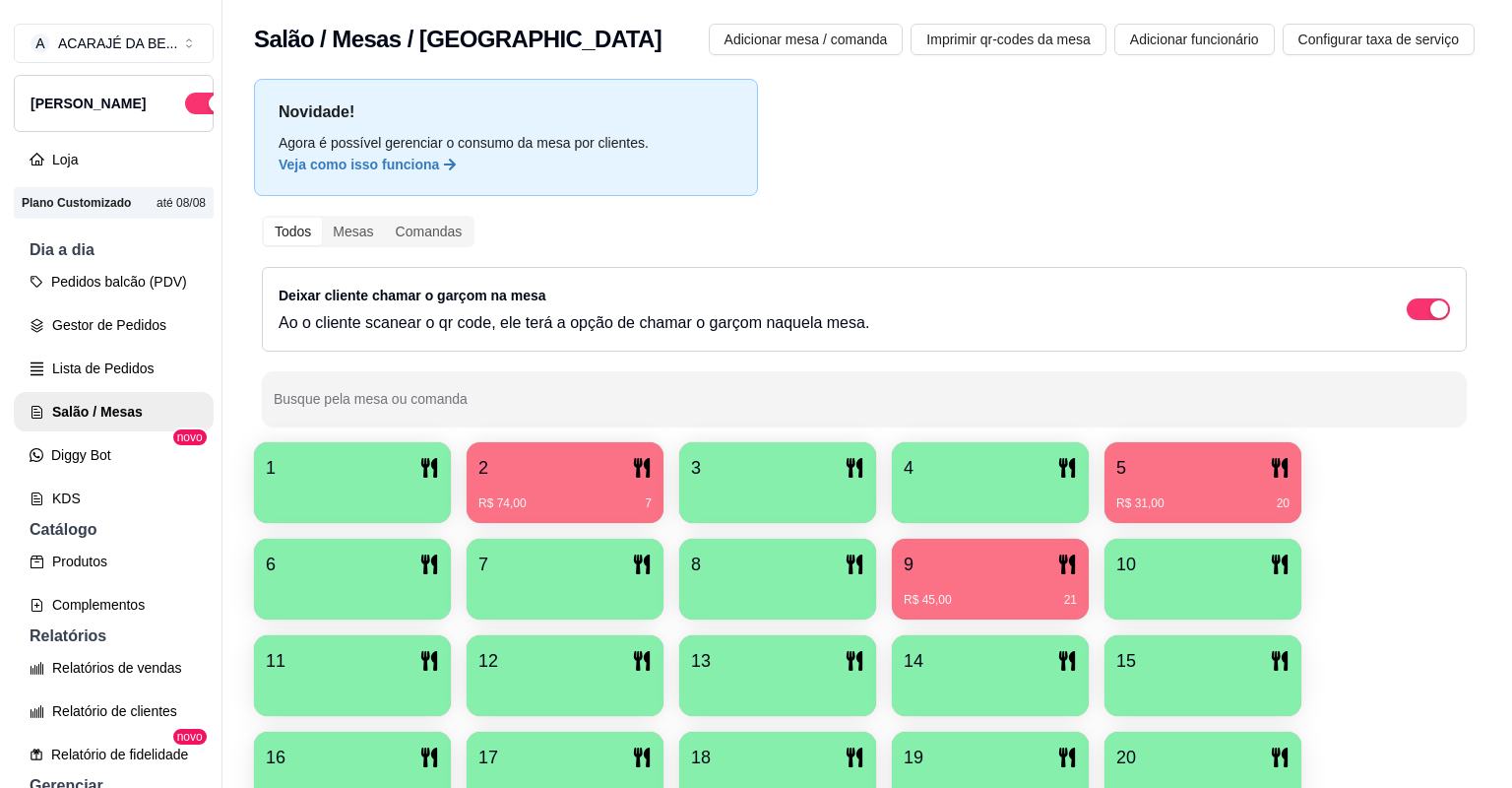 scroll, scrollTop: 0, scrollLeft: 0, axis: both 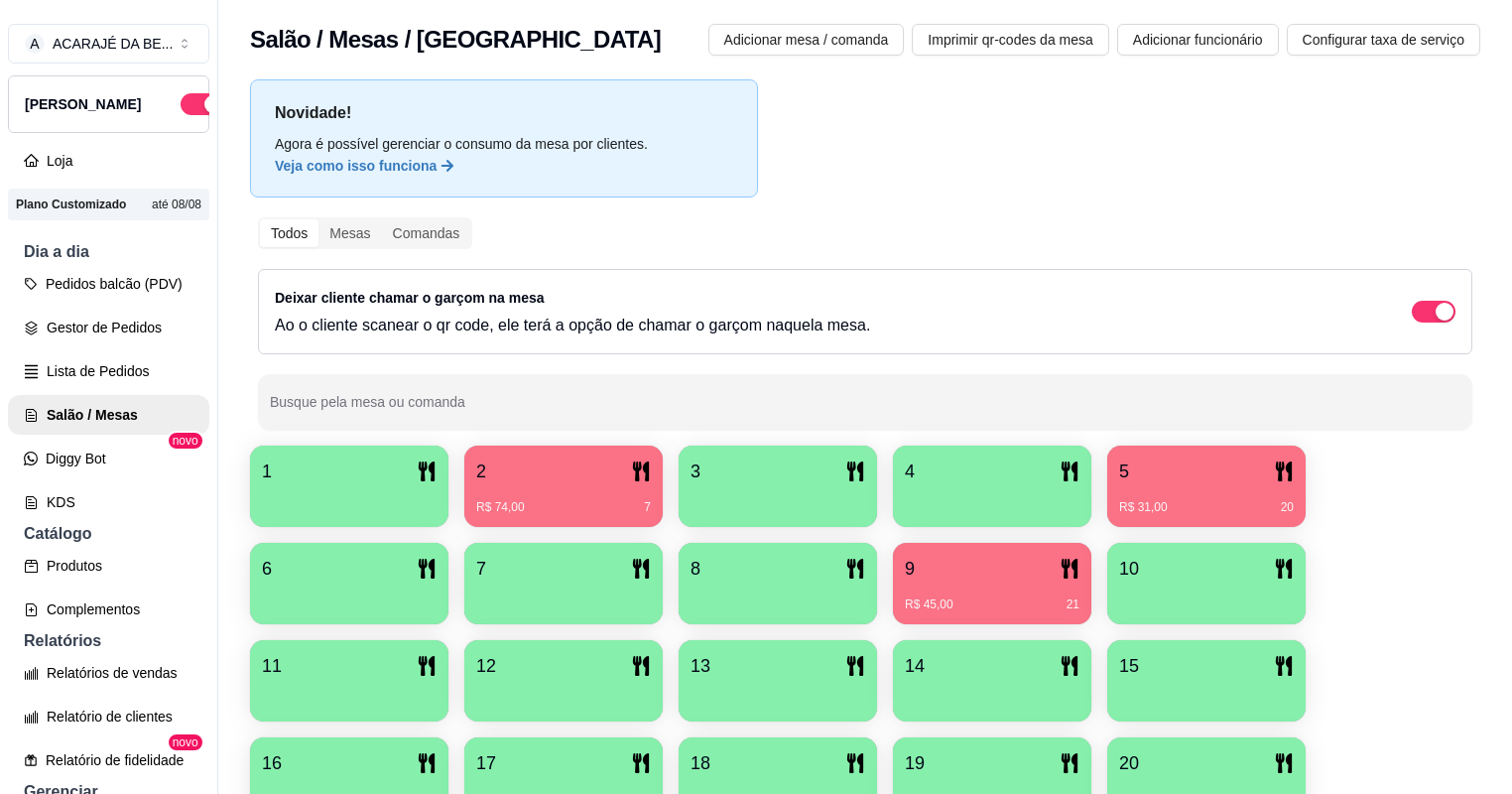 click on "R$ 45,00 21" at bounding box center [992, 597] 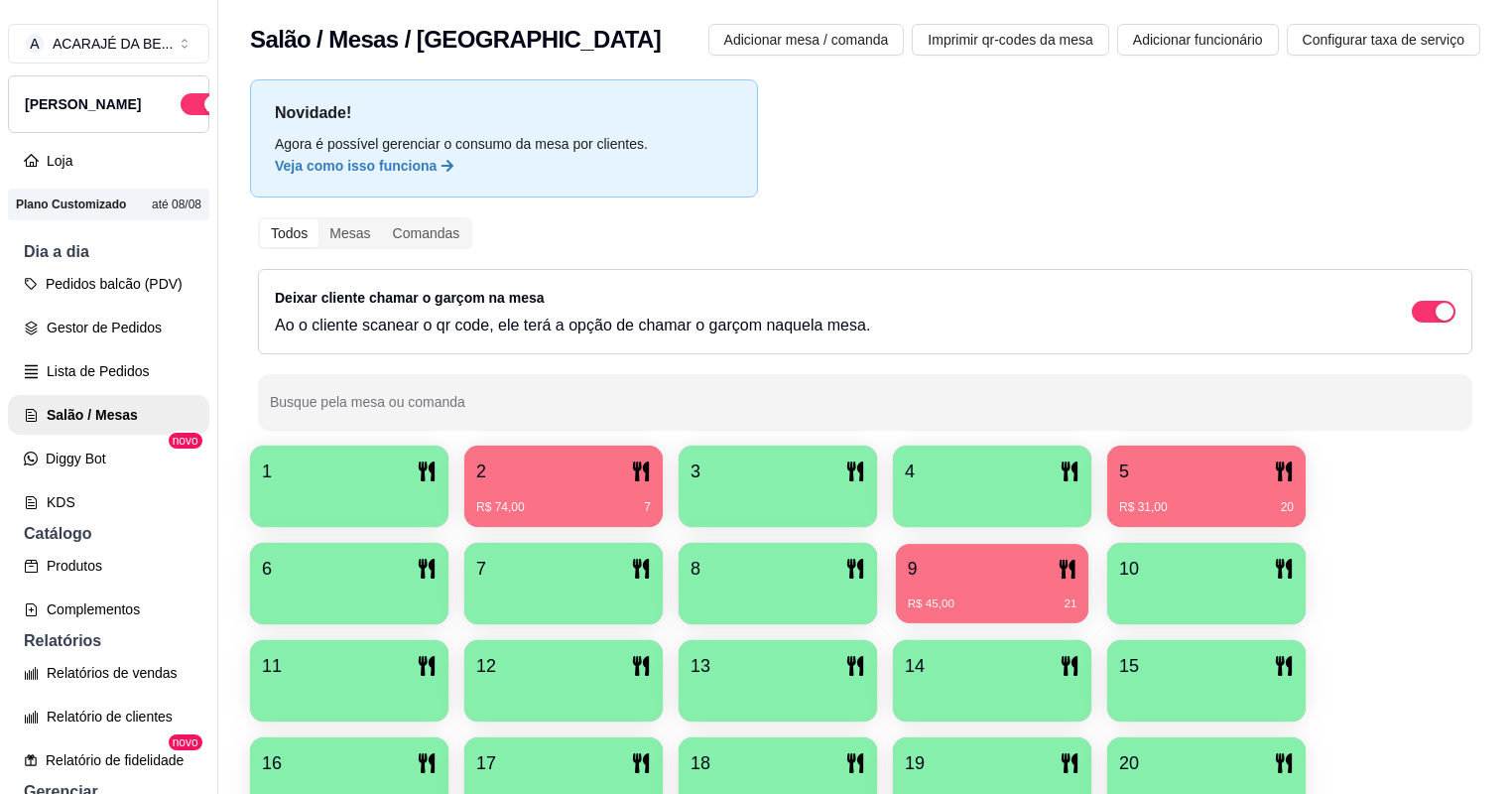 click on "R$ 45,00 21" at bounding box center [992, 596] 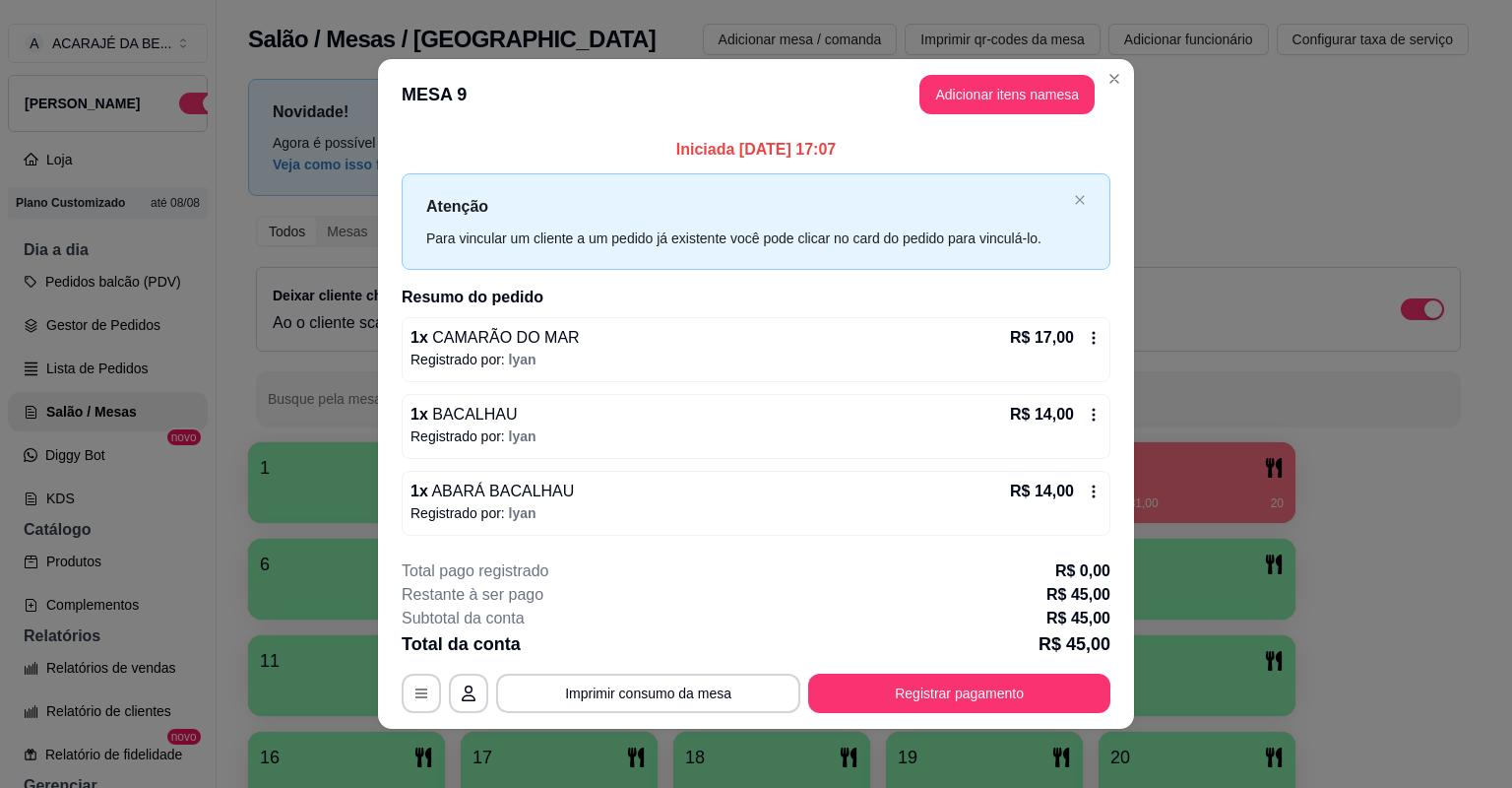 scroll, scrollTop: 2, scrollLeft: 0, axis: vertical 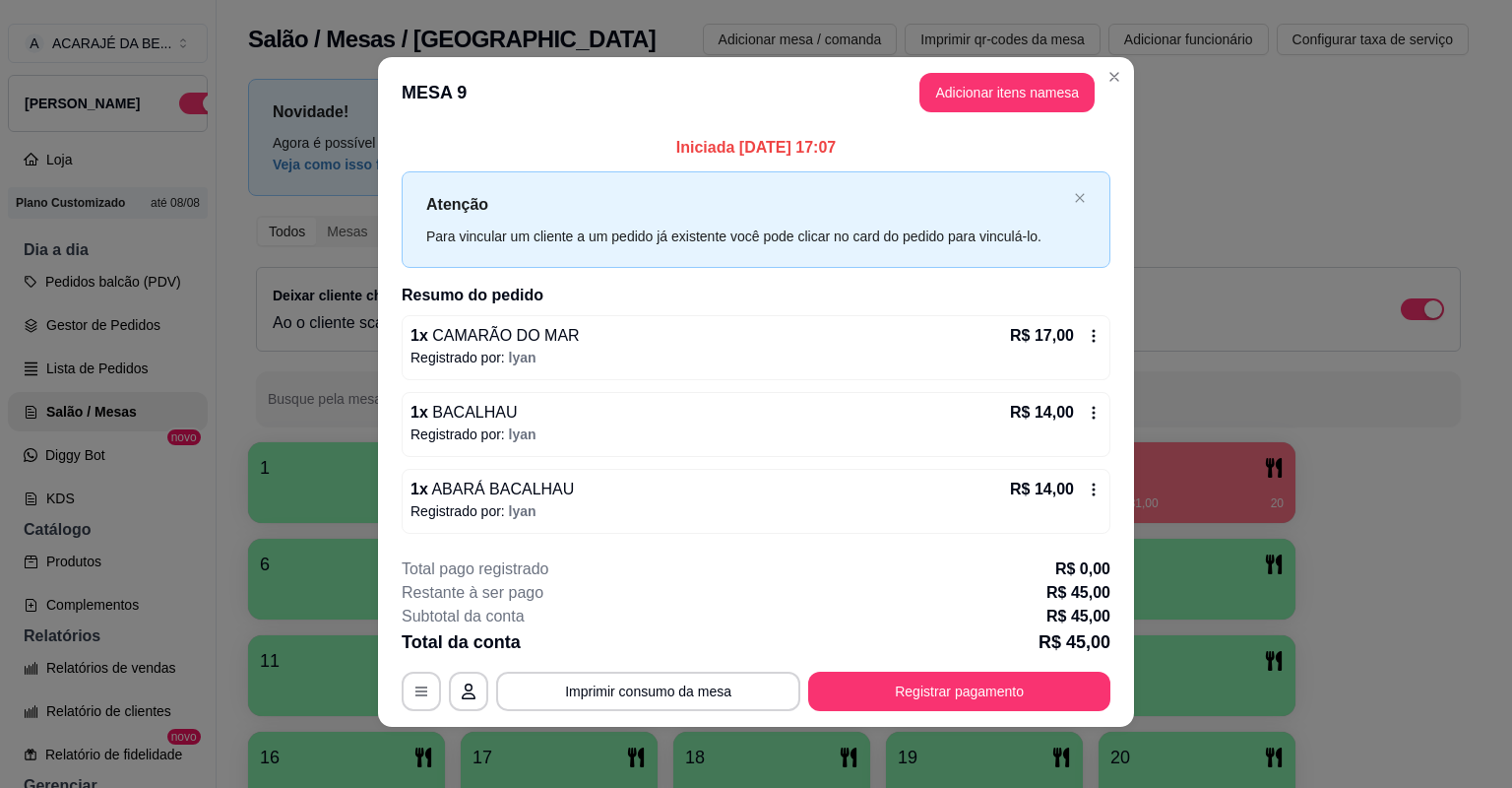click 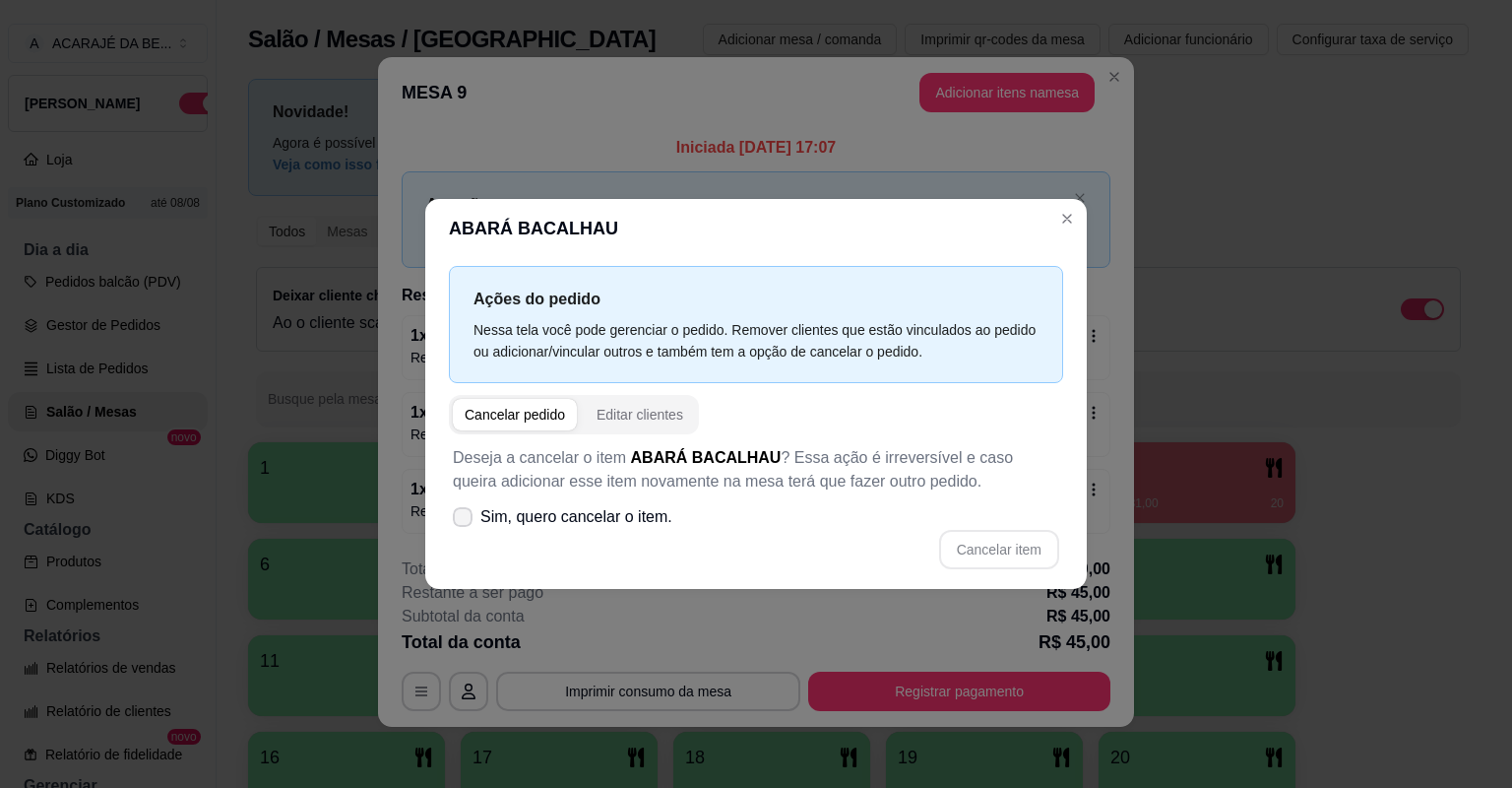 click on "Sim, quero cancelar o item." at bounding box center (562, 517) 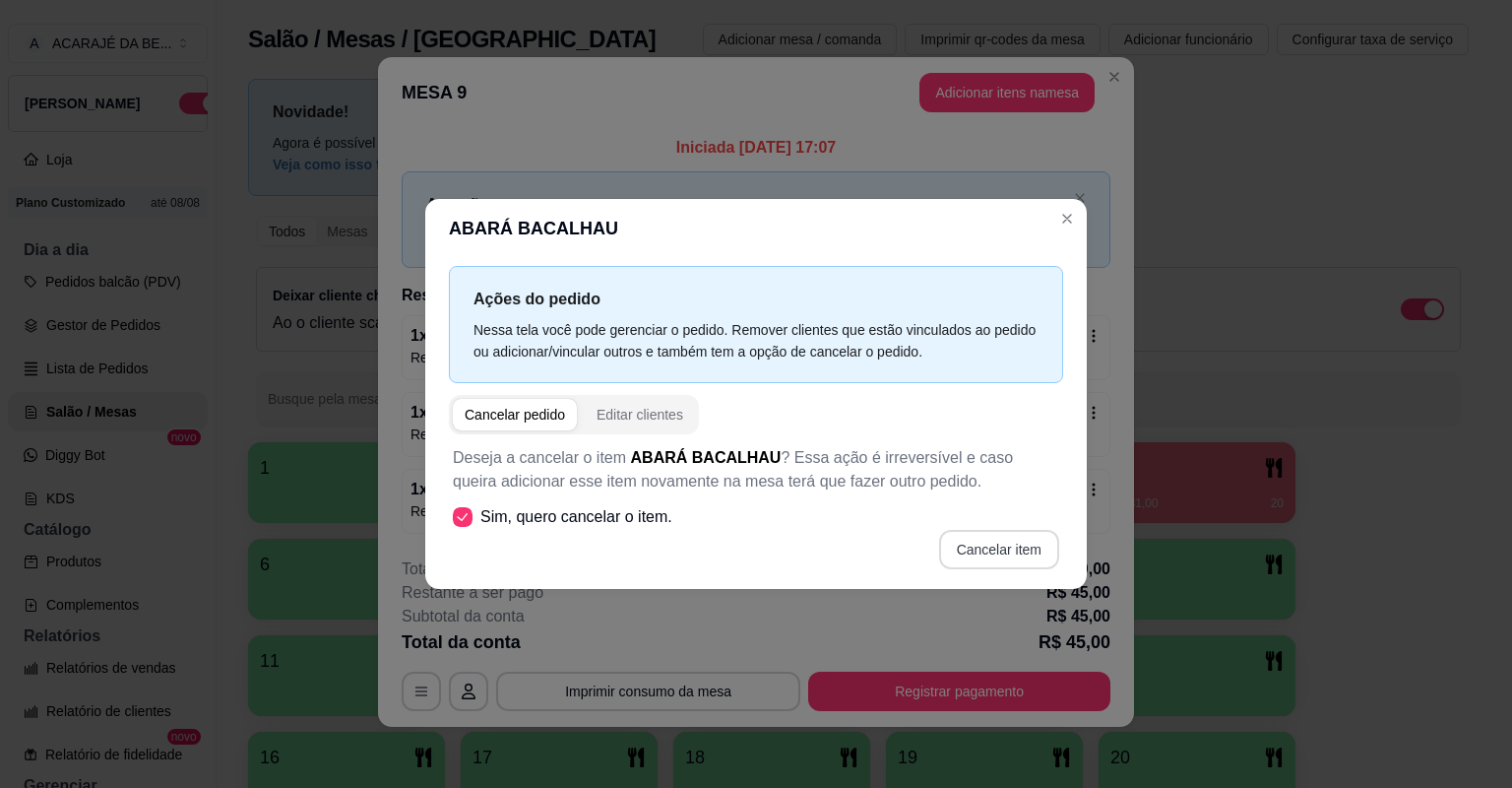 click on "Cancelar item" at bounding box center (999, 550) 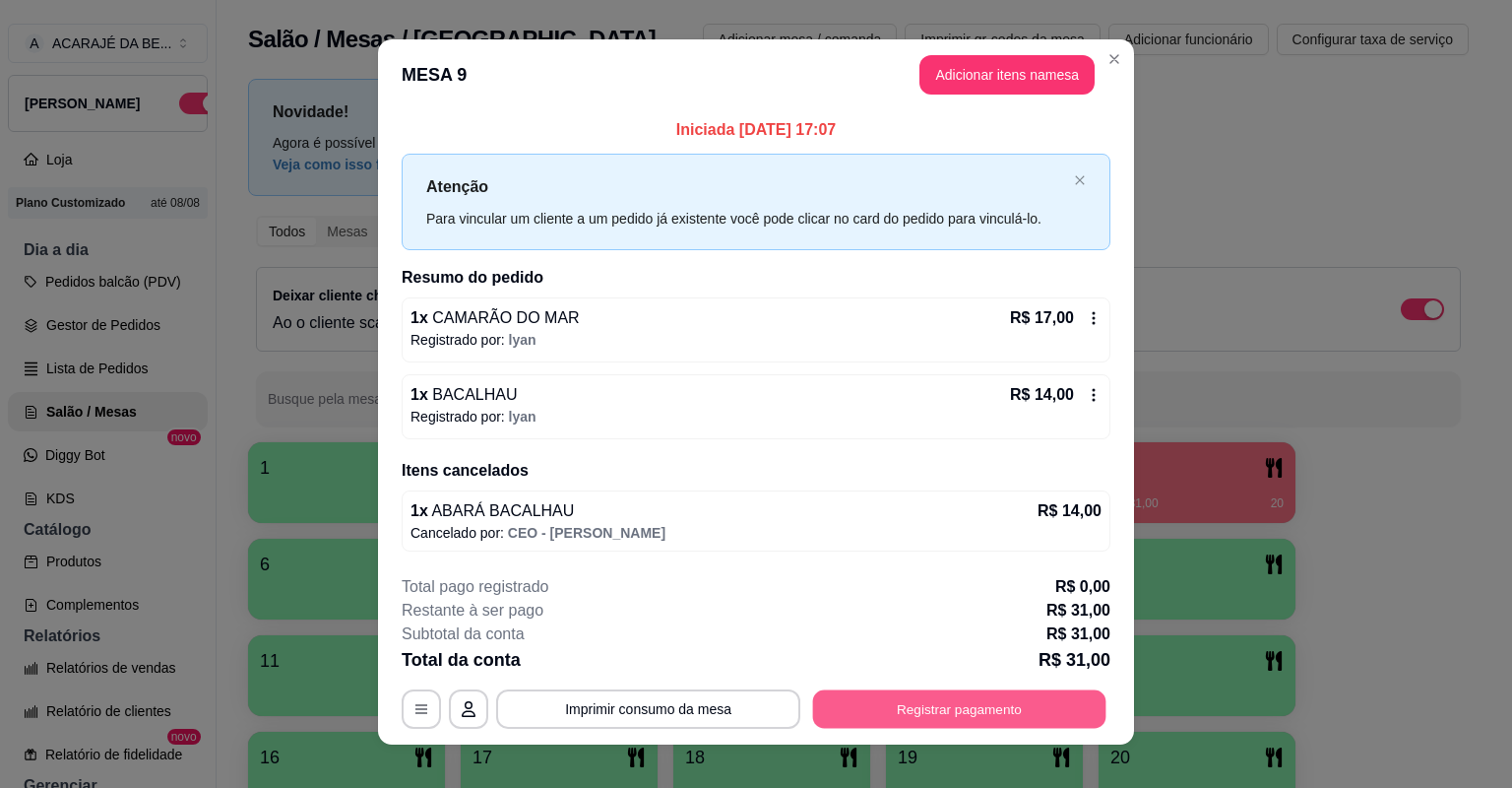 click on "Registrar pagamento" at bounding box center [960, 708] 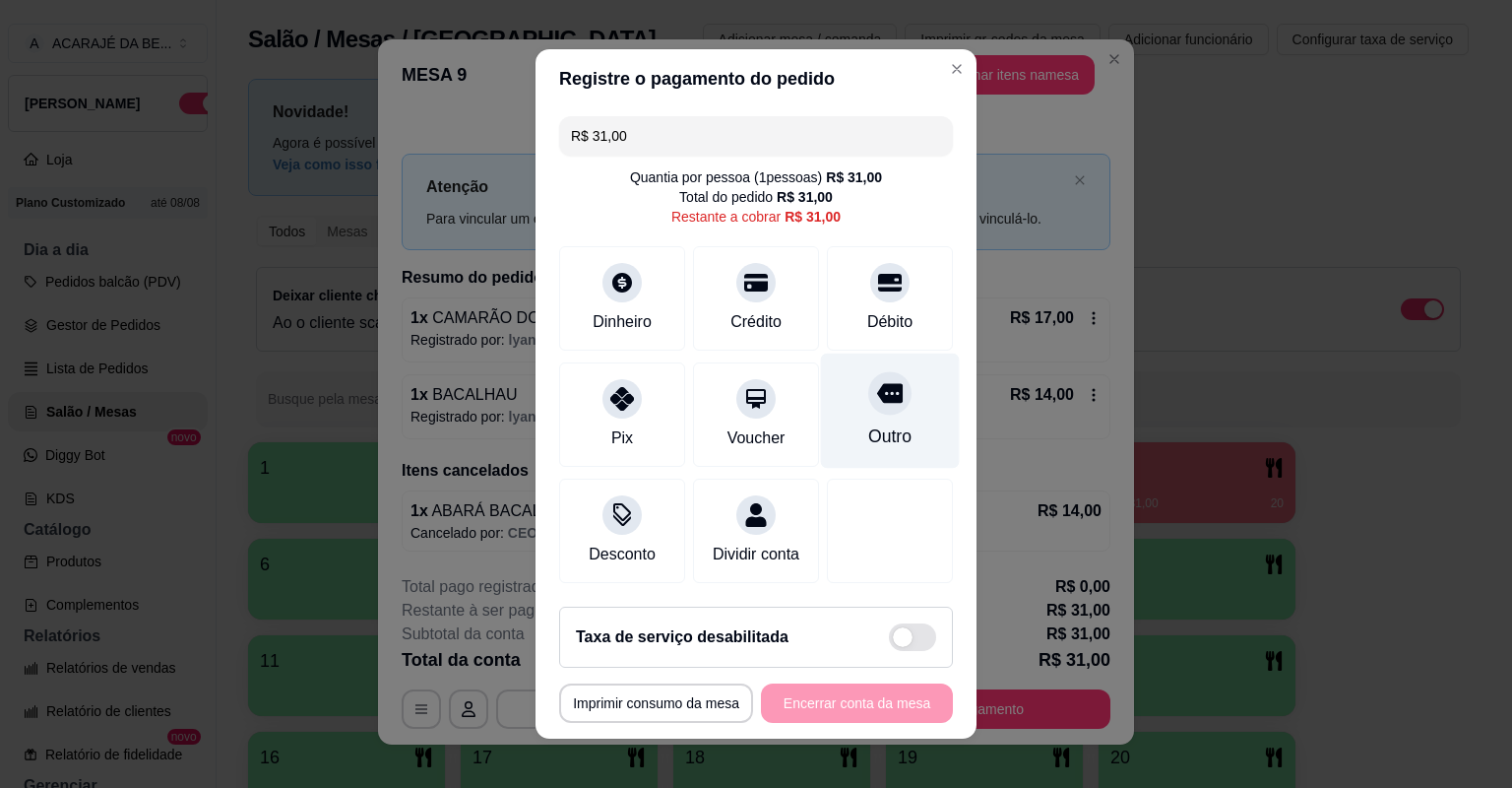 drag, startPoint x: 834, startPoint y: 333, endPoint x: 842, endPoint y: 373, distance: 40.792156 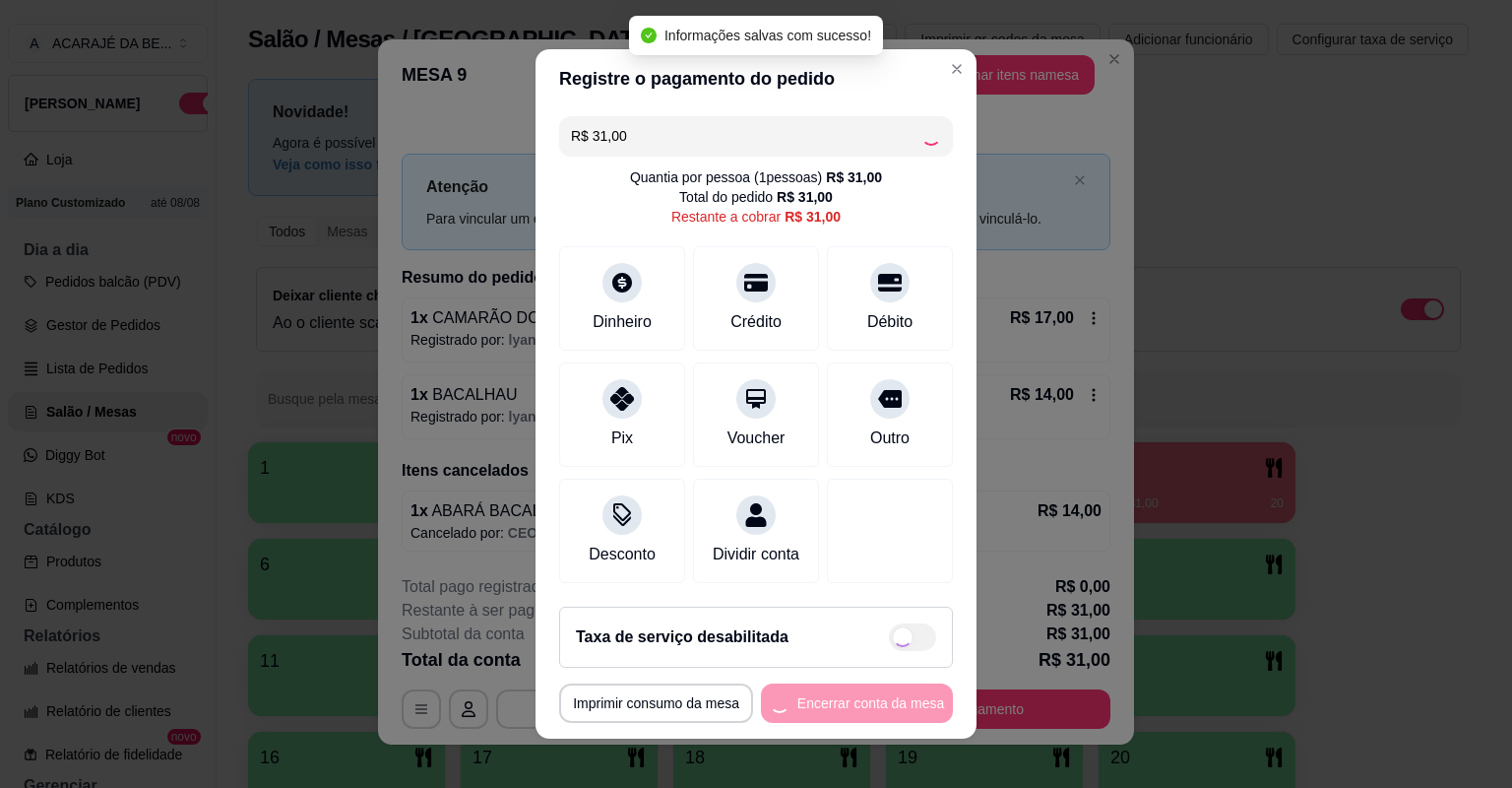 type on "R$ 0,00" 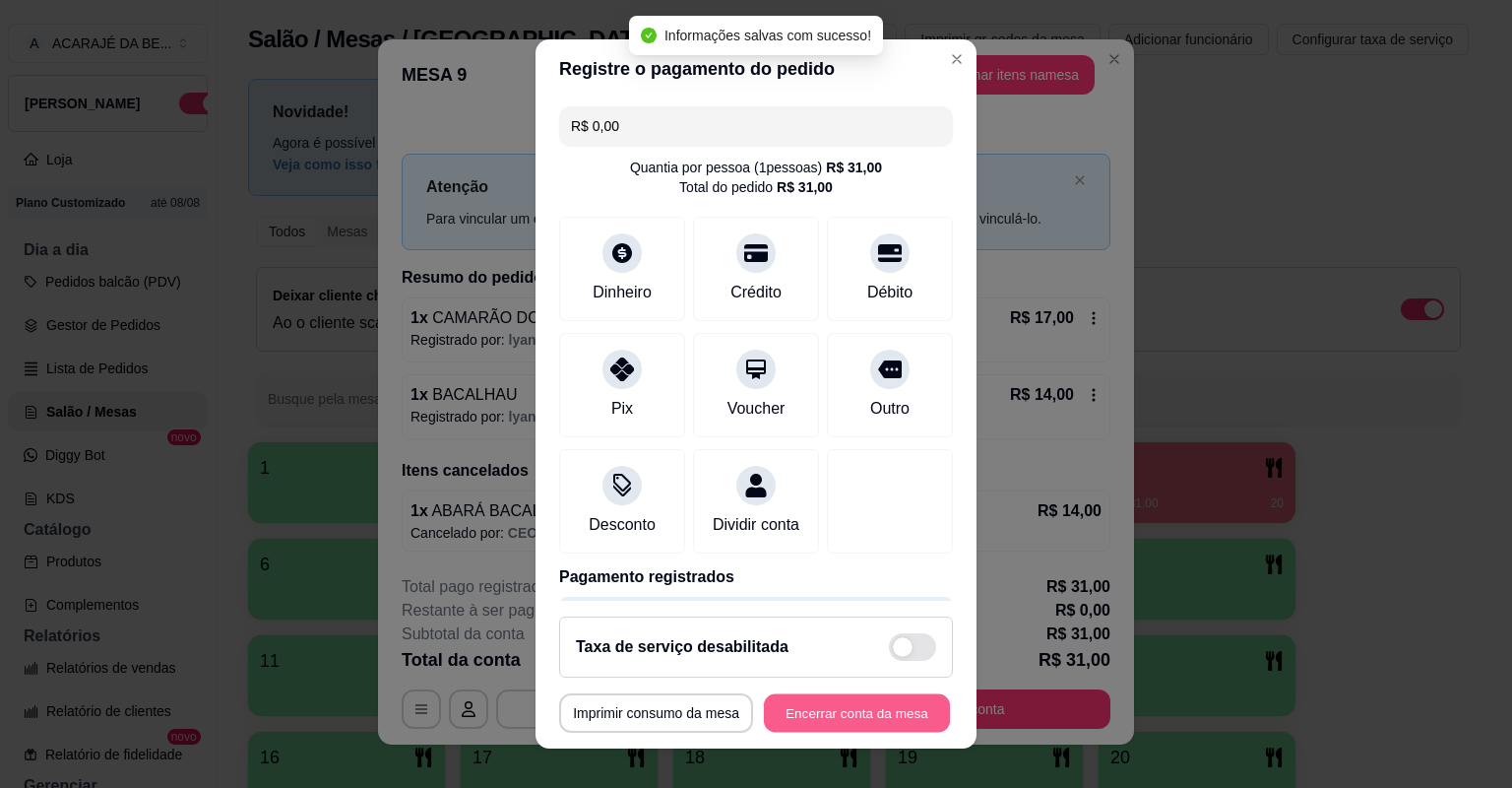 click on "Encerrar conta da mesa" at bounding box center [856, 713] 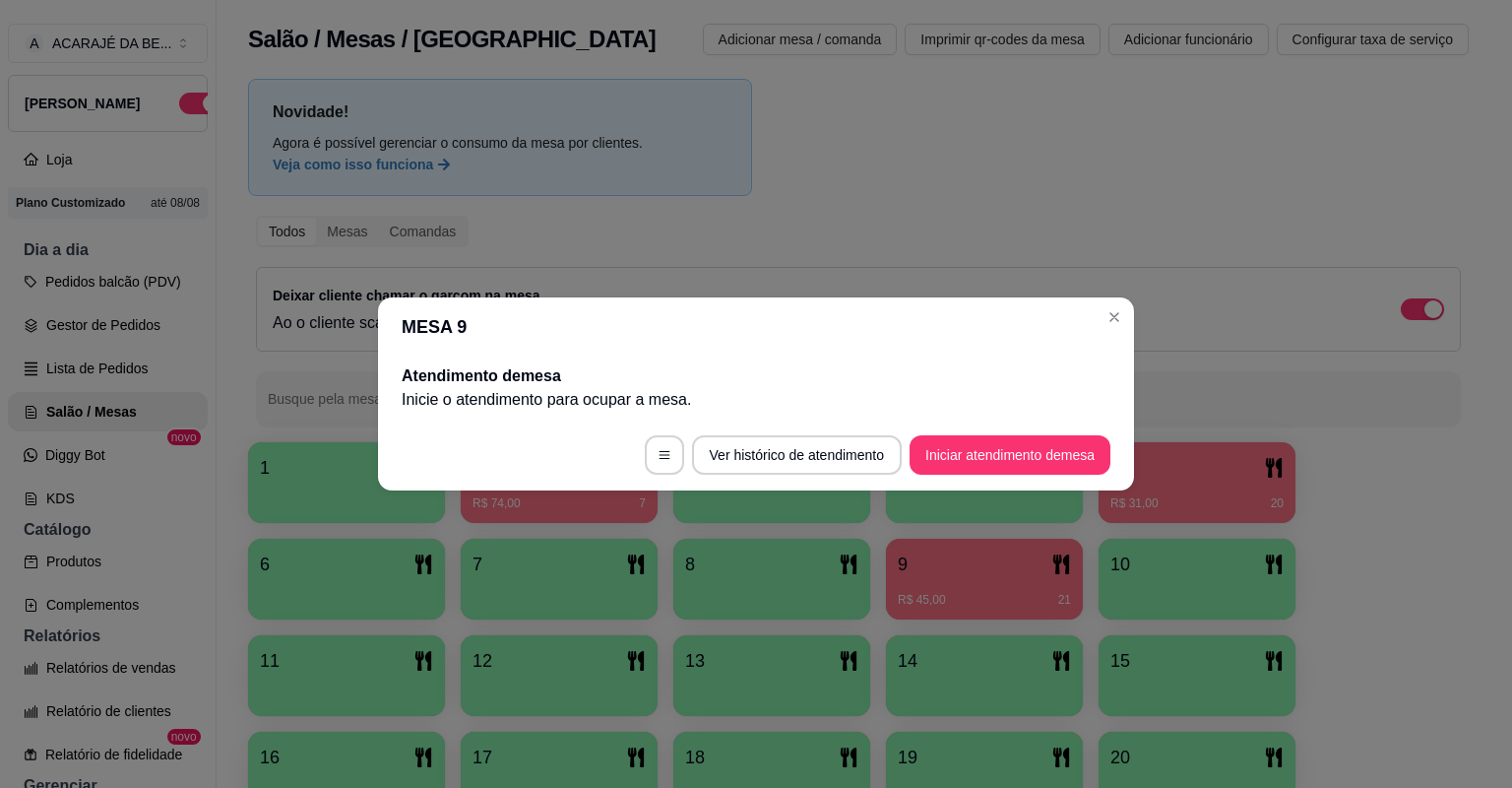 scroll, scrollTop: 0, scrollLeft: 0, axis: both 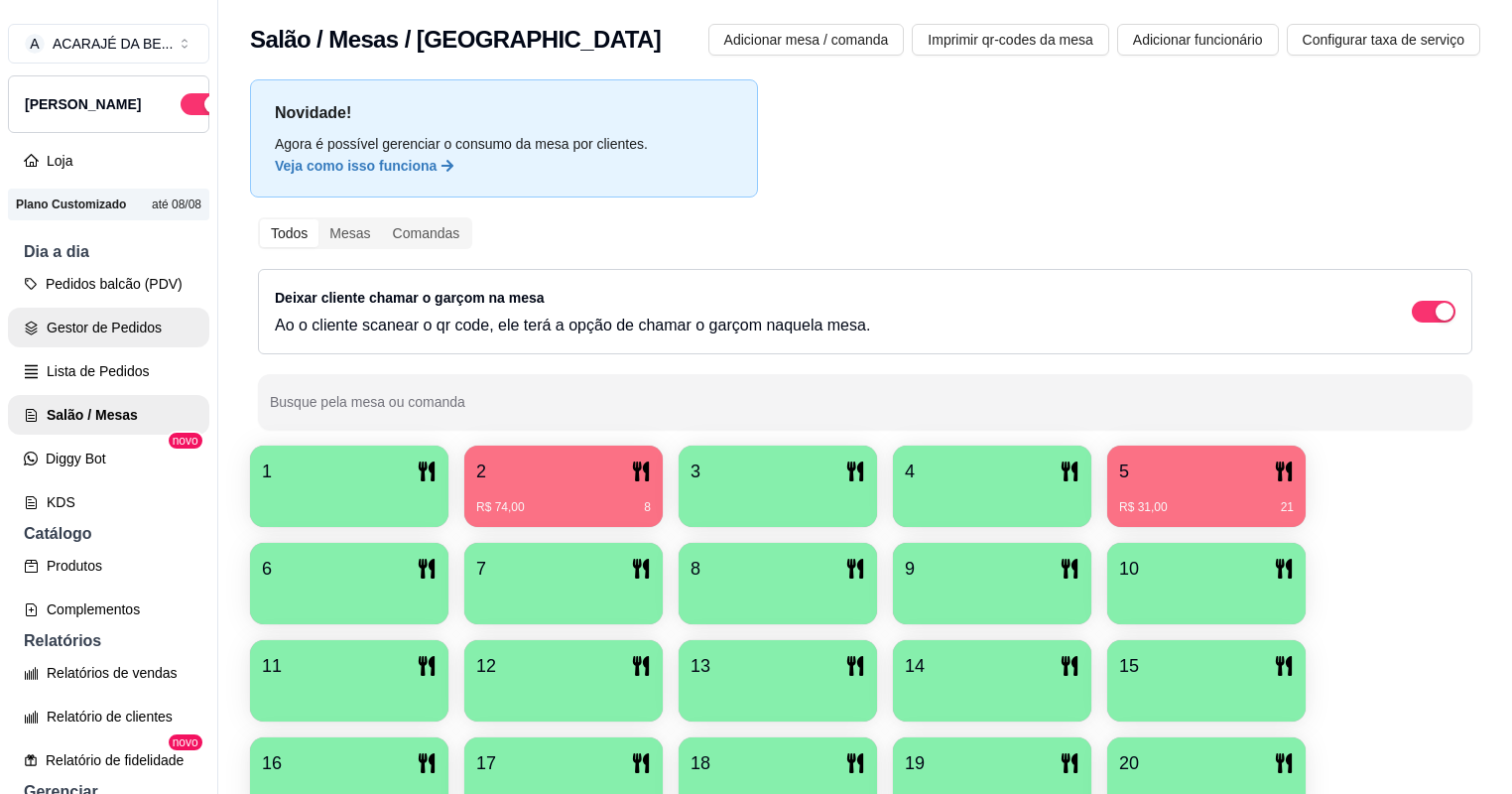 click on "Gestor de Pedidos" at bounding box center (108, 328) 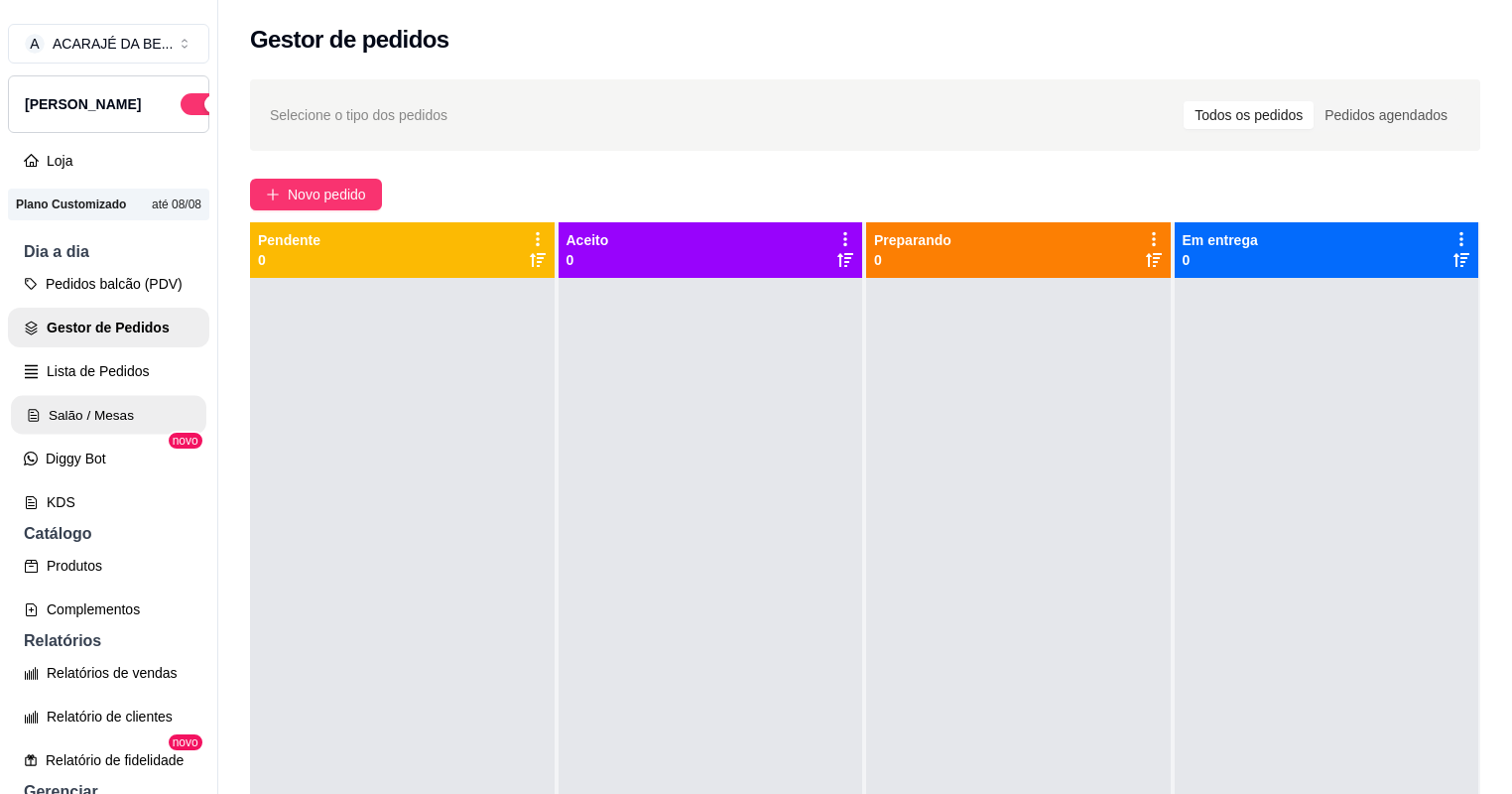 click on "Salão / Mesas" at bounding box center (108, 415) 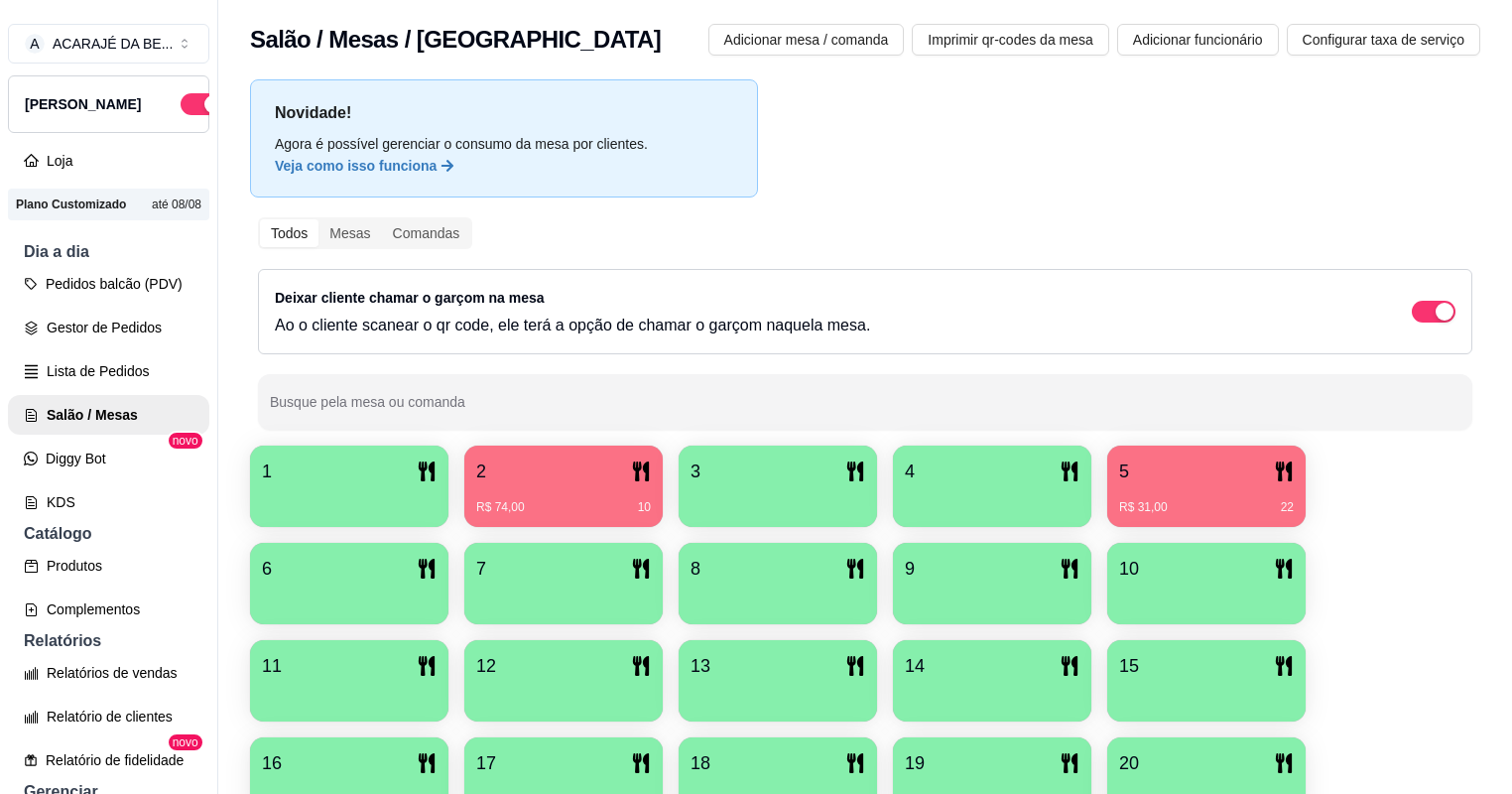 click on "R$ 31,00 22" at bounding box center (1206, 500) 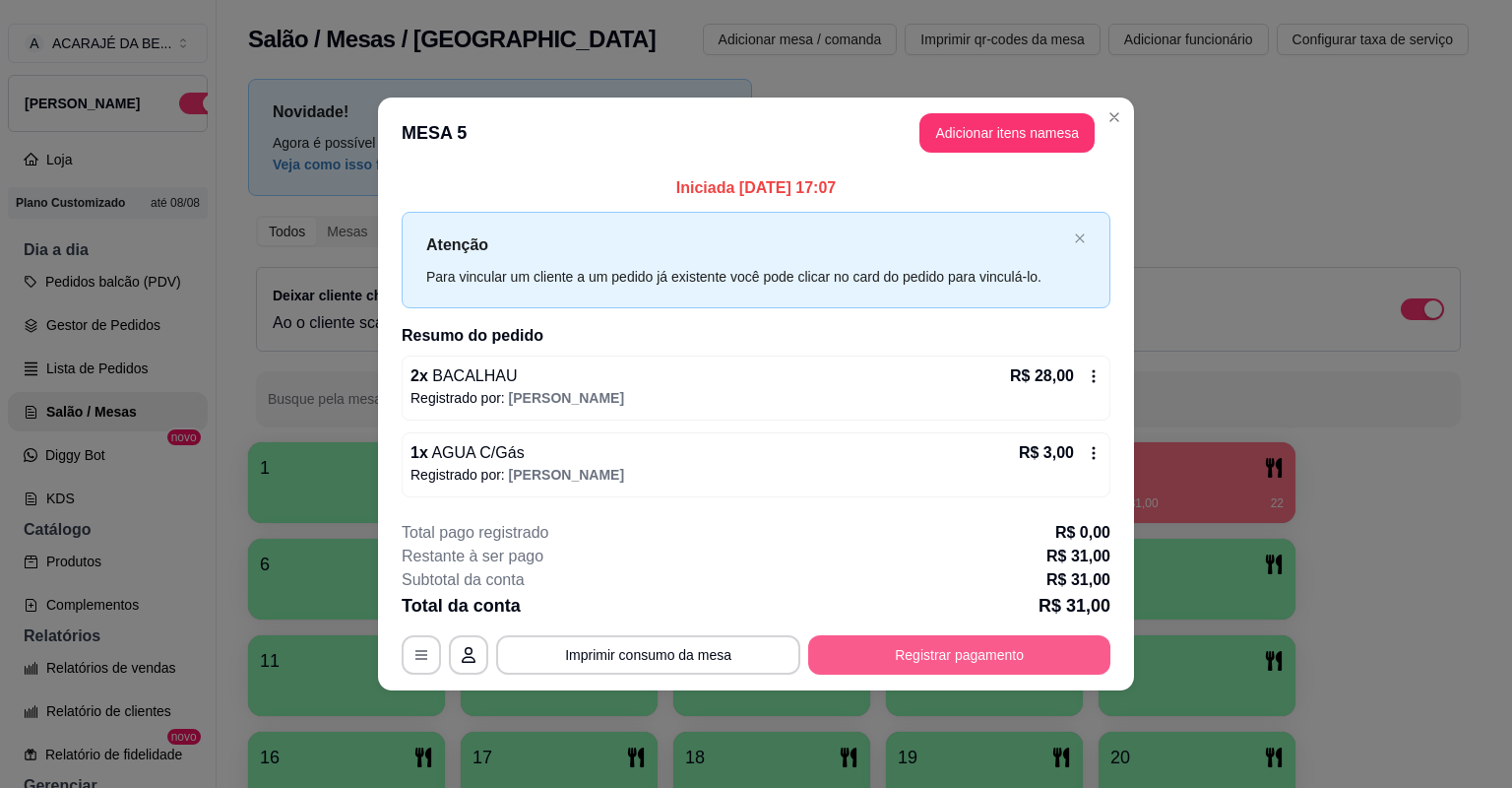 click on "Registrar pagamento" at bounding box center (959, 655) 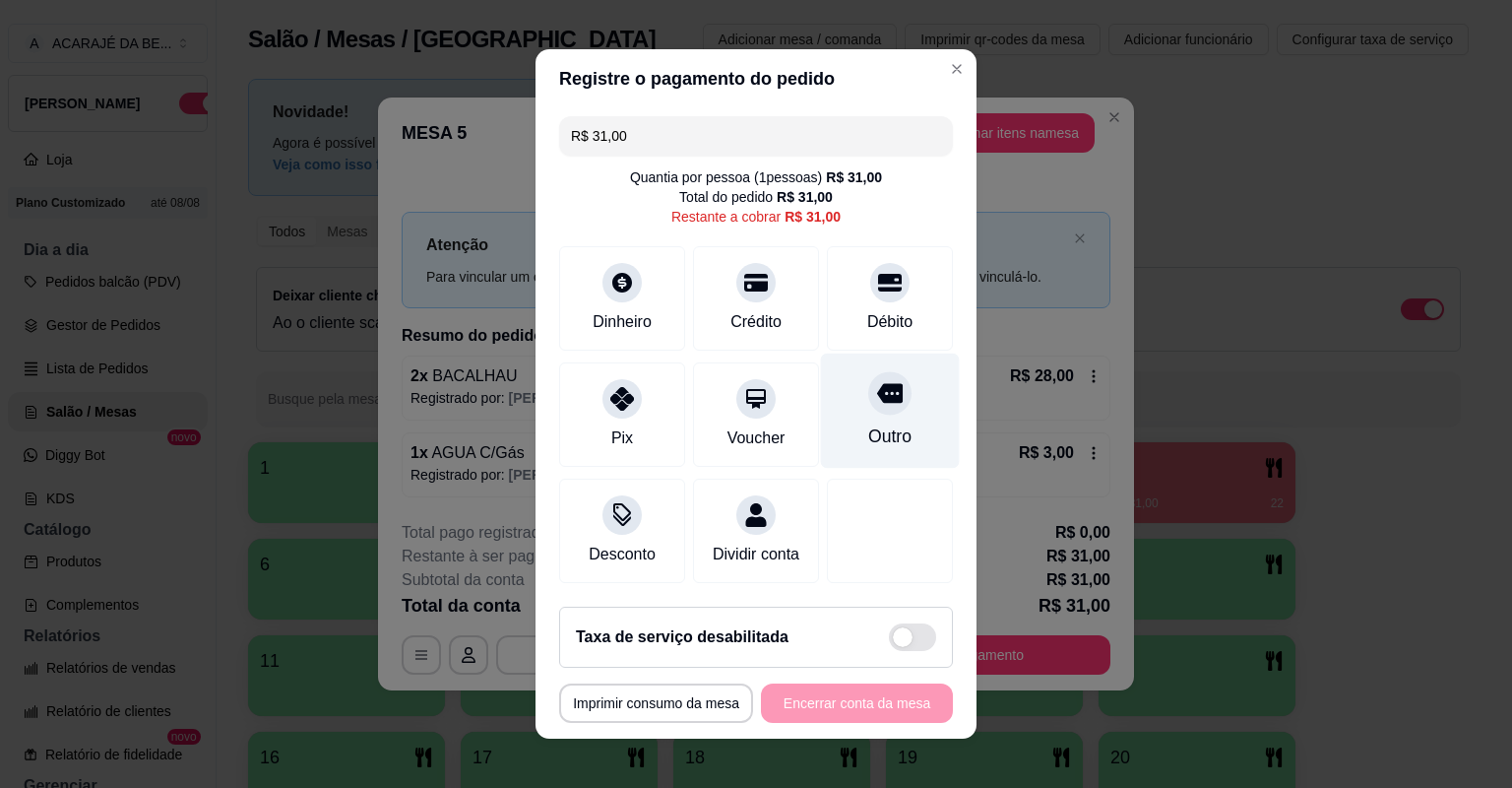 click on "Outro" at bounding box center (890, 411) 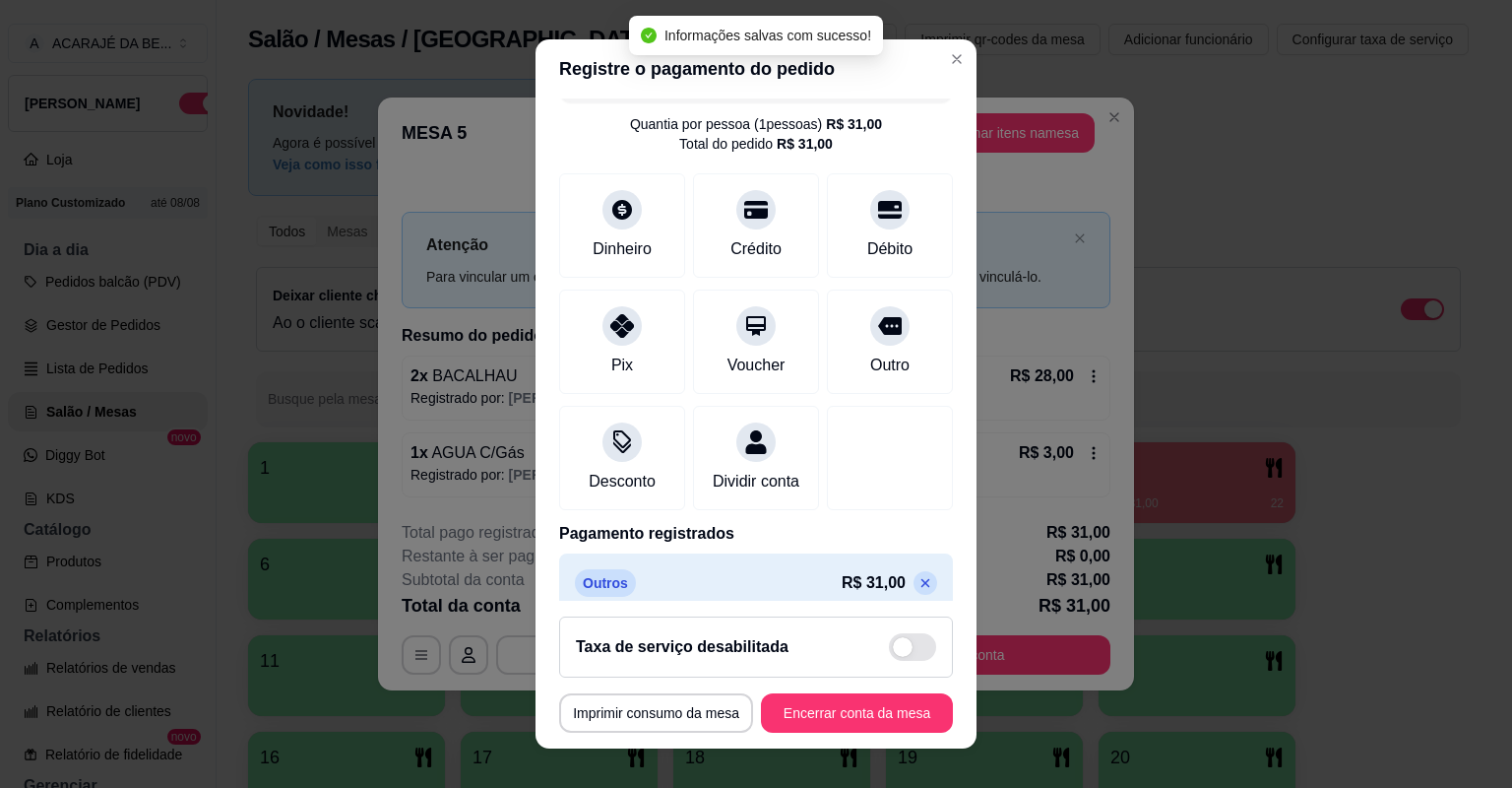scroll, scrollTop: 85, scrollLeft: 0, axis: vertical 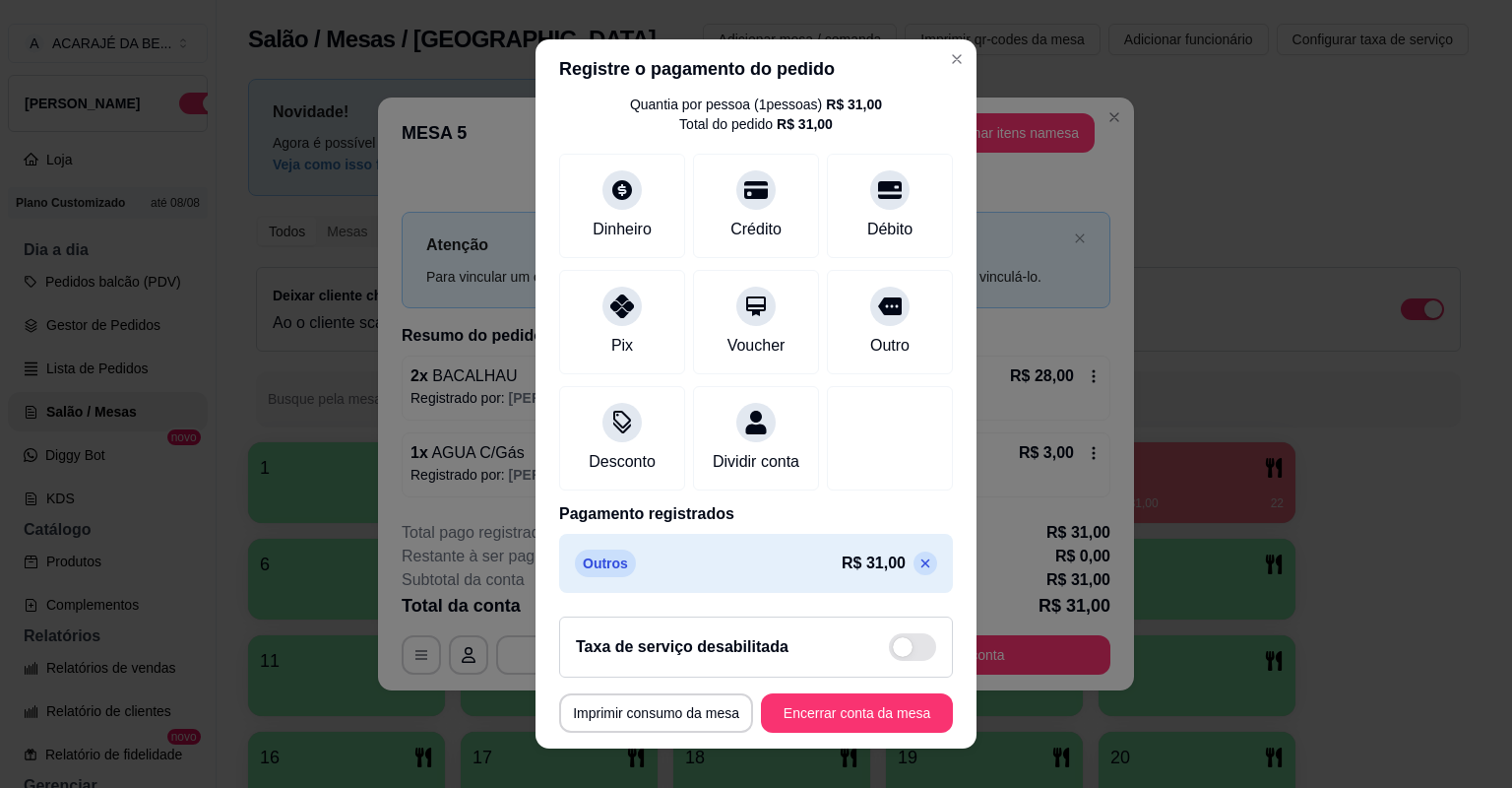 click 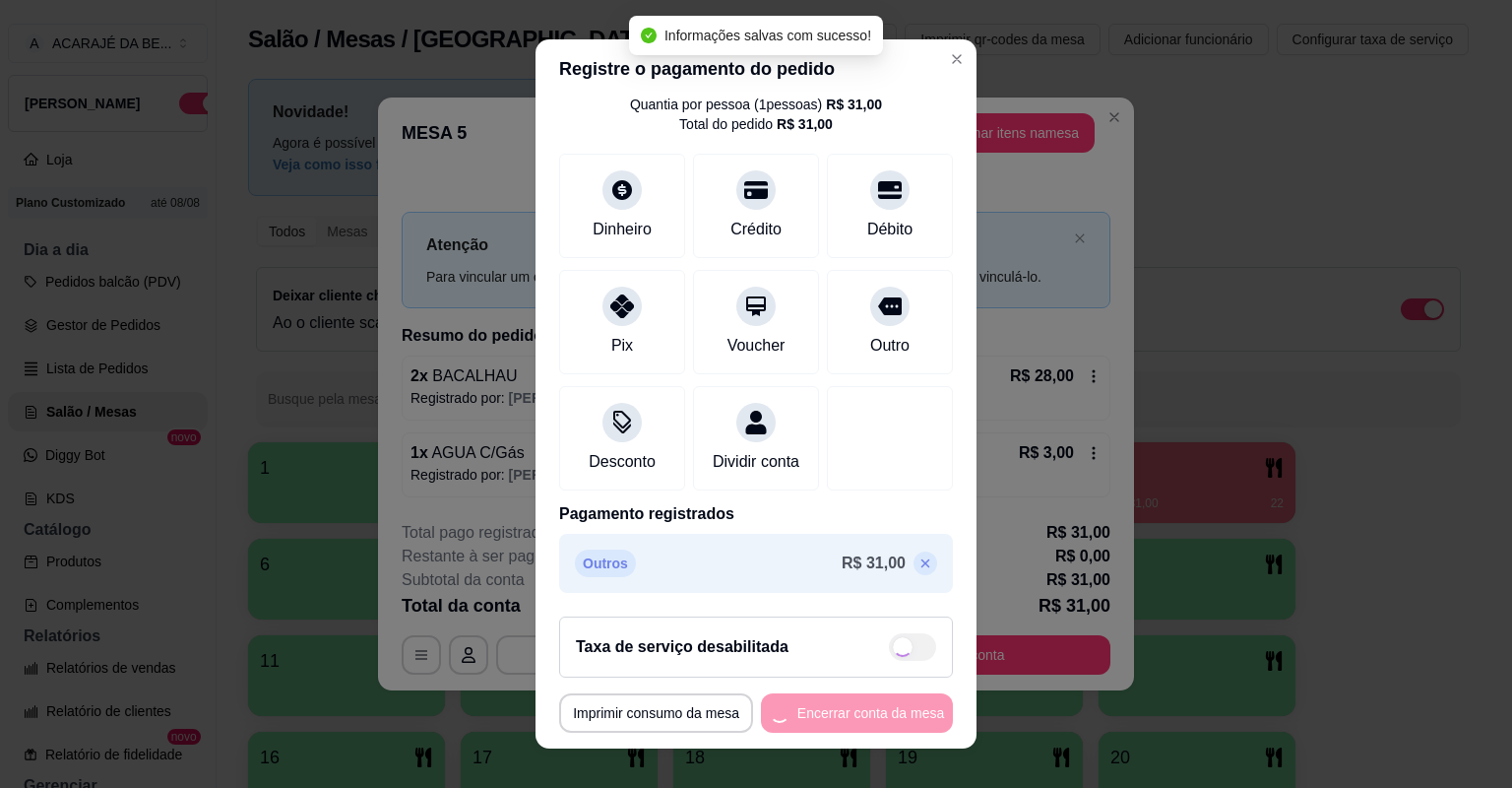 type on "R$ 31,00" 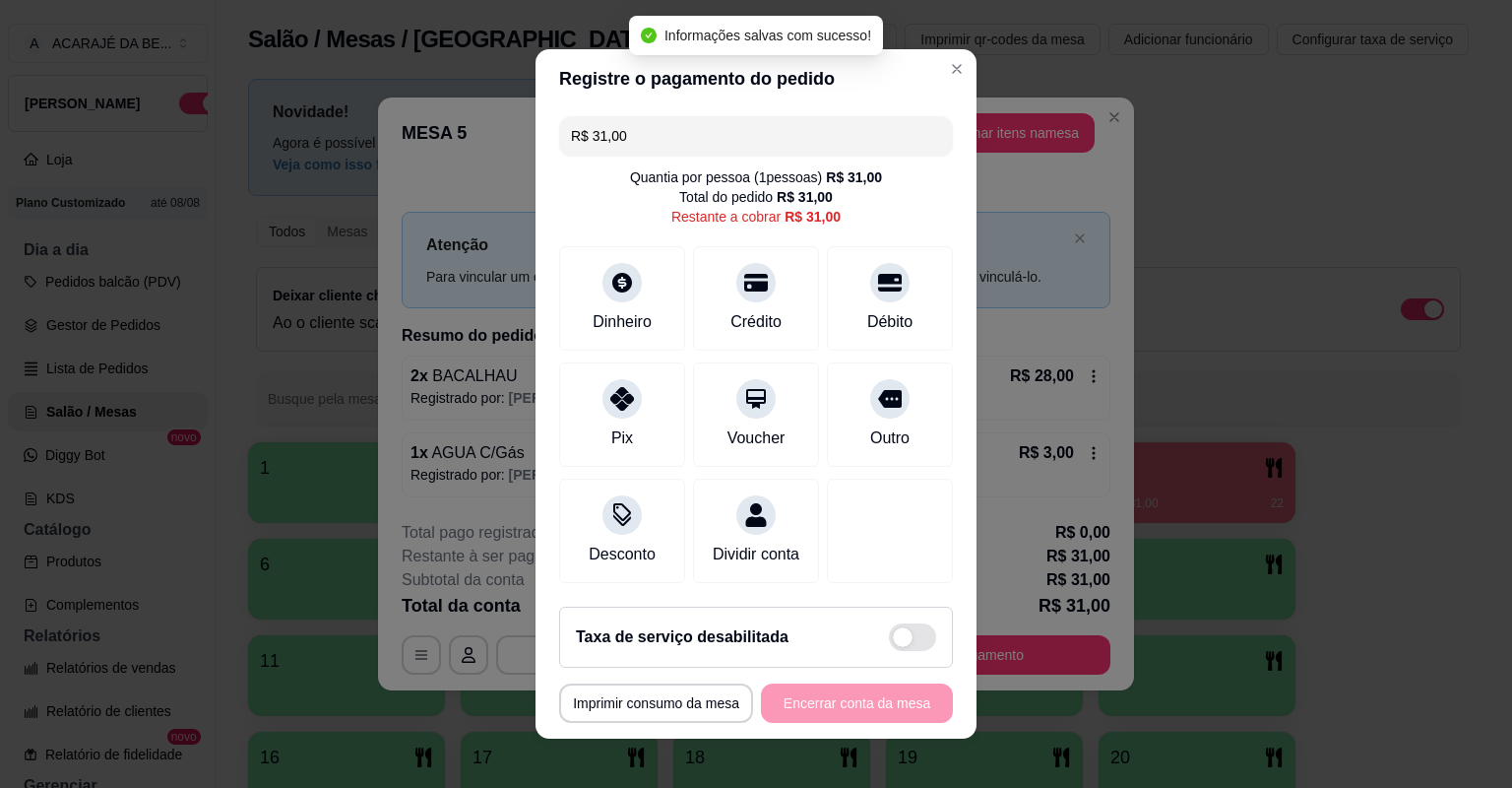 scroll, scrollTop: 0, scrollLeft: 0, axis: both 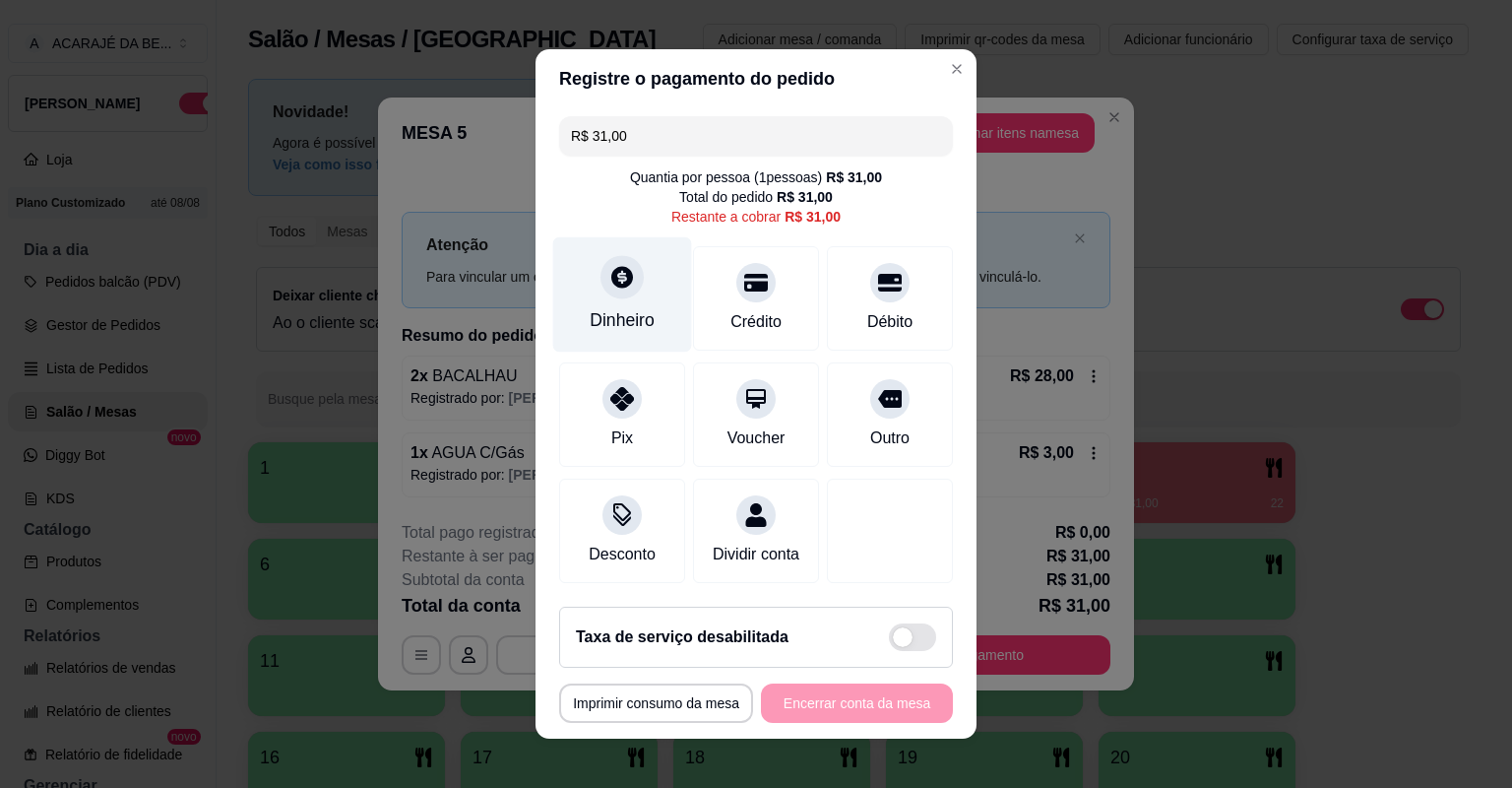 click on "Dinheiro" at bounding box center [622, 320] 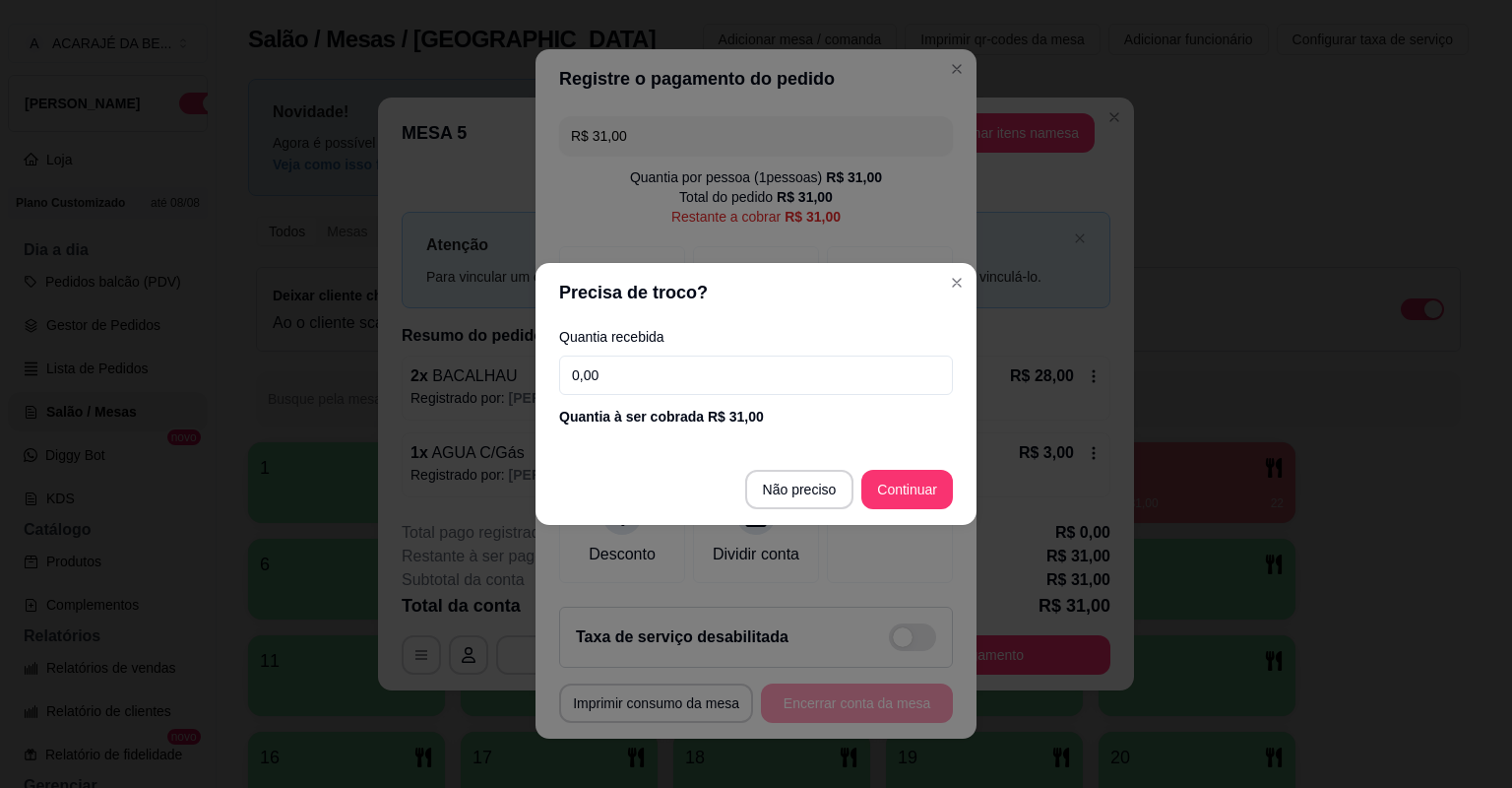 click on "0,00" at bounding box center (756, 375) 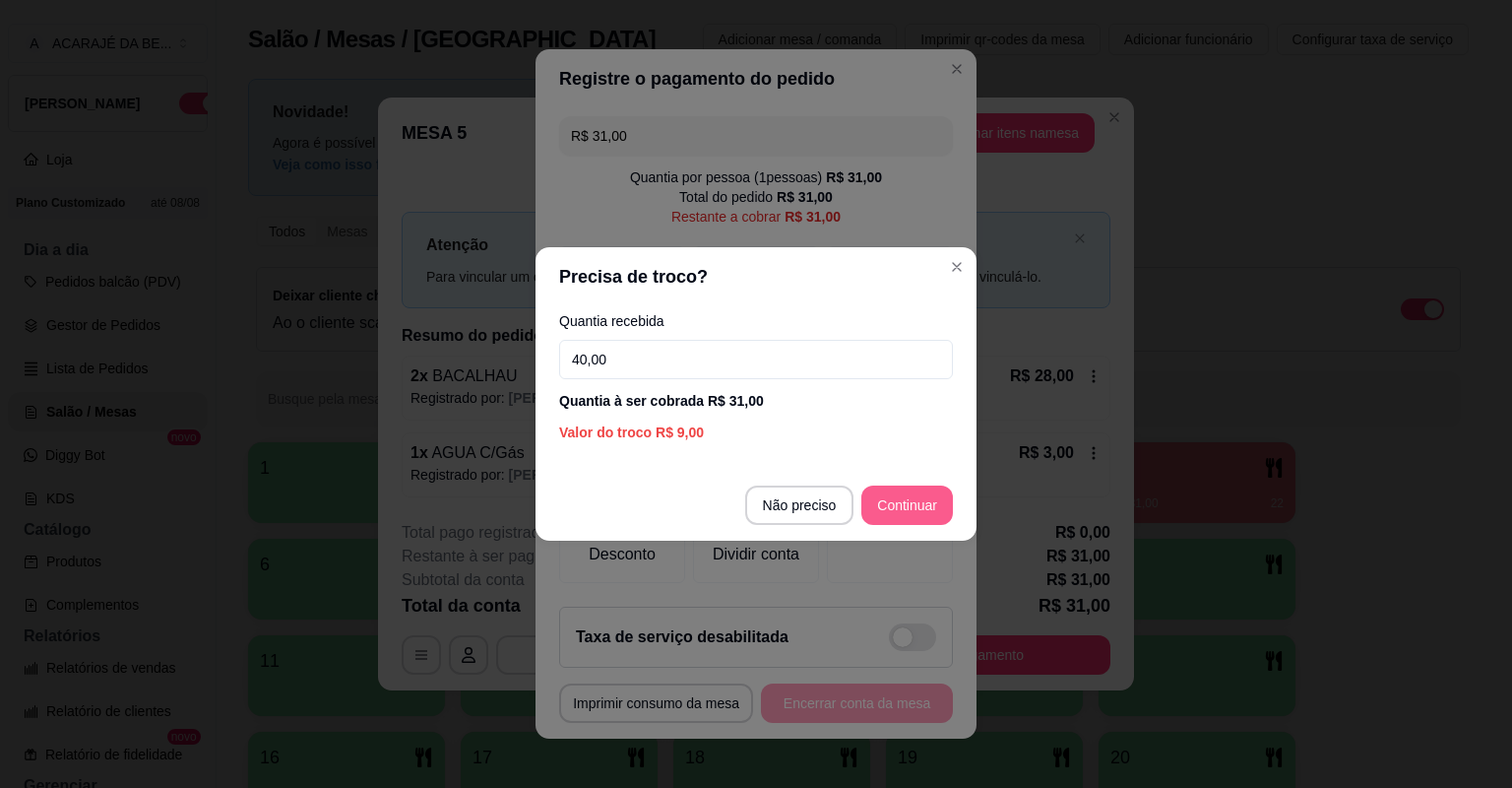 type on "40,00" 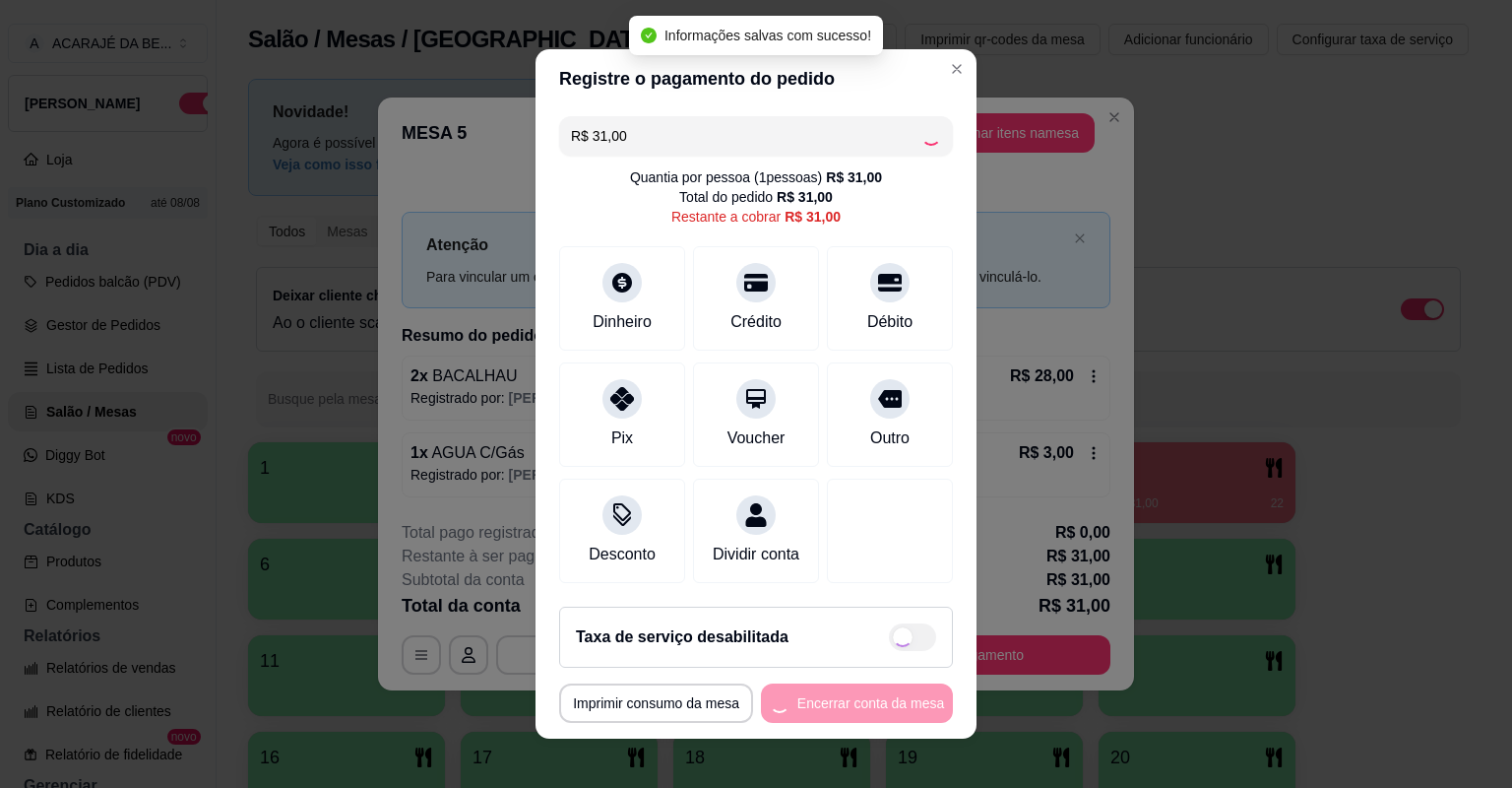 type on "R$ 0,00" 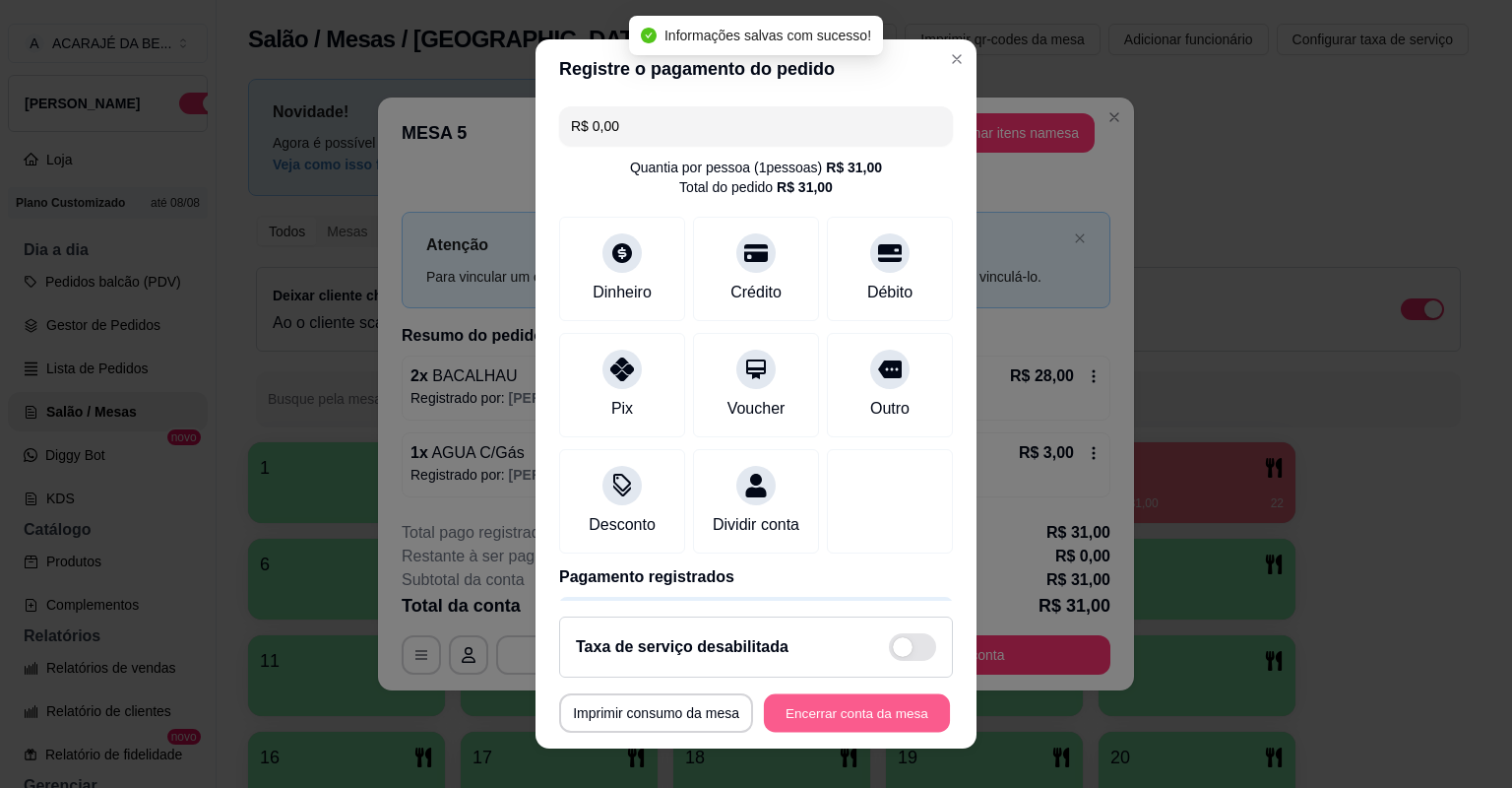 click on "Encerrar conta da mesa" at bounding box center [856, 713] 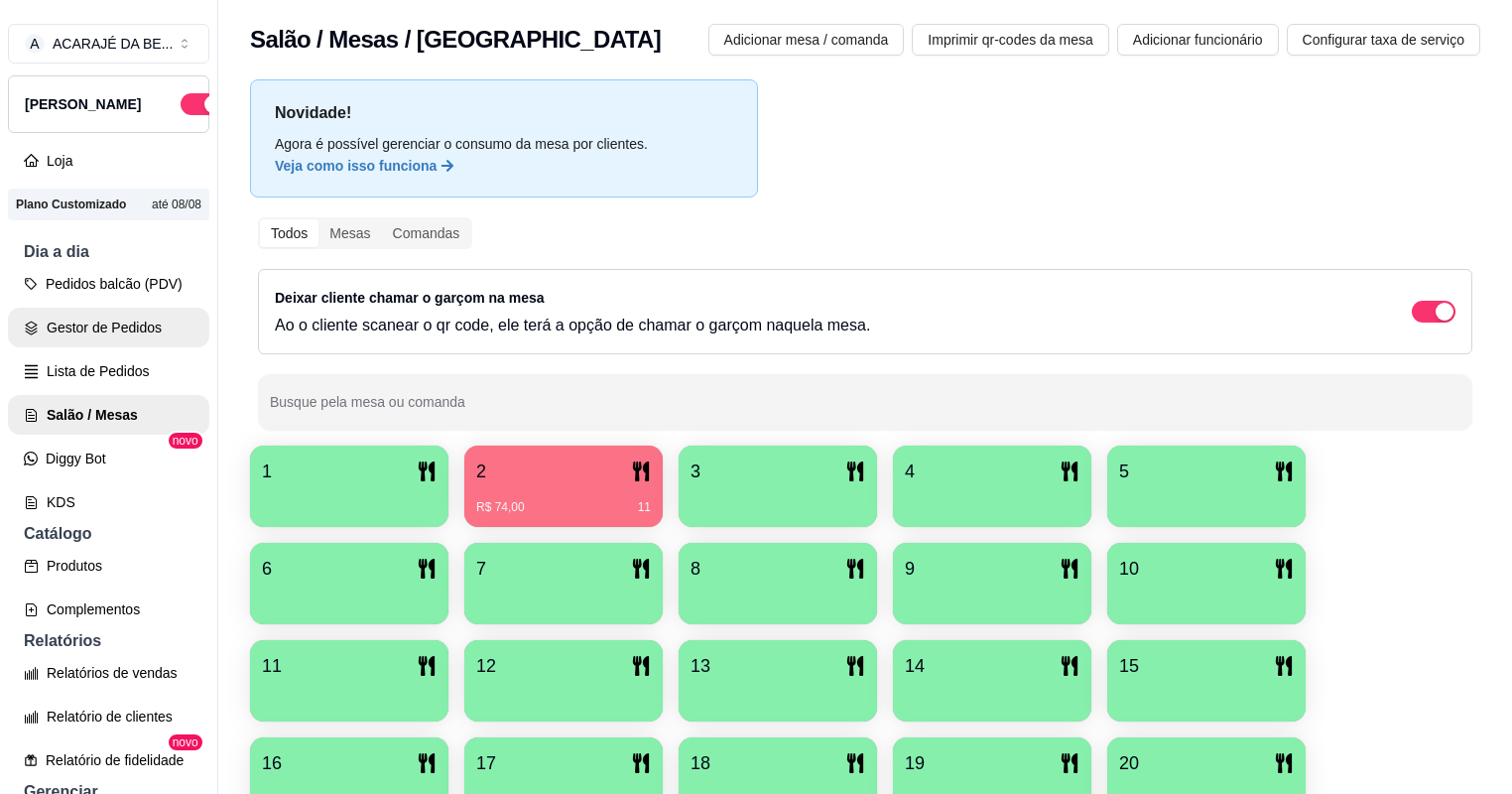 click on "Gestor de Pedidos" at bounding box center [108, 328] 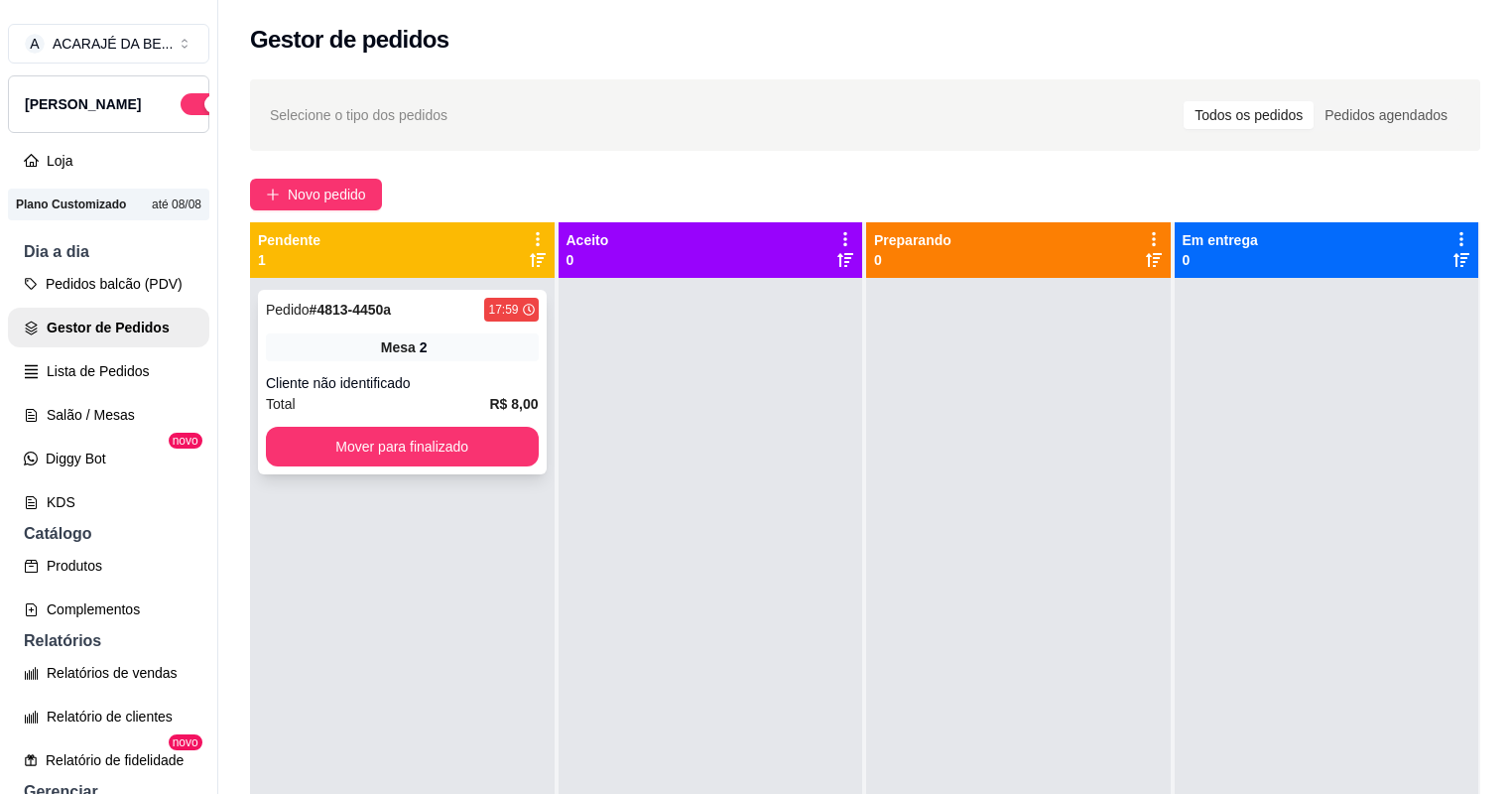 click on "R$ 8,00" at bounding box center (513, 404) 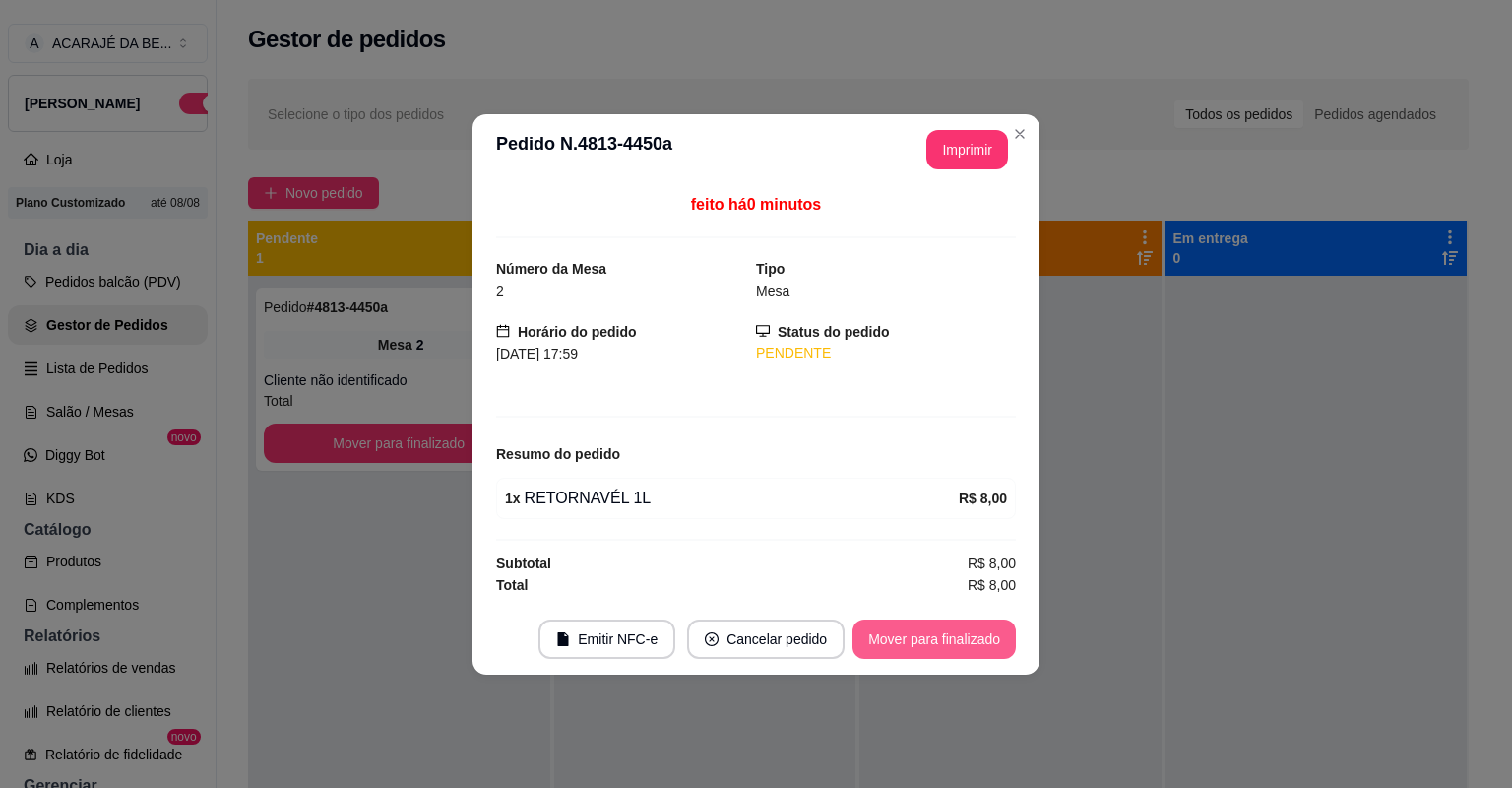 click on "Mover para finalizado" at bounding box center [934, 639] 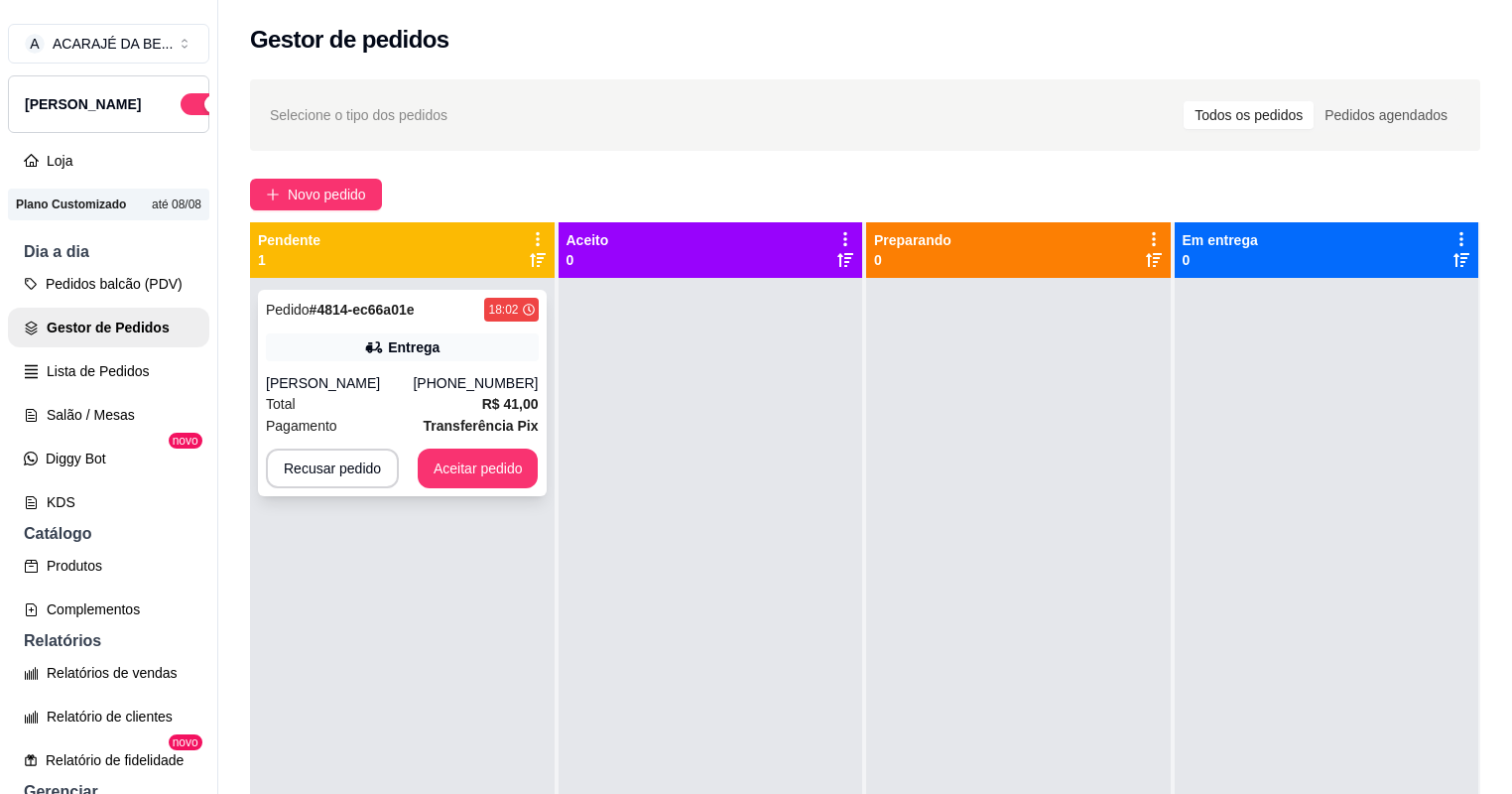 click on "Entrega" at bounding box center (402, 347) 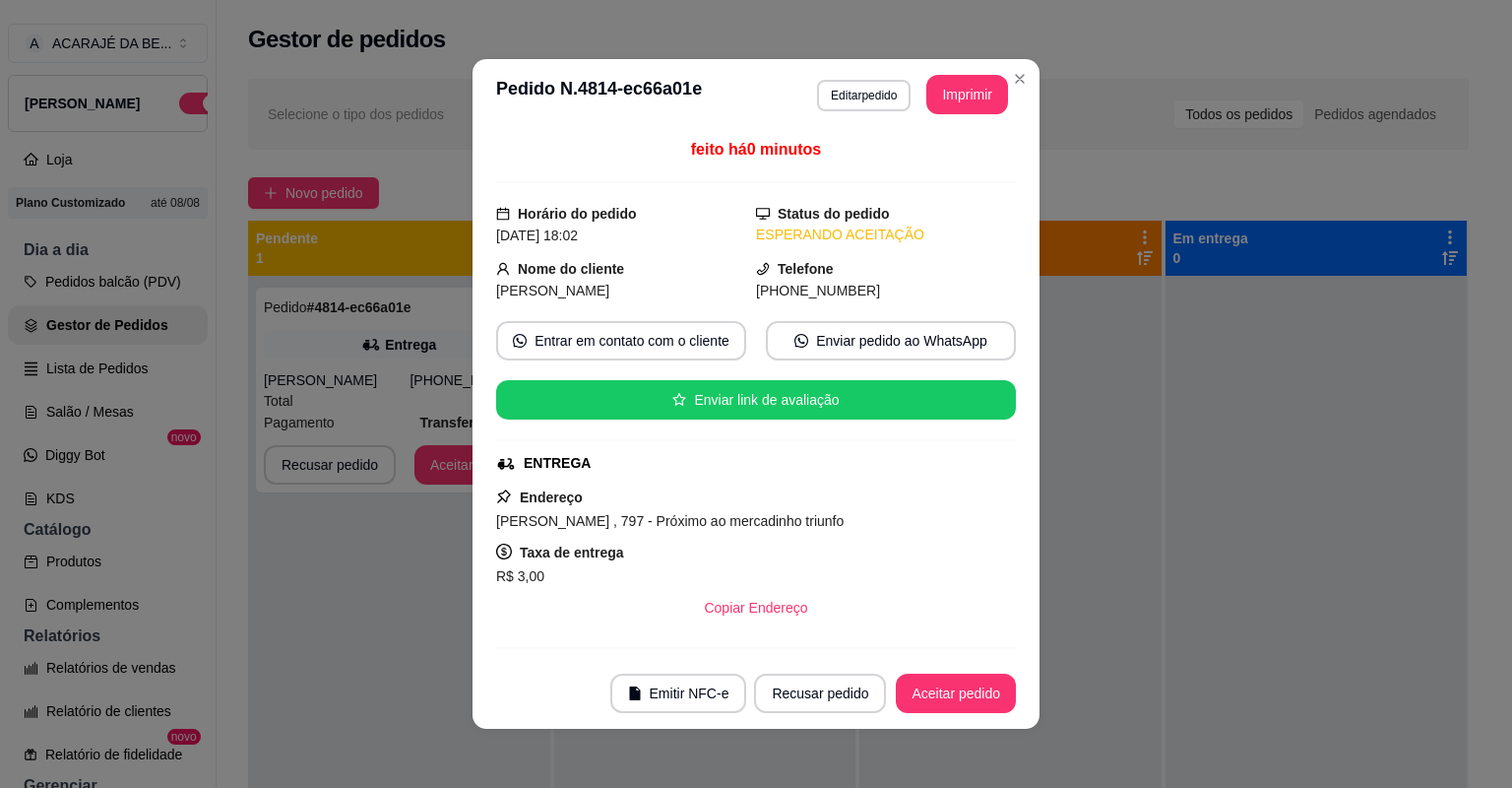 click on "**********" at bounding box center (756, 95) 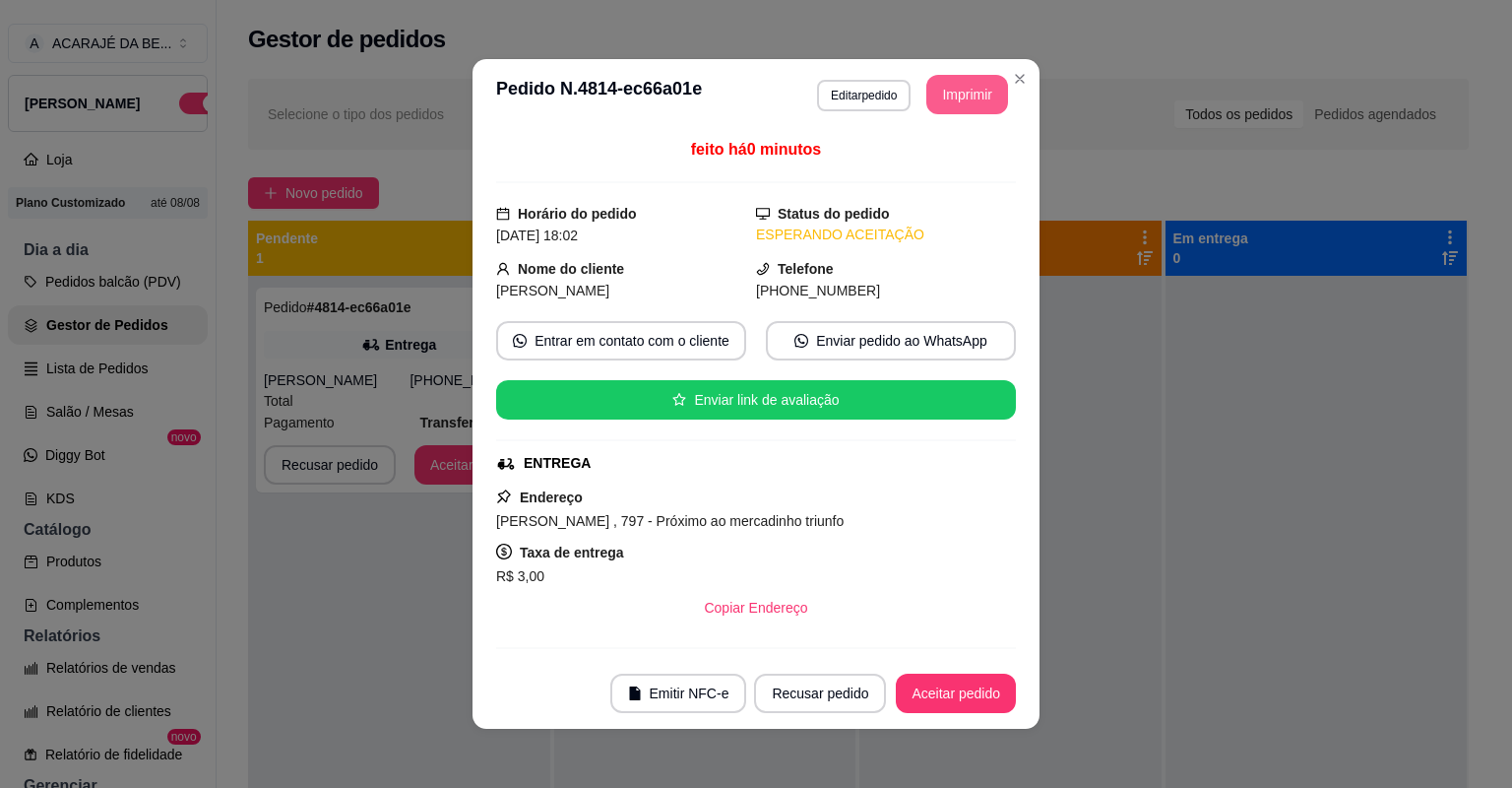 click on "**********" at bounding box center (913, 95) 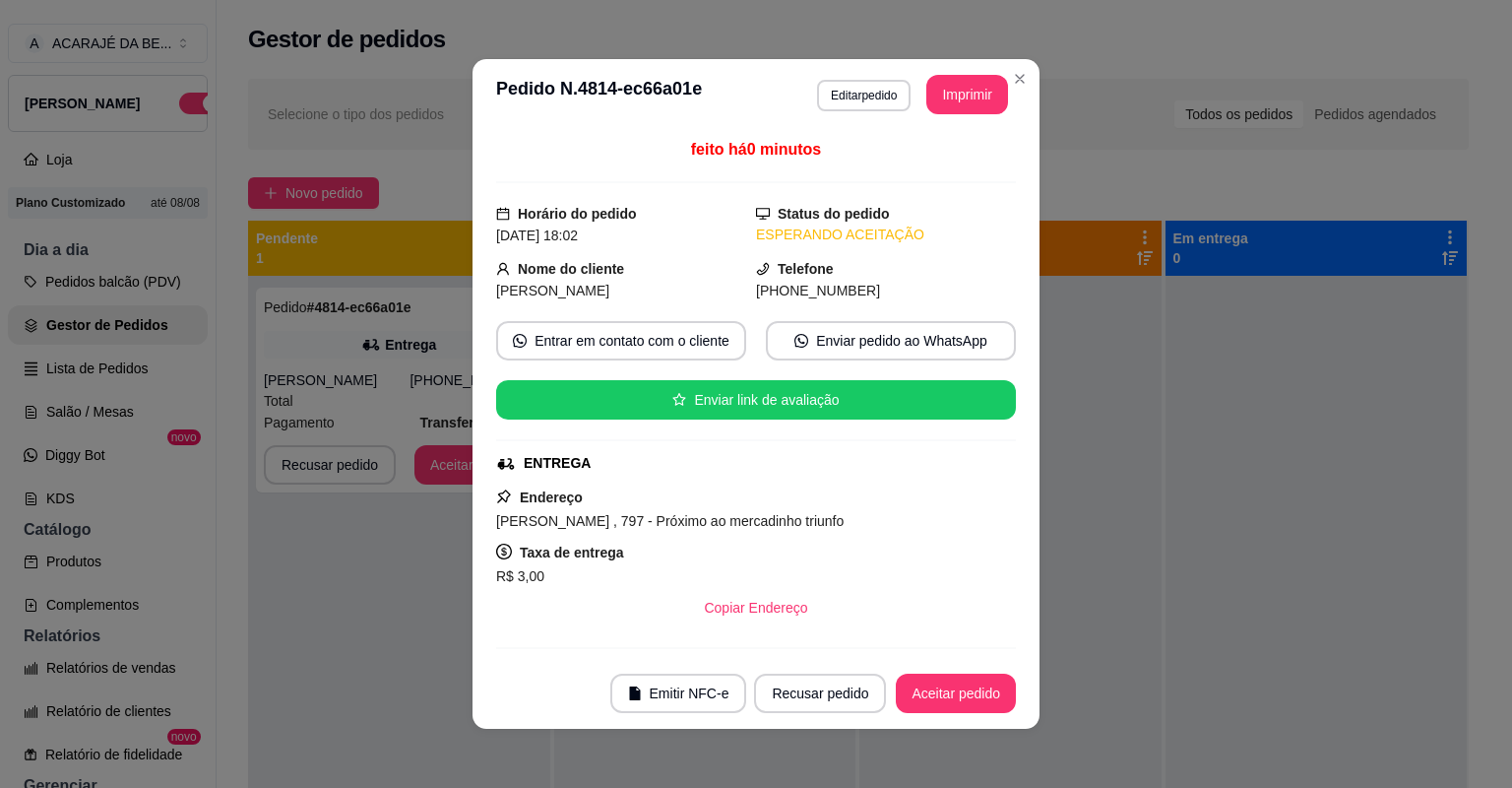 click on "**********" at bounding box center (756, 95) 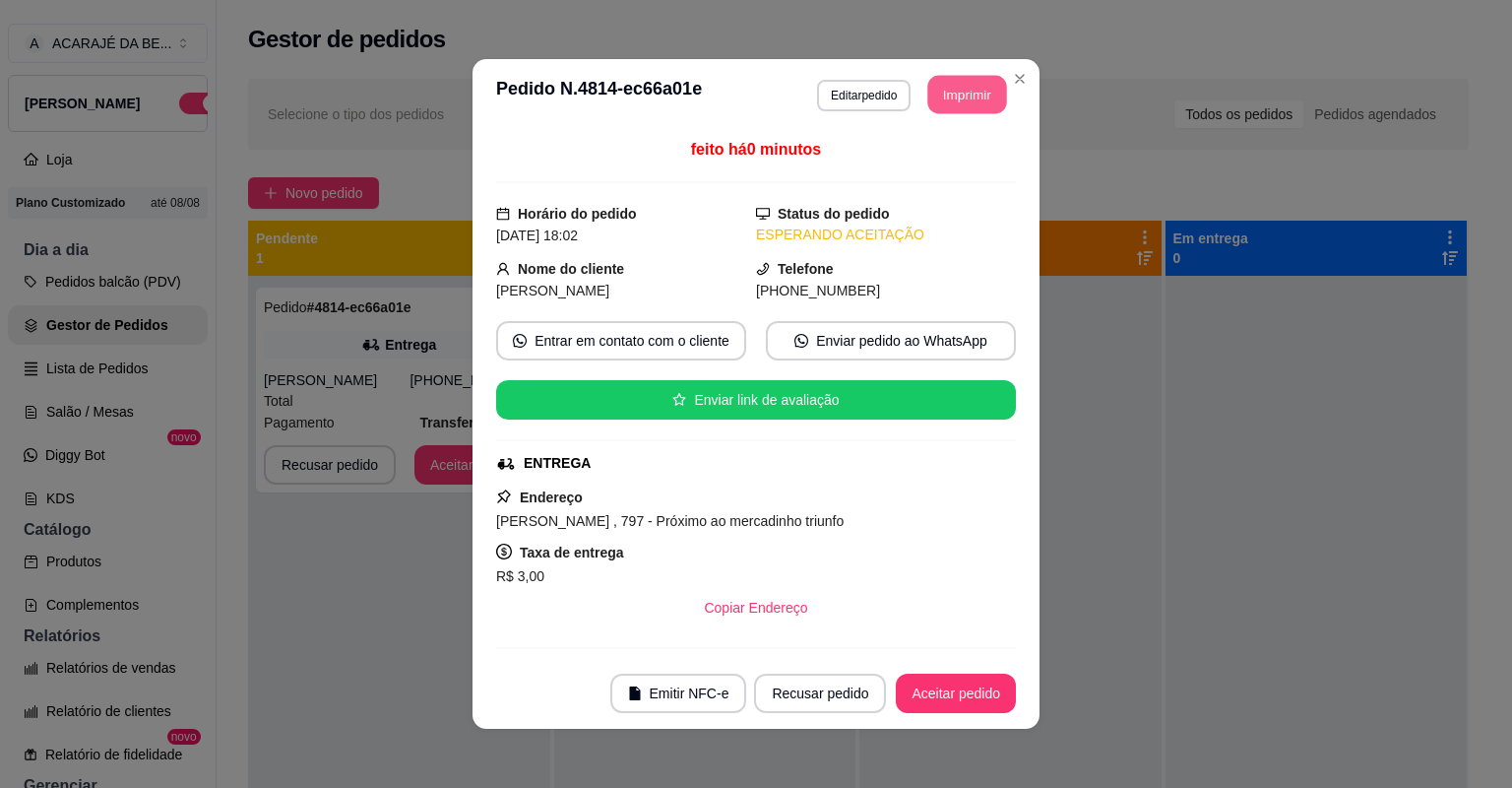 click on "Imprimir" at bounding box center (968, 95) 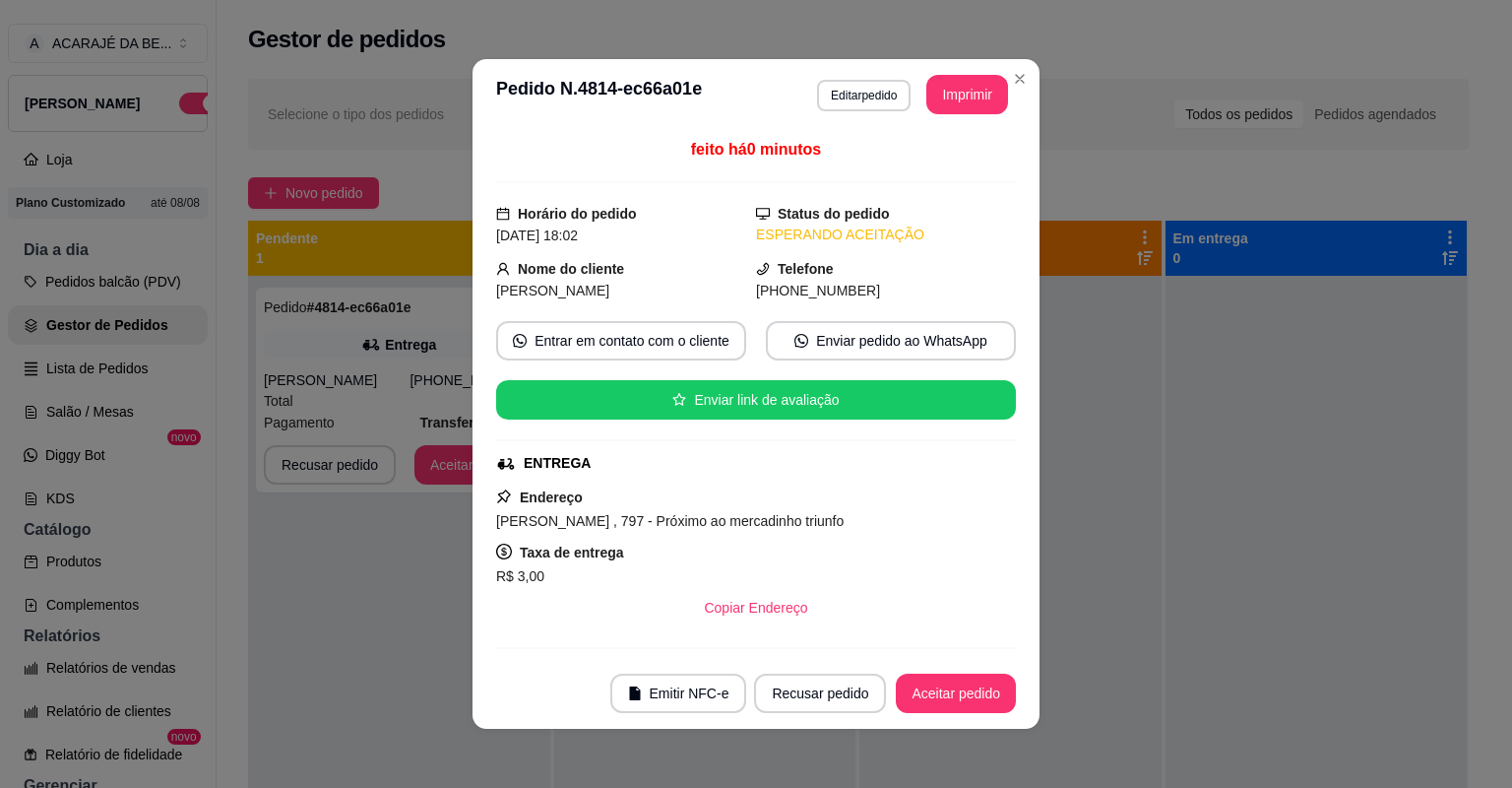 scroll, scrollTop: 0, scrollLeft: 0, axis: both 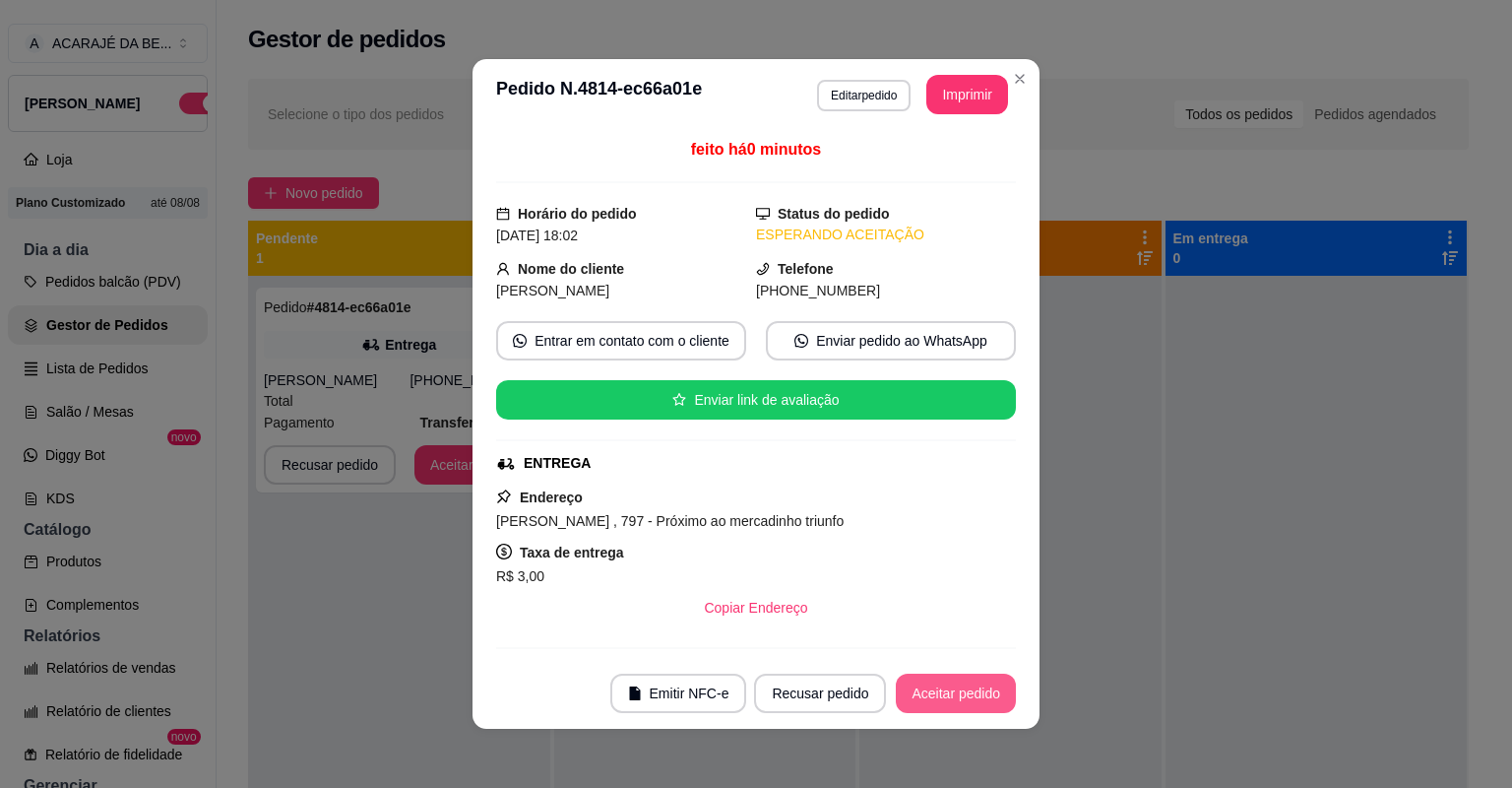 click on "Aceitar pedido" at bounding box center [956, 693] 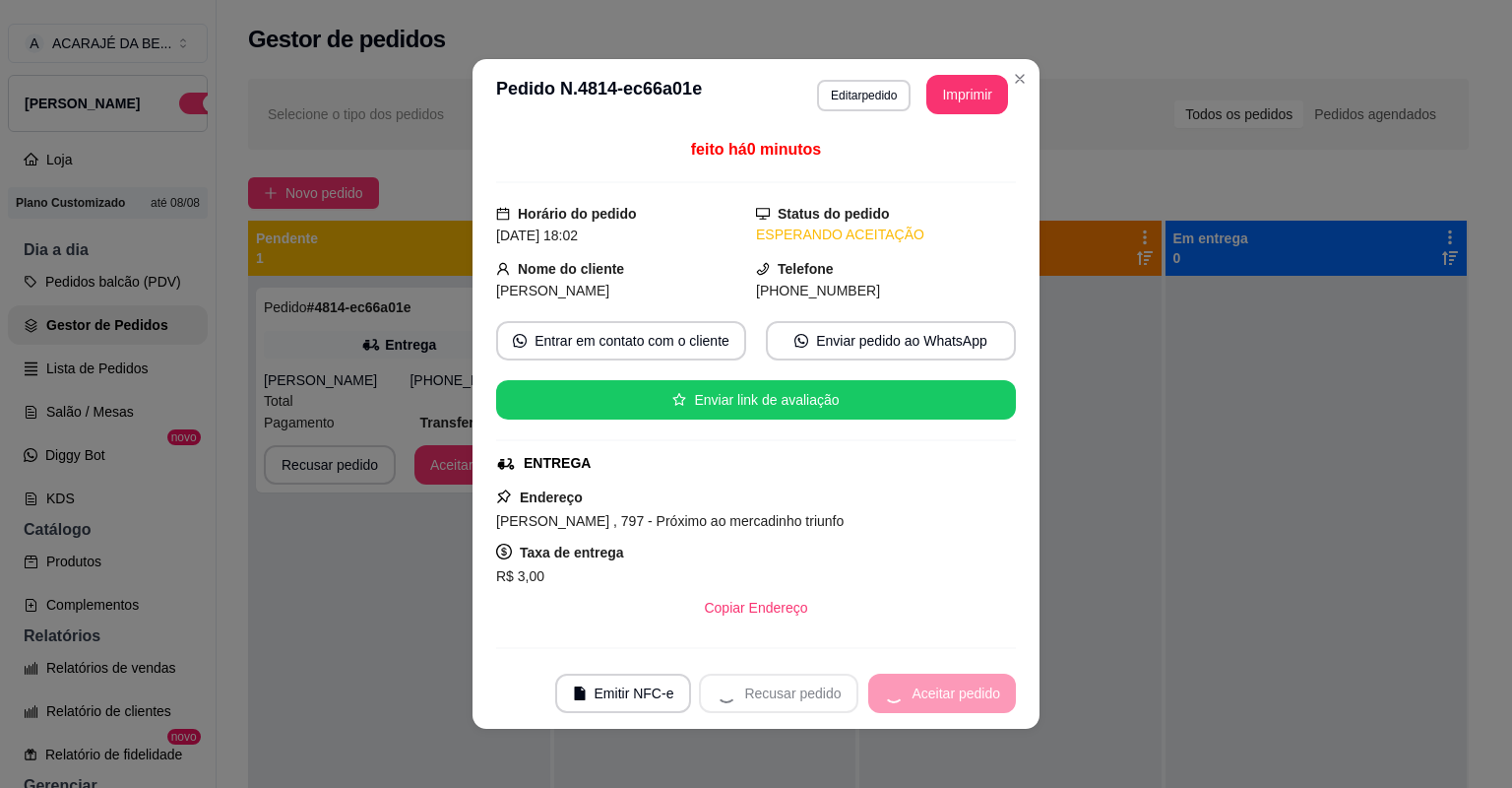click on "Recusar pedido Aceitar pedido" at bounding box center [857, 693] 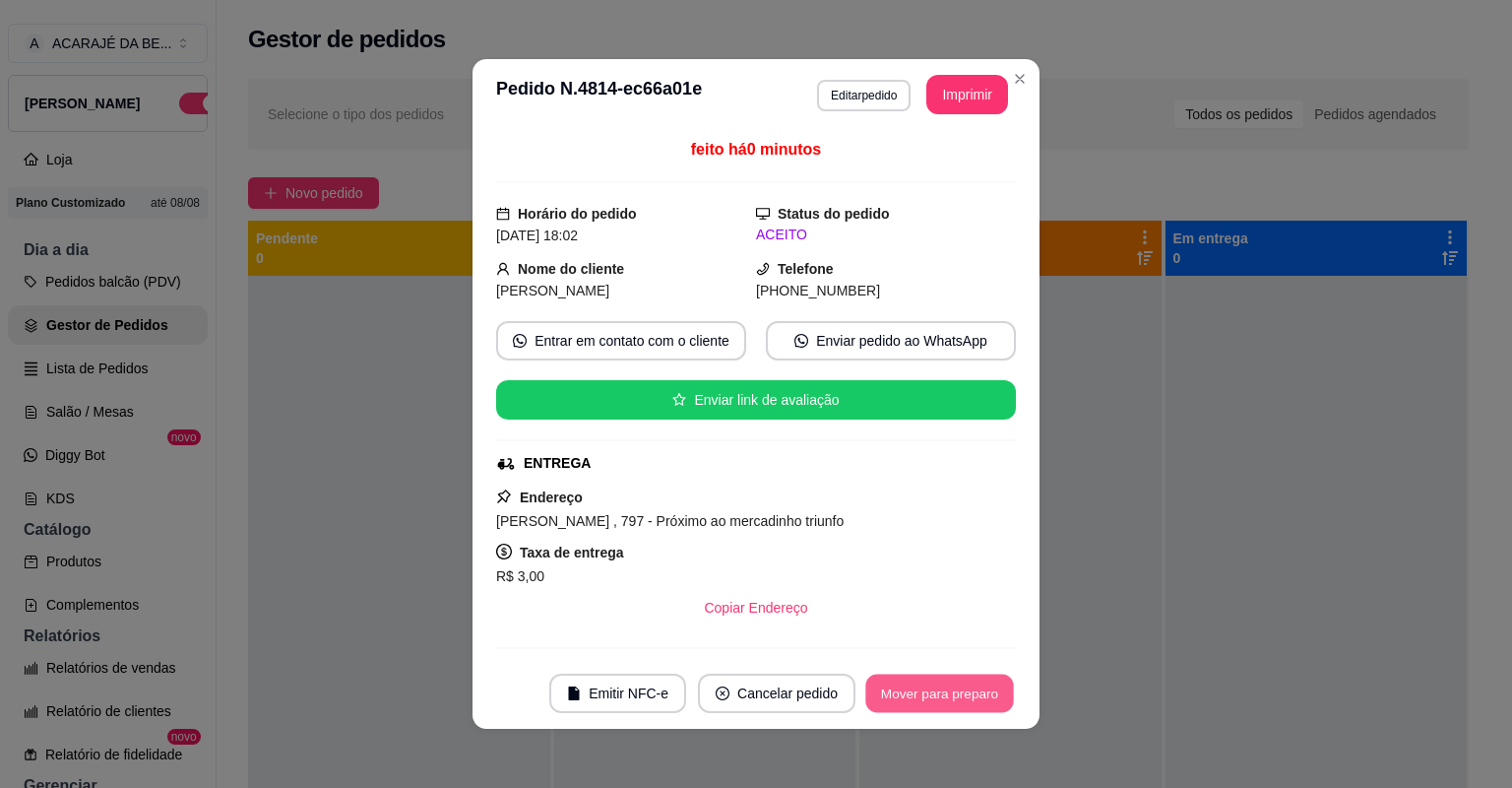 click on "Mover para preparo" at bounding box center (939, 693) 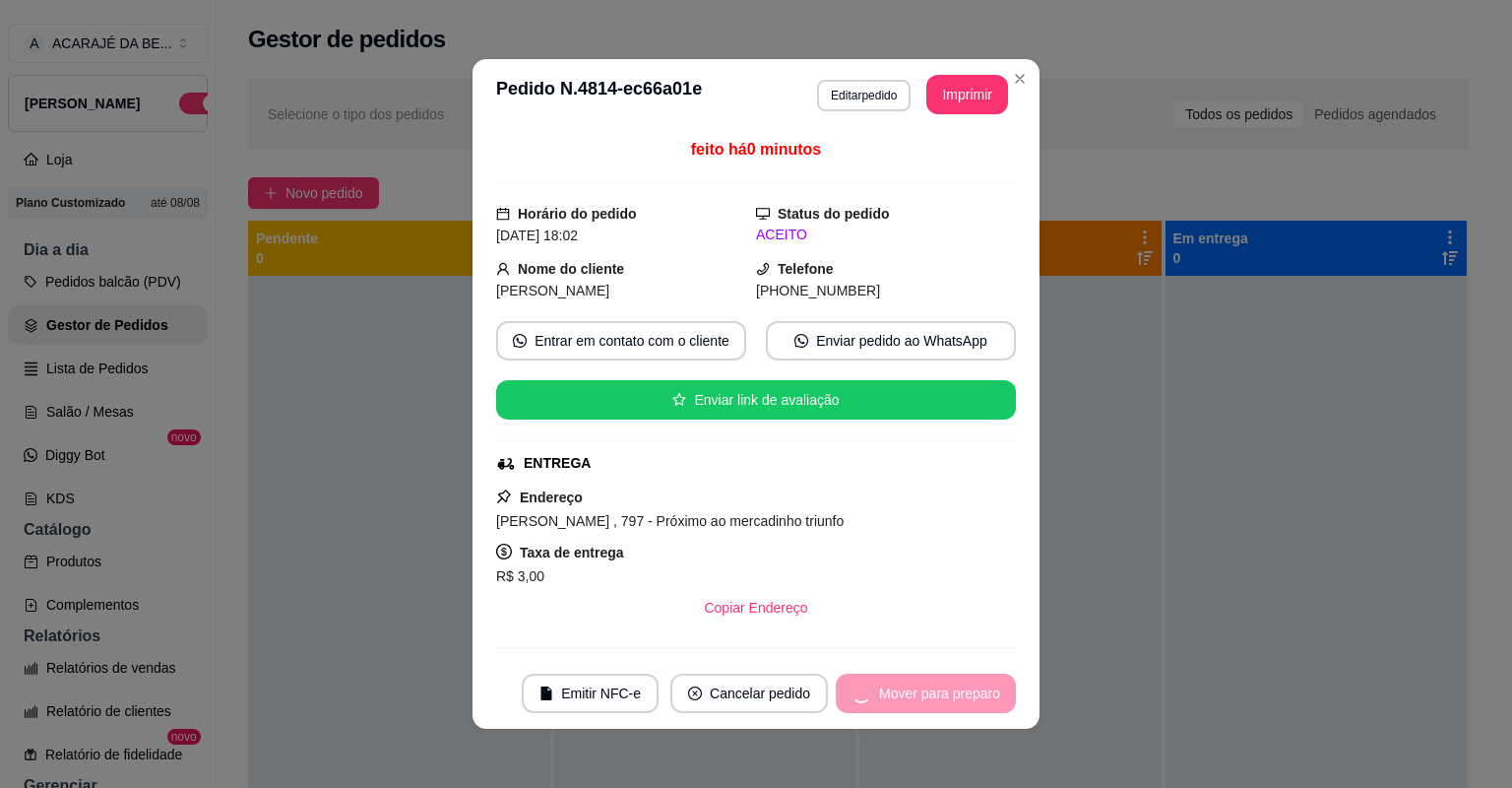 click on "Mover para preparo" at bounding box center (925, 693) 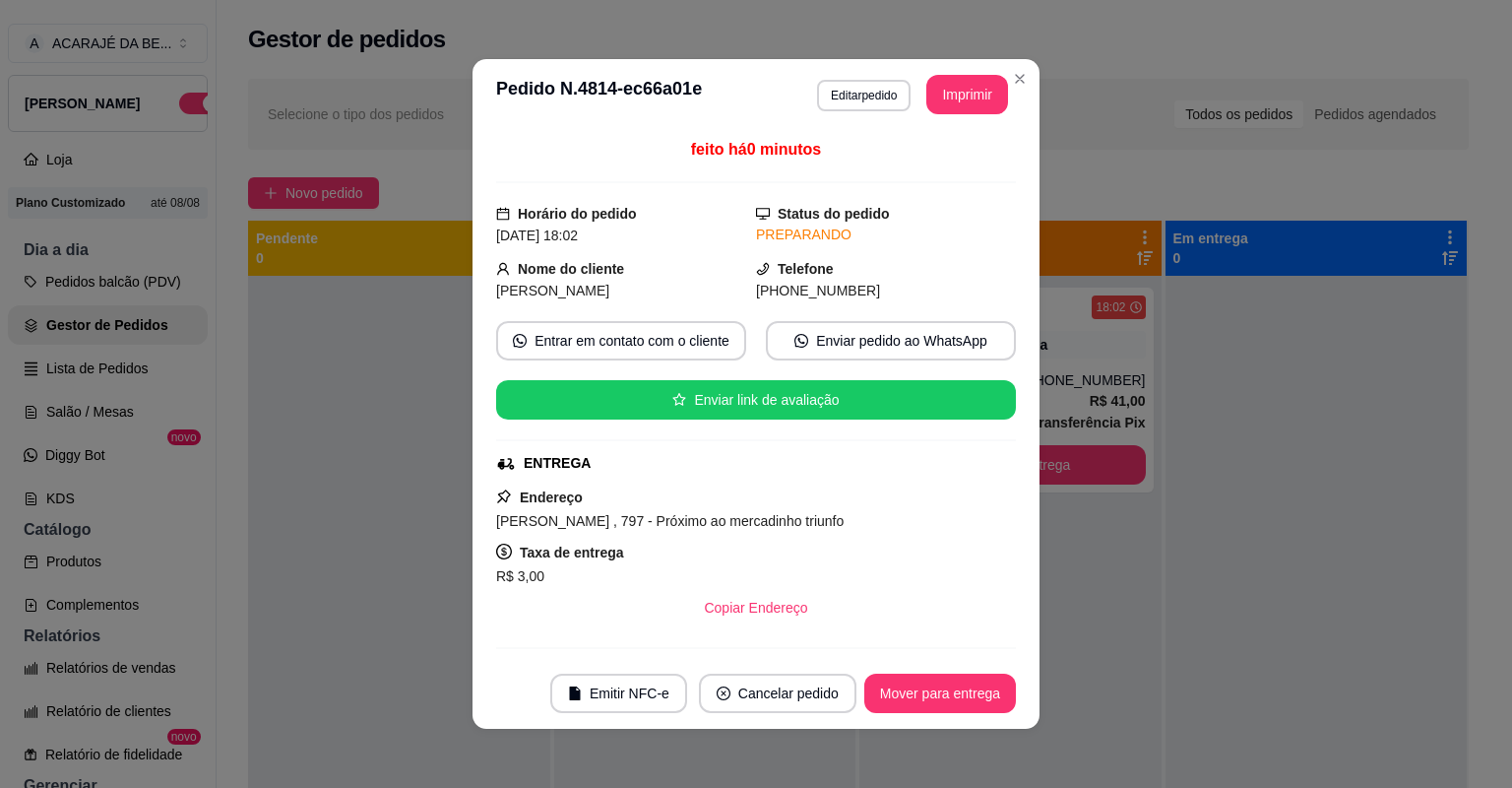 click on "Mover para entrega" at bounding box center (940, 693) 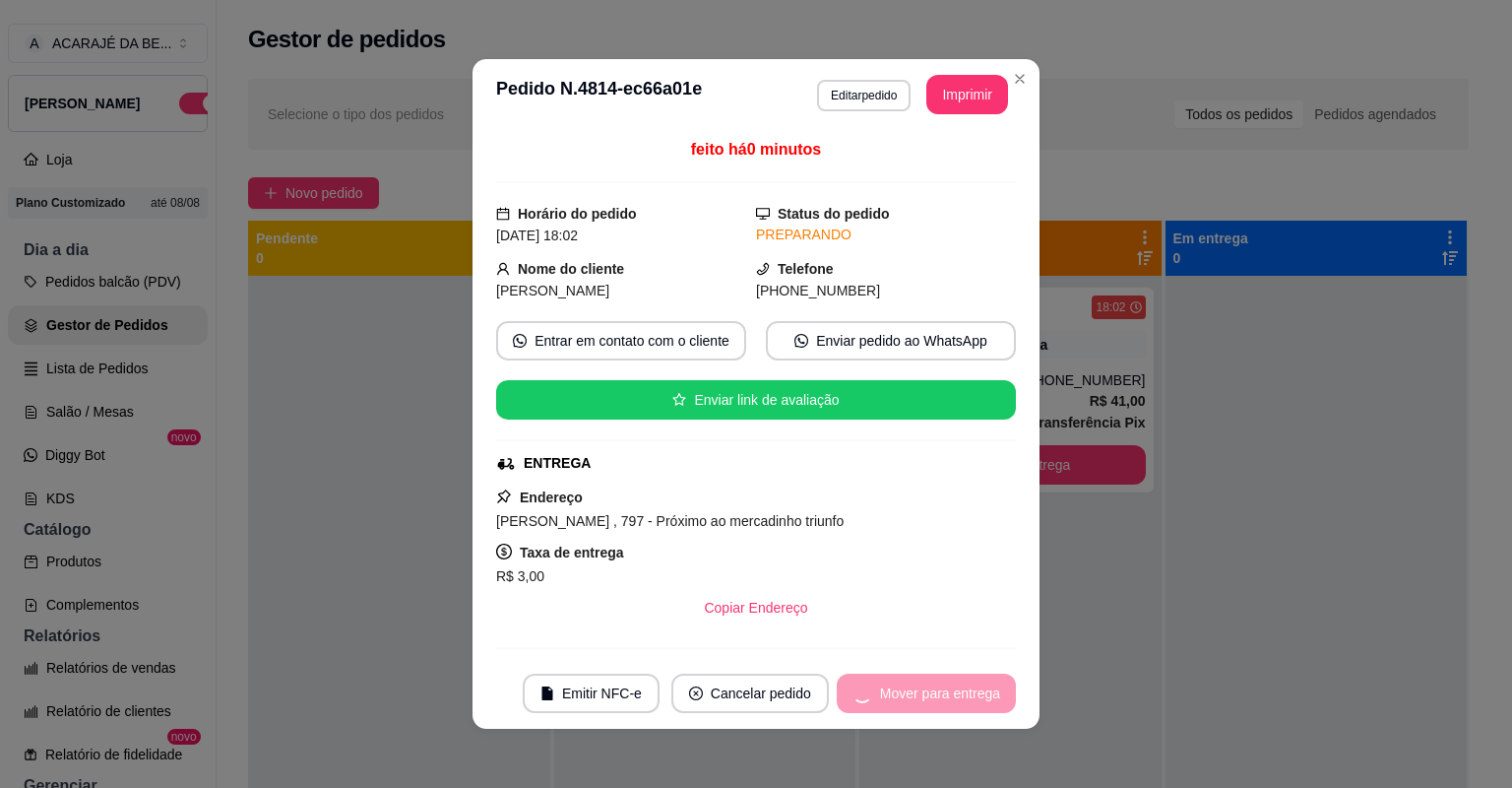 click on "Mover para entrega" at bounding box center (926, 693) 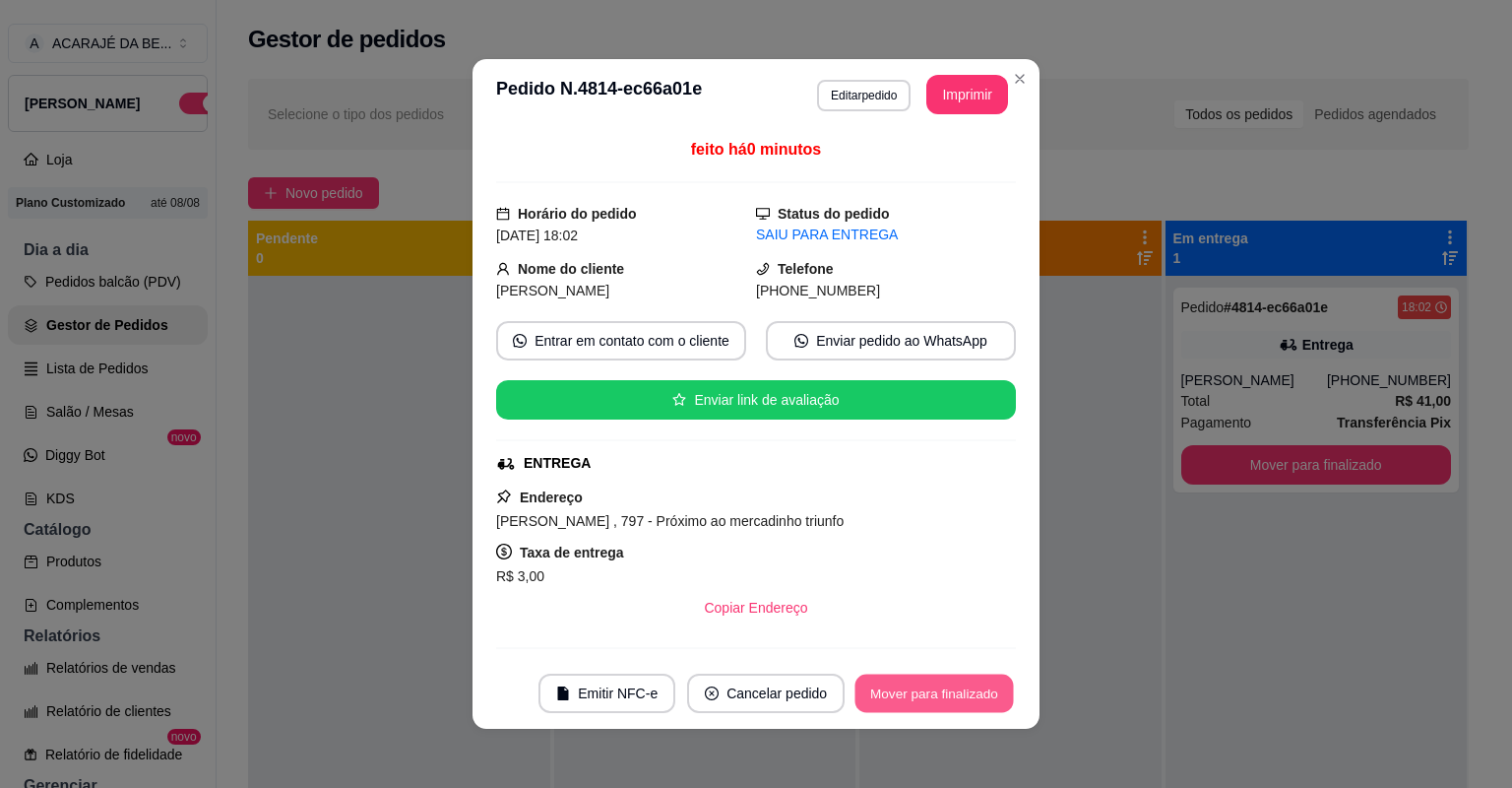 click on "Mover para finalizado" at bounding box center [934, 693] 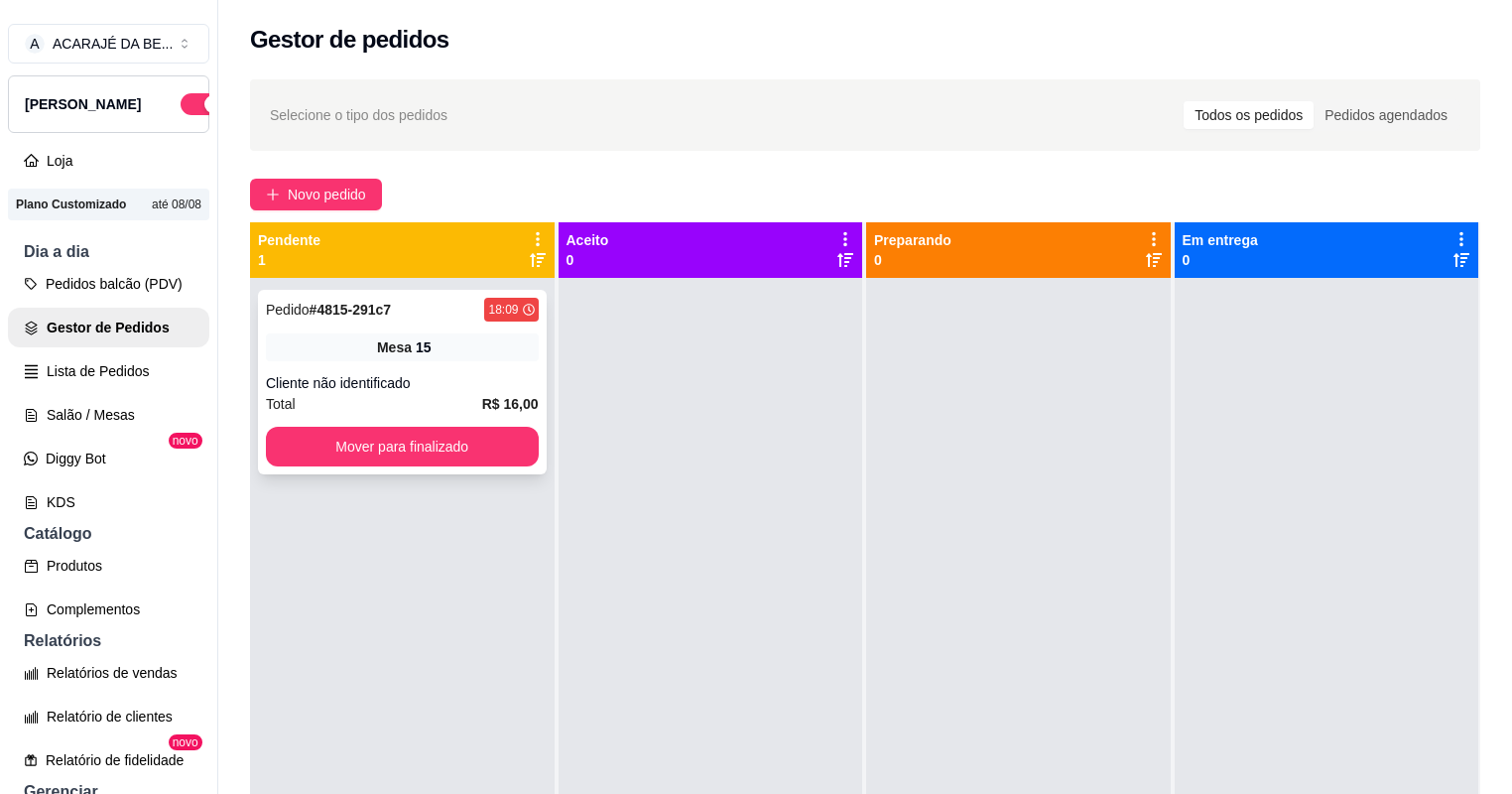 click on "Mesa 15" at bounding box center (402, 347) 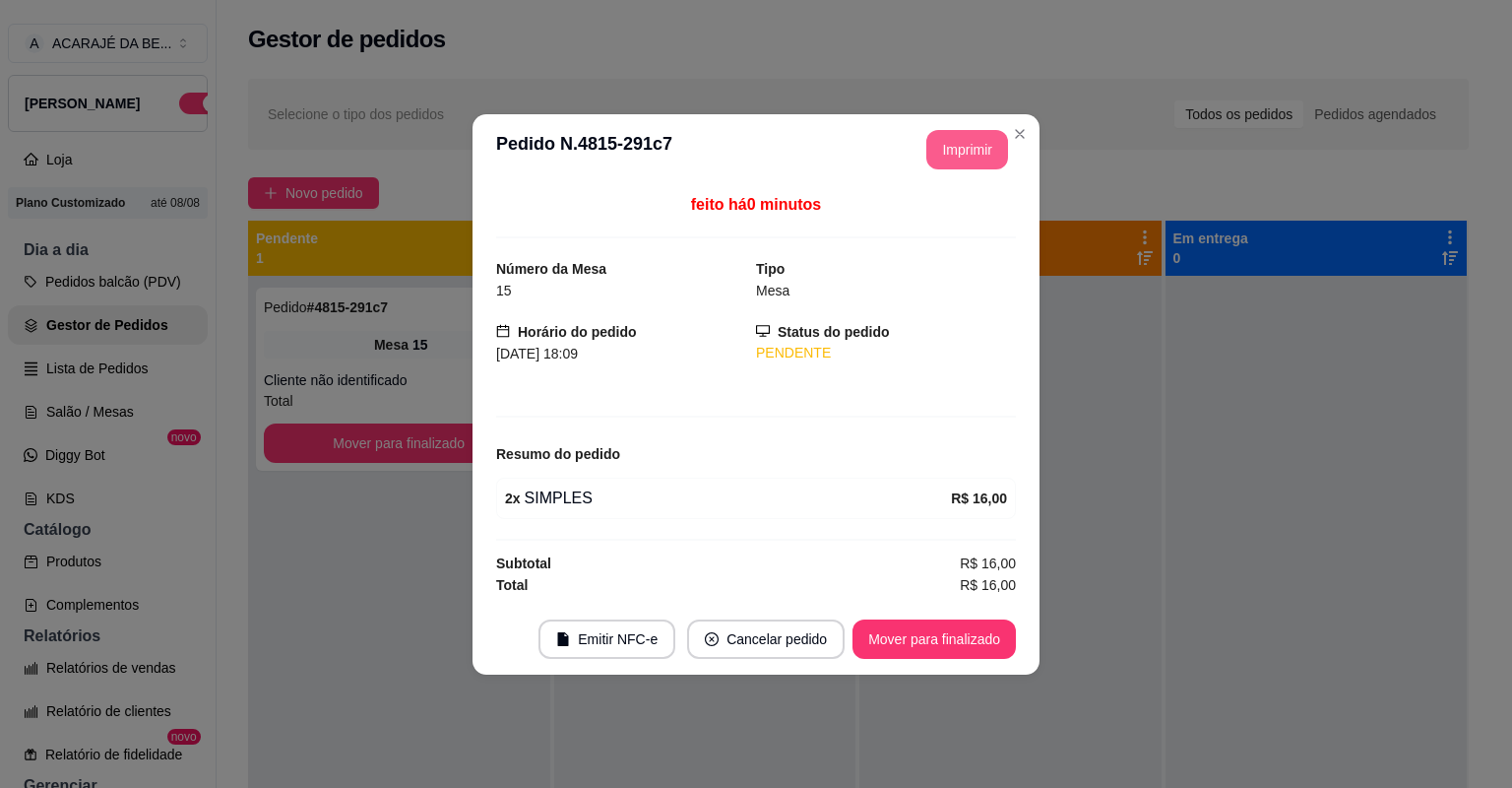 click on "Imprimir" at bounding box center (967, 150) 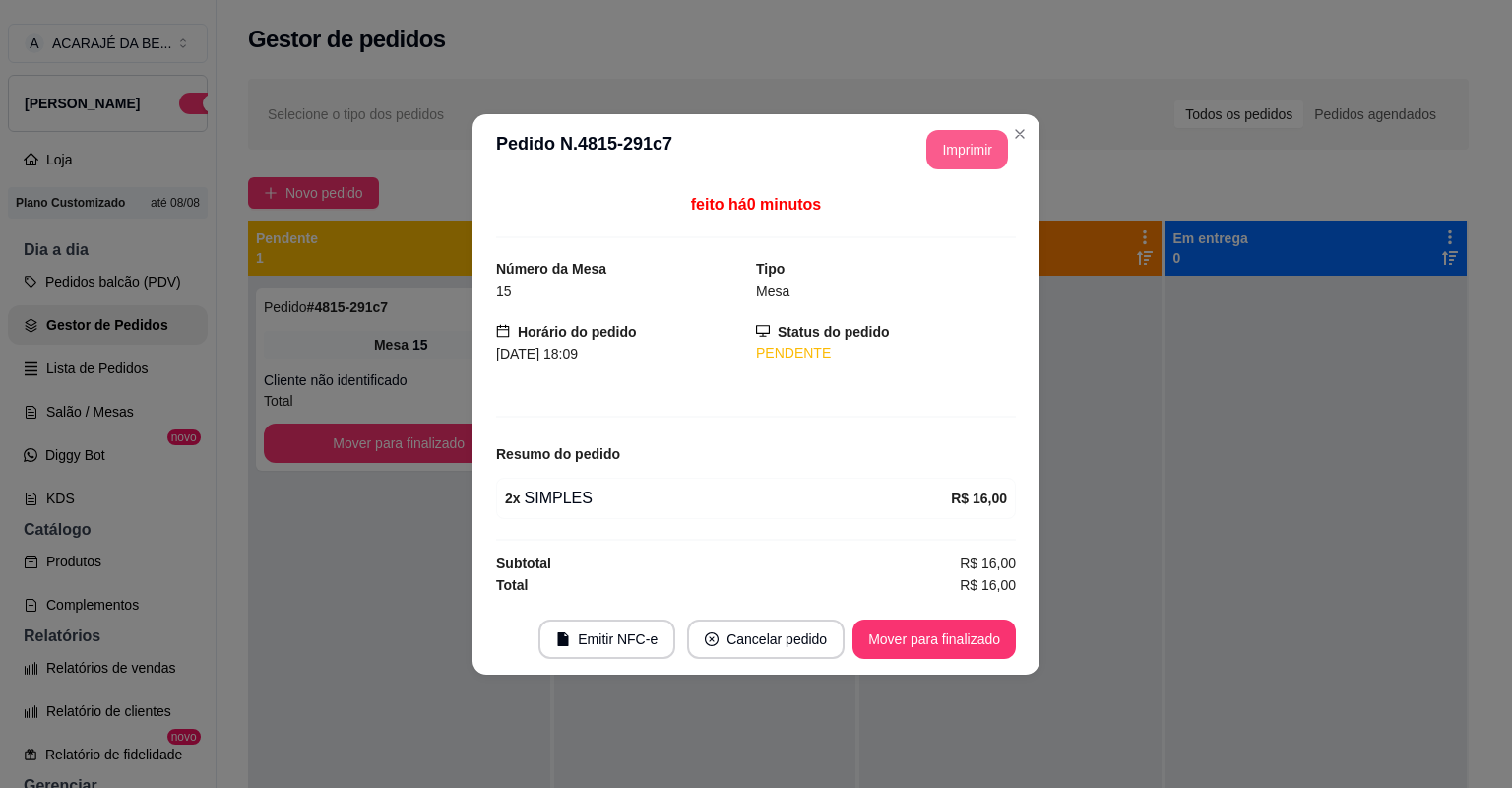 scroll, scrollTop: 0, scrollLeft: 0, axis: both 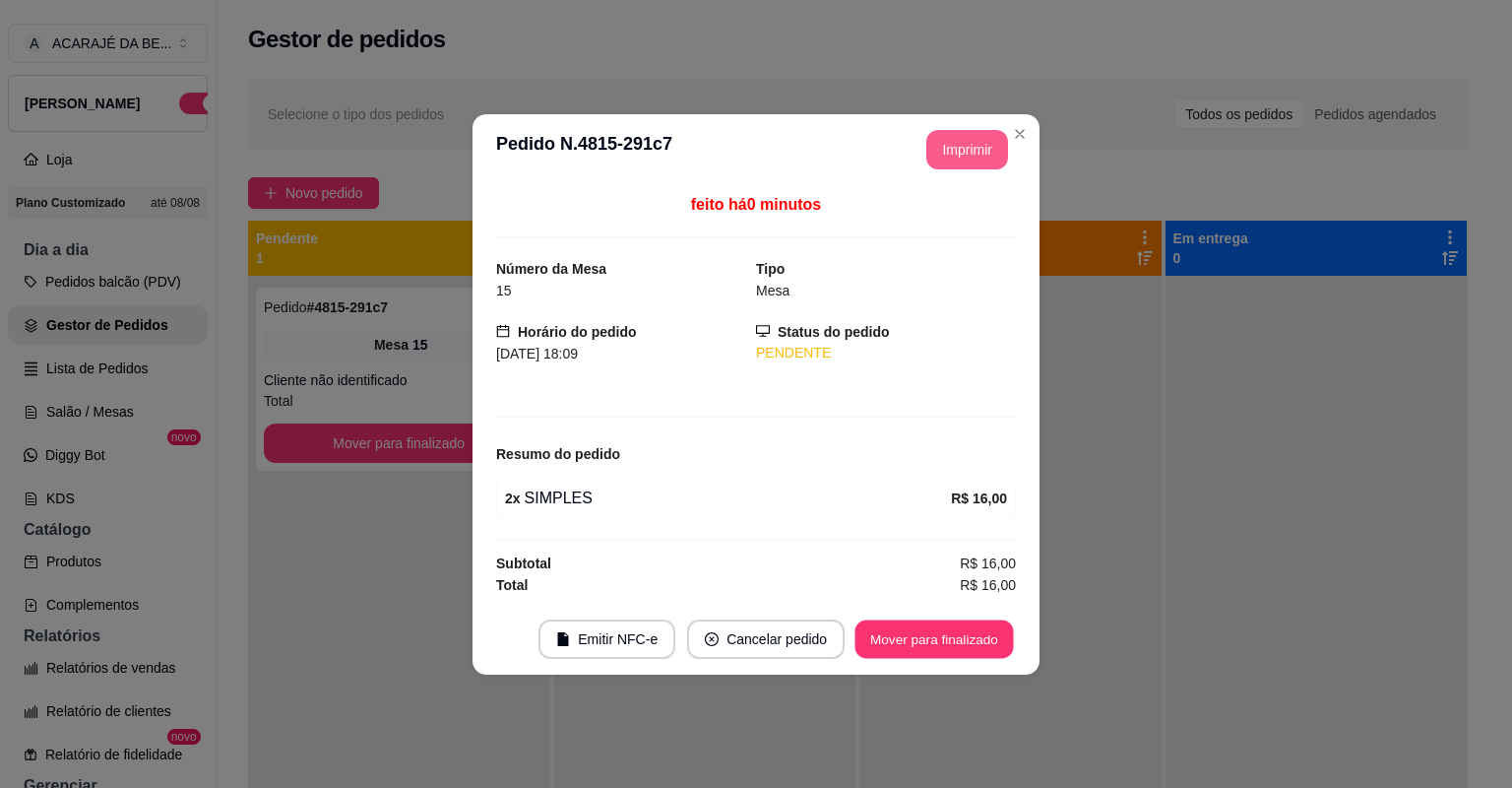 click on "Mover para finalizado" at bounding box center (934, 638) 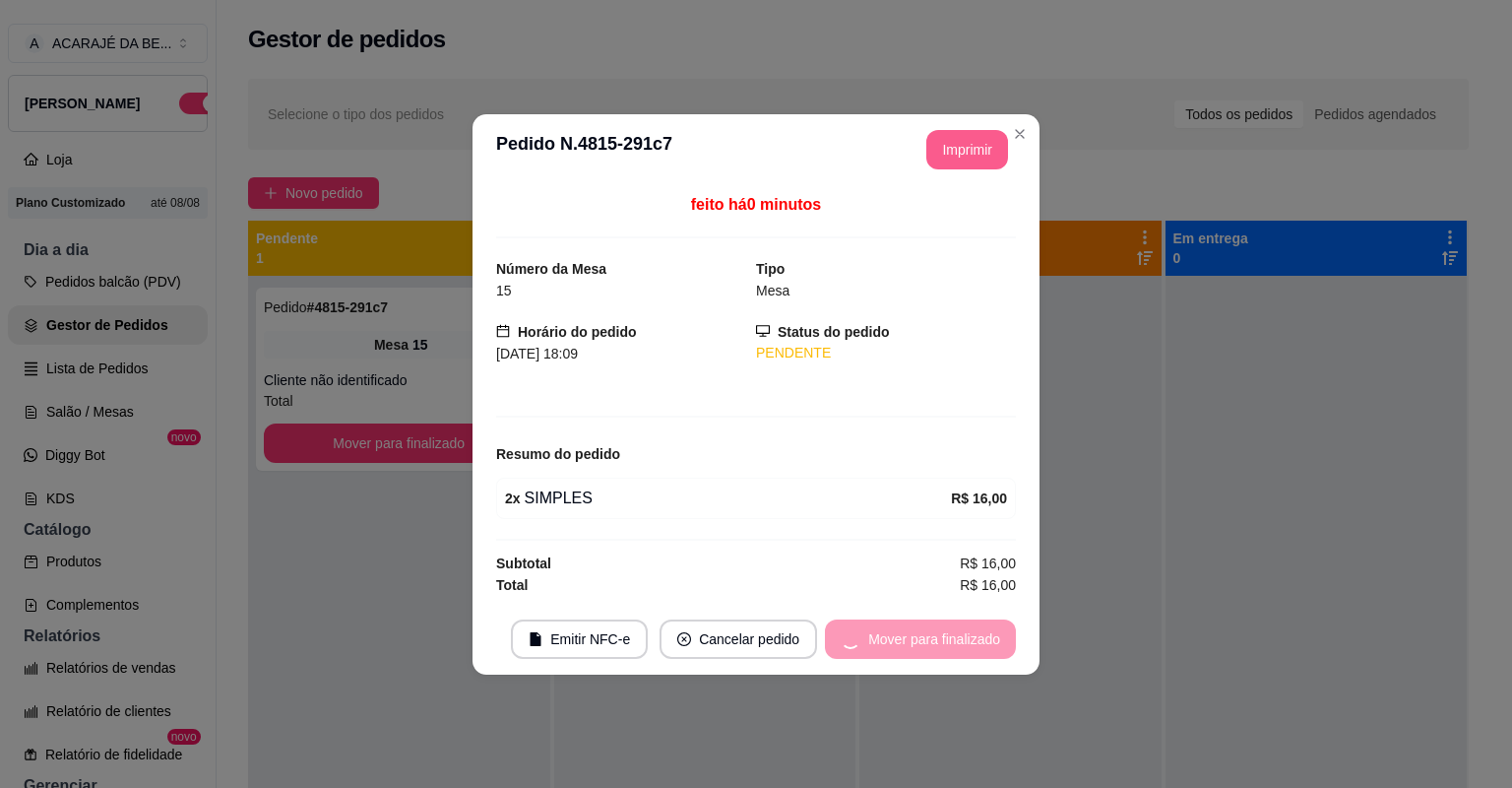 click on "Mover para finalizado" at bounding box center (920, 639) 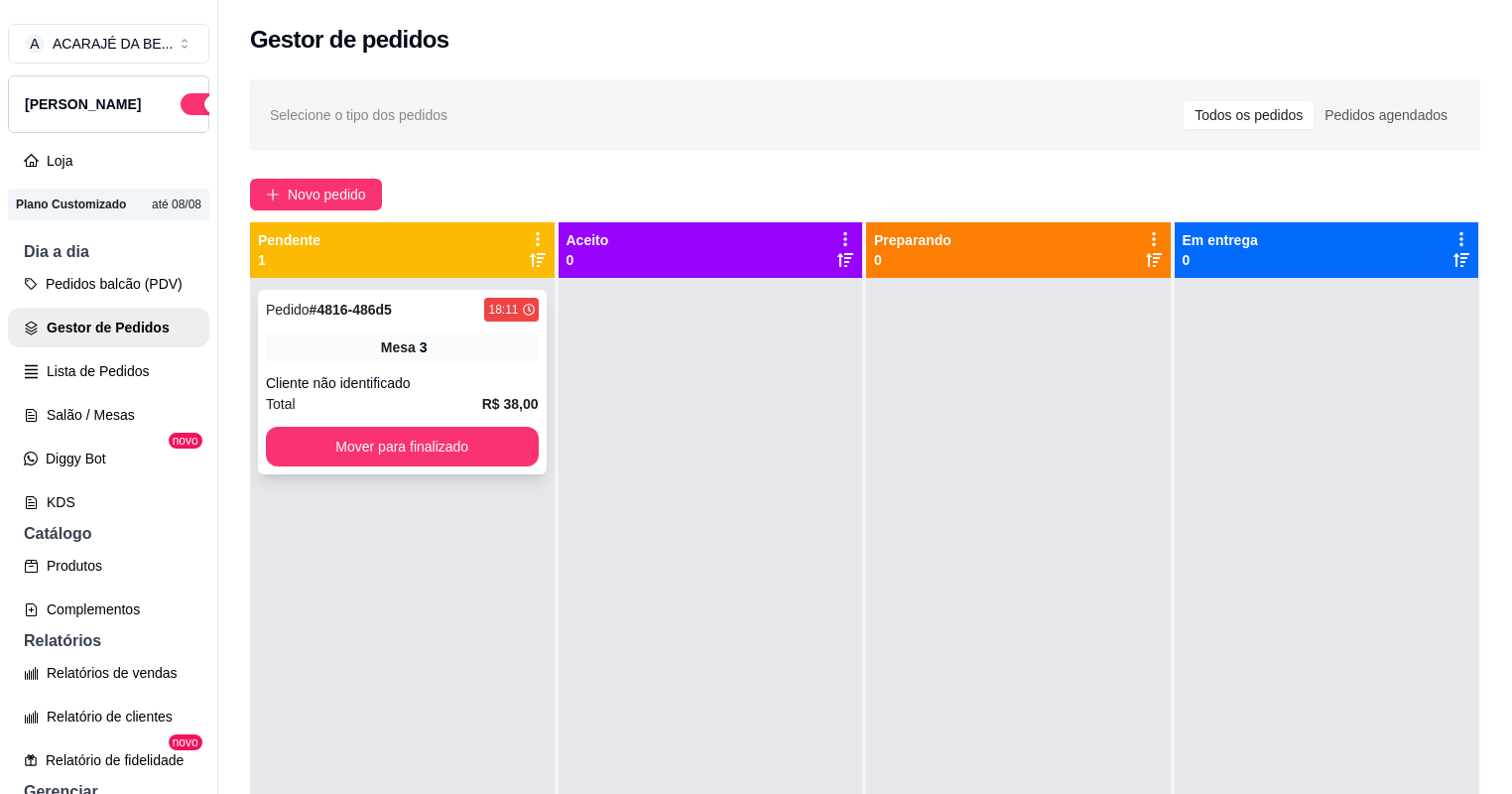 click on "Pedido  # 4816-486d5 18:11 Mesa 3 Cliente não identificado Total R$ 38,00 Mover para finalizado" at bounding box center [402, 382] 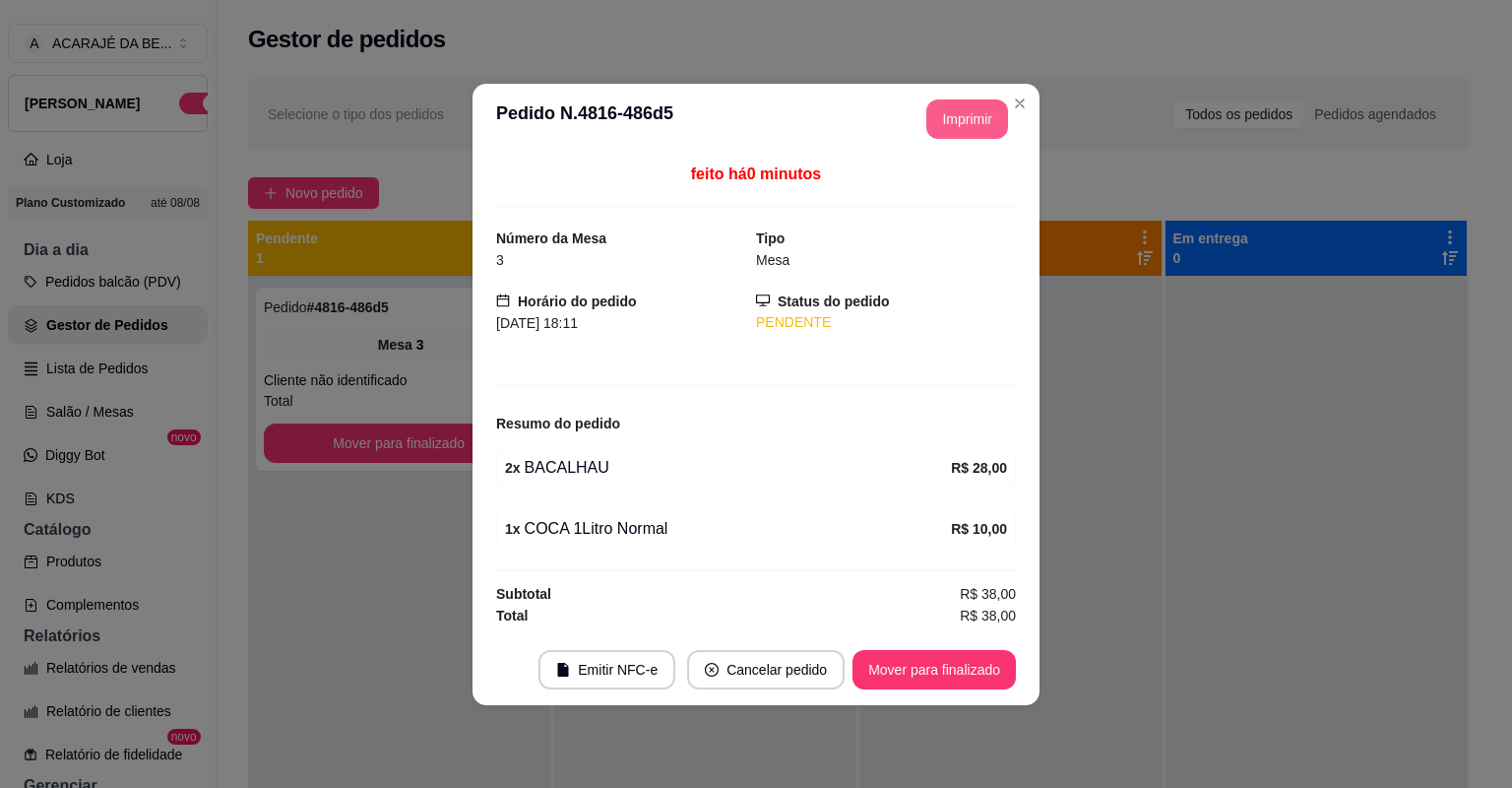 click on "Imprimir" at bounding box center (967, 119) 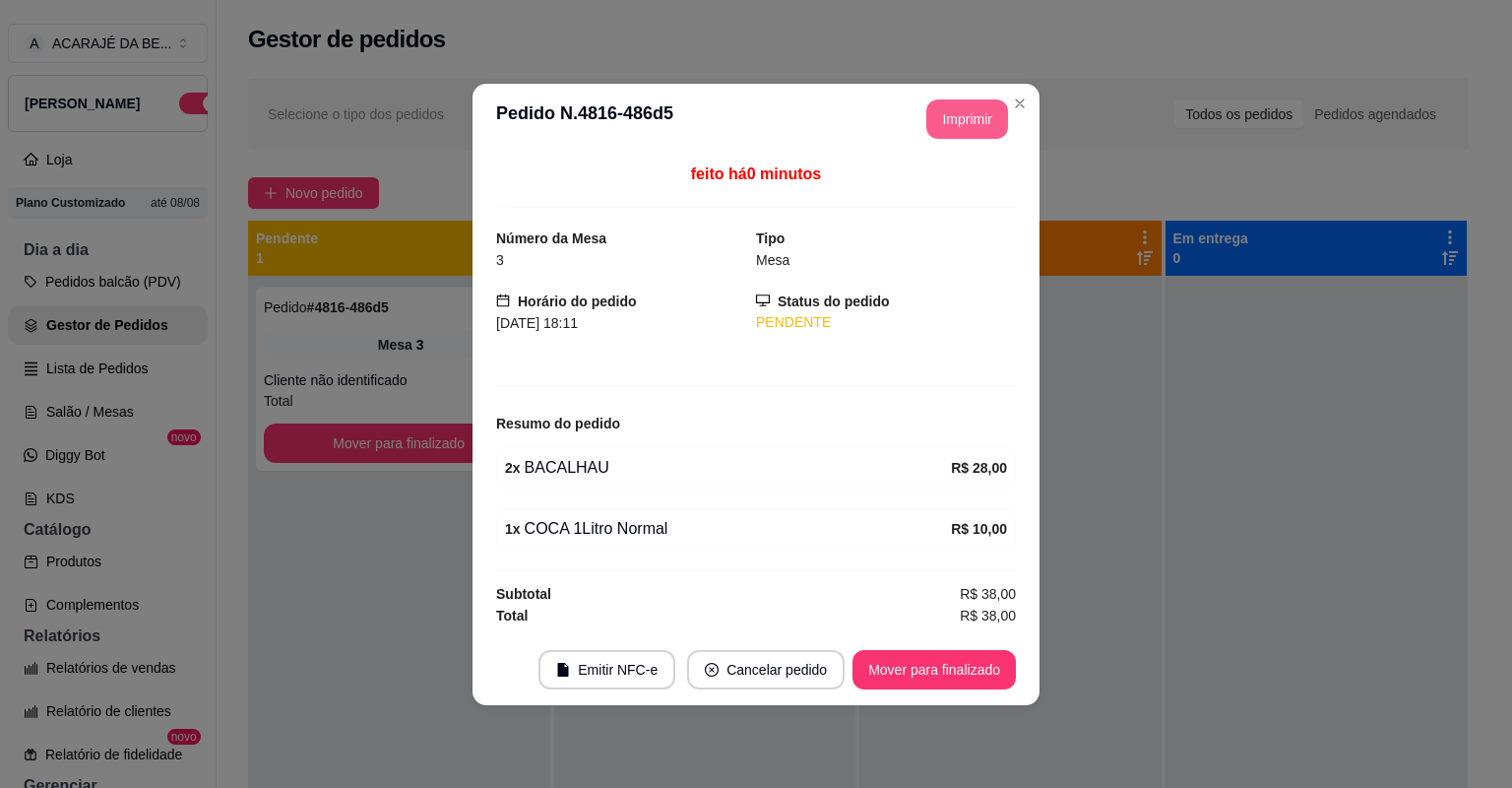 scroll, scrollTop: 0, scrollLeft: 0, axis: both 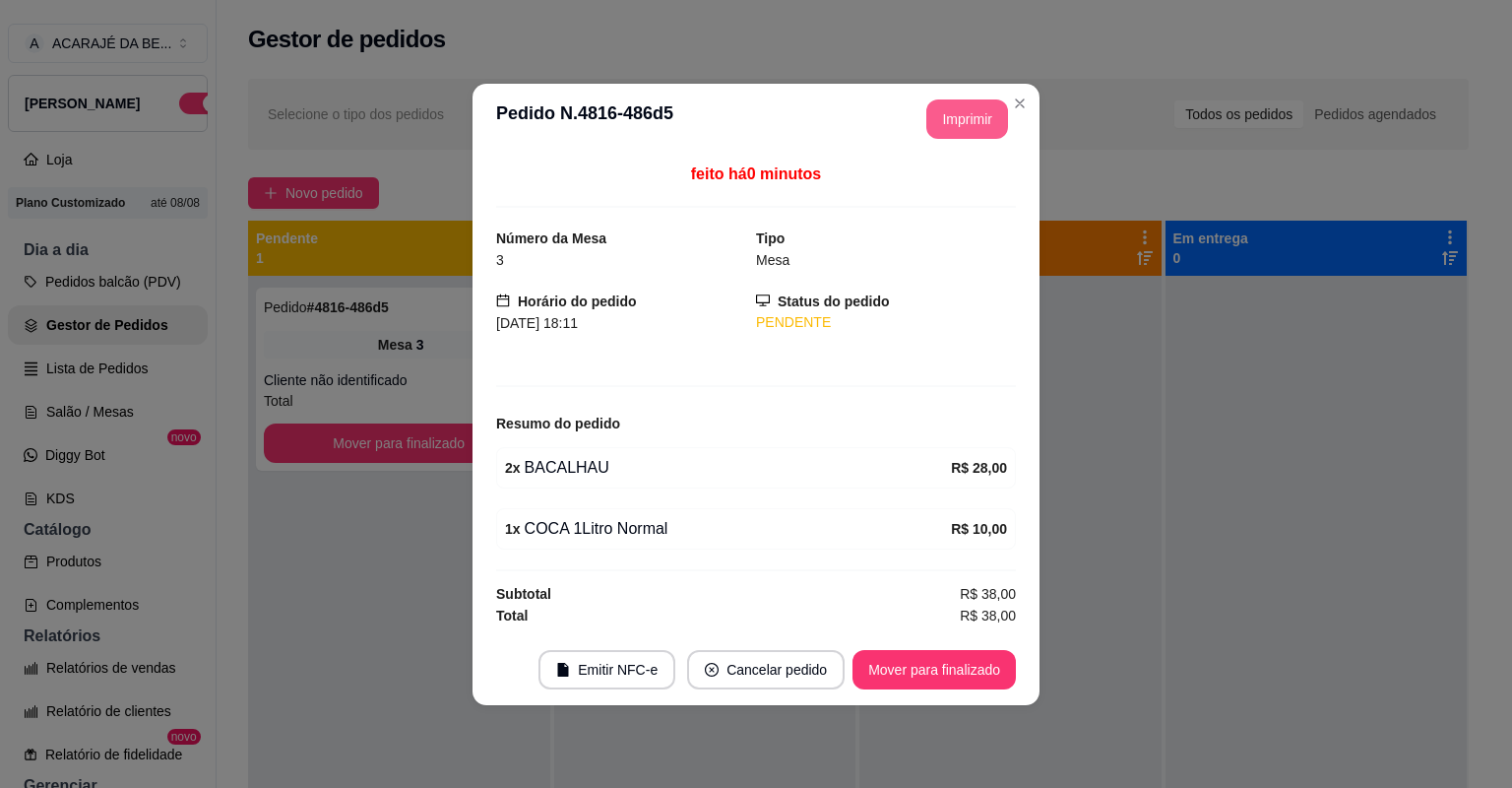 click on "Mover para finalizado" at bounding box center [934, 670] 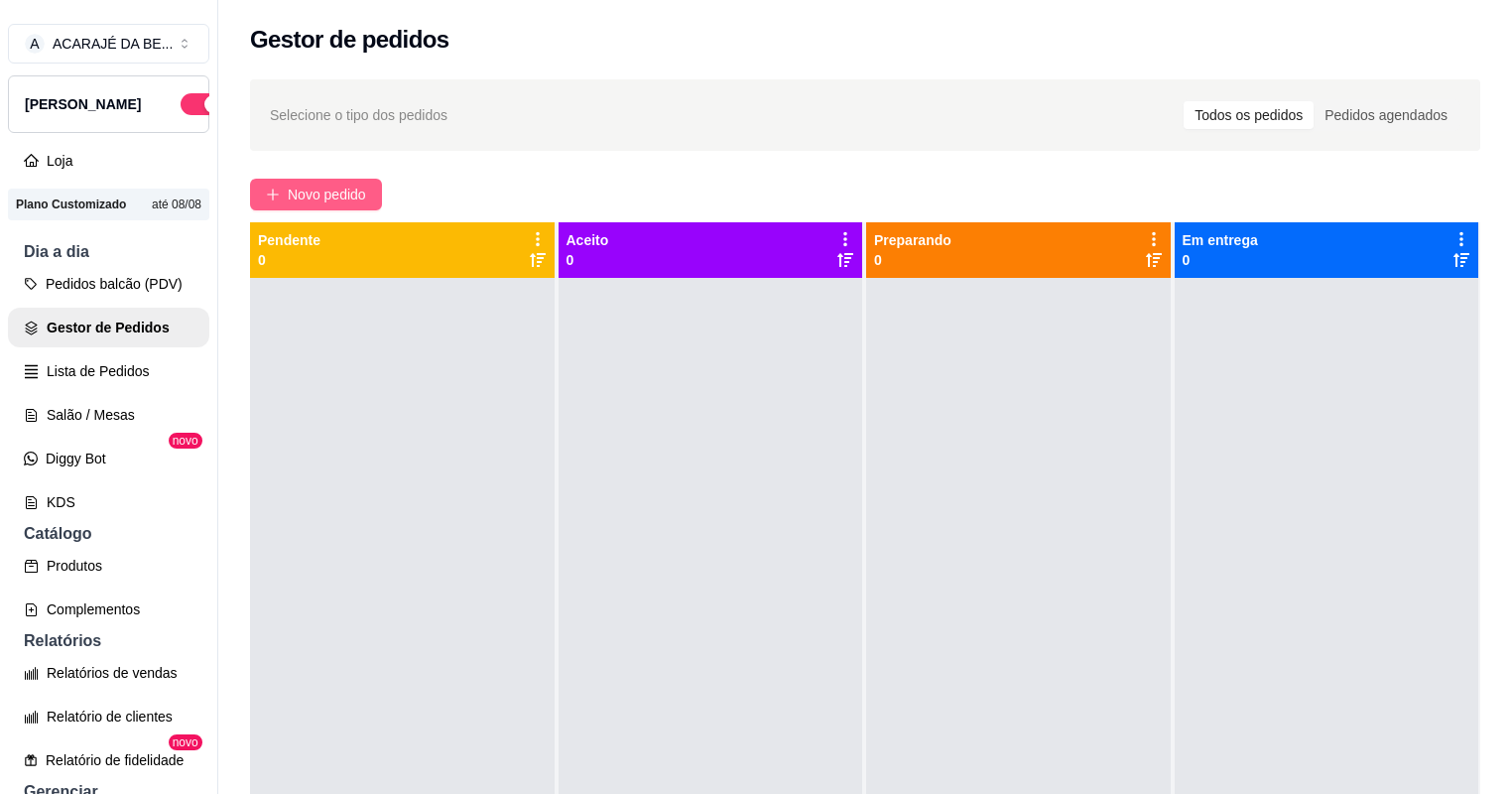 click on "Novo pedido" at bounding box center [326, 195] 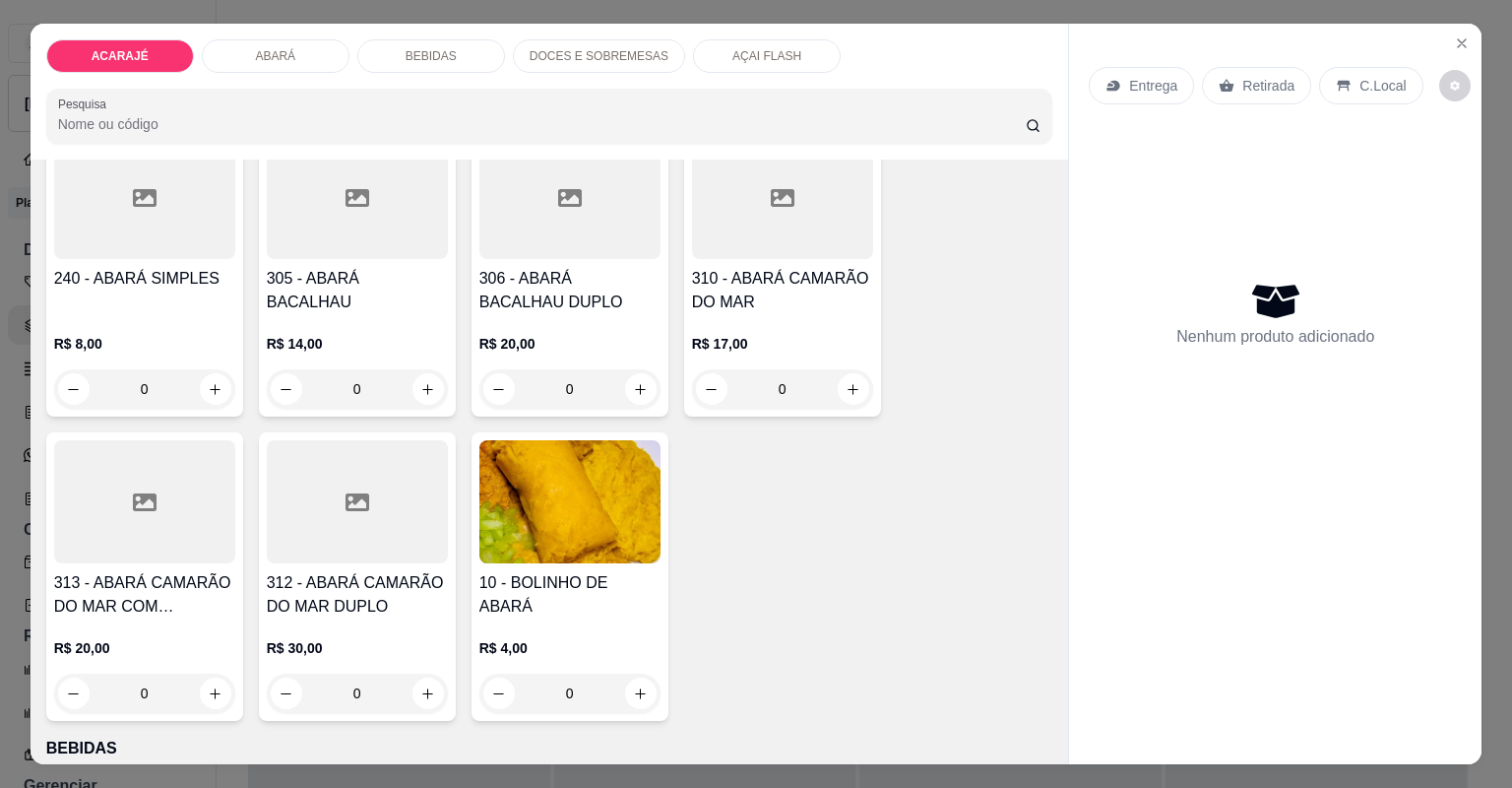 scroll, scrollTop: 788, scrollLeft: 0, axis: vertical 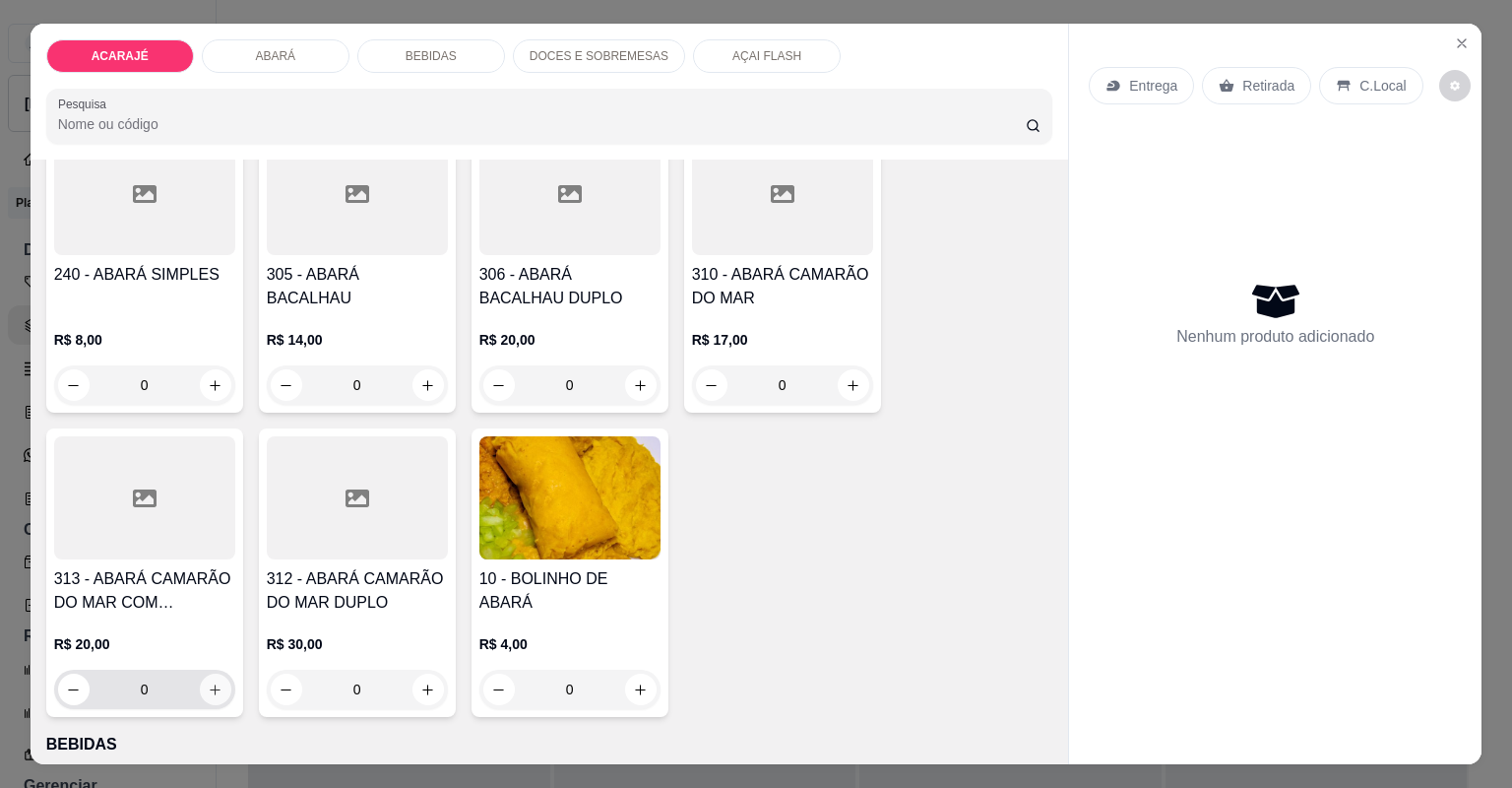 click 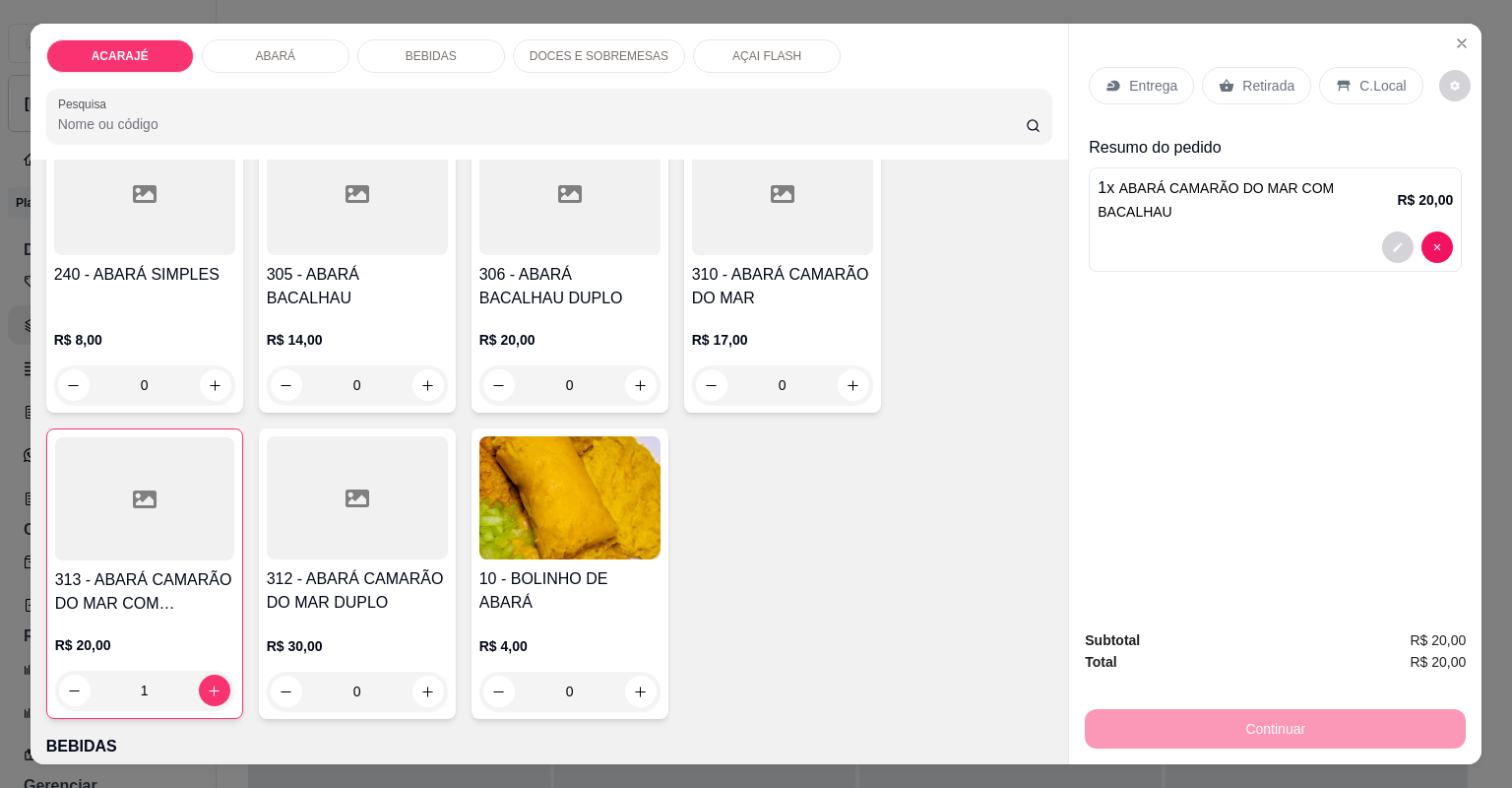 click on "Retirada" at bounding box center (1256, 86) 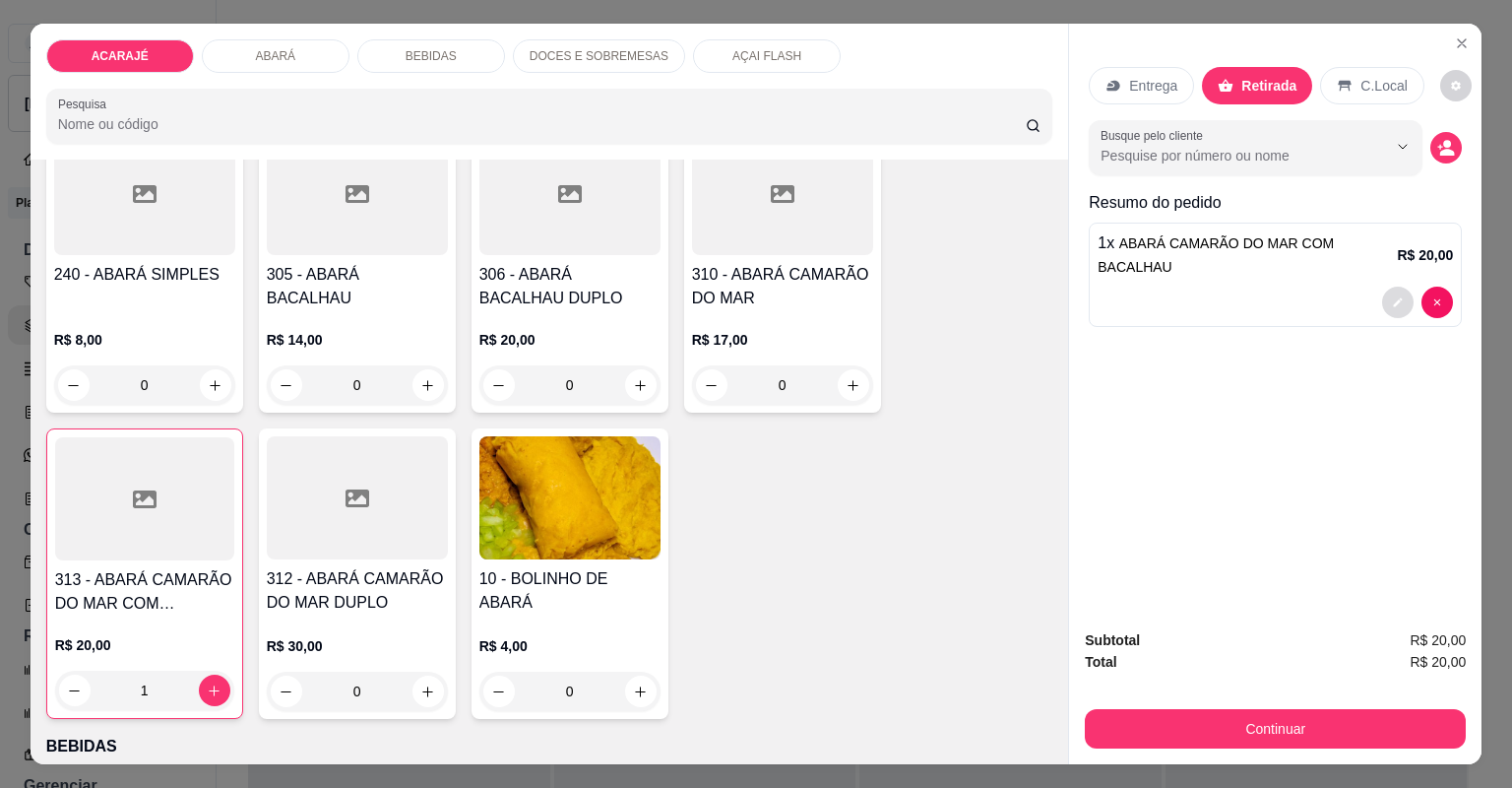 click at bounding box center (1398, 302) 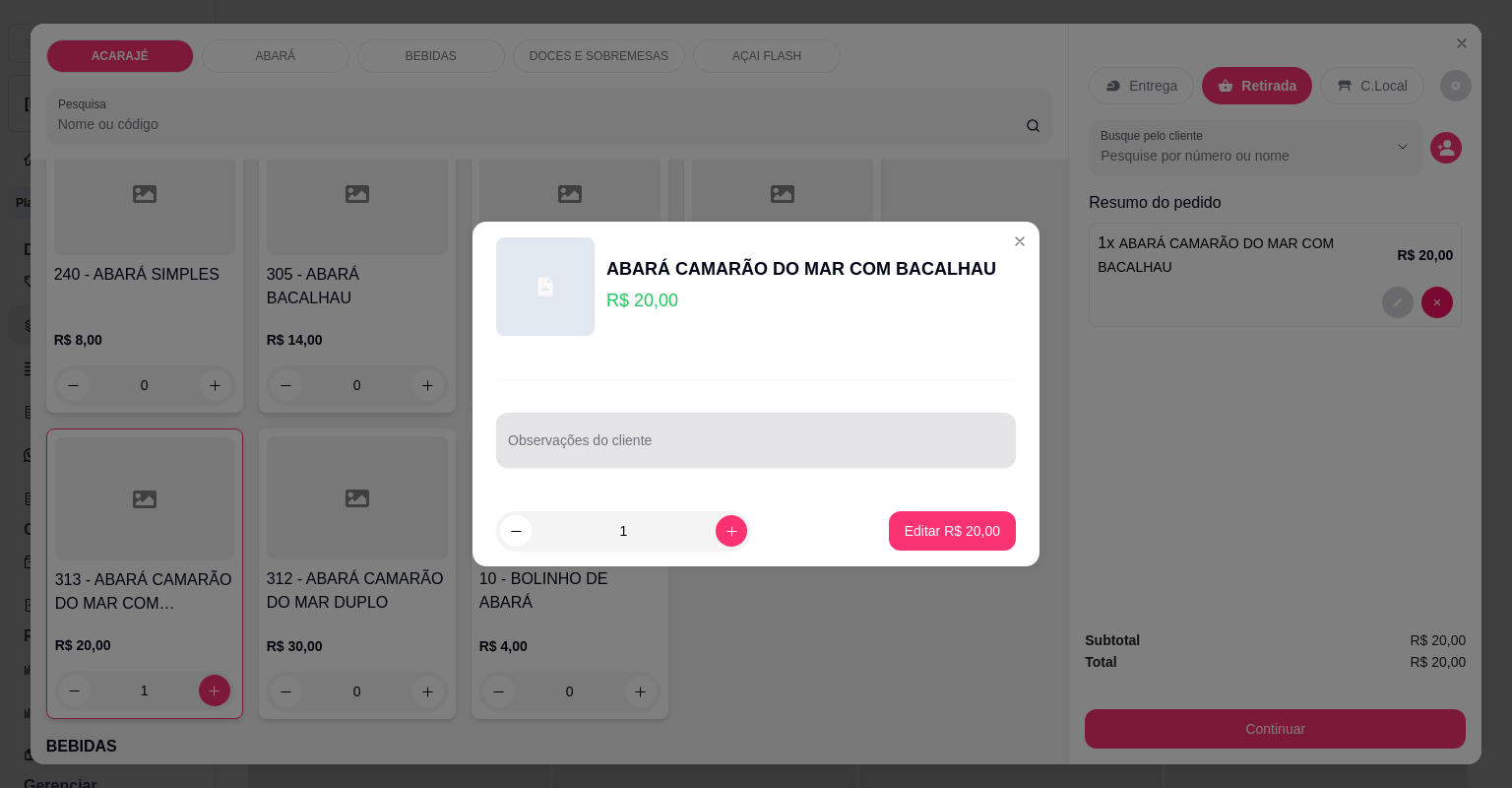 drag, startPoint x: 912, startPoint y: 437, endPoint x: 891, endPoint y: 430, distance: 22.135944 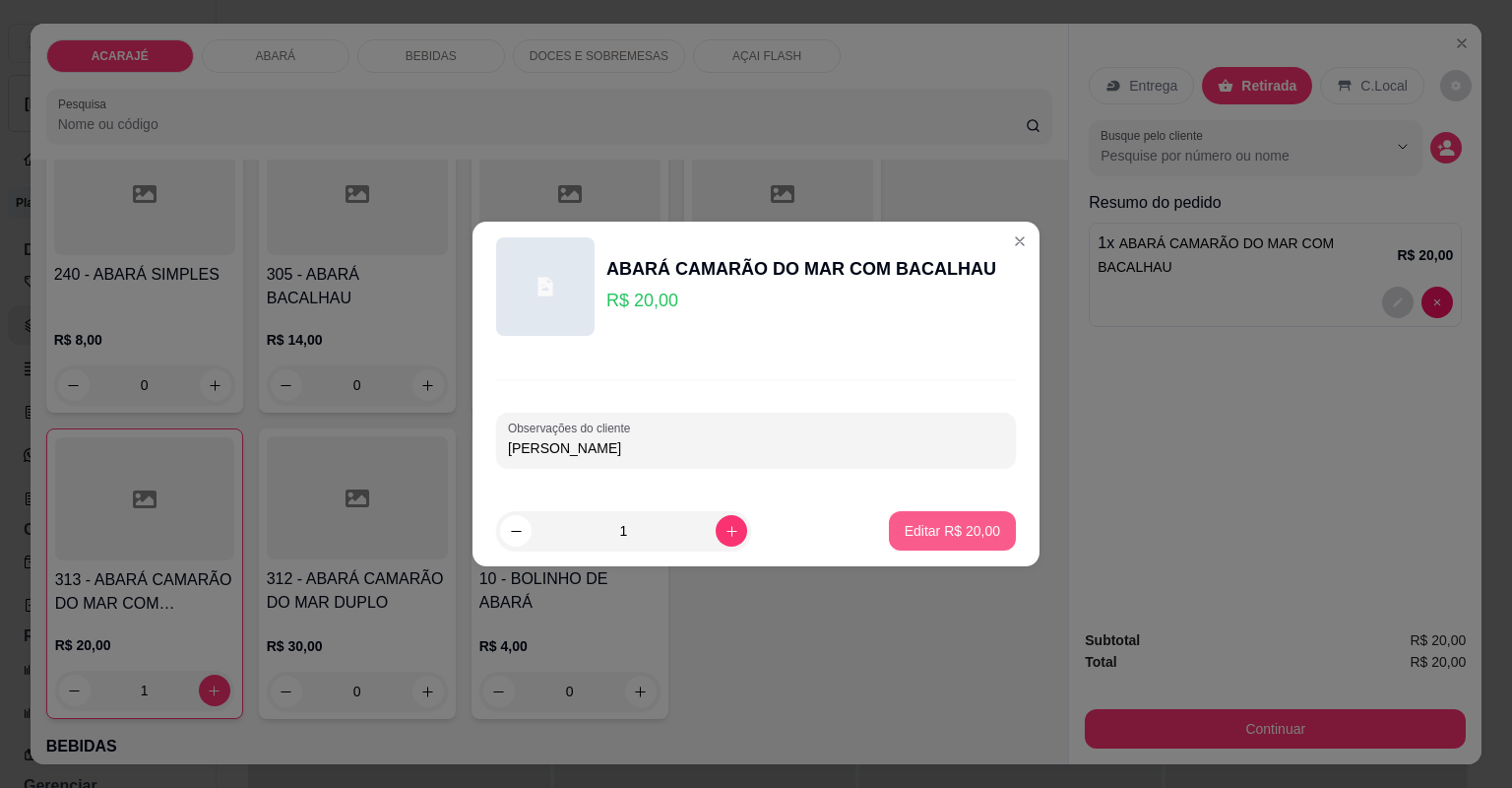 type on "antonio" 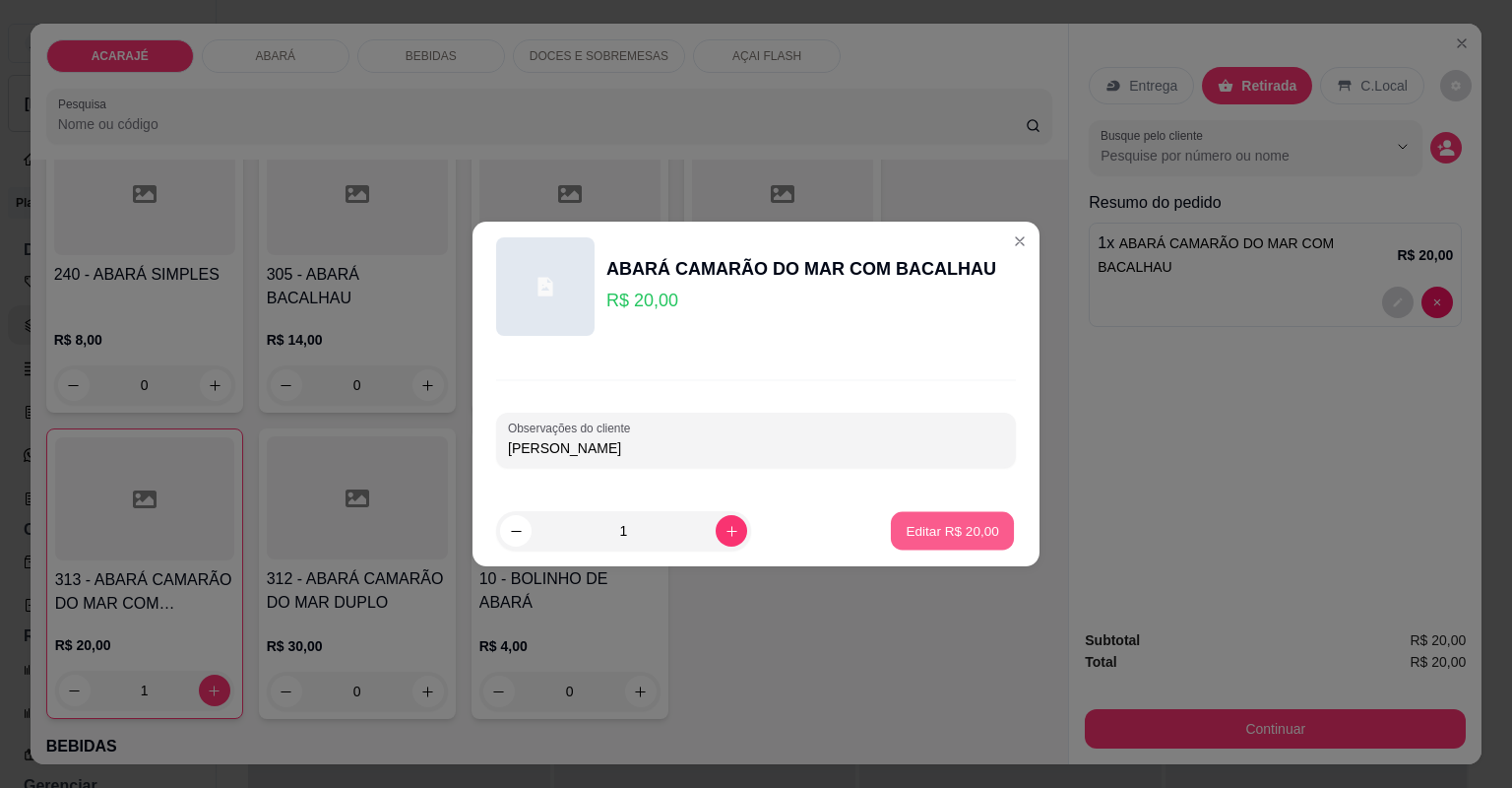click on "Editar   R$ 20,00" at bounding box center (952, 531) 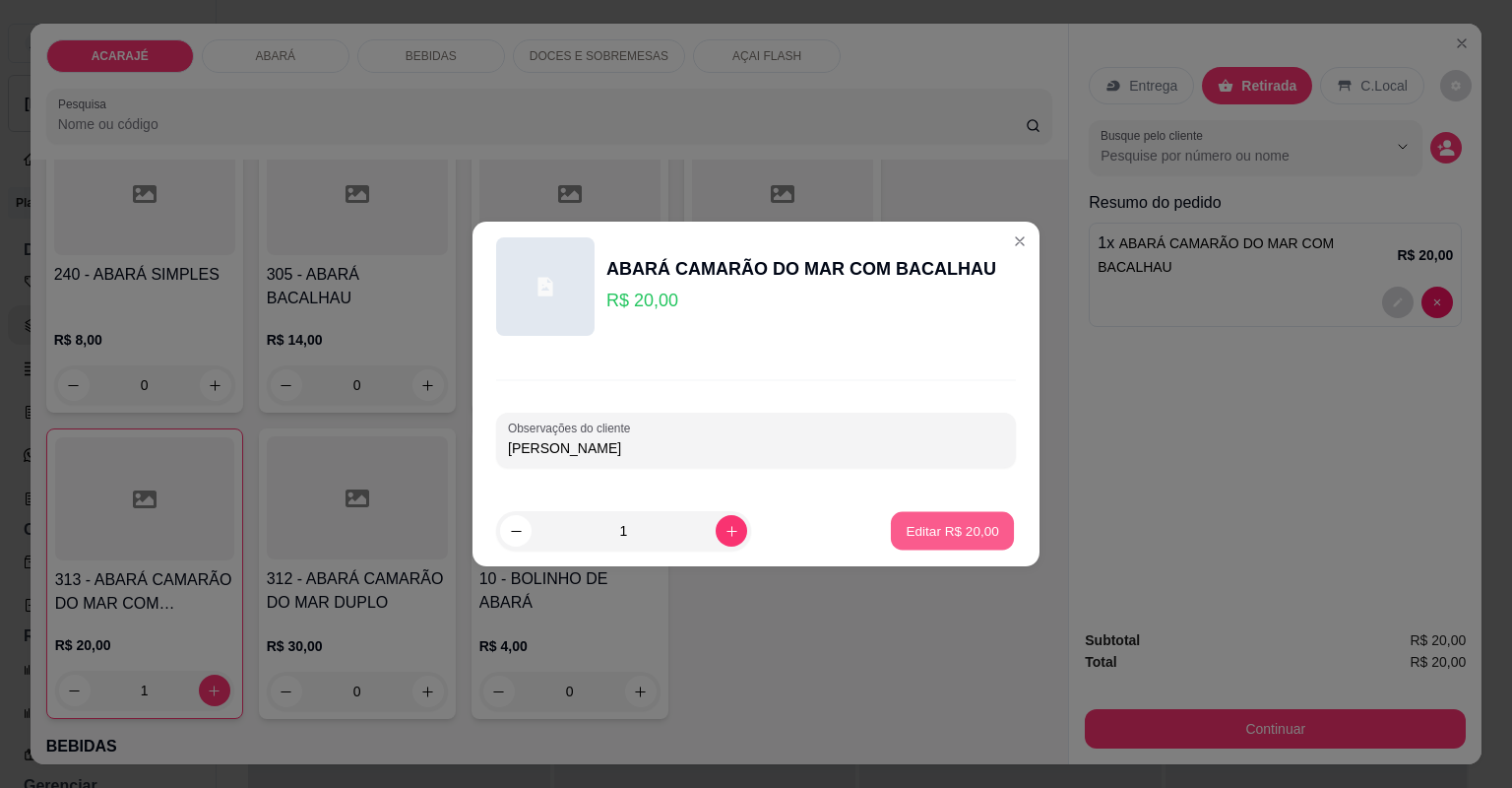 type on "0" 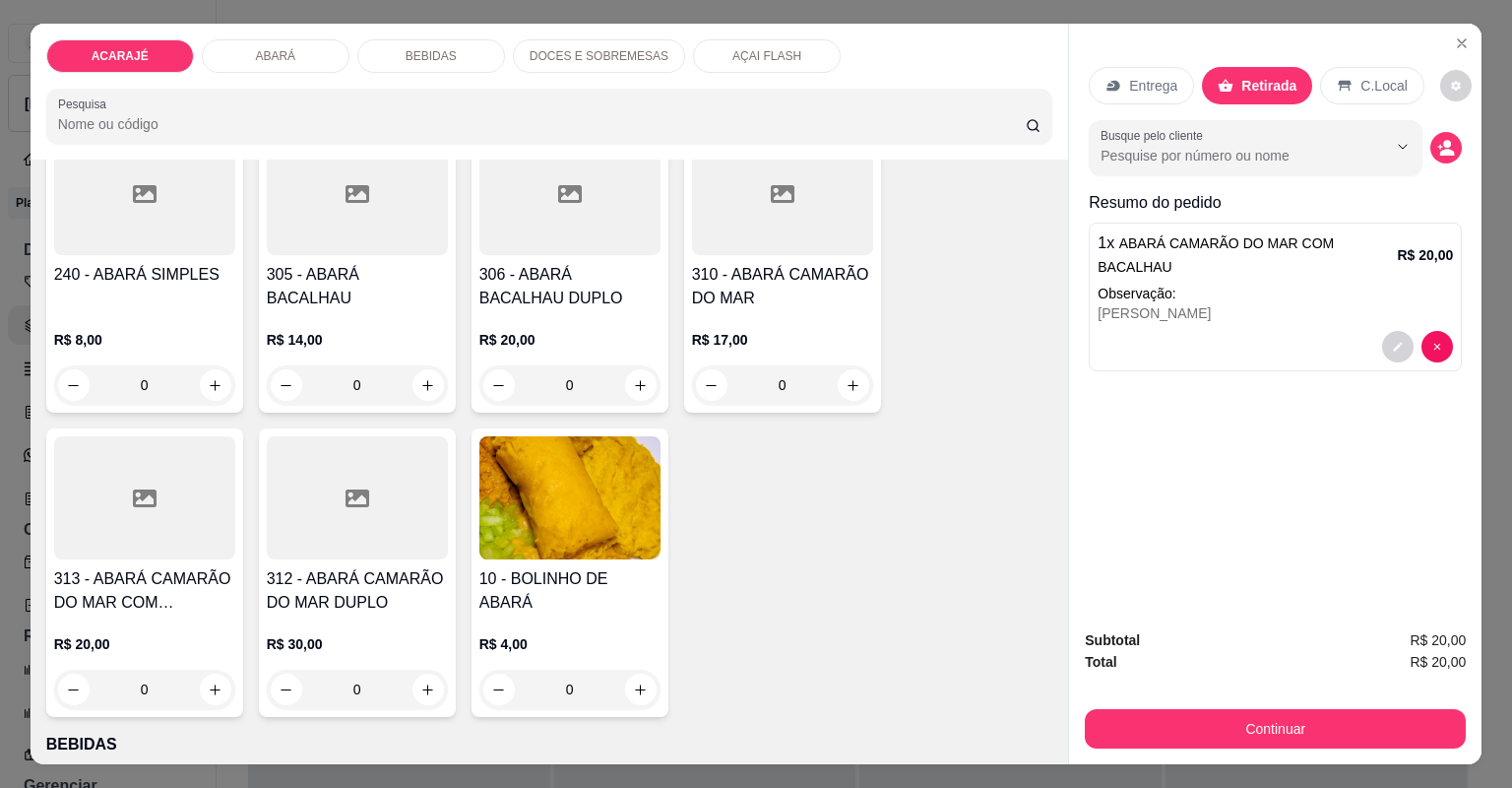 click on "BEBIDAS" at bounding box center [431, 56] 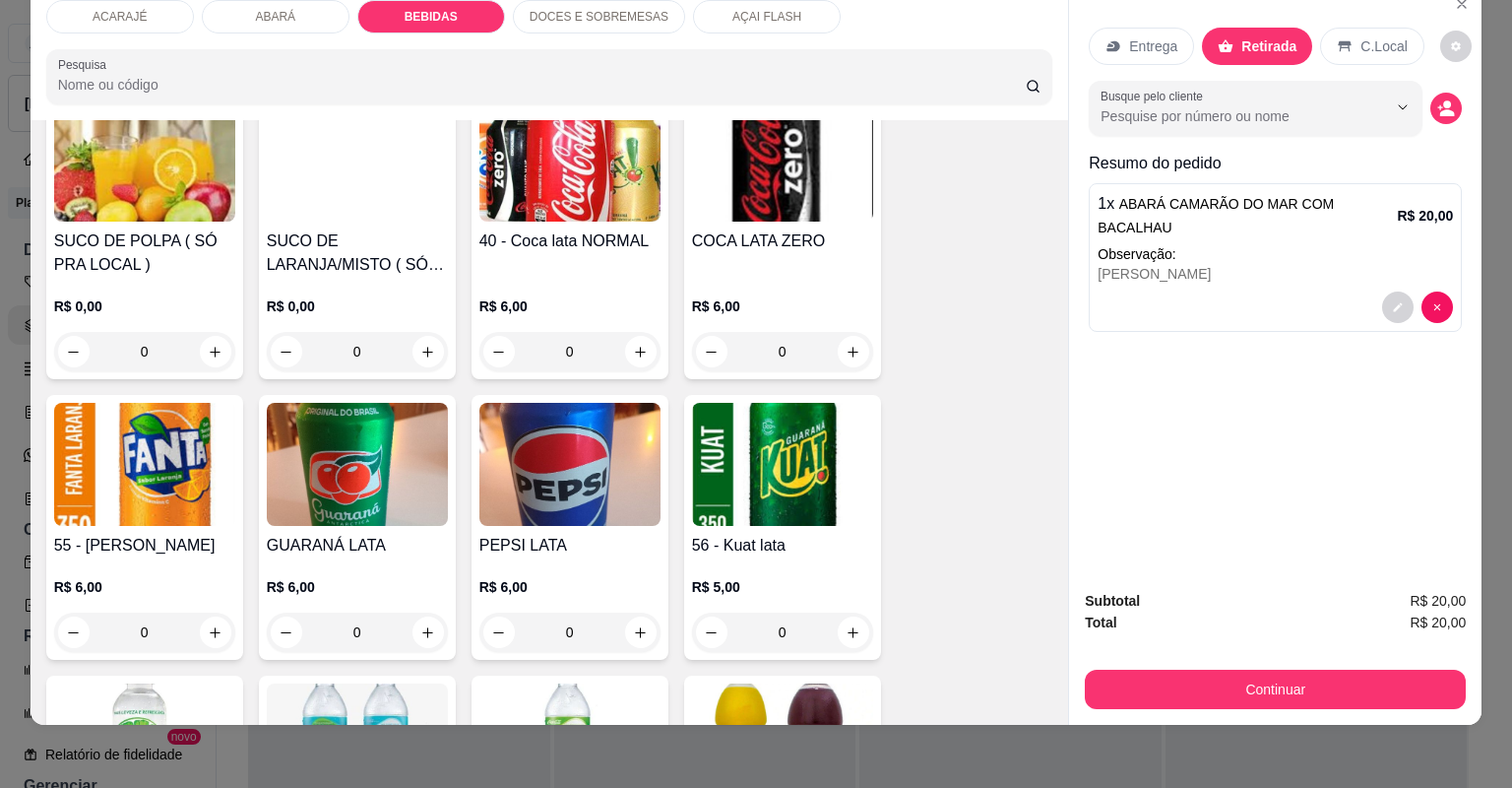 scroll, scrollTop: 1439, scrollLeft: 0, axis: vertical 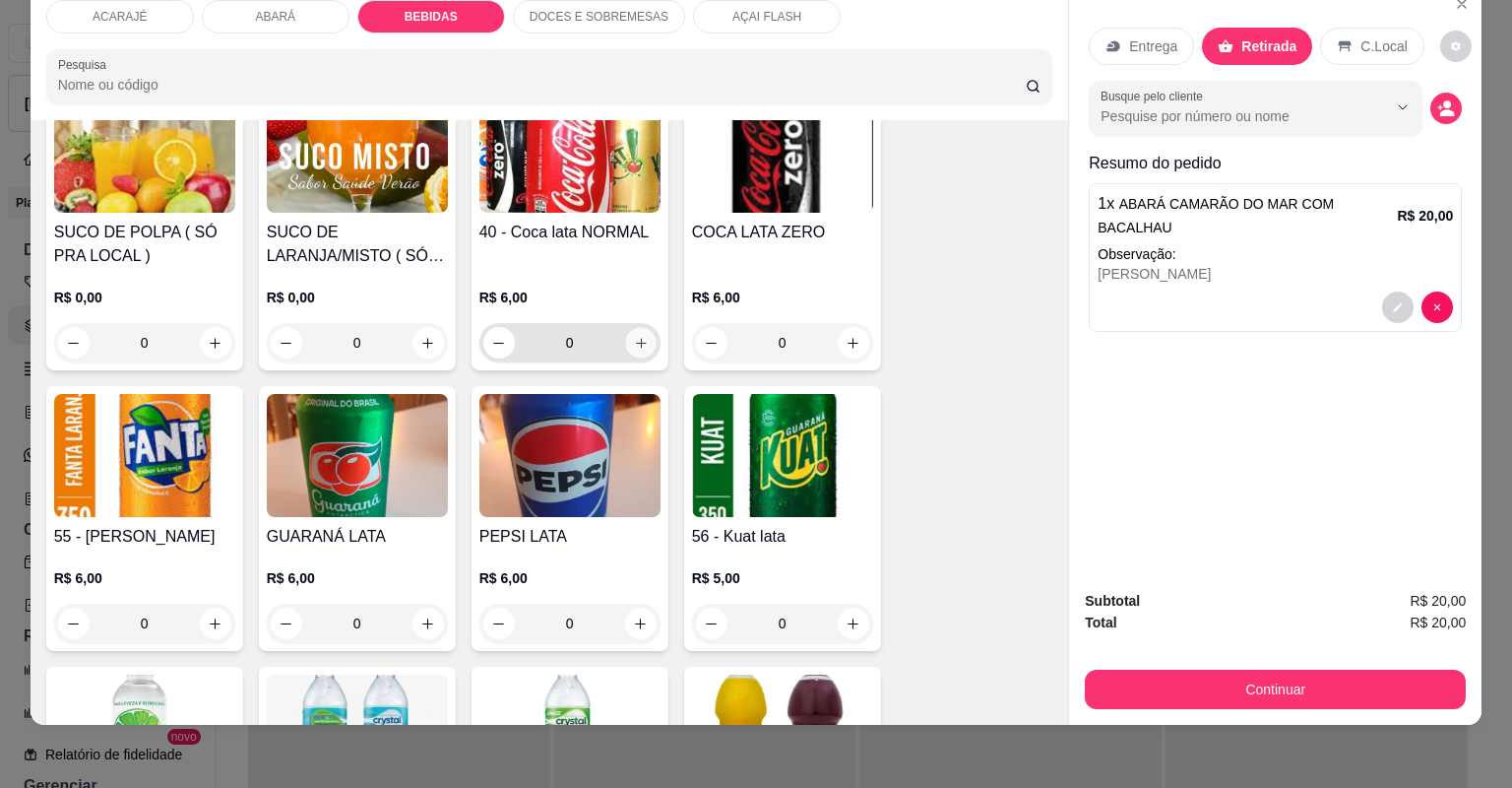 click on "0" at bounding box center [570, 343] 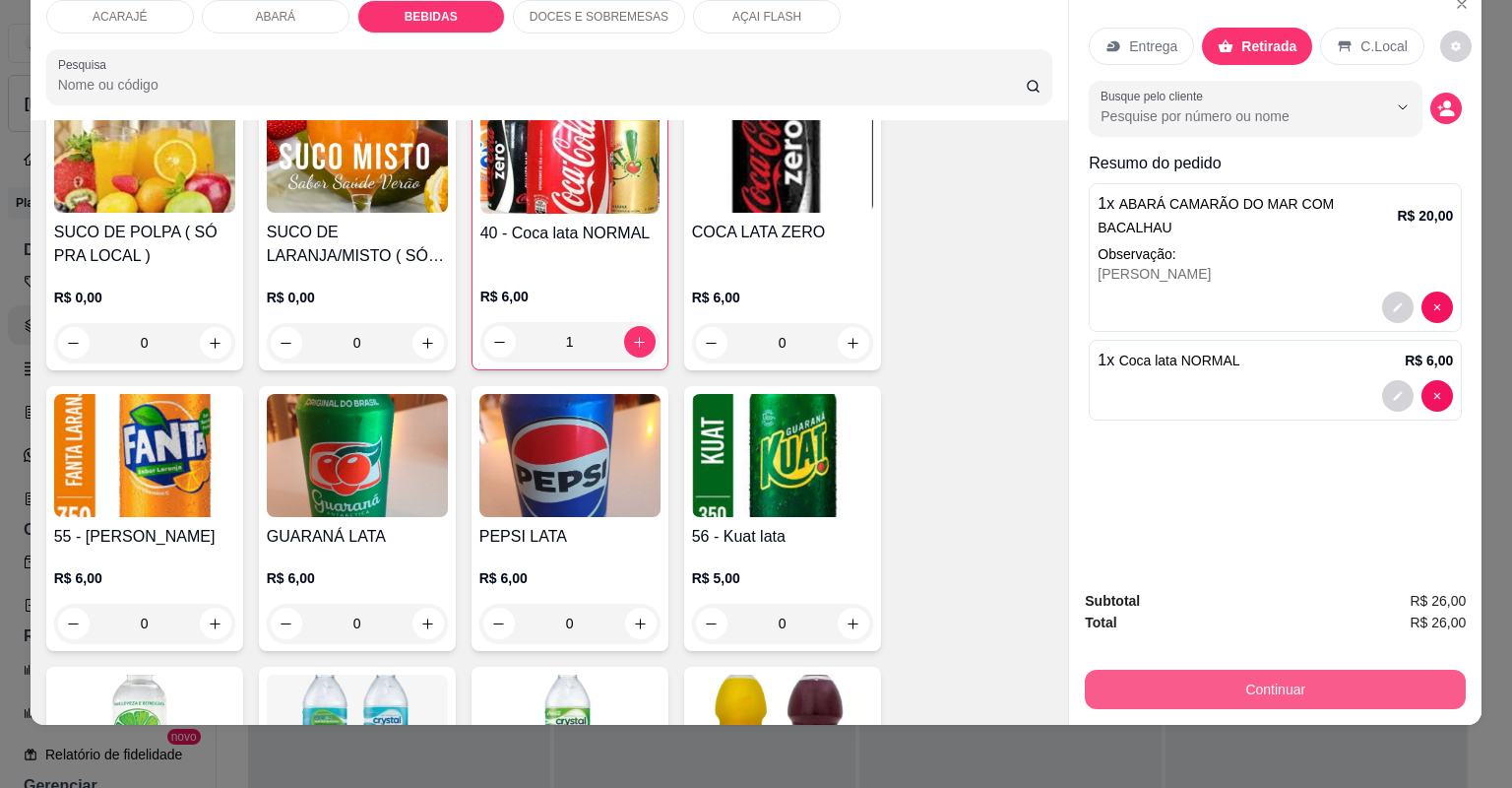 click on "Continuar" at bounding box center [1275, 690] 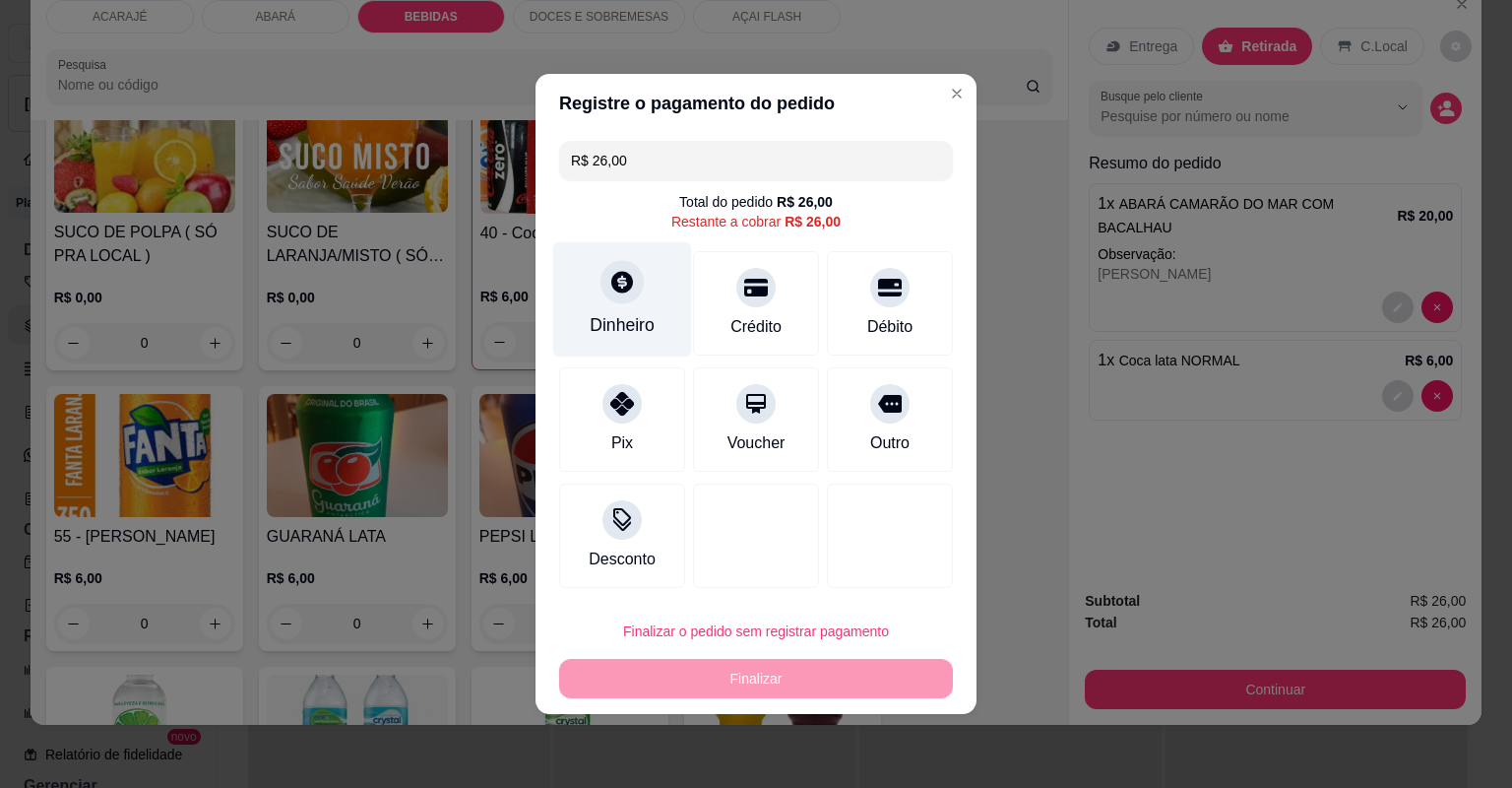 click on "Dinheiro" at bounding box center (622, 325) 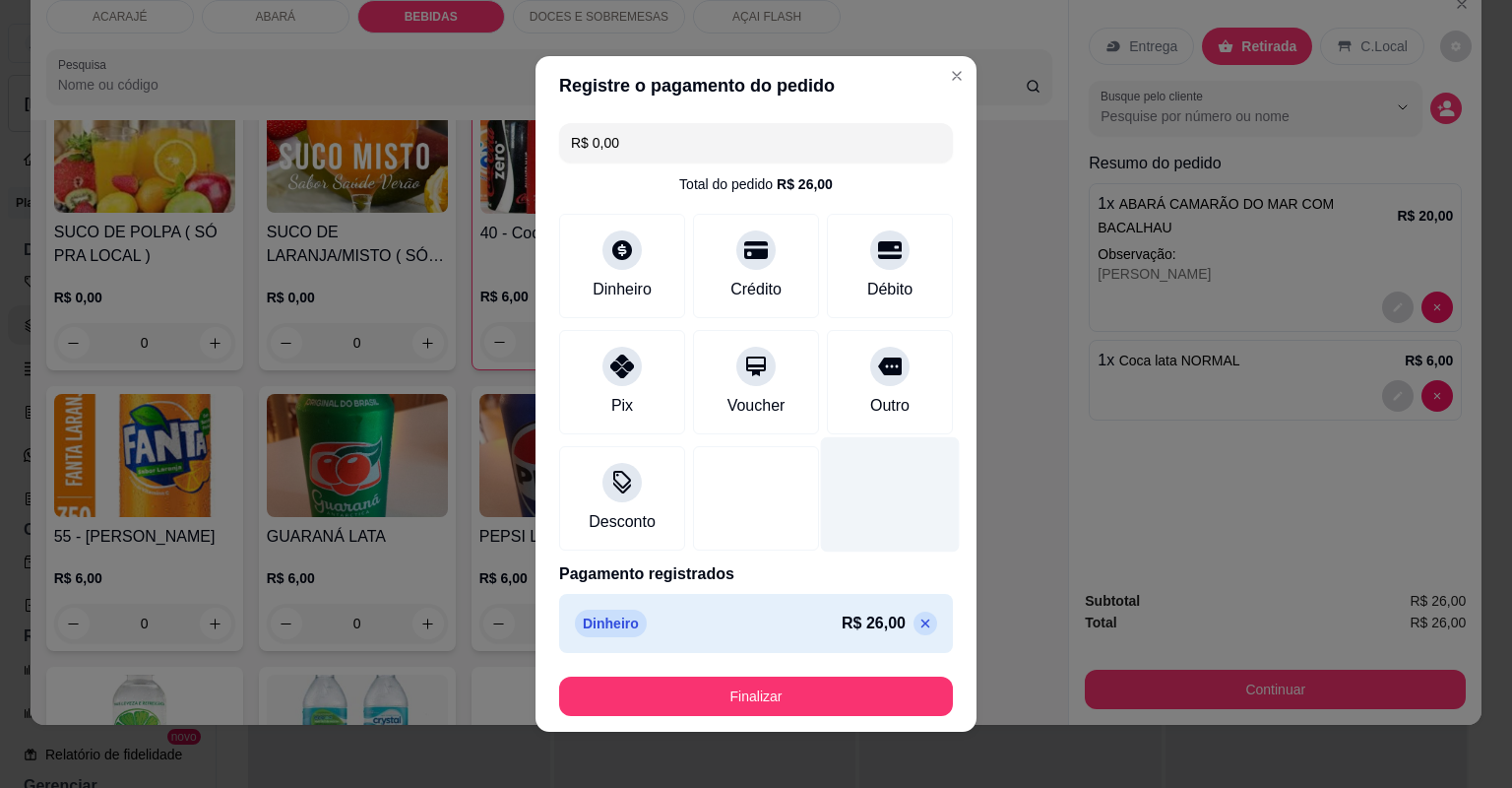 type on "R$ 0,00" 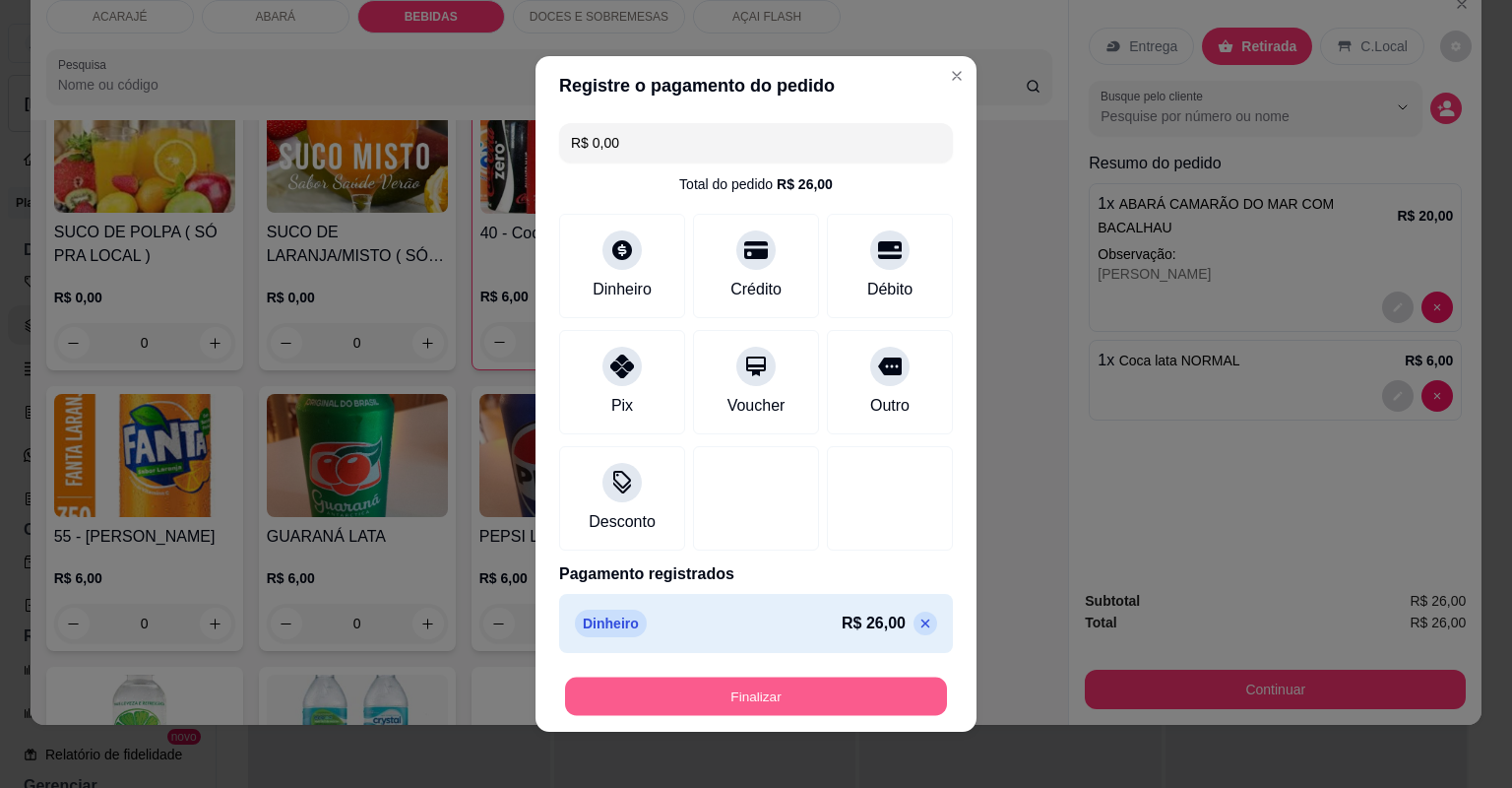 click on "Finalizar" at bounding box center [756, 696] 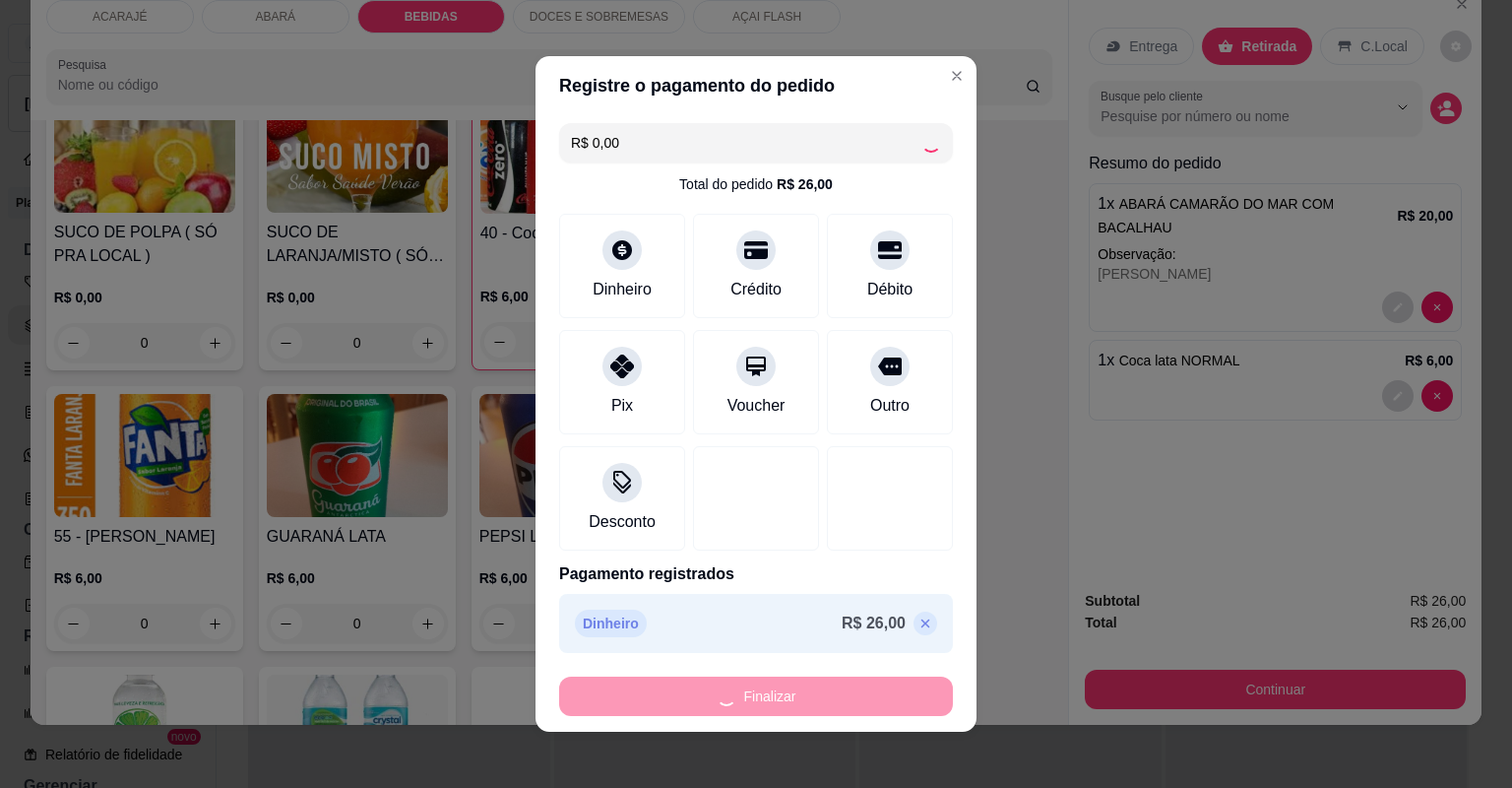 type on "0" 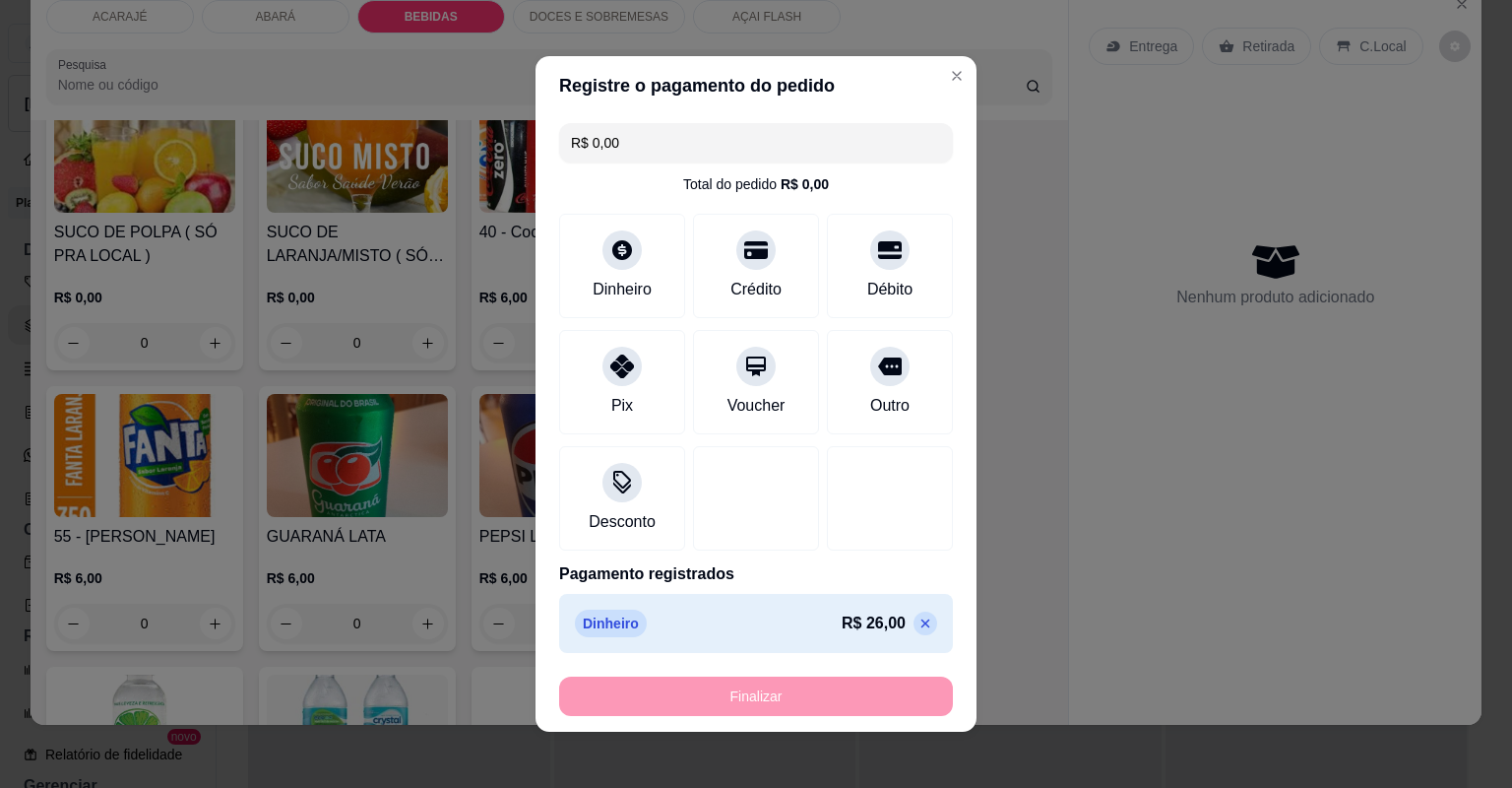 type on "-R$ 26,00" 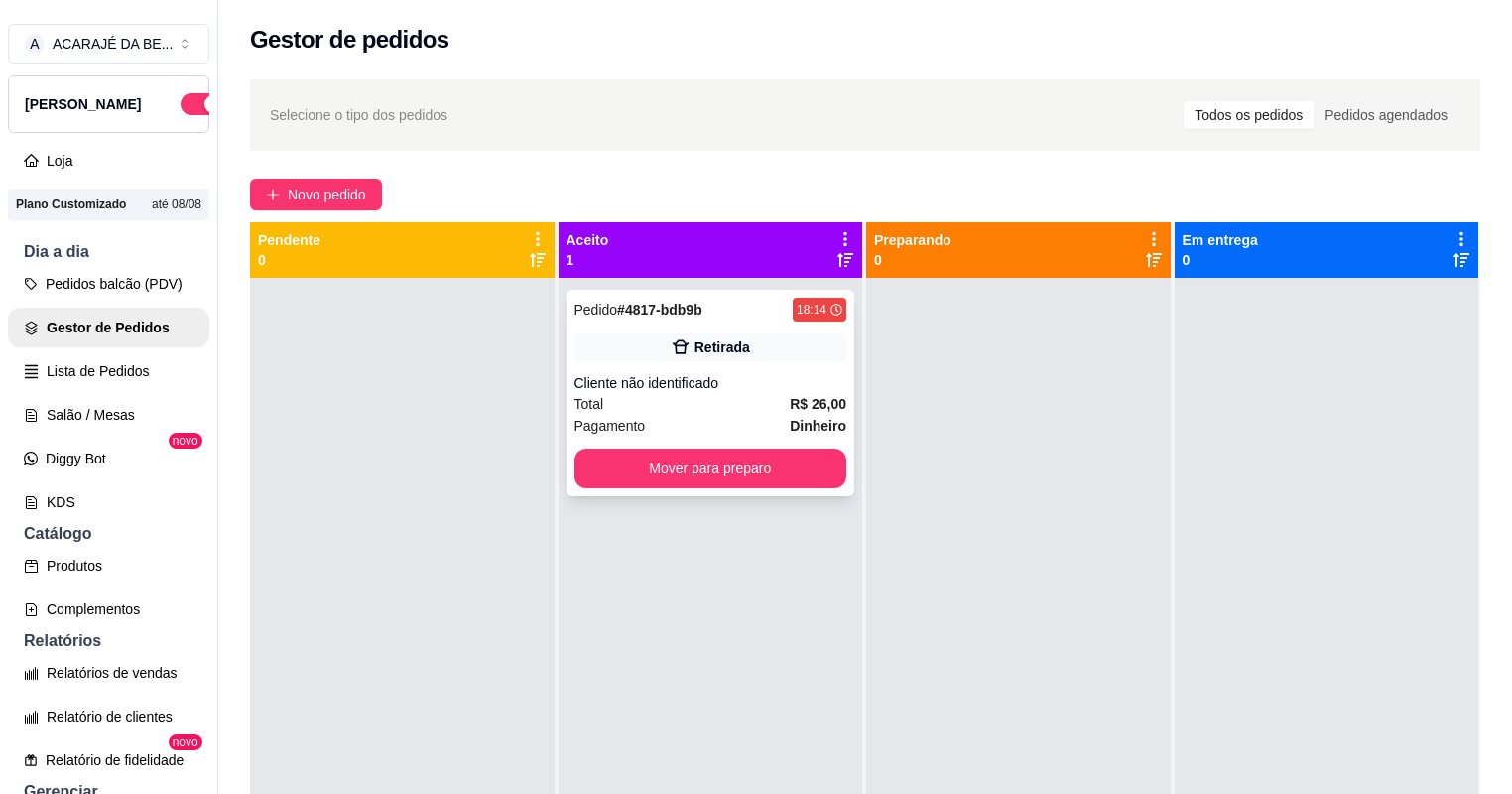 click on "Total R$ 26,00" at bounding box center (710, 404) 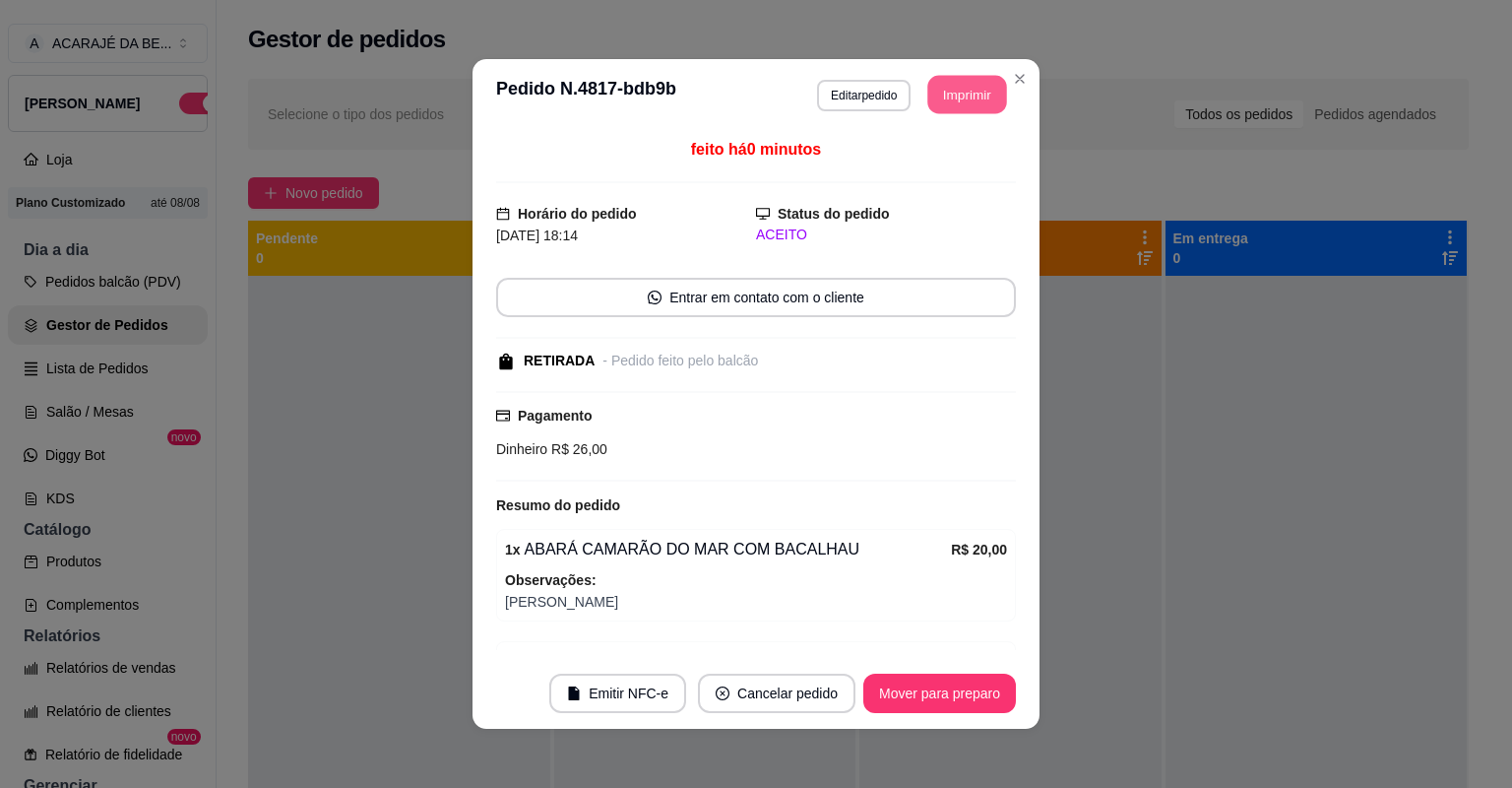 click on "Imprimir" at bounding box center [968, 95] 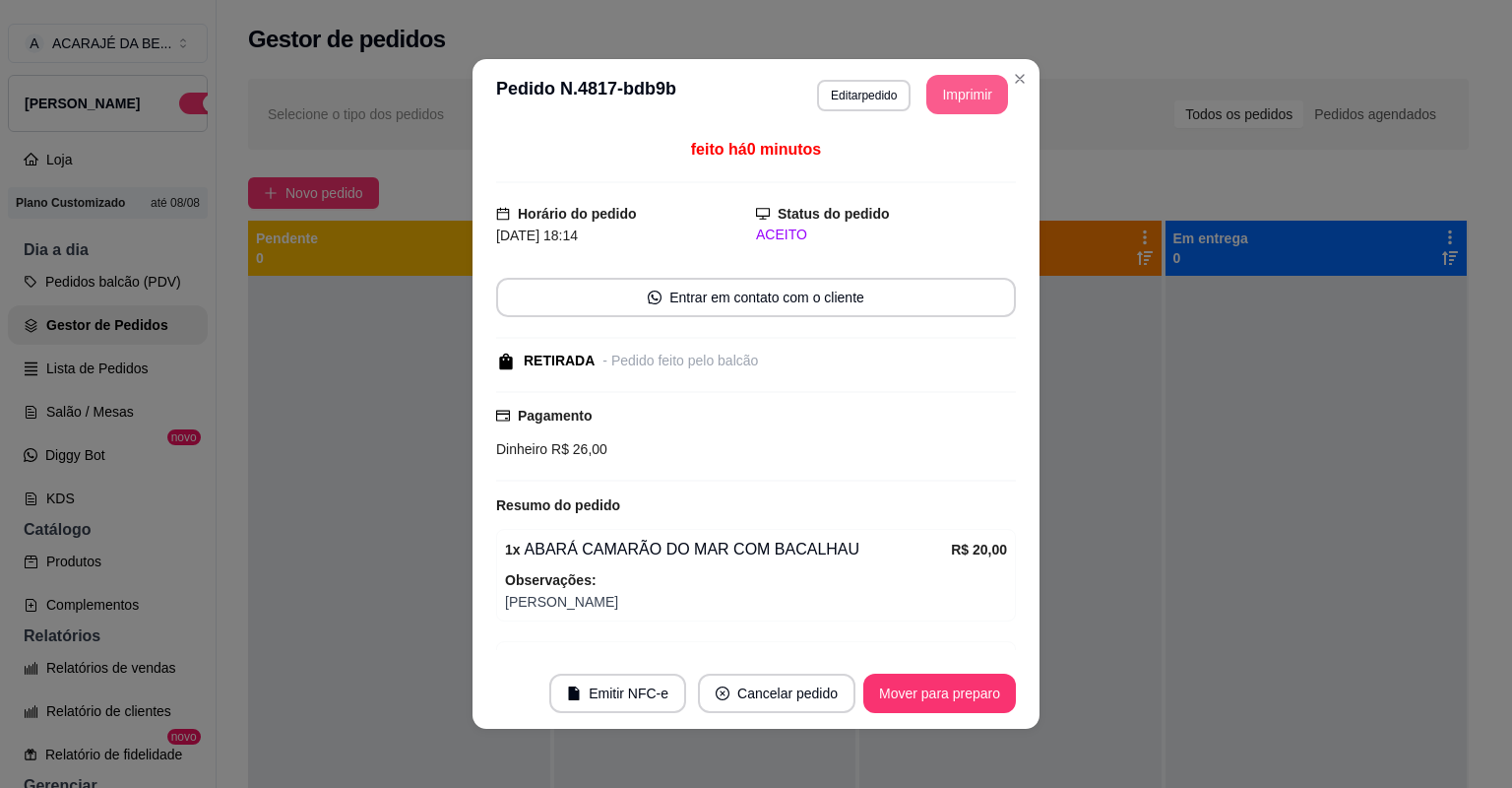 scroll, scrollTop: 0, scrollLeft: 0, axis: both 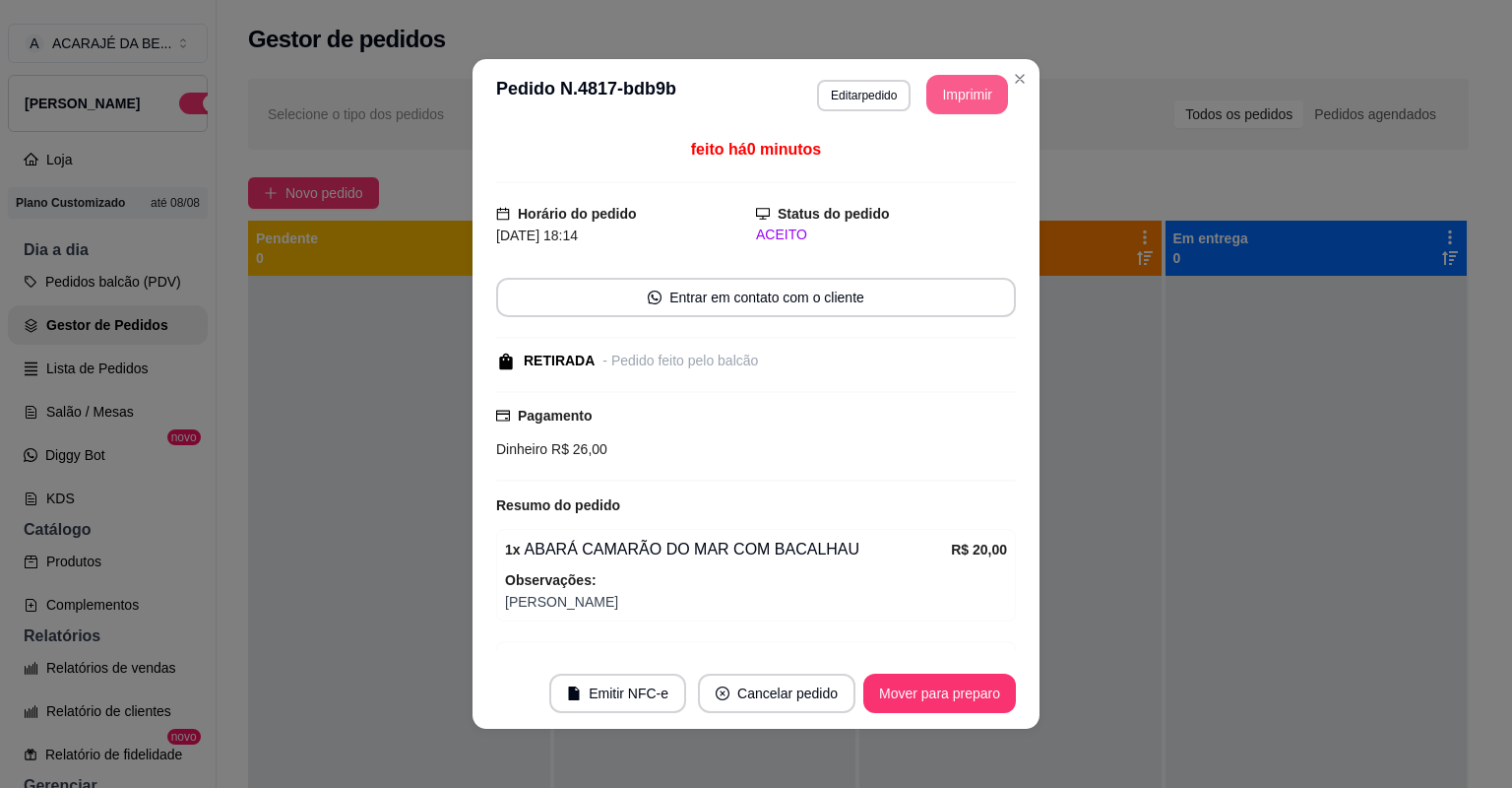 click on "Mover para preparo" at bounding box center [939, 693] 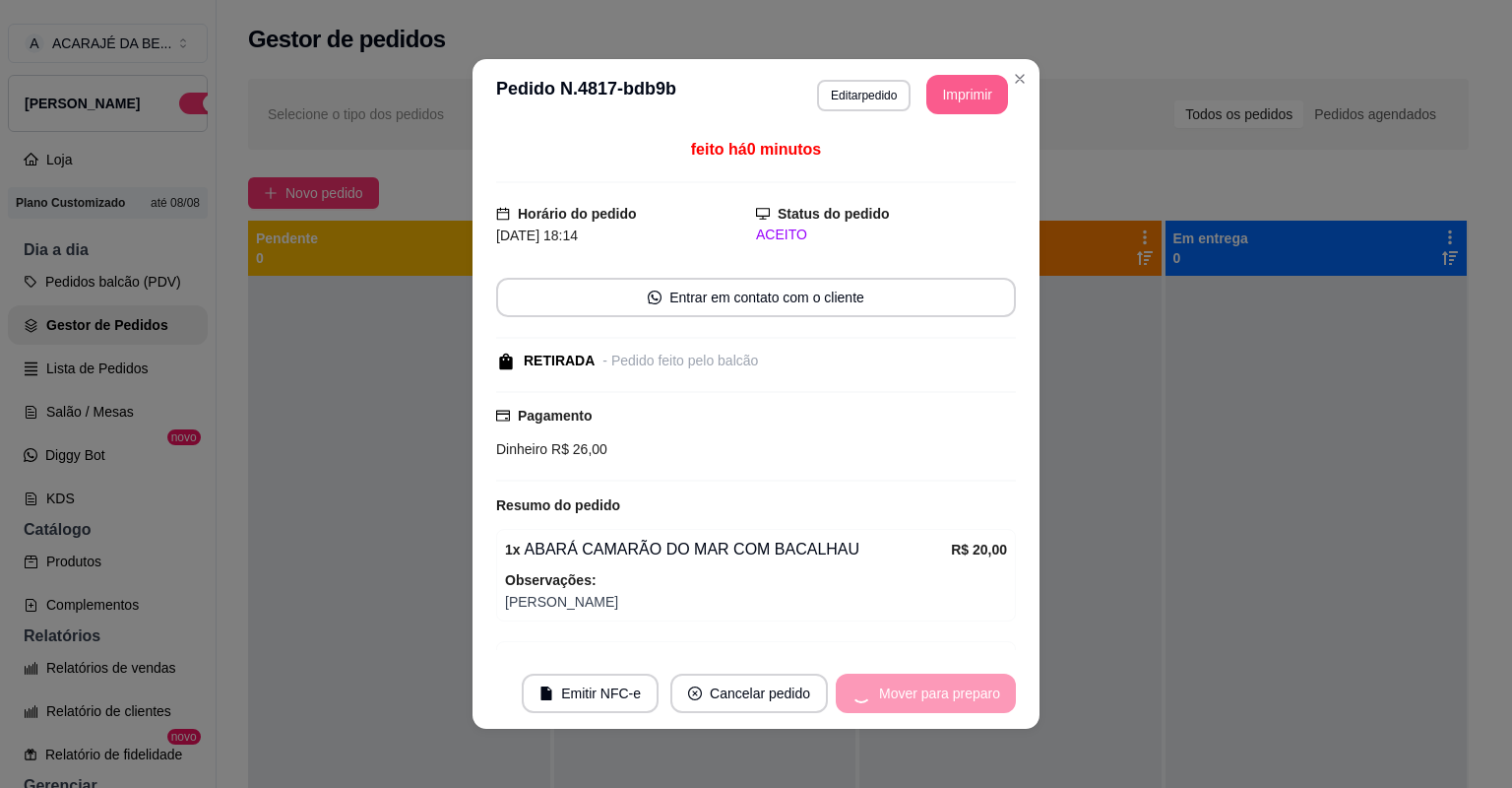 click on "Mover para preparo" at bounding box center [925, 693] 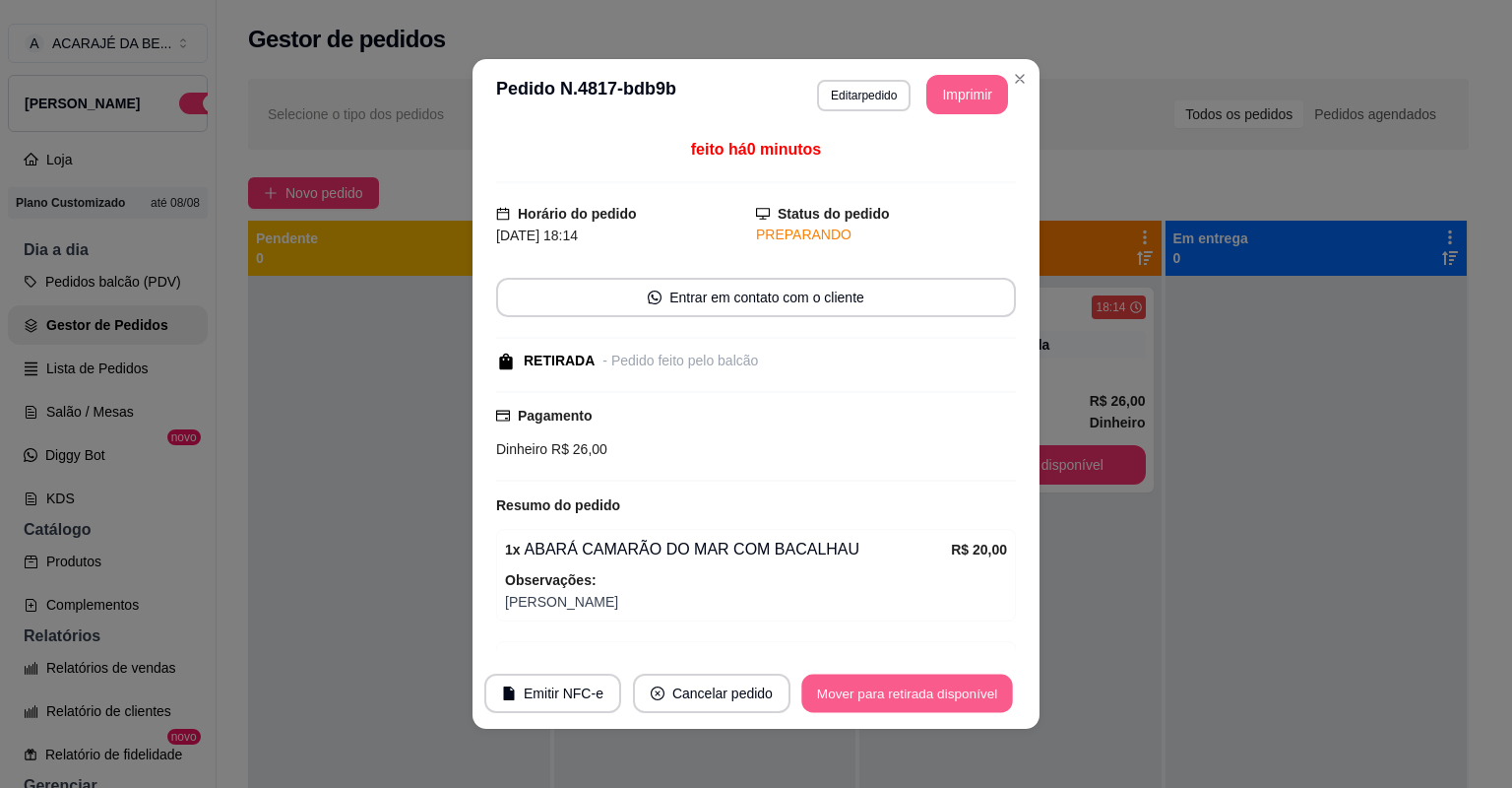 click on "Mover para retirada disponível" at bounding box center [907, 693] 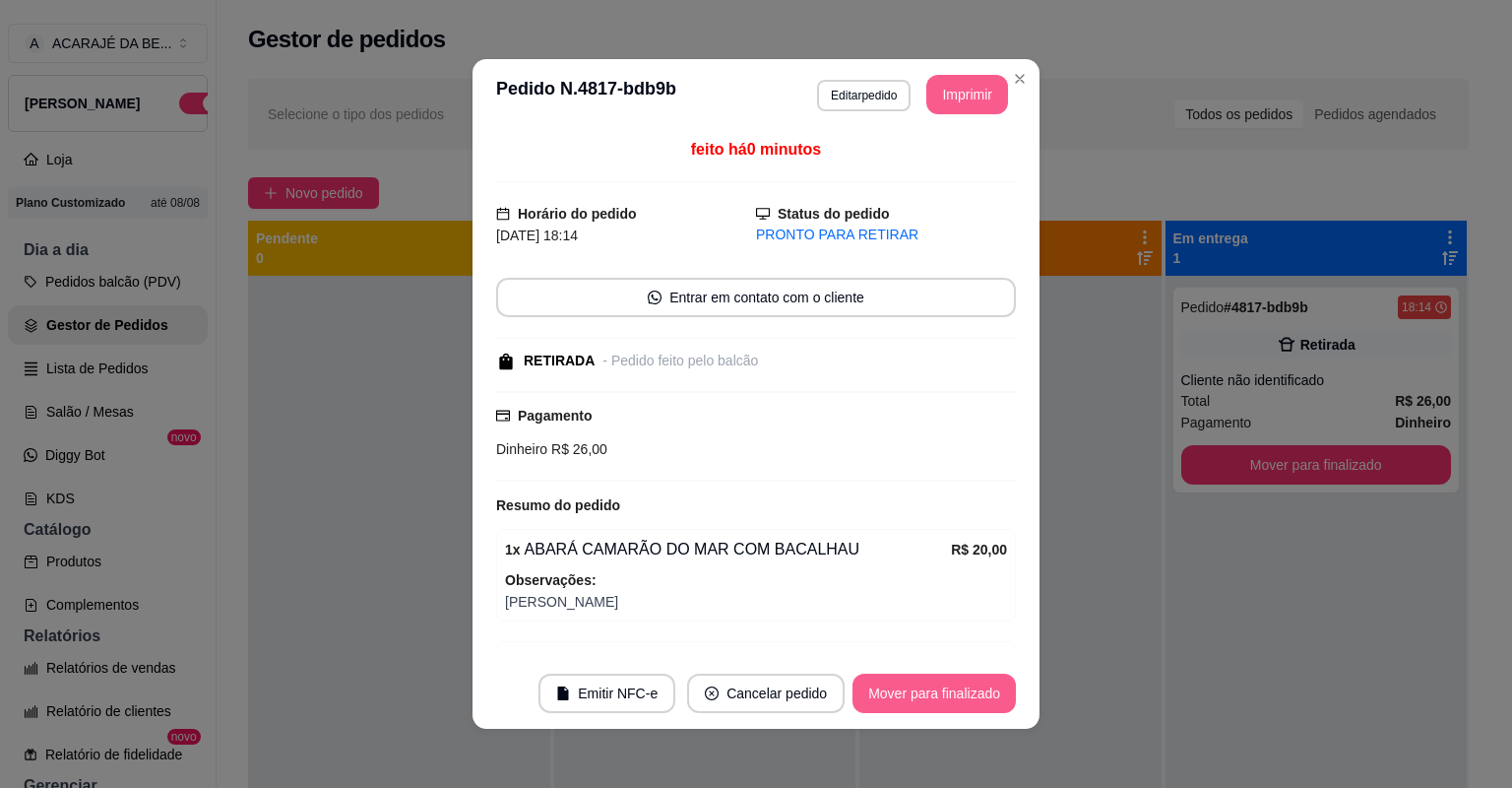 click on "Mover para finalizado" at bounding box center [934, 693] 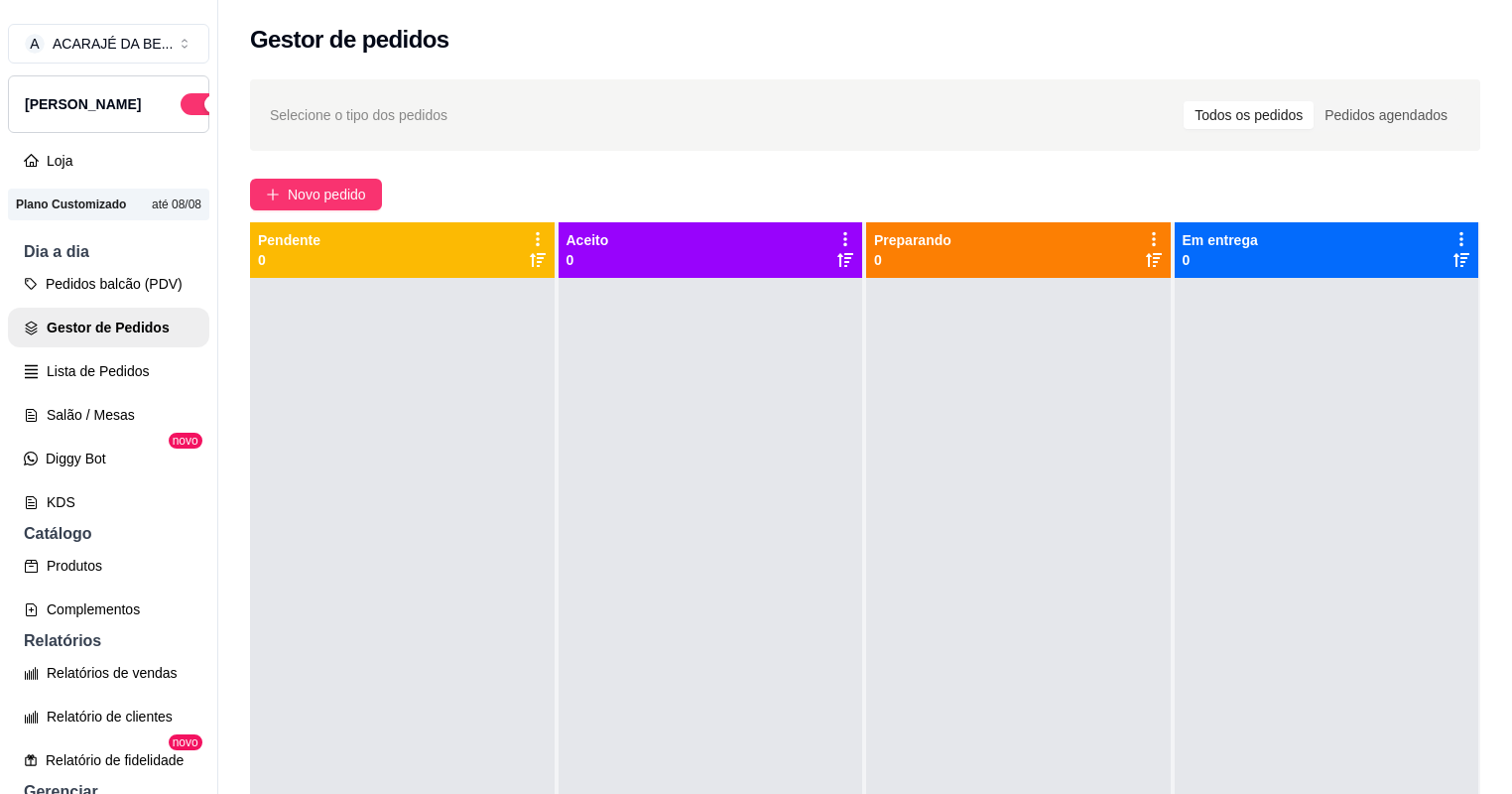 click on "A ACARAJÉ DA BE ... Loja Aberta Loja Plano Customizado até 08/08   Dia a dia Pedidos balcão (PDV) Gestor de Pedidos Lista de Pedidos Salão / Mesas Diggy Bot novo KDS Catálogo Produtos Complementos Relatórios Relatórios de vendas Relatório de clientes Relatório de fidelidade novo Gerenciar Entregadores novo Nota Fiscal (NFC-e) Controle de caixa Controle de fiado Cupons Clientes Estoque Configurações Diggy Planos Precisa de ajuda? Sair Gestor de pedidos Selecione o tipo dos pedidos Todos os pedidos Pedidos agendados Novo pedido Pendente 0 Aceito 0 Preparando 0 Em entrega 0 Cardápio Digital Diggy © 2025" at bounding box center [756, 397] 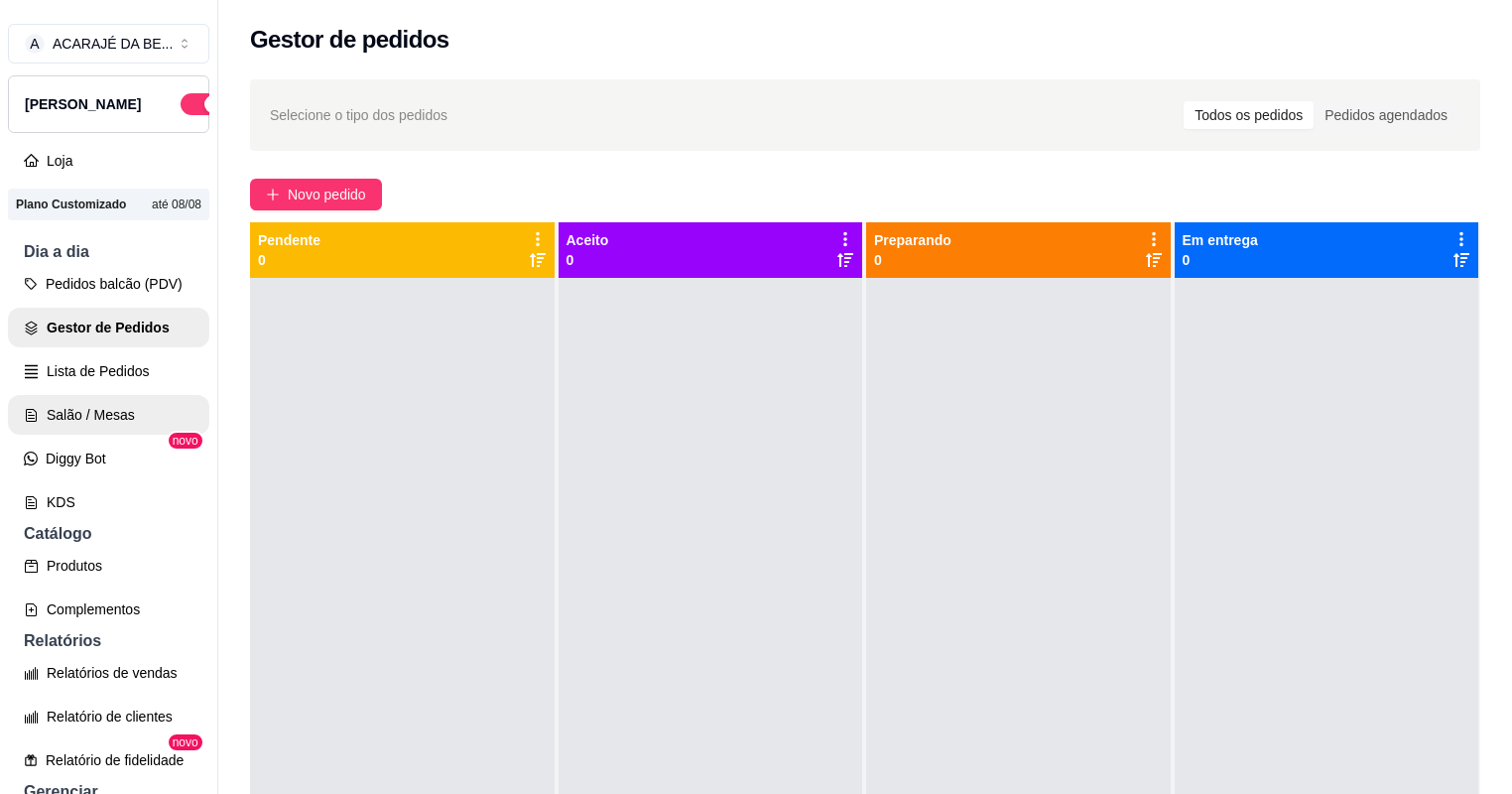 click on "Salão / Mesas" at bounding box center [108, 415] 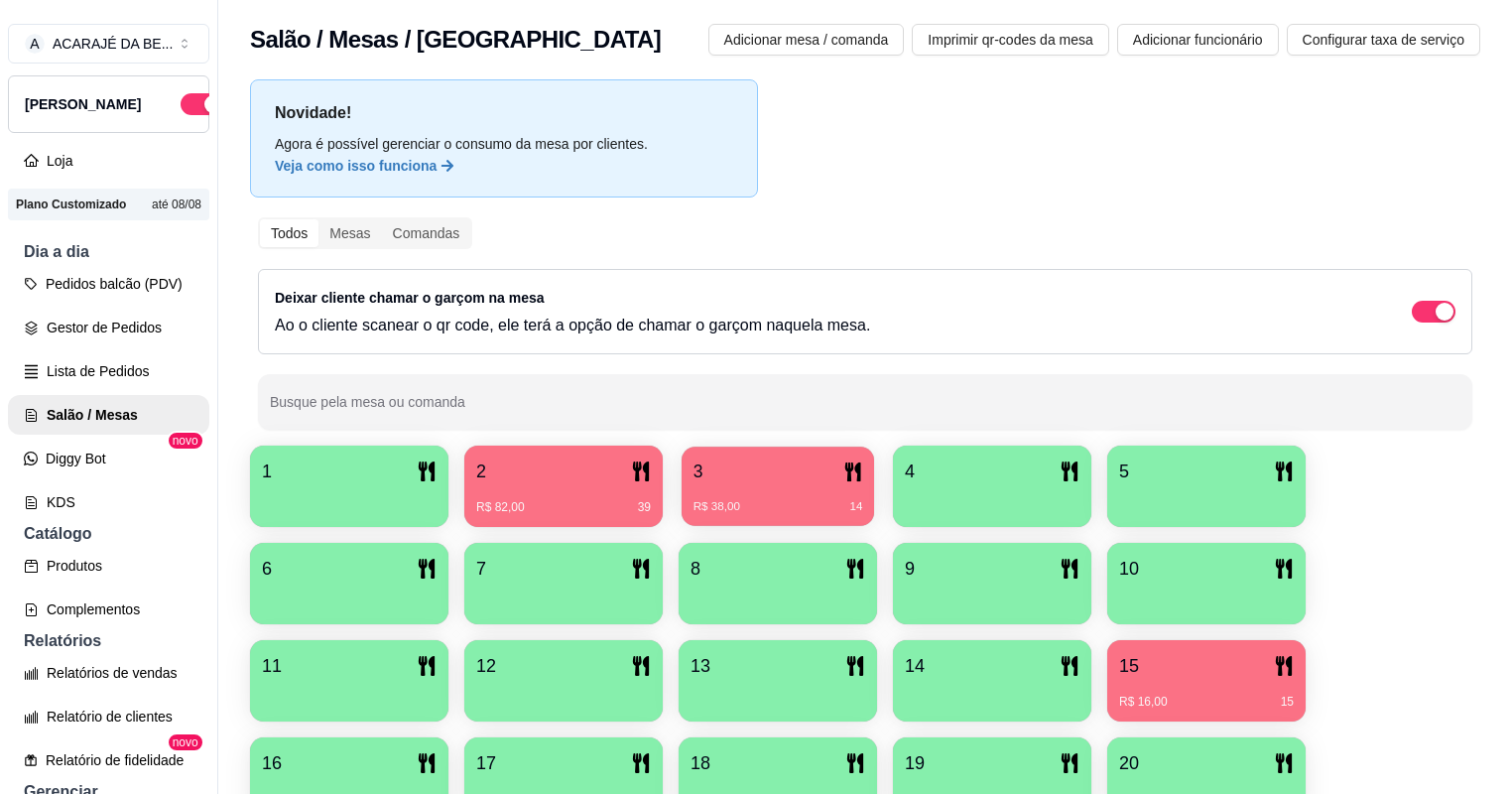 click on "R$ 38,00 14" at bounding box center [778, 499] 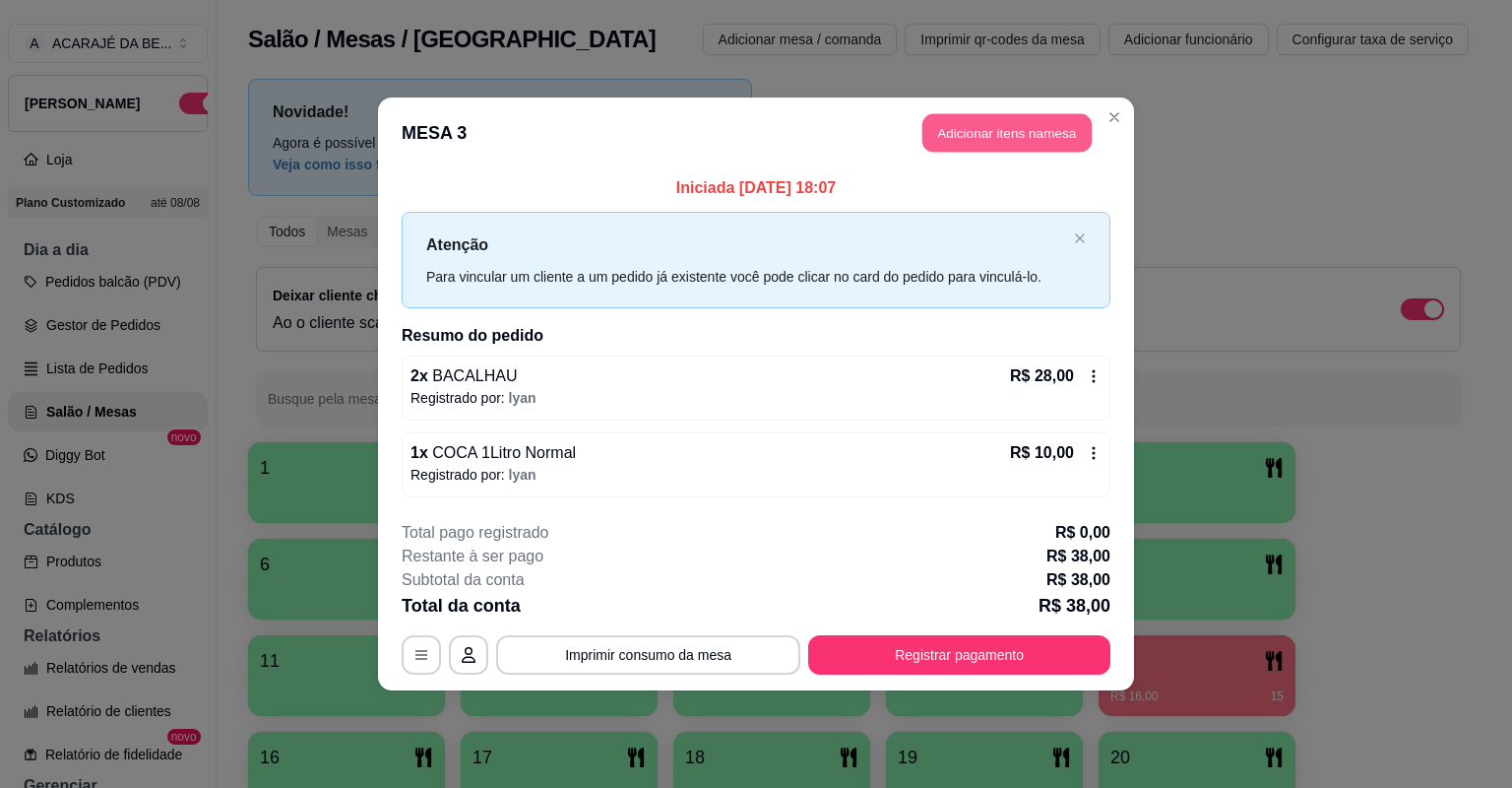 click on "Adicionar itens na  mesa" at bounding box center (1007, 133) 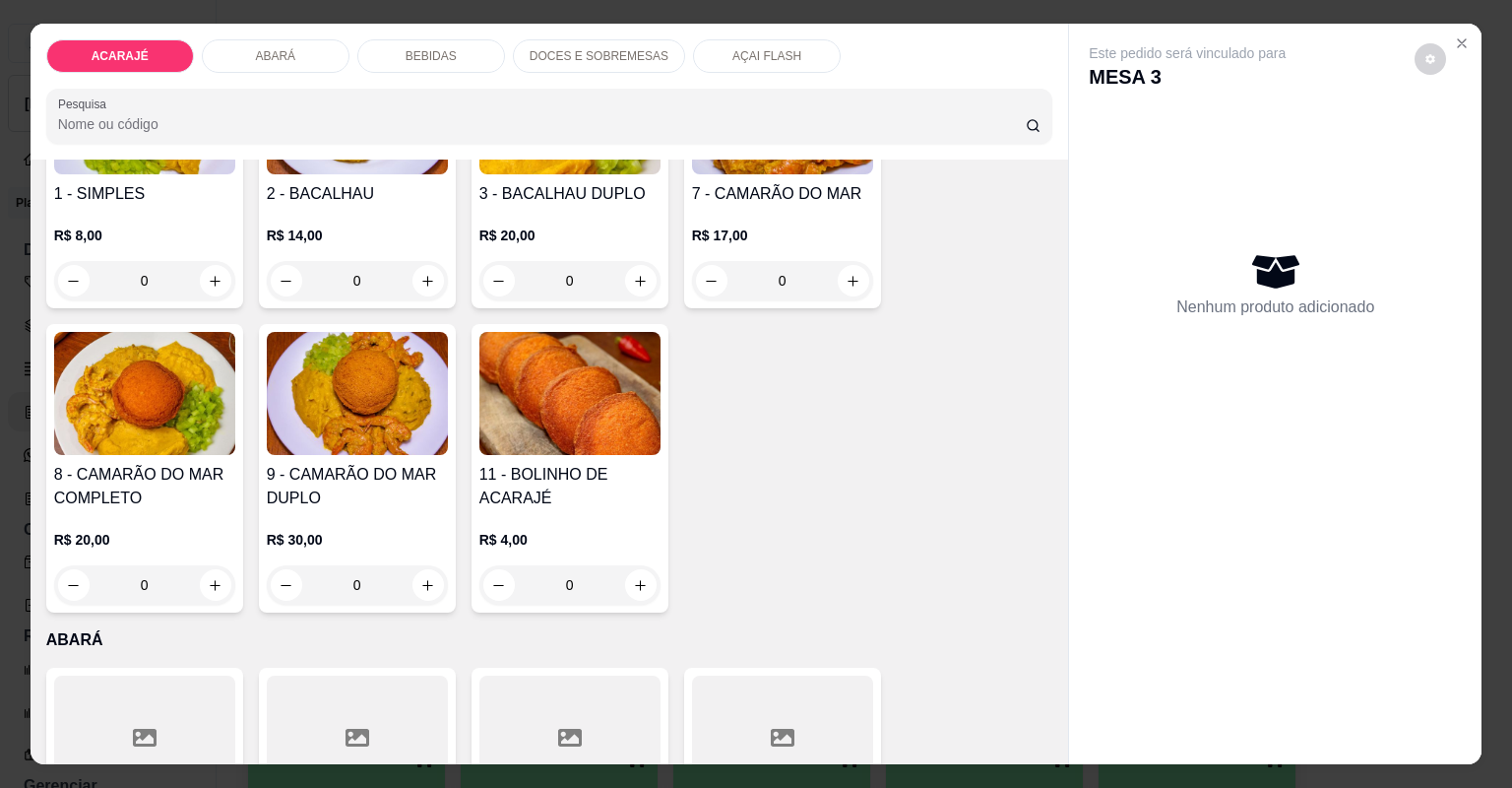 scroll, scrollTop: 158, scrollLeft: 0, axis: vertical 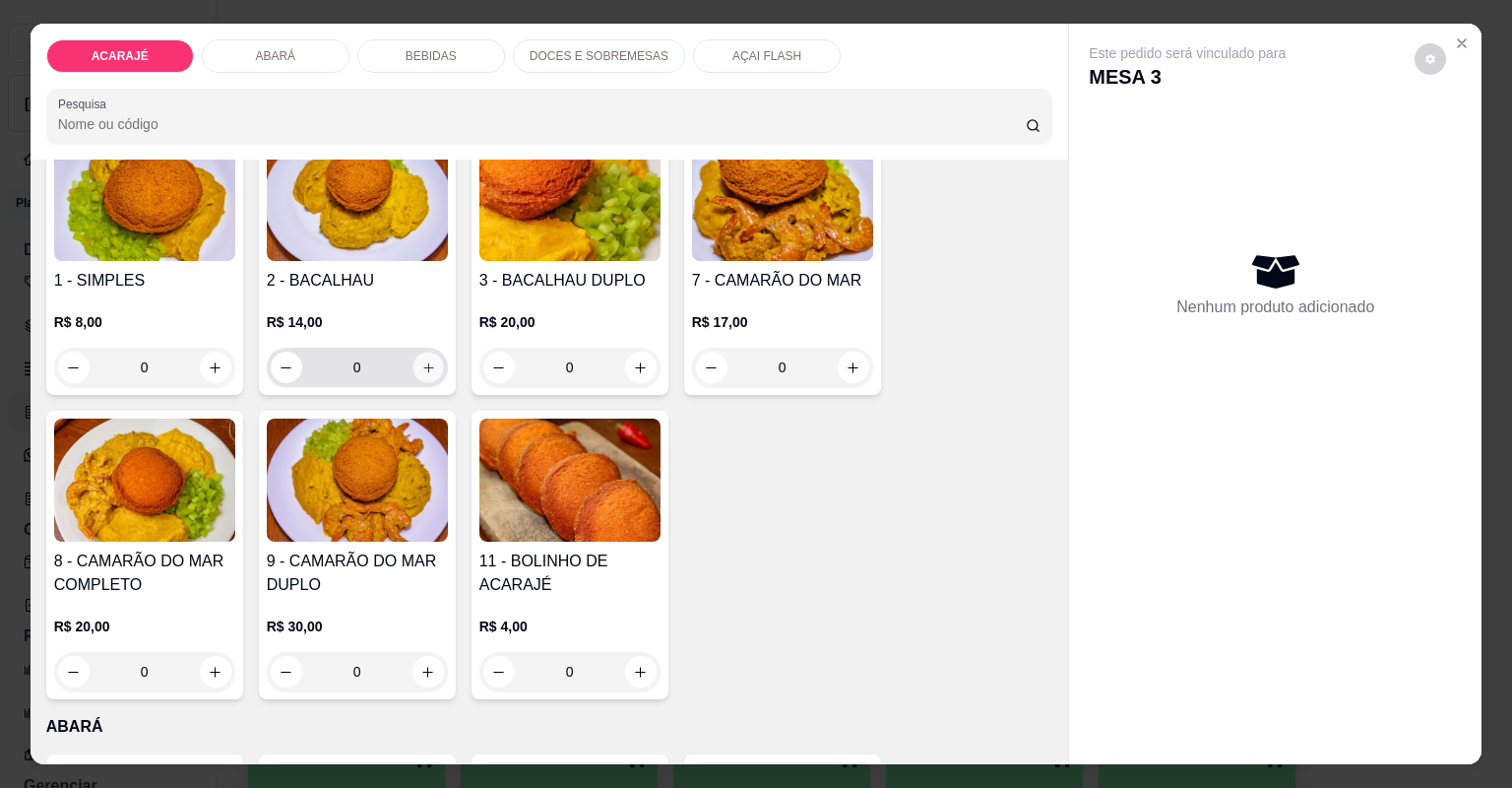 click 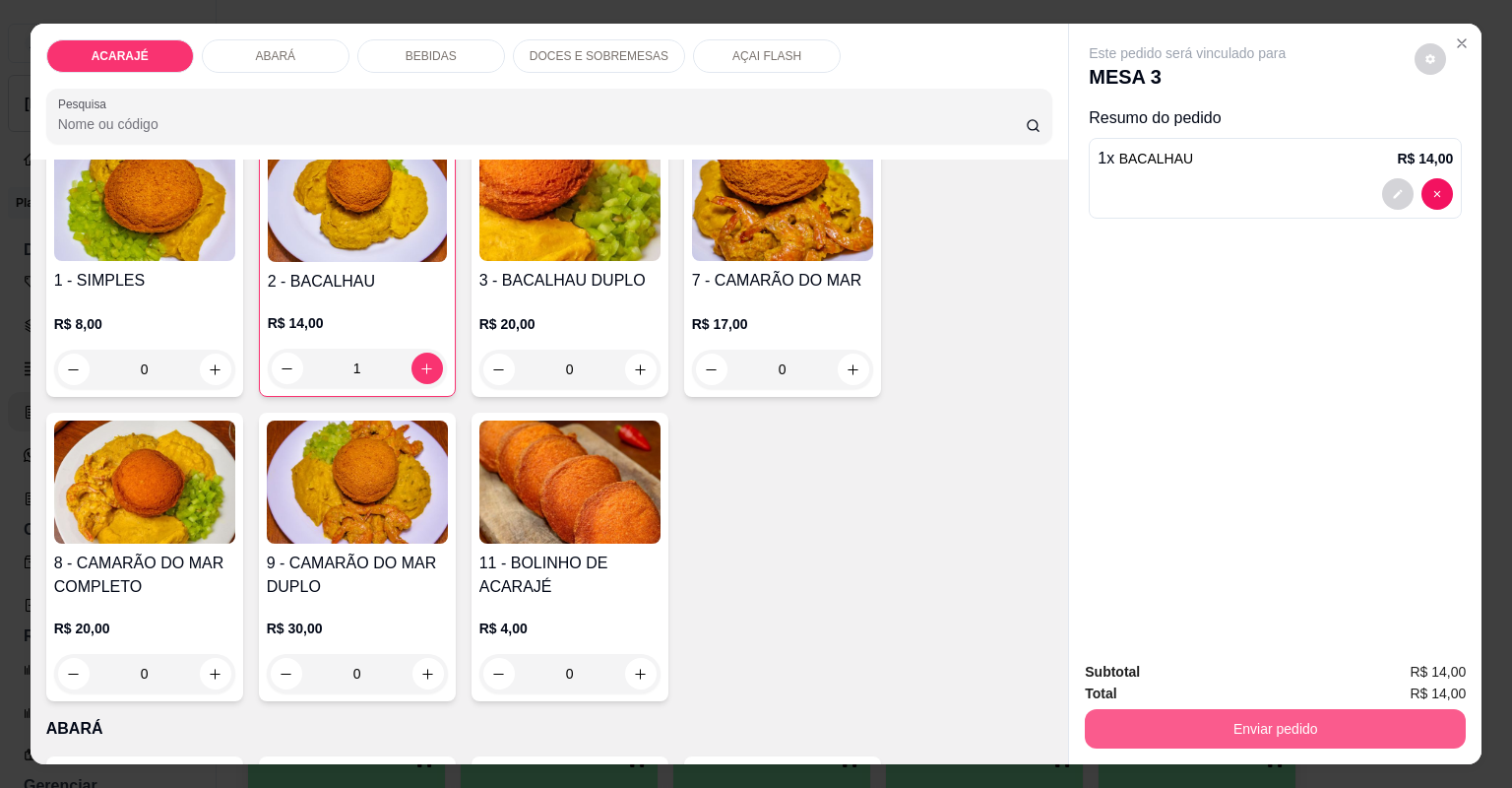 click on "Enviar pedido" at bounding box center [1275, 729] 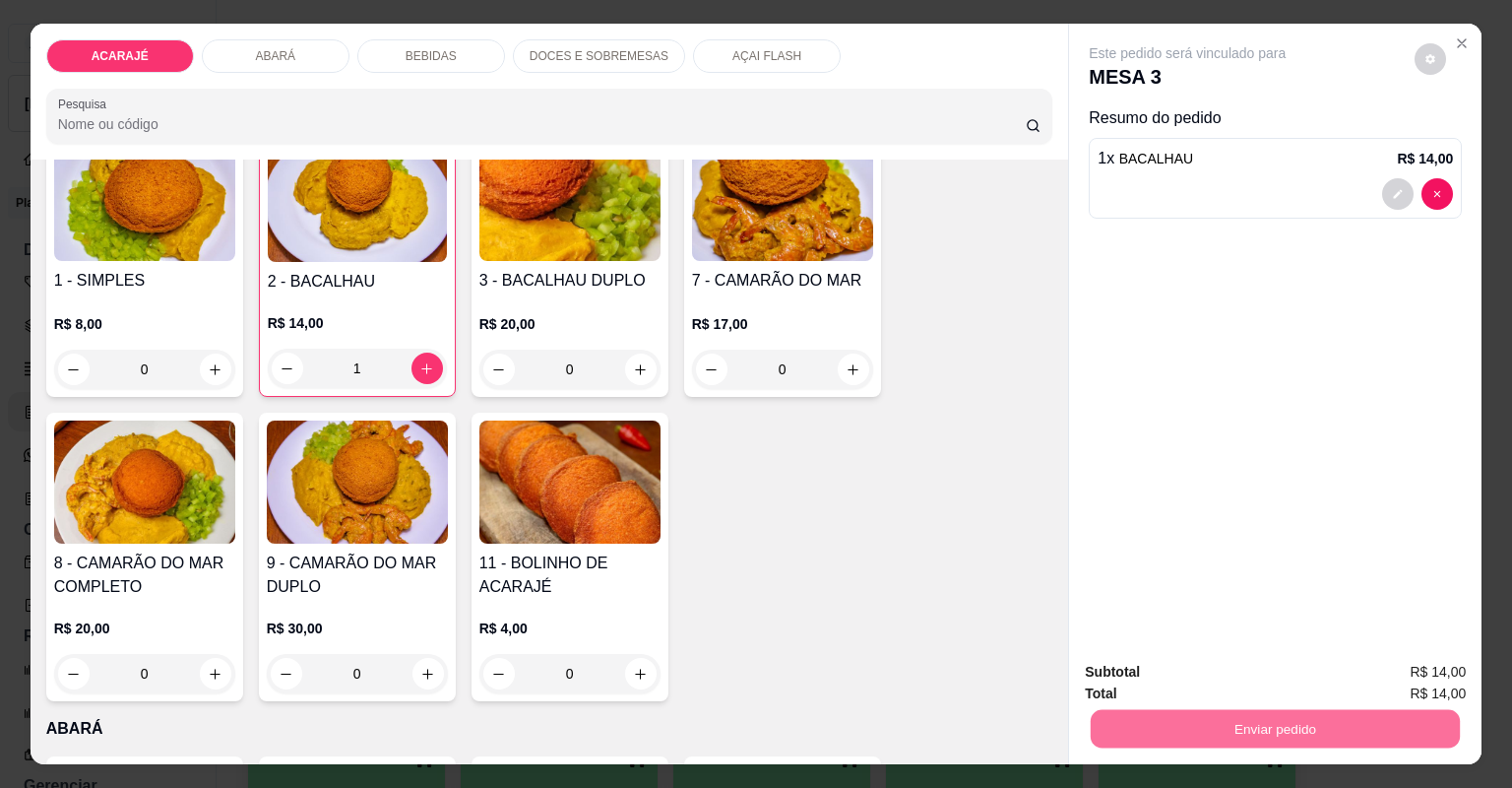 click on "Não registrar e enviar pedido" at bounding box center (1212, 681) 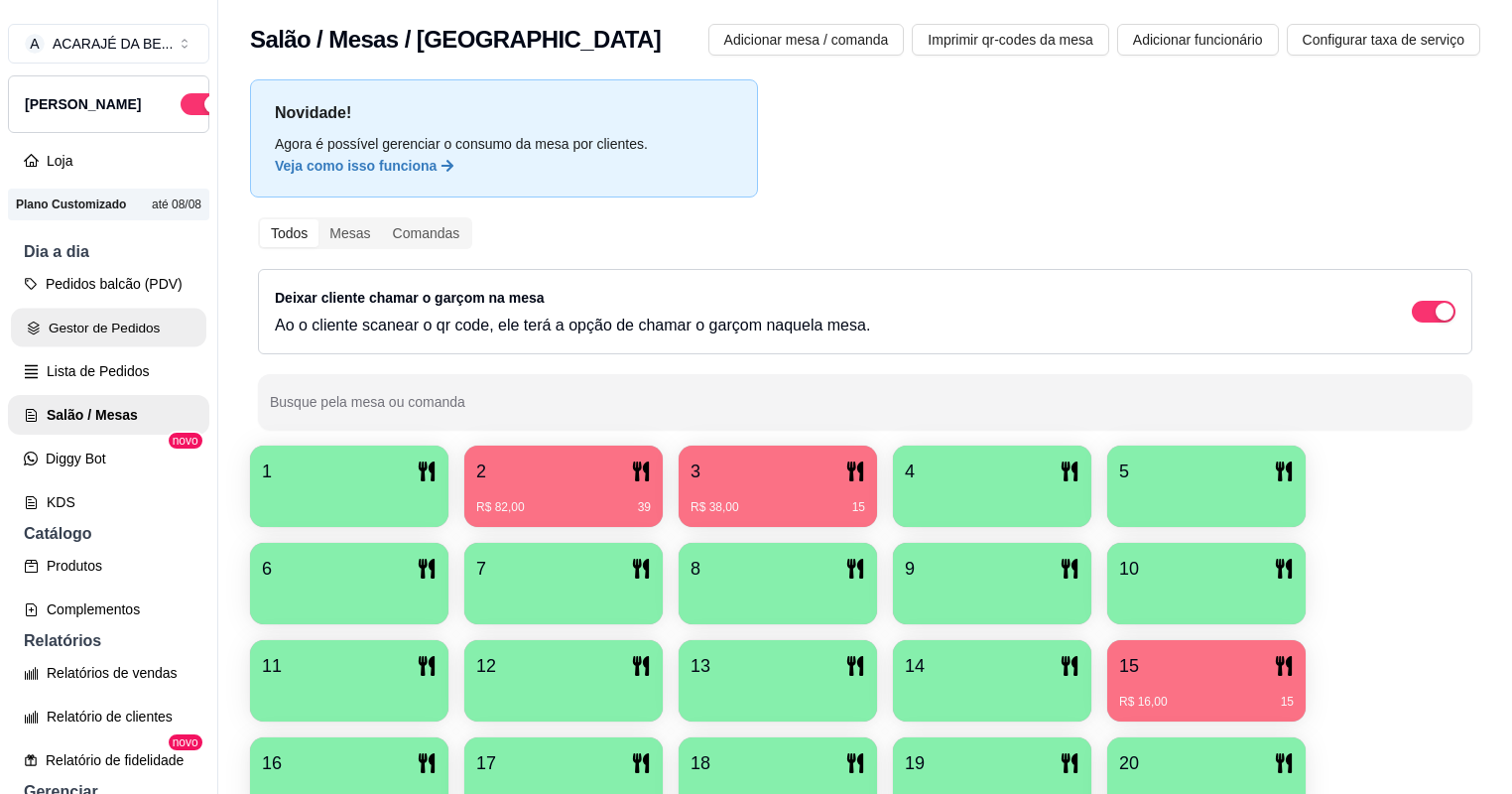 click on "Gestor de Pedidos" at bounding box center [108, 328] 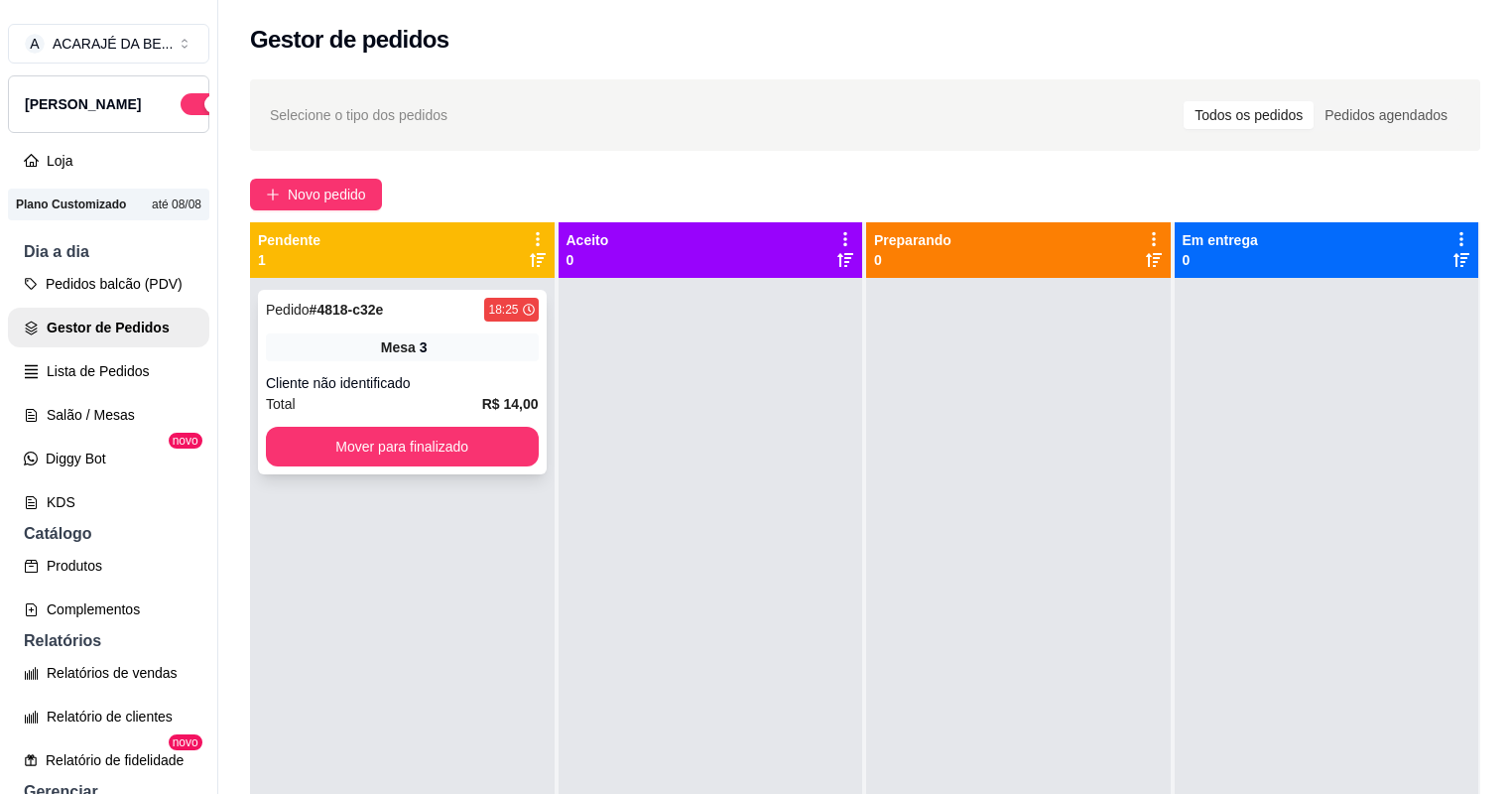 click on "Pedido  # 4818-c32e 18:25 Mesa 3 Cliente não identificado Total R$ 14,00 Mover para finalizado" at bounding box center [402, 382] 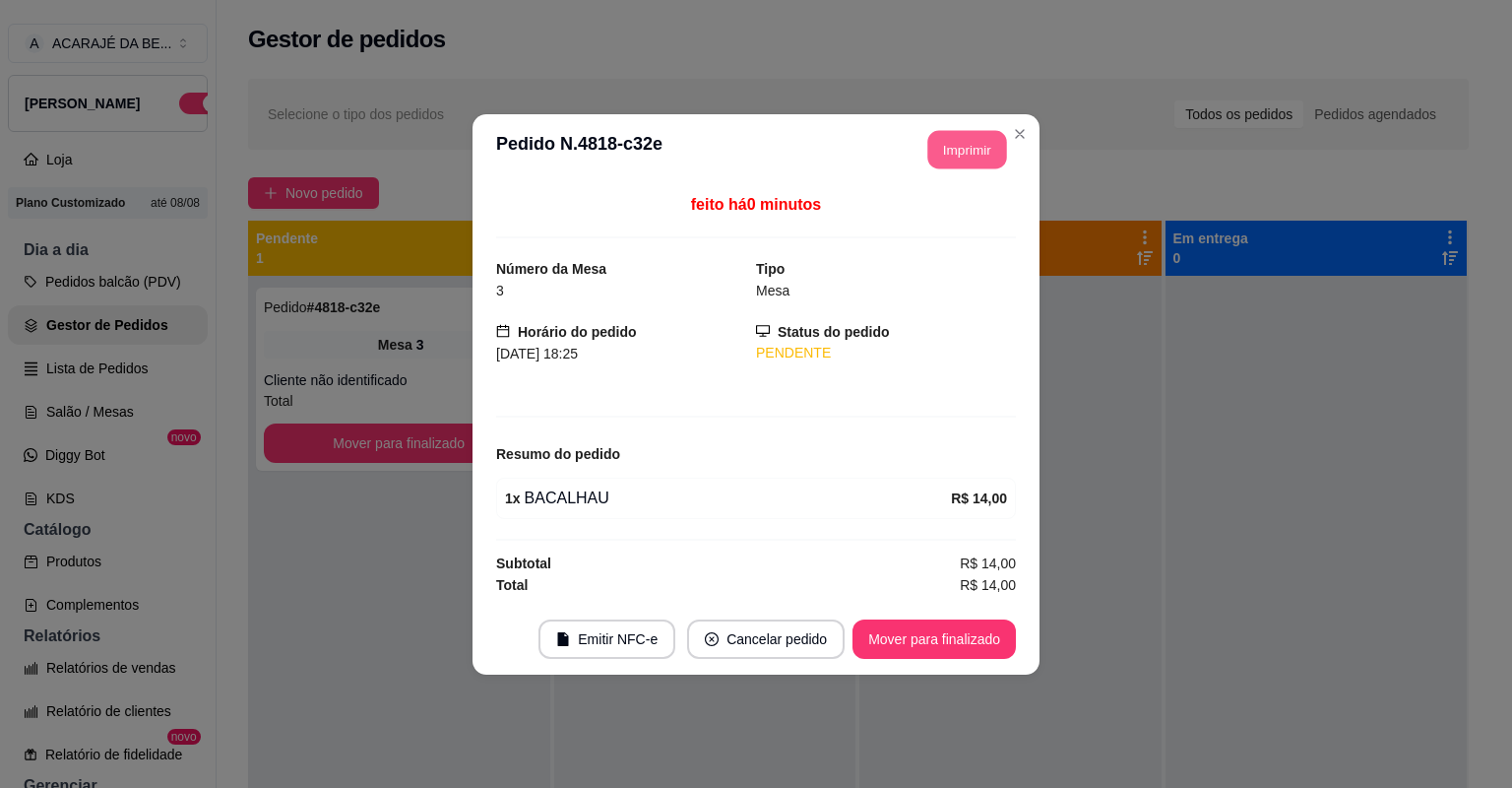 click on "Imprimir" at bounding box center (968, 149) 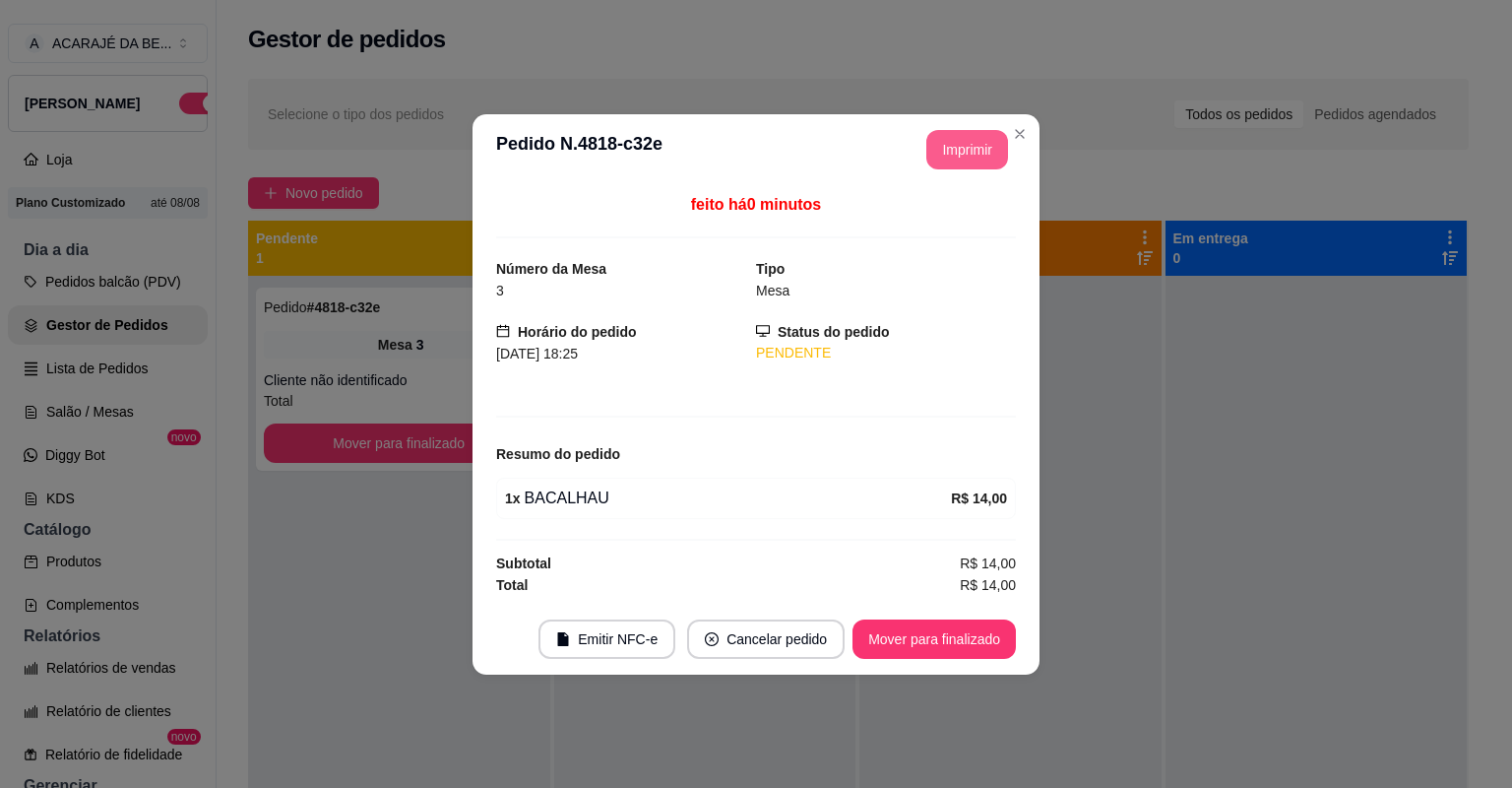 scroll, scrollTop: 0, scrollLeft: 0, axis: both 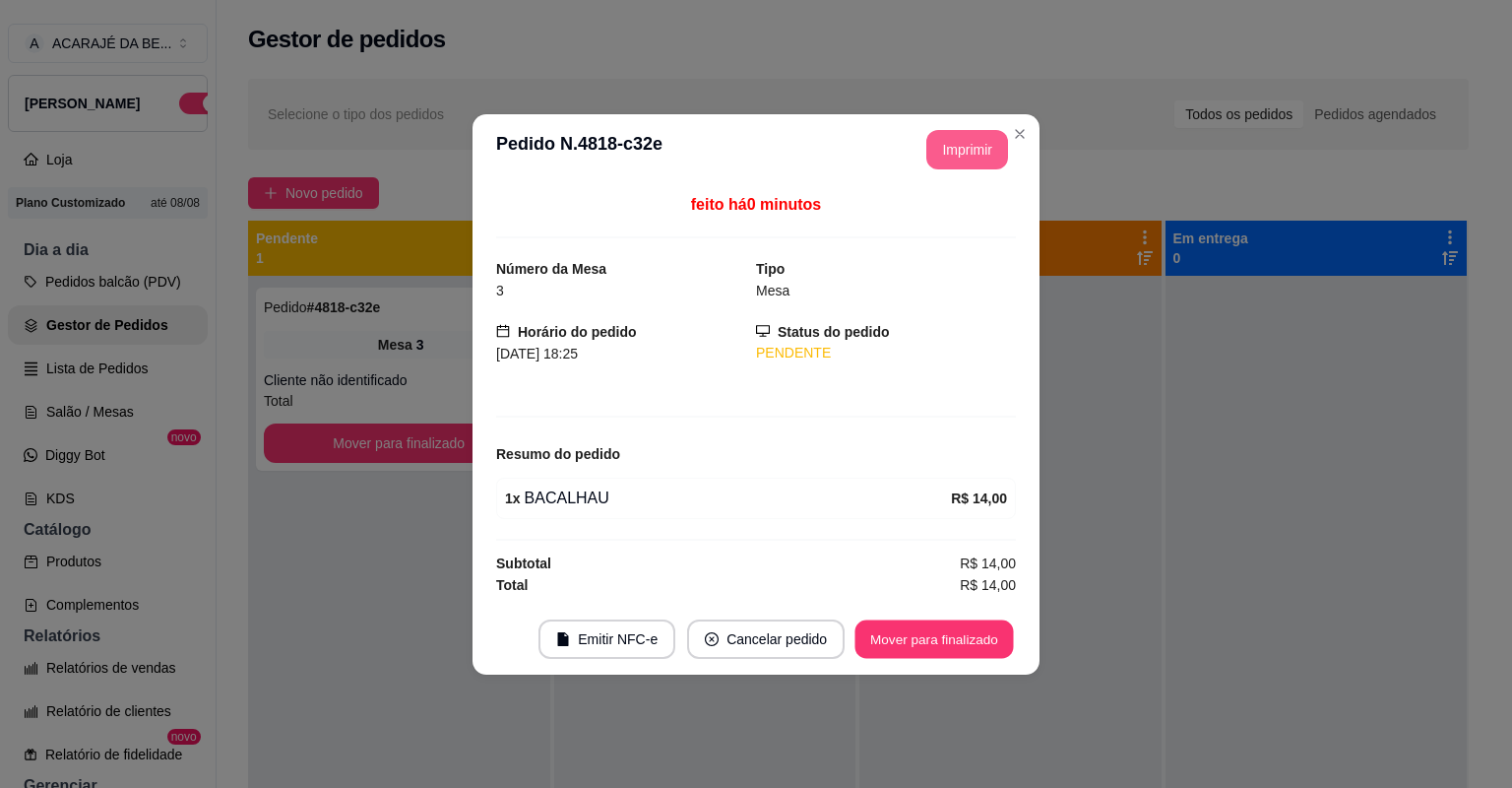 click on "Mover para finalizado" at bounding box center (934, 638) 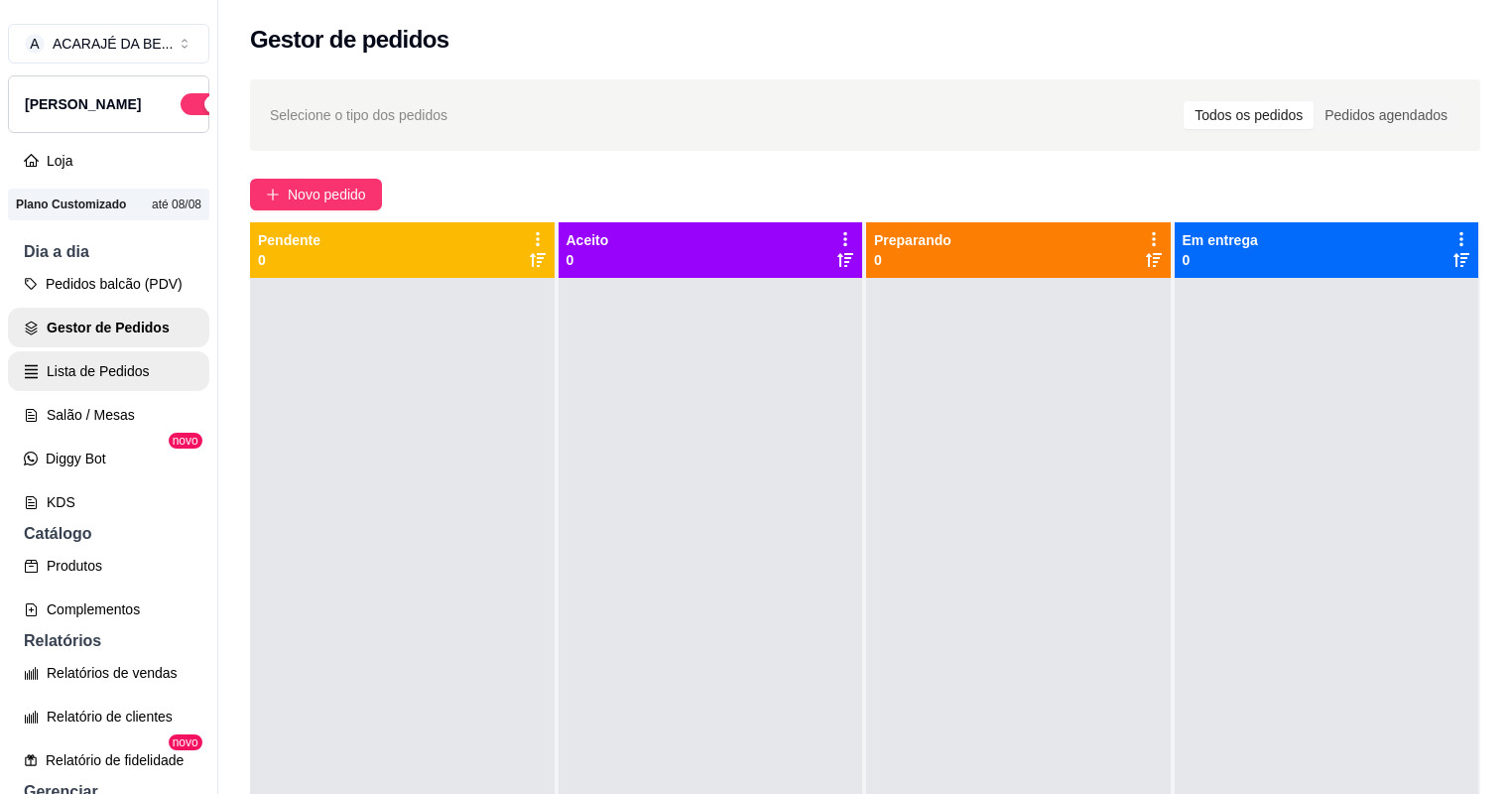 click on "Lista de Pedidos" at bounding box center [108, 371] 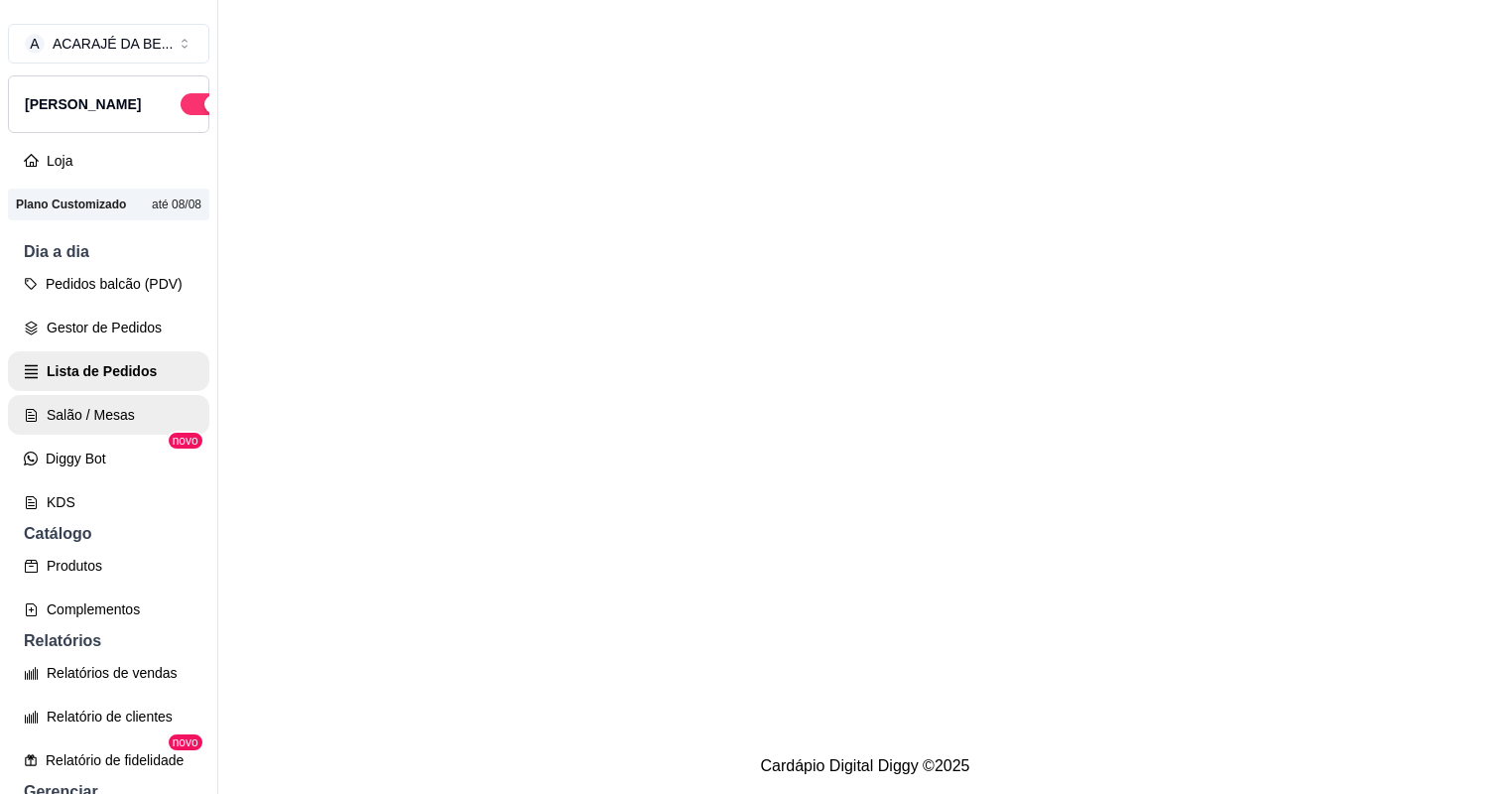 click on "Salão / Mesas" at bounding box center (108, 415) 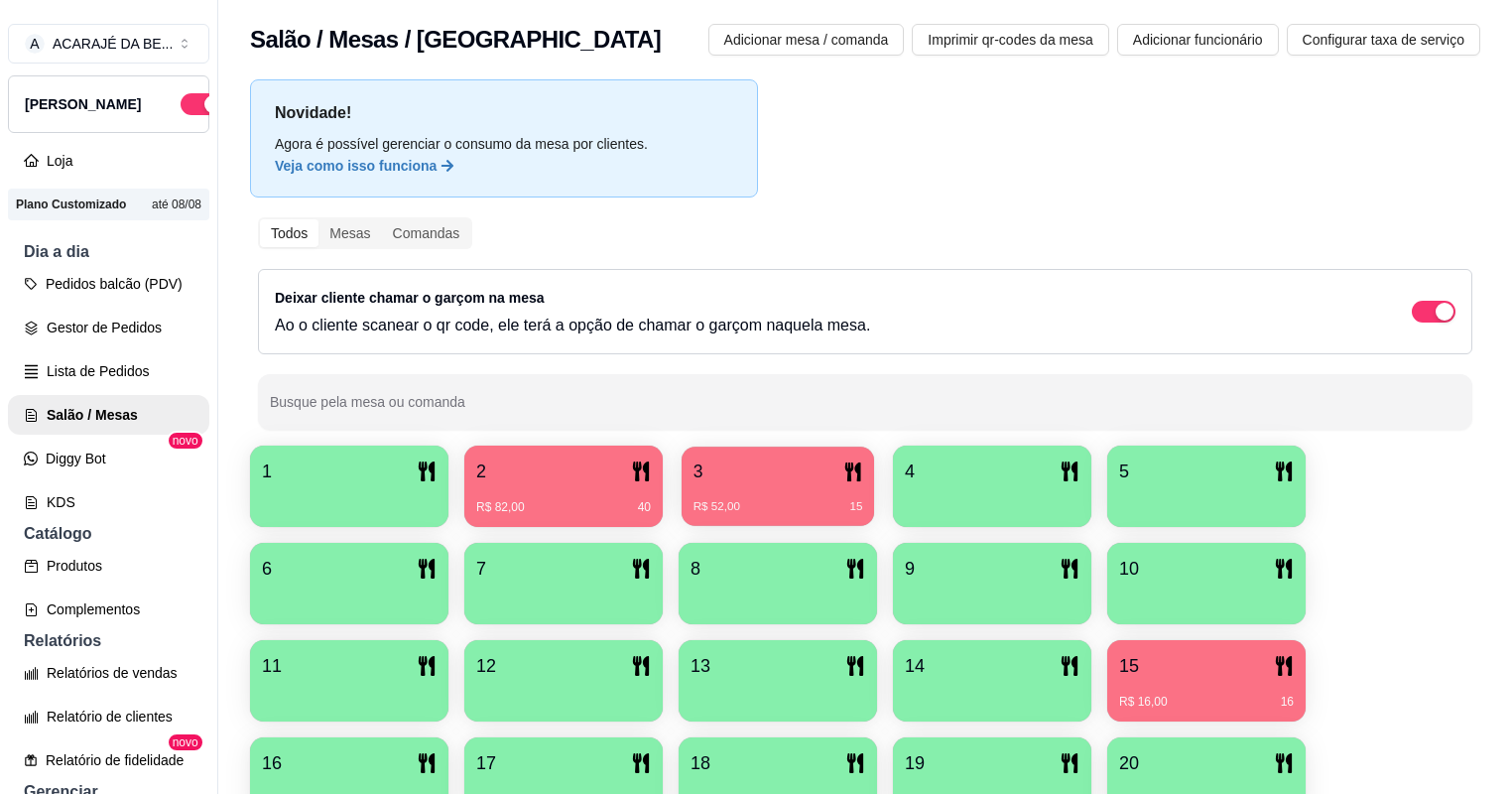 click on "R$ 52,00 15" at bounding box center [778, 499] 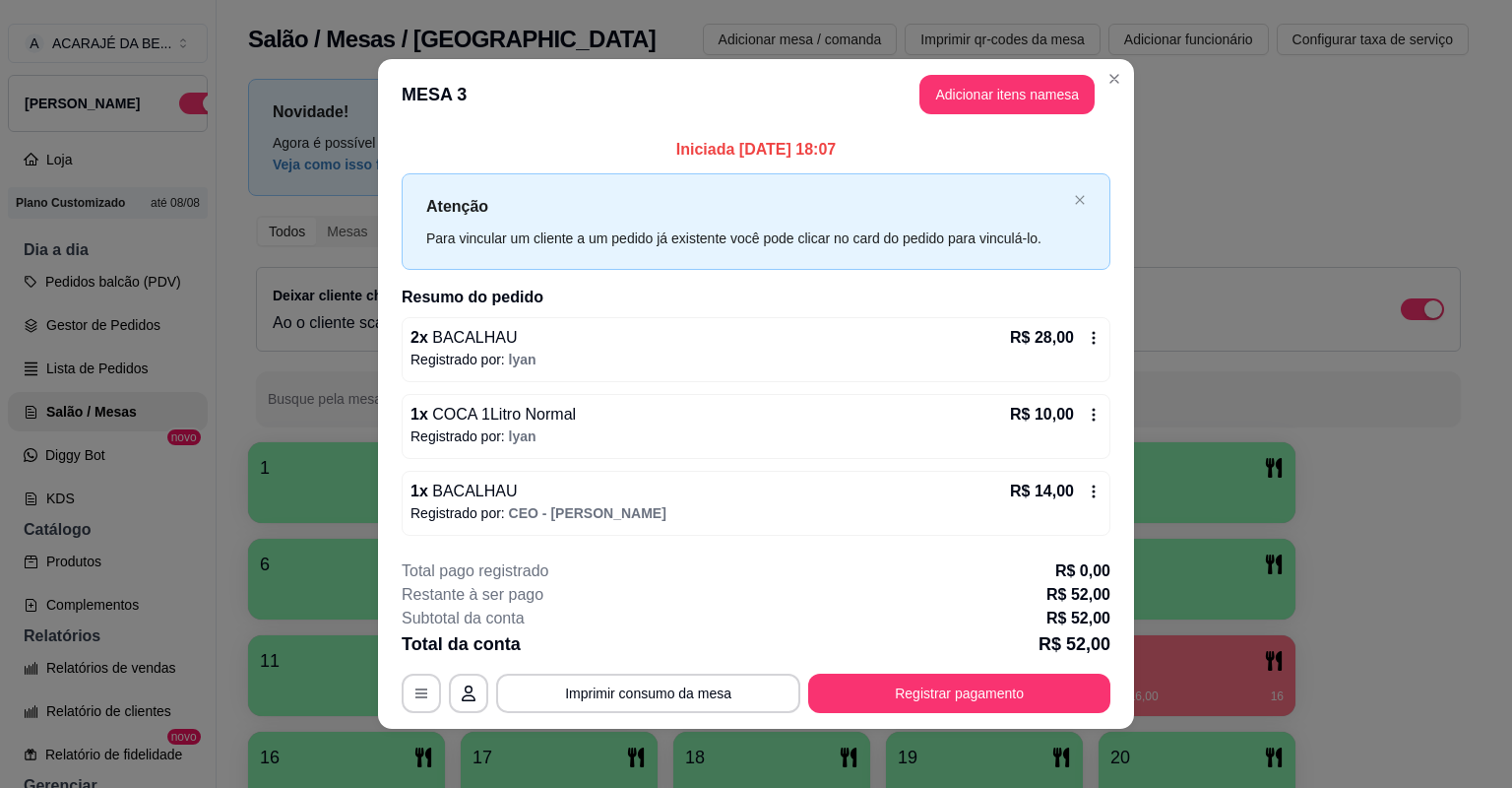 click 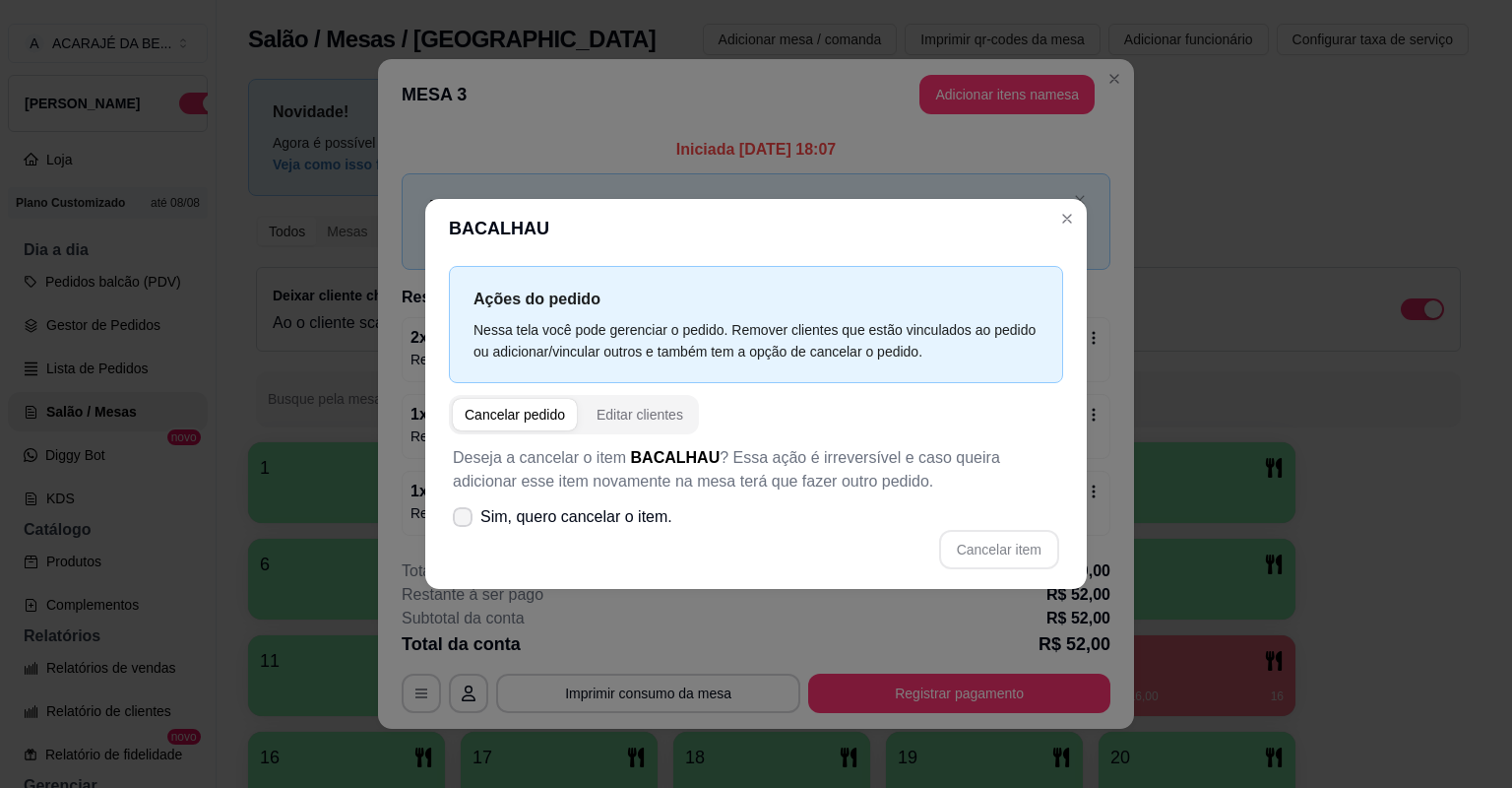 click on "Sim, quero cancelar o item." at bounding box center (562, 517) 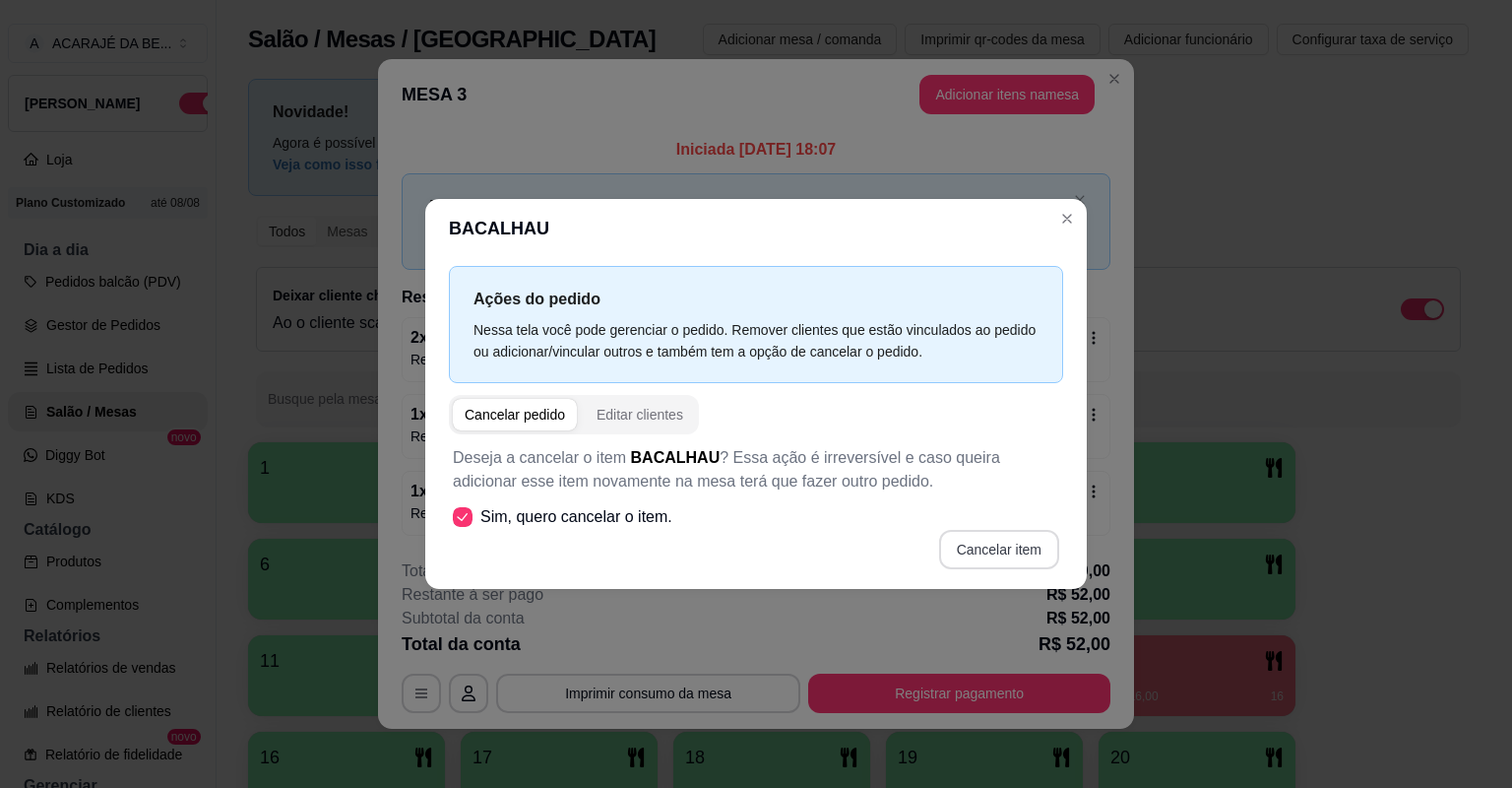 click on "Cancelar item" at bounding box center [999, 550] 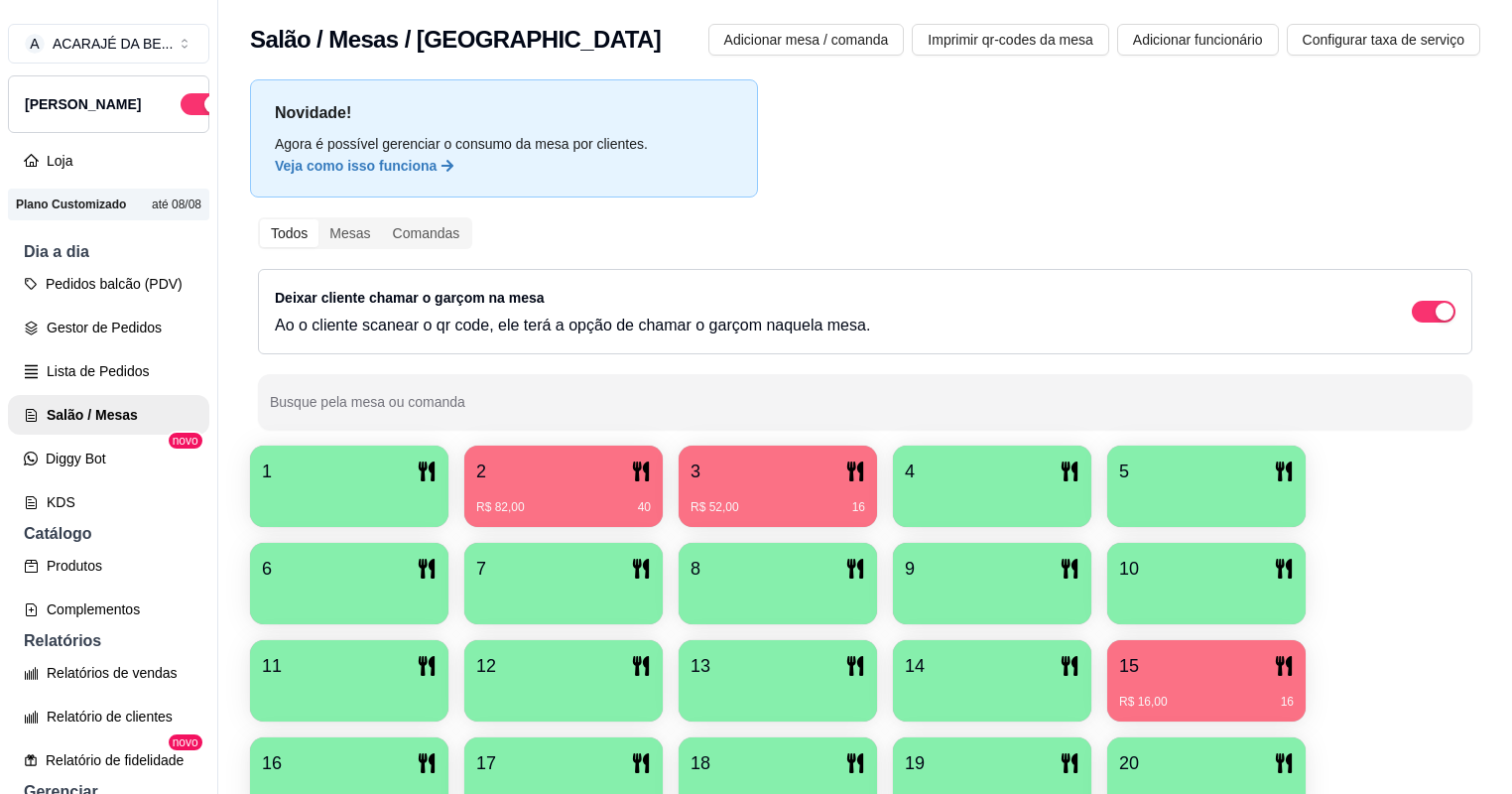click on "15" at bounding box center (1206, 666) 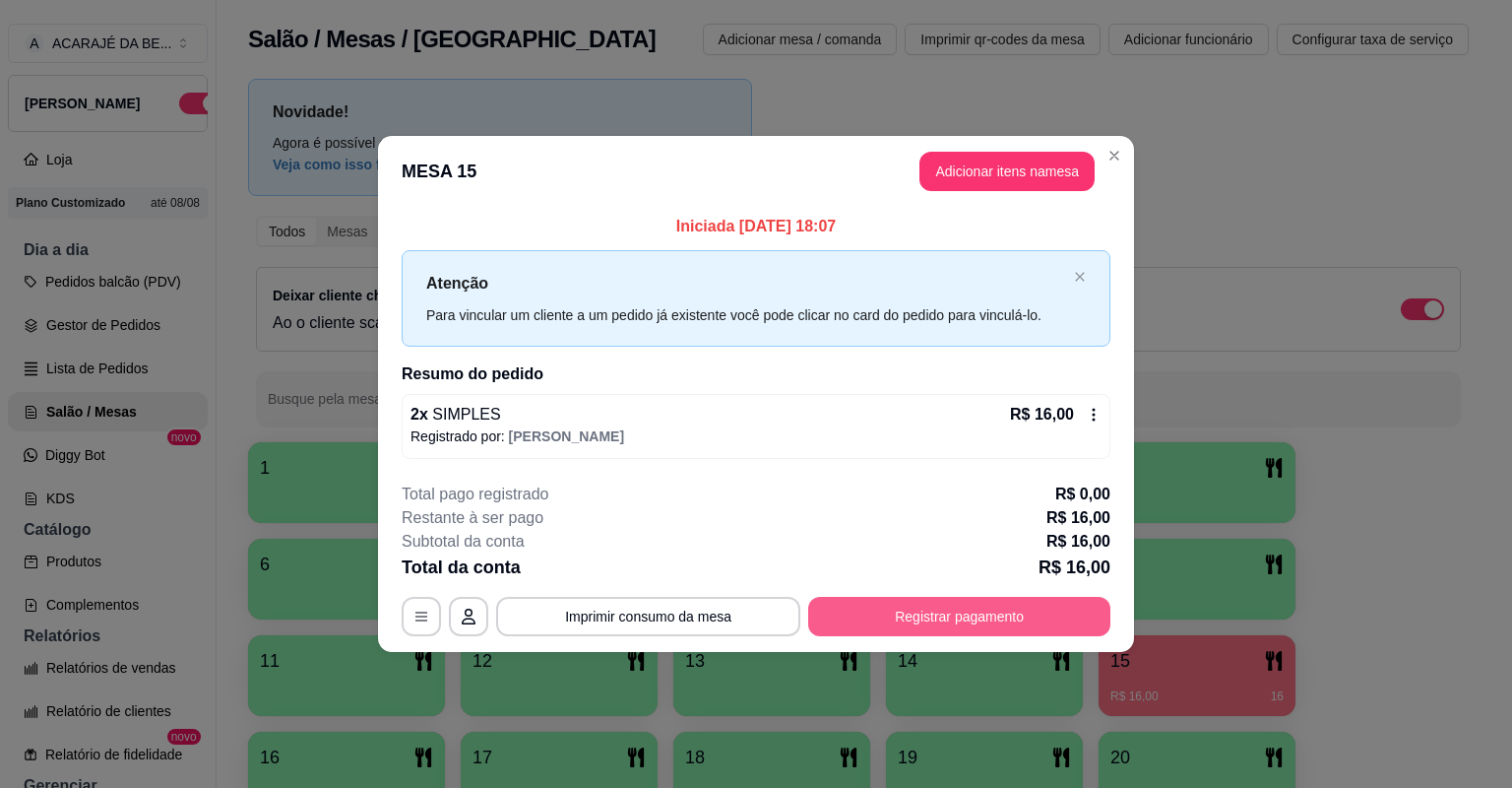 click on "Registrar pagamento" at bounding box center (959, 617) 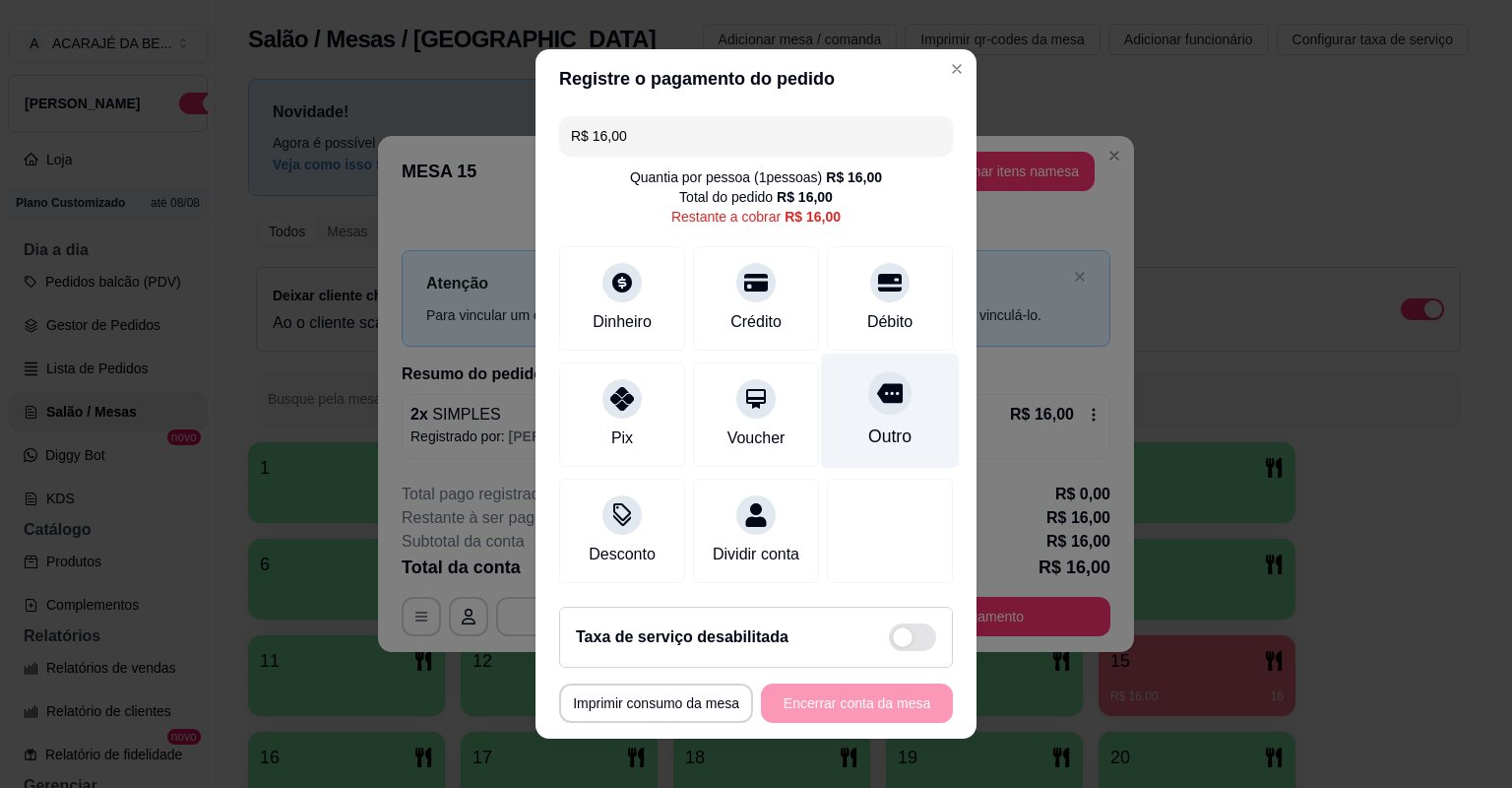 click 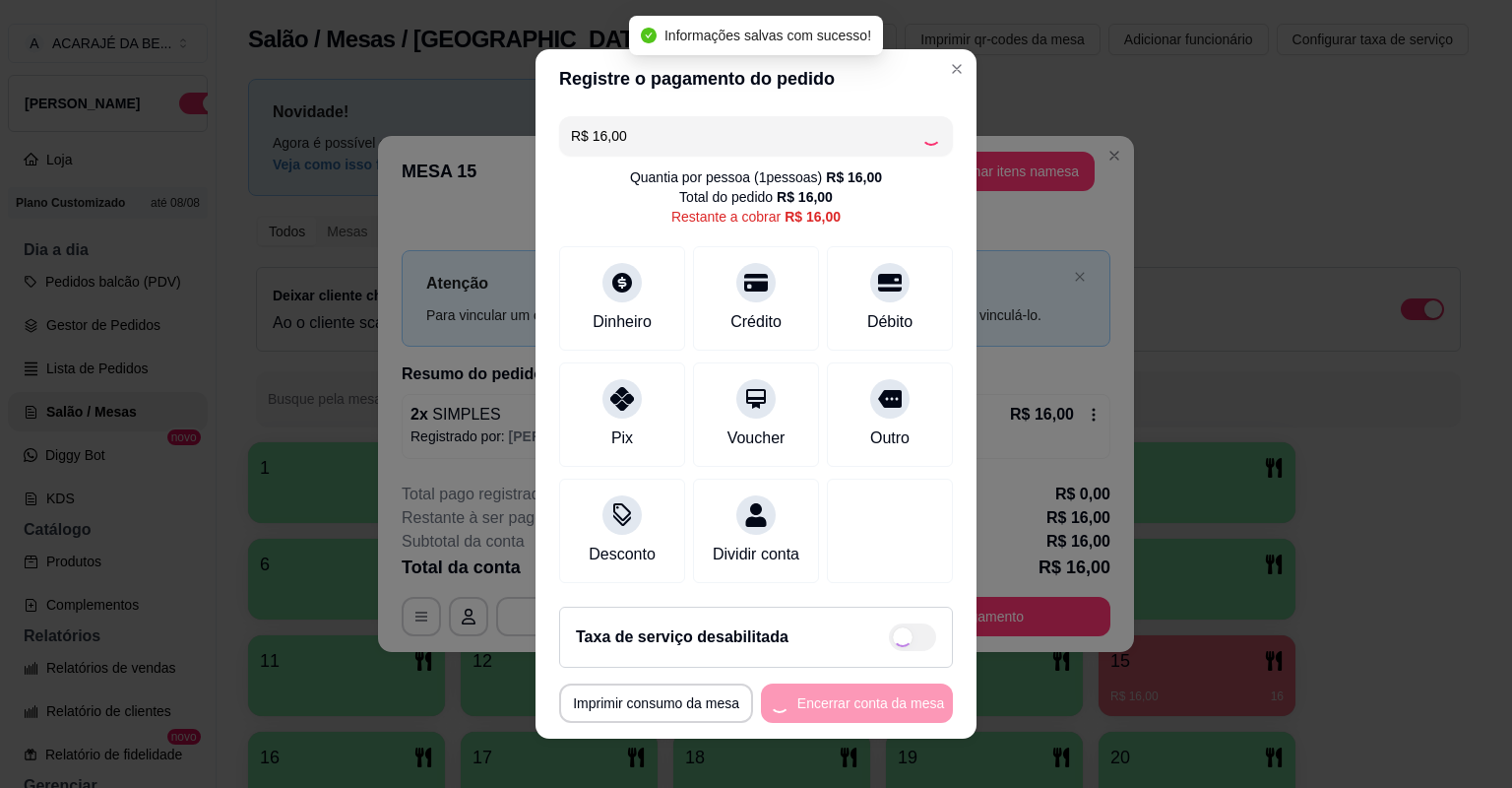 type on "R$ 0,00" 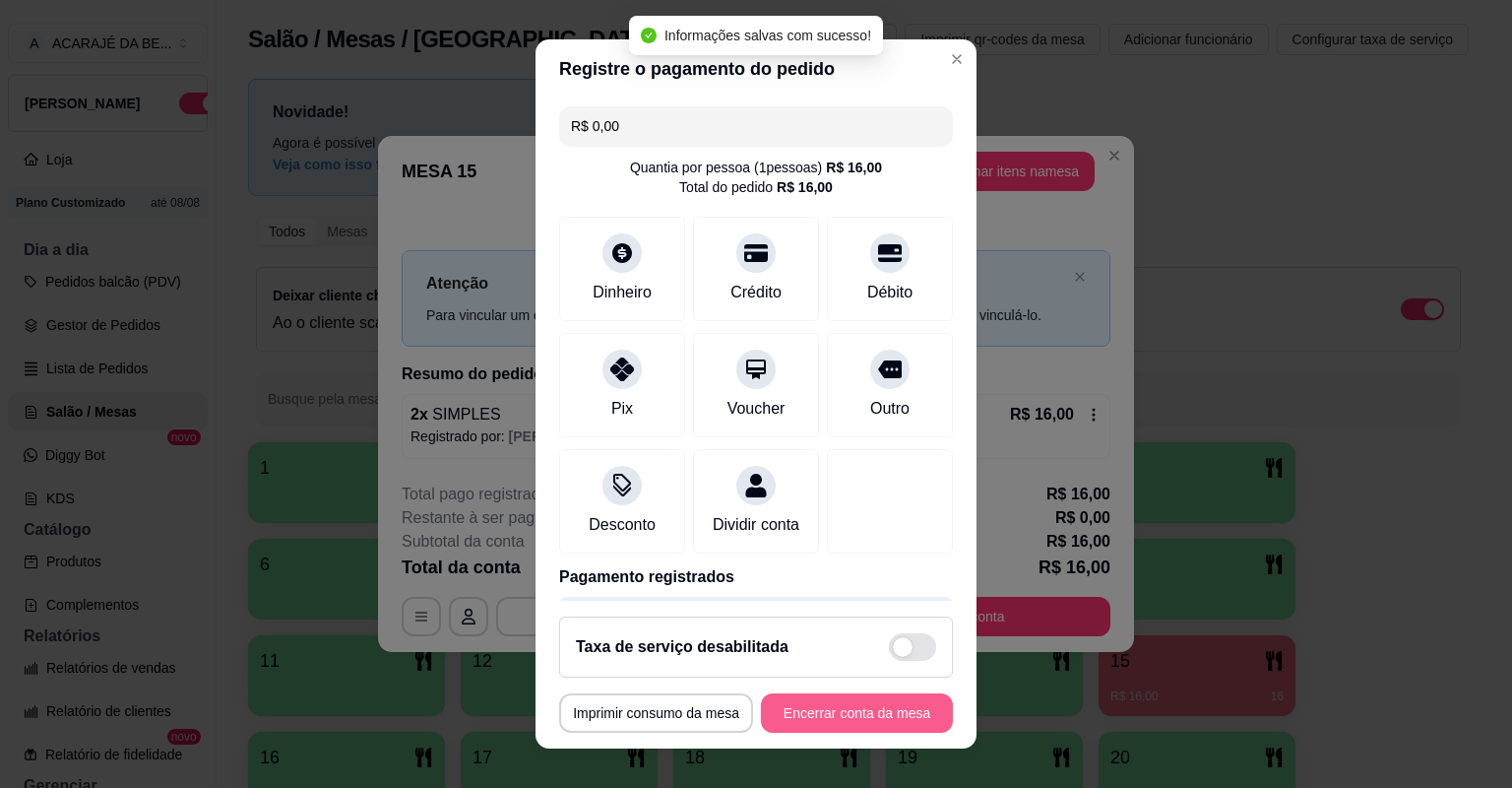 click on "Encerrar conta da mesa" at bounding box center (856, 713) 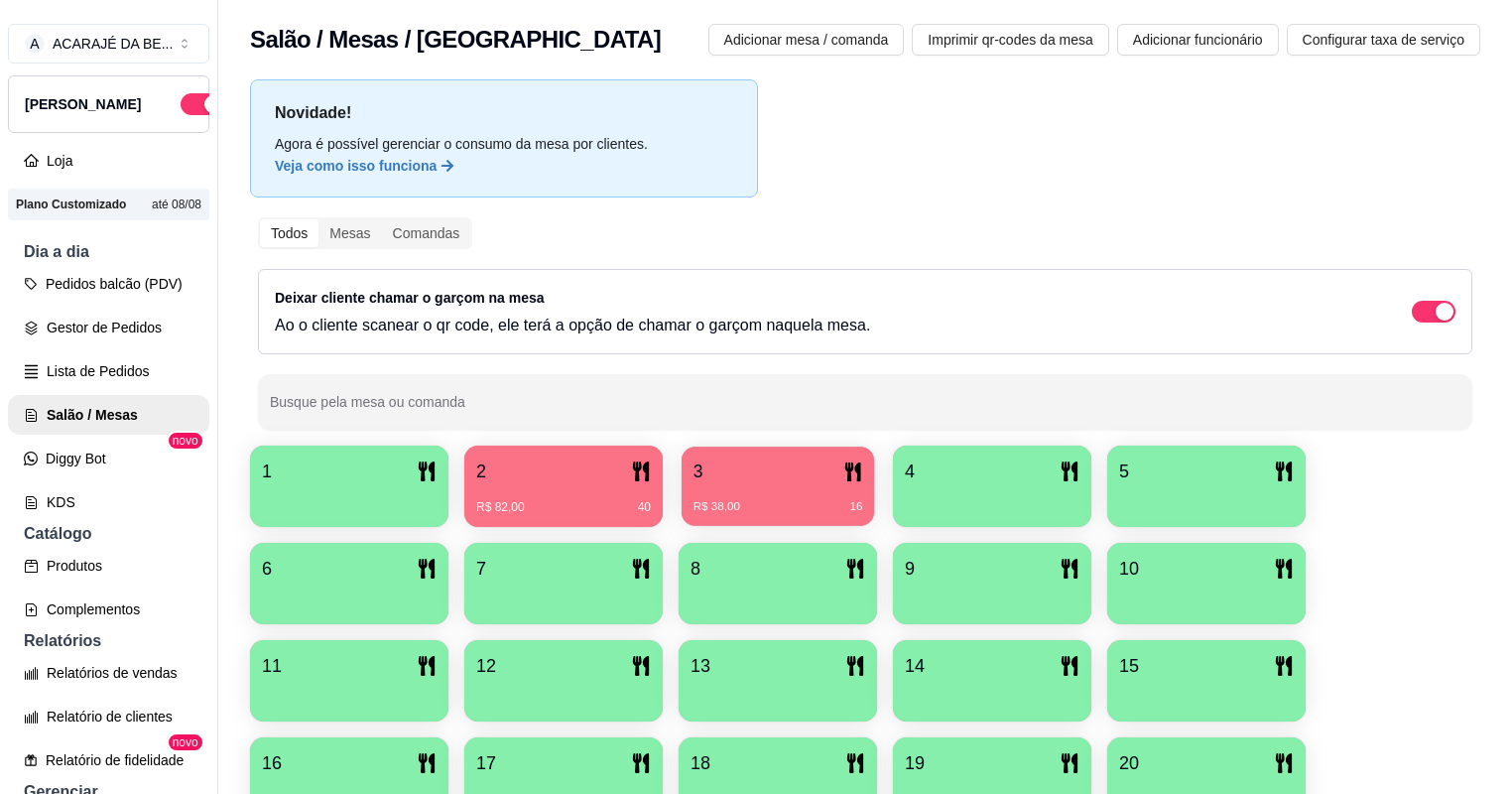 click on "R$ 38,00 16" at bounding box center [778, 507] 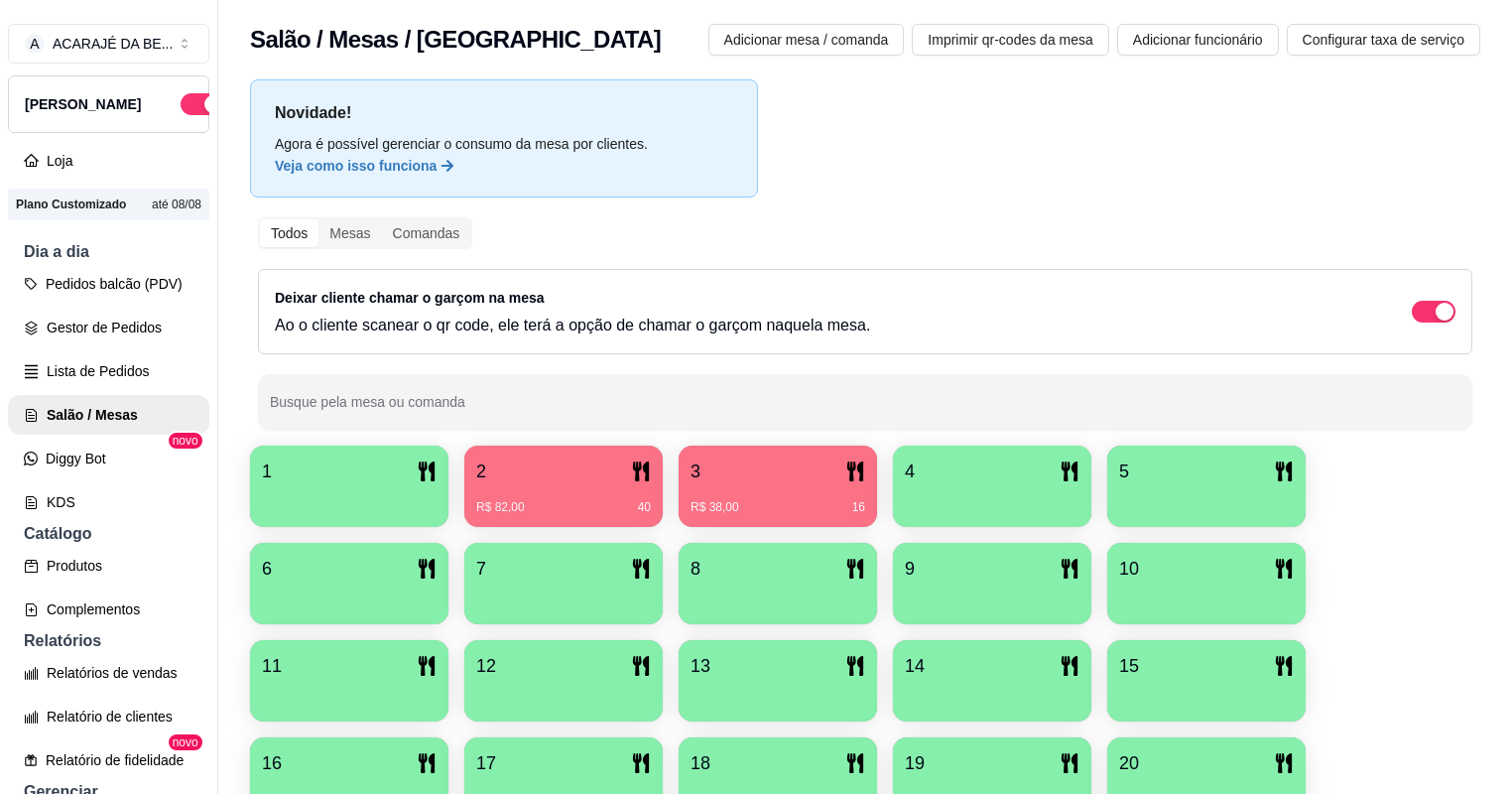 click on "R$ 82,00 40" at bounding box center (564, 507) 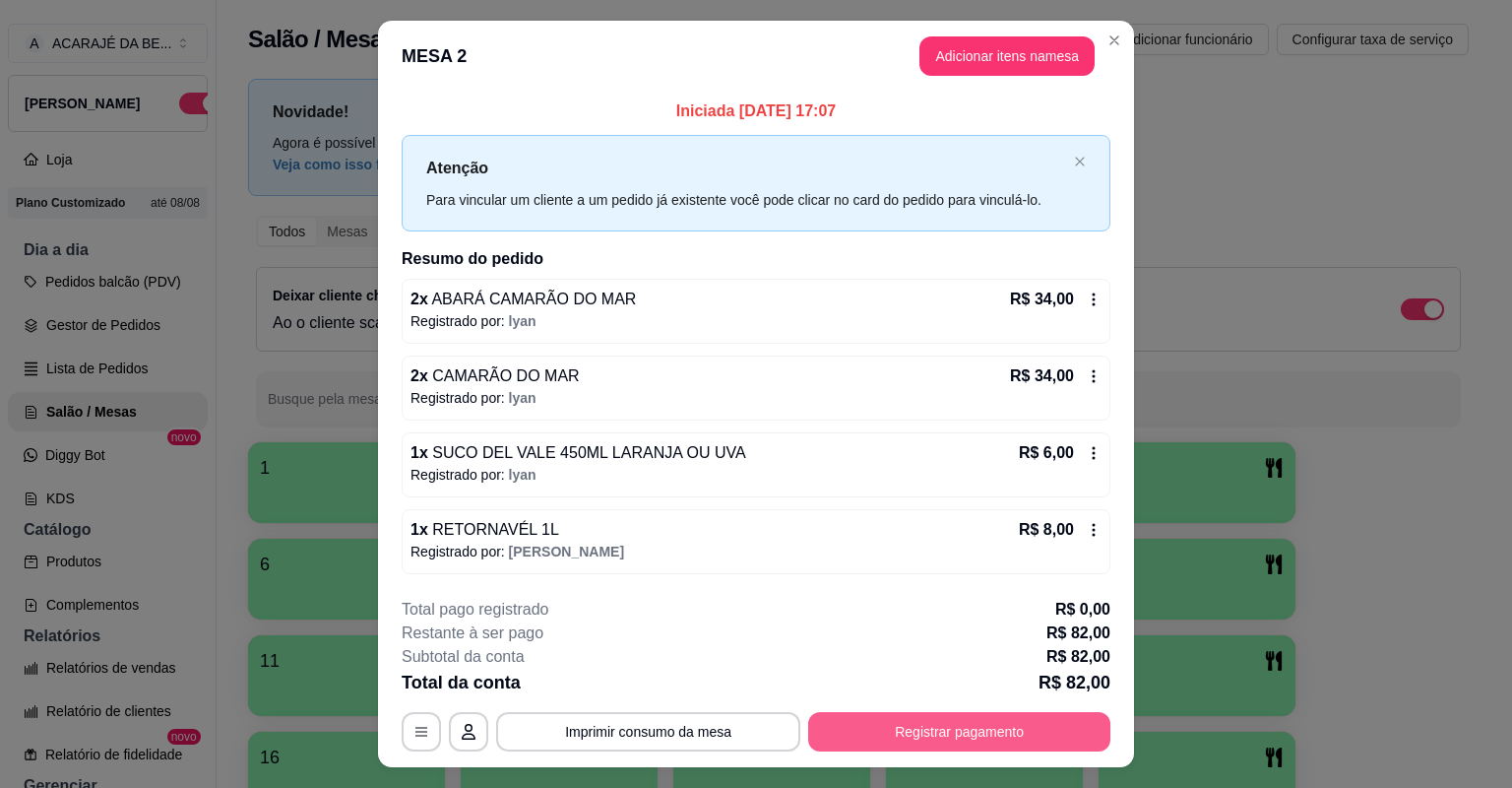 click on "Registrar pagamento" at bounding box center (959, 732) 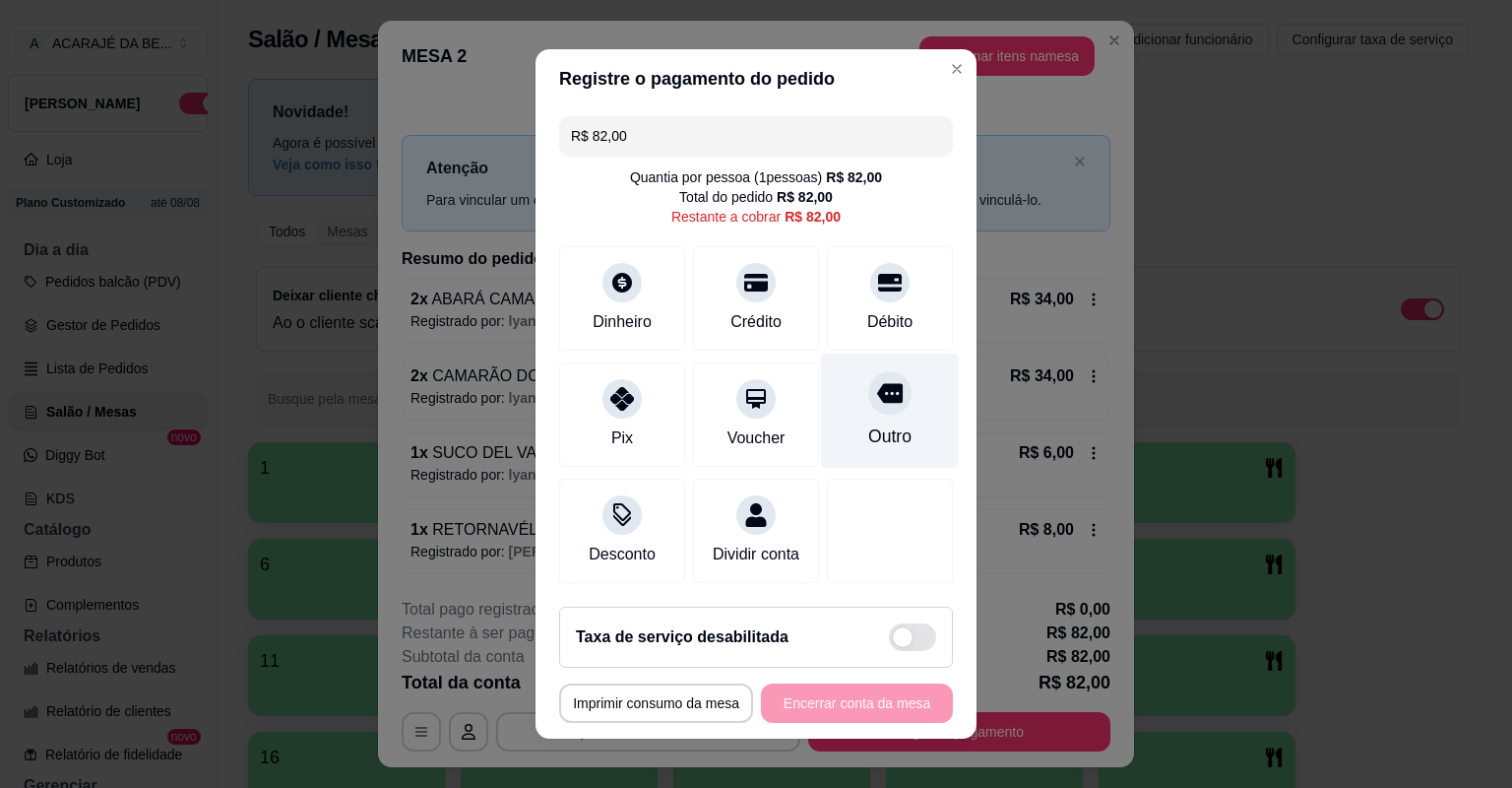 click at bounding box center (890, 393) 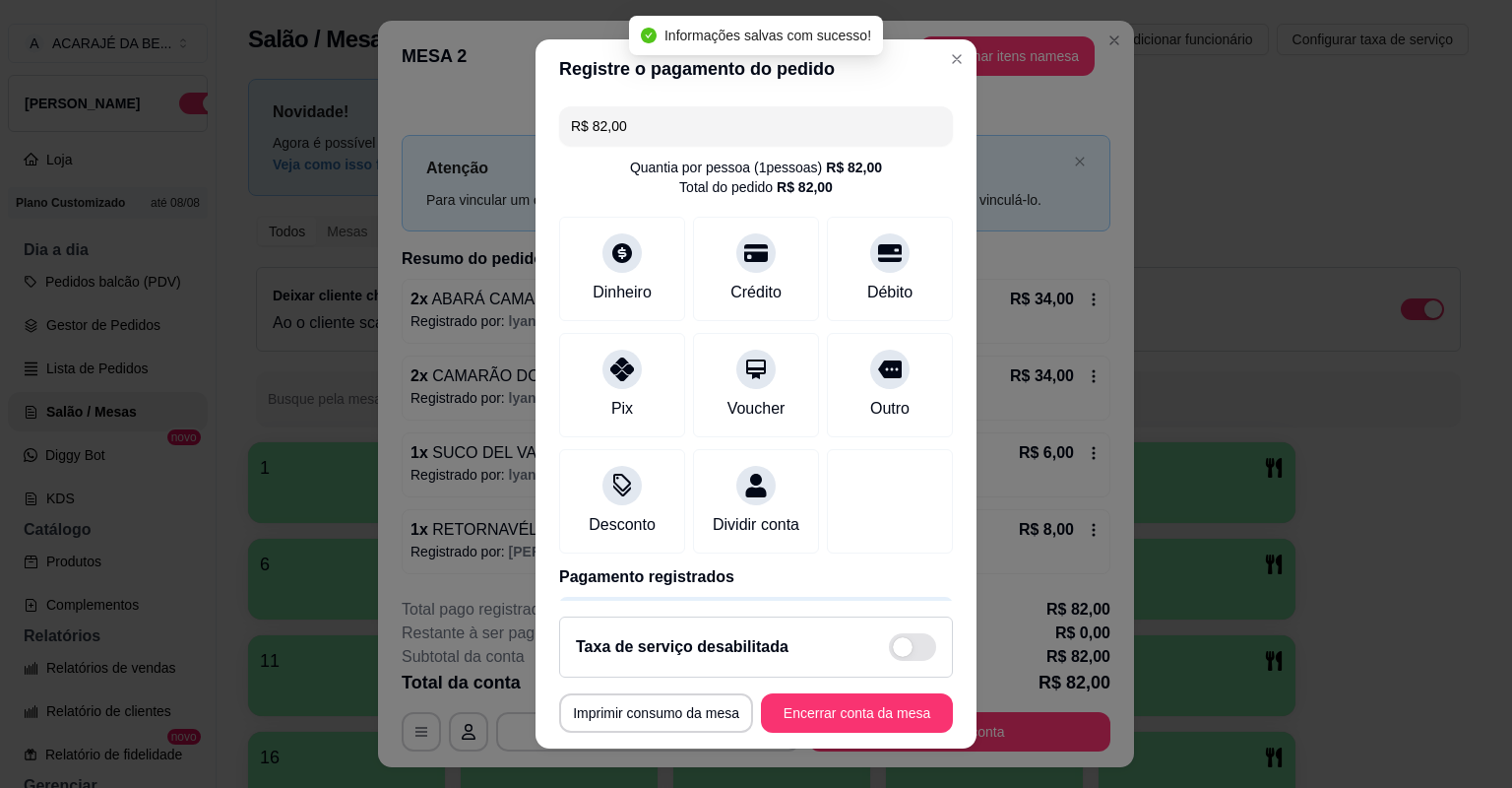type on "R$ 0,00" 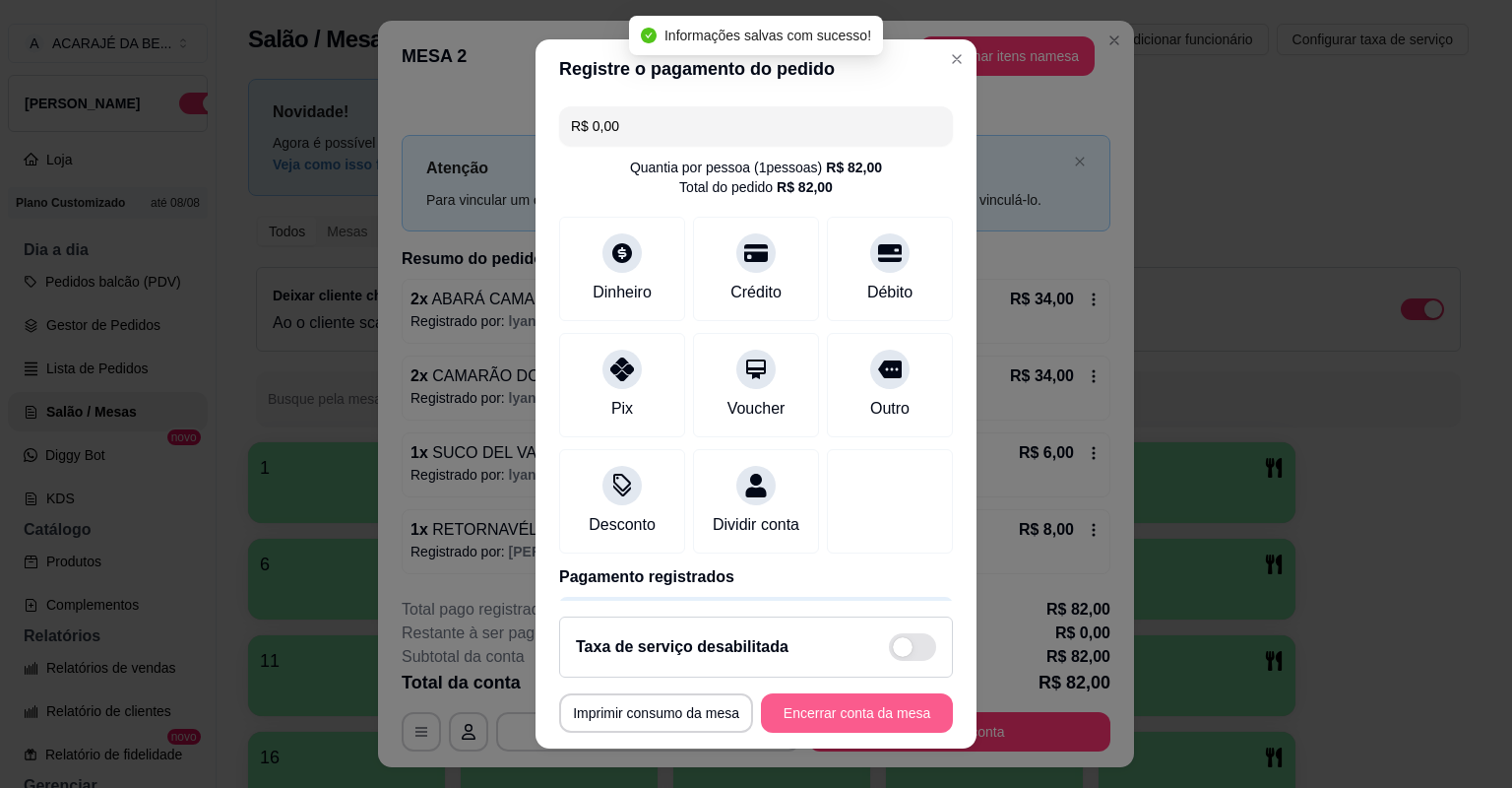 click on "Encerrar conta da mesa" at bounding box center (856, 713) 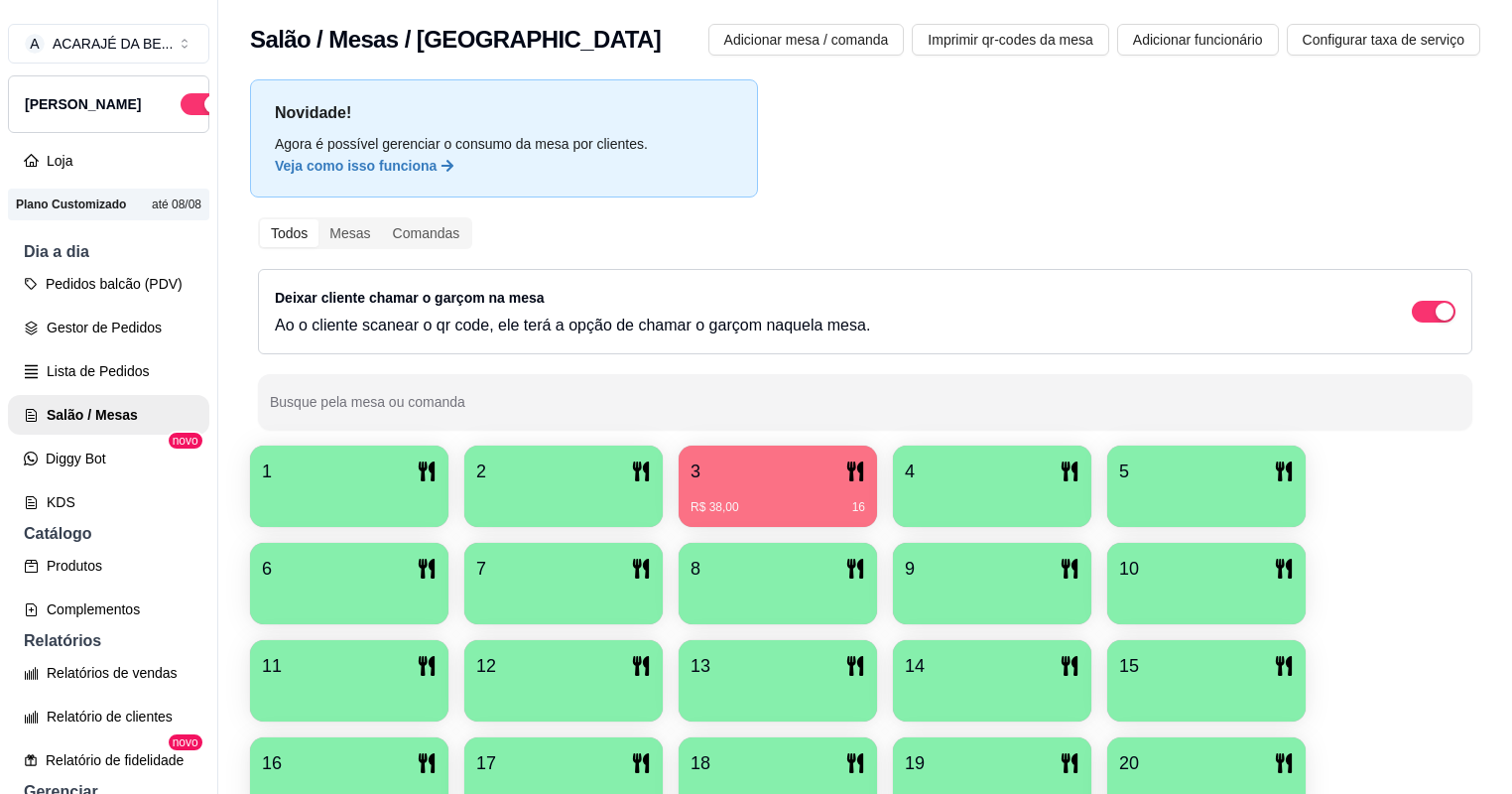 click on "R$ 38,00 16" at bounding box center [778, 500] 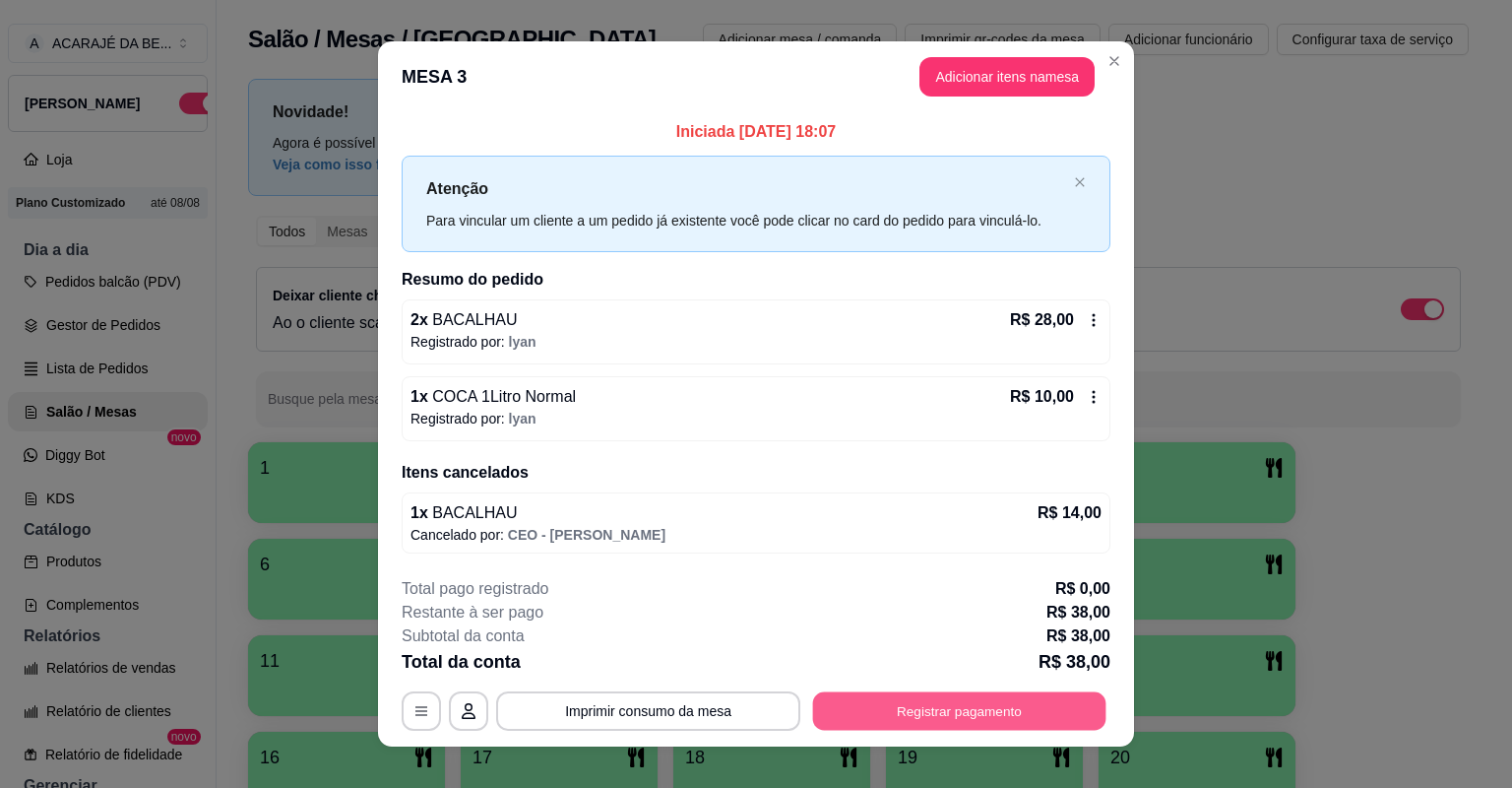 click on "Registrar pagamento" at bounding box center (960, 710) 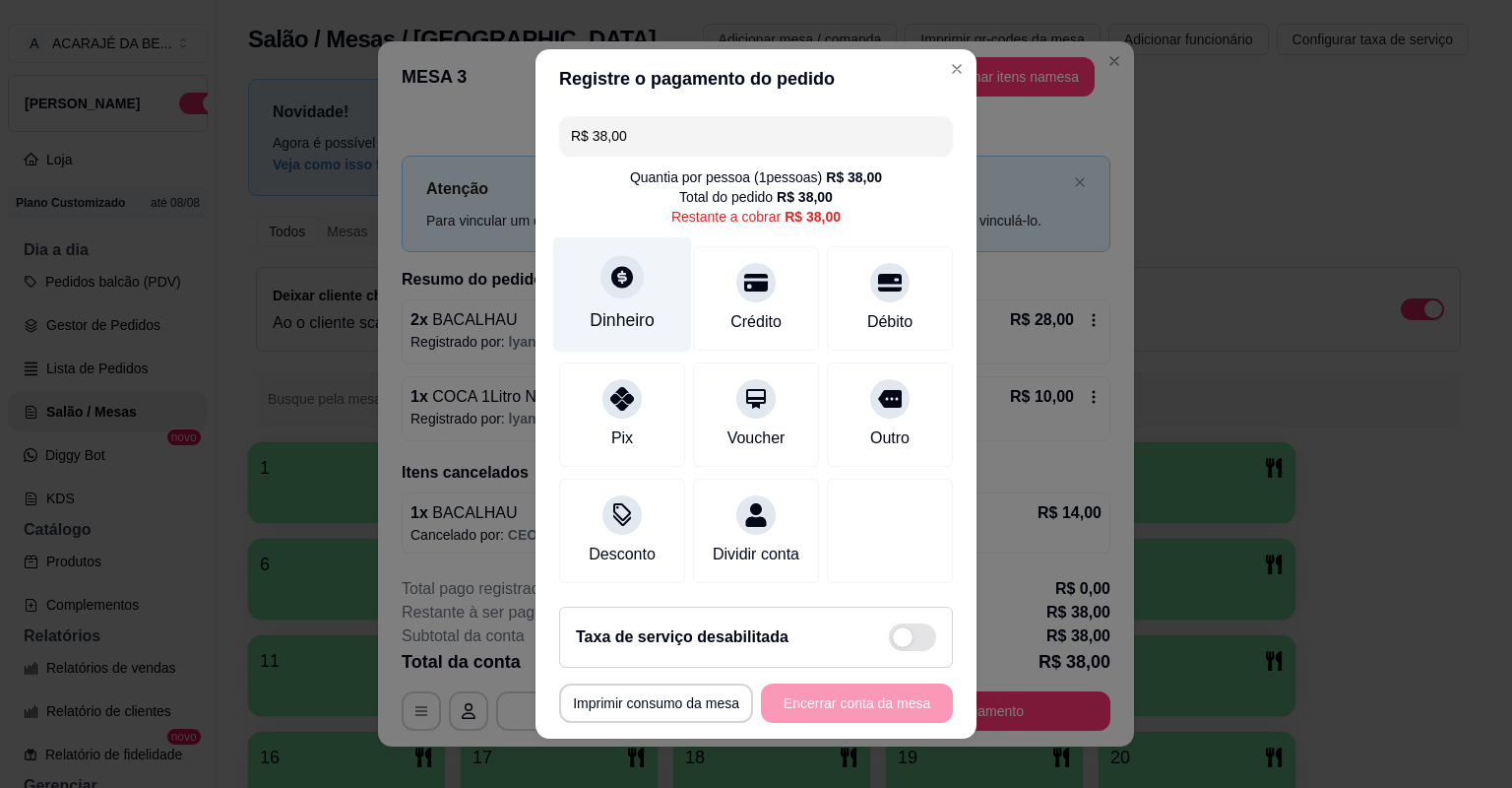 click on "Dinheiro" at bounding box center (622, 320) 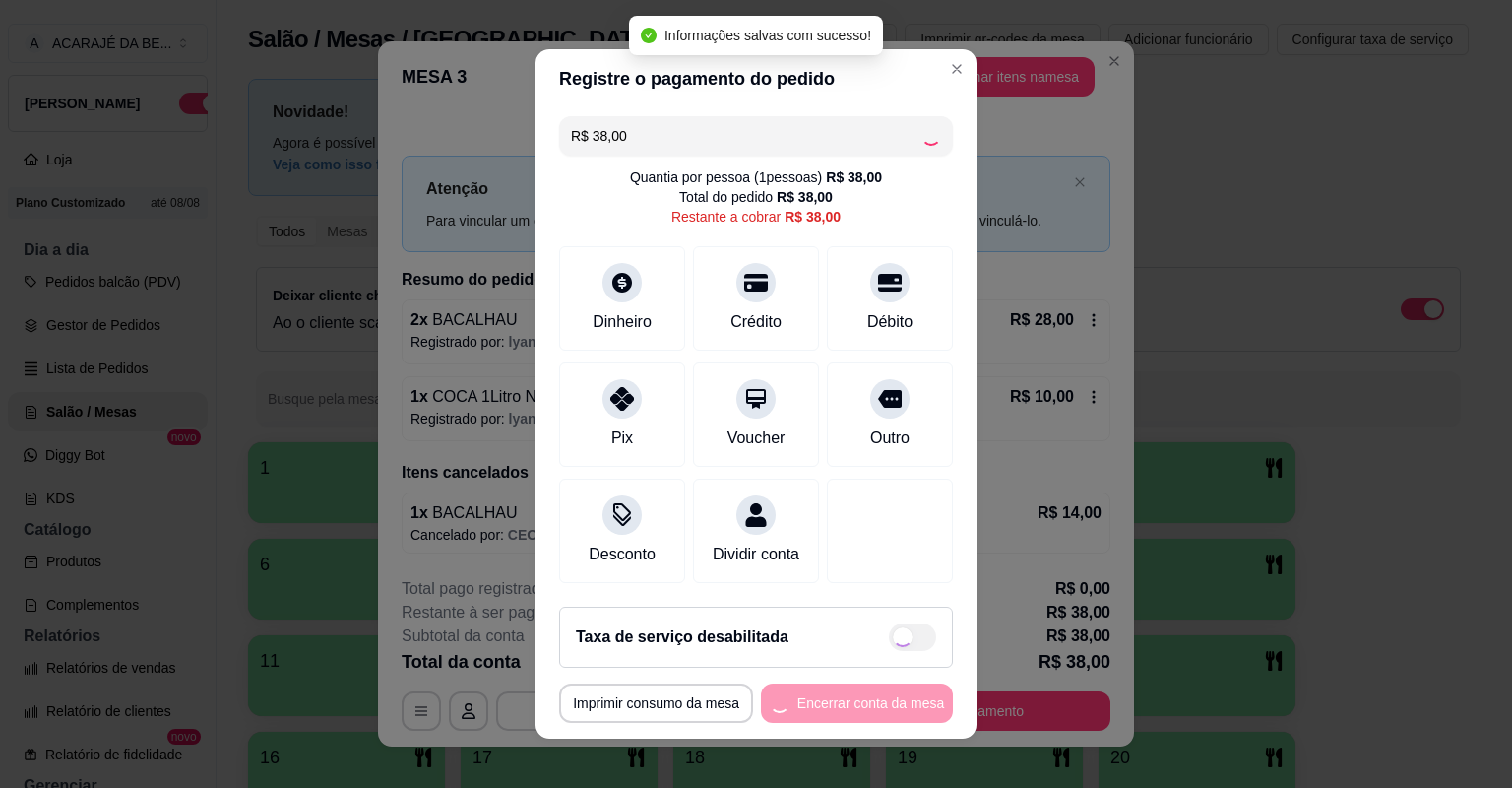 type on "R$ 0,00" 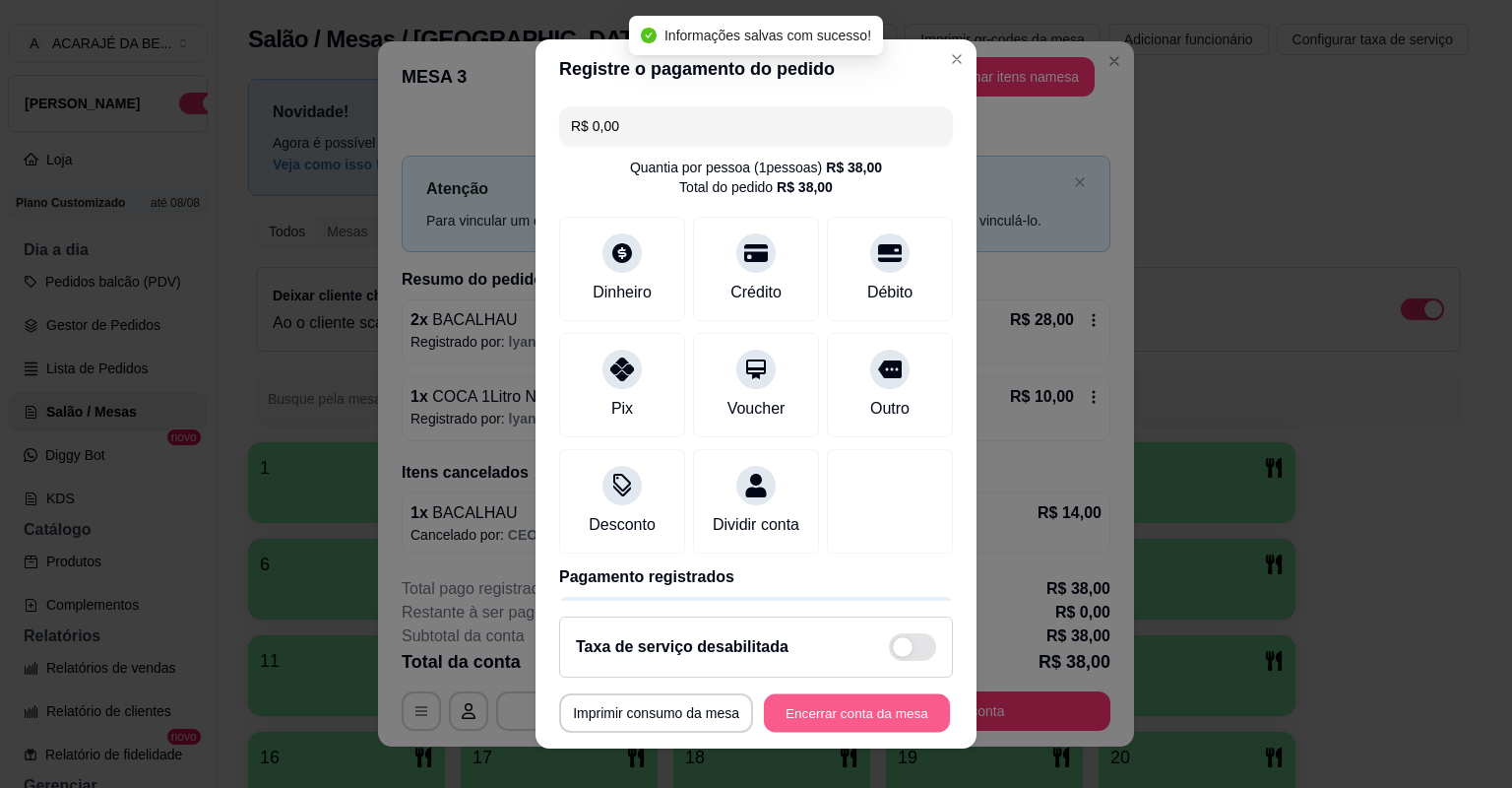 click on "Encerrar conta da mesa" at bounding box center [856, 713] 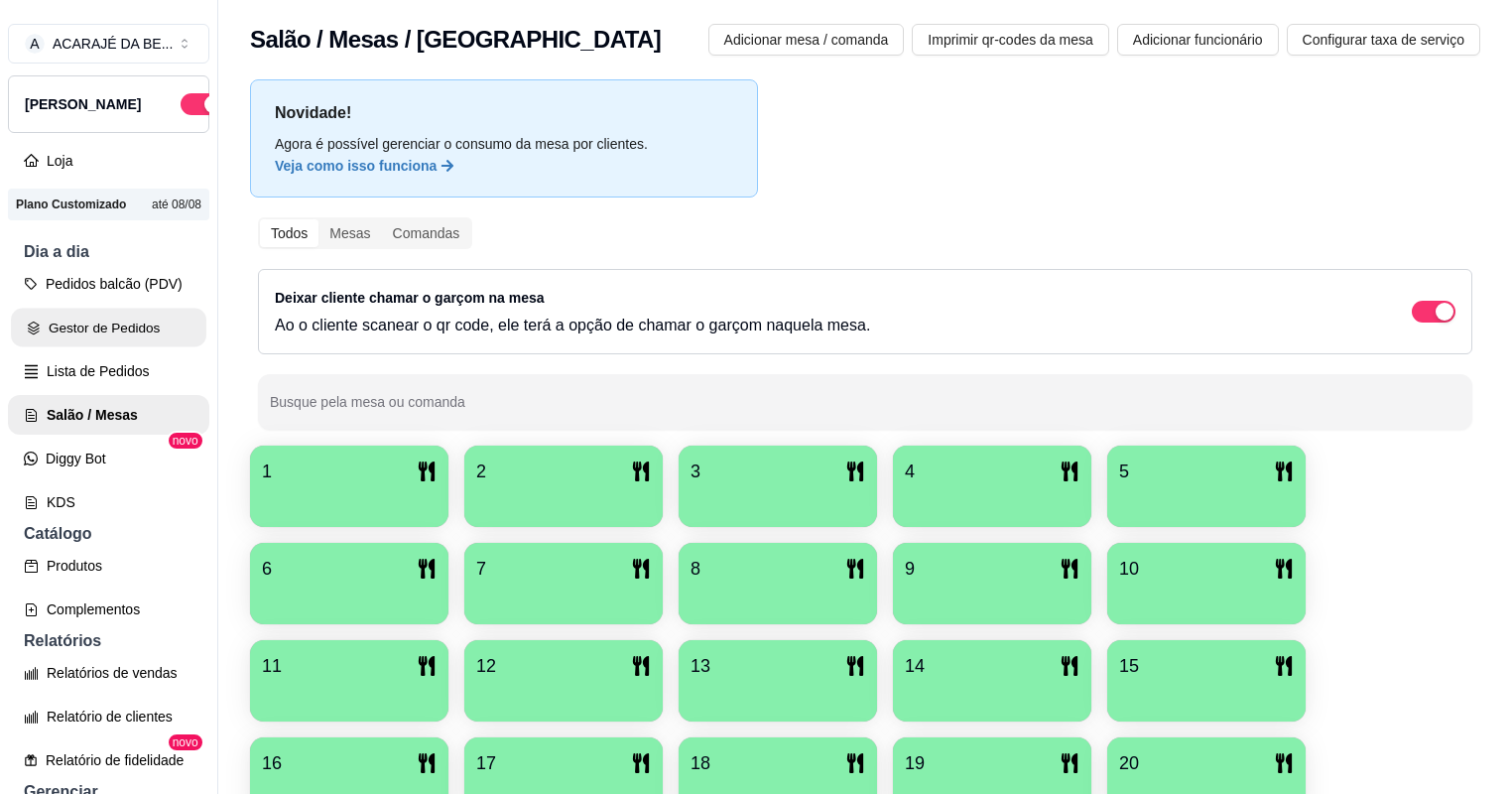 click on "Gestor de Pedidos" at bounding box center [108, 328] 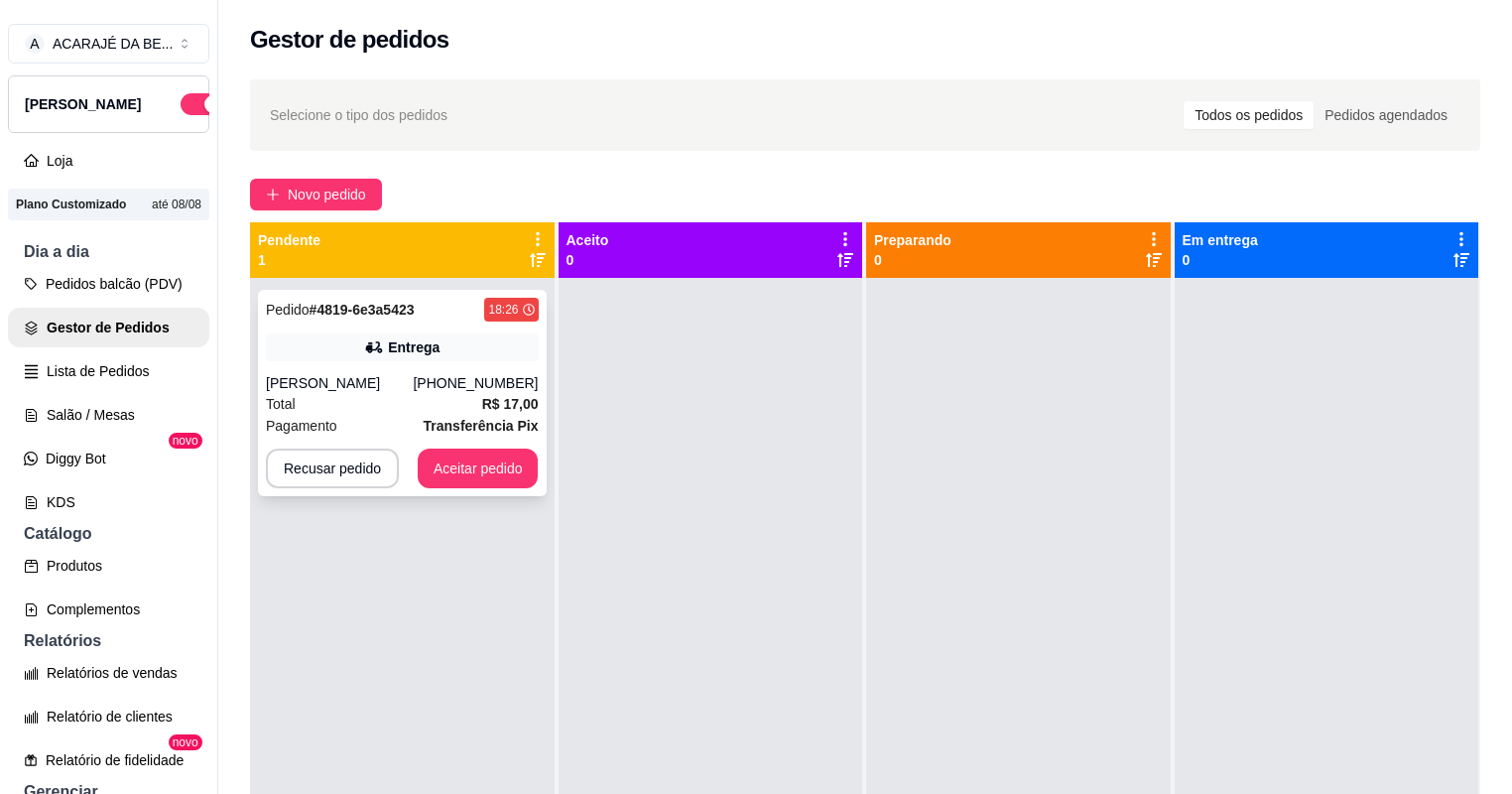 click on "(73) 98830-5852" at bounding box center [475, 383] 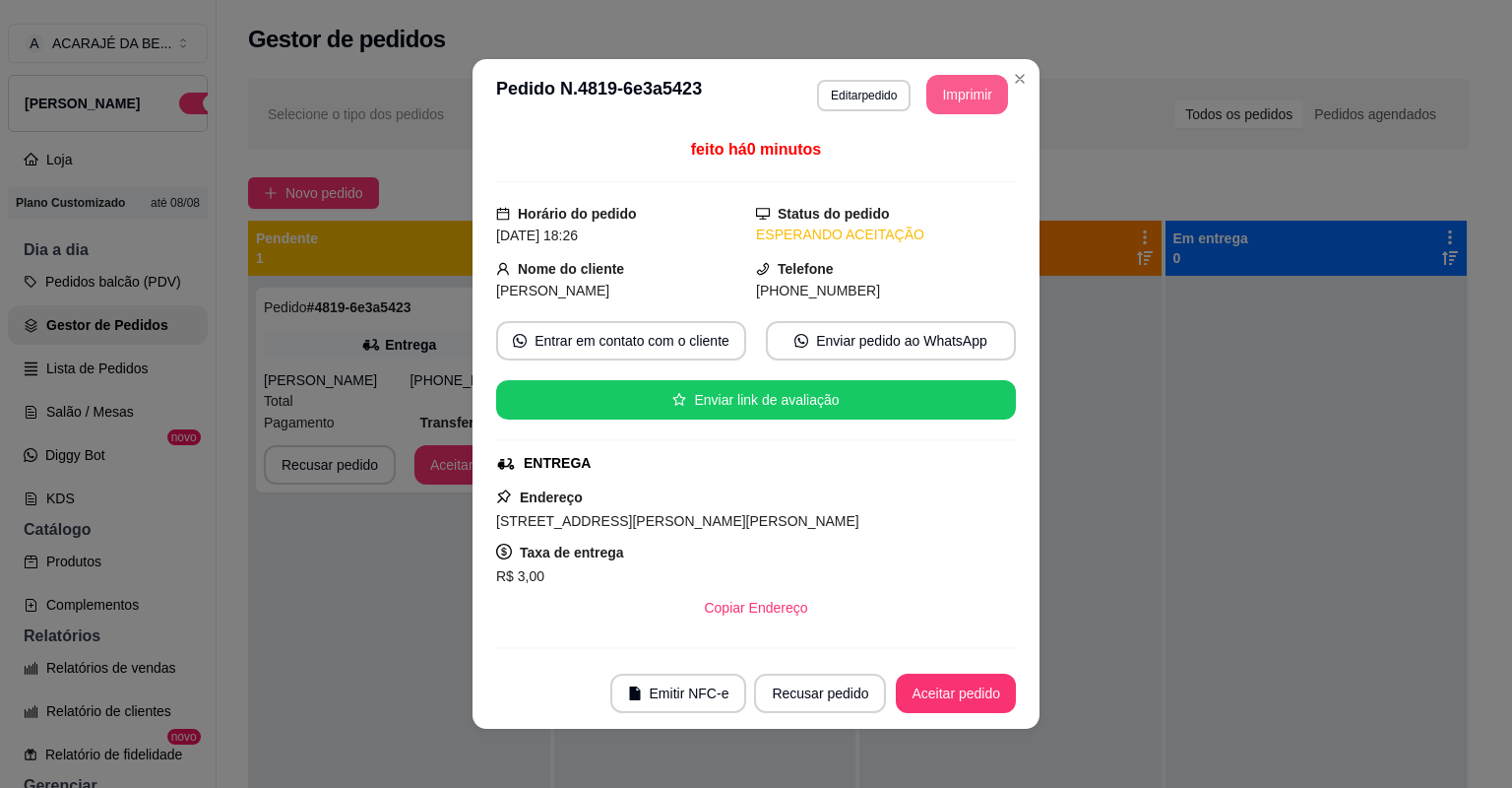 click on "Imprimir" at bounding box center (967, 95) 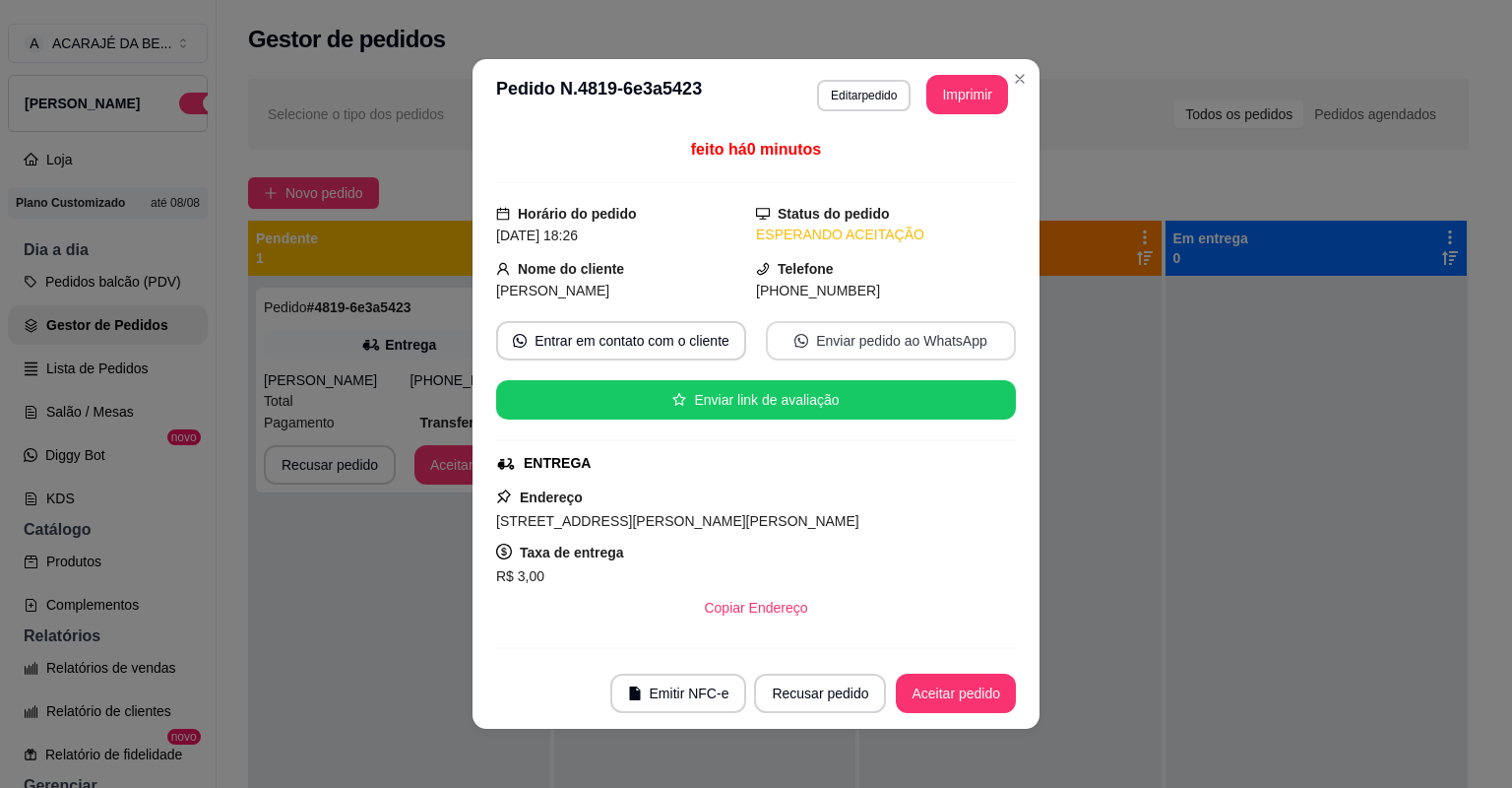 scroll, scrollTop: 0, scrollLeft: 0, axis: both 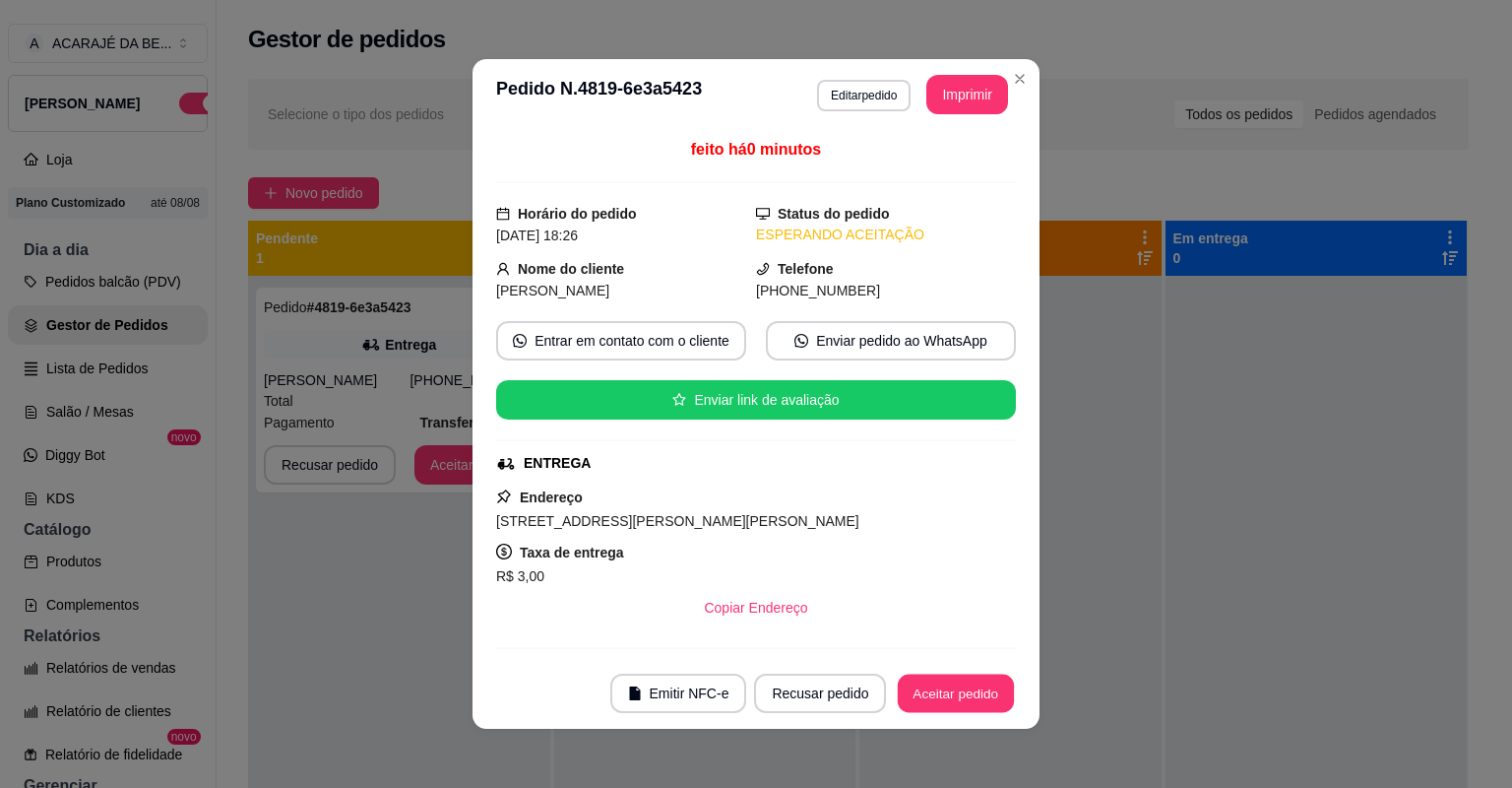 click on "Aceitar pedido" at bounding box center [956, 693] 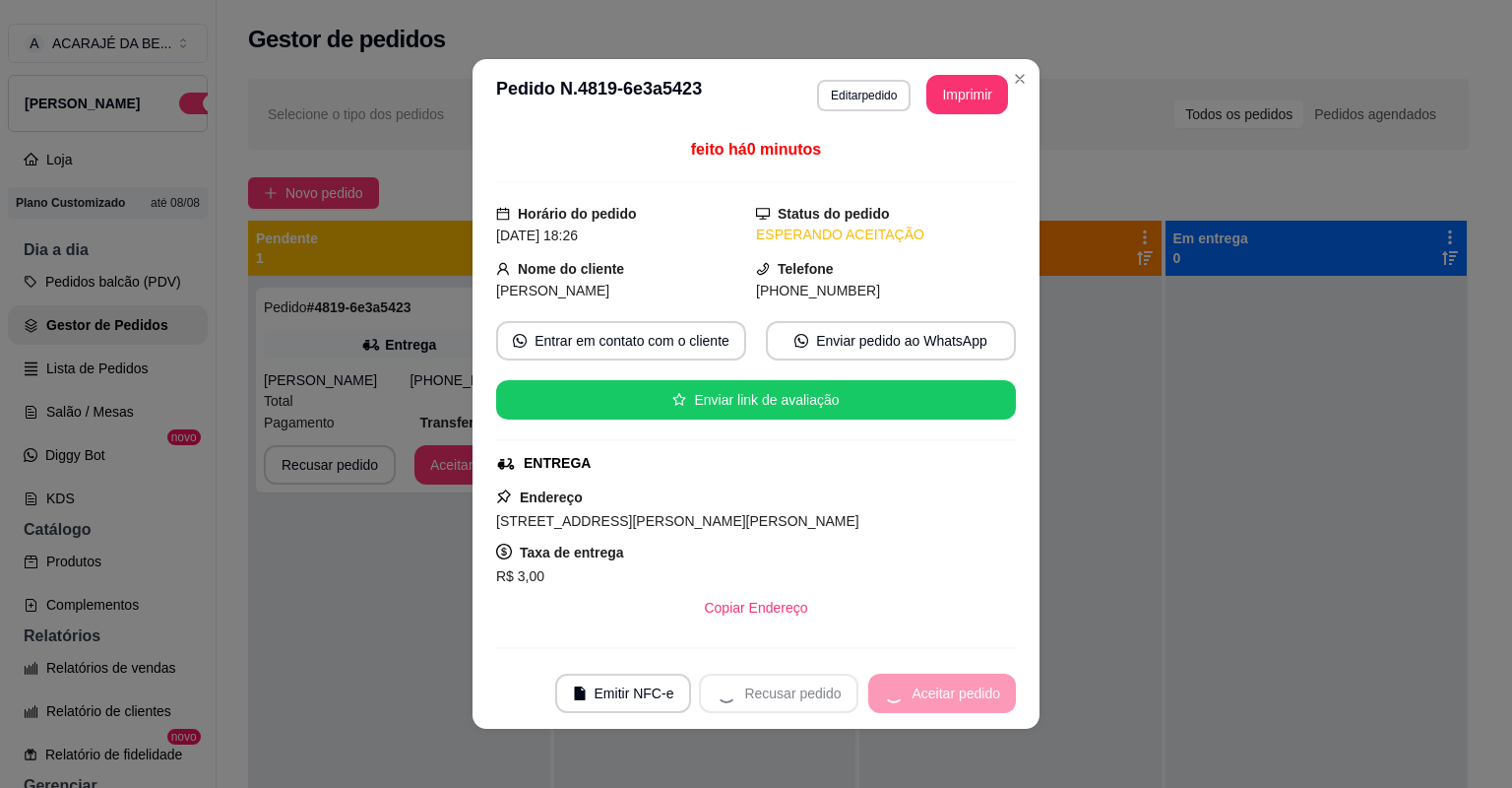 click on "Recusar pedido Aceitar pedido" at bounding box center [857, 693] 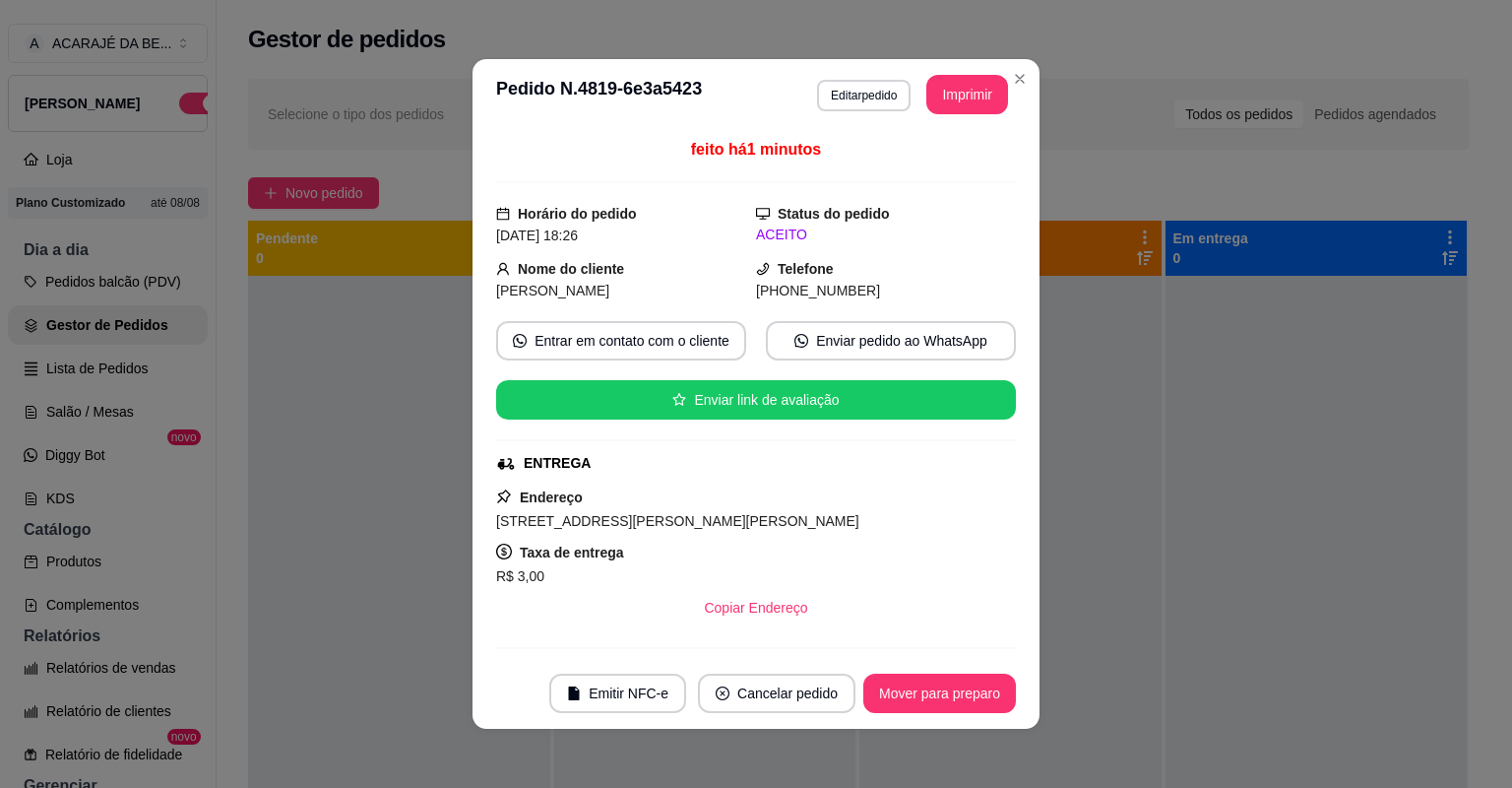click on "Mover para preparo" at bounding box center (939, 693) 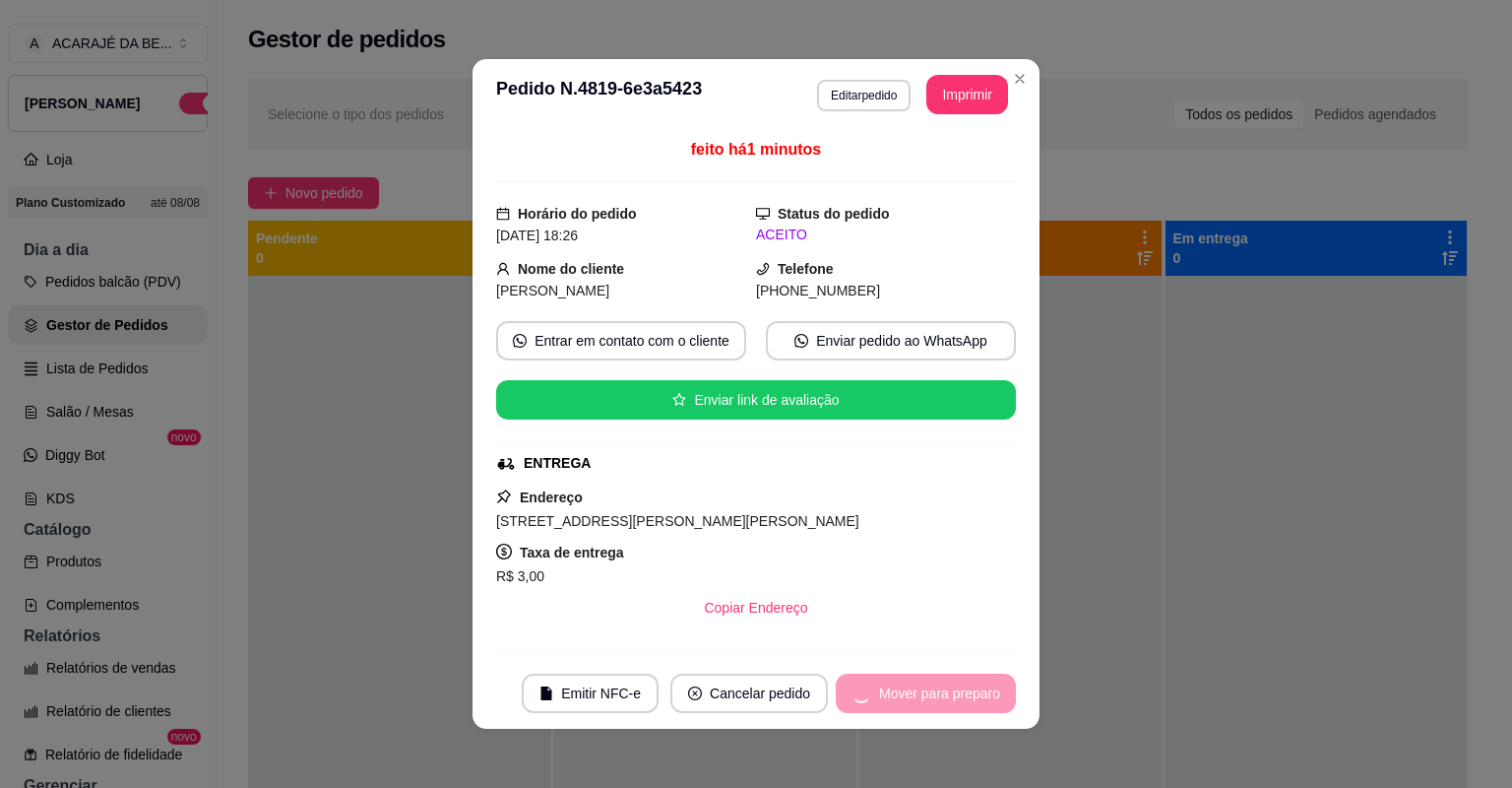 click on "Mover para preparo" at bounding box center [925, 693] 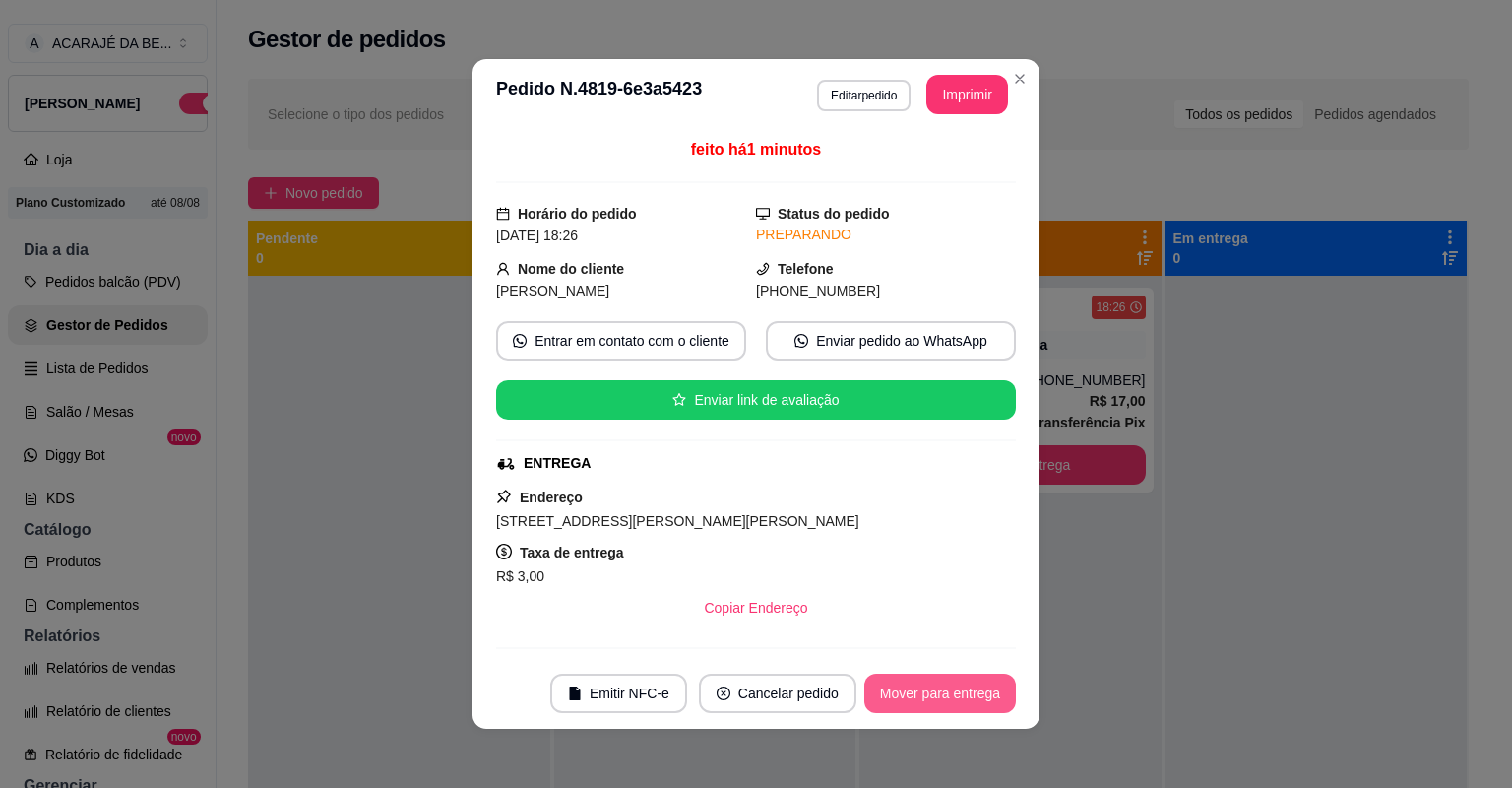 click on "Mover para entrega" at bounding box center (940, 693) 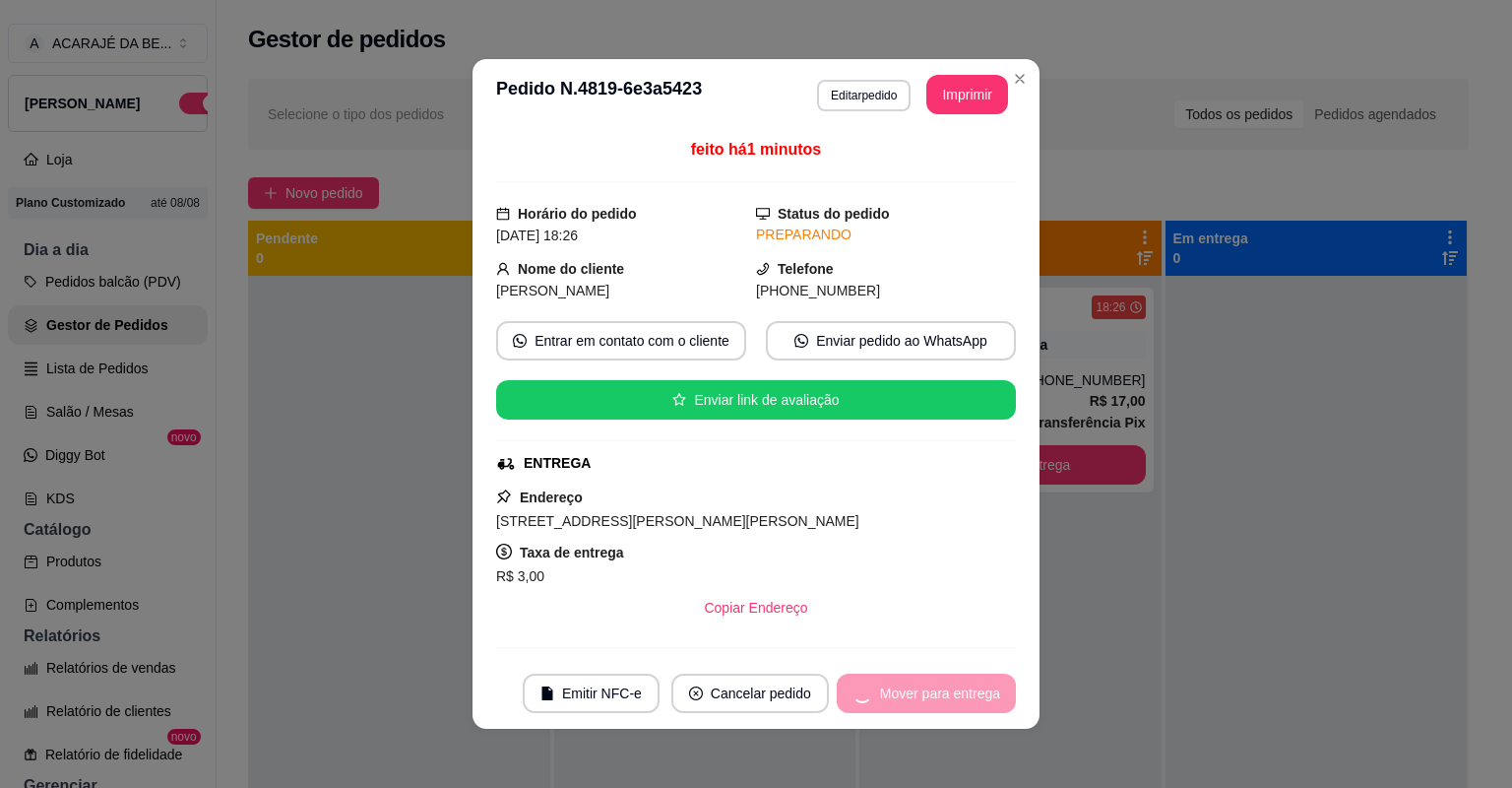click on "Mover para entrega" at bounding box center (926, 693) 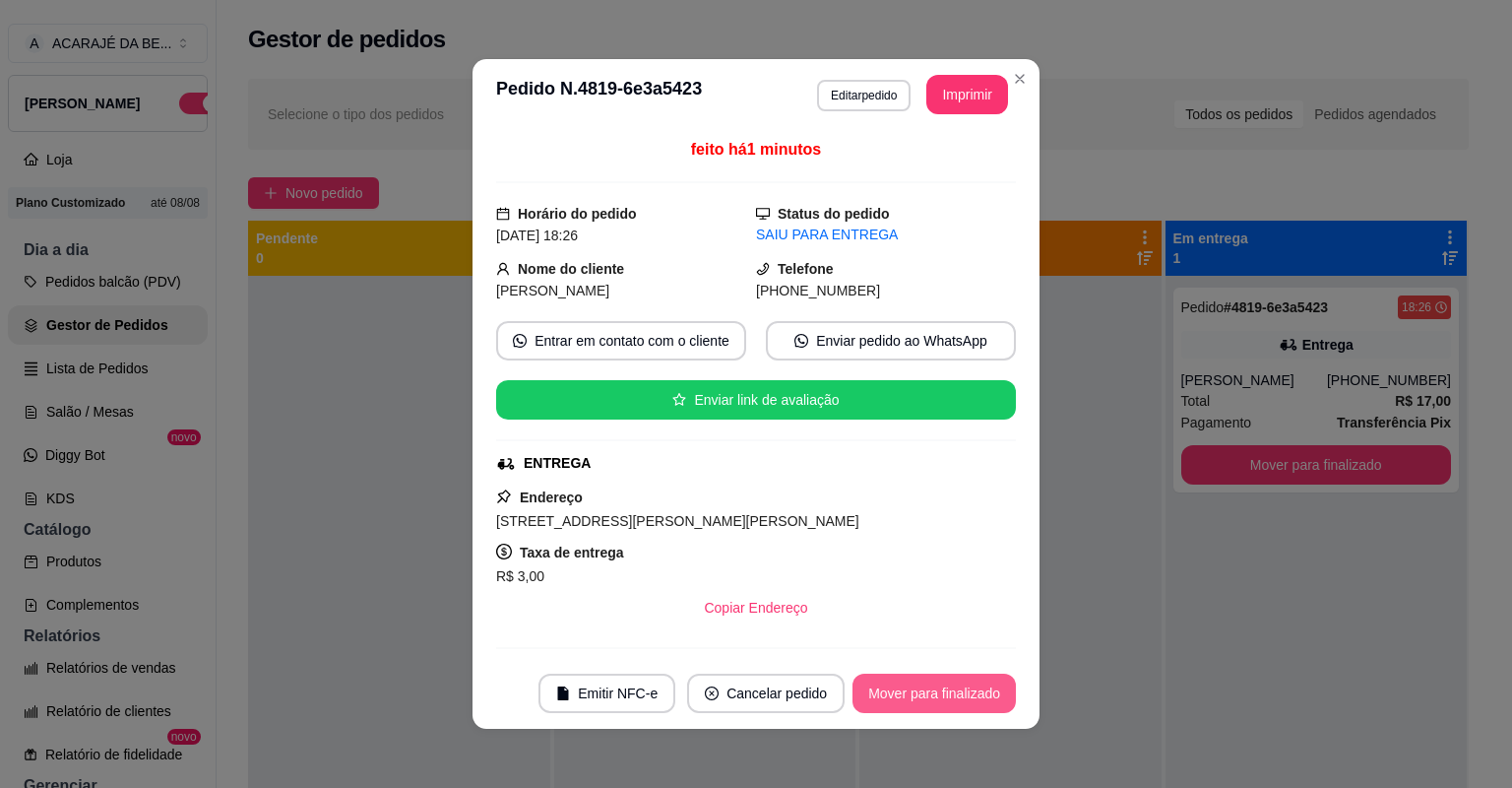 click on "Mover para finalizado" at bounding box center (934, 693) 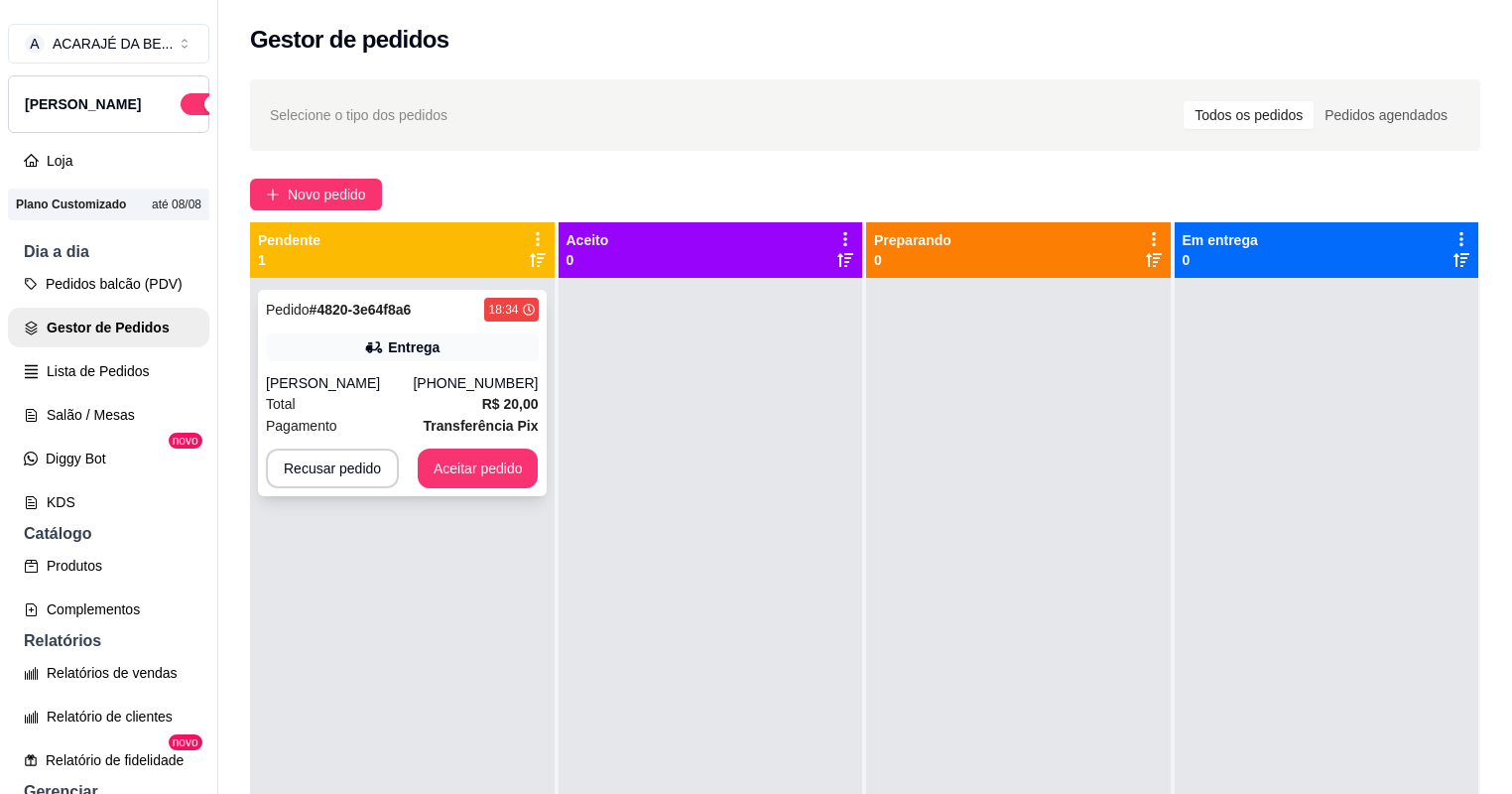 drag, startPoint x: 346, startPoint y: 381, endPoint x: 356, endPoint y: 378, distance: 10.440307 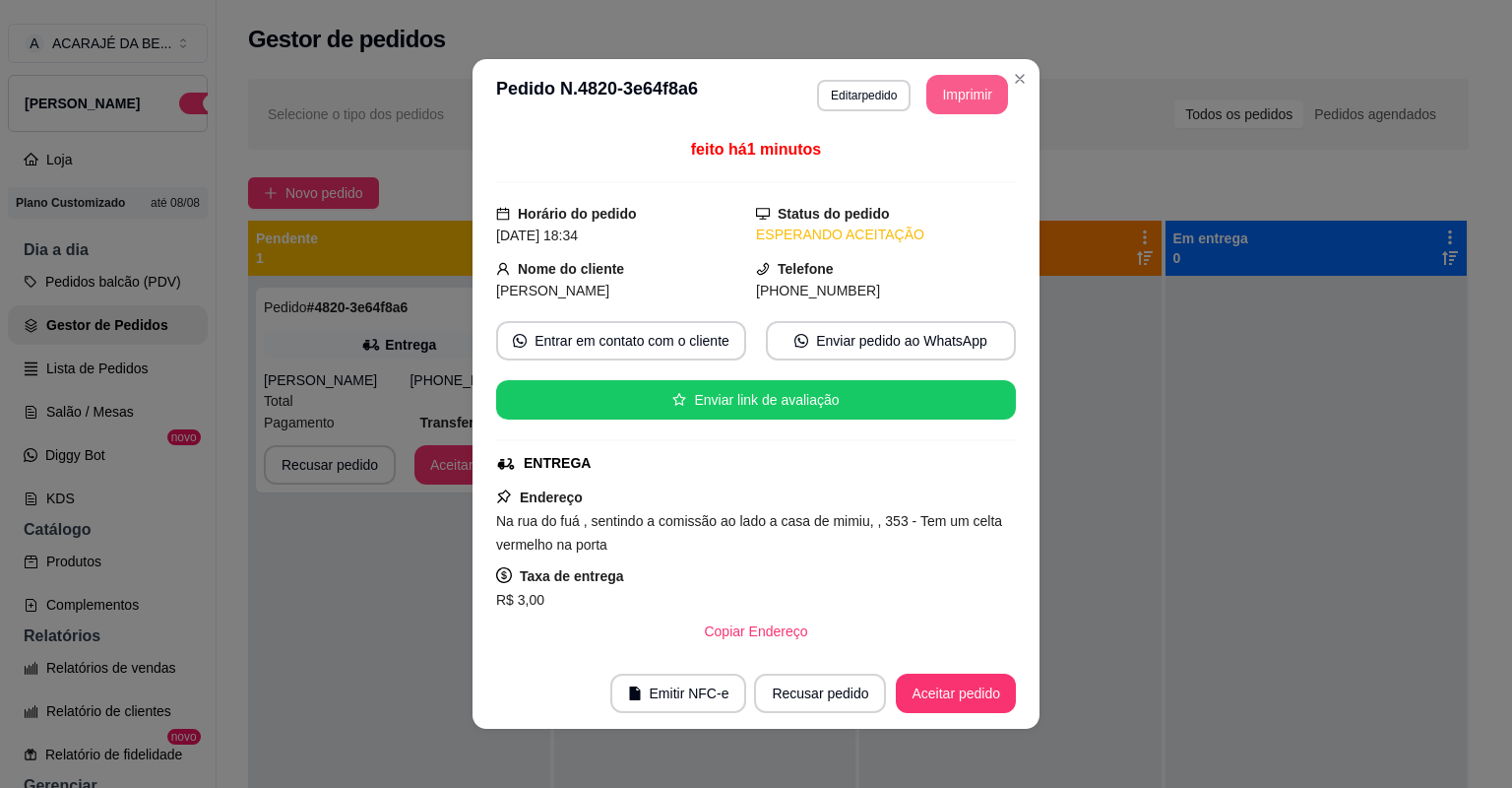 click on "Imprimir" at bounding box center (967, 95) 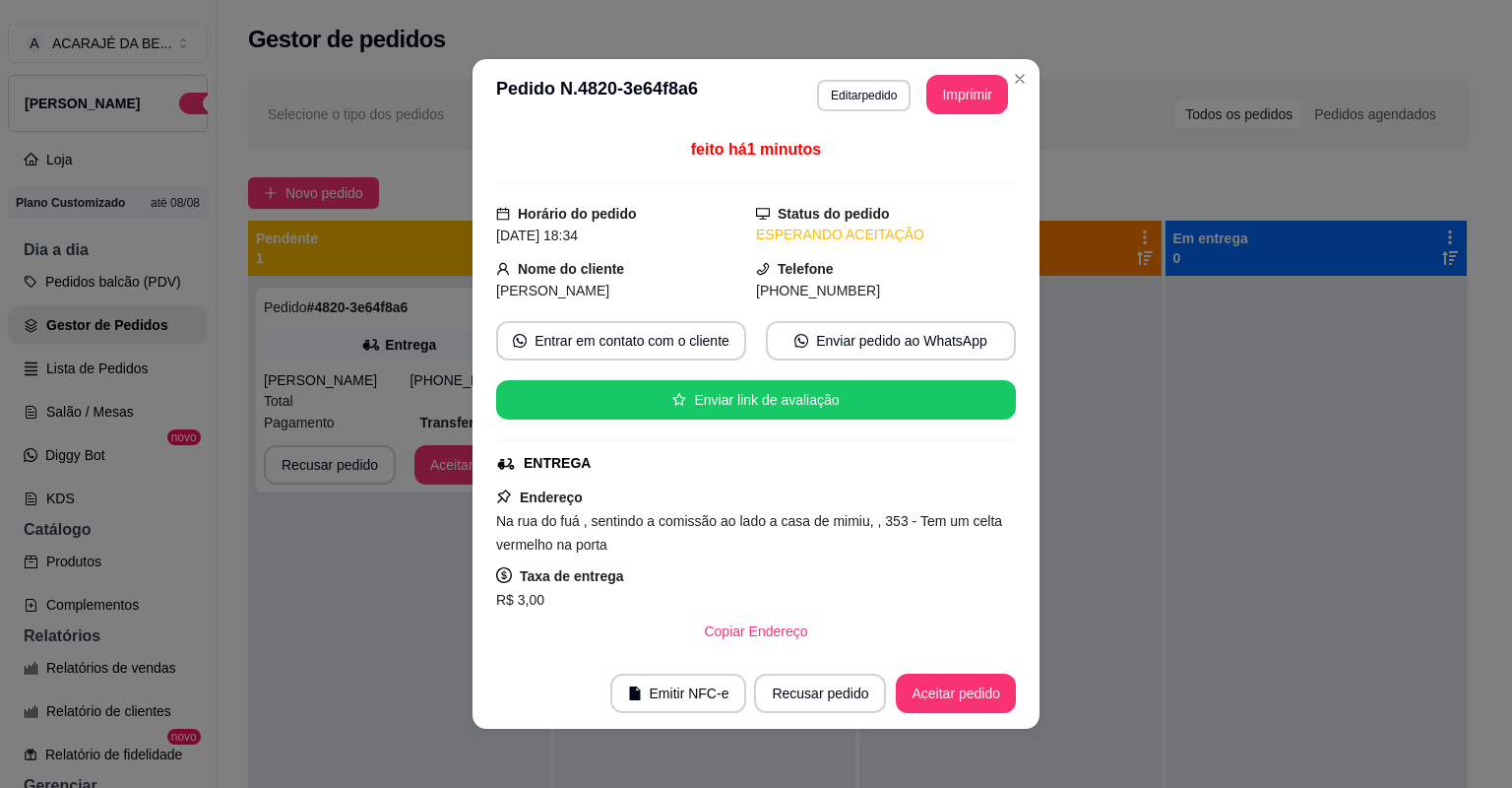scroll, scrollTop: 0, scrollLeft: 0, axis: both 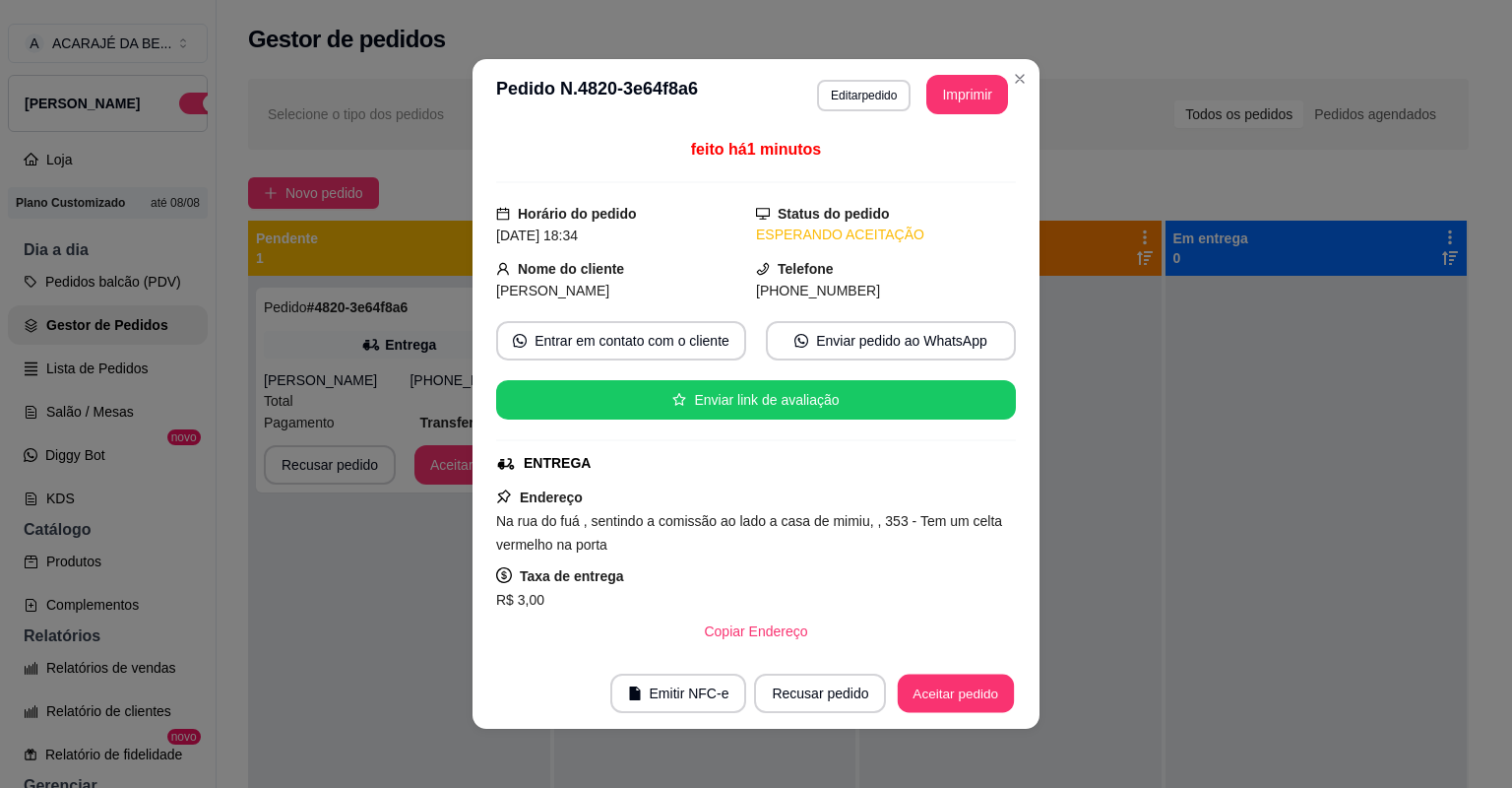 click on "Aceitar pedido" at bounding box center [956, 693] 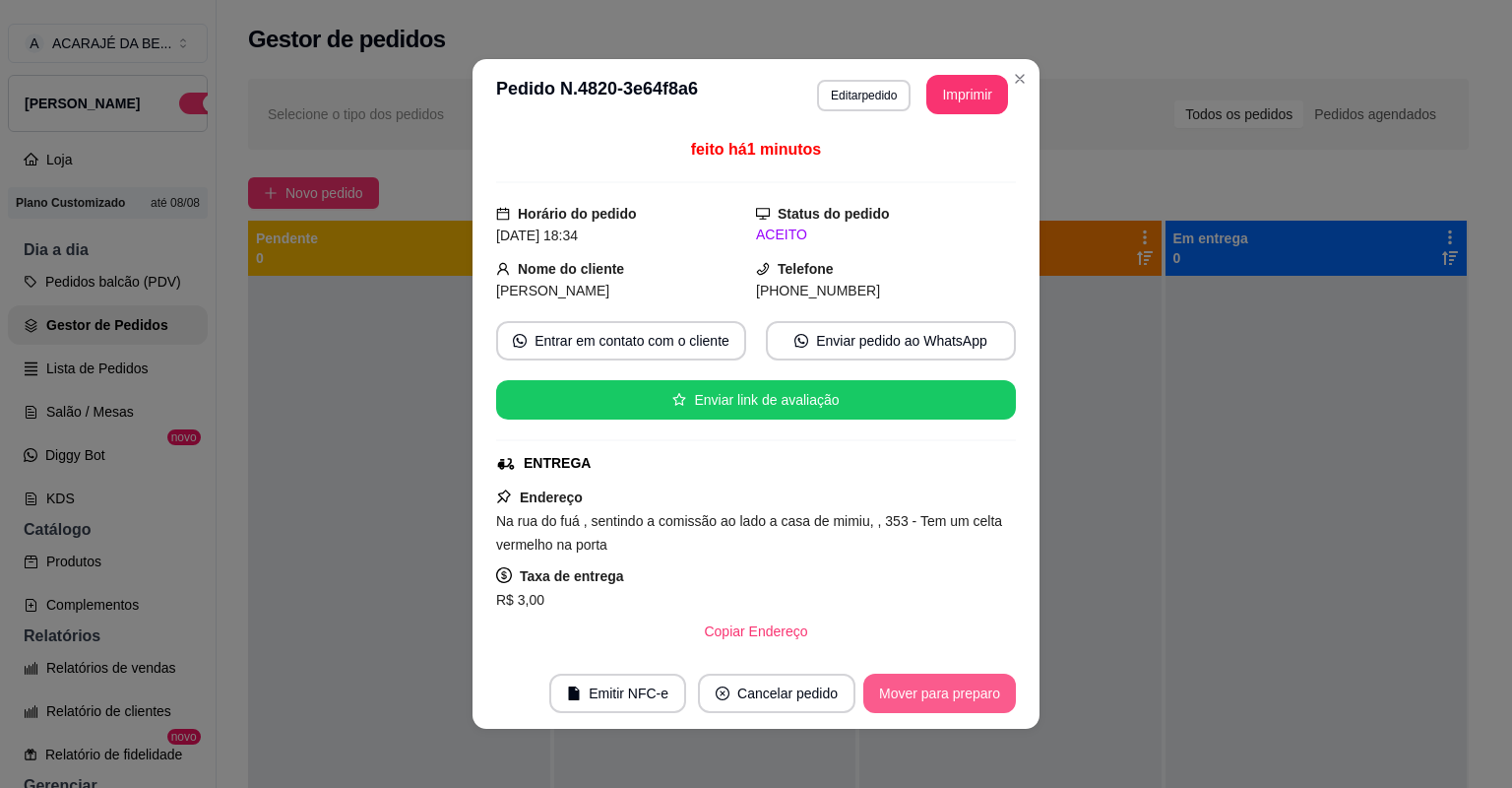 click on "Mover para preparo" at bounding box center [939, 693] 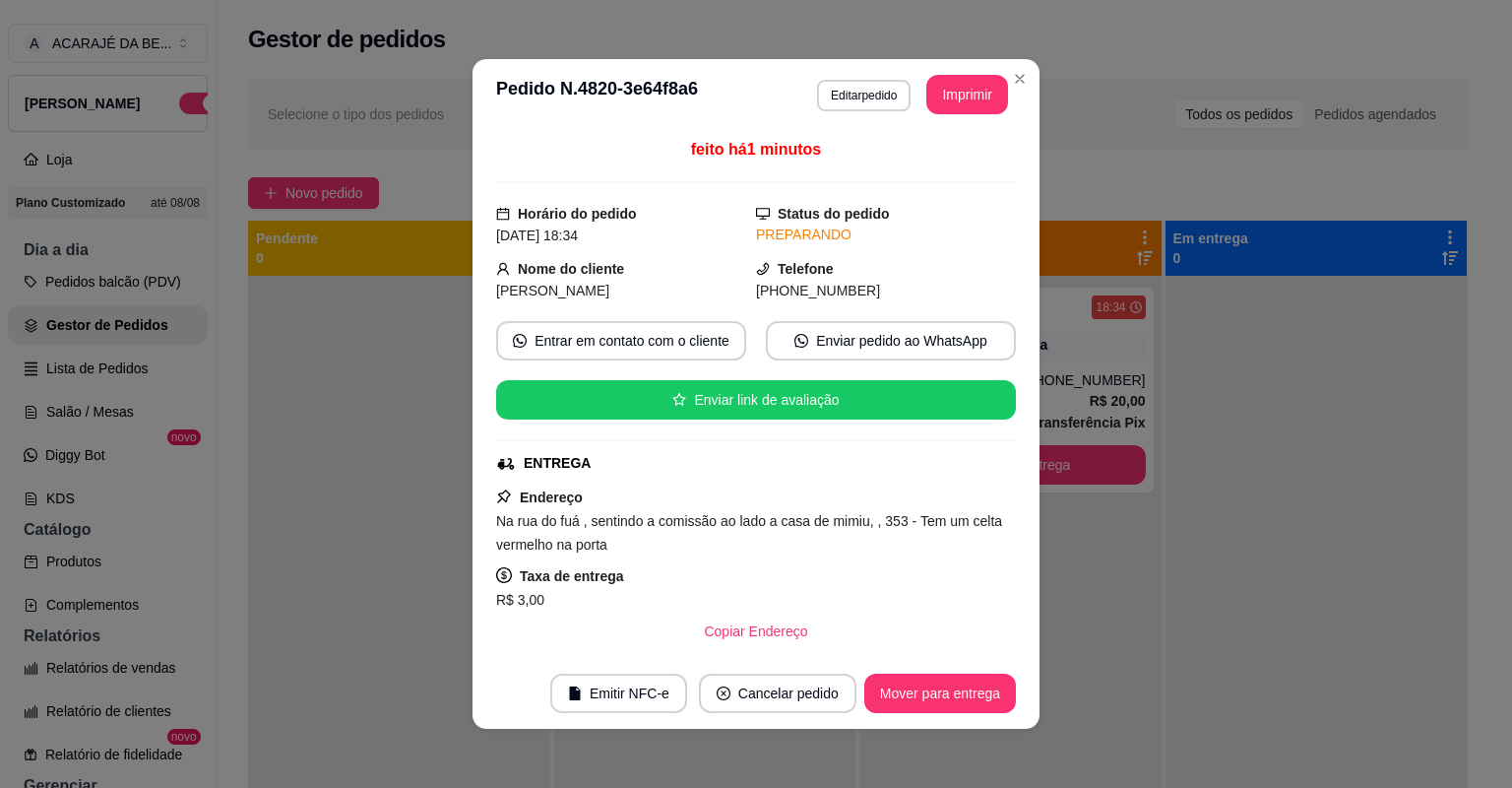 click on "Mover para entrega" at bounding box center [940, 693] 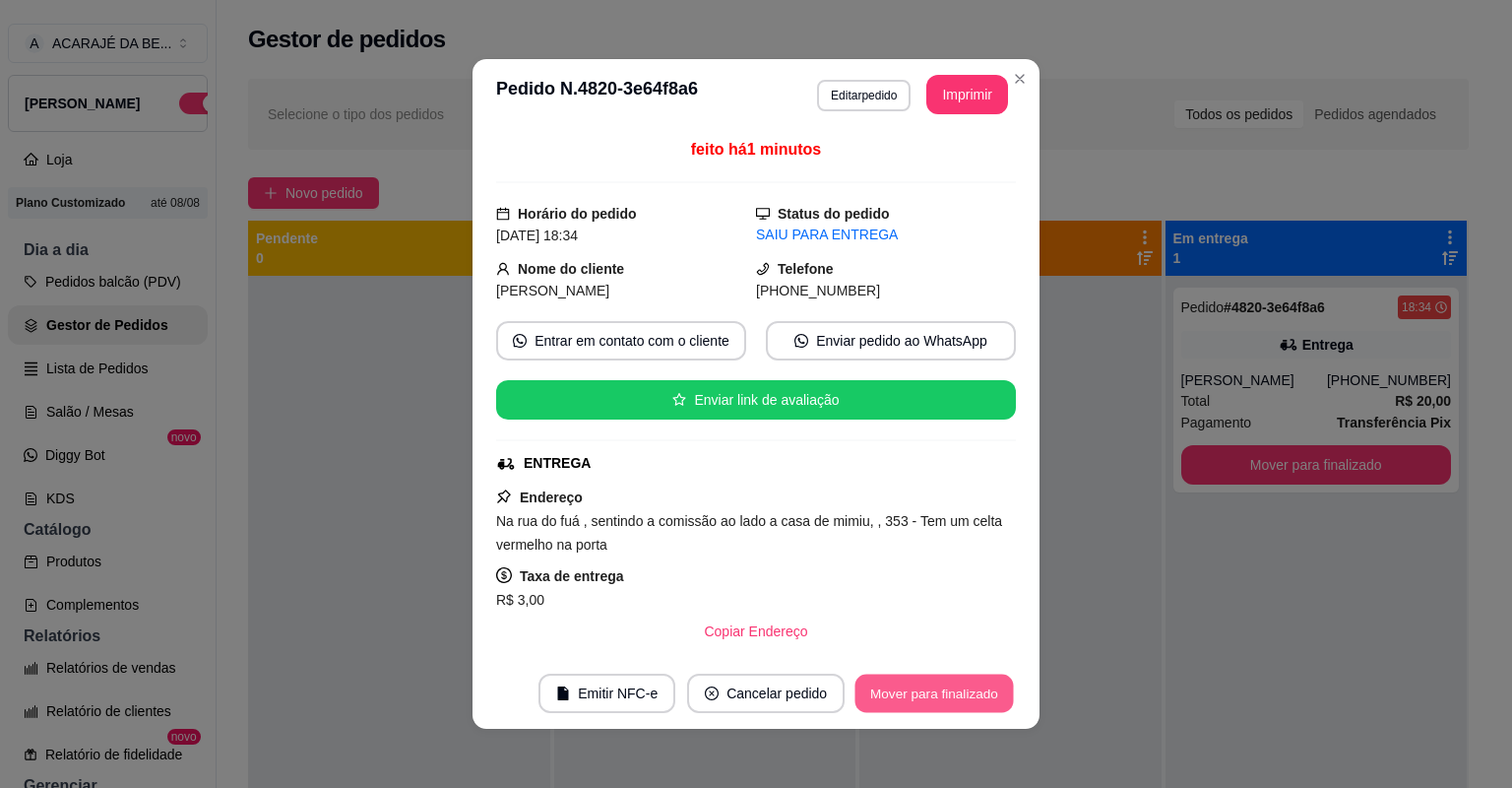 click on "Mover para finalizado" at bounding box center [934, 693] 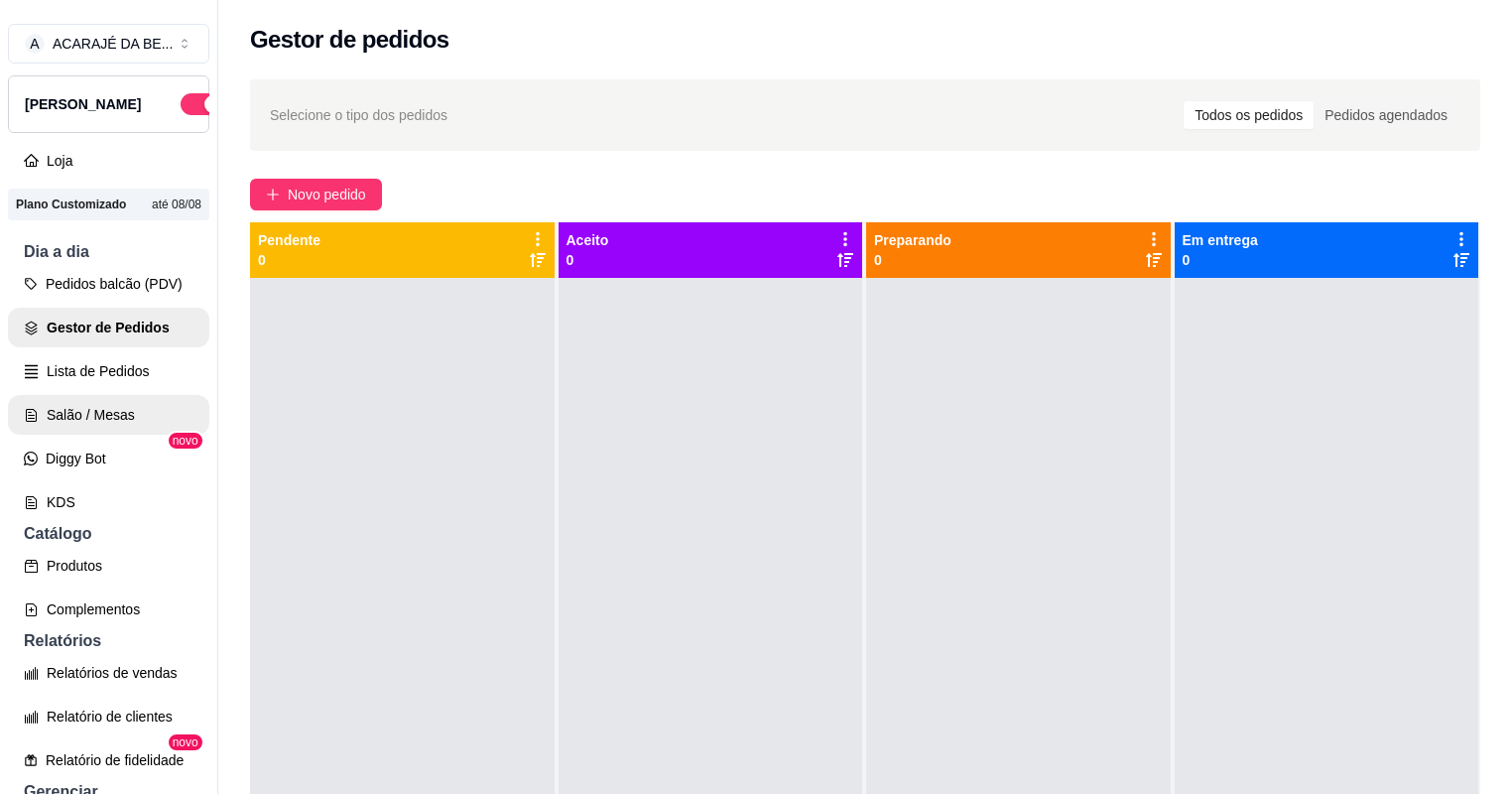 click on "Salão / Mesas" at bounding box center (108, 415) 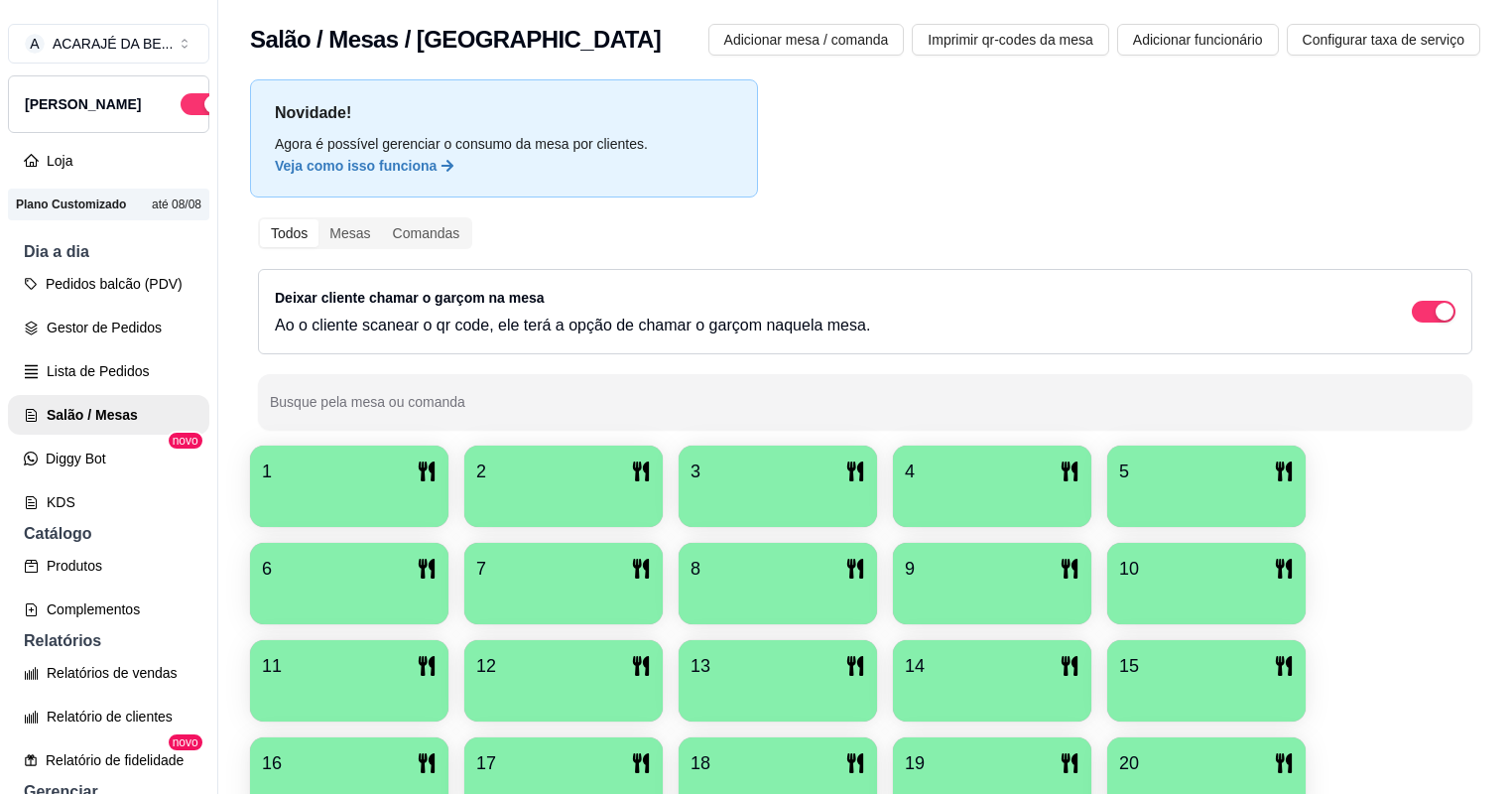 click at bounding box center [564, 500] 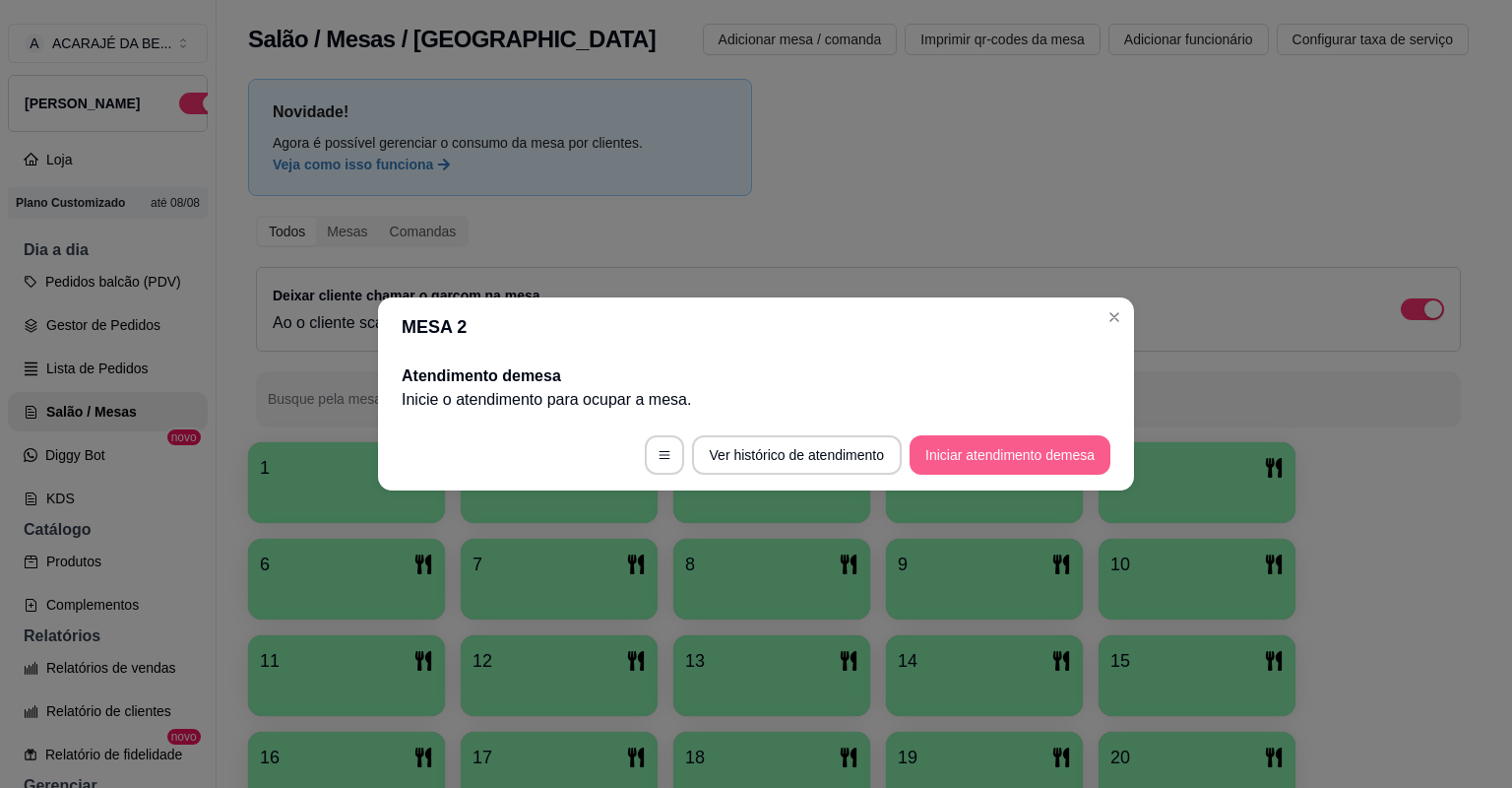 click on "Iniciar atendimento de  mesa" at bounding box center [1010, 455] 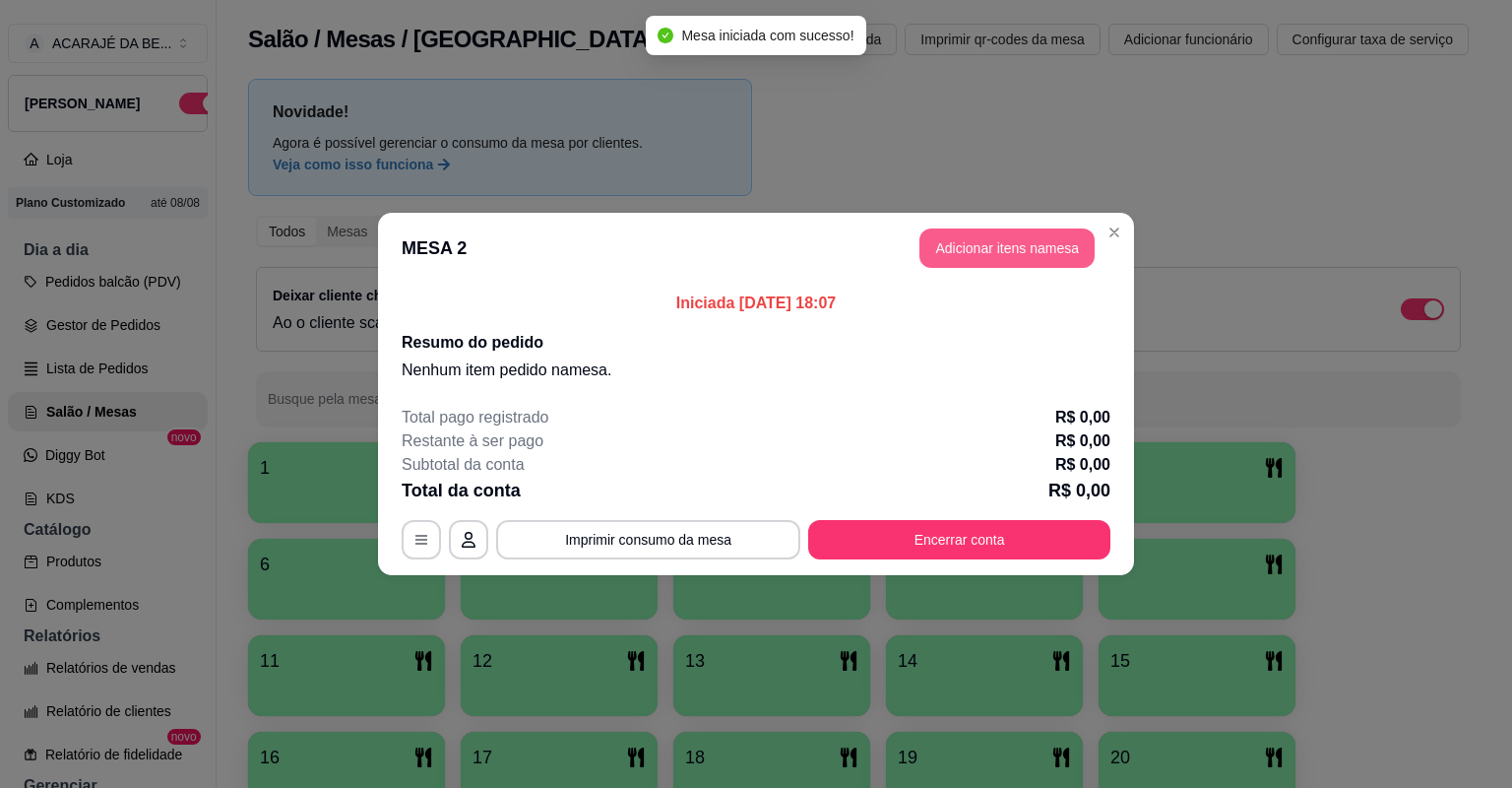 click on "Adicionar itens na  mesa" at bounding box center [1007, 248] 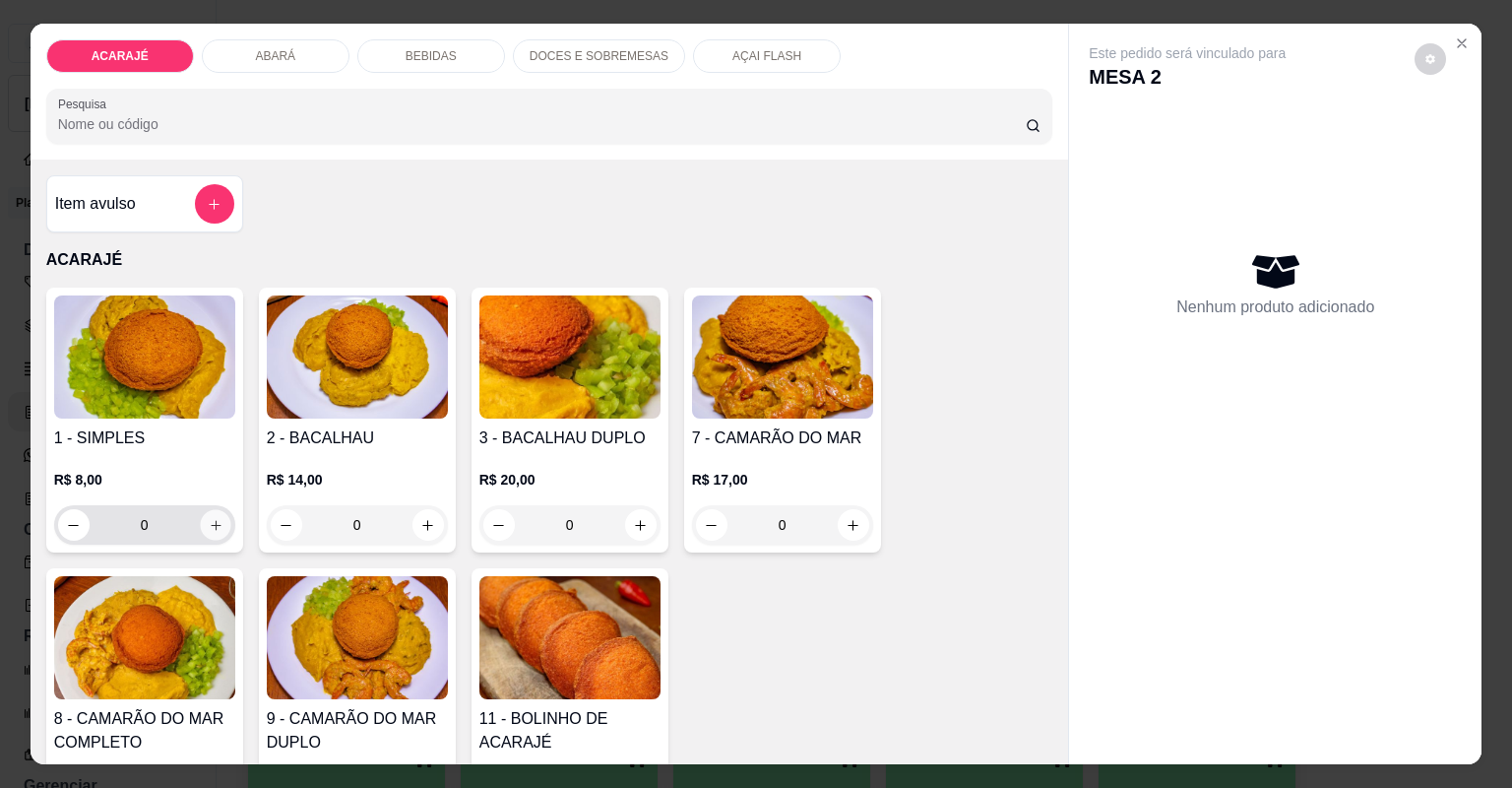 click at bounding box center [215, 524] 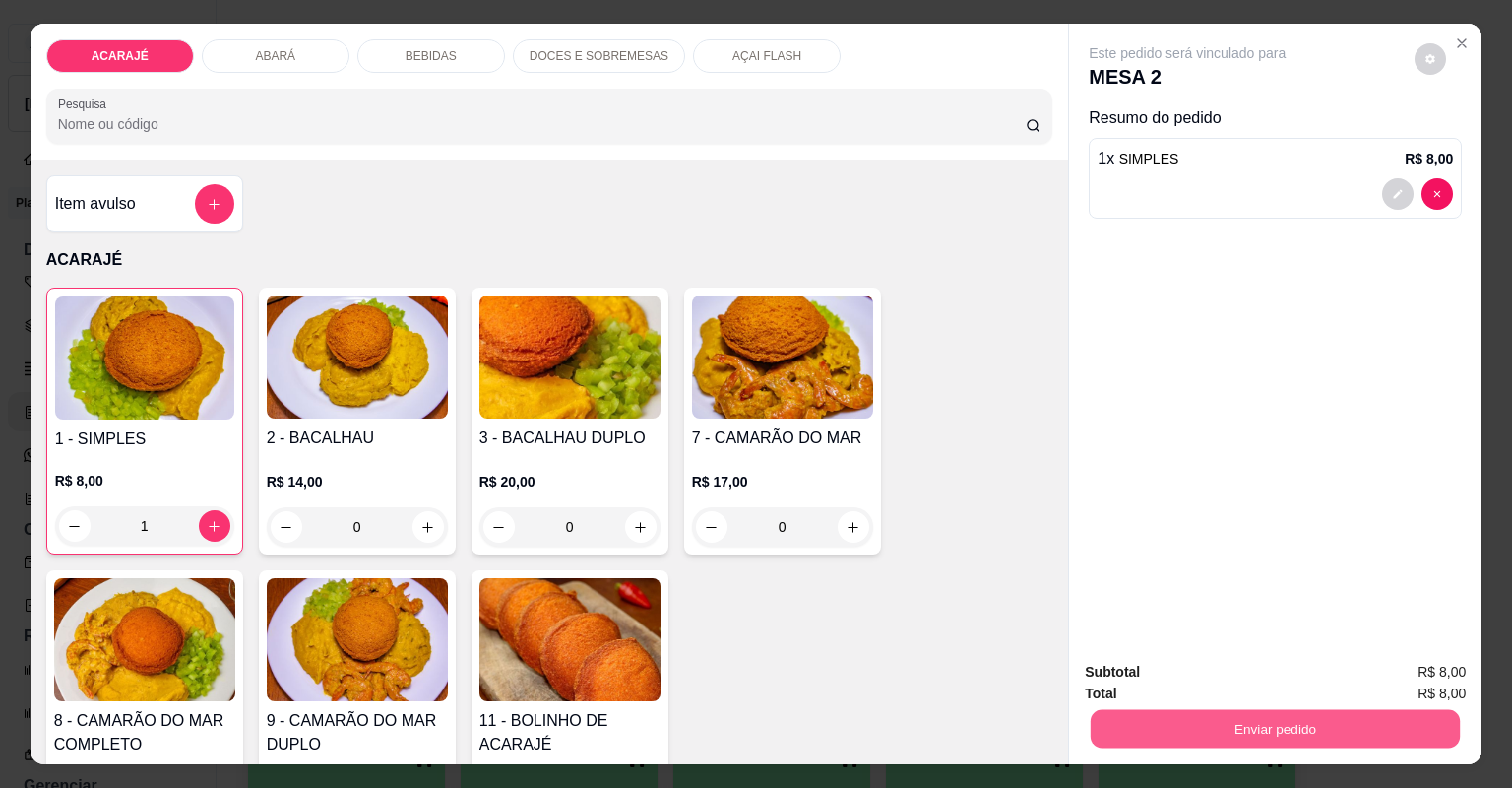 click on "Enviar pedido" at bounding box center (1275, 729) 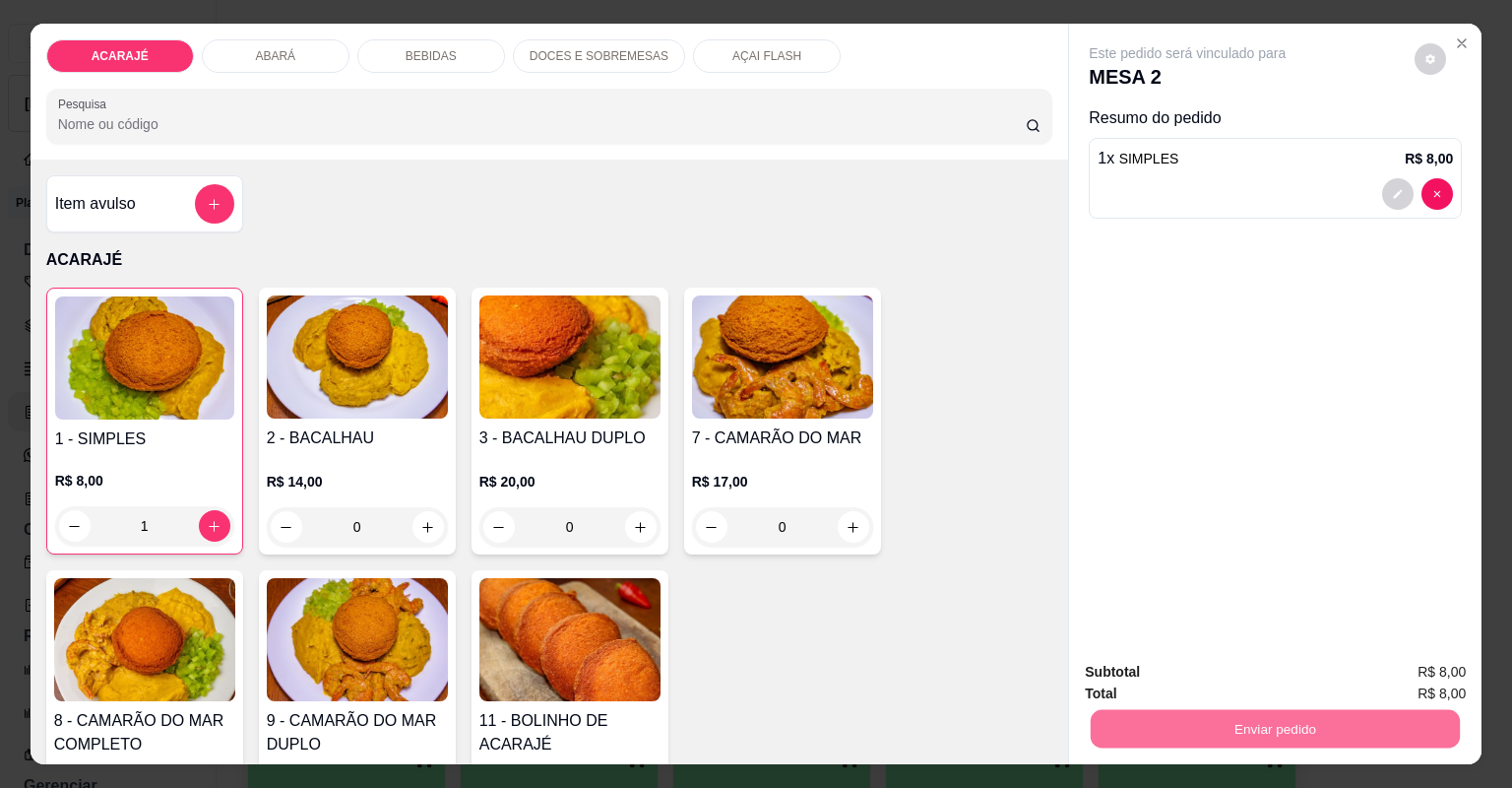 click on "Não registrar e enviar pedido" at bounding box center [1212, 681] 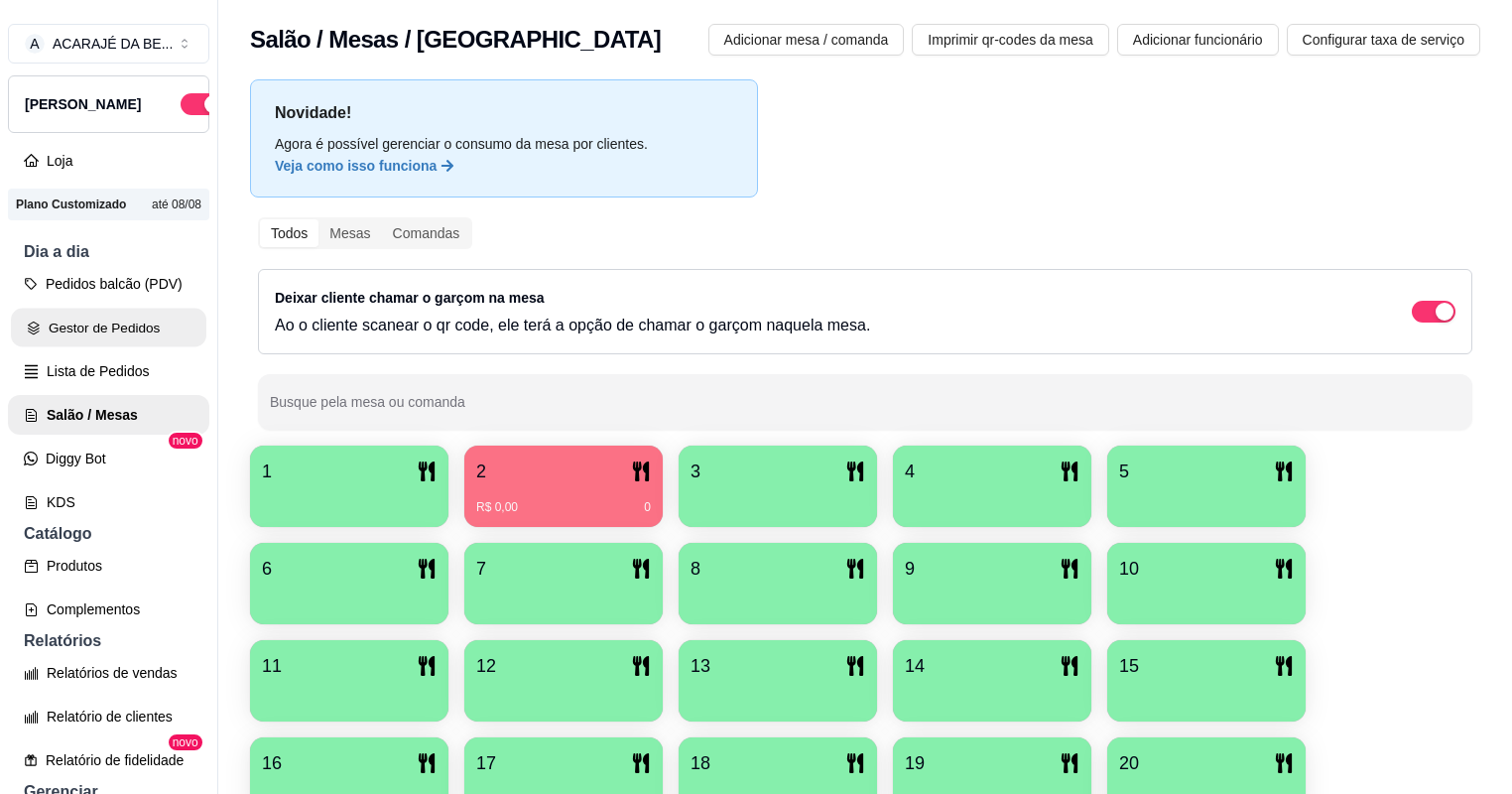 click on "Gestor de Pedidos" at bounding box center [108, 328] 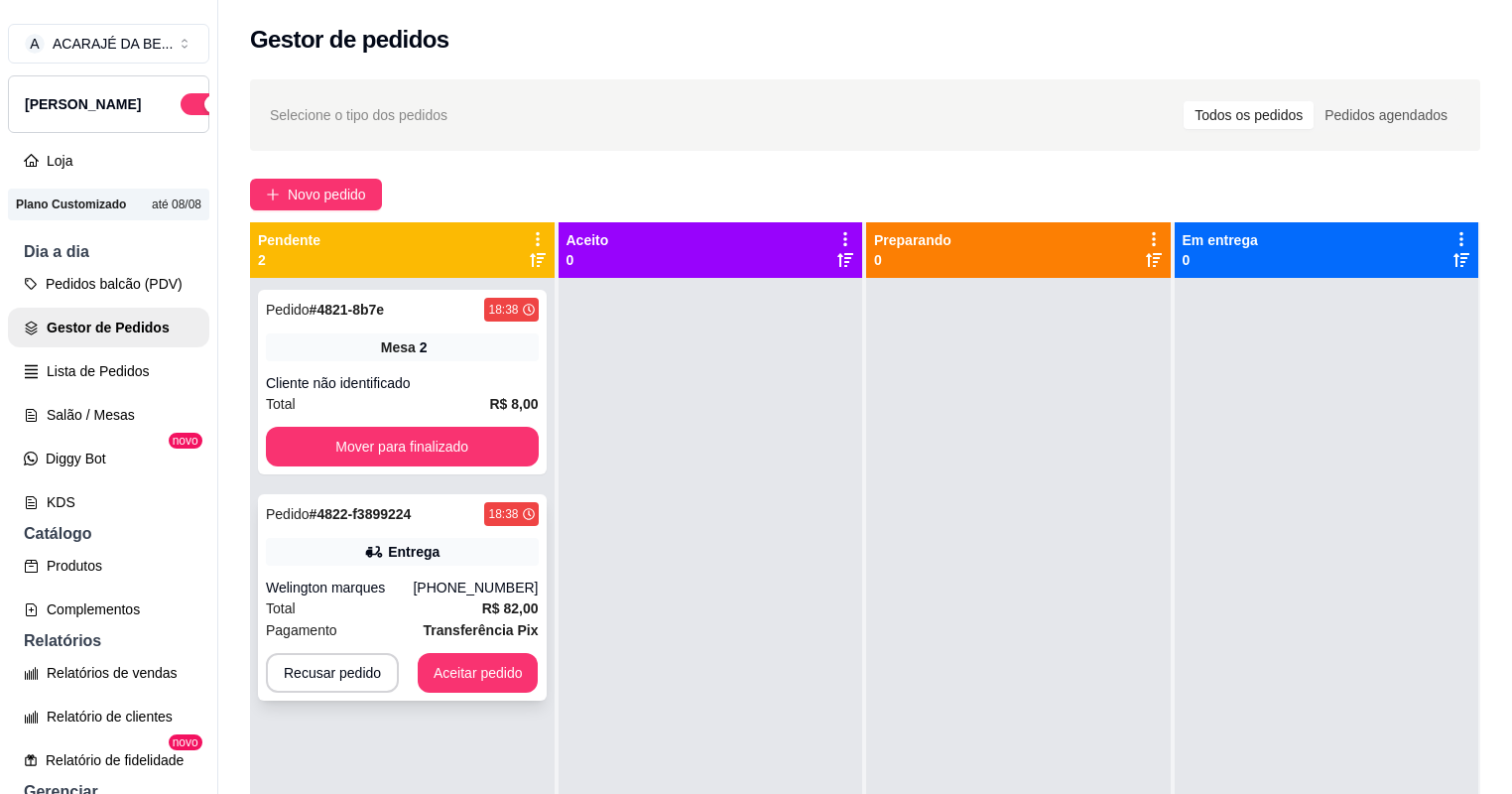 click on "Entrega" at bounding box center [402, 552] 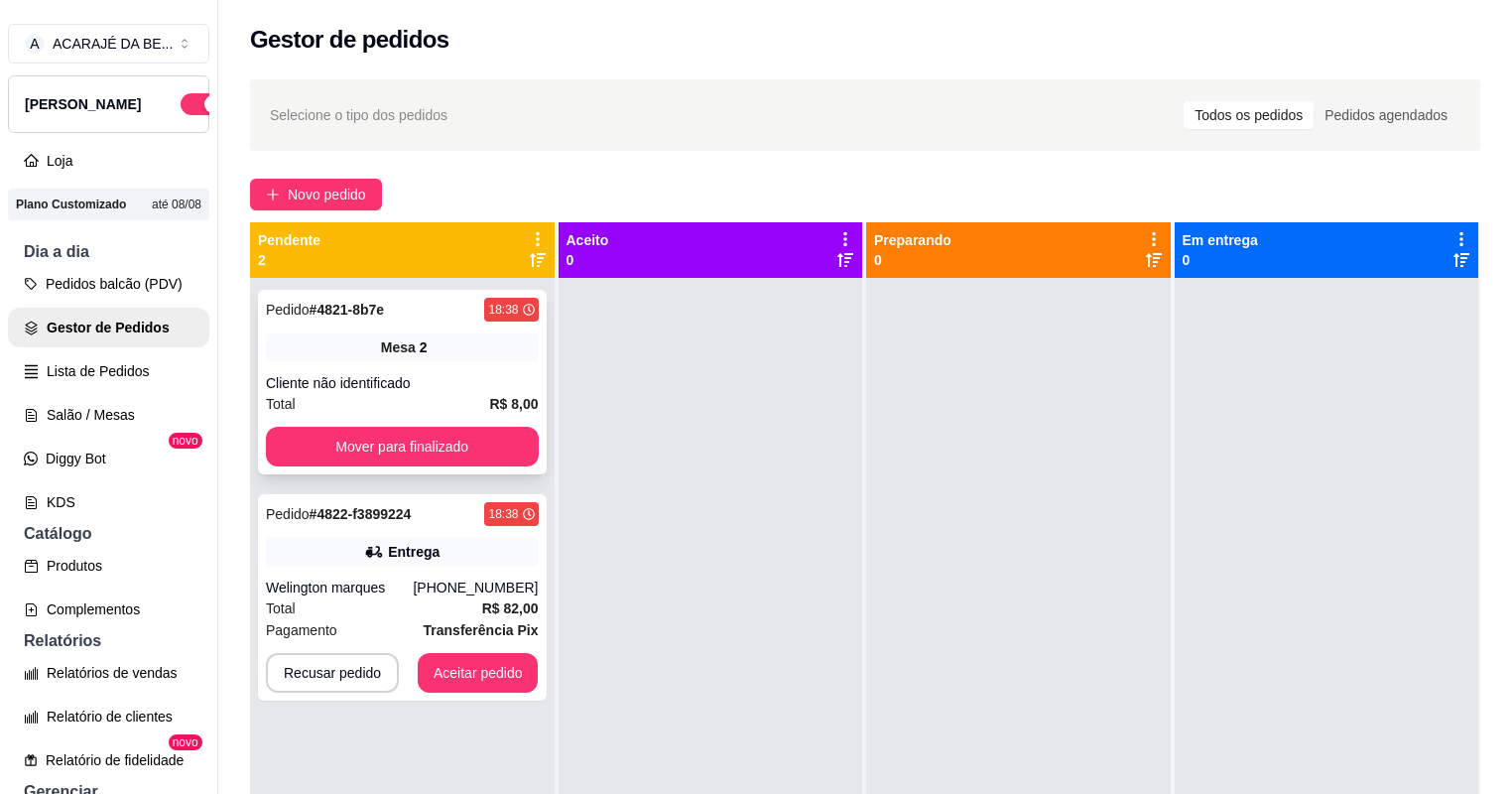click on "Mesa 2" at bounding box center [402, 347] 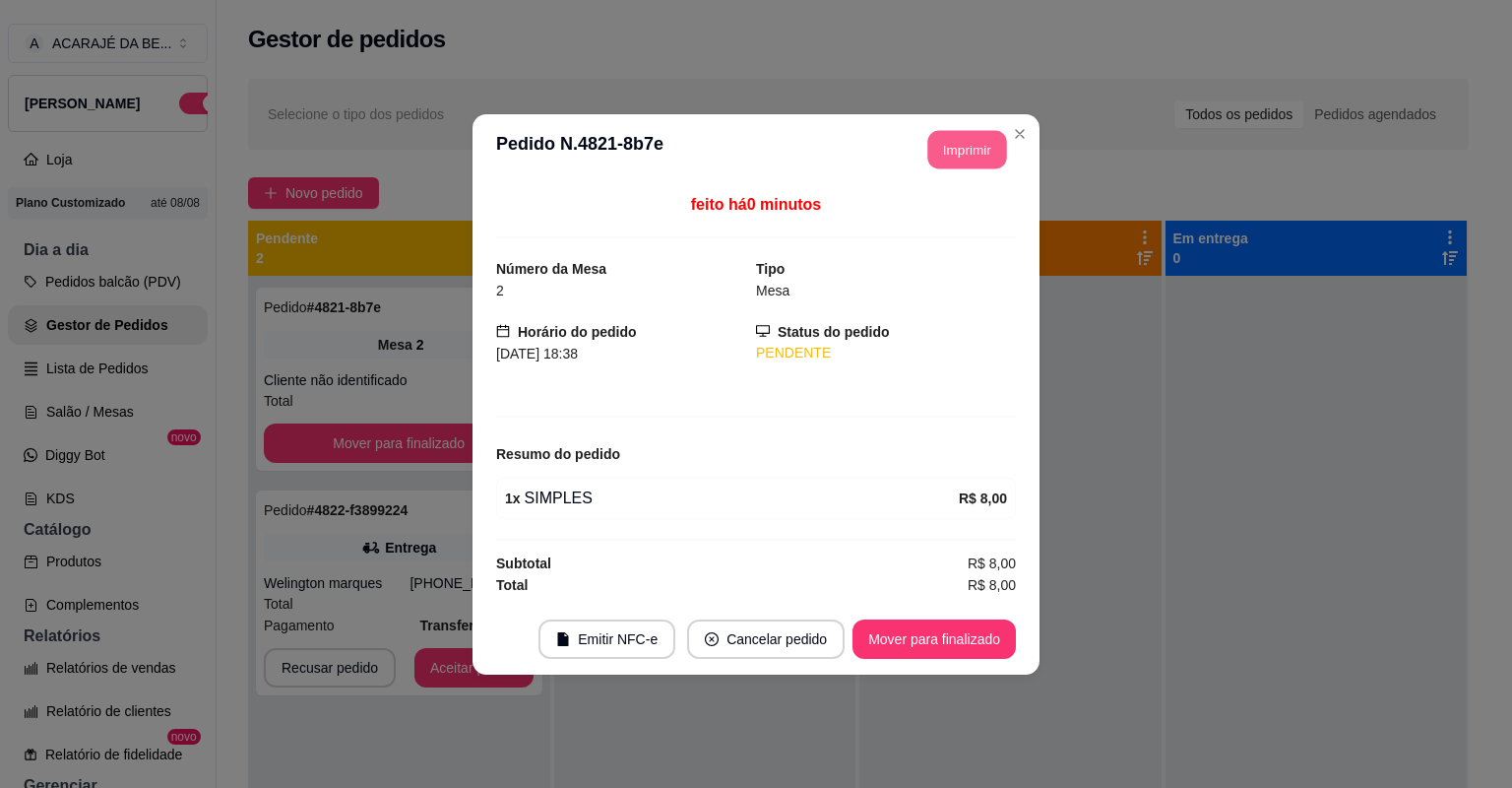 click on "Imprimir" at bounding box center [968, 149] 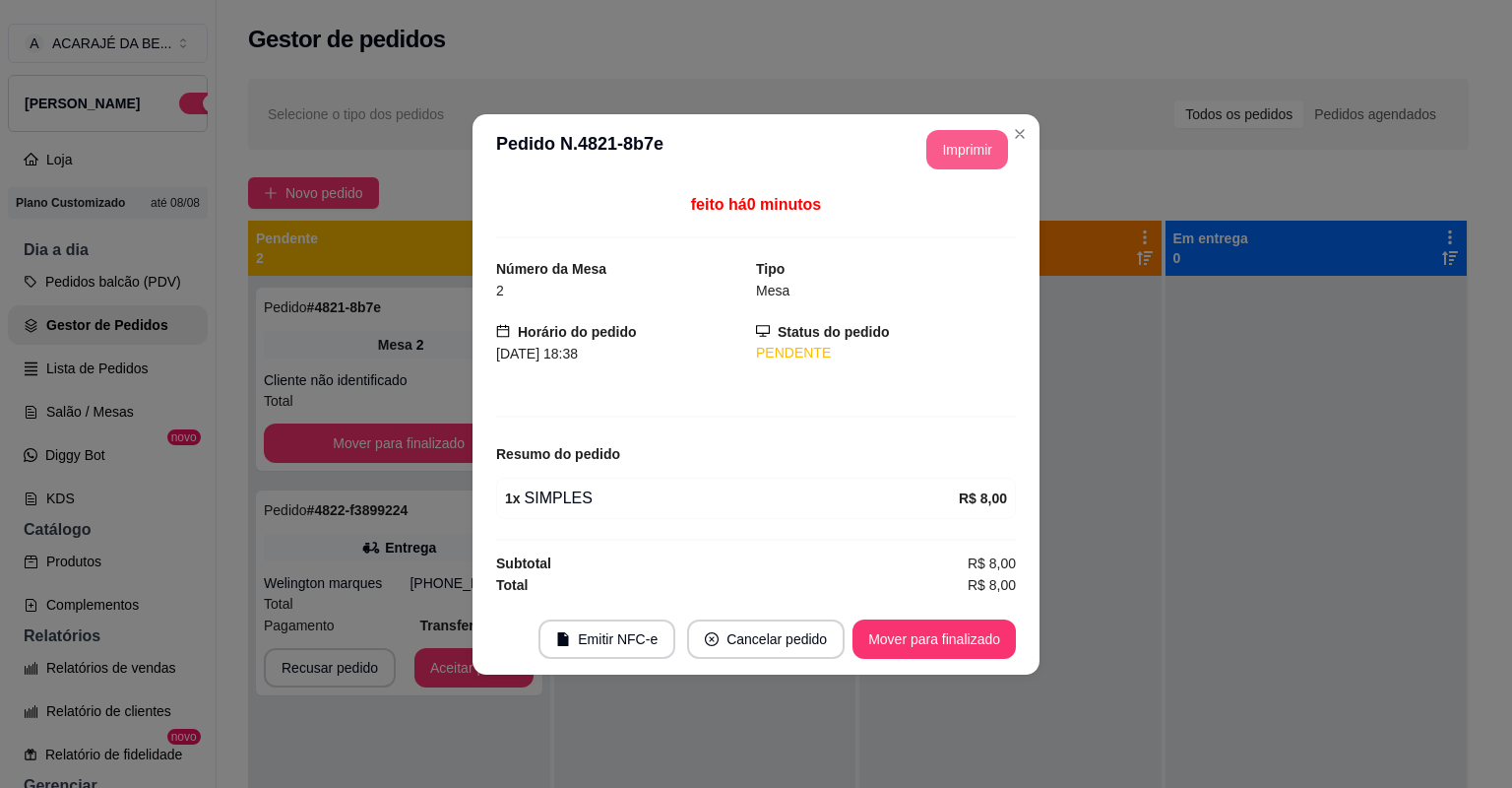 scroll, scrollTop: 0, scrollLeft: 0, axis: both 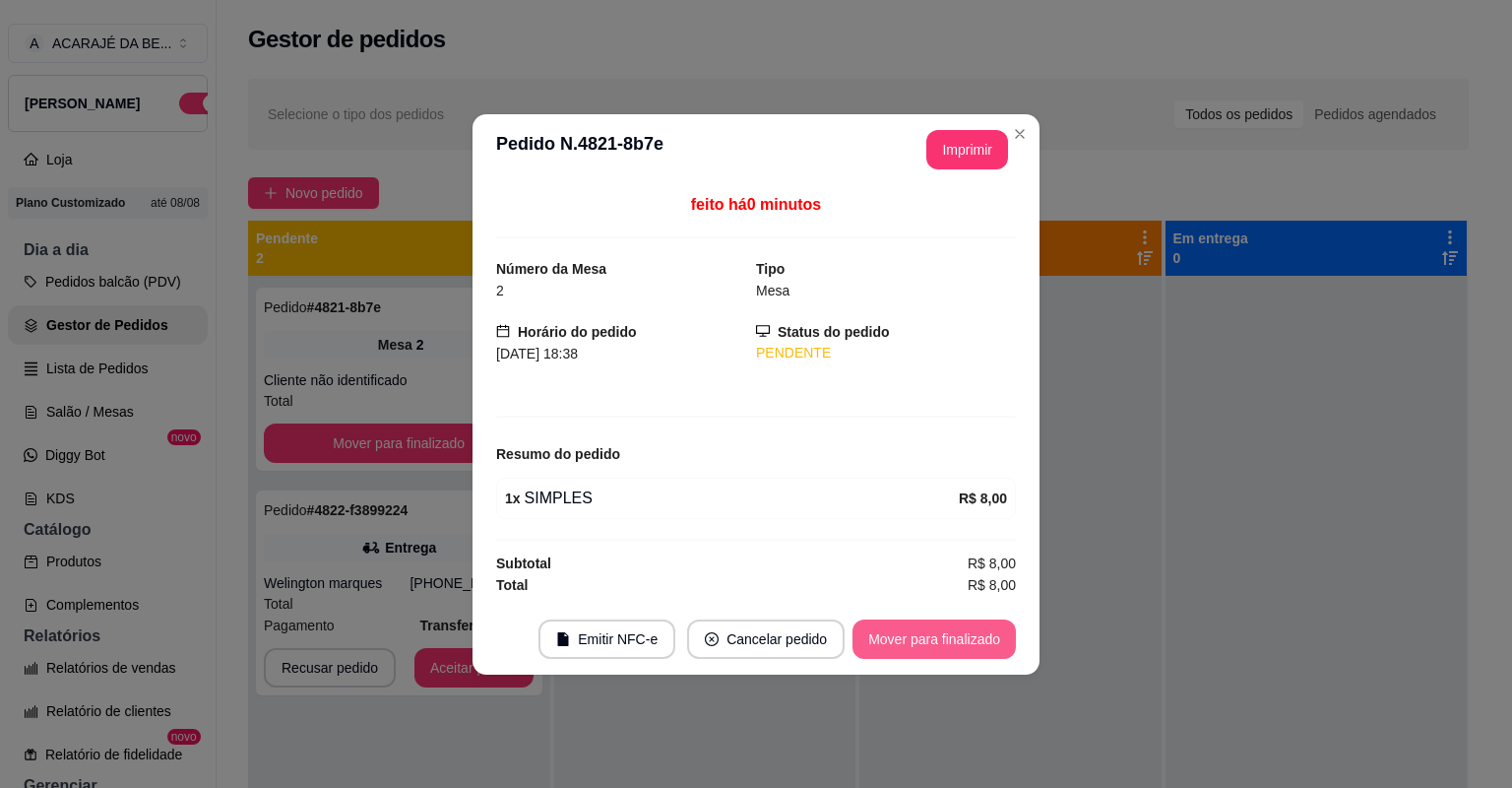 click on "Mover para finalizado" at bounding box center [934, 639] 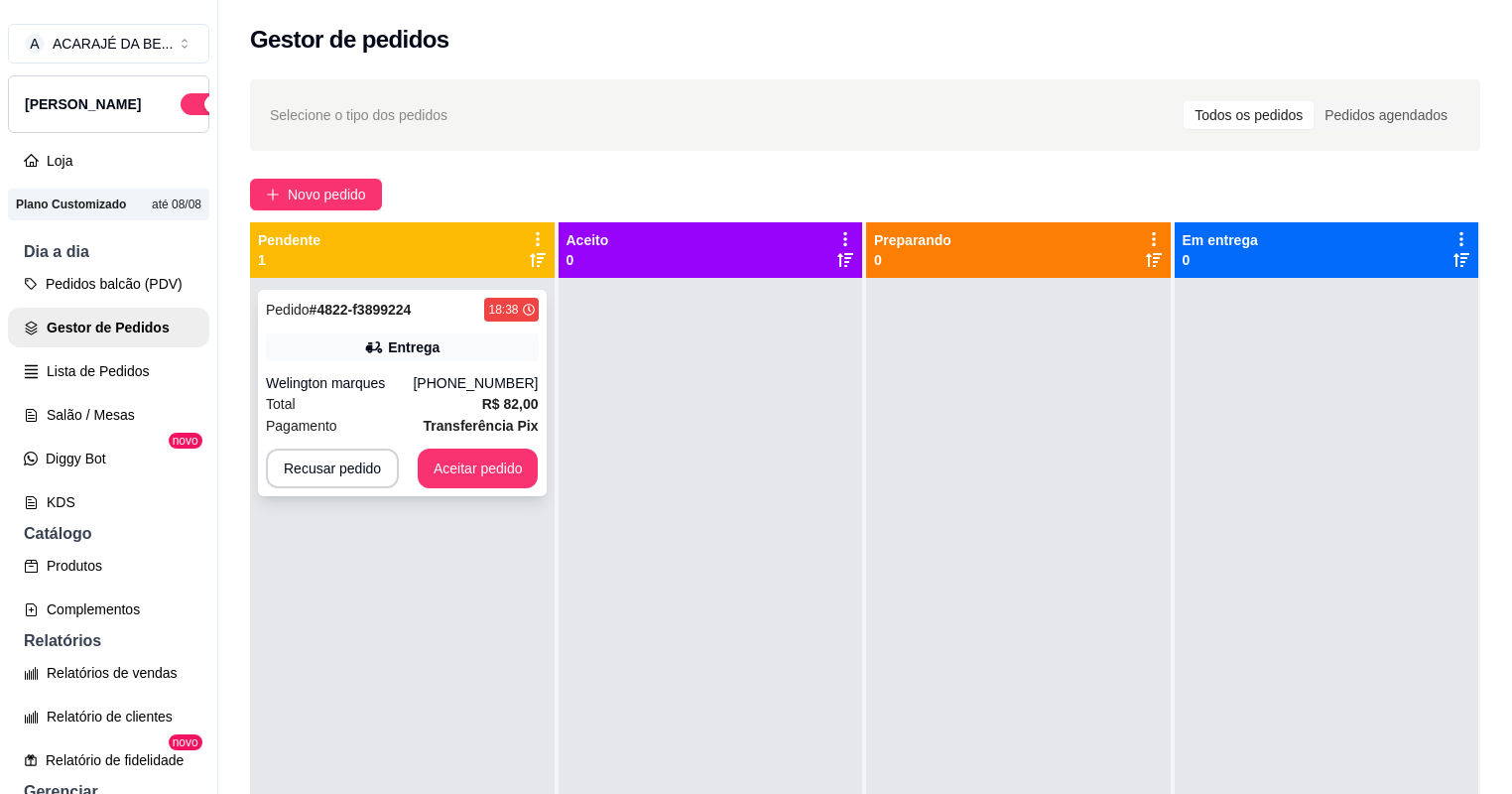 click on "Pedido  # 4822-f3899224 18:38 Entrega Welington marques  (73) 99114-0290 Total R$ 82,00 Pagamento Transferência Pix Recusar pedido Aceitar pedido" at bounding box center [402, 393] 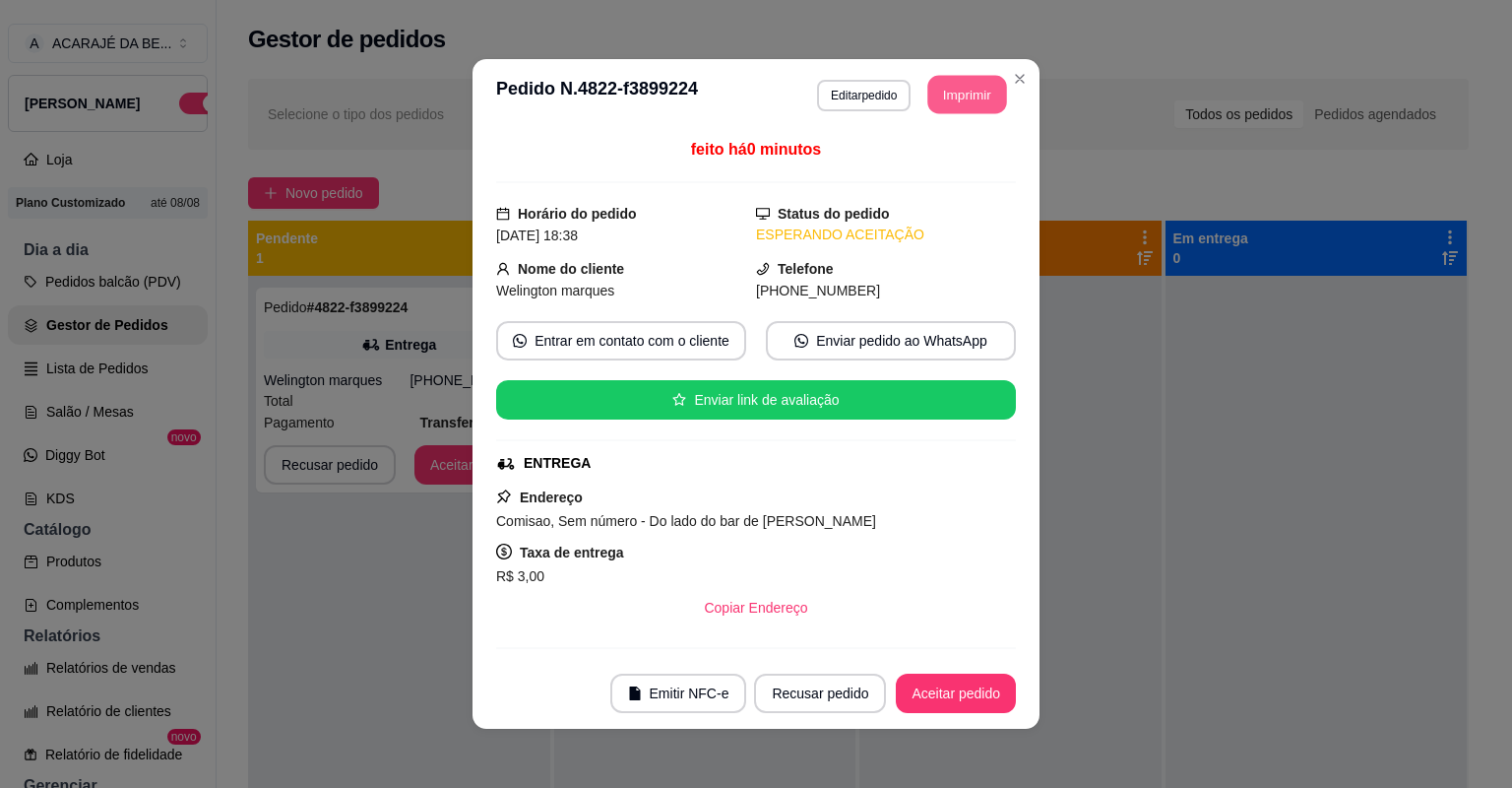 click on "Imprimir" at bounding box center (968, 95) 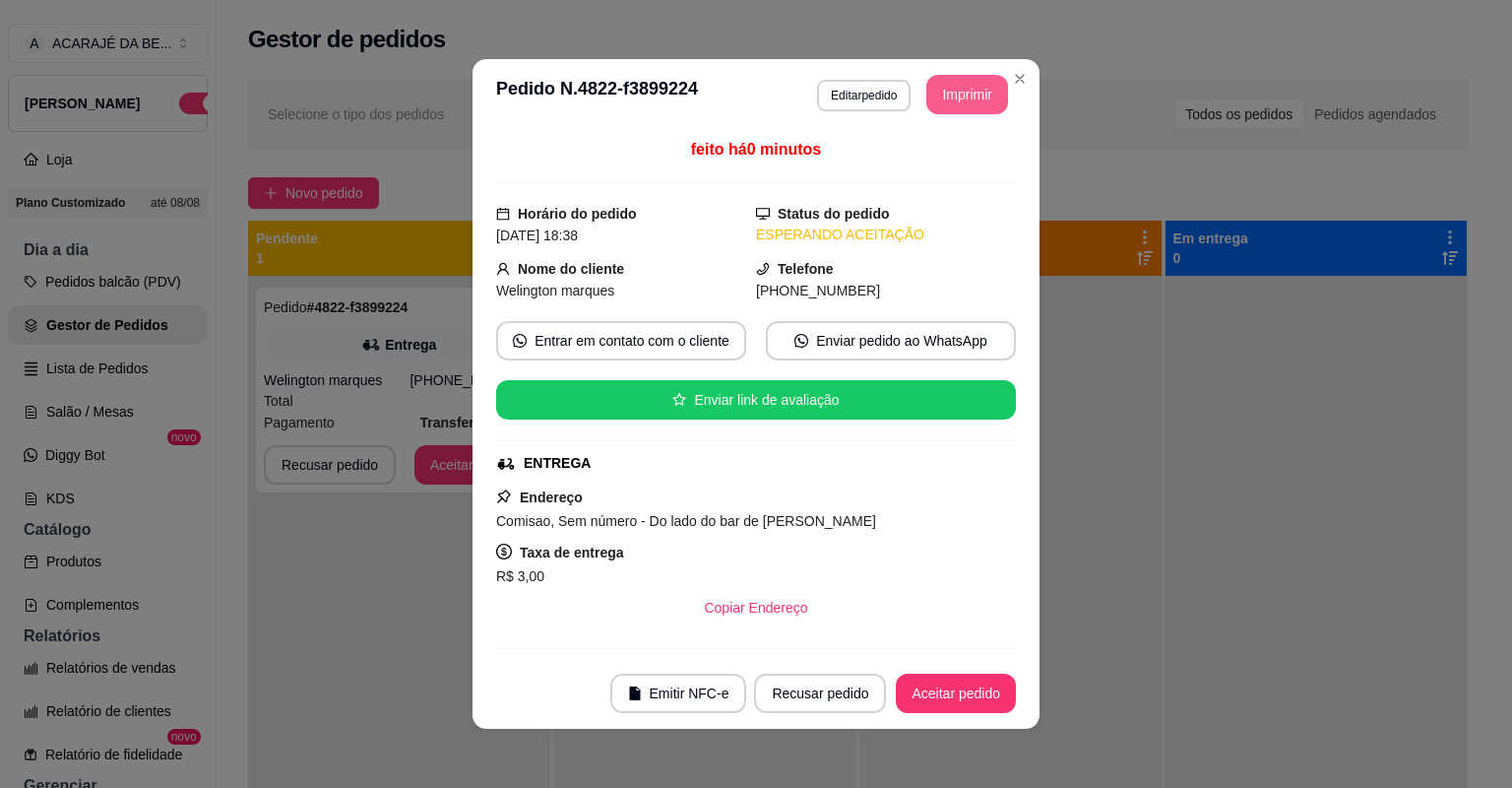 scroll, scrollTop: 0, scrollLeft: 0, axis: both 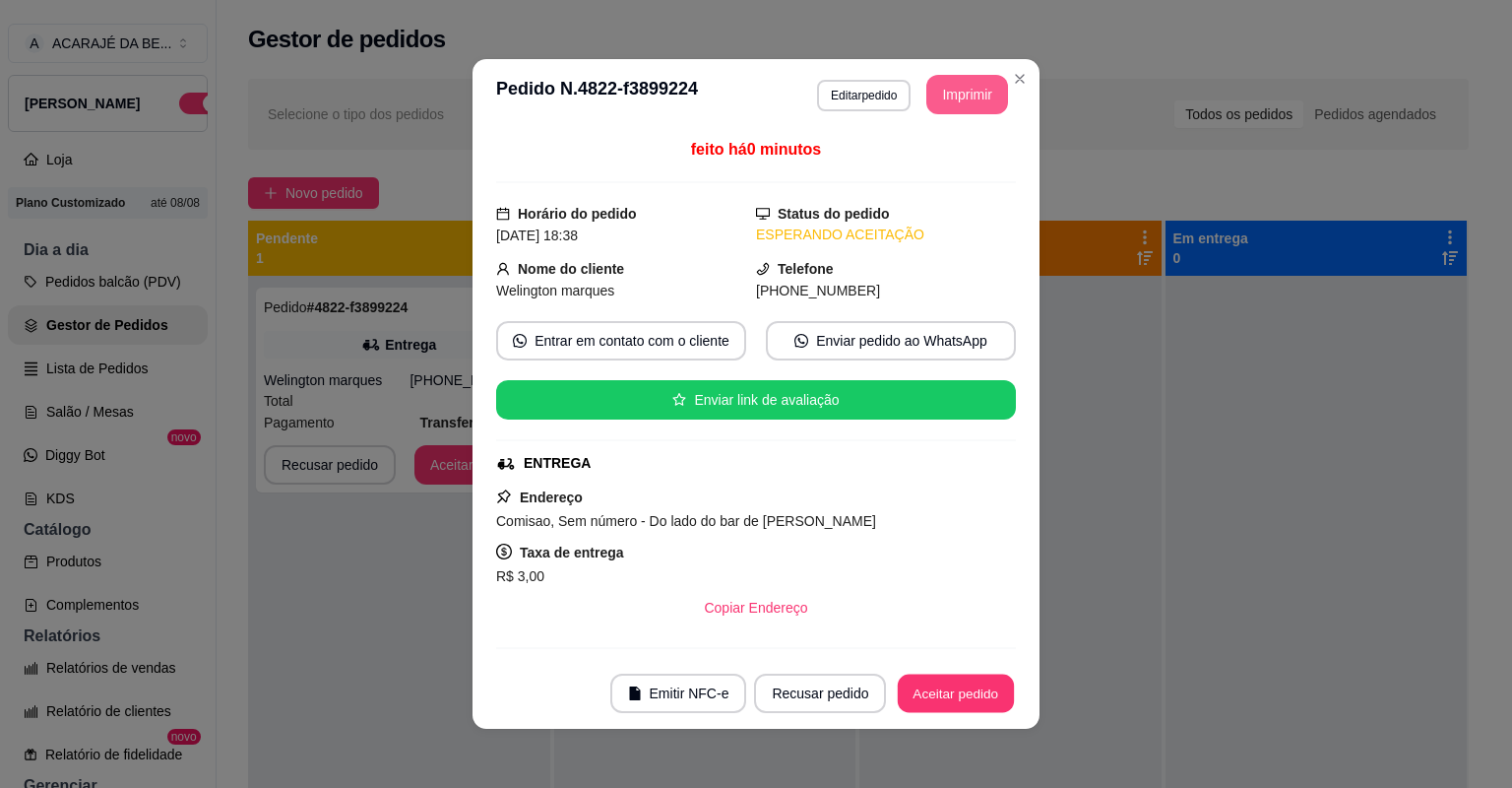 click on "Aceitar pedido" at bounding box center [956, 693] 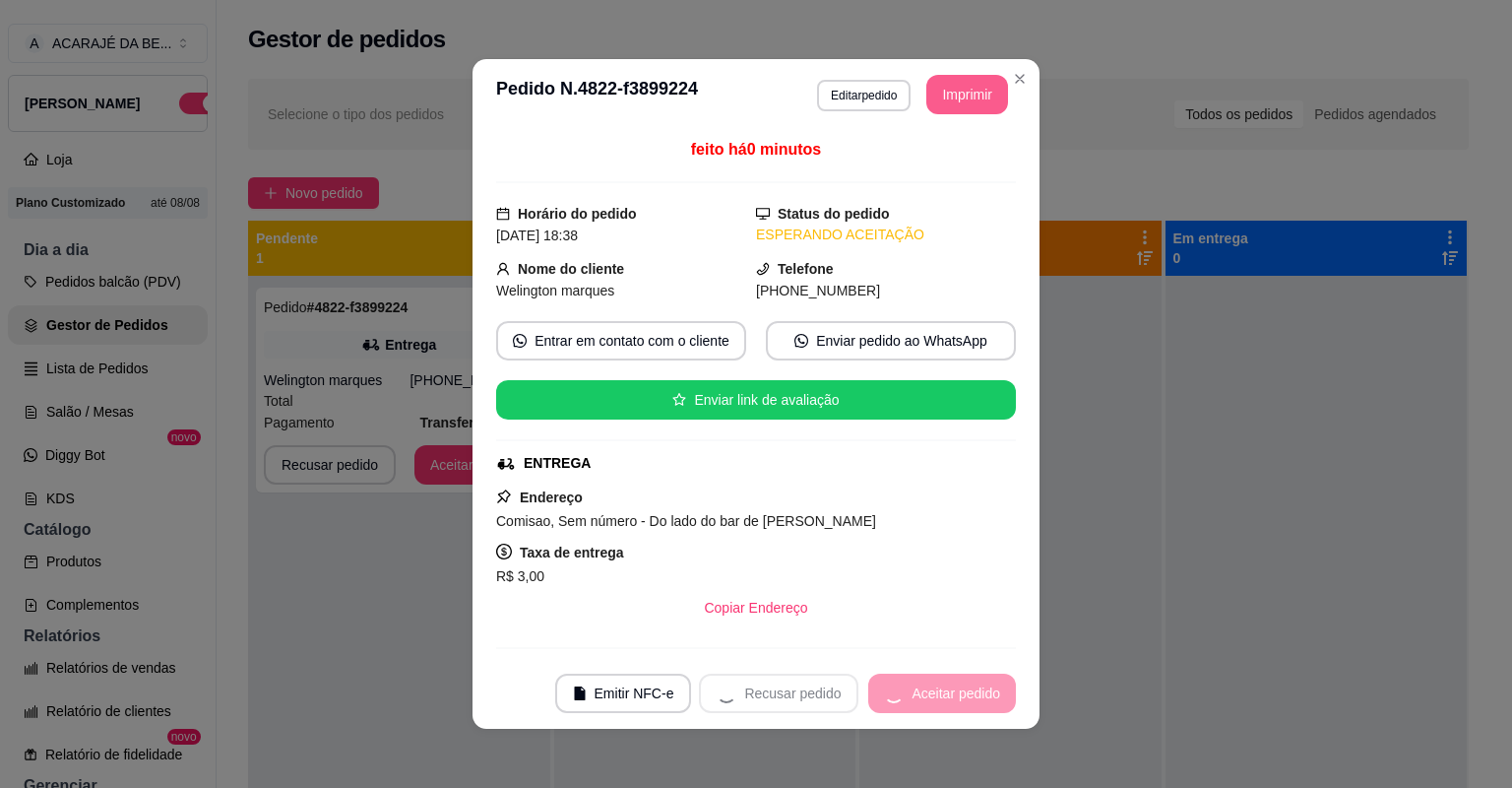 click on "Recusar pedido Aceitar pedido" at bounding box center (857, 693) 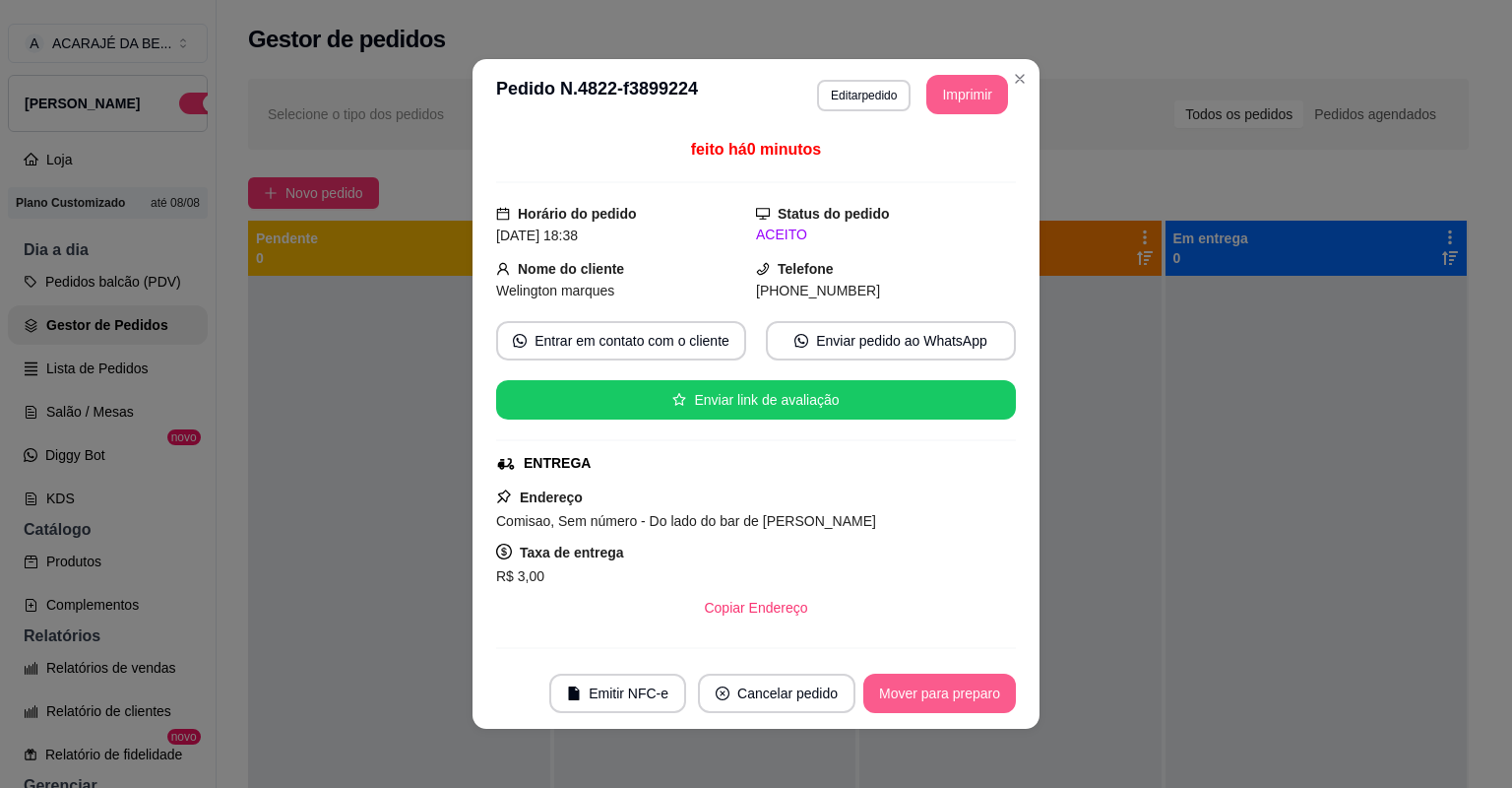 click on "Mover para preparo" at bounding box center [939, 693] 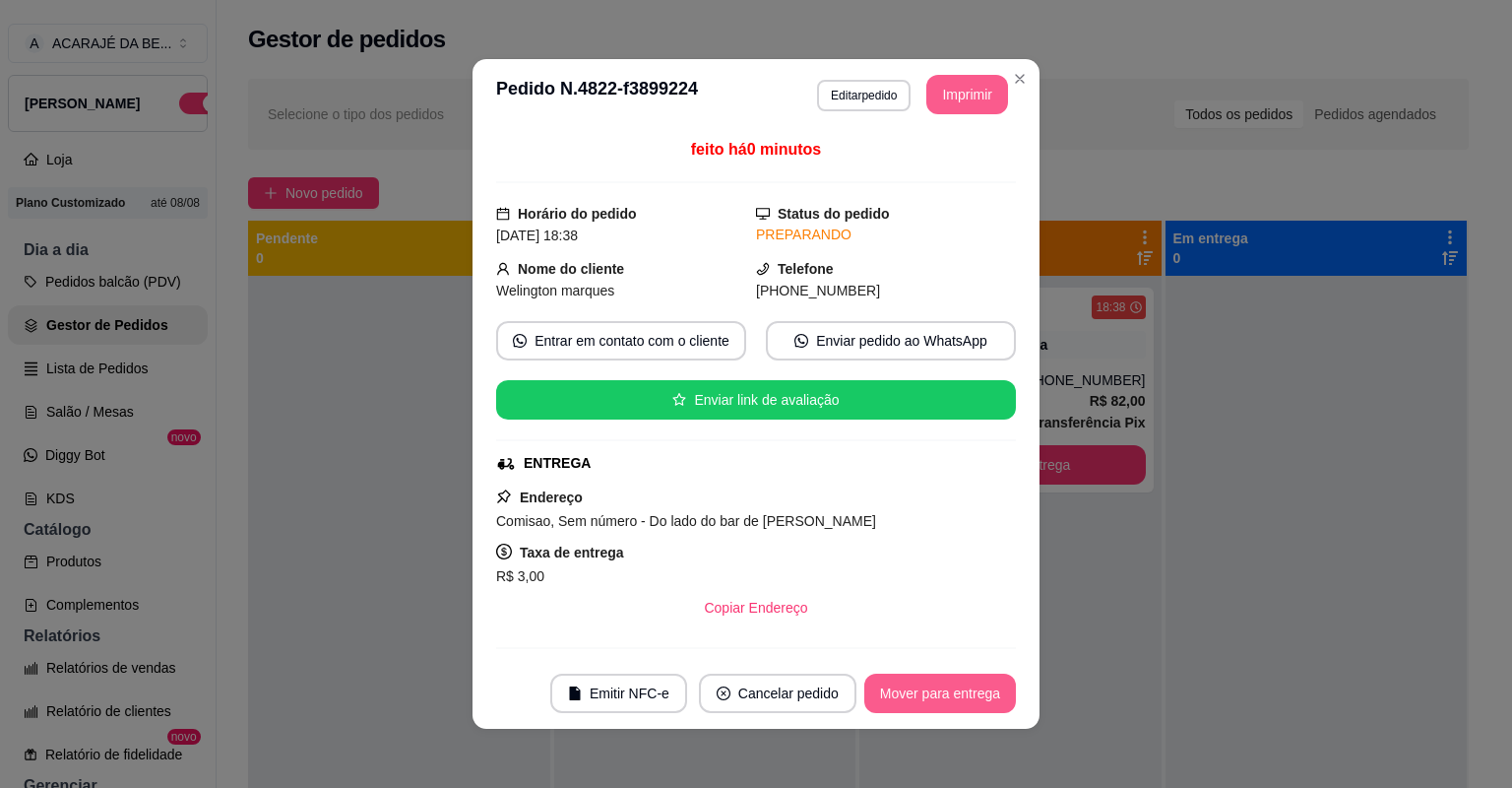 click on "Mover para entrega" at bounding box center (940, 693) 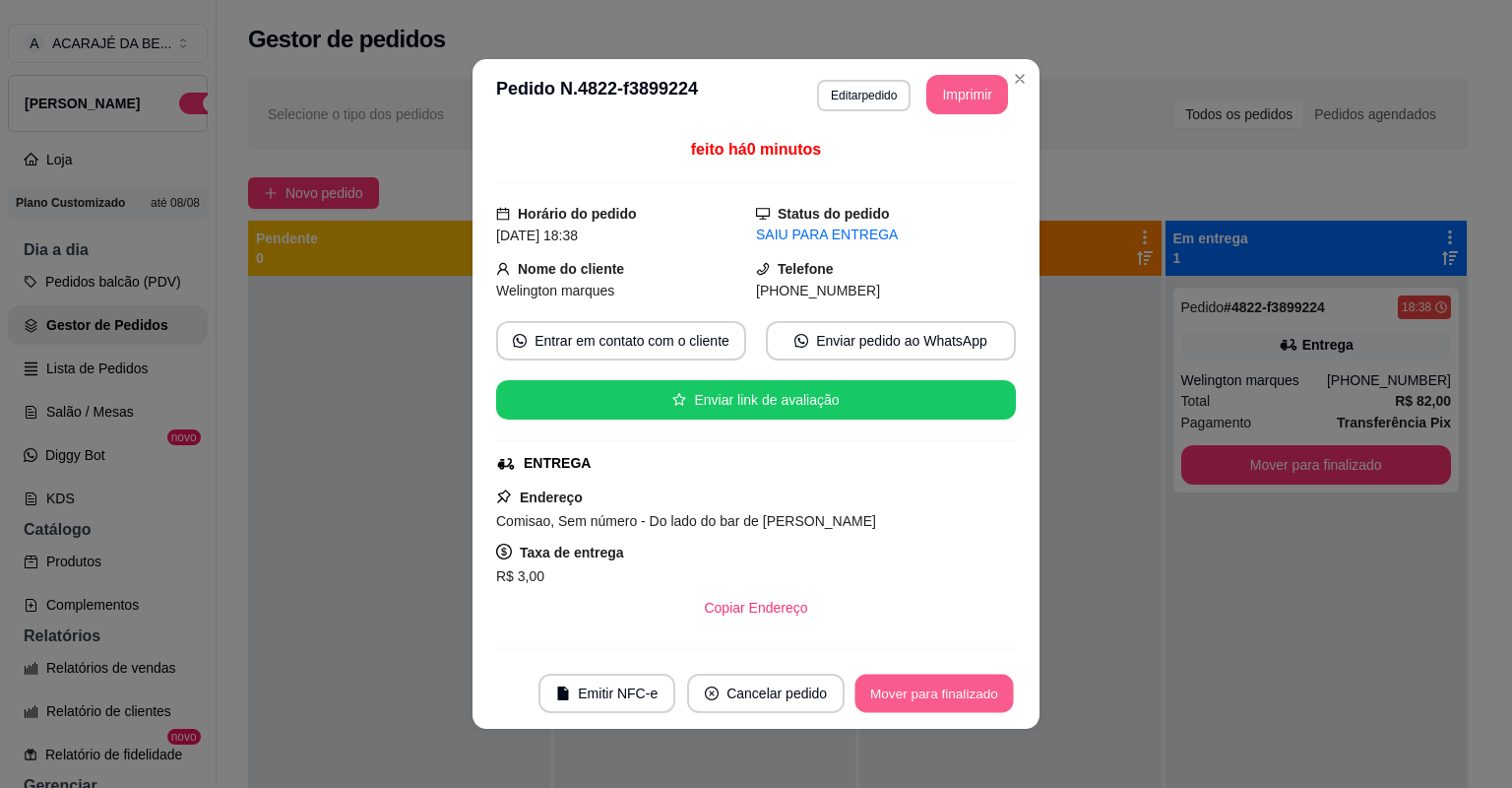 click on "Mover para finalizado" at bounding box center [934, 693] 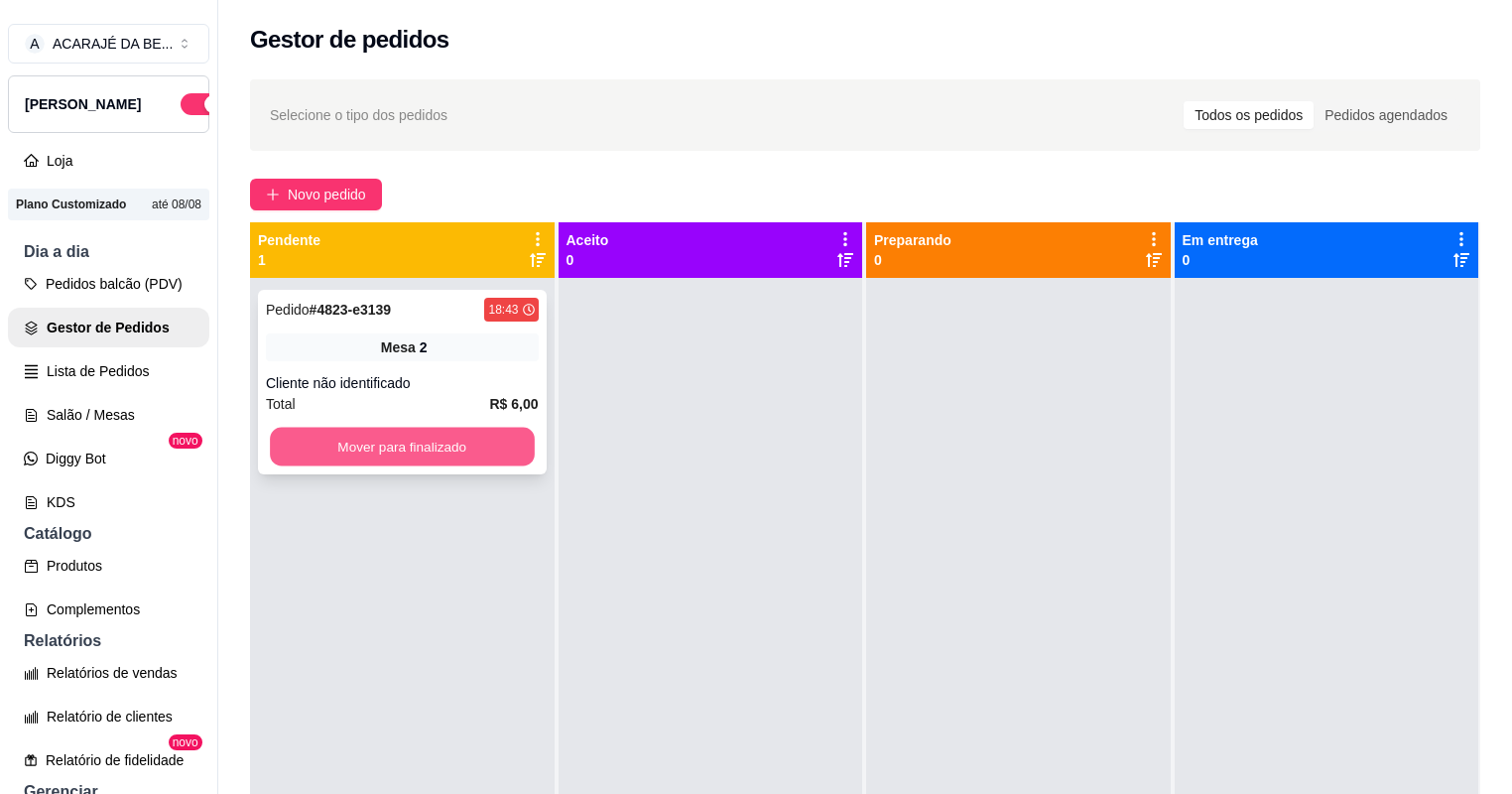 click on "Mover para finalizado" at bounding box center (402, 447) 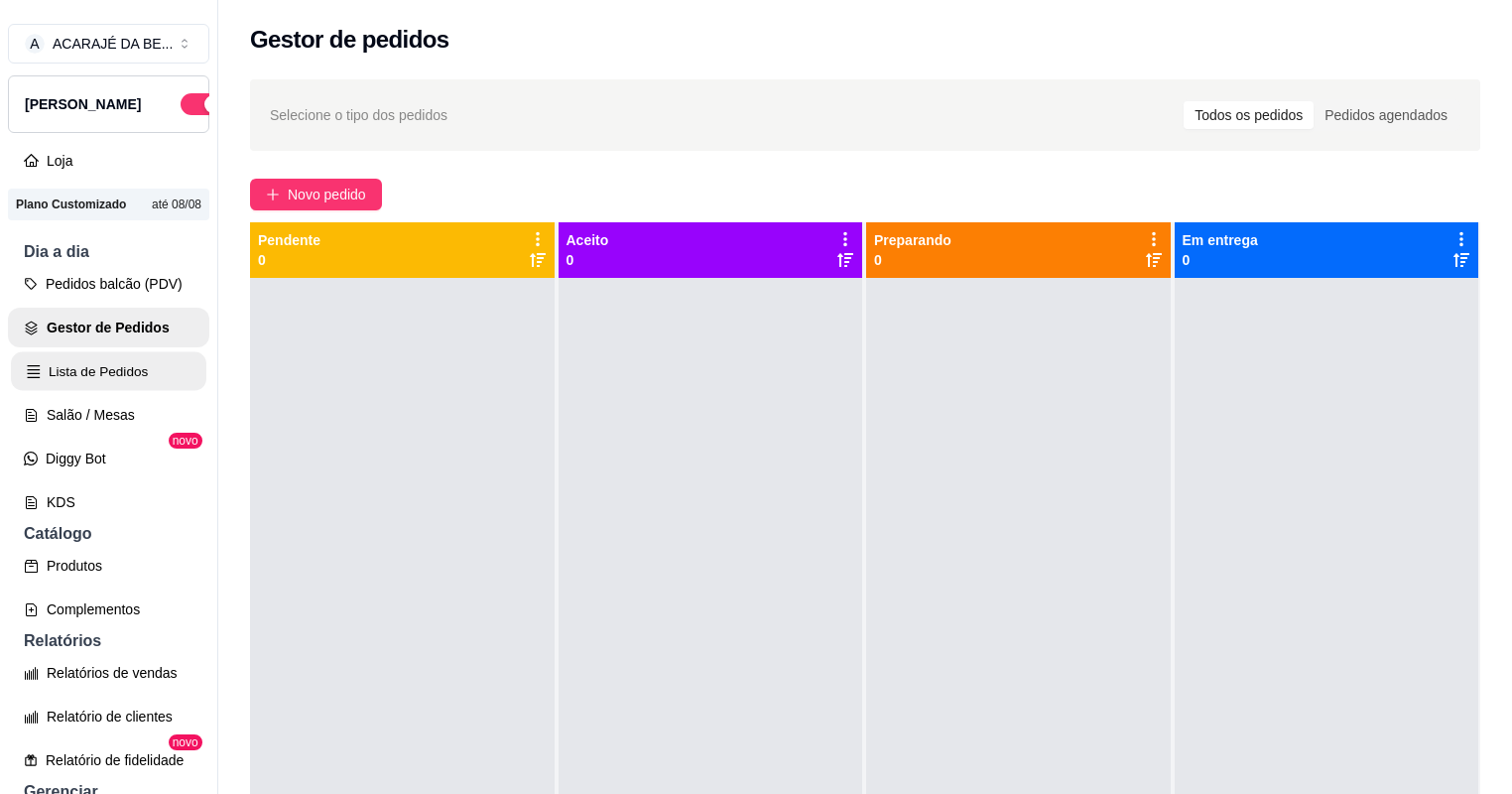 click on "Lista de Pedidos" at bounding box center [108, 371] 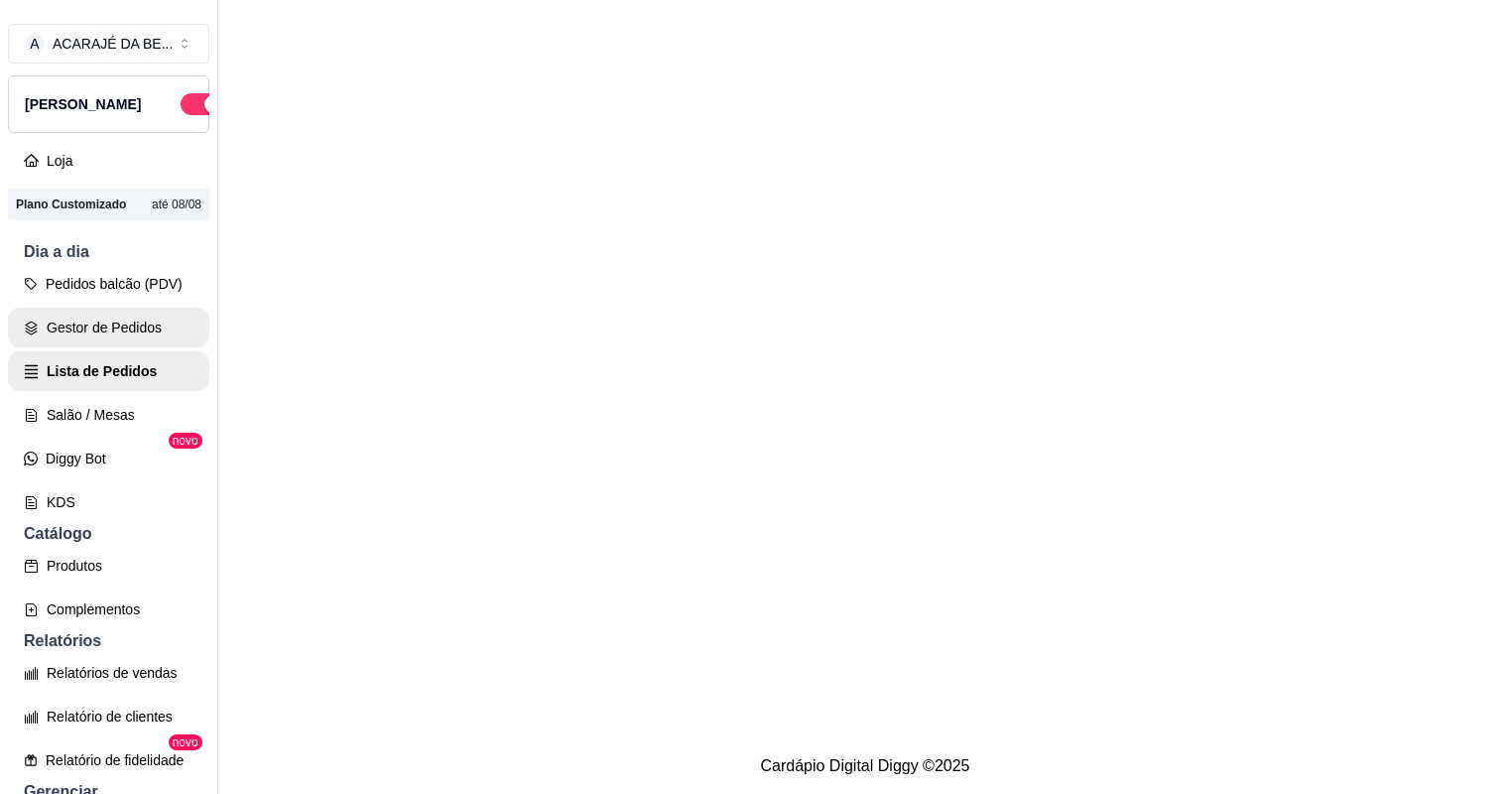 click on "Gestor de Pedidos" at bounding box center [108, 328] 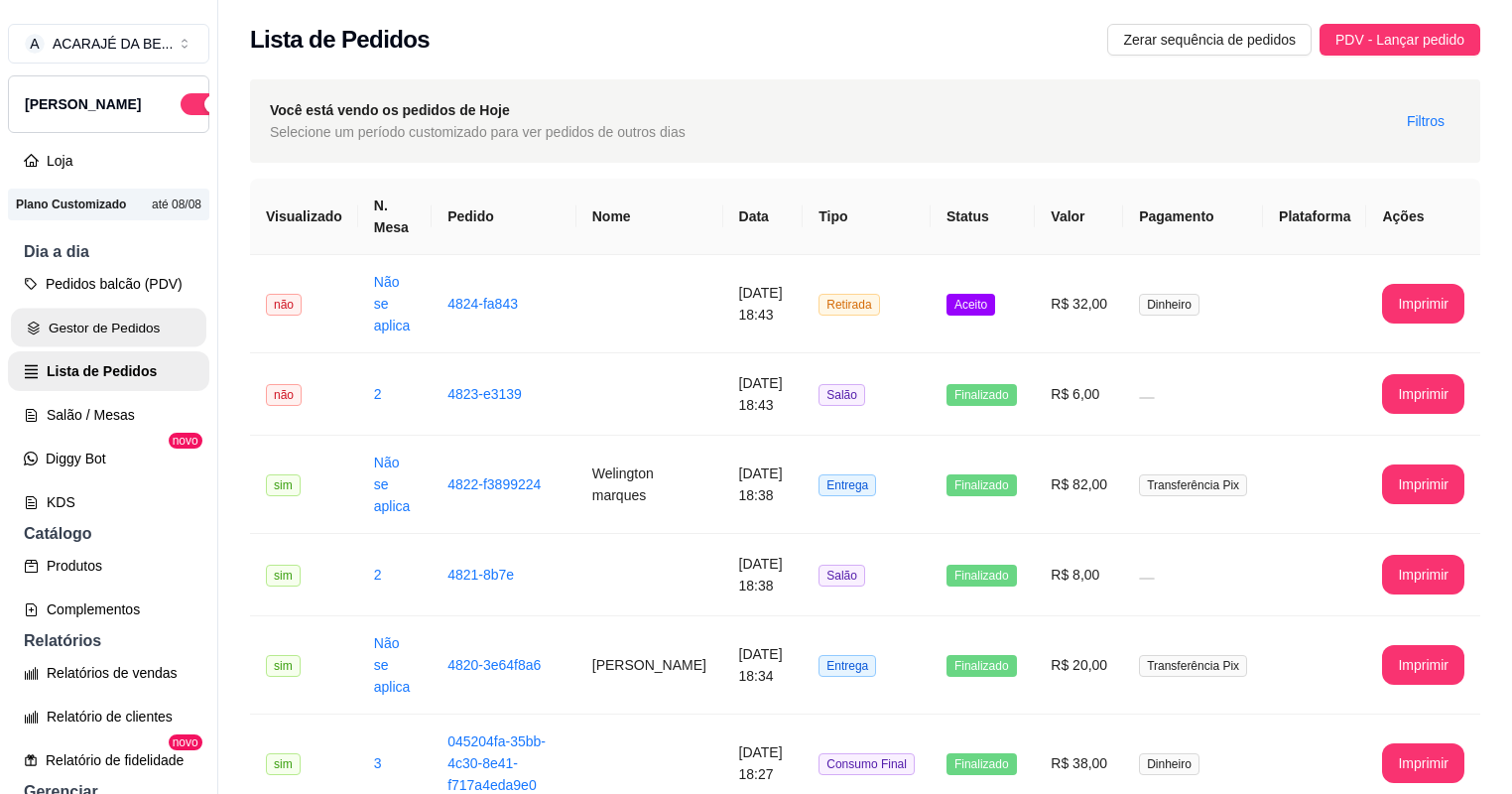 click on "Gestor de Pedidos" at bounding box center [108, 328] 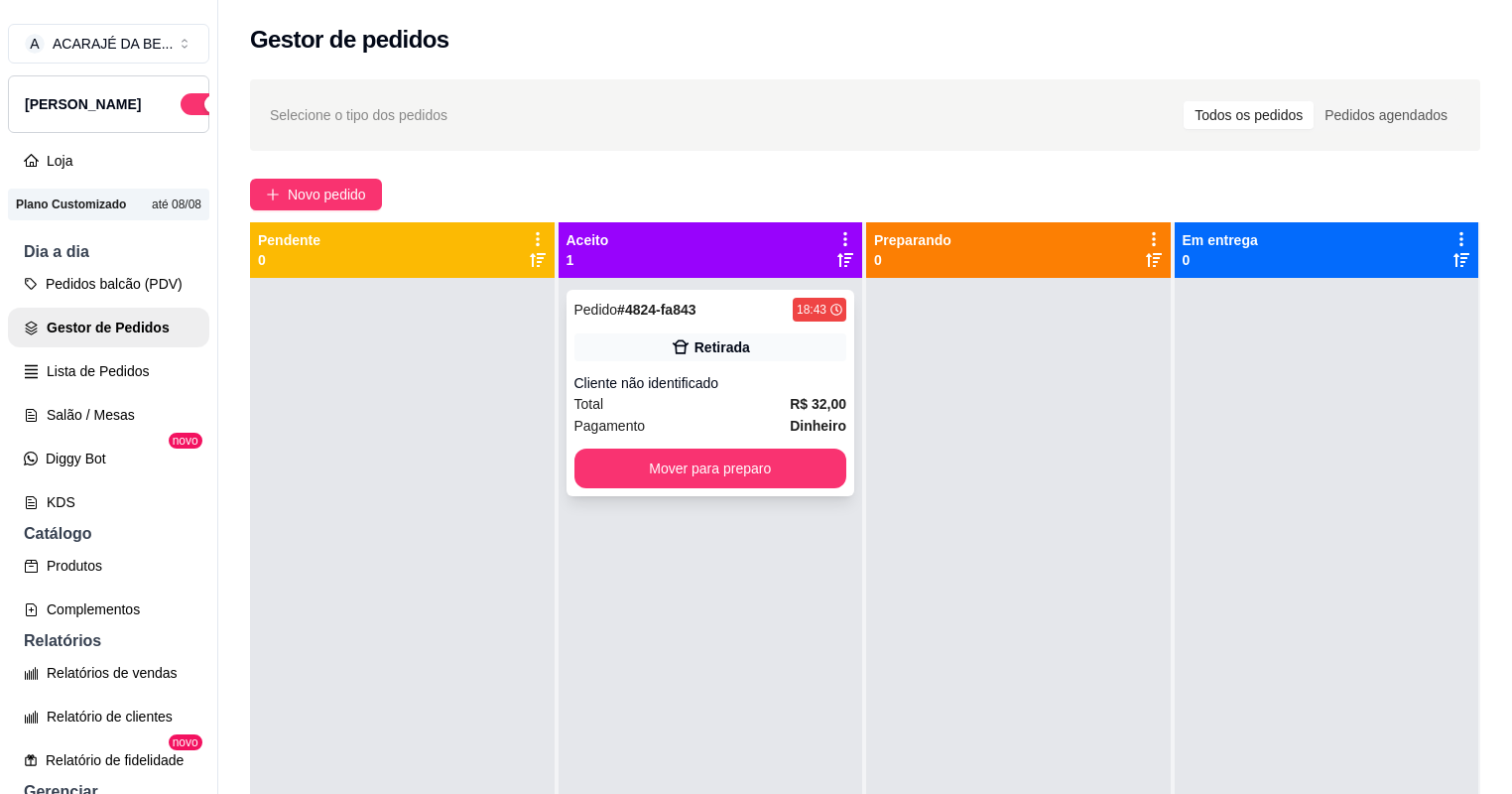click on "Total R$ 32,00" at bounding box center (710, 404) 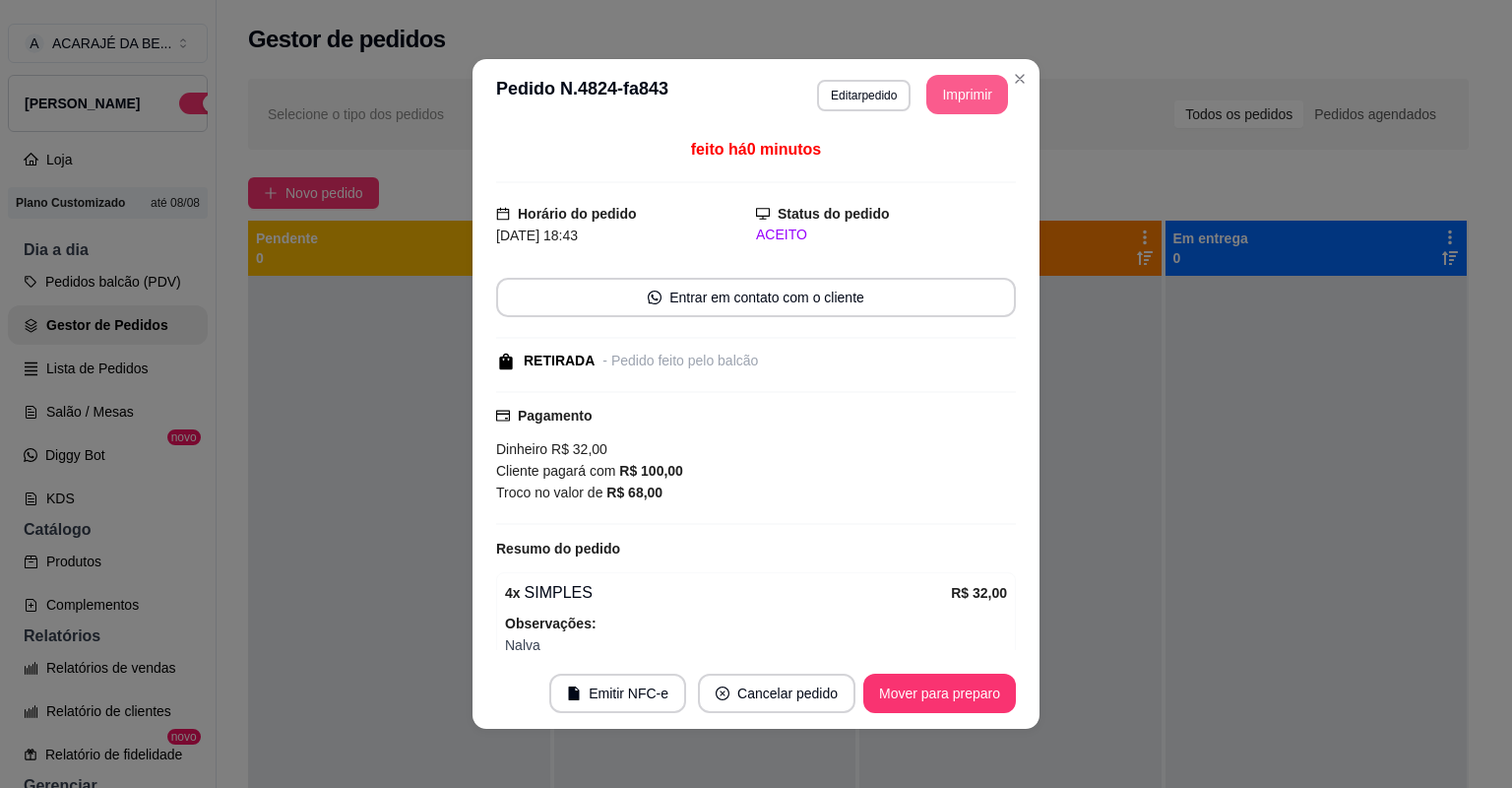 click on "Imprimir" at bounding box center (967, 95) 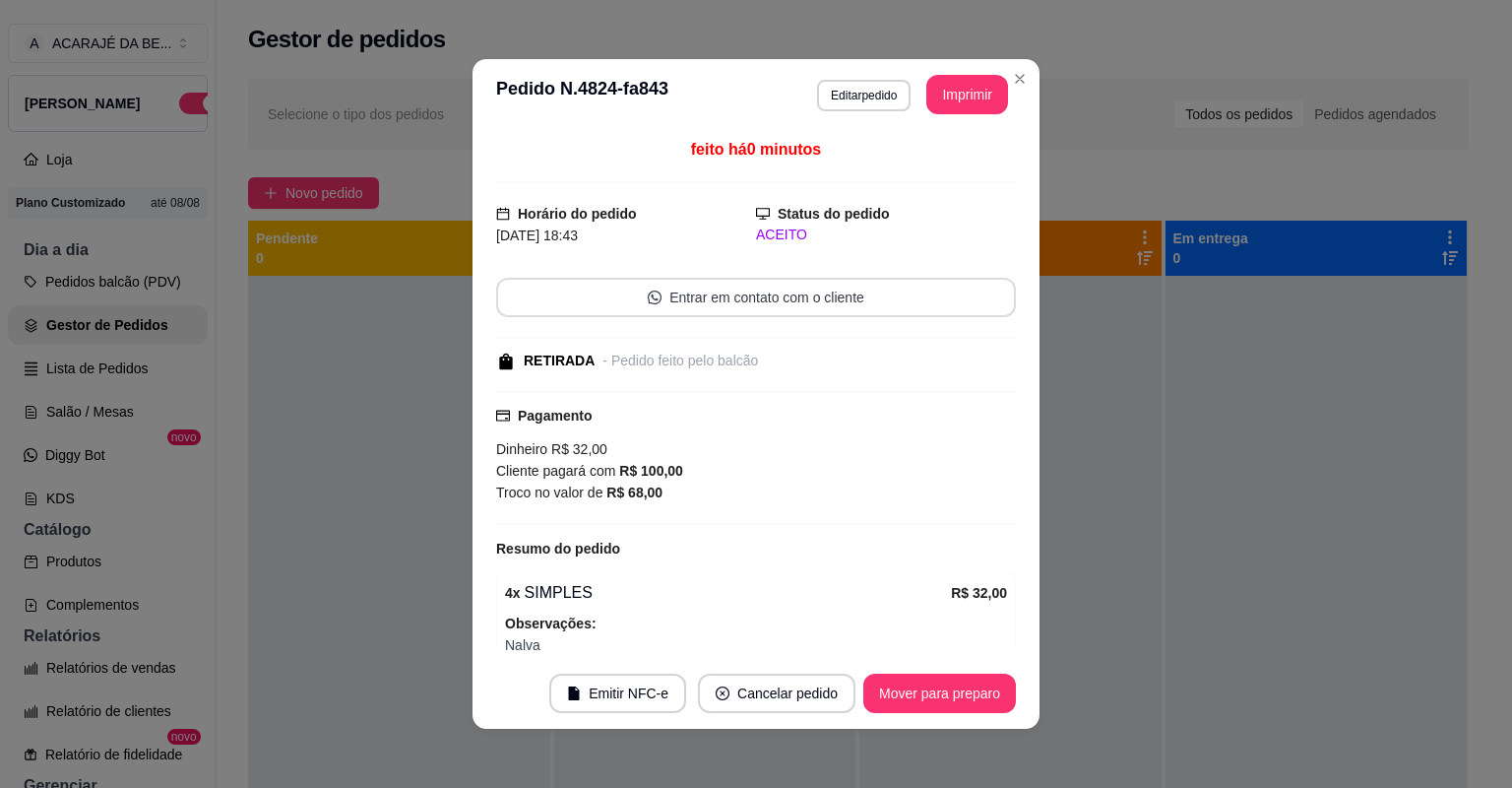 scroll, scrollTop: 0, scrollLeft: 0, axis: both 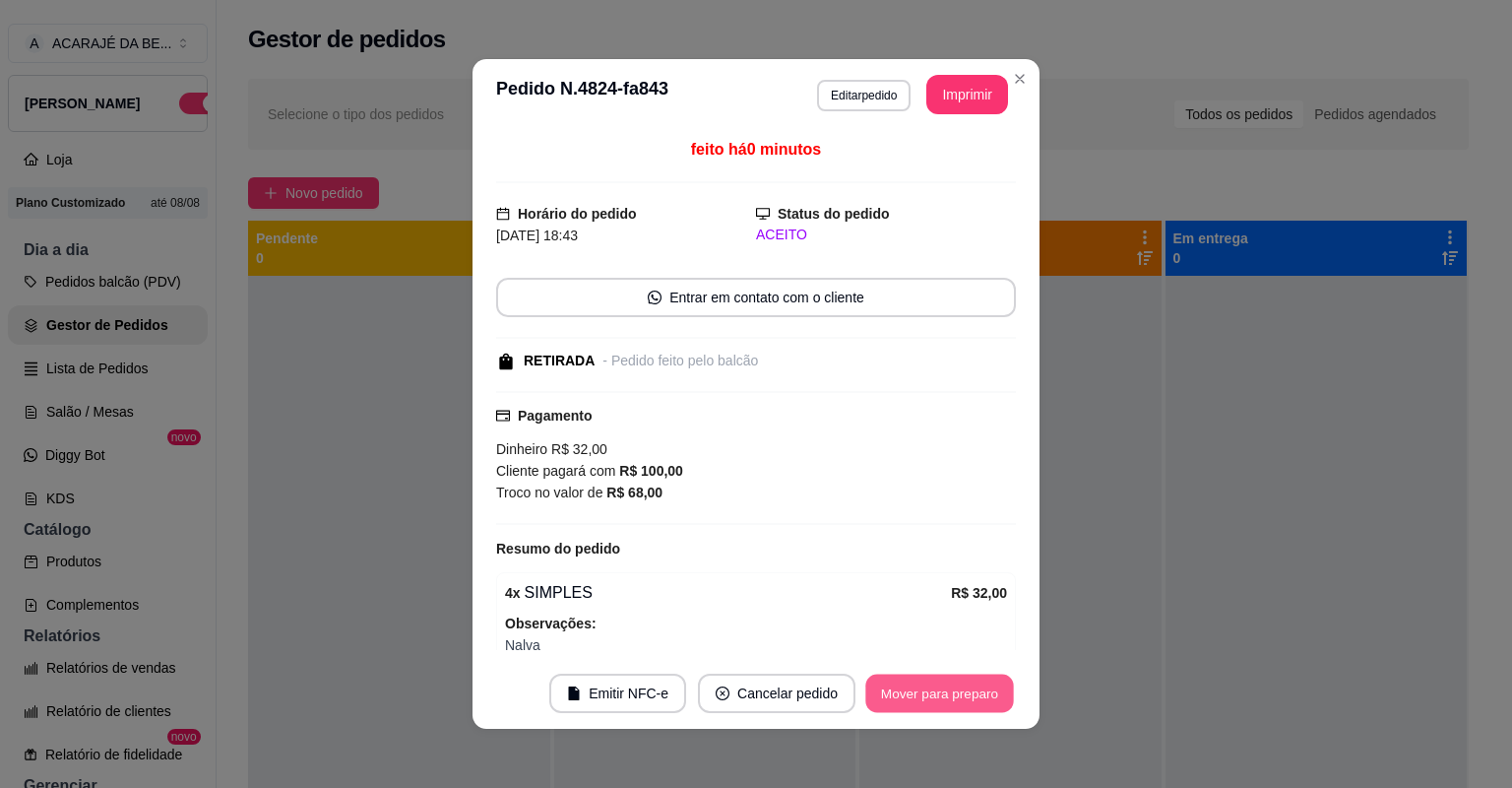click on "Mover para preparo" at bounding box center [939, 693] 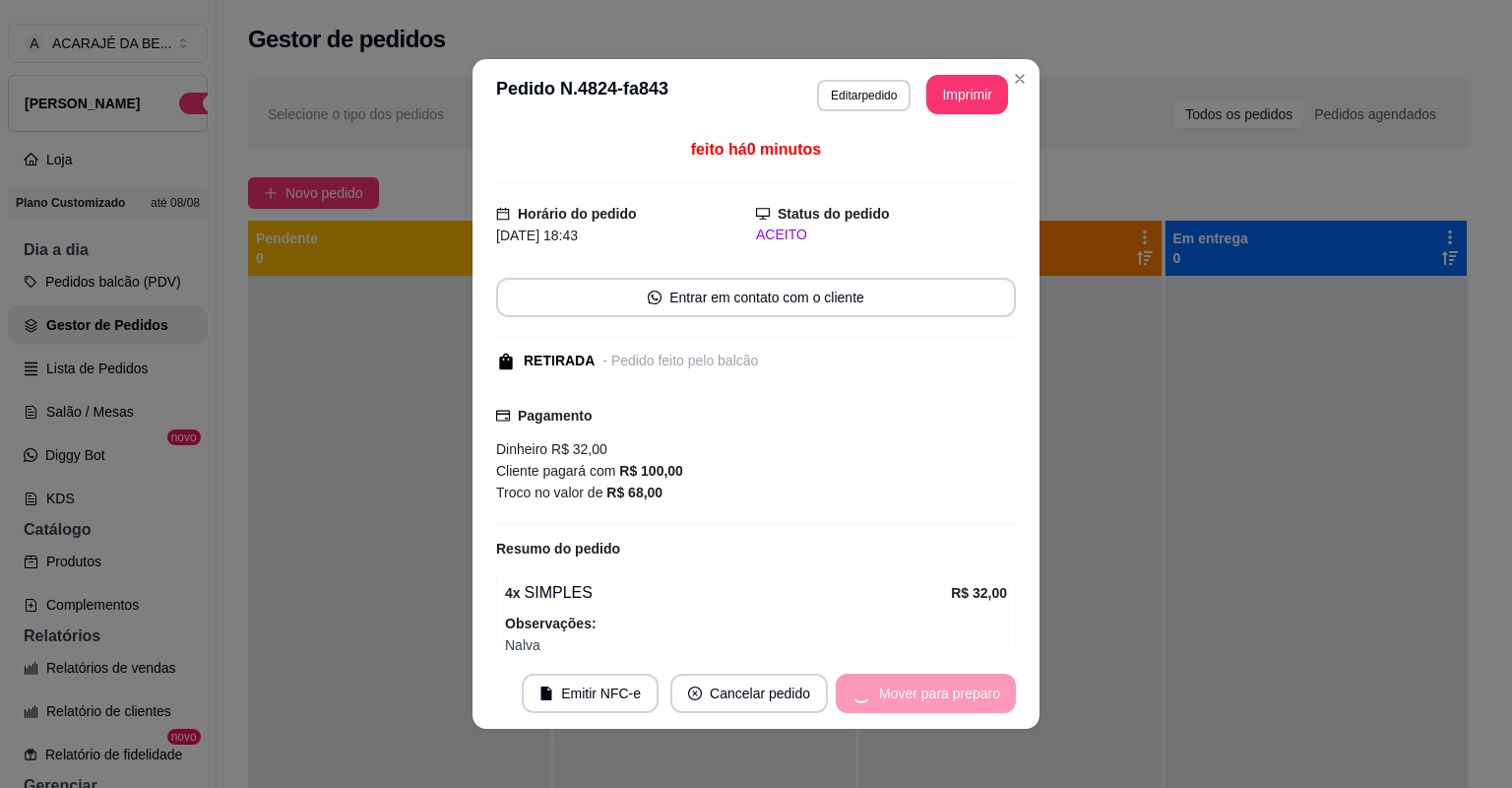 click on "Mover para preparo" at bounding box center (925, 693) 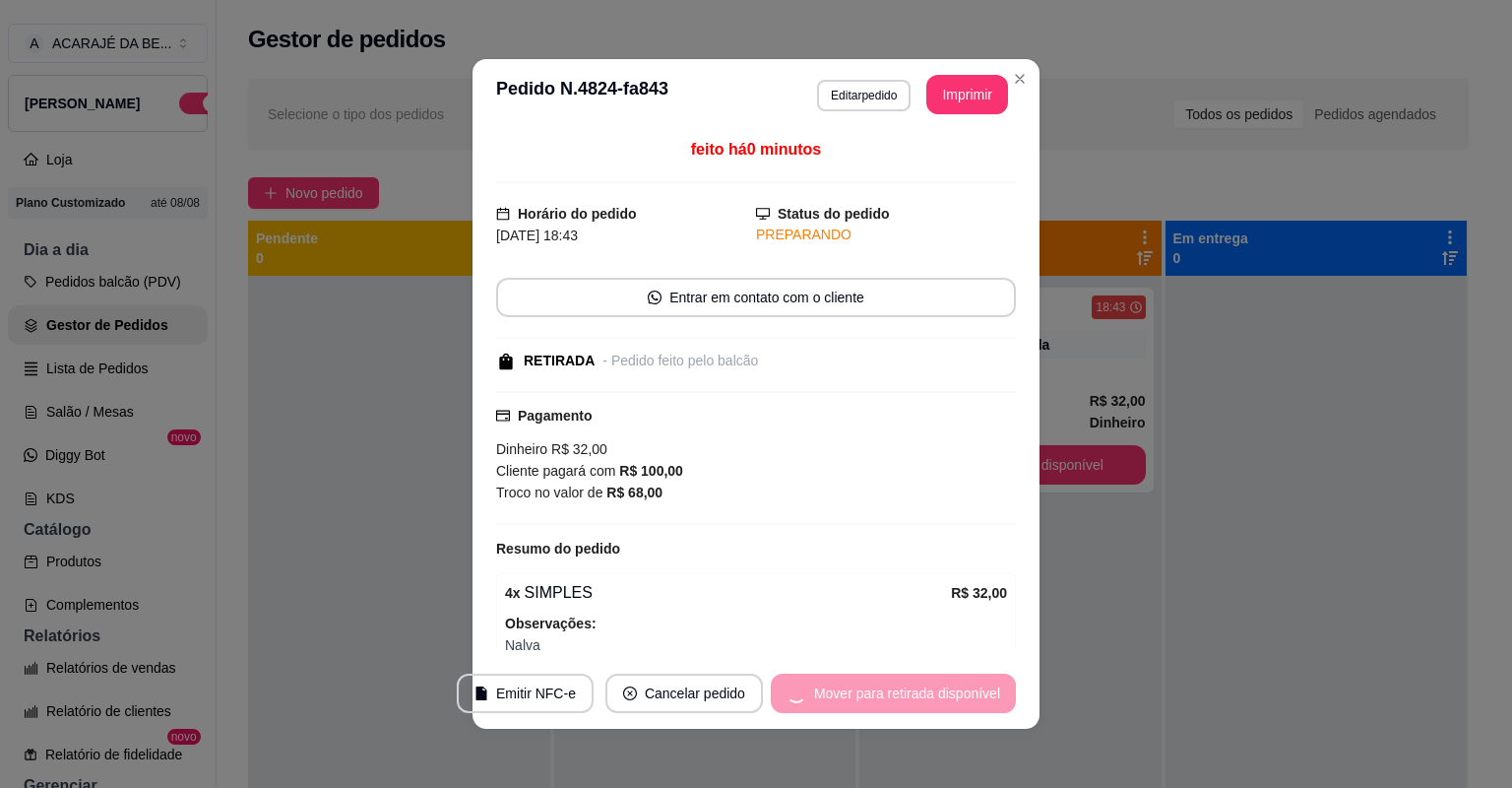 click on "Mover para retirada disponível" at bounding box center [893, 693] 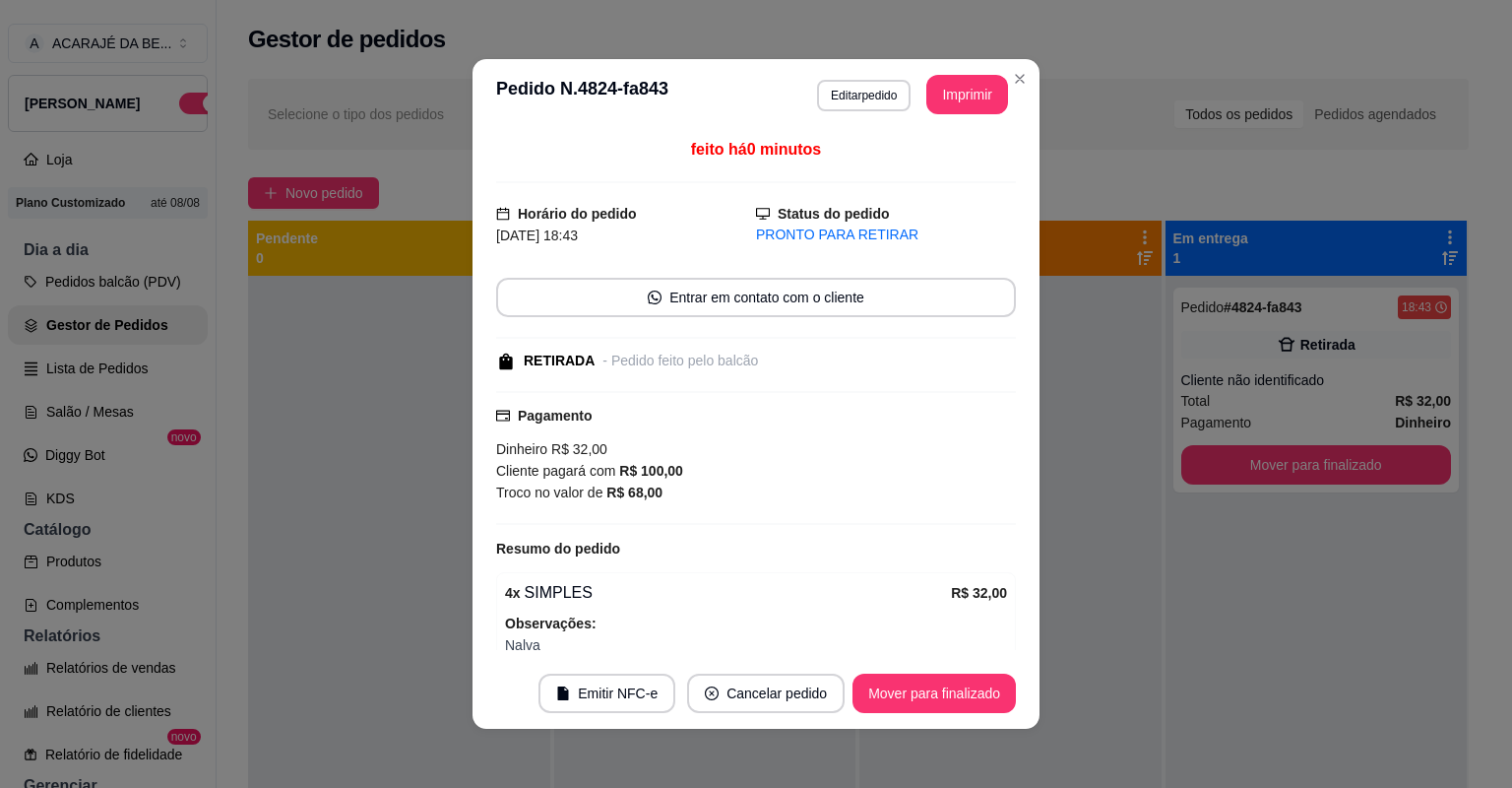 click on "Mover para finalizado" at bounding box center [934, 693] 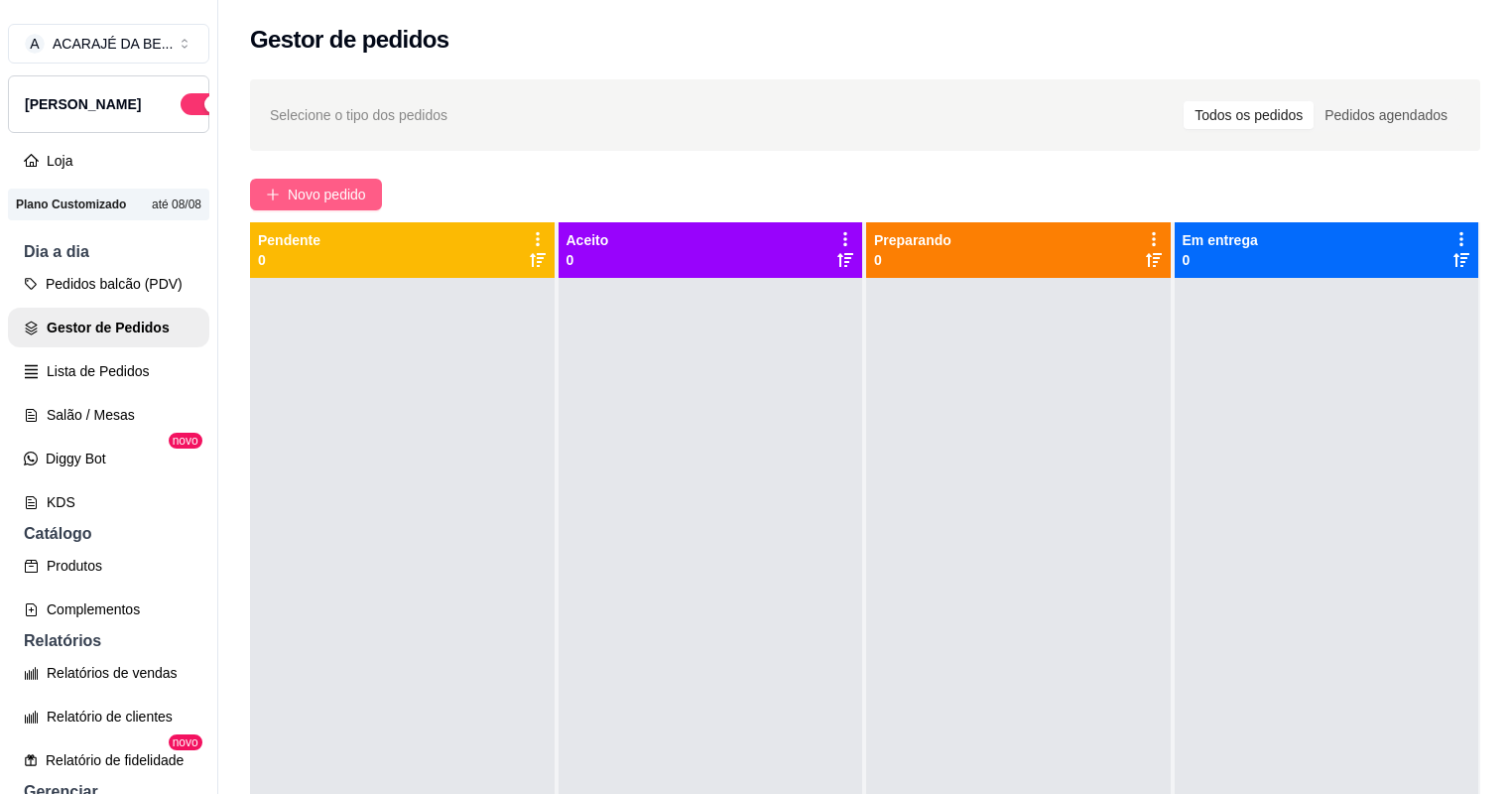 click on "Novo pedido" at bounding box center [326, 195] 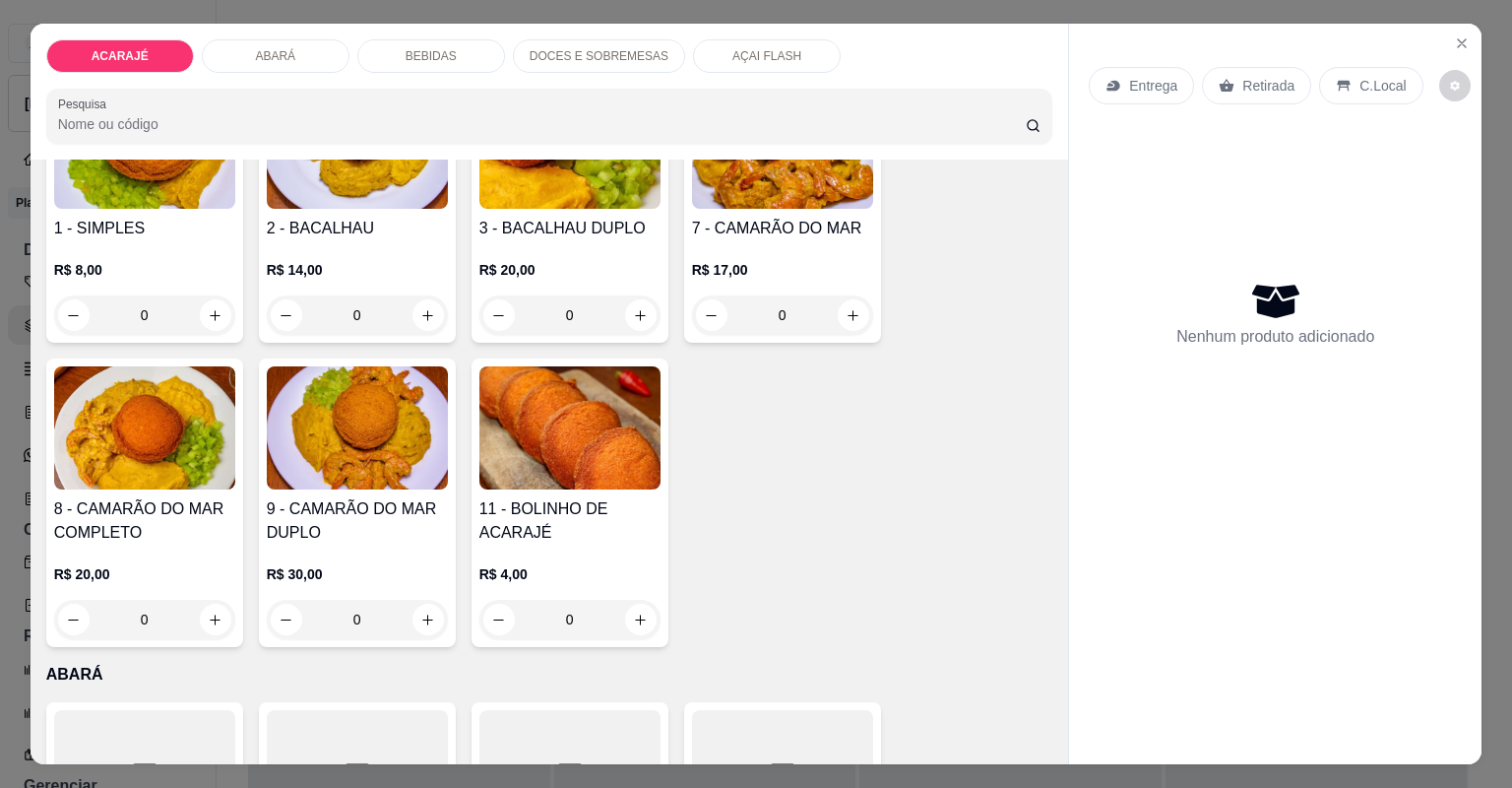 scroll, scrollTop: 236, scrollLeft: 0, axis: vertical 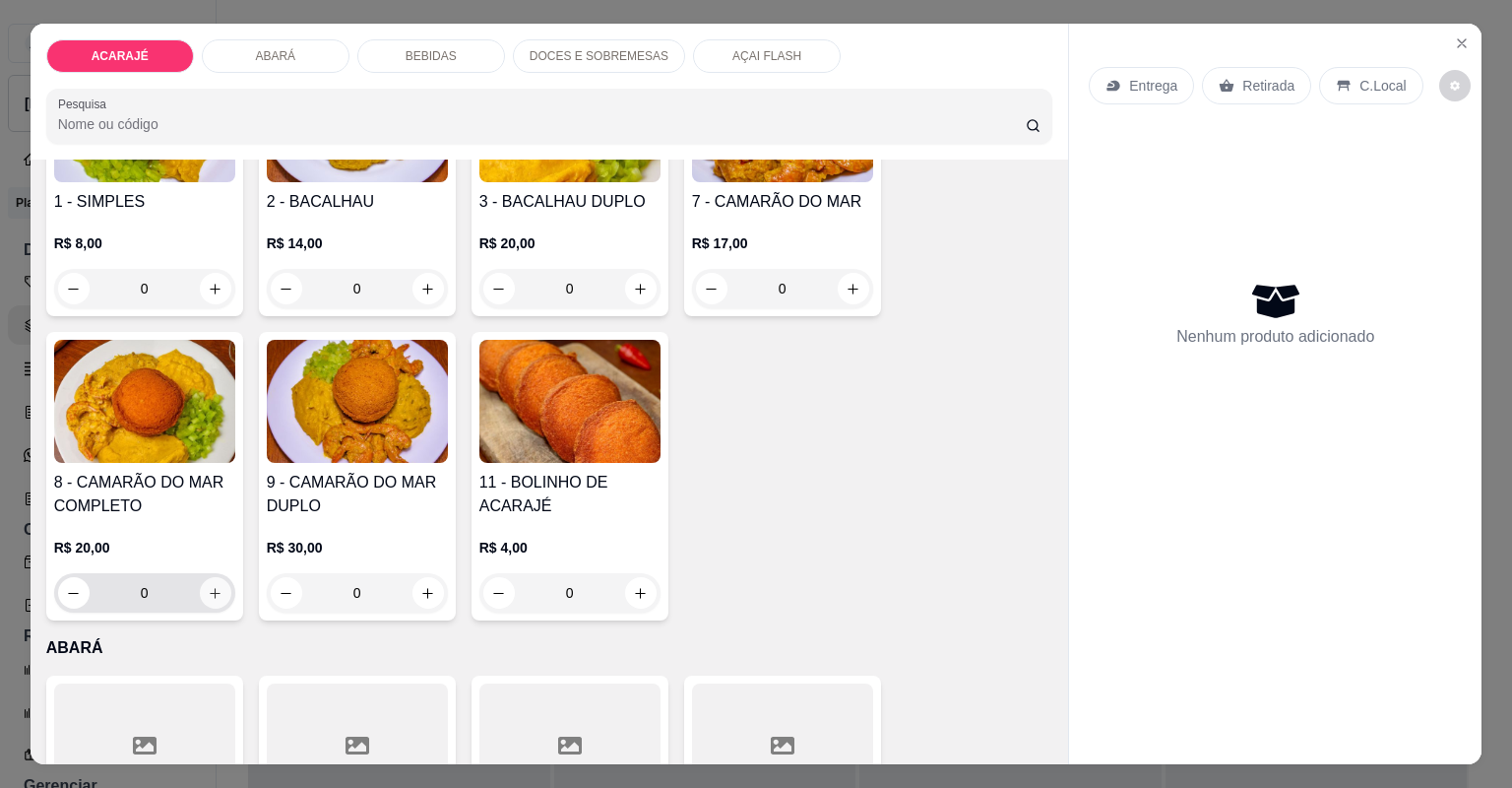 click 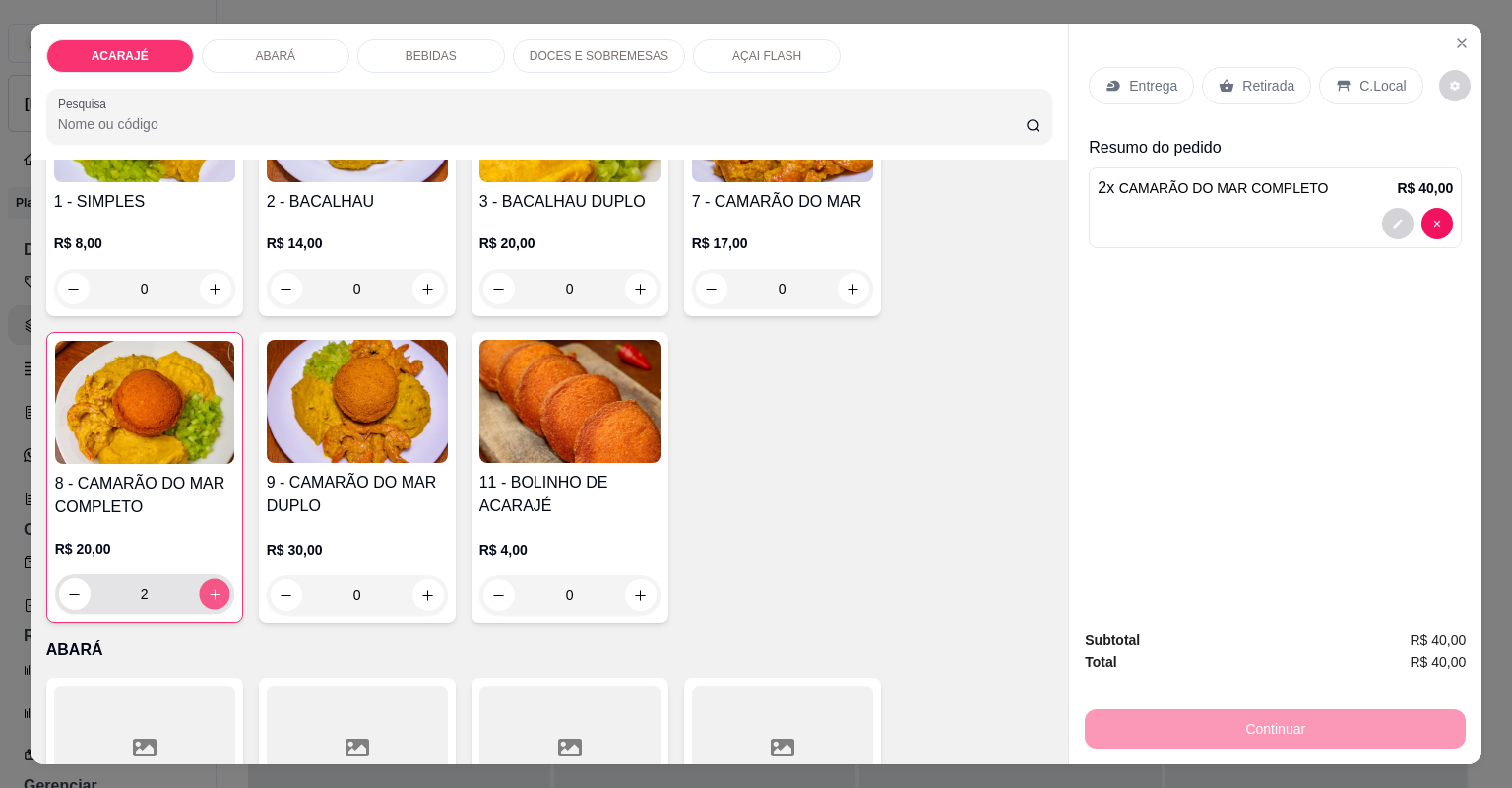 click 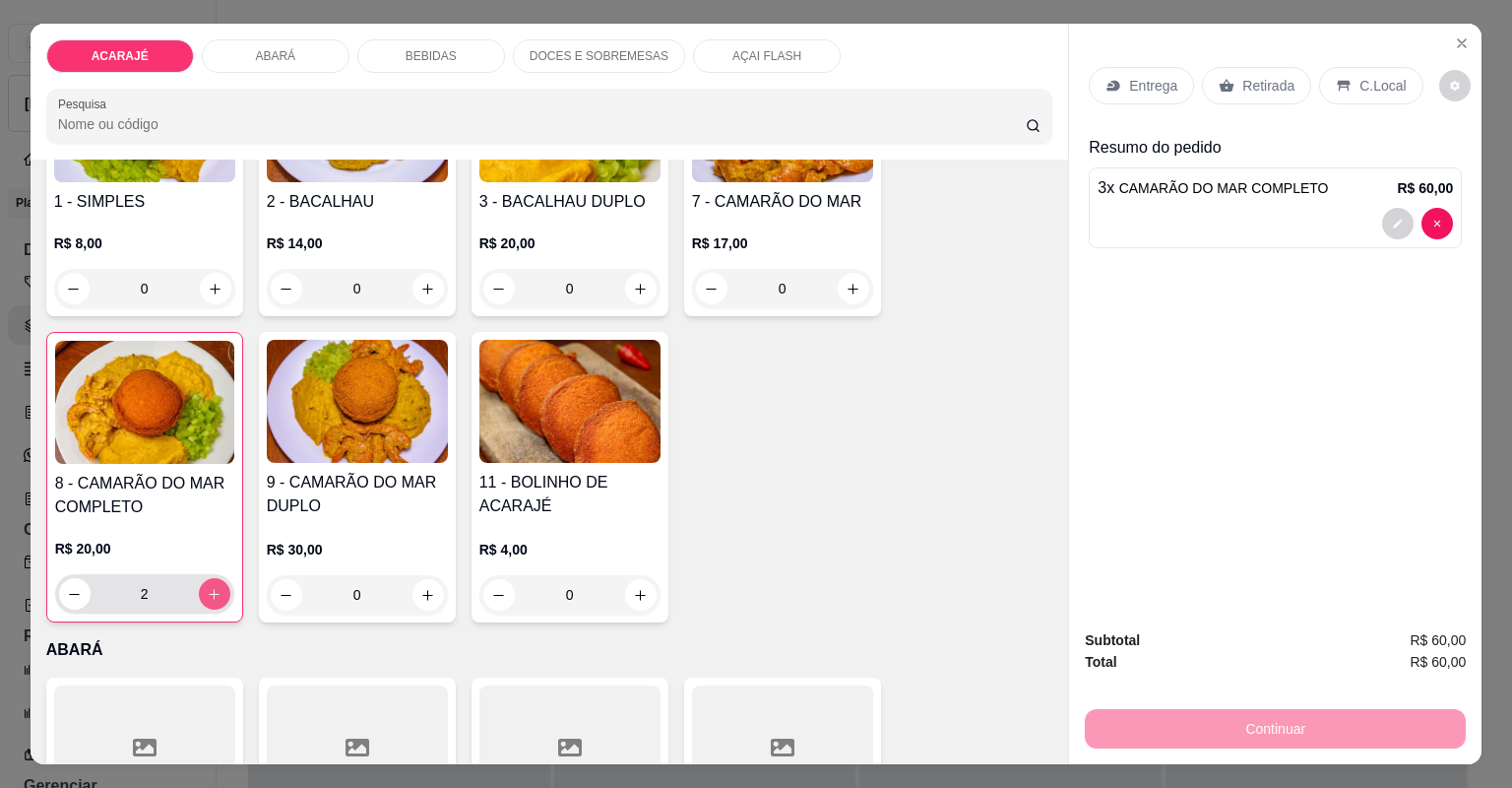 type on "3" 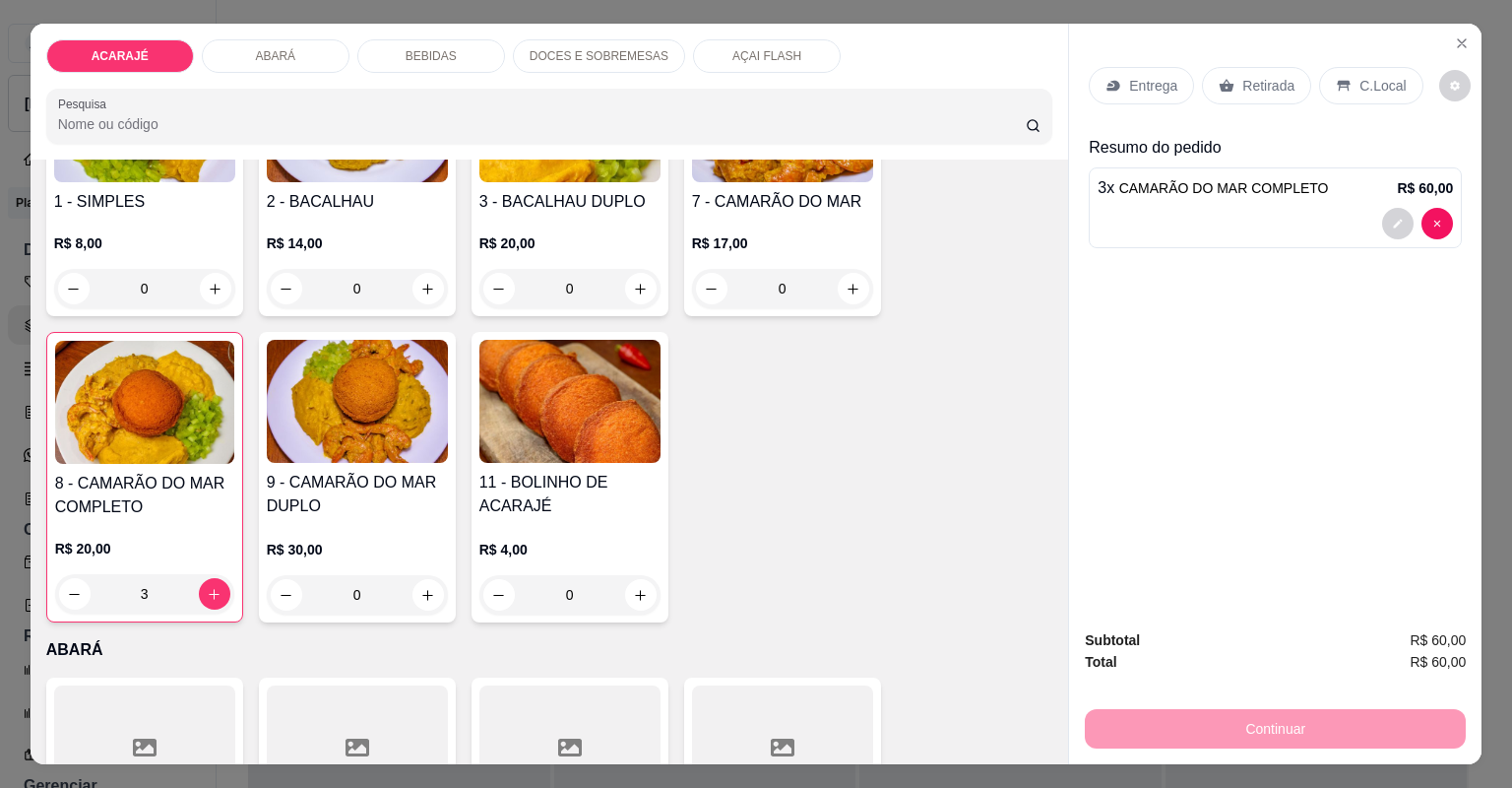 click on "Retirada" at bounding box center (1256, 86) 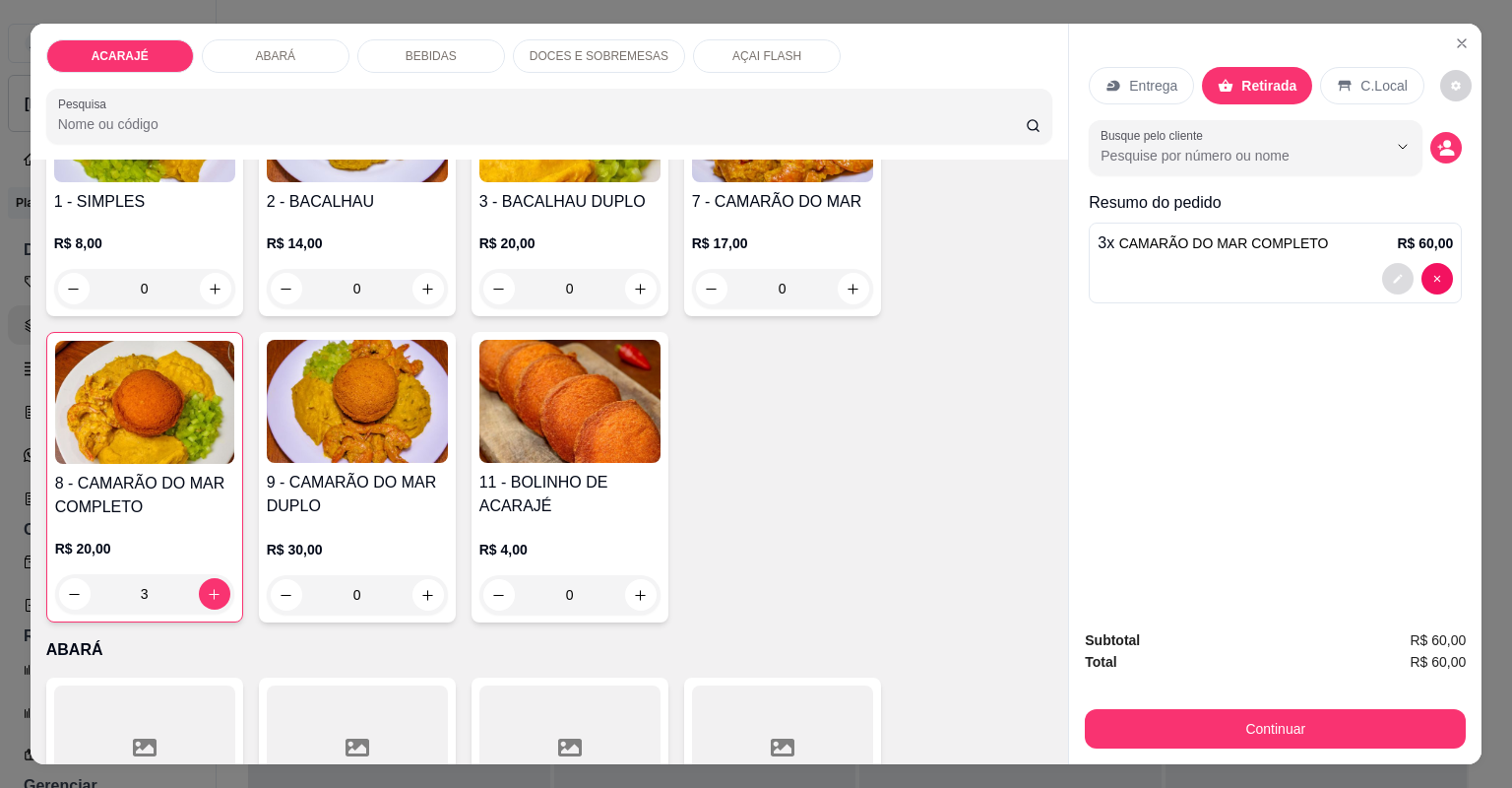 click 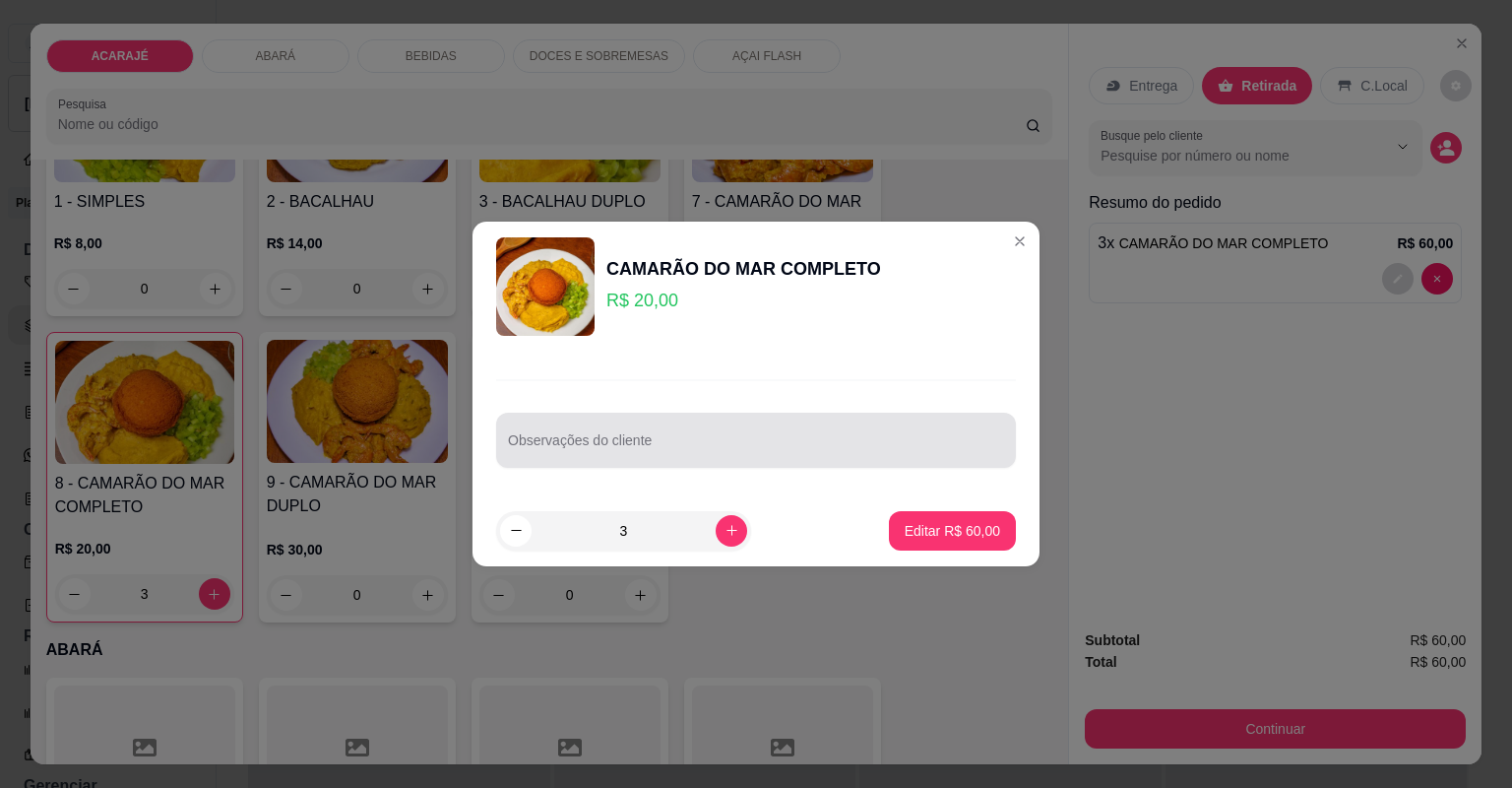 click at bounding box center (756, 440) 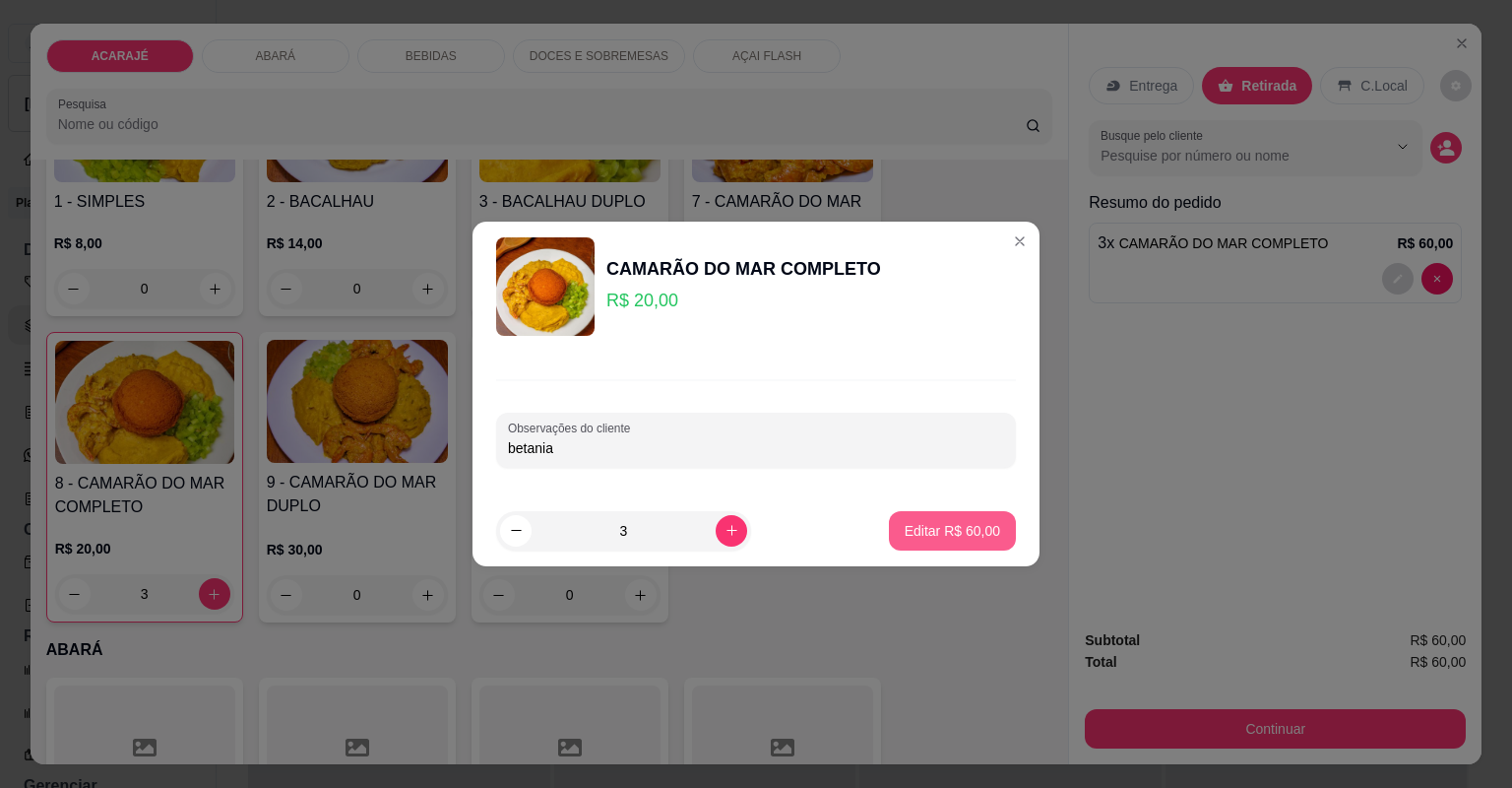 type on "betania" 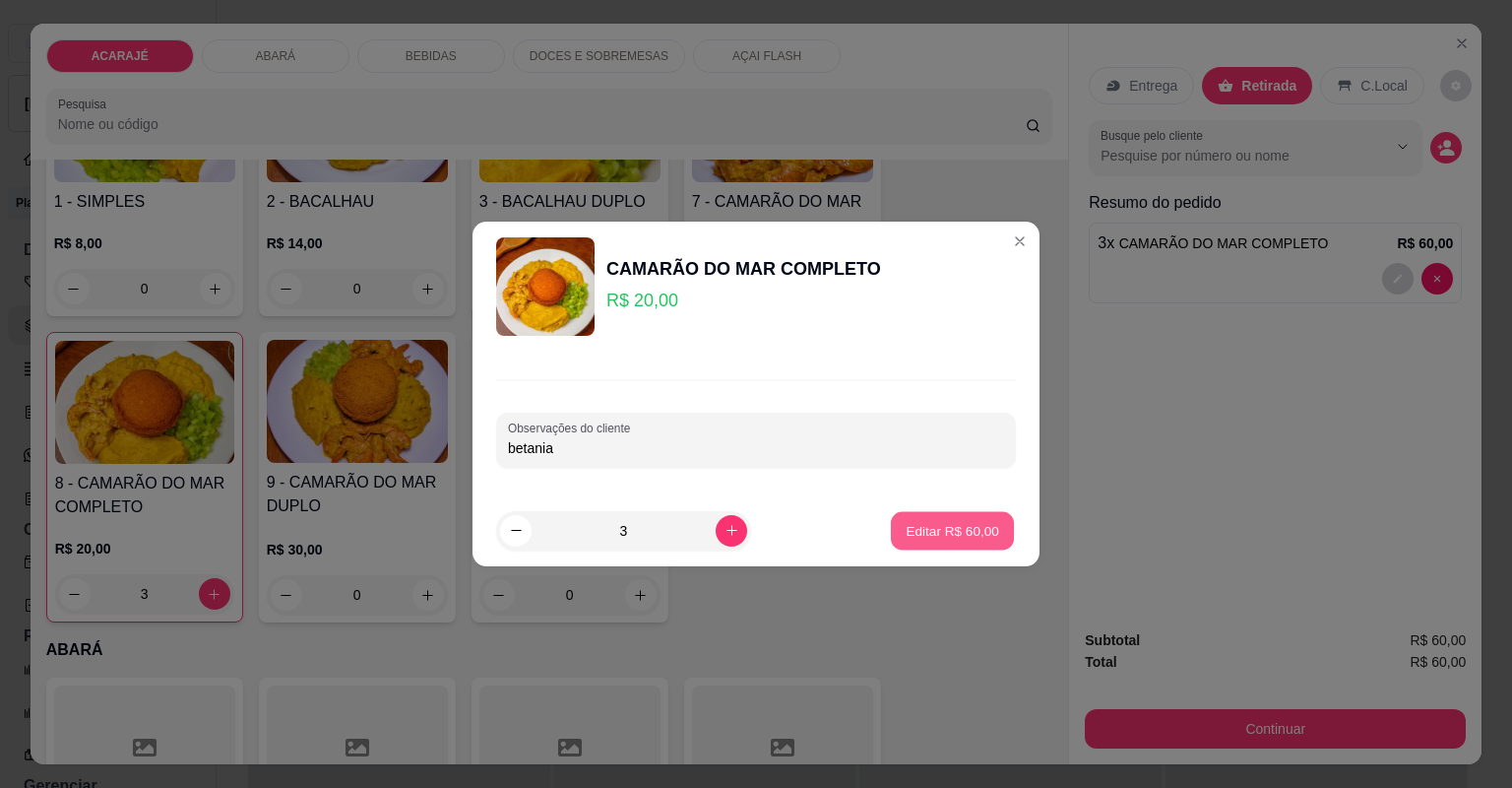 click on "Editar   R$ 60,00" at bounding box center [952, 530] 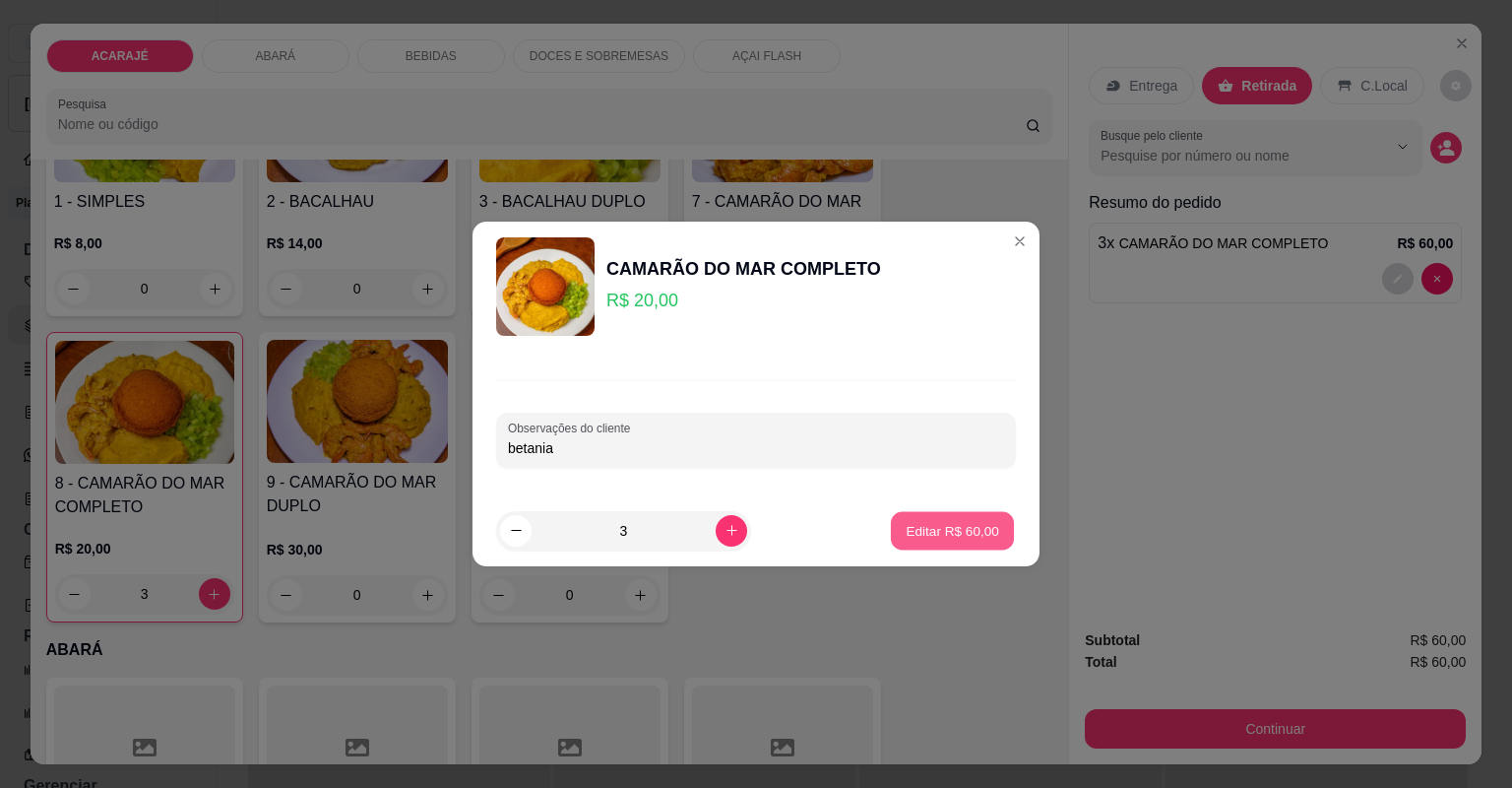 type on "0" 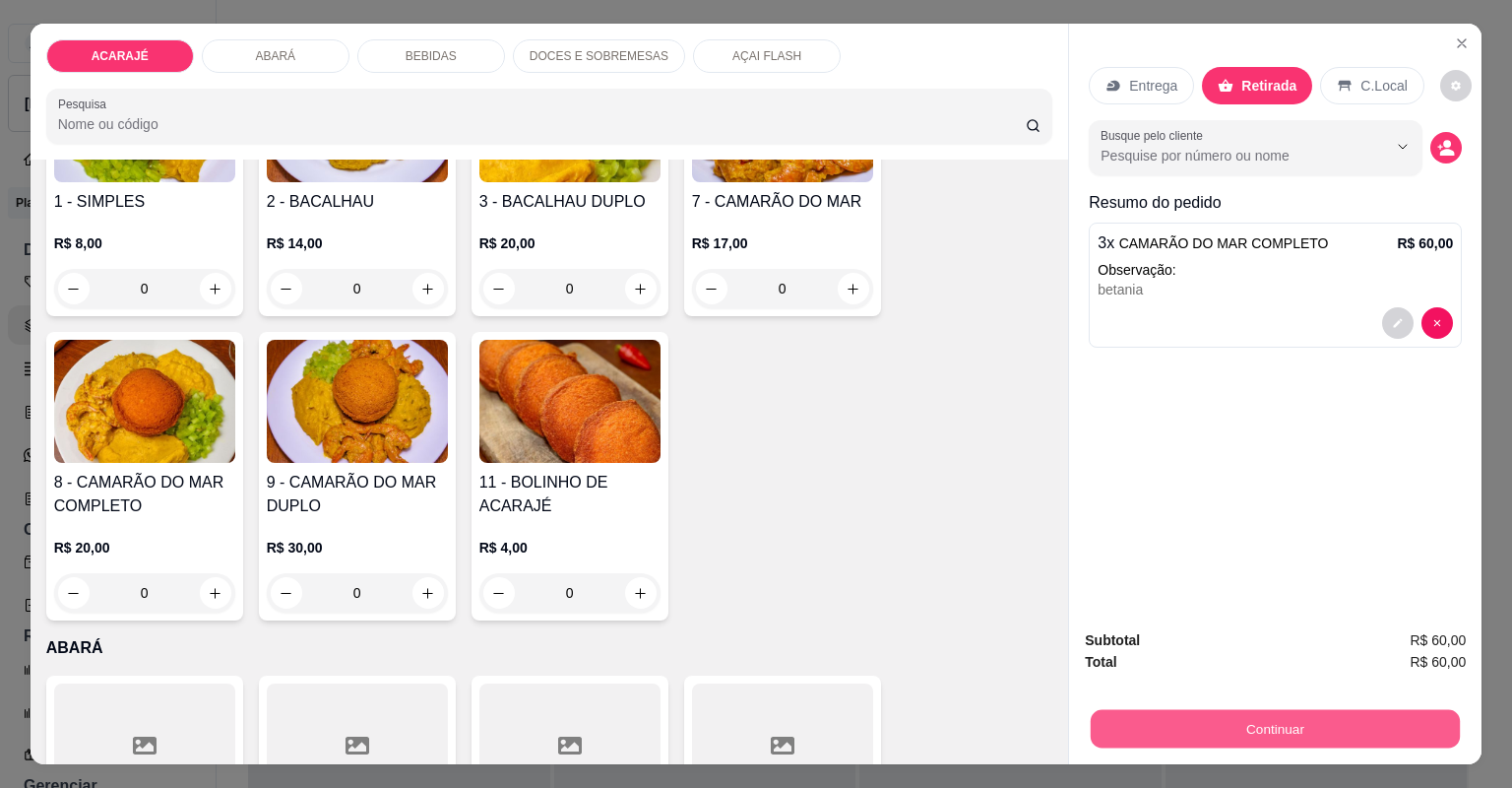 click on "Continuar" at bounding box center (1275, 729) 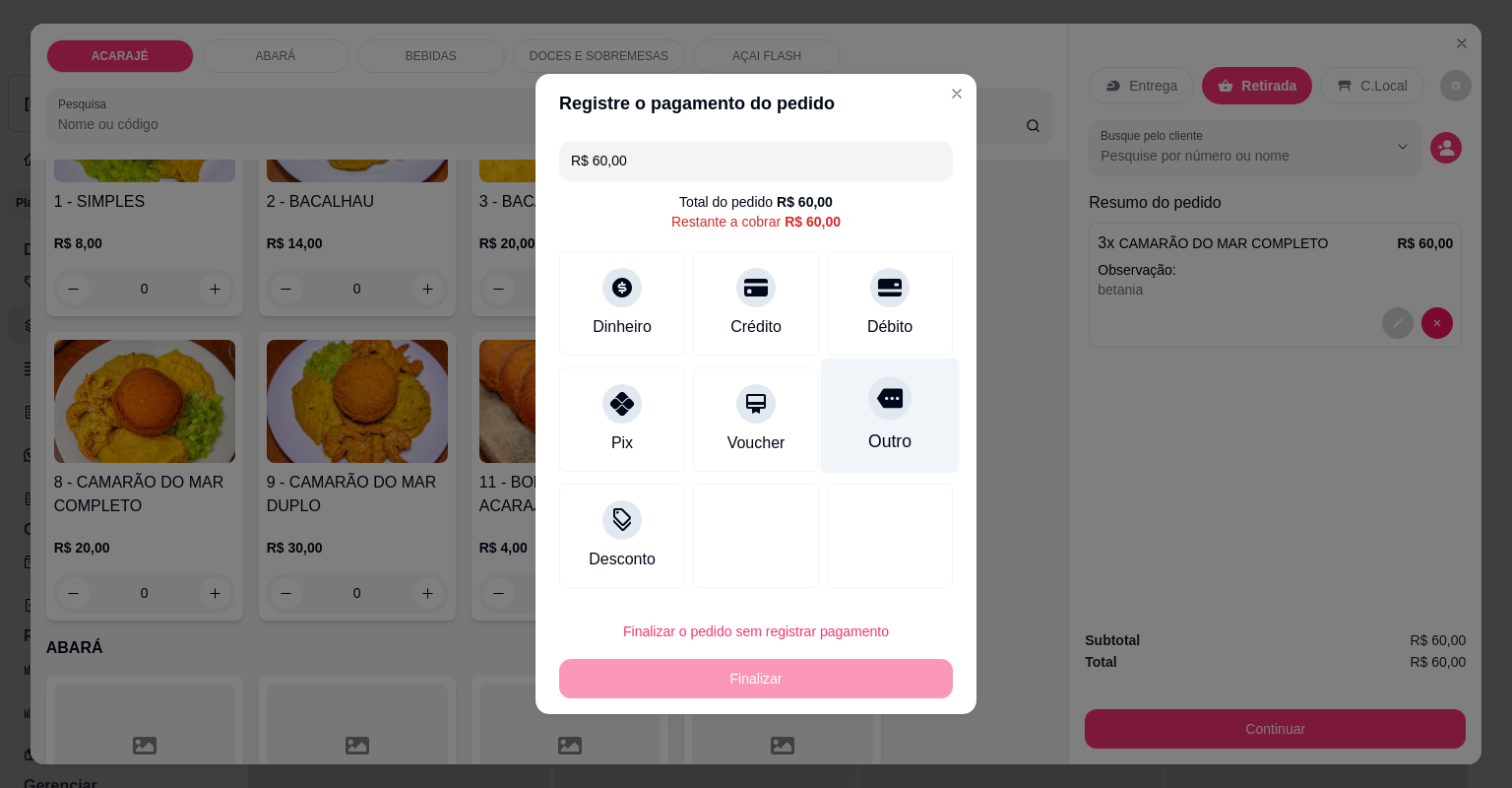 click 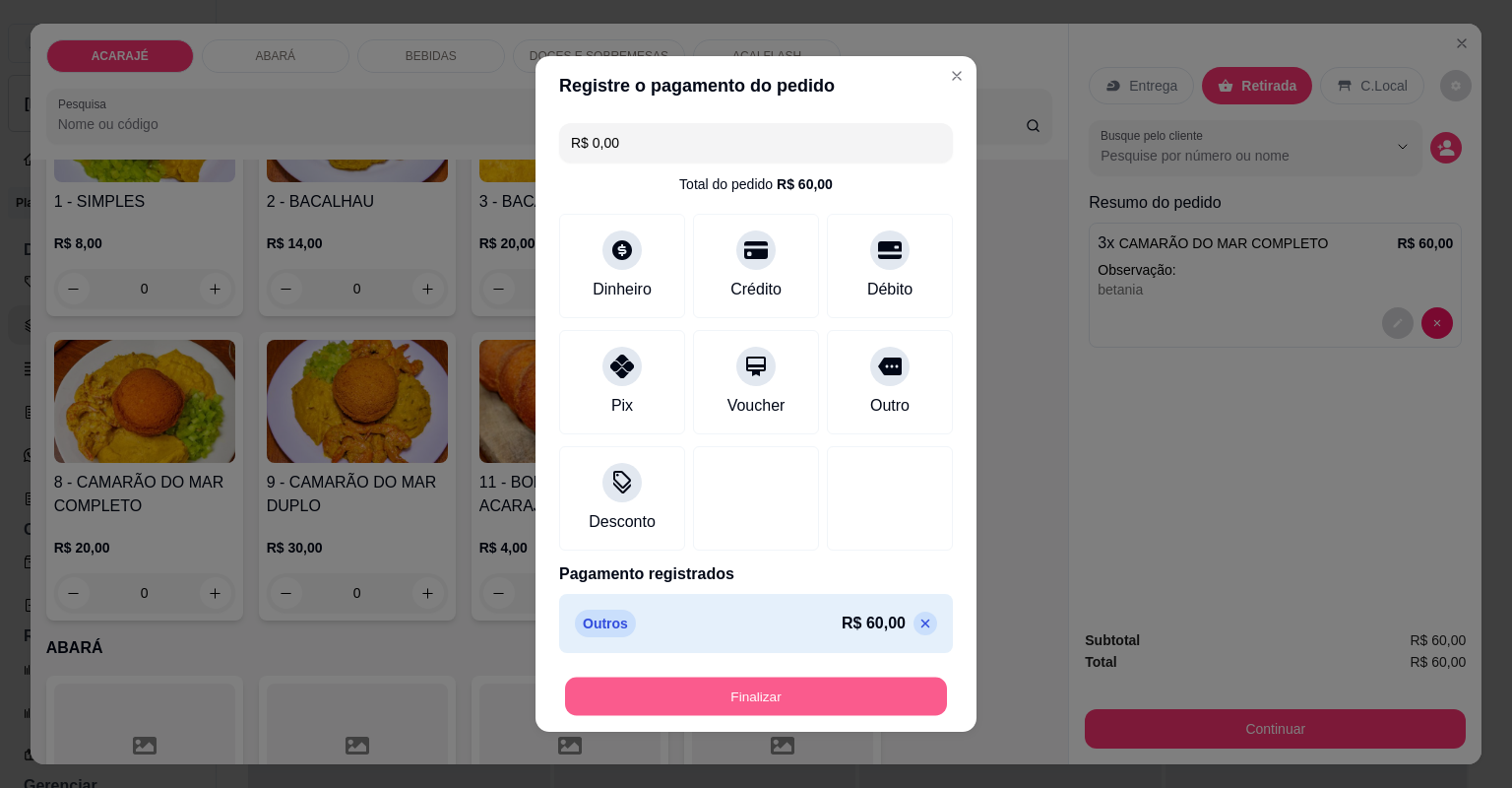 click on "Finalizar" at bounding box center [756, 696] 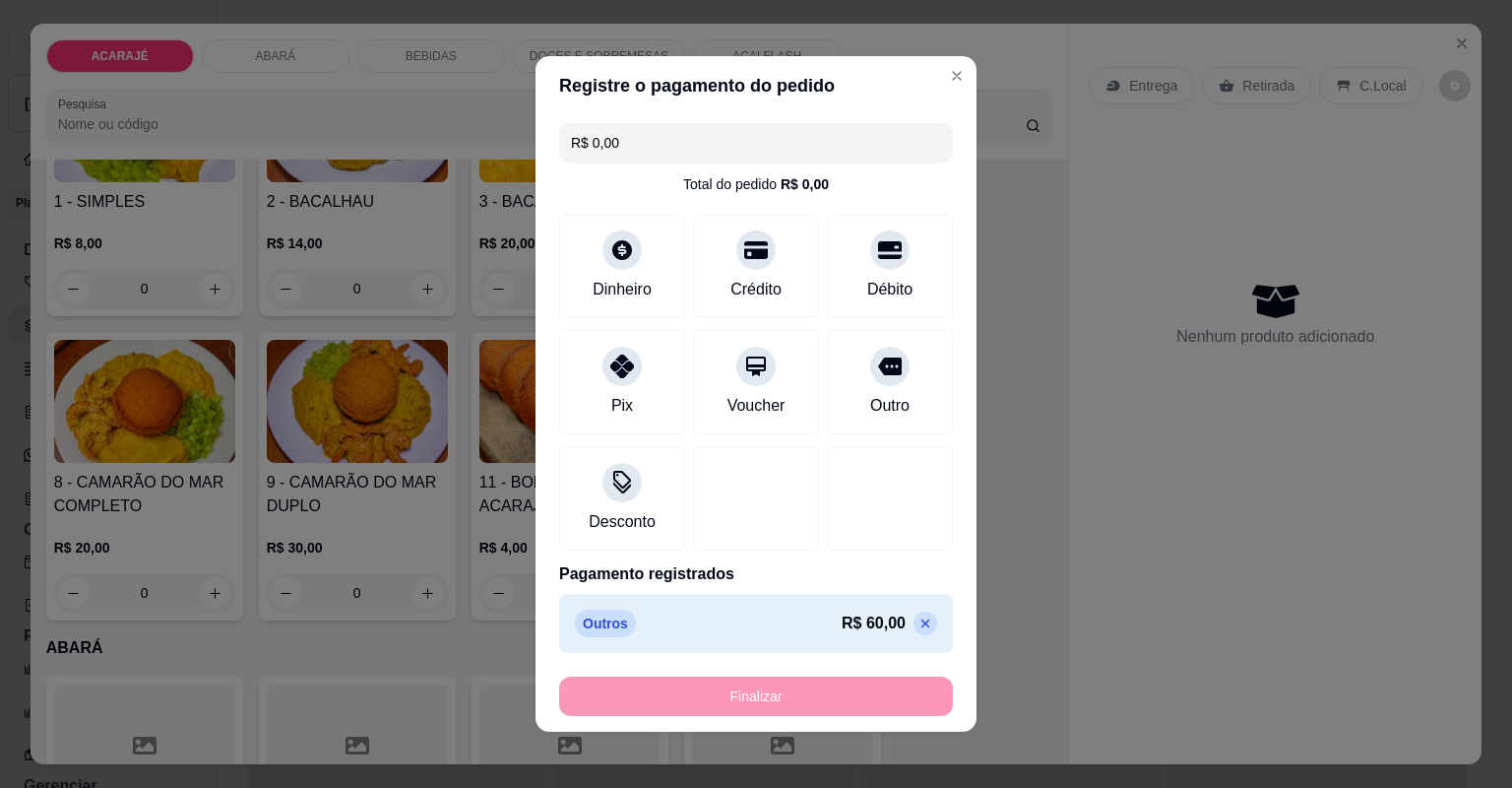 type on "-R$ 60,00" 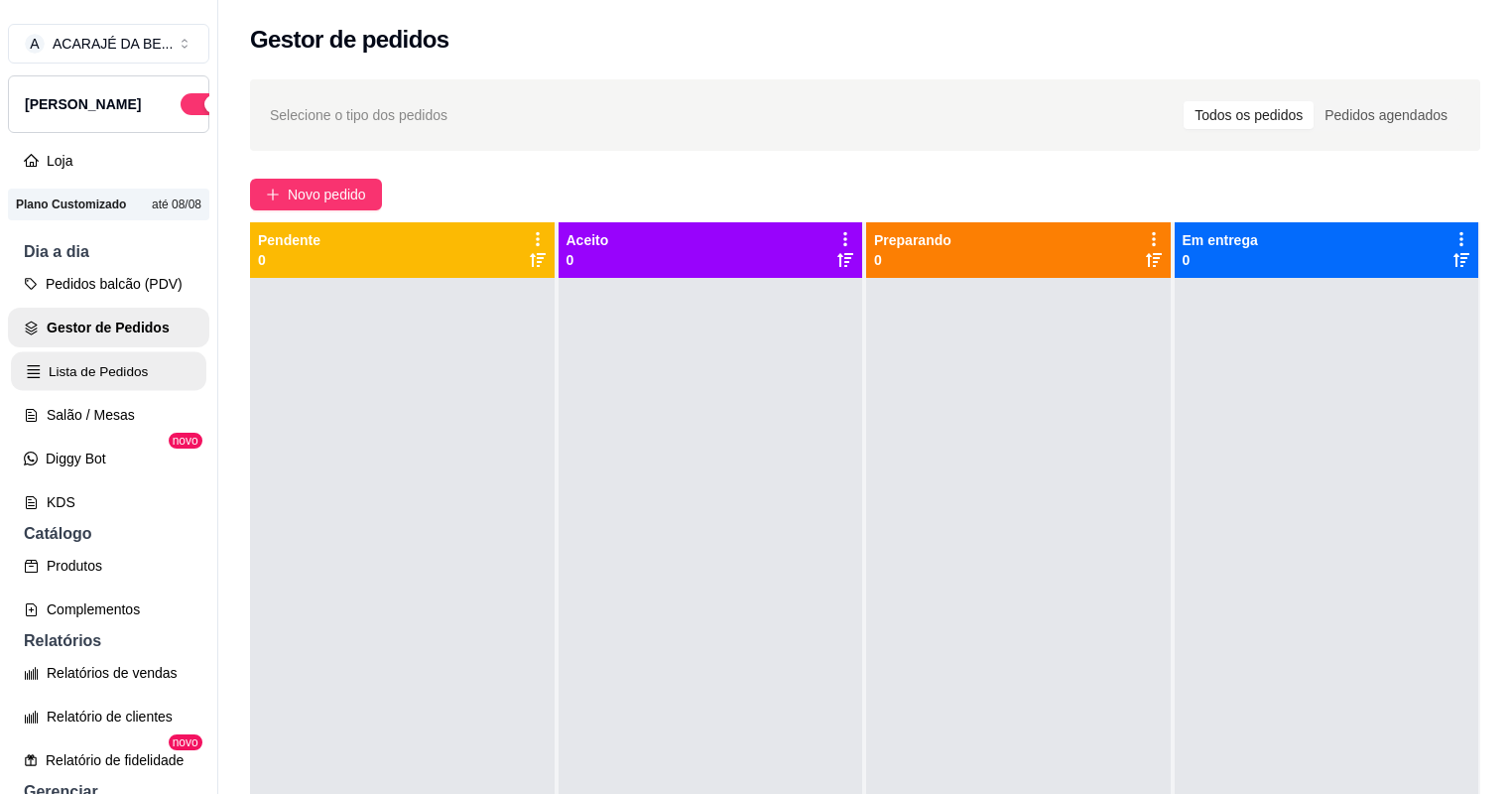 click on "Lista de Pedidos" at bounding box center [108, 371] 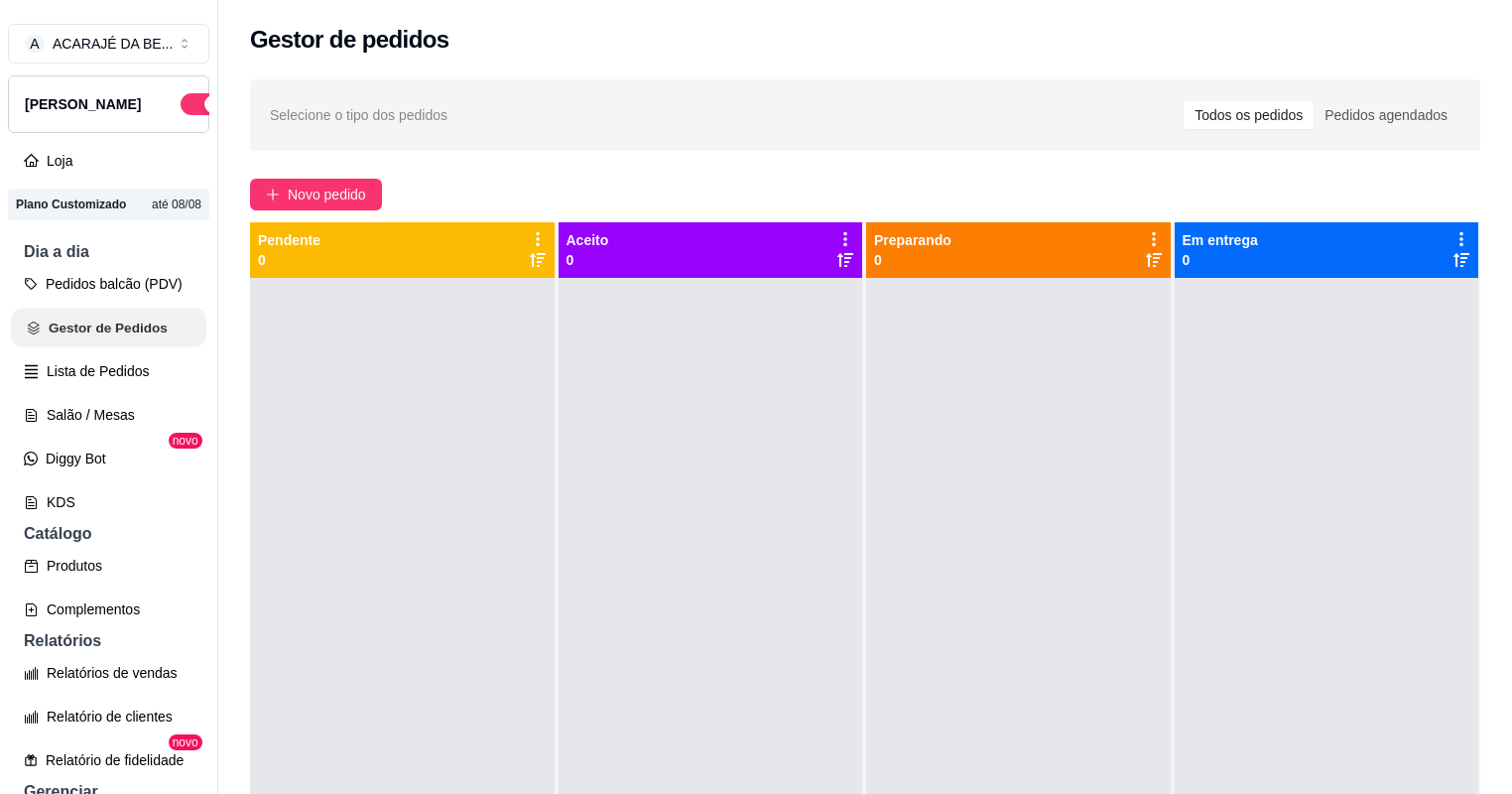 click on "Gestor de Pedidos" at bounding box center (108, 328) 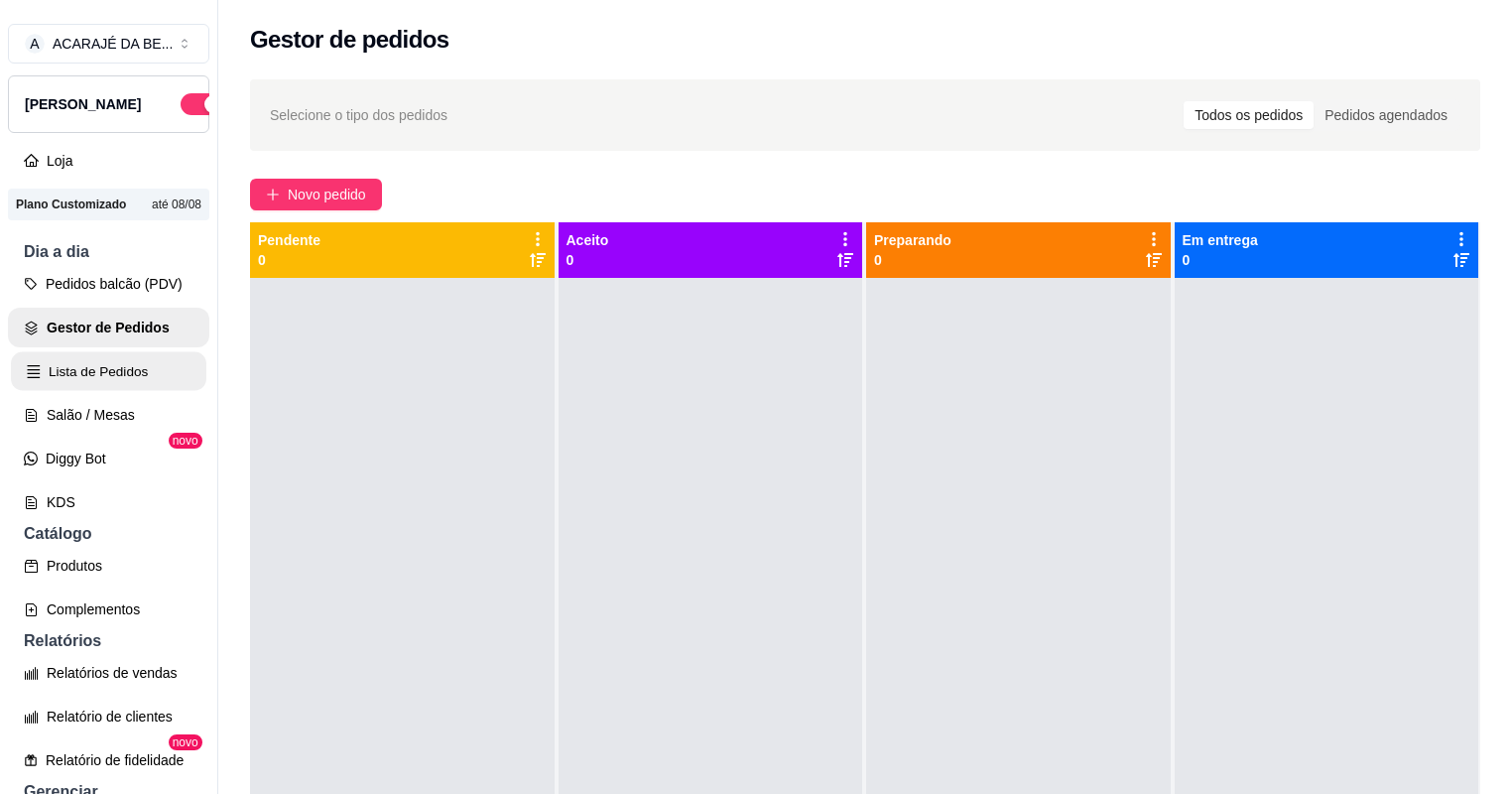 click on "Lista de Pedidos" at bounding box center (108, 371) 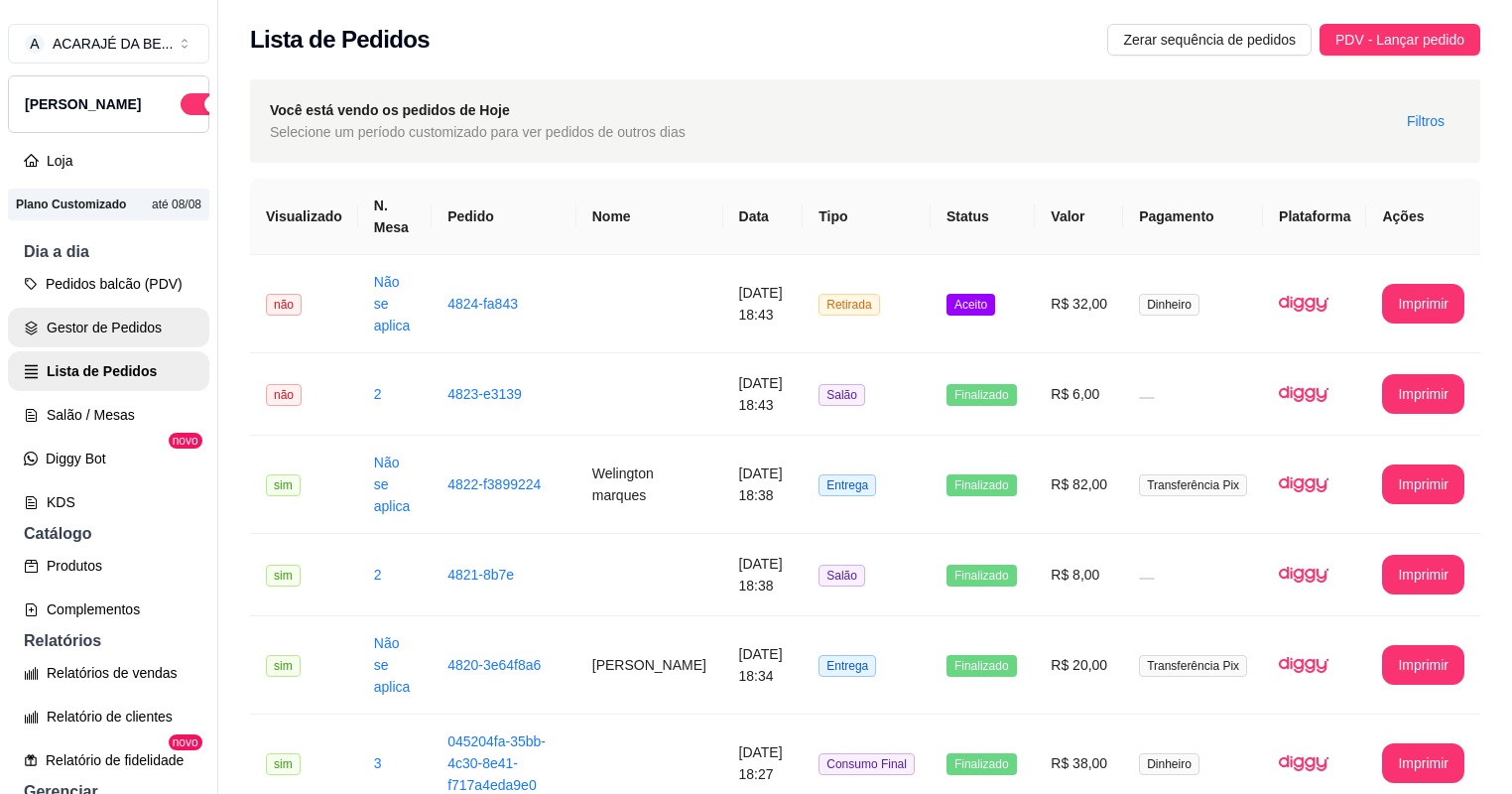 click on "Gestor de Pedidos" at bounding box center [108, 328] 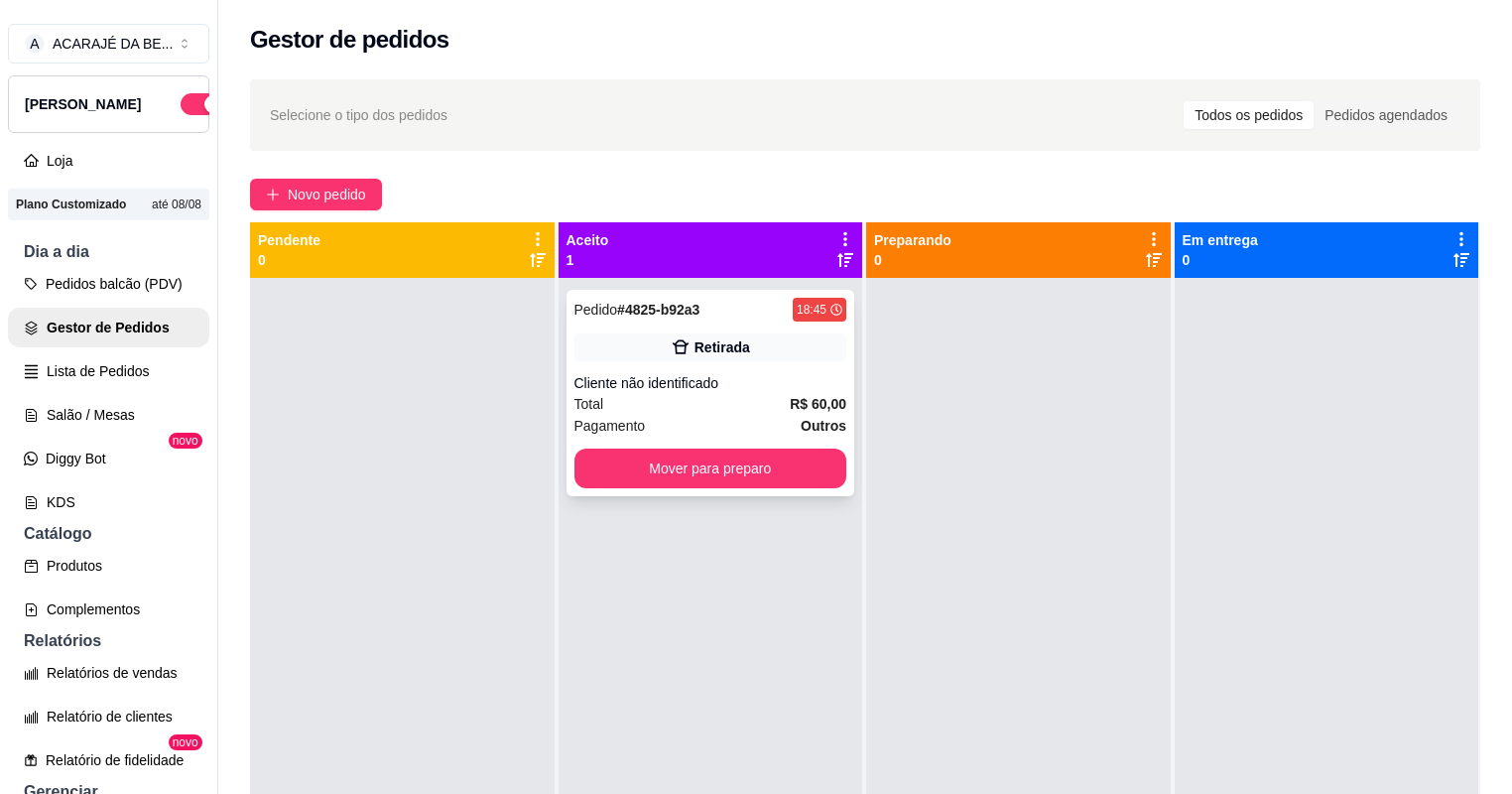 click on "Pedido  # 4825-b92a3 18:45 Retirada Cliente não identificado Total R$ 60,00 Pagamento Outros Mover para preparo" at bounding box center (710, 393) 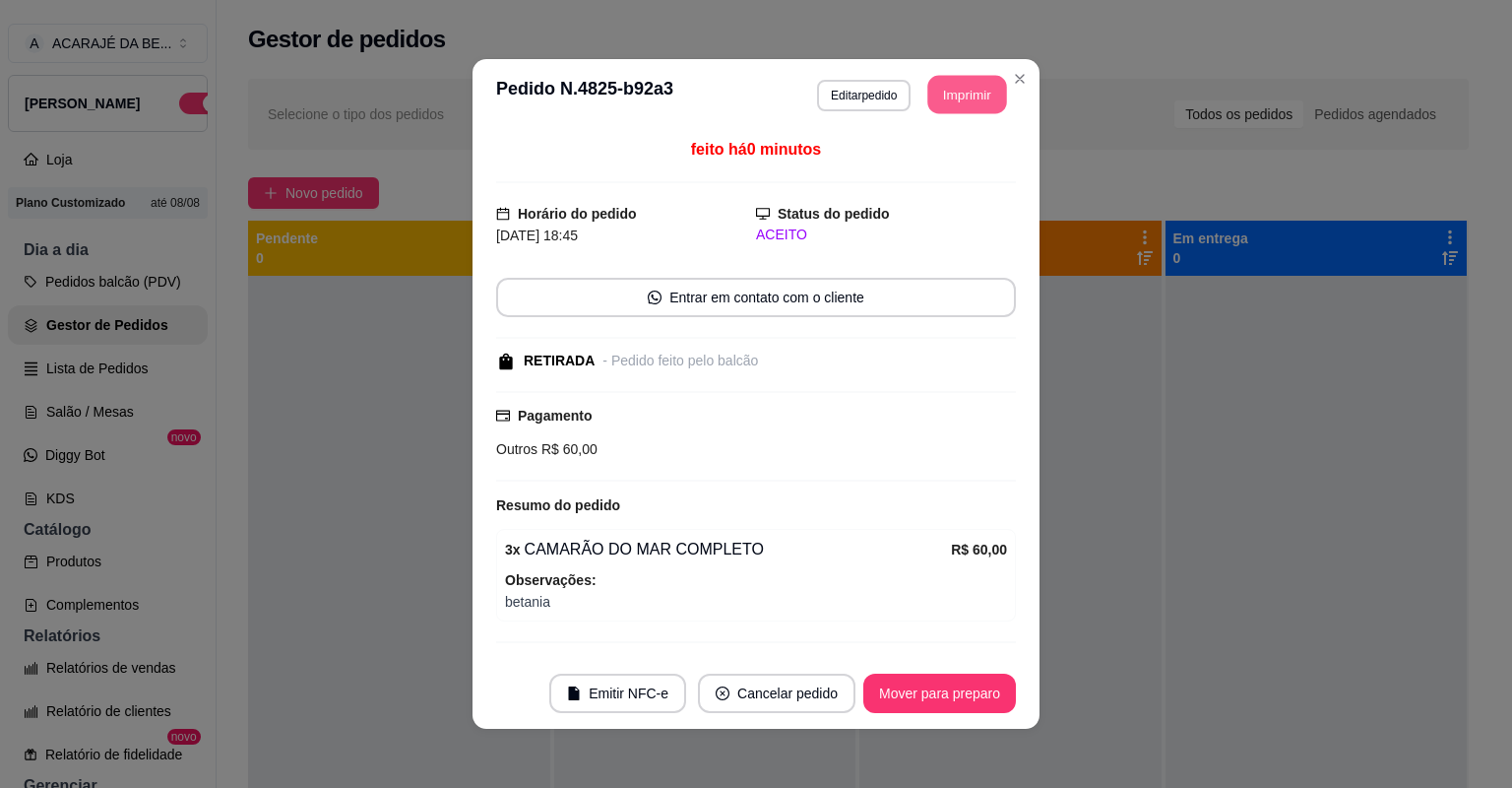 click on "Imprimir" at bounding box center [968, 95] 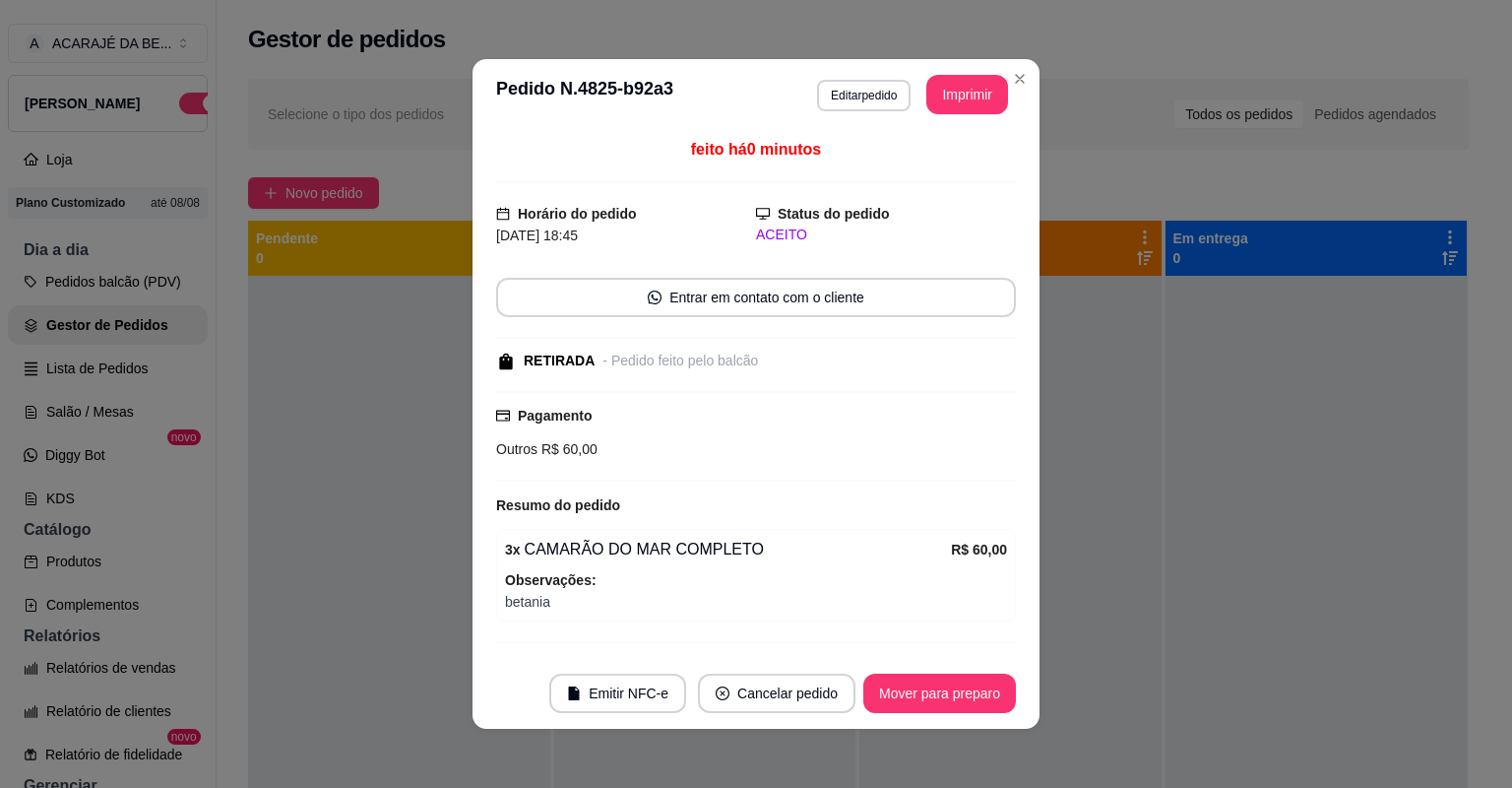 scroll, scrollTop: 0, scrollLeft: 0, axis: both 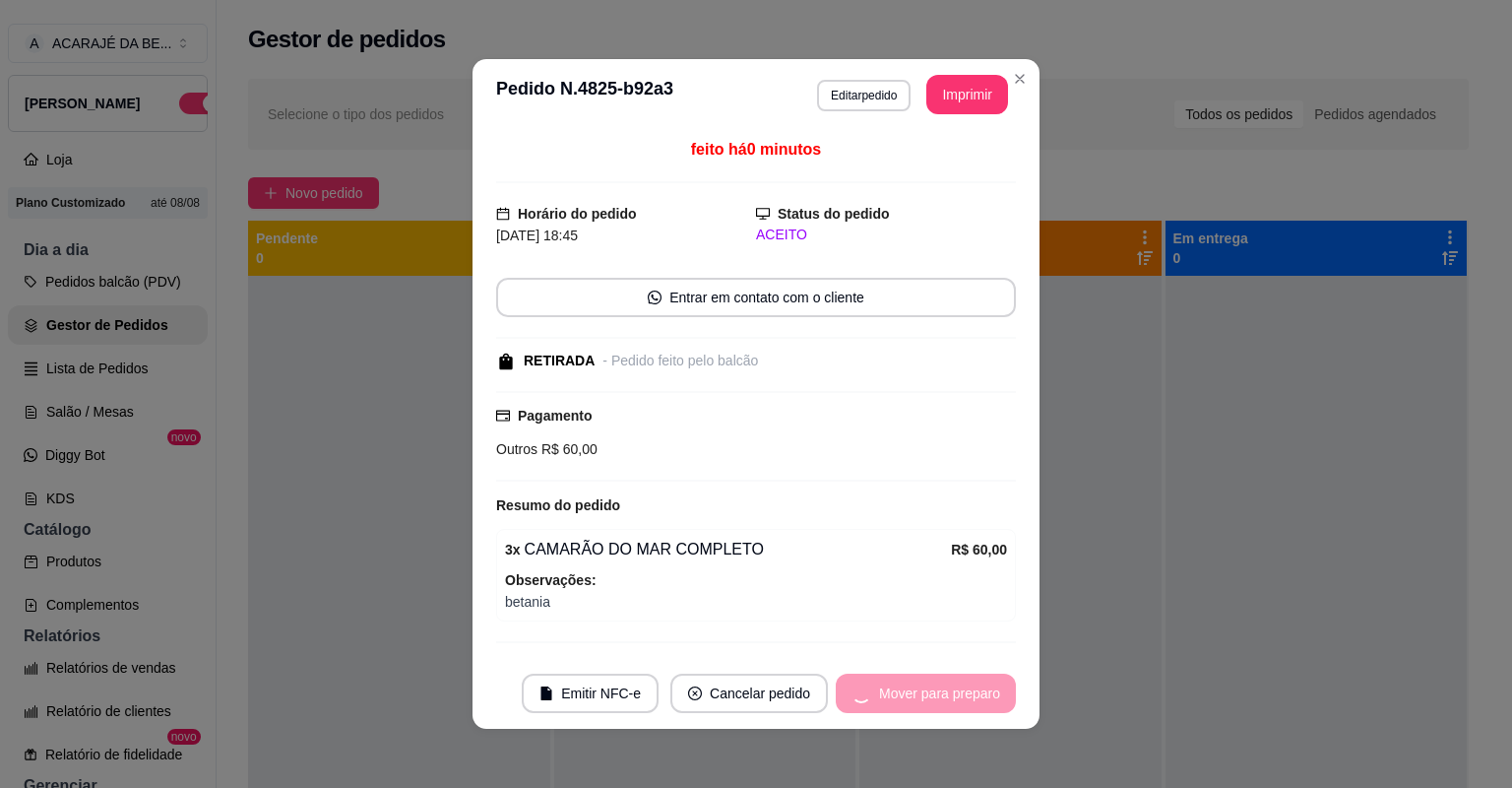 click on "Mover para preparo" at bounding box center [925, 693] 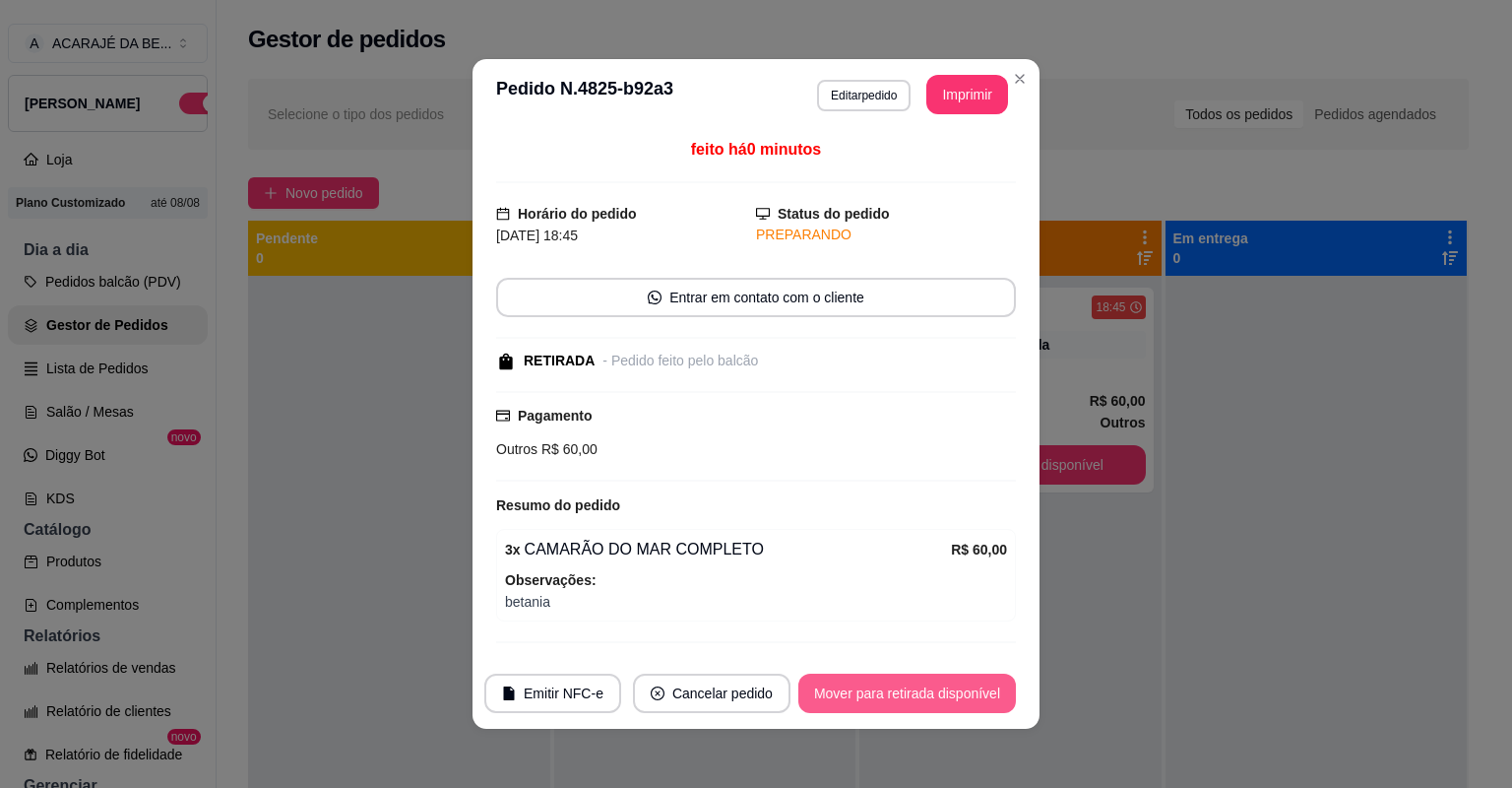 click on "Mover para retirada disponível" at bounding box center (907, 693) 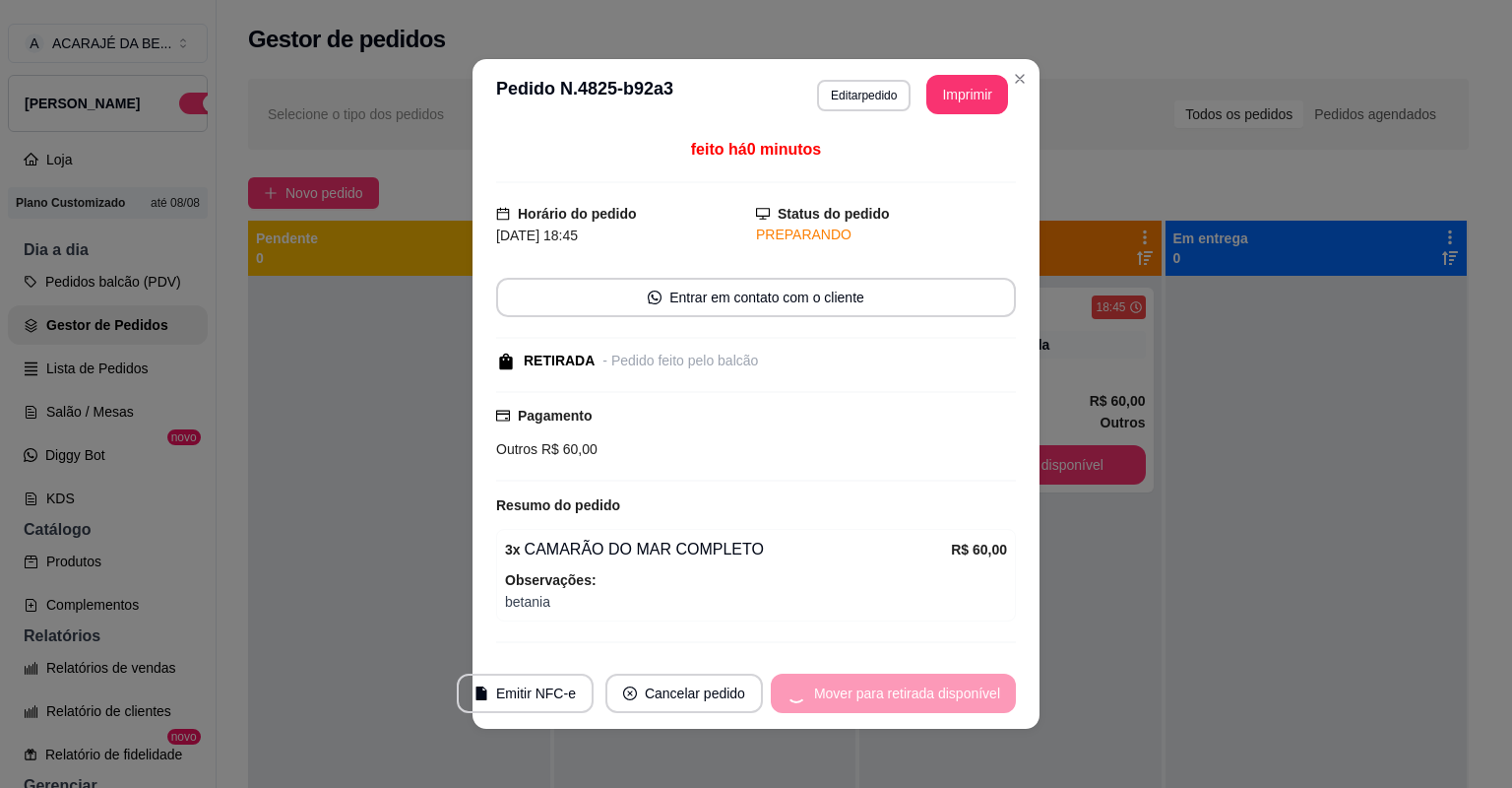 click on "Mover para retirada disponível" at bounding box center [893, 693] 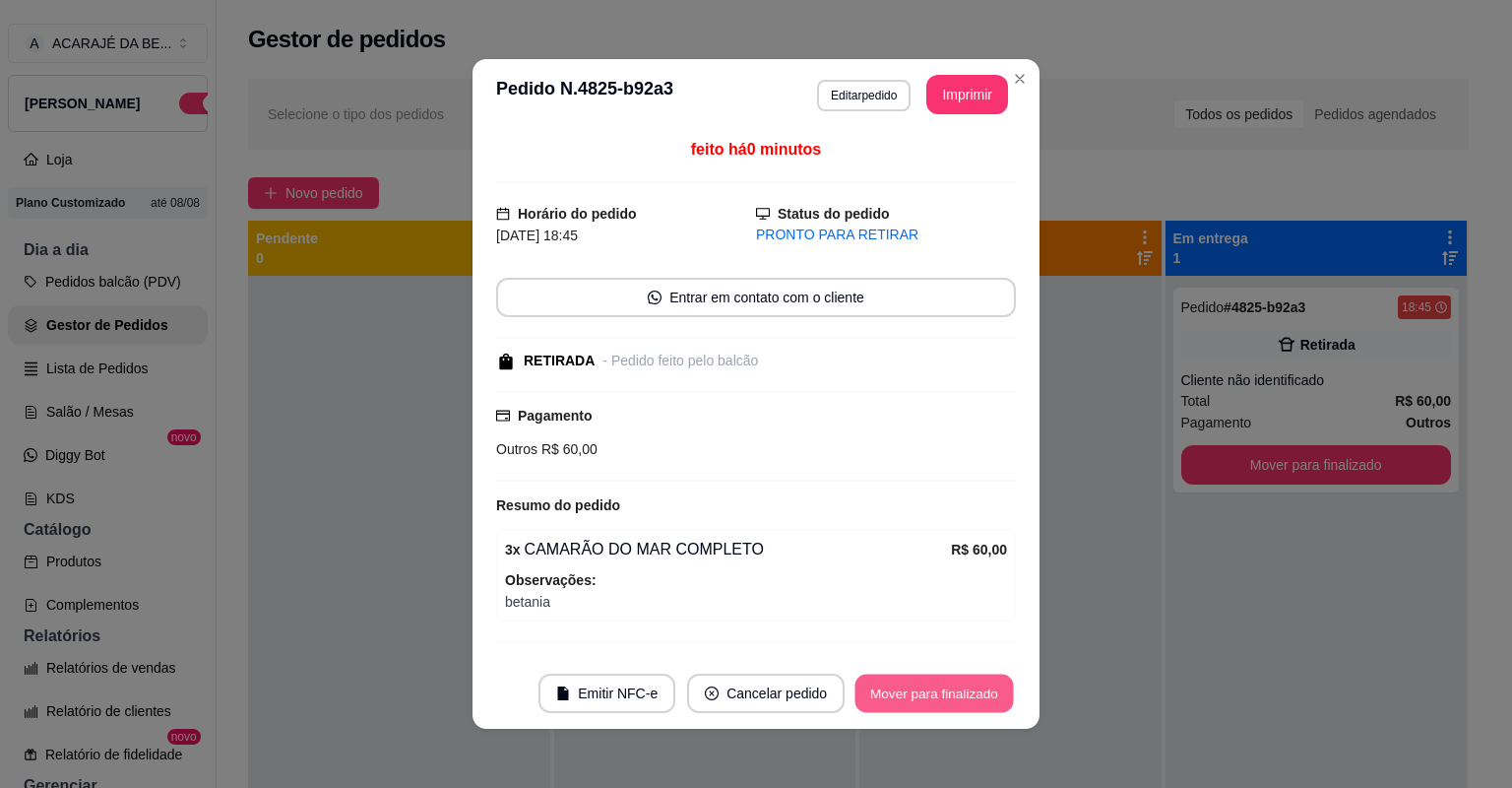 click on "Mover para finalizado" at bounding box center [934, 693] 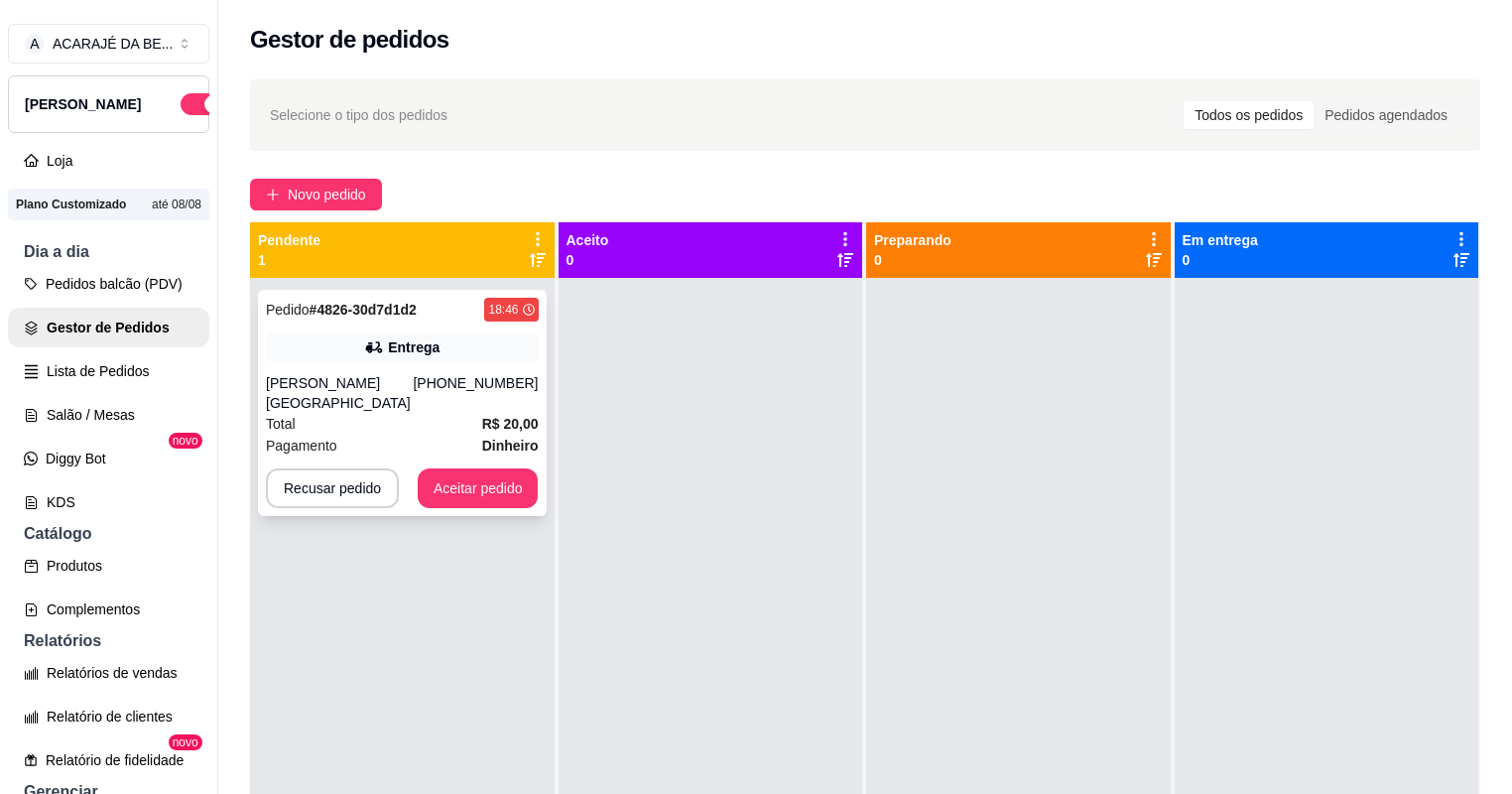 click on "Entrega" at bounding box center [402, 347] 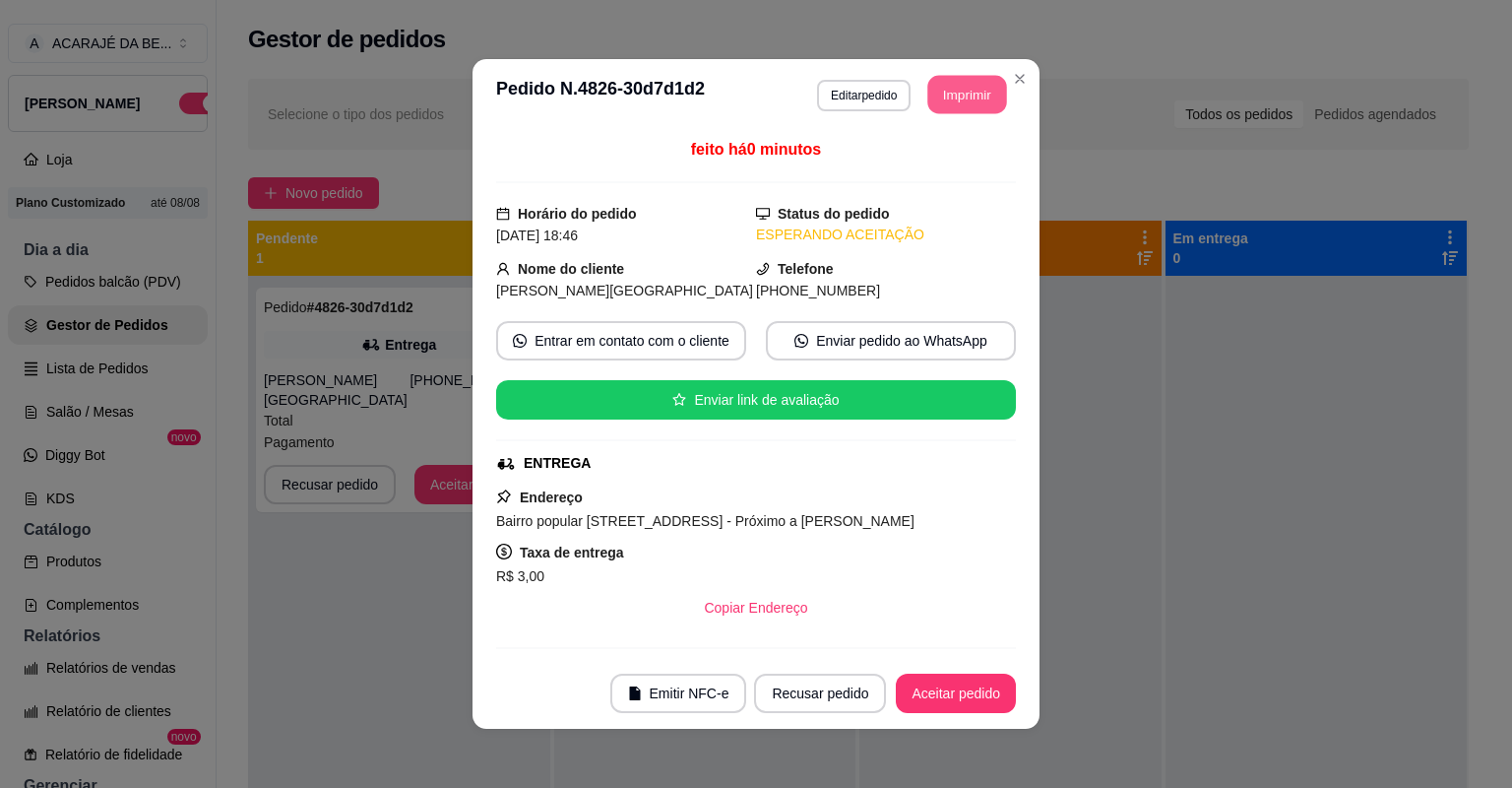 click on "Imprimir" at bounding box center [968, 95] 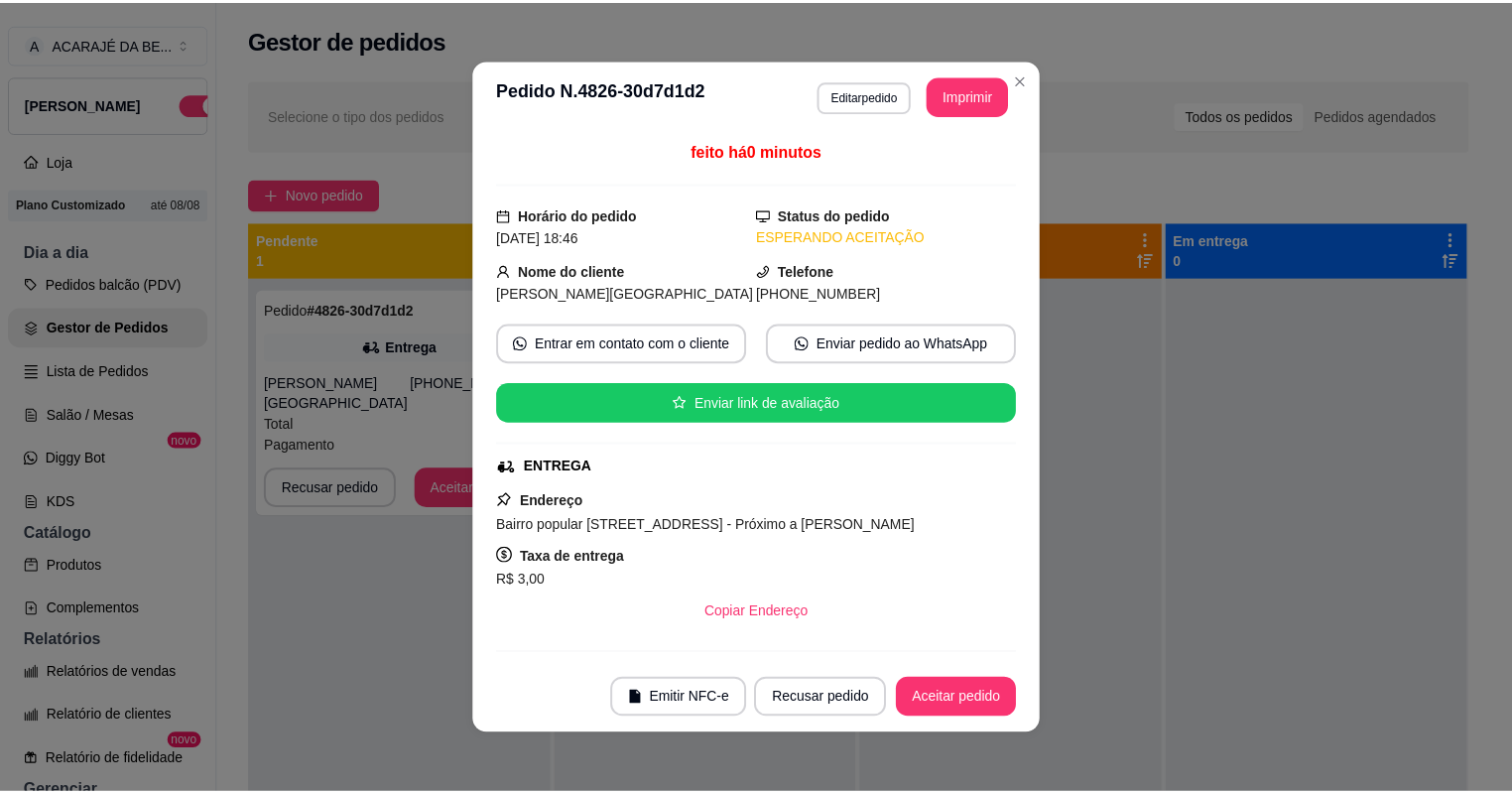 scroll, scrollTop: 0, scrollLeft: 0, axis: both 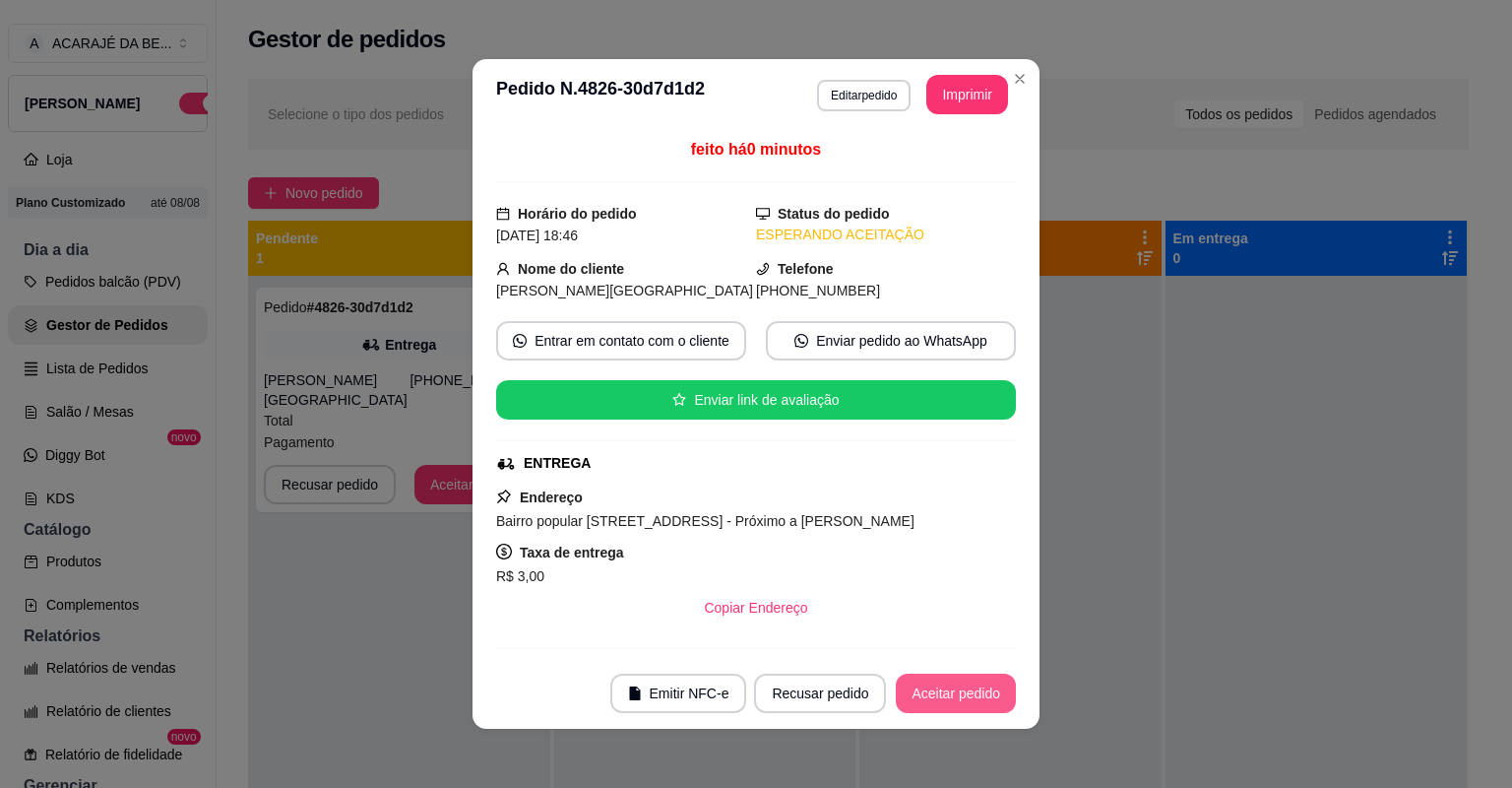 click on "Aceitar pedido" at bounding box center (956, 693) 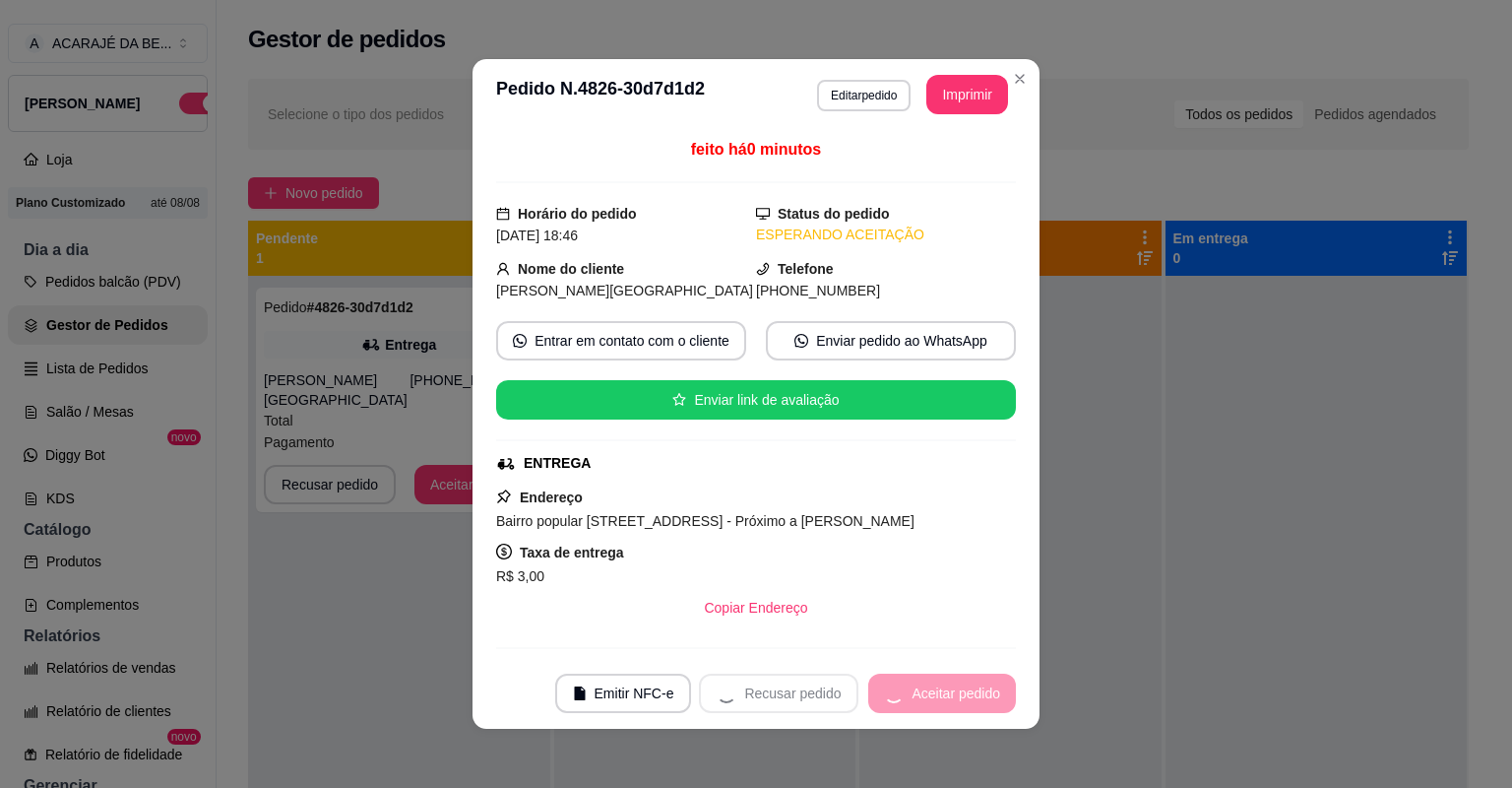 click on "Recusar pedido Aceitar pedido" at bounding box center (857, 693) 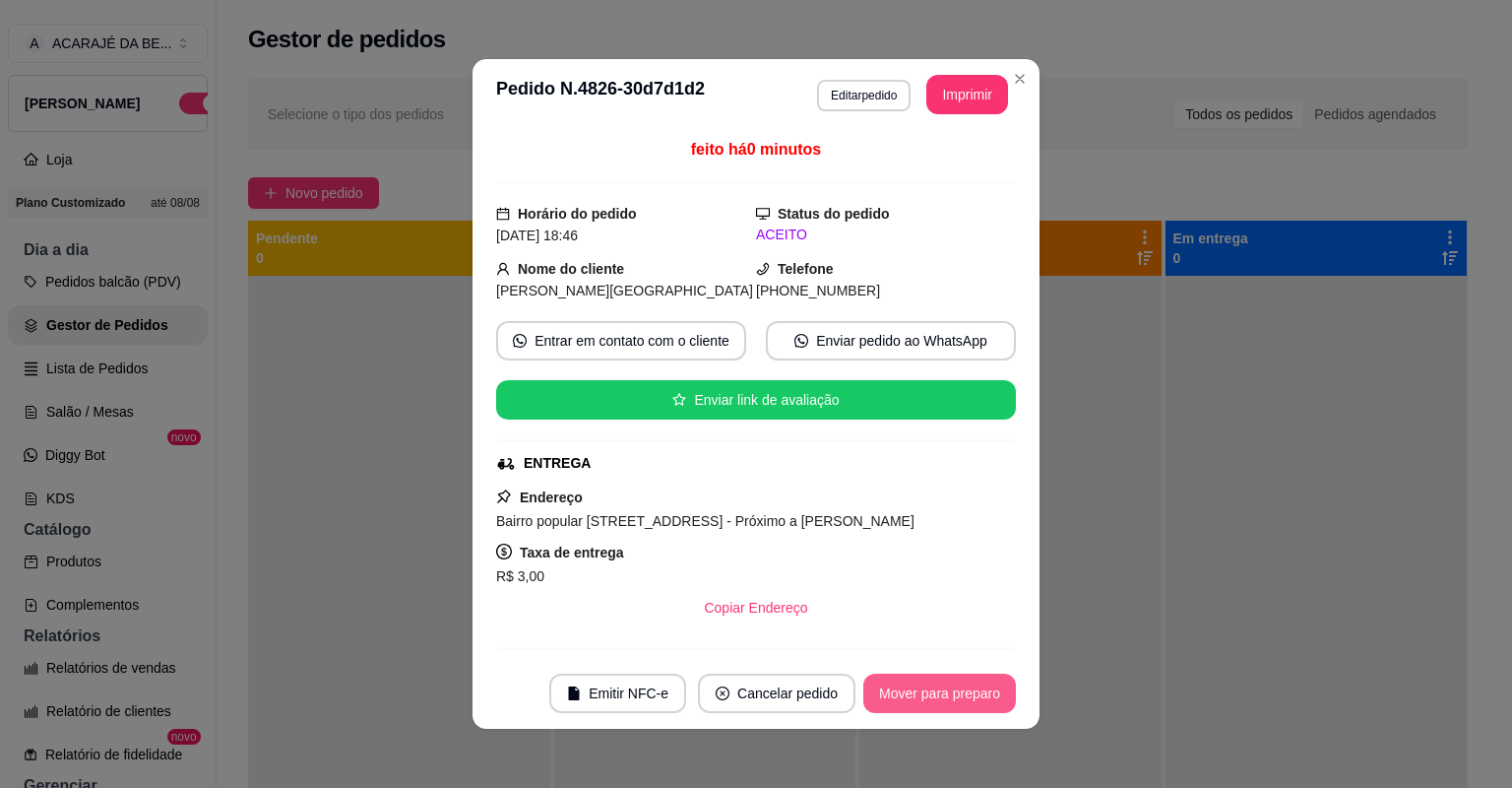 click on "Mover para preparo" at bounding box center [939, 693] 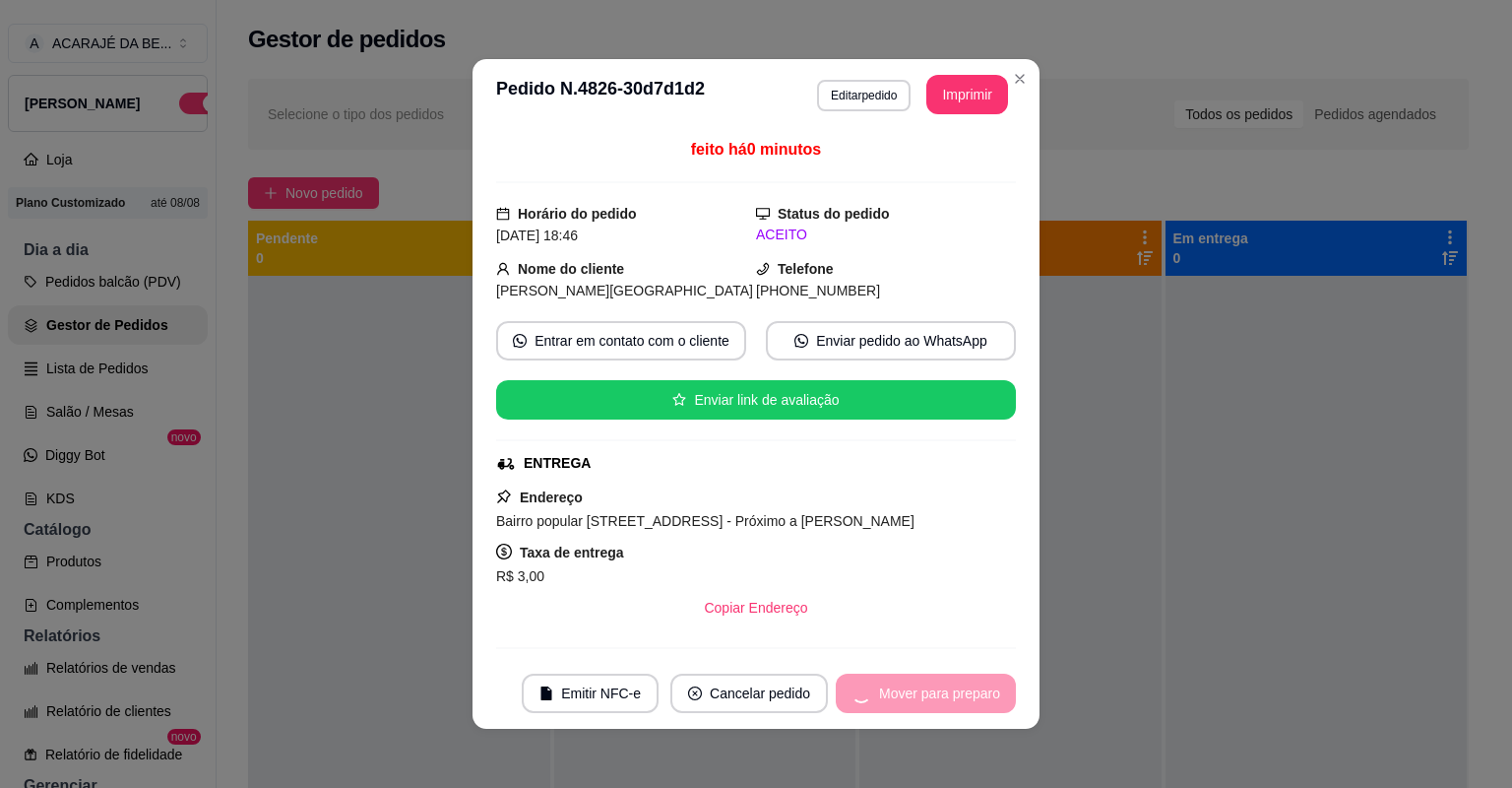 click on "Mover para preparo" at bounding box center [925, 693] 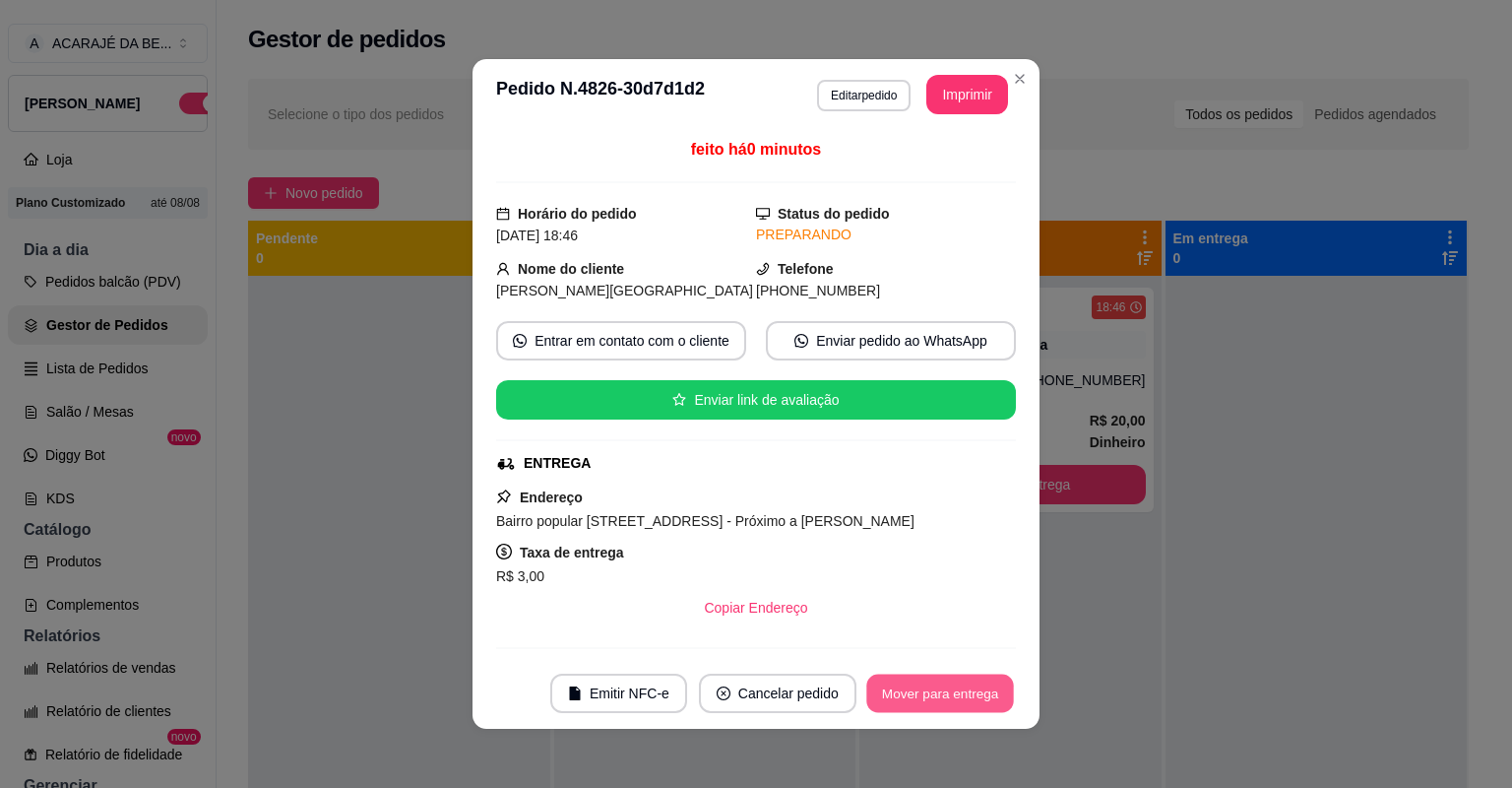 click on "Mover para entrega" at bounding box center [940, 693] 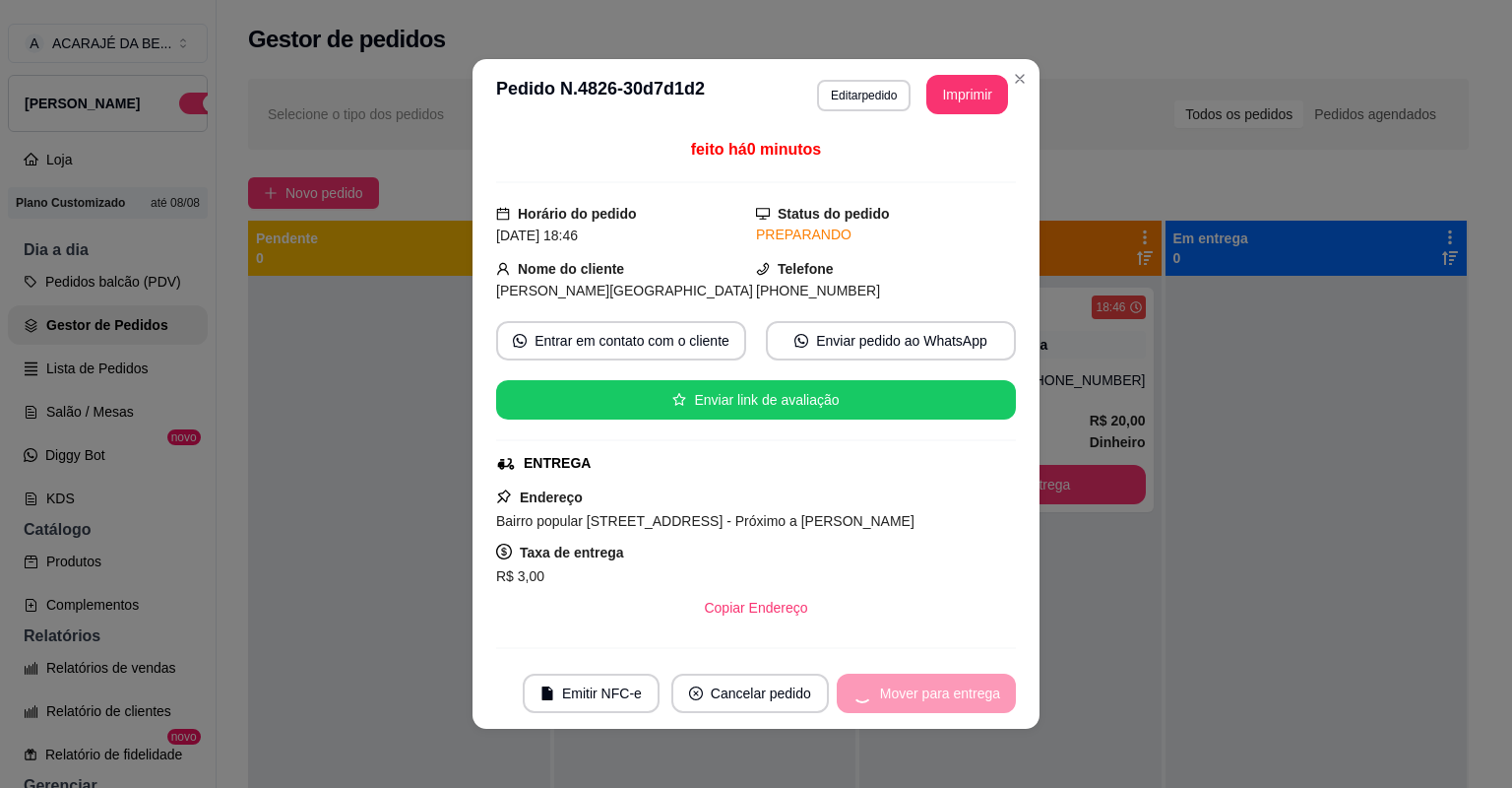 click on "Mover para entrega" at bounding box center (926, 693) 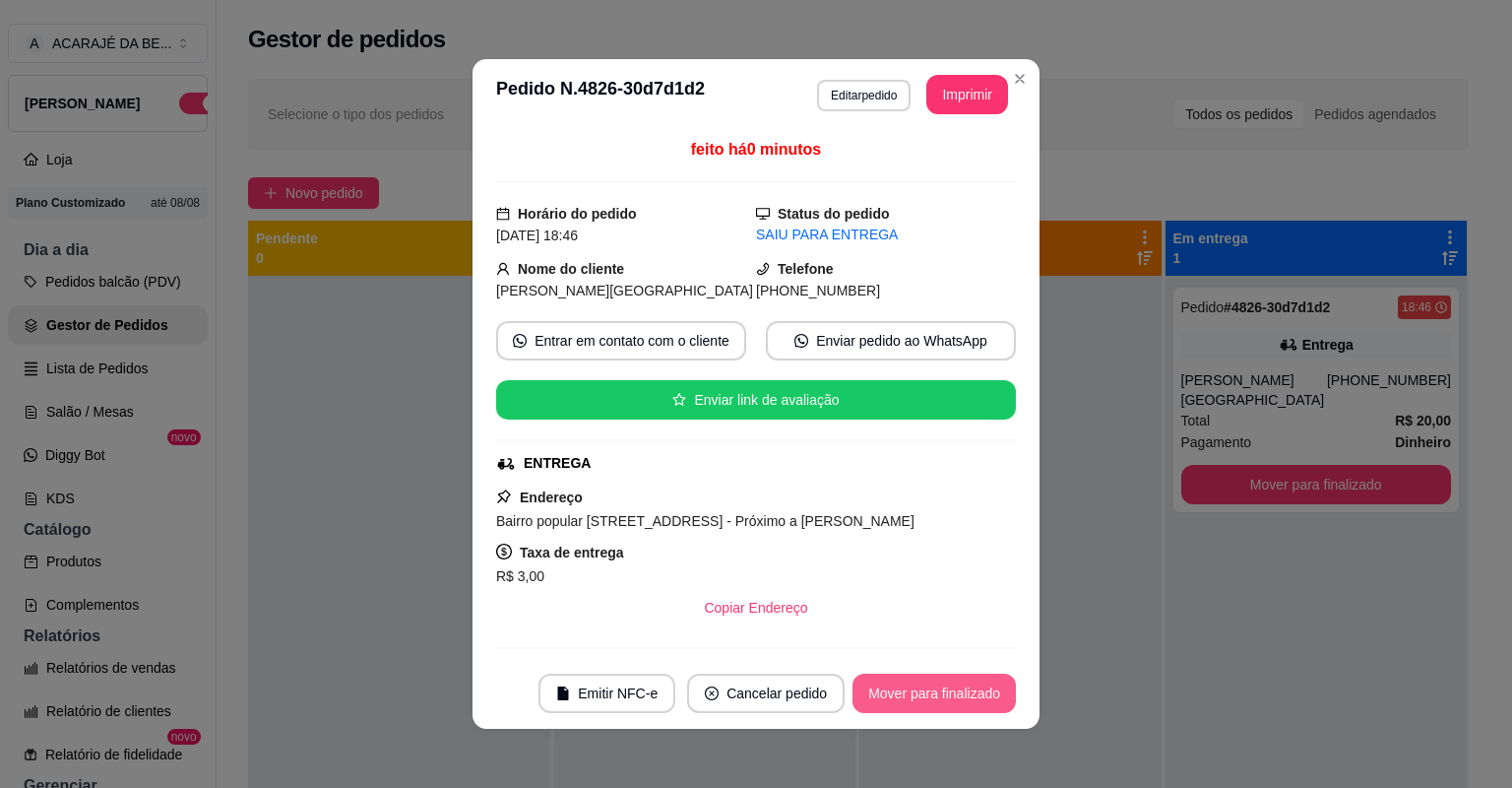 click on "Mover para finalizado" at bounding box center [934, 693] 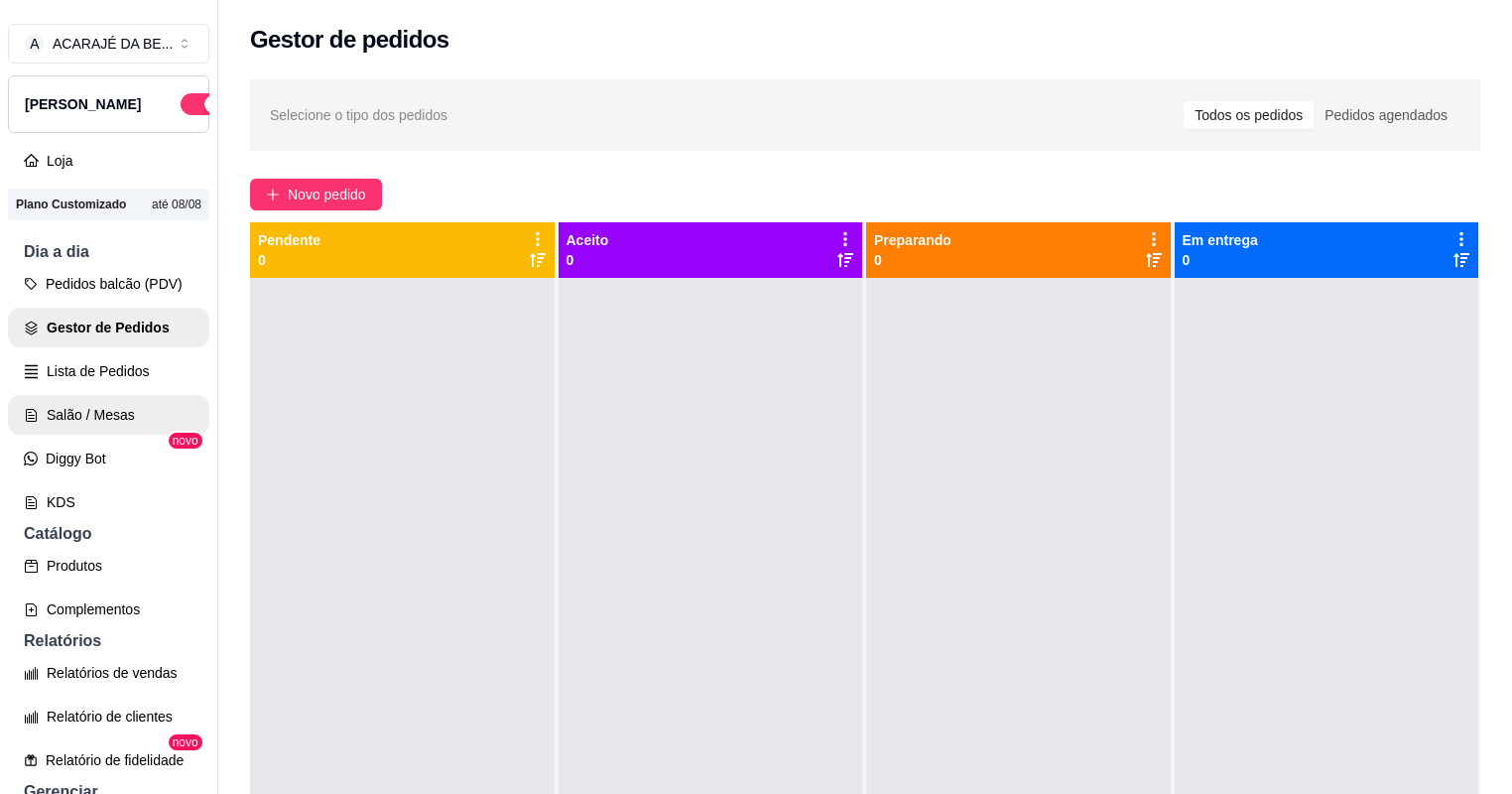 click on "Salão / Mesas" at bounding box center (108, 415) 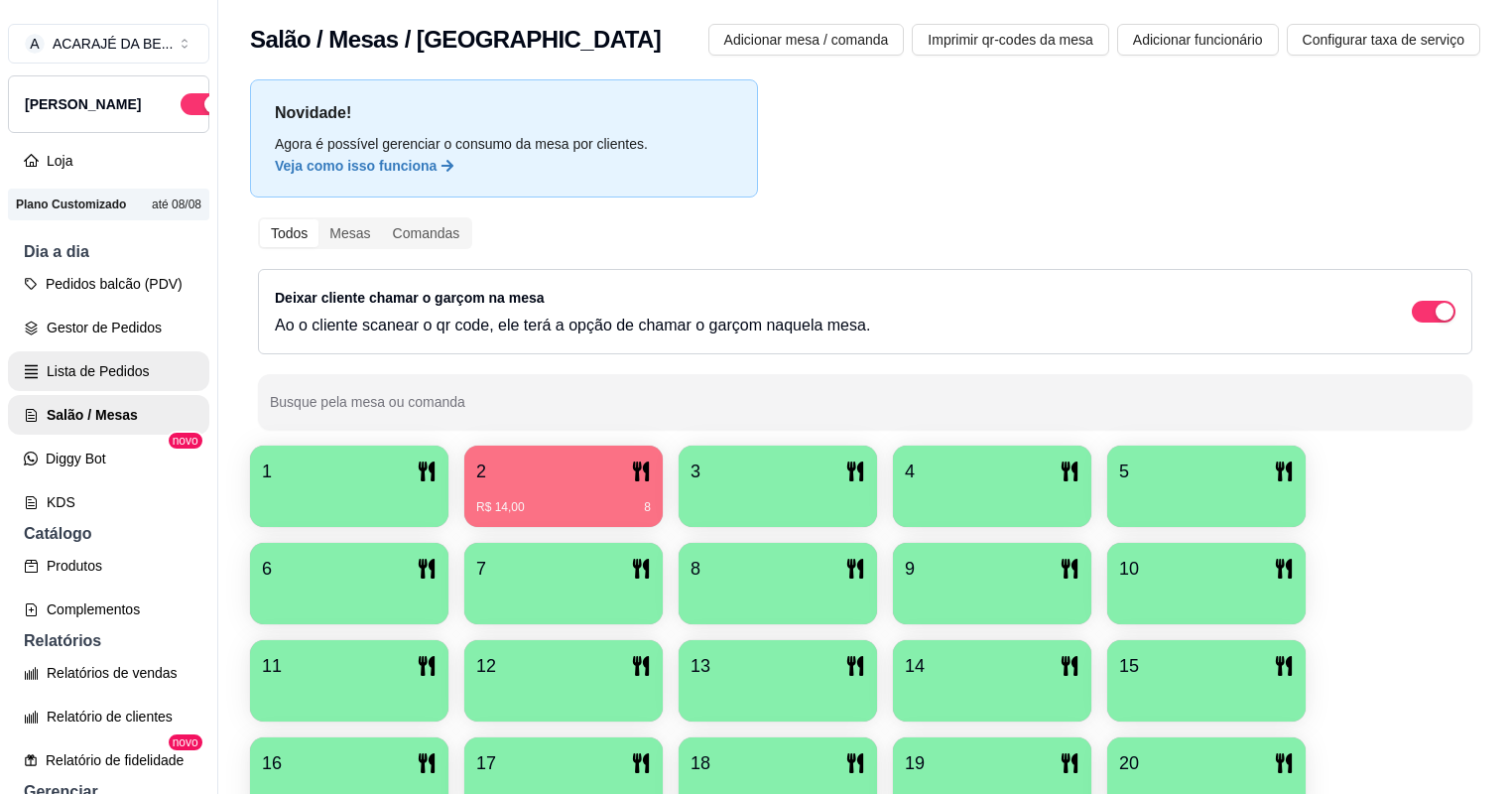click on "Lista de Pedidos" at bounding box center [108, 371] 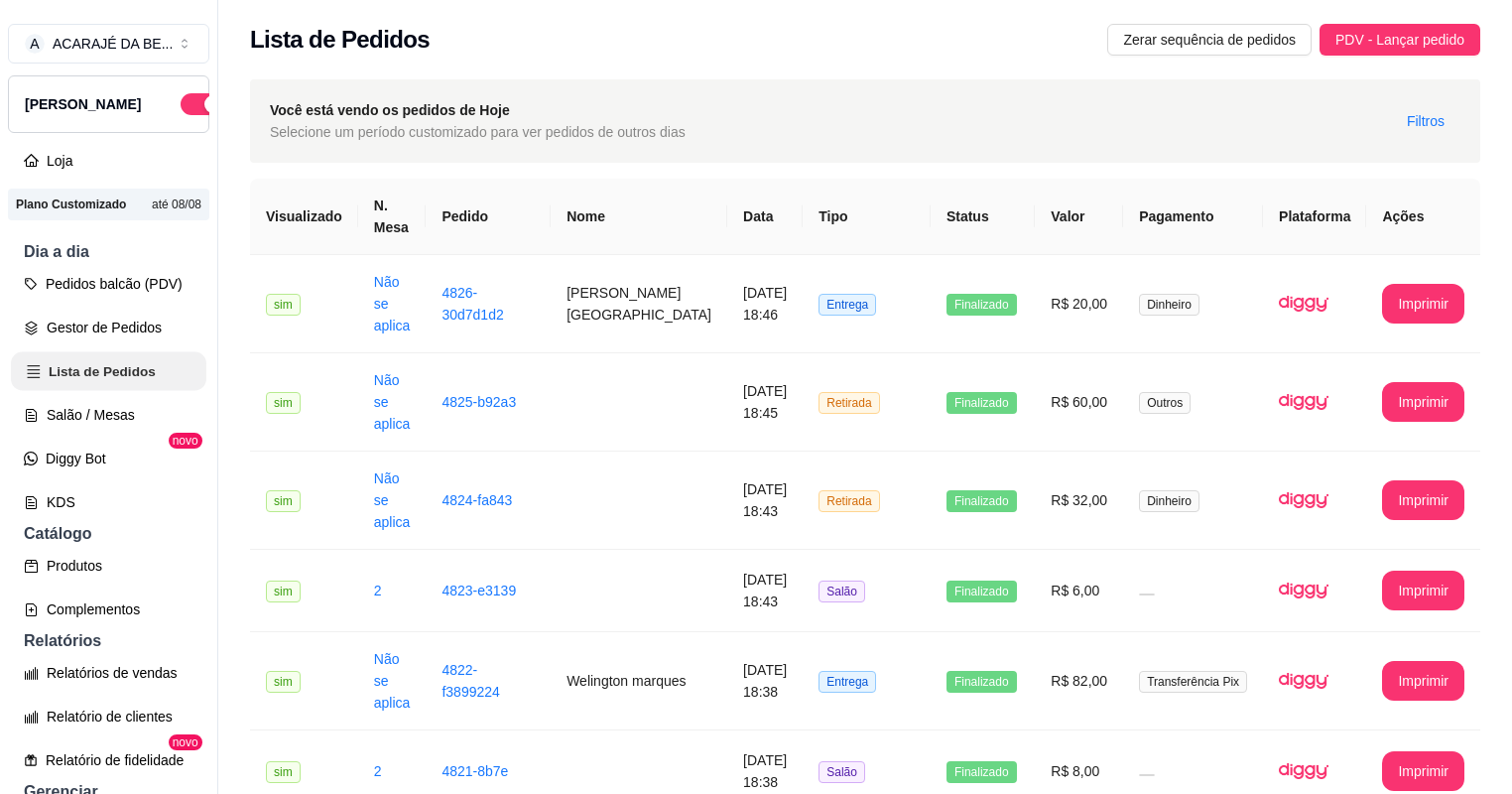 click on "Lista de Pedidos" at bounding box center (108, 371) 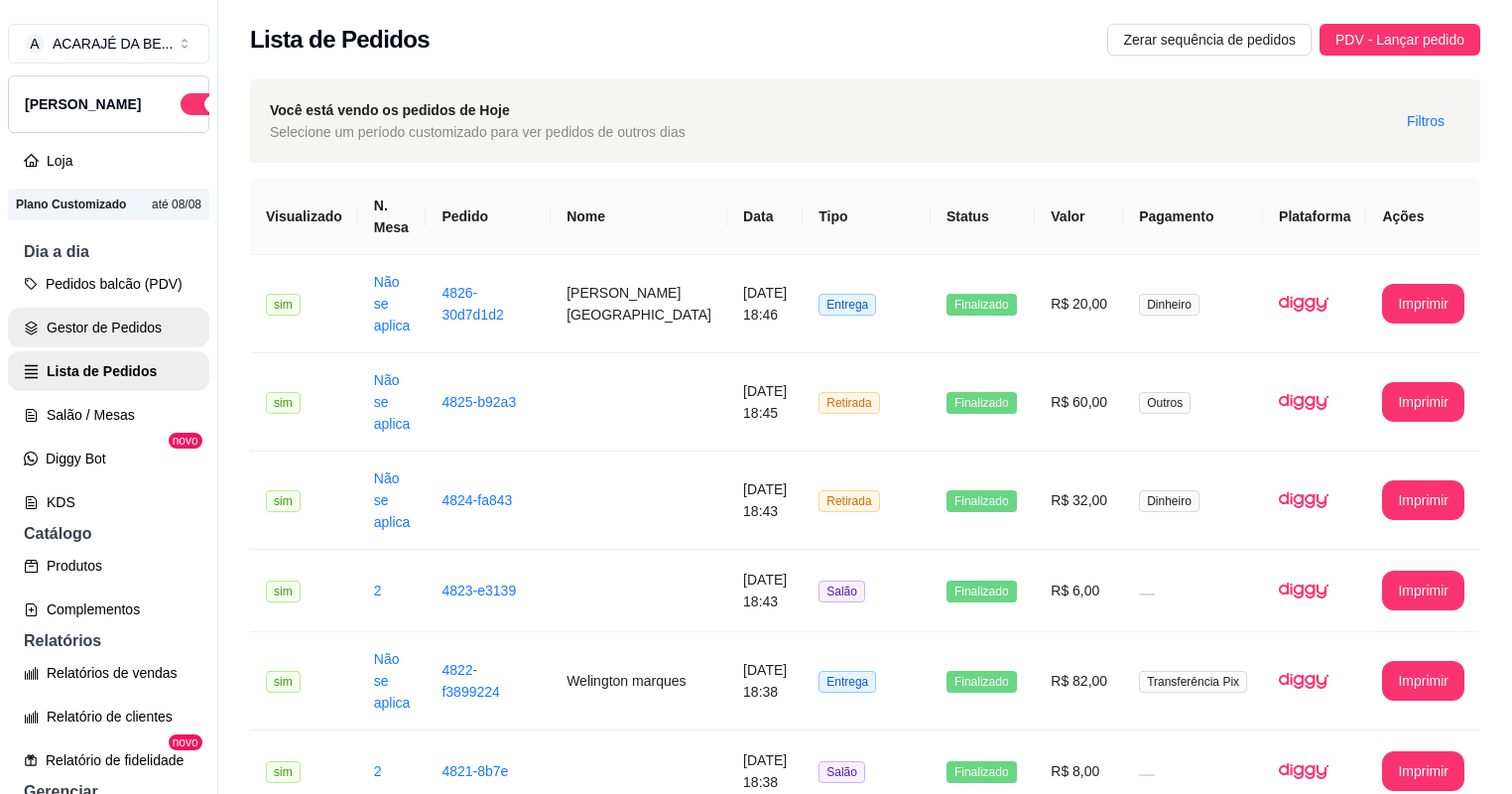 click on "Gestor de Pedidos" at bounding box center (108, 328) 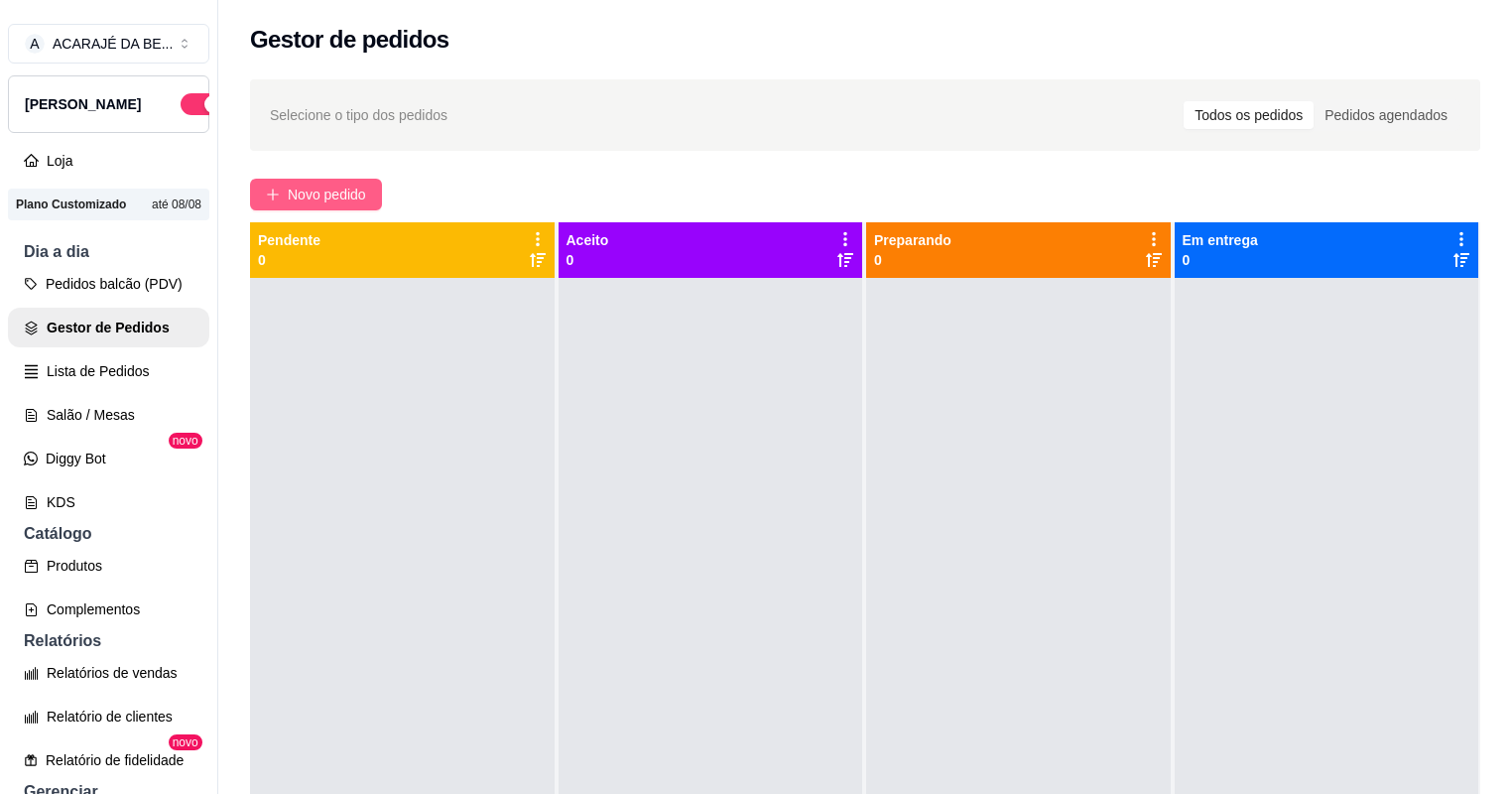 click on "Novo pedido" at bounding box center [326, 195] 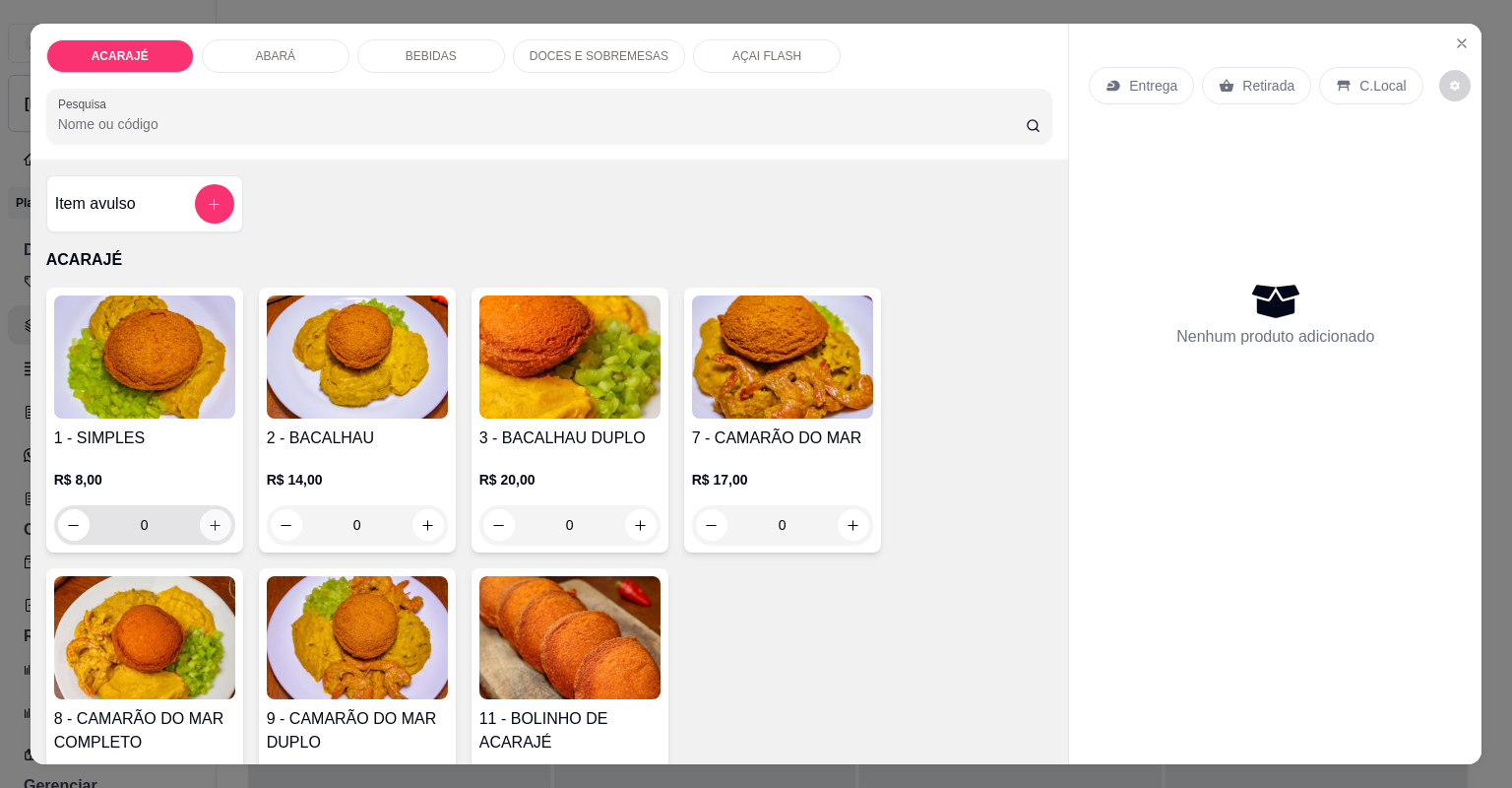 click at bounding box center (216, 525) 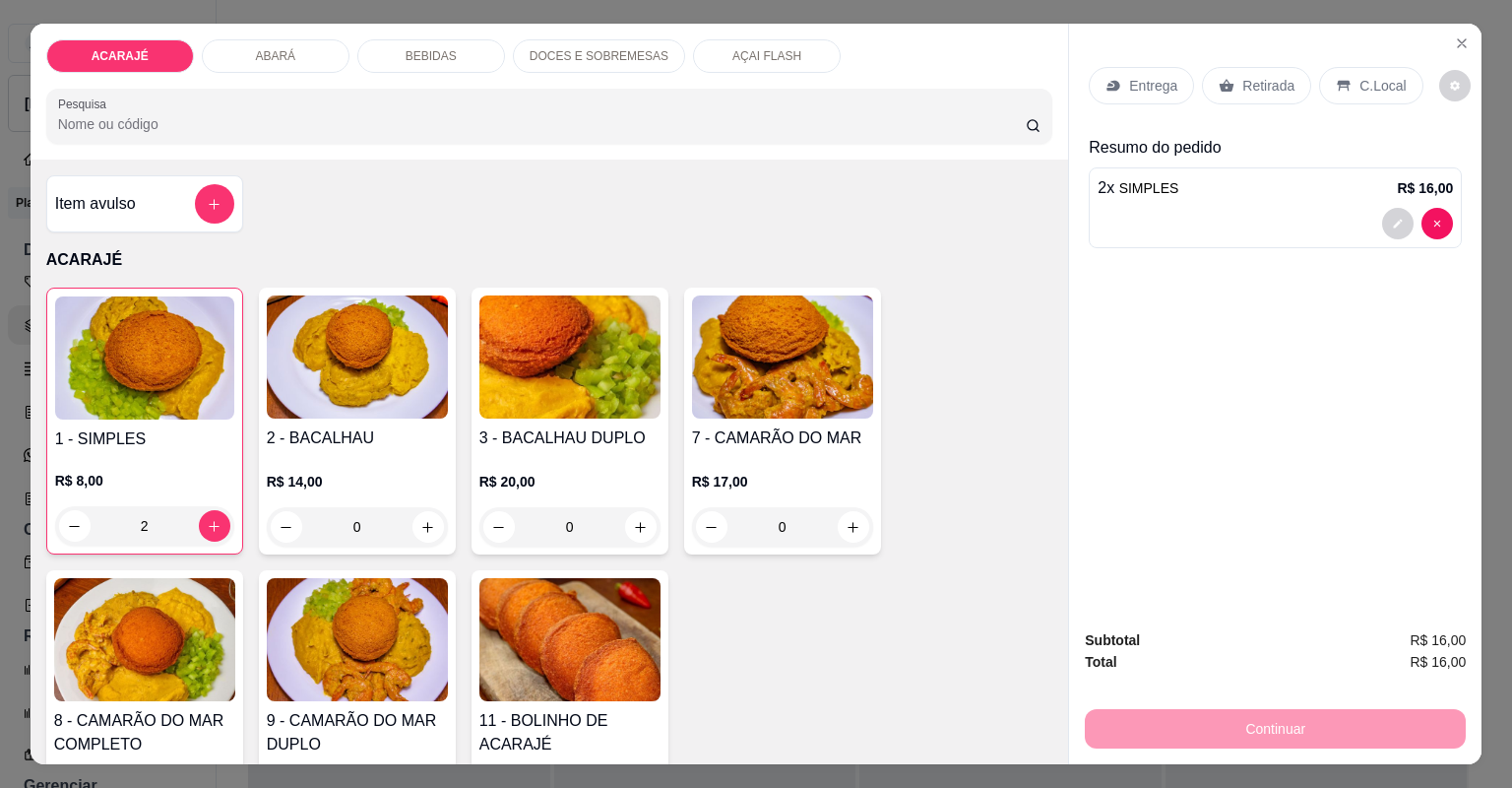 click at bounding box center [1275, 224] 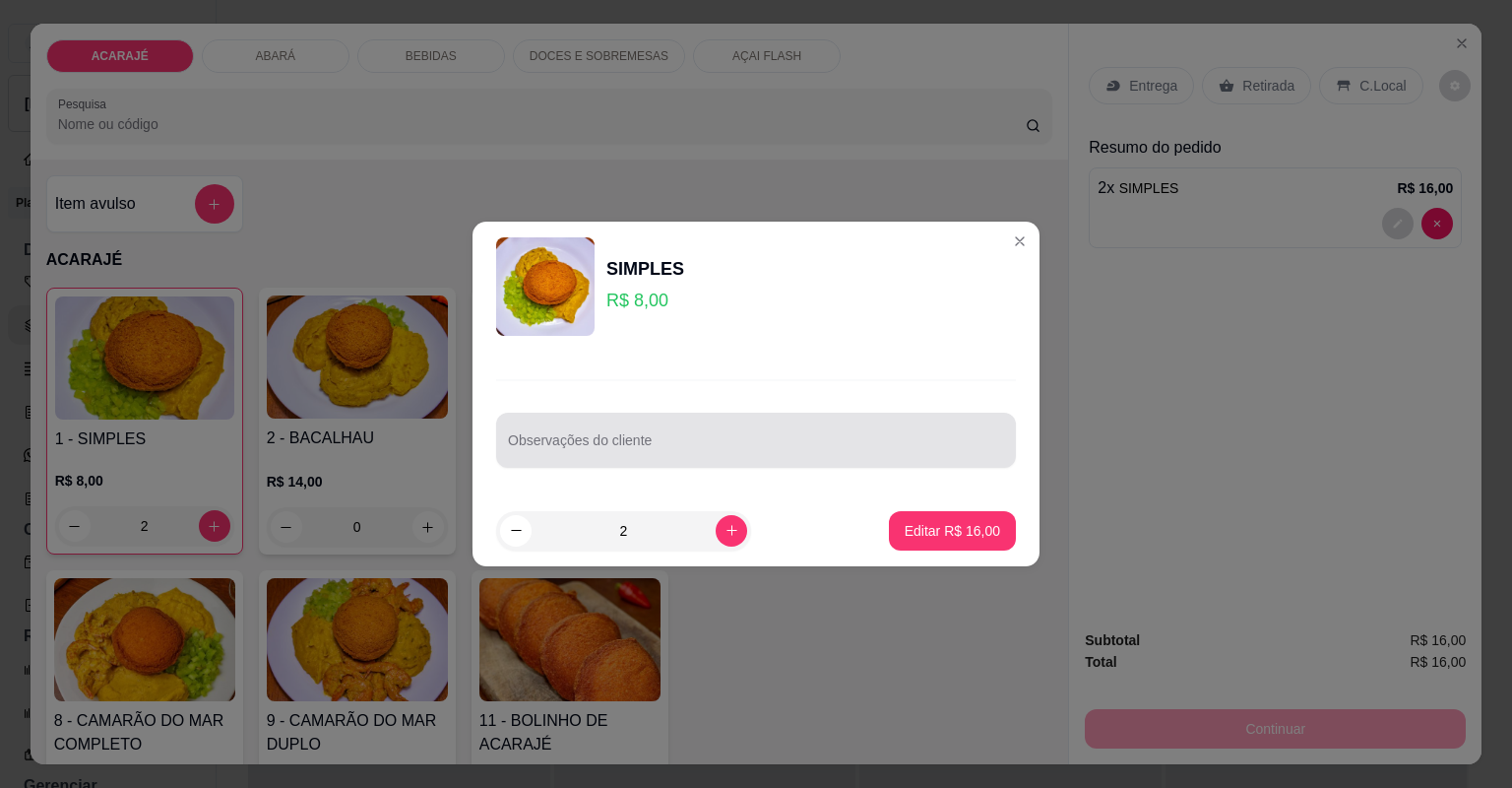 click on "Observações do cliente" at bounding box center (756, 440) 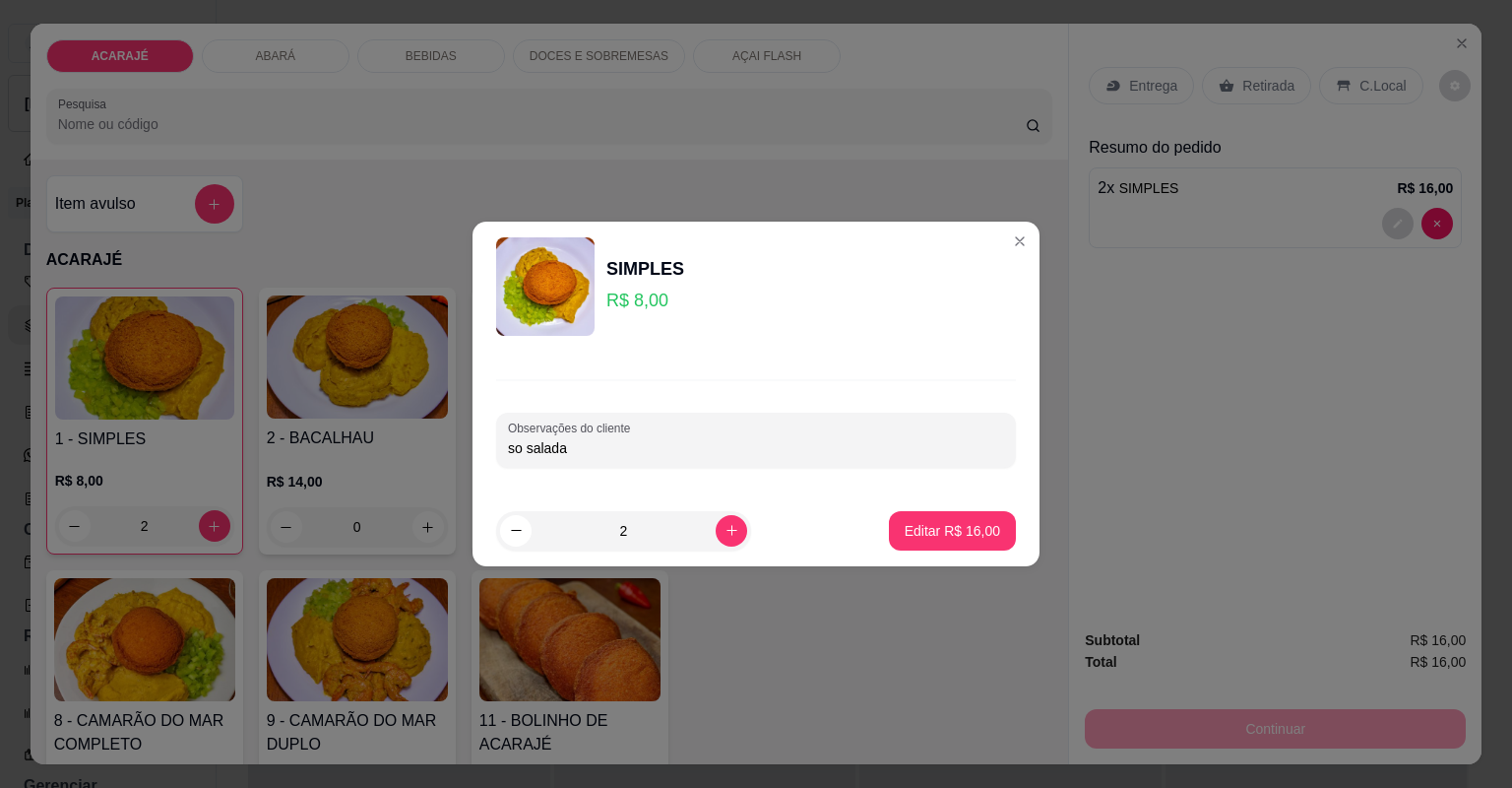 type on "so salada" 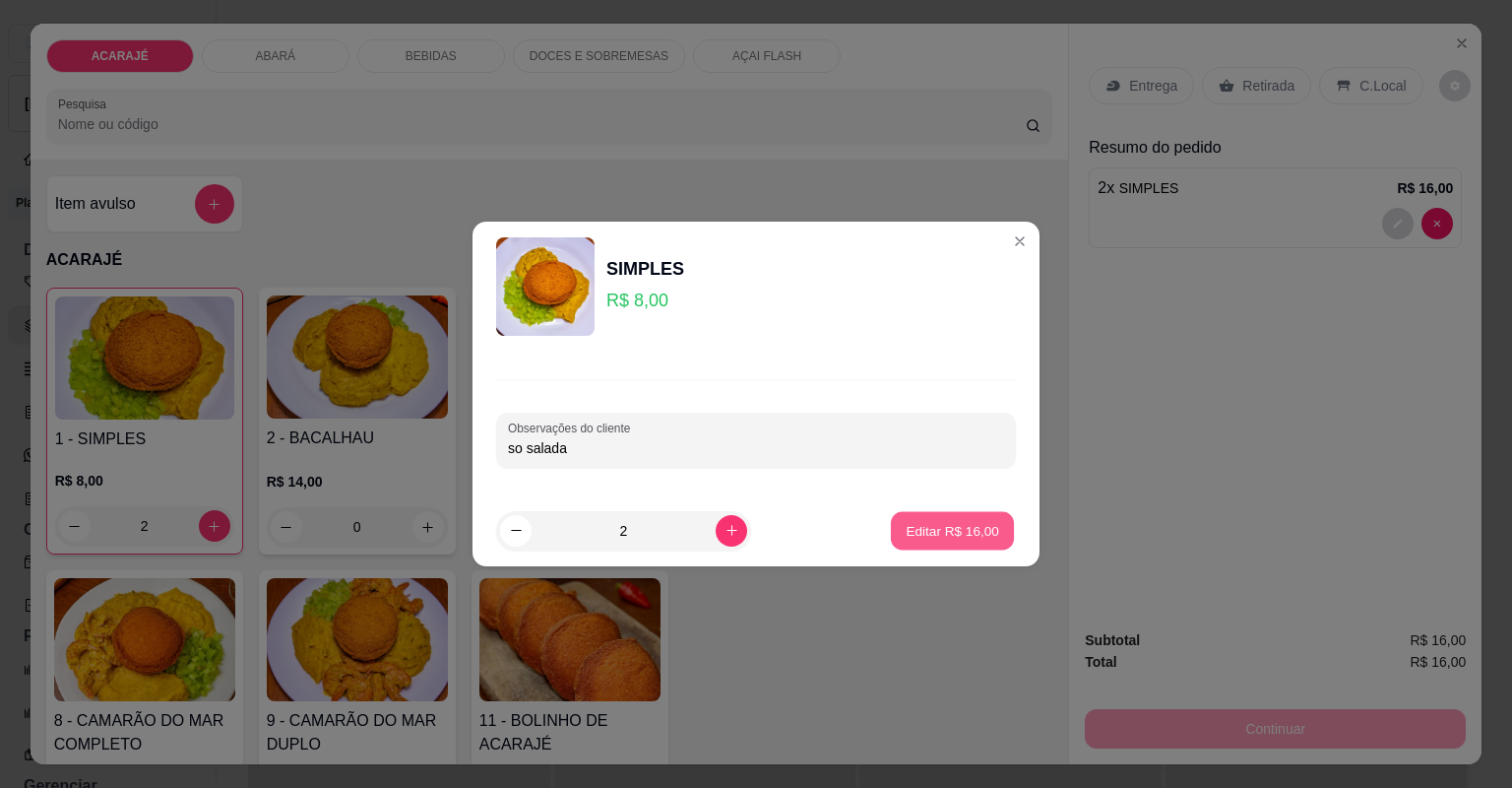 click on "Editar   R$ 16,00" at bounding box center (952, 530) 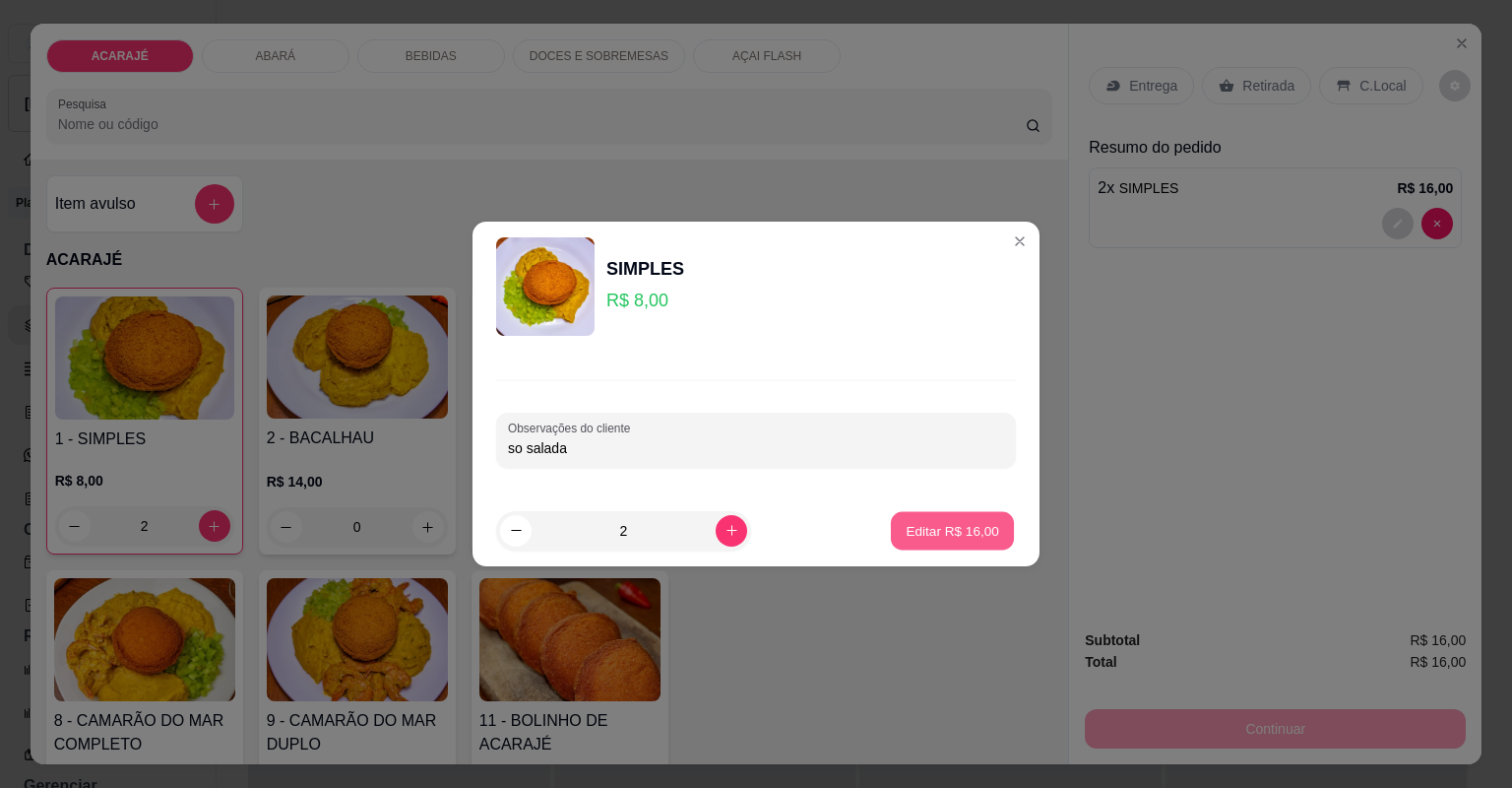 type on "0" 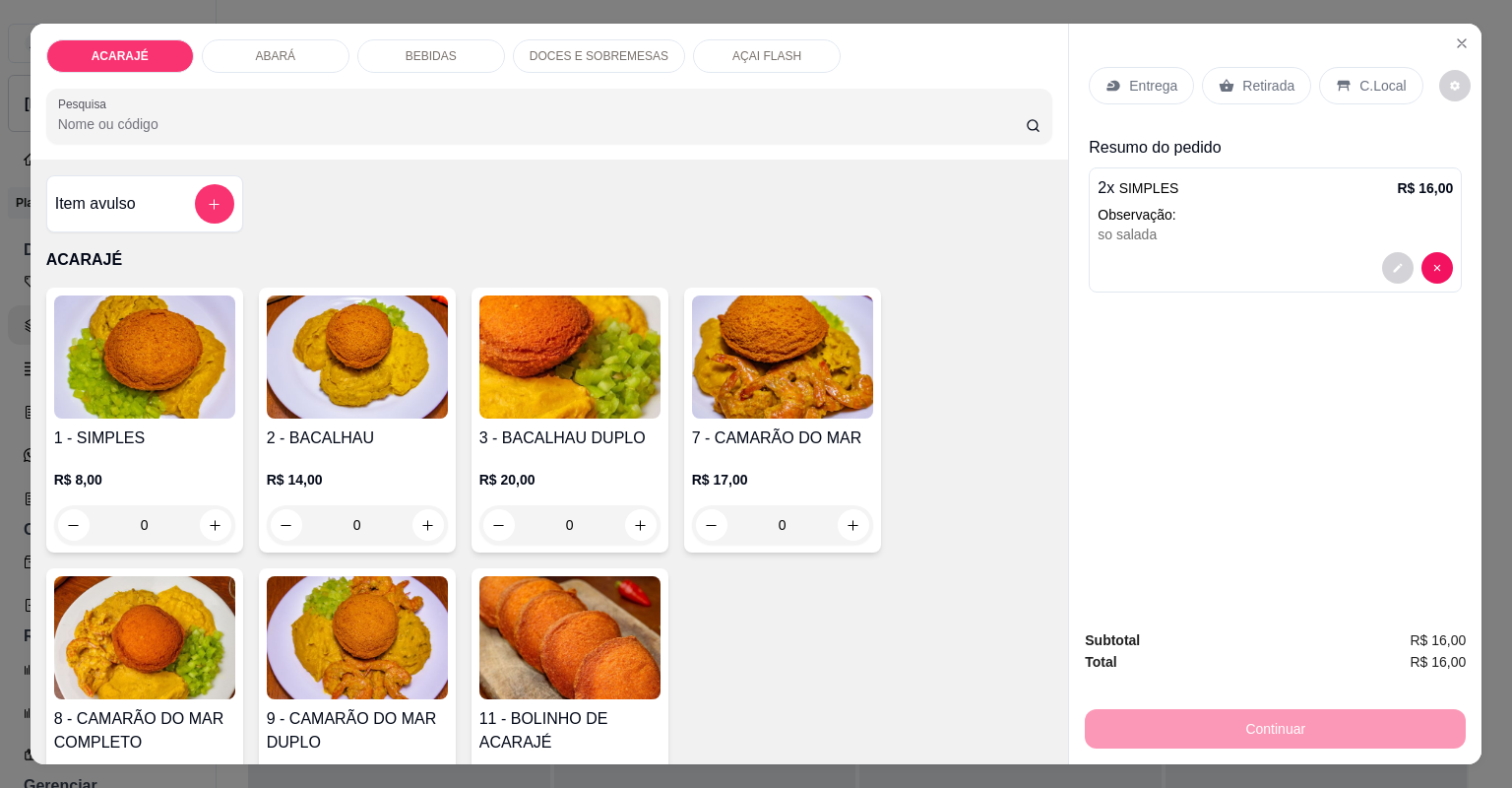 click on "Retirada" at bounding box center (1268, 86) 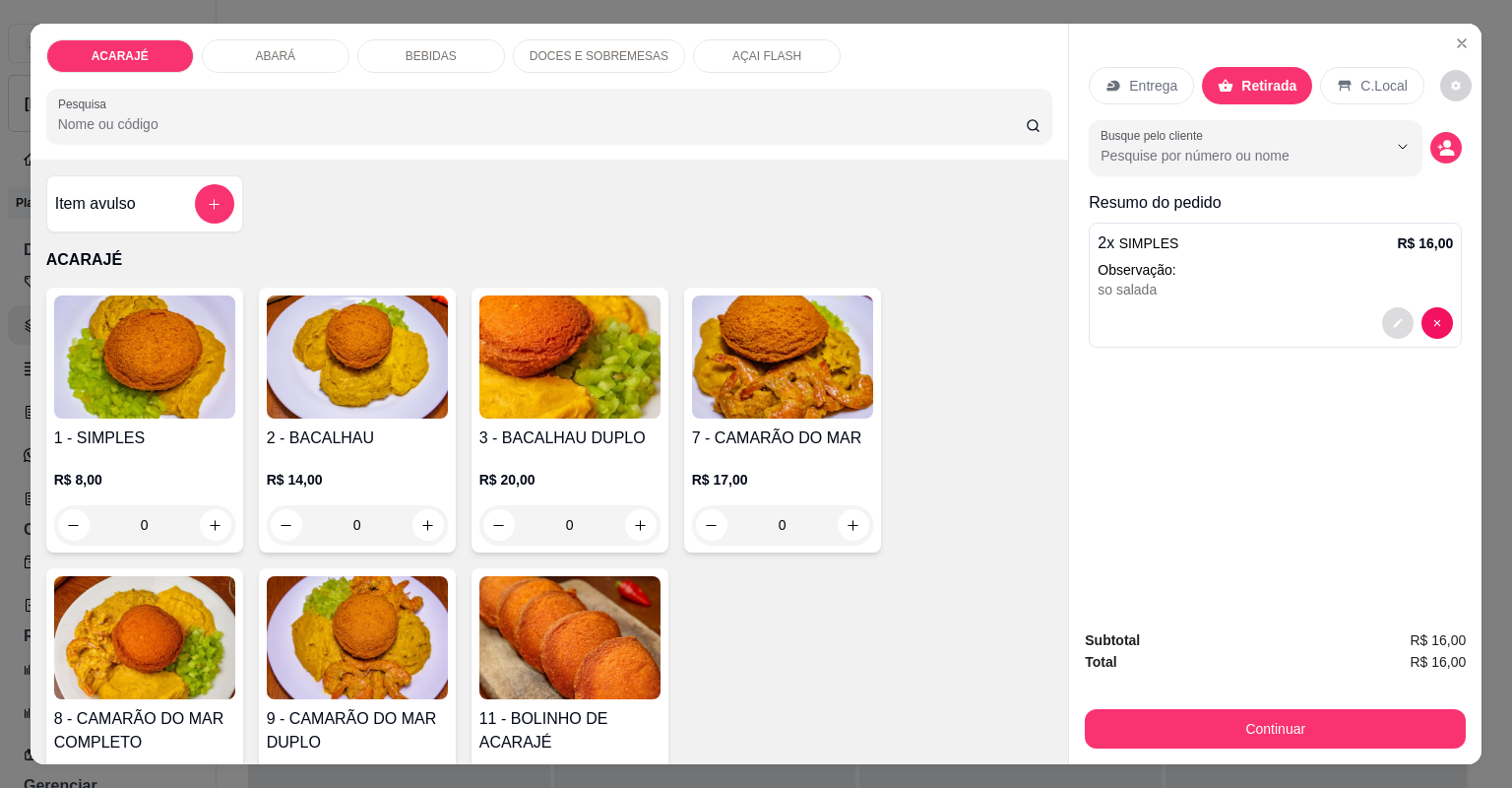 click 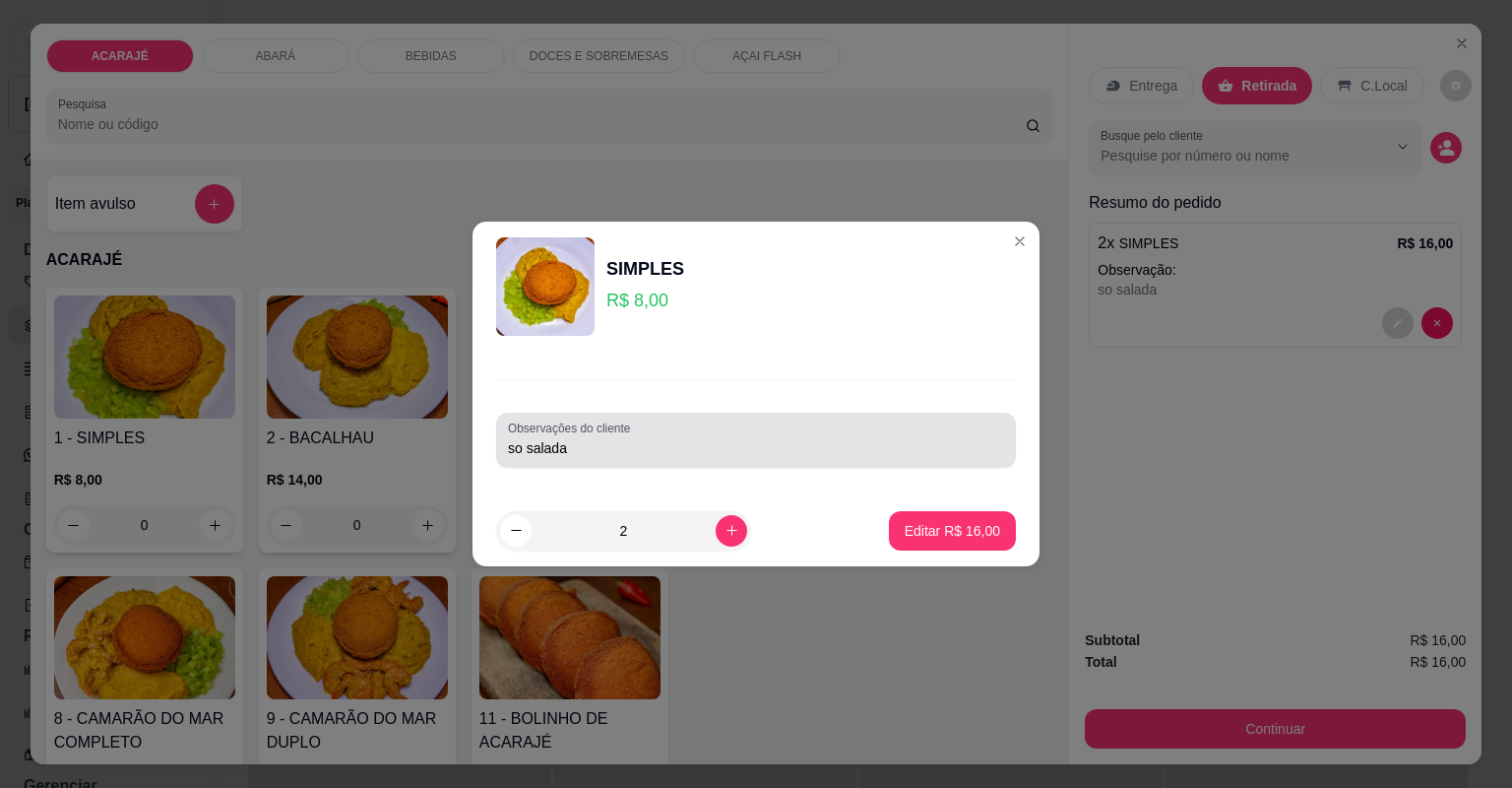 drag, startPoint x: 815, startPoint y: 433, endPoint x: 811, endPoint y: 443, distance: 10.77033 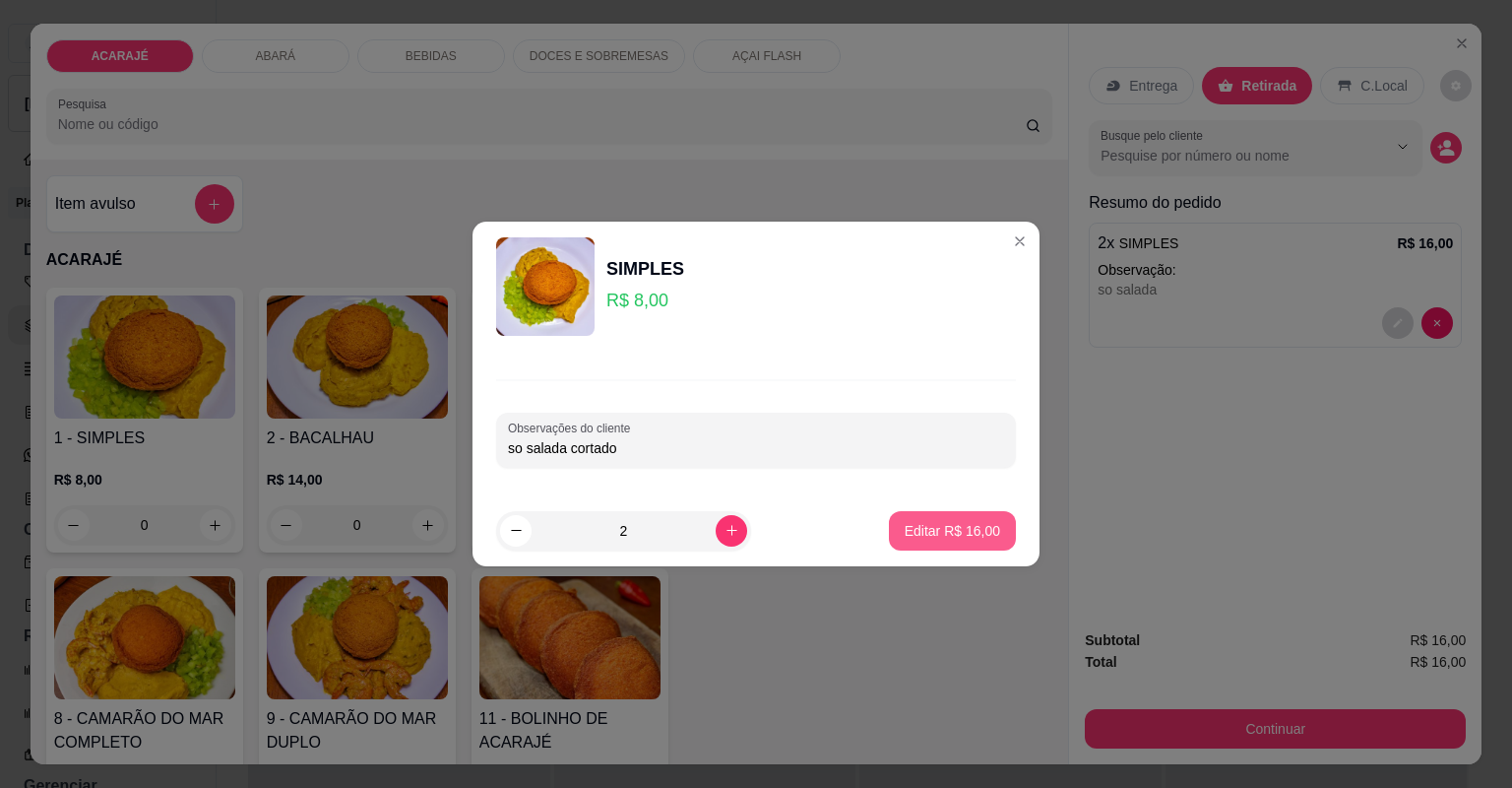 type on "so salada cortado" 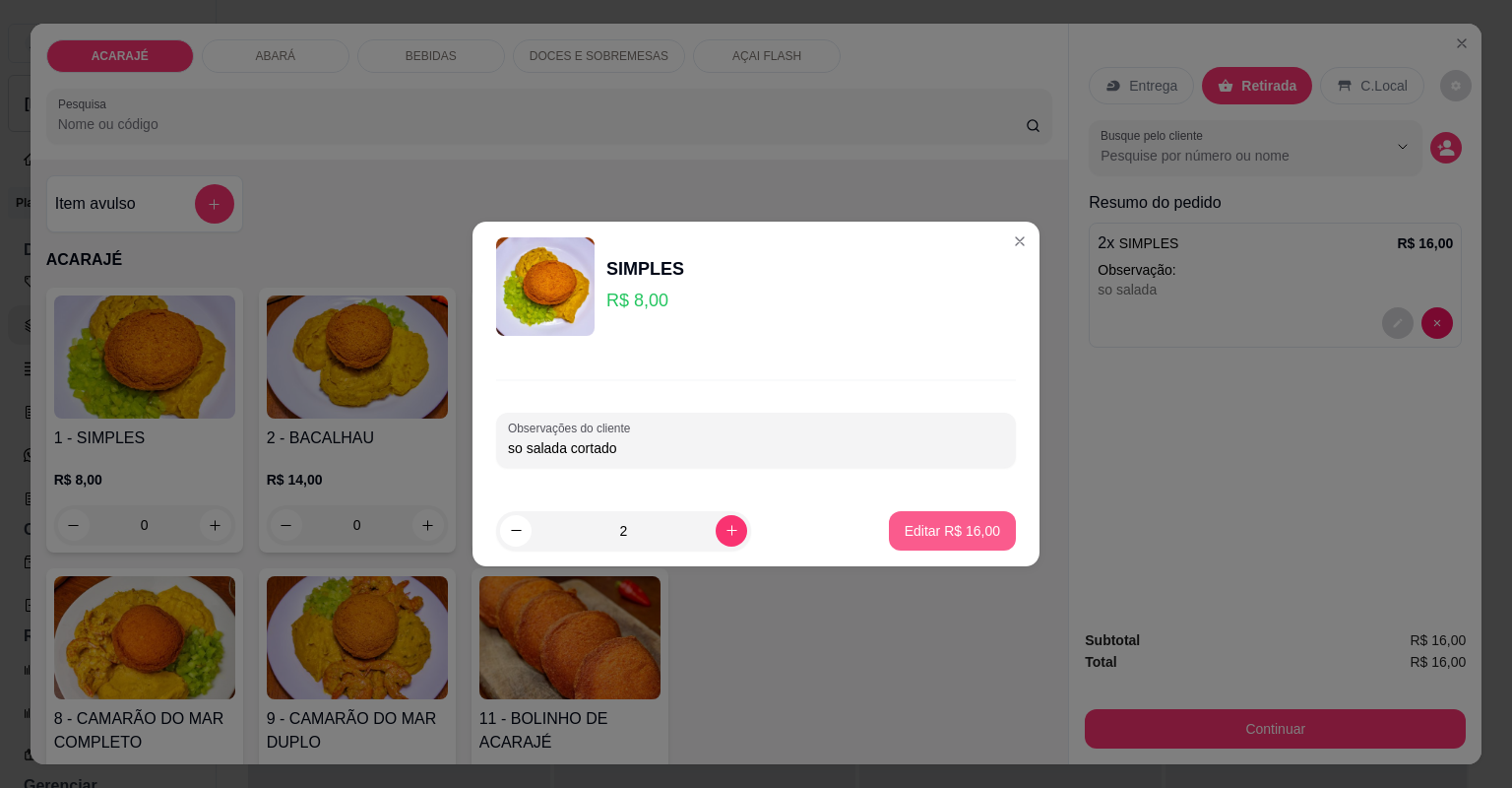 click on "Editar   R$ 16,00" at bounding box center [952, 531] 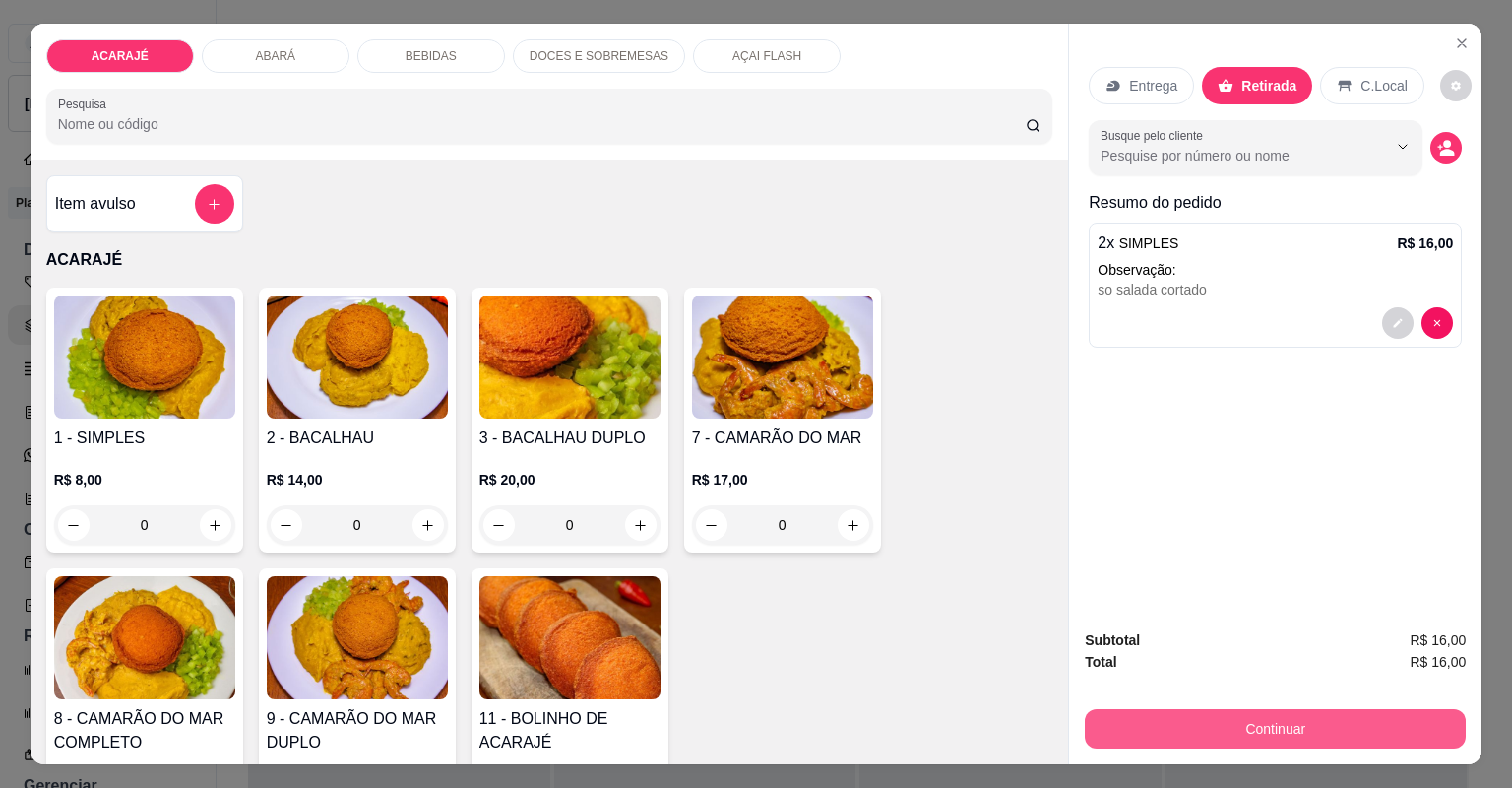 click on "Continuar" at bounding box center [1275, 729] 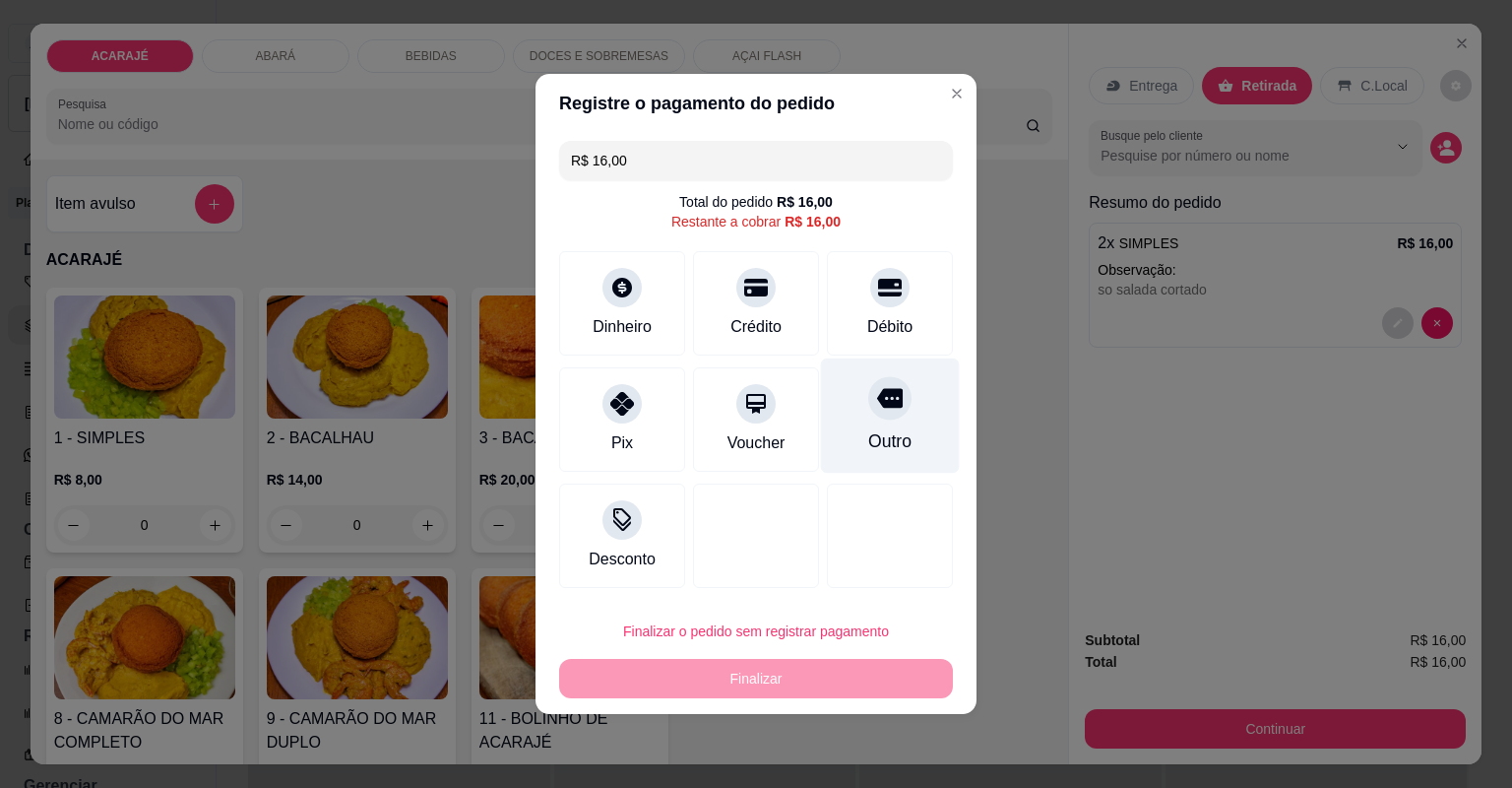click at bounding box center [890, 398] 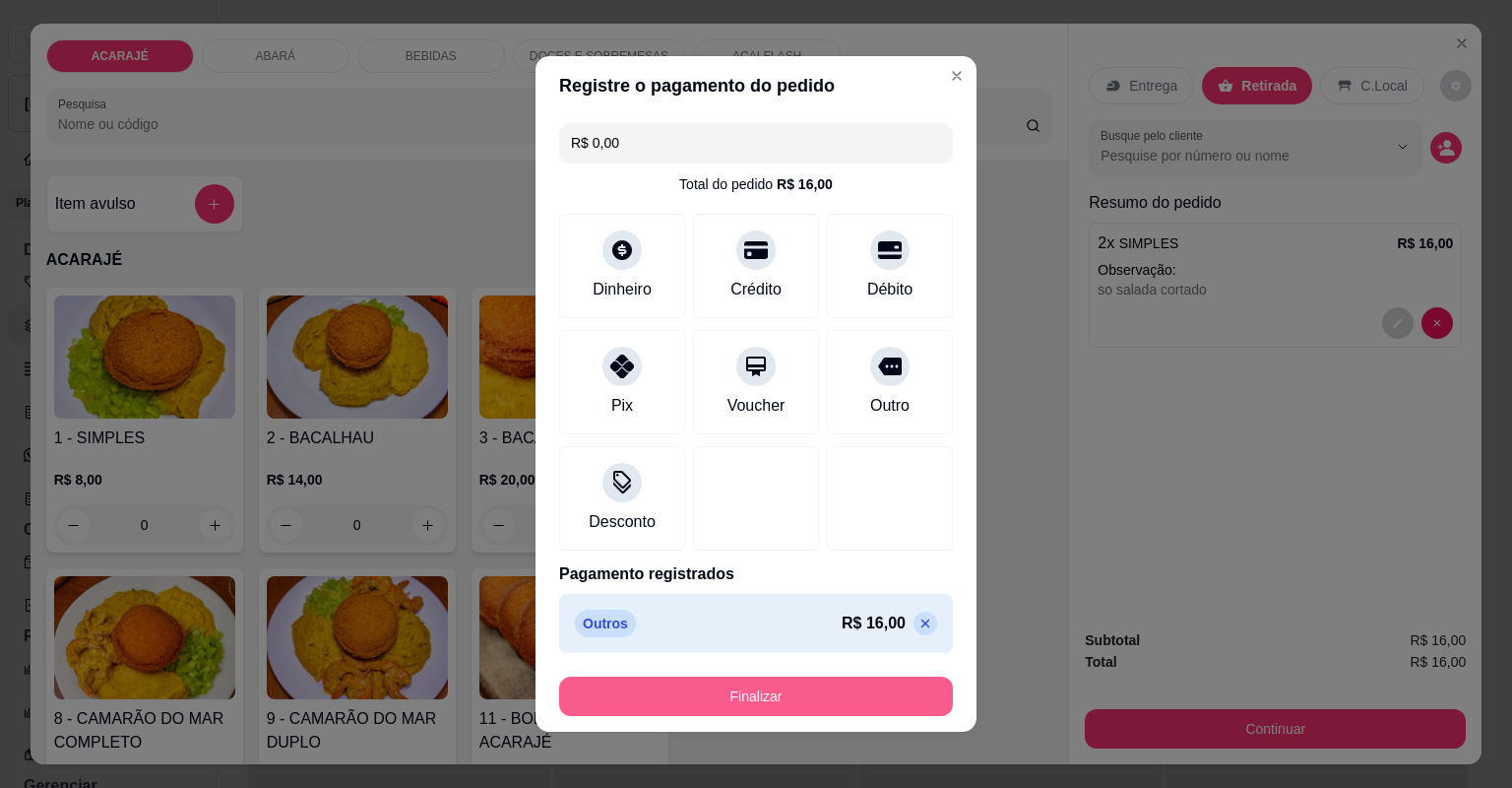 click on "Finalizar" at bounding box center [756, 696] 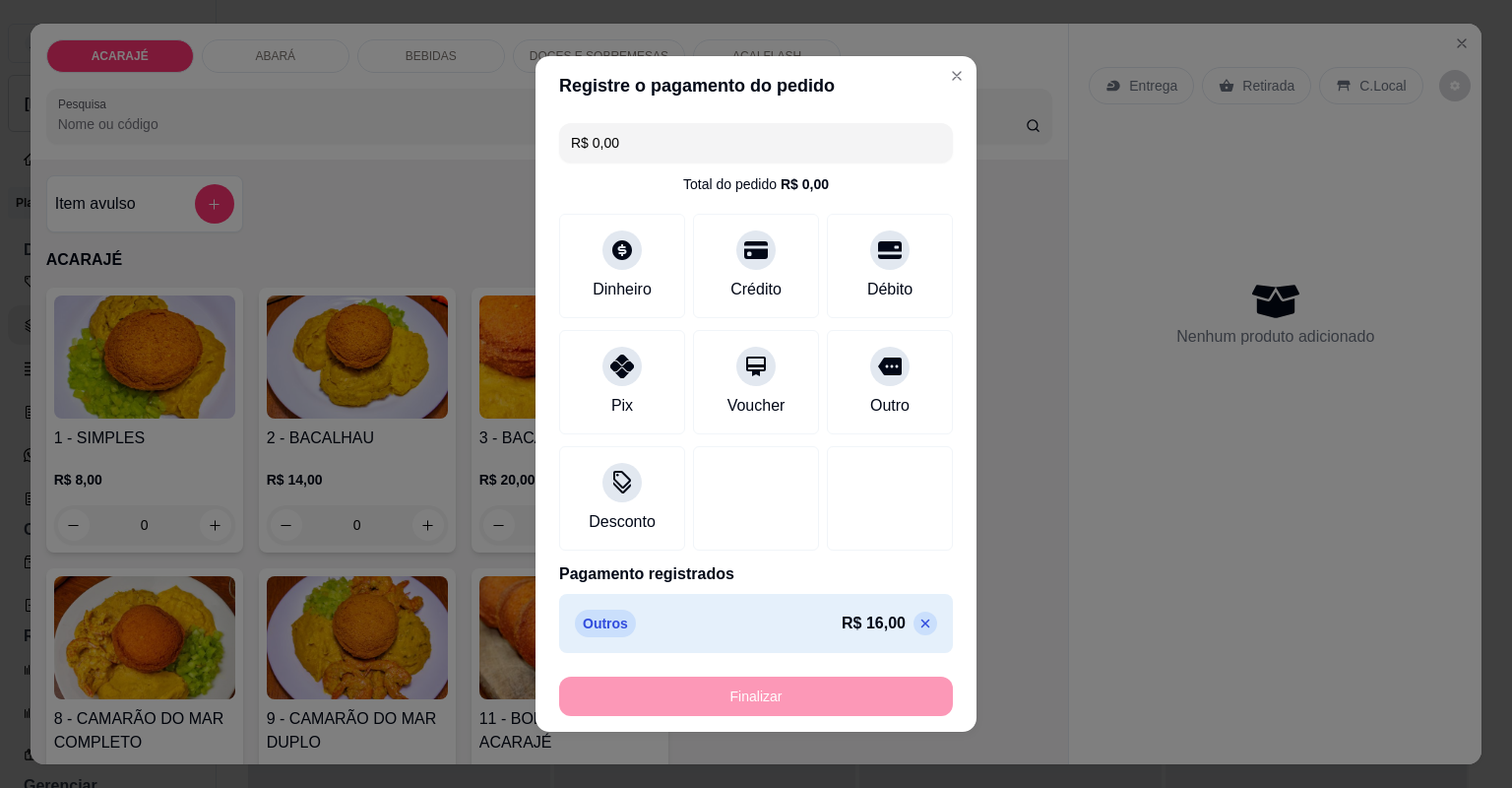 type on "-R$ 16,00" 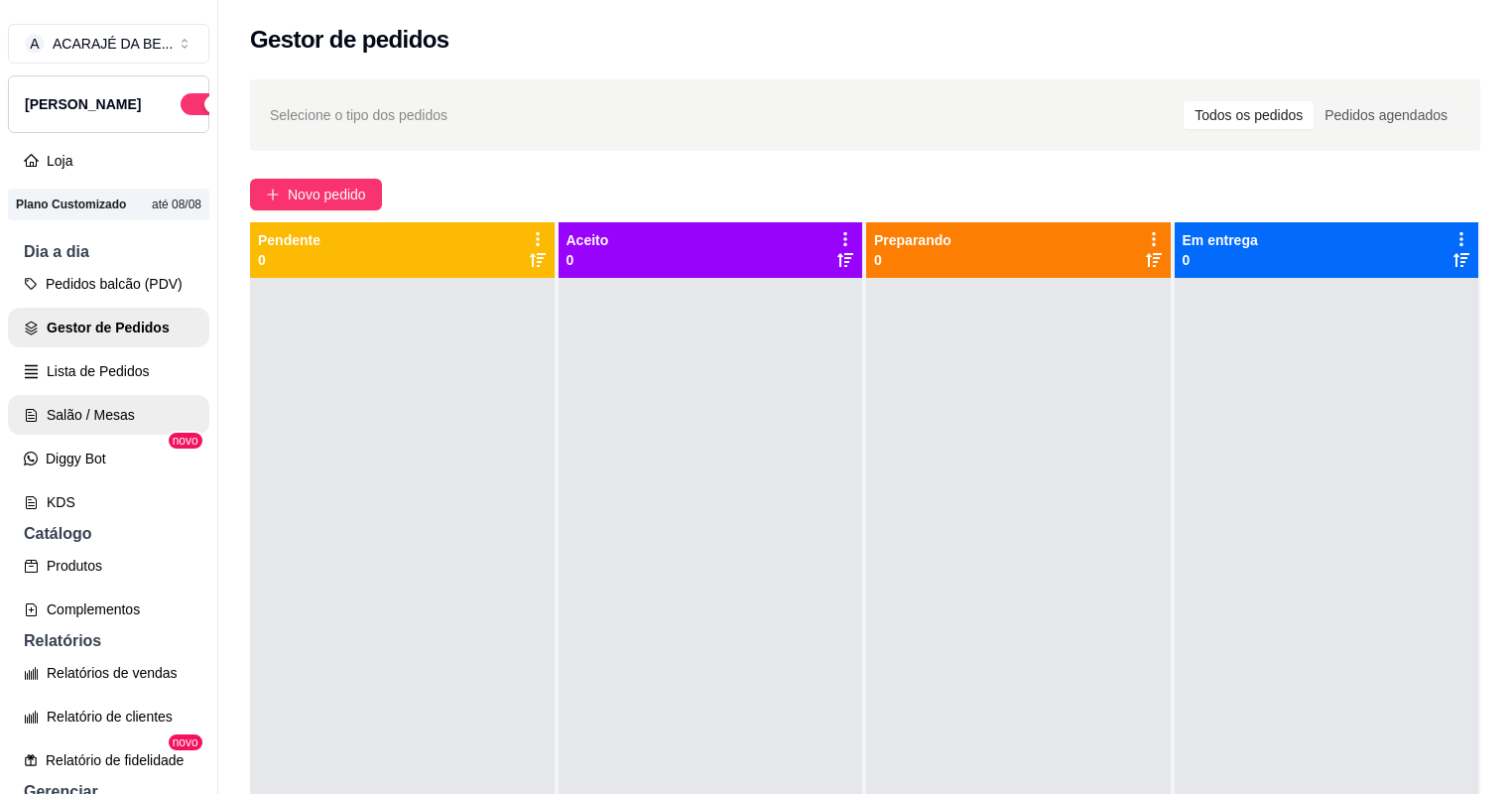 click on "Salão / Mesas" at bounding box center (108, 415) 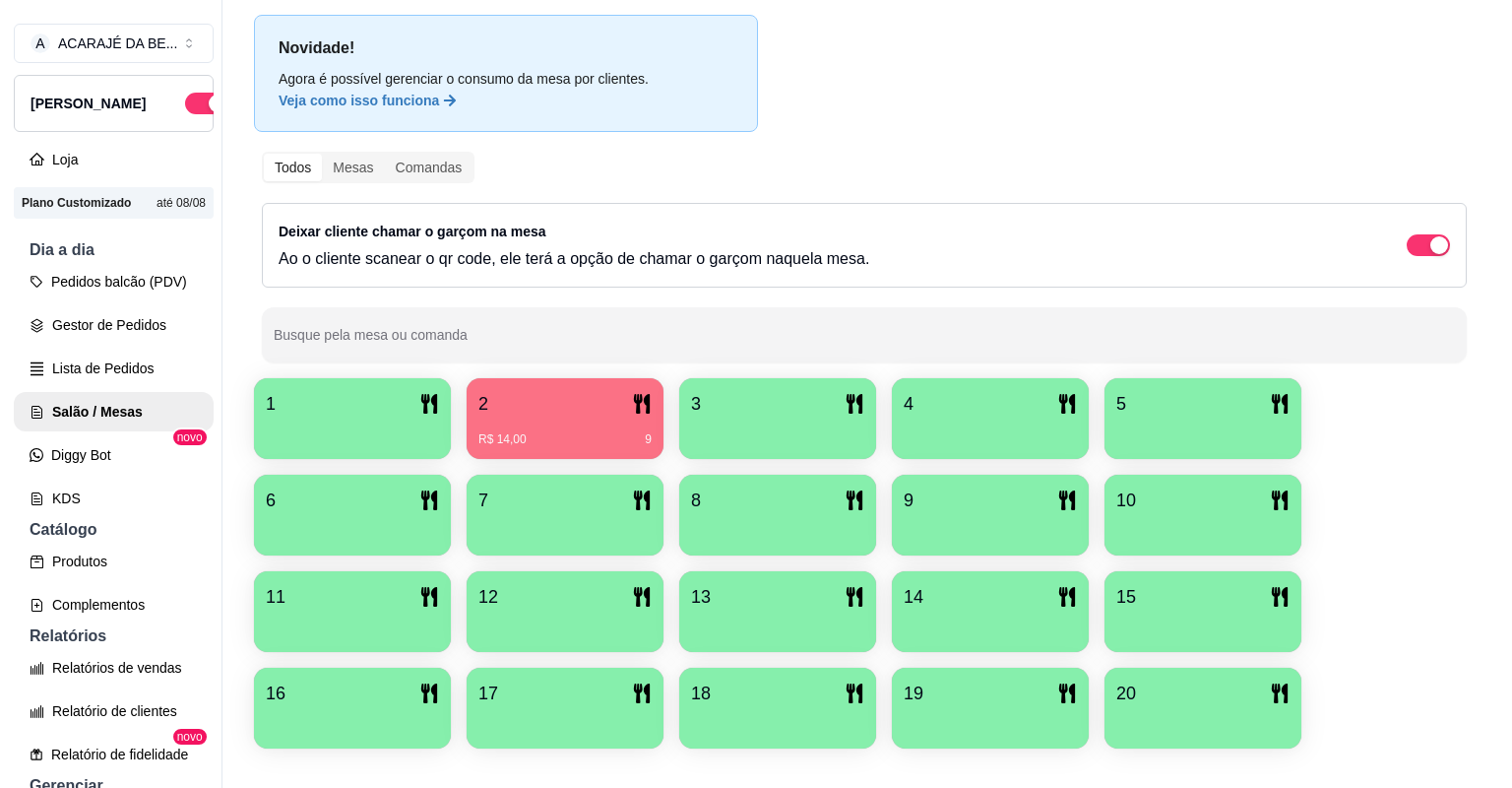 scroll, scrollTop: 114, scrollLeft: 0, axis: vertical 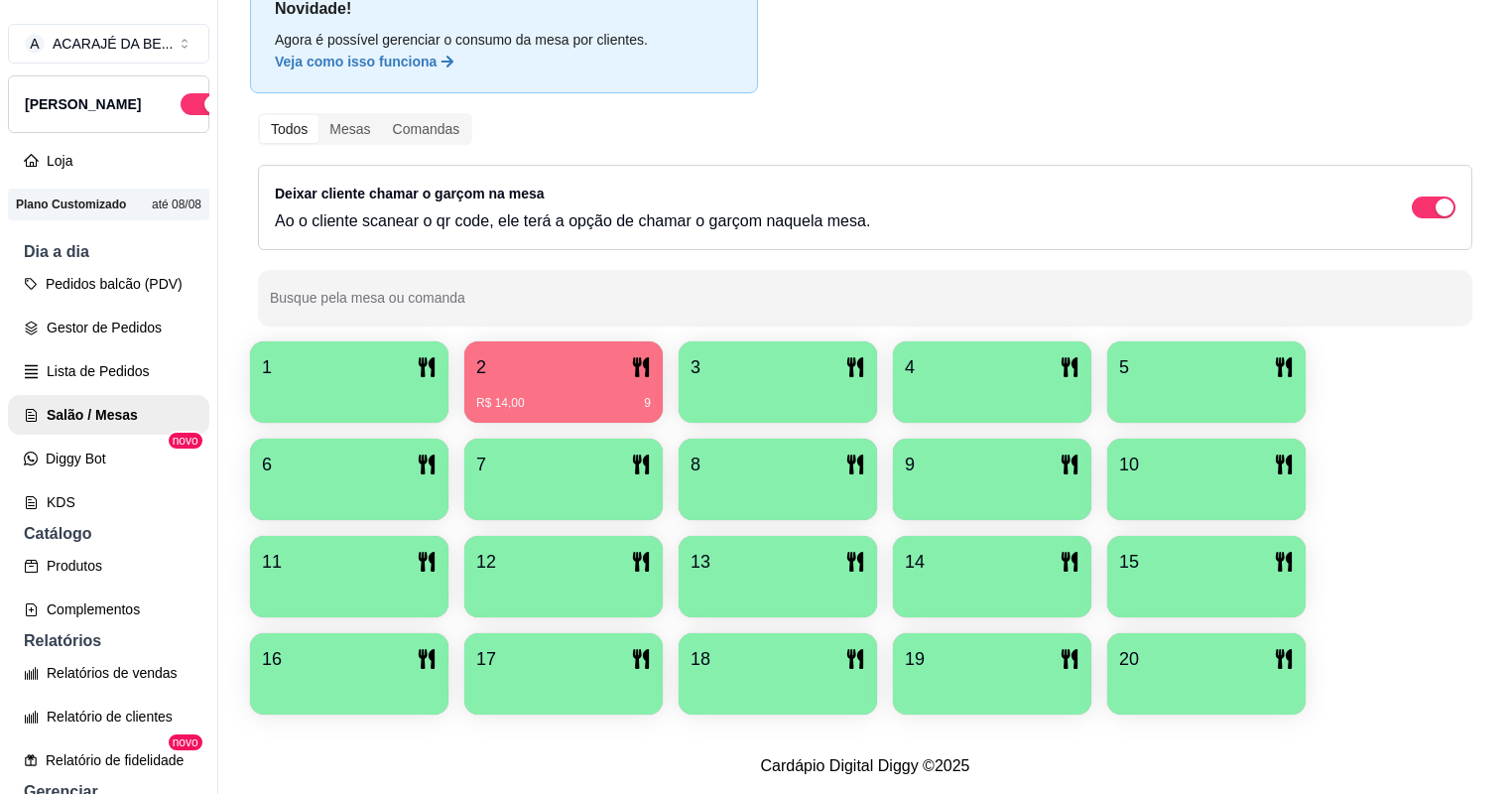 click on "15" at bounding box center (1206, 562) 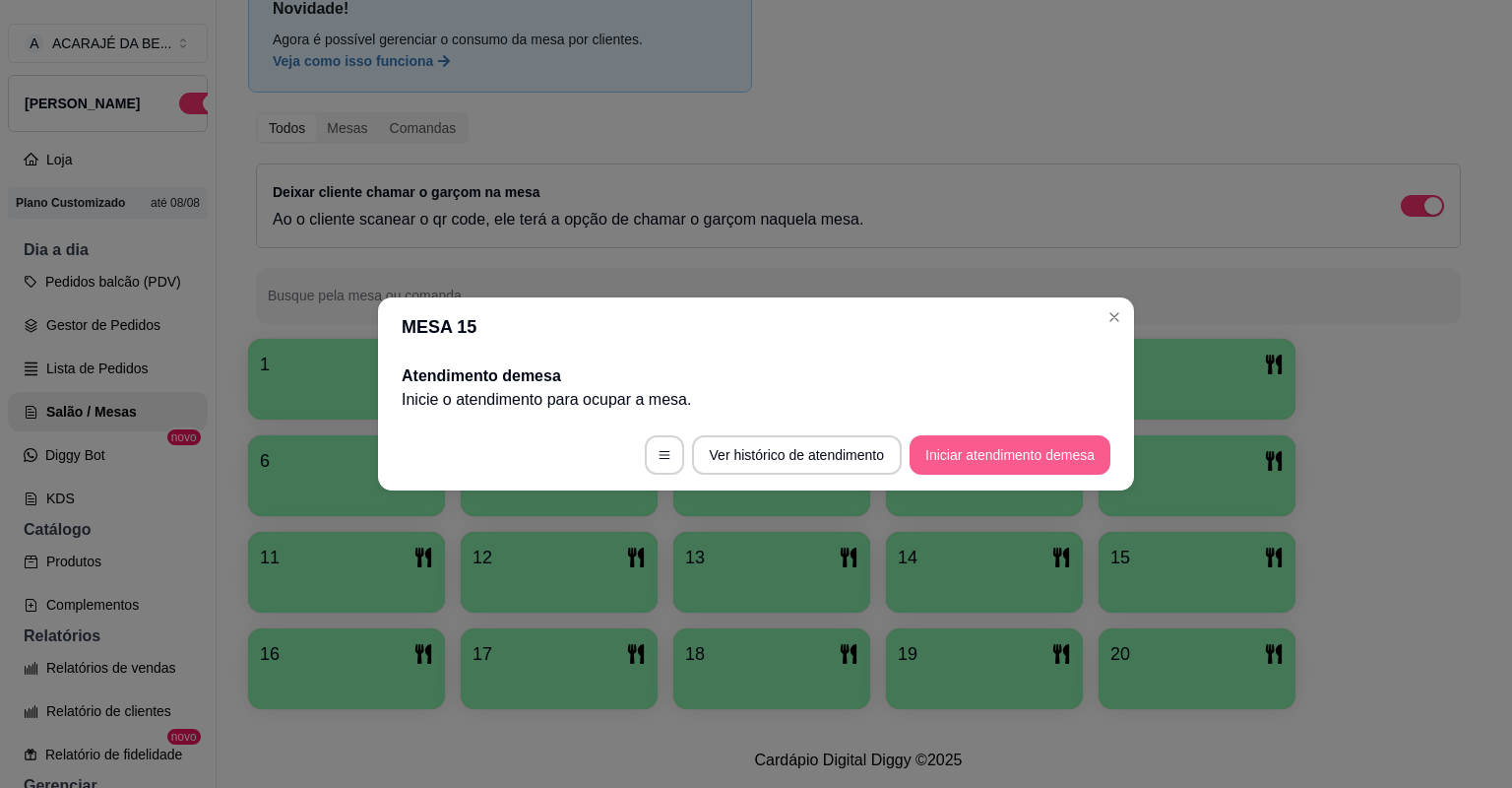 click on "Iniciar atendimento de  mesa" at bounding box center (1010, 455) 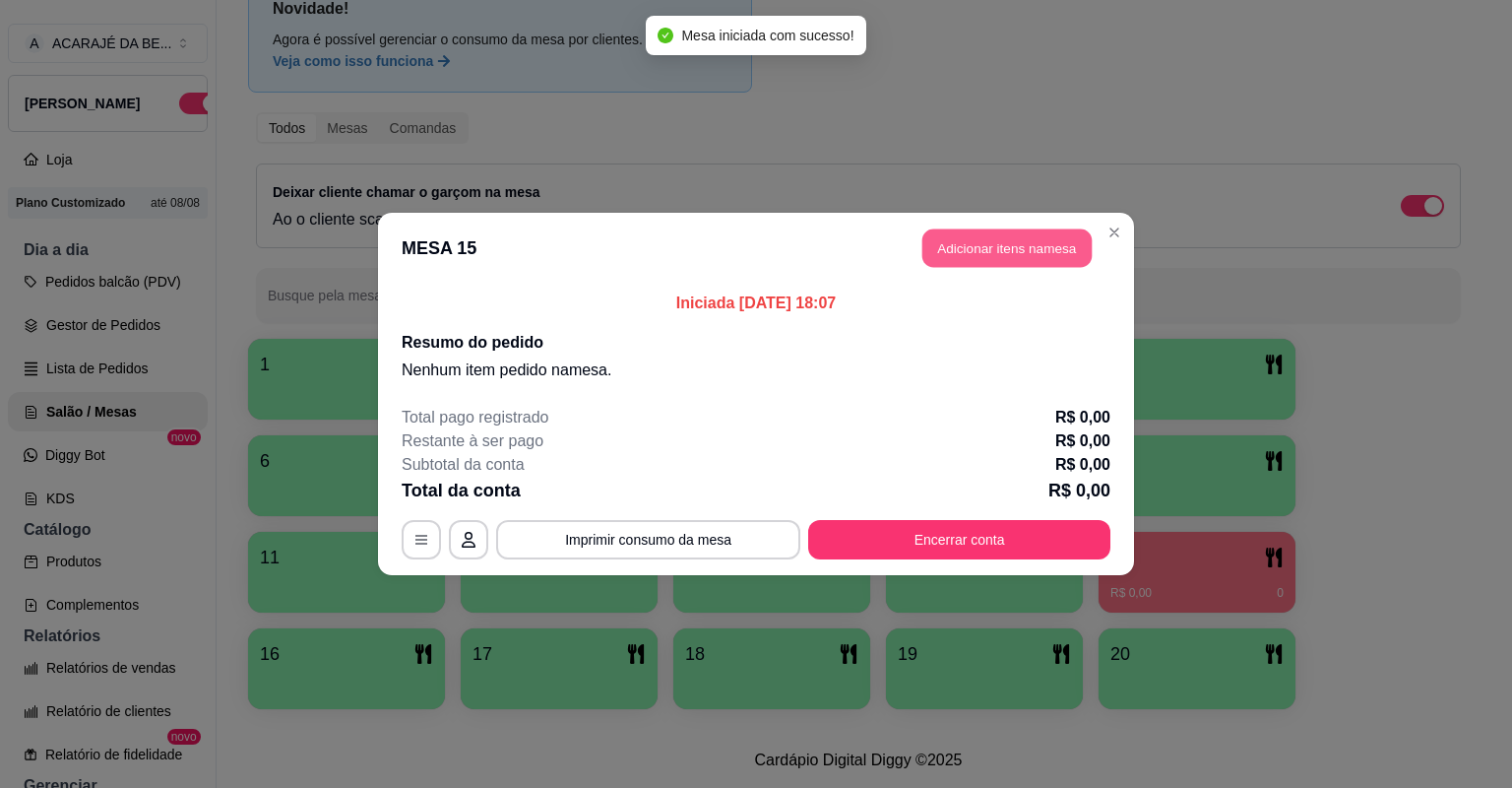 click on "Adicionar itens na  mesa" at bounding box center (1007, 248) 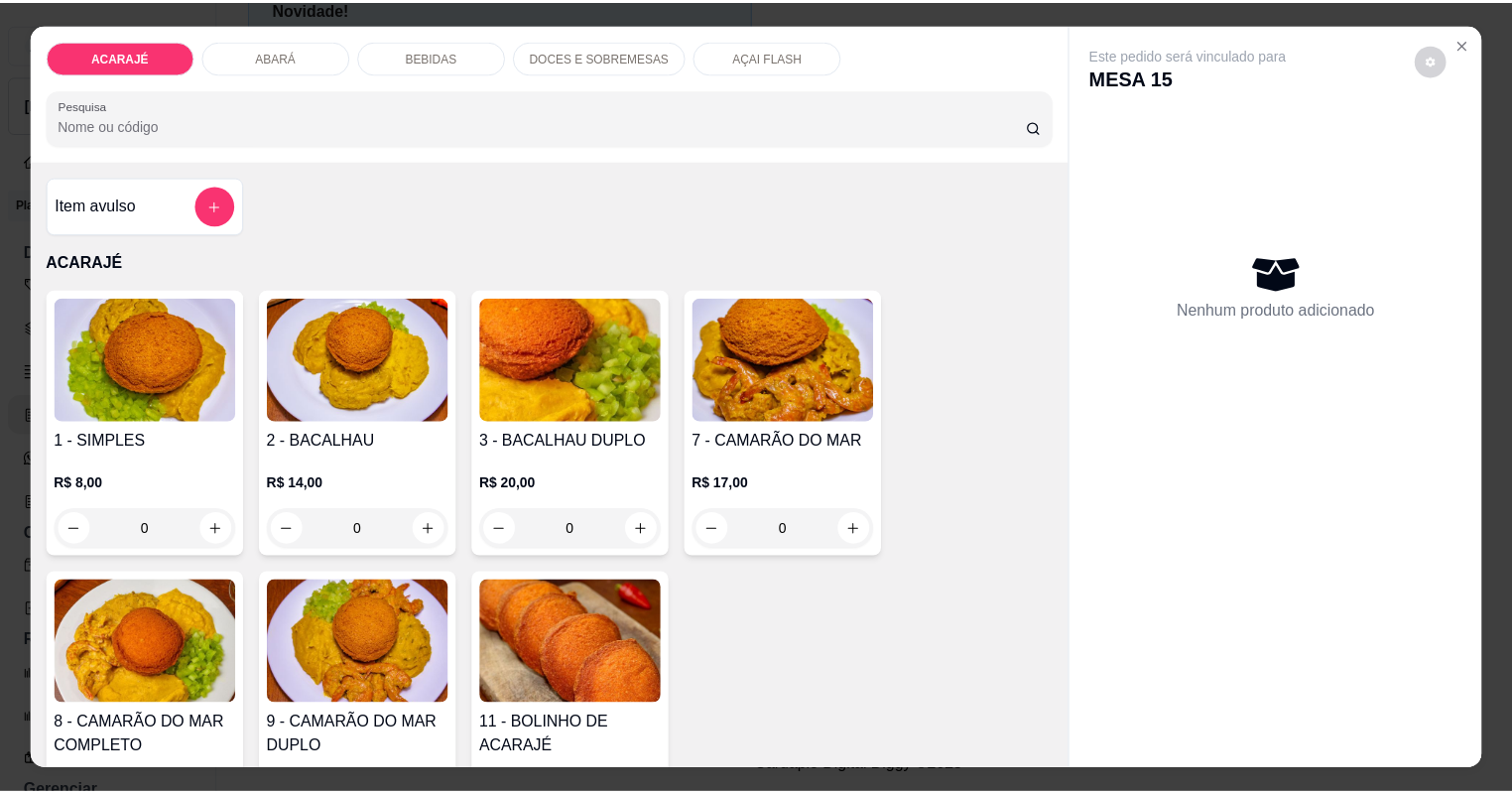 scroll, scrollTop: 238, scrollLeft: 0, axis: vertical 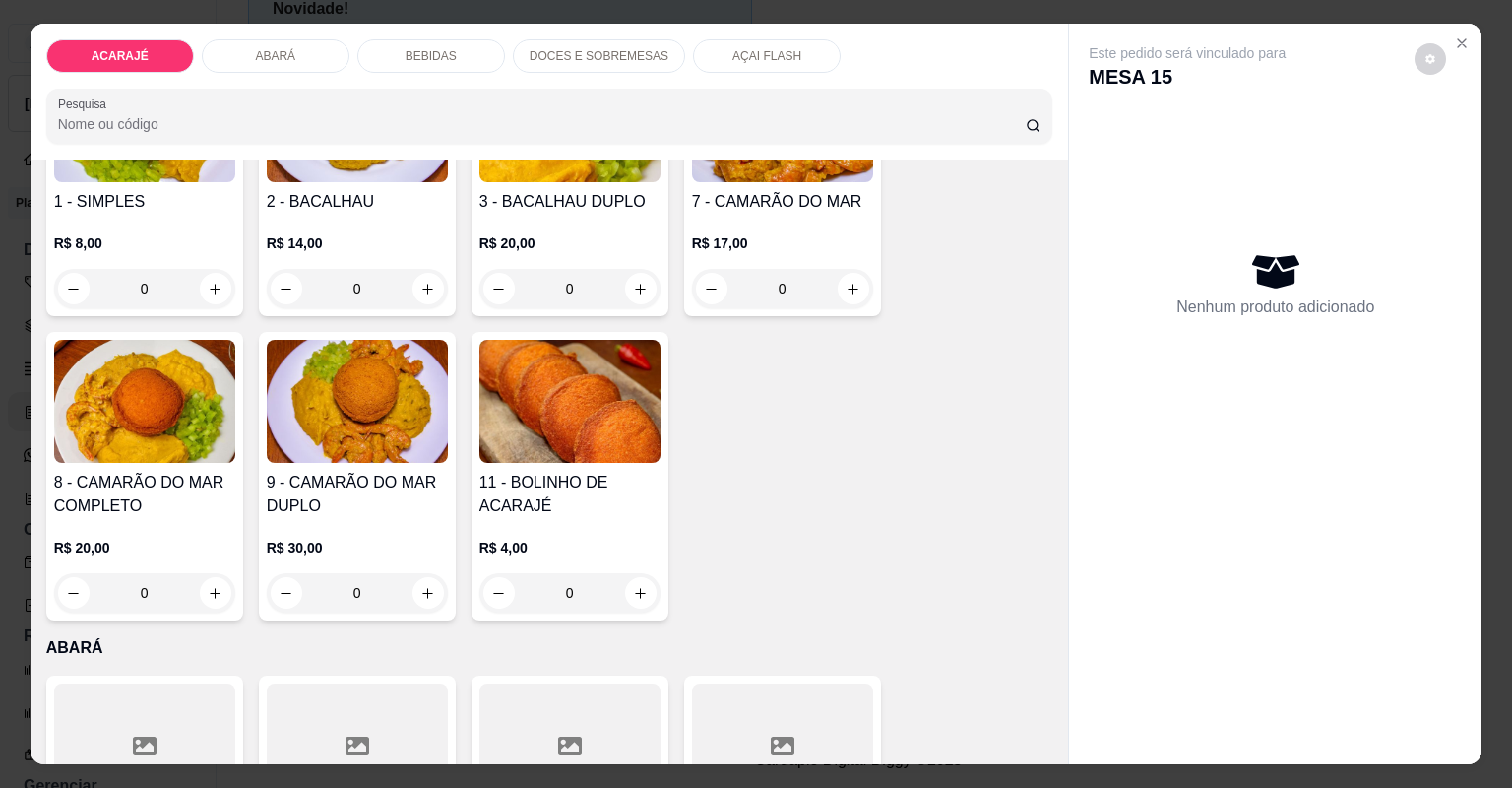 click on "R$ 17,00 0" at bounding box center [783, 261] 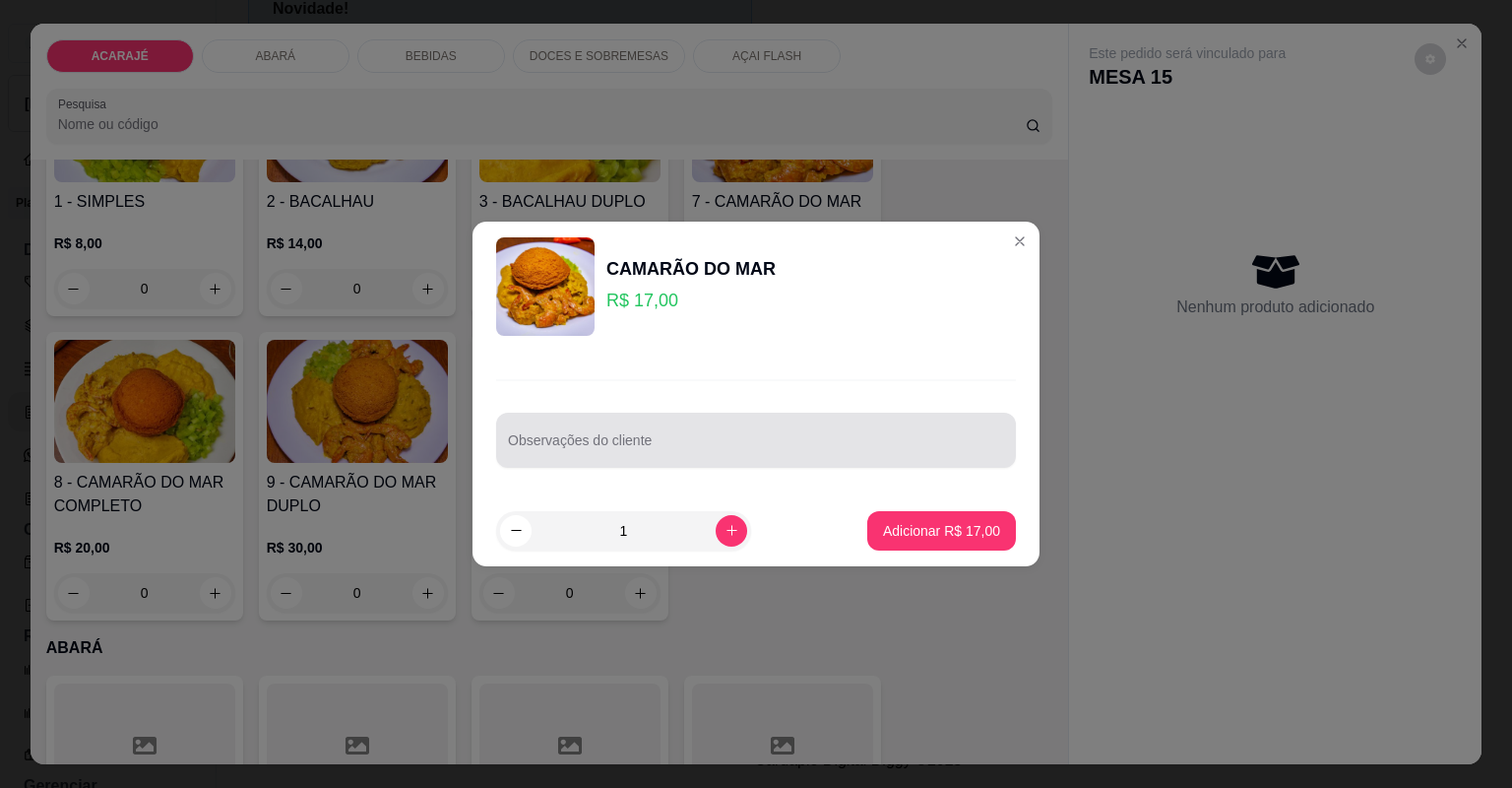 drag, startPoint x: 605, startPoint y: 456, endPoint x: 610, endPoint y: 436, distance: 20.615528 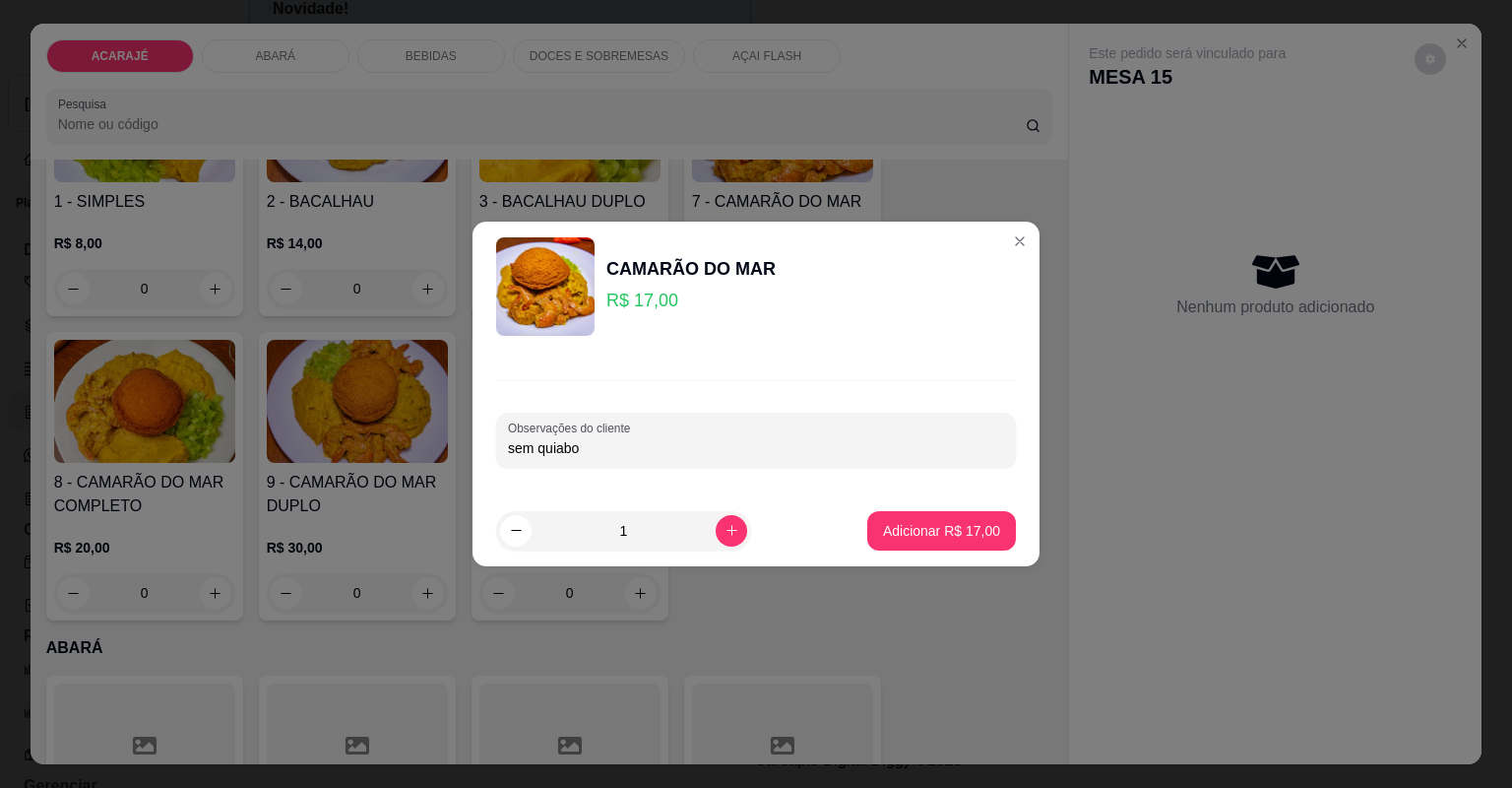 type on "sem quiabo" 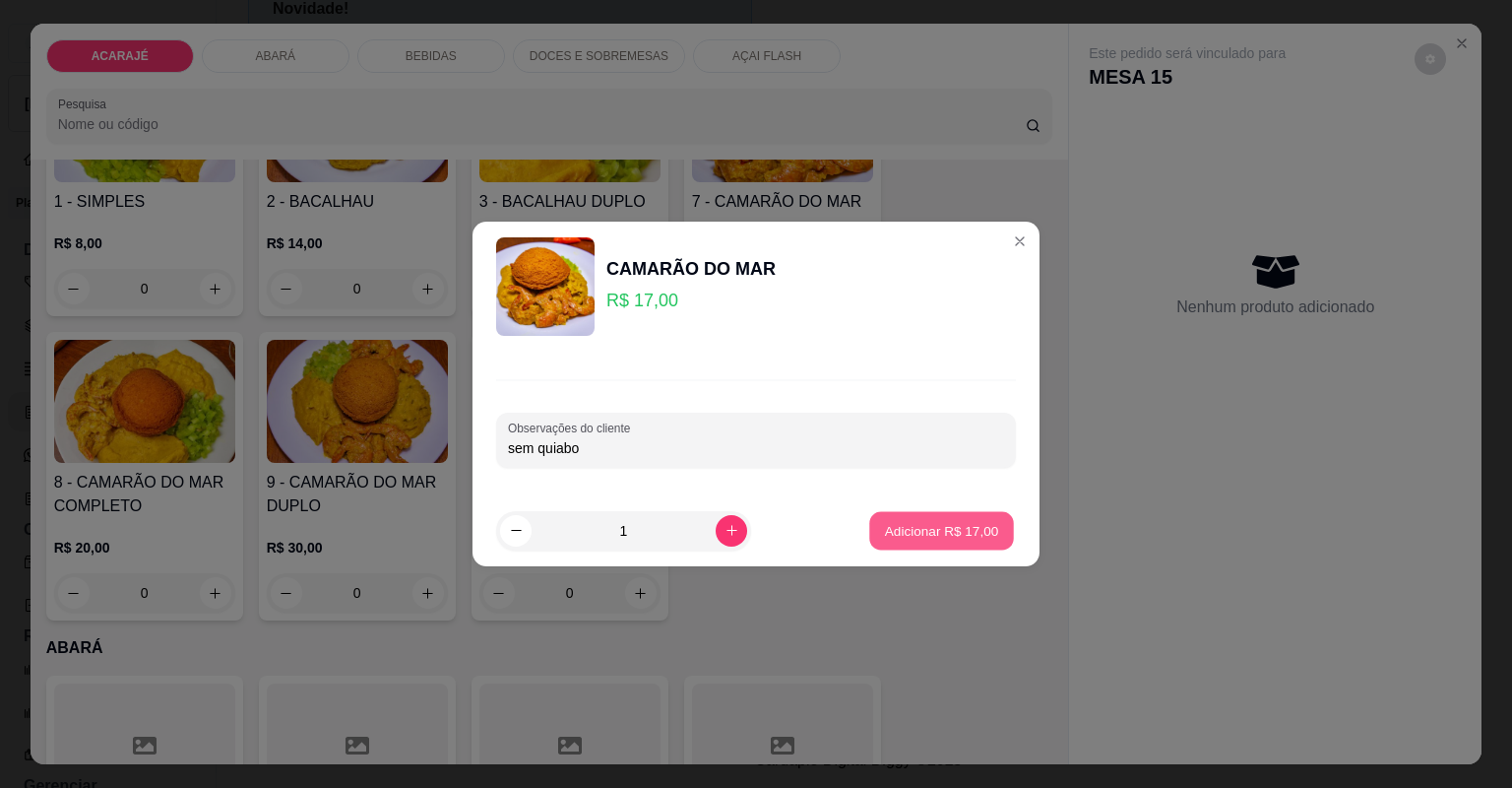 click on "Adicionar   R$ 17,00" at bounding box center [942, 530] 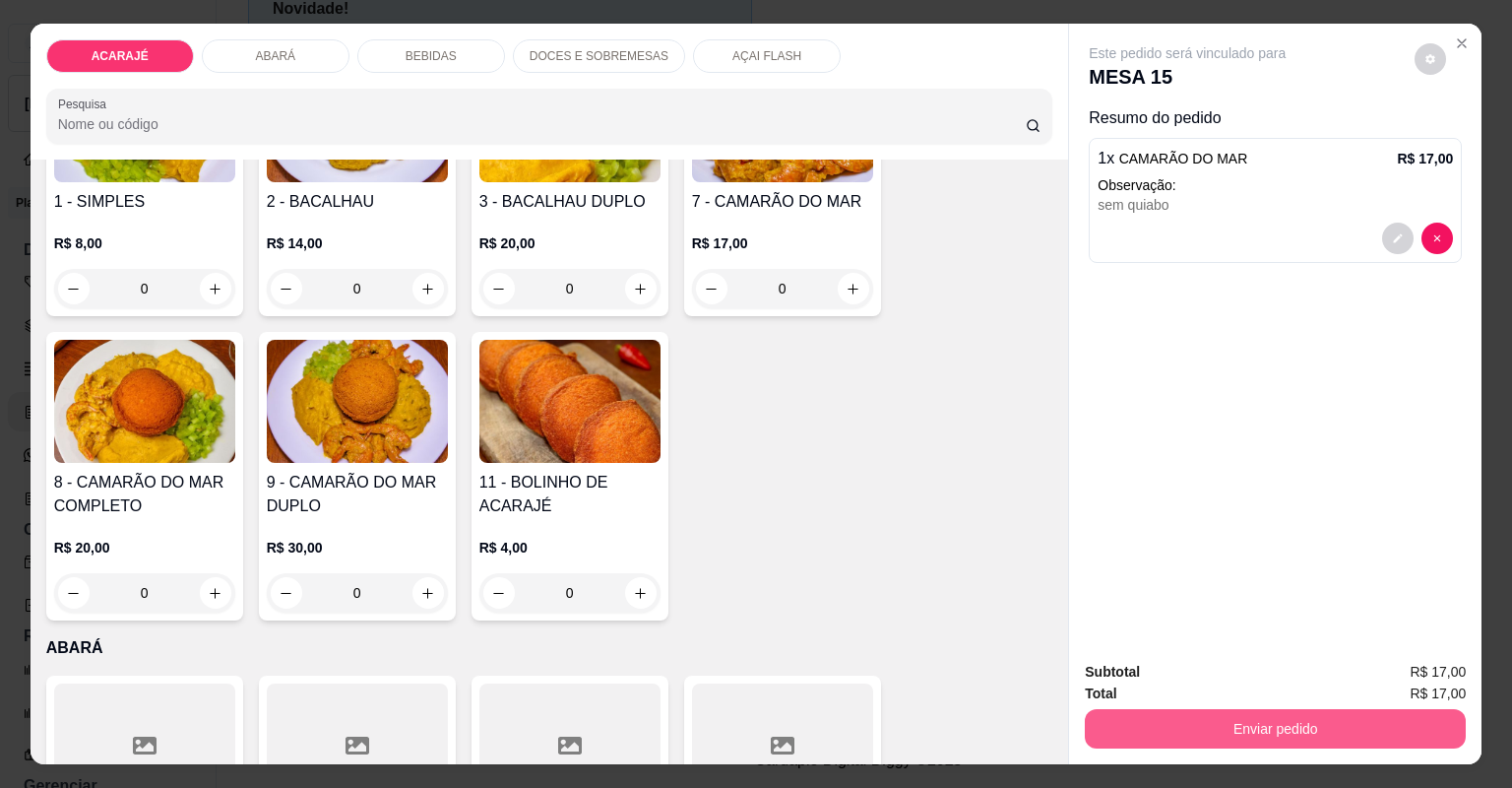 click on "Enviar pedido" at bounding box center (1275, 729) 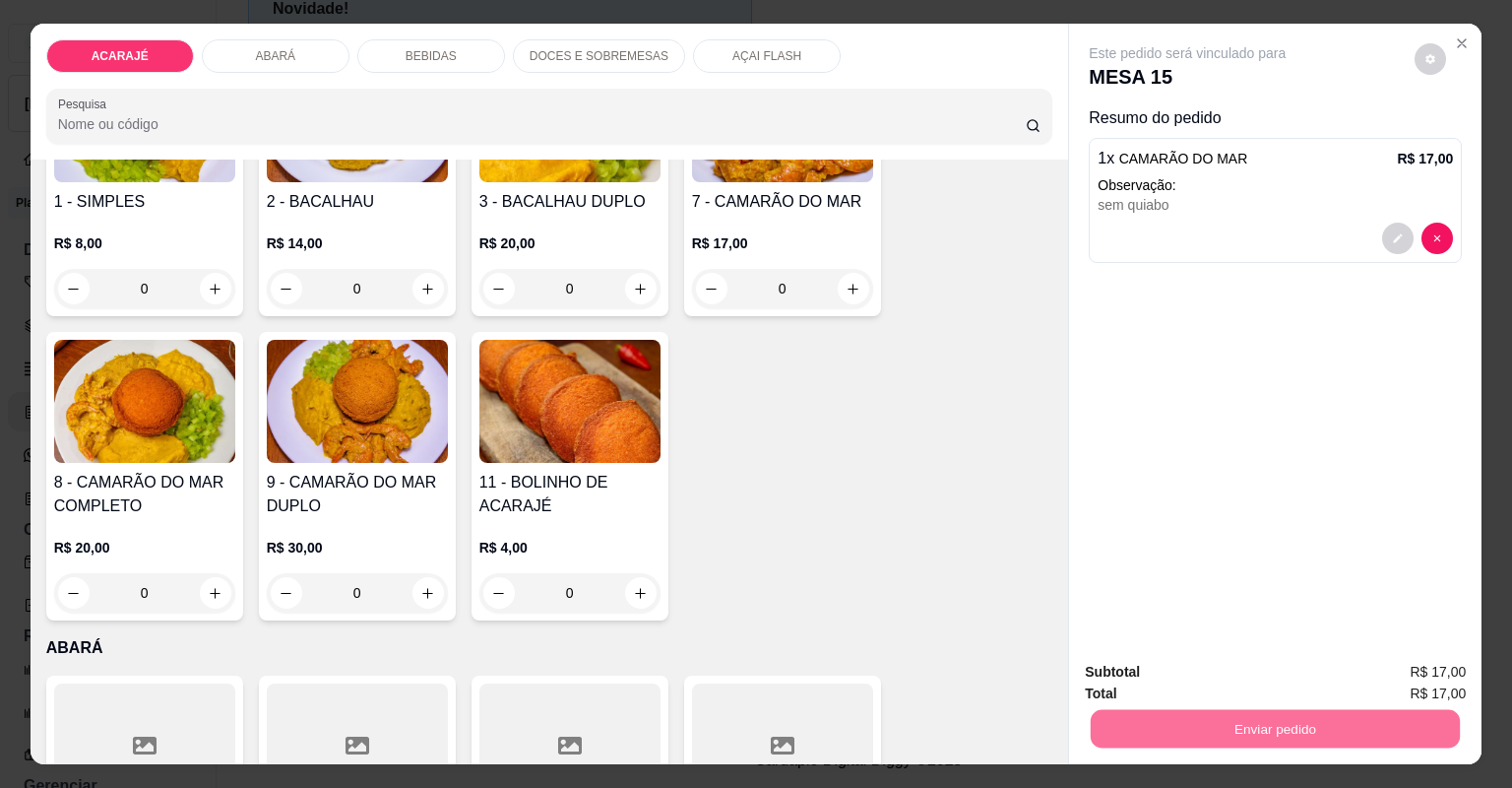 click on "Não registrar e enviar pedido" at bounding box center [1212, 680] 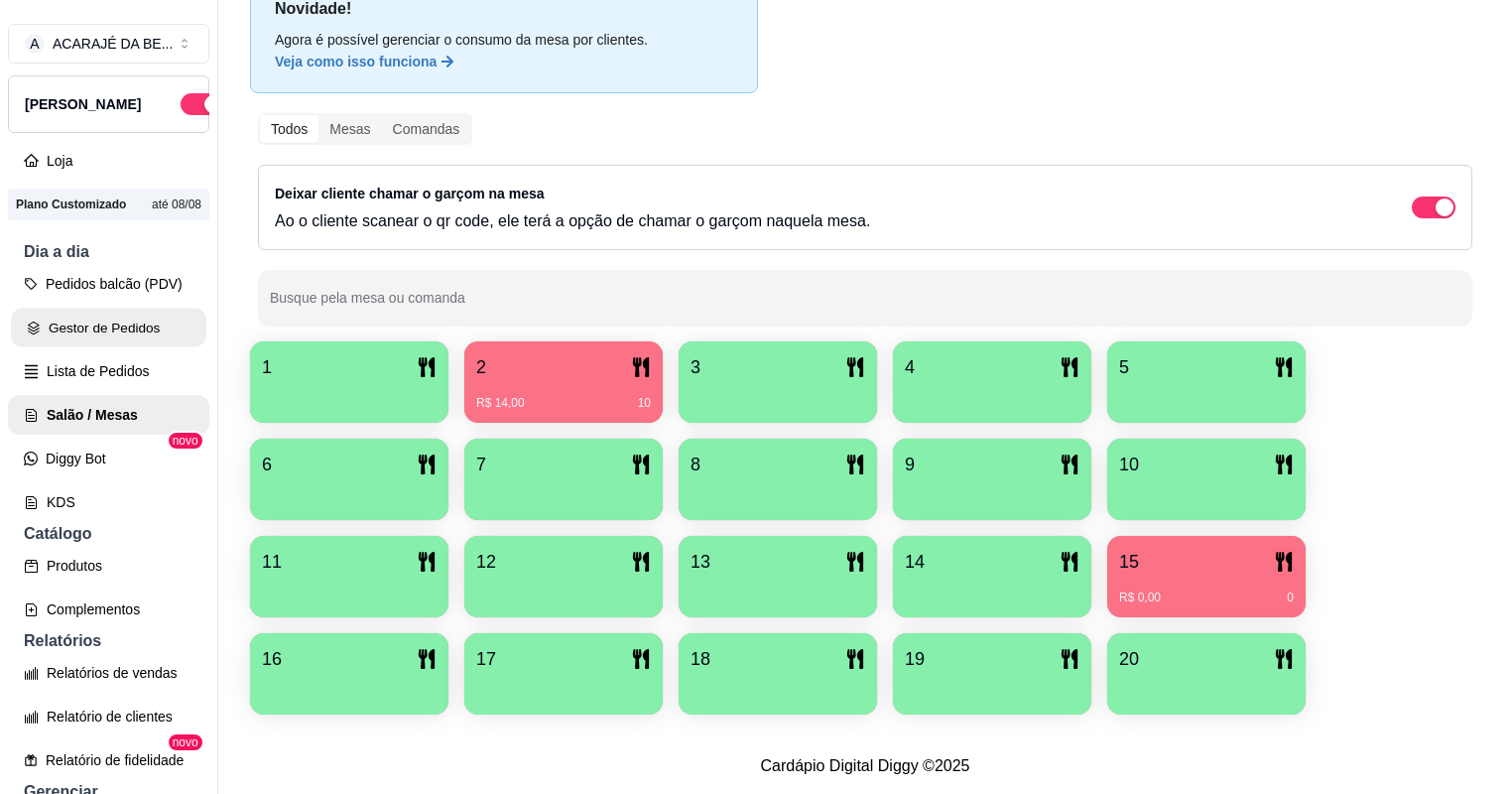 click on "Gestor de Pedidos" at bounding box center (108, 328) 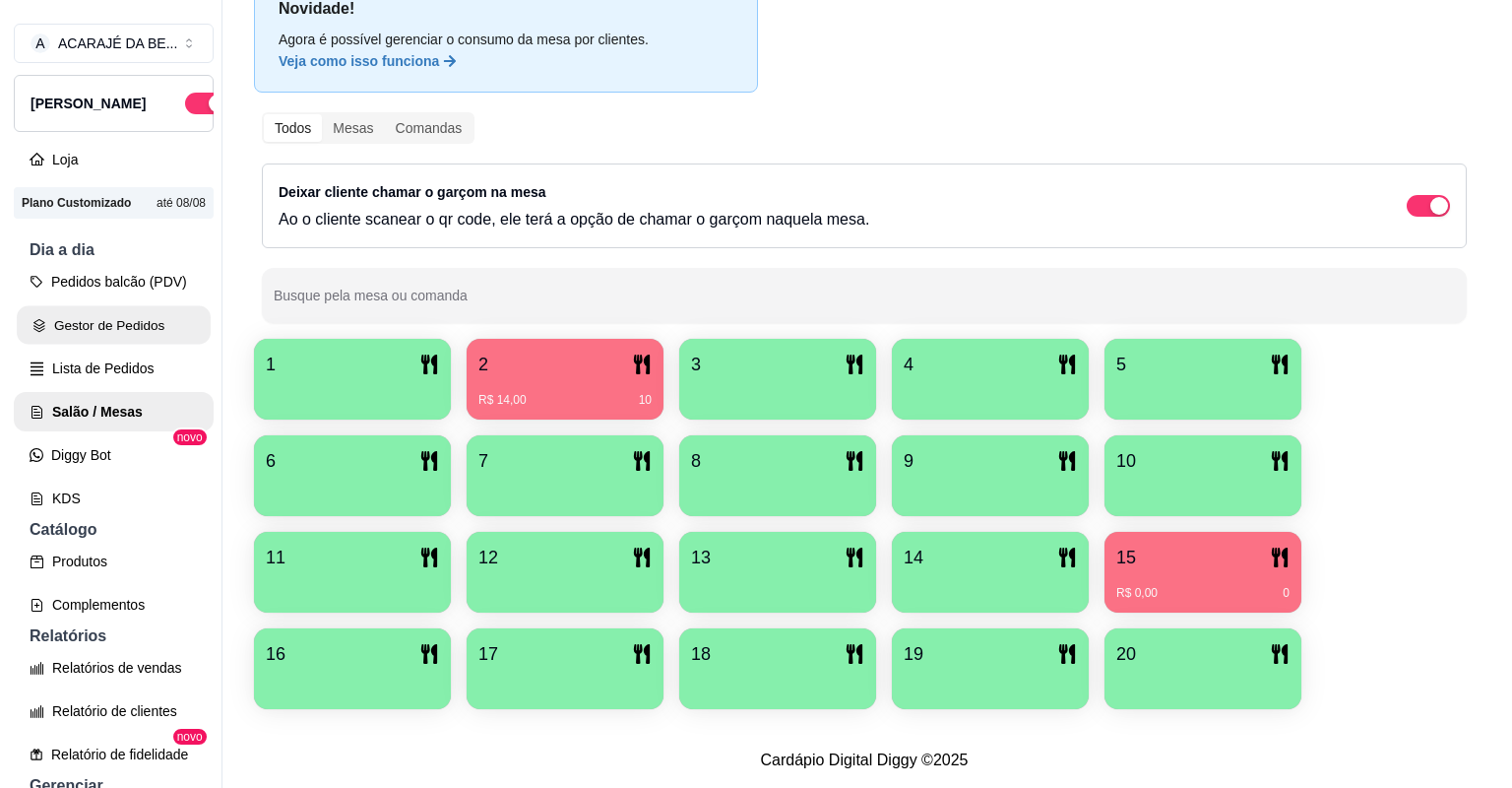 scroll, scrollTop: 0, scrollLeft: 0, axis: both 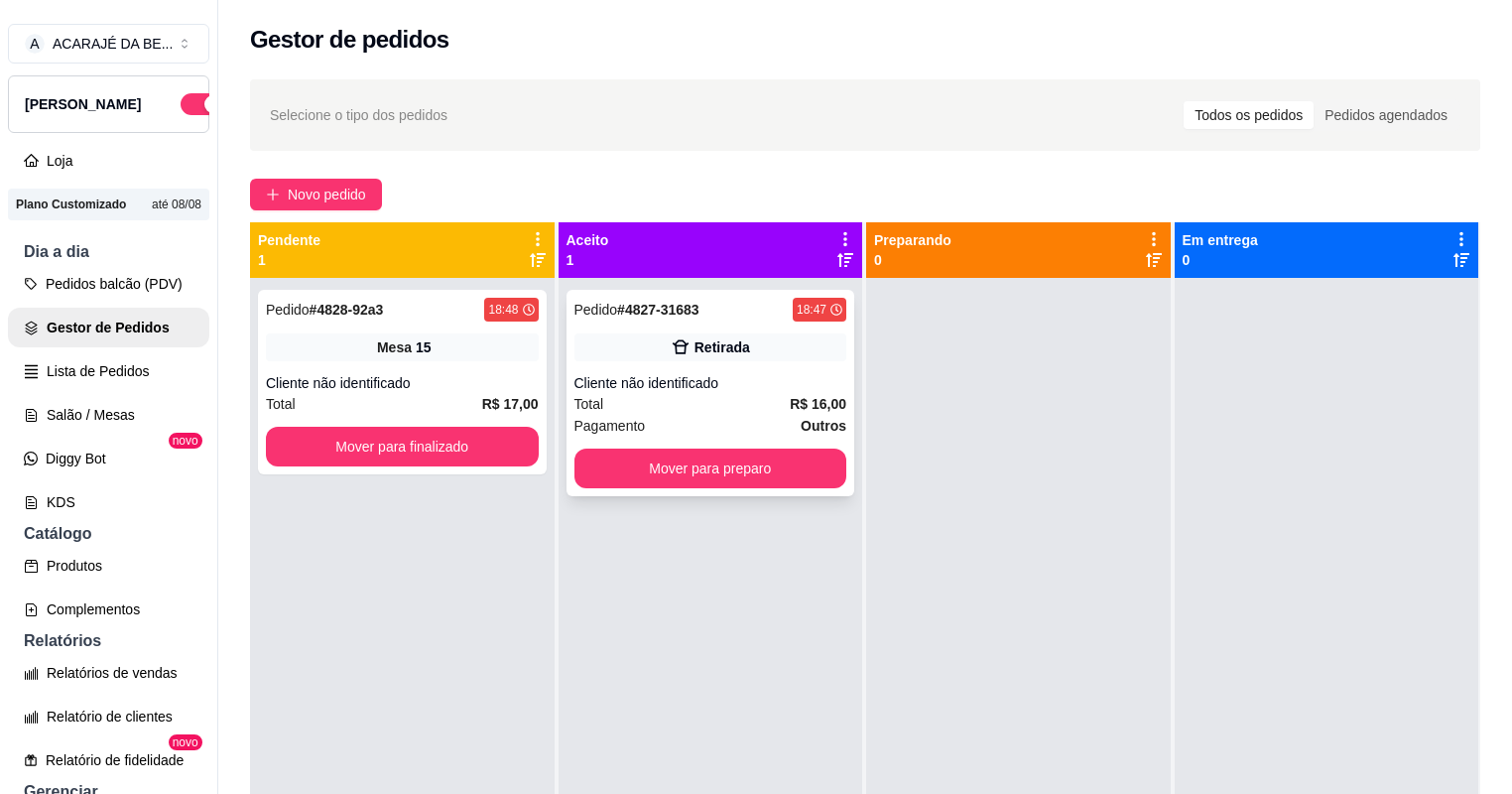 click on "Pedido  # 4827-31683 18:47 Retirada Cliente não identificado Total R$ 16,00 Pagamento Outros Mover para preparo" at bounding box center (710, 393) 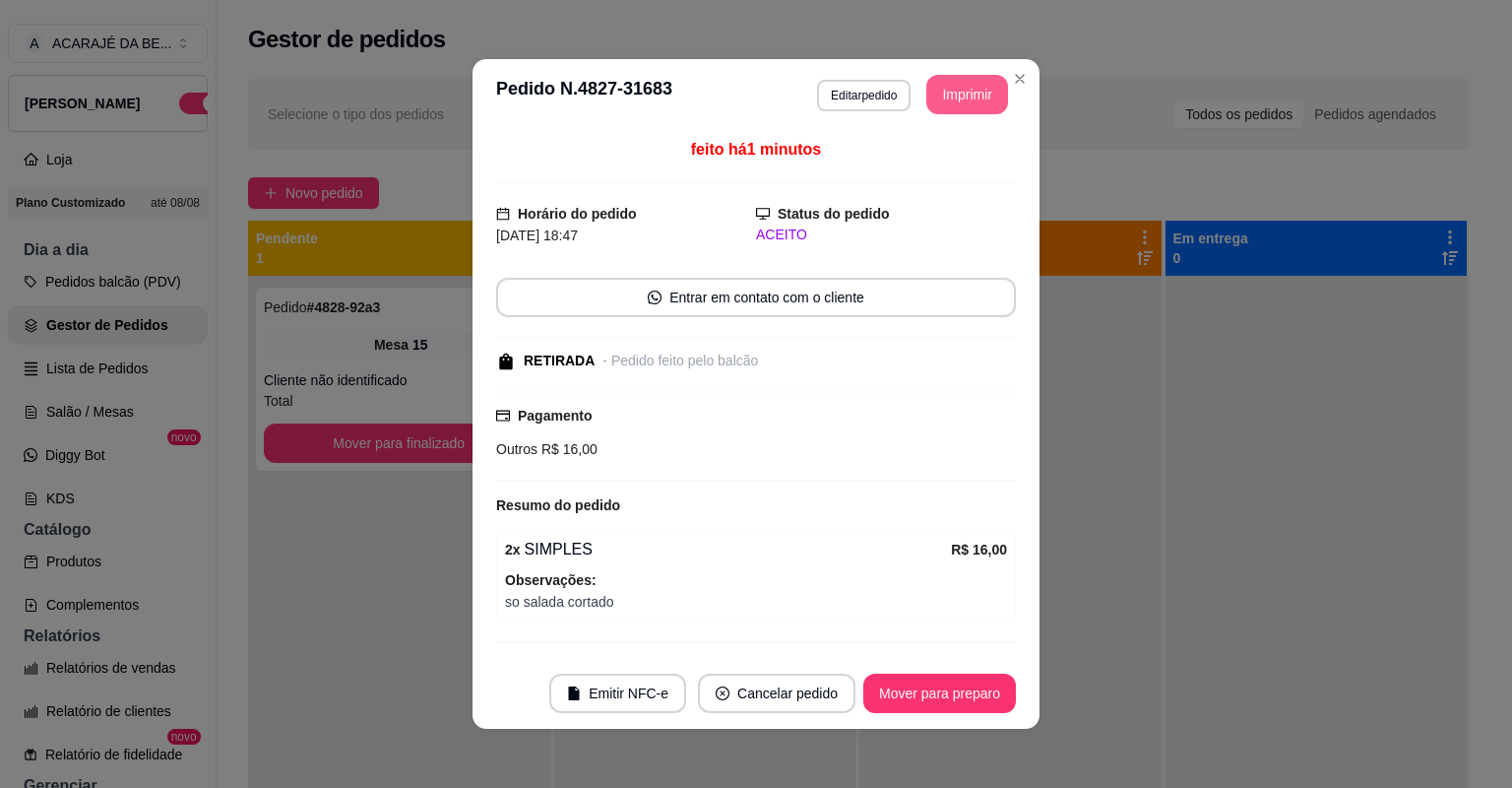 click on "Imprimir" at bounding box center (967, 95) 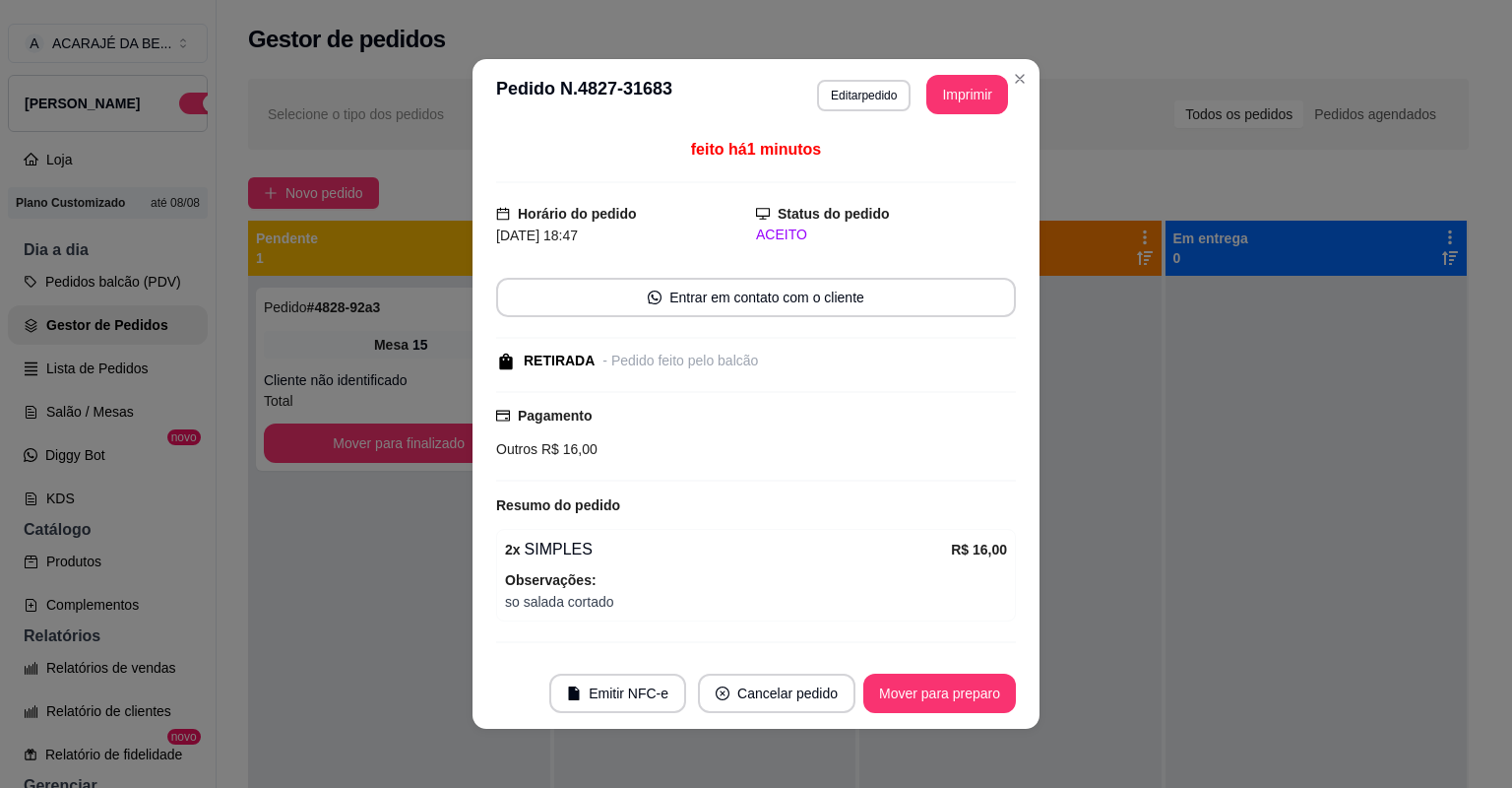 scroll, scrollTop: 0, scrollLeft: 0, axis: both 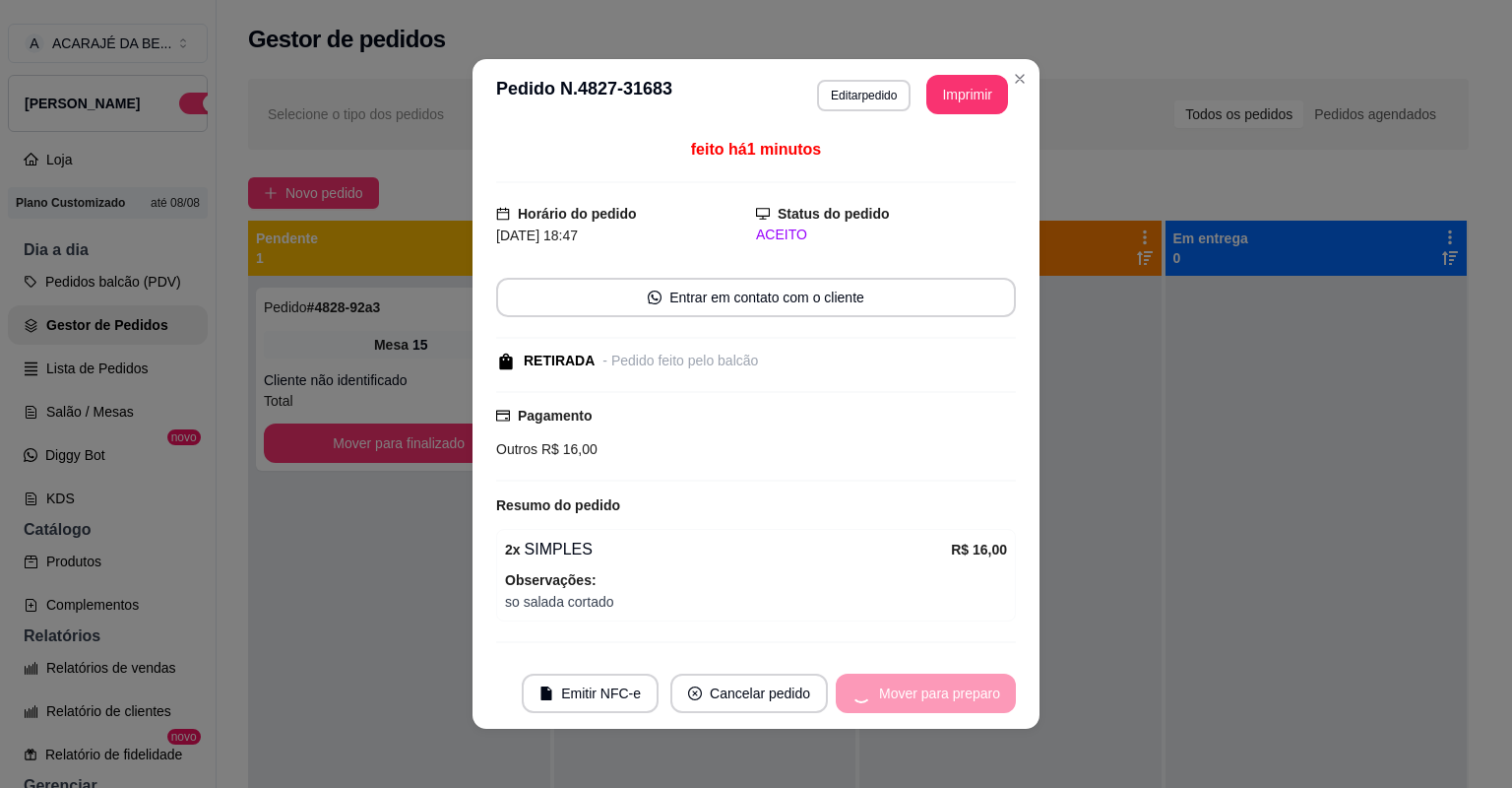 click on "Mover para preparo" at bounding box center [925, 693] 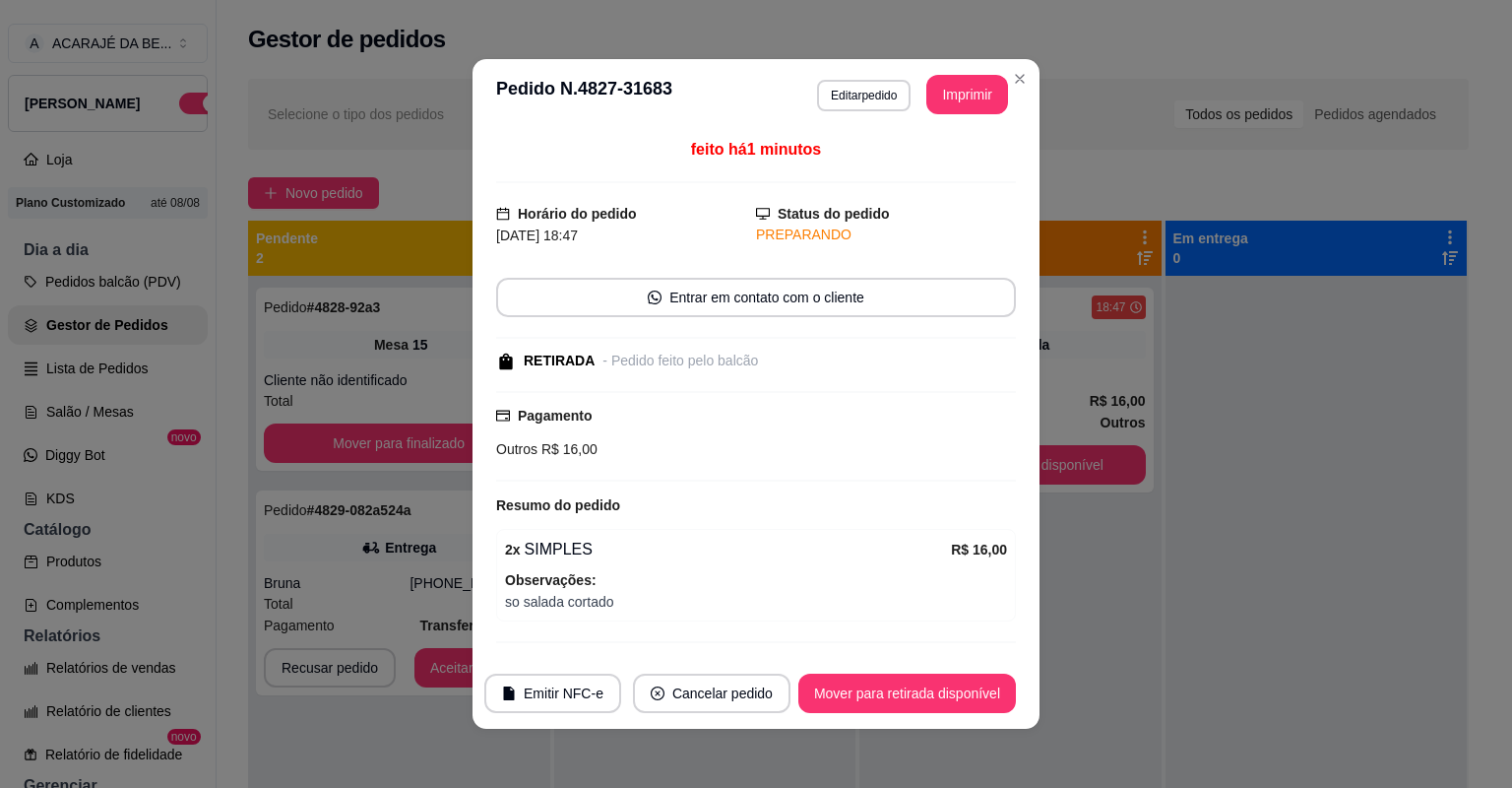 drag, startPoint x: 980, startPoint y: 622, endPoint x: 977, endPoint y: 642, distance: 20.223748 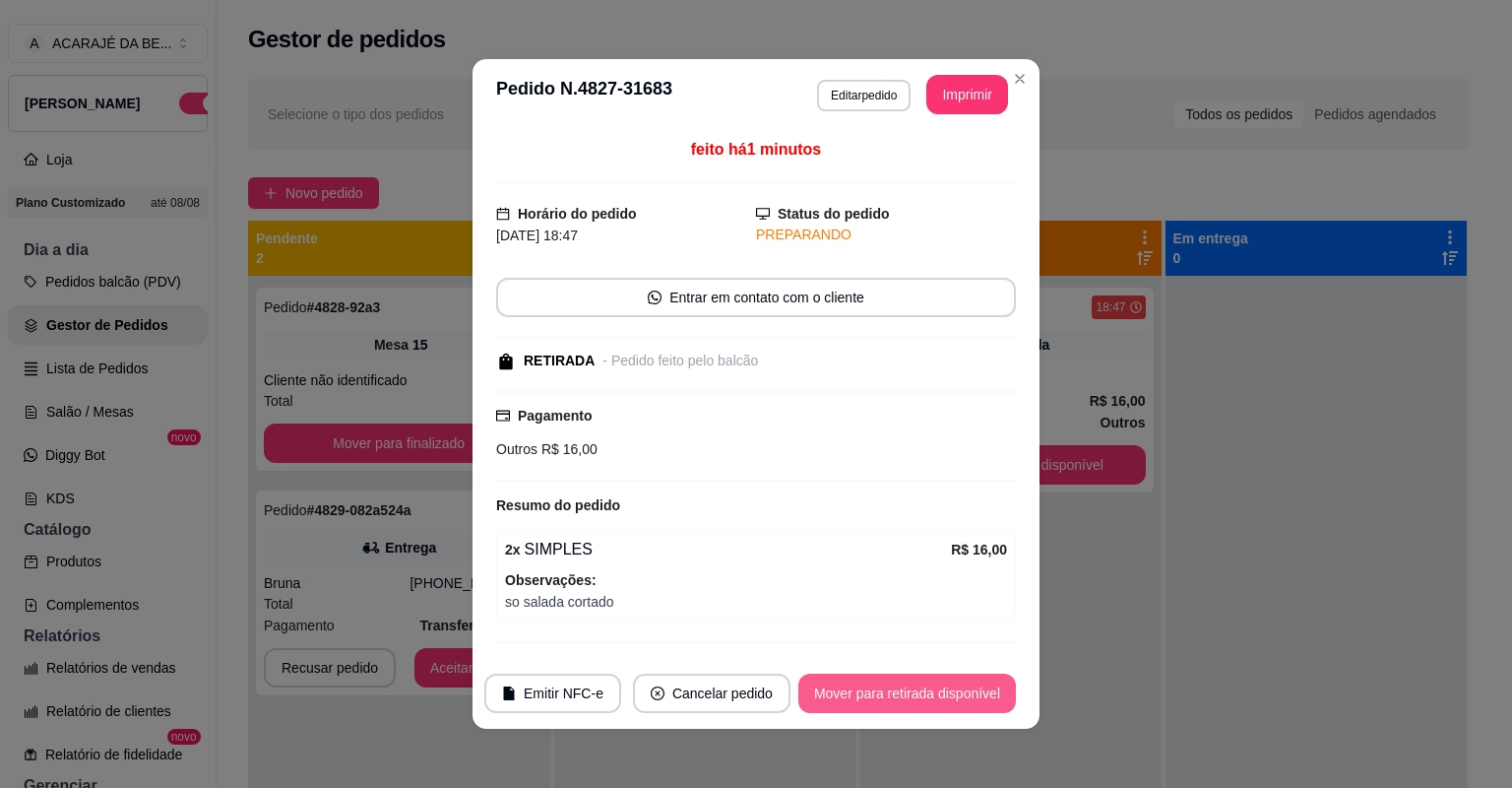 click on "Mover para retirada disponível" at bounding box center [907, 693] 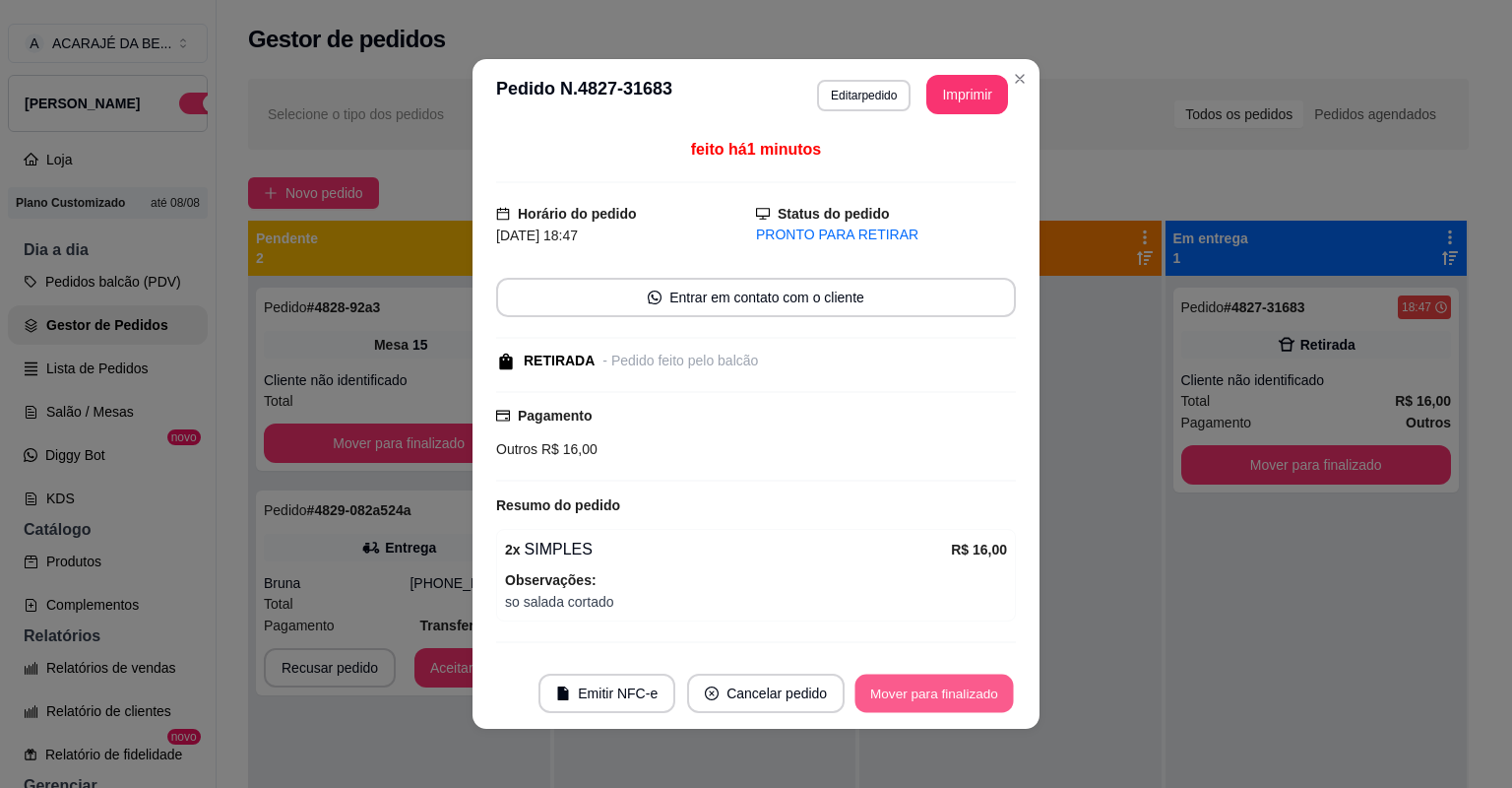 click on "Mover para finalizado" at bounding box center (934, 693) 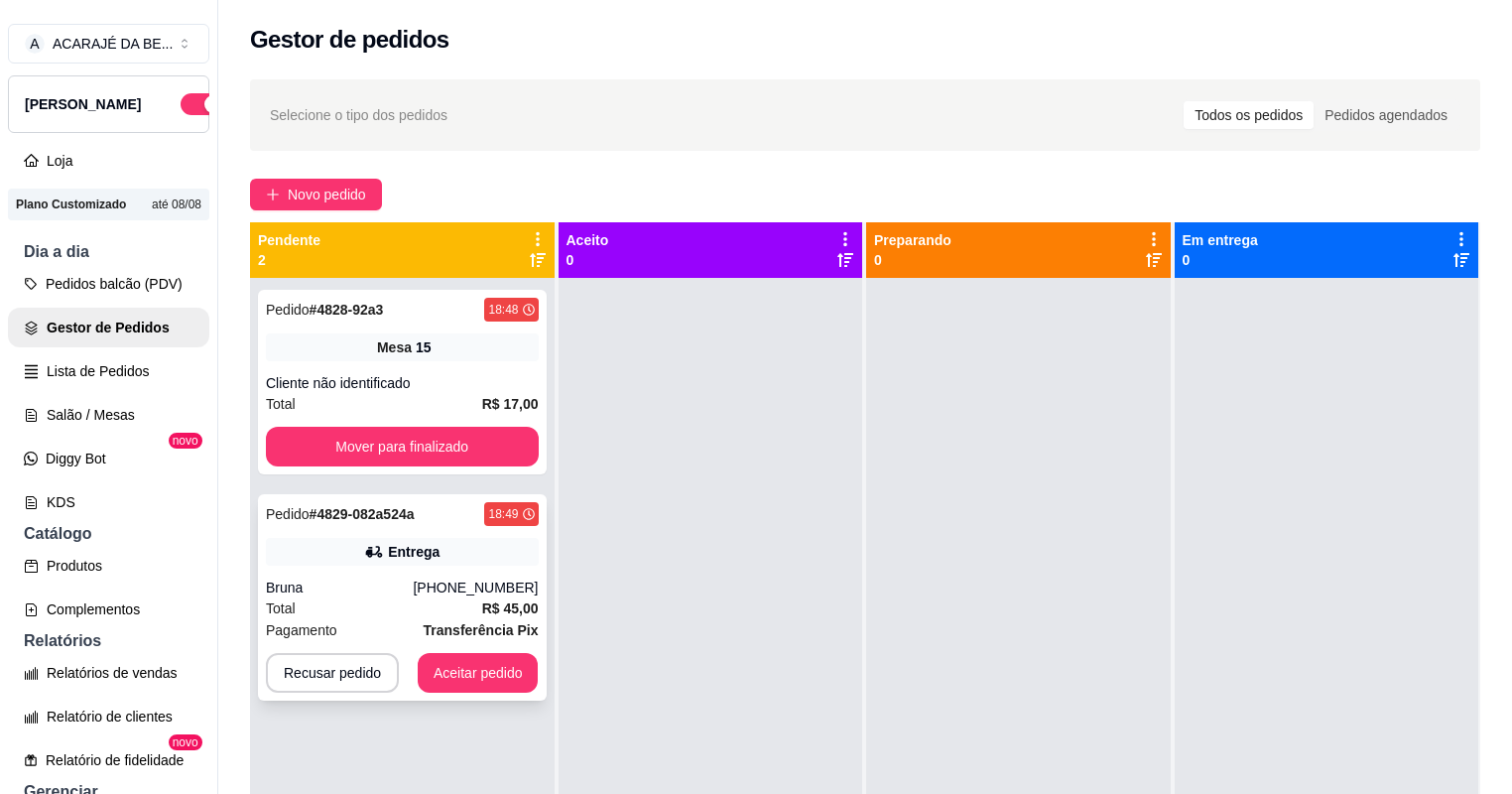 click on "Entrega" at bounding box center (402, 552) 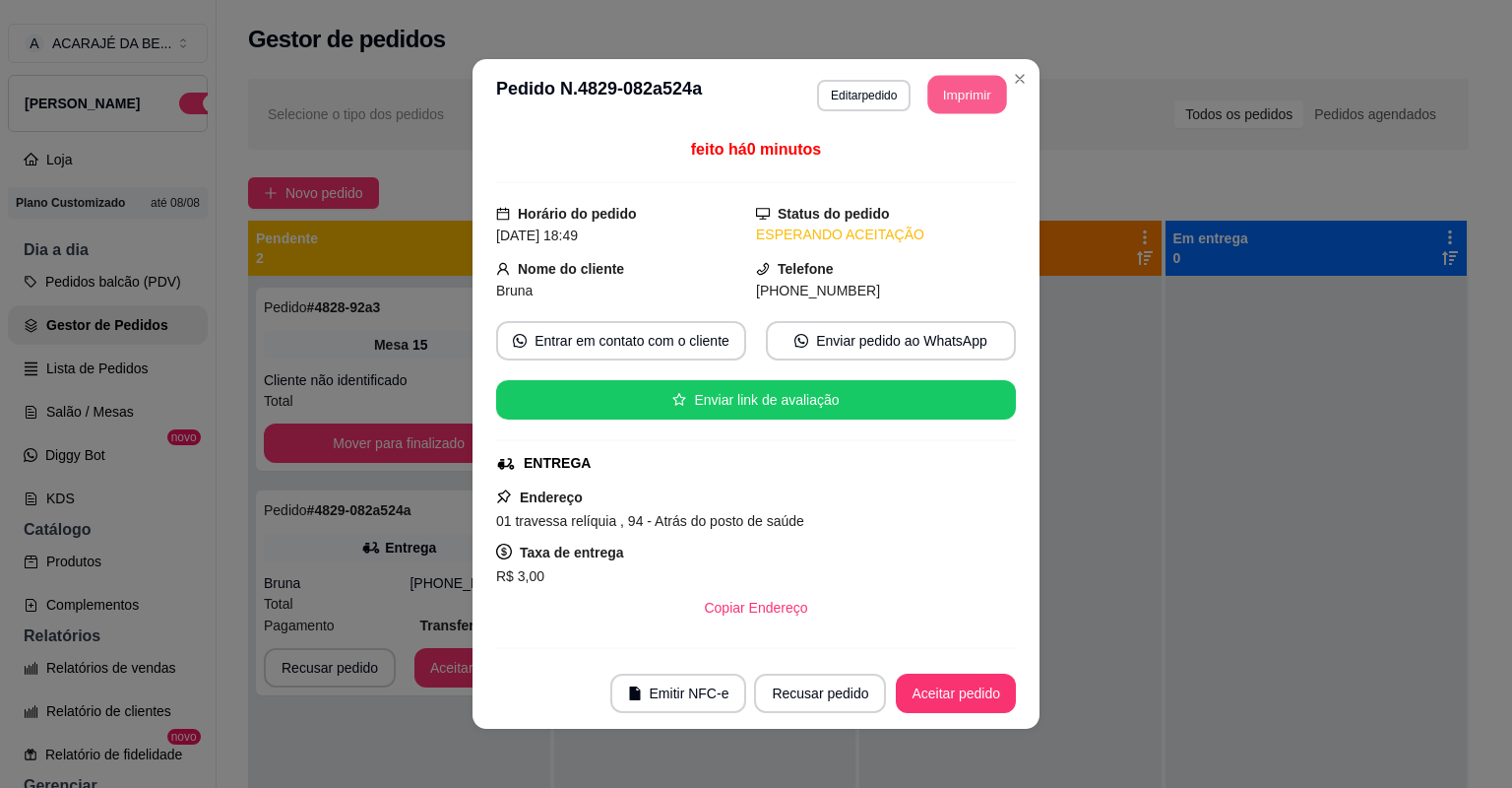 click on "Imprimir" at bounding box center [968, 95] 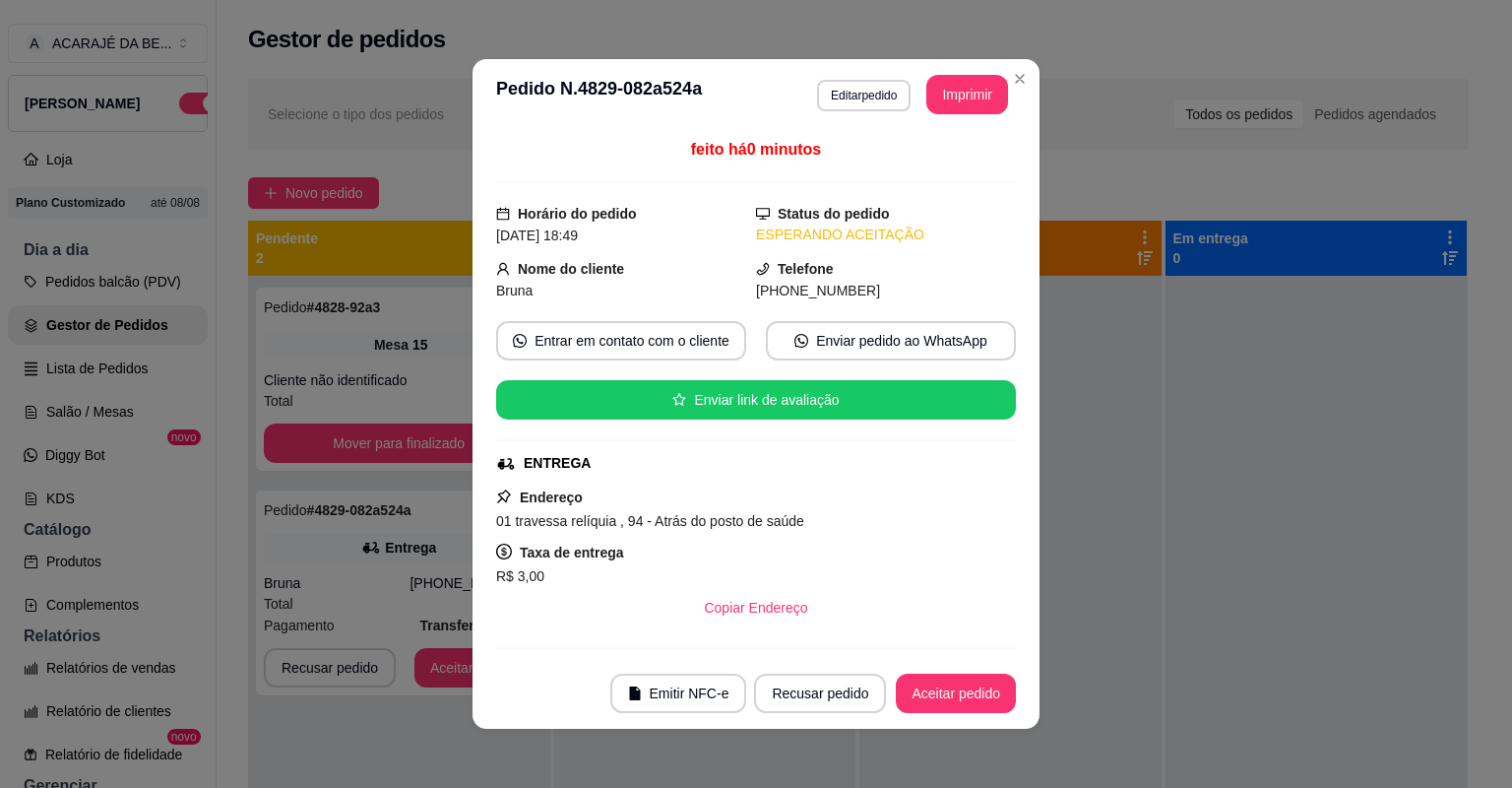 scroll, scrollTop: 0, scrollLeft: 0, axis: both 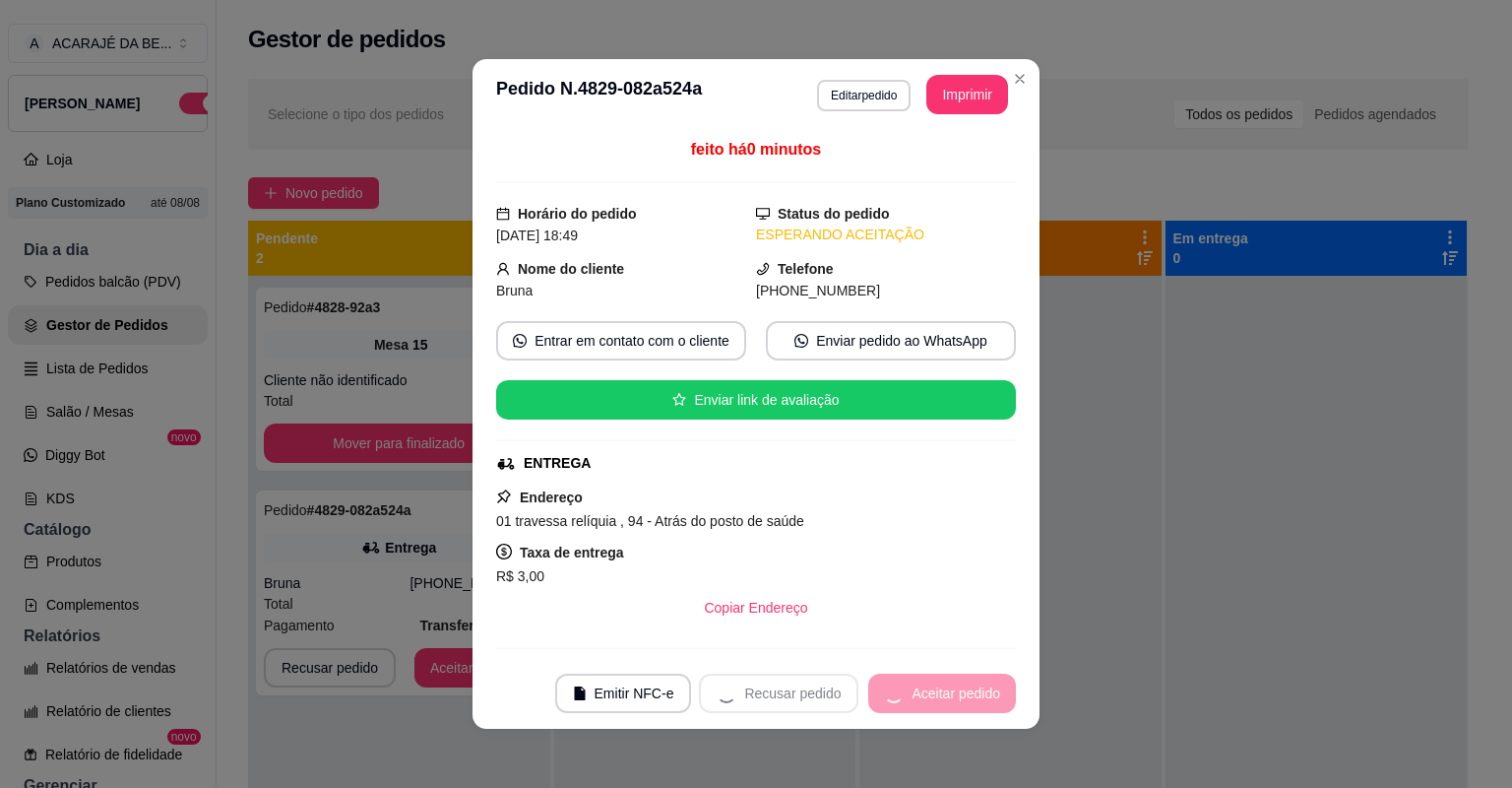 click on "Recusar pedido Aceitar pedido" at bounding box center [857, 693] 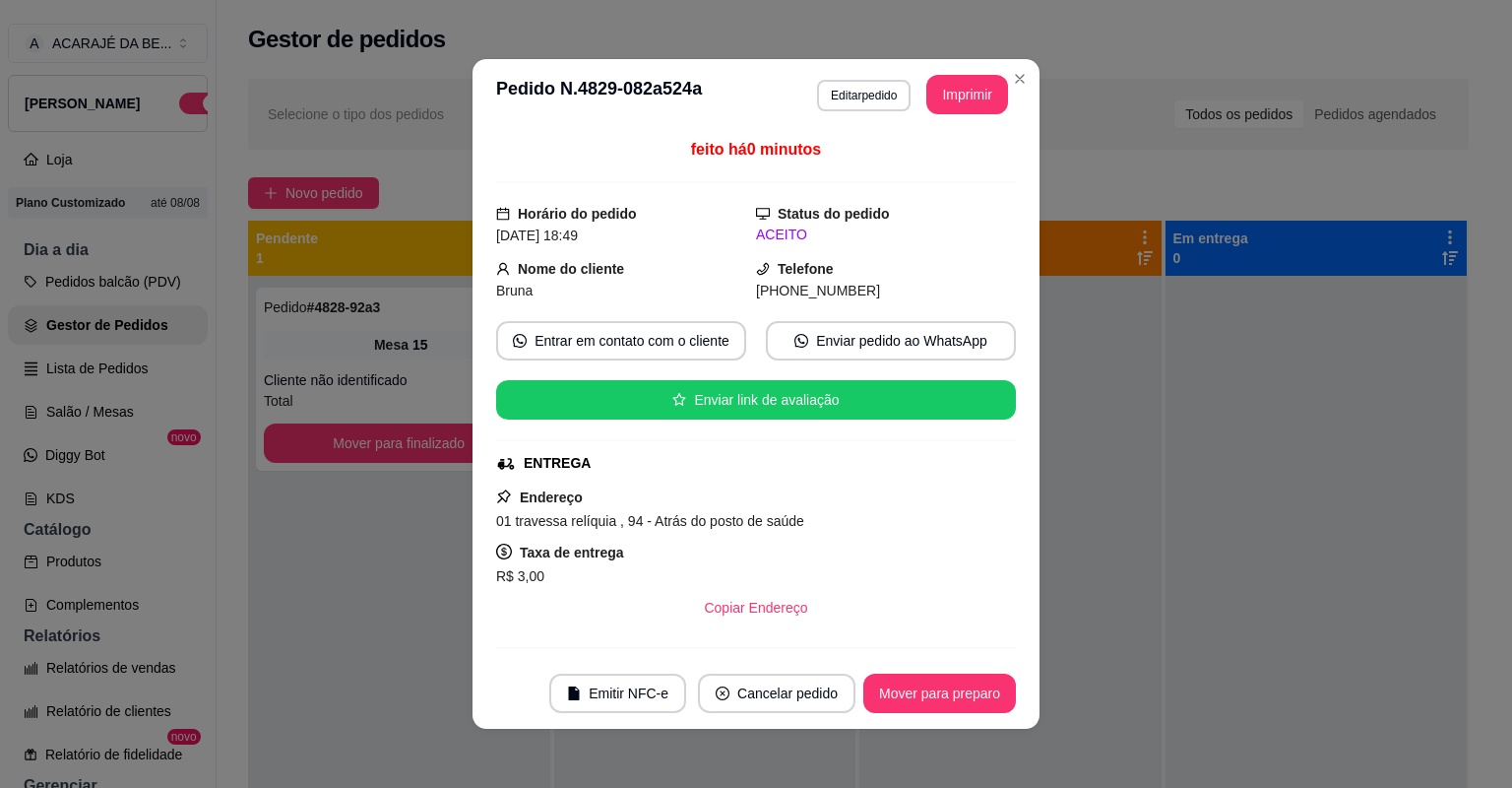 click on "Emitir NFC-e Cancelar pedido Mover para preparo" at bounding box center (756, 693) 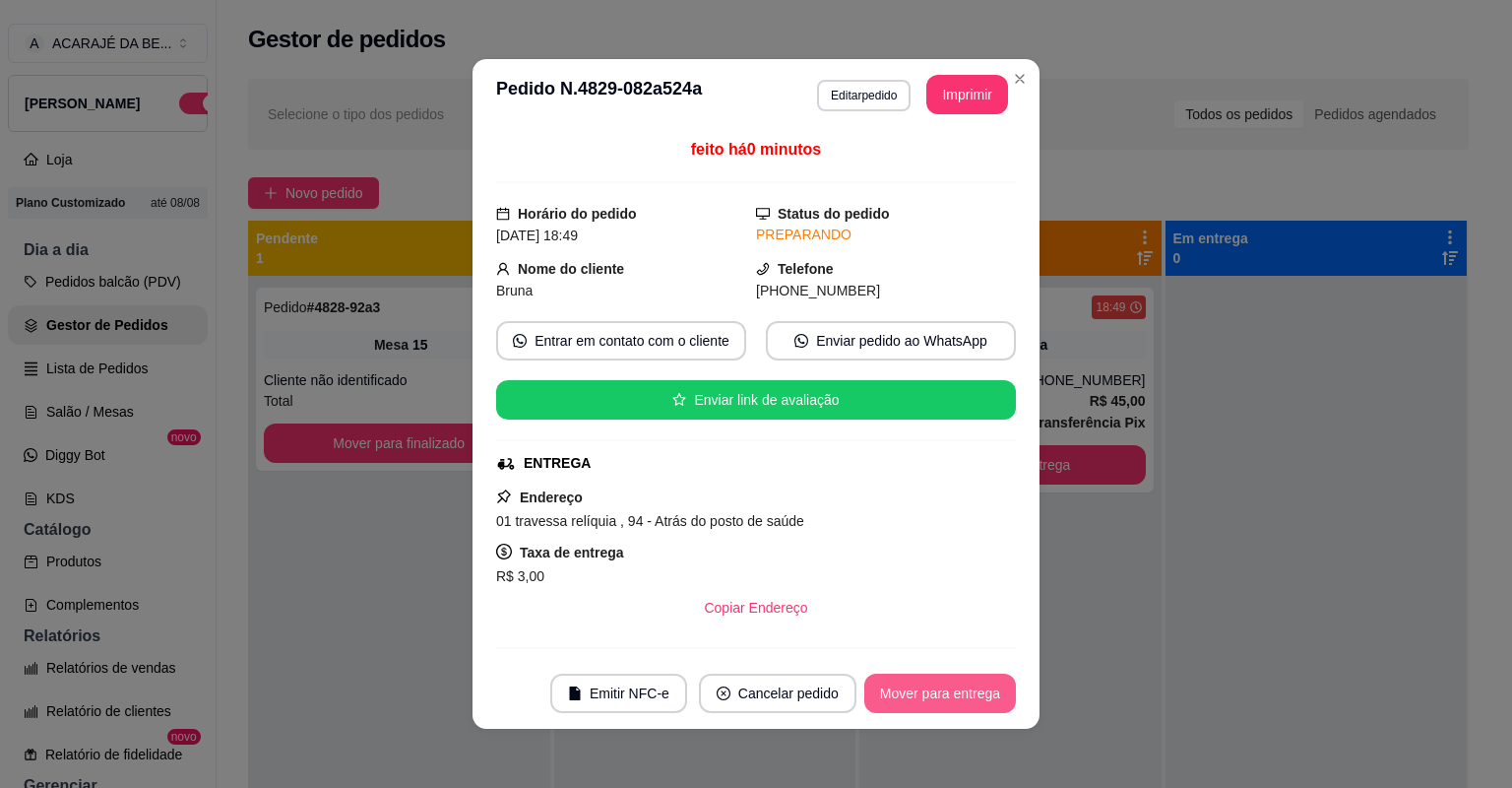 click on "Mover para entrega" at bounding box center (940, 693) 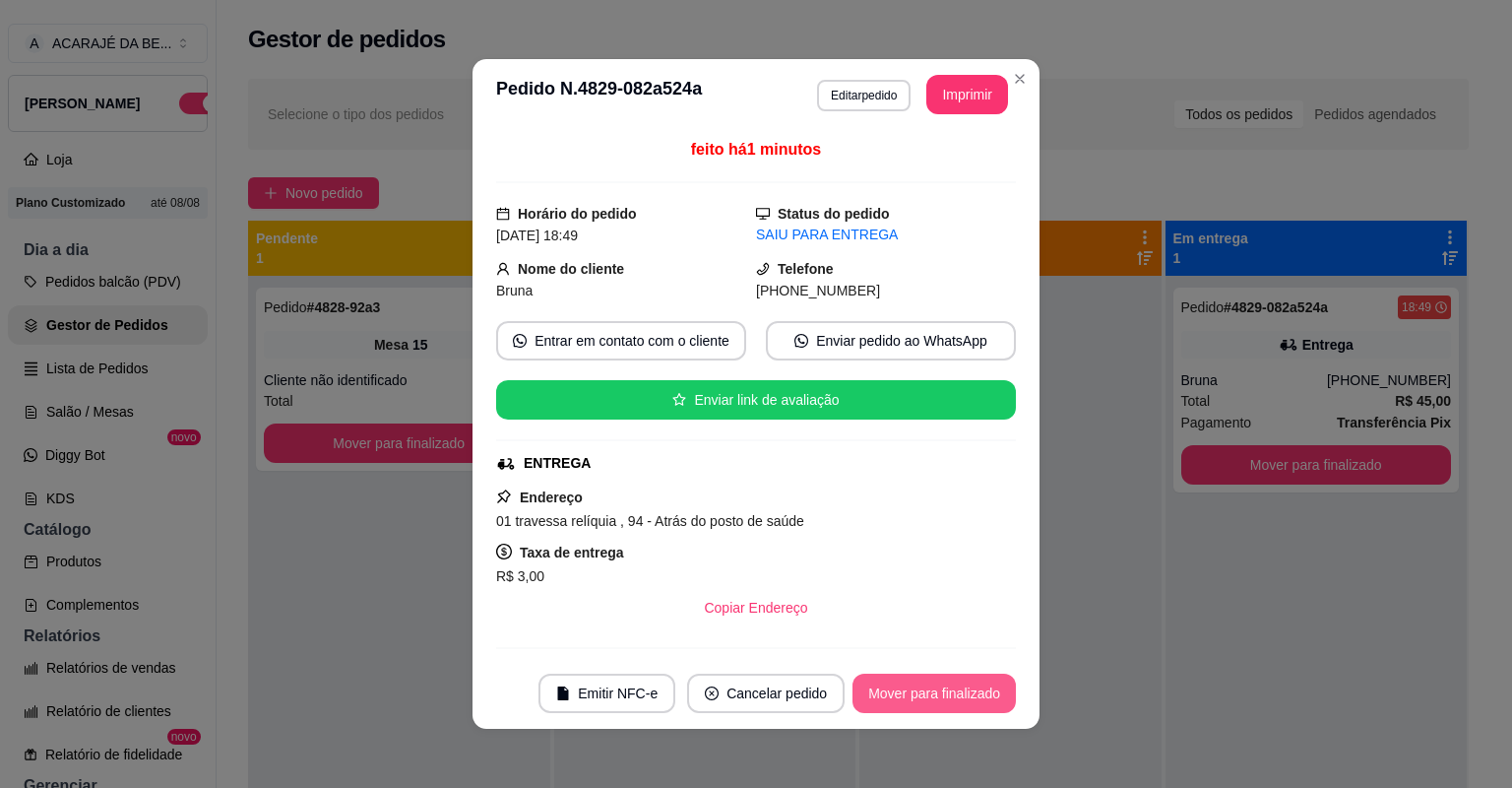 click on "Mover para finalizado" at bounding box center [934, 693] 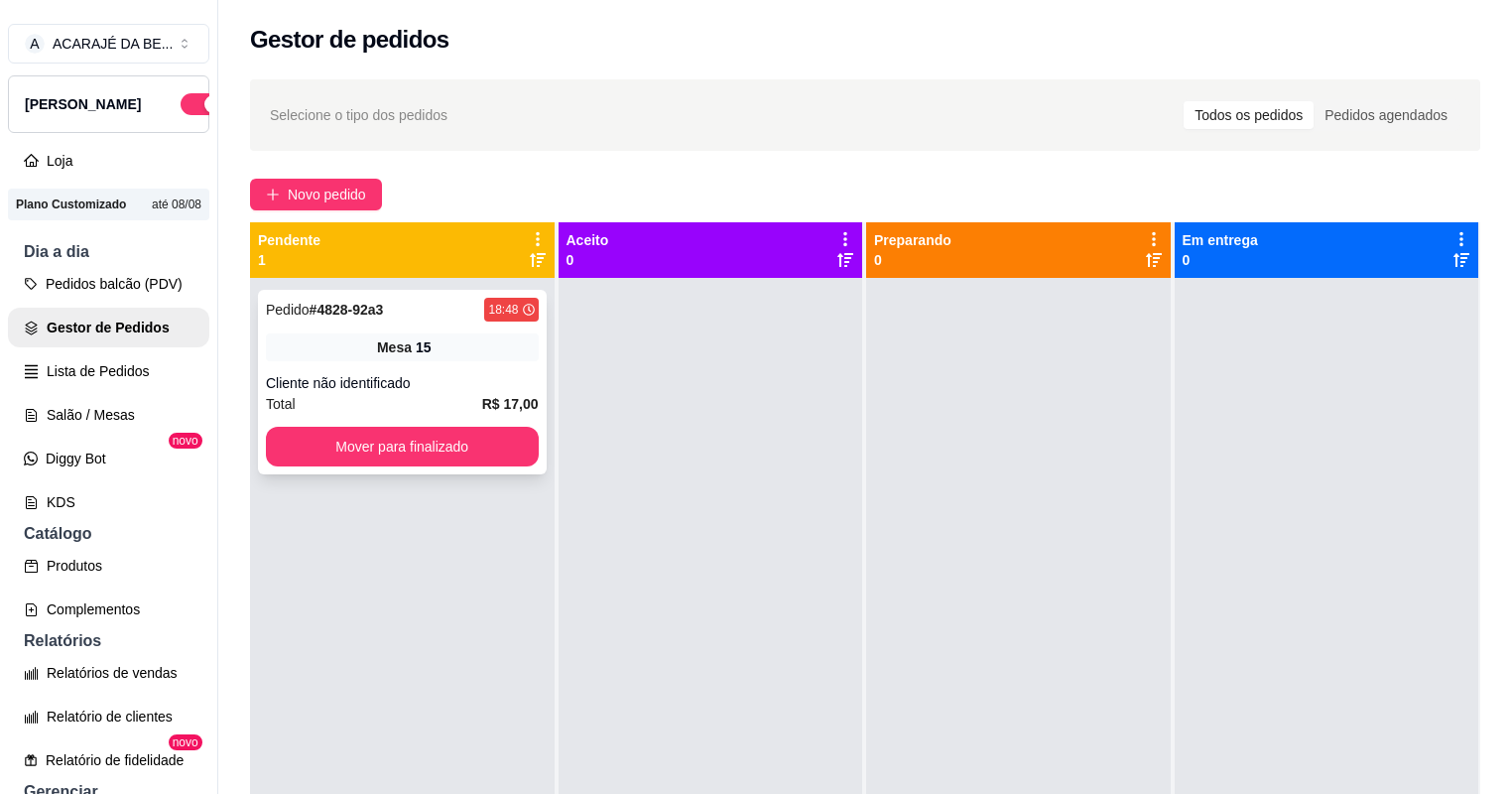 drag, startPoint x: 365, startPoint y: 371, endPoint x: 383, endPoint y: 341, distance: 34.98571 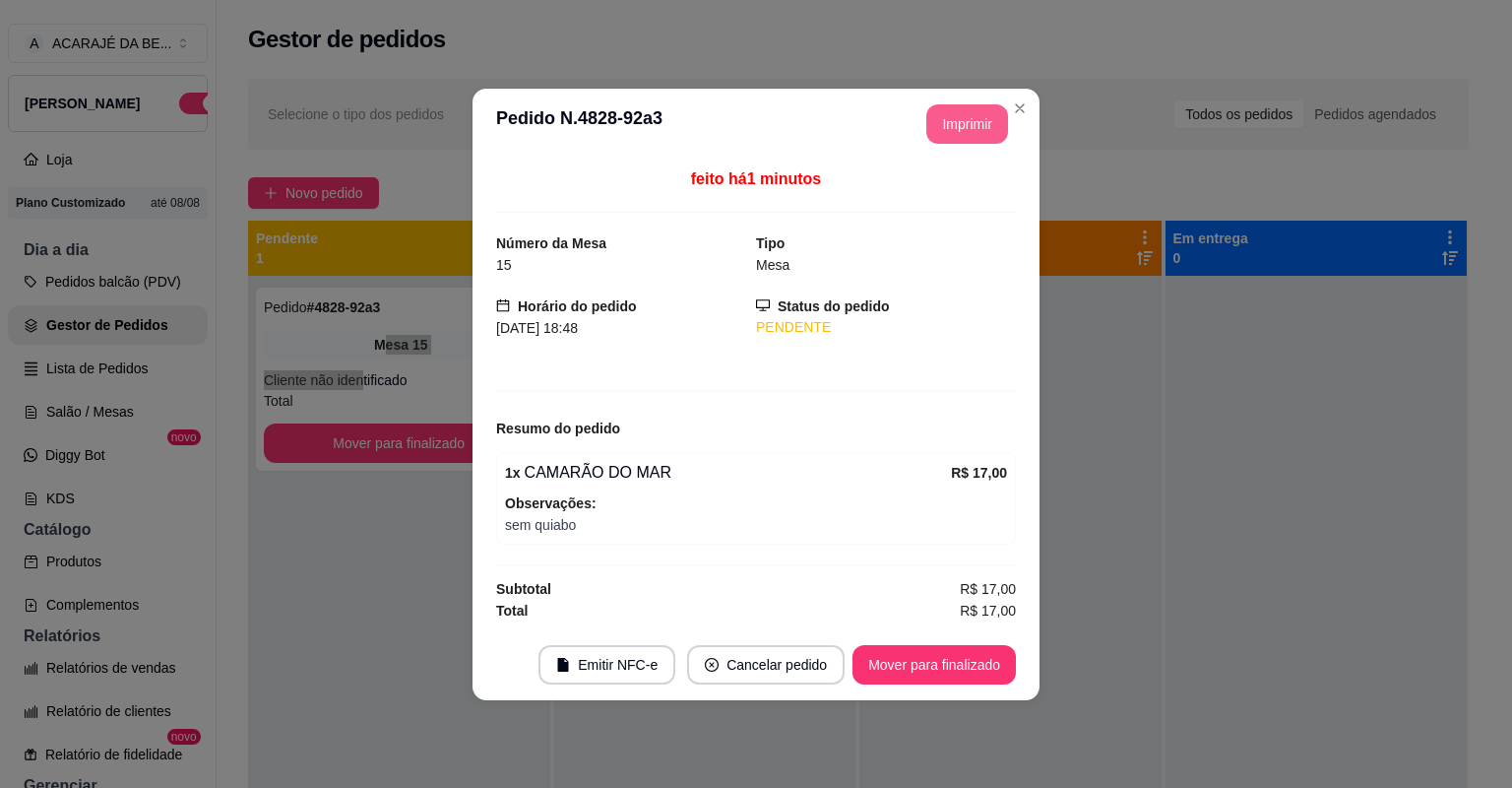 click on "Imprimir" at bounding box center [967, 124] 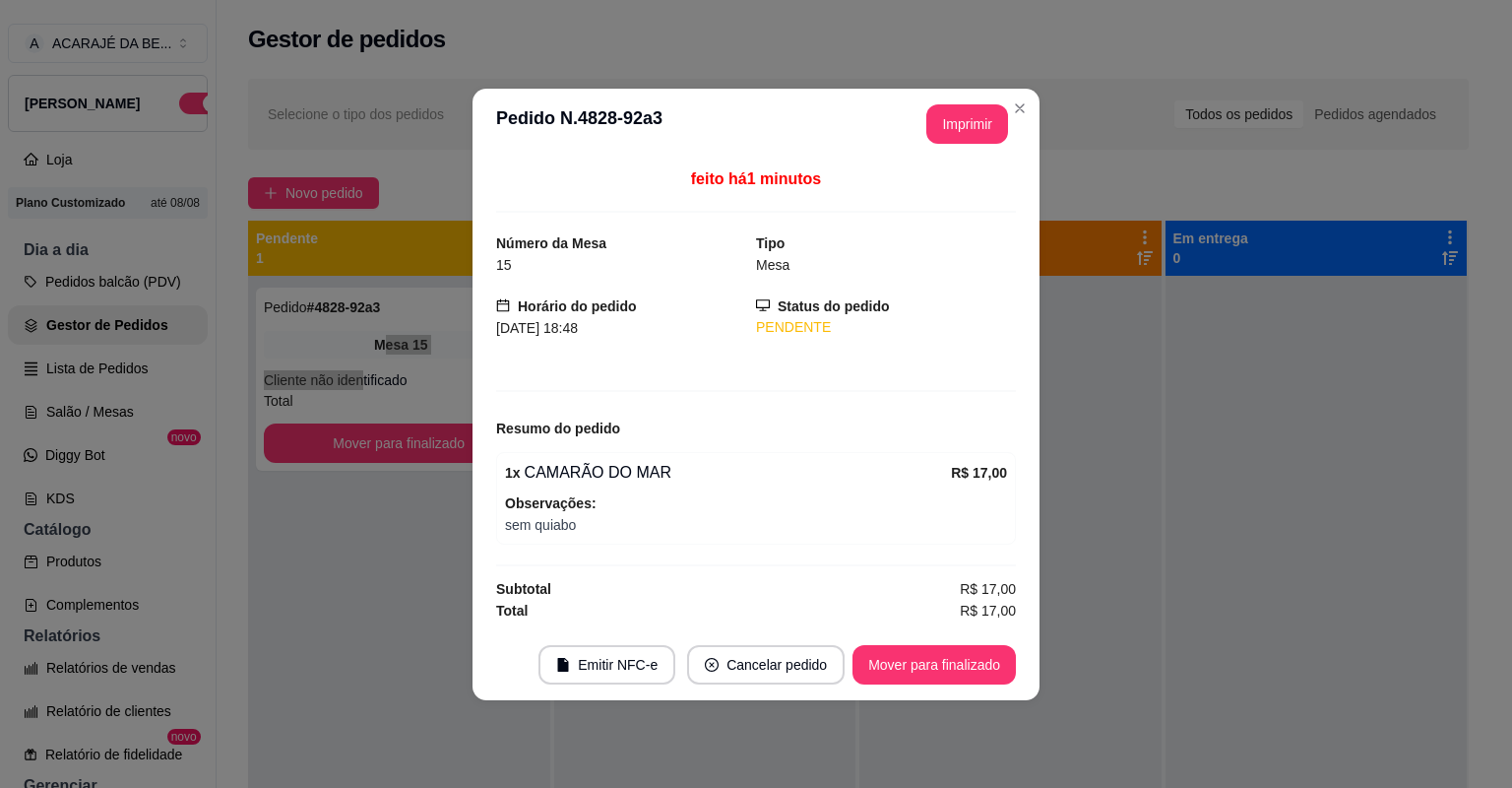 scroll, scrollTop: 0, scrollLeft: 0, axis: both 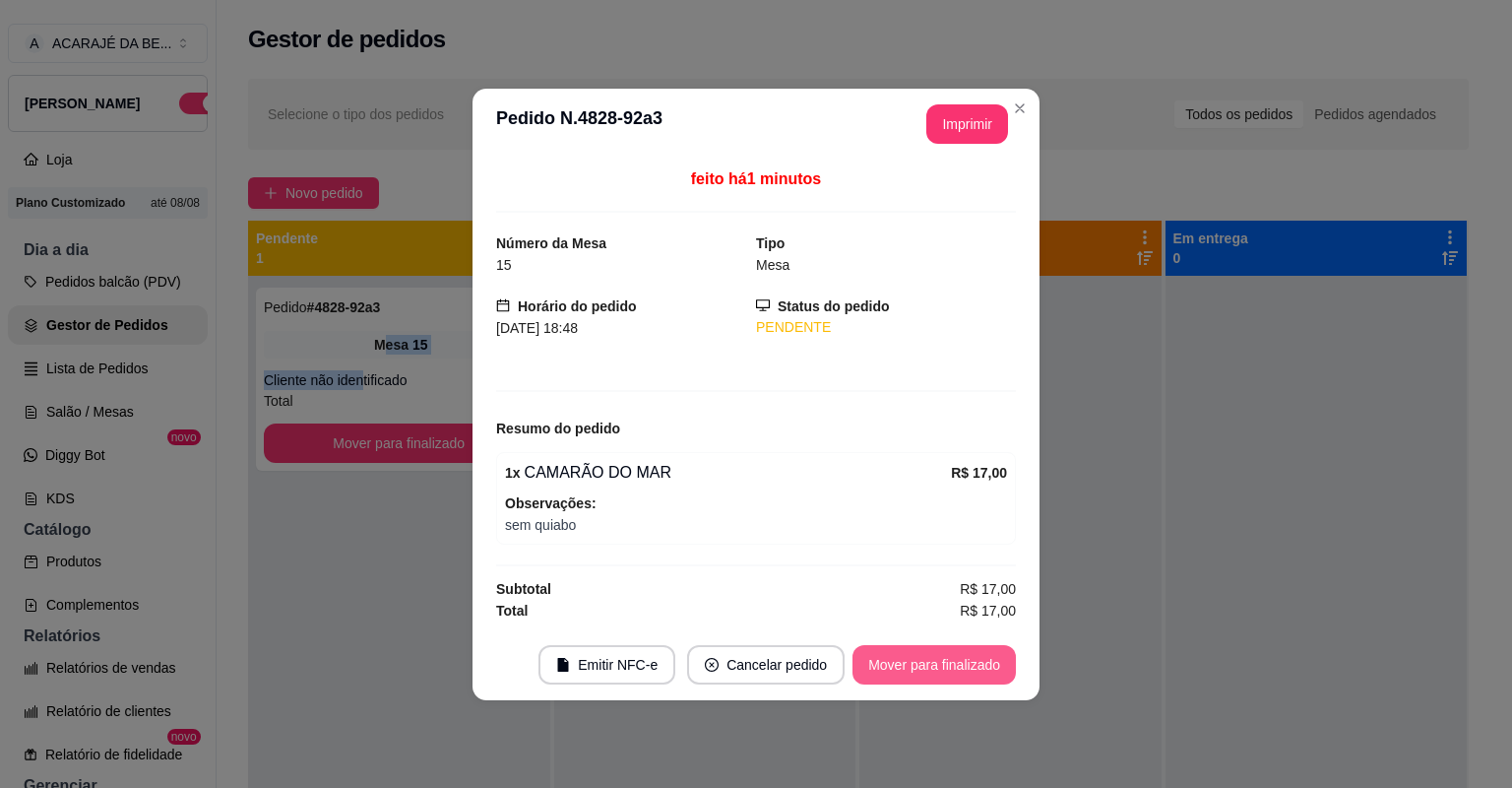 click on "Mover para finalizado" at bounding box center [934, 665] 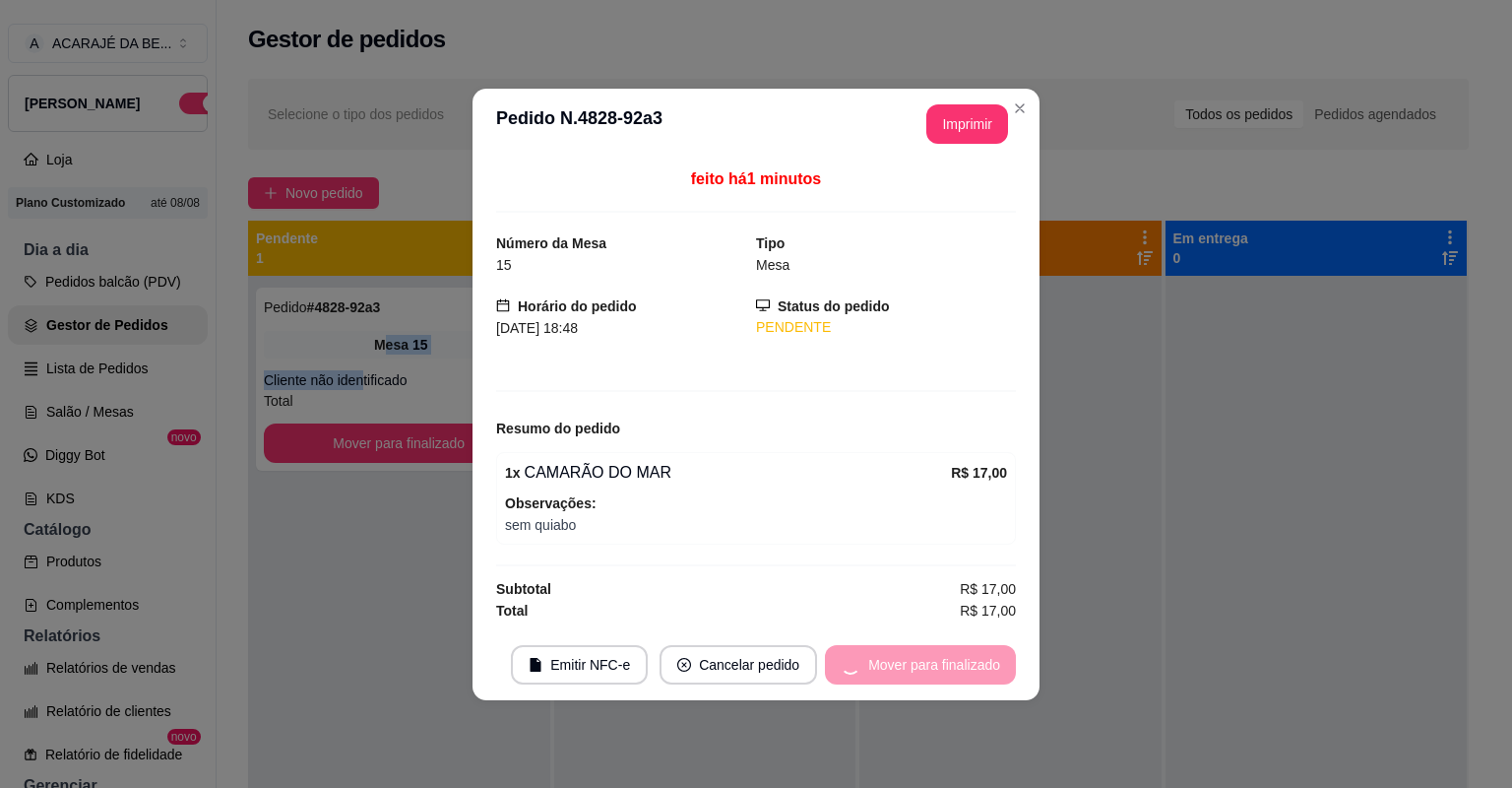 click on "Mover para finalizado" at bounding box center [920, 665] 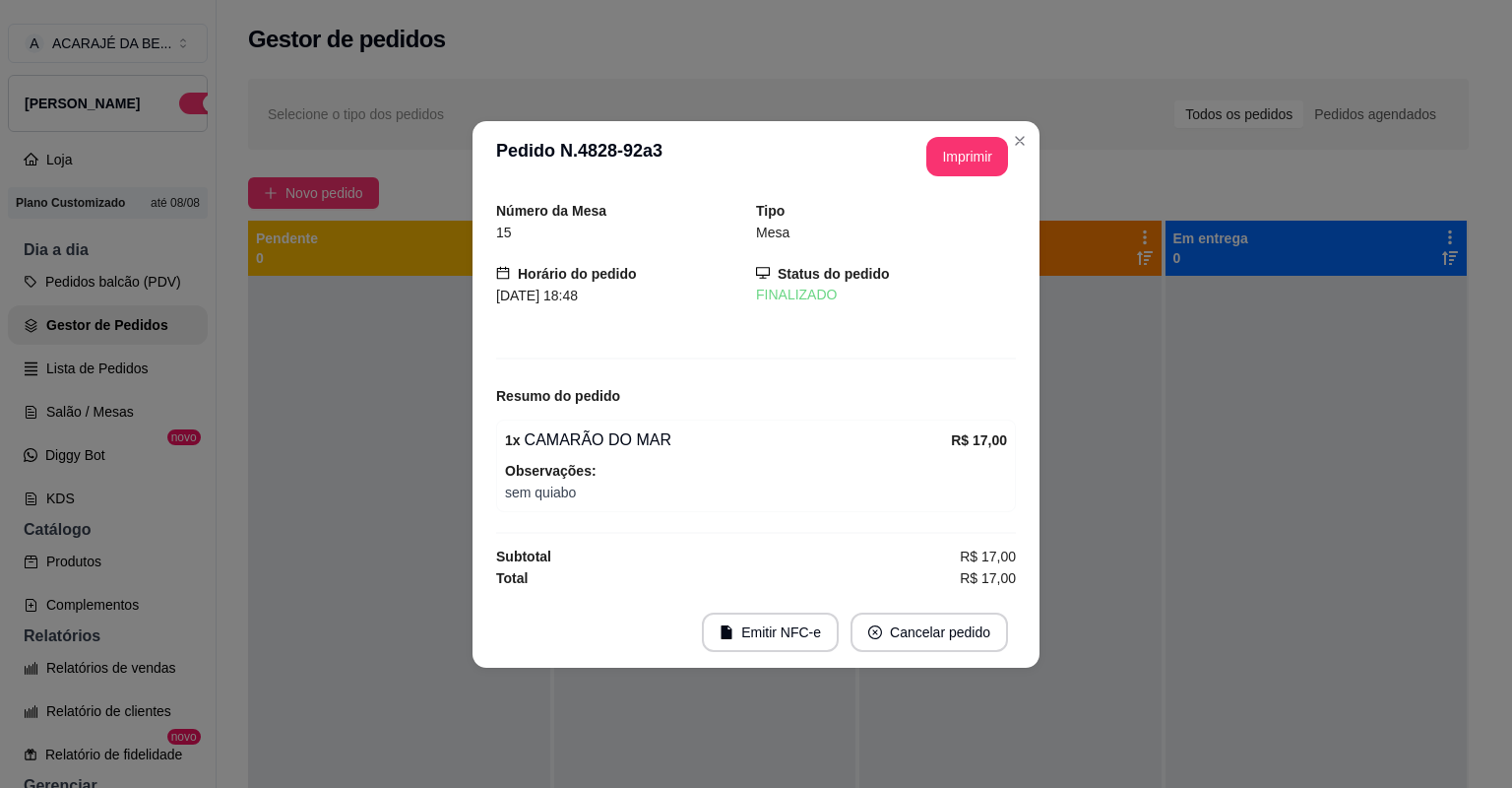 click on "Emitir NFC-e Cancelar pedido" at bounding box center (756, 632) 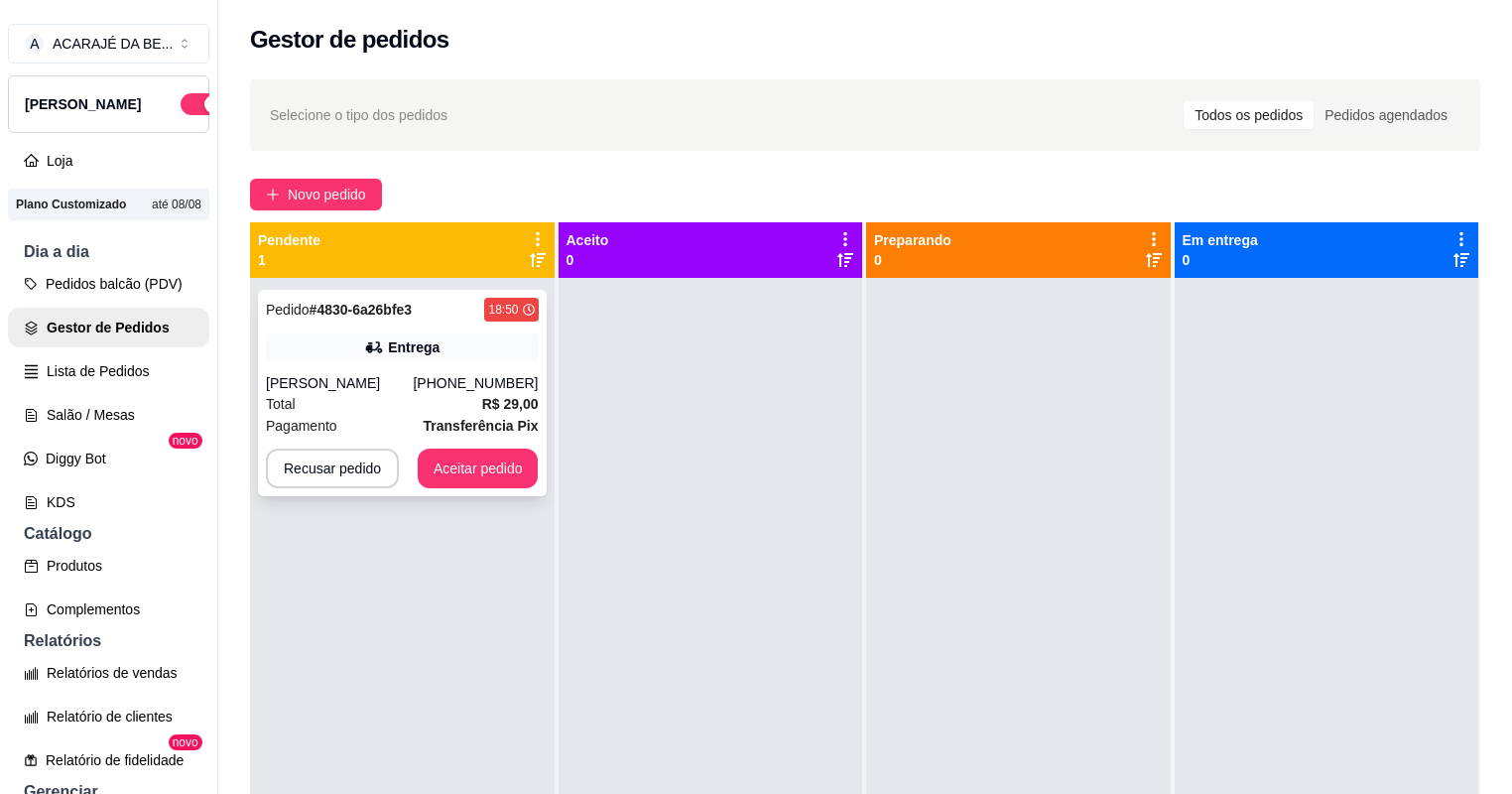 click on "Total R$ 29,00" at bounding box center [402, 404] 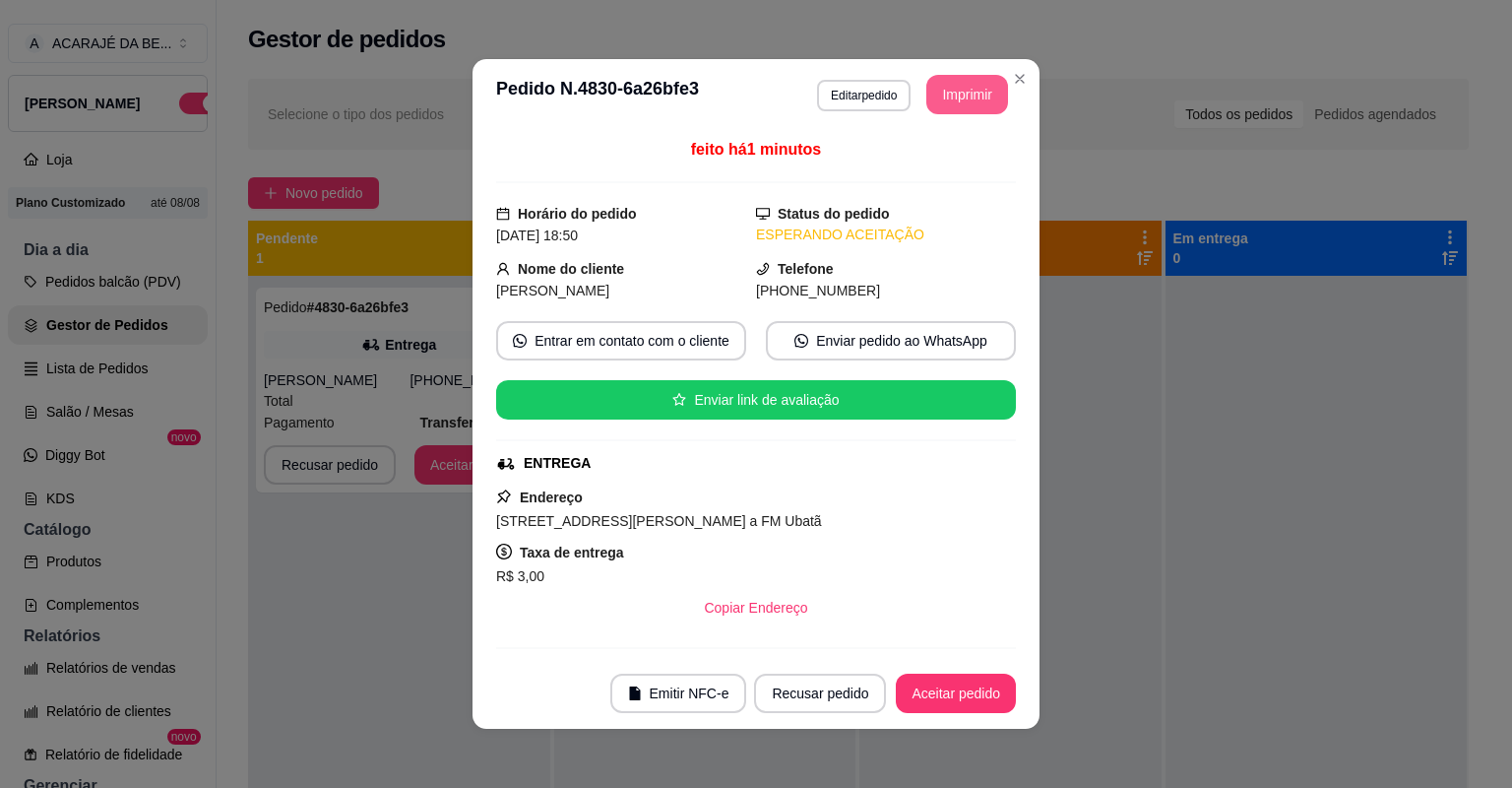 click on "Imprimir" at bounding box center [967, 95] 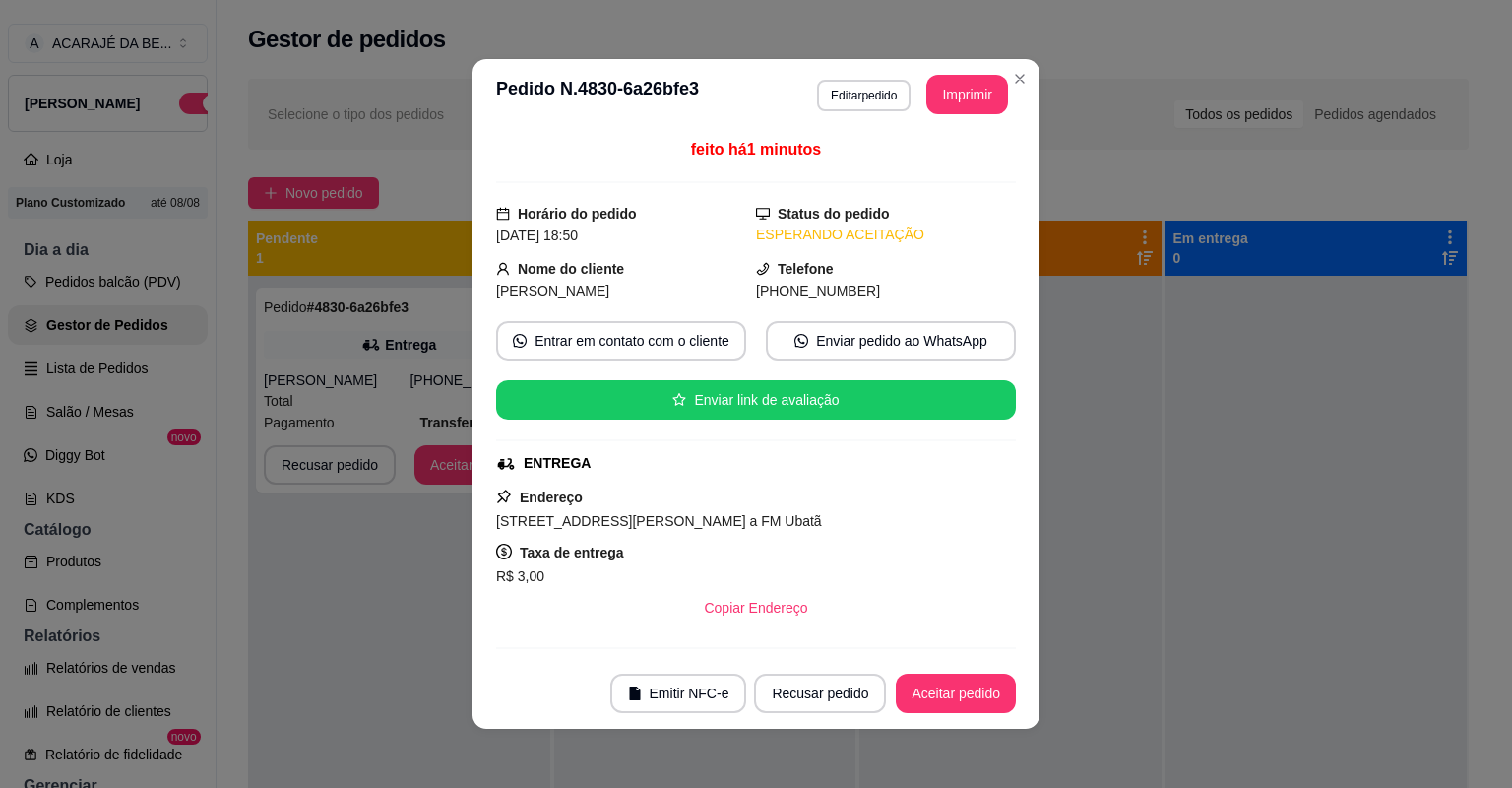 scroll, scrollTop: 0, scrollLeft: 0, axis: both 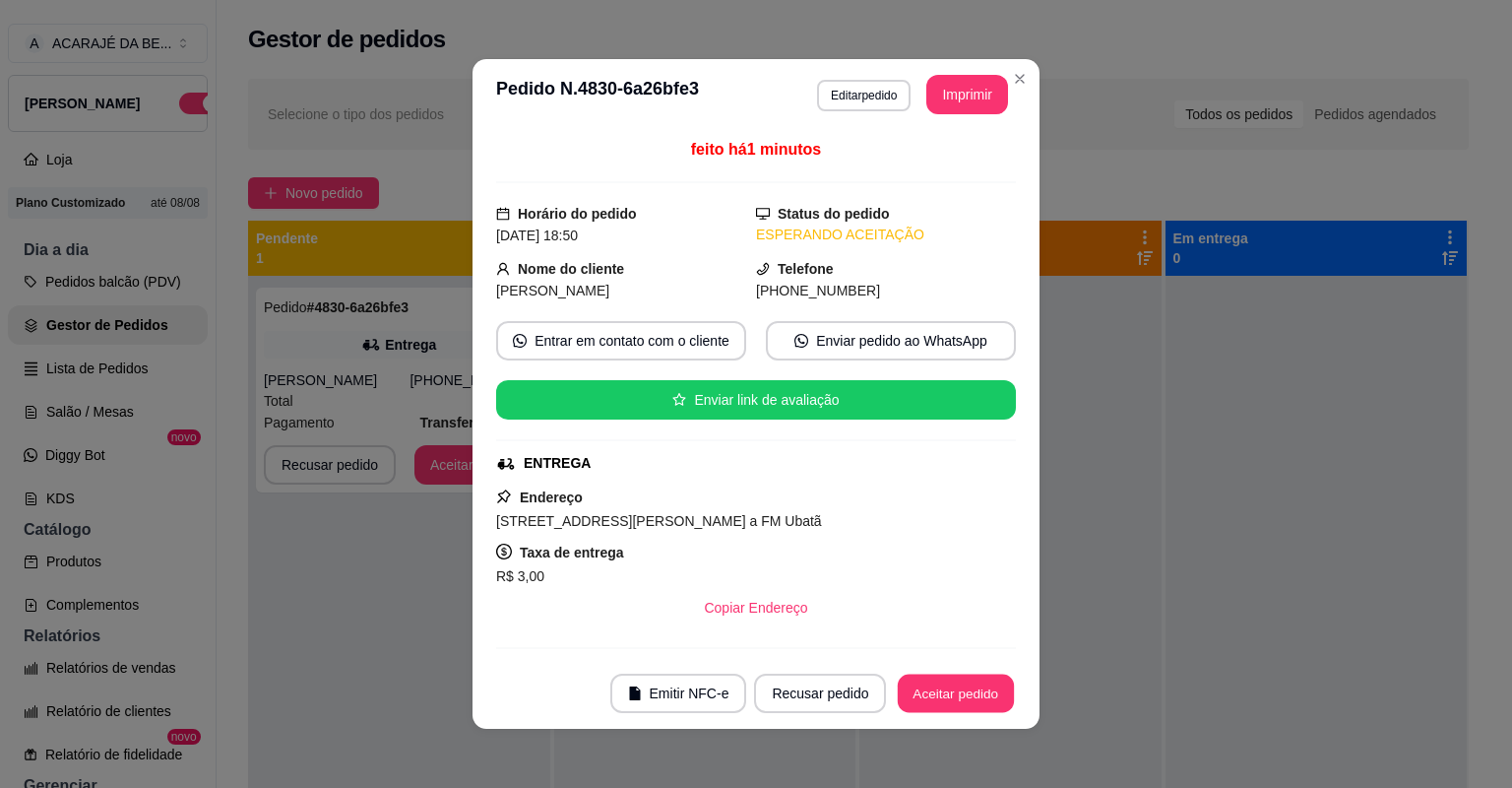 click on "Aceitar pedido" at bounding box center (956, 693) 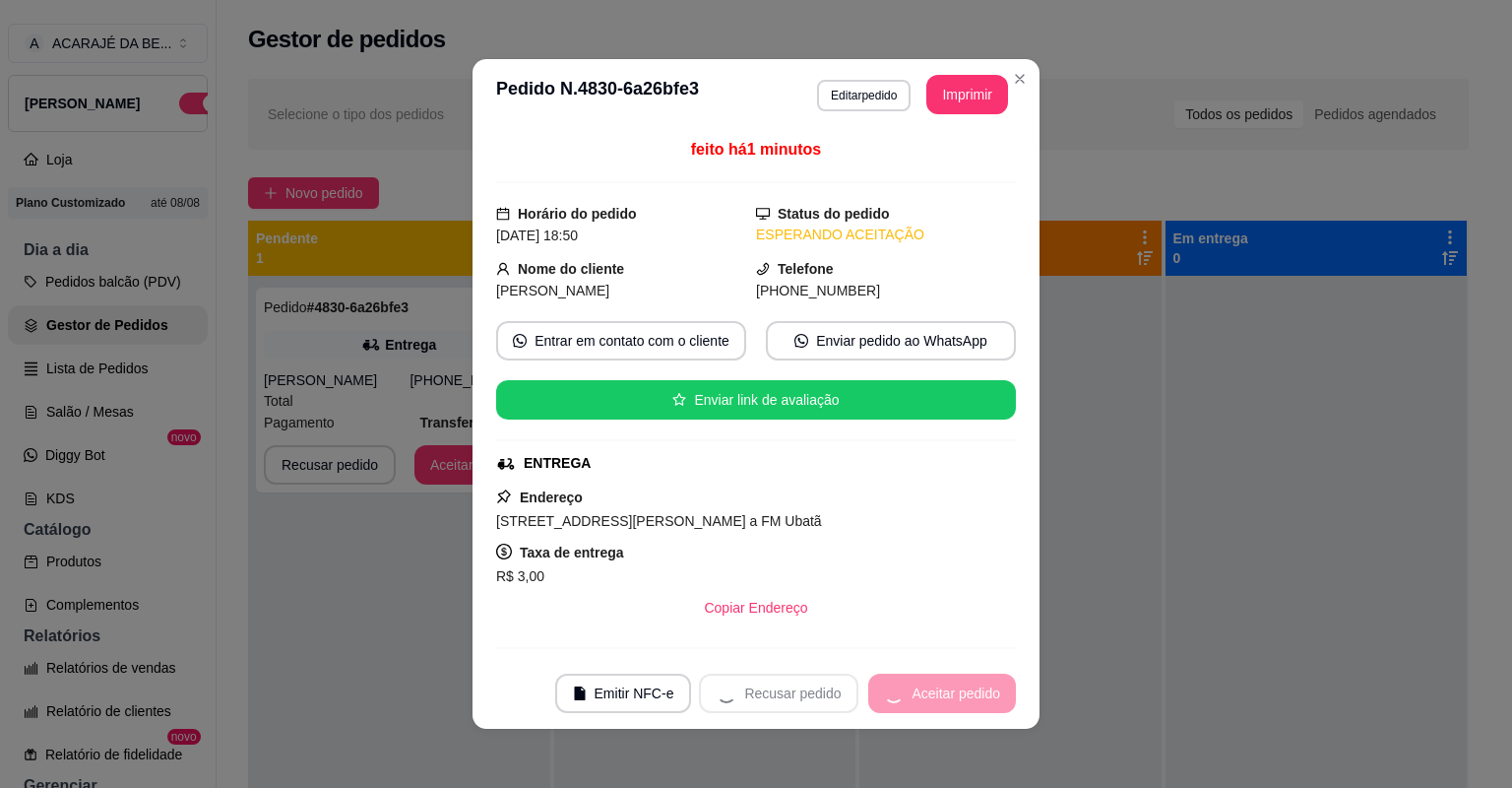 click on "Recusar pedido Aceitar pedido" at bounding box center (857, 693) 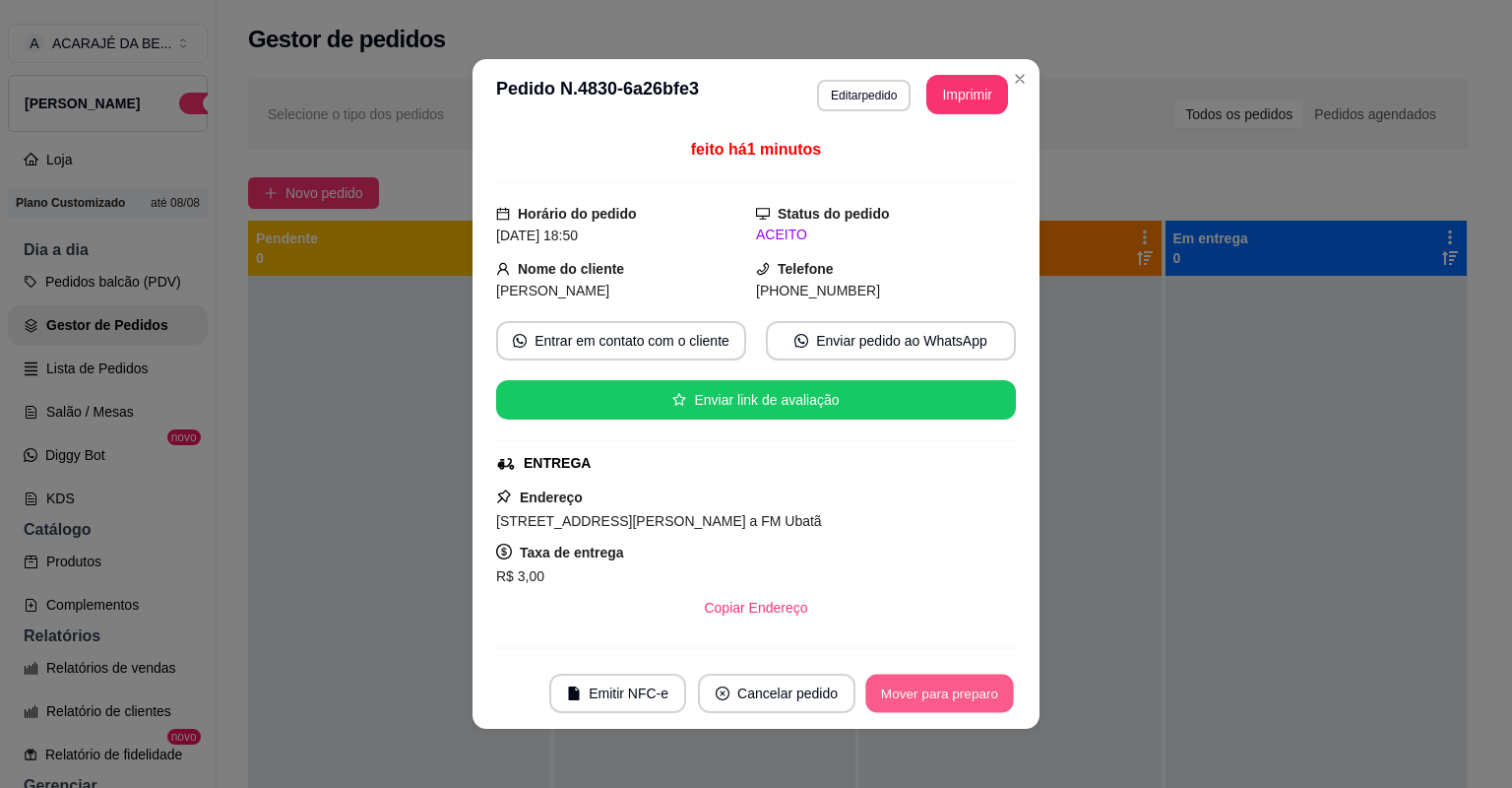 click on "Mover para preparo" at bounding box center [939, 693] 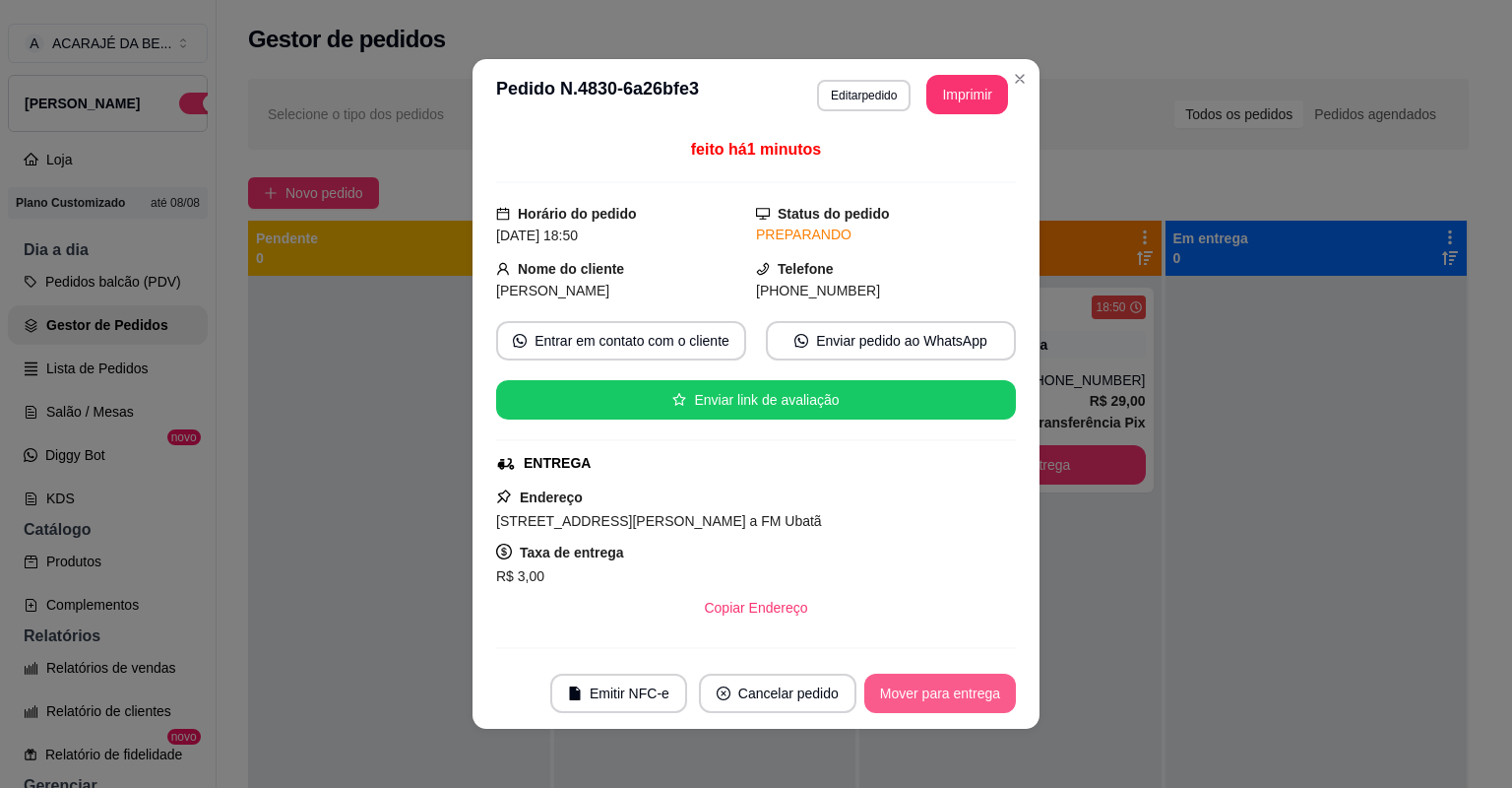 click on "Mover para entrega" at bounding box center (940, 693) 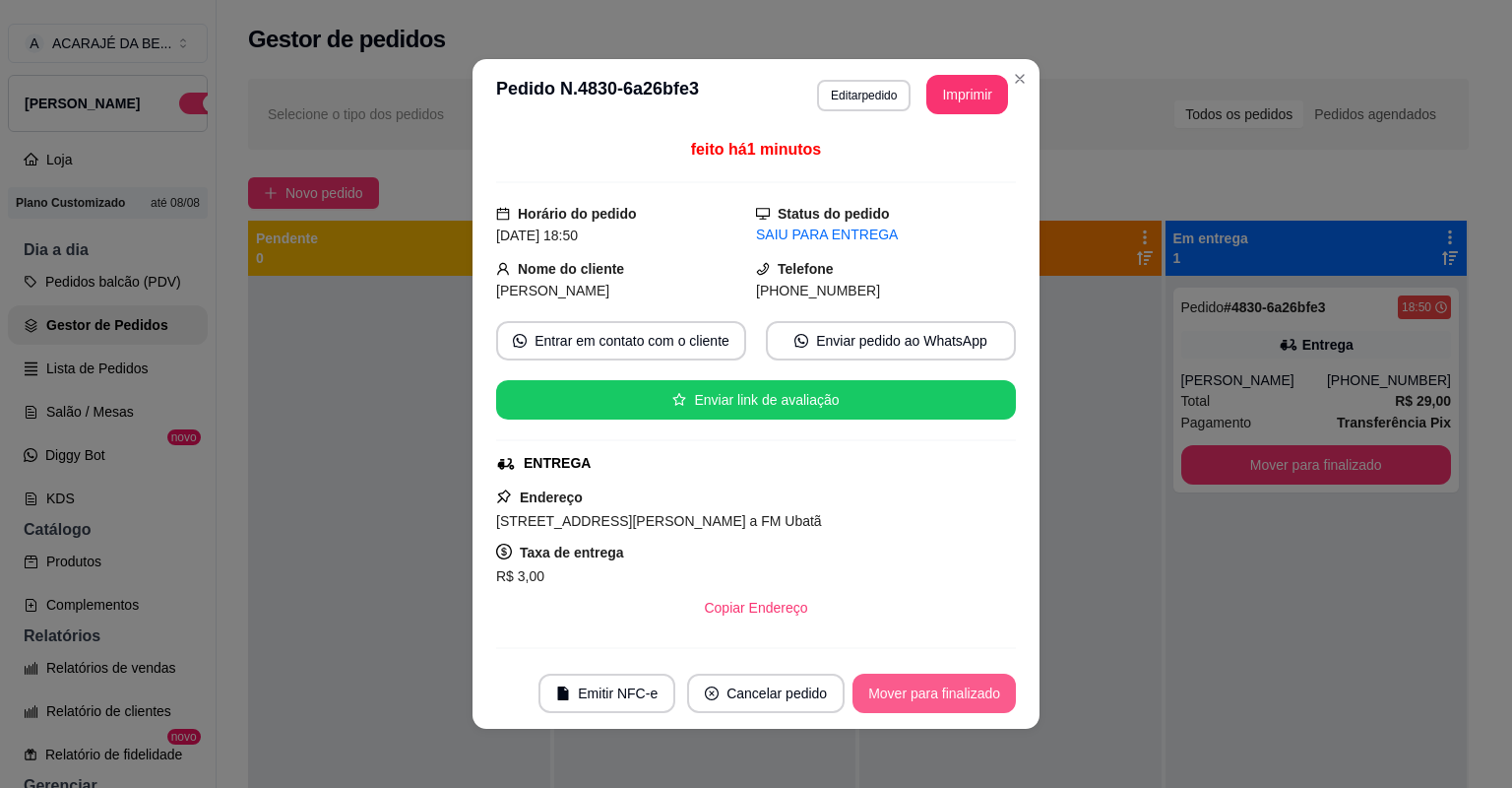 click on "Mover para finalizado" at bounding box center [934, 693] 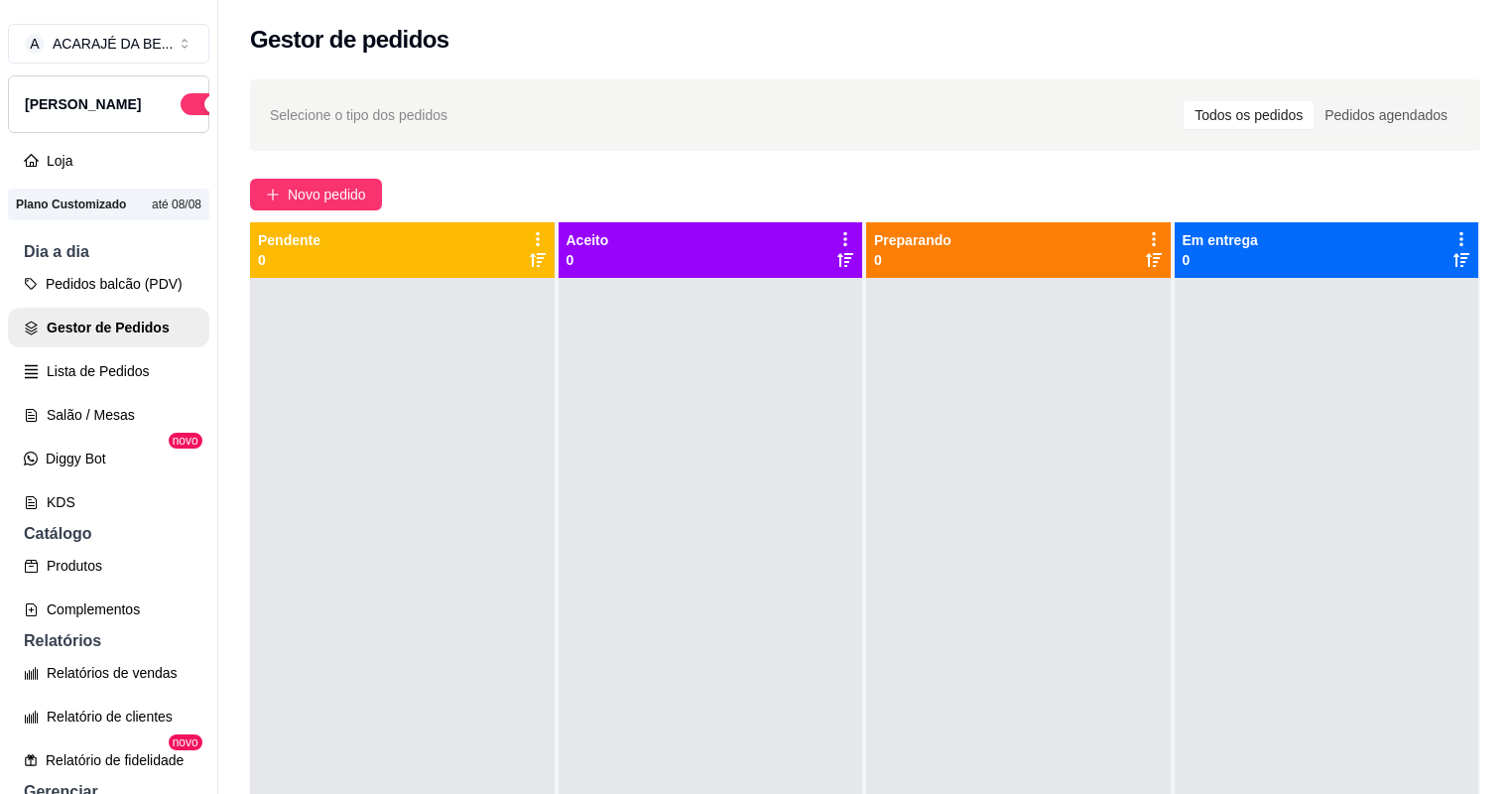 drag, startPoint x: 65, startPoint y: 436, endPoint x: 87, endPoint y: 413, distance: 31.827661 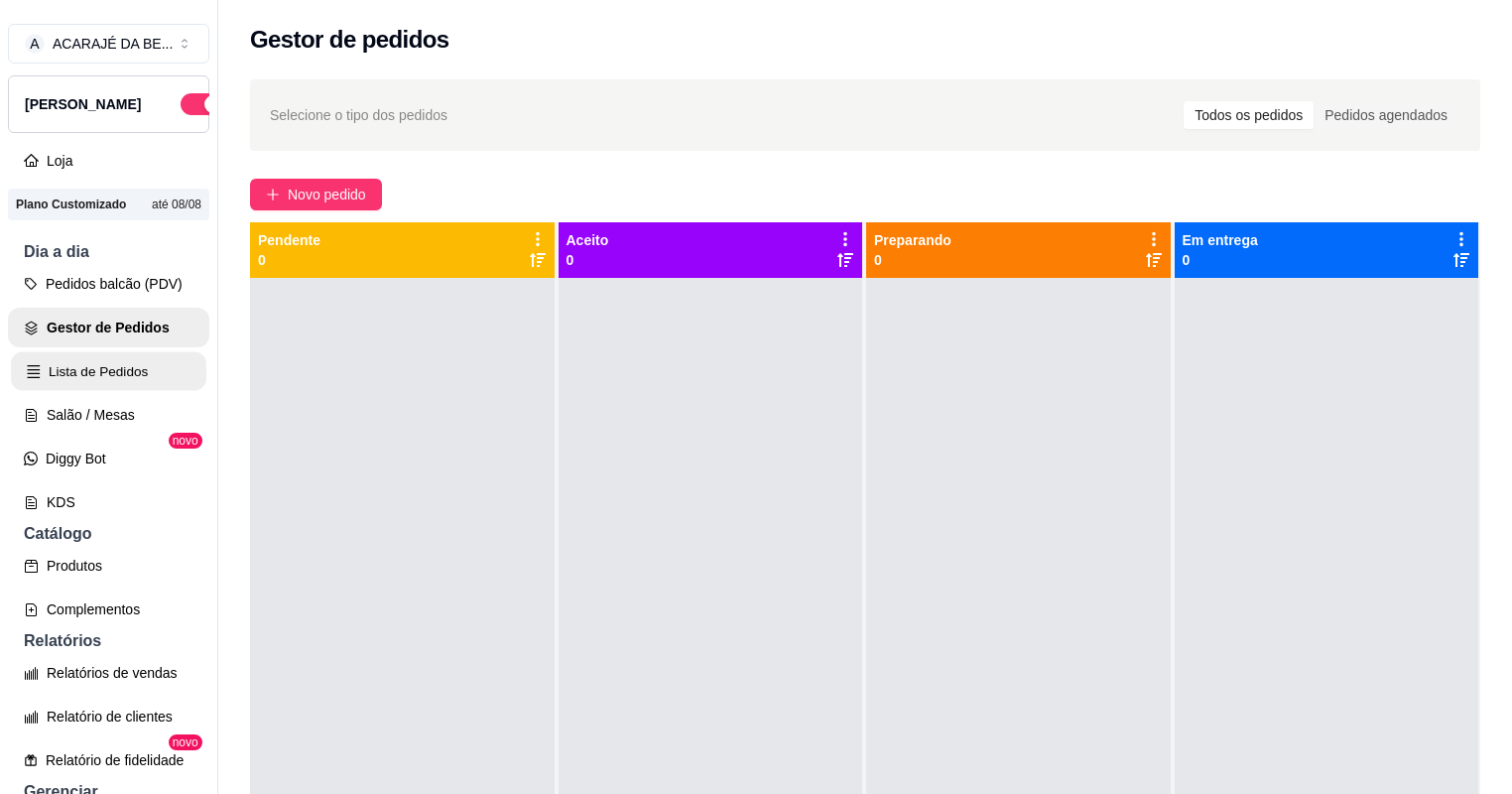 click on "Lista de Pedidos" at bounding box center (108, 371) 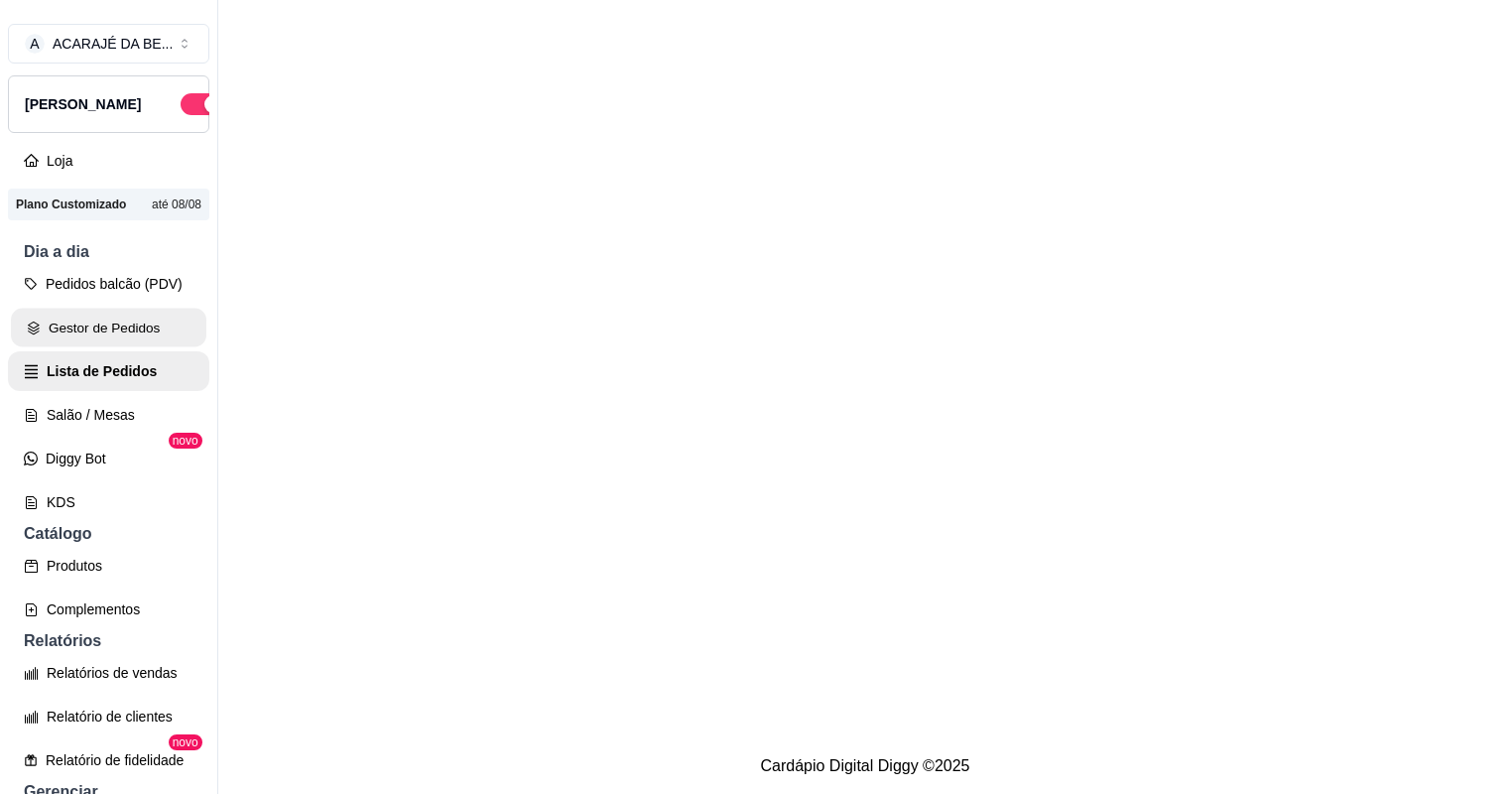 click on "Gestor de Pedidos" at bounding box center (108, 328) 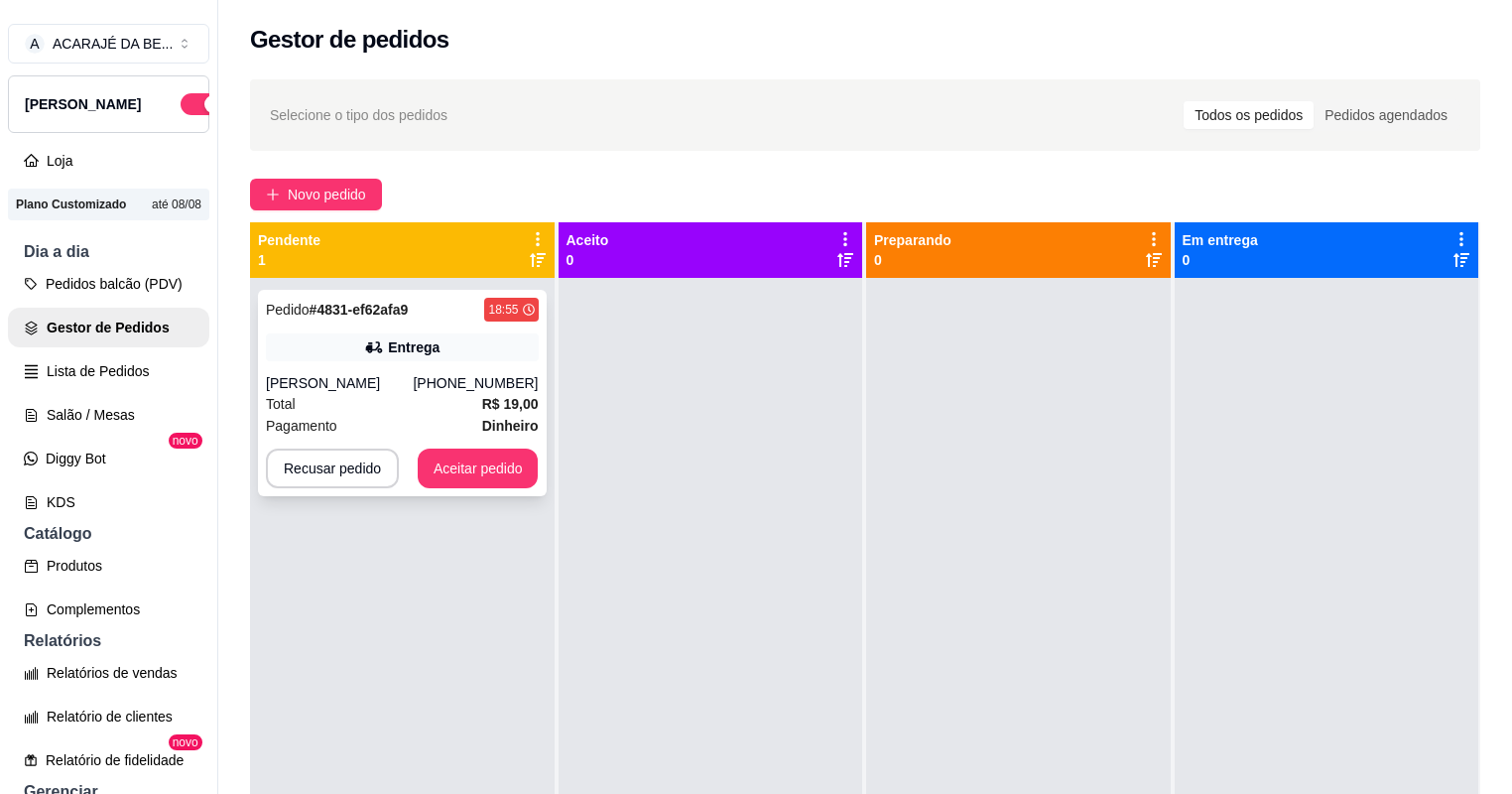 click on "(73) 99850-2592" at bounding box center (475, 383) 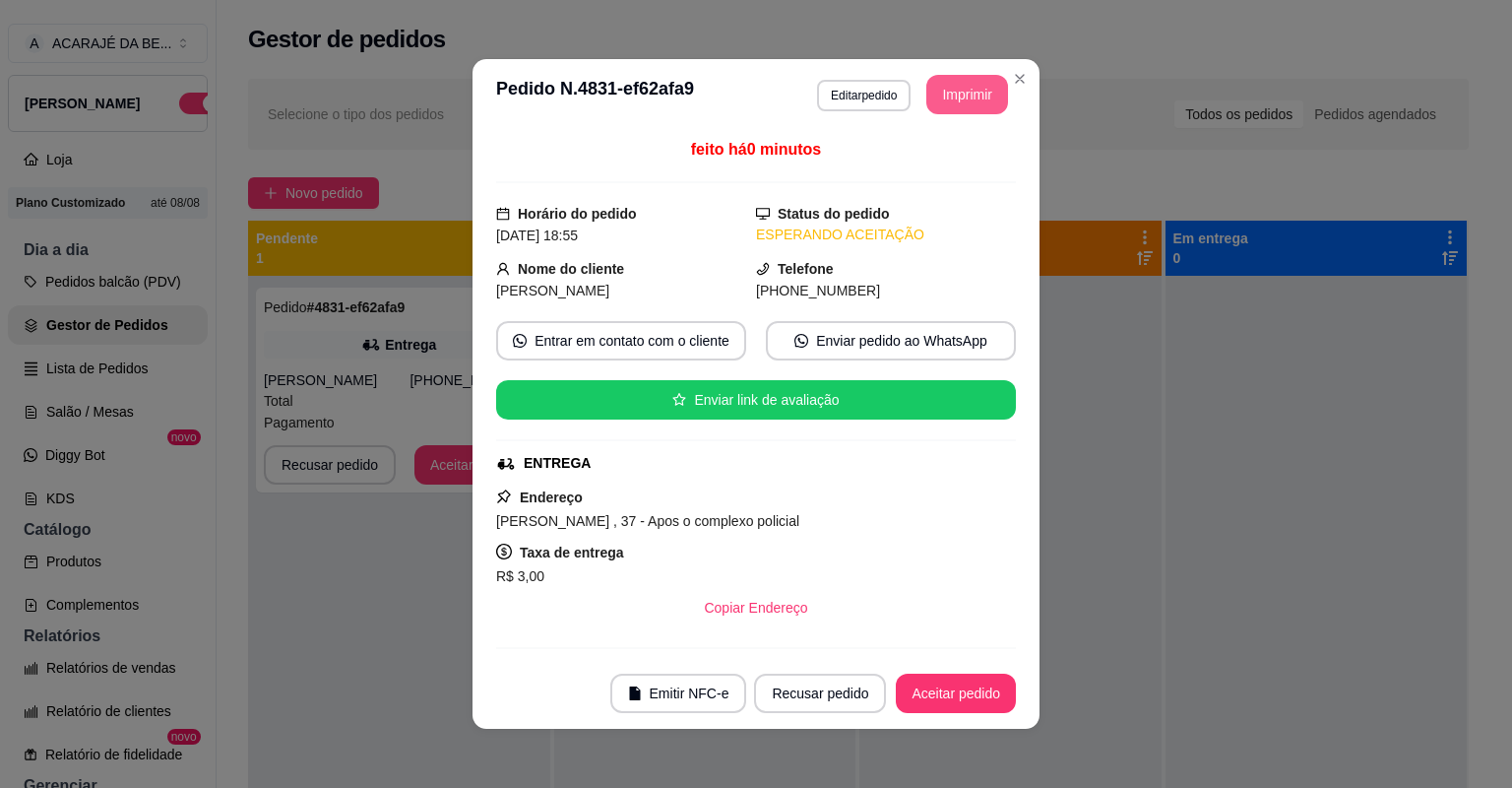 click on "Imprimir" at bounding box center [967, 95] 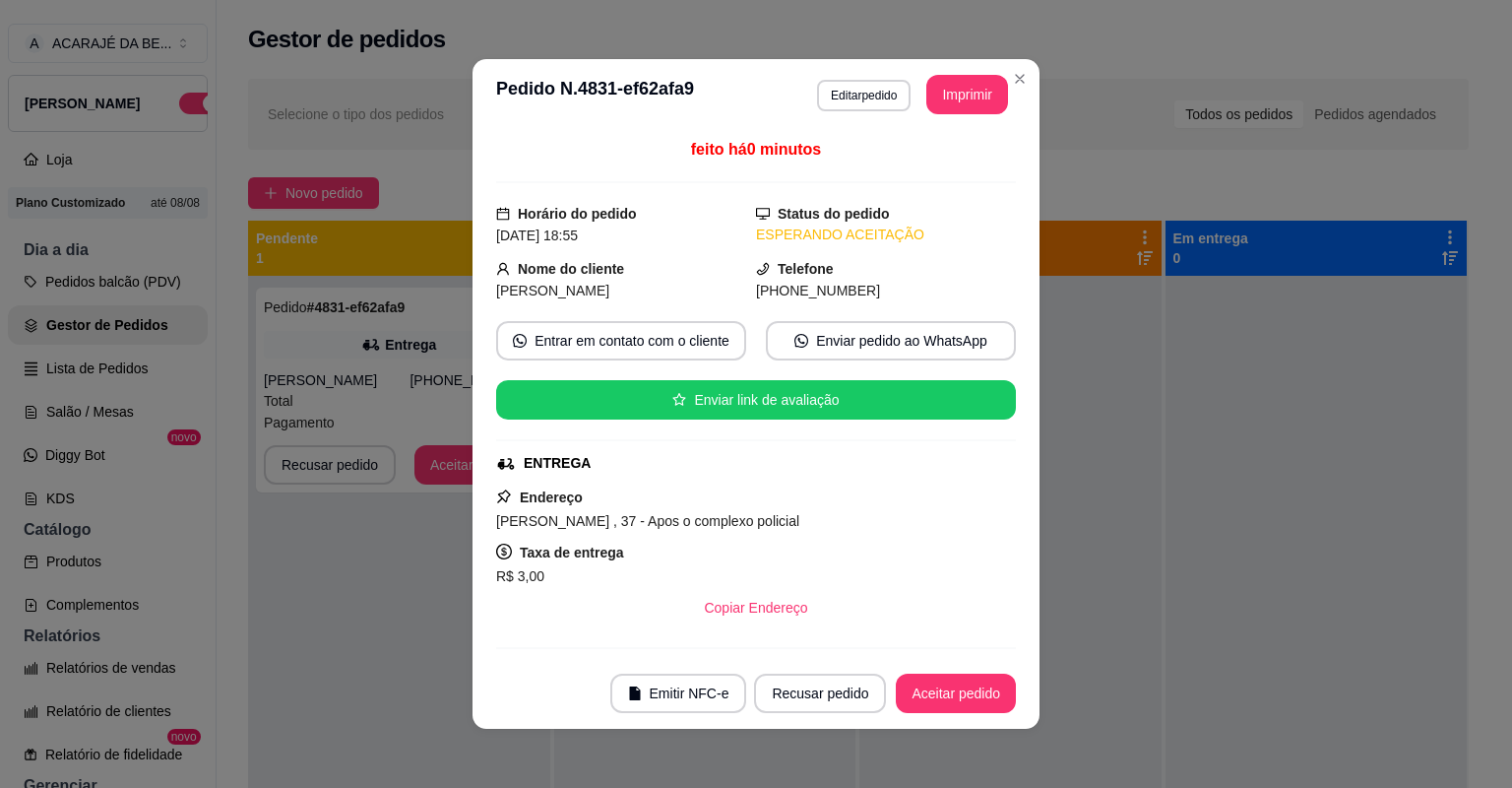 scroll, scrollTop: 0, scrollLeft: 0, axis: both 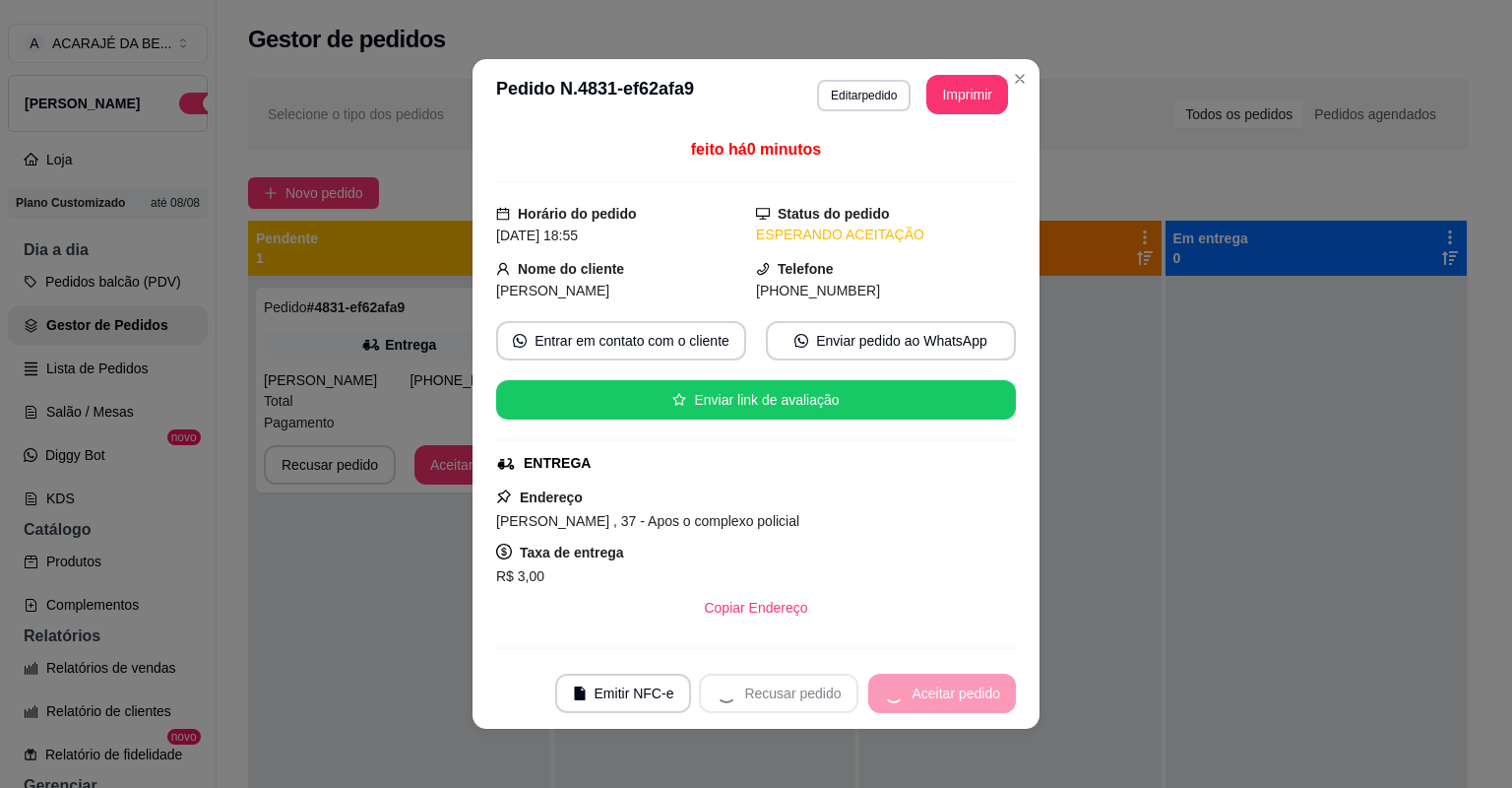 click on "Recusar pedido Aceitar pedido" at bounding box center [857, 693] 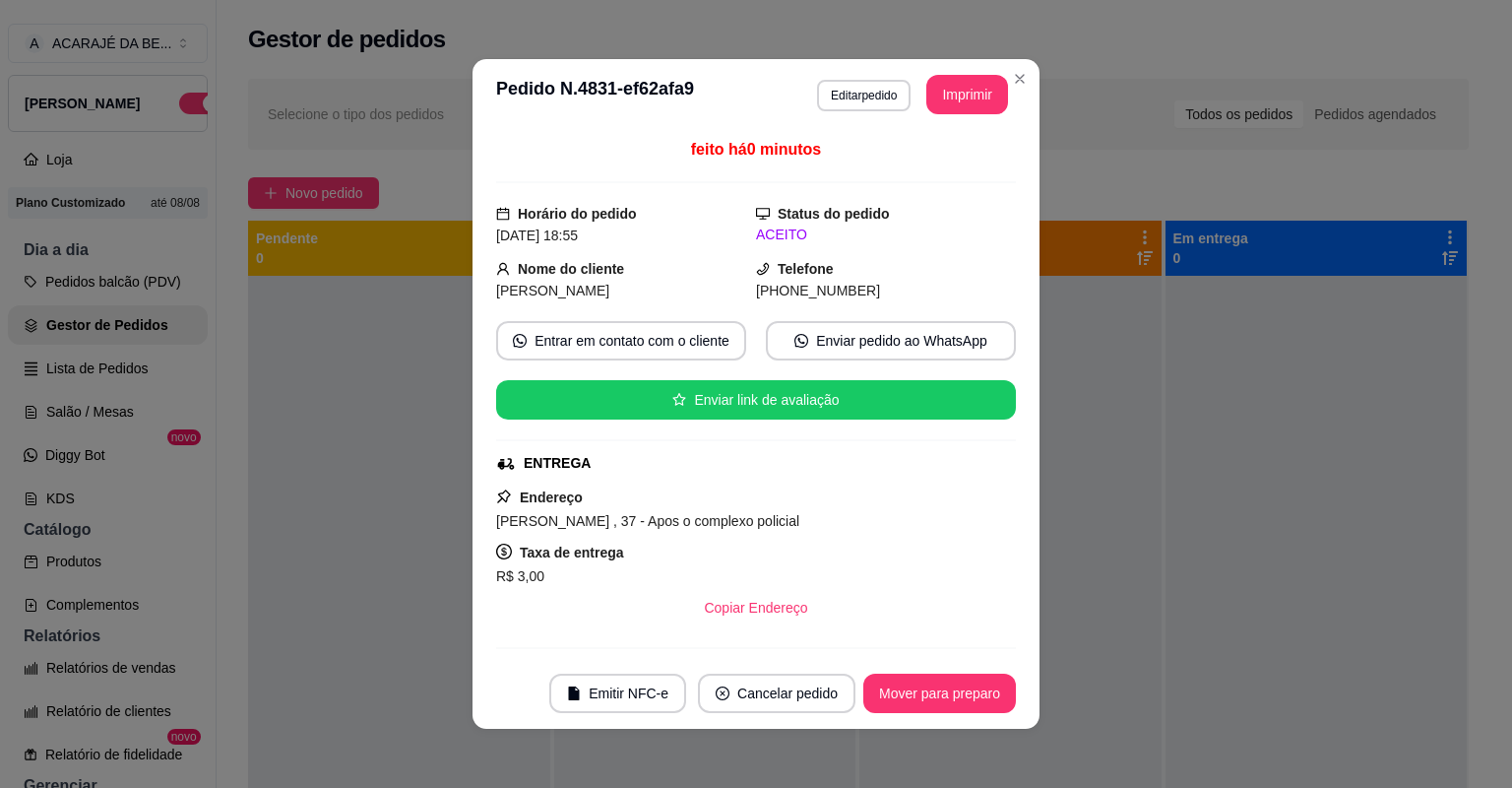 click on "Mover para preparo" at bounding box center (939, 693) 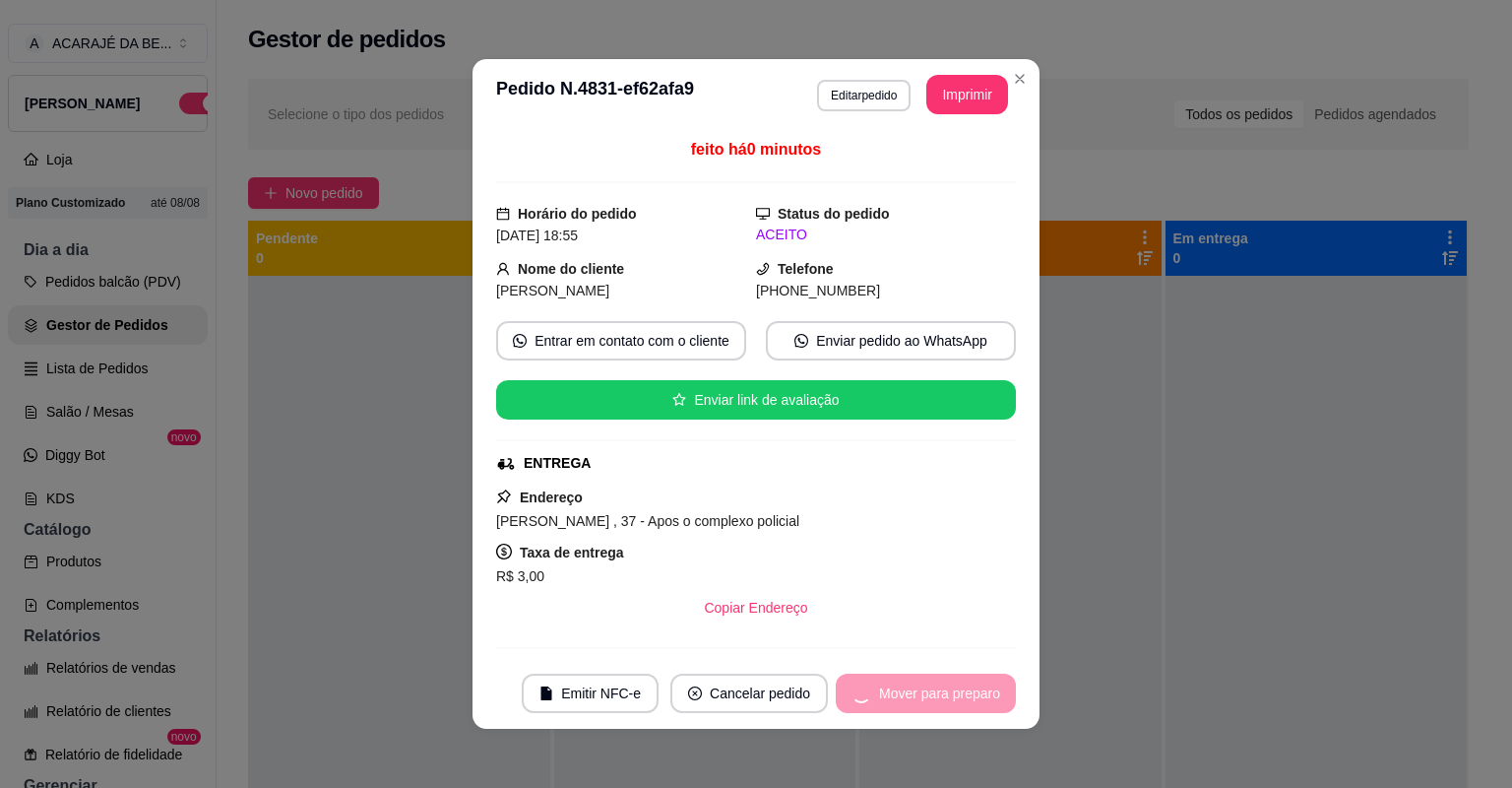 click on "Mover para preparo" at bounding box center [925, 693] 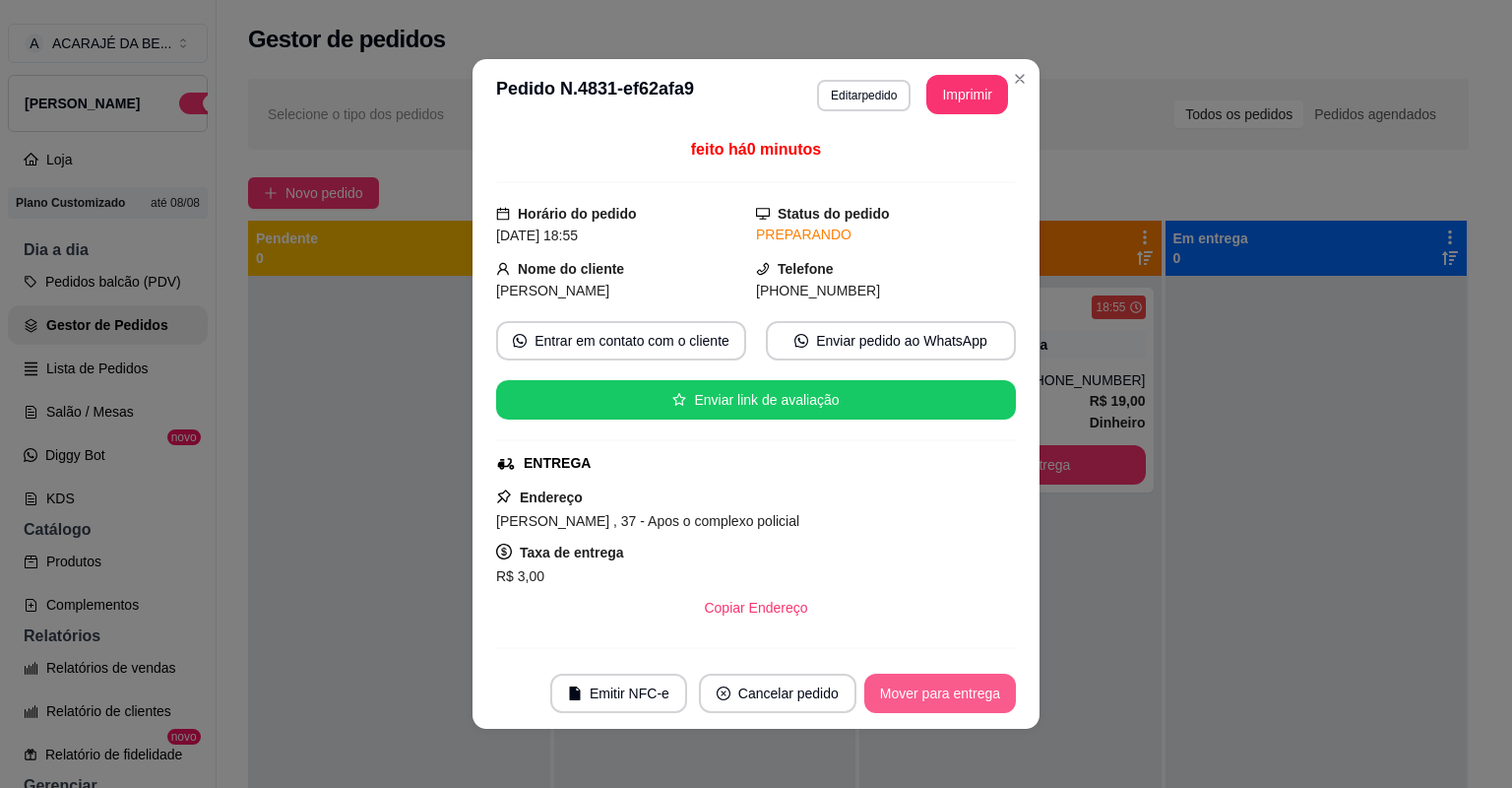click on "Mover para entrega" at bounding box center [940, 693] 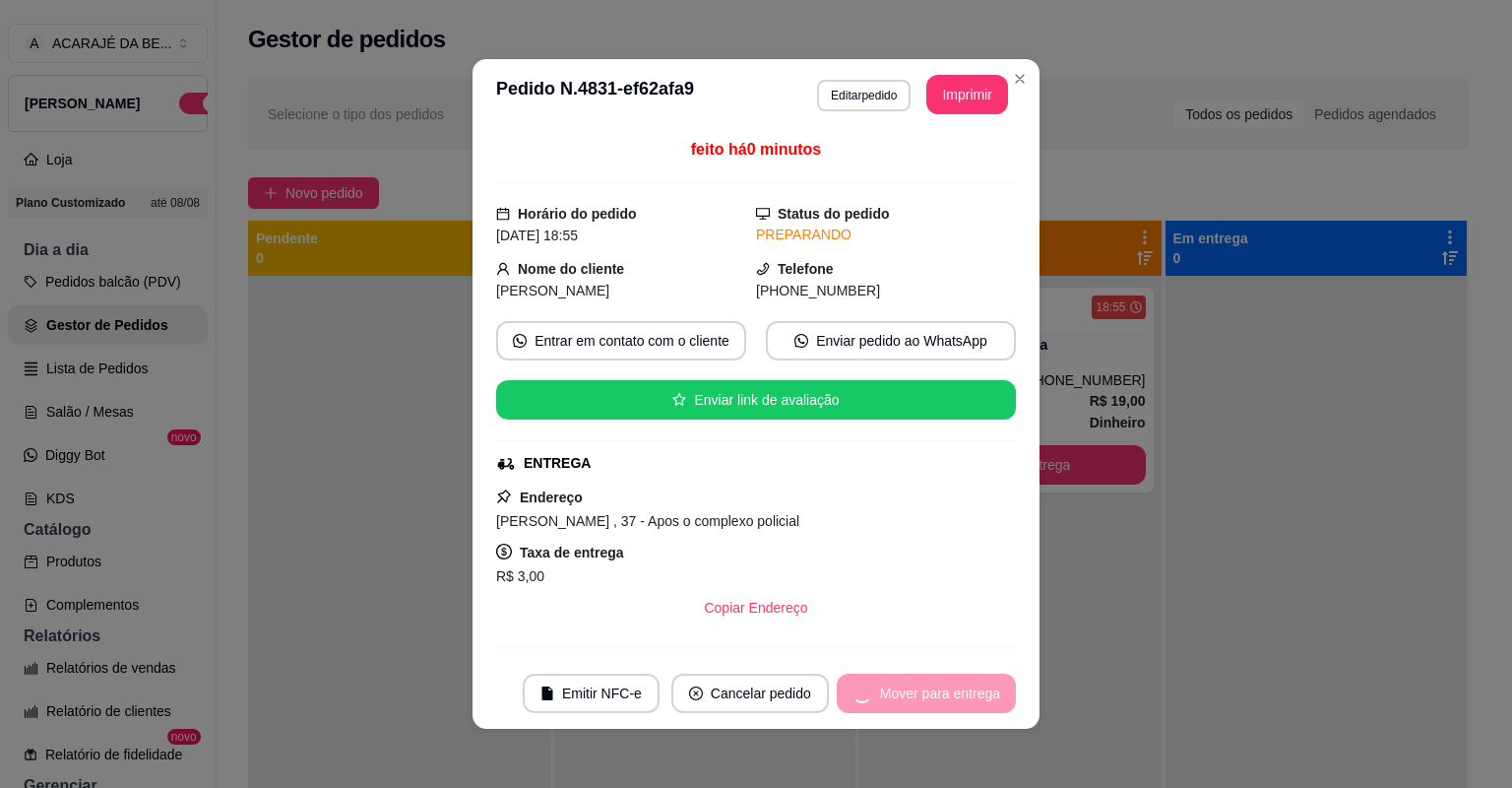 click on "Mover para entrega" at bounding box center (926, 693) 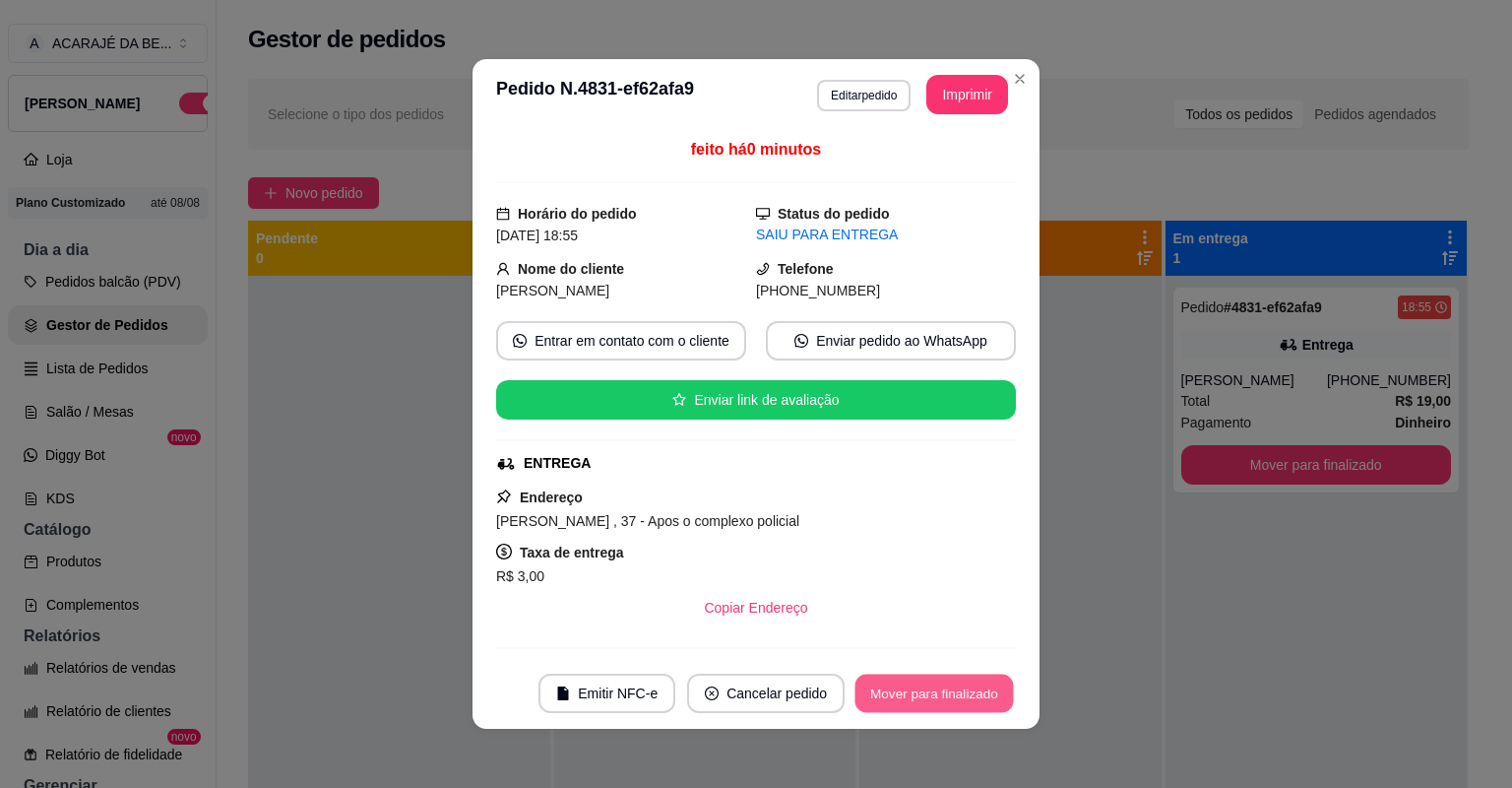 click on "Mover para finalizado" at bounding box center [934, 693] 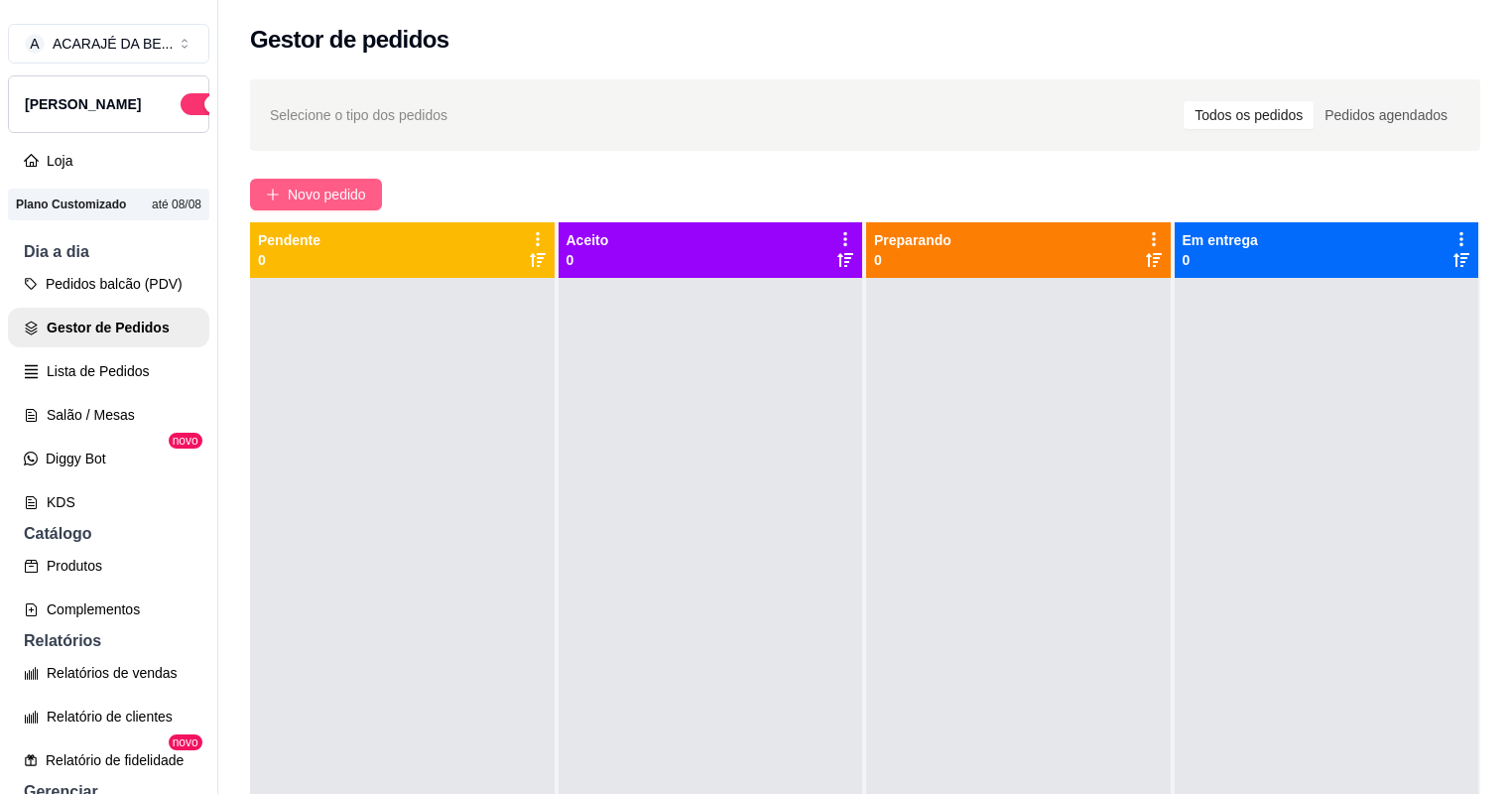 click on "Novo pedido" at bounding box center [315, 195] 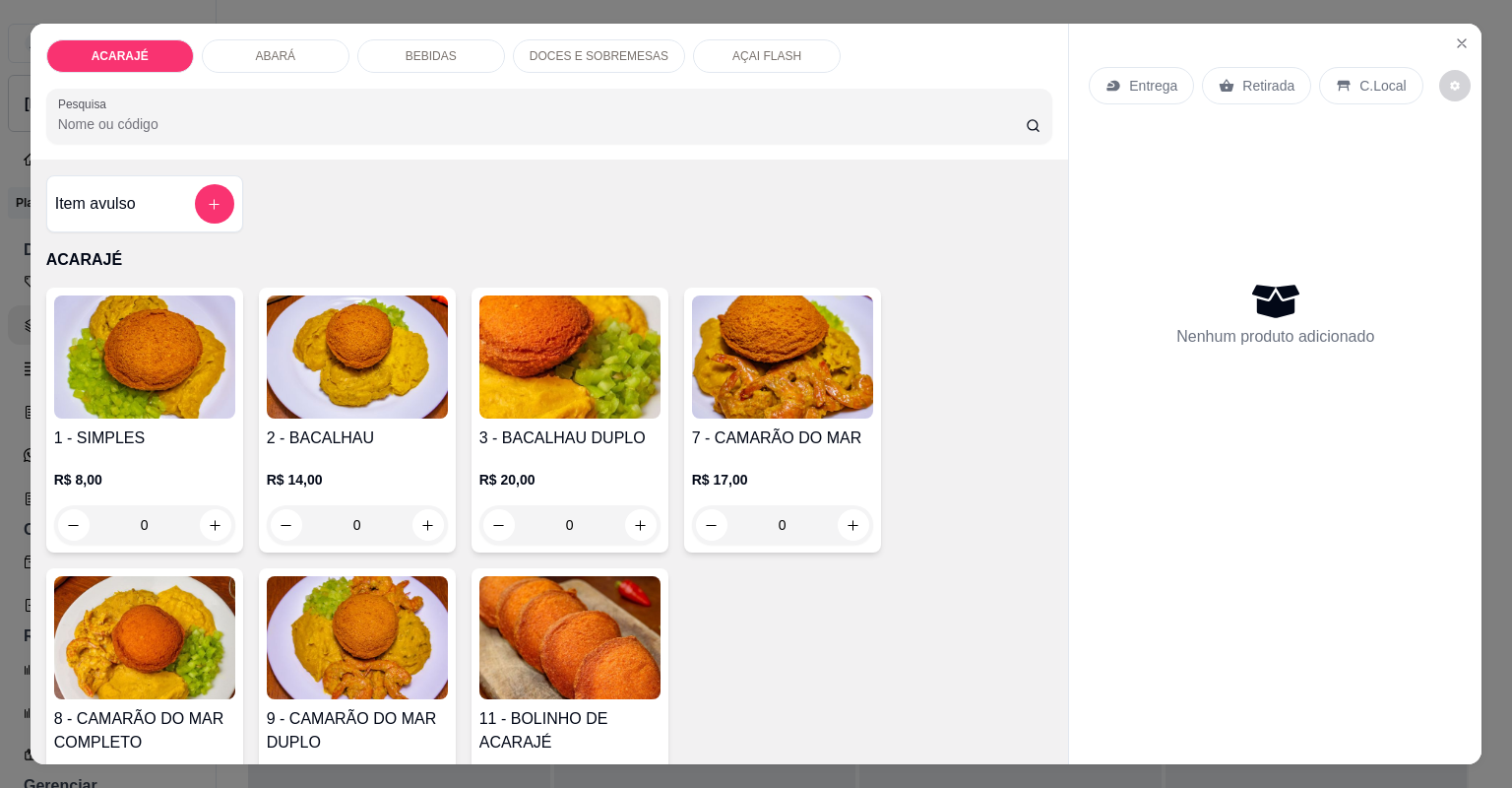scroll, scrollTop: 79, scrollLeft: 0, axis: vertical 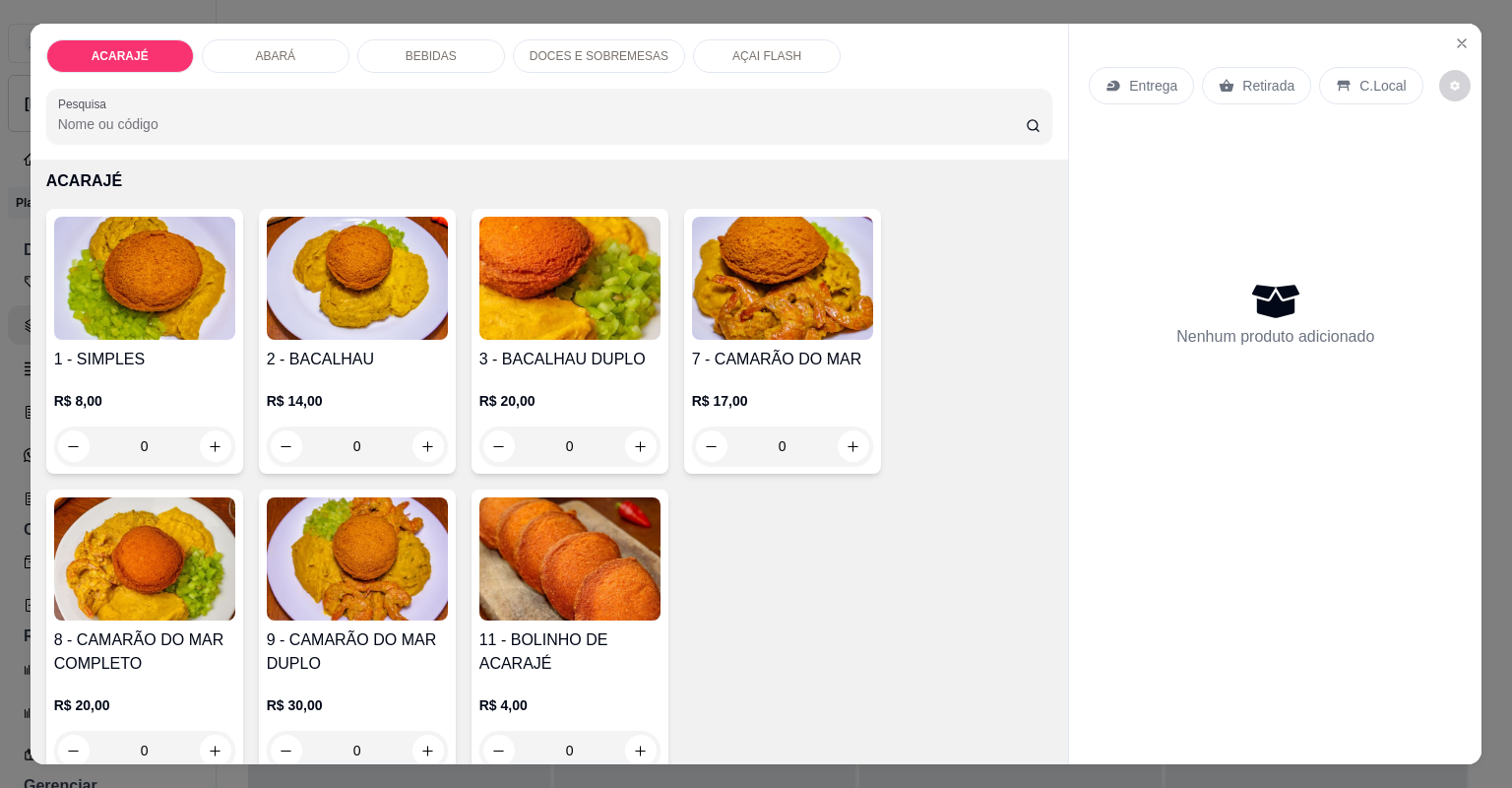 drag, startPoint x: 547, startPoint y: 59, endPoint x: 480, endPoint y: 134, distance: 100.56838 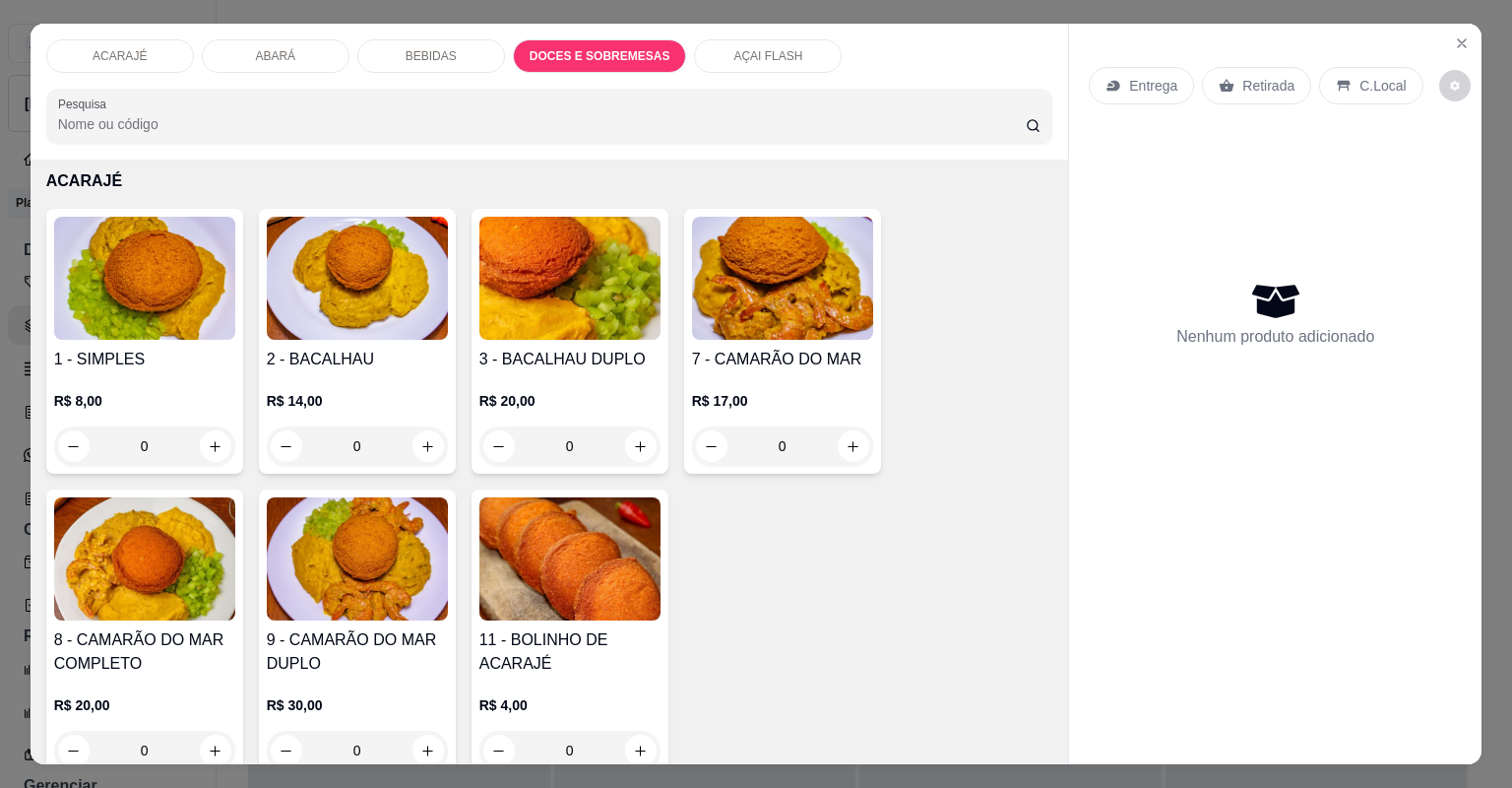 scroll, scrollTop: 3132, scrollLeft: 0, axis: vertical 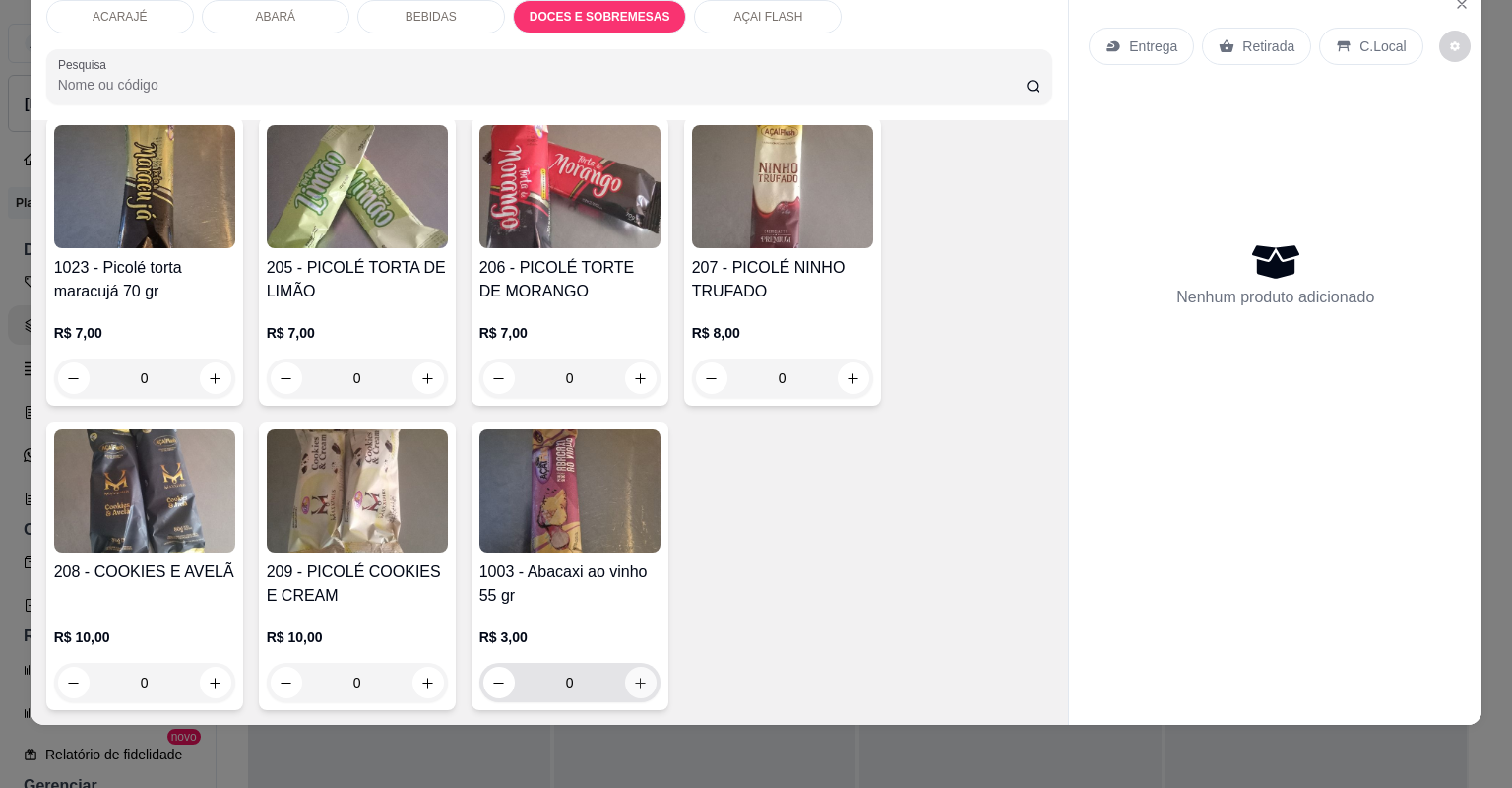 click 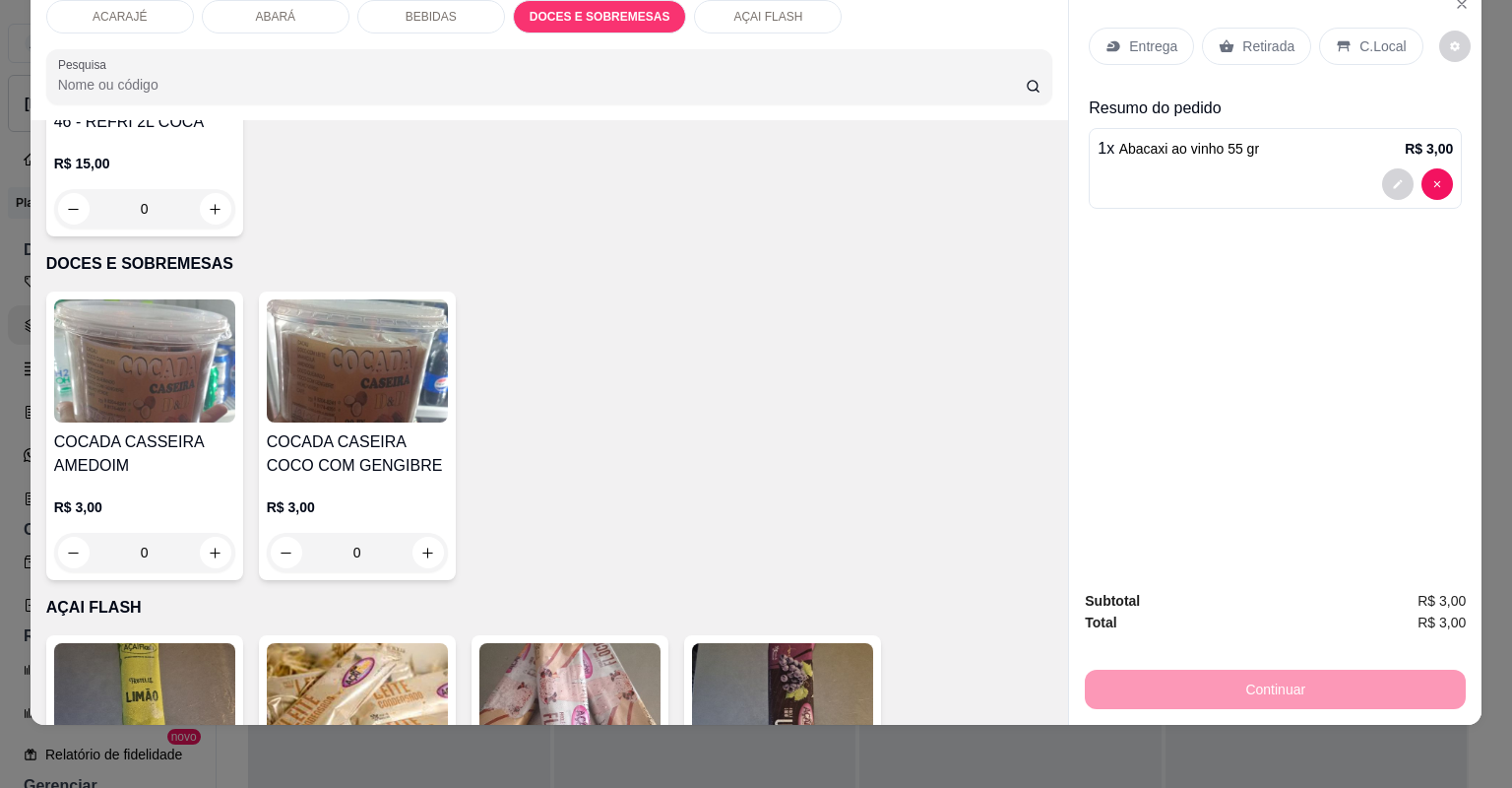 scroll, scrollTop: 3002, scrollLeft: 0, axis: vertical 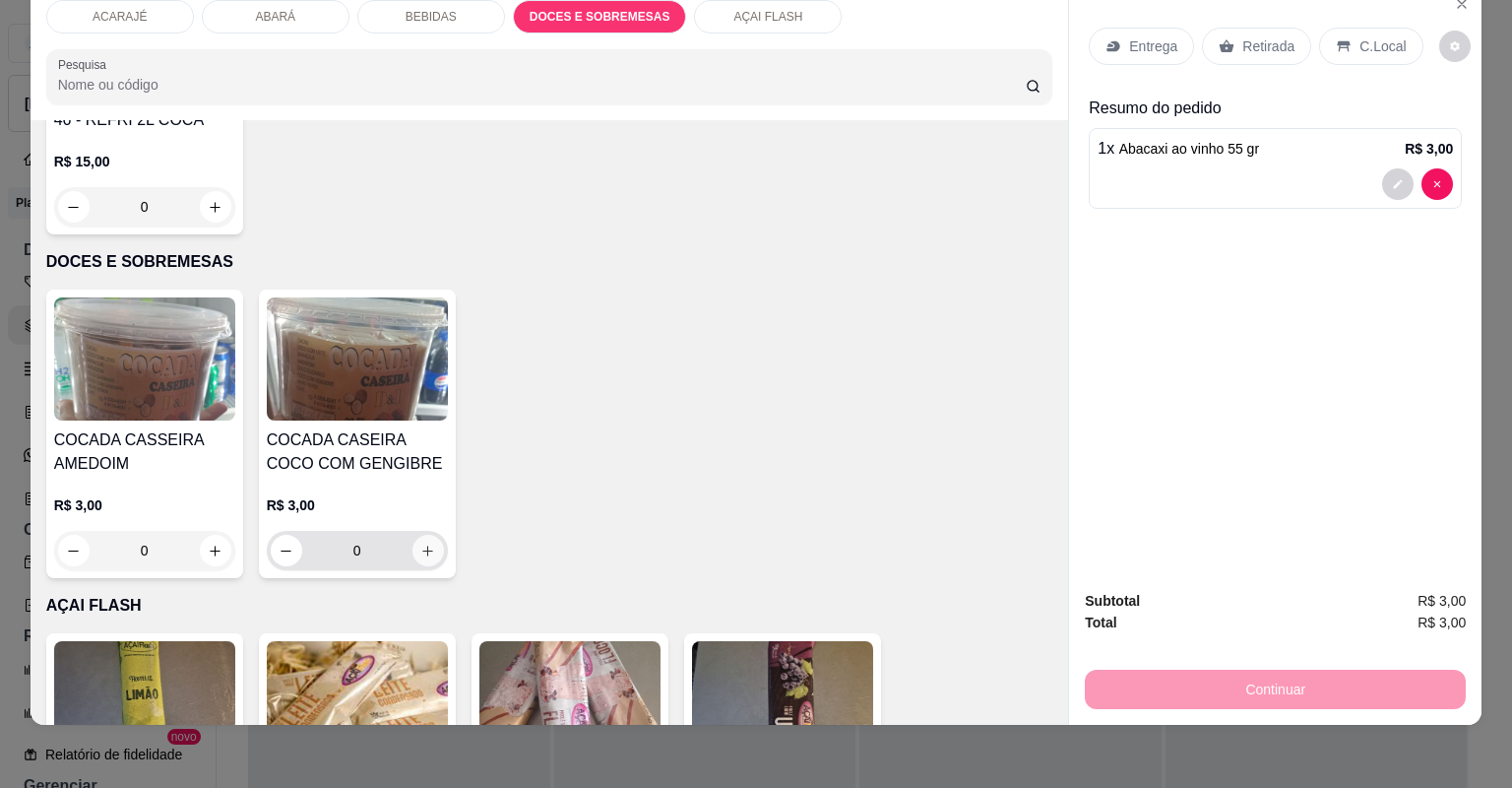 click 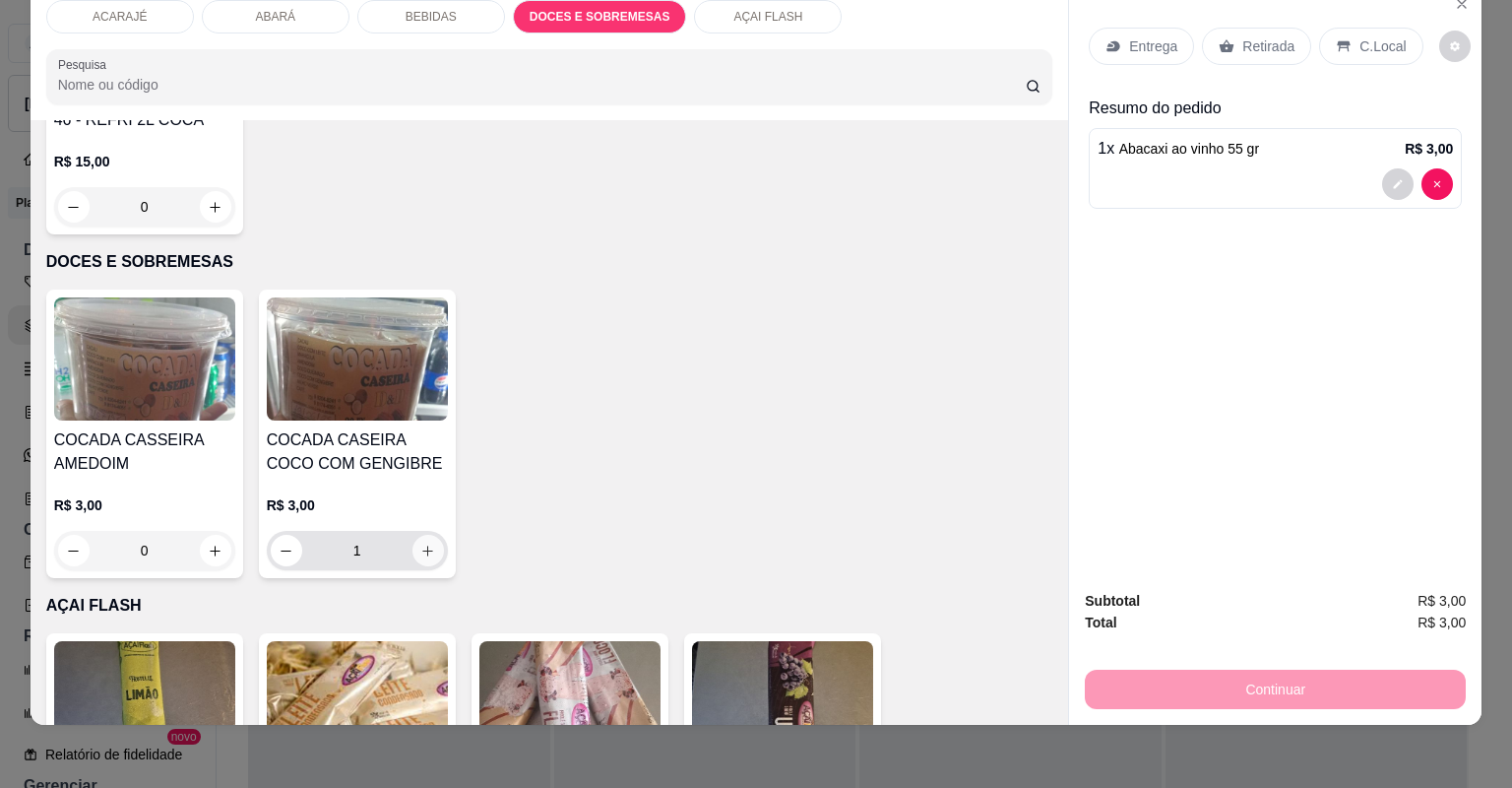 click 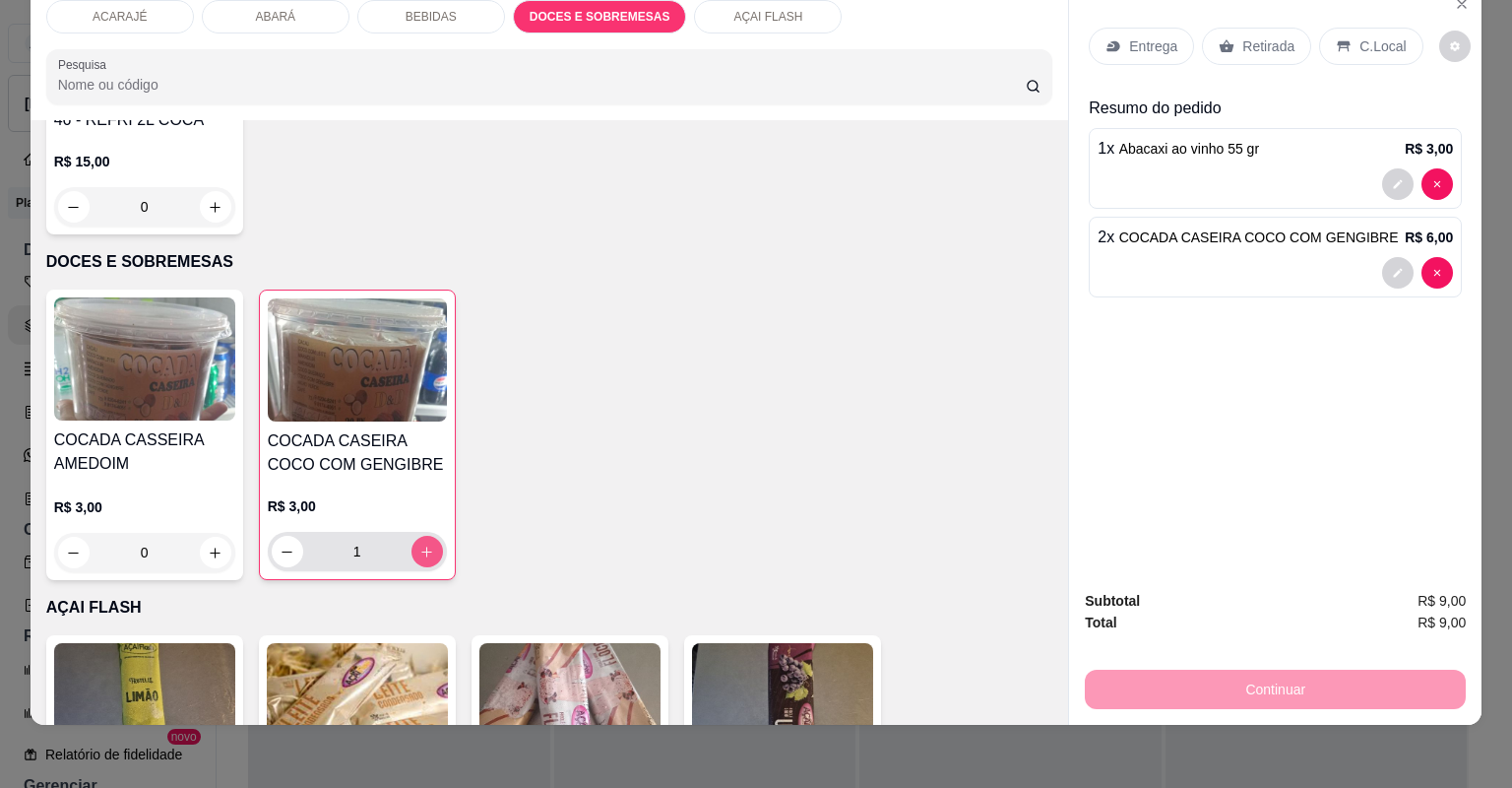type on "2" 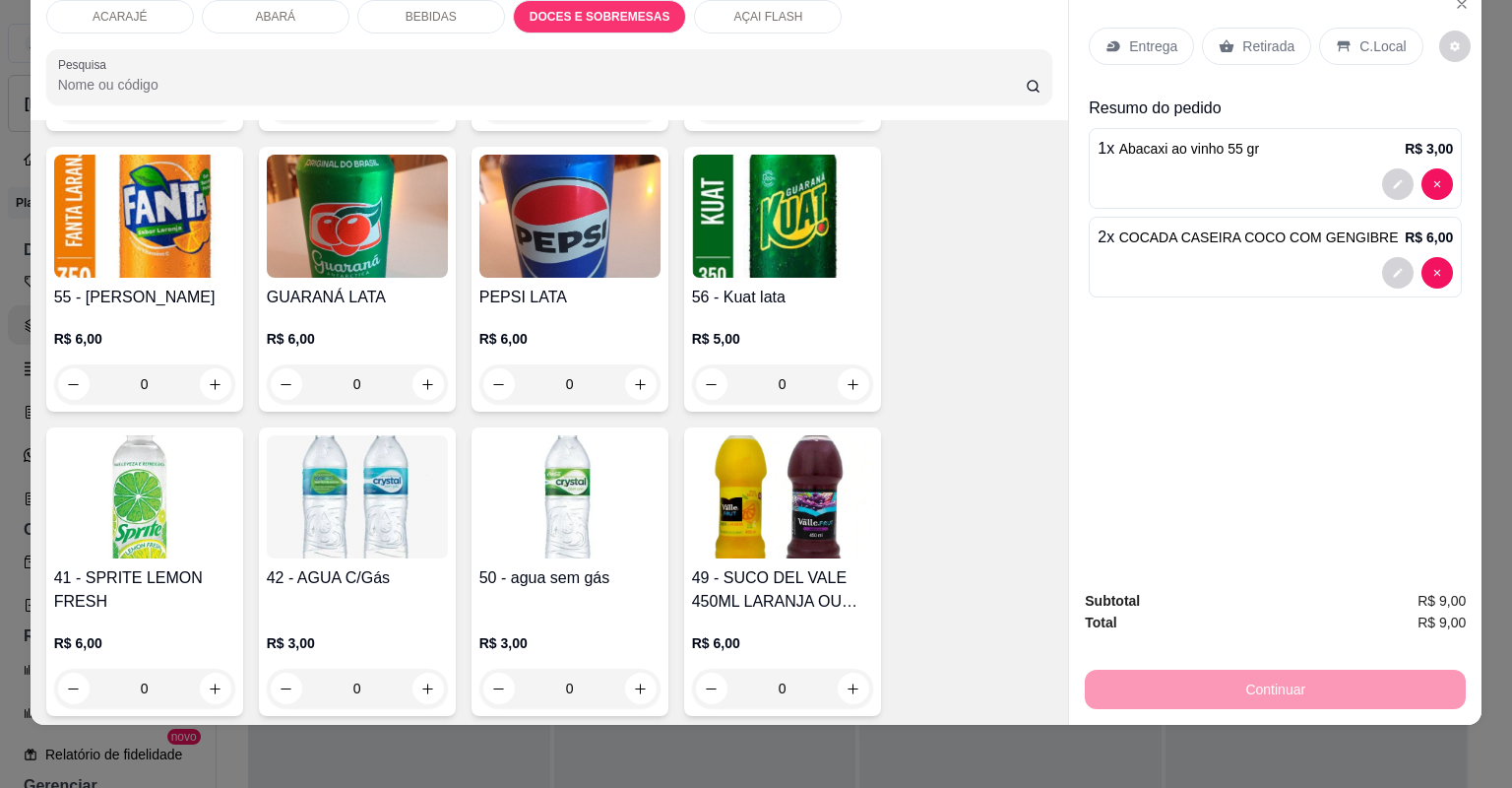 scroll, scrollTop: 1663, scrollLeft: 0, axis: vertical 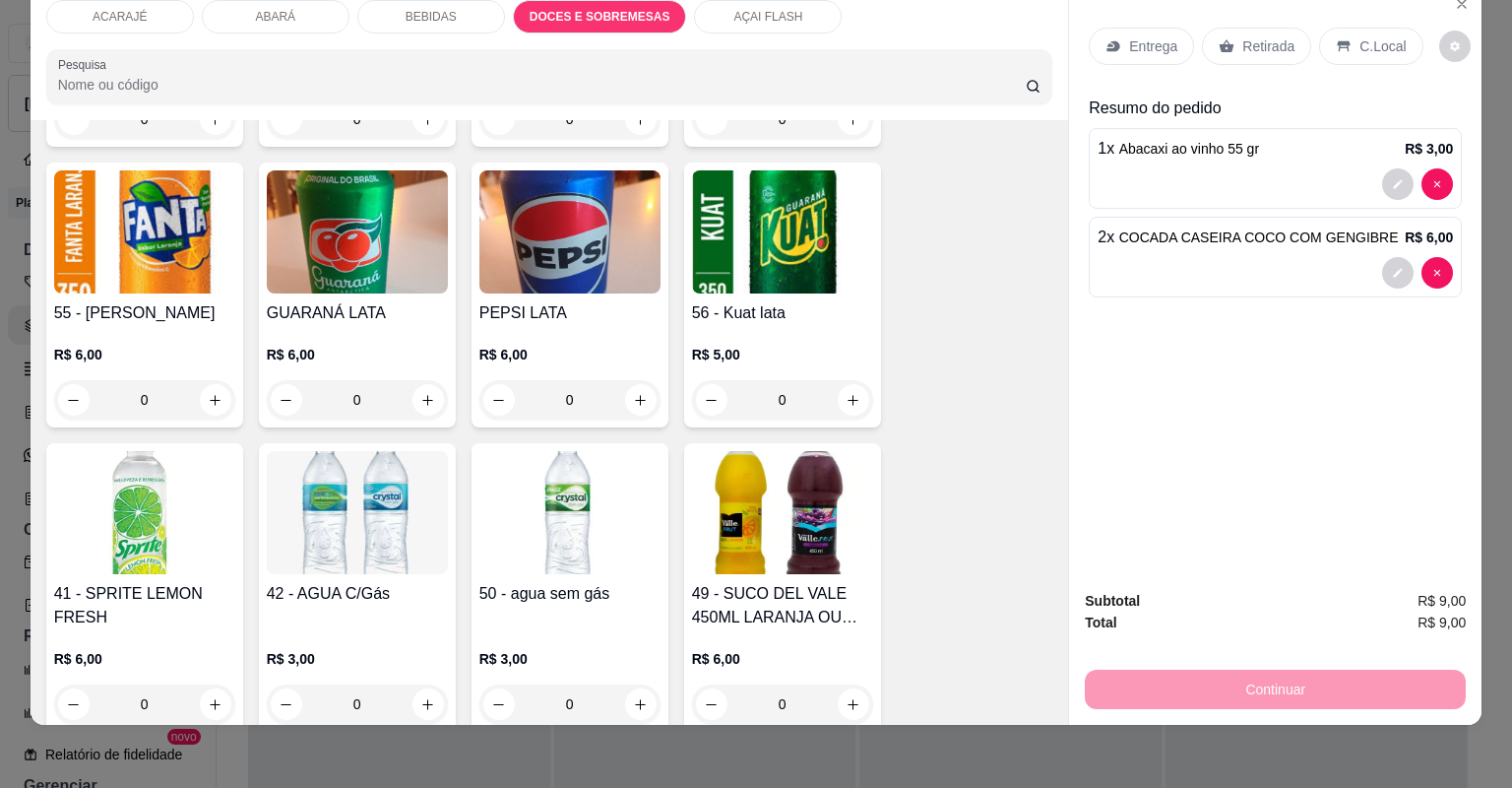 click on "Retirada" at bounding box center [1256, 46] 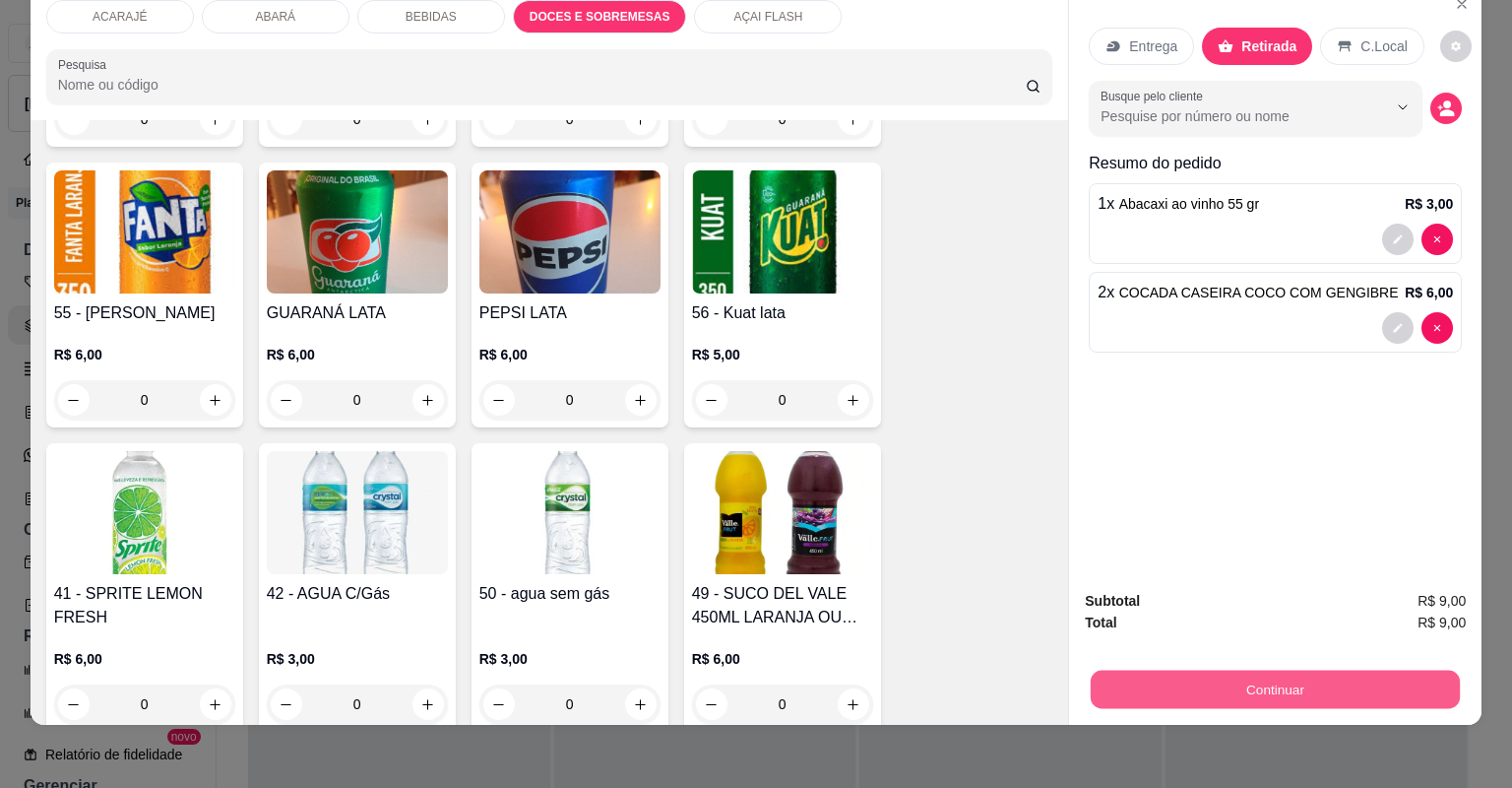 click on "Continuar" at bounding box center [1275, 690] 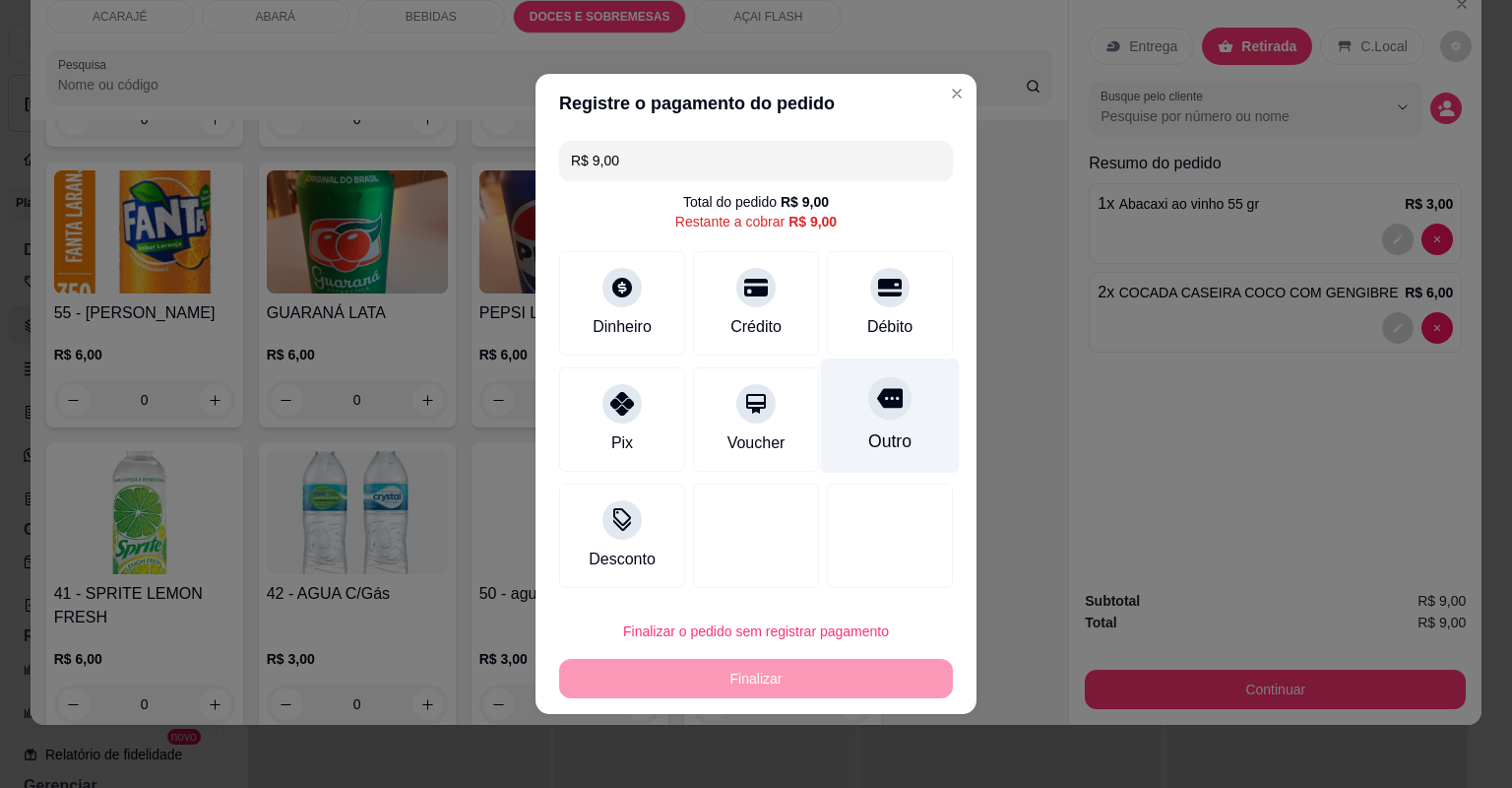 click on "Outro" at bounding box center [890, 441] 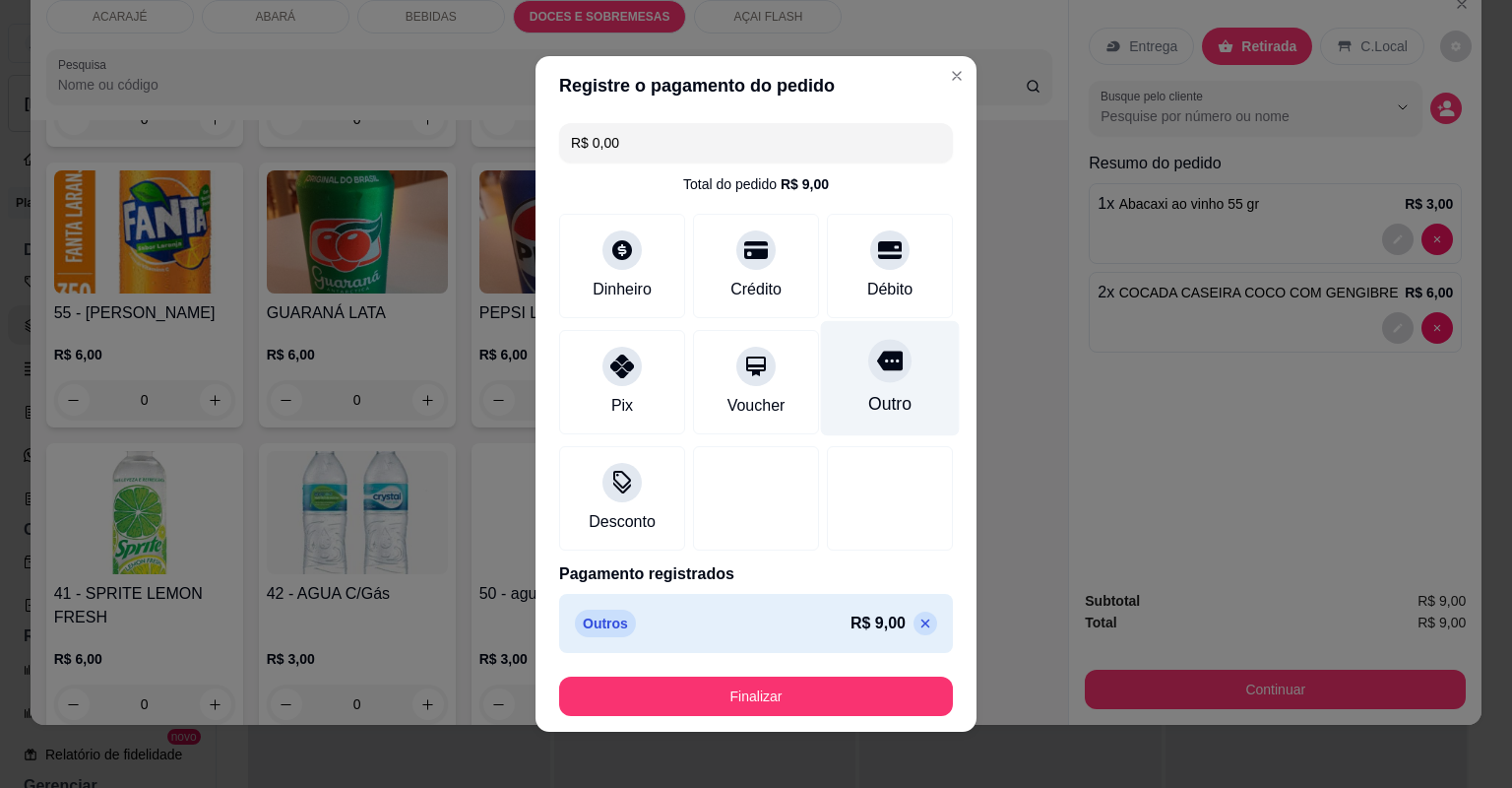 type on "R$ 0,00" 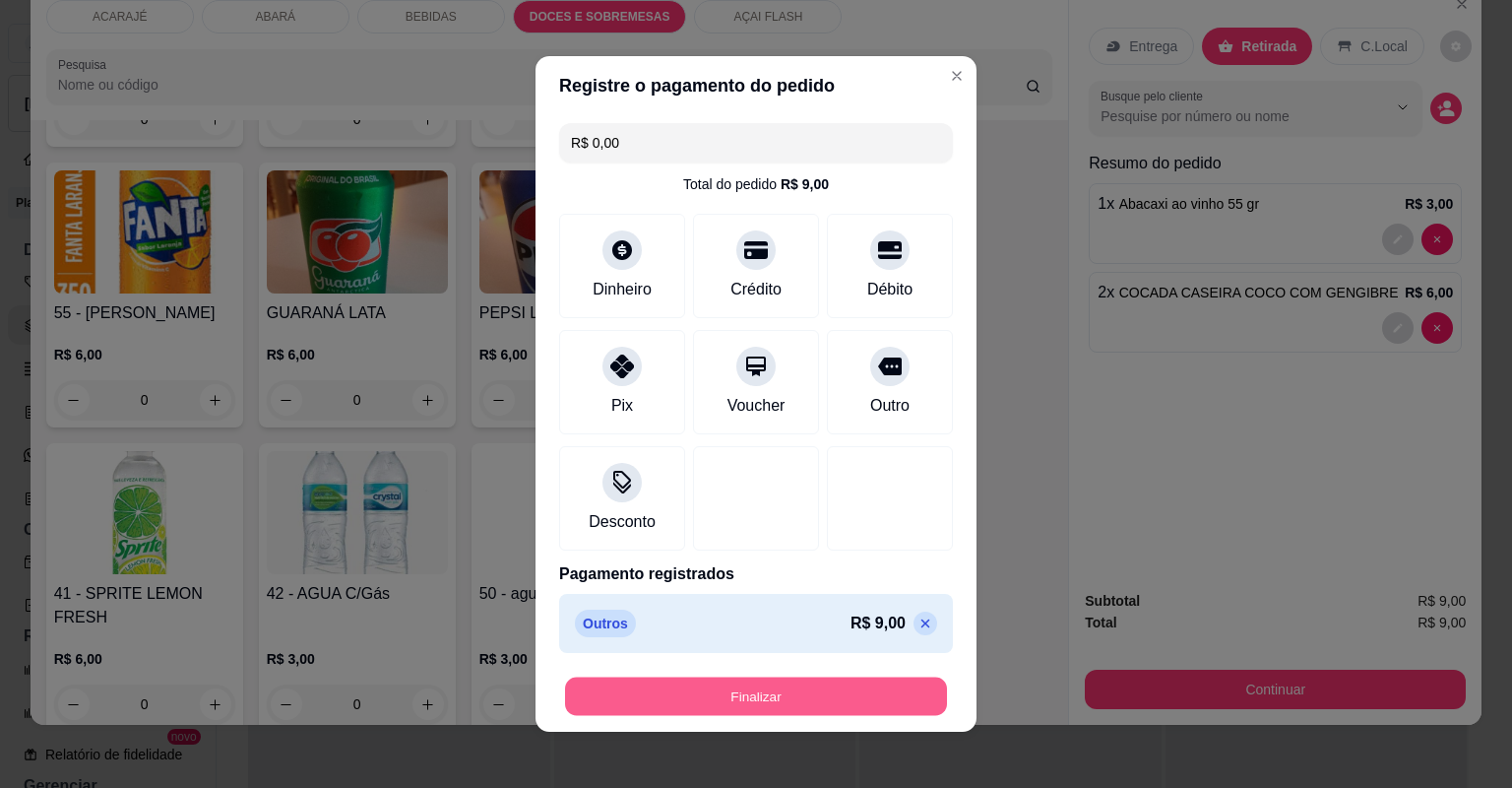 click on "Finalizar" at bounding box center (756, 696) 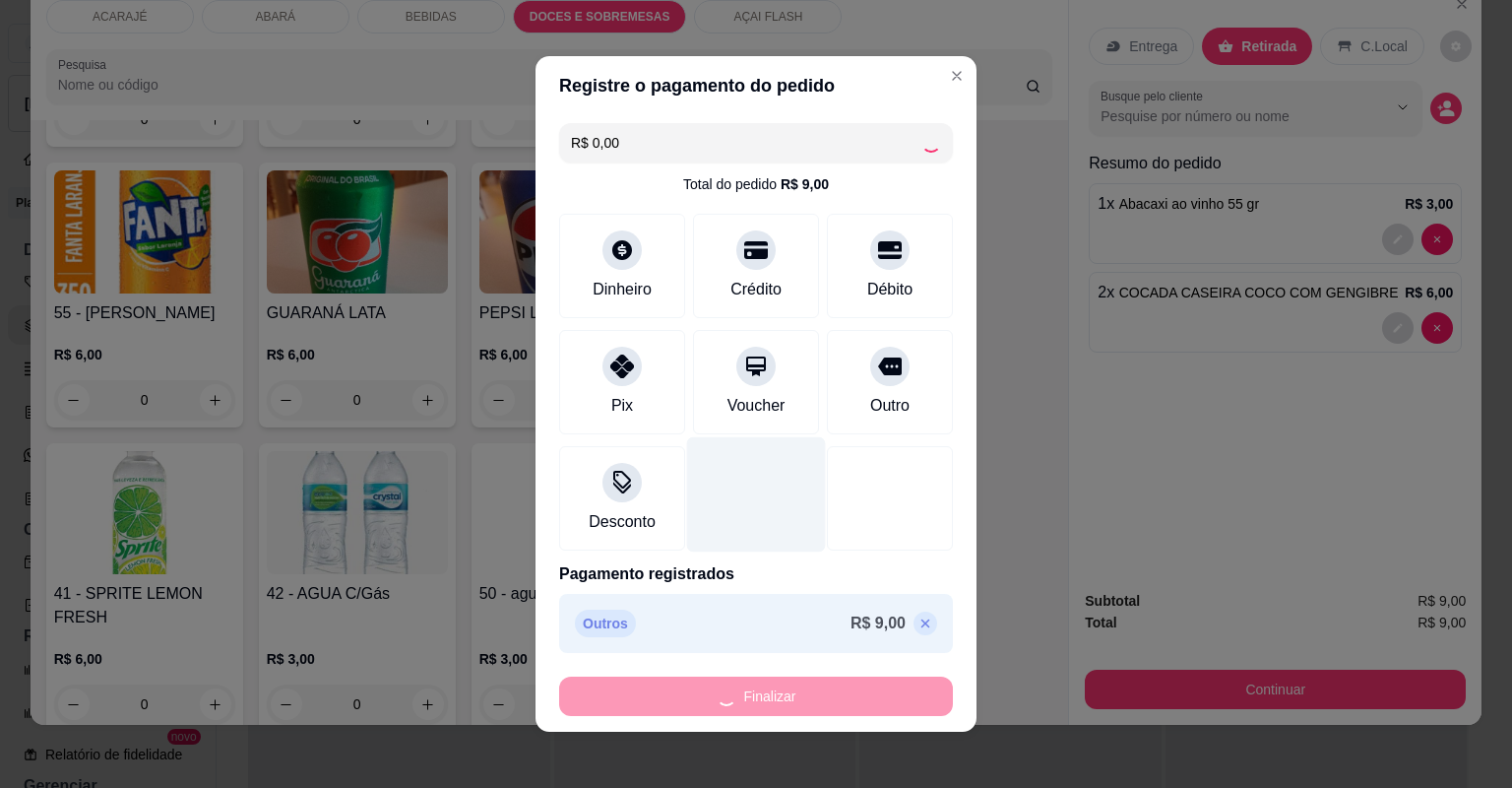 type on "0" 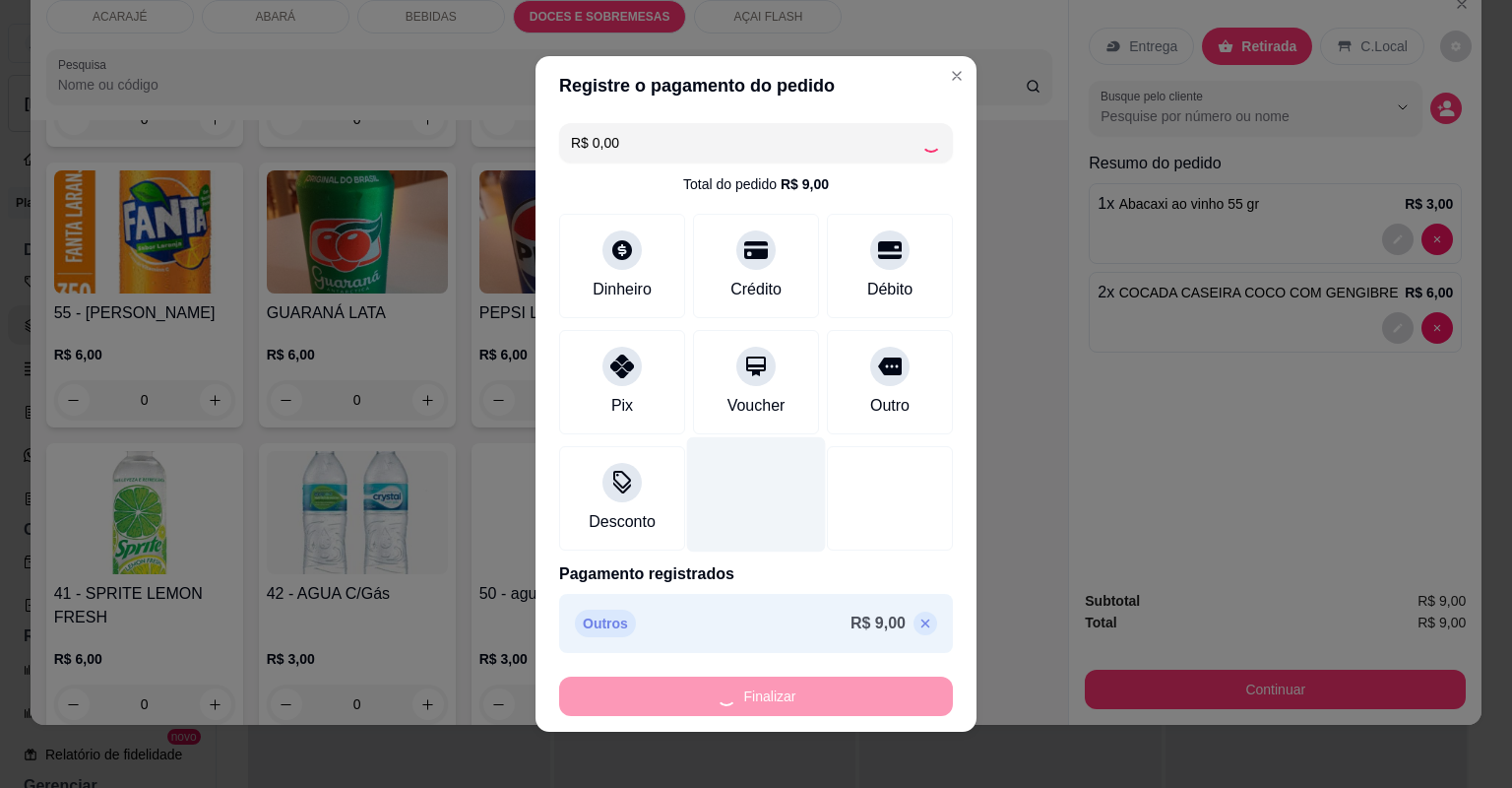 type on "0" 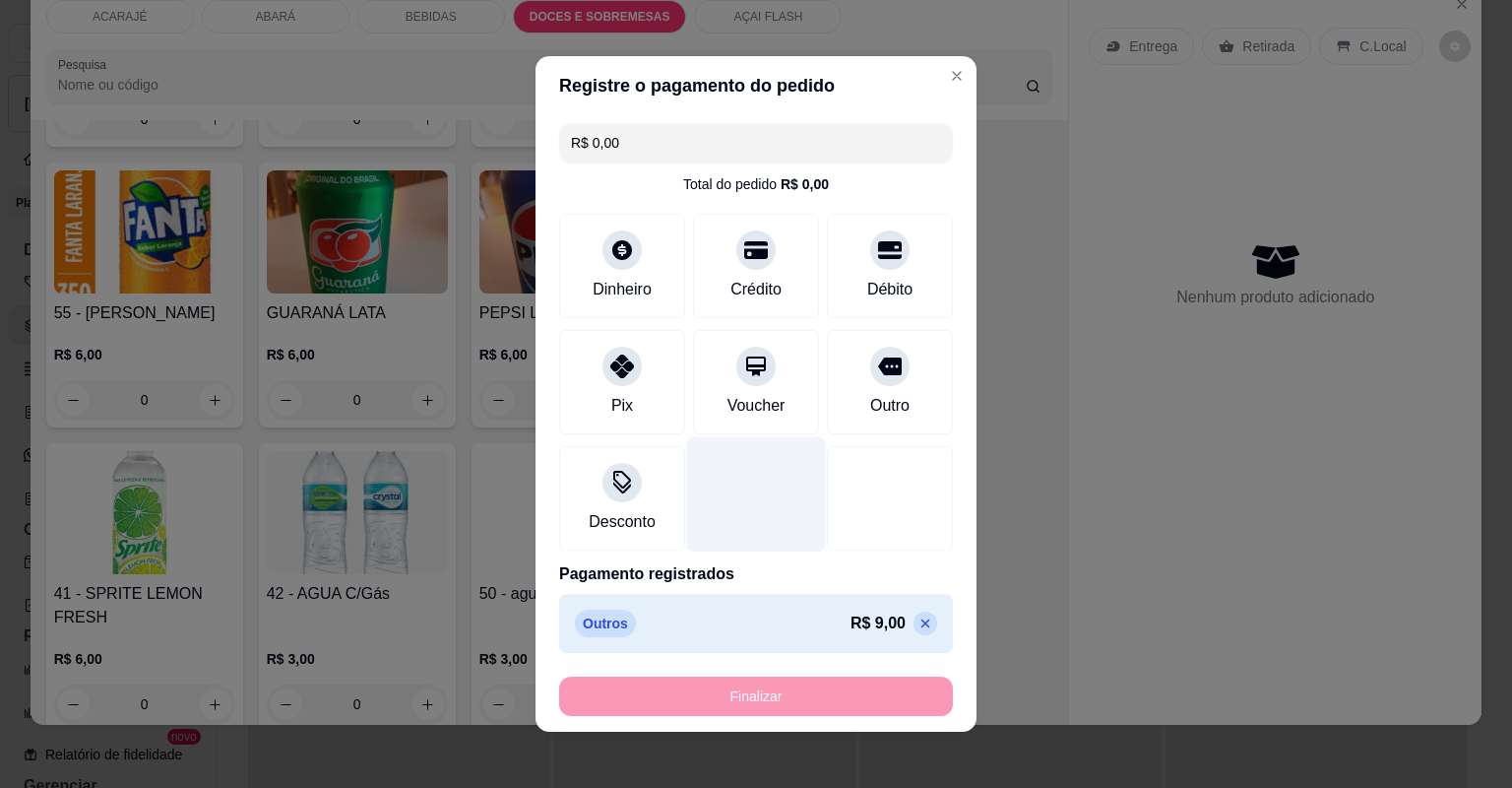 type on "-R$ 9,00" 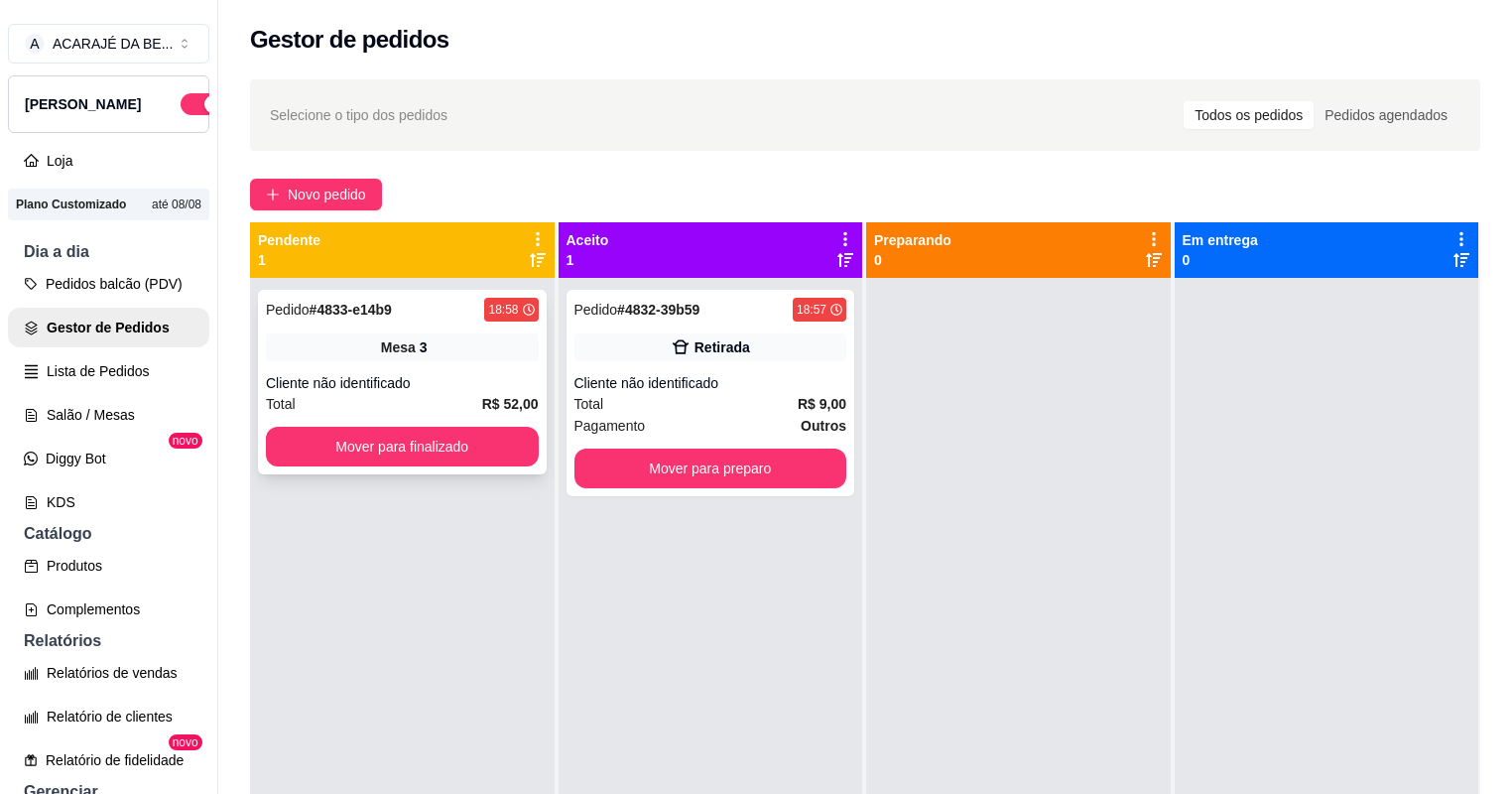 click on "Pedido  # 4833-e14b9 18:58 Mesa 3 Cliente não identificado Total R$ 52,00 Mover para finalizado" at bounding box center [402, 382] 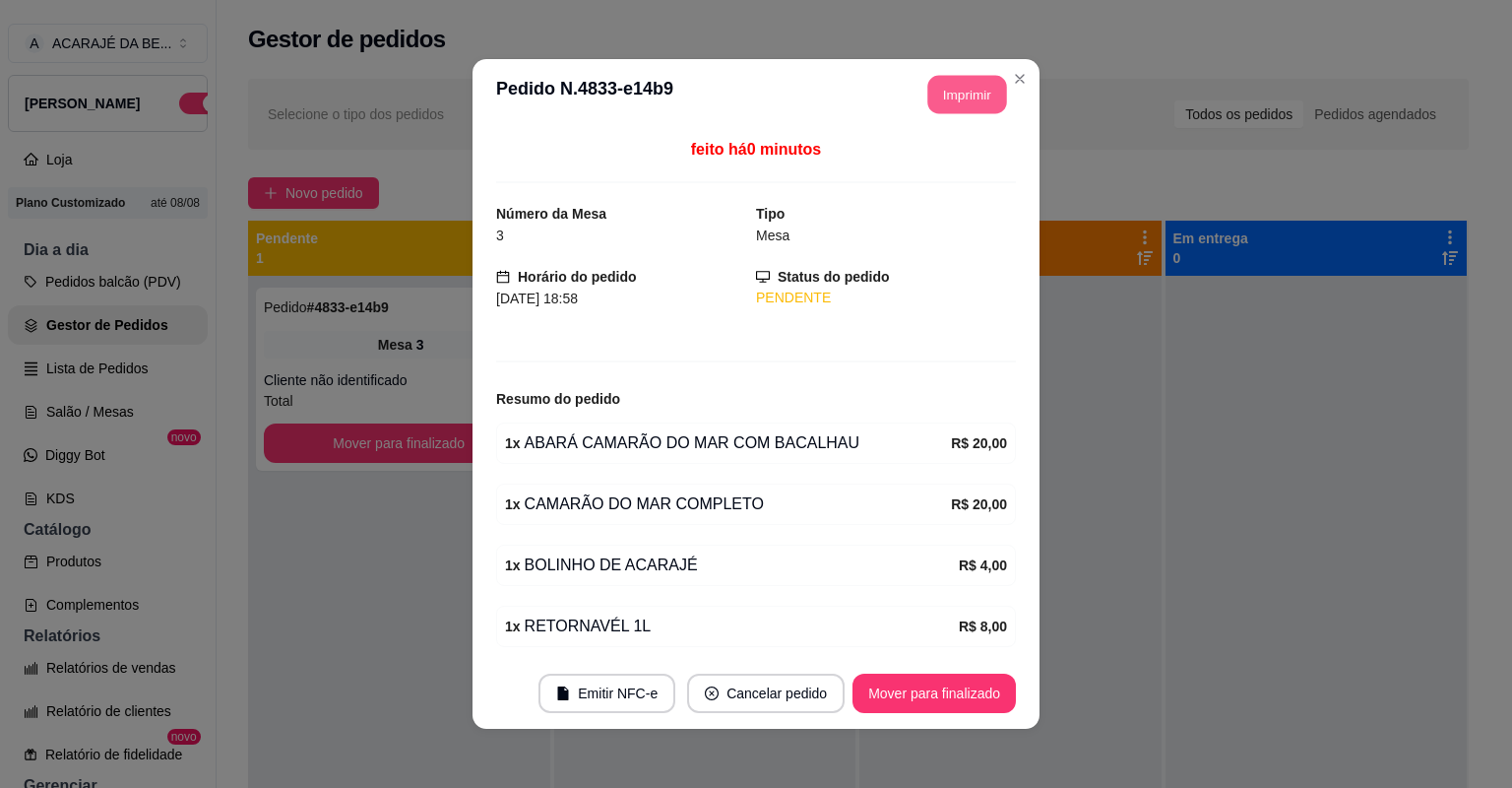 click on "Imprimir" at bounding box center (968, 95) 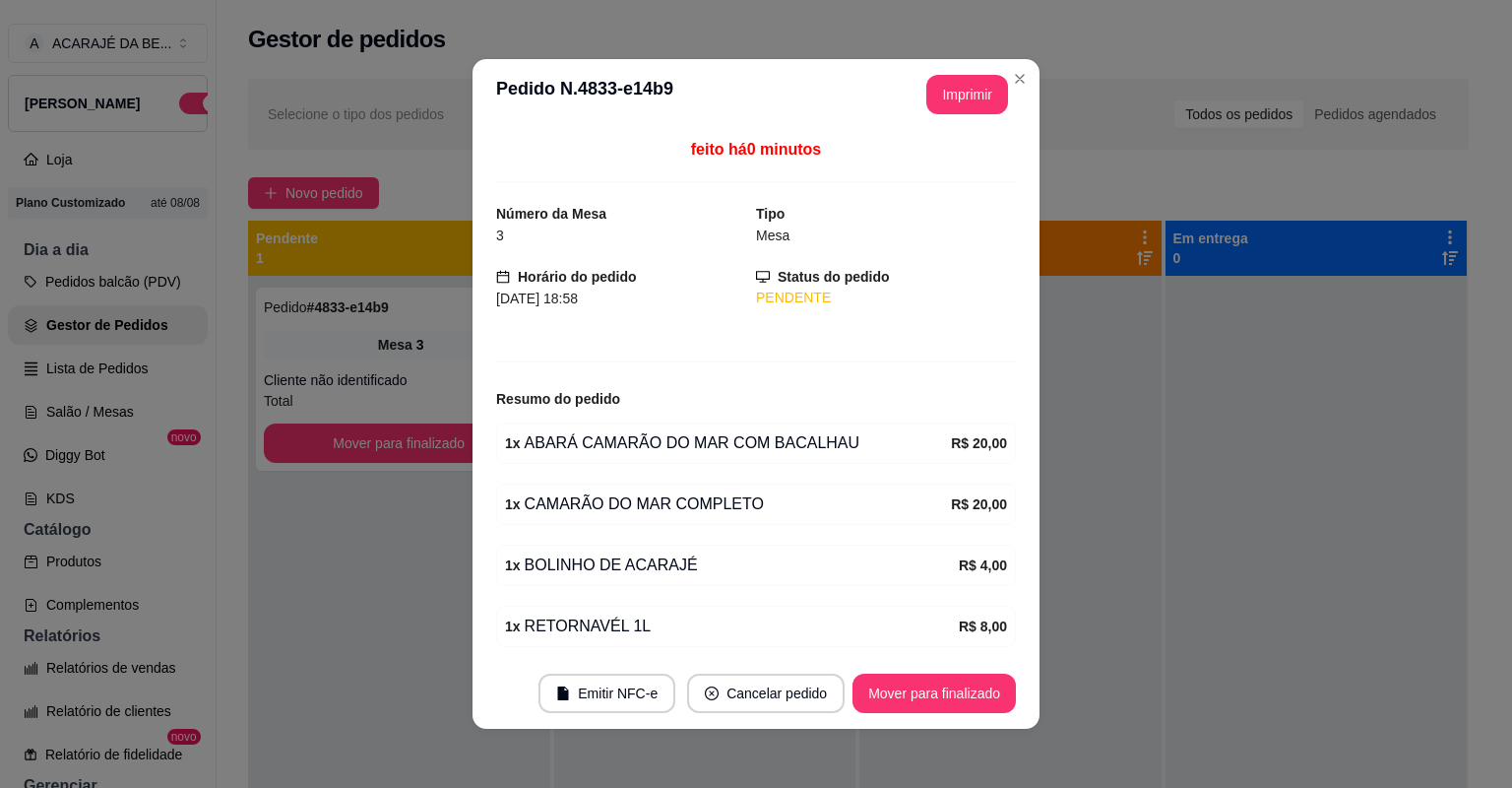 scroll, scrollTop: 0, scrollLeft: 0, axis: both 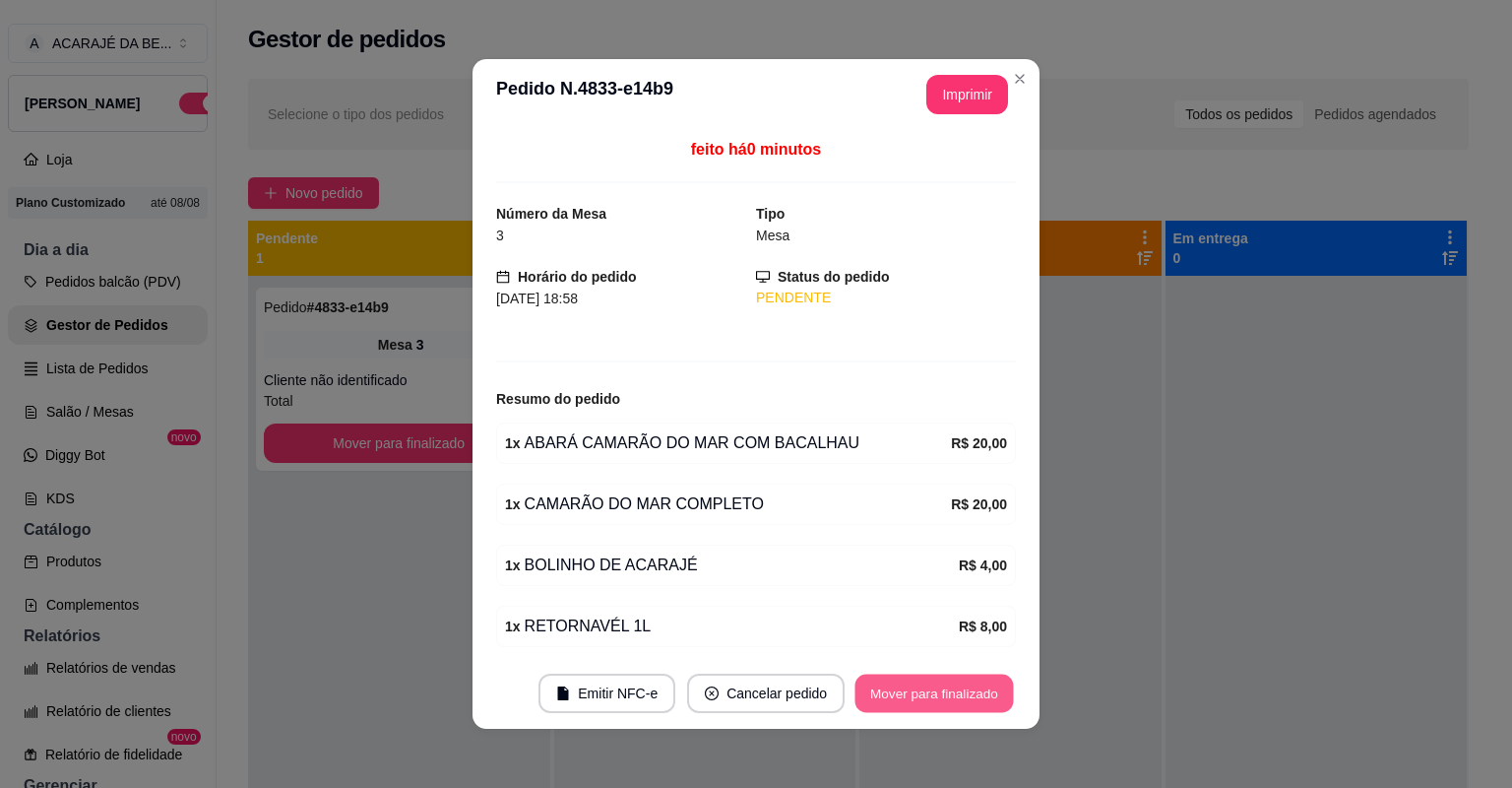 click on "Mover para finalizado" at bounding box center [934, 693] 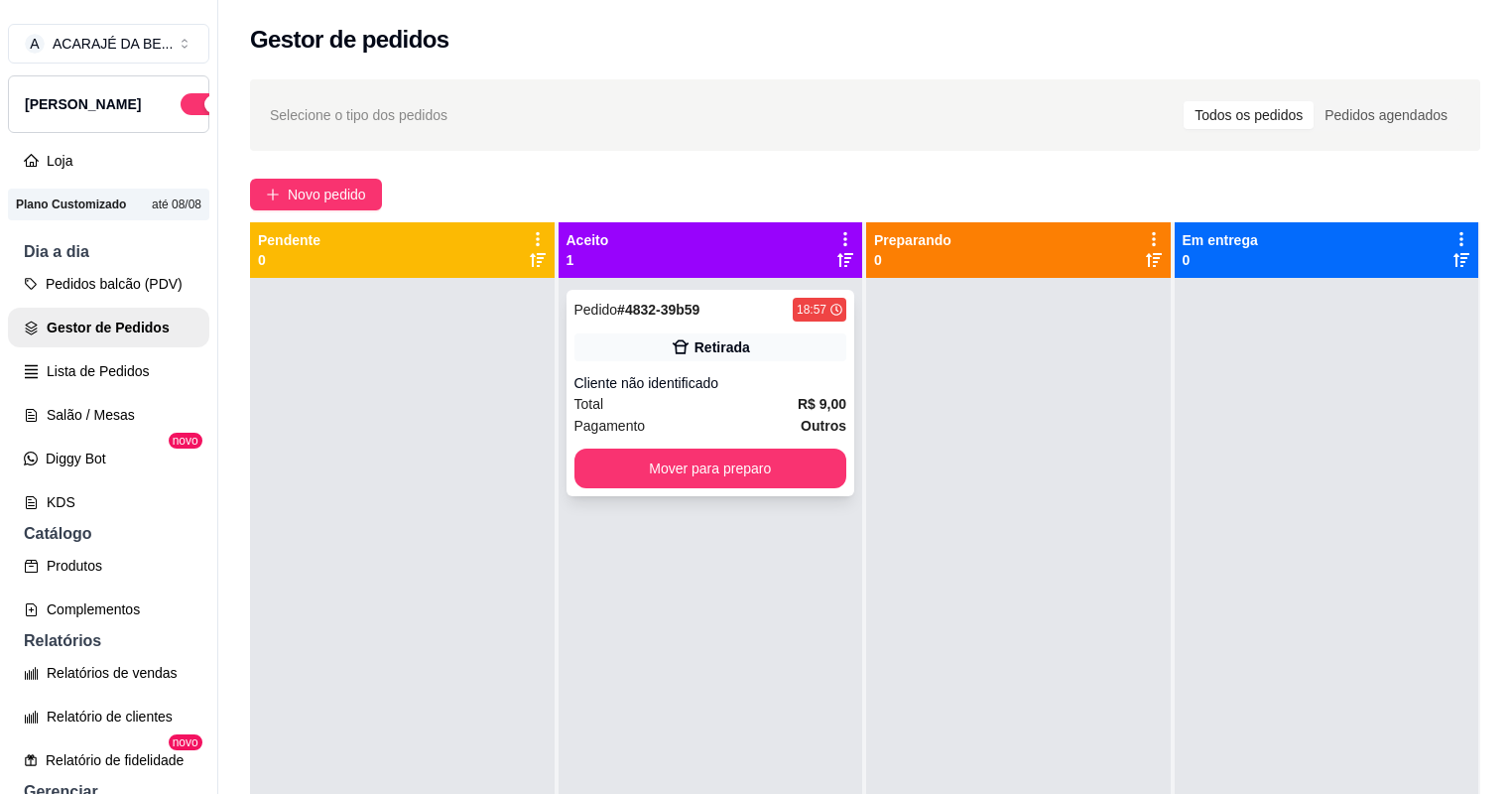 click on "Retirada" at bounding box center [710, 347] 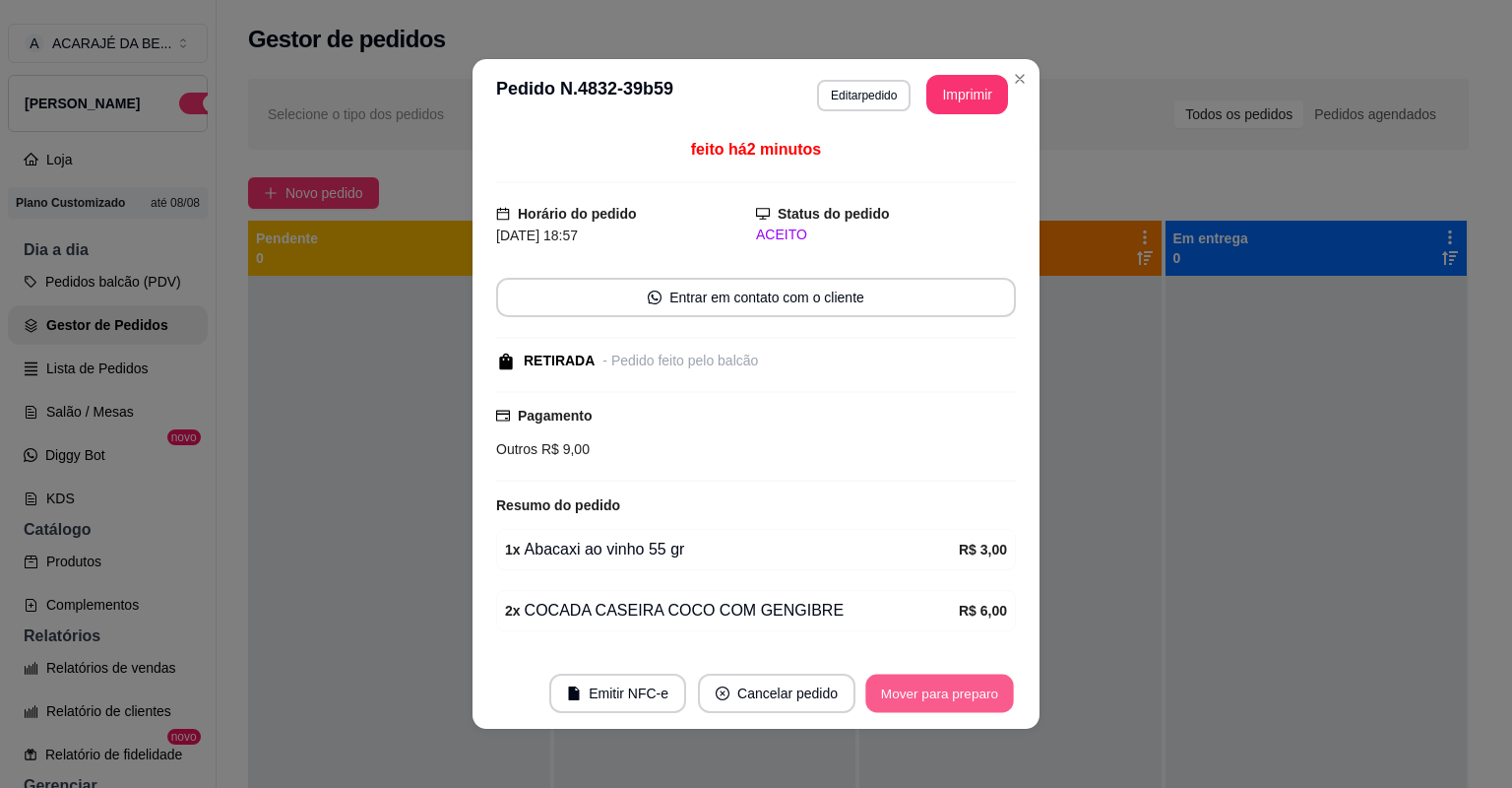 click on "Mover para preparo" at bounding box center (939, 693) 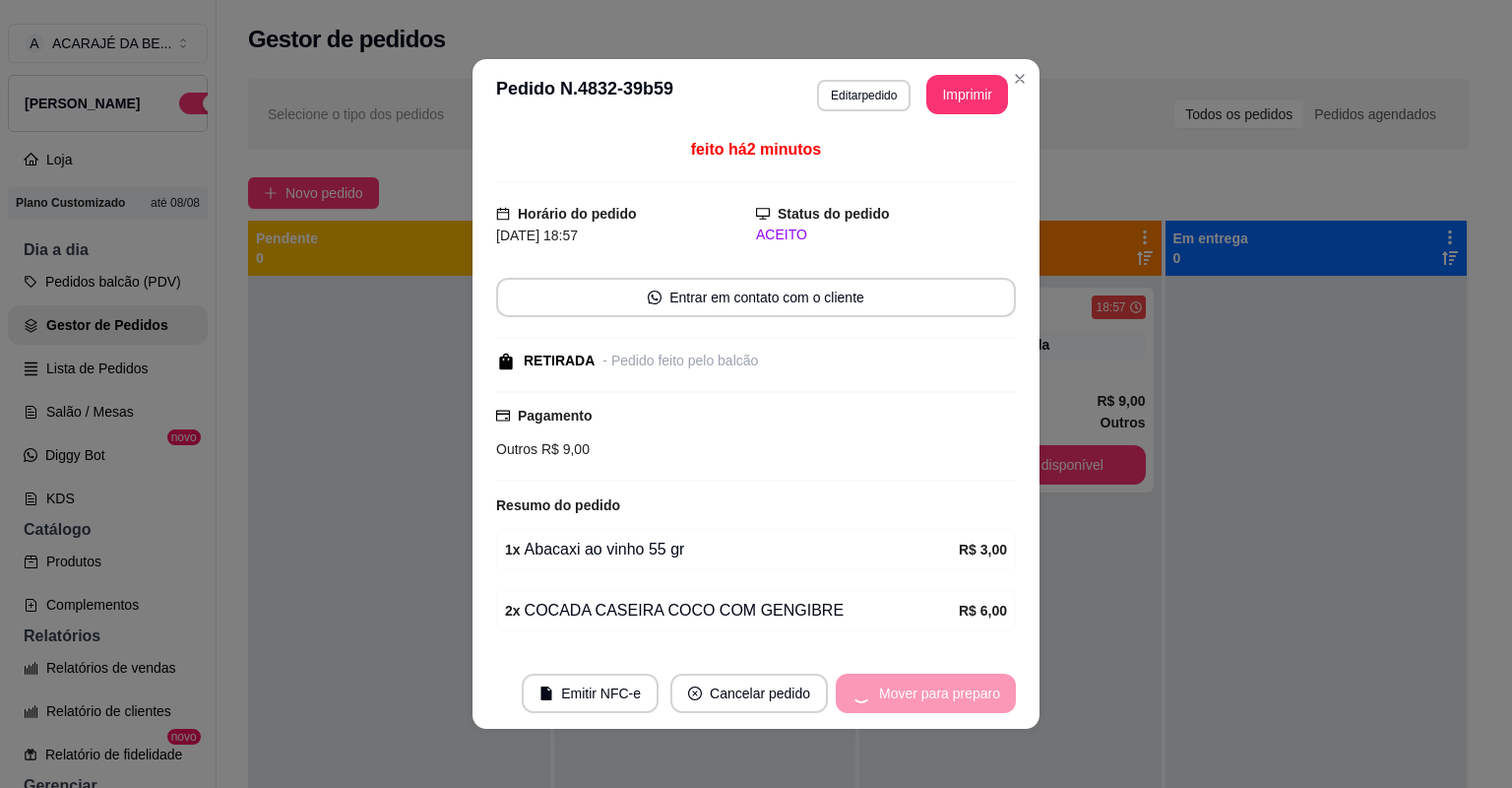 click on "Mover para preparo" at bounding box center (925, 693) 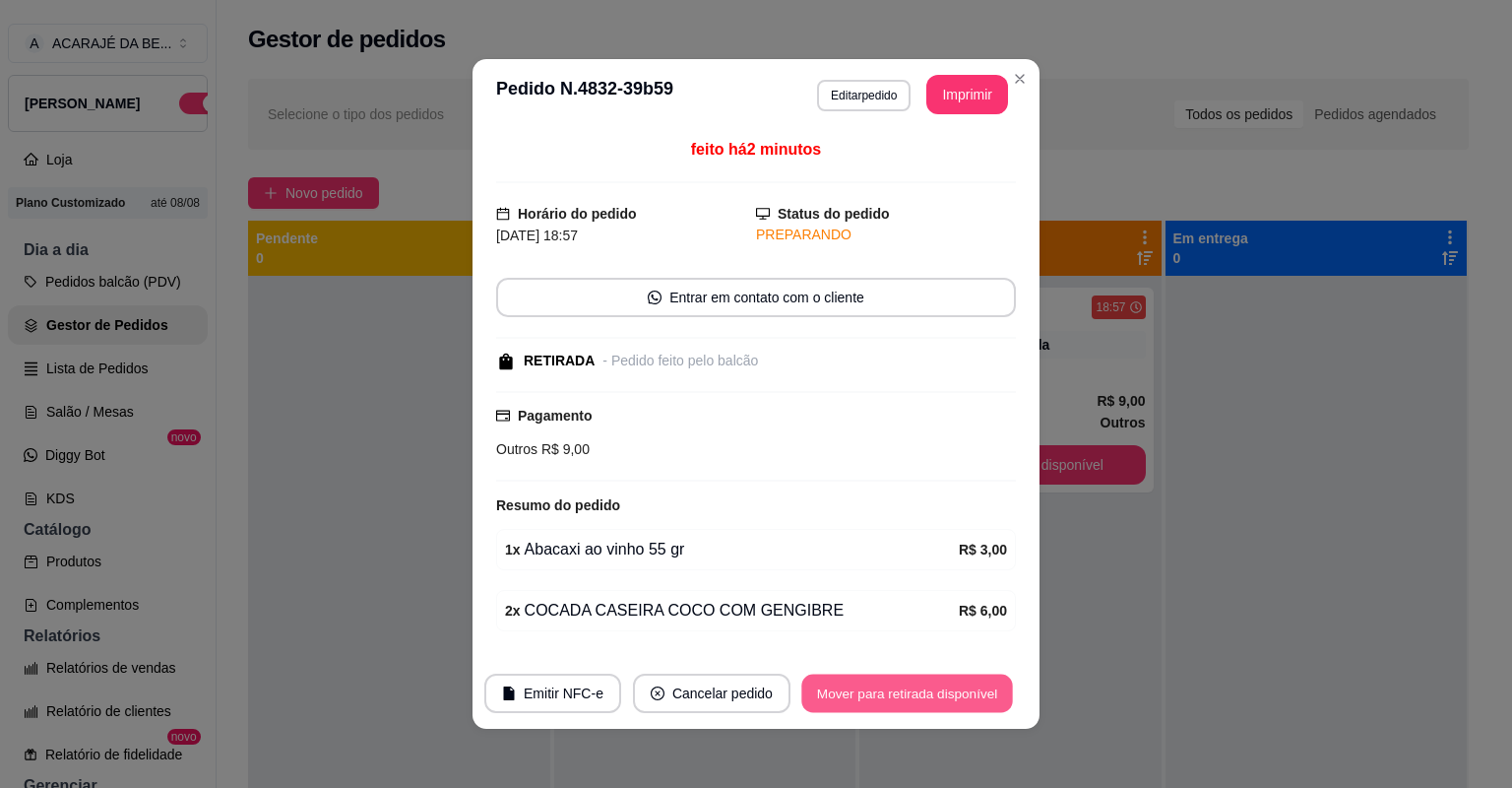 click on "Mover para retirada disponível" at bounding box center (907, 693) 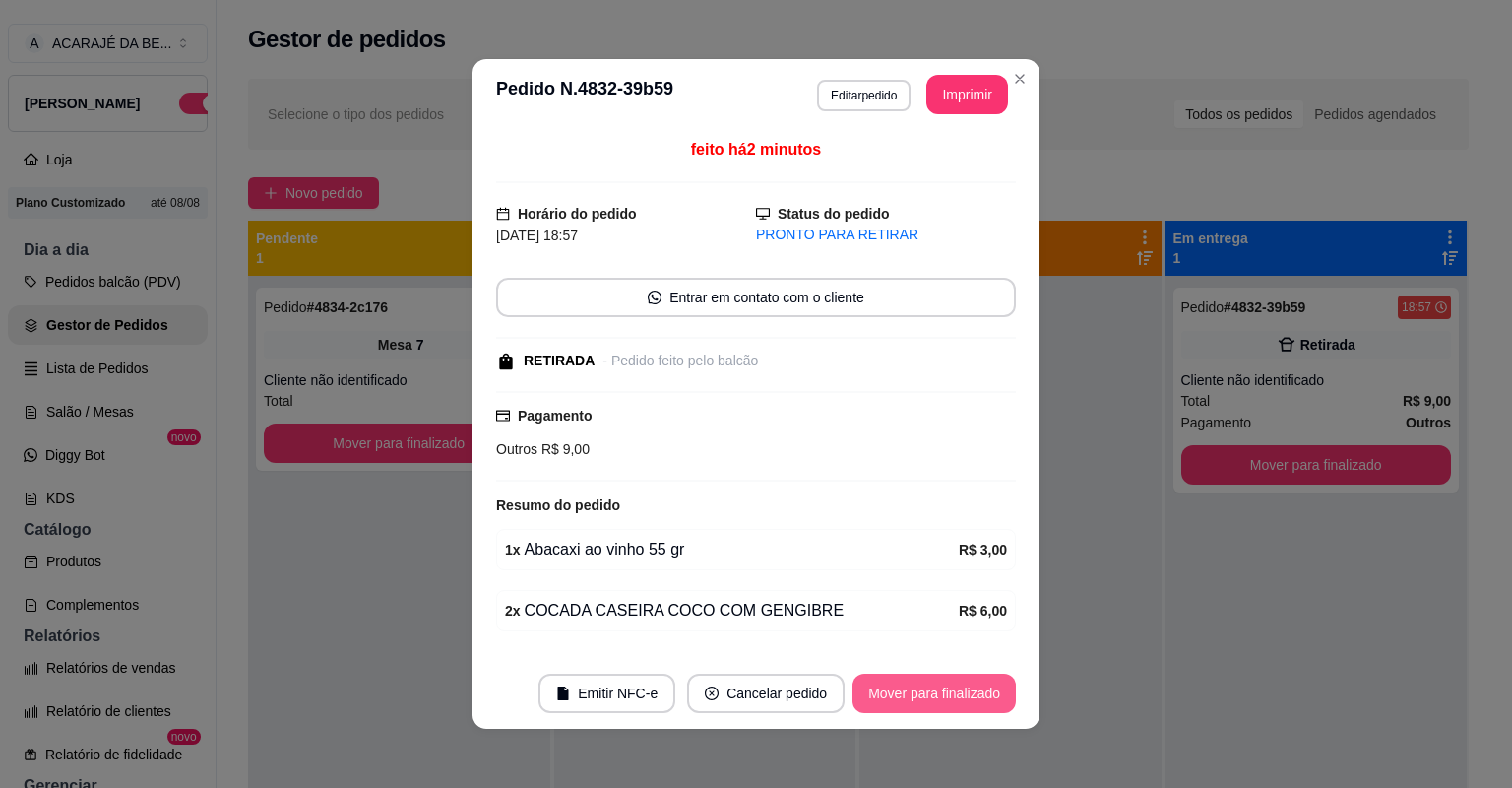 click on "Mover para finalizado" at bounding box center [934, 693] 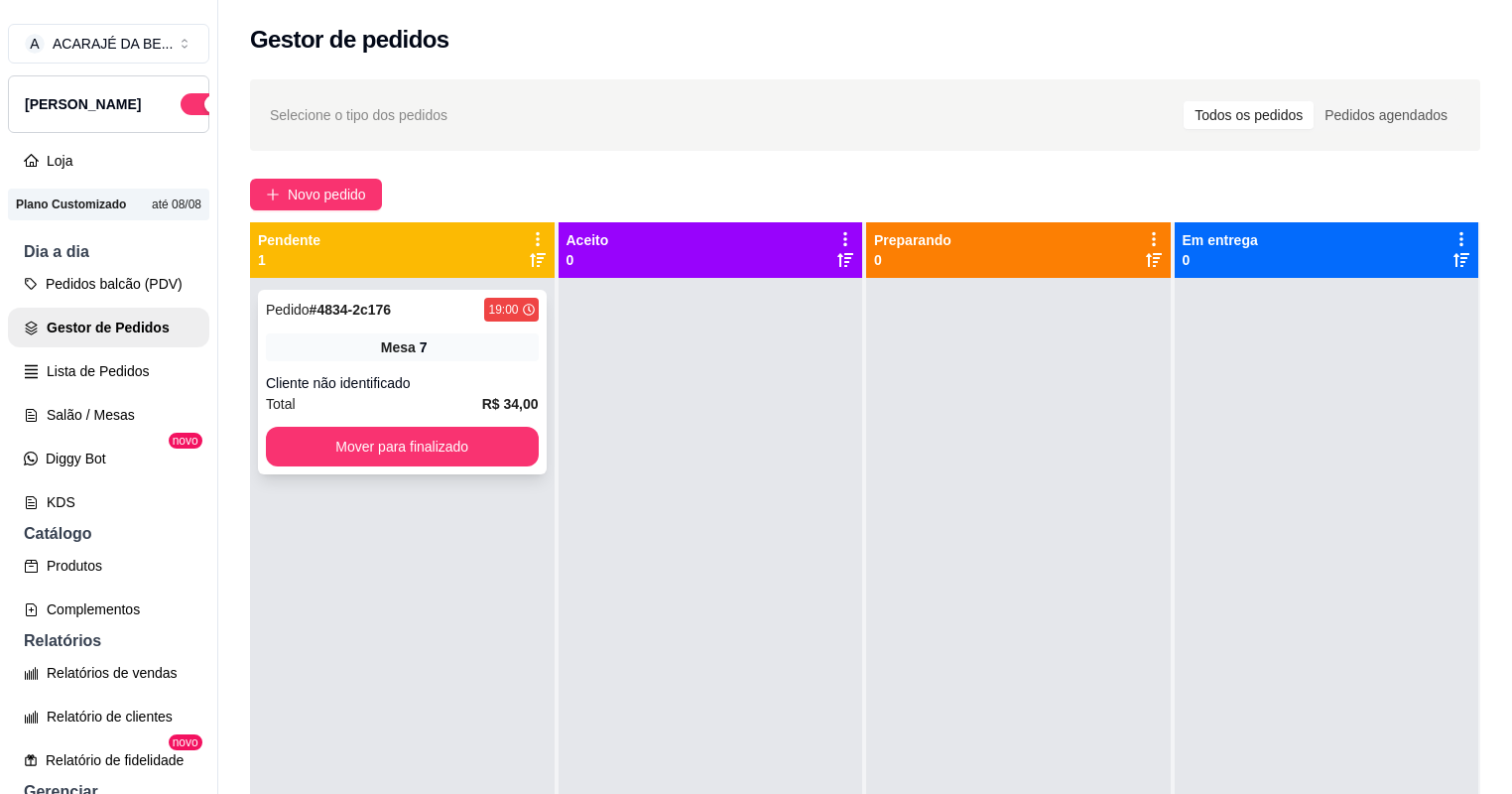 click on "Mesa 7" at bounding box center [402, 347] 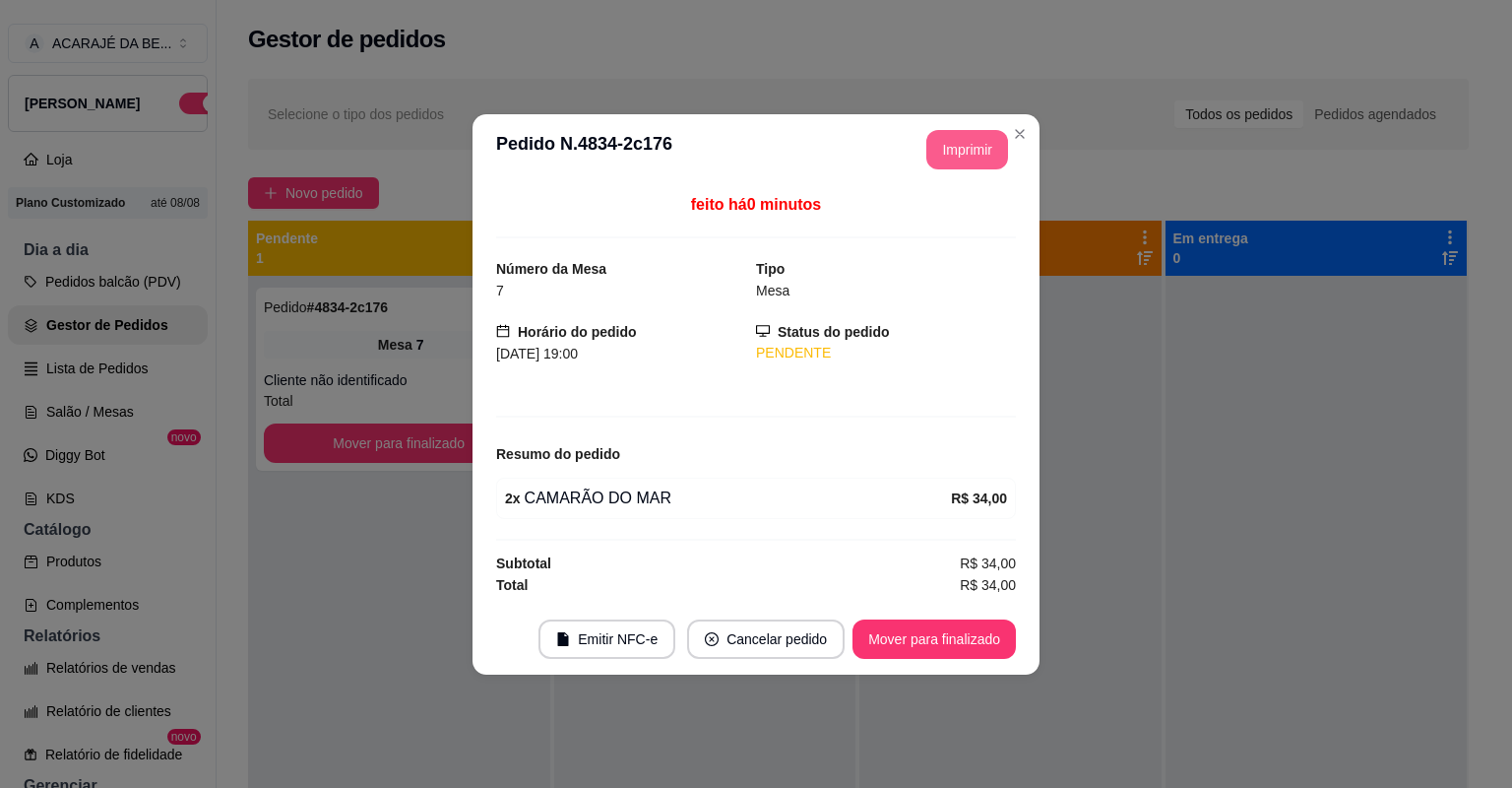 click on "Imprimir" at bounding box center [967, 150] 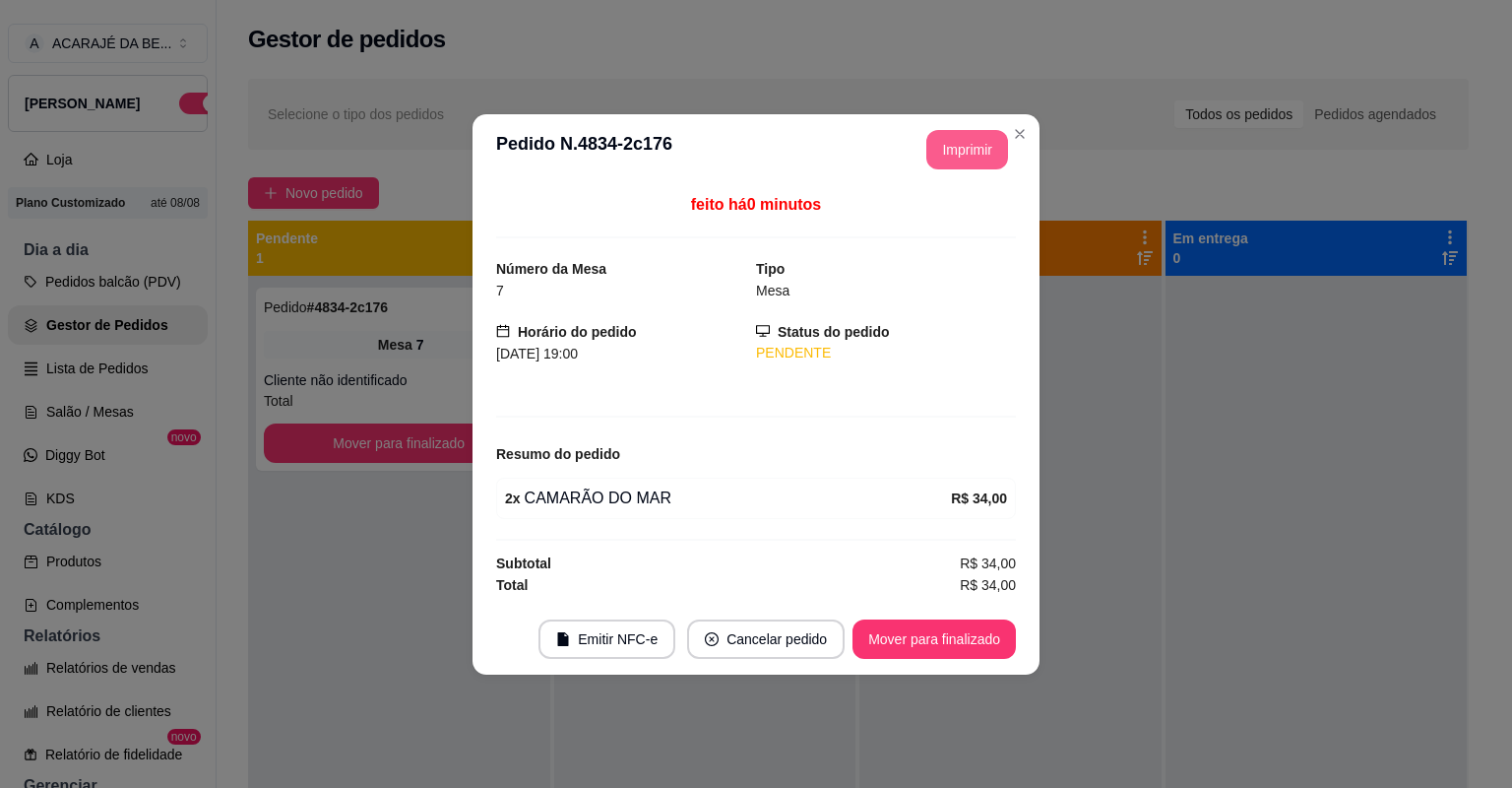 scroll, scrollTop: 0, scrollLeft: 0, axis: both 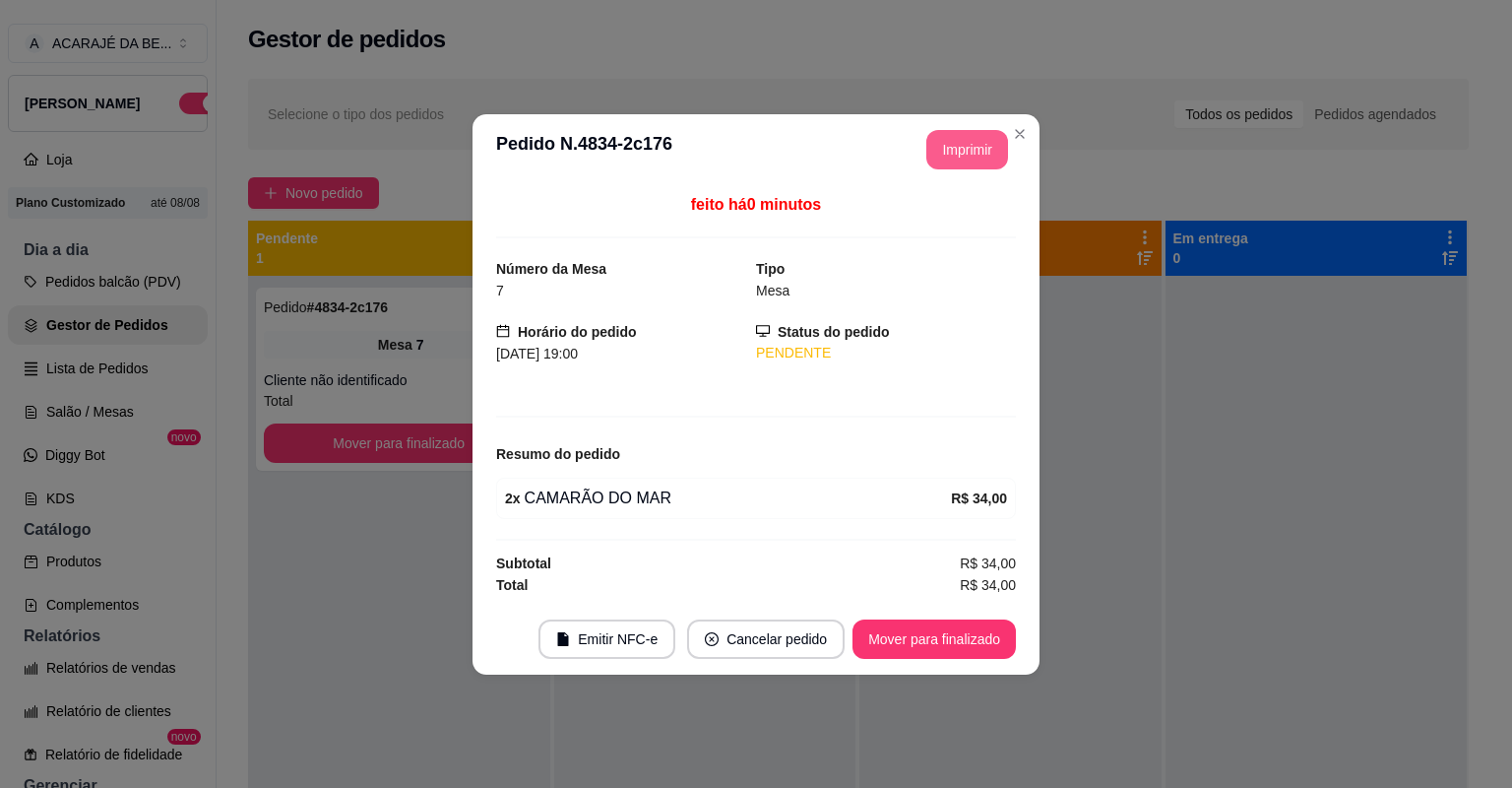 click on "Emitir NFC-e Cancelar pedido Mover para finalizado" at bounding box center (756, 639) 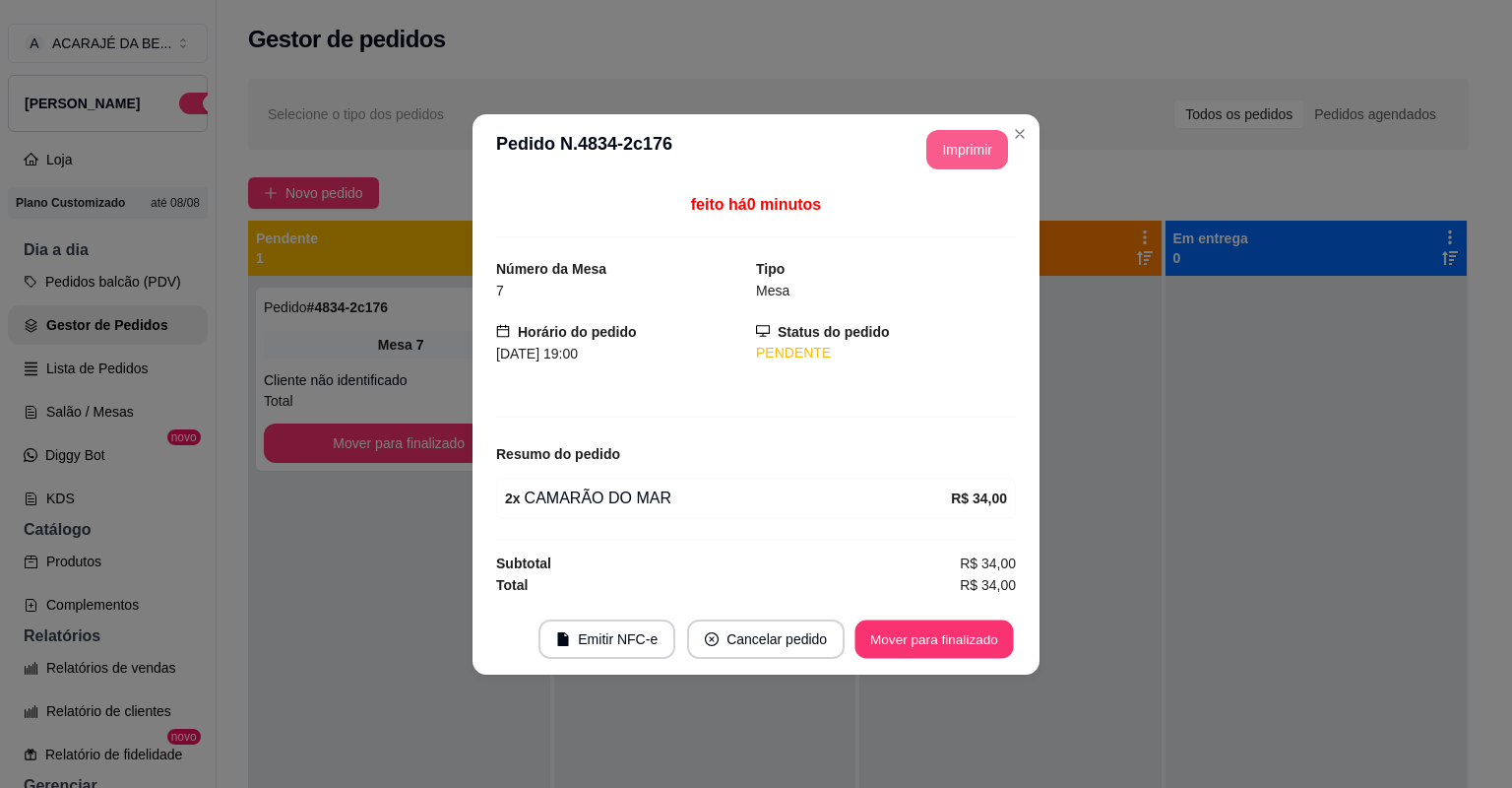 click on "Mover para finalizado" at bounding box center (934, 638) 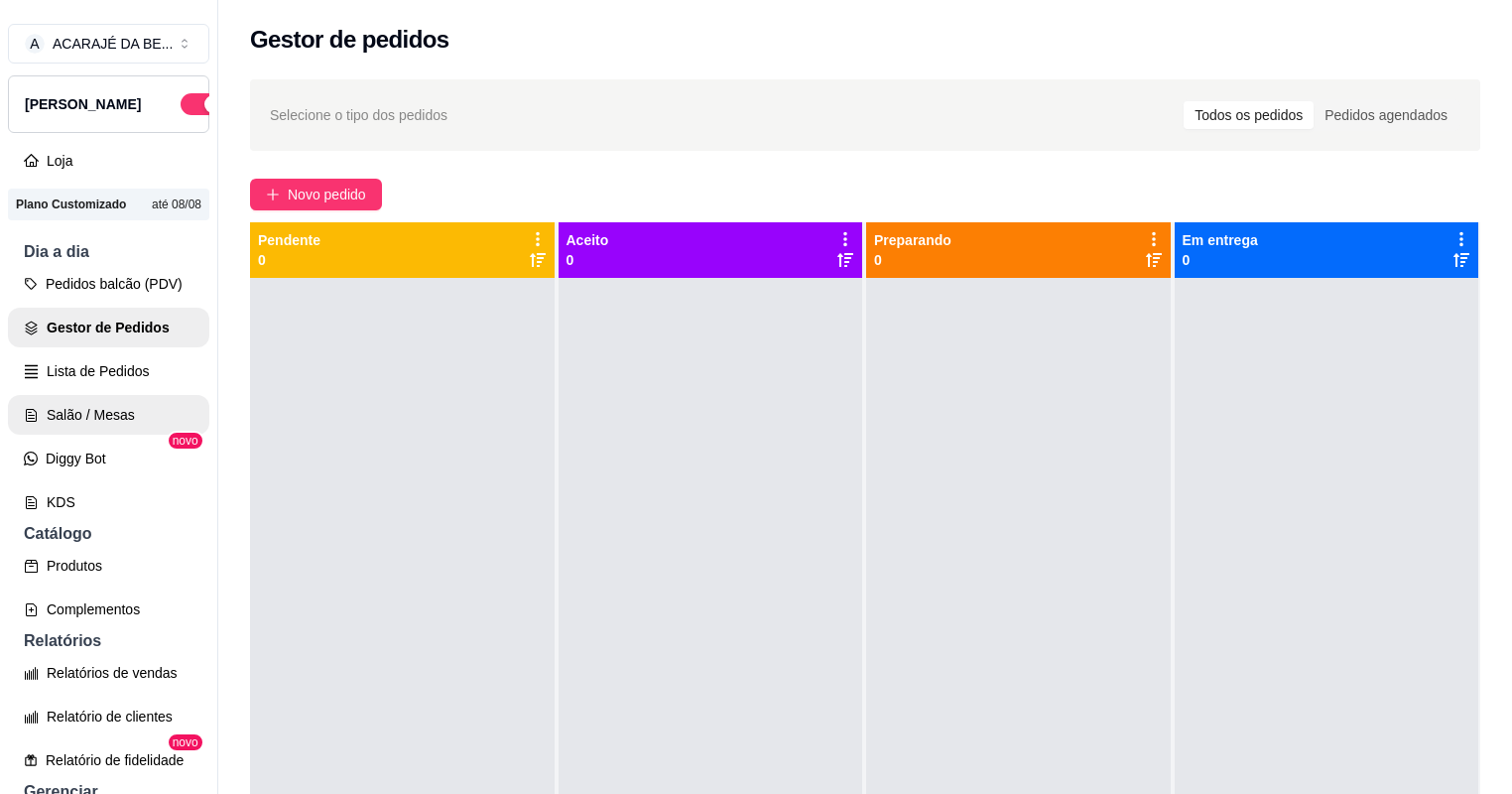 click on "Salão / Mesas" at bounding box center (108, 415) 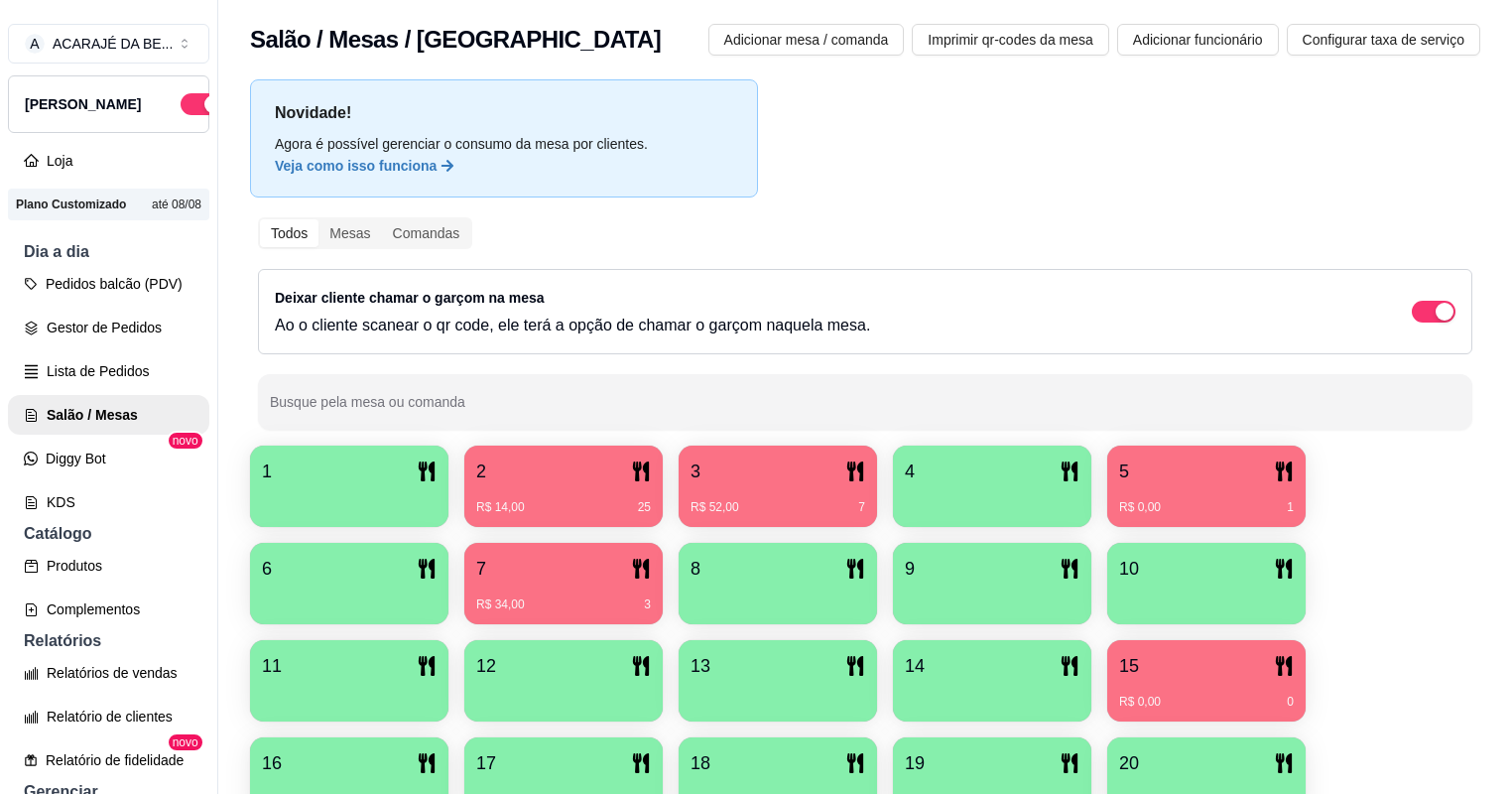 click on "R$ 0,00 0" at bounding box center [1206, 695] 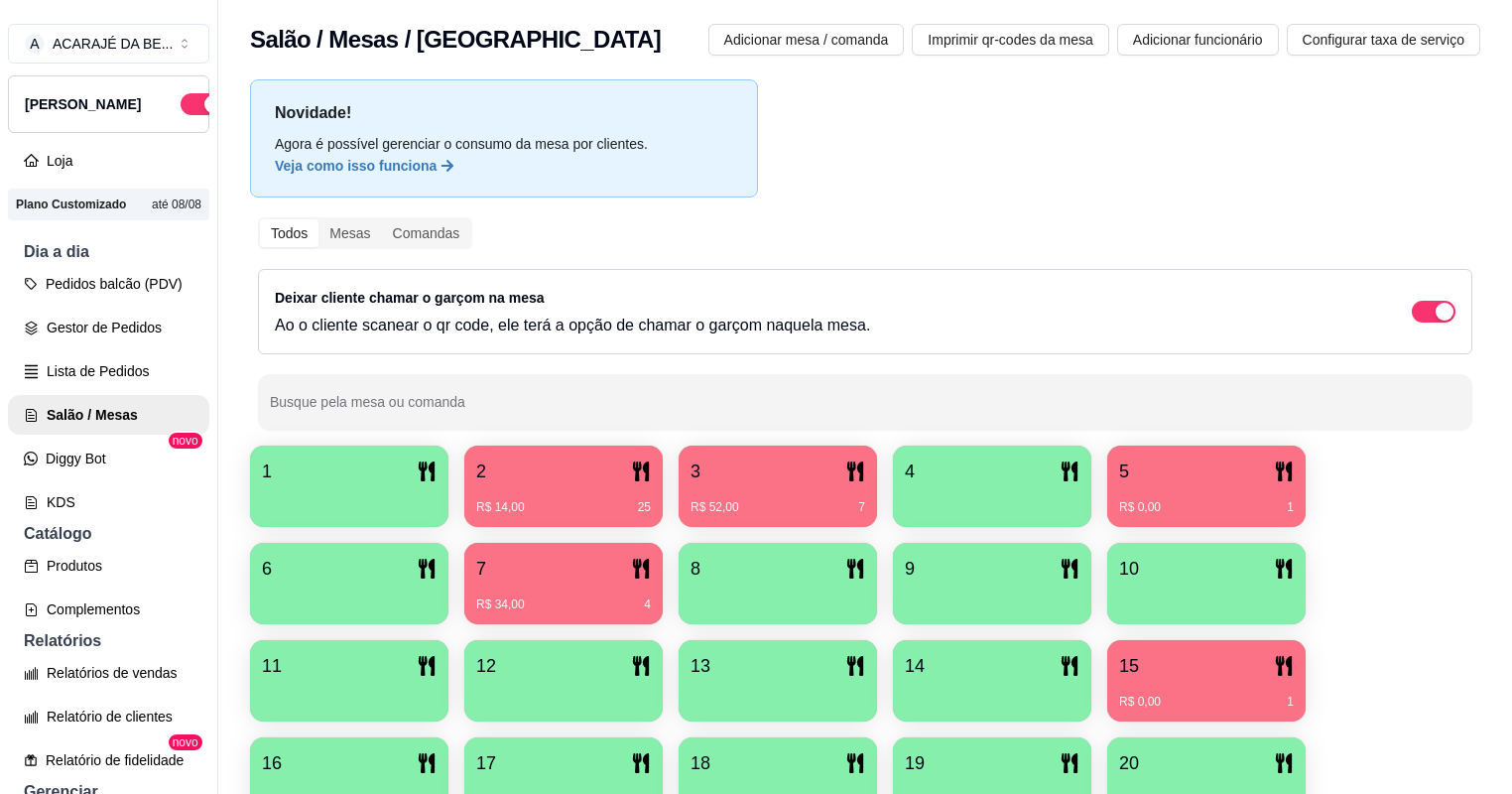 click on "14" at bounding box center (992, 666) 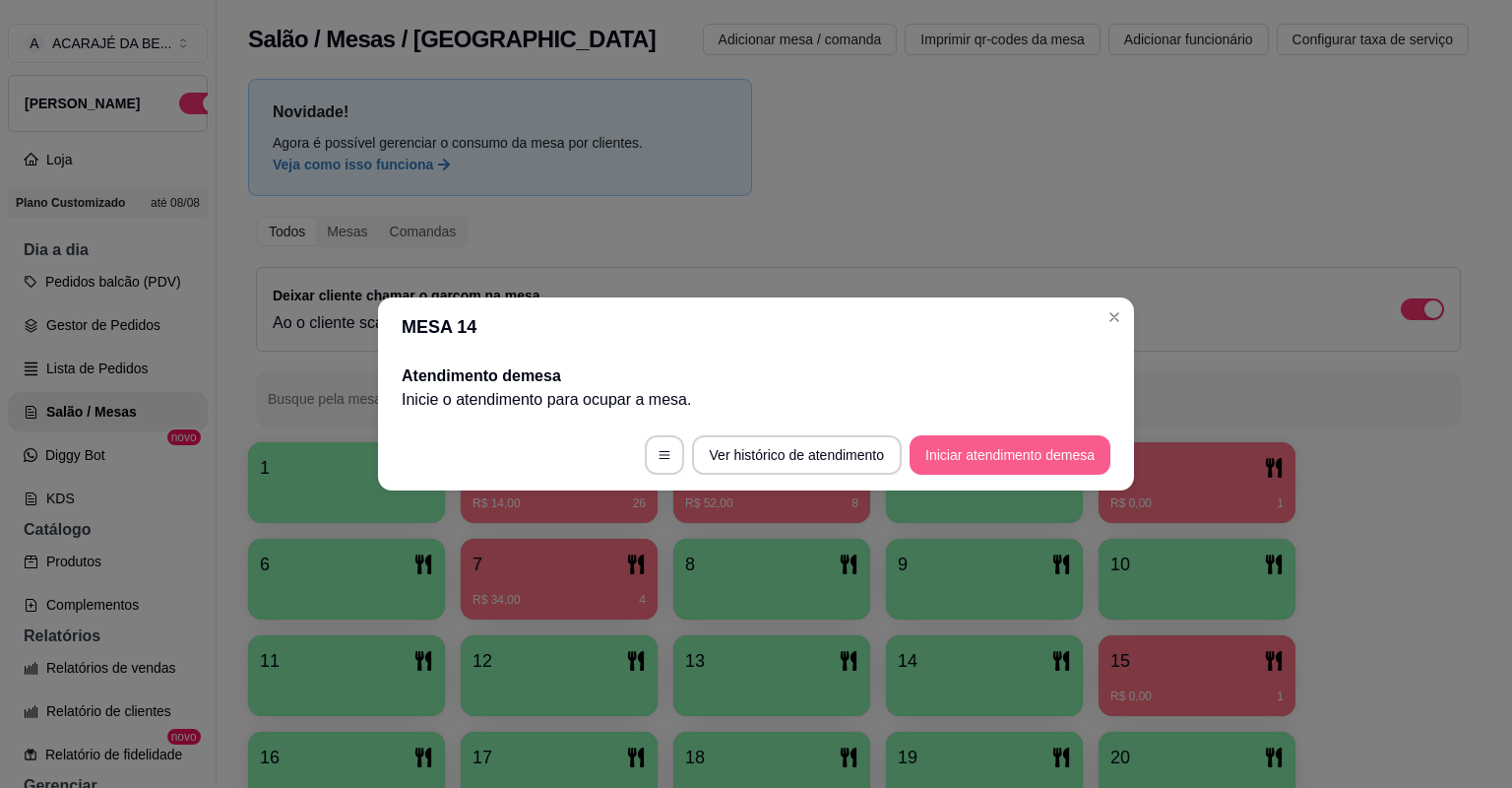 click on "Iniciar atendimento de  mesa" at bounding box center (1010, 455) 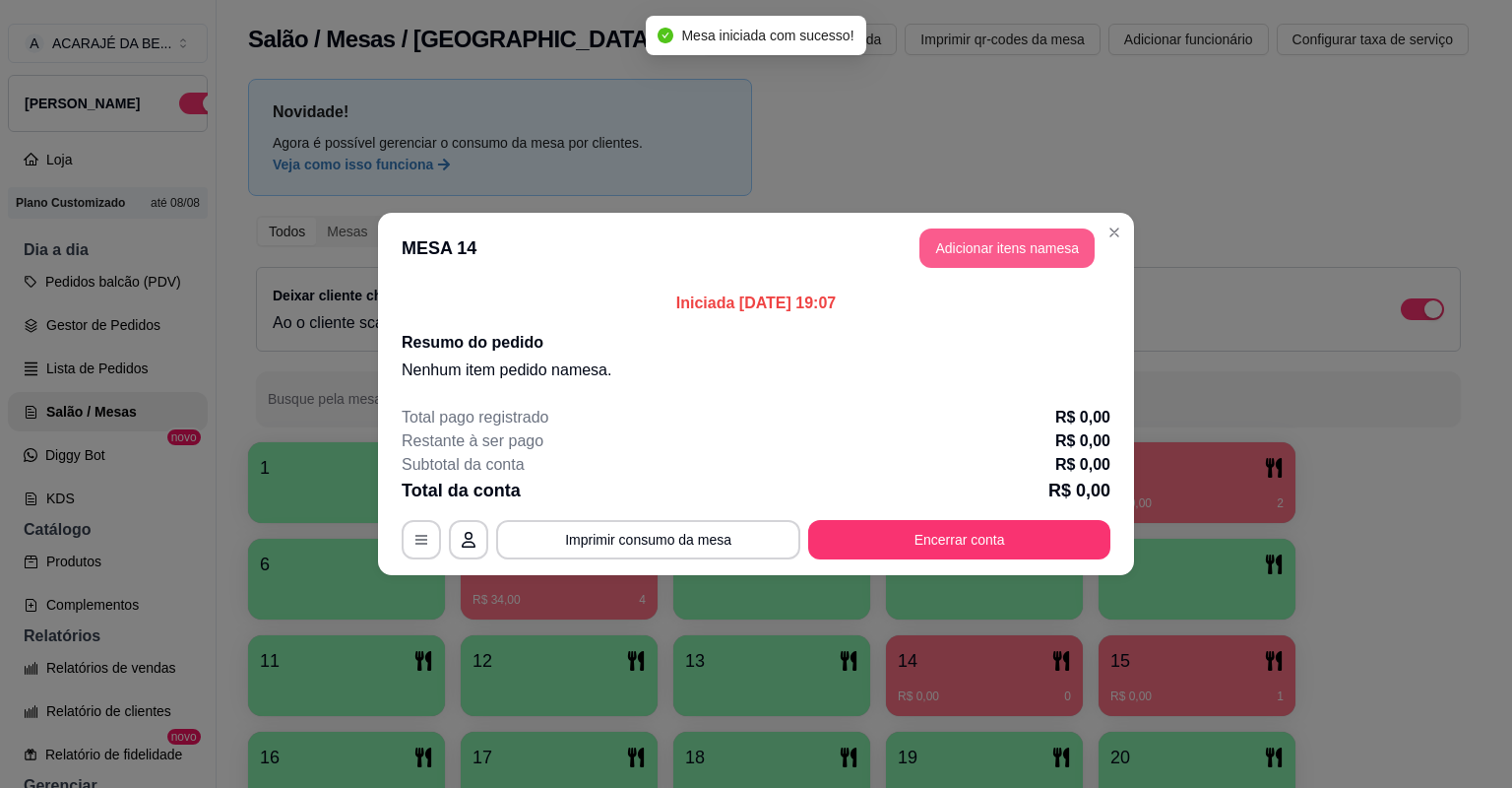 click on "Adicionar itens na  mesa" at bounding box center (1007, 248) 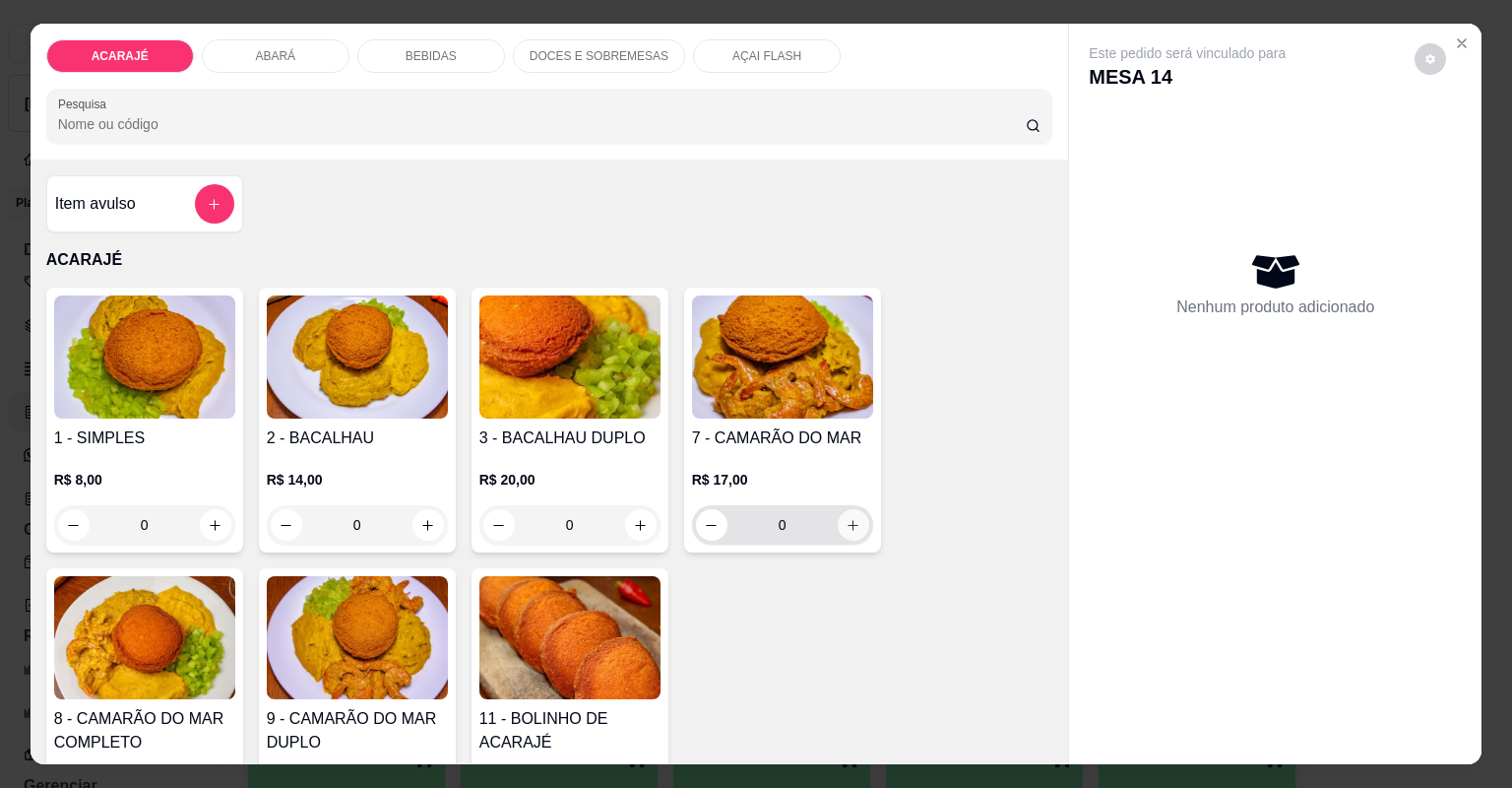click 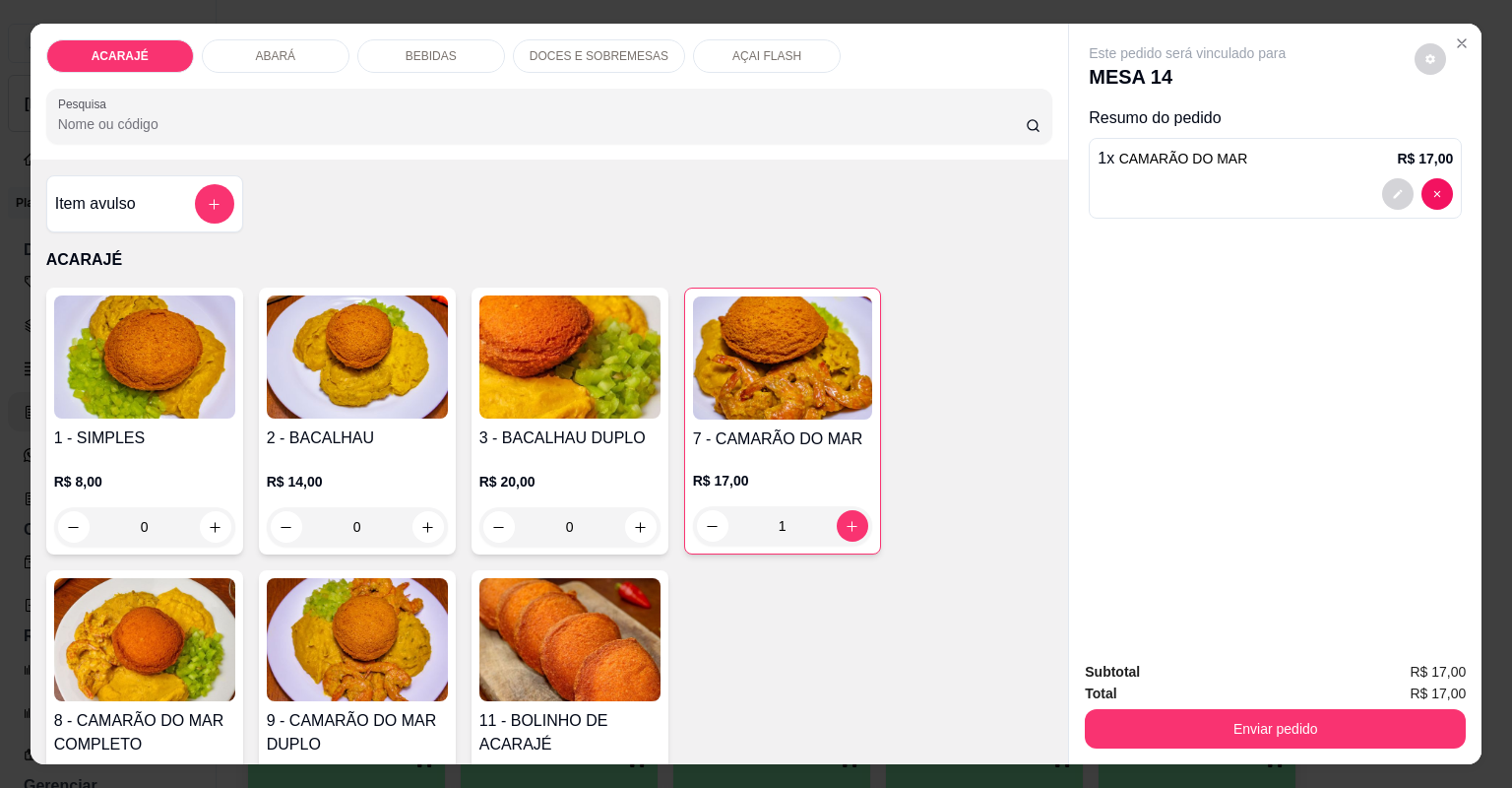 click on "BEBIDAS" at bounding box center (431, 56) 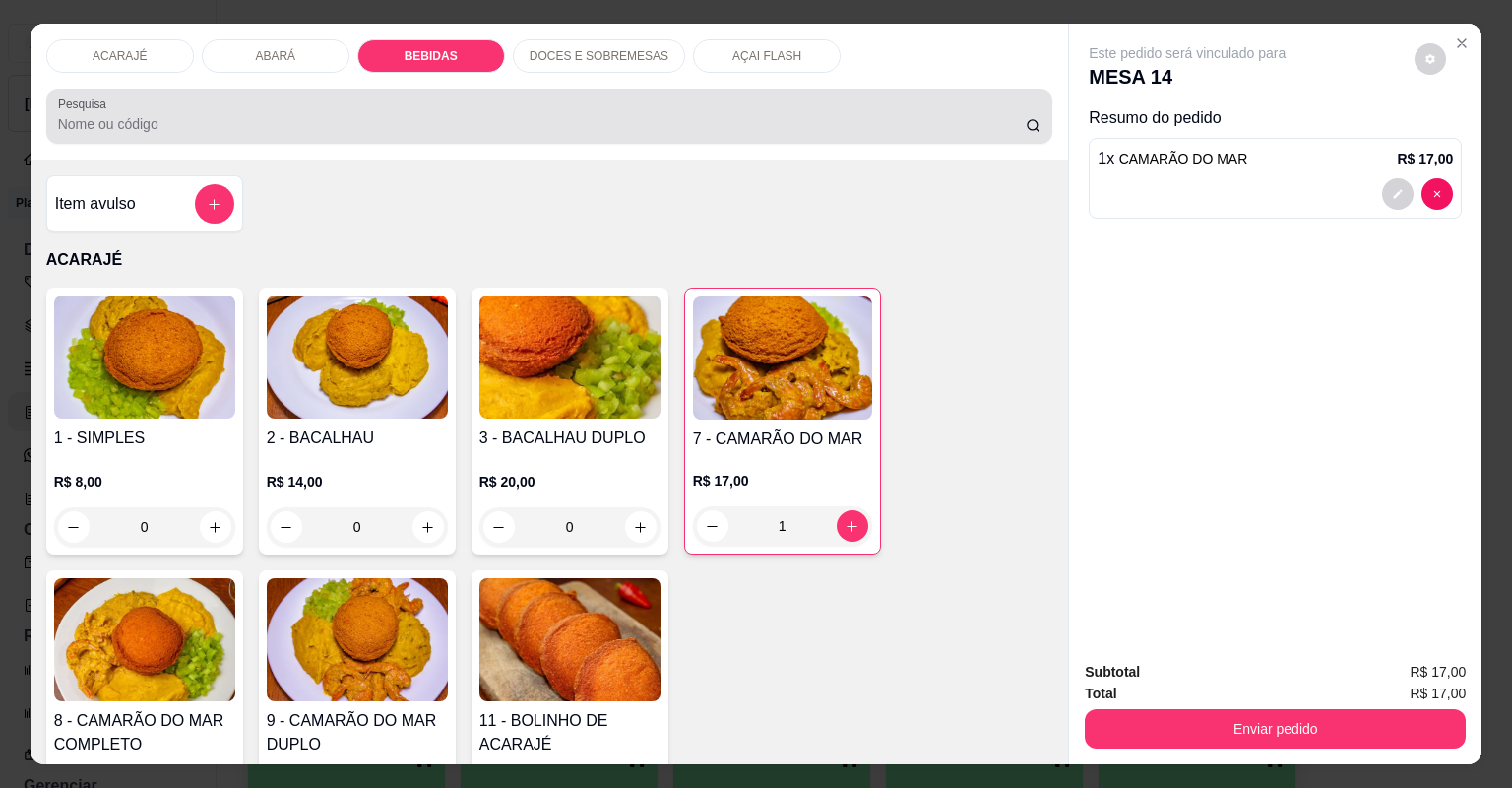 scroll, scrollTop: 1362, scrollLeft: 0, axis: vertical 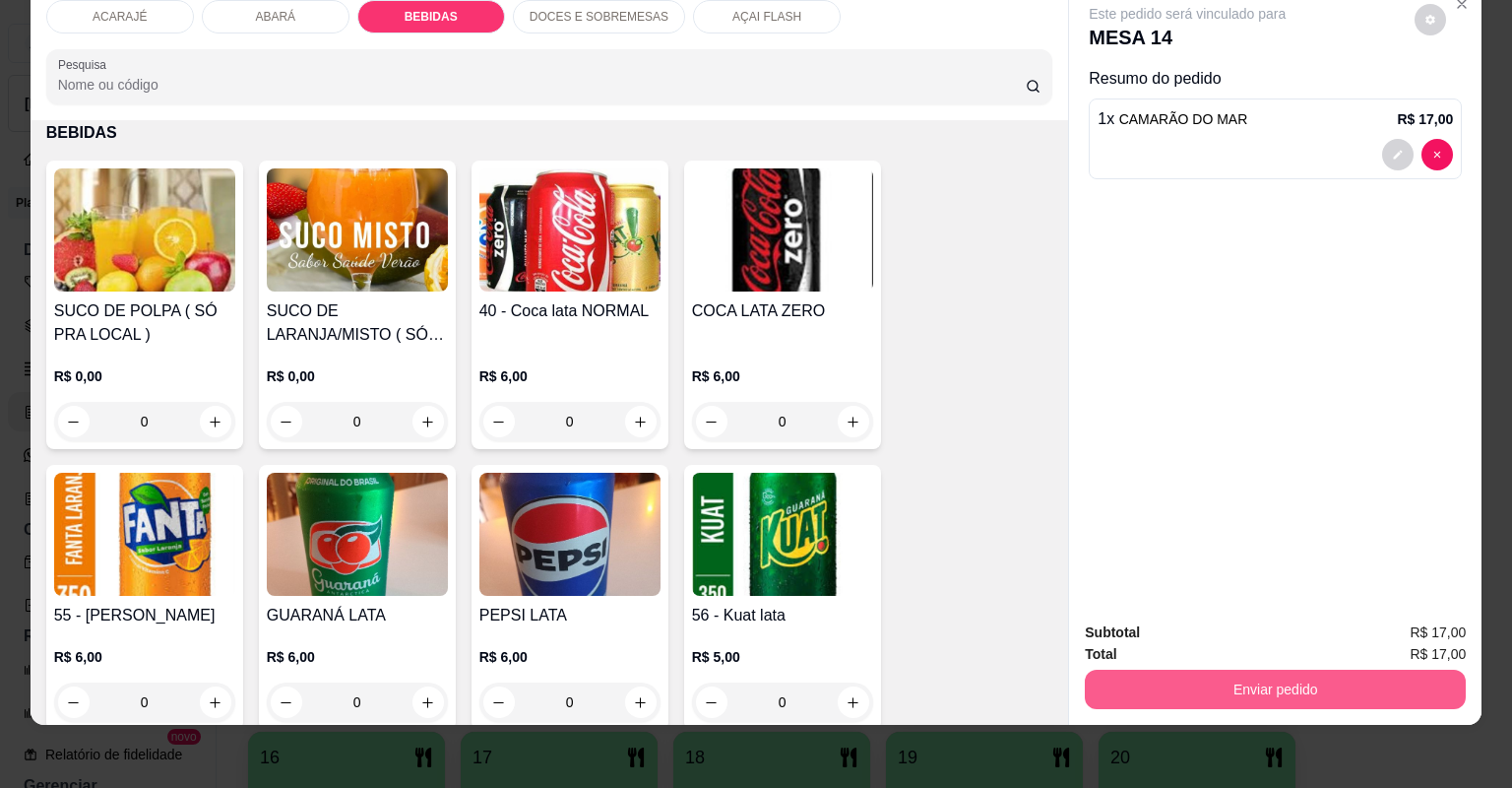 click on "Enviar pedido" at bounding box center (1275, 690) 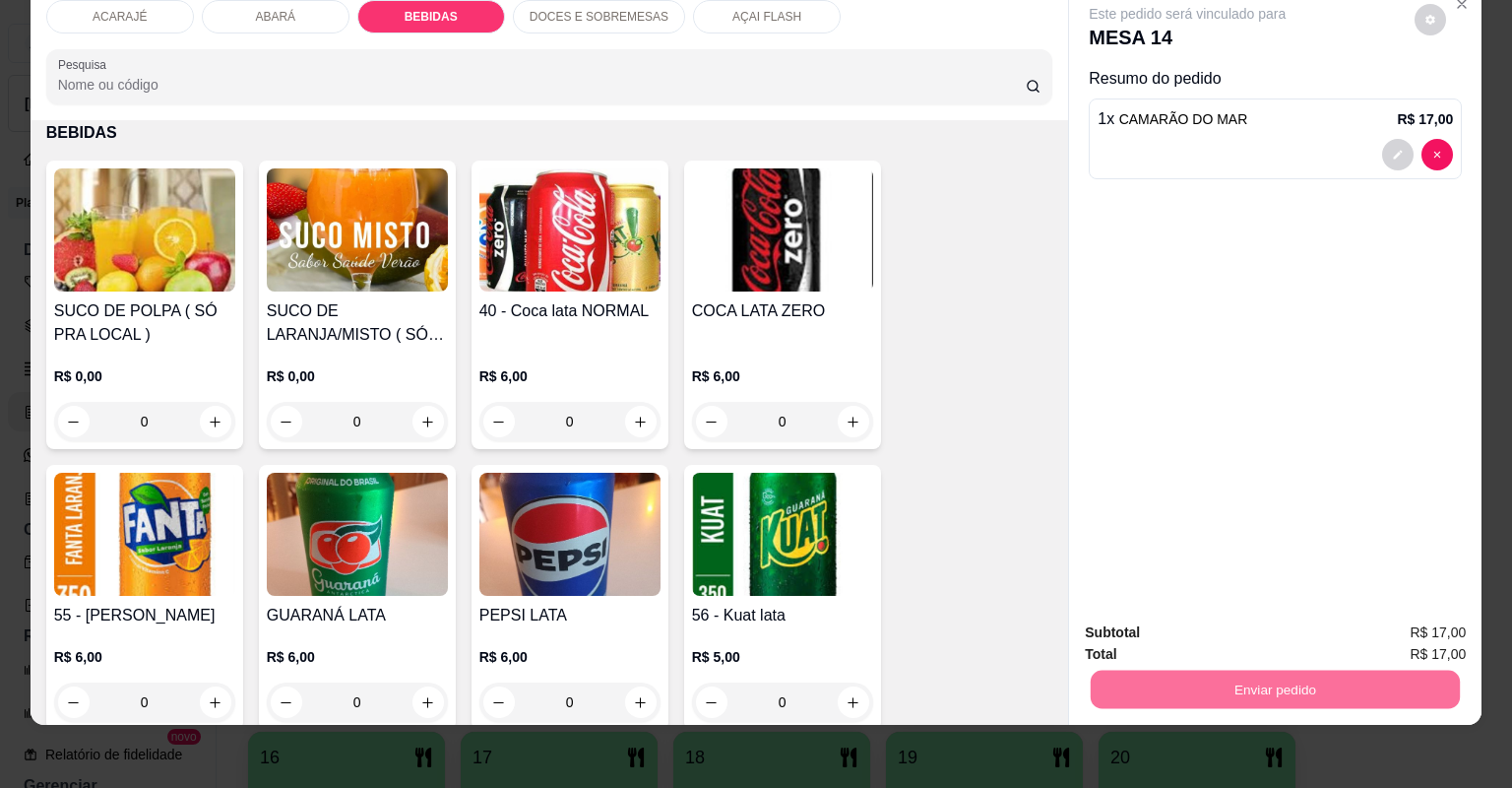 click on "Não registrar e enviar pedido" at bounding box center (1212, 640) 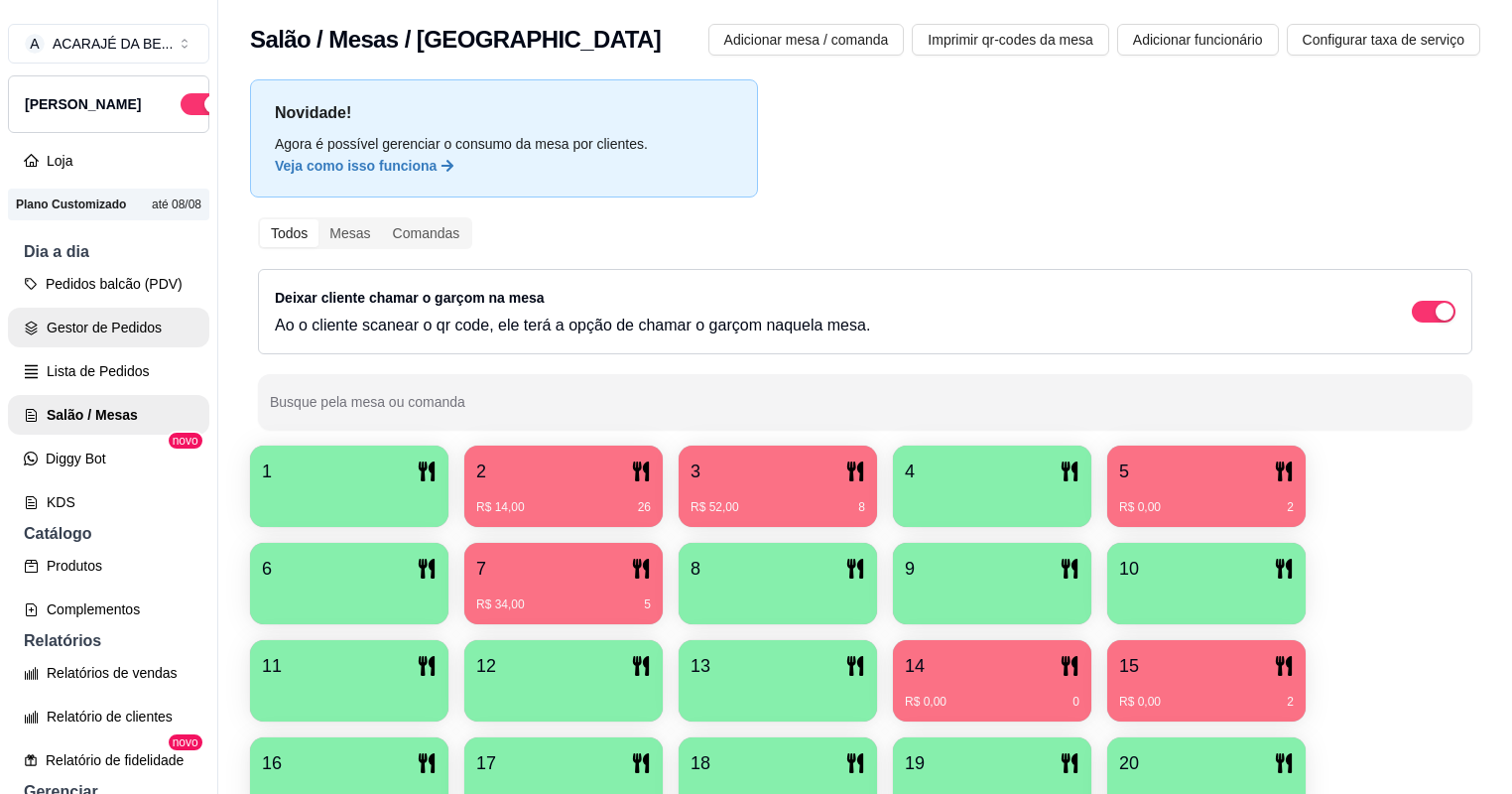 click on "Gestor de Pedidos" at bounding box center (108, 328) 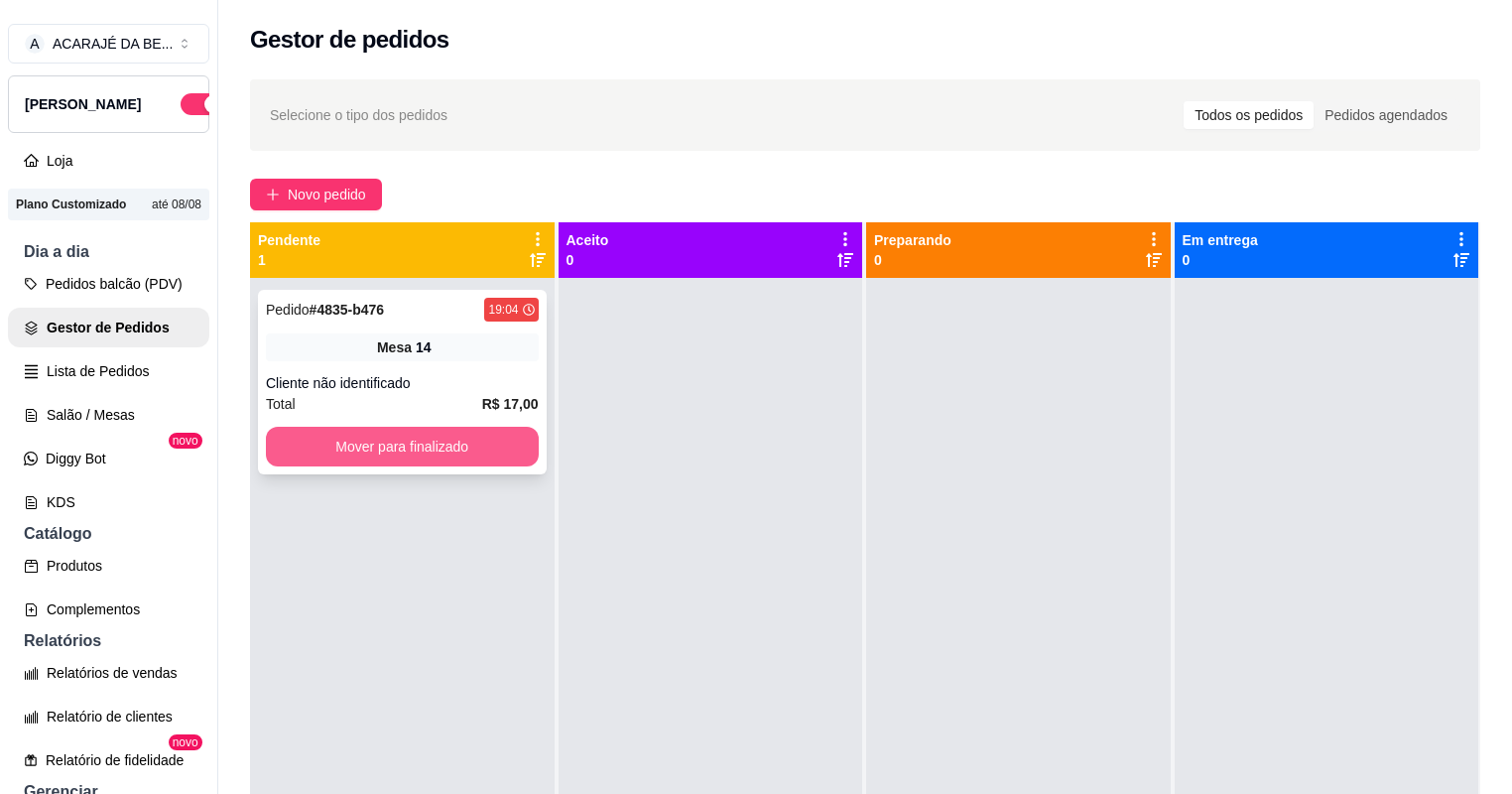 click on "Mover para finalizado" at bounding box center [402, 447] 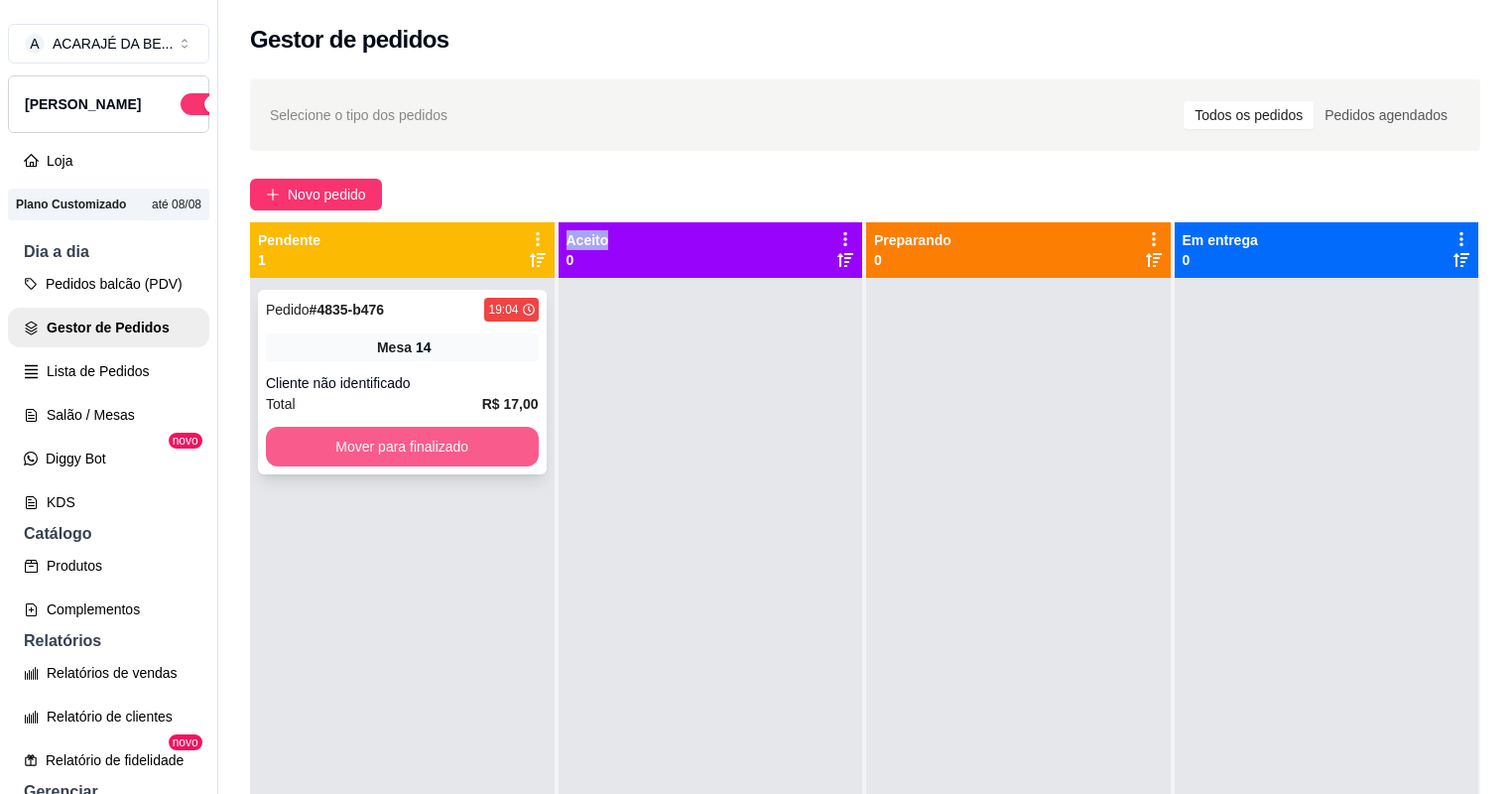 click on "Mover para finalizado" at bounding box center (402, 447) 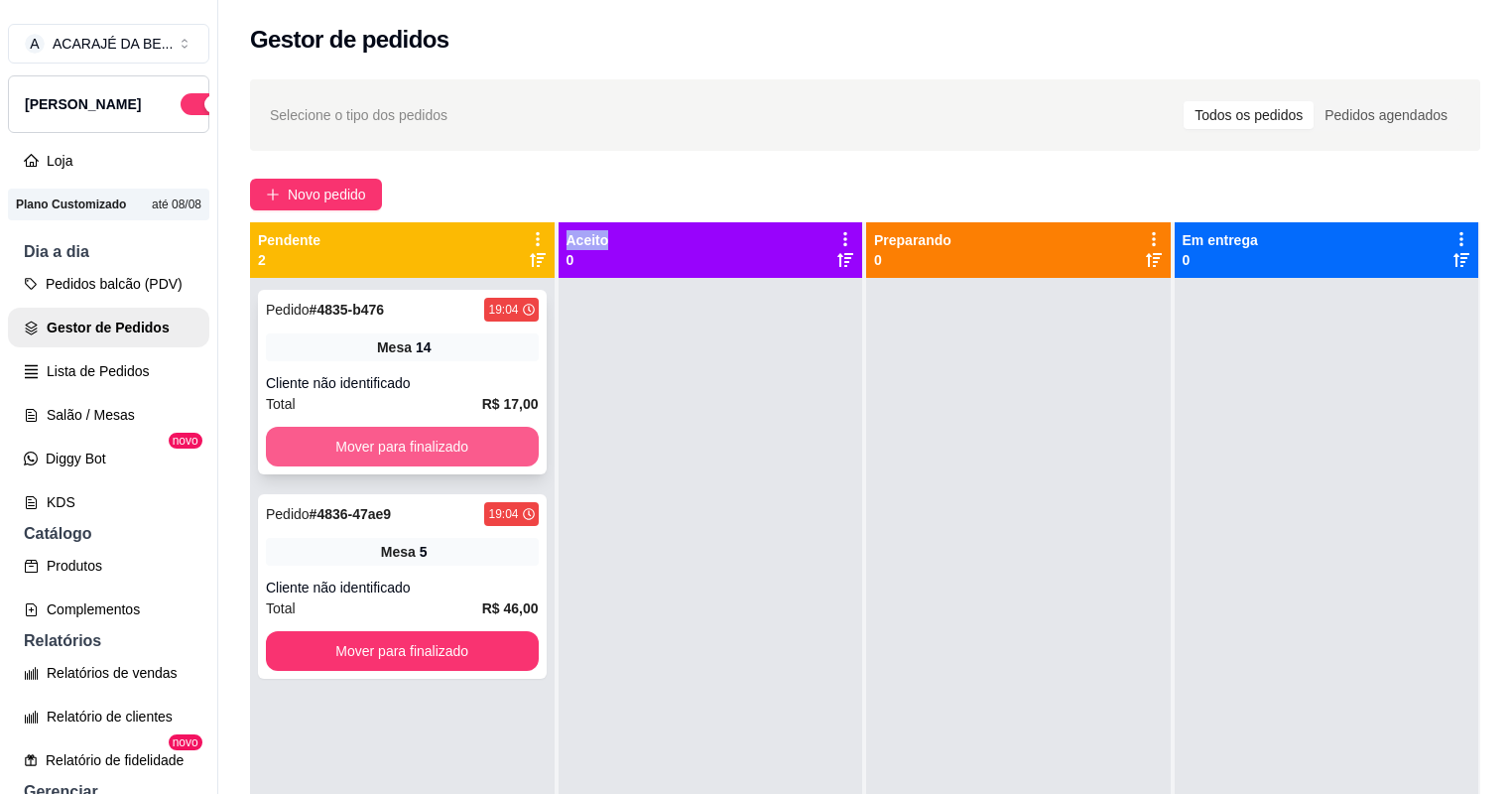 click on "Mover para finalizado" at bounding box center [402, 447] 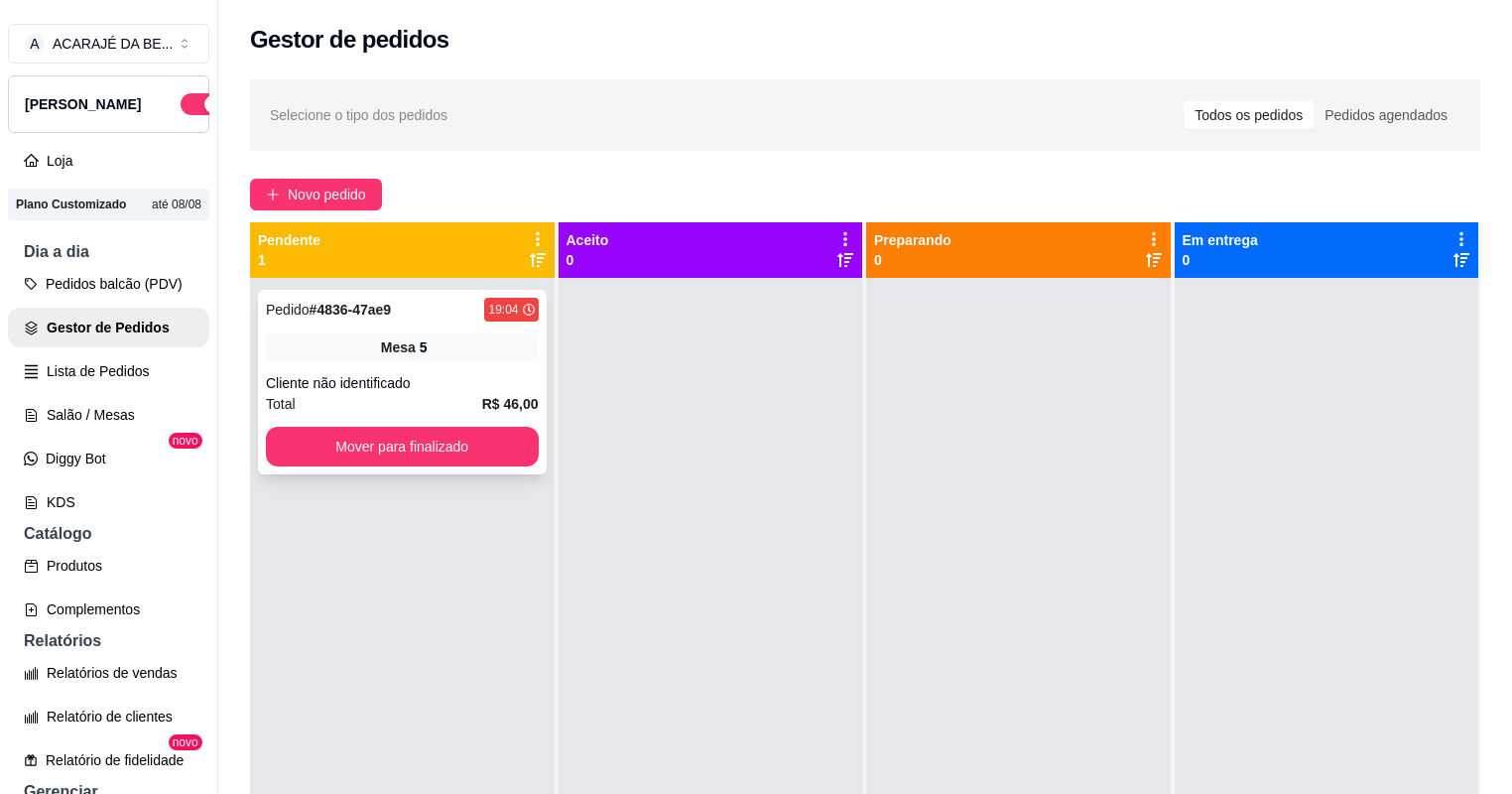 click on "Cliente não identificado" at bounding box center (402, 383) 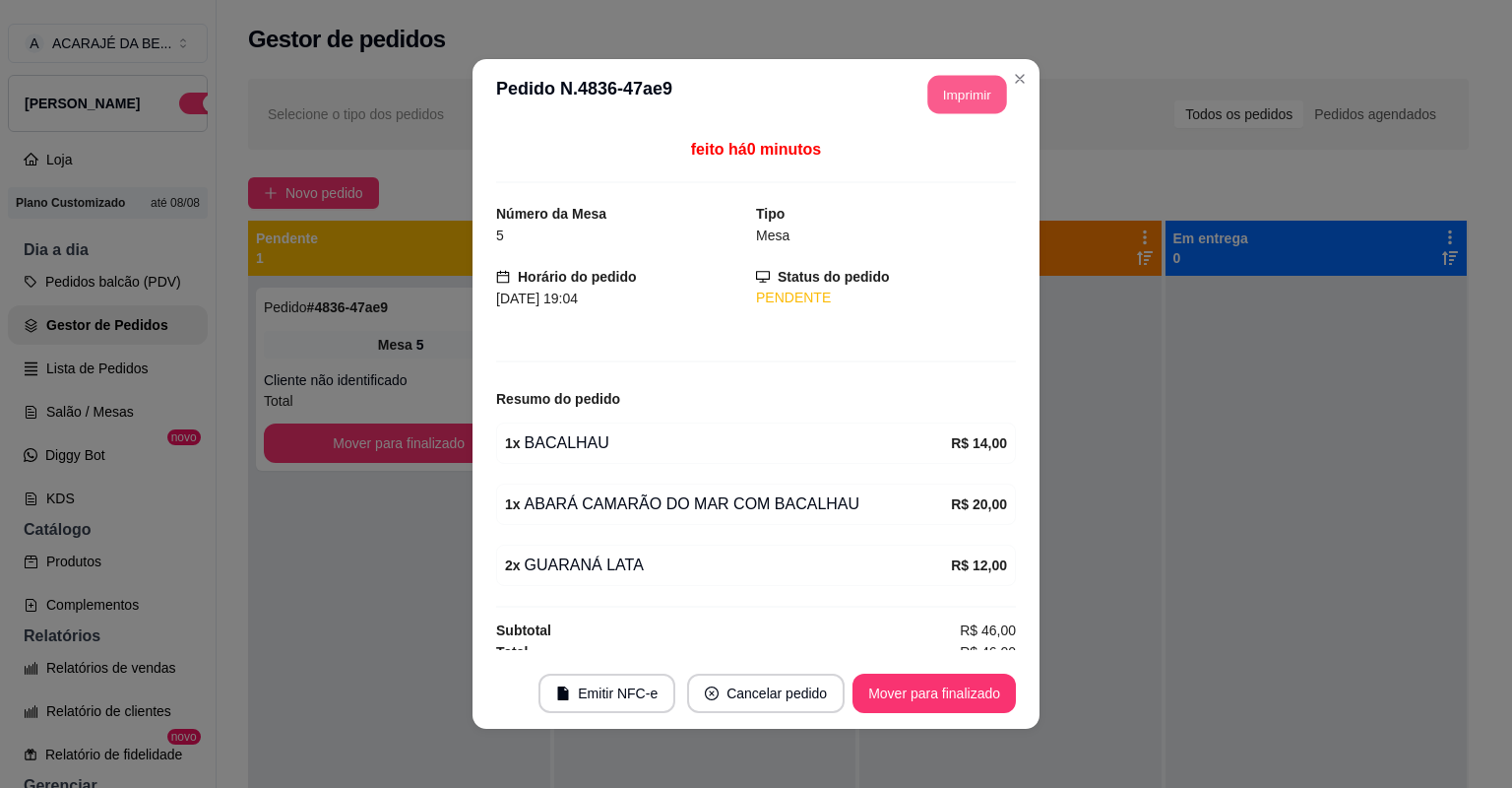 click on "Imprimir" at bounding box center (968, 95) 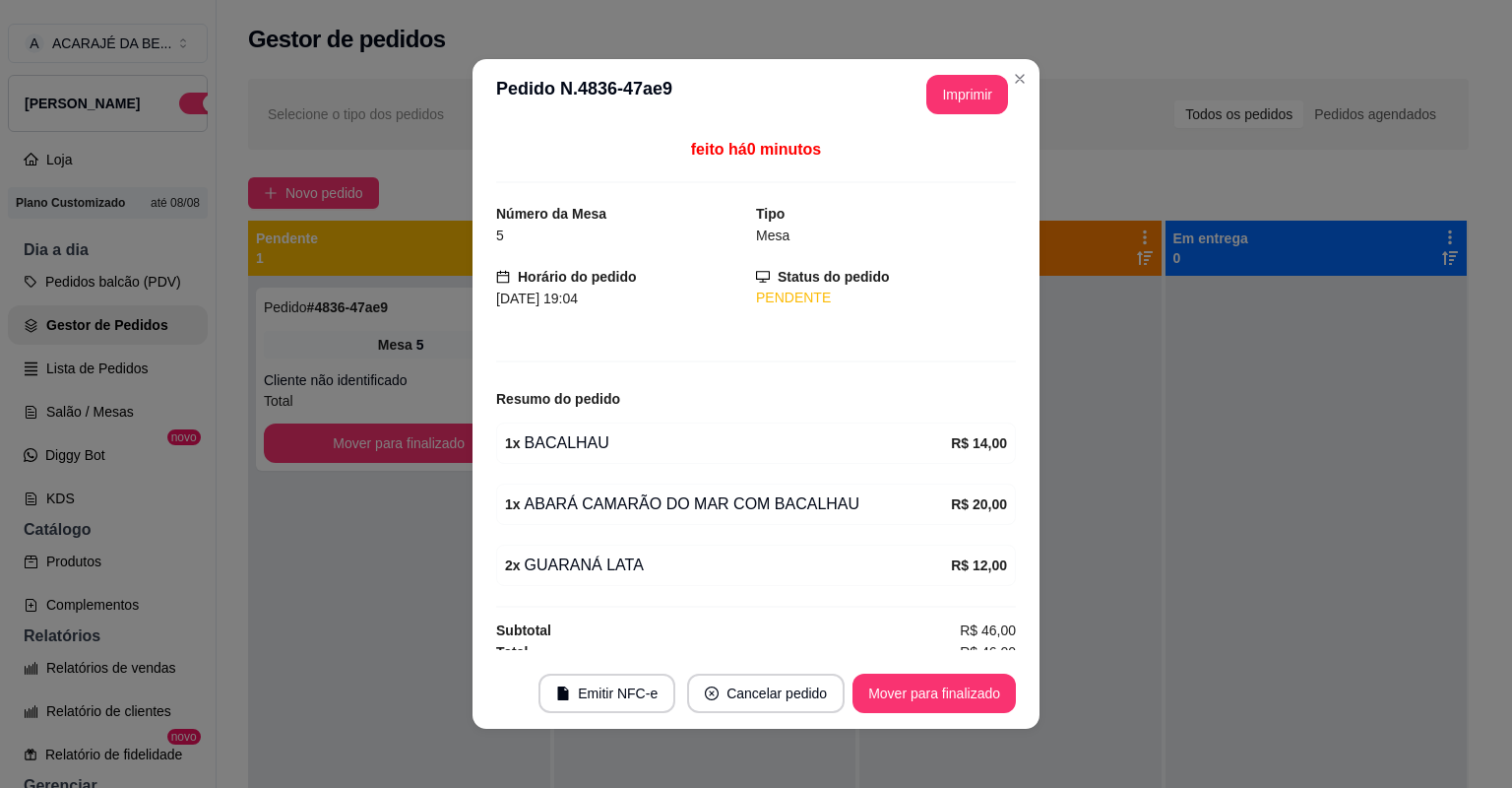 scroll, scrollTop: 0, scrollLeft: 0, axis: both 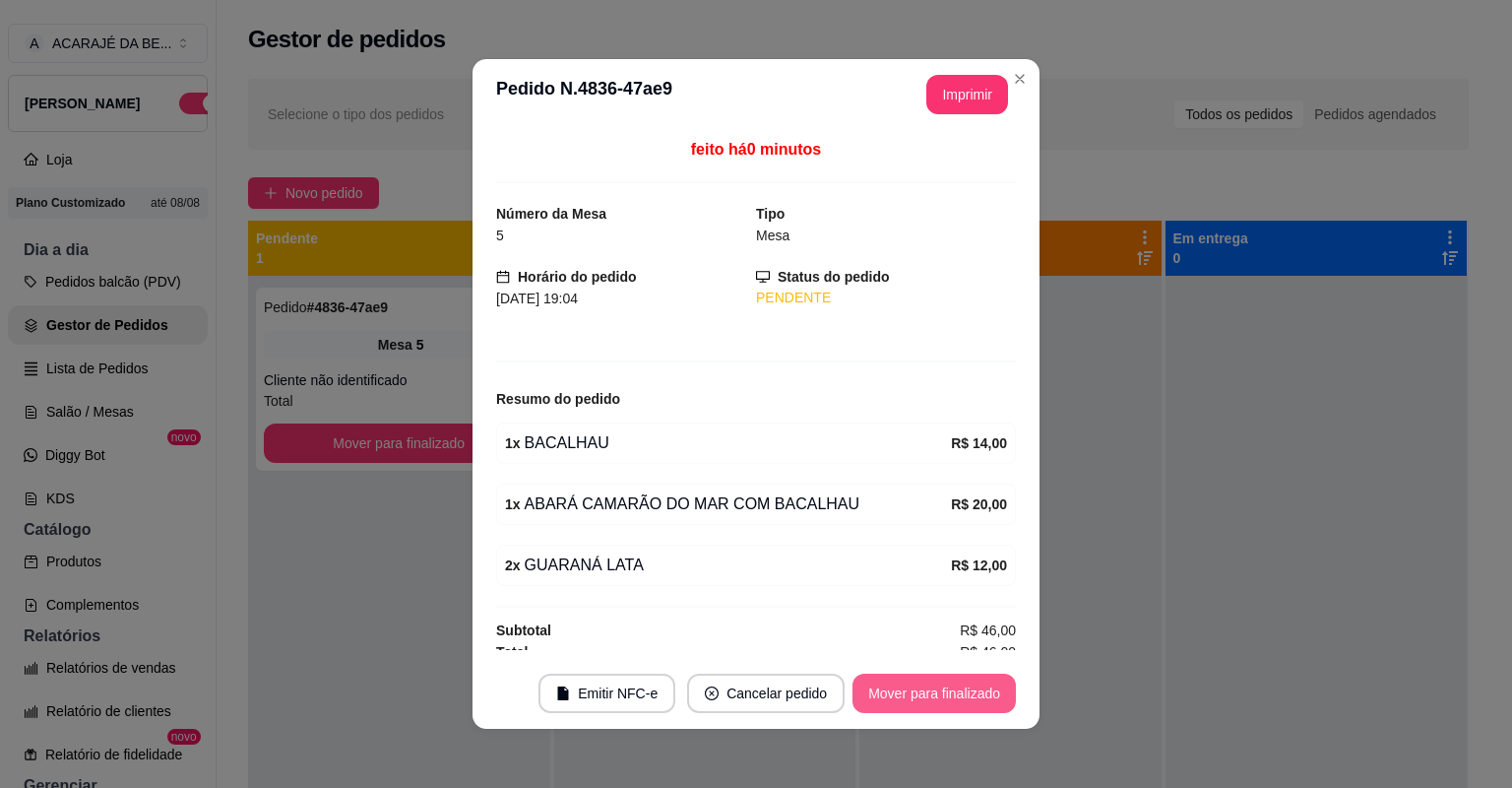 click on "Mover para finalizado" at bounding box center [934, 693] 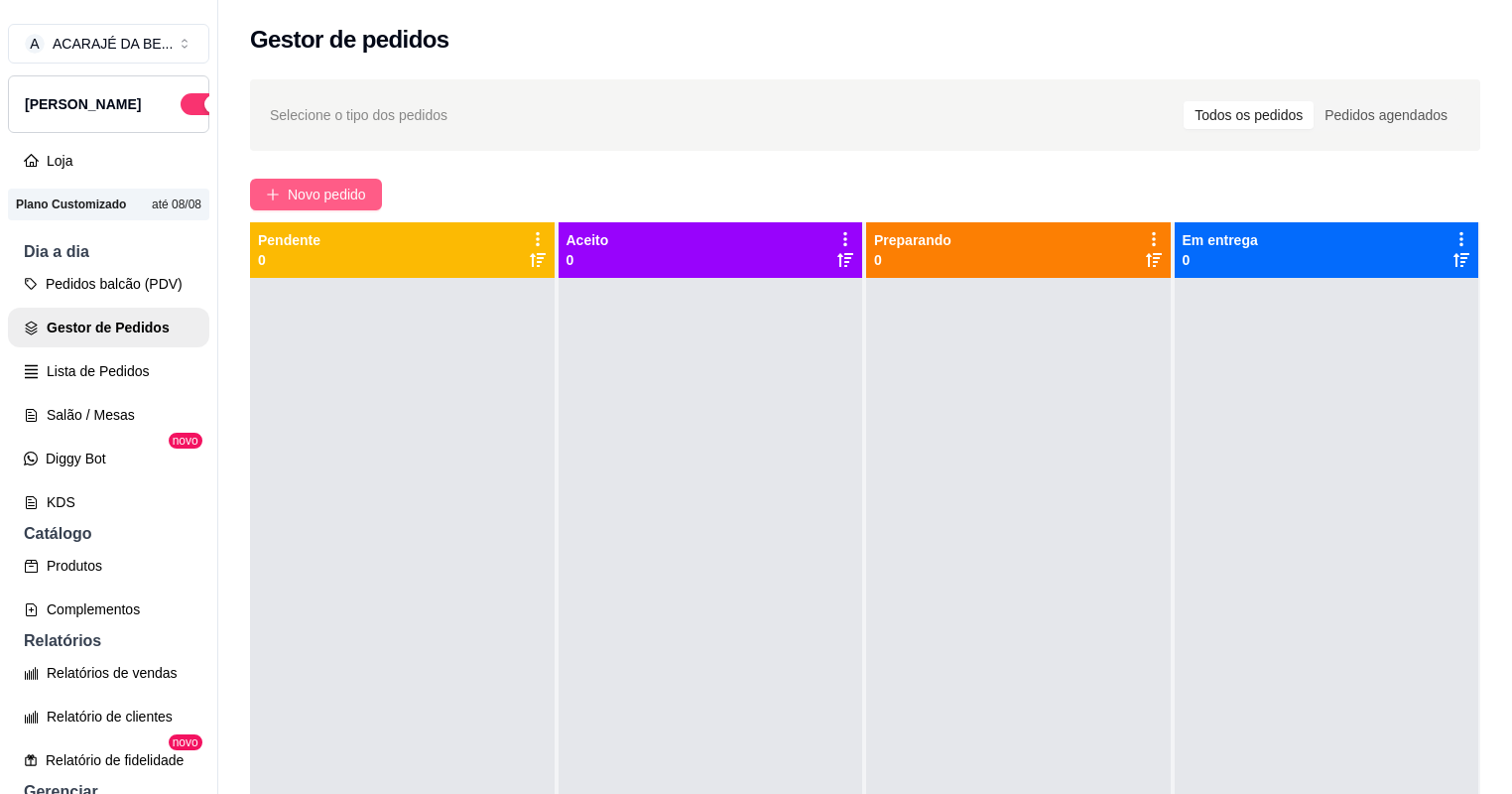 click on "Novo pedido" at bounding box center (326, 195) 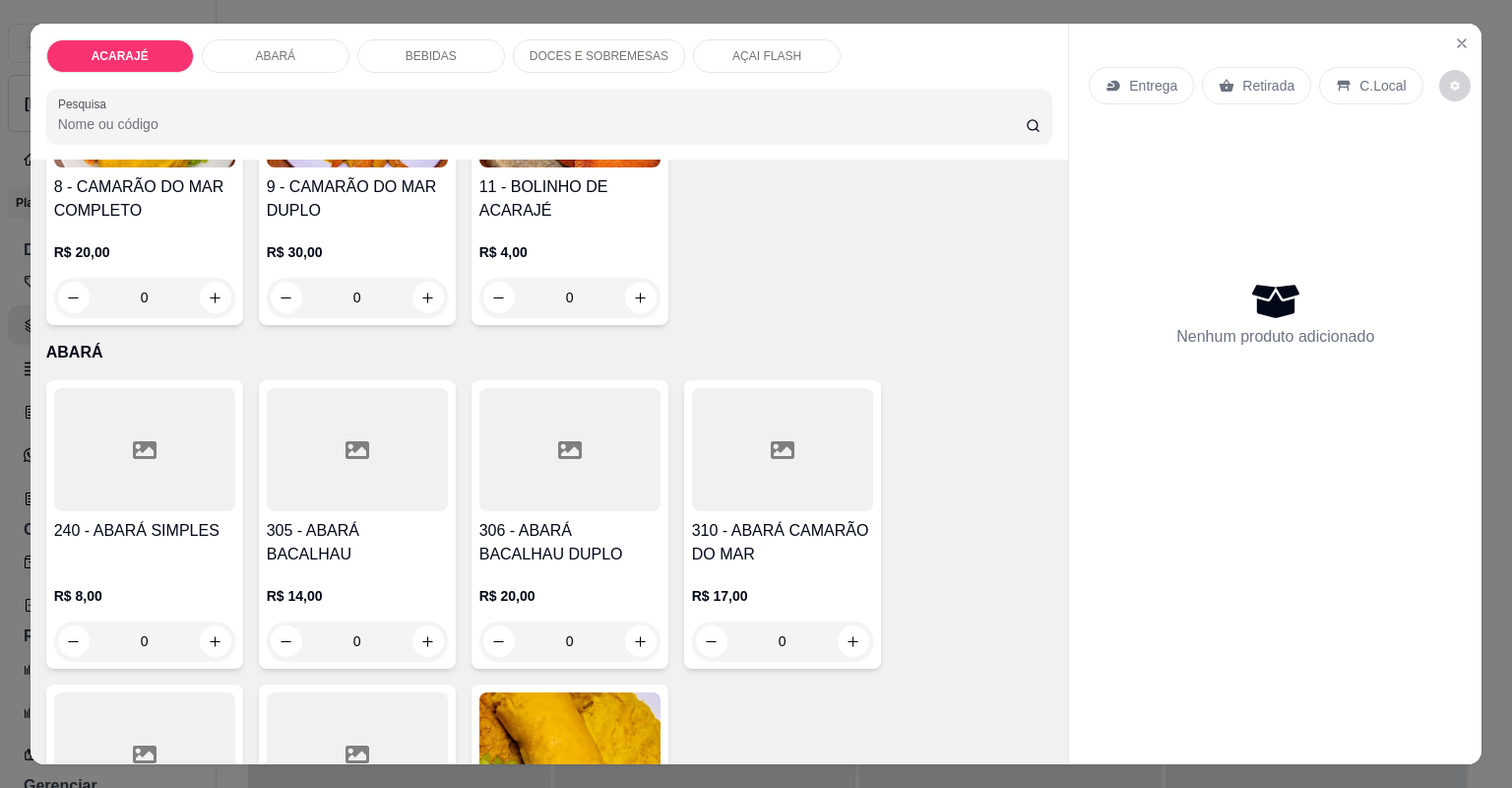 scroll, scrollTop: 709, scrollLeft: 0, axis: vertical 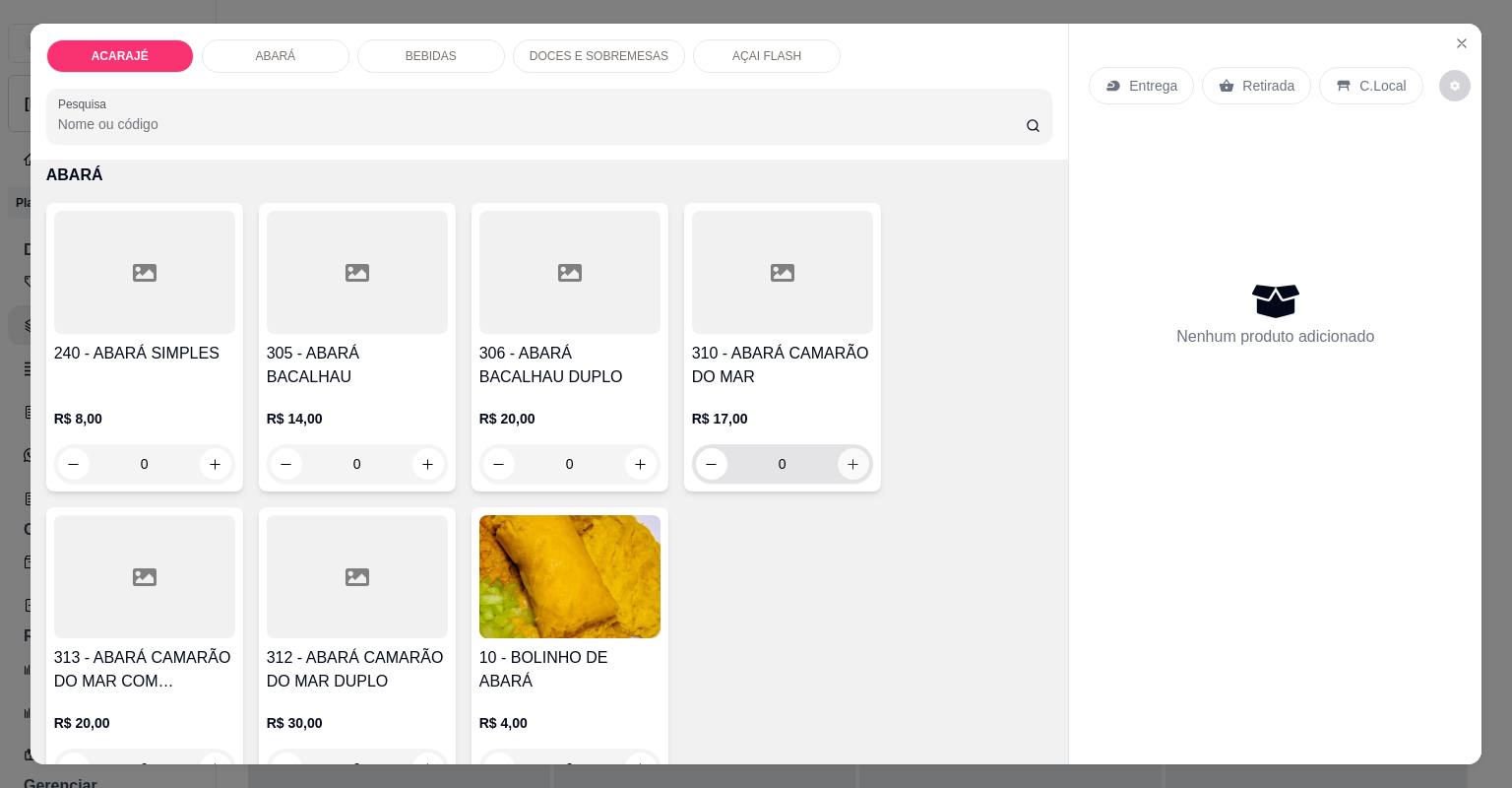 click 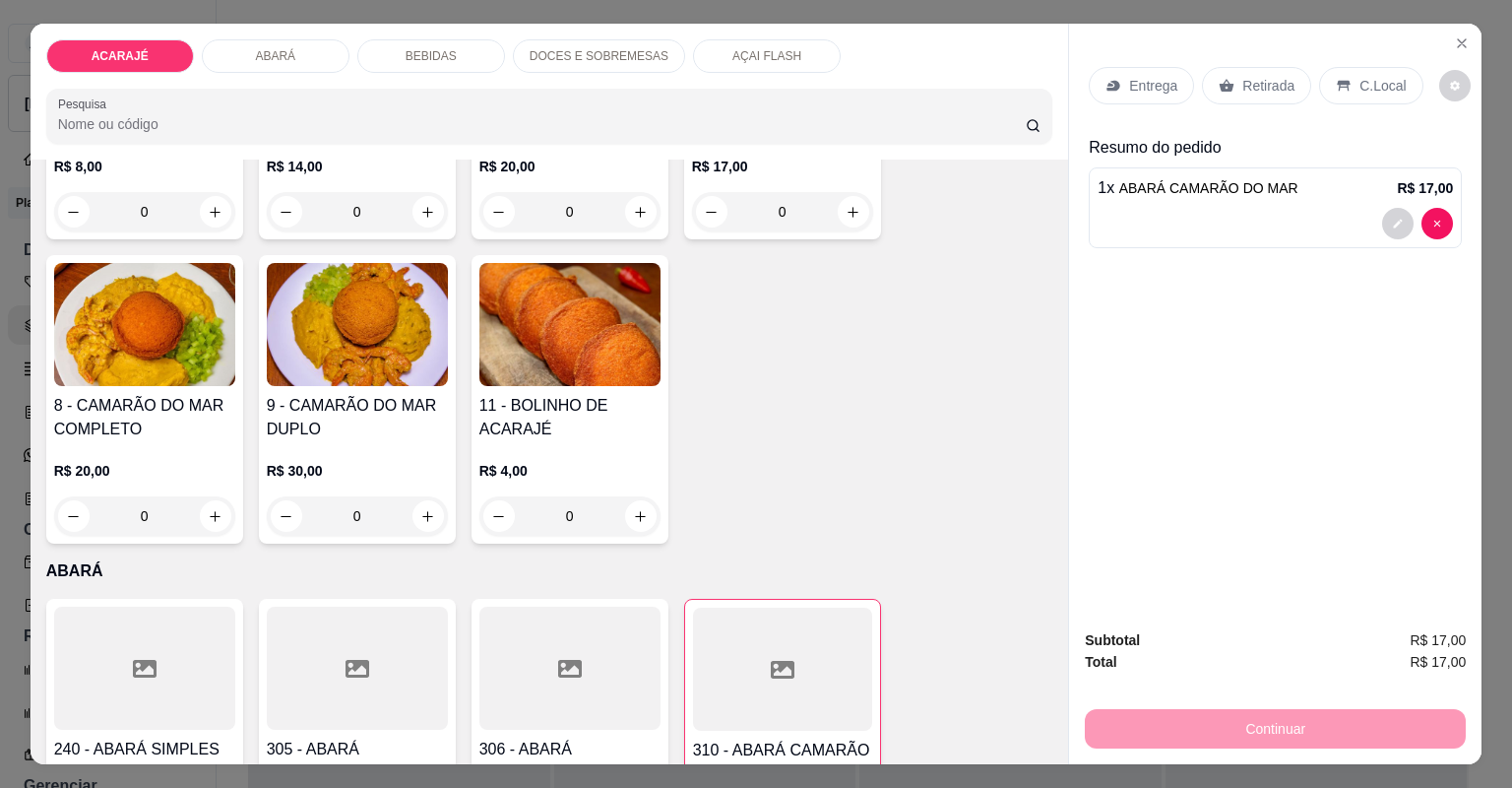 scroll, scrollTop: 236, scrollLeft: 0, axis: vertical 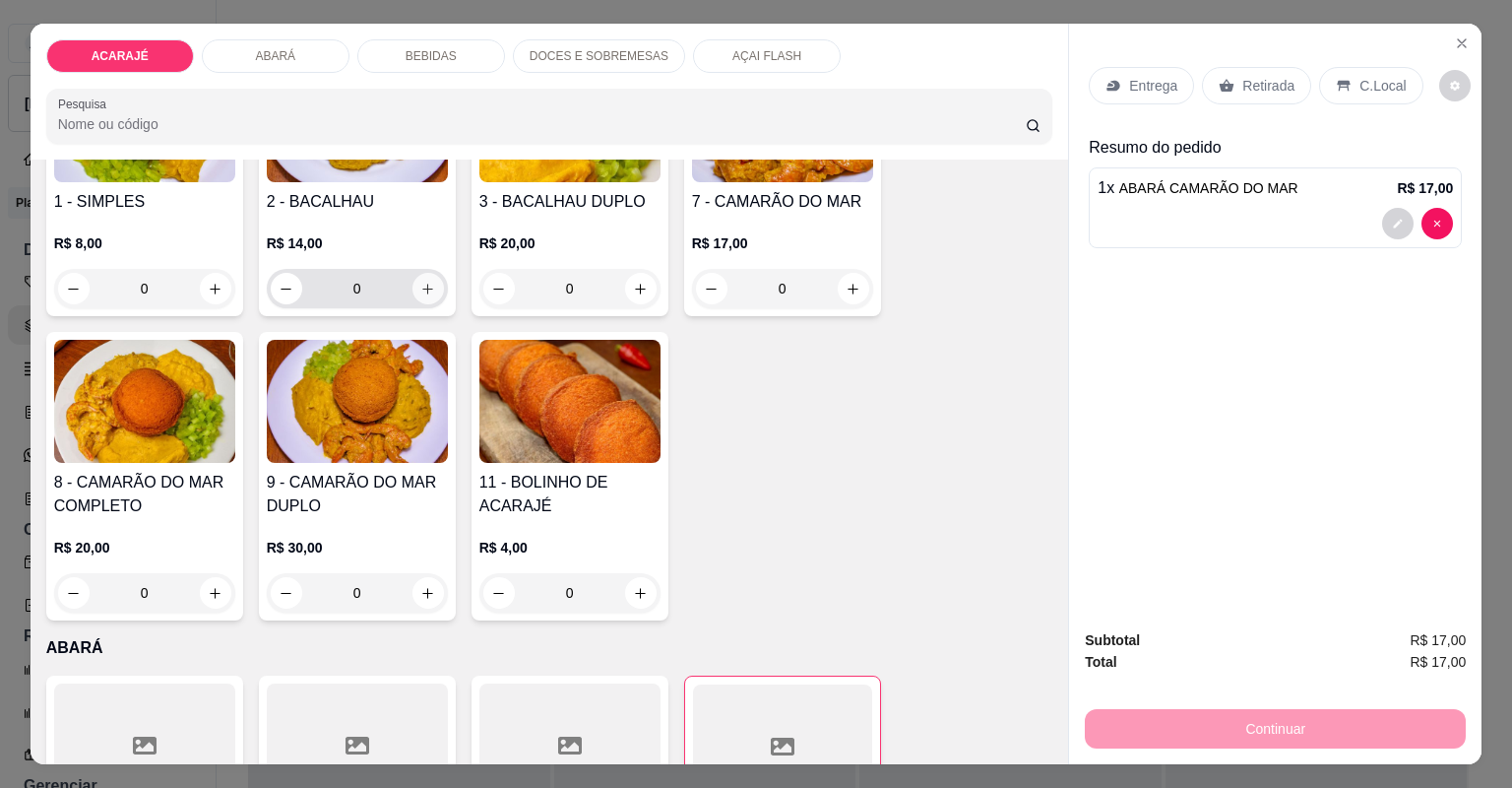 click 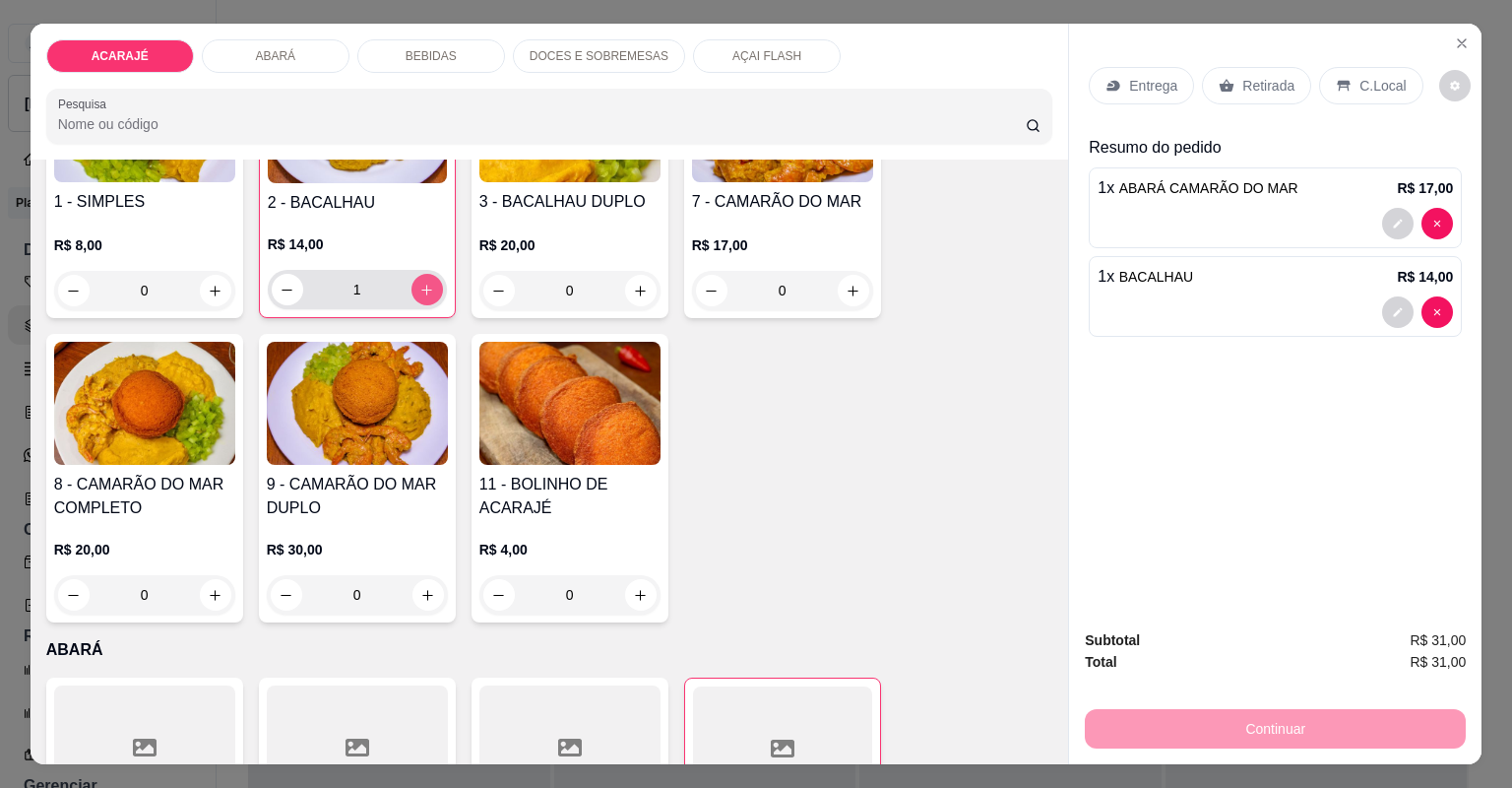 type on "1" 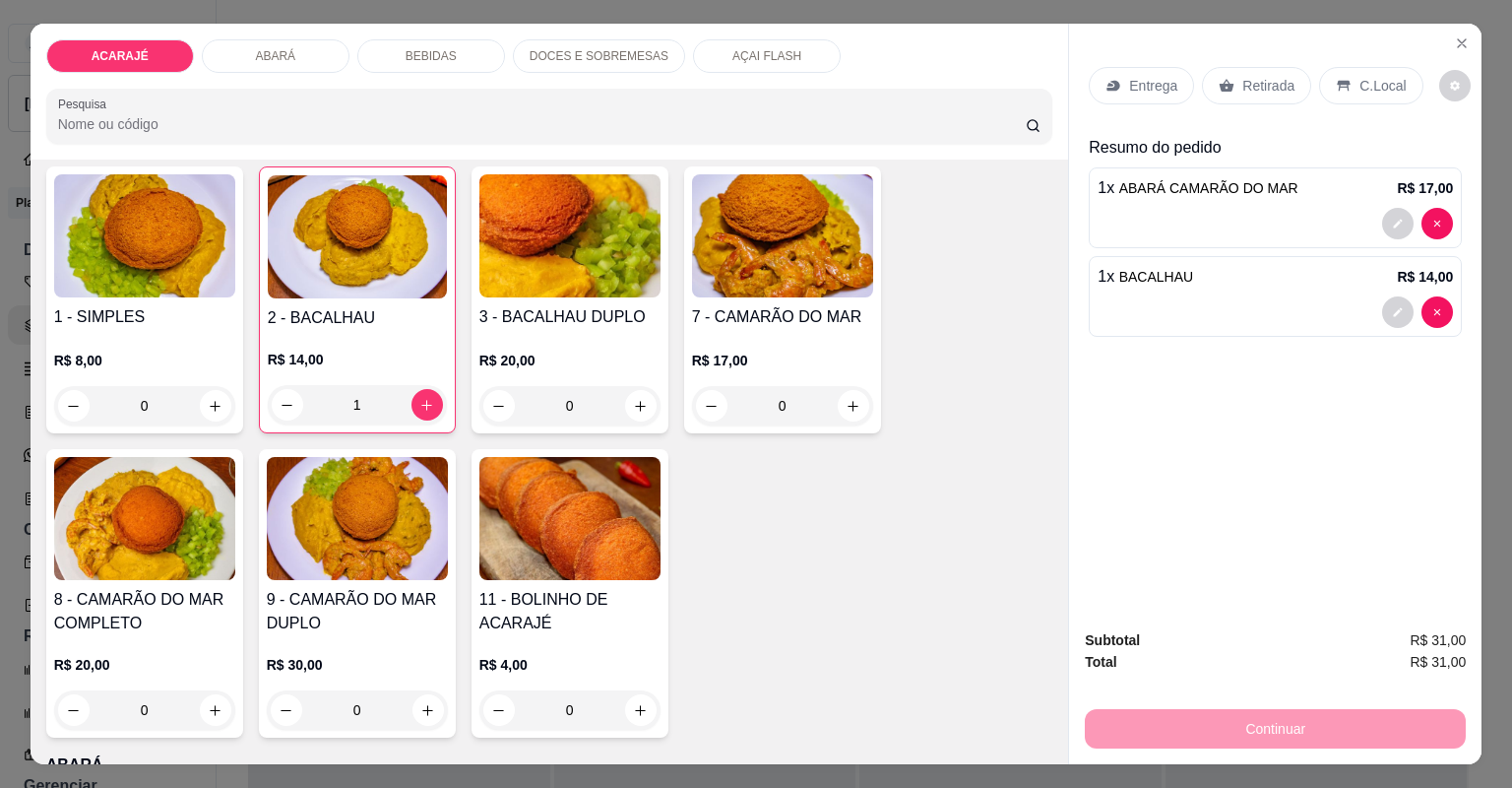 scroll, scrollTop: 158, scrollLeft: 0, axis: vertical 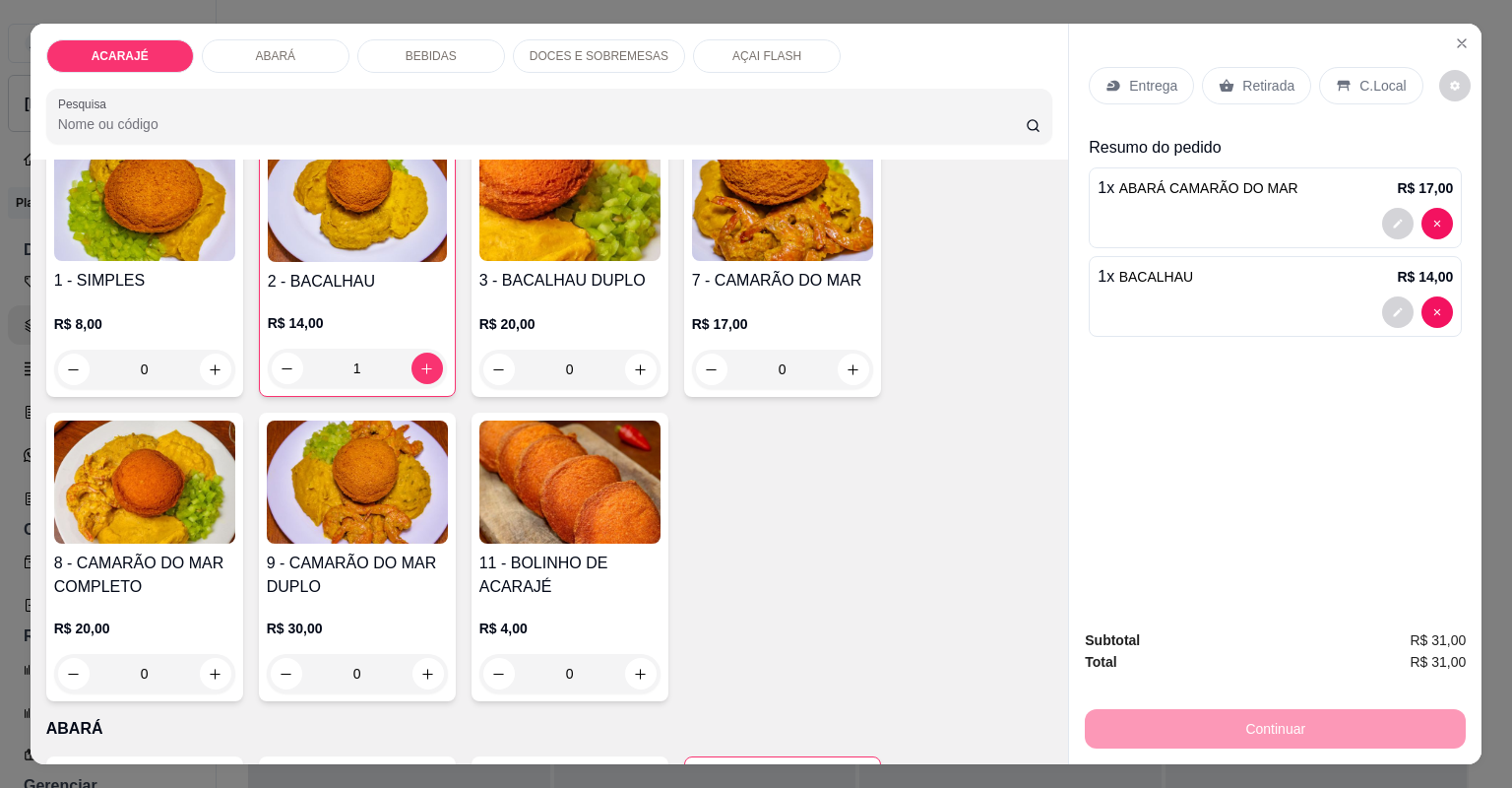 click on "Entrega" at bounding box center (1141, 86) 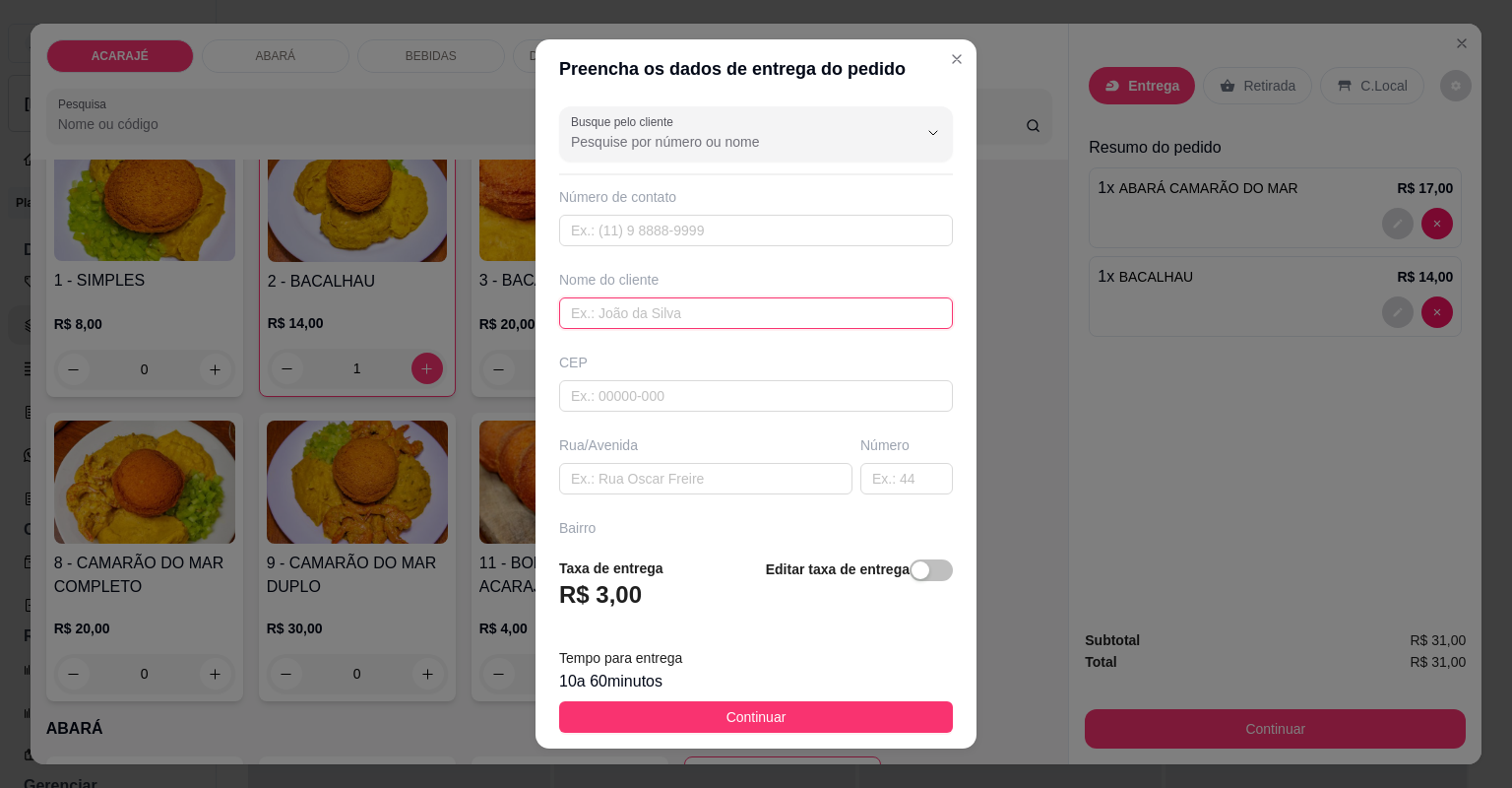 click at bounding box center [756, 313] 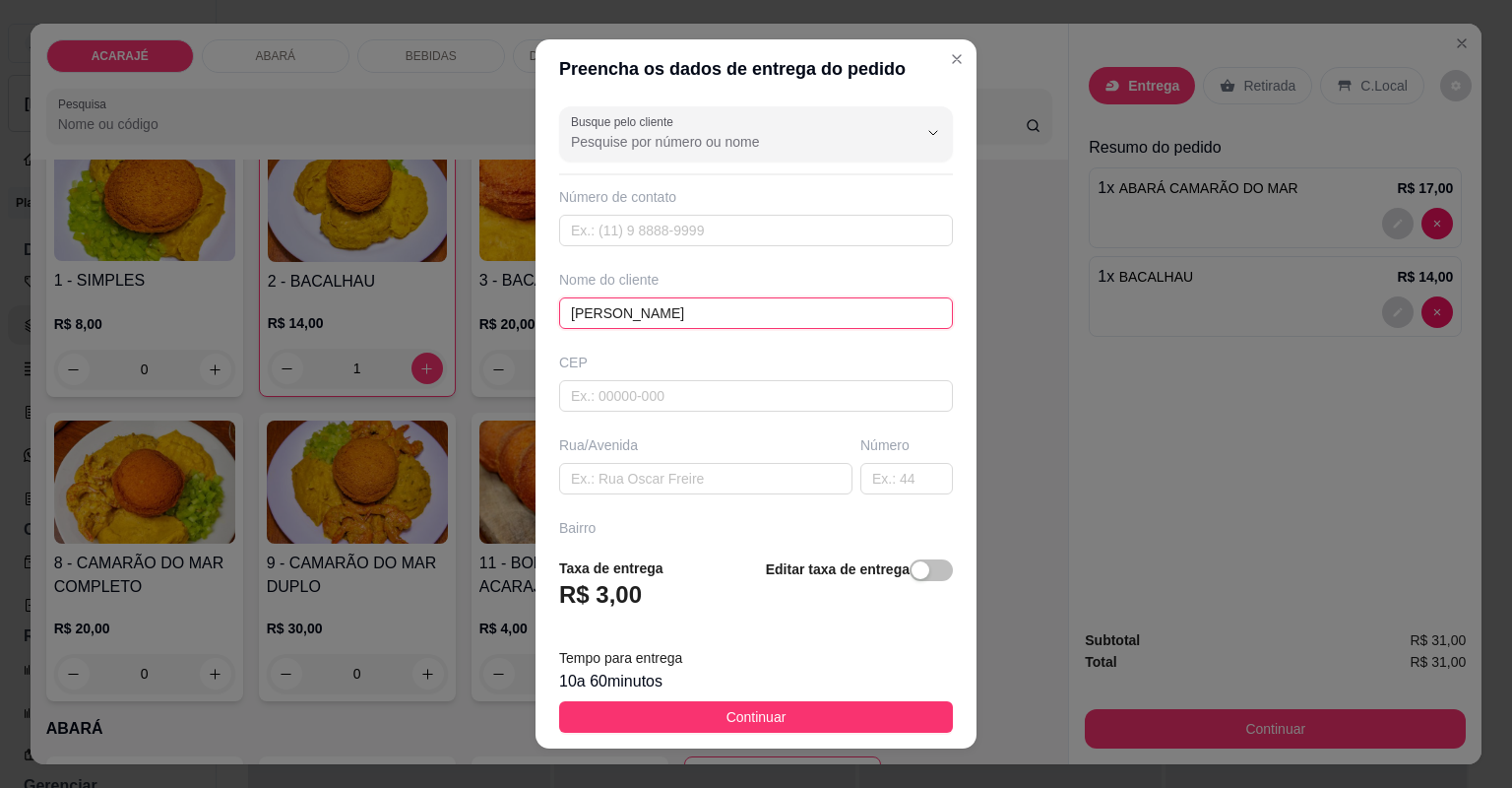 type on "gabriel" 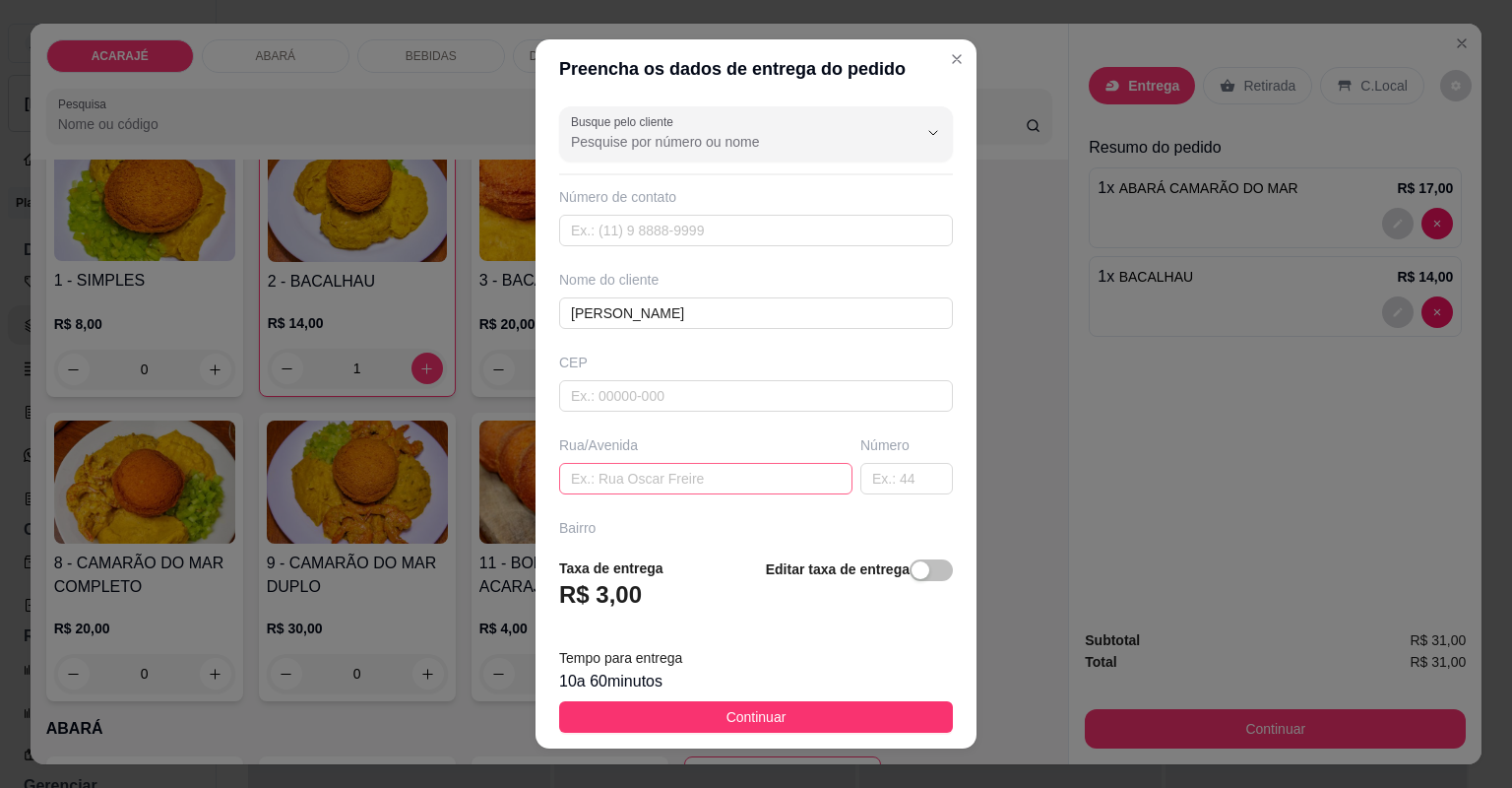click on "Busque pelo cliente Número de contato Nome do cliente gabriel CEP Rua/Avenida Número Bairro Cidade Complemento" at bounding box center [756, 320] 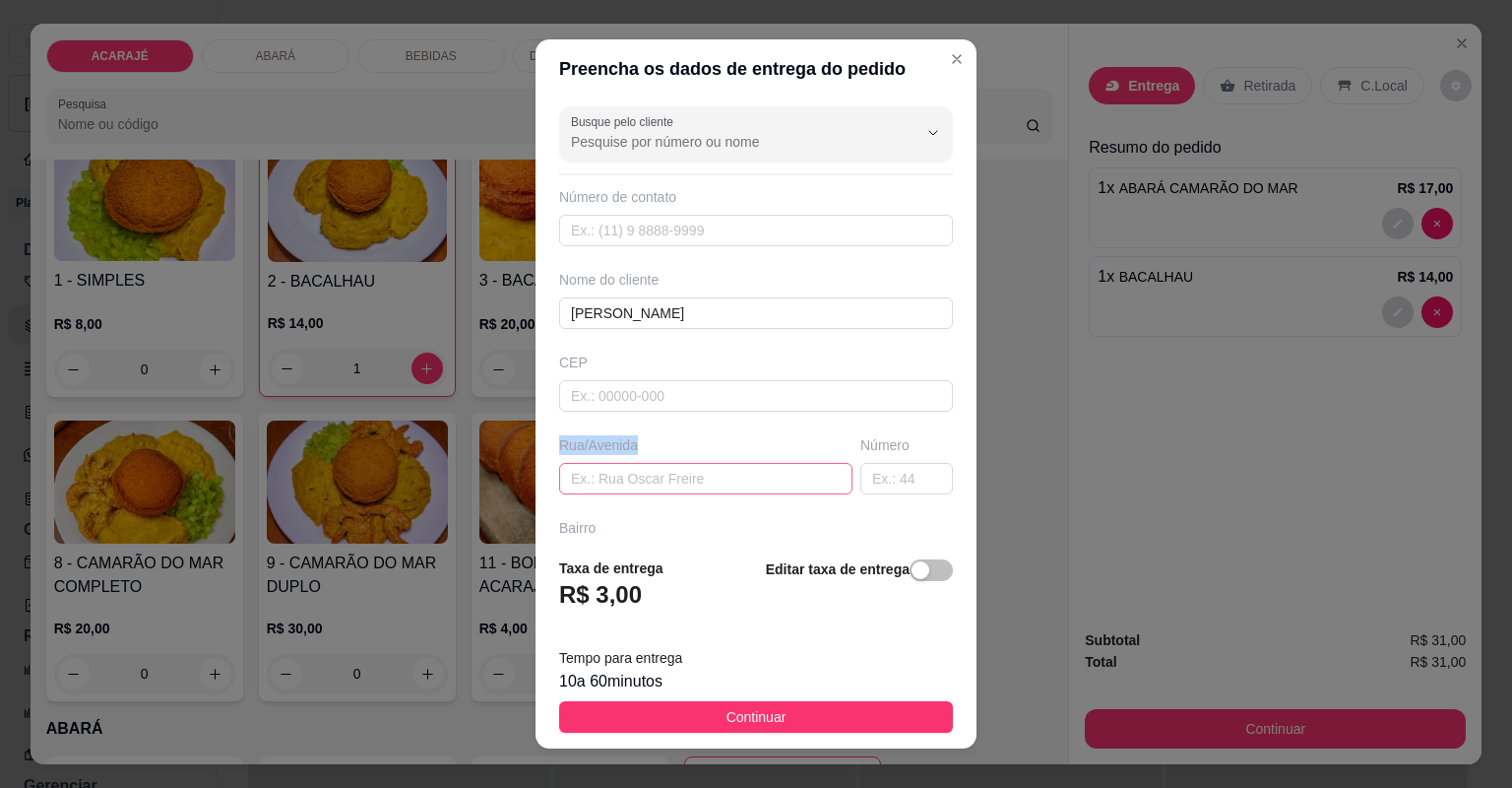 click at bounding box center (706, 479) 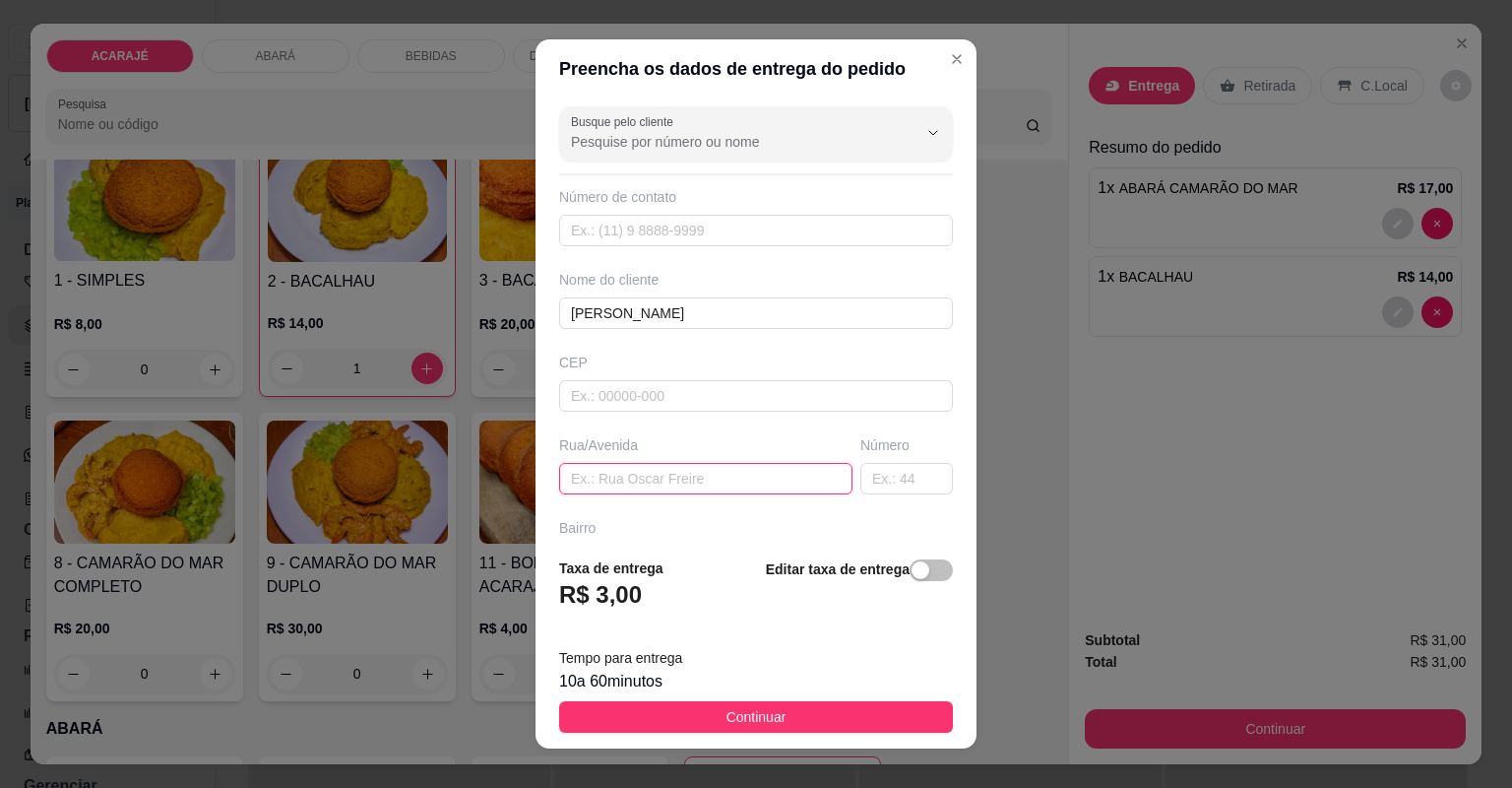 paste on "Praça Otávio Cerqueira, 73 Casa bege da esquina com a portão branco Próximo ao bar de FIT" 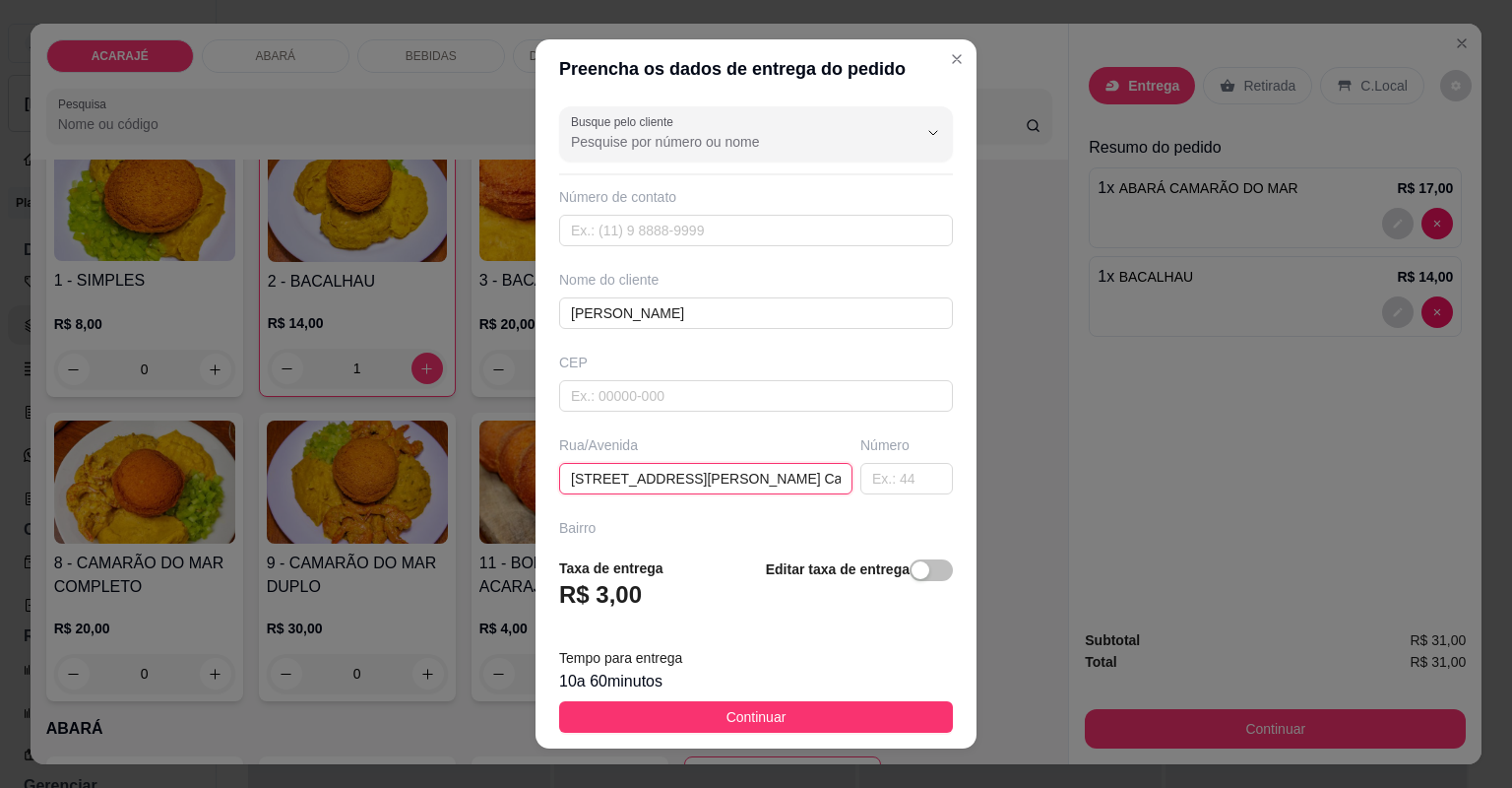 scroll, scrollTop: 0, scrollLeft: 312, axis: horizontal 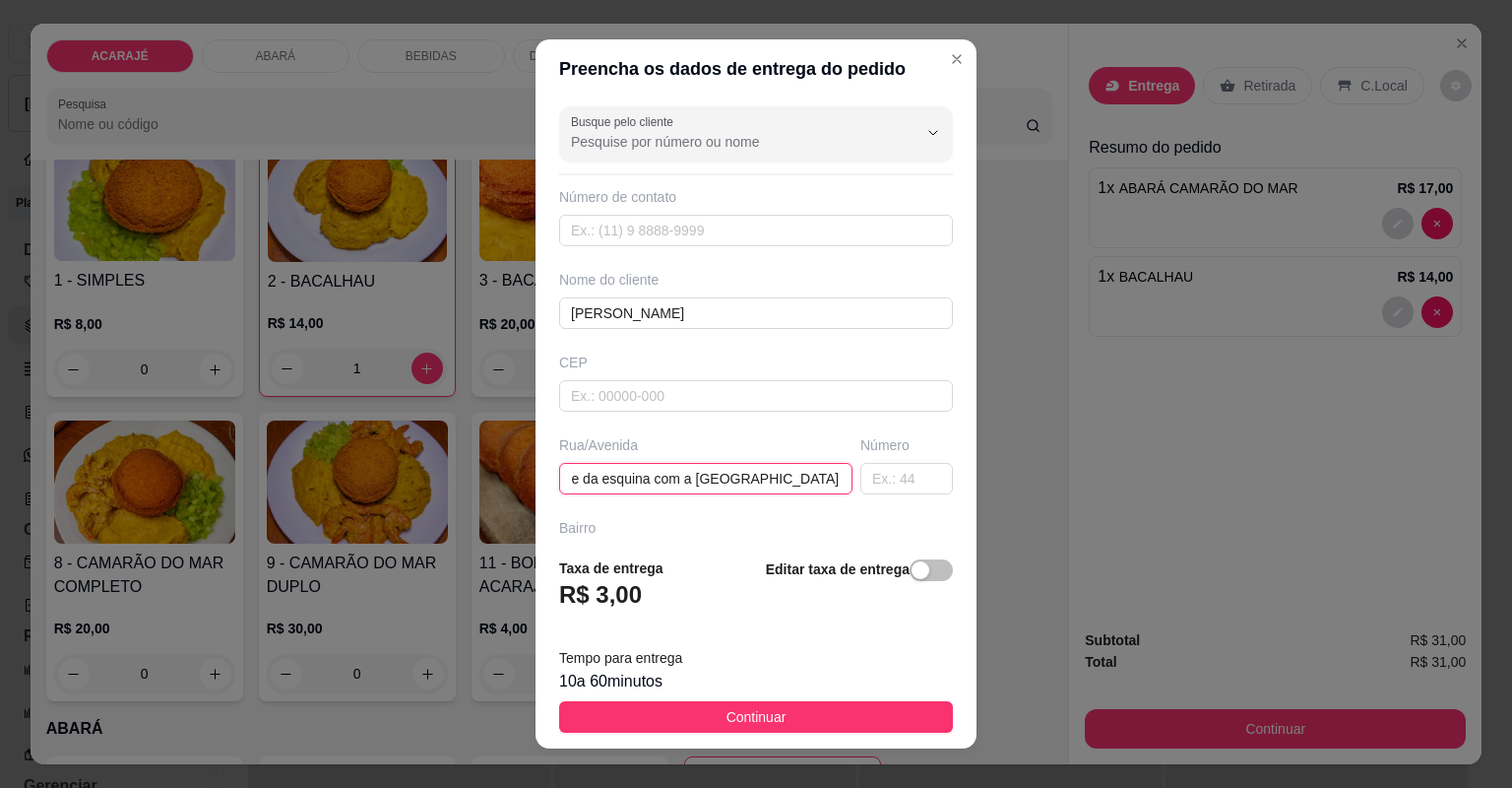 type on "Praça Otávio Cerqueira, 73 Casa bege da esquina com a portão branco Próximo ao bar de FIT" 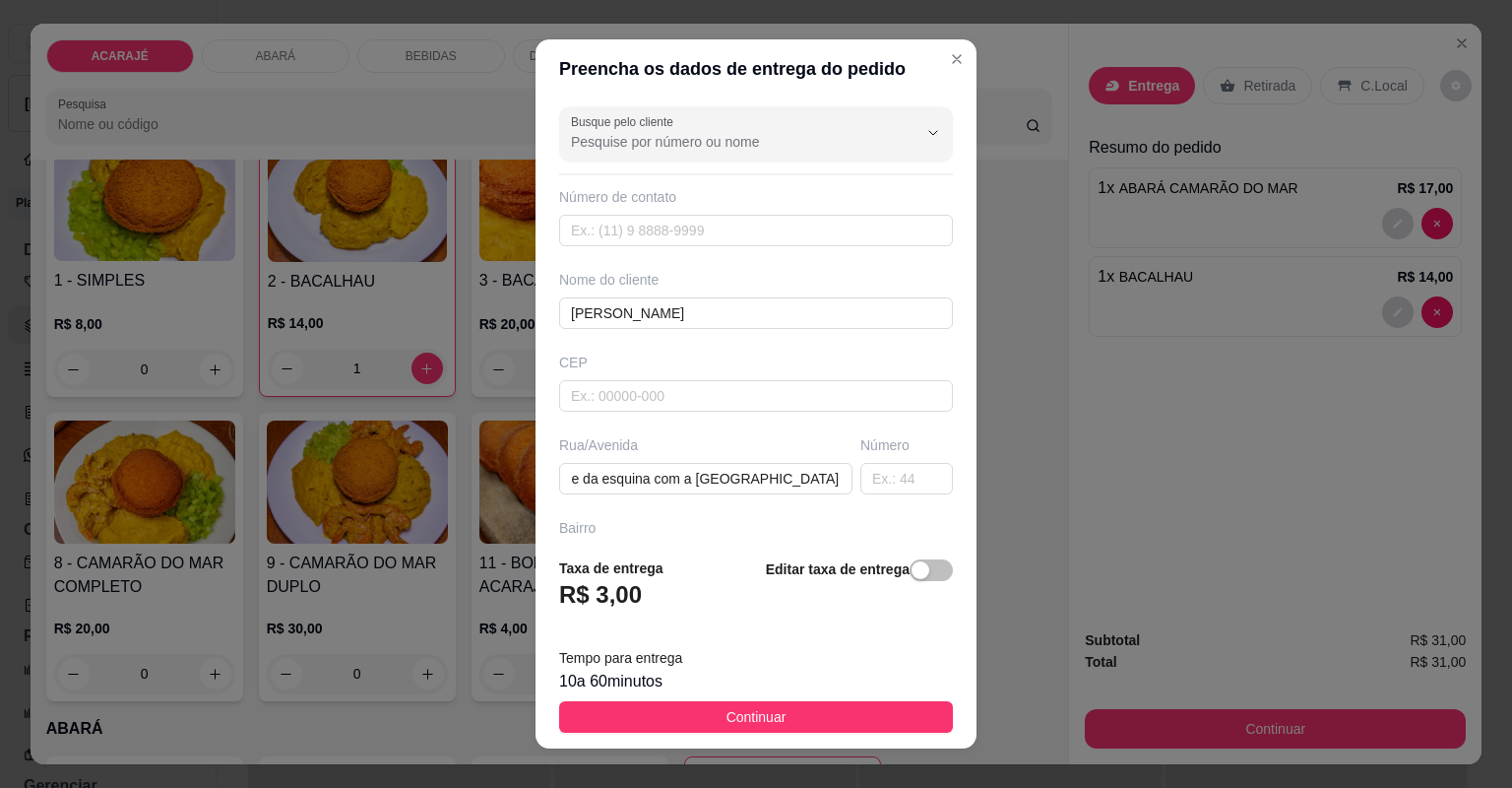 scroll, scrollTop: 0, scrollLeft: 0, axis: both 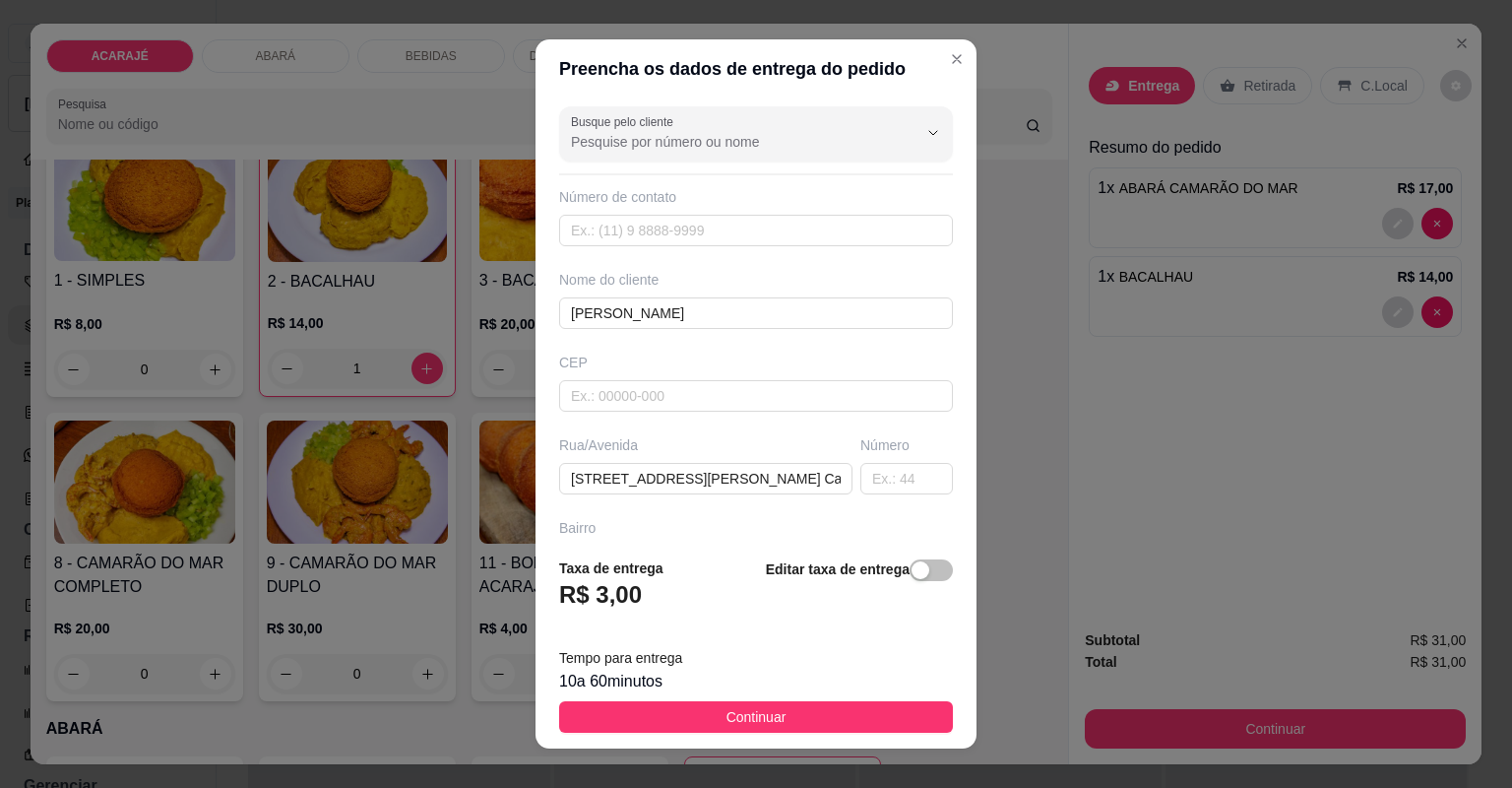 click on "Taxa de entrega R$ 3,00 Editar taxa de entrega  Tempo para entrega  10  a   60  minutos Continuar" at bounding box center (756, 645) 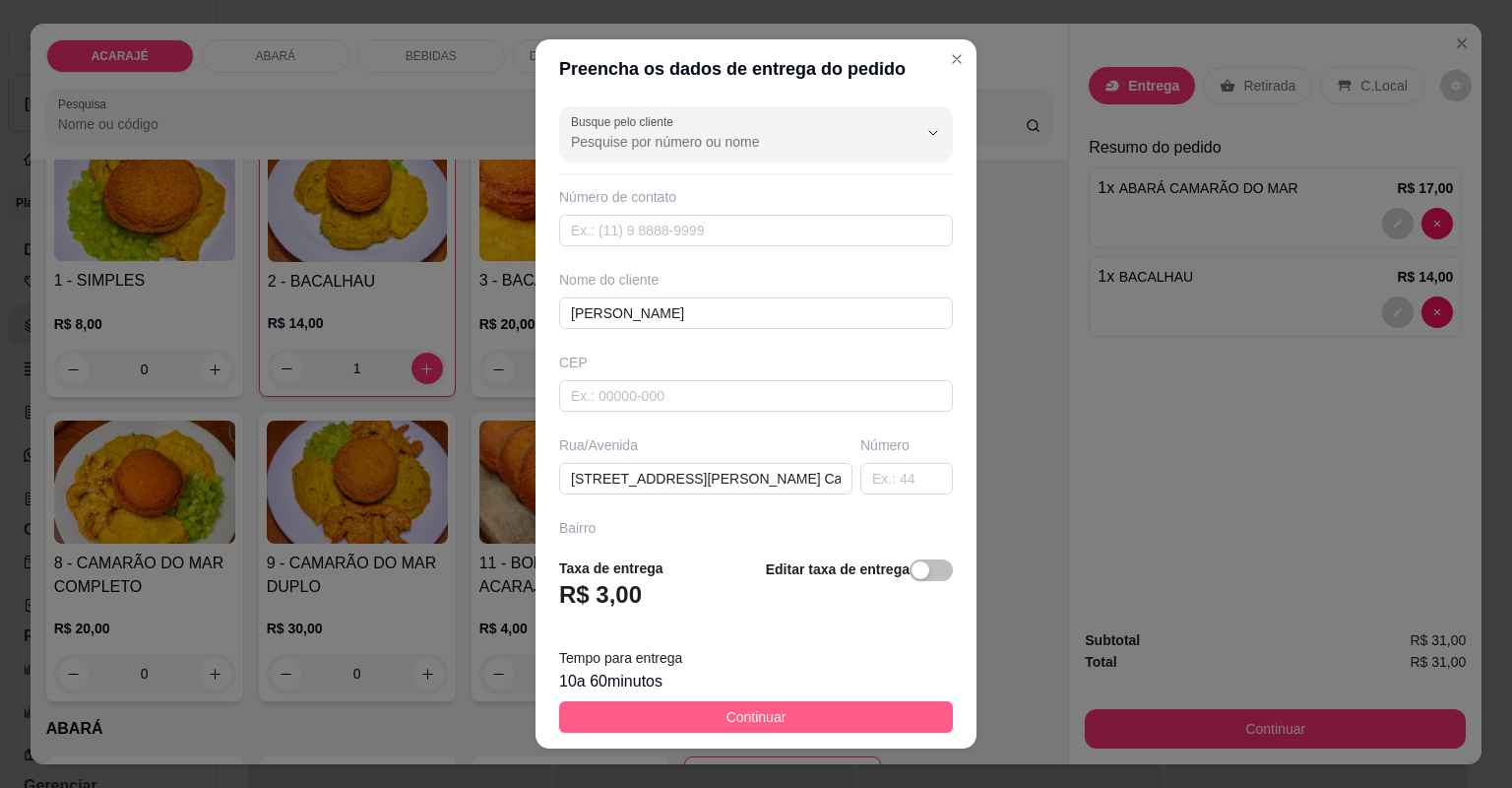 click on "Continuar" at bounding box center [756, 717] 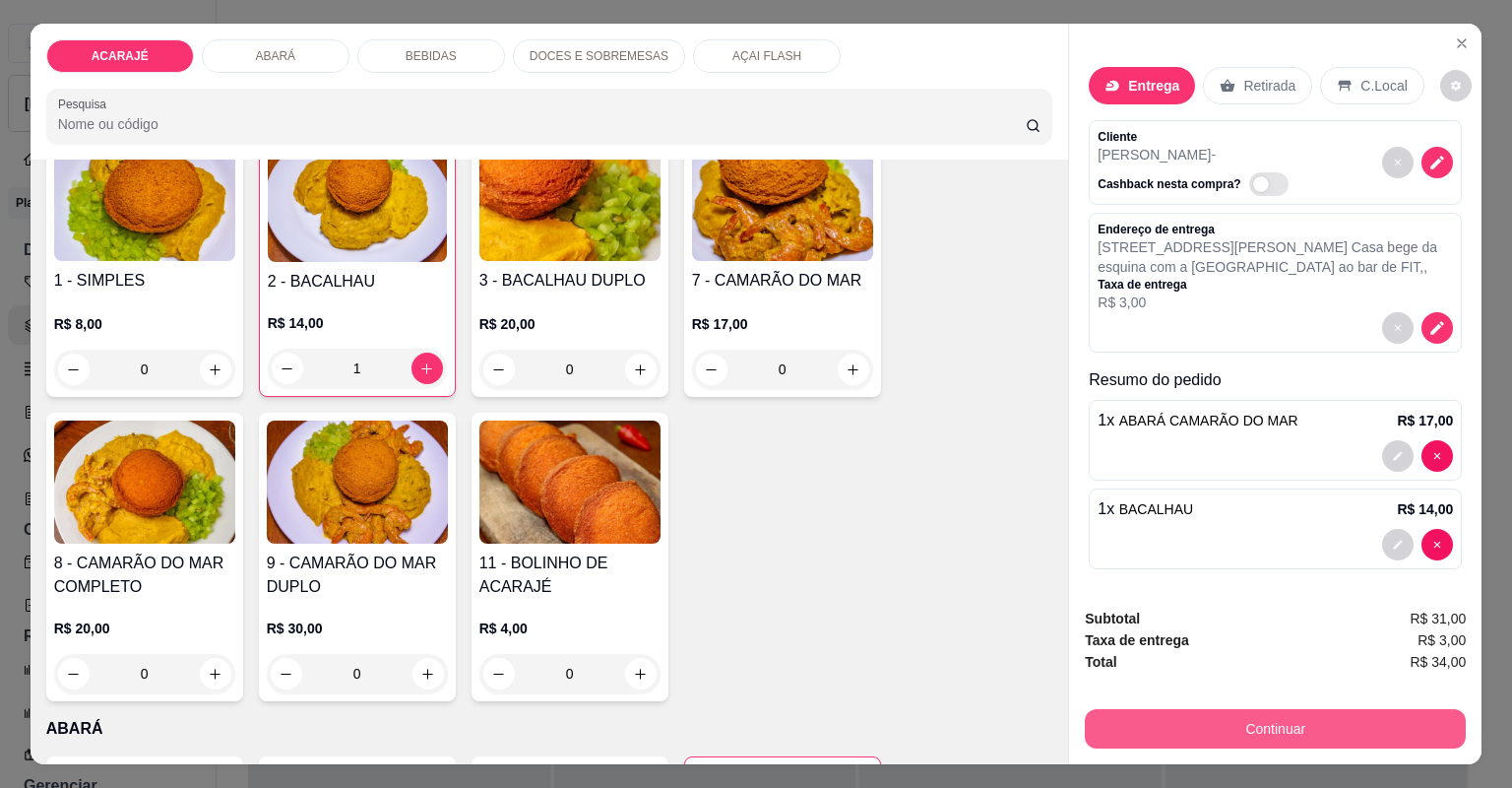 click on "Continuar" at bounding box center (1275, 729) 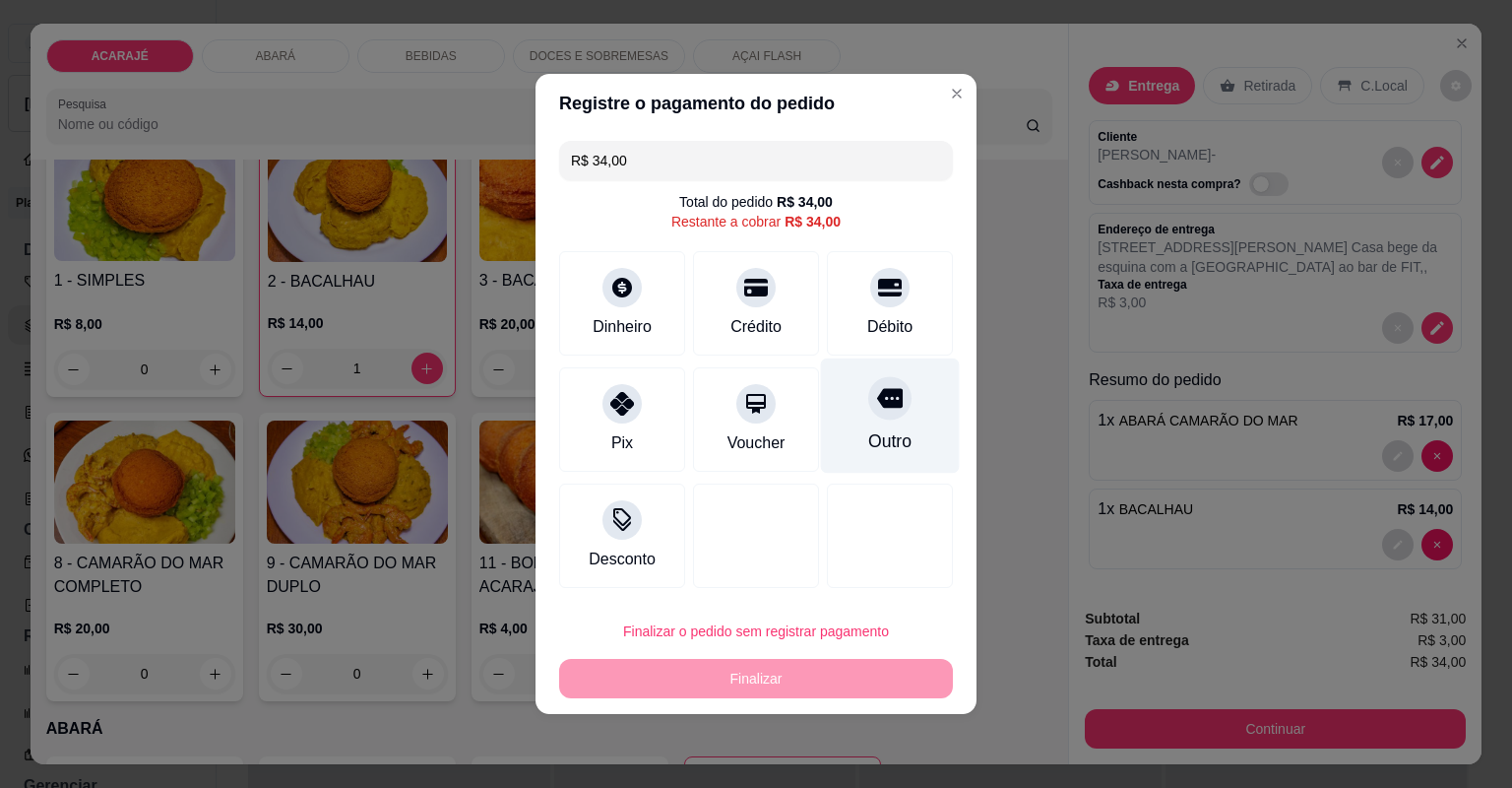 click on "Outro" at bounding box center [890, 441] 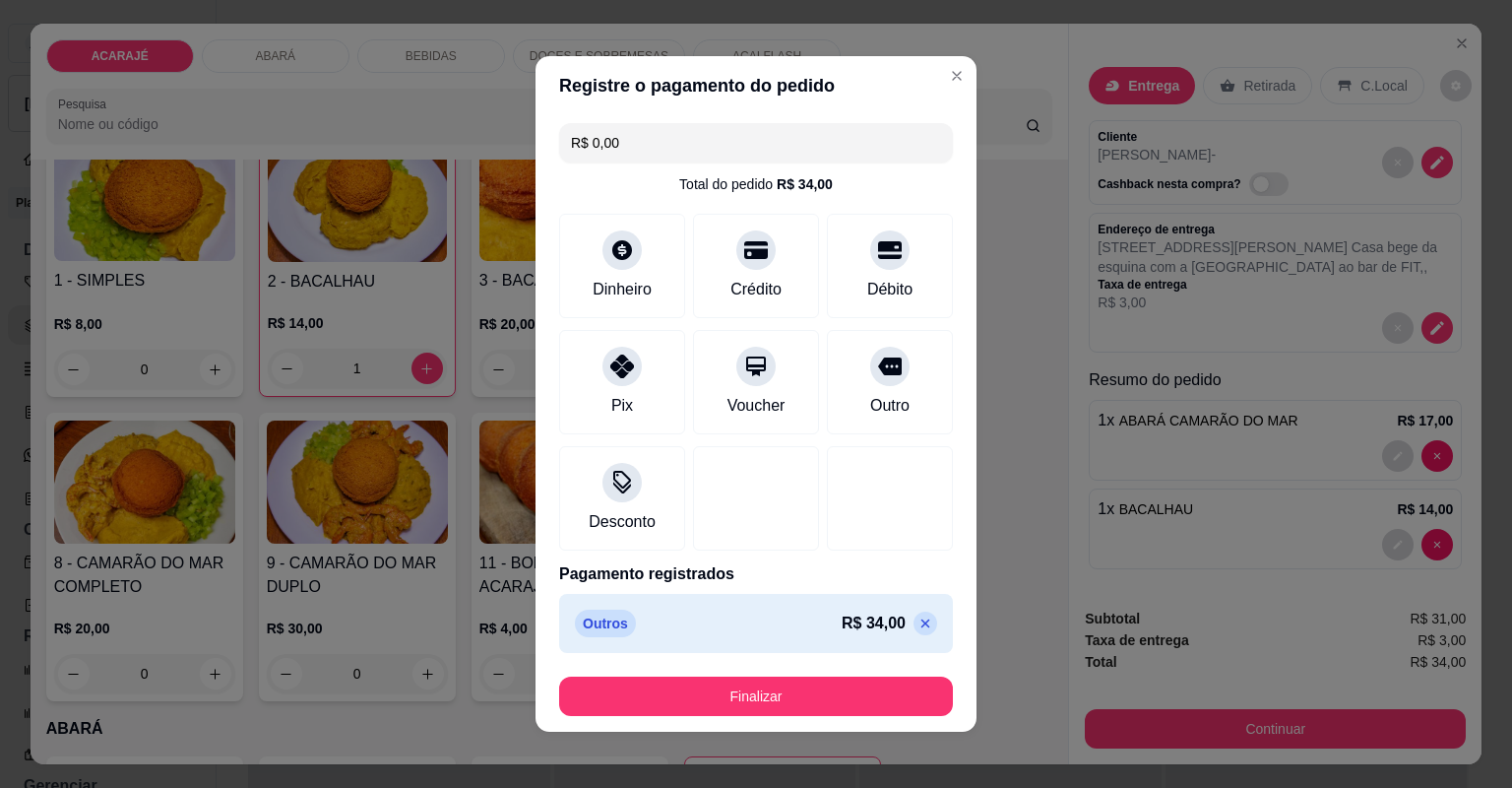 click 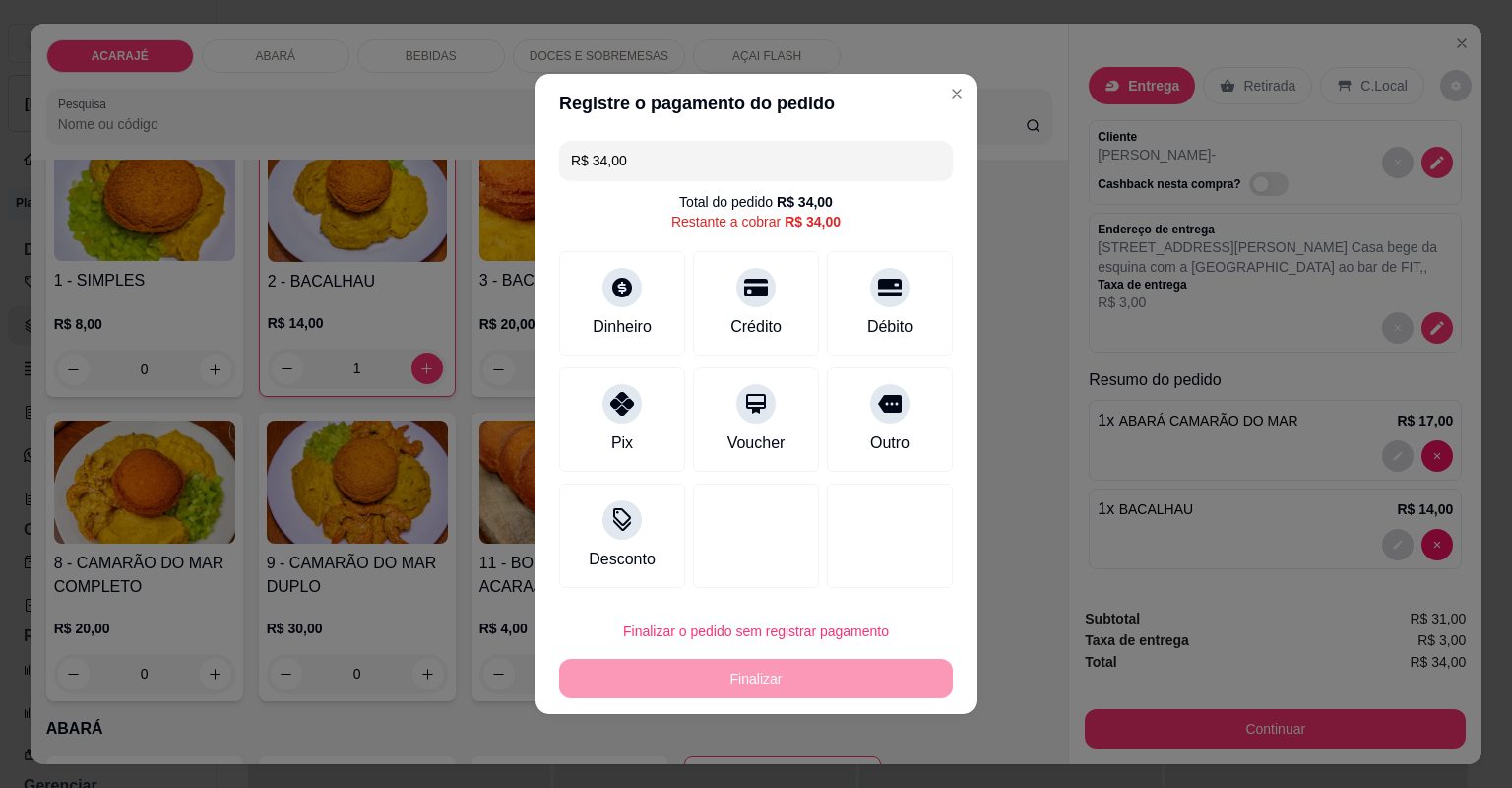 drag, startPoint x: 756, startPoint y: 329, endPoint x: 760, endPoint y: 433, distance: 104.07689 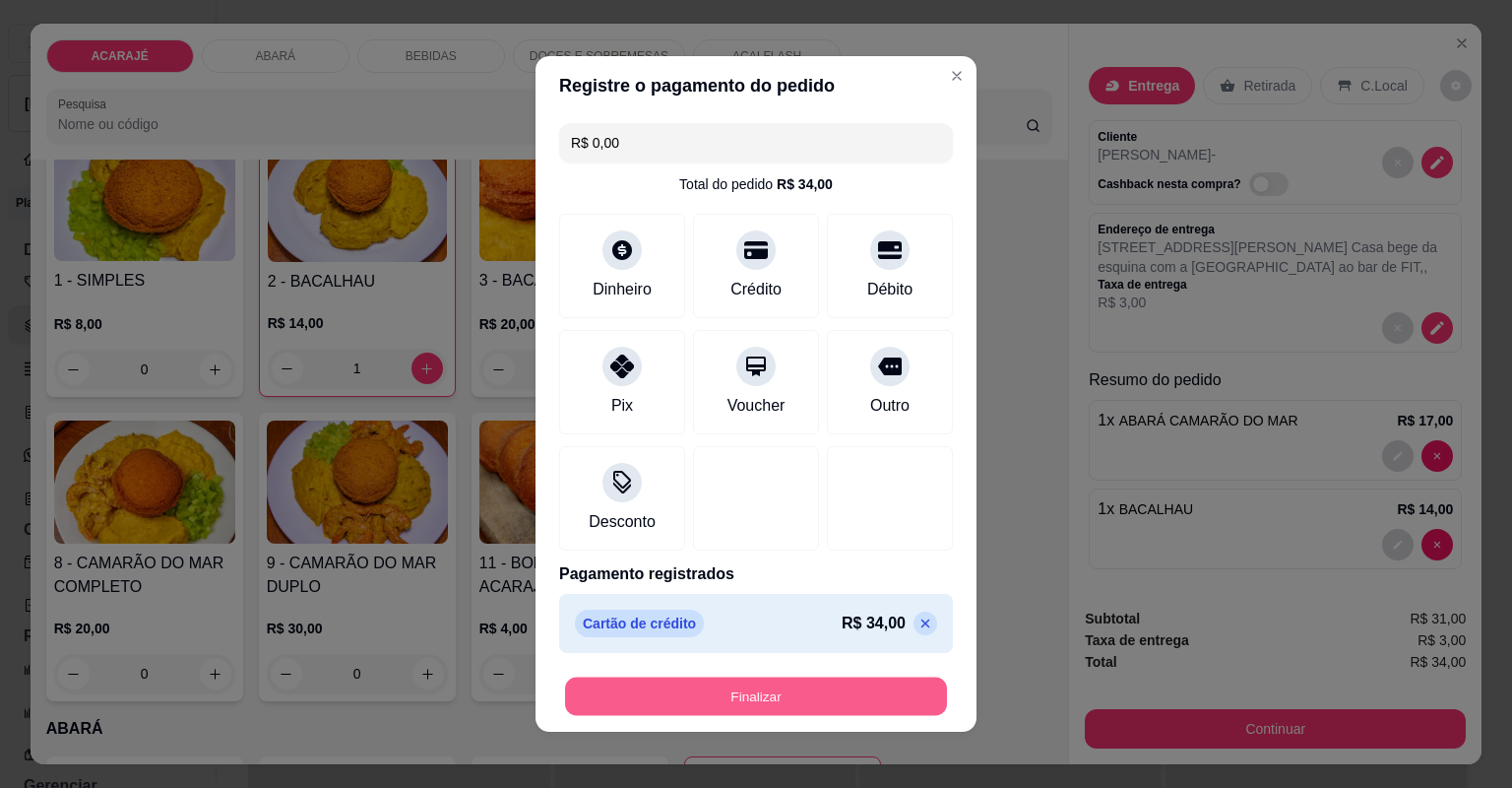 click on "Finalizar" at bounding box center [756, 696] 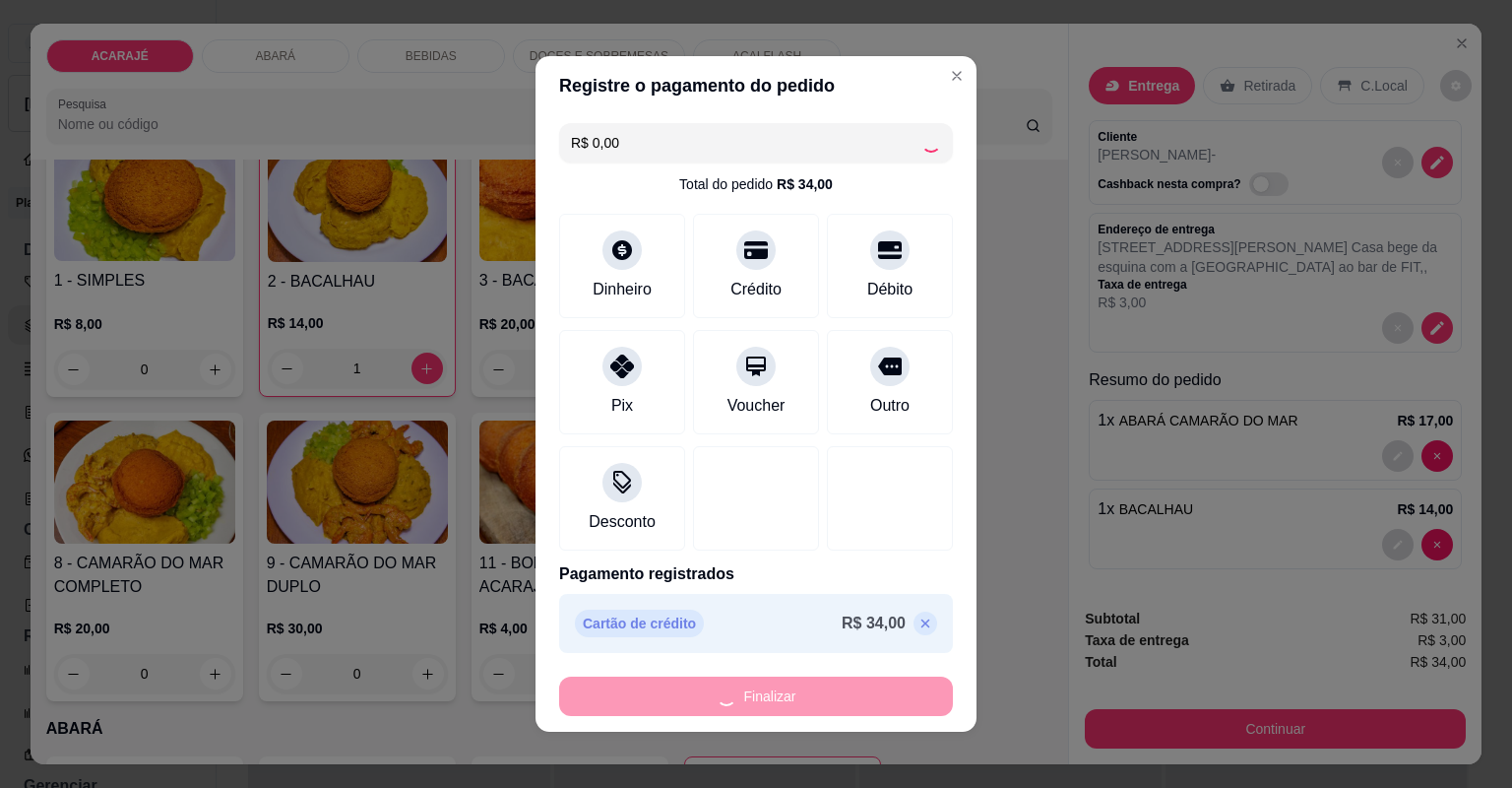type on "0" 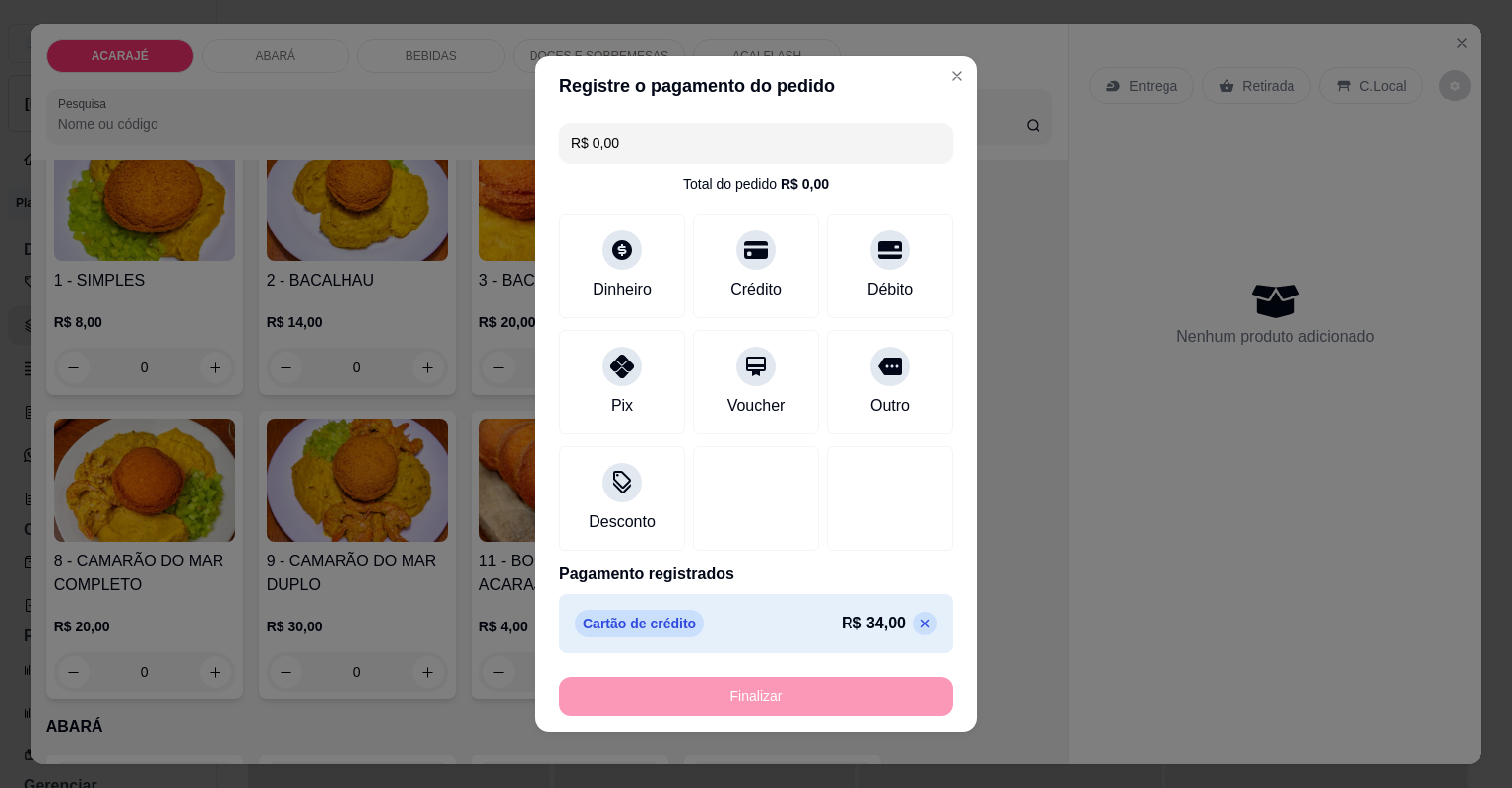 type on "-R$ 34,00" 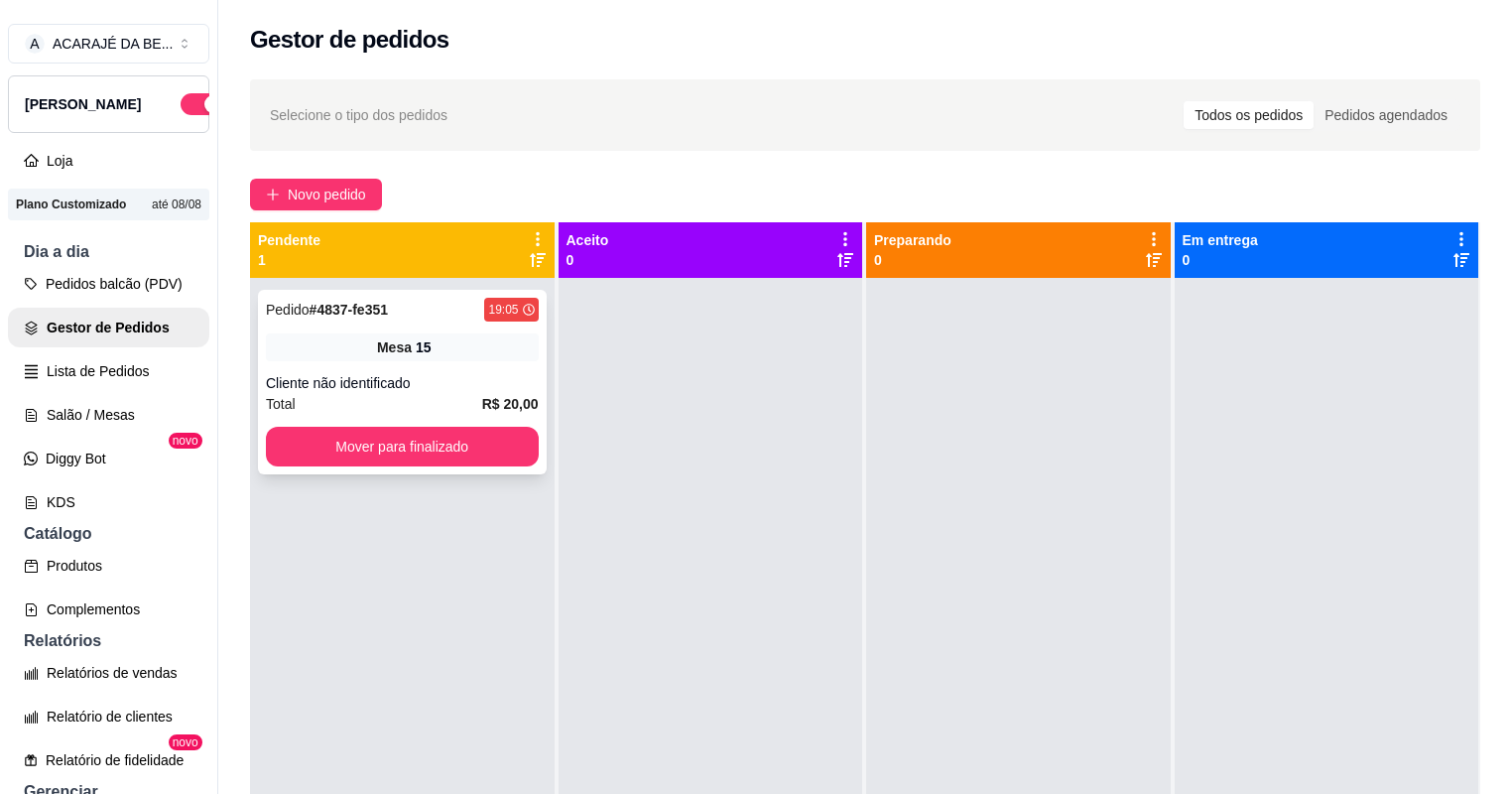 click on "Mesa" at bounding box center (394, 347) 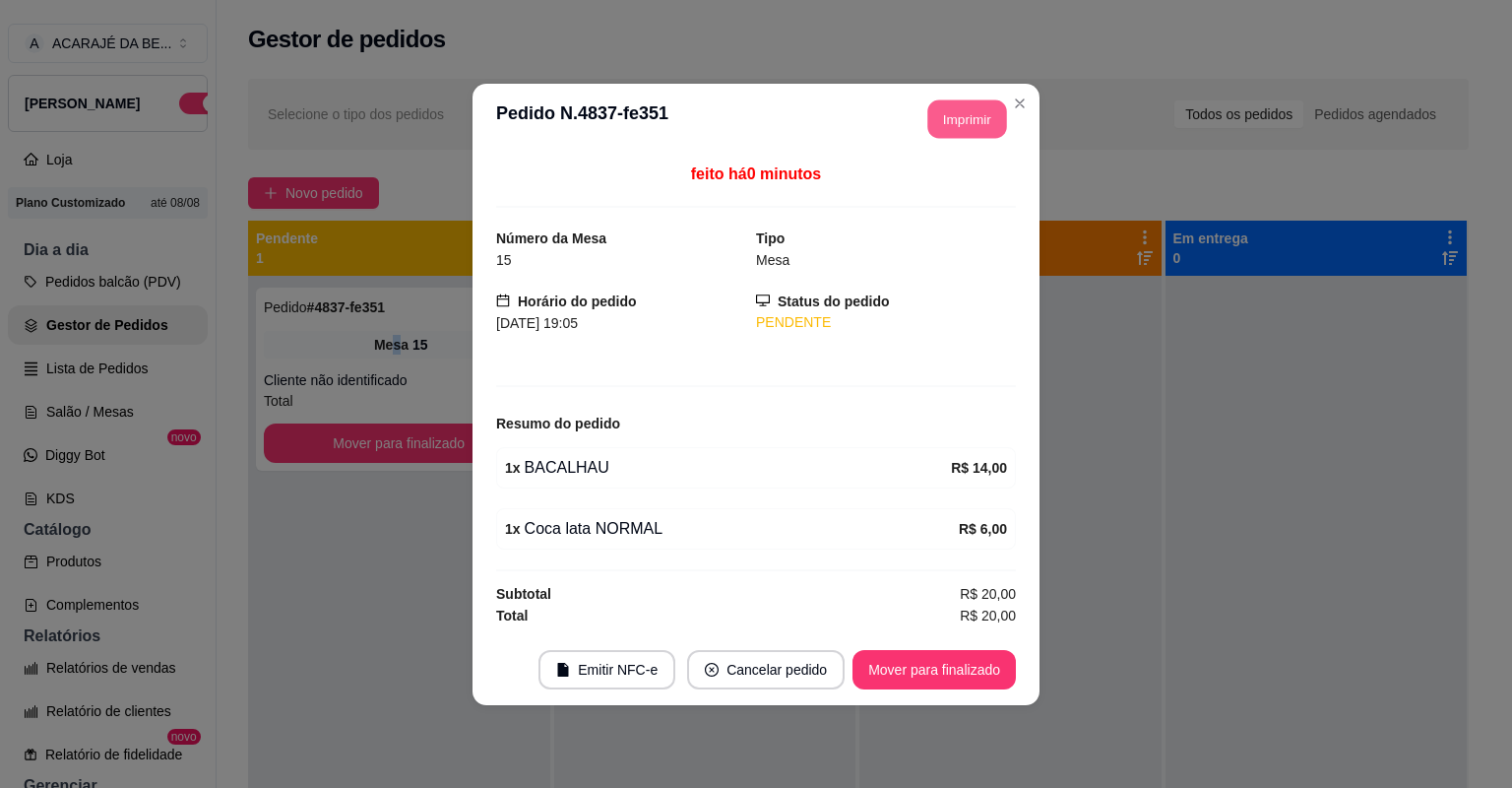 click on "Imprimir" at bounding box center (968, 118) 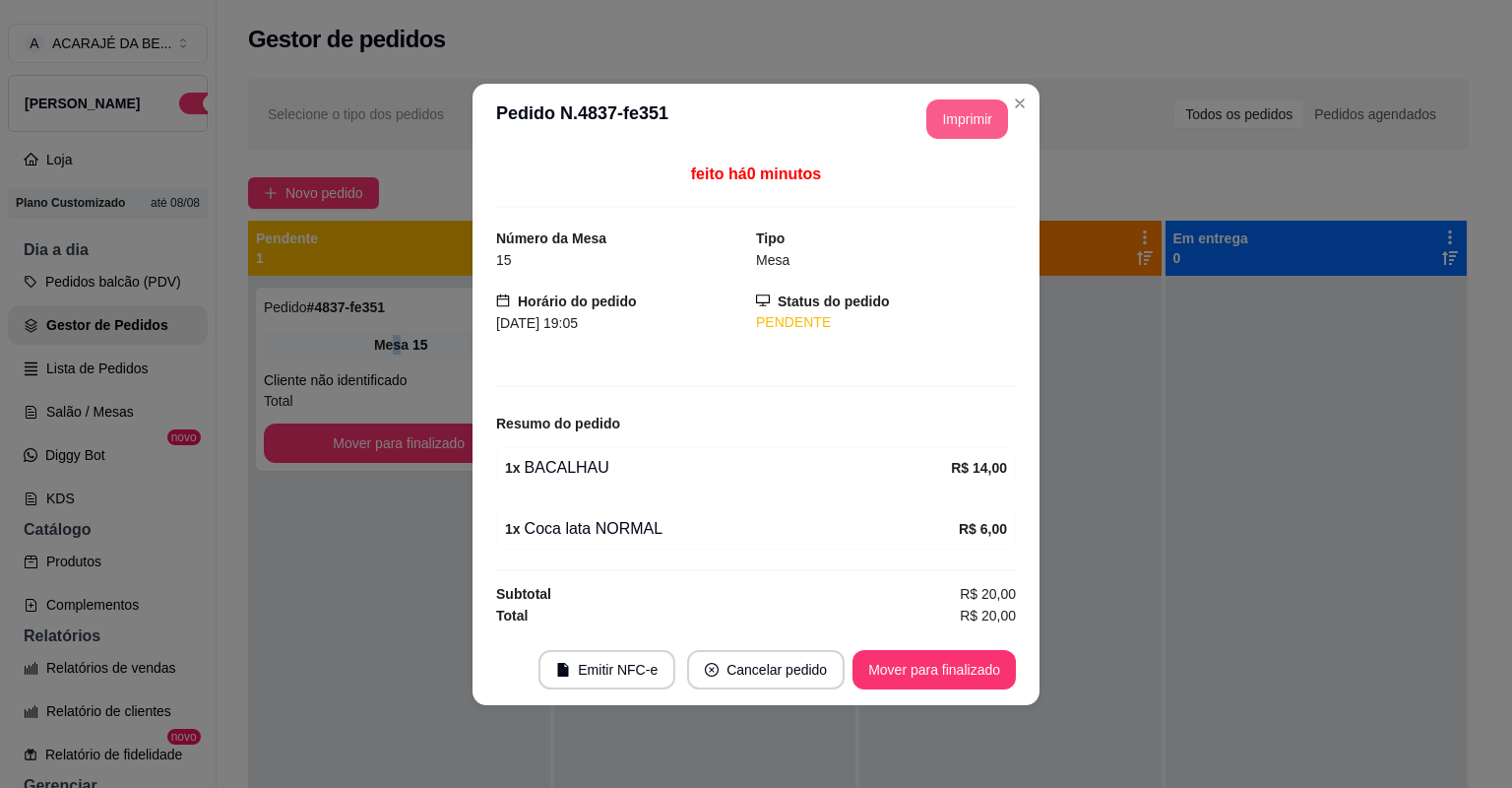 scroll, scrollTop: 0, scrollLeft: 0, axis: both 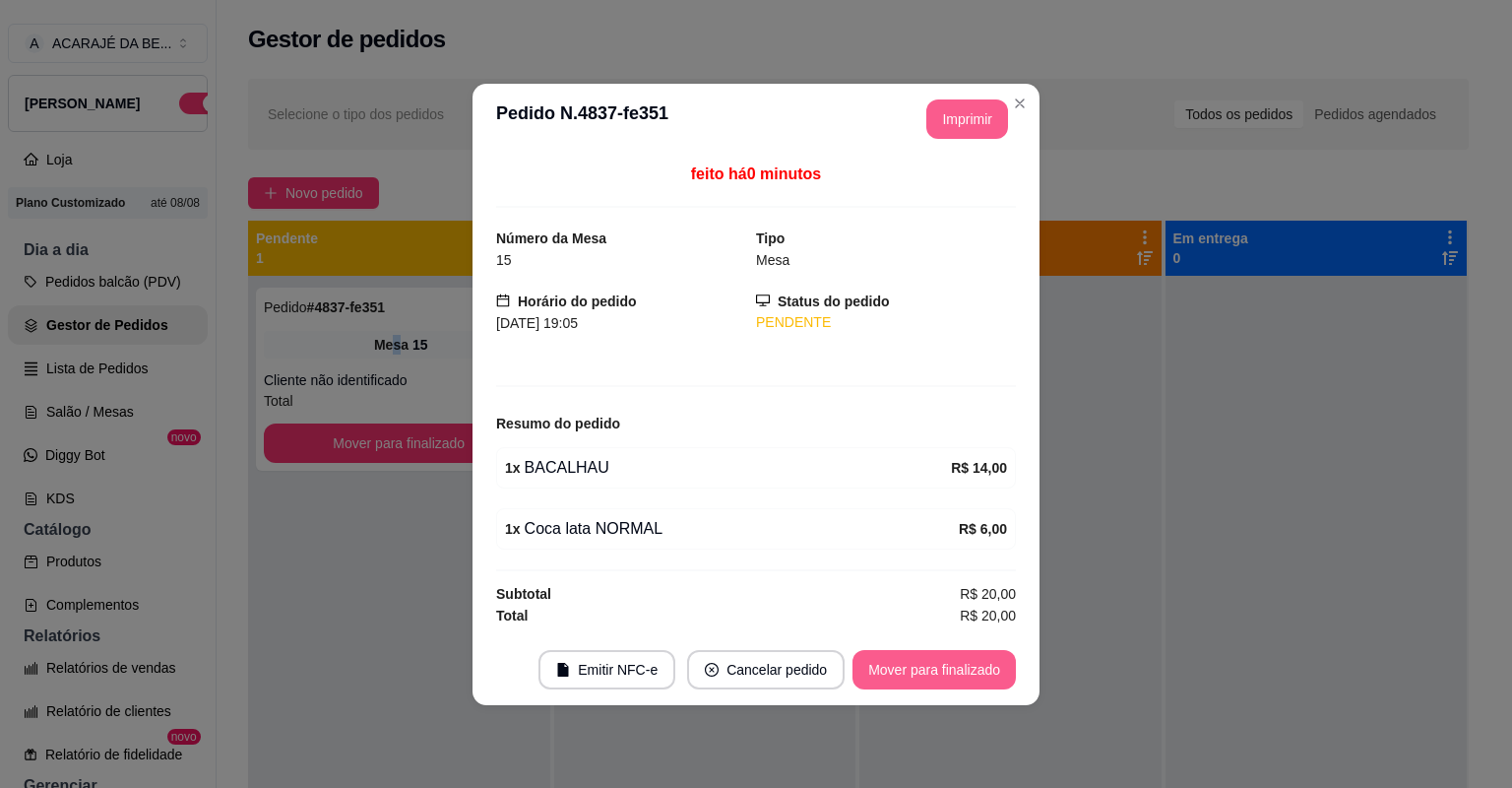 click on "Mover para finalizado" at bounding box center [934, 670] 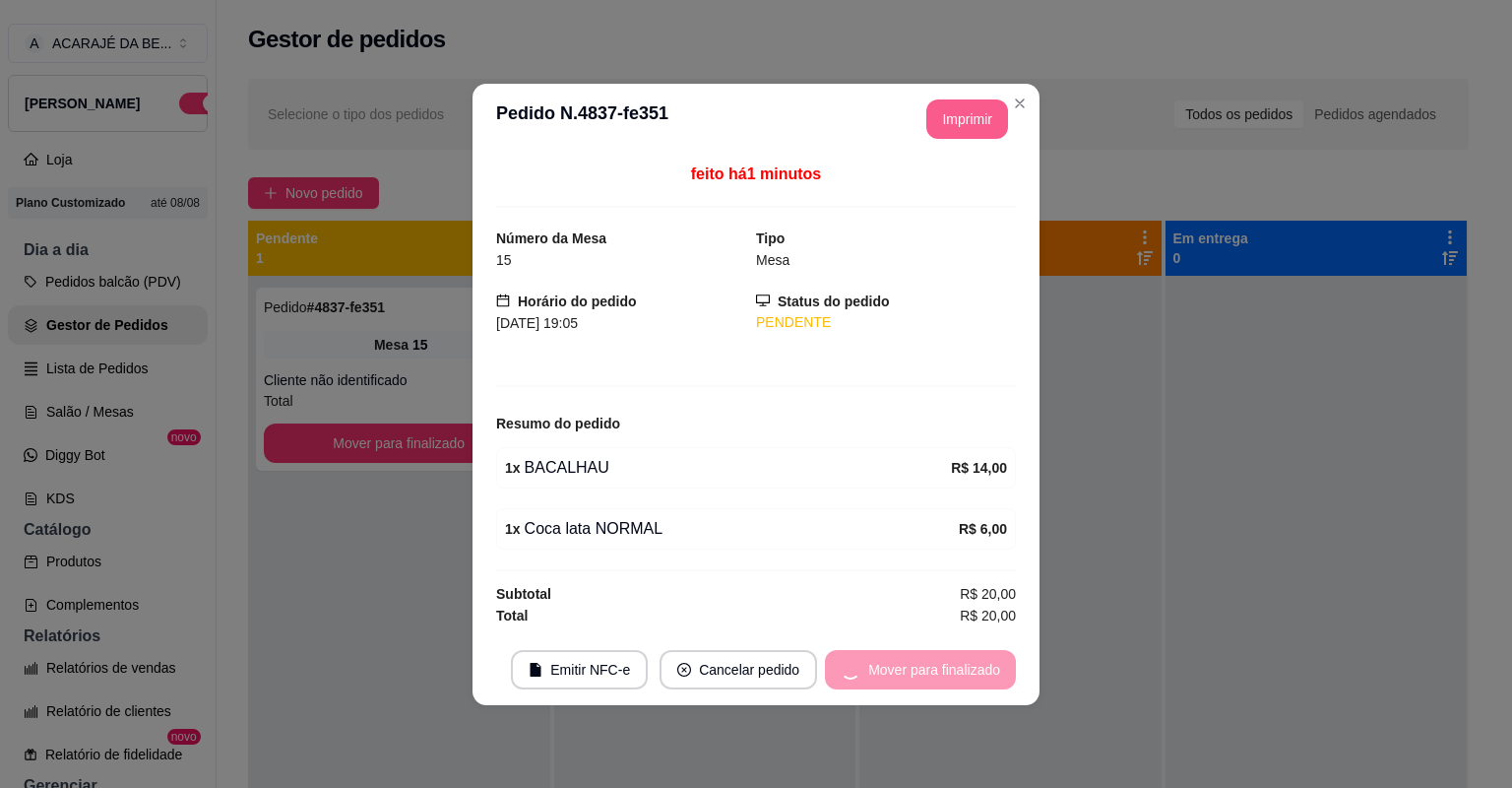 click on "Mover para finalizado" at bounding box center [920, 670] 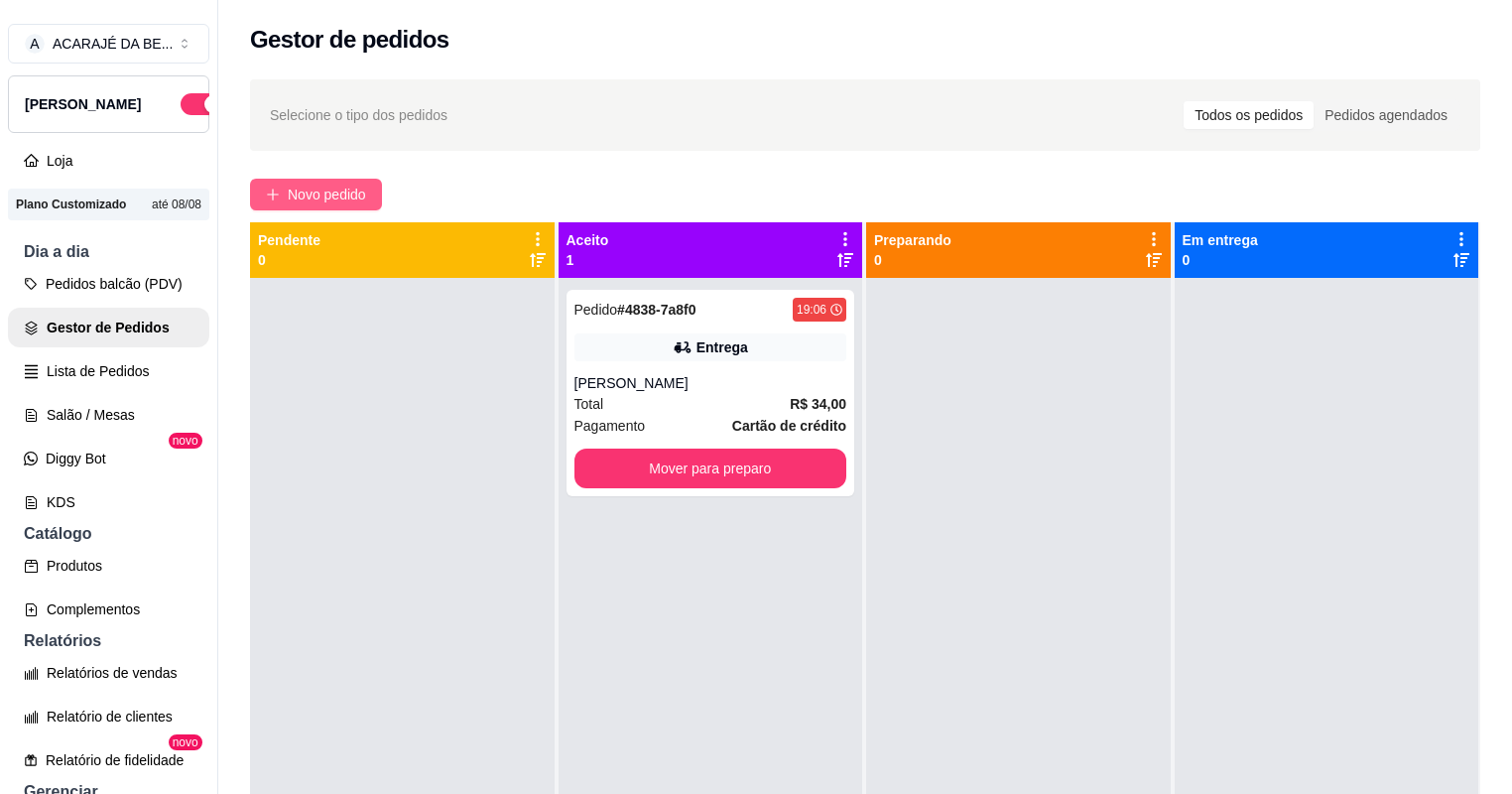 click 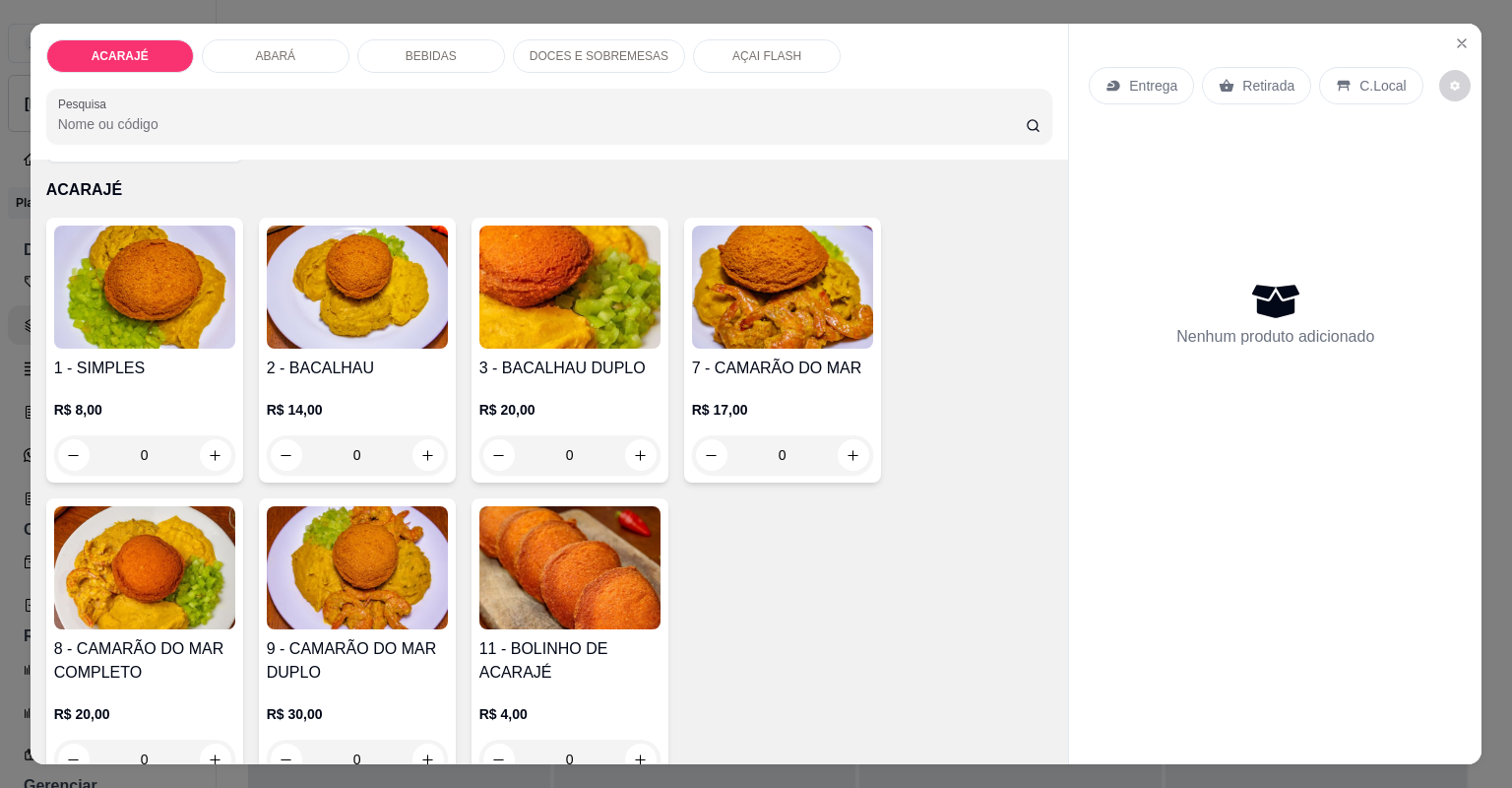 scroll, scrollTop: 79, scrollLeft: 0, axis: vertical 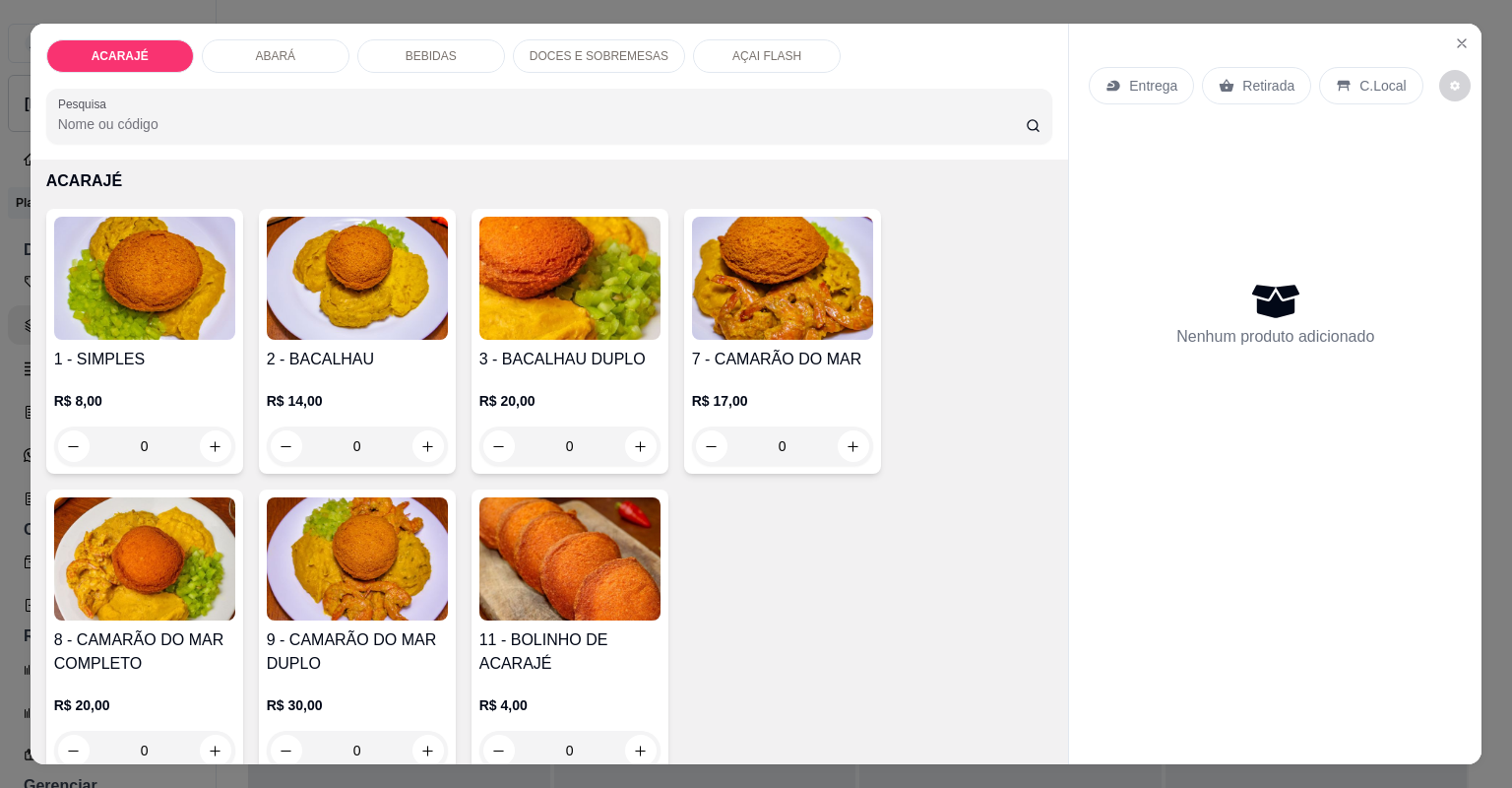 click on "BEBIDAS" at bounding box center (431, 56) 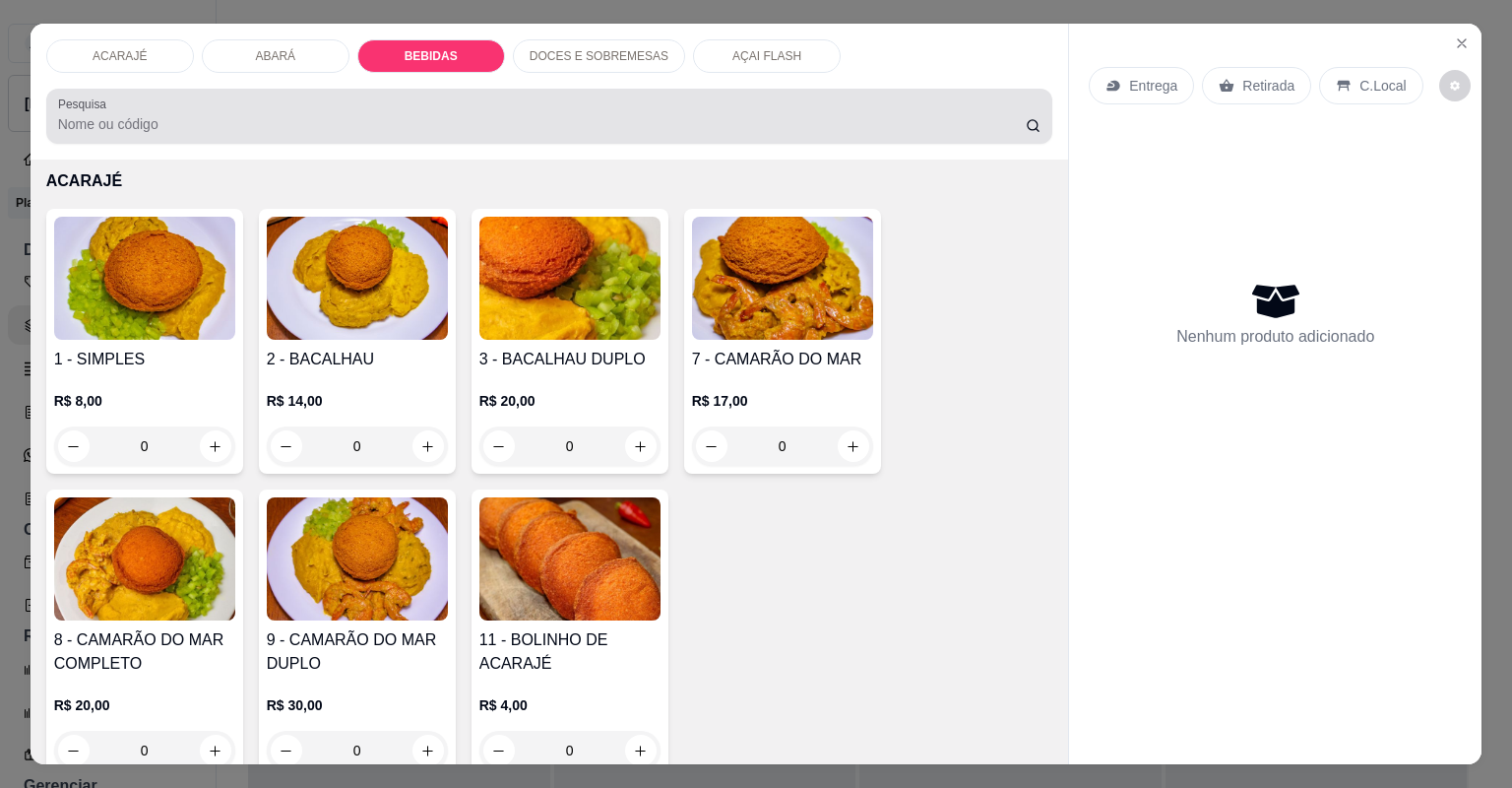 scroll, scrollTop: 1360, scrollLeft: 0, axis: vertical 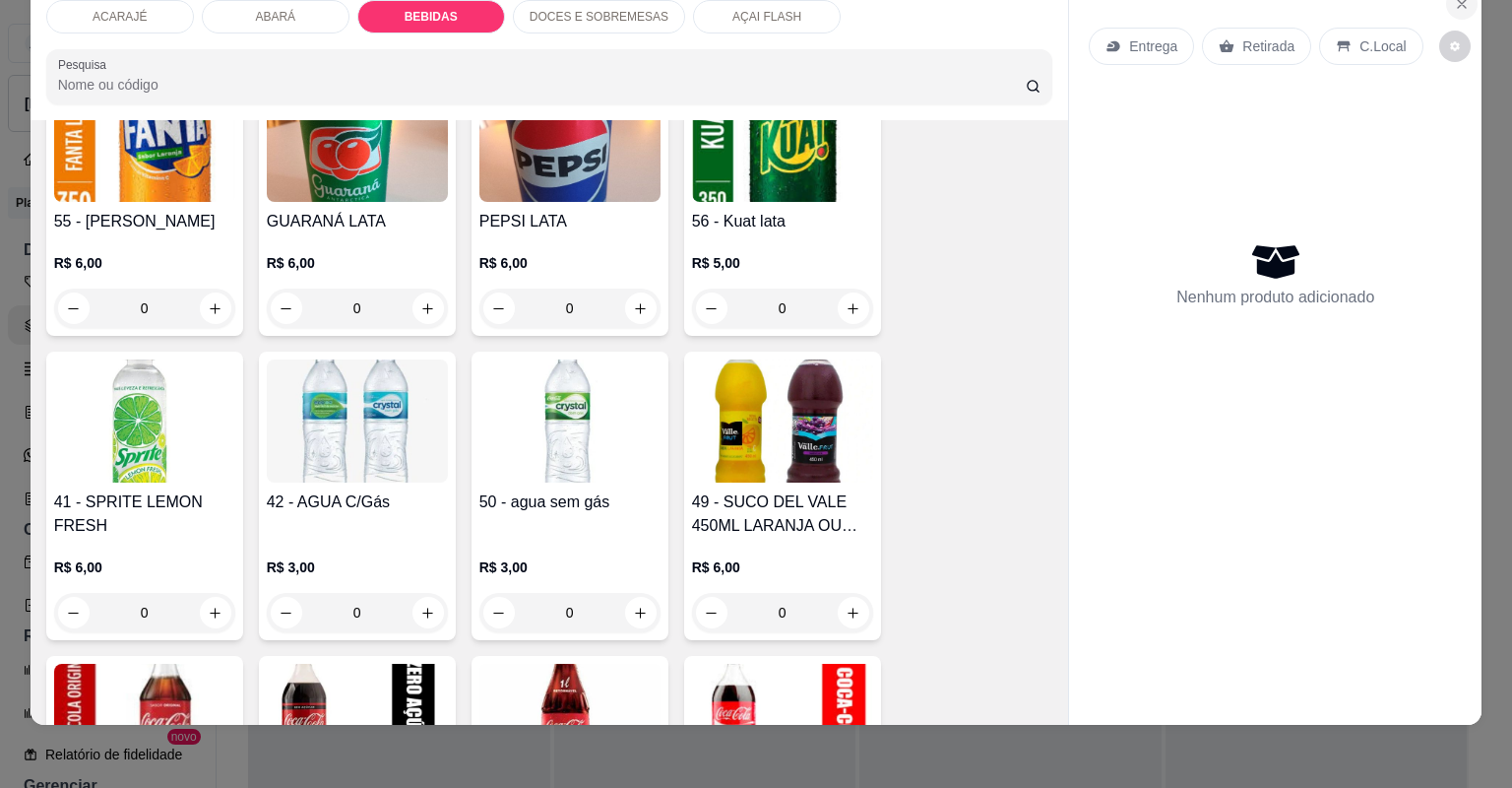 click at bounding box center (1462, 4) 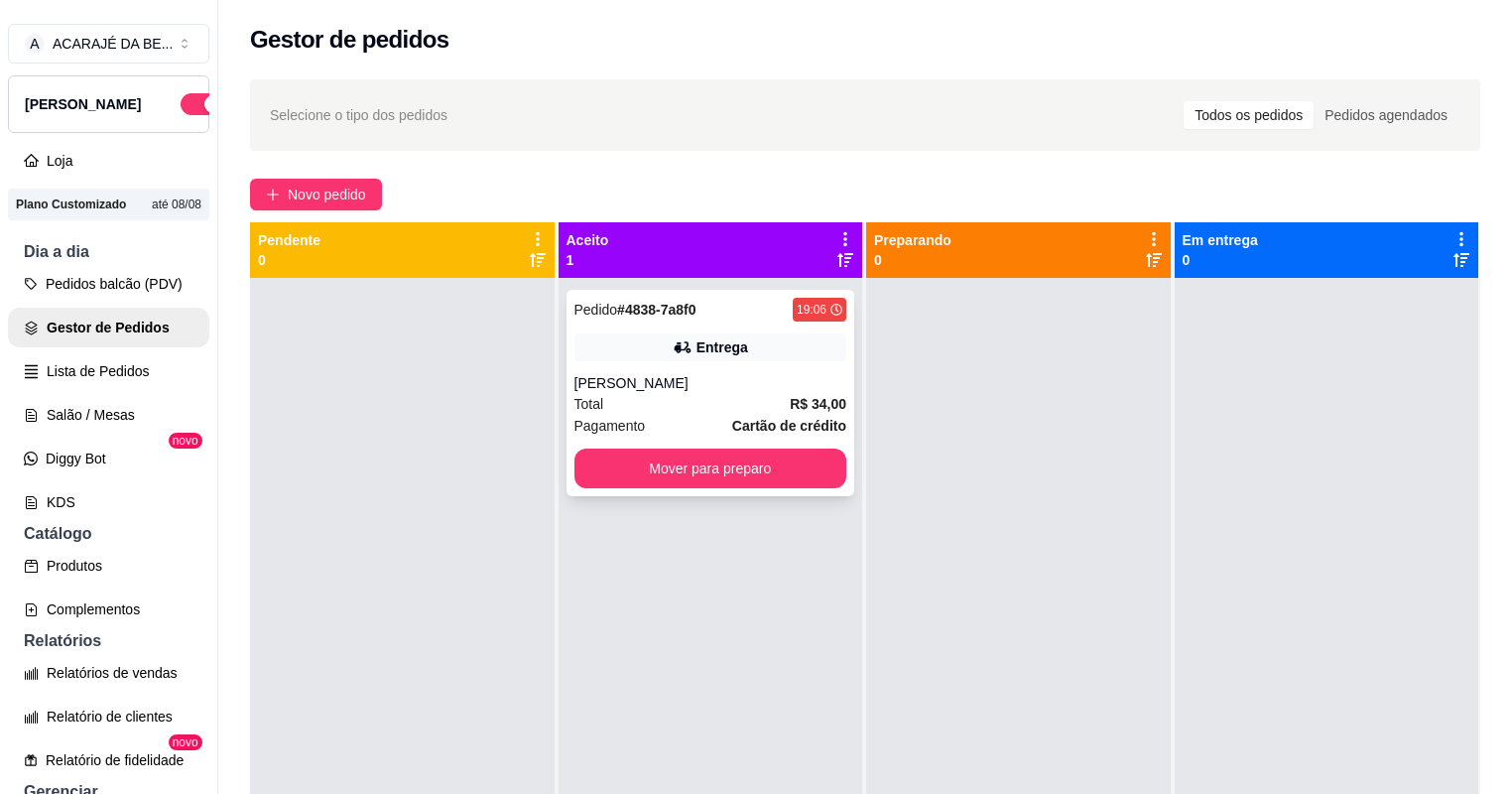 click on "Cartão de crédito" at bounding box center [789, 426] 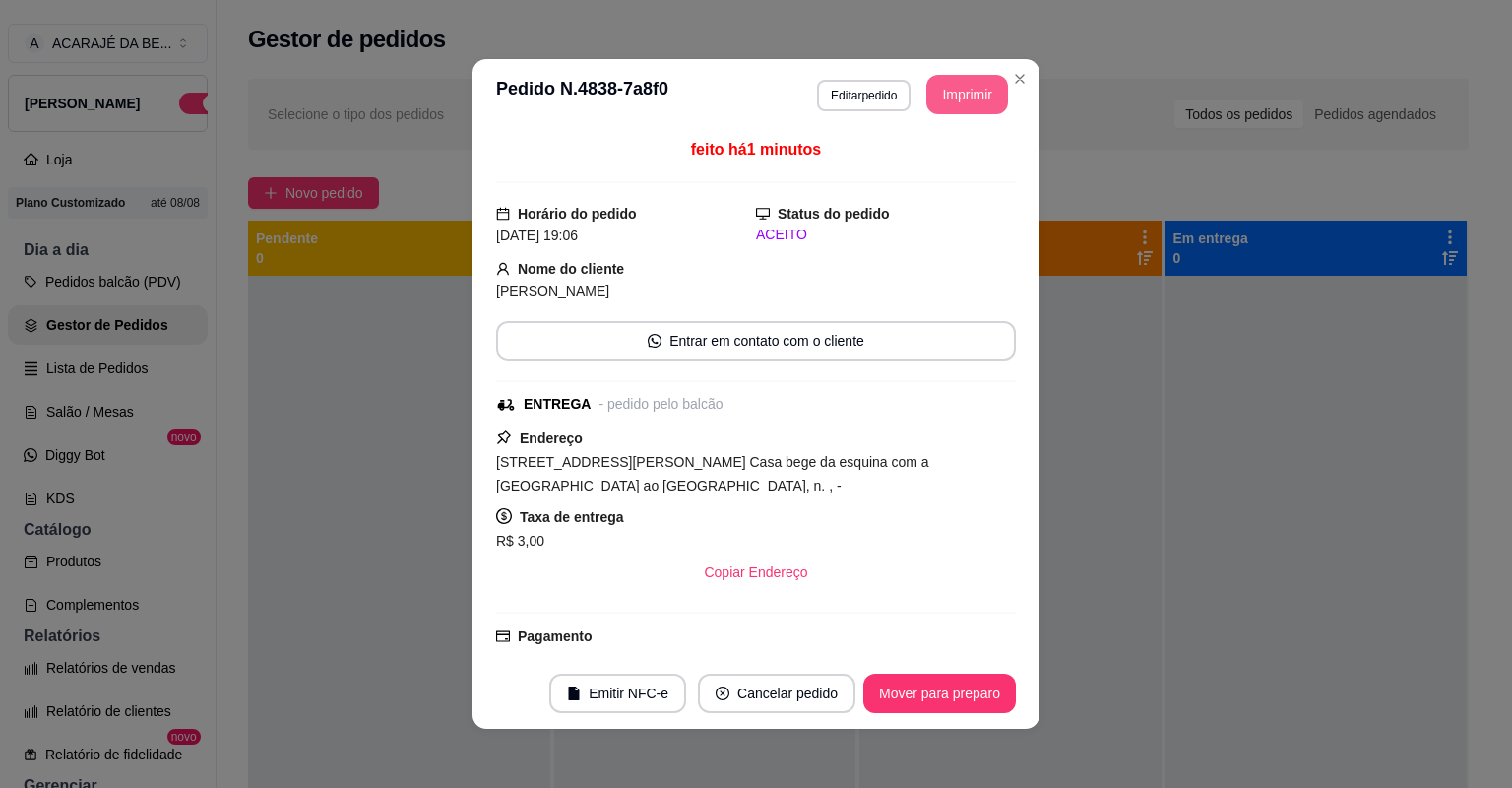 click on "Imprimir" at bounding box center (967, 95) 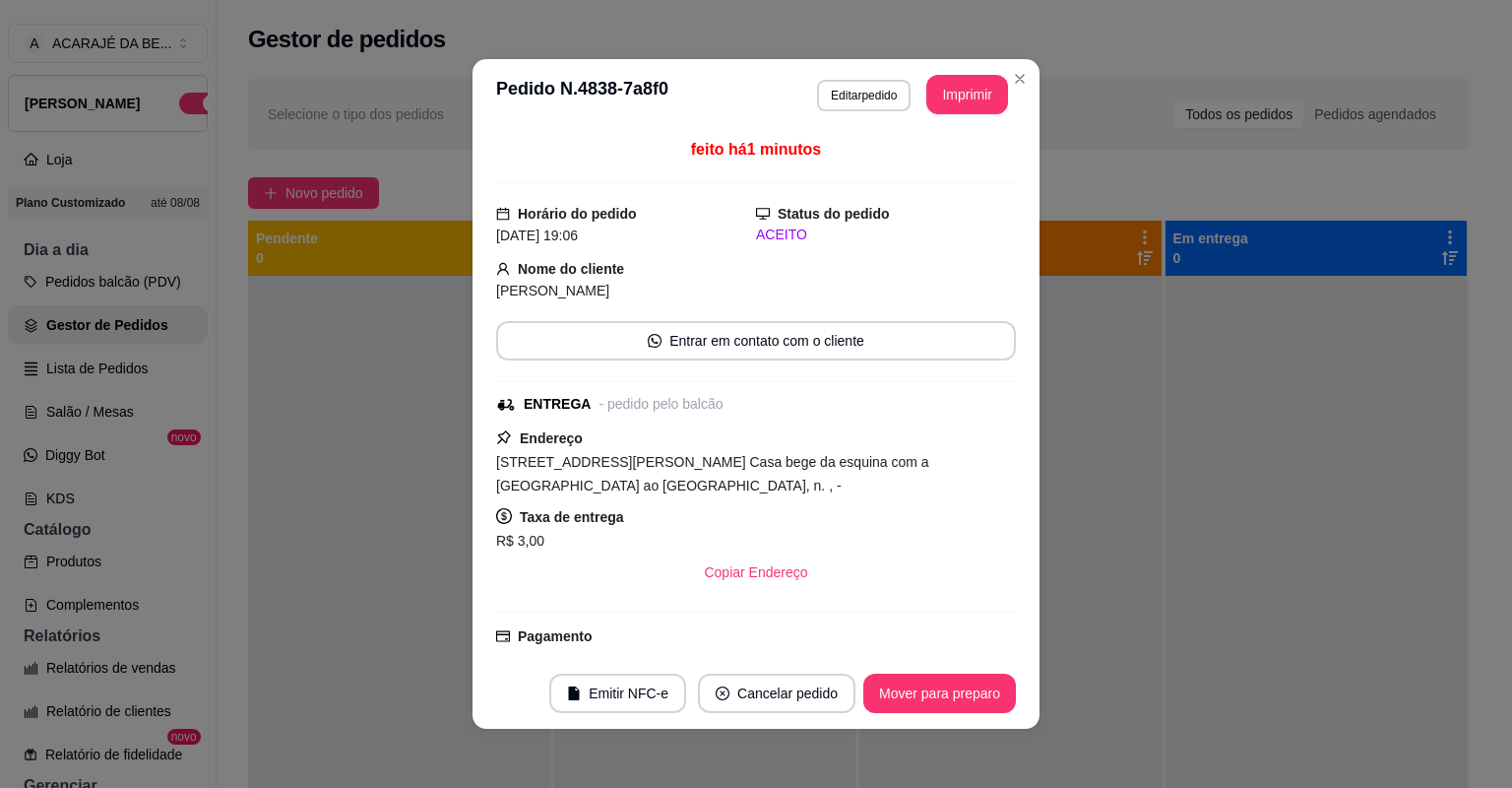 scroll, scrollTop: 0, scrollLeft: 0, axis: both 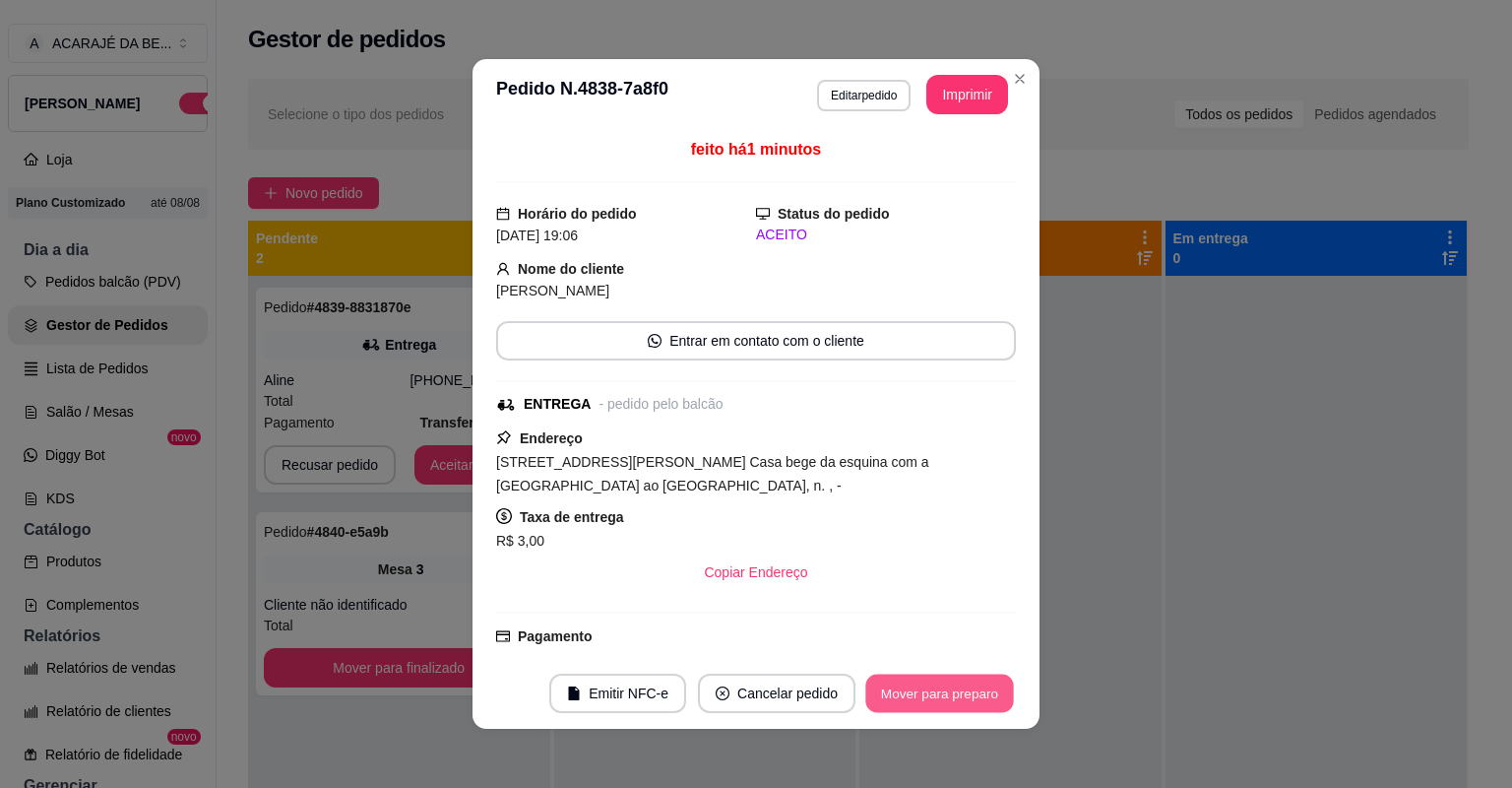 click on "Mover para preparo" at bounding box center [939, 693] 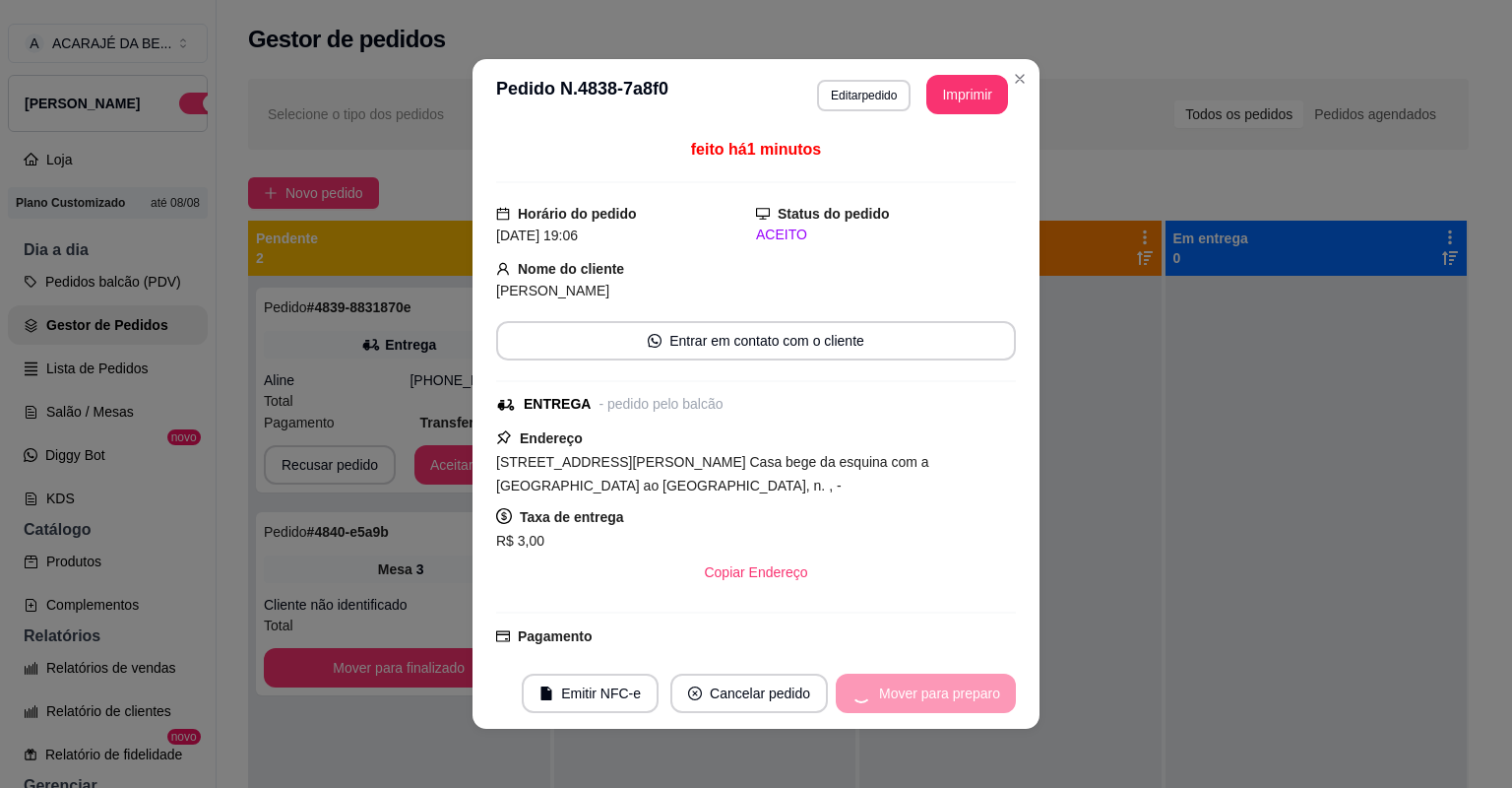 click on "Mover para preparo" at bounding box center [925, 693] 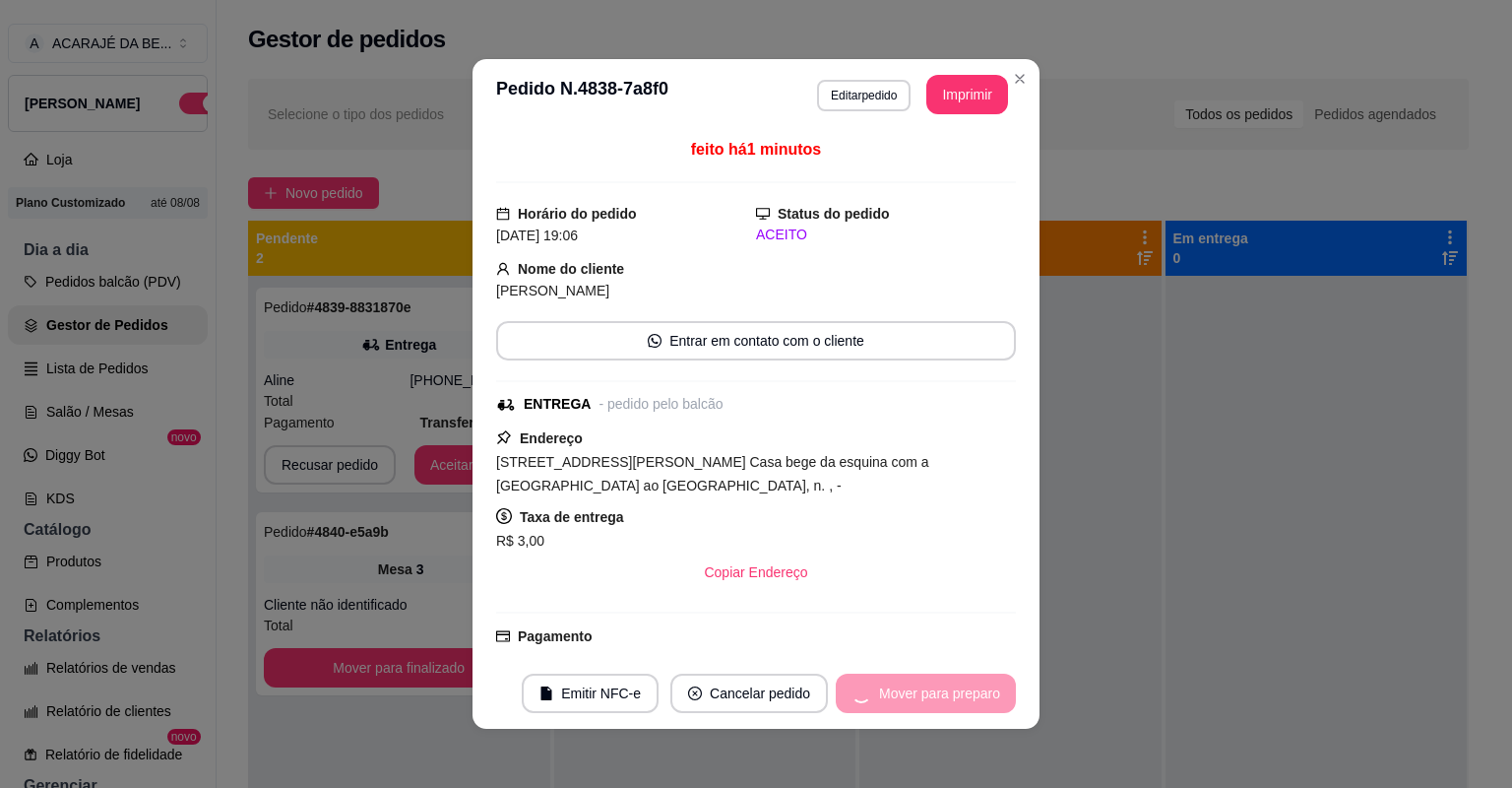 click on "Mover para preparo" at bounding box center [925, 693] 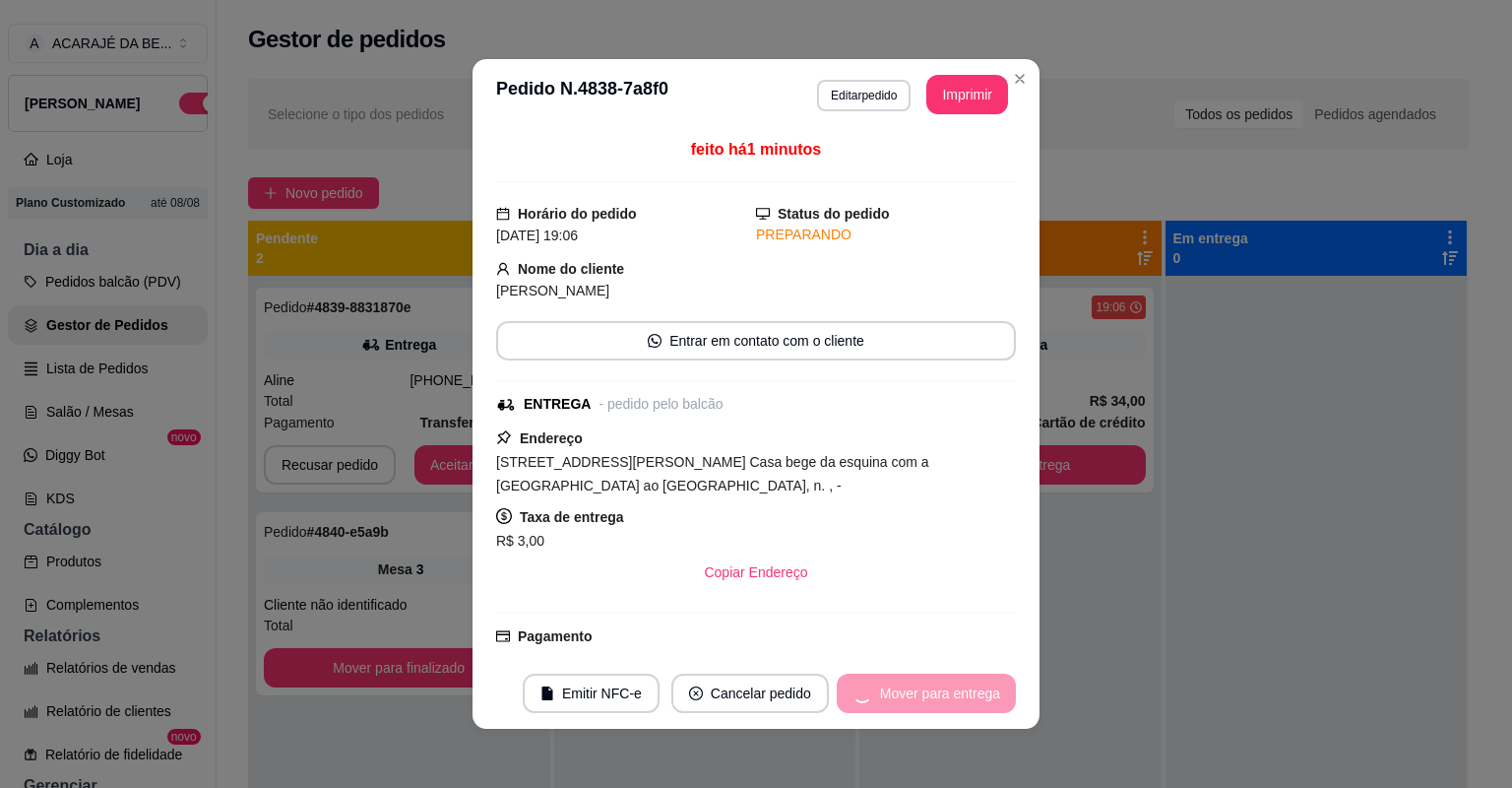 click on "Mover para entrega" at bounding box center (926, 693) 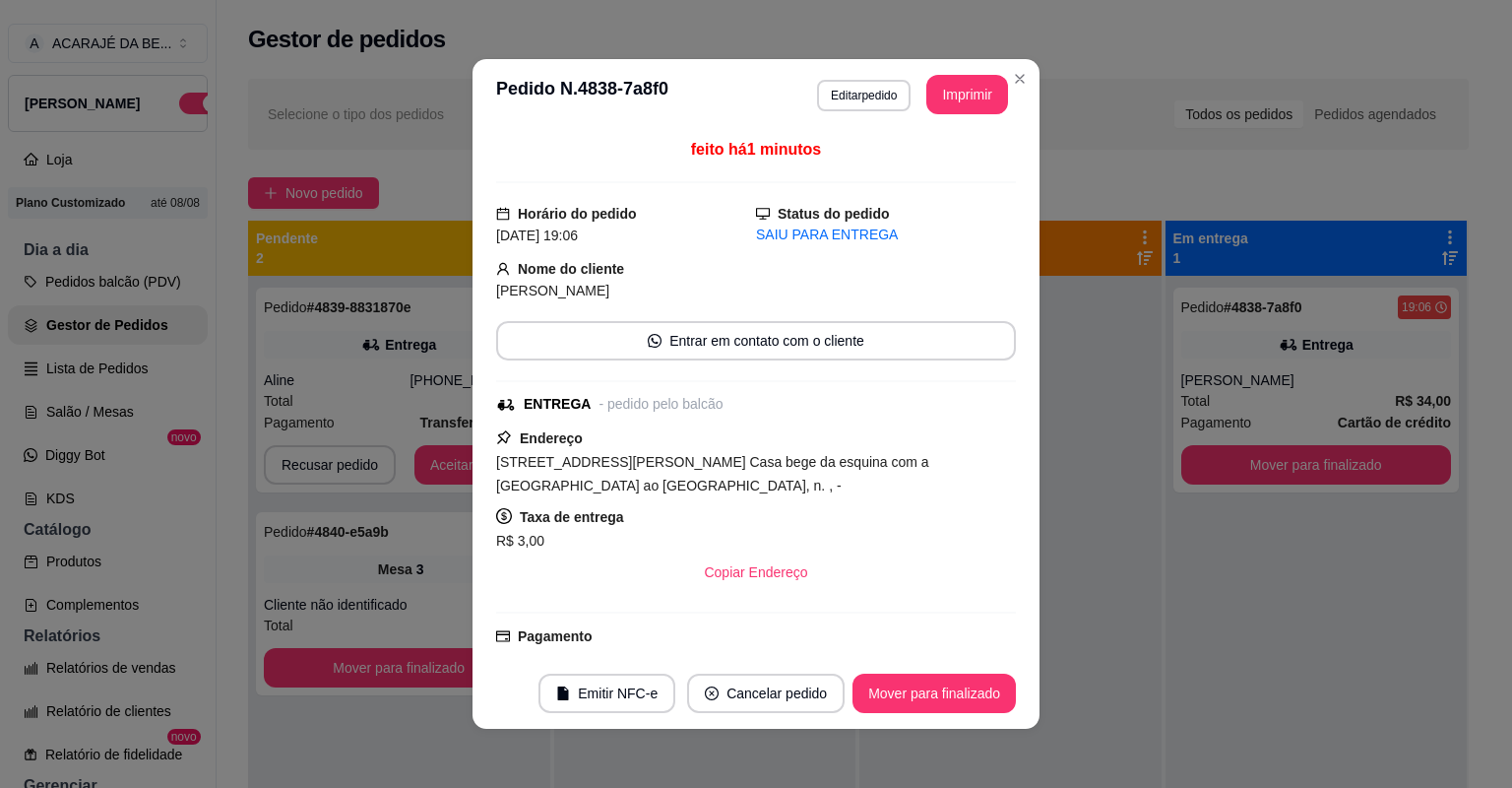 click on "Mover para finalizado" at bounding box center [934, 693] 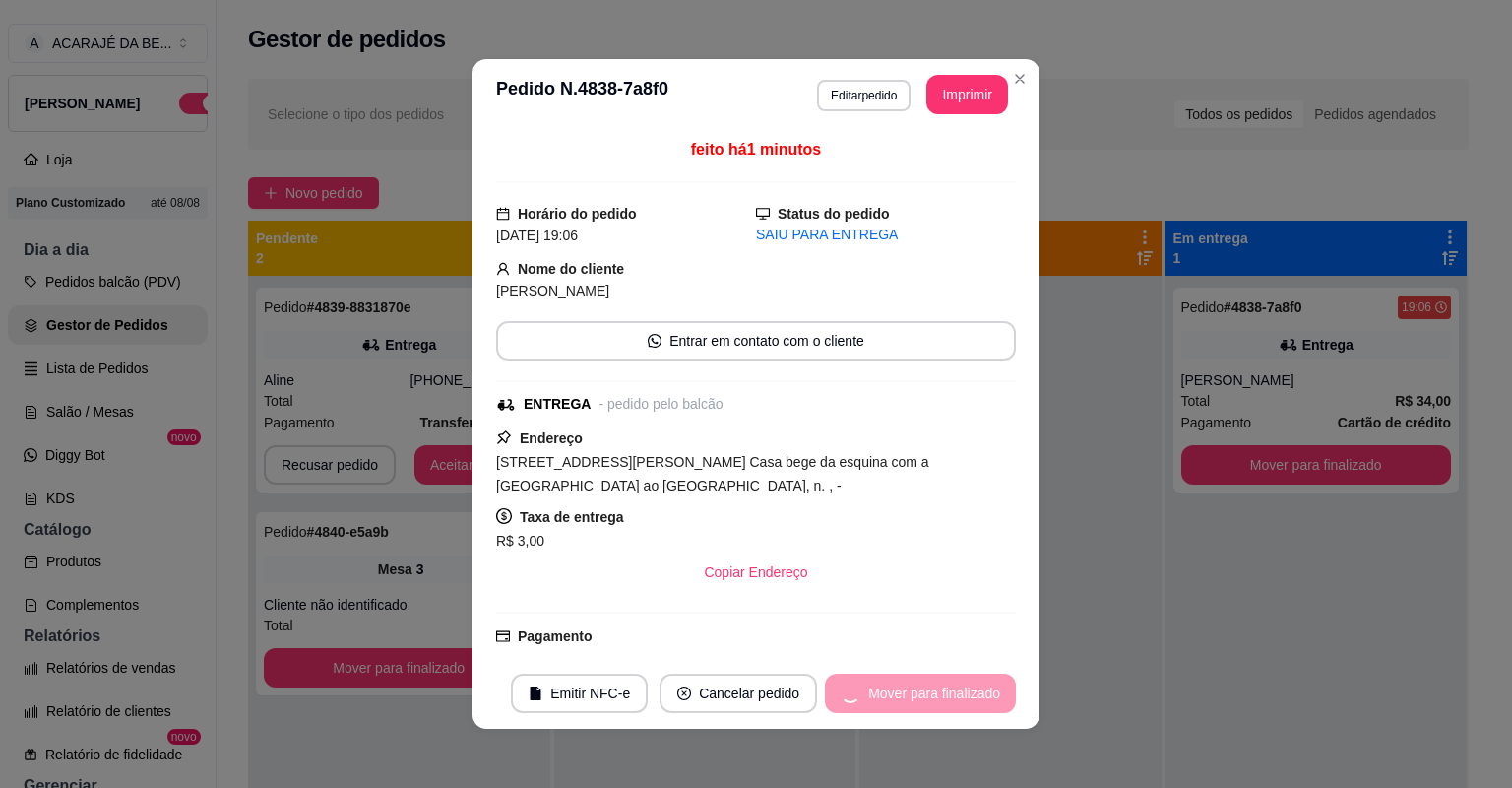 click on "Mover para finalizado" at bounding box center [920, 693] 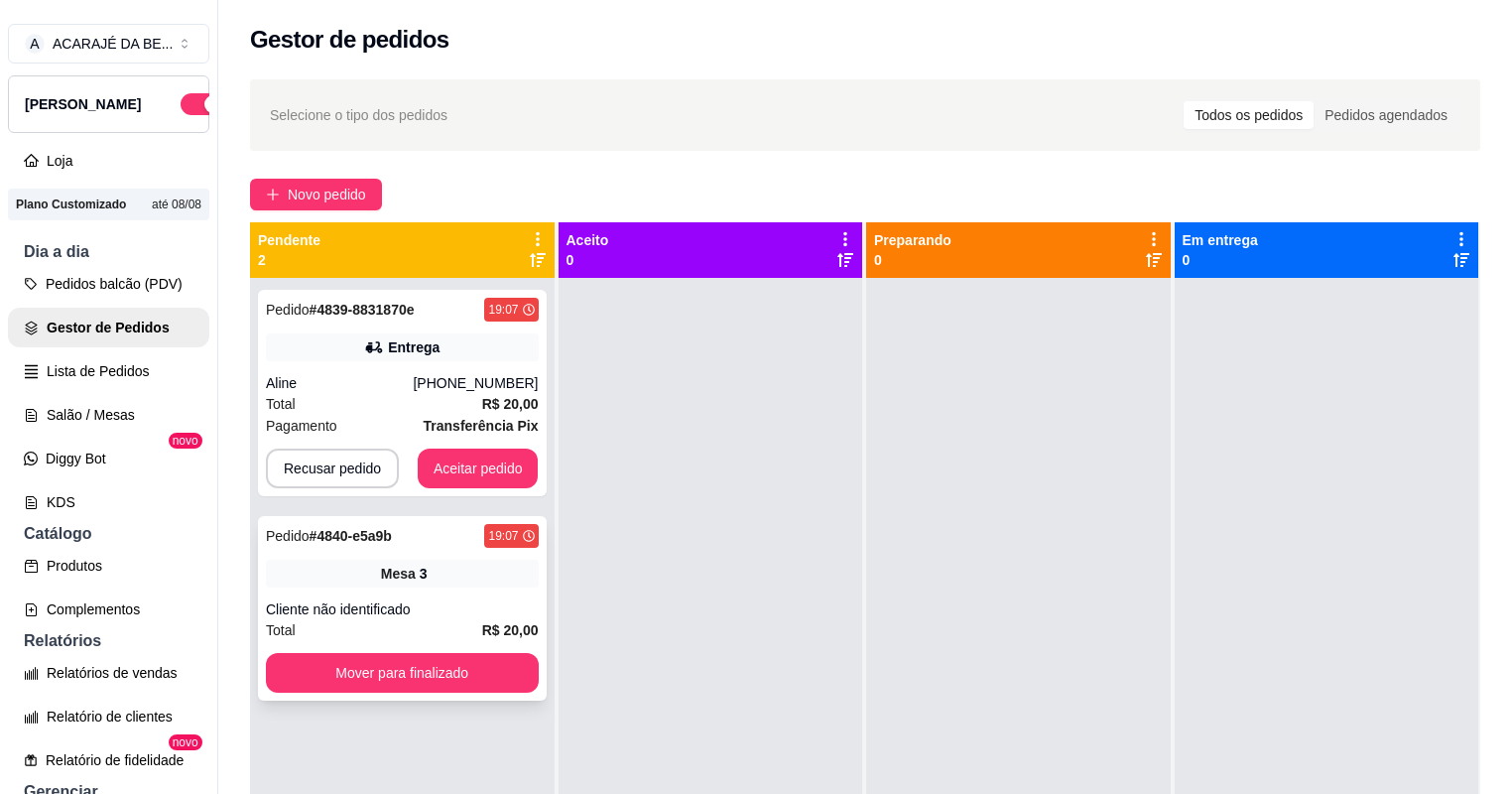 drag, startPoint x: 440, startPoint y: 593, endPoint x: 442, endPoint y: 572, distance: 21.095023 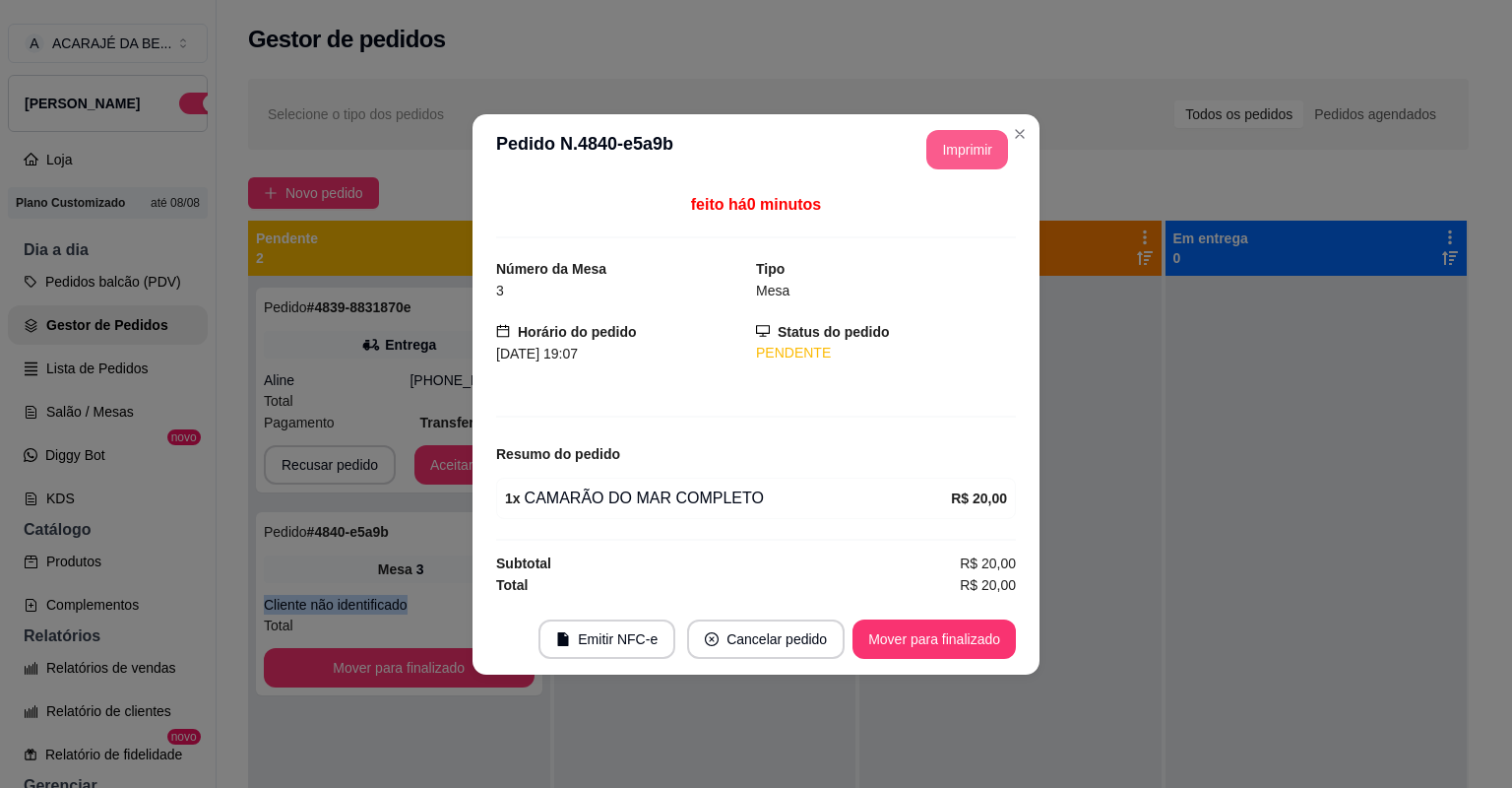 click on "Imprimir" at bounding box center [967, 150] 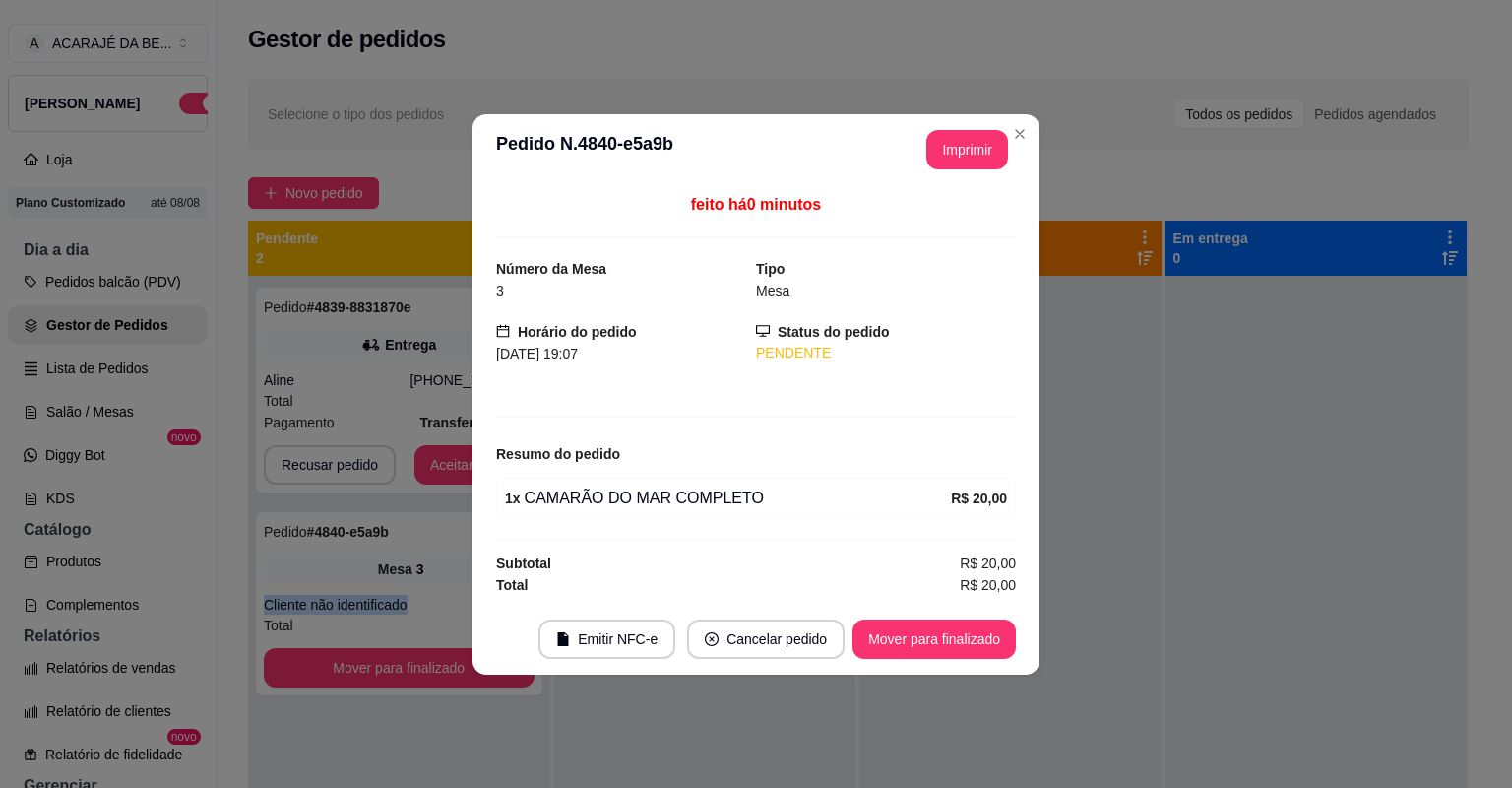 scroll, scrollTop: 0, scrollLeft: 0, axis: both 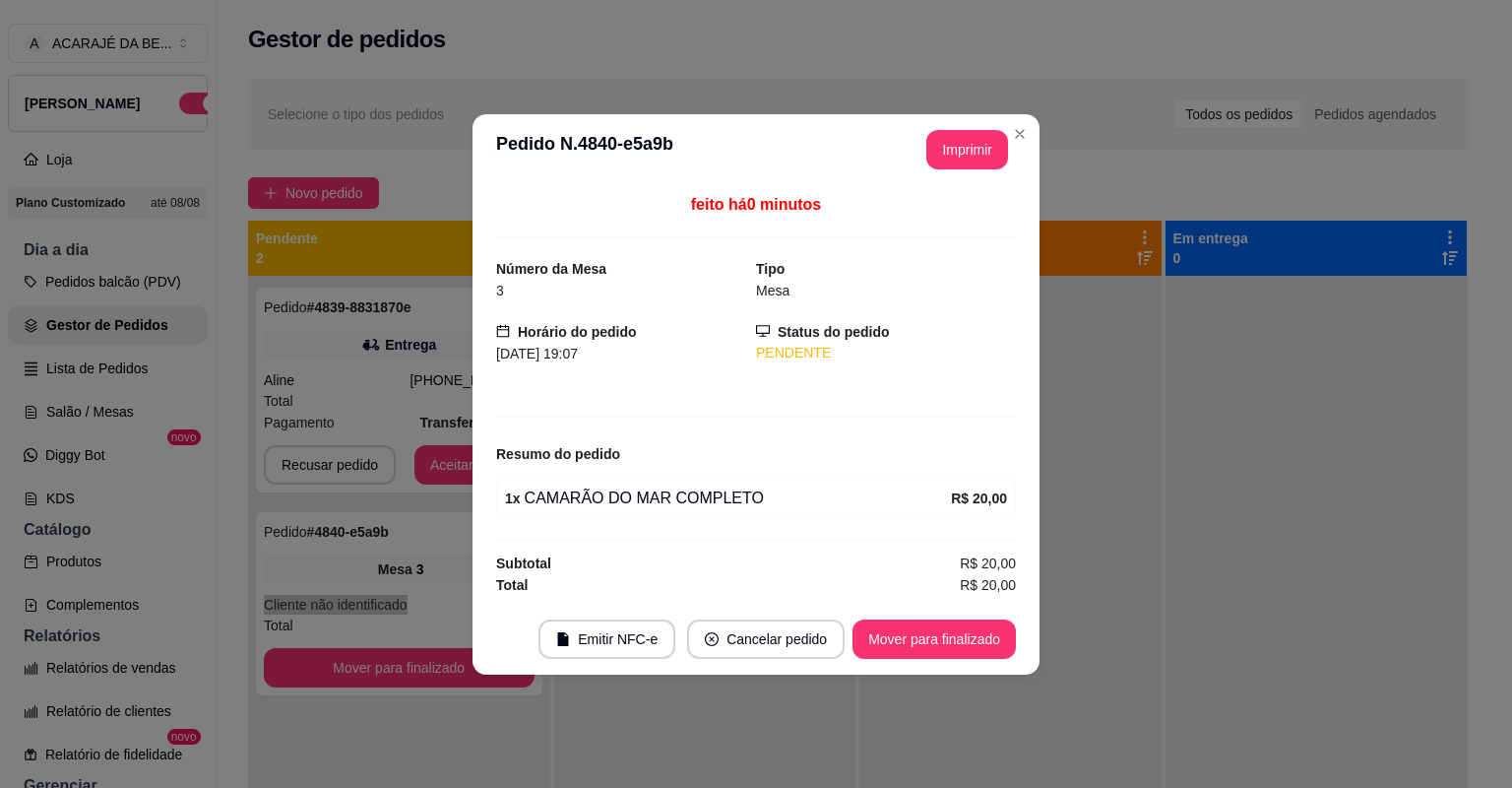 click on "Mover para finalizado" at bounding box center [934, 639] 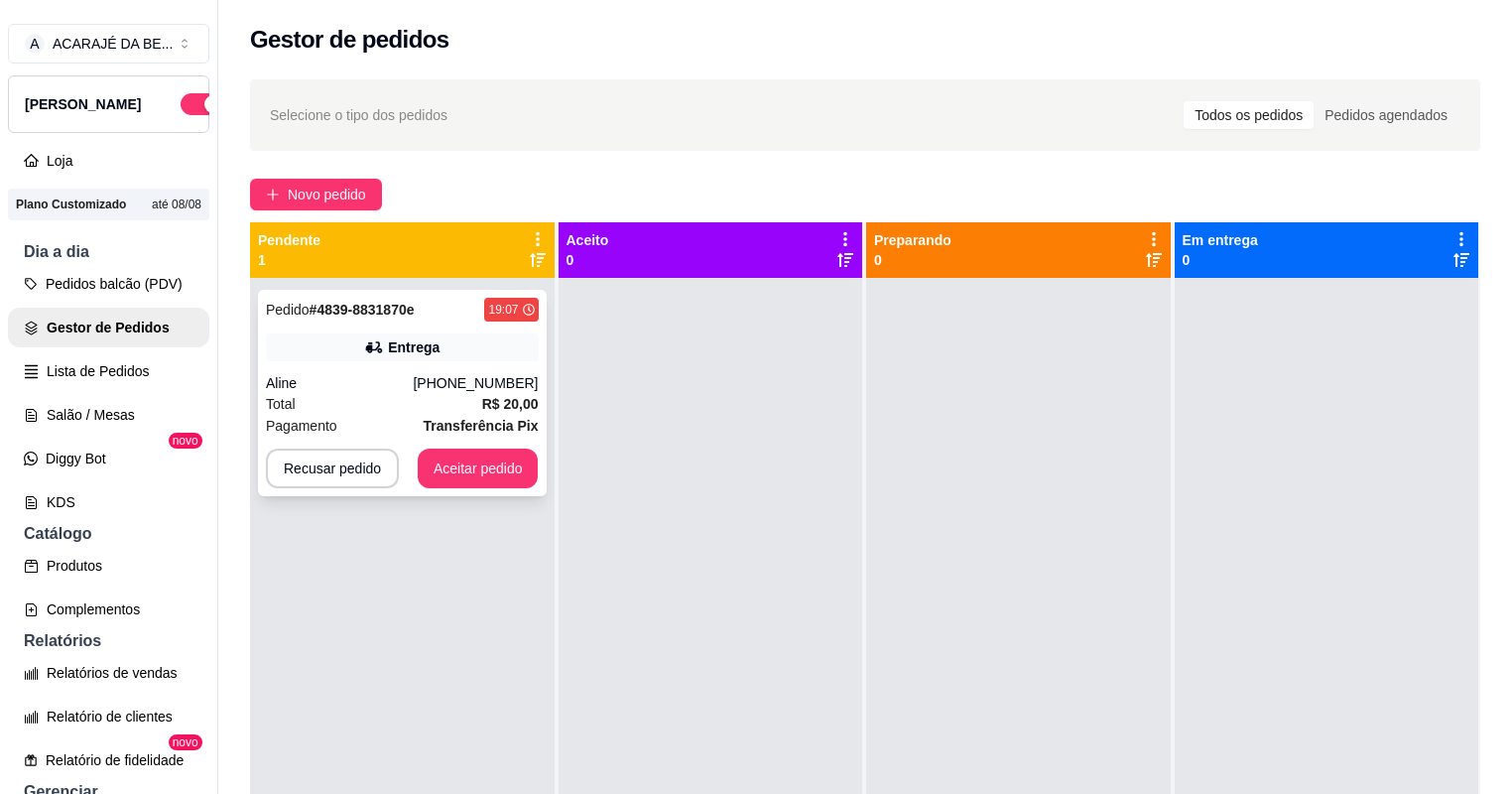 drag, startPoint x: 469, startPoint y: 399, endPoint x: 492, endPoint y: 365, distance: 41.04875 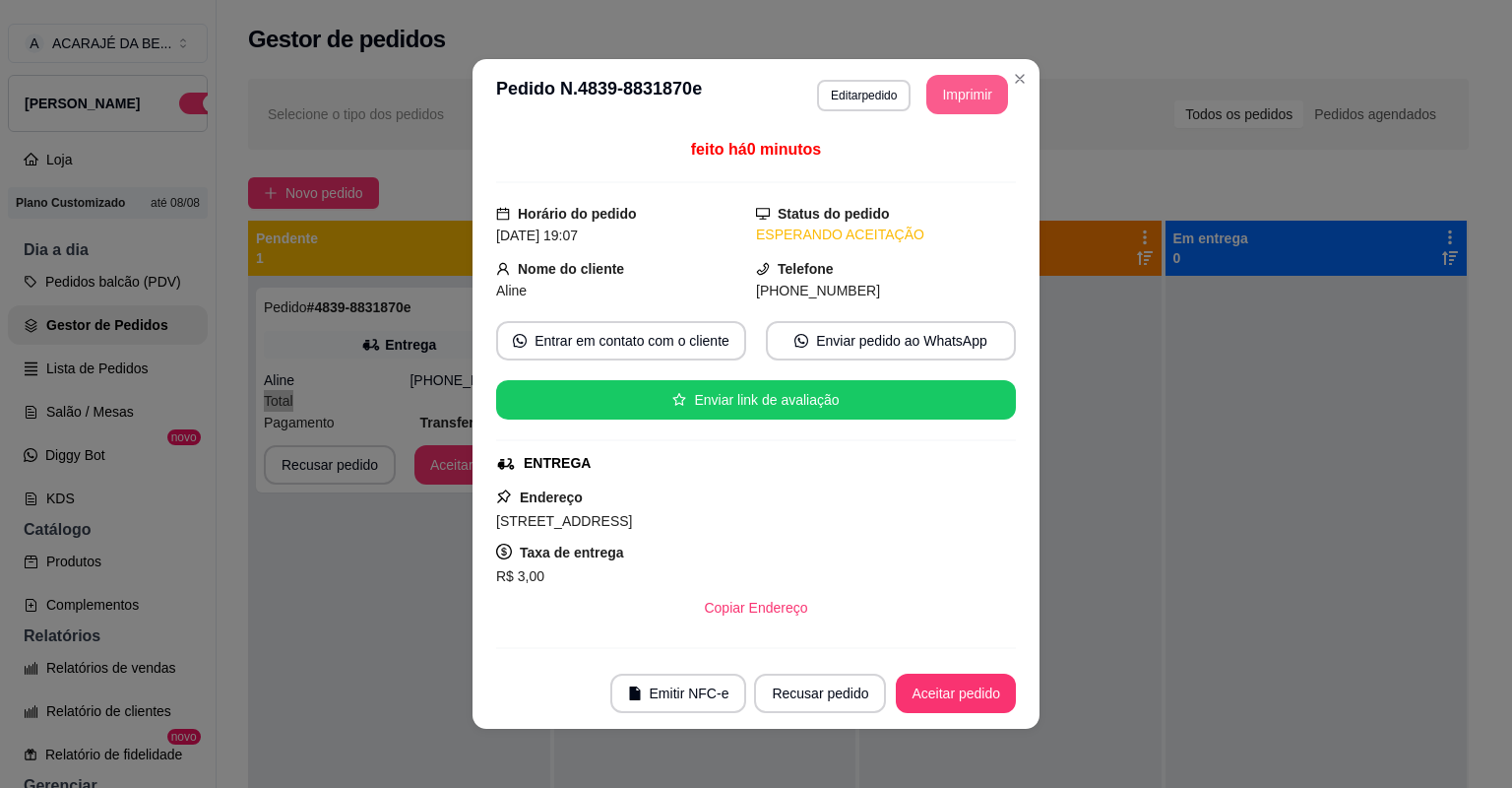 click on "Imprimir" at bounding box center (967, 95) 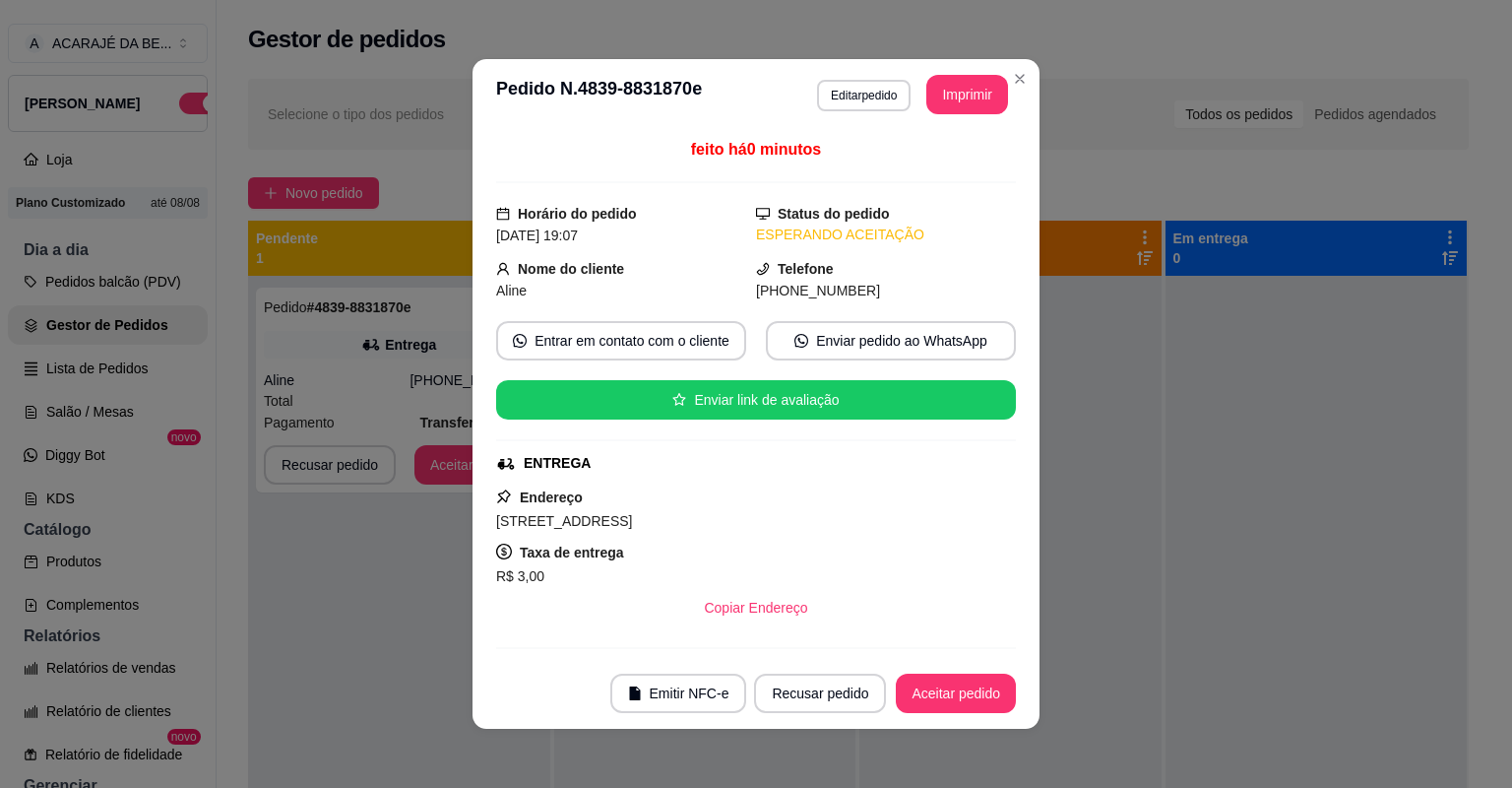click on "Aceitar pedido" at bounding box center (956, 693) 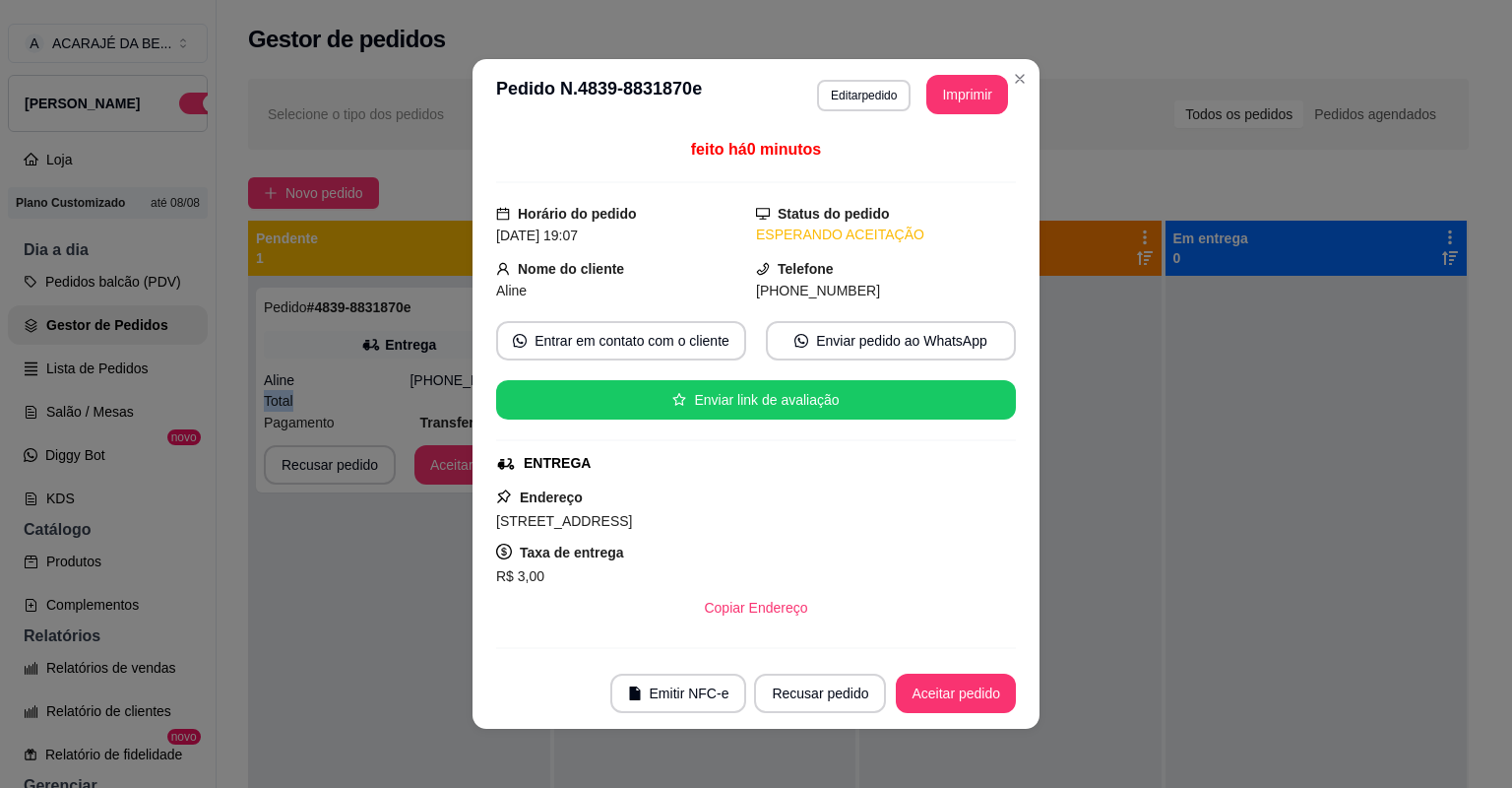 click on "Recusar pedido Aceitar pedido" at bounding box center (885, 693) 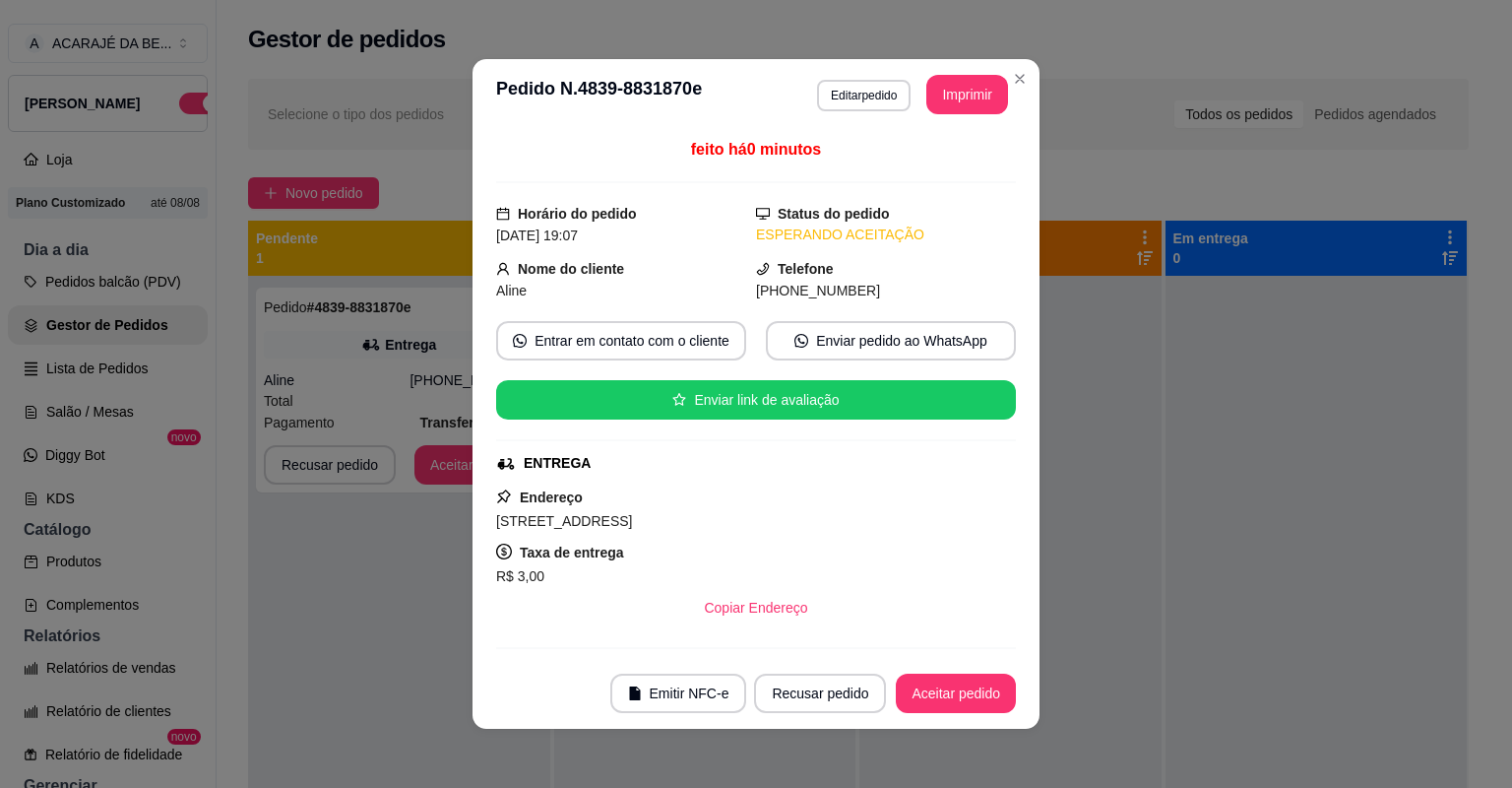 scroll, scrollTop: 0, scrollLeft: 0, axis: both 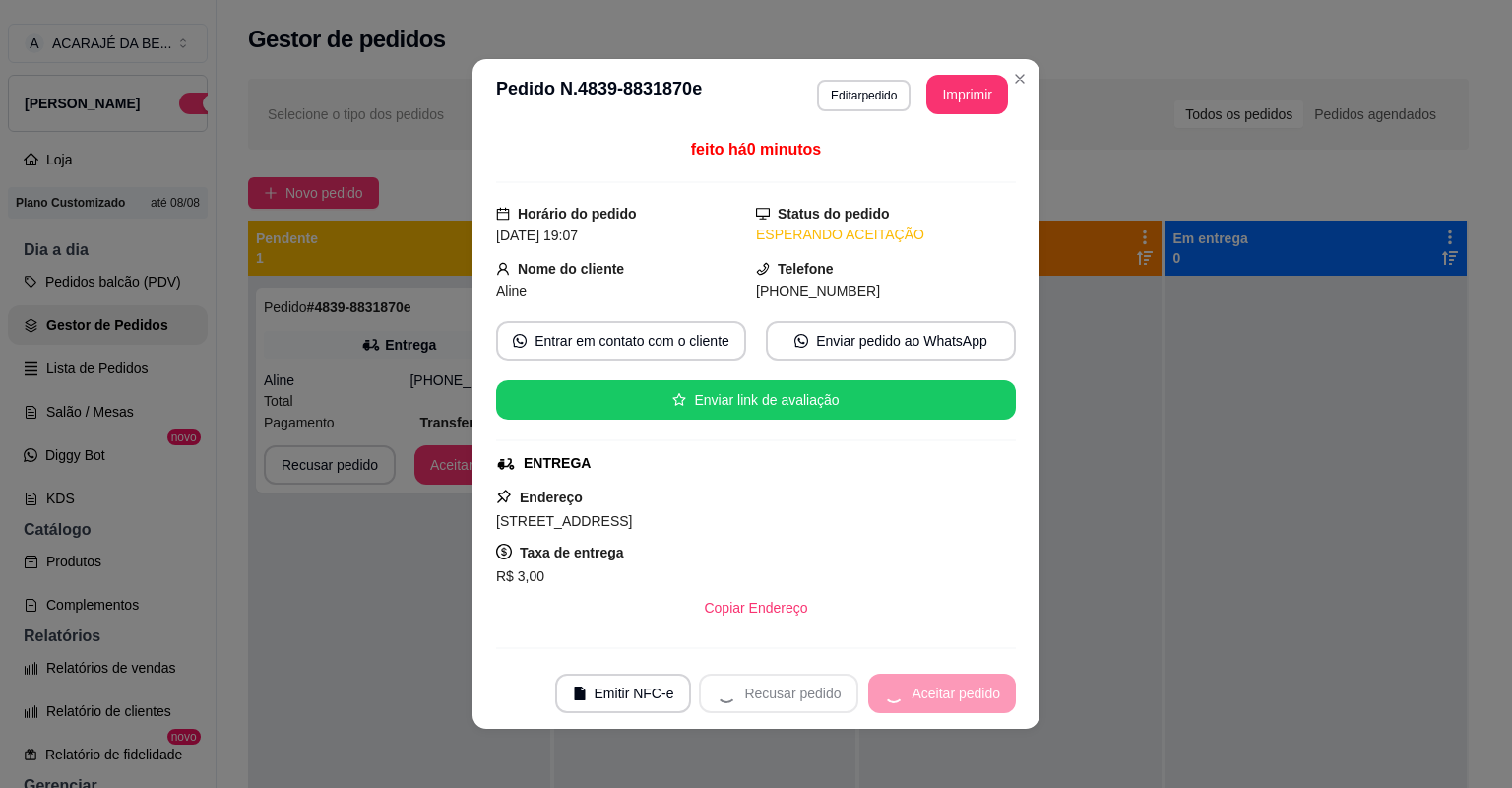 drag, startPoint x: 0, startPoint y: 0, endPoint x: 972, endPoint y: 693, distance: 1193.7475 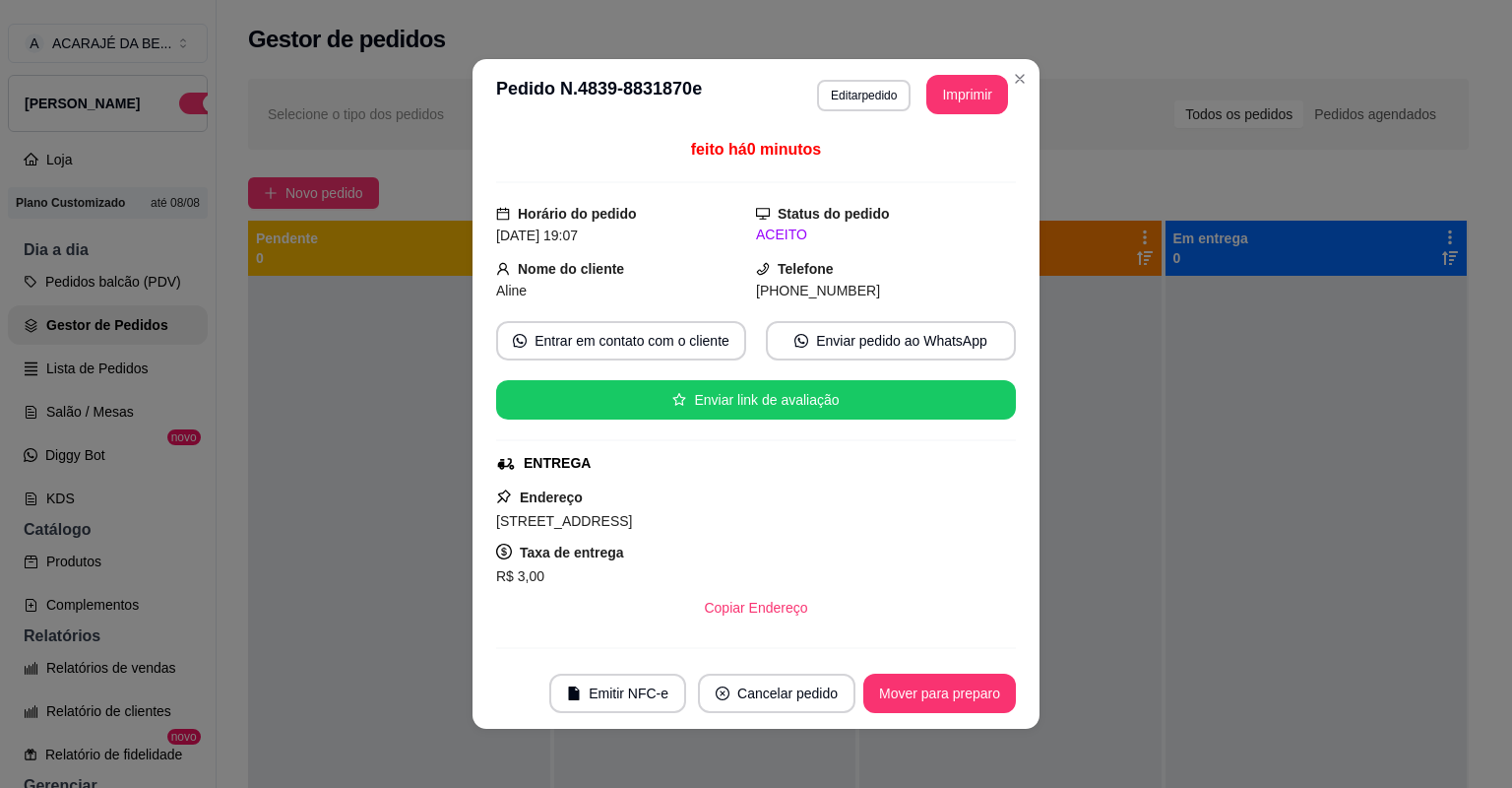 click on "Mover para preparo" at bounding box center (939, 693) 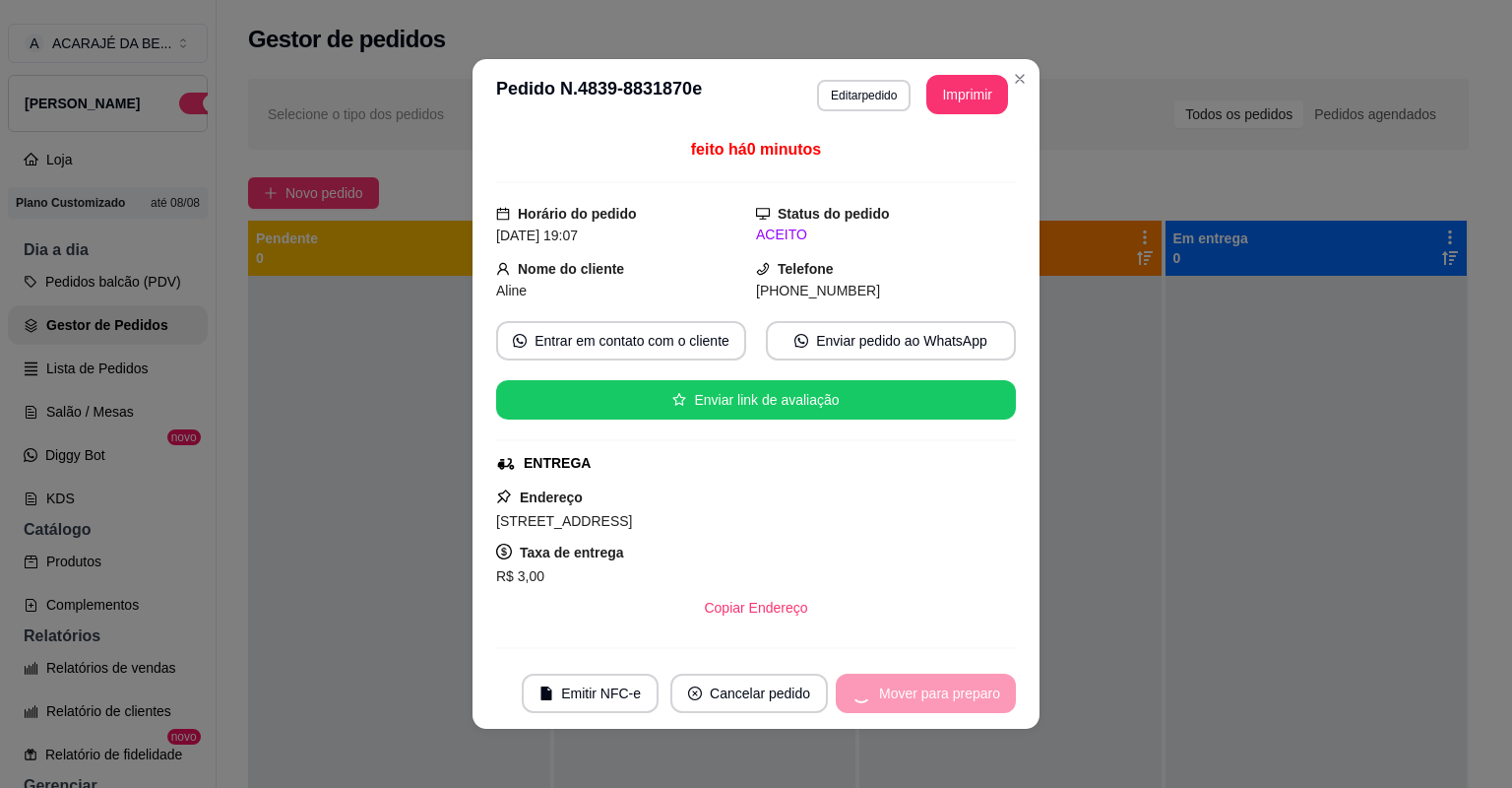 click on "Mover para preparo" at bounding box center [925, 693] 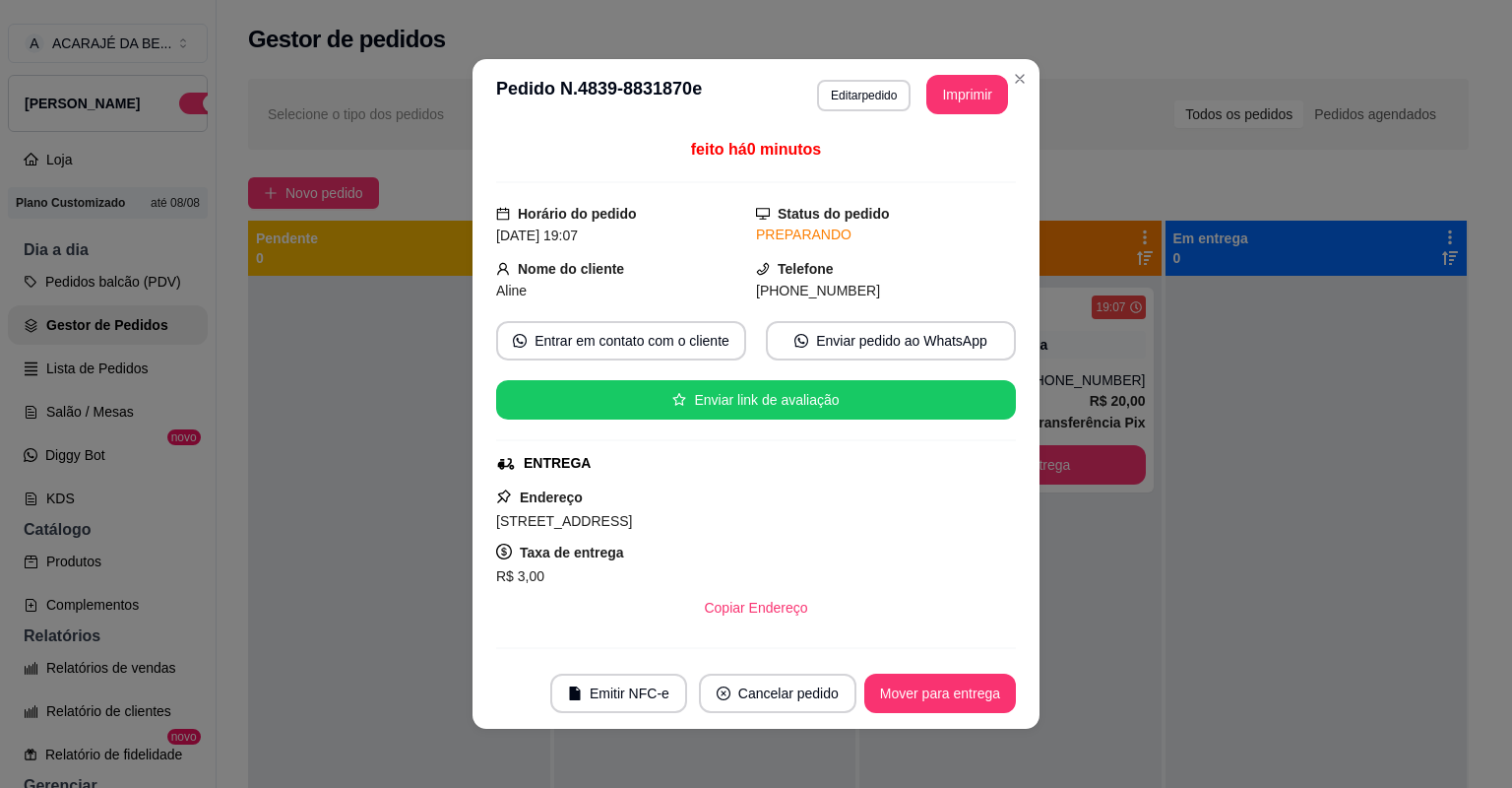 click on "Mover para entrega" at bounding box center [940, 693] 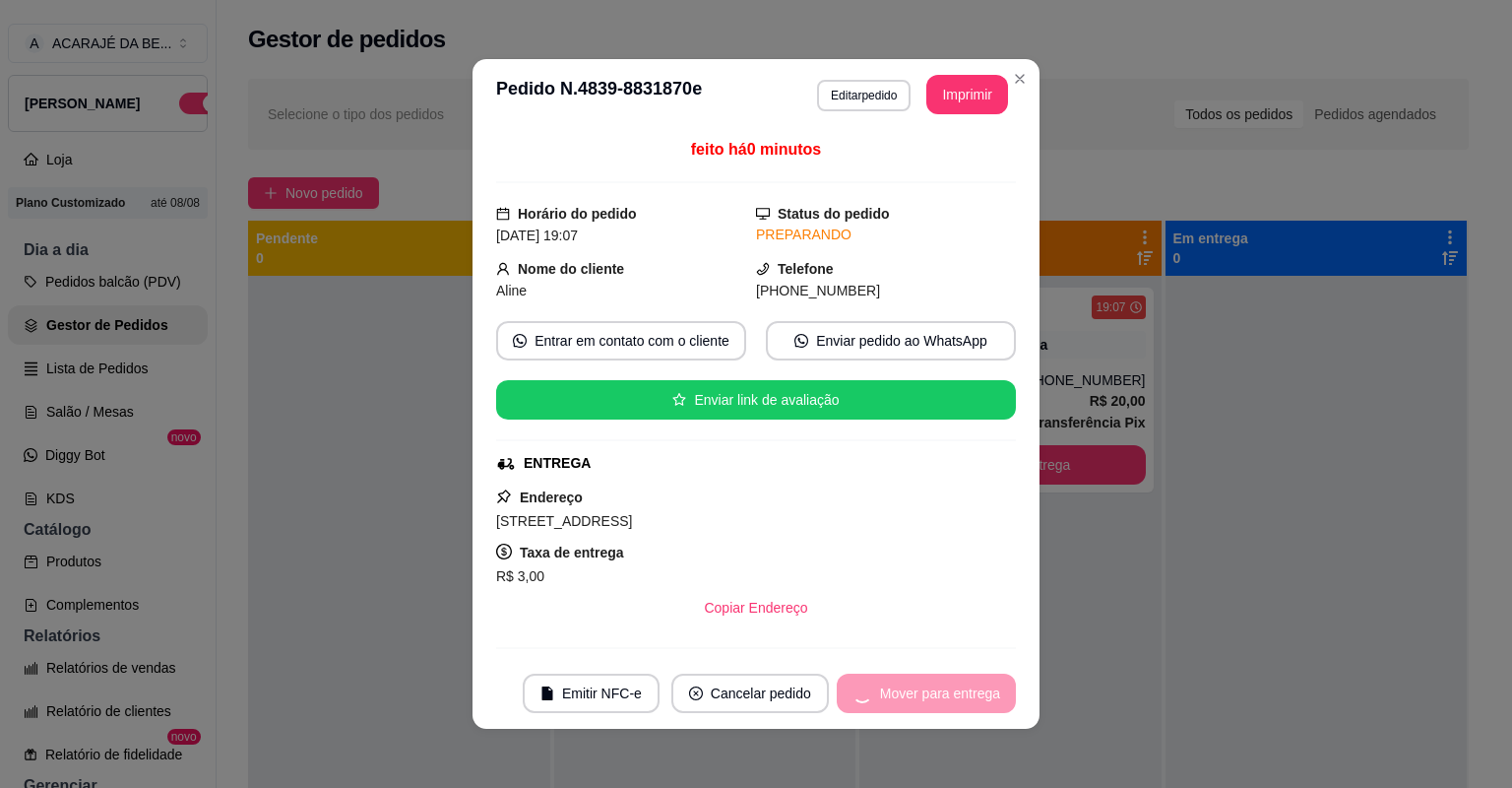 click on "Mover para entrega" at bounding box center (926, 693) 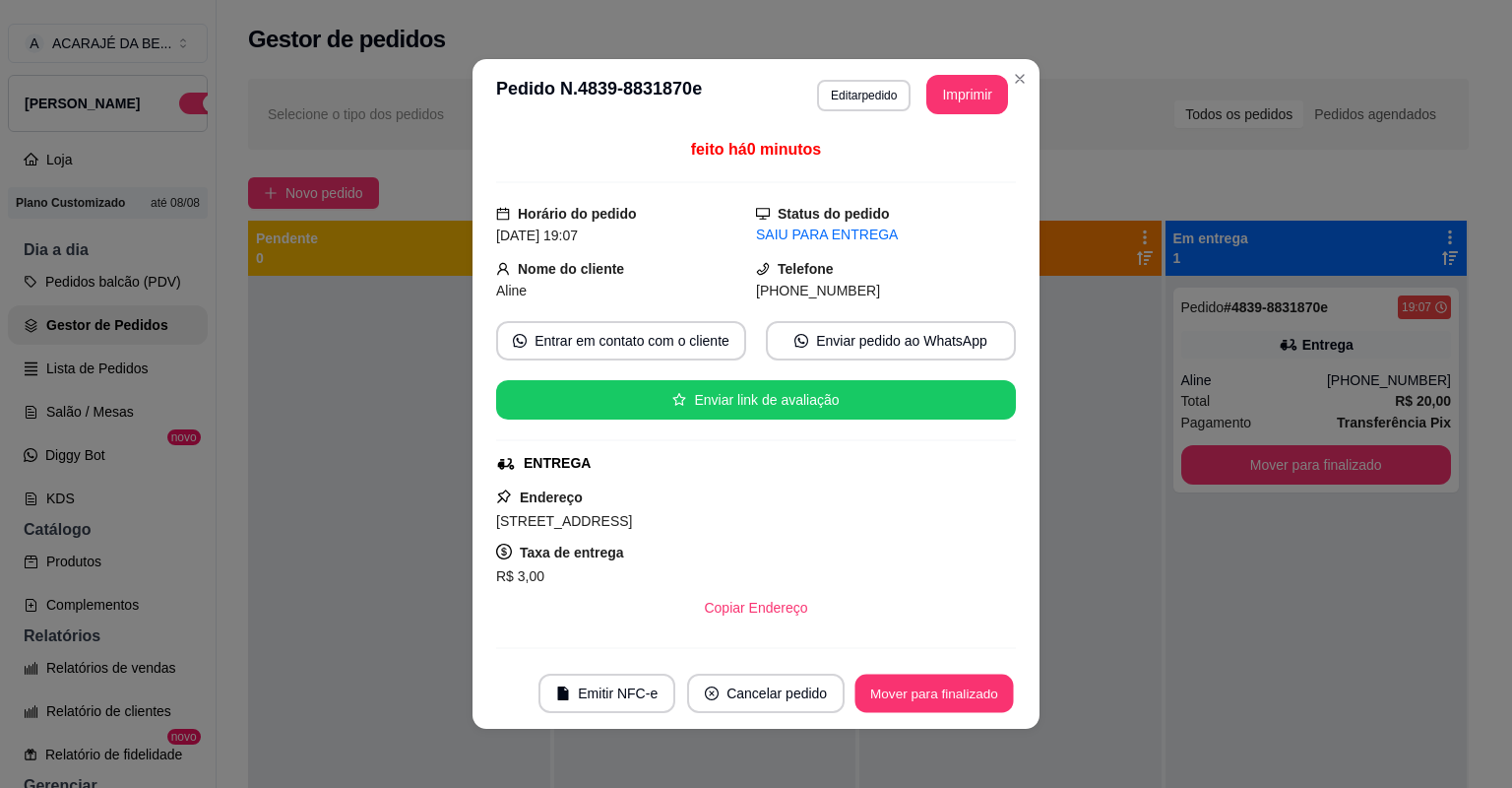 click on "Mover para finalizado" at bounding box center (934, 693) 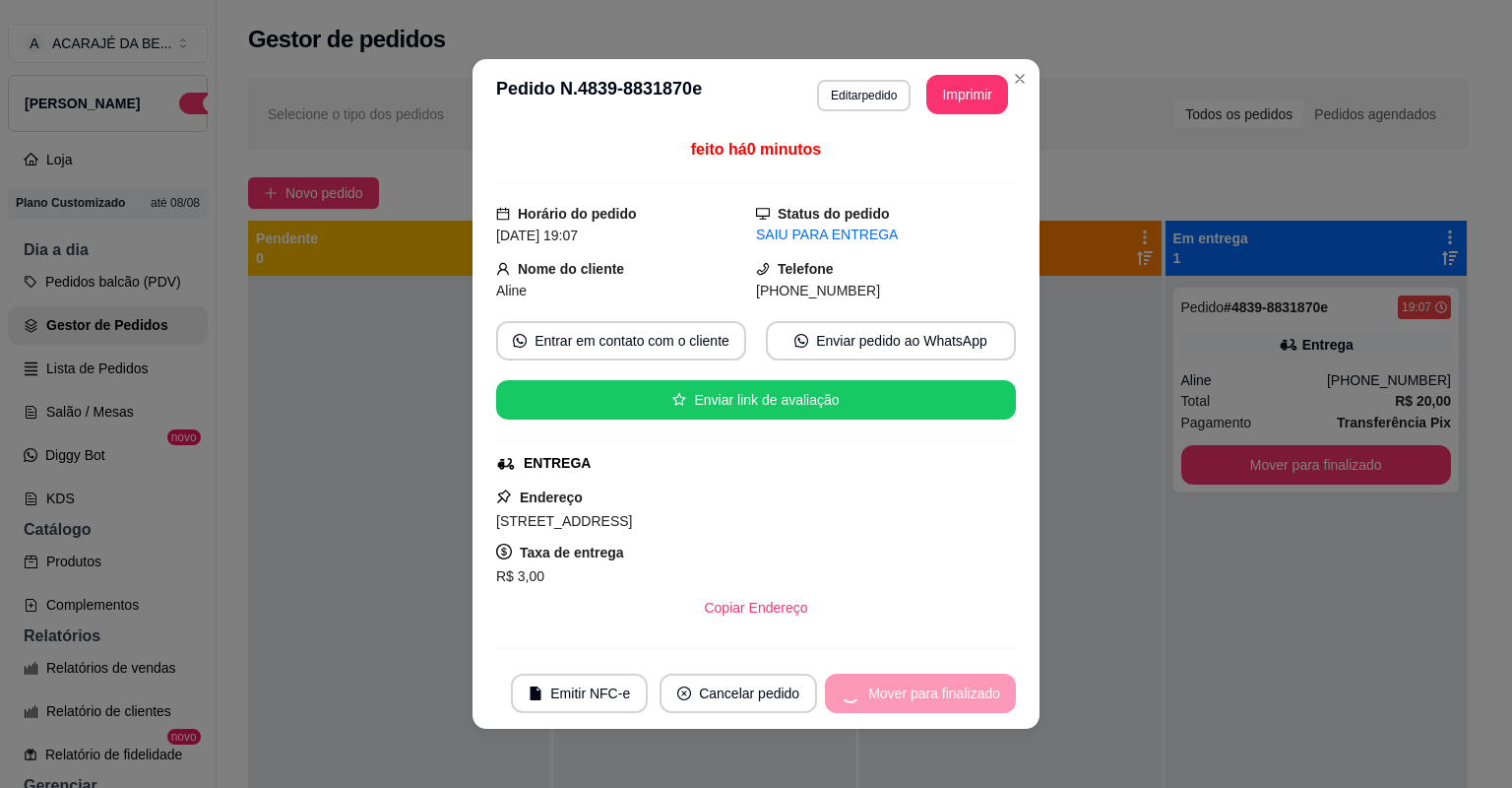 click on "Mover para finalizado" at bounding box center (920, 693) 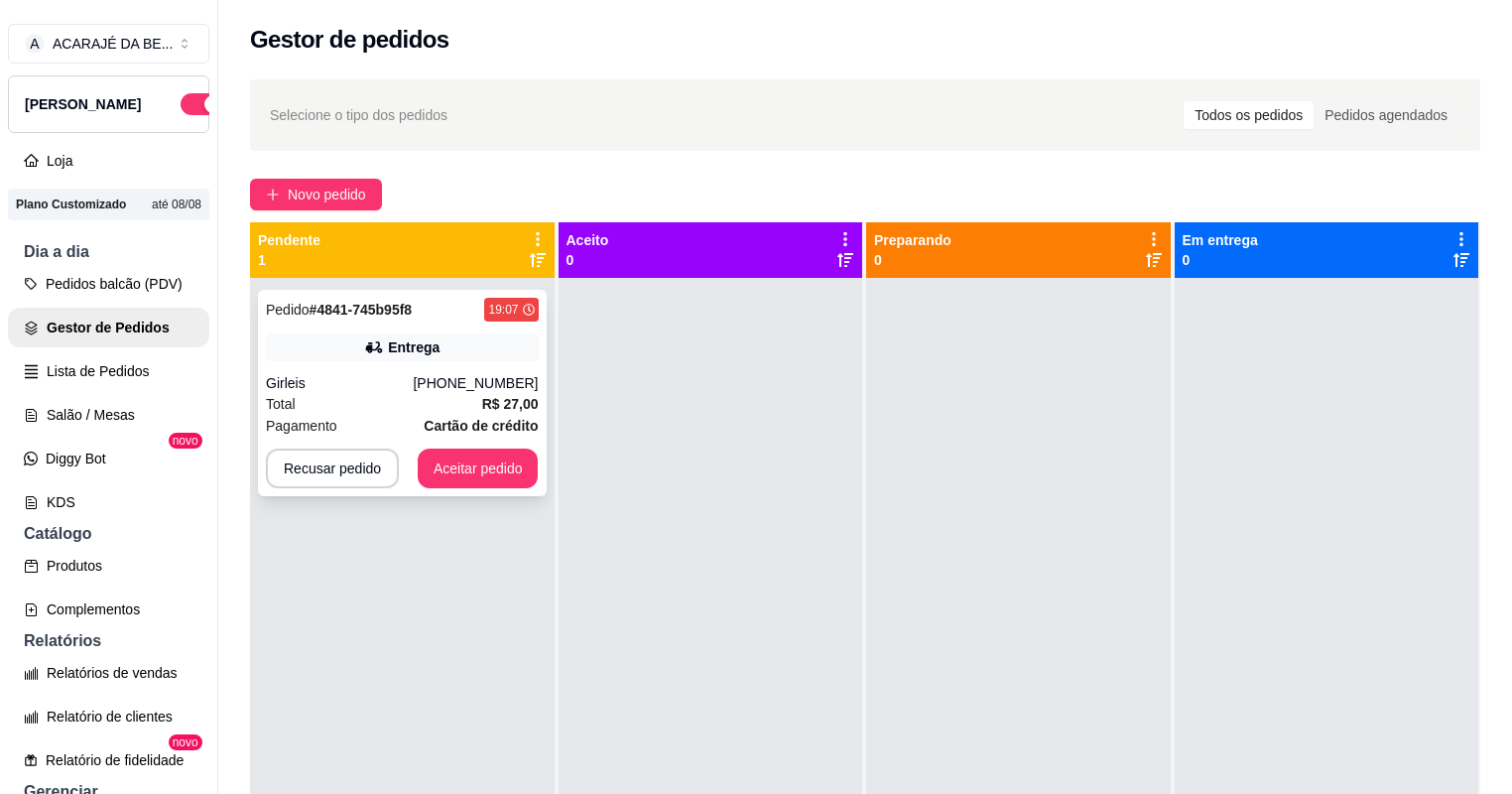 click on "R$ 27,00" at bounding box center [510, 404] 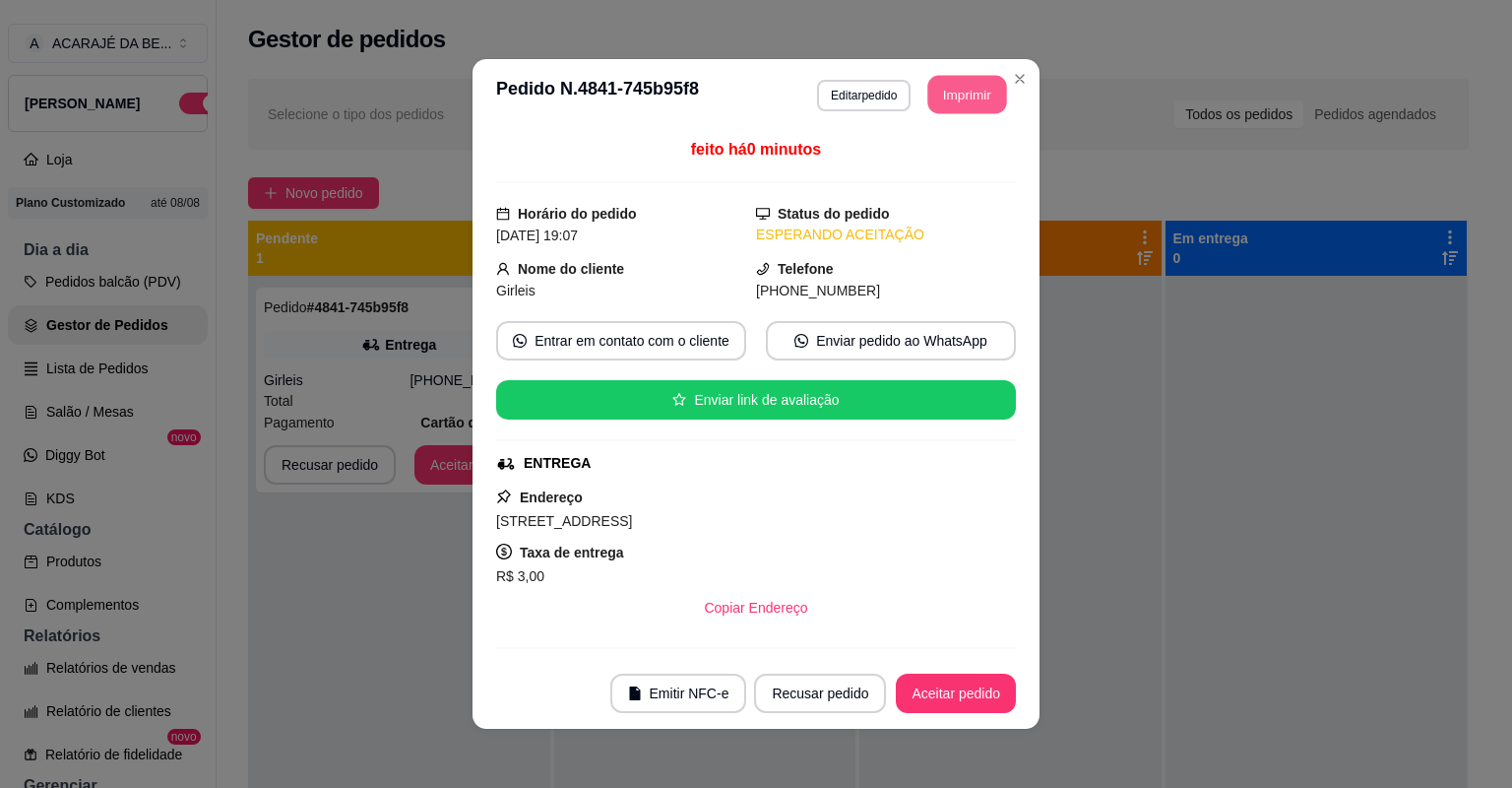 click on "Imprimir" at bounding box center [968, 95] 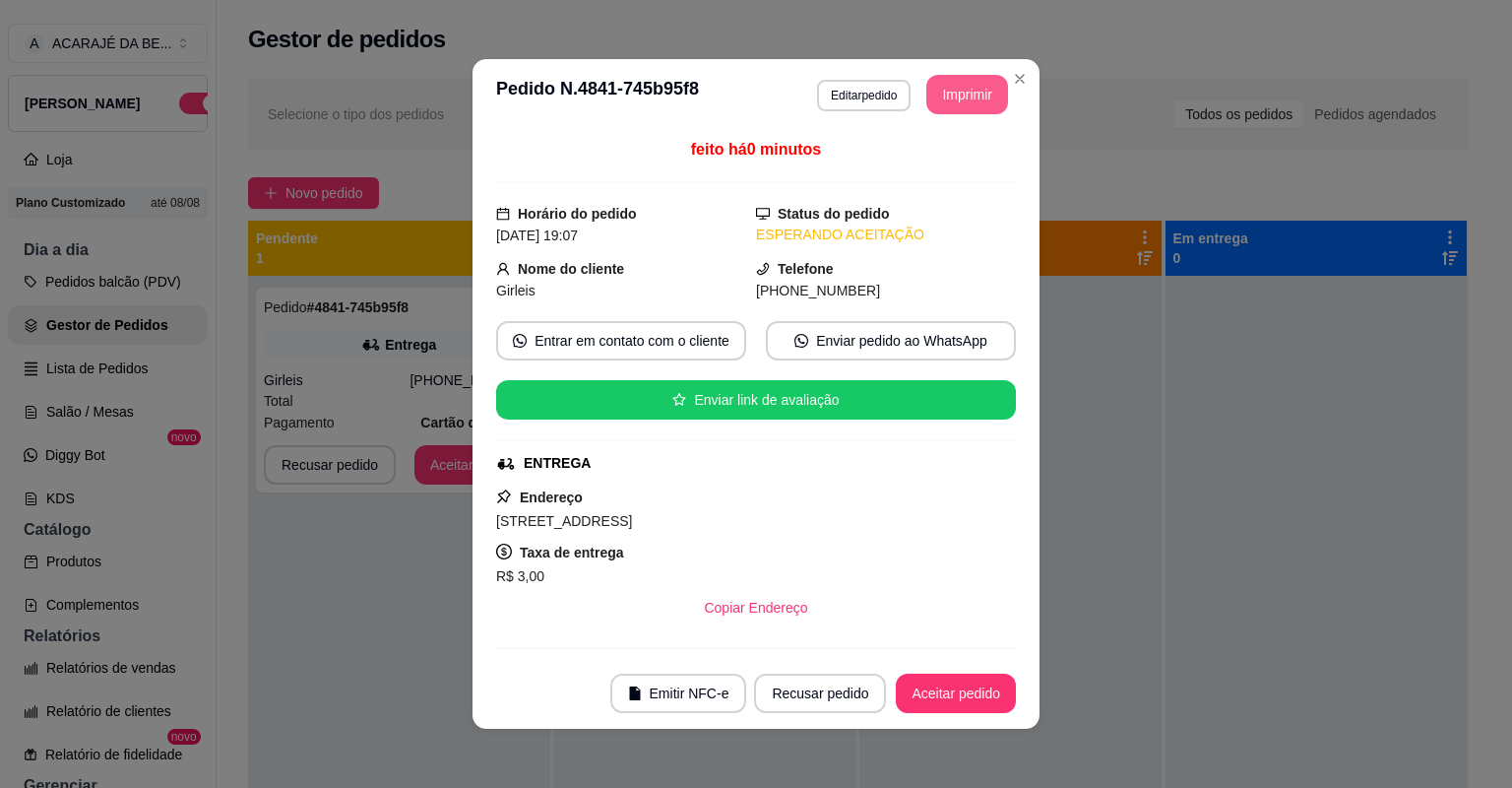 scroll, scrollTop: 0, scrollLeft: 0, axis: both 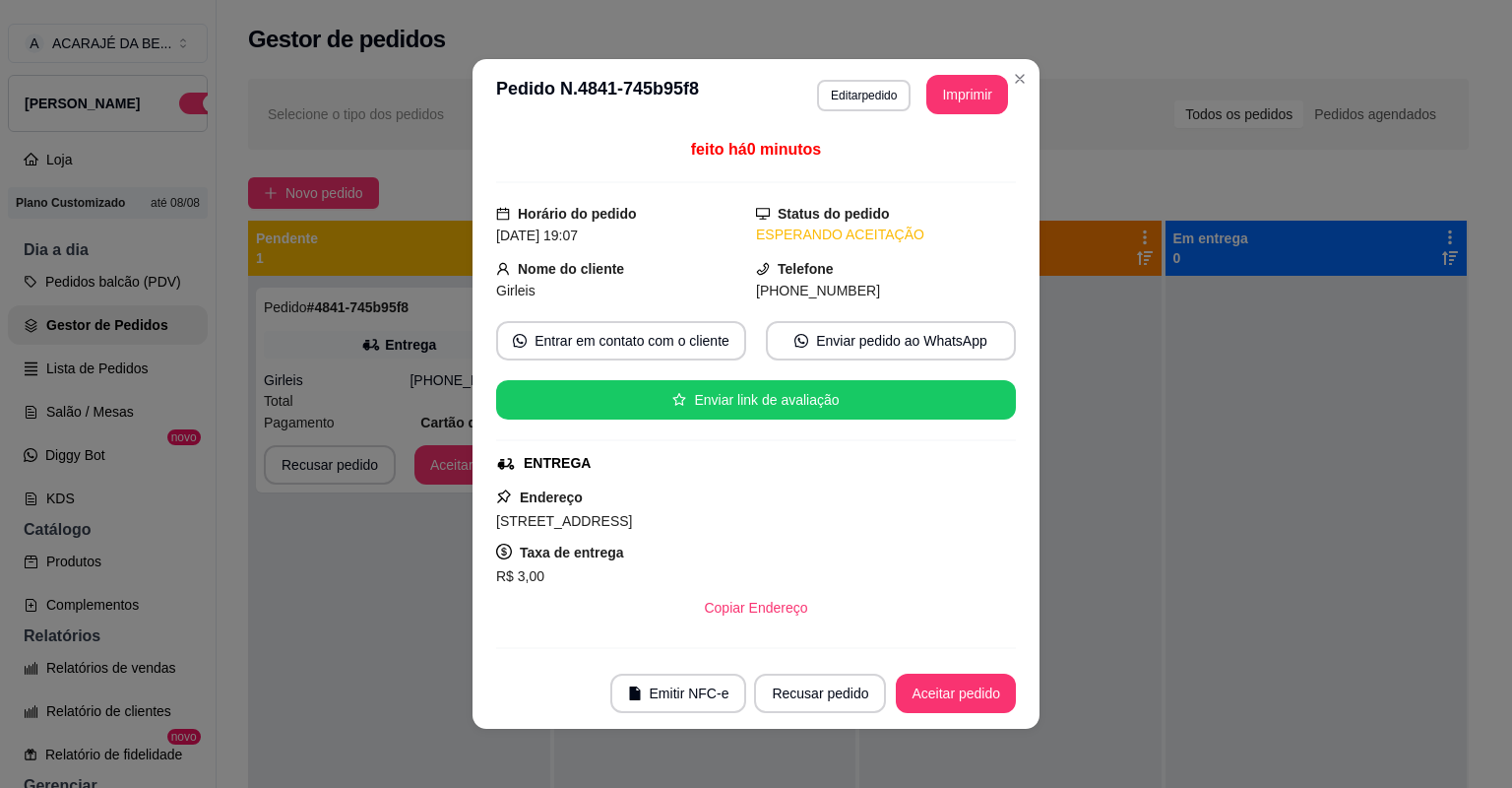 click on "Emitir NFC-e Recusar pedido Aceitar pedido" at bounding box center [756, 693] 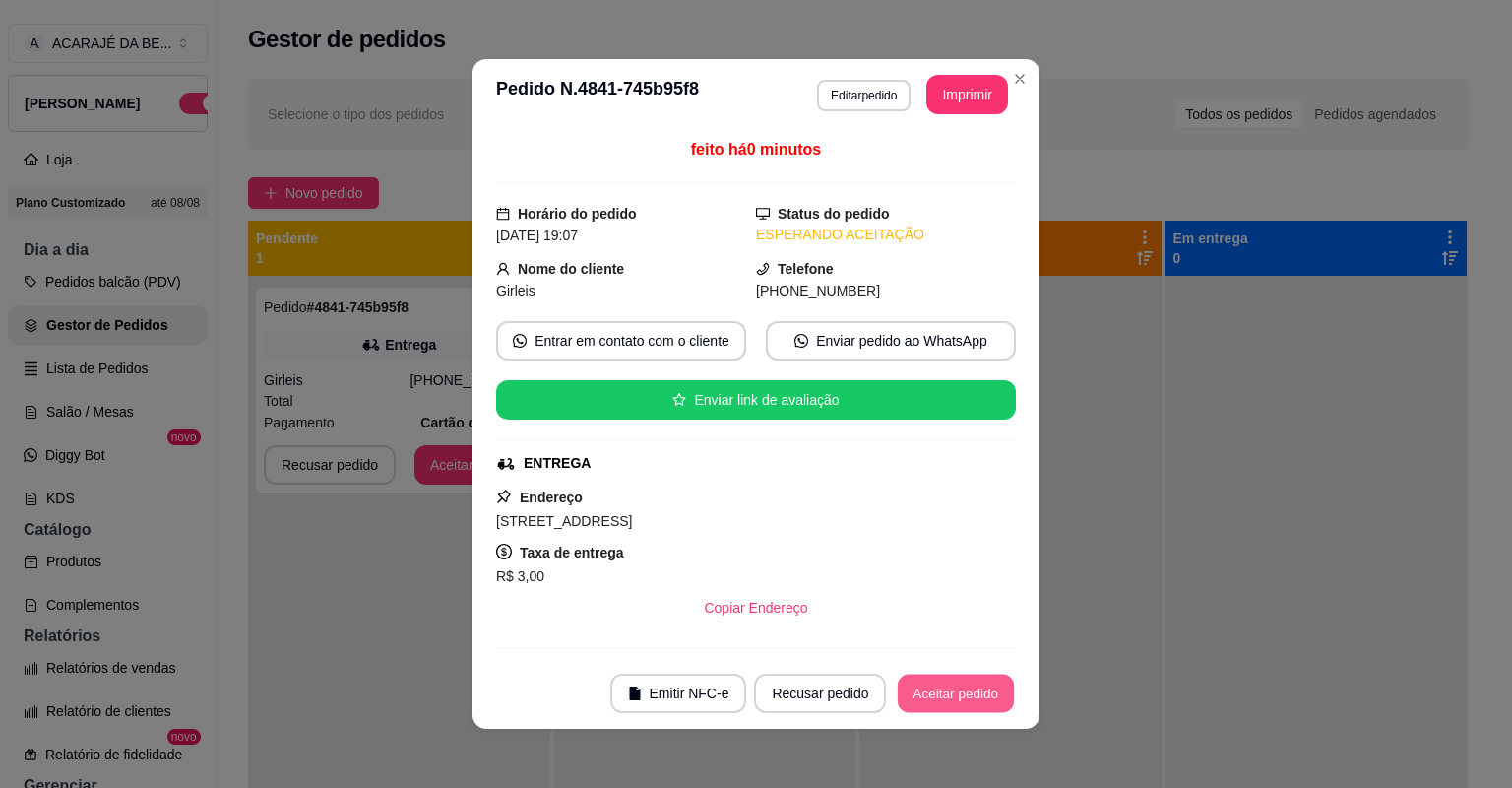 click on "Aceitar pedido" at bounding box center [956, 693] 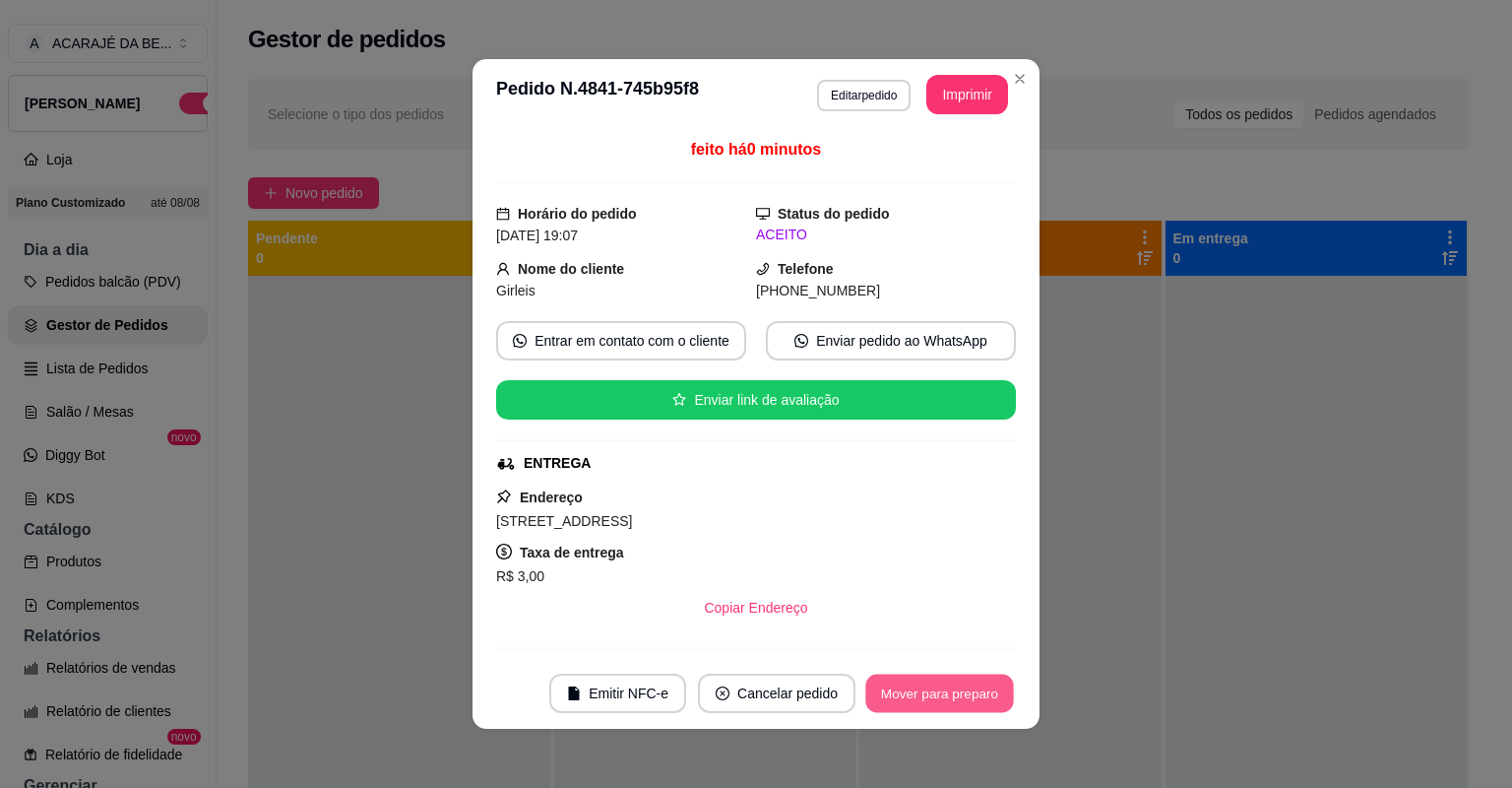 click on "Mover para preparo" at bounding box center (939, 693) 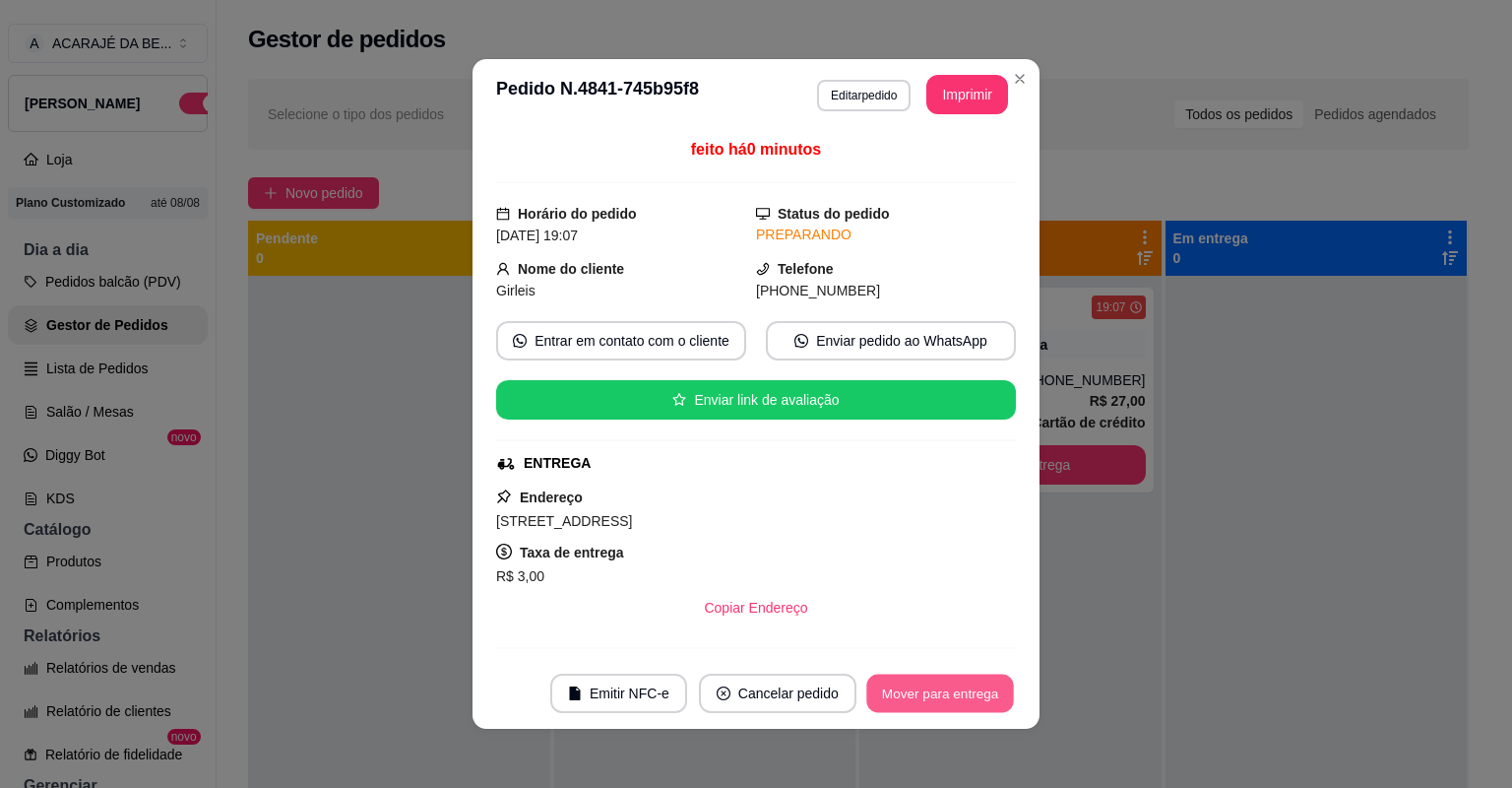 click on "Mover para entrega" at bounding box center [940, 693] 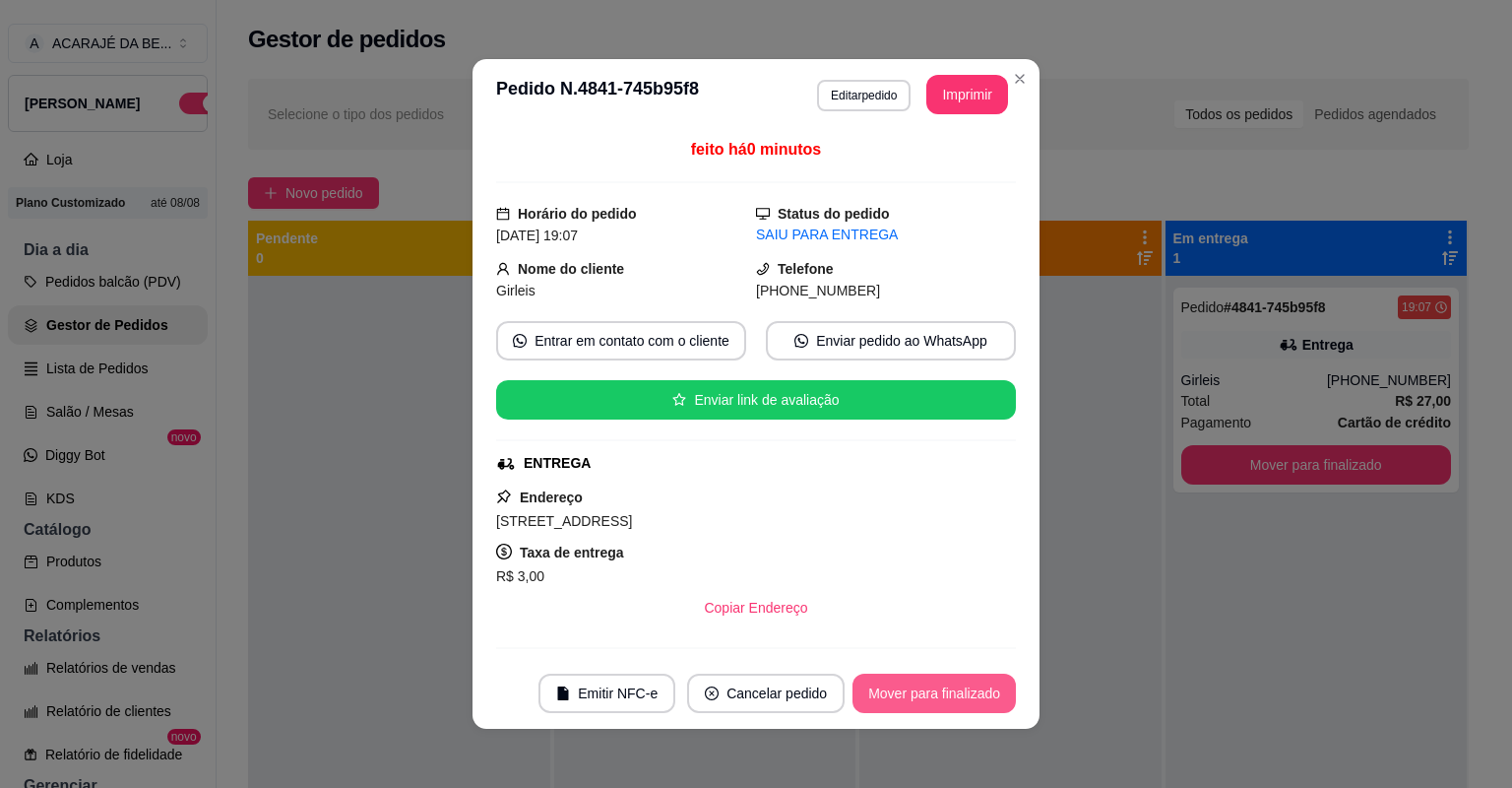 click on "Mover para finalizado" at bounding box center (934, 693) 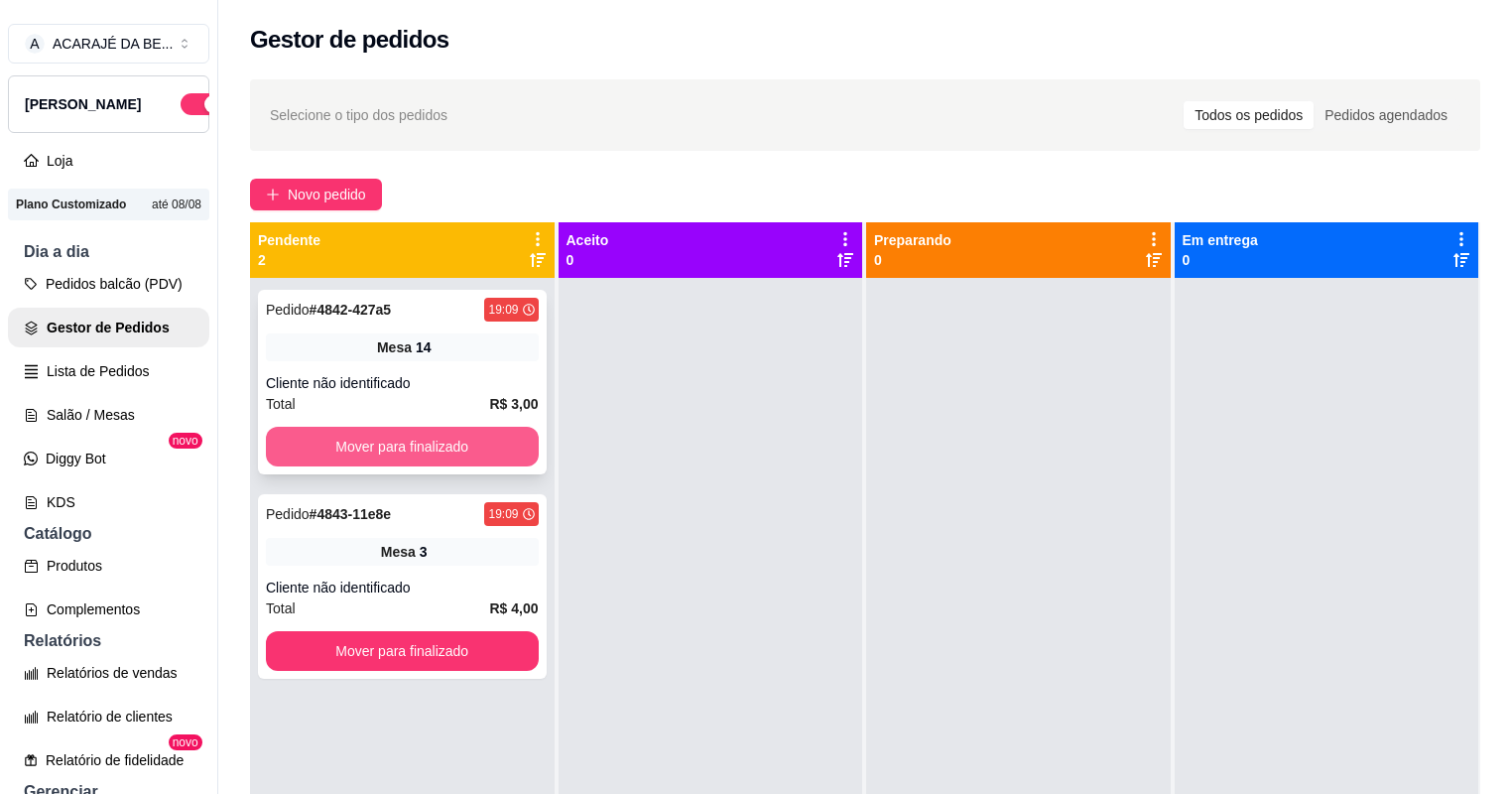 click on "Mover para finalizado" at bounding box center (402, 447) 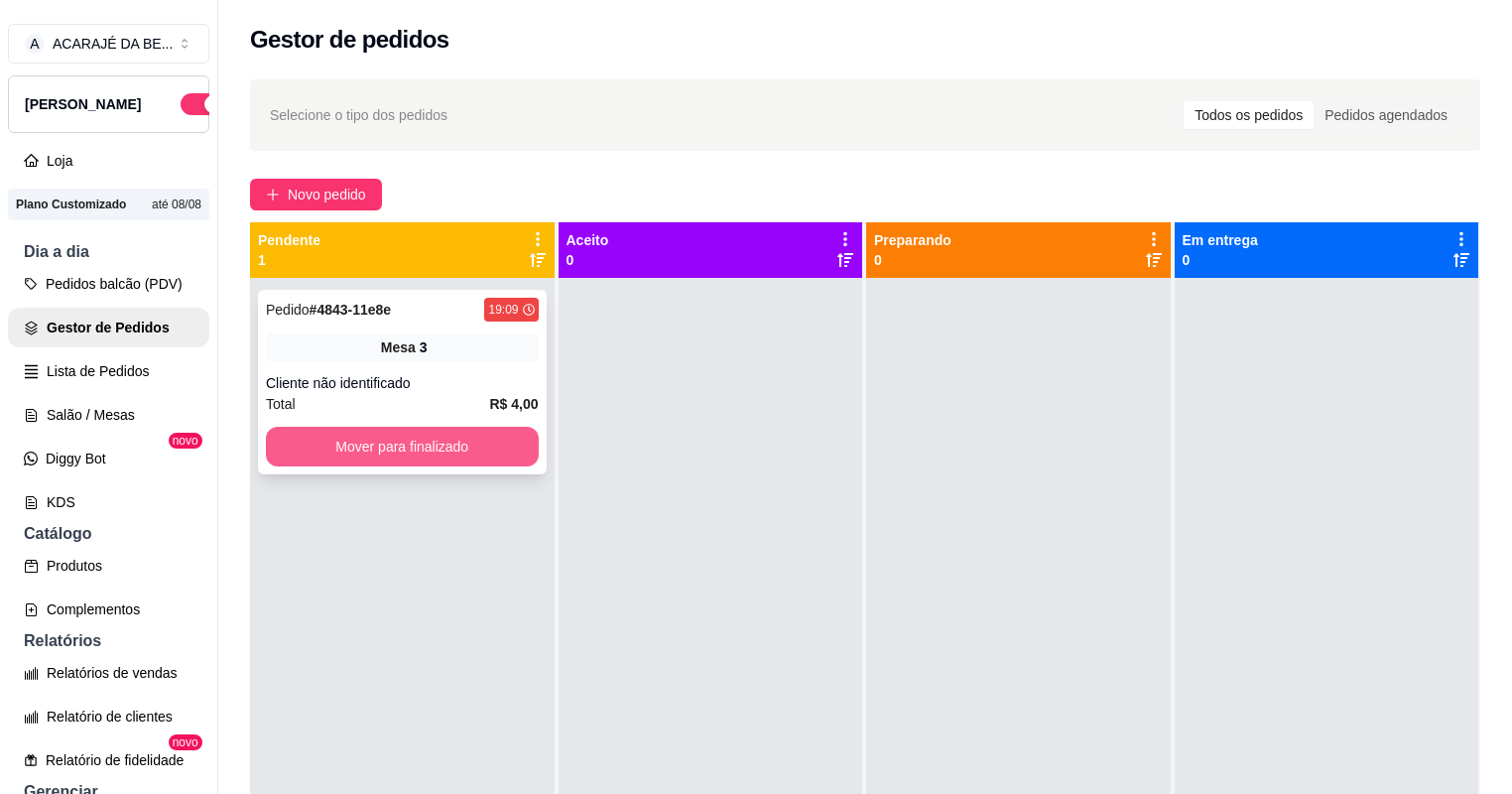 click on "Mover para finalizado" at bounding box center [402, 447] 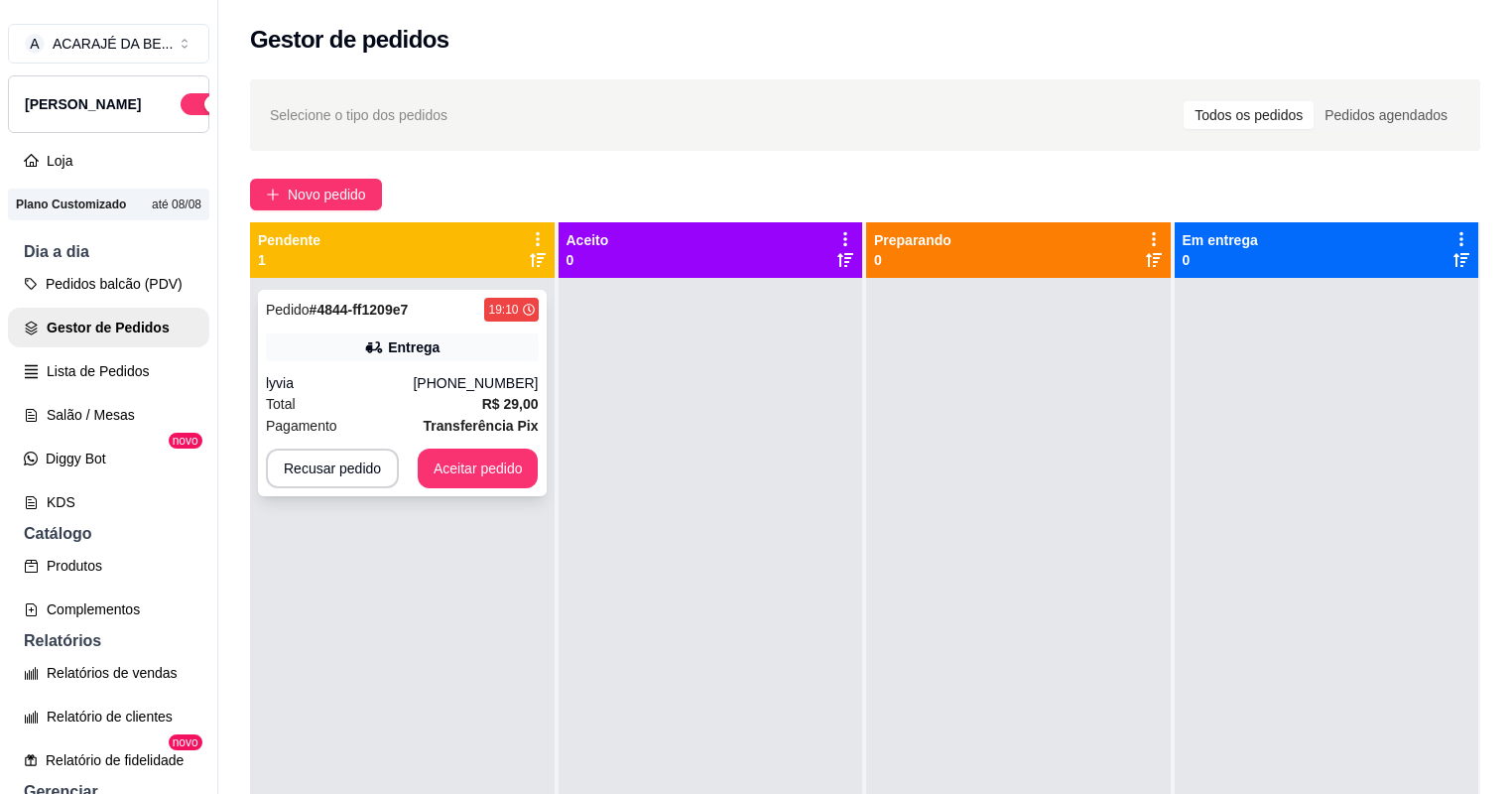 click on "Entrega" at bounding box center (402, 347) 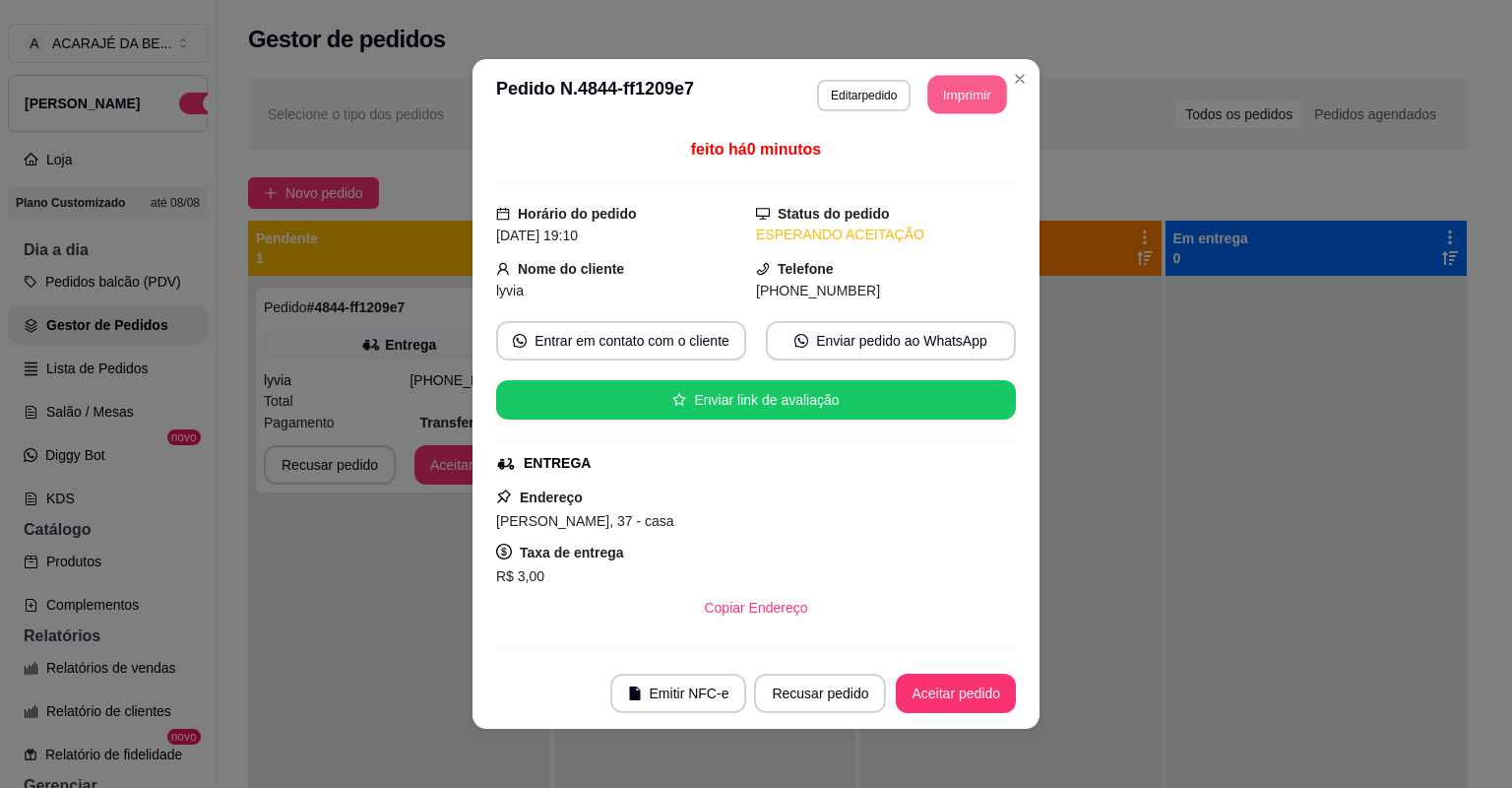 click on "Imprimir" at bounding box center [968, 95] 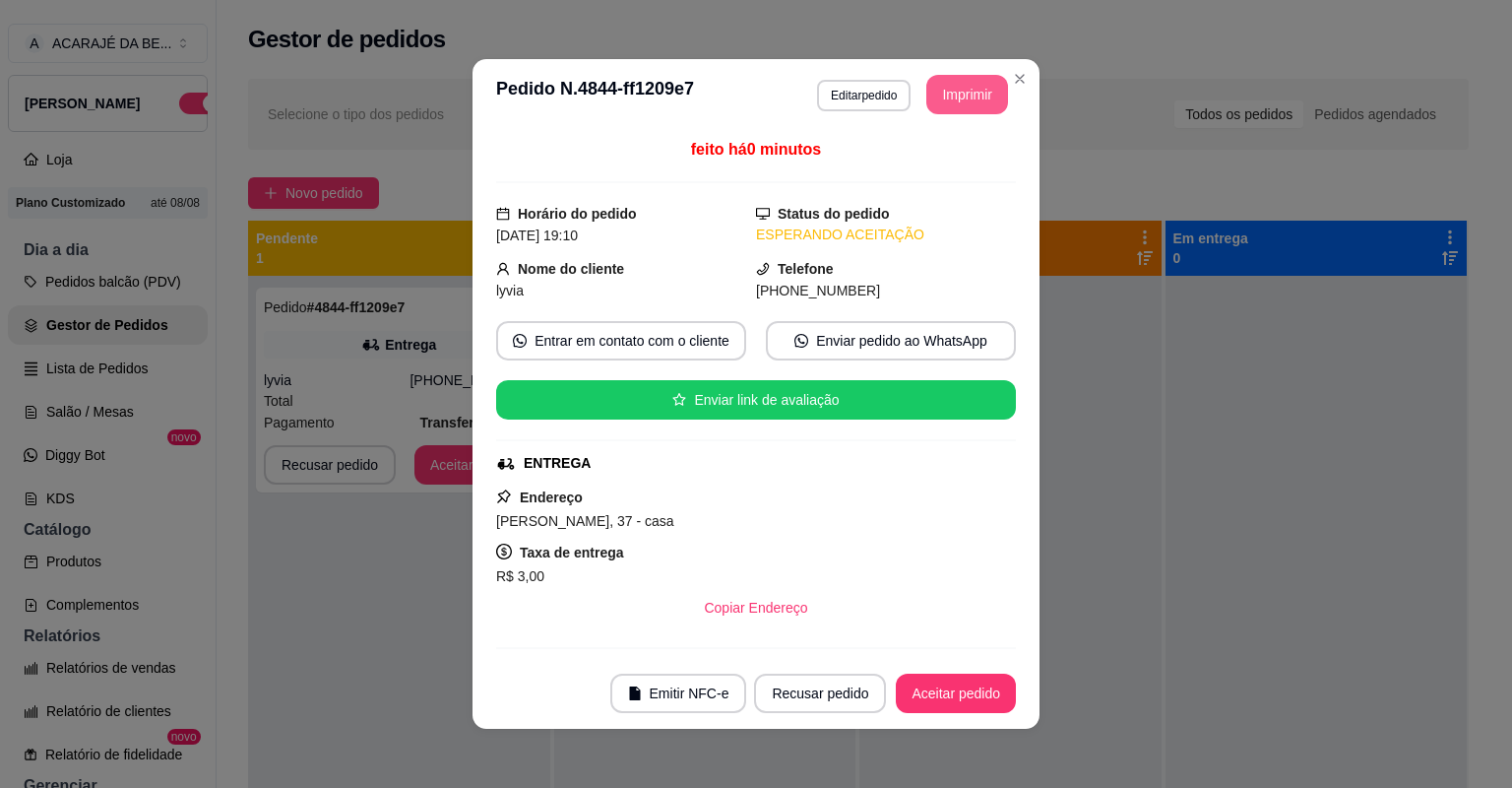 scroll, scrollTop: 0, scrollLeft: 0, axis: both 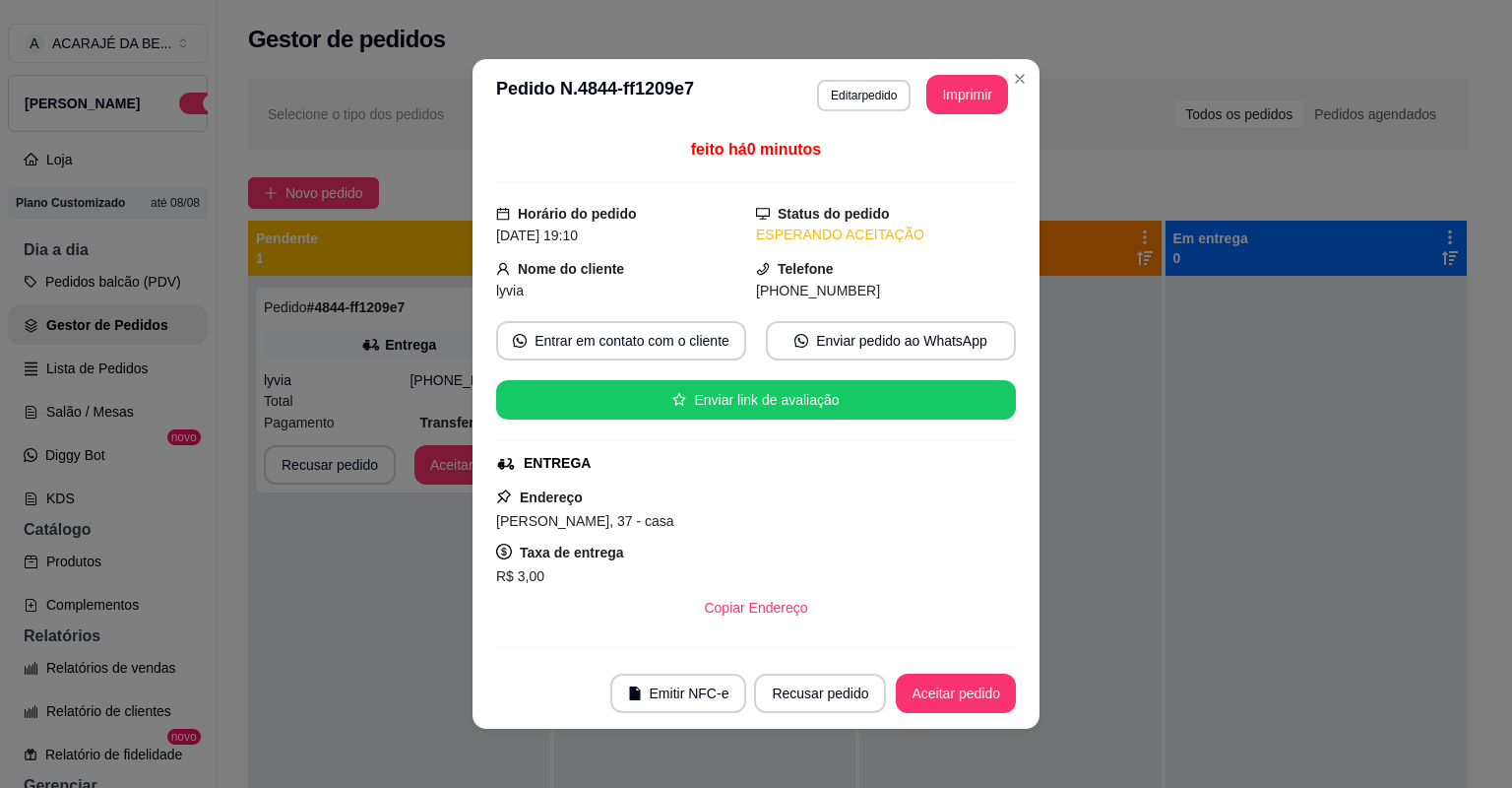 click on "Aceitar pedido" at bounding box center (956, 693) 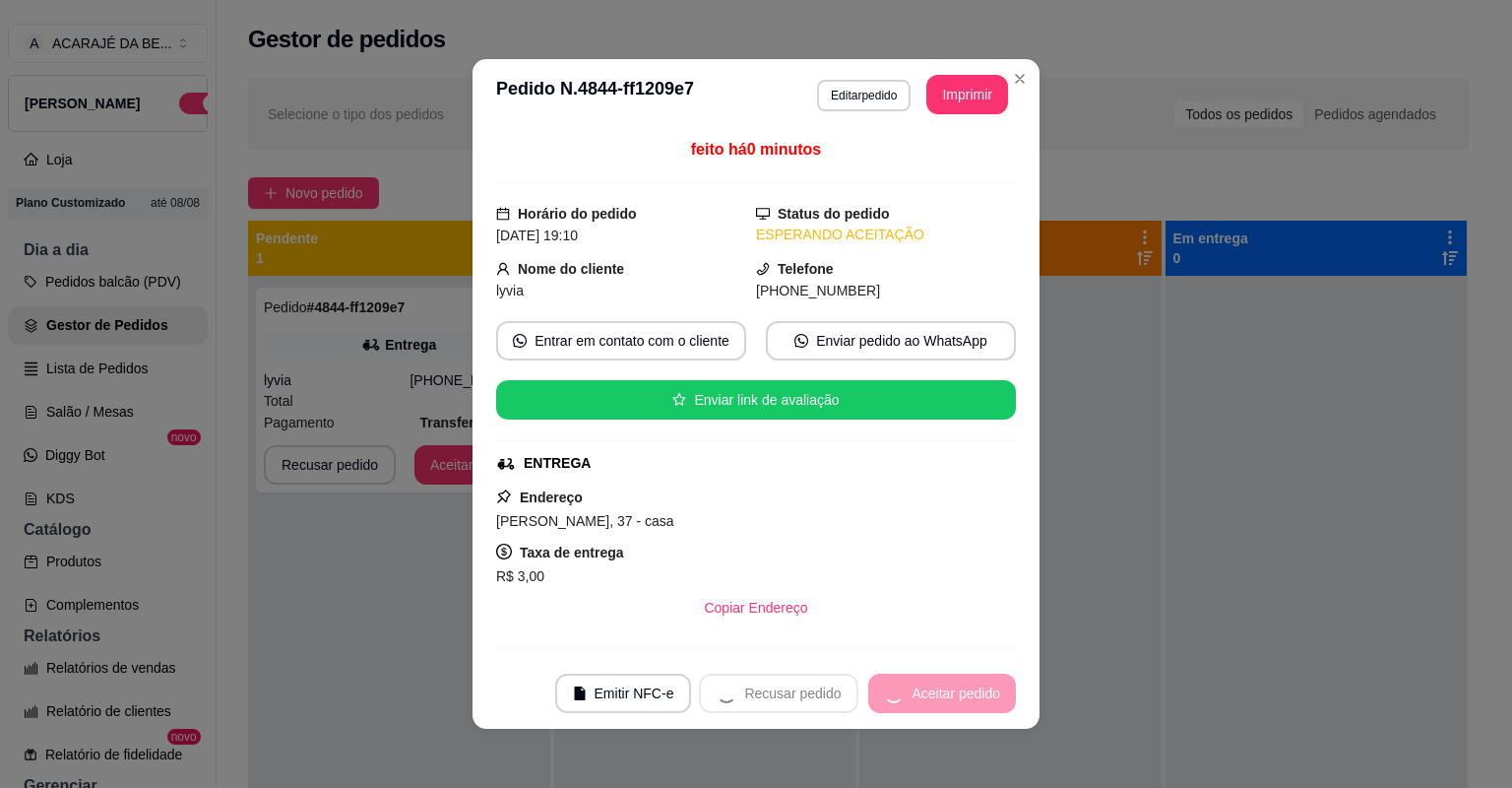 click on "Recusar pedido Aceitar pedido" at bounding box center [857, 693] 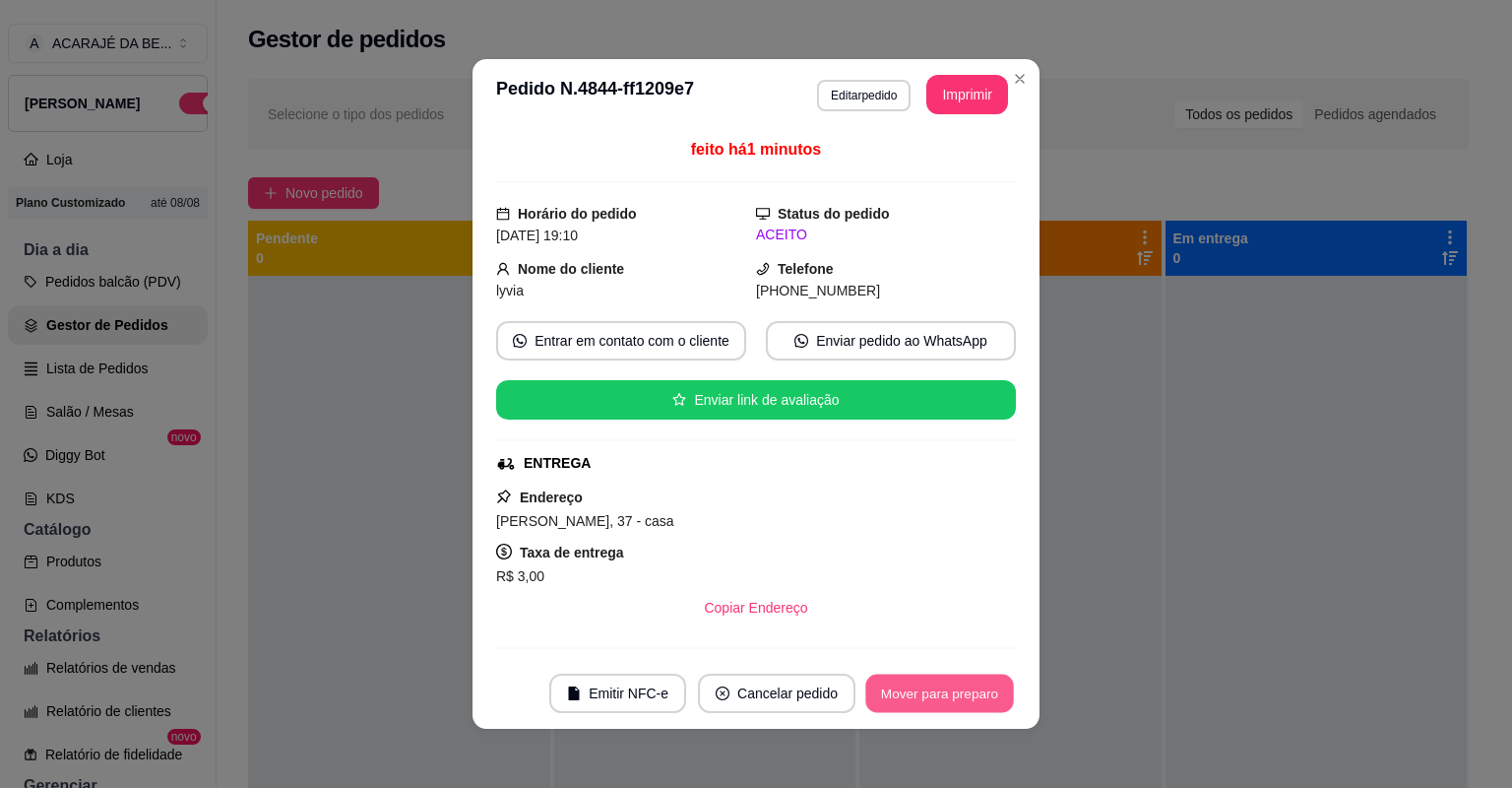 click on "Mover para preparo" at bounding box center [939, 693] 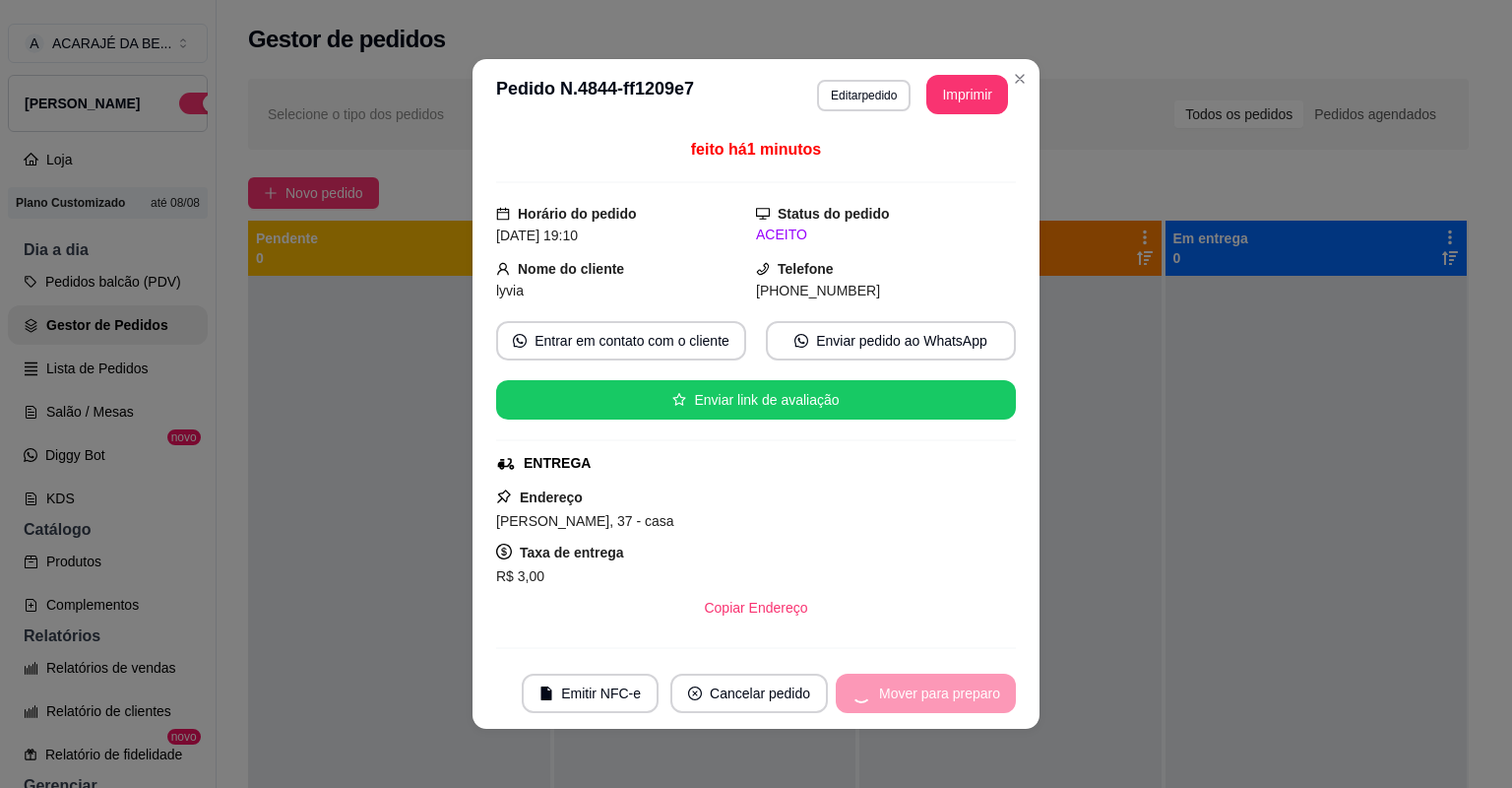 click on "Mover para preparo" at bounding box center (925, 693) 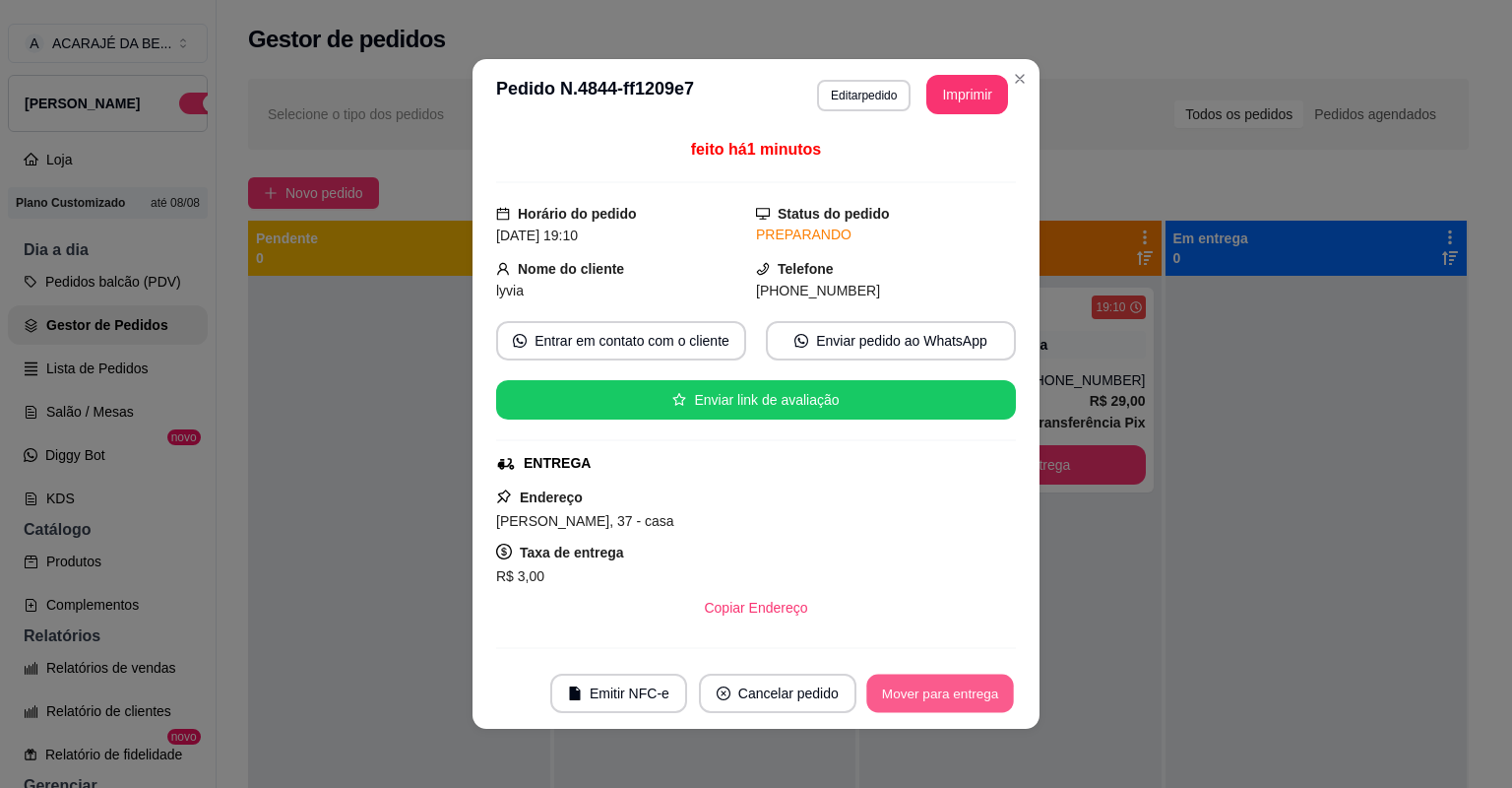 click on "Mover para entrega" at bounding box center (940, 693) 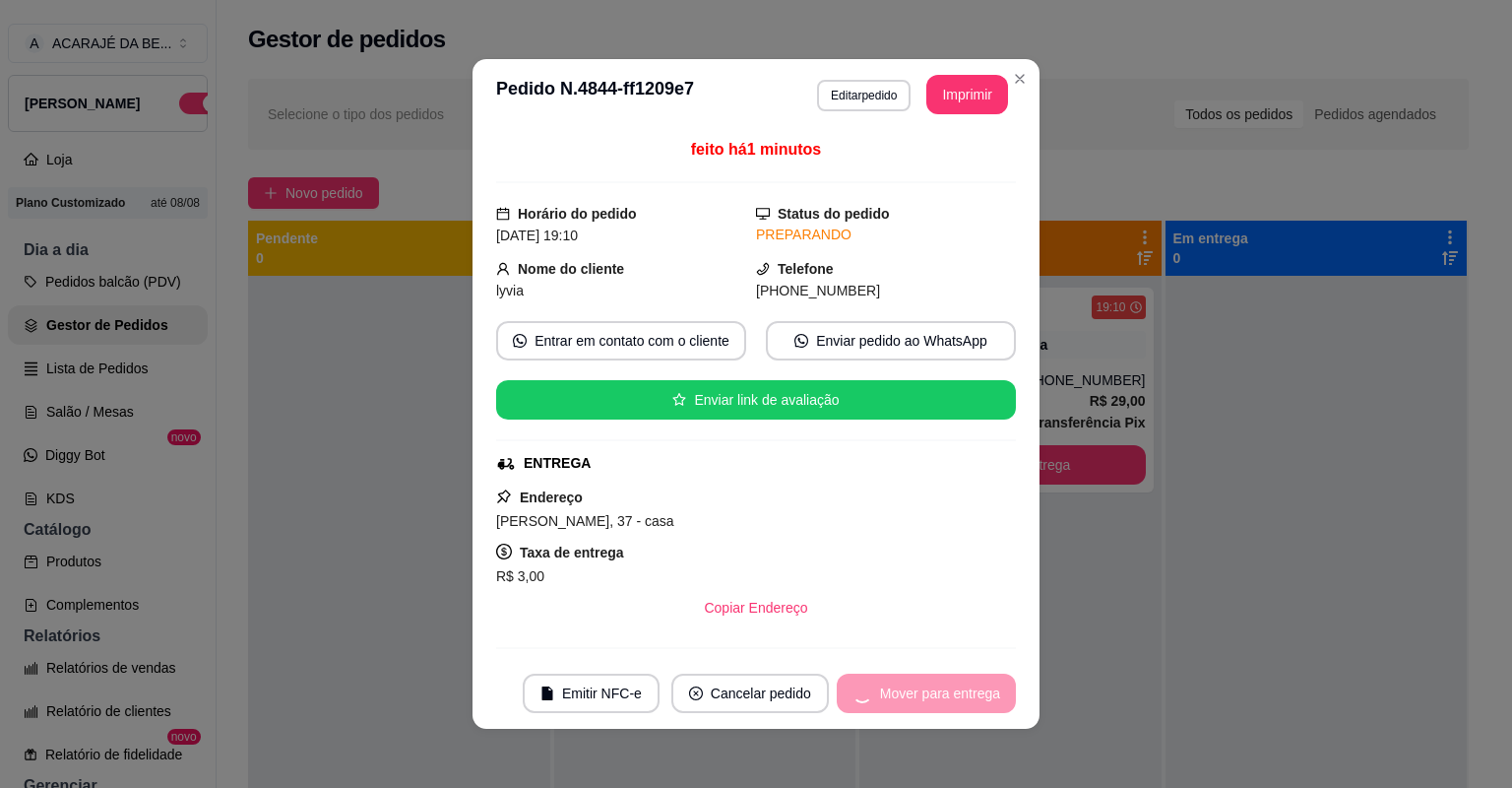 click on "Mover para entrega" at bounding box center (926, 693) 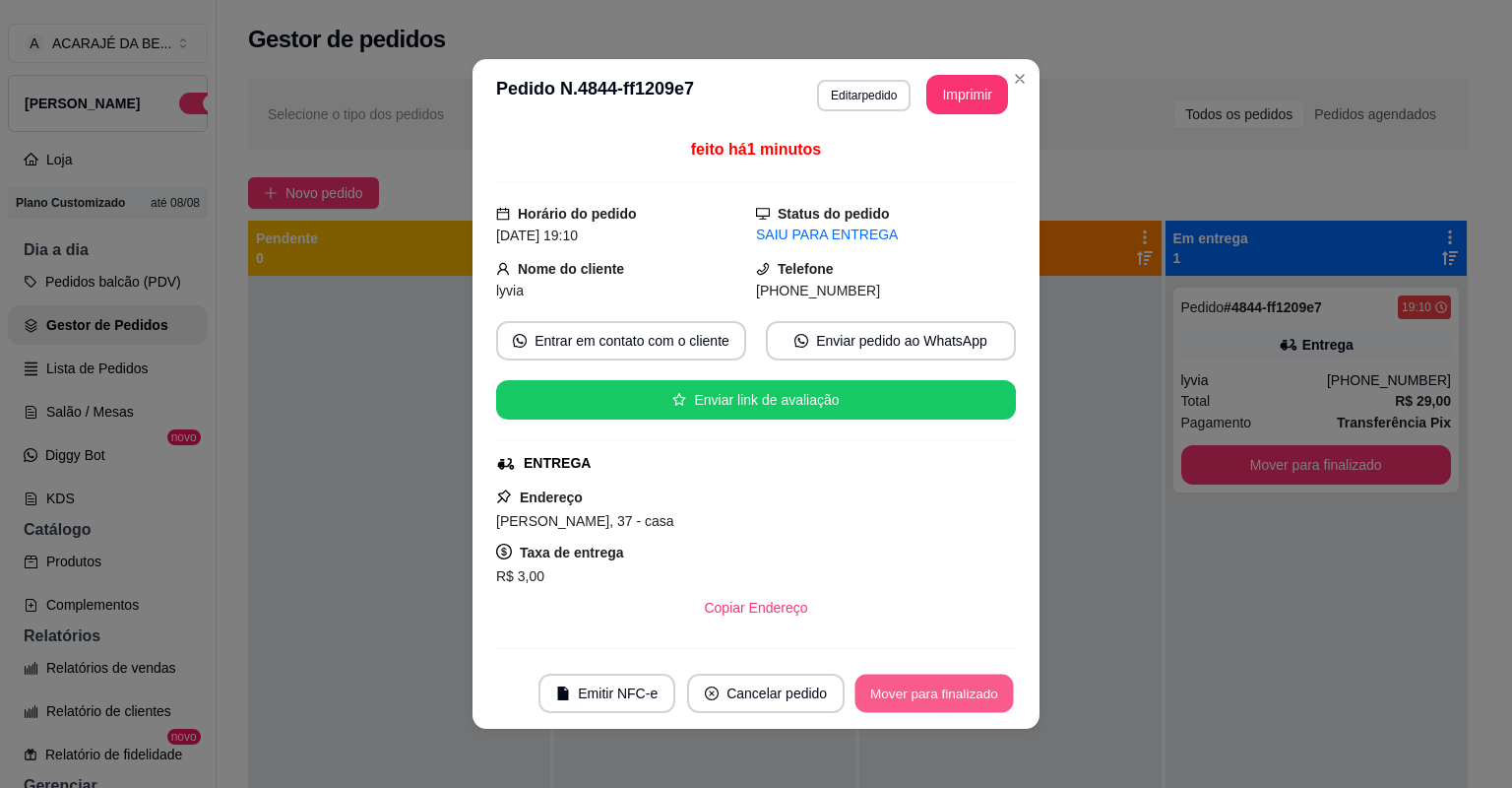 click on "Mover para finalizado" at bounding box center [934, 693] 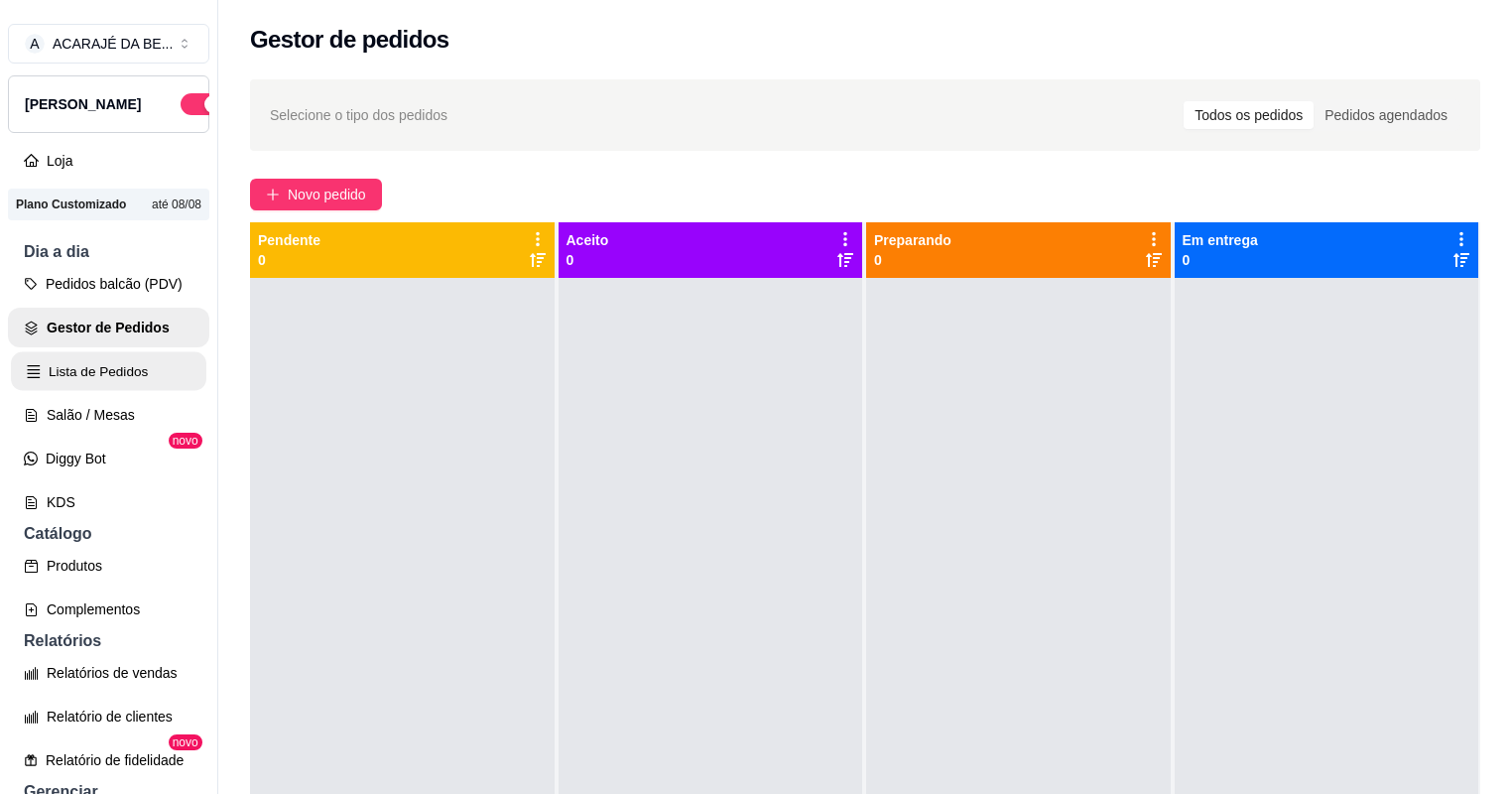 click on "Lista de Pedidos" at bounding box center (108, 371) 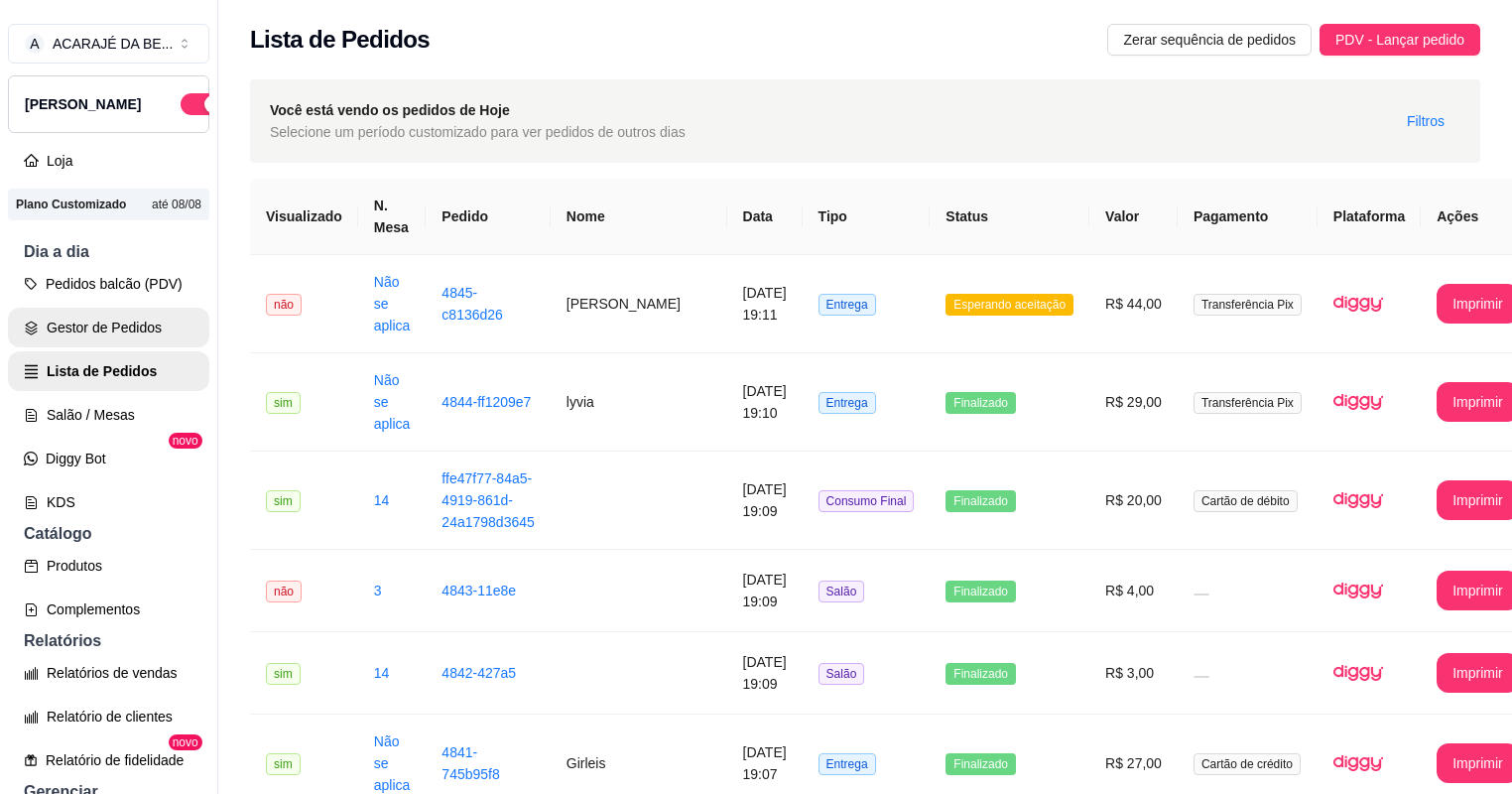 click on "Gestor de Pedidos" at bounding box center (108, 328) 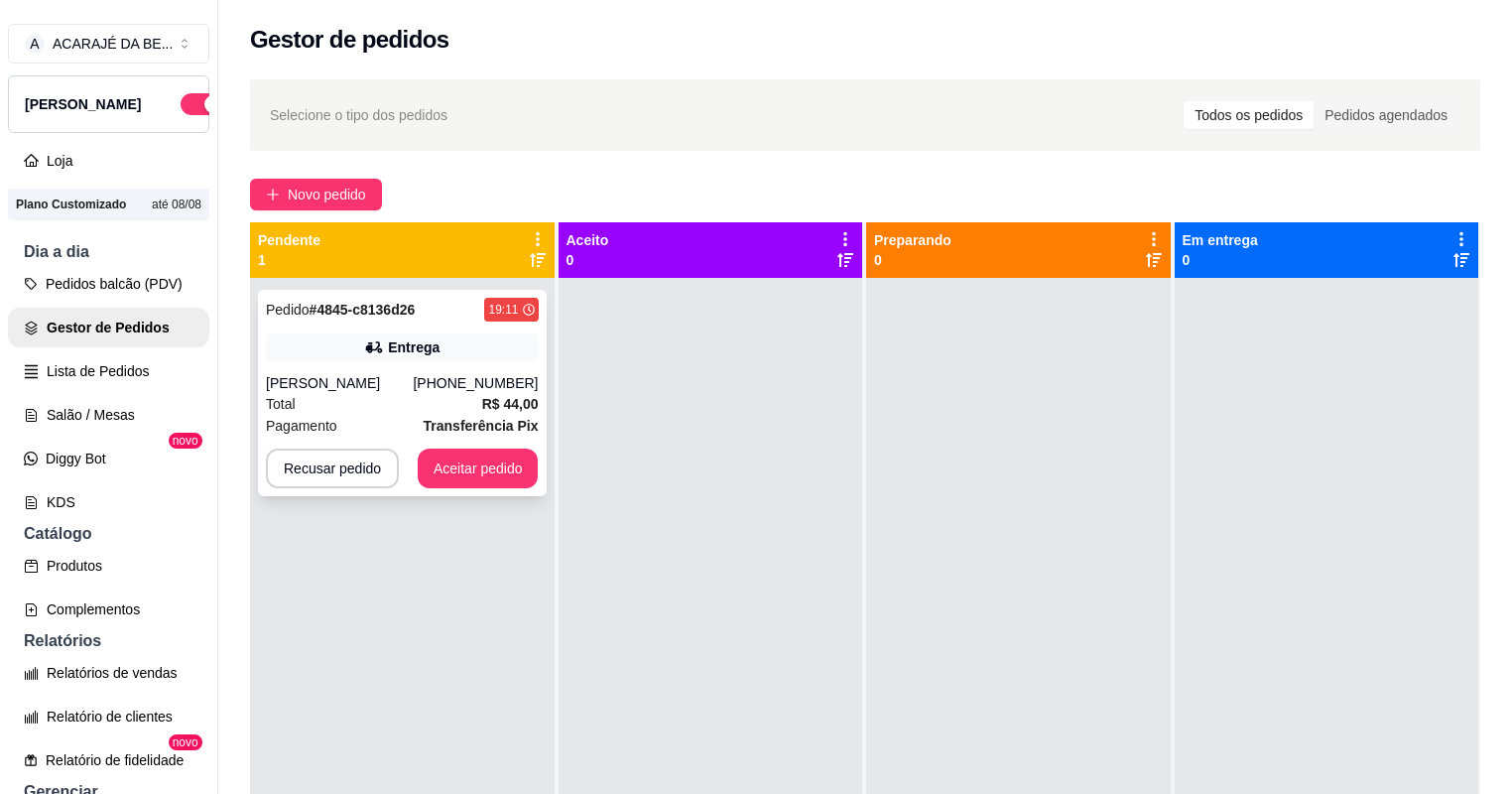click 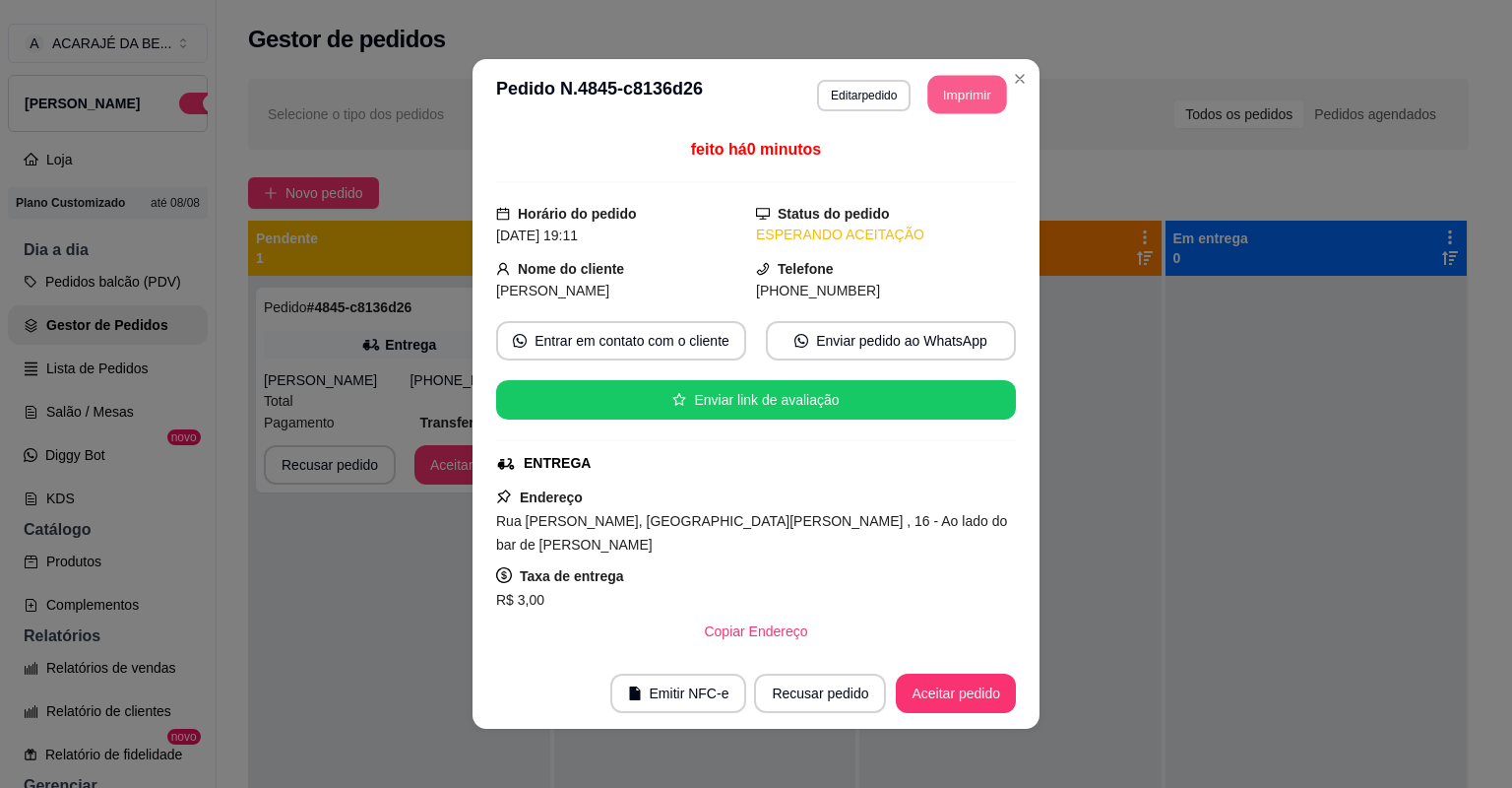click on "Imprimir" at bounding box center (968, 95) 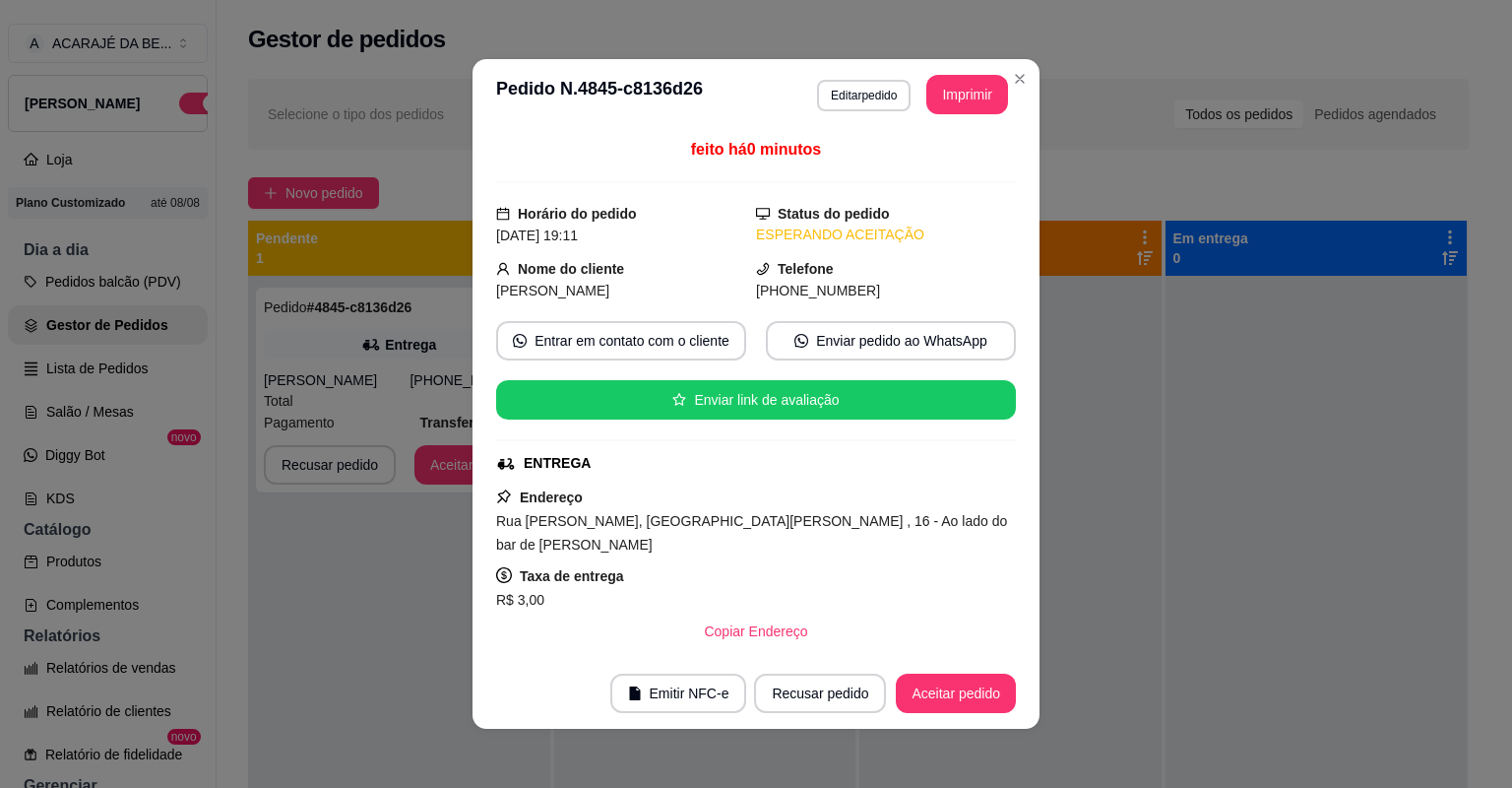 scroll, scrollTop: 0, scrollLeft: 0, axis: both 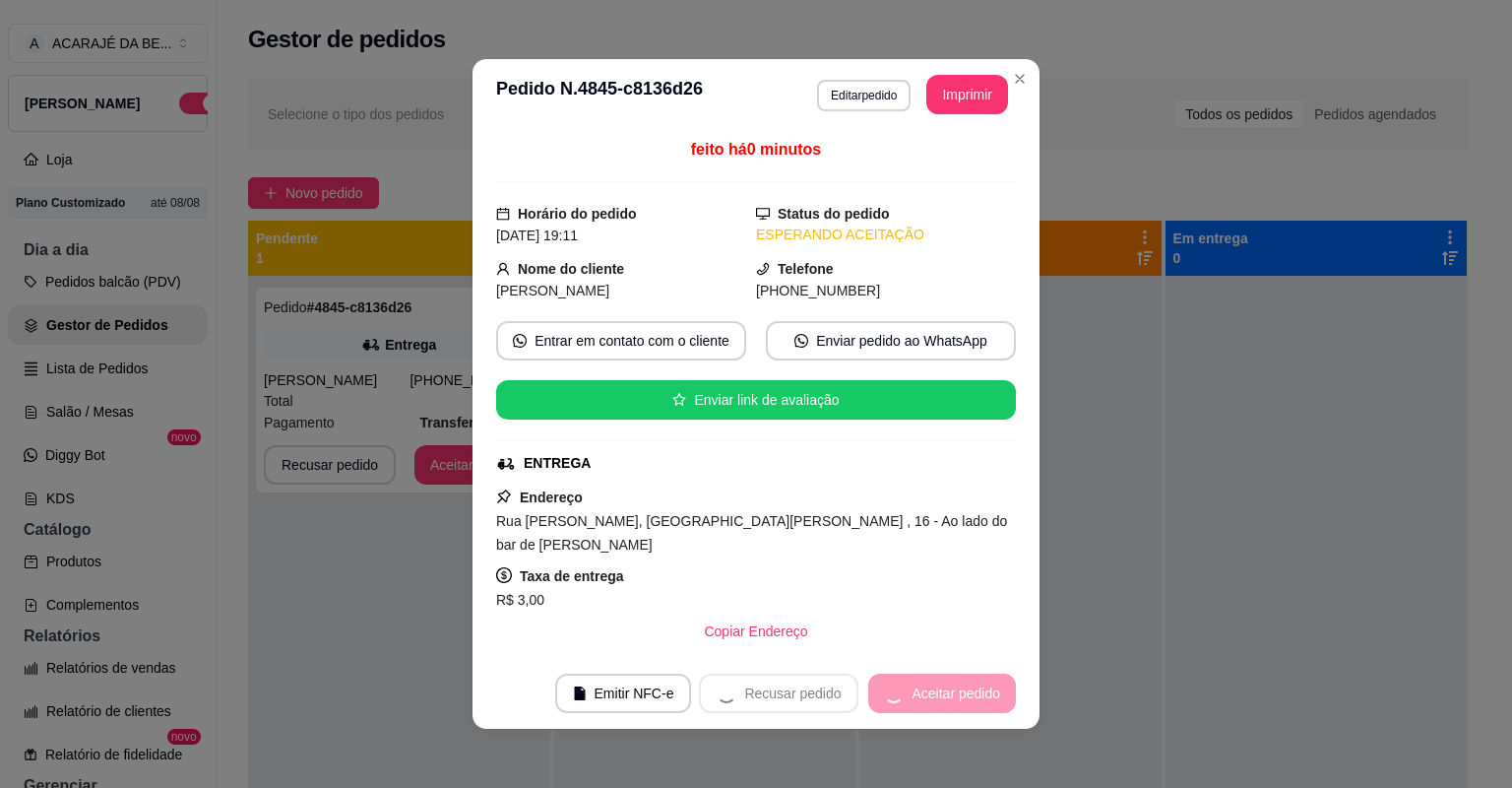 click on "Recusar pedido Aceitar pedido" at bounding box center (857, 693) 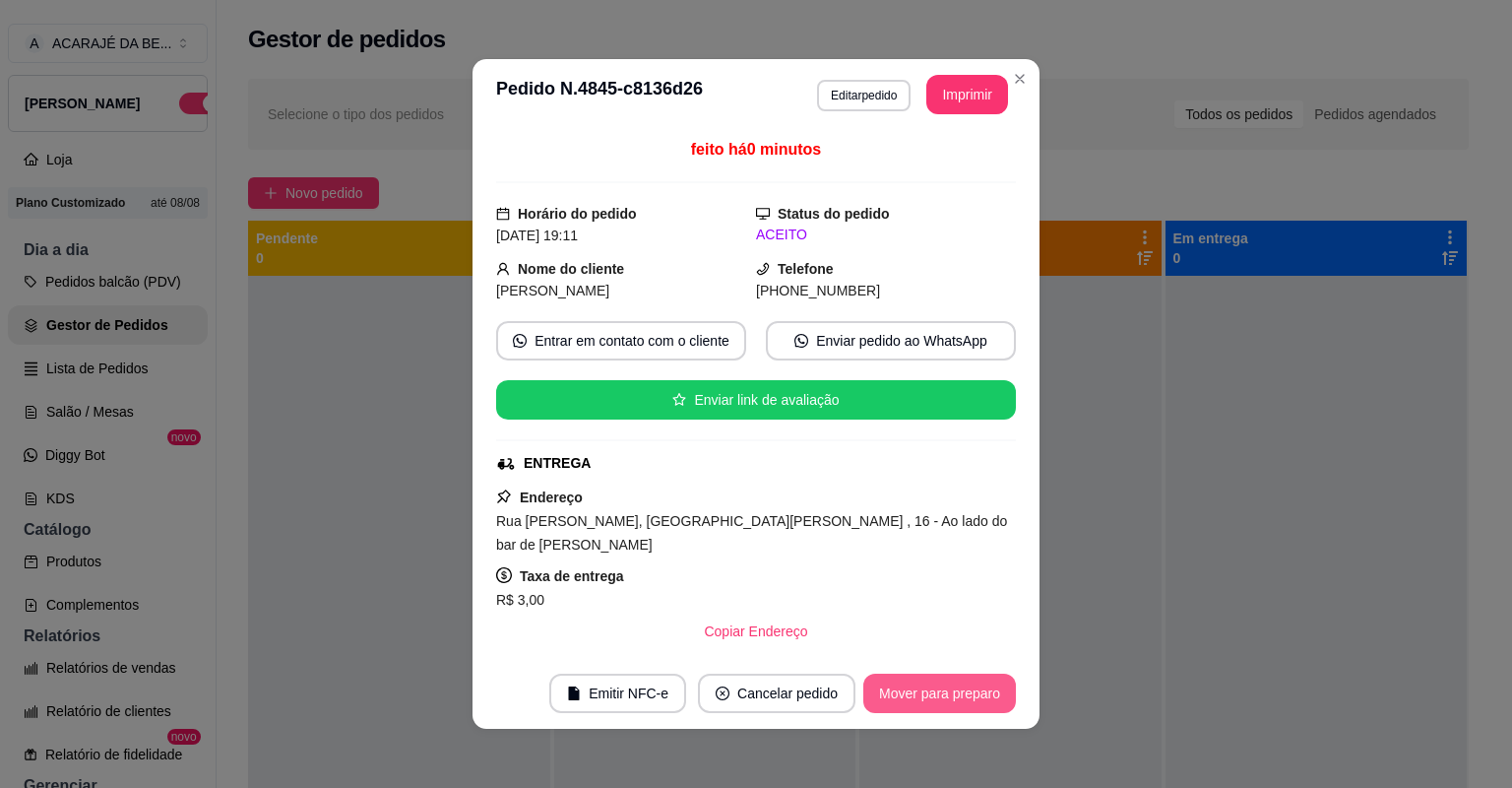 click on "Mover para preparo" at bounding box center (939, 693) 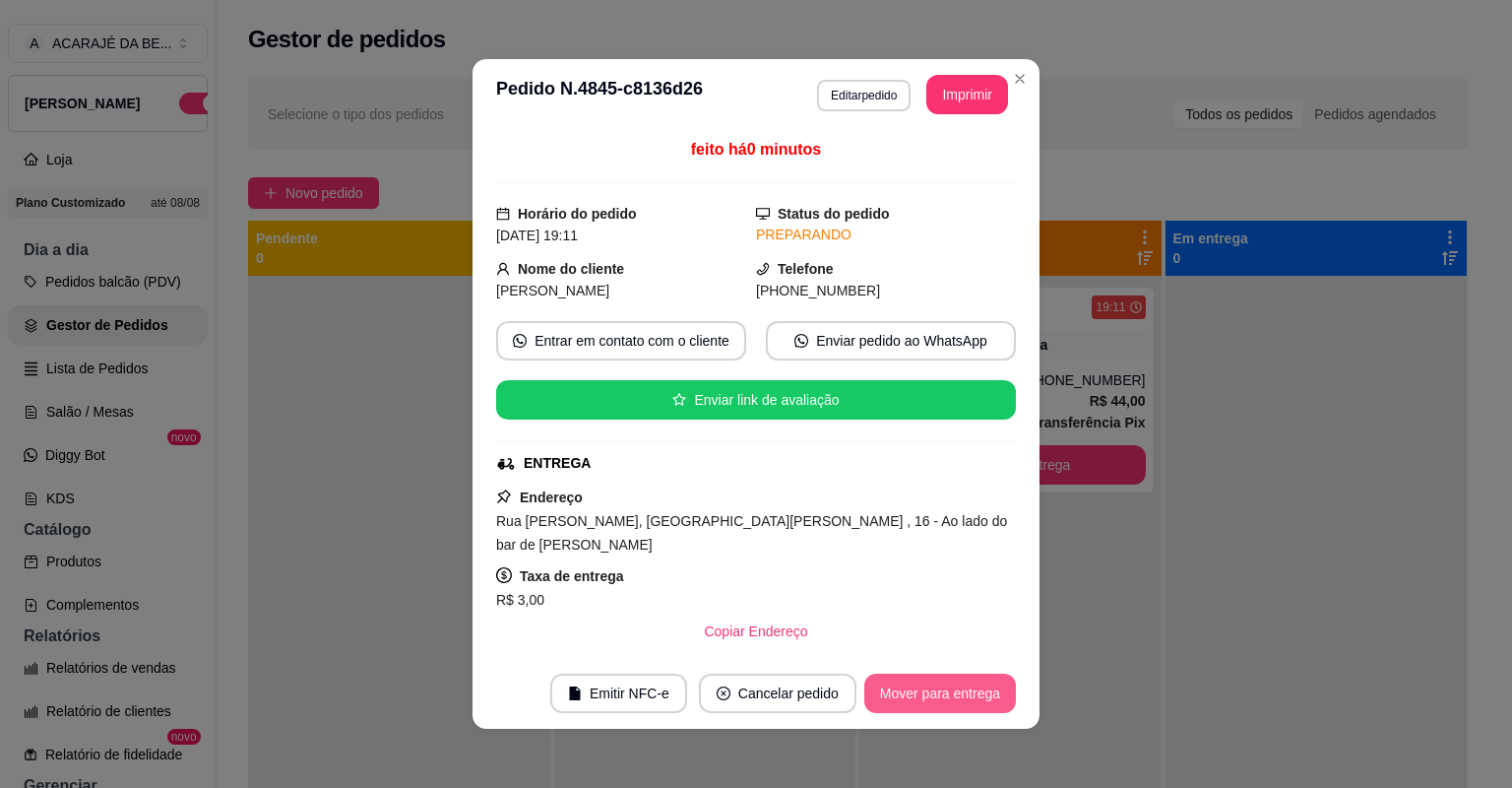 click on "Mover para entrega" at bounding box center (940, 693) 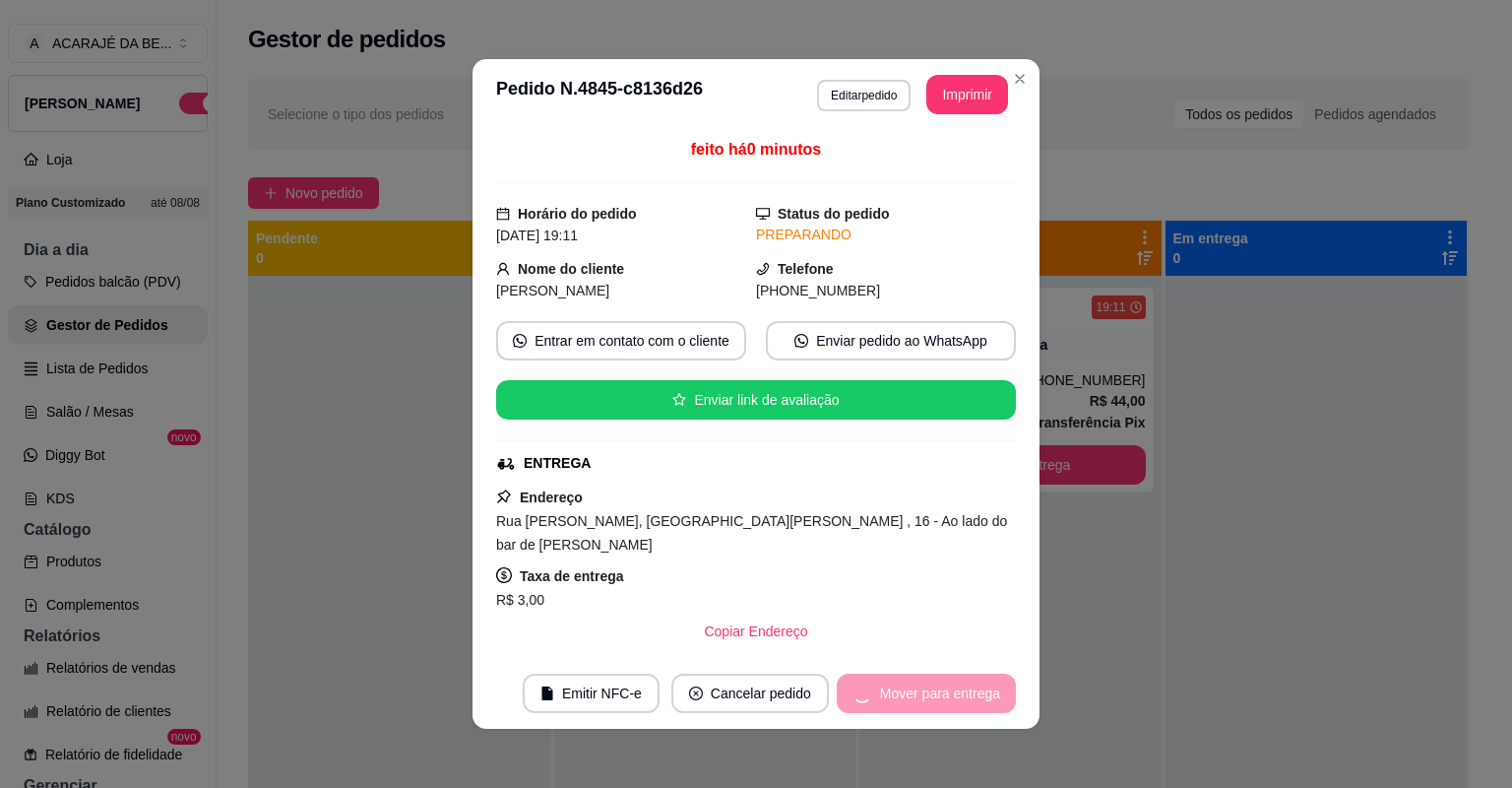 click on "Mover para entrega" at bounding box center [926, 693] 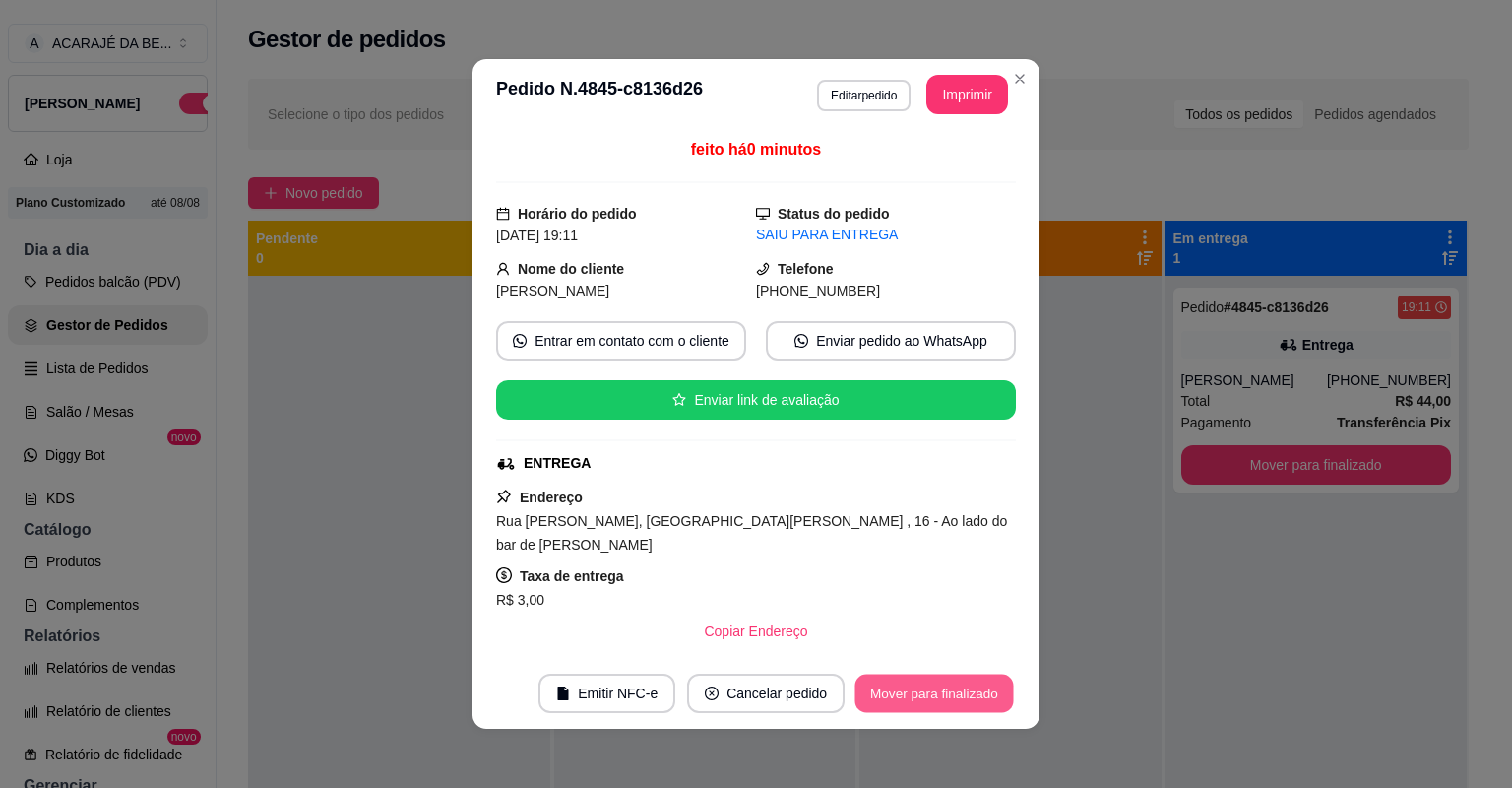 click on "Mover para finalizado" at bounding box center [934, 693] 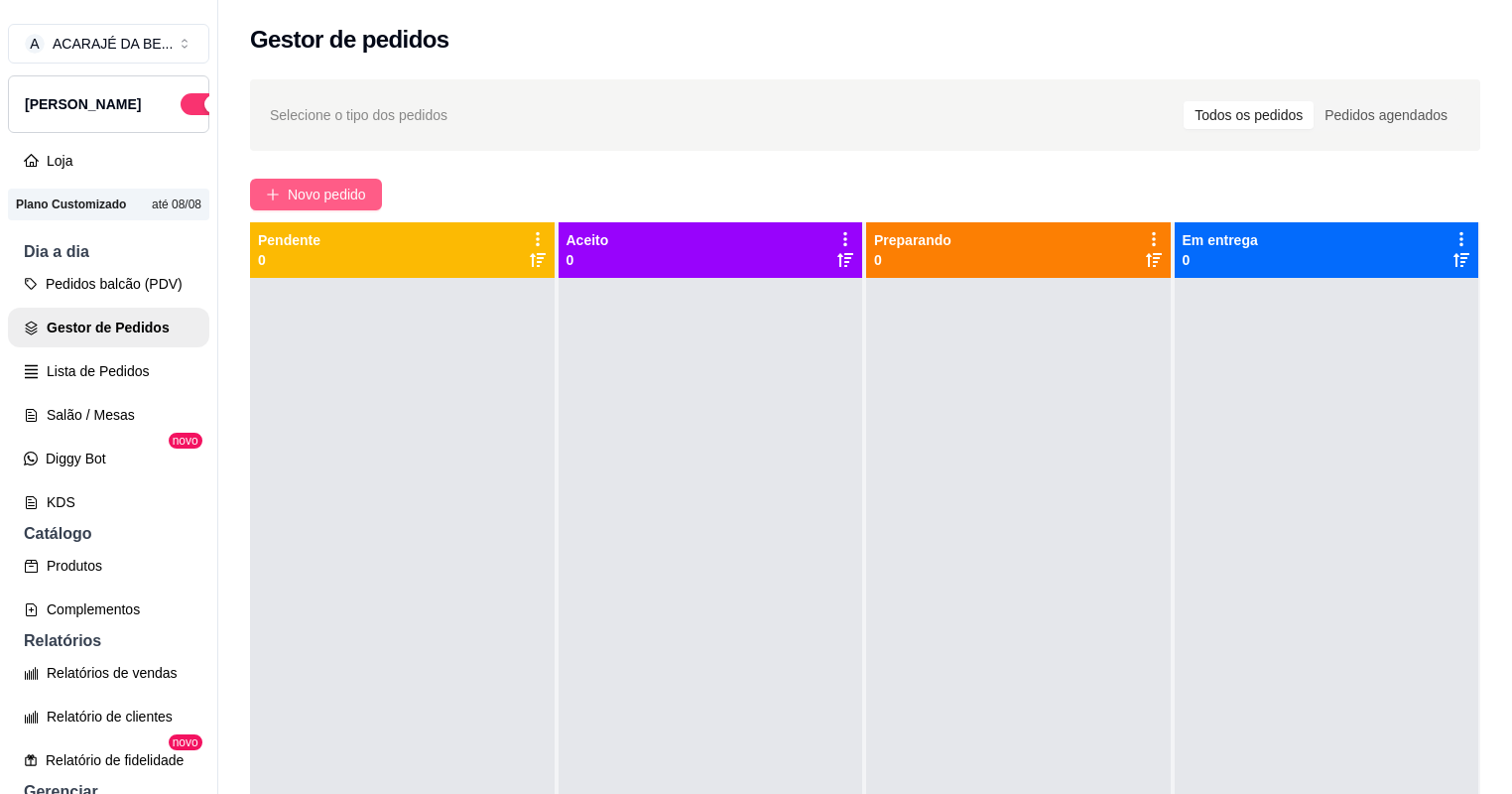 click on "Novo pedido" at bounding box center (326, 195) 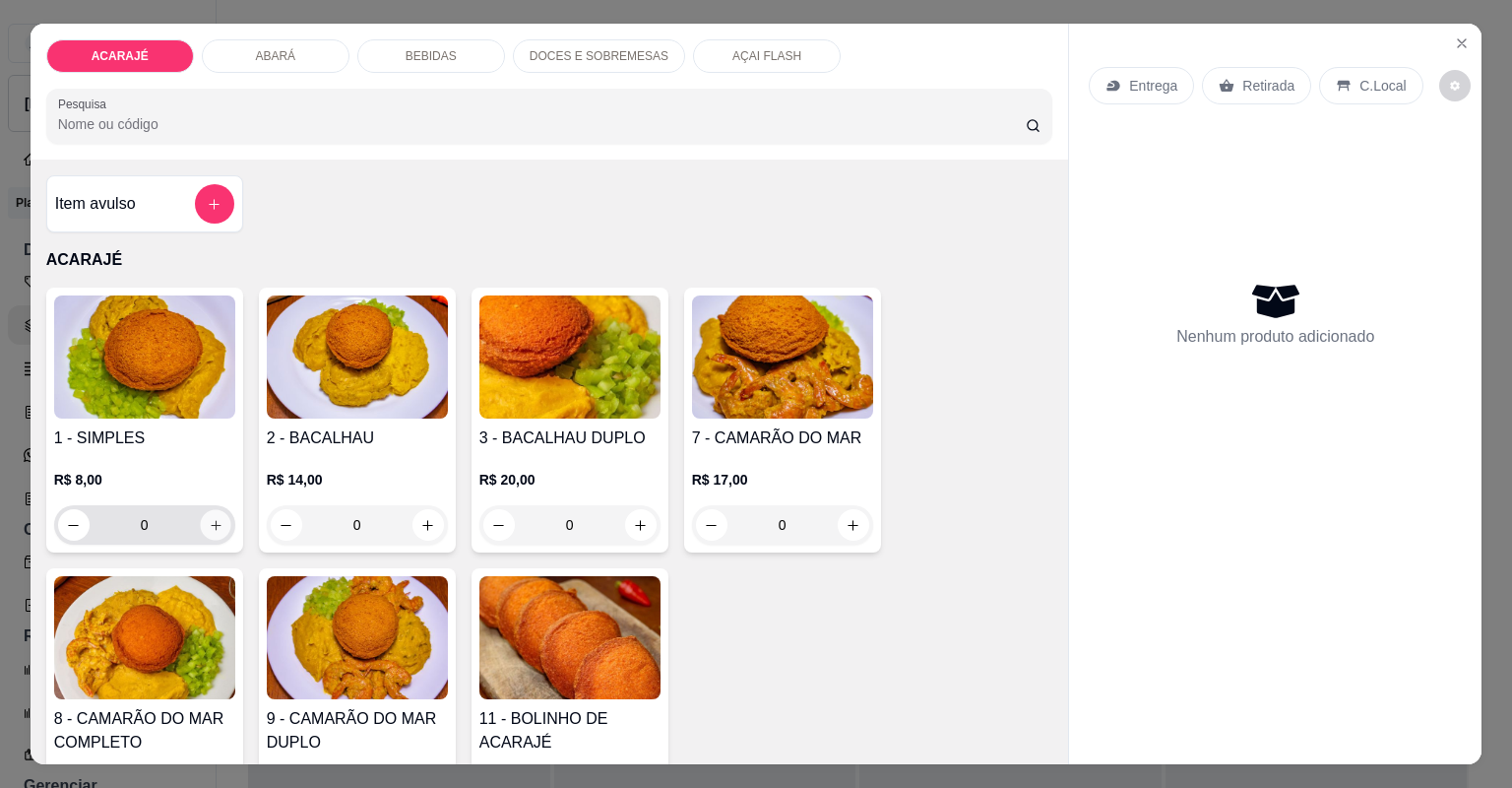 click 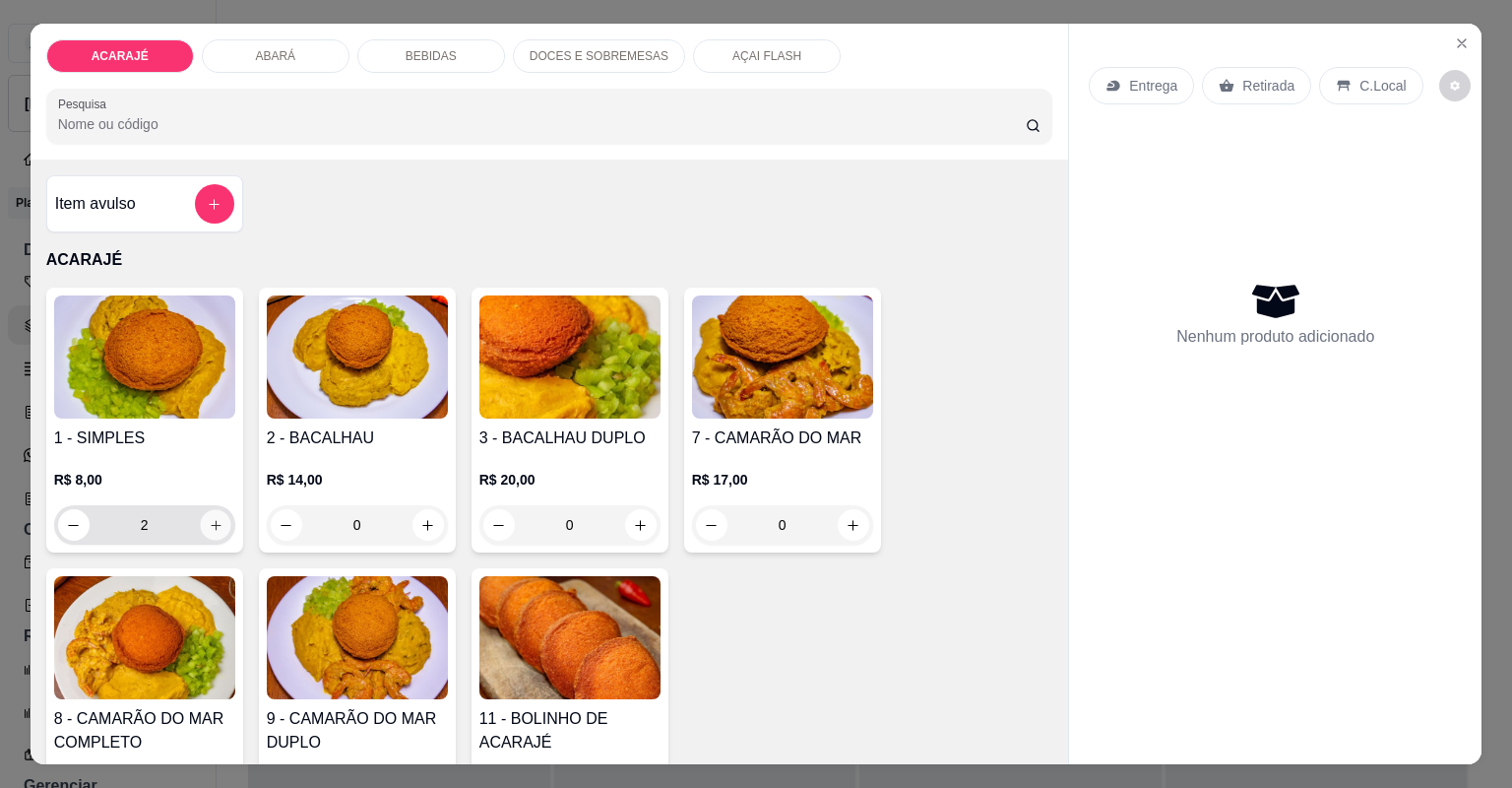 click 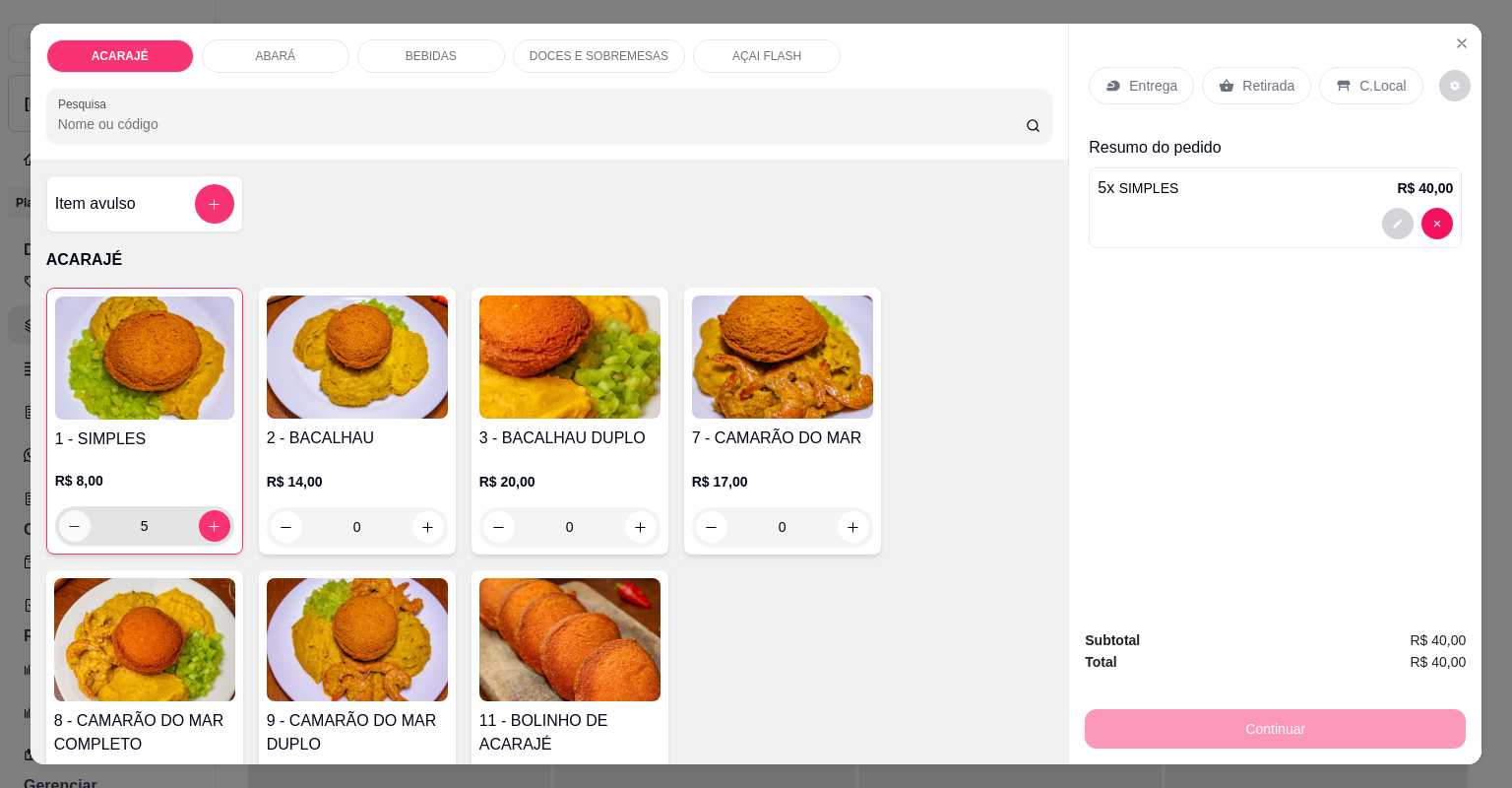 click 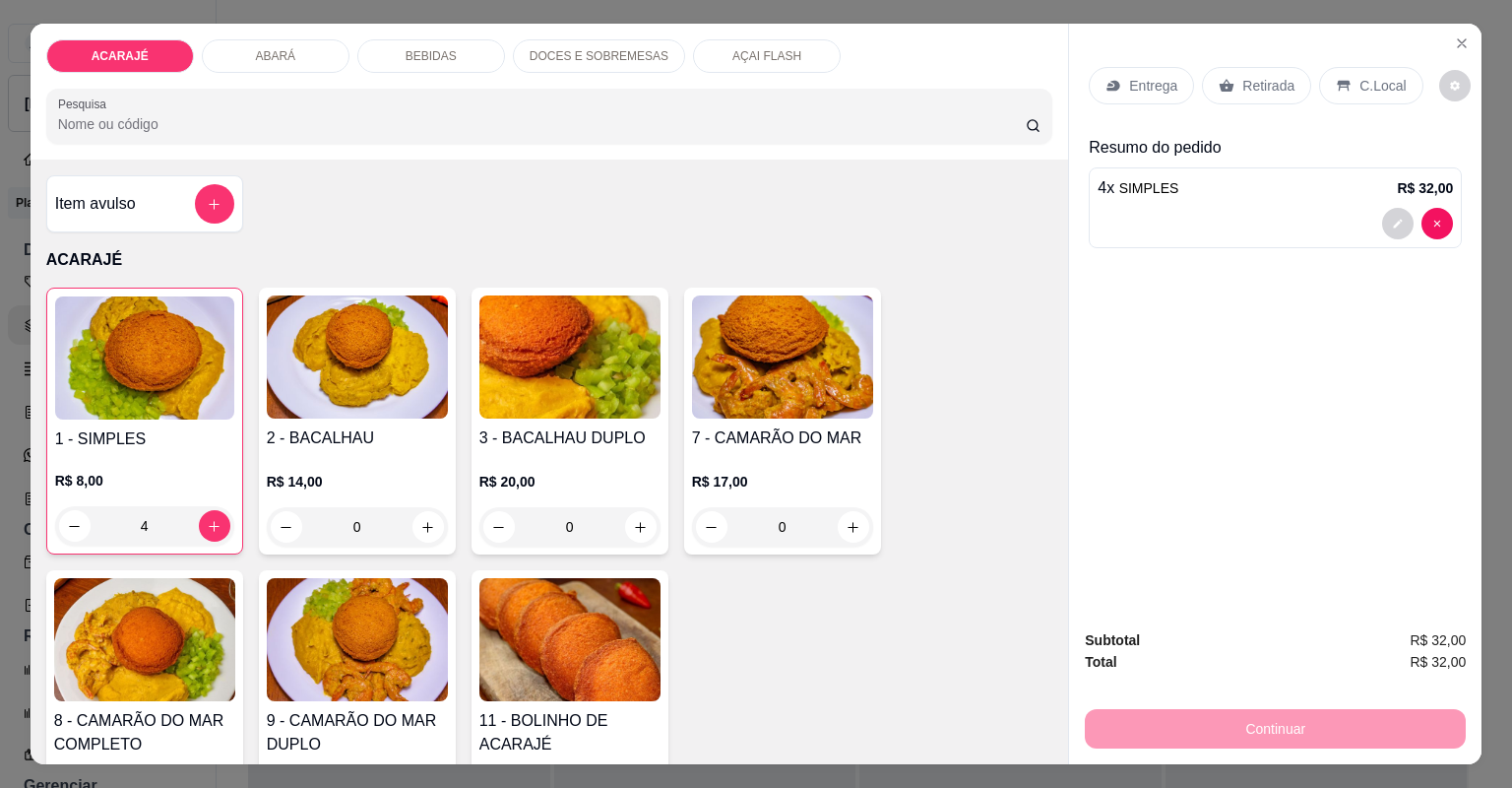 click on "Entrega" at bounding box center (1153, 86) 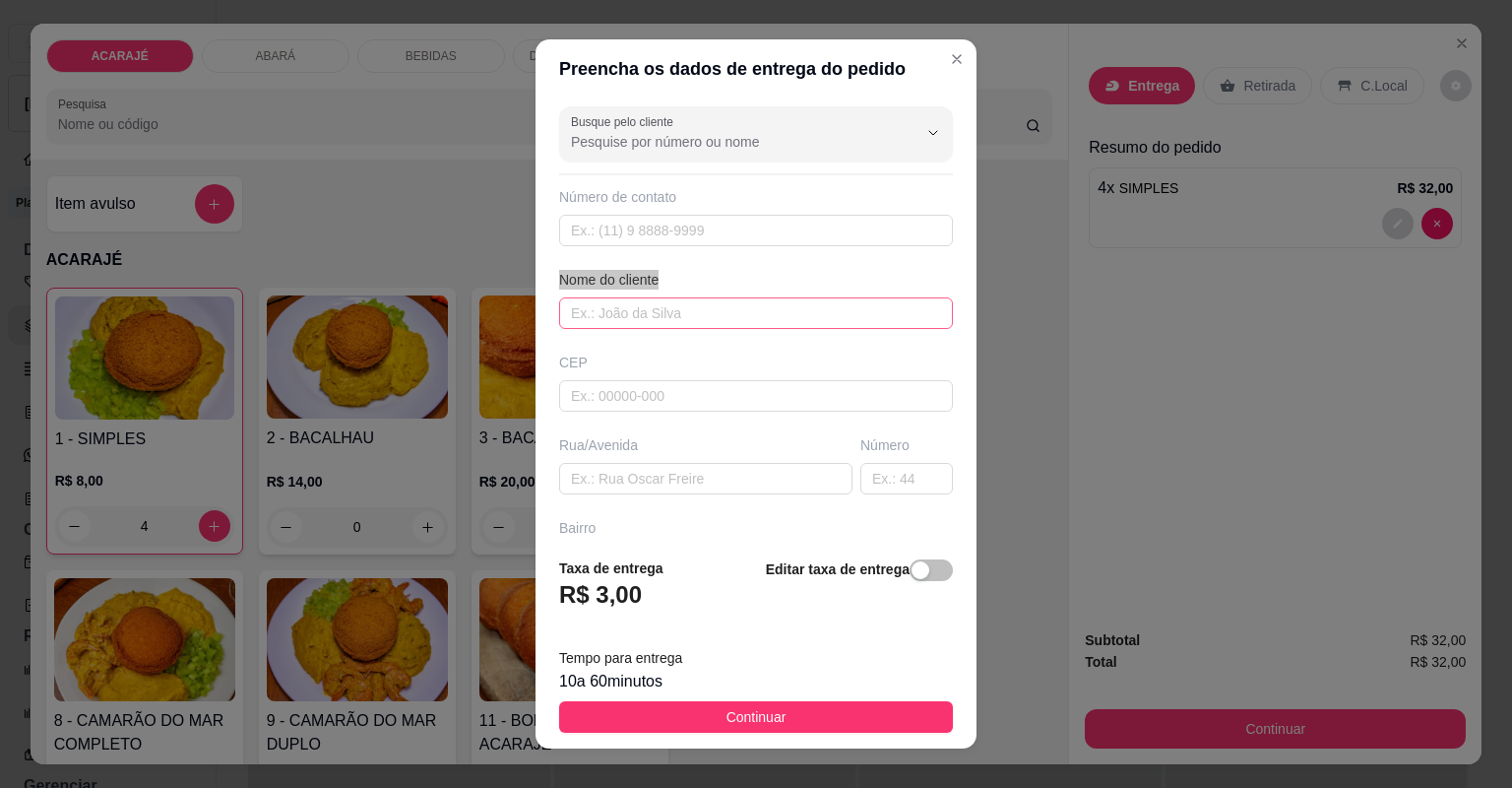drag, startPoint x: 698, startPoint y: 285, endPoint x: 694, endPoint y: 298, distance: 13.60147 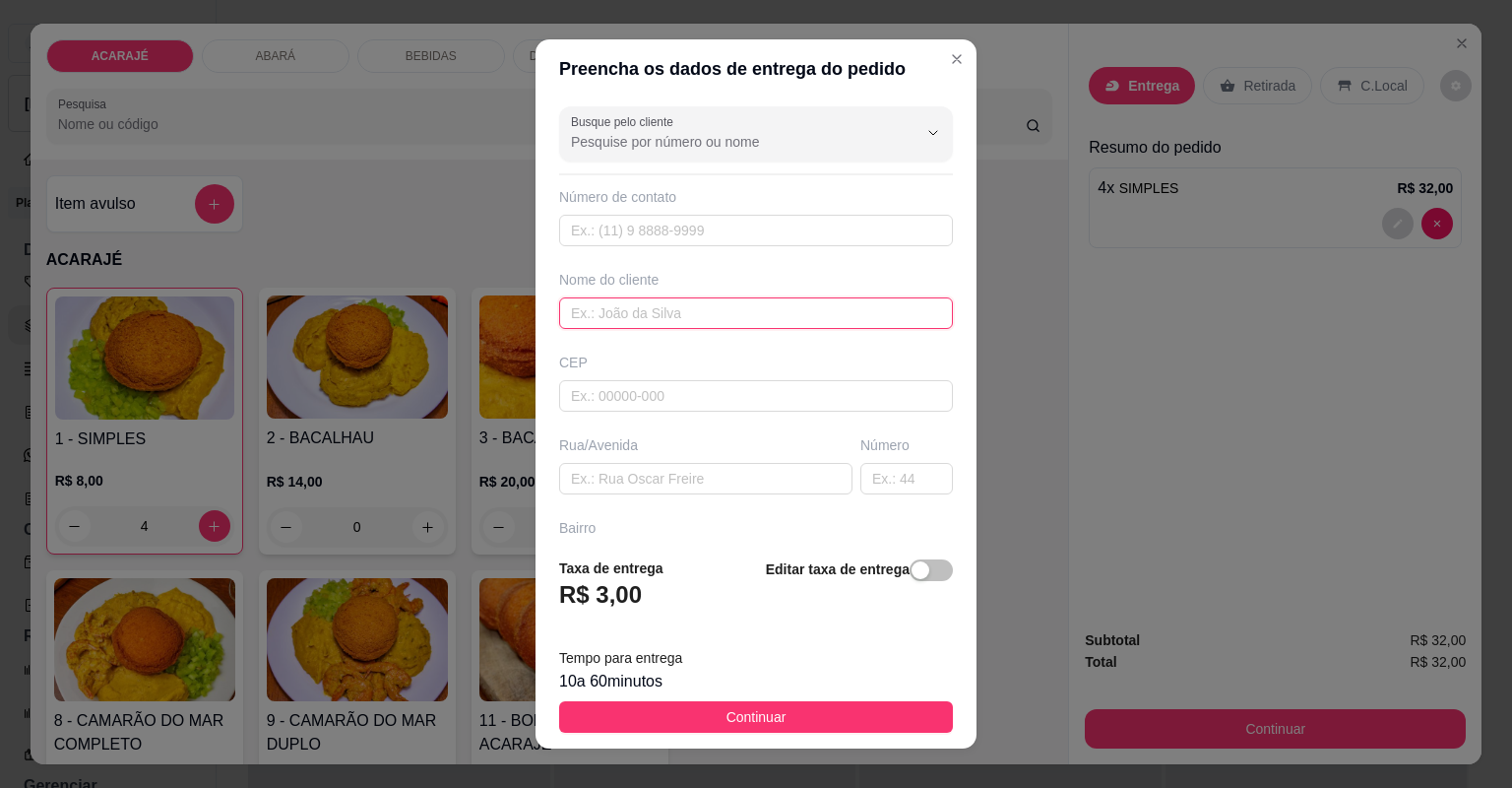 click at bounding box center [756, 313] 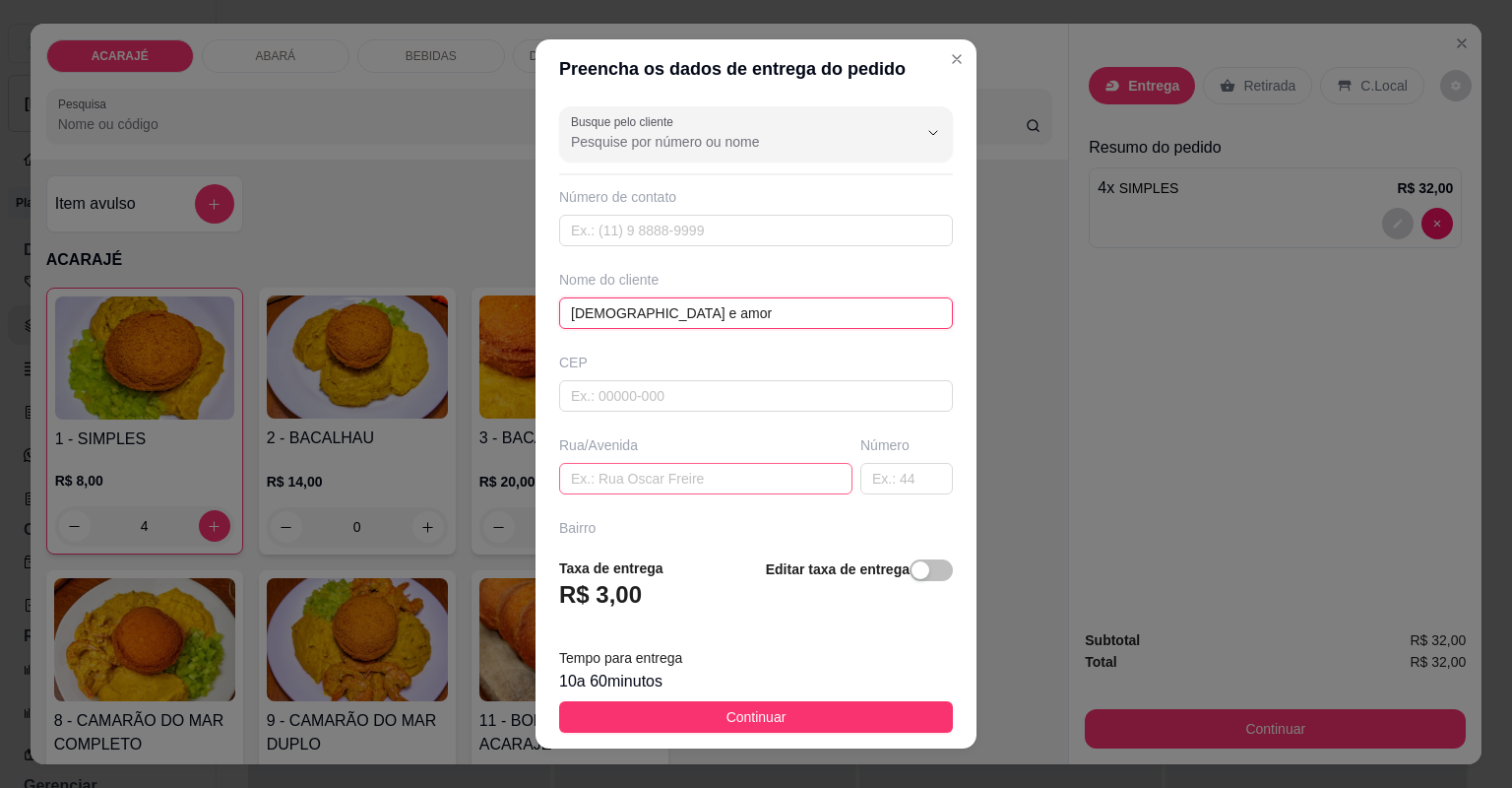 type on "deus e amor" 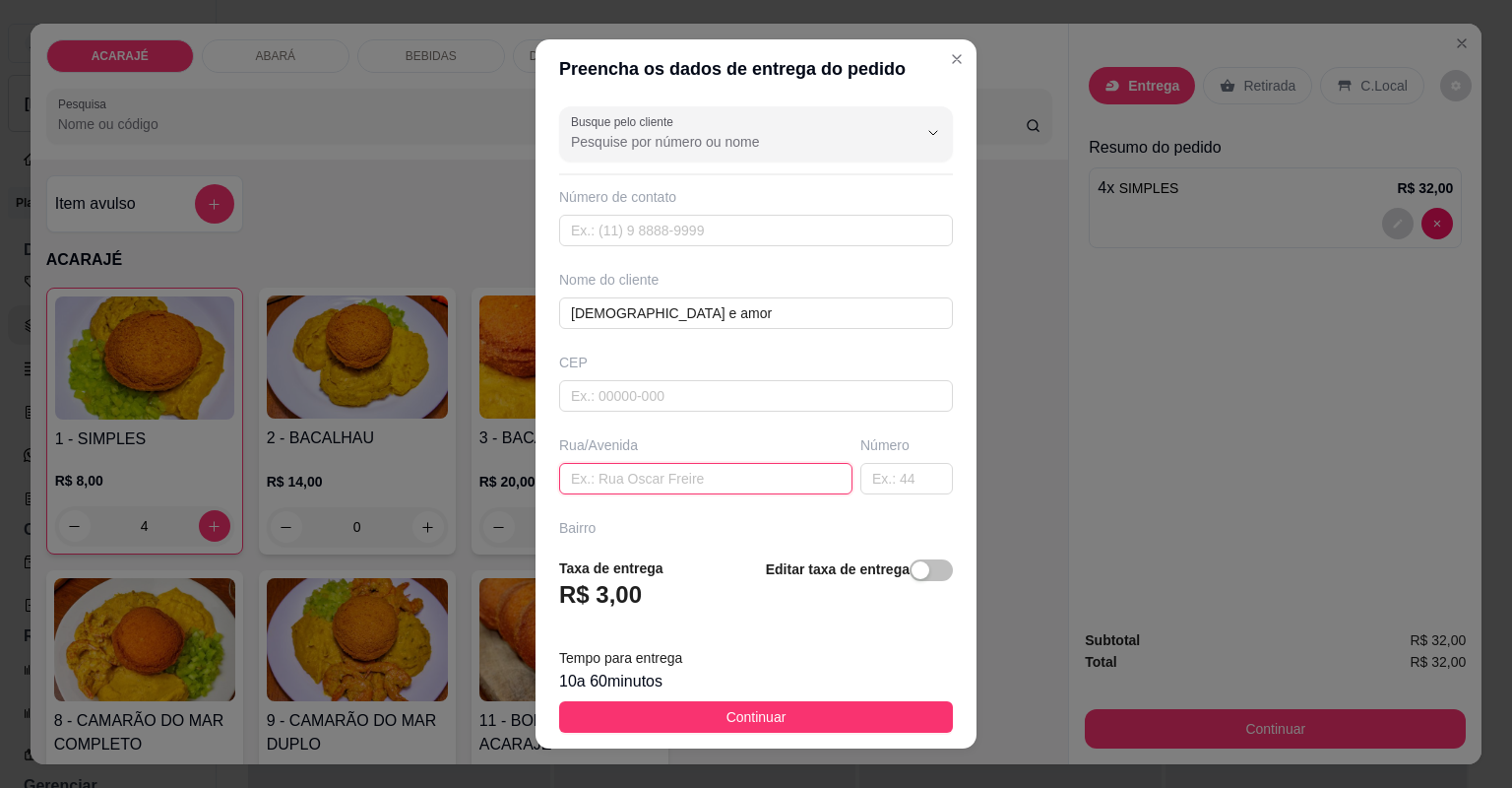 click at bounding box center [706, 479] 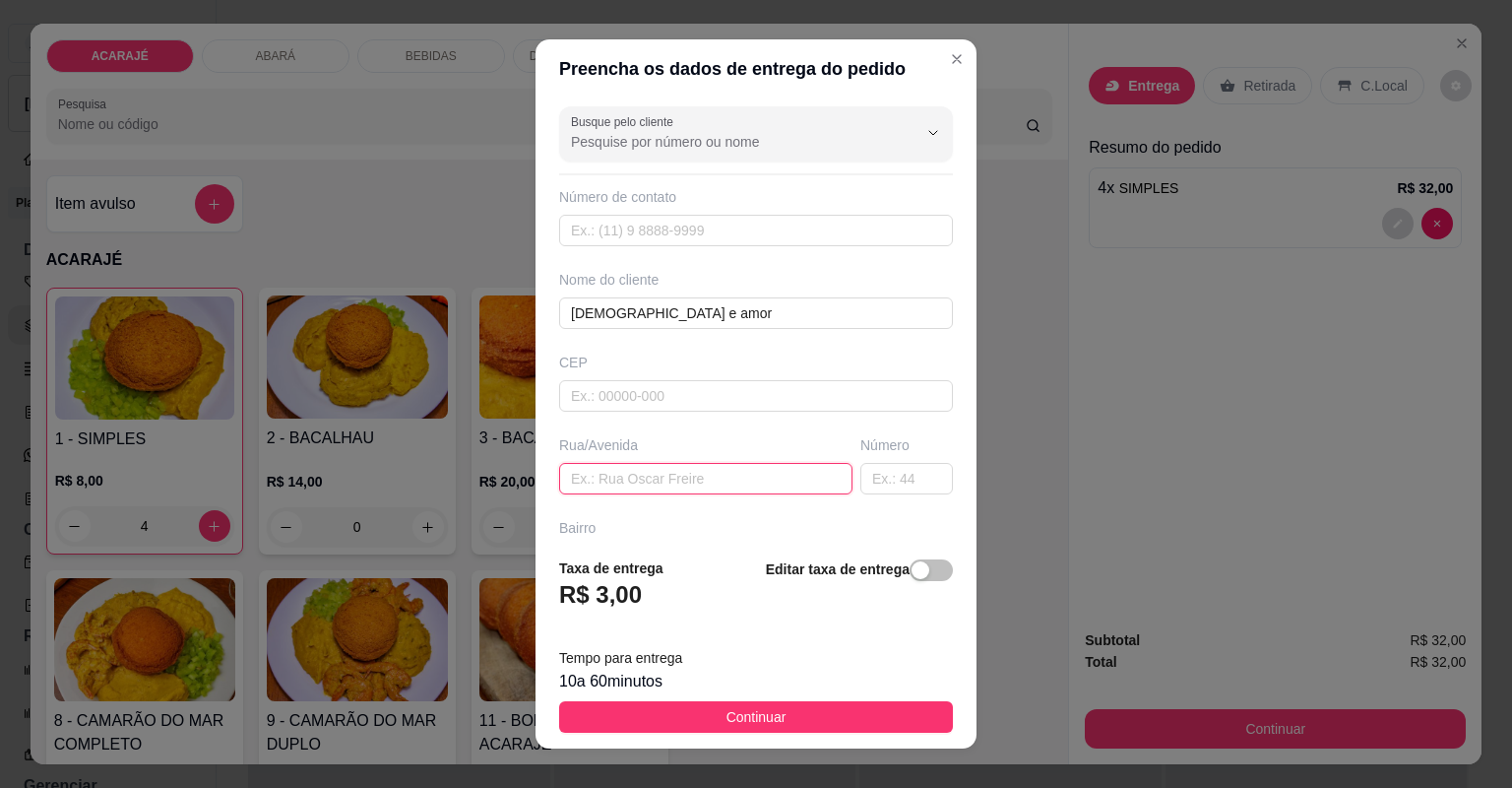 paste on "Rua 2 travessa comissão  20 divino  lanche" 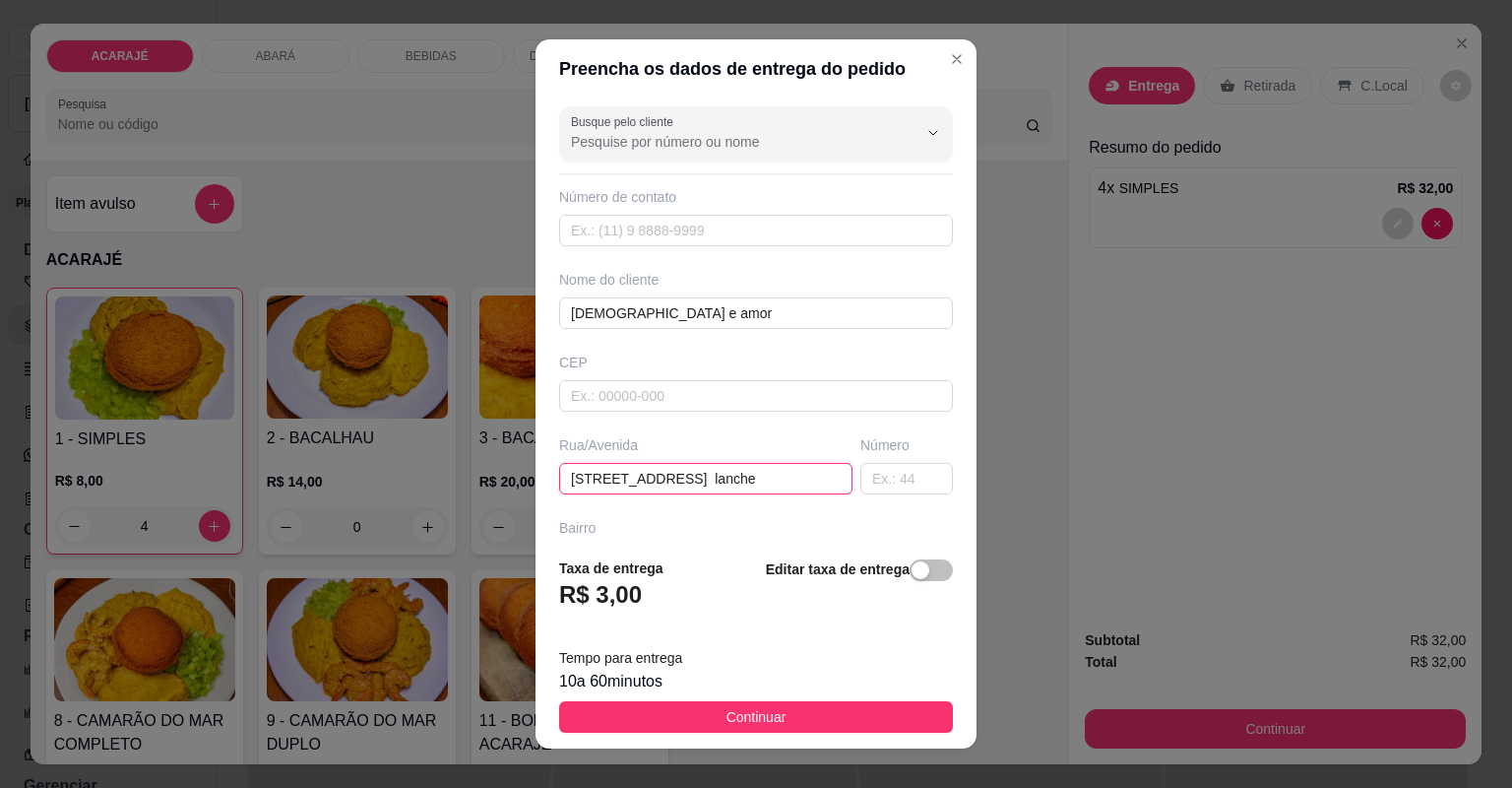 scroll, scrollTop: 0, scrollLeft: 4, axis: horizontal 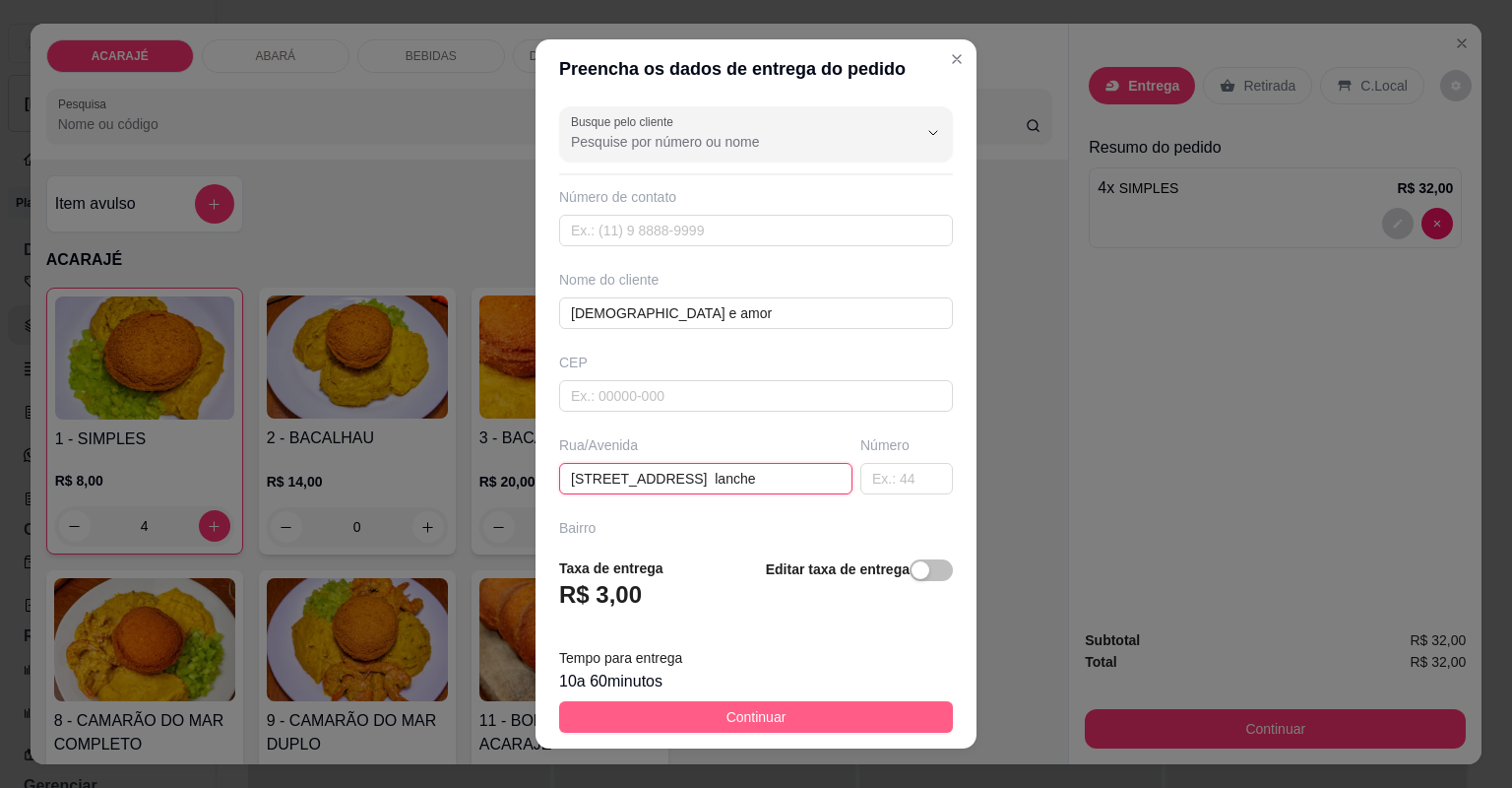 type on "Rua 2 travessa comissão  20 divino  lanche" 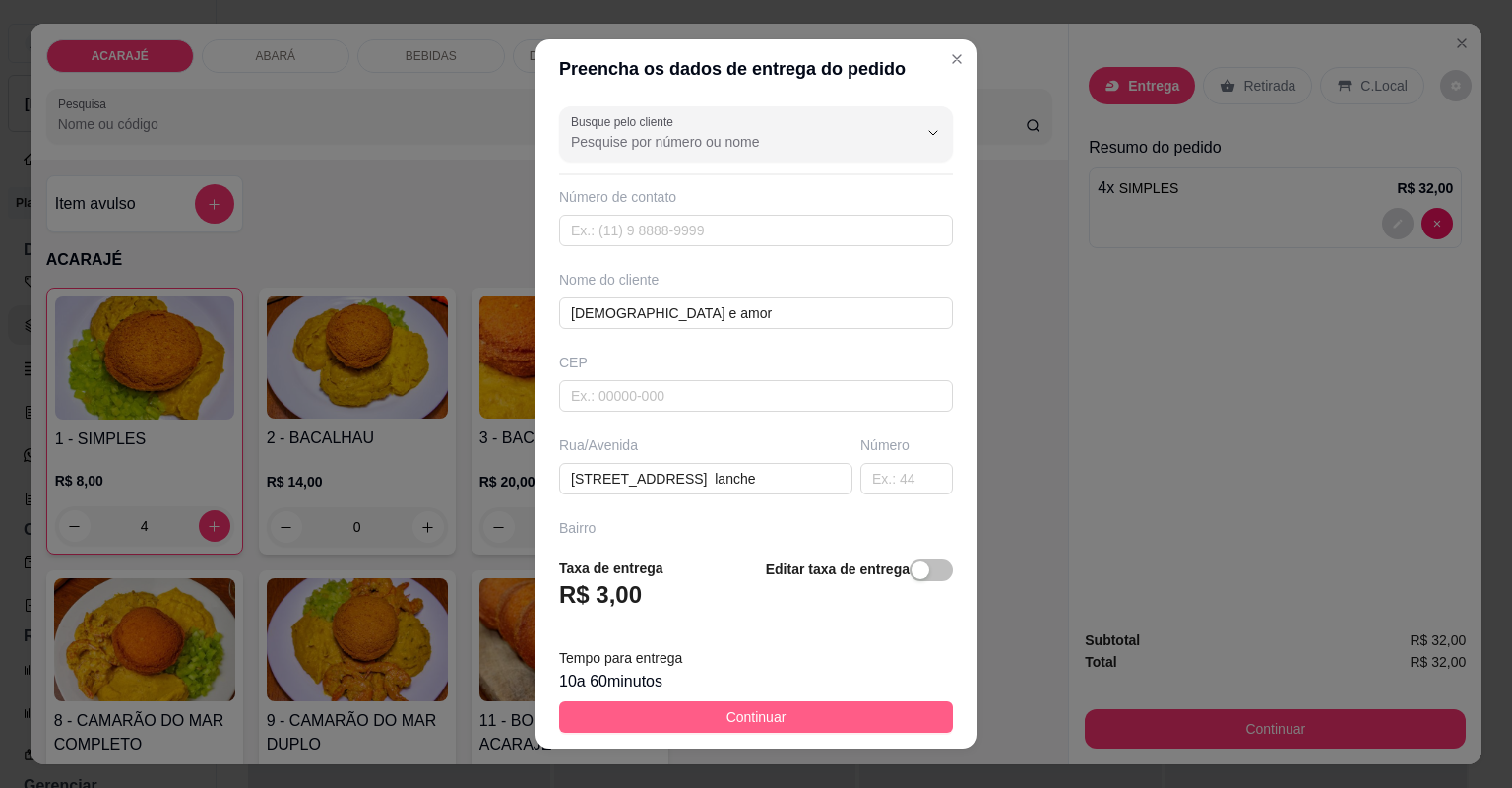 scroll, scrollTop: 0, scrollLeft: 0, axis: both 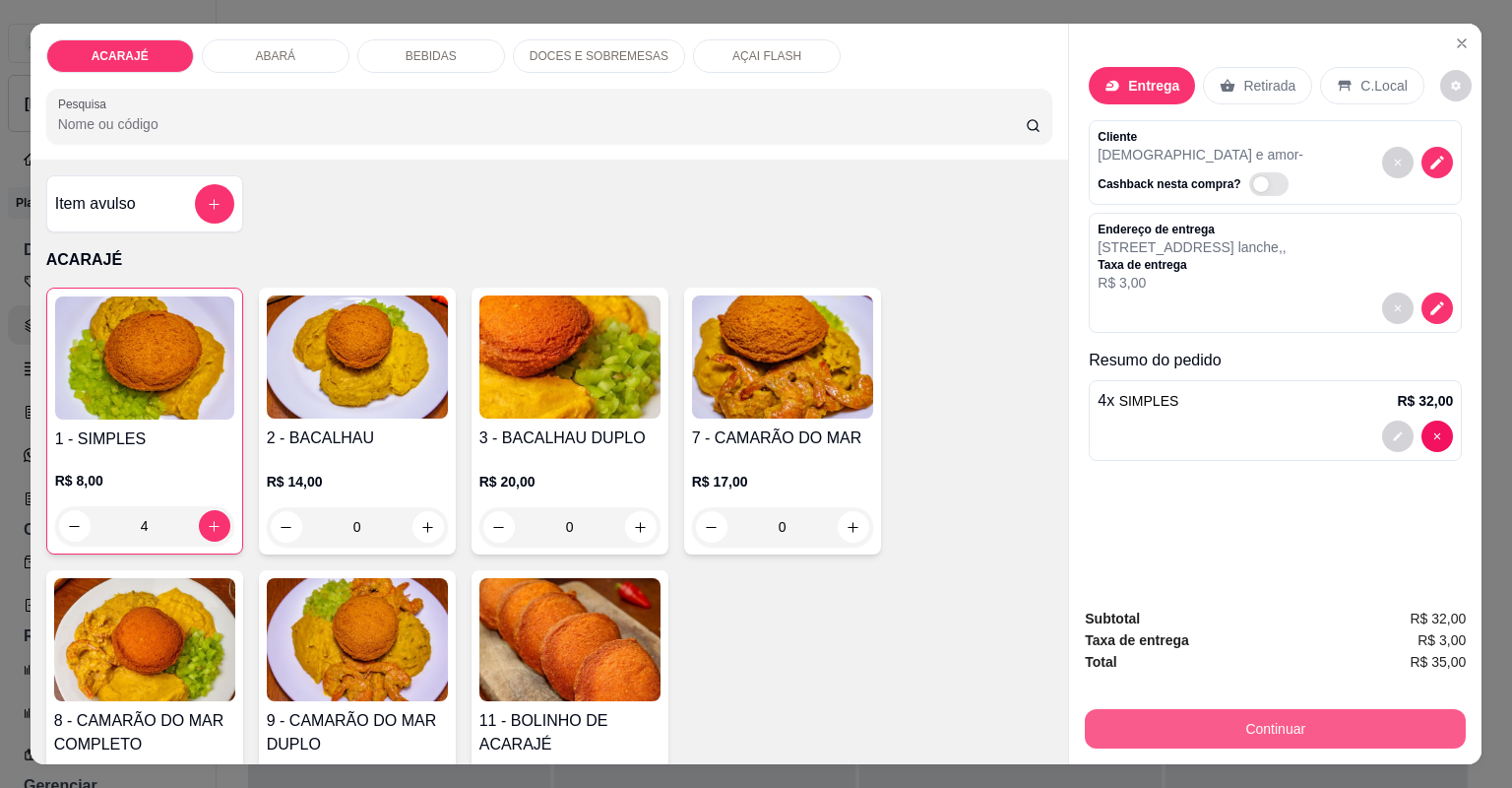 click on "Continuar" at bounding box center (1275, 729) 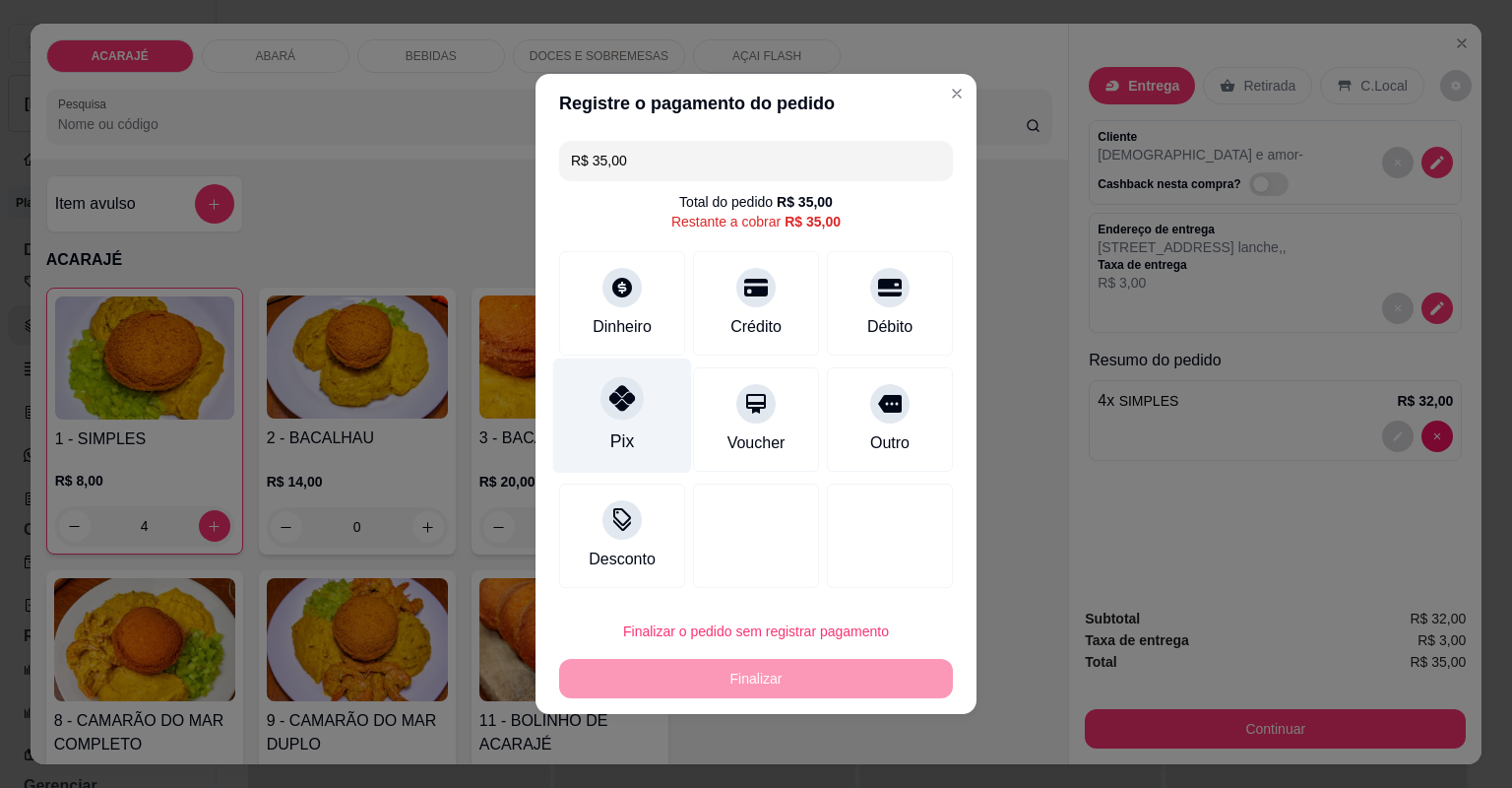 click on "Pix" at bounding box center (622, 416) 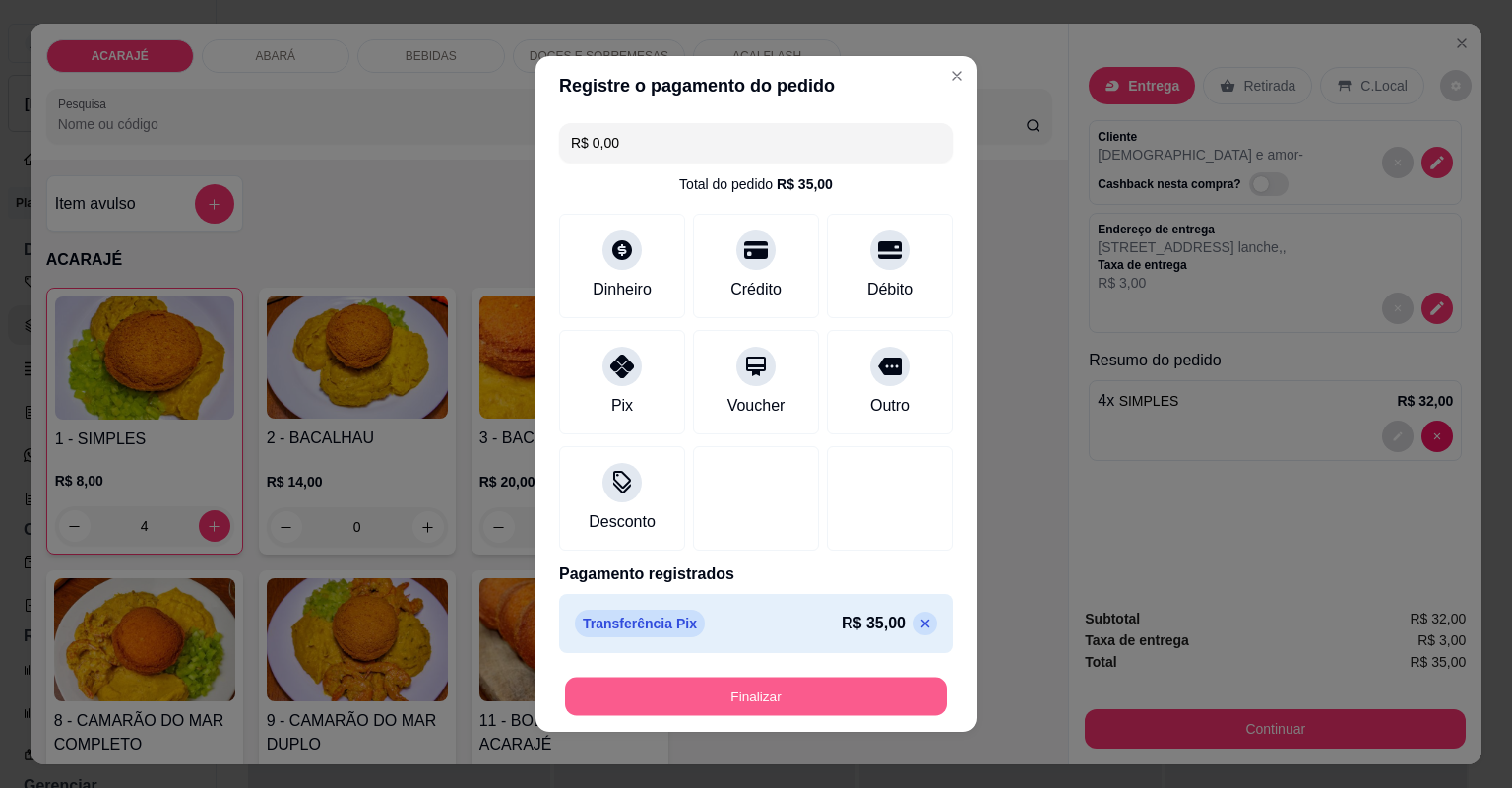 click on "Finalizar" at bounding box center [756, 696] 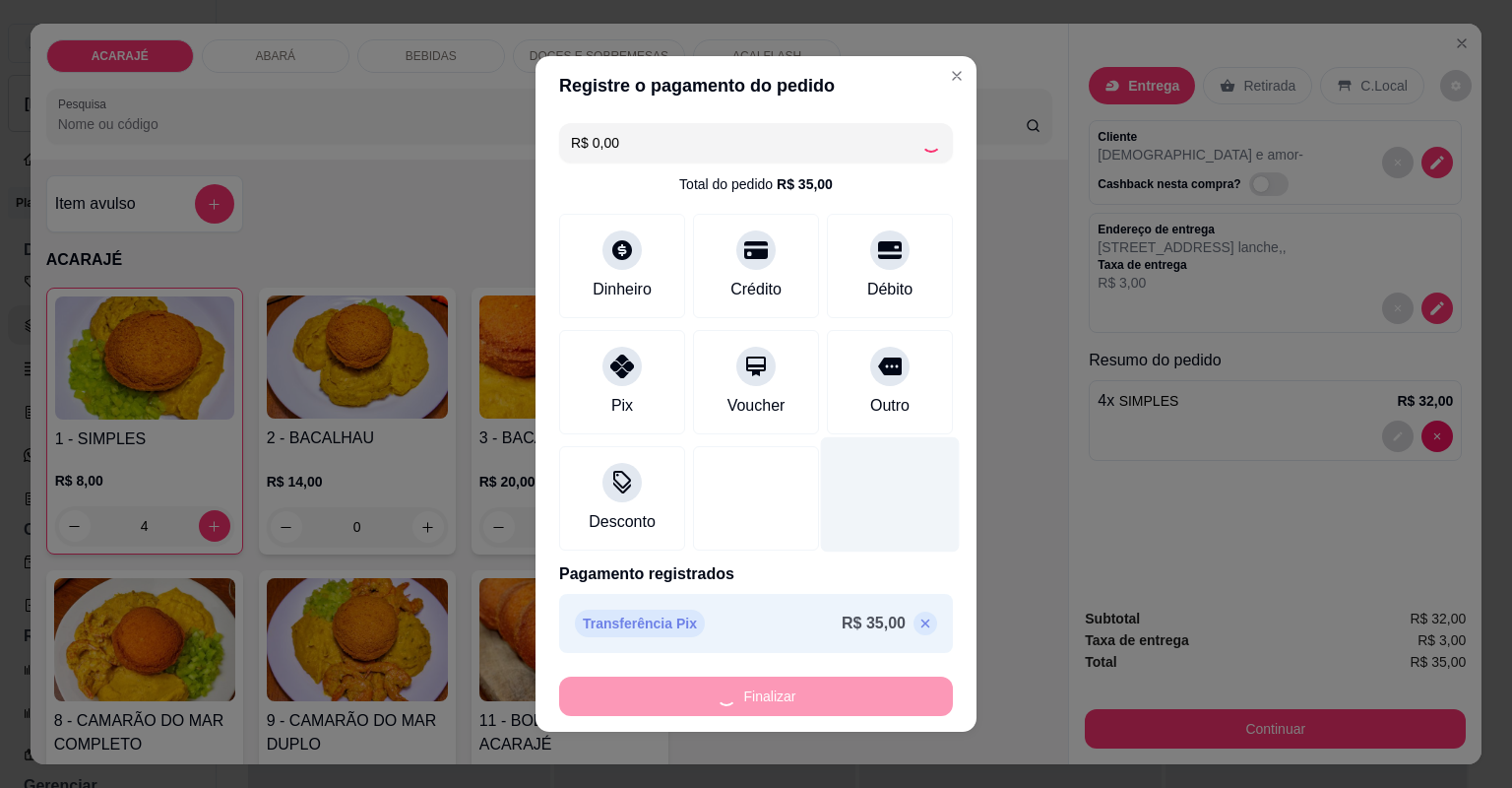 type on "0" 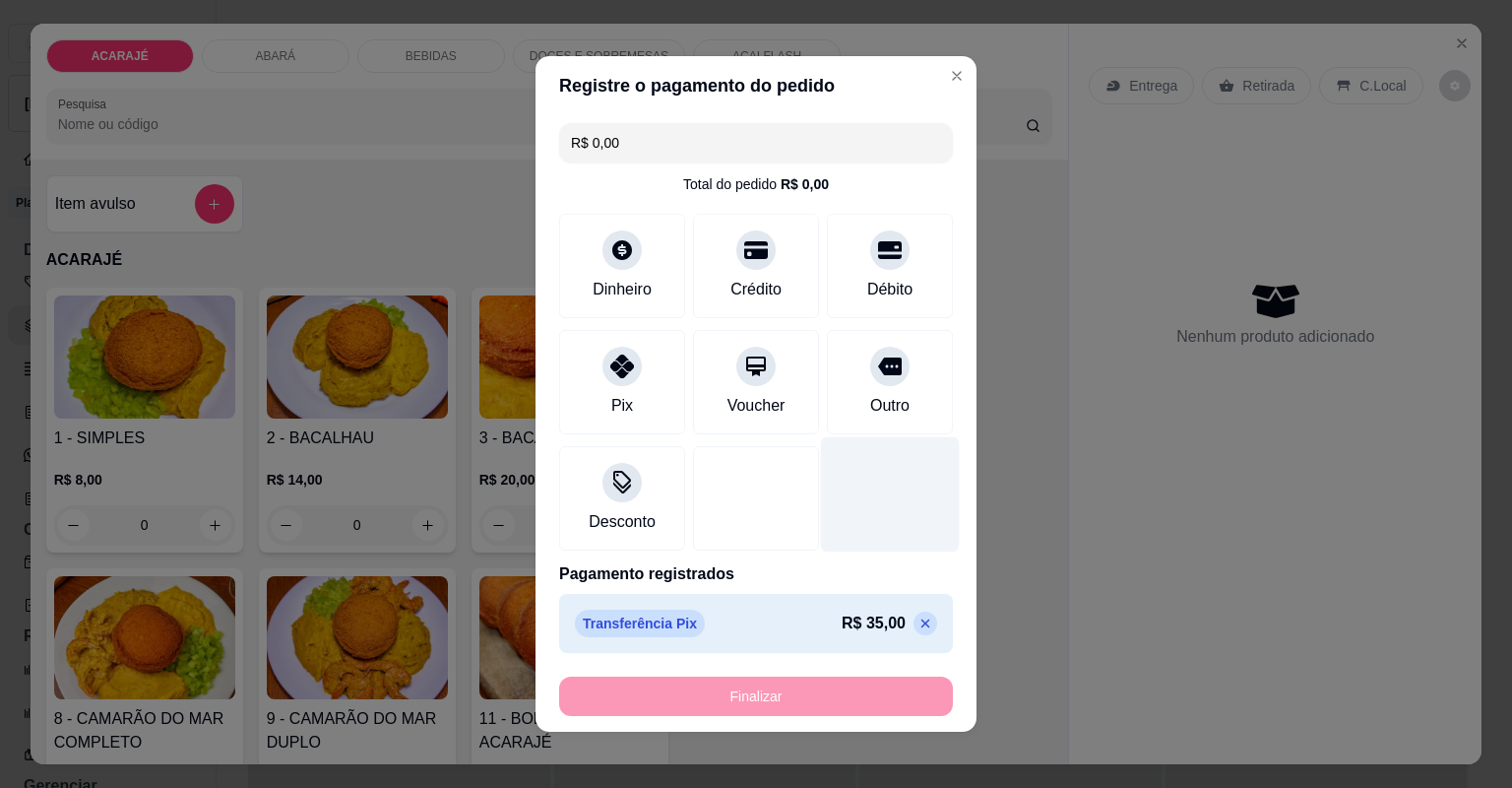 type on "-R$ 35,00" 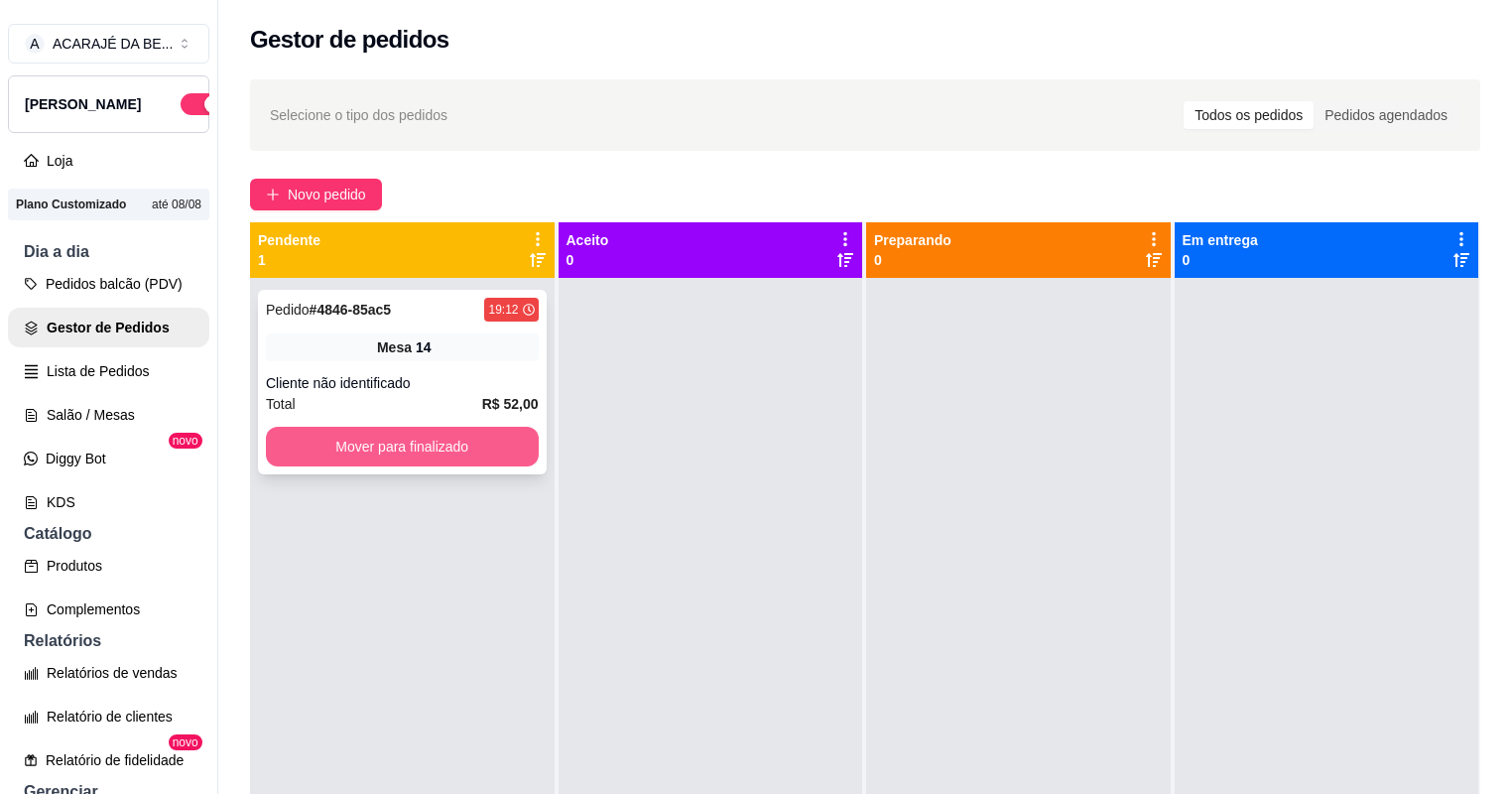 click on "Pedido  # 4846-85ac5 19:12 Mesa 14 Cliente não identificado Total R$ 52,00 Mover para finalizado" at bounding box center (402, 382) 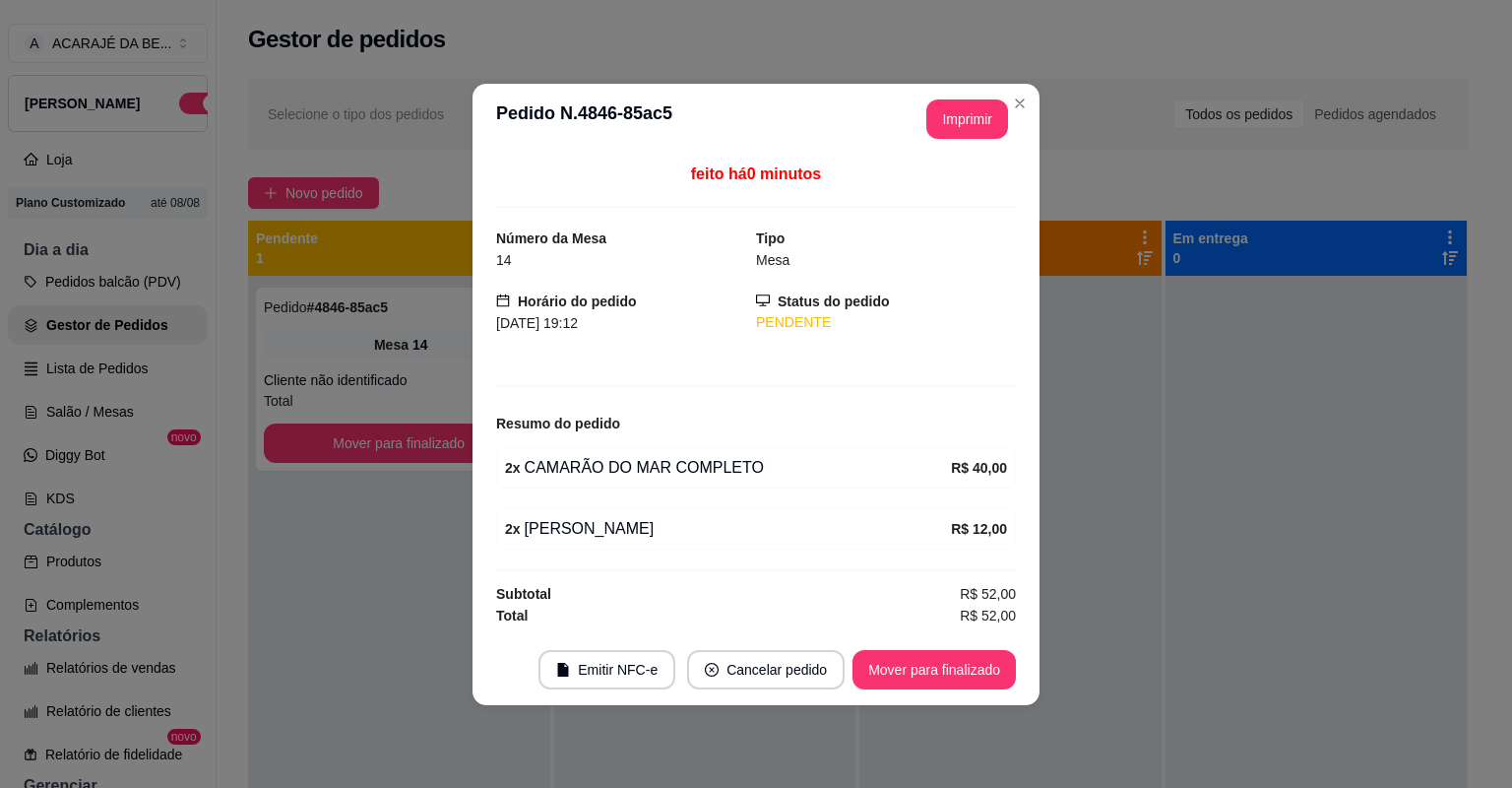 click on "**********" at bounding box center [756, 119] 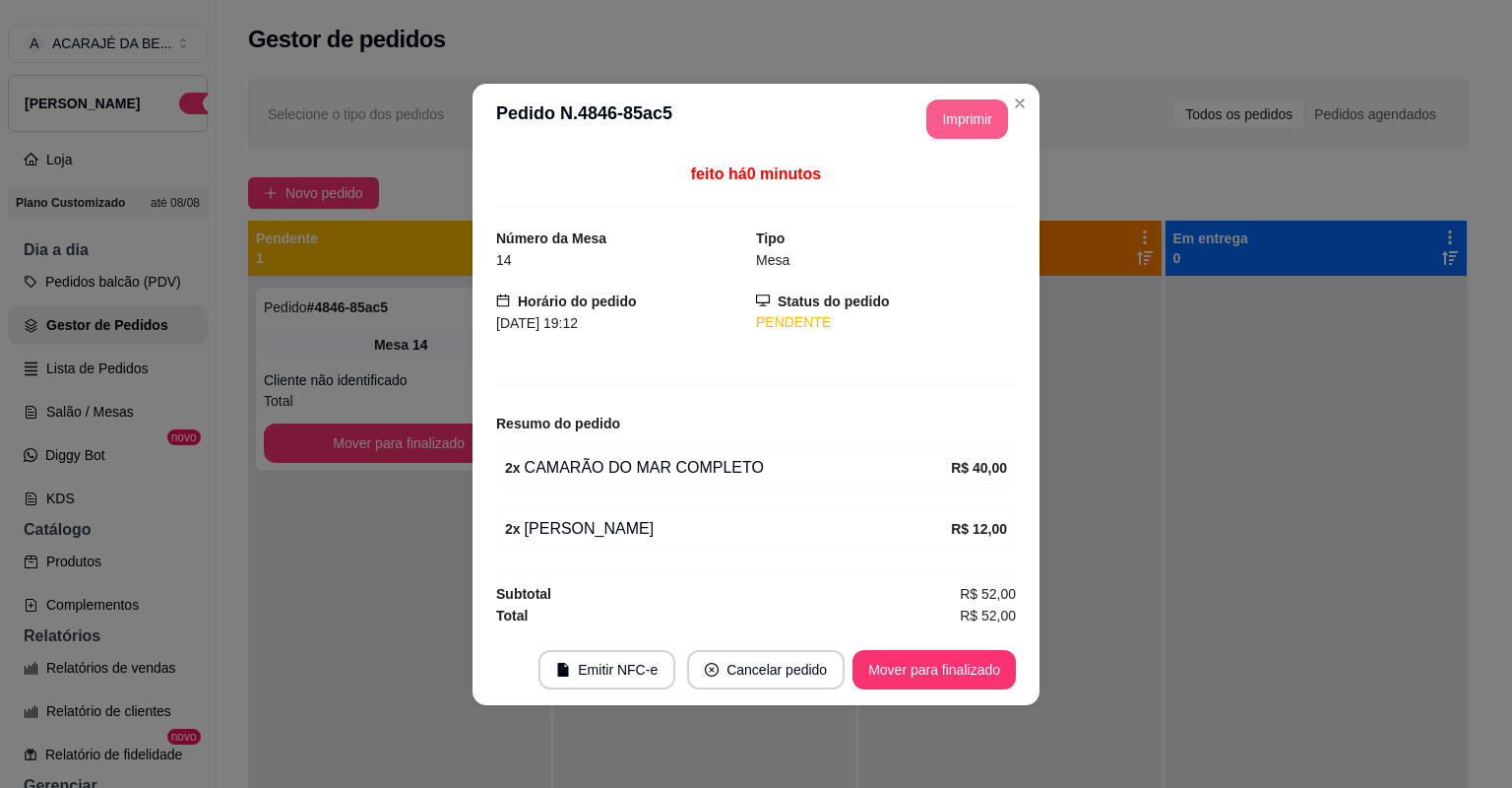 click on "Imprimir" at bounding box center (967, 119) 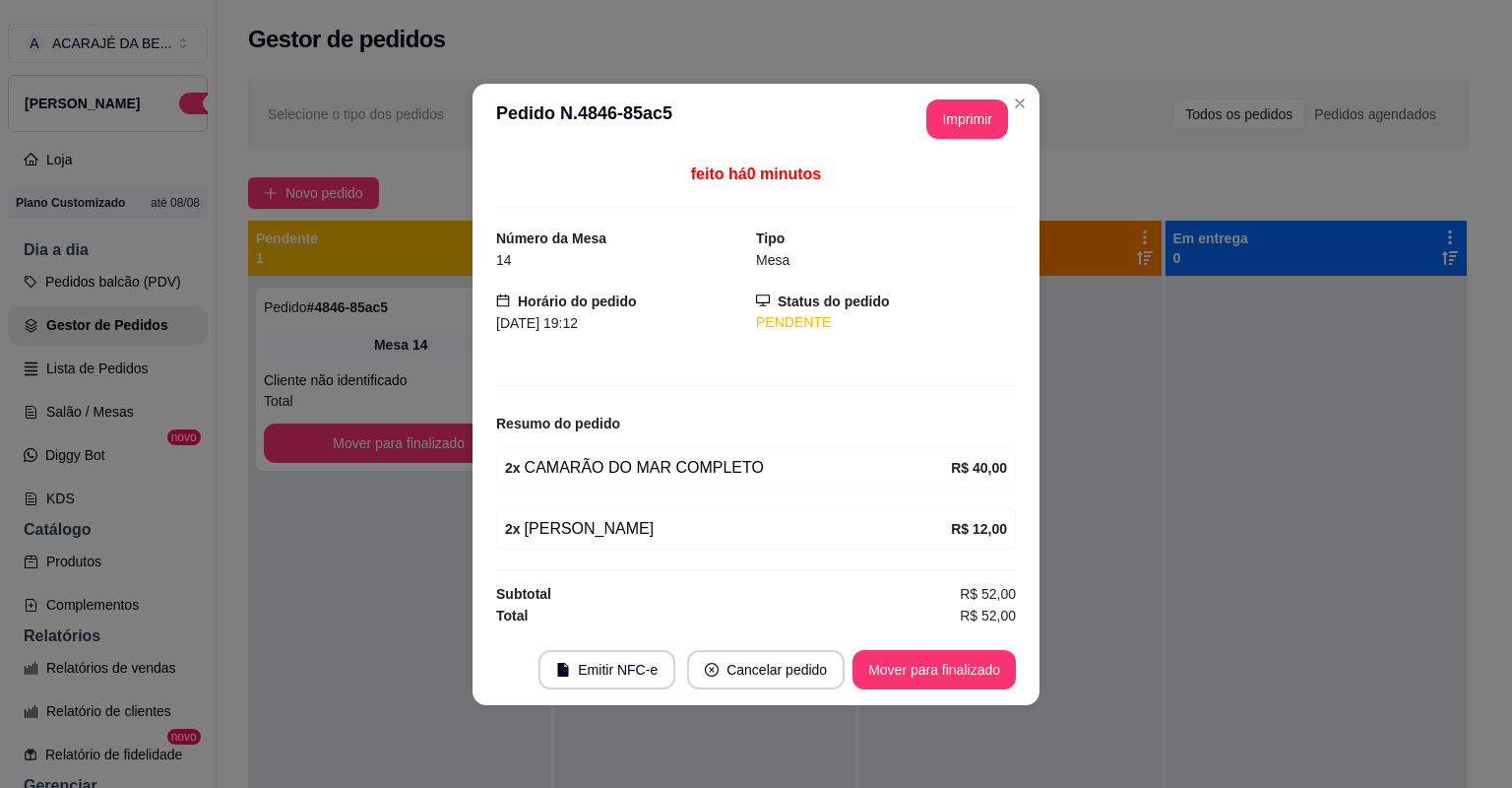 scroll, scrollTop: 0, scrollLeft: 0, axis: both 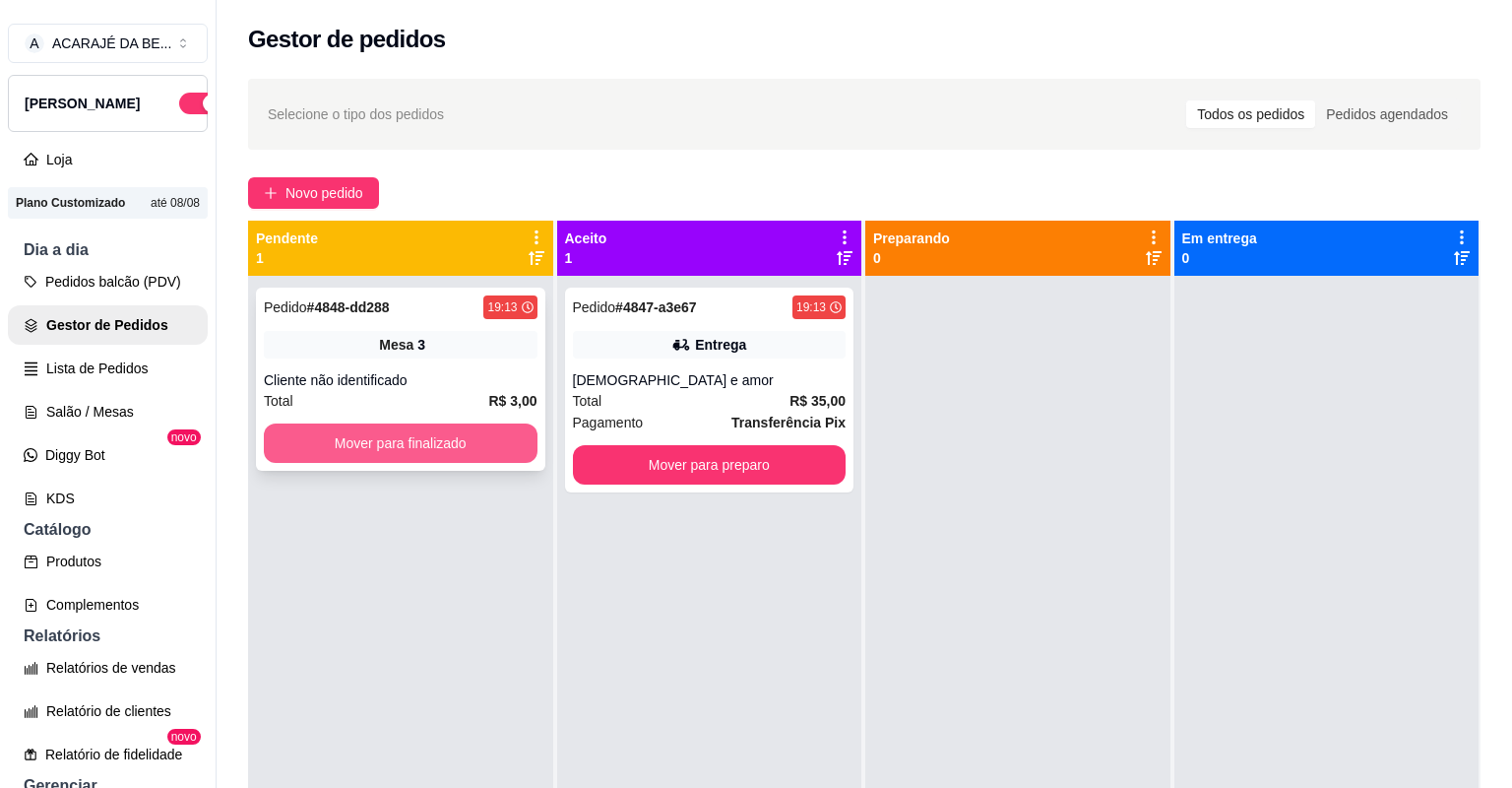 click on "Mover para finalizado" at bounding box center (401, 443) 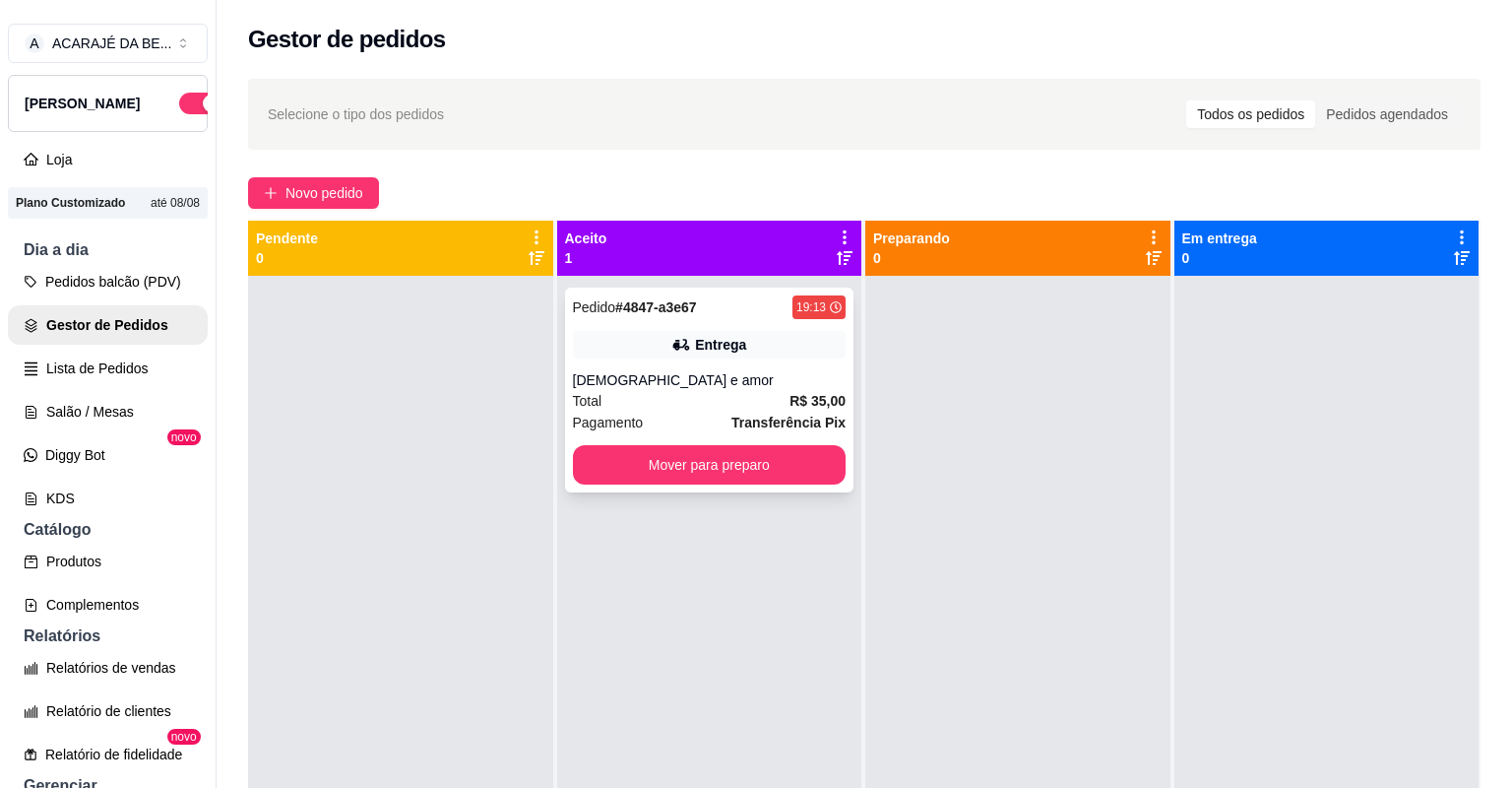 click on "Pedido  # 4847-a3e67 19:13 Entrega deus e amor Total R$ 35,00 Pagamento Transferência Pix Mover para preparo" at bounding box center (710, 390) 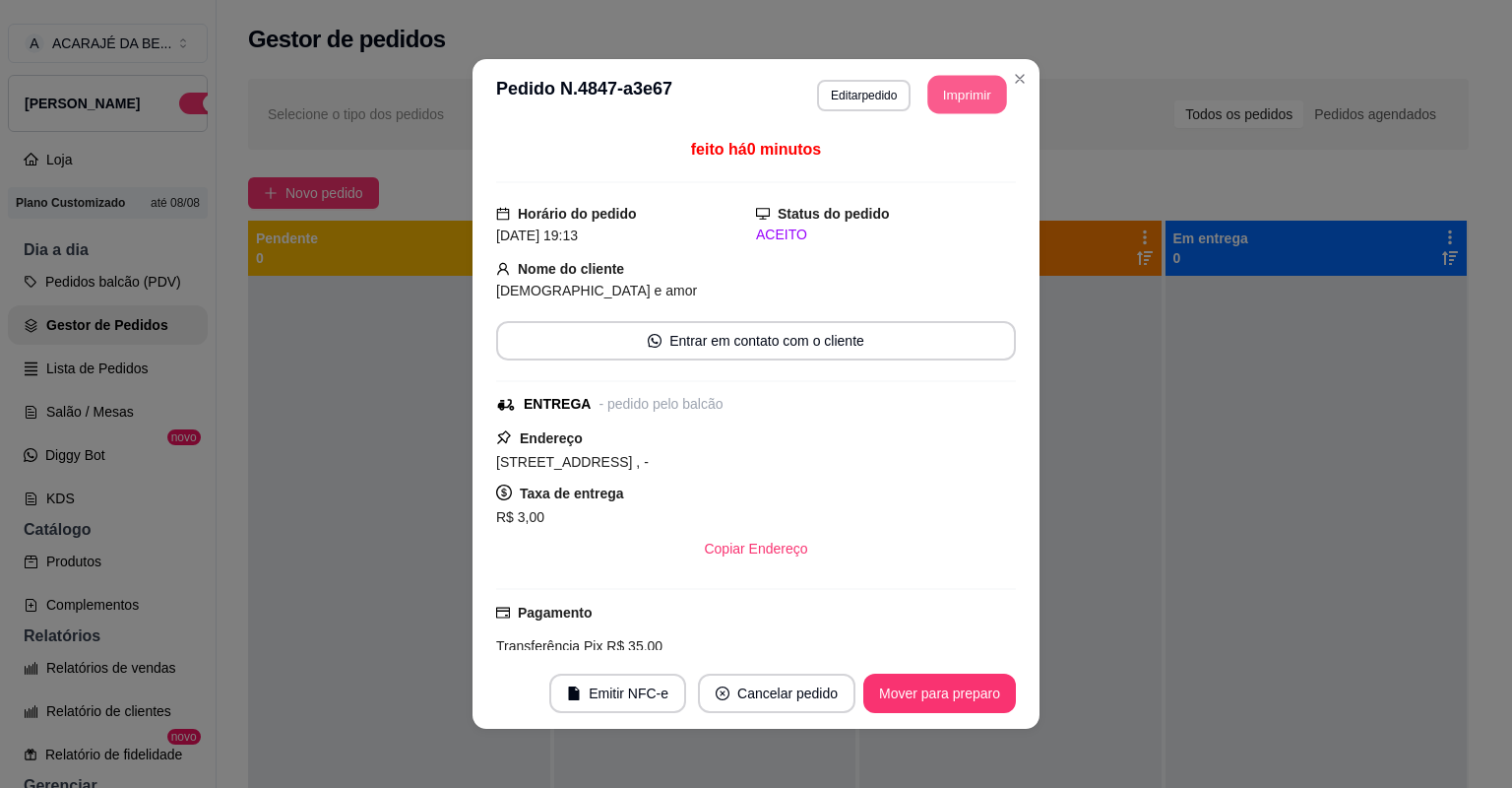click on "Imprimir" at bounding box center (968, 95) 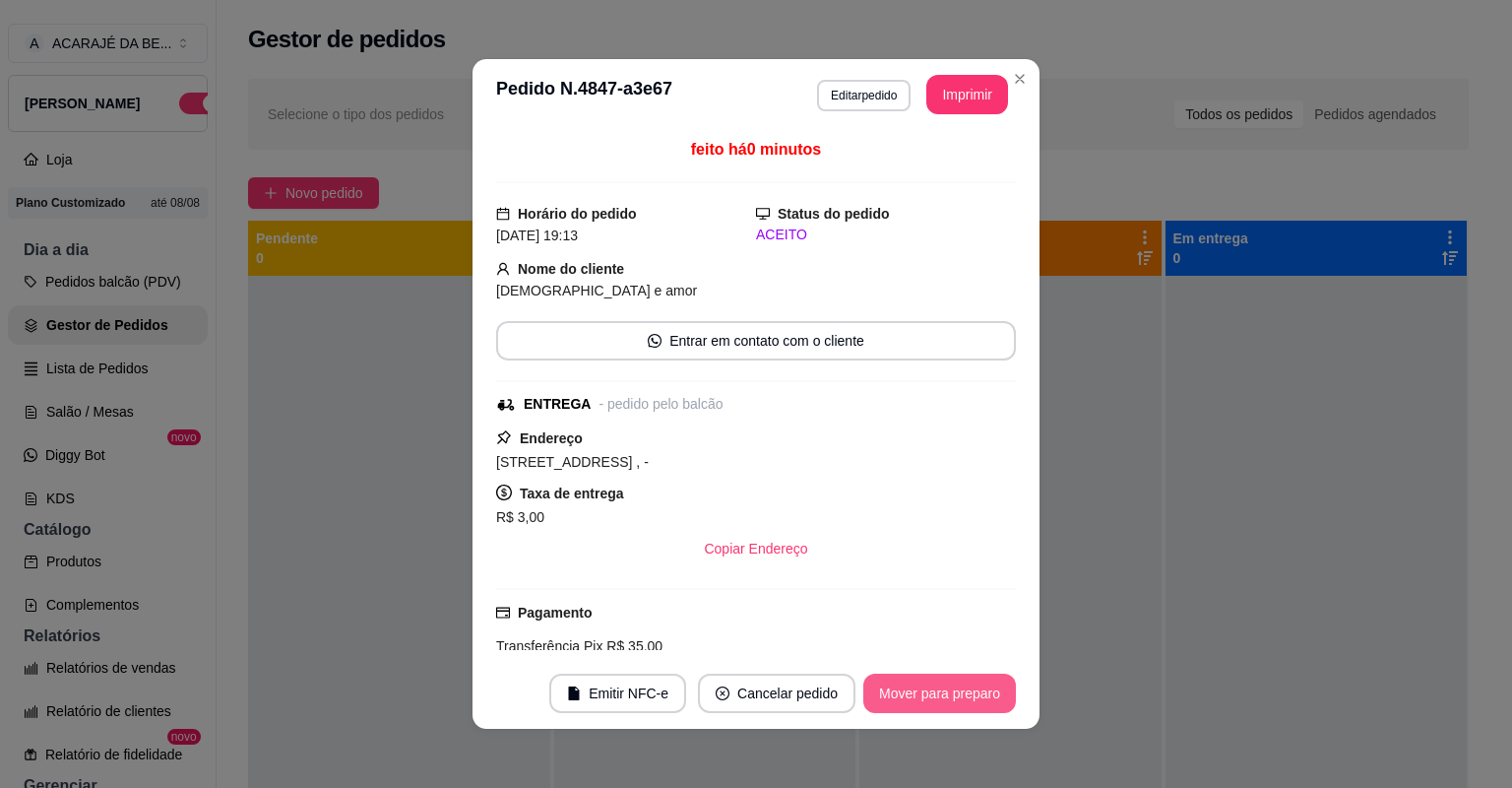 click on "Mover para preparo" at bounding box center [939, 693] 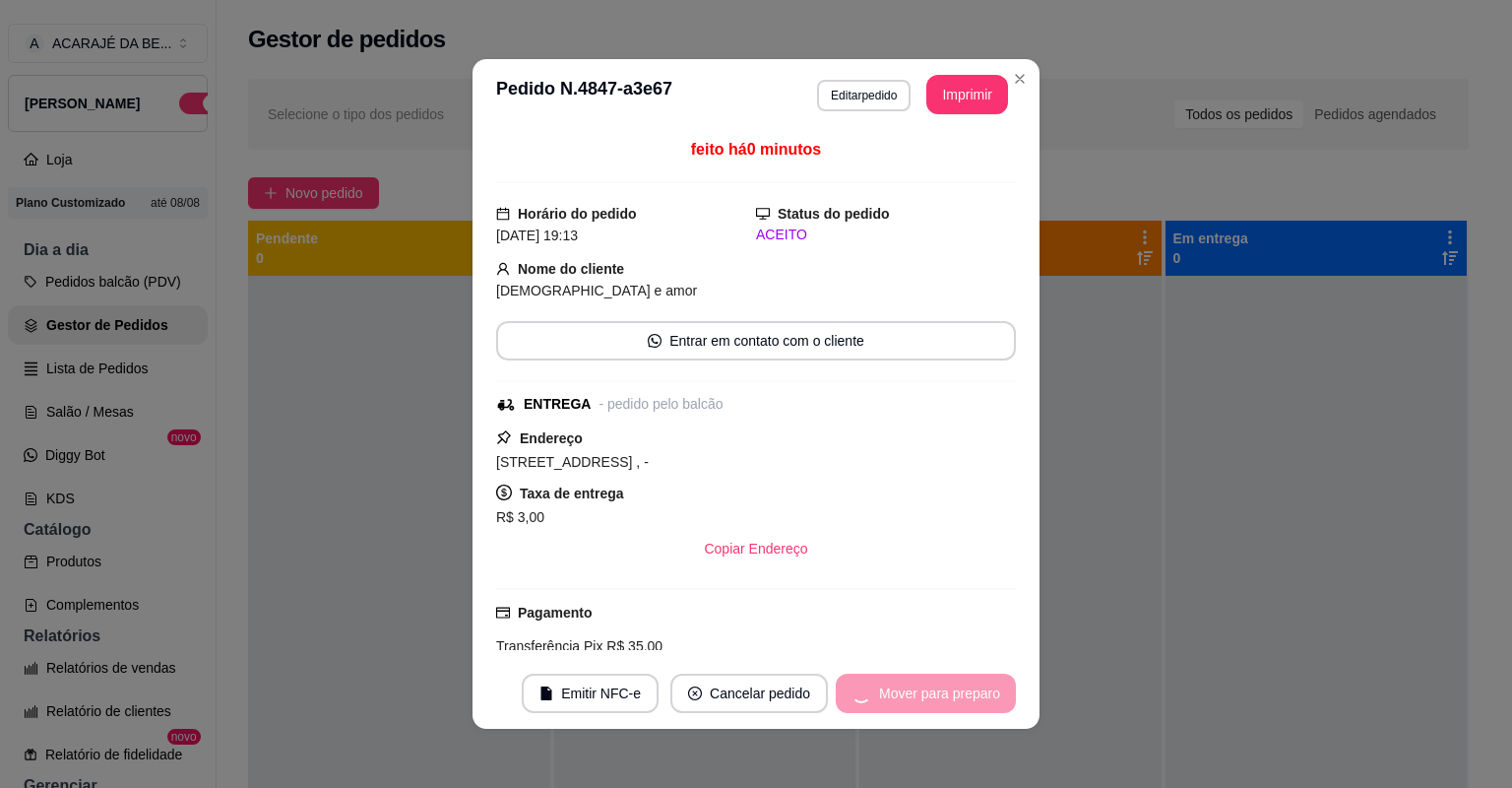 click on "Mover para preparo" at bounding box center (925, 693) 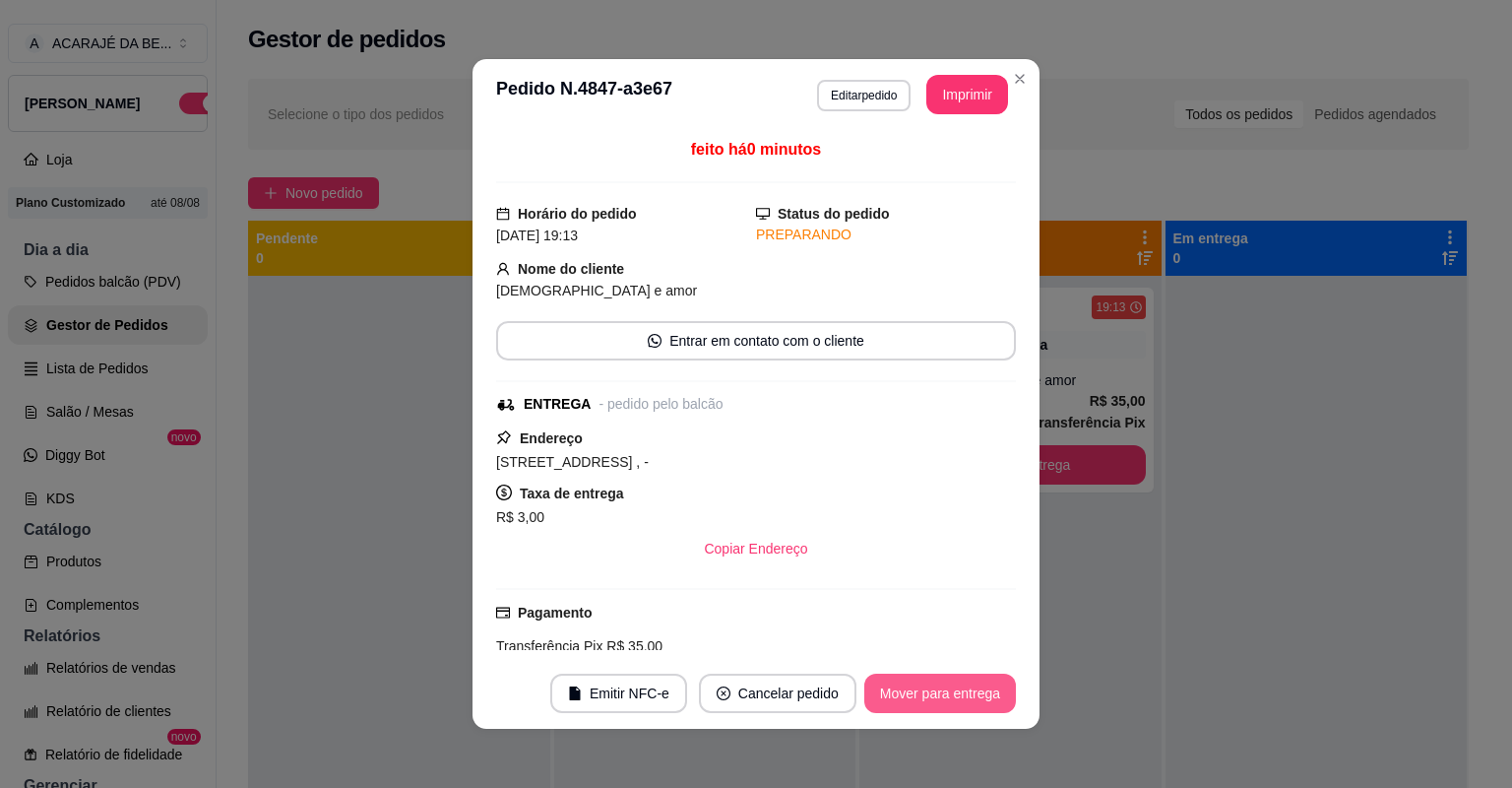 click on "Mover para entrega" at bounding box center (940, 693) 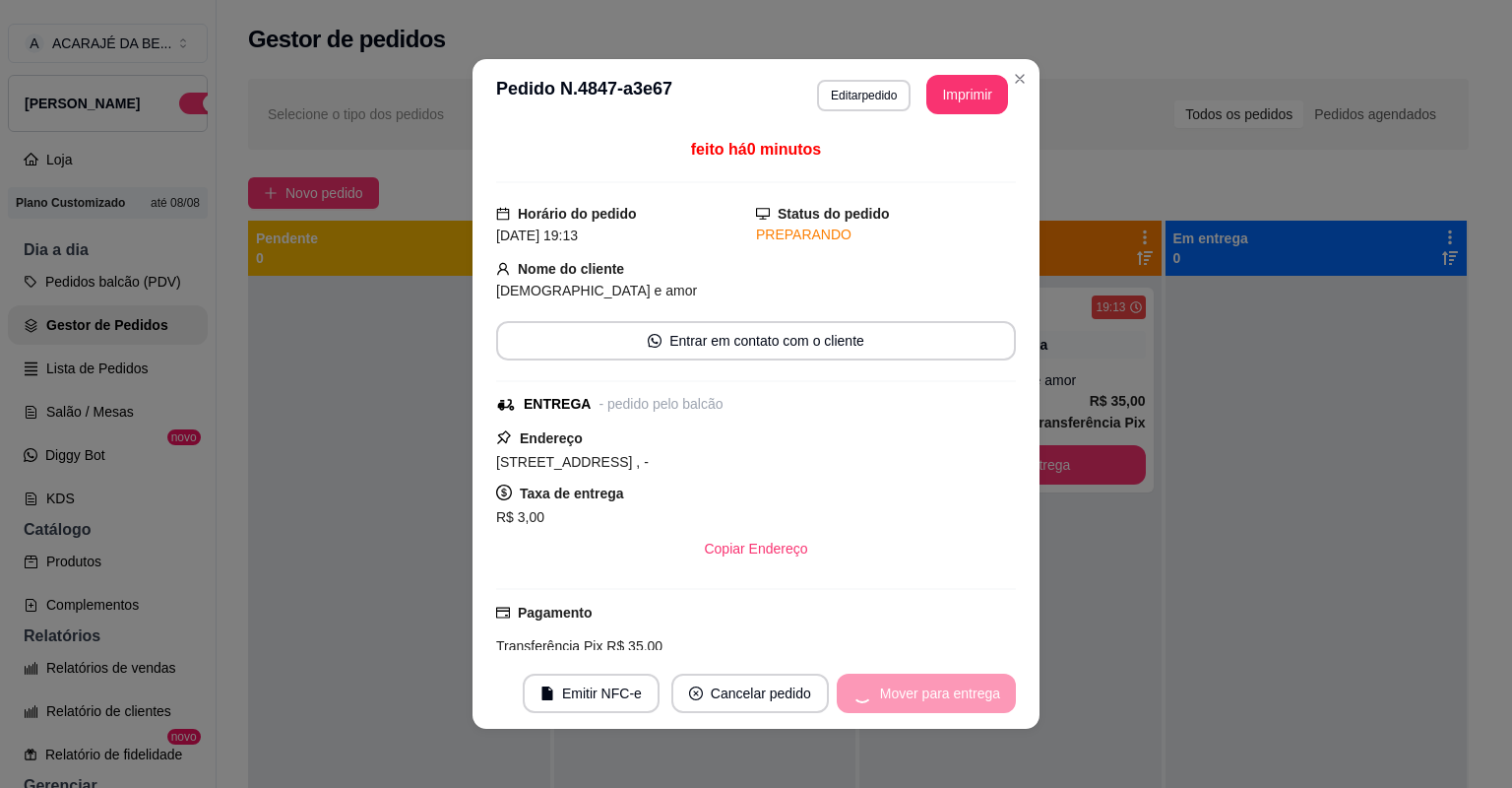click on "Mover para entrega" at bounding box center (926, 693) 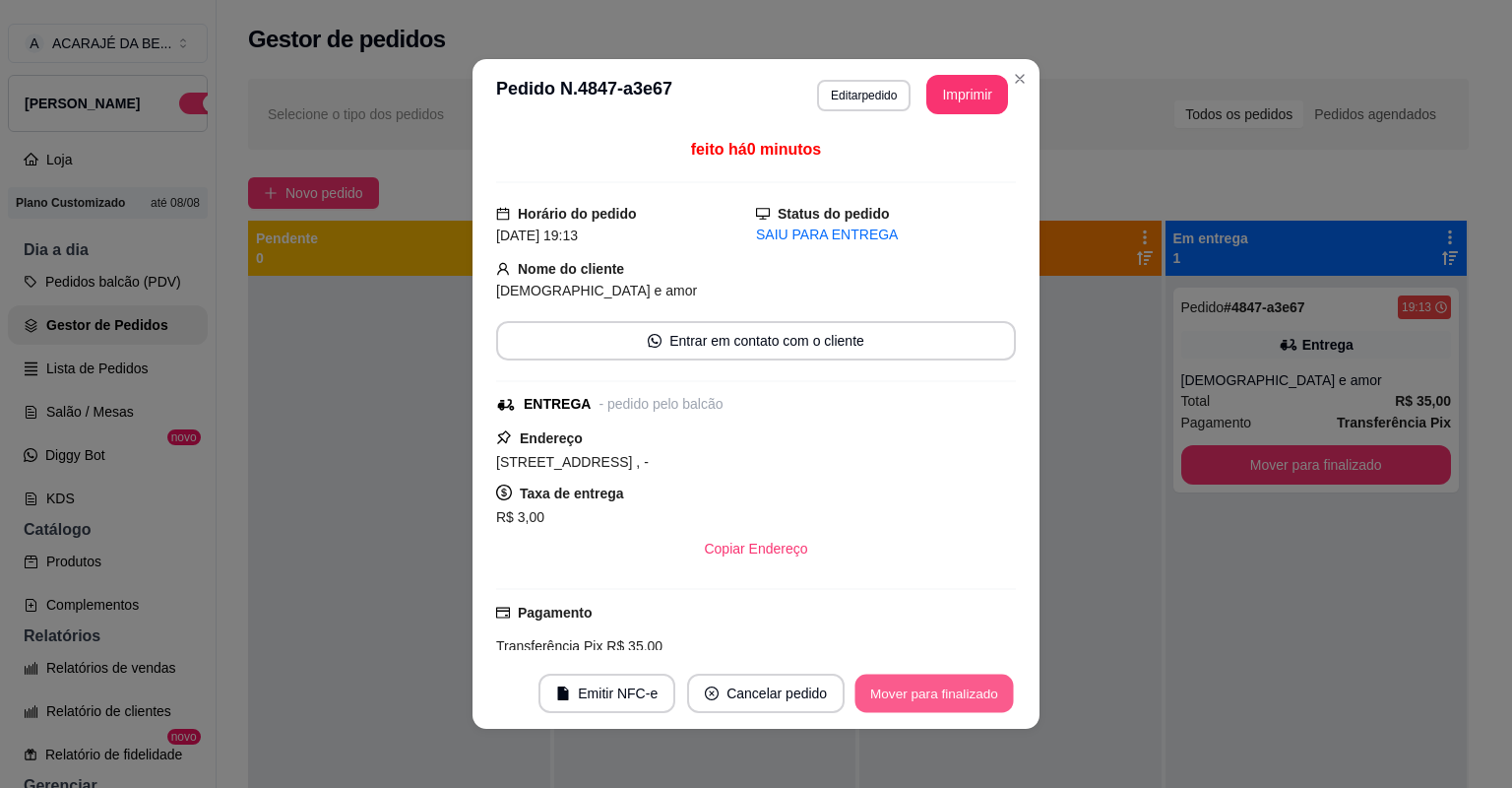 click on "Mover para finalizado" at bounding box center [934, 693] 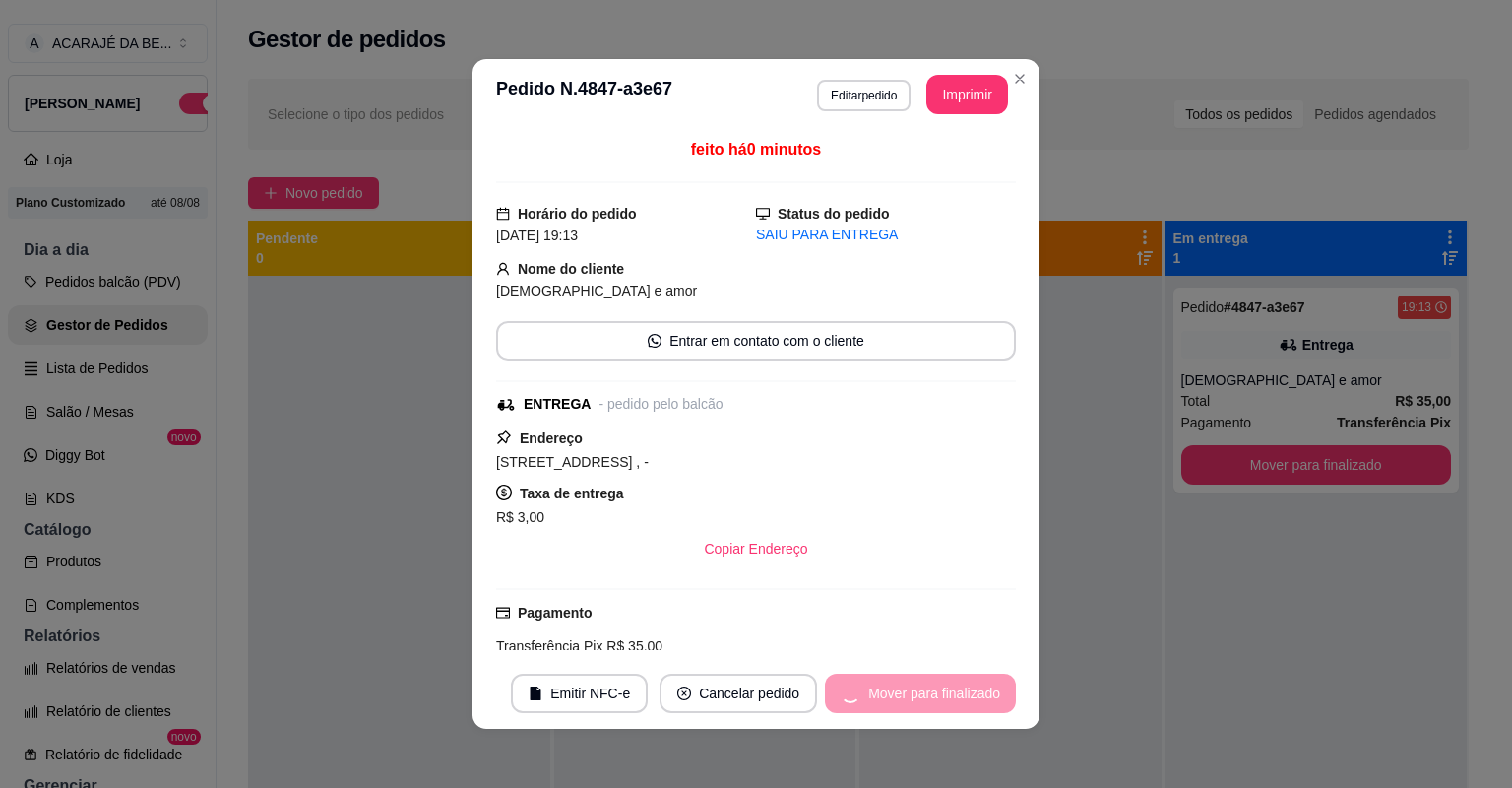 click on "Mover para finalizado" at bounding box center (920, 693) 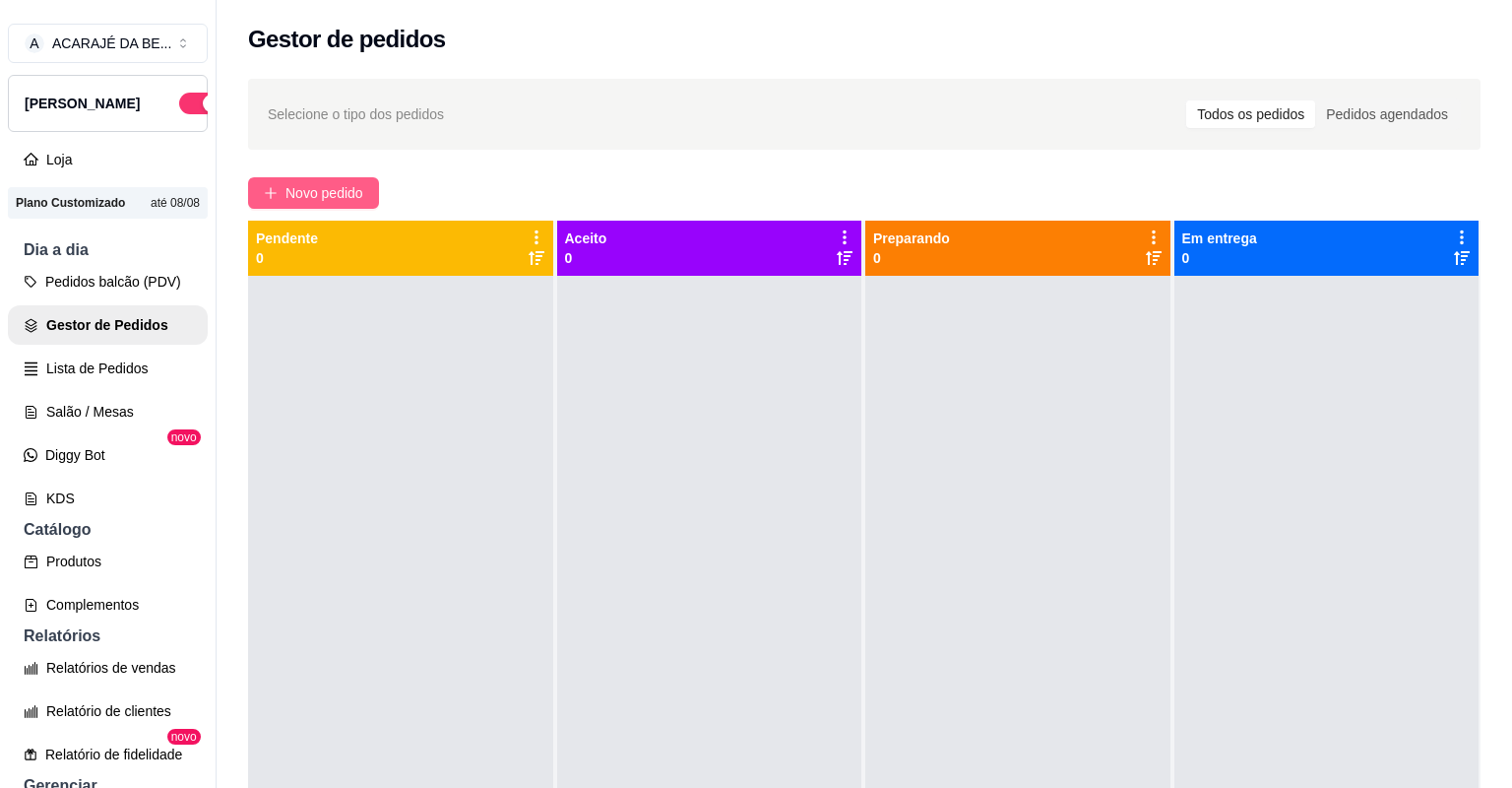 click on "Novo pedido" at bounding box center [324, 193] 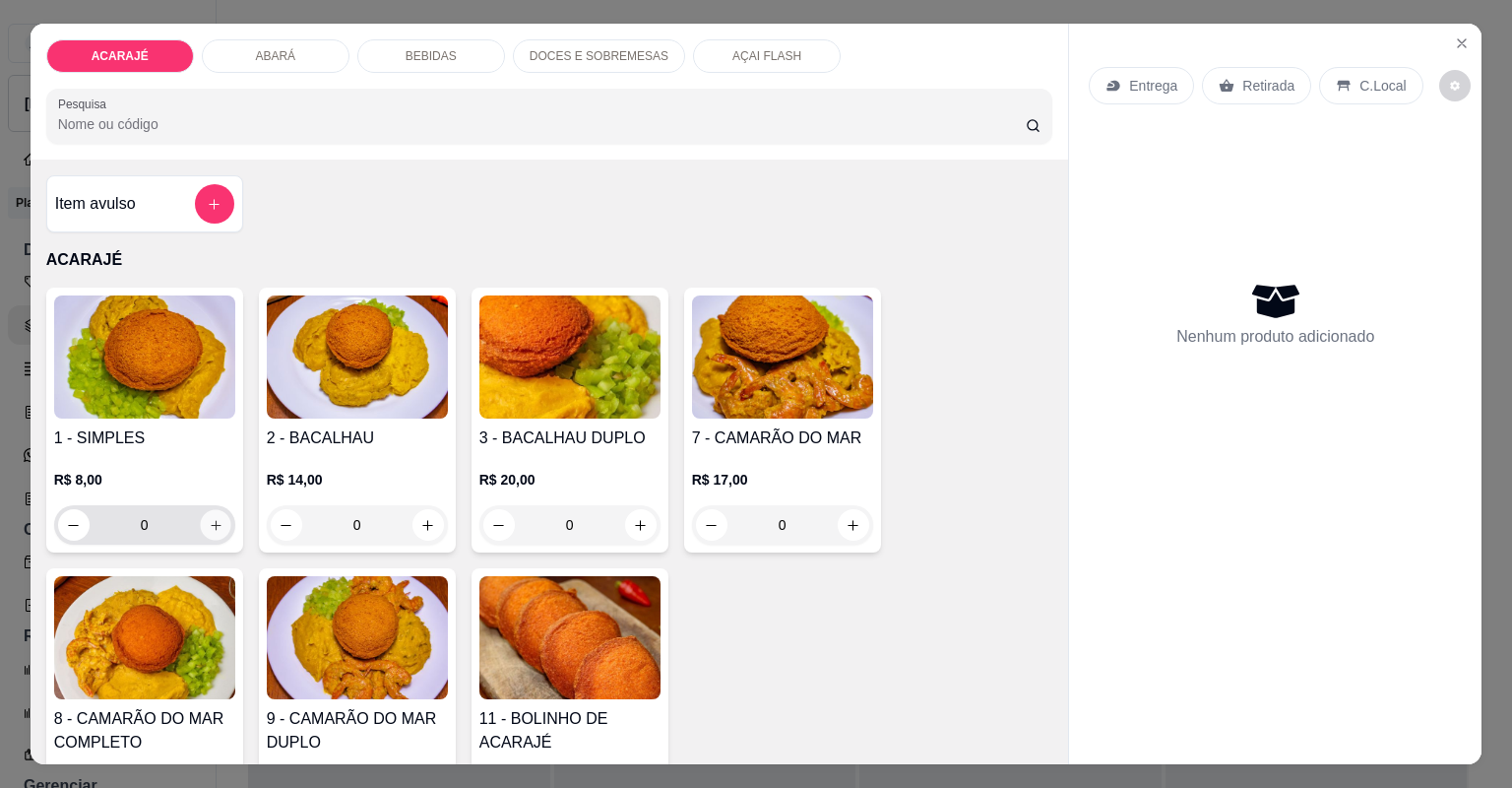 click at bounding box center [215, 524] 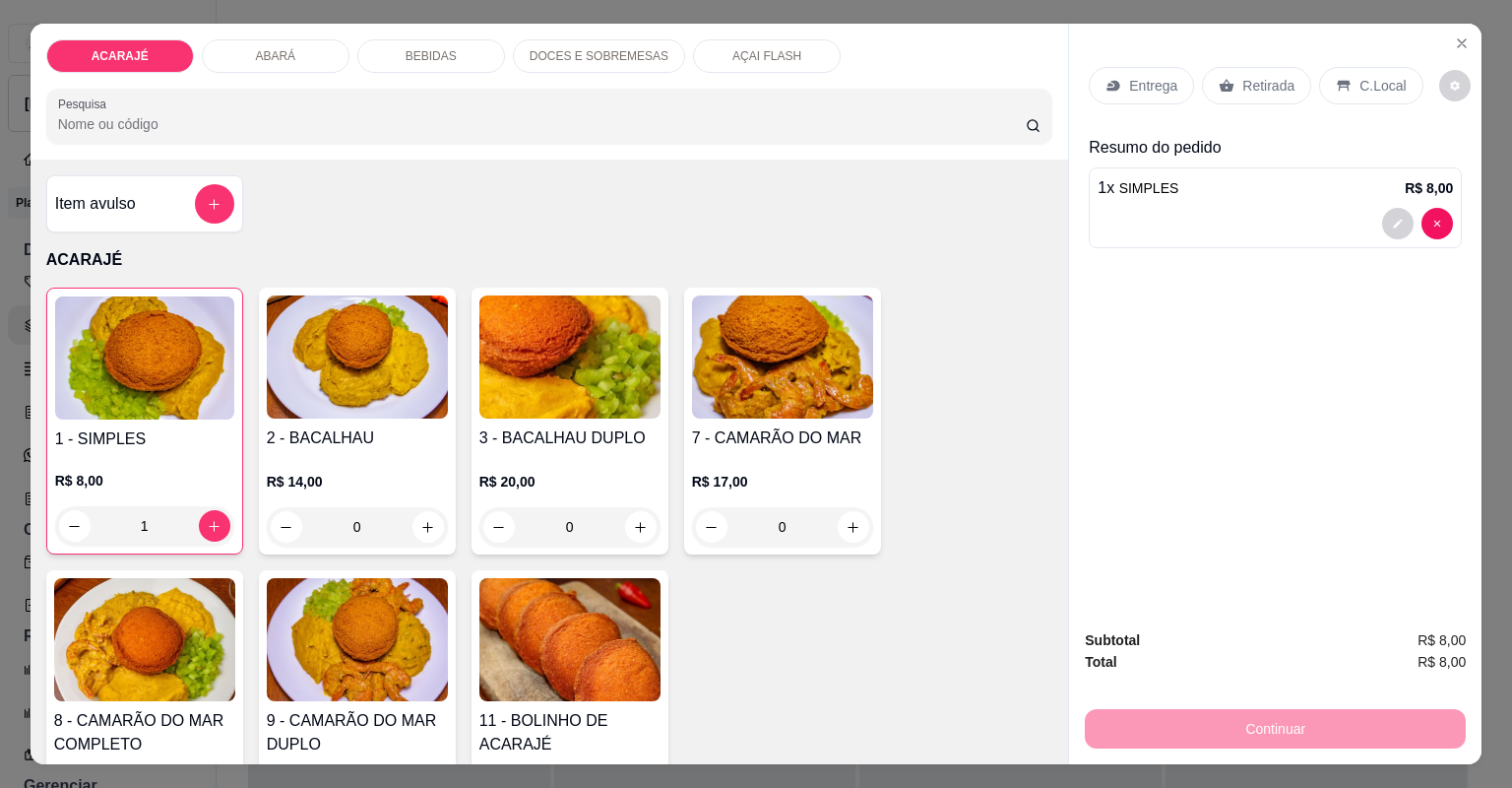 click on "Entrega" at bounding box center [1141, 86] 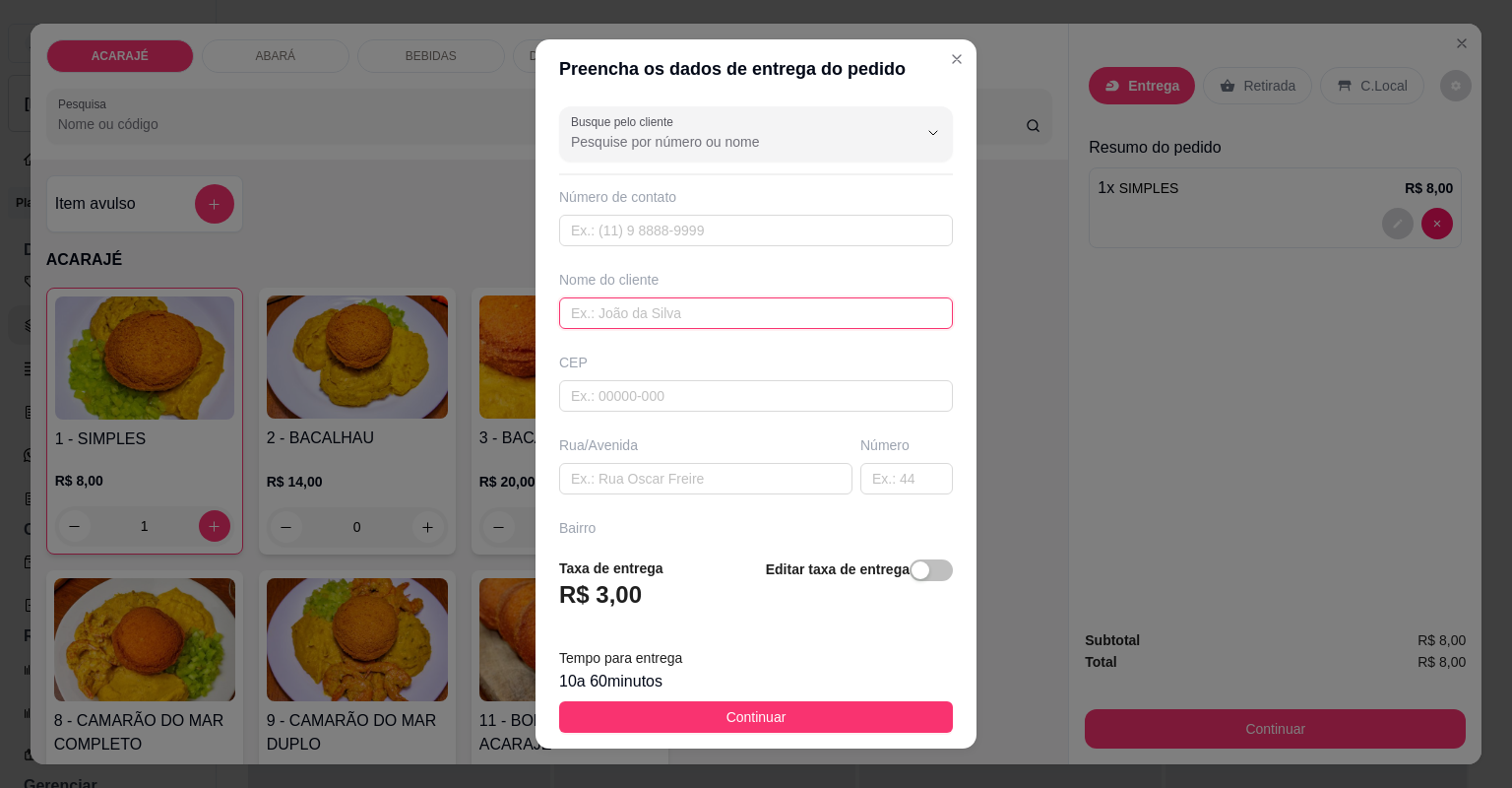 click at bounding box center [756, 313] 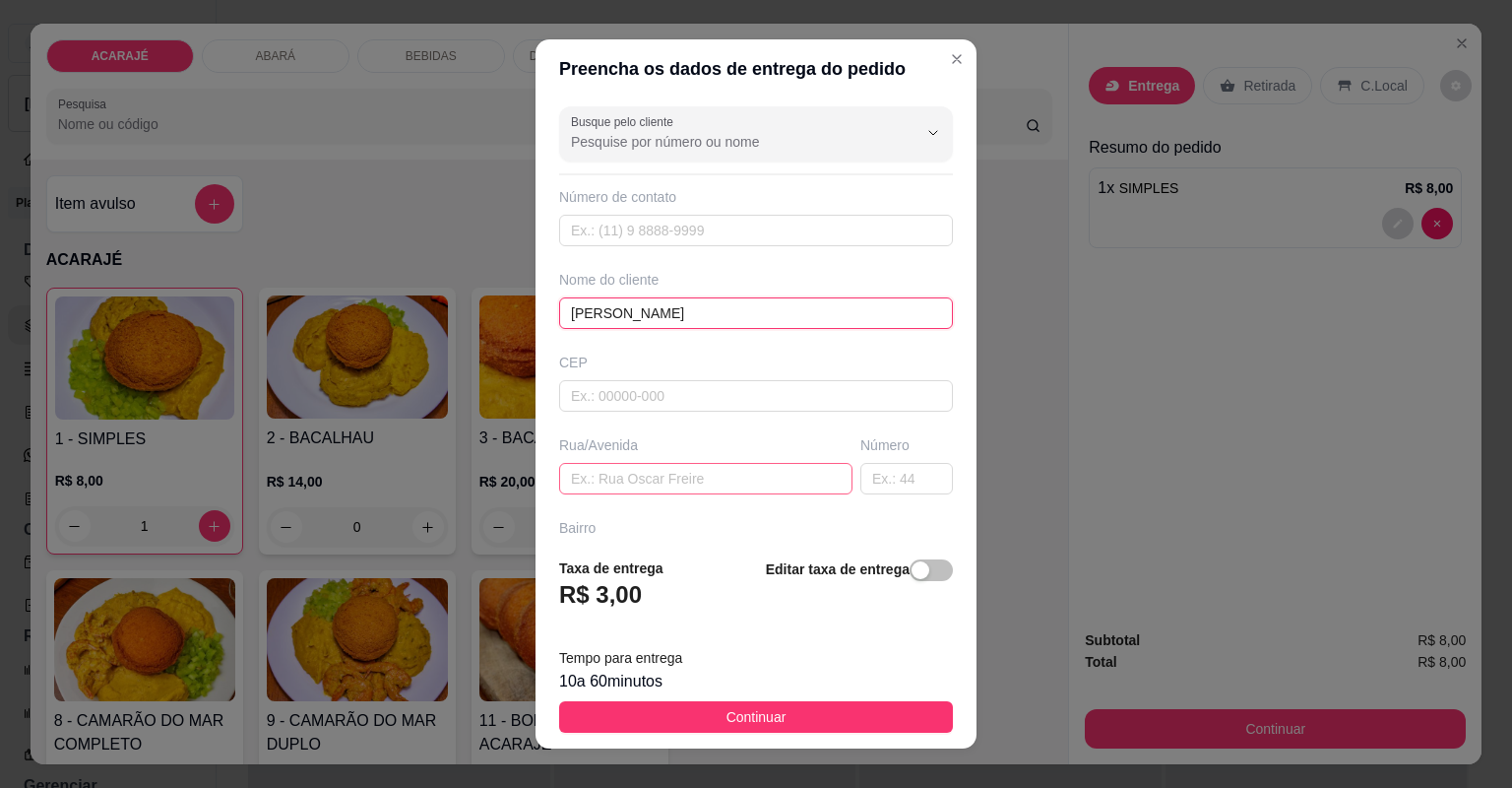 type on "anna" 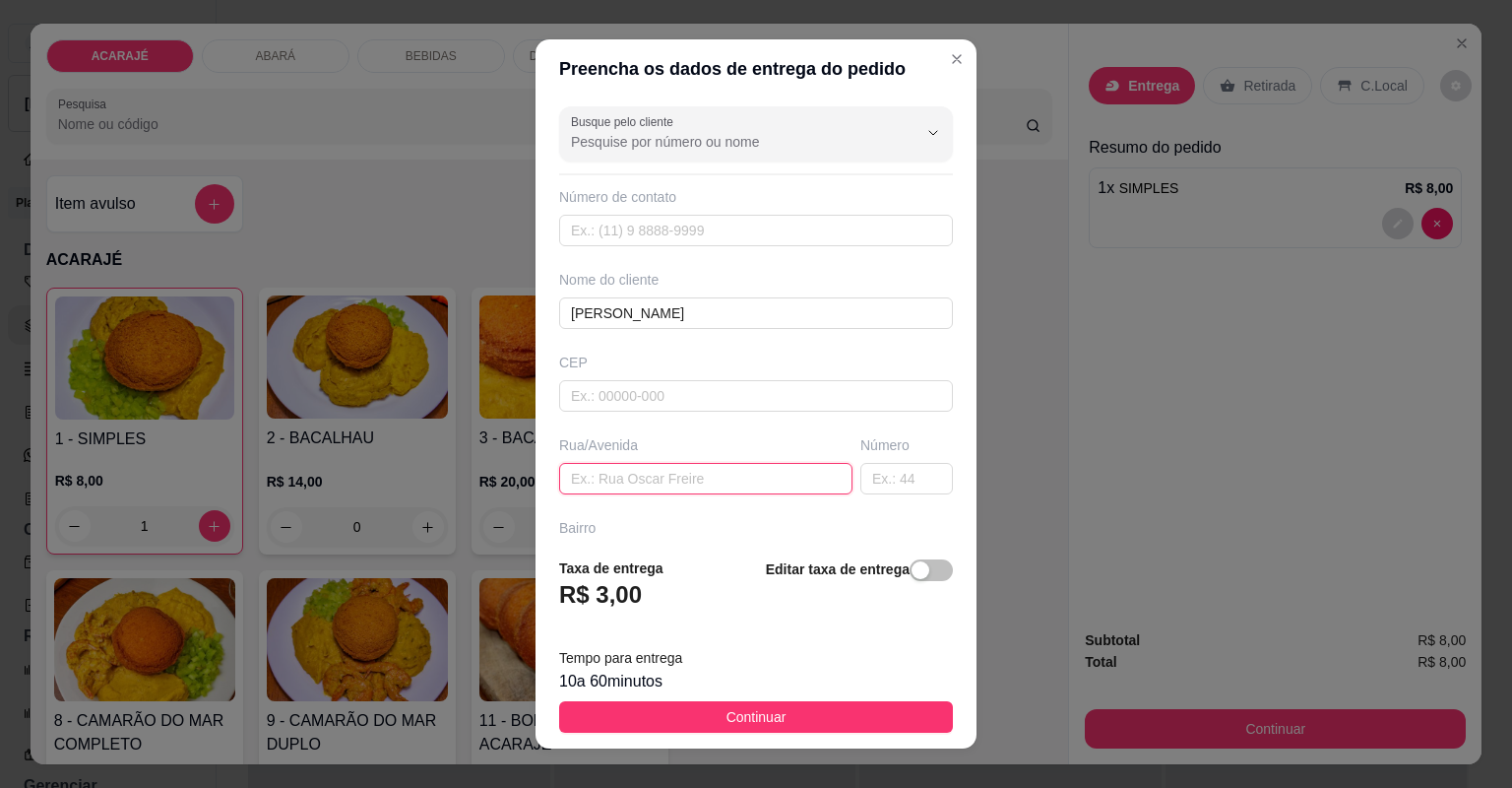 click at bounding box center [706, 479] 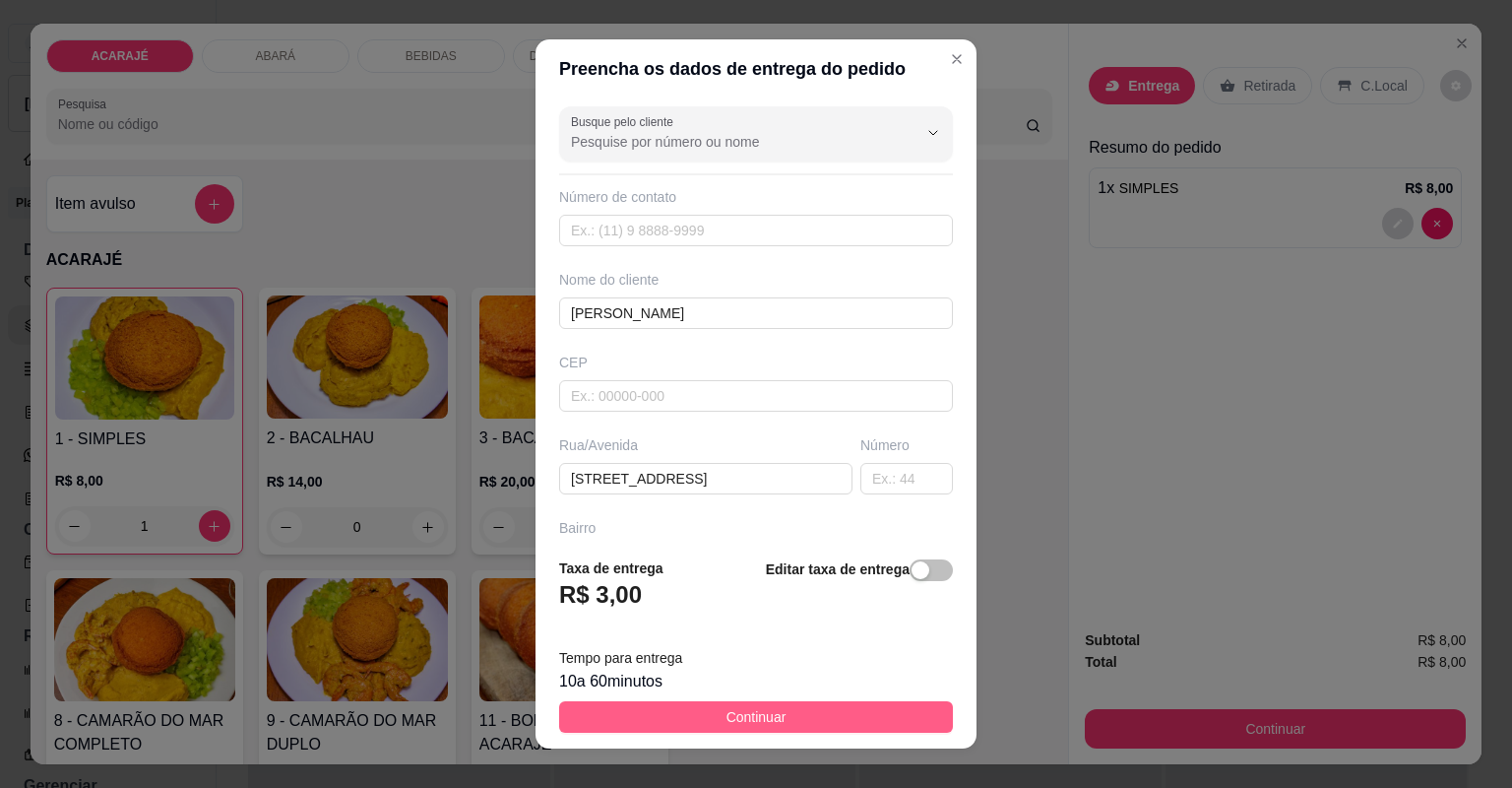 click on "Continuar" at bounding box center (756, 717) 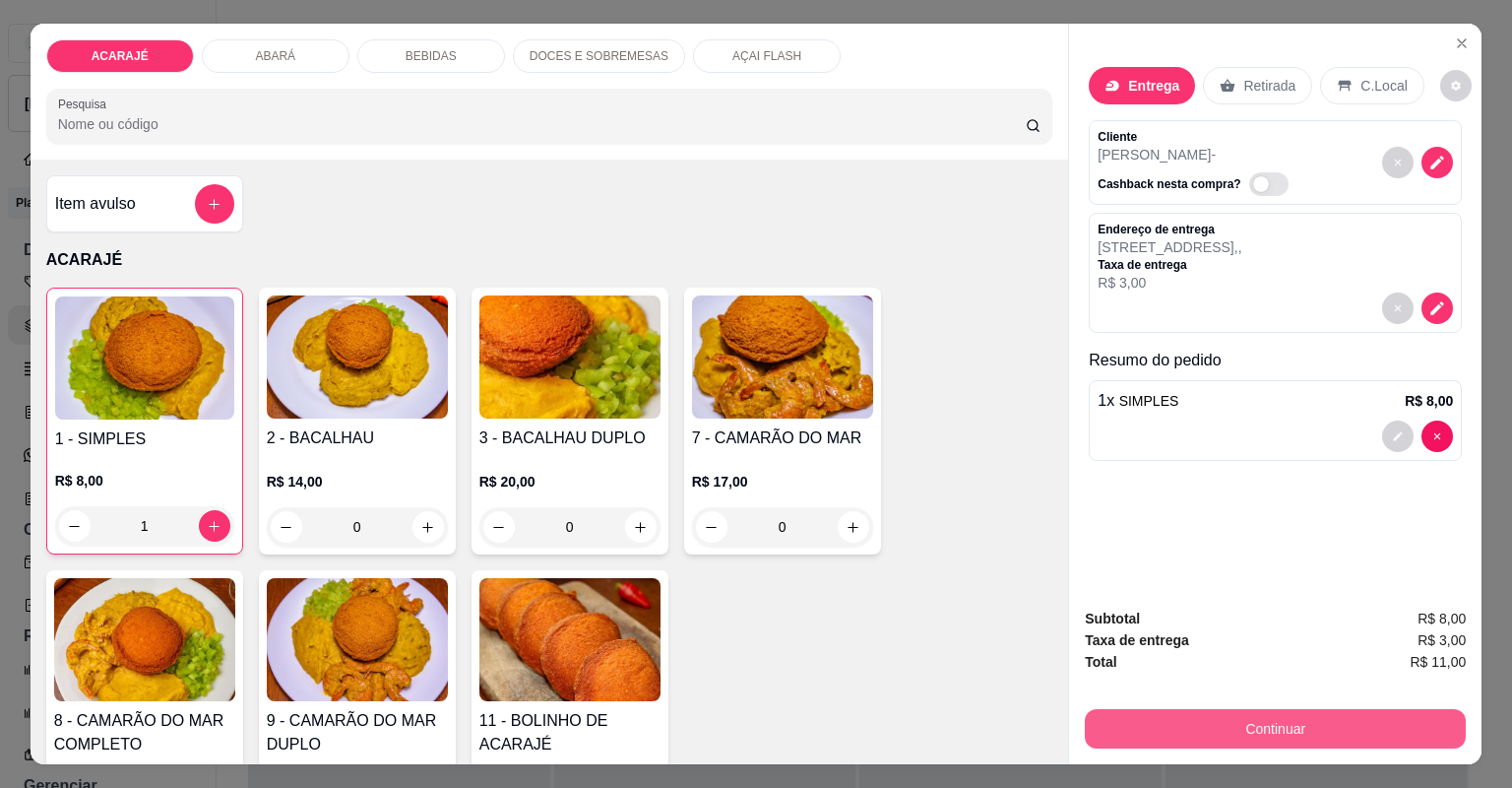 click on "Continuar" at bounding box center [1275, 729] 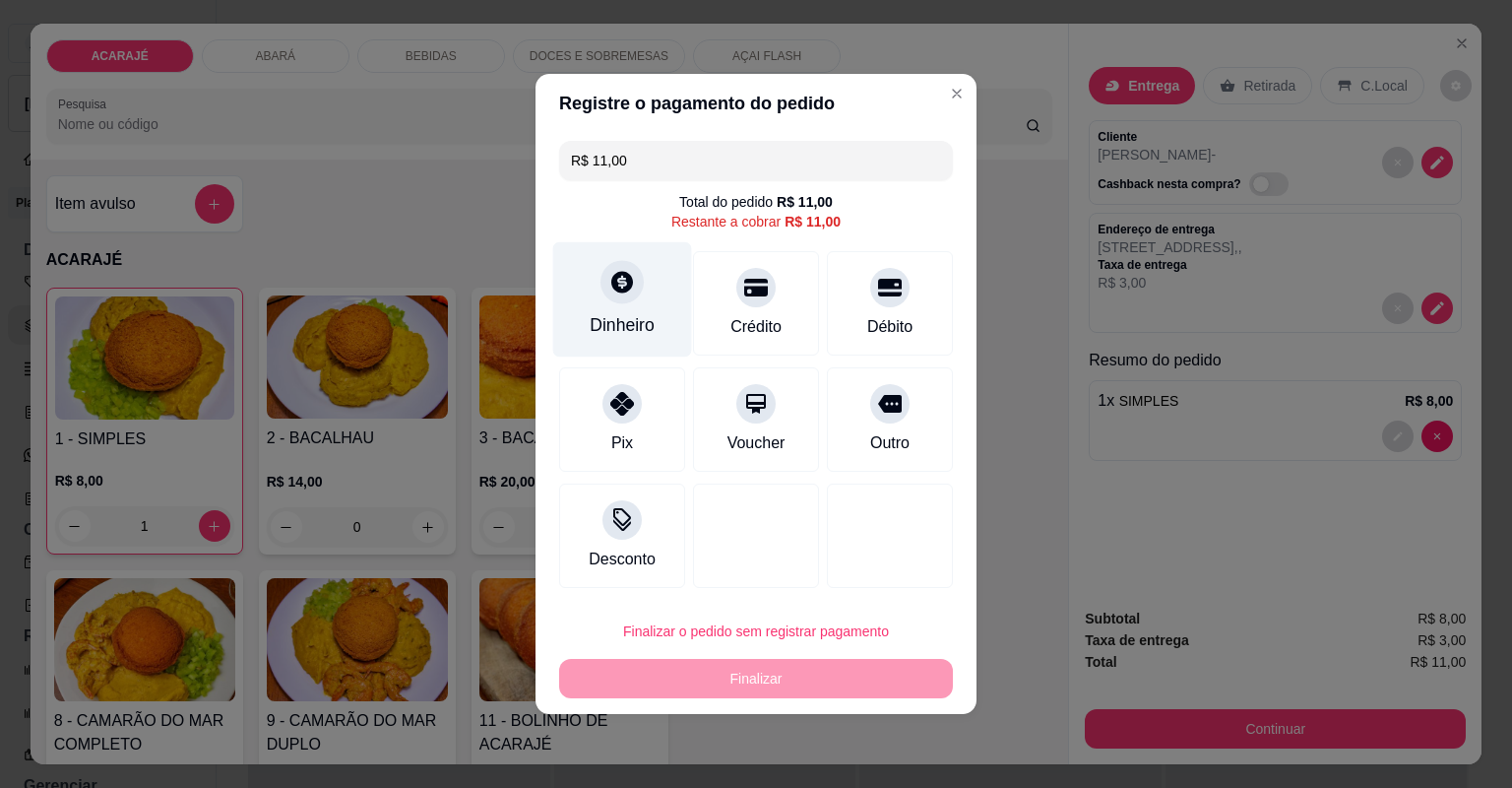 click at bounding box center [622, 282] 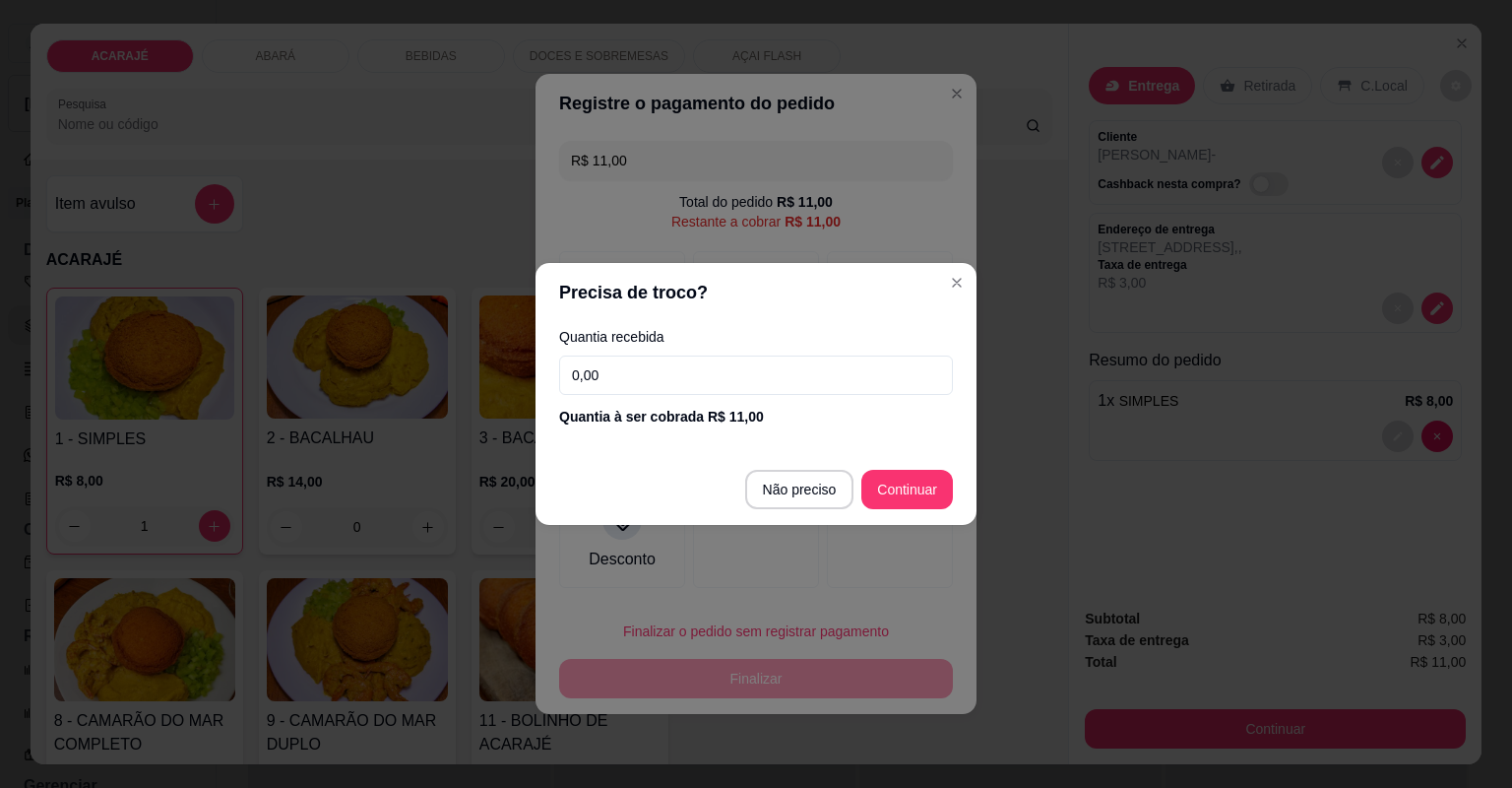 click on "0,00" at bounding box center (756, 375) 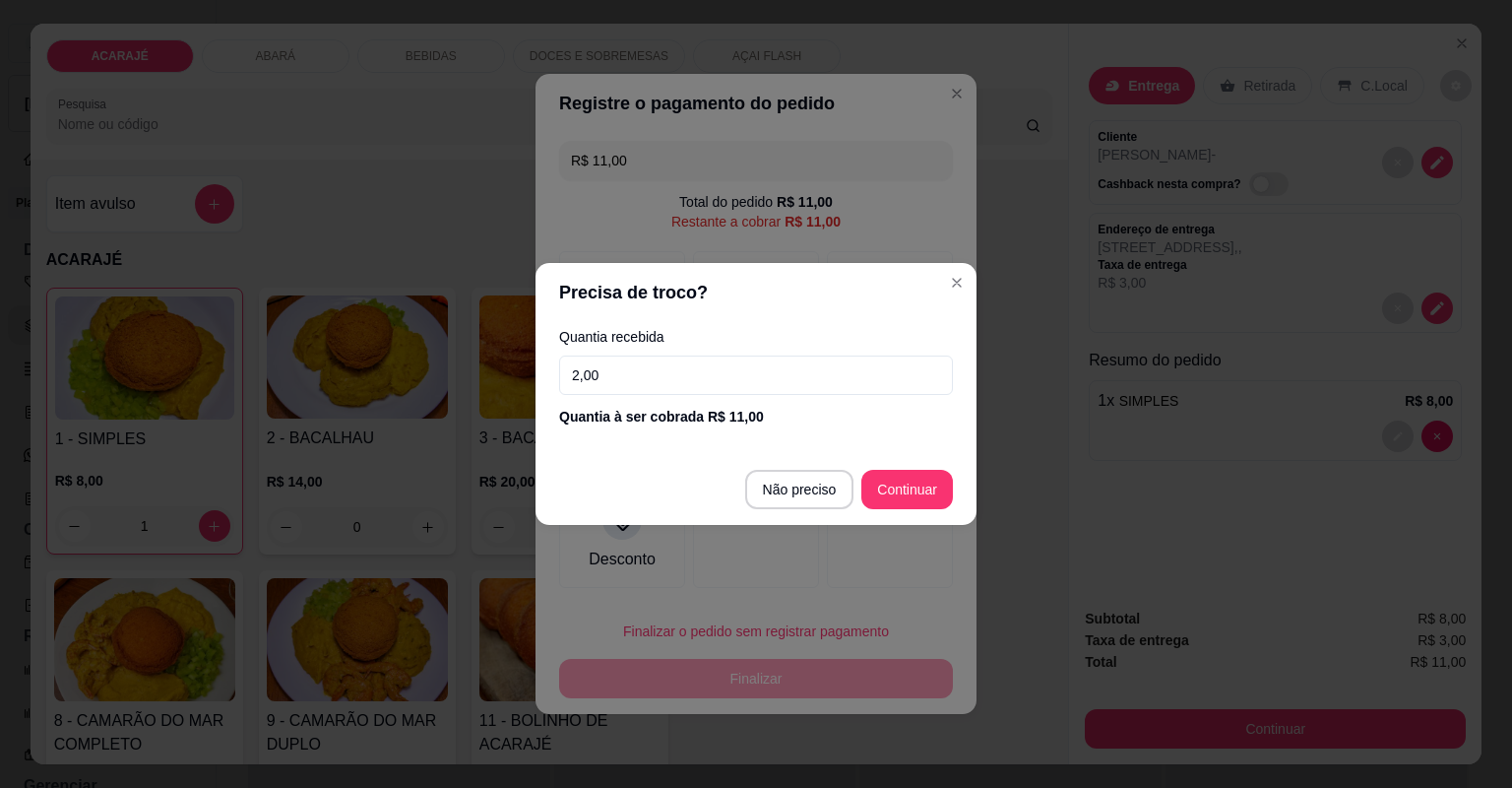 type on "20,00" 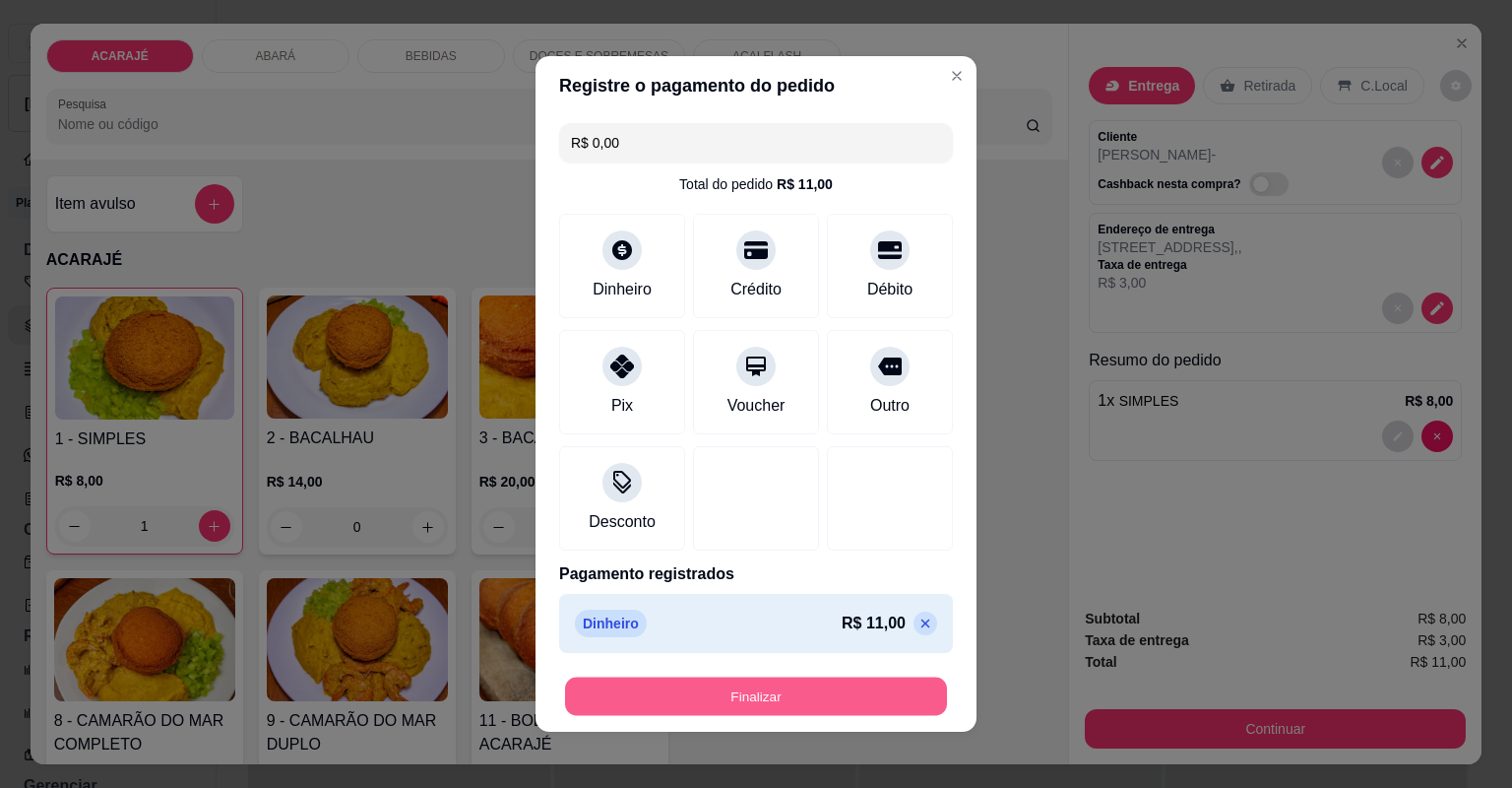click on "Finalizar" at bounding box center [756, 696] 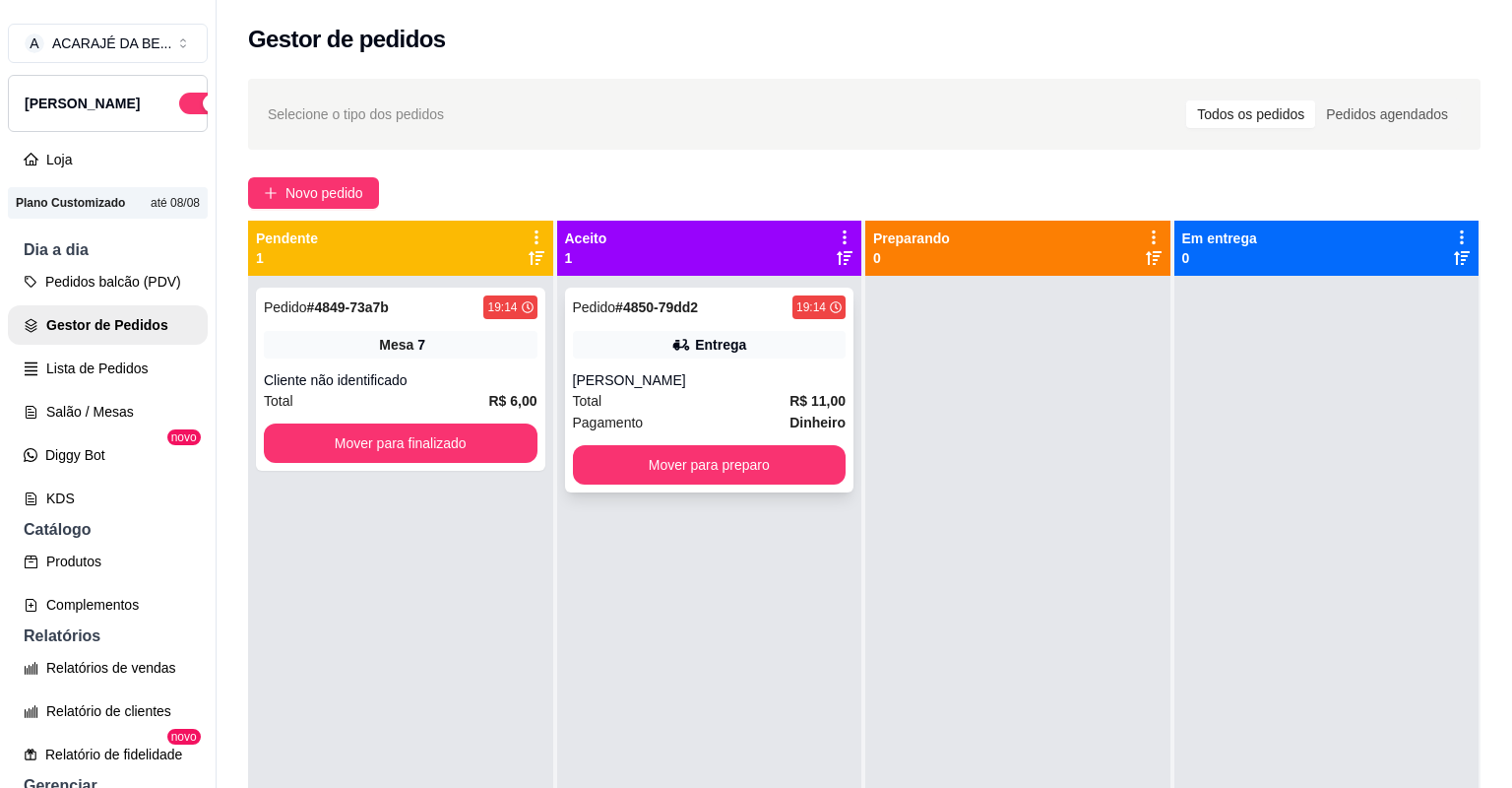 click on "Pedido  # 4850-79dd2 19:14 Entrega anna Total R$ 11,00 Pagamento Dinheiro Mover para preparo" at bounding box center (710, 390) 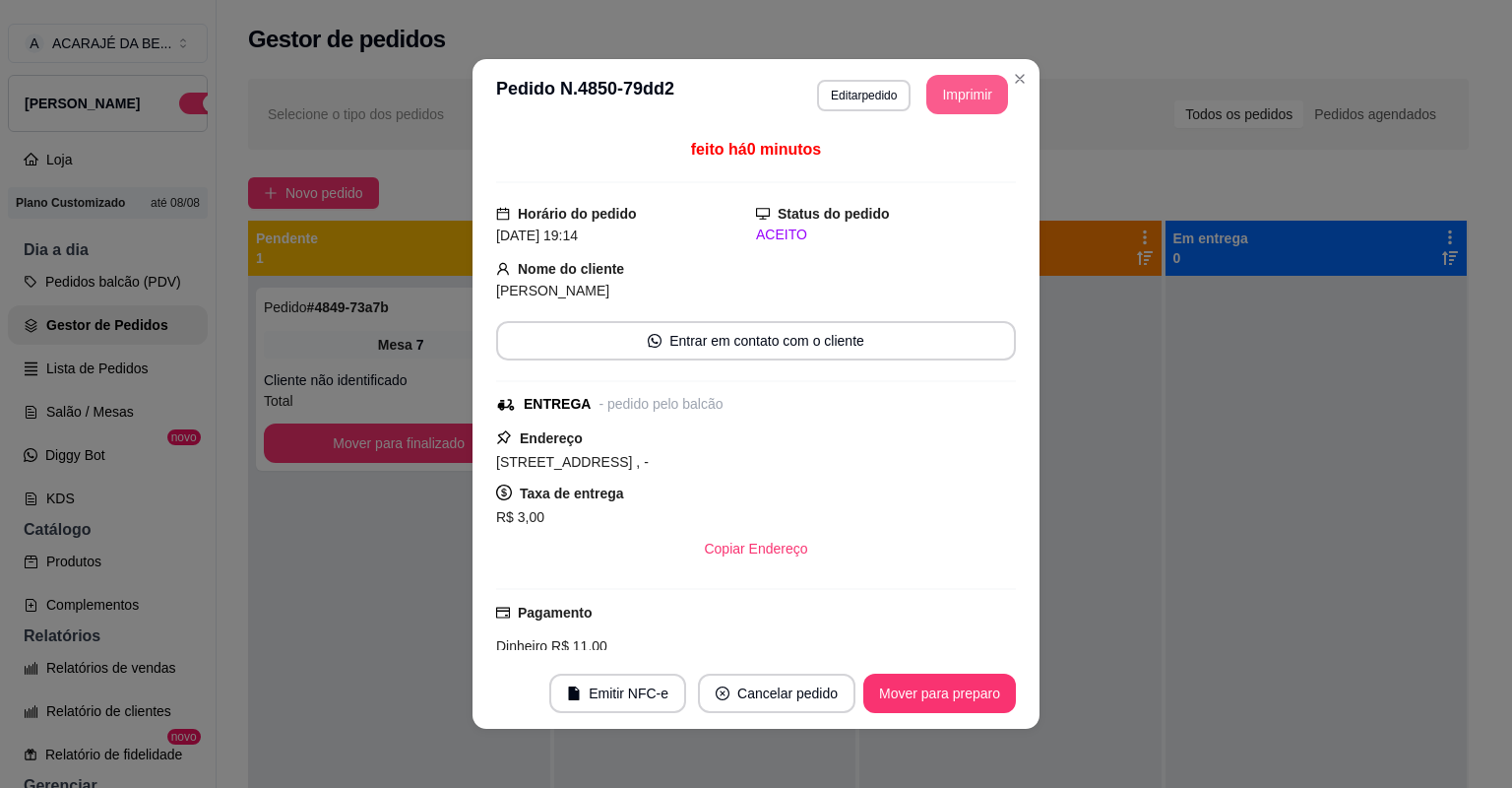 click on "Imprimir" at bounding box center [967, 95] 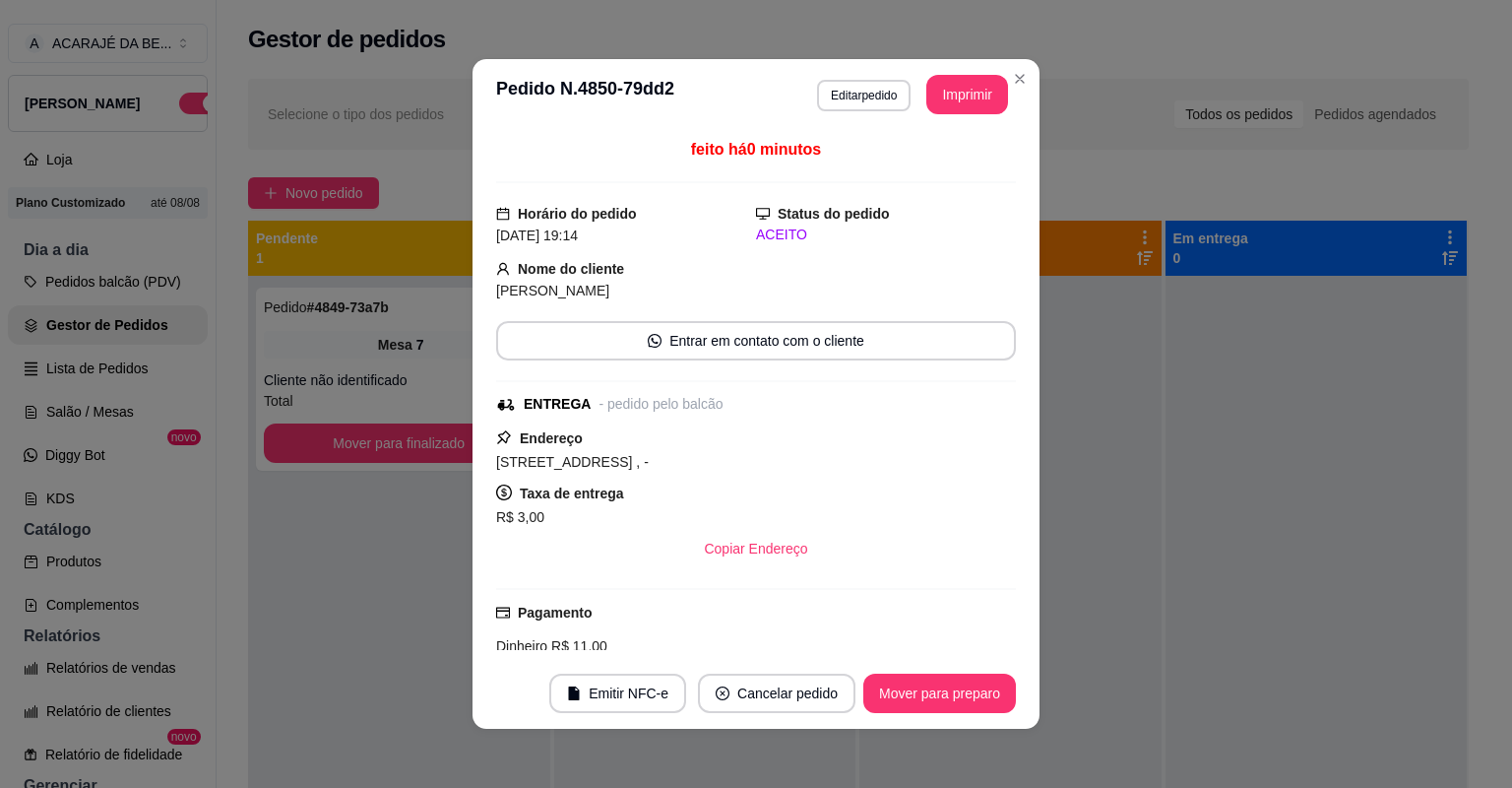 click on "Mover para preparo" at bounding box center [939, 693] 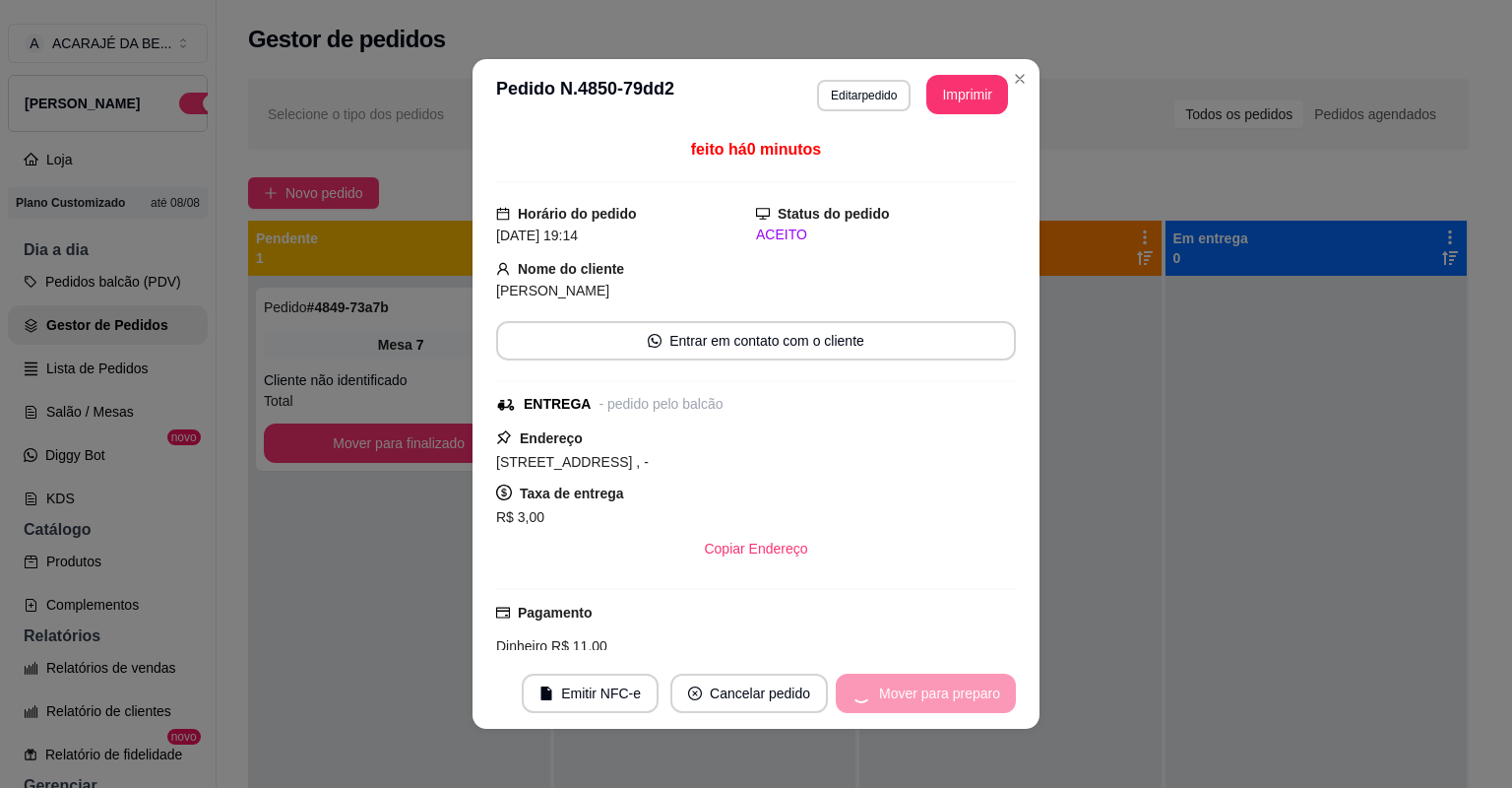 click on "Mover para preparo" at bounding box center (925, 693) 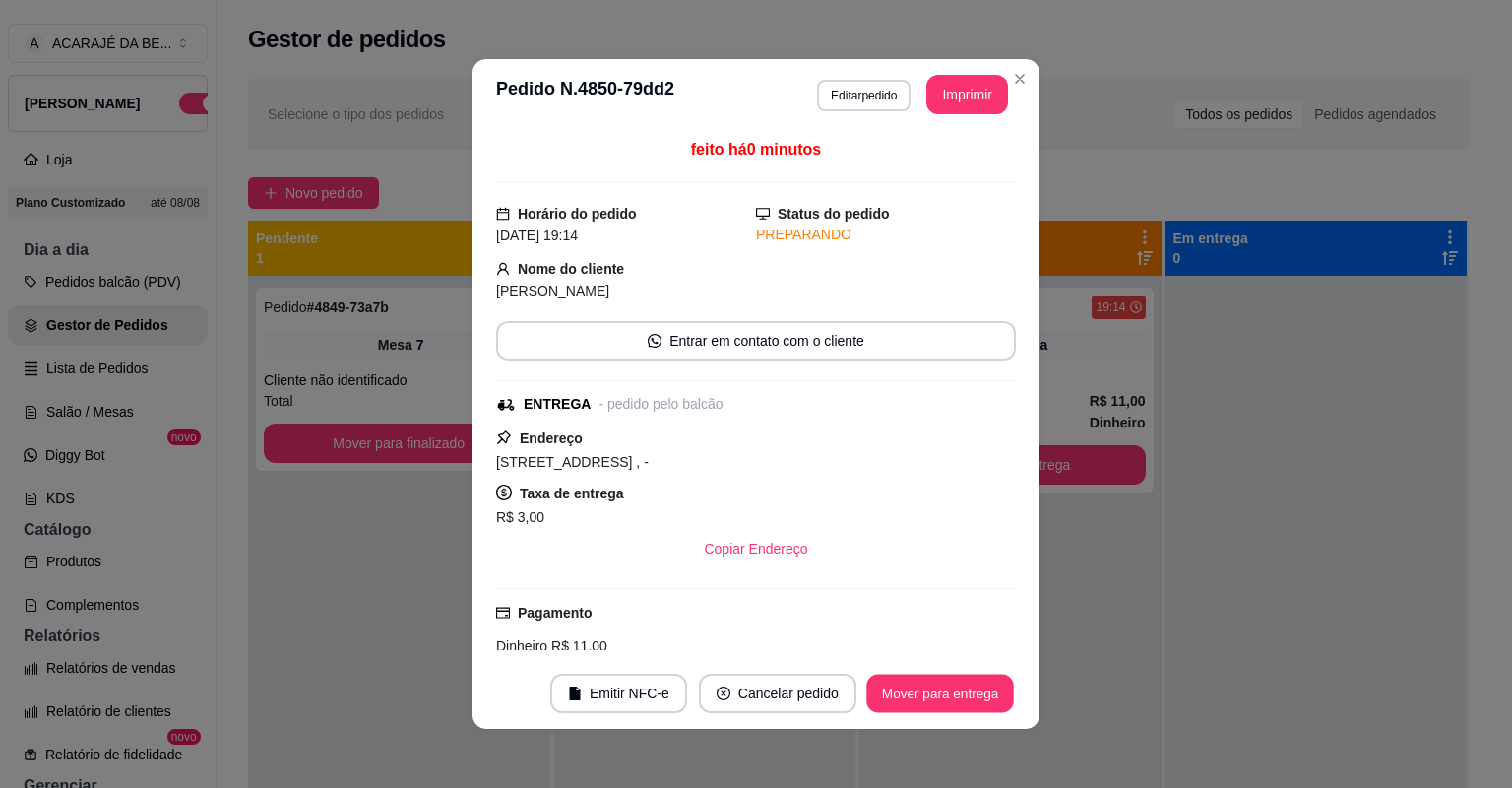 click on "Mover para entrega" at bounding box center (940, 693) 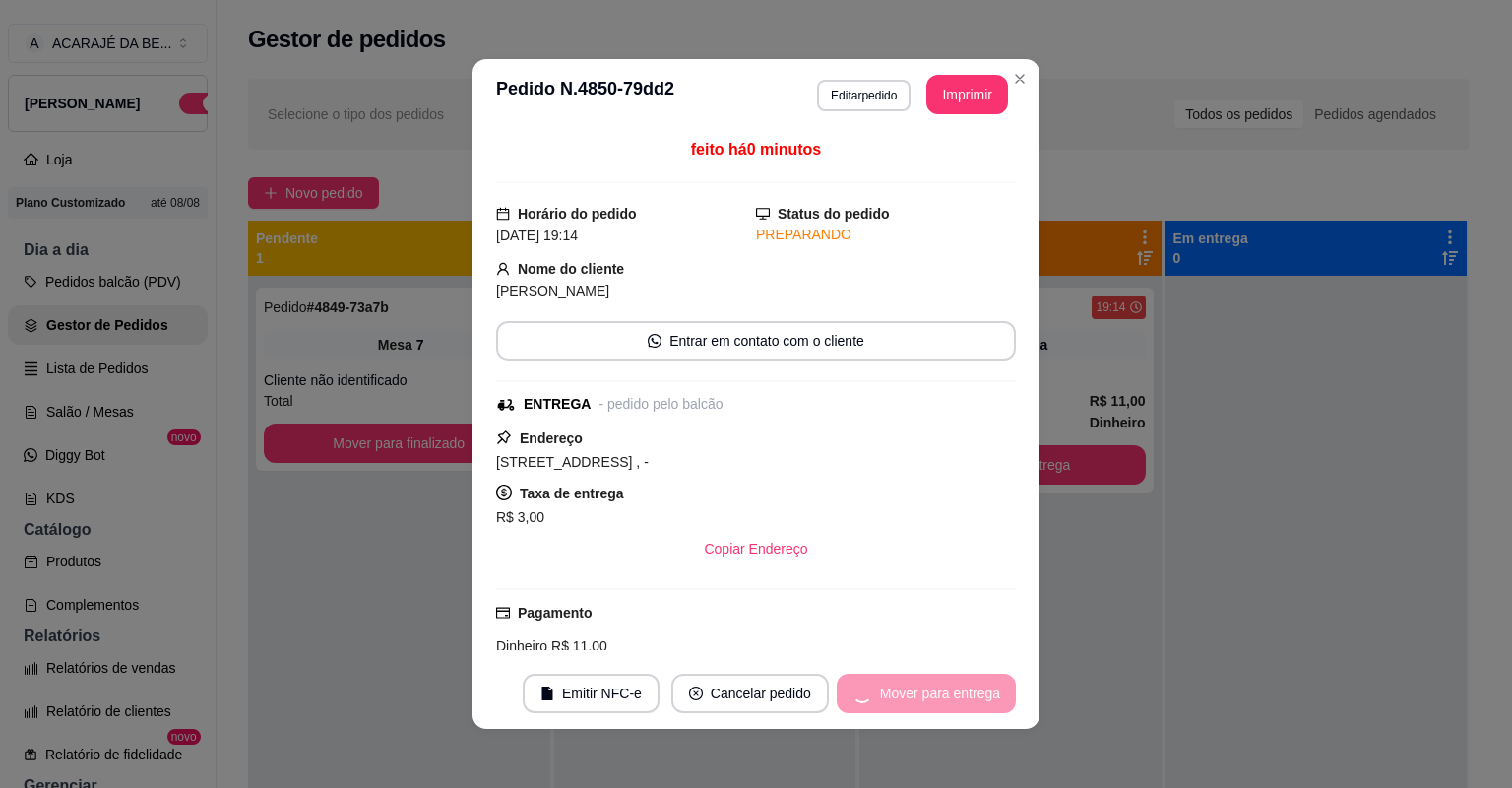 click on "Mover para entrega" at bounding box center [926, 693] 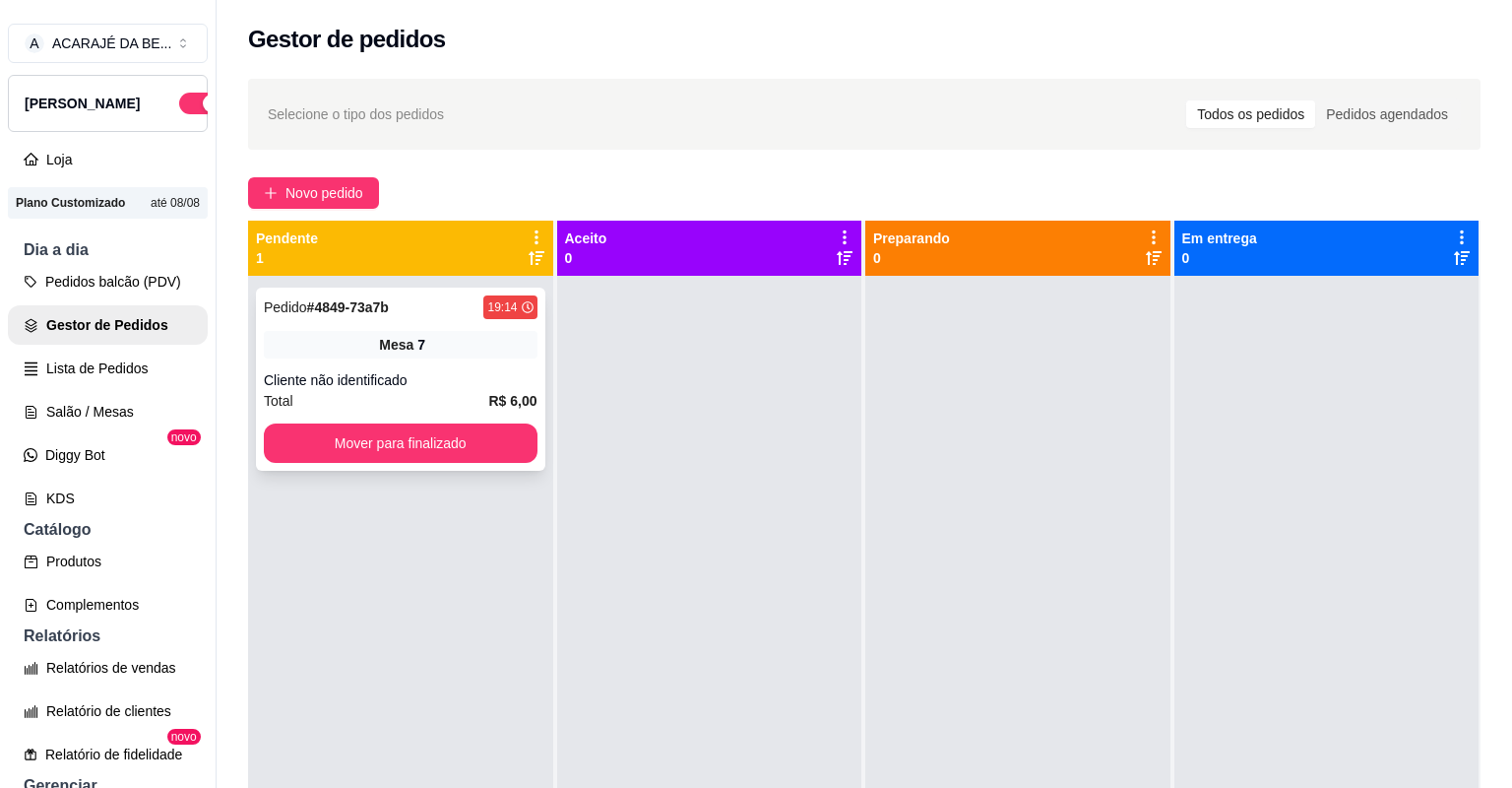 click on "Pedido  # 4849-73a7b 19:14 Mesa 7 Cliente não identificado Total R$ 6,00 Mover para finalizado" at bounding box center [401, 379] 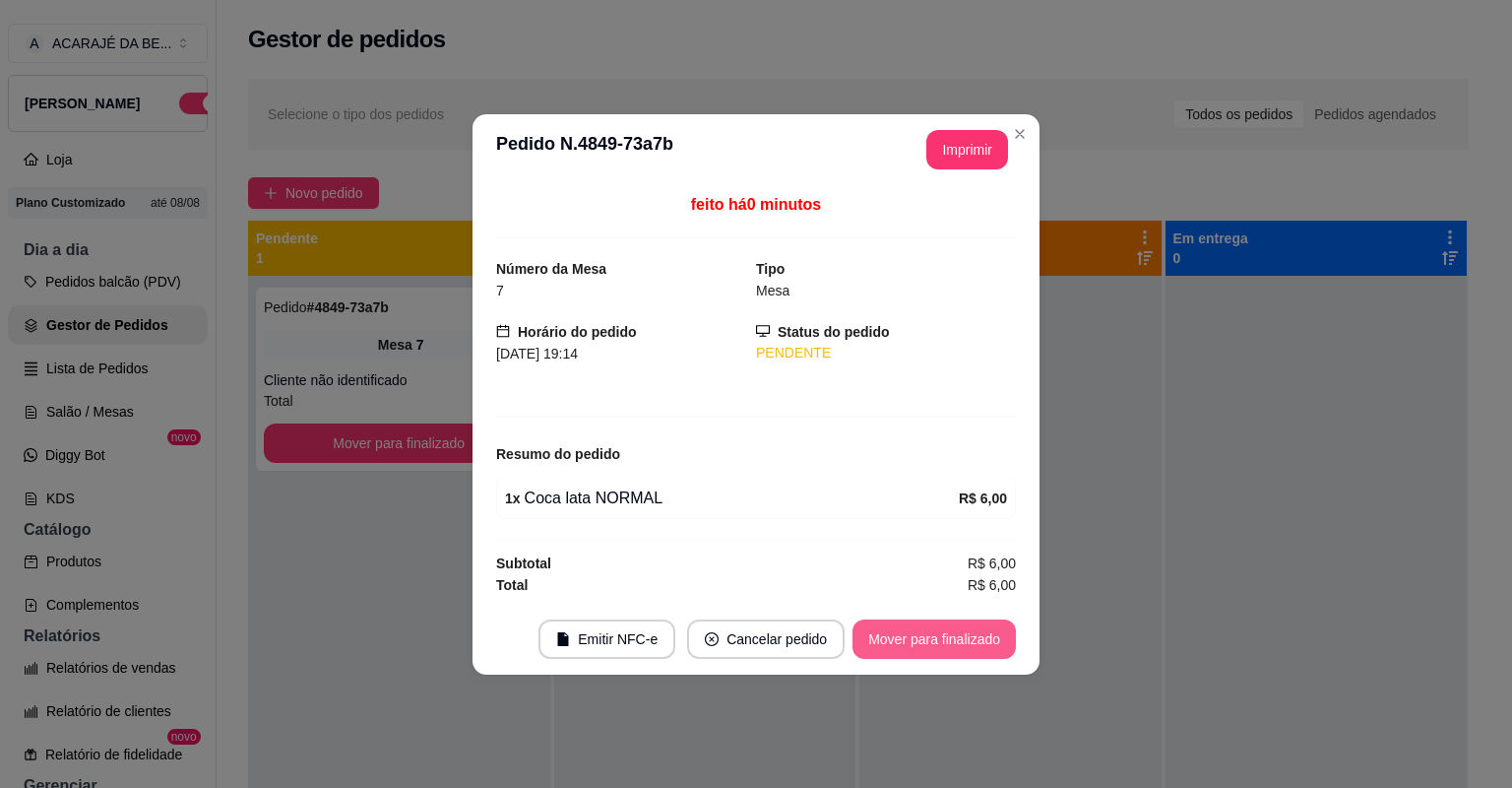 click on "Mover para finalizado" at bounding box center [934, 639] 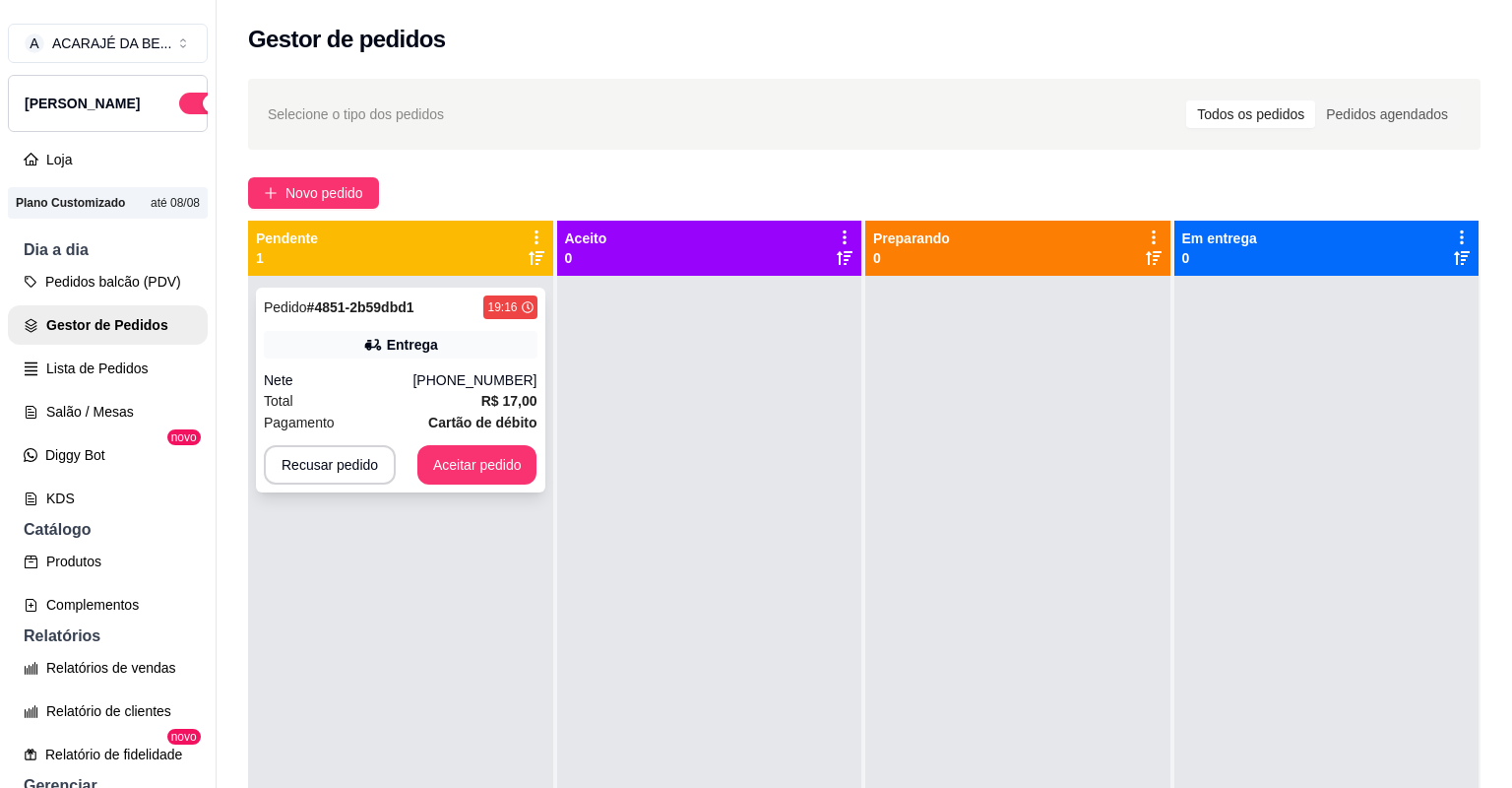 click on "19:16" at bounding box center [510, 307] 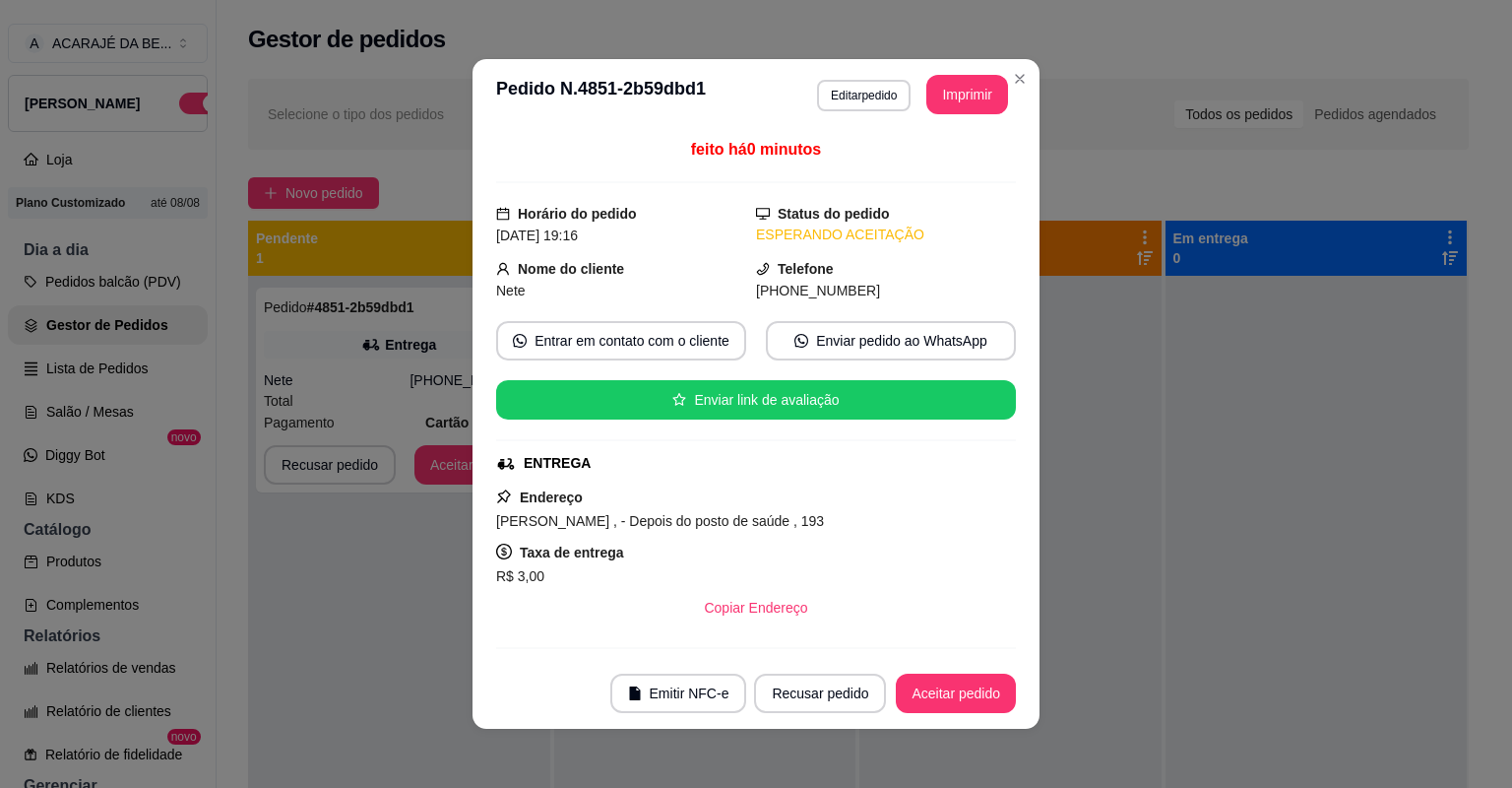 click on "**********" at bounding box center (913, 95) 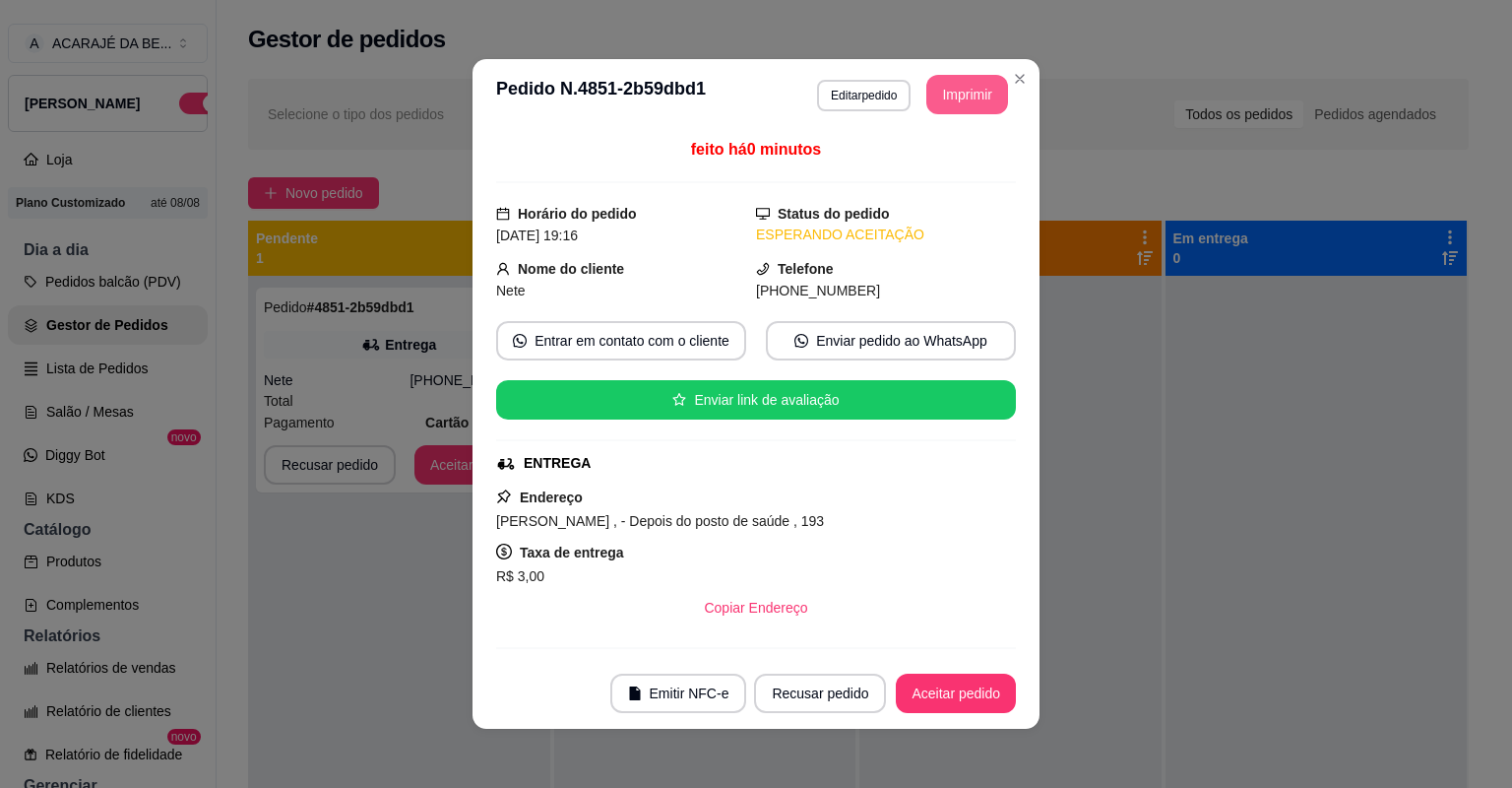 click on "Imprimir" at bounding box center [967, 95] 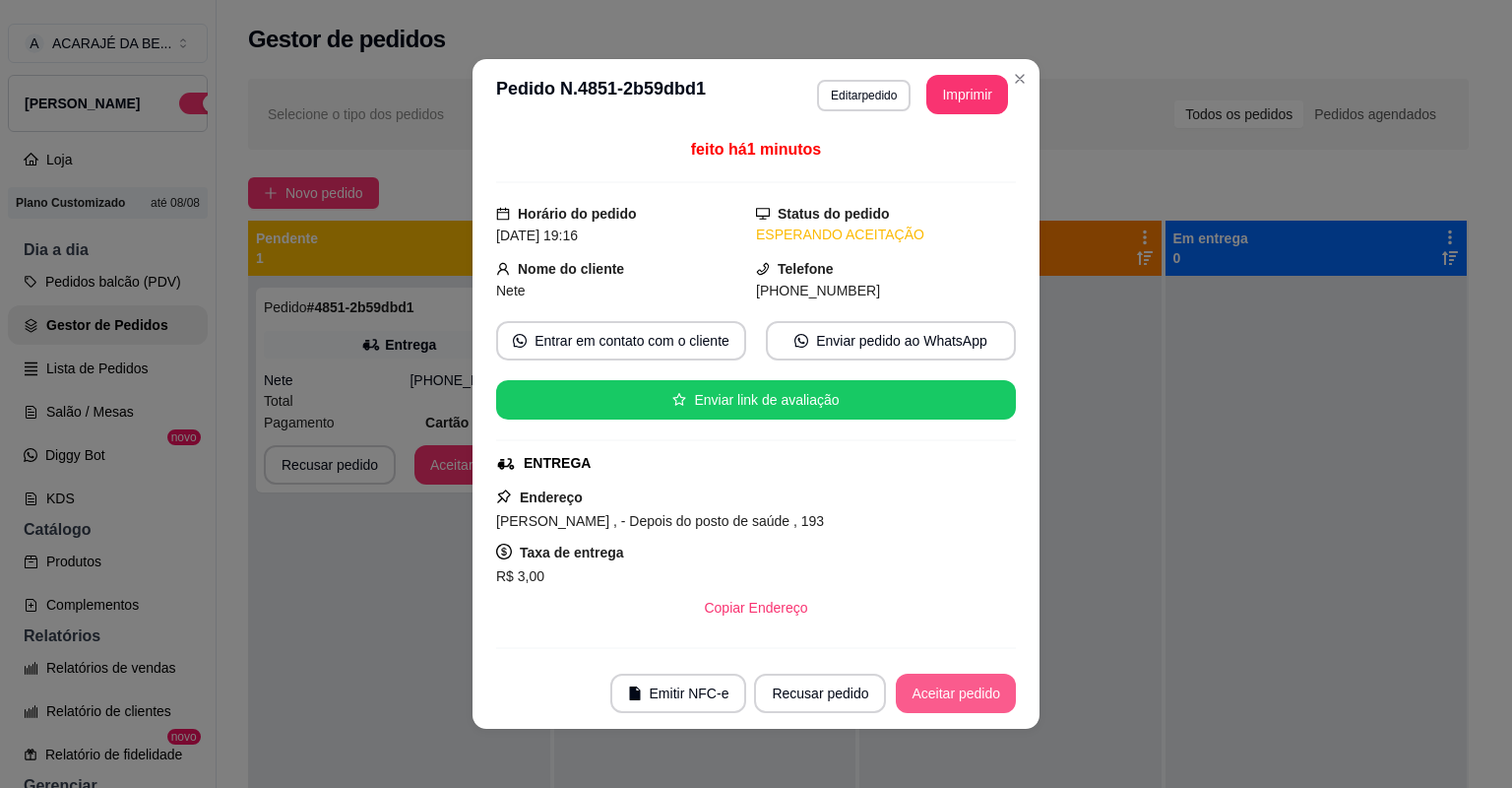 click on "Aceitar pedido" at bounding box center (956, 693) 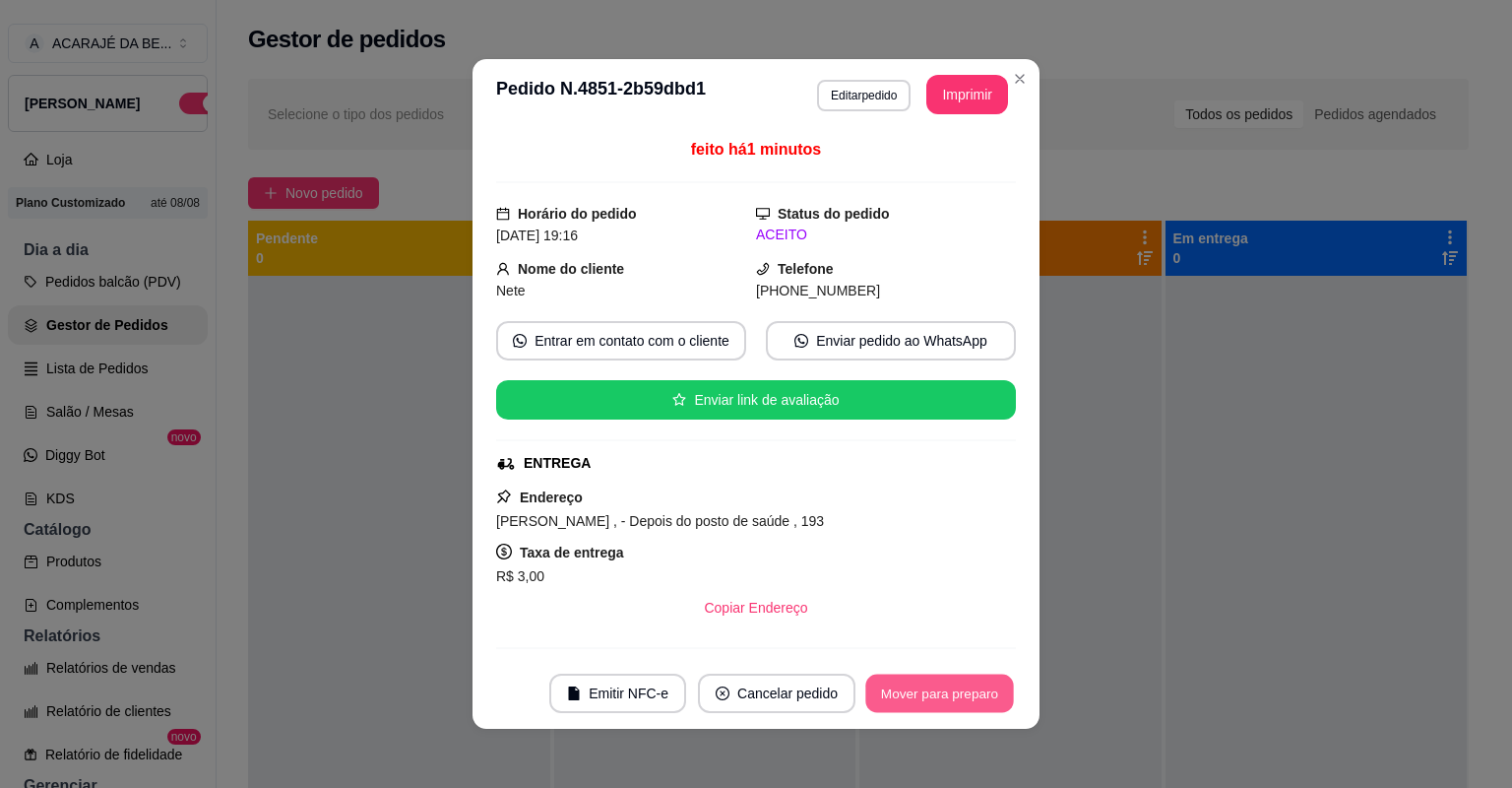 click on "Mover para preparo" at bounding box center [939, 693] 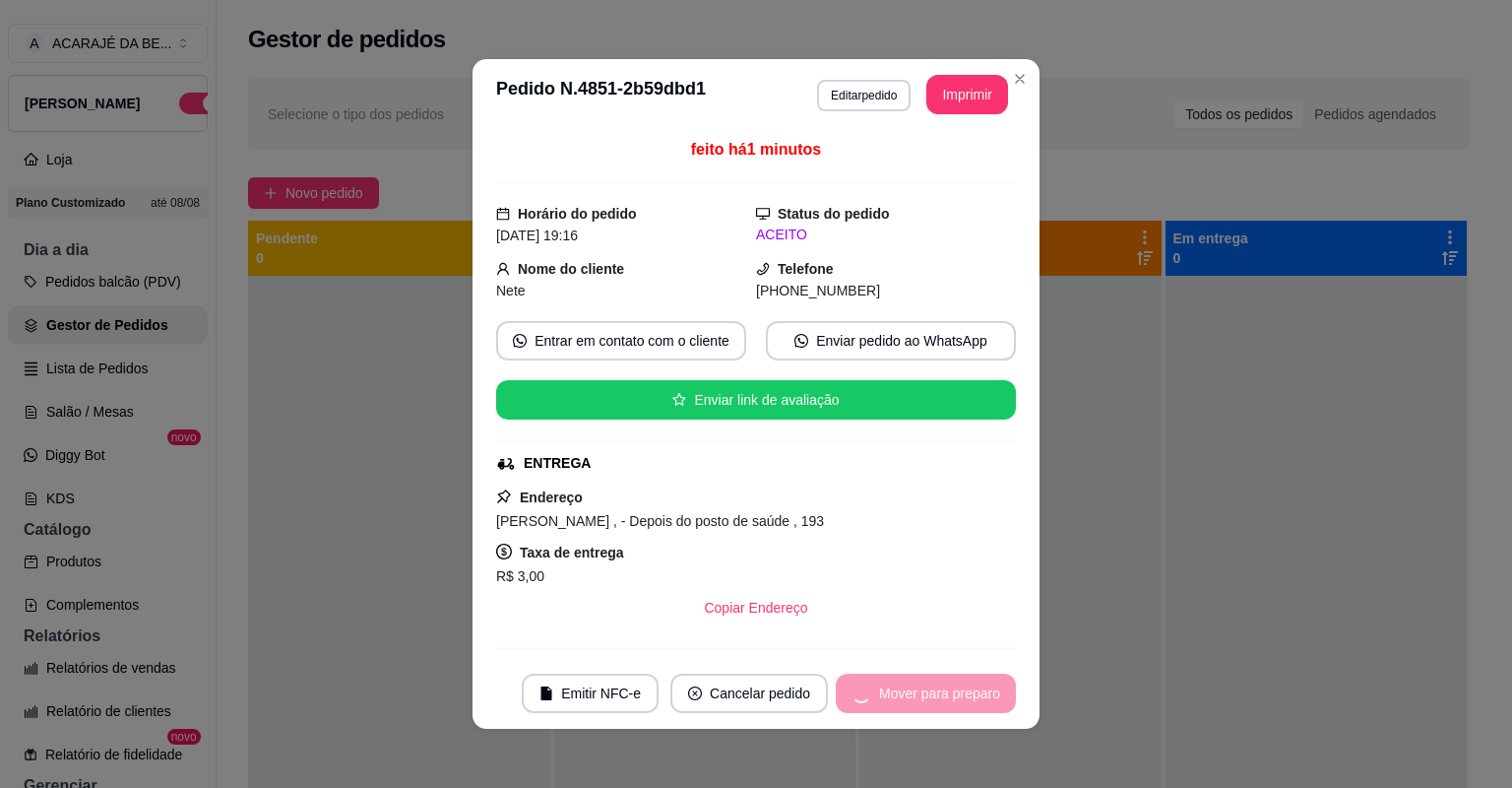 click on "Mover para preparo" at bounding box center [925, 693] 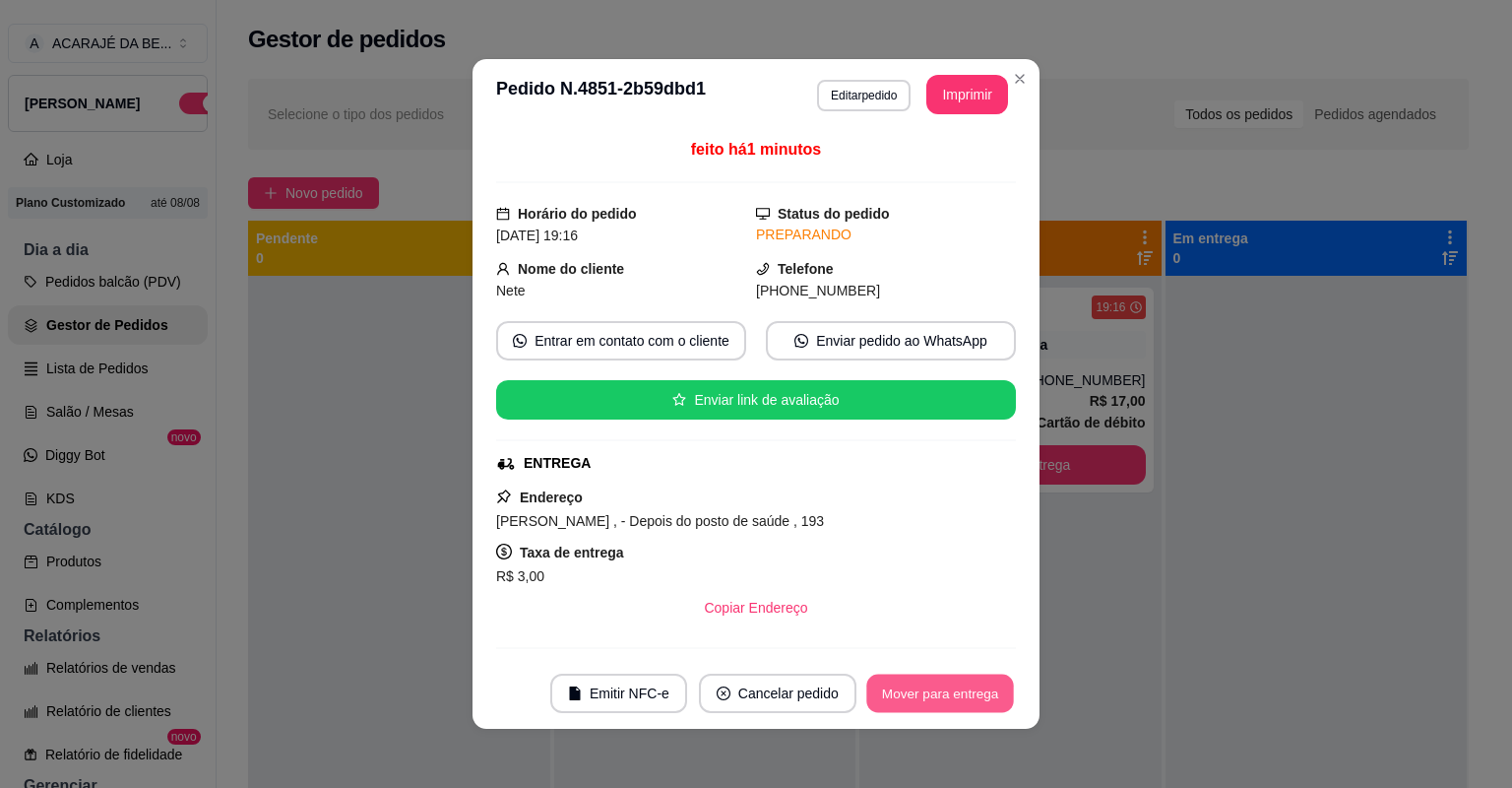 click on "Mover para entrega" at bounding box center [940, 693] 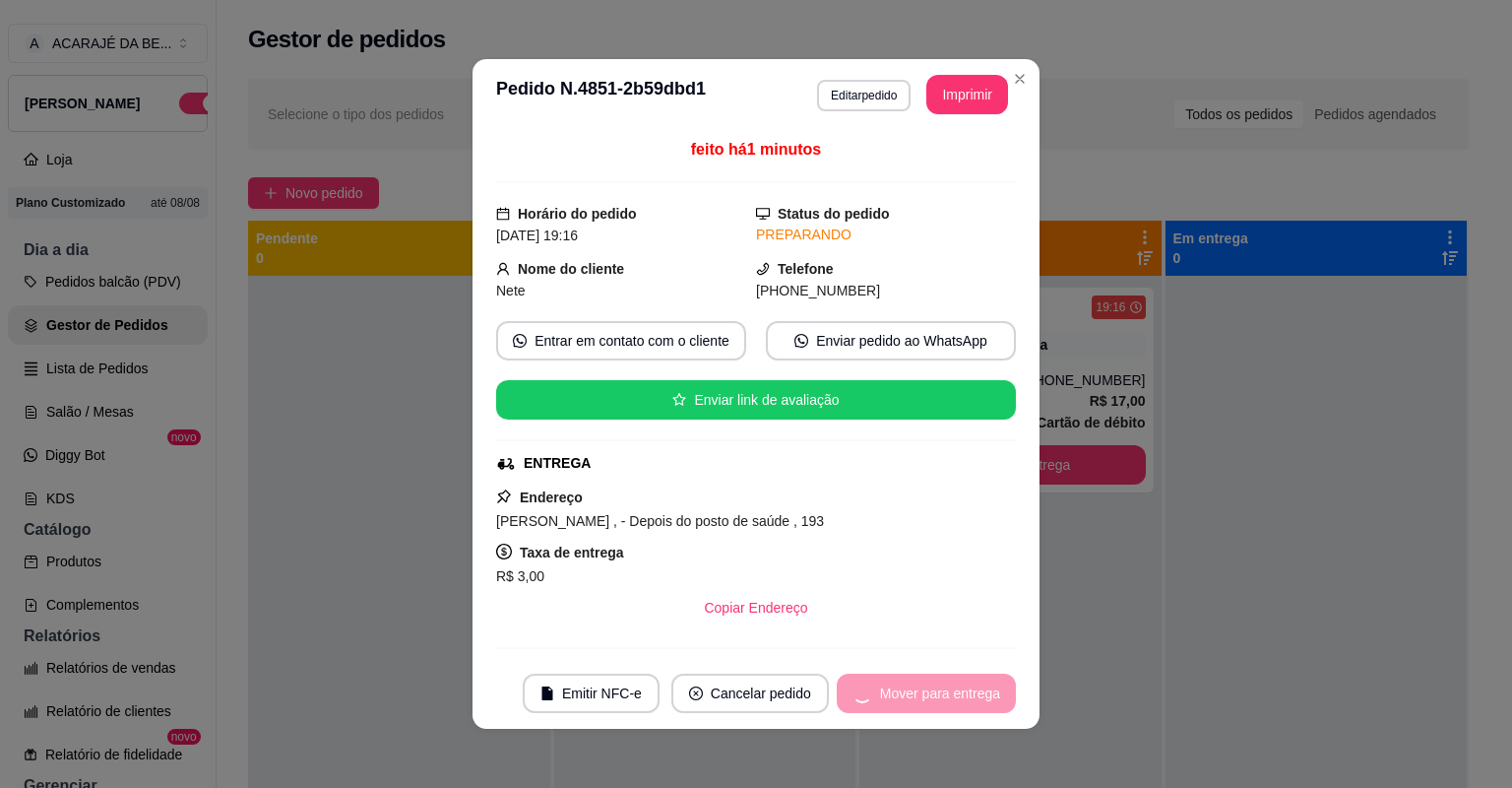 click on "Mover para entrega" at bounding box center [926, 693] 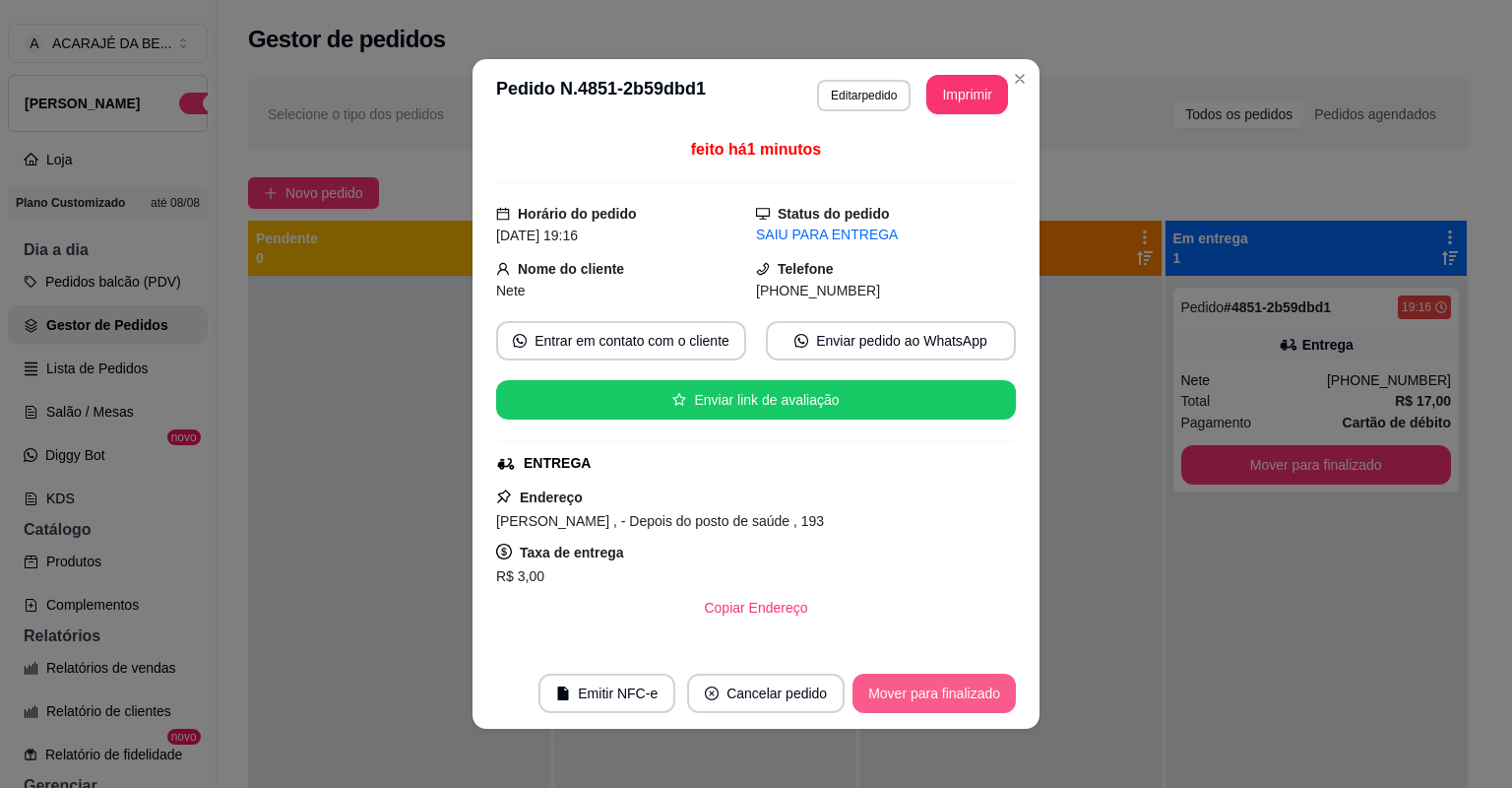 click on "Mover para finalizado" at bounding box center (934, 693) 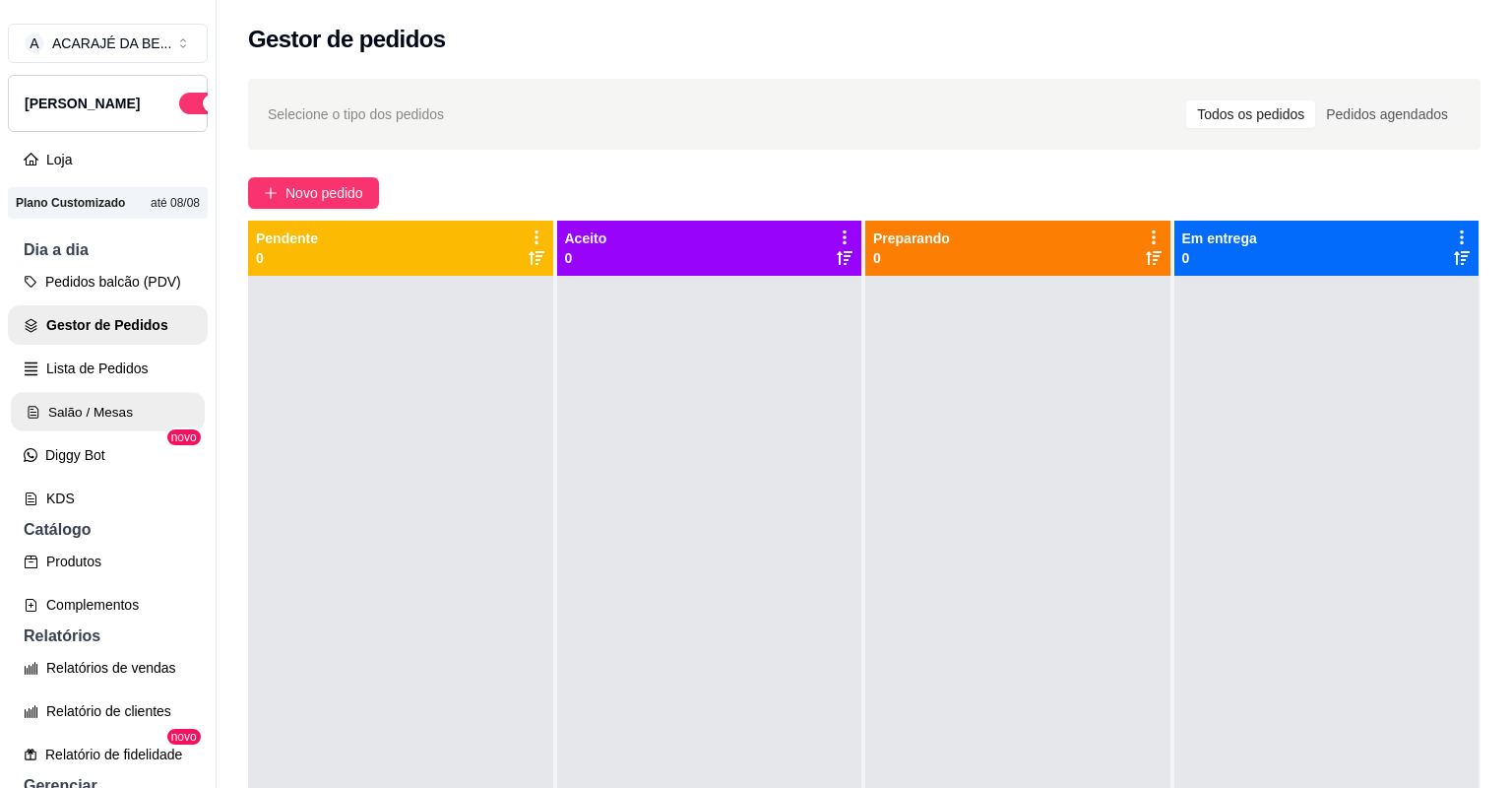 click on "Salão / Mesas" at bounding box center (107, 412) 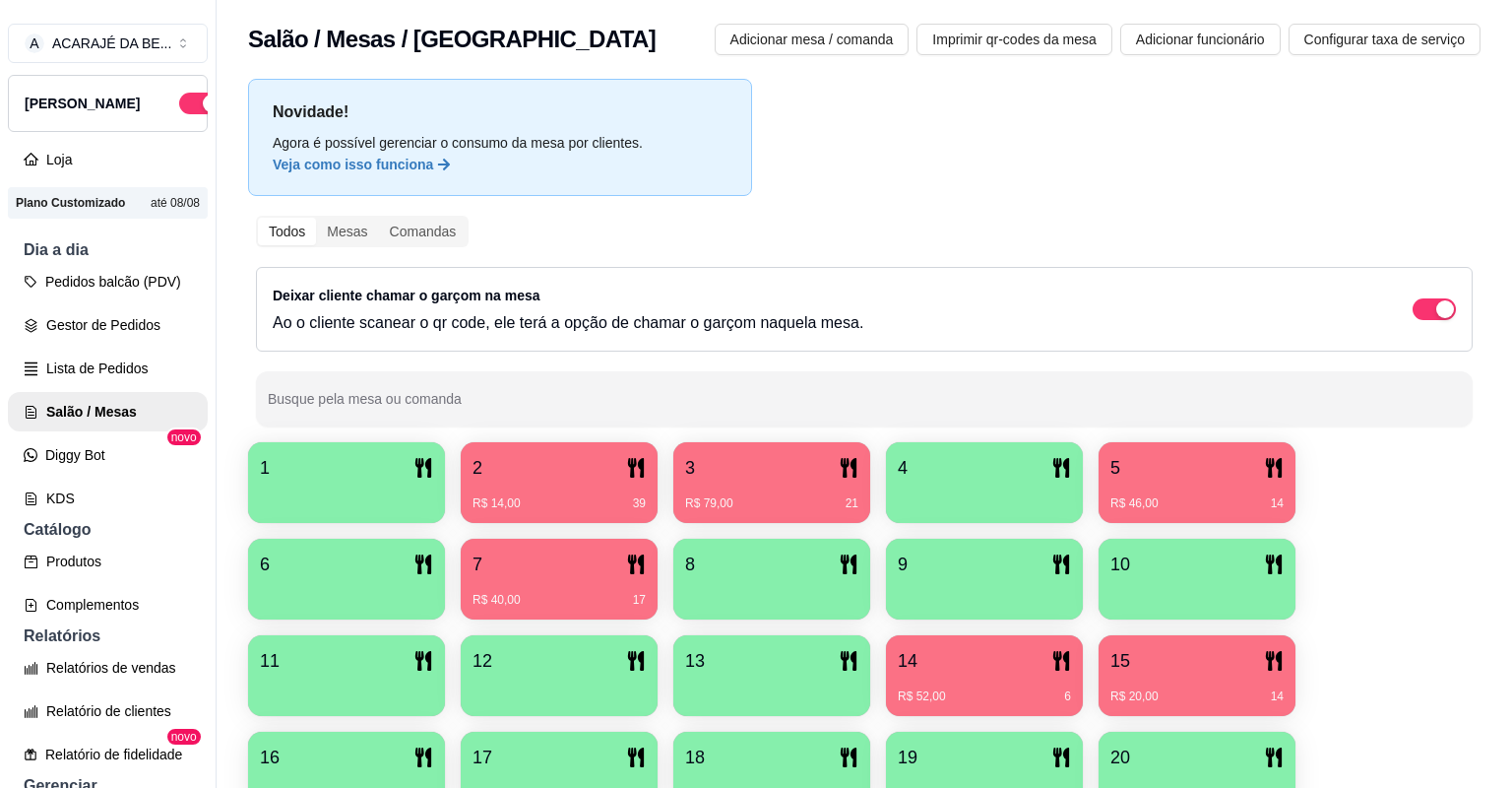 click on "2" at bounding box center [559, 468] 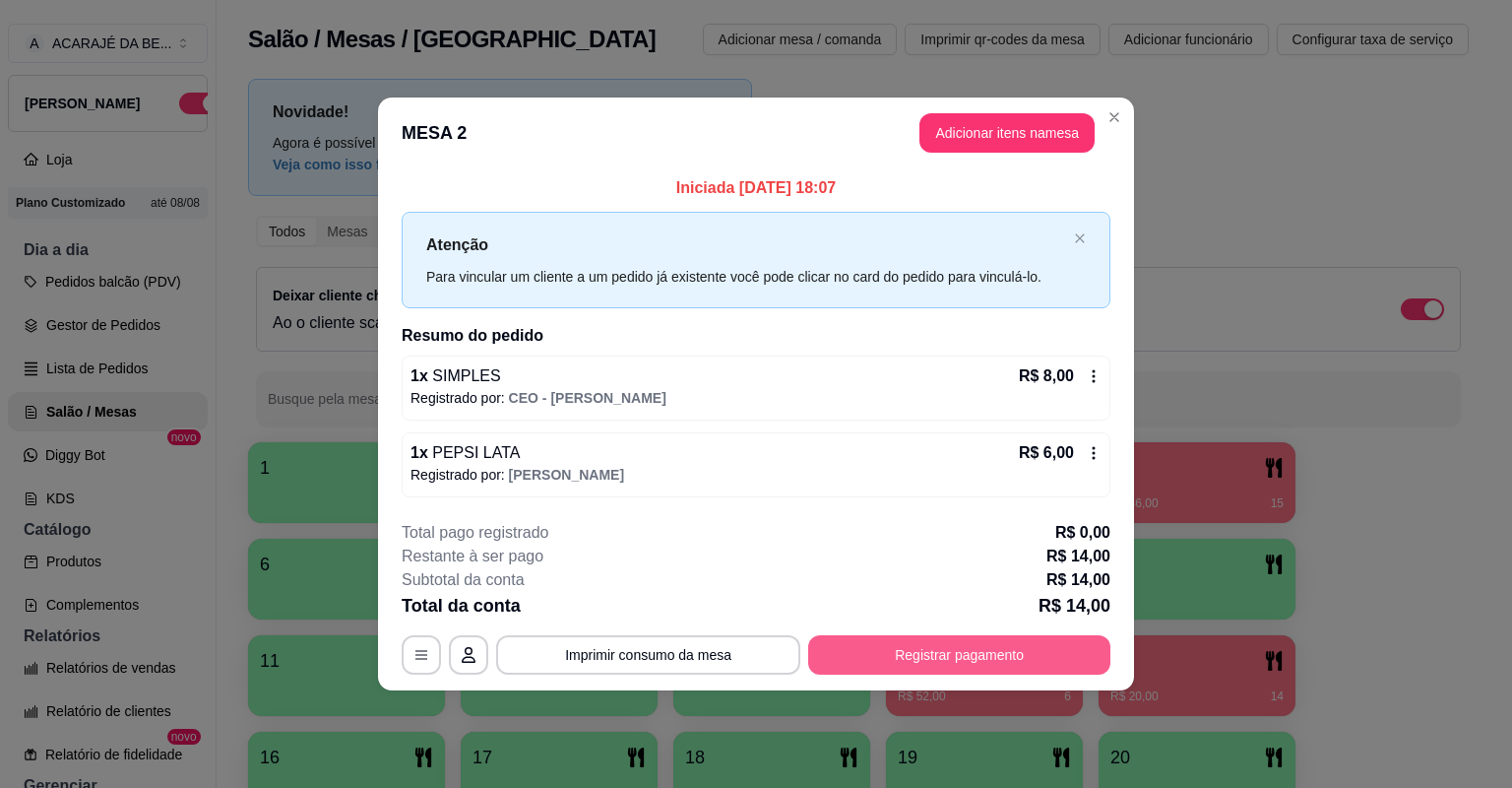 click on "Registrar pagamento" at bounding box center (959, 655) 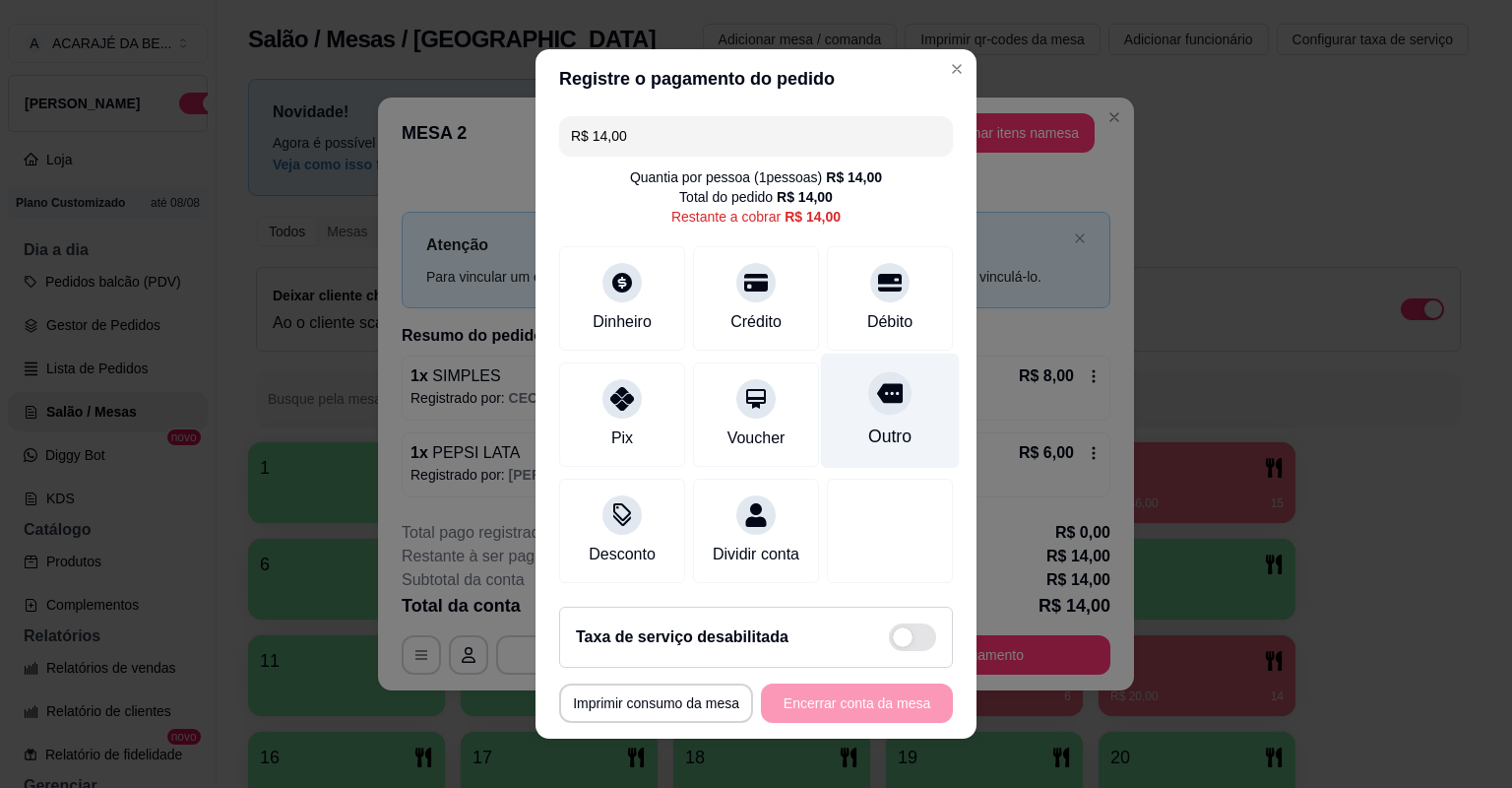 click on "Outro" at bounding box center [890, 411] 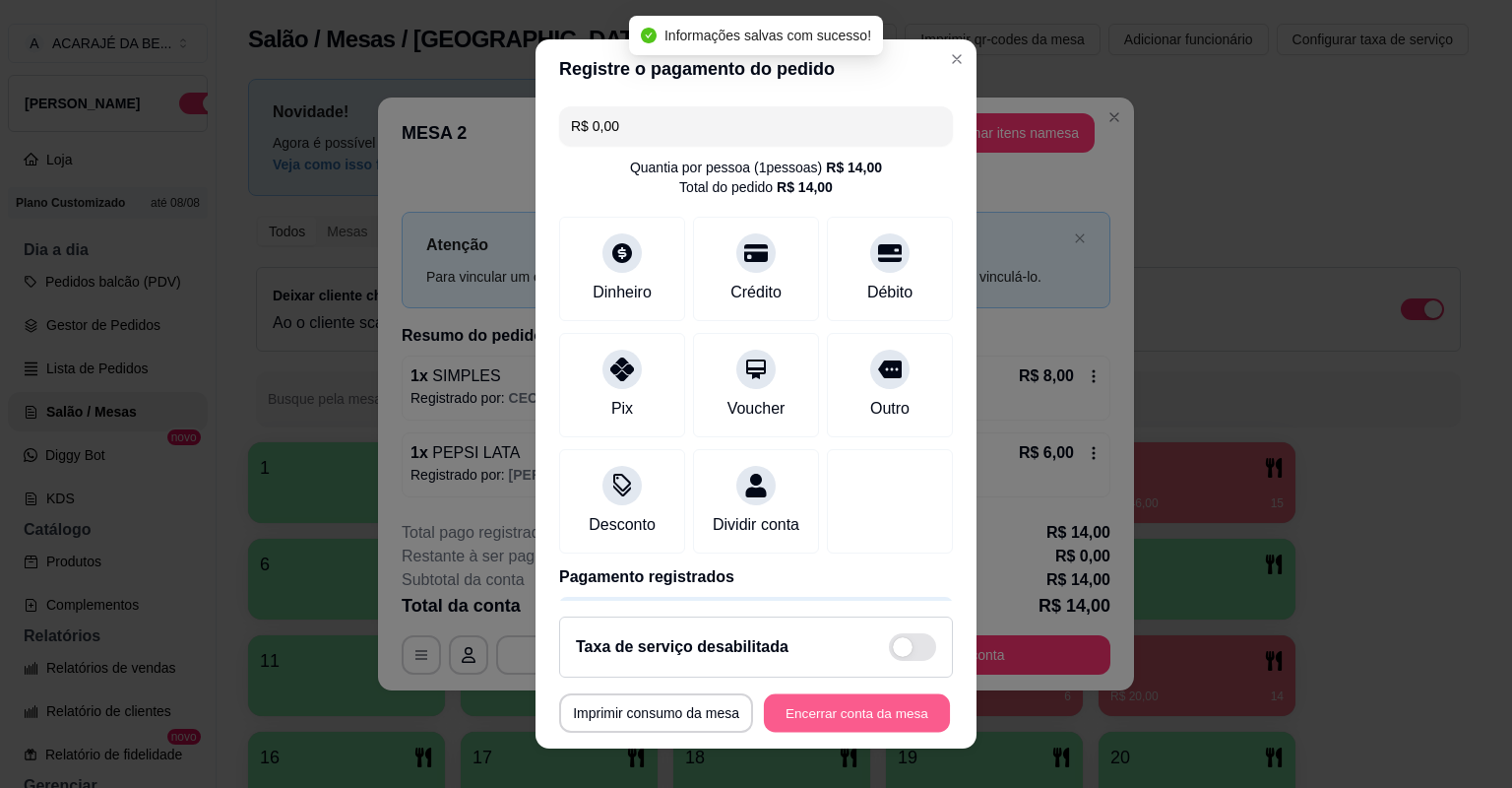 click on "Encerrar conta da mesa" at bounding box center [856, 713] 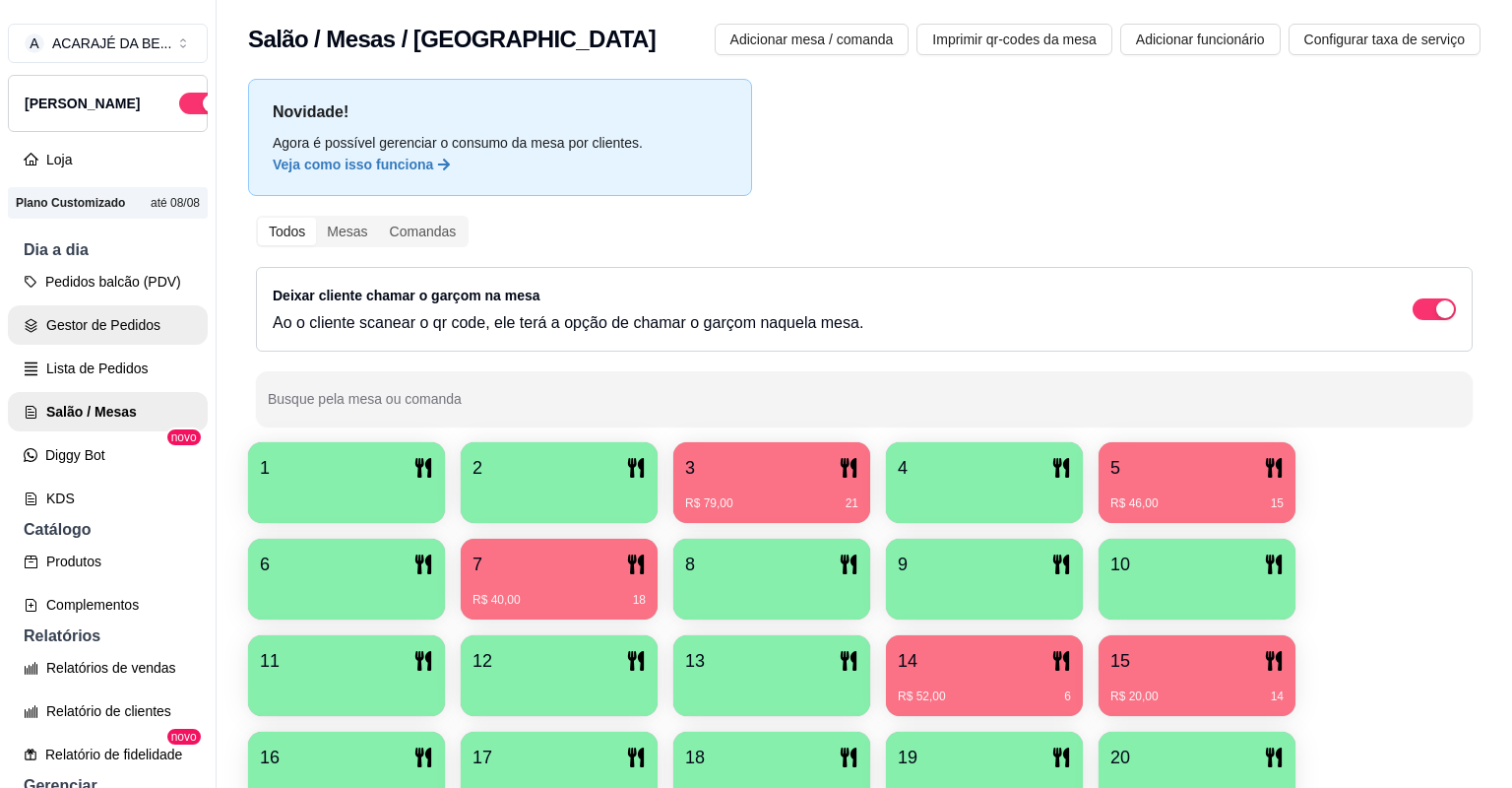 click on "Gestor de Pedidos" at bounding box center [107, 325] 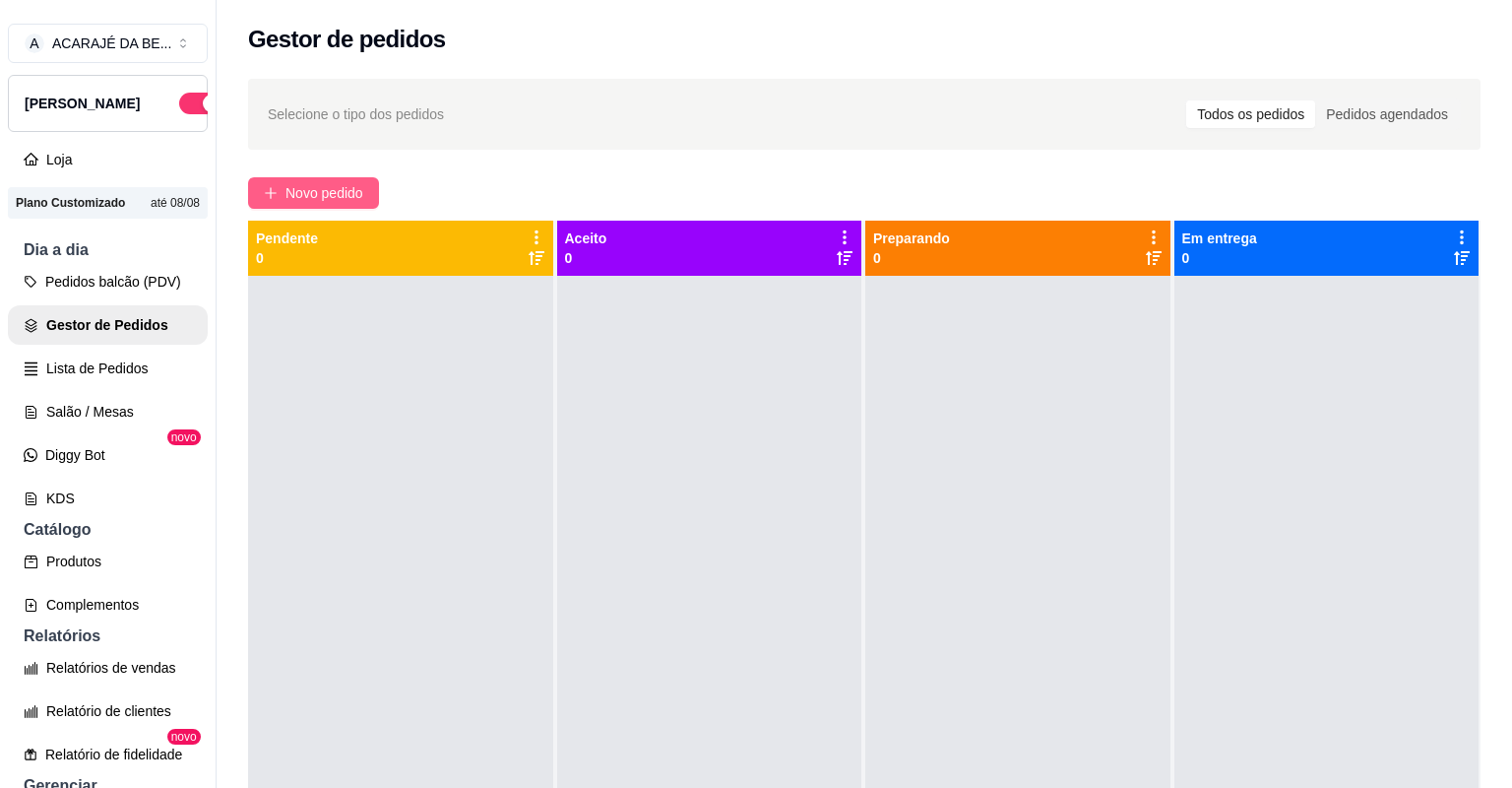 click on "Novo pedido" at bounding box center [313, 193] 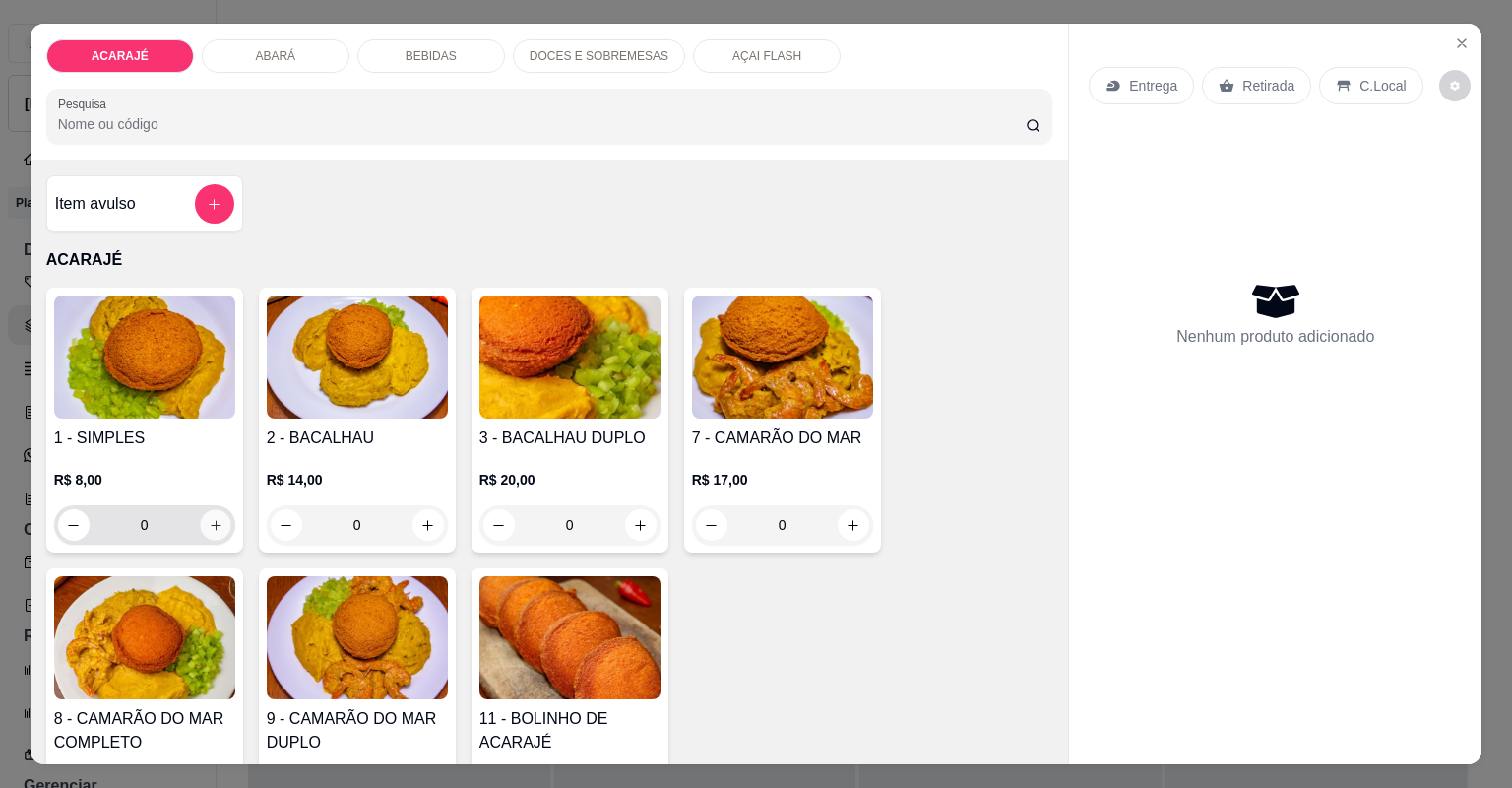 click 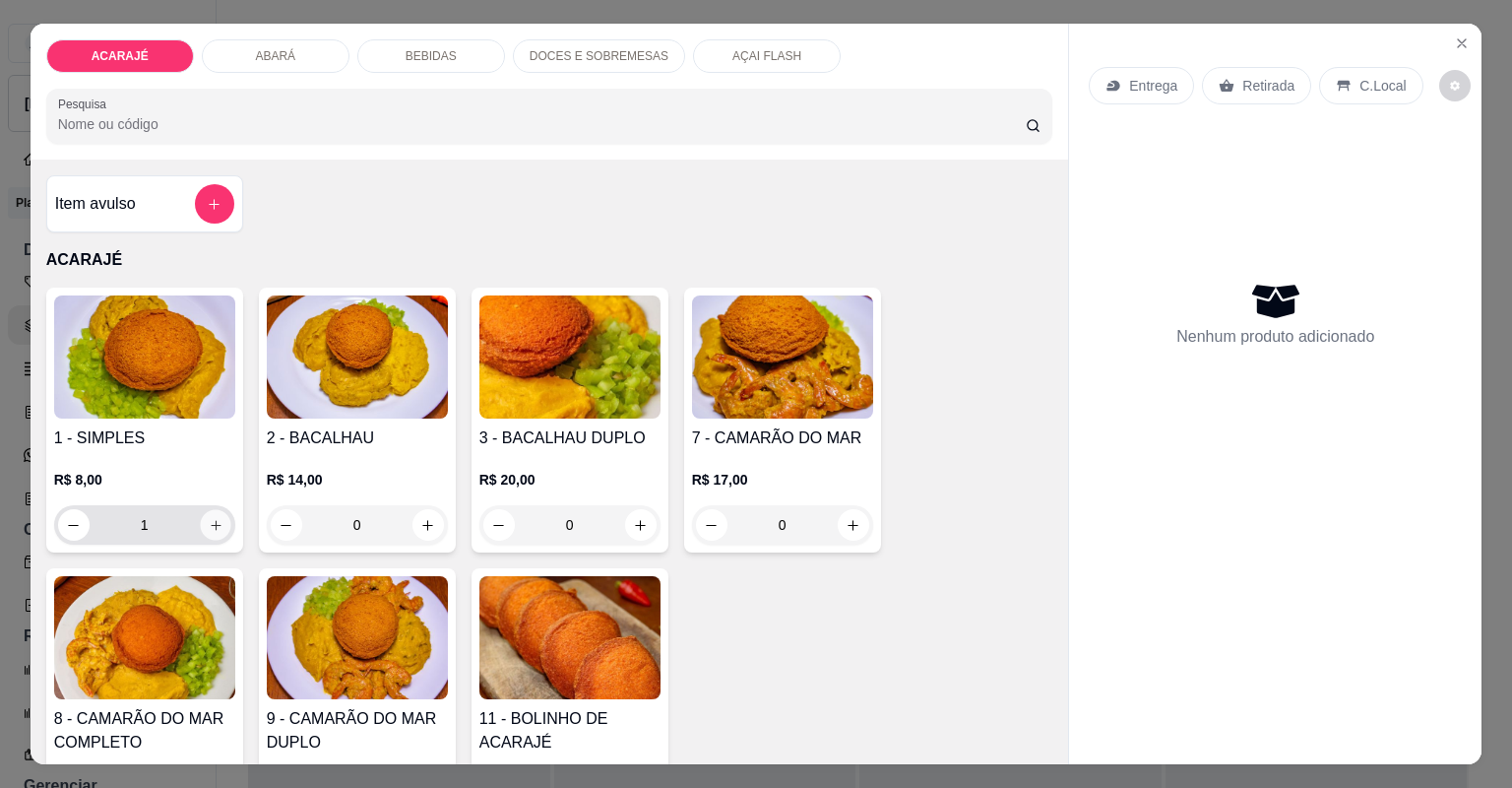 click at bounding box center [215, 524] 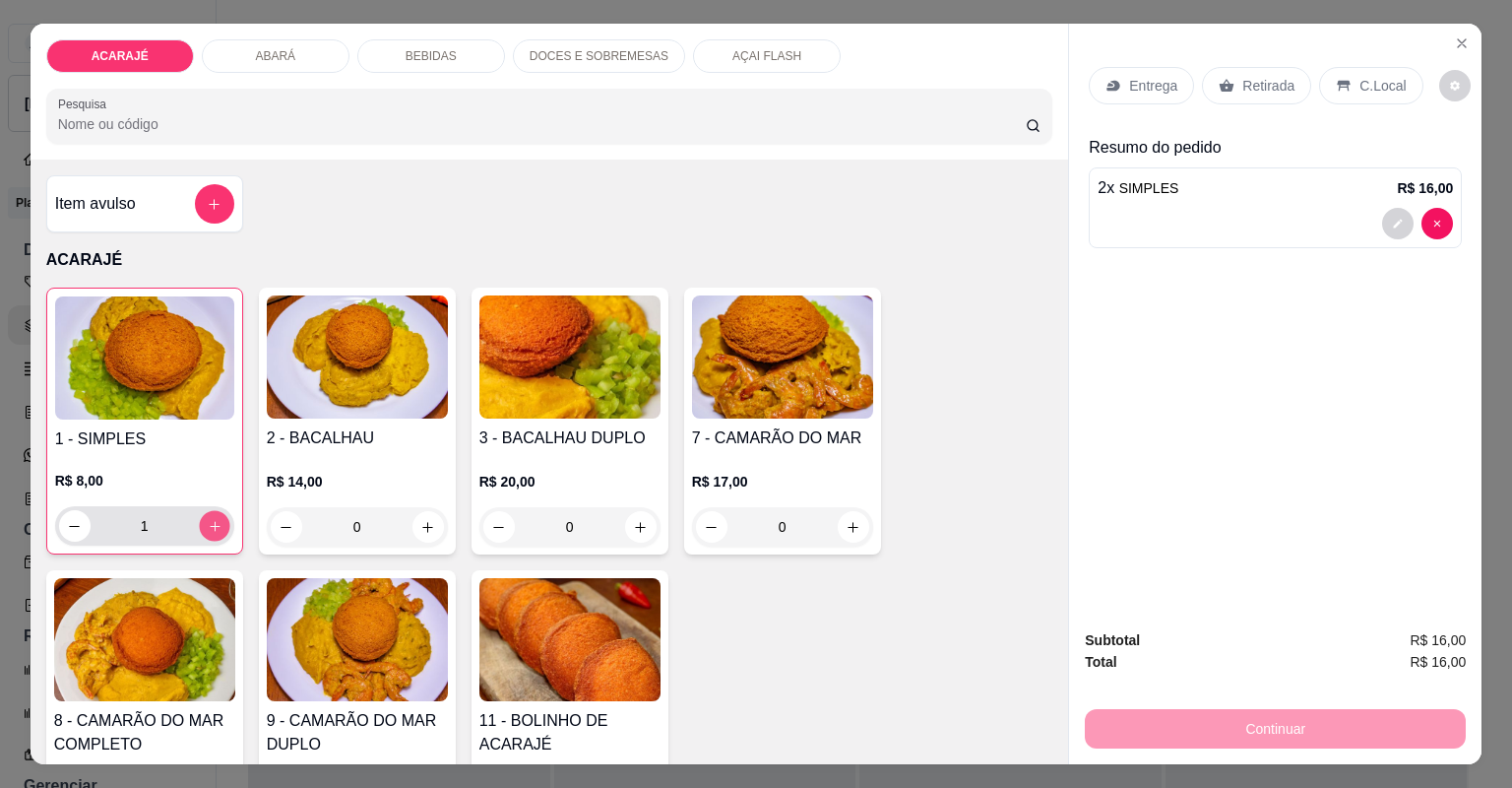 click at bounding box center (214, 525) 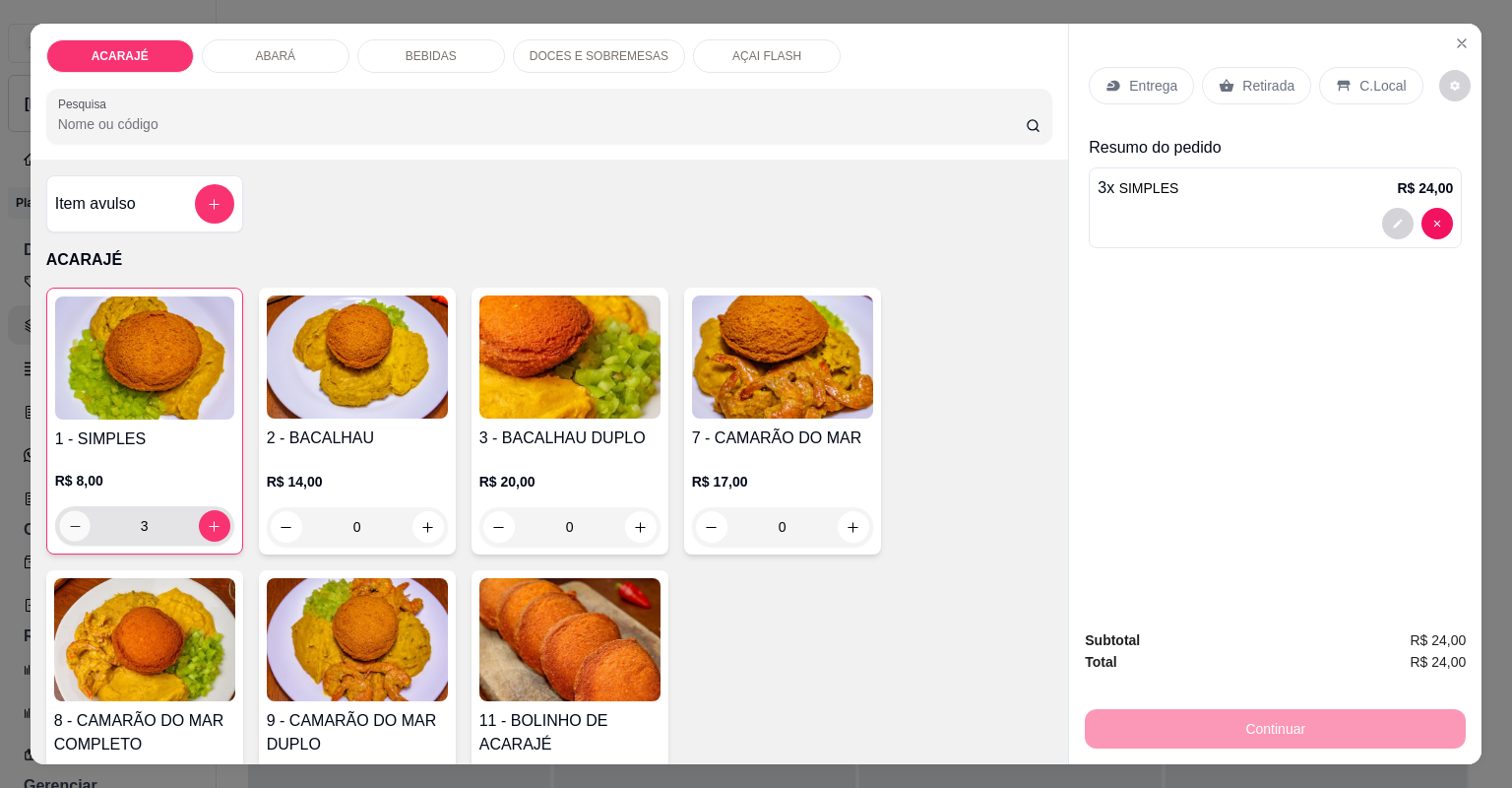click 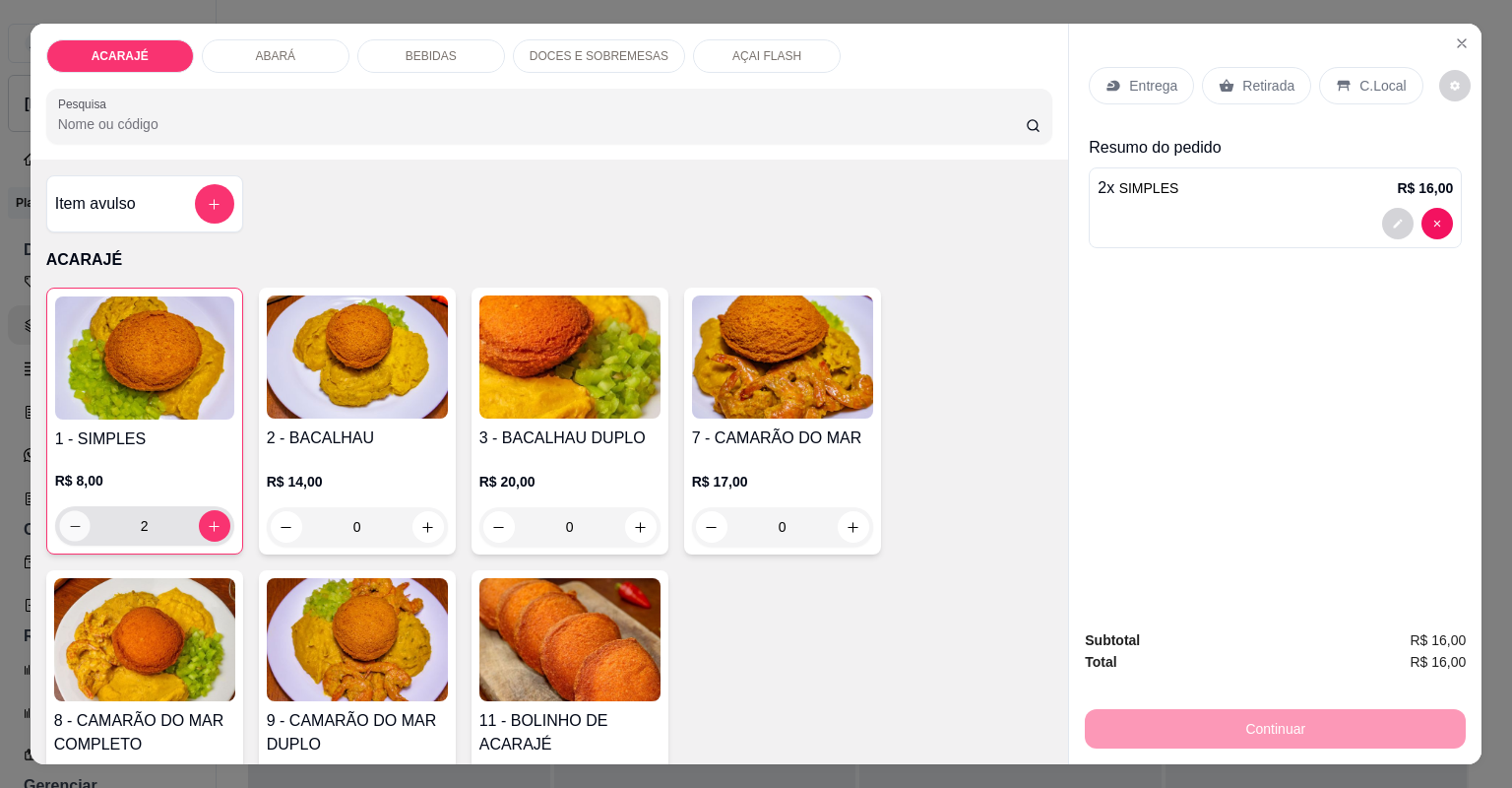 click 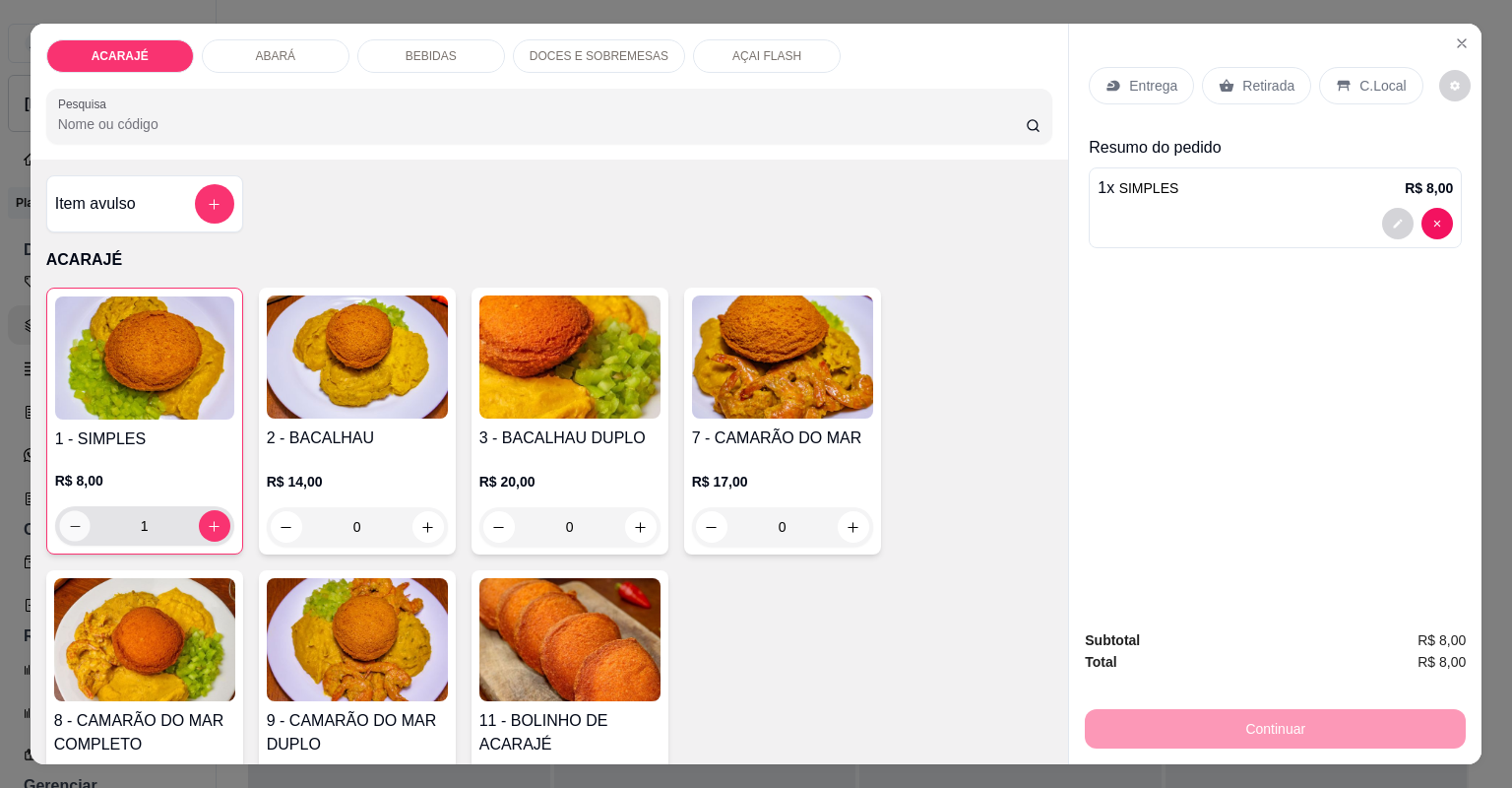 click 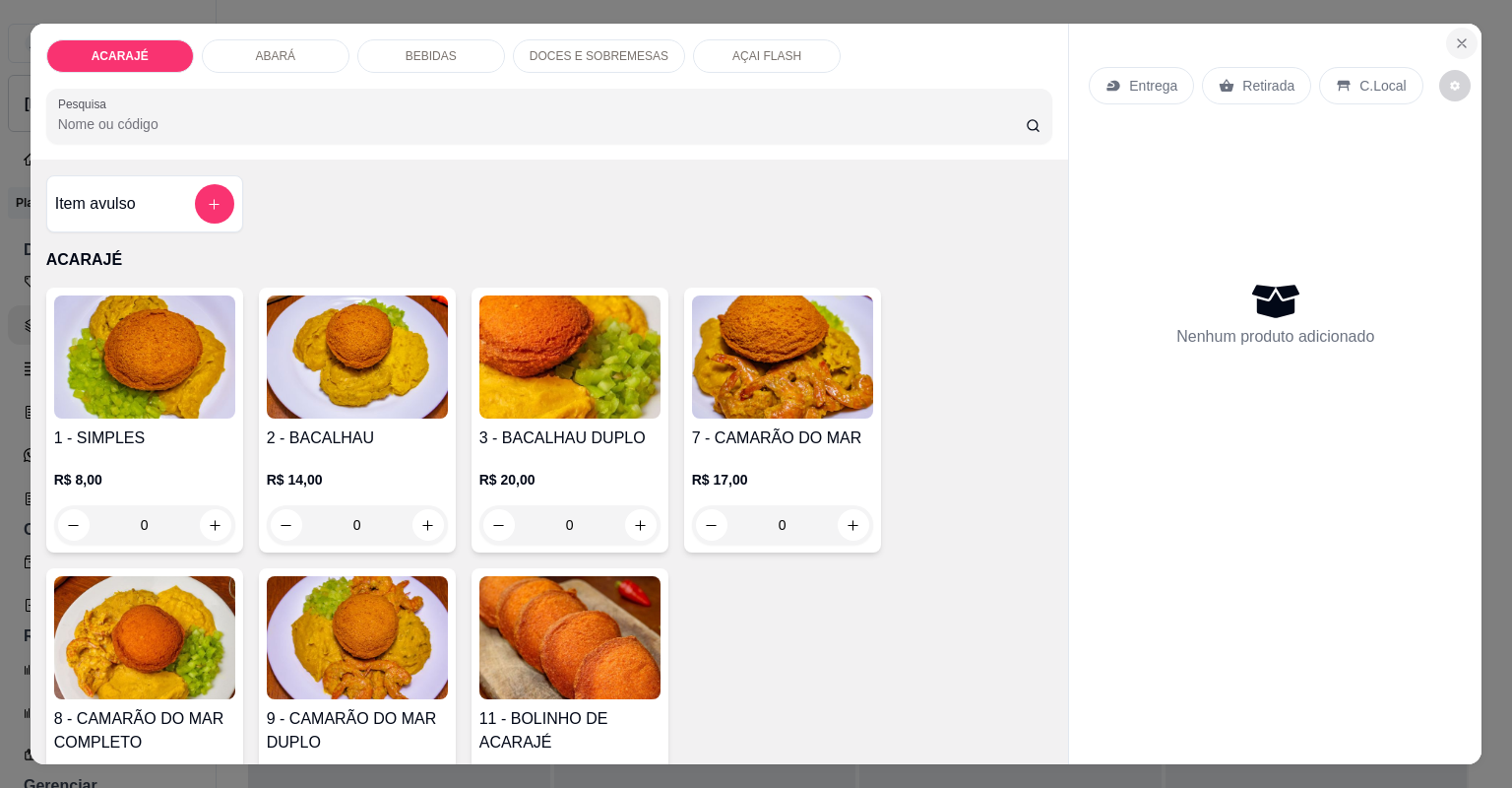 click at bounding box center [1462, 43] 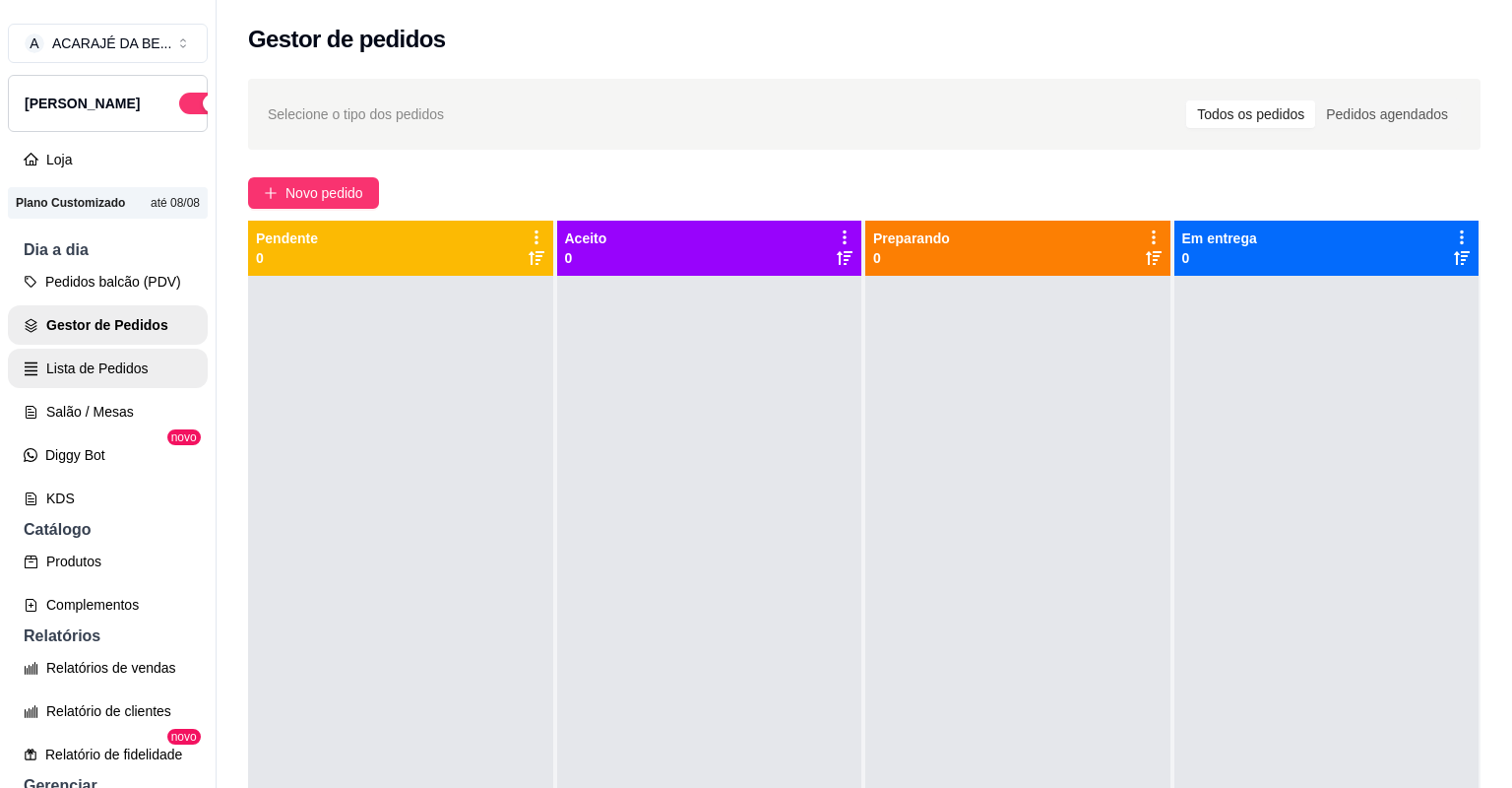 click on "Lista de Pedidos" at bounding box center [107, 368] 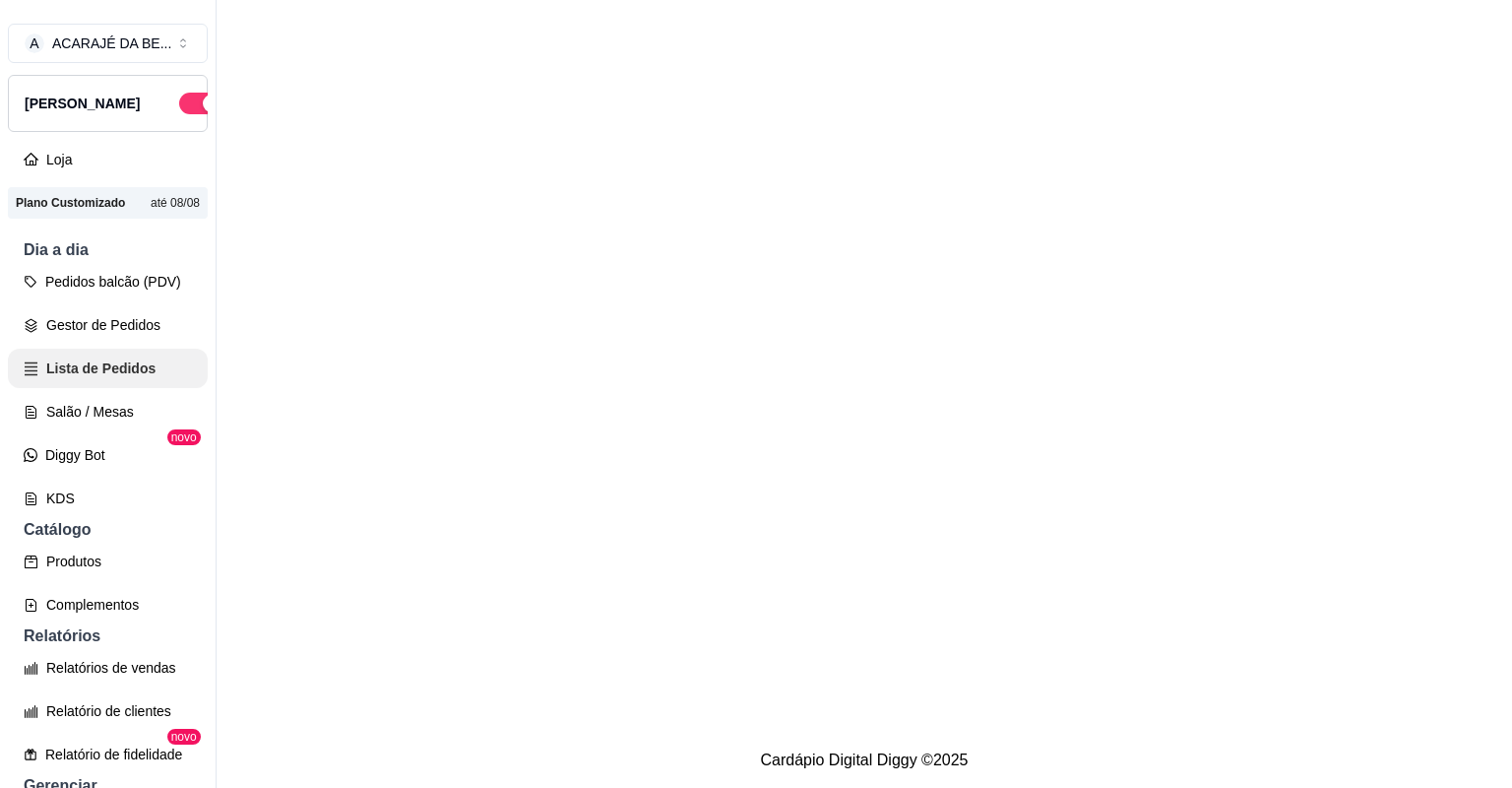 click on "Gestor de Pedidos" at bounding box center [107, 325] 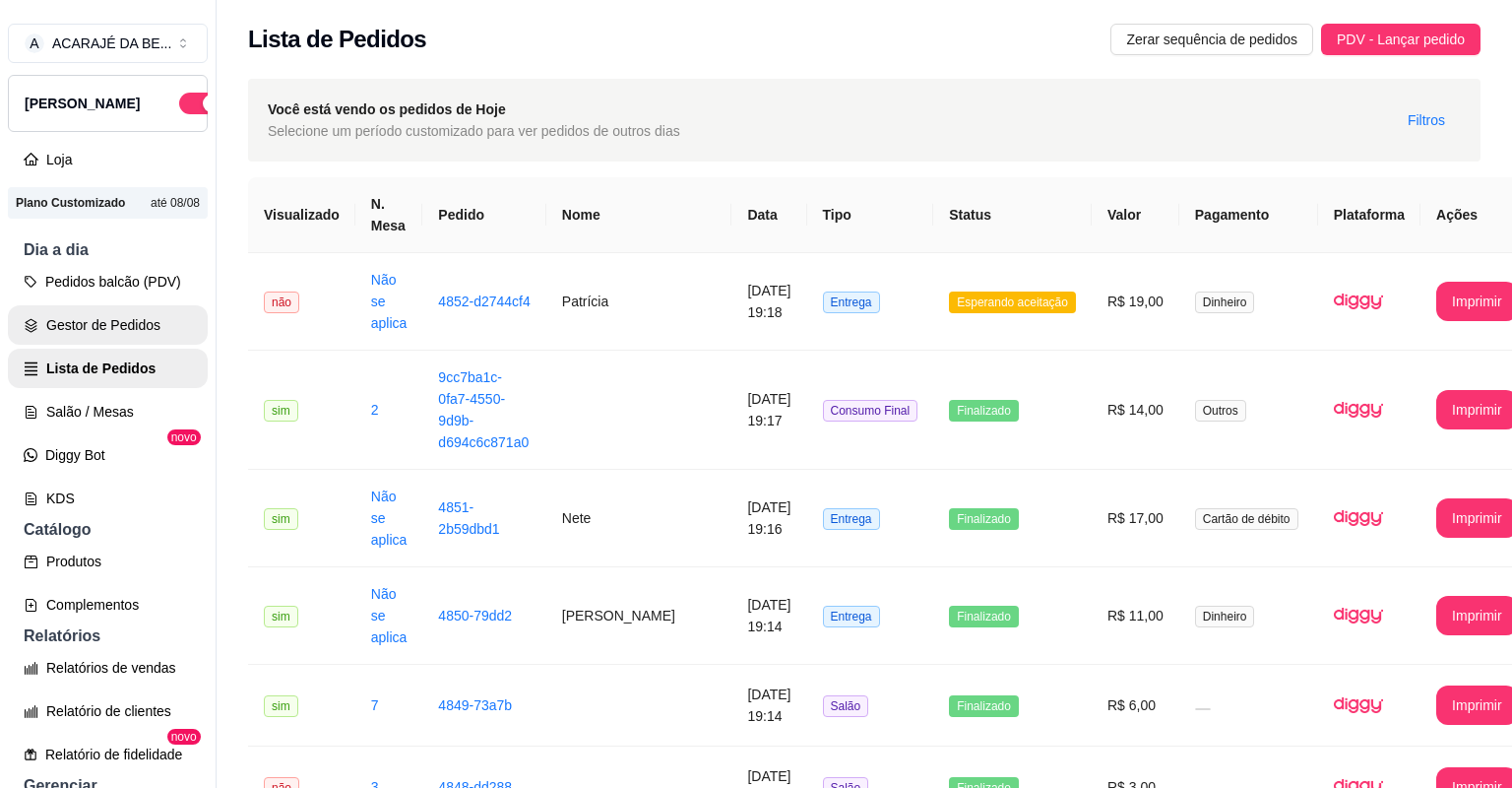 click on "Gestor de Pedidos" at bounding box center (107, 325) 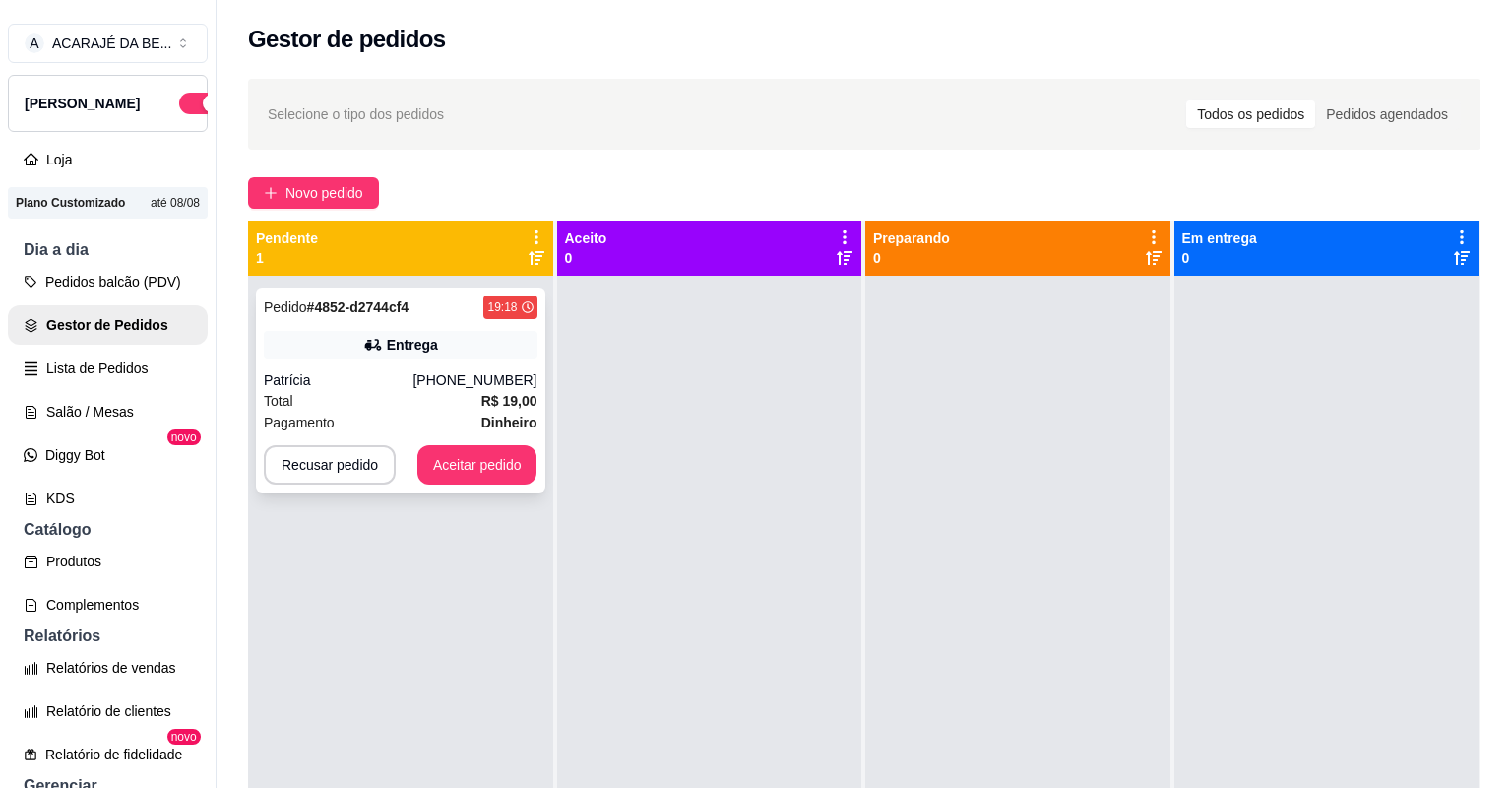 click on "Entrega" at bounding box center [412, 345] 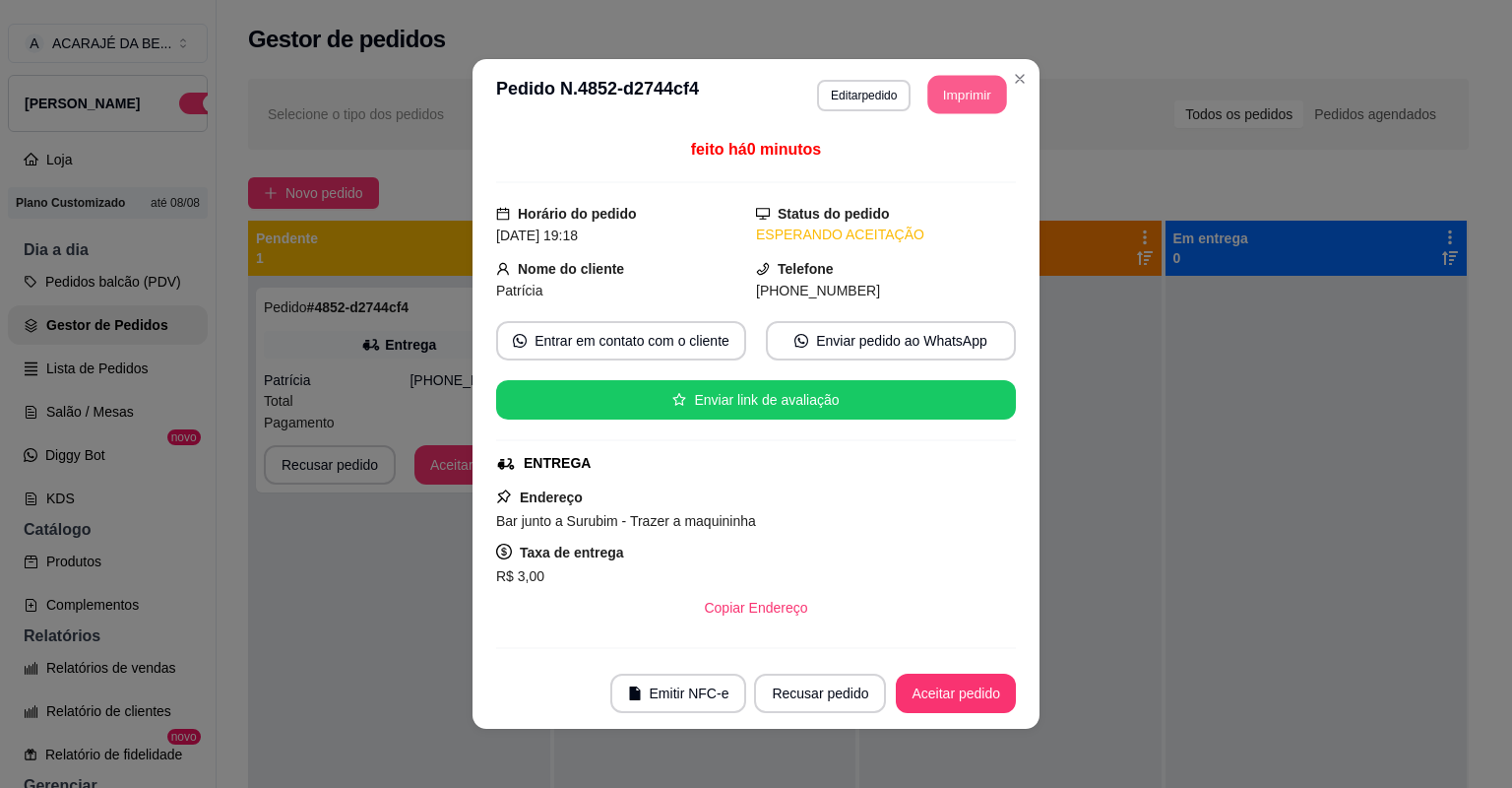 click on "Imprimir" at bounding box center [968, 95] 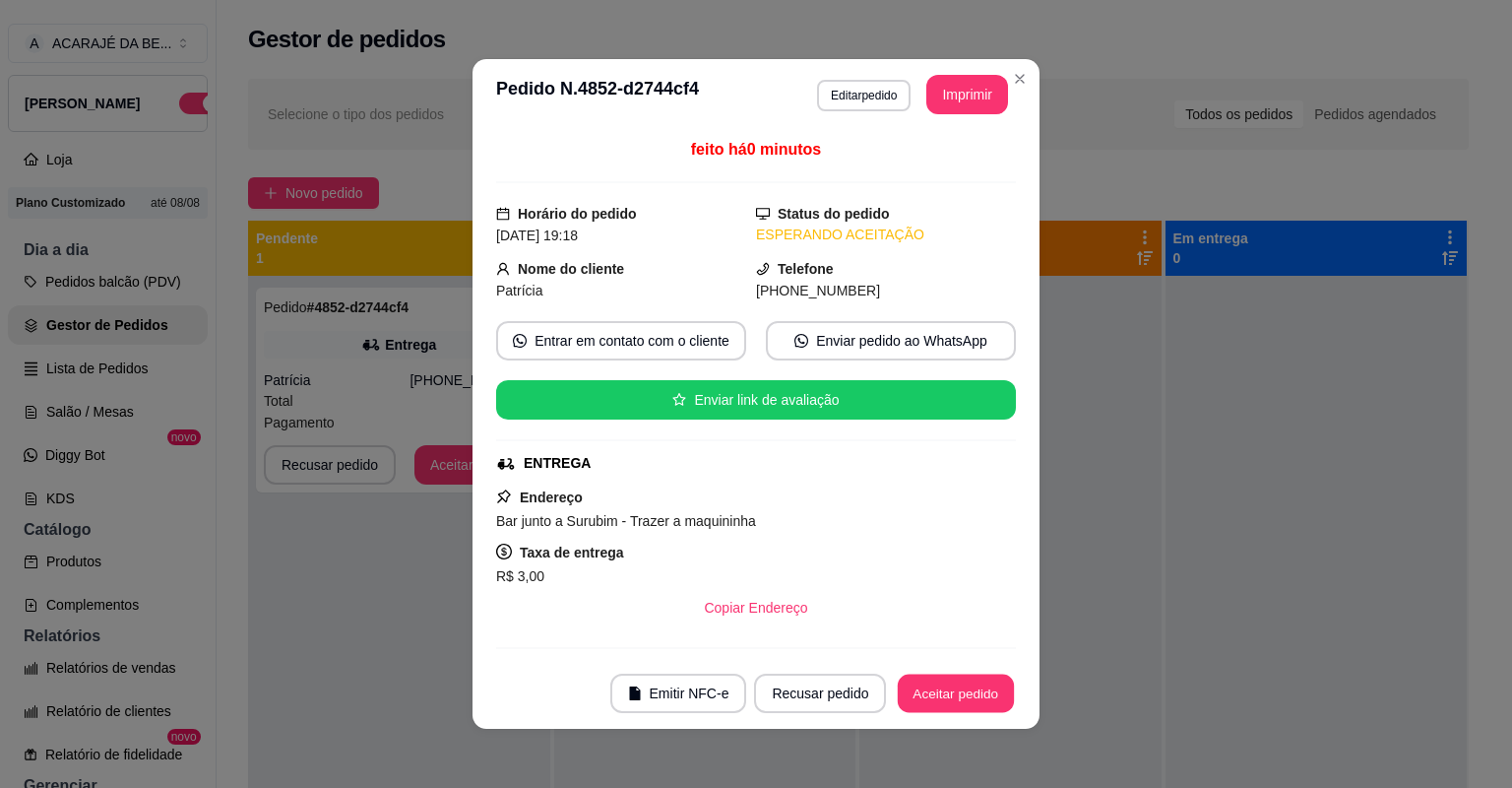 click on "Aceitar pedido" at bounding box center [956, 693] 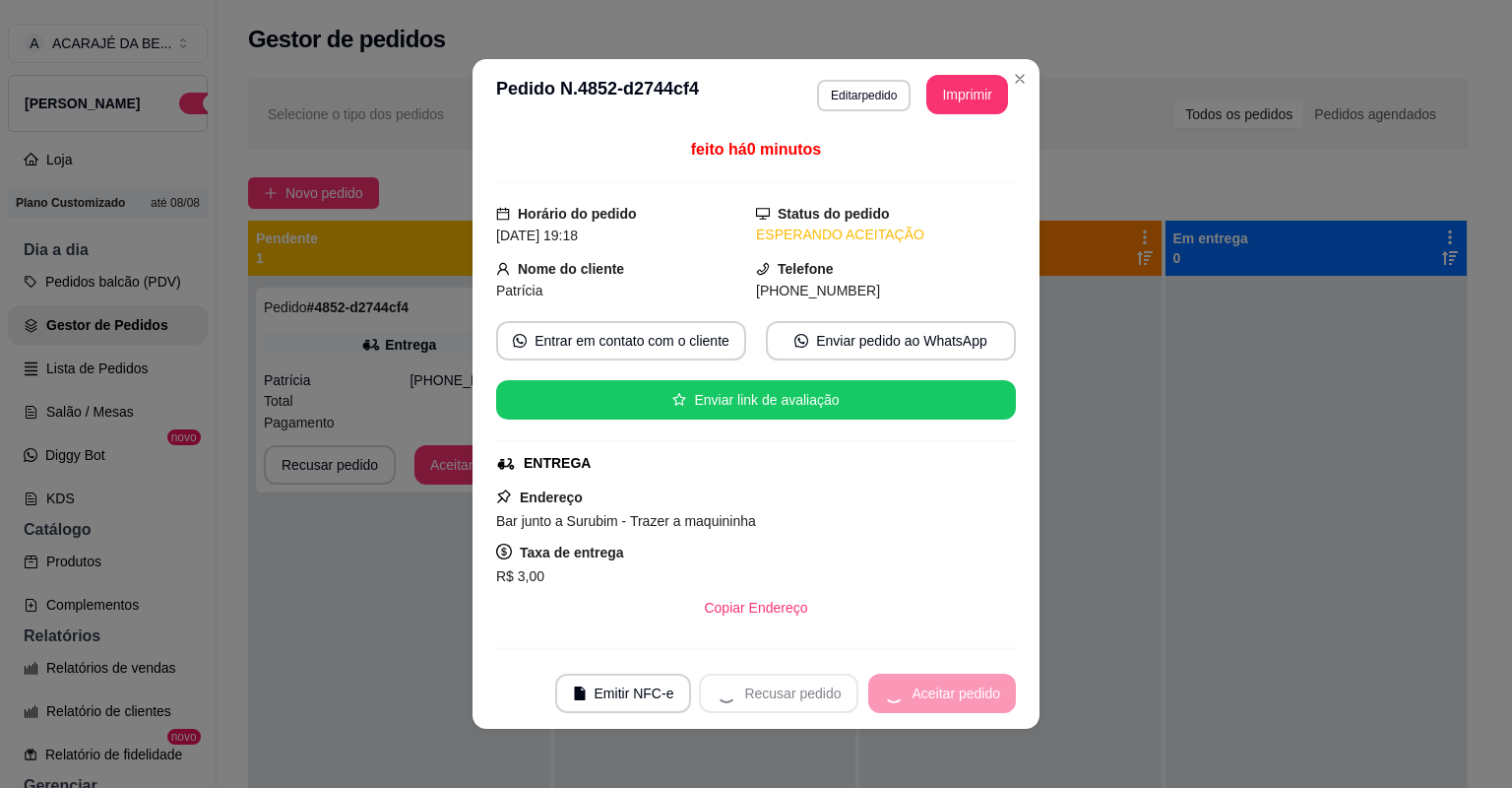 click on "Recusar pedido Aceitar pedido" at bounding box center (857, 693) 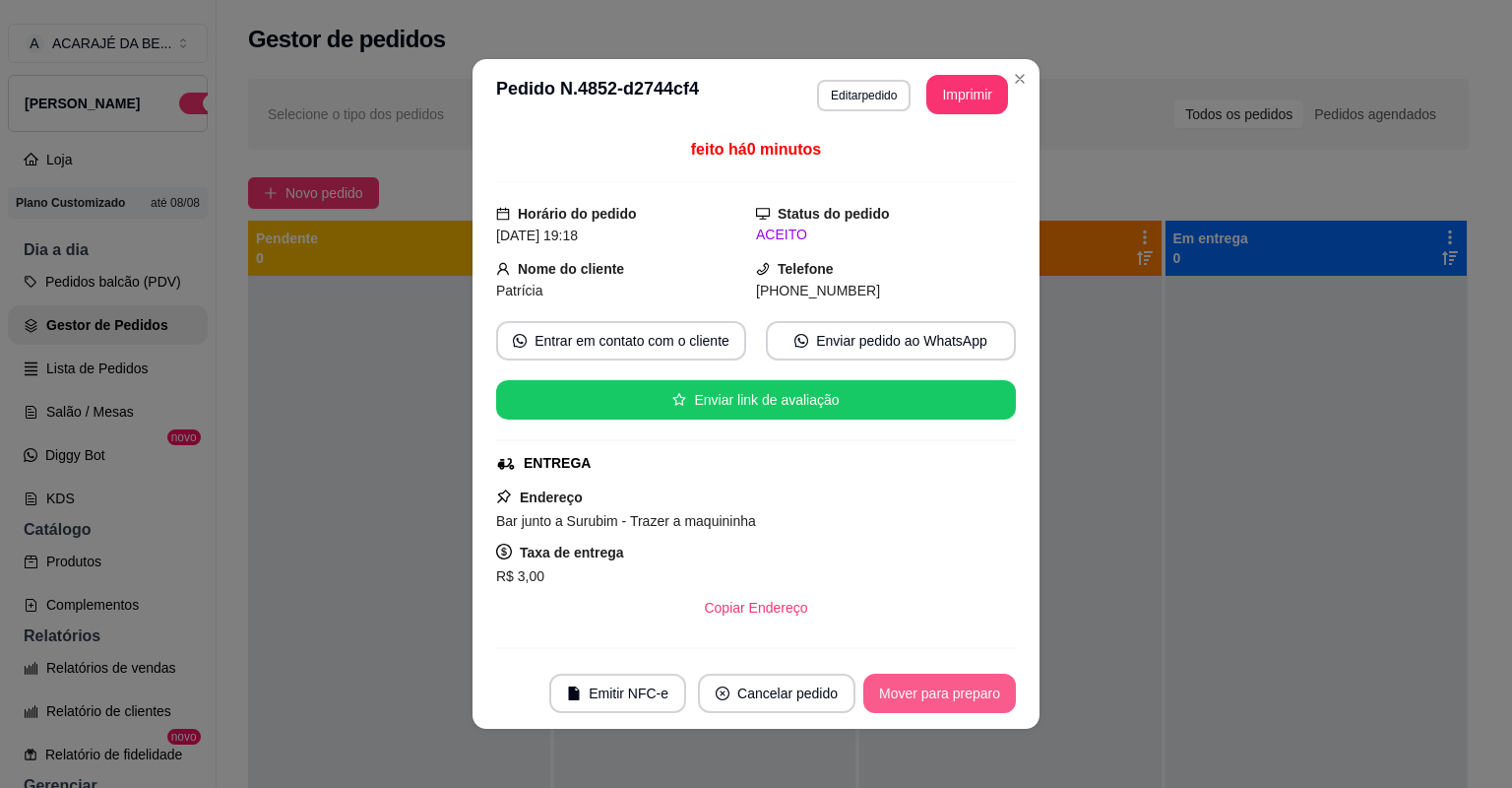 click on "Mover para preparo" at bounding box center [939, 693] 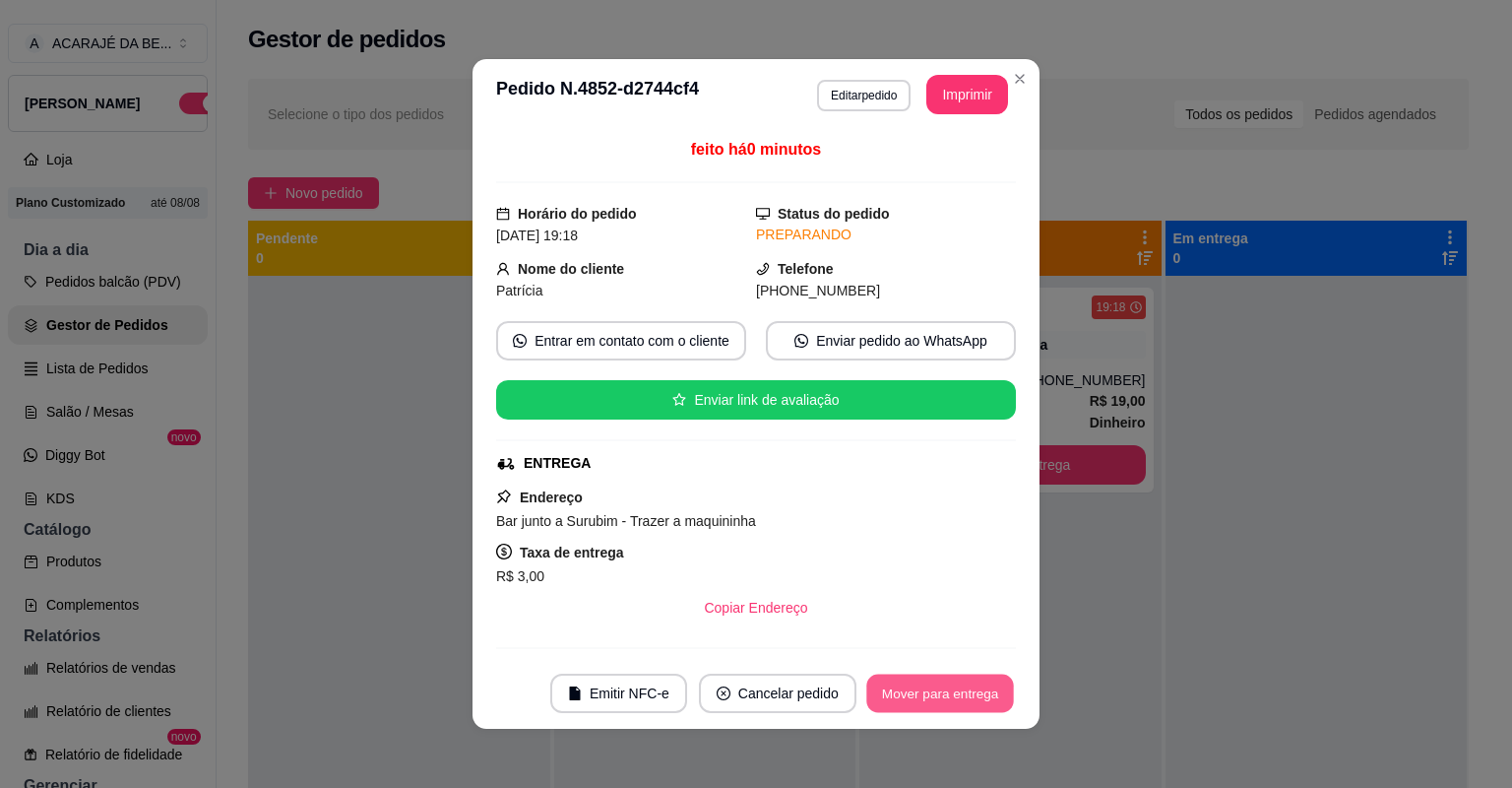 click on "Mover para entrega" at bounding box center (940, 693) 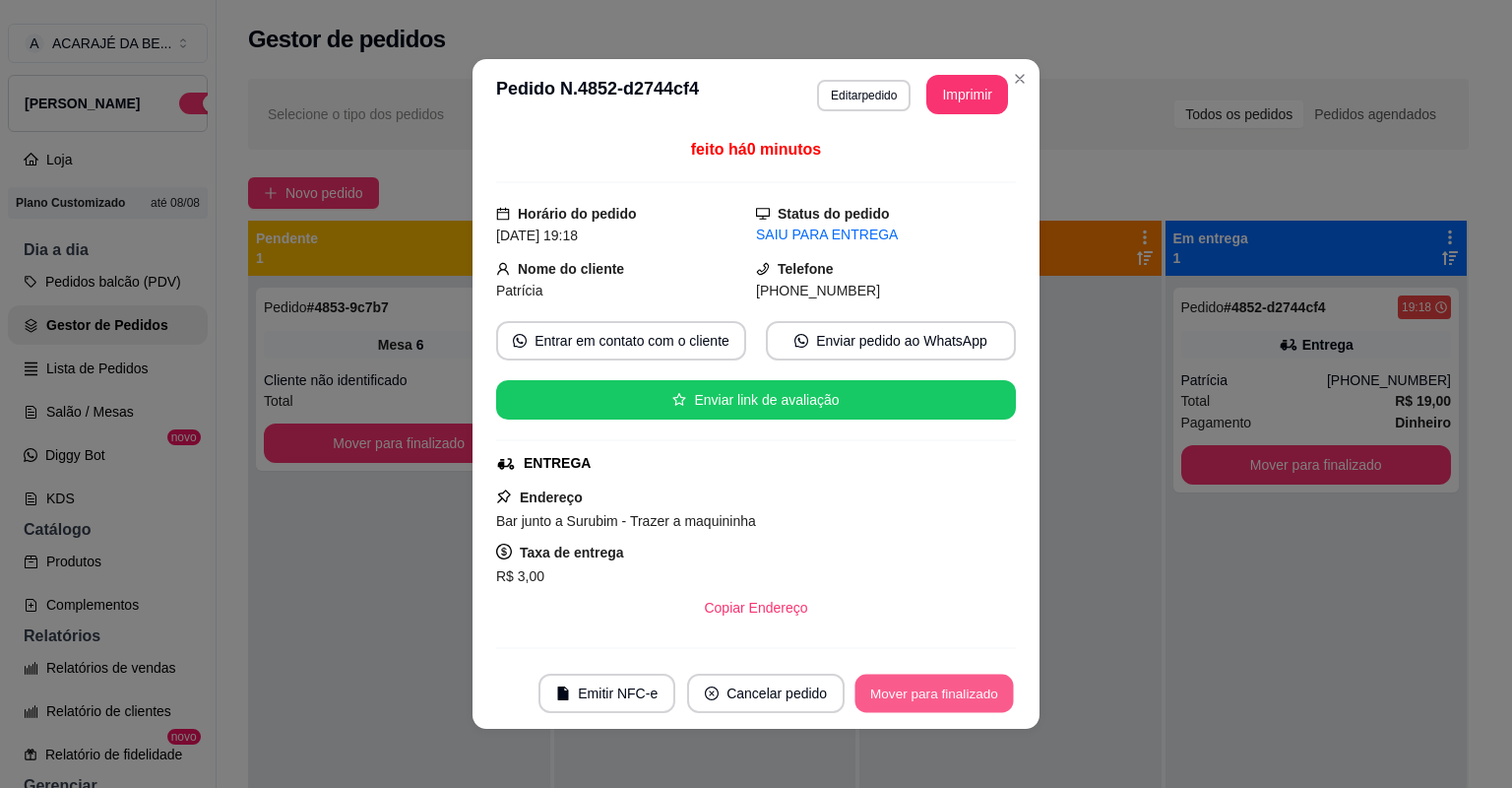 click on "Mover para finalizado" at bounding box center [934, 693] 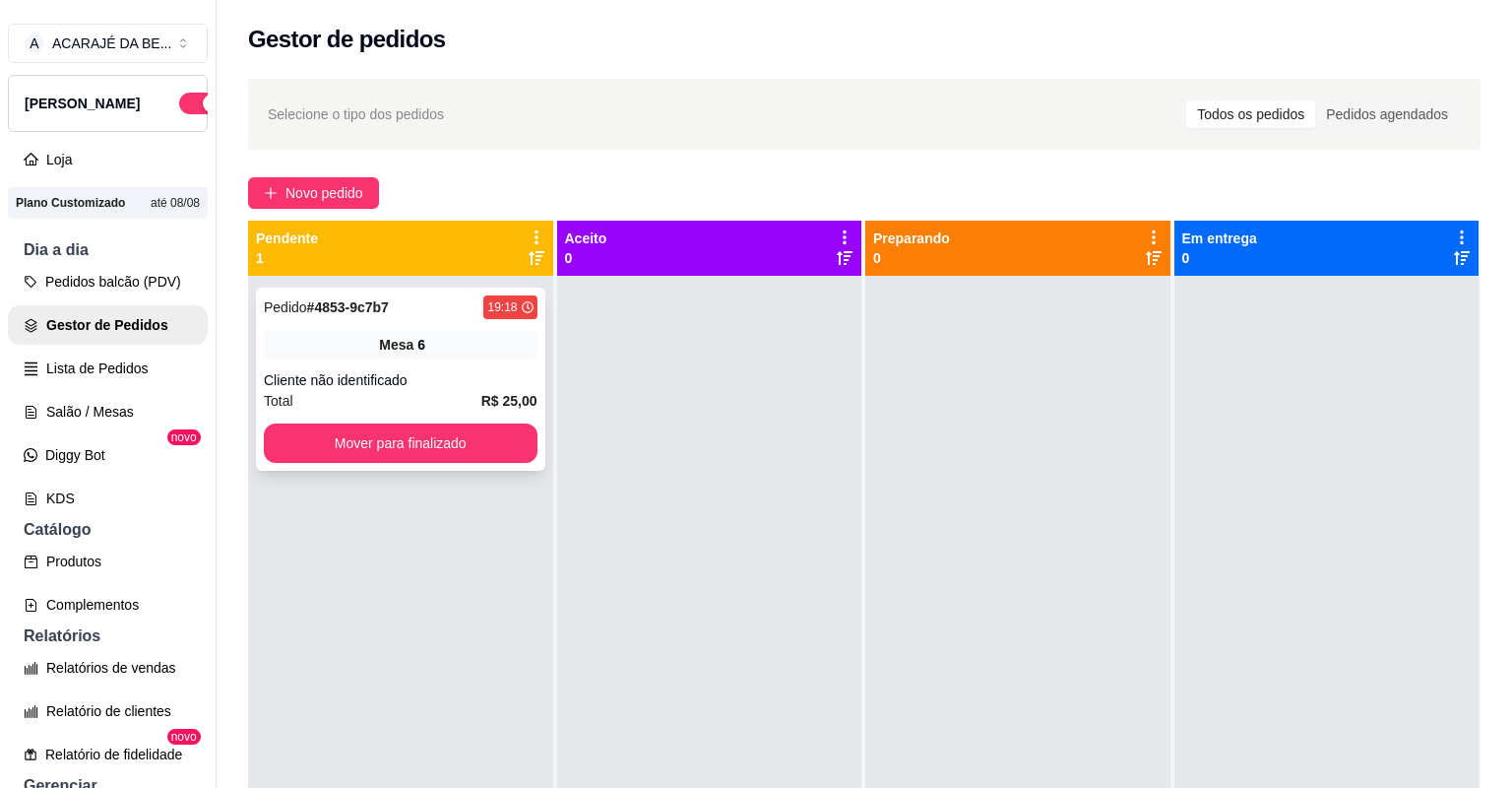 click on "Cliente não identificado" at bounding box center [401, 380] 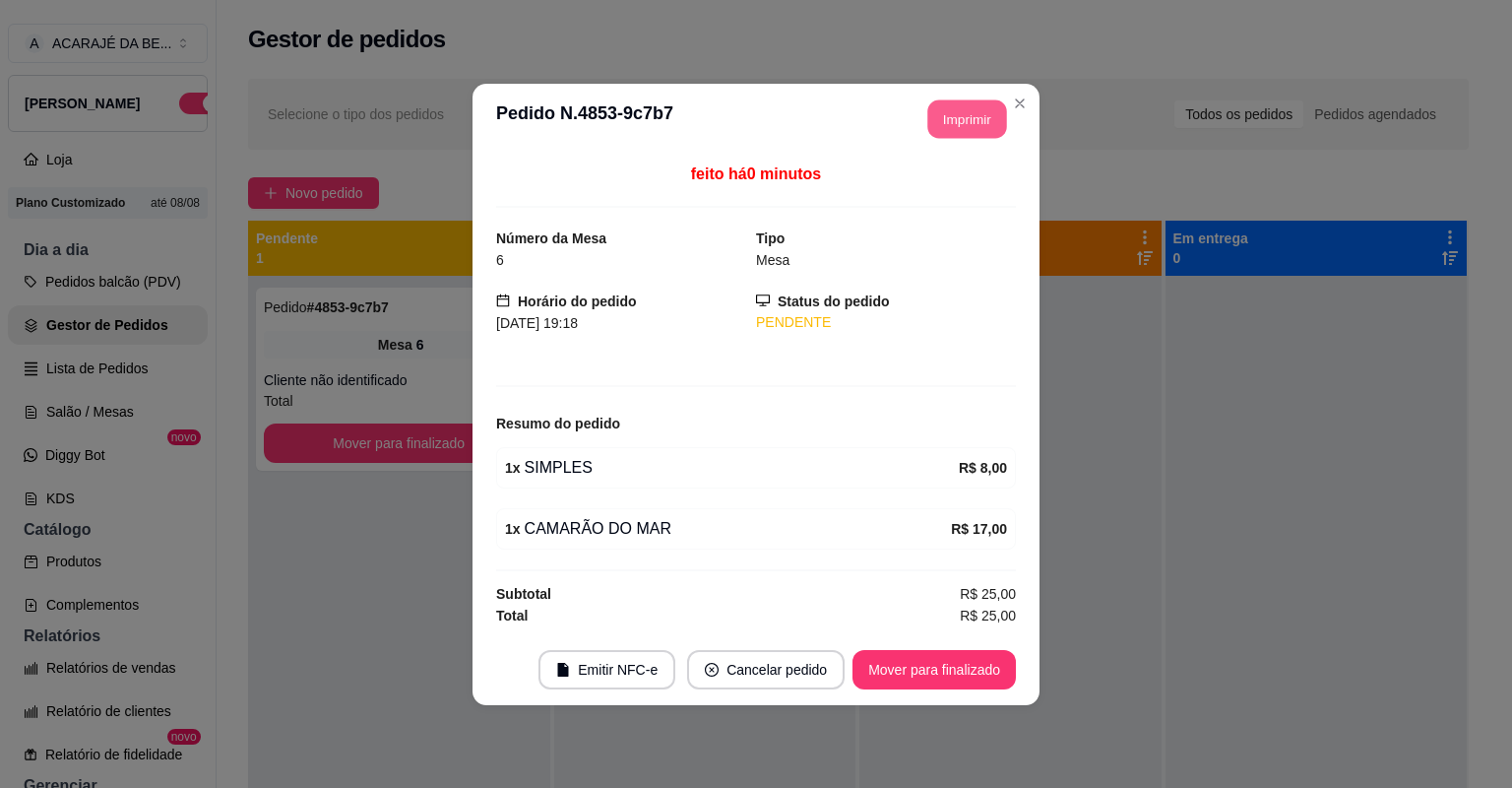 click on "Imprimir" at bounding box center (968, 118) 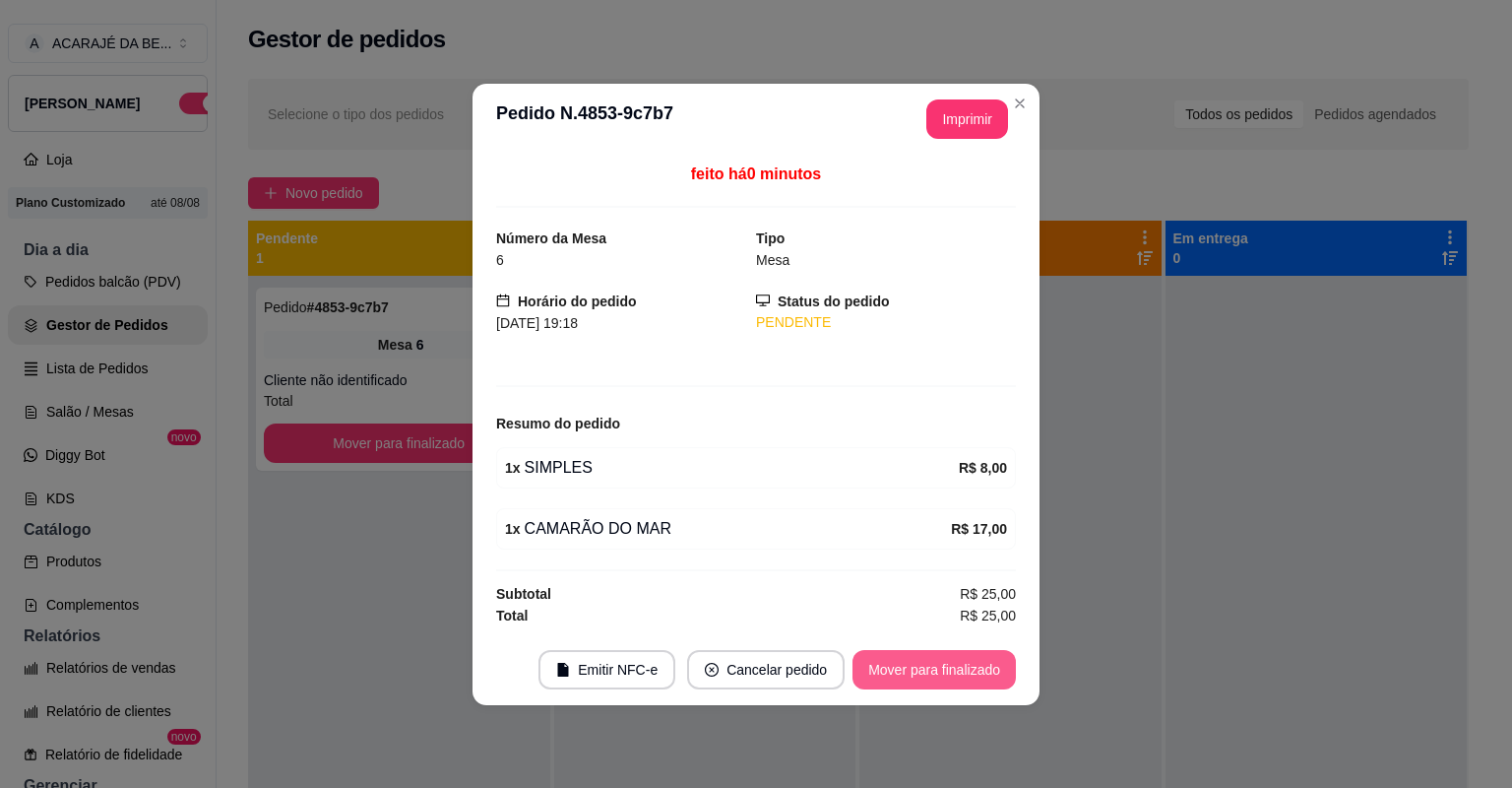 click on "Mover para finalizado" at bounding box center (934, 670) 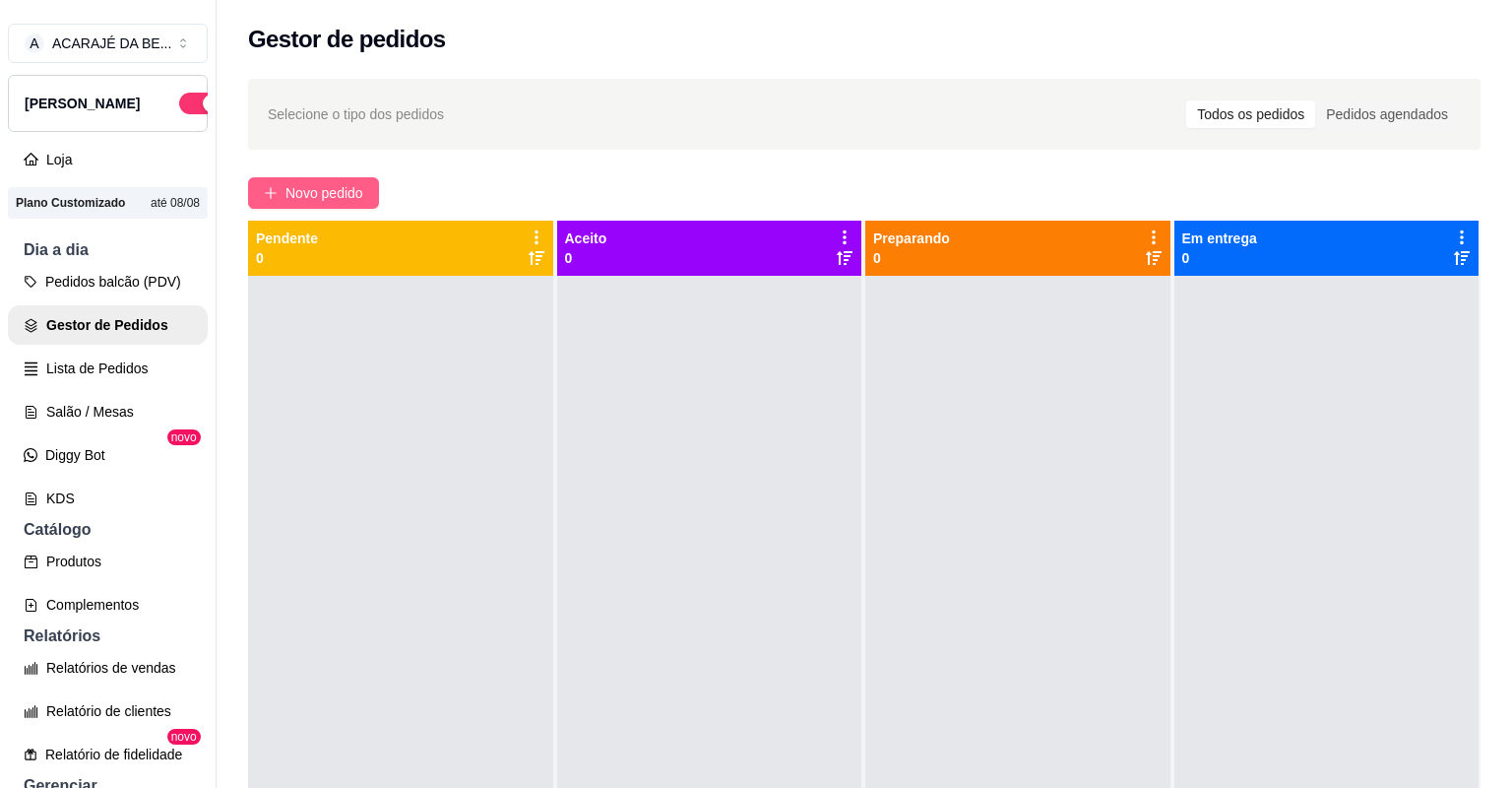 click on "Novo pedido" at bounding box center [313, 193] 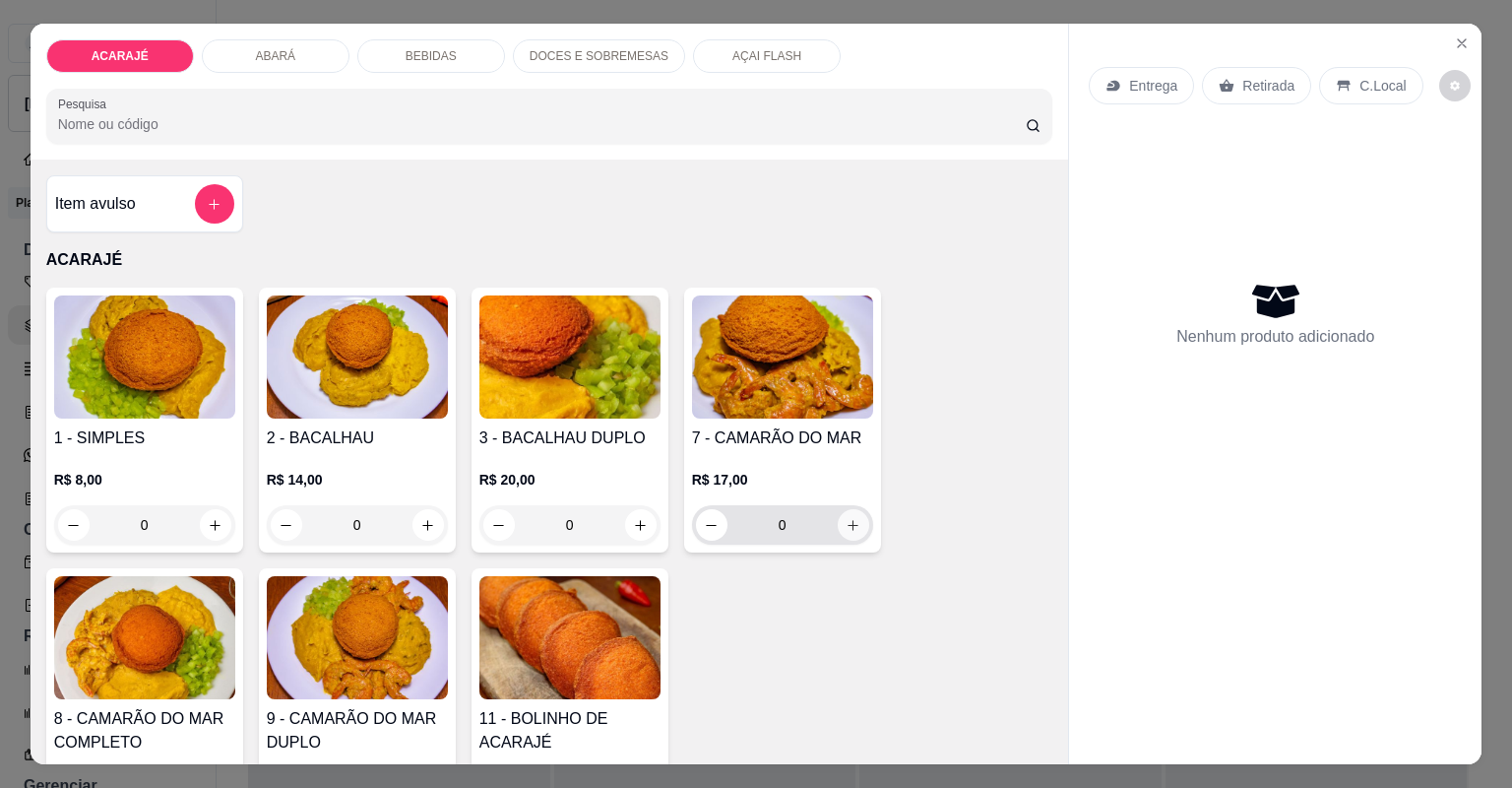 click on "R$ 17,00 0" at bounding box center (783, 507) 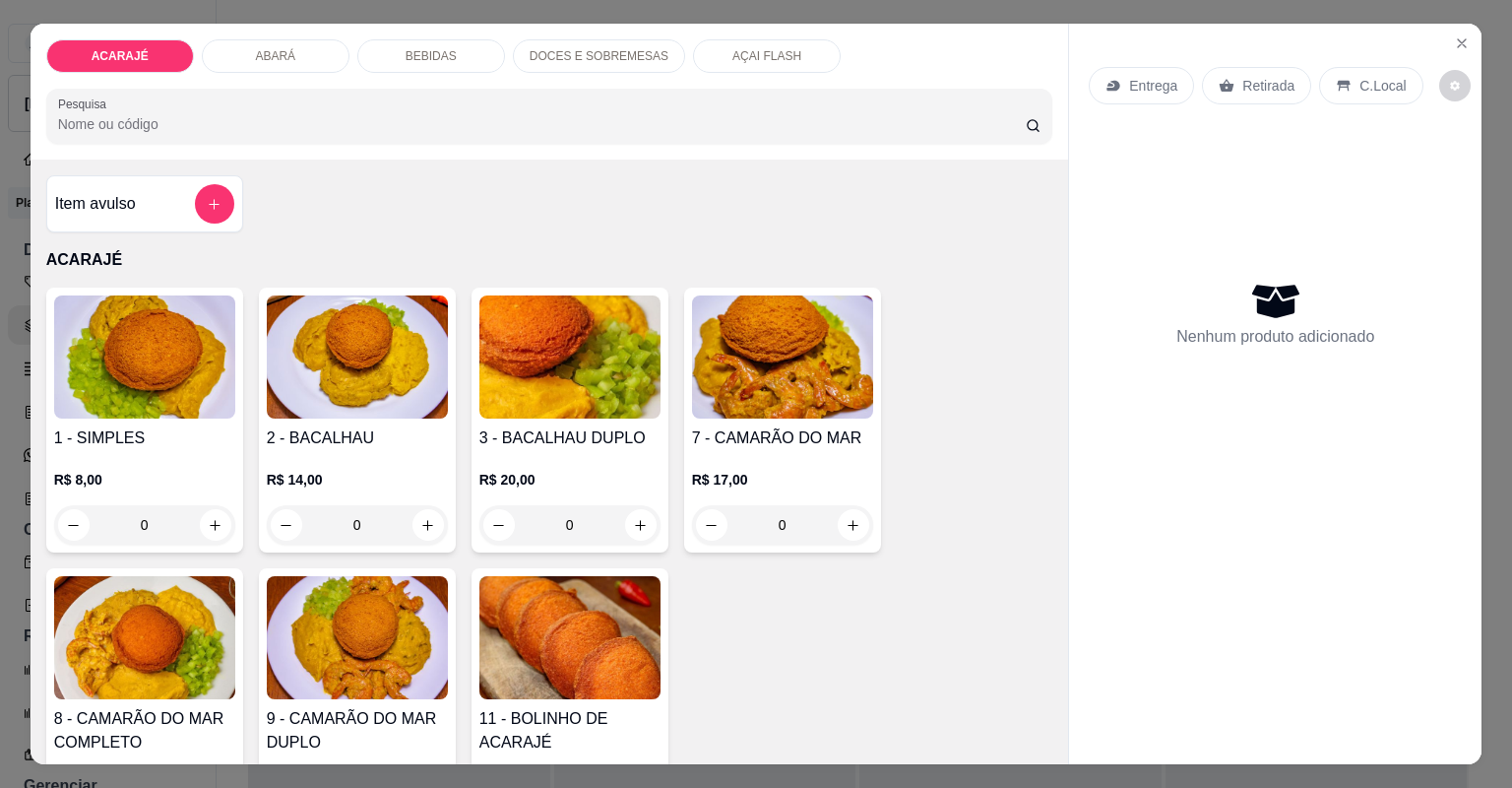 click on "Entrega" at bounding box center (1153, 86) 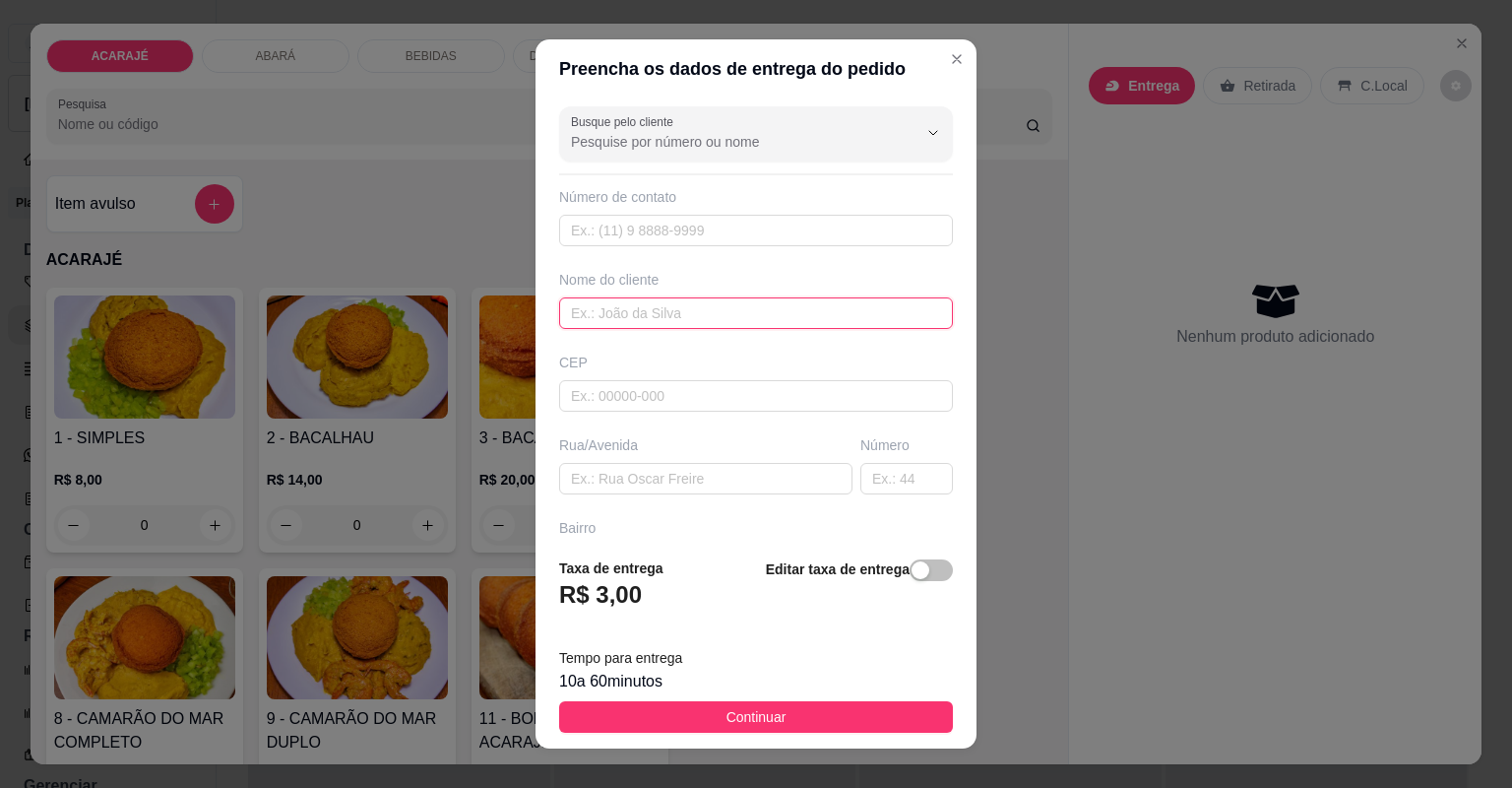 click at bounding box center [756, 313] 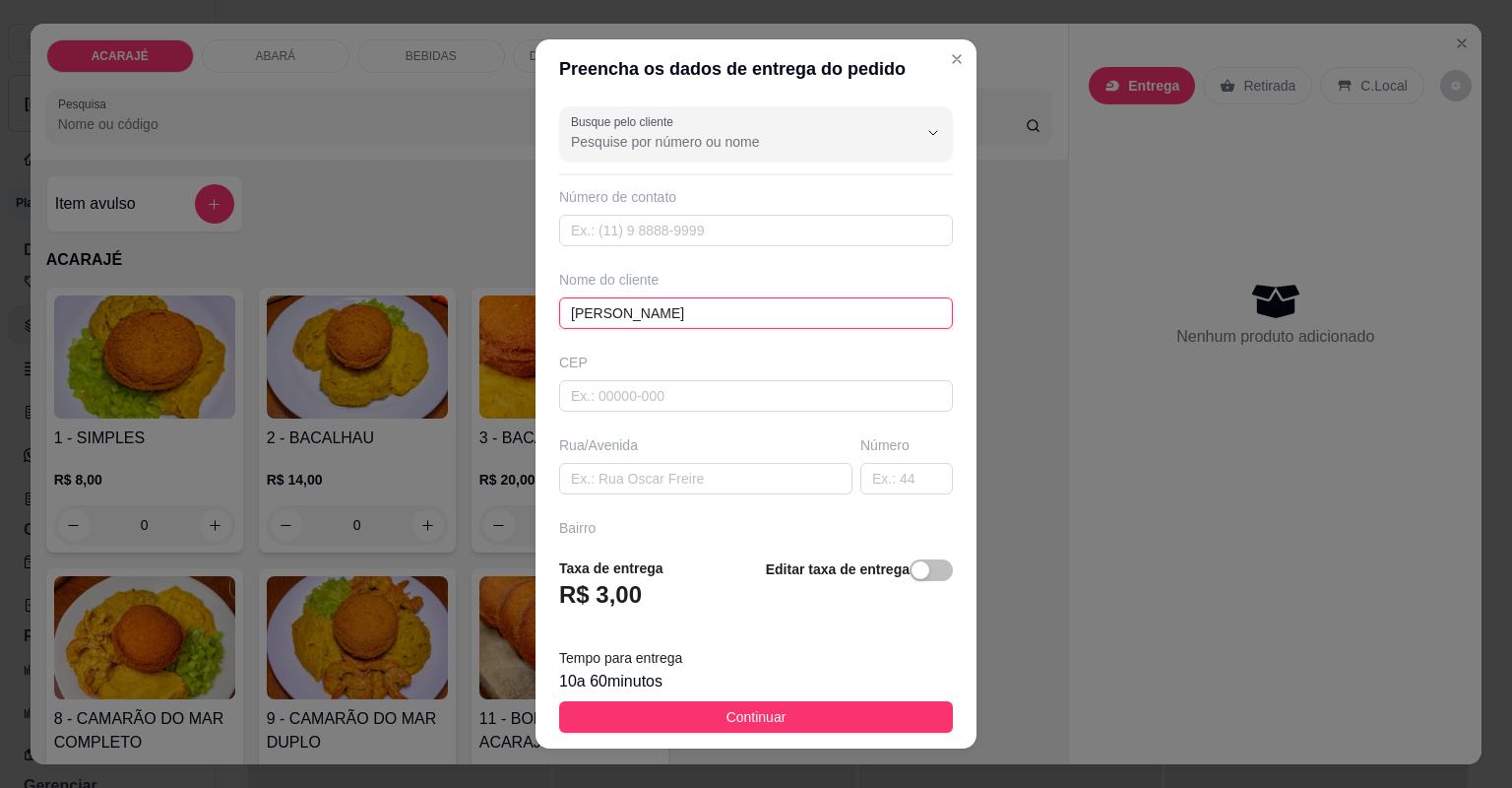 type on "luciana" 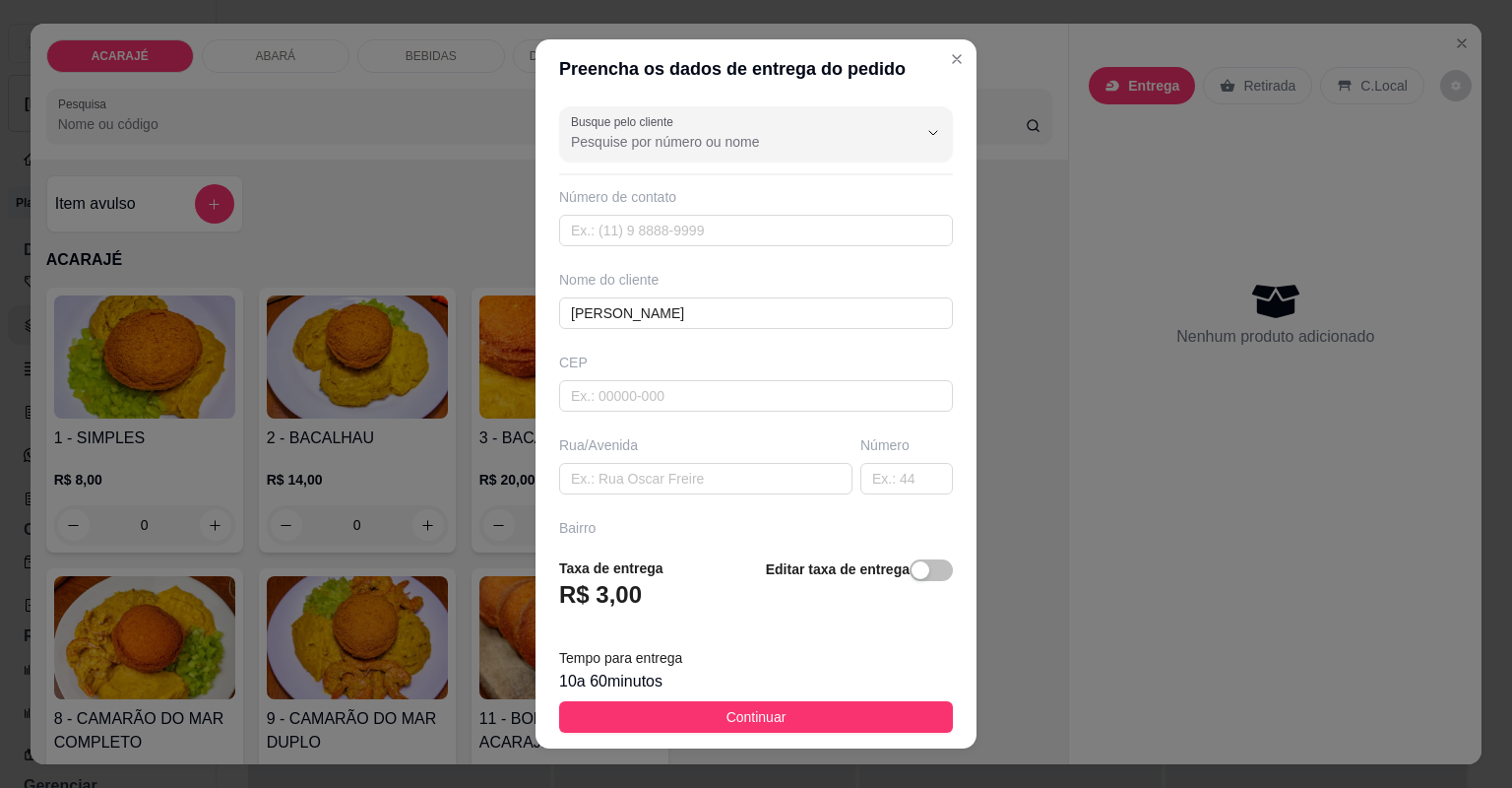click on "Rua/Avenida" at bounding box center (706, 465) 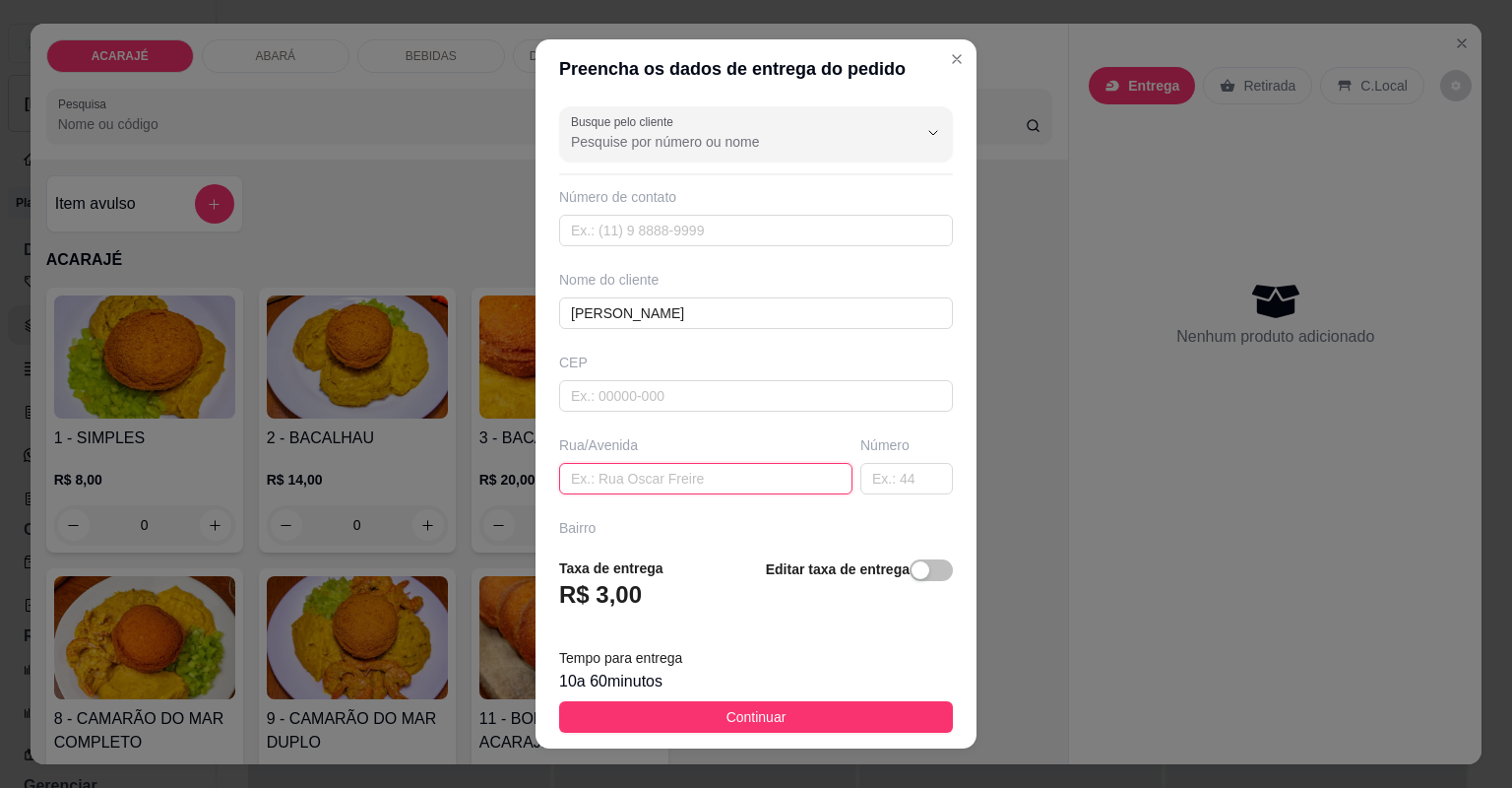 click at bounding box center [706, 479] 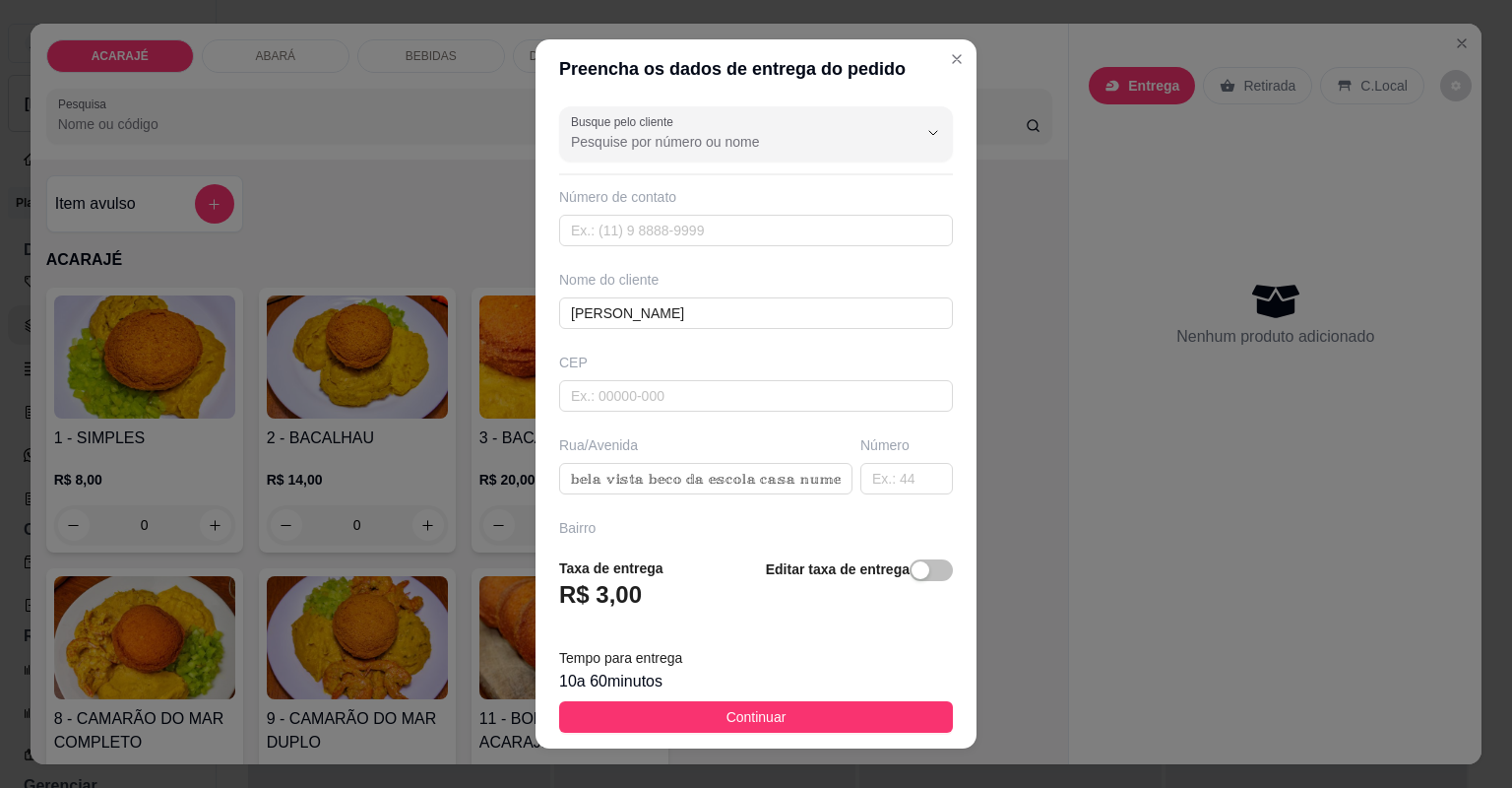 click on "Continuar" at bounding box center (756, 717) 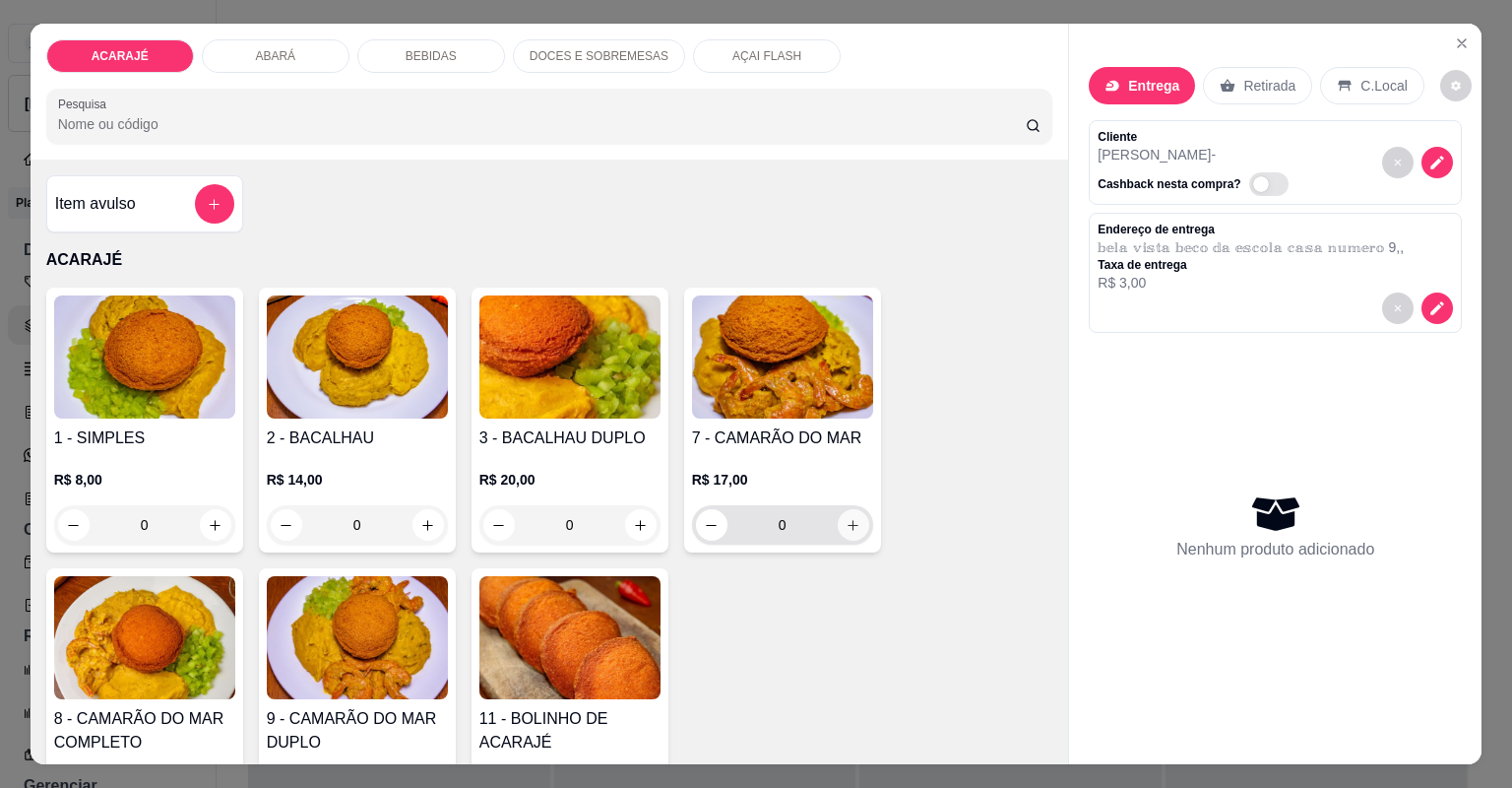 click at bounding box center [853, 525] 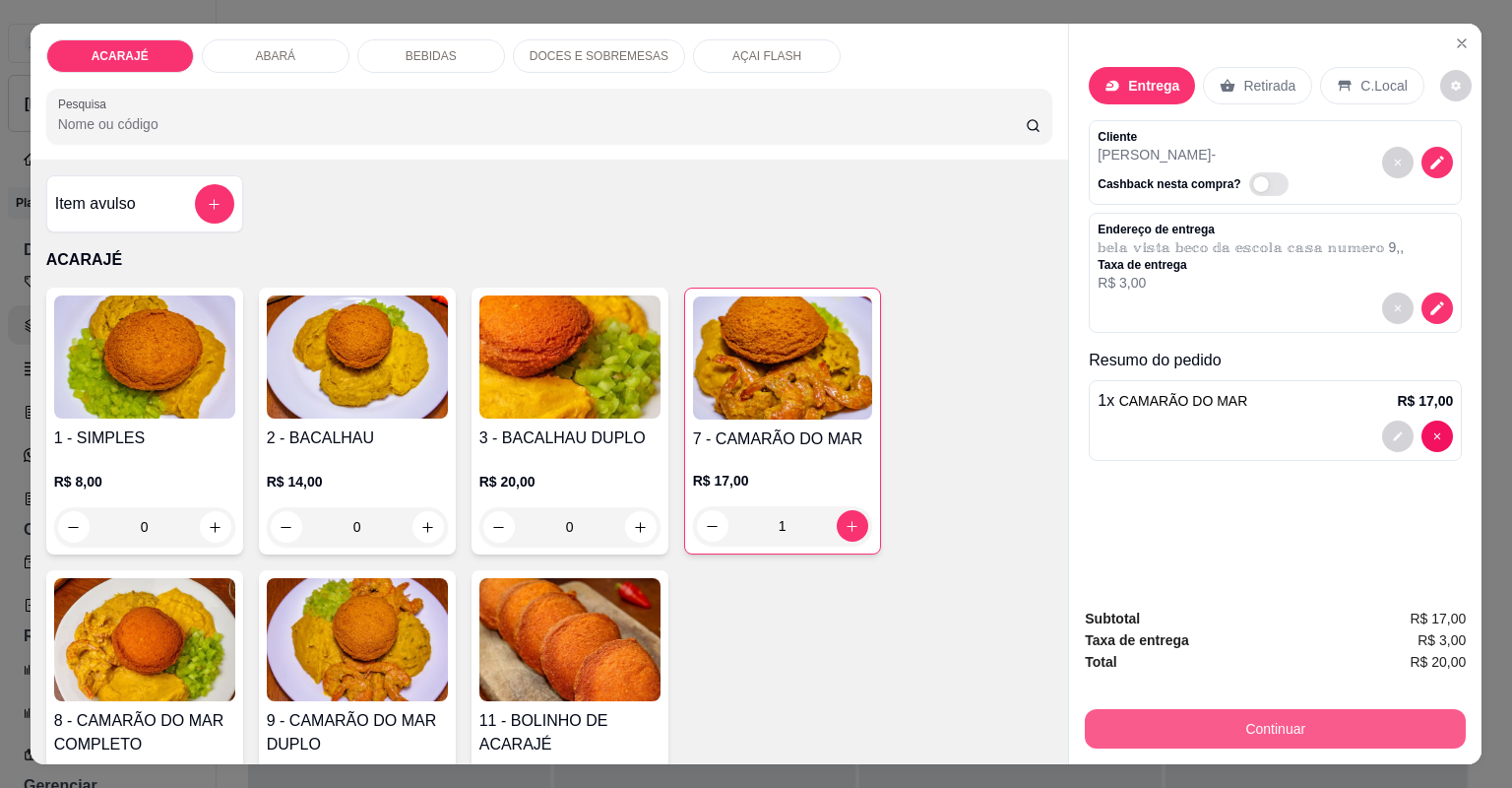 click on "Continuar" at bounding box center (1275, 729) 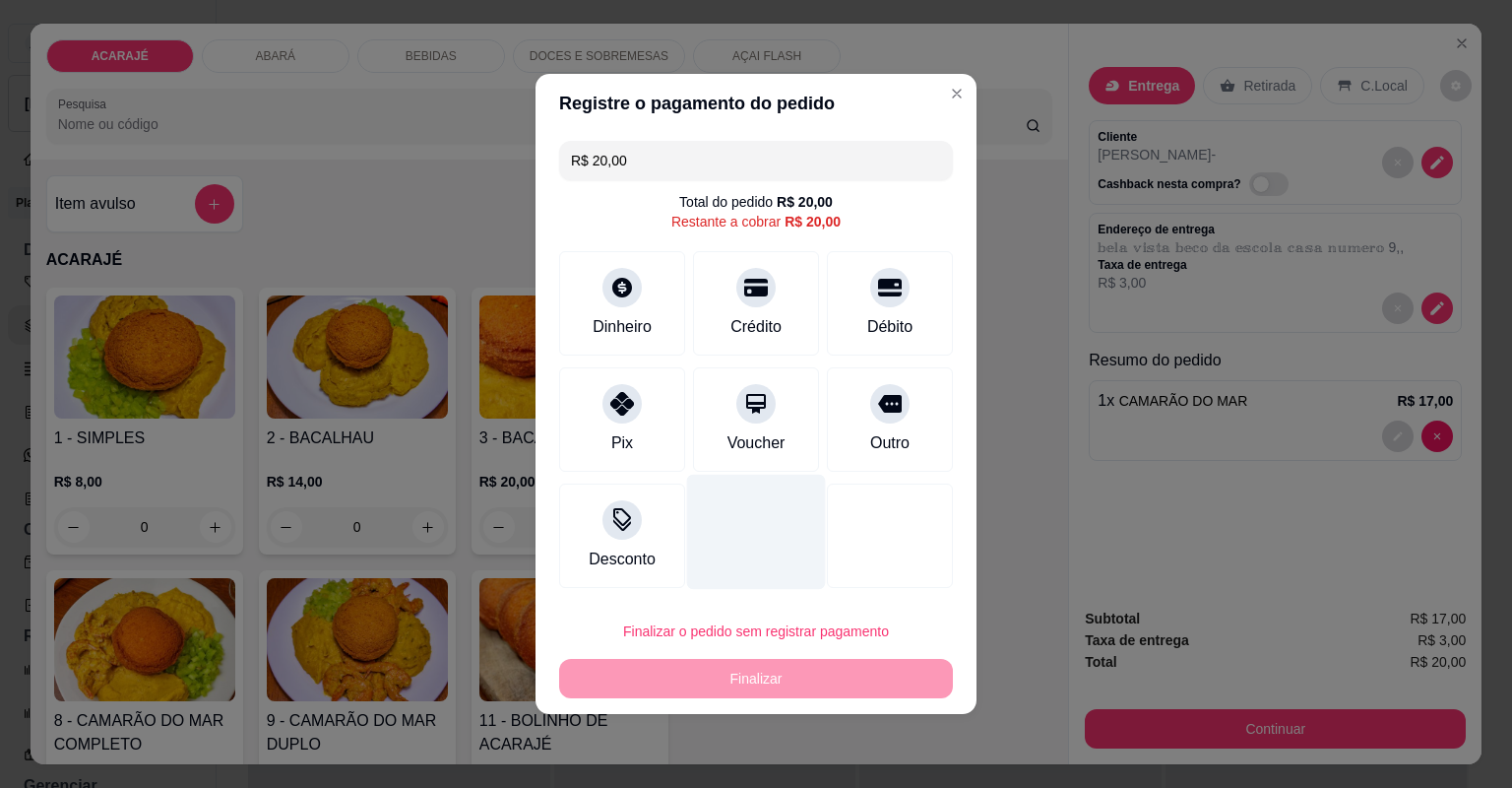 drag, startPoint x: 604, startPoint y: 402, endPoint x: 748, endPoint y: 496, distance: 171.96511 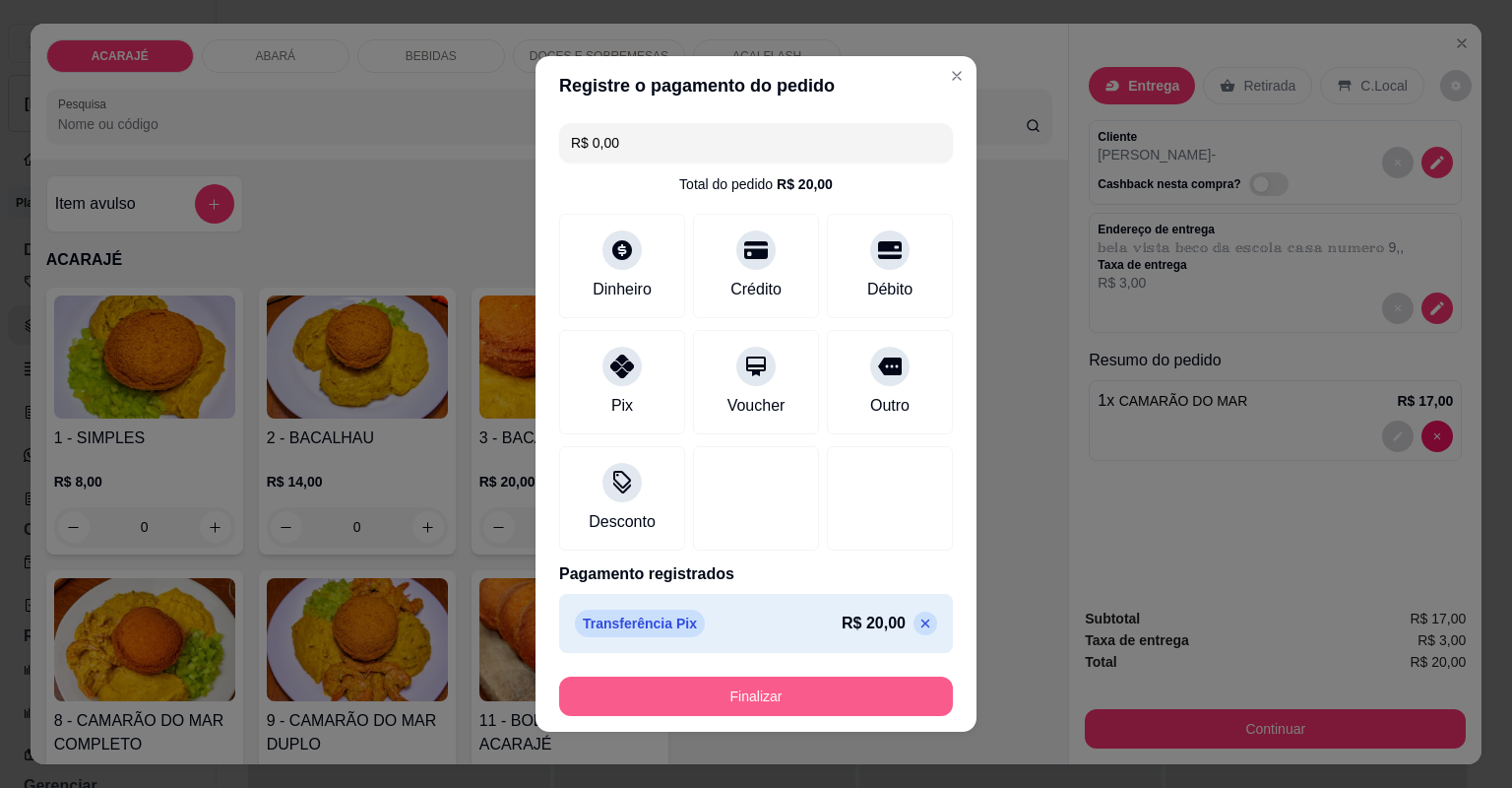 click on "Finalizar" at bounding box center [756, 696] 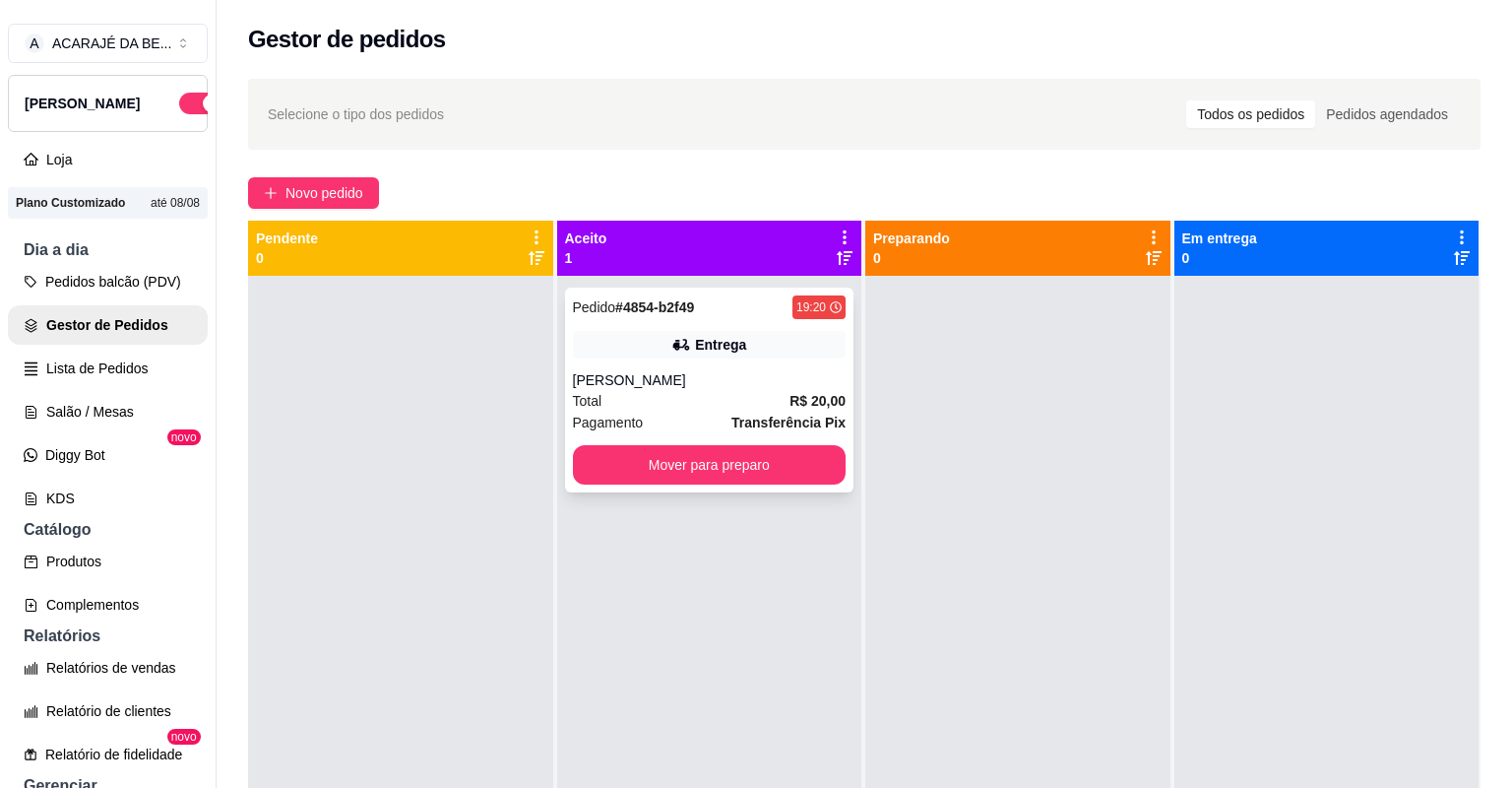 drag, startPoint x: 746, startPoint y: 378, endPoint x: 736, endPoint y: 369, distance: 13.453624 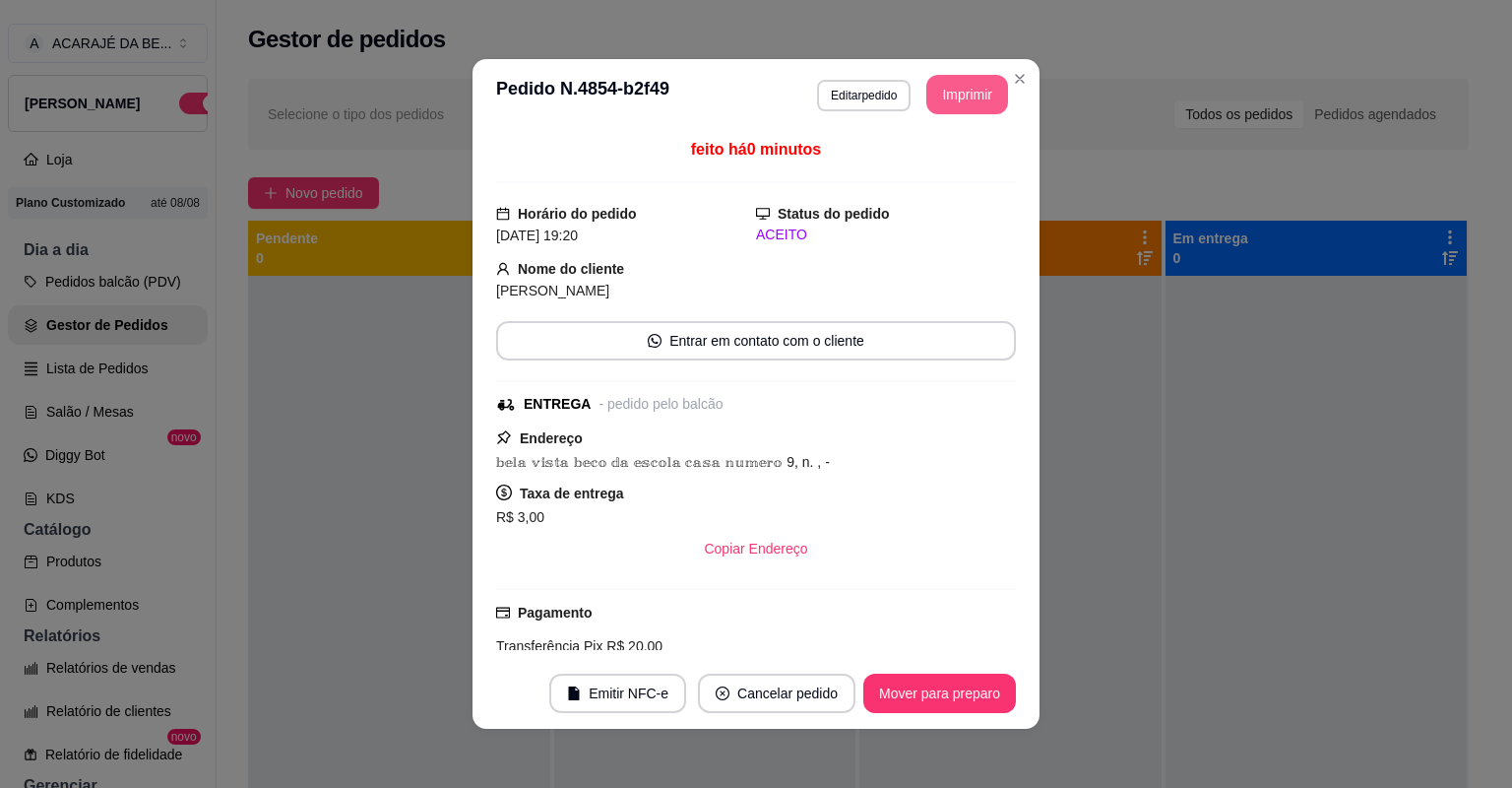 click on "Imprimir" at bounding box center (967, 95) 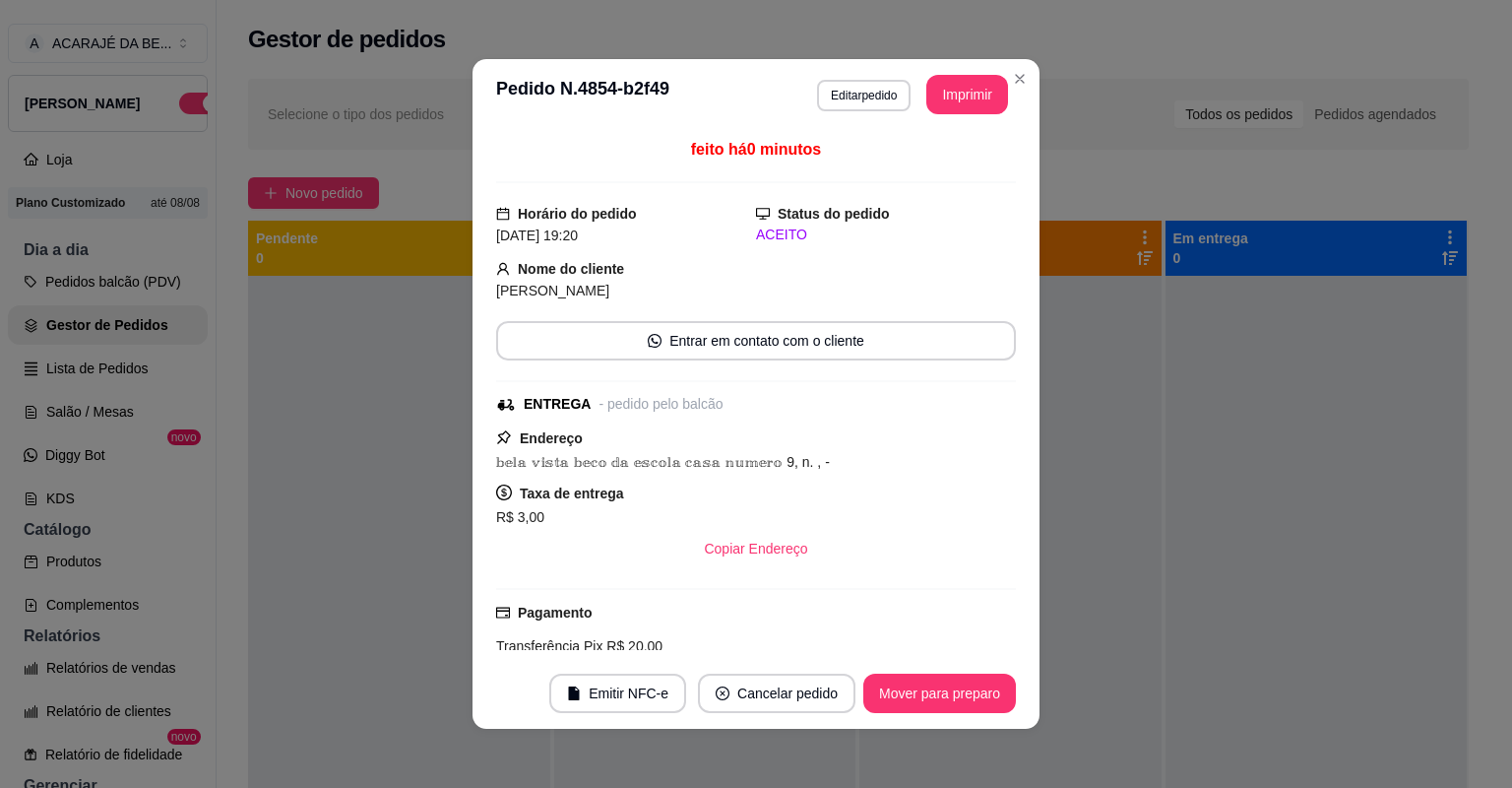 click on "Mover para preparo" at bounding box center (939, 693) 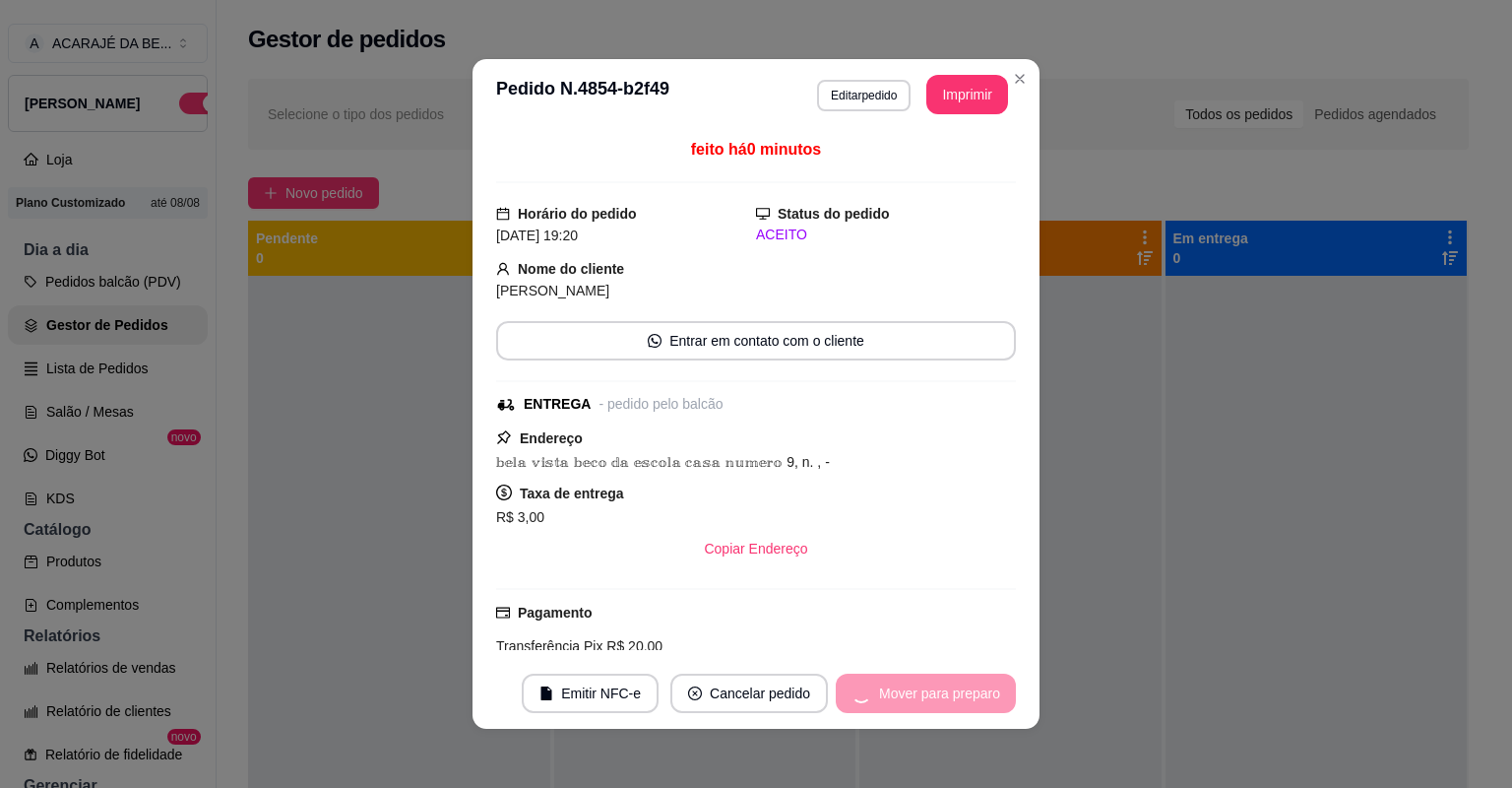 click on "Mover para preparo" at bounding box center [925, 693] 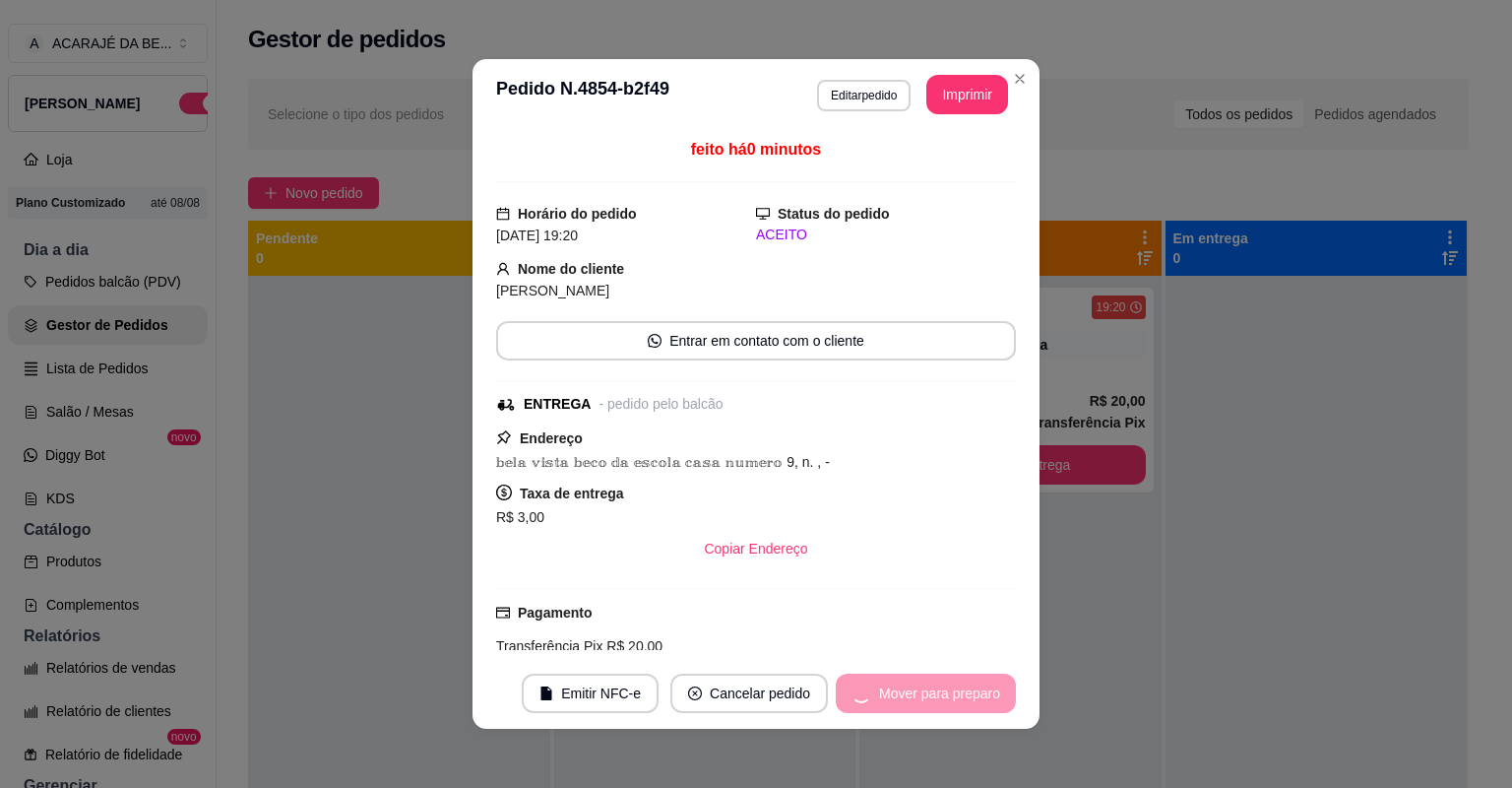 click on "Mover para preparo" at bounding box center [925, 693] 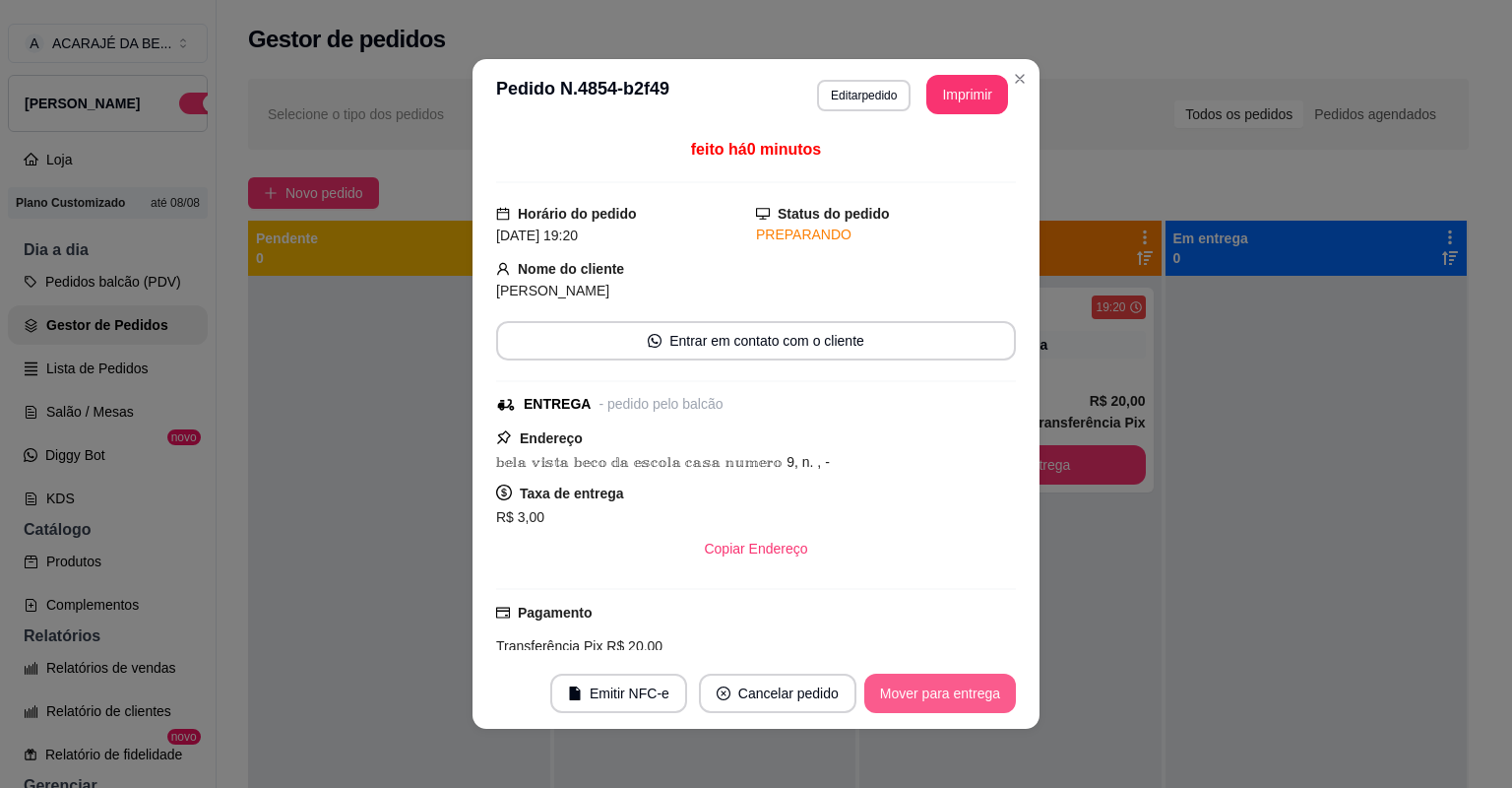 click on "Mover para entrega" at bounding box center (940, 693) 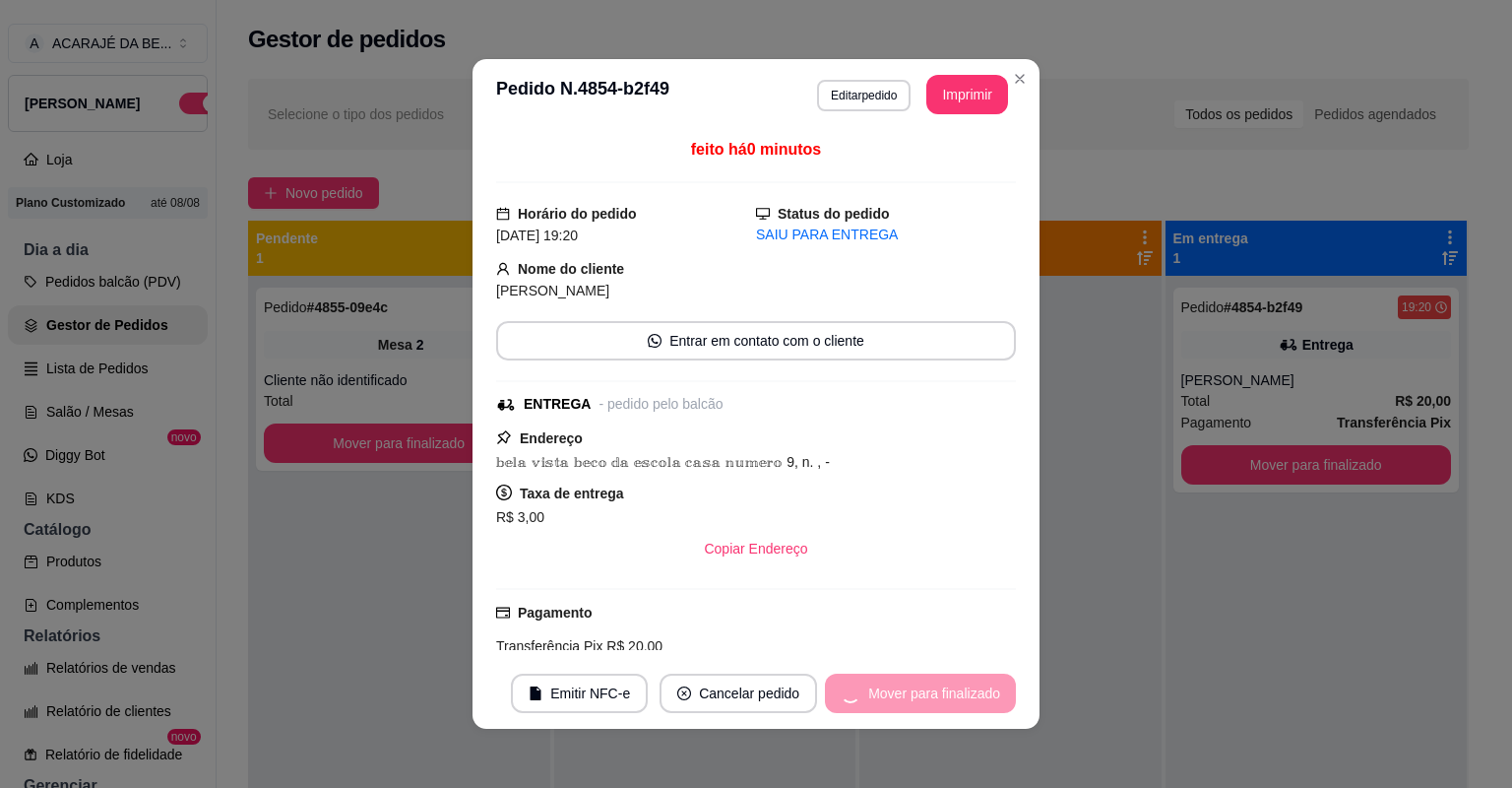 click on "Mover para finalizado" at bounding box center (920, 693) 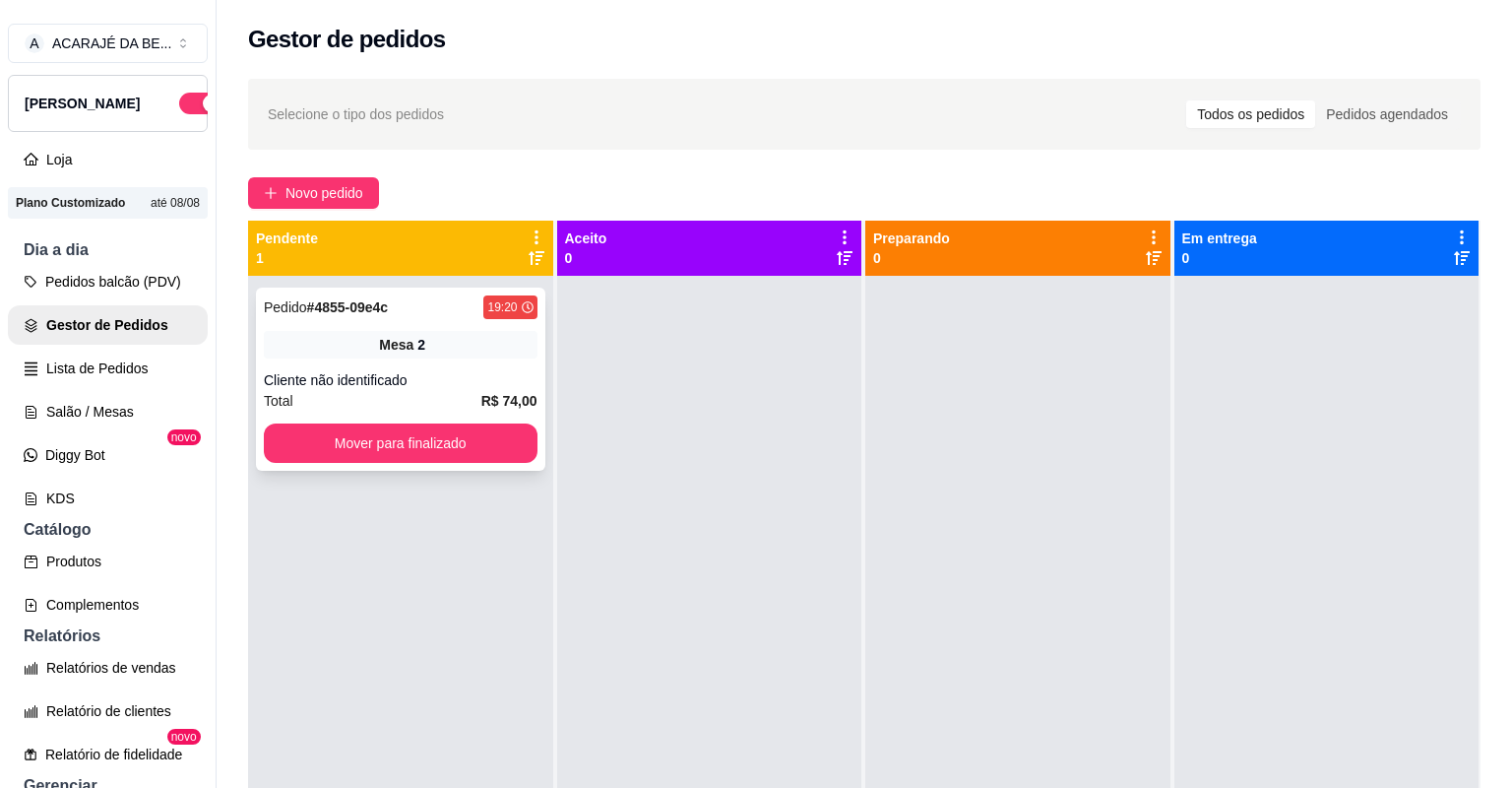 click on "Cliente não identificado" at bounding box center [401, 380] 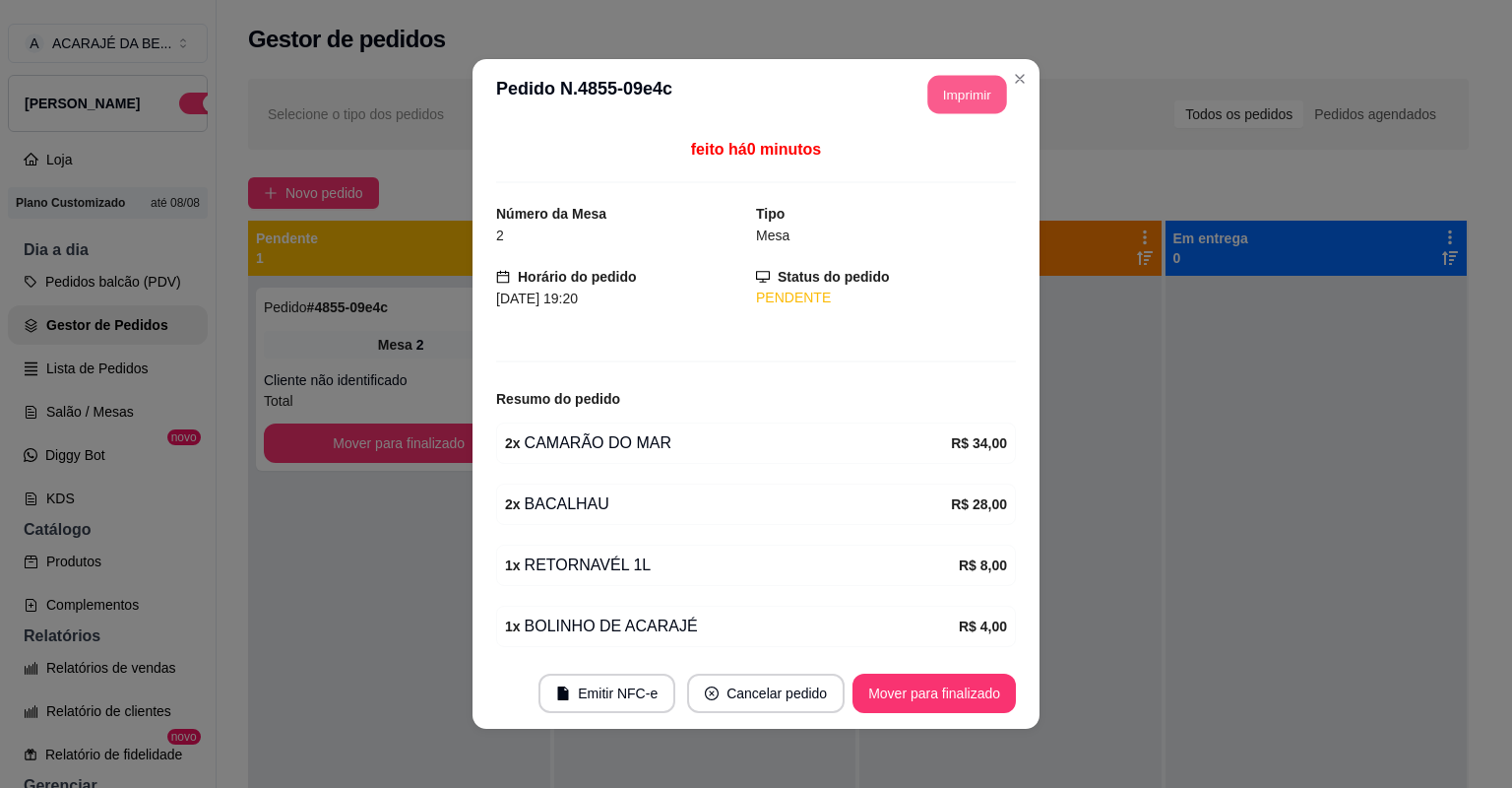 click on "Imprimir" at bounding box center (968, 95) 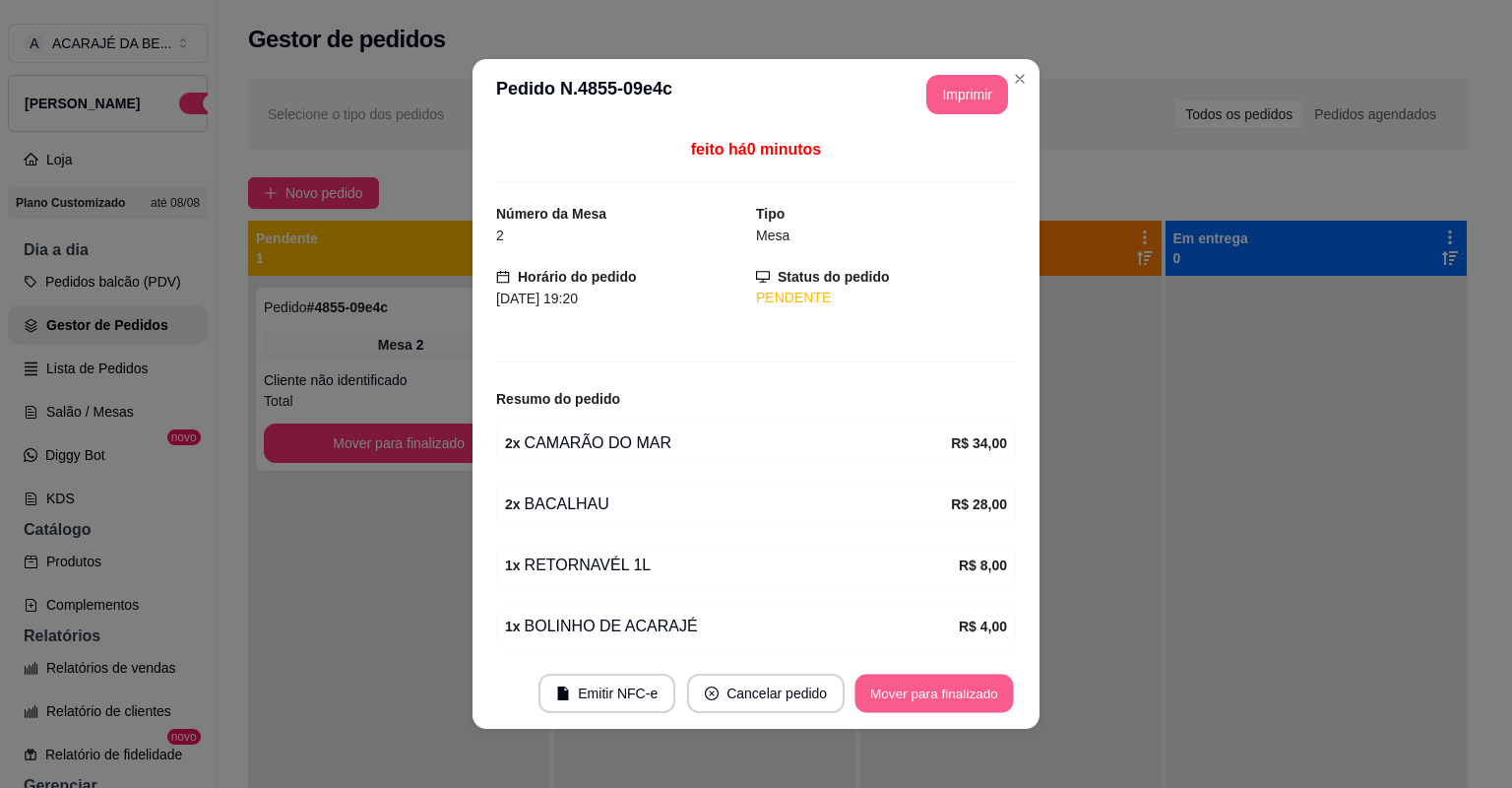 click on "Mover para finalizado" at bounding box center [934, 693] 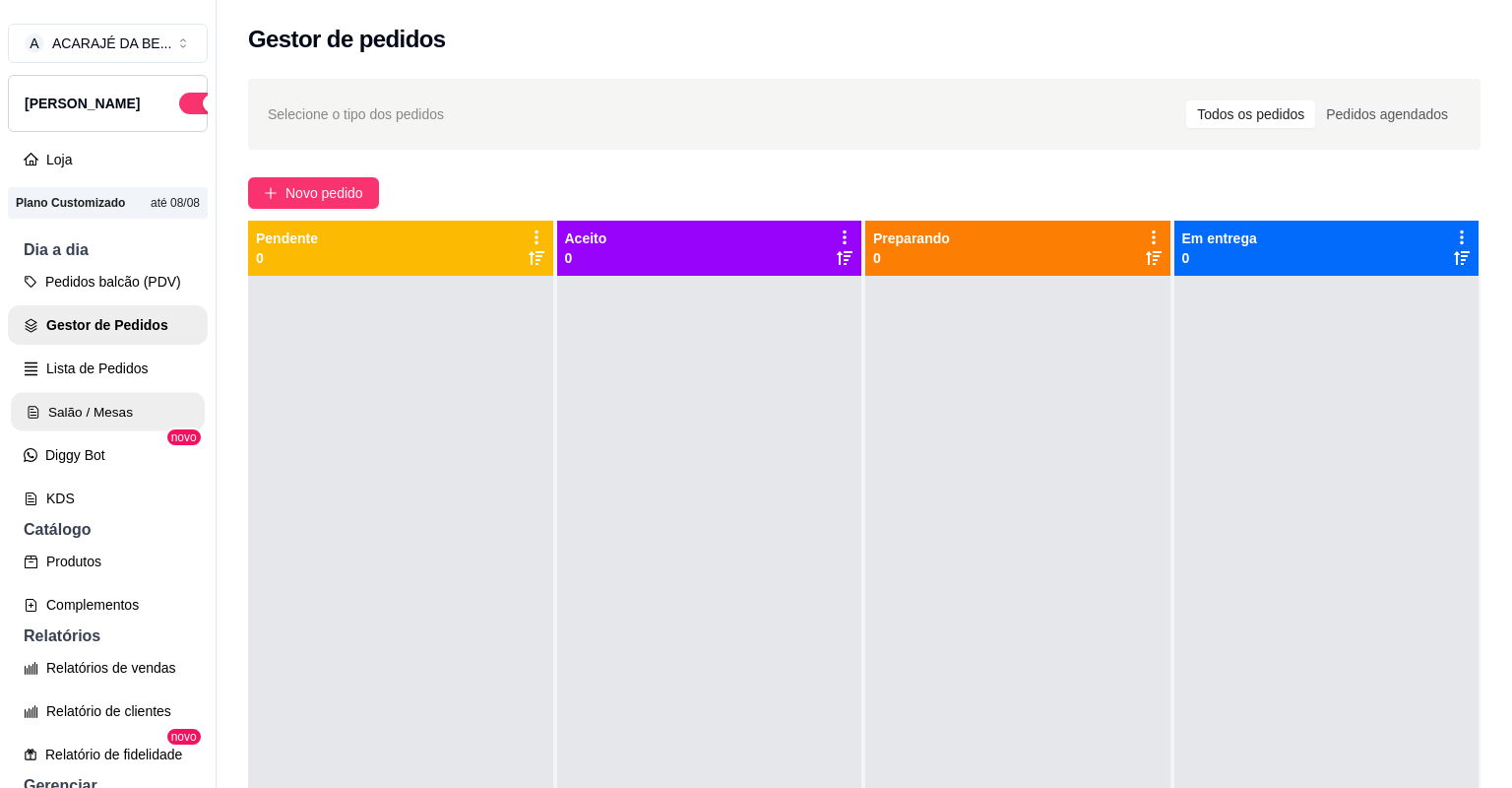 click on "Salão / Mesas" at bounding box center [107, 412] 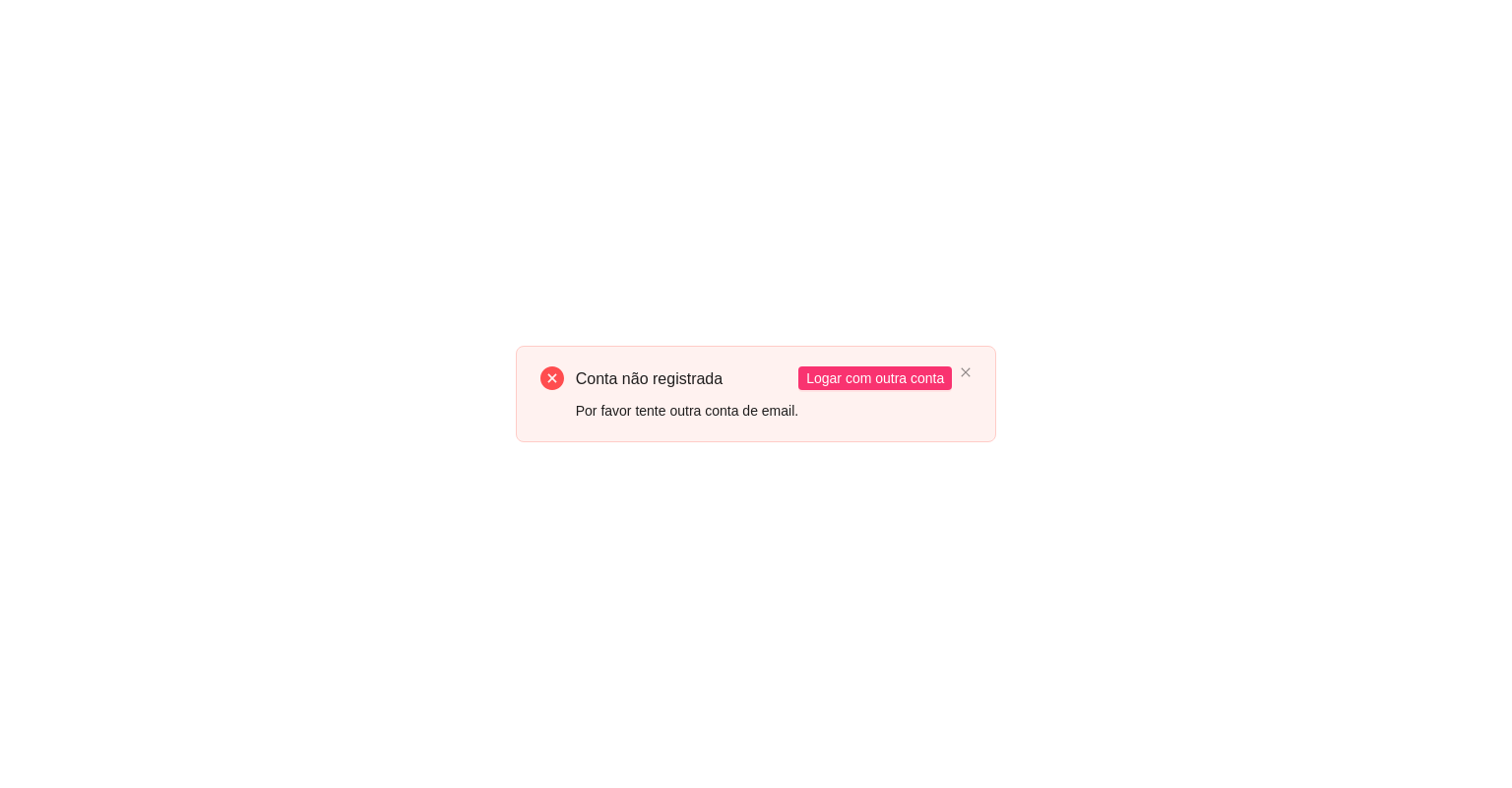 scroll, scrollTop: 0, scrollLeft: 0, axis: both 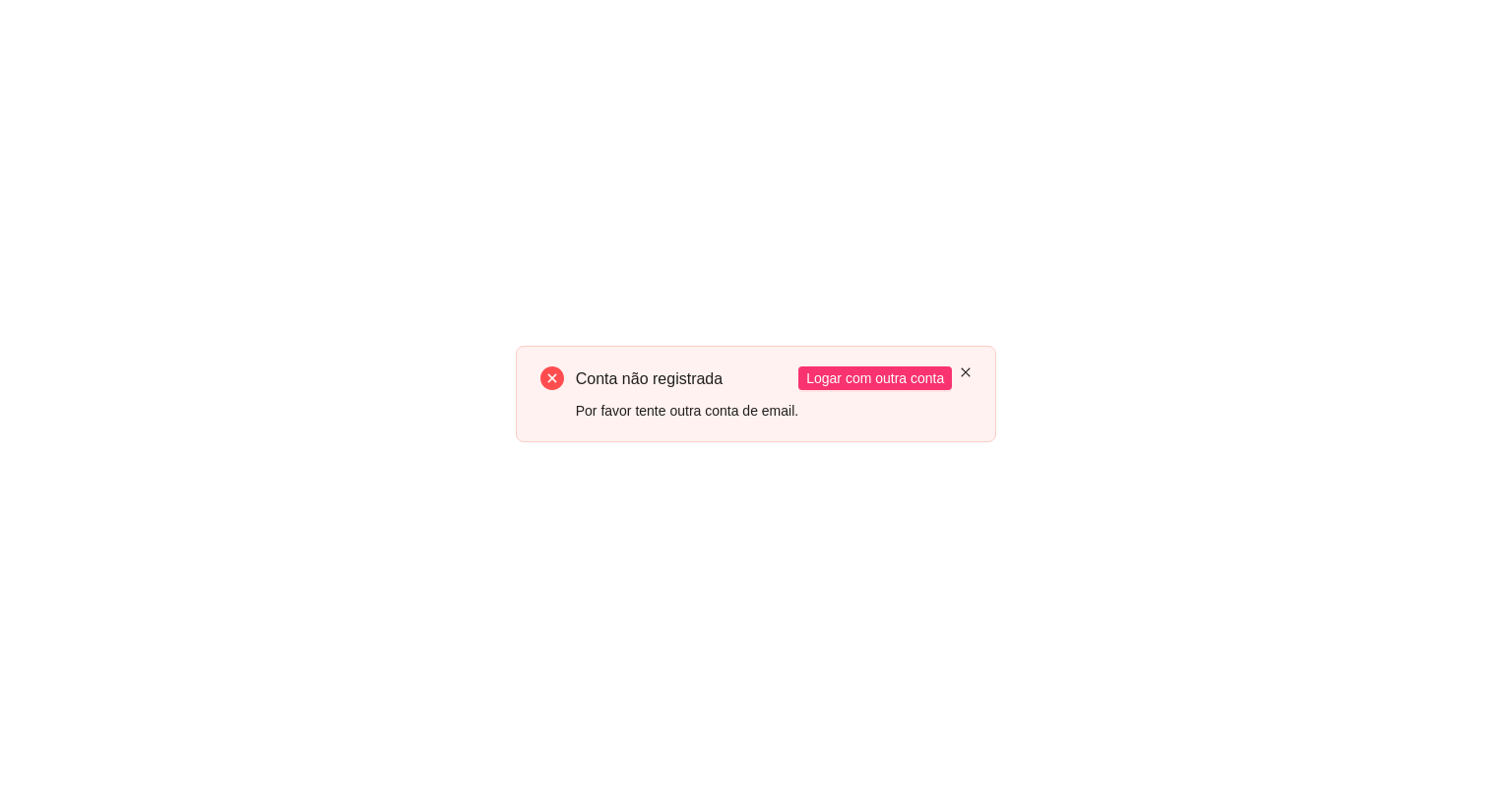 click 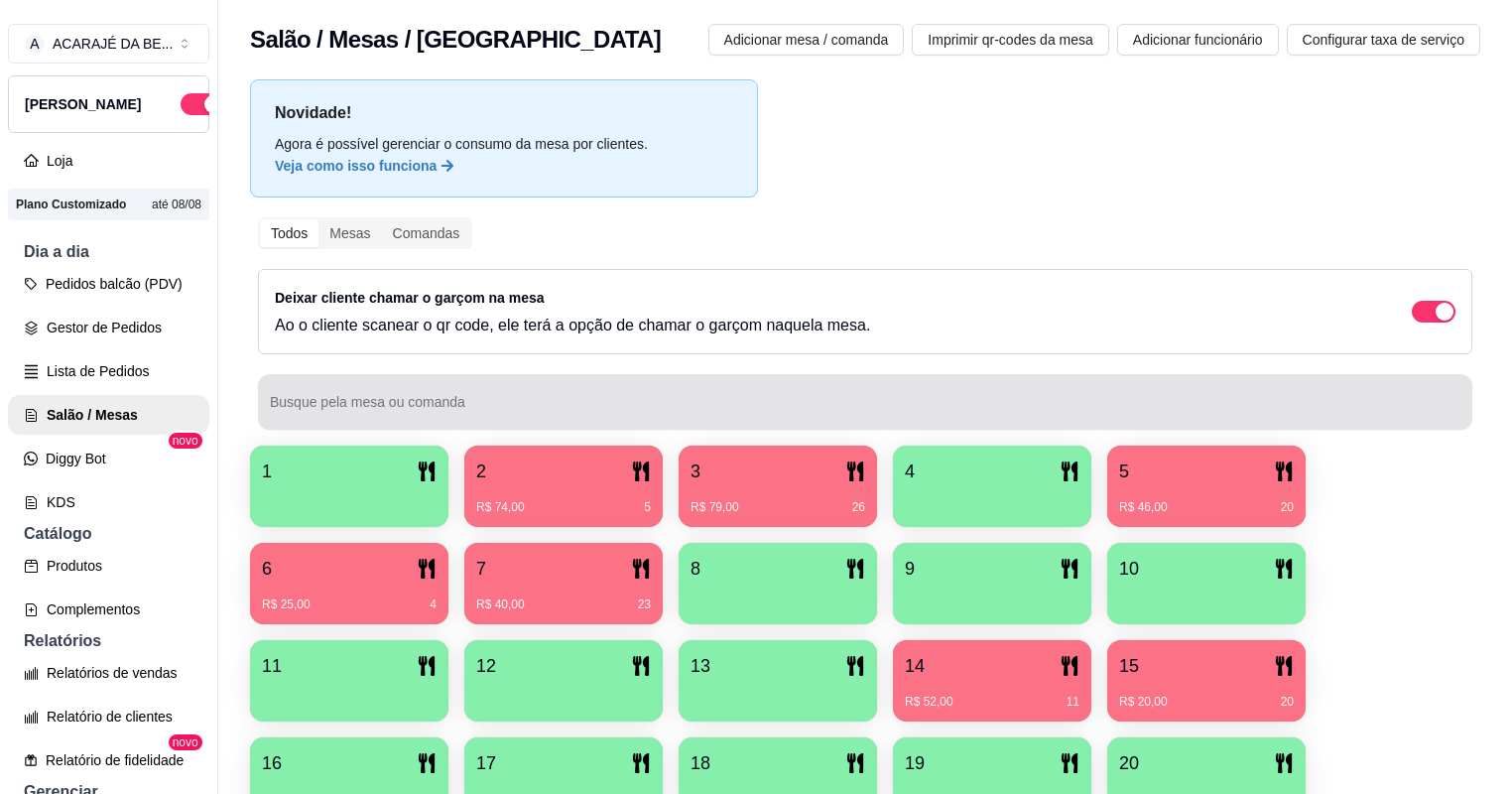 scroll, scrollTop: 0, scrollLeft: 0, axis: both 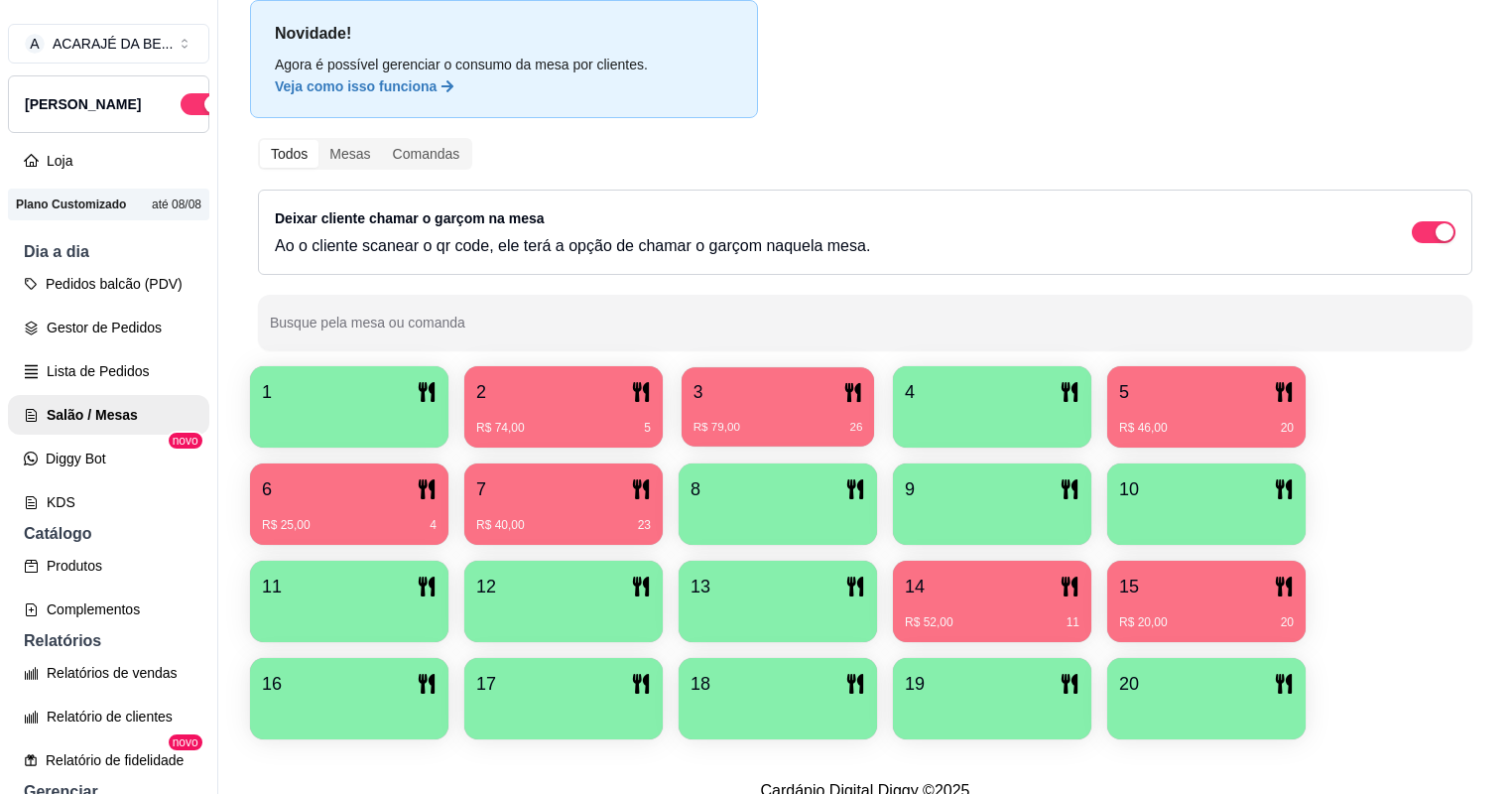 click on "R$ 79,00 26" at bounding box center [778, 420] 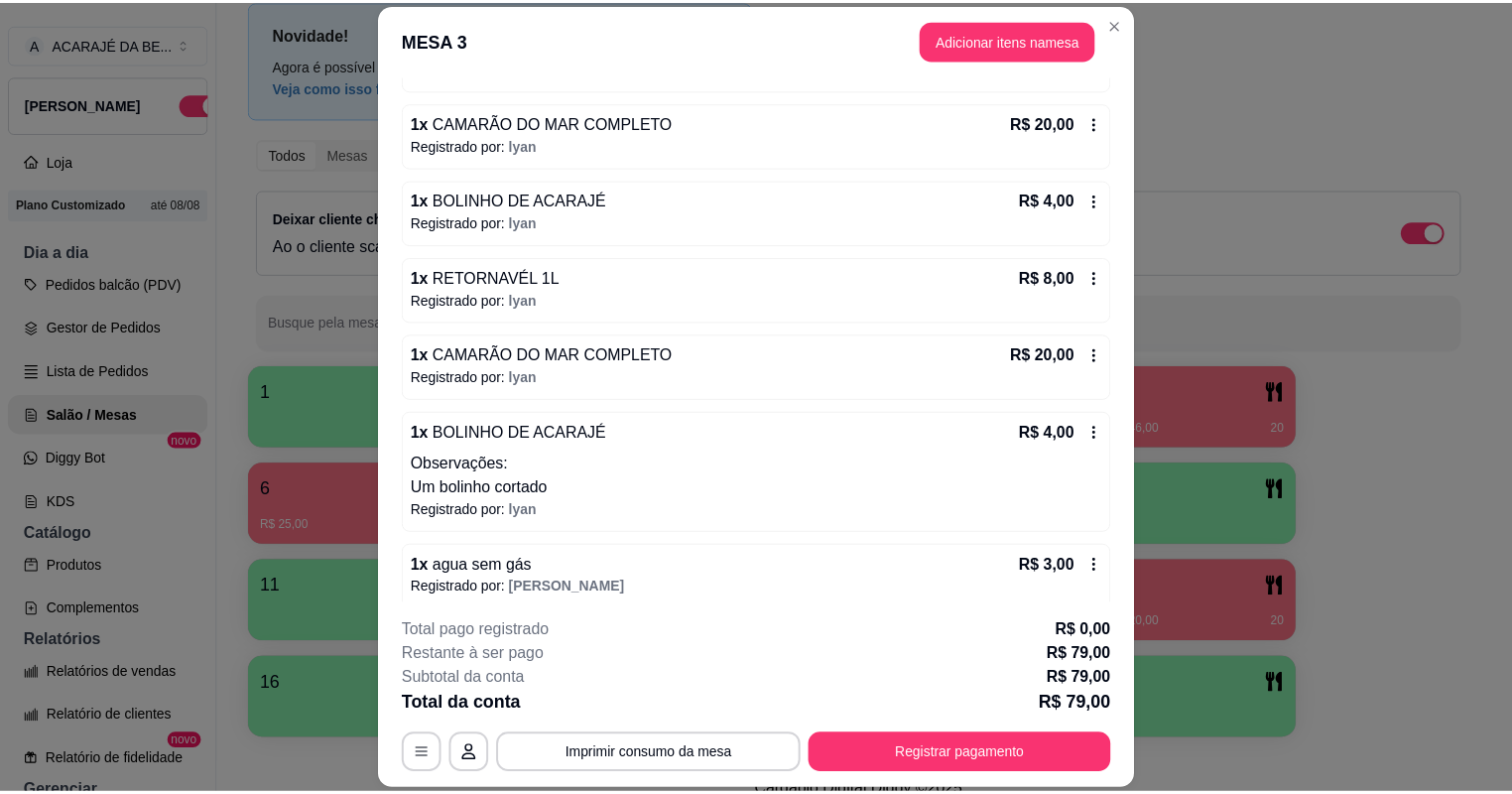 scroll, scrollTop: 250, scrollLeft: 0, axis: vertical 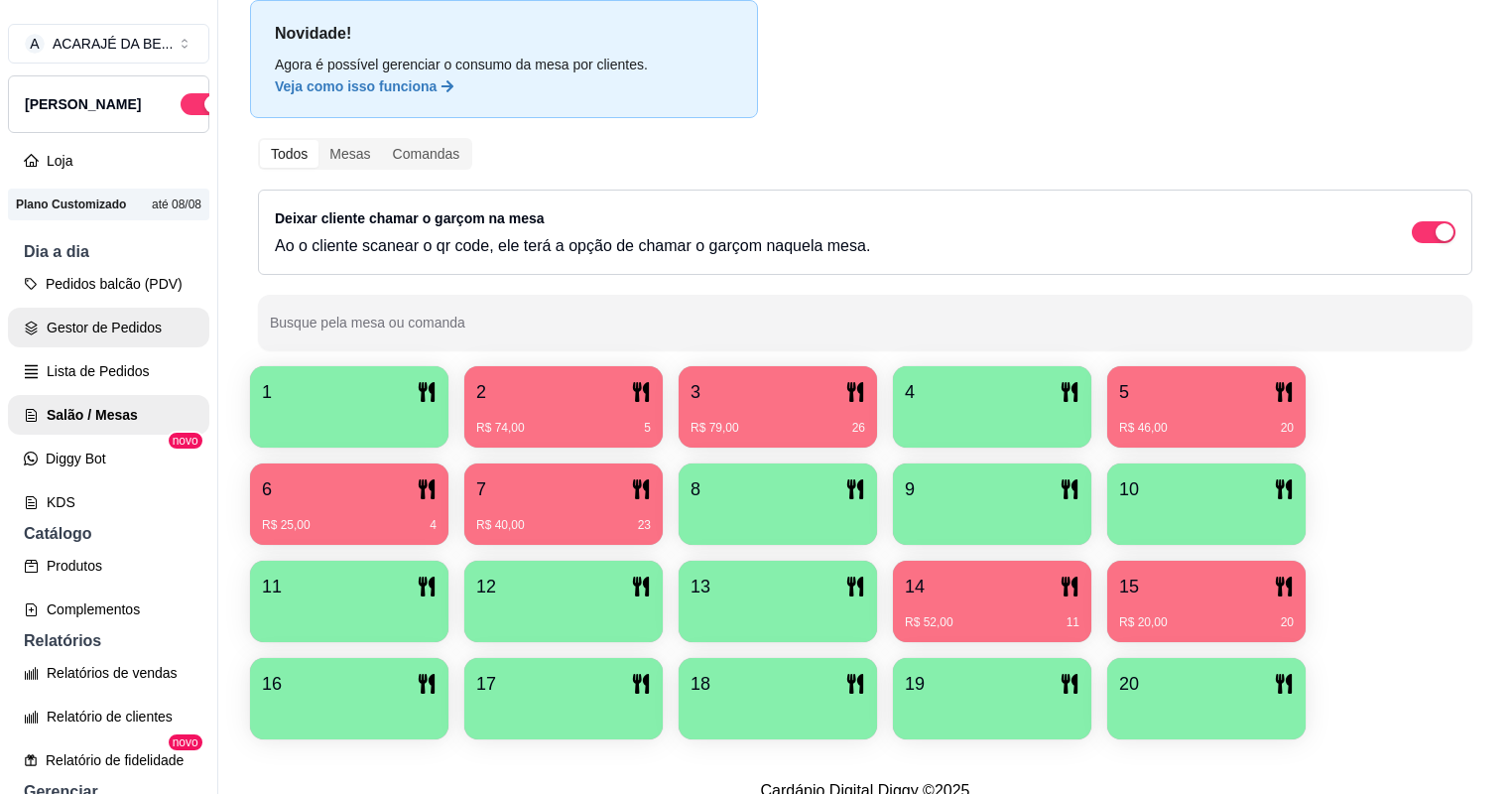 click on "Gestor de Pedidos" at bounding box center (108, 328) 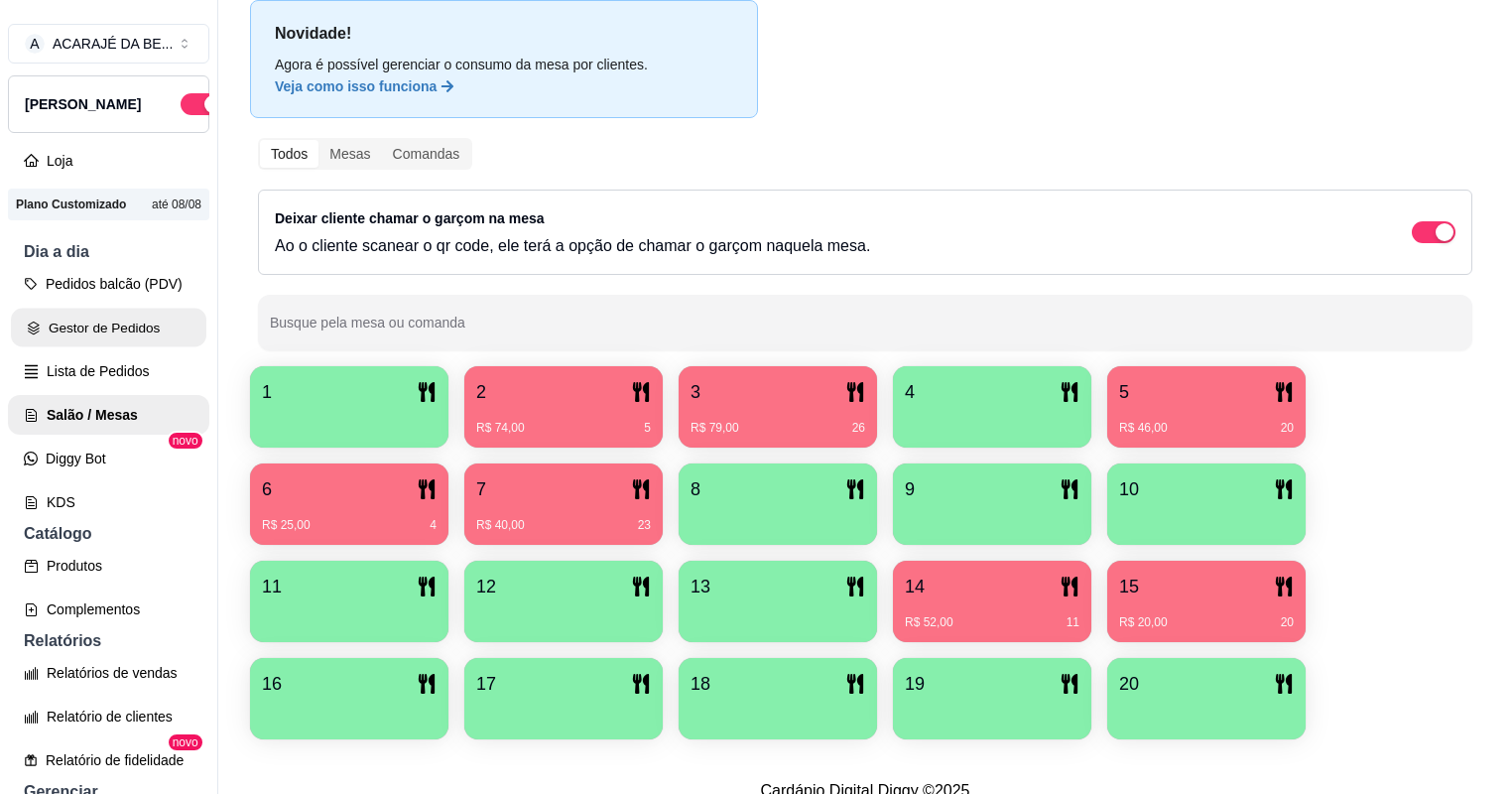 click on "Gestor de Pedidos" at bounding box center [108, 328] 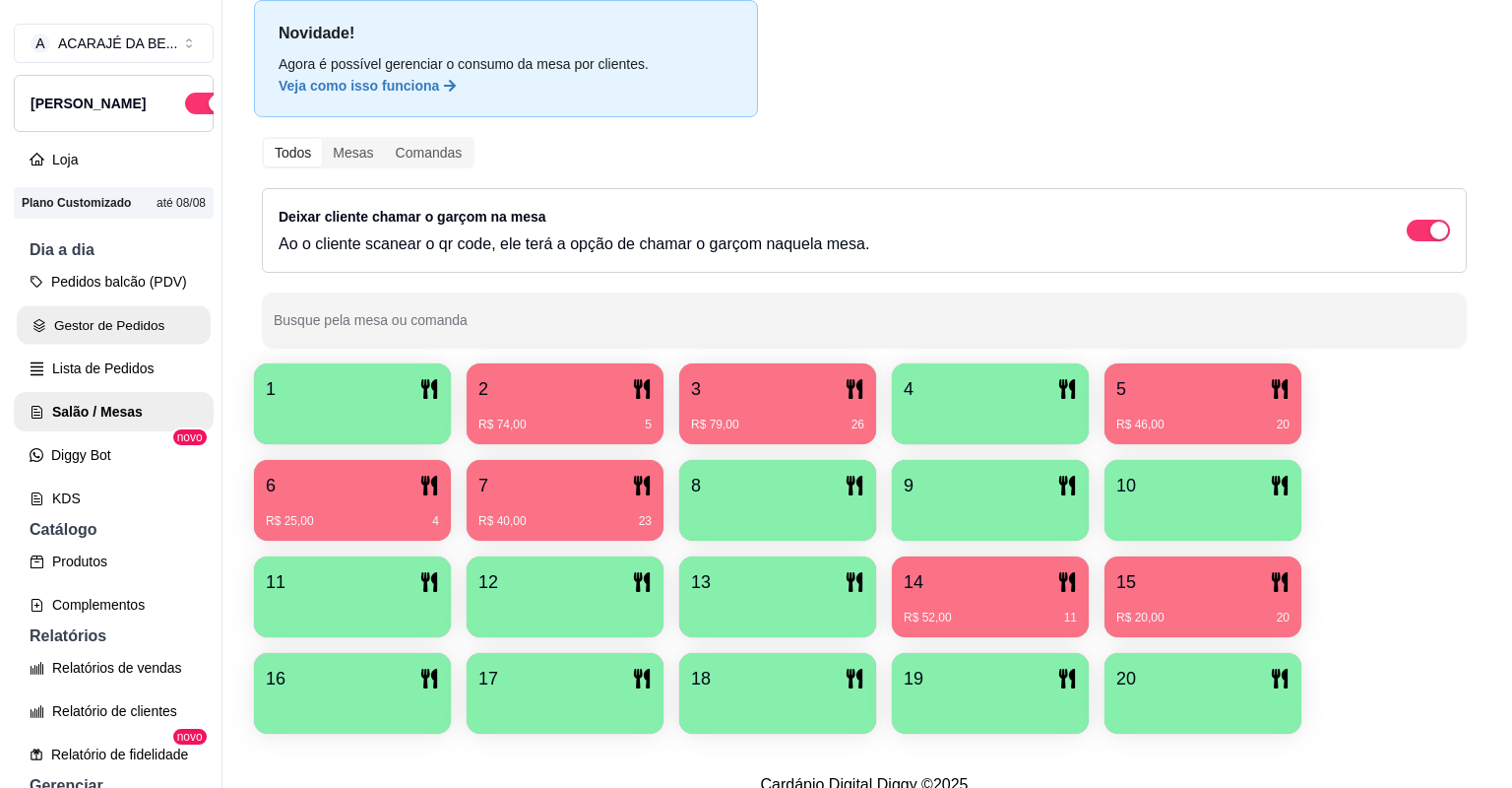 scroll, scrollTop: 0, scrollLeft: 0, axis: both 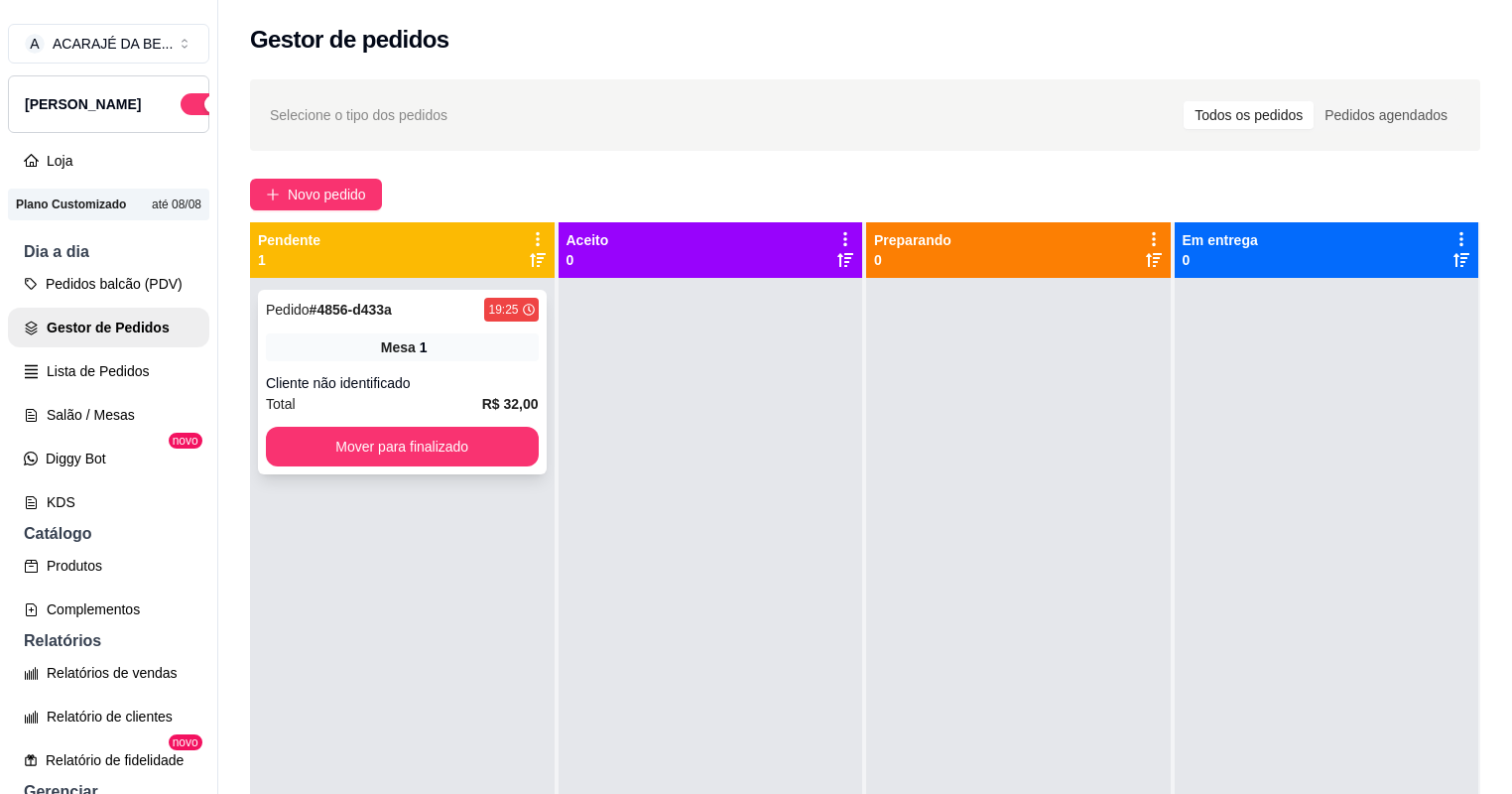click on "Pedido  # 4856-d433a 19:25 Mesa 1 Cliente não identificado Total R$ 32,00 Mover para finalizado" at bounding box center [402, 382] 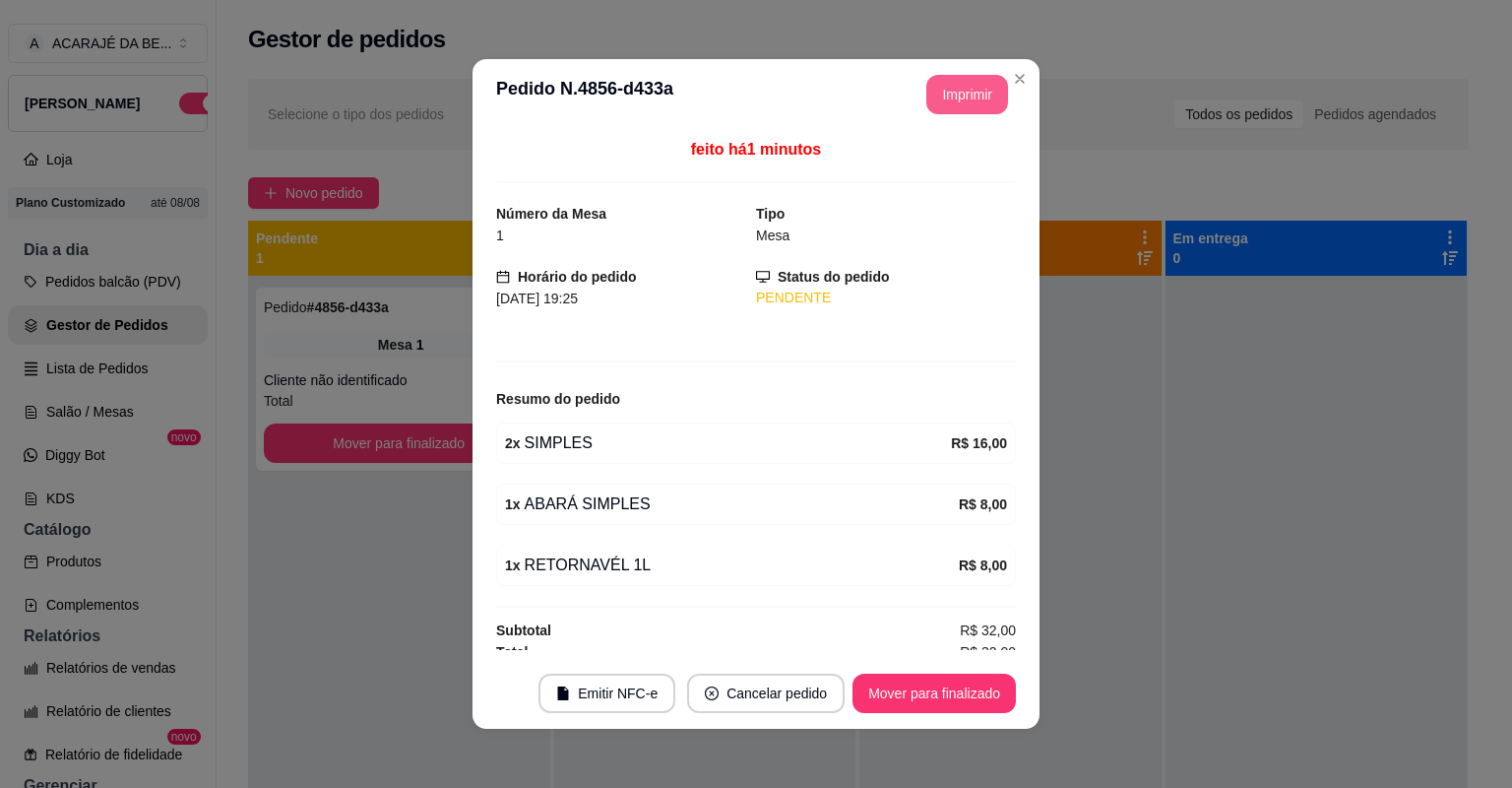 click on "Imprimir" at bounding box center [967, 95] 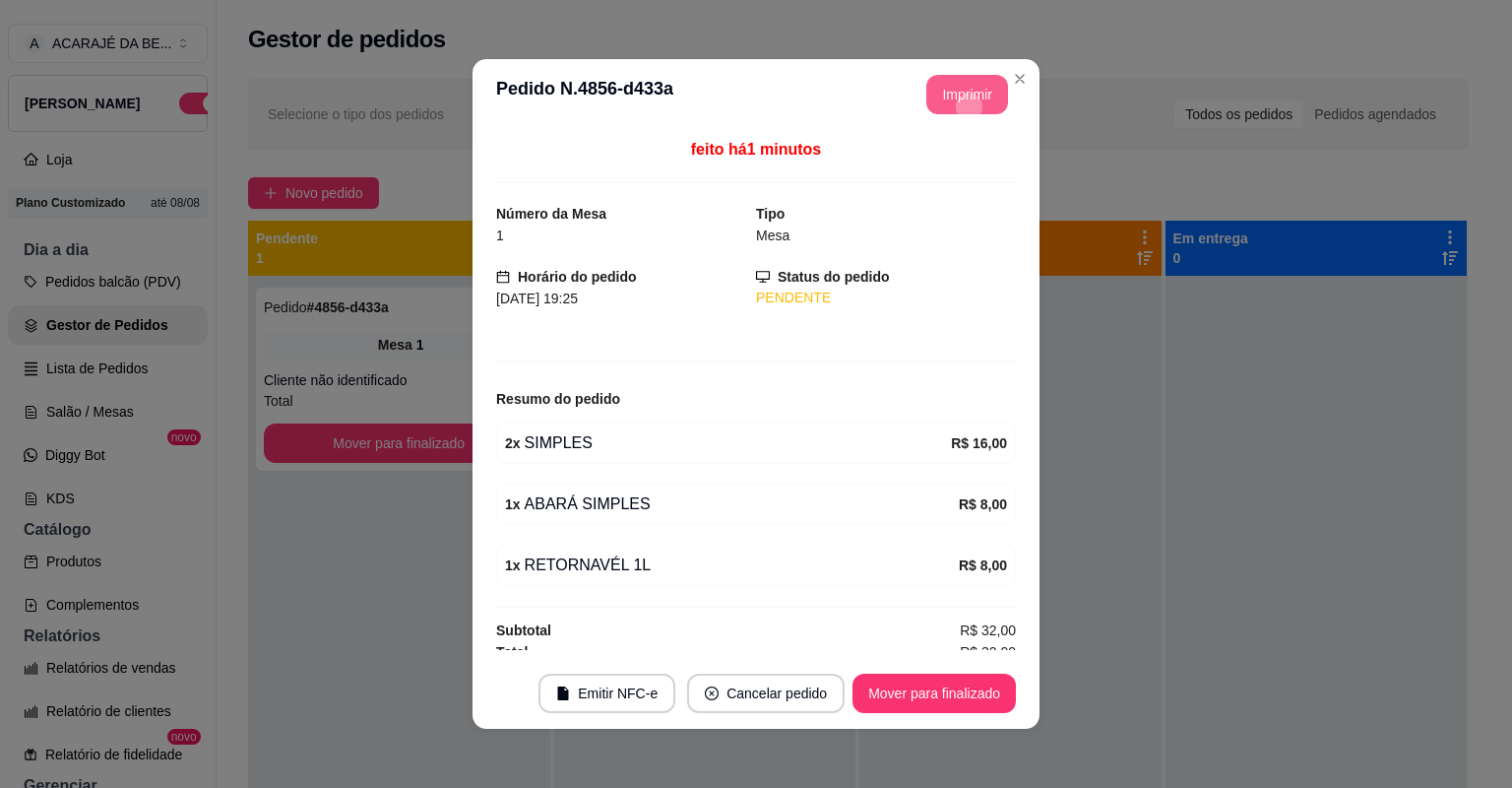 scroll, scrollTop: 0, scrollLeft: 0, axis: both 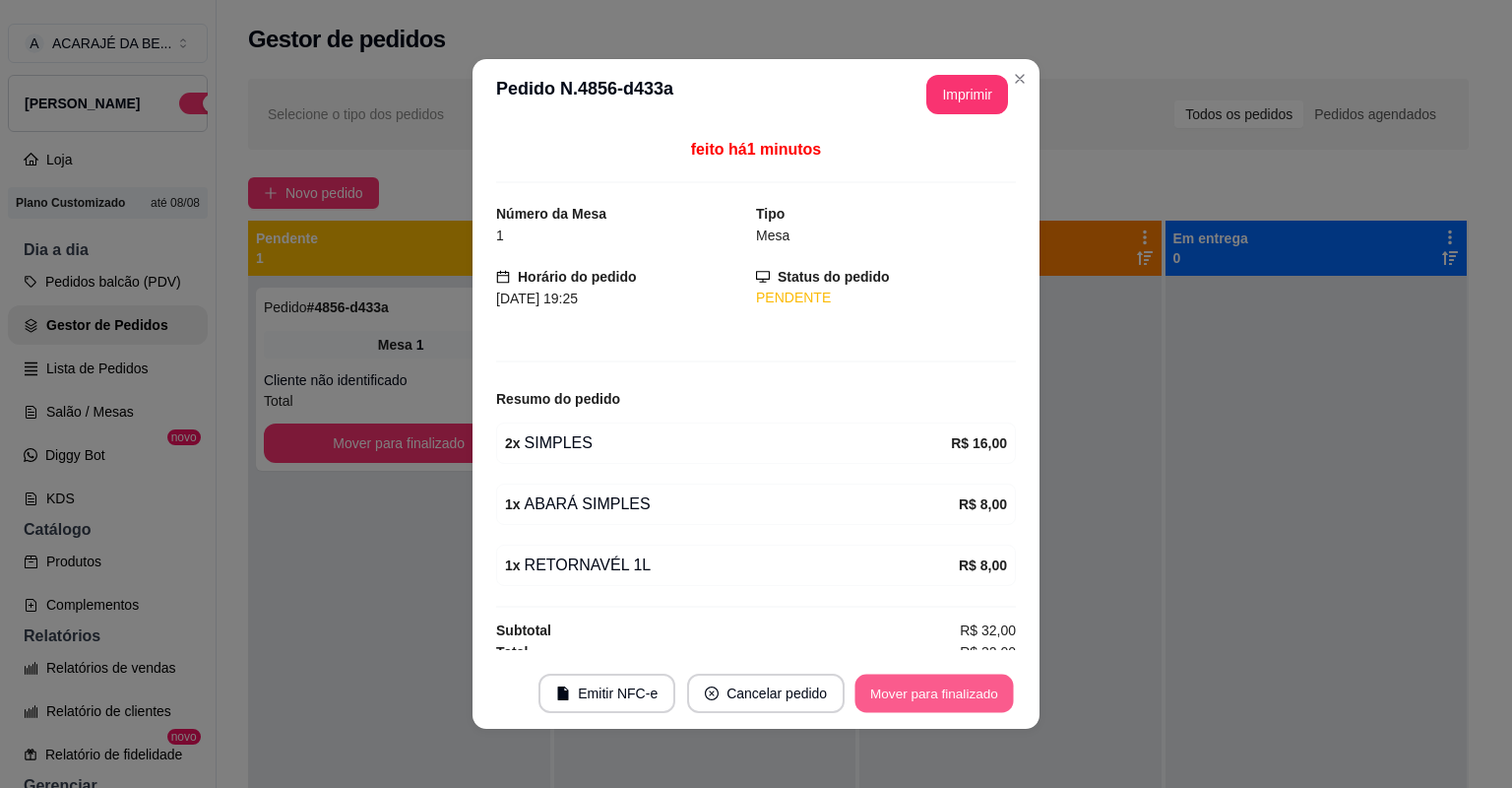 click on "Mover para finalizado" at bounding box center (934, 693) 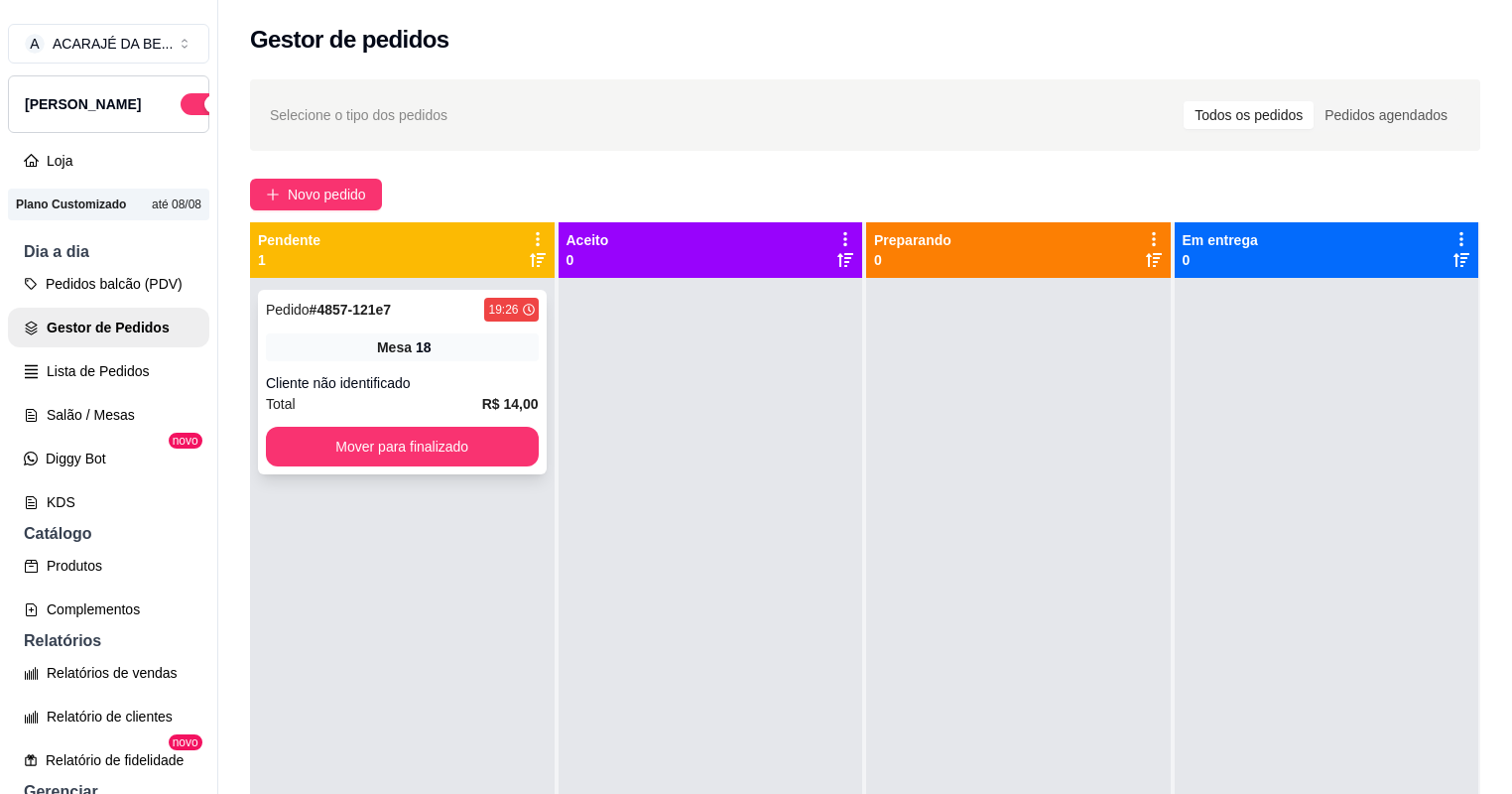 click on "Total R$ 14,00" at bounding box center [402, 404] 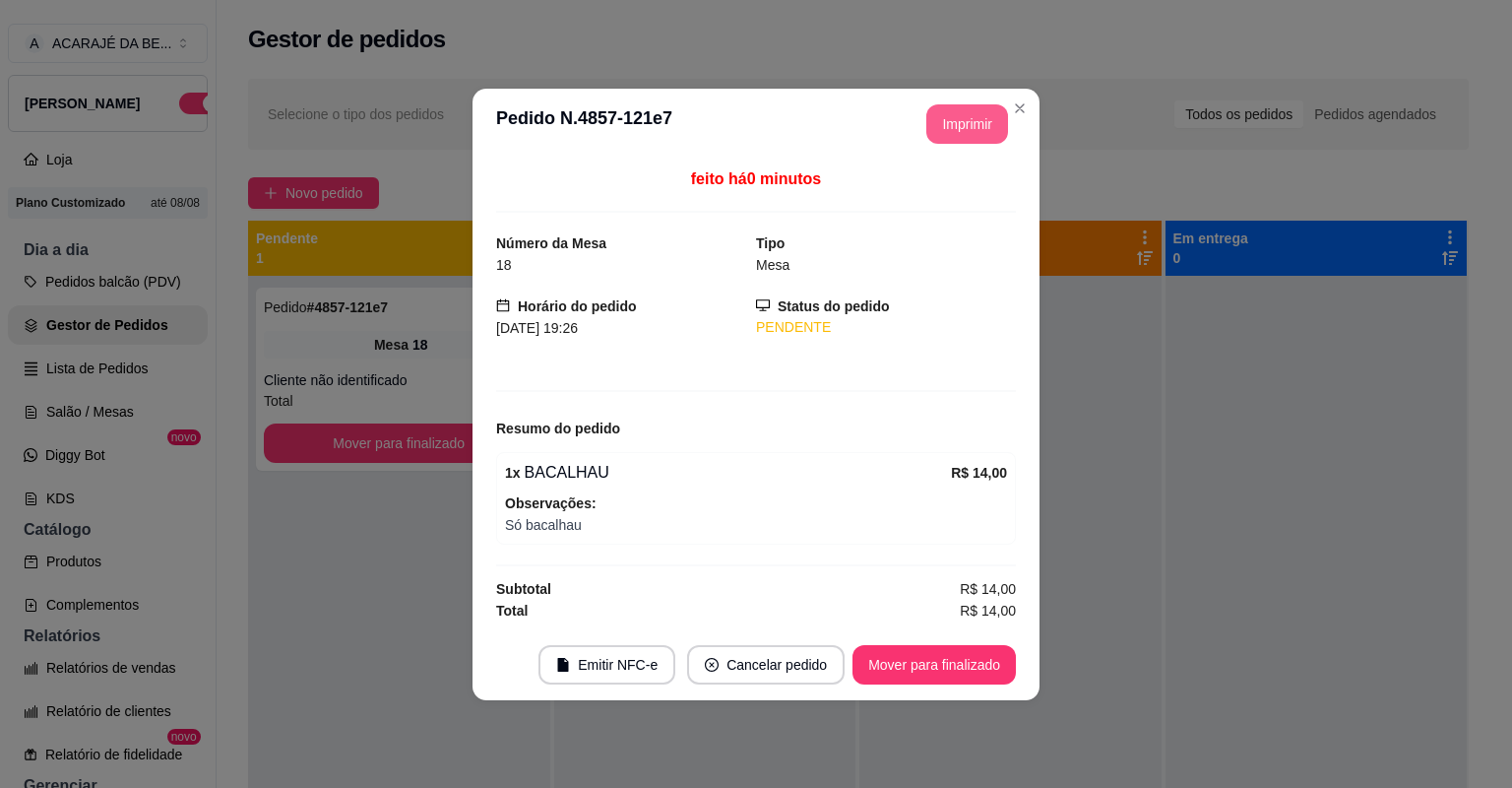click on "Imprimir" at bounding box center [967, 124] 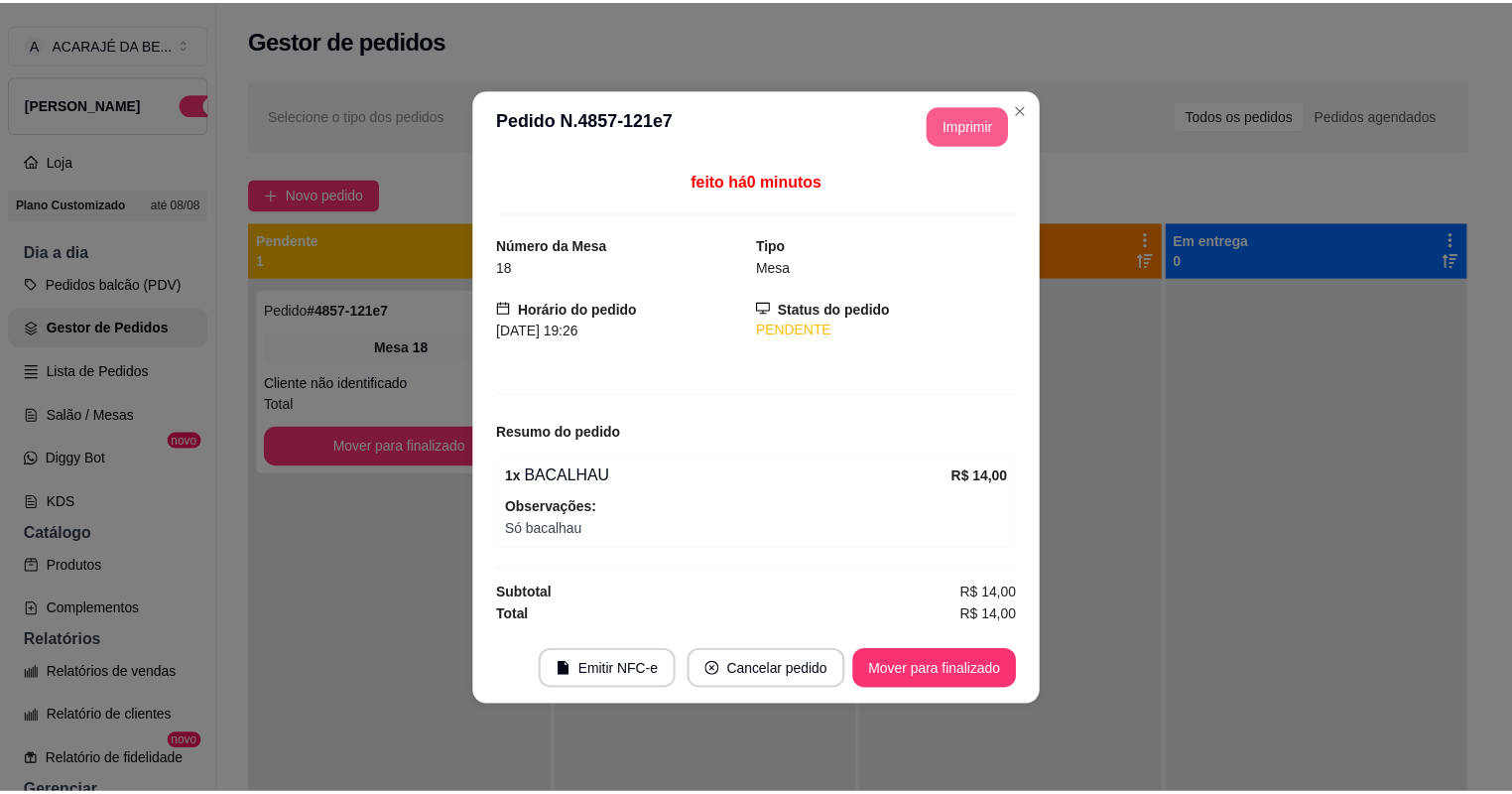 scroll, scrollTop: 0, scrollLeft: 0, axis: both 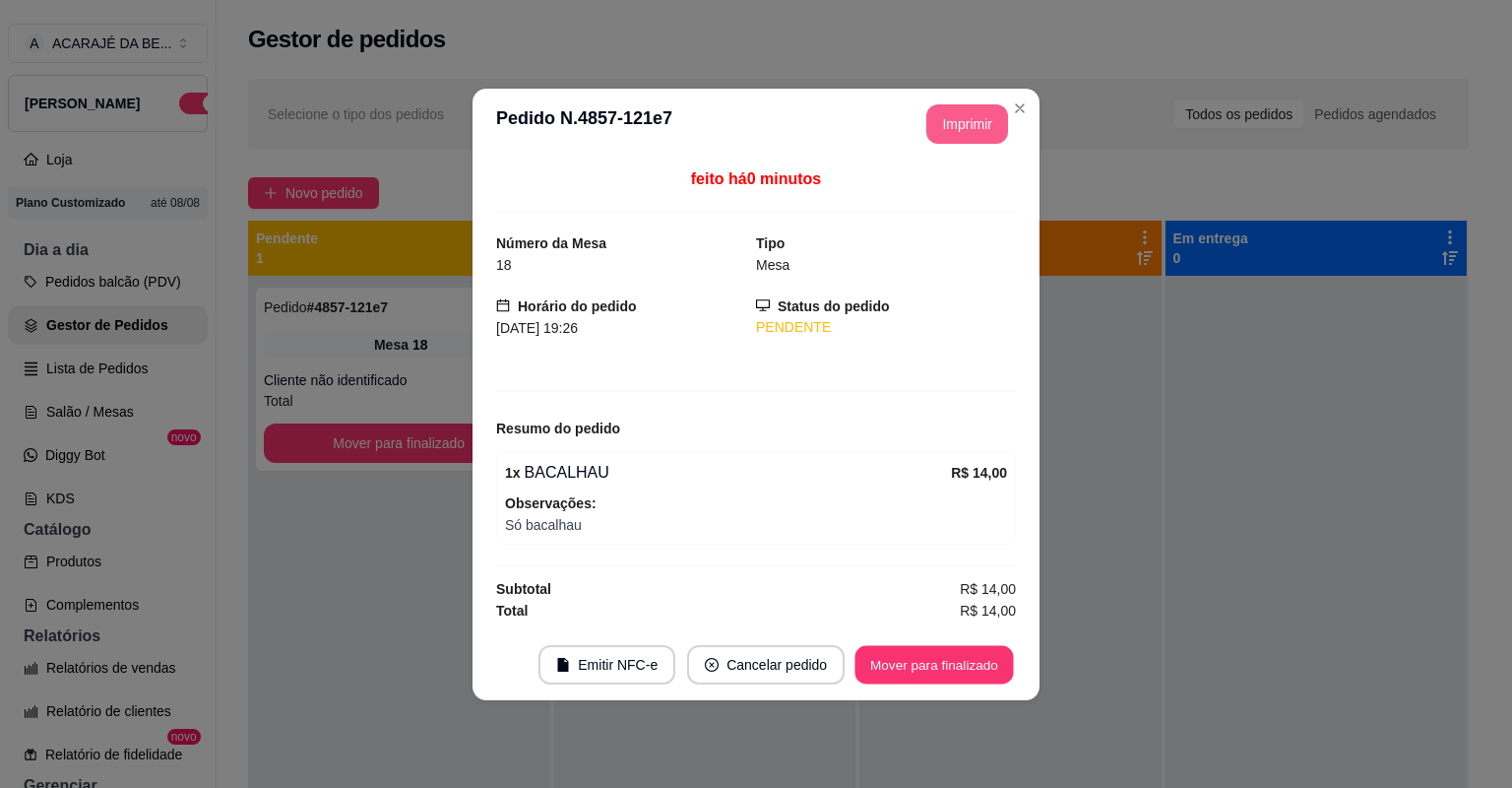 click on "Mover para finalizado" at bounding box center (934, 664) 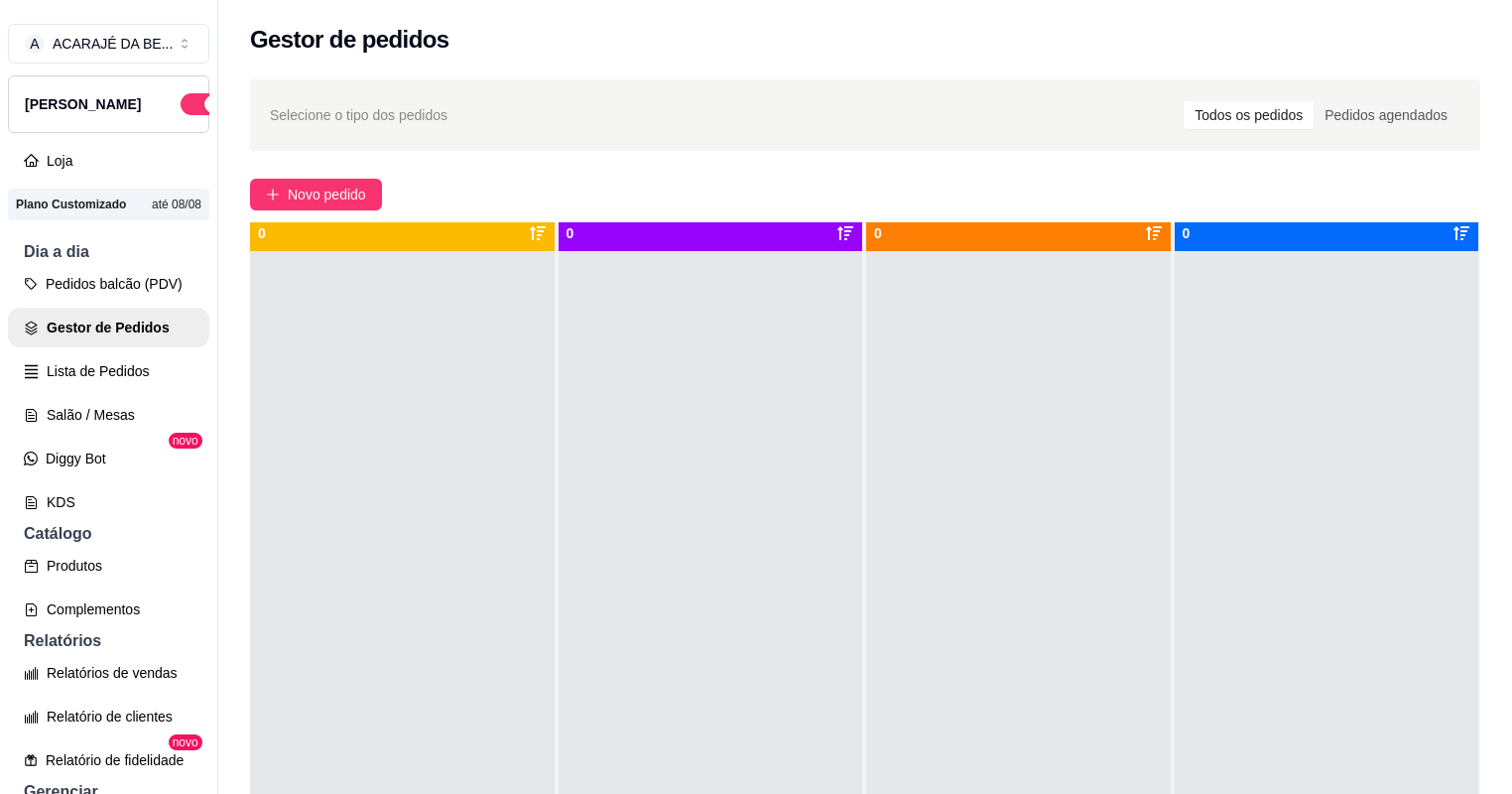 scroll, scrollTop: 0, scrollLeft: 0, axis: both 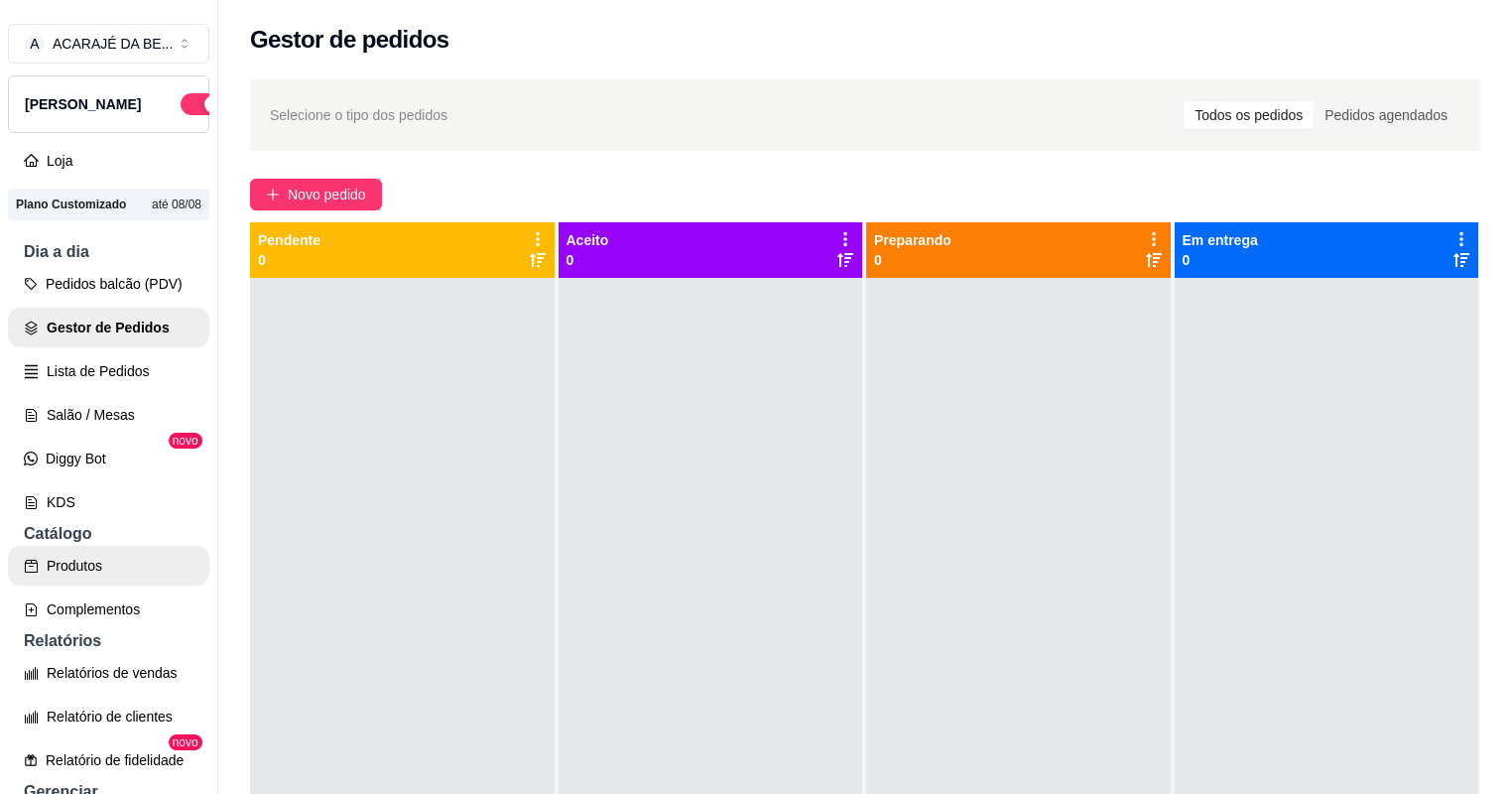 click on "Produtos" at bounding box center [108, 566] 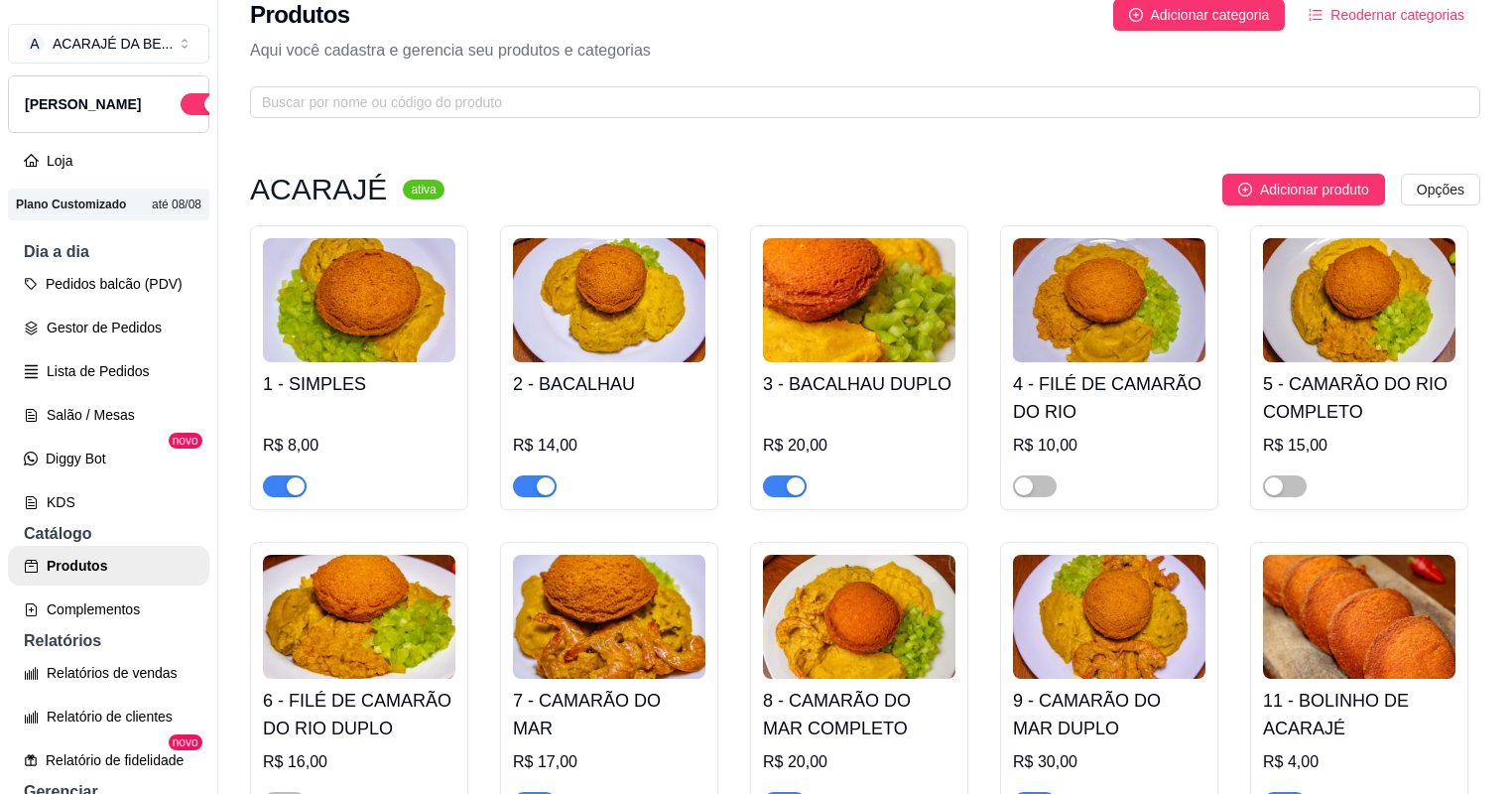 scroll, scrollTop: 0, scrollLeft: 0, axis: both 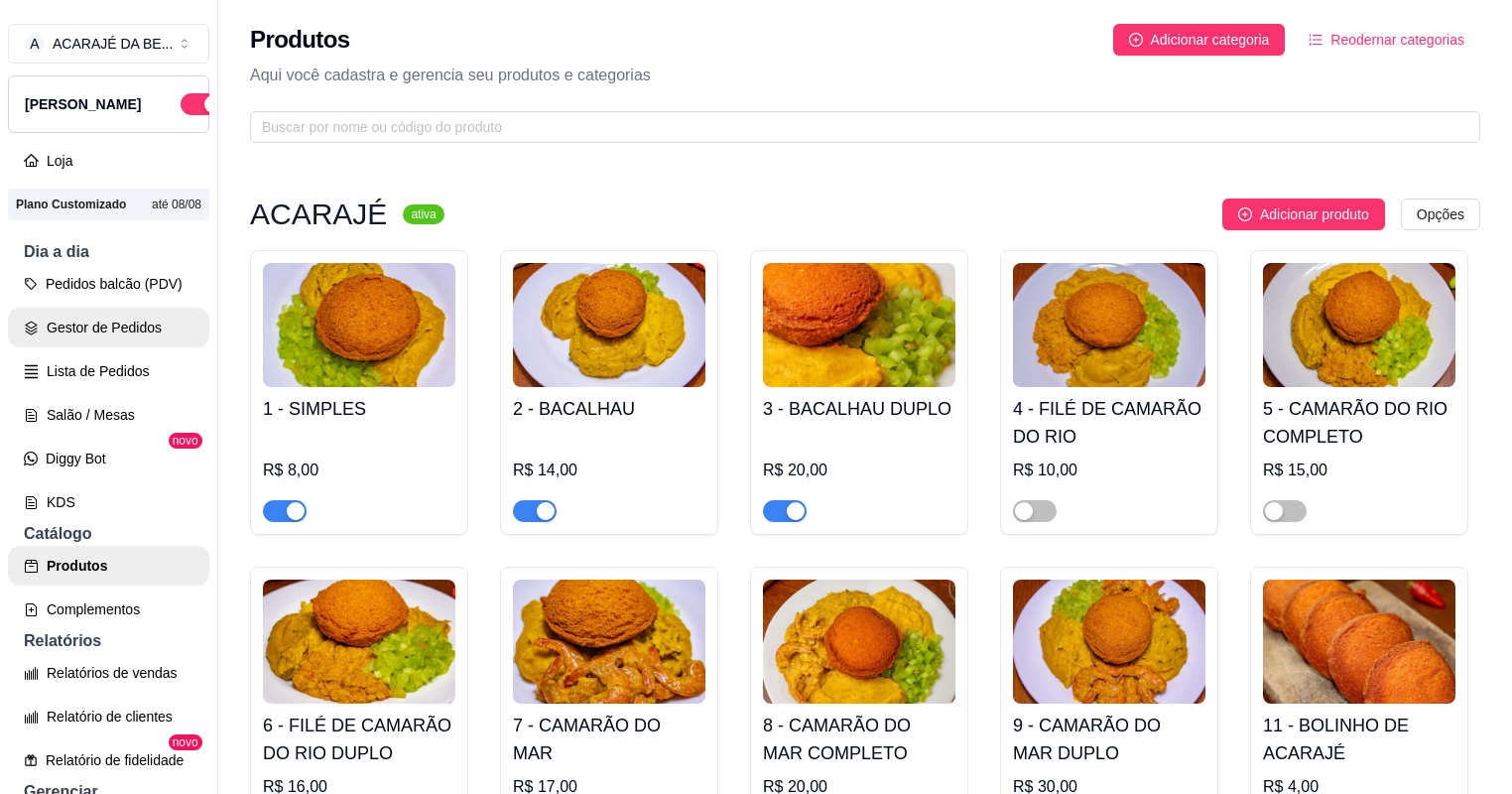 click on "Gestor de Pedidos" at bounding box center (108, 328) 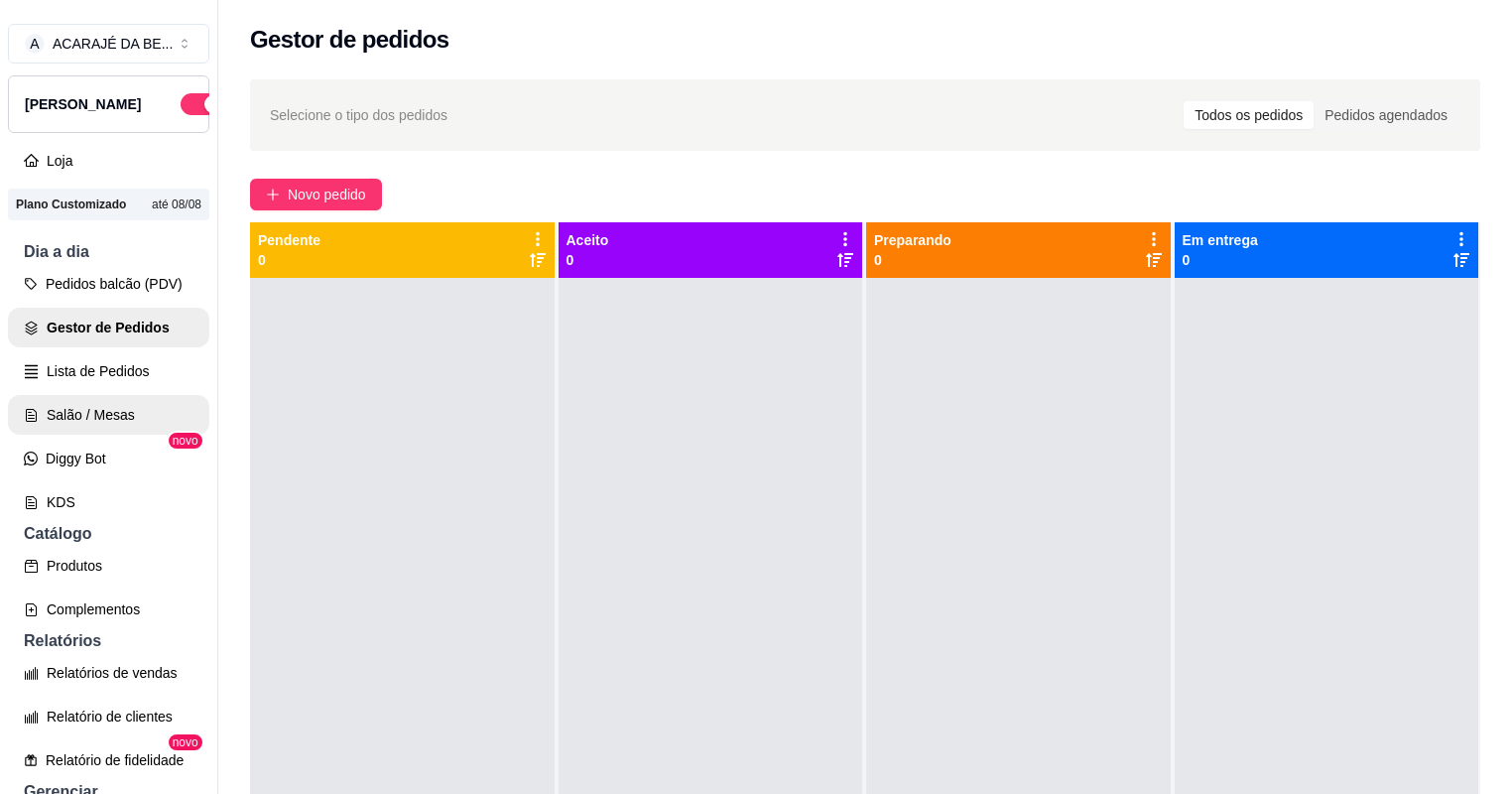 click on "Salão / Mesas" at bounding box center [108, 415] 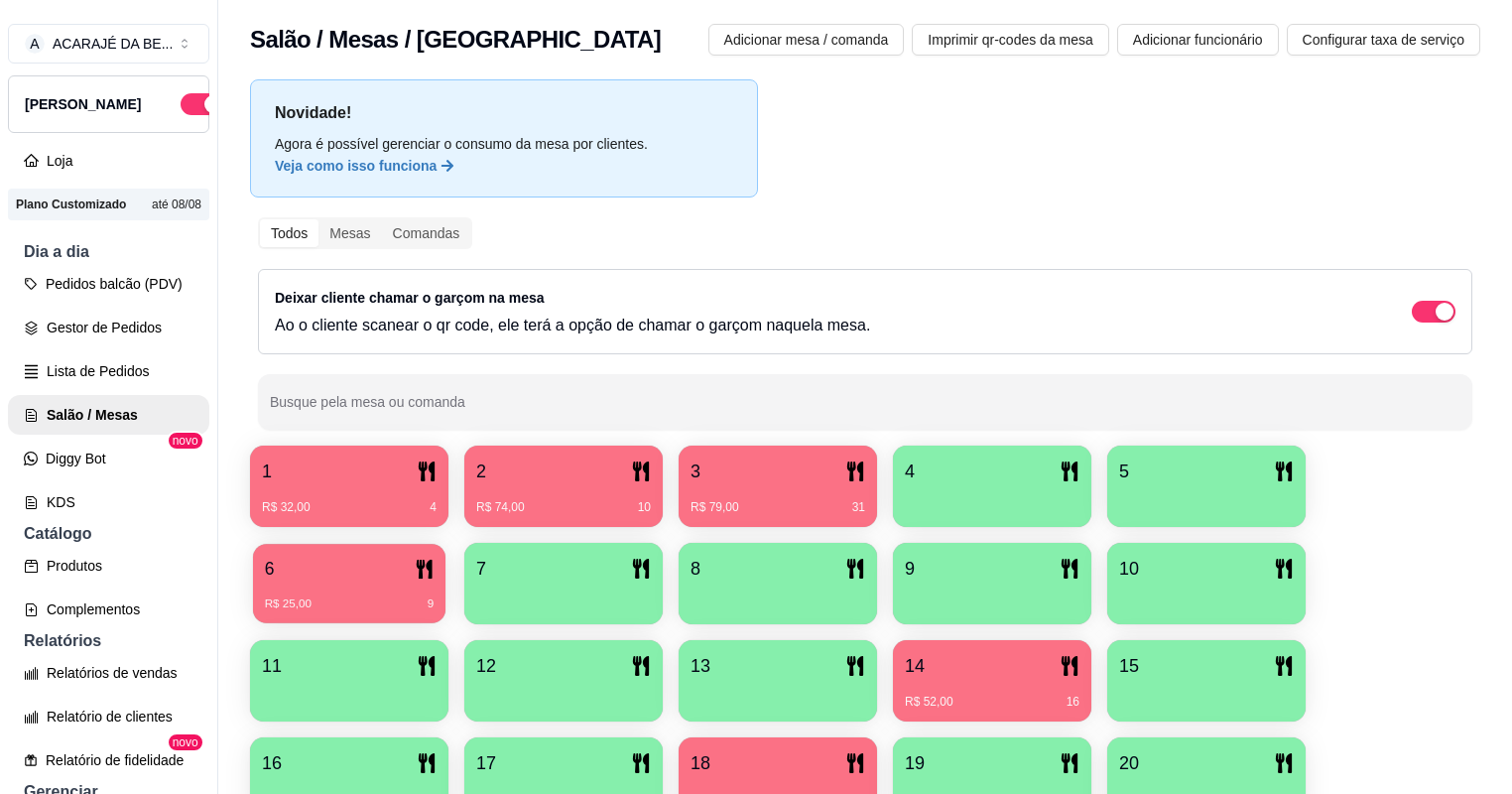 click on "6" at bounding box center (349, 569) 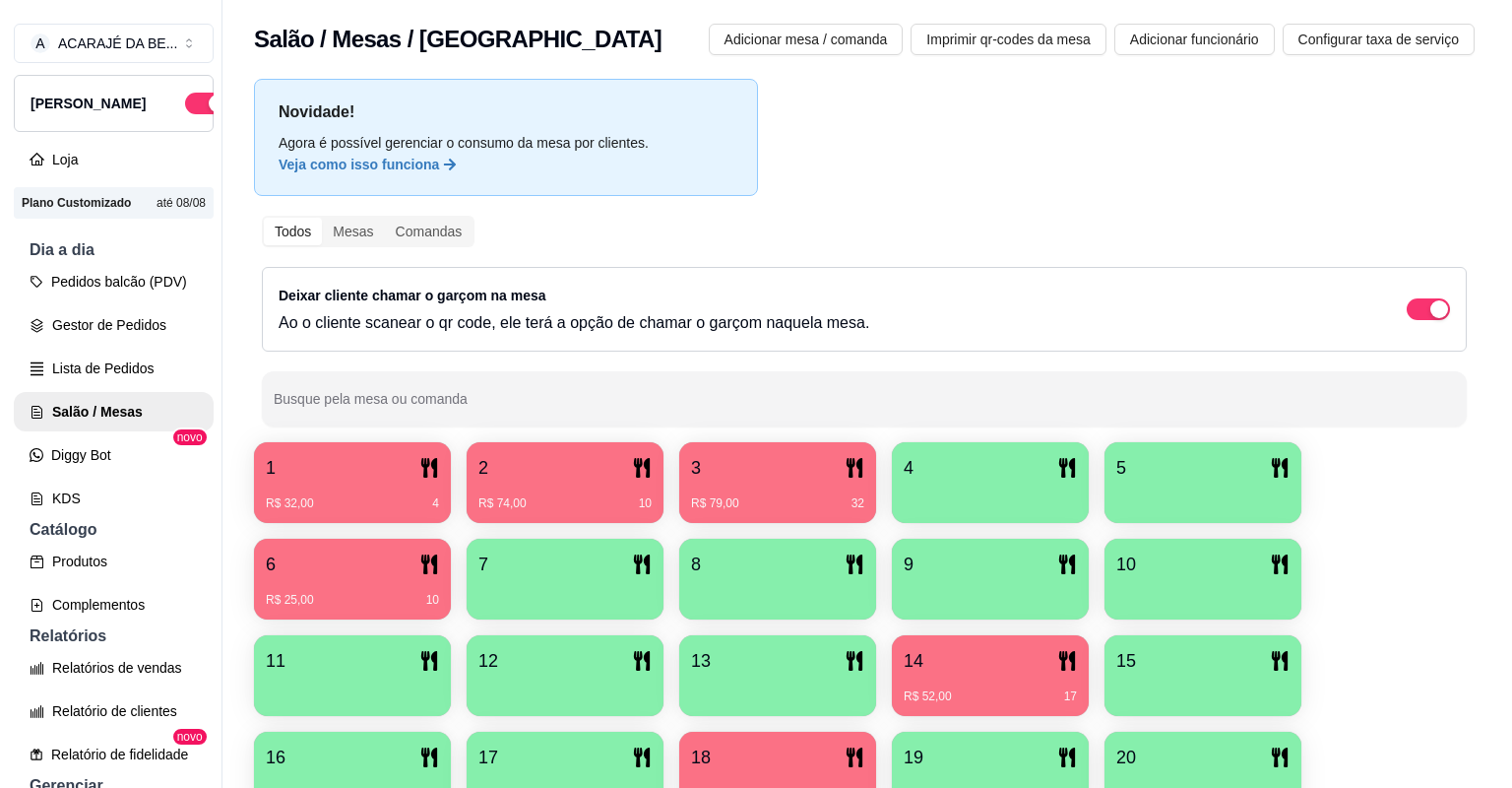 scroll, scrollTop: 79, scrollLeft: 0, axis: vertical 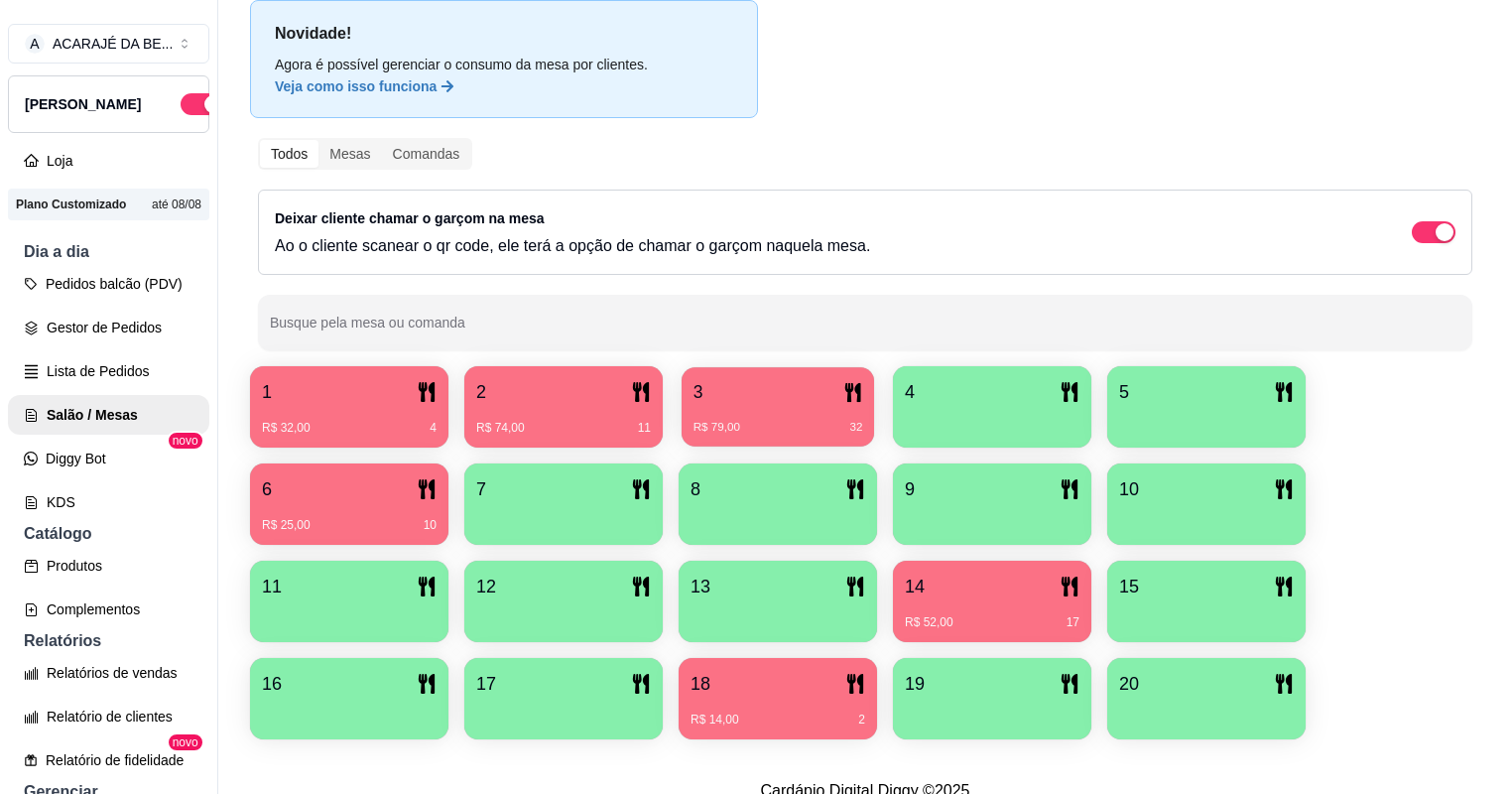 click on "R$ 79,00 32" at bounding box center [778, 420] 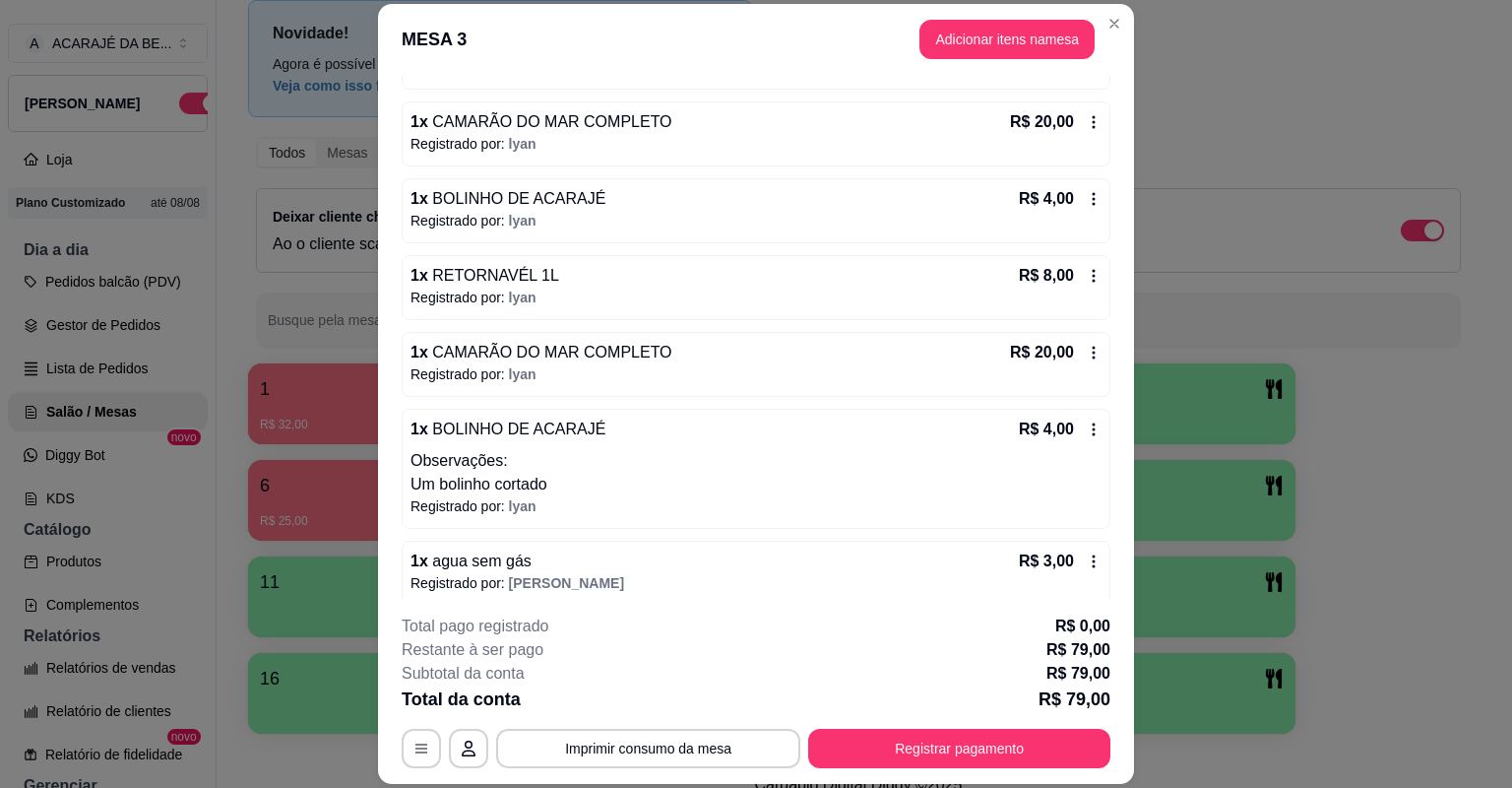 scroll, scrollTop: 248, scrollLeft: 0, axis: vertical 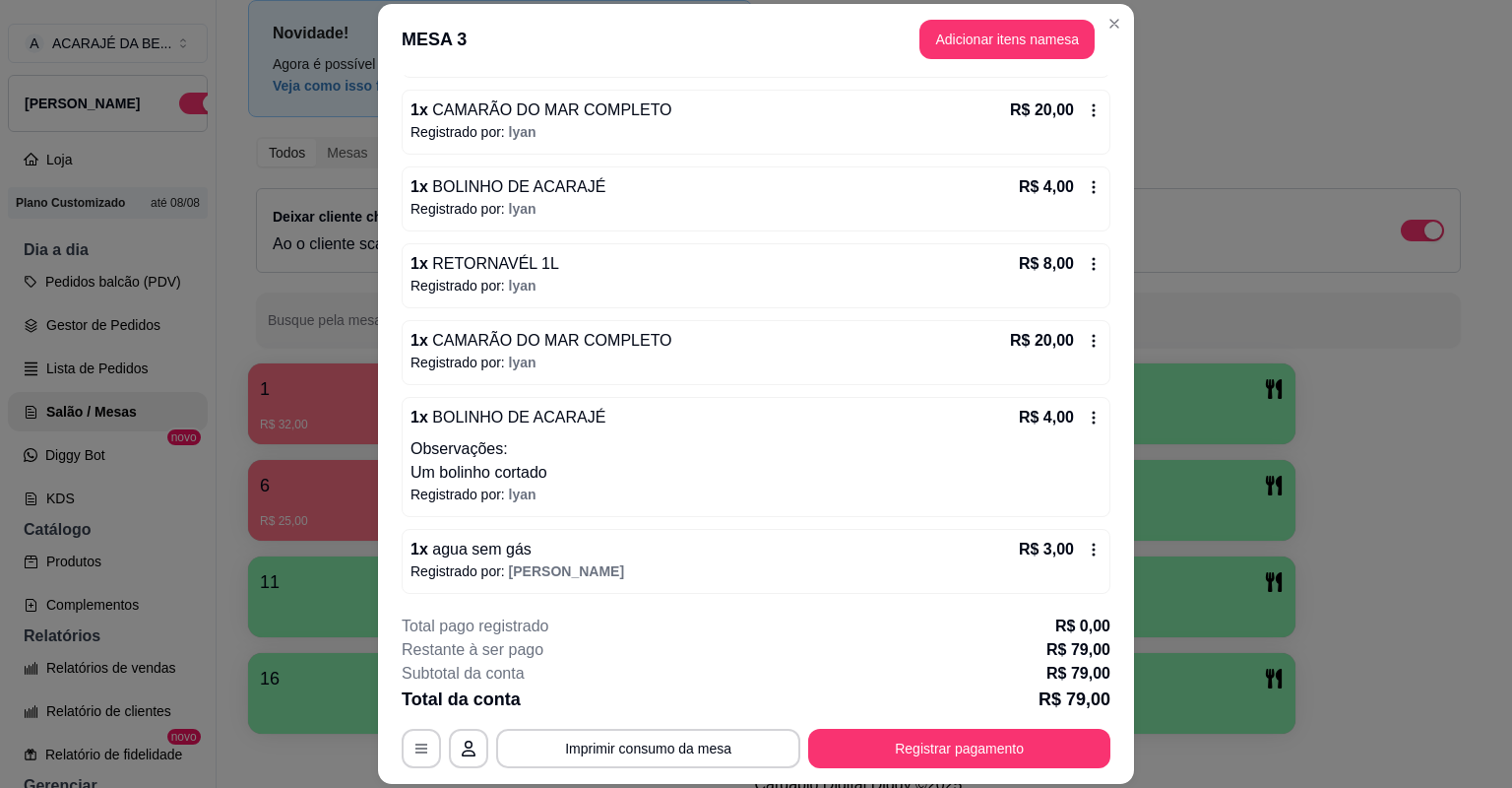 click 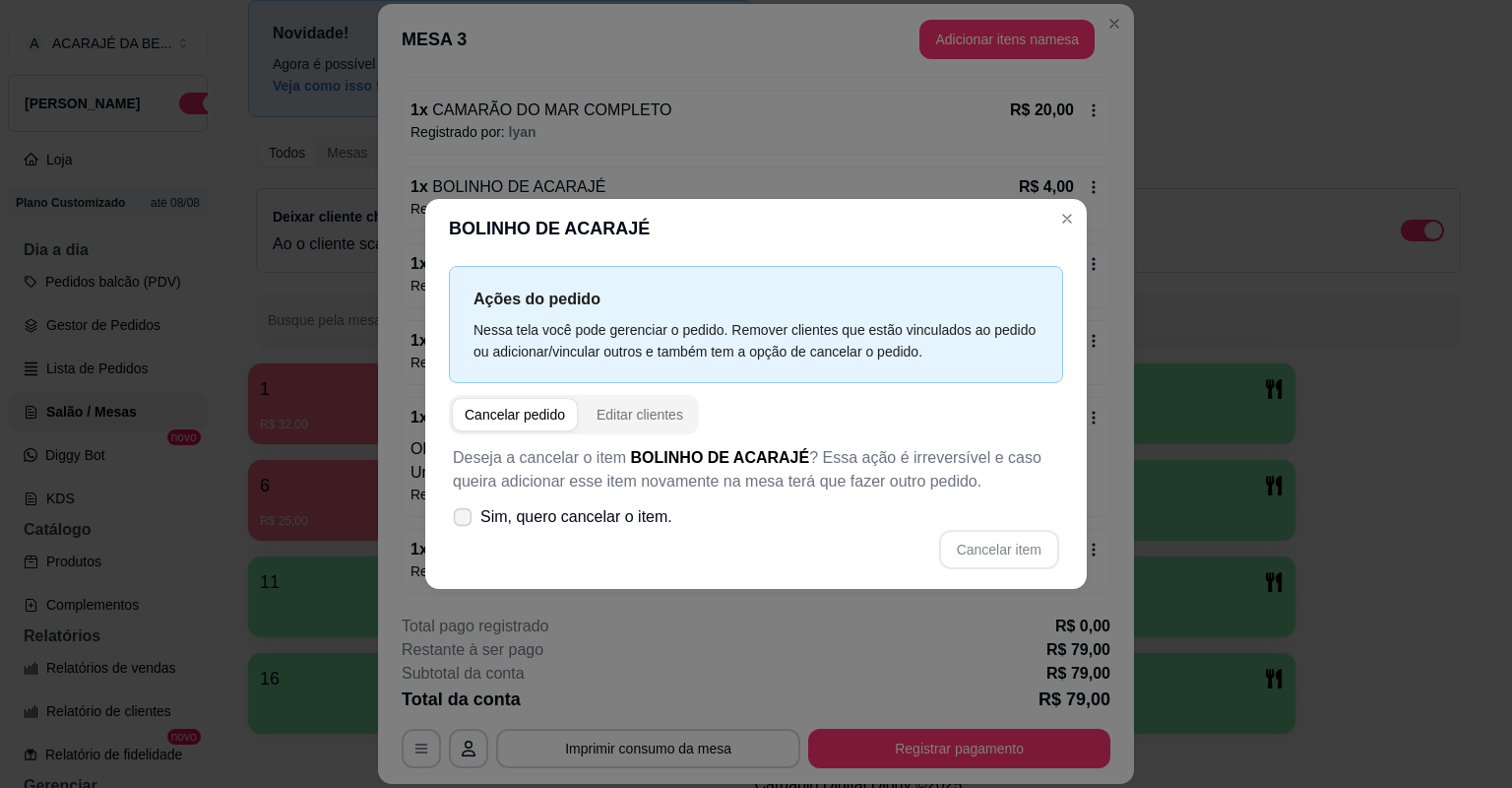 click on "Sim, quero cancelar o item." at bounding box center (576, 517) 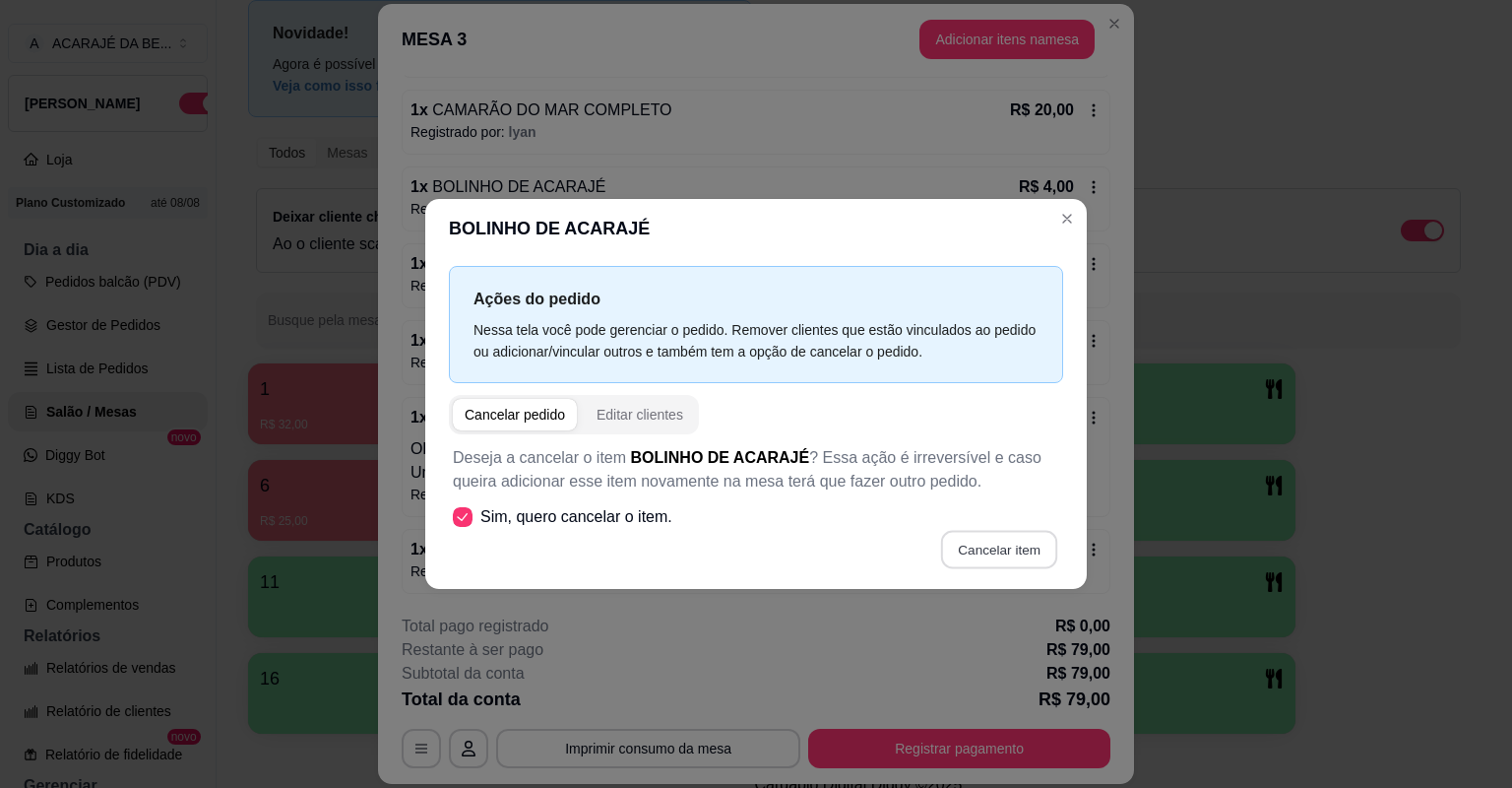 click on "Cancelar item" at bounding box center (998, 550) 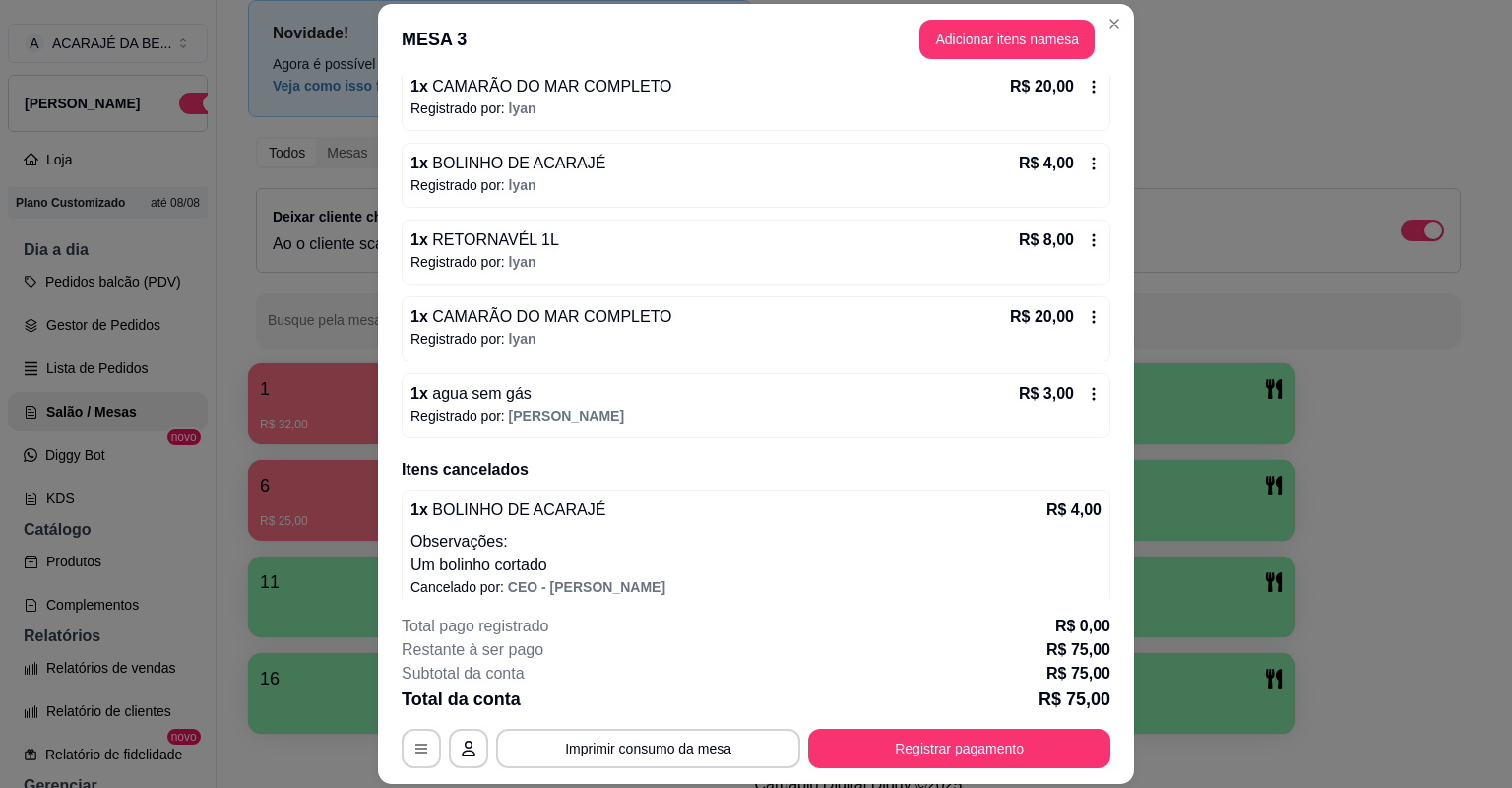 scroll, scrollTop: 284, scrollLeft: 0, axis: vertical 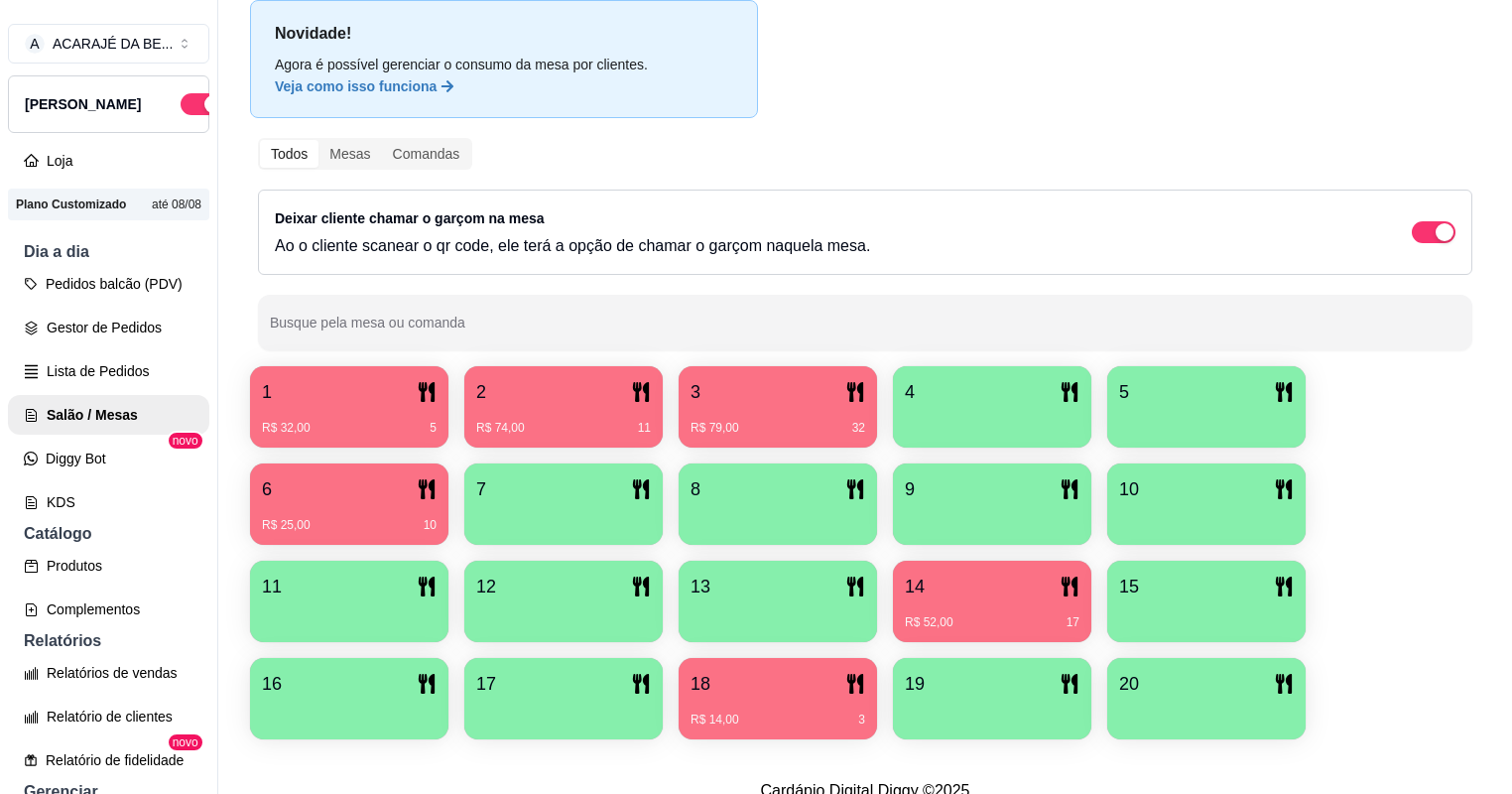 click on "R$ 79,00 32" at bounding box center (778, 421) 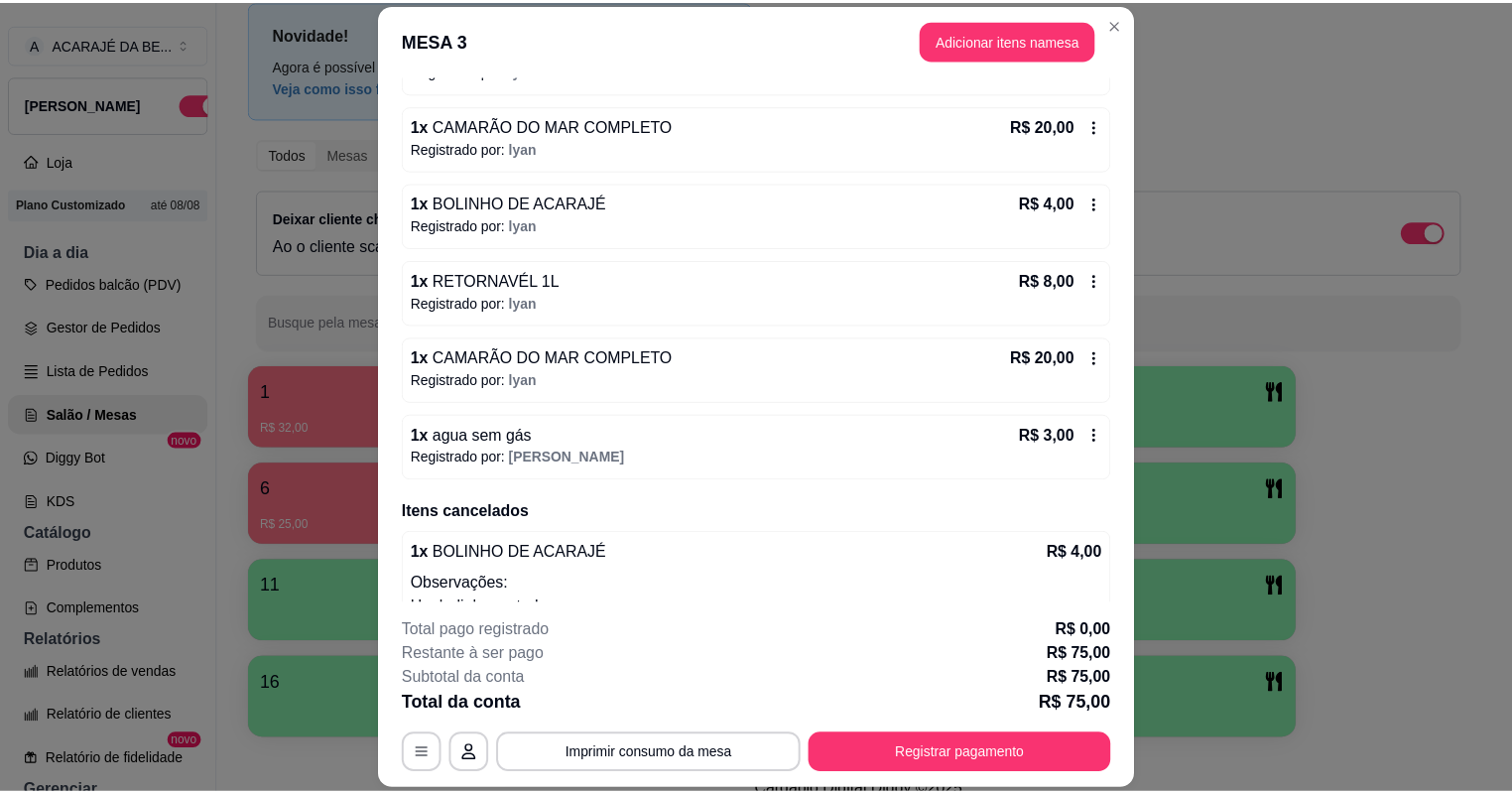 scroll, scrollTop: 286, scrollLeft: 0, axis: vertical 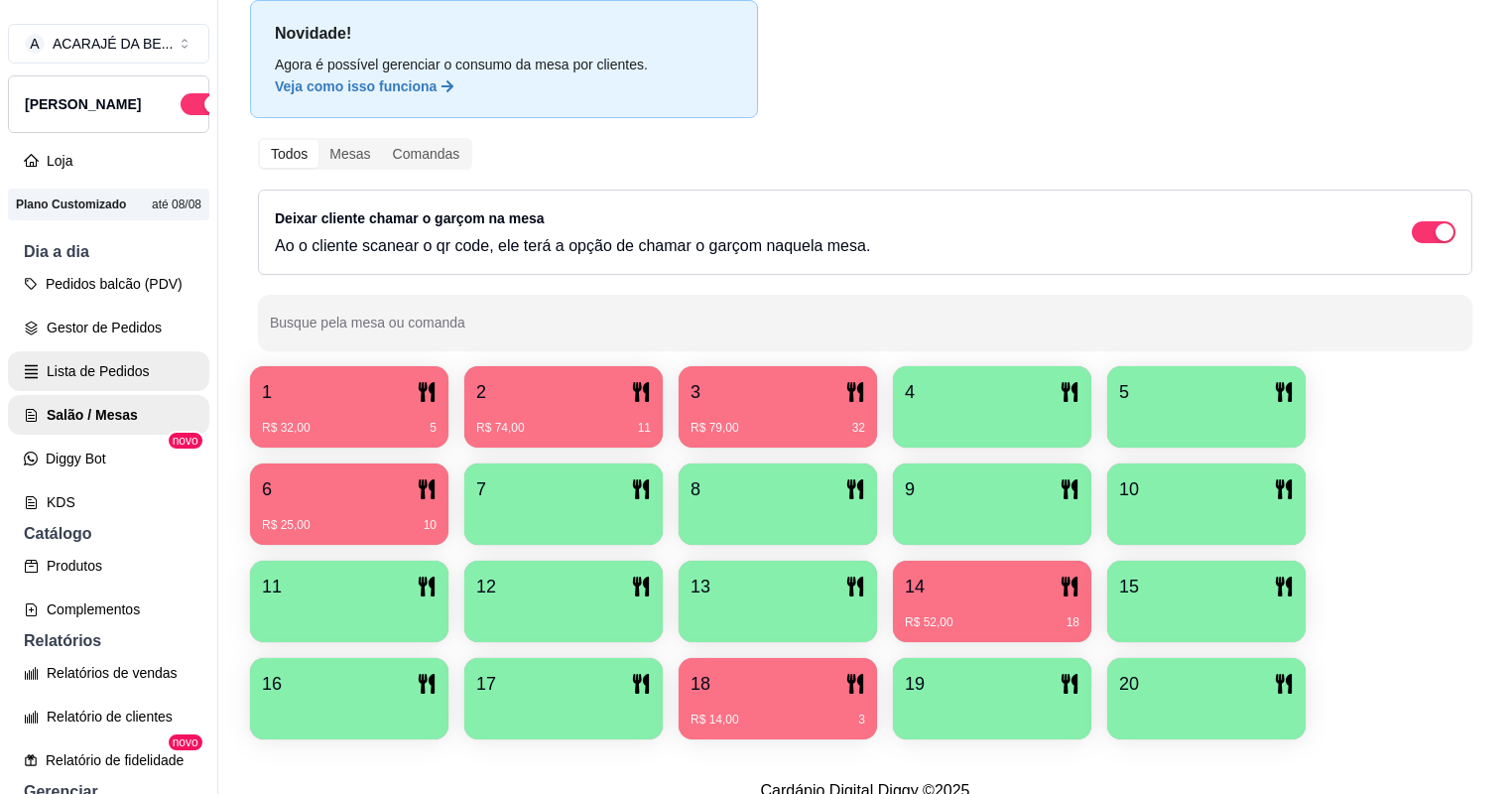 click on "Lista de Pedidos" at bounding box center (108, 371) 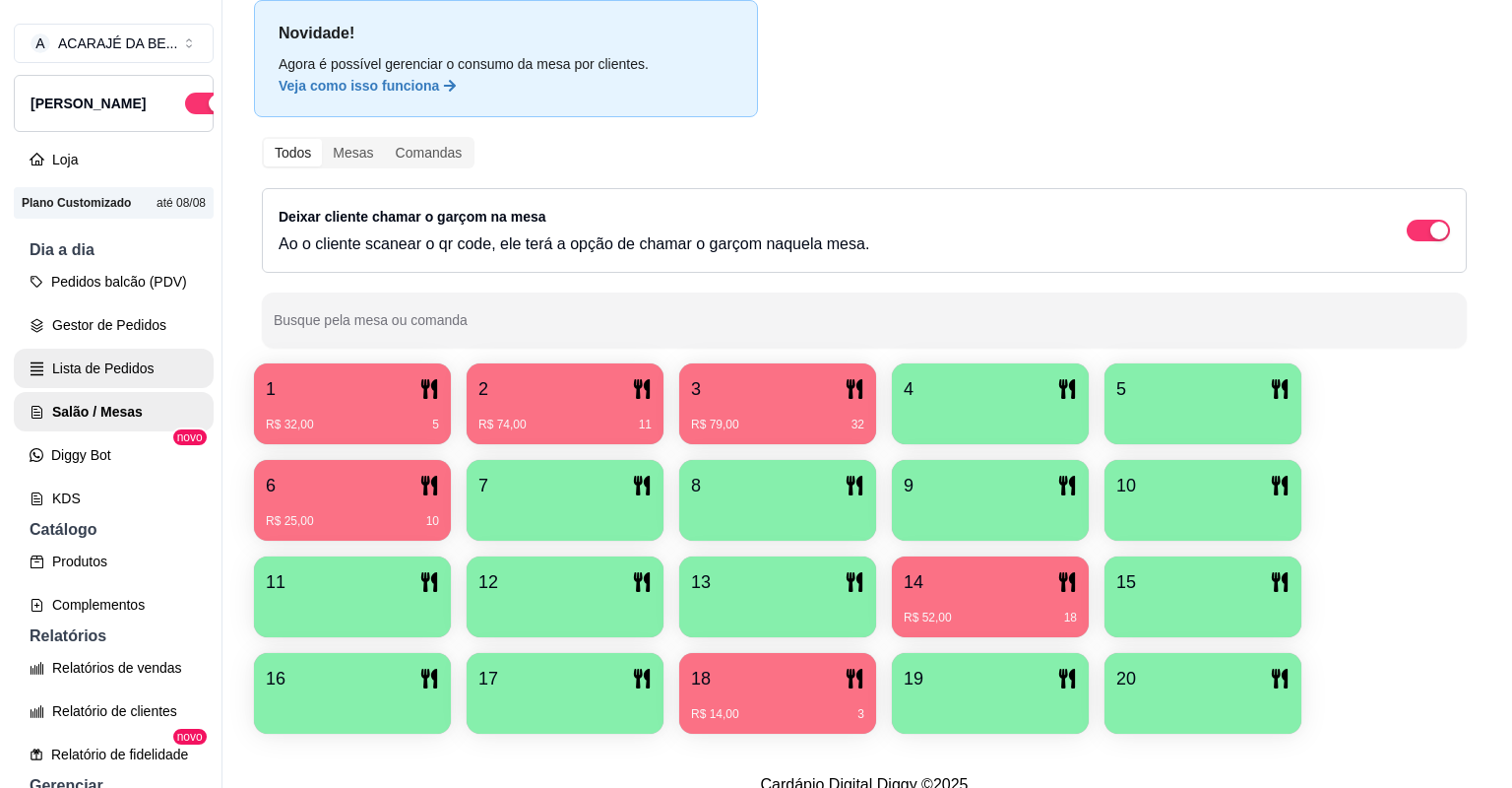 scroll, scrollTop: 0, scrollLeft: 0, axis: both 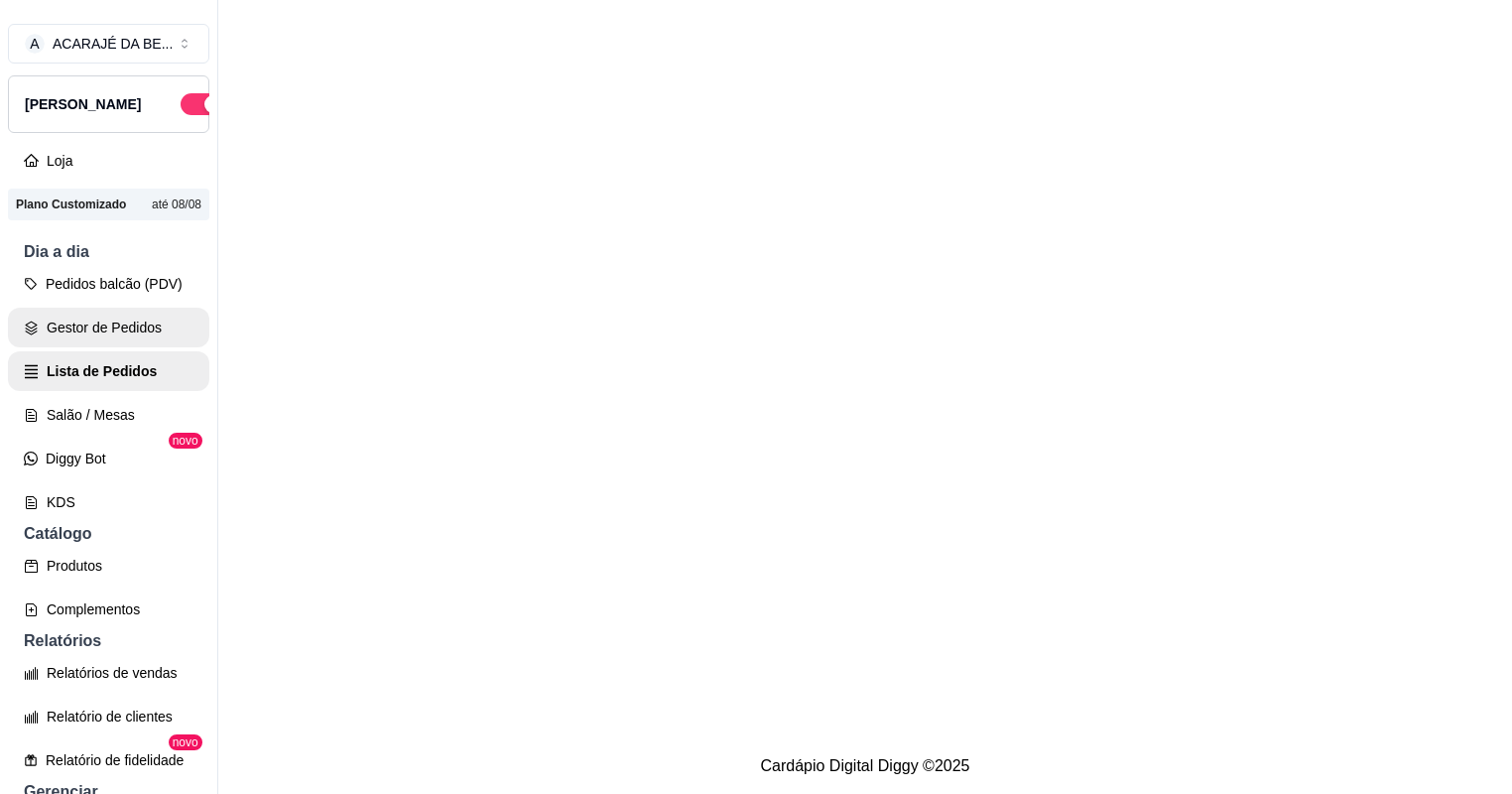click on "Gestor de Pedidos" at bounding box center [108, 328] 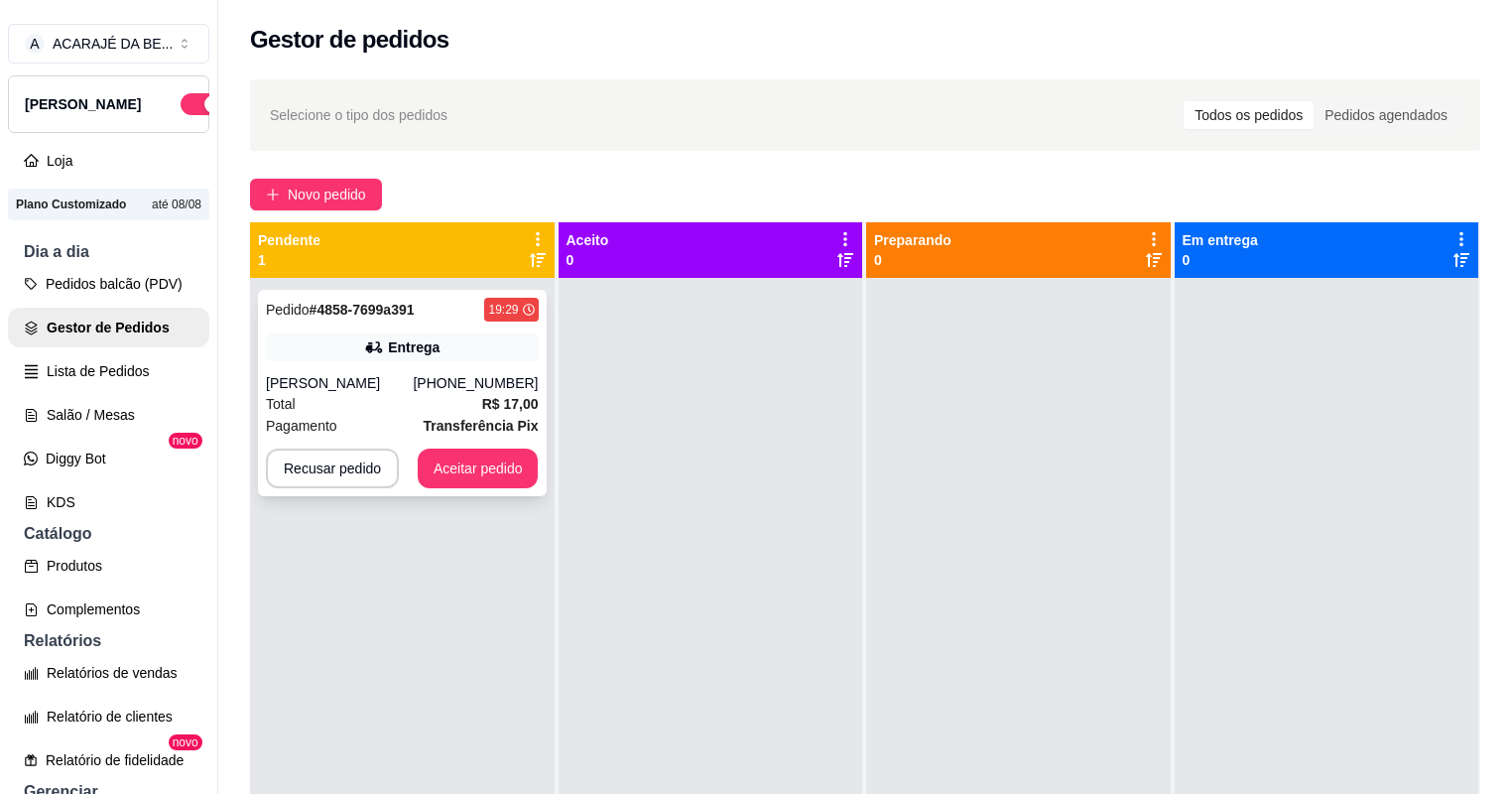 click on "Total R$ 17,00" at bounding box center [402, 404] 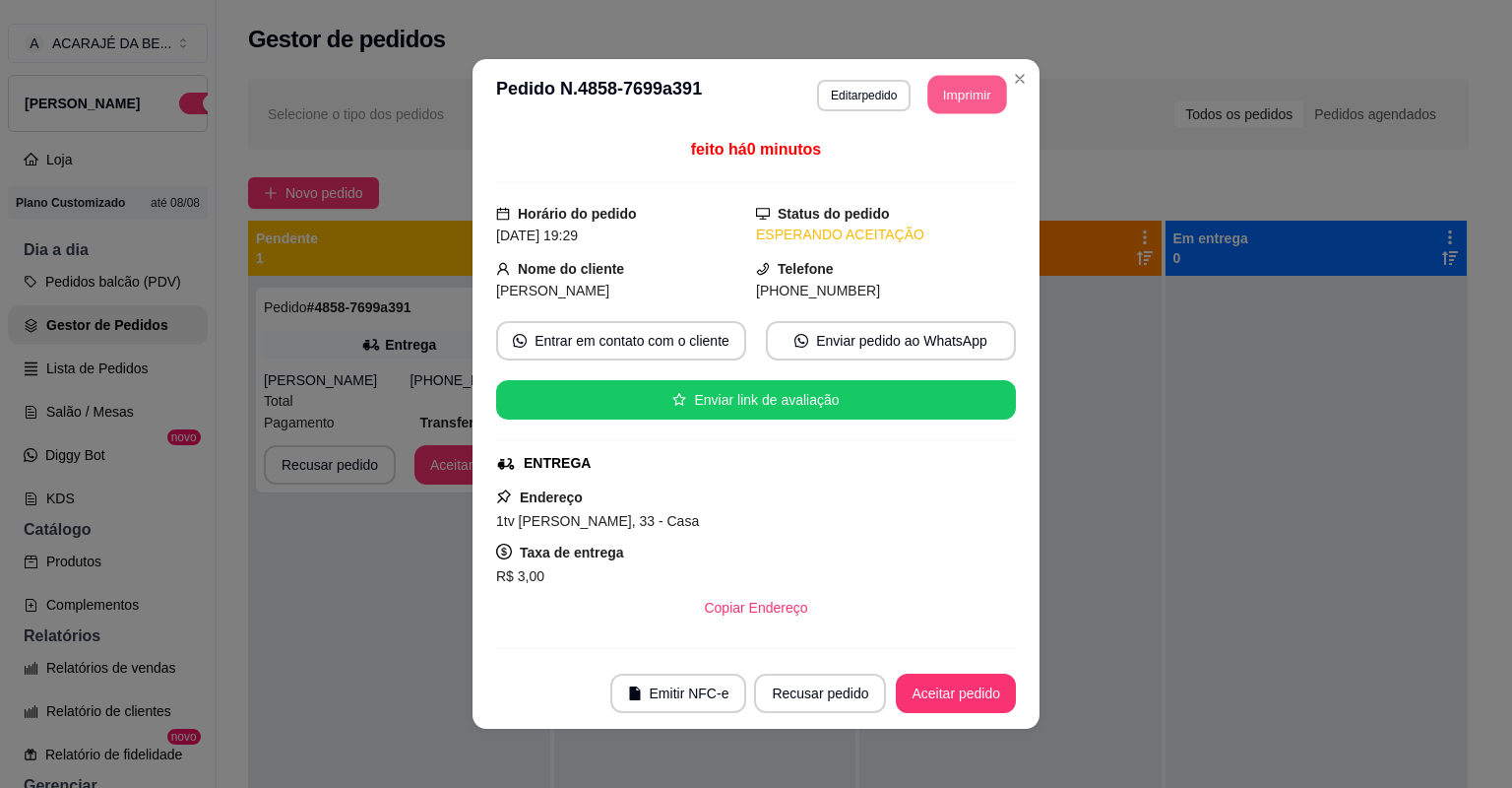 click on "Imprimir" at bounding box center (968, 95) 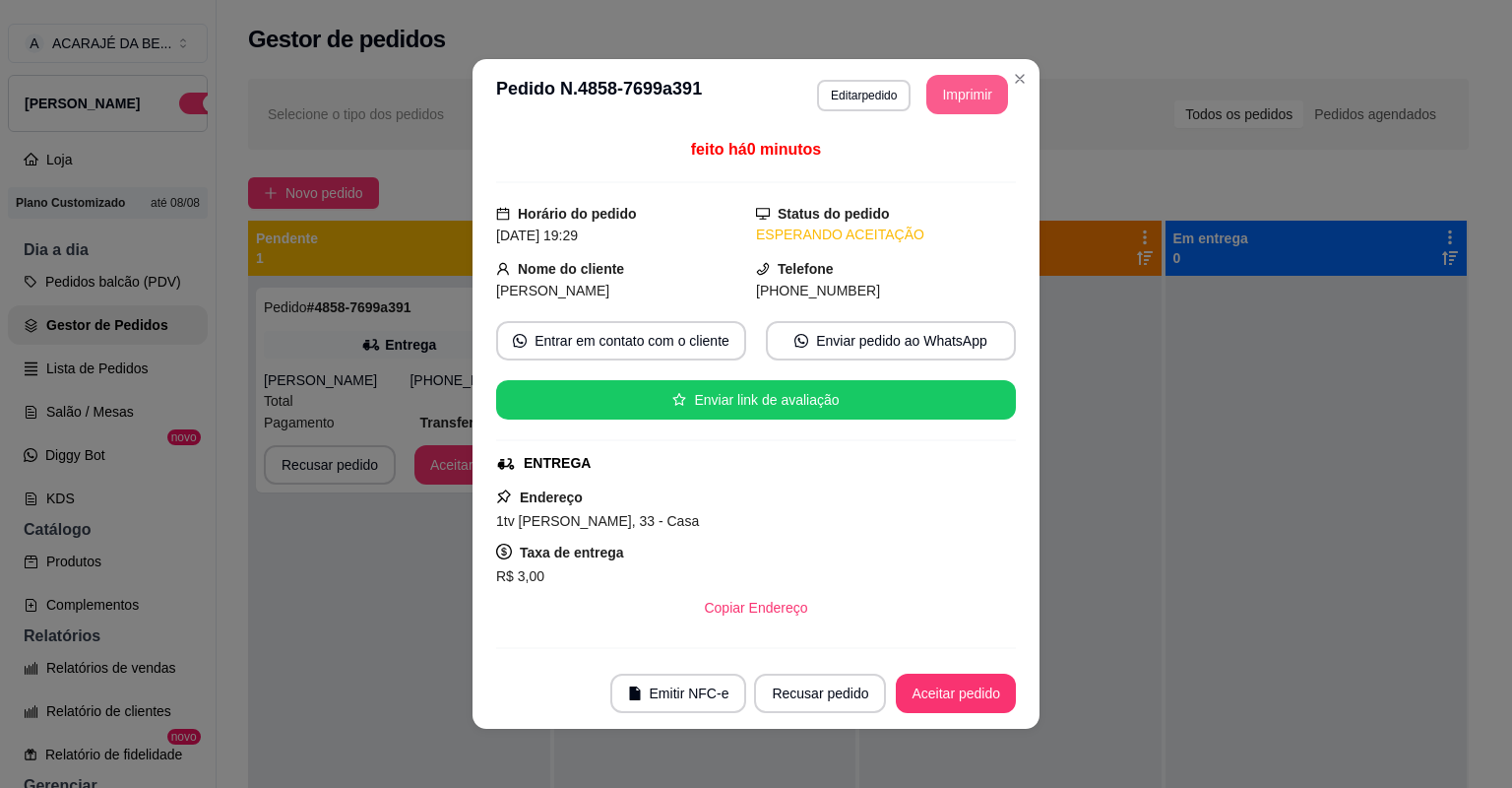scroll, scrollTop: 0, scrollLeft: 0, axis: both 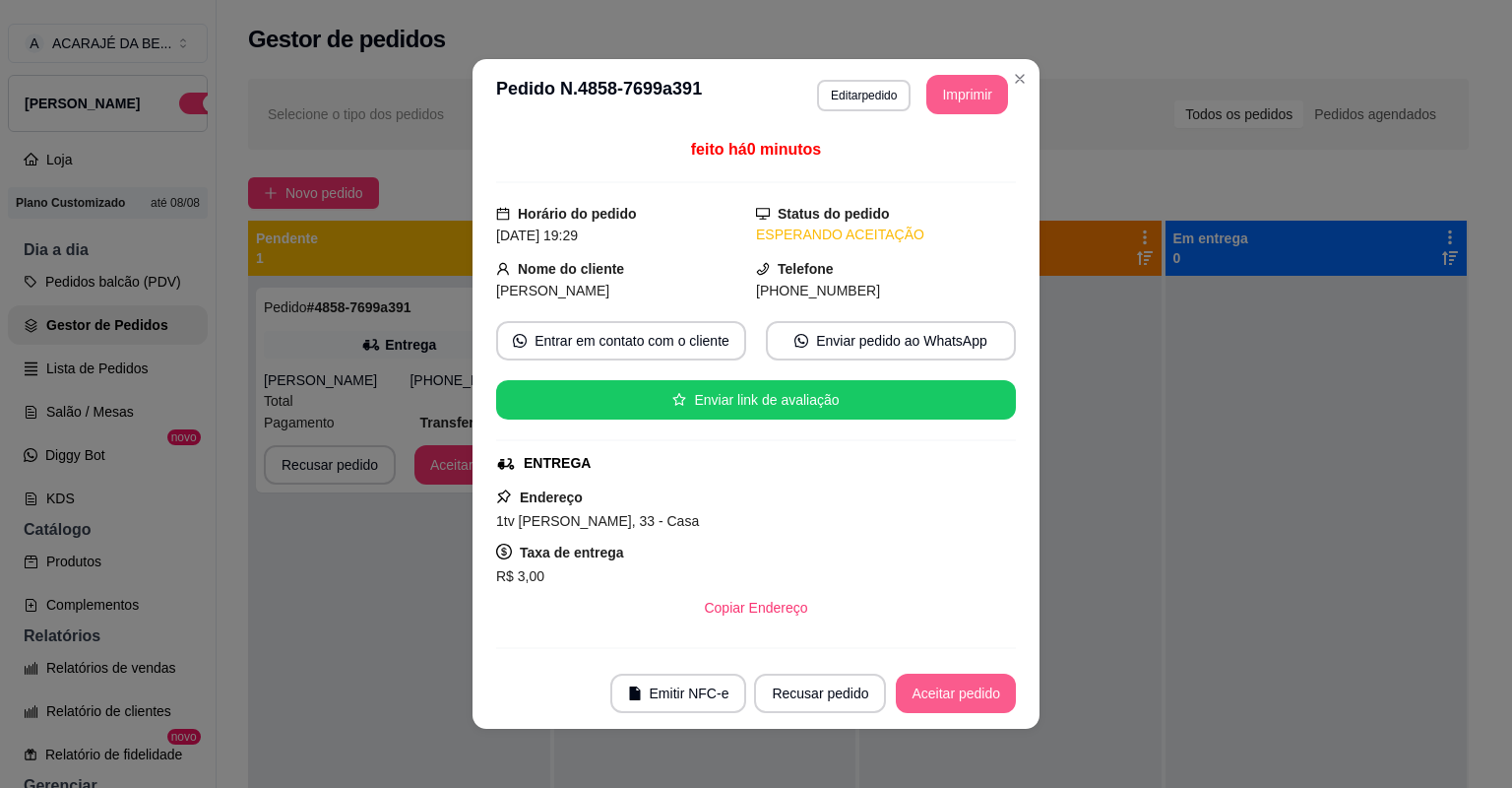 click on "Aceitar pedido" at bounding box center (956, 693) 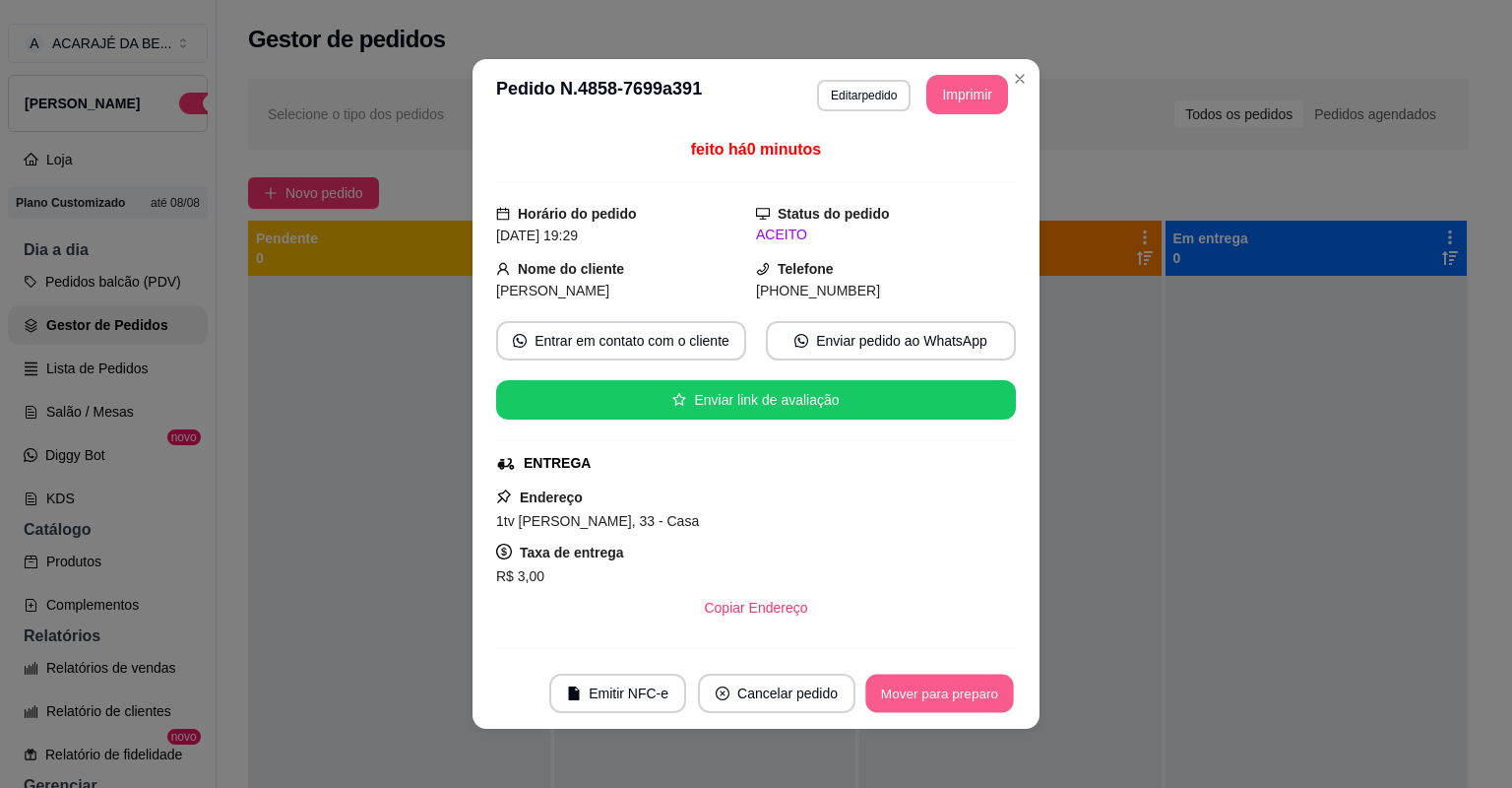 click on "Mover para preparo" at bounding box center [939, 693] 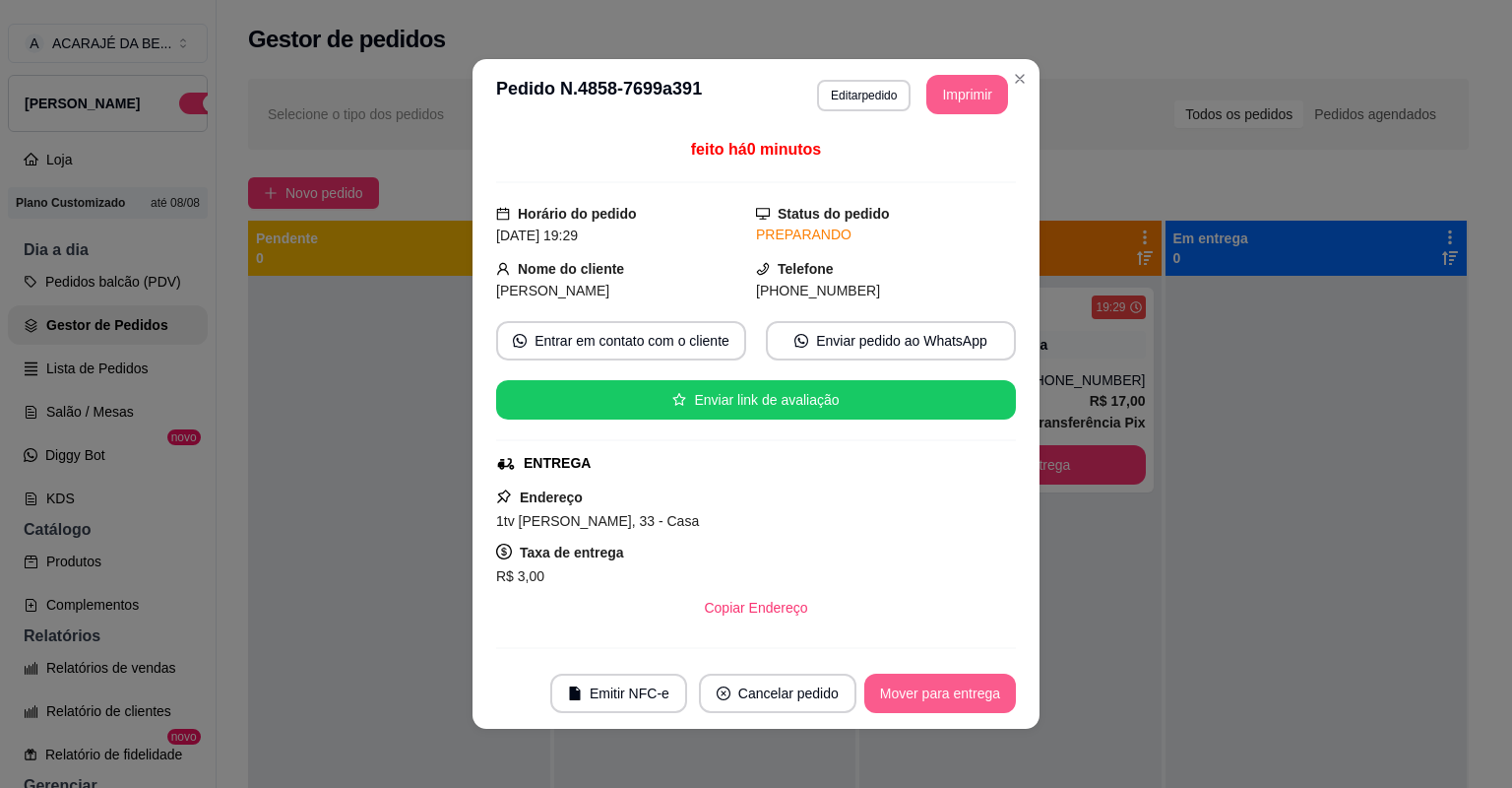 click on "Mover para entrega" at bounding box center [940, 693] 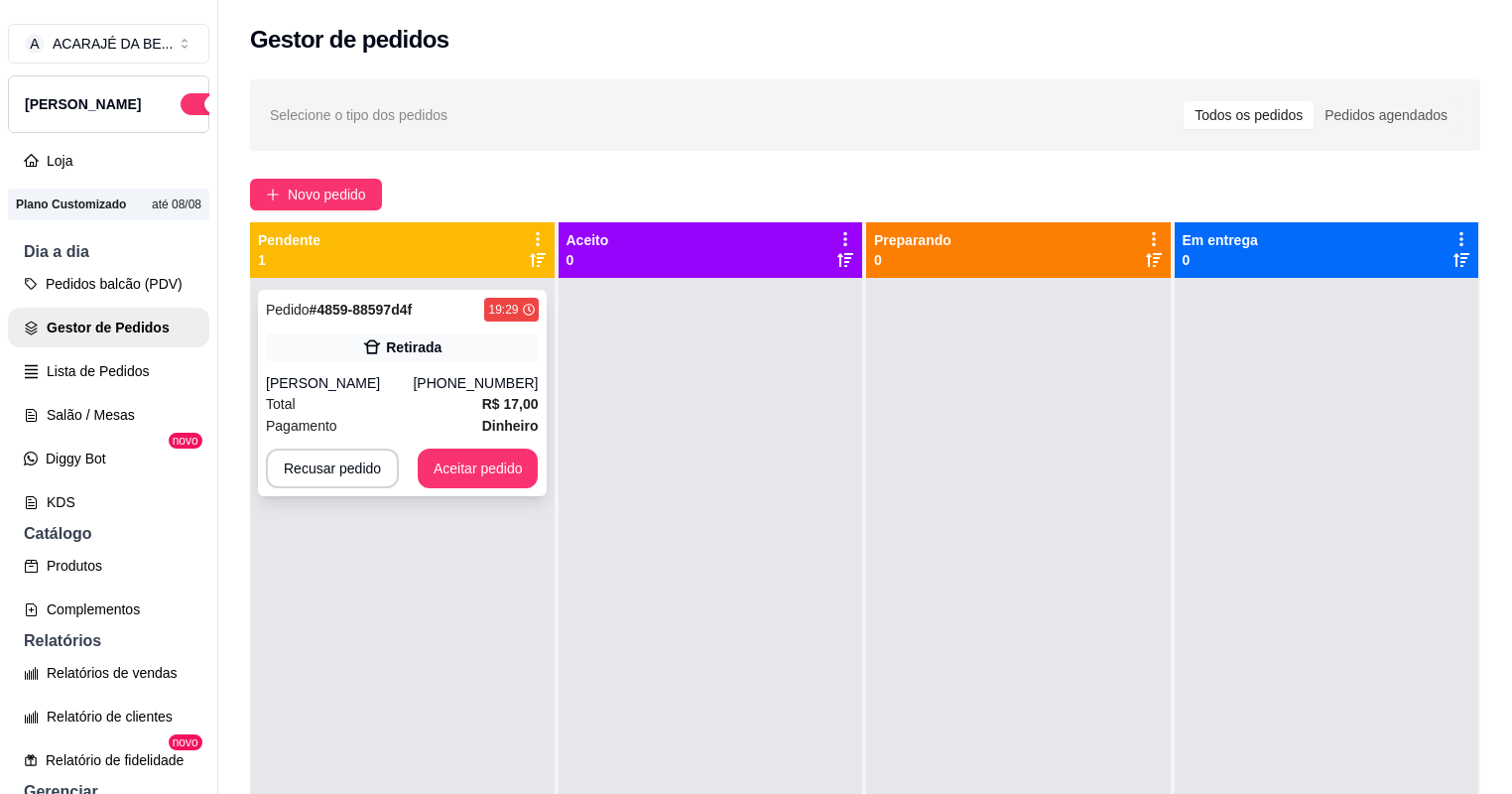 click on "Pagamento Dinheiro" at bounding box center [402, 426] 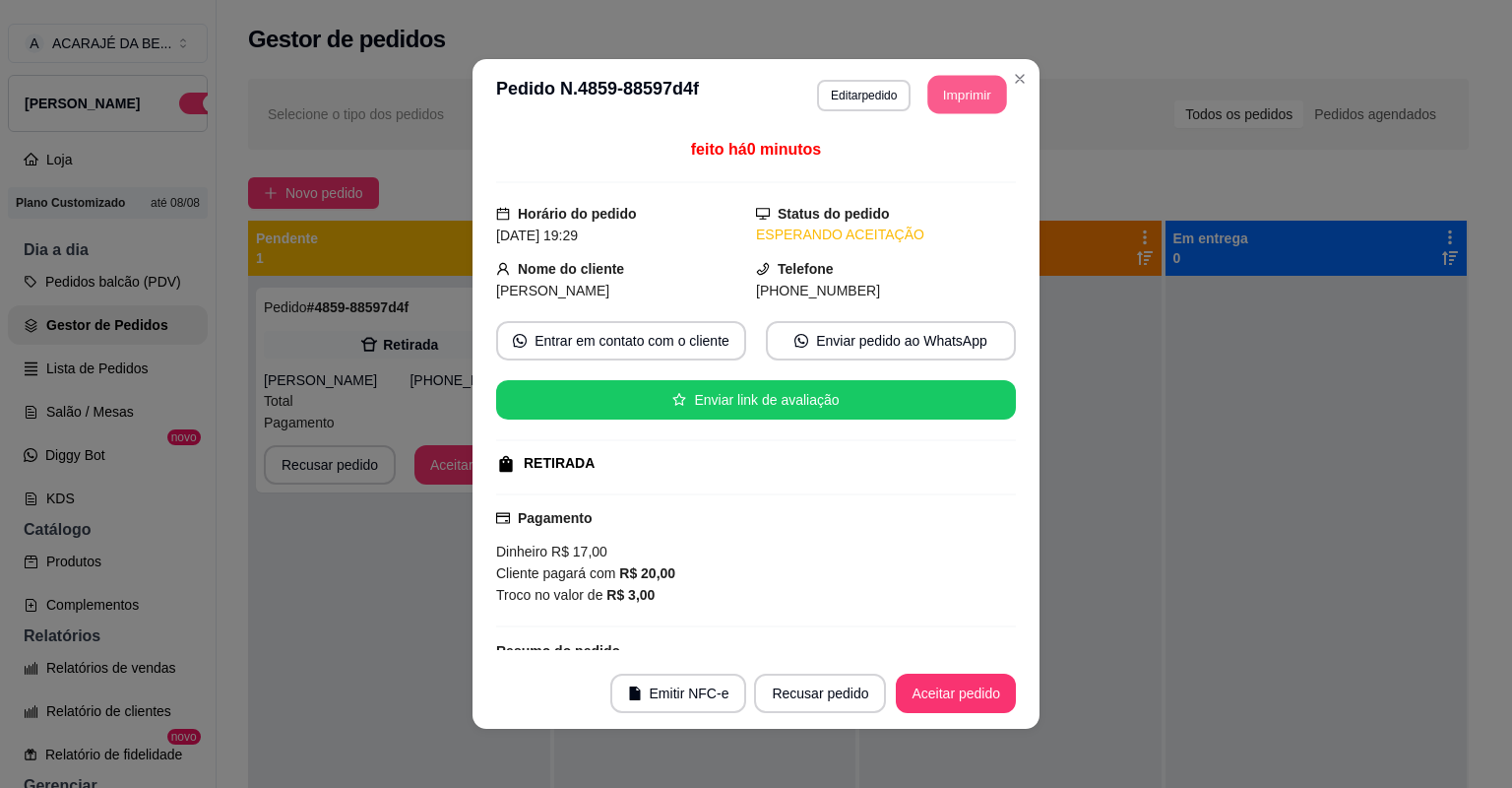click on "Imprimir" at bounding box center [968, 95] 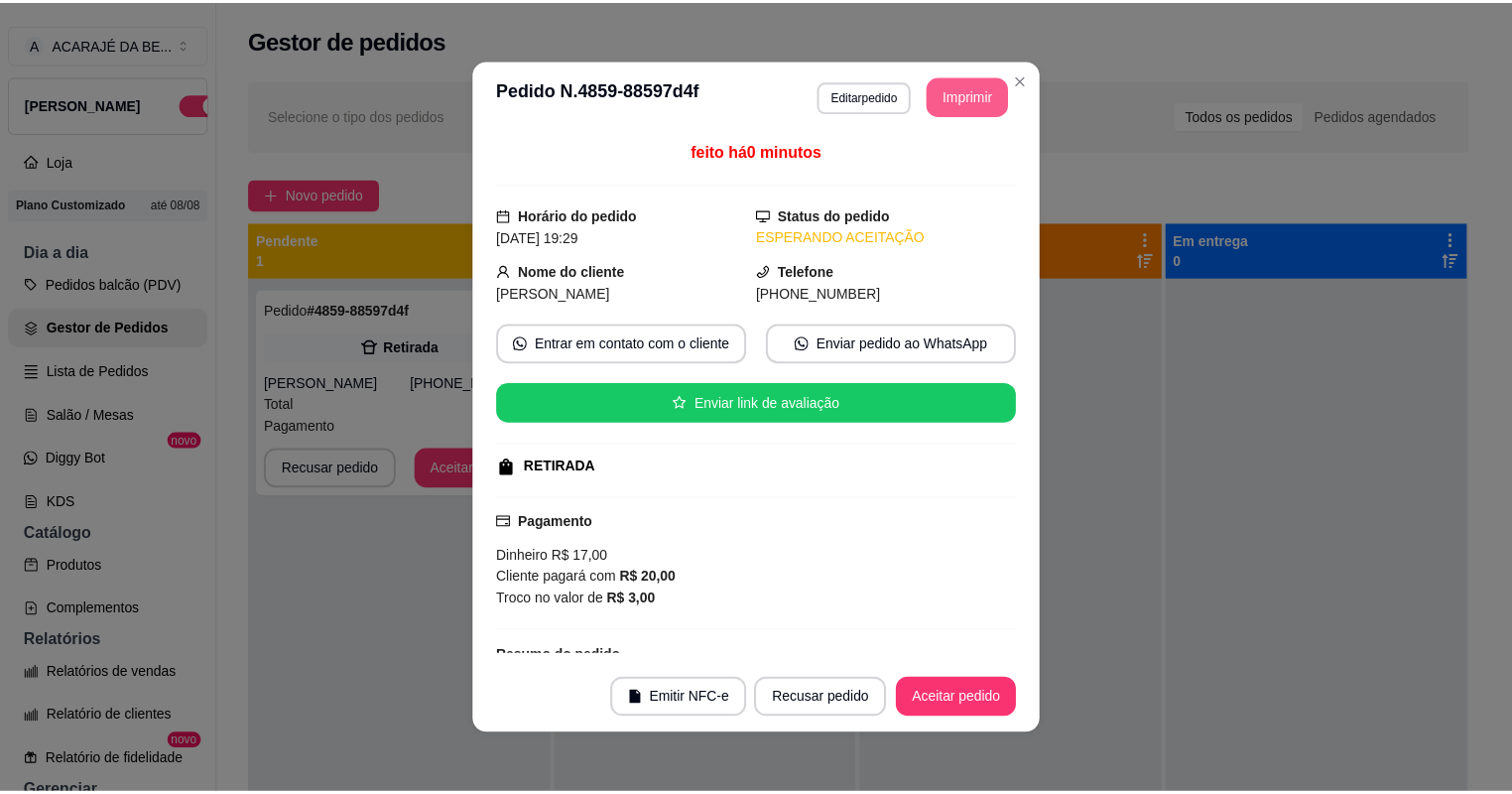 scroll, scrollTop: 0, scrollLeft: 0, axis: both 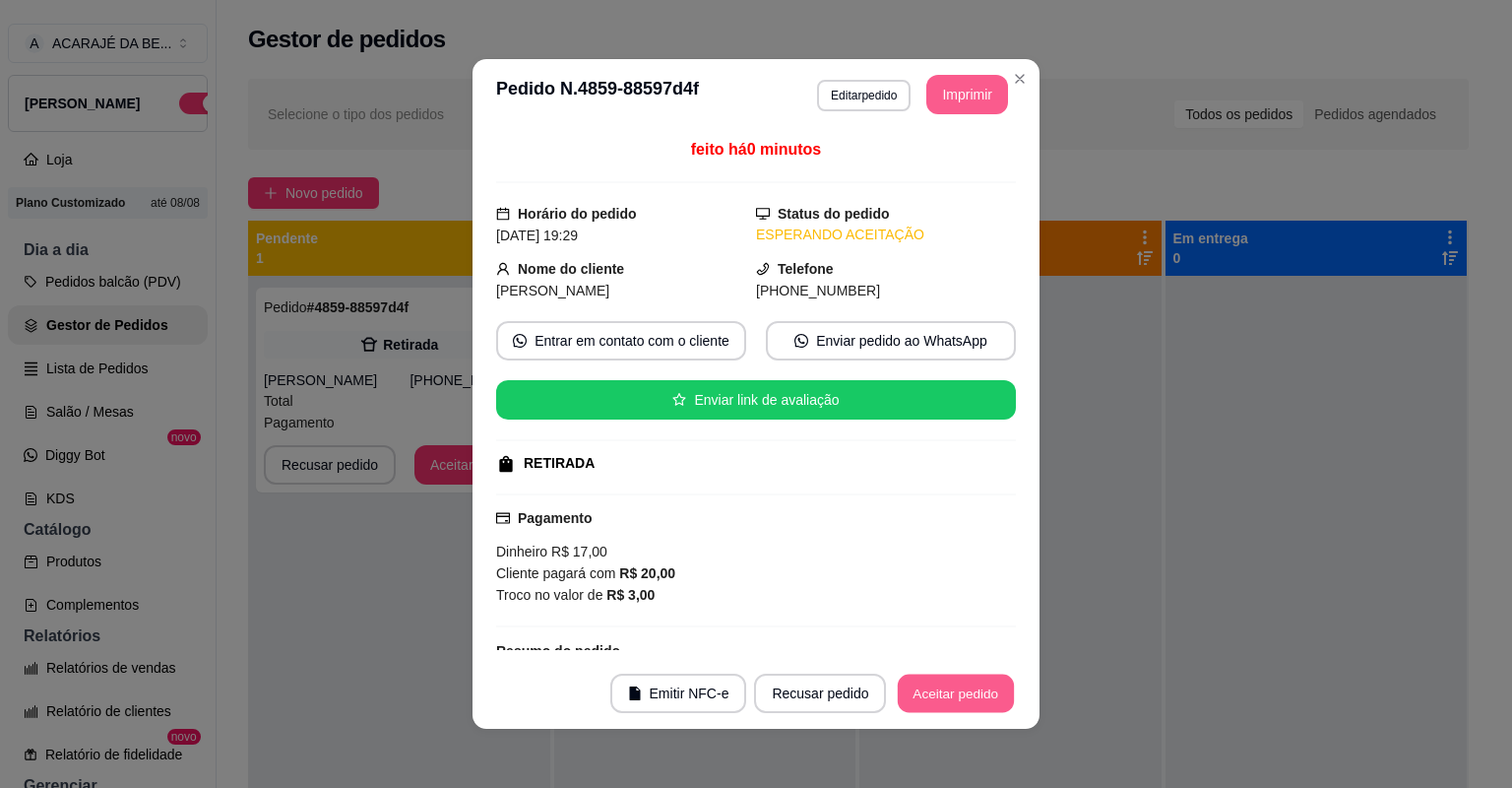 click on "Aceitar pedido" at bounding box center (956, 693) 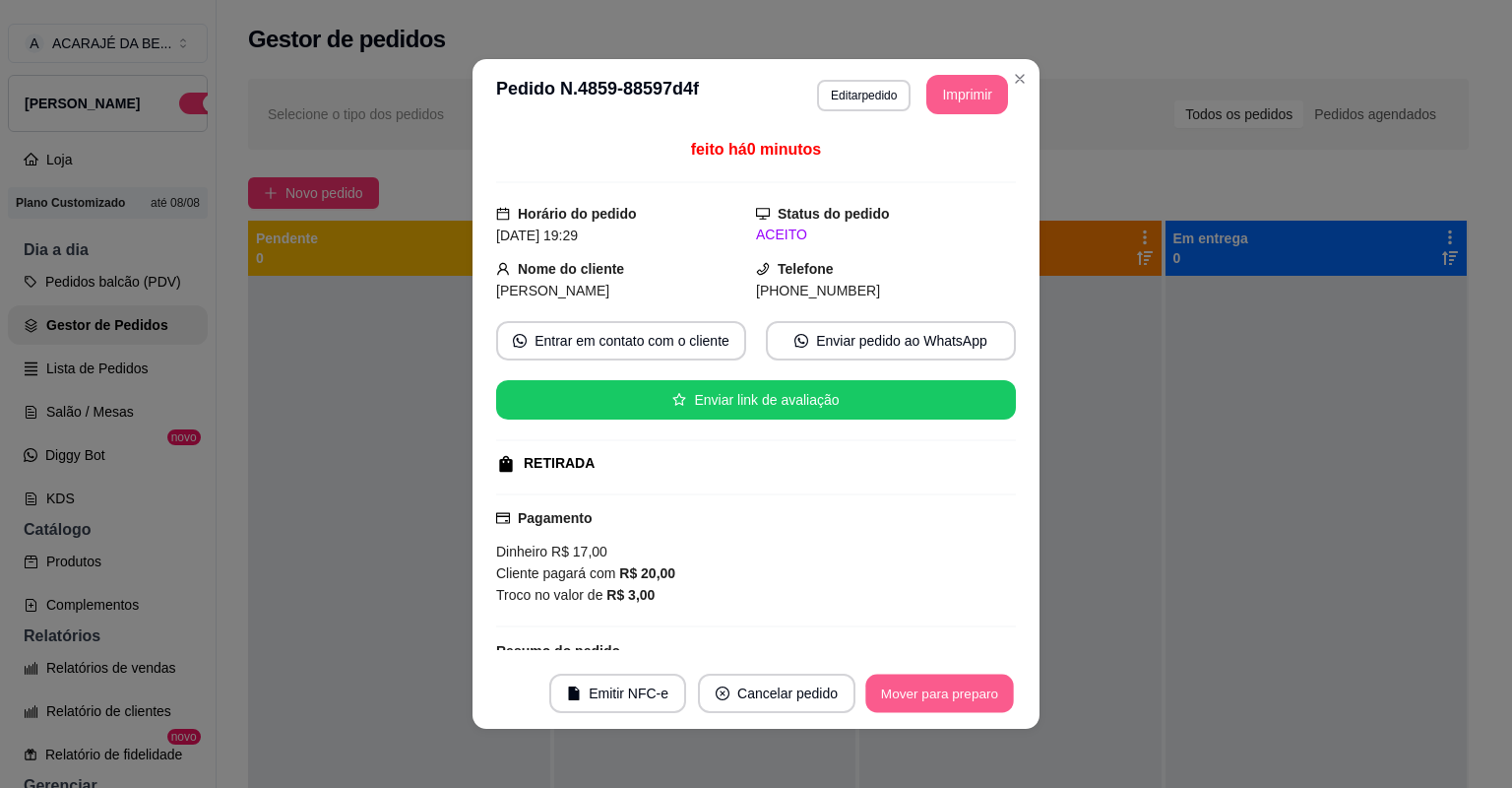 click on "Mover para preparo" at bounding box center [939, 693] 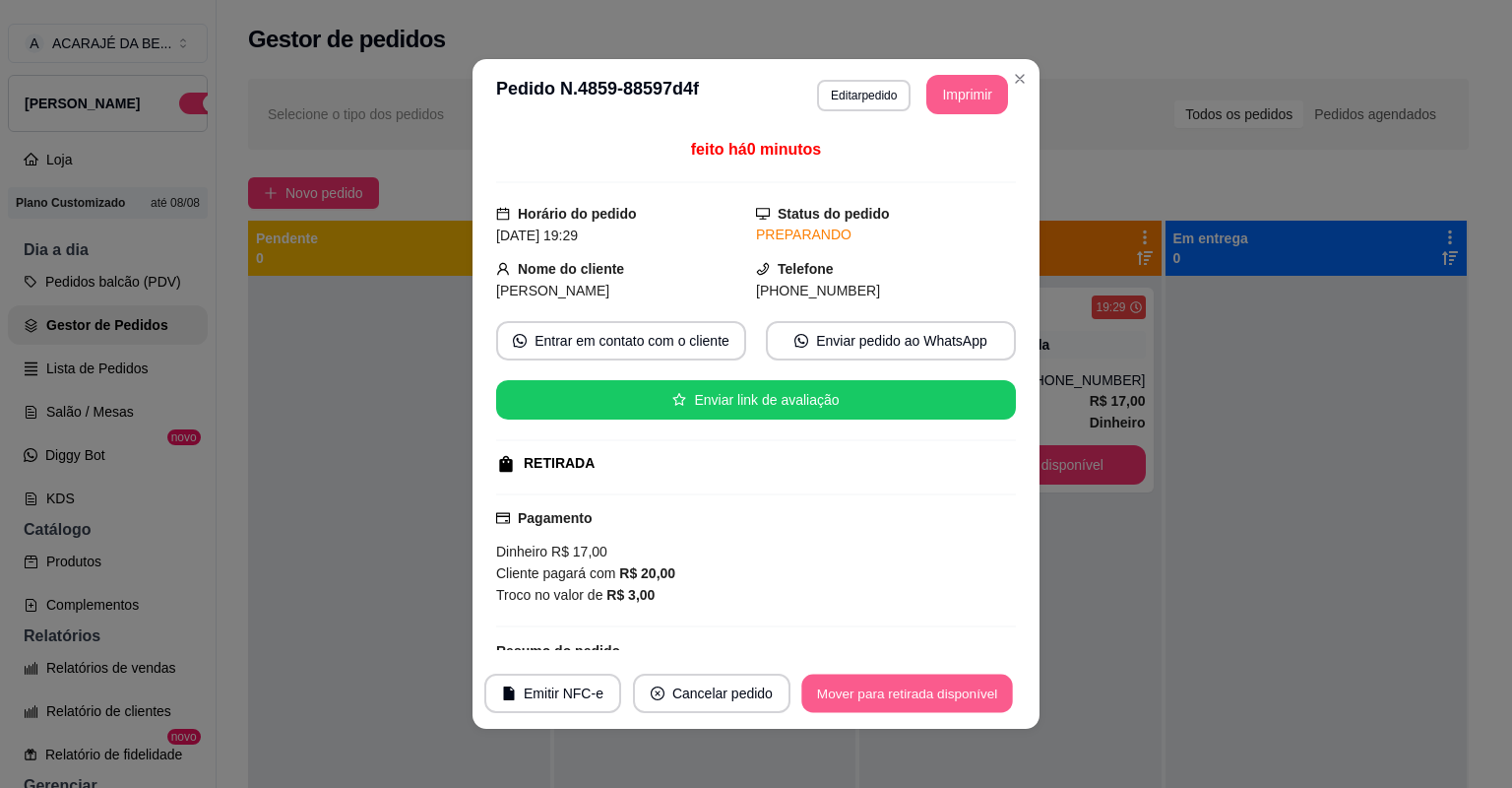click on "Mover para retirada disponível" at bounding box center [907, 693] 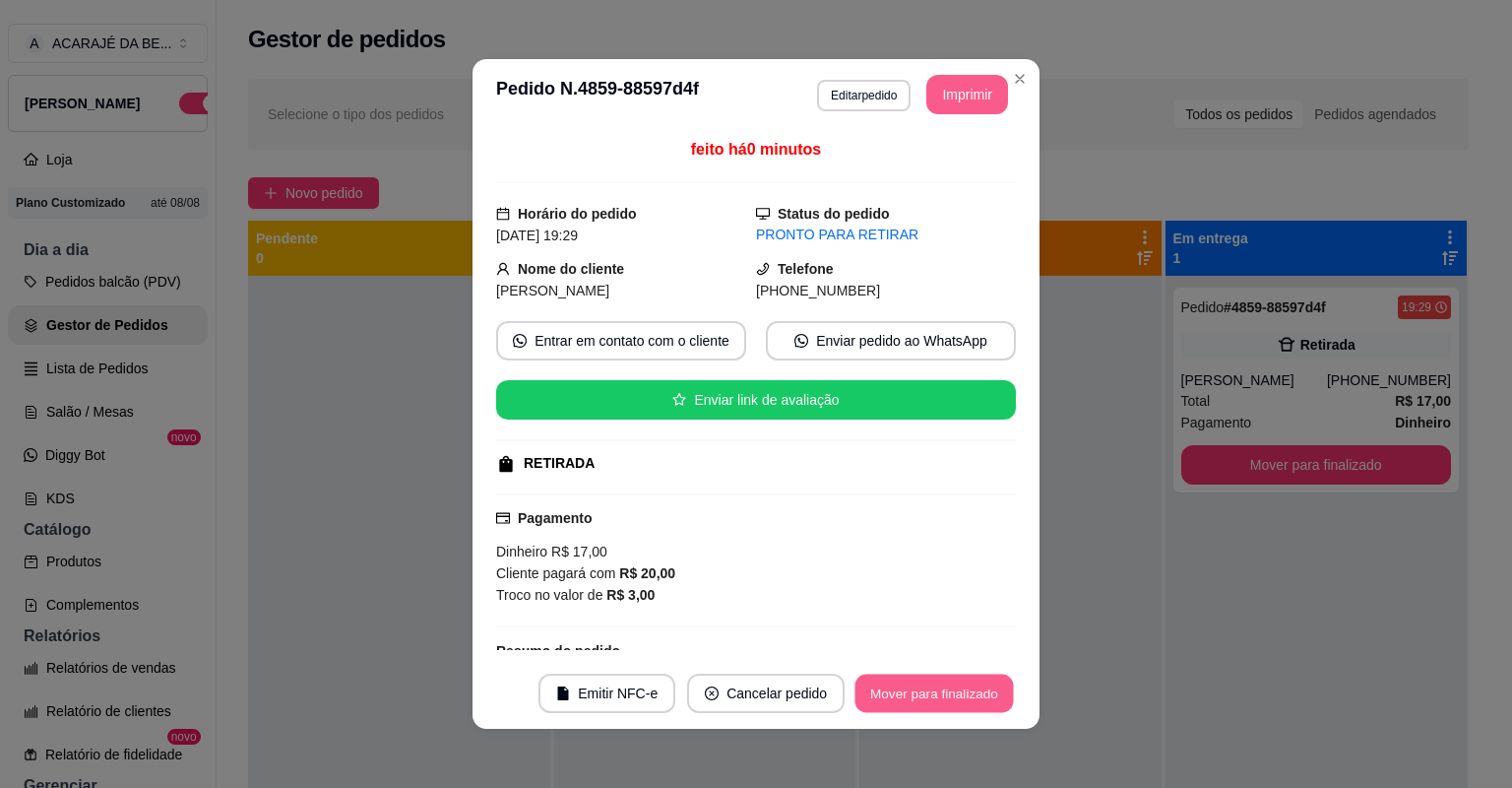 click on "Mover para finalizado" at bounding box center (934, 693) 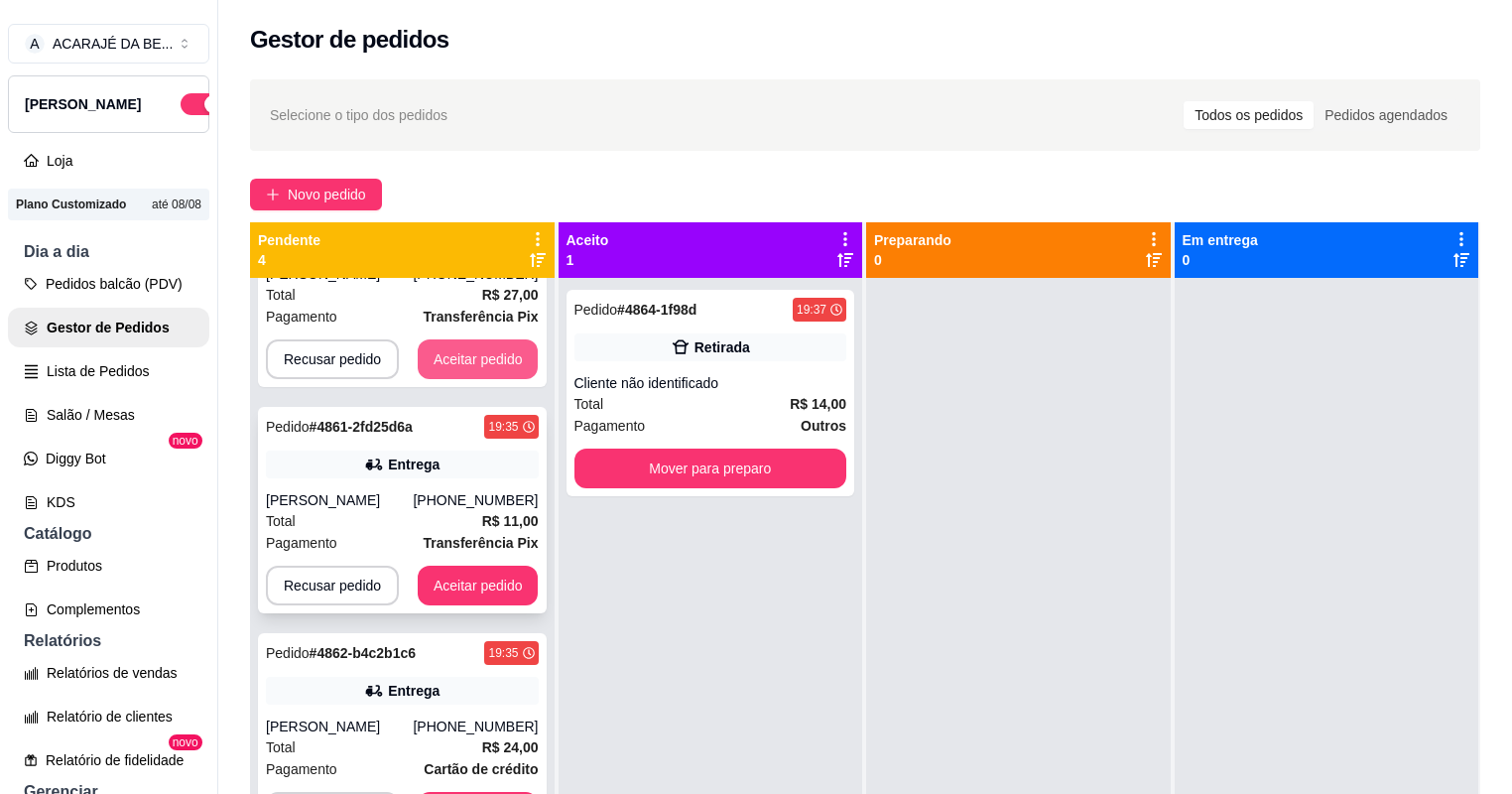 scroll, scrollTop: 129, scrollLeft: 0, axis: vertical 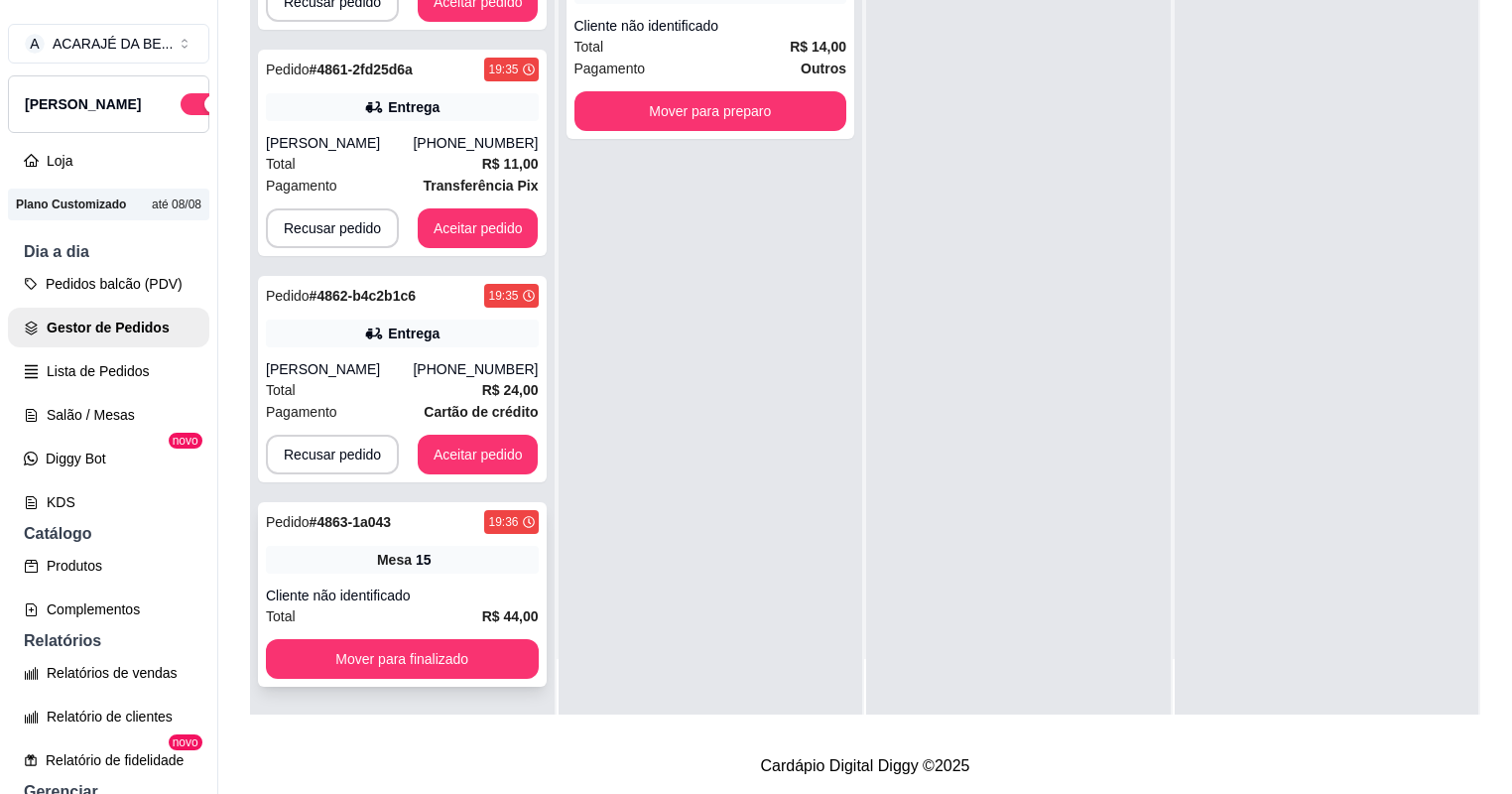 click on "Cliente não identificado" at bounding box center (402, 596) 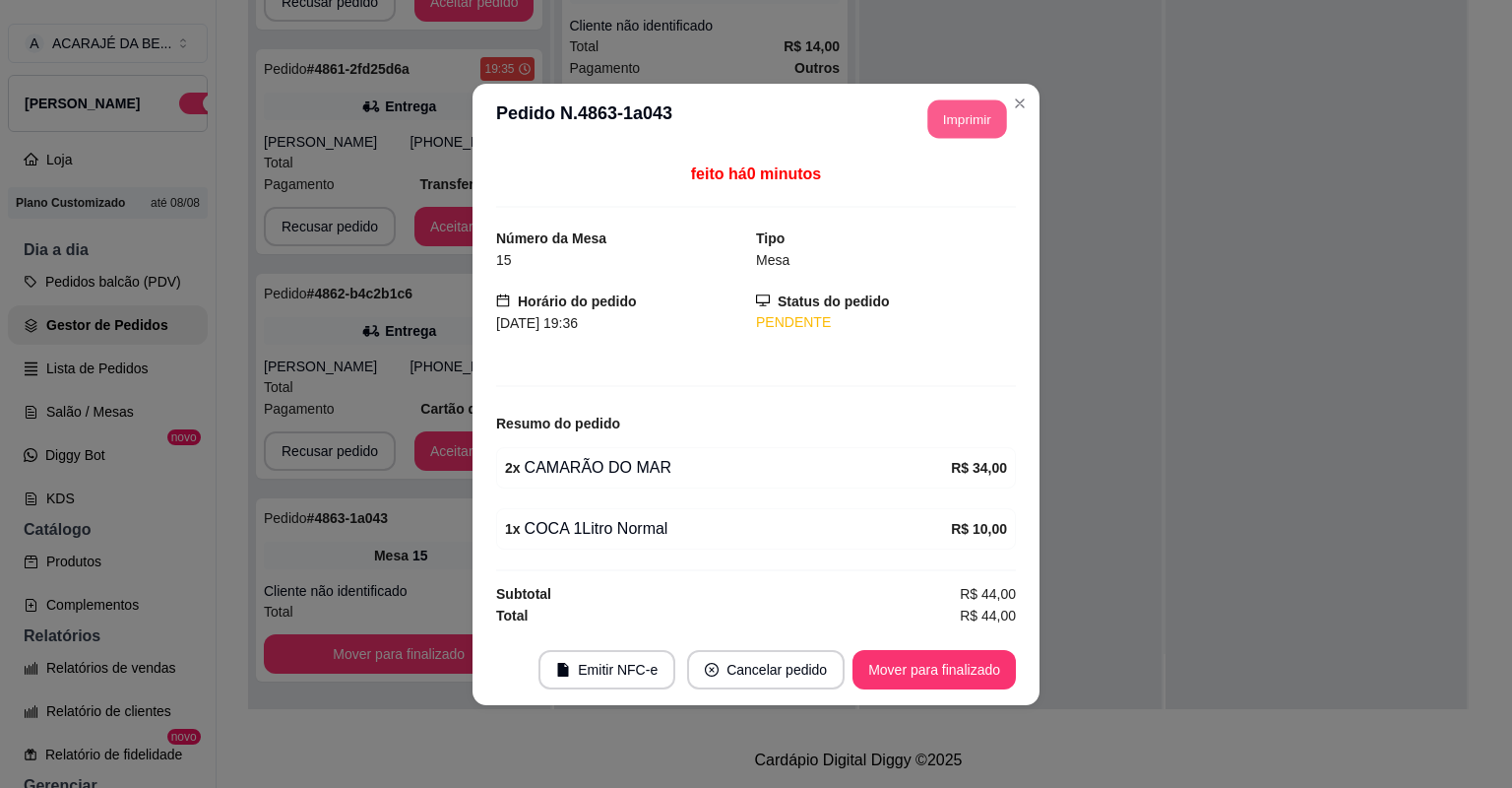 click on "Imprimir" at bounding box center [968, 118] 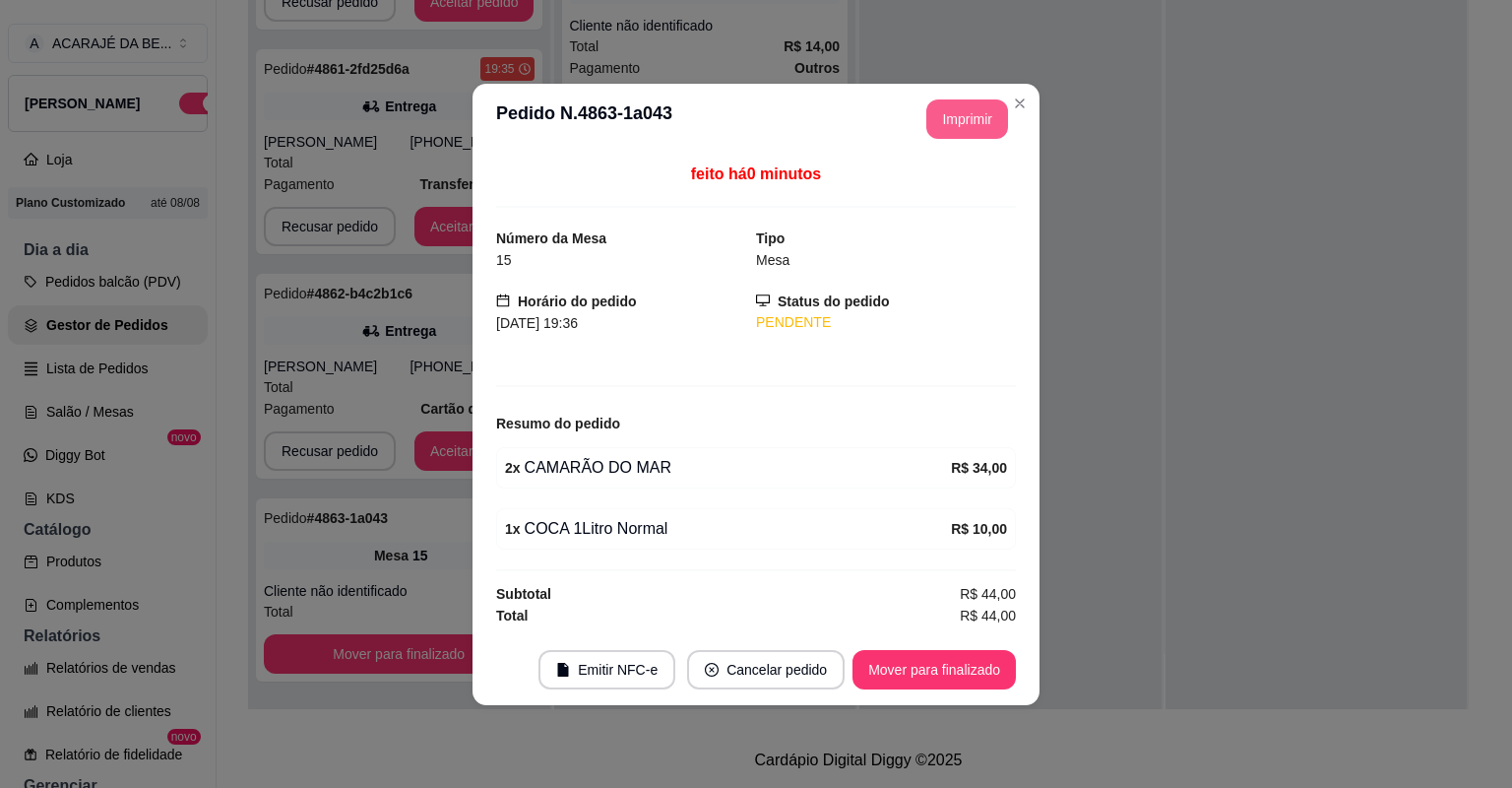 scroll, scrollTop: 0, scrollLeft: 0, axis: both 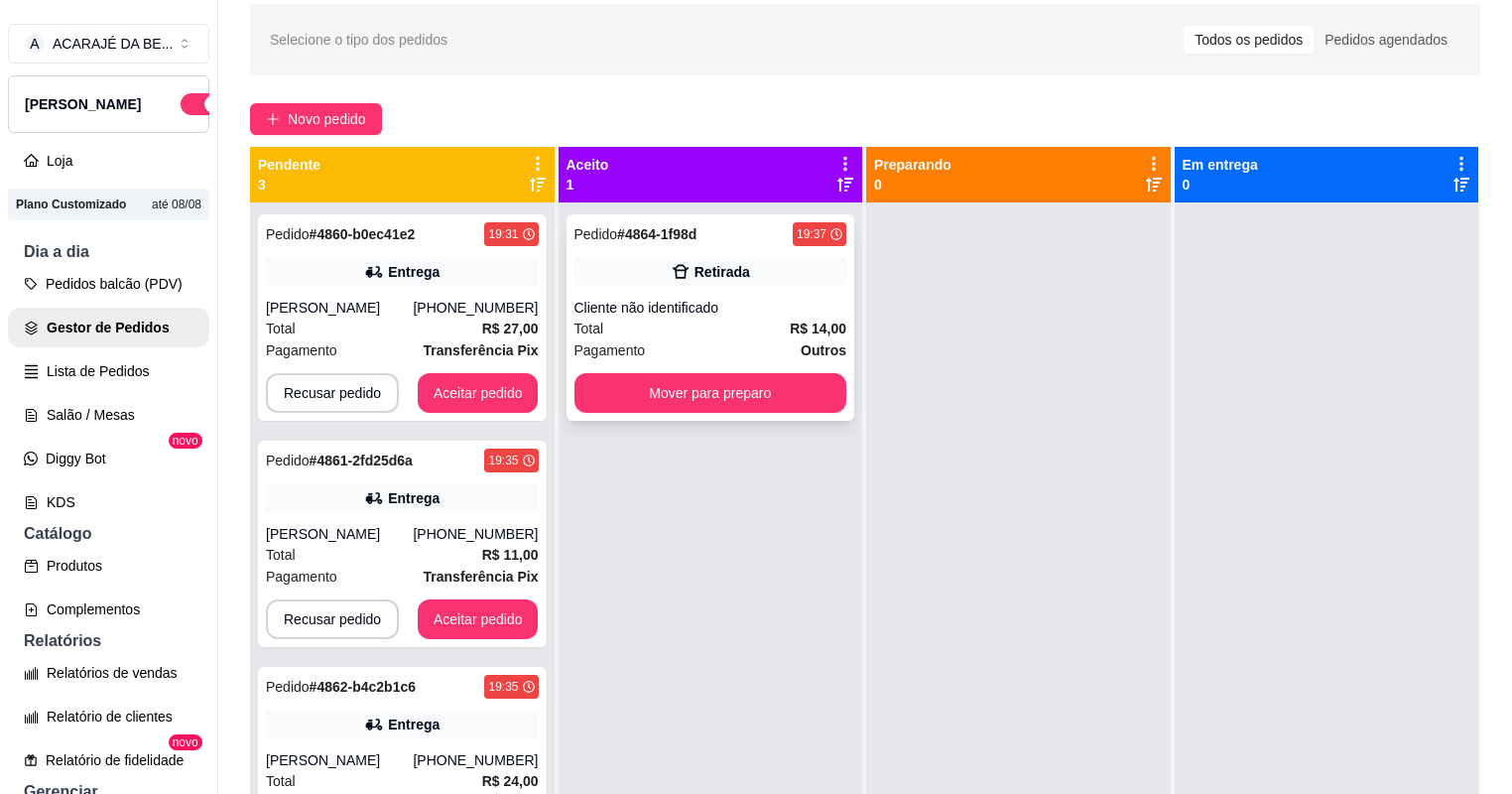 click on "Pagamento Outros" at bounding box center [710, 350] 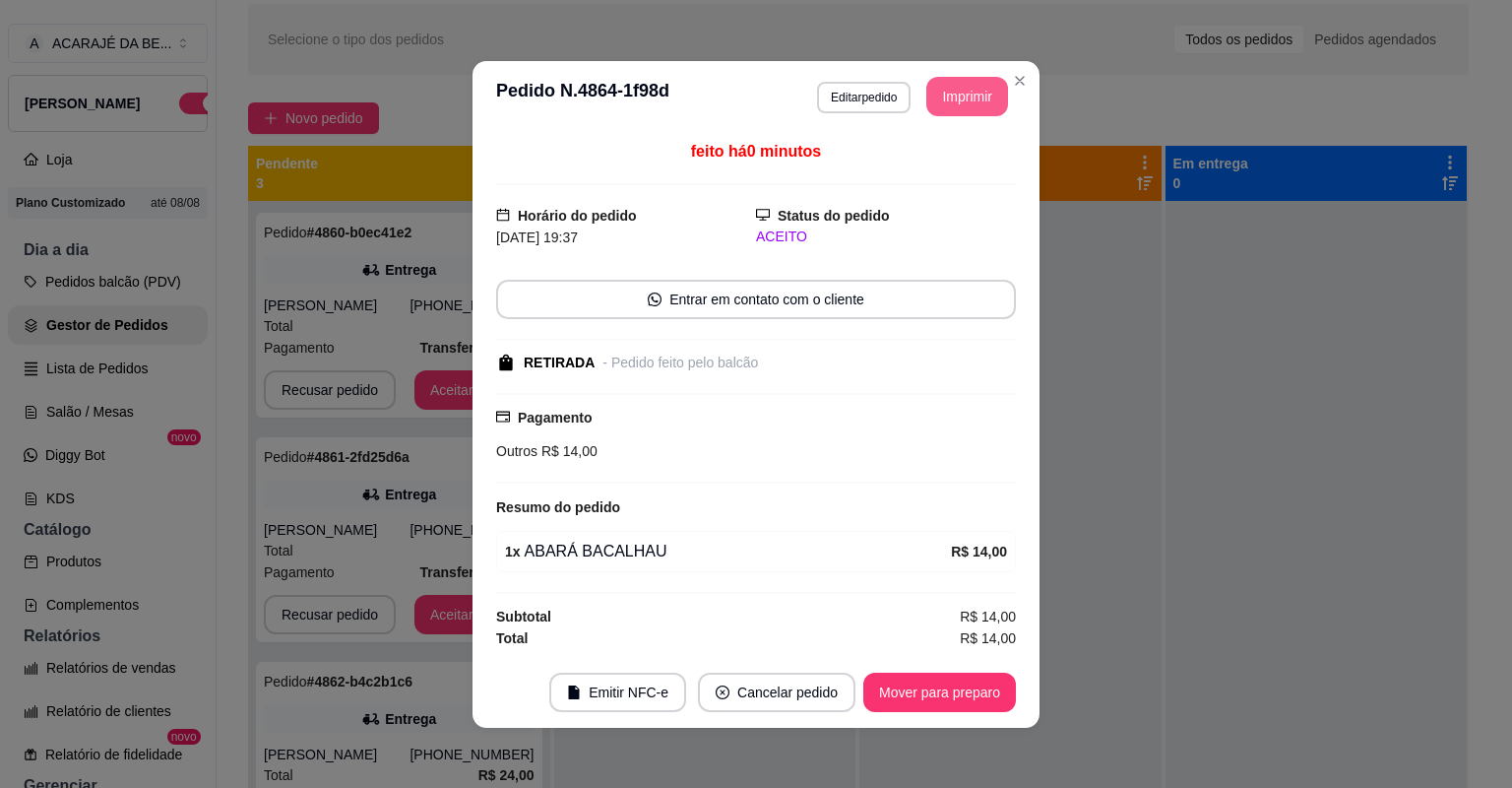 click on "Imprimir" at bounding box center (967, 97) 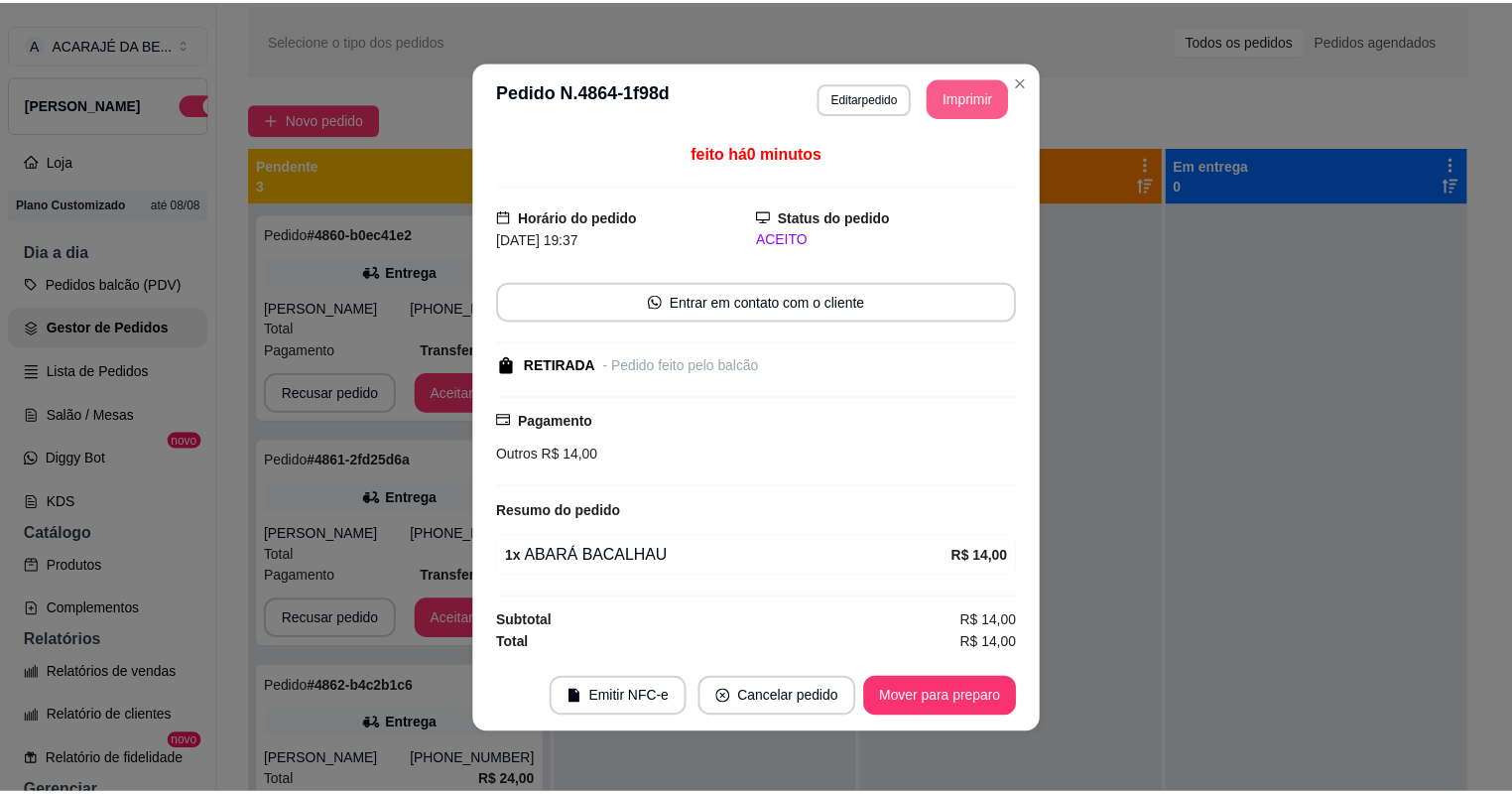 scroll, scrollTop: 0, scrollLeft: 0, axis: both 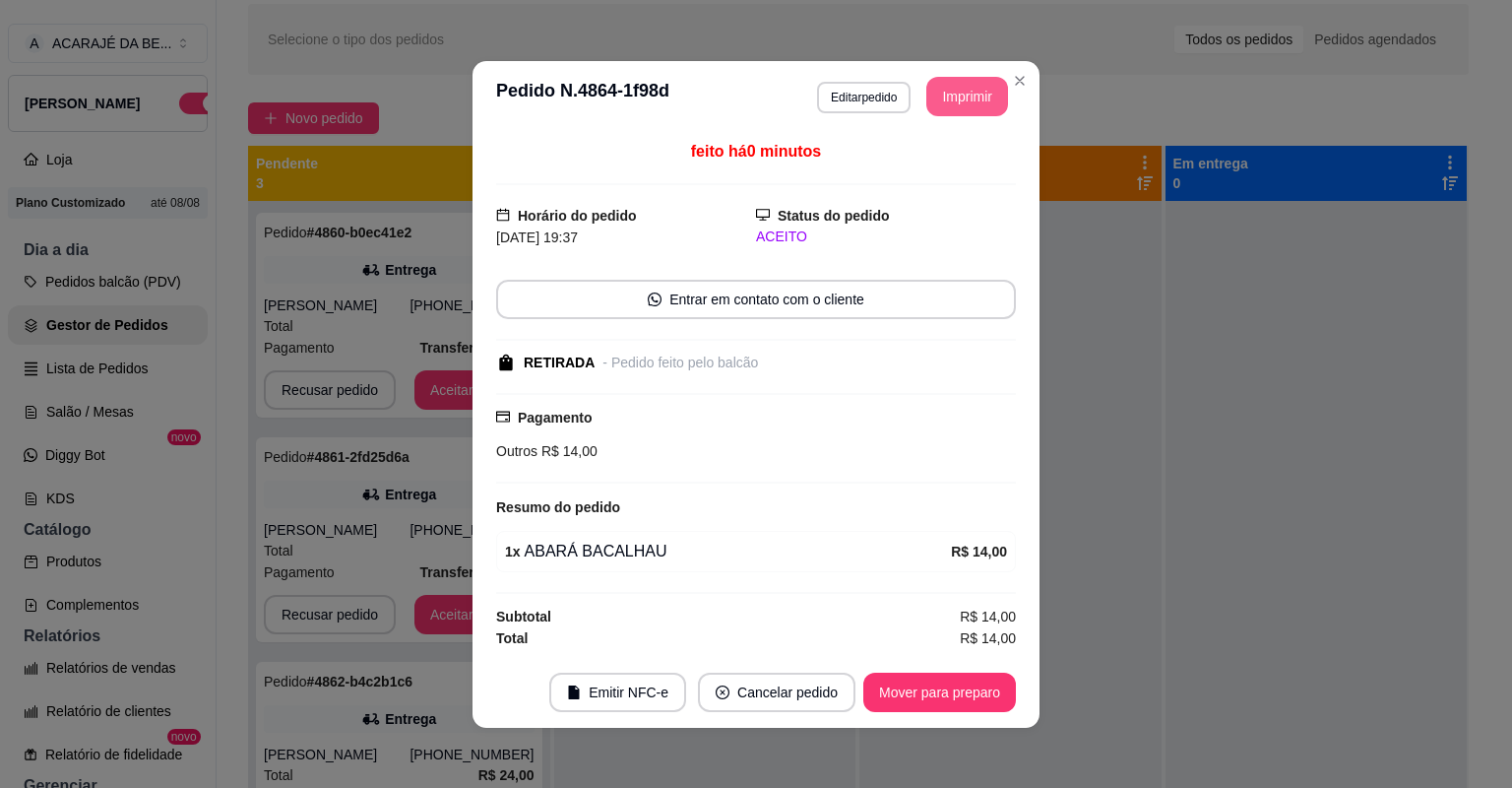 click on "Mover para preparo" at bounding box center (939, 692) 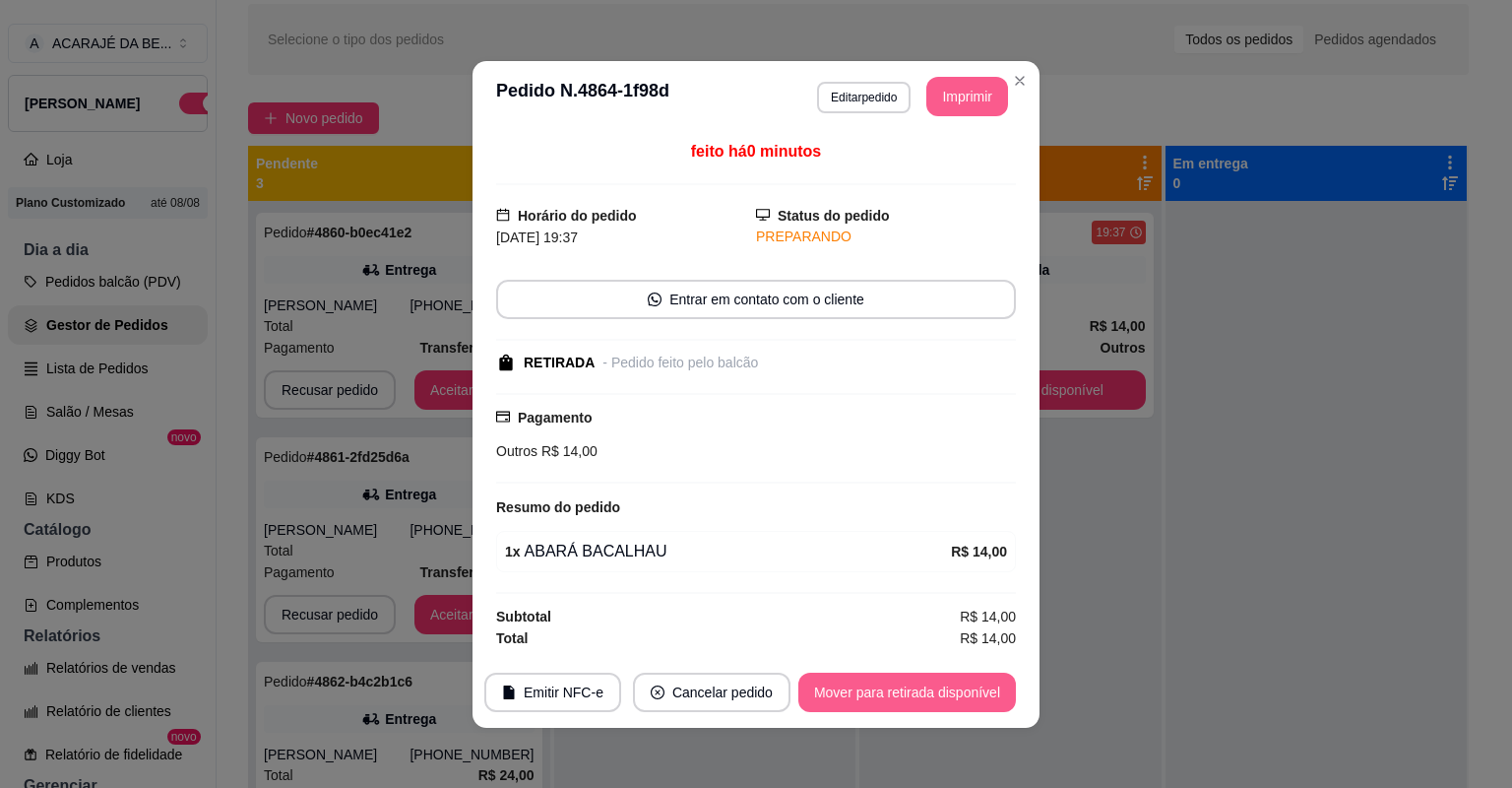 click on "Mover para retirada disponível" at bounding box center [907, 692] 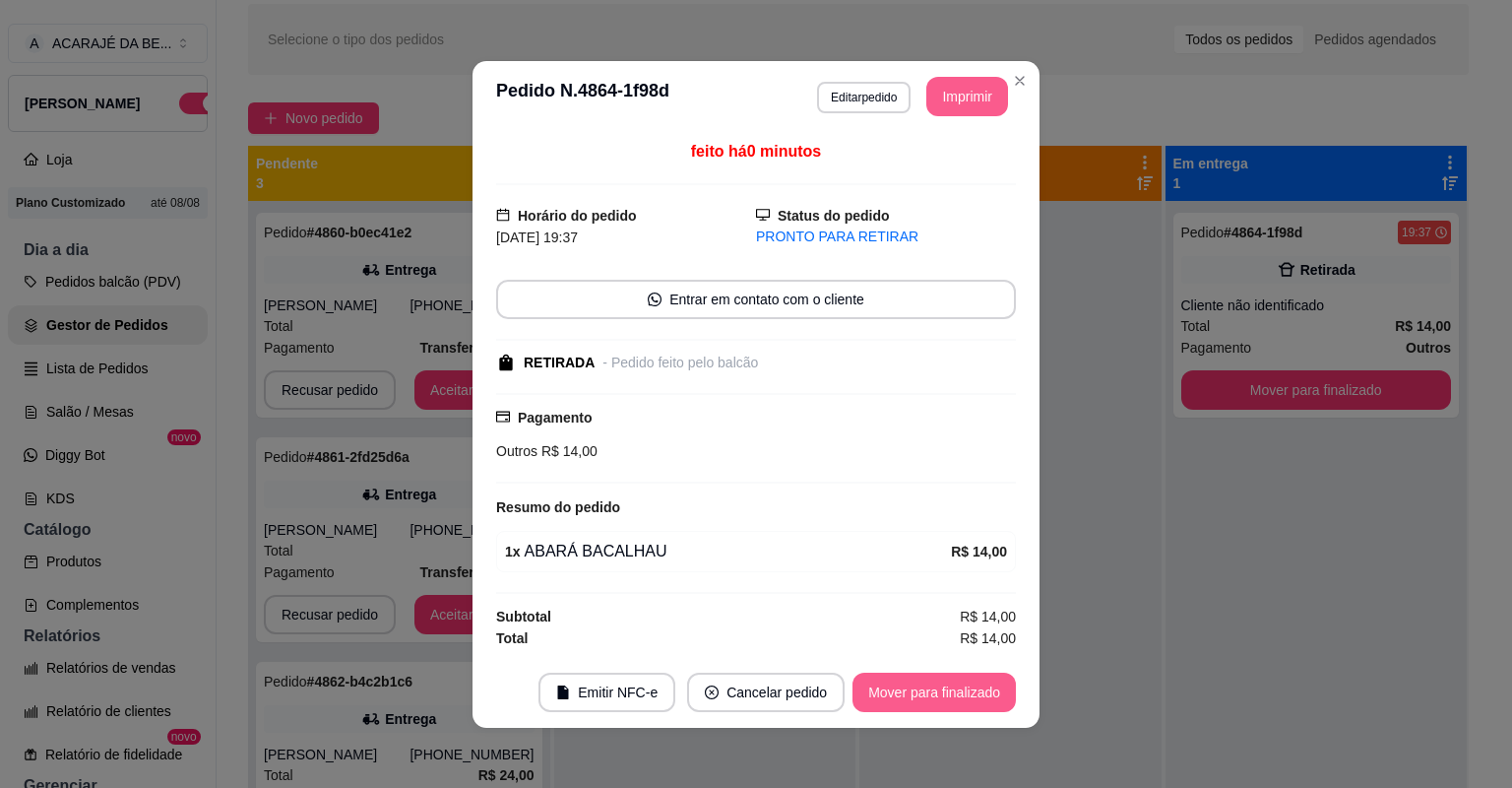 click on "Mover para finalizado" at bounding box center (934, 692) 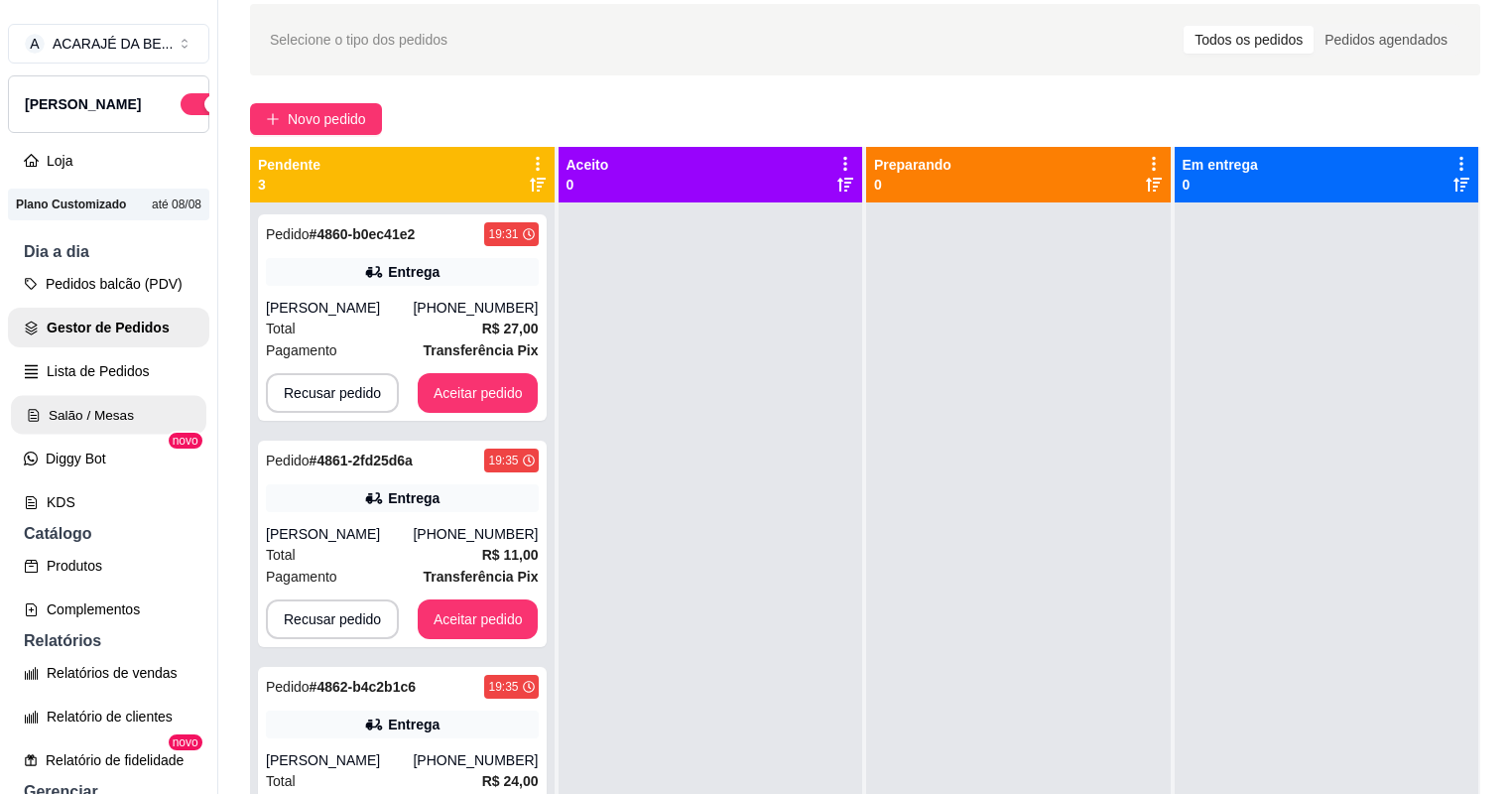 click on "Salão / Mesas" at bounding box center [108, 415] 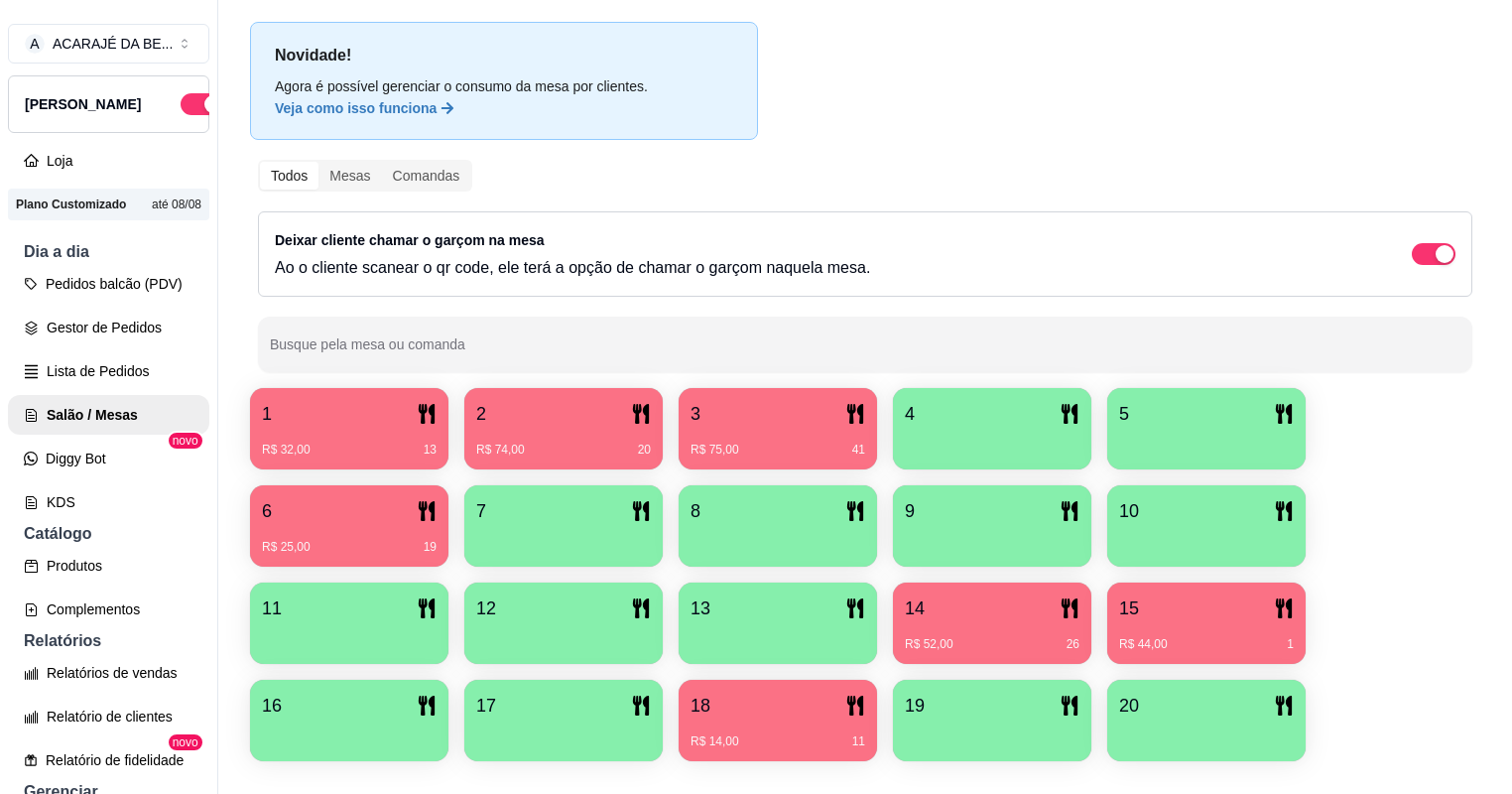 scroll, scrollTop: 115, scrollLeft: 0, axis: vertical 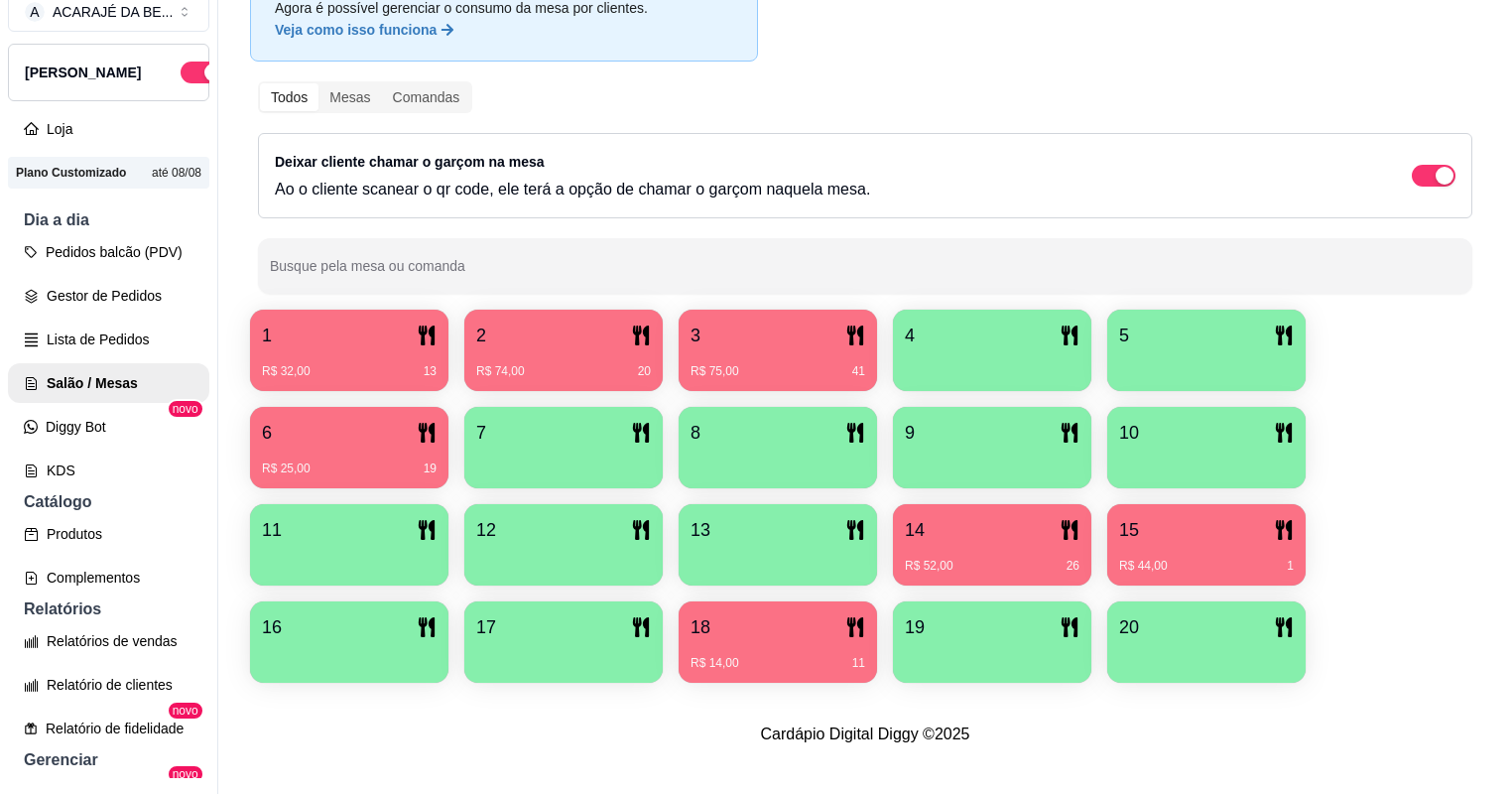 click on "R$ 52,00 26" at bounding box center (992, 559) 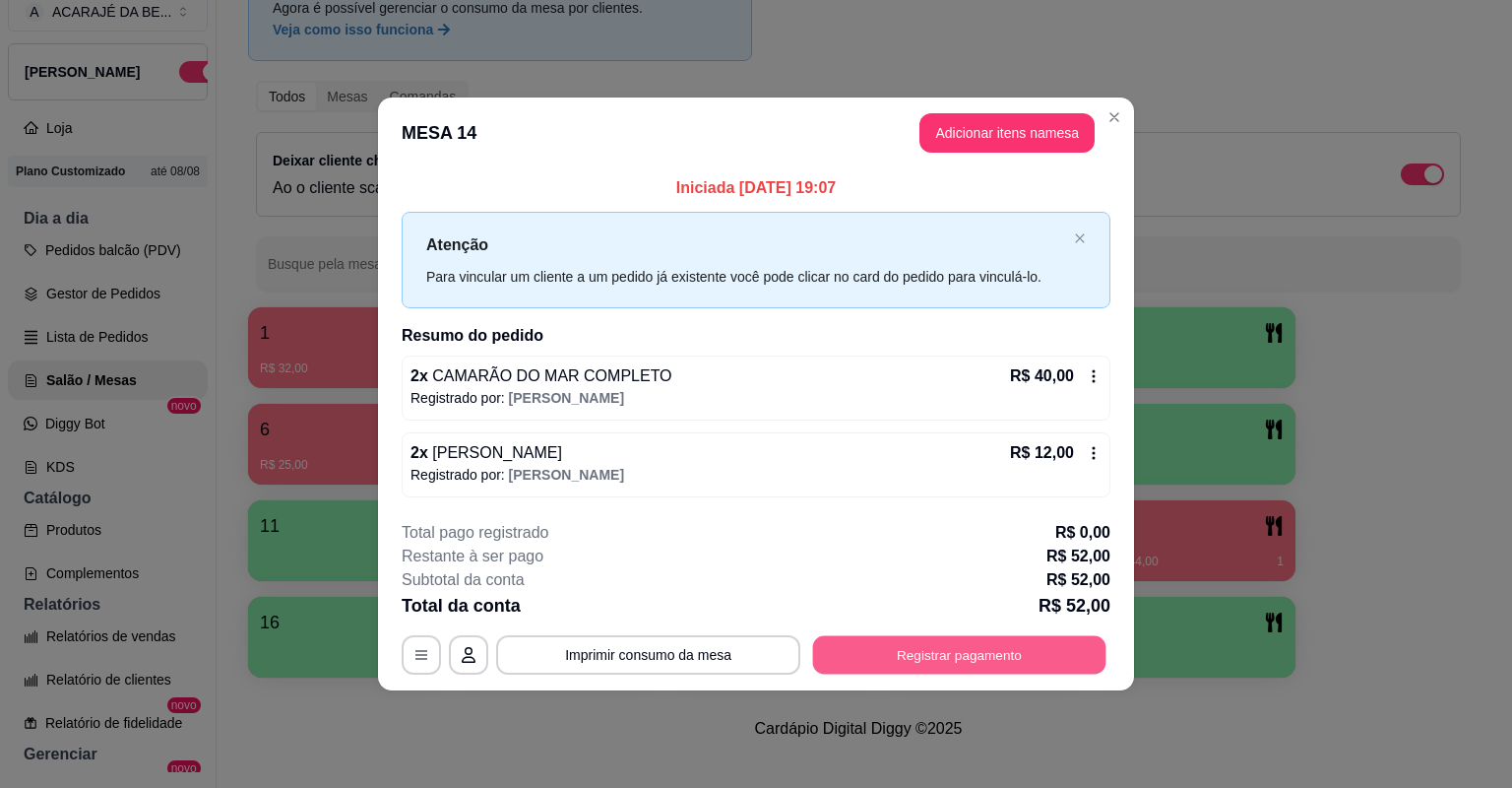 click on "Registrar pagamento" at bounding box center (960, 654) 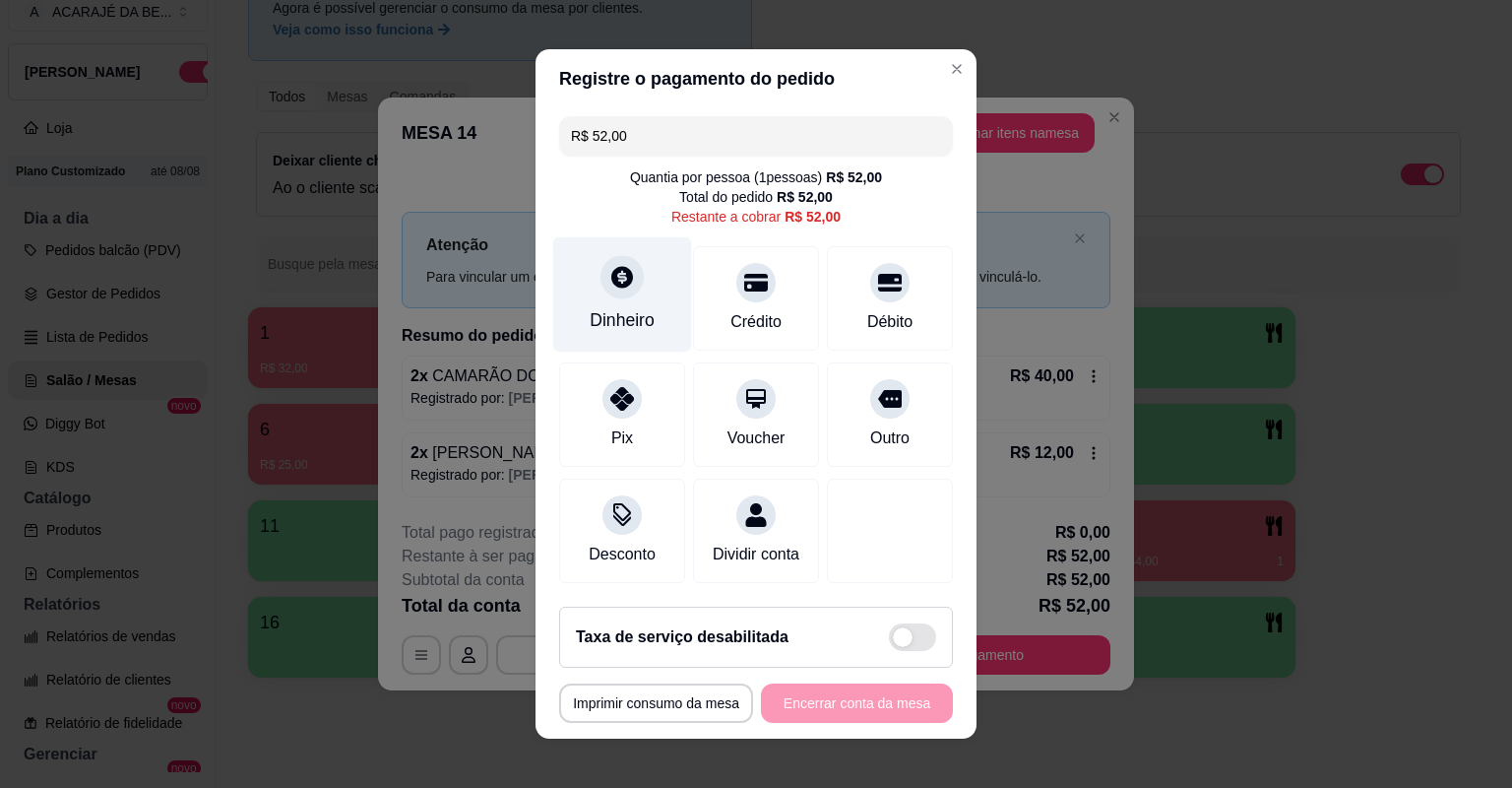 click on "Dinheiro" at bounding box center (622, 320) 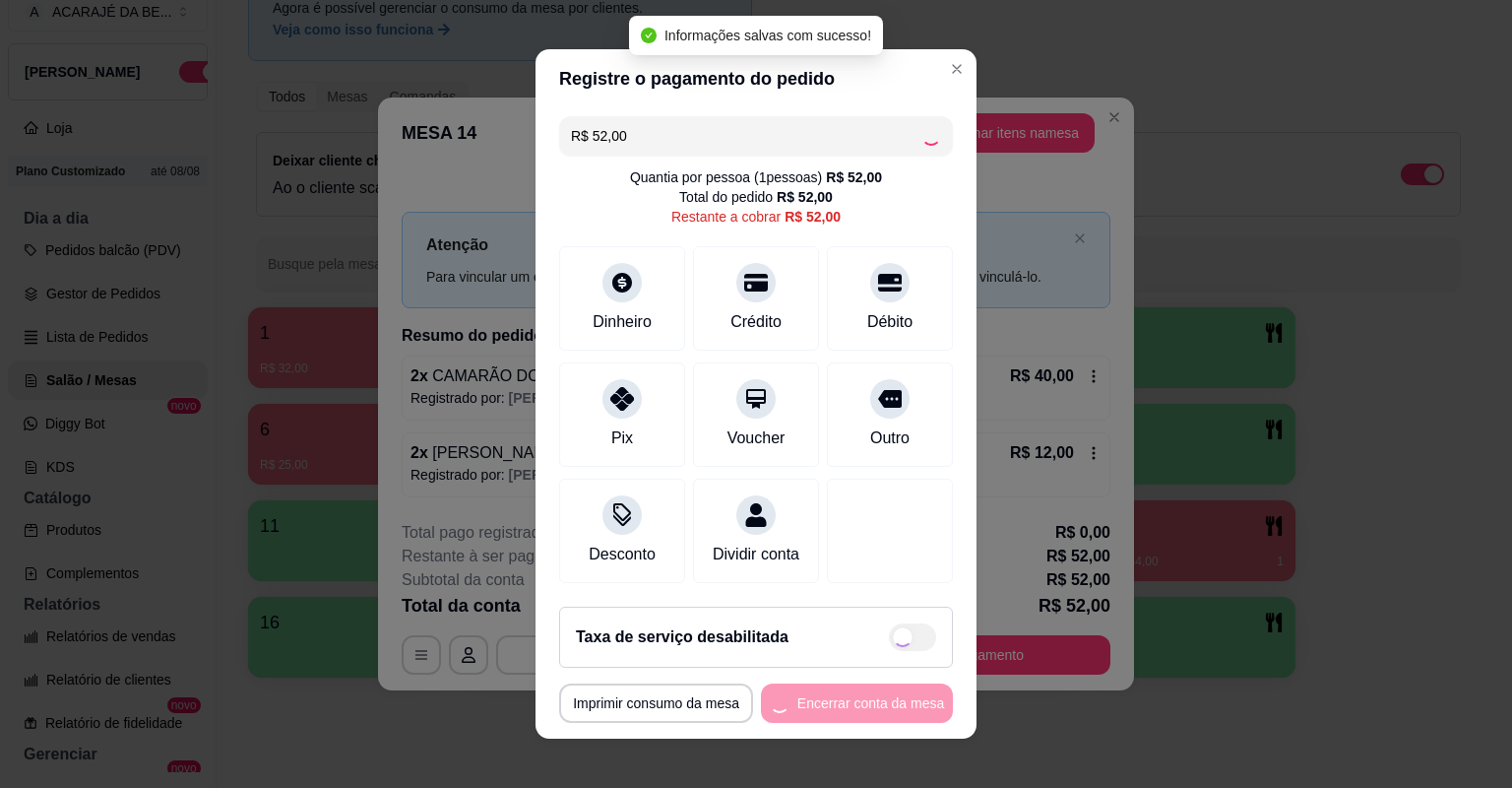 type on "R$ 0,00" 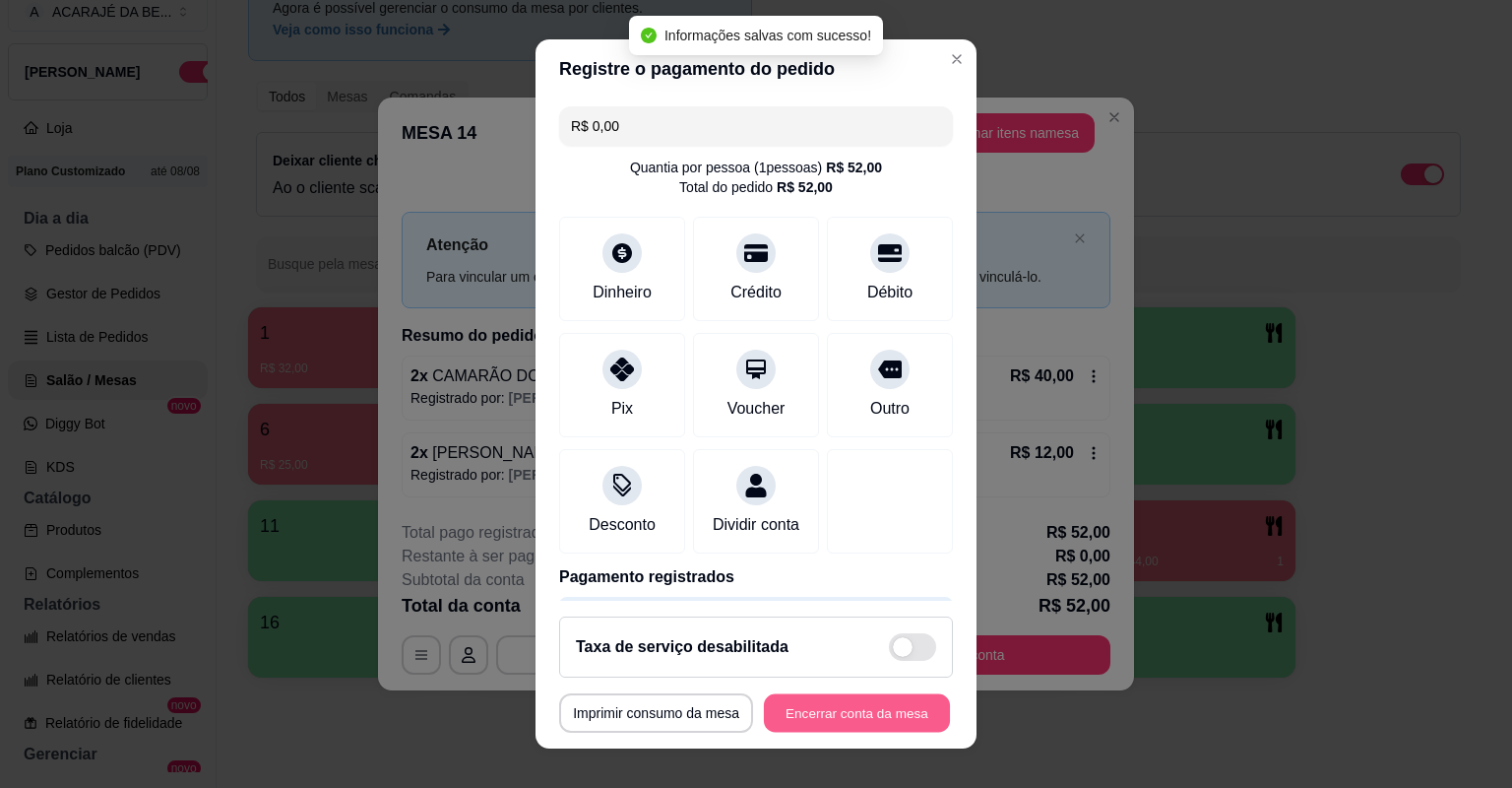 click on "Encerrar conta da mesa" at bounding box center (856, 713) 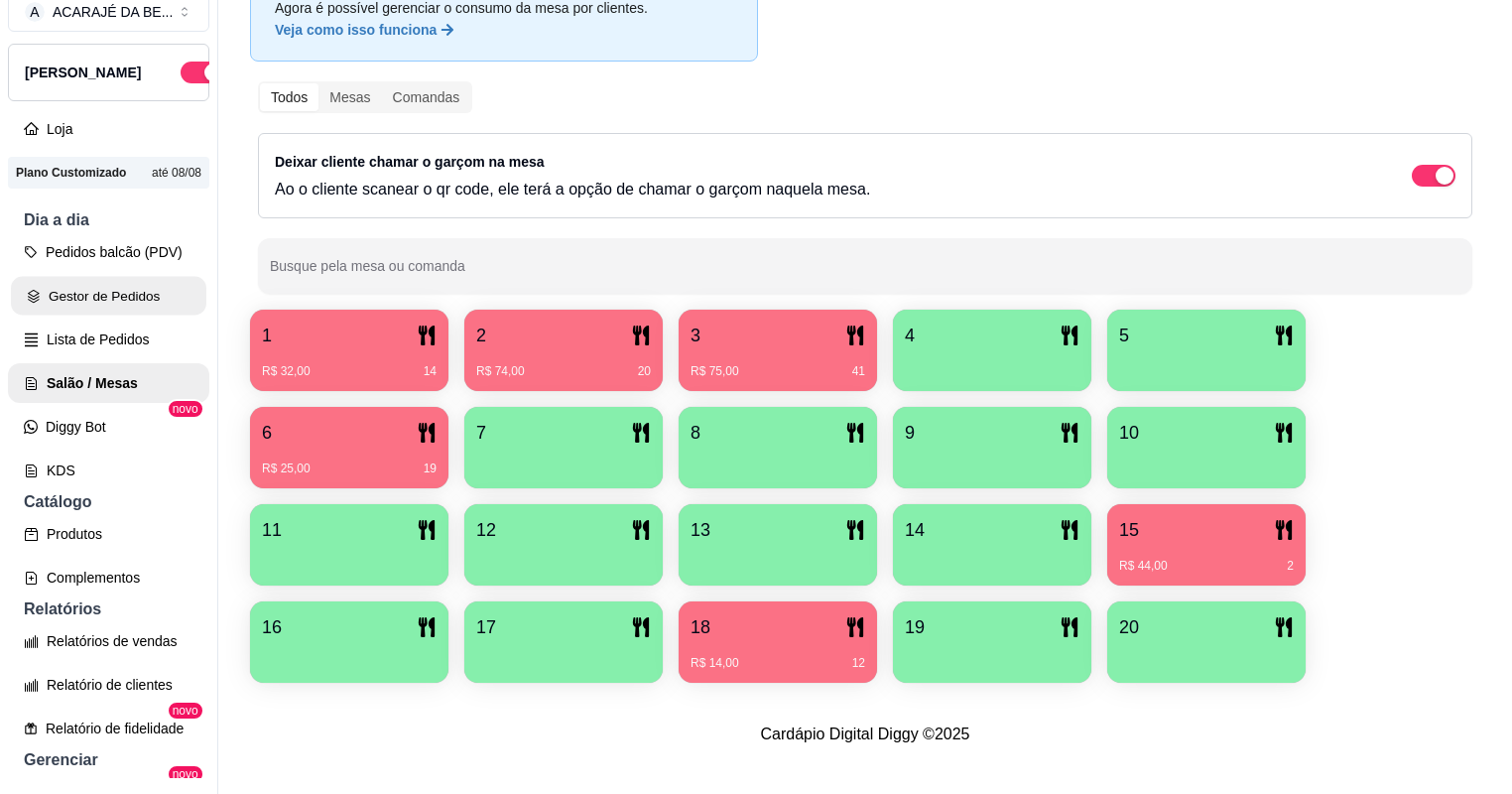 click on "Gestor de Pedidos" at bounding box center (108, 296) 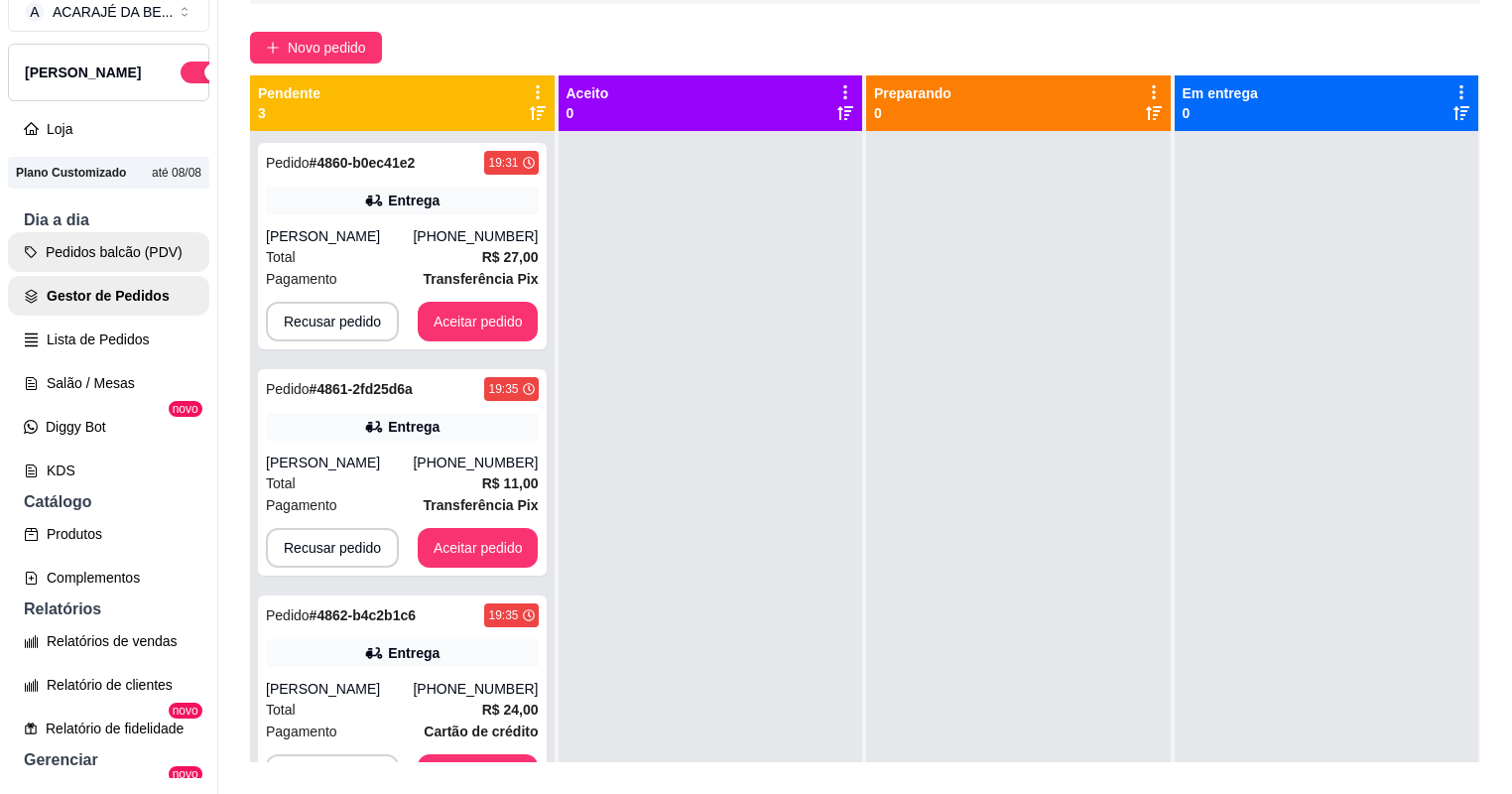 scroll, scrollTop: 0, scrollLeft: 0, axis: both 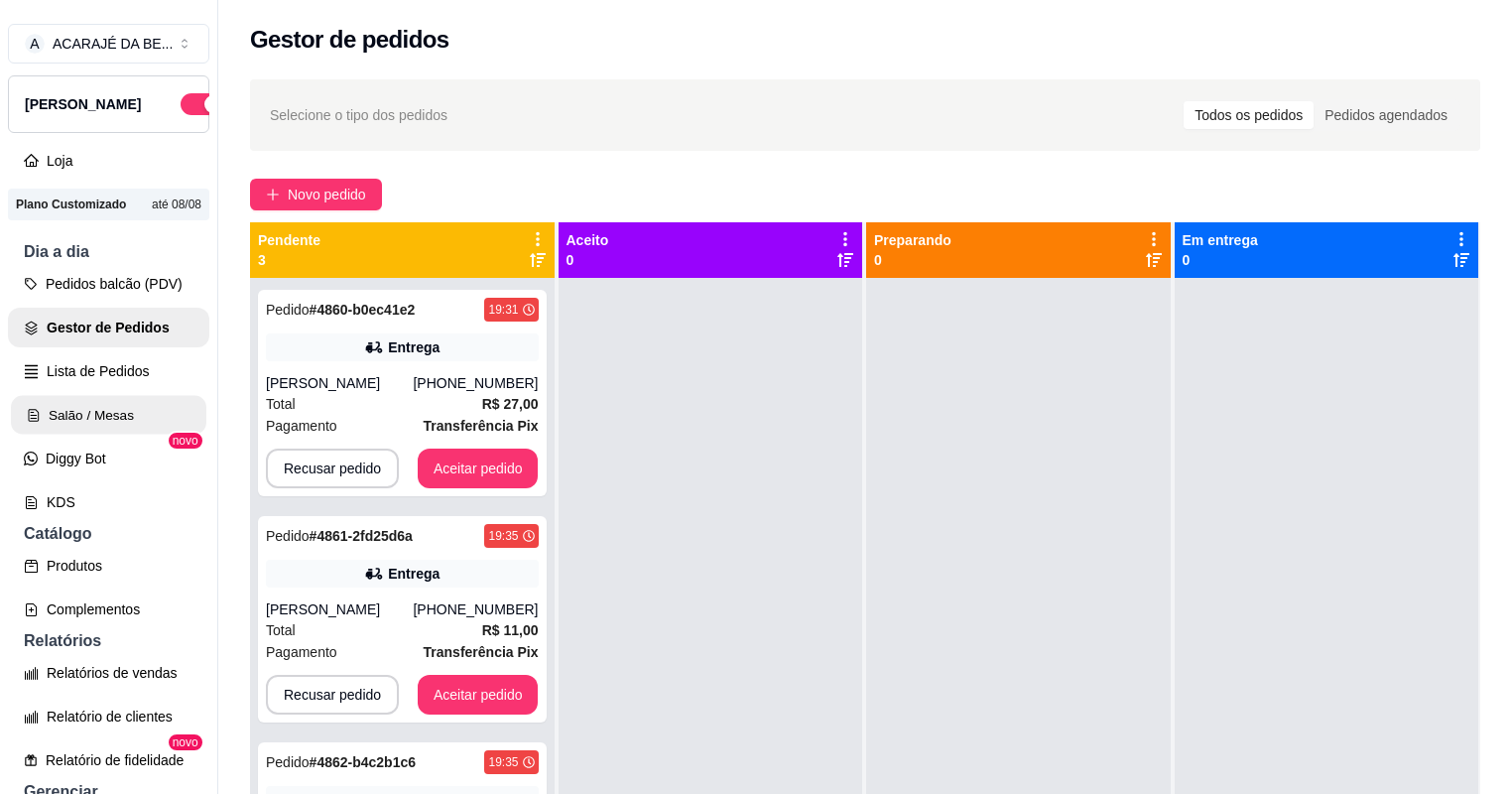 click on "Salão / Mesas" at bounding box center (108, 415) 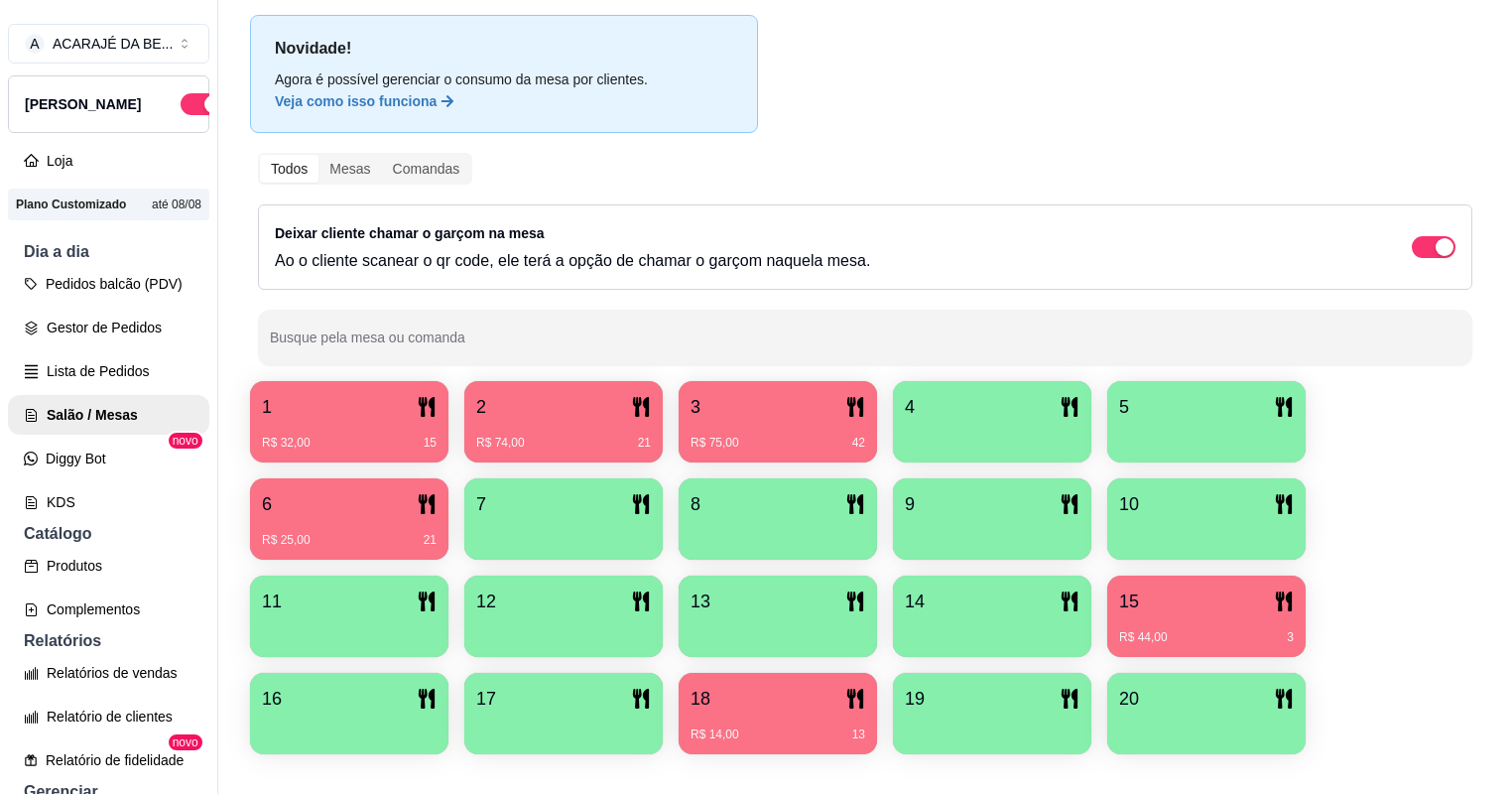 scroll, scrollTop: 79, scrollLeft: 0, axis: vertical 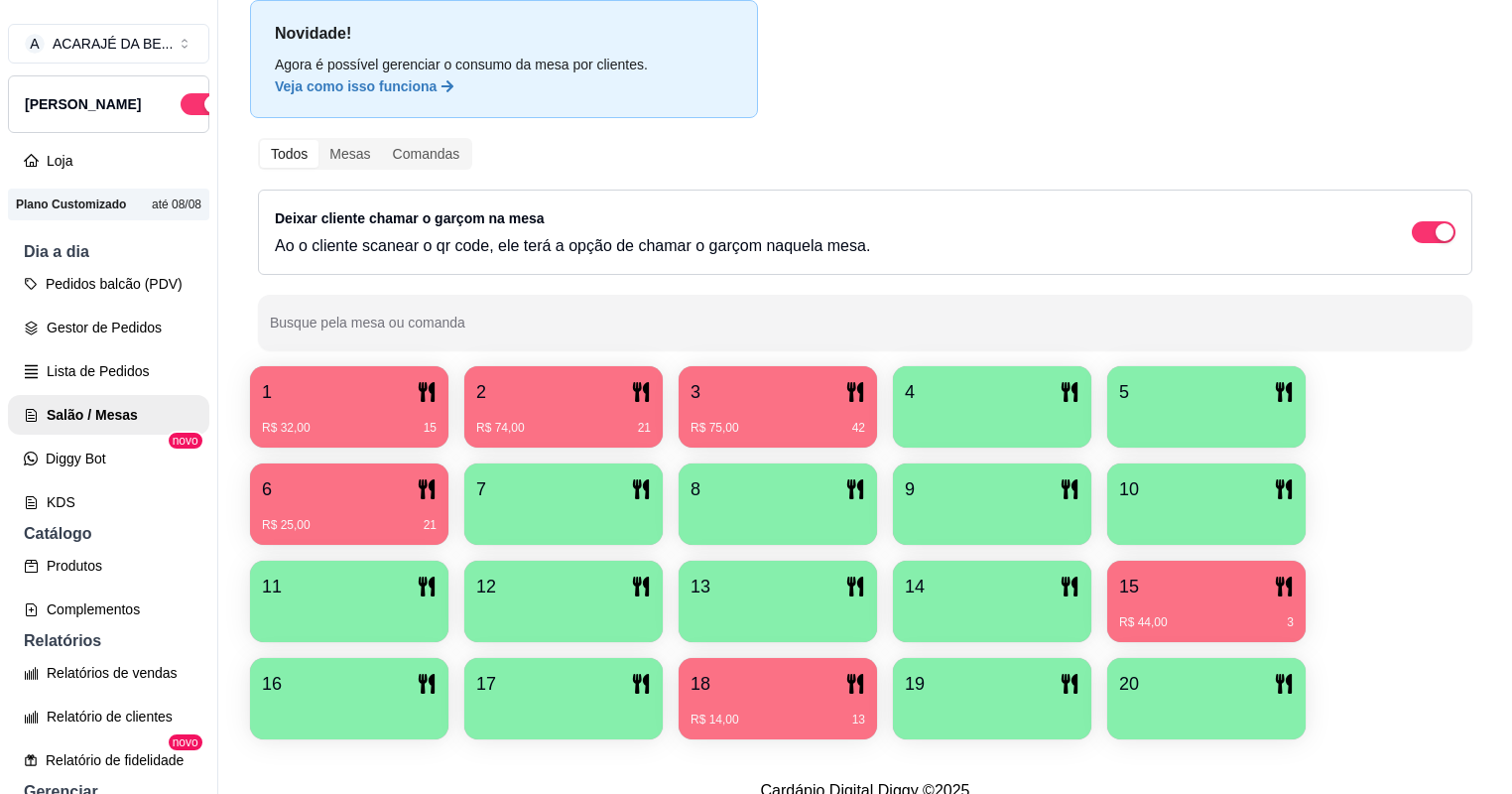 click on "R$ 25,00 21" at bounding box center [349, 518] 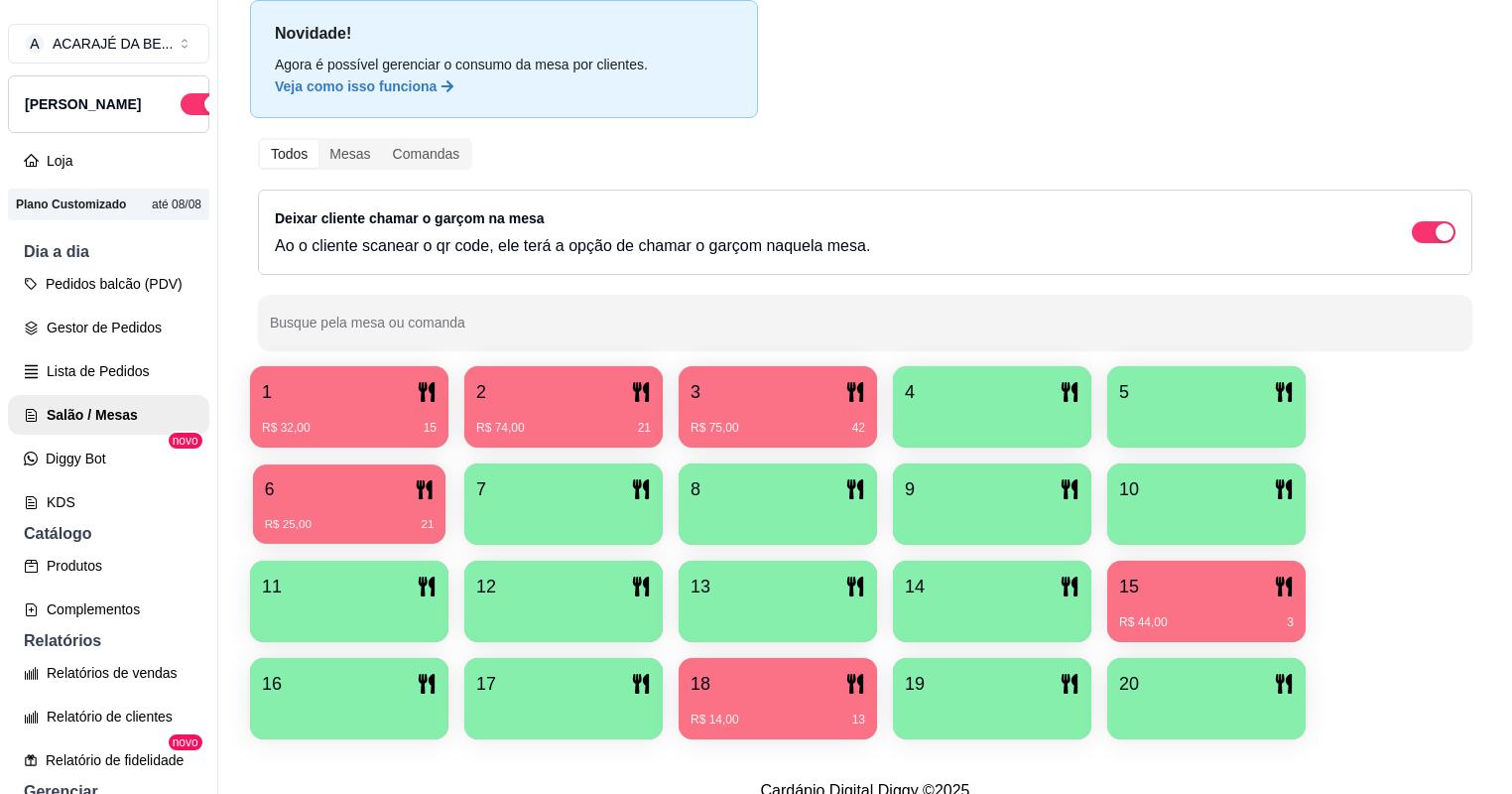 click on "A ACARAJÉ DA BE ... Loja Aberta Loja Plano Customizado até 08/08   Dia a dia Pedidos balcão (PDV) Gestor de Pedidos Lista de Pedidos Salão / Mesas Diggy Bot novo KDS Catálogo Produtos Complementos Relatórios Relatórios de vendas Relatório de clientes Relatório de fidelidade novo Gerenciar Entregadores novo Nota Fiscal (NFC-e) Controle de caixa Controle de fiado Cupons Clientes Estoque Configurações Diggy Planos Precisa de ajuda? Sair Salão / Mesas / Comandas Adicionar mesa / comanda Imprimir qr-codes da mesa Adicionar funcionário Configurar taxa de serviço Novidade! Agora é possível gerenciar o consumo da mesa por clientes.   Veja como isso funciona Todos Mesas Comandas Deixar cliente chamar o garçom na mesa Ao o cliente scanear o qr code, ele terá a opção de chamar o garçom naquela mesa. Busque pela mesa ou comanda
1 R$ 32,00 15 2 R$ 74,00 21 3 R$ 75,00 42 4 5 6 R$ 25,00 21 7 8 9 10 11 12 13 14 15 R$ 44,00 3 16 17 18 R$ 14,00 13 19 20 Cardápio Digital Diggy © 2025" at bounding box center [756, 397] 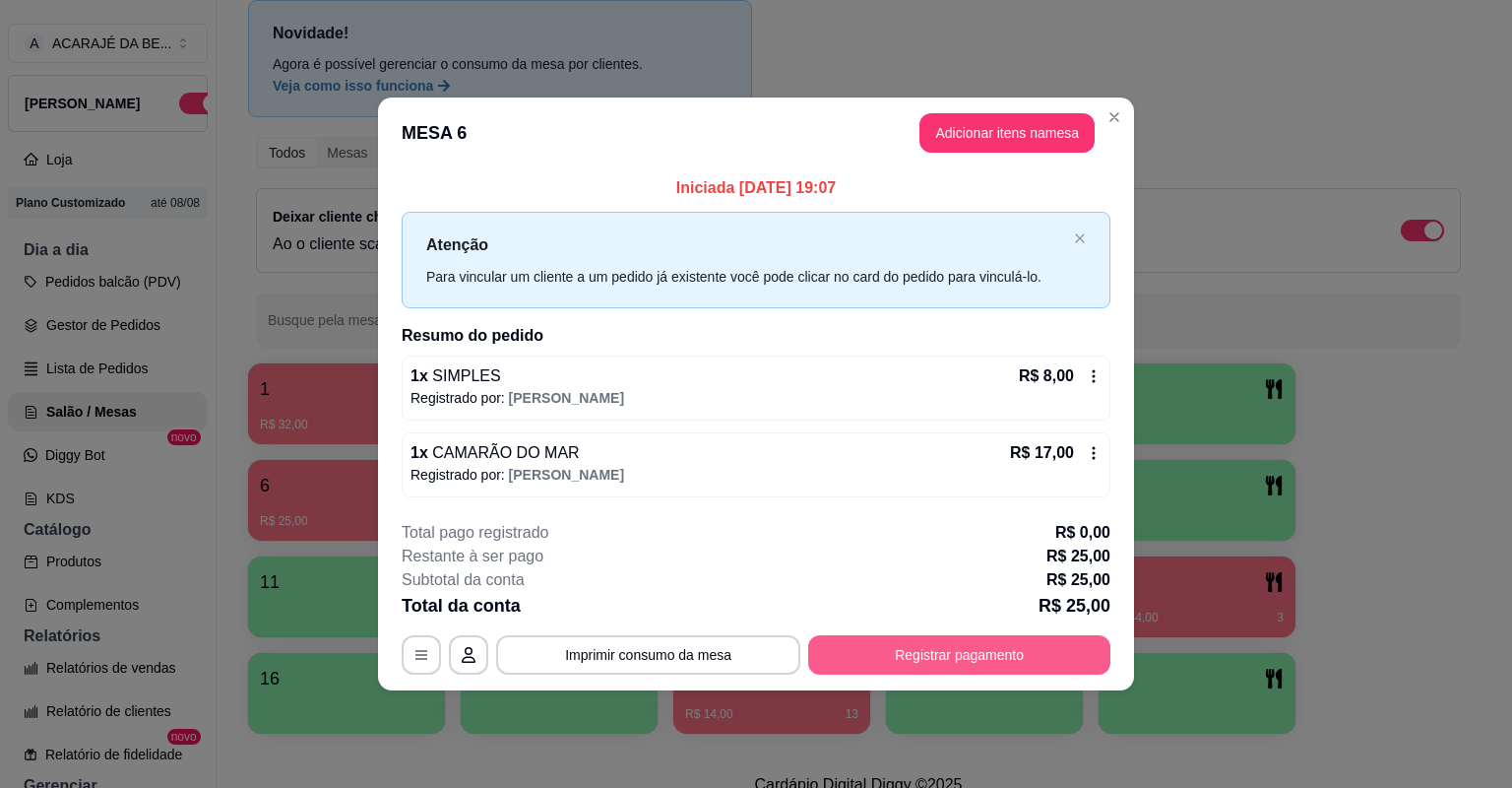 click on "Registrar pagamento" at bounding box center [959, 655] 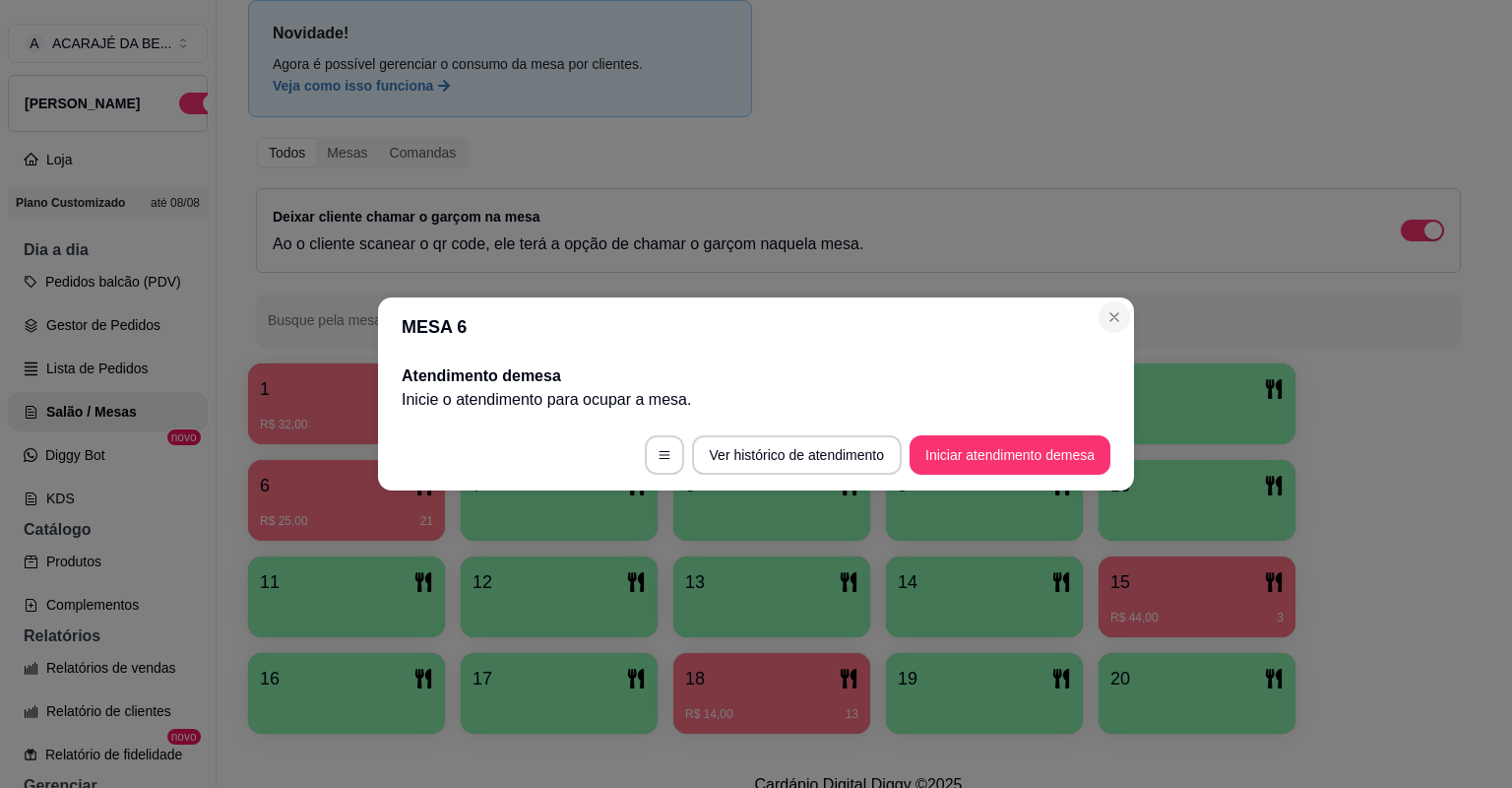 click on "Busque pela mesa ou comanda" at bounding box center [858, 328] 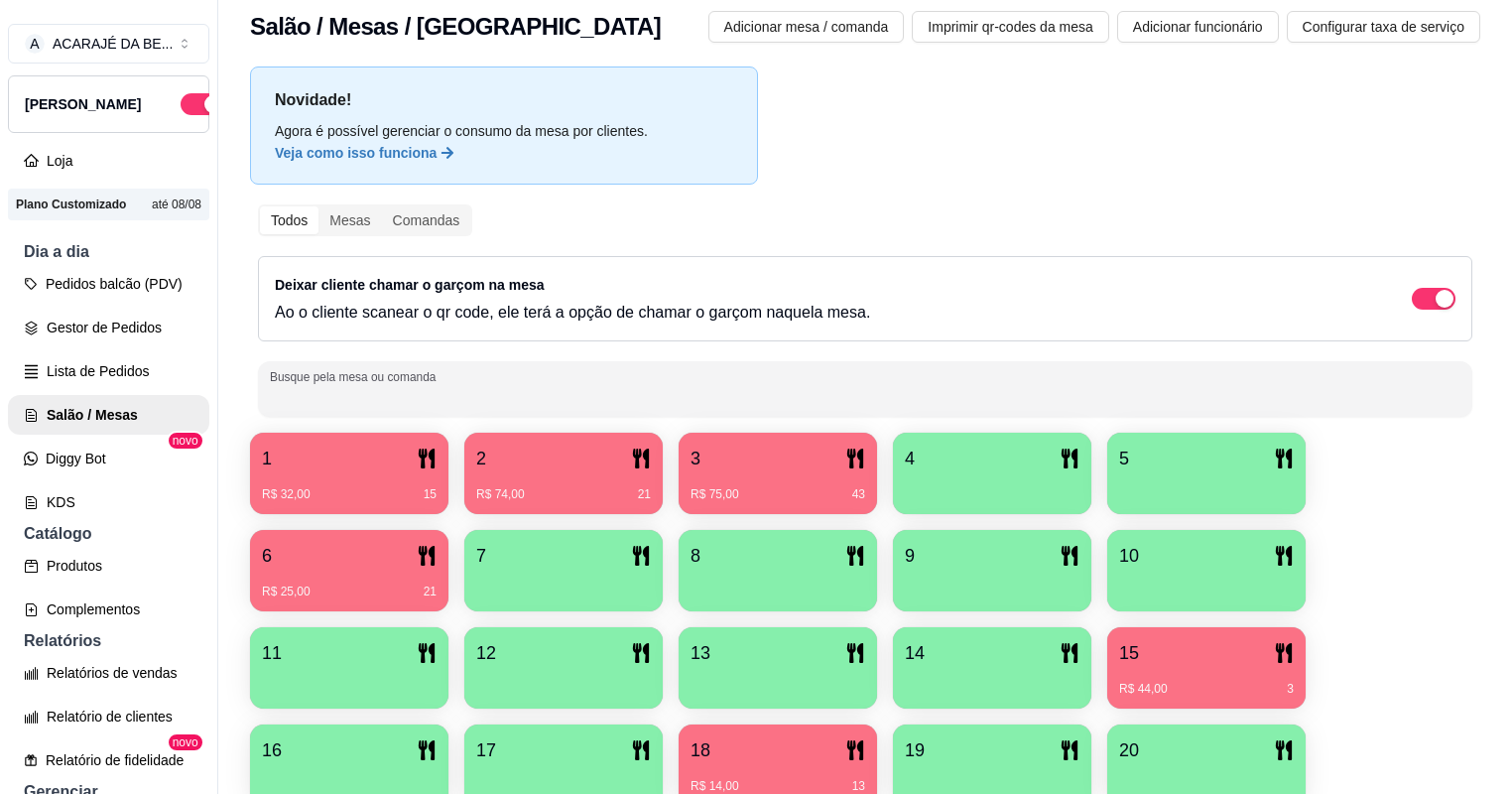 scroll, scrollTop: 0, scrollLeft: 0, axis: both 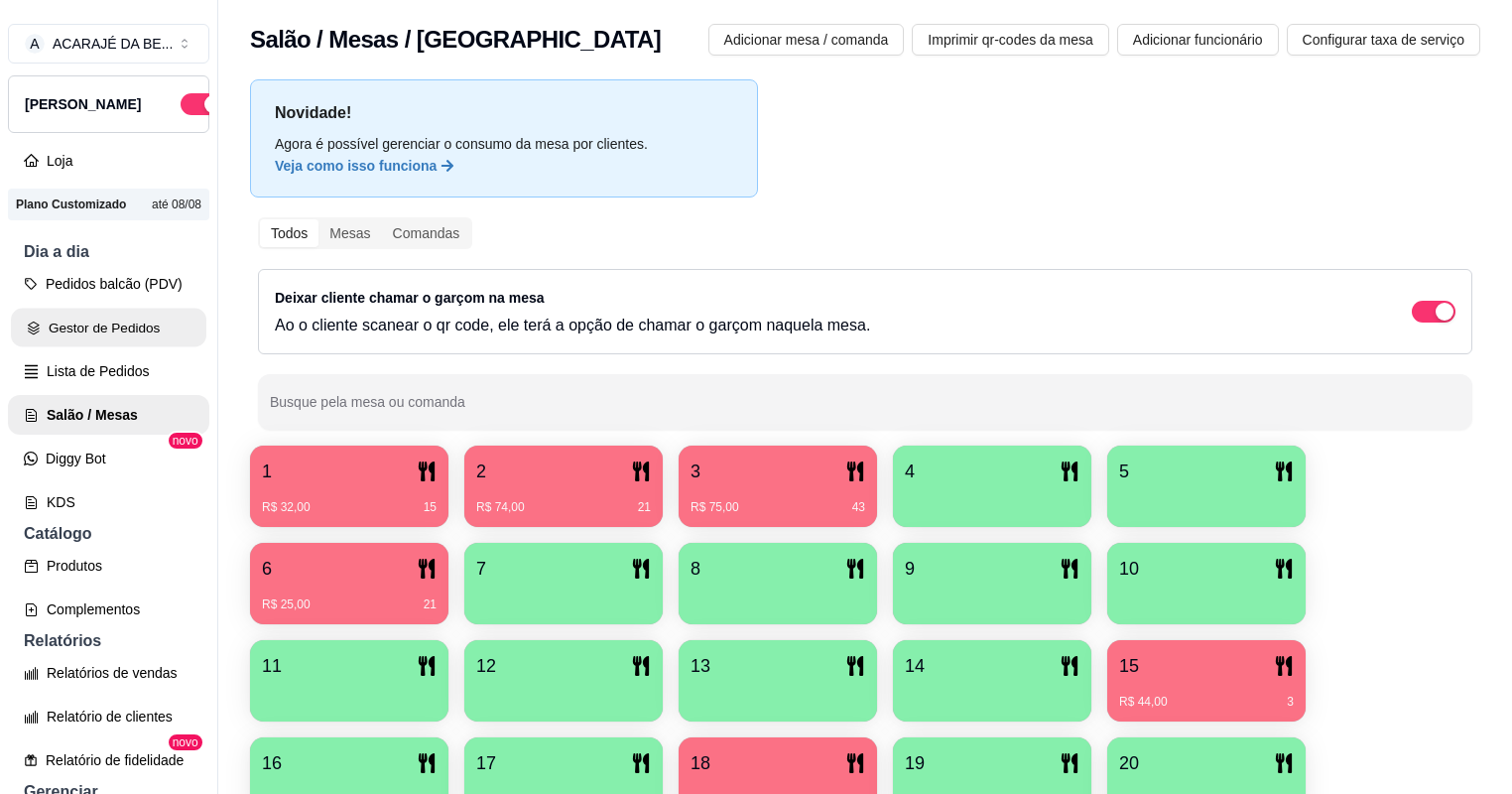 click on "Gestor de Pedidos" at bounding box center [108, 328] 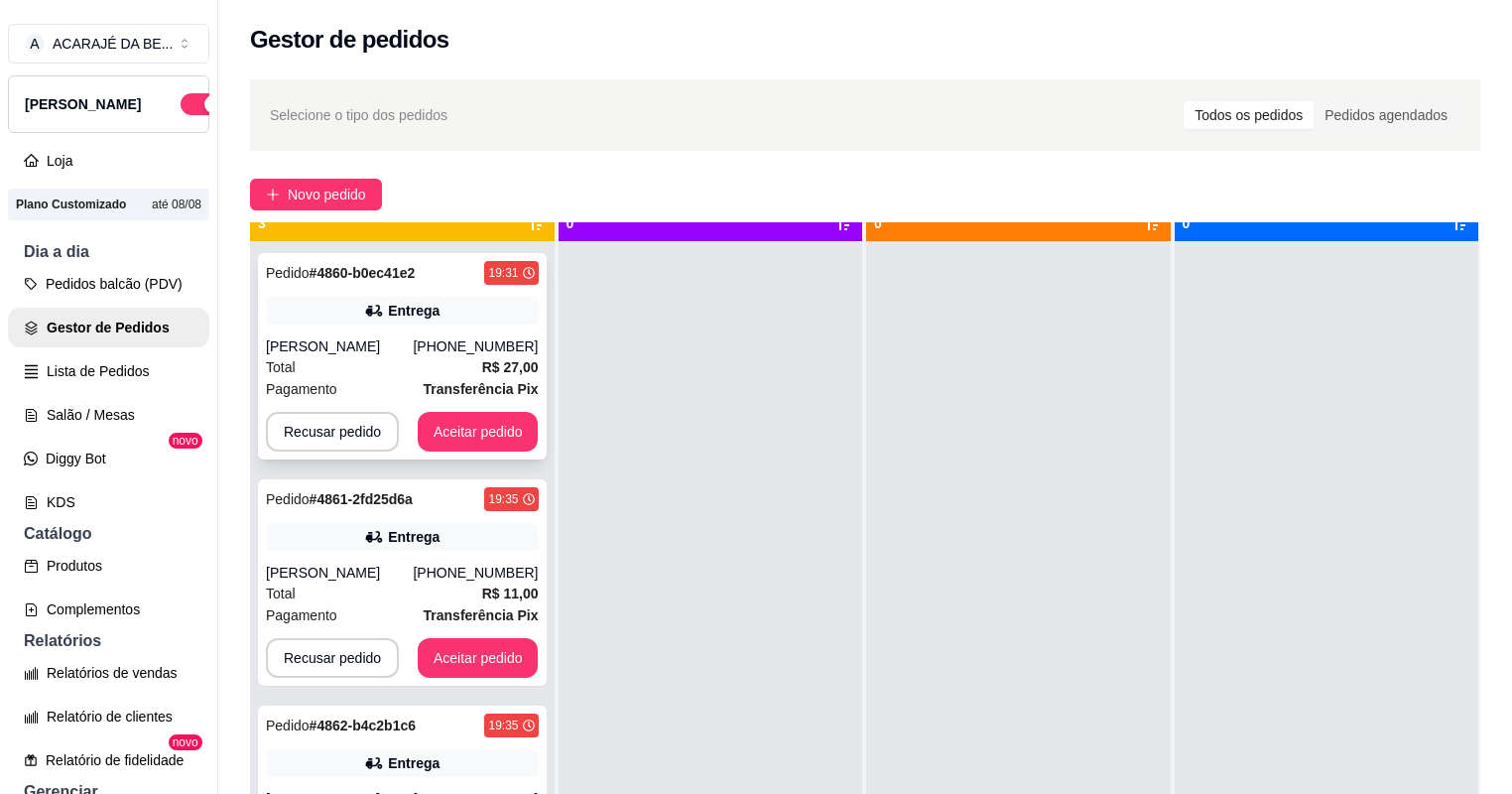 scroll, scrollTop: 56, scrollLeft: 0, axis: vertical 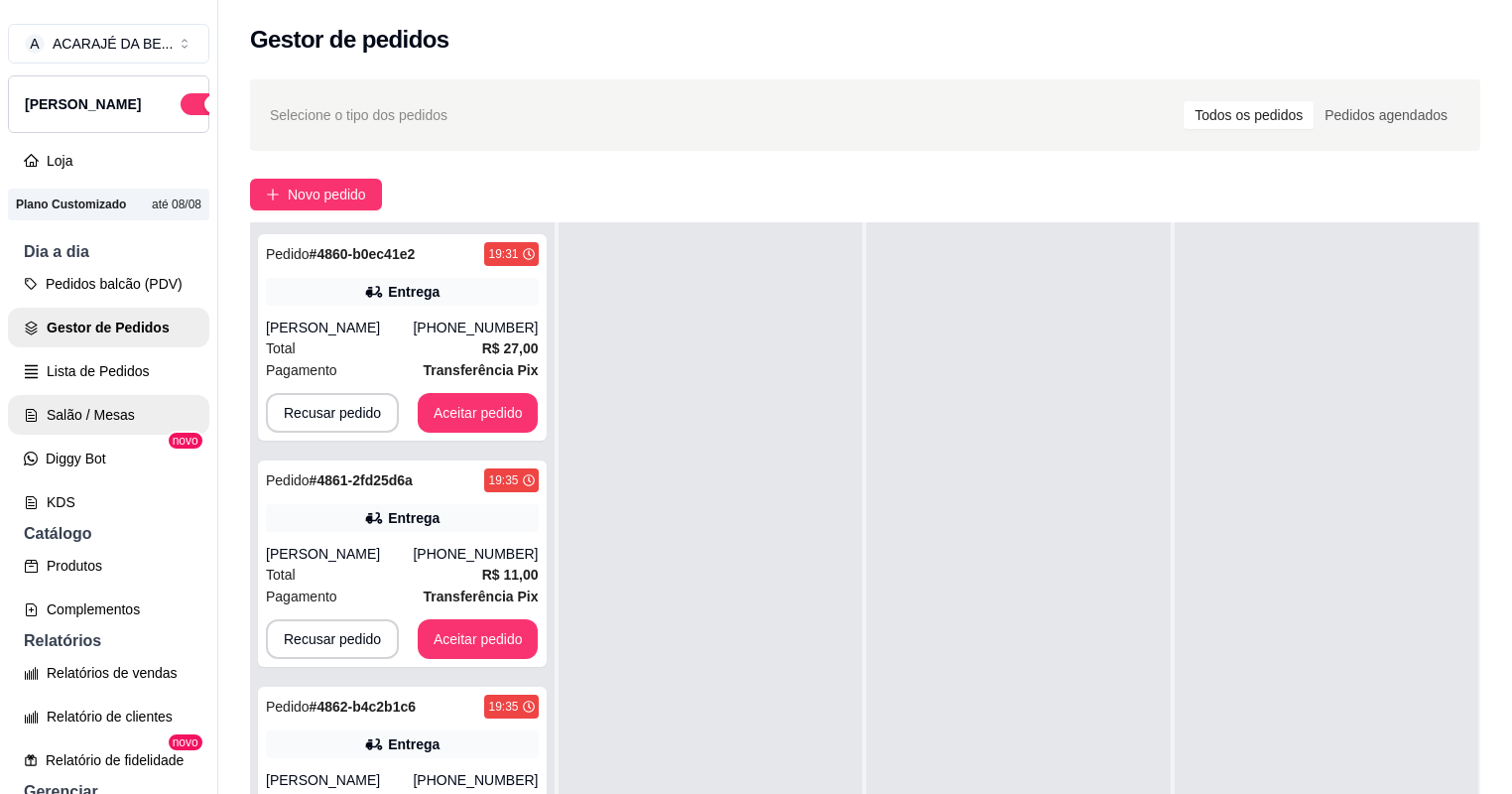 click on "Salão / Mesas" at bounding box center [108, 415] 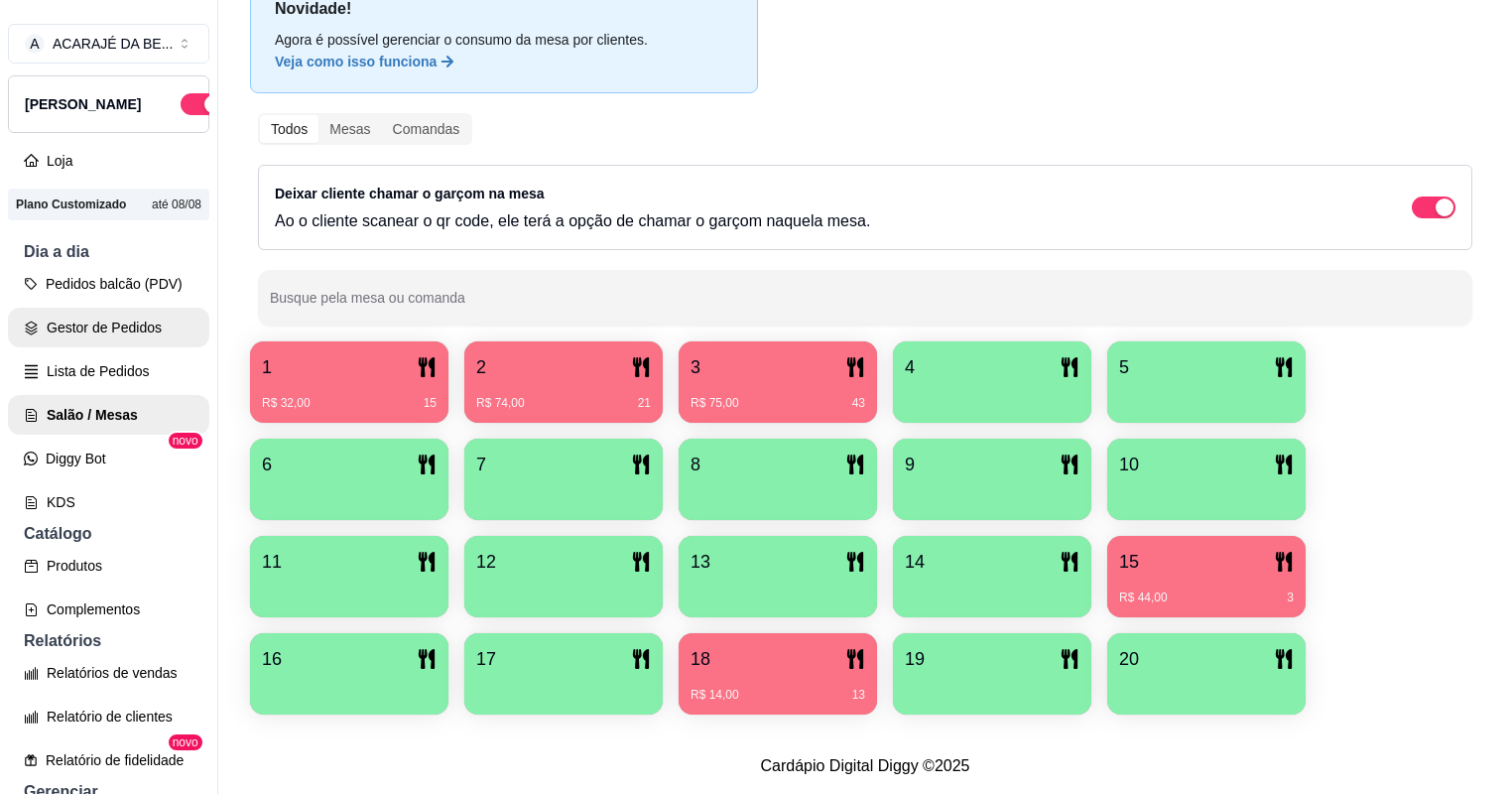 scroll, scrollTop: 115, scrollLeft: 0, axis: vertical 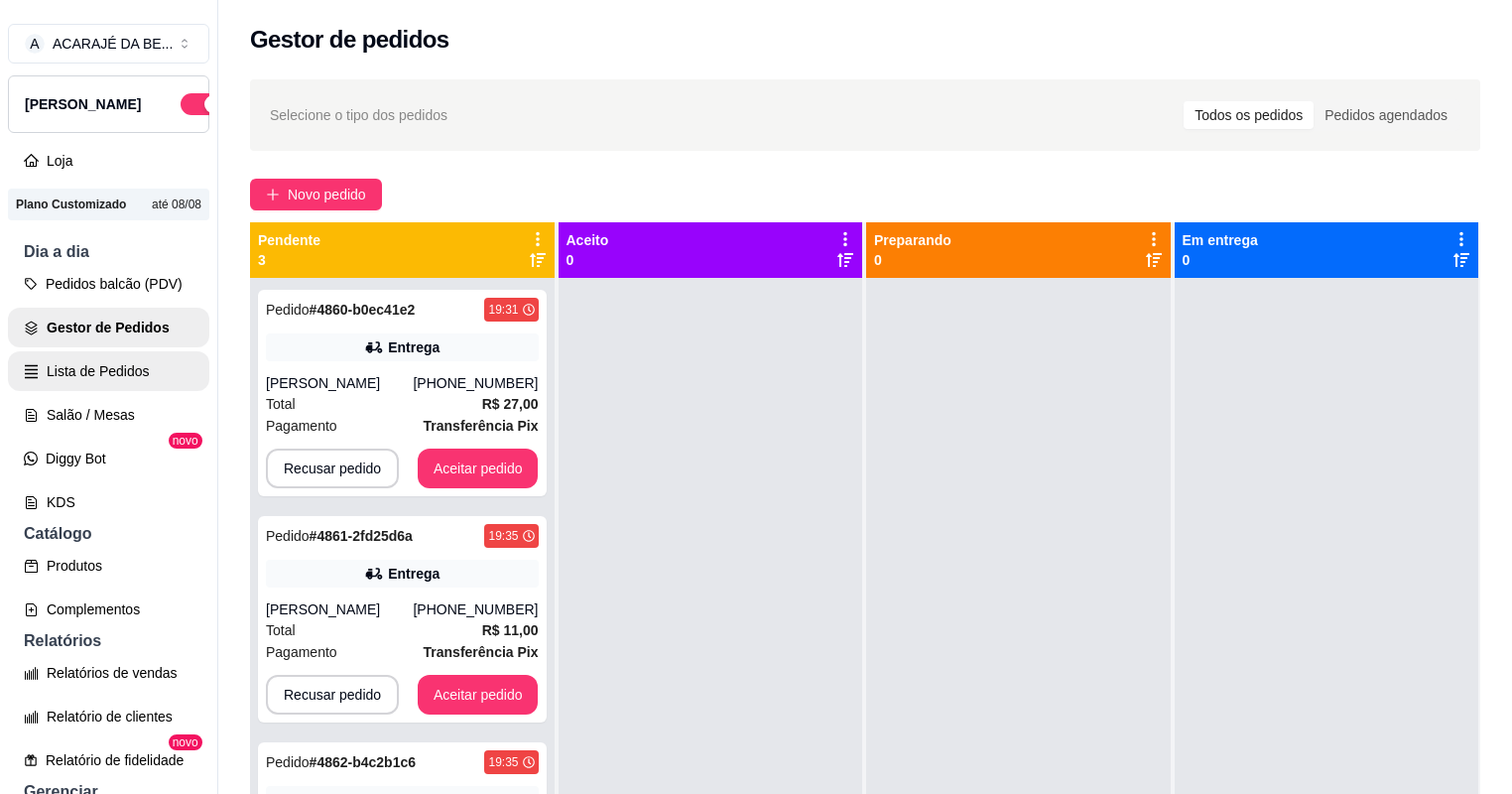 click on "Lista de Pedidos" at bounding box center (108, 371) 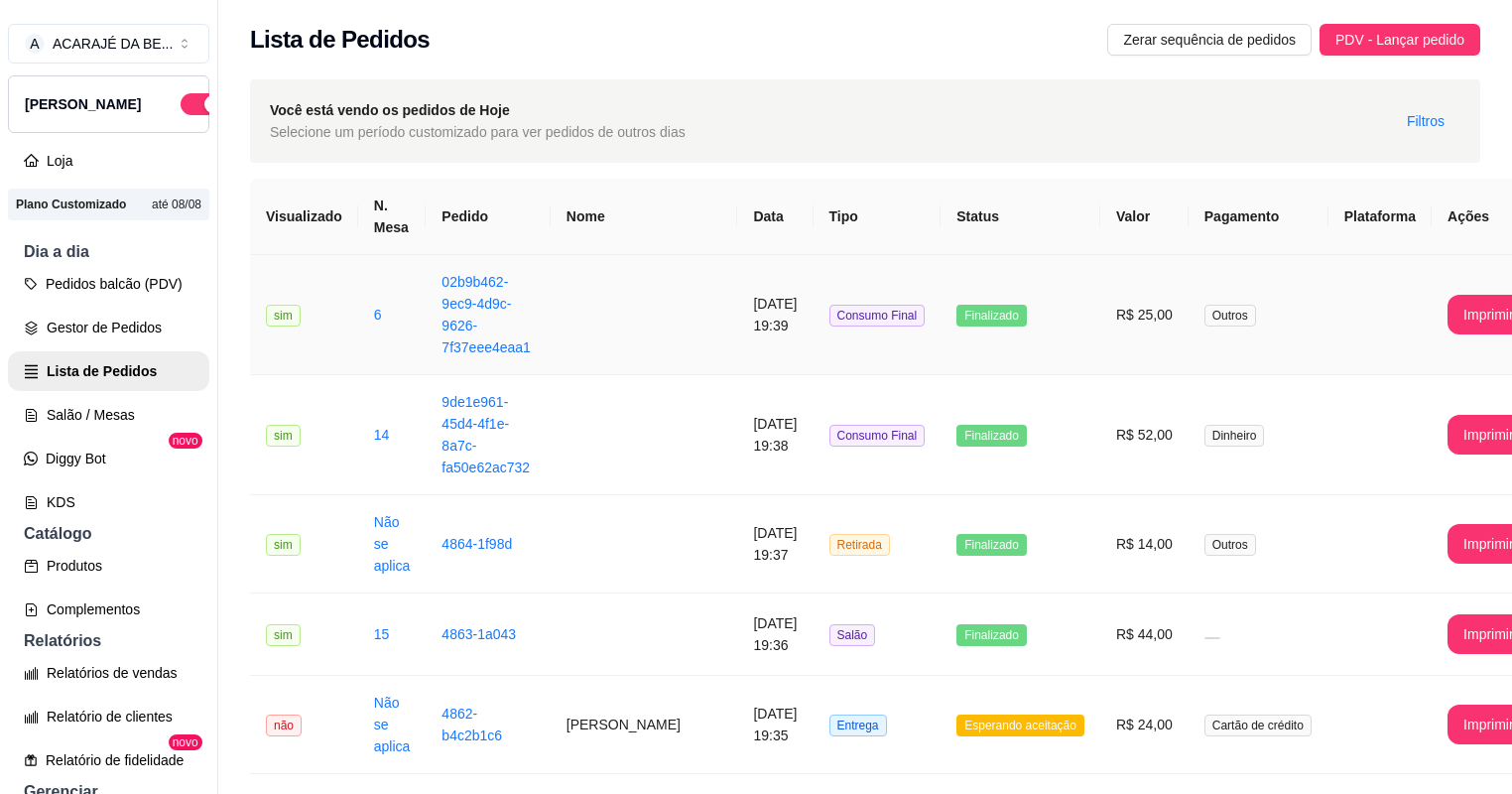 scroll, scrollTop: 32, scrollLeft: 0, axis: vertical 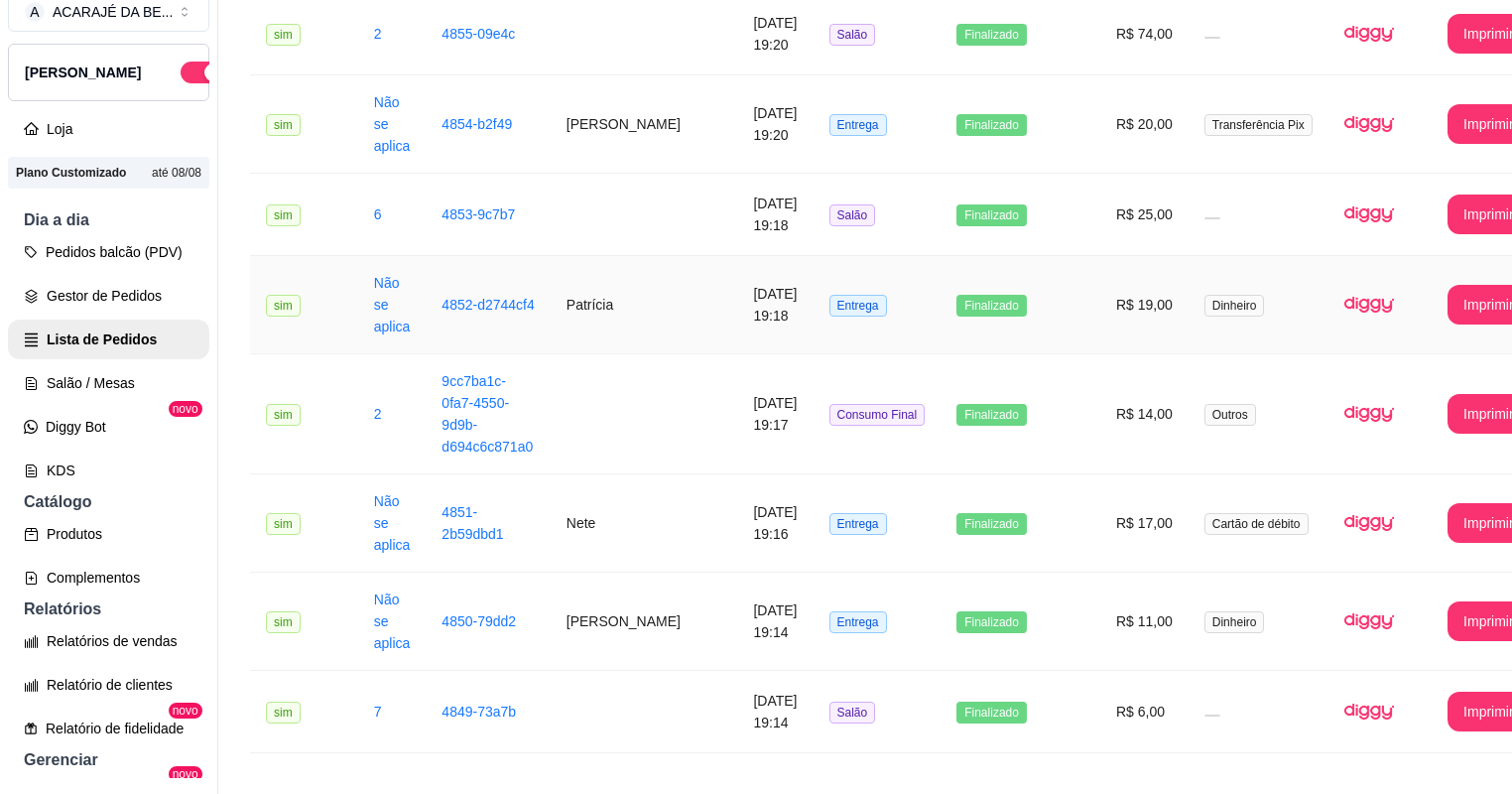 click on "Patrícia" at bounding box center (644, 305) 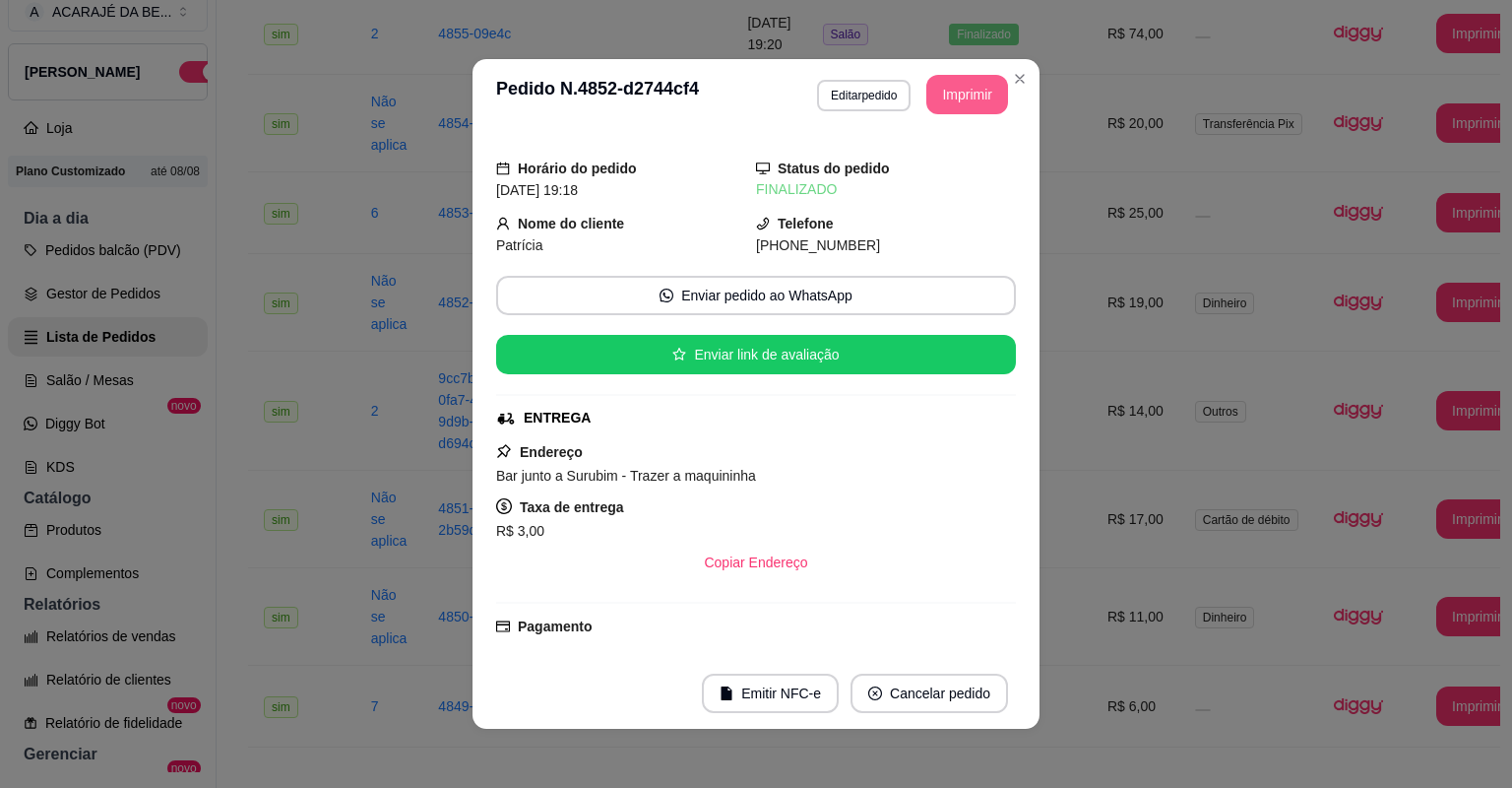 click on "Imprimir" at bounding box center [967, 95] 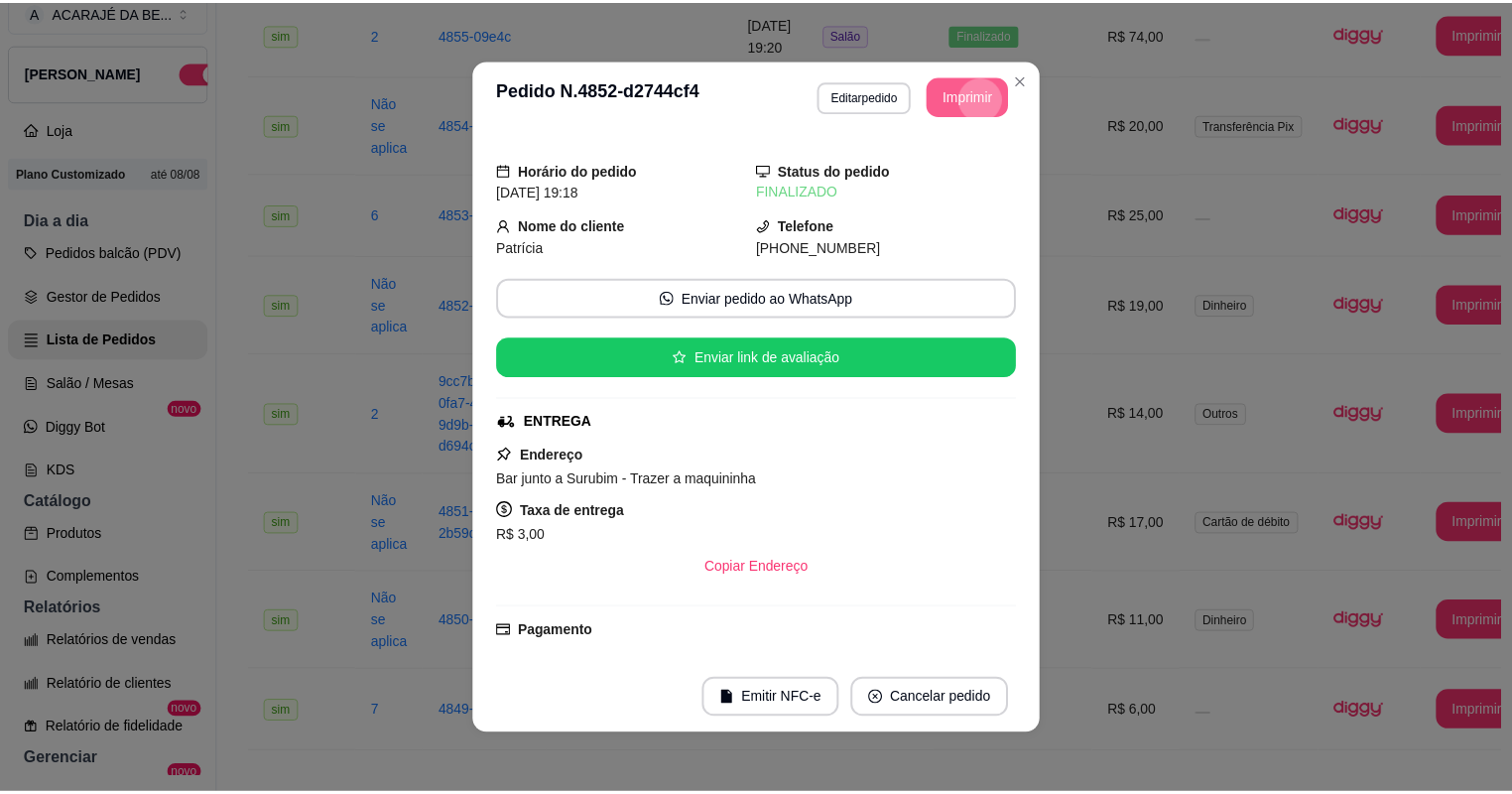 scroll, scrollTop: 0, scrollLeft: 0, axis: both 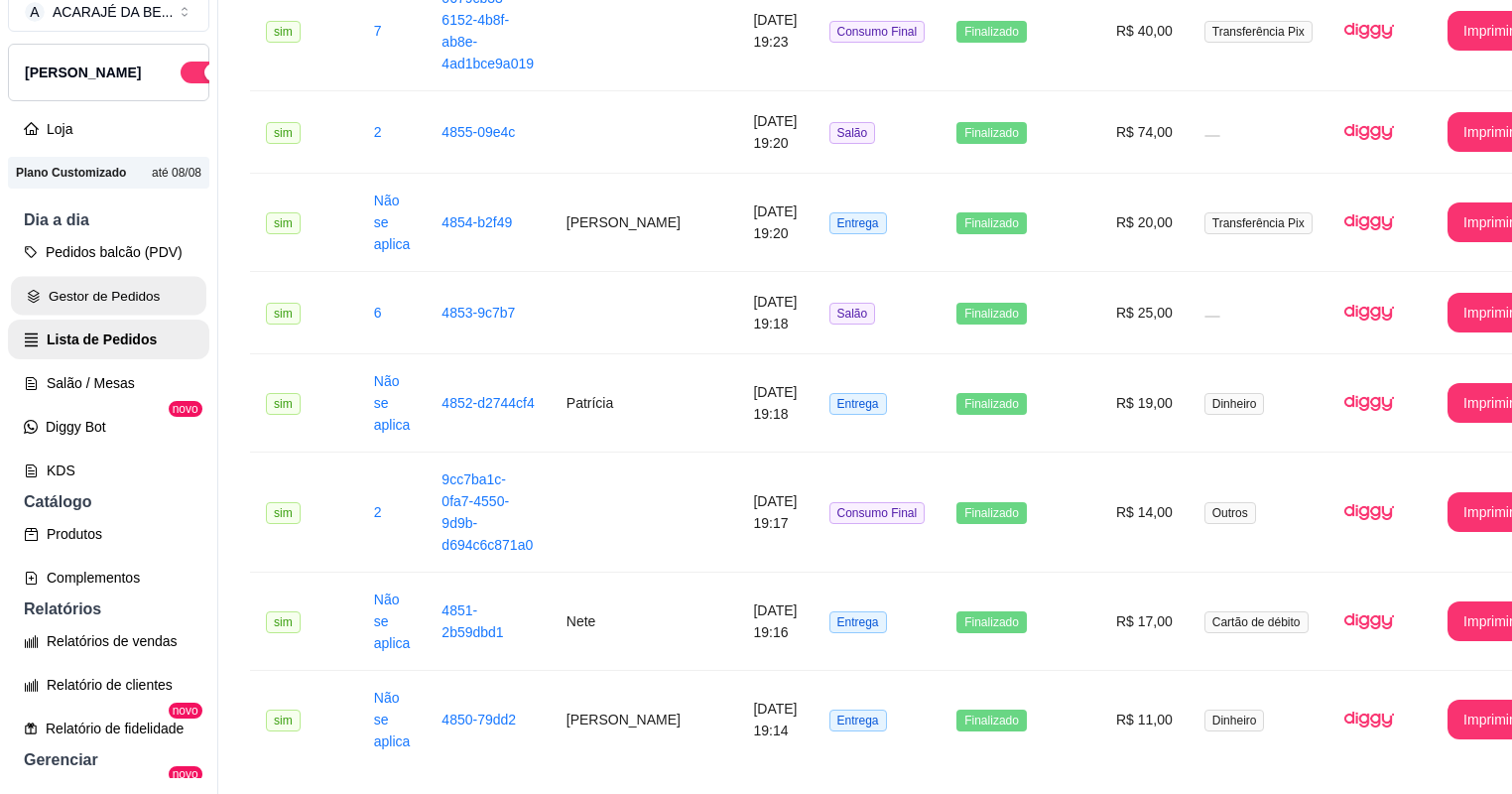 click on "Gestor de Pedidos" at bounding box center (108, 296) 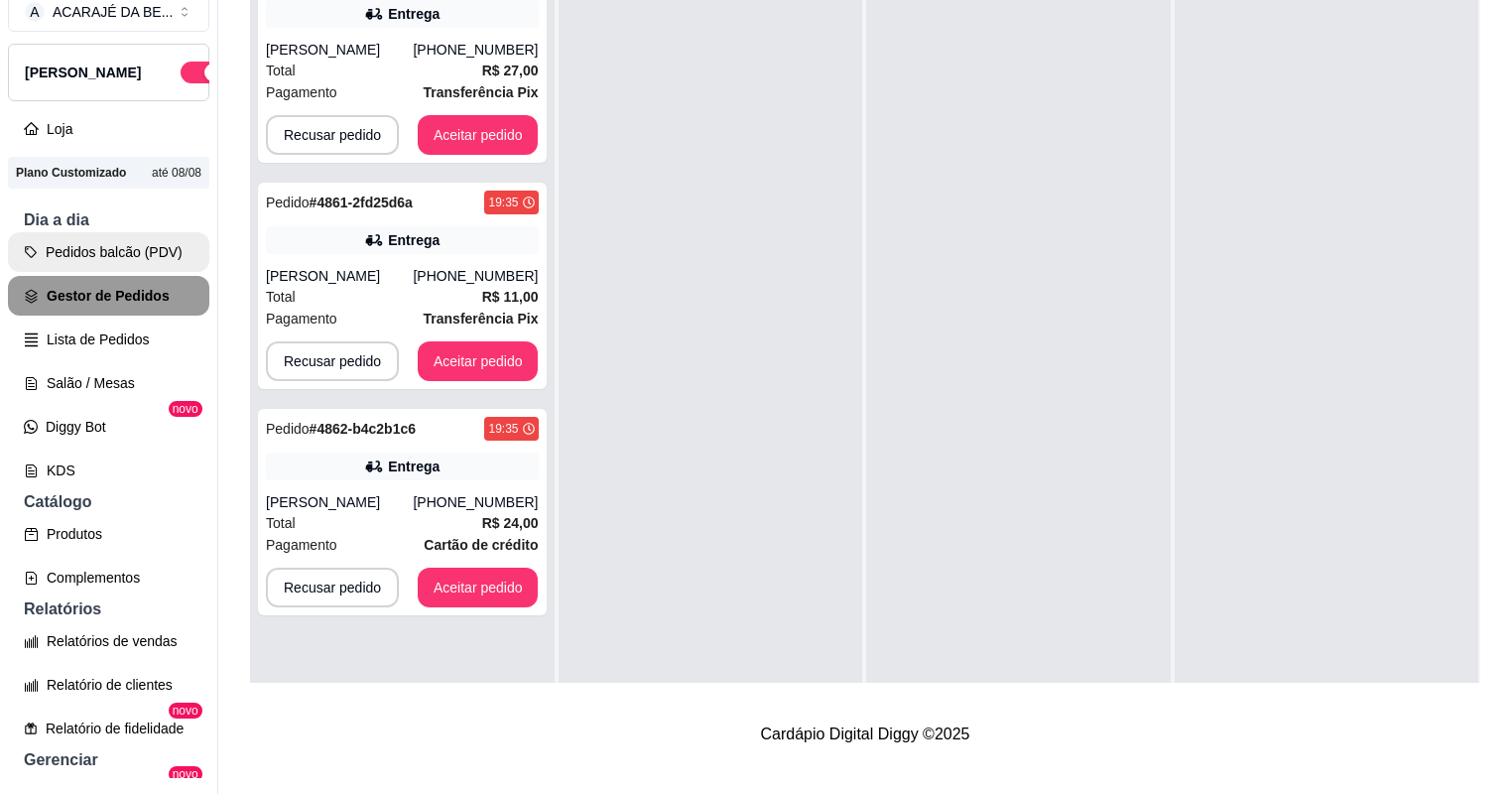 scroll, scrollTop: 0, scrollLeft: 0, axis: both 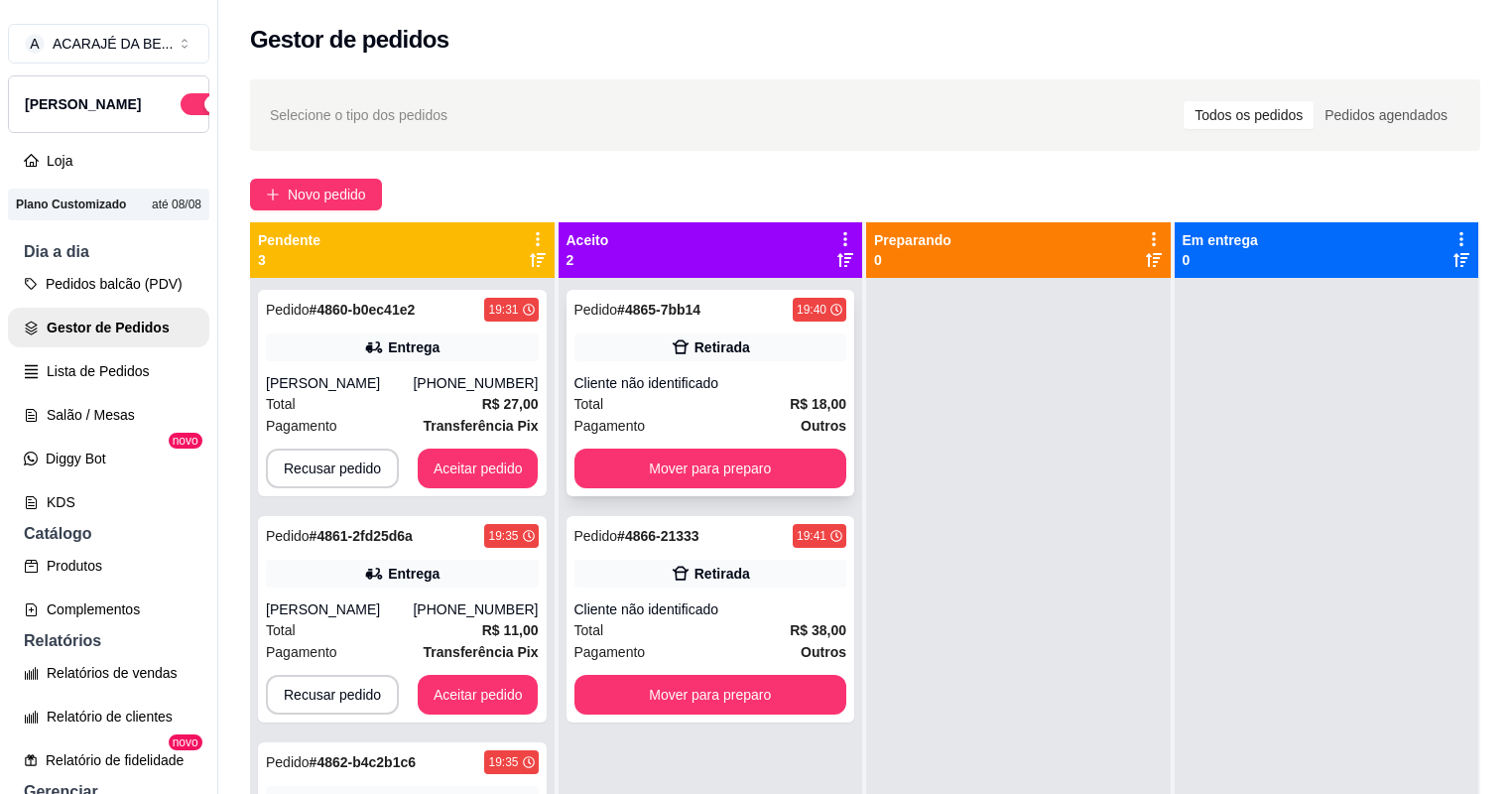 click on "Total R$ 18,00" at bounding box center (710, 404) 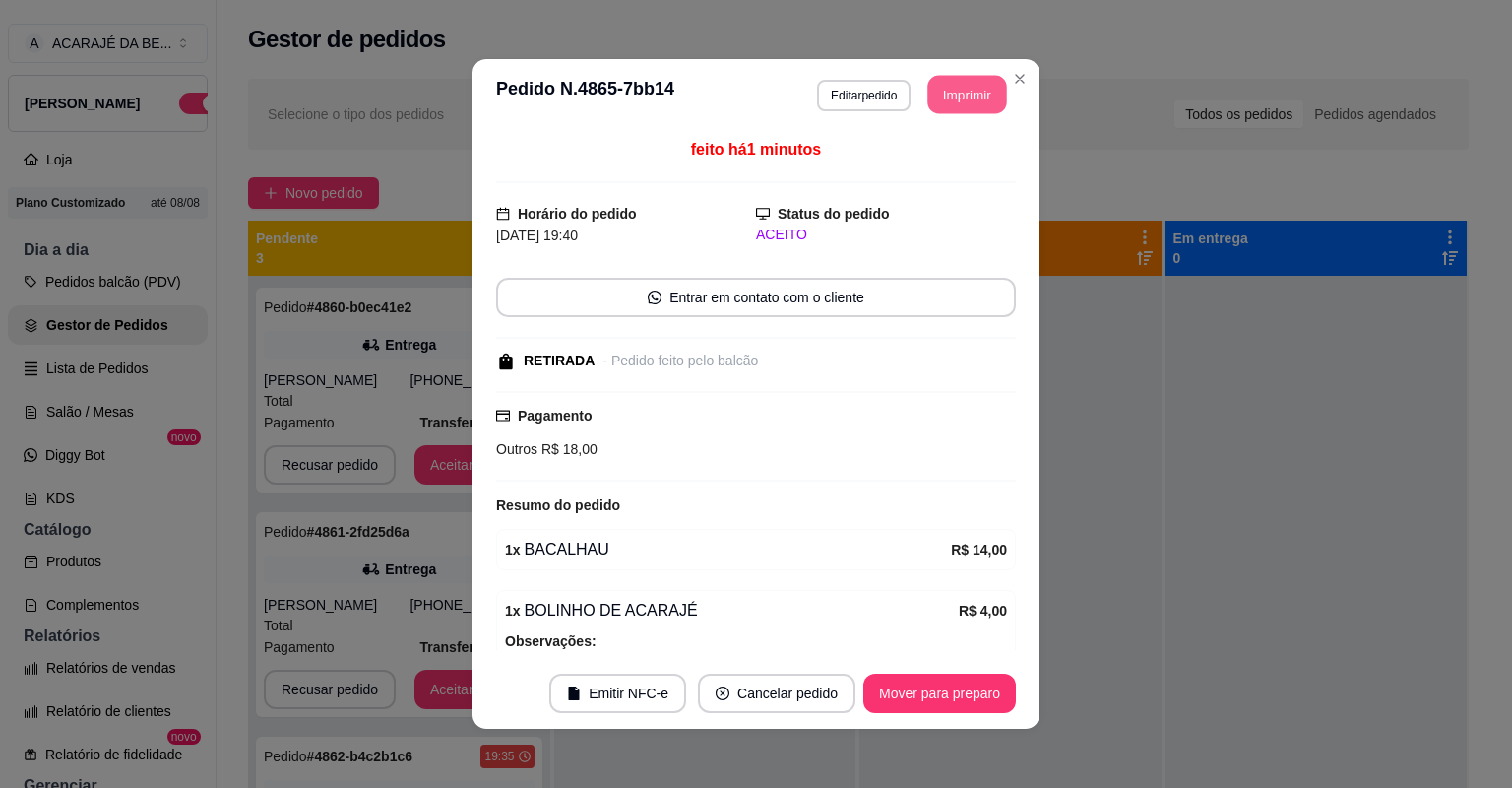 click on "Imprimir" at bounding box center [968, 95] 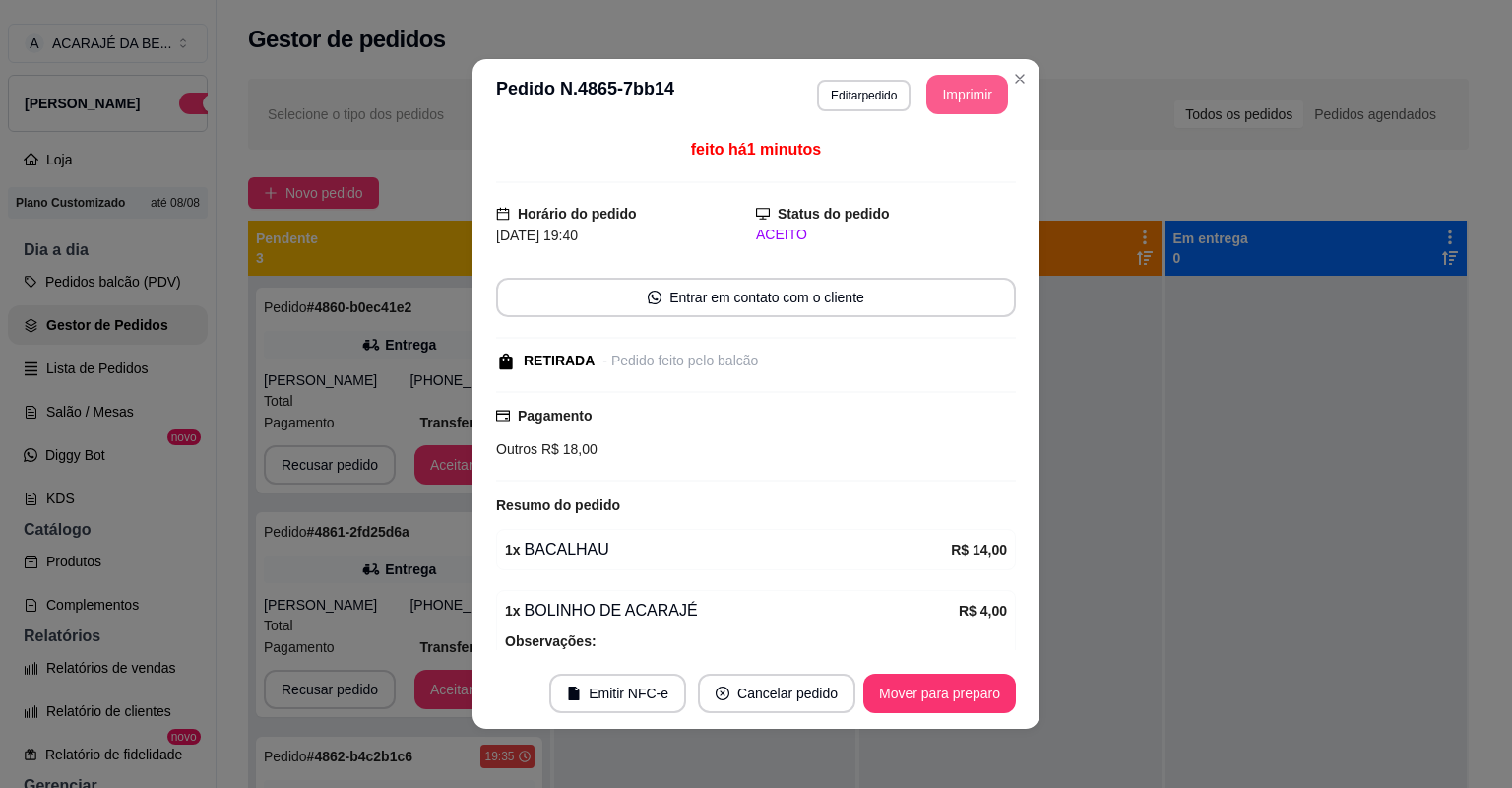 scroll, scrollTop: 0, scrollLeft: 0, axis: both 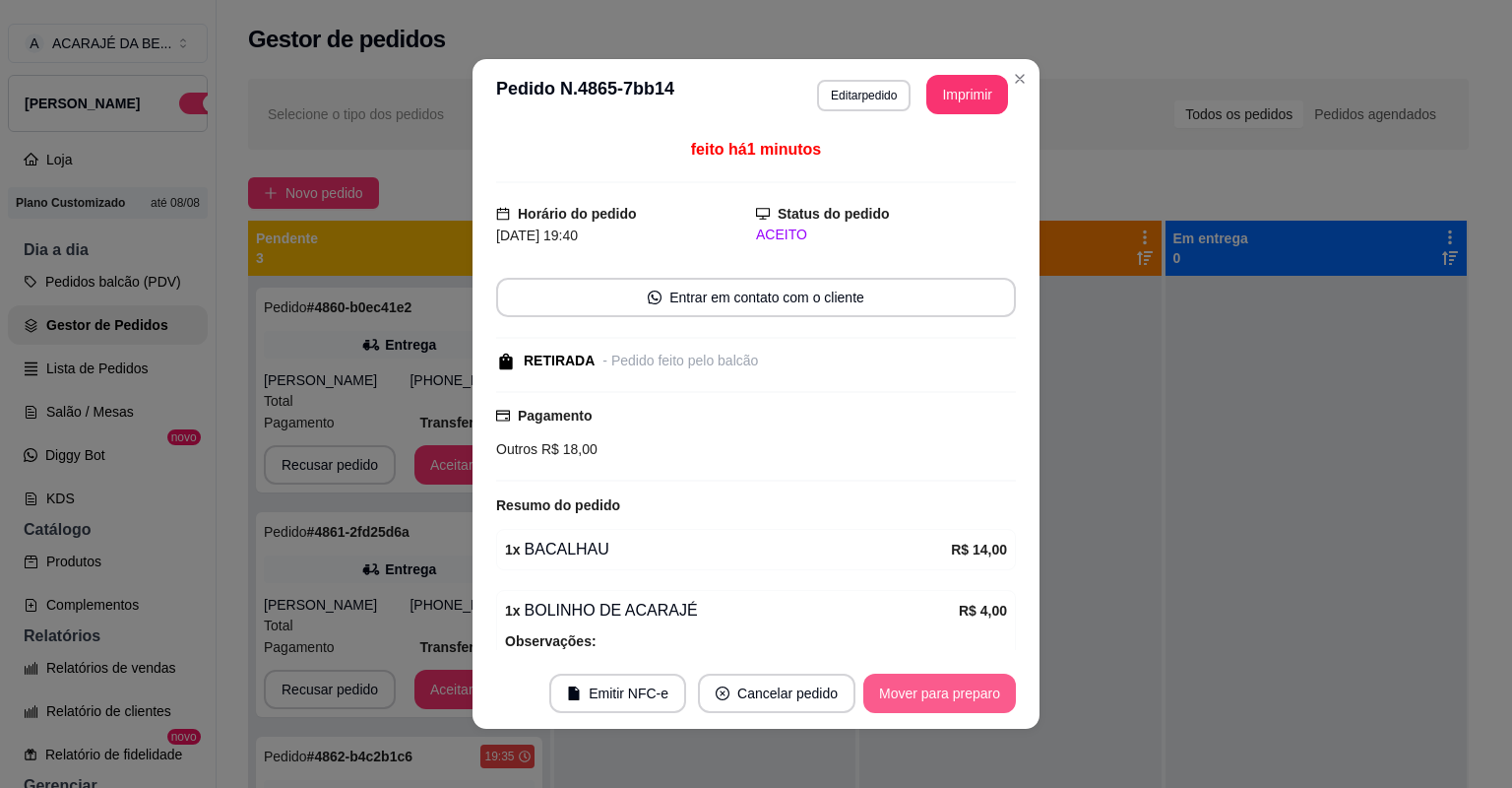 click on "Mover para preparo" at bounding box center (939, 693) 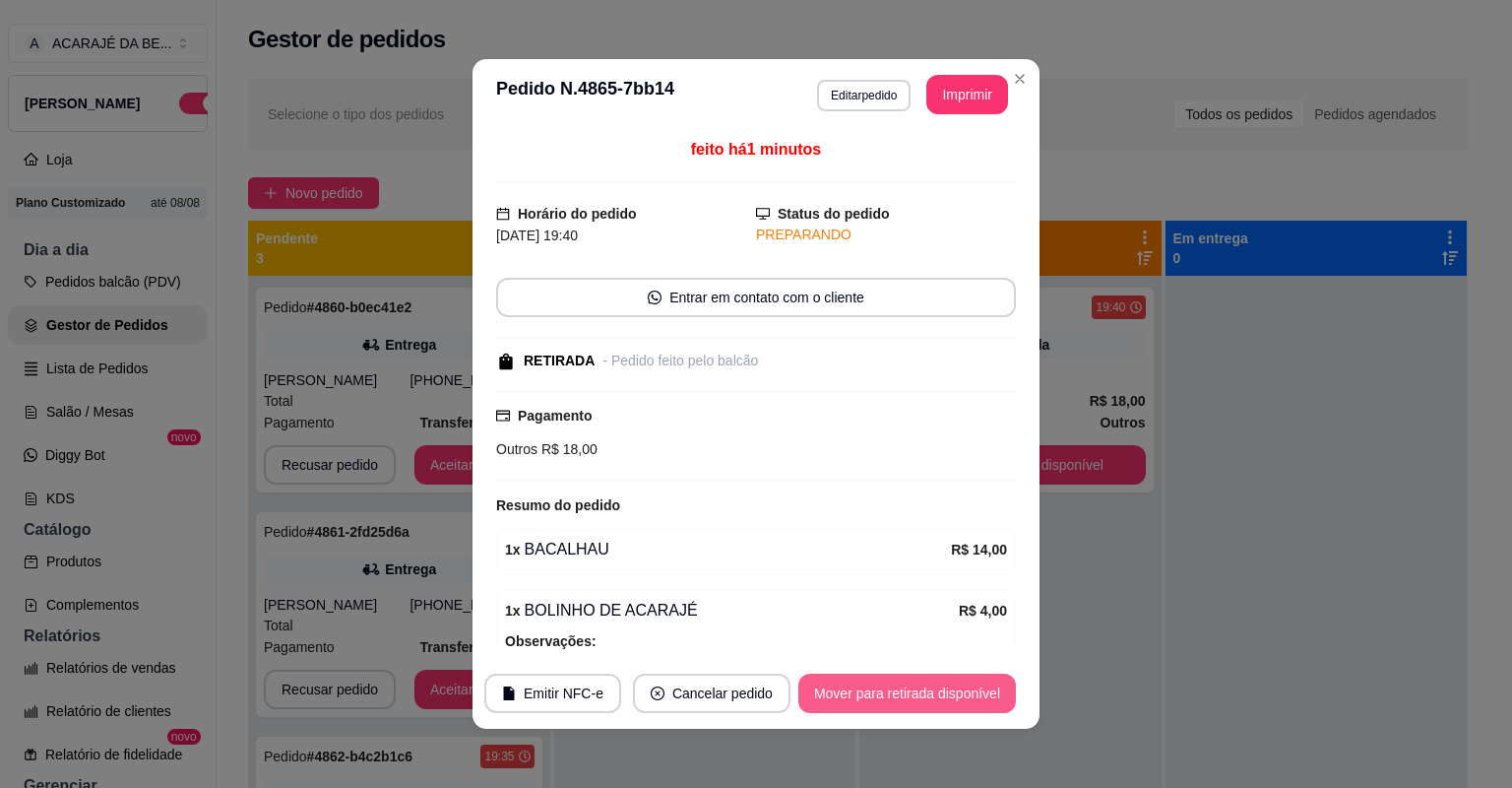 click on "Mover para retirada disponível" at bounding box center (907, 693) 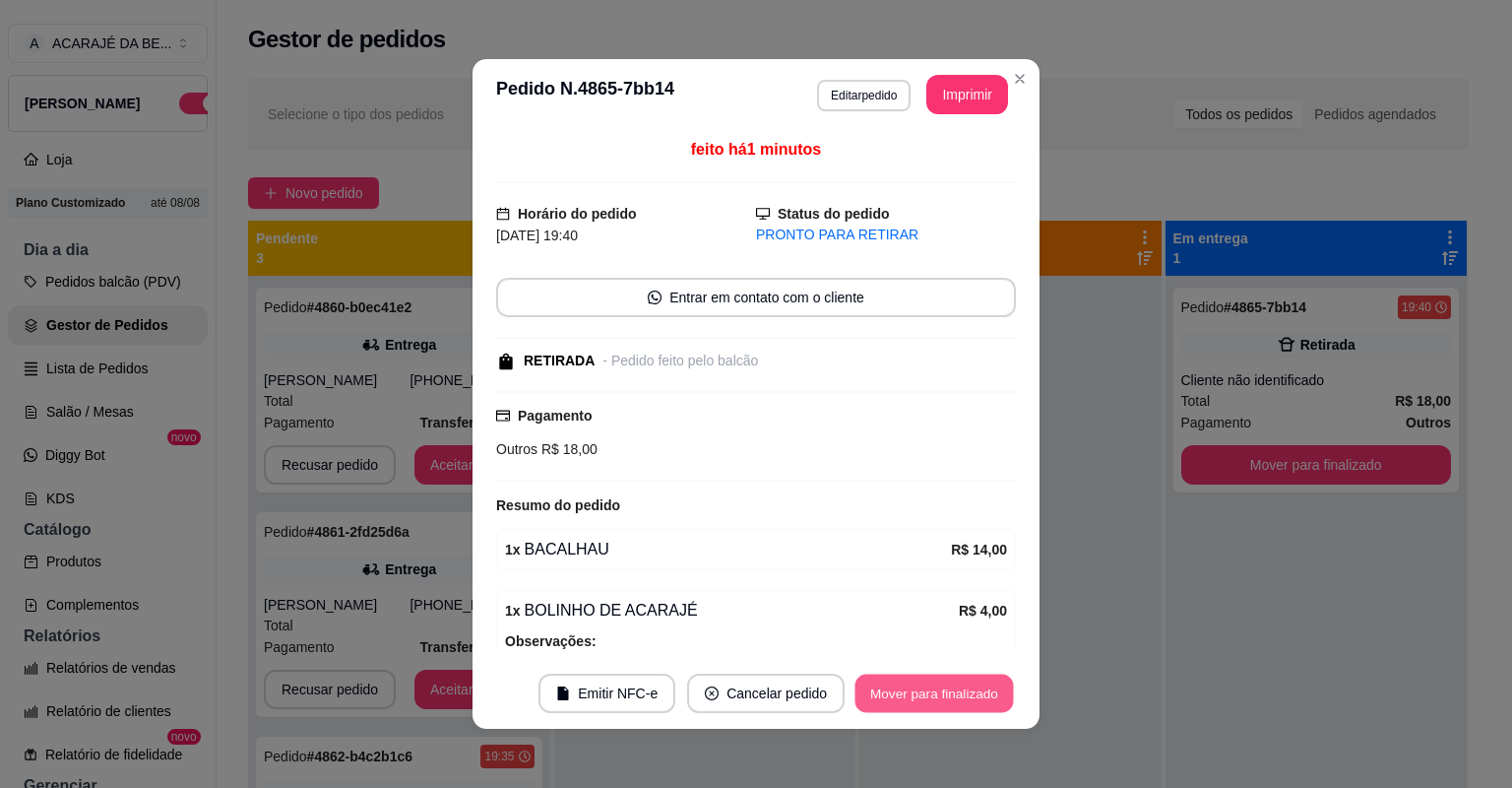 click on "Mover para finalizado" at bounding box center [934, 693] 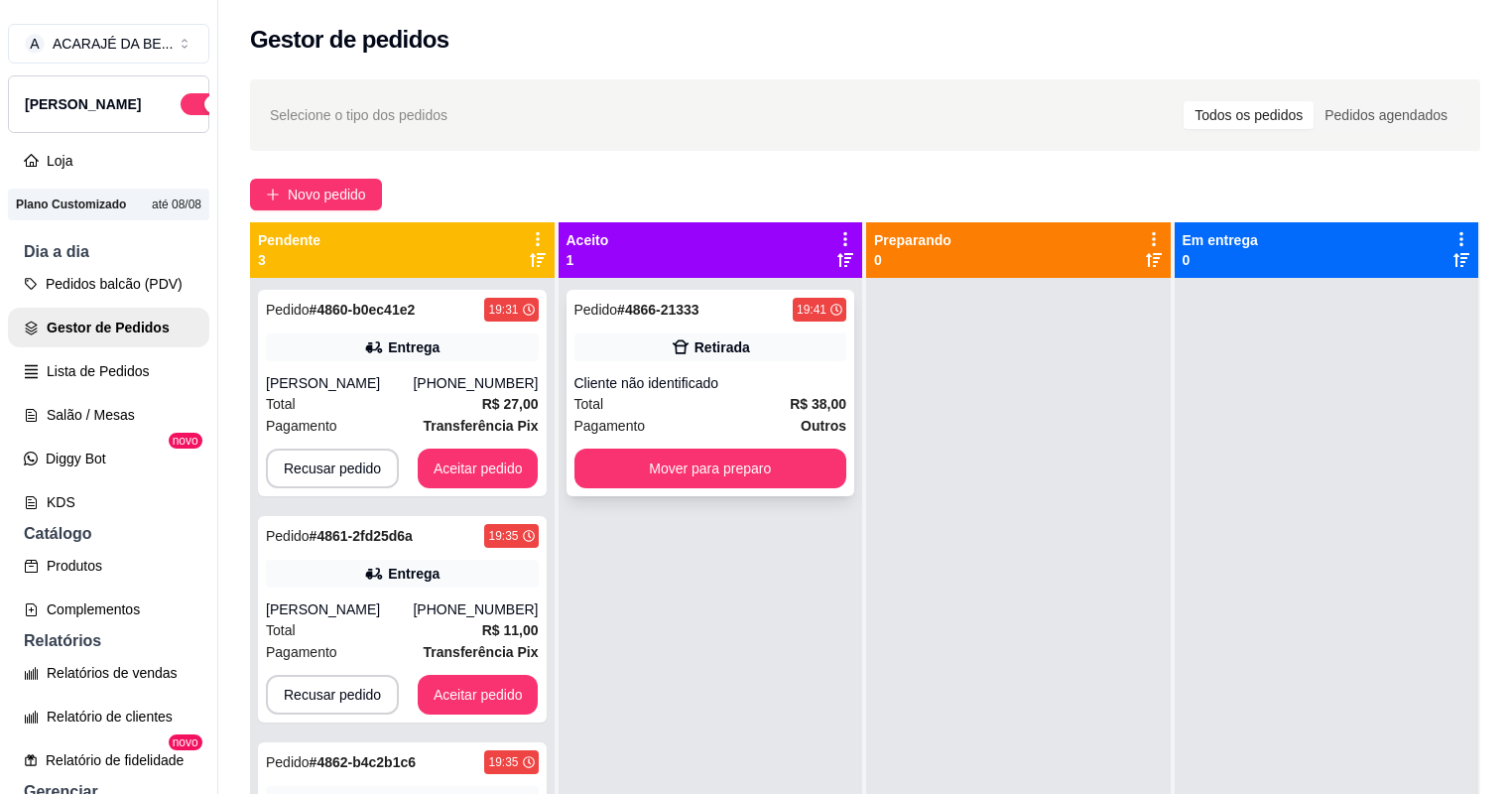 click on "Total R$ 38,00" at bounding box center (710, 404) 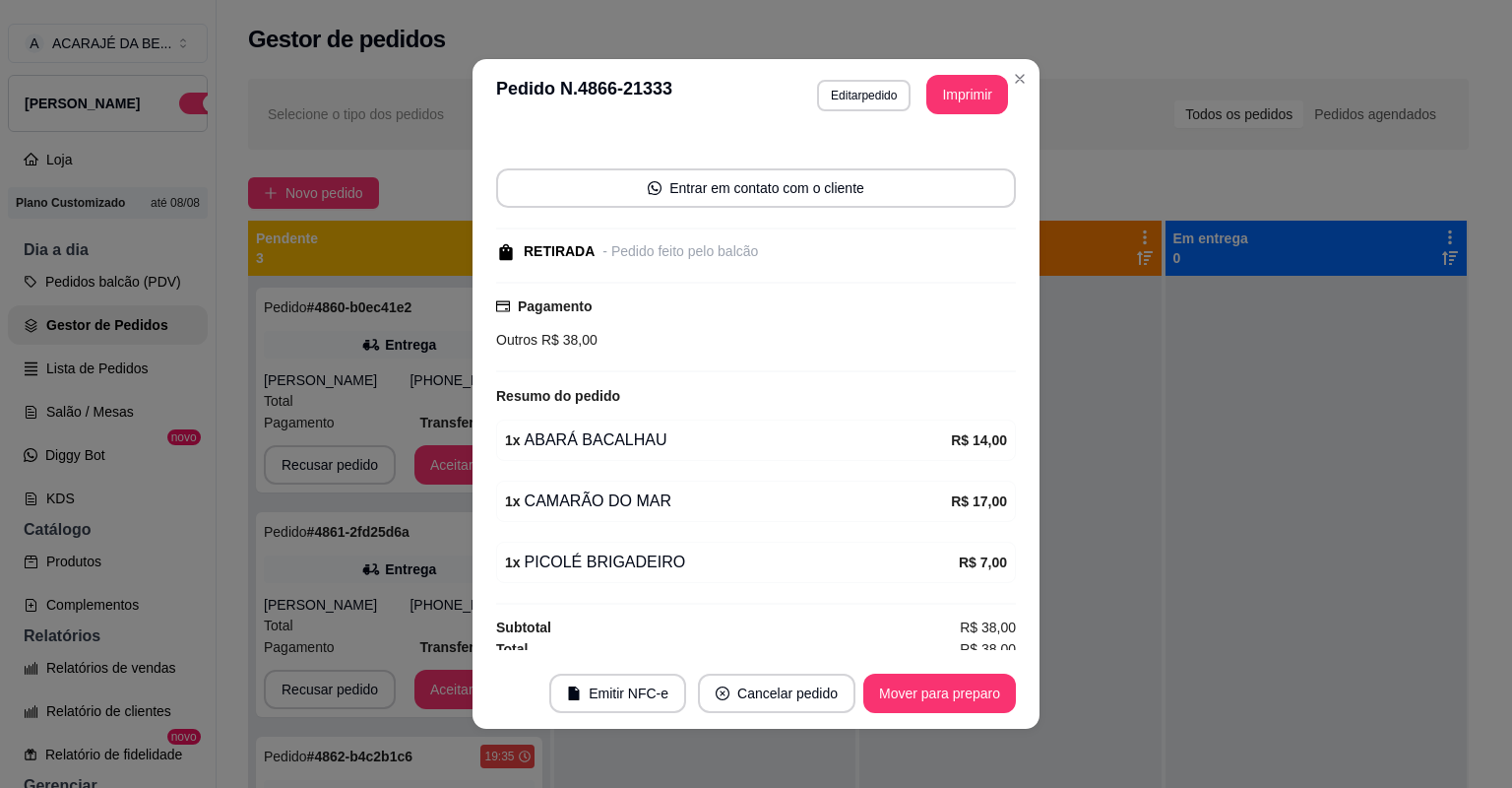scroll, scrollTop: 115, scrollLeft: 0, axis: vertical 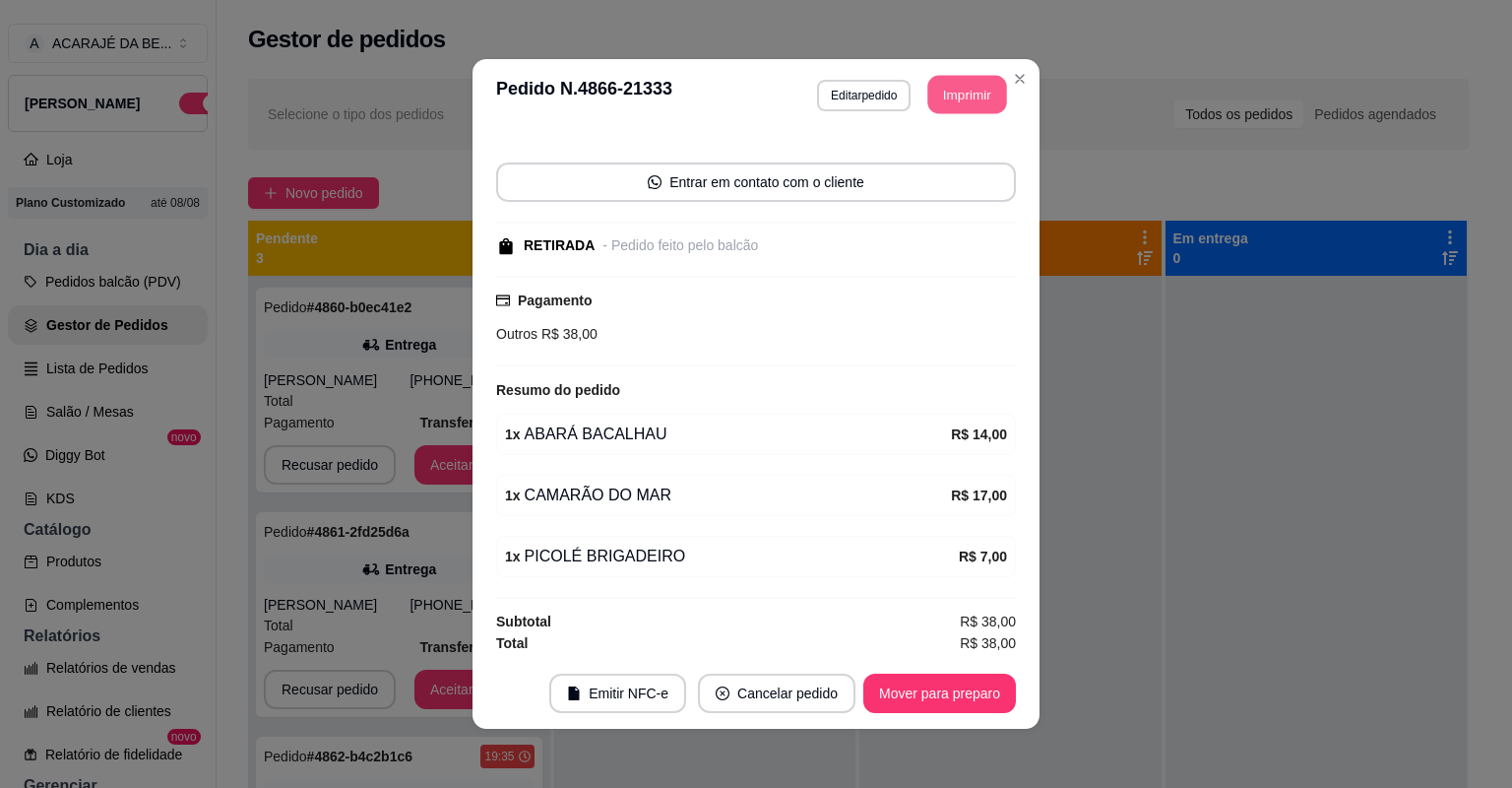 click on "Imprimir" at bounding box center [968, 95] 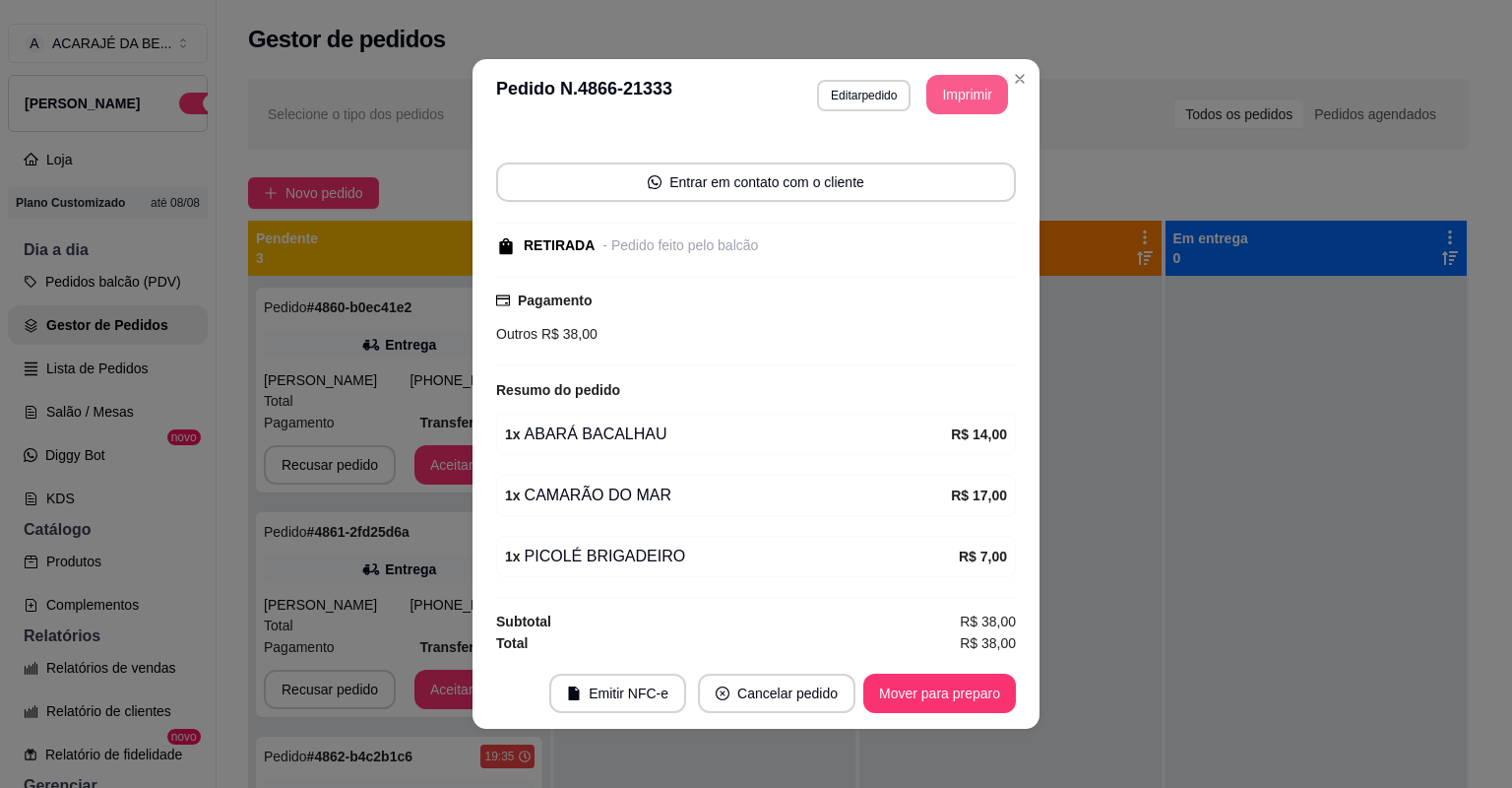 scroll, scrollTop: 0, scrollLeft: 0, axis: both 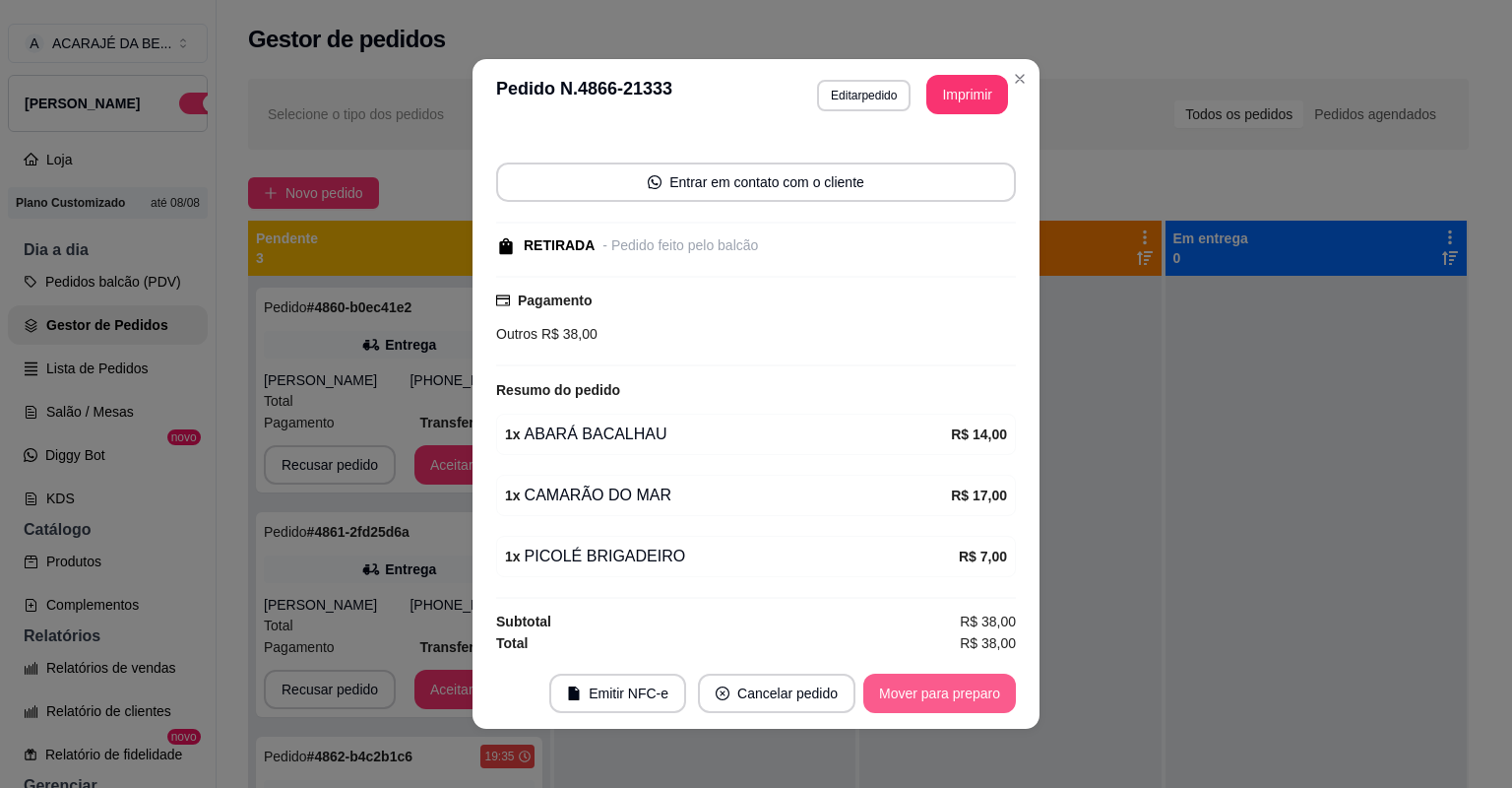 click on "Mover para preparo" at bounding box center (939, 693) 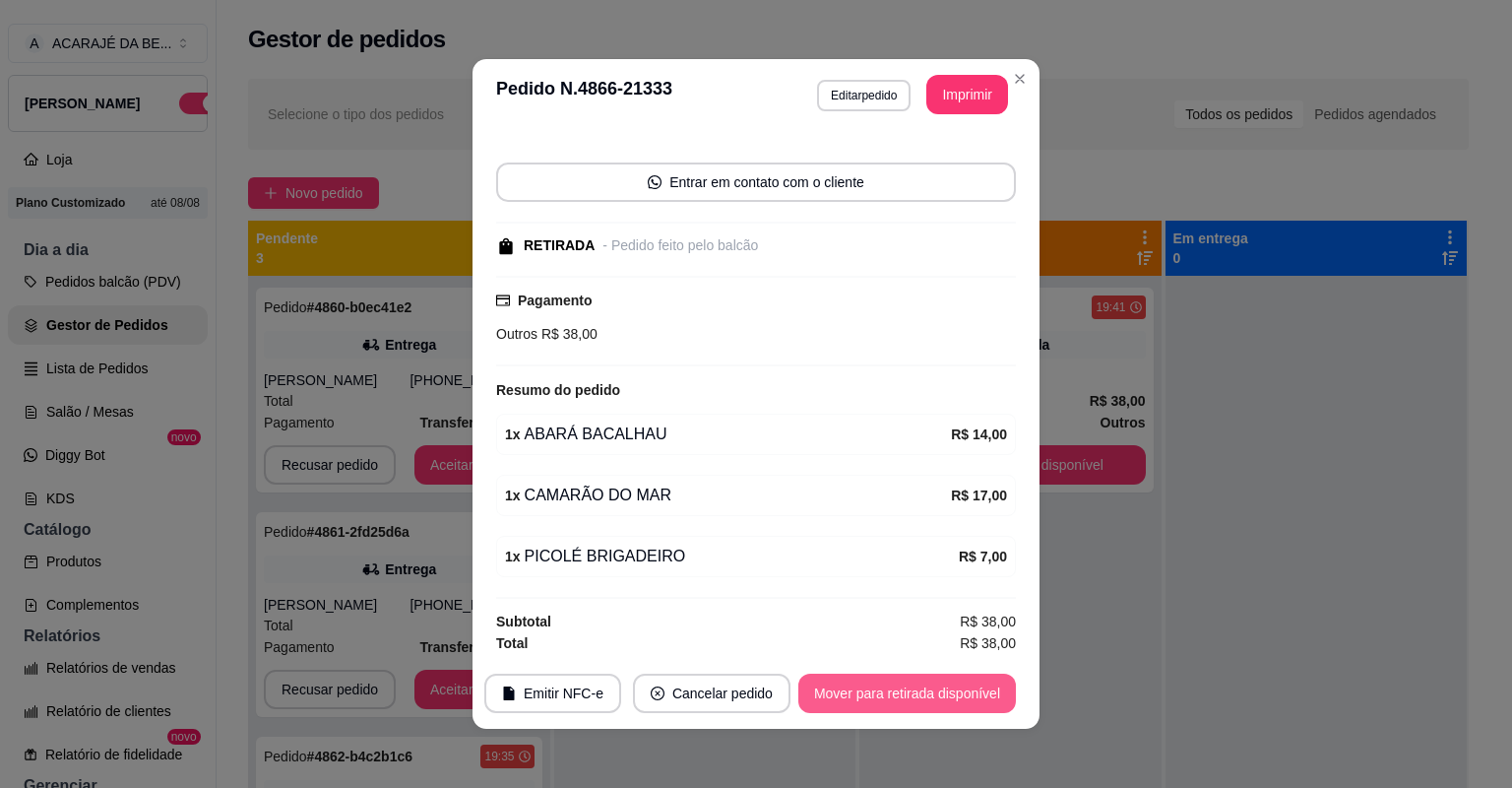 click on "Mover para retirada disponível" at bounding box center (907, 693) 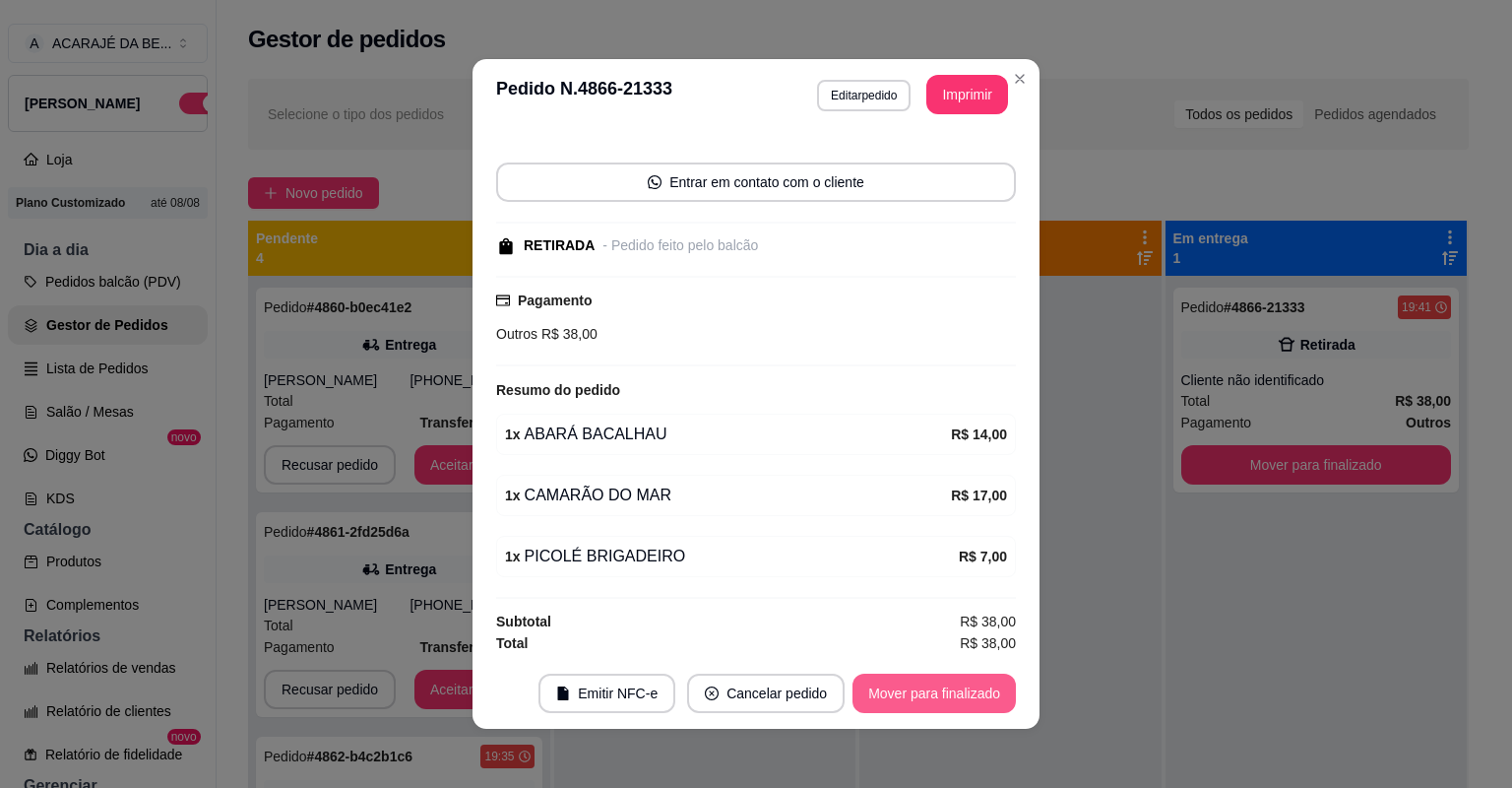 click on "Mover para finalizado" at bounding box center [934, 693] 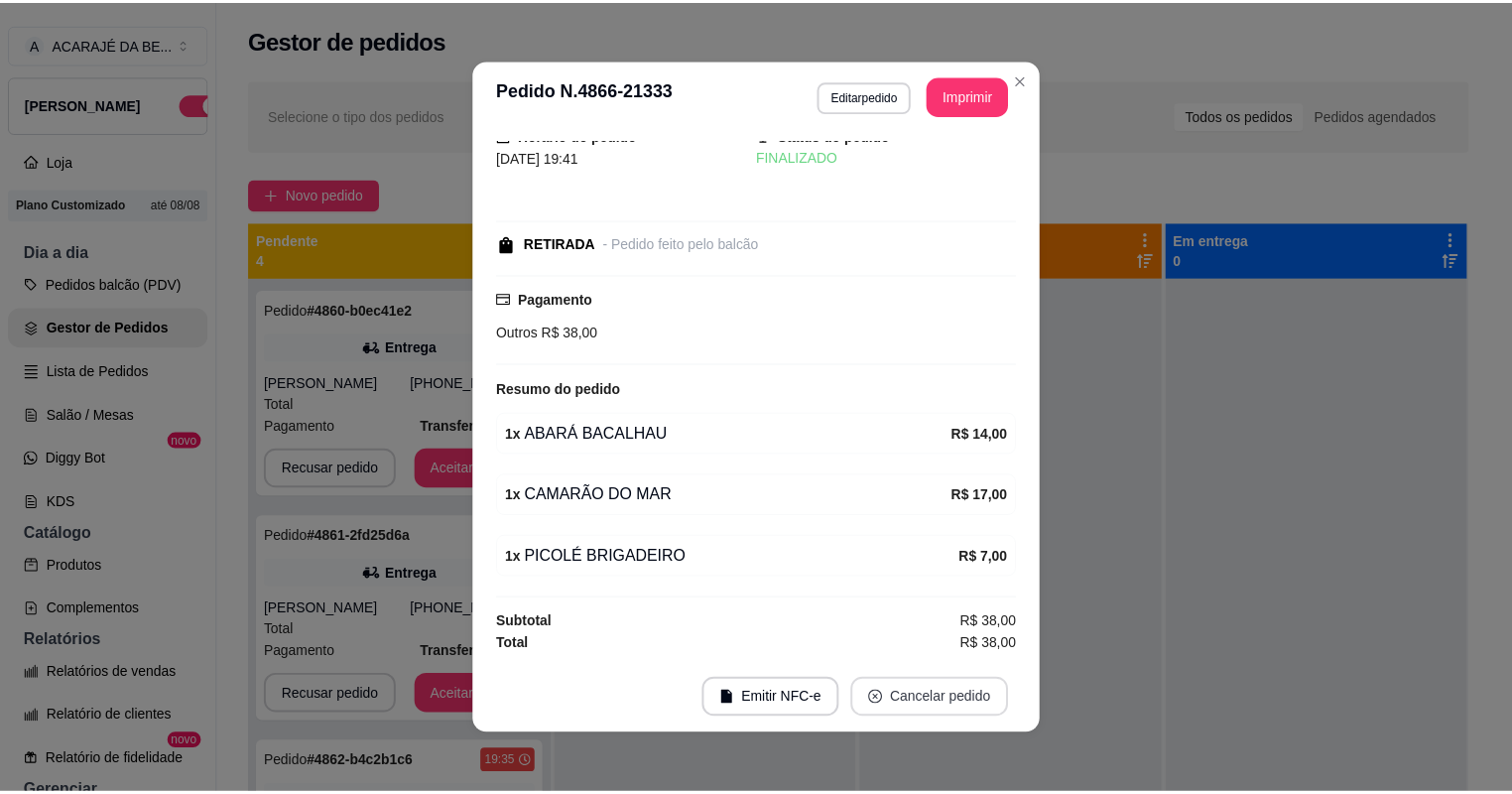 scroll, scrollTop: 32, scrollLeft: 0, axis: vertical 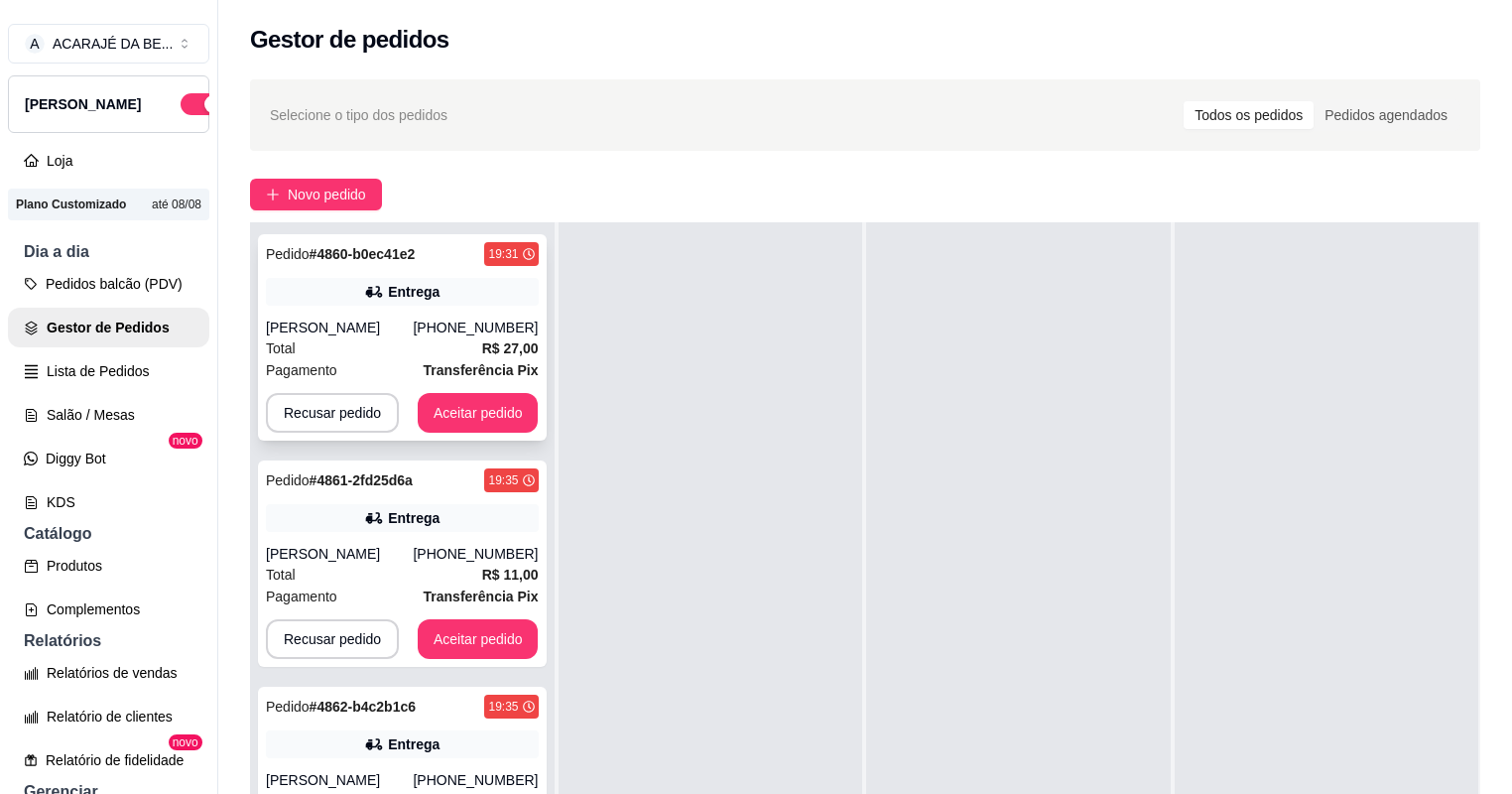 click on "Total R$ 27,00" at bounding box center [402, 348] 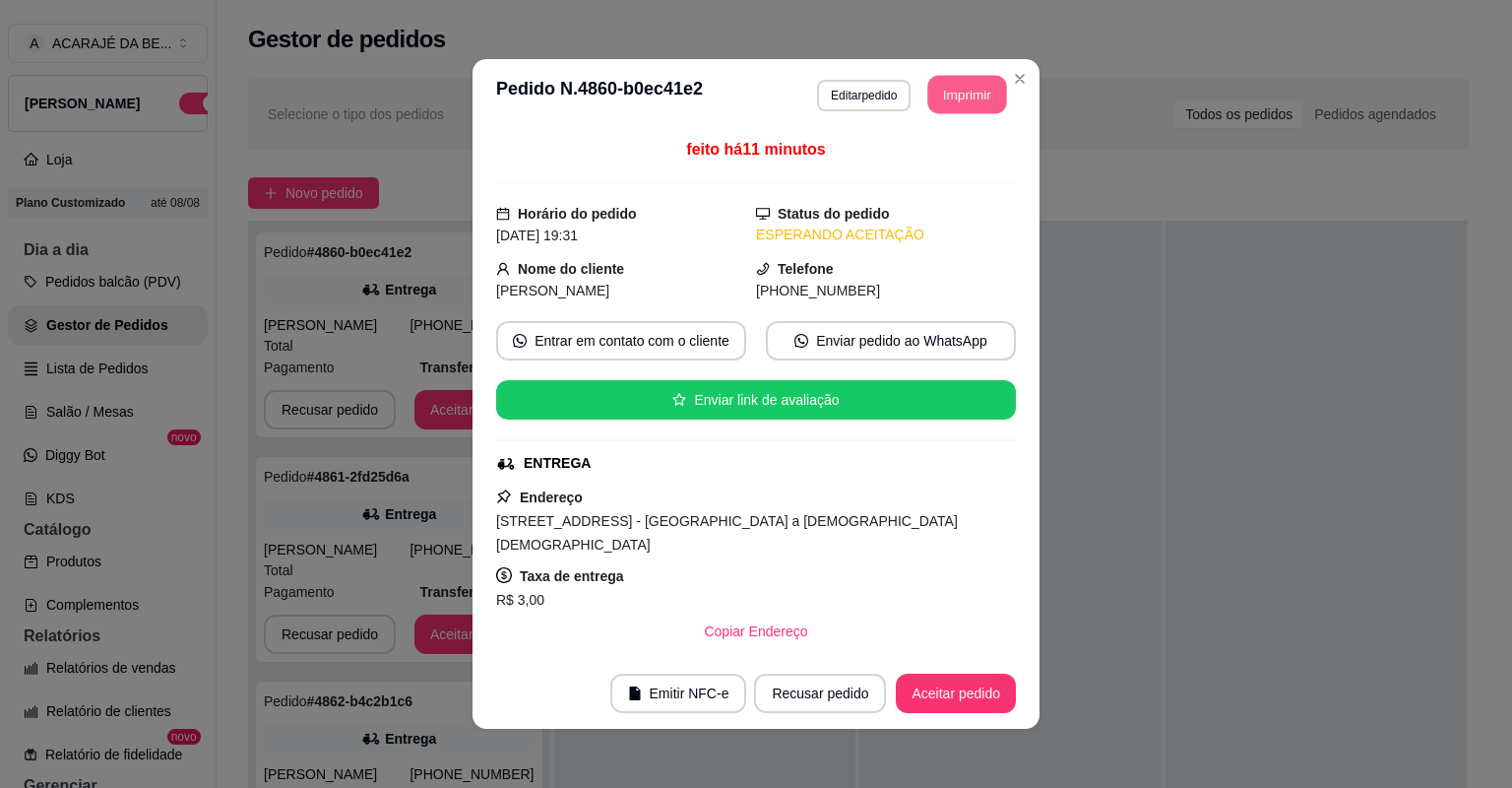 click on "Imprimir" at bounding box center (968, 95) 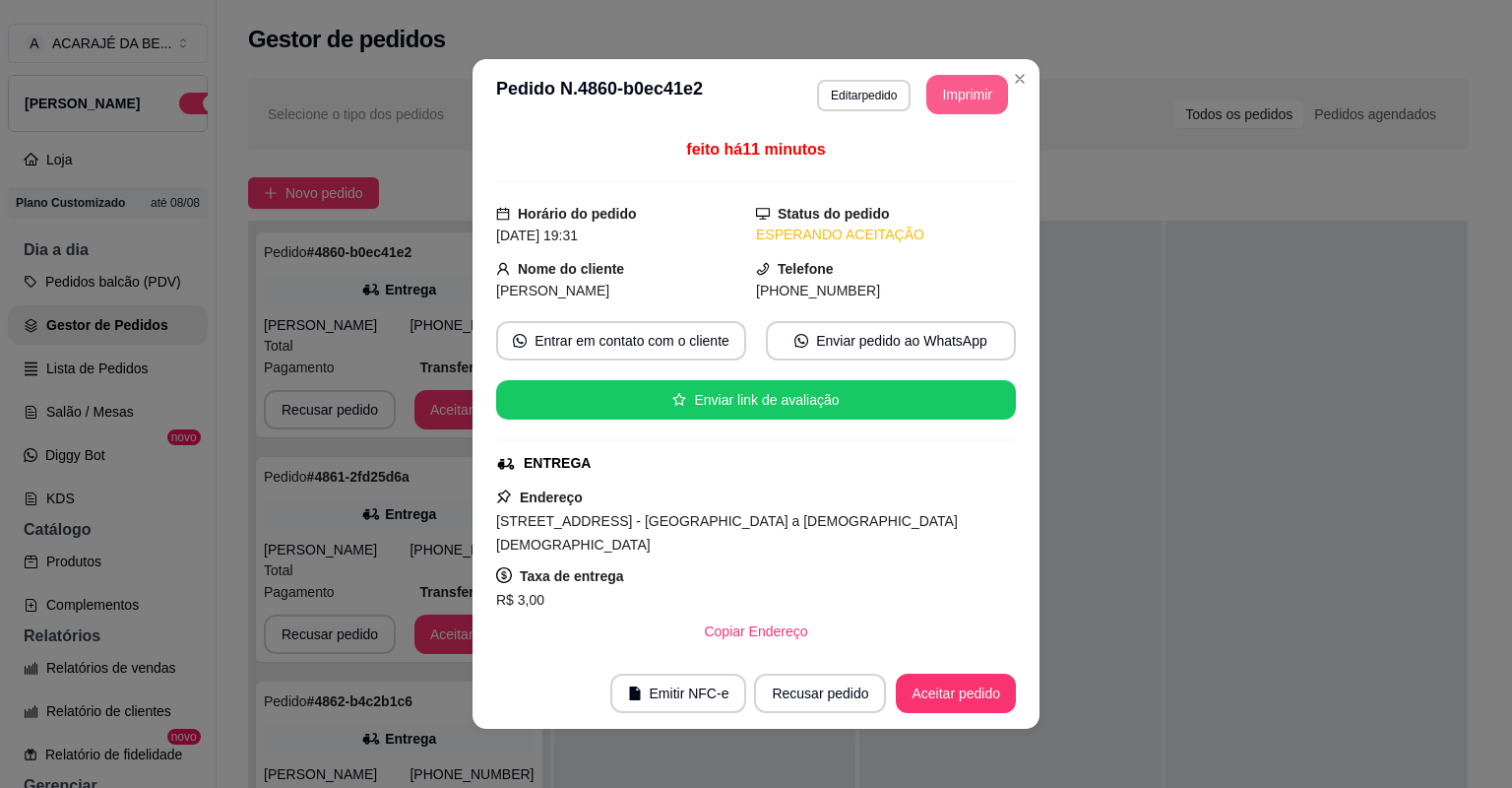 scroll, scrollTop: 0, scrollLeft: 0, axis: both 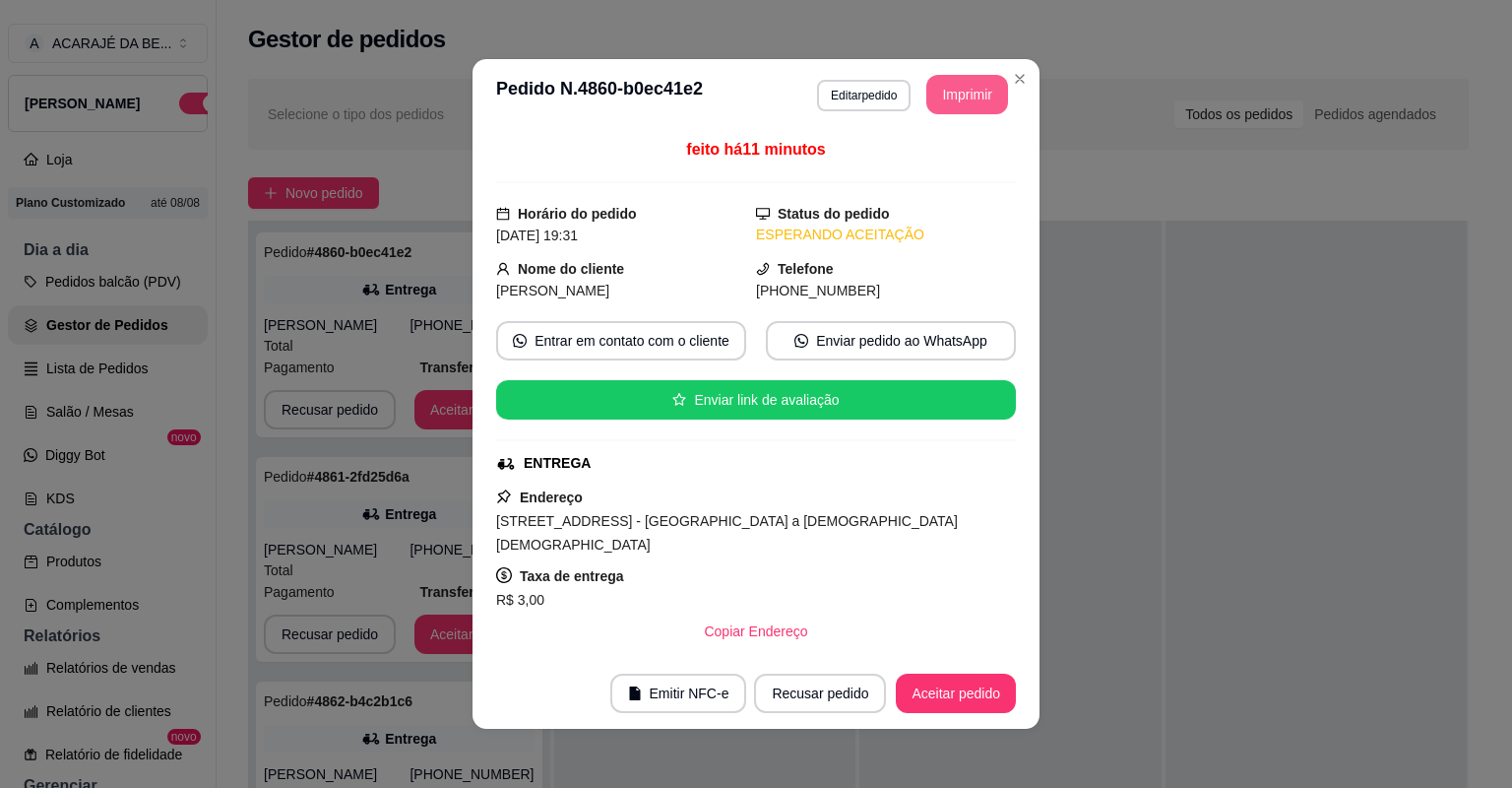 click on "Aceitar pedido" at bounding box center [956, 693] 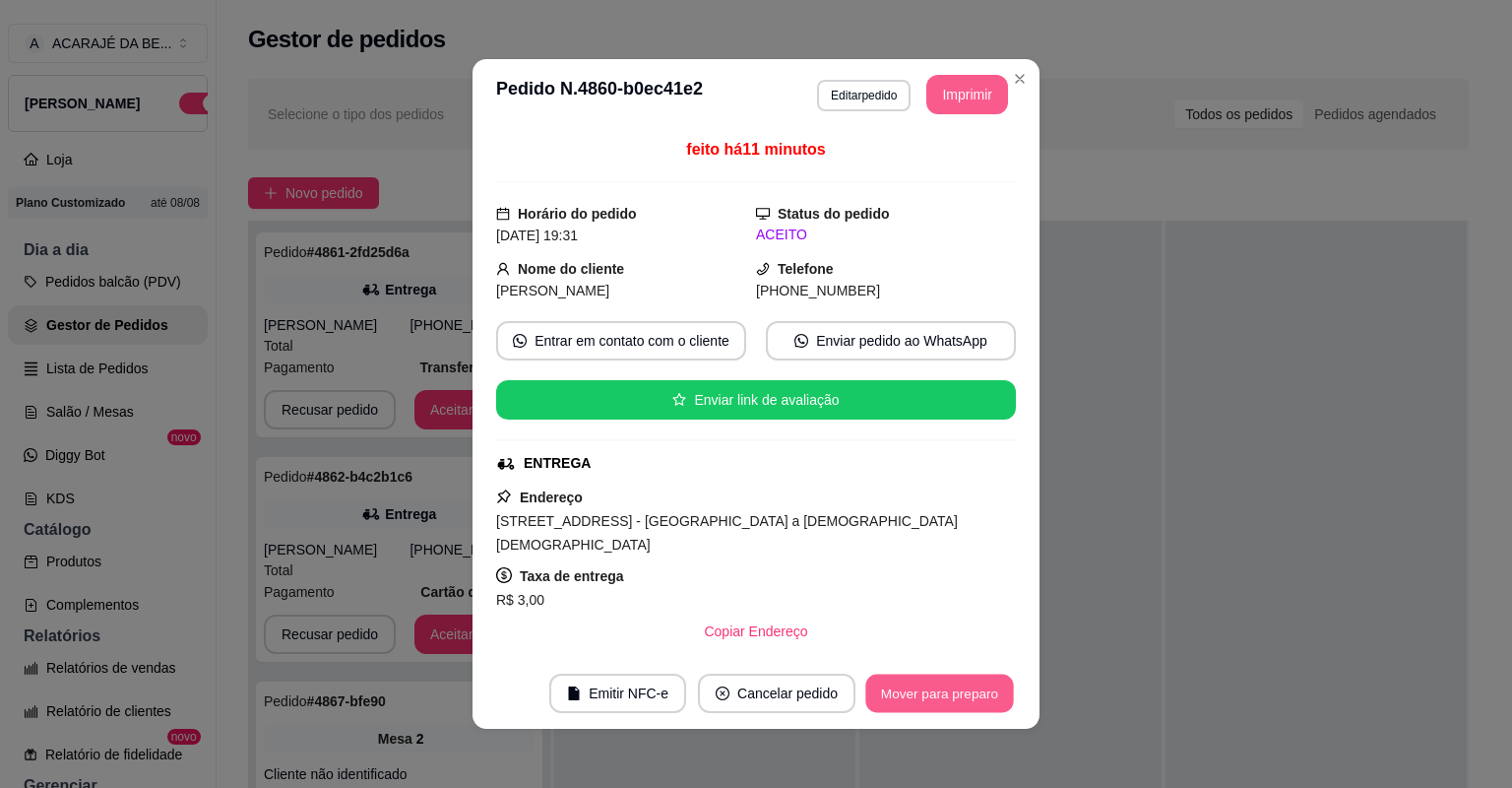 click on "Mover para preparo" at bounding box center [939, 693] 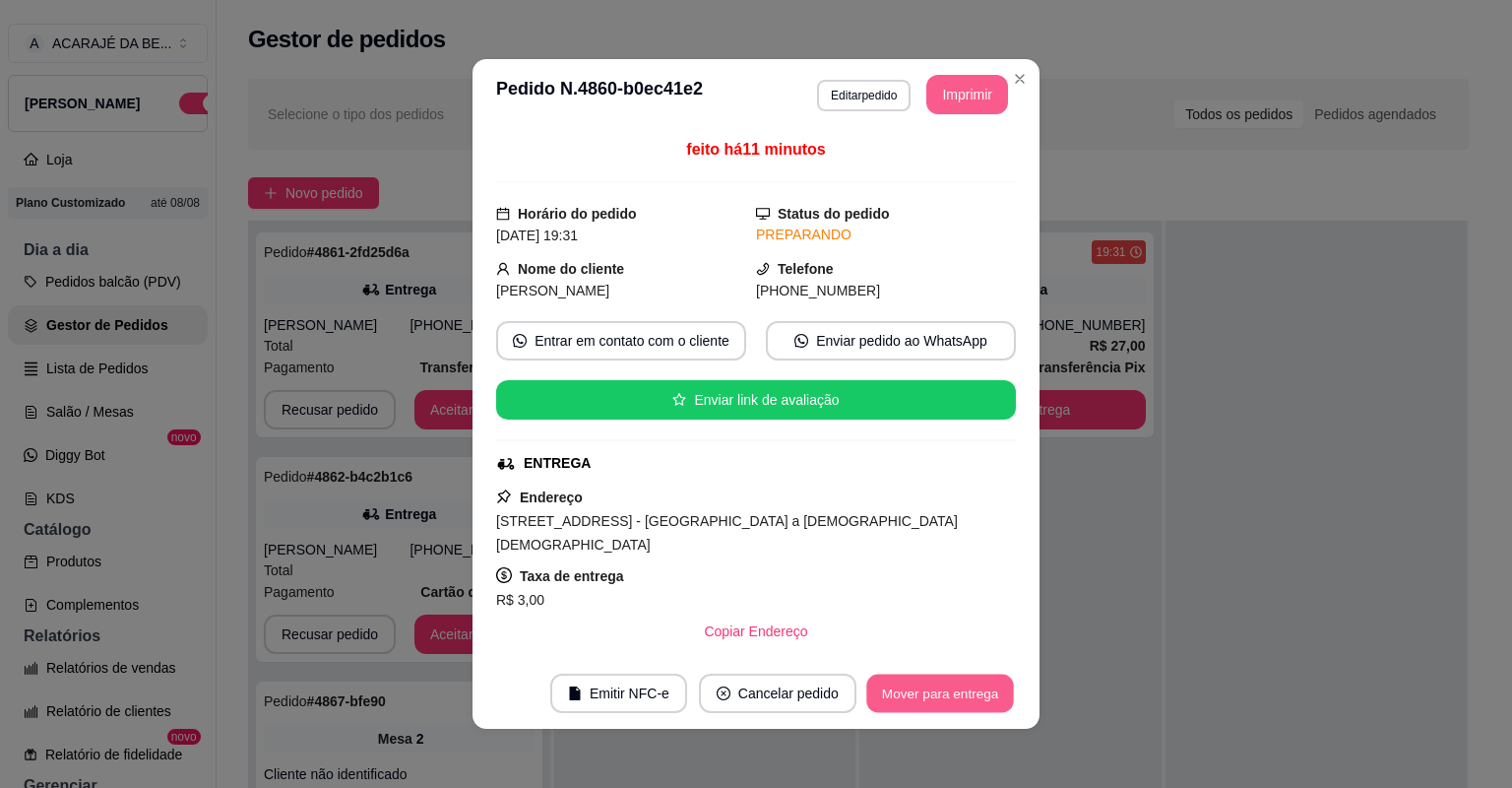click on "Mover para entrega" at bounding box center (940, 693) 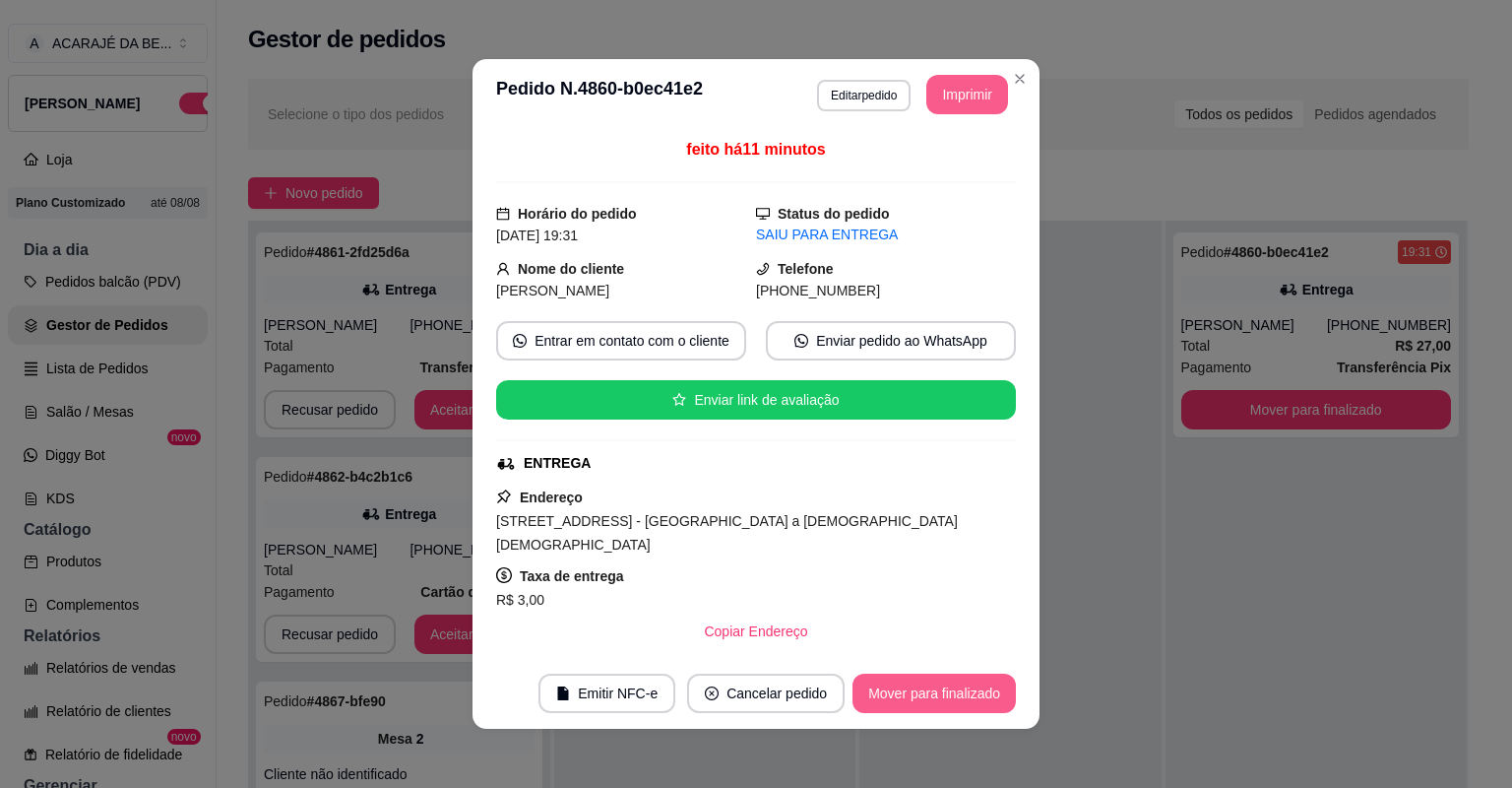 click on "Mover para finalizado" at bounding box center [934, 693] 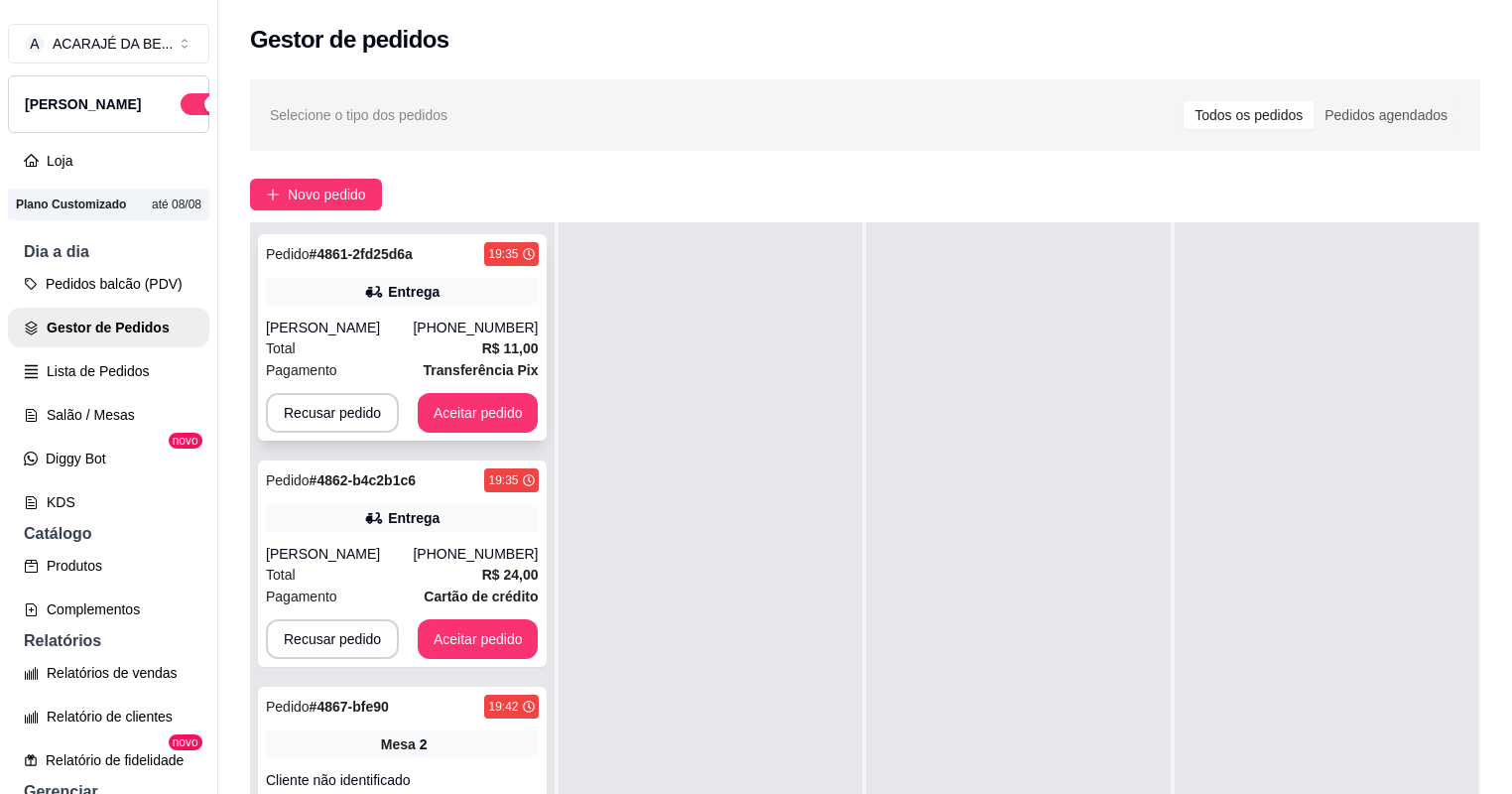 click on "Maria" at bounding box center [339, 328] 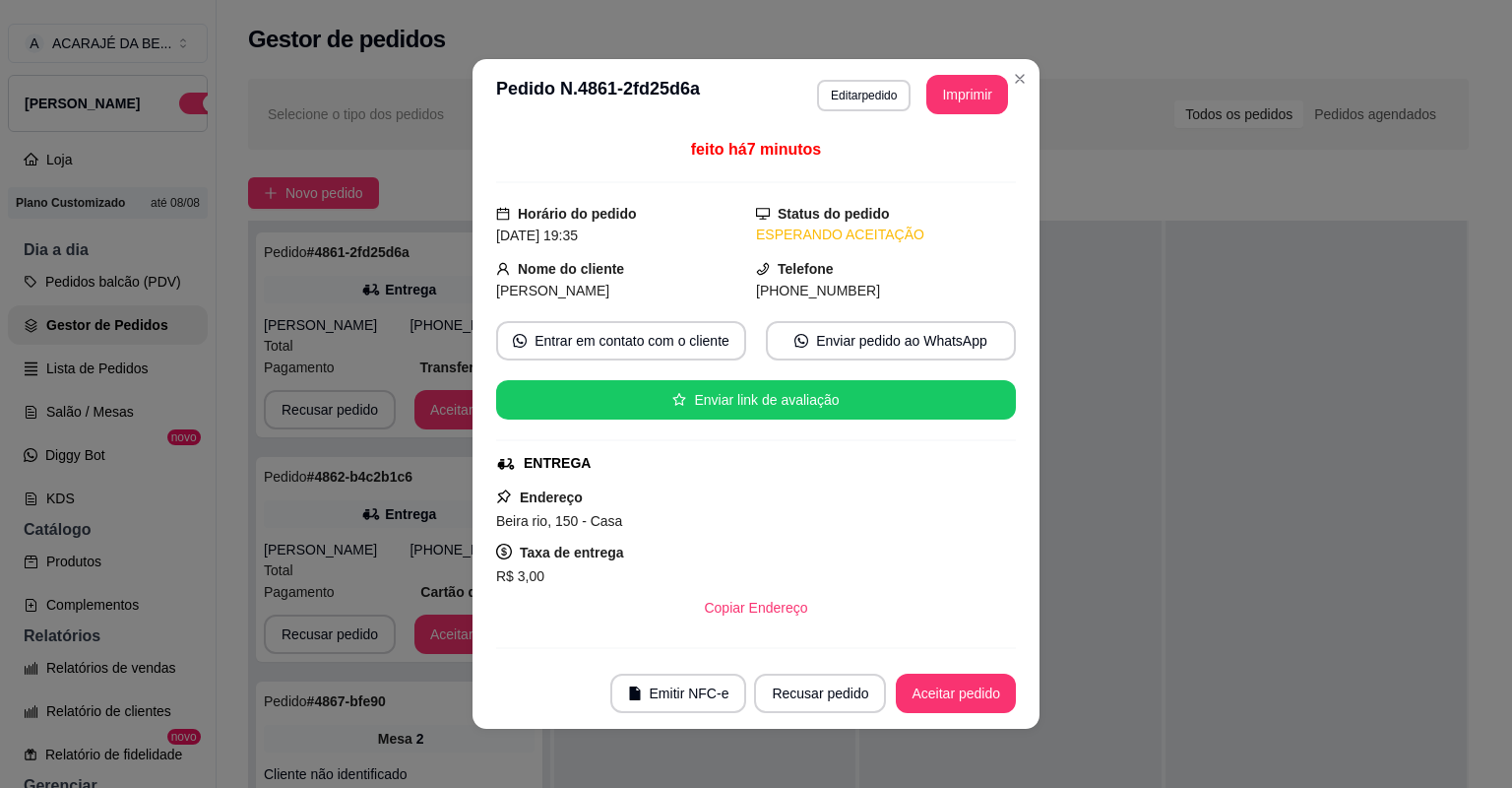 click on "Imprimir" at bounding box center [967, 95] 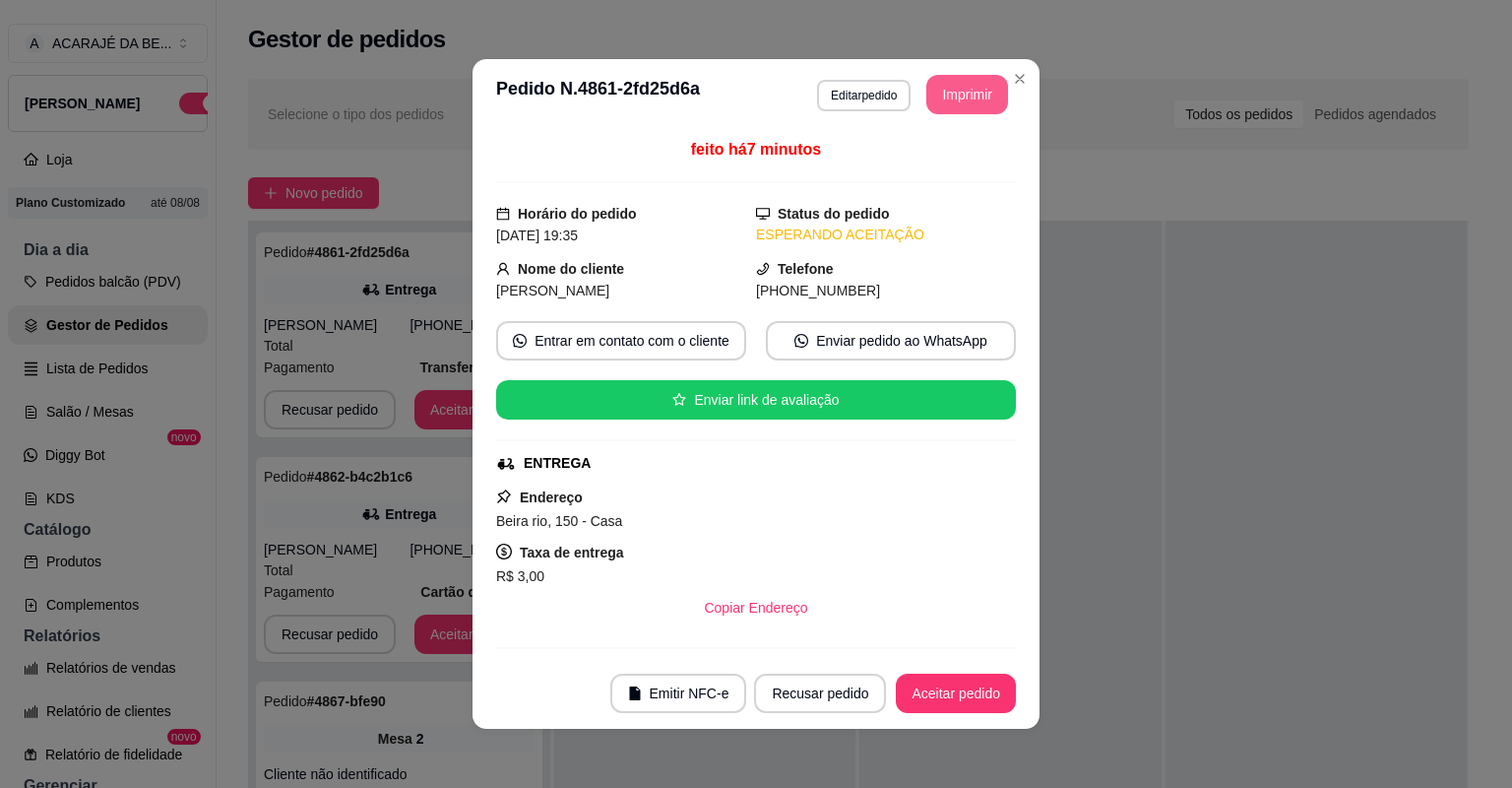 click on "Imprimir" at bounding box center (967, 95) 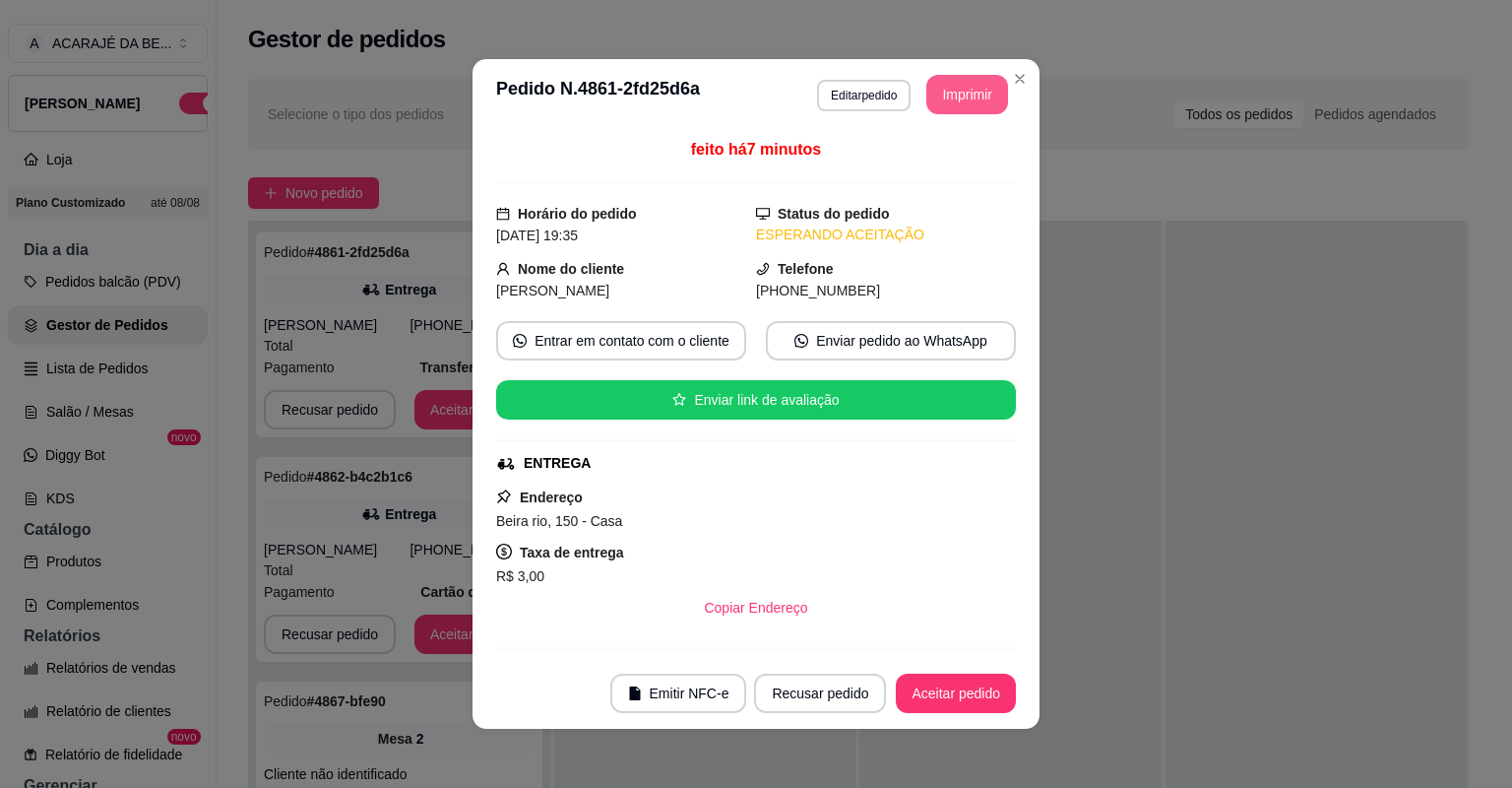 scroll, scrollTop: 0, scrollLeft: 0, axis: both 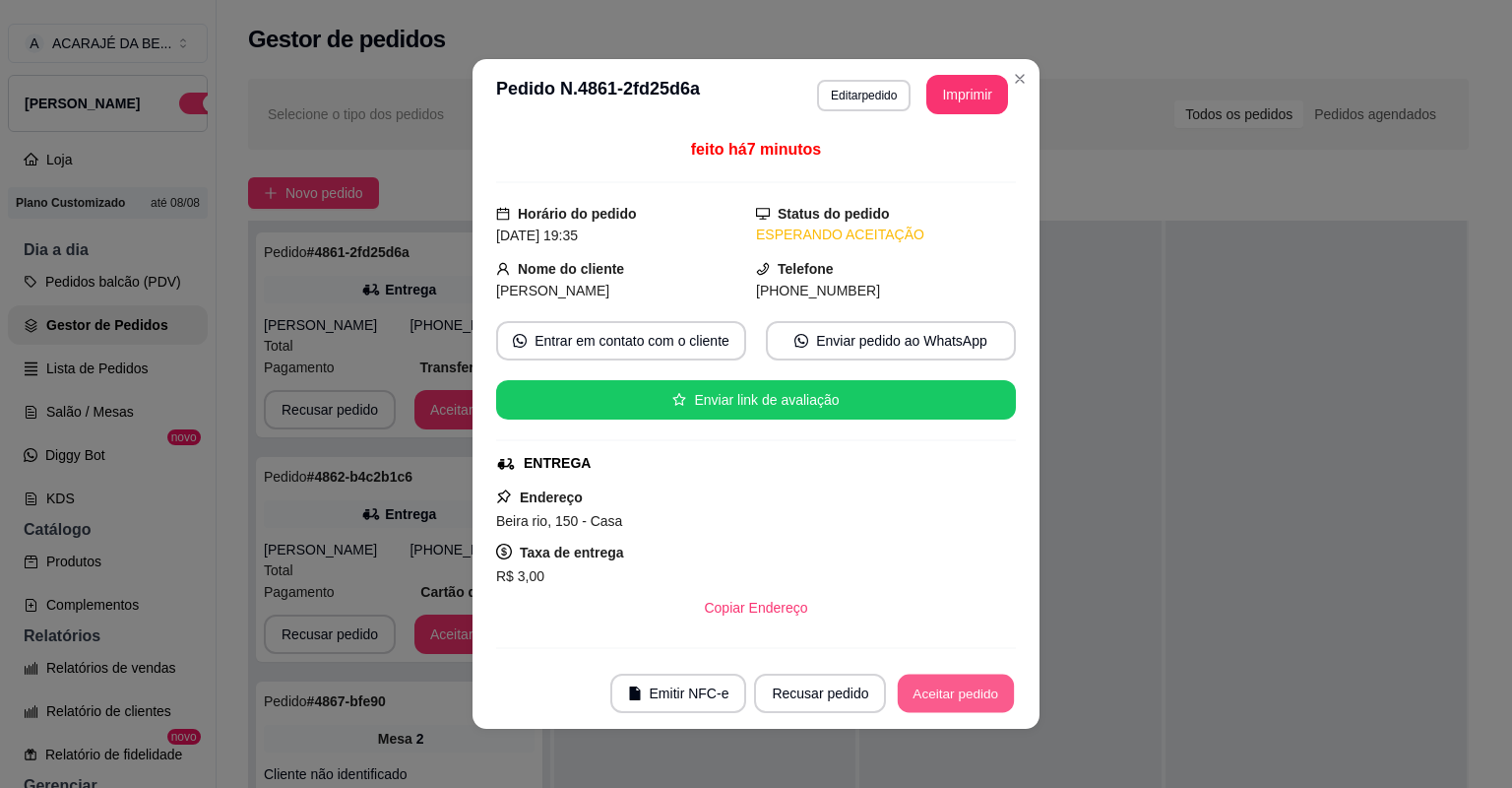click on "Aceitar pedido" at bounding box center (956, 693) 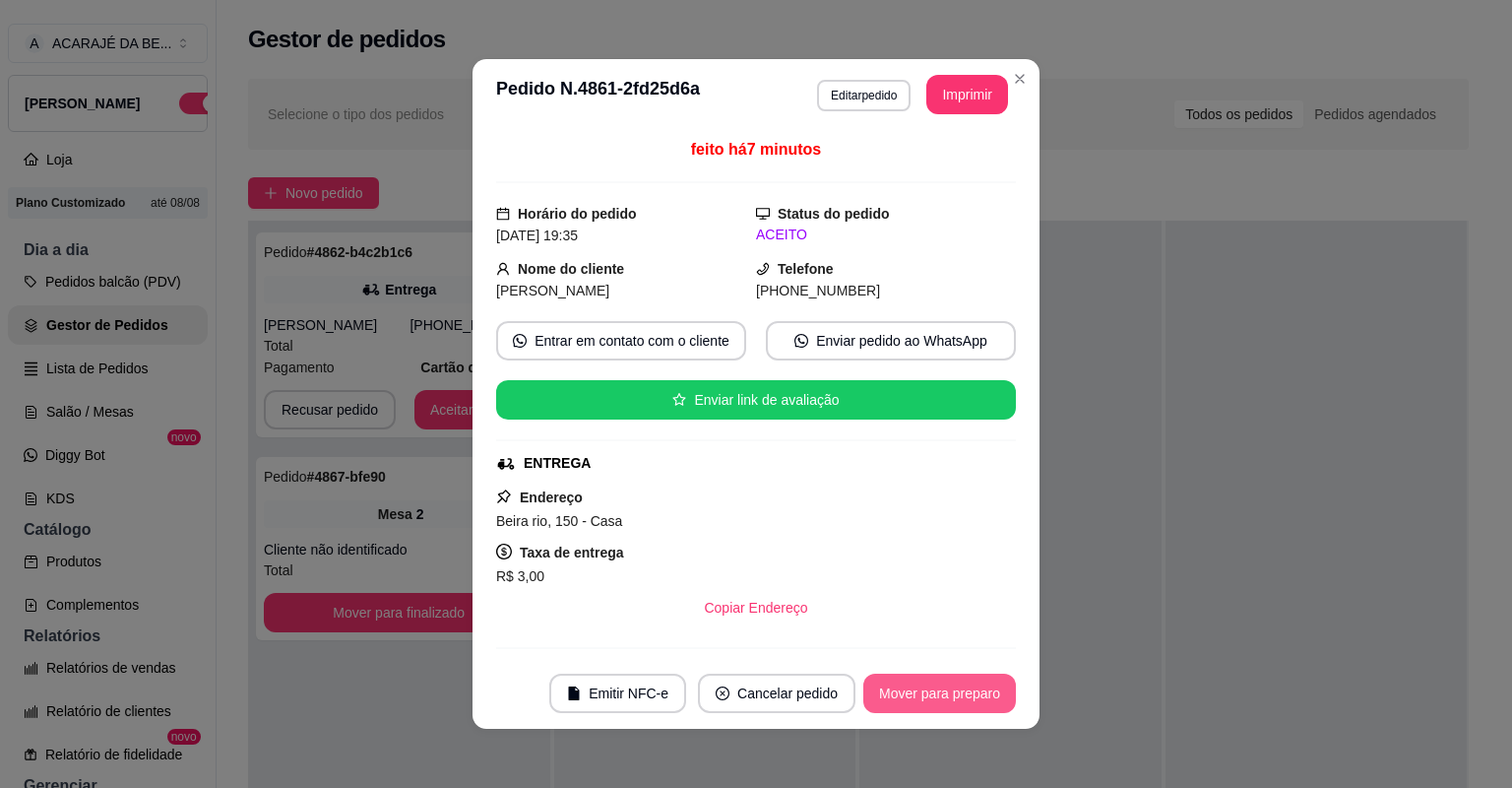click on "Mover para preparo" at bounding box center (939, 693) 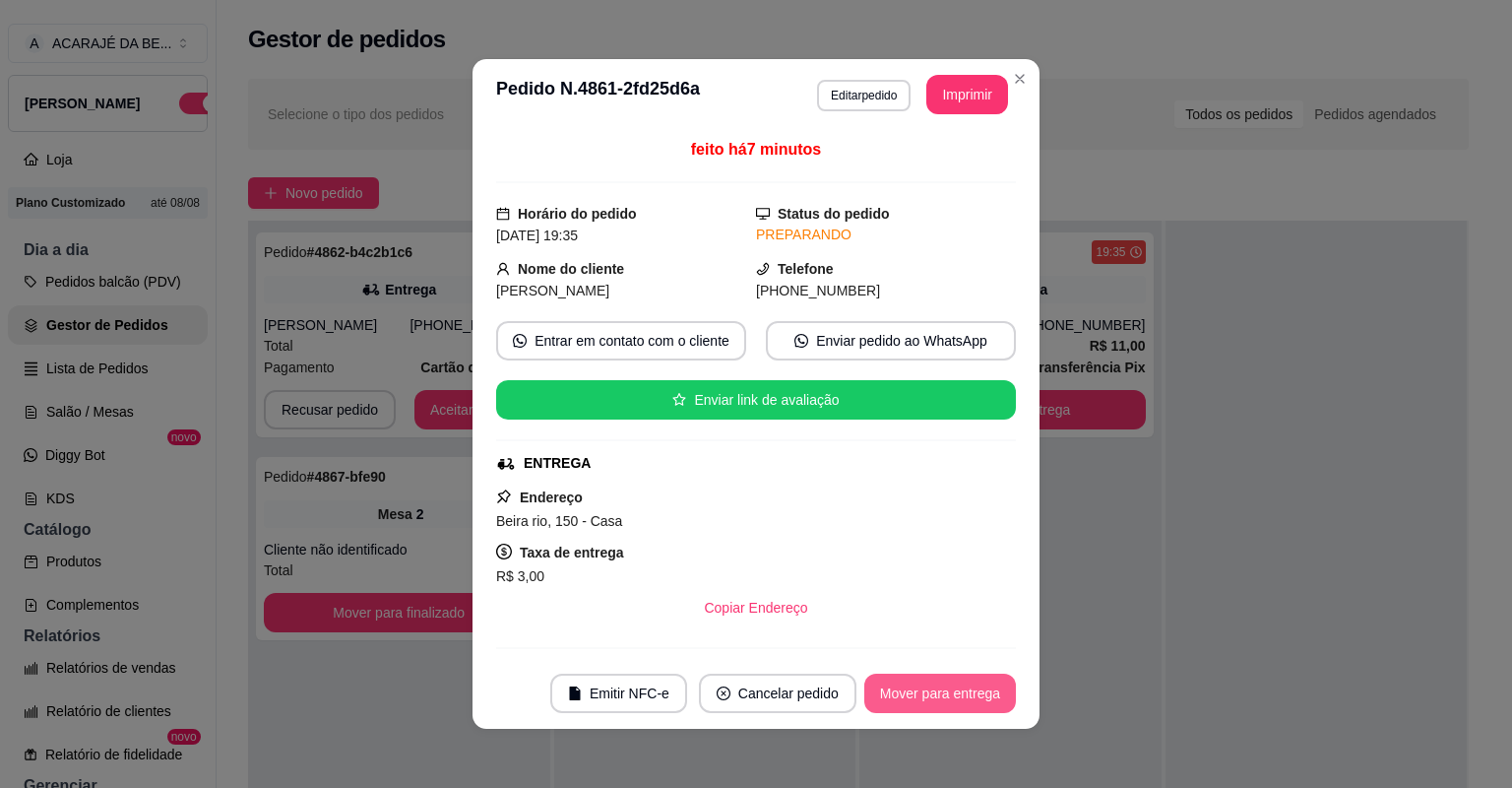 click on "Mover para entrega" at bounding box center [940, 693] 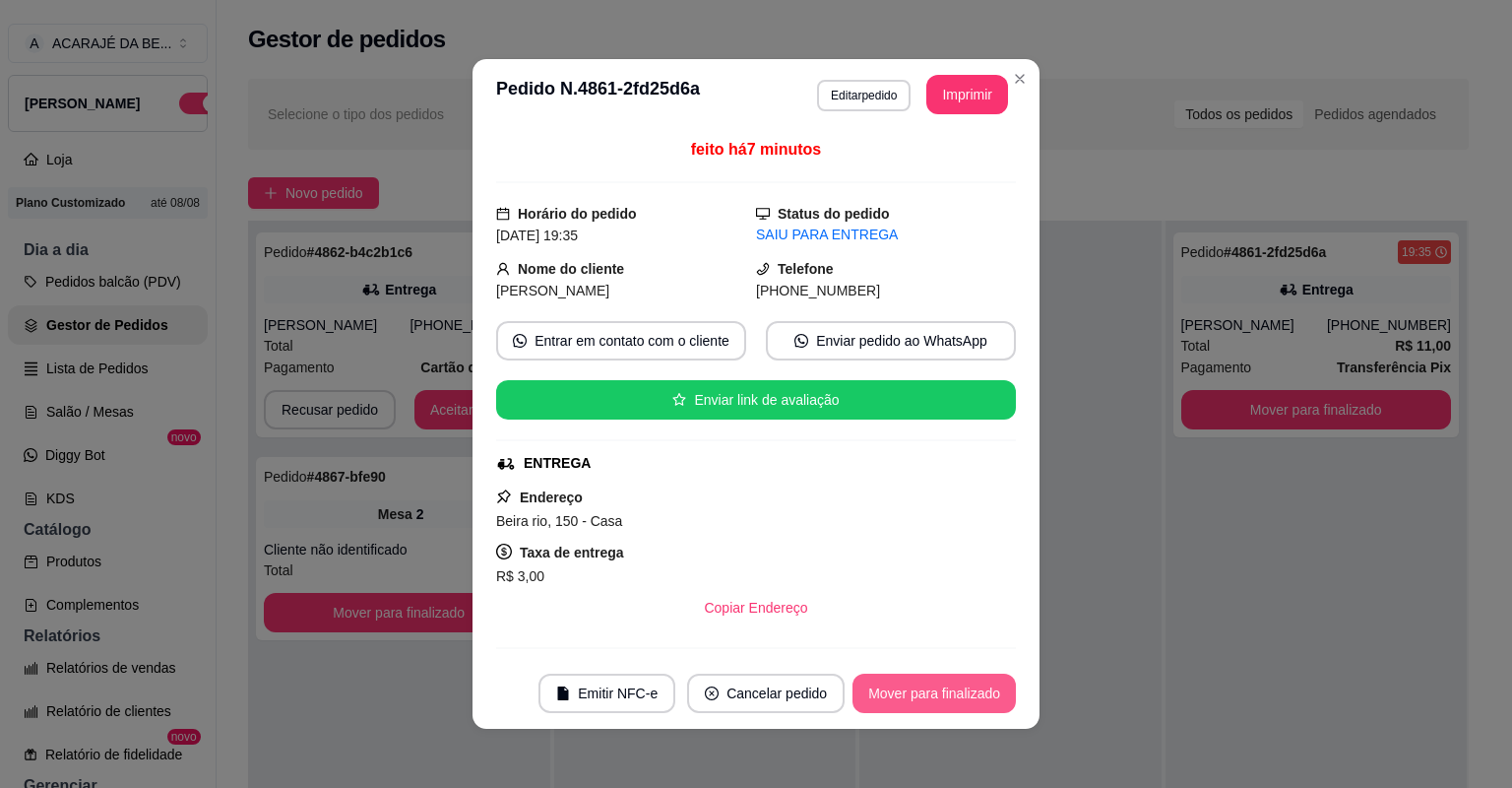 click on "Mover para finalizado" at bounding box center (934, 693) 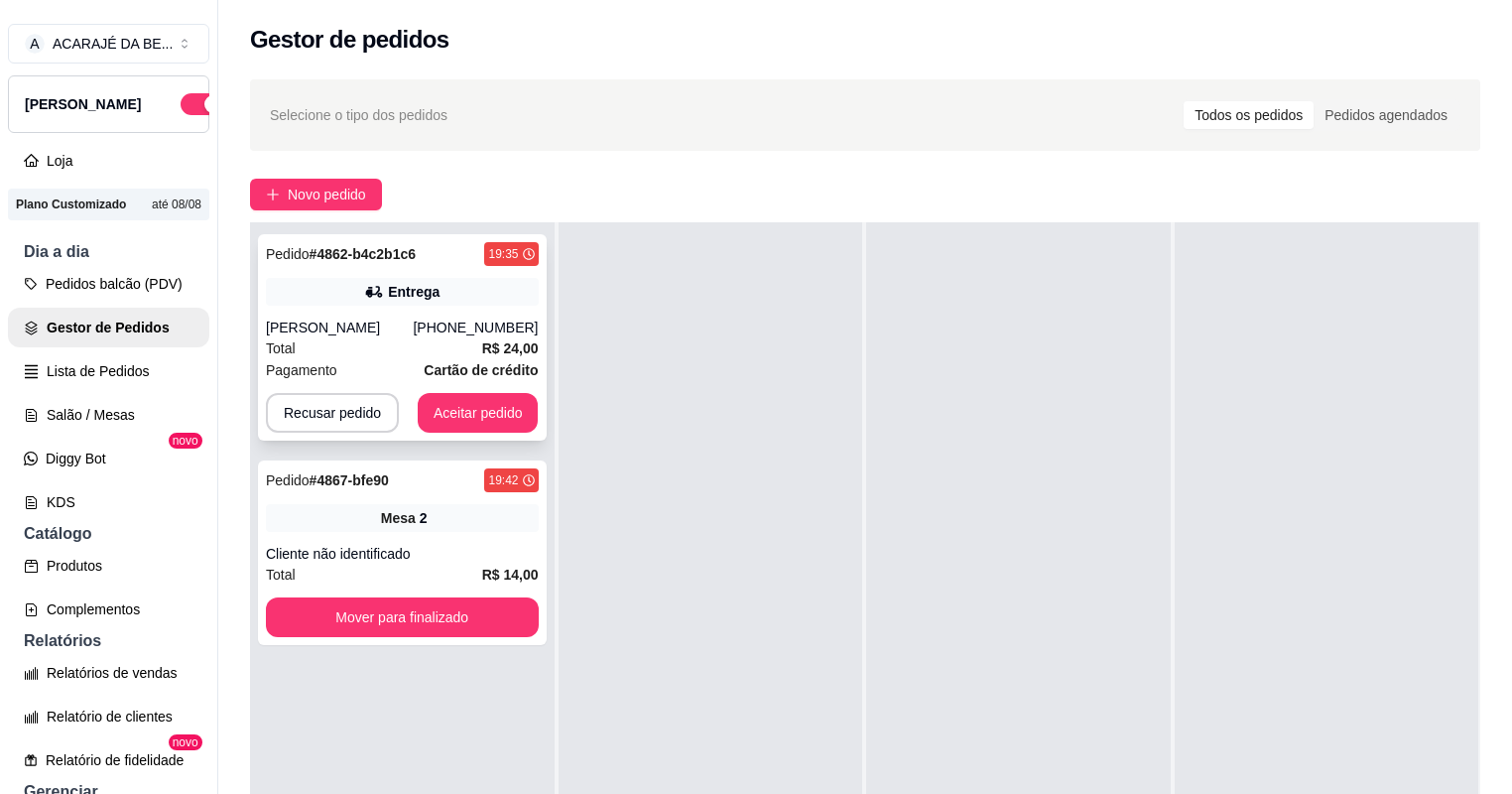 click on "Total R$ 24,00" at bounding box center [402, 348] 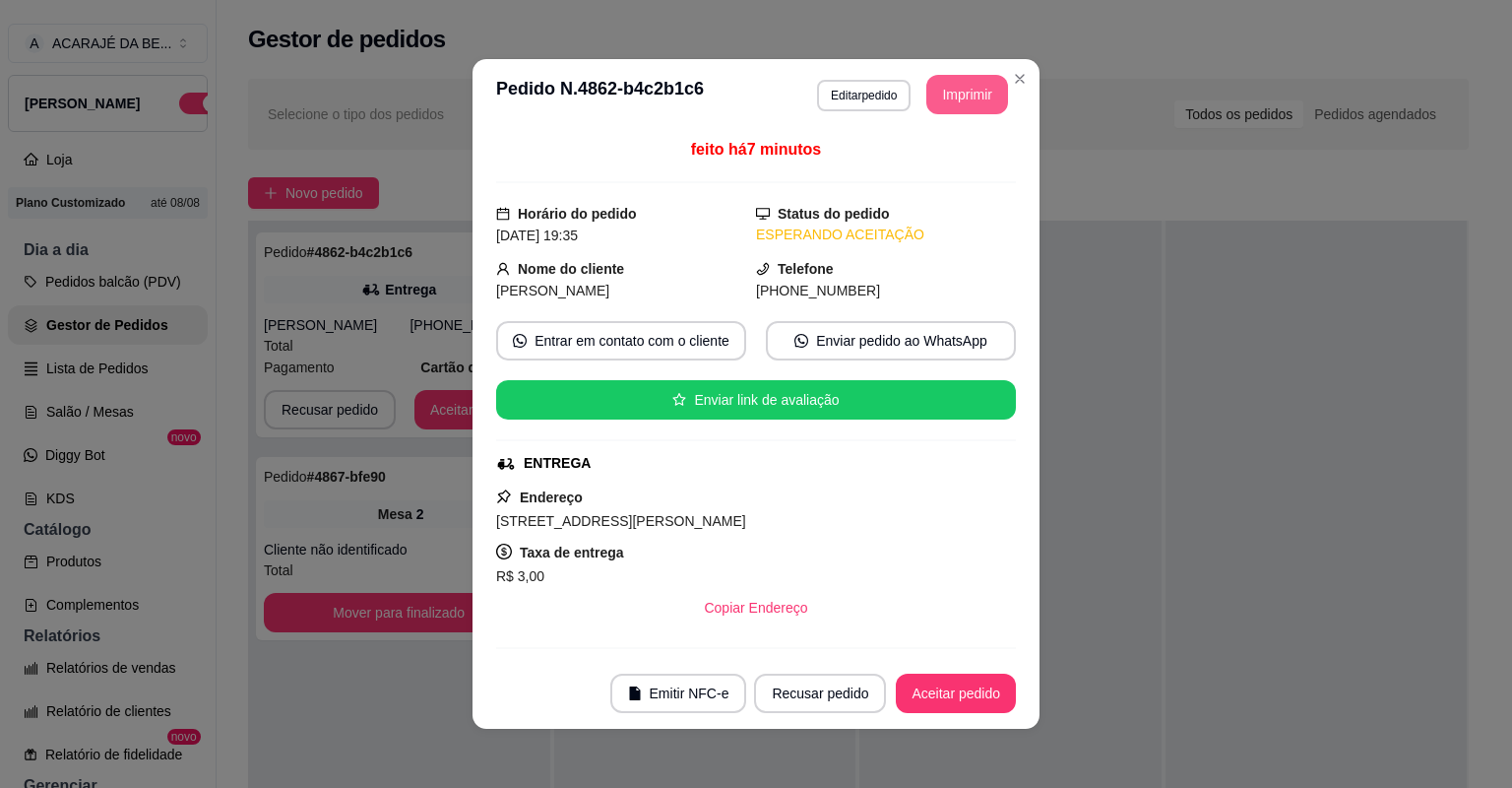 click on "Imprimir" at bounding box center (967, 95) 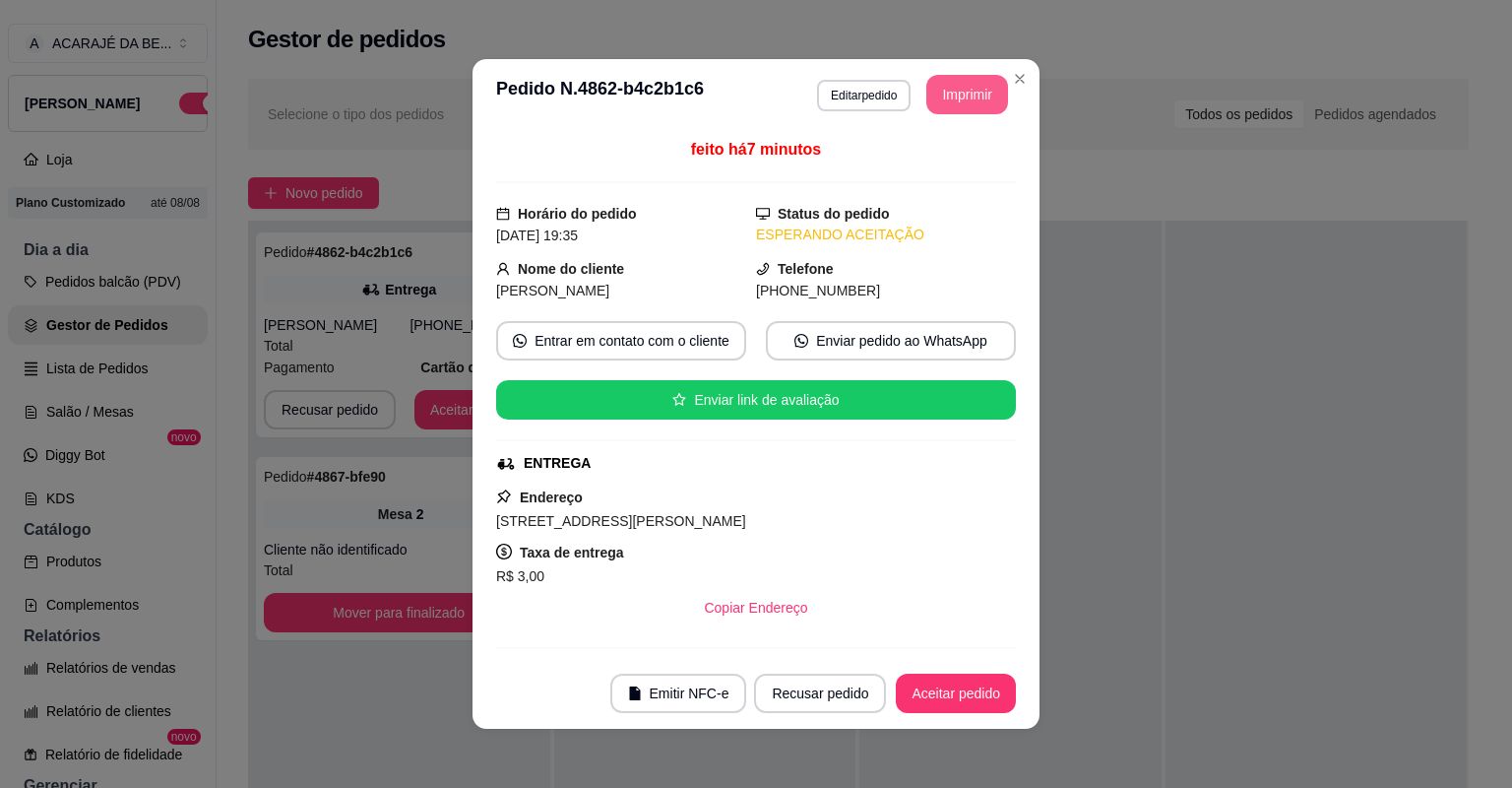 scroll, scrollTop: 0, scrollLeft: 0, axis: both 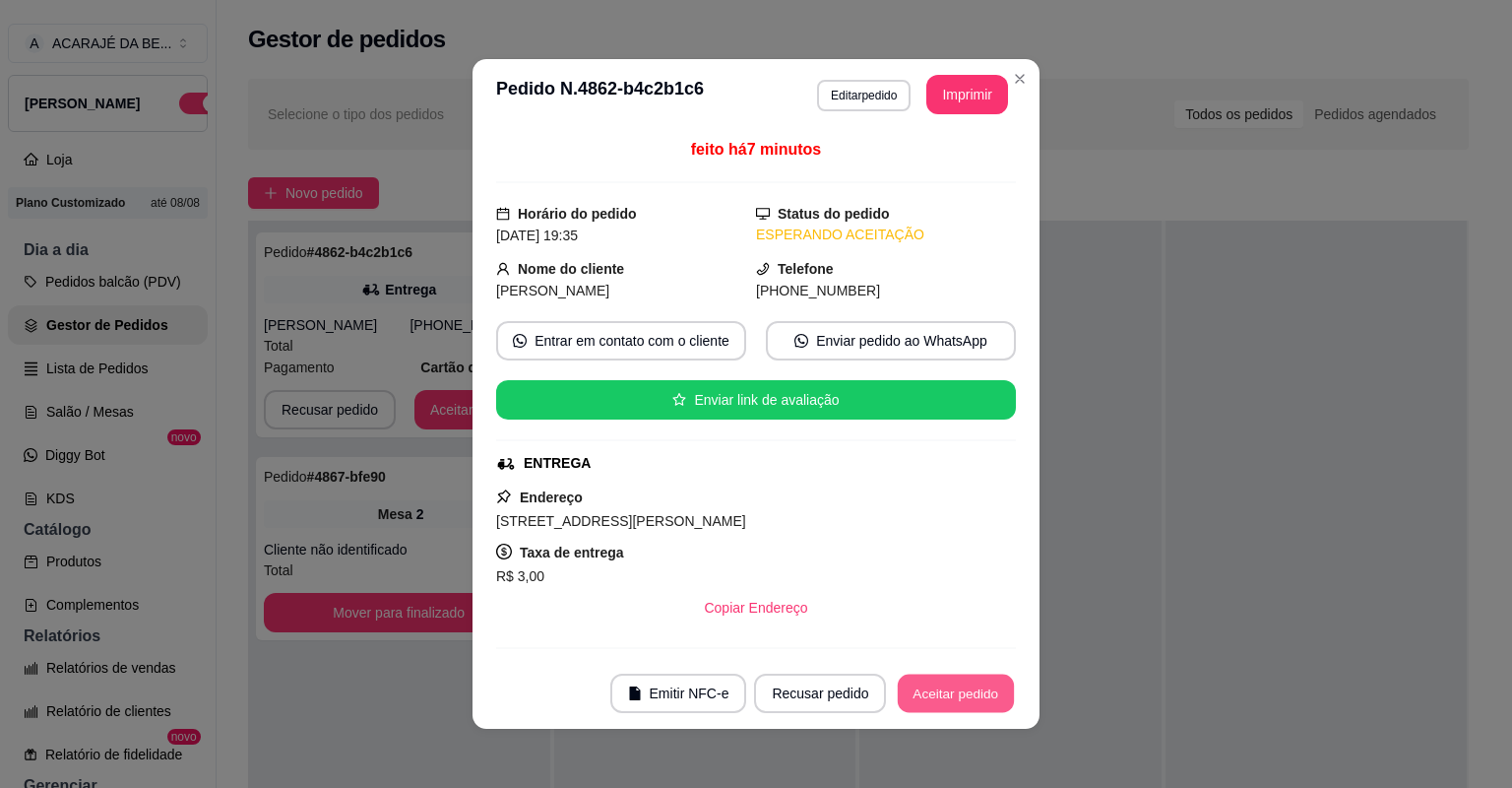 click on "Aceitar pedido" at bounding box center [956, 693] 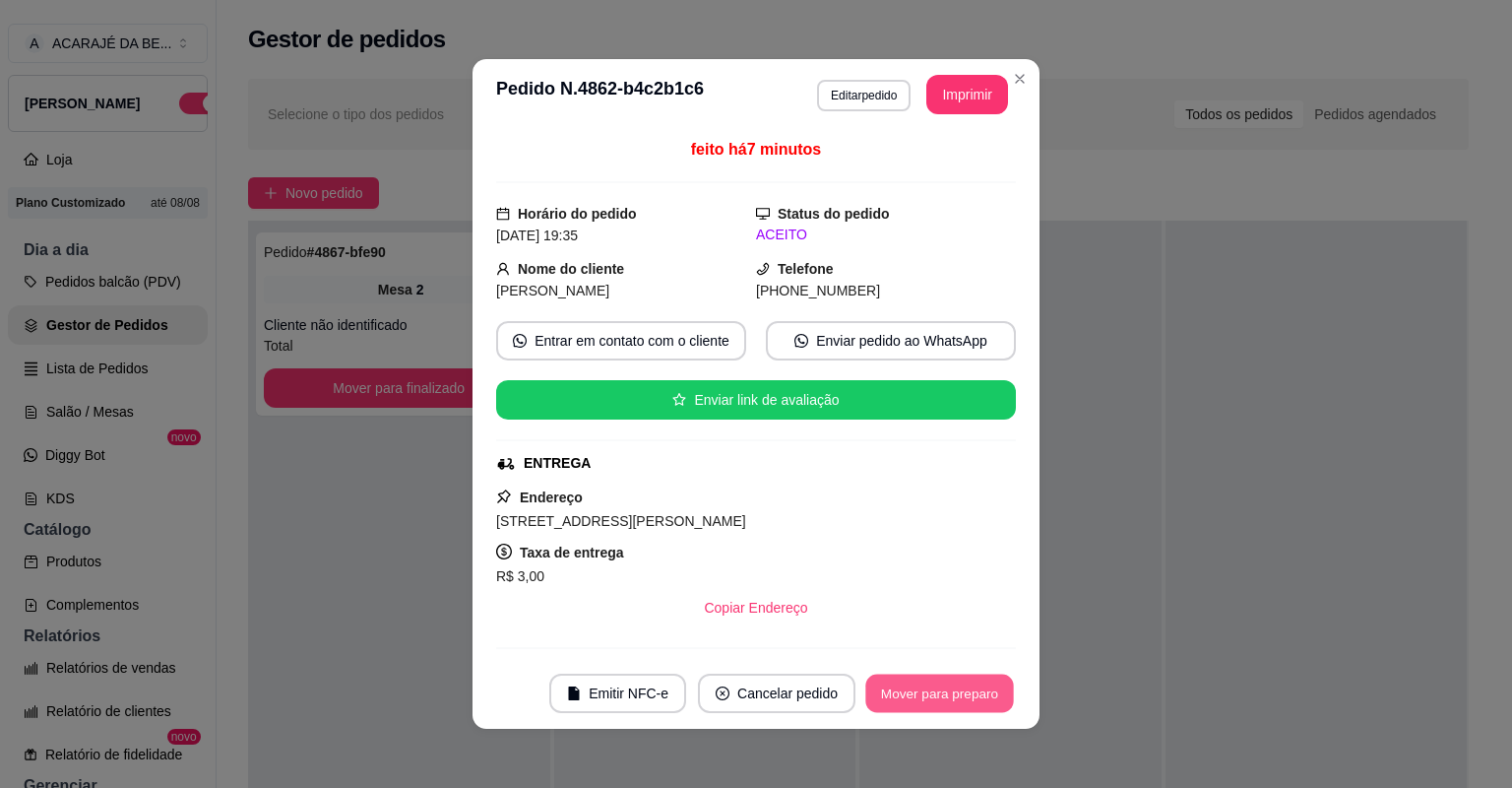 click on "Mover para preparo" at bounding box center (939, 693) 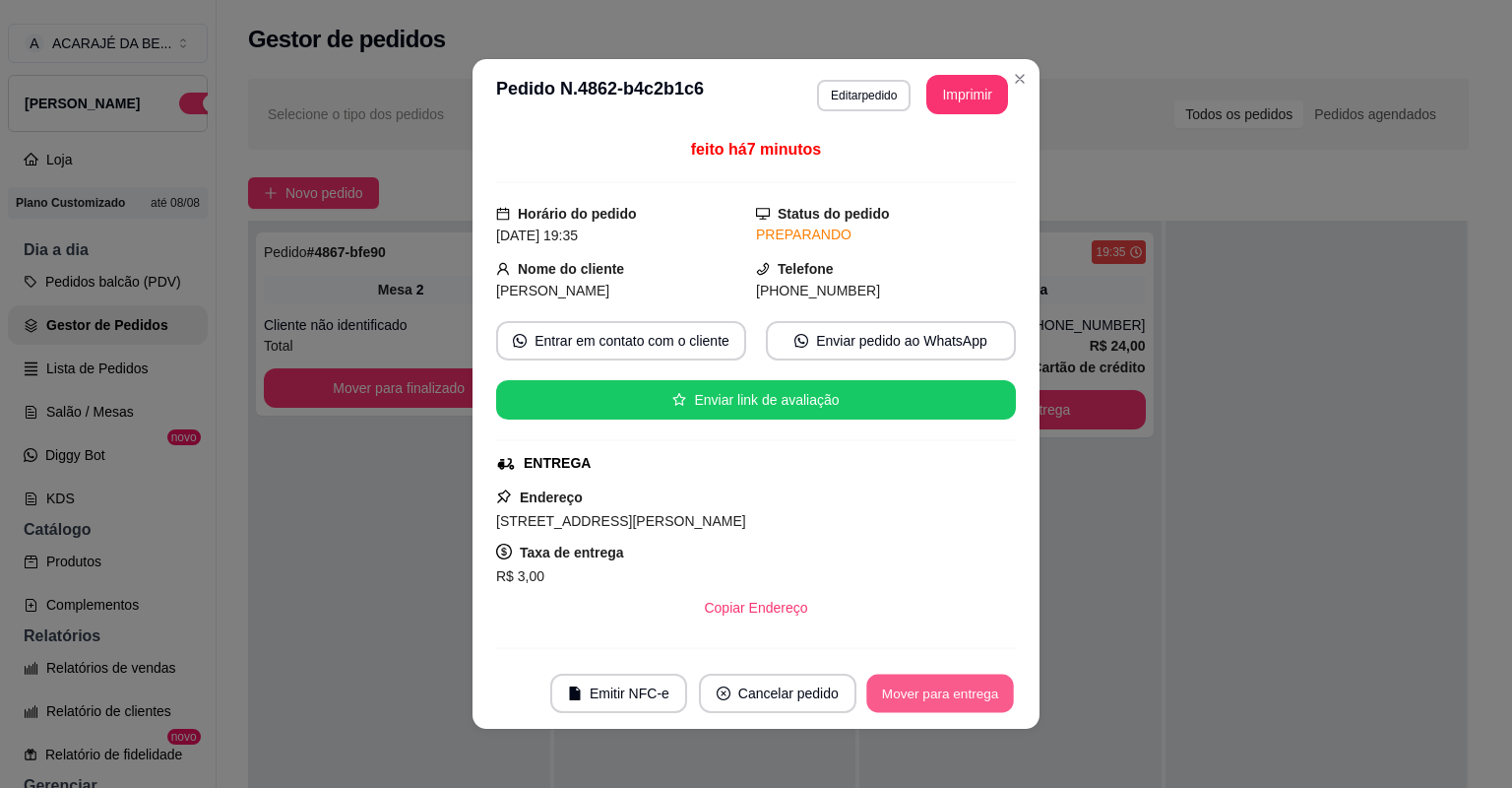 click on "Mover para entrega" at bounding box center [940, 693] 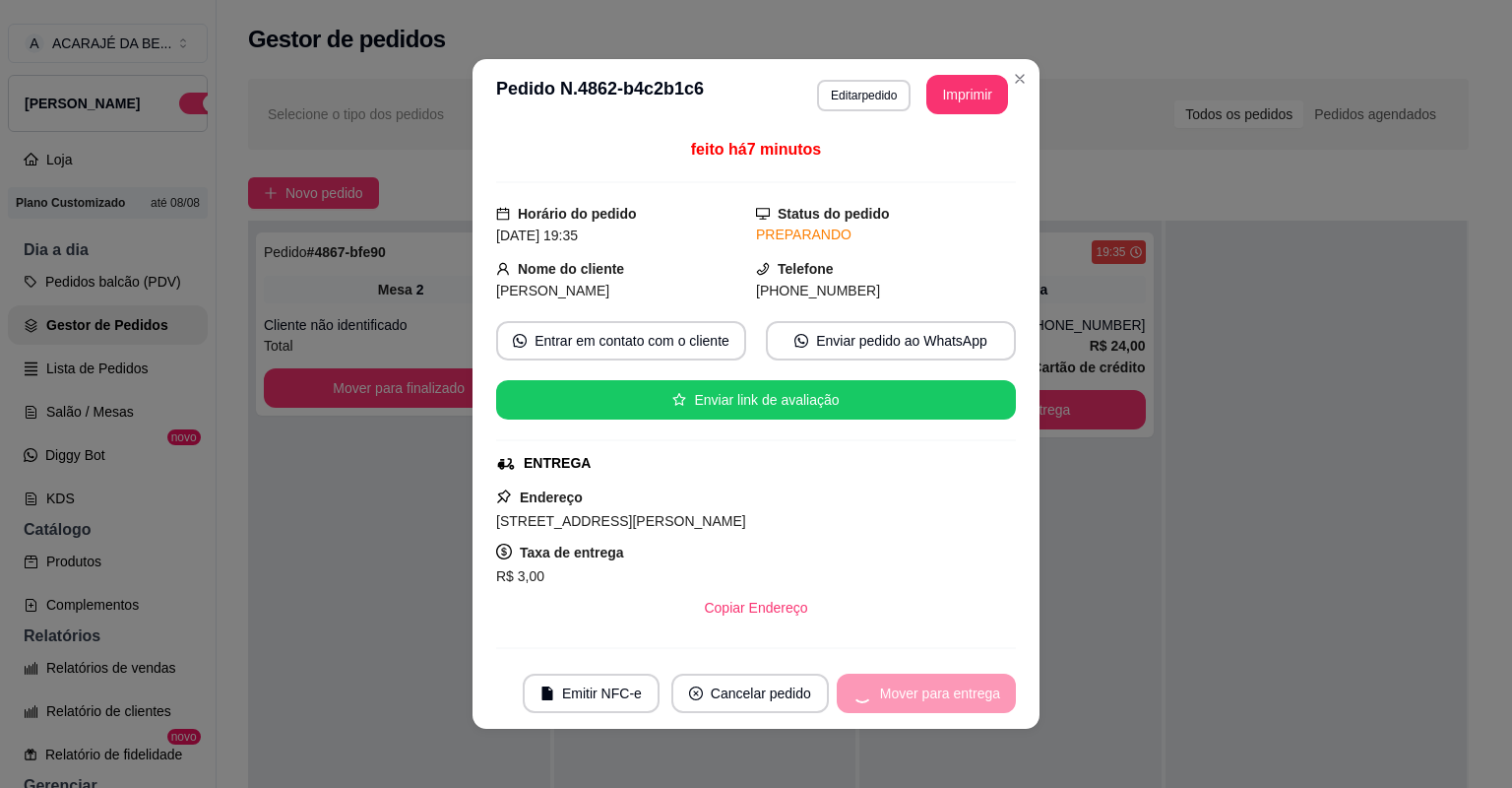 click on "Mover para entrega" at bounding box center [926, 693] 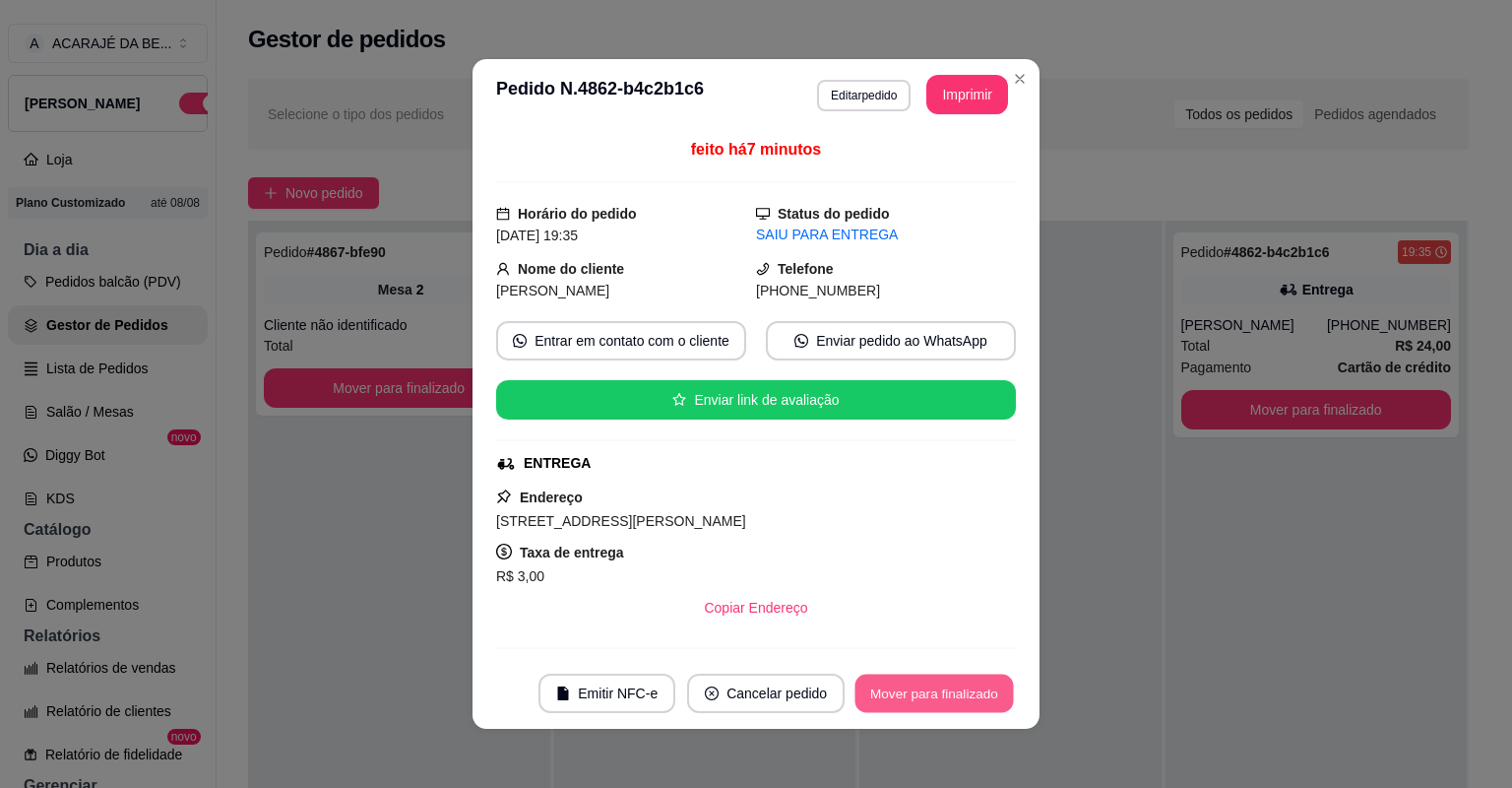 click on "Mover para finalizado" at bounding box center [934, 693] 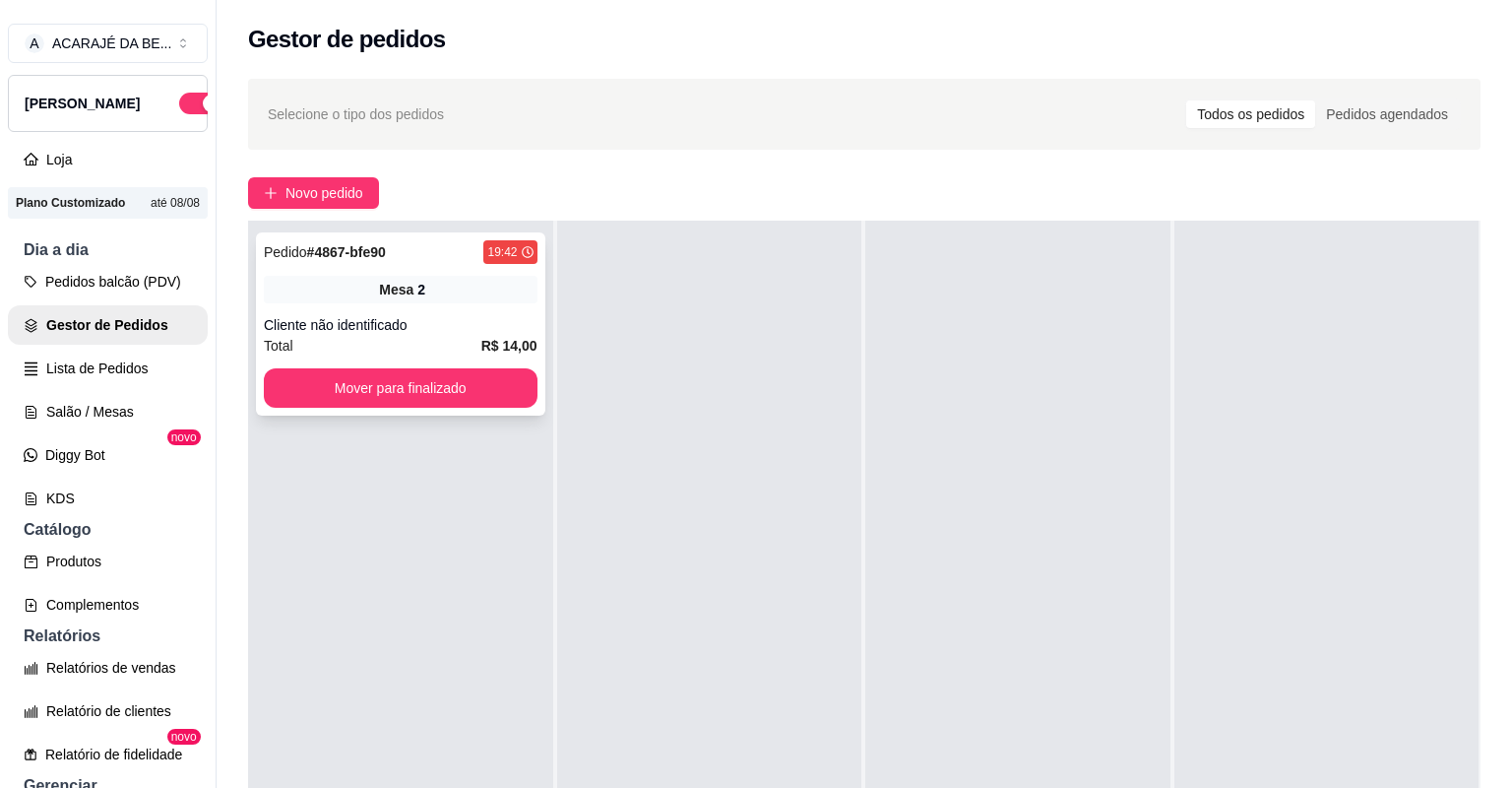 click on "Cliente não identificado" at bounding box center (401, 325) 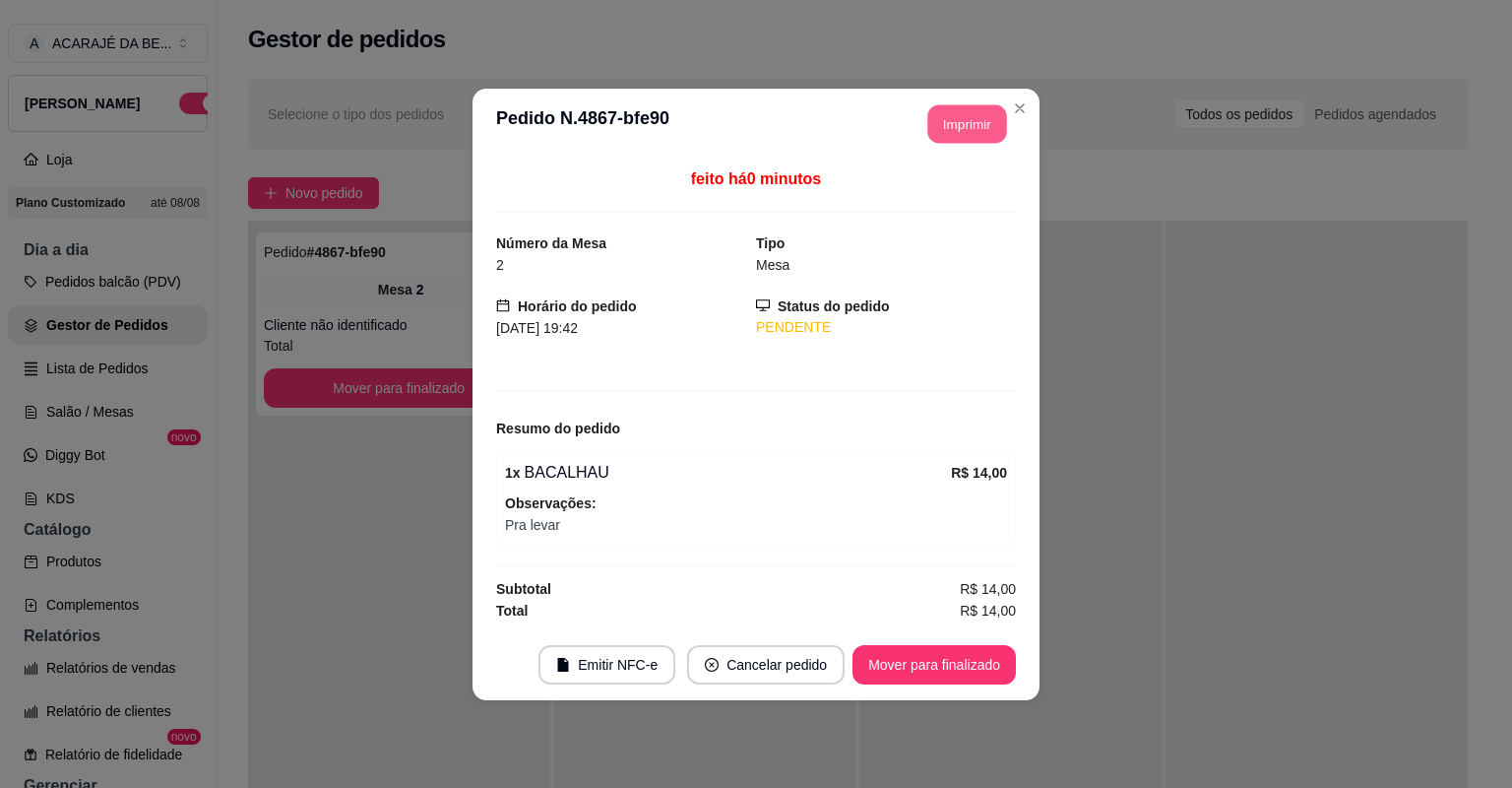 click on "Imprimir" at bounding box center (968, 123) 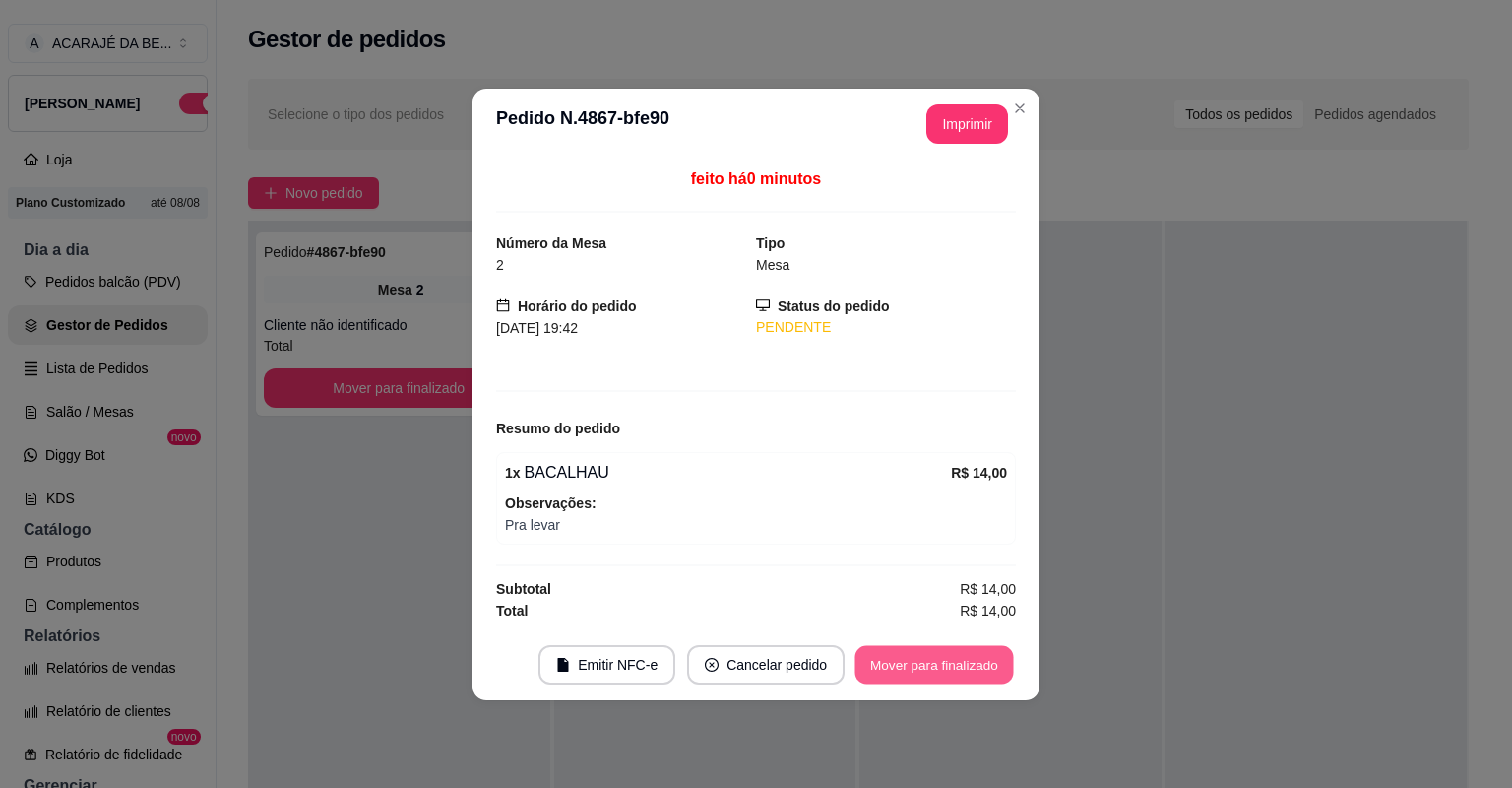 click on "Mover para finalizado" at bounding box center (934, 664) 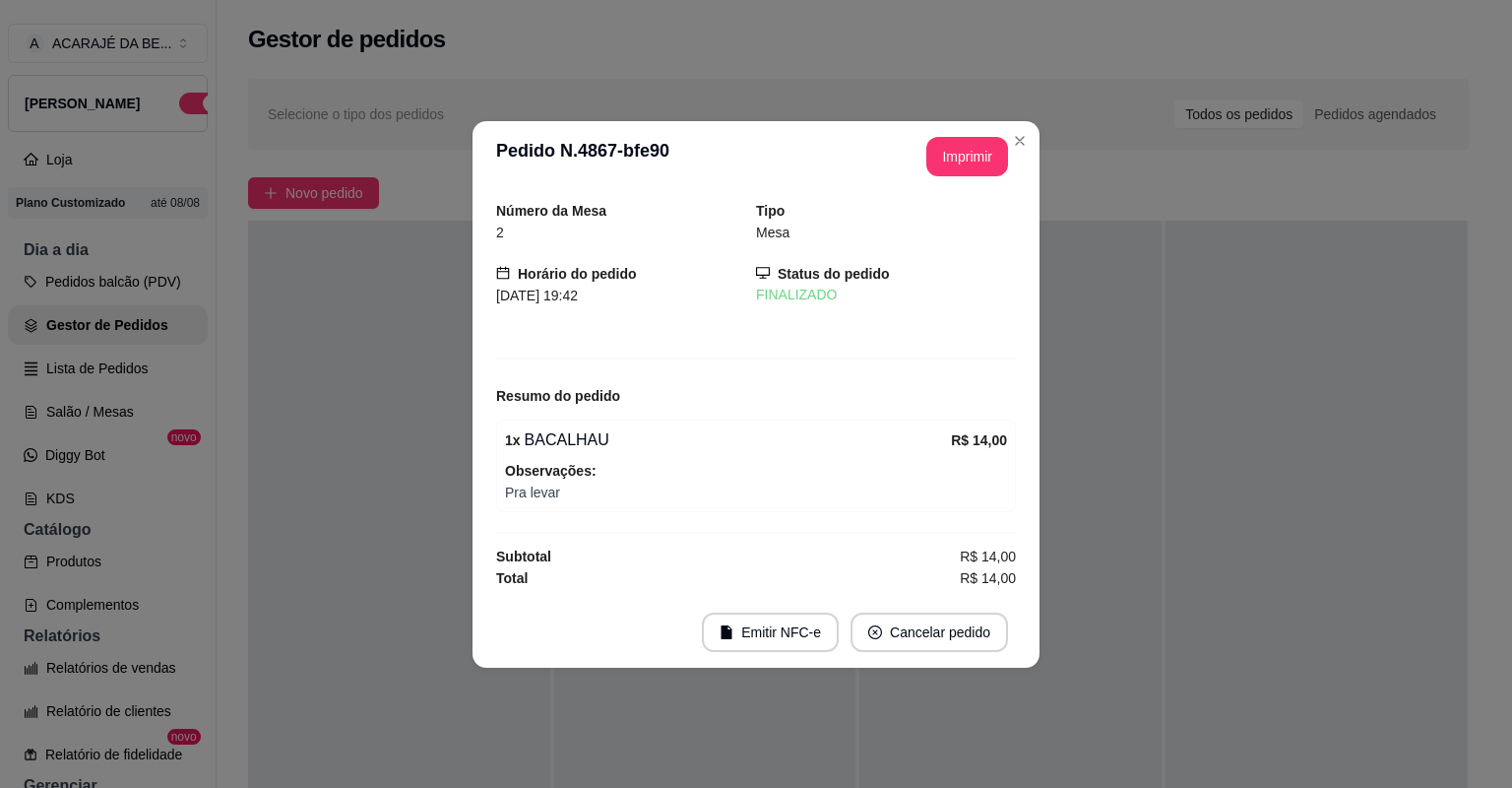 click on "**********" at bounding box center (756, 394) 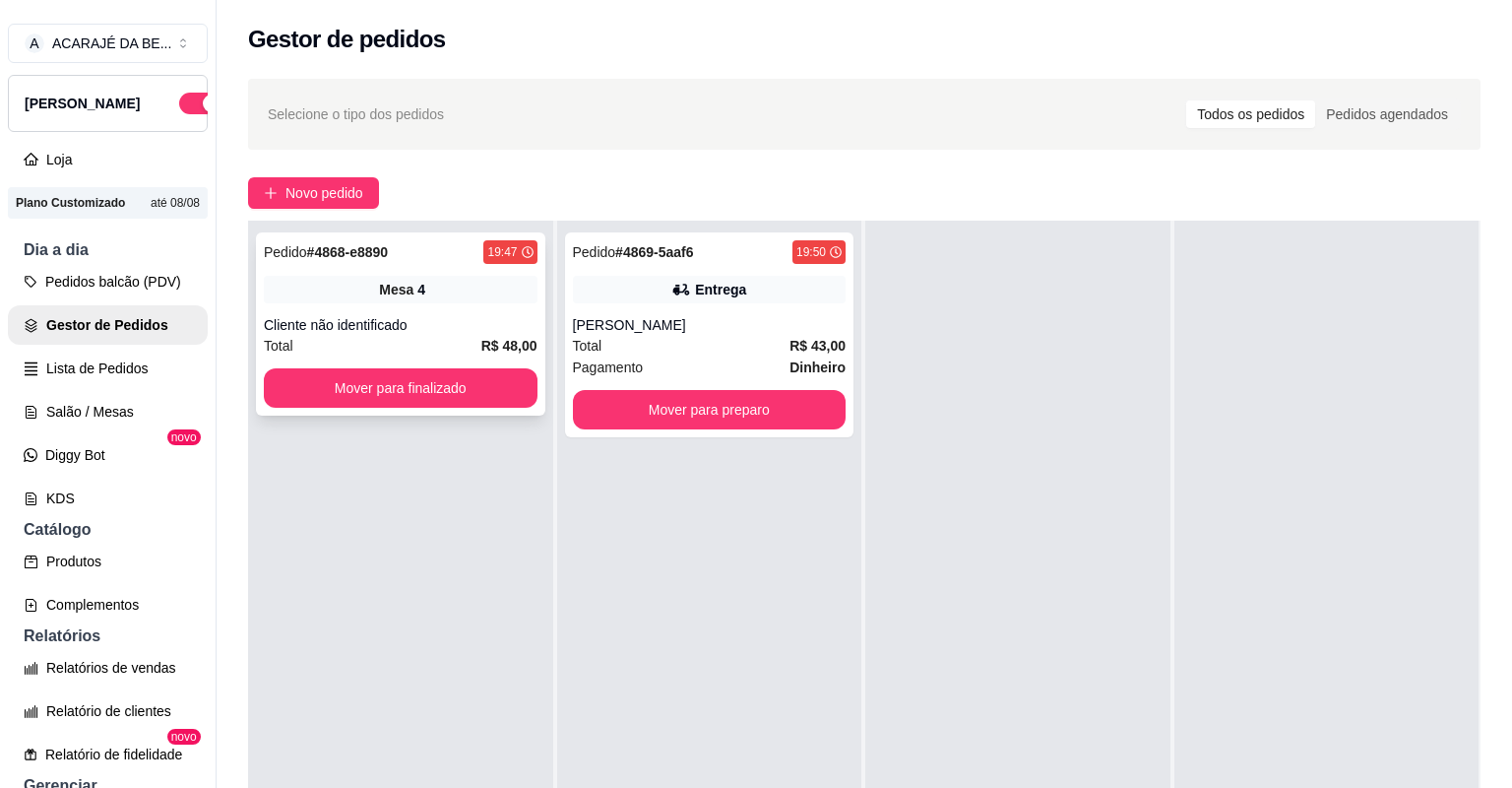 click on "Total R$ 48,00" at bounding box center [401, 346] 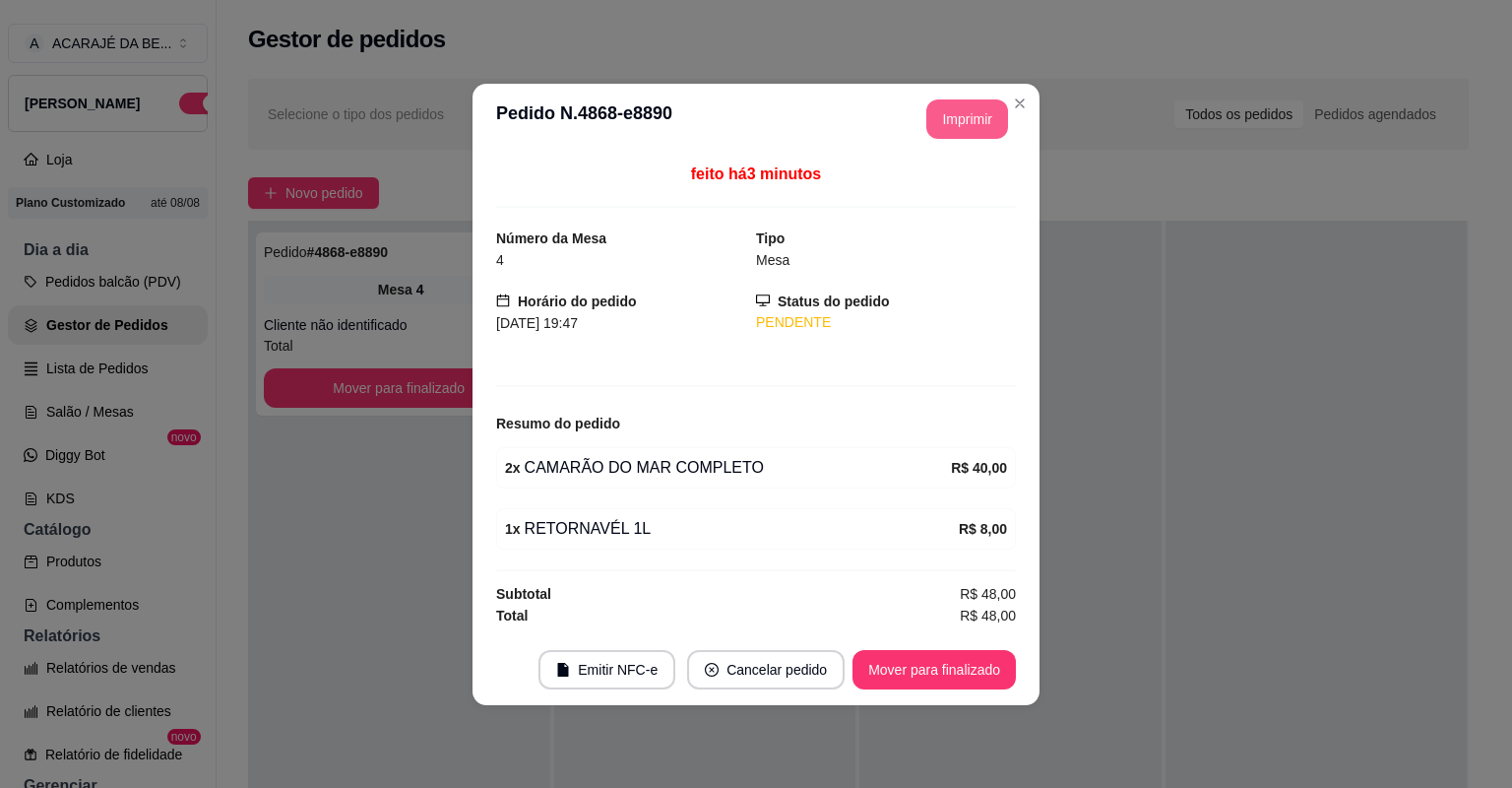 click on "Imprimir" at bounding box center (967, 119) 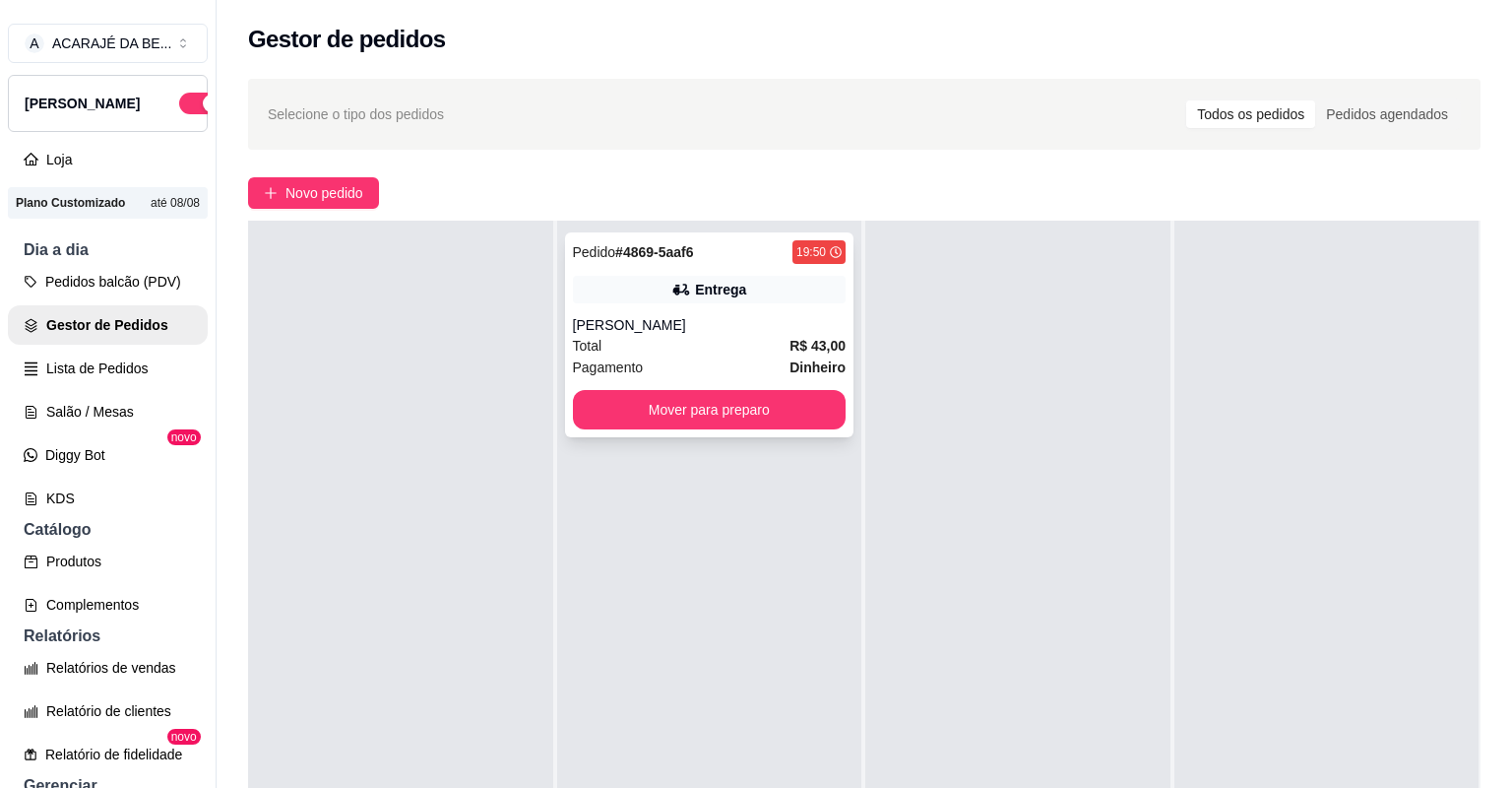 click on "Total R$ 43,00" at bounding box center [710, 346] 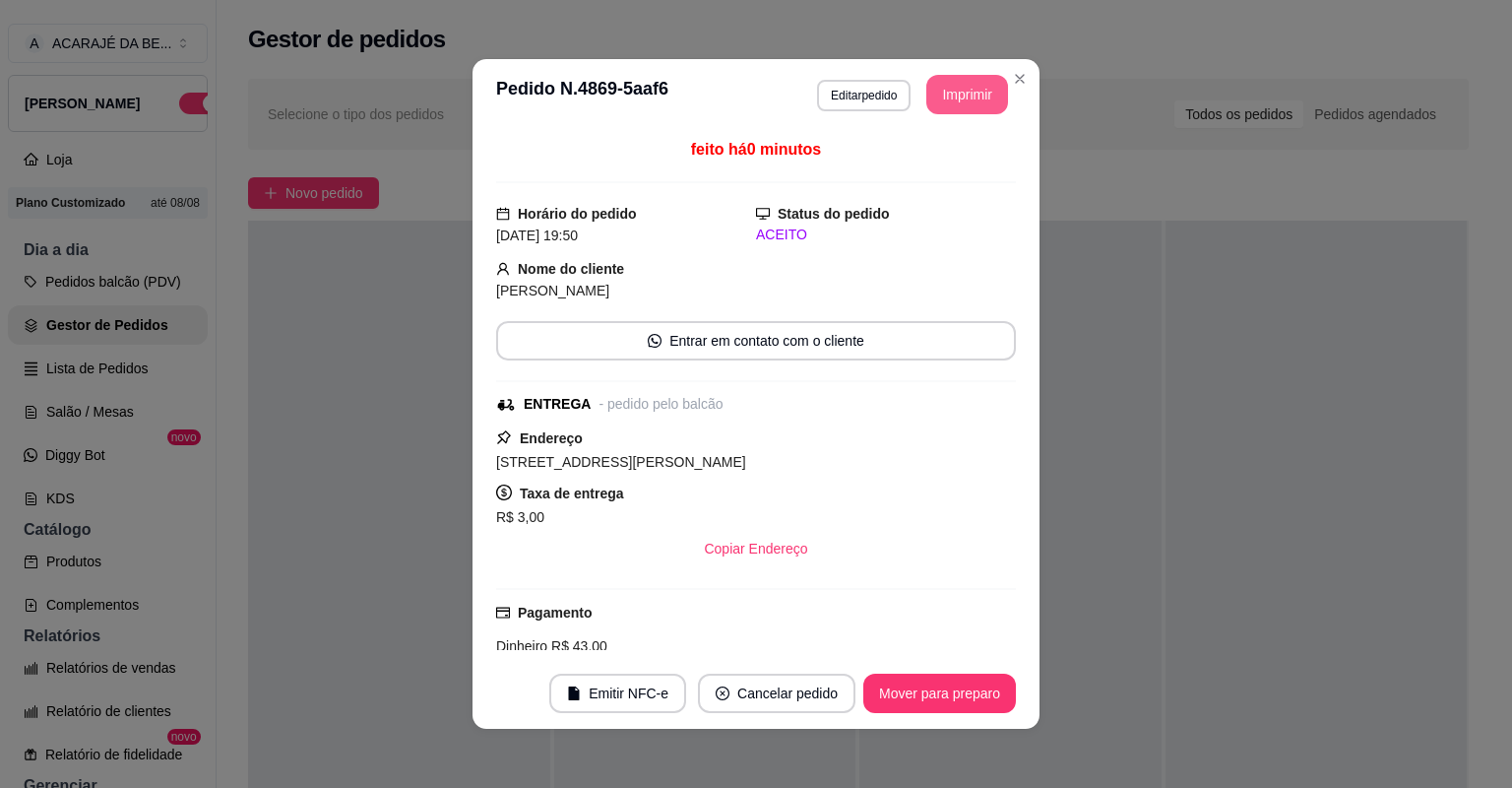 click on "Imprimir" at bounding box center (967, 95) 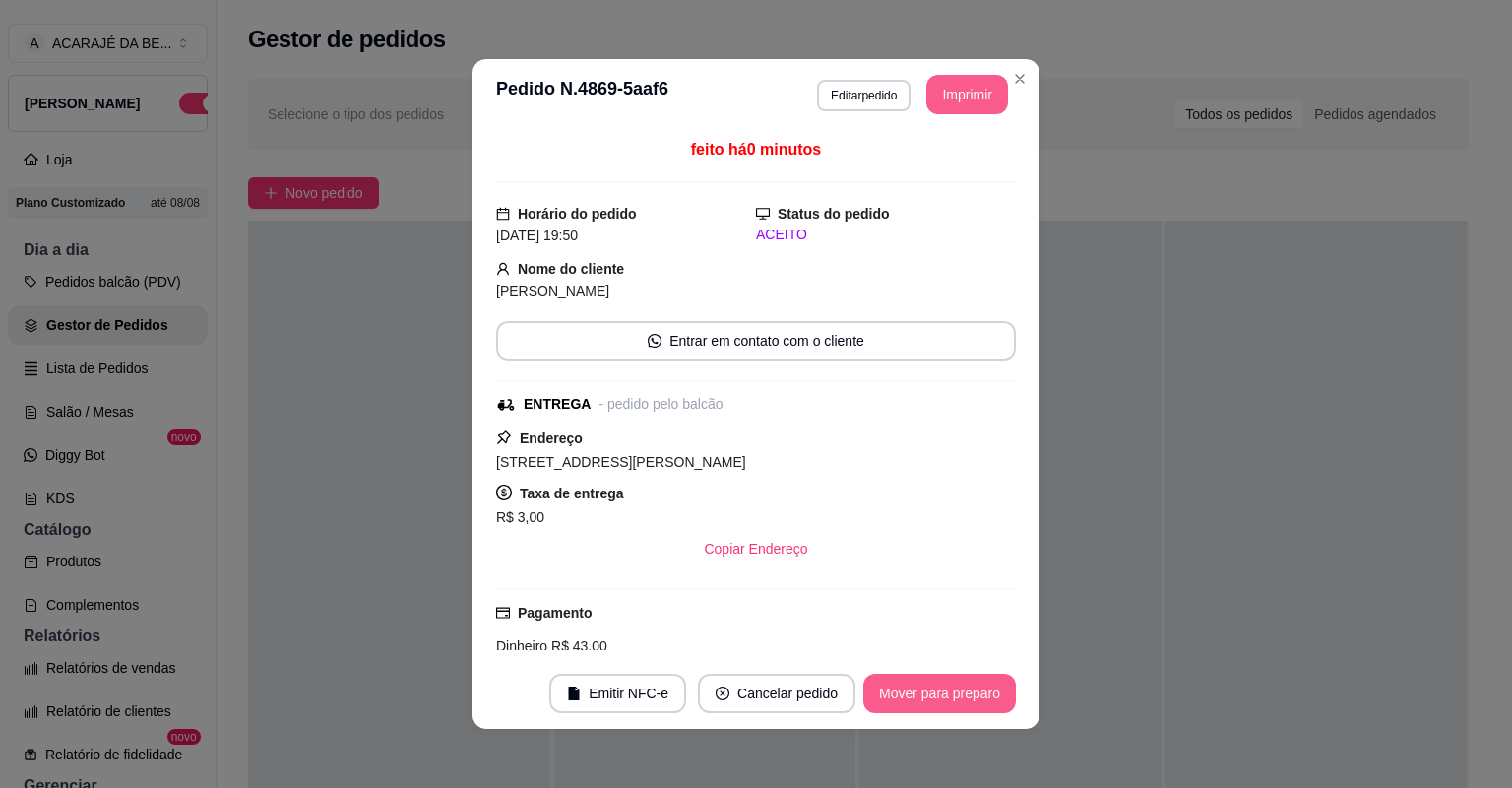 click on "Mover para preparo" at bounding box center (939, 693) 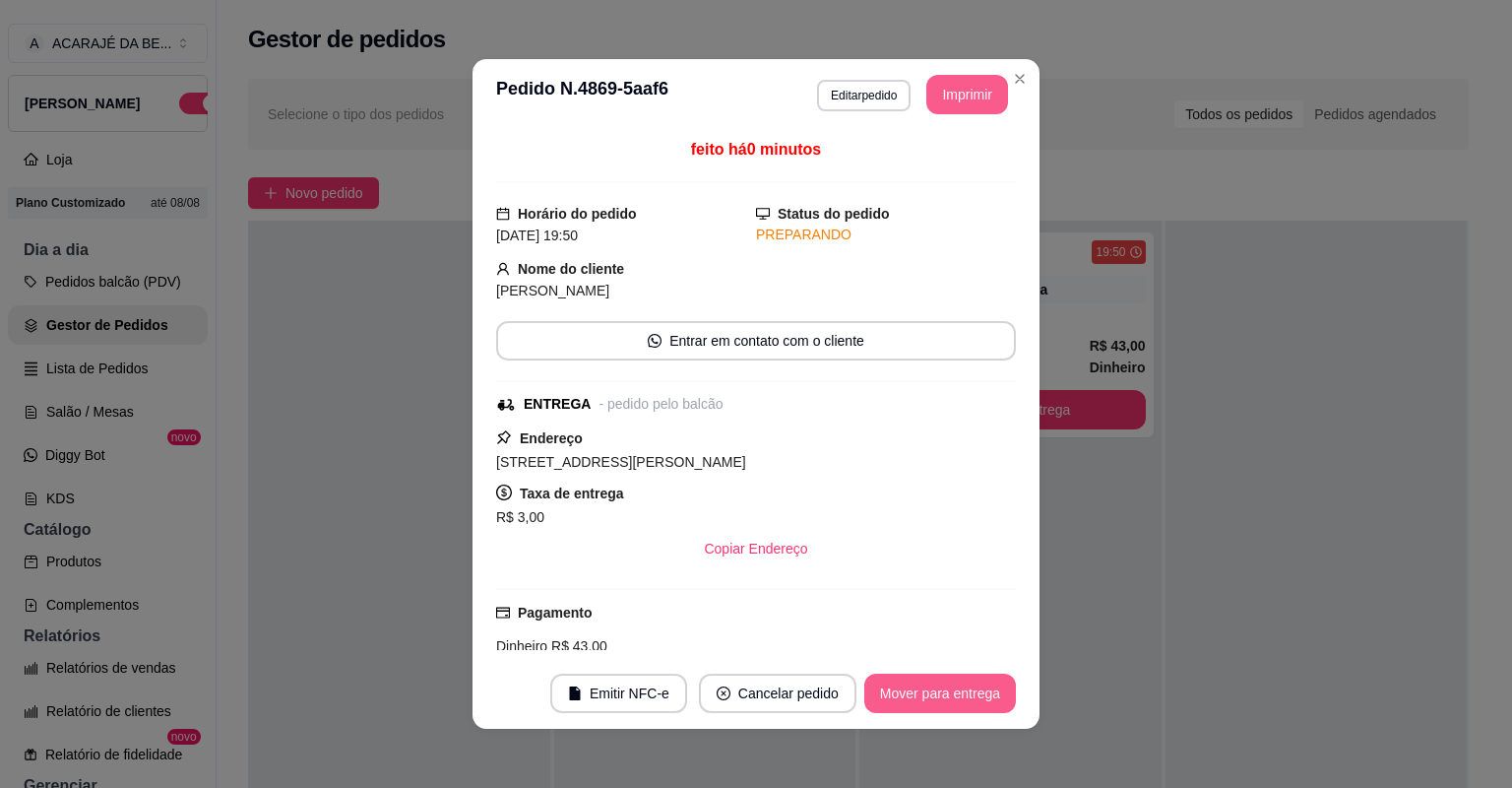 click on "Mover para entrega" at bounding box center [940, 693] 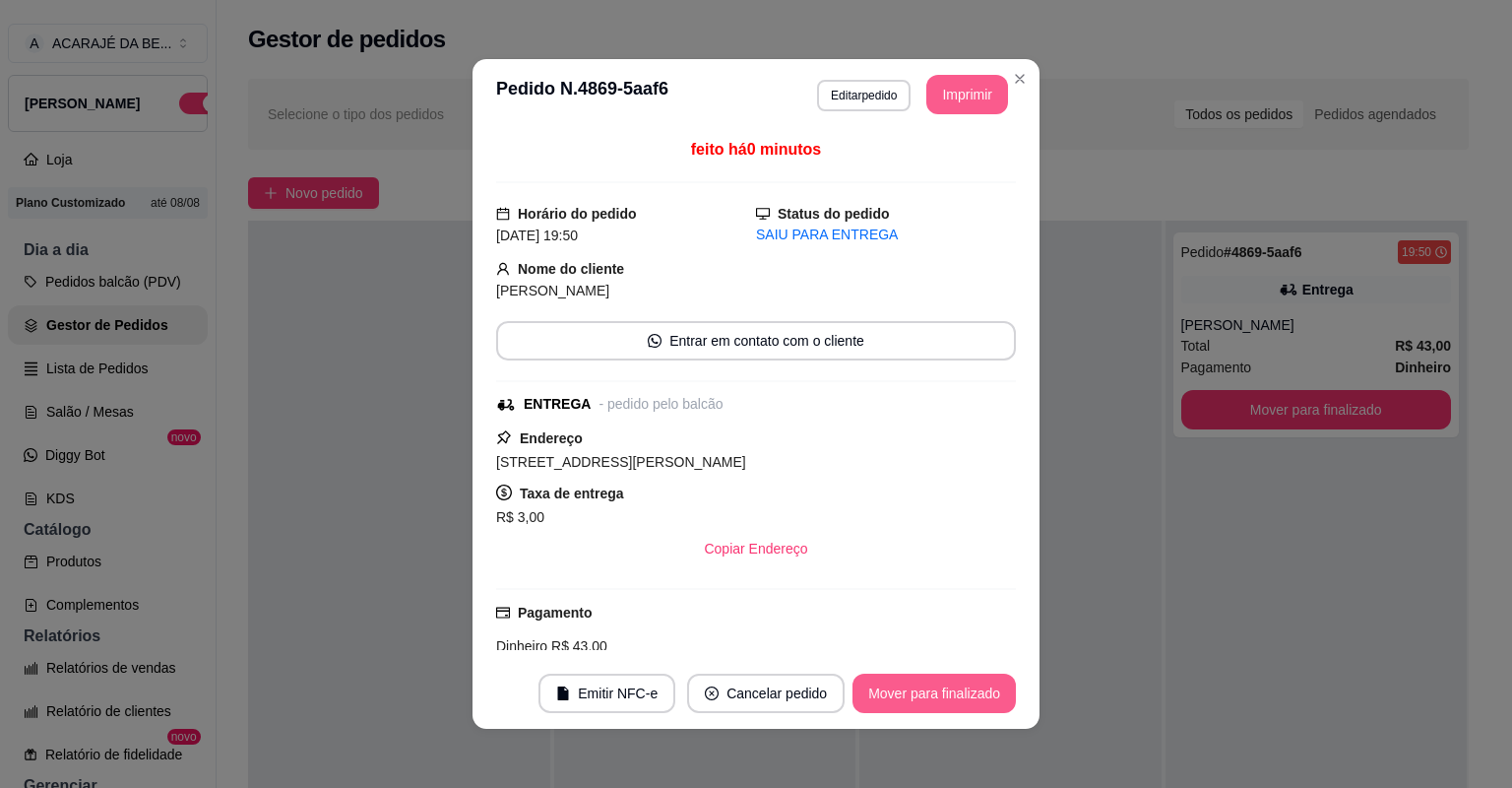click on "Mover para finalizado" at bounding box center (934, 693) 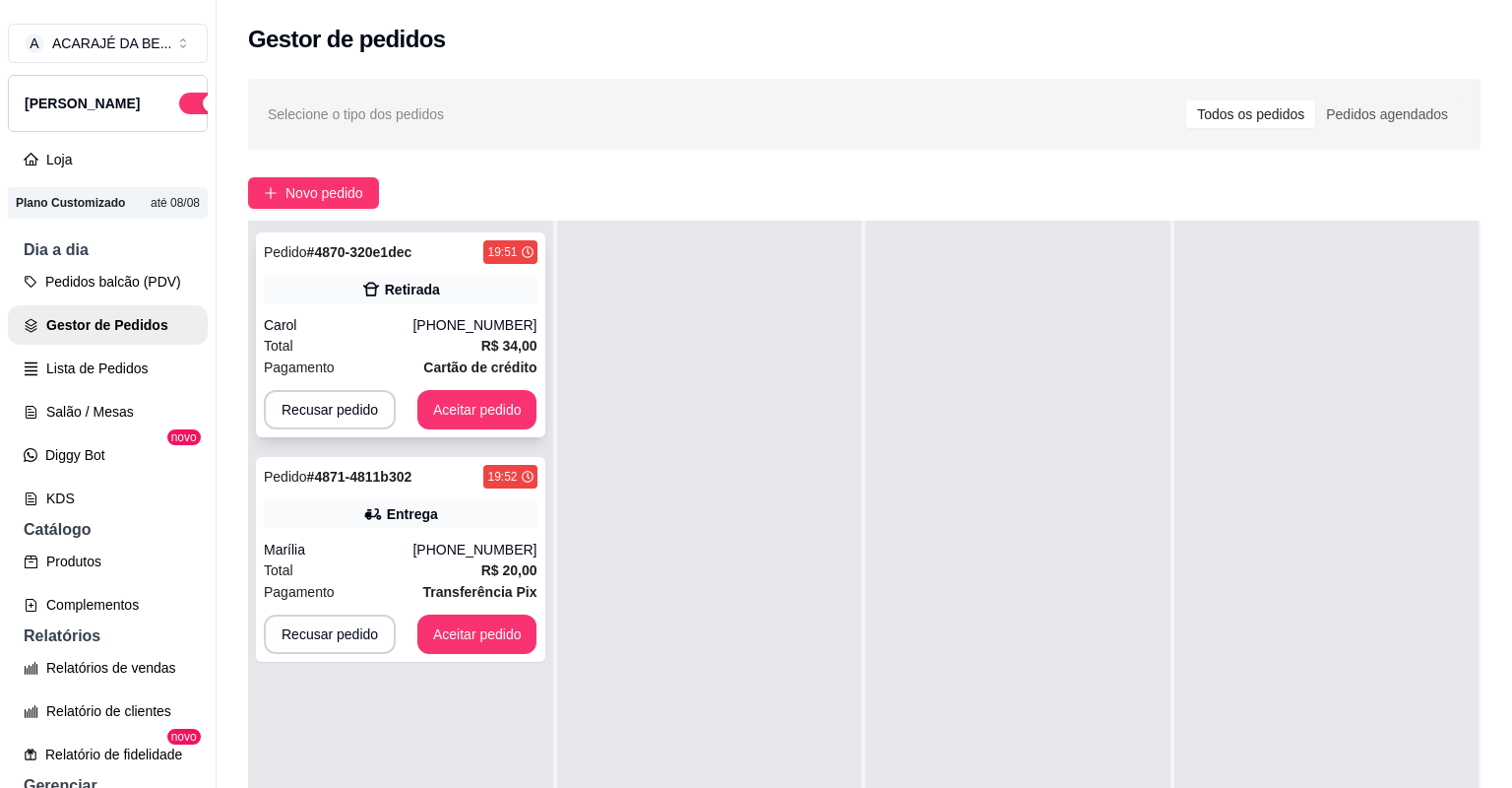 click on "Total R$ 34,00" at bounding box center (401, 346) 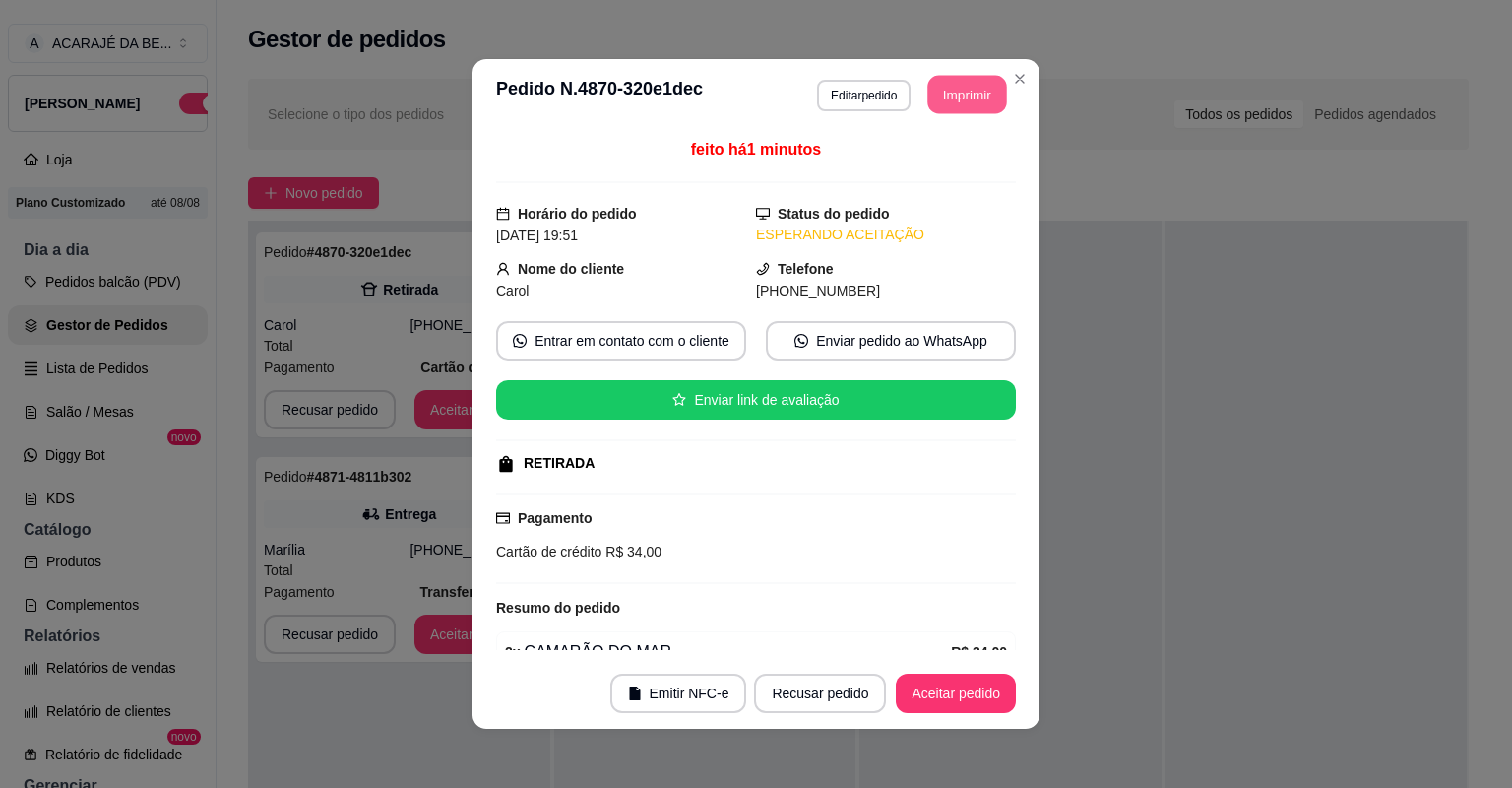 click on "Imprimir" at bounding box center [968, 95] 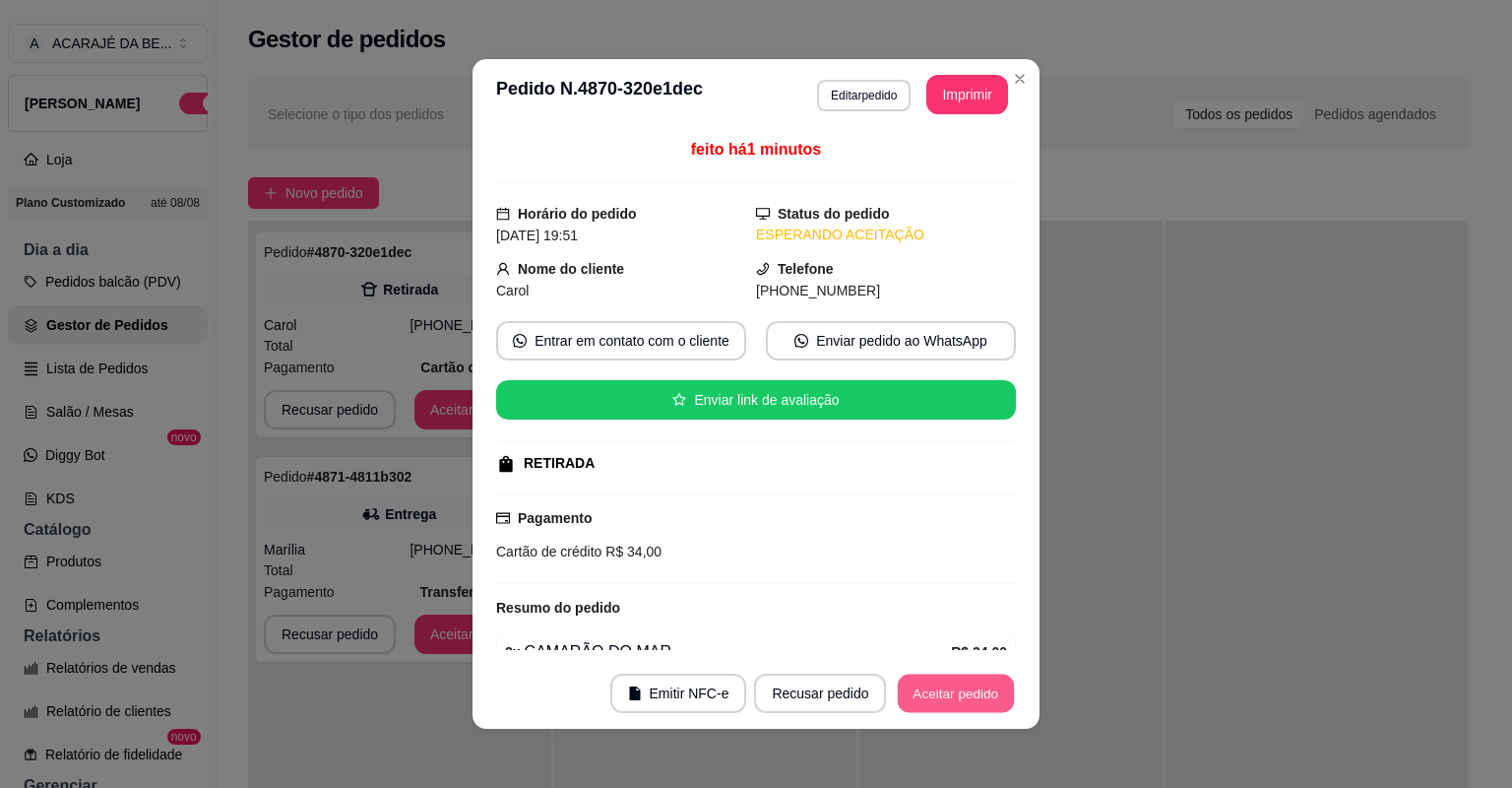 click on "Aceitar pedido" at bounding box center (956, 693) 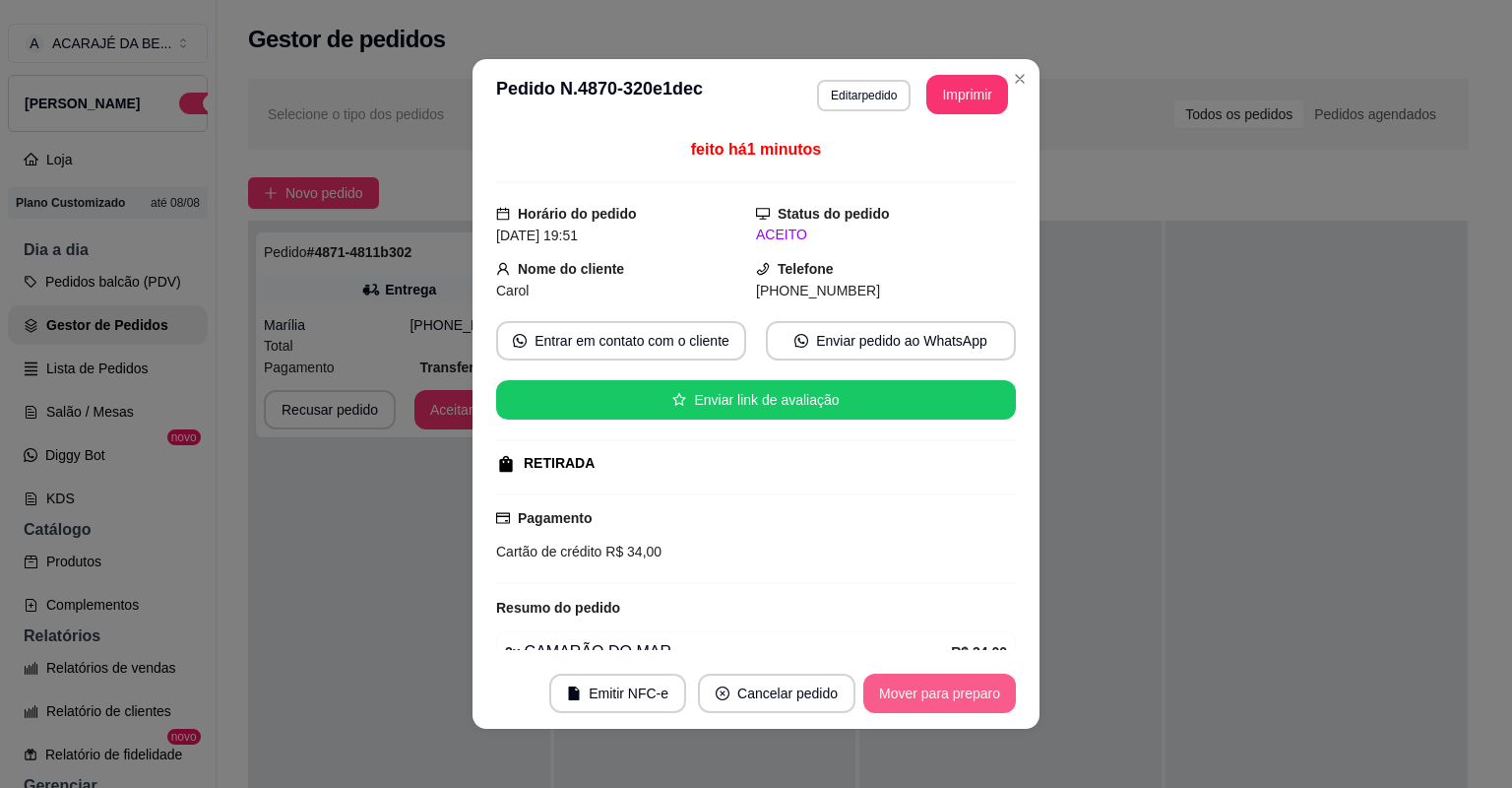 click on "Mover para preparo" at bounding box center [939, 693] 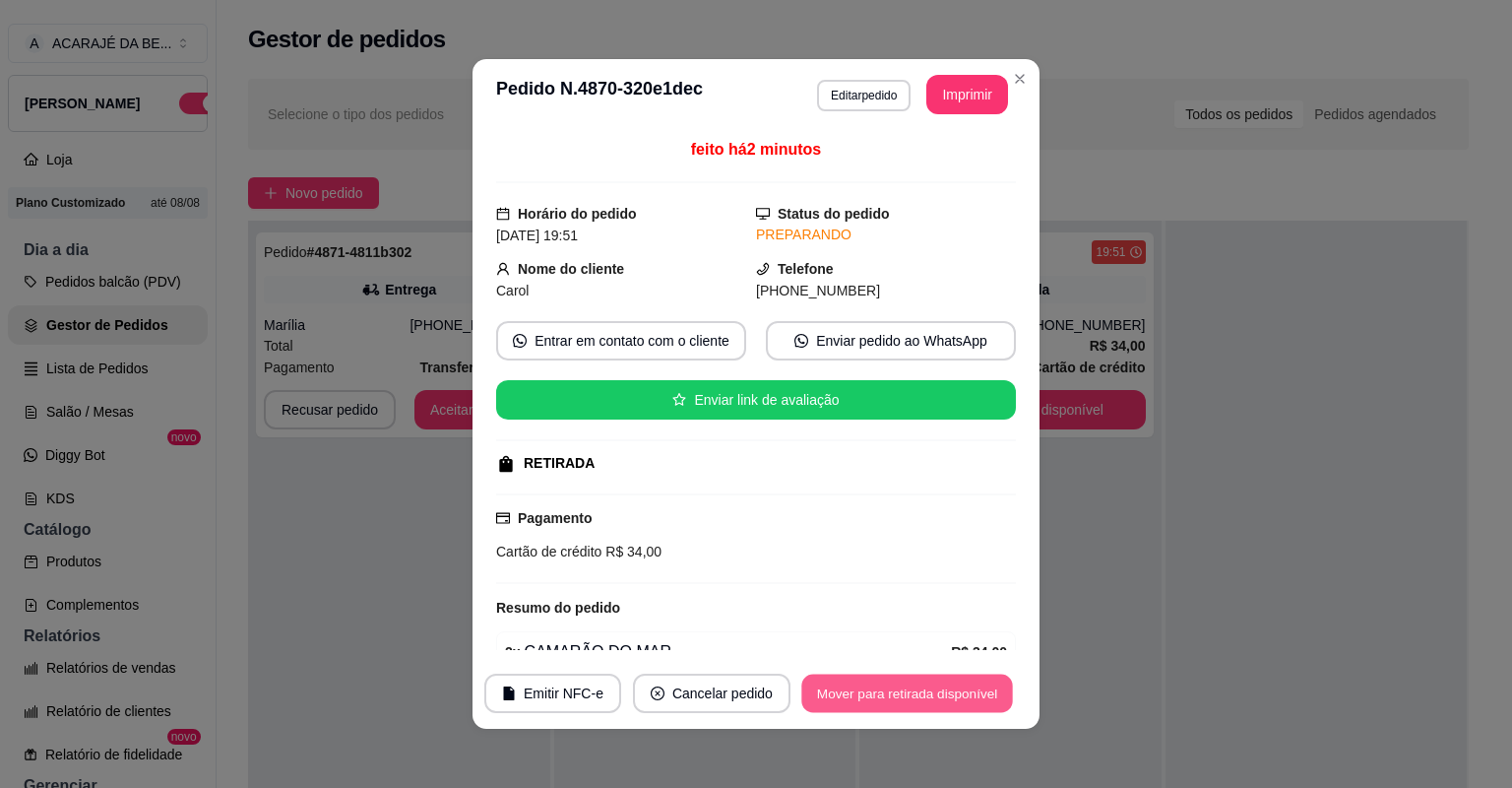 click on "Mover para retirada disponível" at bounding box center [907, 693] 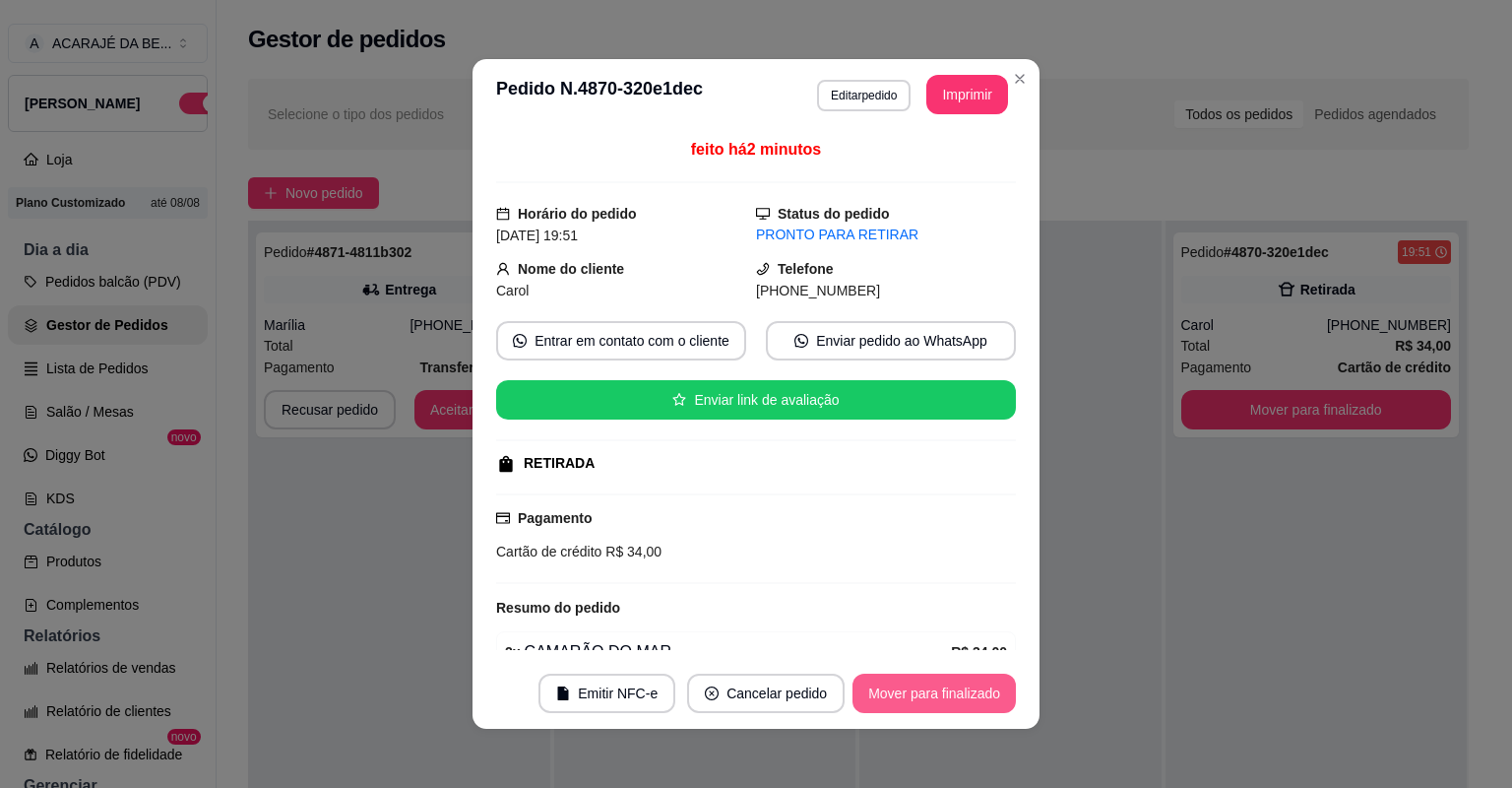 click on "Mover para finalizado" at bounding box center [934, 693] 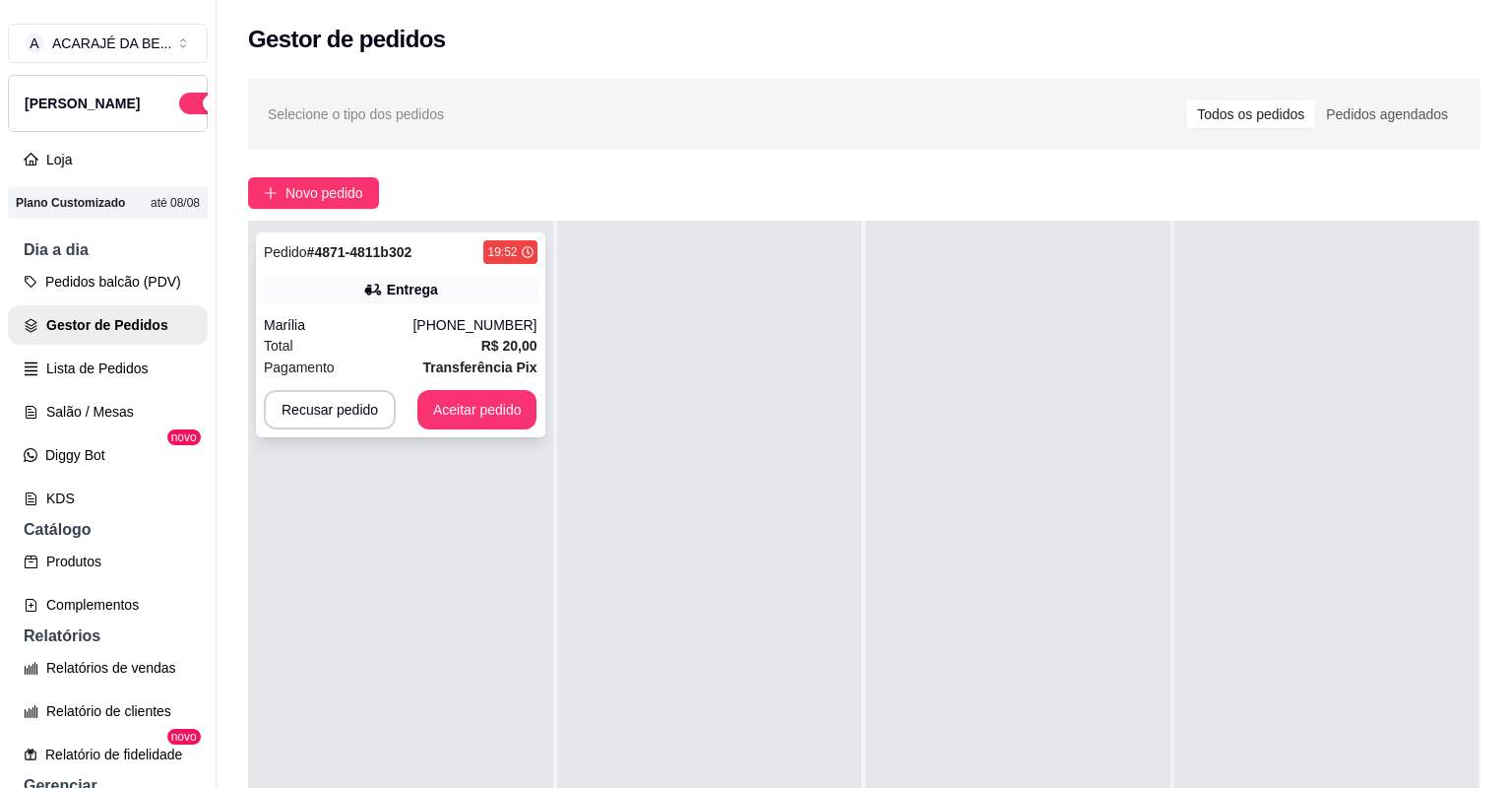 click on "Total R$ 20,00" at bounding box center [401, 346] 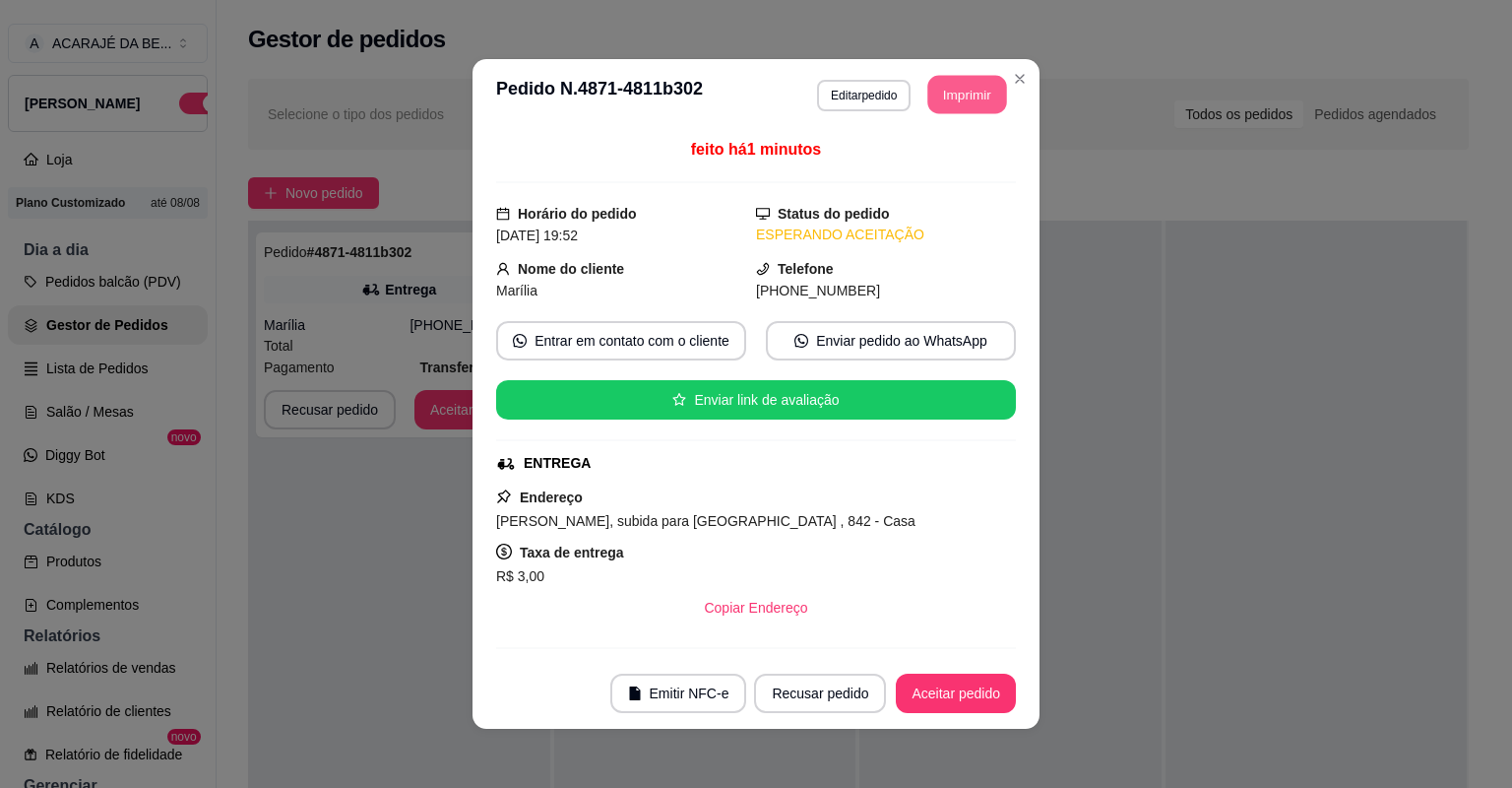 click on "Imprimir" at bounding box center [968, 95] 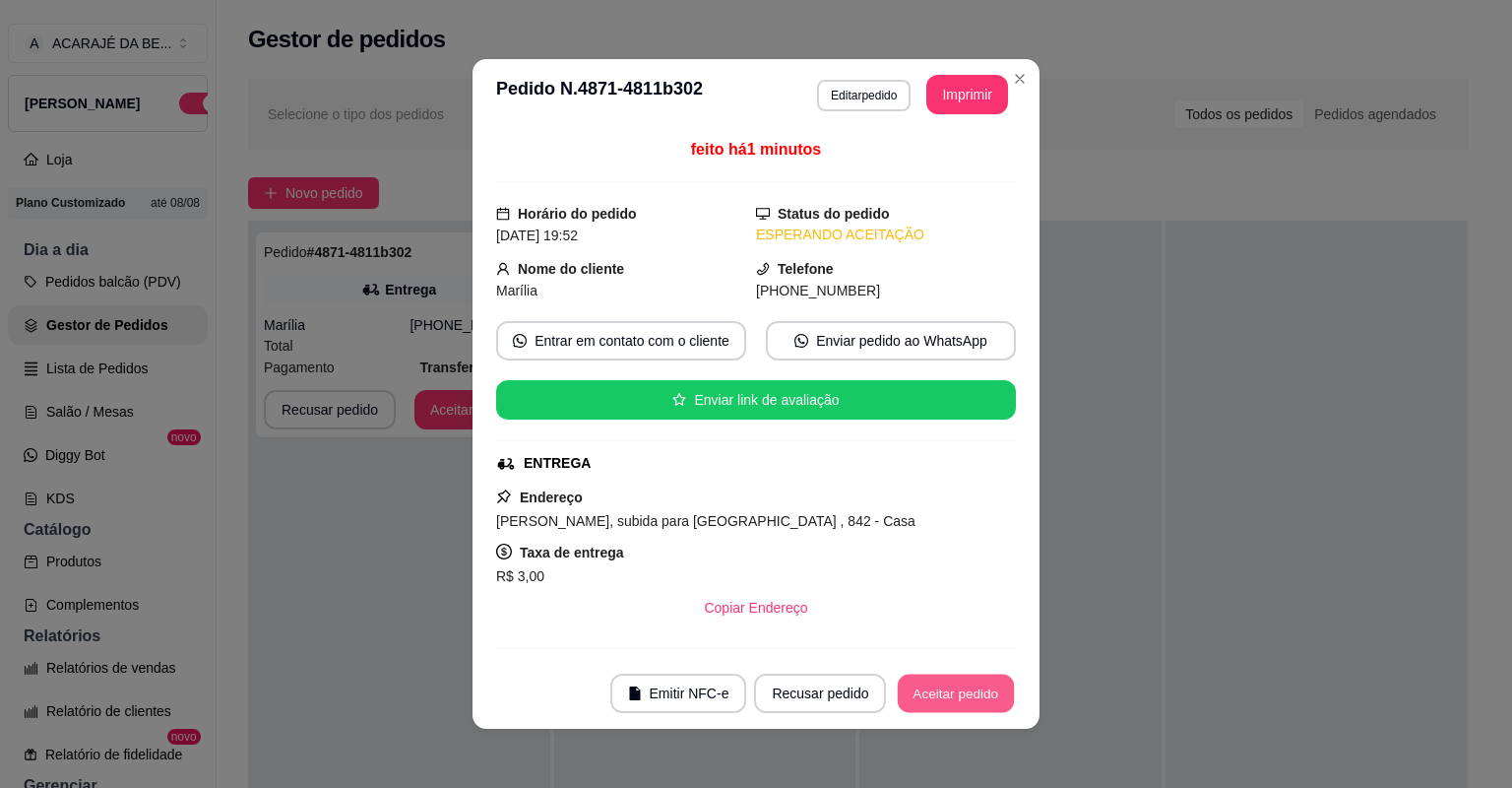 click on "Aceitar pedido" at bounding box center (956, 693) 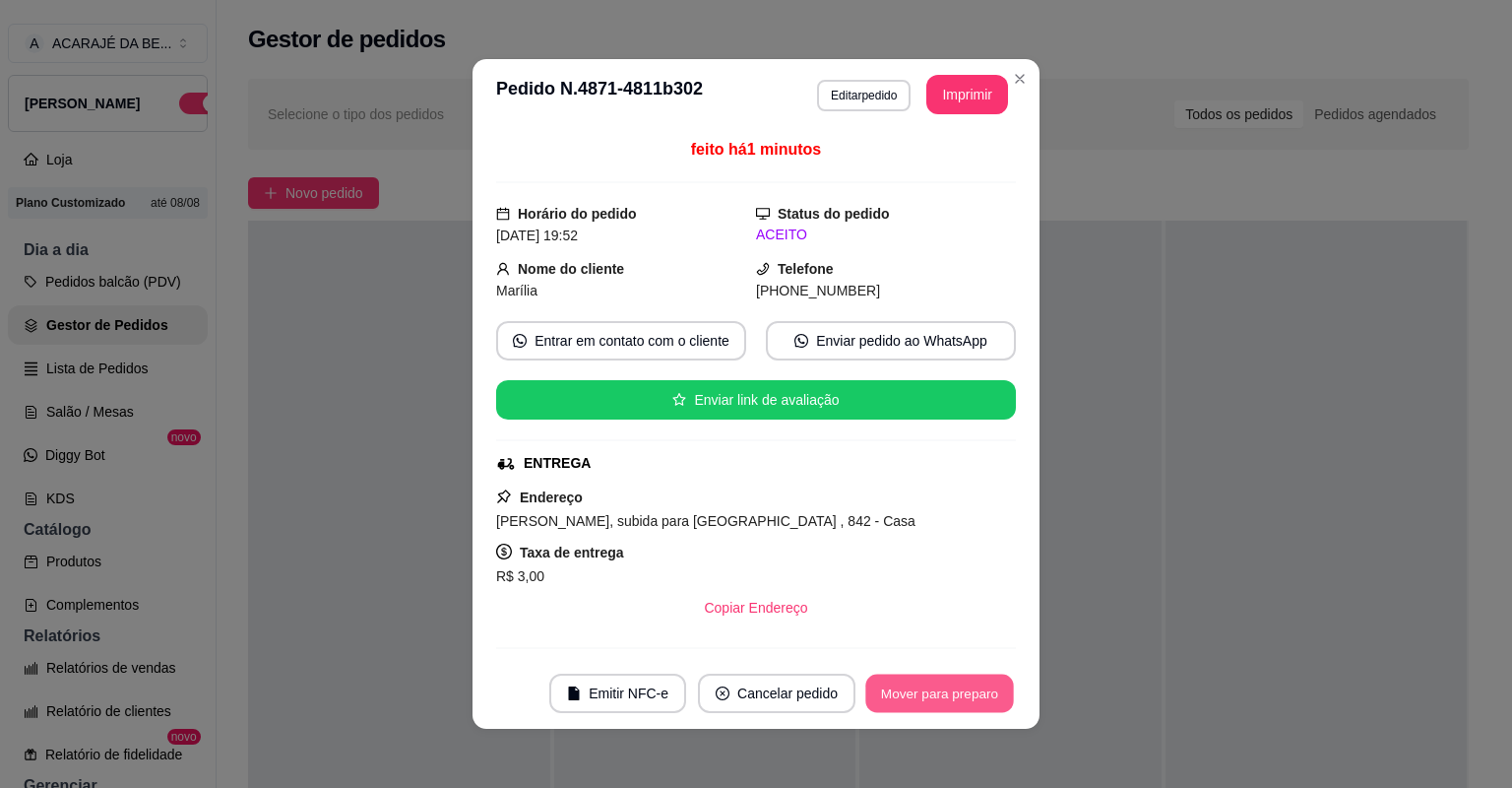 click on "Mover para preparo" at bounding box center (939, 693) 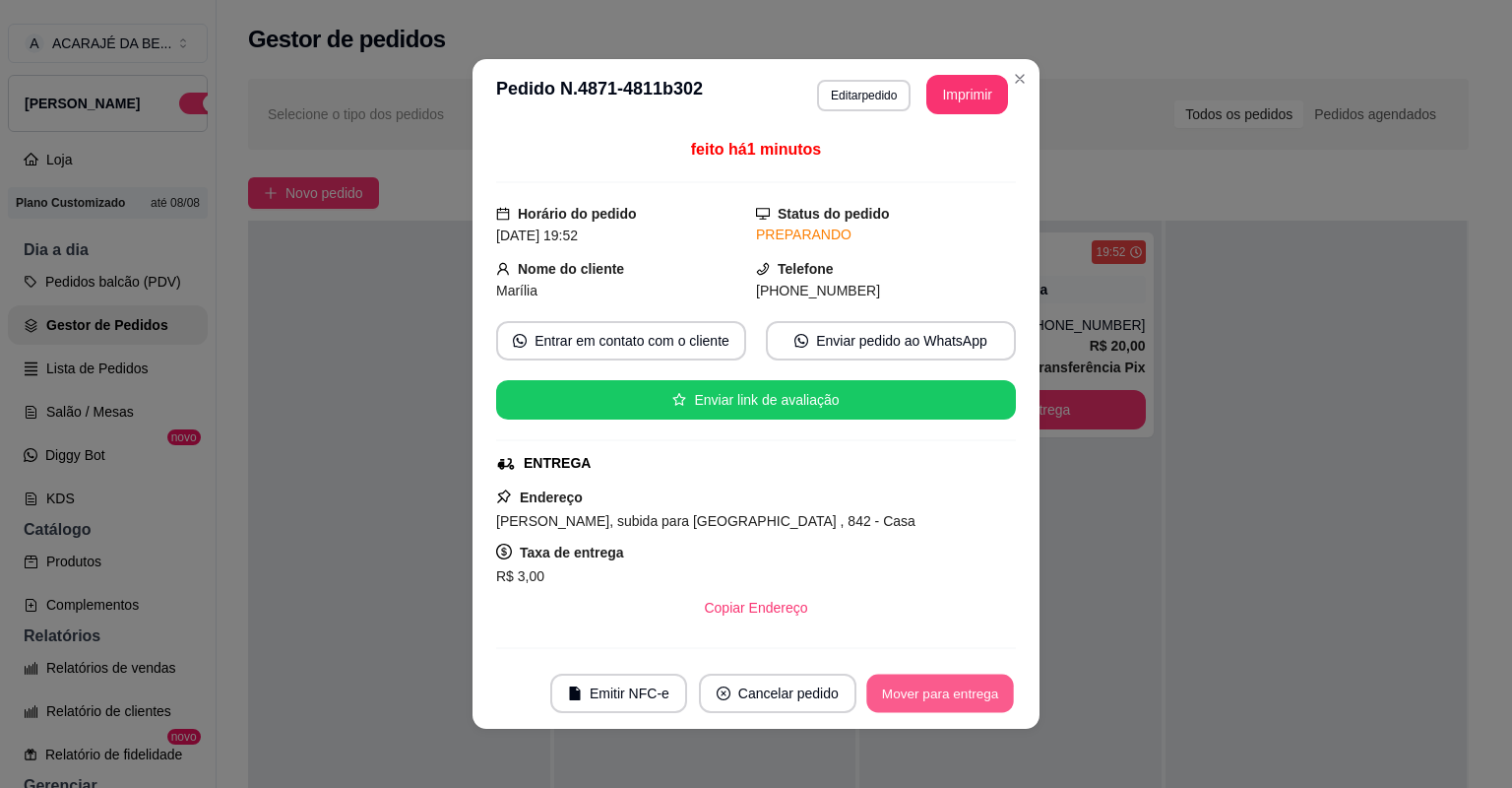 click on "Mover para entrega" at bounding box center (940, 693) 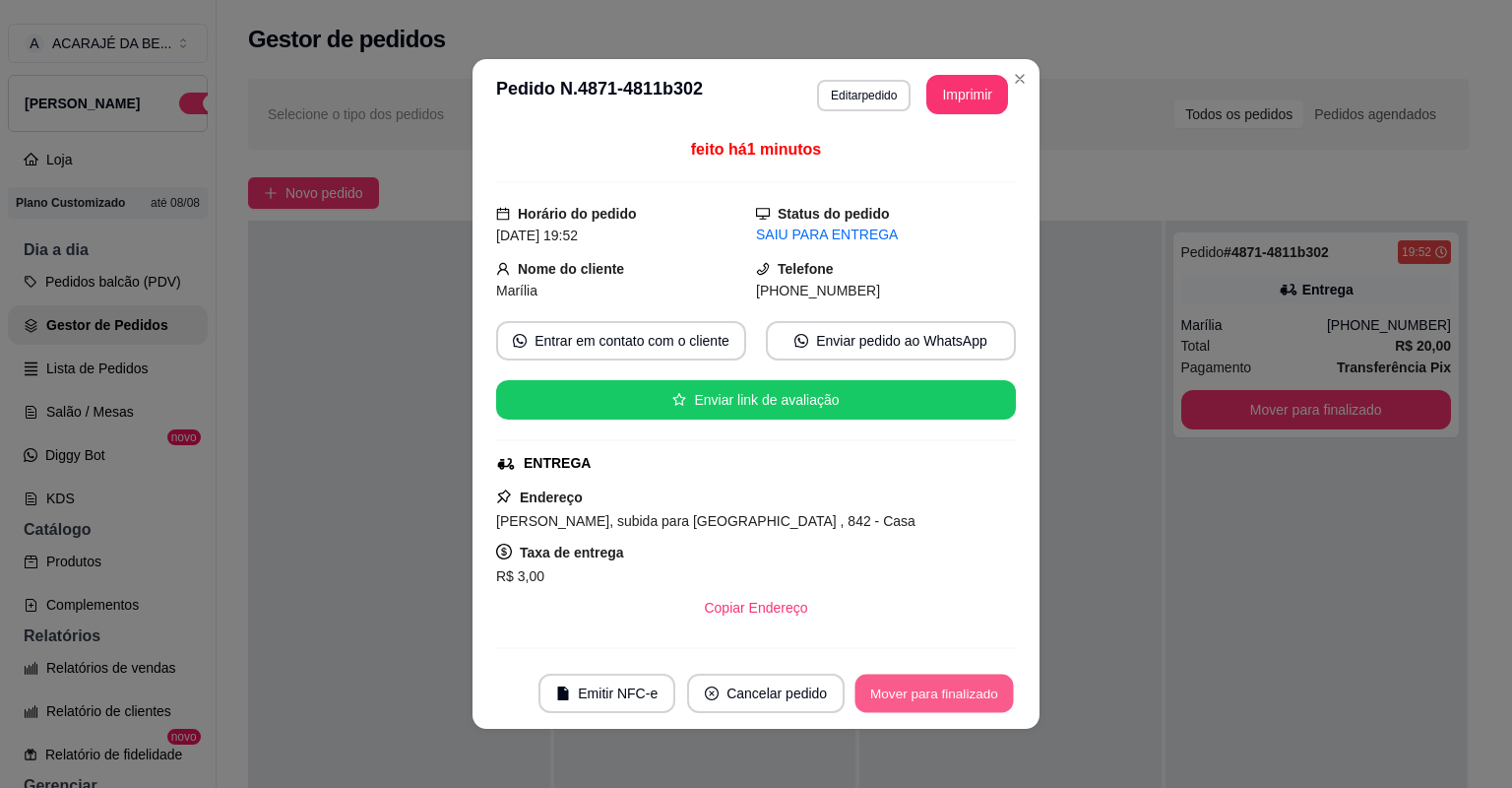 click on "Mover para finalizado" at bounding box center [934, 693] 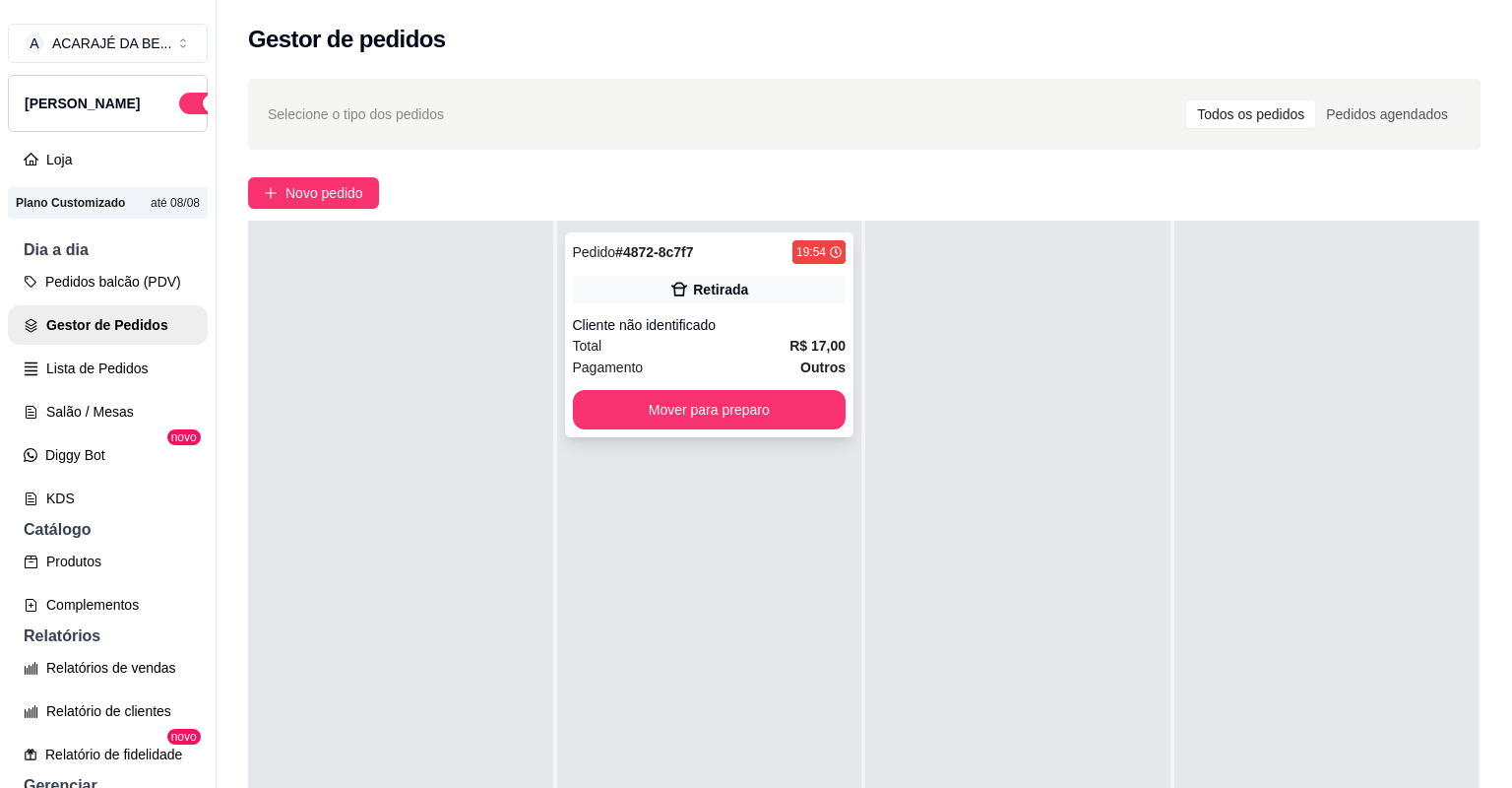 click on "Total R$ 17,00" at bounding box center [710, 346] 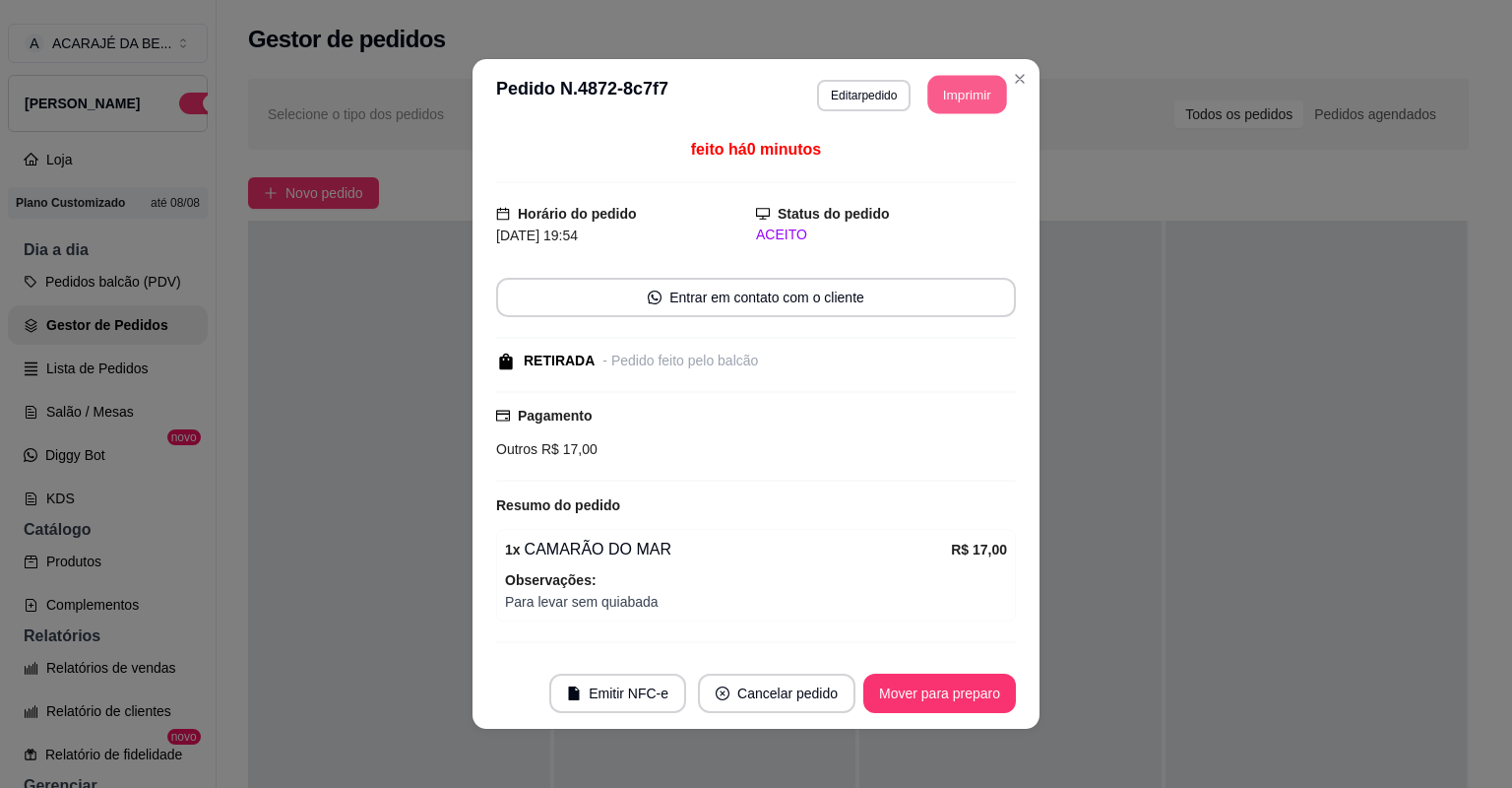 click on "Imprimir" at bounding box center [968, 95] 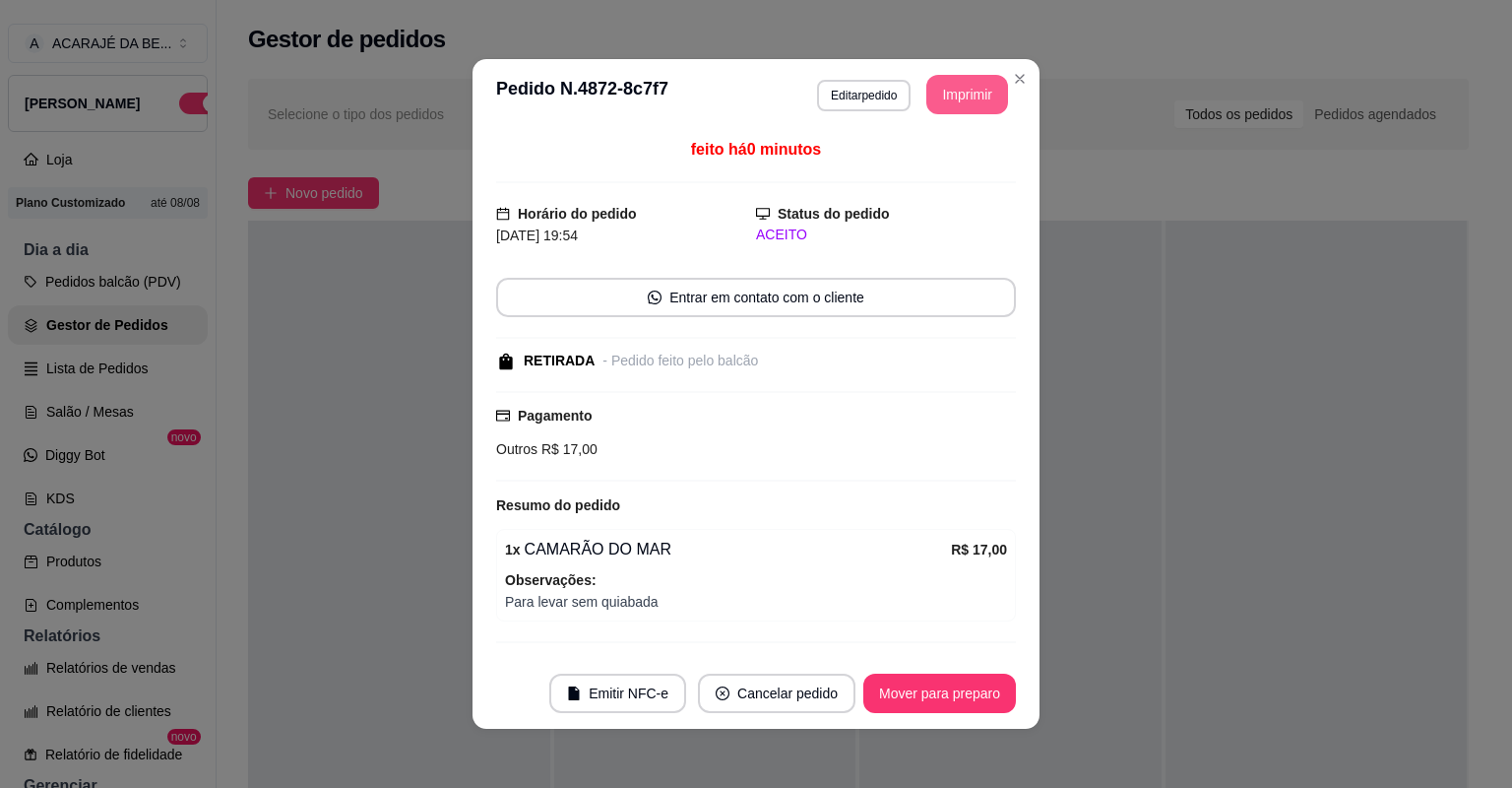 click on "Mover para preparo" at bounding box center (939, 693) 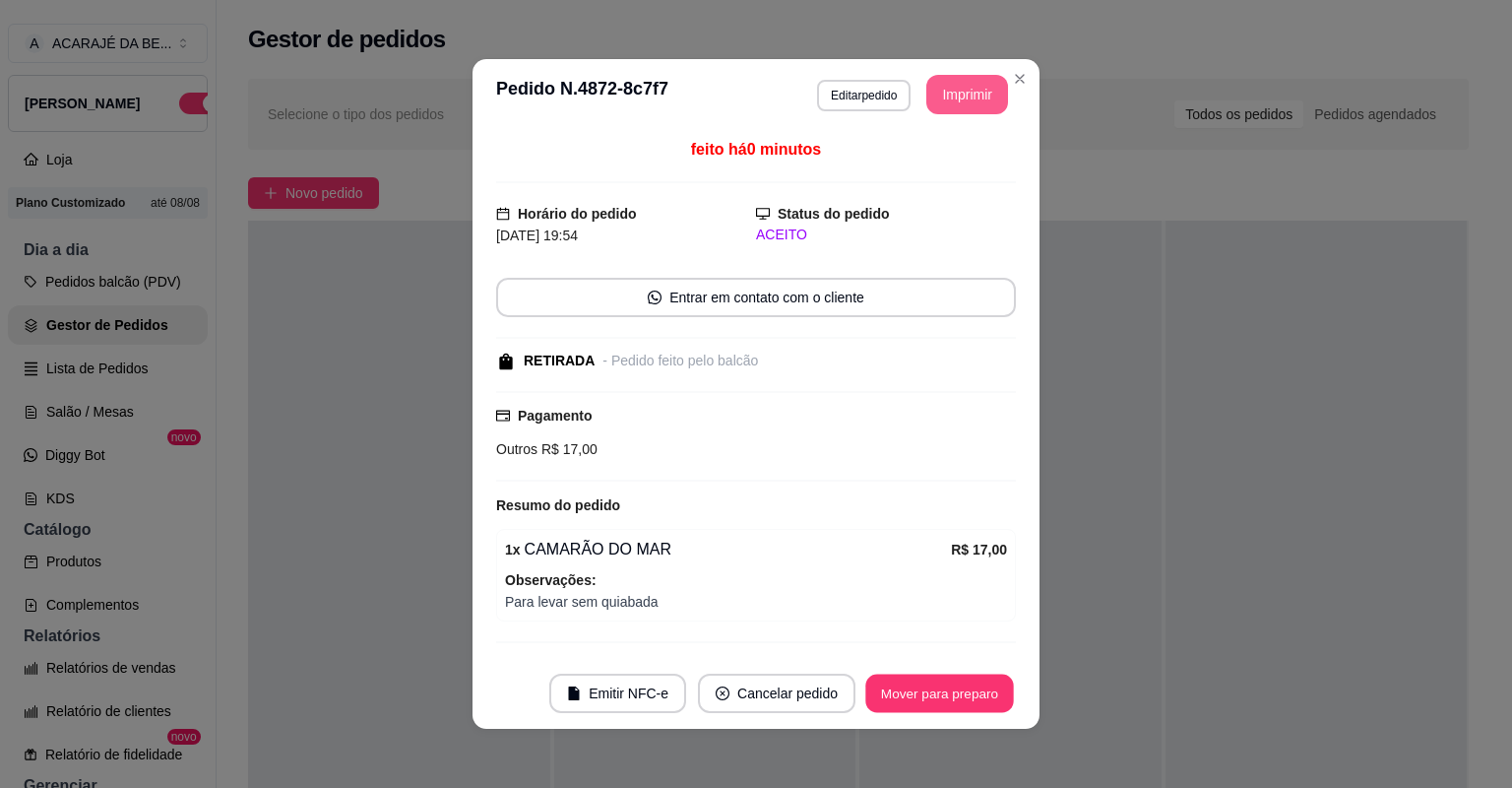 click on "Mover para preparo" at bounding box center (939, 693) 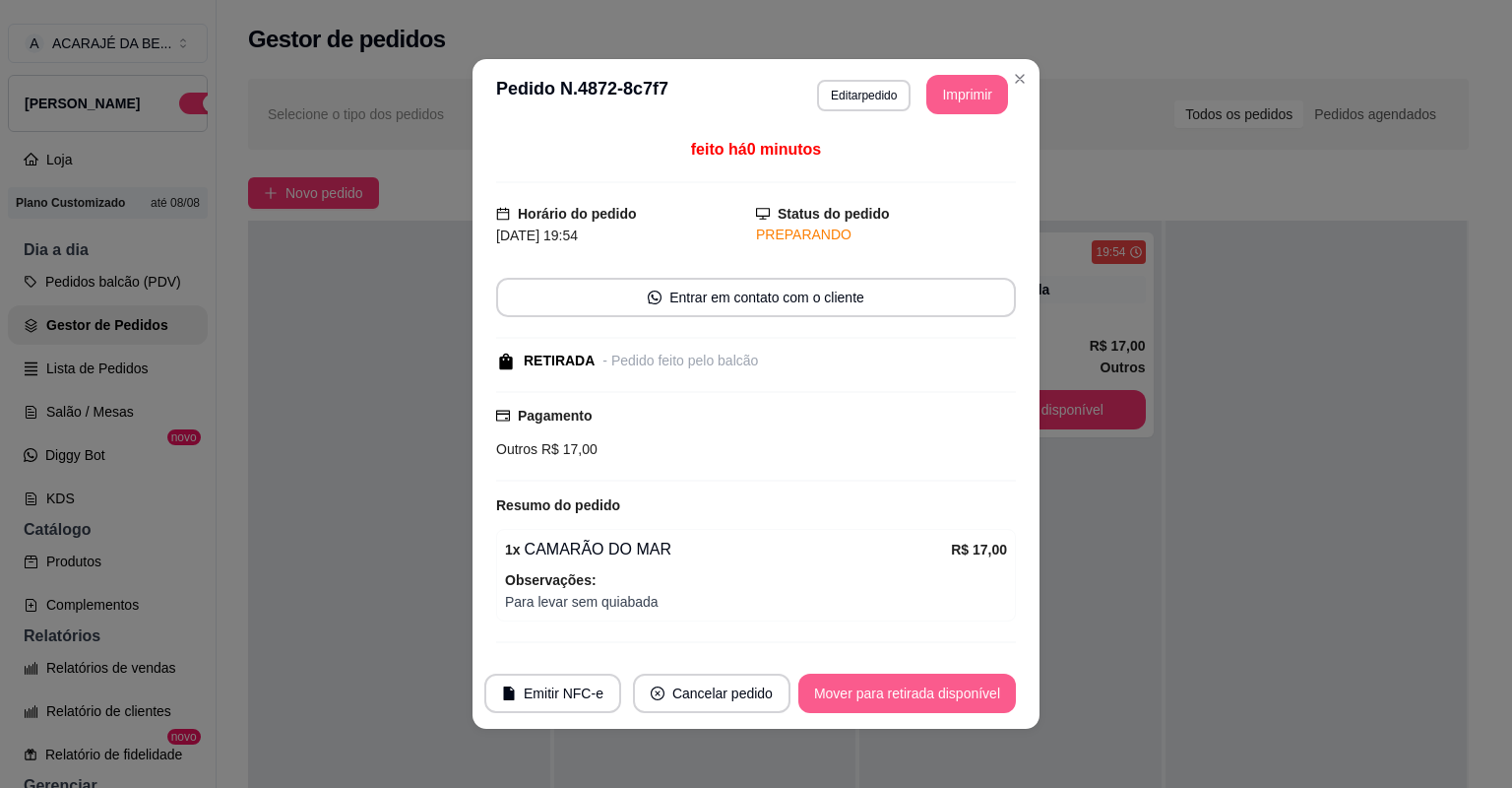 click on "Mover para retirada disponível" at bounding box center (907, 693) 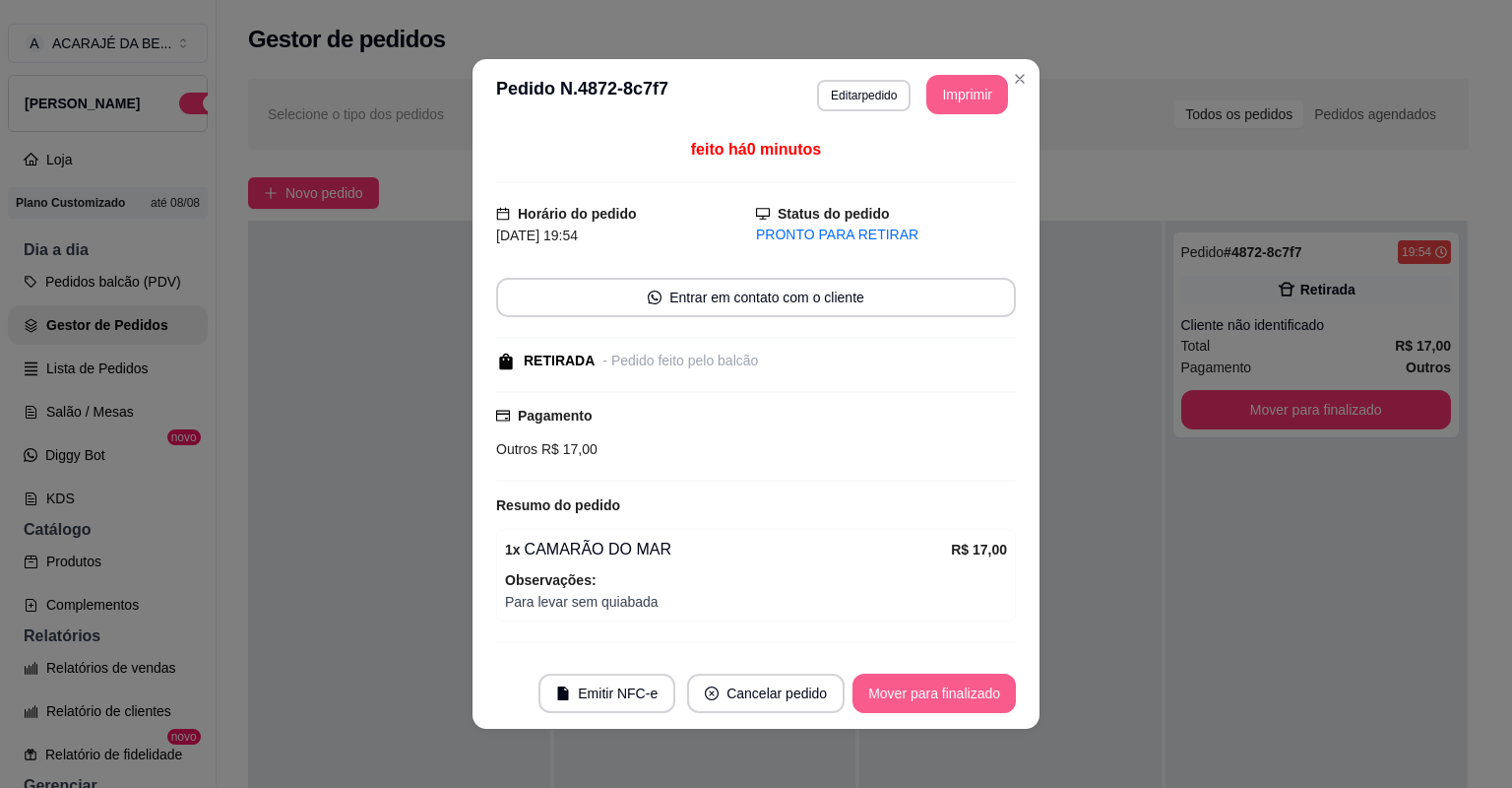 click on "Mover para finalizado" at bounding box center (934, 693) 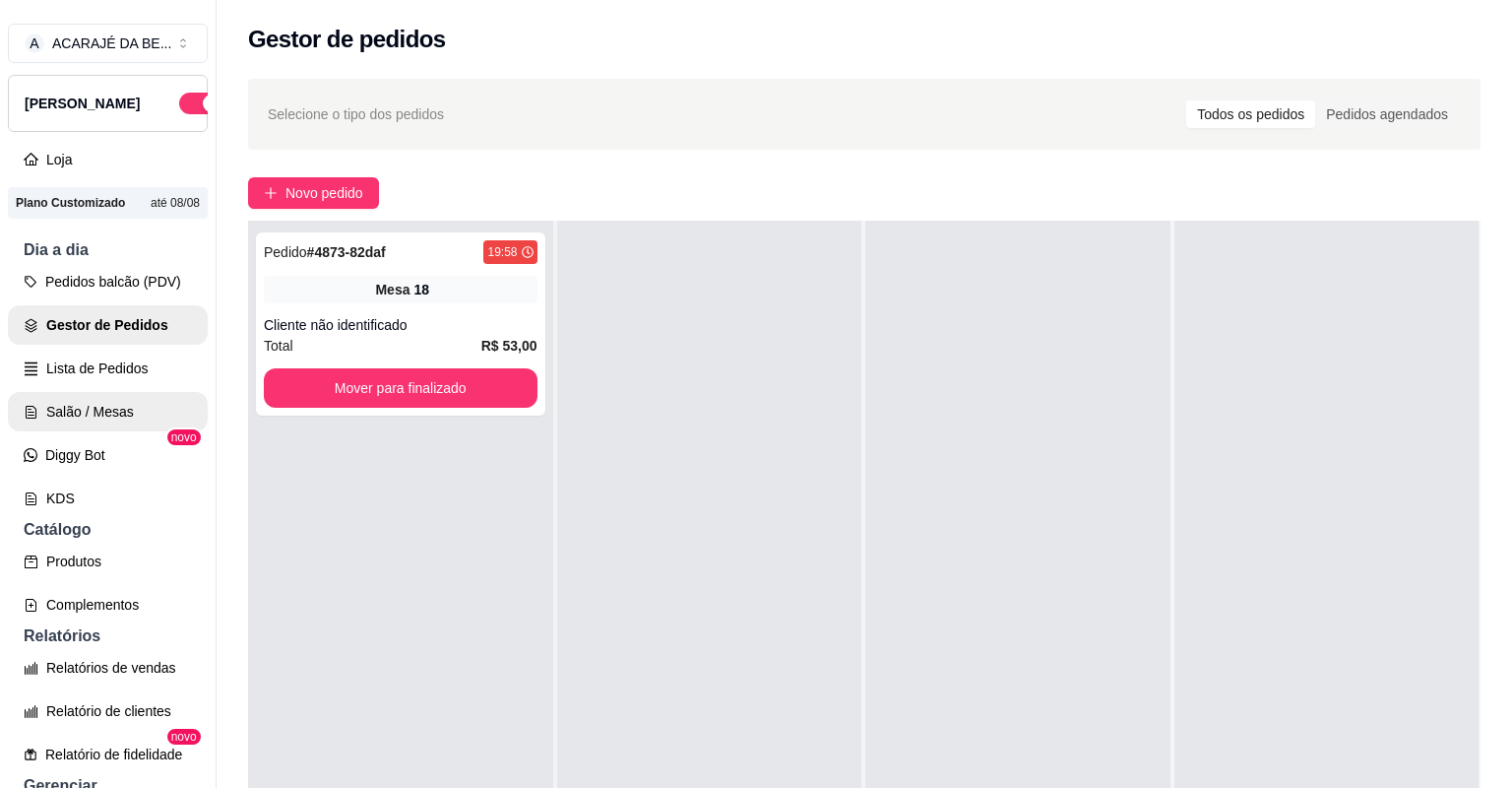 click on "Salão / Mesas" at bounding box center (107, 412) 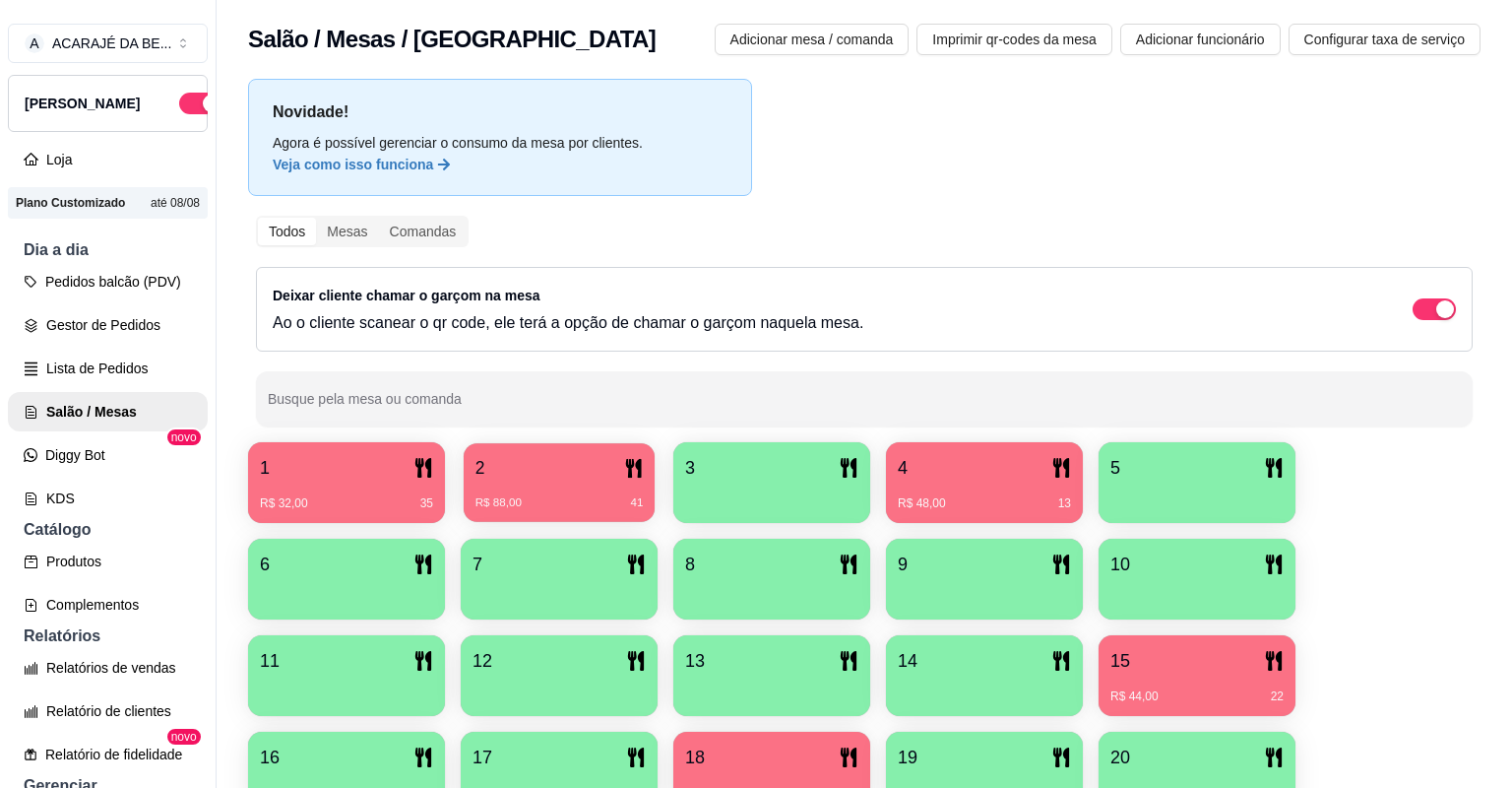 click on "2" at bounding box center [559, 468] 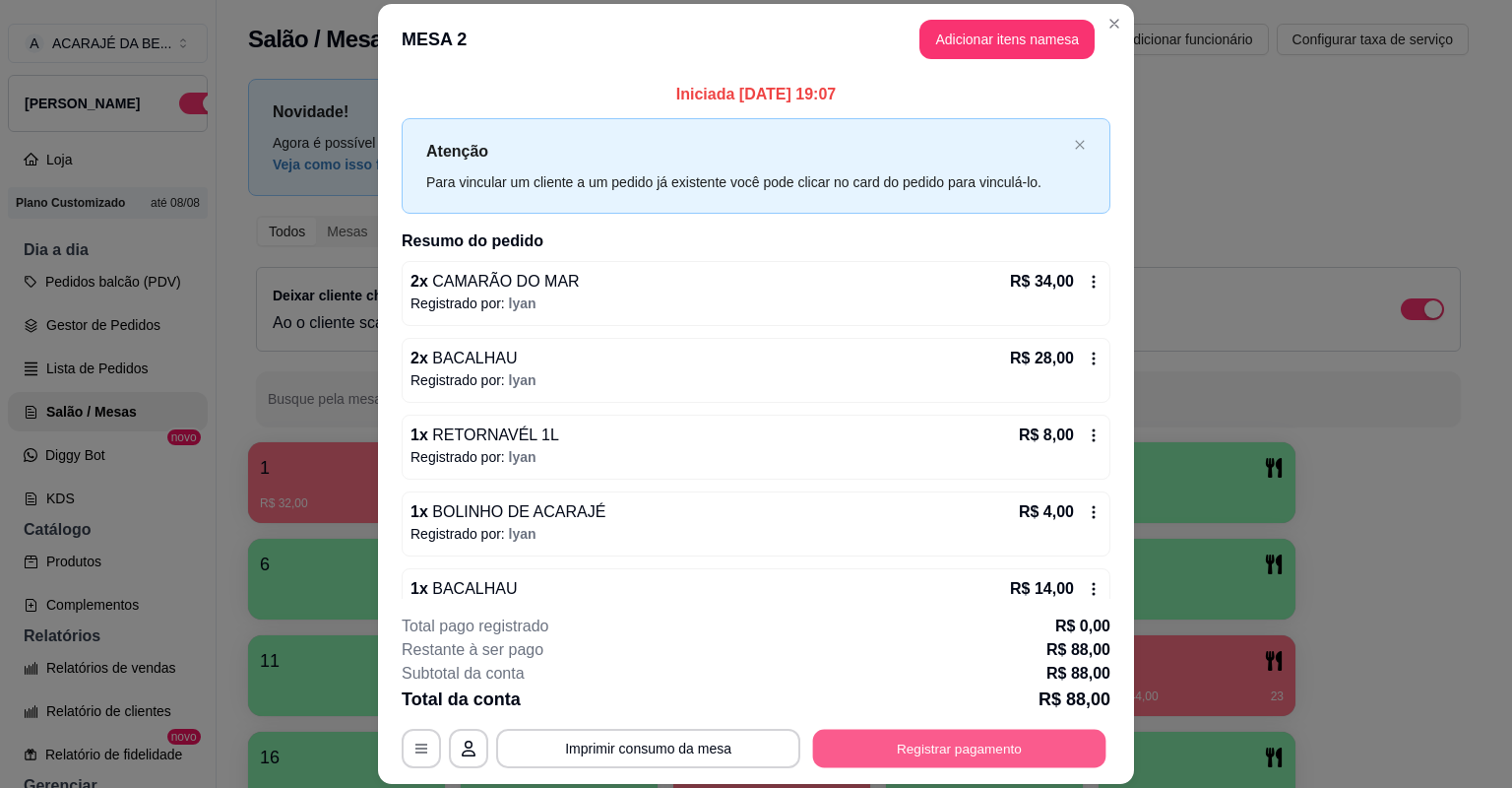 click on "Registrar pagamento" at bounding box center (960, 749) 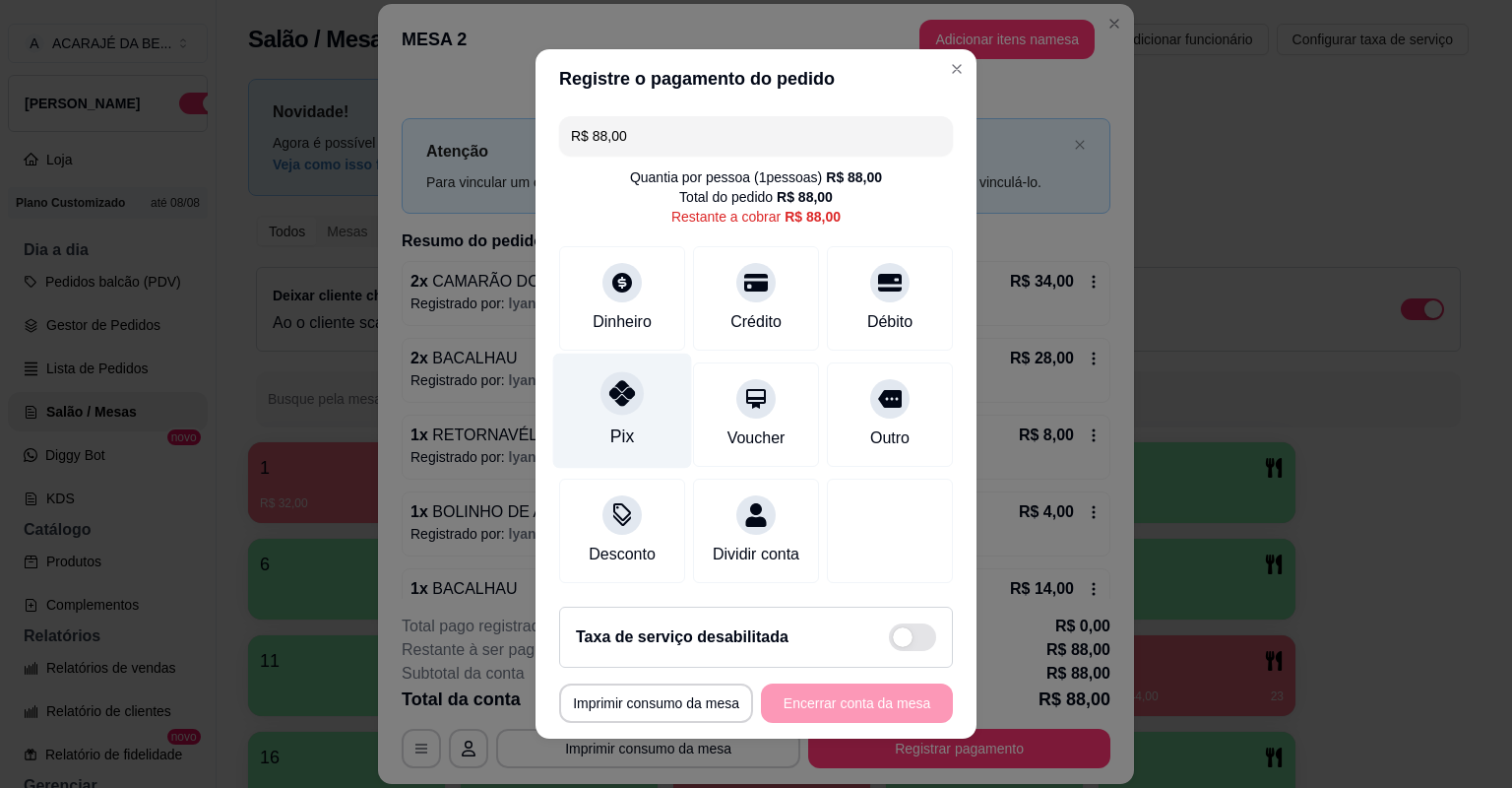 click at bounding box center [622, 393] 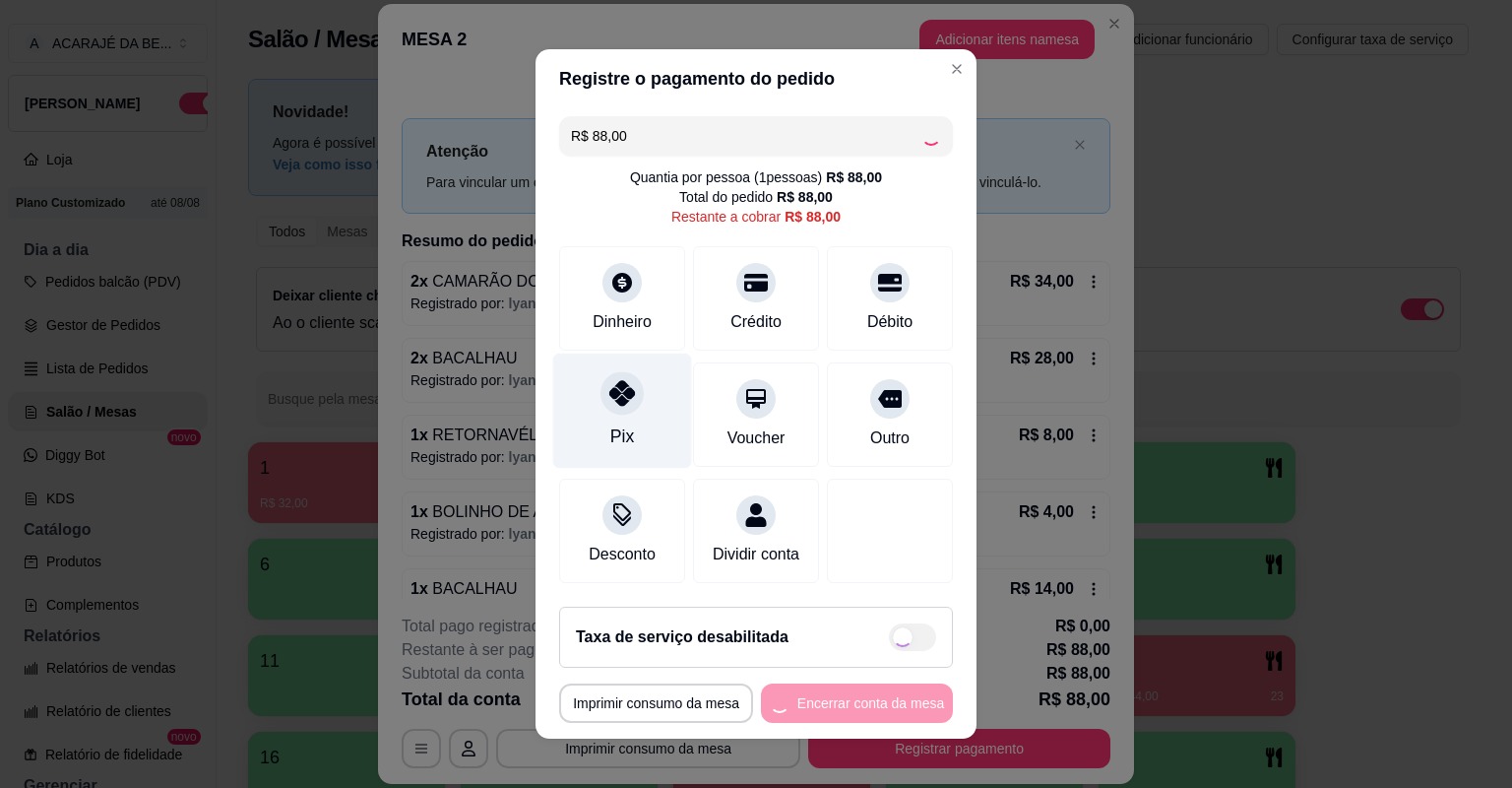 click at bounding box center (622, 393) 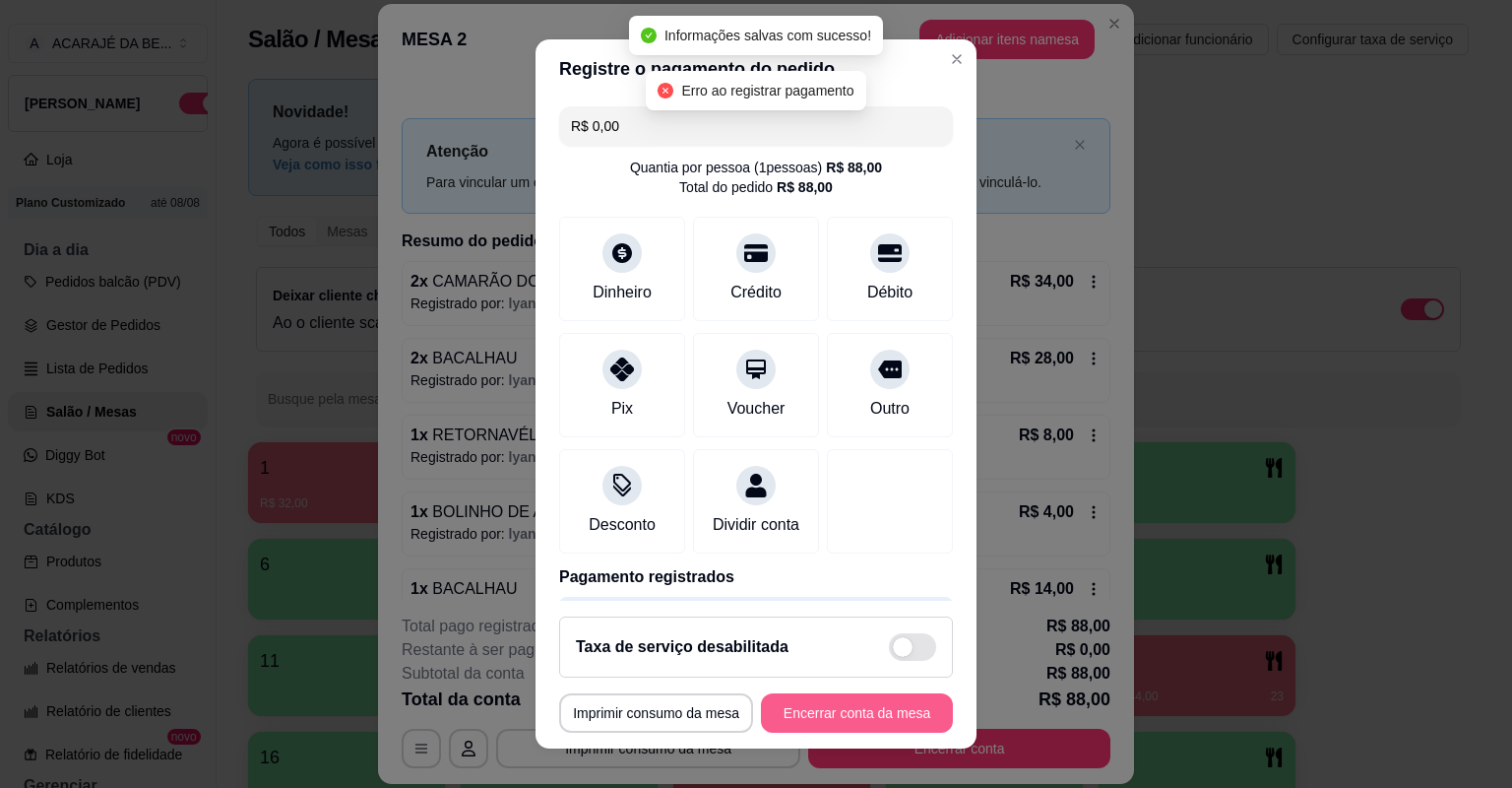 click on "Encerrar conta da mesa" at bounding box center (856, 713) 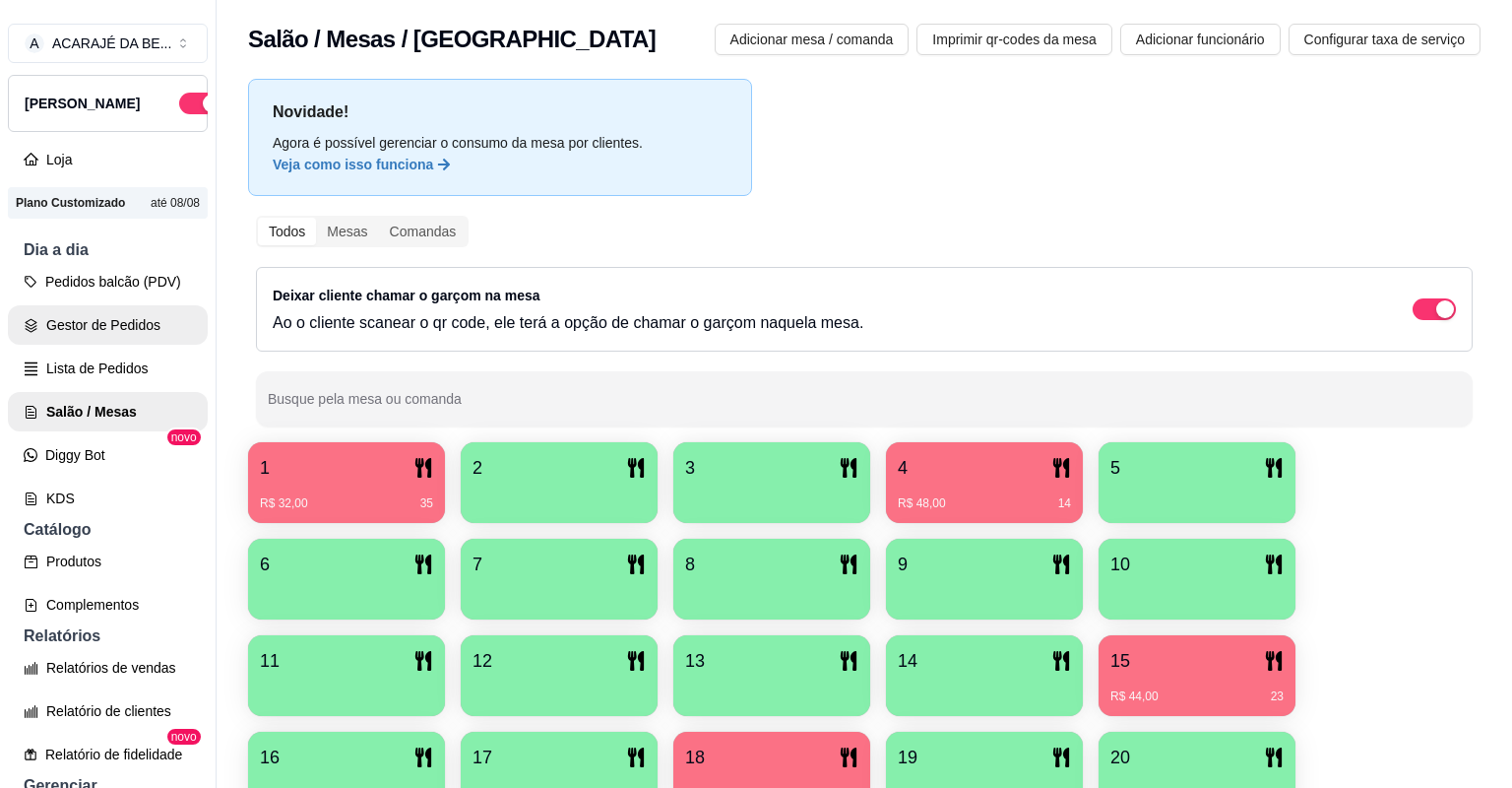 click on "Gestor de Pedidos" at bounding box center (107, 325) 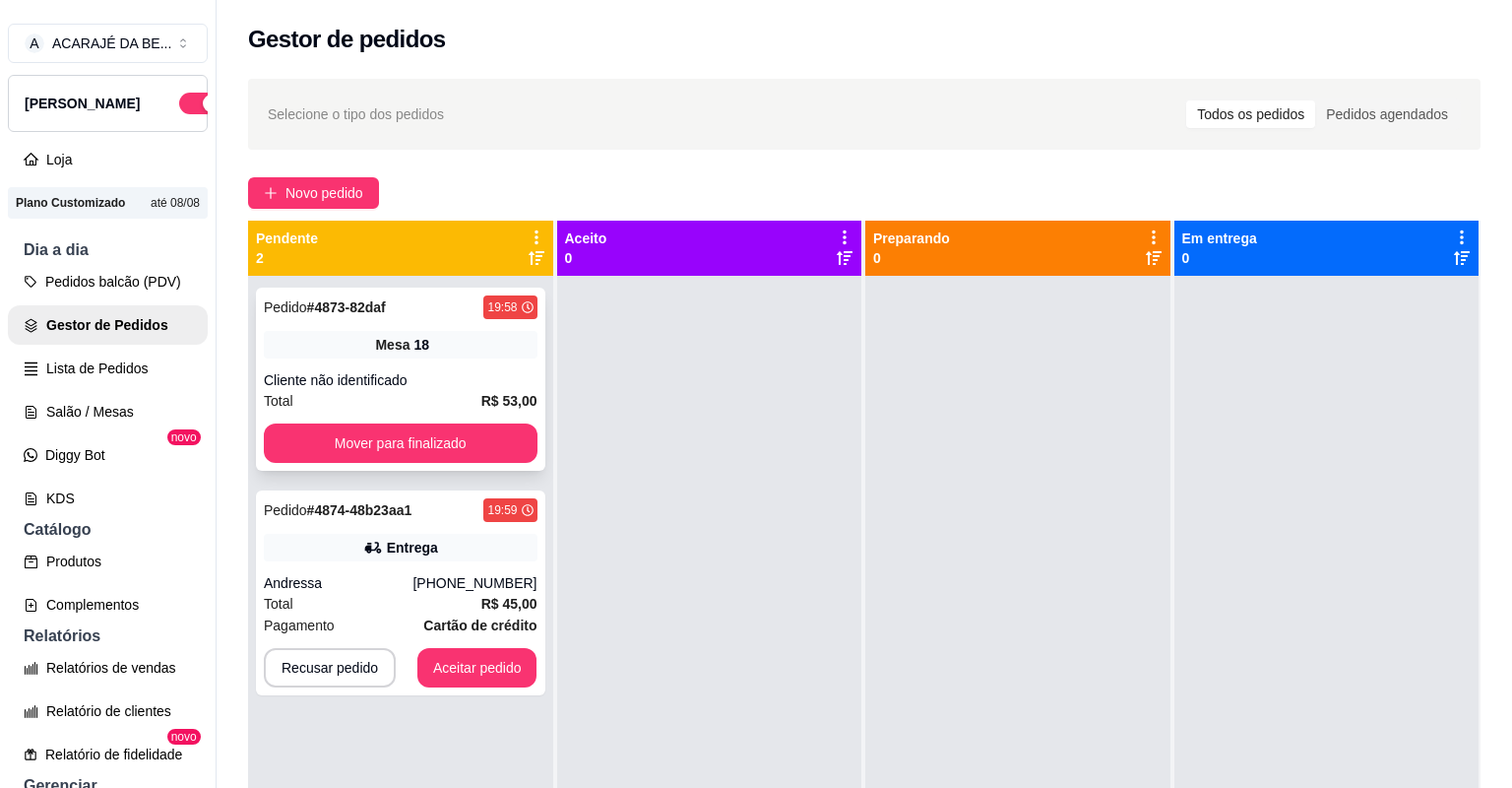 click on "Cliente não identificado" at bounding box center (401, 380) 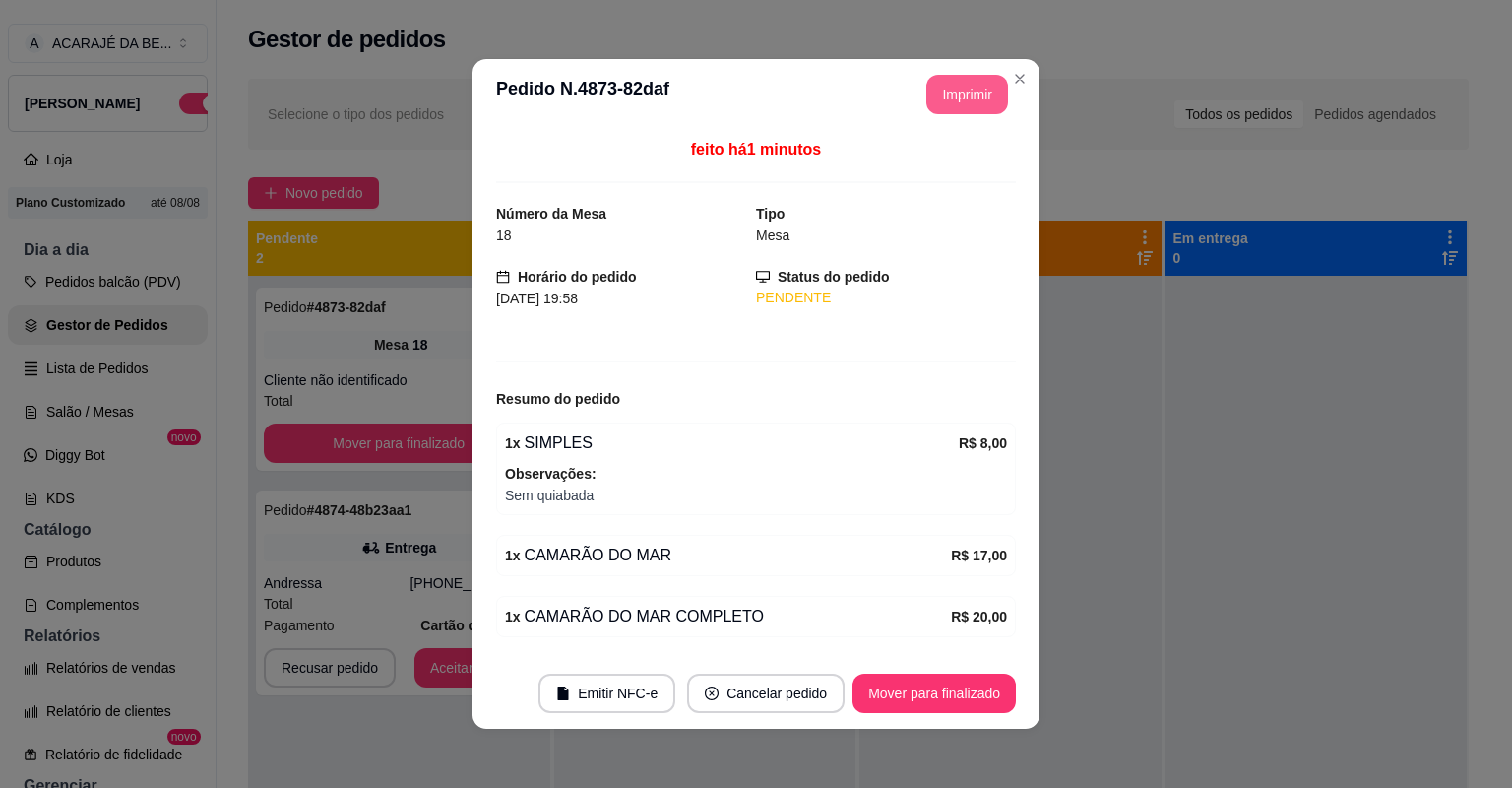 click on "Imprimir" at bounding box center (967, 95) 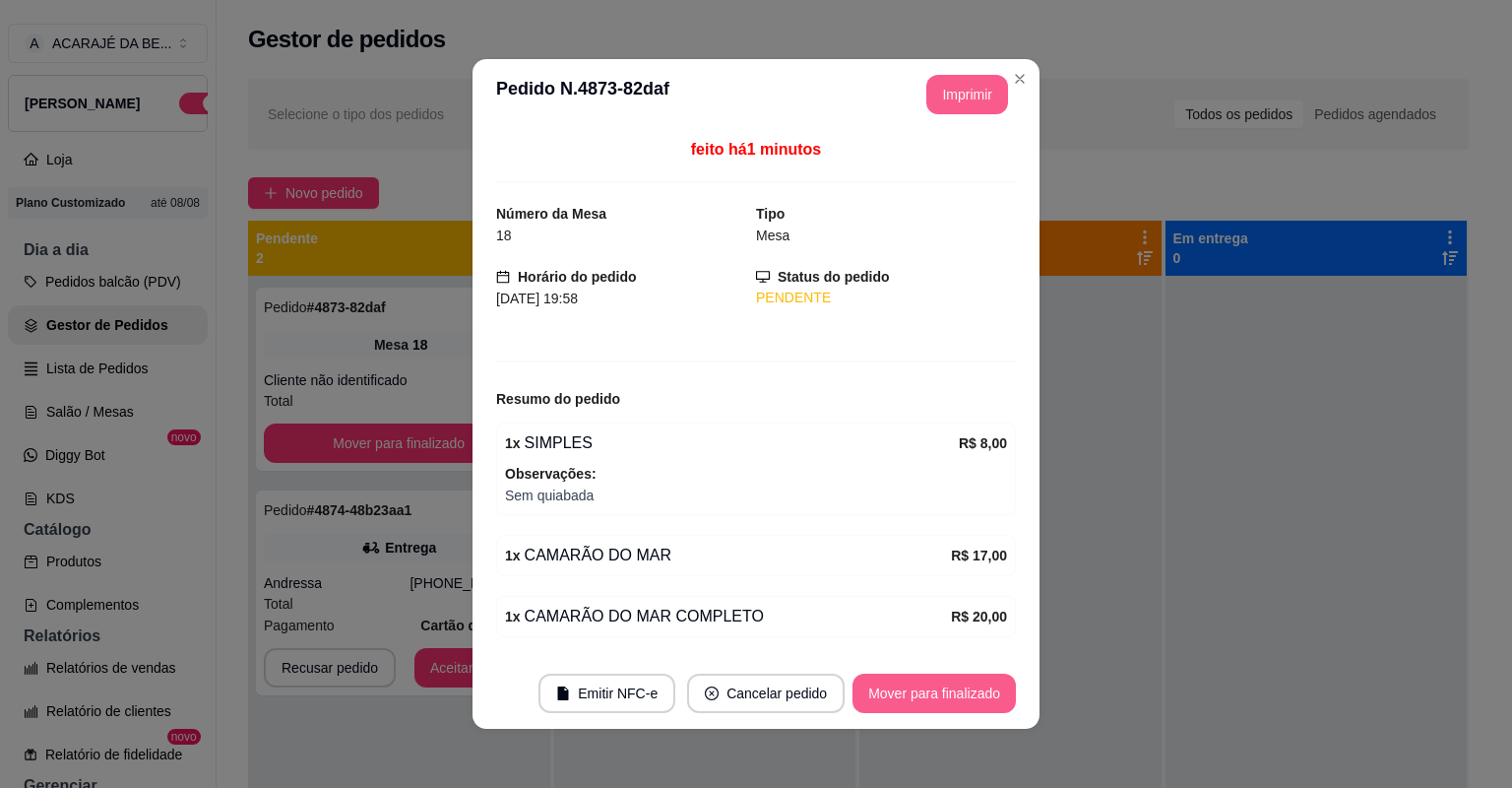 click on "Mover para finalizado" at bounding box center [934, 693] 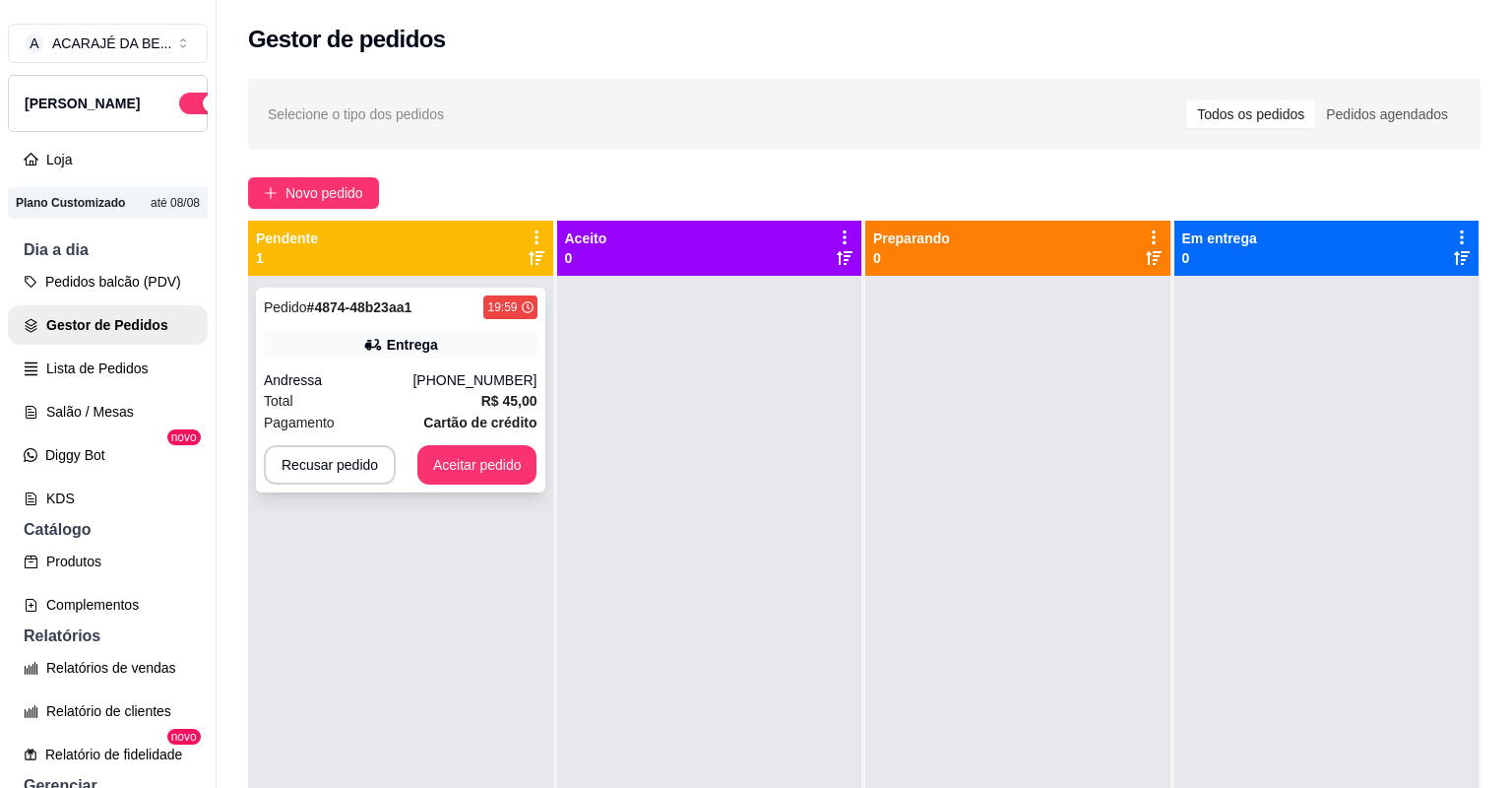 click on "Total R$ 45,00" at bounding box center (401, 401) 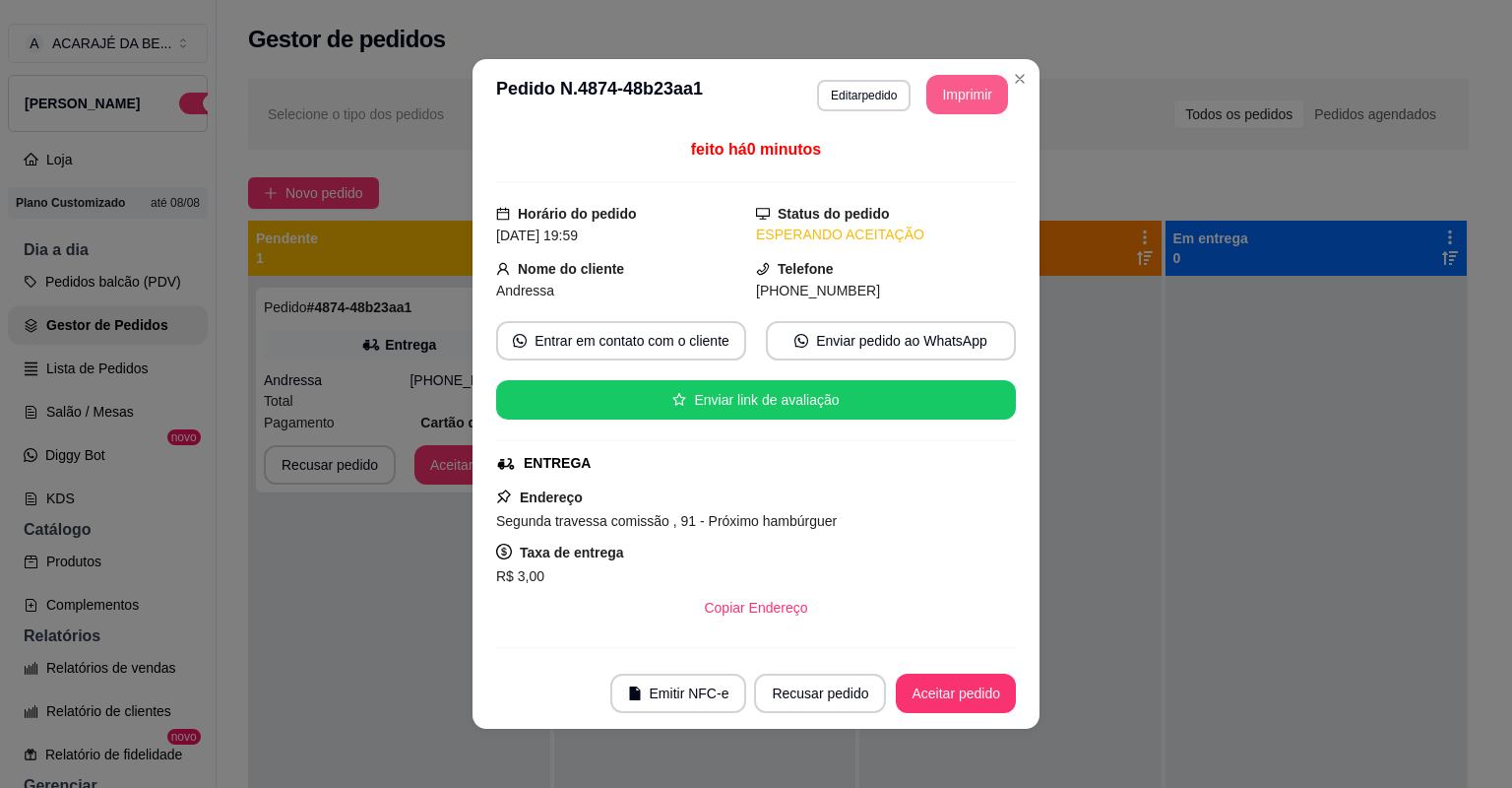 click on "Imprimir" at bounding box center [967, 95] 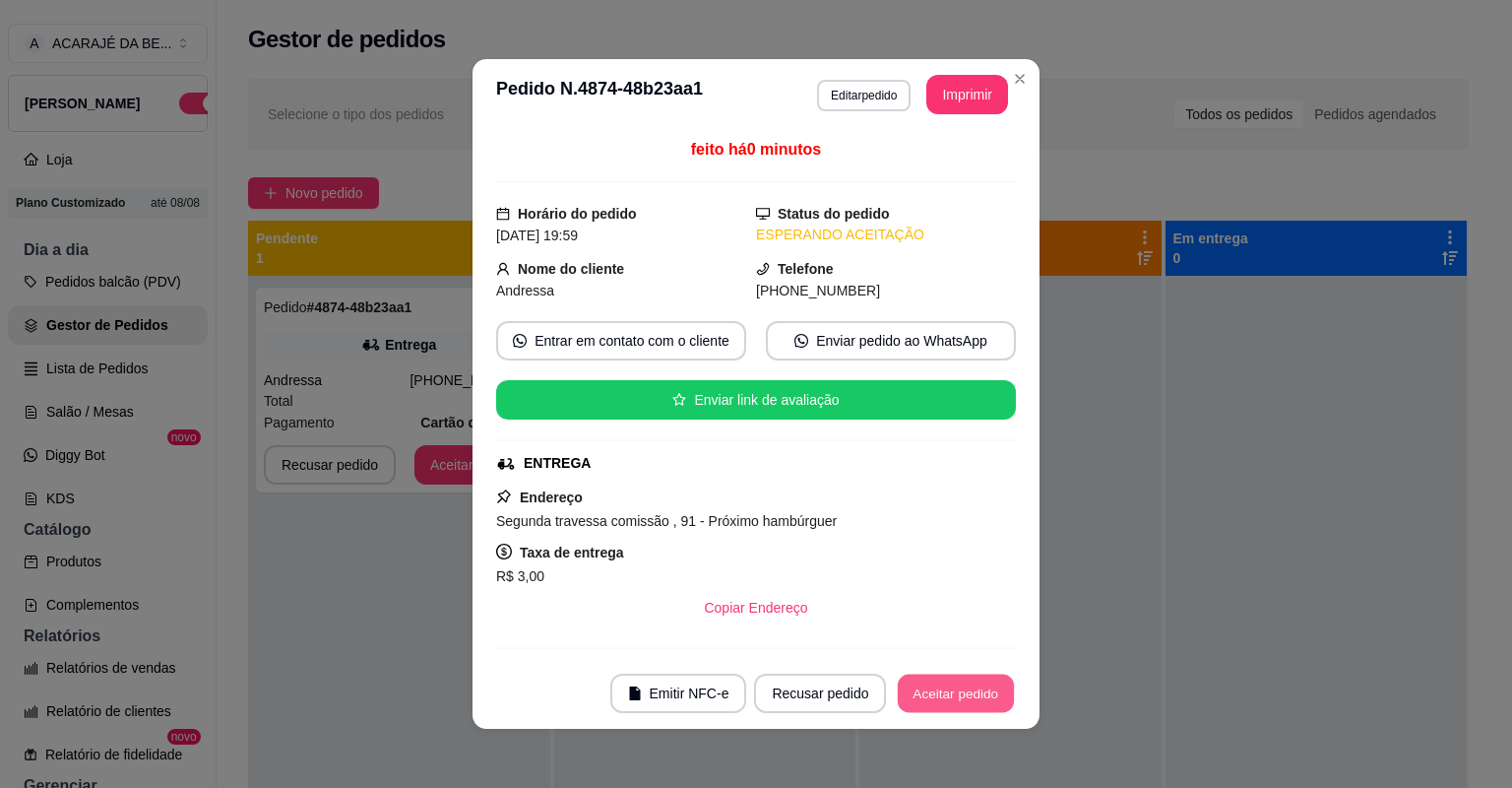 click on "Aceitar pedido" at bounding box center [956, 693] 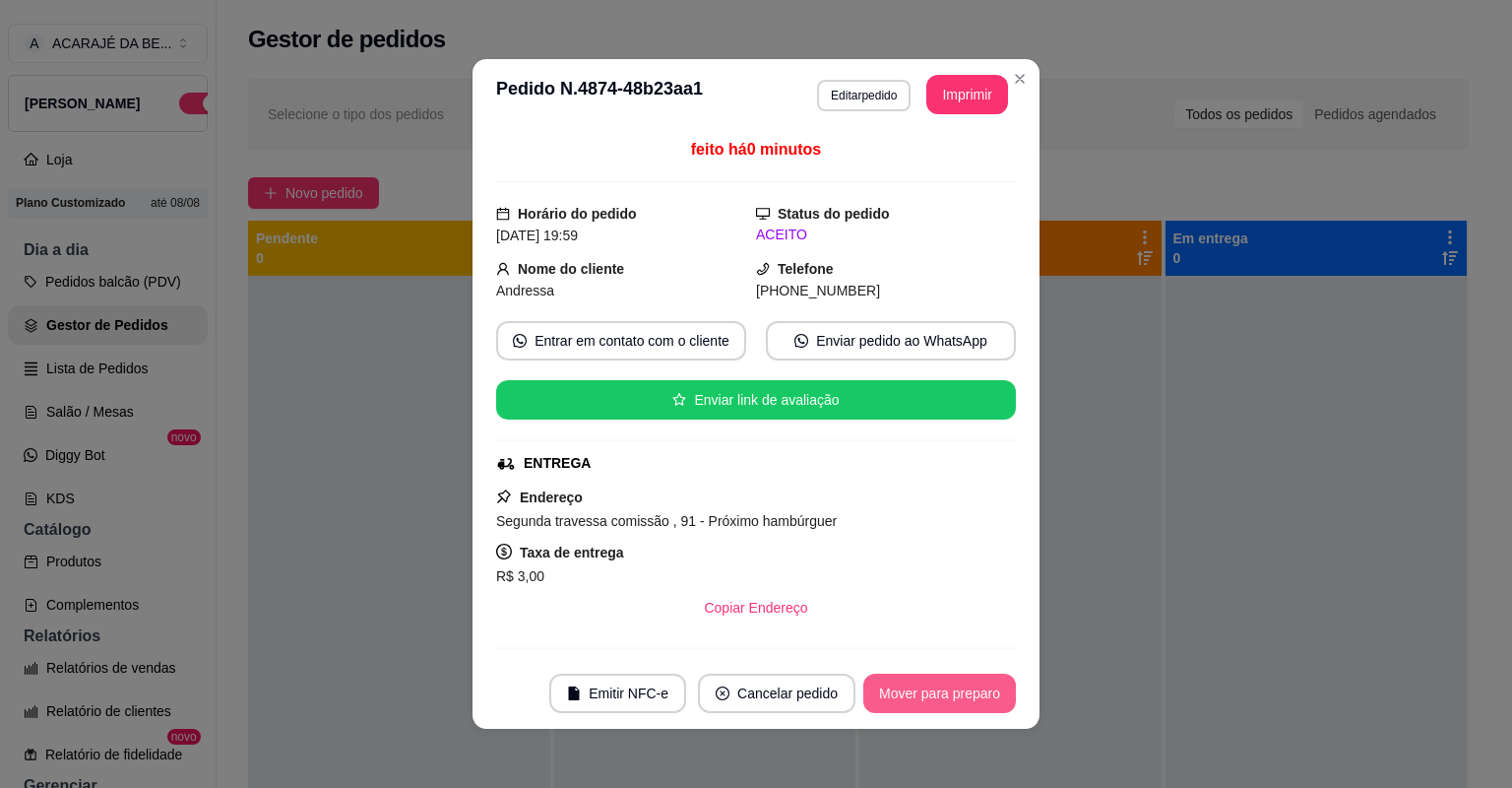click on "Mover para preparo" at bounding box center [939, 693] 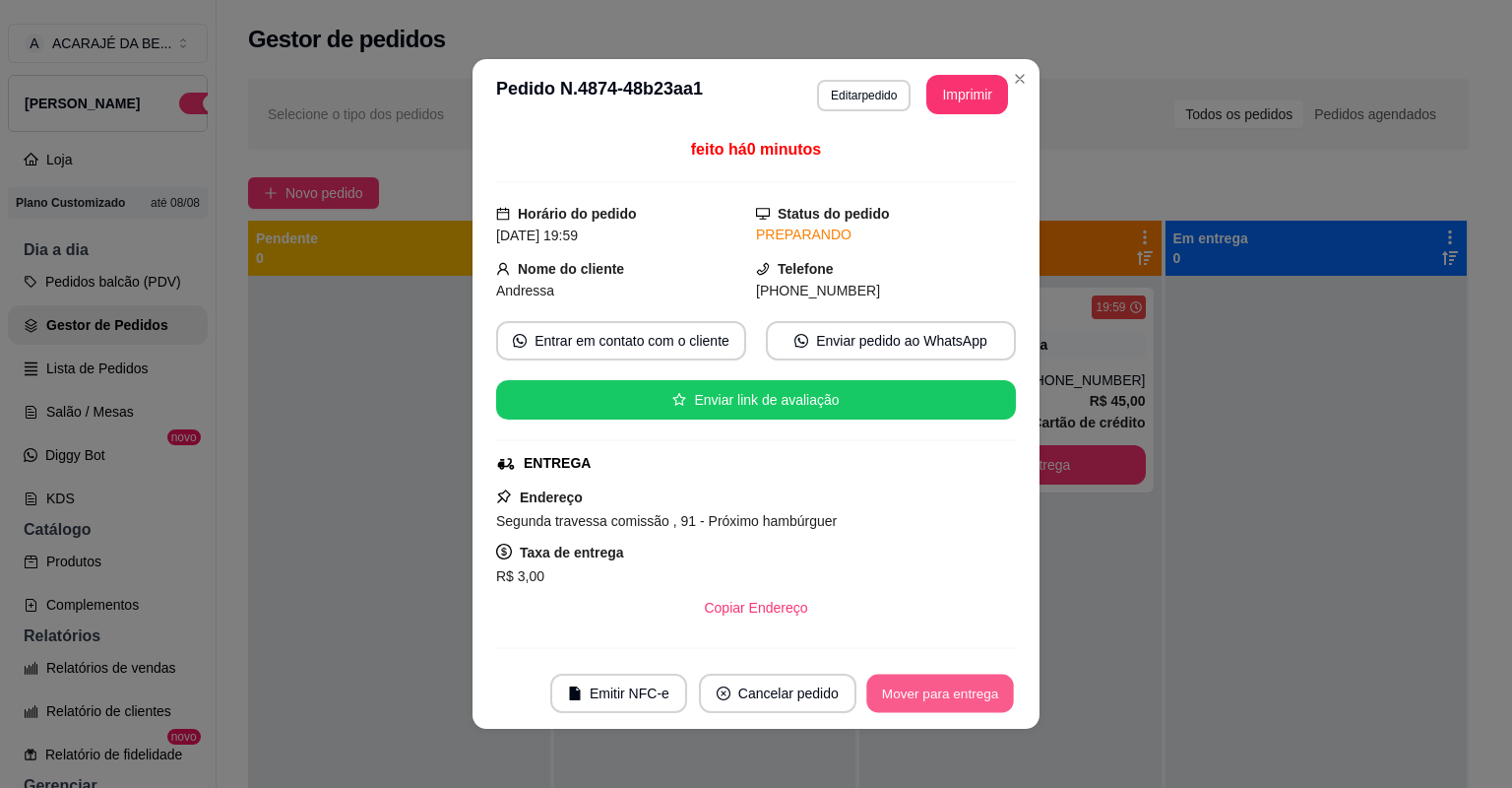 click on "Mover para entrega" at bounding box center (940, 693) 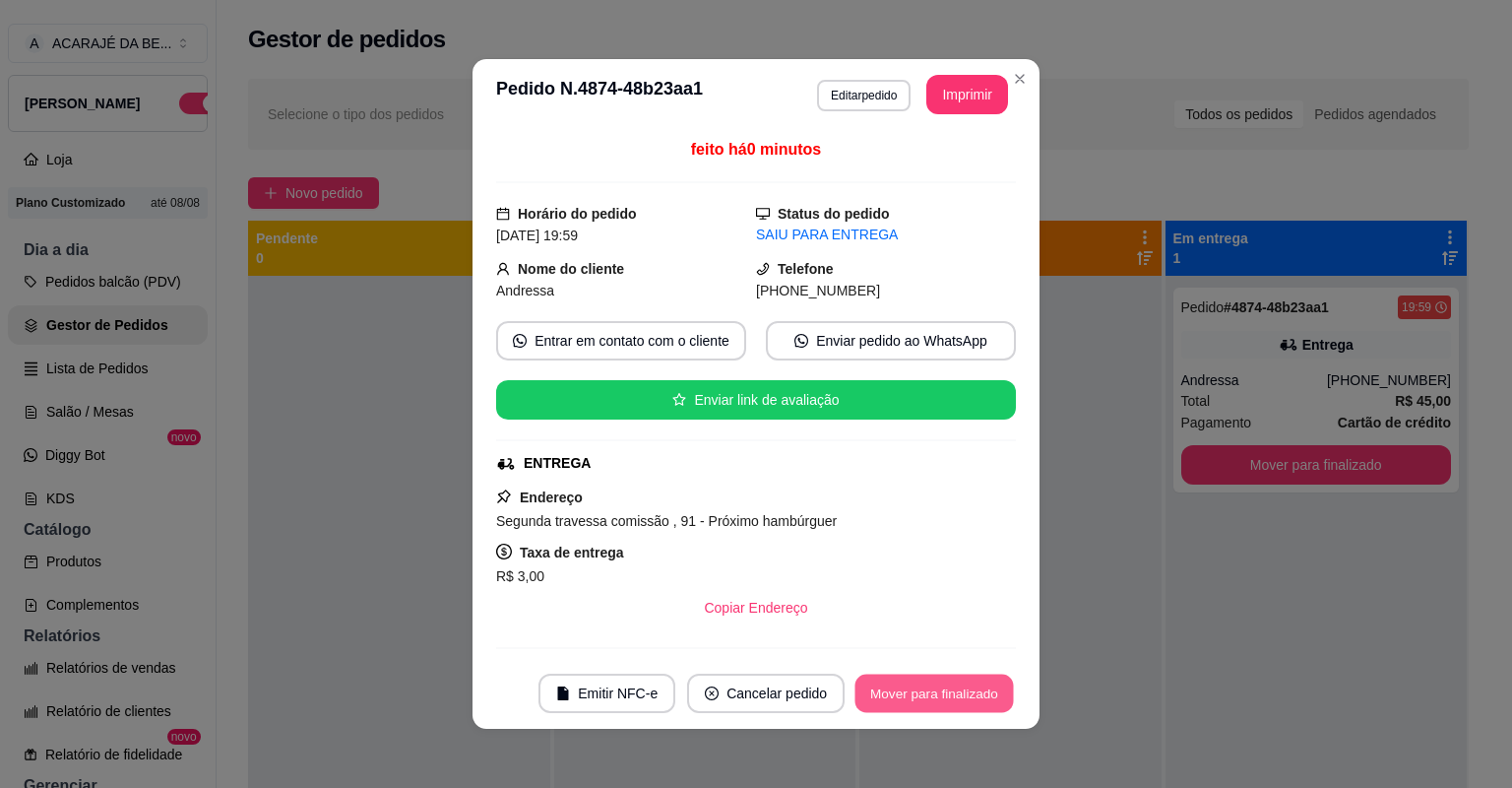 click on "Mover para finalizado" at bounding box center (934, 693) 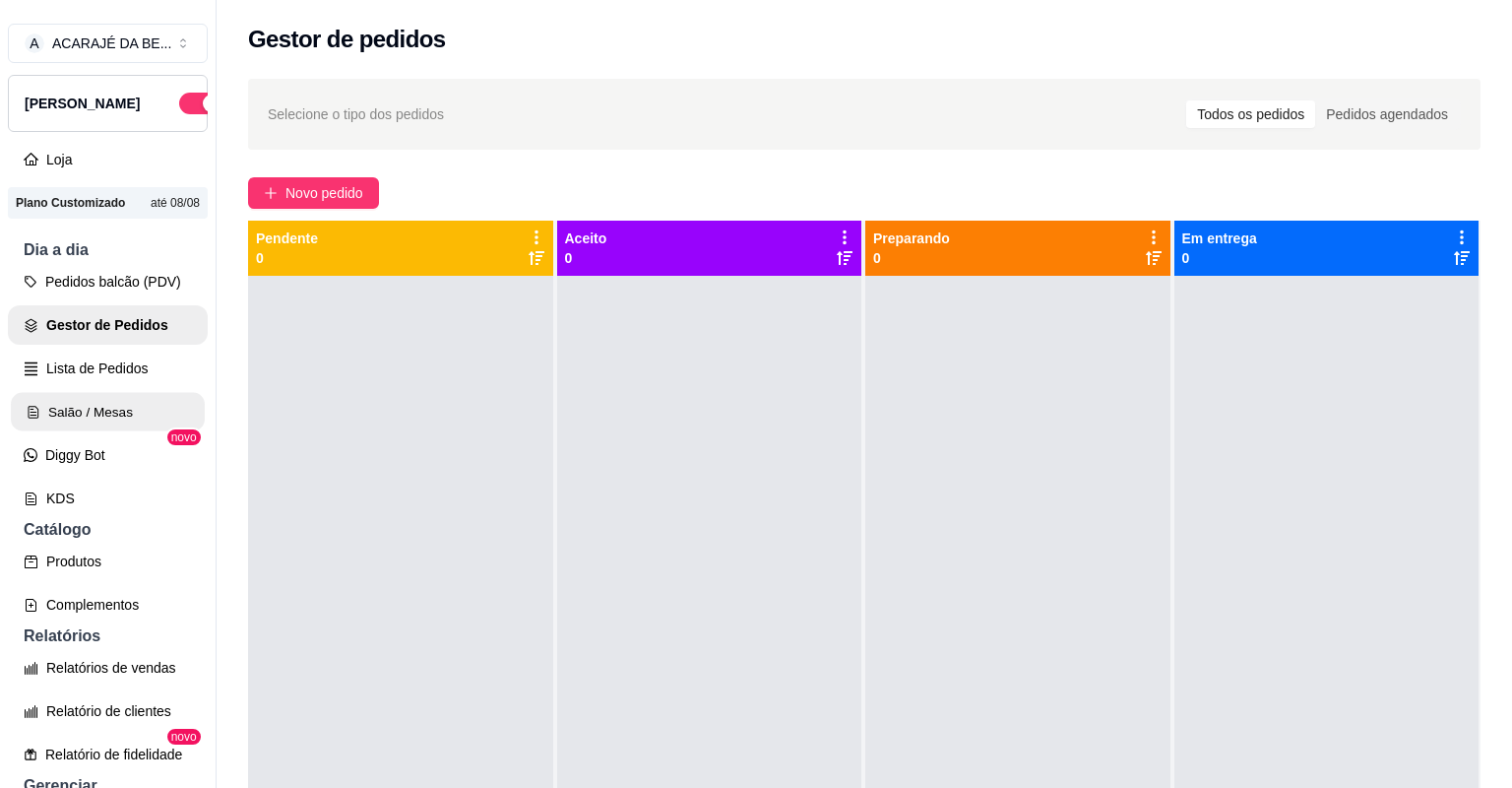 click on "Salão / Mesas" at bounding box center [107, 412] 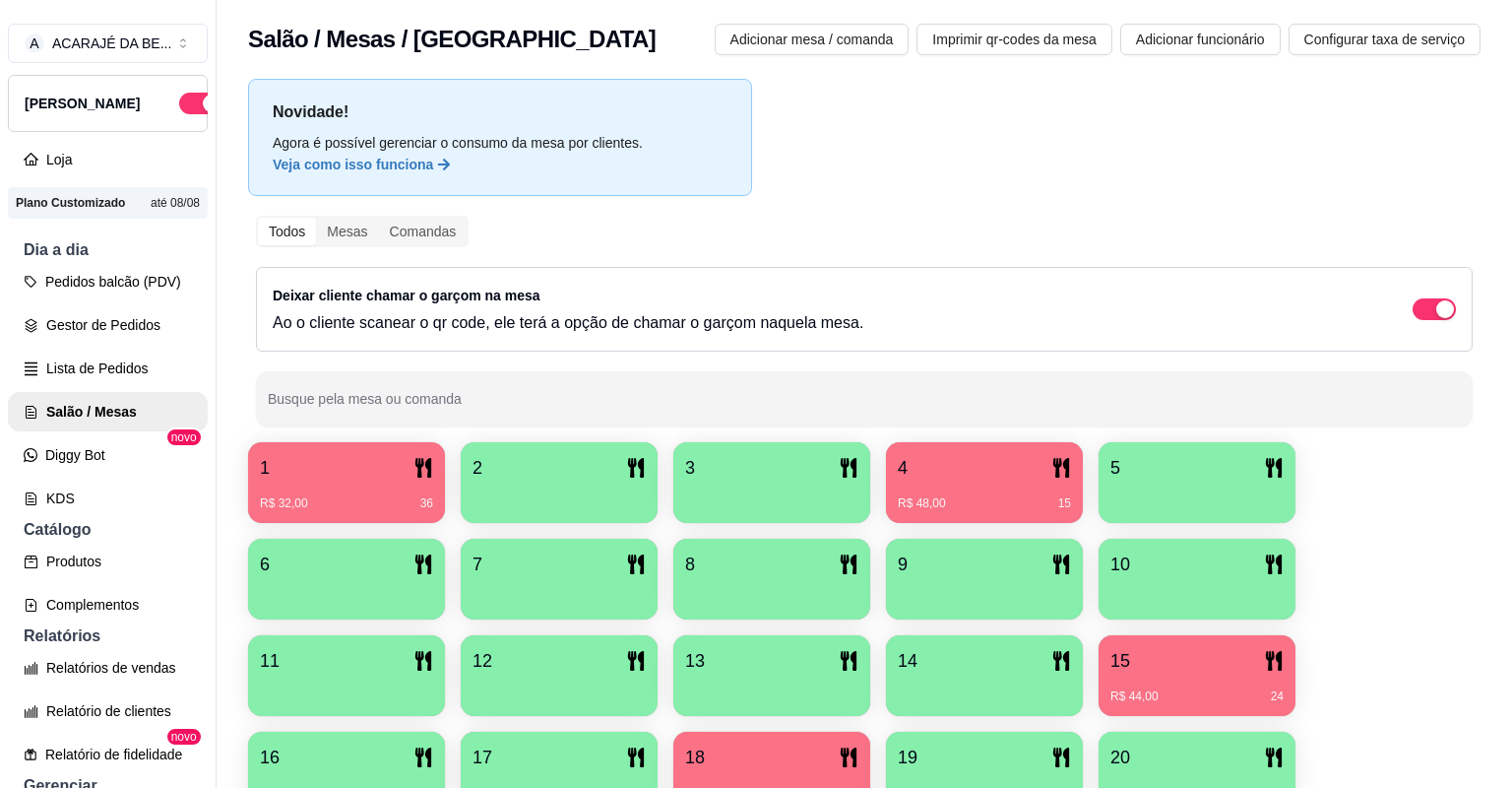 click on "15" at bounding box center (1197, 661) 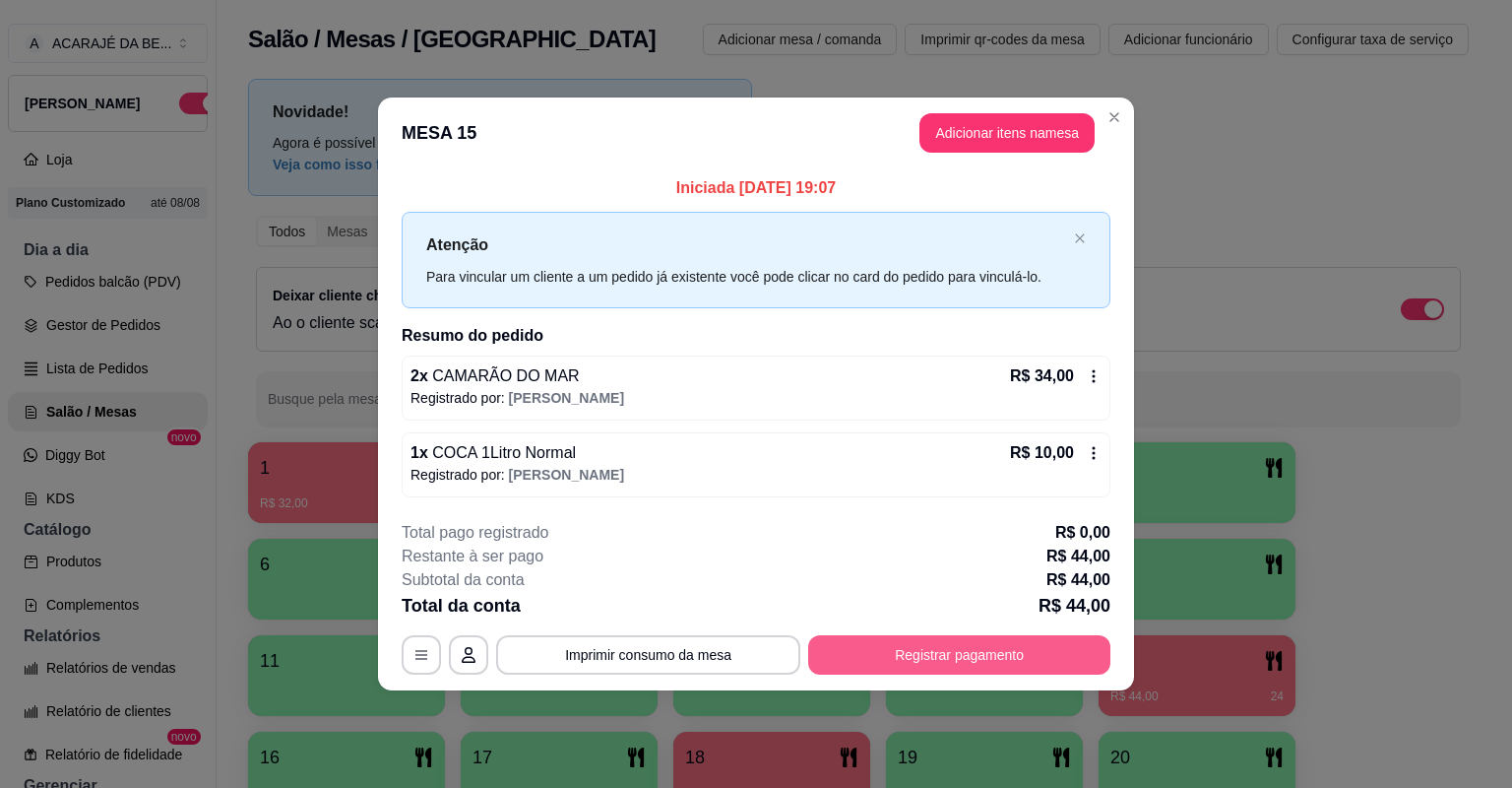 click on "Registrar pagamento" at bounding box center [959, 655] 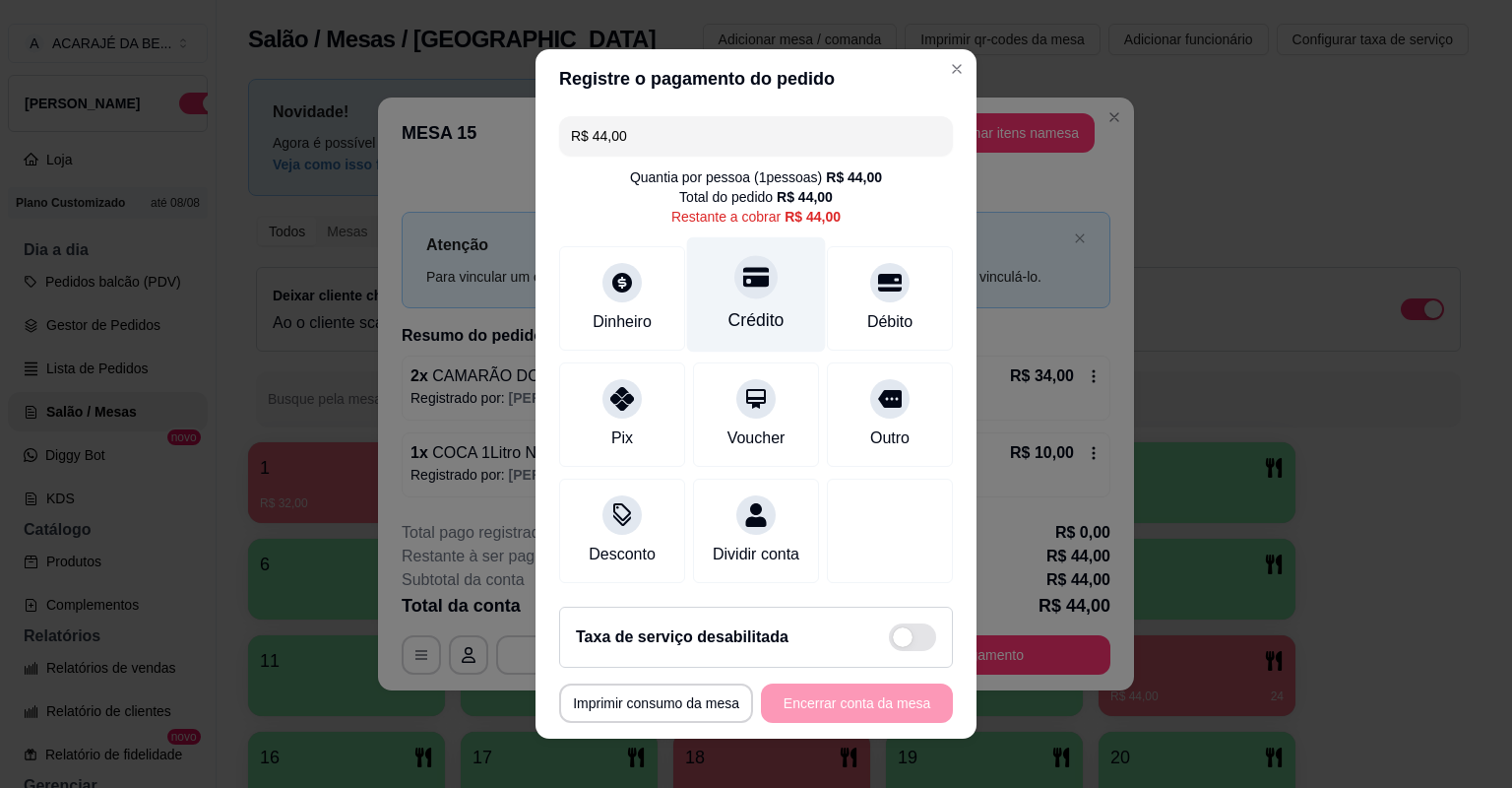 click on "Crédito" at bounding box center [756, 295] 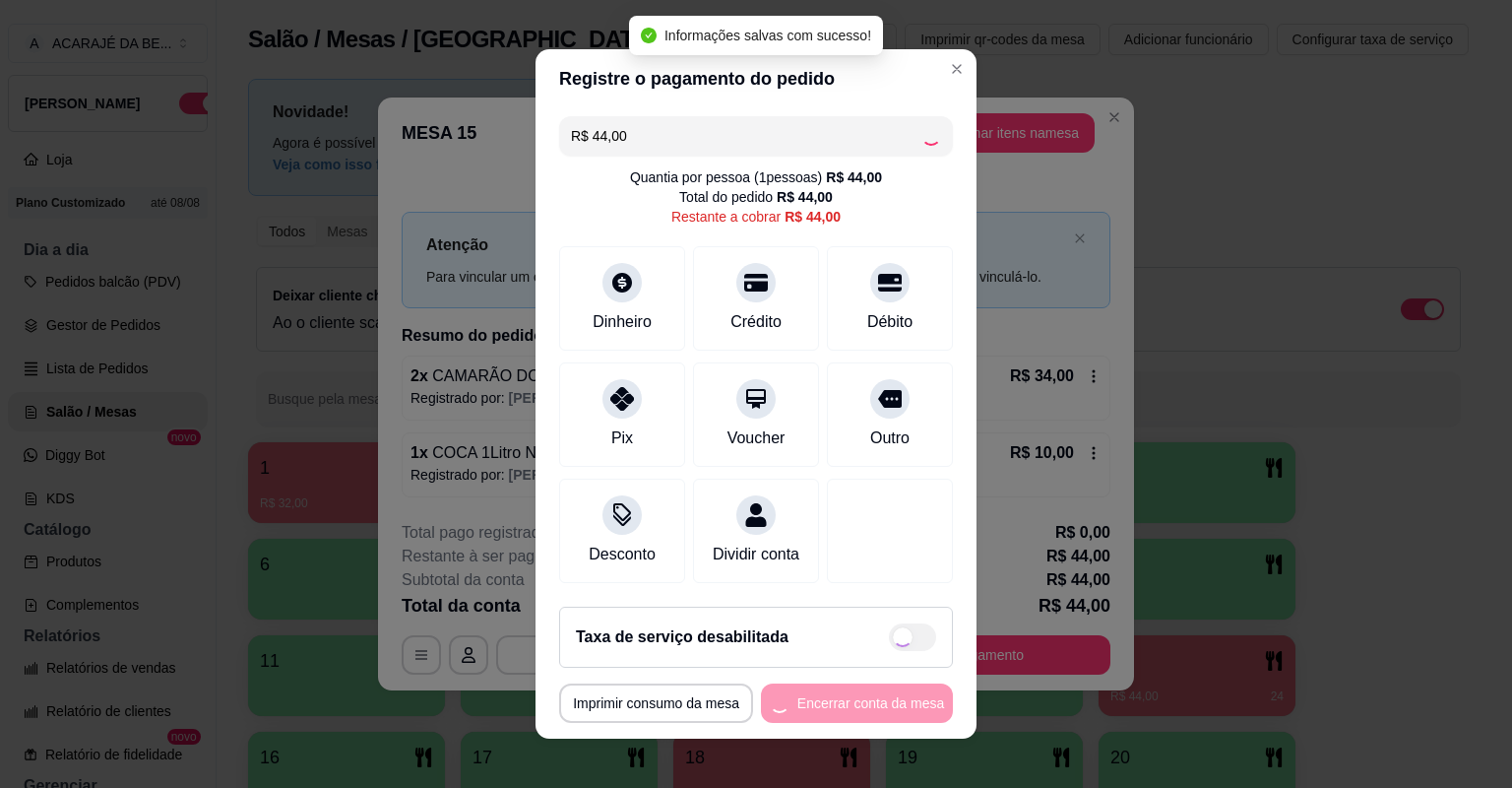 type on "R$ 0,00" 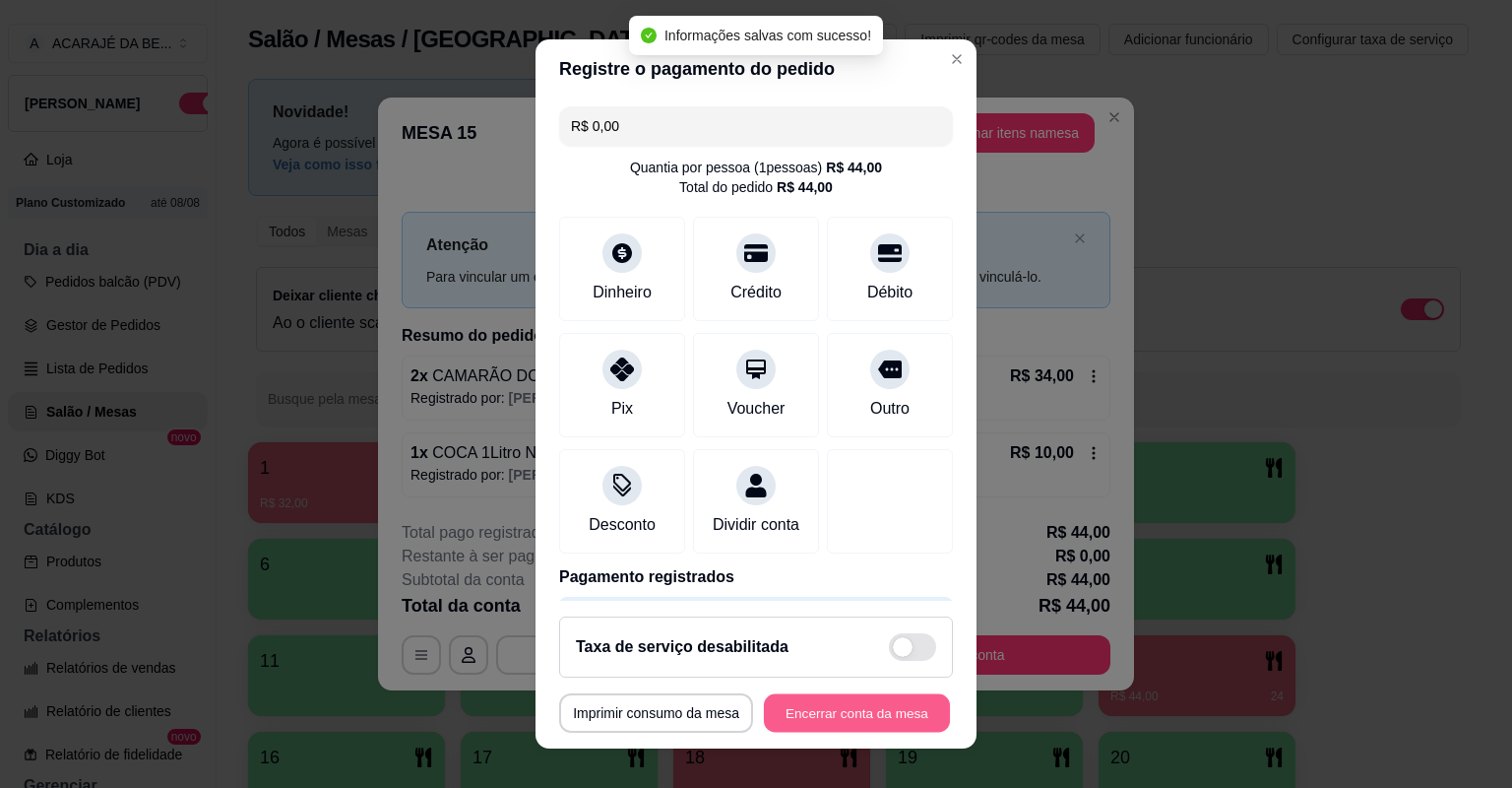 click on "Encerrar conta da mesa" at bounding box center (856, 713) 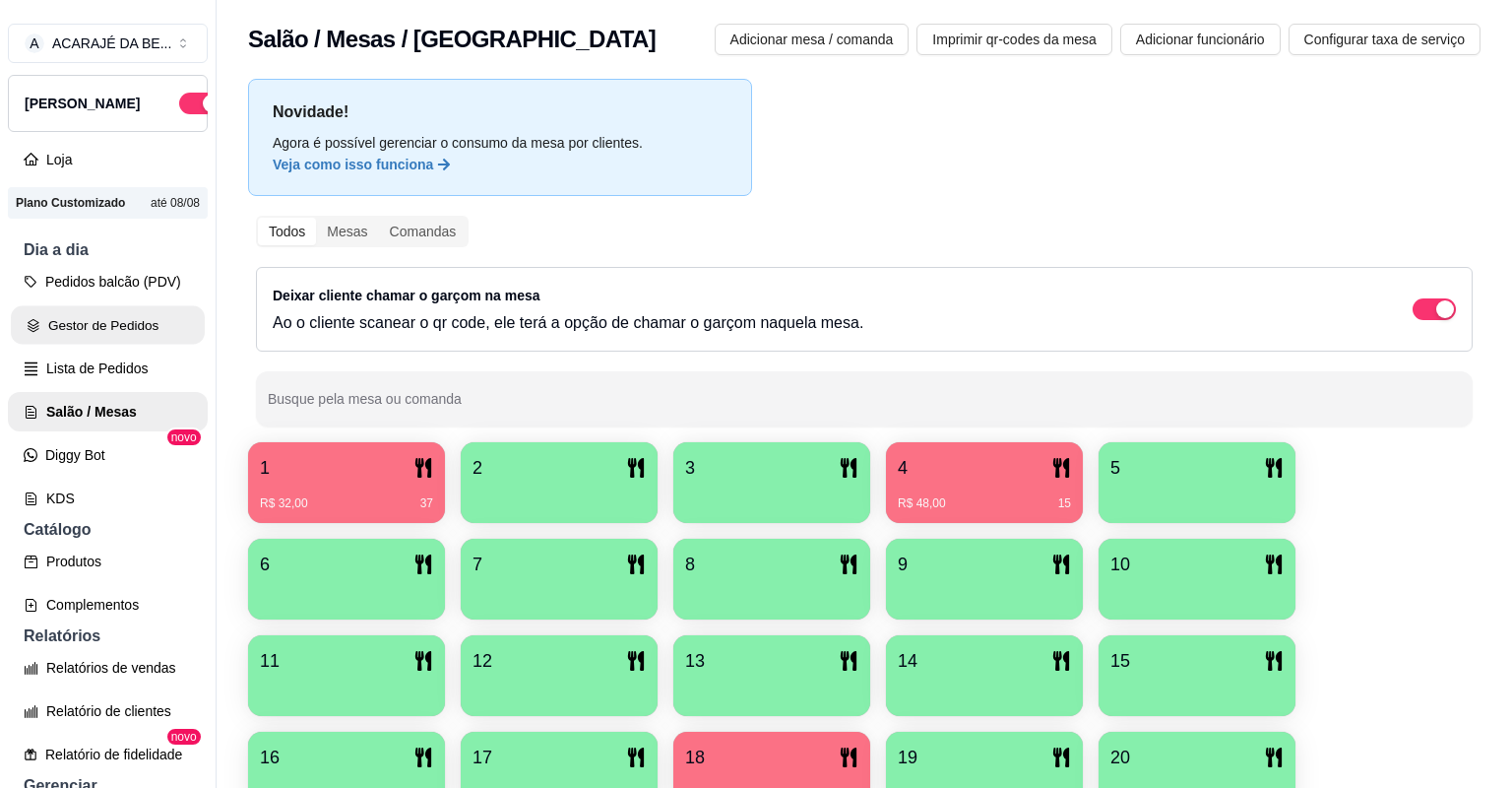 click on "Gestor de Pedidos" at bounding box center (107, 325) 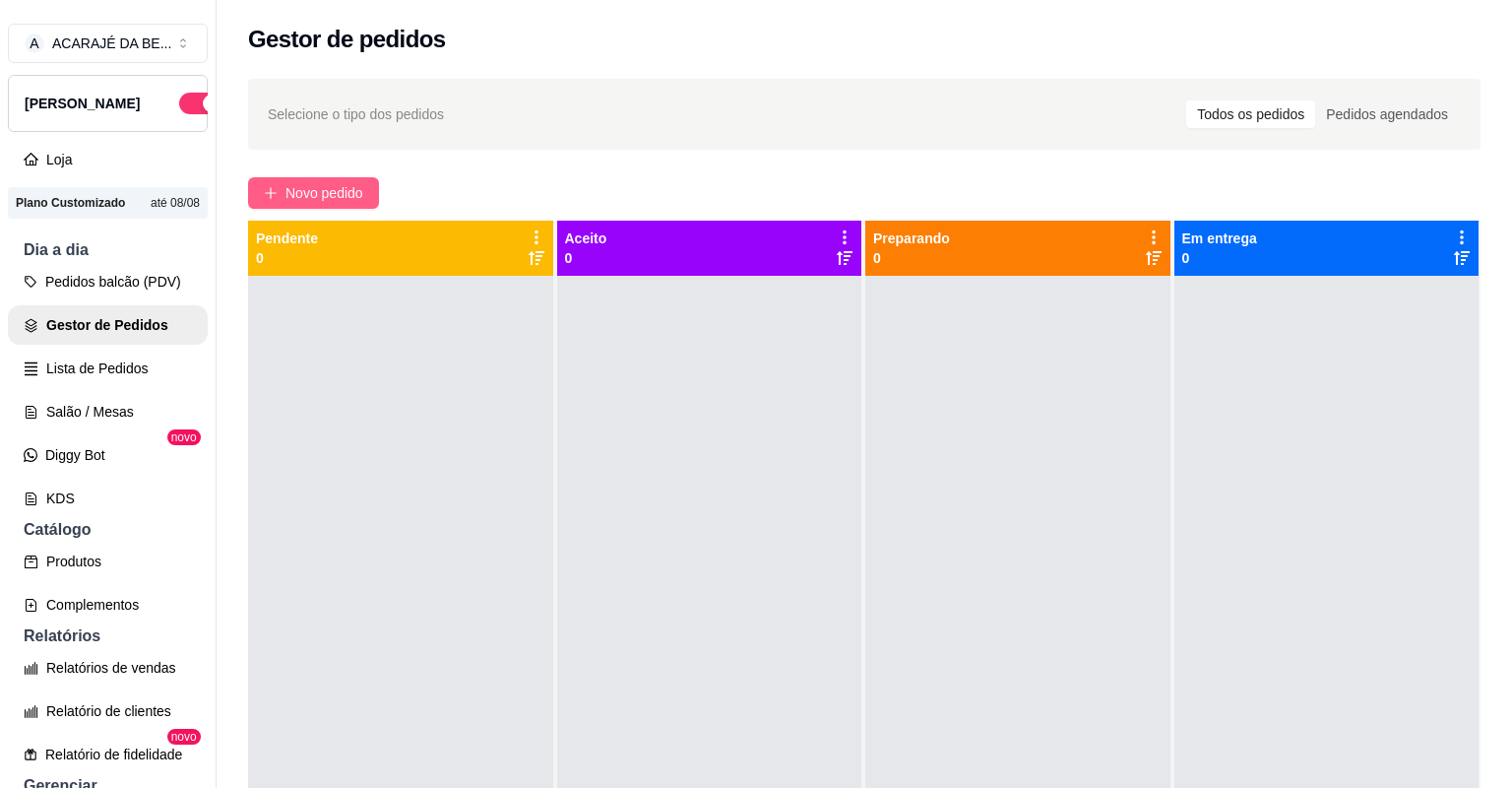 click on "Novo pedido" at bounding box center (324, 193) 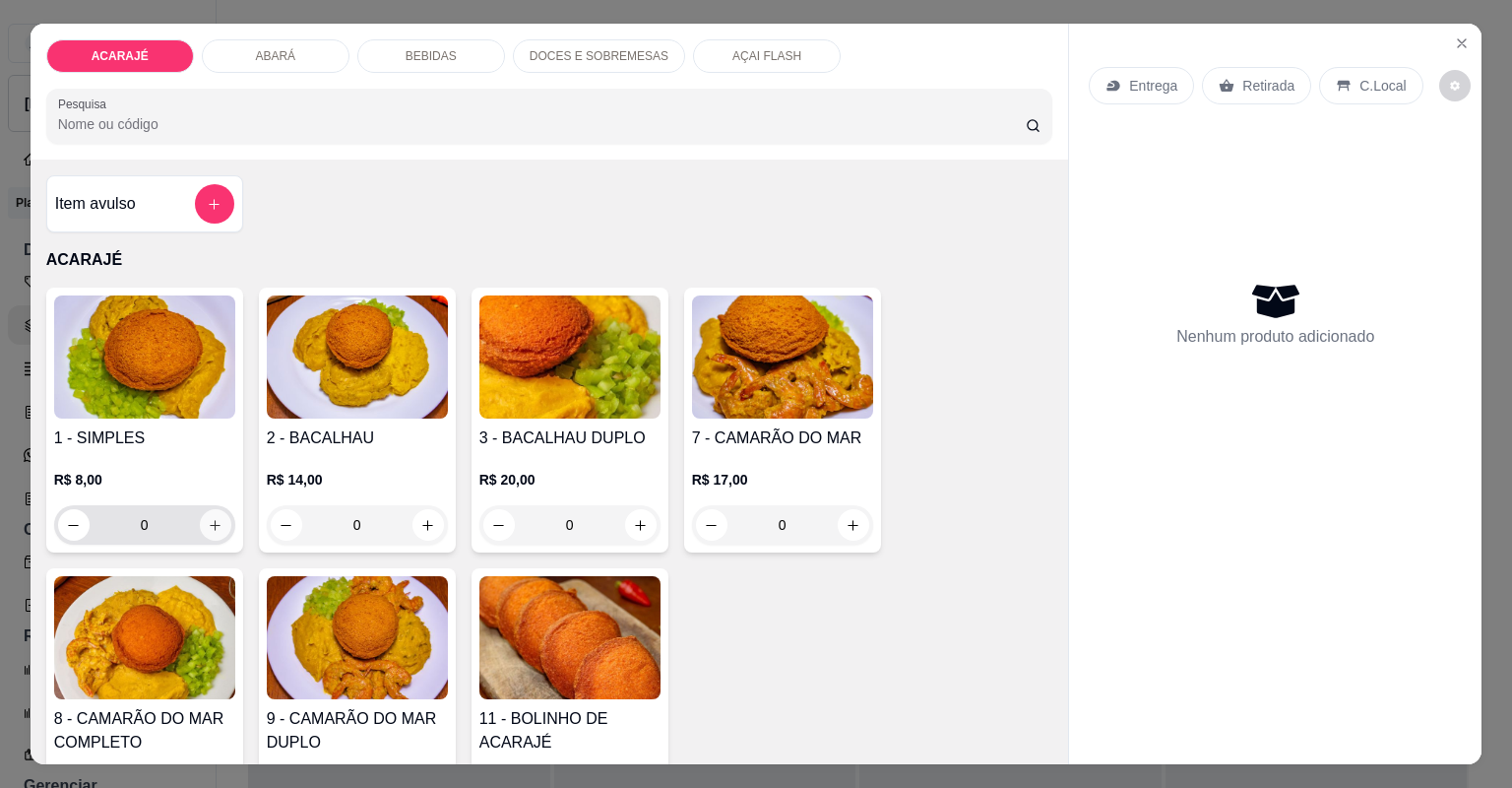 click at bounding box center (216, 525) 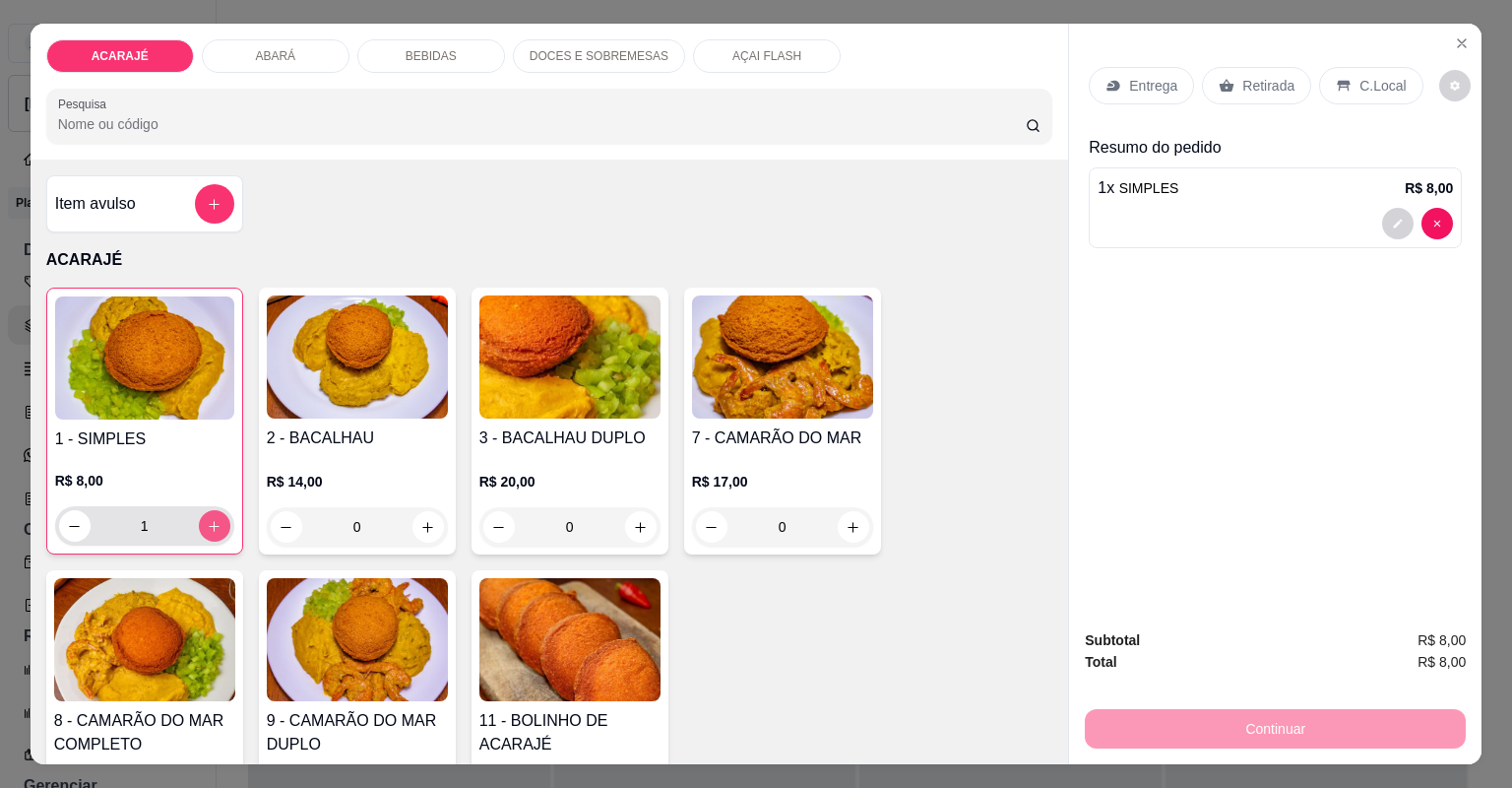 click at bounding box center [215, 526] 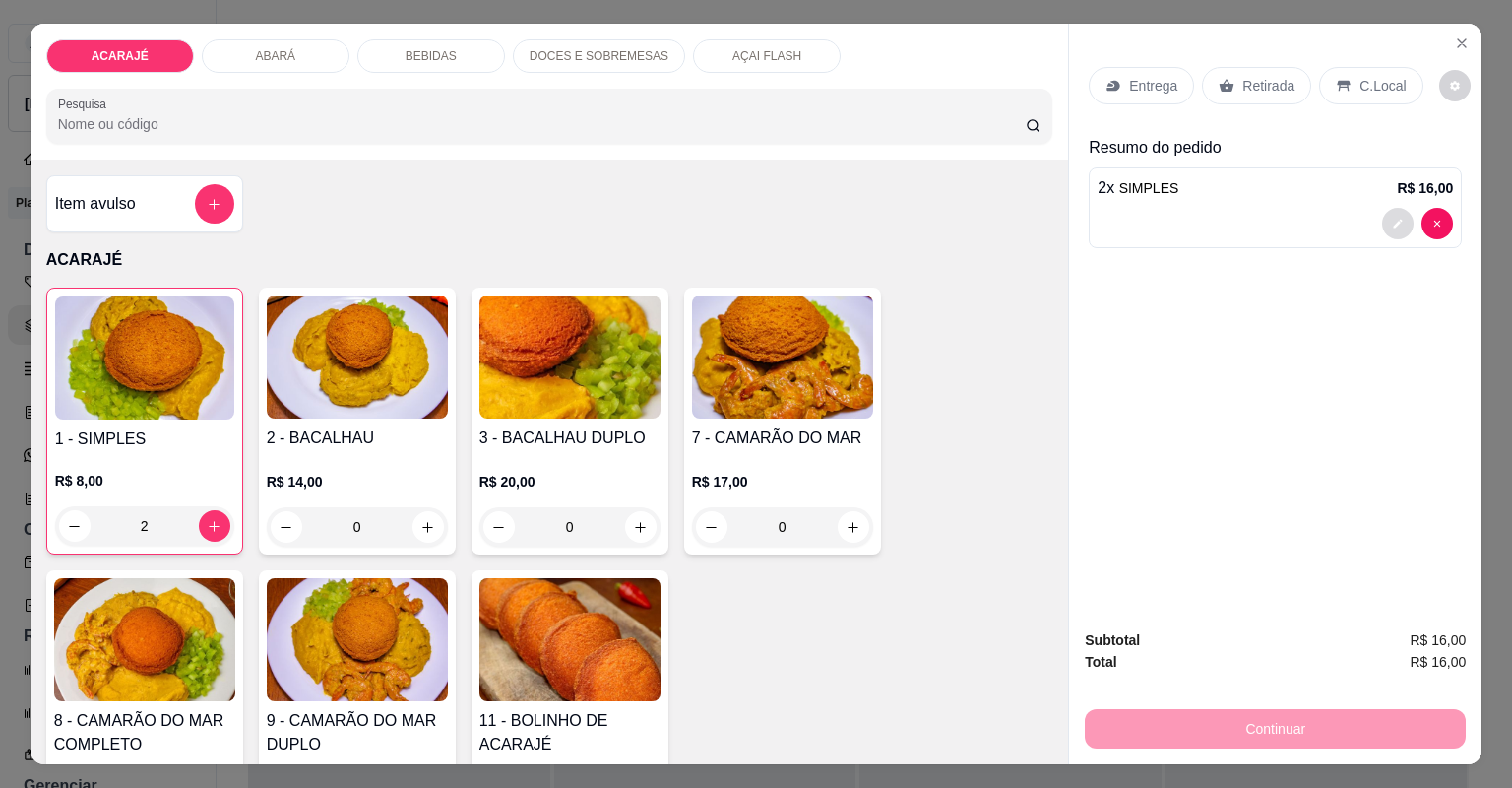 click at bounding box center (1398, 224) 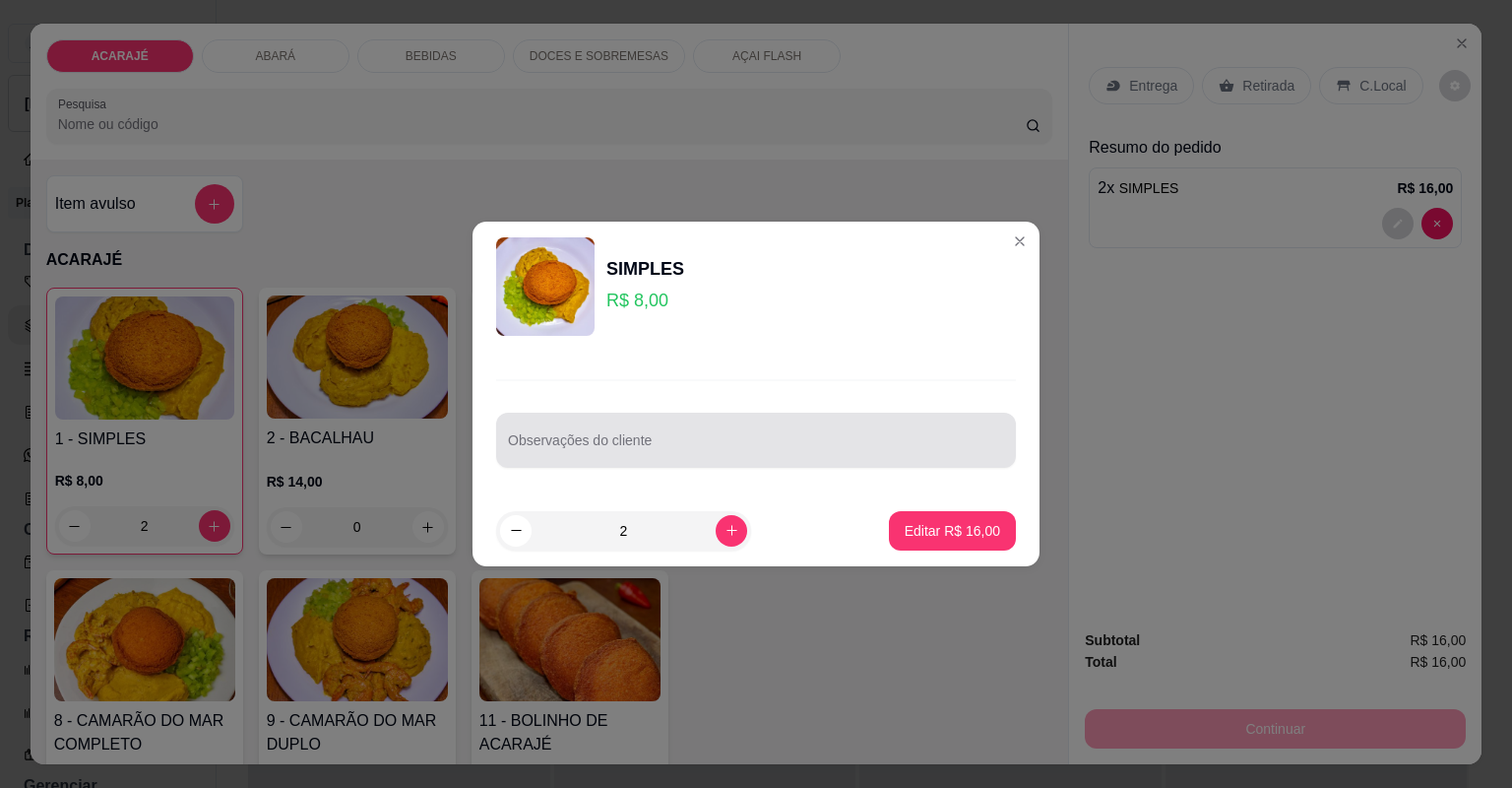 click at bounding box center (756, 440) 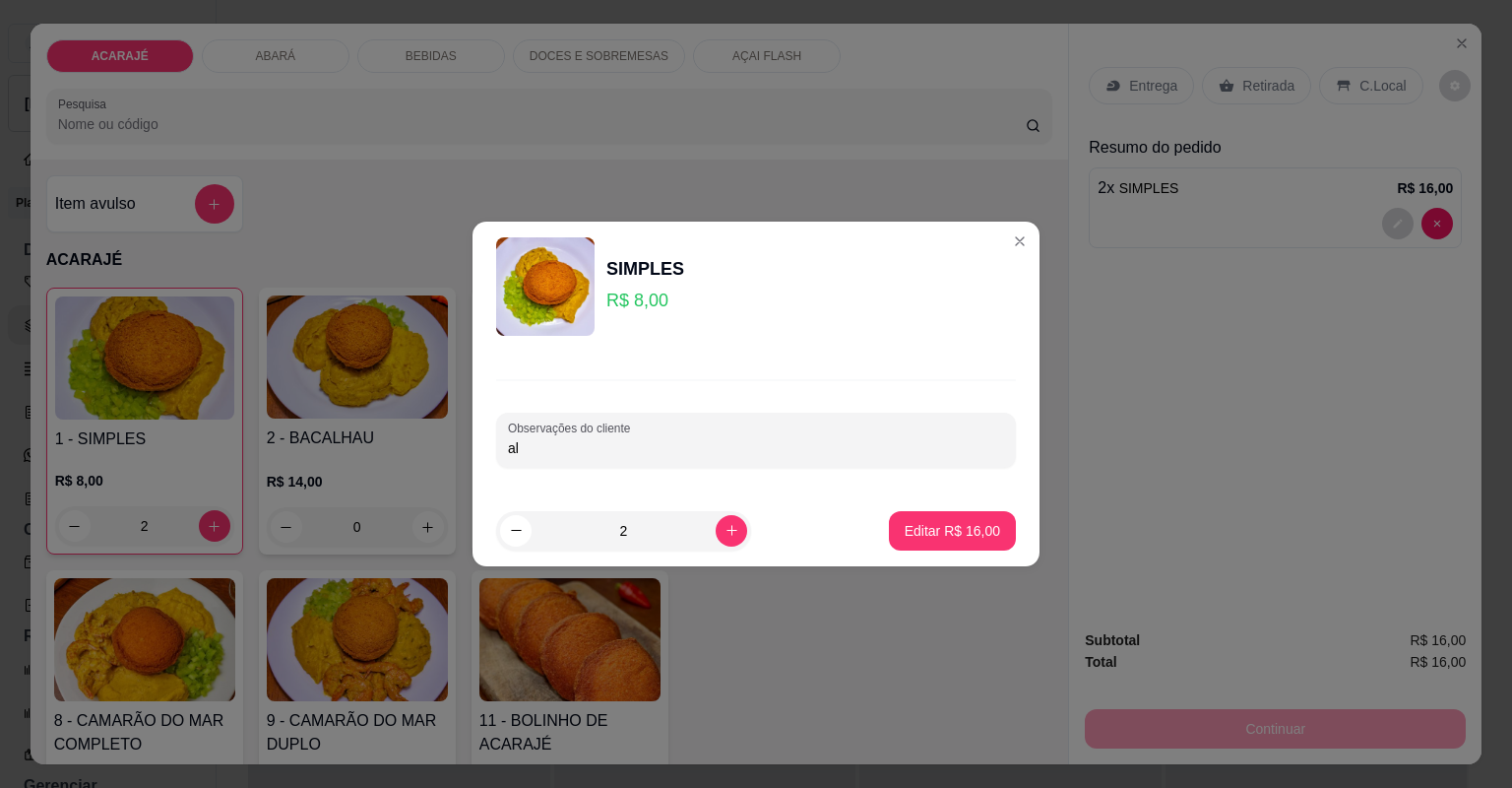 type on "ale" 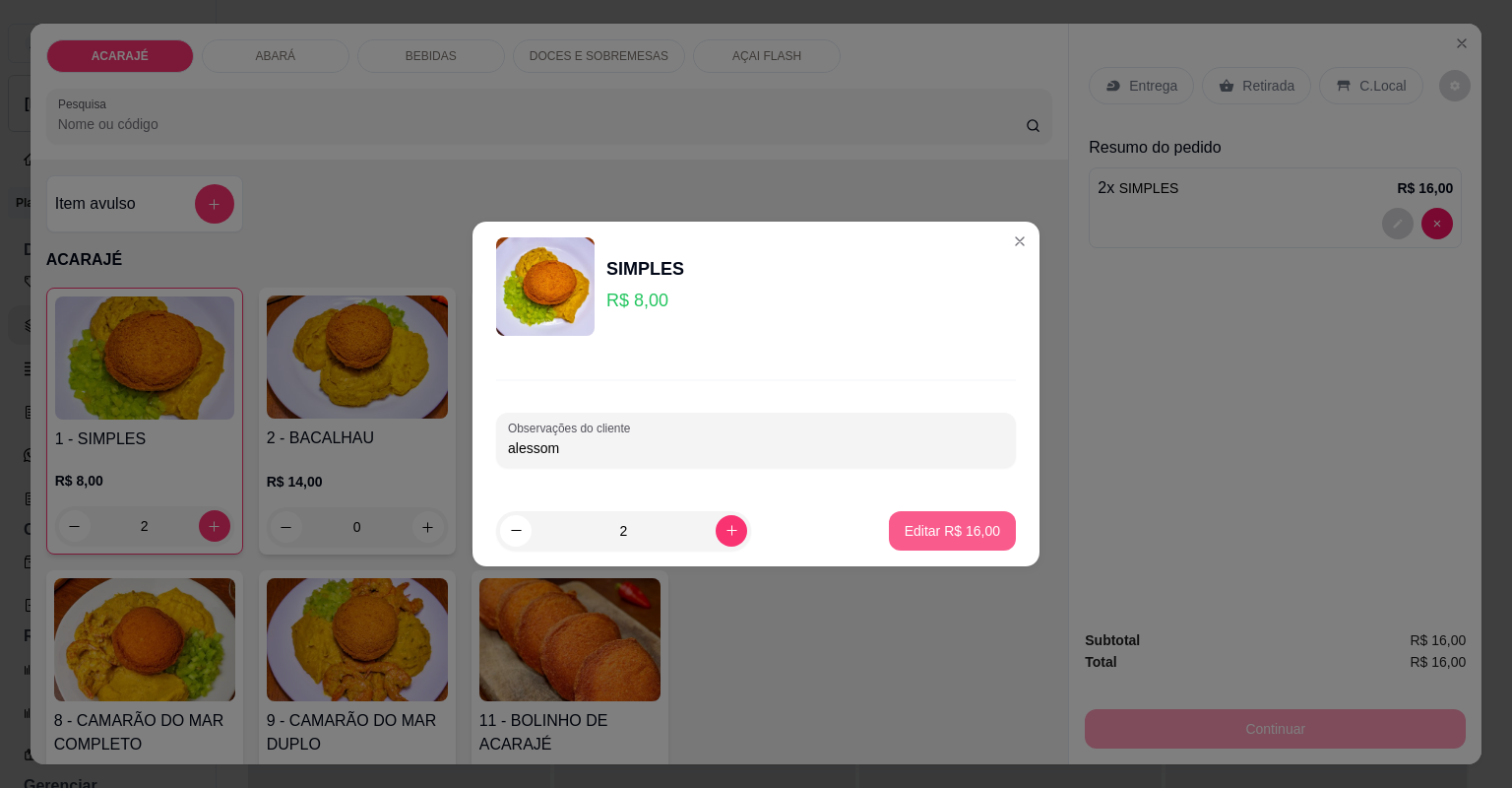 click on "Editar   R$ 16,00" at bounding box center [952, 531] 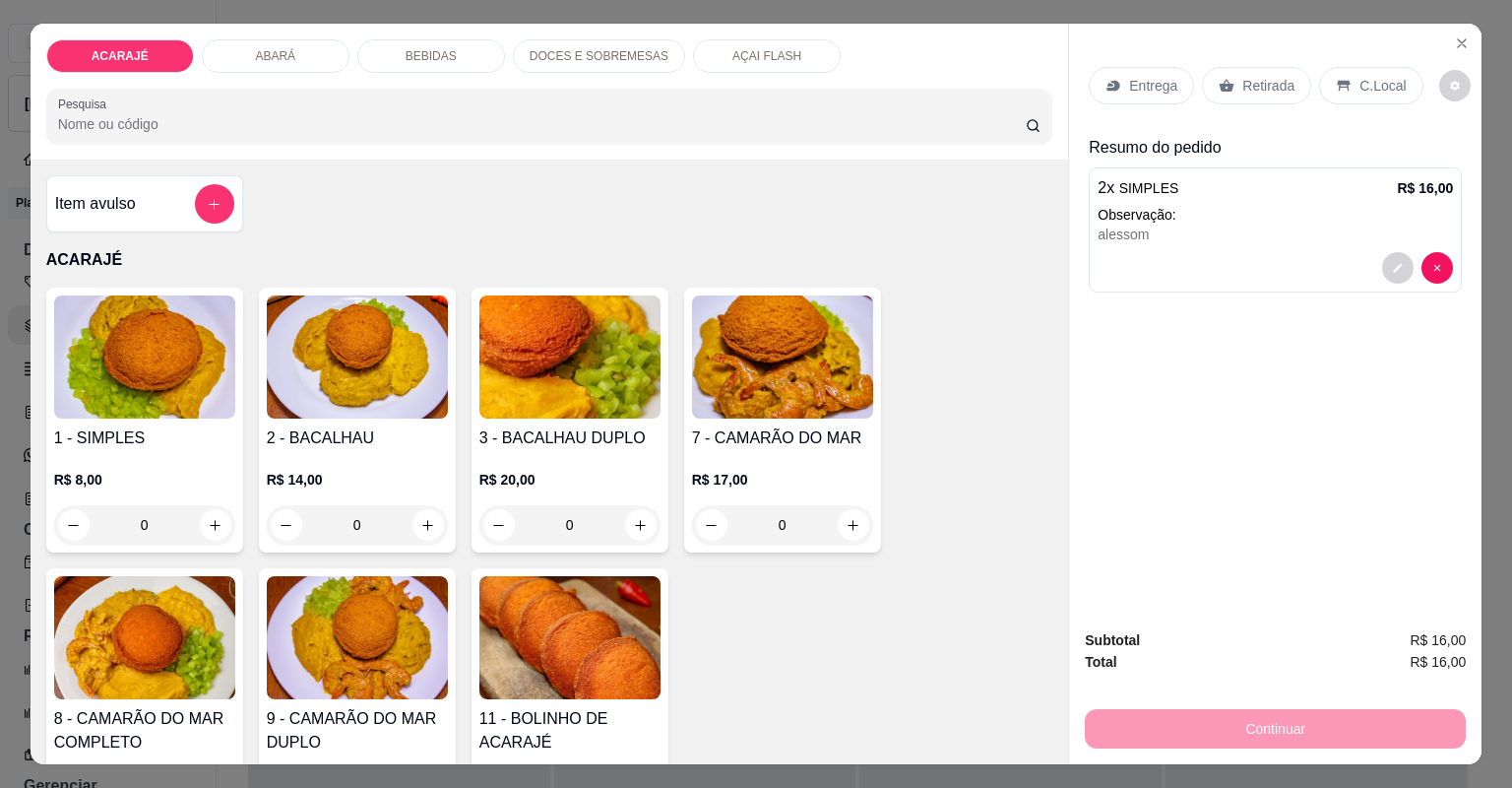 click on "Retirada" at bounding box center [1268, 86] 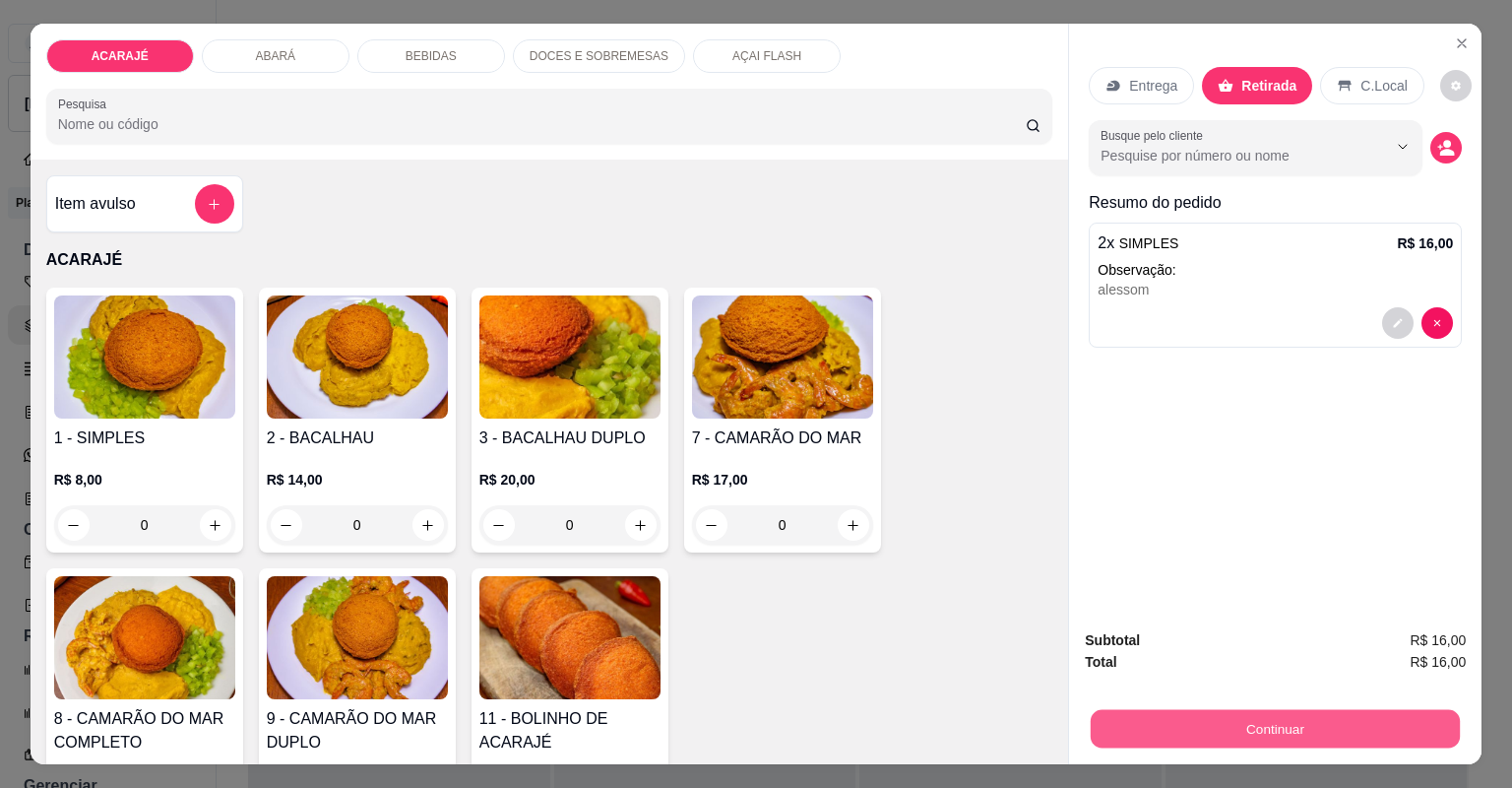 click on "Continuar" at bounding box center [1275, 729] 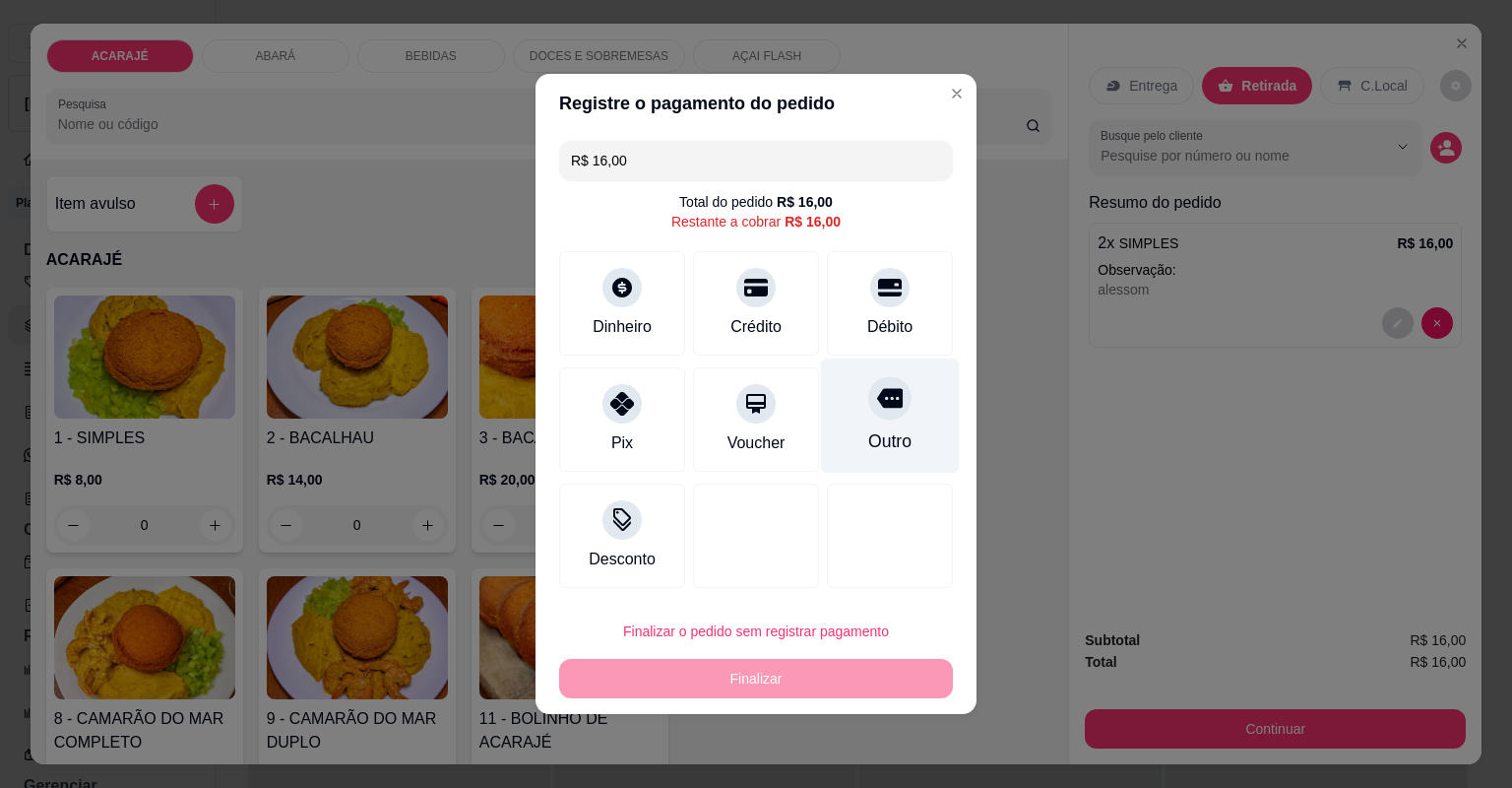 click 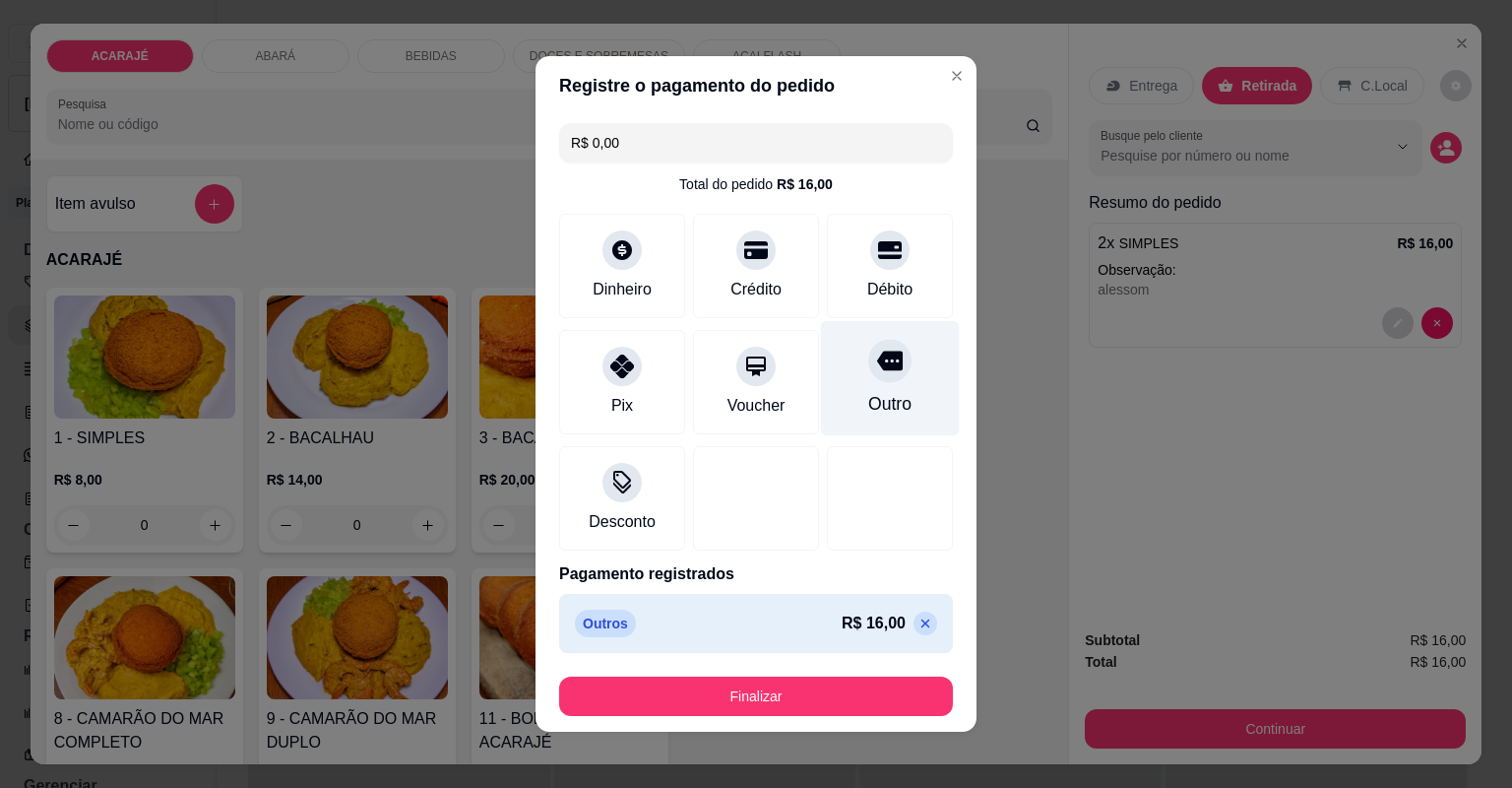 type on "R$ 0,00" 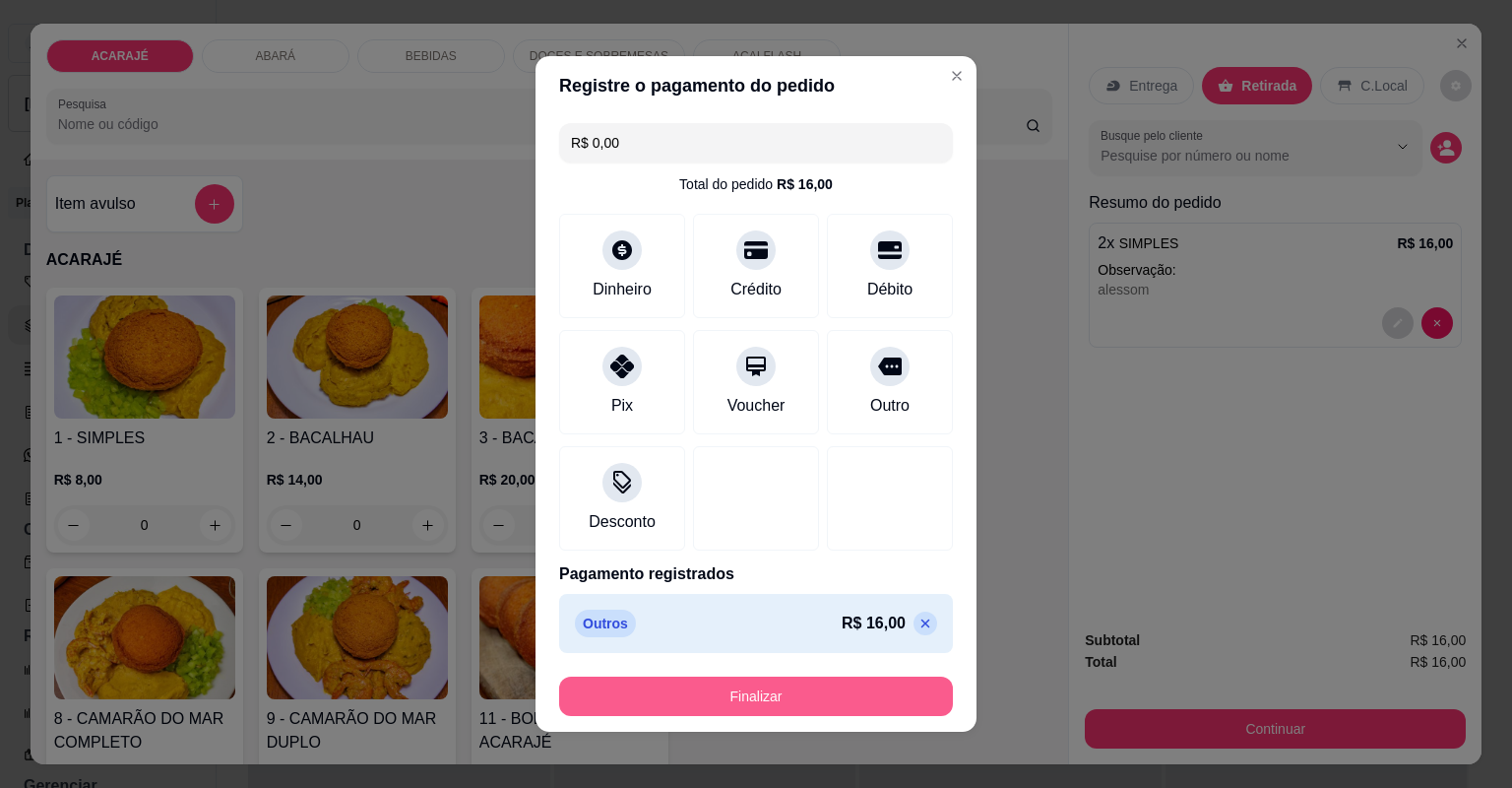 click on "Finalizar" at bounding box center (756, 696) 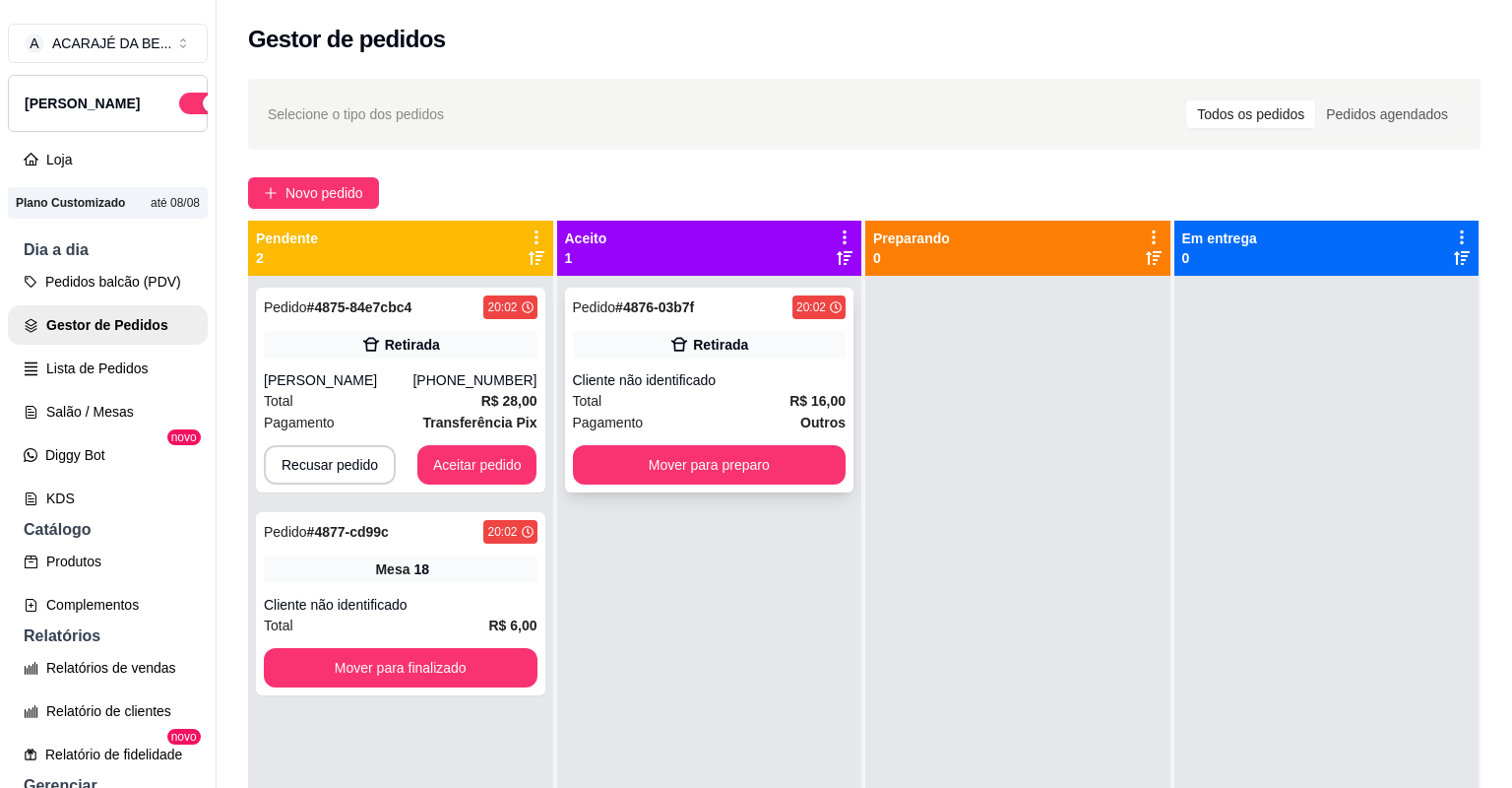 click on "Pagamento Outros" at bounding box center [710, 423] 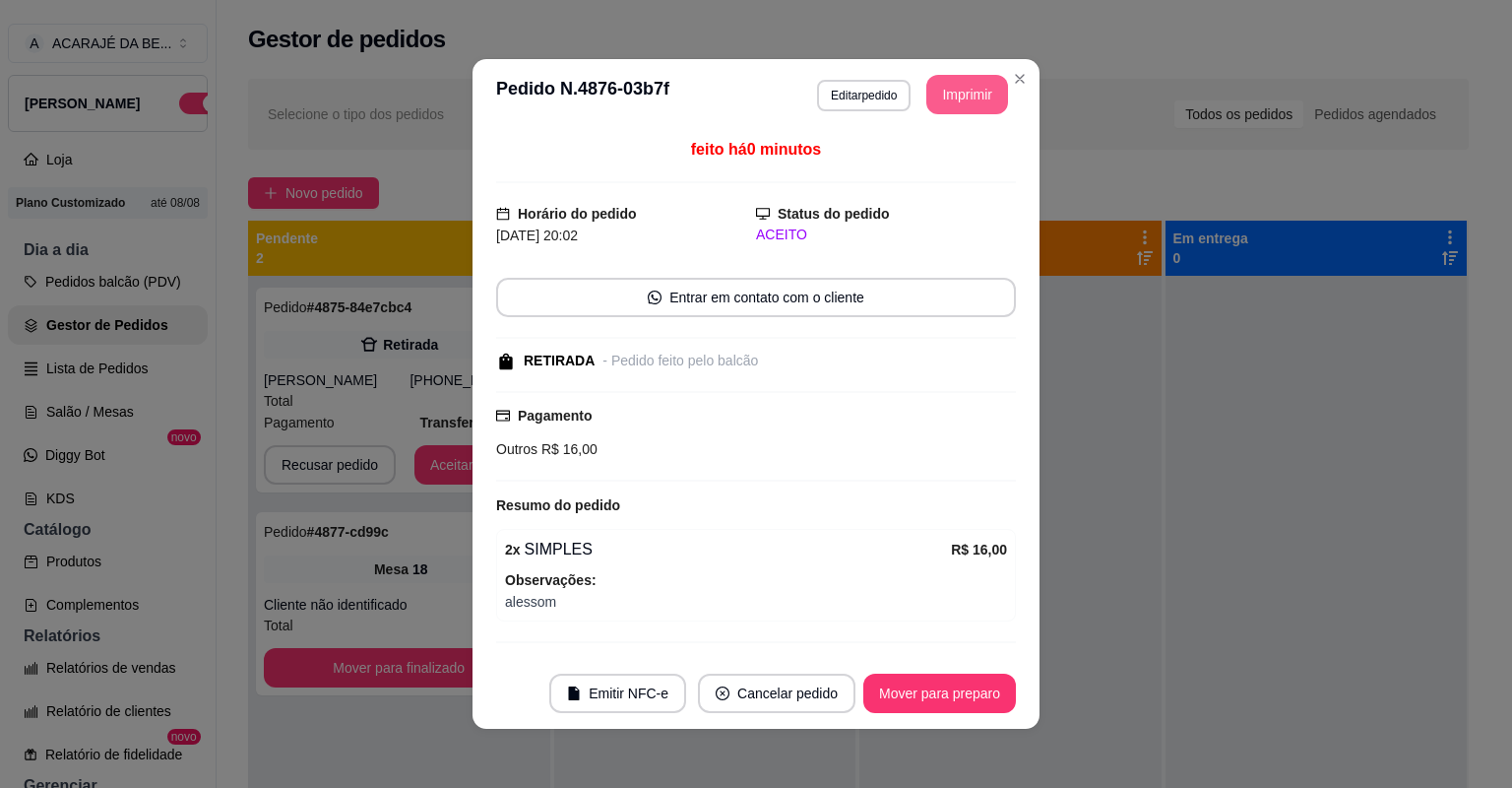 click on "Imprimir" at bounding box center (967, 95) 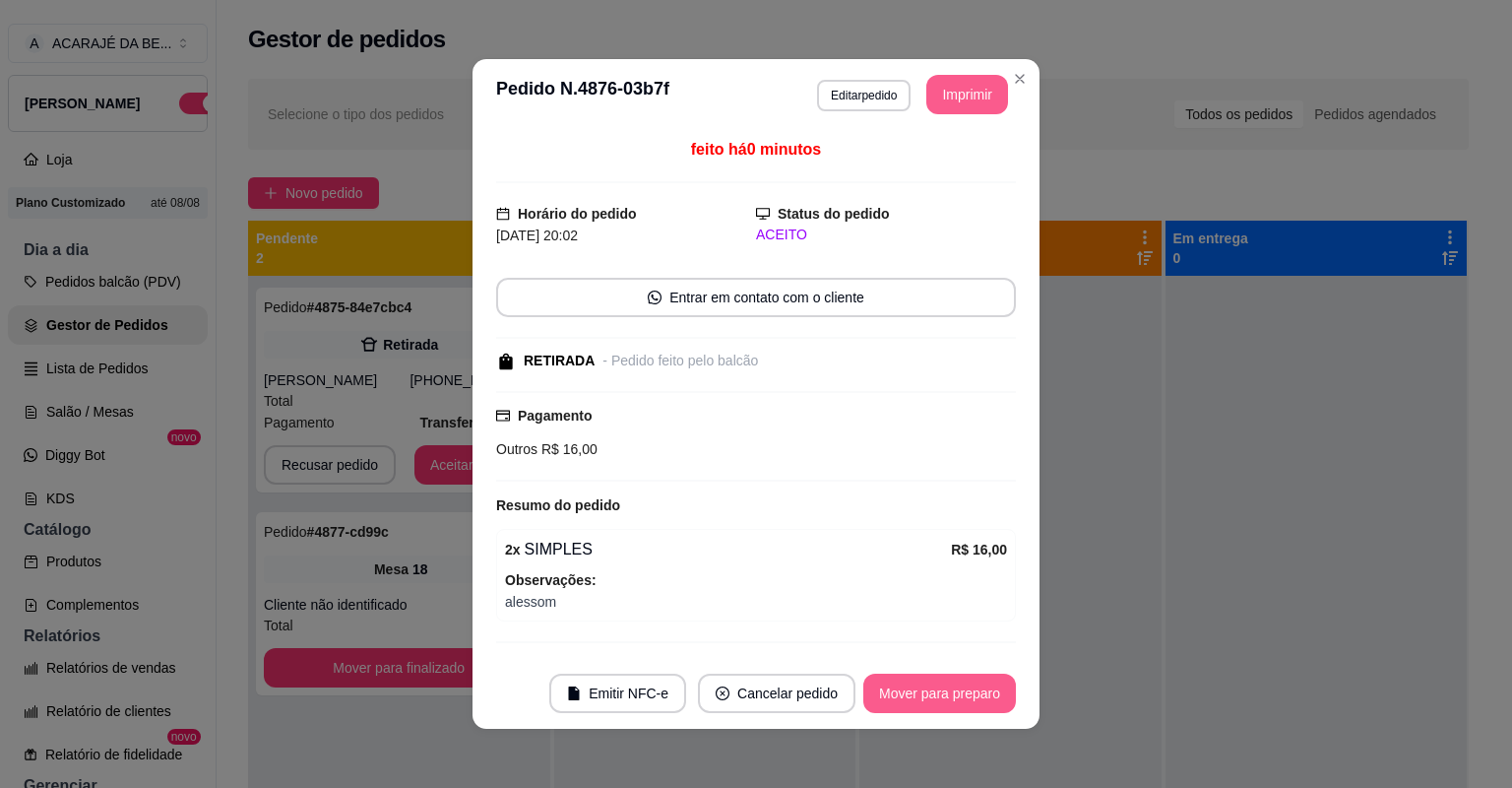 click on "Mover para preparo" at bounding box center [939, 693] 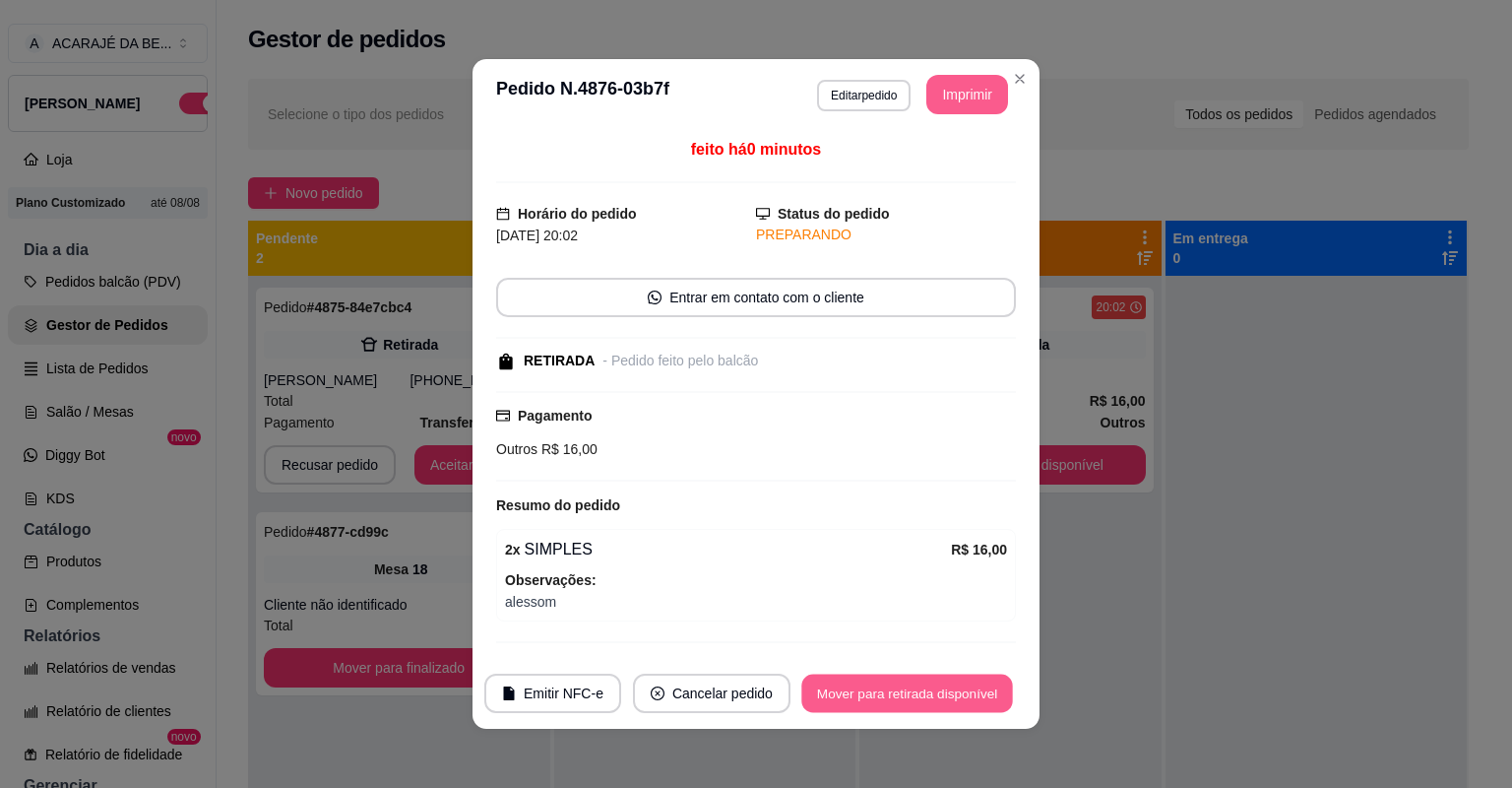 click on "Mover para retirada disponível" at bounding box center (907, 693) 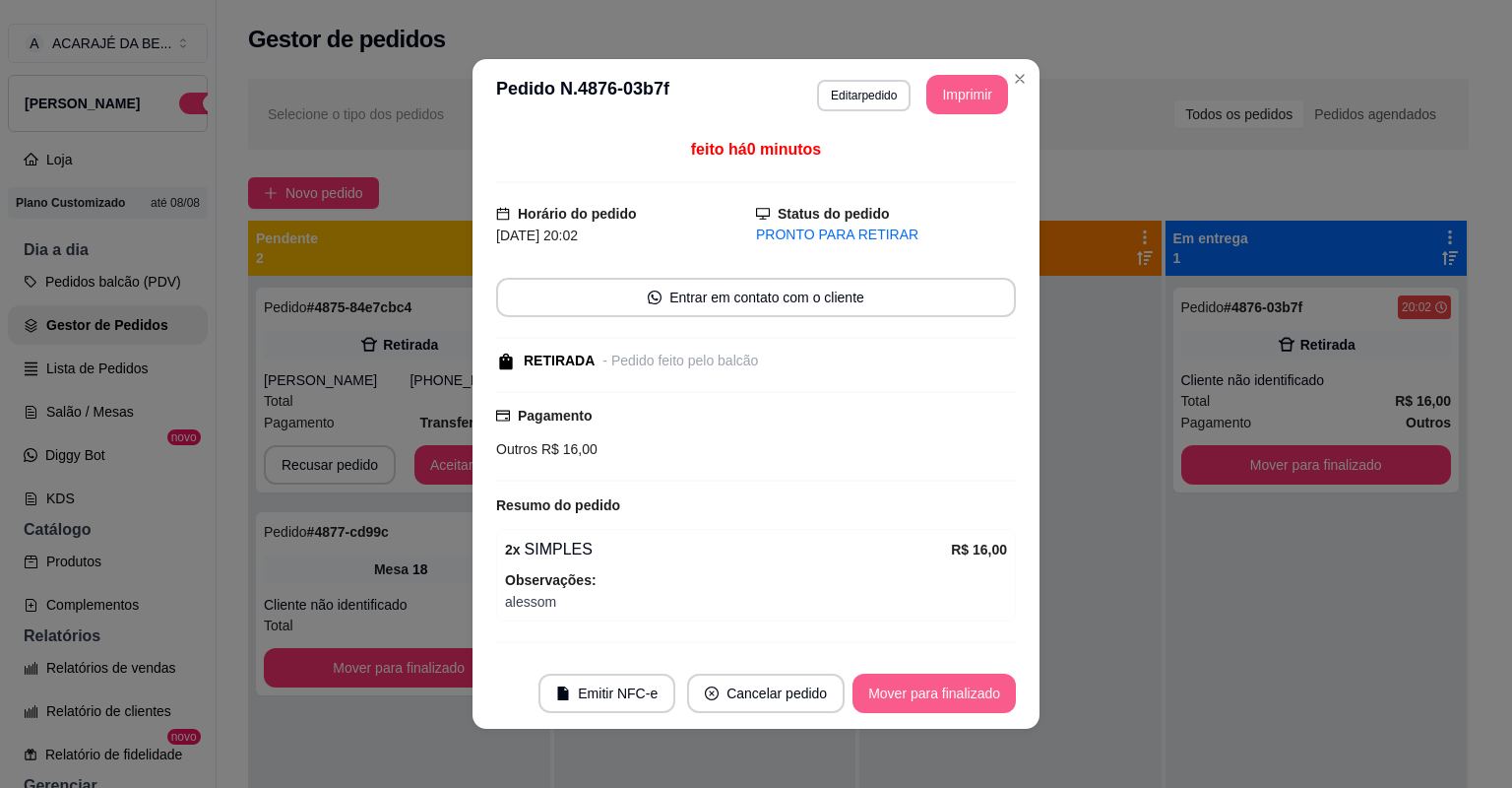 click on "Mover para finalizado" at bounding box center [934, 693] 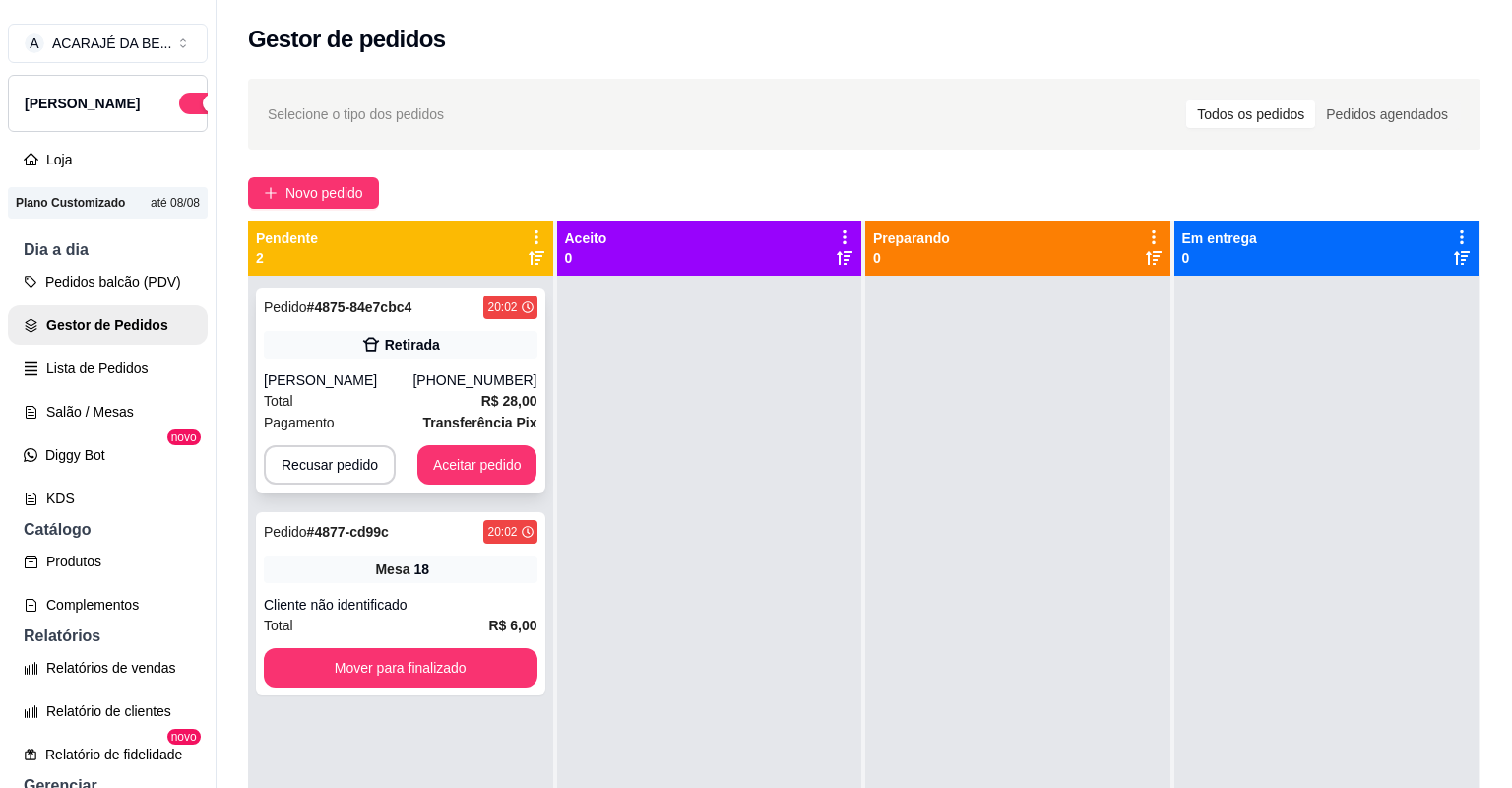 click on "Pagamento Transferência Pix" at bounding box center [401, 423] 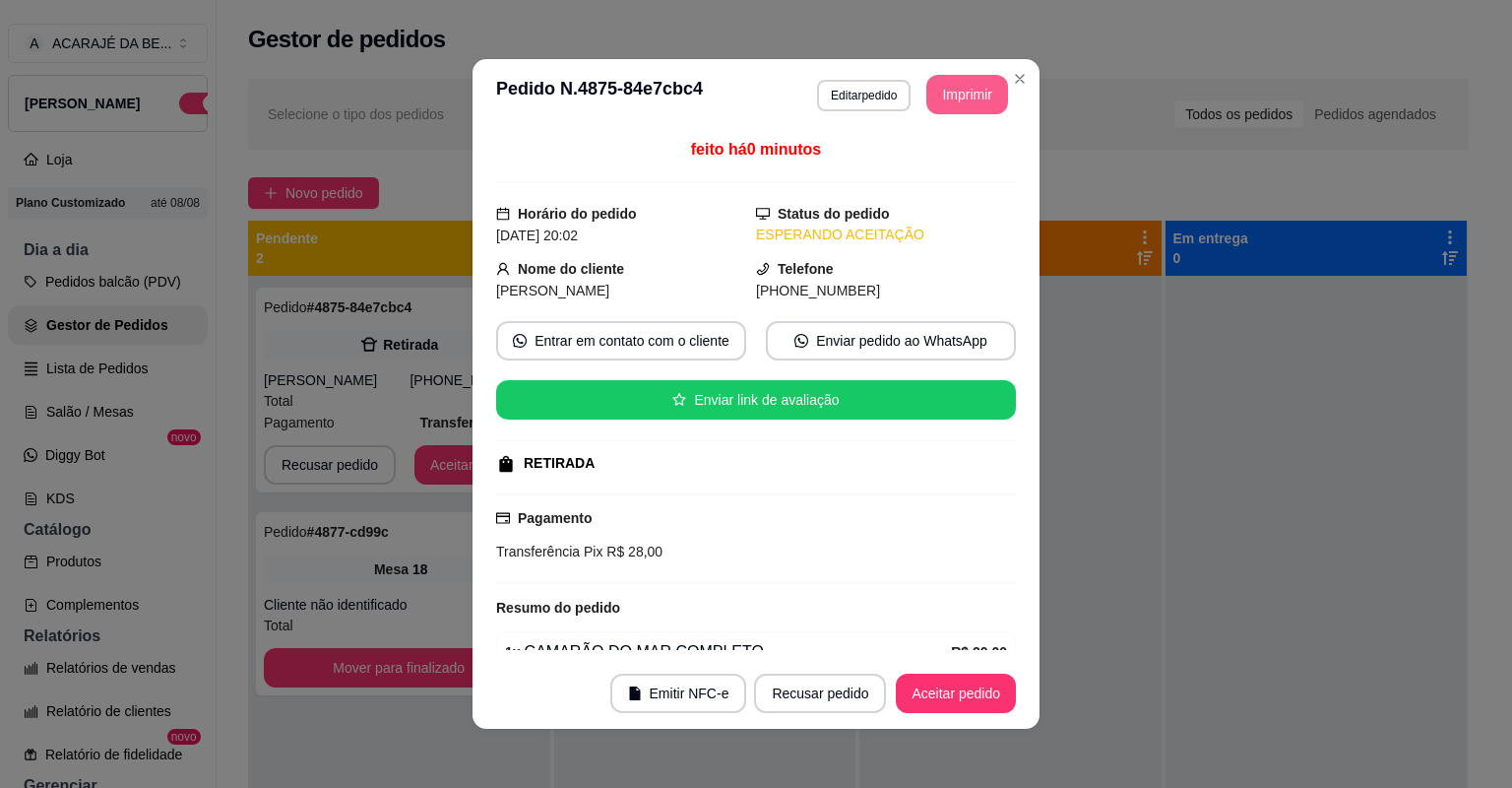 click on "Imprimir" at bounding box center (967, 95) 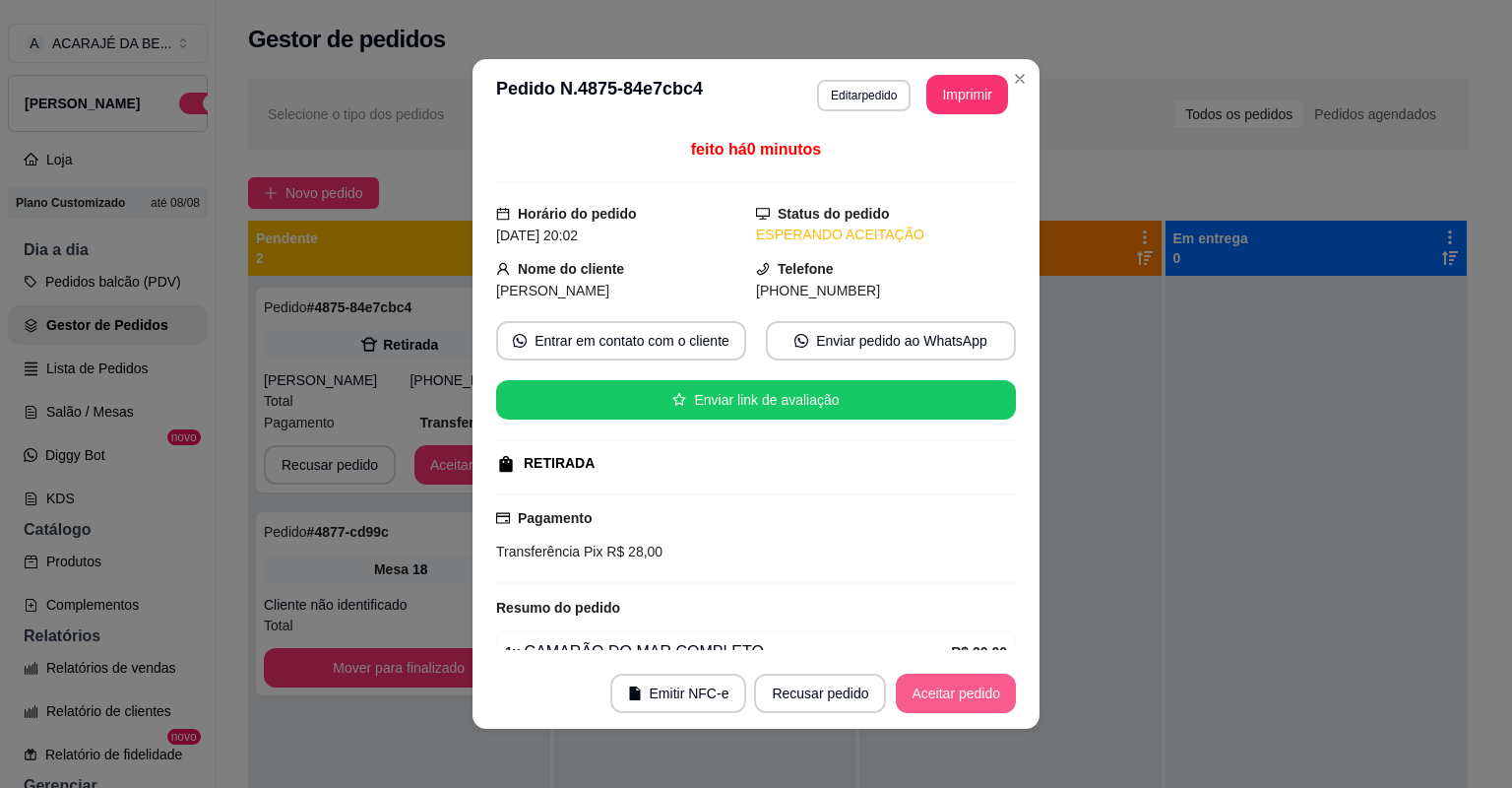 click on "Aceitar pedido" at bounding box center [956, 693] 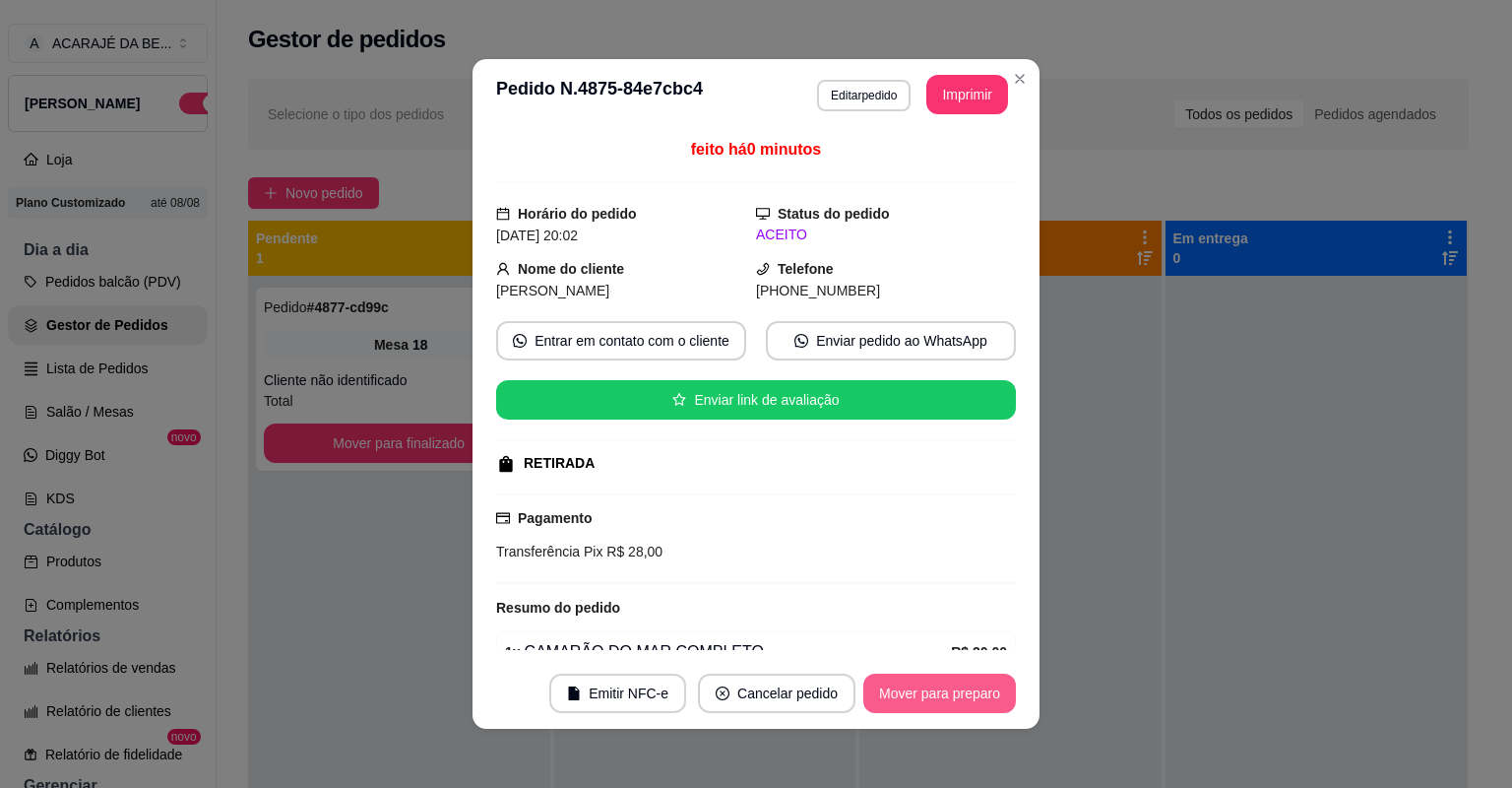 click on "Mover para preparo" at bounding box center [939, 693] 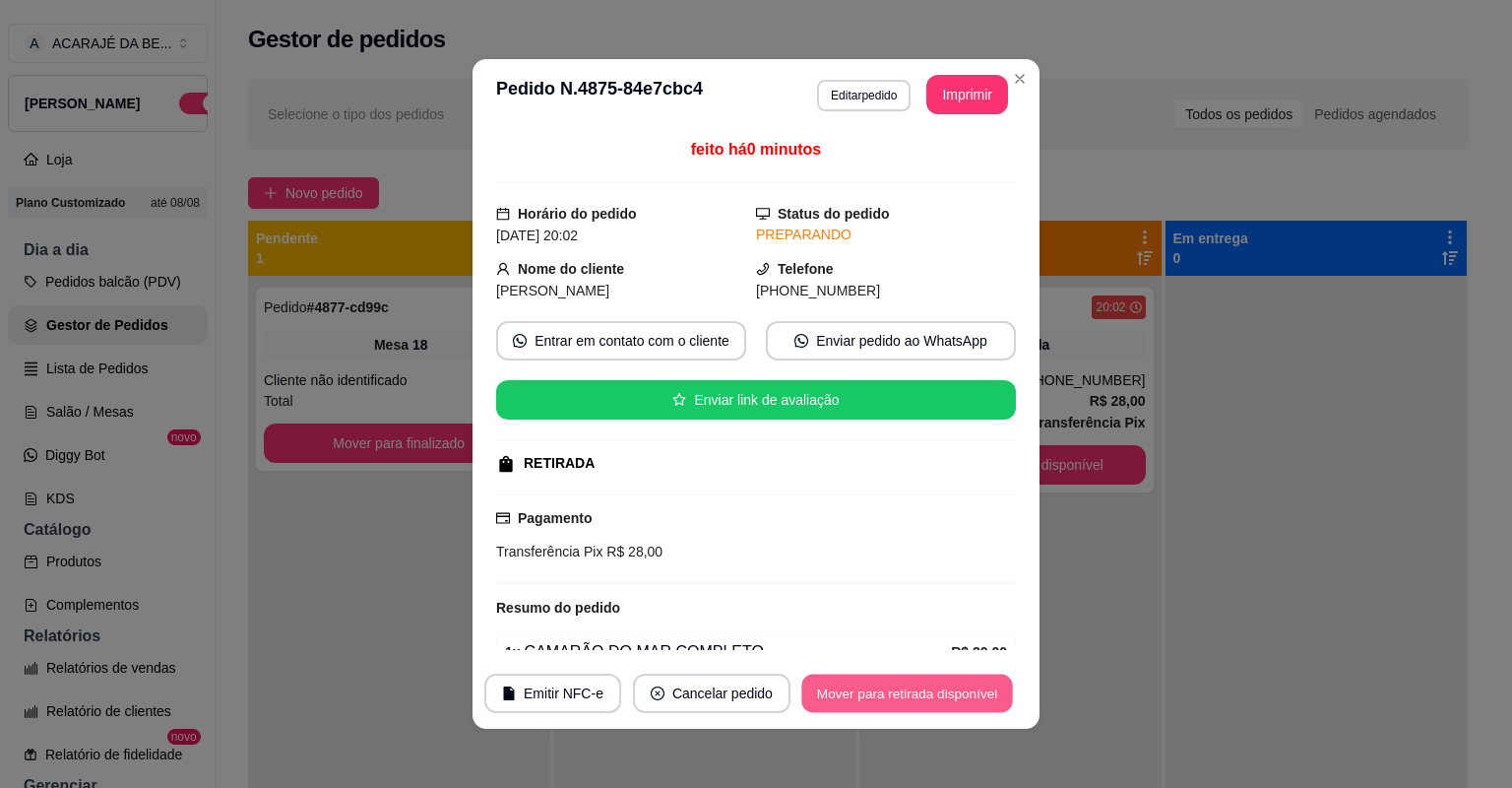 click on "Mover para retirada disponível" at bounding box center [907, 693] 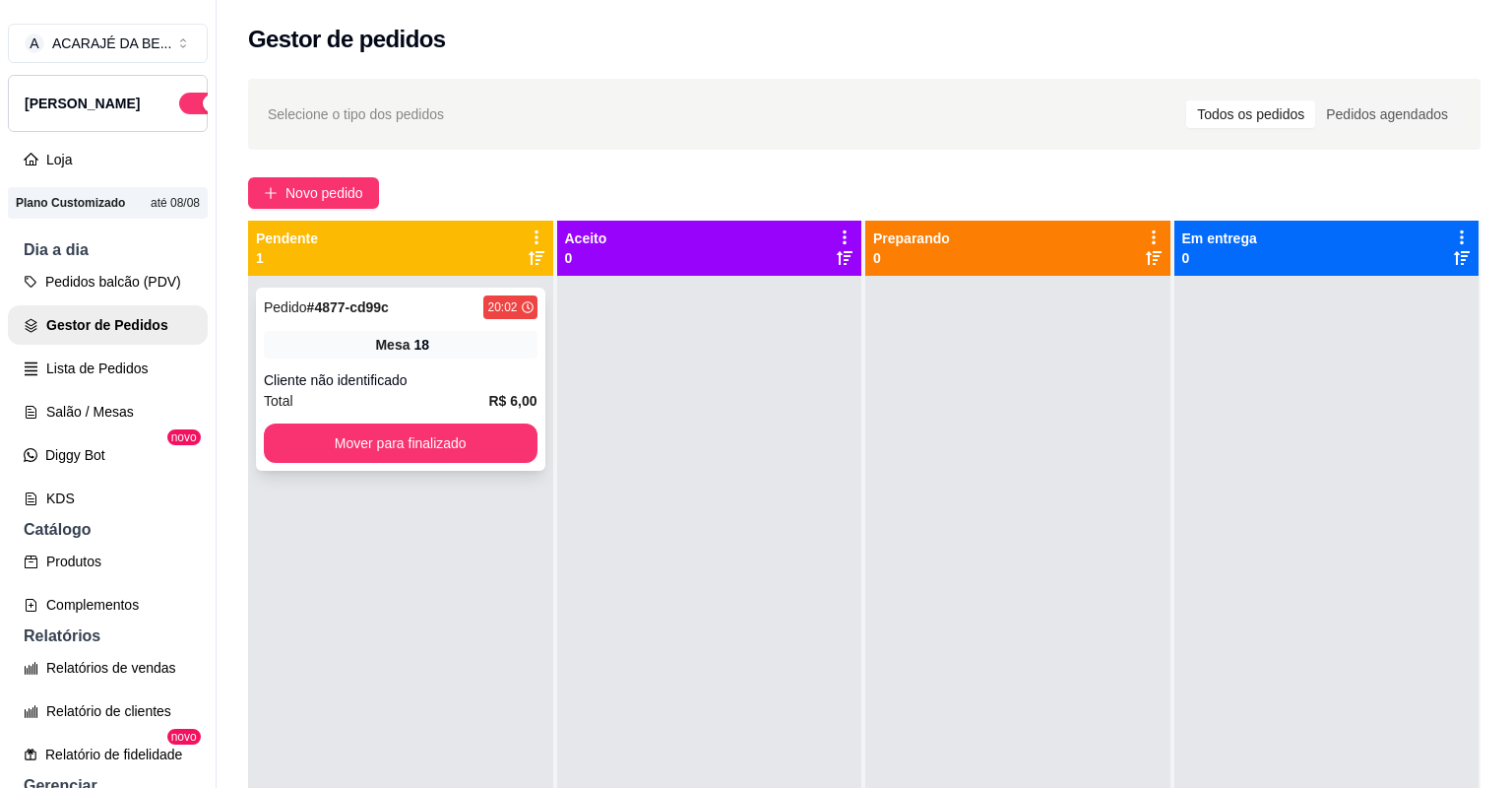 click on "Total R$ 6,00" at bounding box center [401, 401] 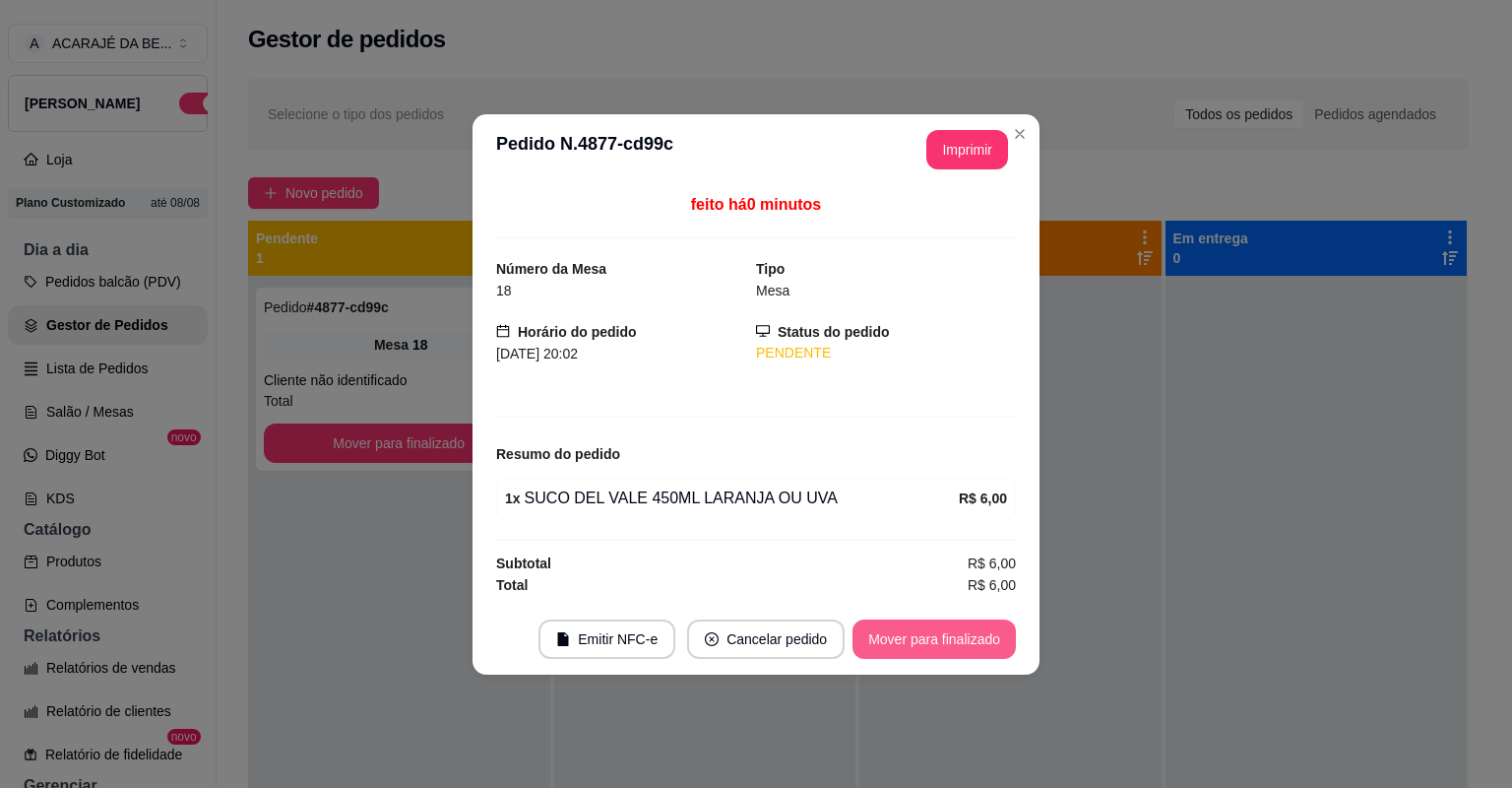 click on "Mover para finalizado" at bounding box center [934, 639] 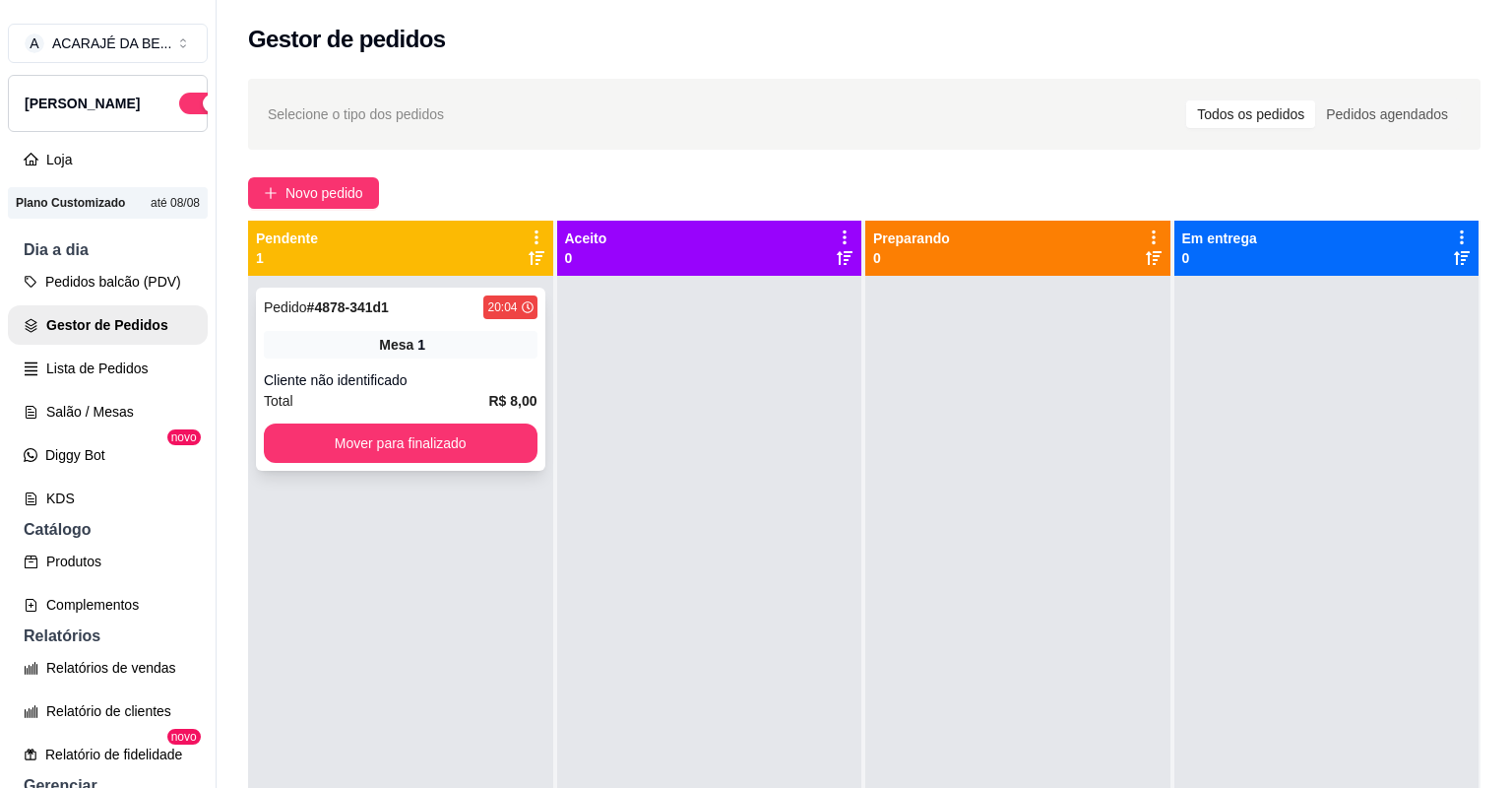click on "Pedido  # 4878-341d1 20:04 Mesa 1 Cliente não identificado Total R$ 8,00 Mover para finalizado" at bounding box center (401, 379) 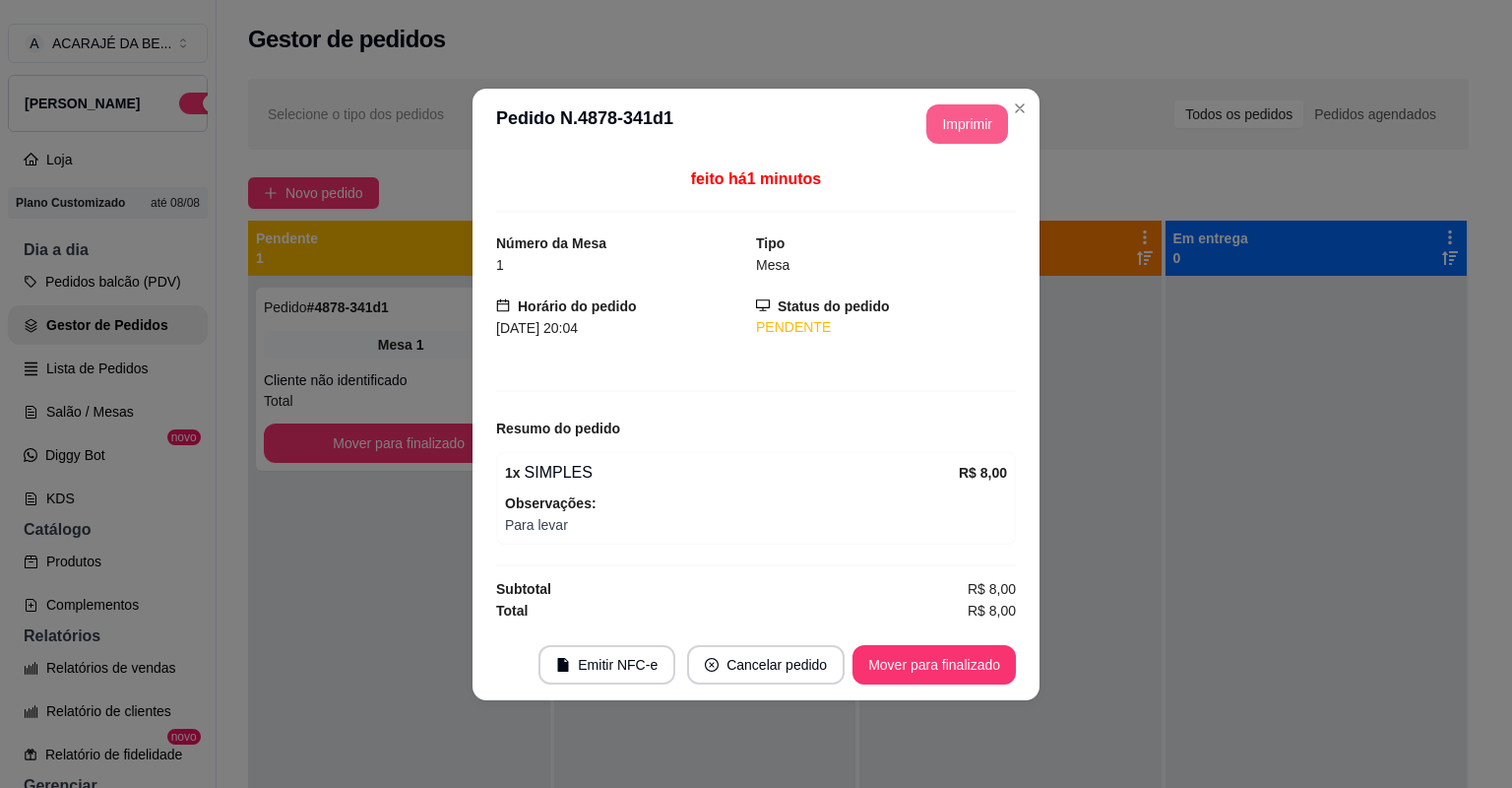click on "Imprimir" at bounding box center (967, 124) 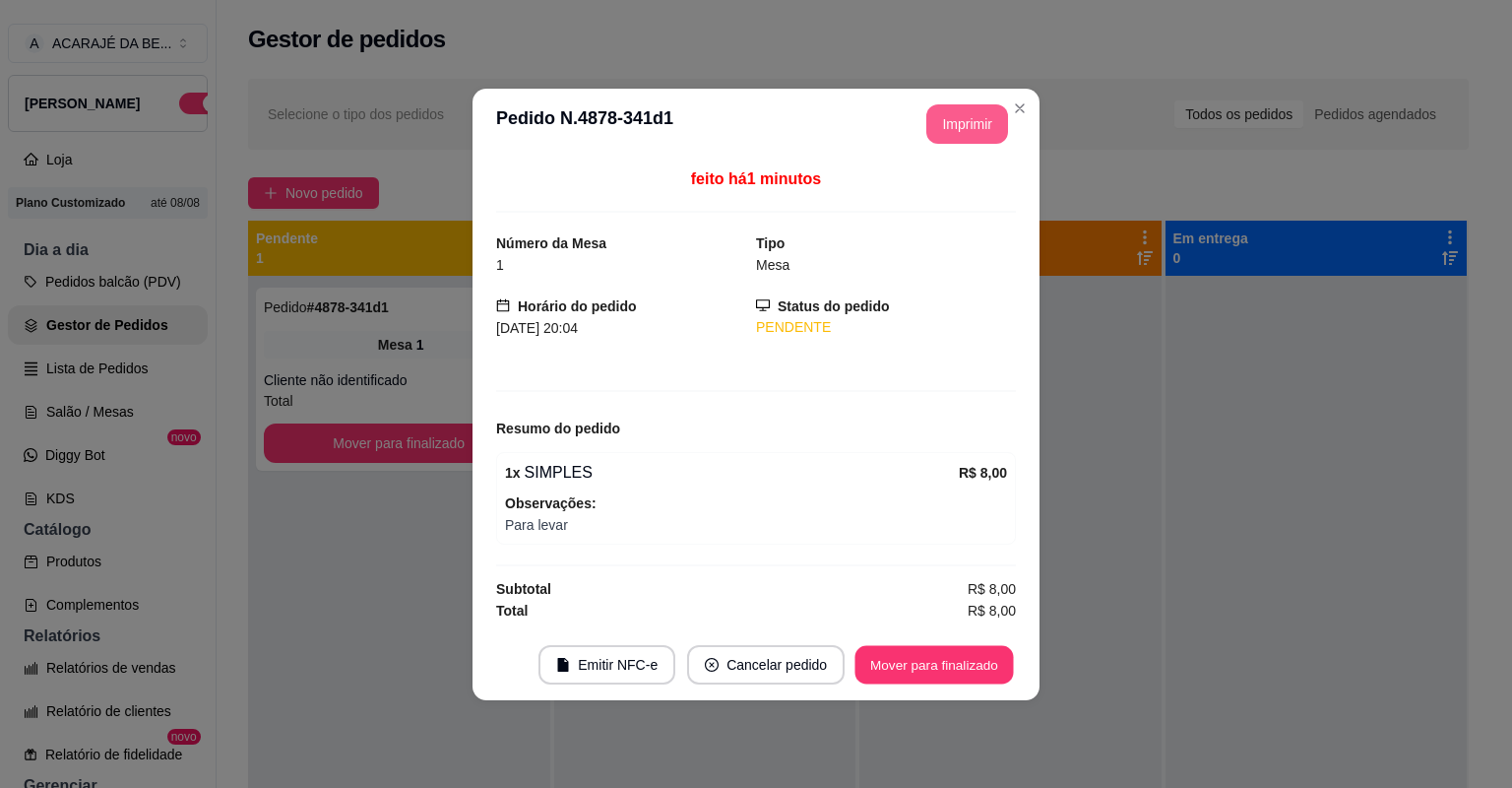 click on "Mover para finalizado" at bounding box center (934, 664) 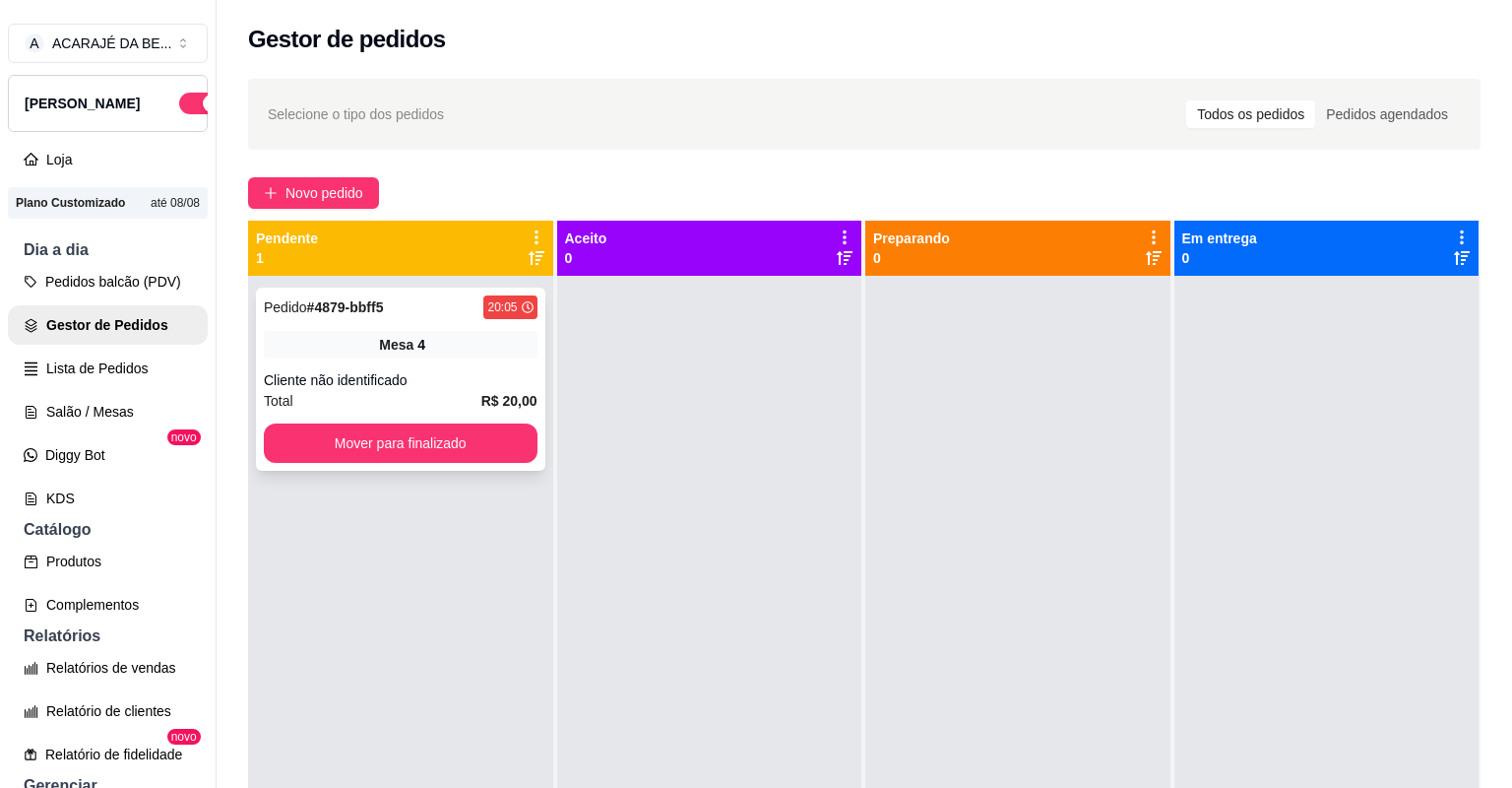 click on "Pedido  # 4879-bbff5 20:05 Mesa 4 Cliente não identificado Total R$ 20,00 Mover para finalizado" at bounding box center [401, 379] 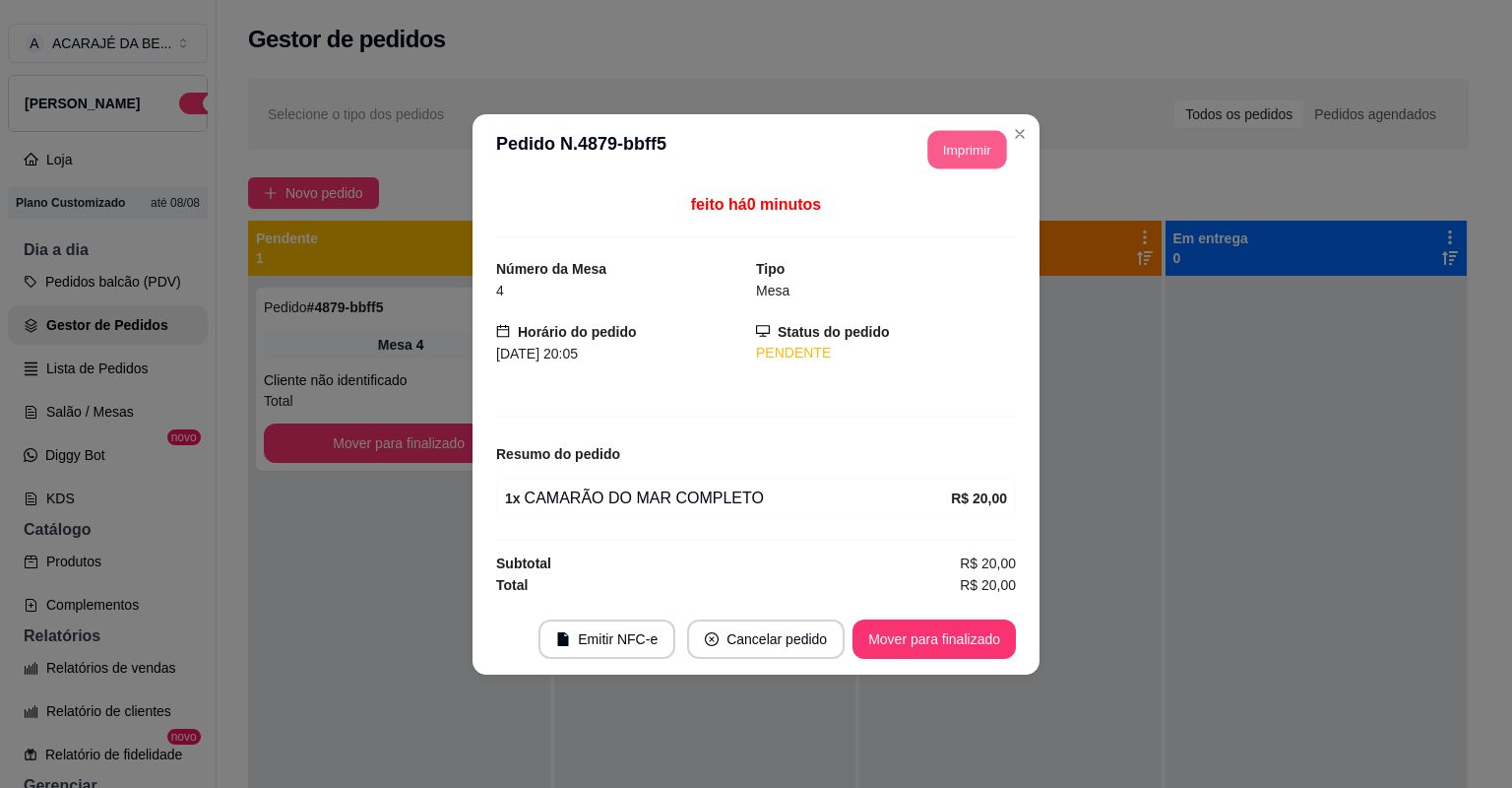 click on "Imprimir" at bounding box center (968, 149) 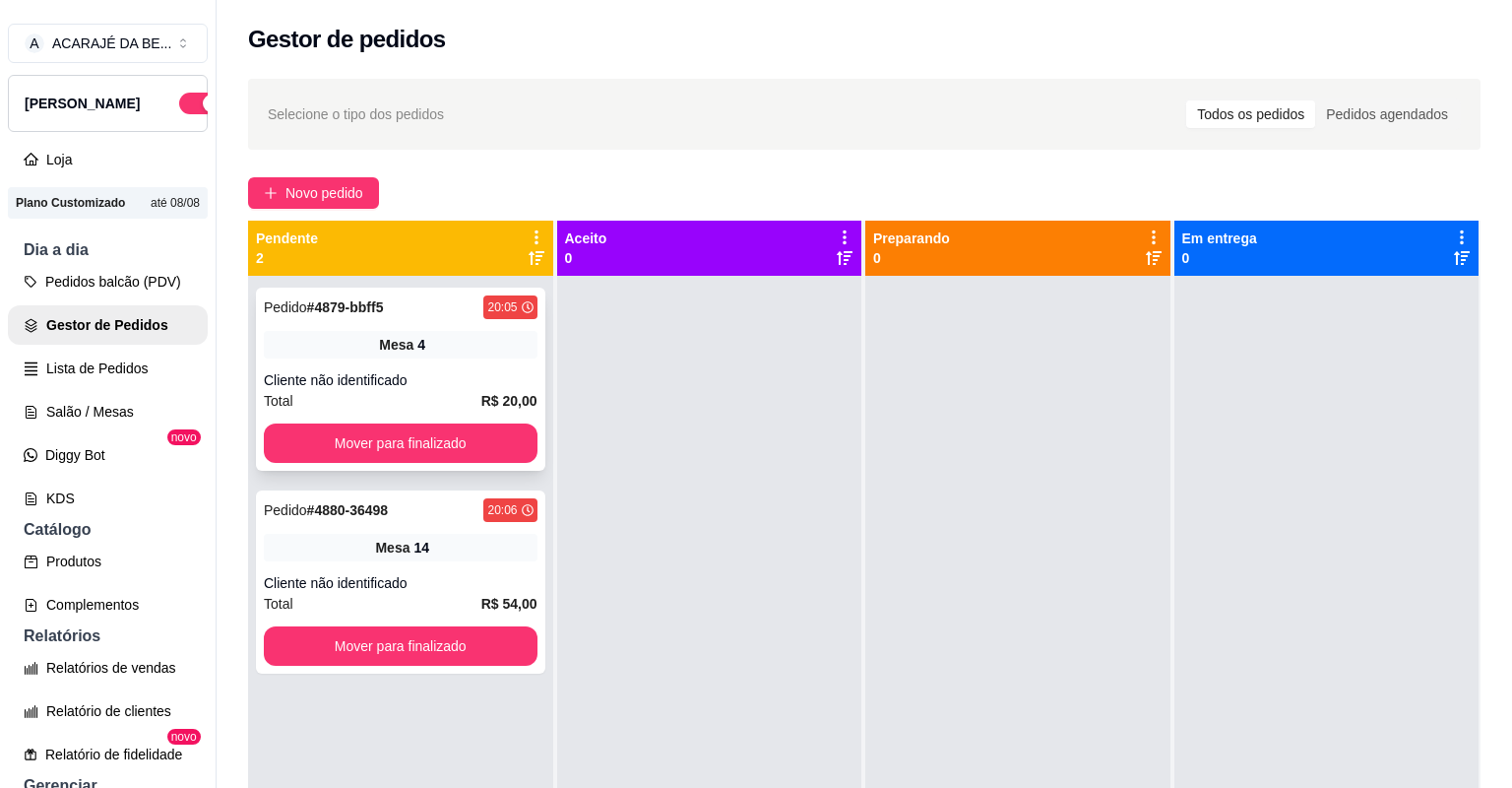 click on "Total R$ 20,00" at bounding box center (401, 401) 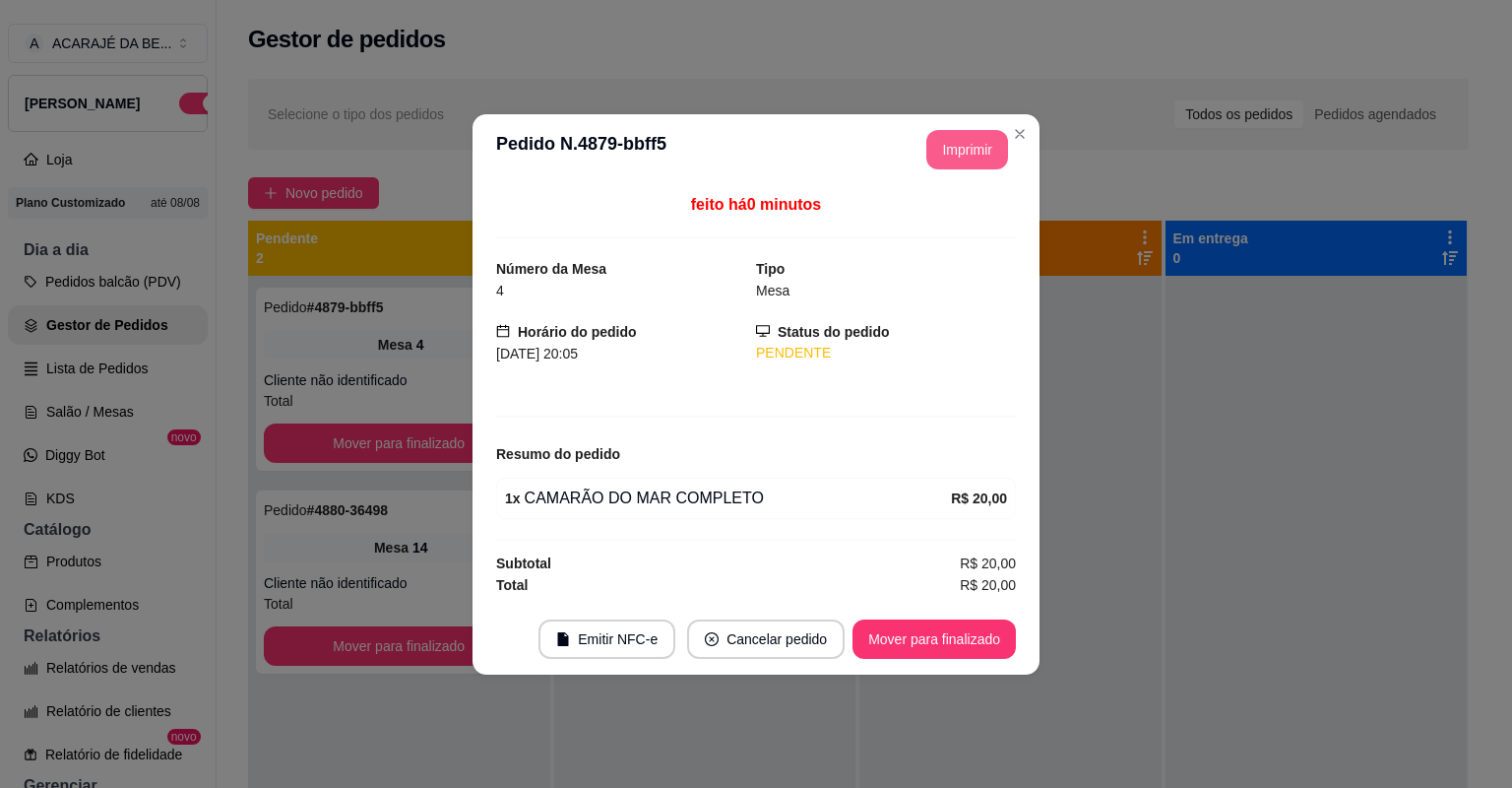 click on "Imprimir" at bounding box center (967, 150) 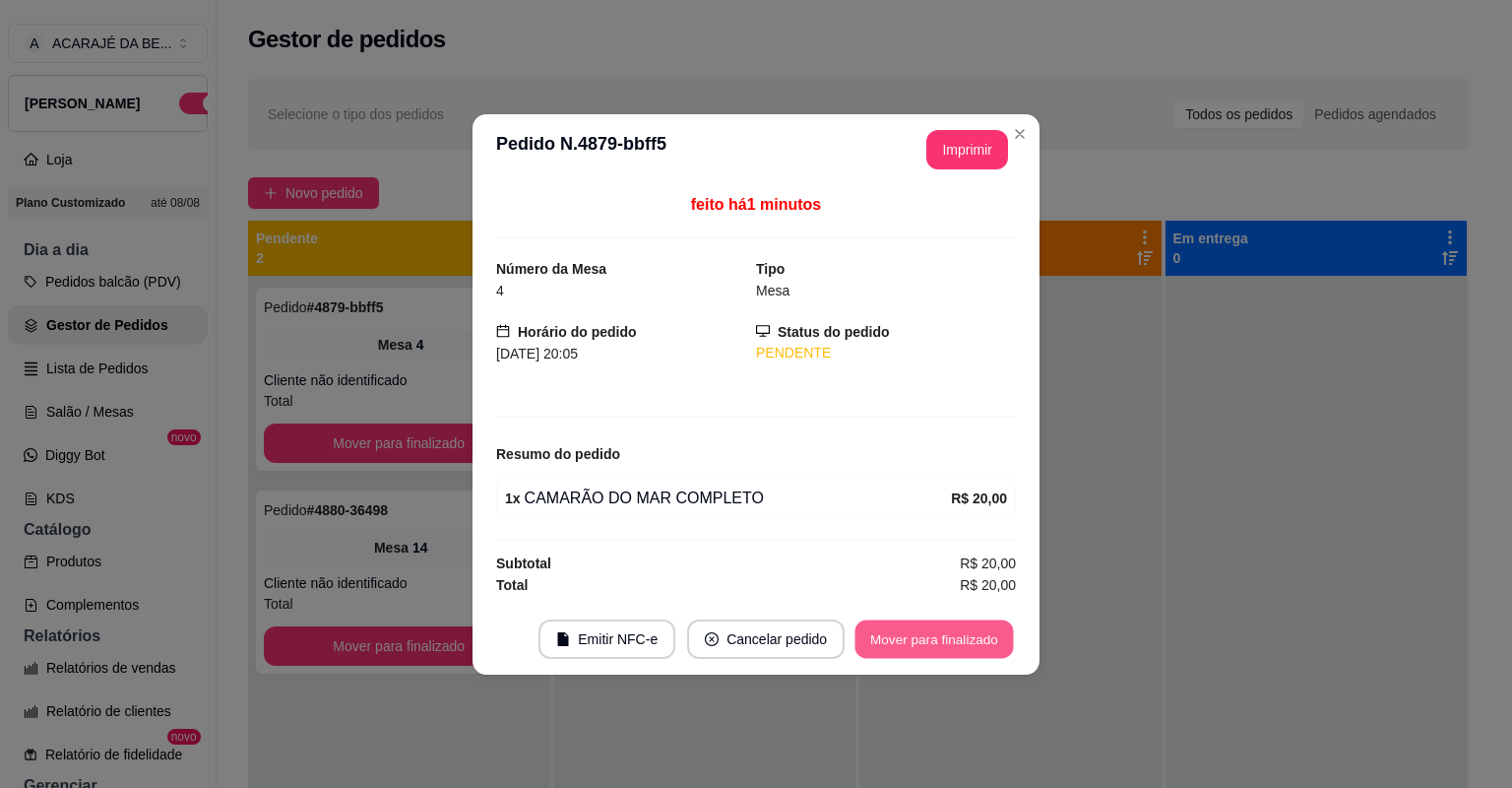 click on "Mover para finalizado" at bounding box center [934, 638] 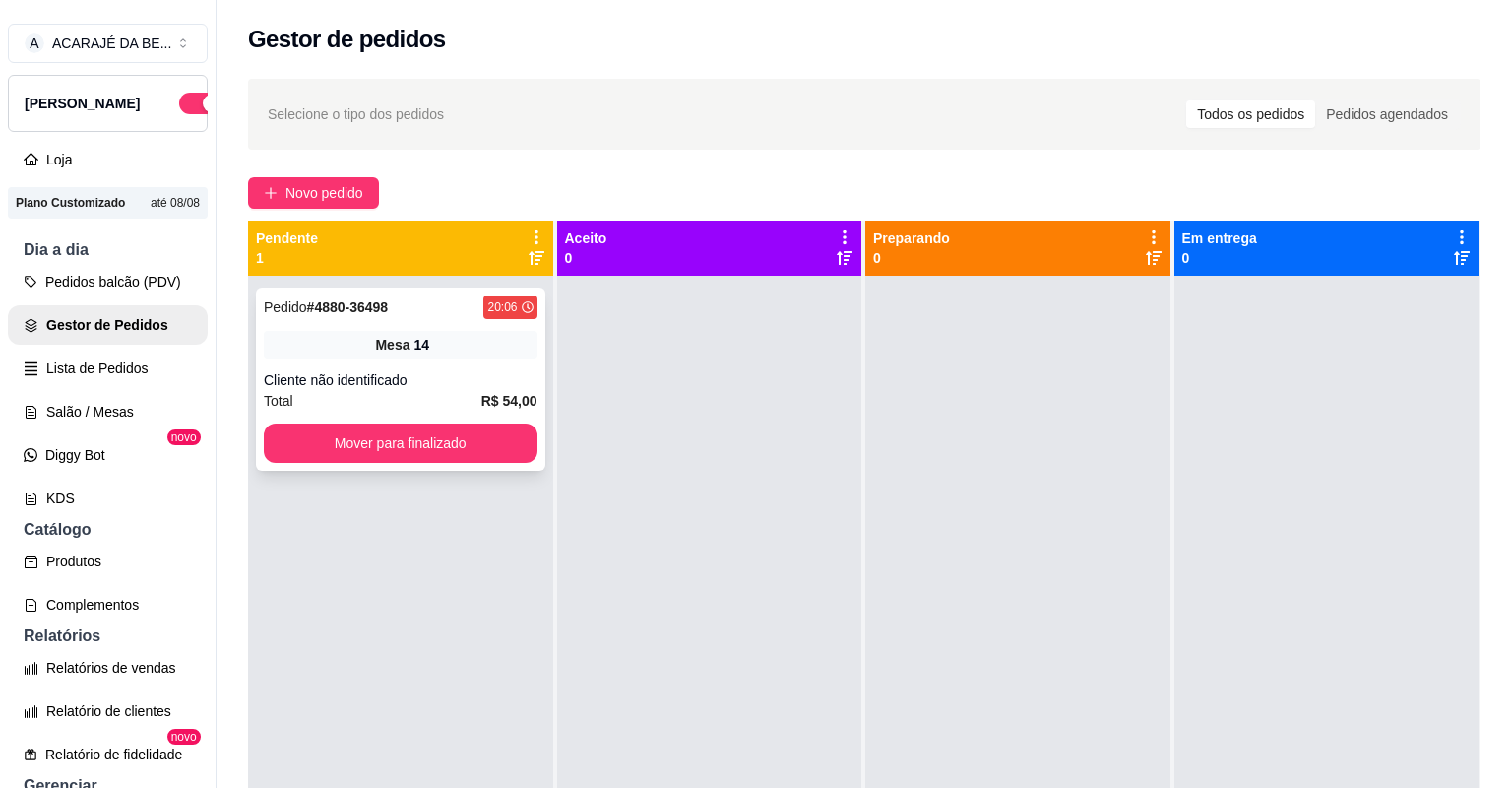 click on "Total R$ 54,00" at bounding box center (401, 401) 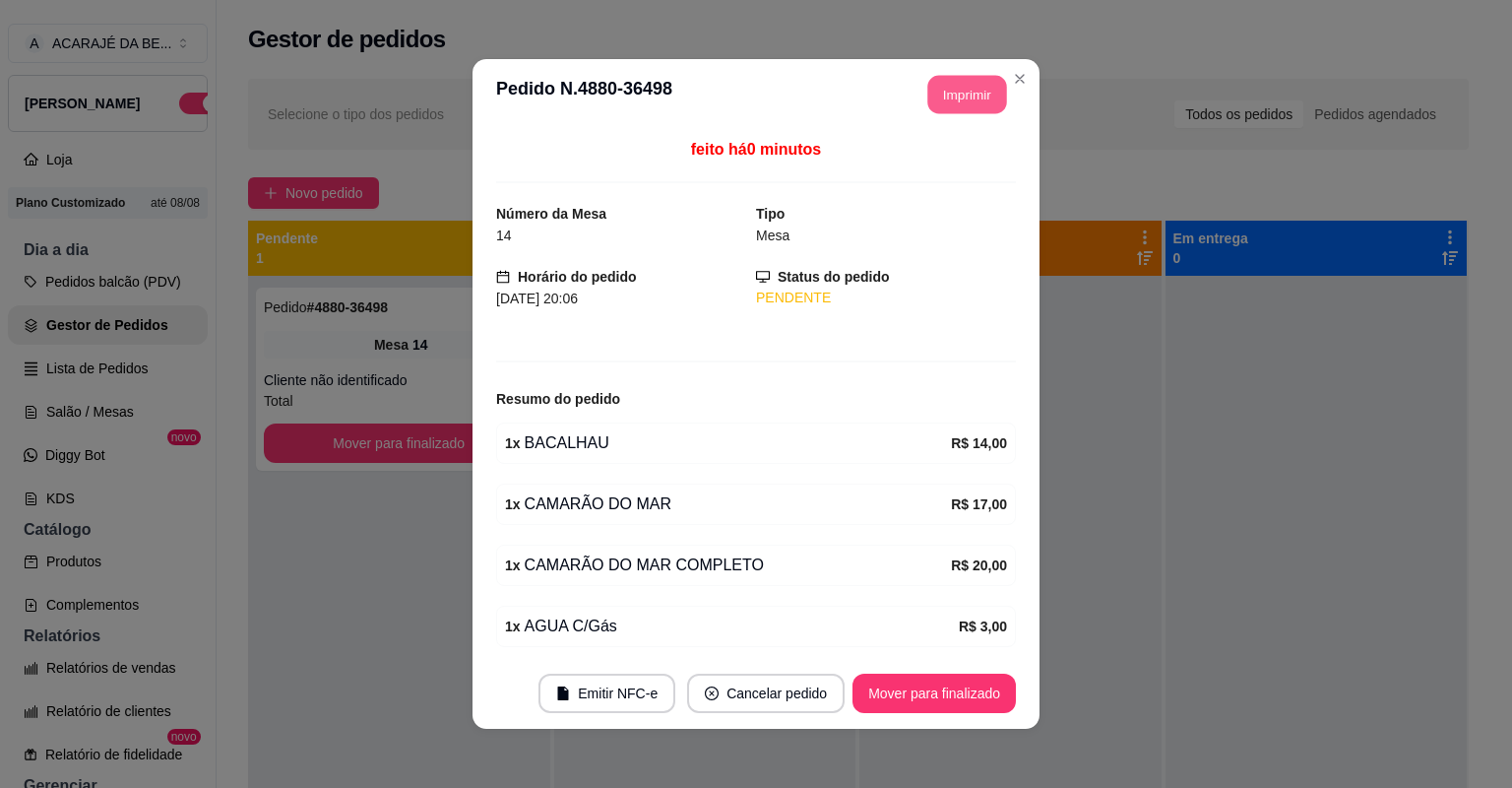 click on "Imprimir" at bounding box center (968, 95) 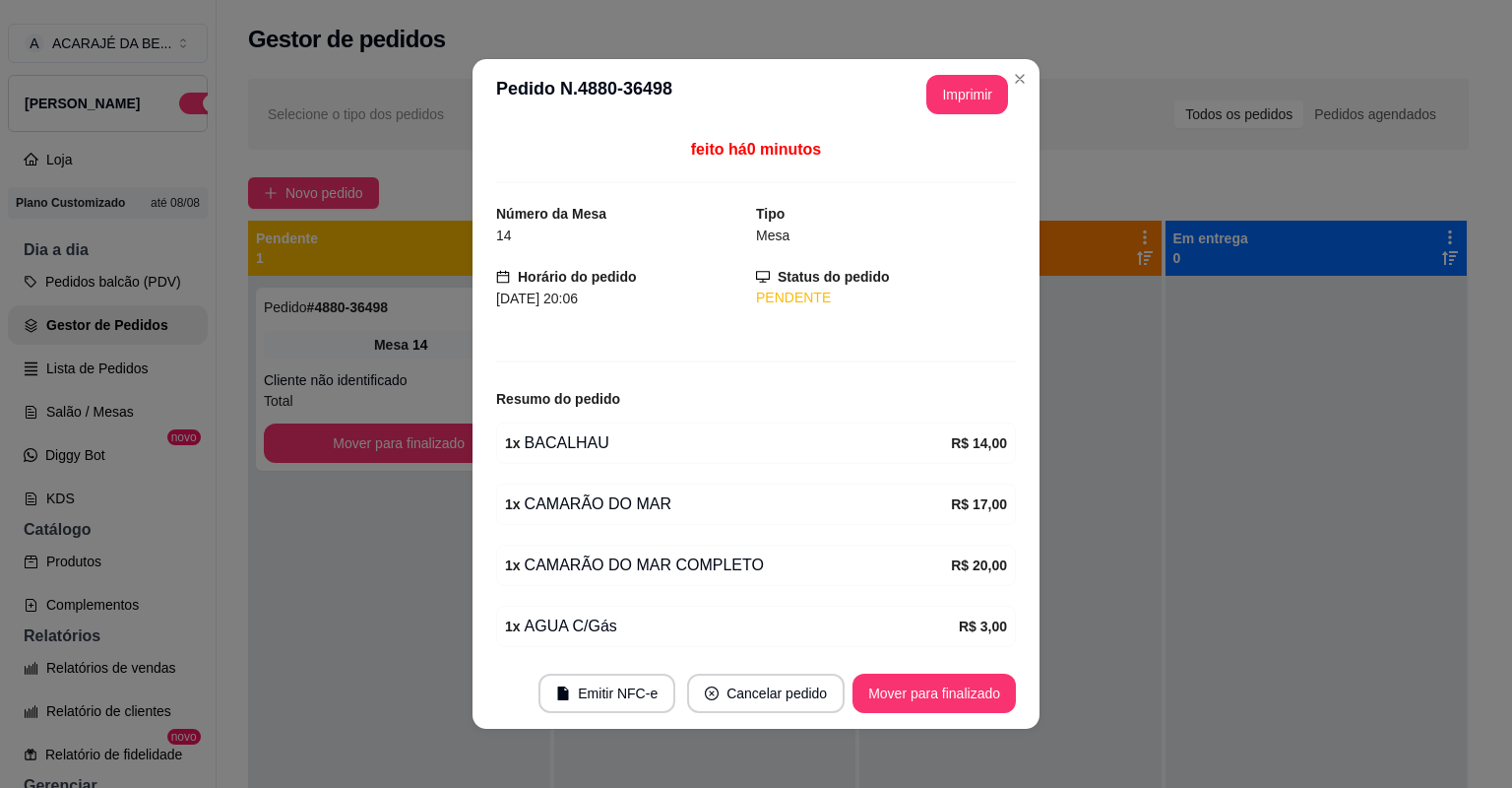 click on "Mover para finalizado" at bounding box center (934, 693) 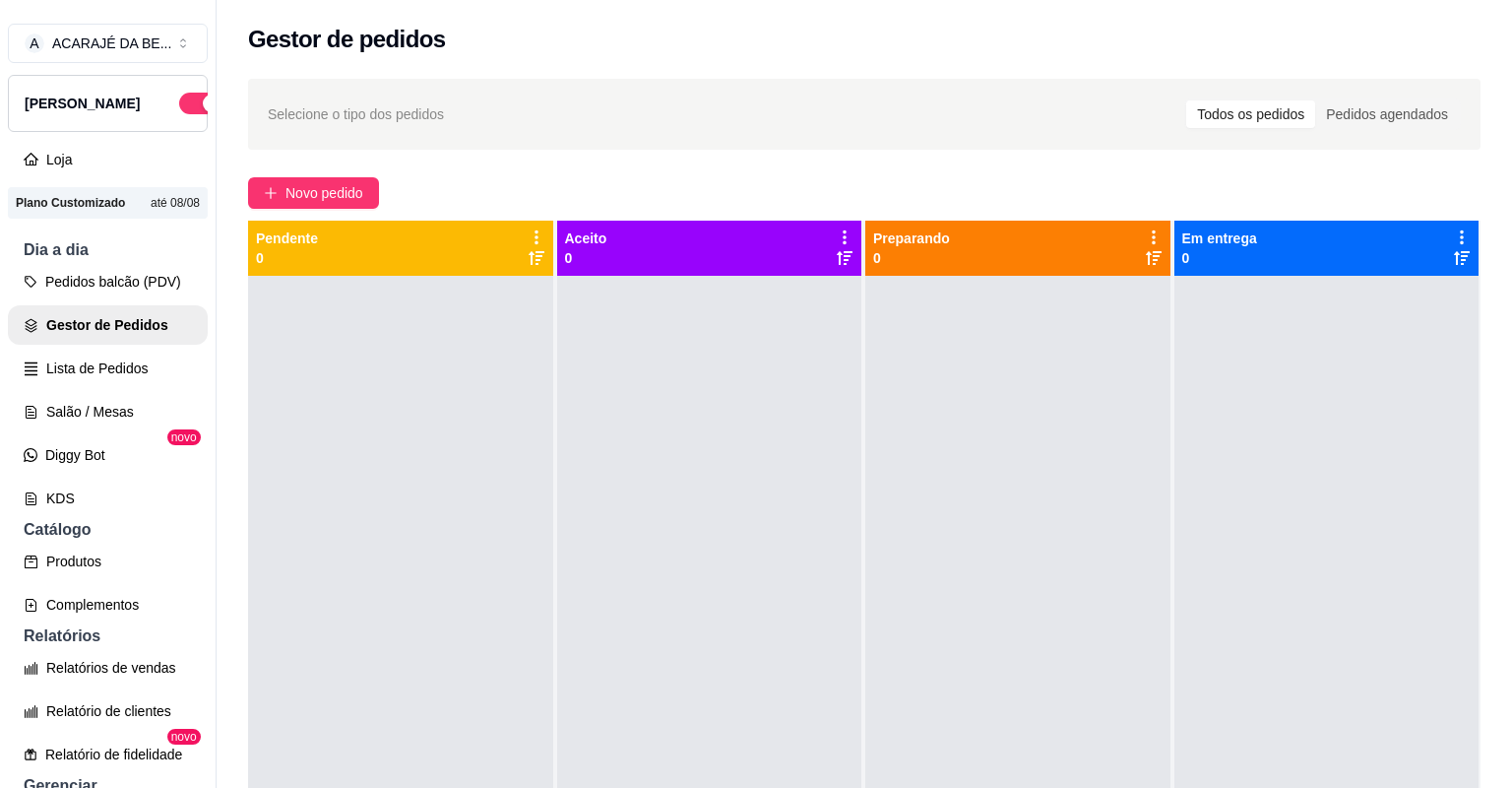 click on "Controle de caixa" at bounding box center (107, 904) 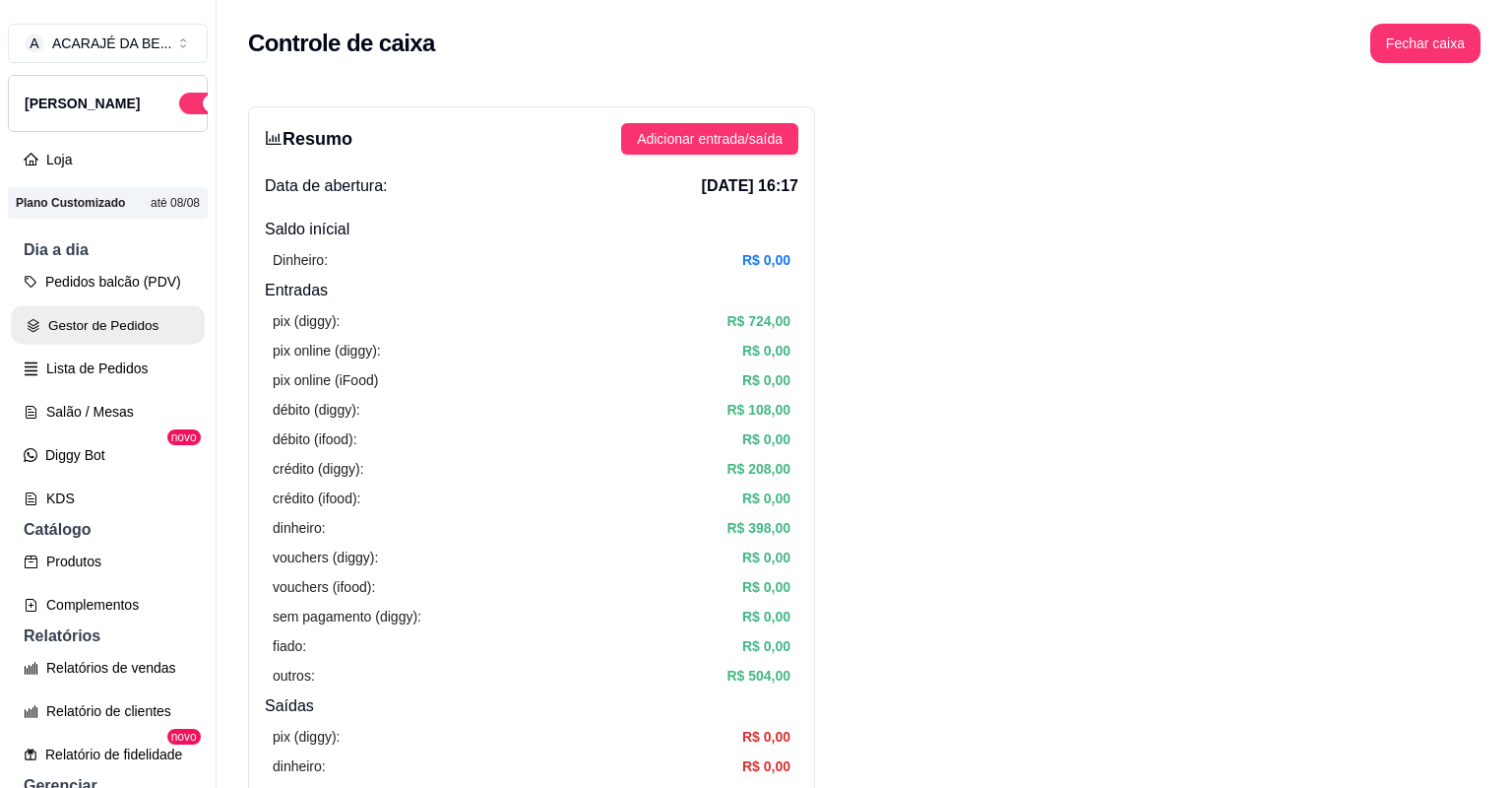 click on "Gestor de Pedidos" at bounding box center [107, 325] 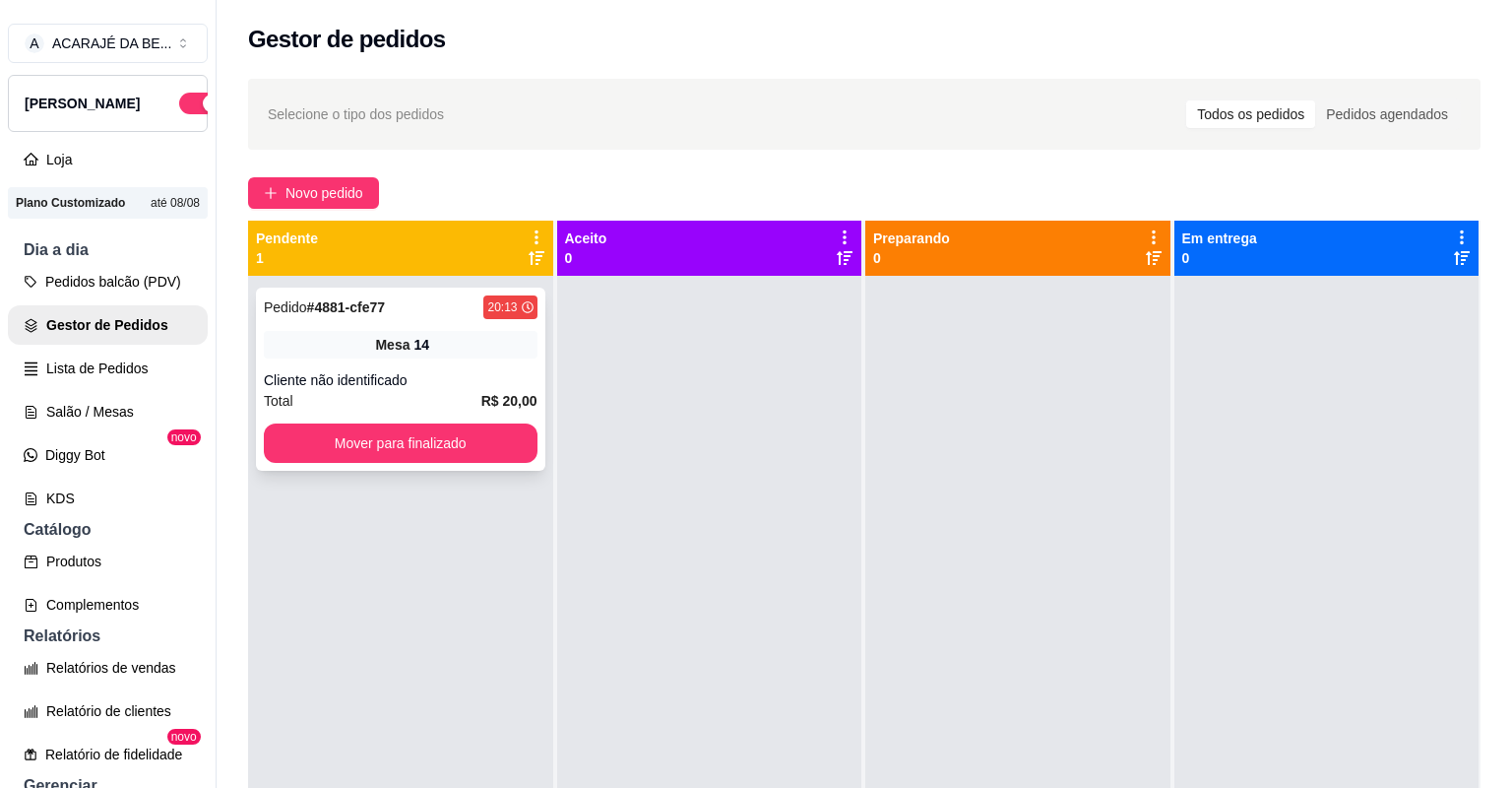 click on "Cliente não identificado" at bounding box center (401, 380) 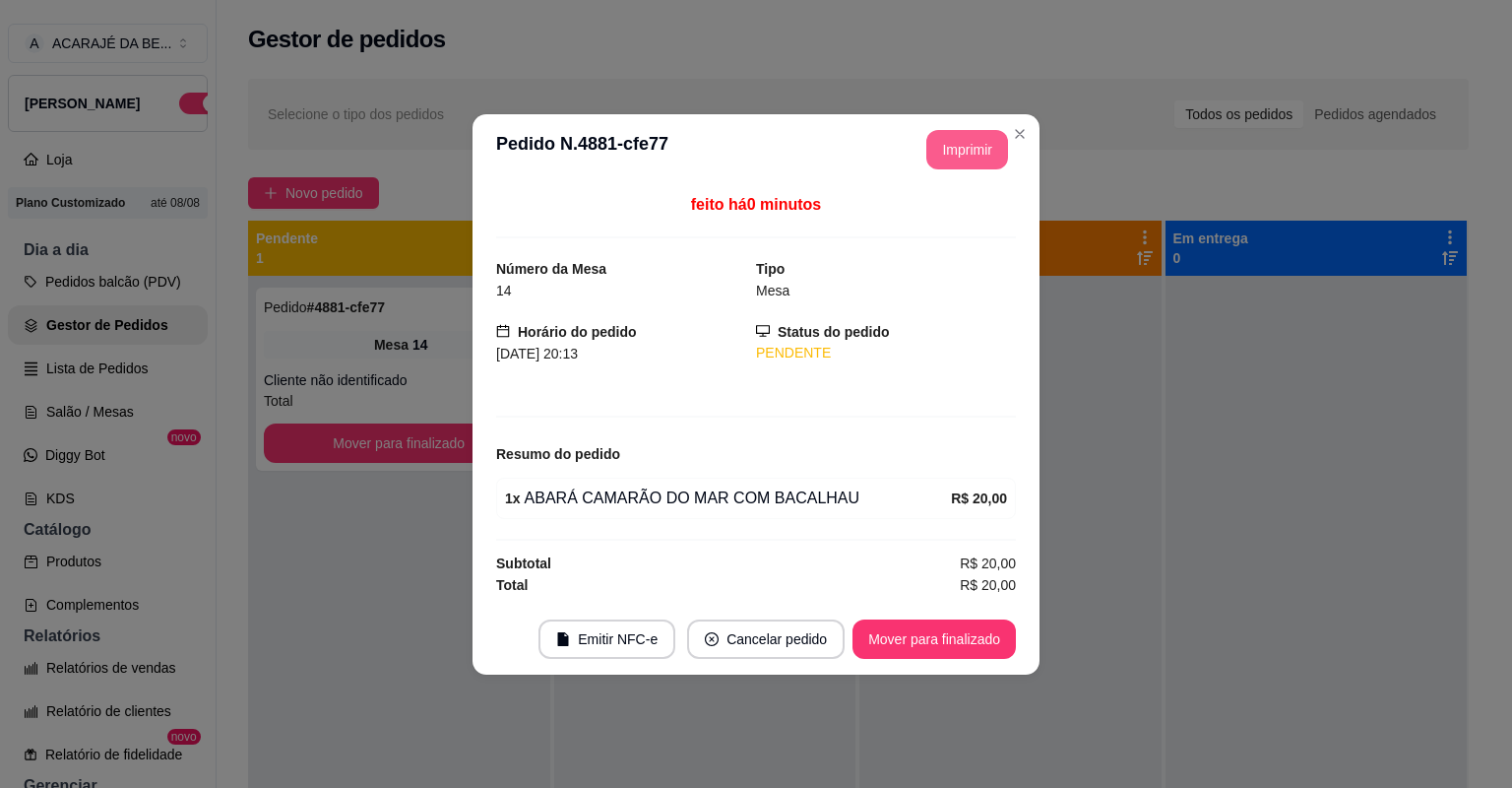 click on "Imprimir" at bounding box center (967, 150) 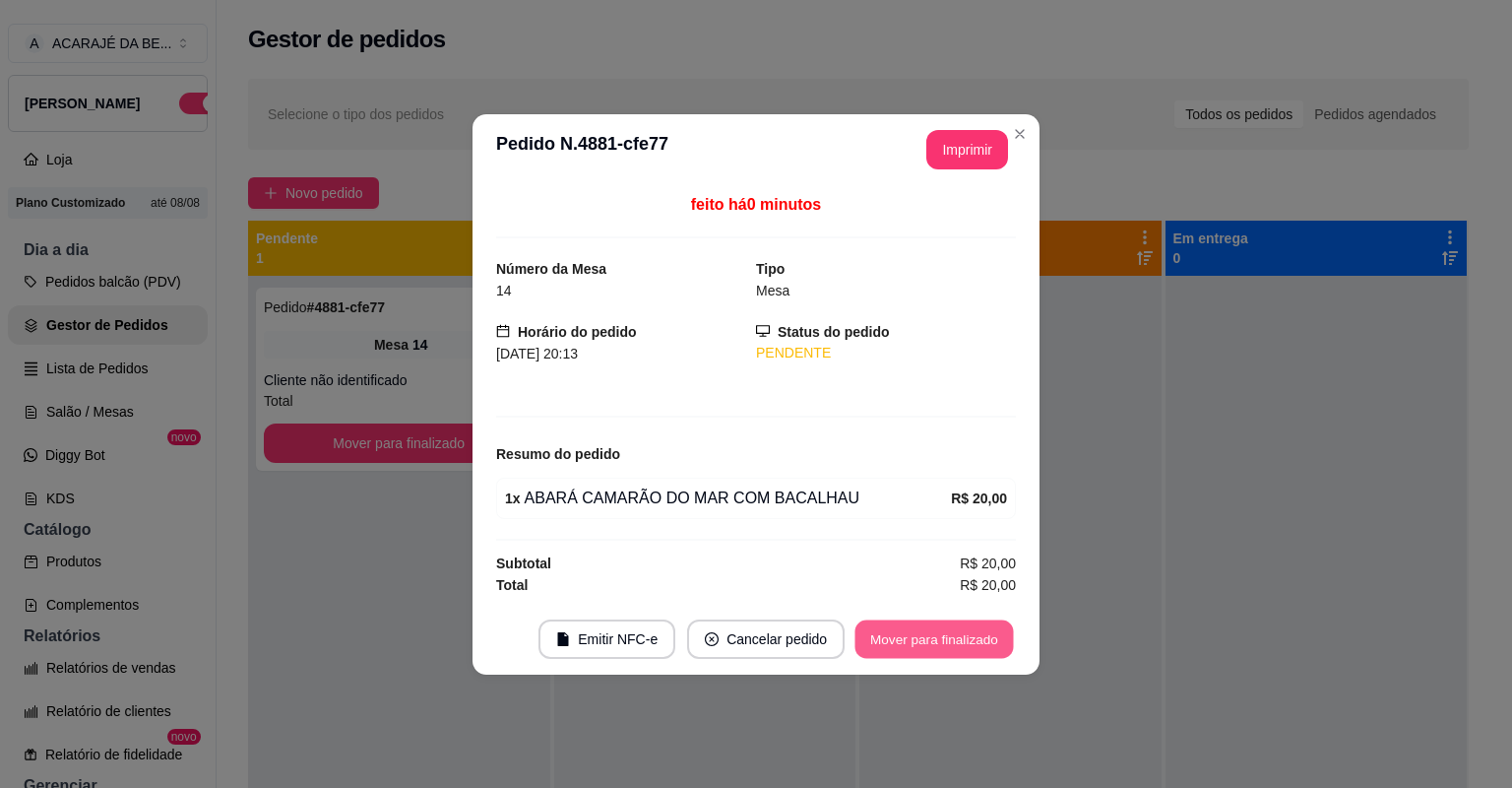 click on "Mover para finalizado" at bounding box center [934, 638] 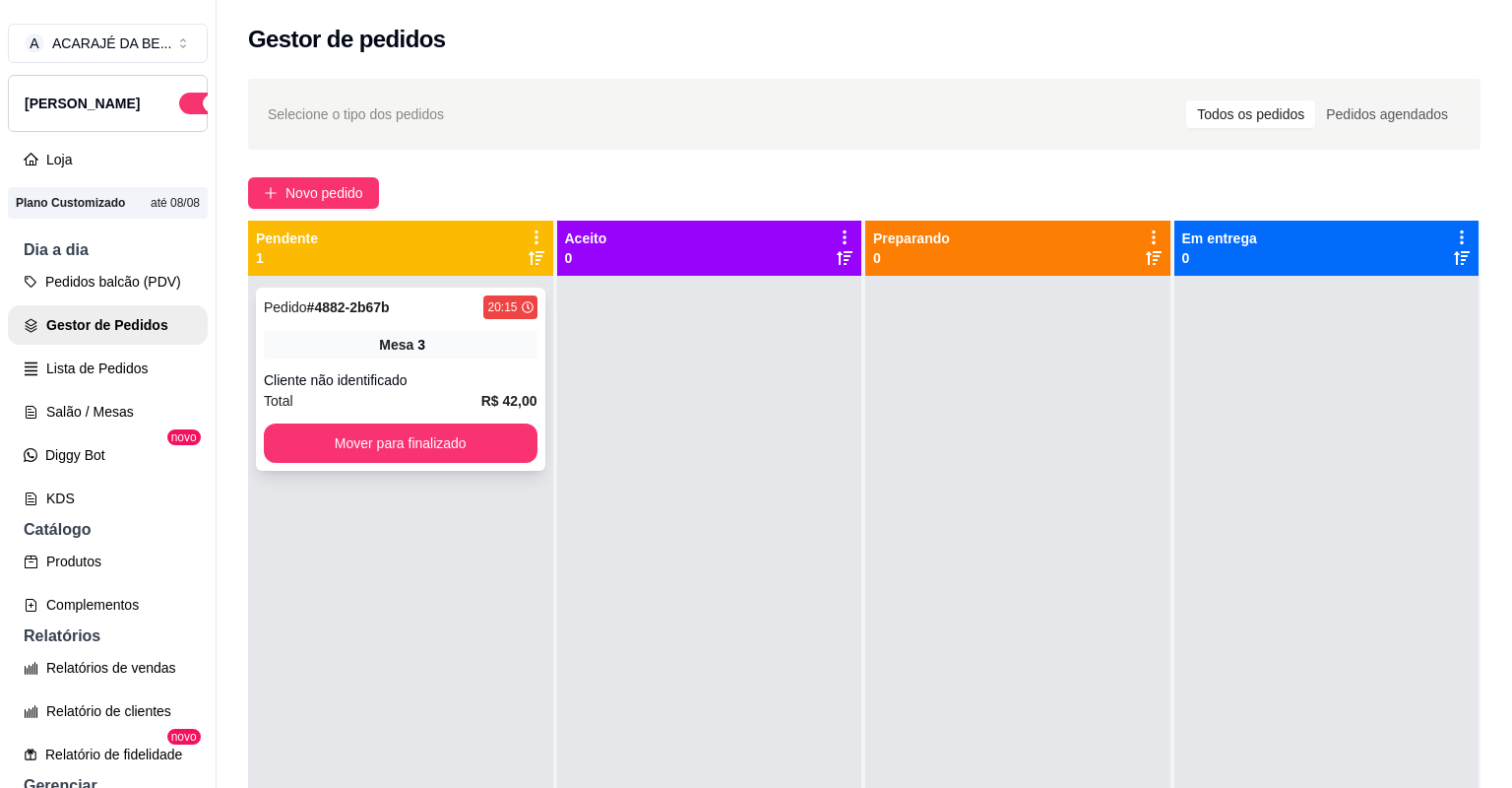 click on "R$ 42,00" at bounding box center (509, 401) 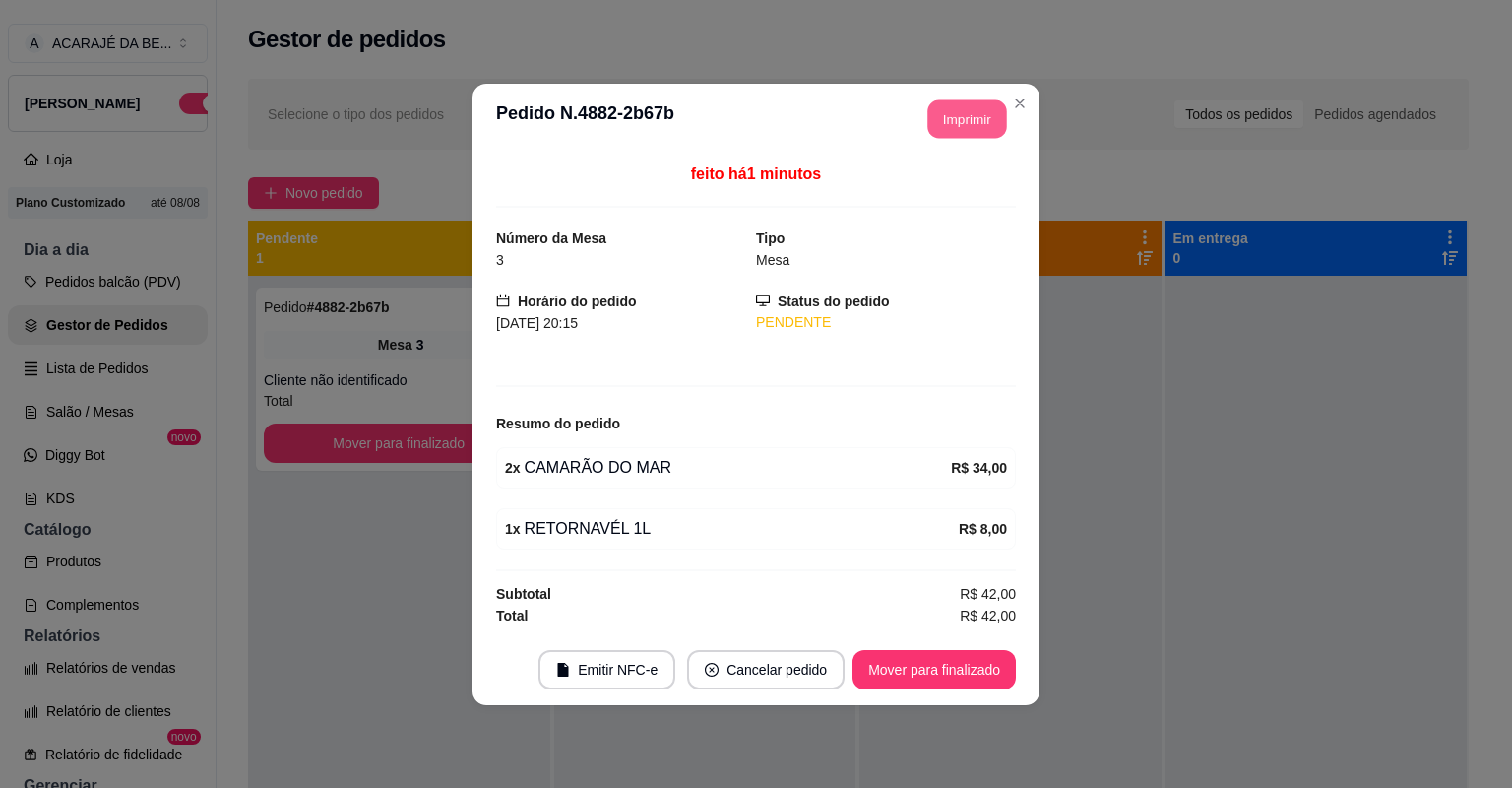 click on "Imprimir" at bounding box center [968, 118] 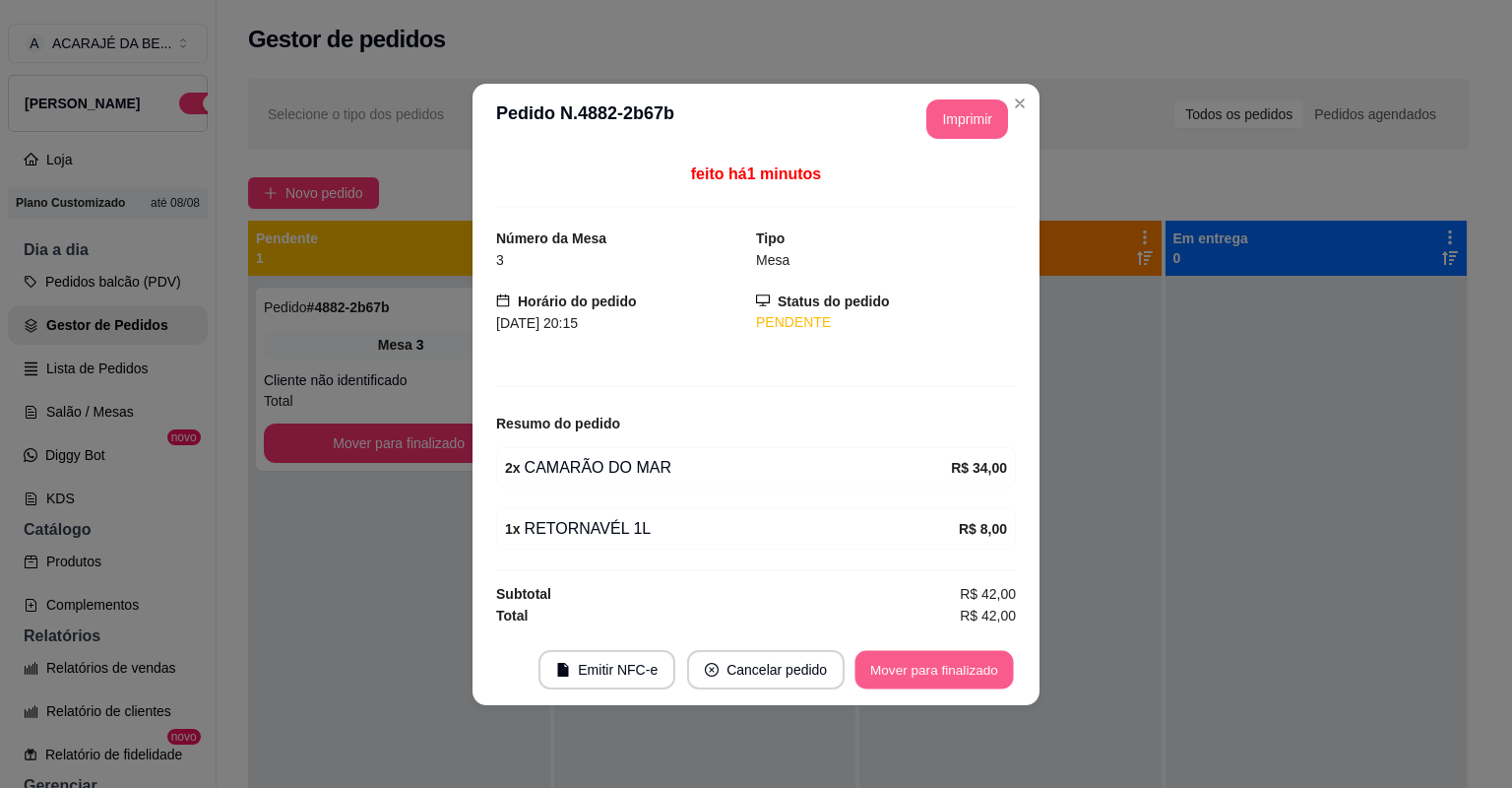 click on "Mover para finalizado" at bounding box center [934, 669] 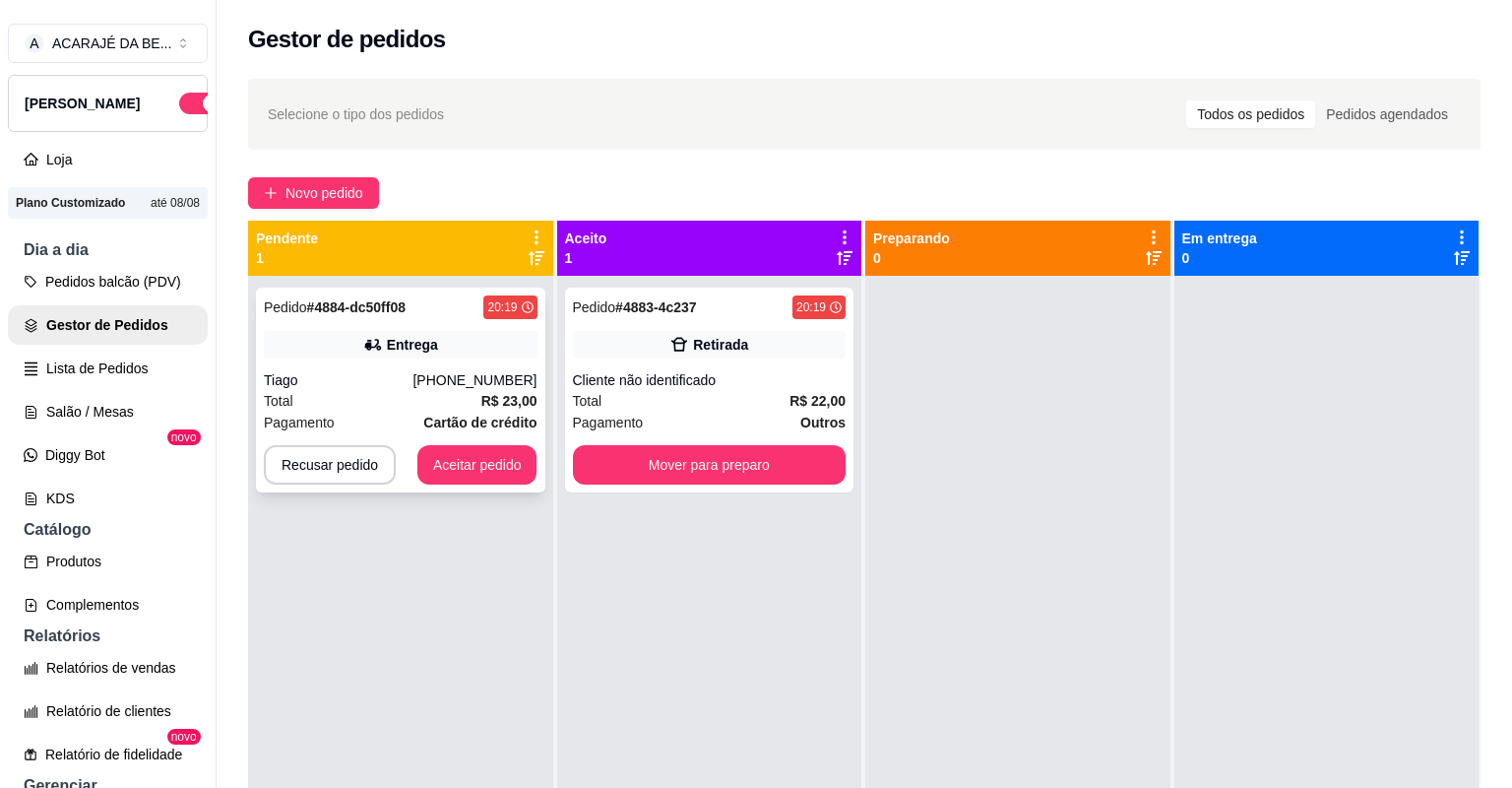 click on "Total R$ 23,00" at bounding box center (401, 401) 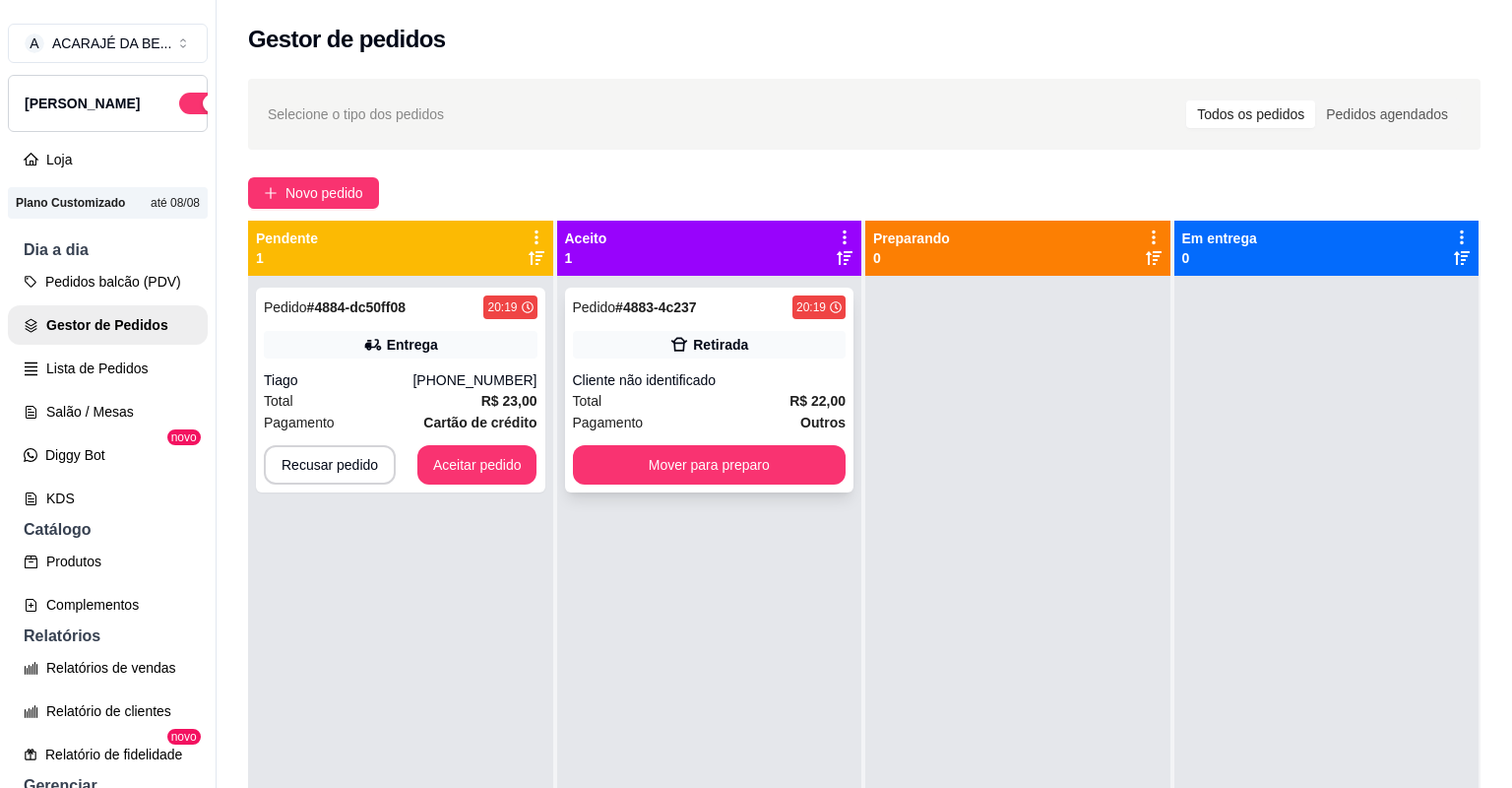 click on "Total R$ 22,00" at bounding box center [710, 401] 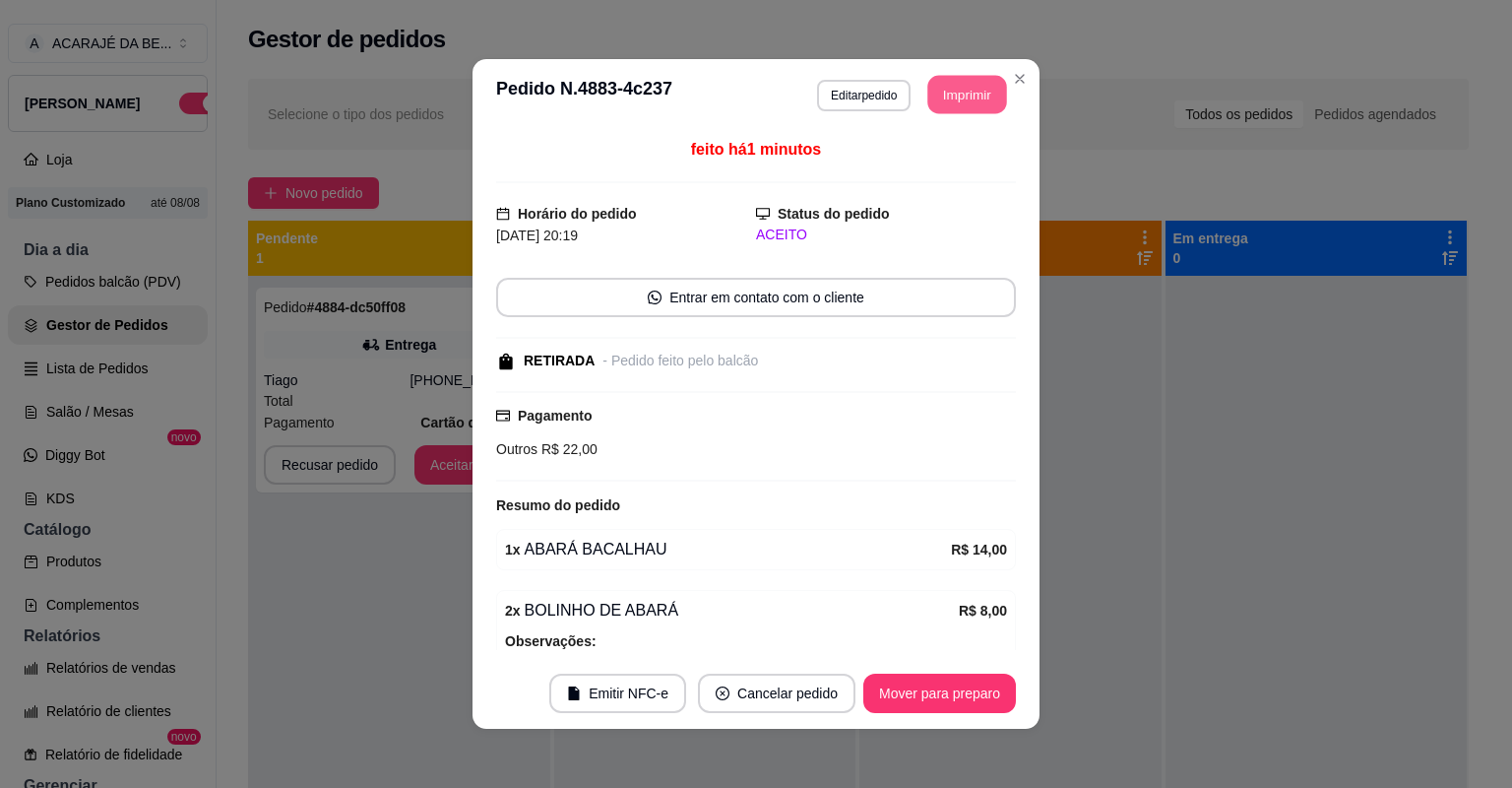 click on "Imprimir" at bounding box center [968, 95] 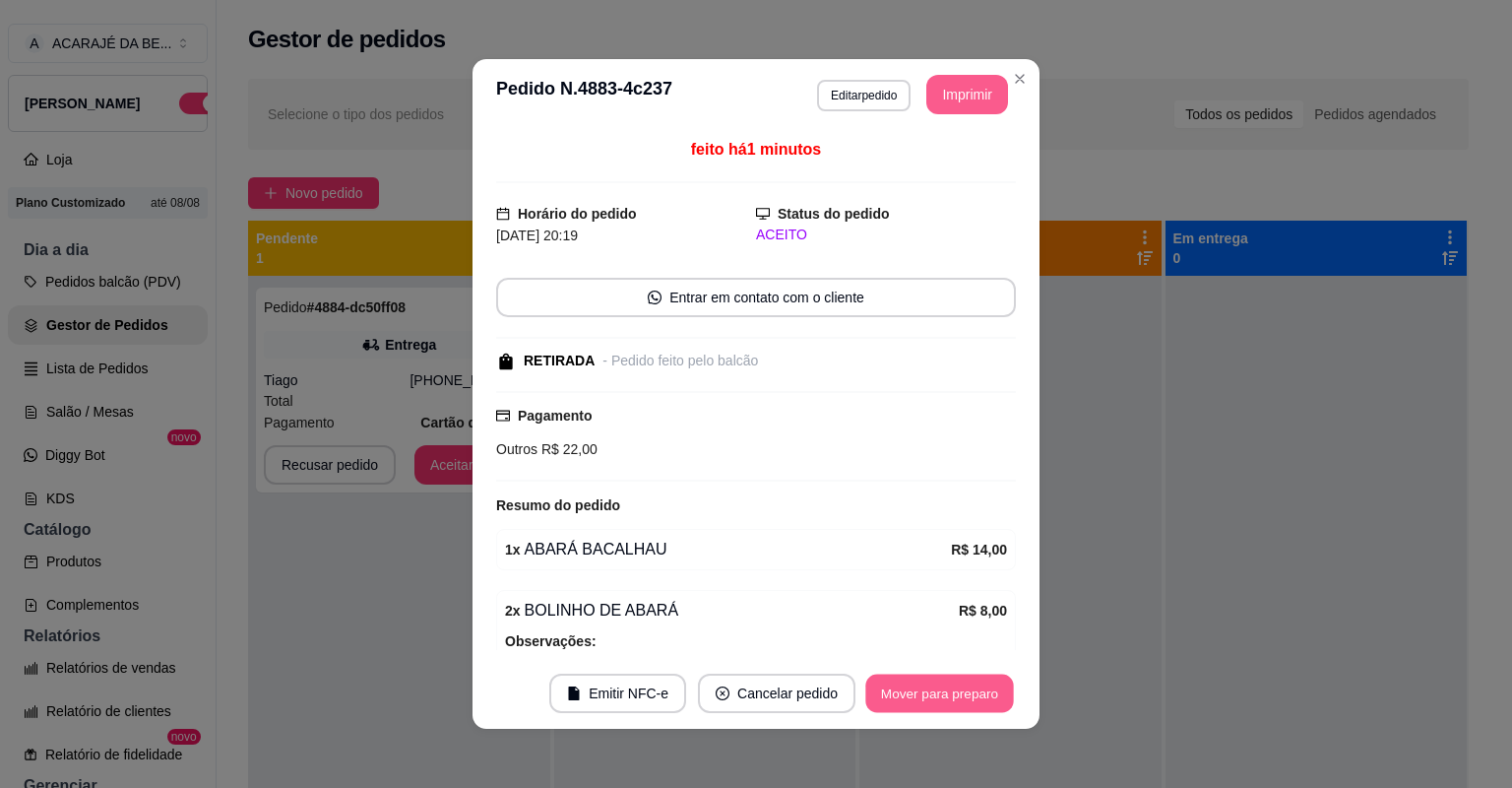 click on "Mover para preparo" at bounding box center (939, 693) 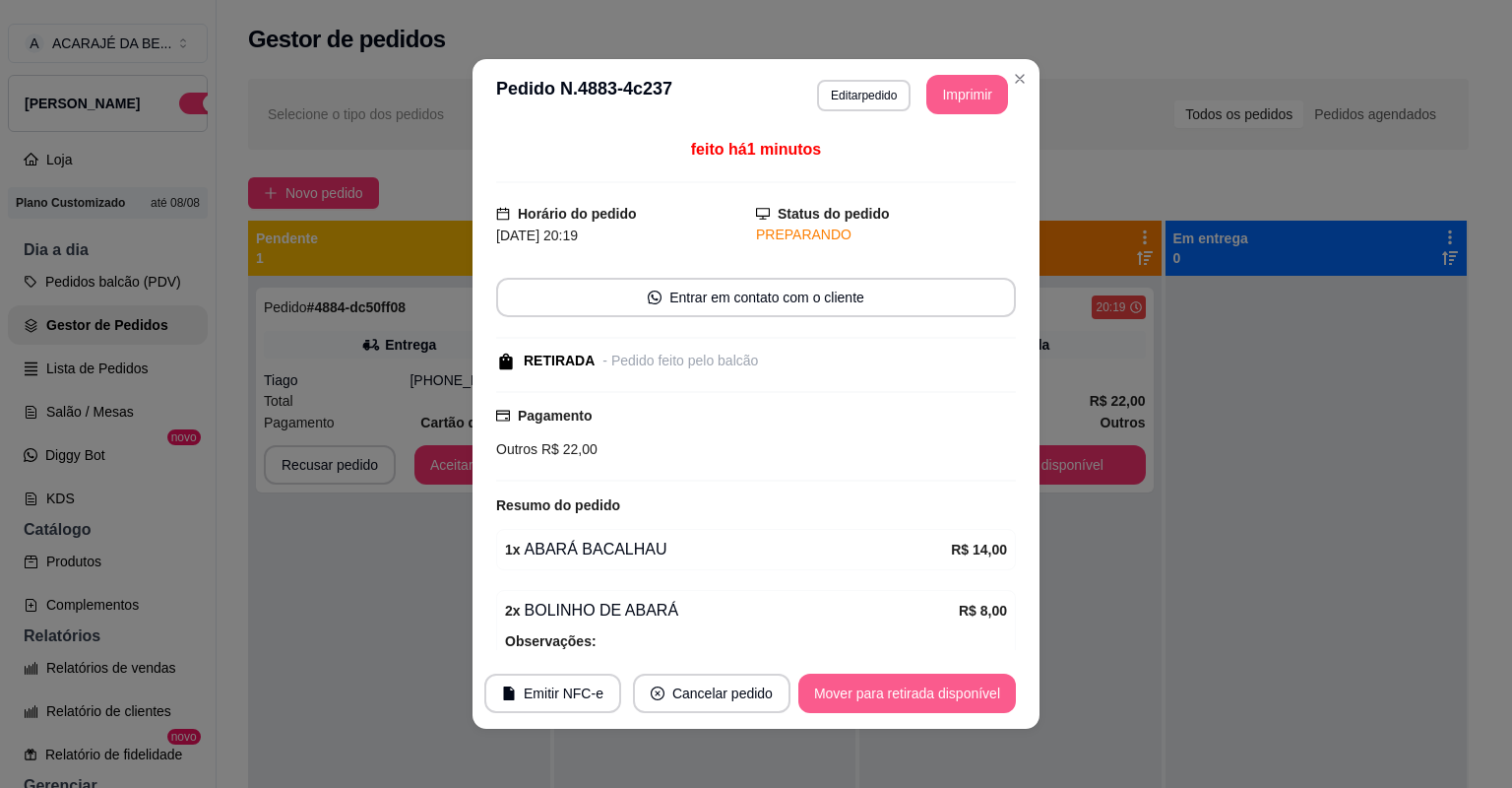 click on "Mover para retirada disponível" at bounding box center [907, 693] 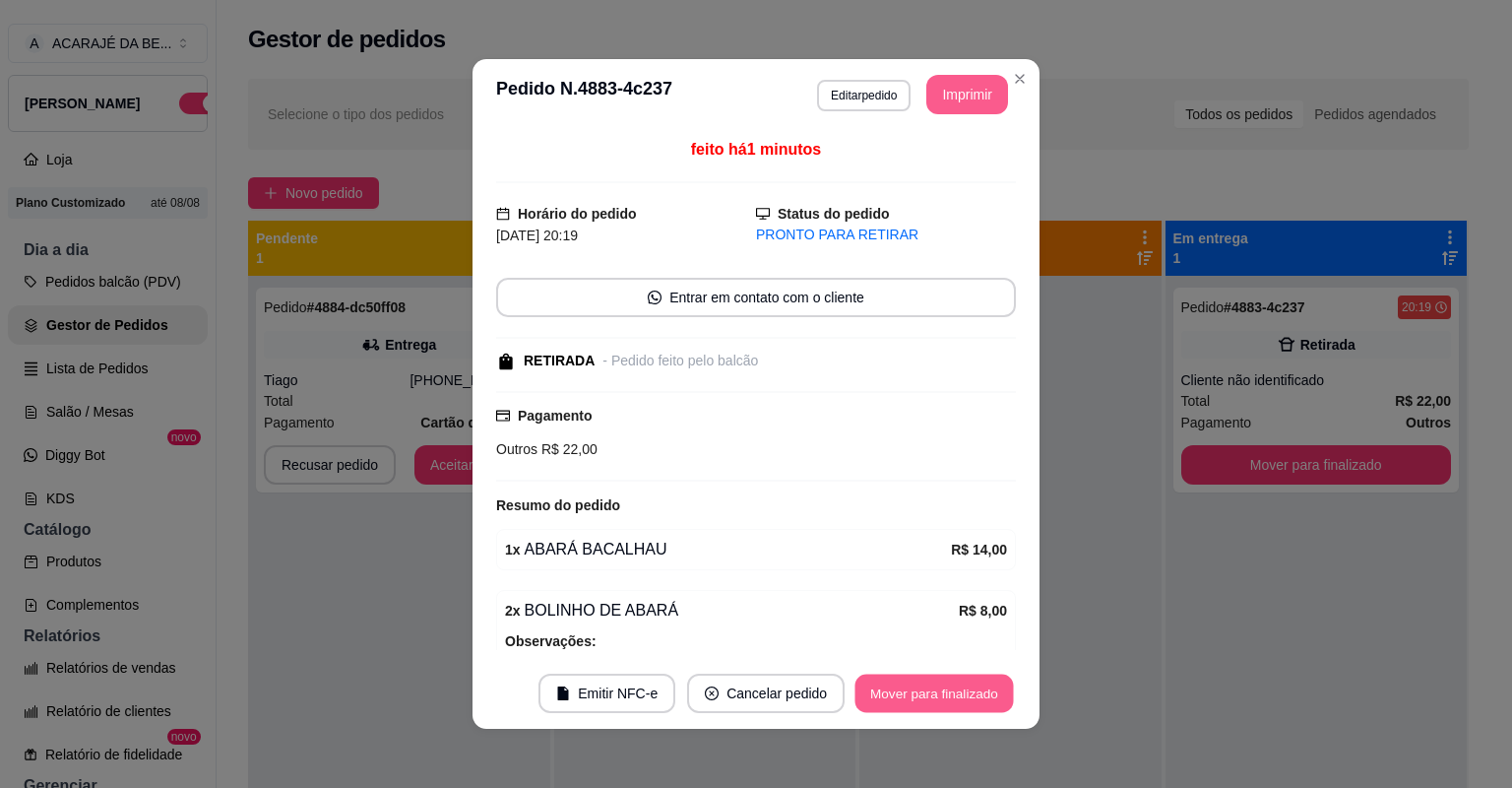 click on "Mover para finalizado" at bounding box center [934, 693] 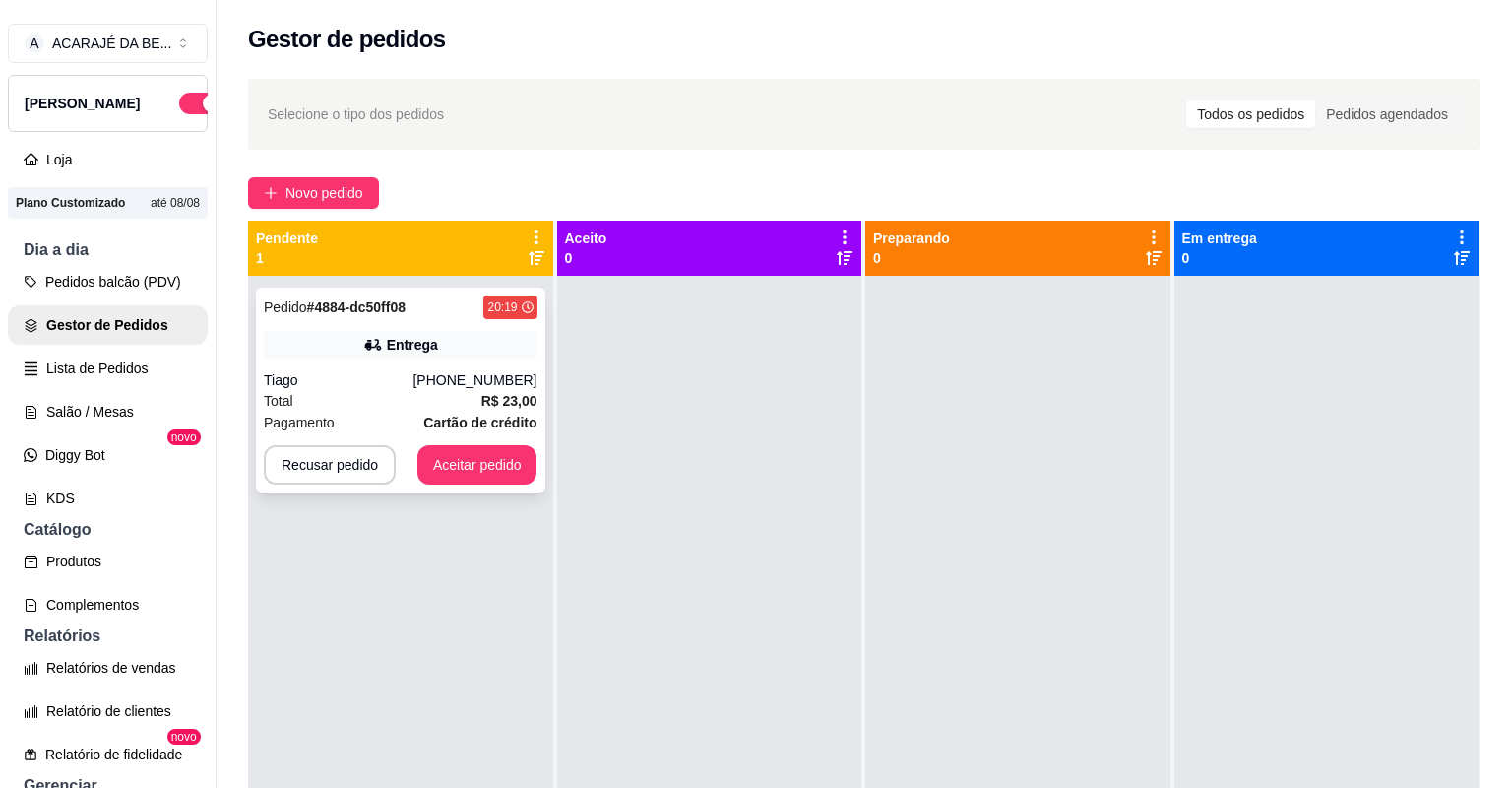 click on "Total R$ 23,00" at bounding box center [401, 401] 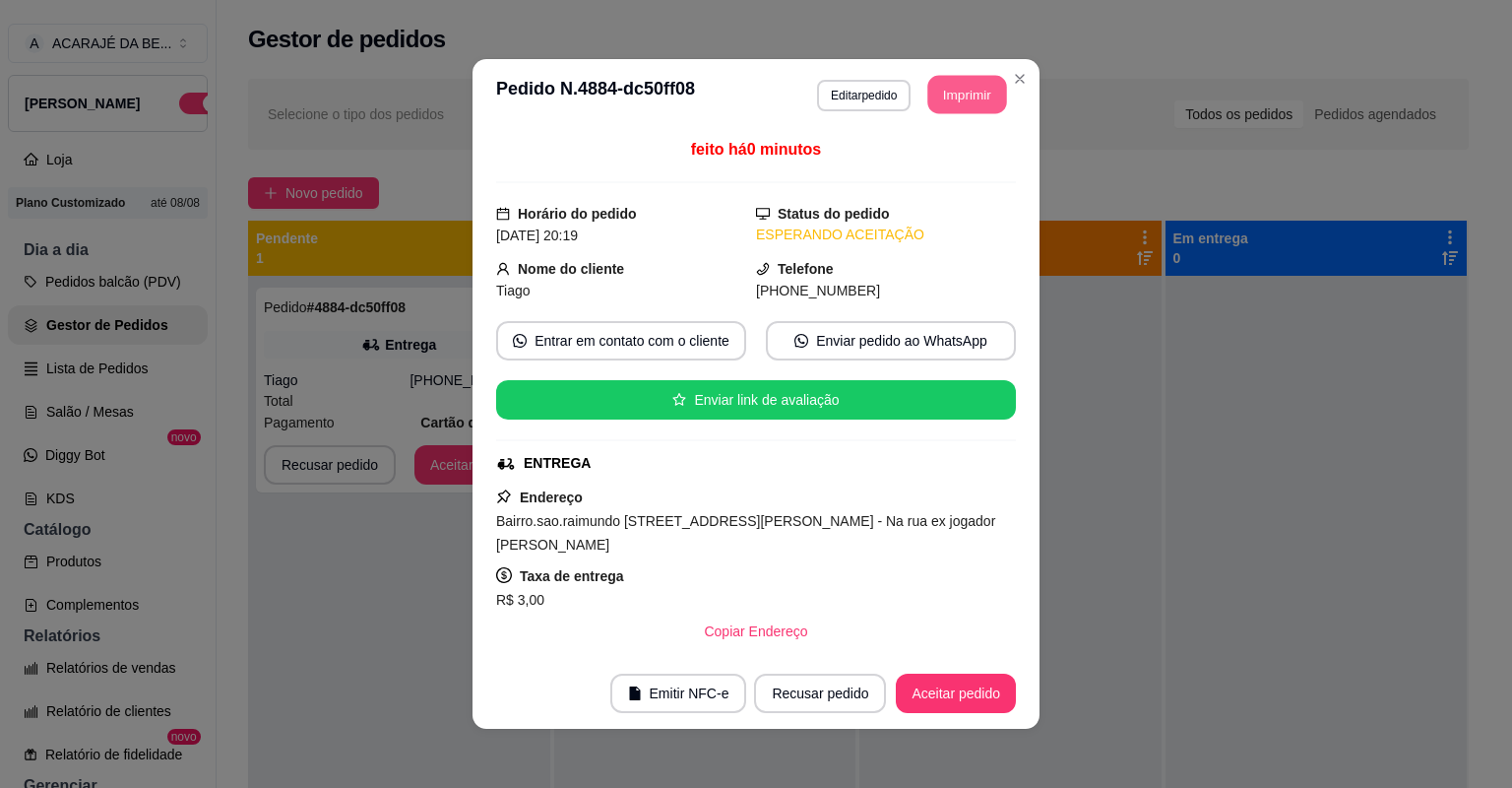 click on "Imprimir" at bounding box center (968, 95) 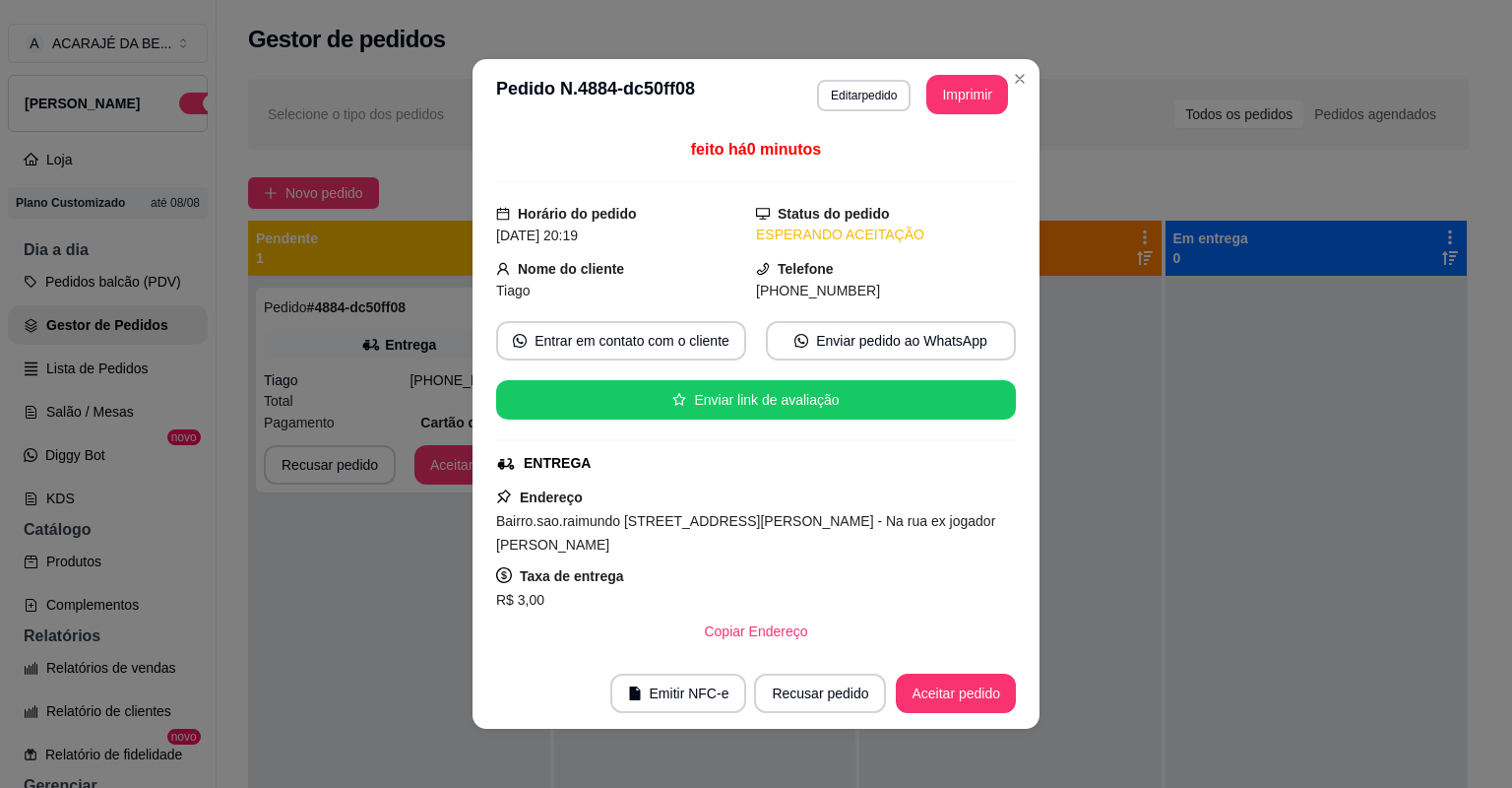 drag, startPoint x: 976, startPoint y: 671, endPoint x: 962, endPoint y: 686, distance: 20.518285 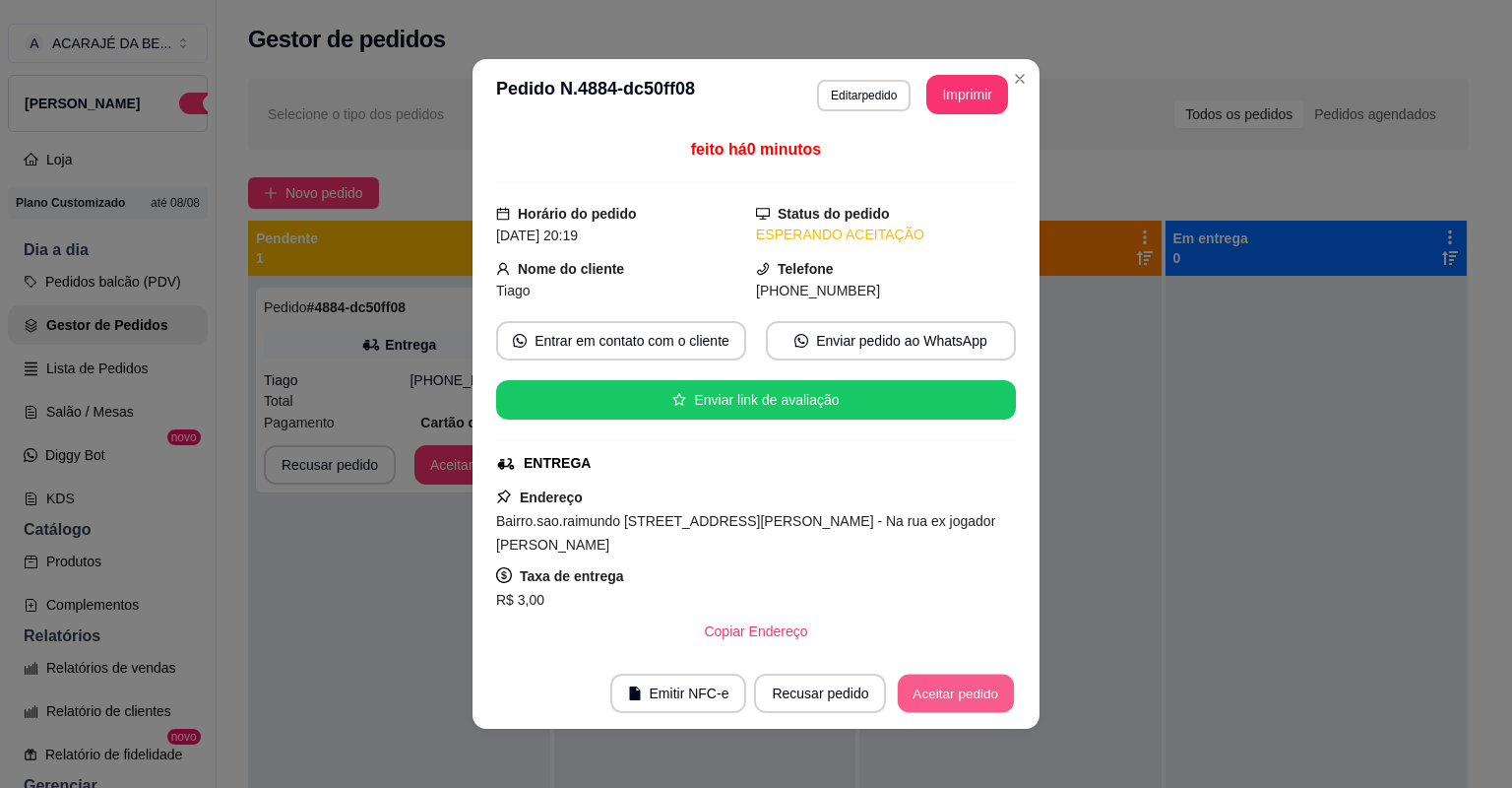click on "Aceitar pedido" at bounding box center (956, 693) 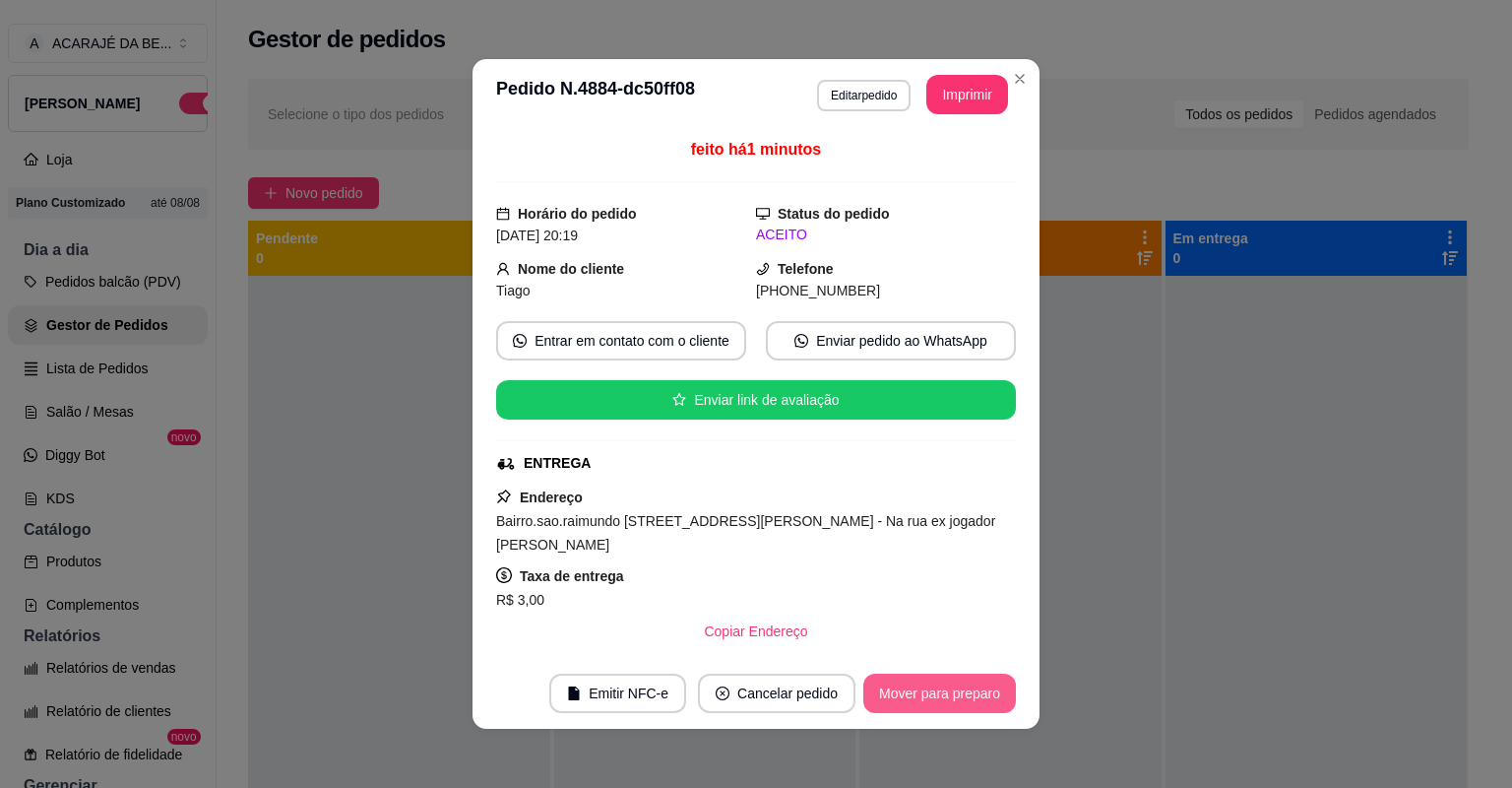 click on "Mover para preparo" at bounding box center [939, 693] 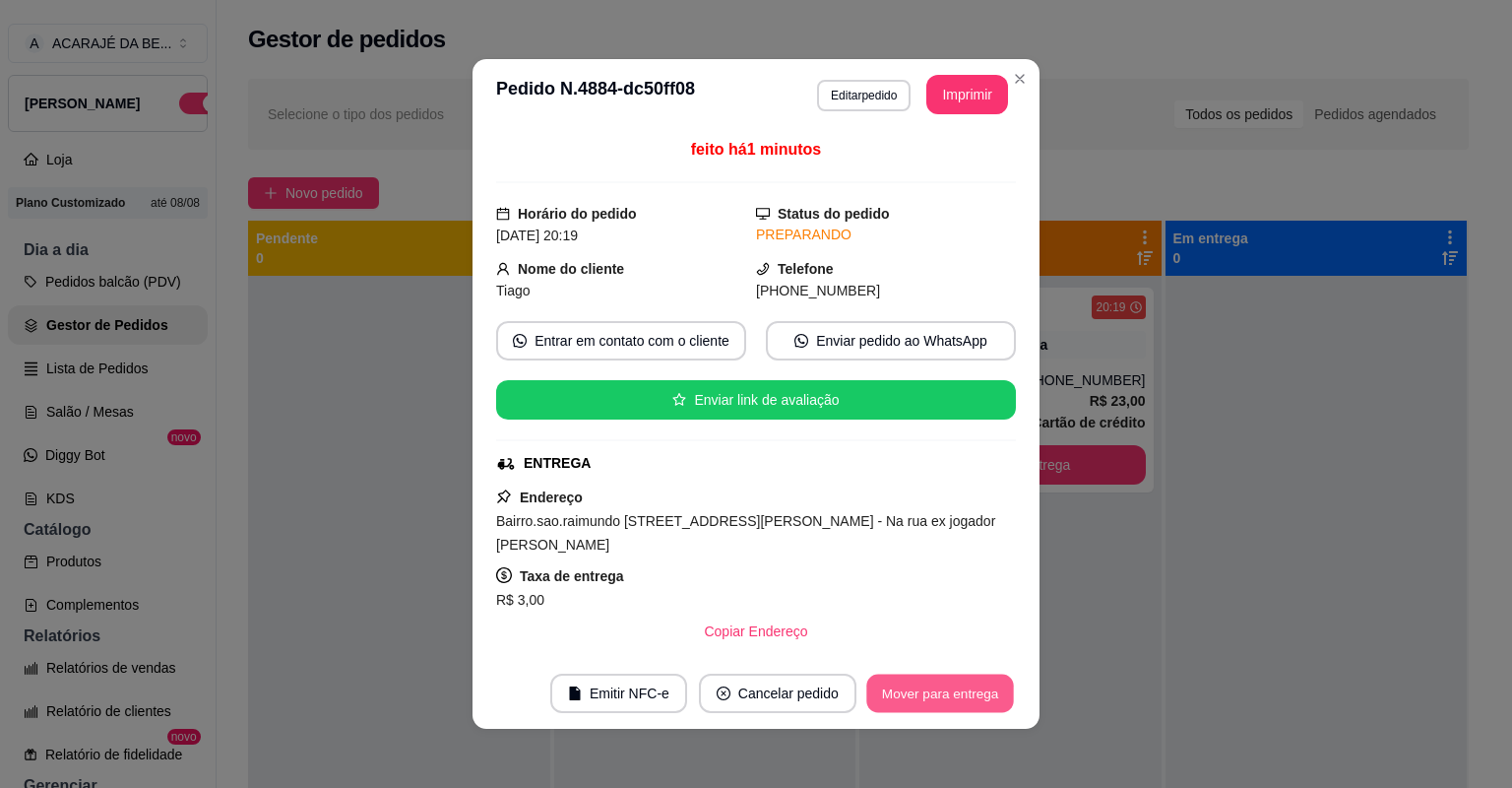 click on "Mover para entrega" at bounding box center (940, 693) 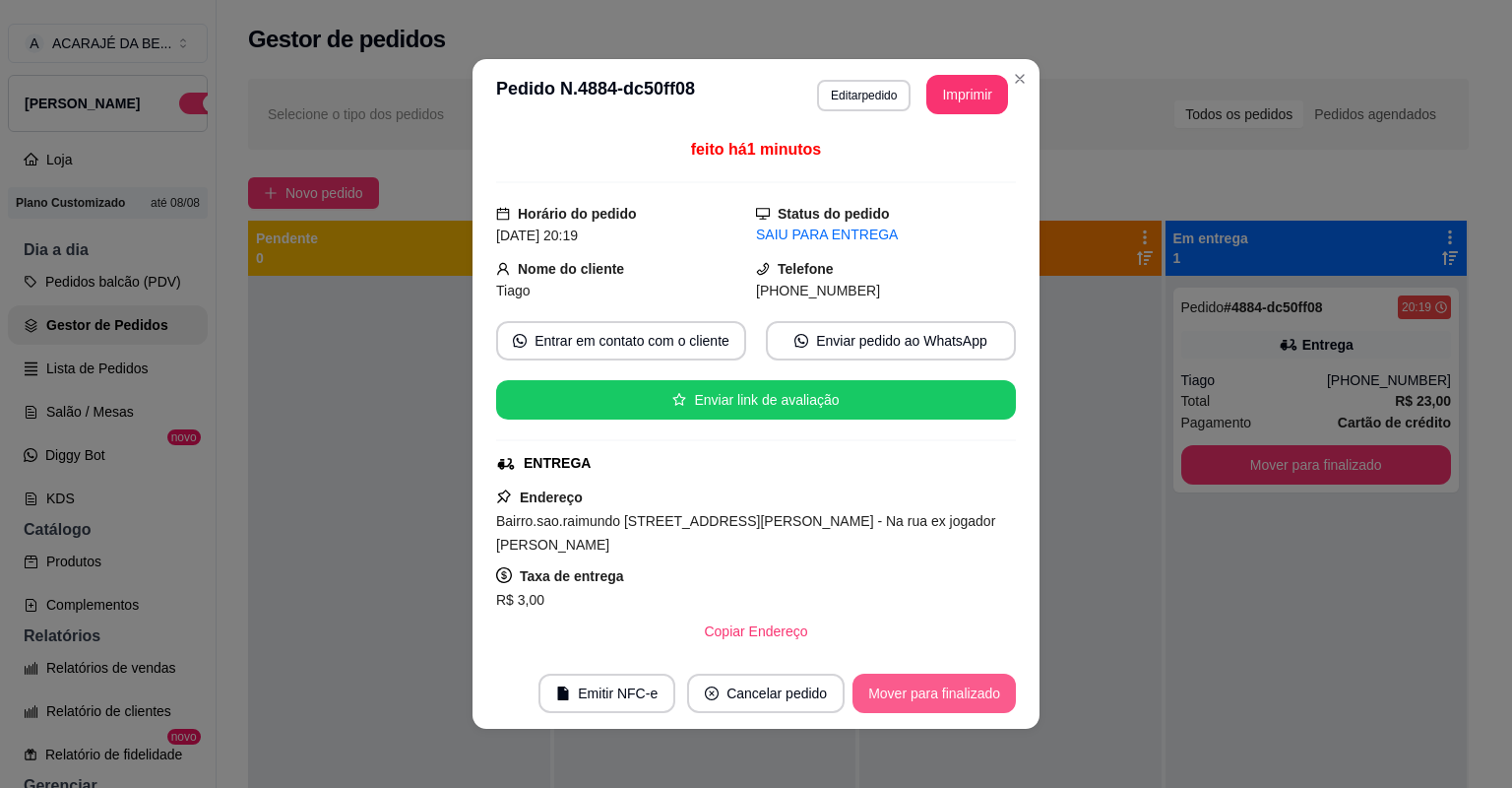 click on "Mover para finalizado" at bounding box center [934, 693] 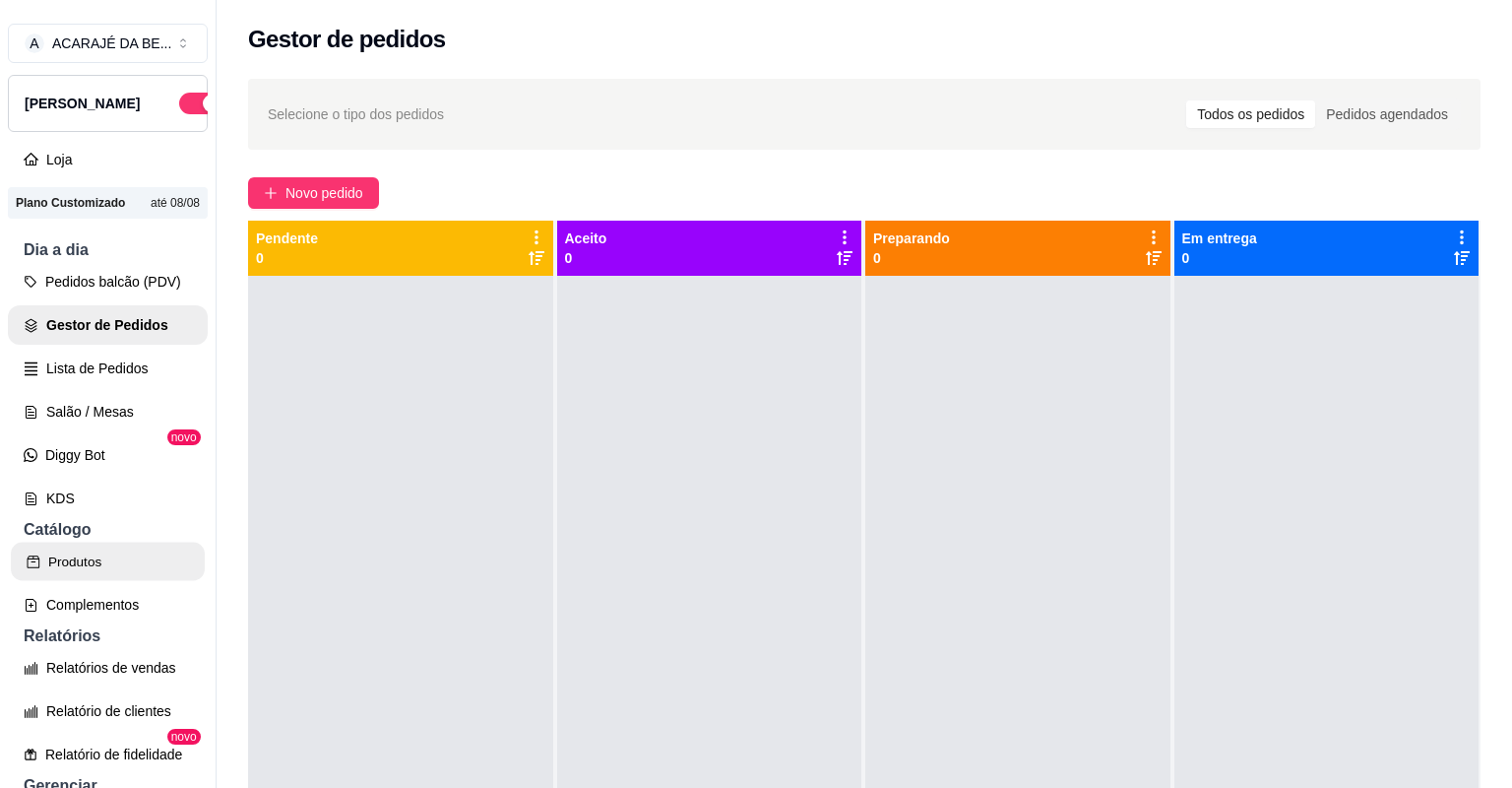 click on "Produtos" at bounding box center [107, 561] 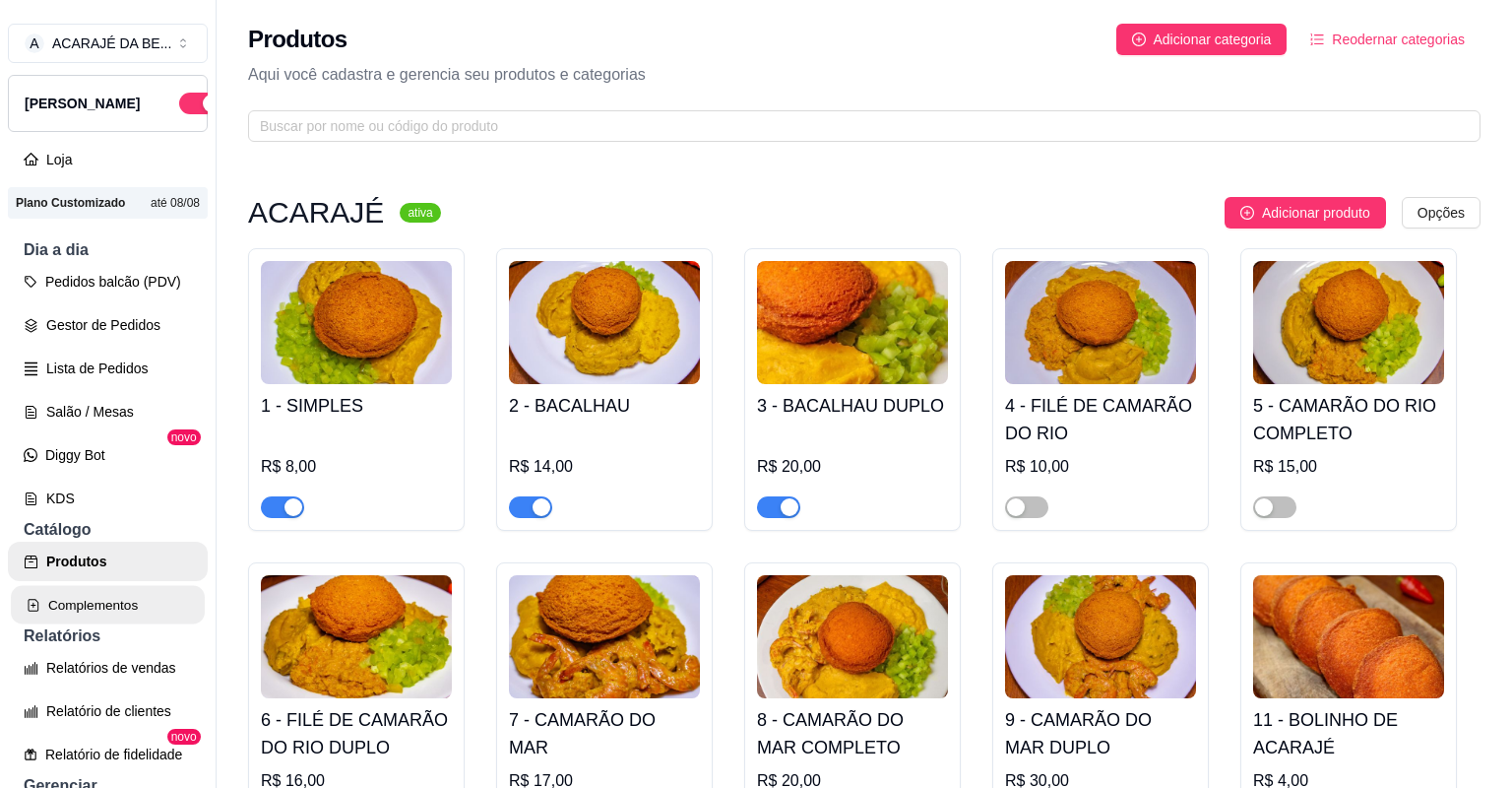 click on "Complementos" at bounding box center (107, 605) 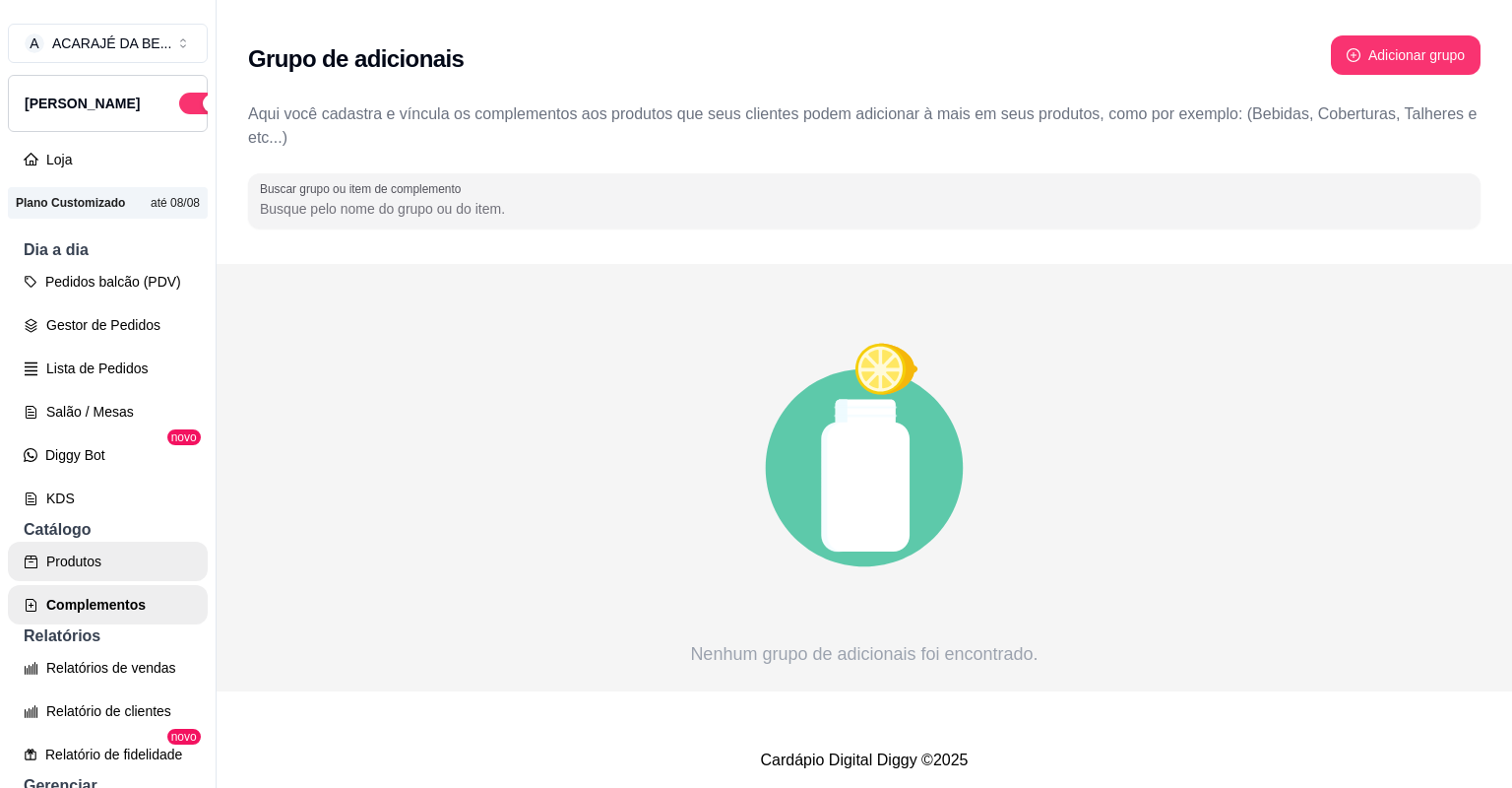 click on "Produtos" at bounding box center [107, 561] 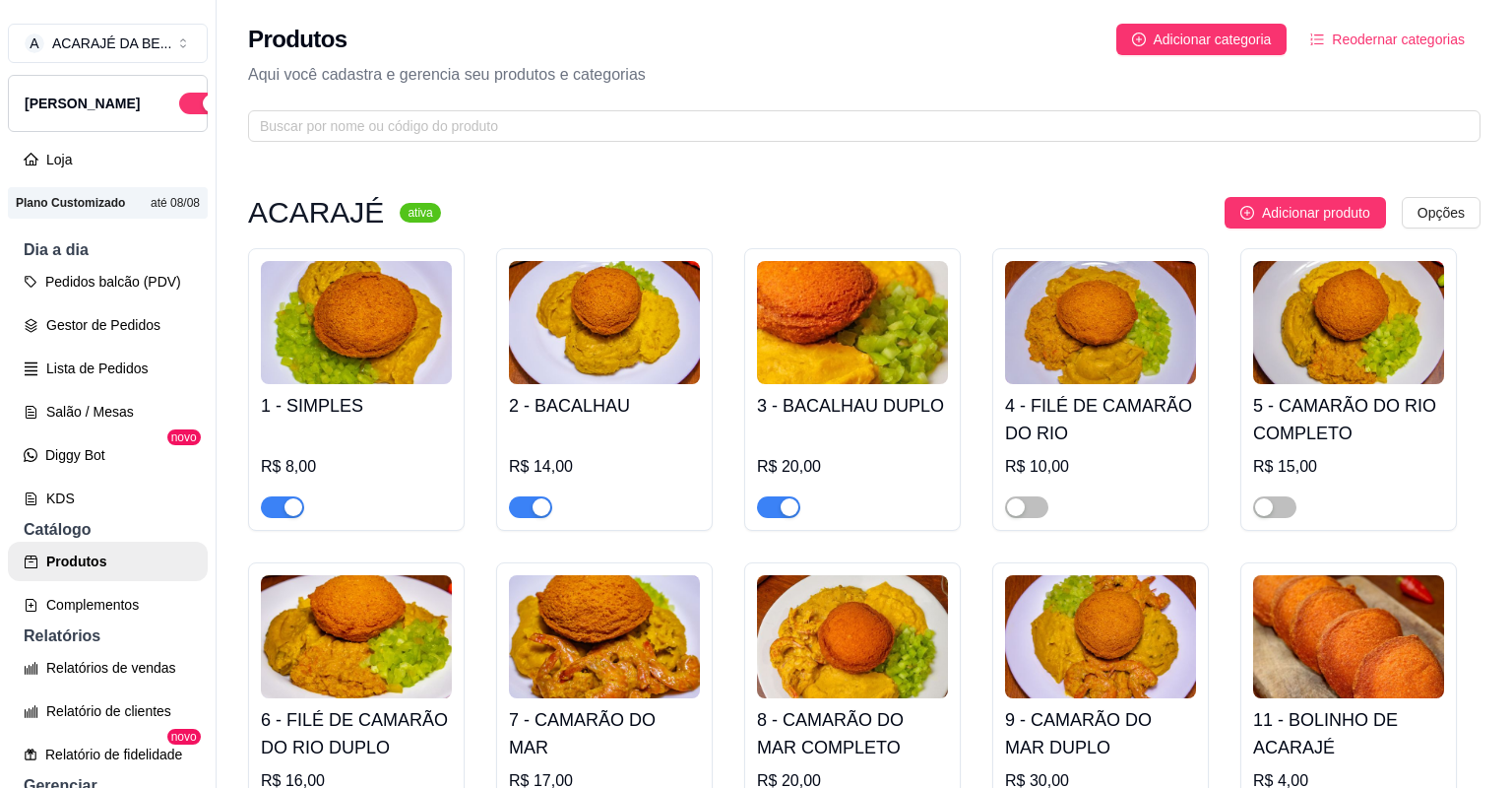 click at bounding box center [1275, 1529] 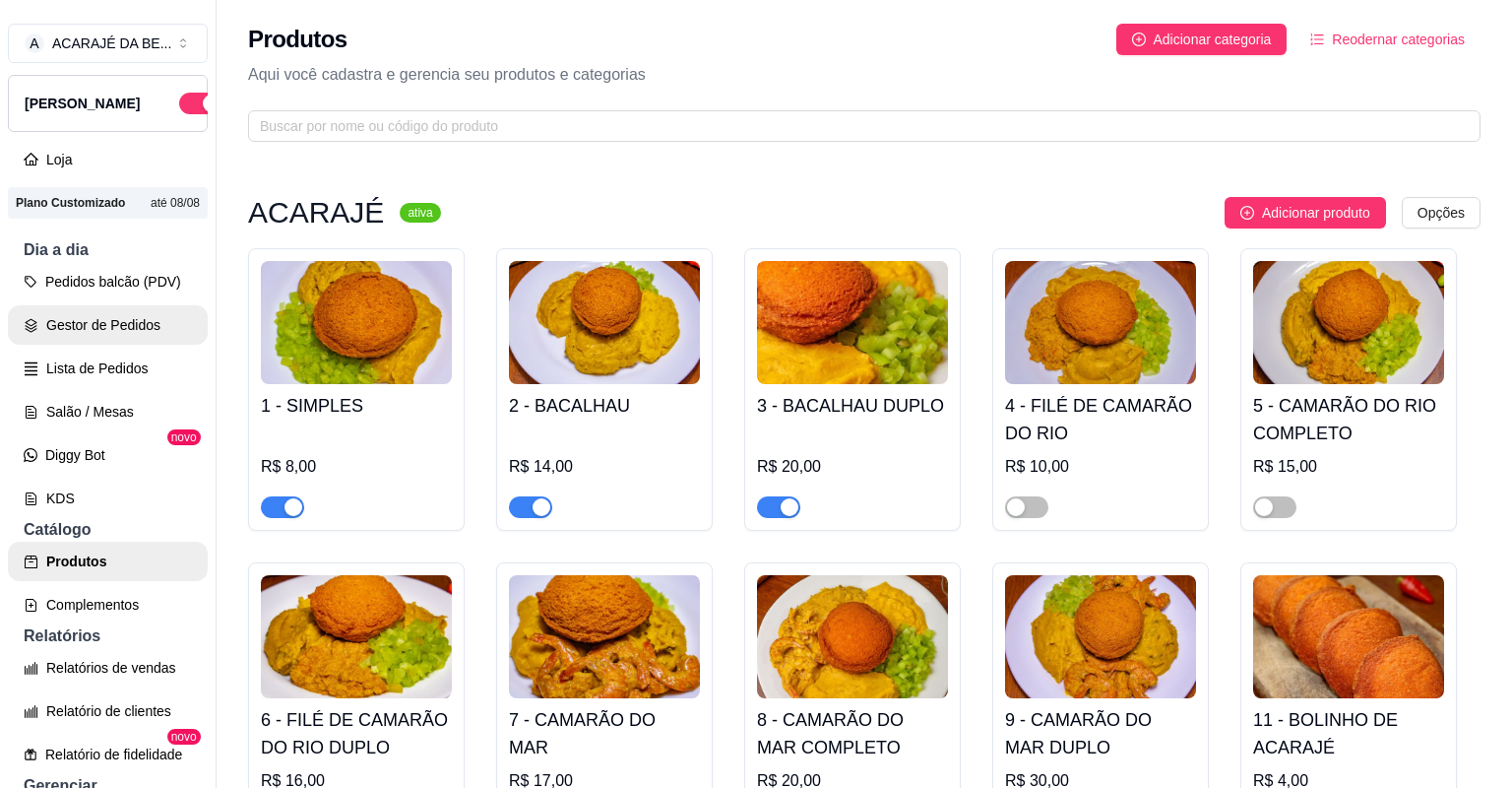 click on "Gestor de Pedidos" at bounding box center [107, 325] 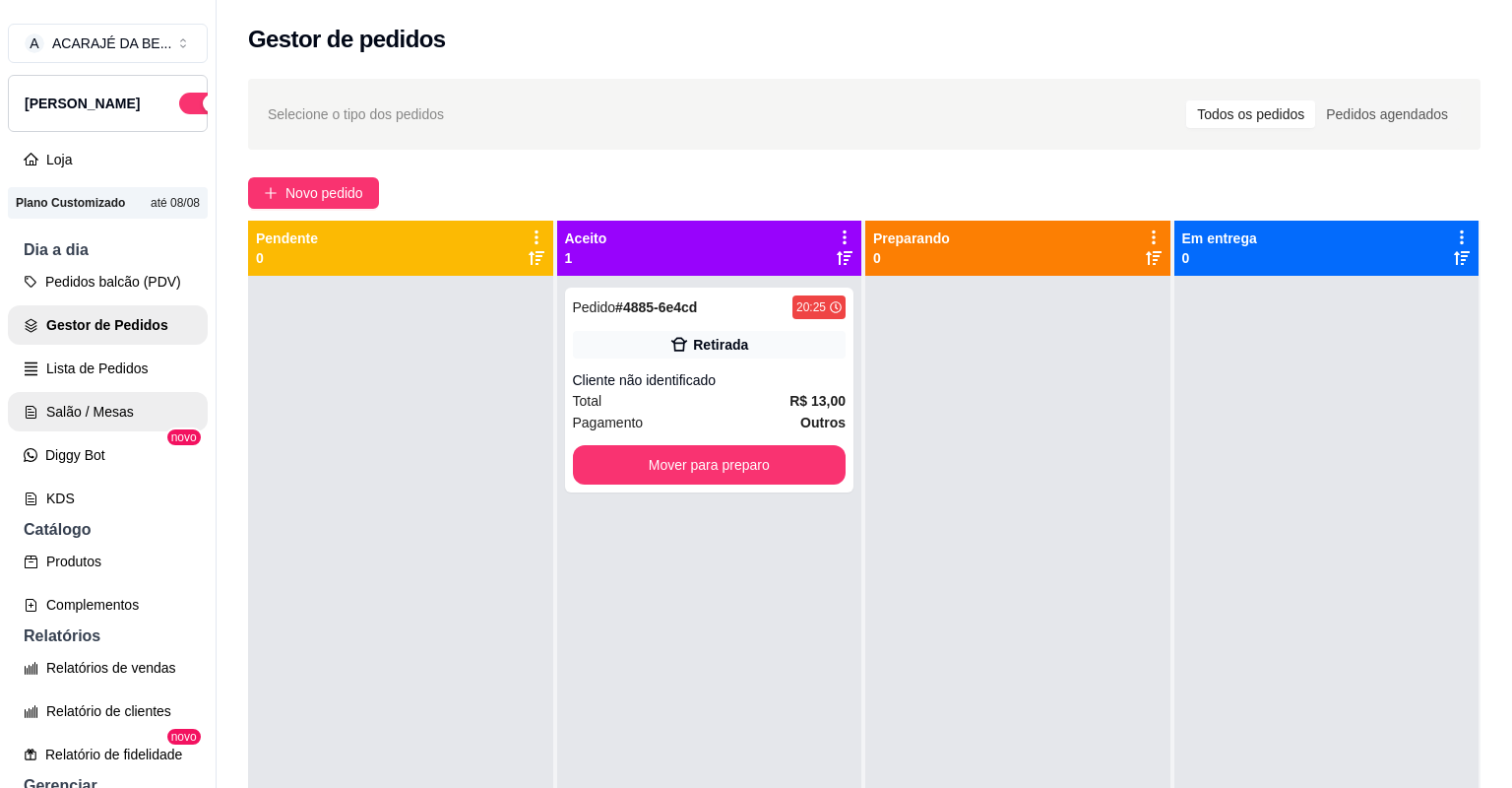 click on "Salão / Mesas" at bounding box center (107, 412) 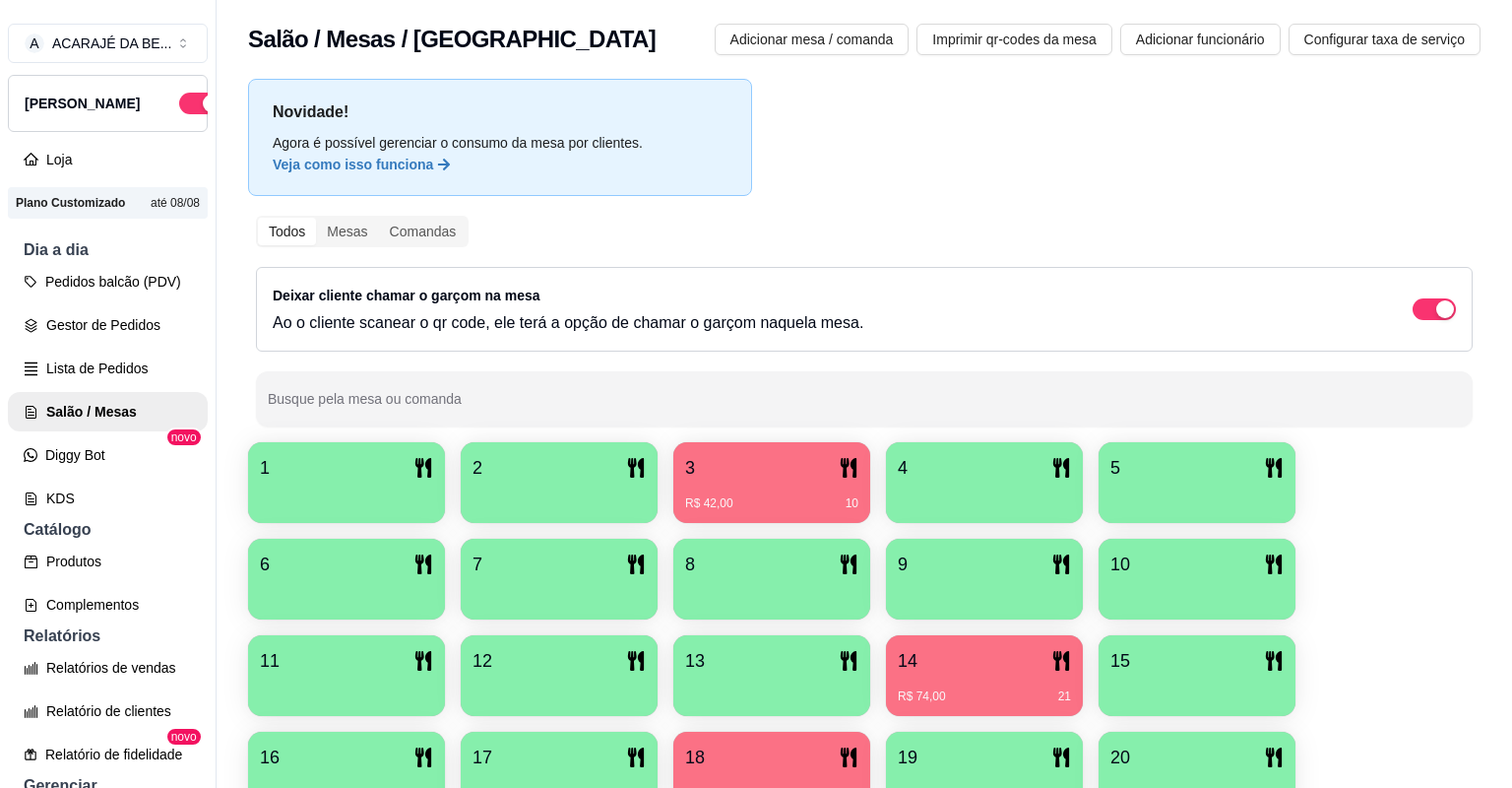 click on "1 2 3 R$ 42,00 10 4 5 6 7 8 9 10 11 12 13 14 R$ 74,00 21 15 16 17 18 R$ 59,00 28 19 20" at bounding box center (864, 627) 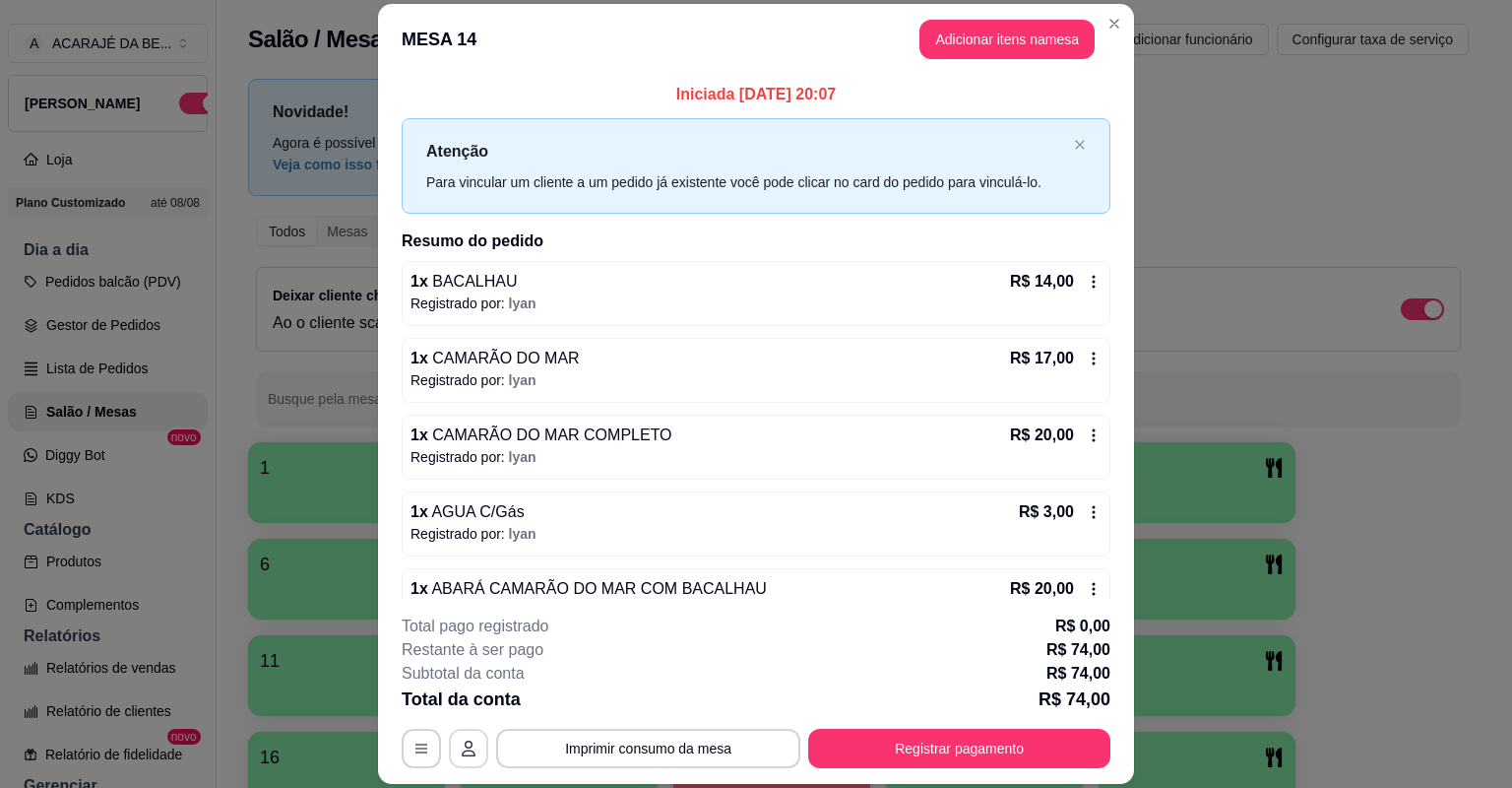 click at bounding box center [469, 749] 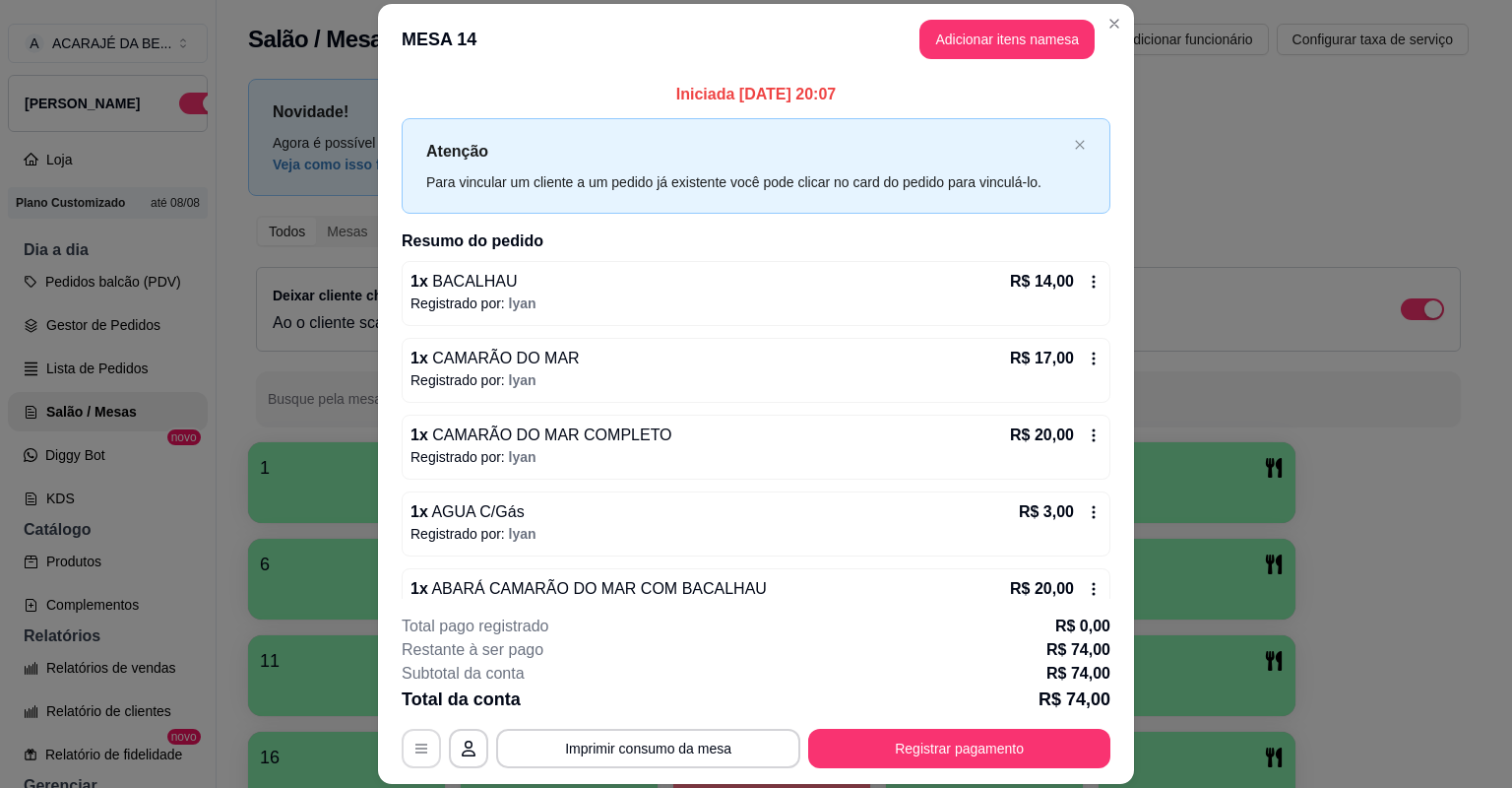 click 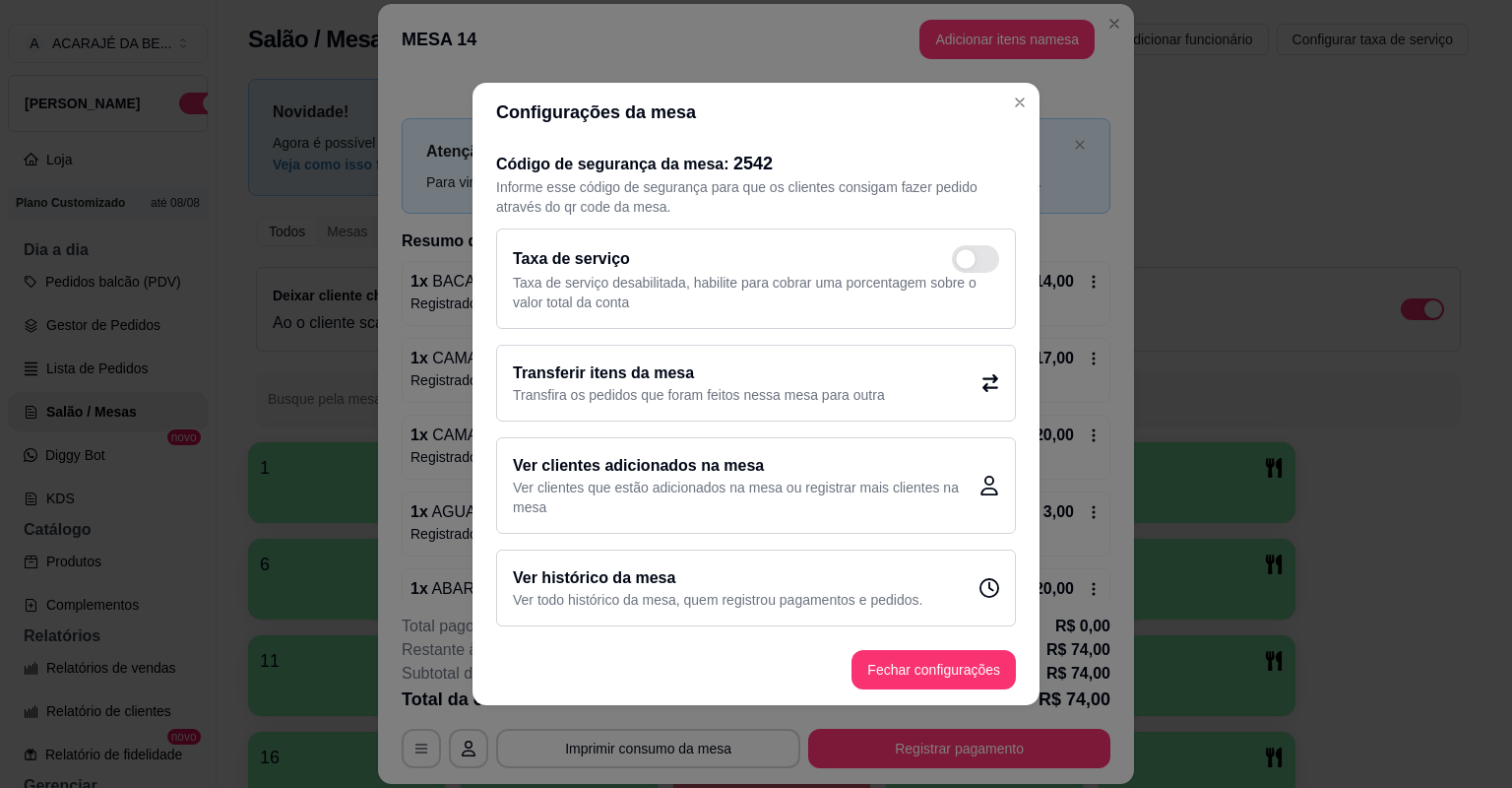 click on "Transfira os pedidos que foram feitos nessa mesa para outra" at bounding box center [699, 395] 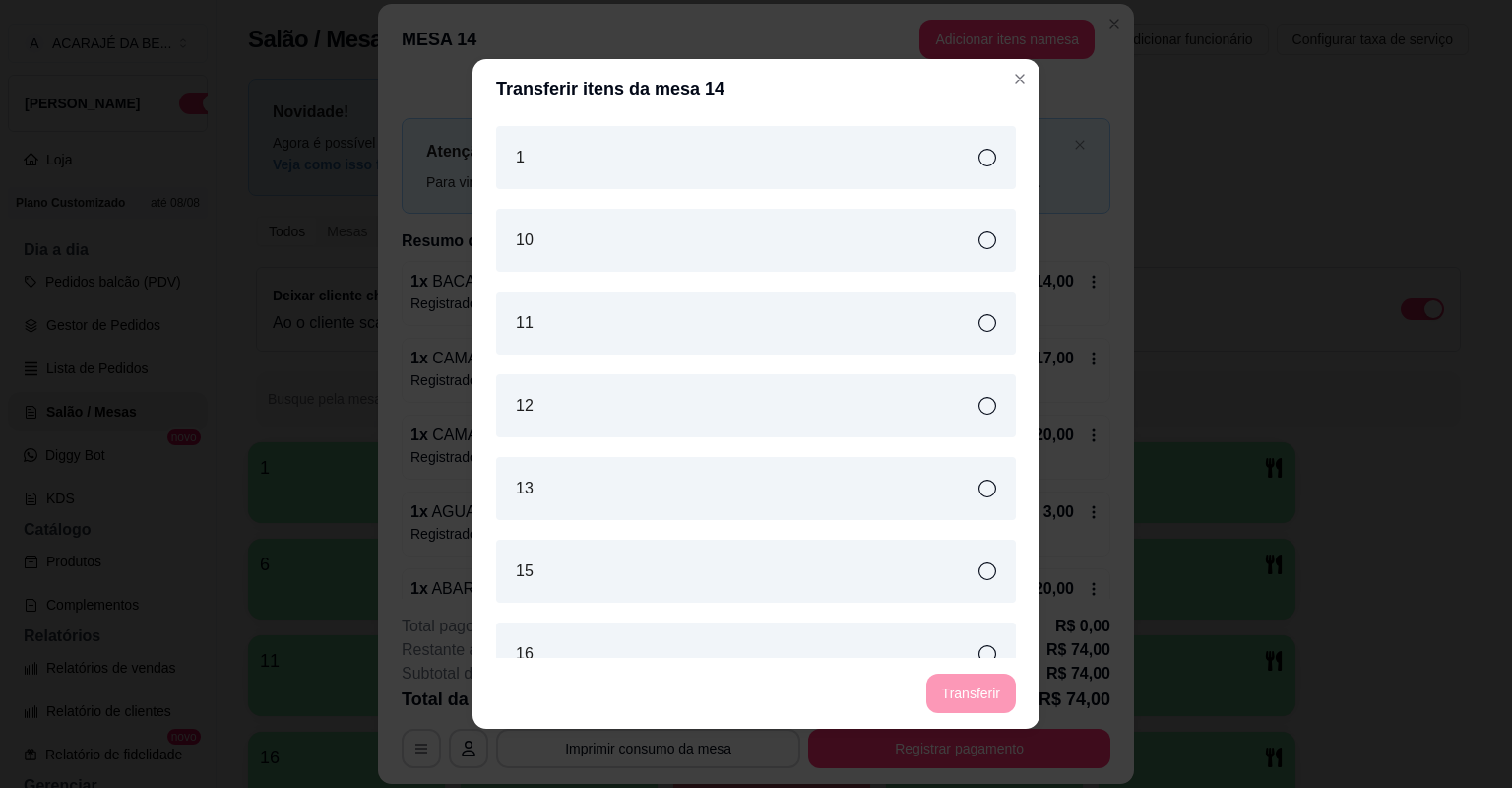click on "10" at bounding box center [756, 240] 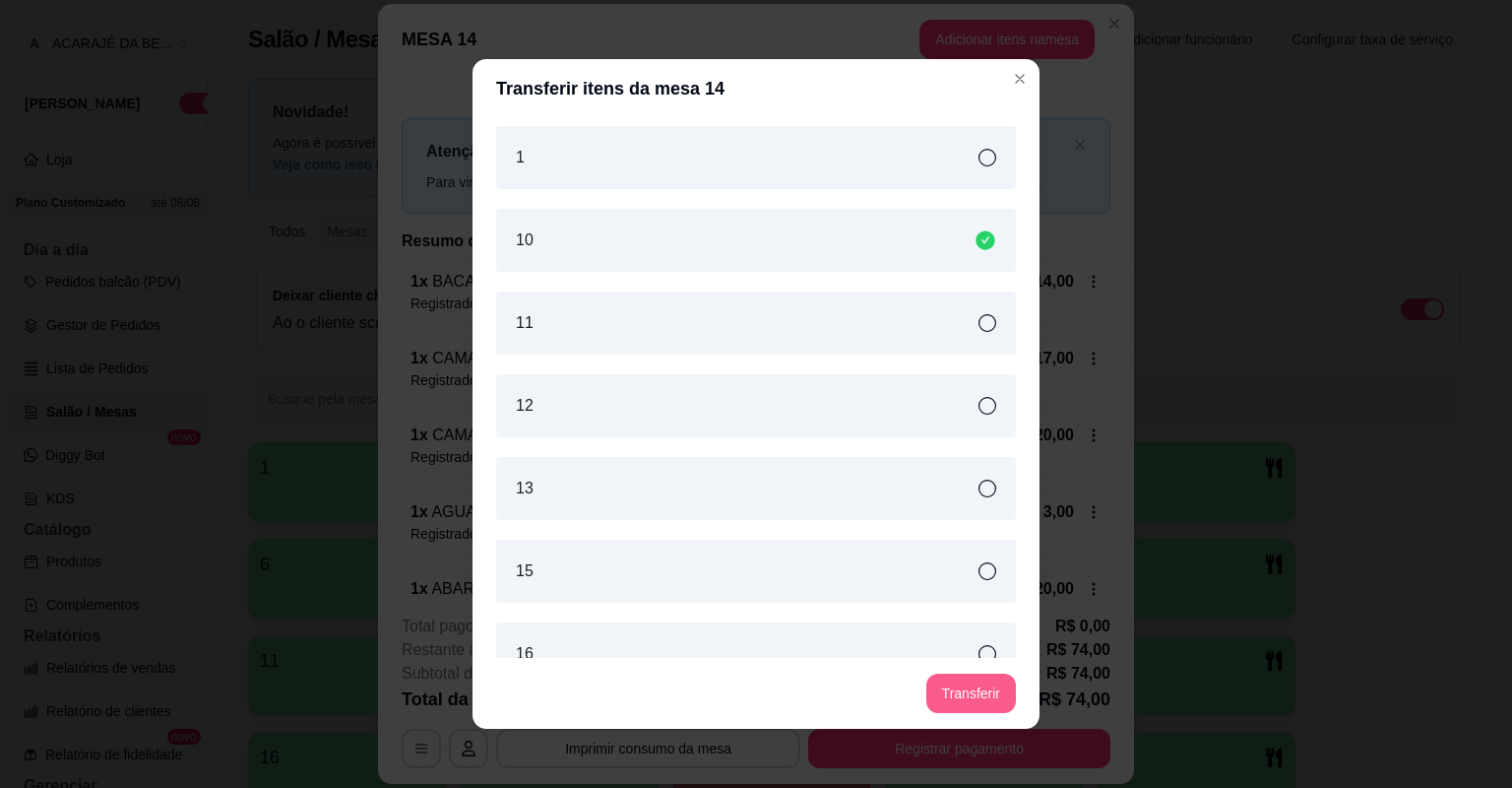 click on "Transferir" at bounding box center [971, 693] 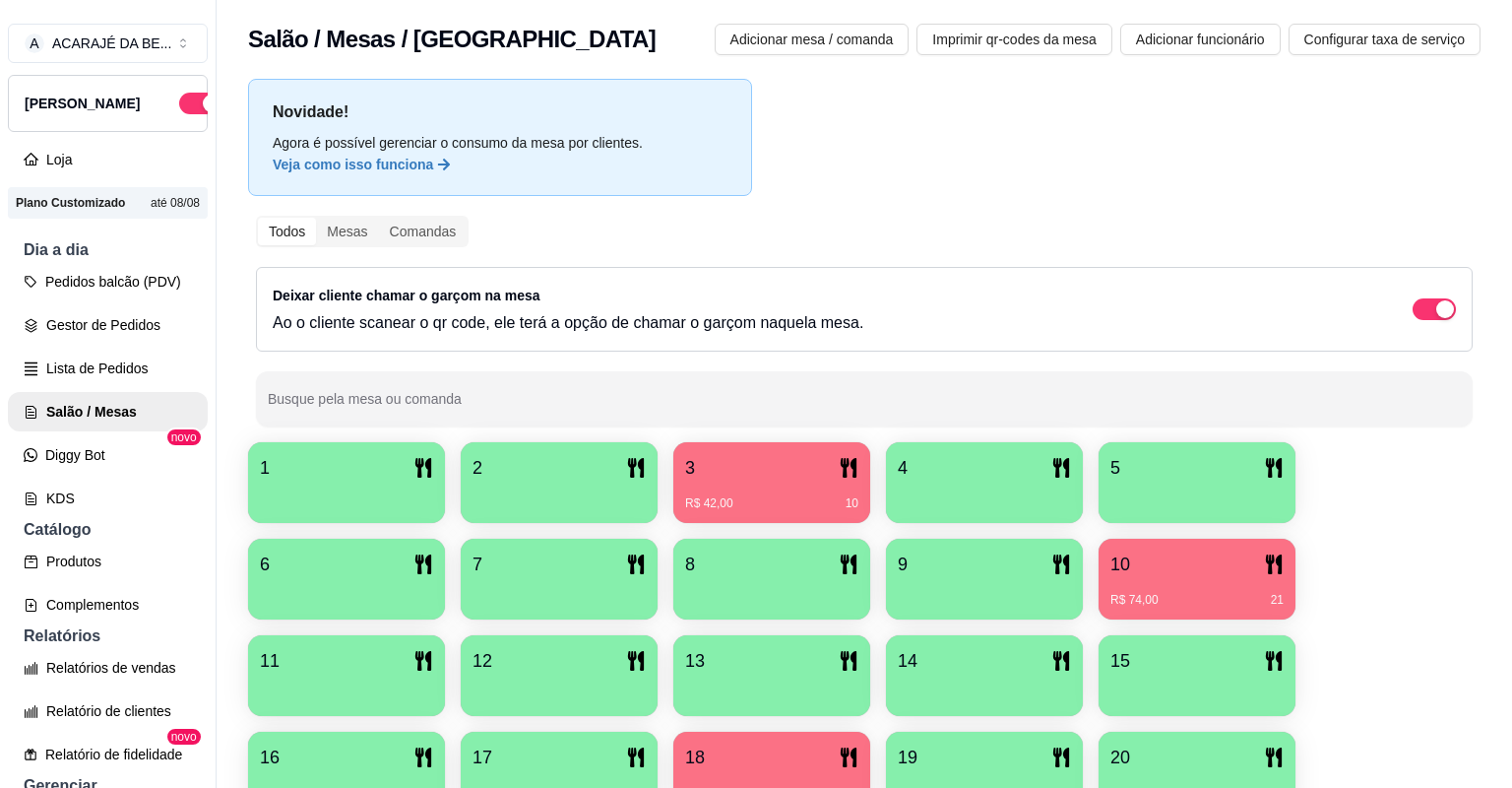 click on "18" at bounding box center (772, 757) 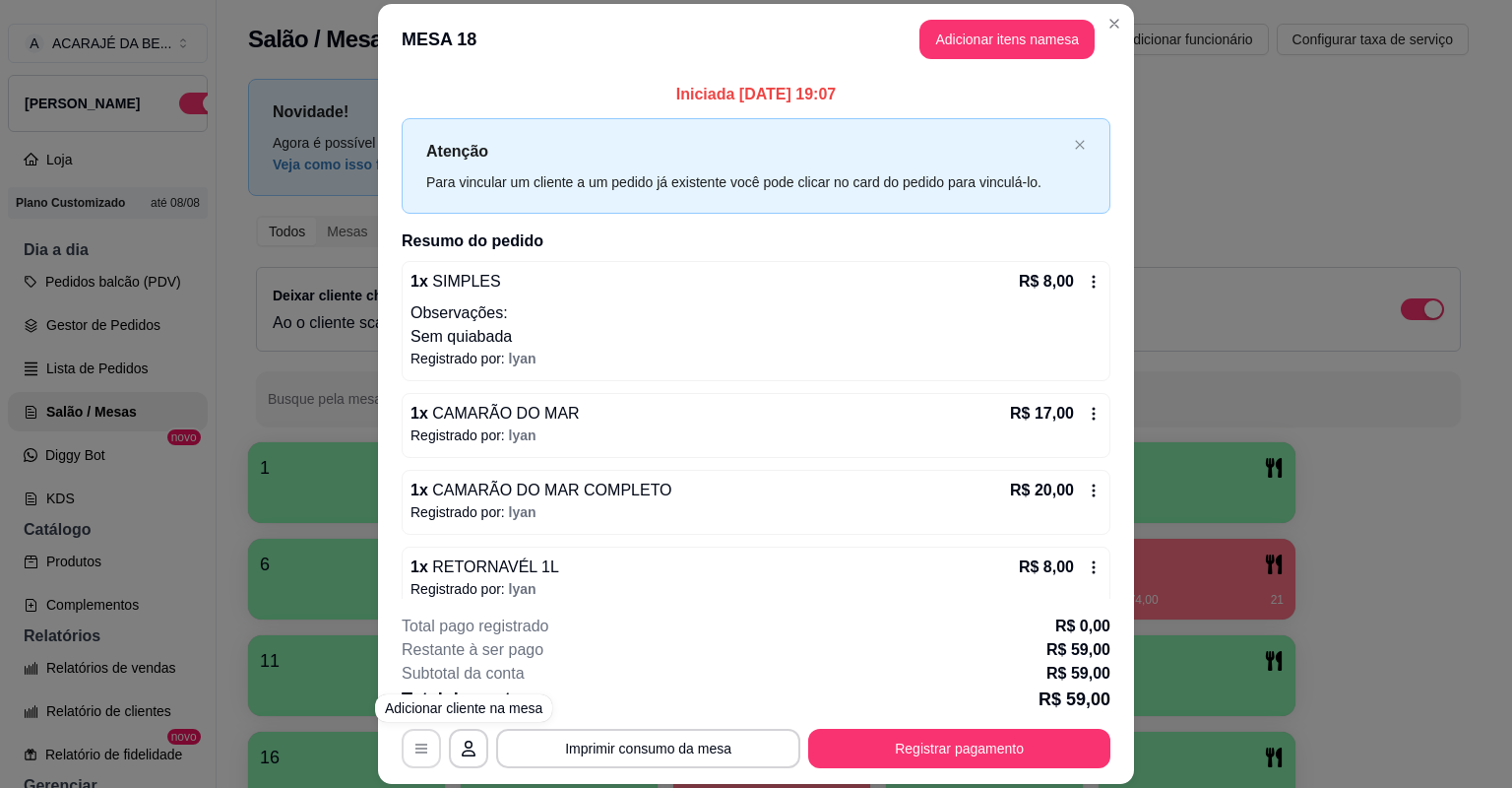 click 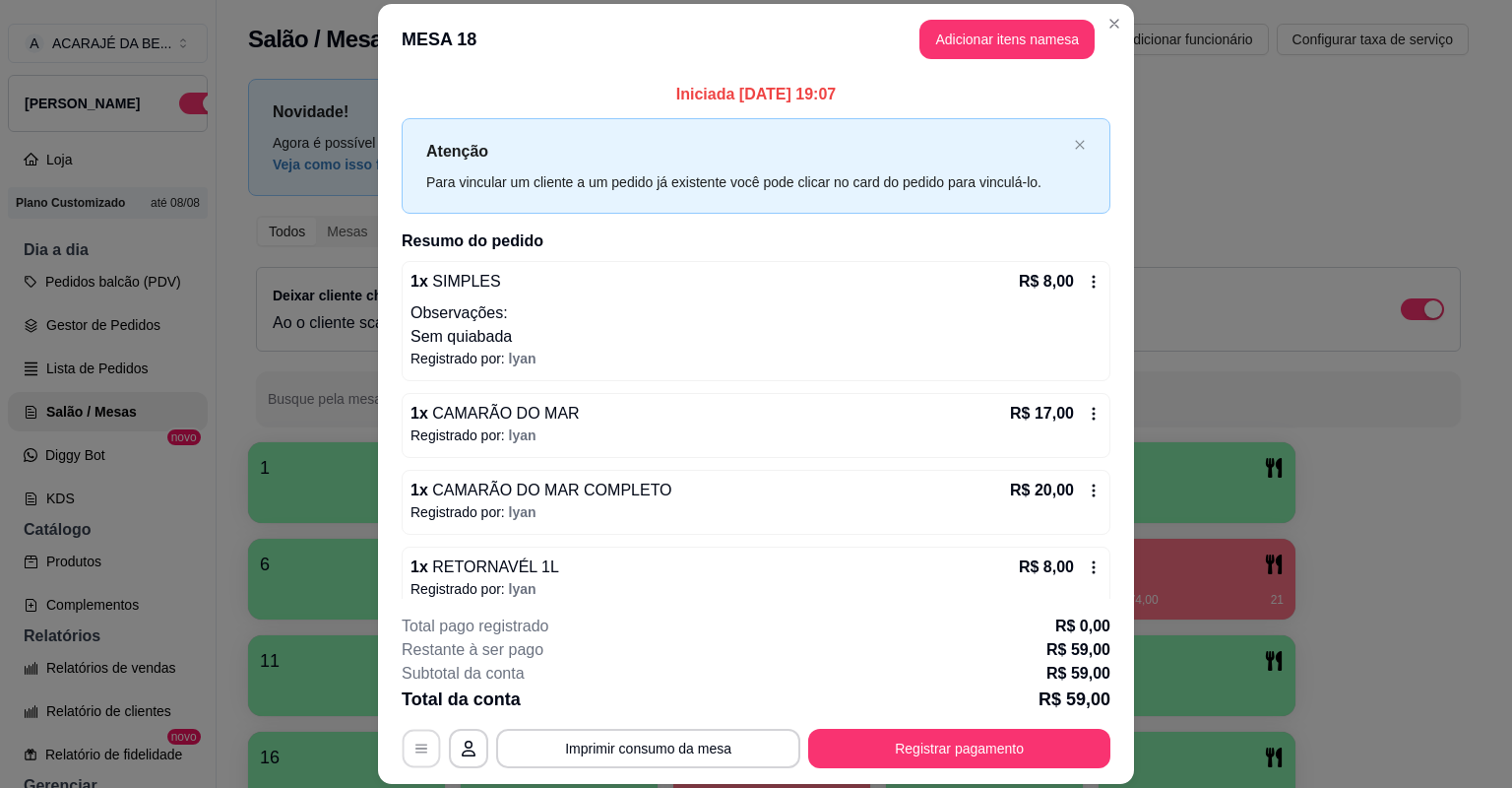 click at bounding box center (421, 749) 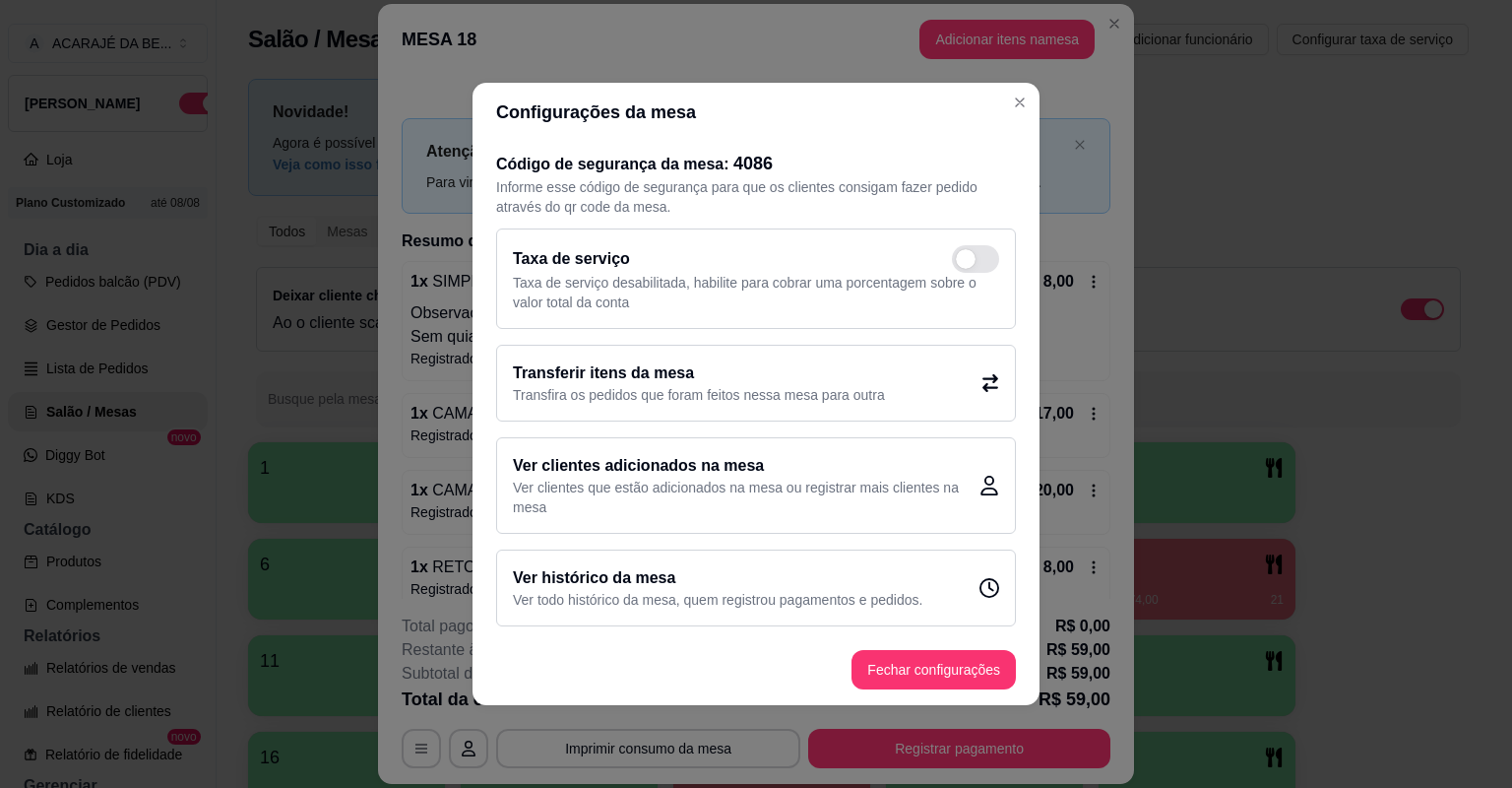 click on "Transfira os pedidos que foram feitos nessa mesa para outra" at bounding box center (699, 395) 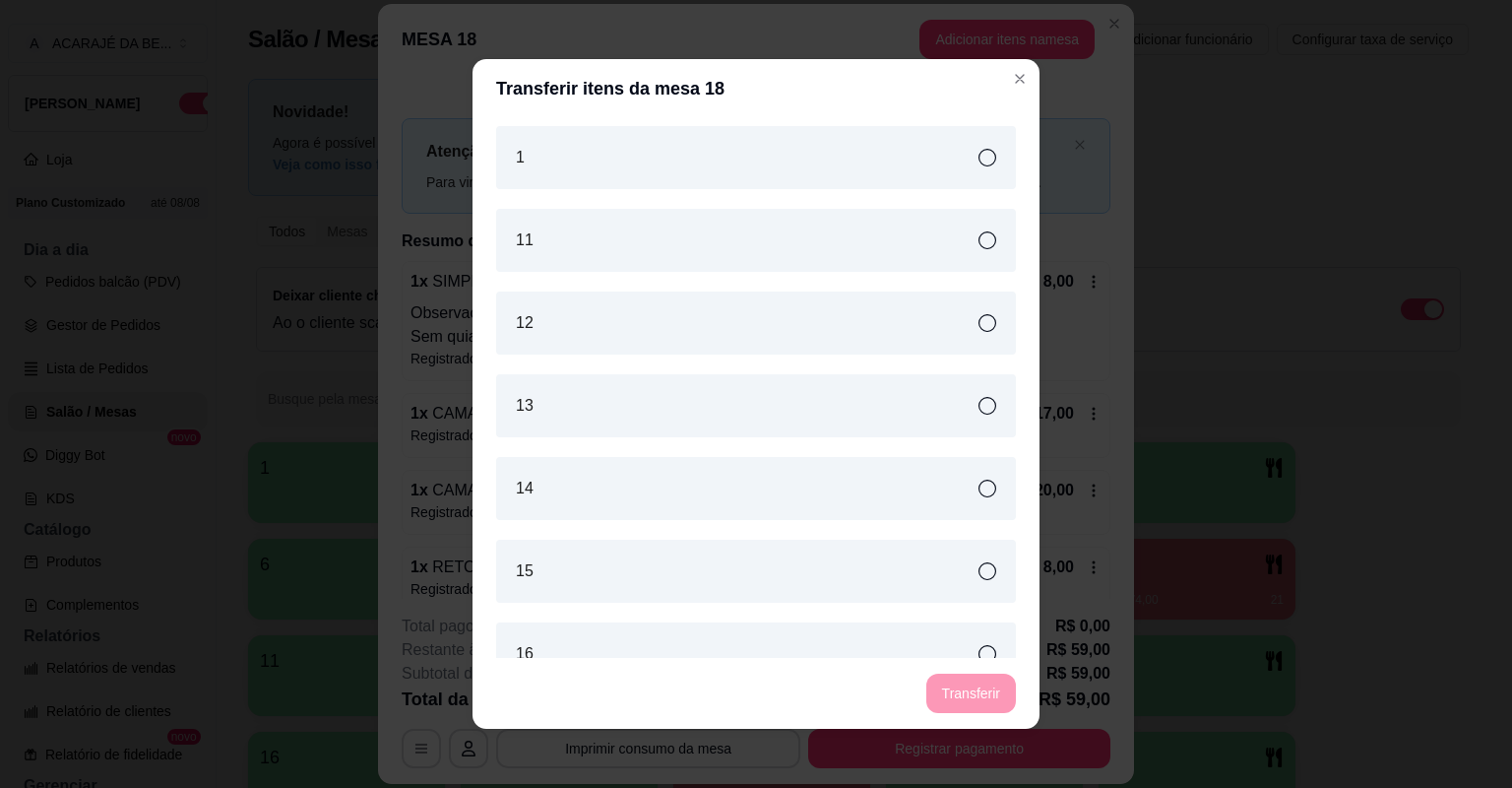 click on "12" at bounding box center [756, 323] 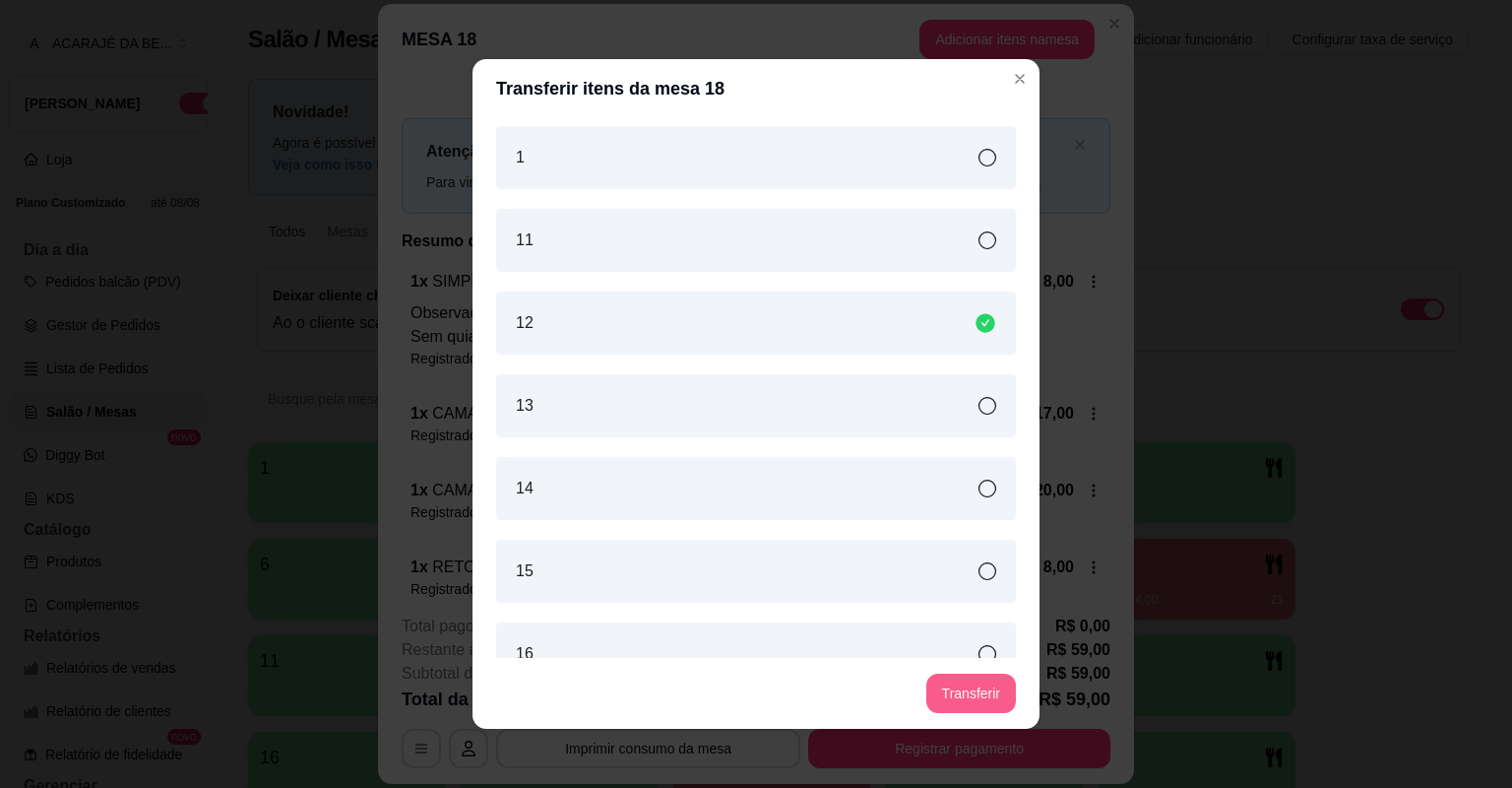 click on "Transferir" at bounding box center (971, 693) 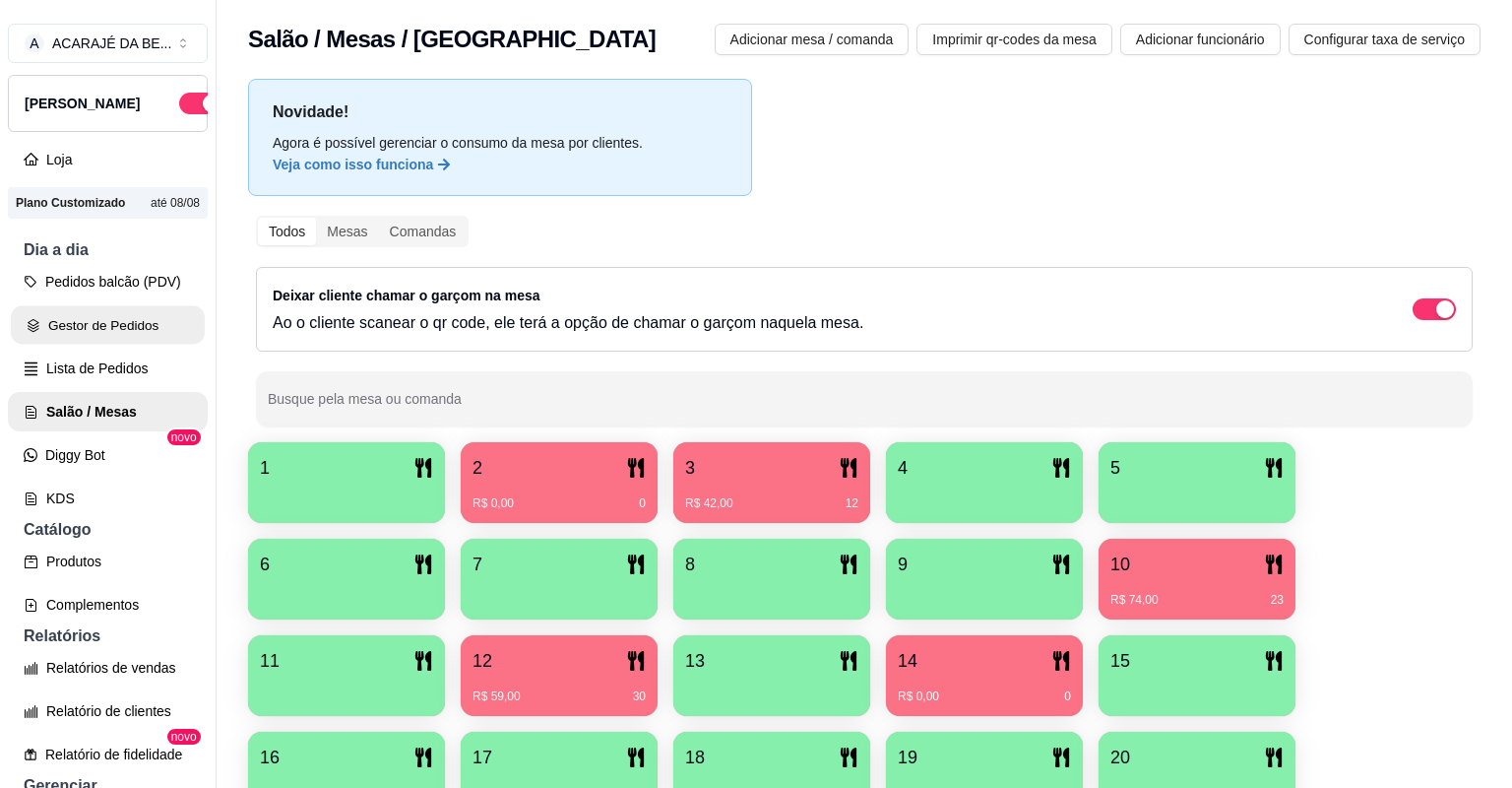 click on "Gestor de Pedidos" at bounding box center (107, 325) 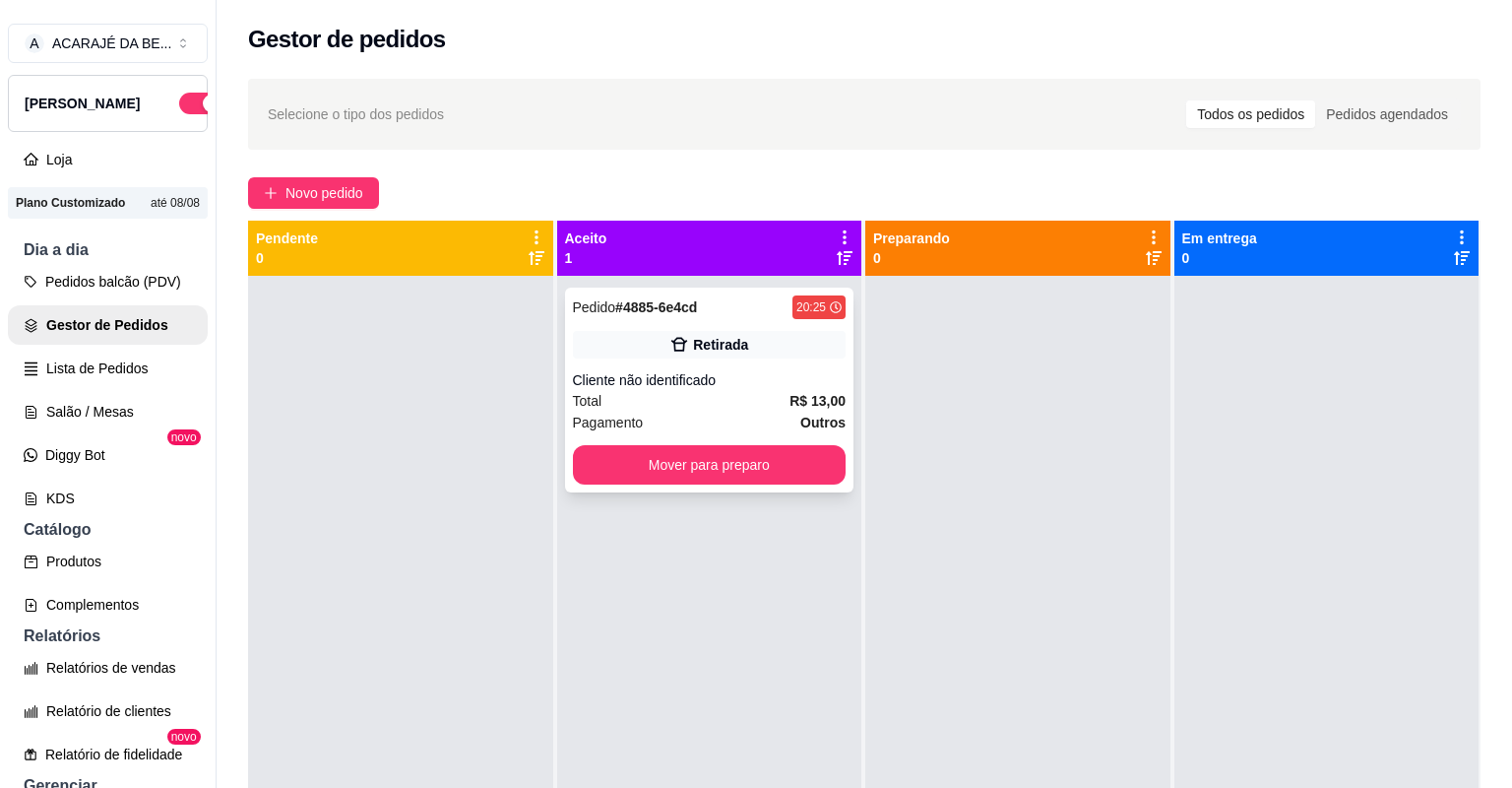 click on "Total R$ 13,00" at bounding box center [710, 401] 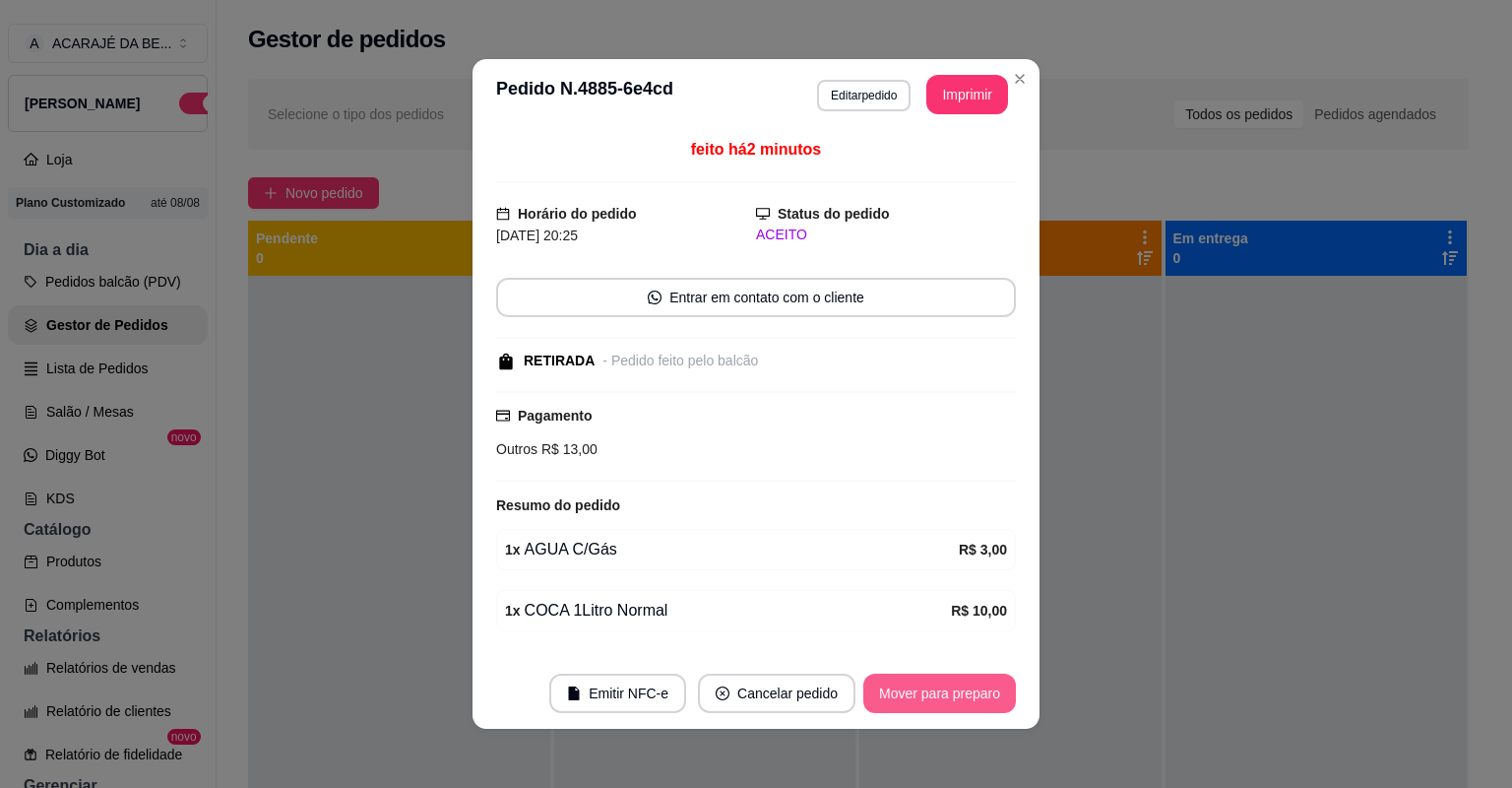 click on "Mover para preparo" at bounding box center [939, 693] 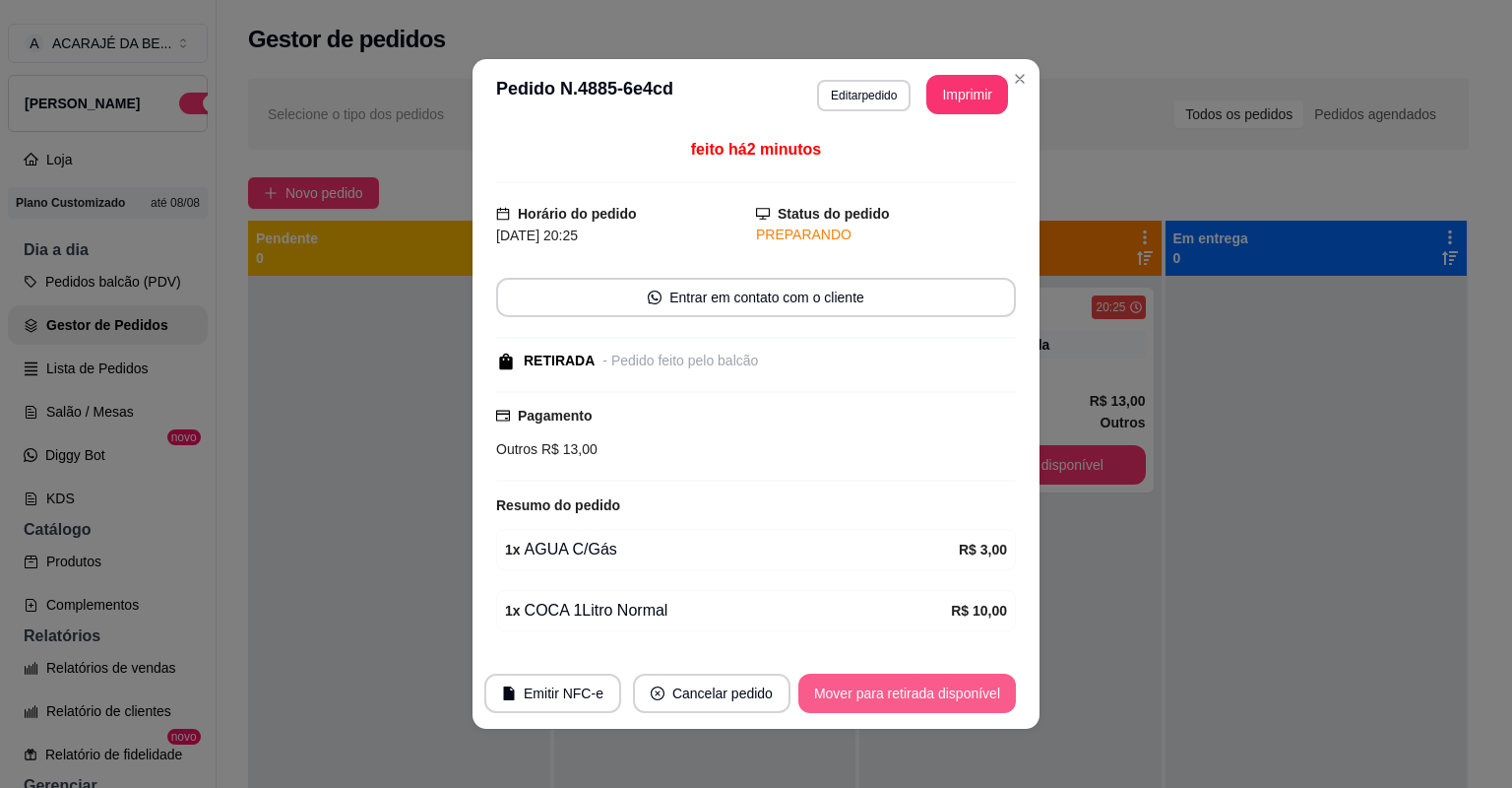 click on "Mover para retirada disponível" at bounding box center (907, 693) 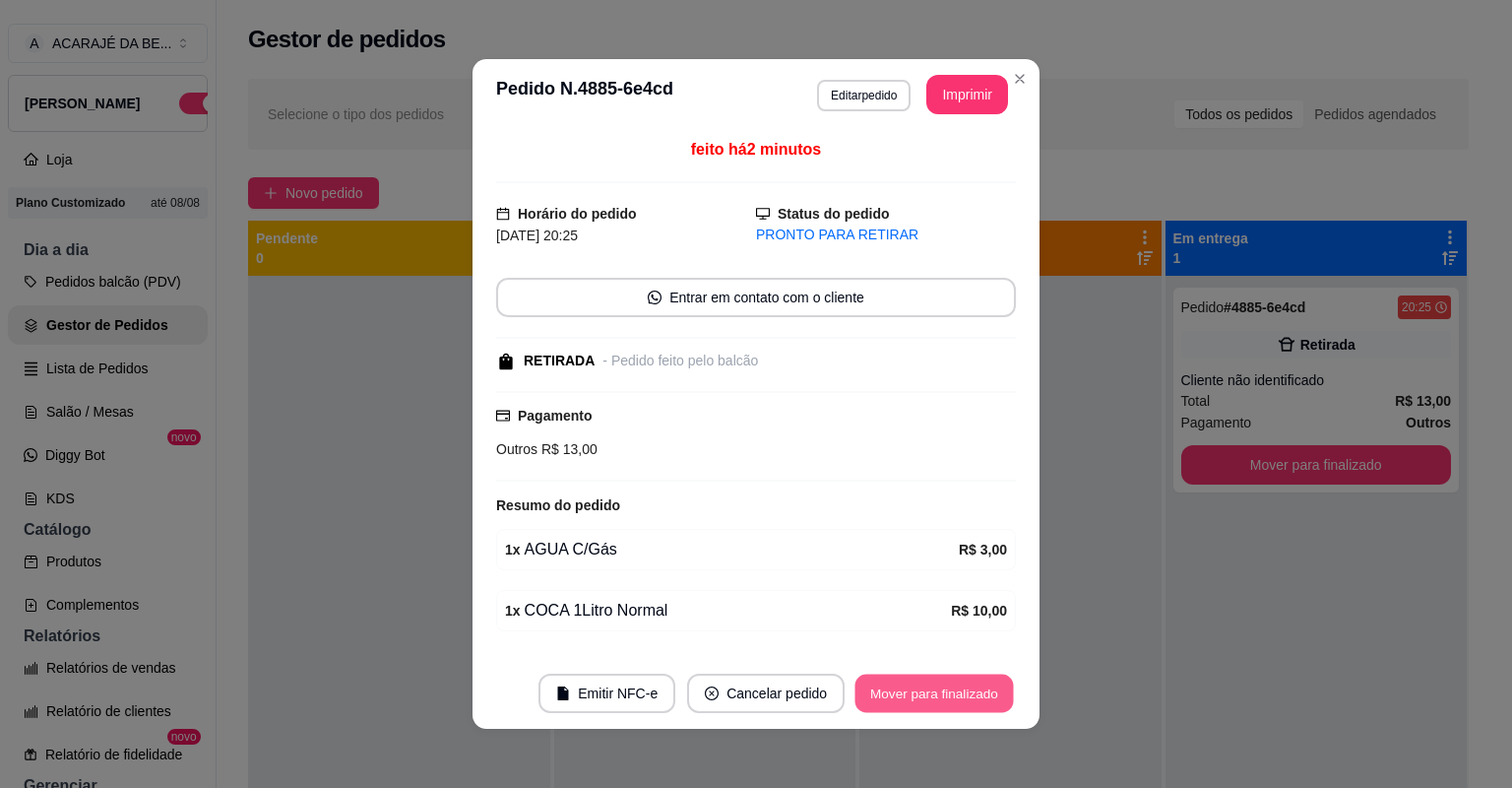 click on "Mover para finalizado" at bounding box center [934, 693] 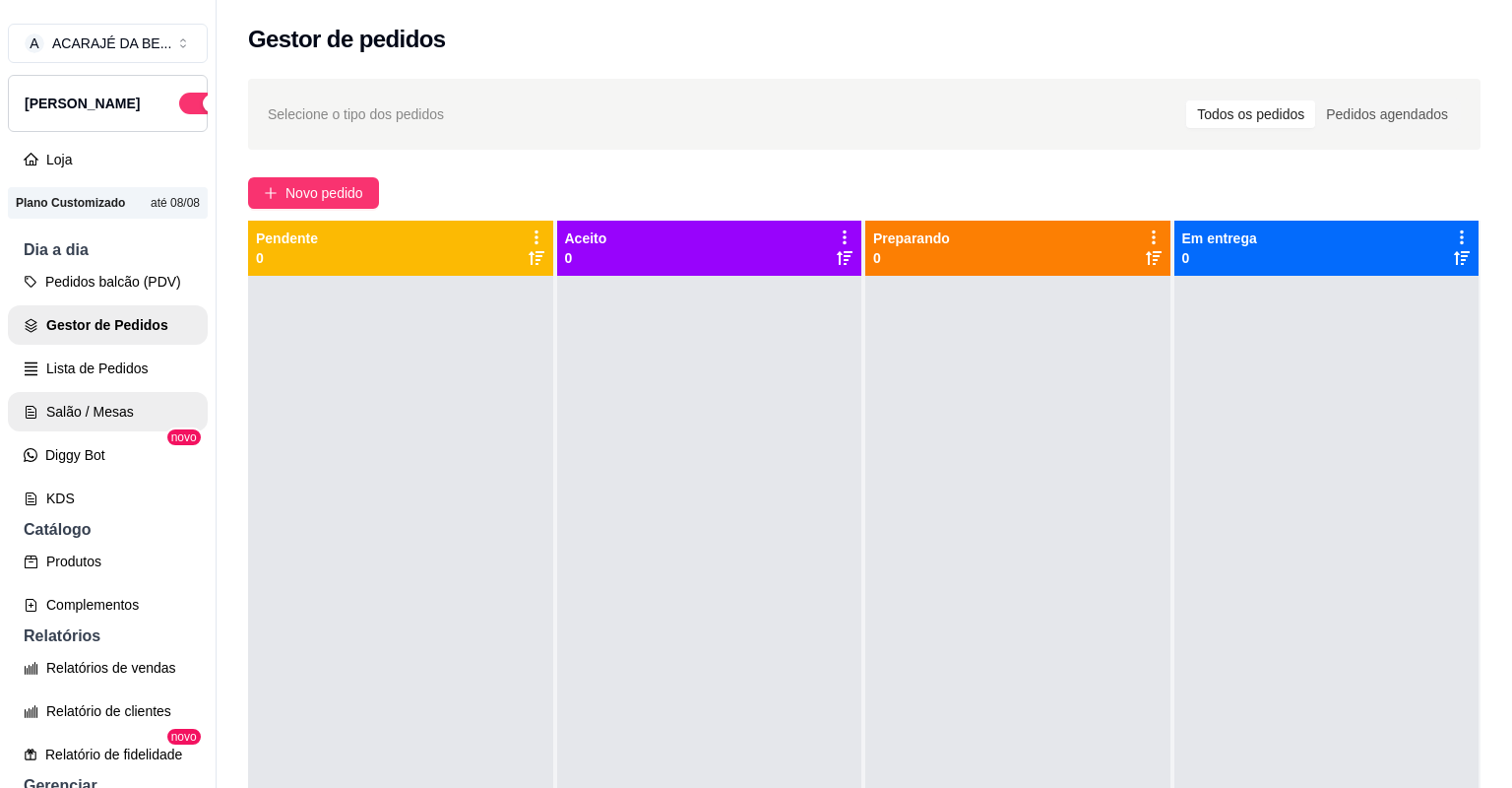 click on "Salão / Mesas" at bounding box center (107, 412) 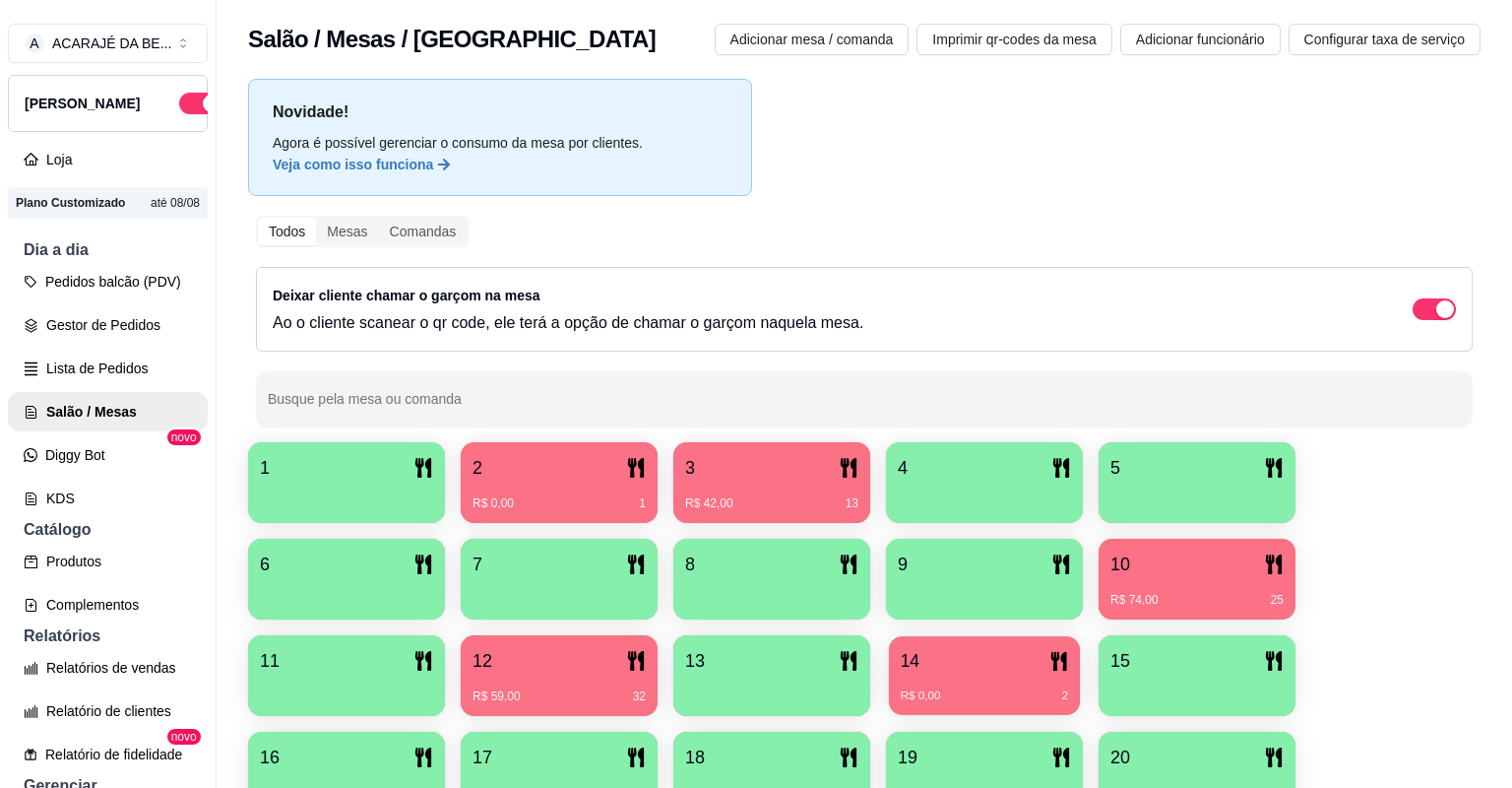 click on "R$ 0,00 2" at bounding box center (984, 689) 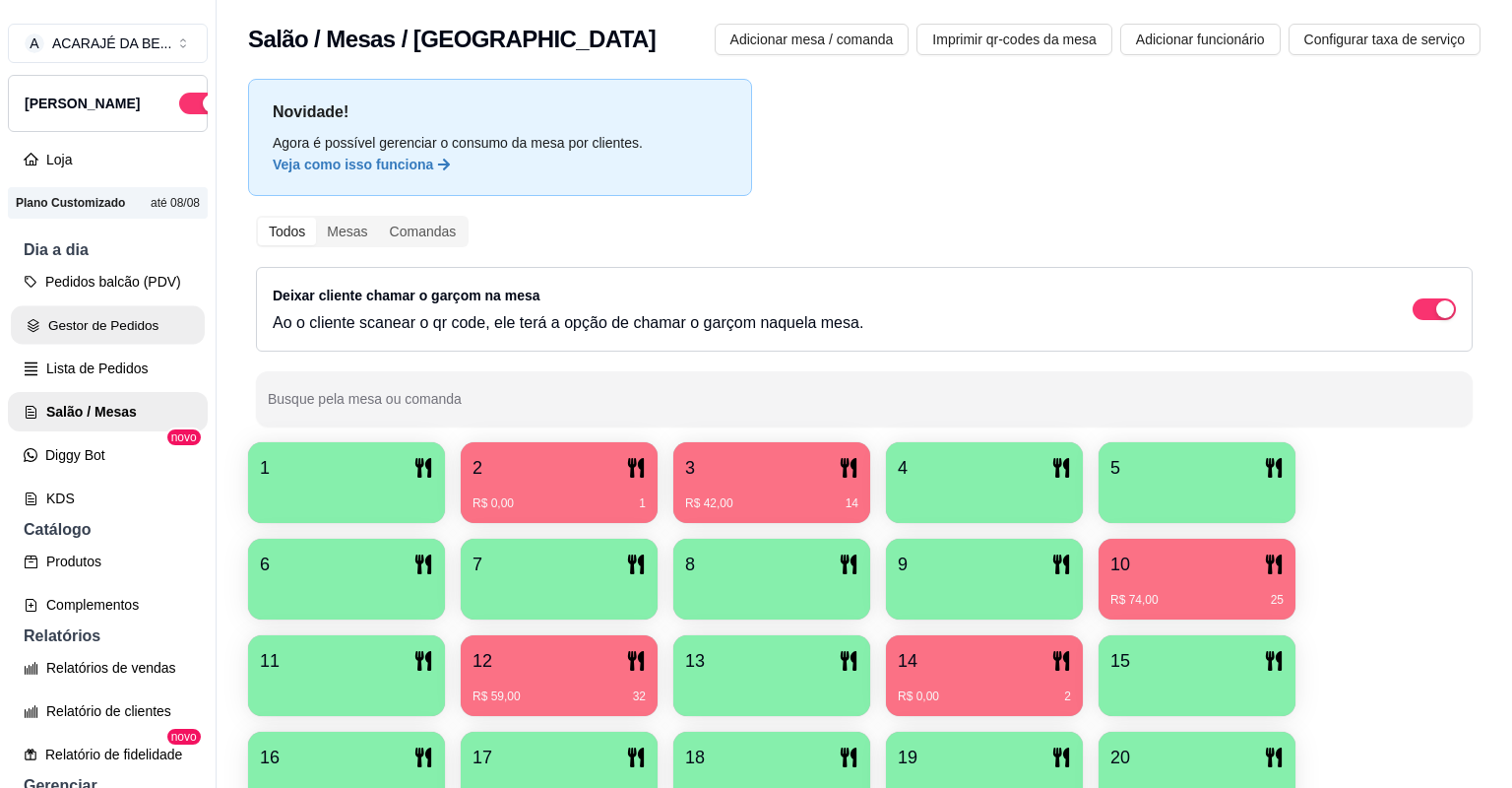 click on "Gestor de Pedidos" at bounding box center (107, 325) 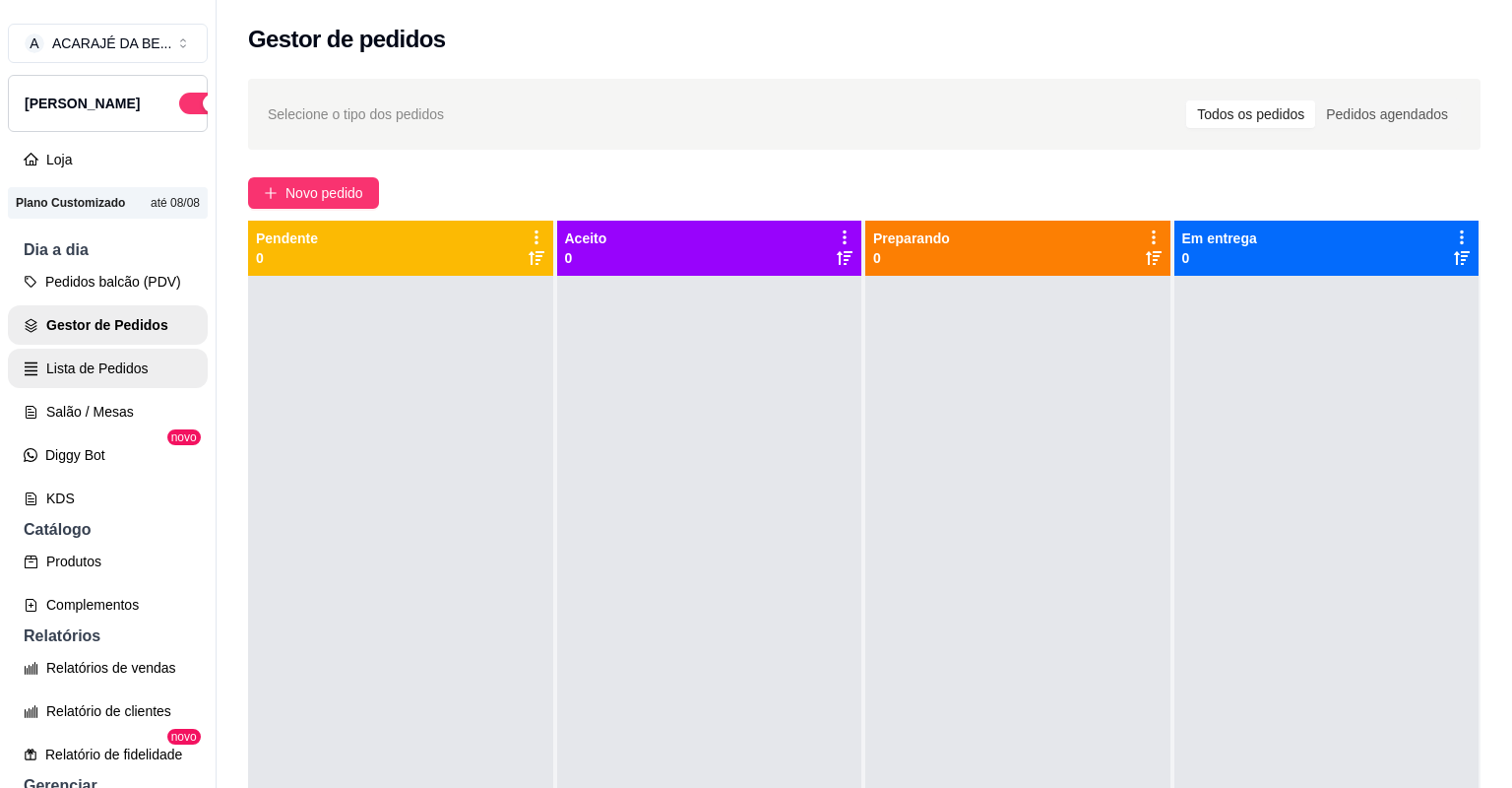 click on "Lista de Pedidos" at bounding box center [107, 368] 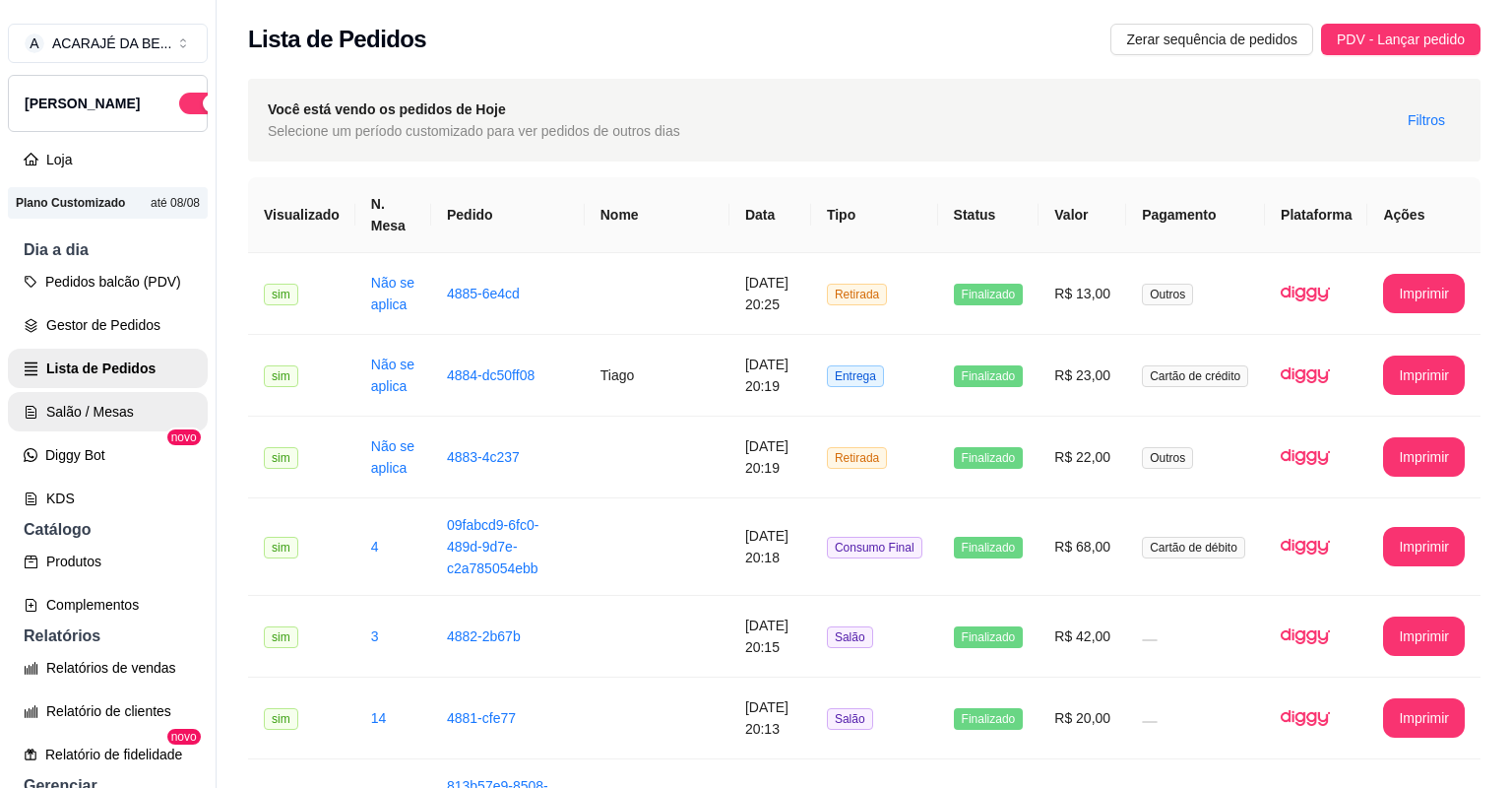 click on "Salão / Mesas" at bounding box center [107, 412] 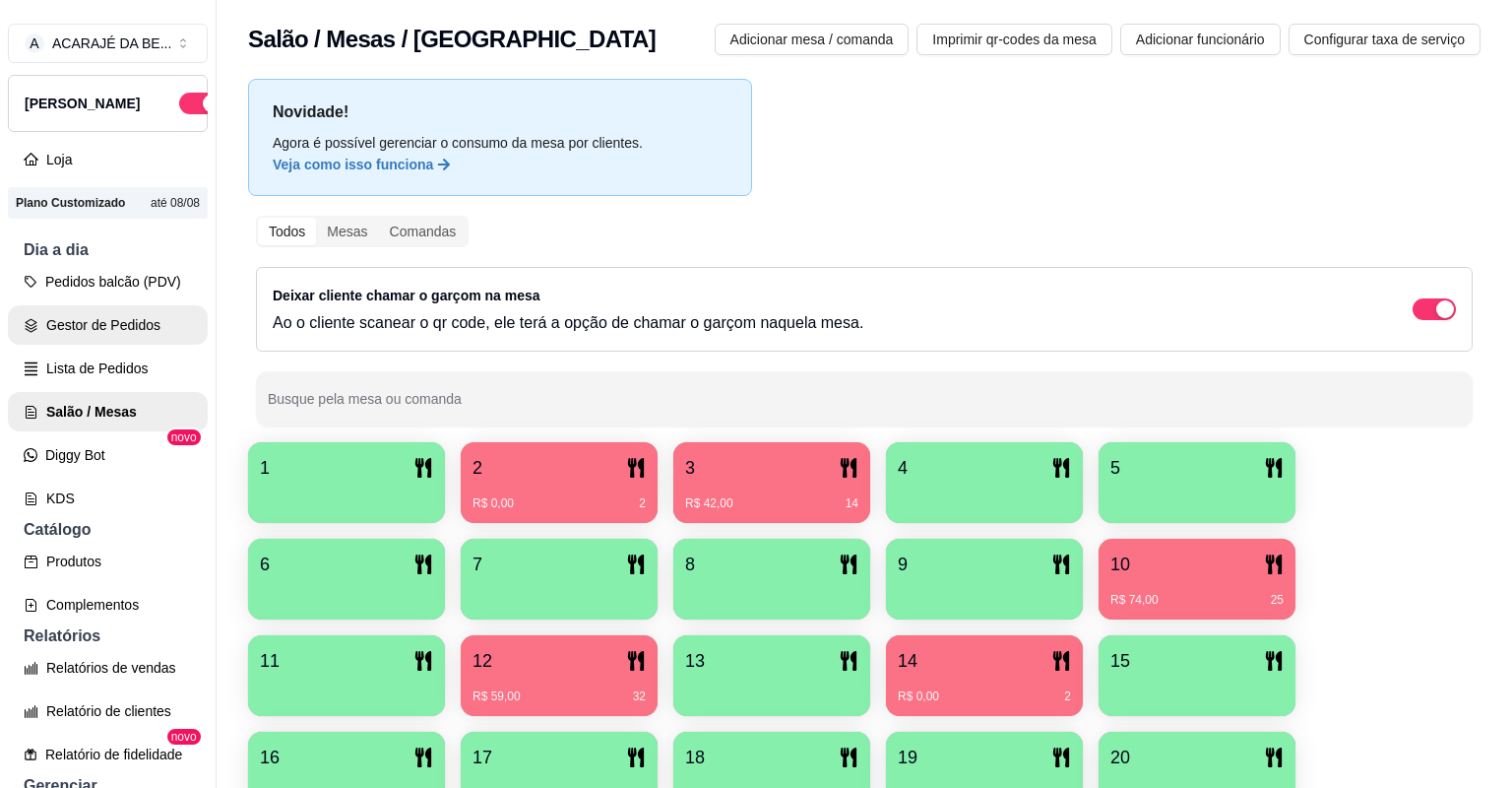 click on "Gestor de Pedidos" at bounding box center (107, 325) 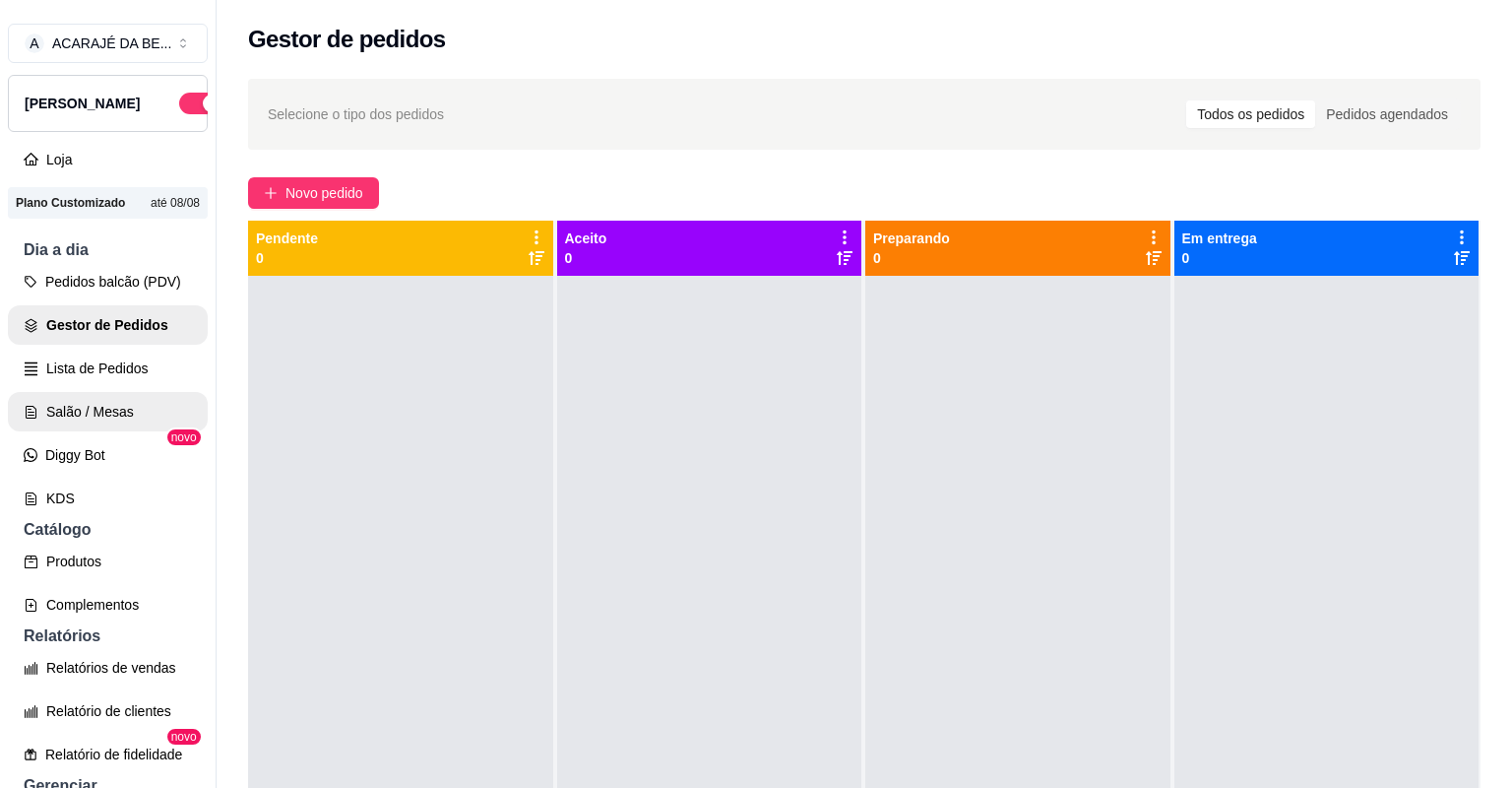 click on "Salão / Mesas" at bounding box center (107, 412) 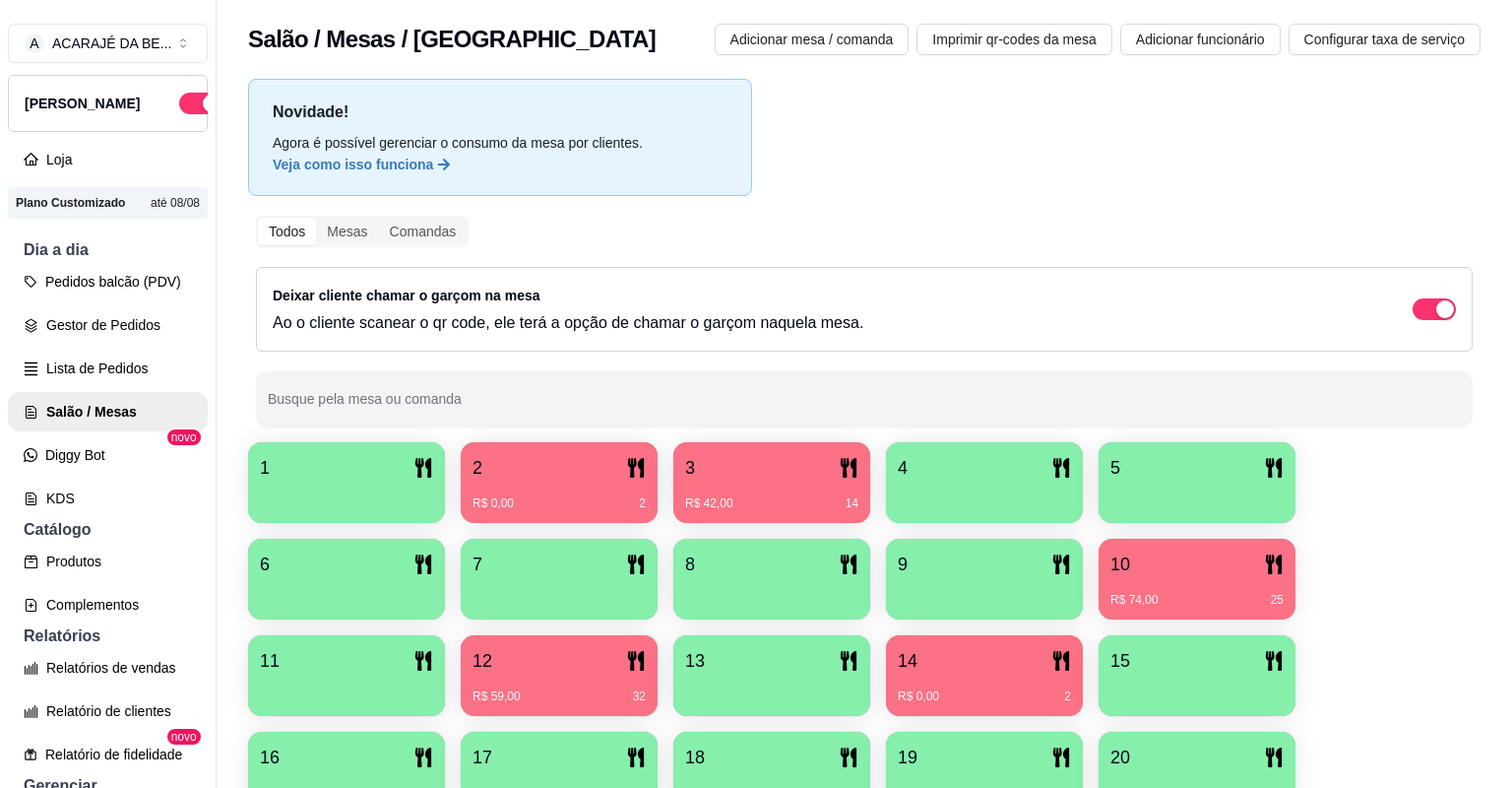 click on "14" at bounding box center [984, 661] 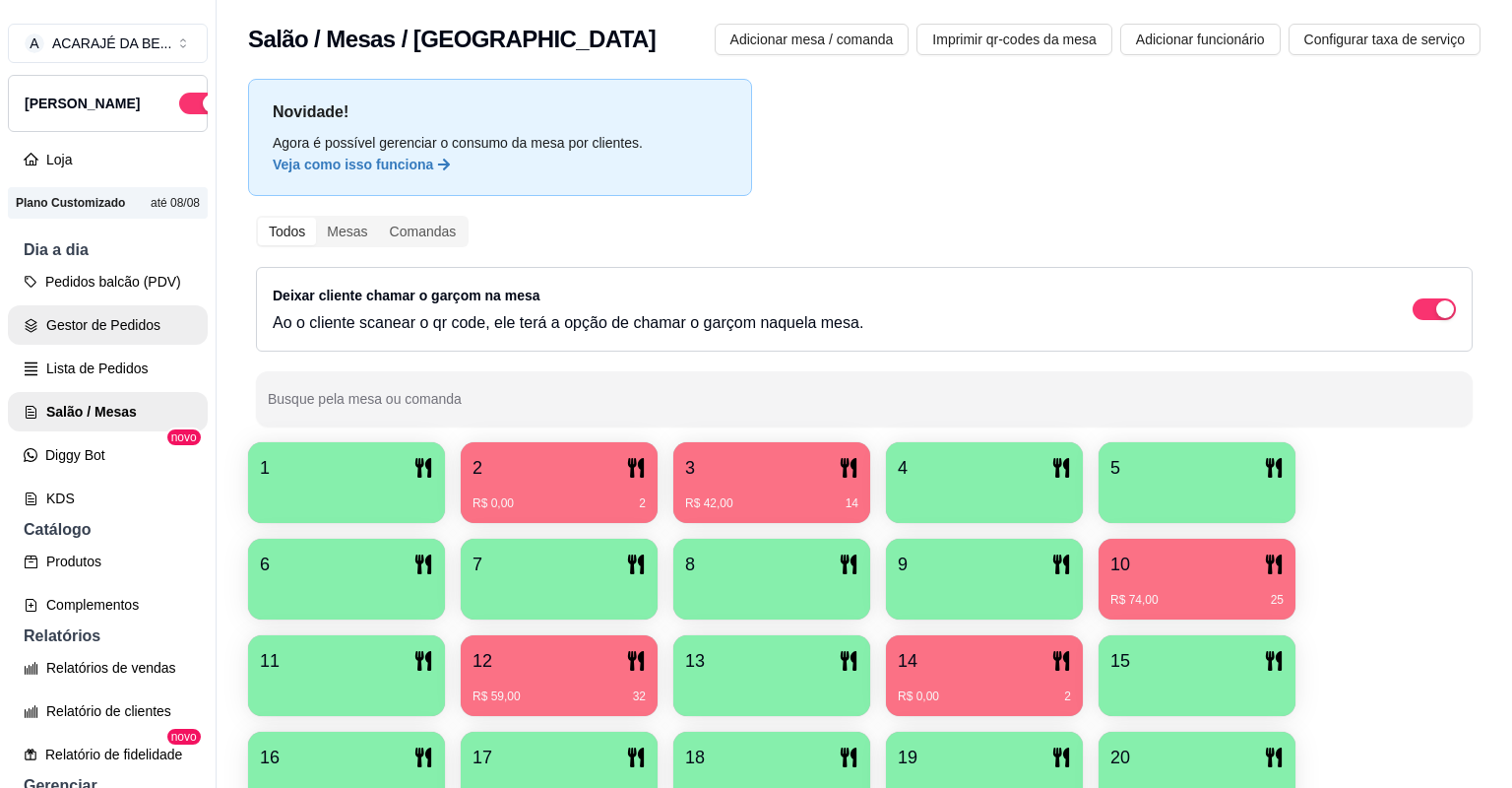 click on "Gestor de Pedidos" at bounding box center (107, 325) 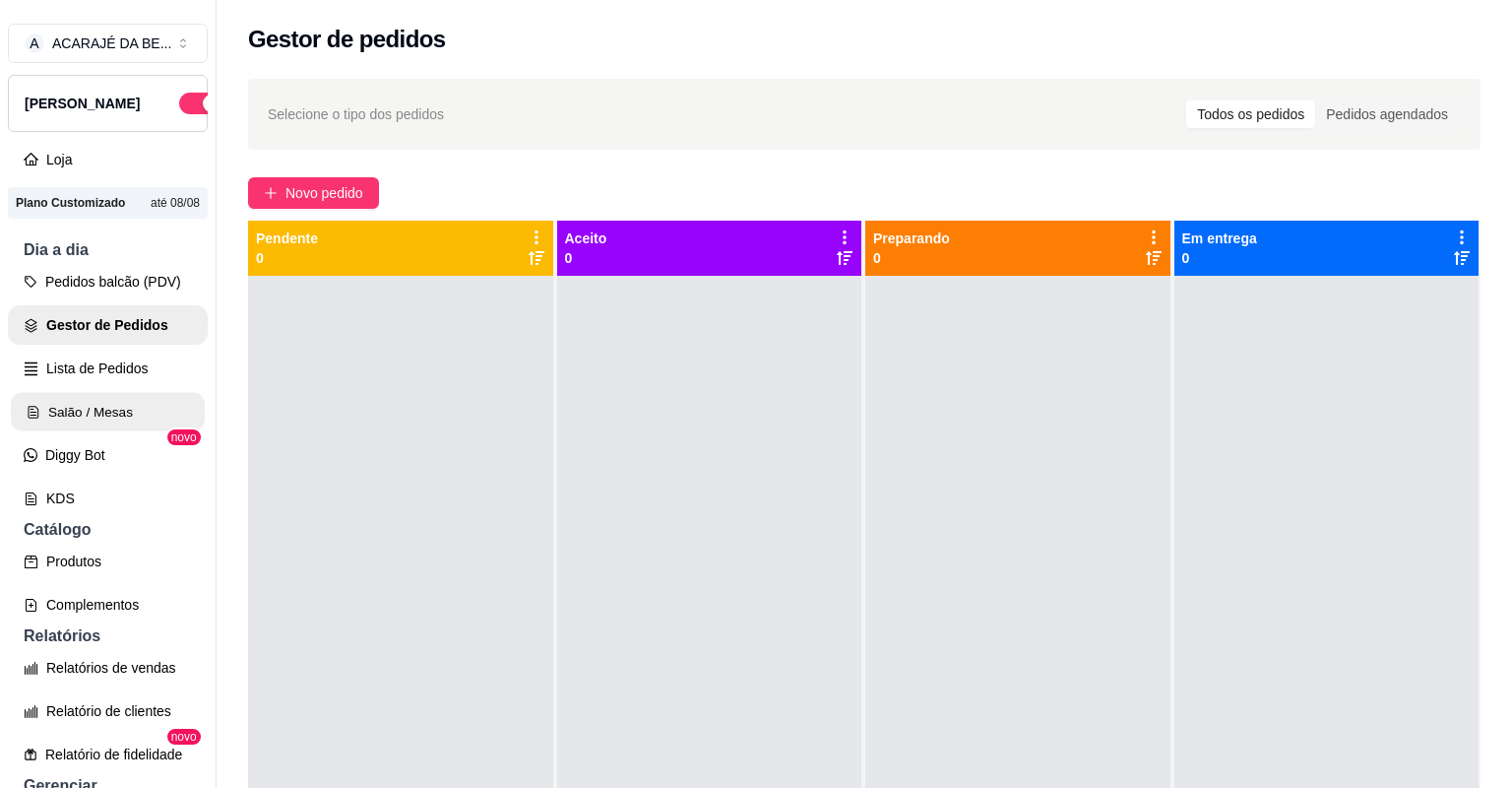 click on "Salão / Mesas" at bounding box center [107, 412] 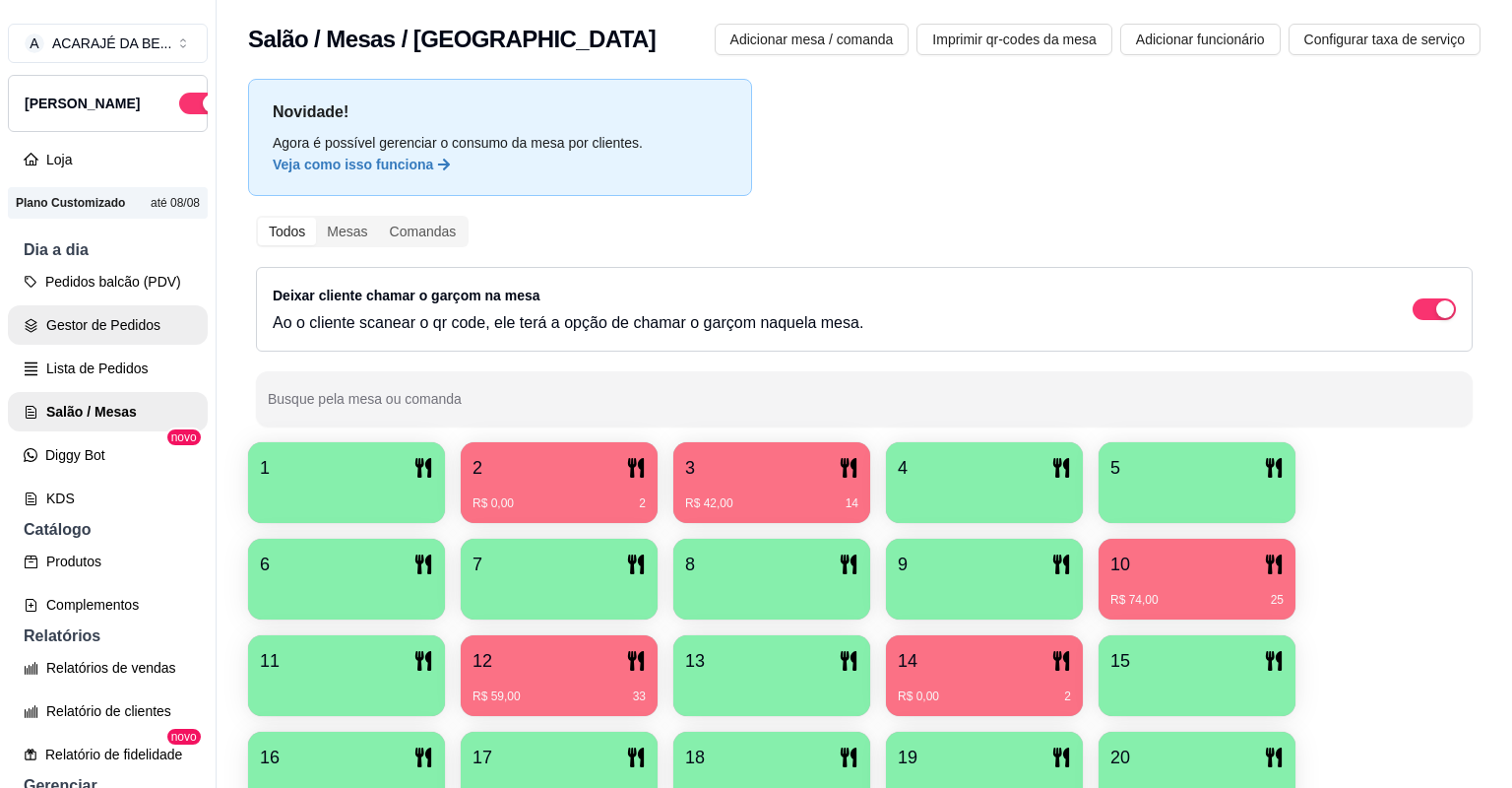 click on "Gestor de Pedidos" at bounding box center (107, 325) 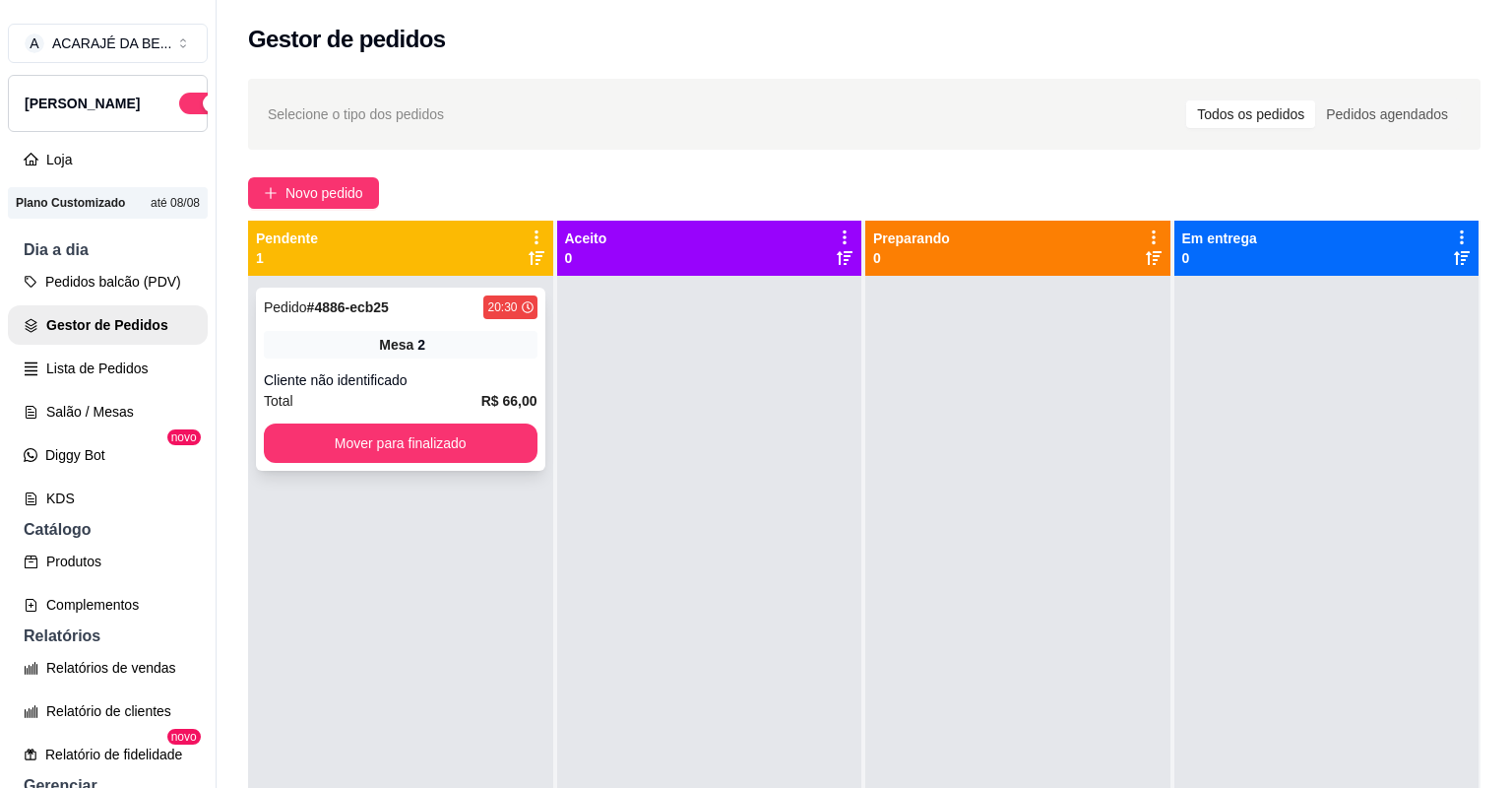 click on "Cliente não identificado" at bounding box center [401, 380] 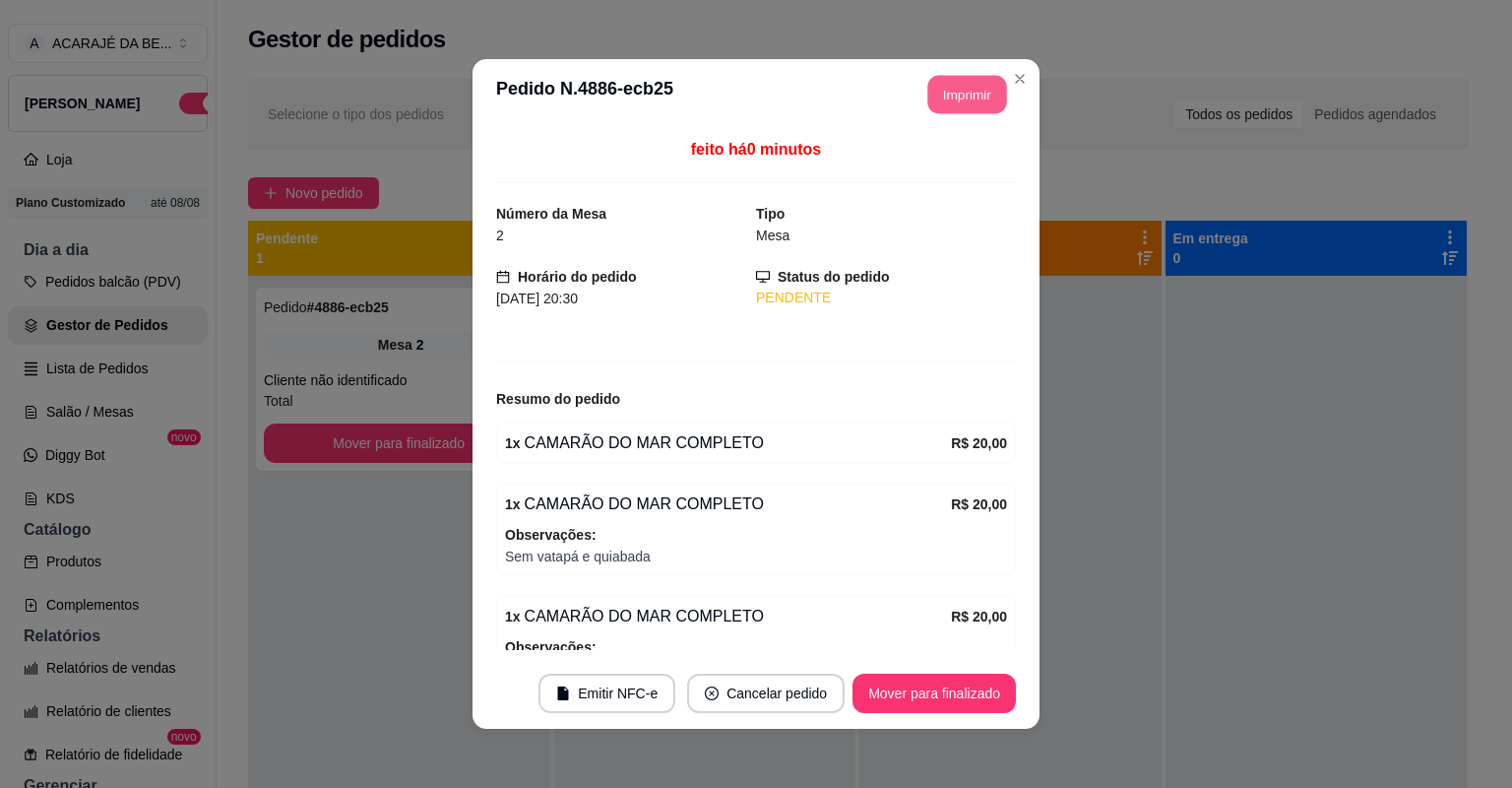 click on "Imprimir" at bounding box center (968, 95) 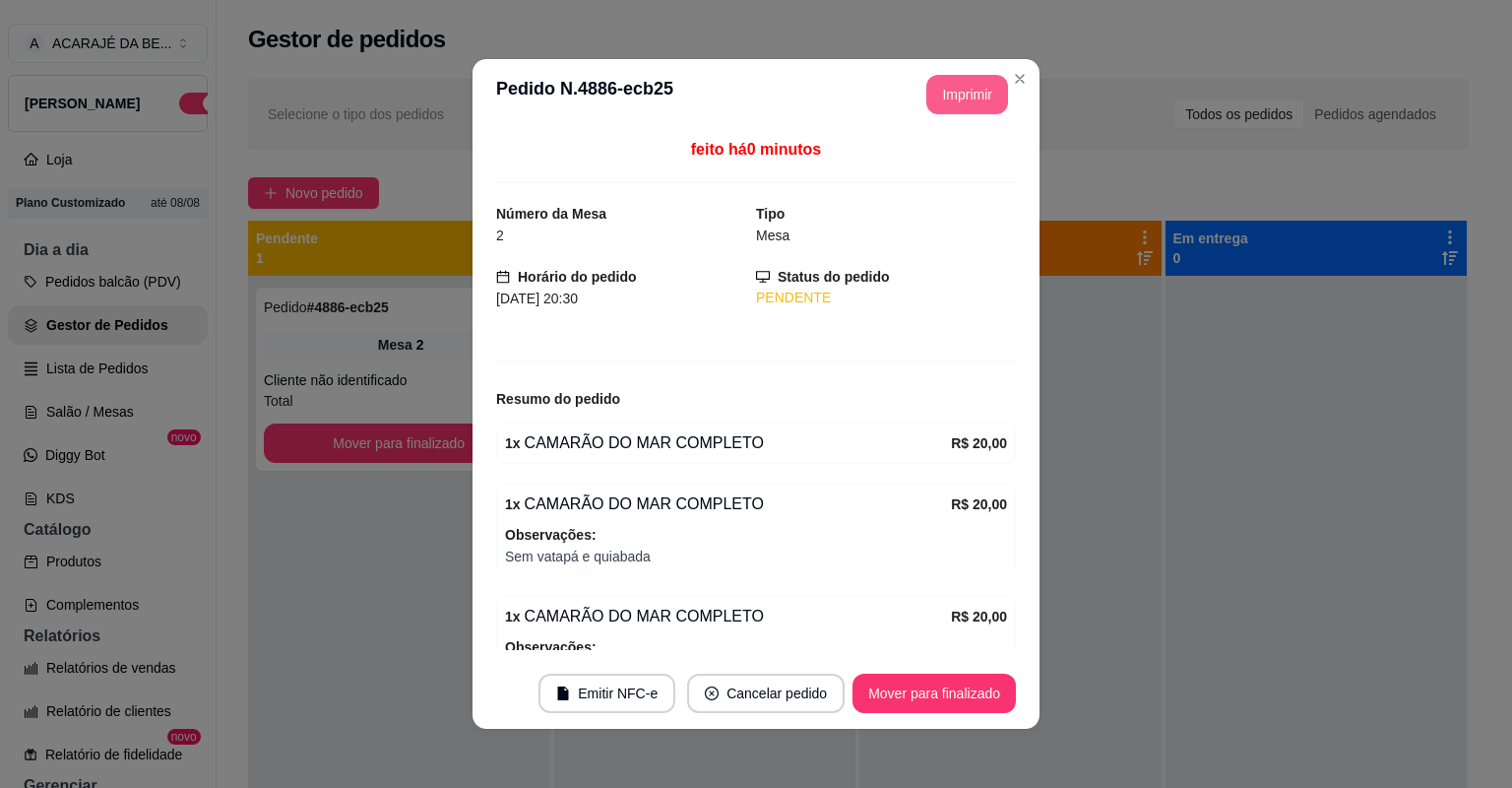 click on "Mover para finalizado" at bounding box center [934, 693] 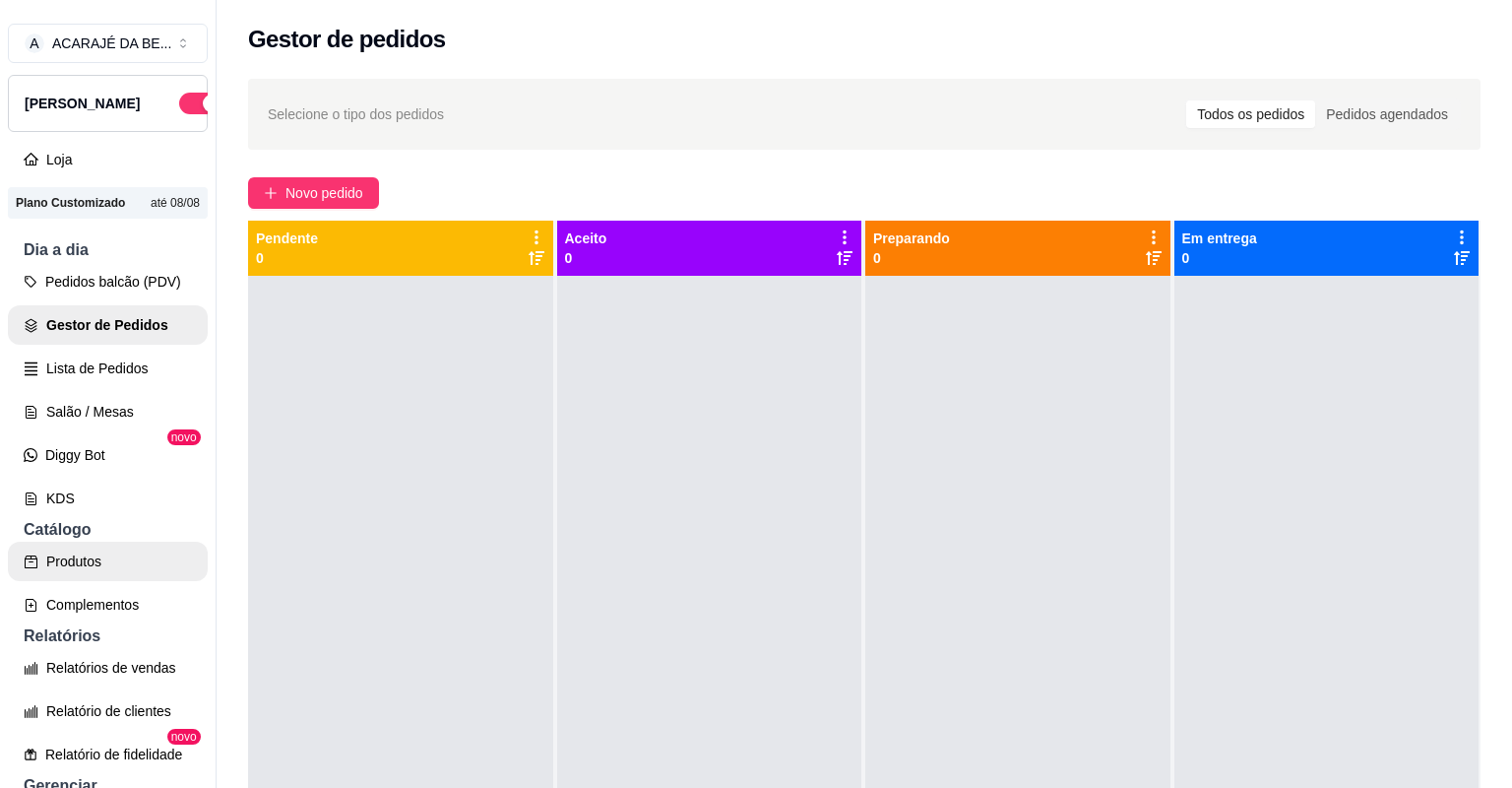 click on "Produtos" at bounding box center (107, 561) 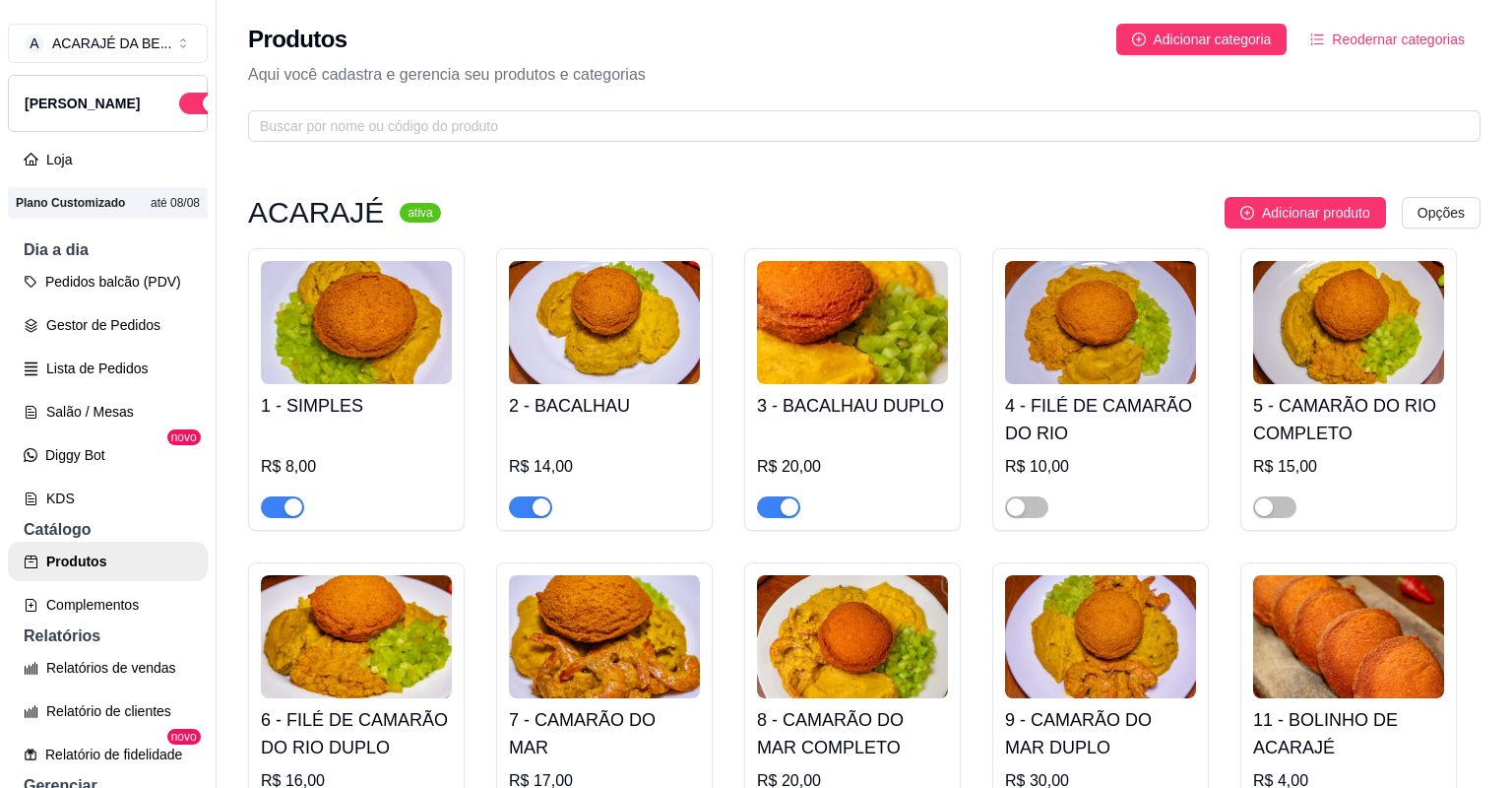 click at bounding box center [283, 1215] 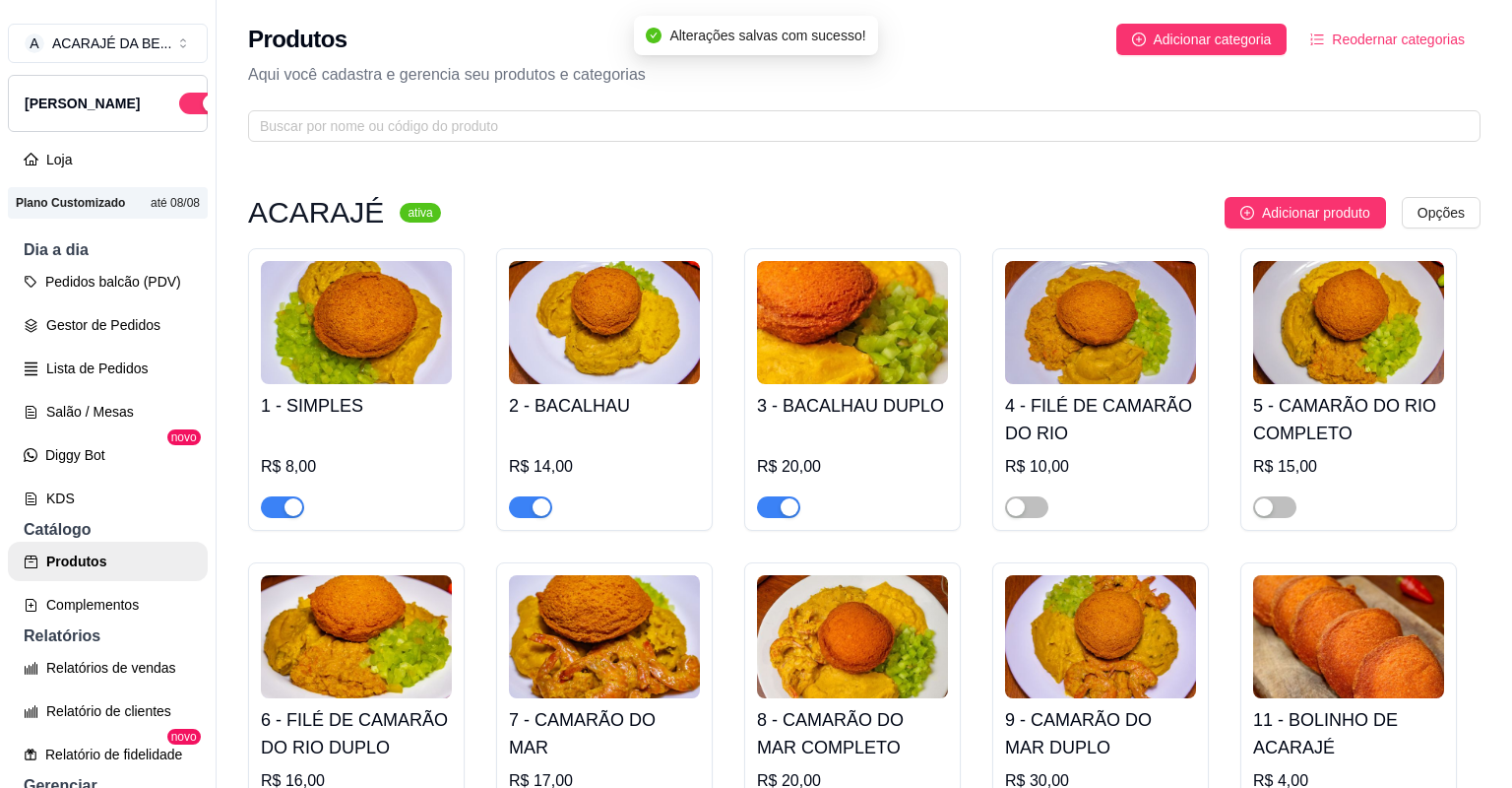 click at bounding box center [779, 1215] 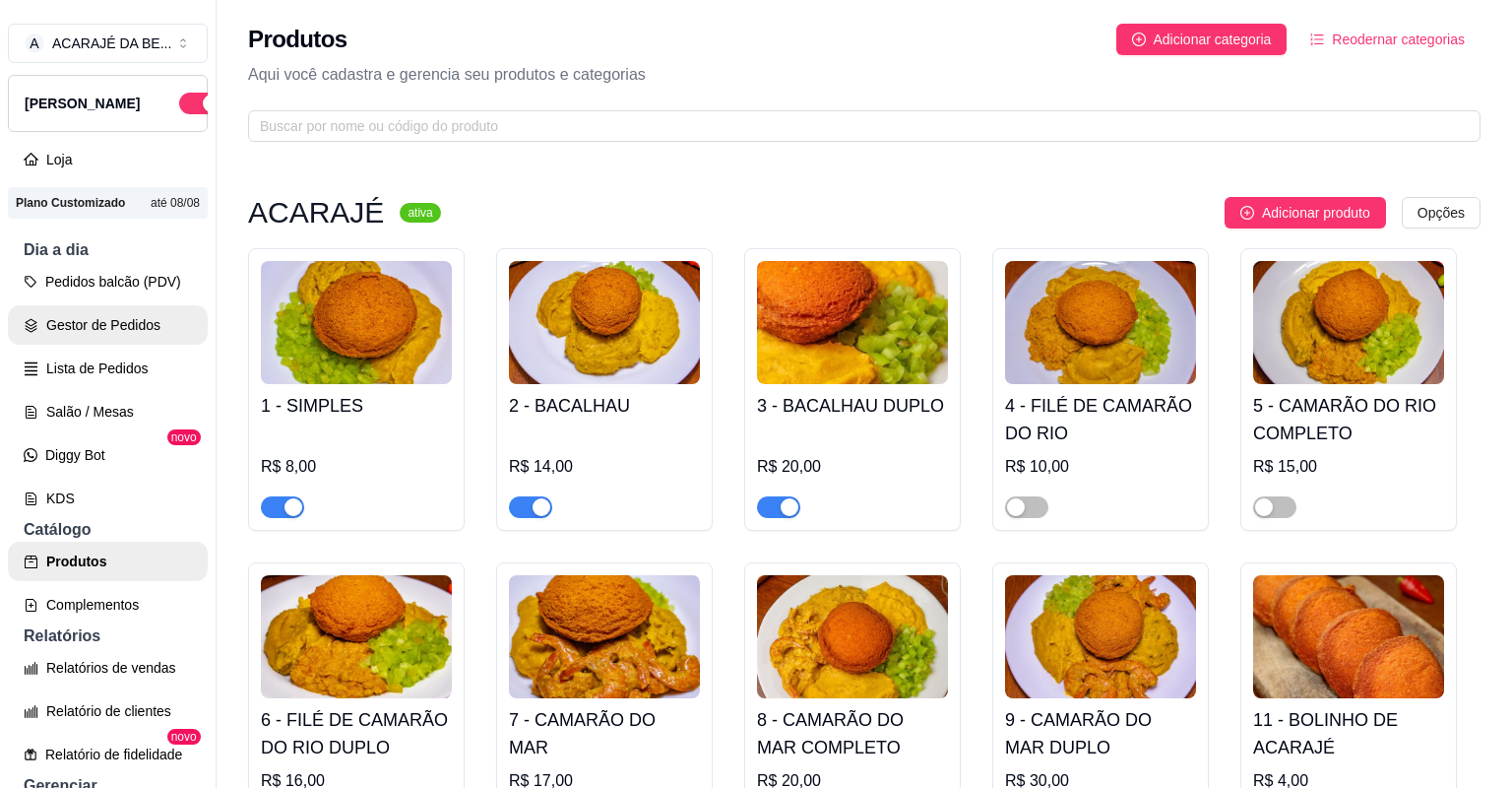 click on "Gestor de Pedidos" at bounding box center [107, 325] 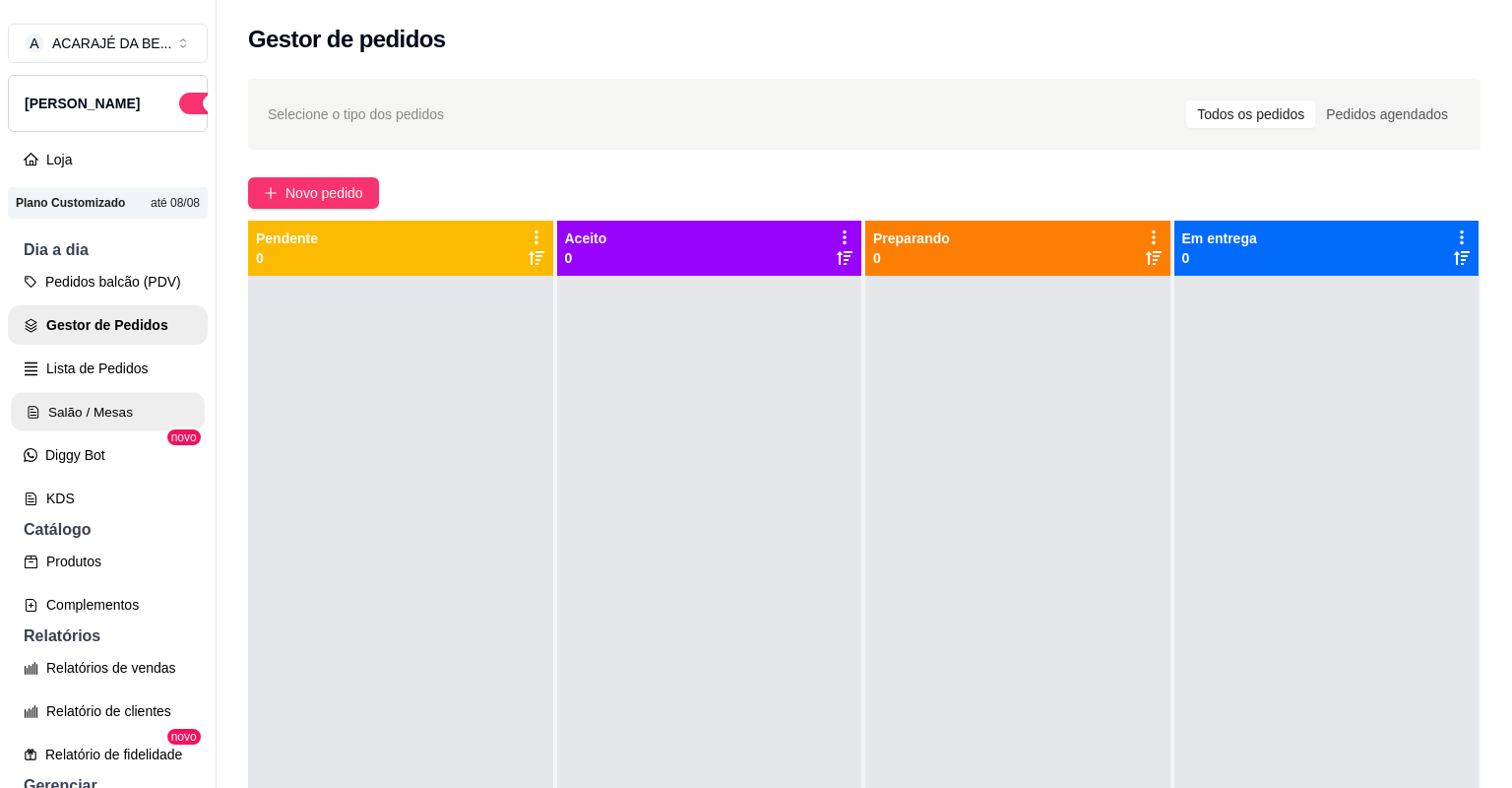 click on "Salão / Mesas" at bounding box center [107, 412] 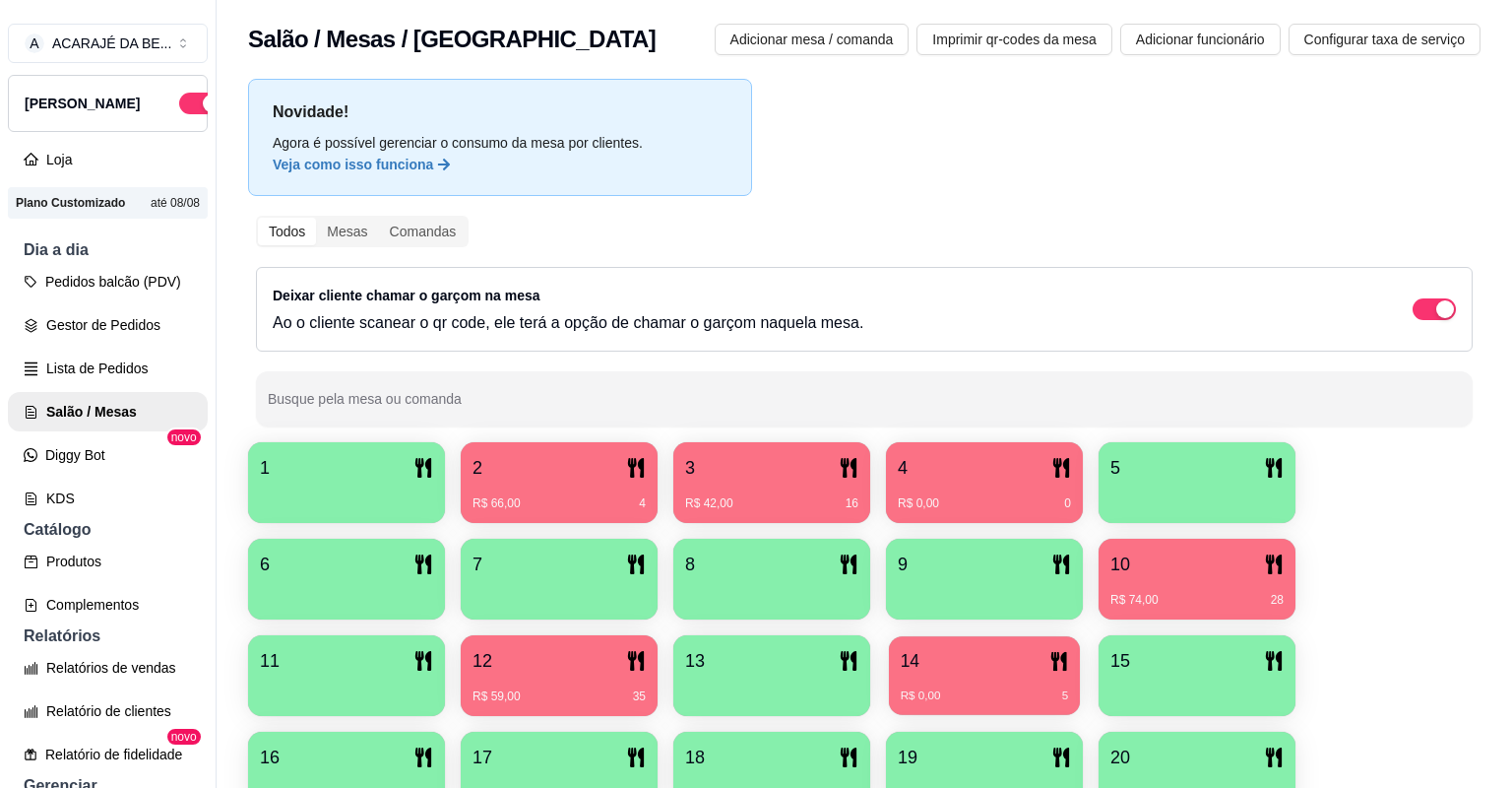 click on "R$ 0,00 5" at bounding box center [984, 689] 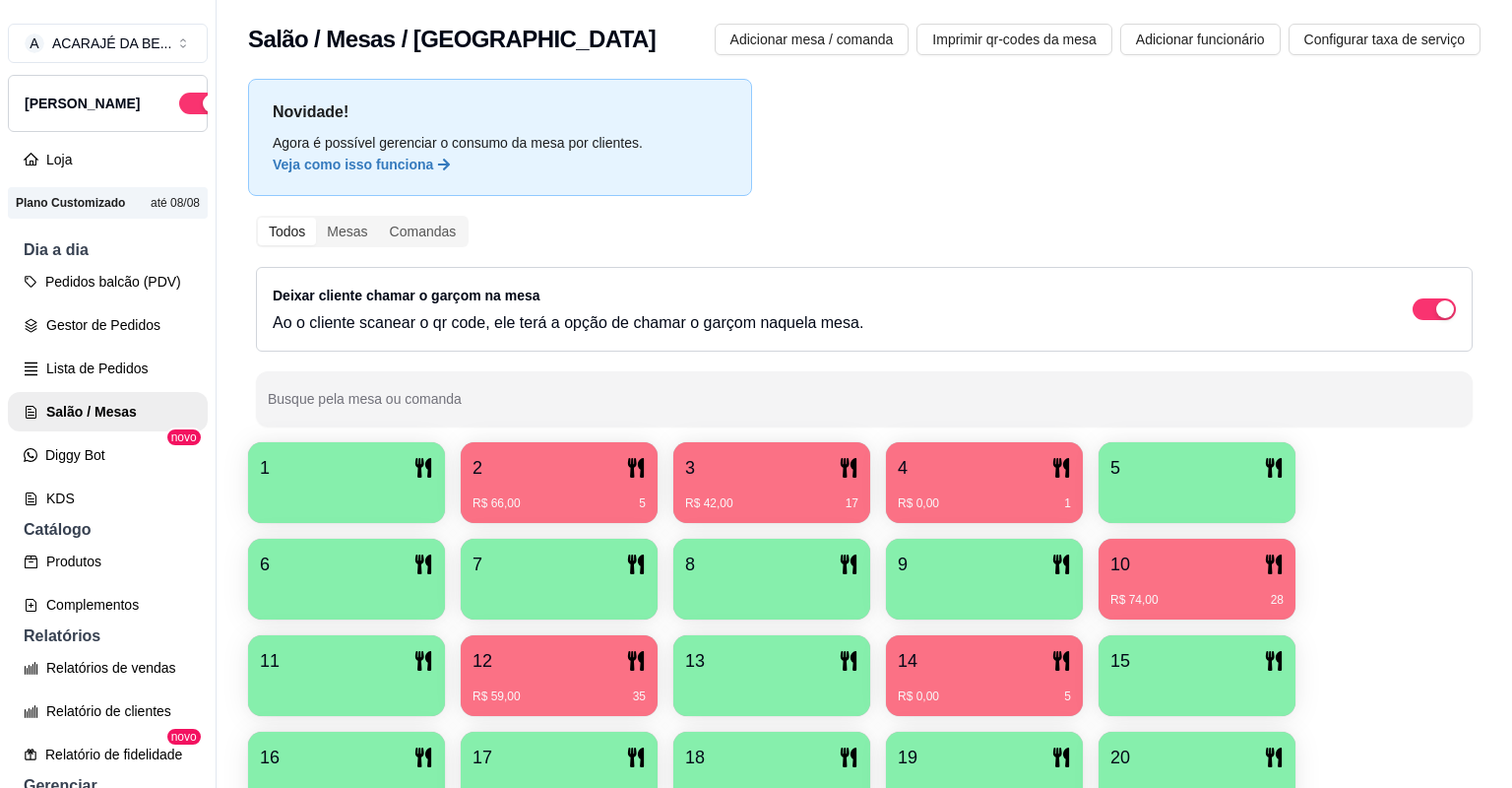 click on "Pedidos balcão (PDV) Gestor de Pedidos Lista de Pedidos Salão / Mesas Diggy Bot novo KDS" at bounding box center [107, 390] 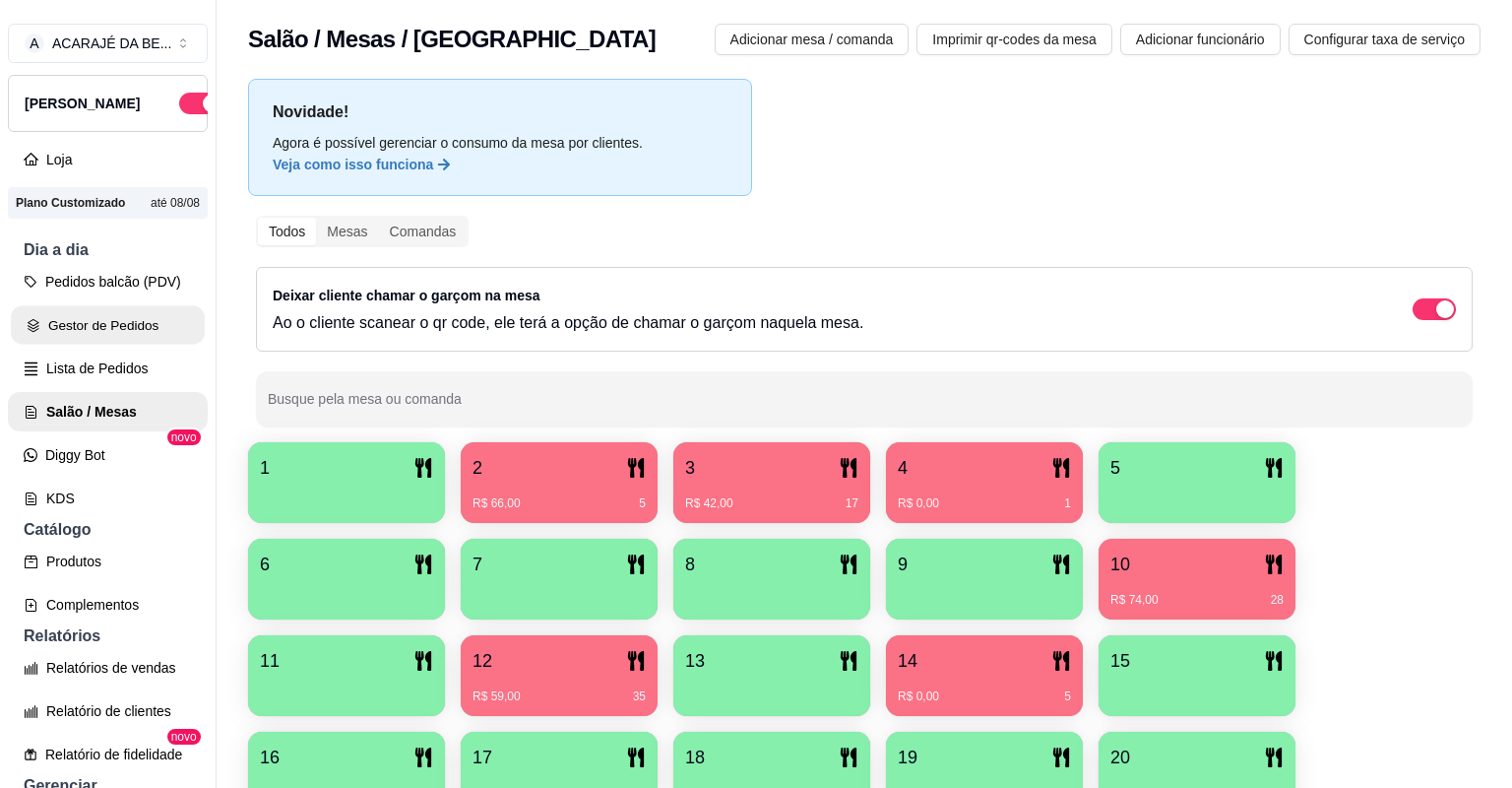 click on "Gestor de Pedidos" at bounding box center [107, 325] 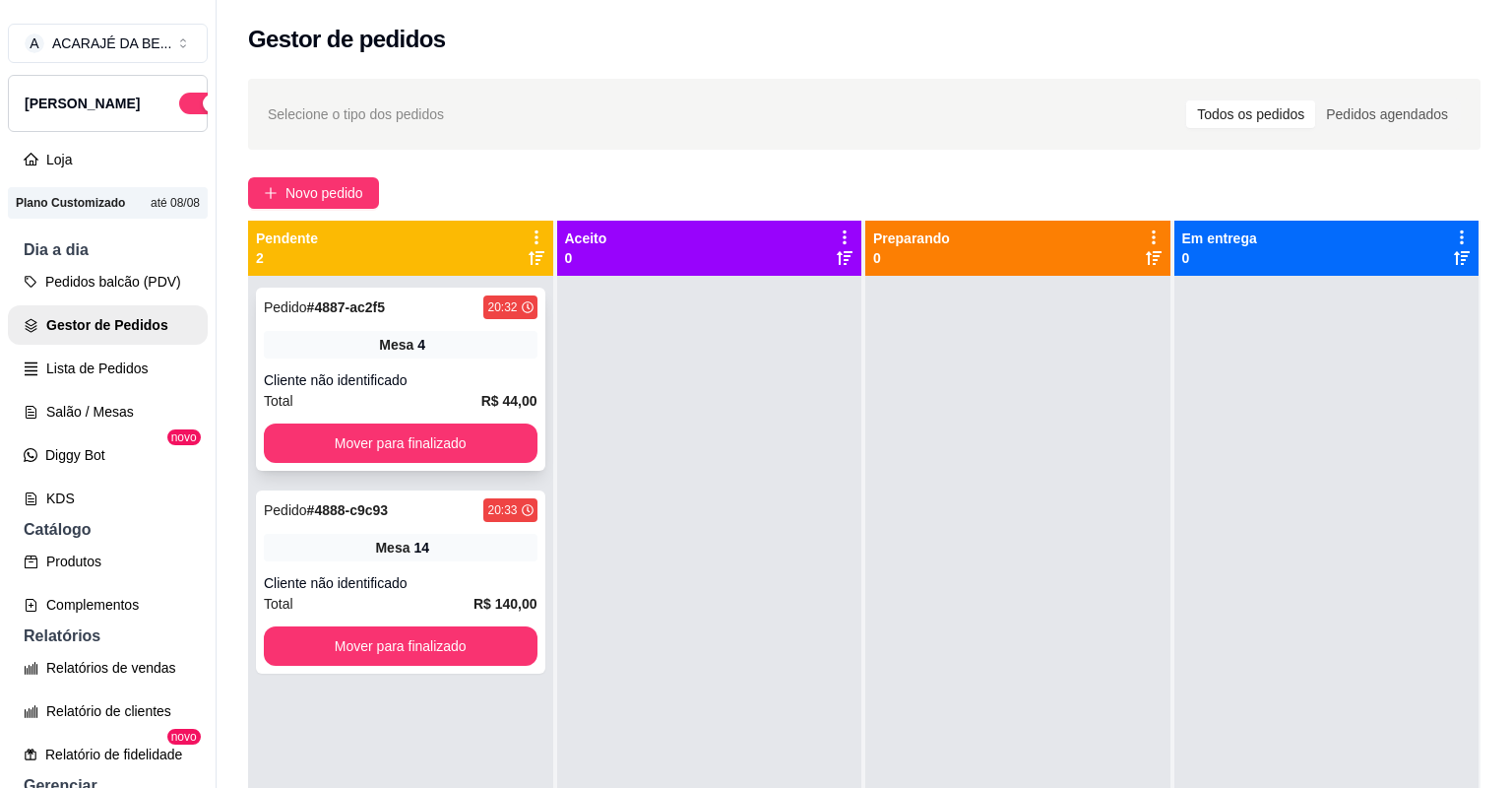 click on "Total R$ 44,00" at bounding box center (401, 401) 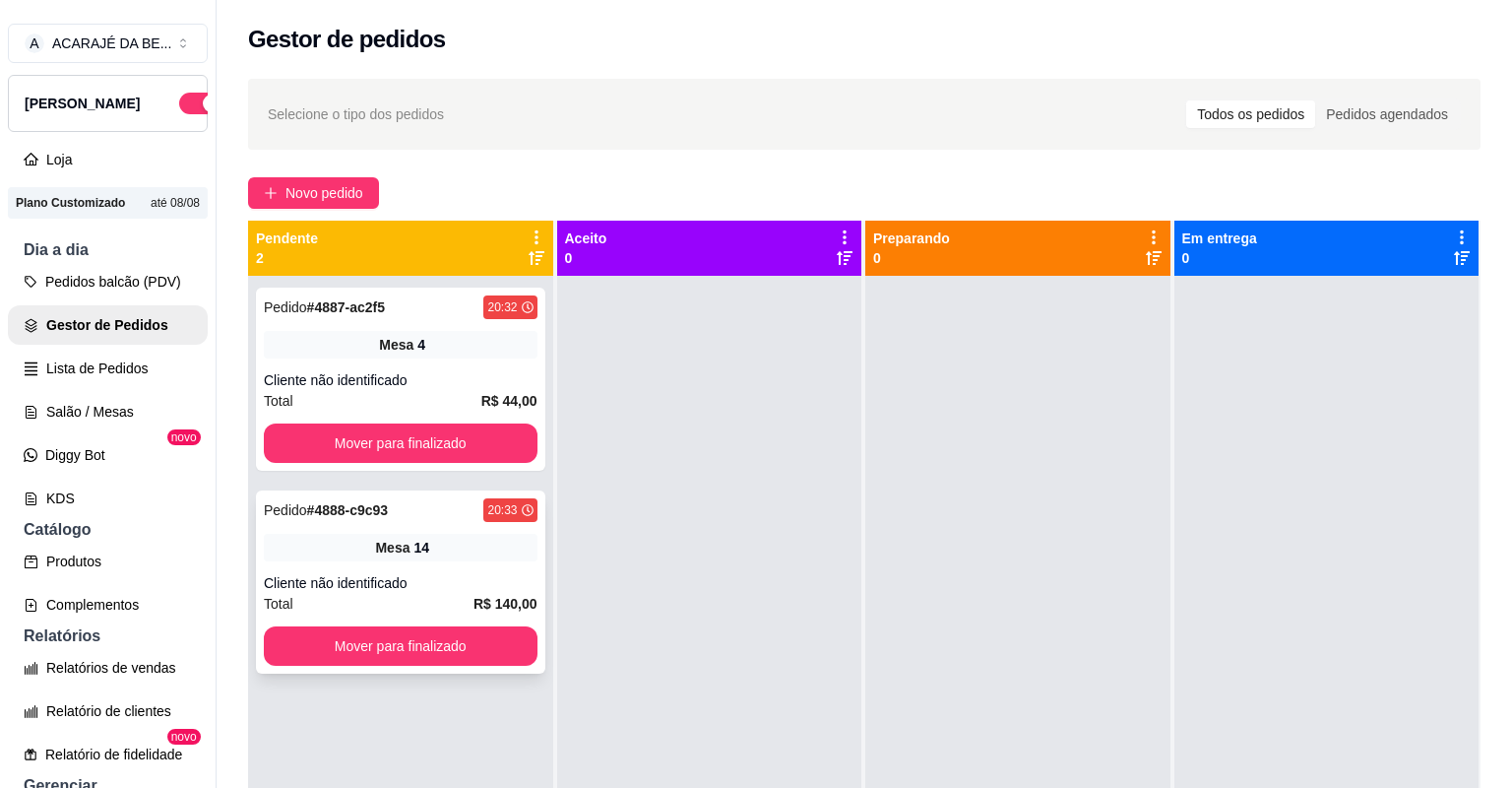 click on "Total R$ 140,00" at bounding box center [401, 604] 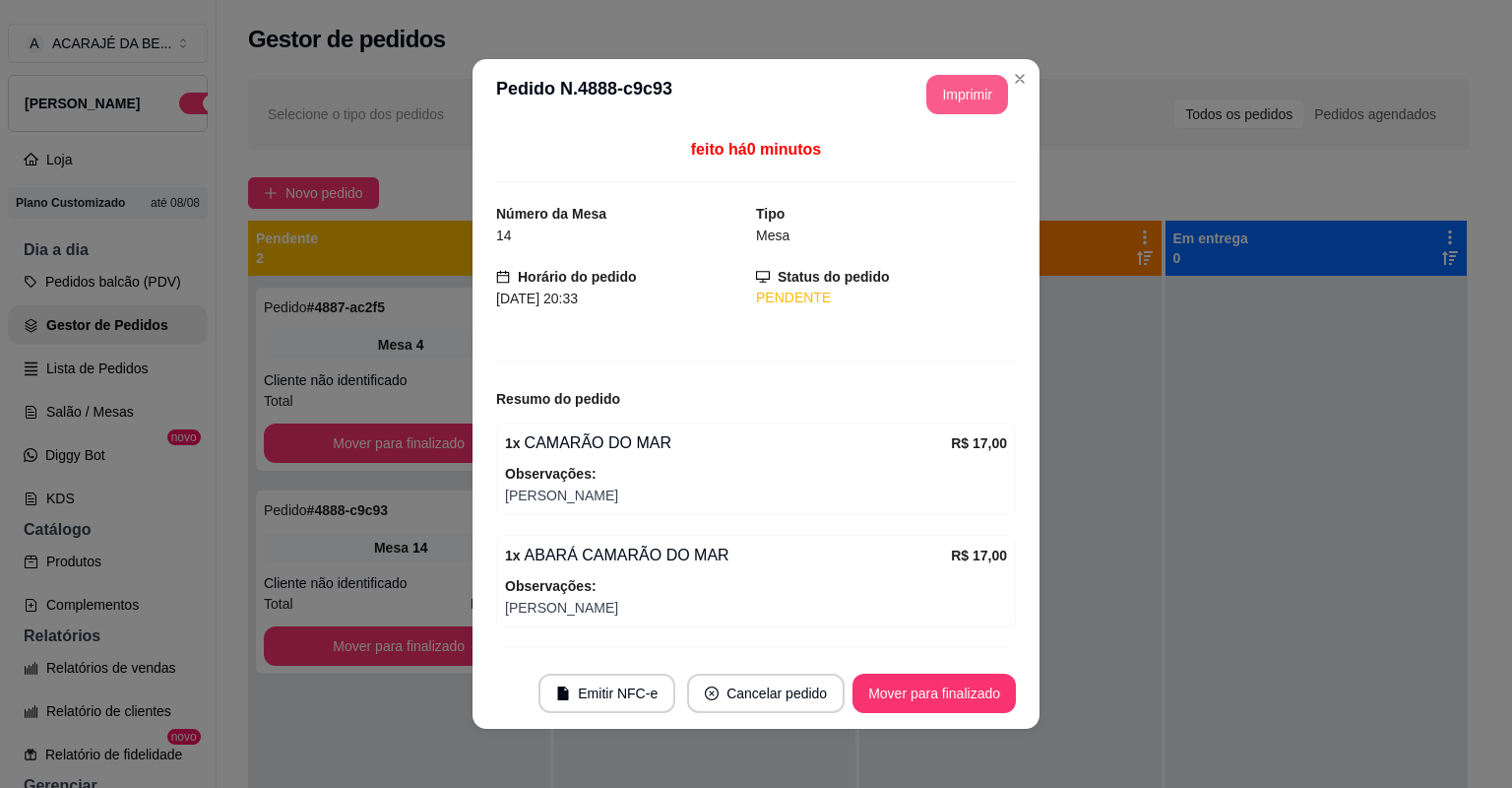 click on "Imprimir" at bounding box center [967, 95] 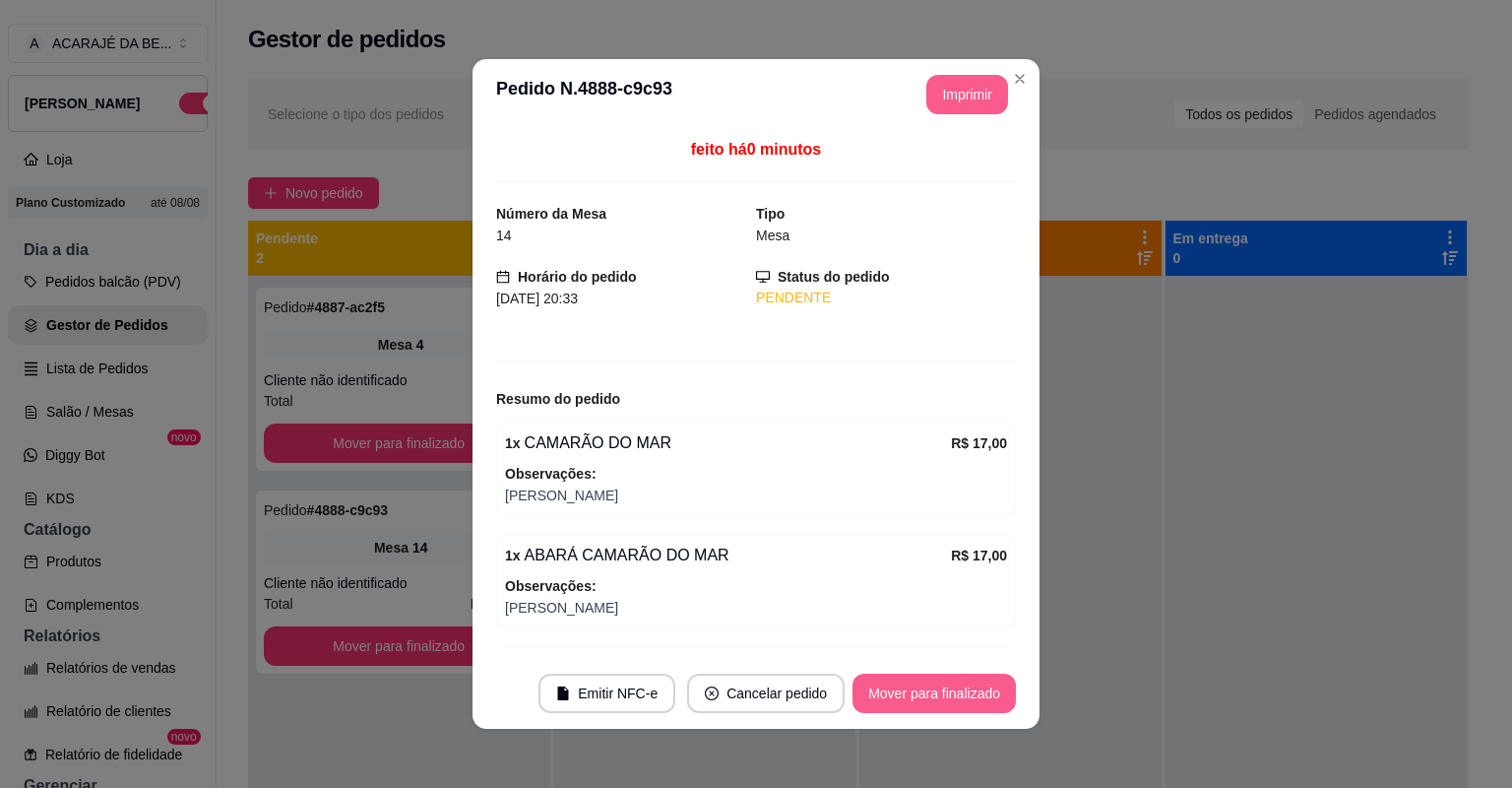 click on "Mover para finalizado" at bounding box center [934, 693] 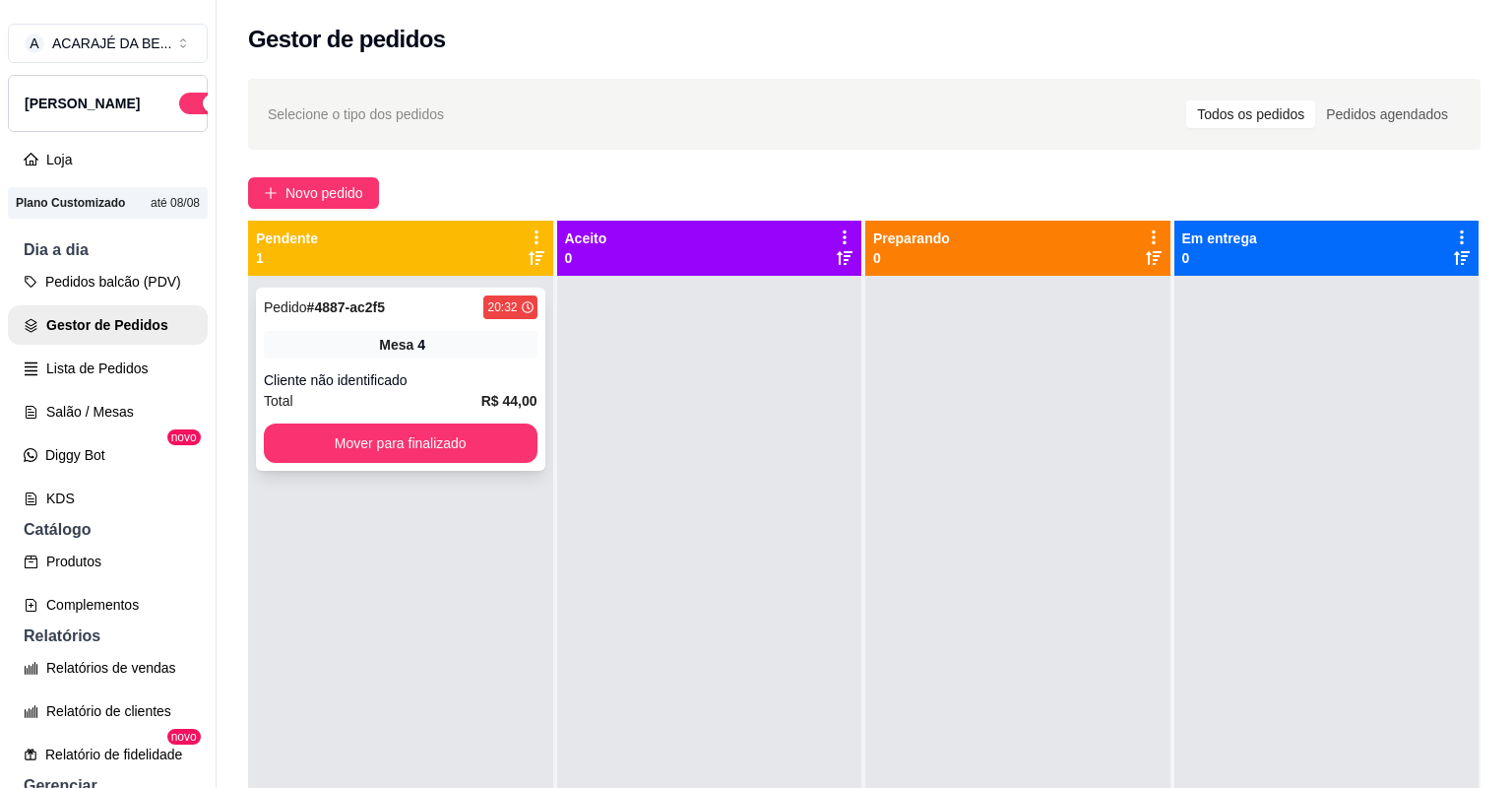 click on "Total R$ 44,00" at bounding box center [401, 401] 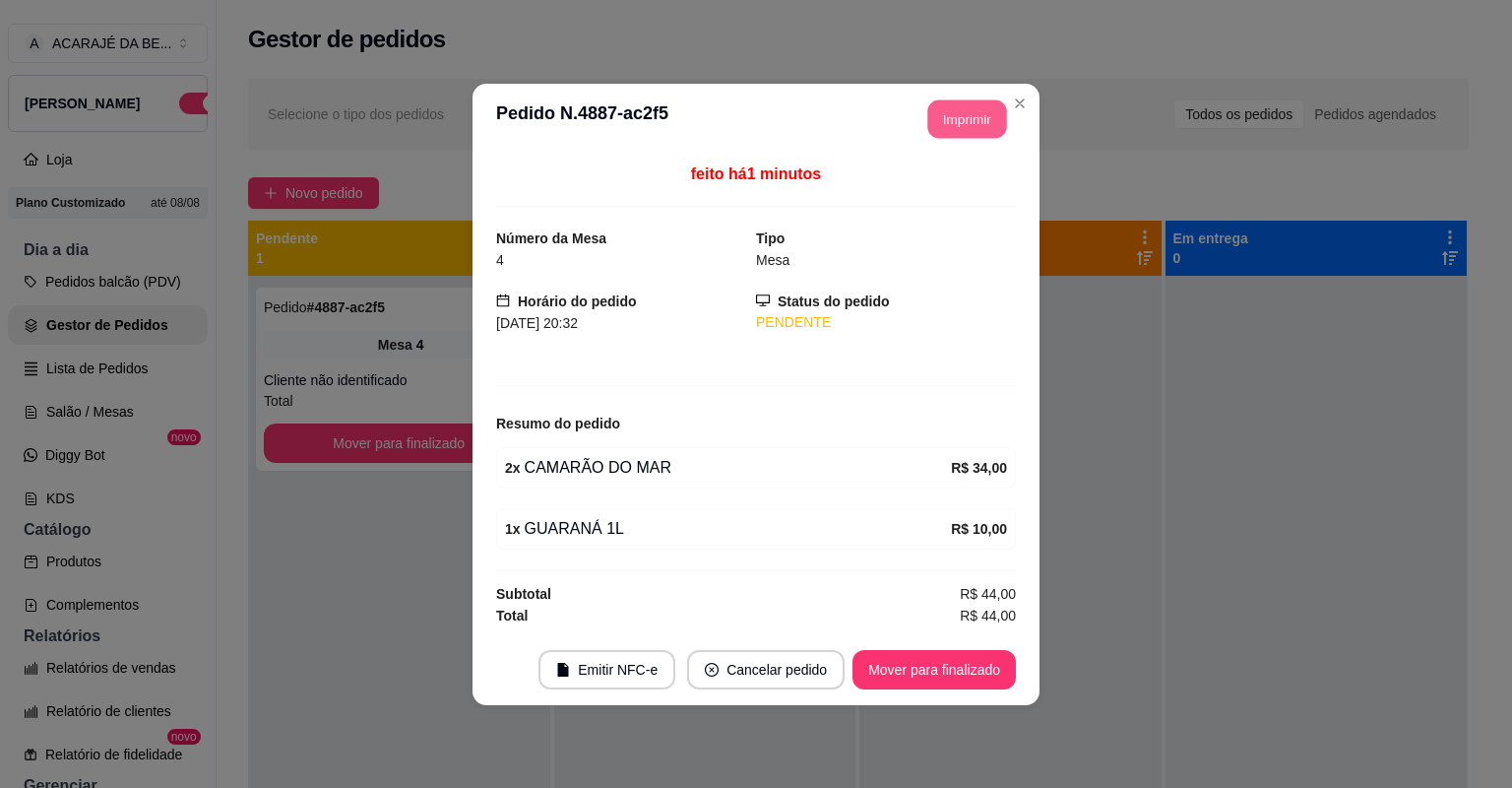 click on "Imprimir" at bounding box center (968, 118) 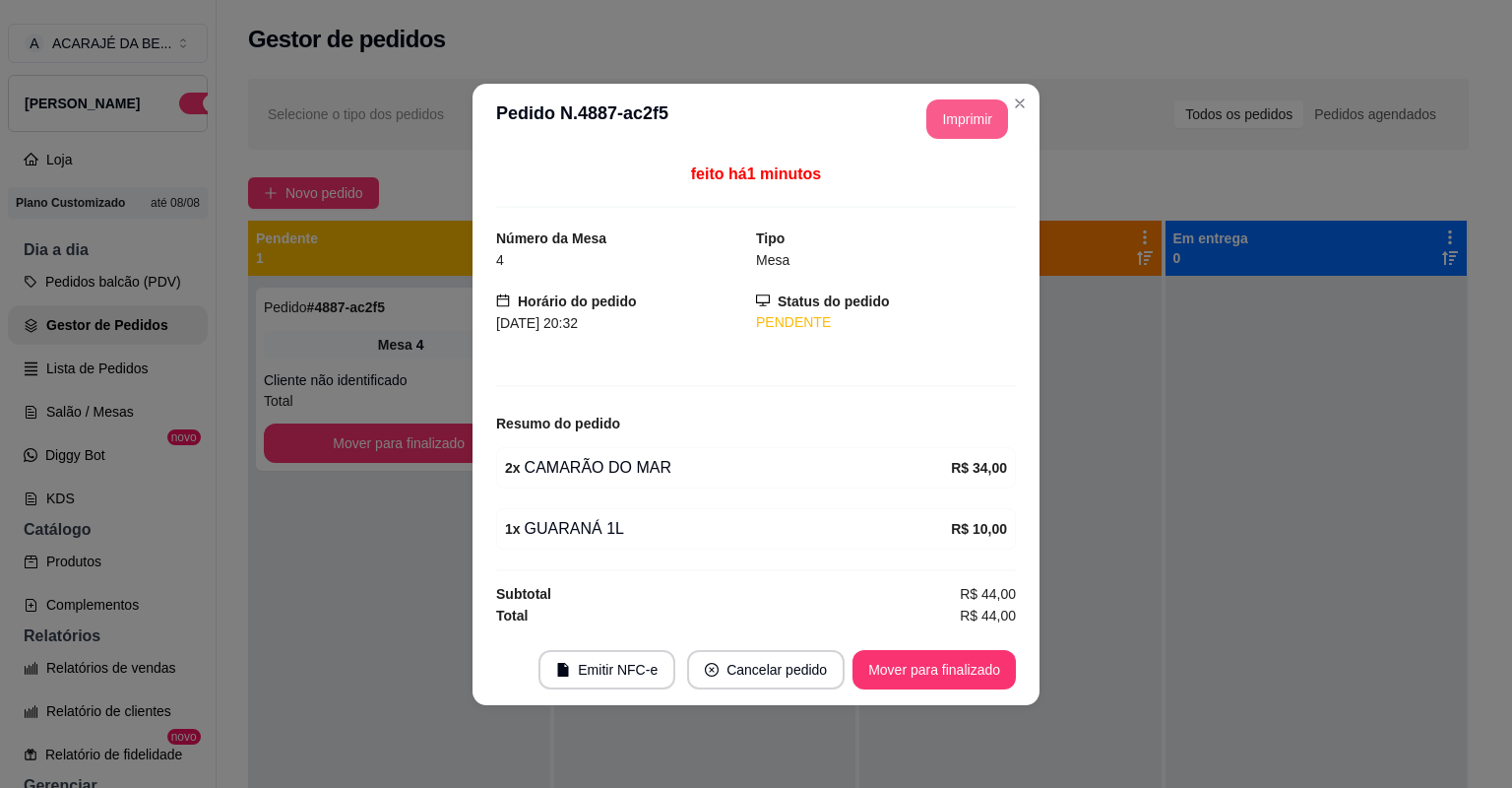 click on "Mover para finalizado" at bounding box center [934, 670] 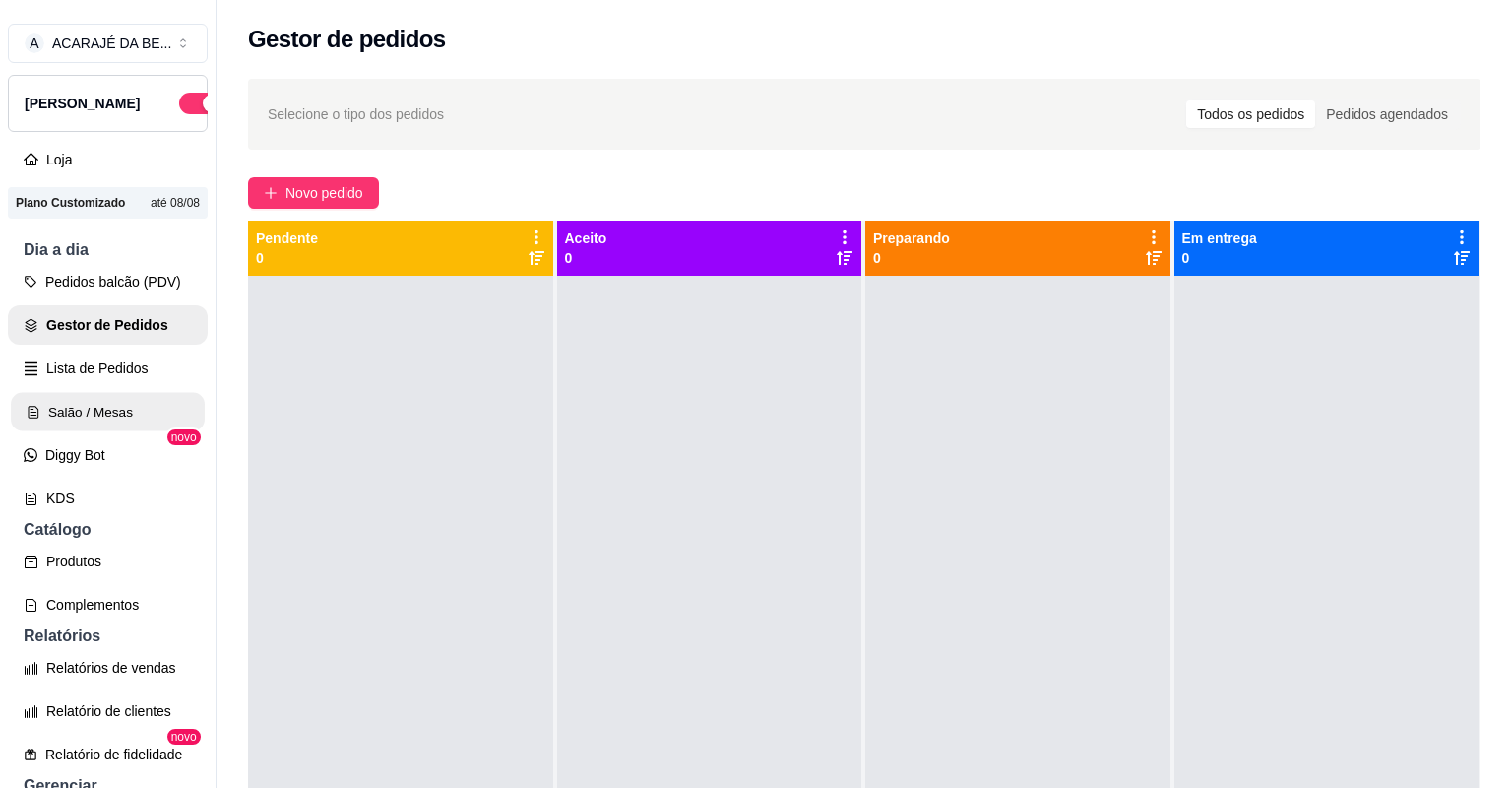 click on "Salão / Mesas" at bounding box center [107, 412] 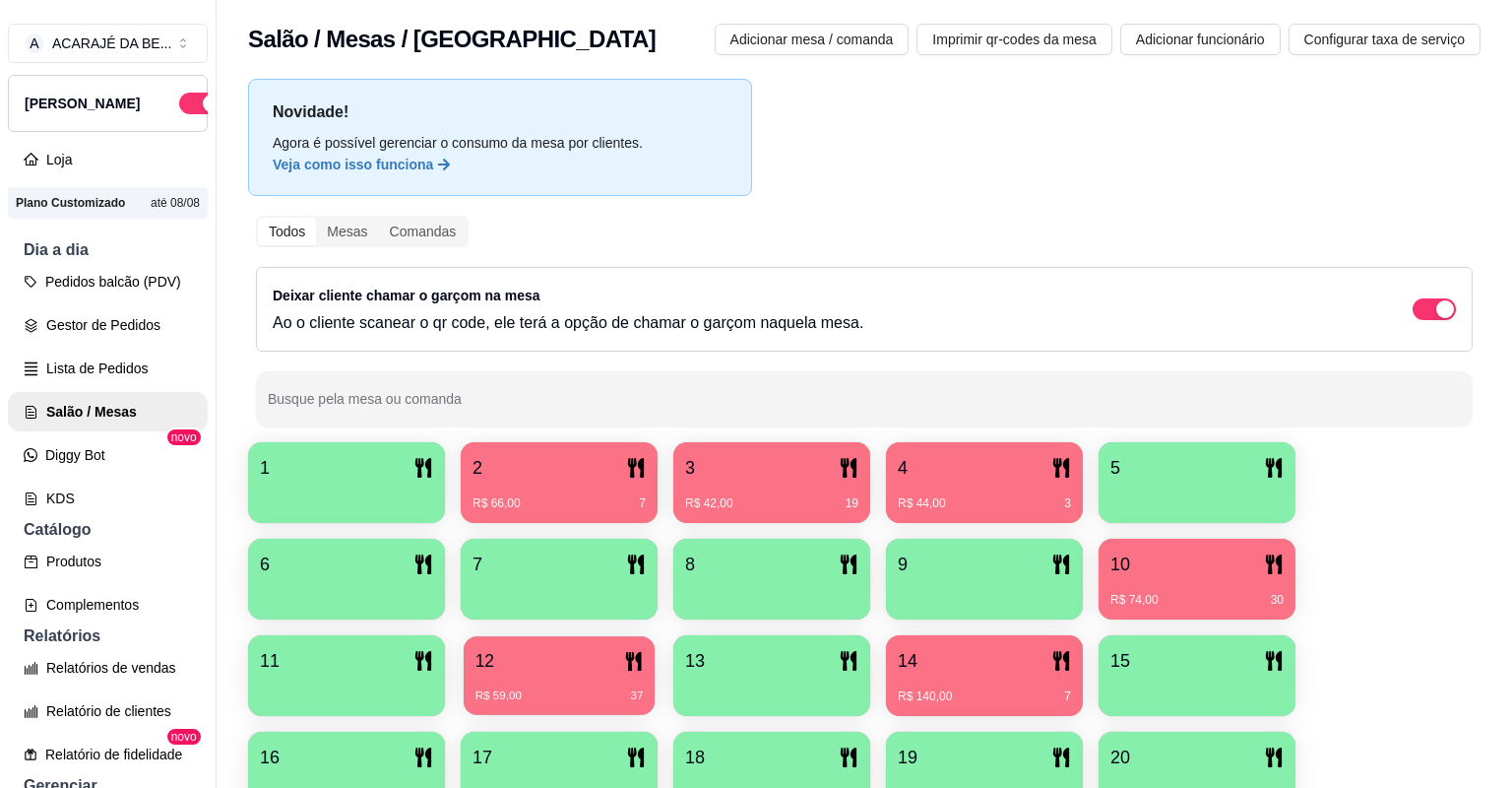 click on "12" at bounding box center (559, 661) 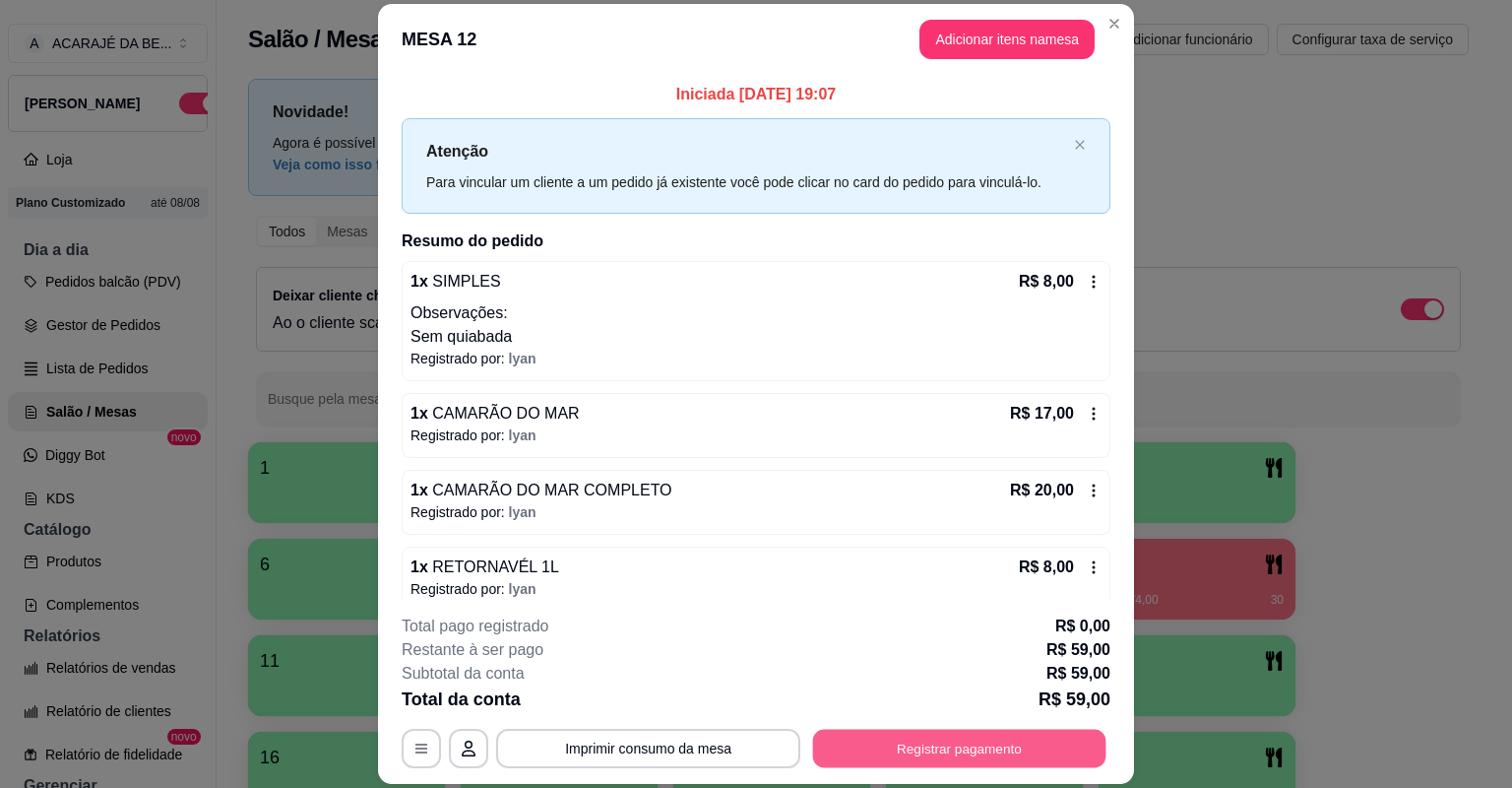 click on "Registrar pagamento" at bounding box center [960, 749] 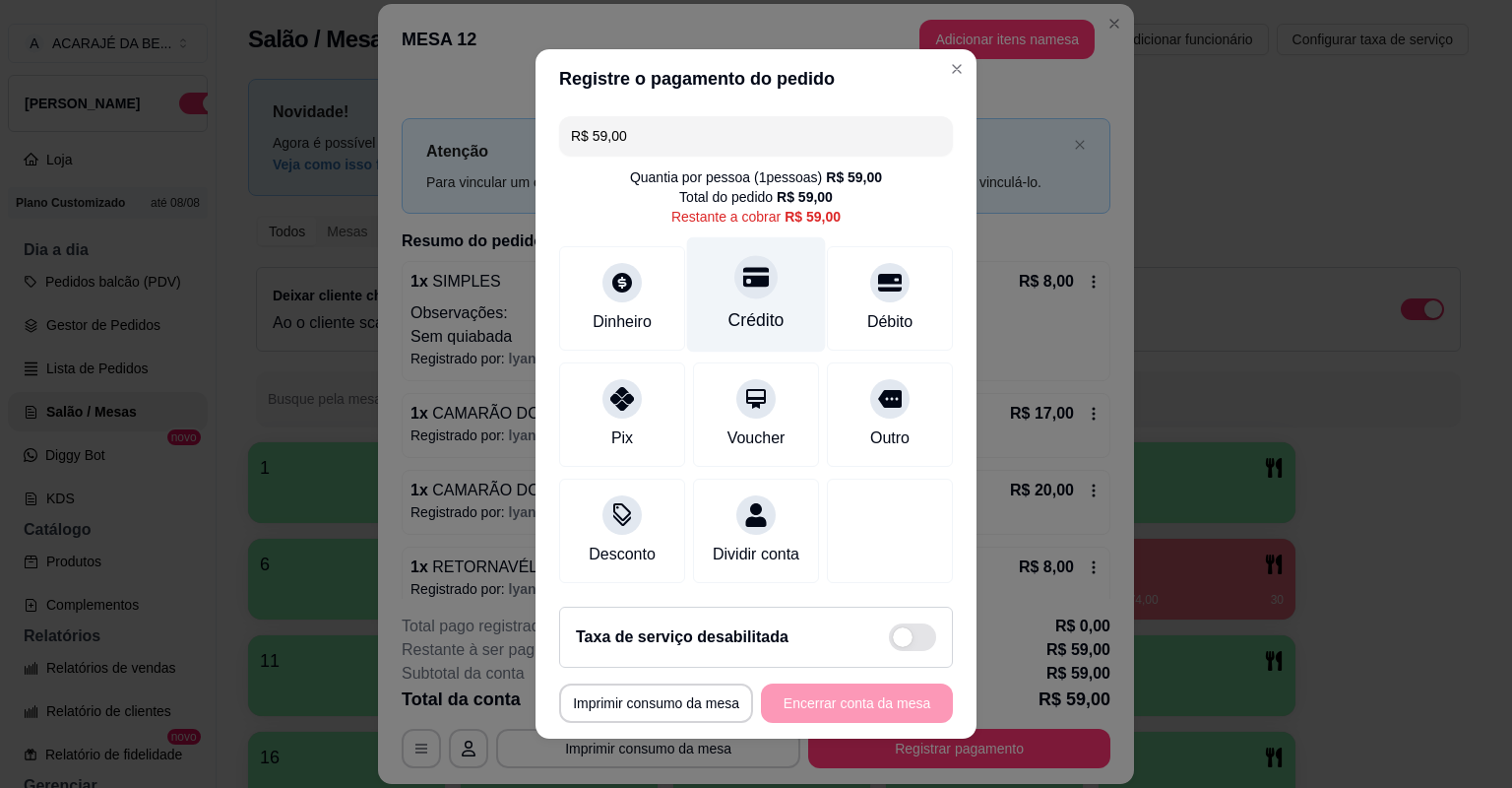 click 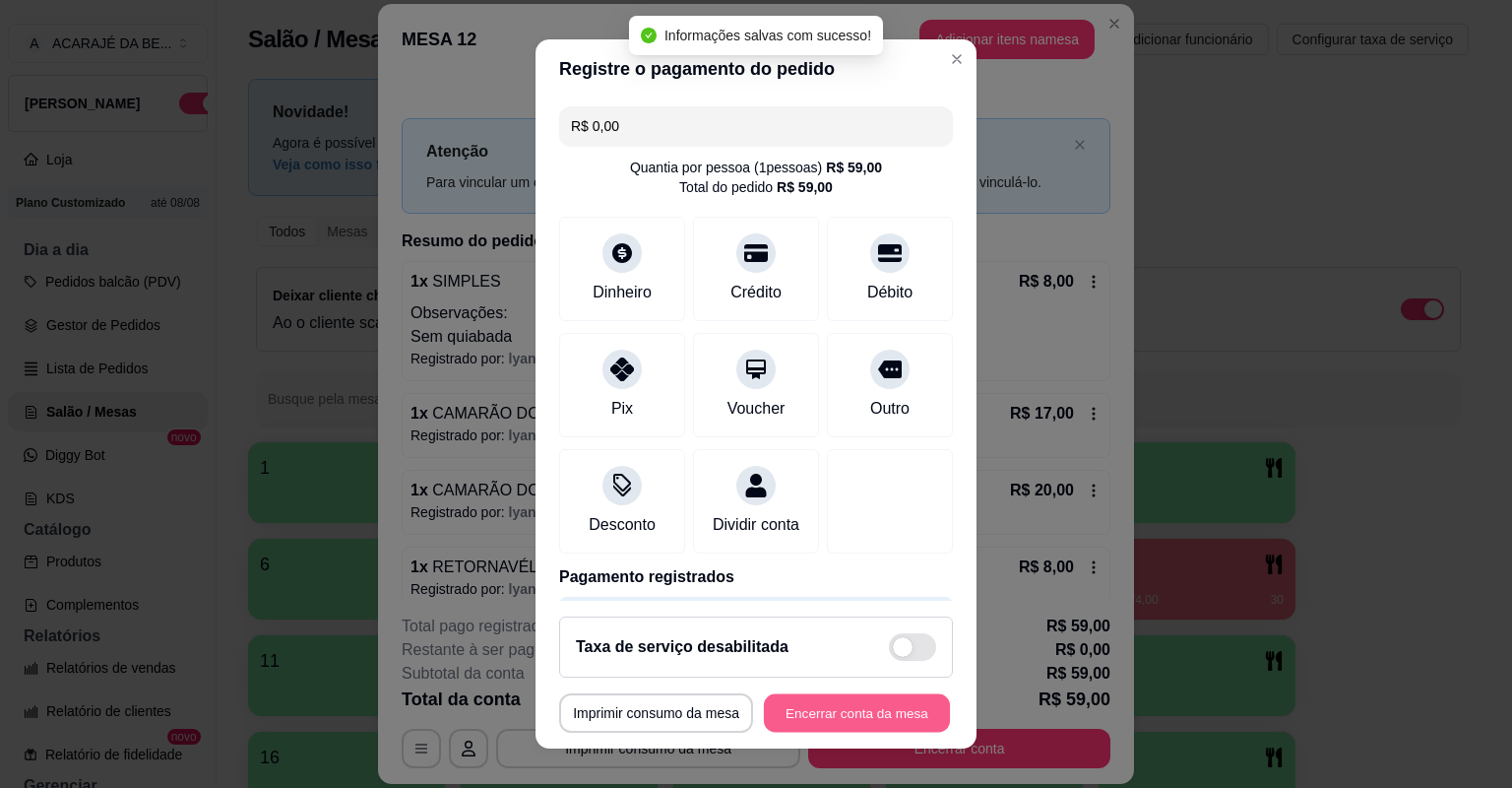 click on "Encerrar conta da mesa" at bounding box center [856, 713] 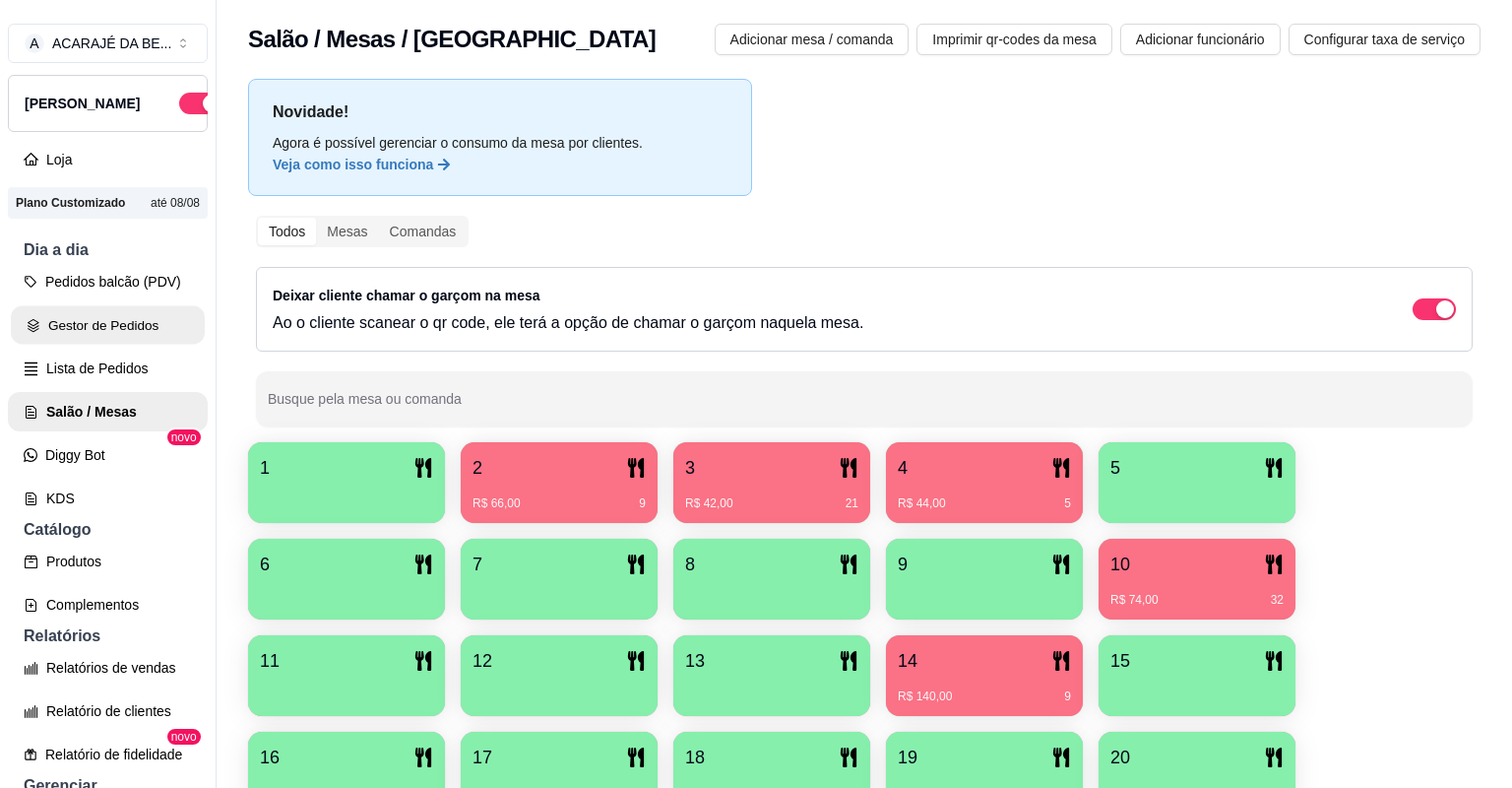 click on "Gestor de Pedidos" at bounding box center [107, 325] 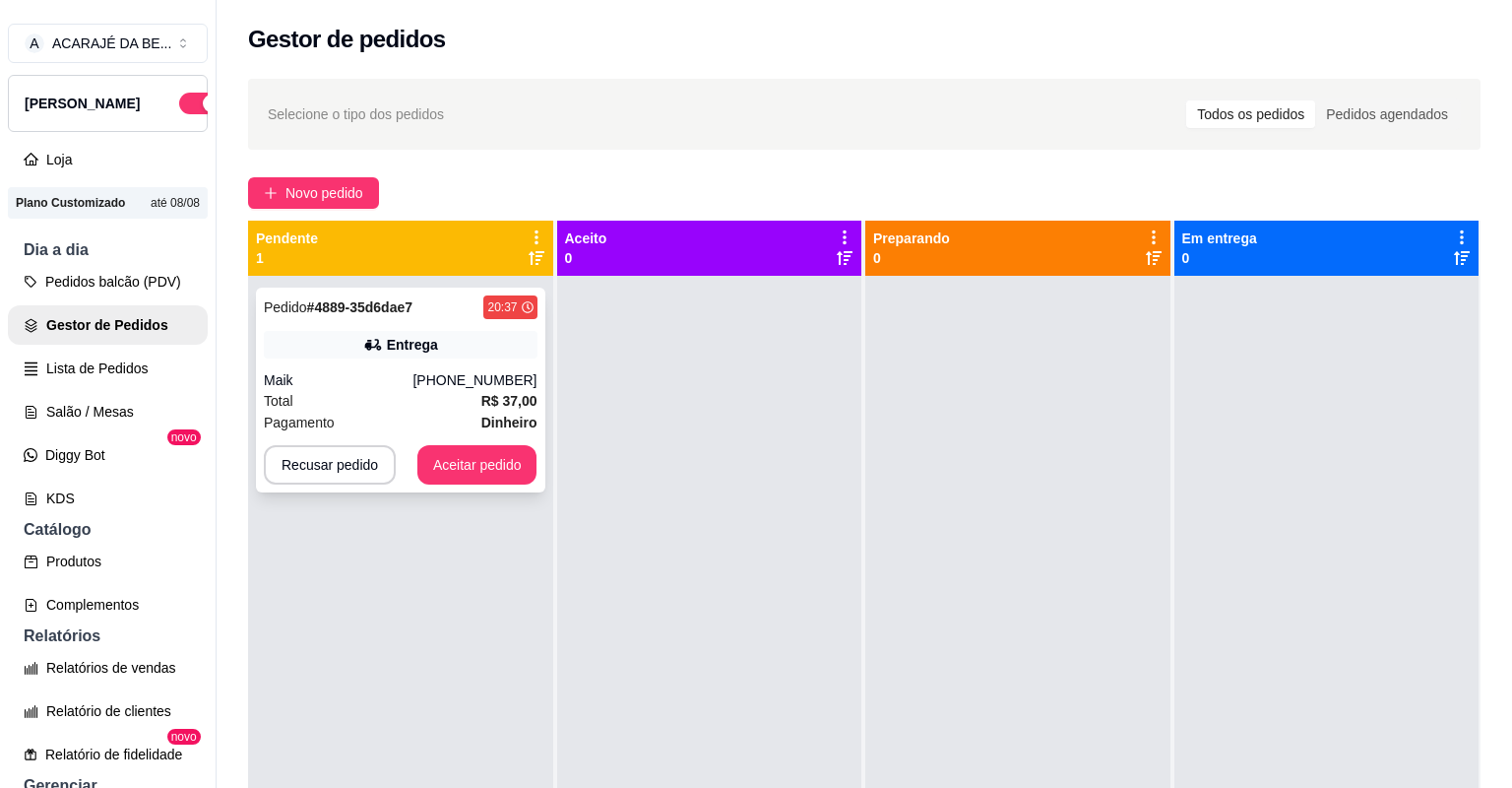 click on "Pagamento Dinheiro" at bounding box center [401, 423] 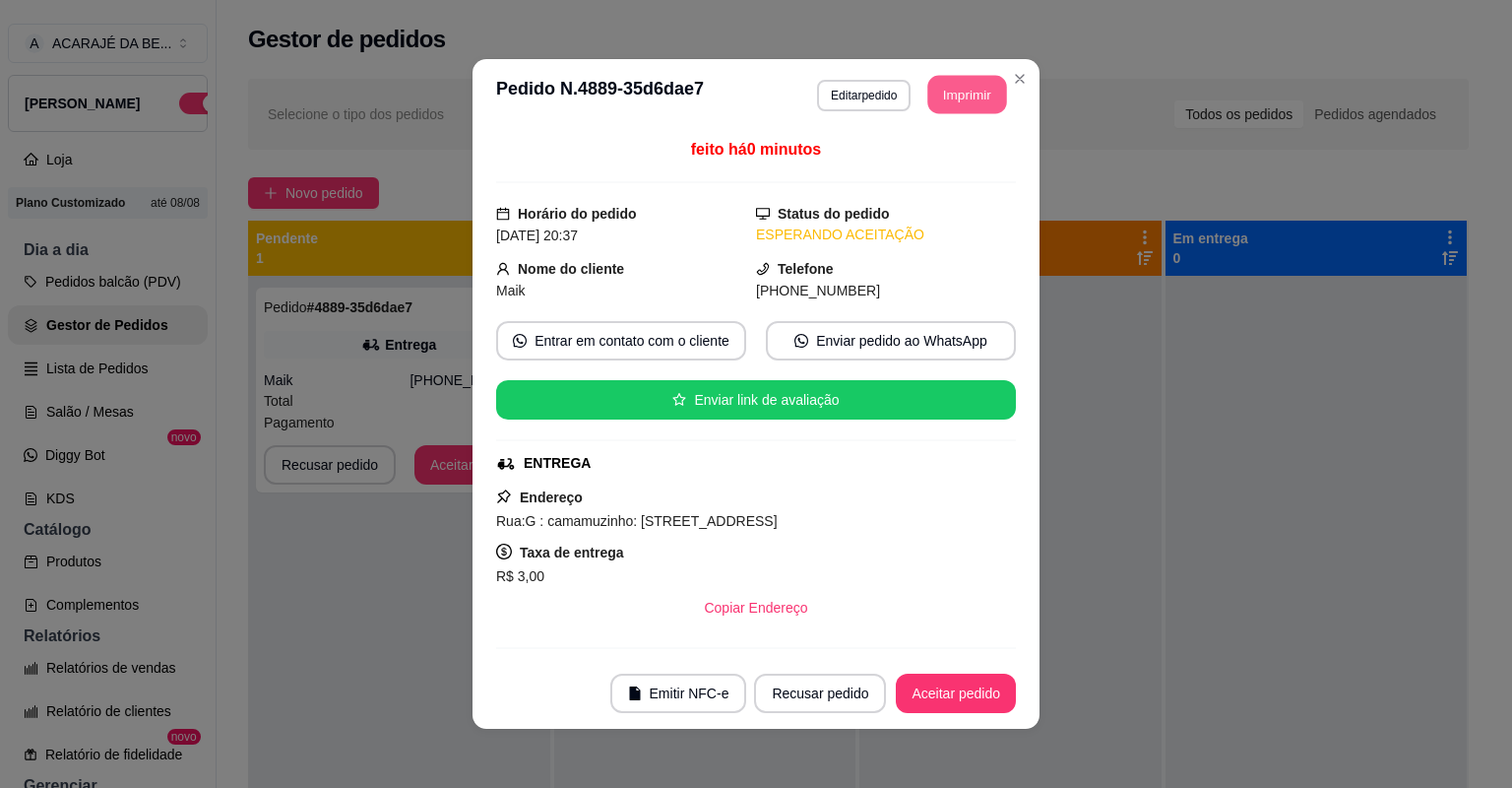 click on "Imprimir" at bounding box center [968, 95] 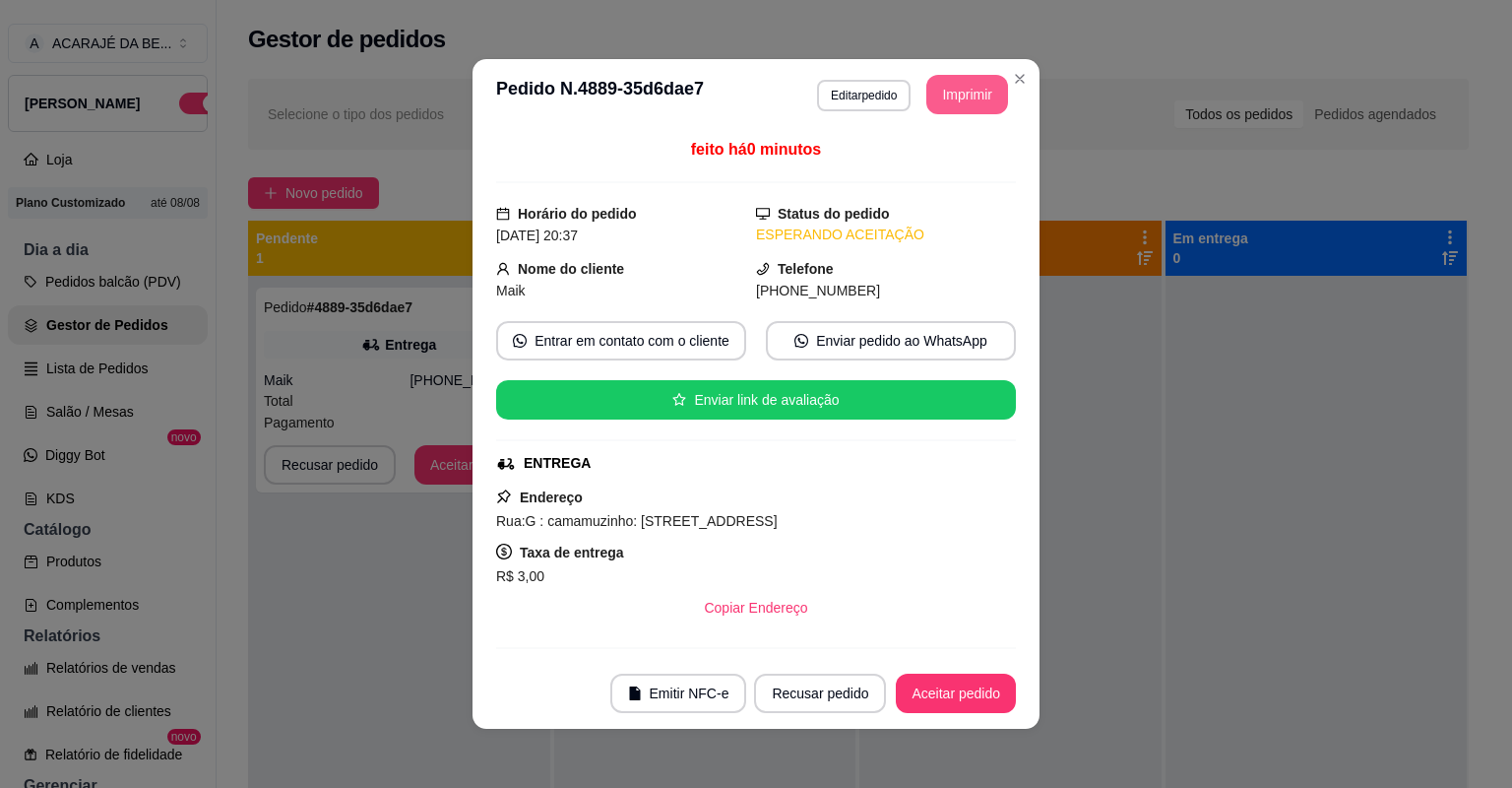 click on "Imprimir" at bounding box center (967, 95) 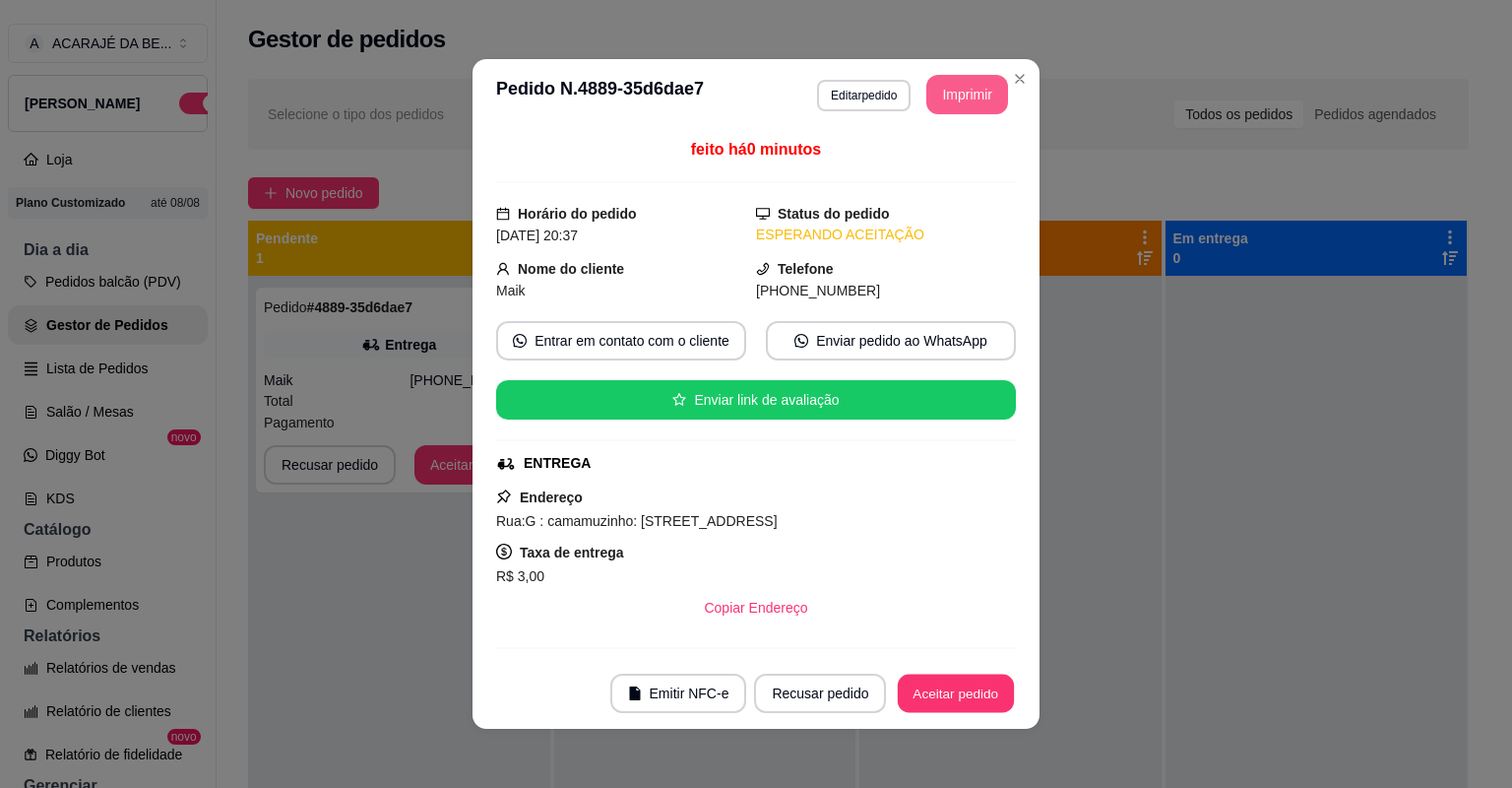 click on "Aceitar pedido" at bounding box center (956, 693) 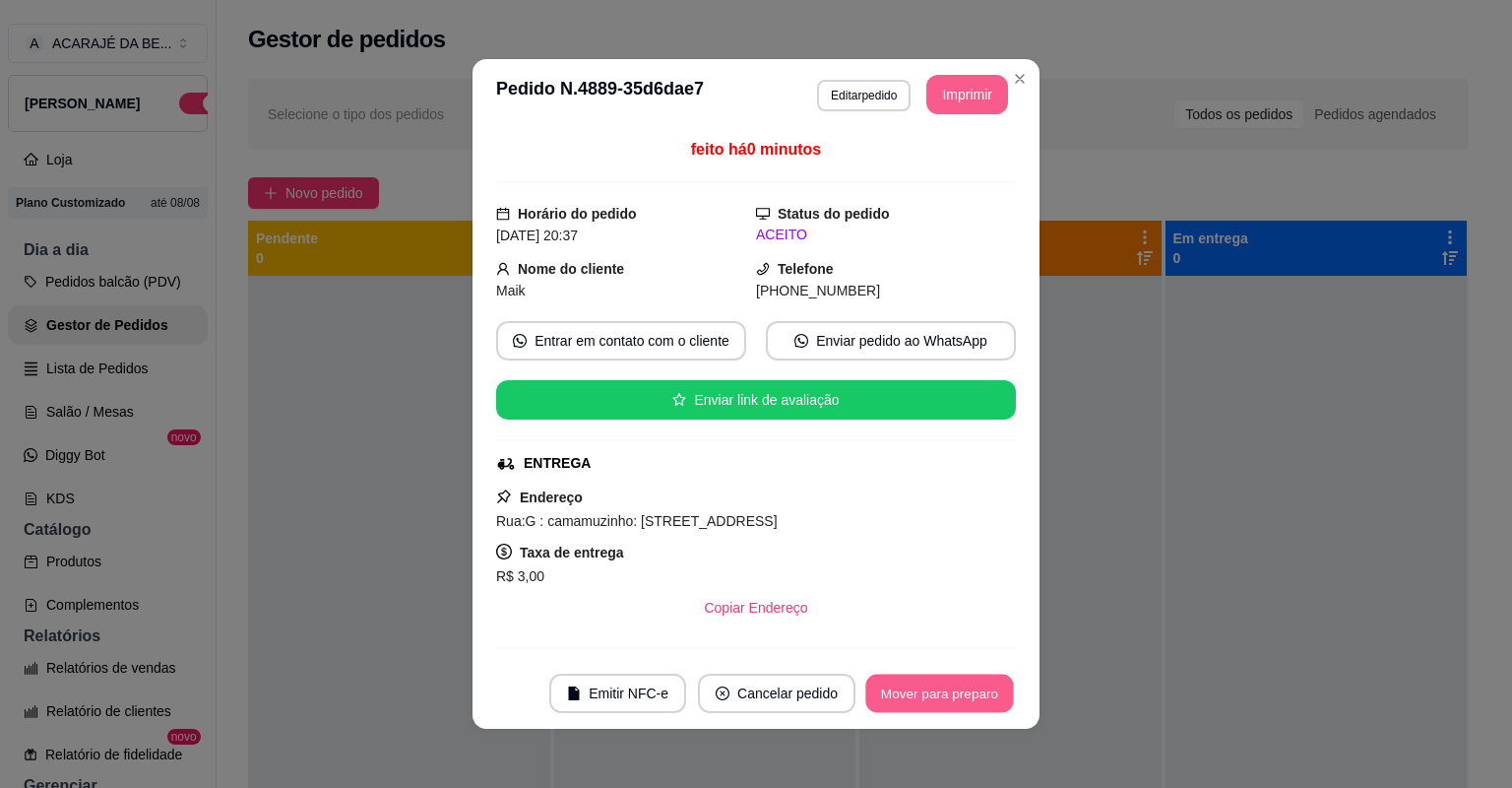 click on "Mover para preparo" at bounding box center [939, 693] 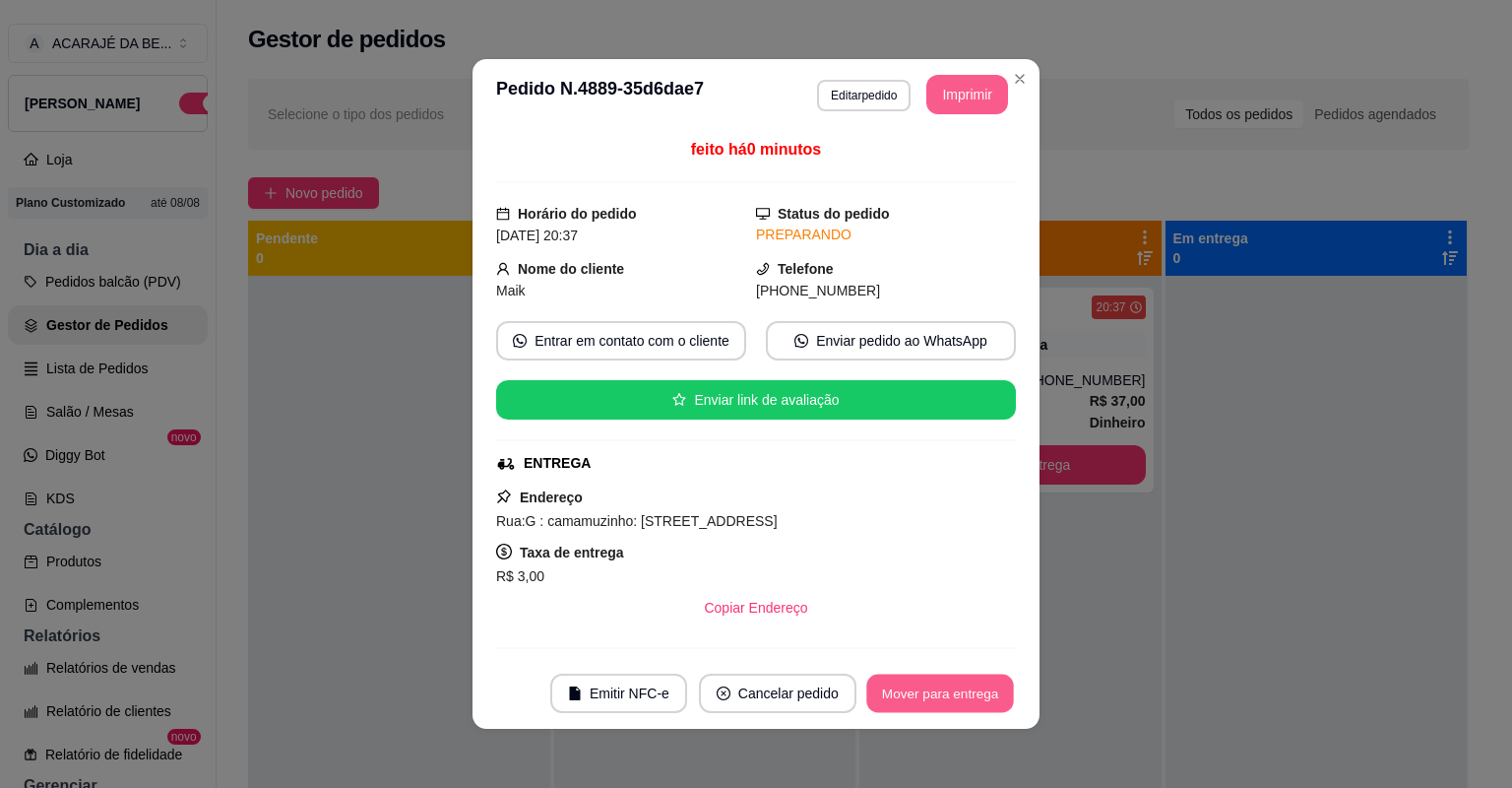 click on "Mover para entrega" at bounding box center (940, 693) 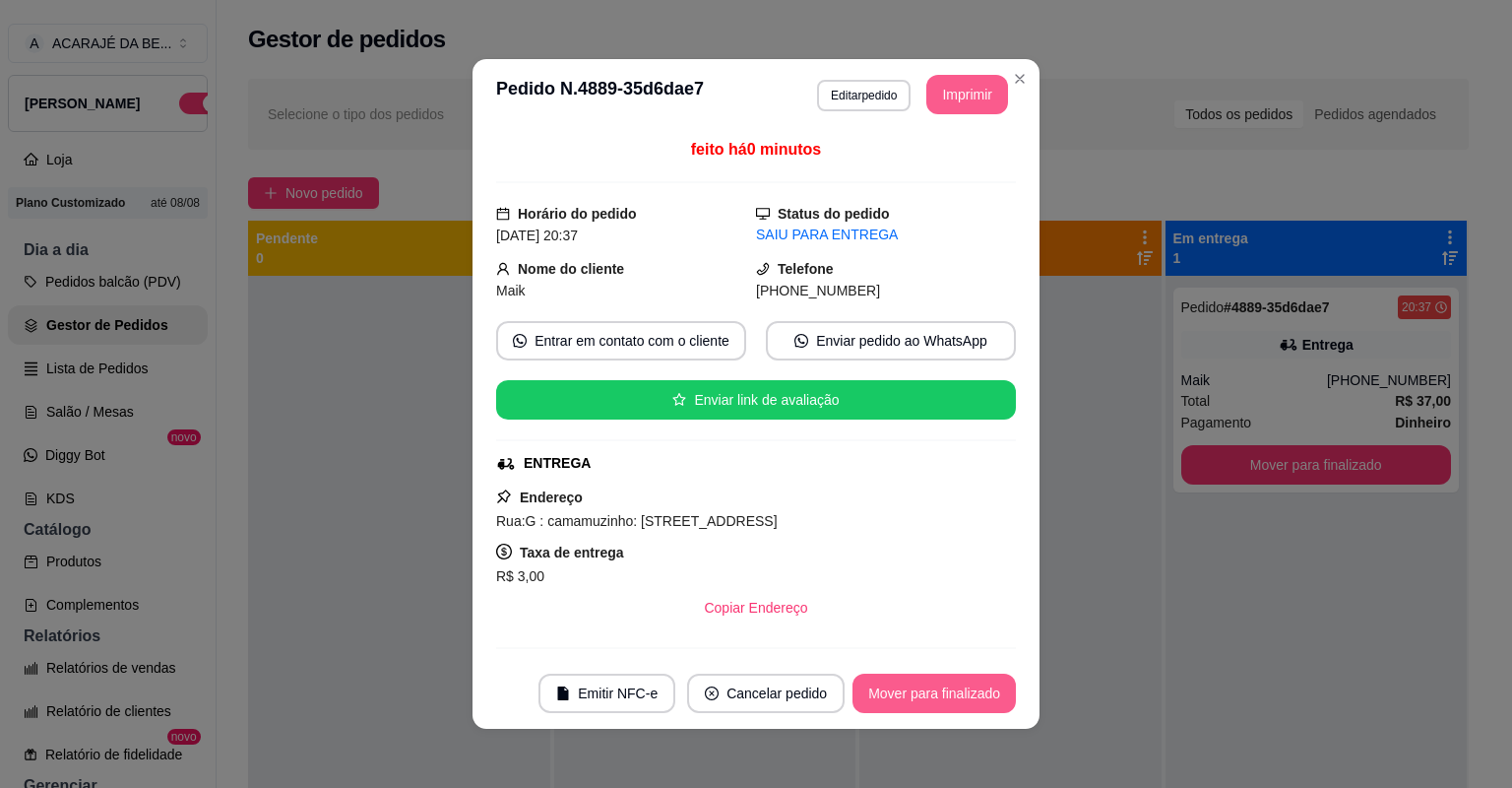 click on "Mover para finalizado" at bounding box center [934, 693] 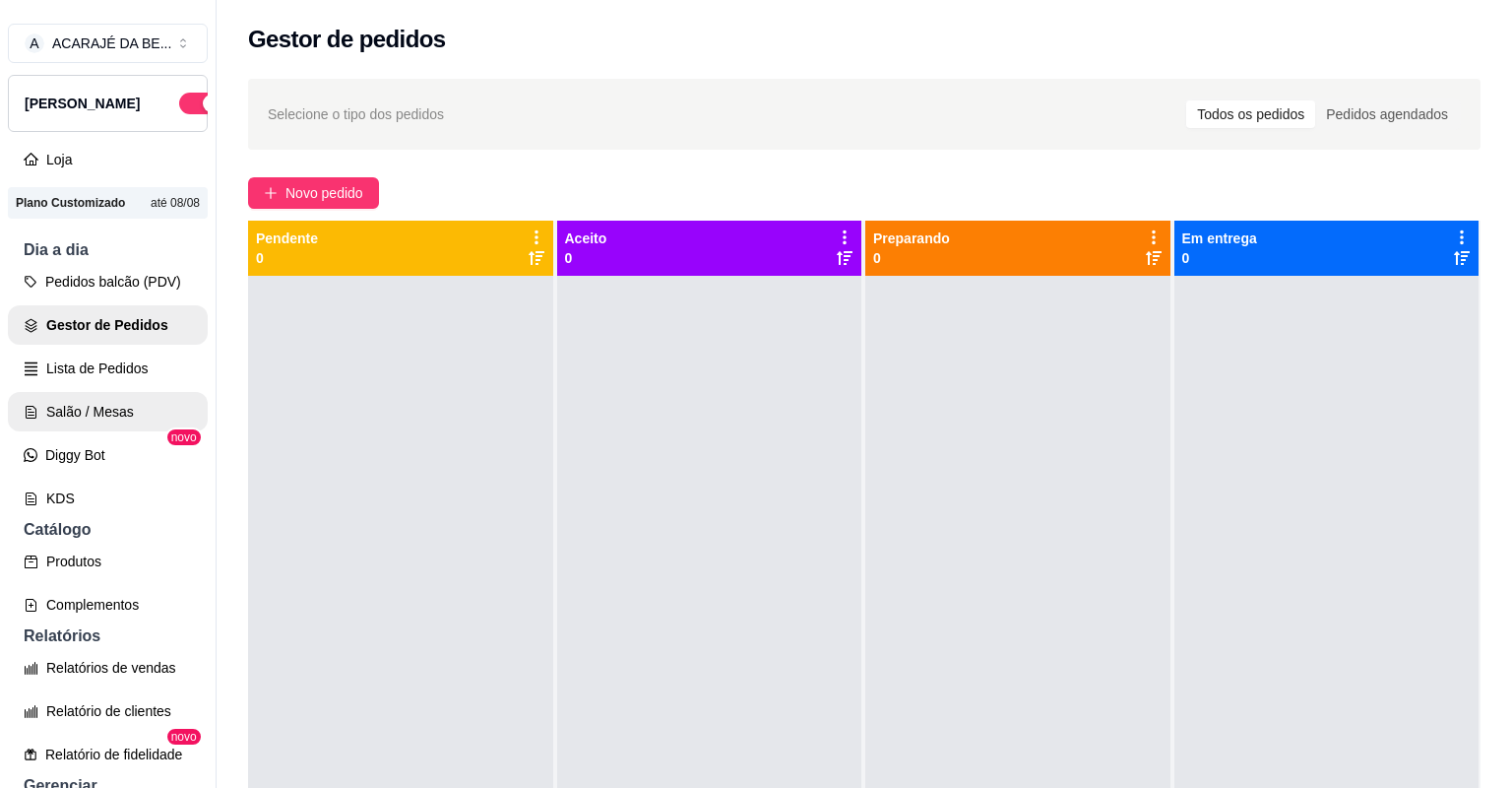 click on "Salão / Mesas" at bounding box center [107, 412] 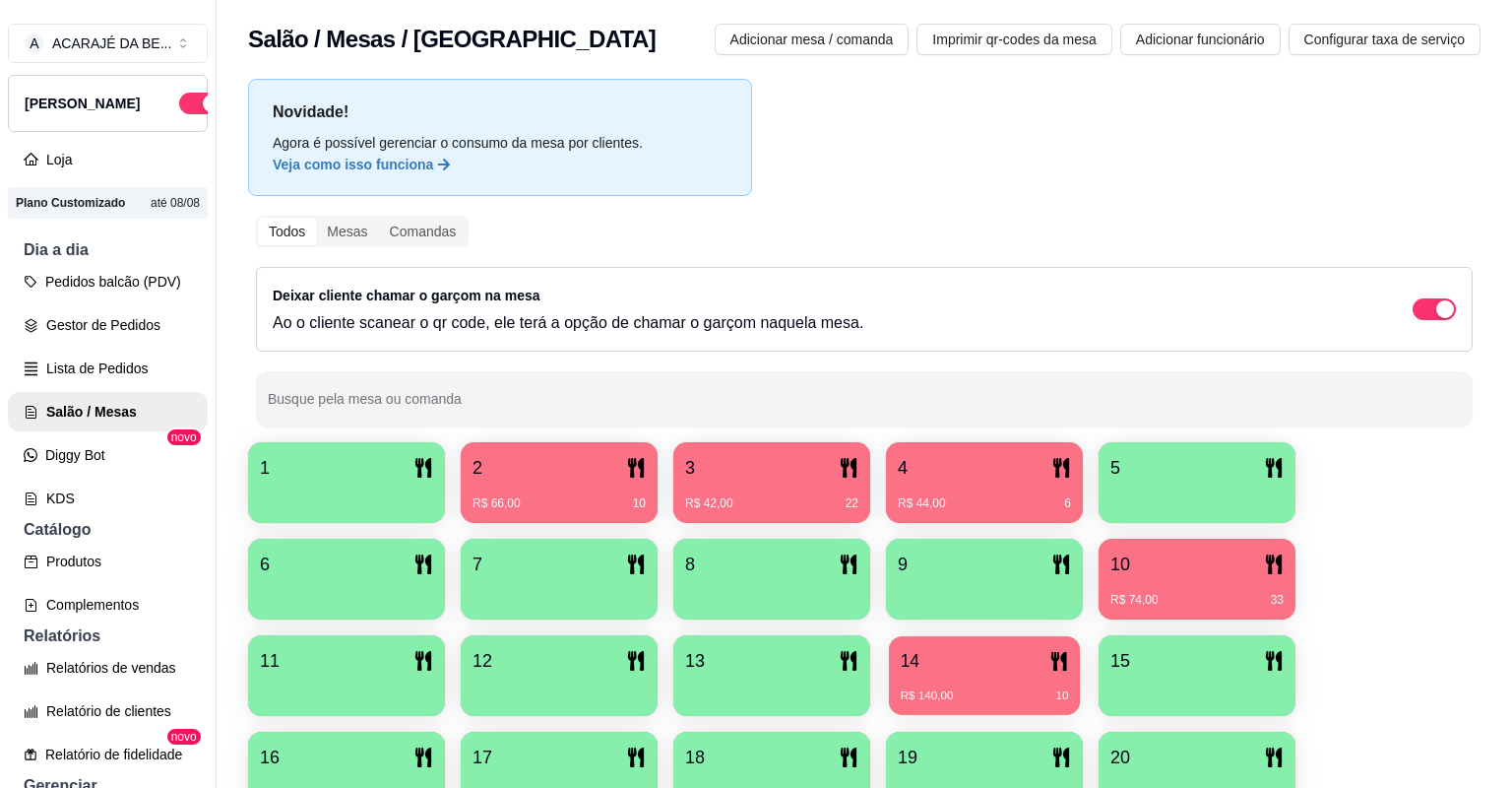 click on "14" at bounding box center (984, 661) 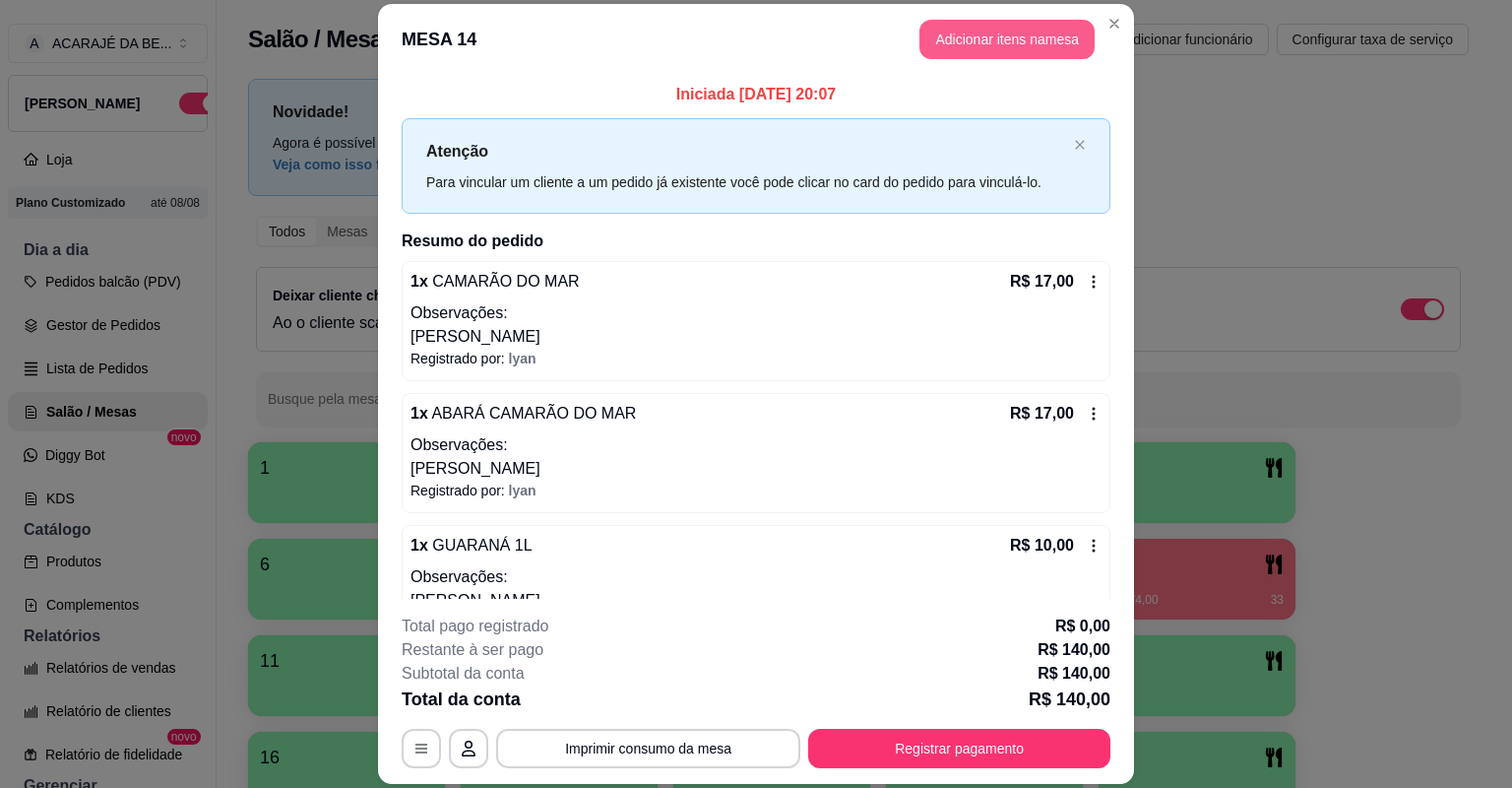 click on "Adicionar itens na  mesa" at bounding box center (1007, 39) 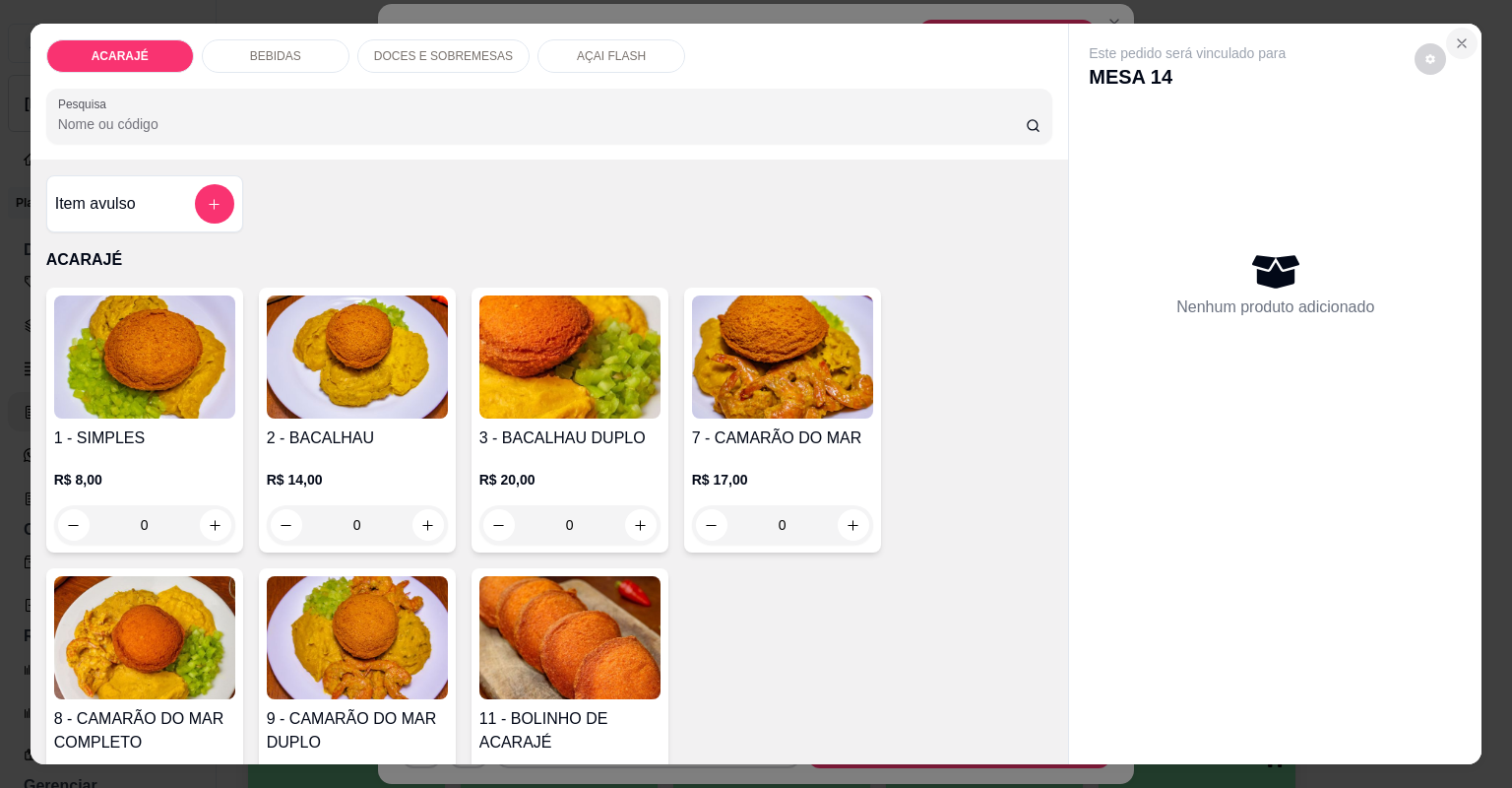 click 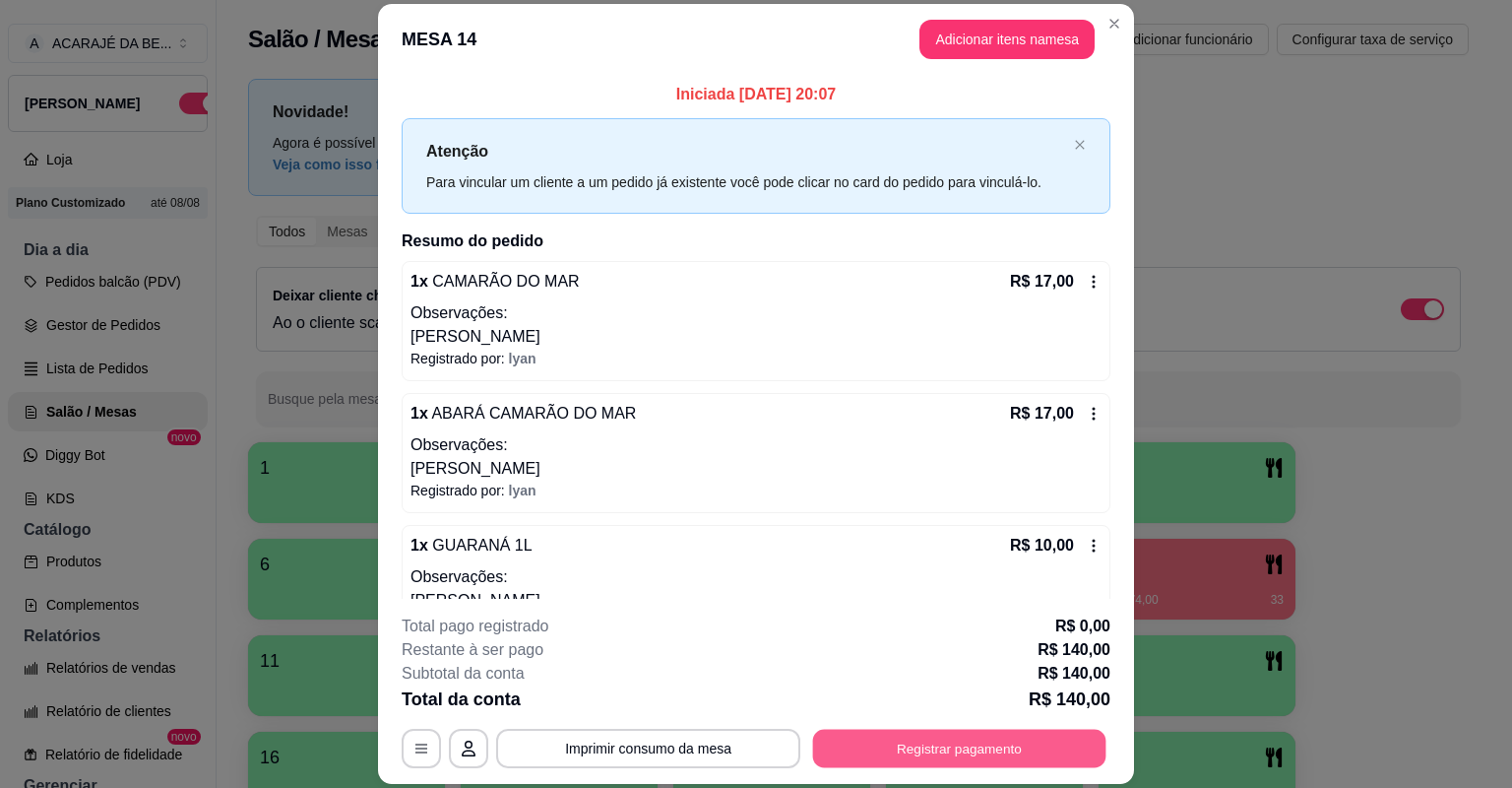 click on "Registrar pagamento" at bounding box center [960, 749] 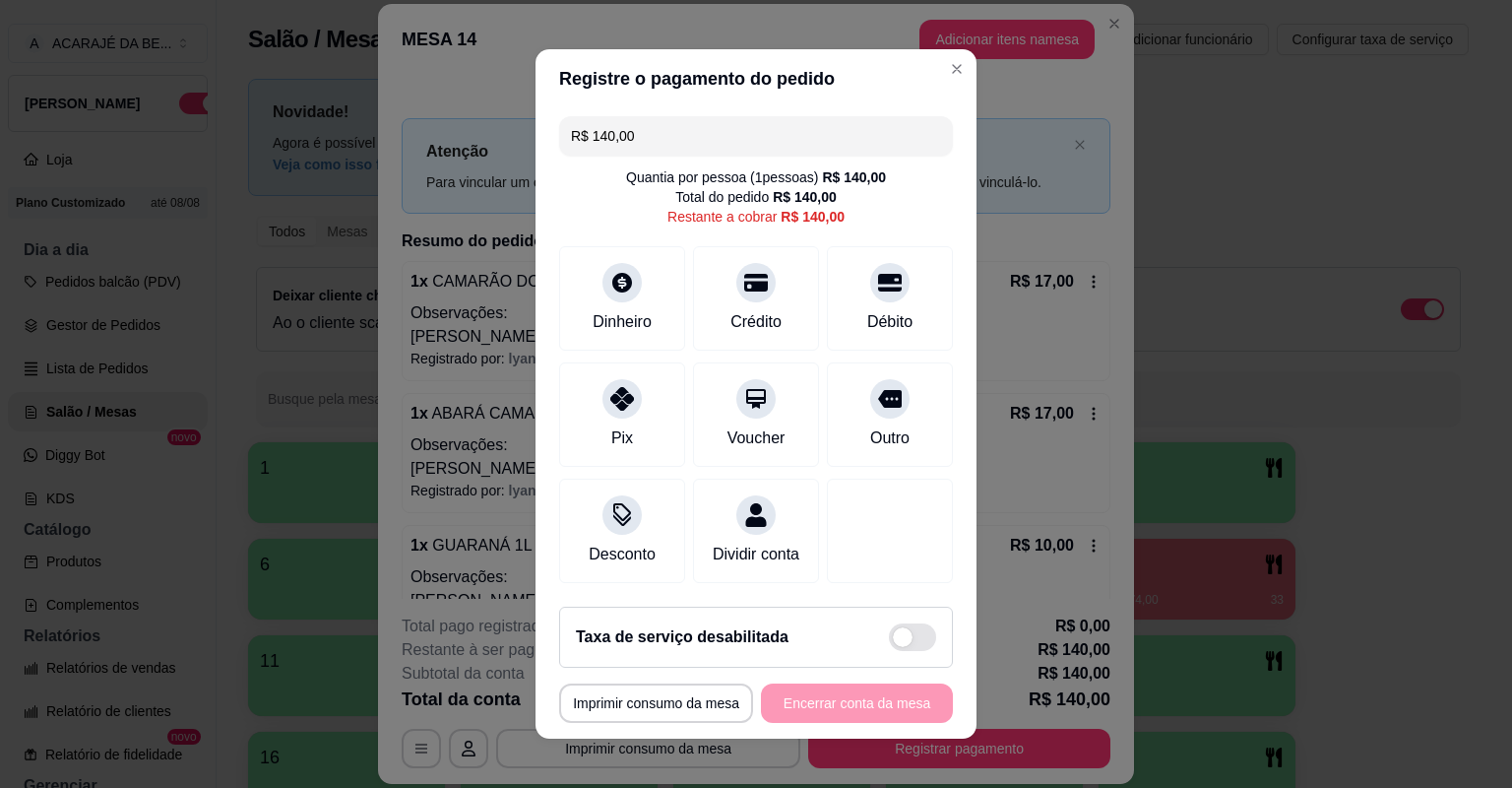drag, startPoint x: 663, startPoint y: 118, endPoint x: 585, endPoint y: 113, distance: 78.1601 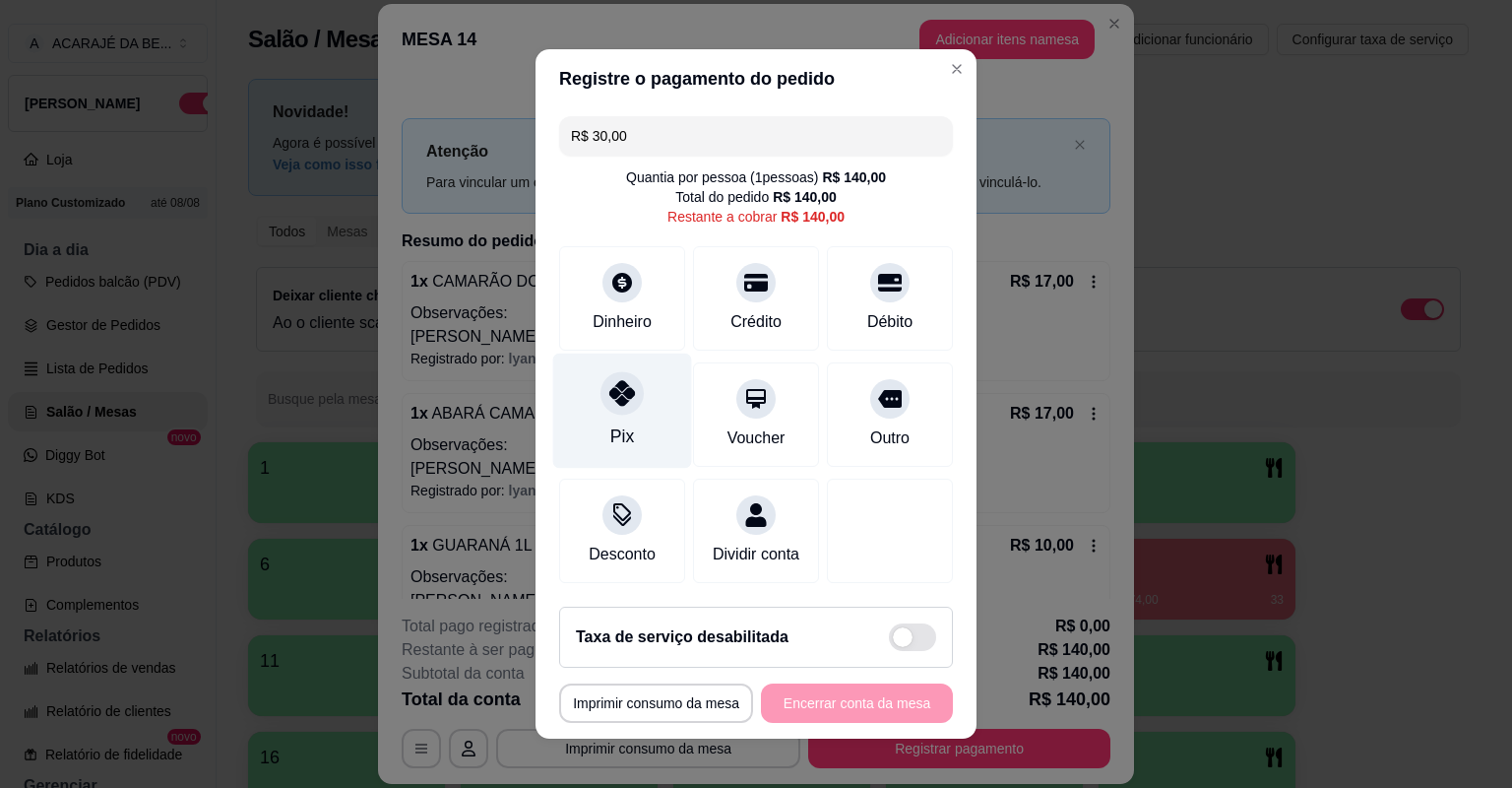 click on "Pix" at bounding box center (622, 411) 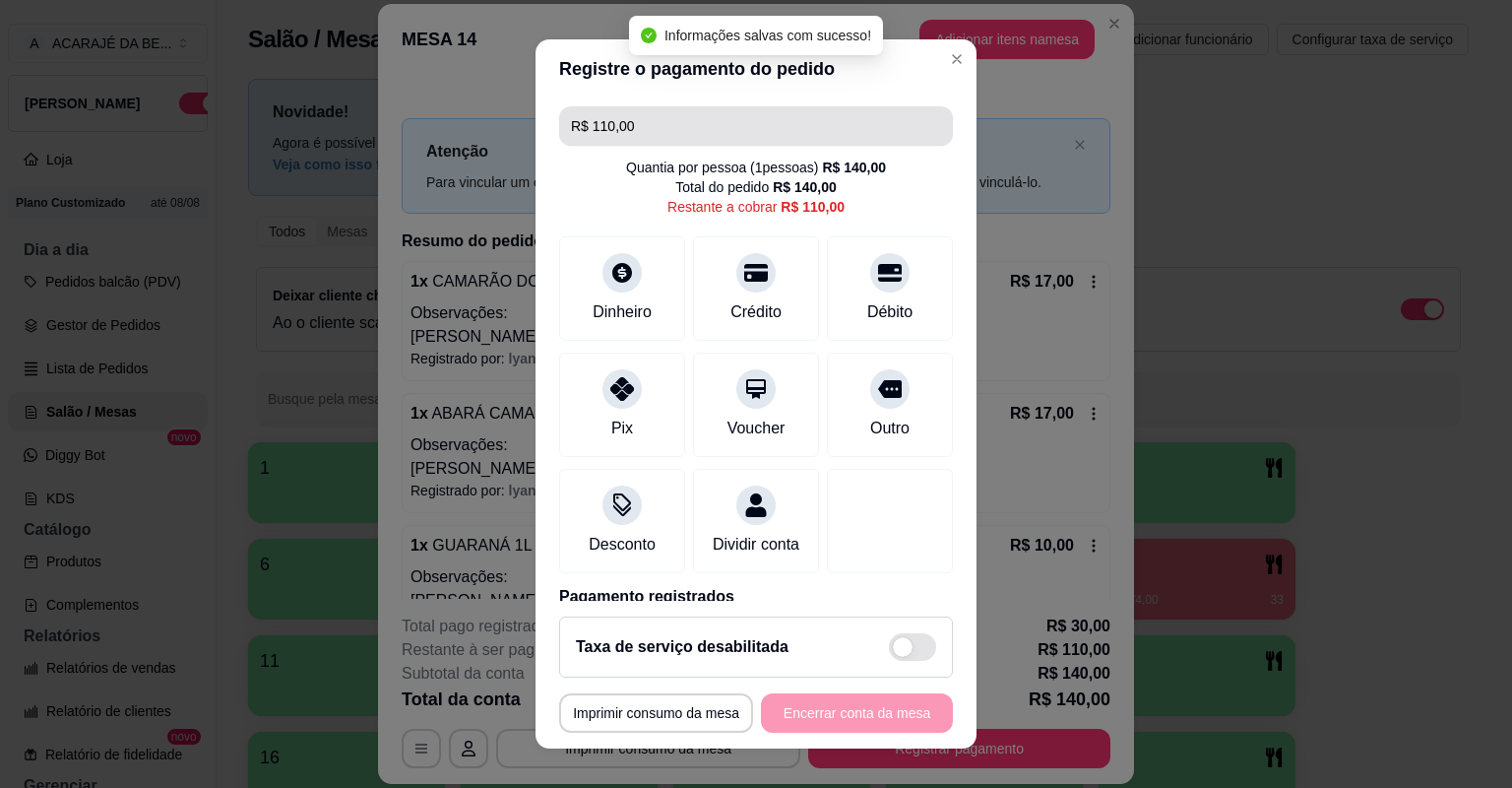 click on "R$ 110,00" at bounding box center (756, 126) 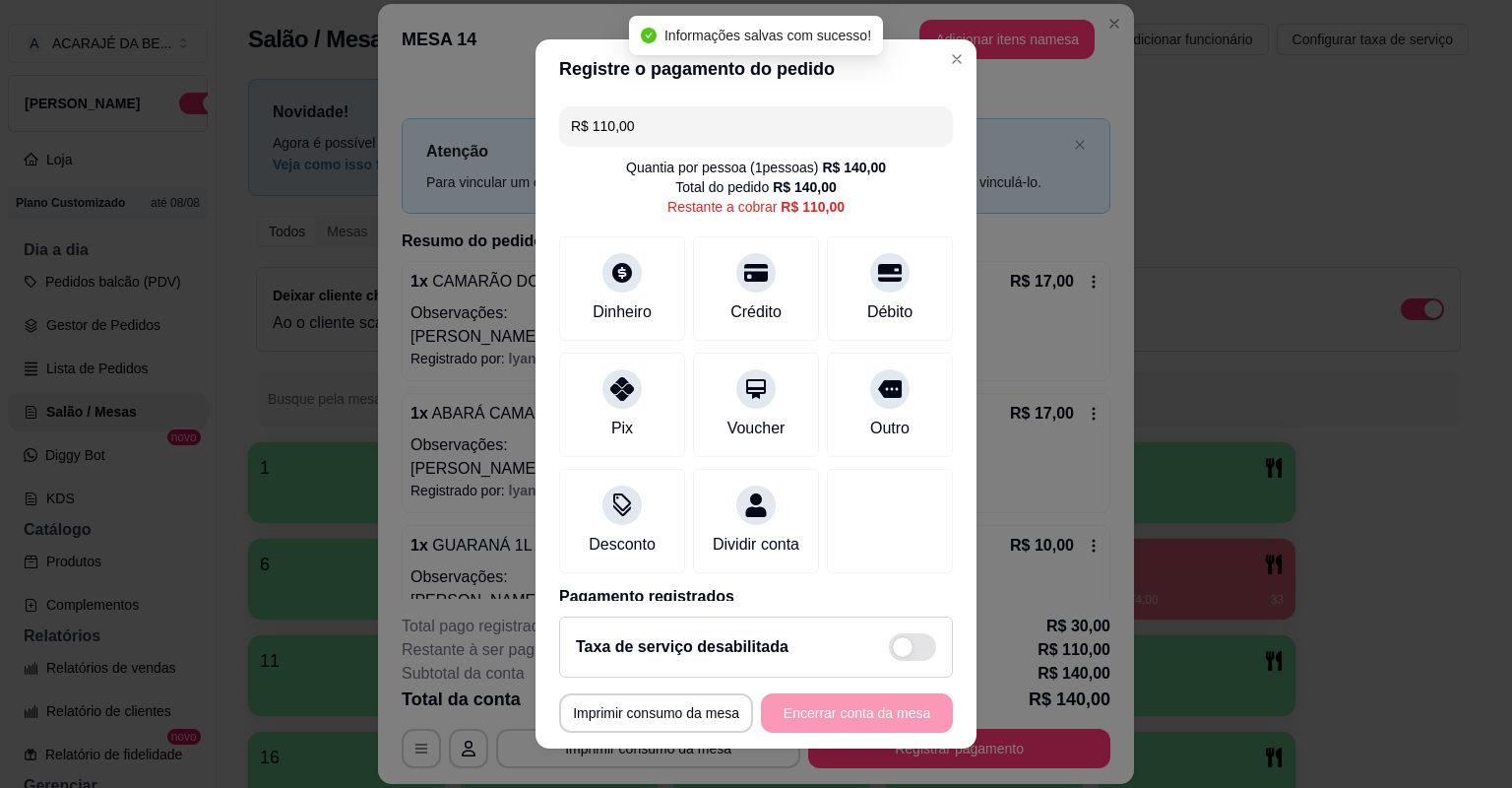 drag, startPoint x: 630, startPoint y: 127, endPoint x: 587, endPoint y: 148, distance: 47.853944 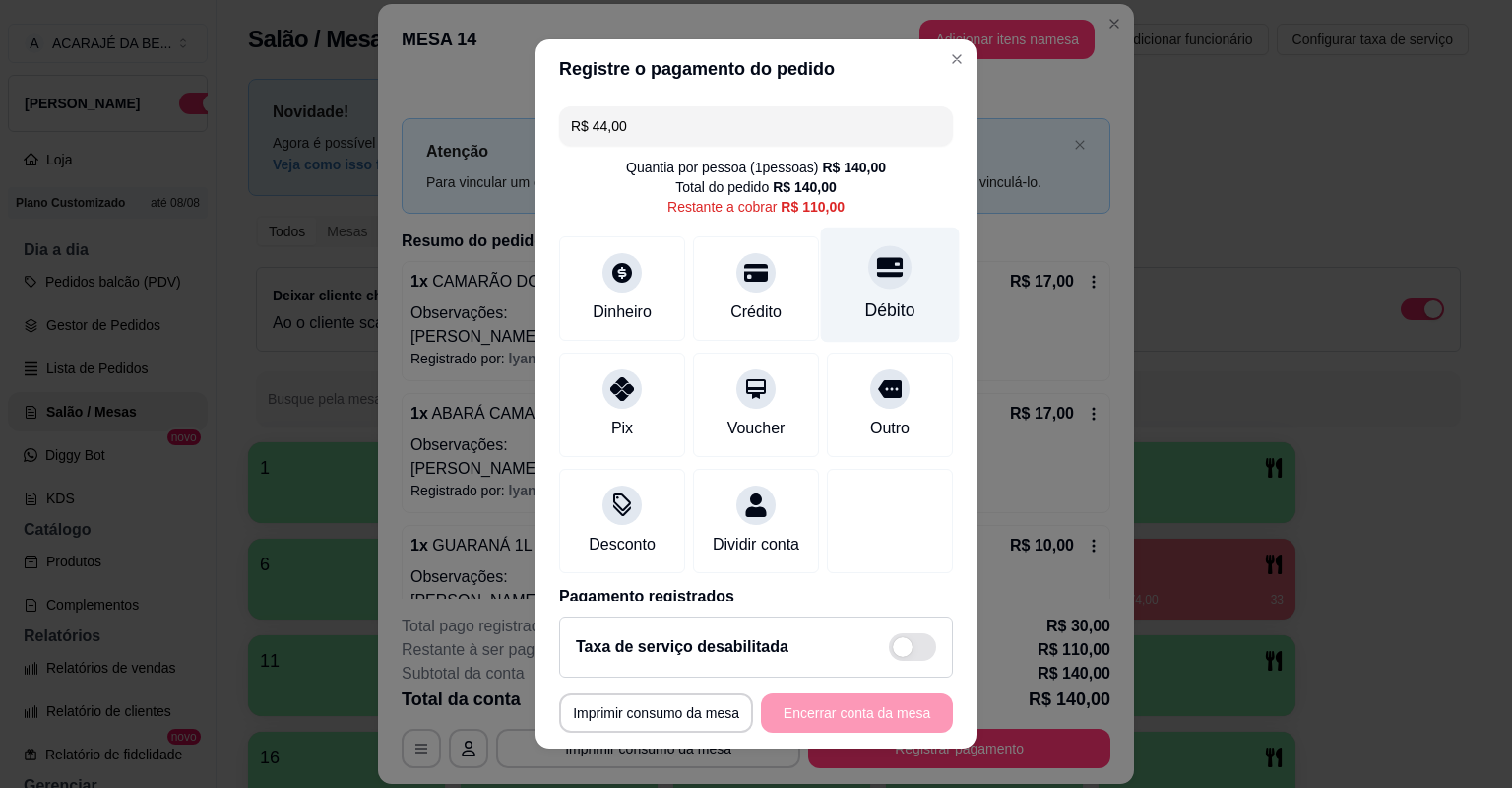 click on "Débito" at bounding box center [890, 310] 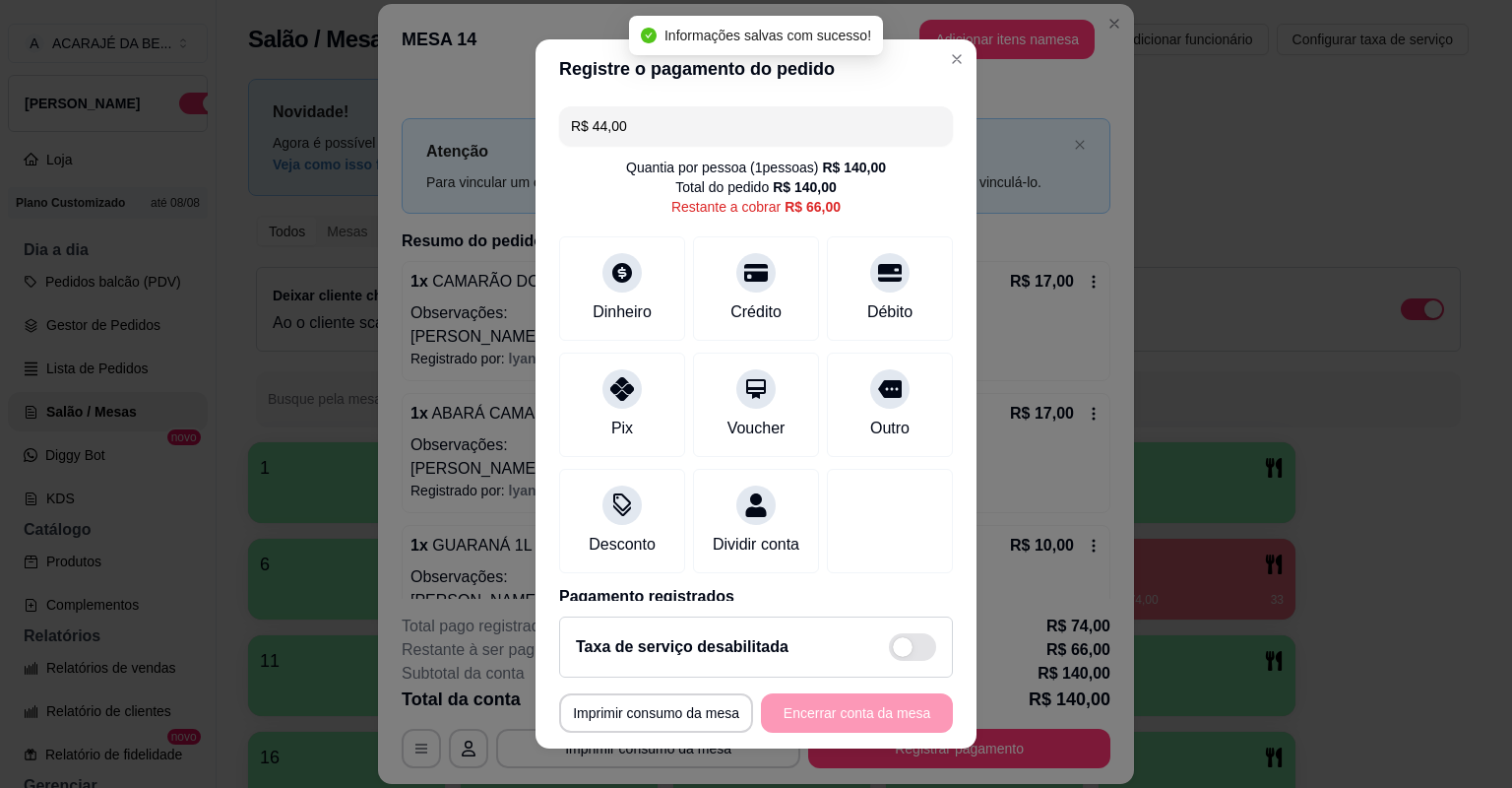 type on "R$ 66,00" 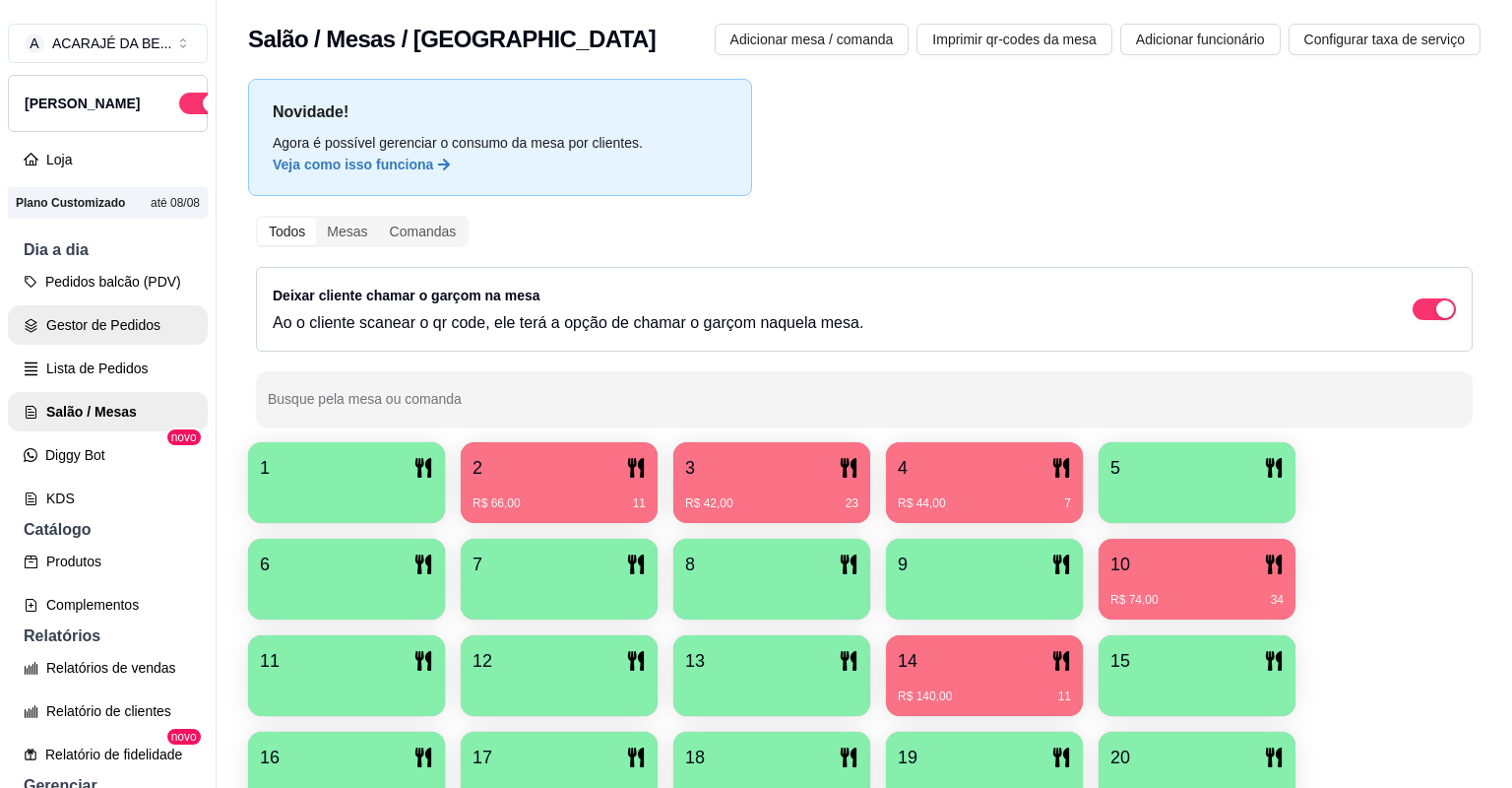click on "Gestor de Pedidos" at bounding box center (107, 325) 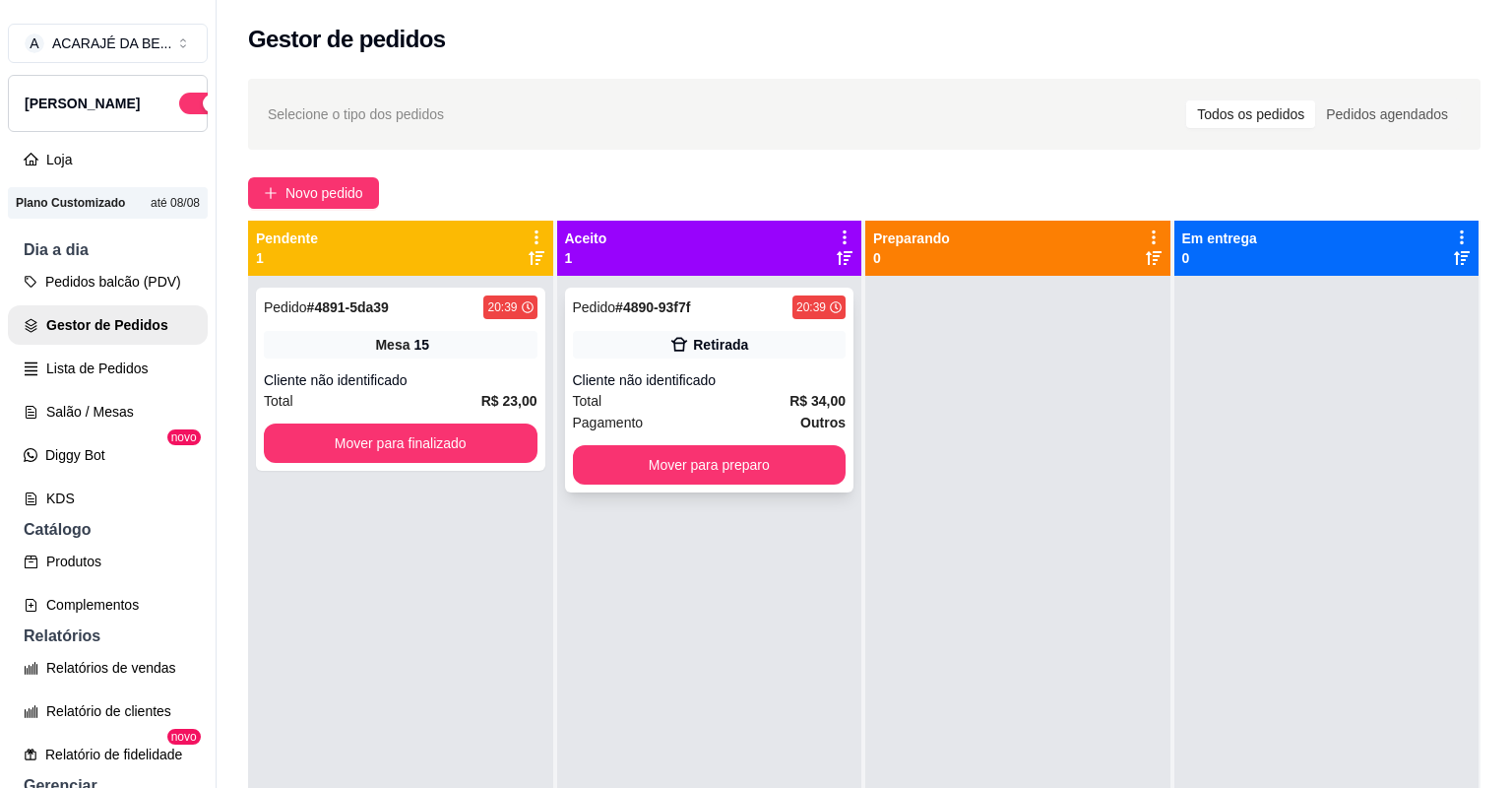 click on "Total R$ 34,00" at bounding box center (710, 401) 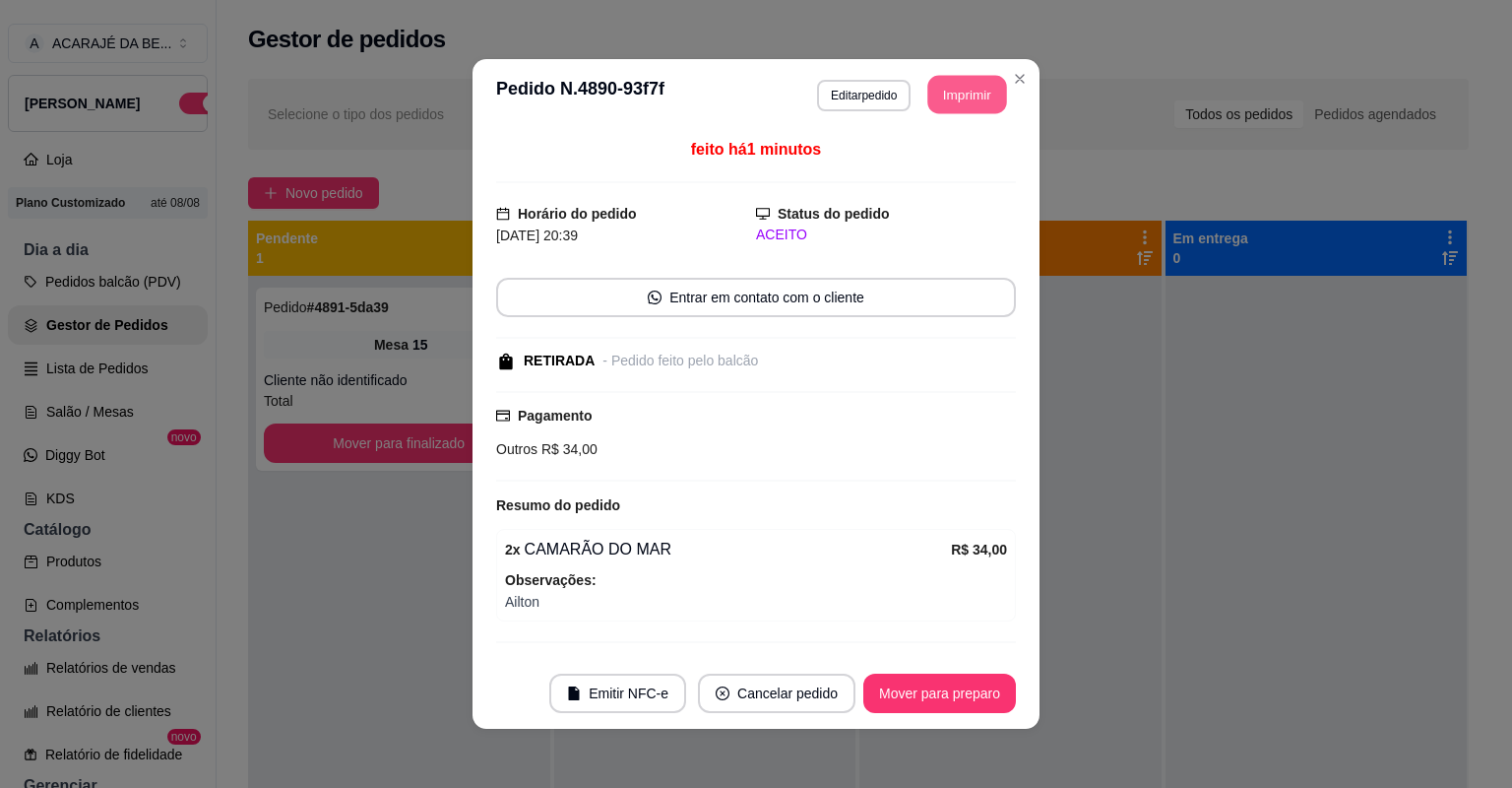 click on "Imprimir" at bounding box center [968, 95] 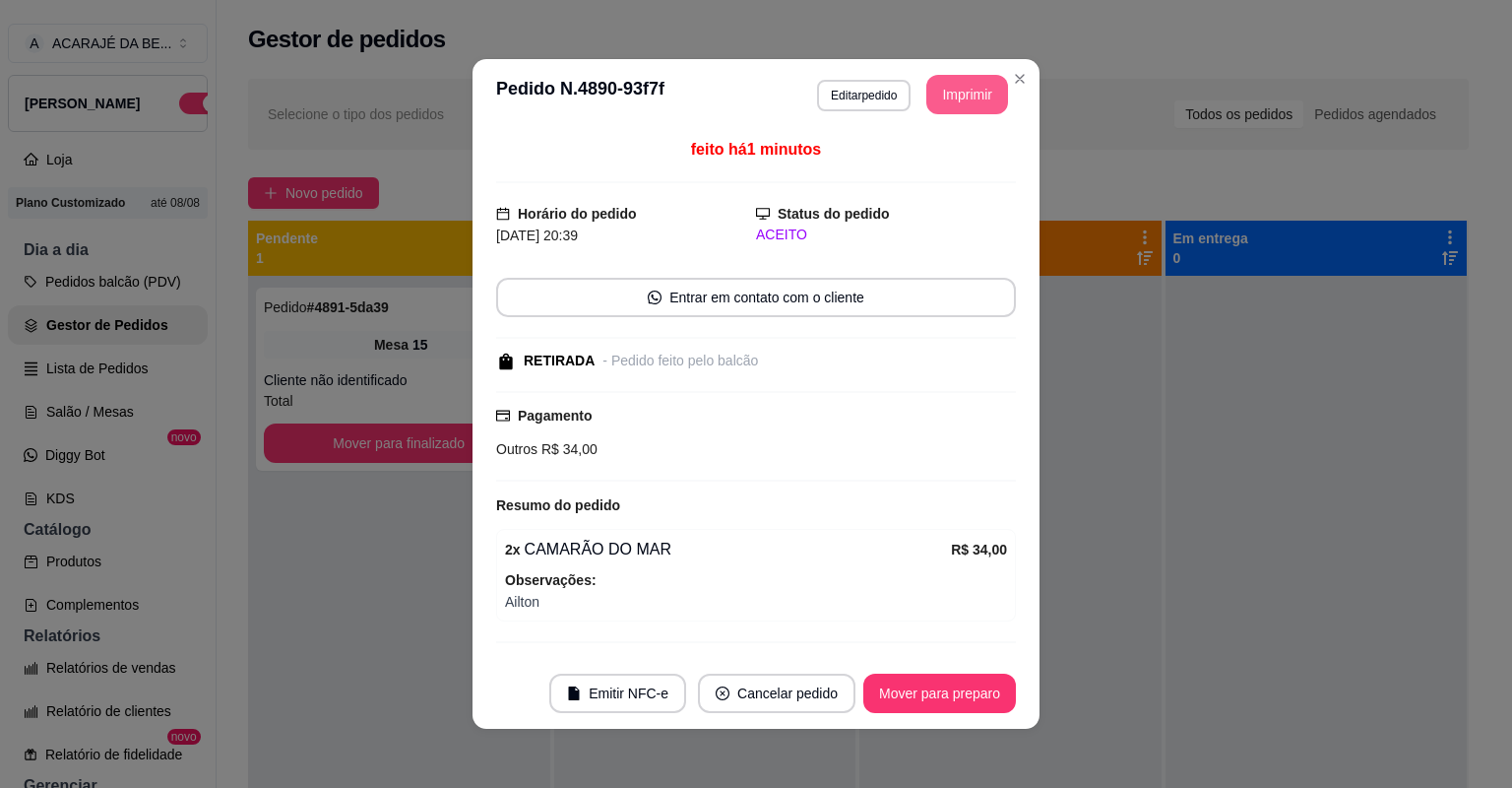 click on "Mover para preparo" at bounding box center [939, 693] 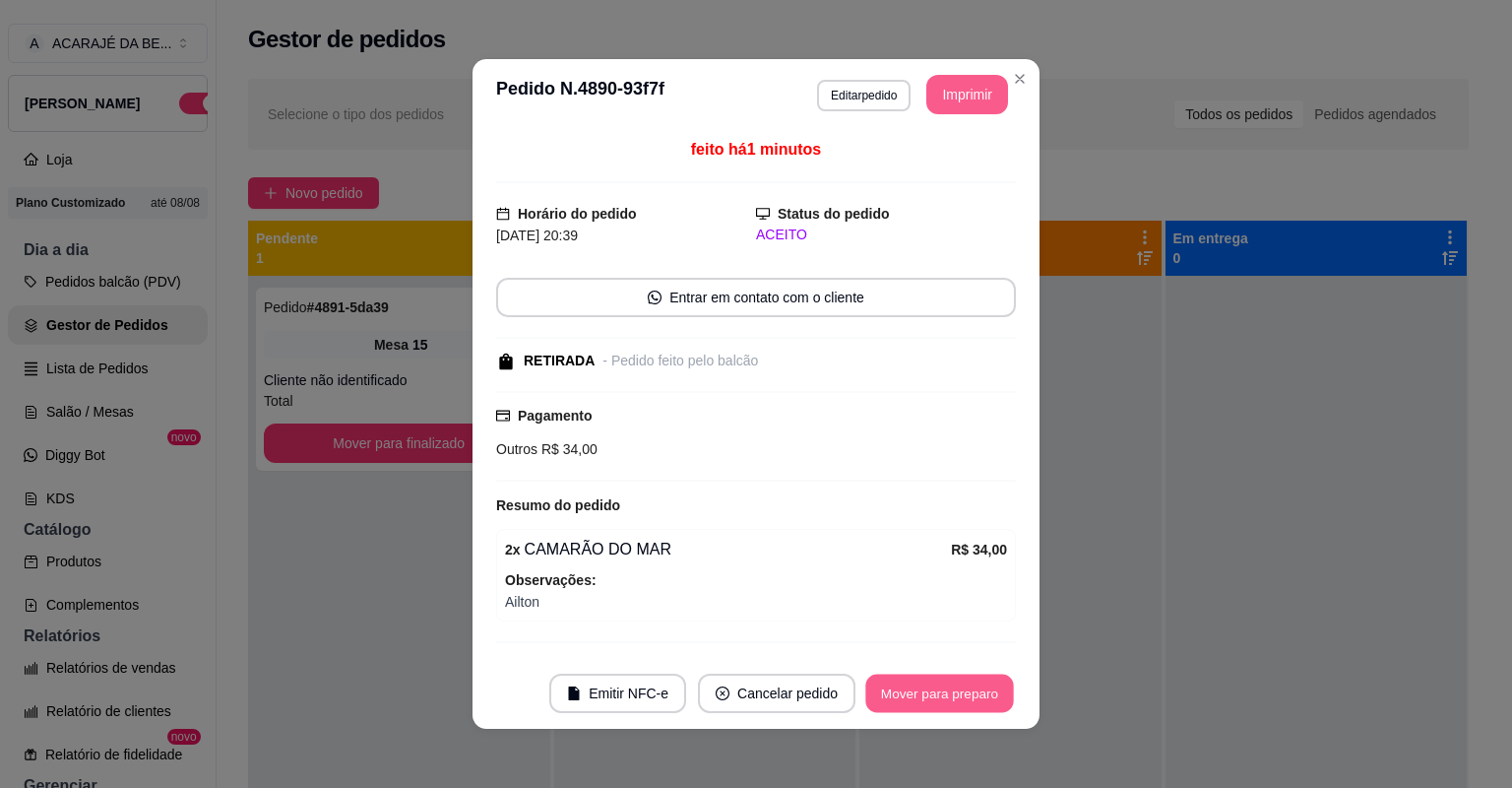 click on "Mover para preparo" at bounding box center (939, 693) 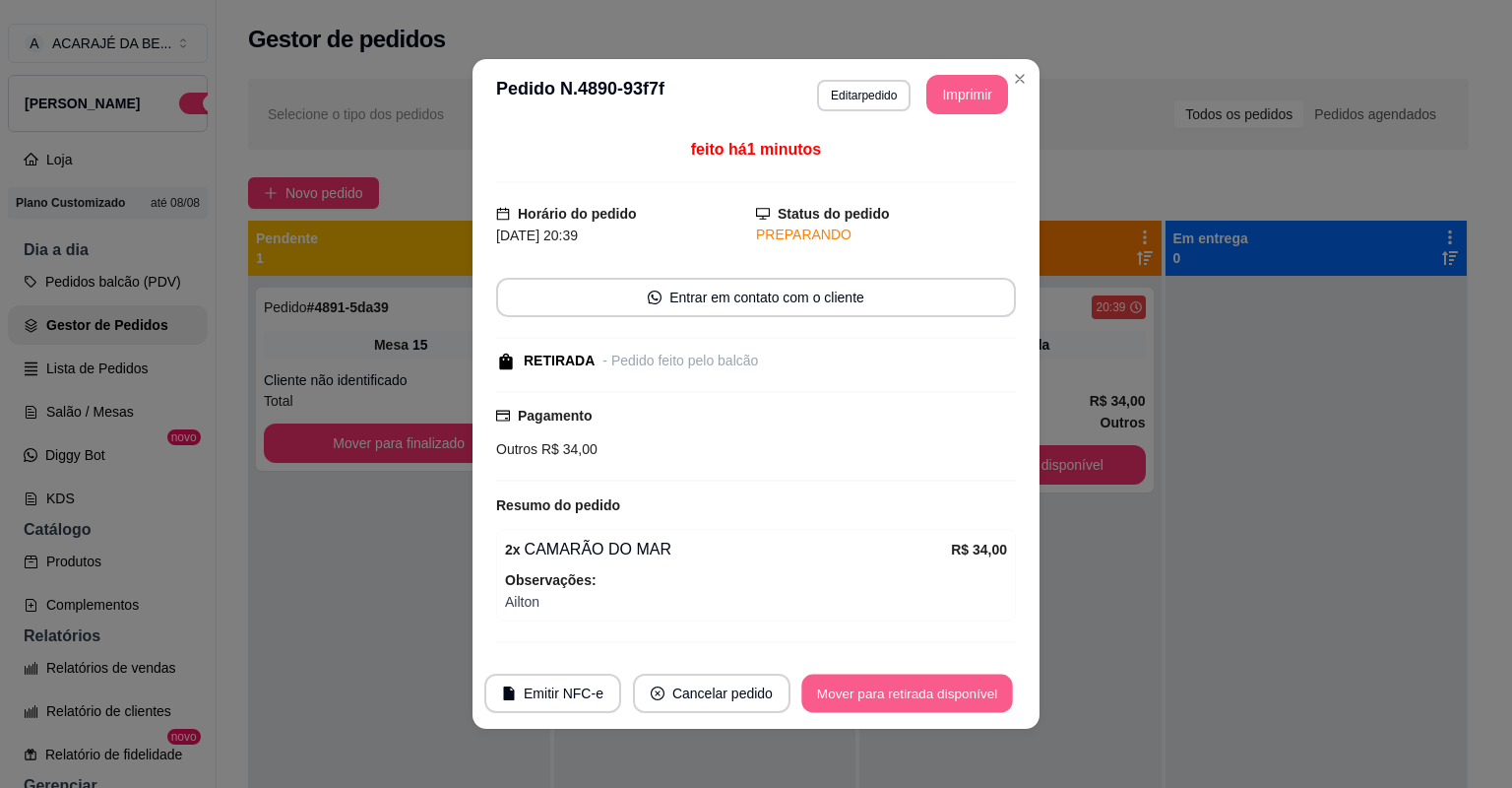 click on "Mover para retirada disponível" at bounding box center (907, 693) 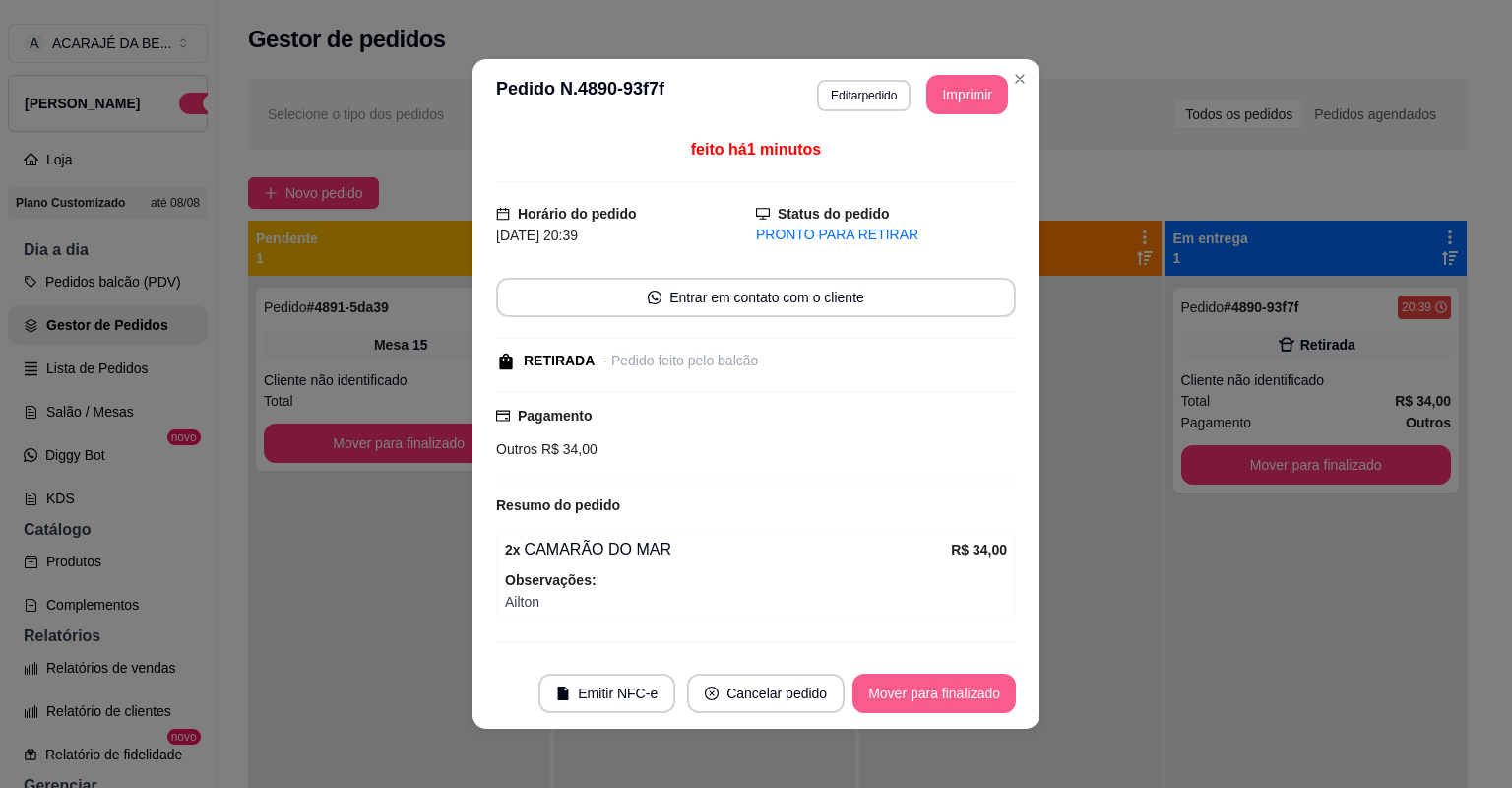 click on "Mover para finalizado" at bounding box center (934, 693) 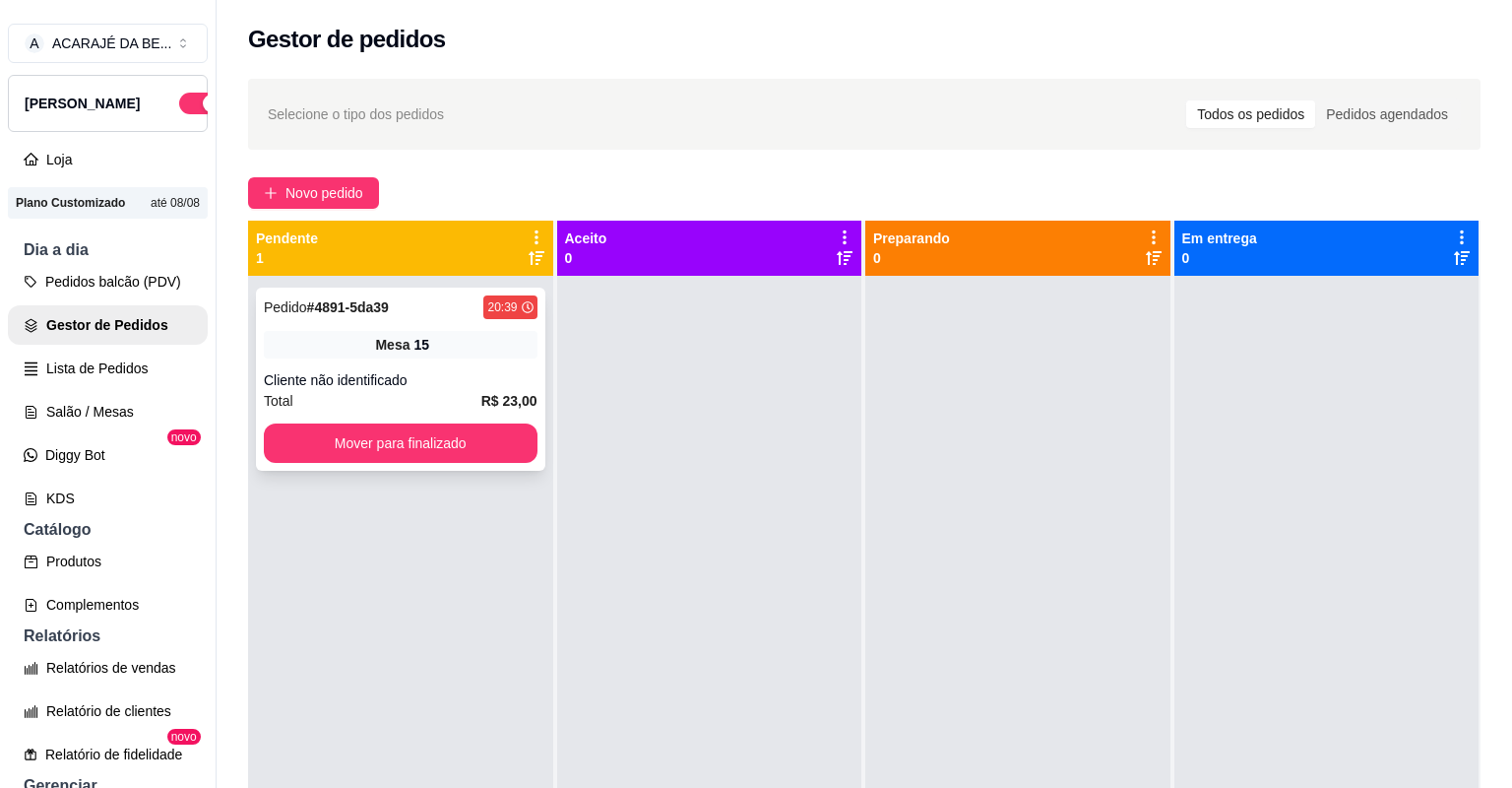 click on "Cliente não identificado" at bounding box center [401, 380] 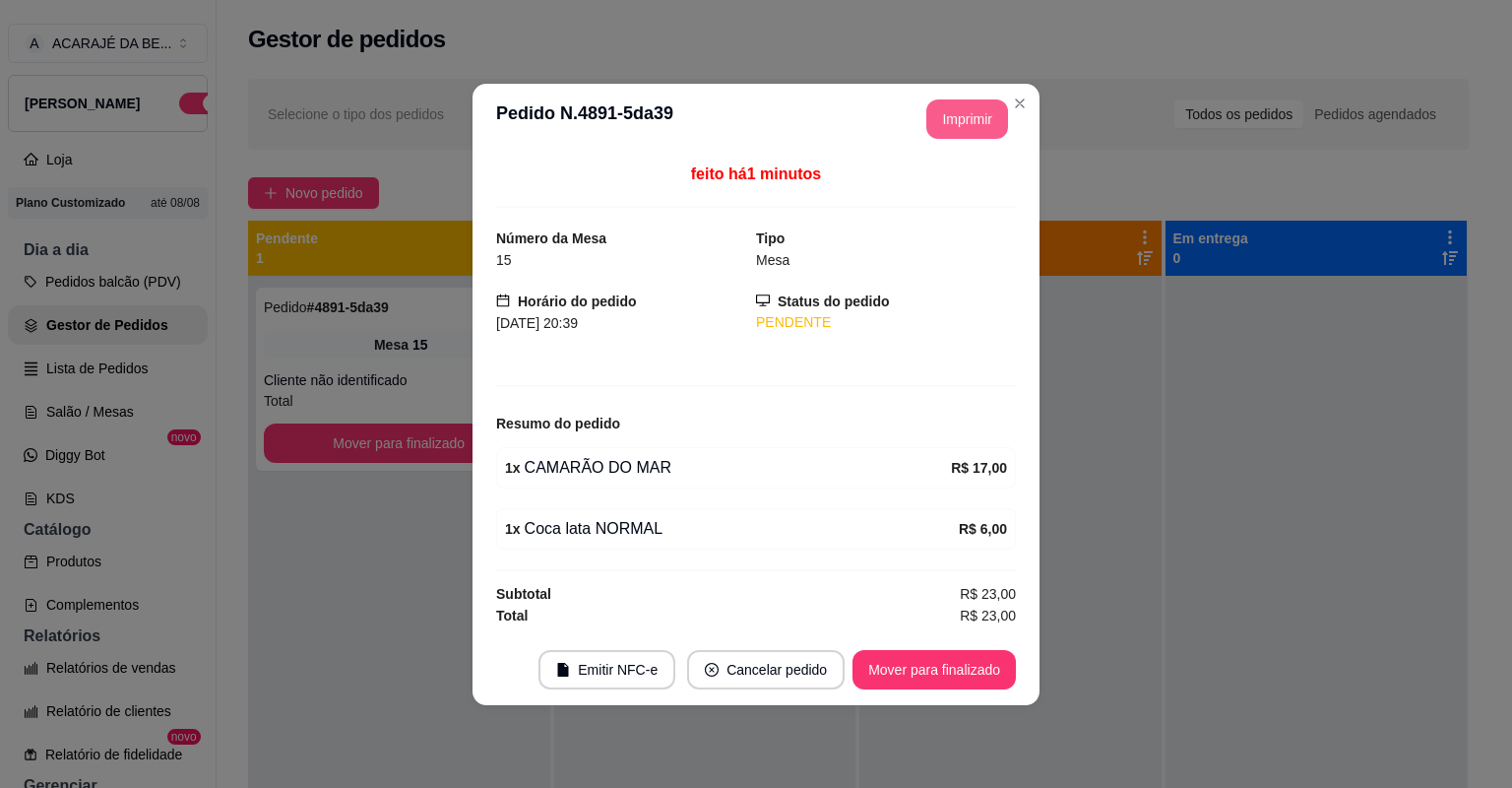 click on "Imprimir" at bounding box center [967, 119] 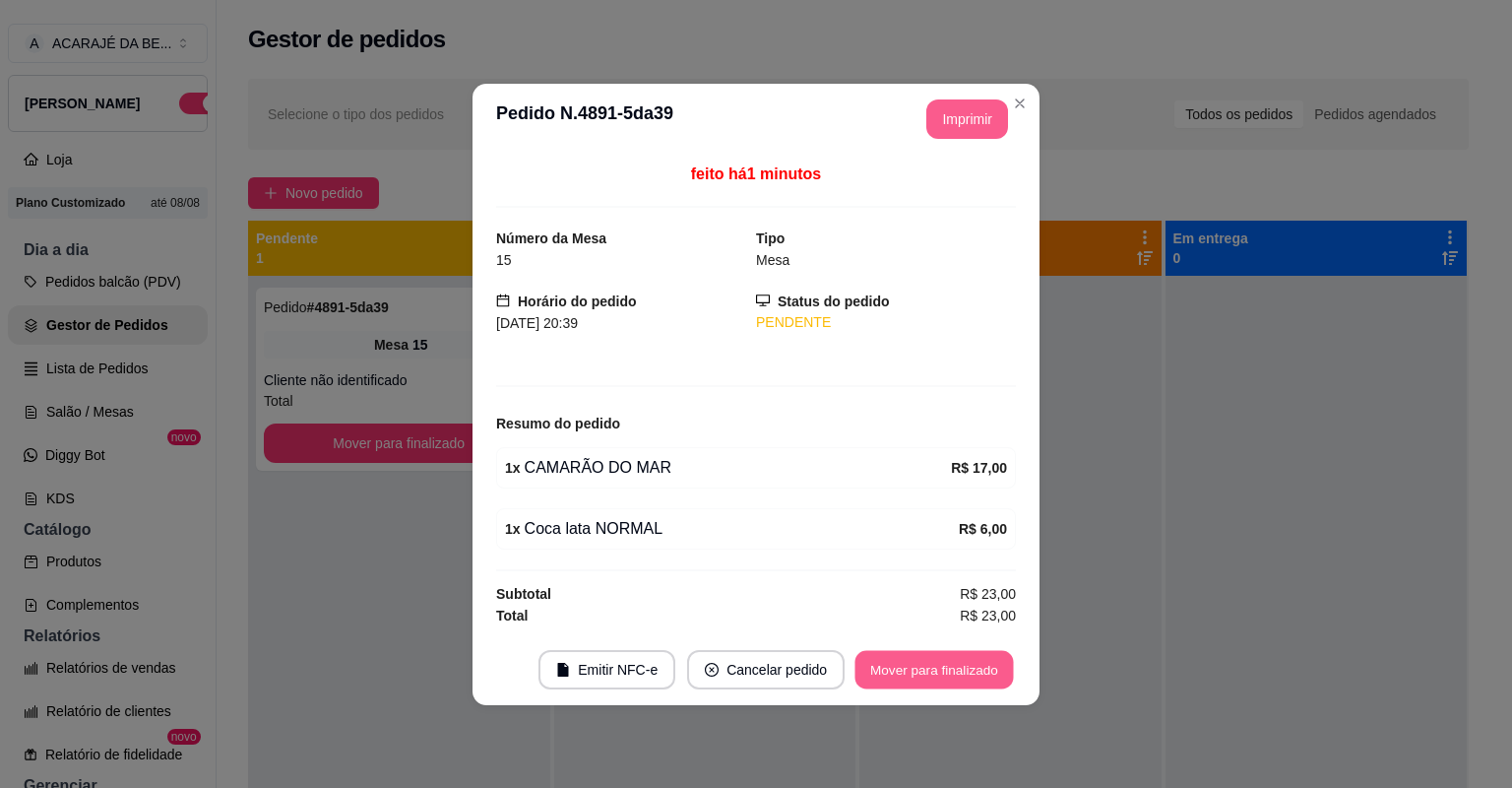 click on "Mover para finalizado" at bounding box center (934, 669) 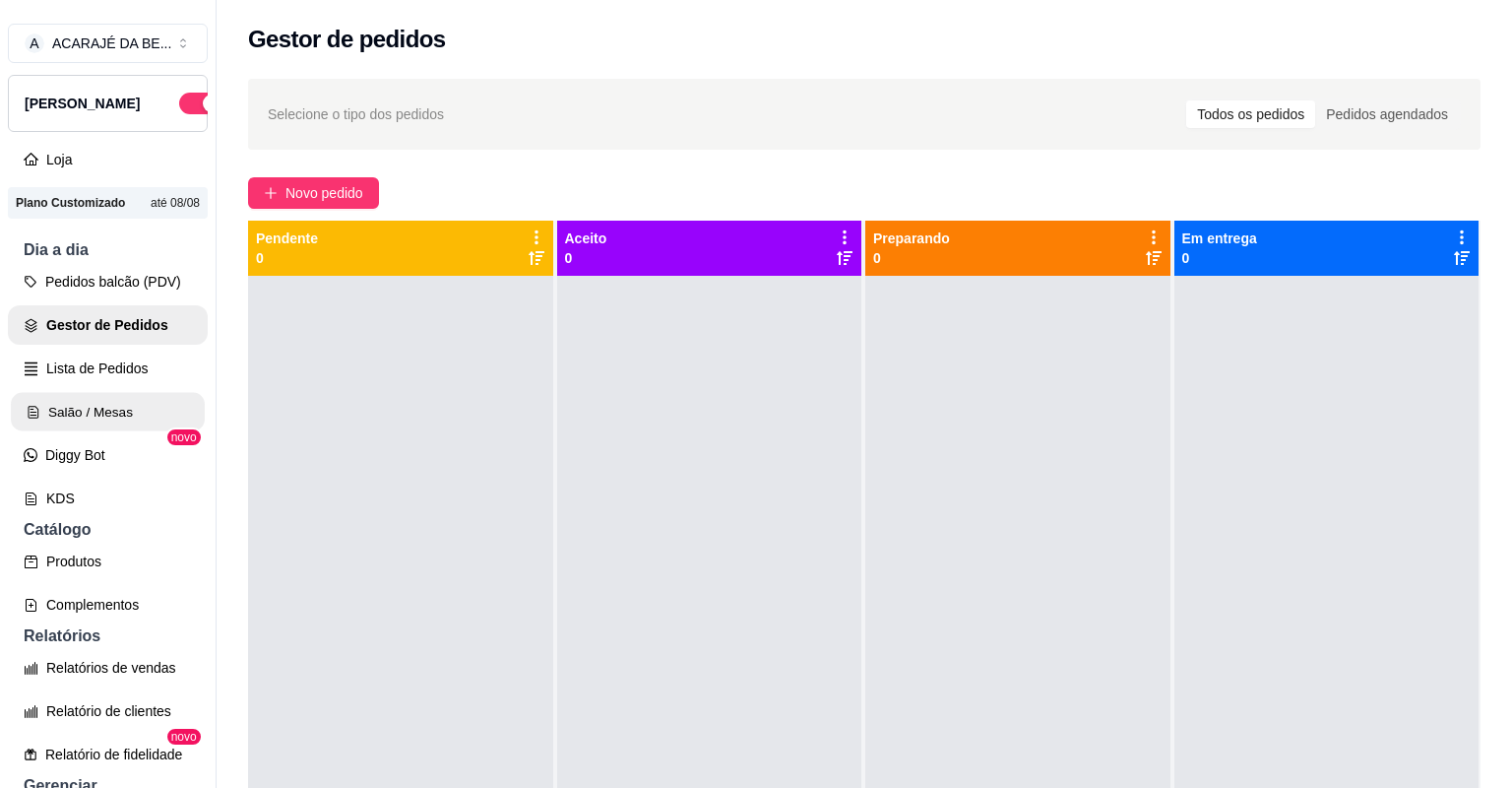 click on "Salão / Mesas" at bounding box center (107, 412) 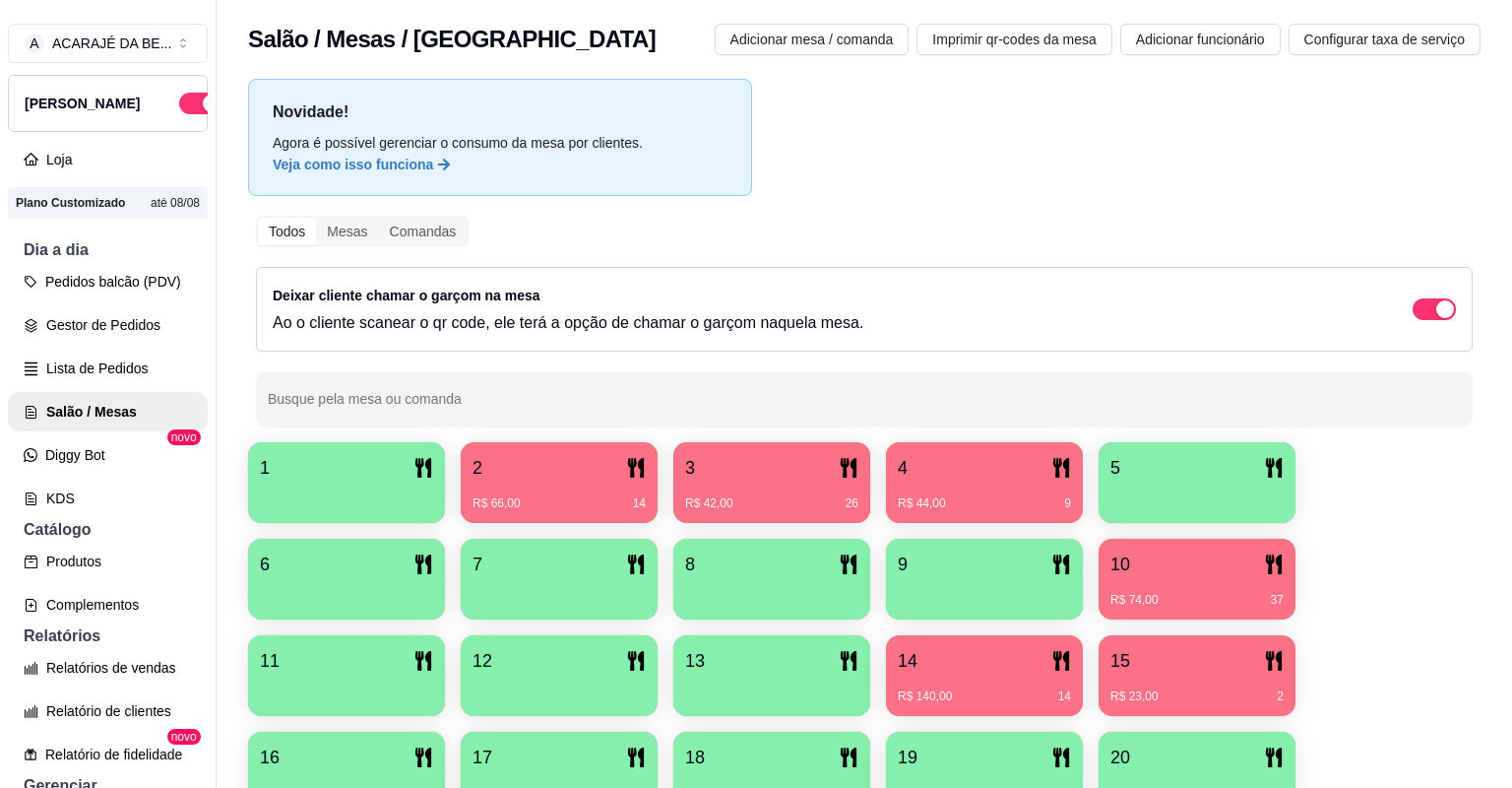 click on "R$ 42,00 26" at bounding box center [772, 496] 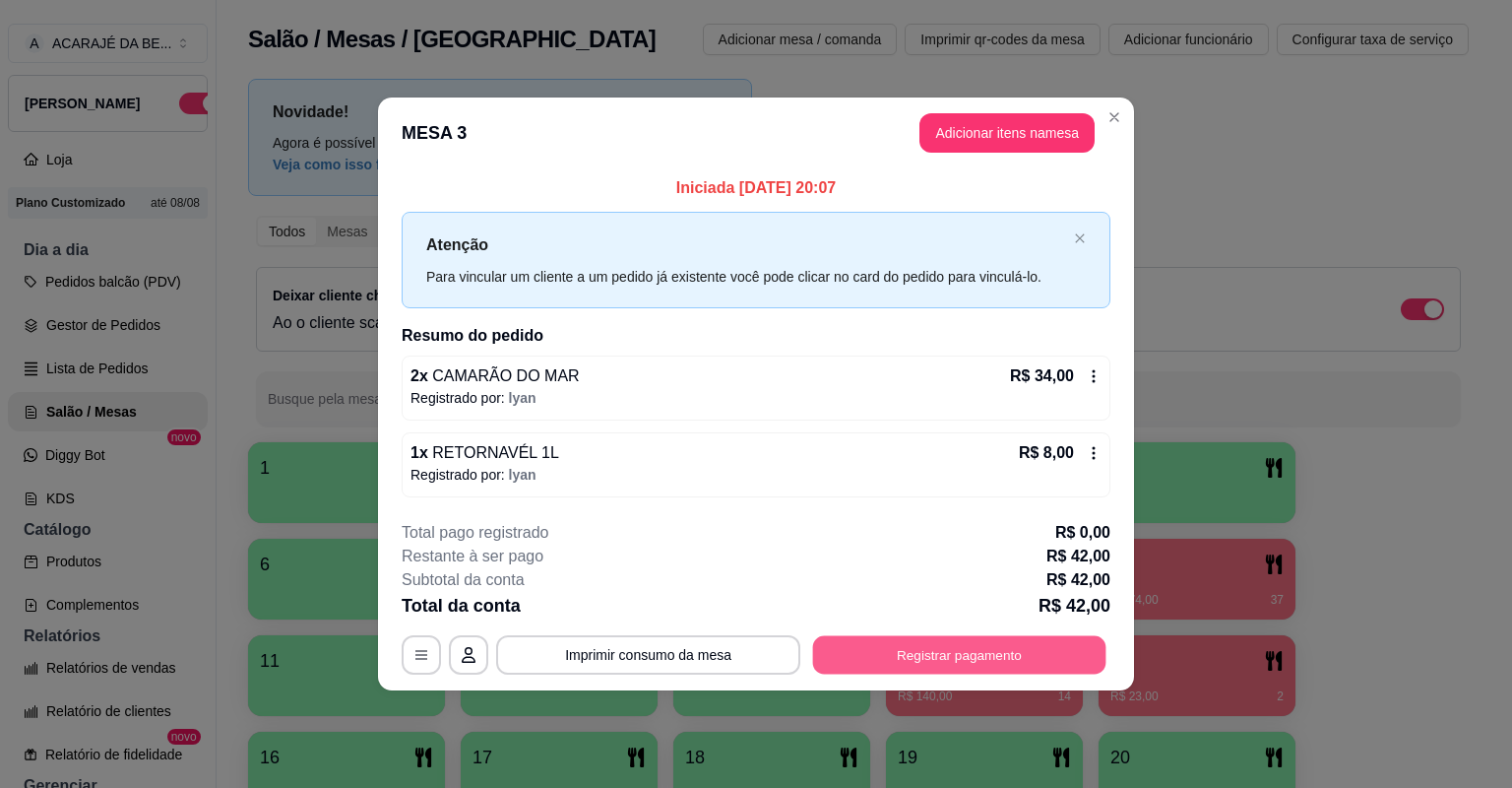 click on "Registrar pagamento" at bounding box center [960, 654] 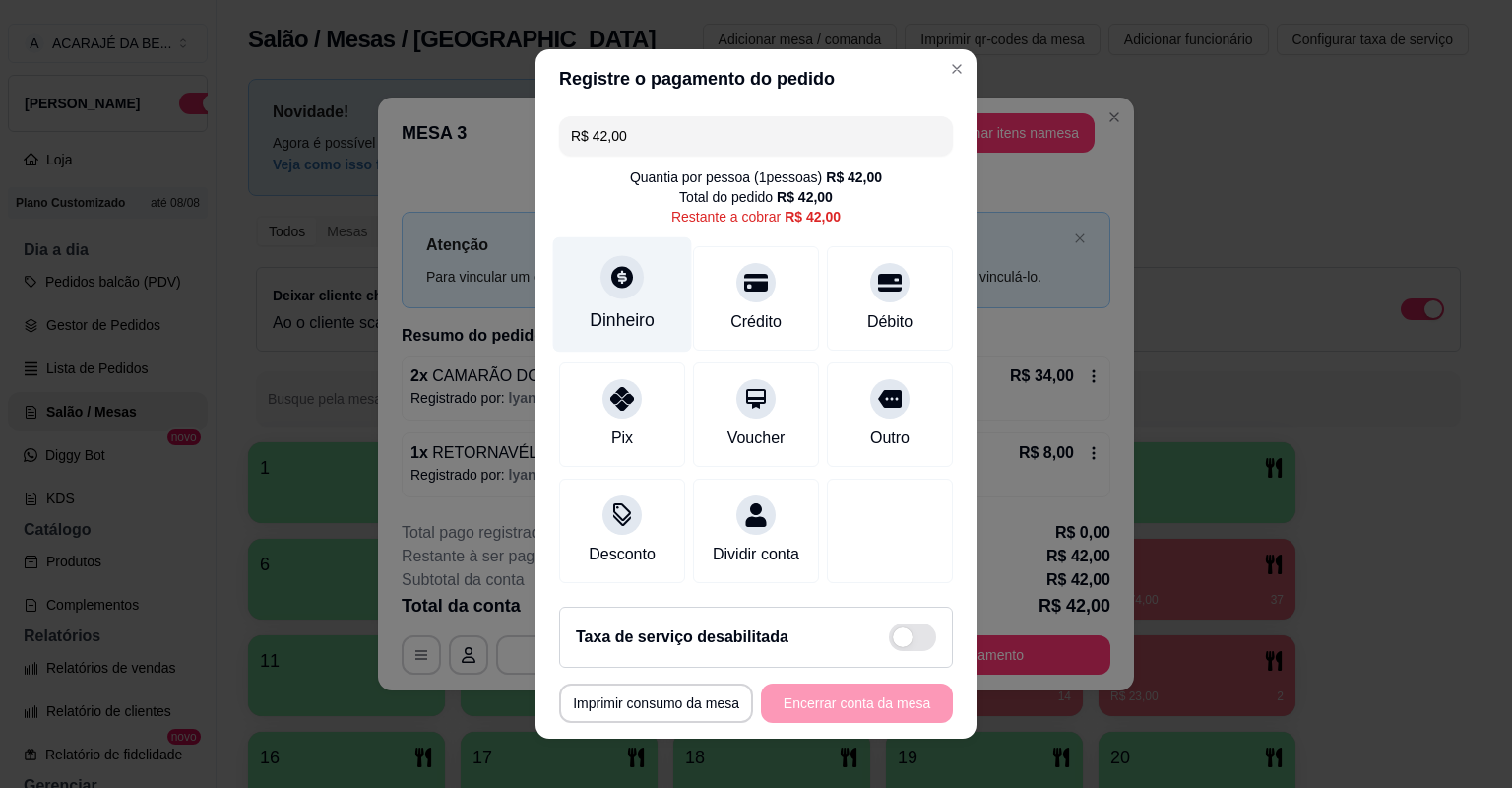 click 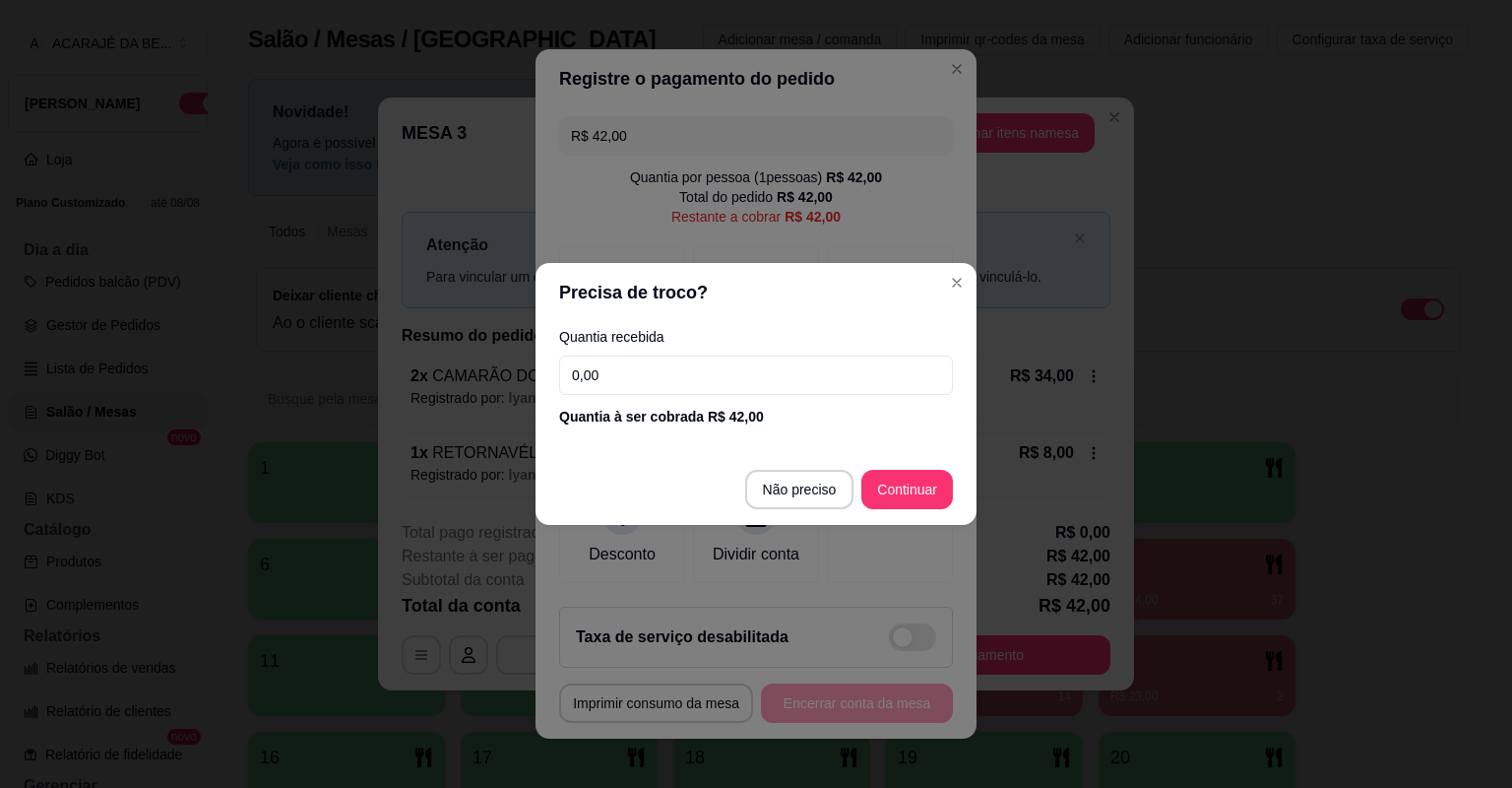 click on "0,00" at bounding box center [756, 375] 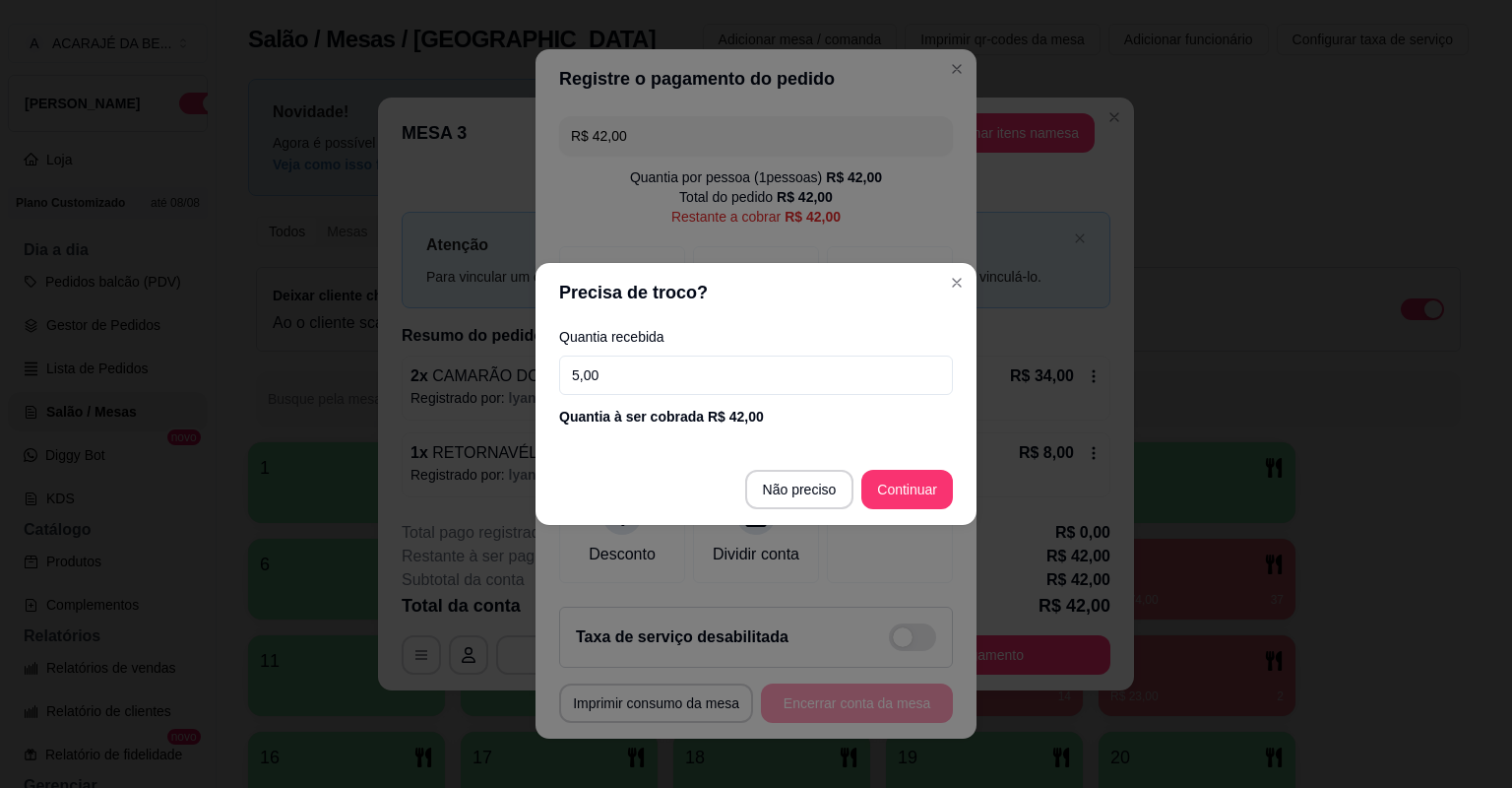 type on "50,00" 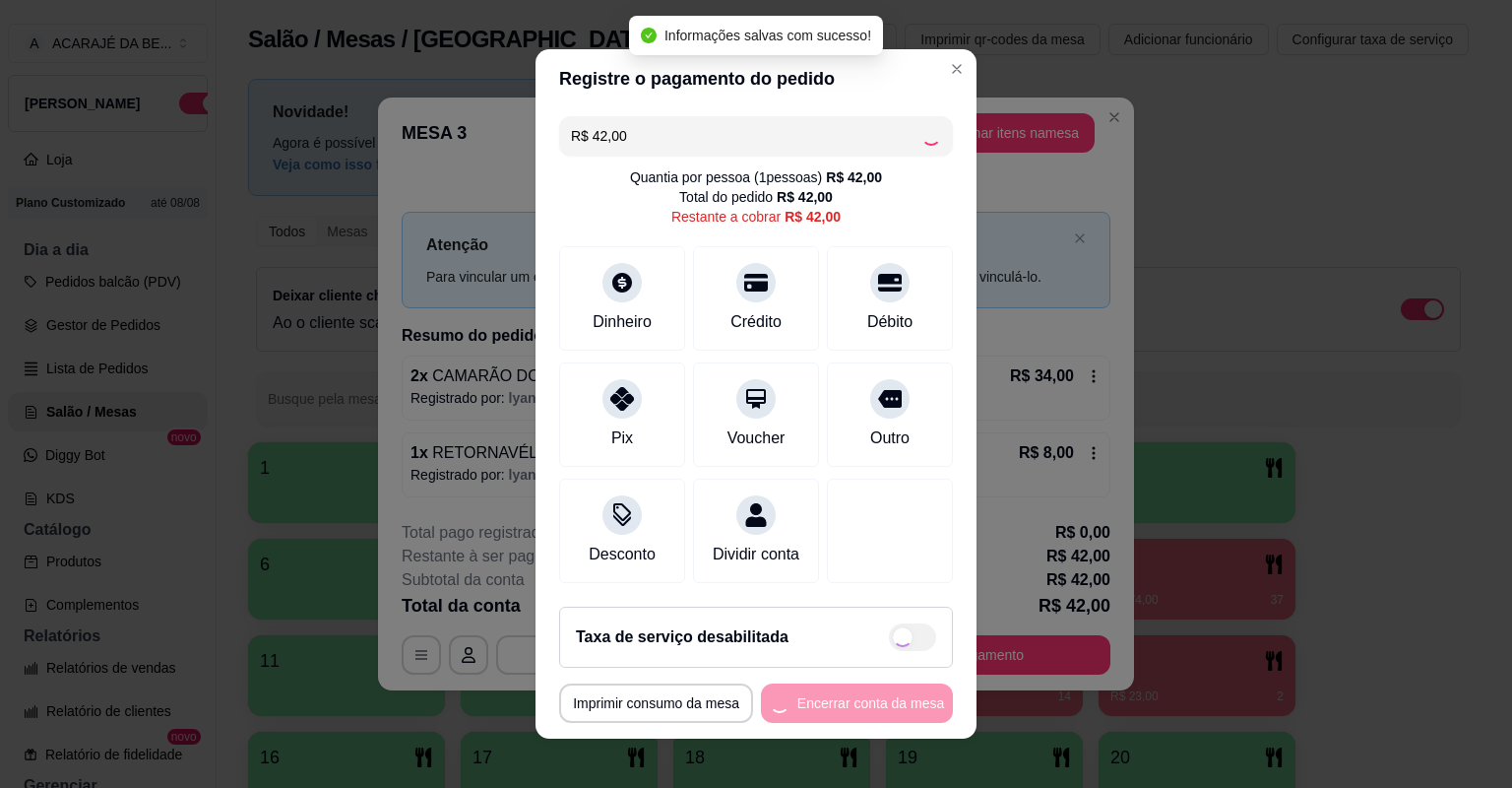 type on "R$ 0,00" 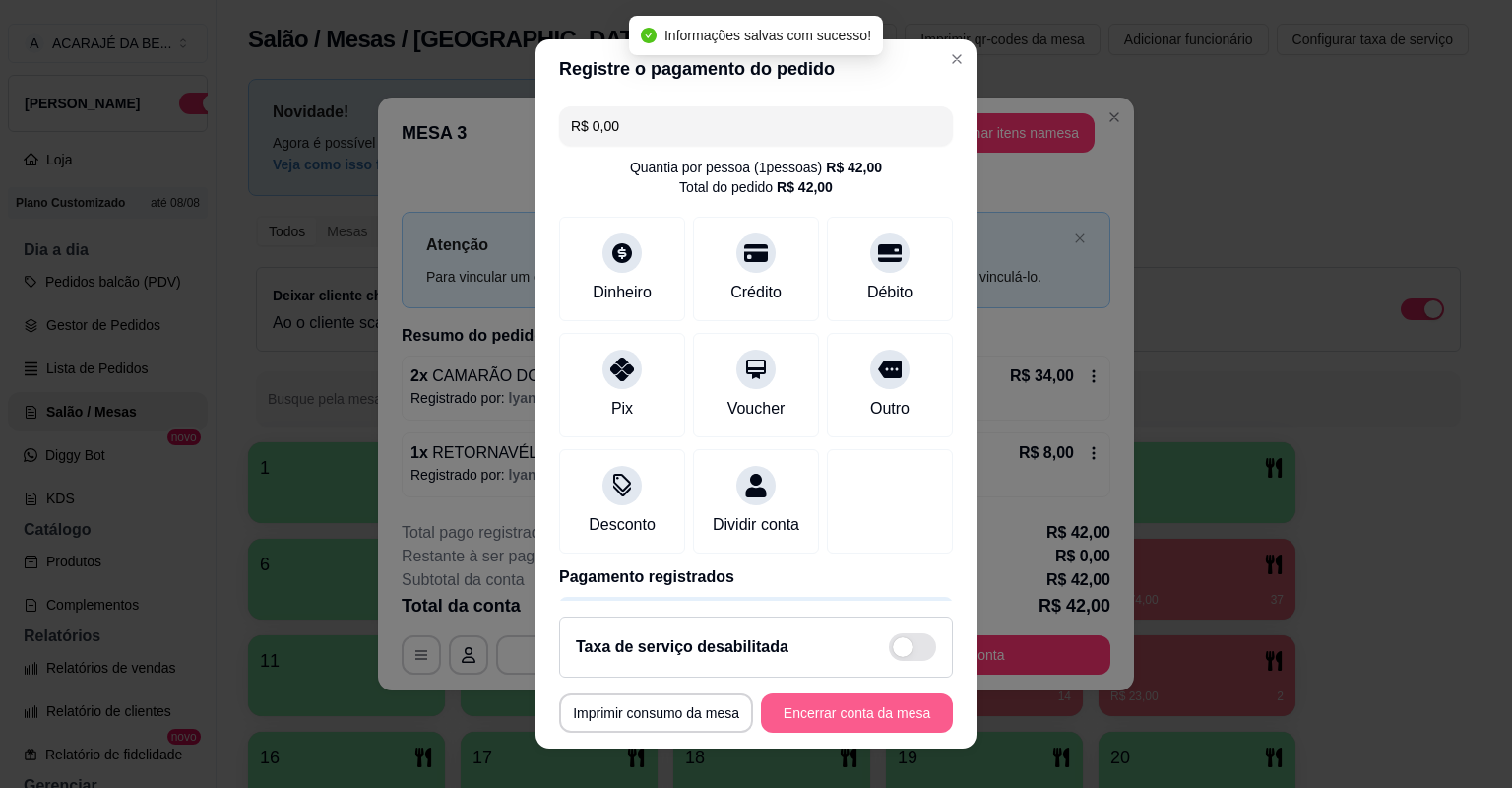 click on "Encerrar conta da mesa" at bounding box center [856, 713] 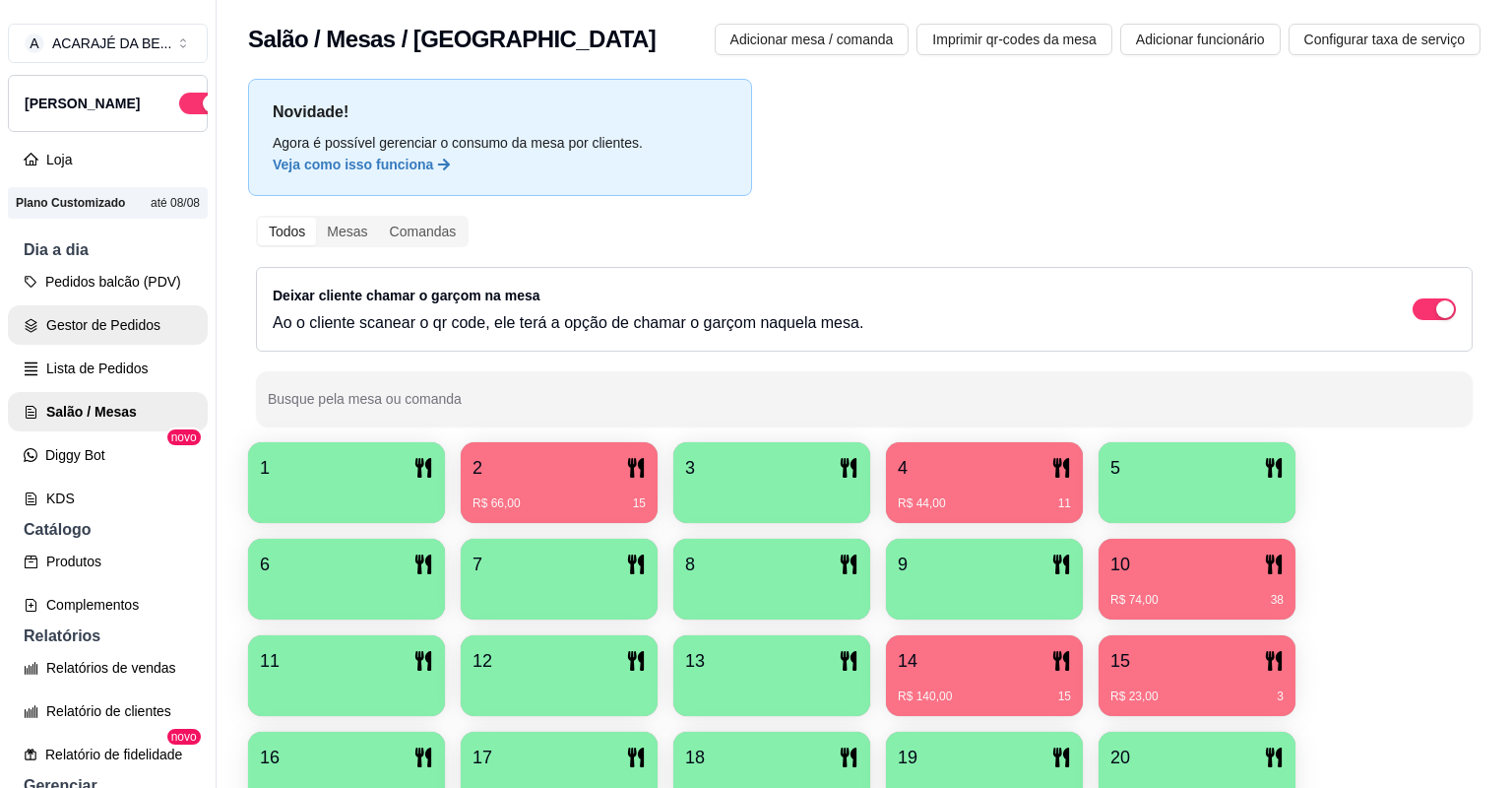 click on "Gestor de Pedidos" at bounding box center (107, 325) 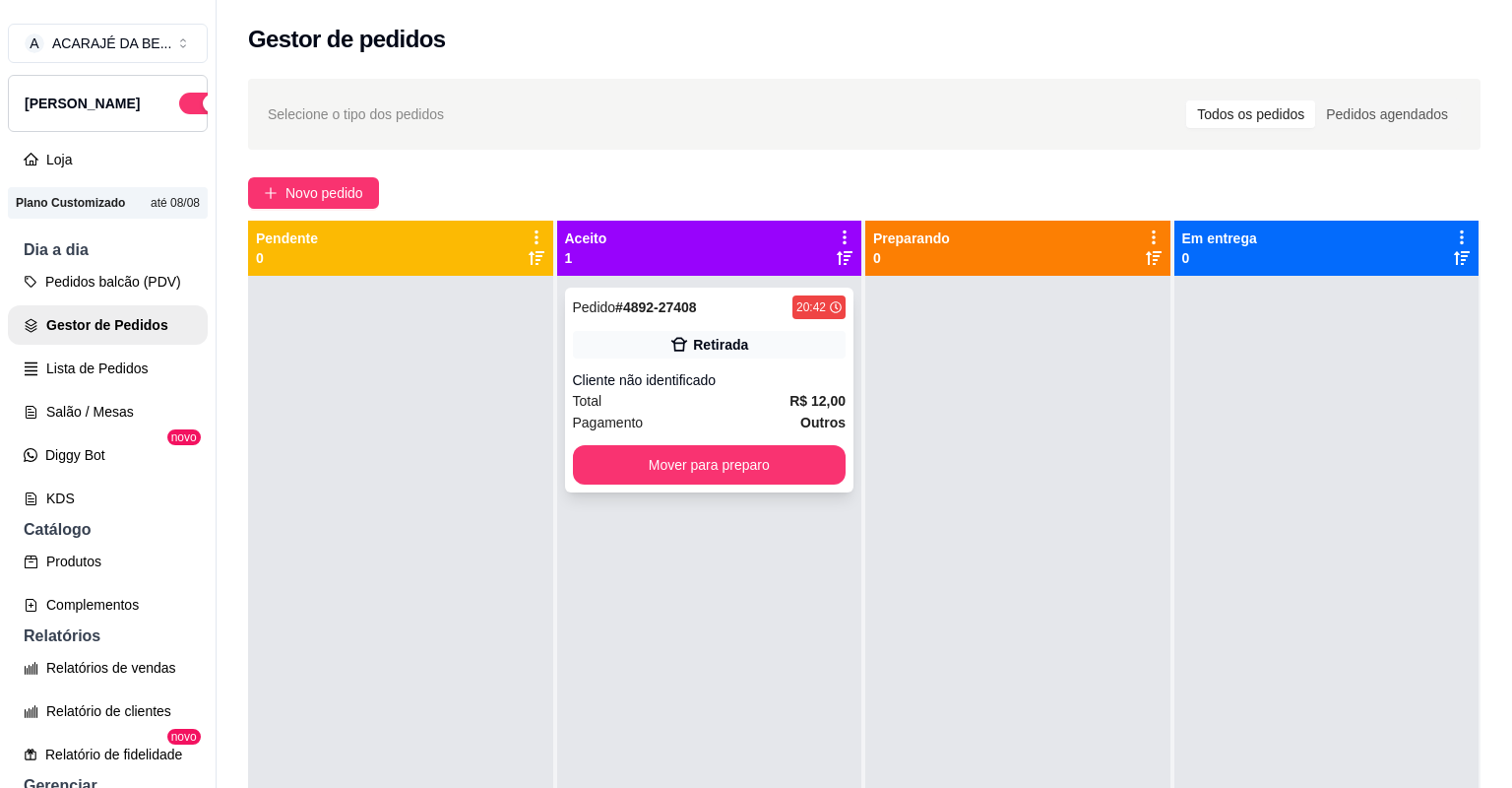 click on "Pagamento Outros" at bounding box center [710, 423] 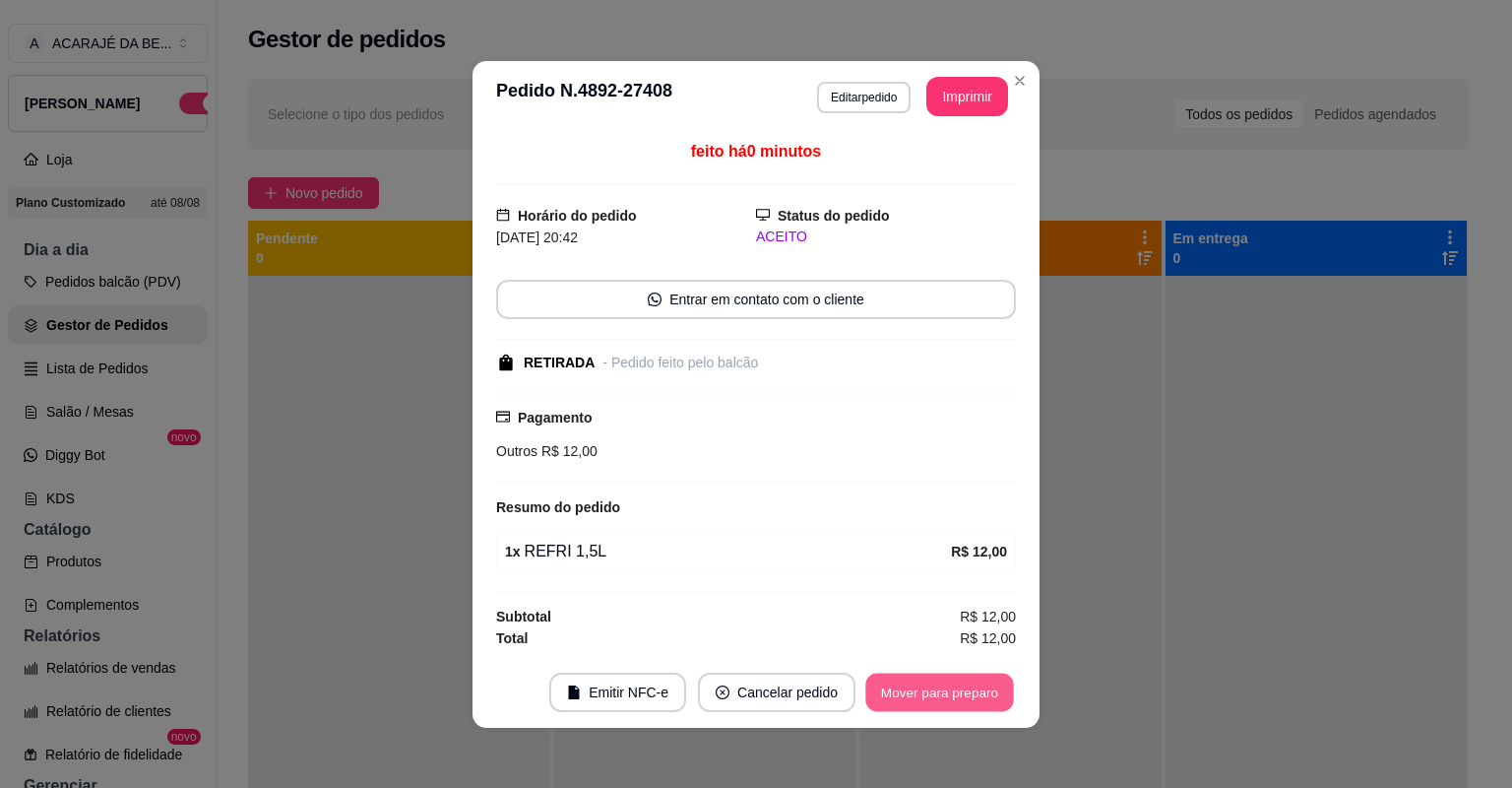 click on "Mover para preparo" at bounding box center (939, 691) 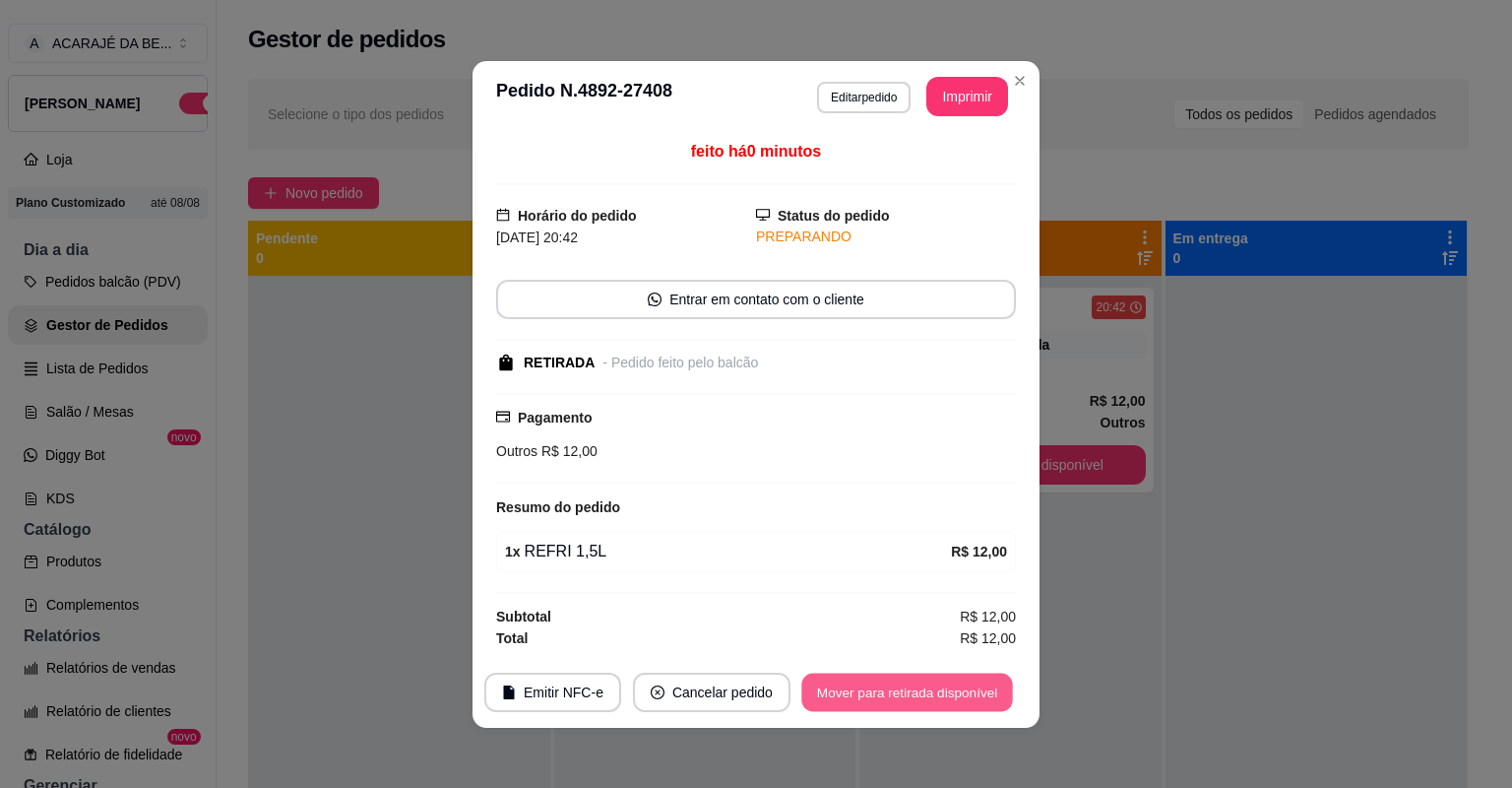 click on "Mover para retirada disponível" at bounding box center (907, 691) 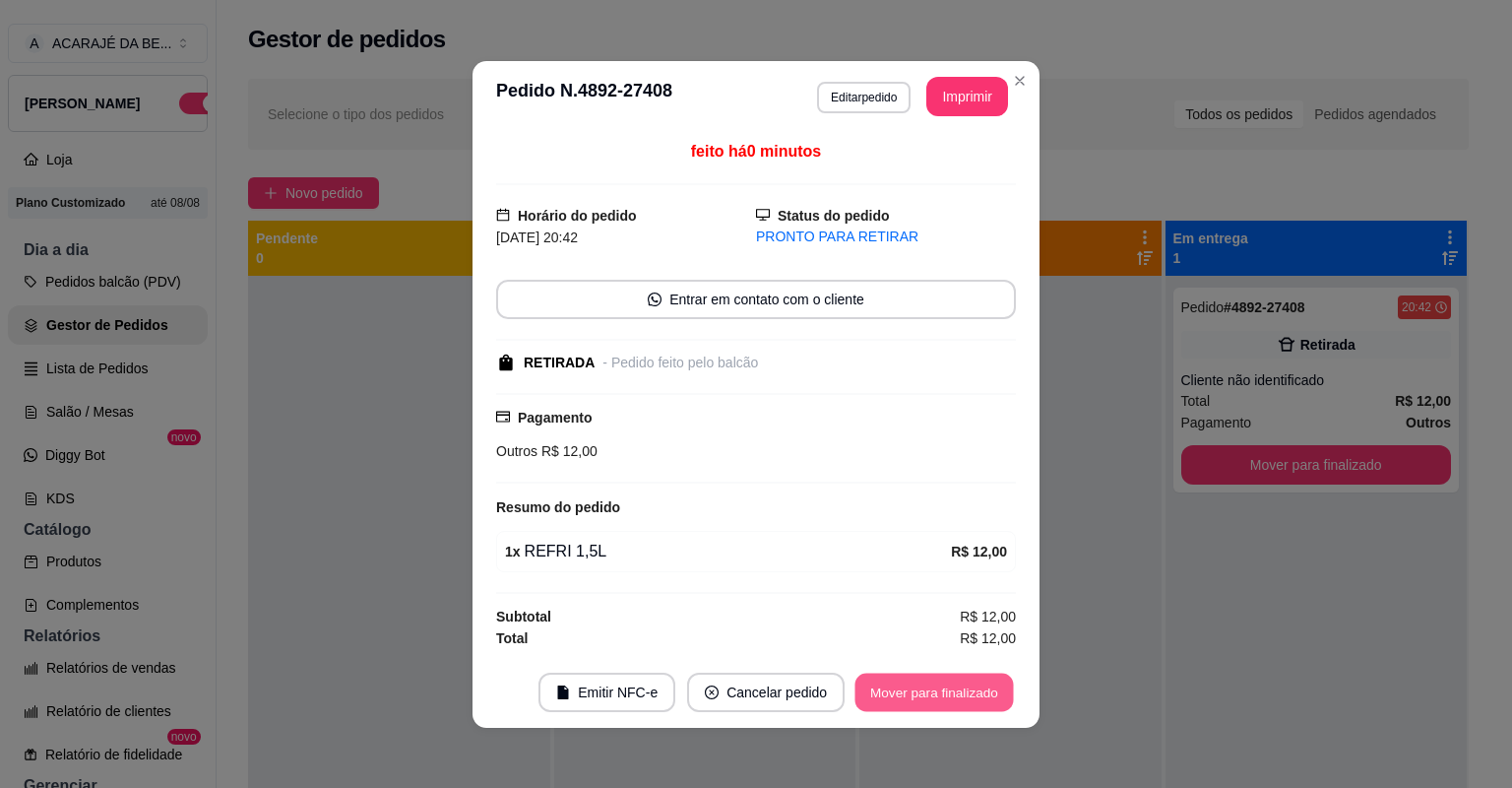 click on "Mover para finalizado" at bounding box center [934, 691] 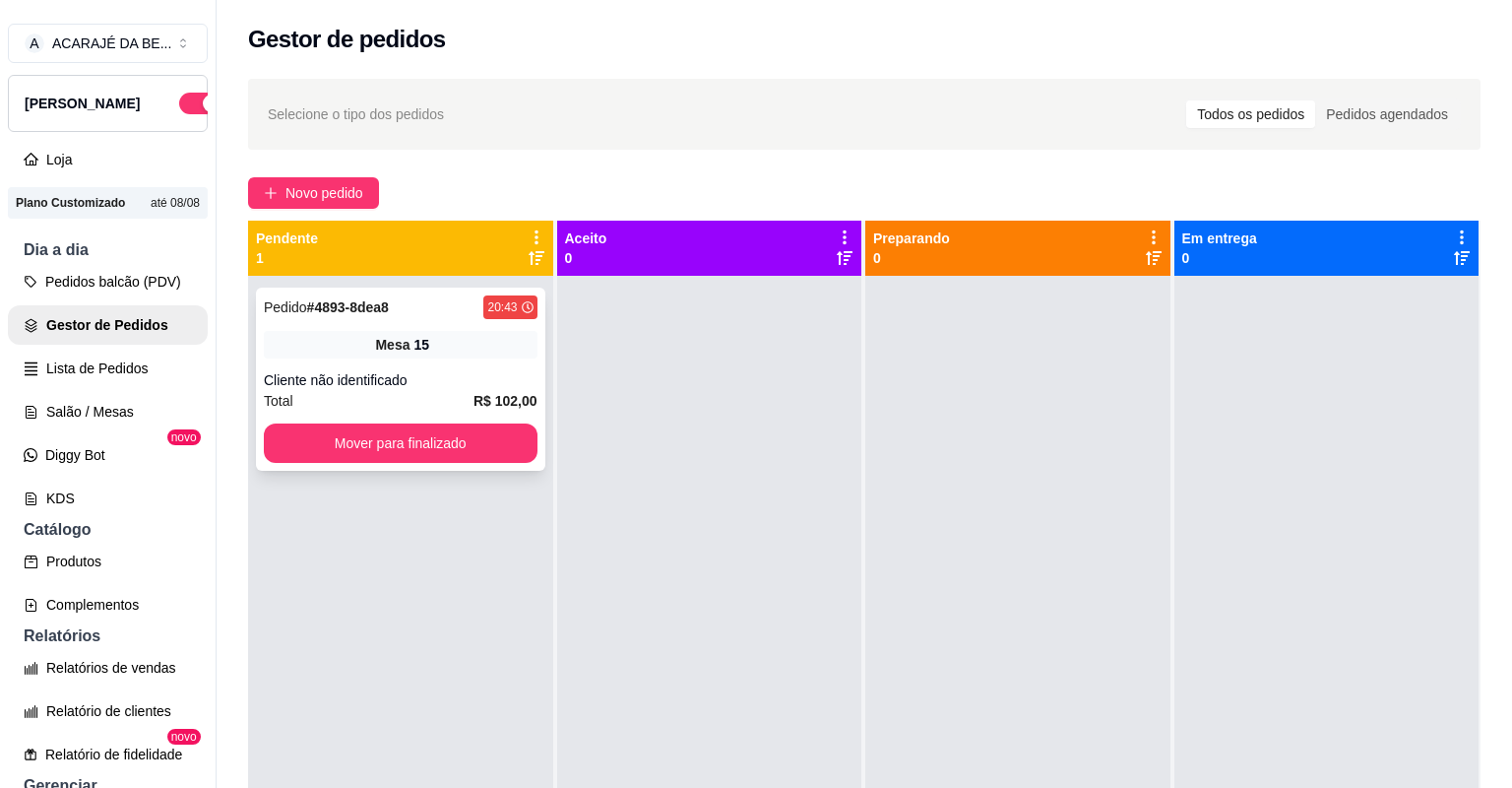 click on "Pedido  # 4893-8dea8 20:43 Mesa 15 Cliente não identificado Total R$ 102,00 Mover para finalizado" at bounding box center [401, 379] 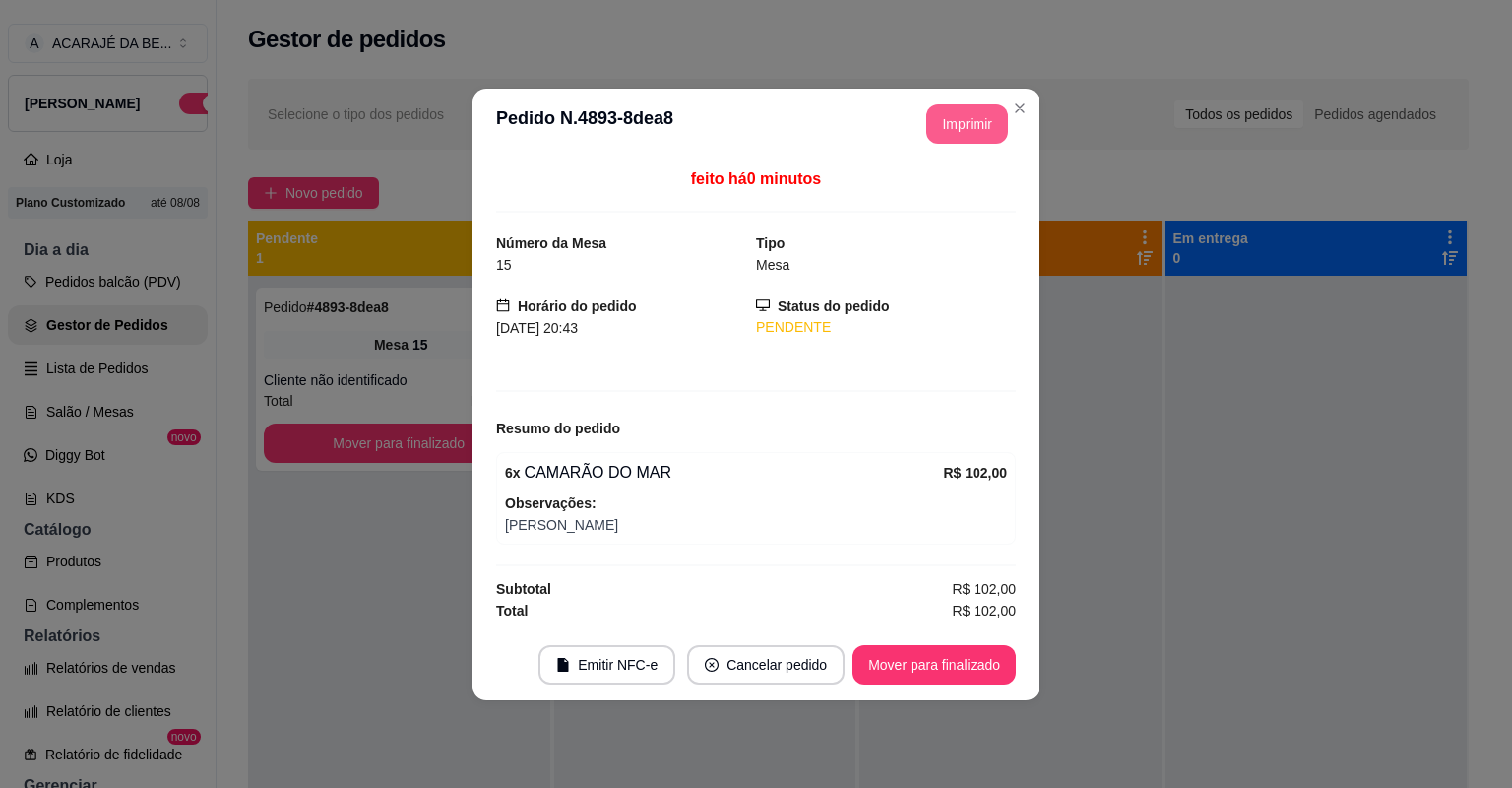 click on "Imprimir" at bounding box center (967, 124) 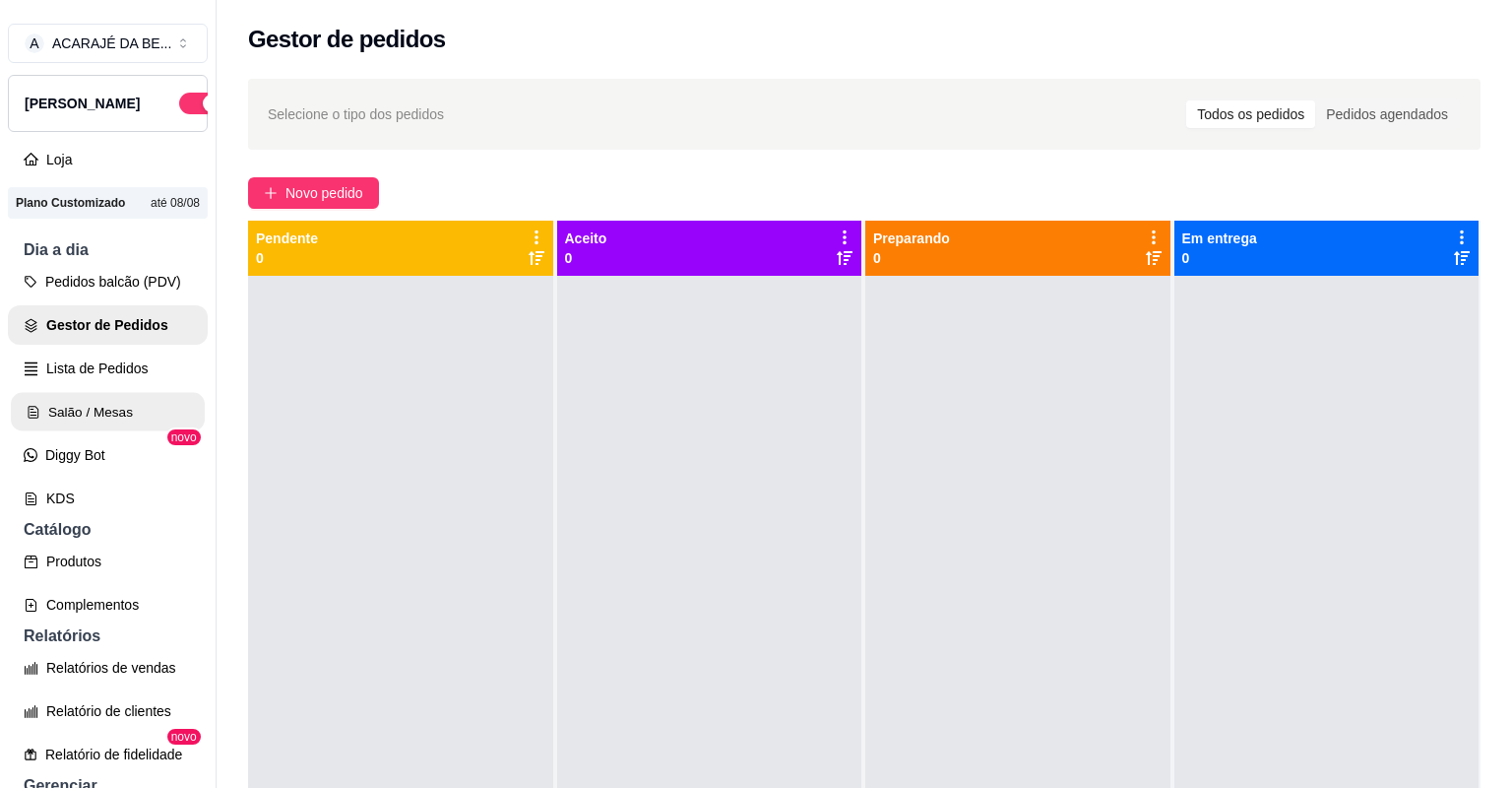 click on "Salão / Mesas" at bounding box center (107, 412) 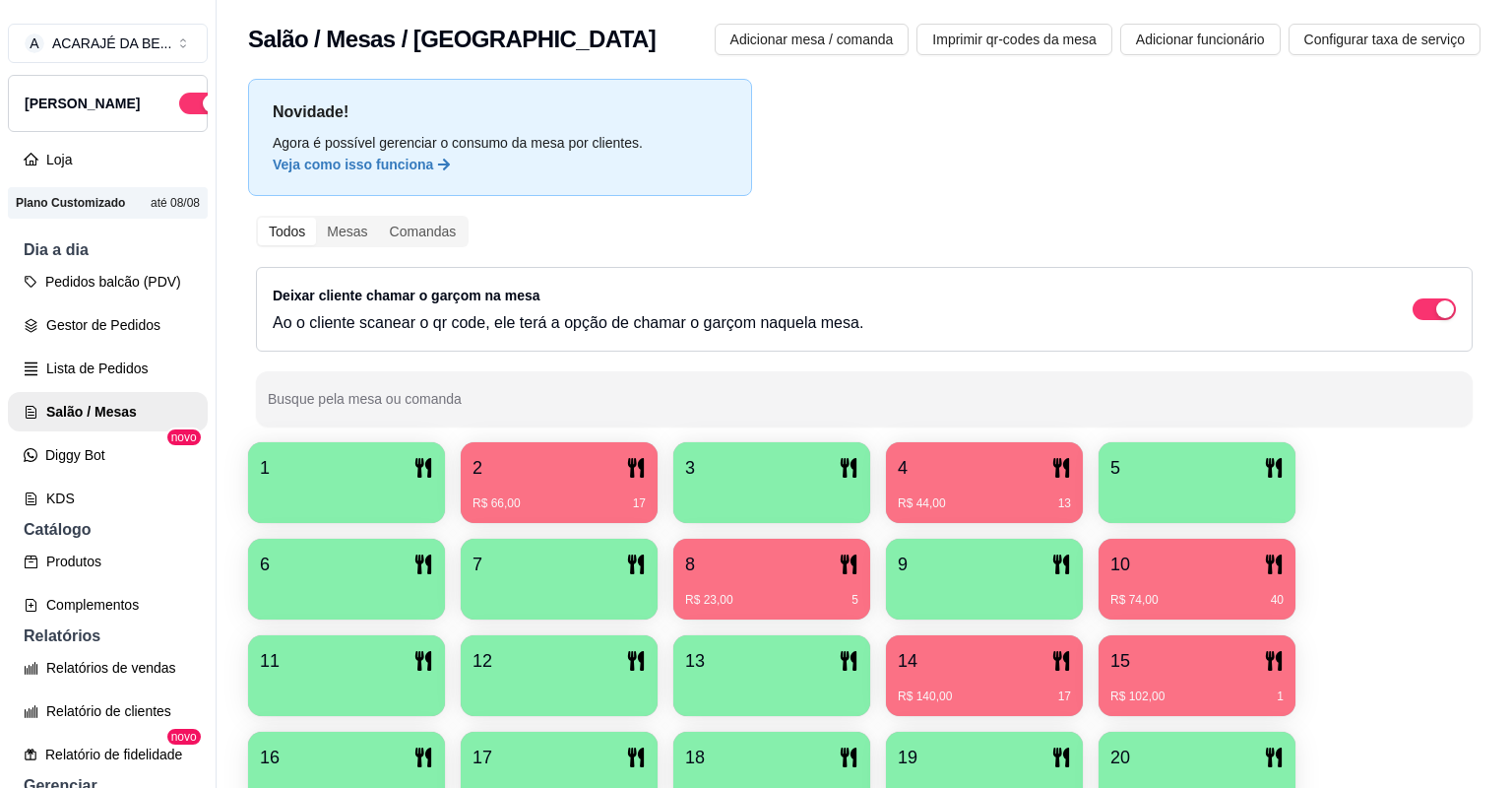click on "2" at bounding box center [559, 468] 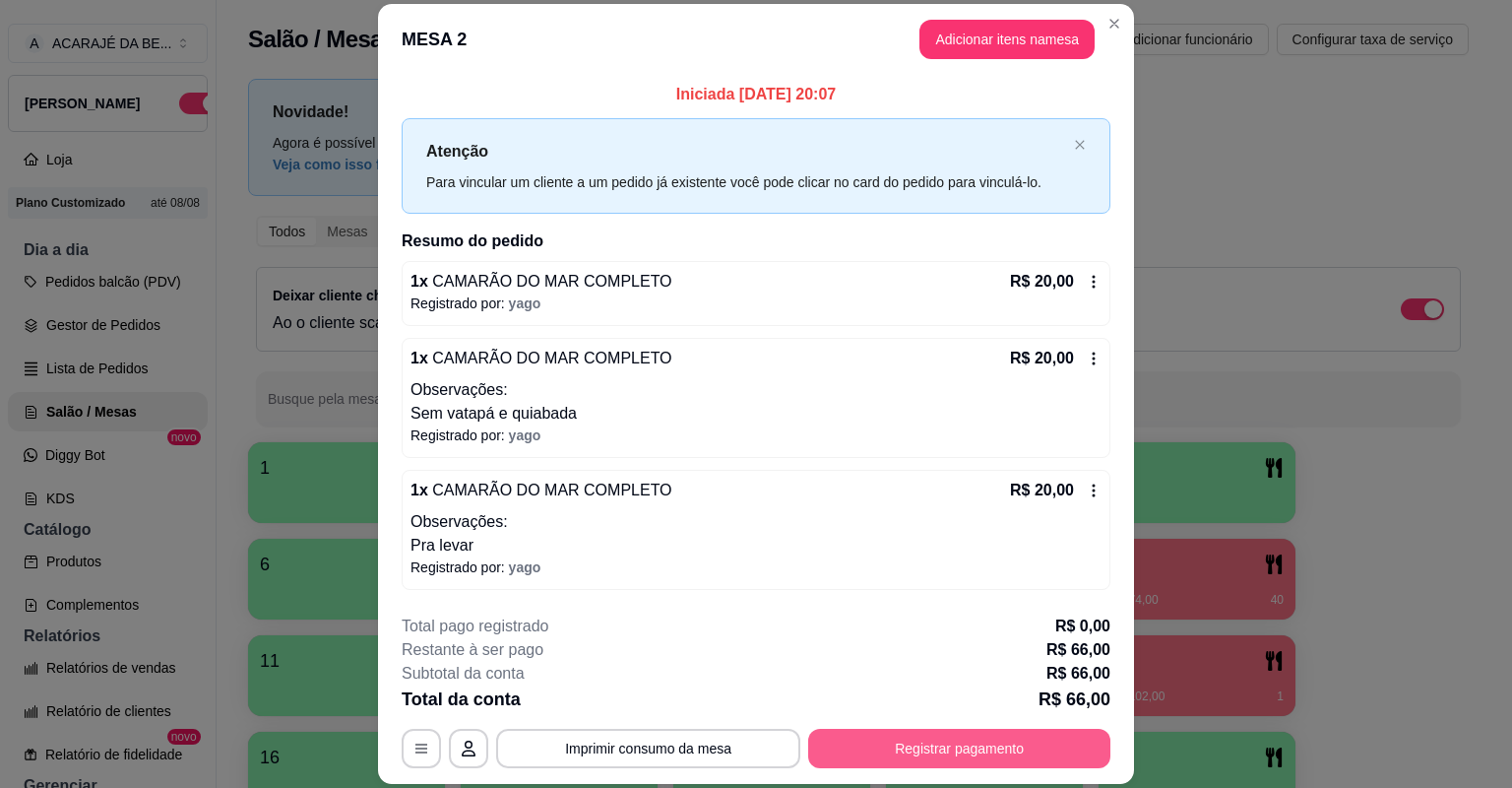 click on "Registrar pagamento" at bounding box center (959, 749) 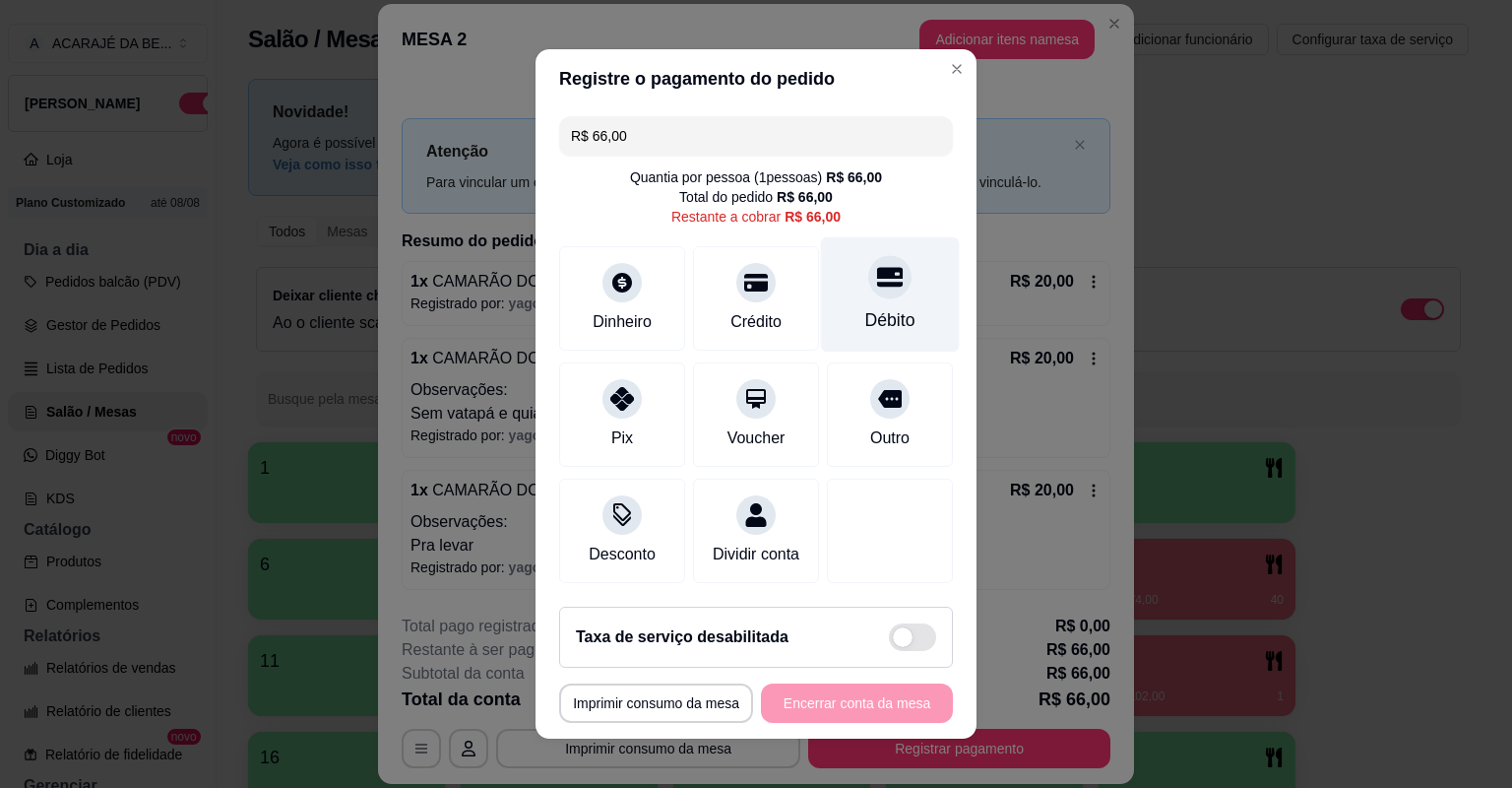 click 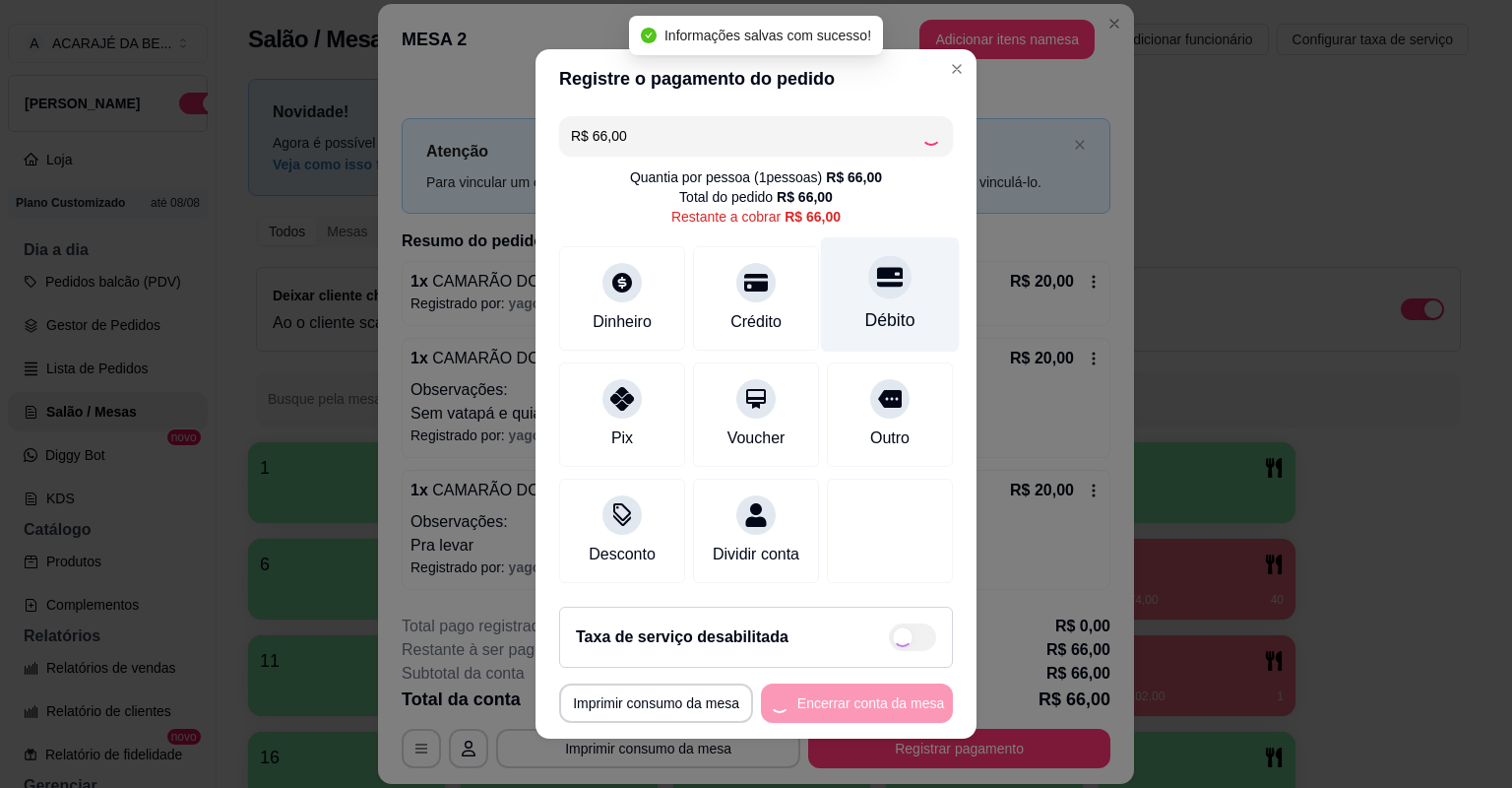 type on "R$ 0,00" 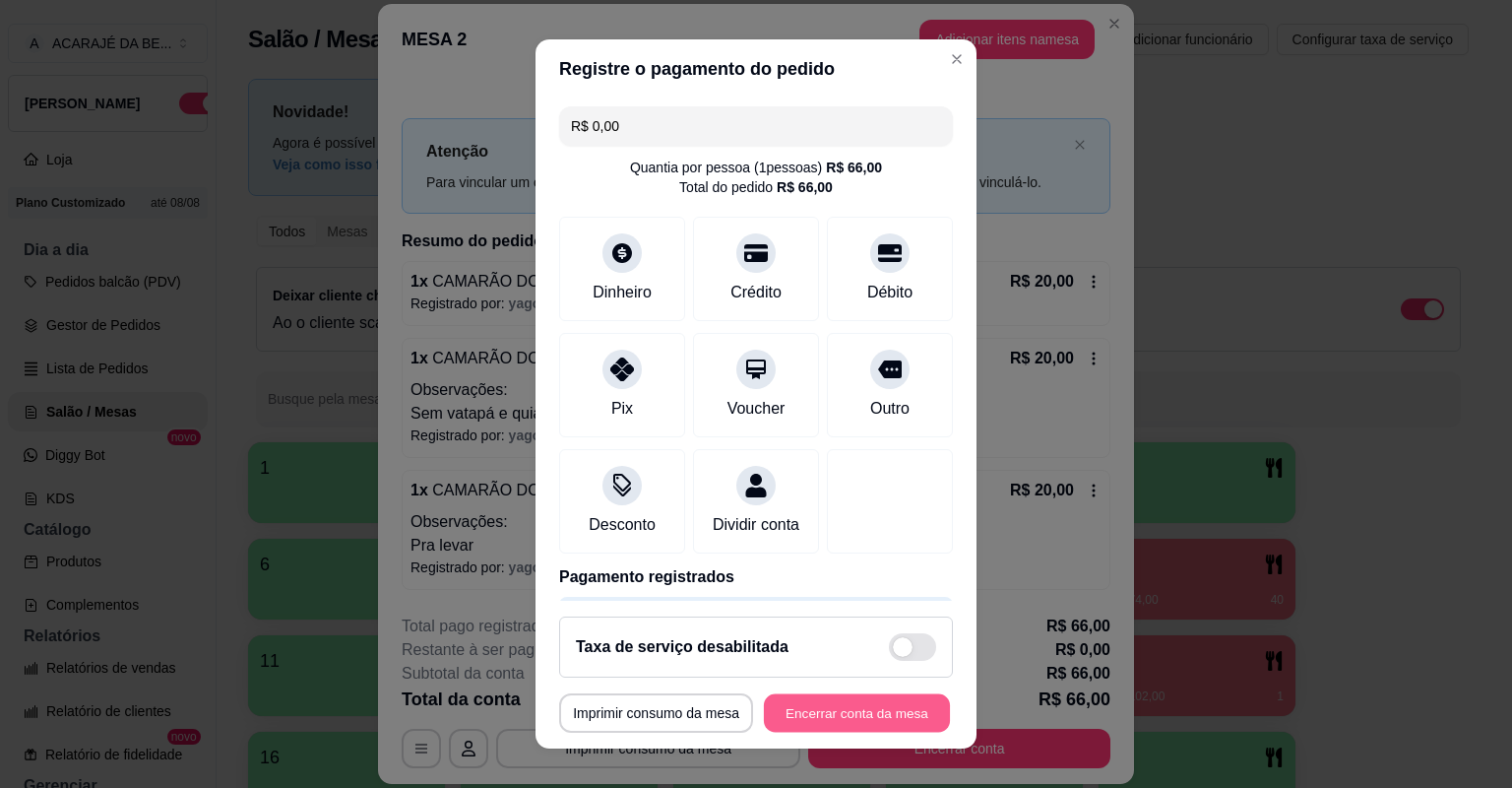 click on "Encerrar conta da mesa" at bounding box center (856, 713) 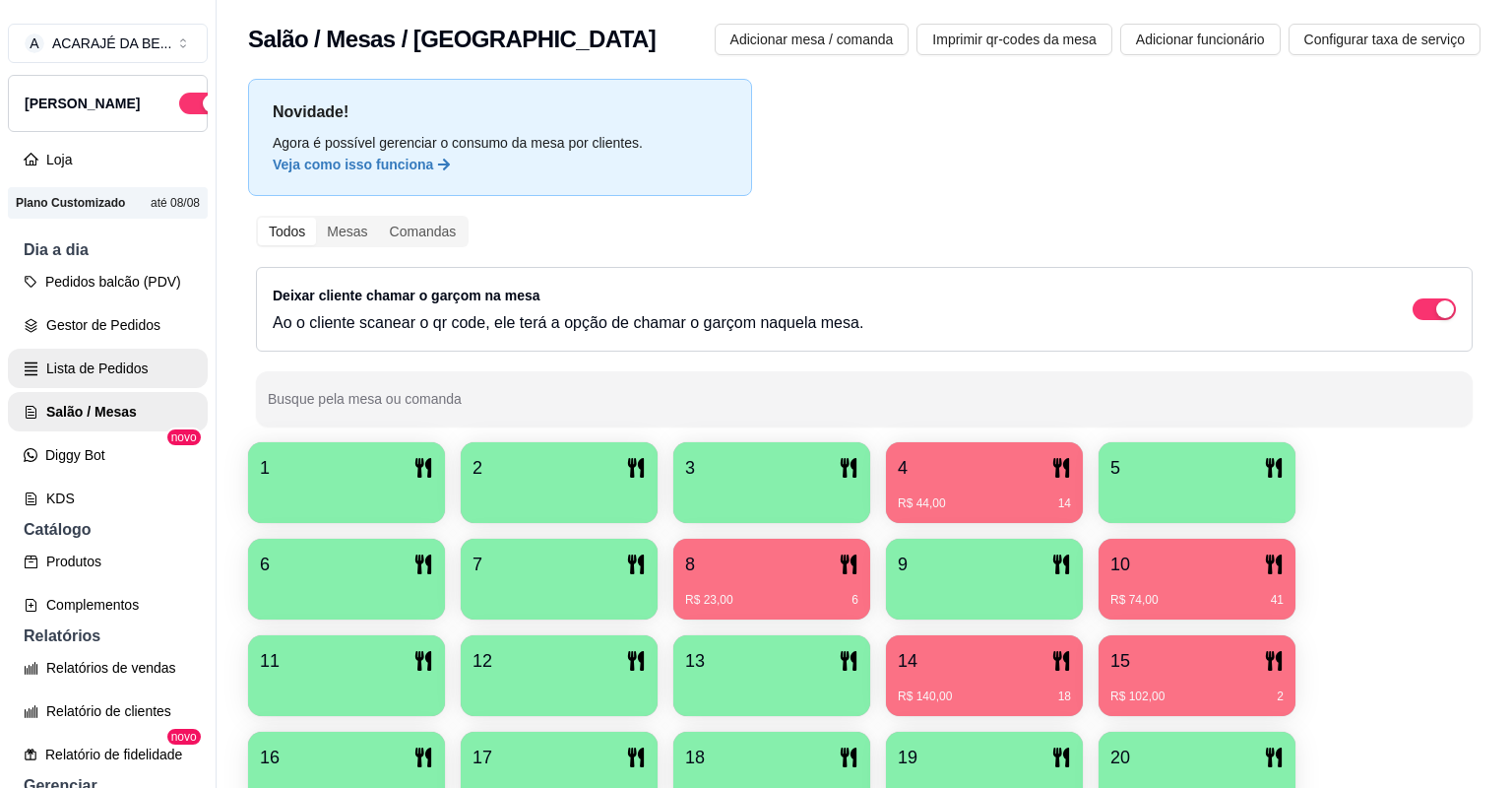 click on "Lista de Pedidos" at bounding box center [107, 368] 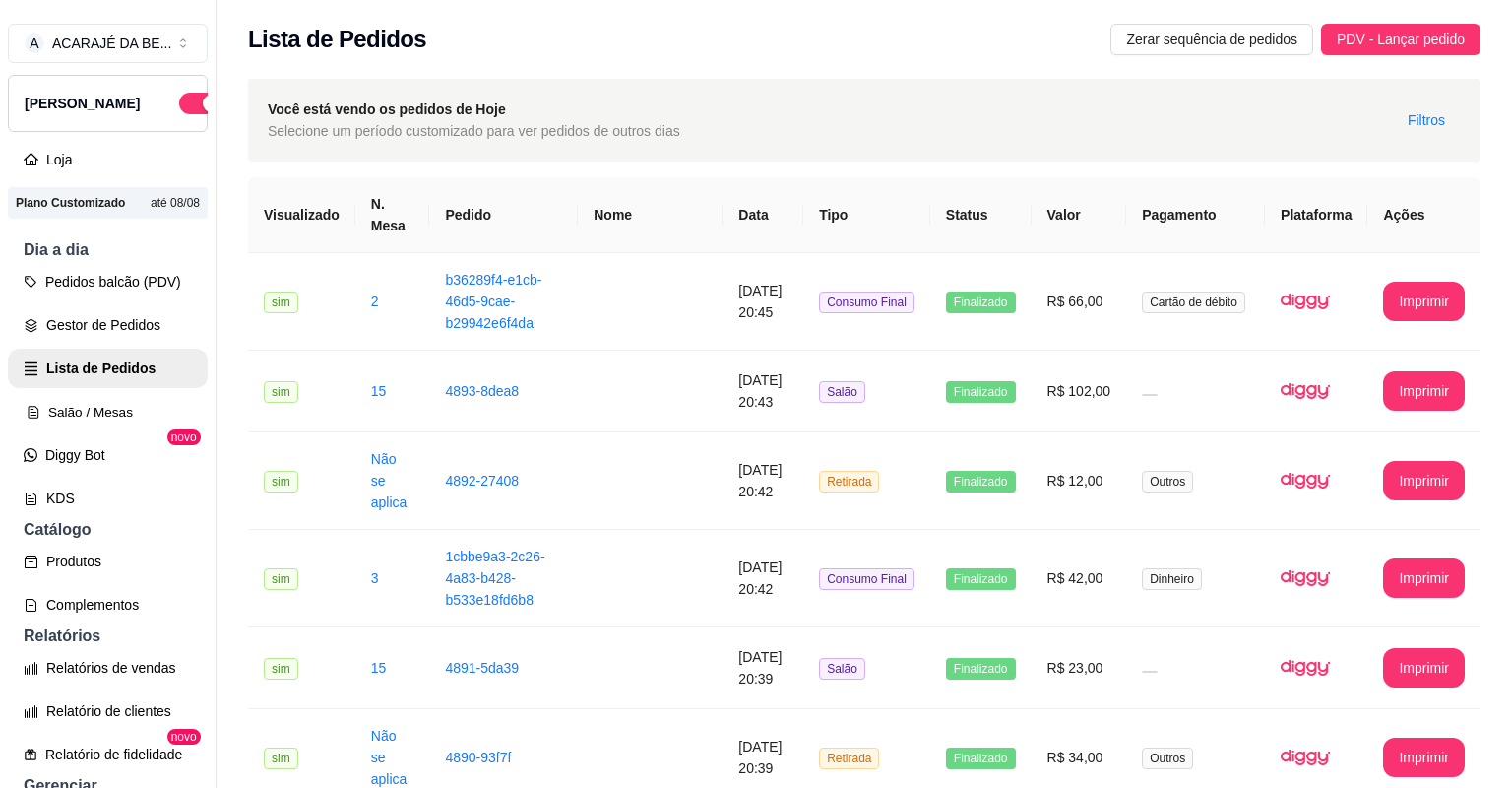 click on "Salão / Mesas" at bounding box center (107, 412) 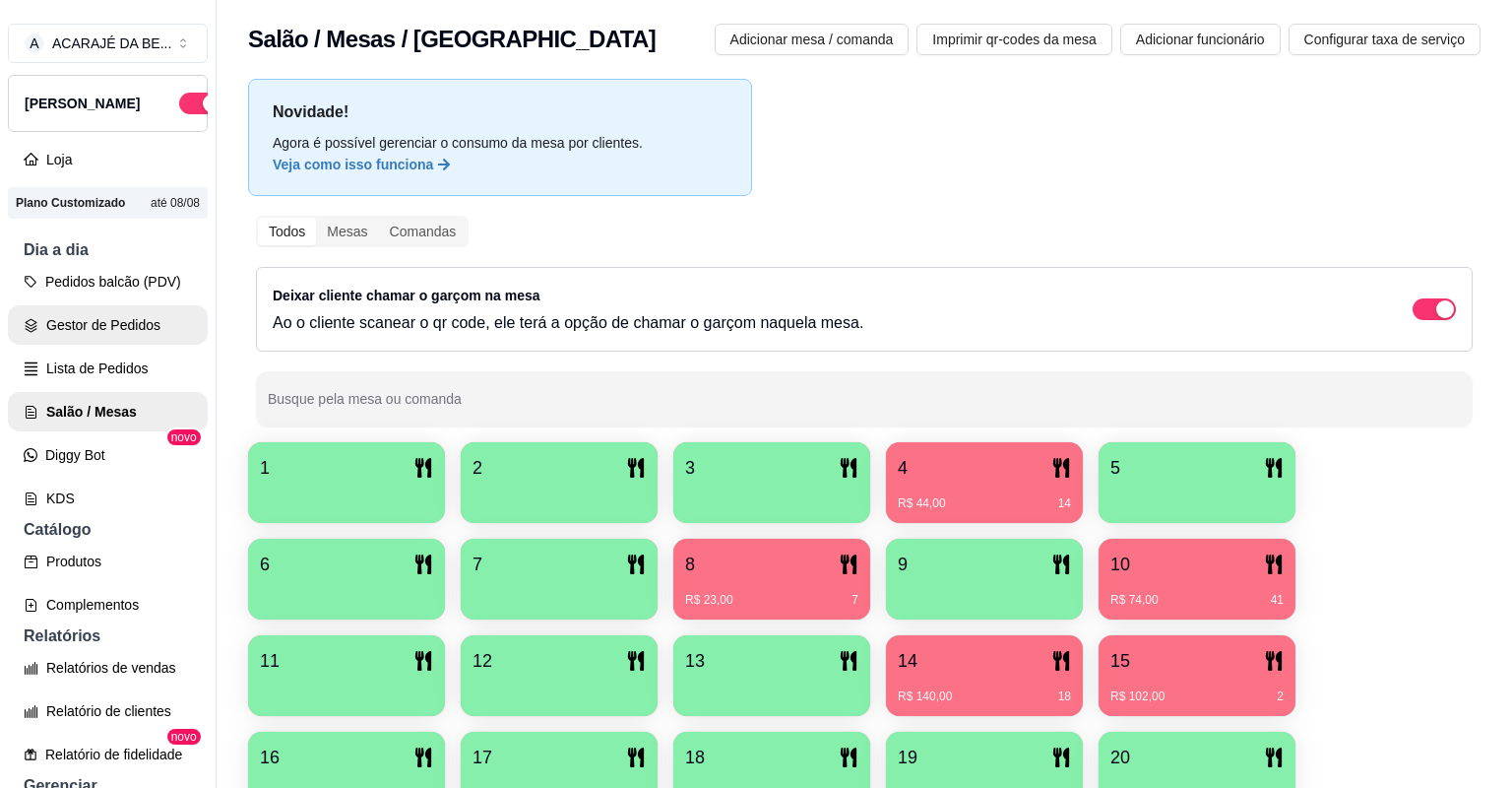 click on "Gestor de Pedidos" at bounding box center [107, 325] 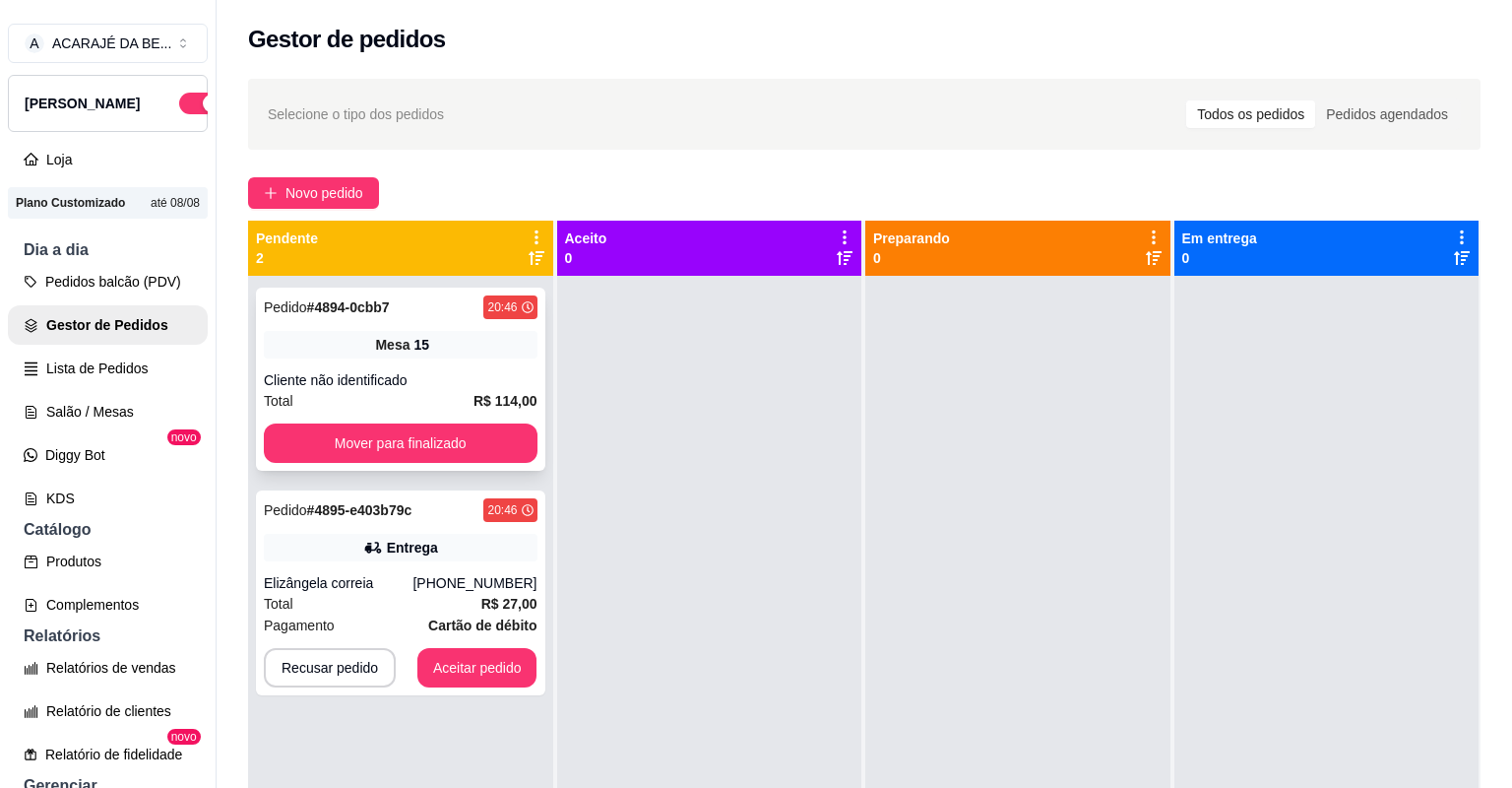 click on "Cliente não identificado" at bounding box center (401, 380) 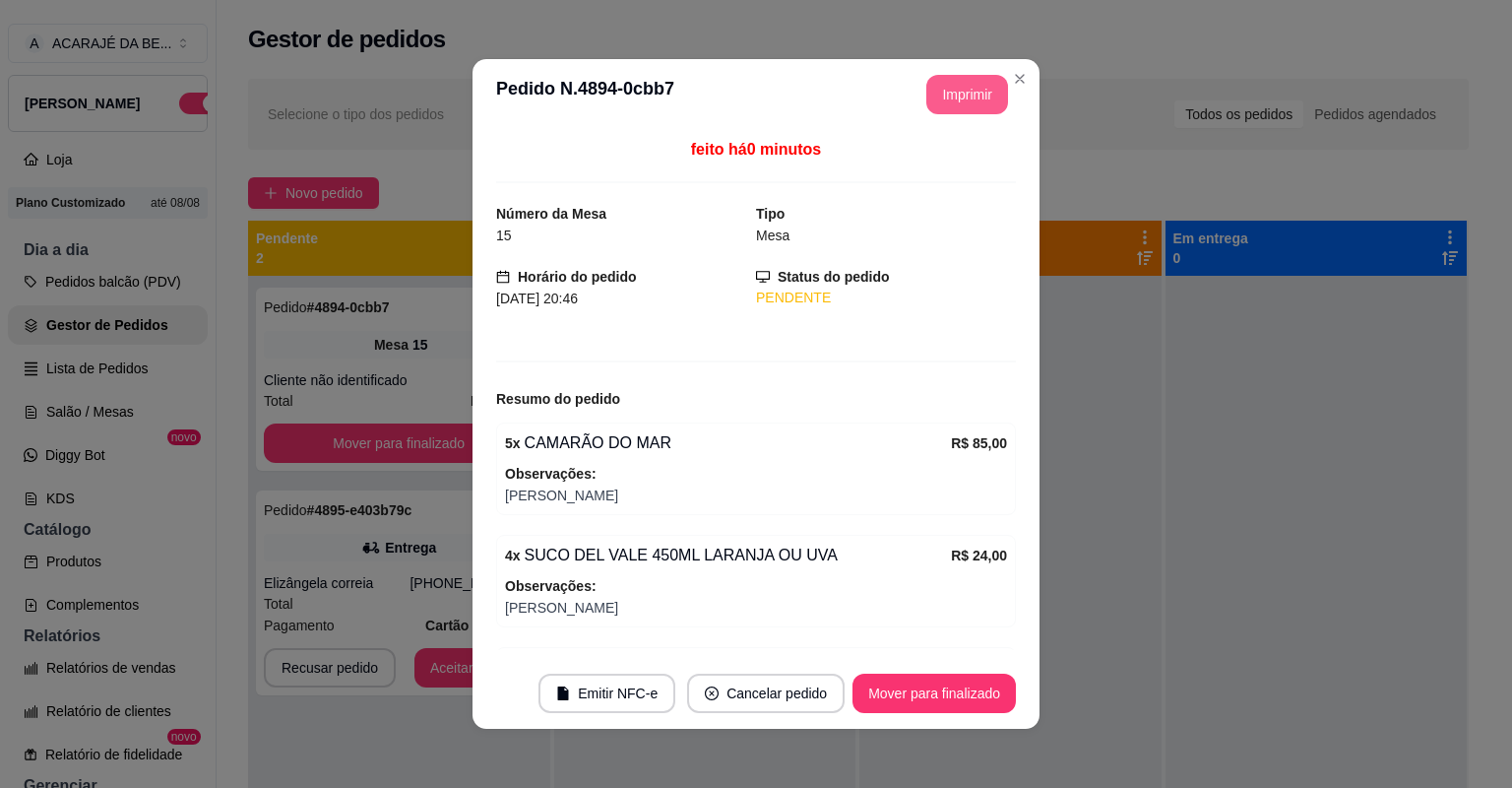 click on "Imprimir" at bounding box center [967, 95] 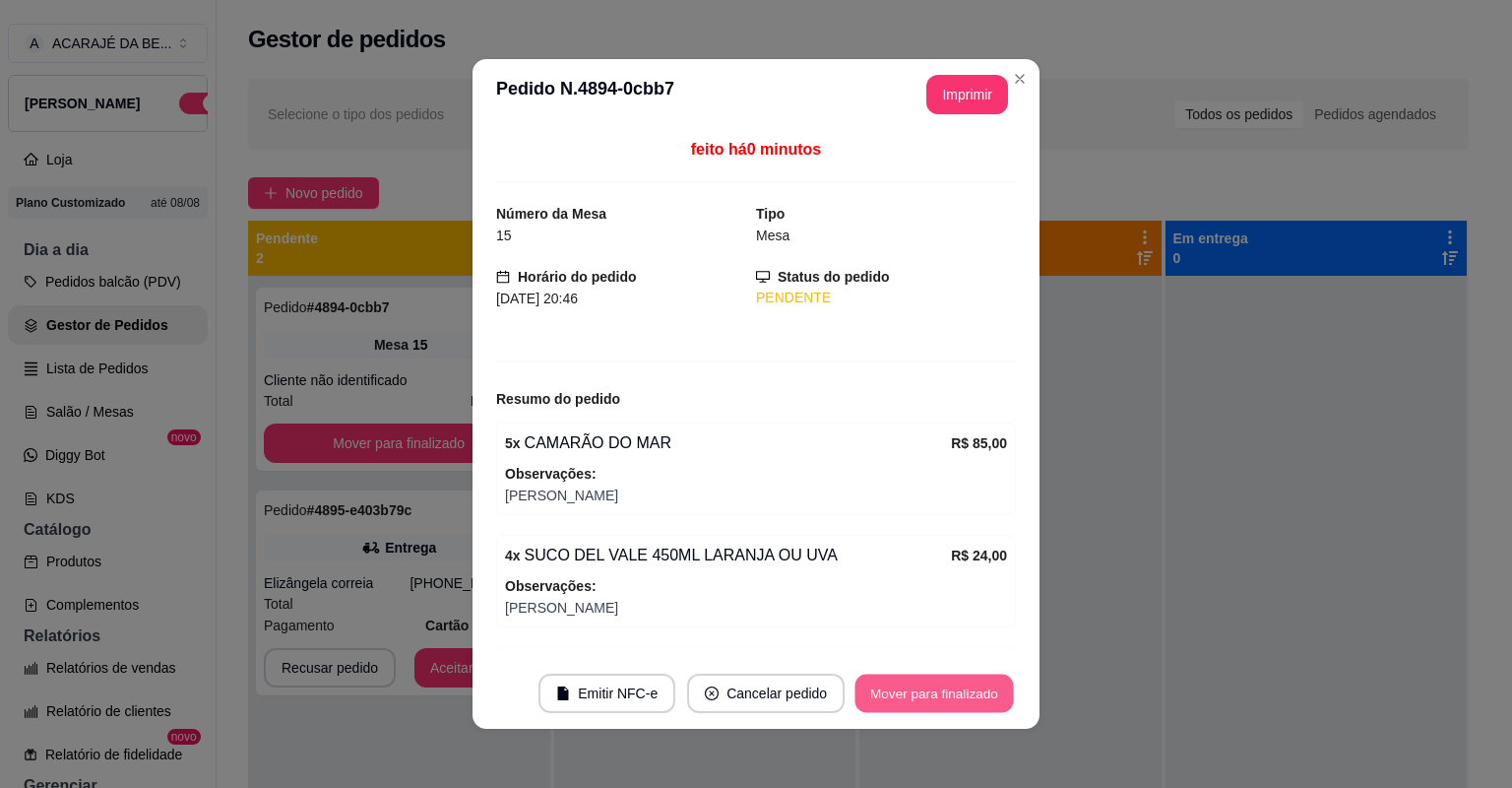 click on "Mover para finalizado" at bounding box center (934, 693) 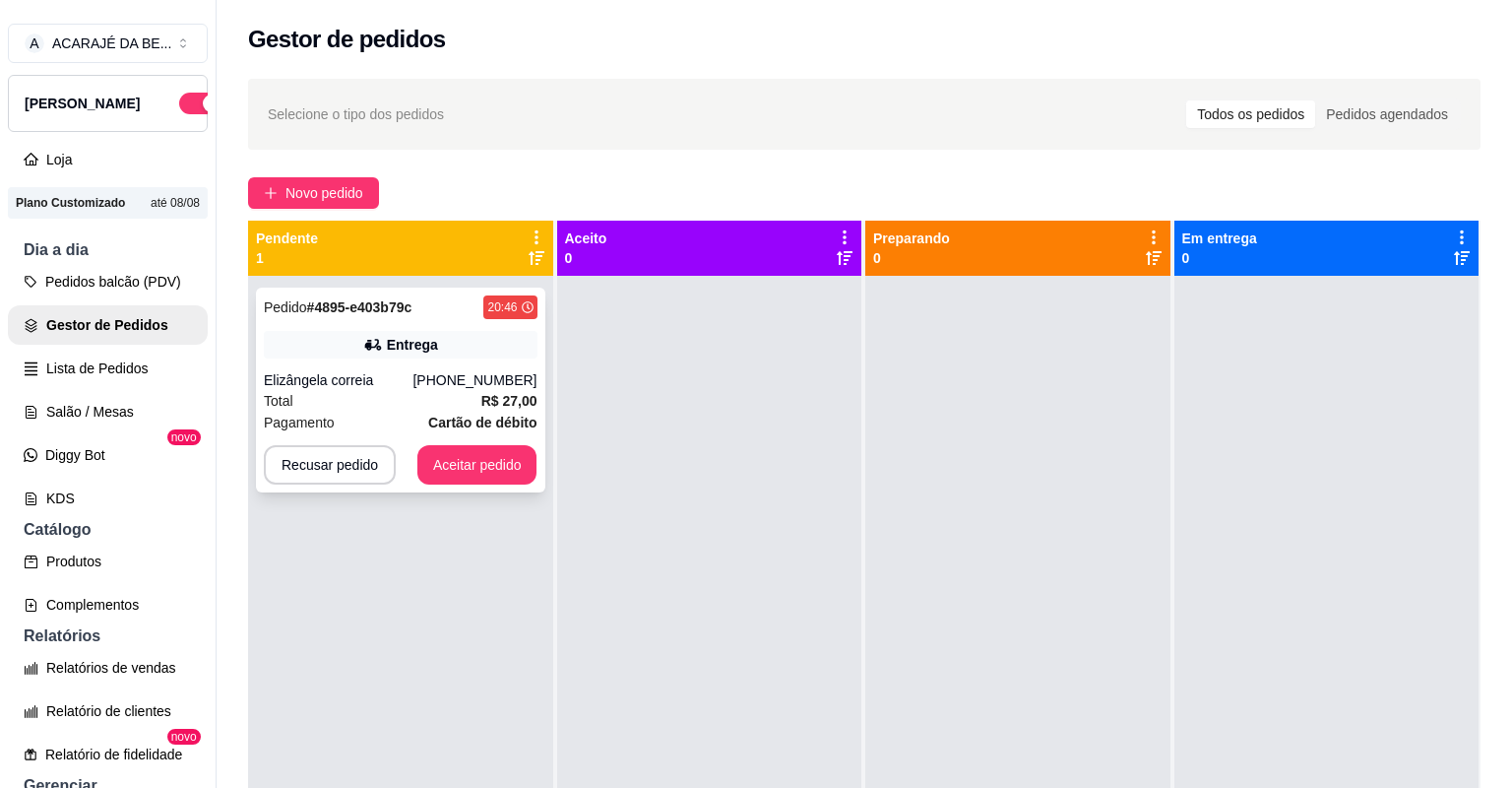 click on "Total R$ 27,00" at bounding box center [401, 401] 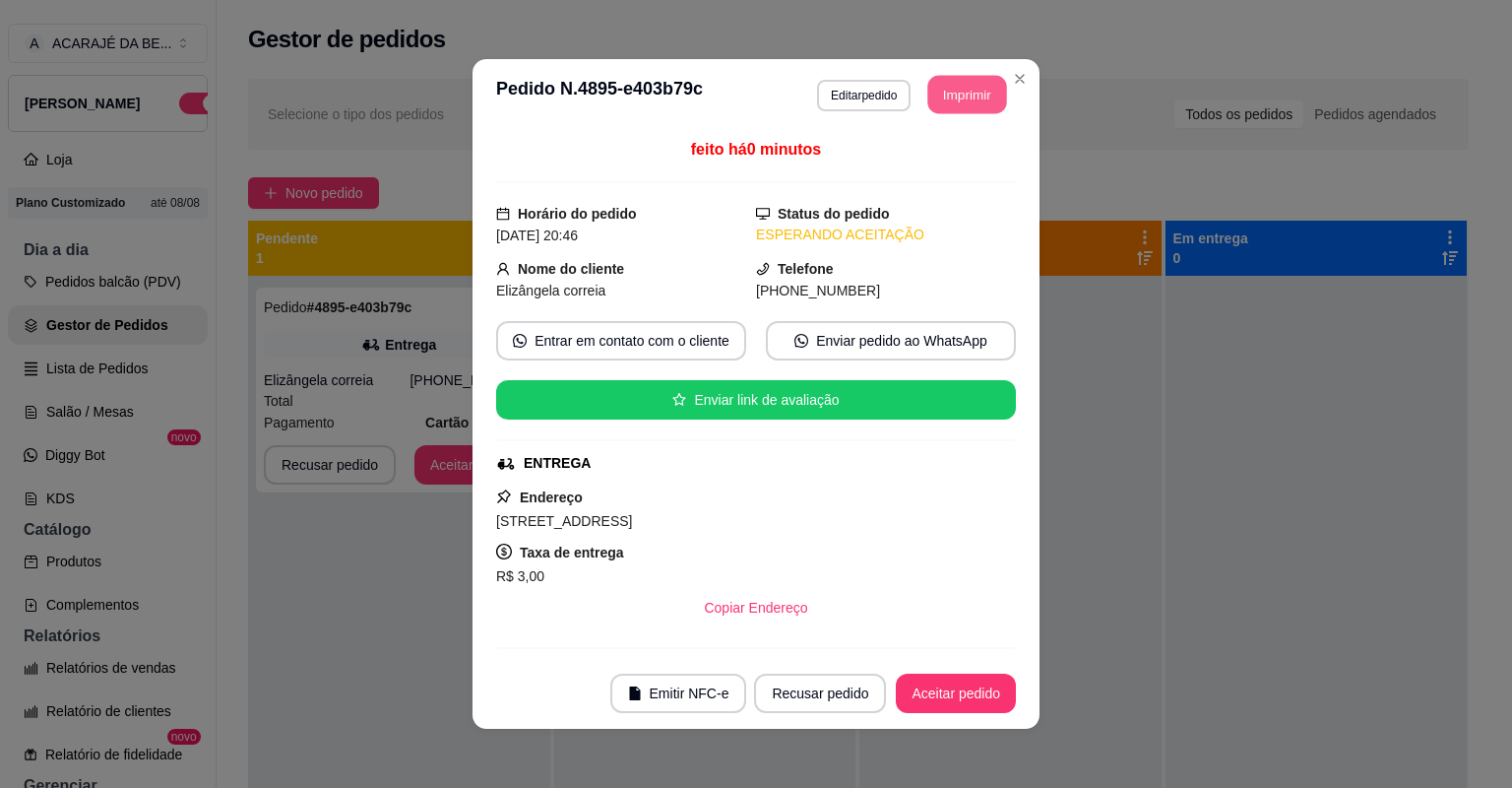 click on "Imprimir" at bounding box center (968, 95) 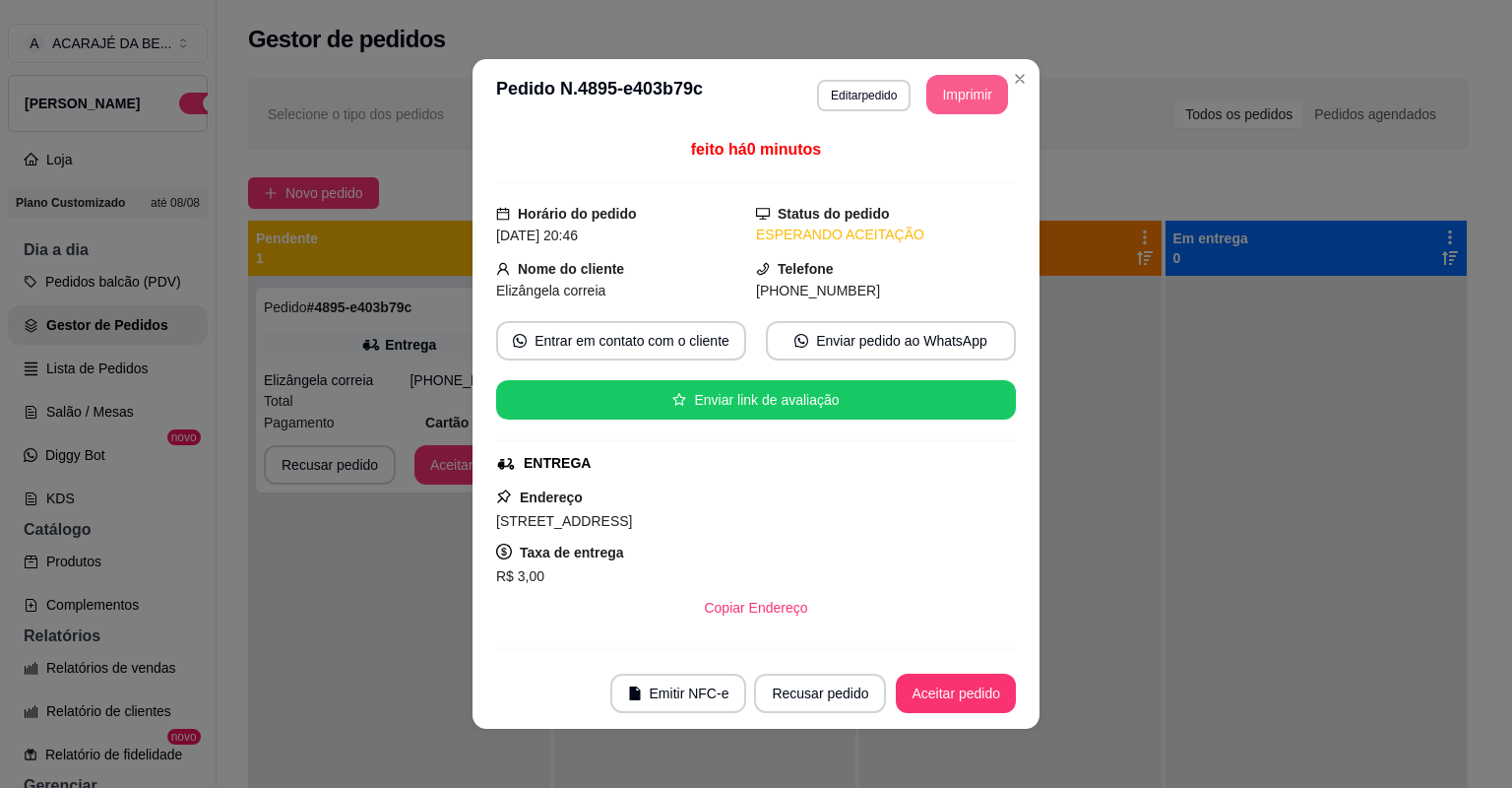 click on "Aceitar pedido" at bounding box center [956, 693] 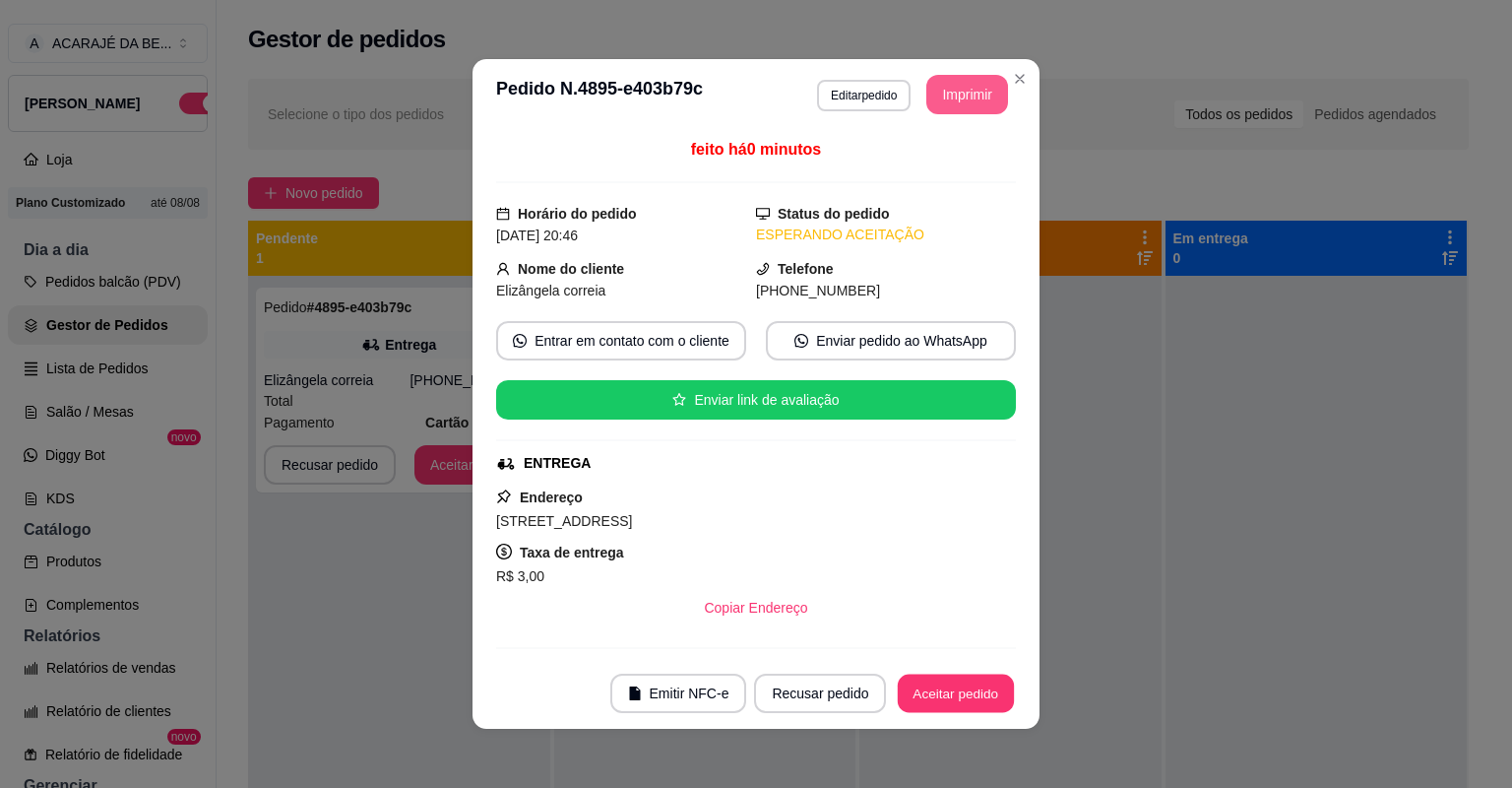 click on "Aceitar pedido" at bounding box center [956, 693] 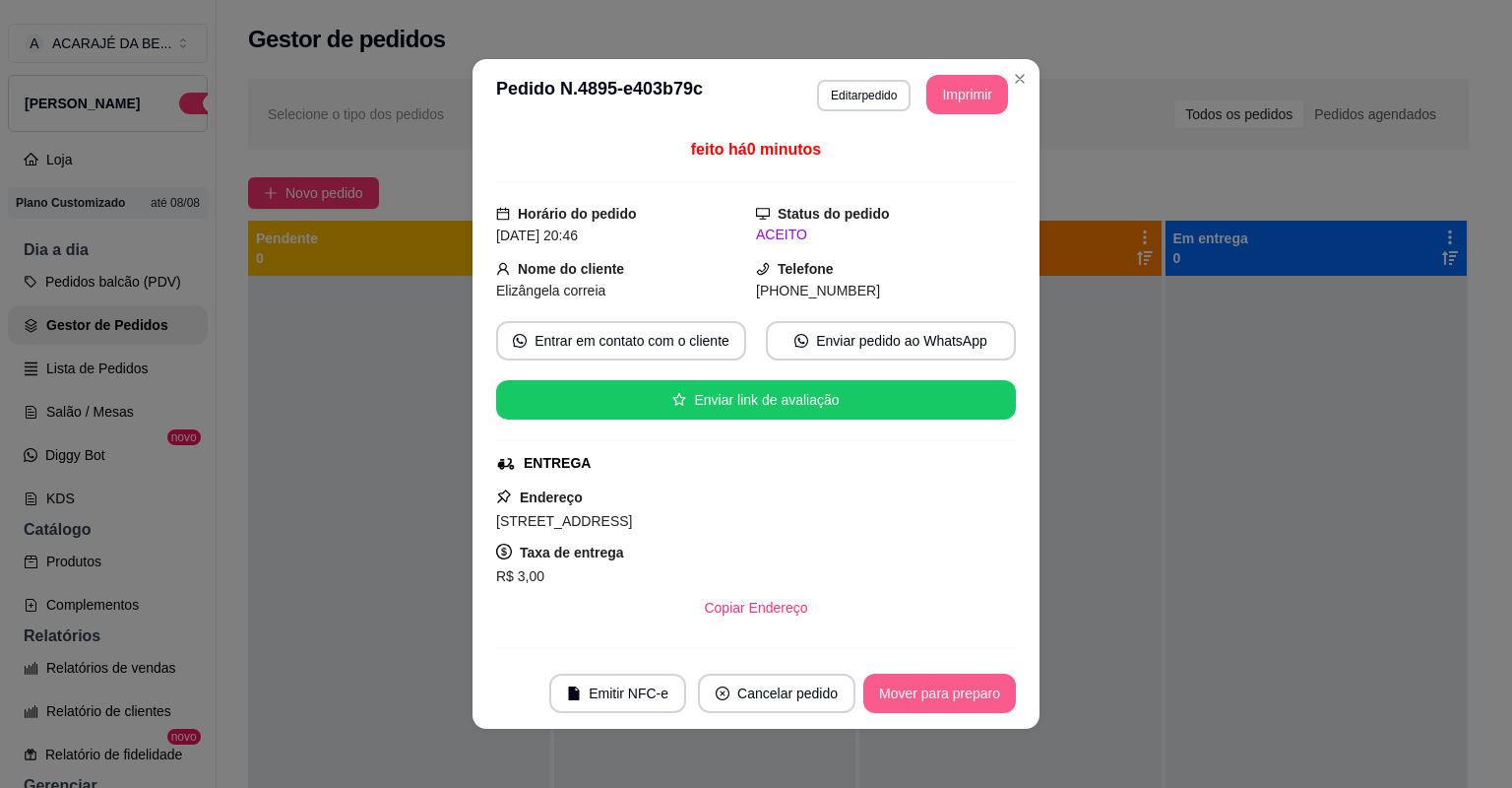 click on "Mover para preparo" at bounding box center [939, 693] 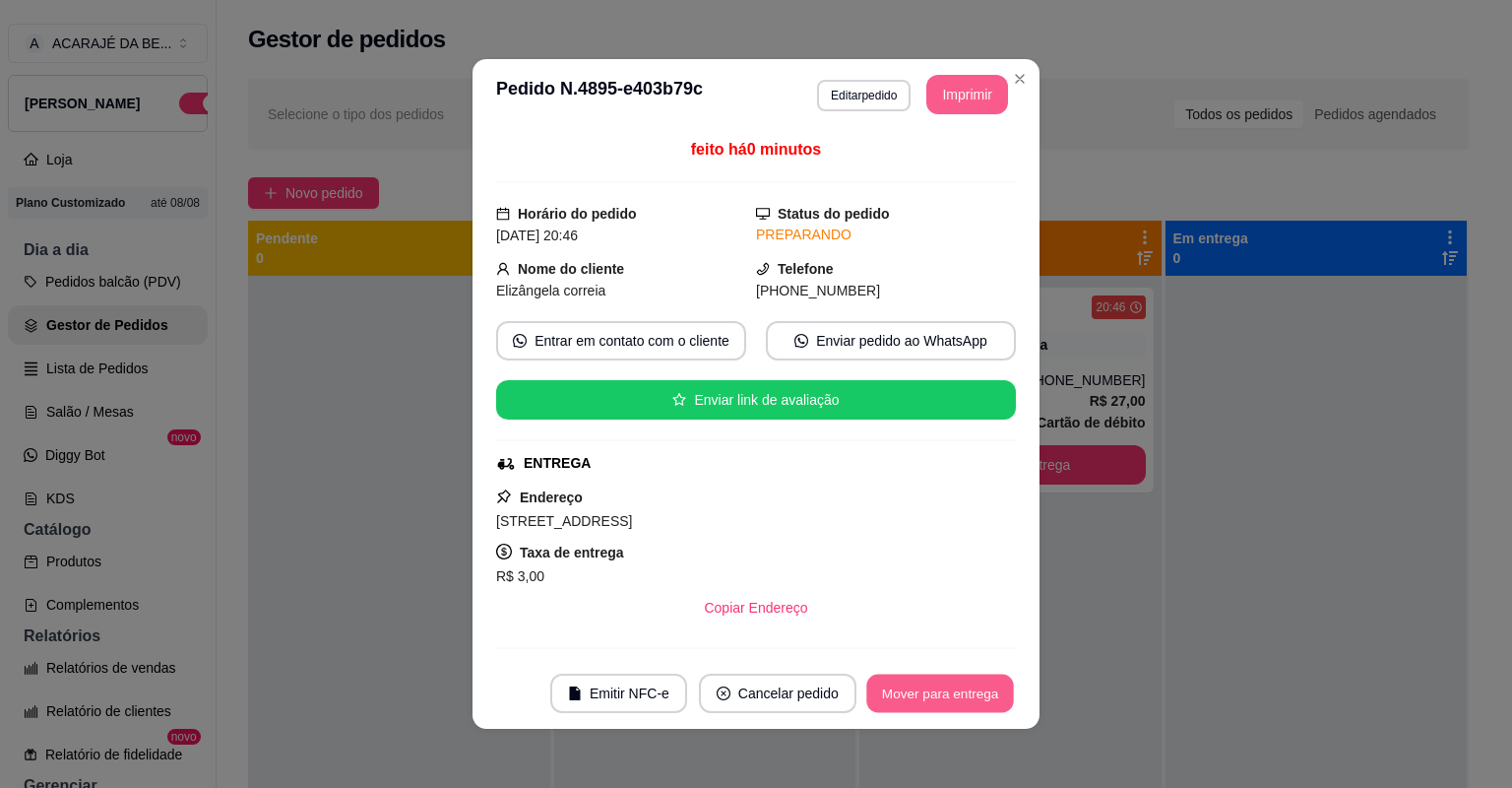 click on "Mover para entrega" at bounding box center (940, 693) 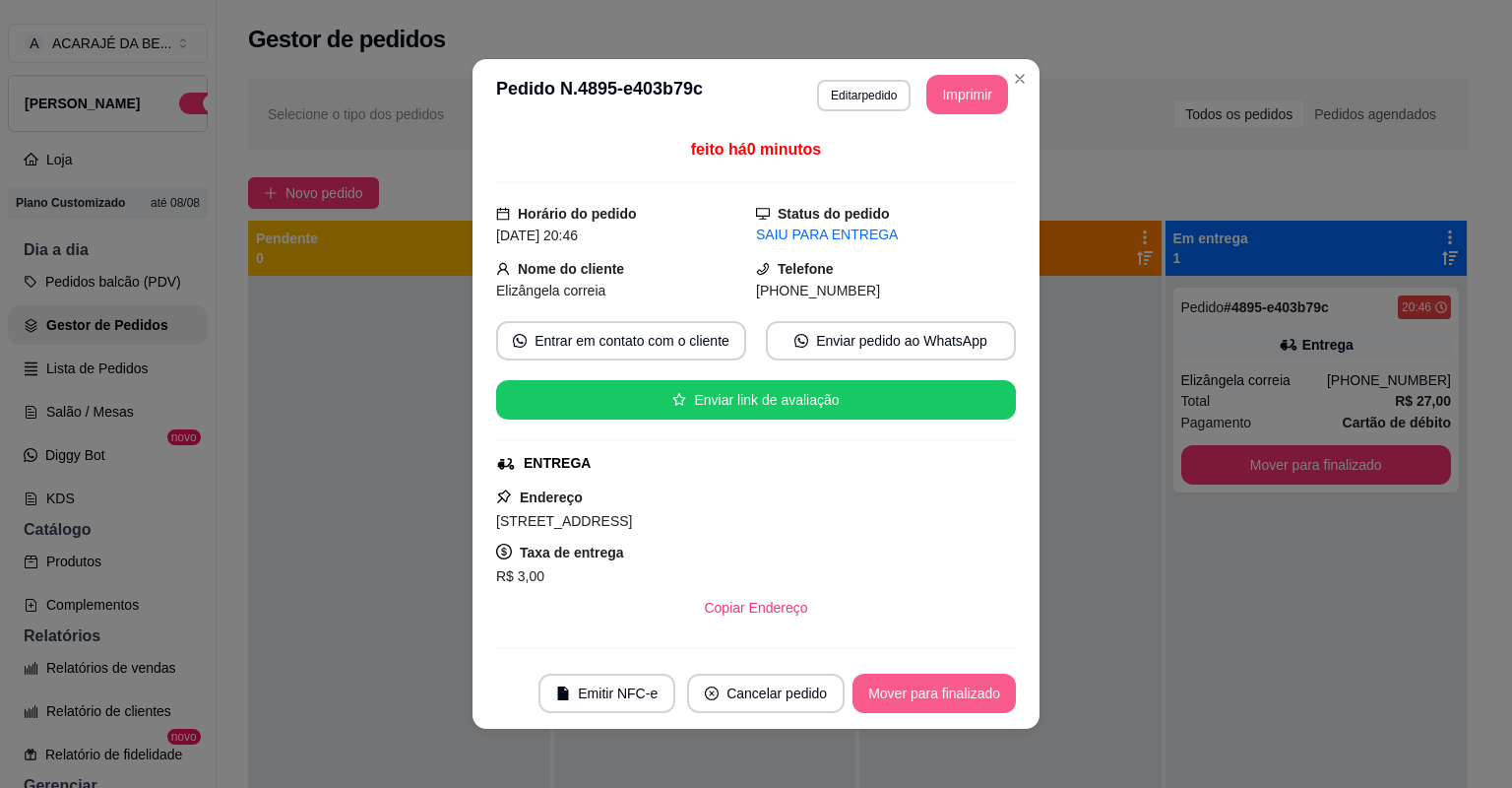 click on "Mover para finalizado" at bounding box center [934, 693] 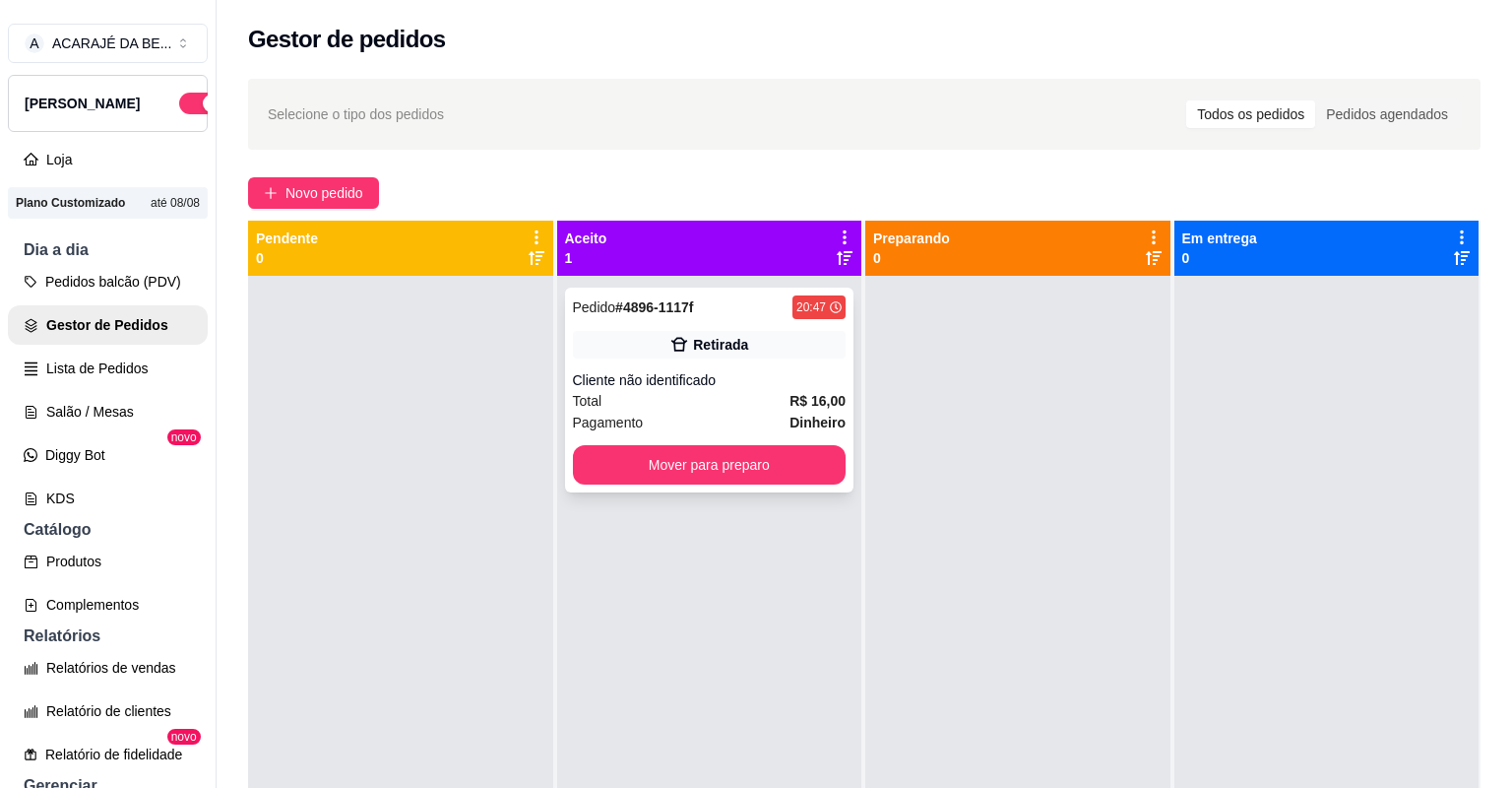 click on "Total R$ 16,00" at bounding box center (710, 401) 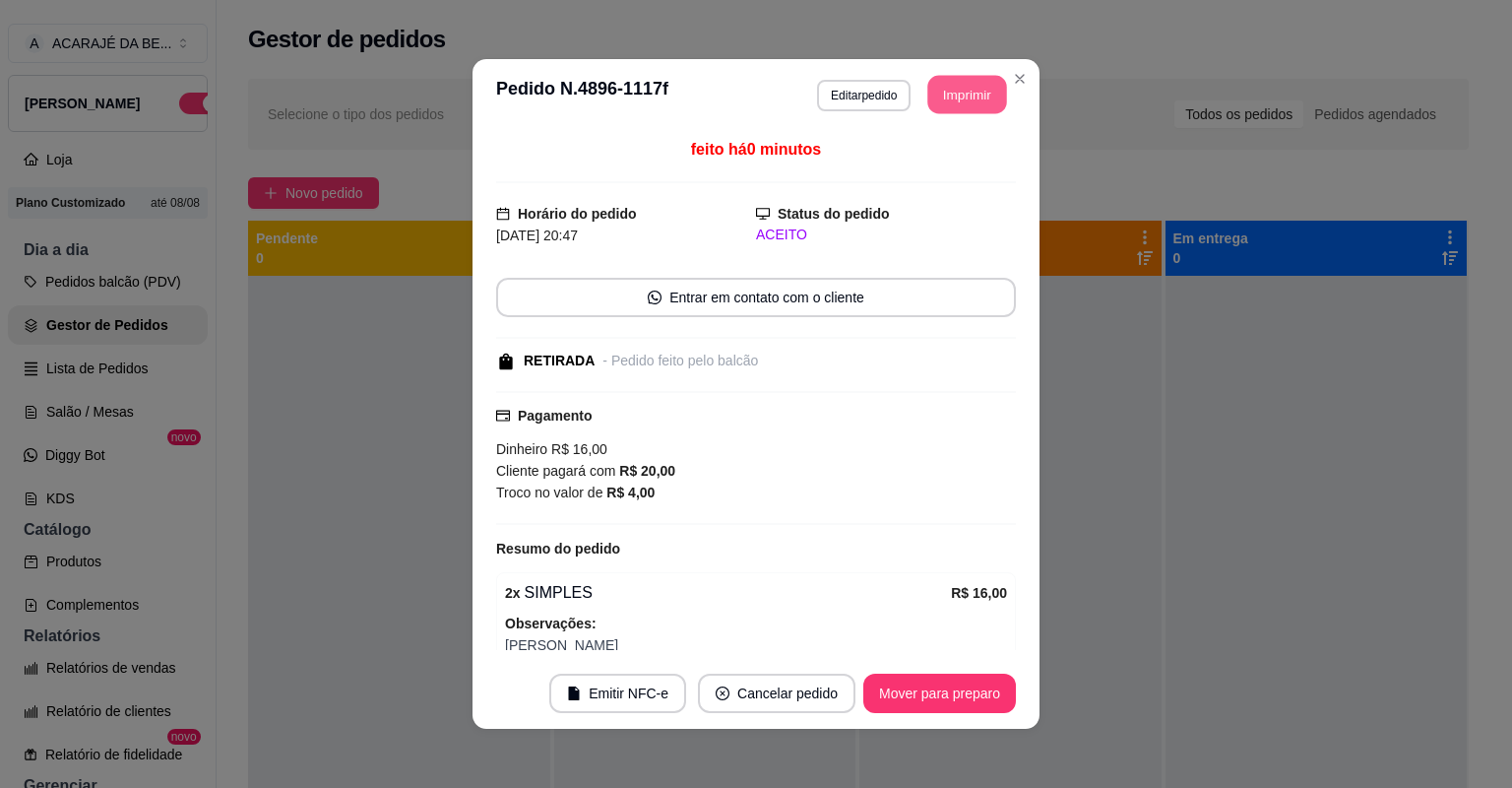 click on "Imprimir" at bounding box center [968, 95] 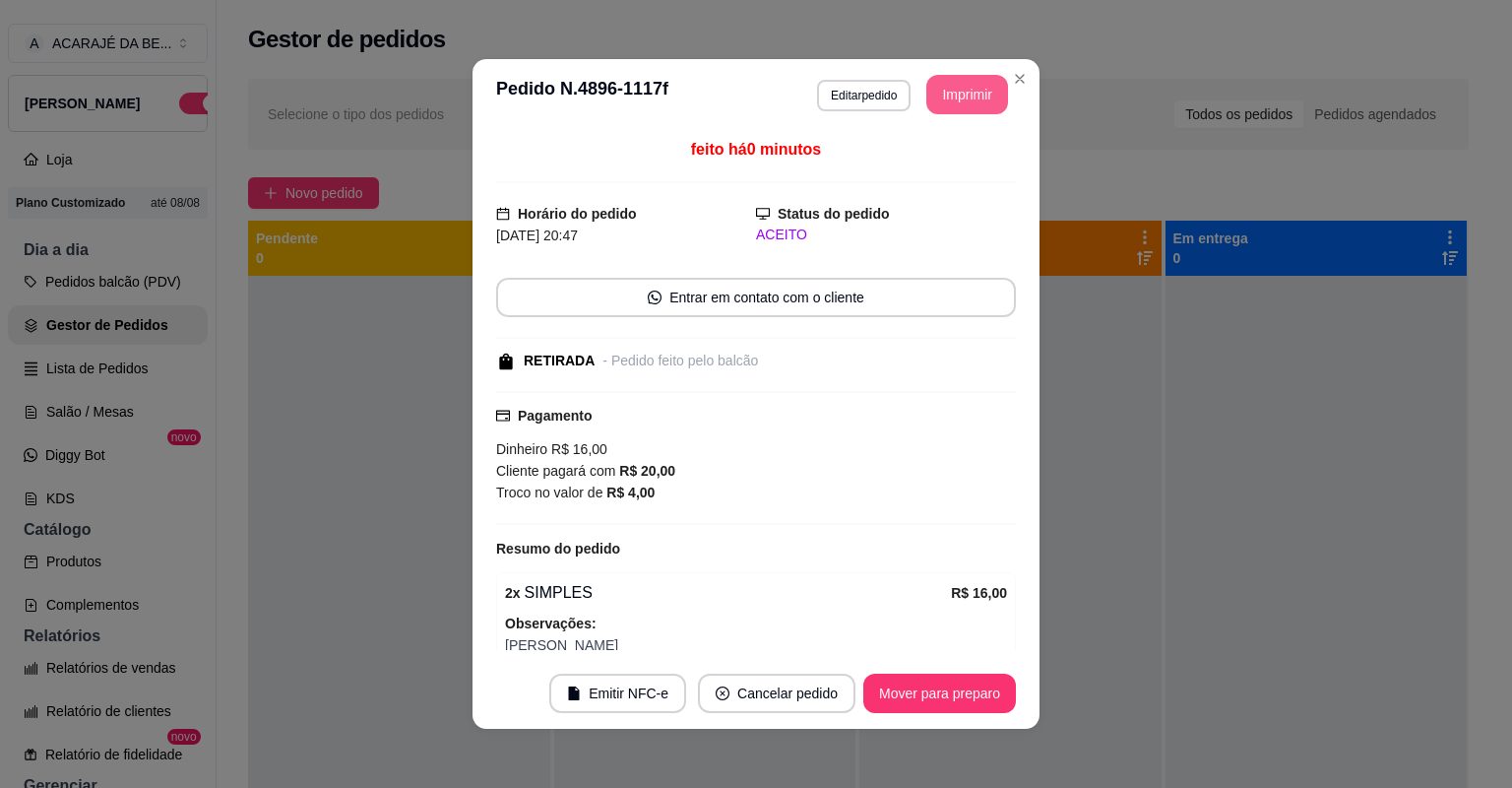 click on "Mover para preparo" at bounding box center (939, 693) 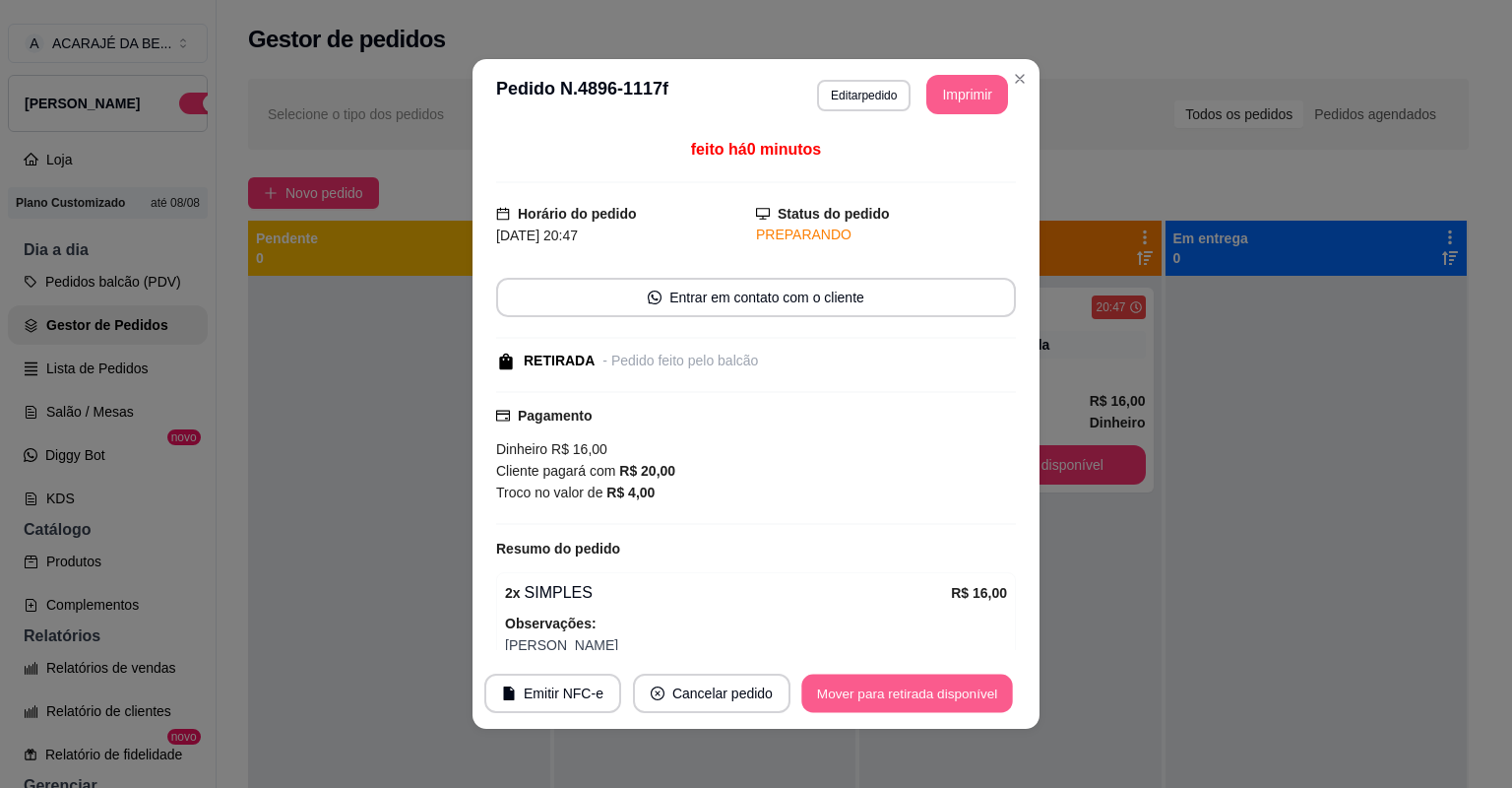 click on "Mover para retirada disponível" at bounding box center [907, 693] 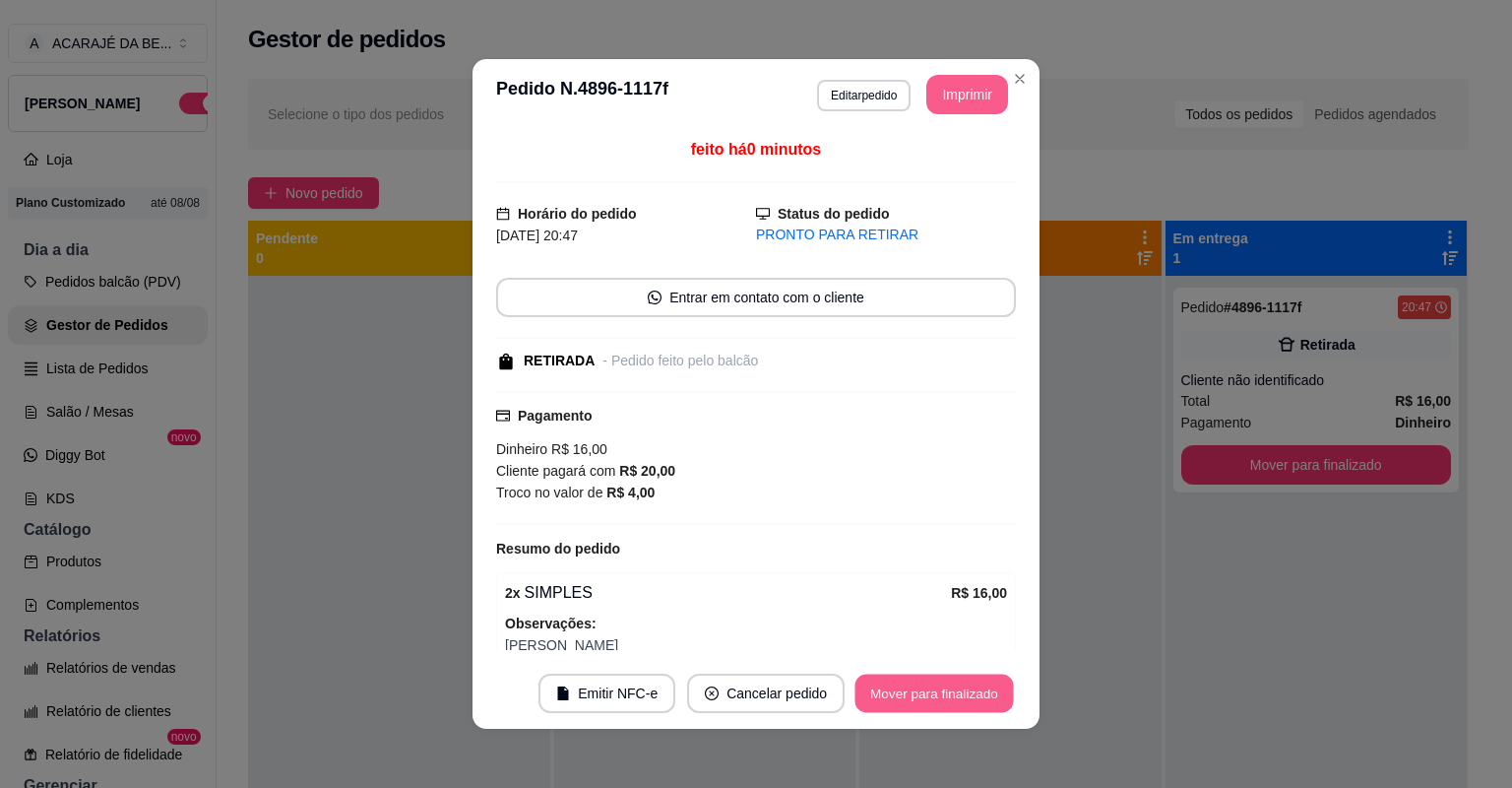 click on "Mover para finalizado" at bounding box center (934, 693) 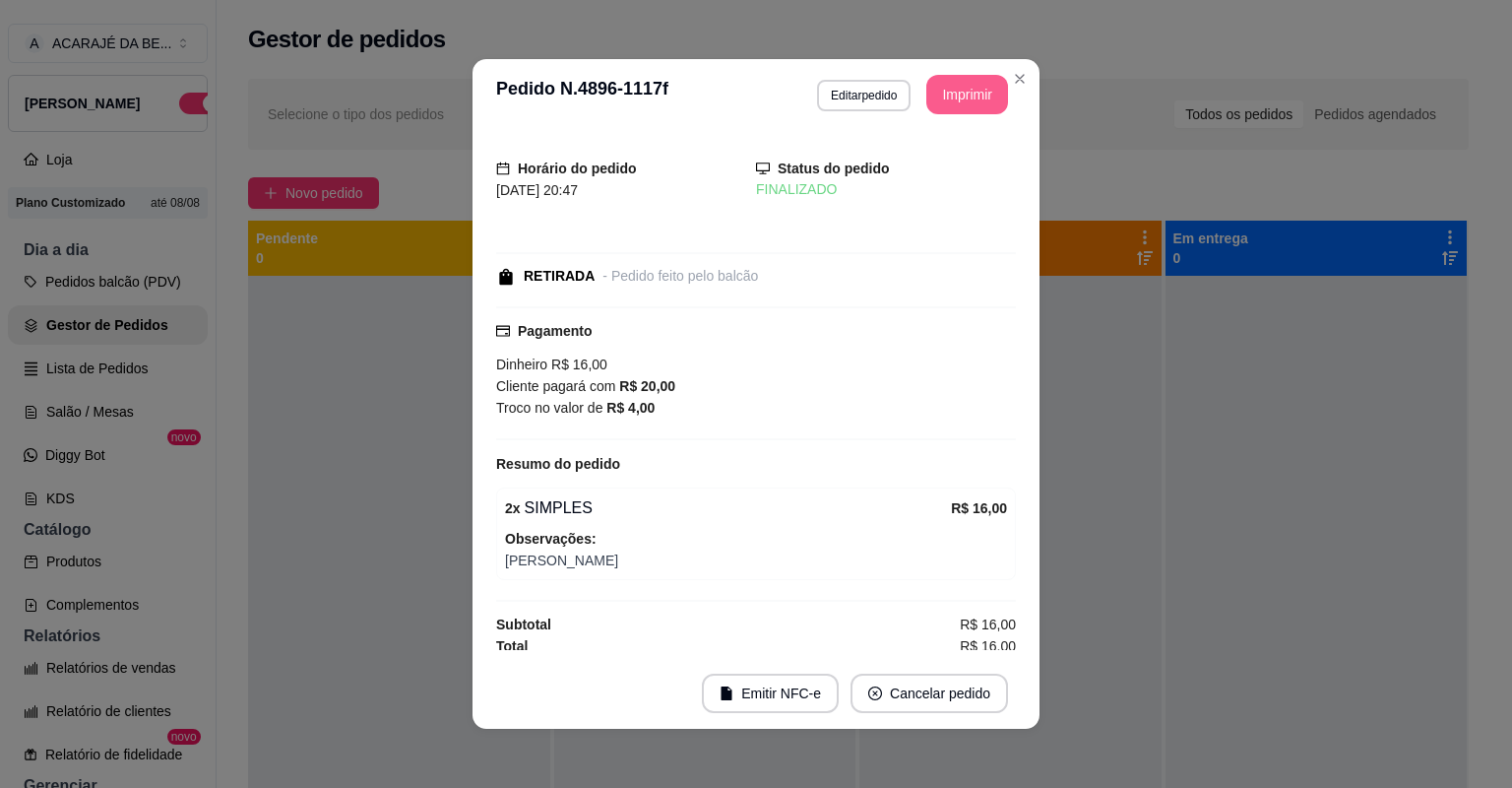 drag, startPoint x: 1093, startPoint y: 665, endPoint x: 1083, endPoint y: 670, distance: 11.18034 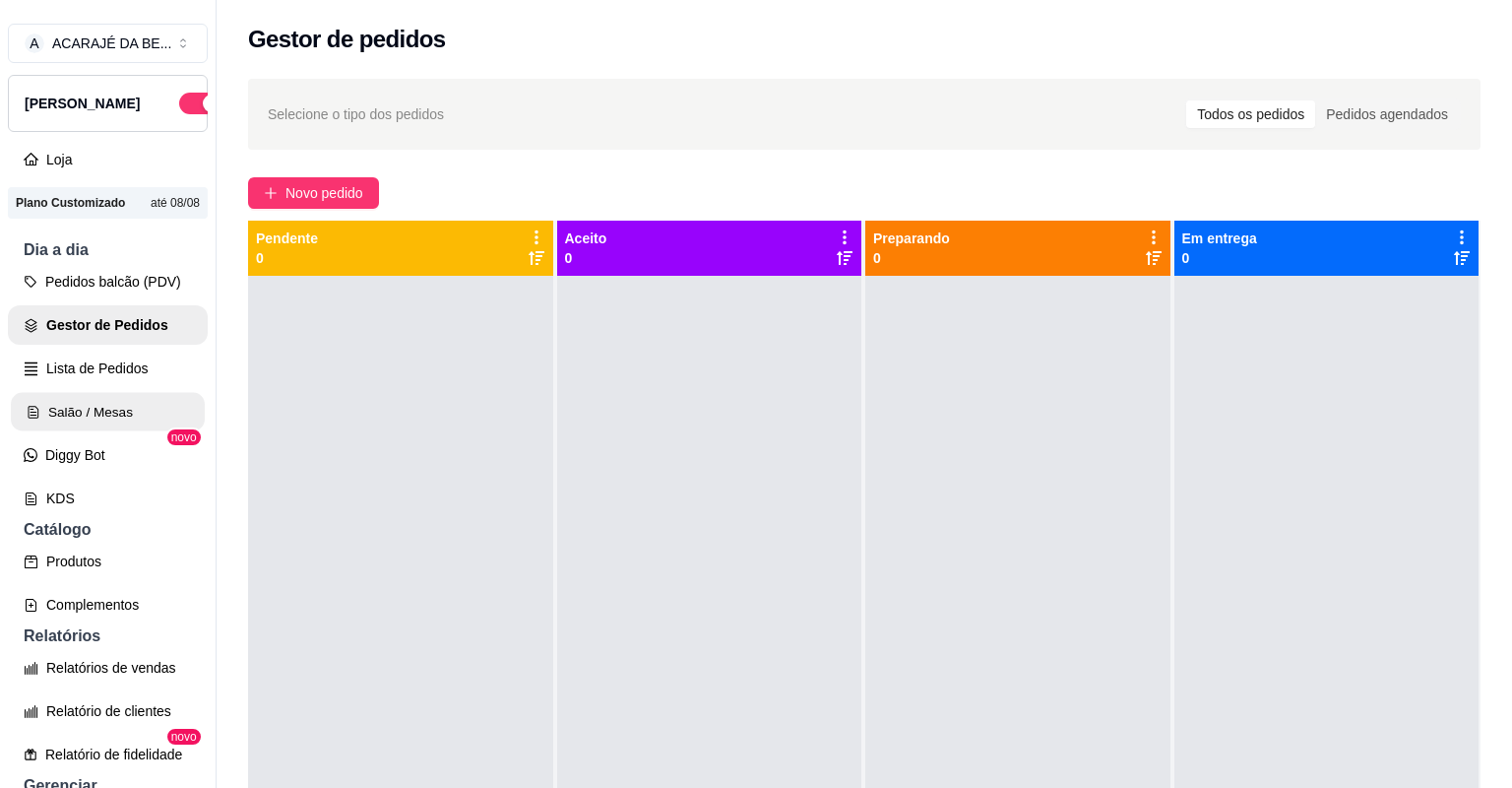 click on "Salão / Mesas" at bounding box center [107, 412] 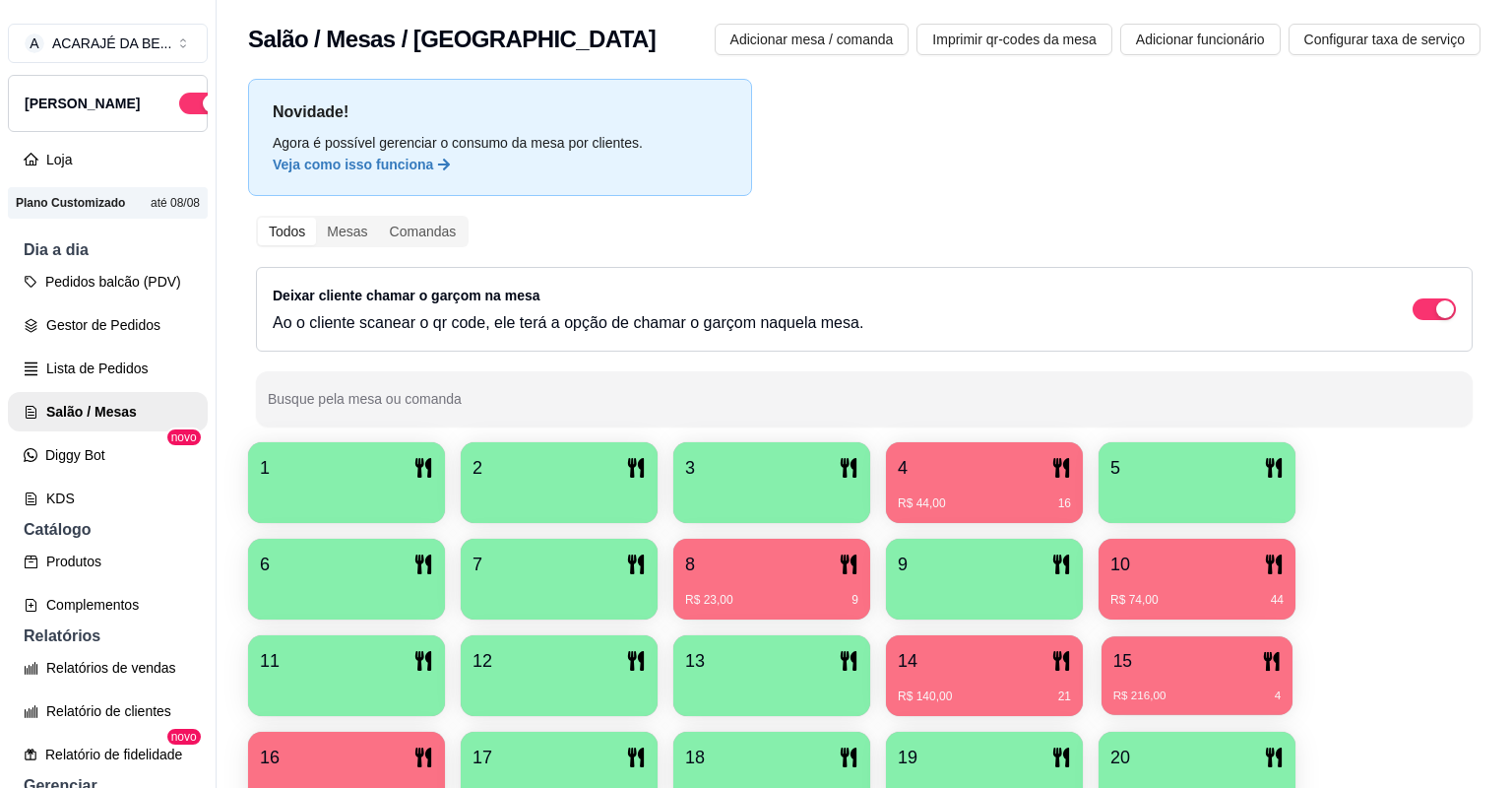 click on "R$ 216,00 4" at bounding box center [1197, 689] 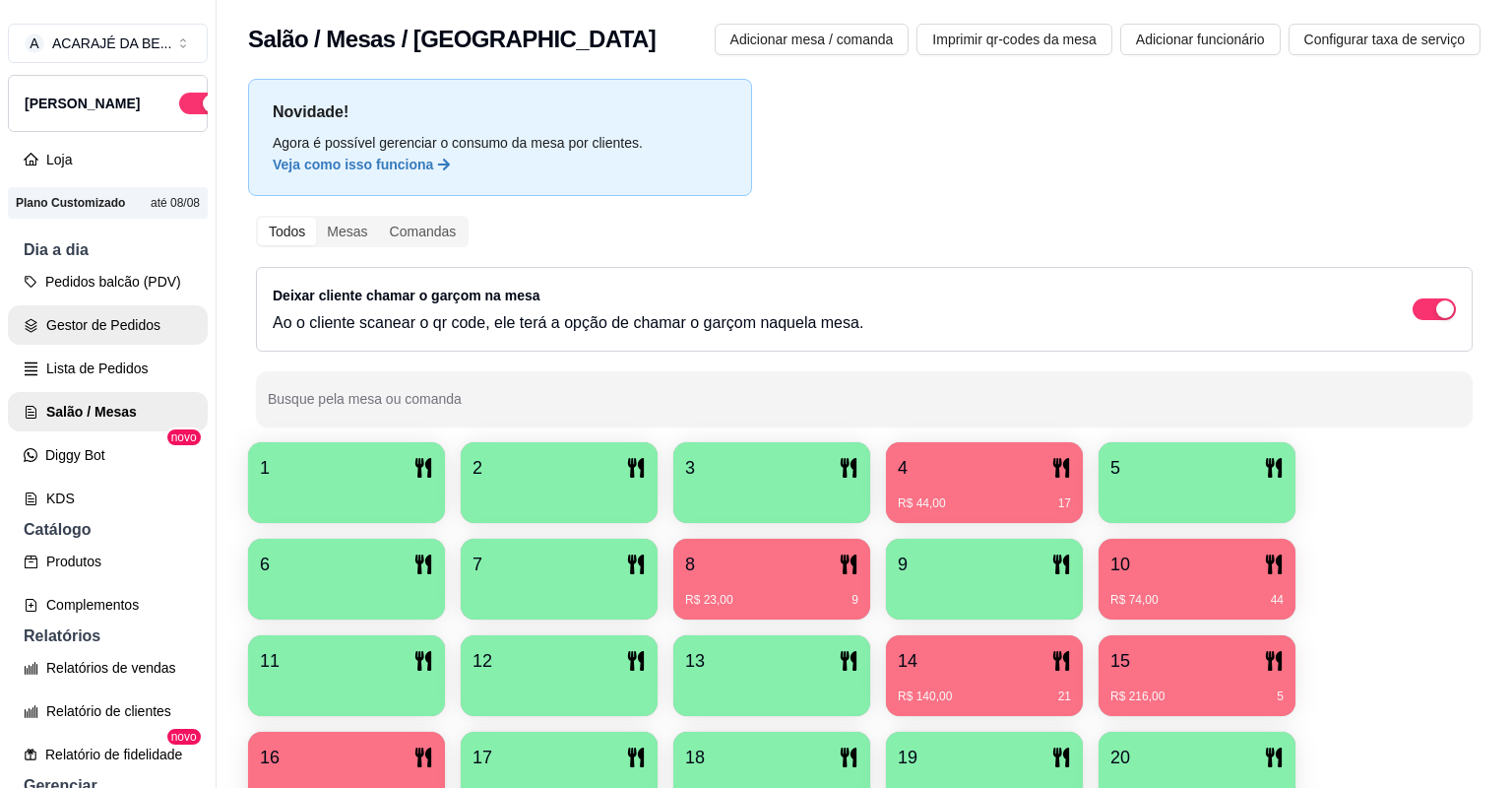 click on "Gestor de Pedidos" at bounding box center (107, 325) 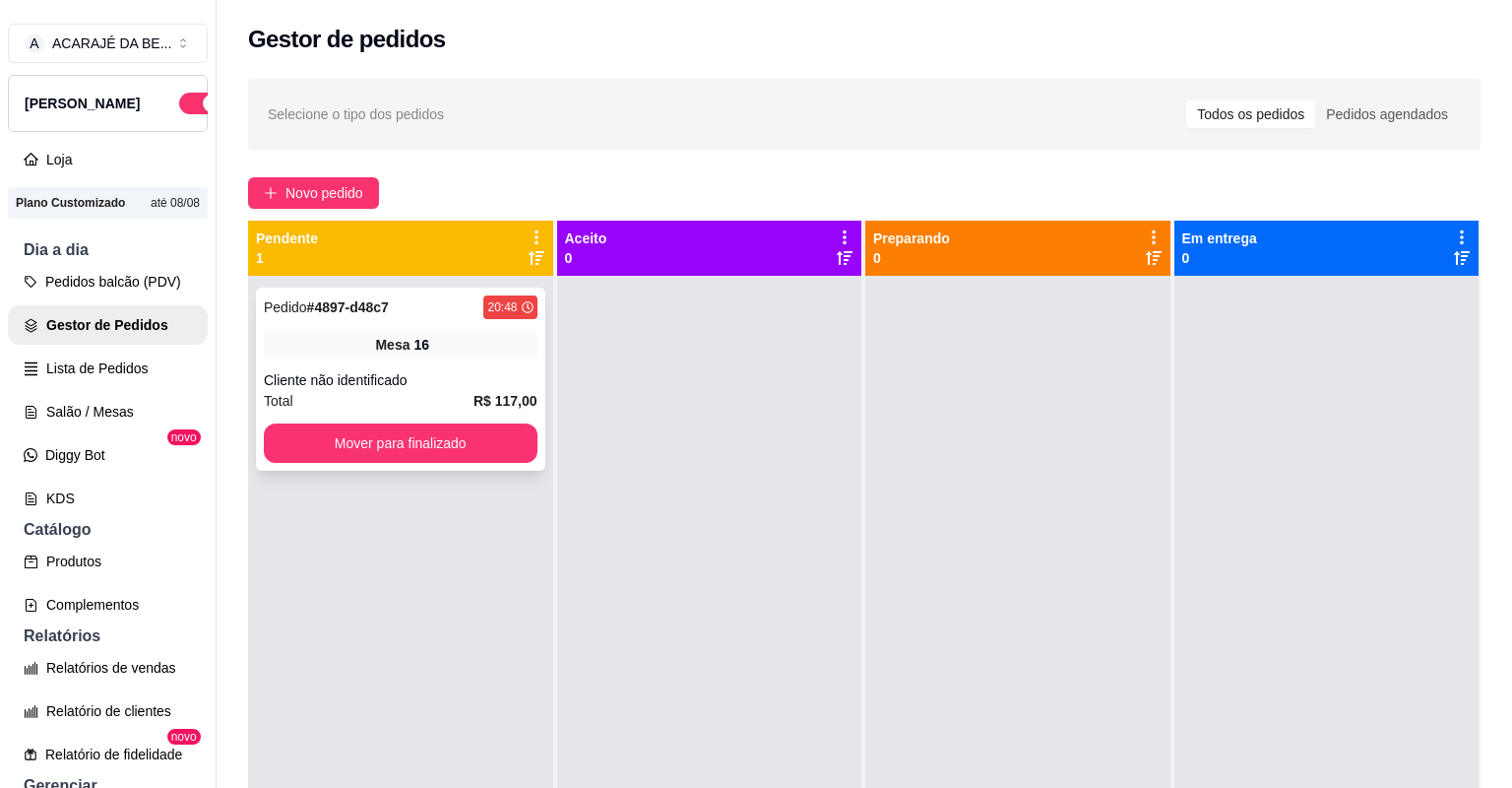 click on "Cliente não identificado" at bounding box center (401, 380) 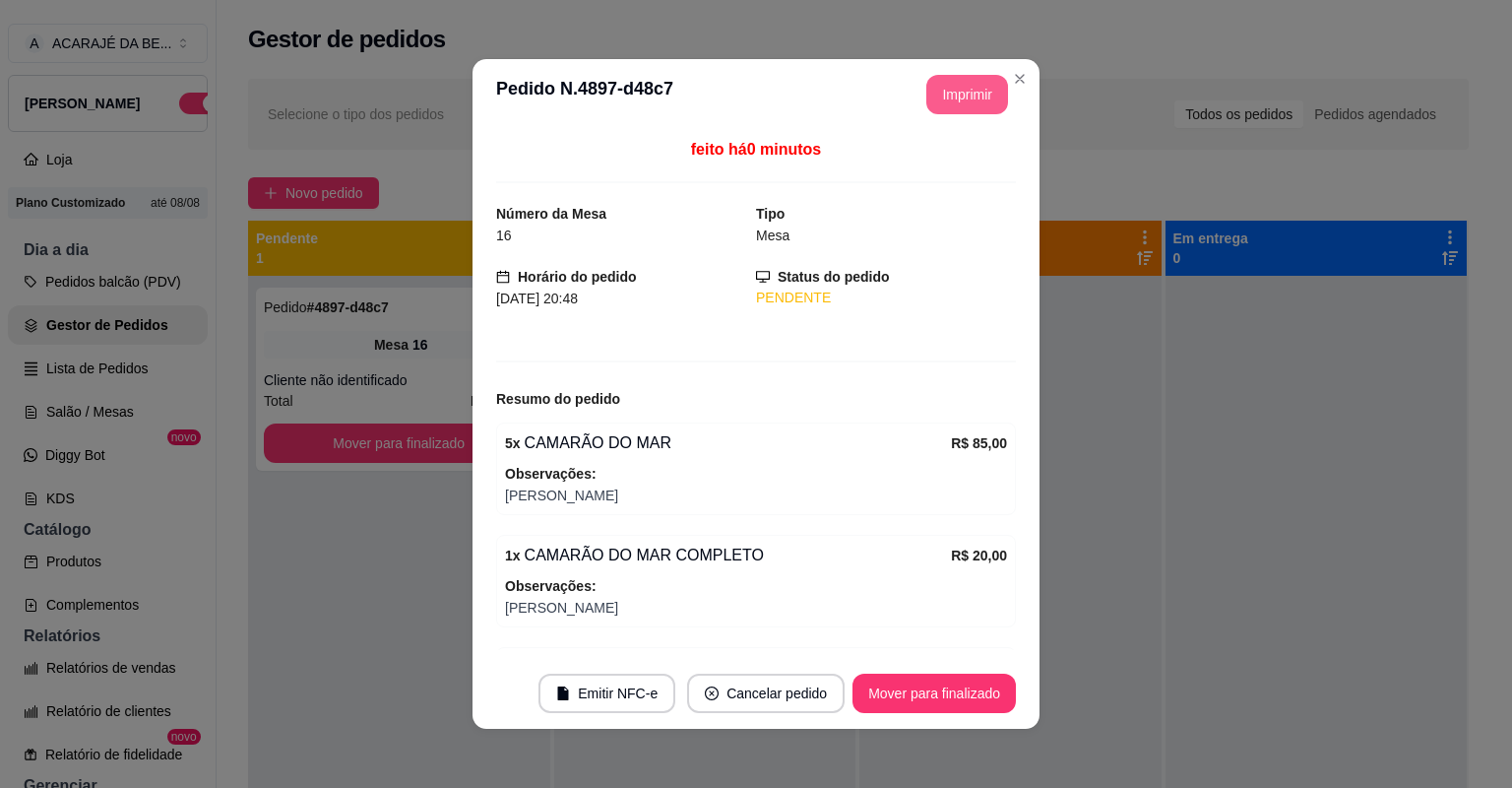 click on "Imprimir" at bounding box center (967, 95) 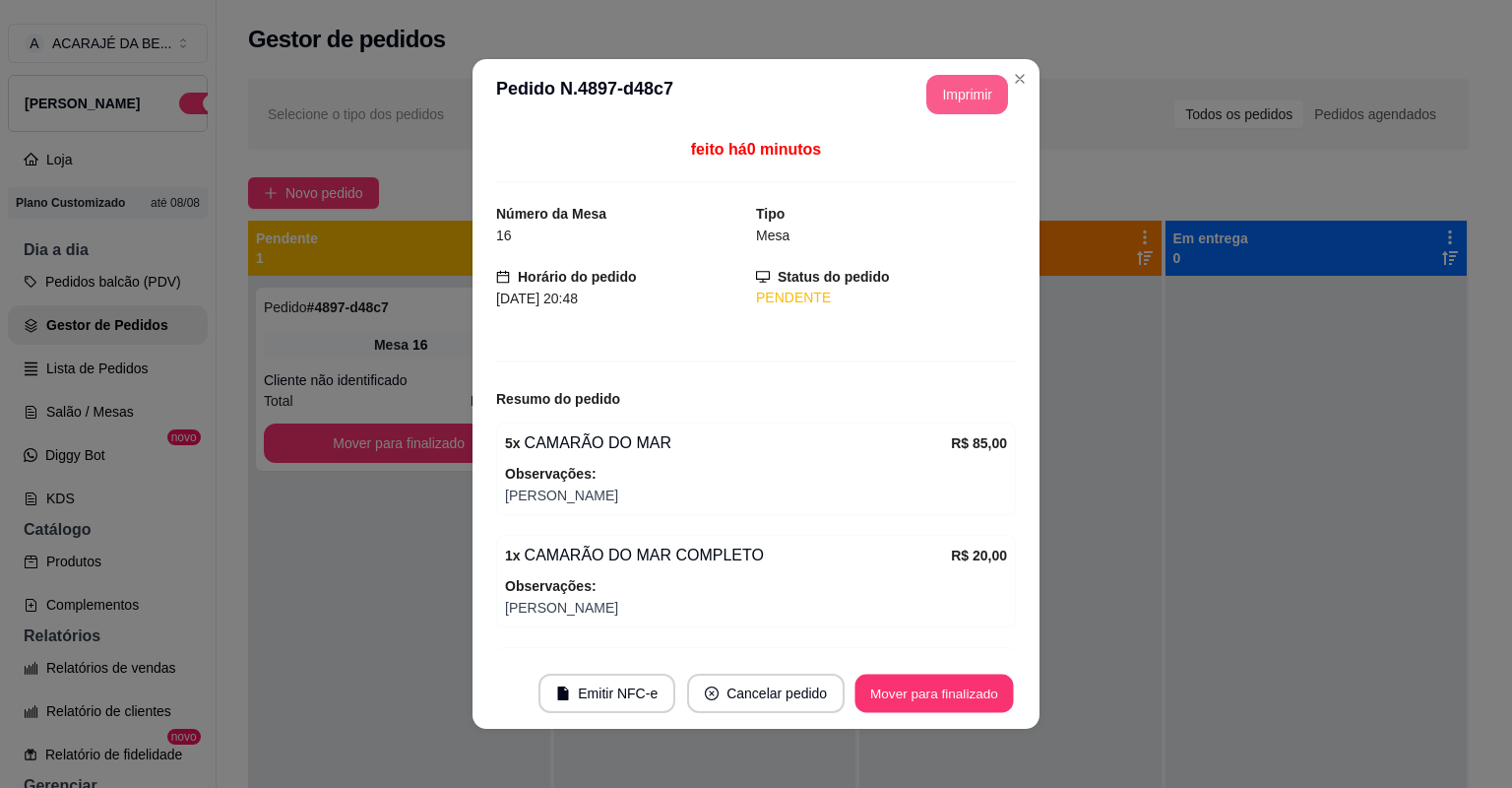 click on "Mover para finalizado" at bounding box center [934, 693] 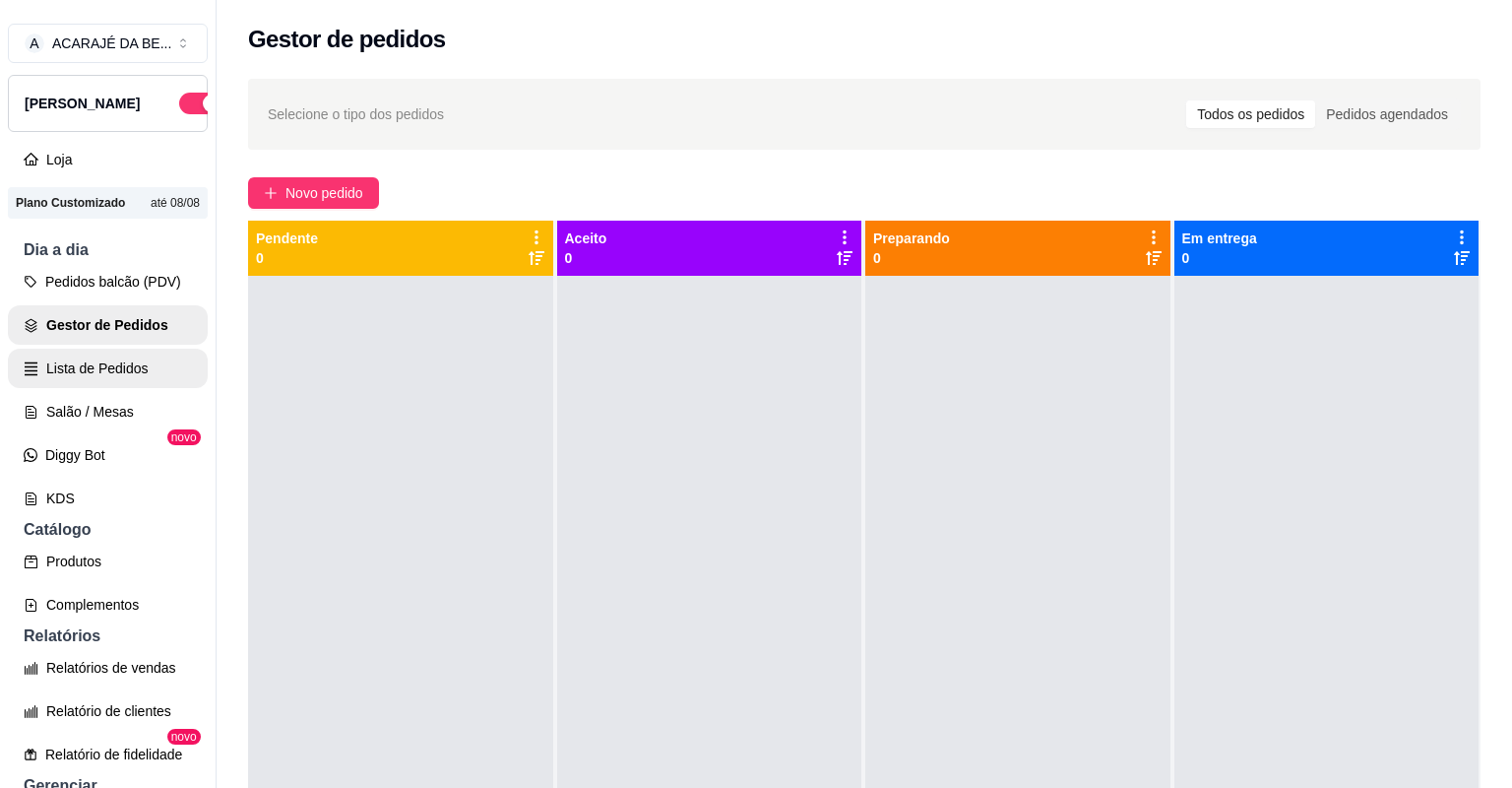 click on "Lista de Pedidos" at bounding box center (107, 368) 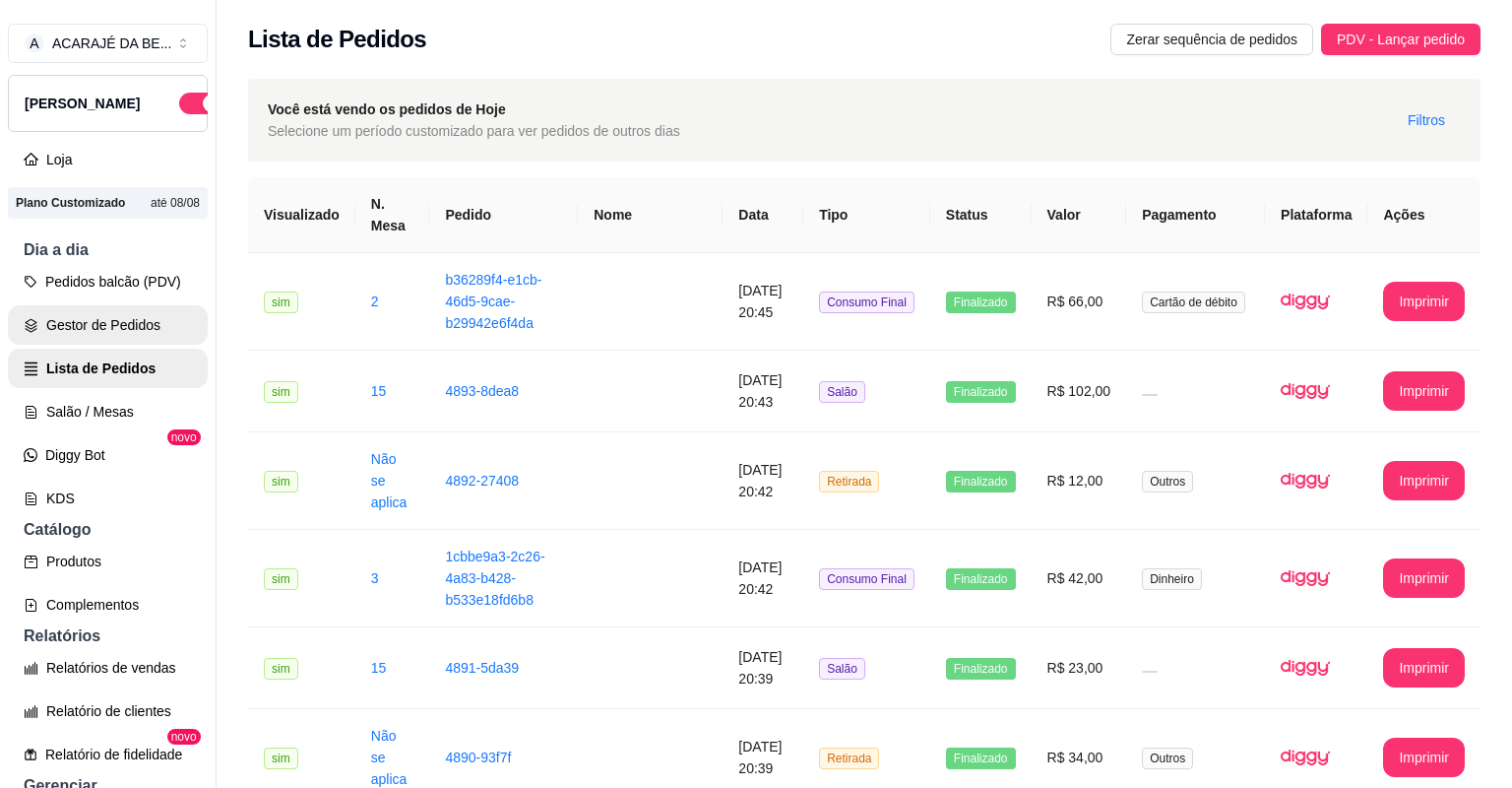 click on "Gestor de Pedidos" at bounding box center [107, 325] 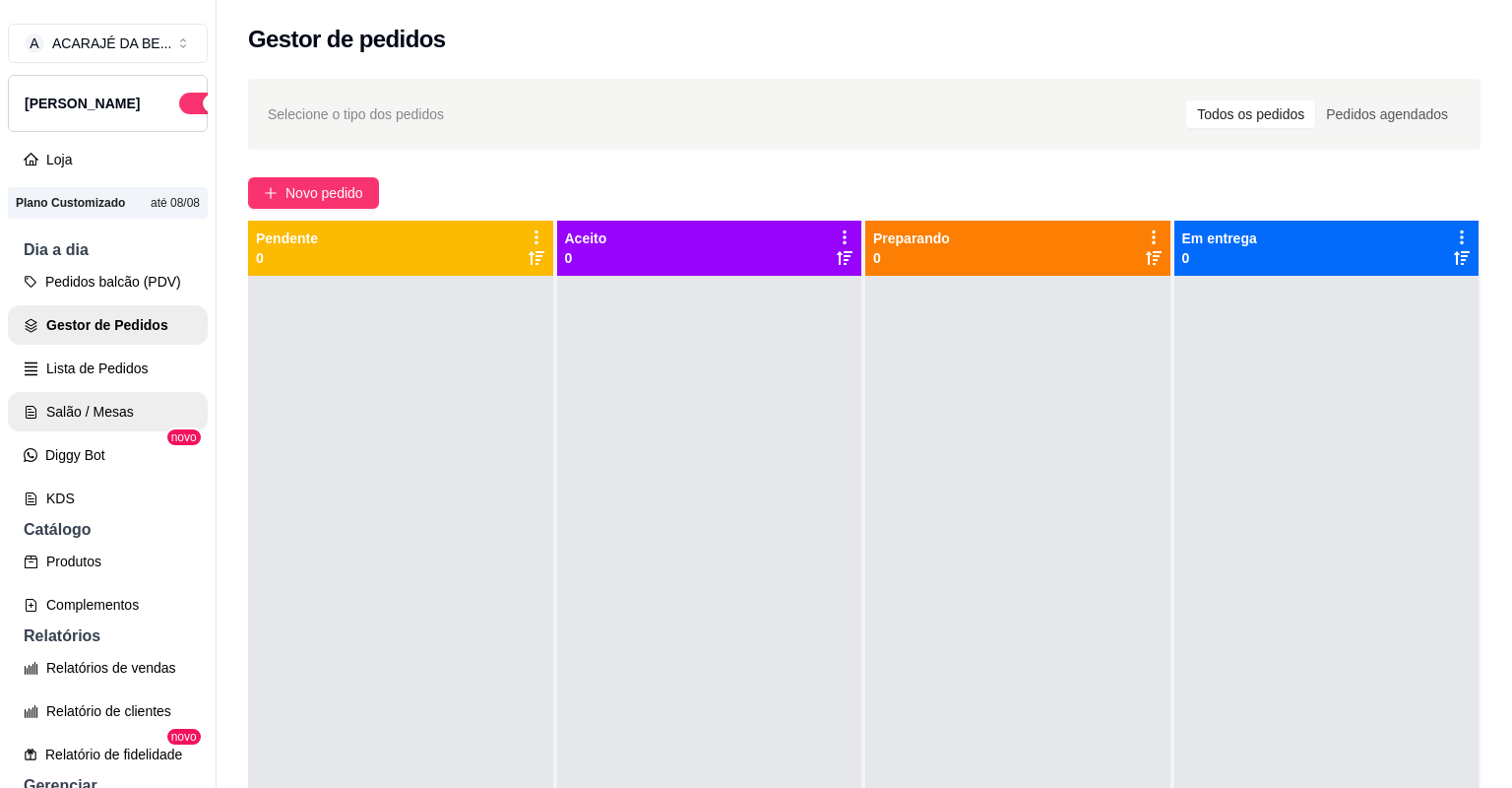 click on "Salão / Mesas" at bounding box center (107, 412) 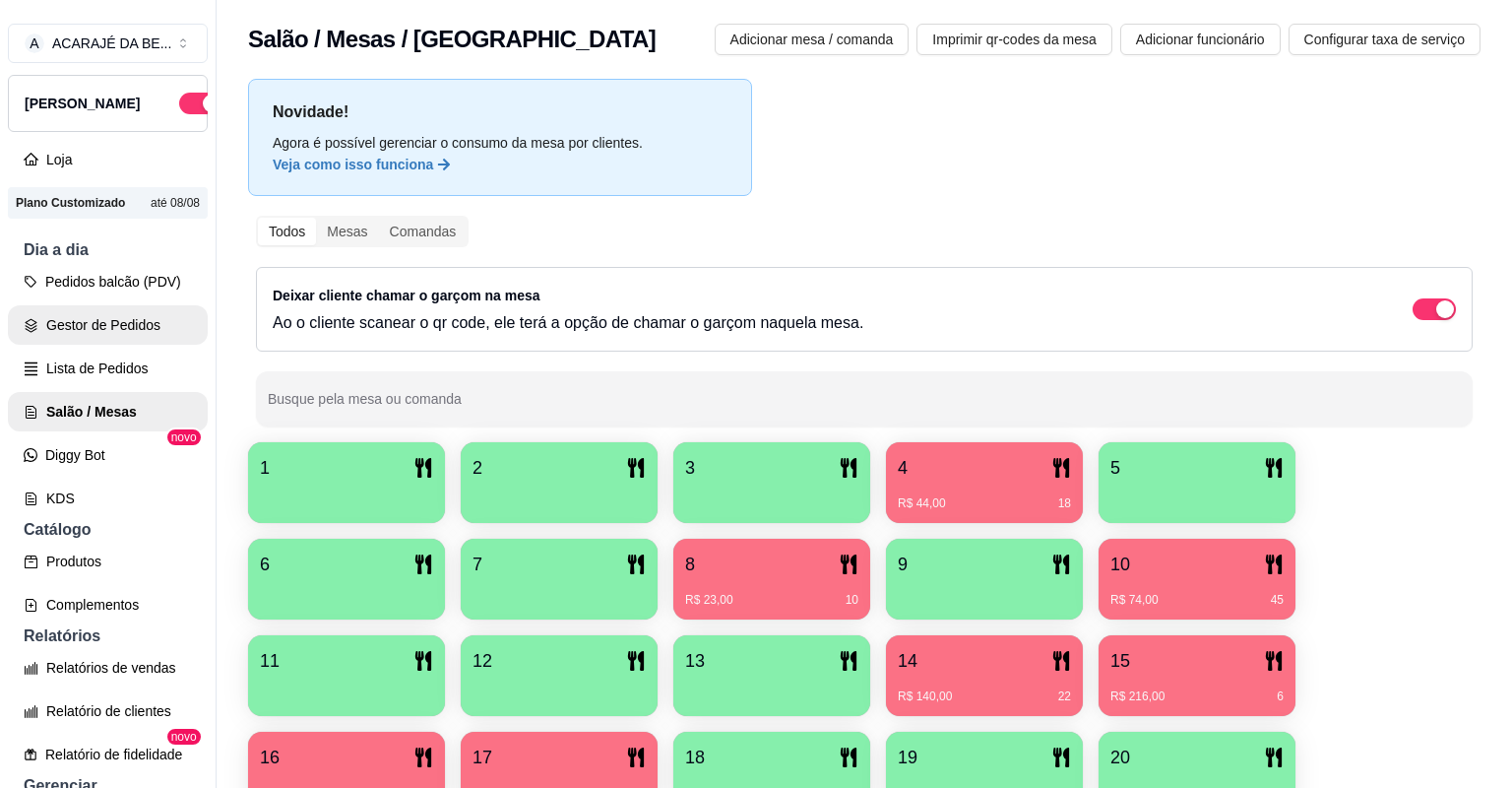 click on "Gestor de Pedidos" at bounding box center [107, 325] 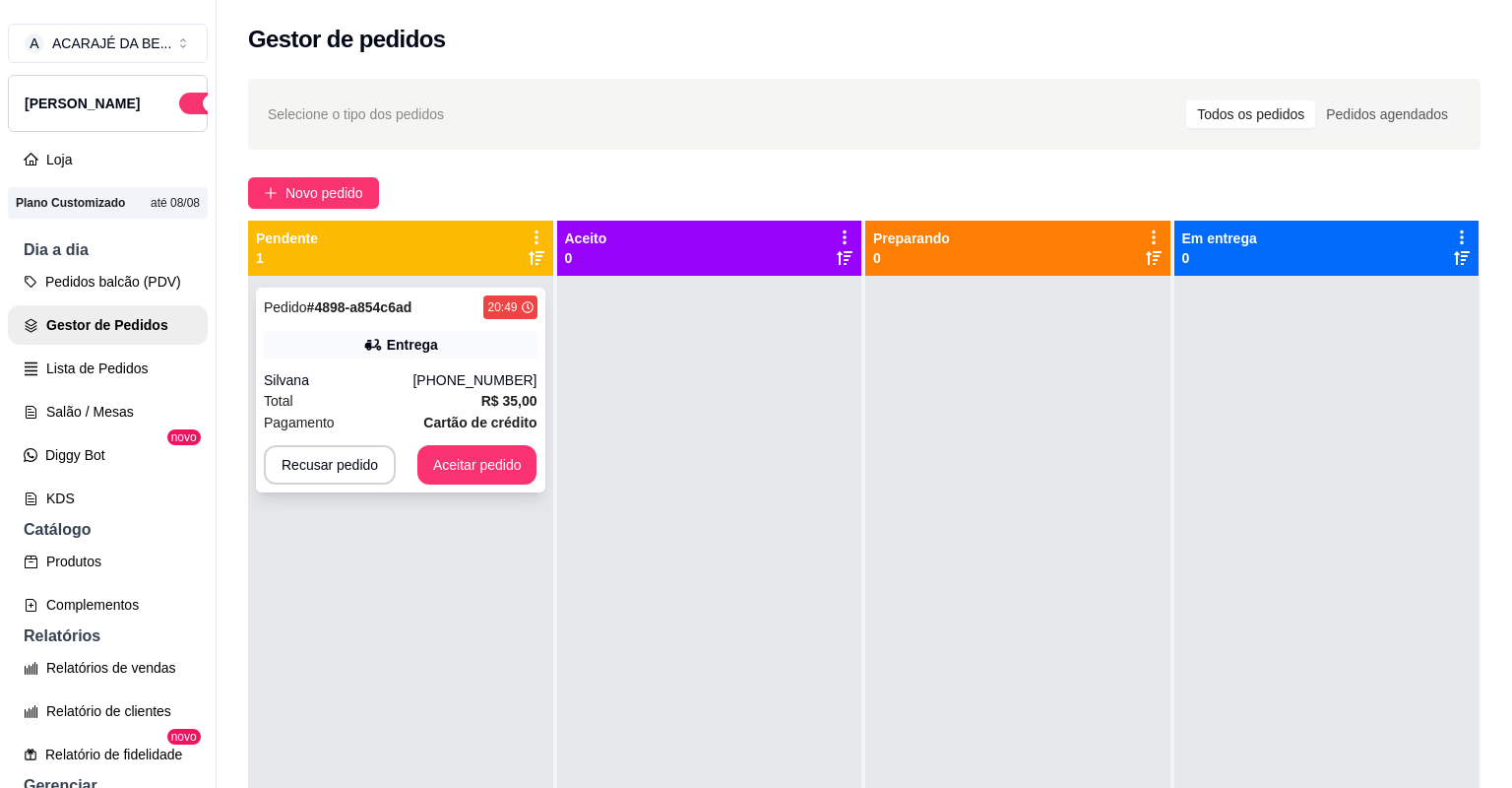 click on "Total R$ 35,00" at bounding box center (401, 401) 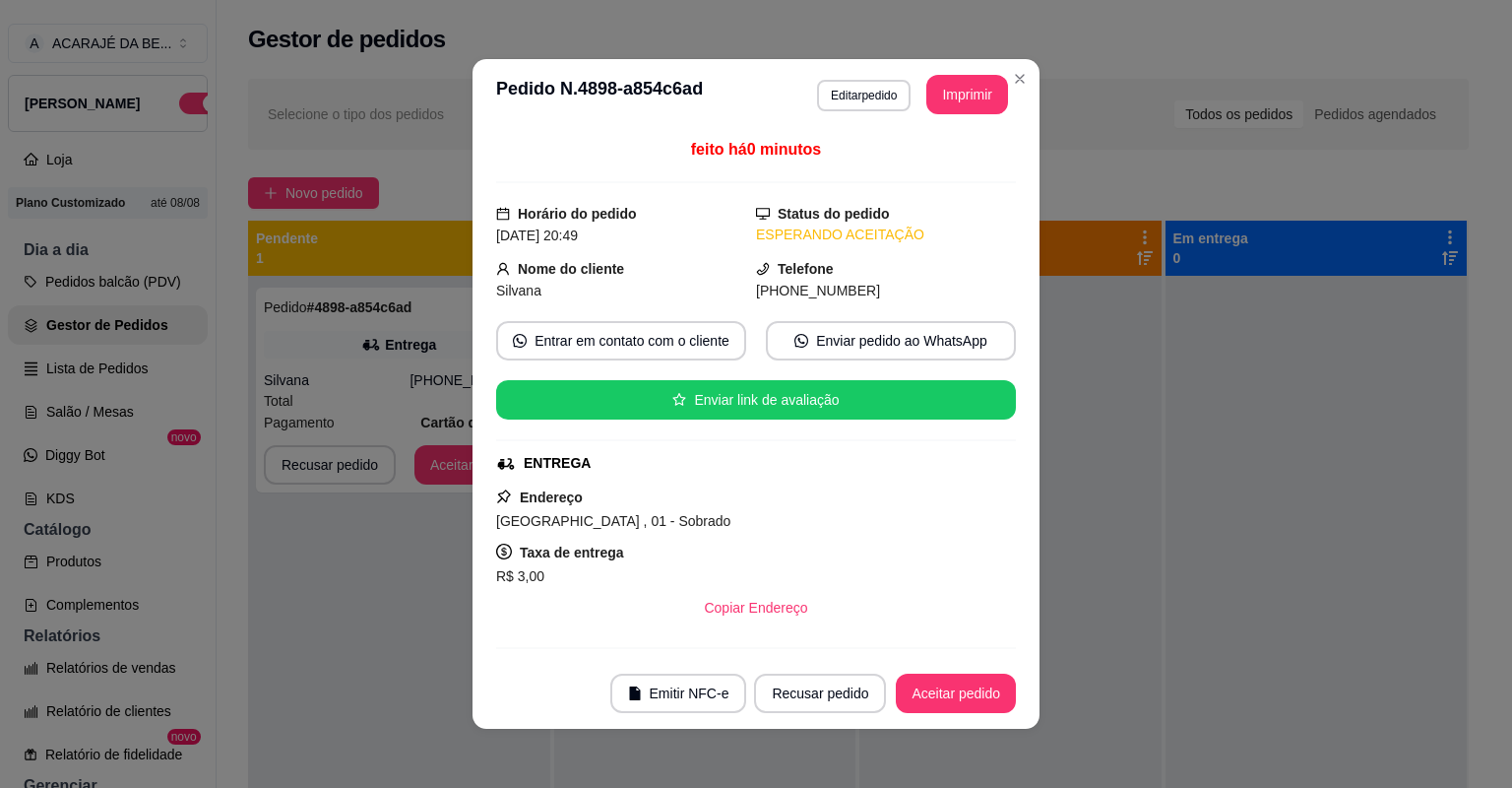 click on "**********" at bounding box center (913, 95) 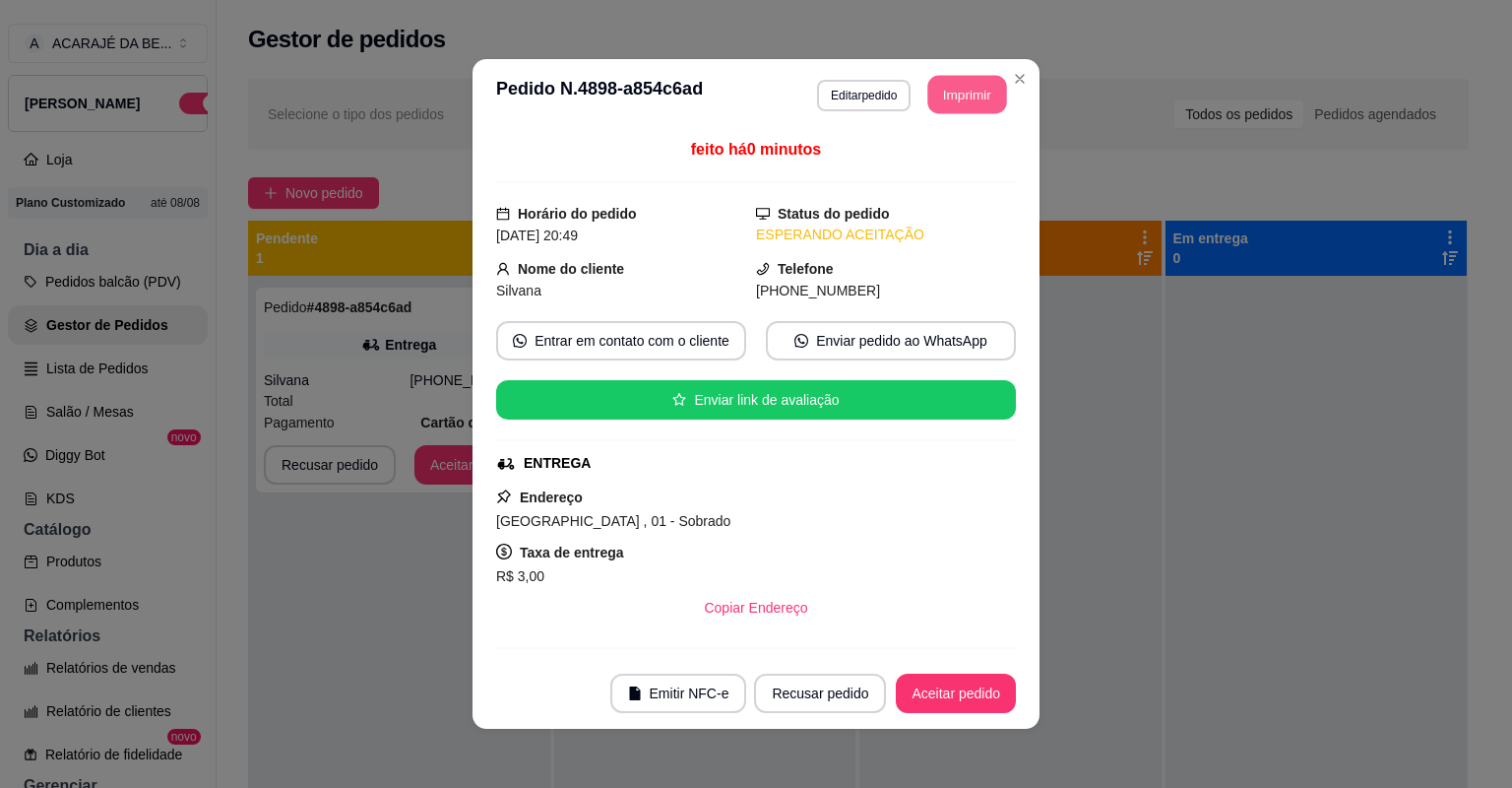click on "Imprimir" at bounding box center [968, 95] 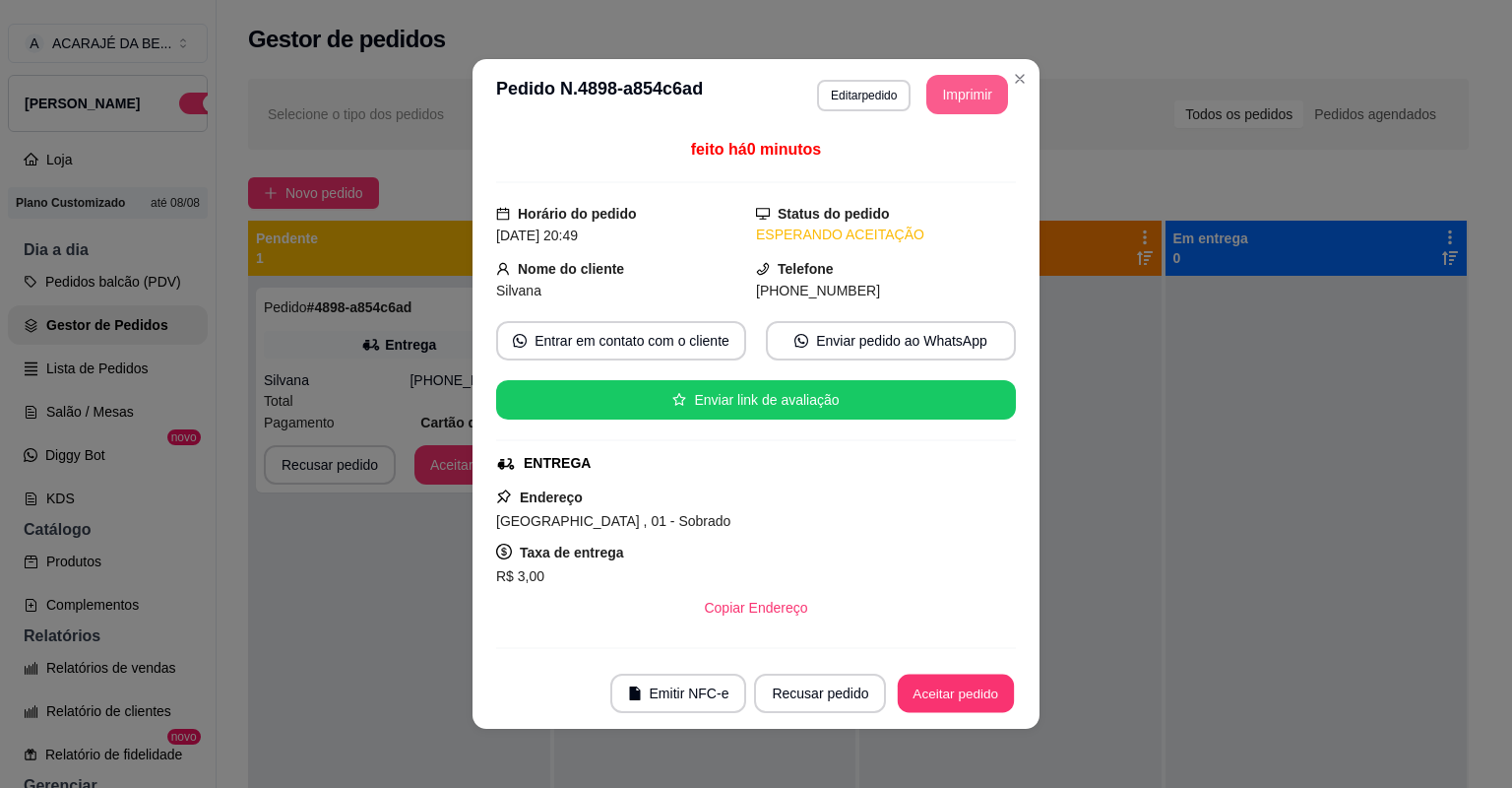 click on "Aceitar pedido" at bounding box center (956, 693) 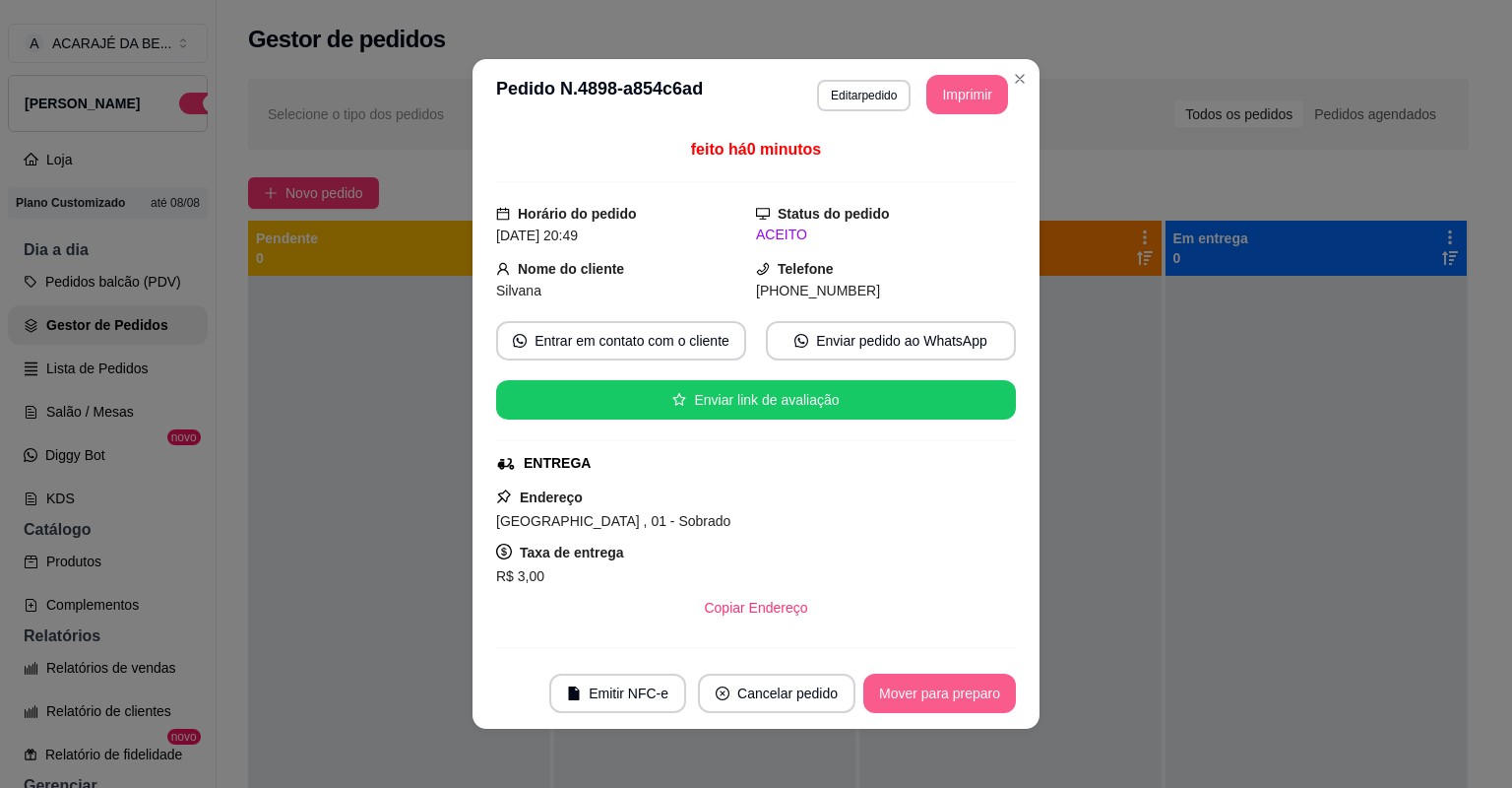 click on "Mover para preparo" at bounding box center (939, 693) 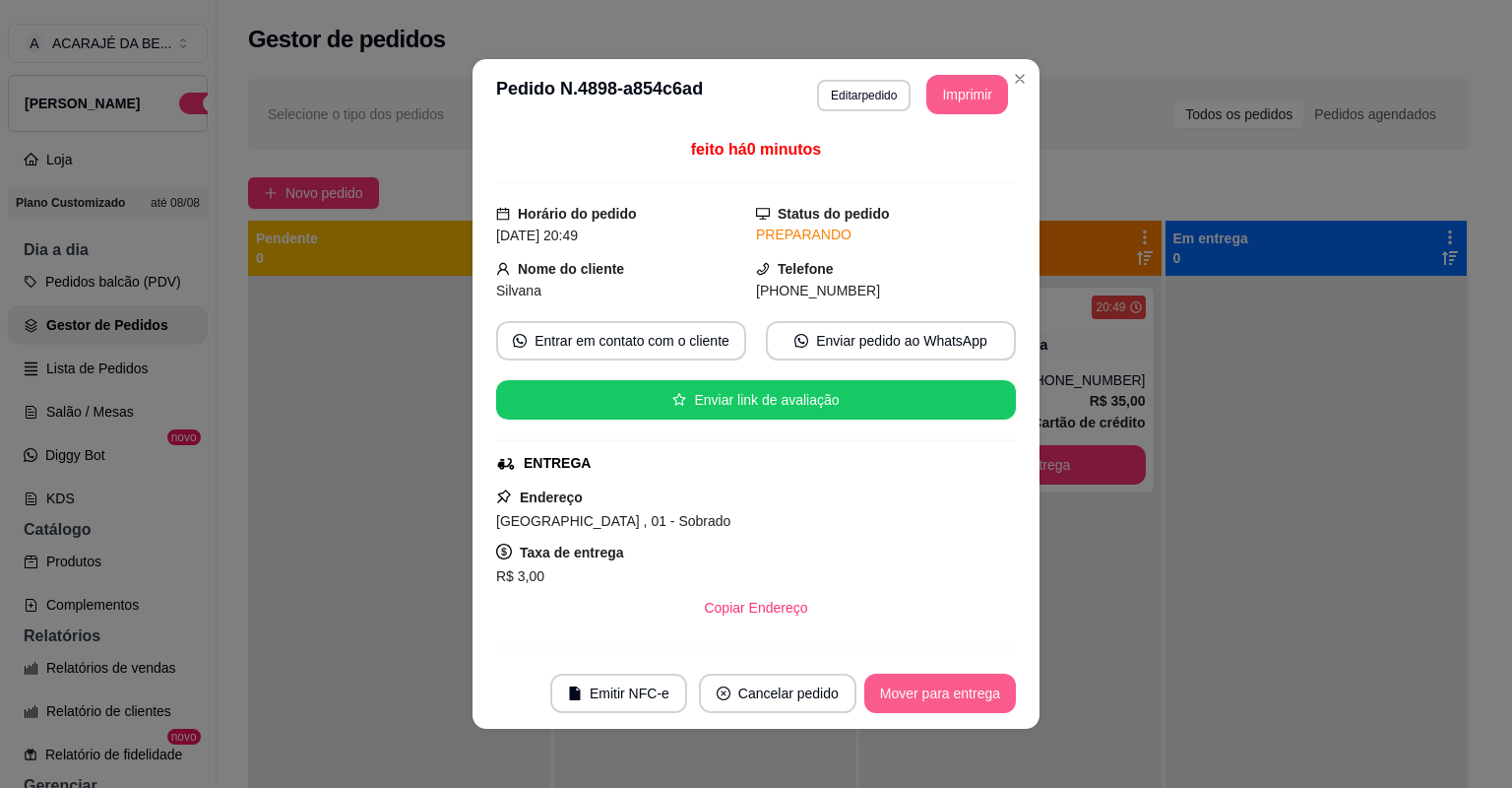 click on "Mover para entrega" at bounding box center (940, 693) 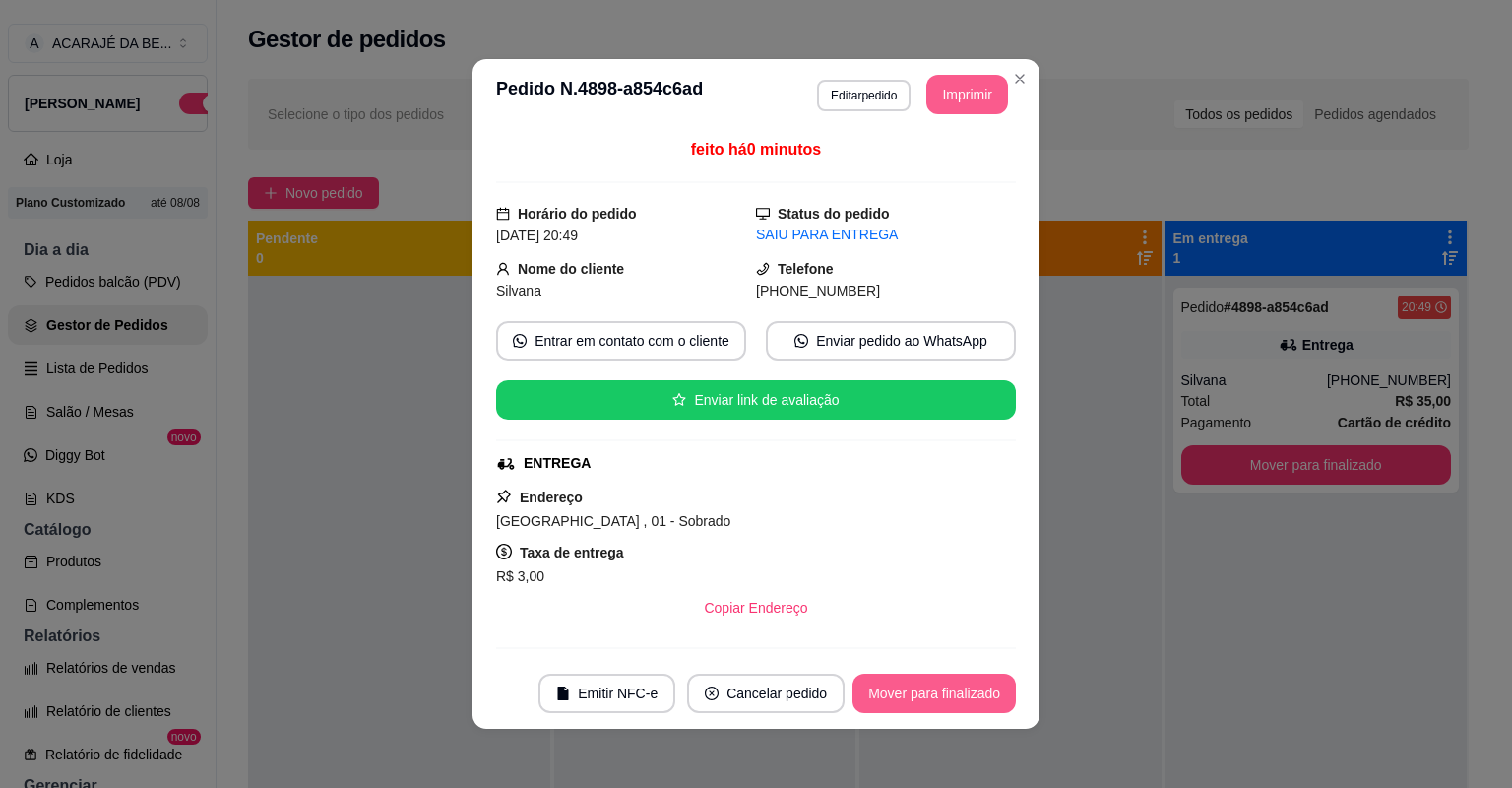 click on "Mover para finalizado" at bounding box center [934, 693] 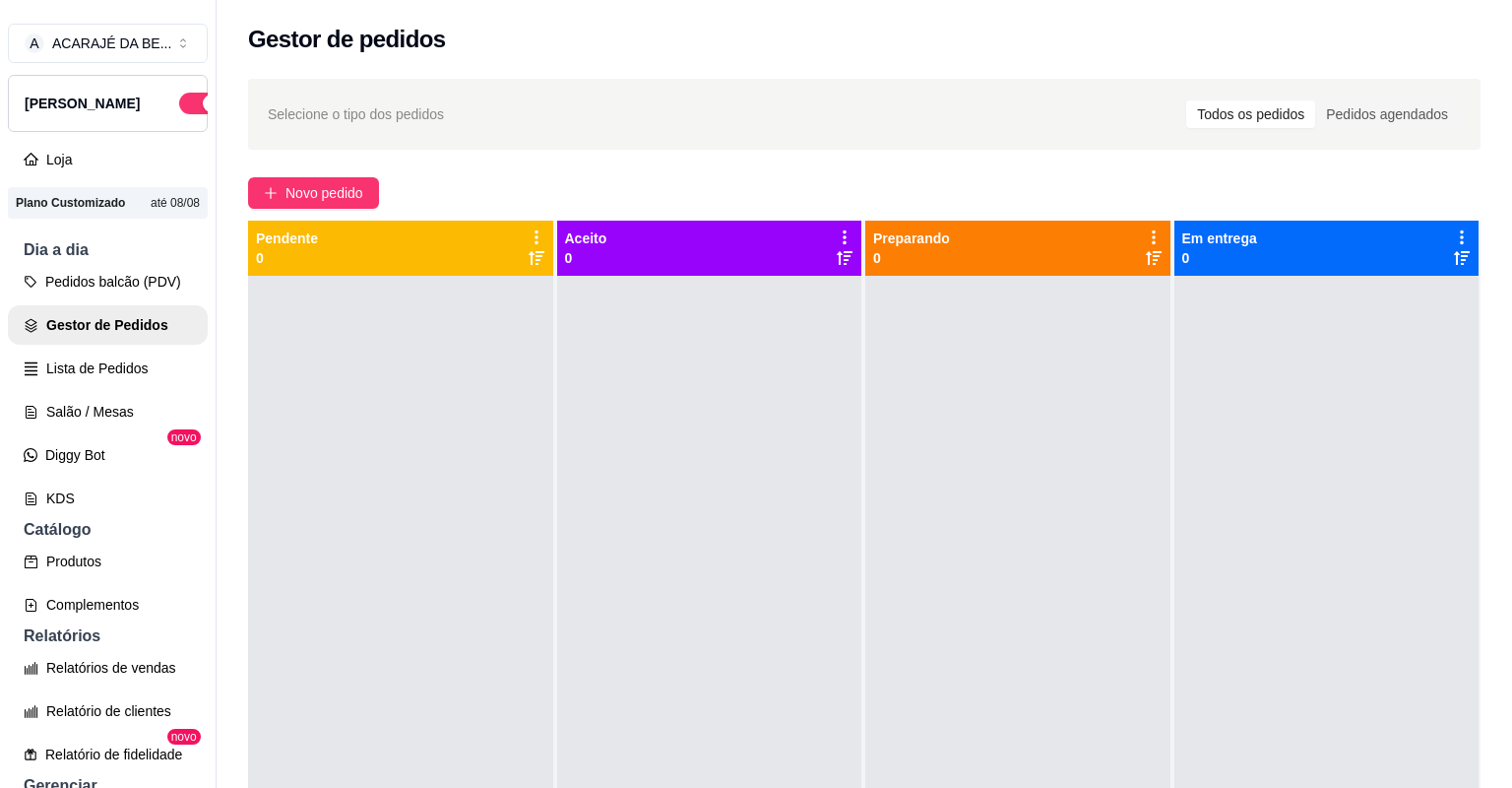 click on "Salão / Mesas" at bounding box center [107, 412] 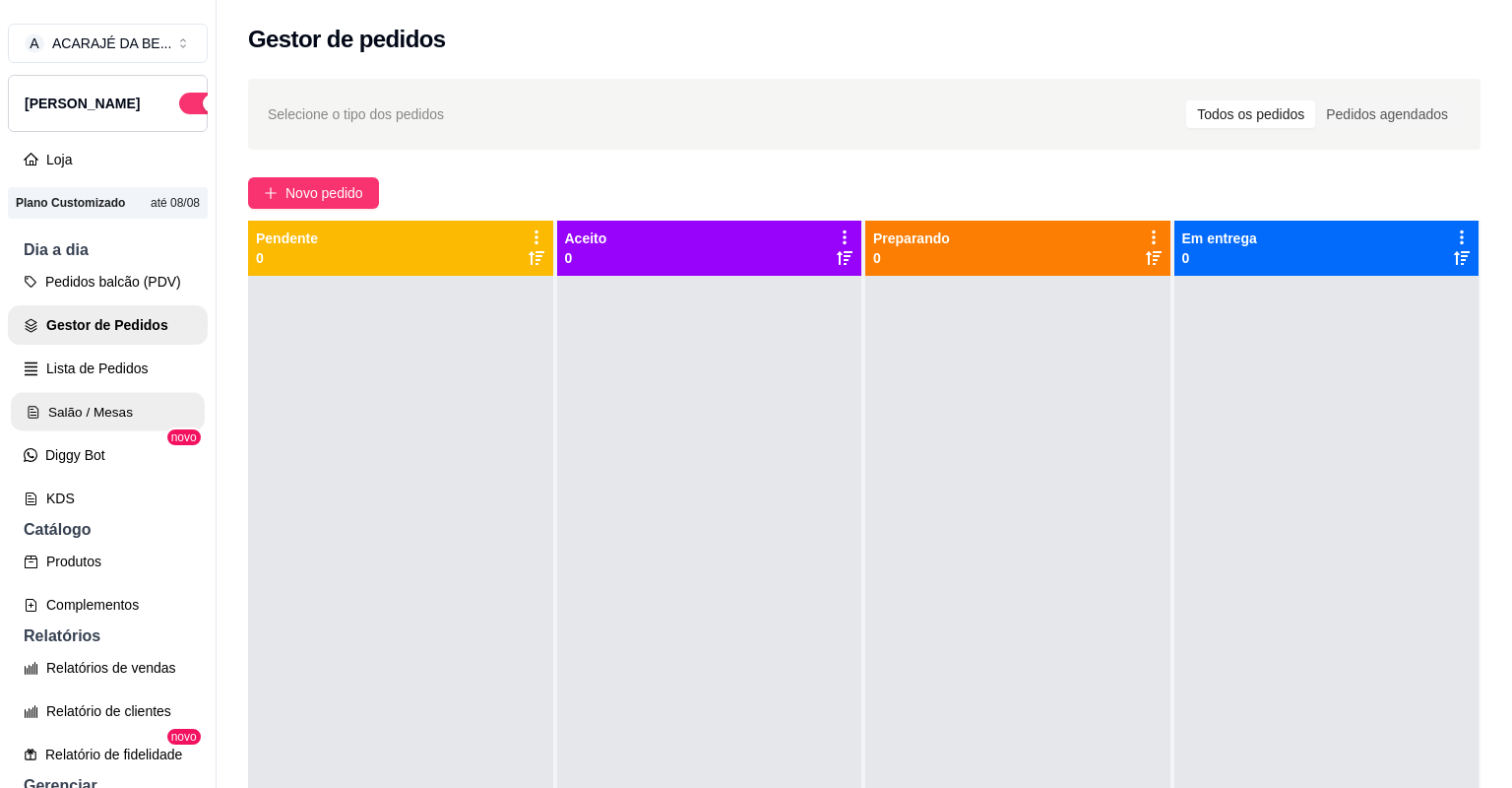 click on "Salão / Mesas" at bounding box center [107, 412] 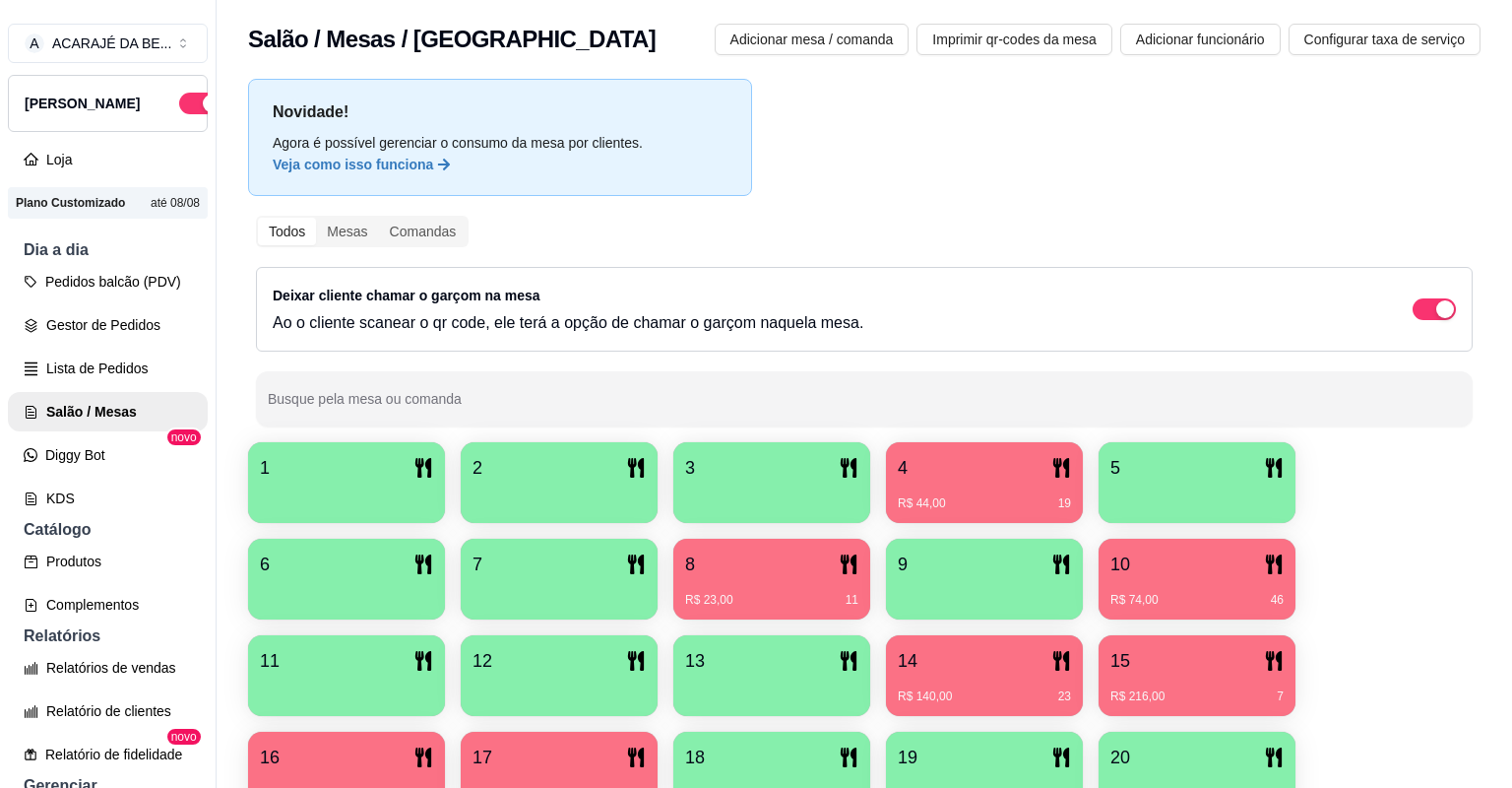 click on "15" at bounding box center (1197, 661) 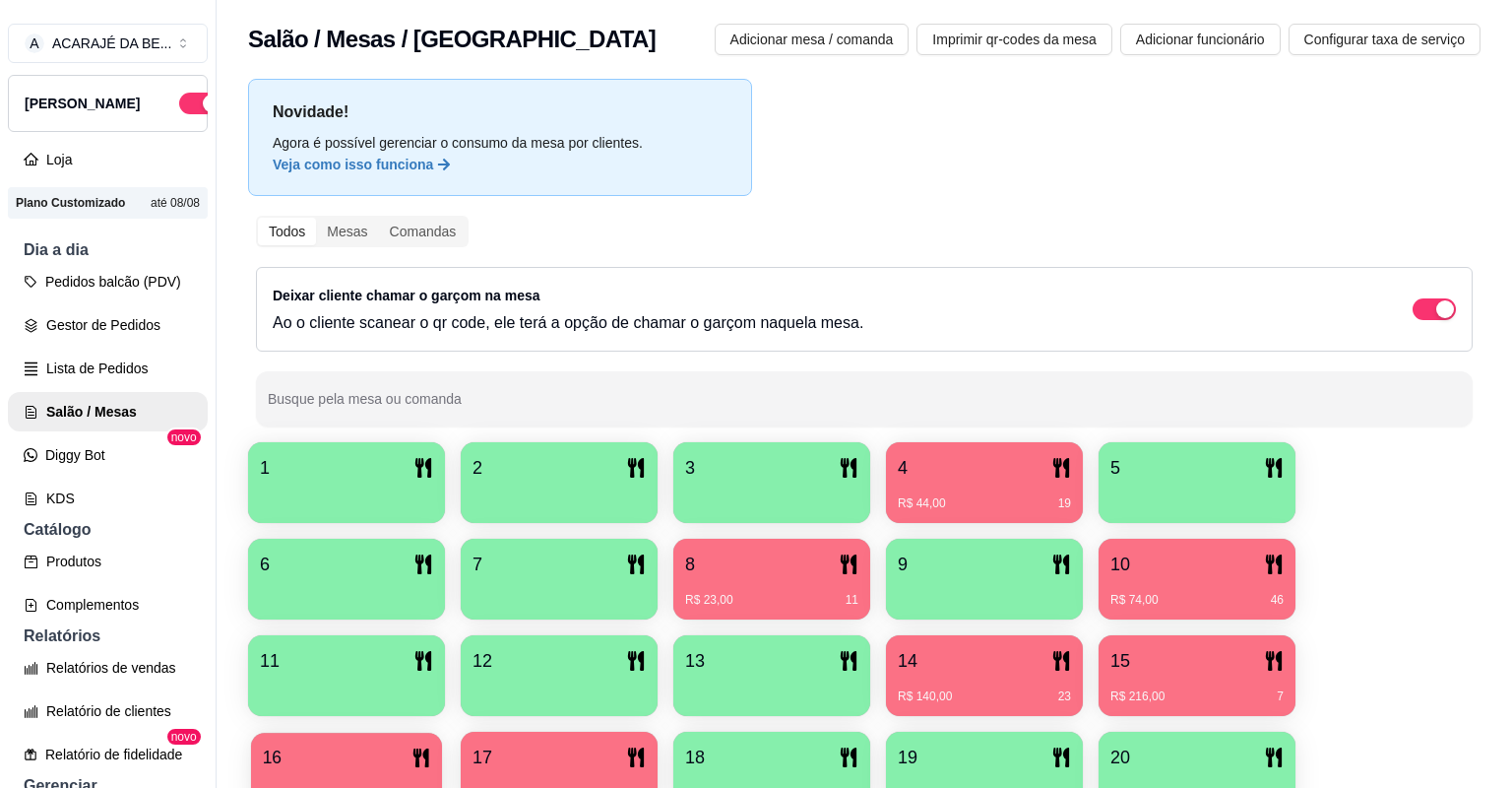 click 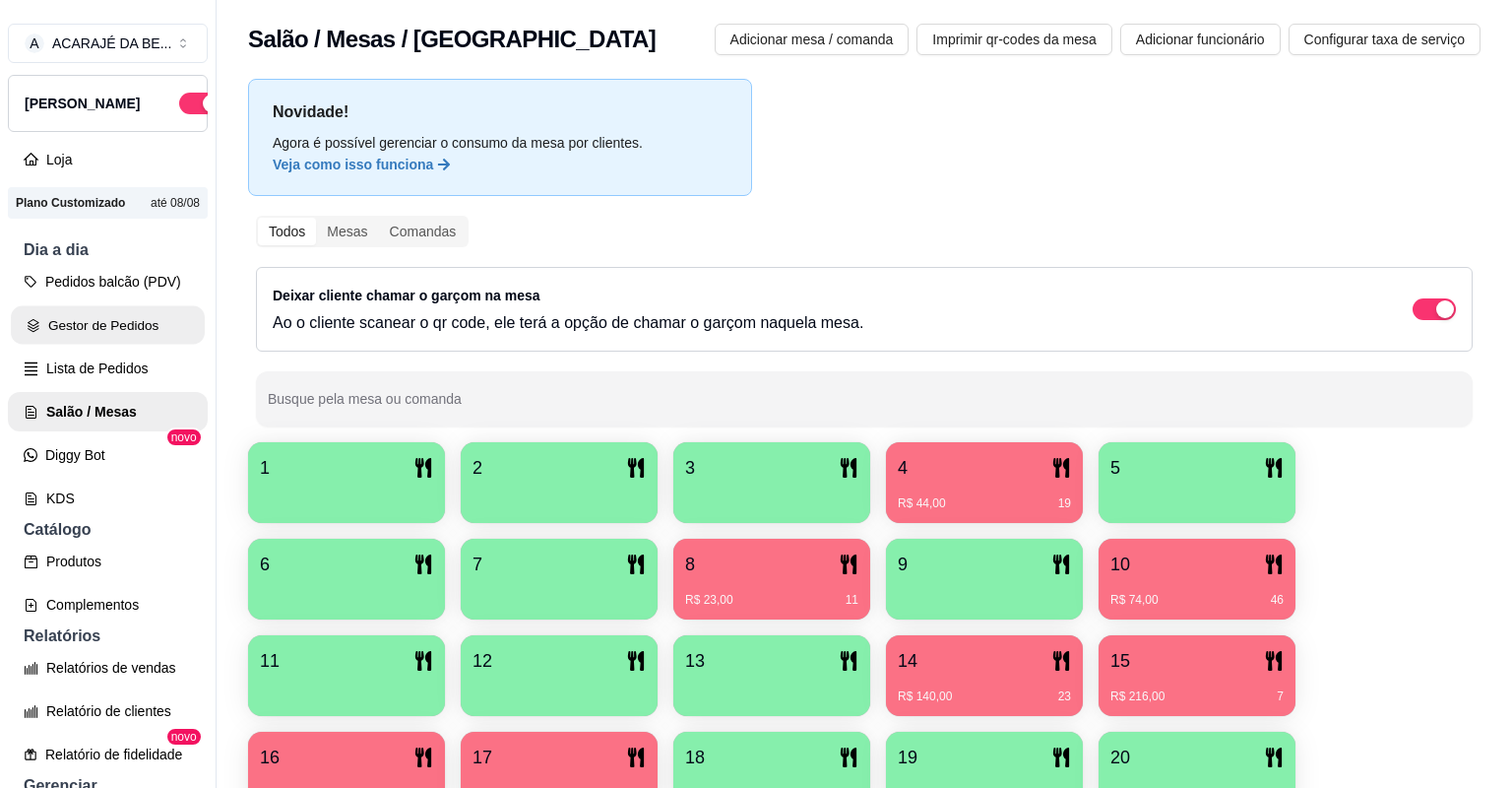 click on "Gestor de Pedidos" at bounding box center (107, 325) 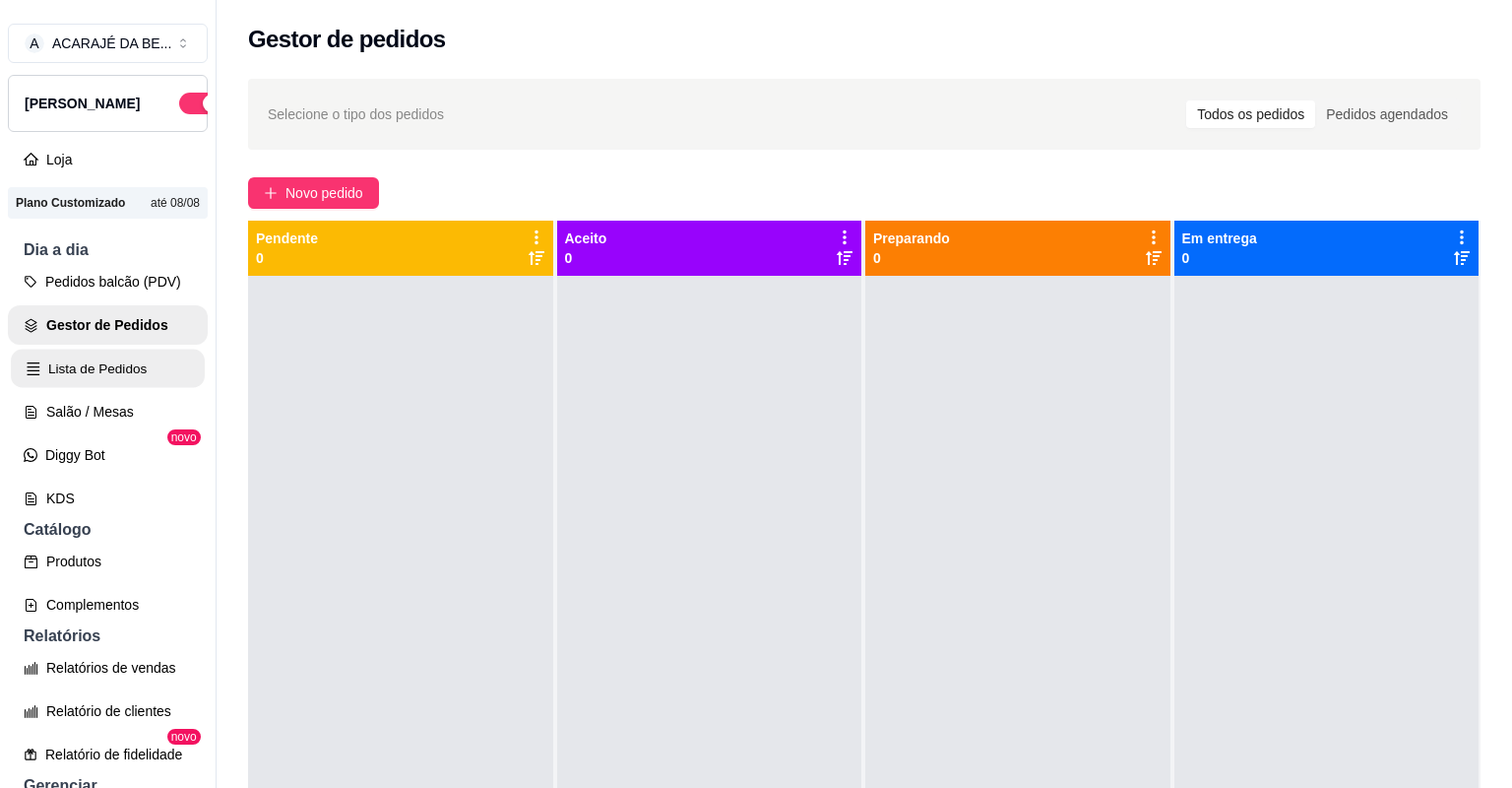 click on "Lista de Pedidos" at bounding box center [107, 368] 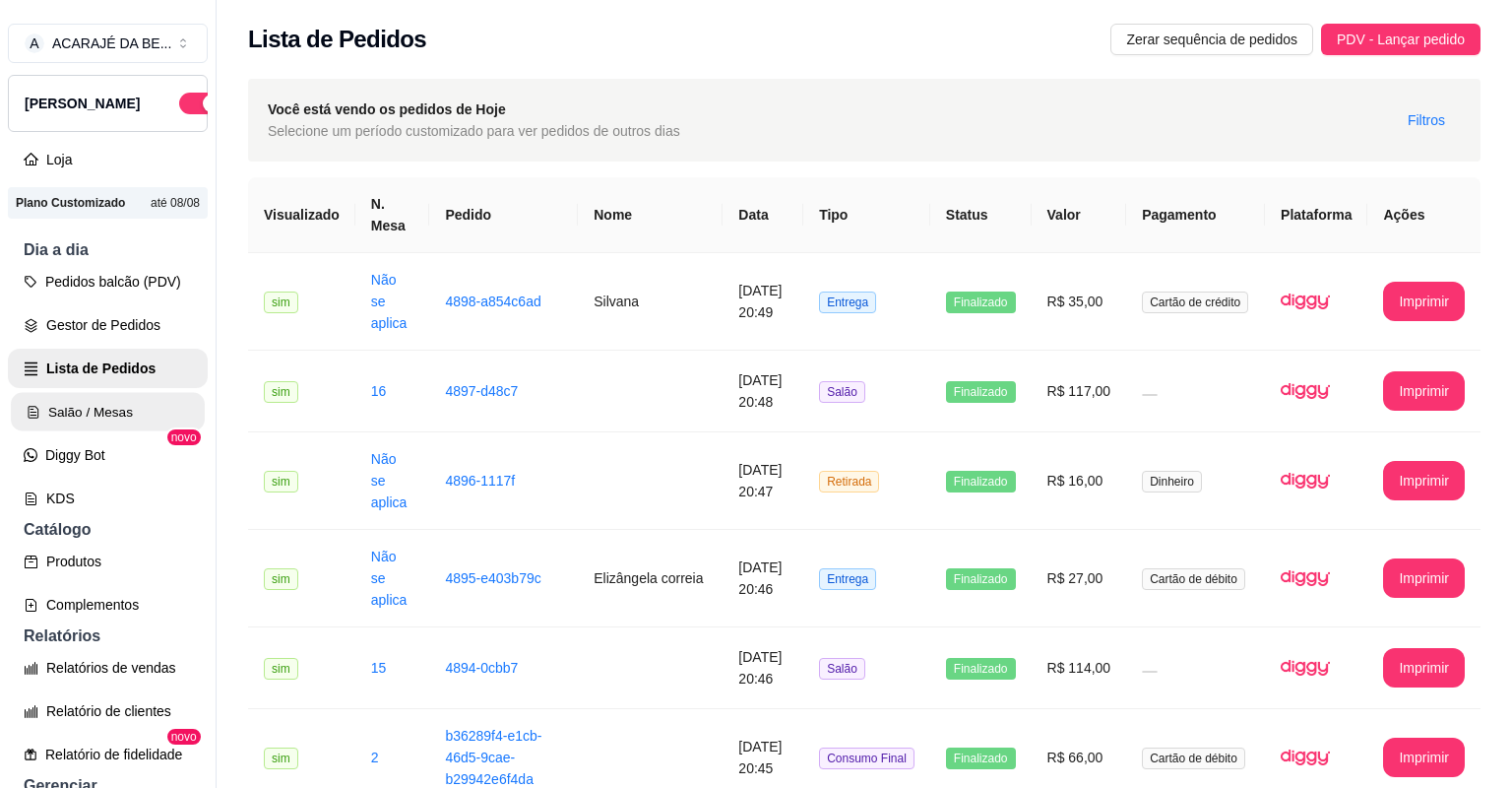 click on "Salão / Mesas" at bounding box center [107, 412] 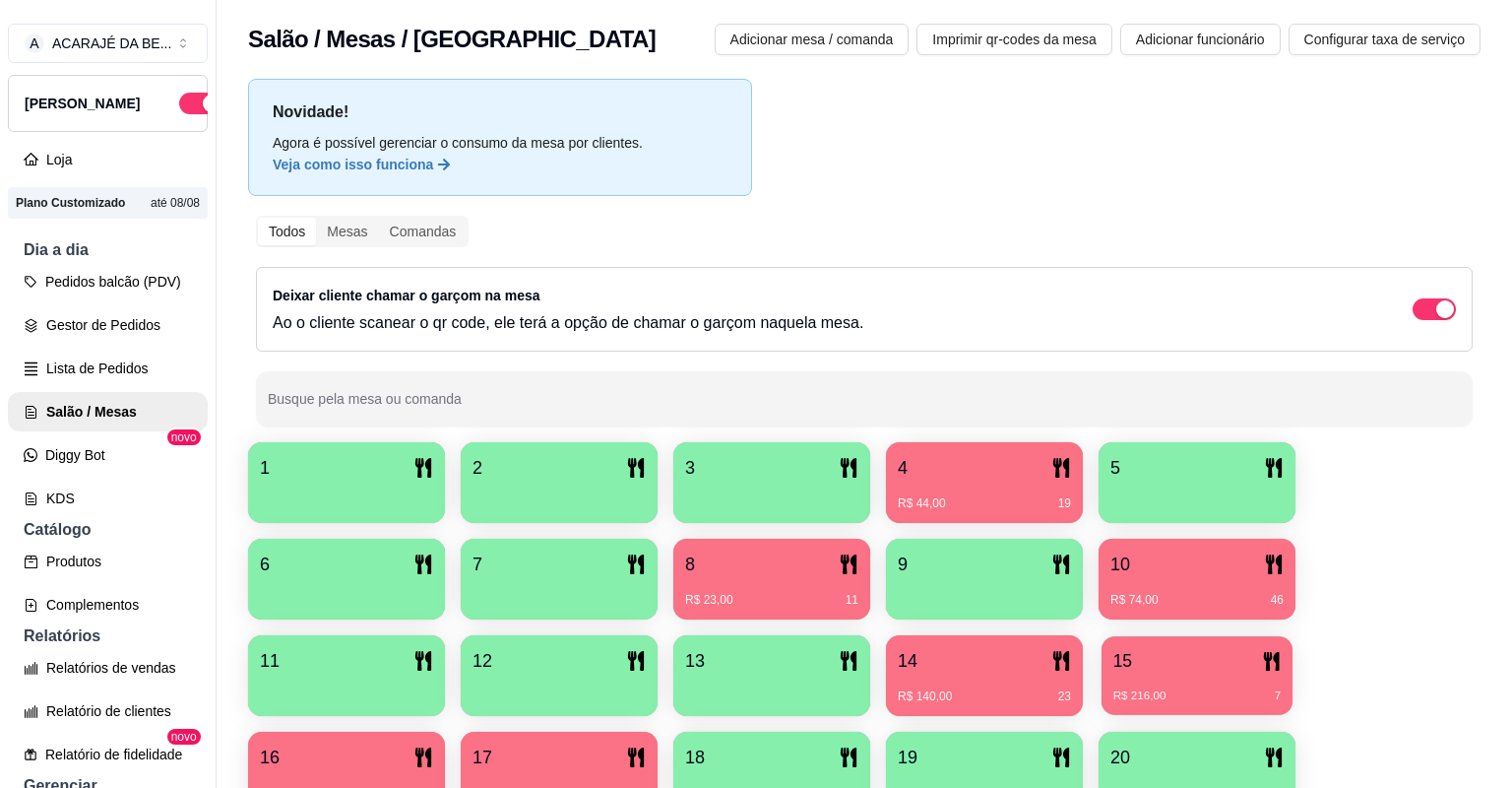 click on "15" at bounding box center [1122, 661] 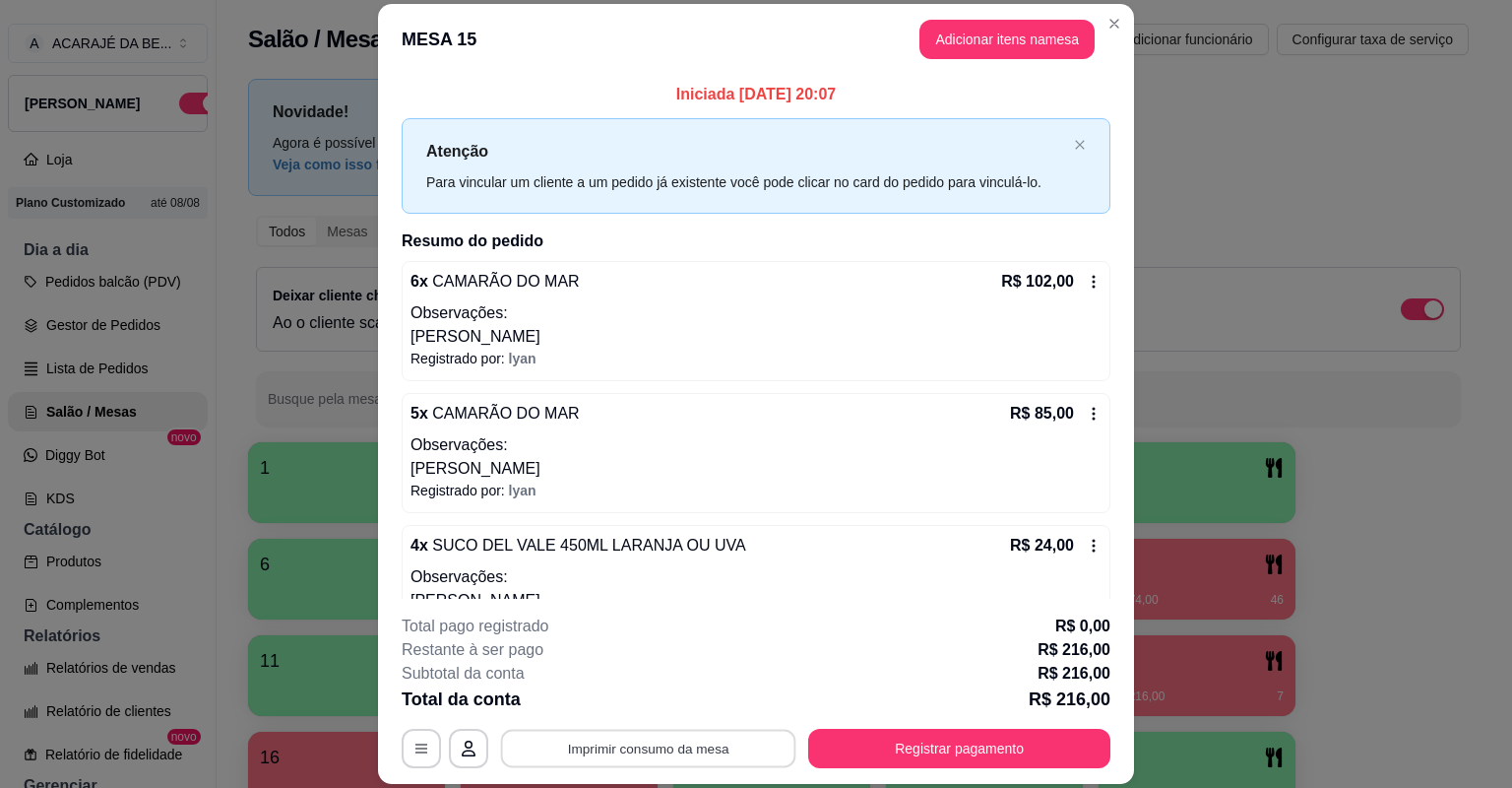 click on "Imprimir consumo da mesa" at bounding box center (649, 749) 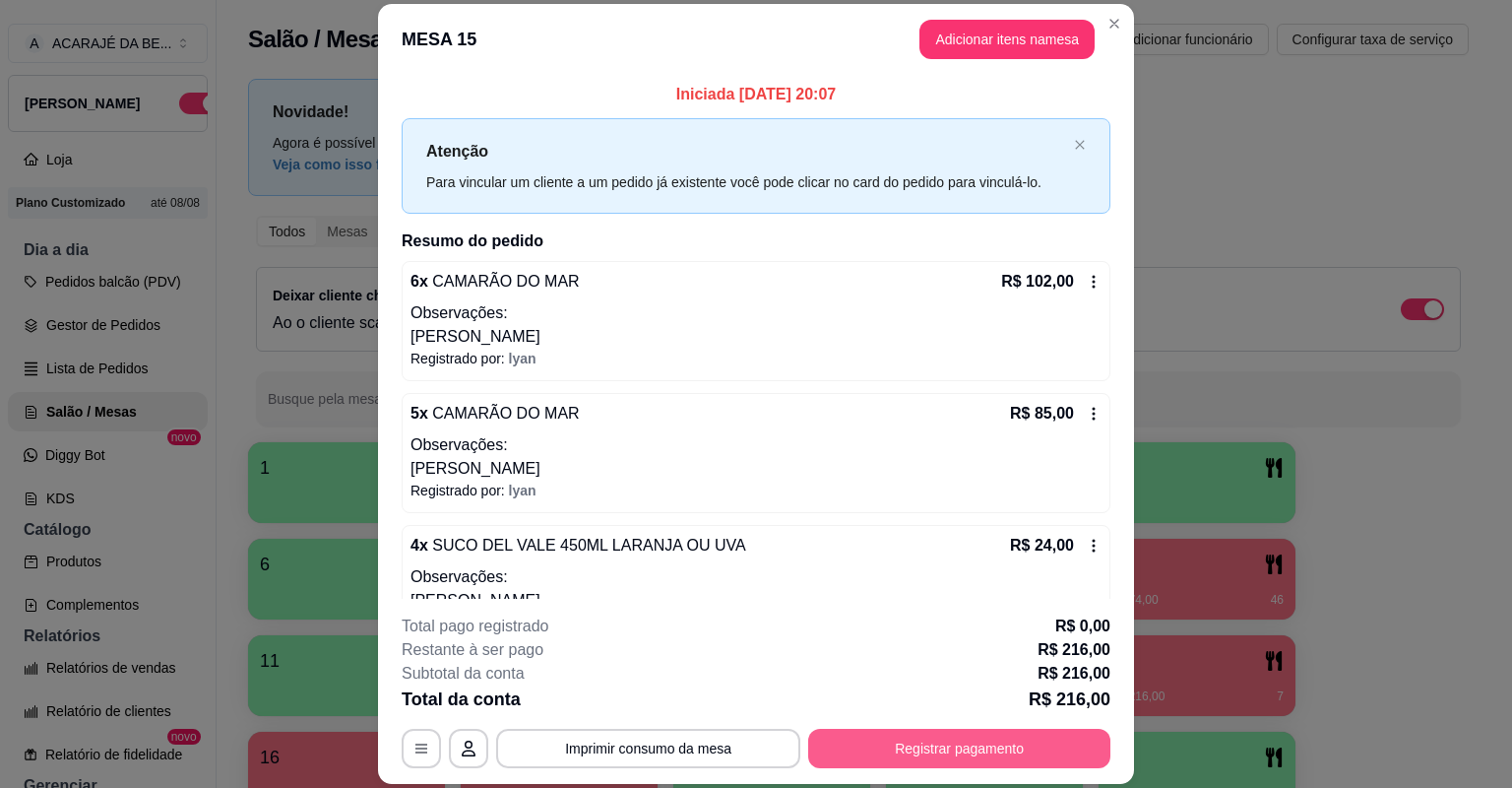 click on "Registrar pagamento" at bounding box center [959, 749] 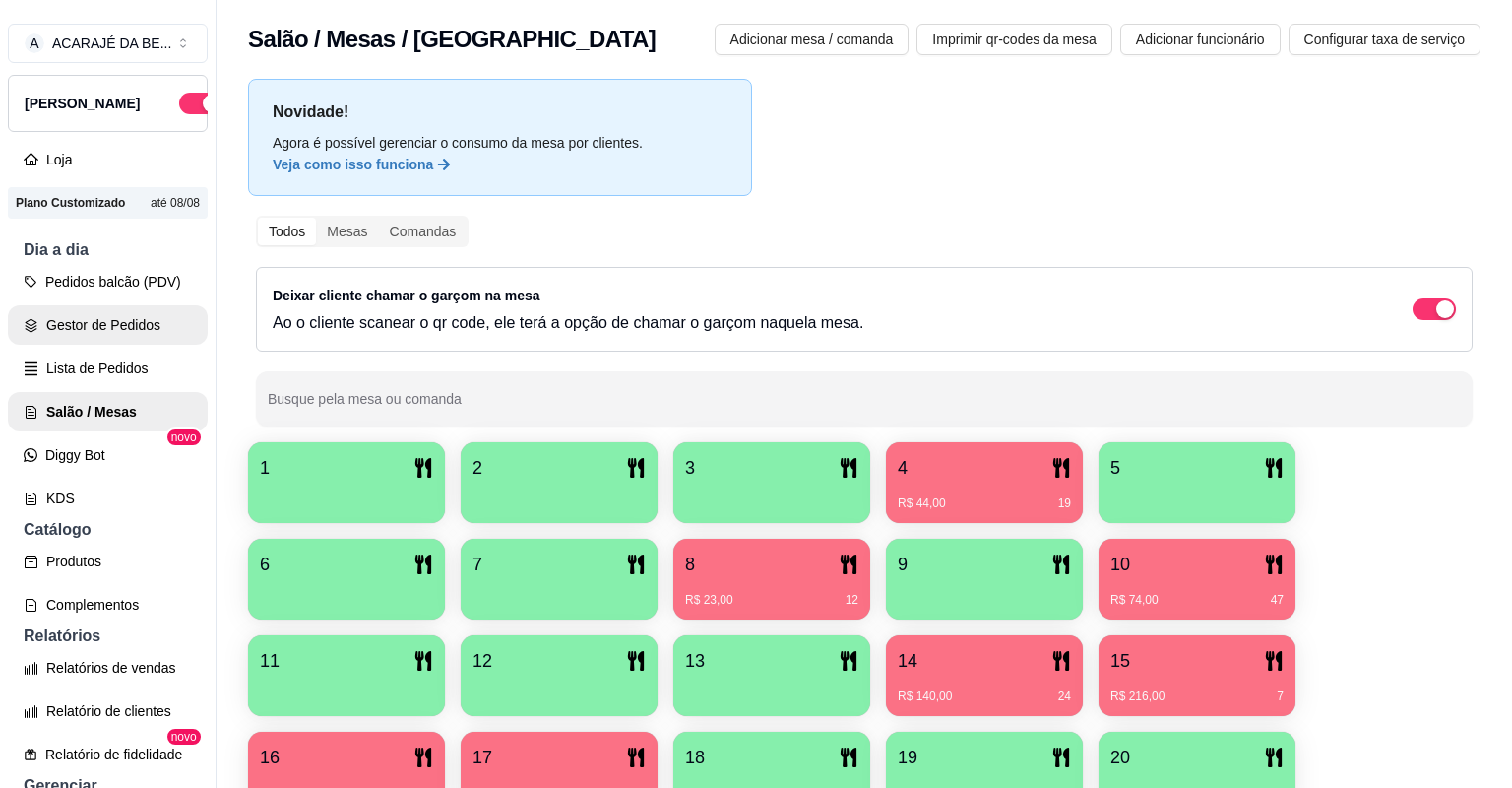 click on "Gestor de Pedidos" at bounding box center [107, 325] 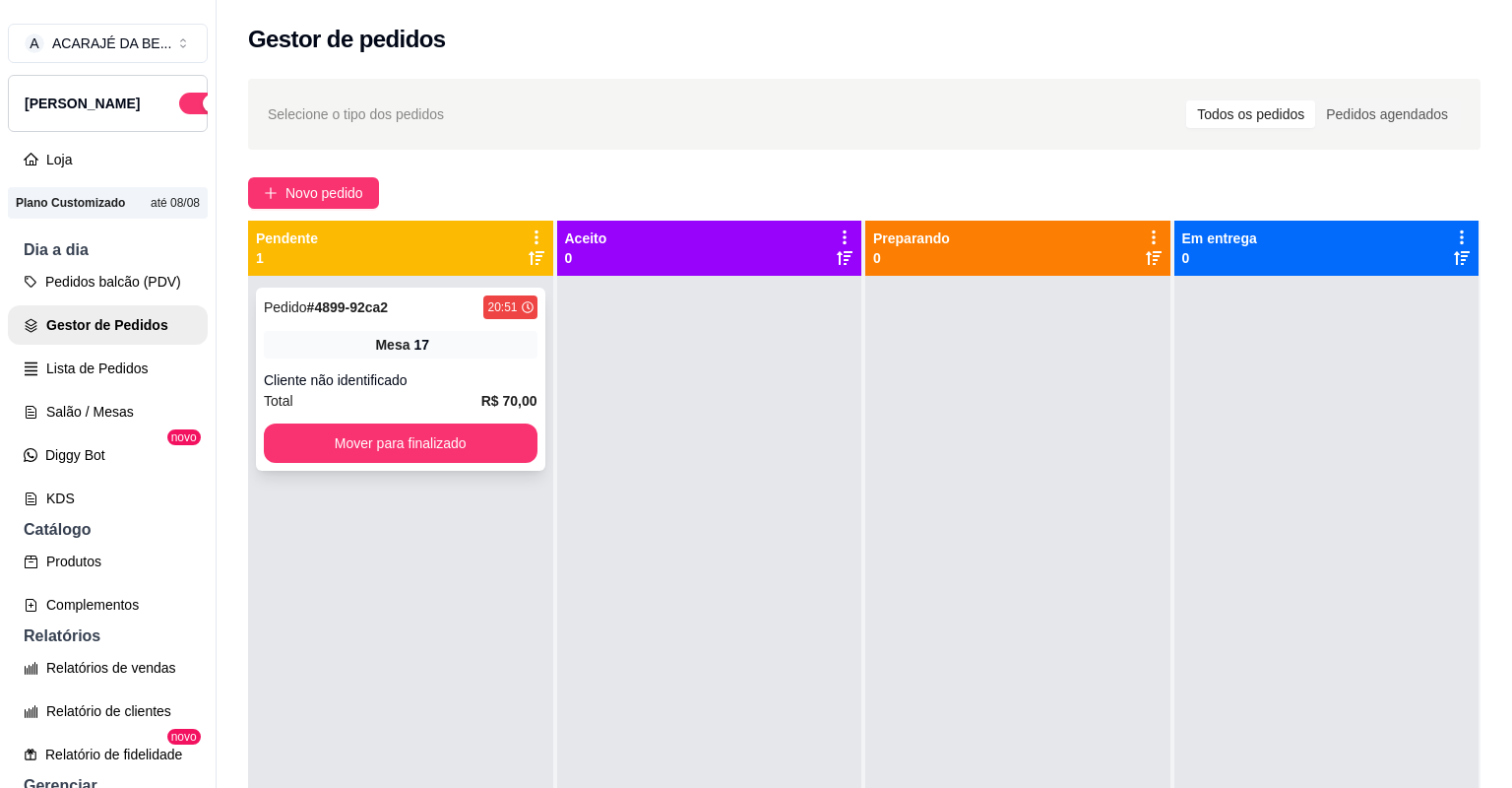 click on "Cliente não identificado" at bounding box center [401, 380] 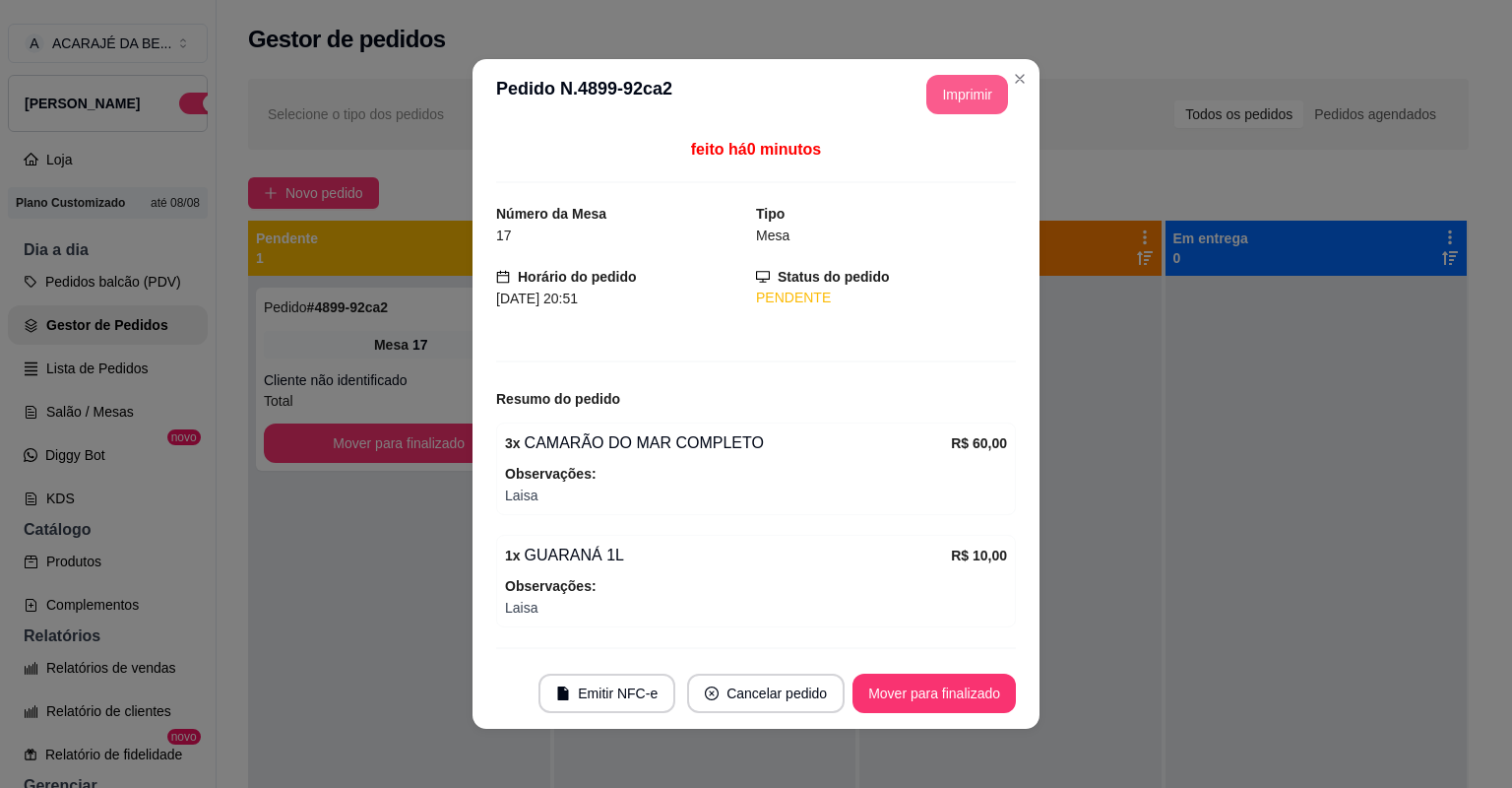 click on "Imprimir" at bounding box center (967, 95) 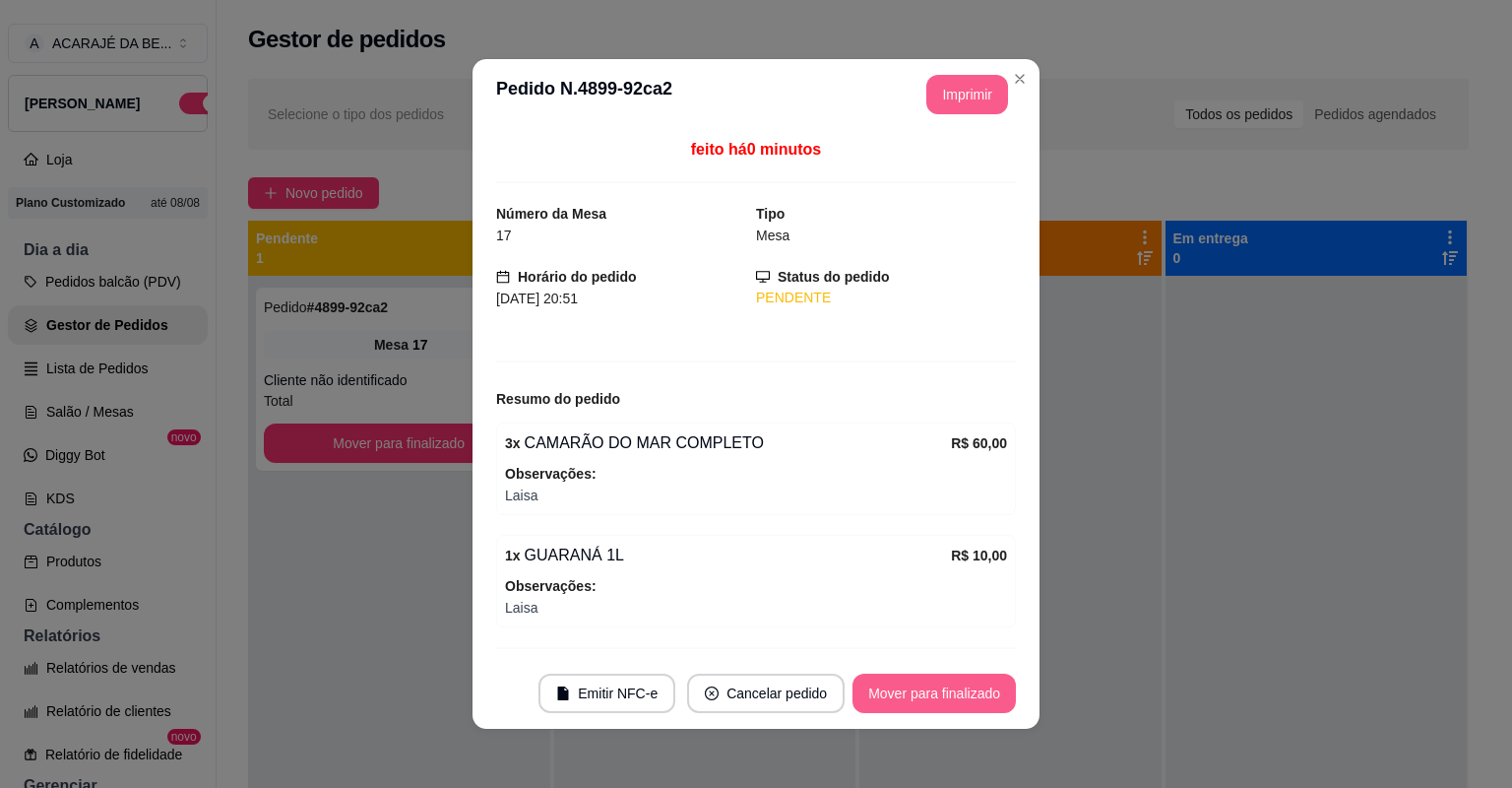 click on "Mover para finalizado" at bounding box center (934, 693) 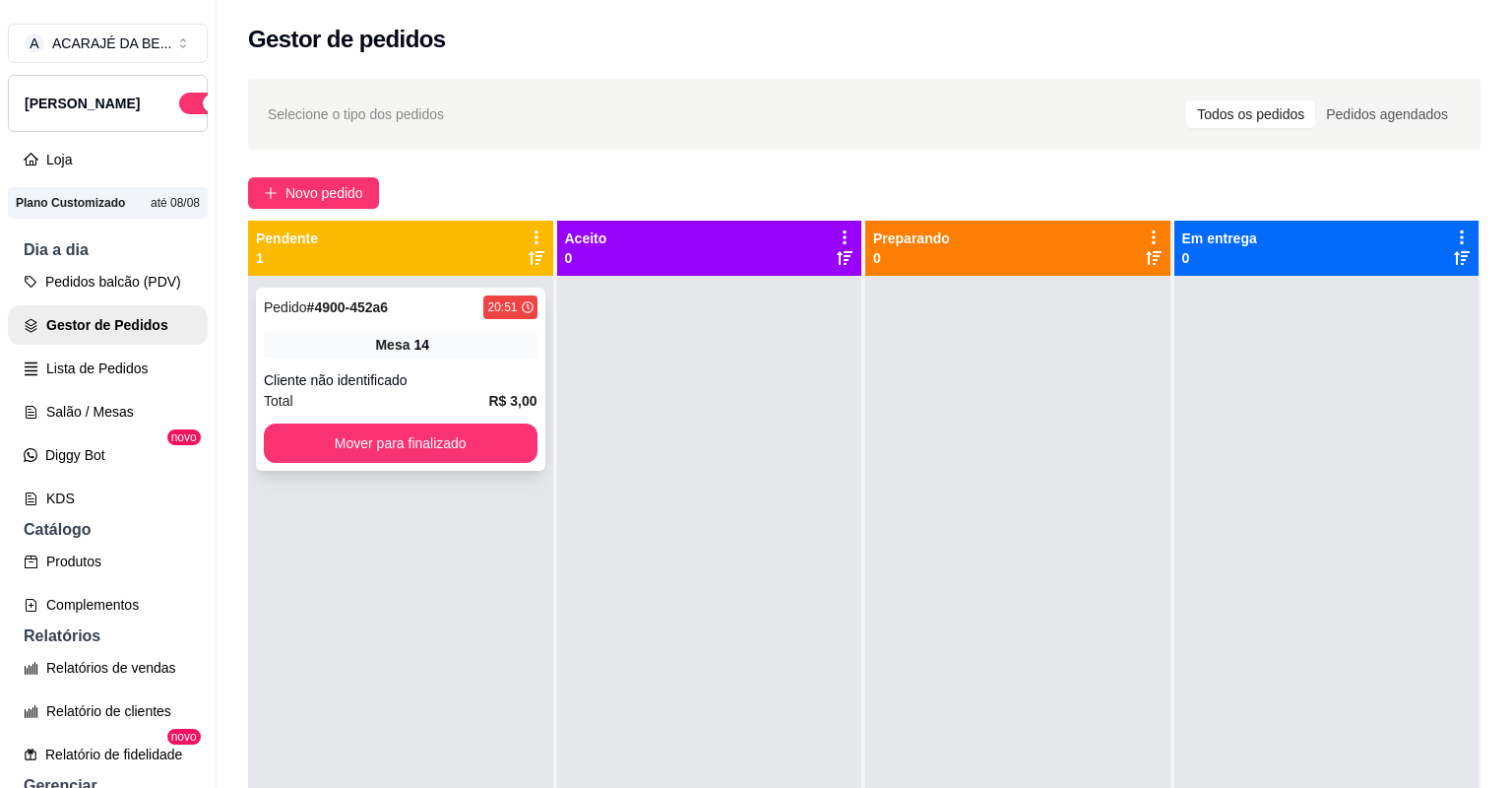 click on "Cliente não identificado" at bounding box center (401, 380) 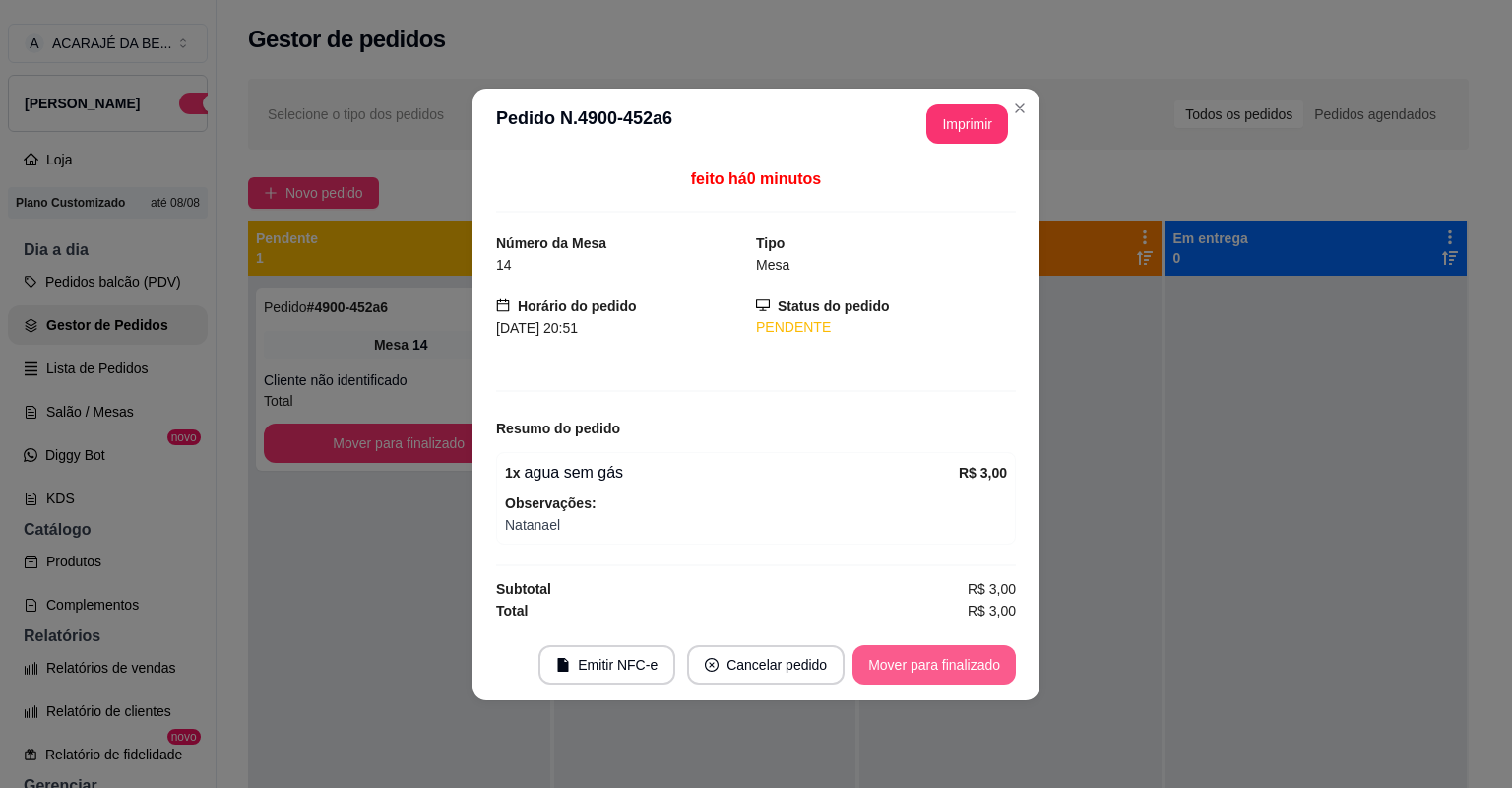click on "Mover para finalizado" at bounding box center (934, 665) 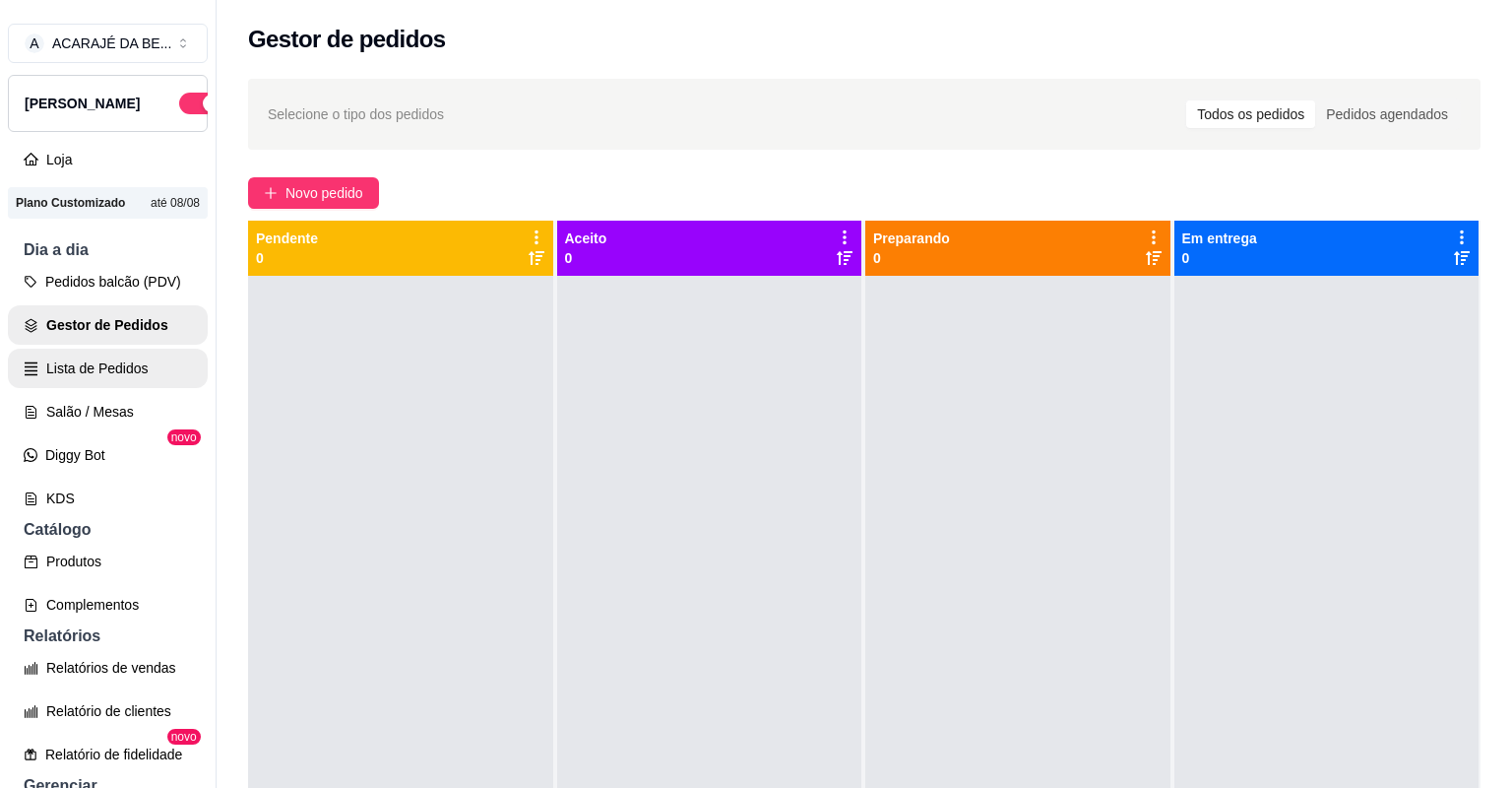 click on "Lista de Pedidos" at bounding box center (107, 368) 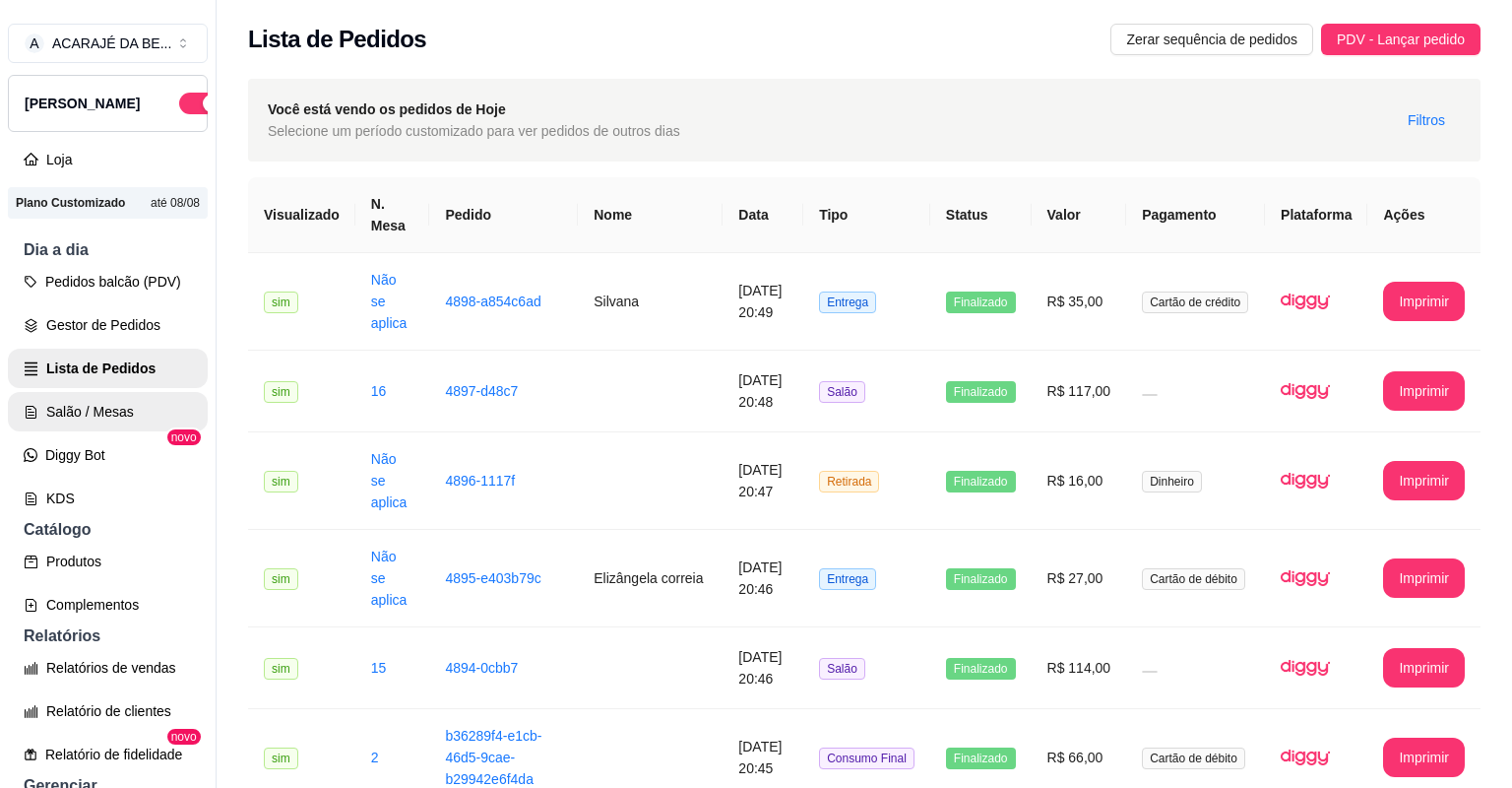 click on "Salão / Mesas" at bounding box center (107, 412) 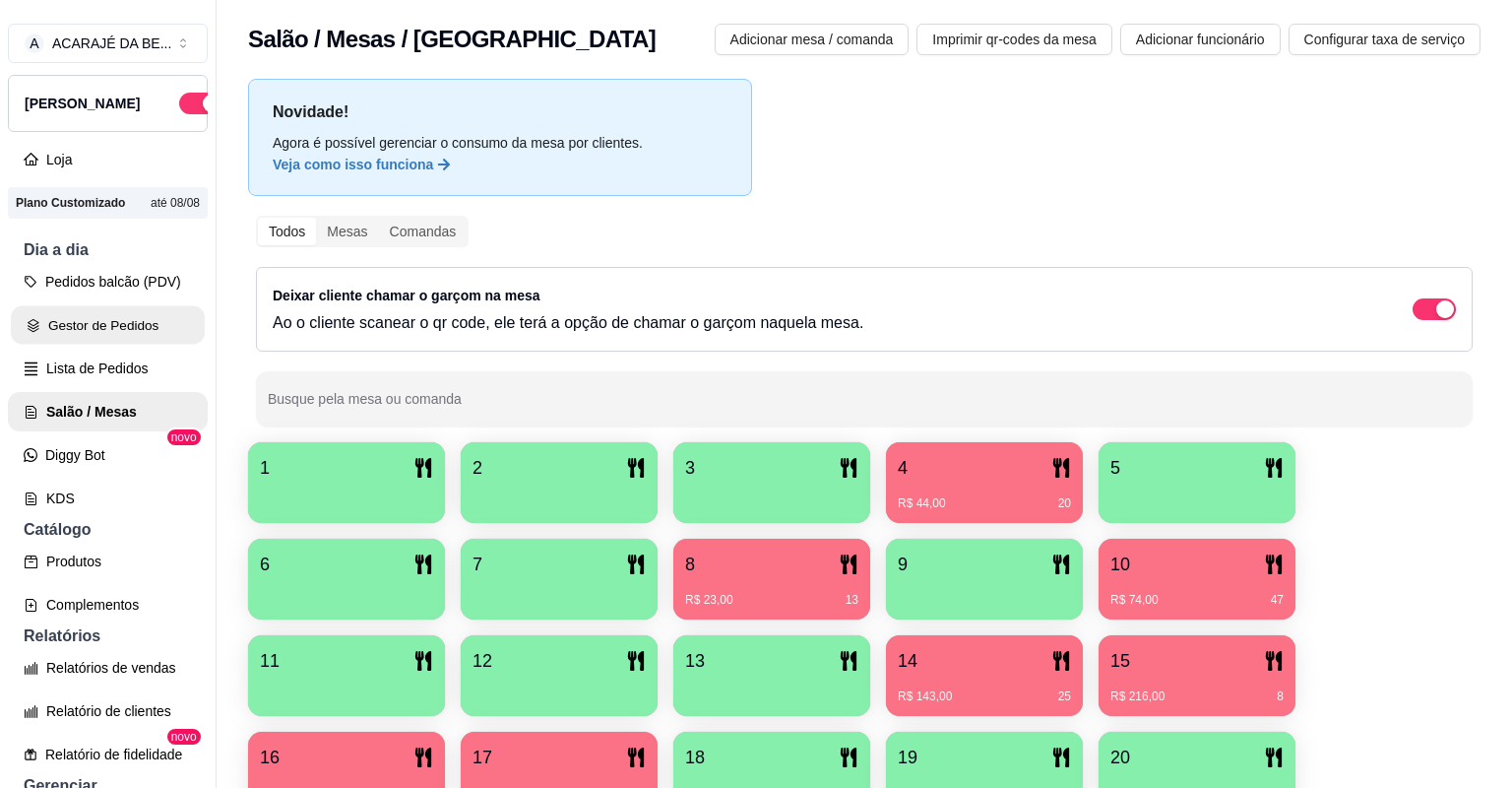 click on "Gestor de Pedidos" at bounding box center [107, 325] 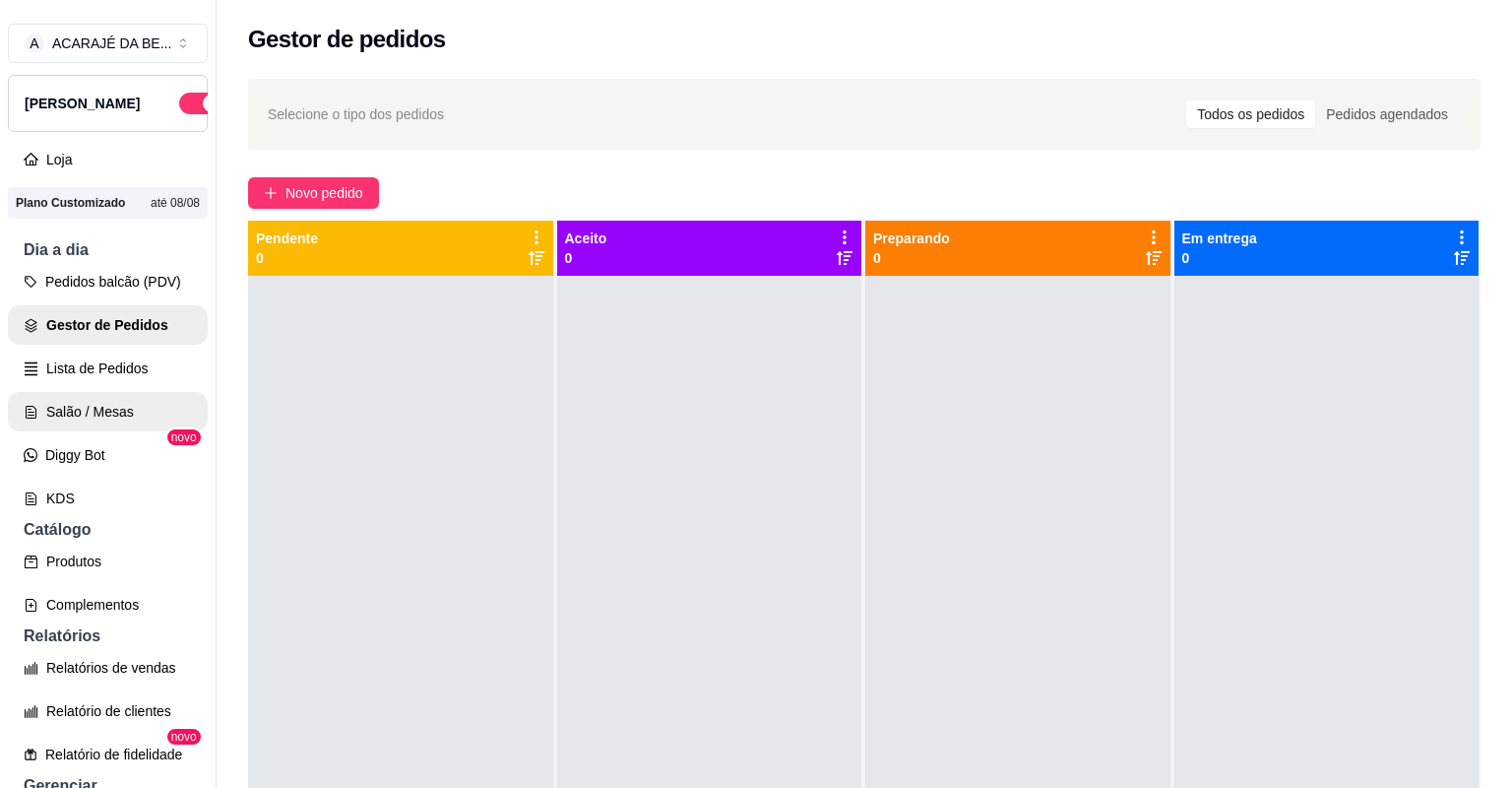click on "Salão / Mesas" at bounding box center (107, 412) 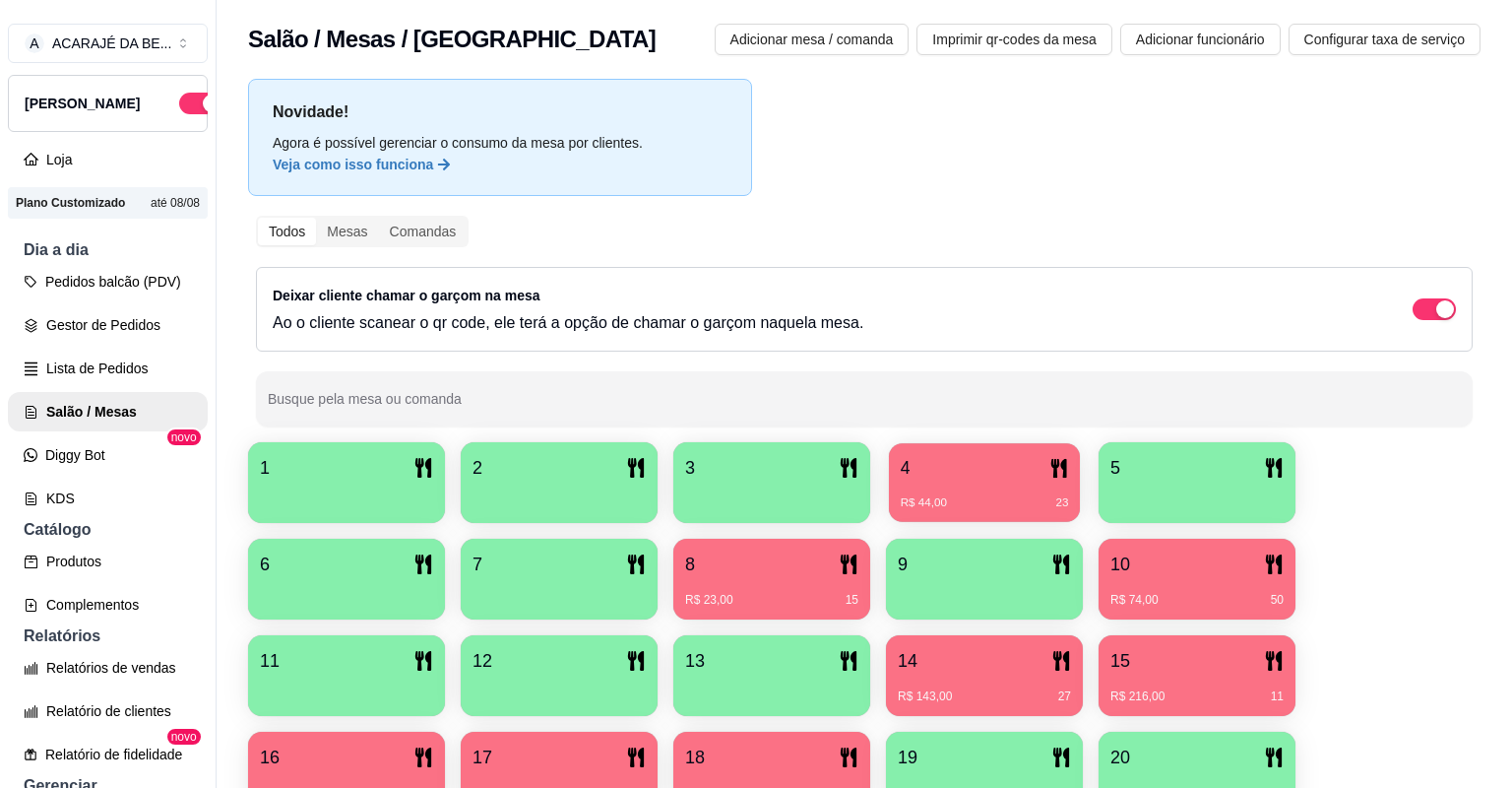 click on "R$ 44,00 23" at bounding box center (984, 495) 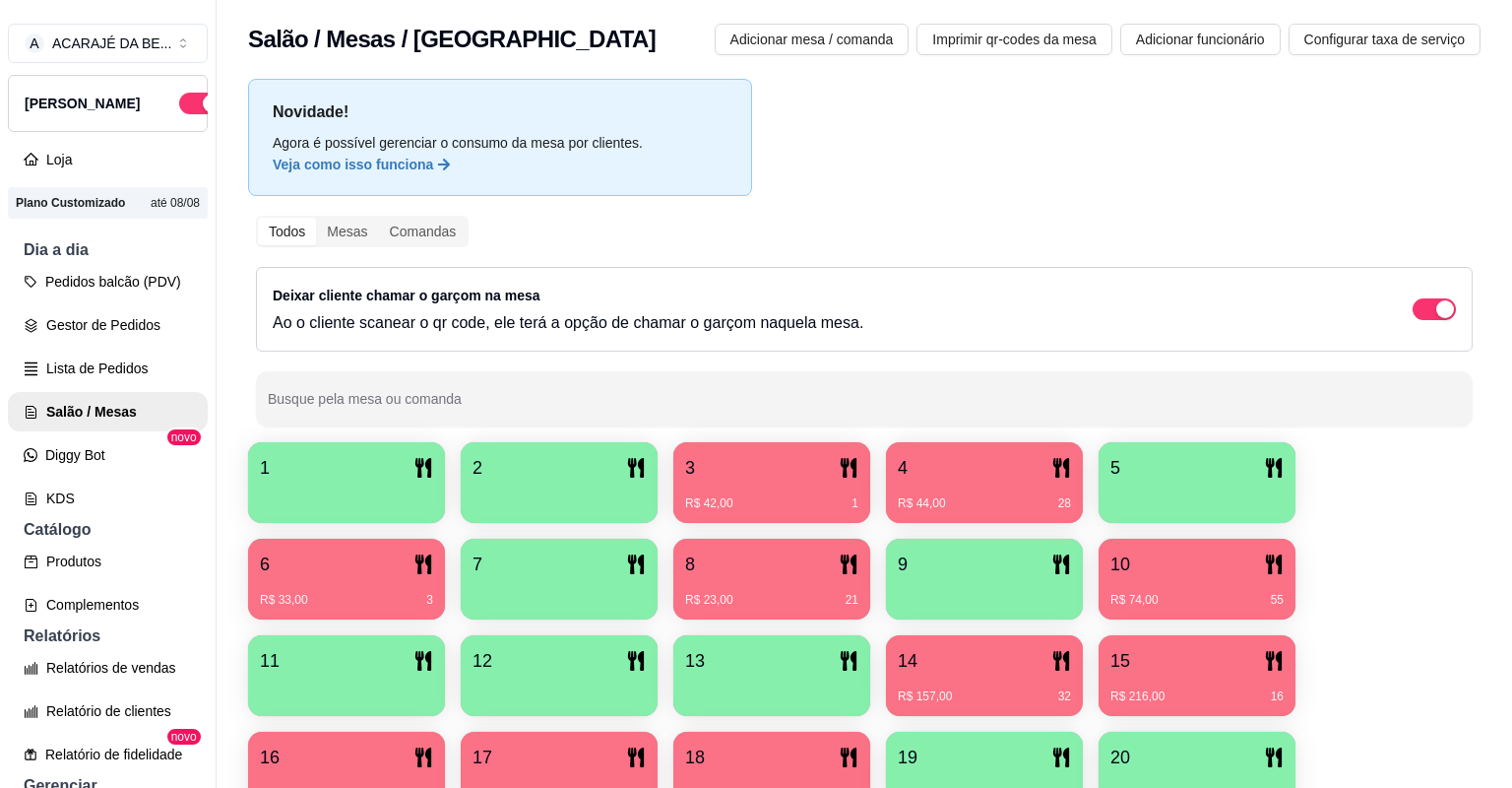click on "8 R$ 23,00 21" at bounding box center [772, 579] 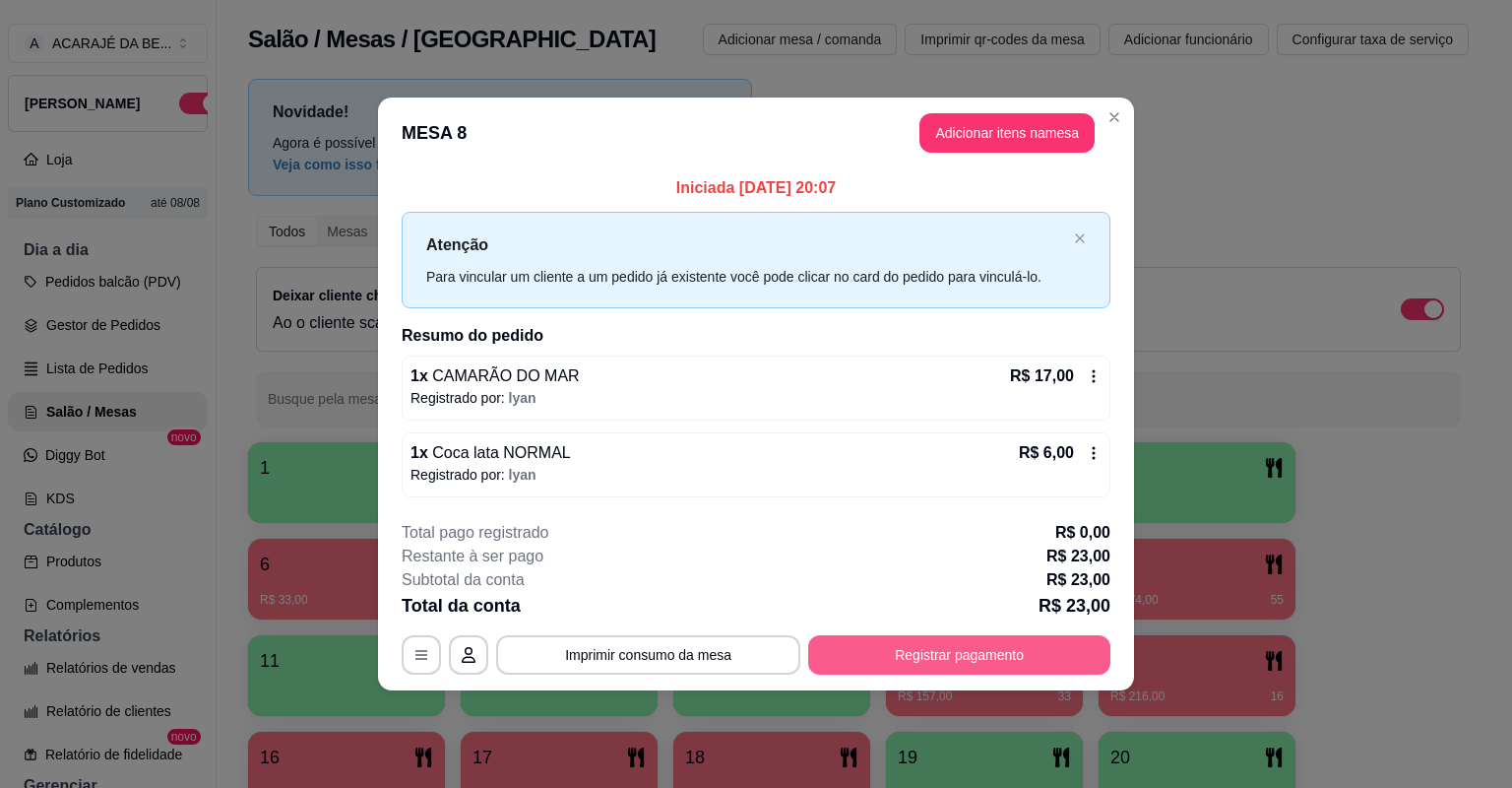 click on "Registrar pagamento" at bounding box center [959, 655] 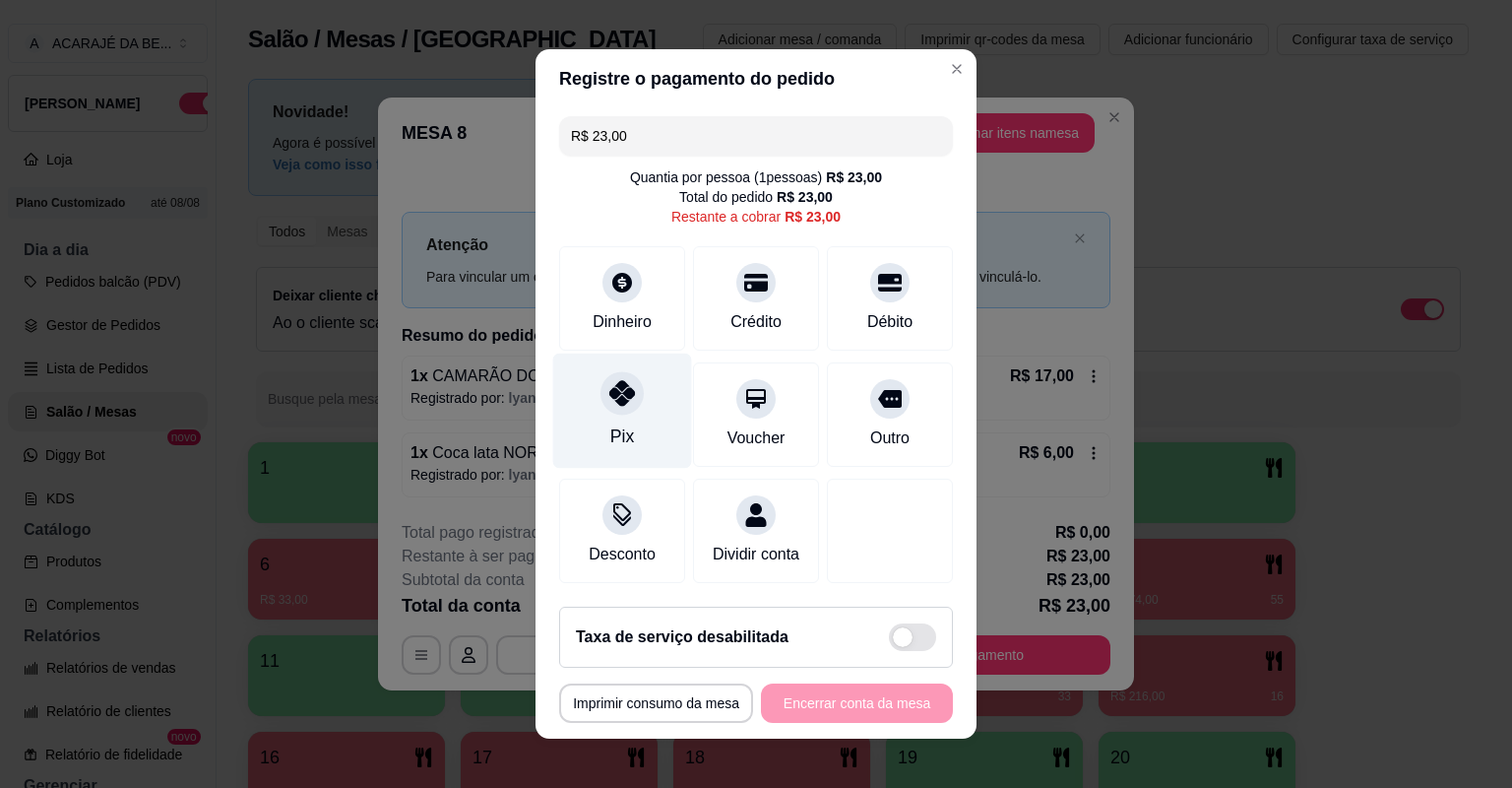 click on "Pix" at bounding box center (622, 411) 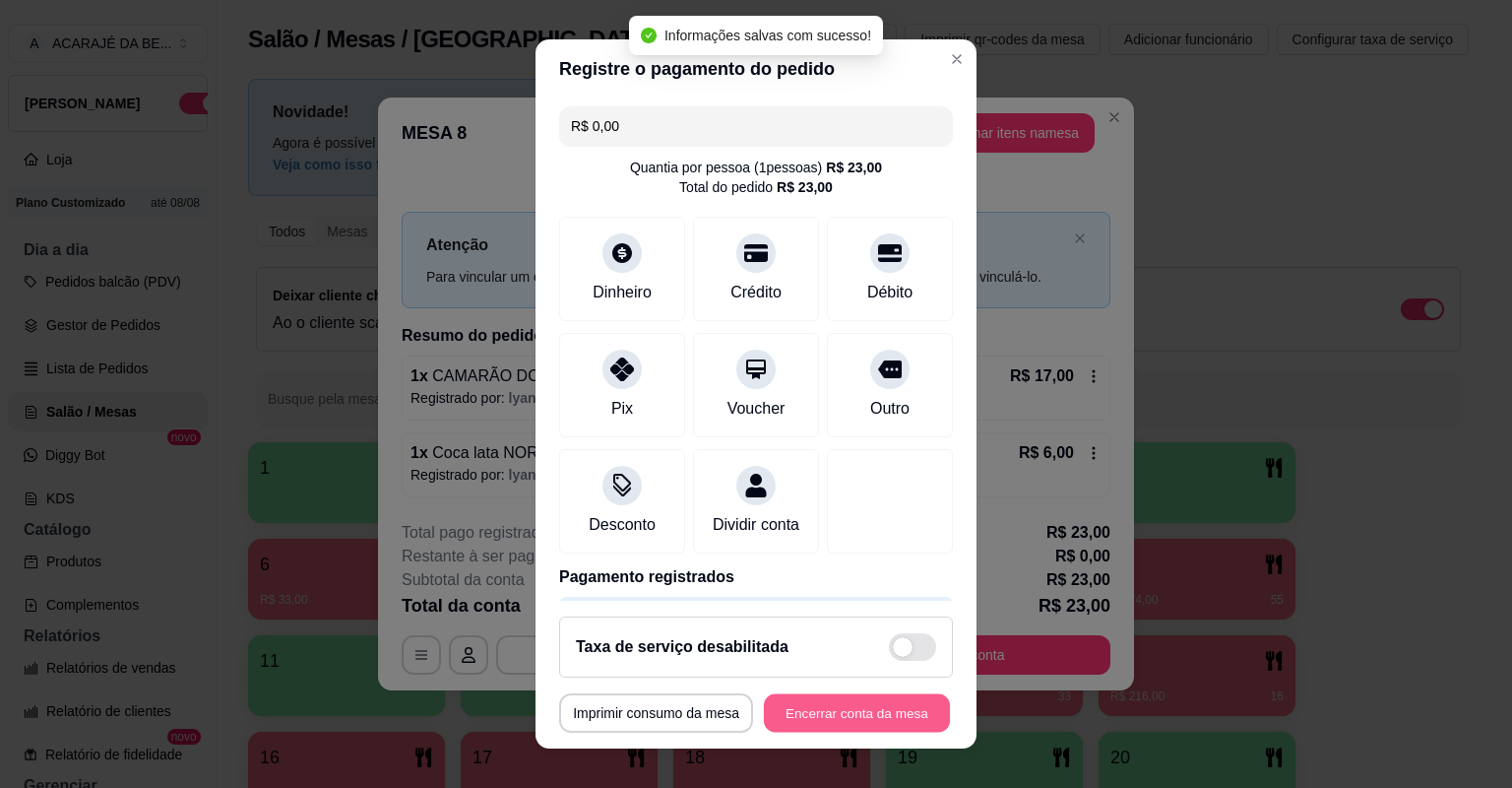 click on "Encerrar conta da mesa" at bounding box center (856, 713) 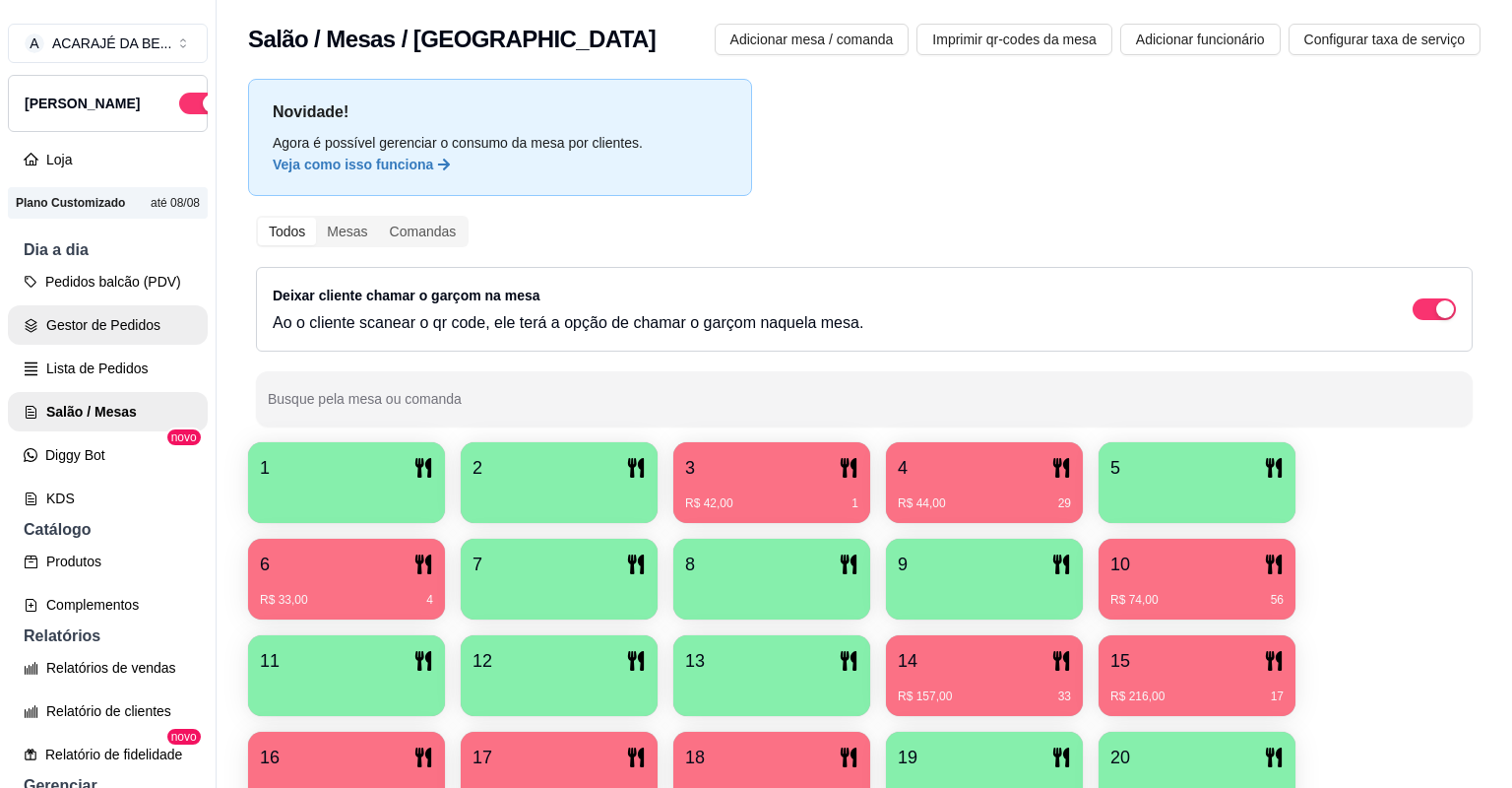 click on "Gestor de Pedidos" at bounding box center [107, 325] 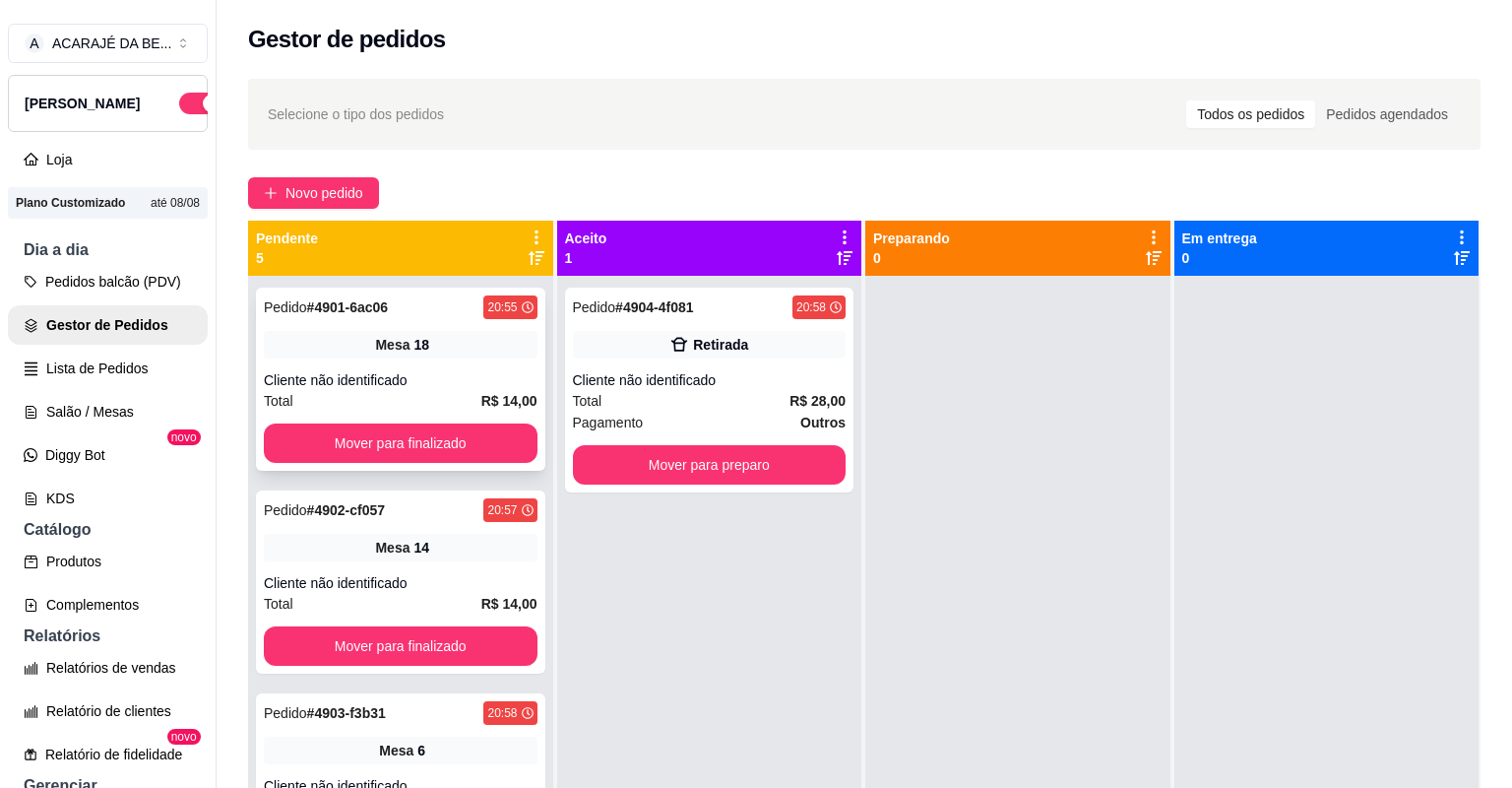 click on "Pedido  # 4901-6ac06 20:55 Mesa 18 Cliente não identificado Total R$ 14,00 Mover para finalizado" at bounding box center (401, 379) 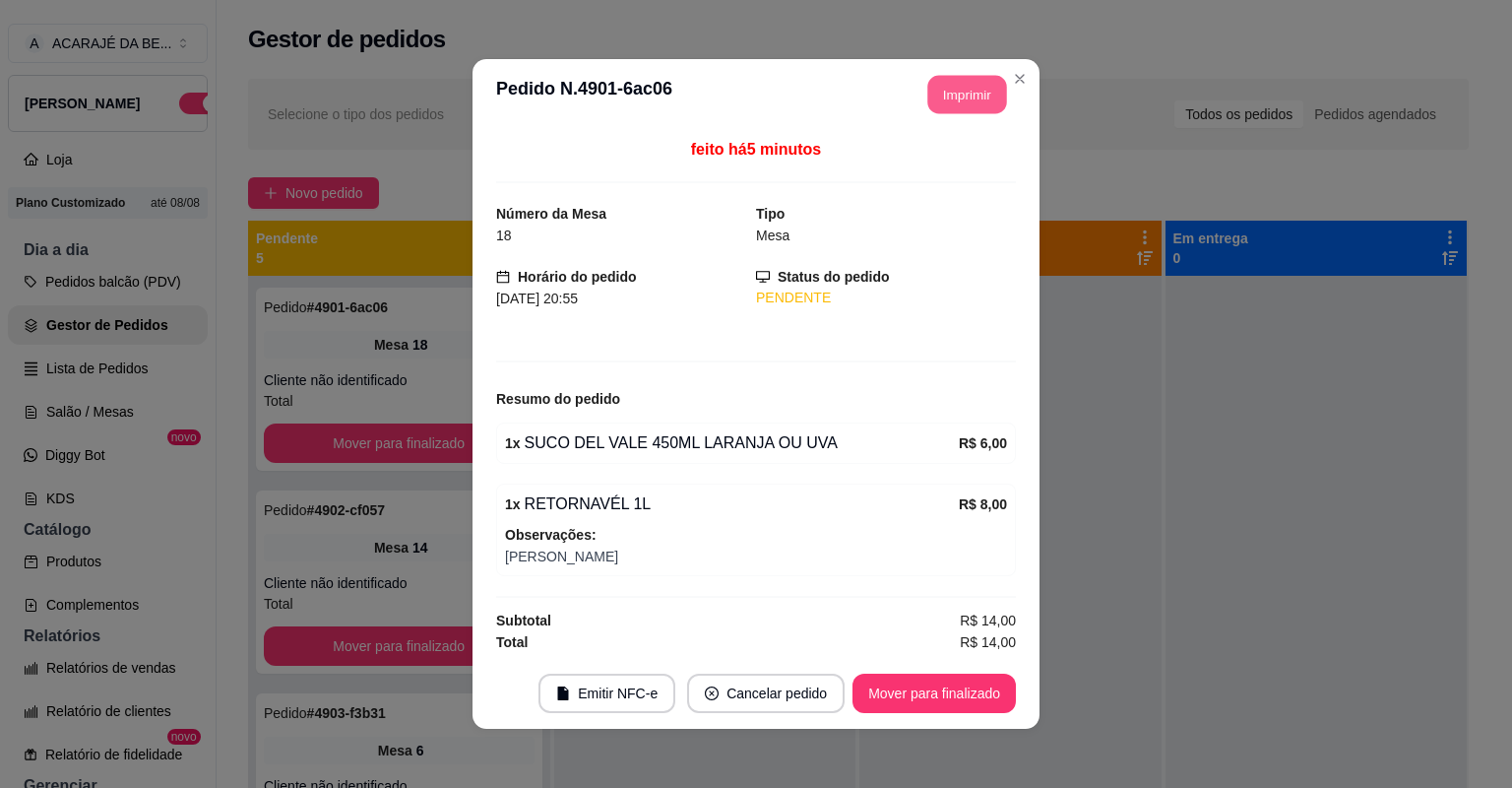 click on "Imprimir" at bounding box center (968, 95) 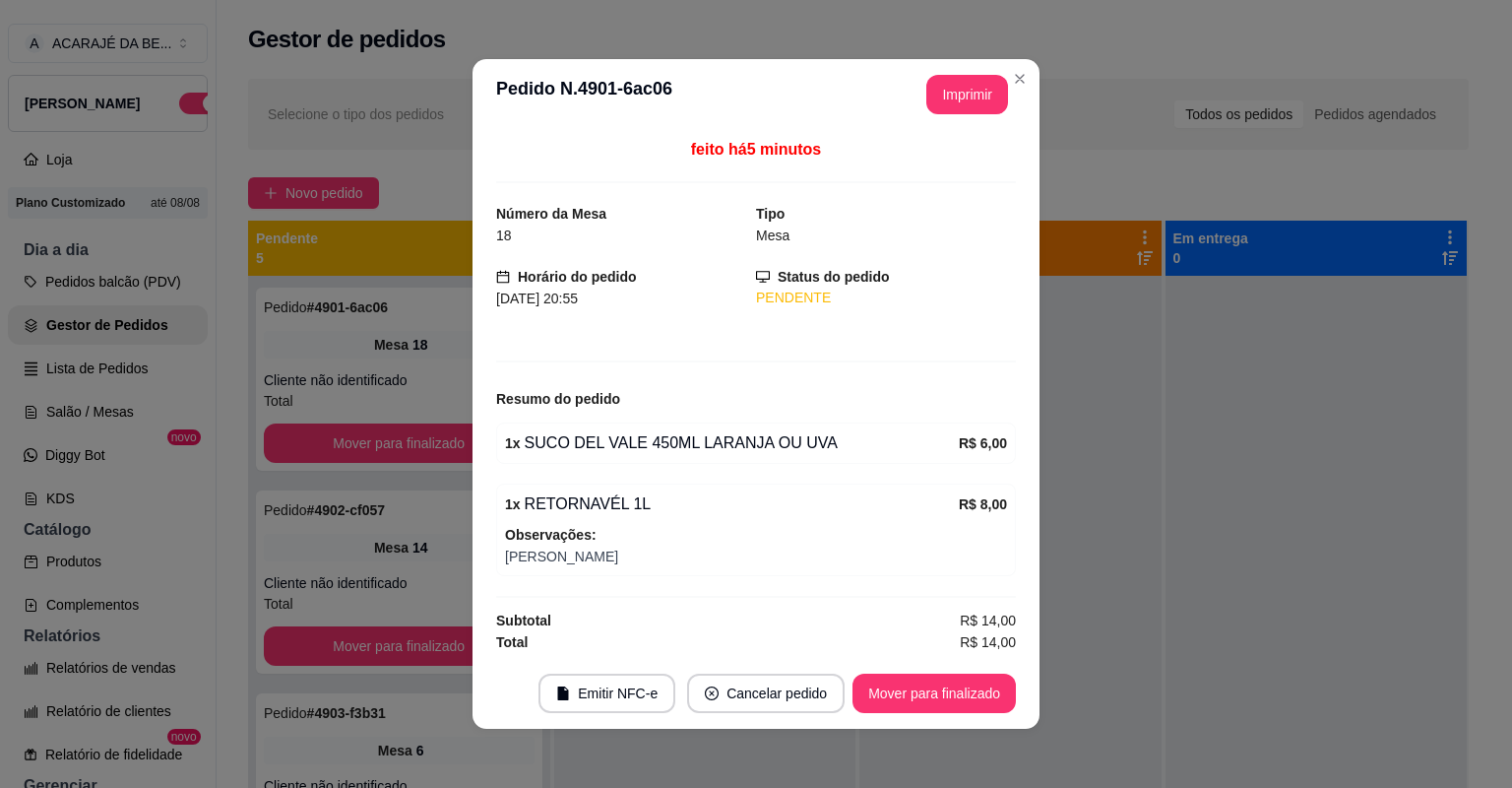 click on "Mover para finalizado" at bounding box center (934, 693) 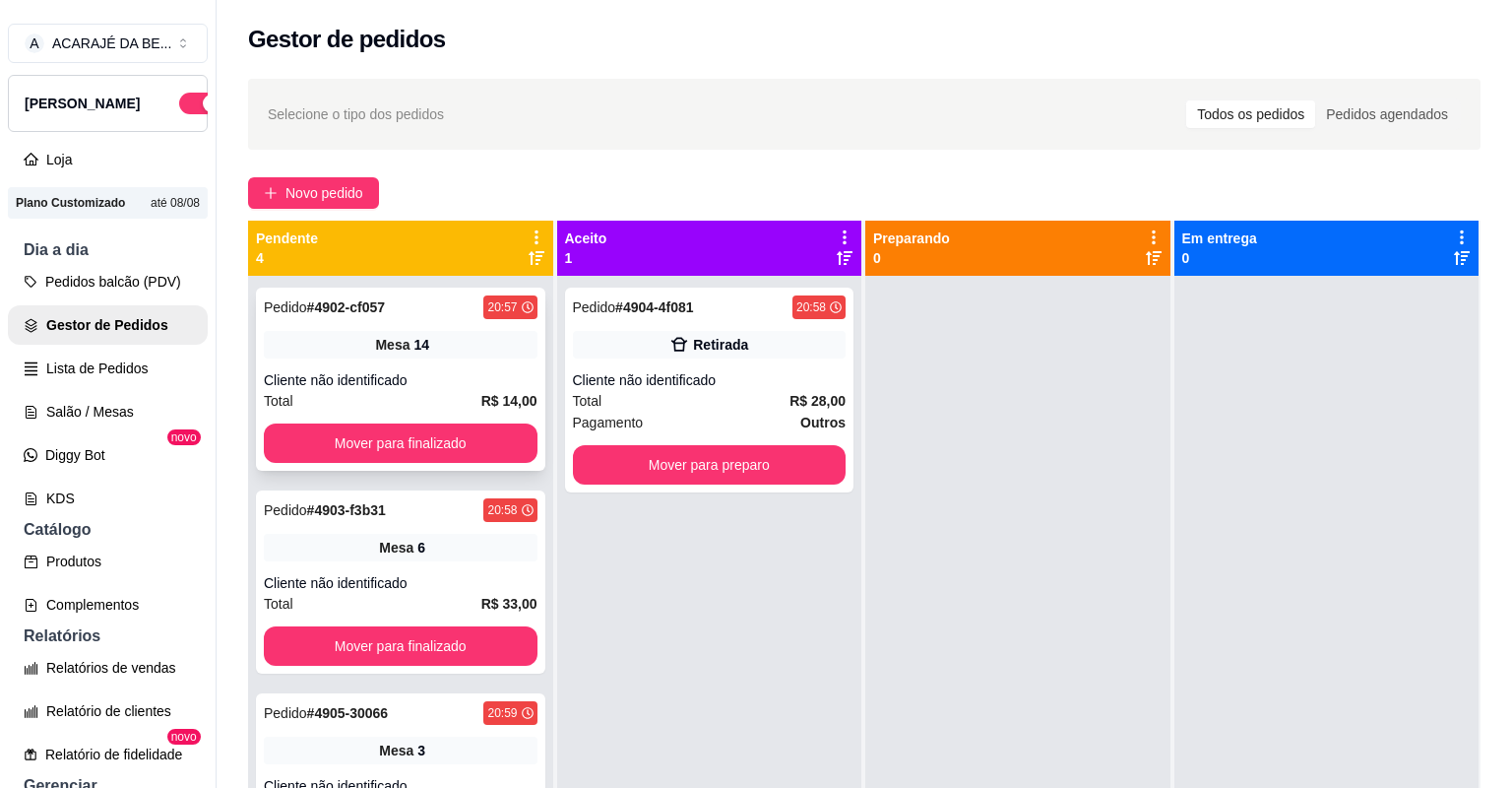 click on "Cliente não identificado" at bounding box center (401, 380) 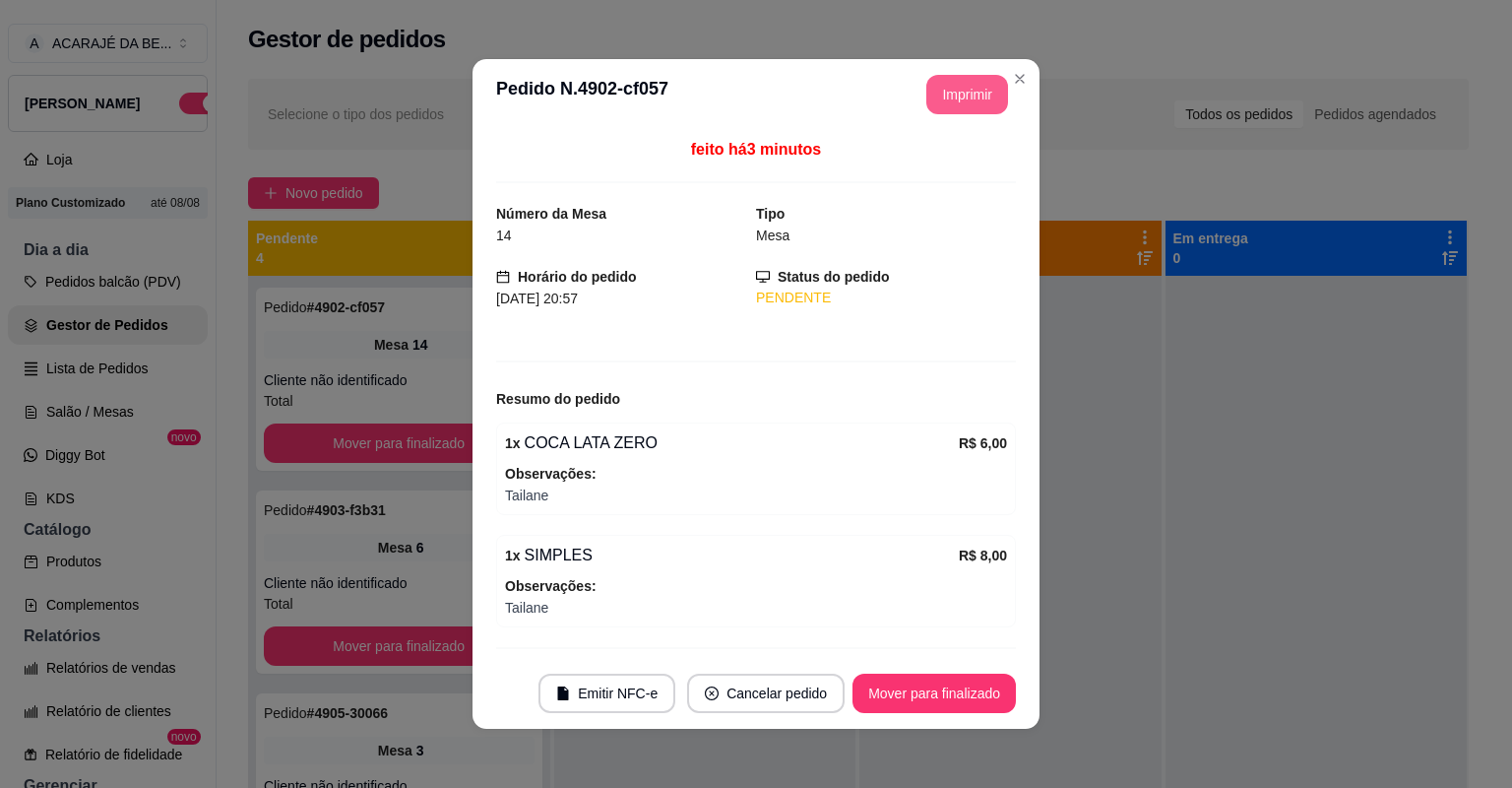 click on "Imprimir" at bounding box center (967, 95) 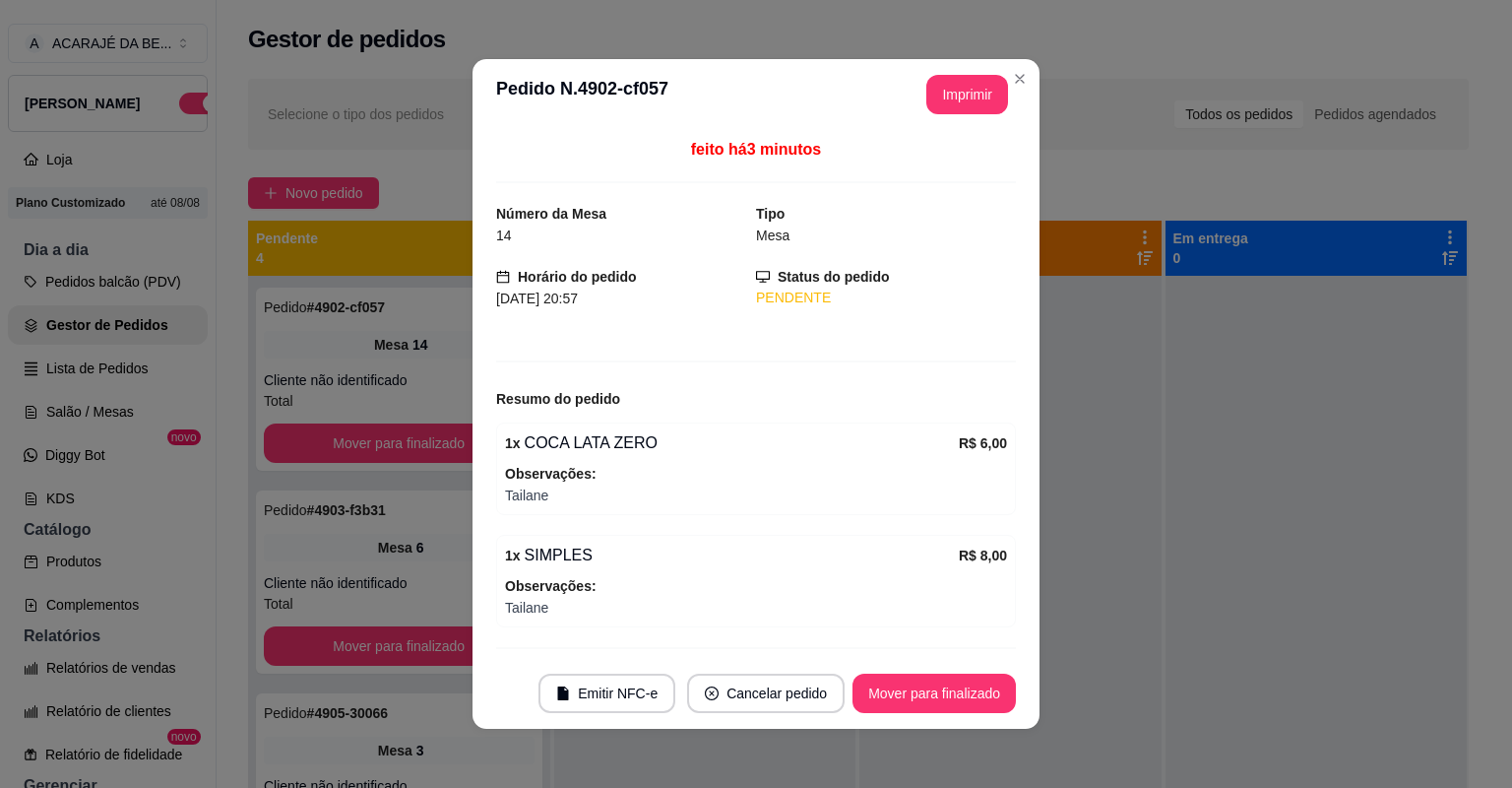 click on "Mover para finalizado" at bounding box center (934, 693) 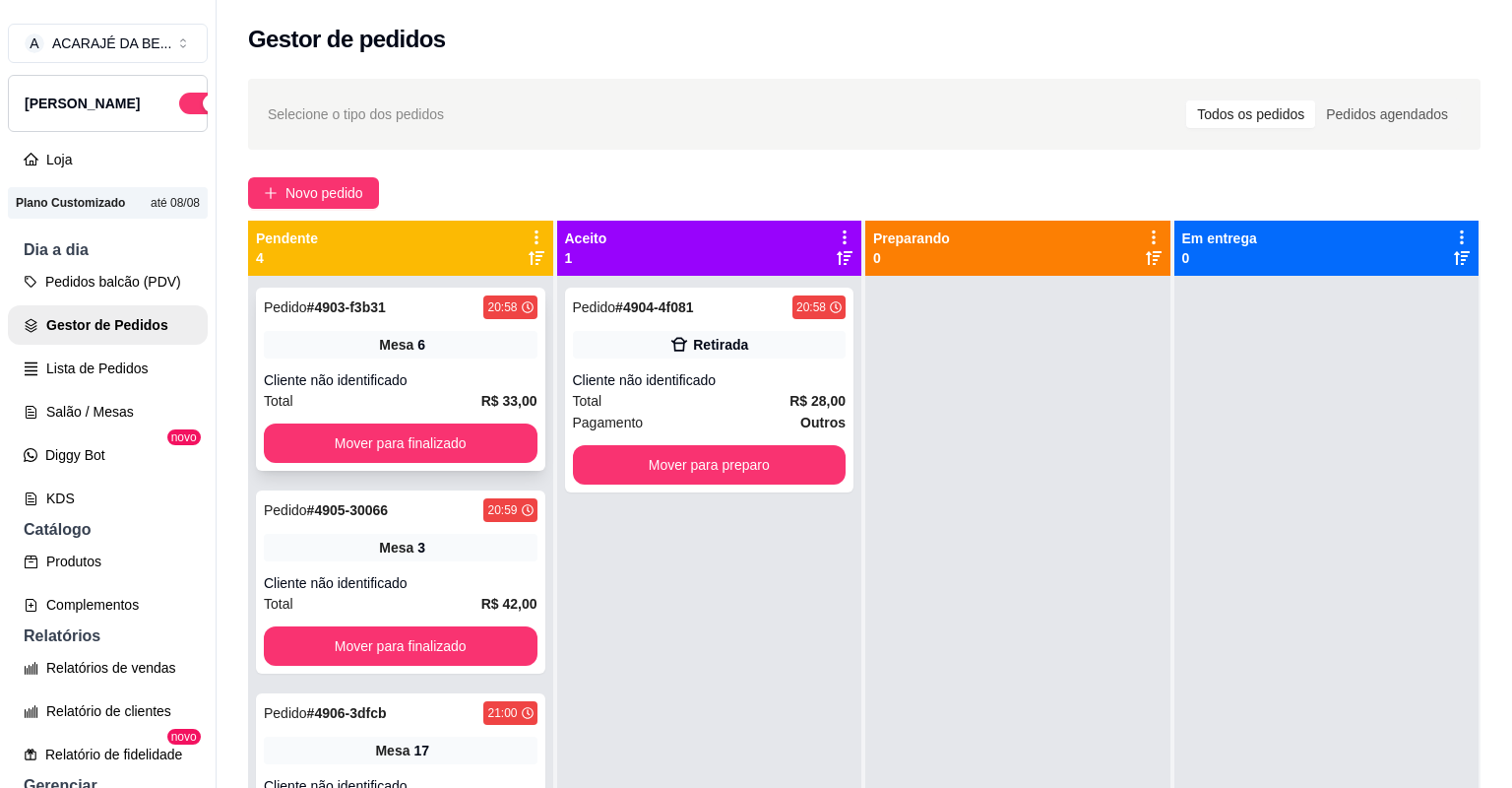 click on "Cliente não identificado" at bounding box center (401, 380) 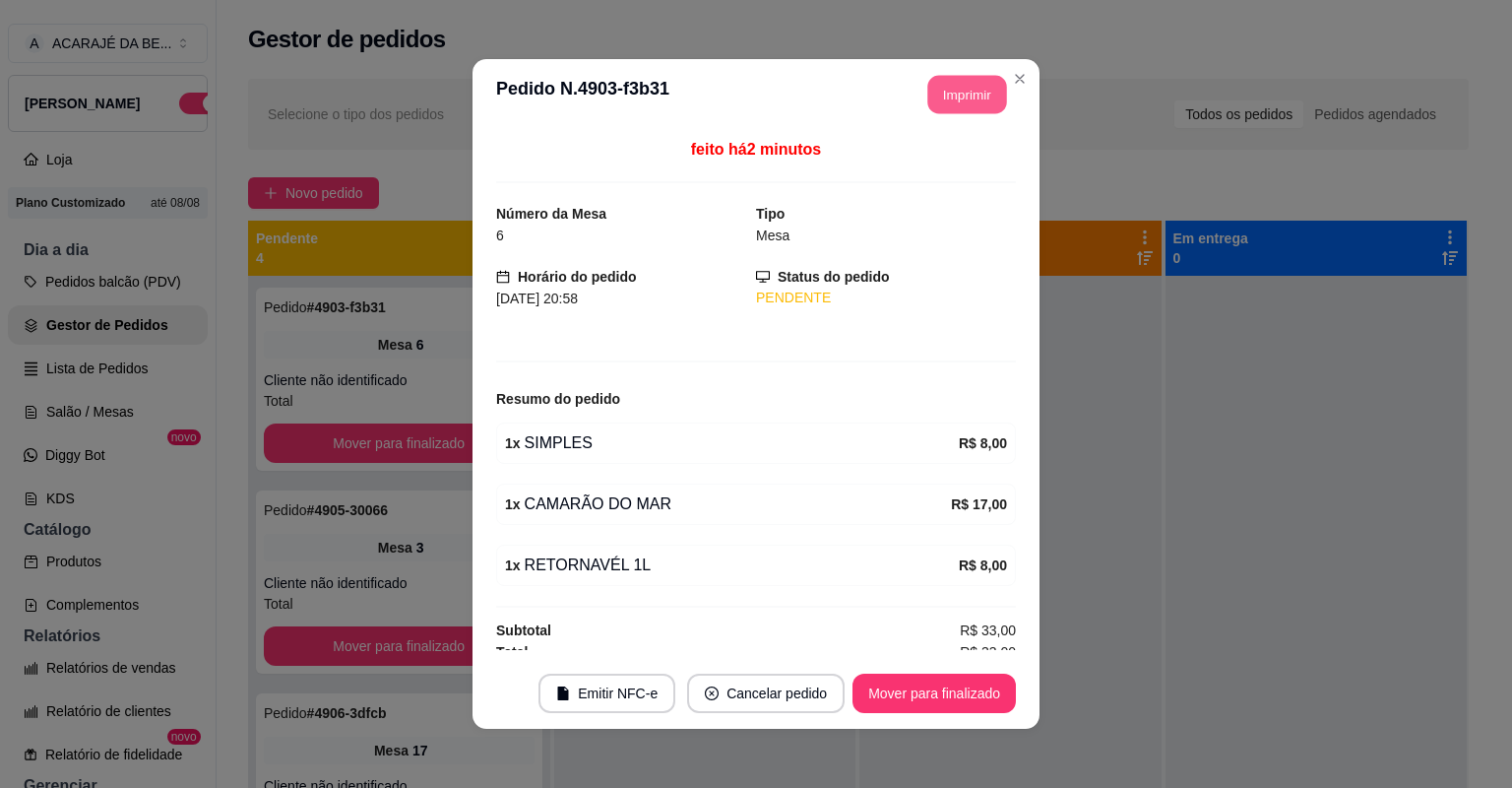 click on "Imprimir" at bounding box center (968, 95) 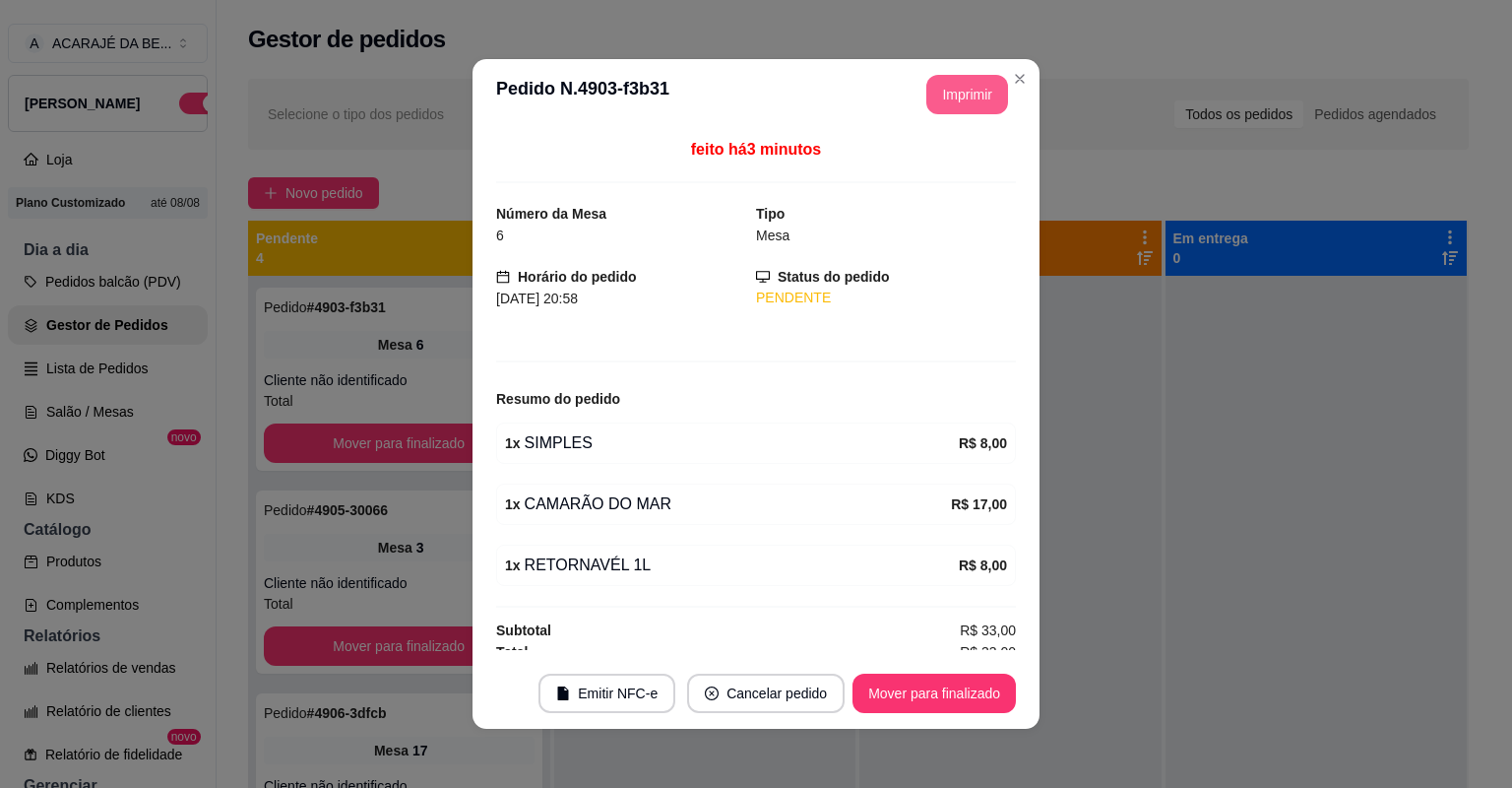 click on "Imprimir" at bounding box center (967, 95) 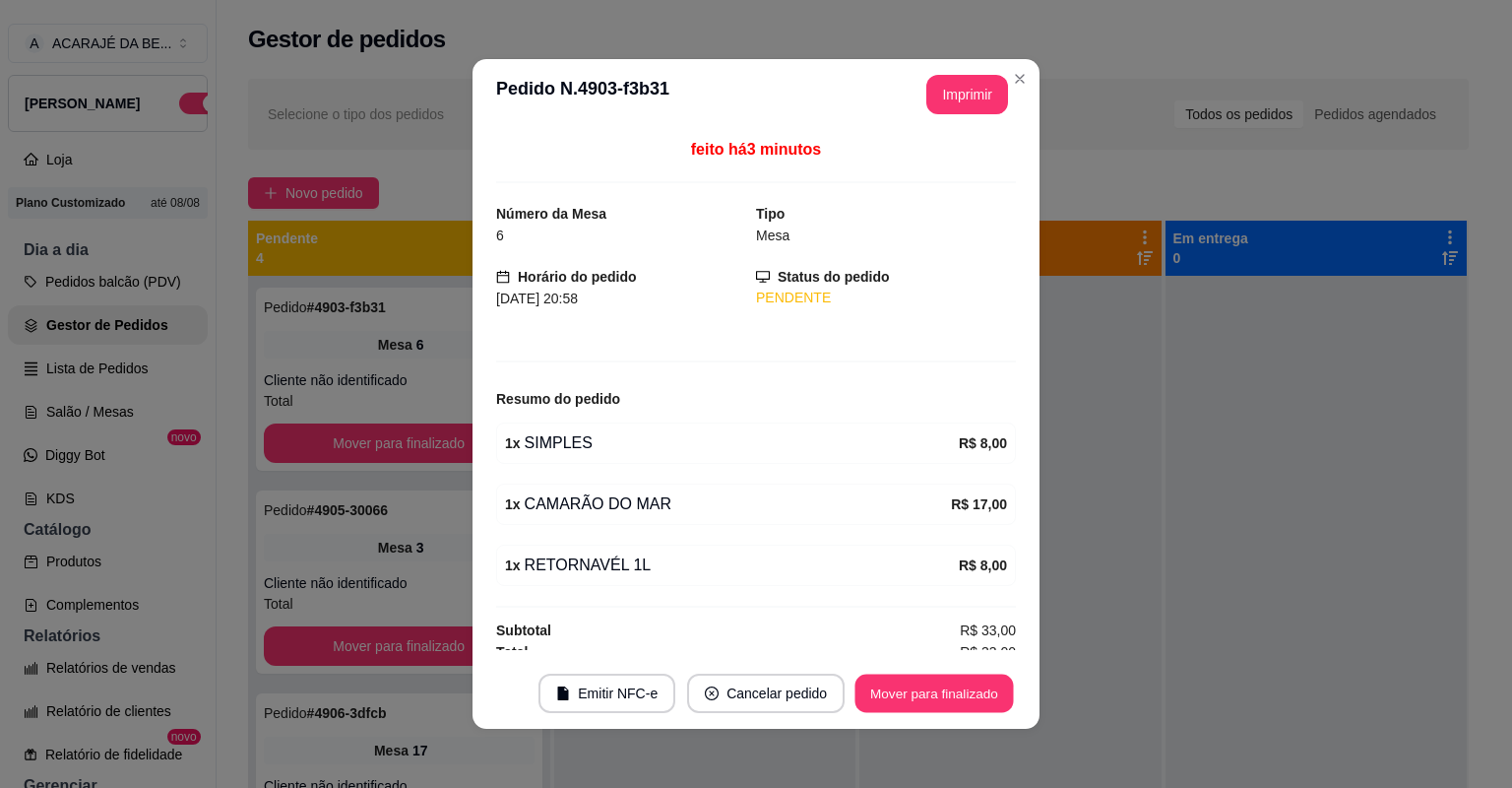 click on "Mover para finalizado" at bounding box center [934, 693] 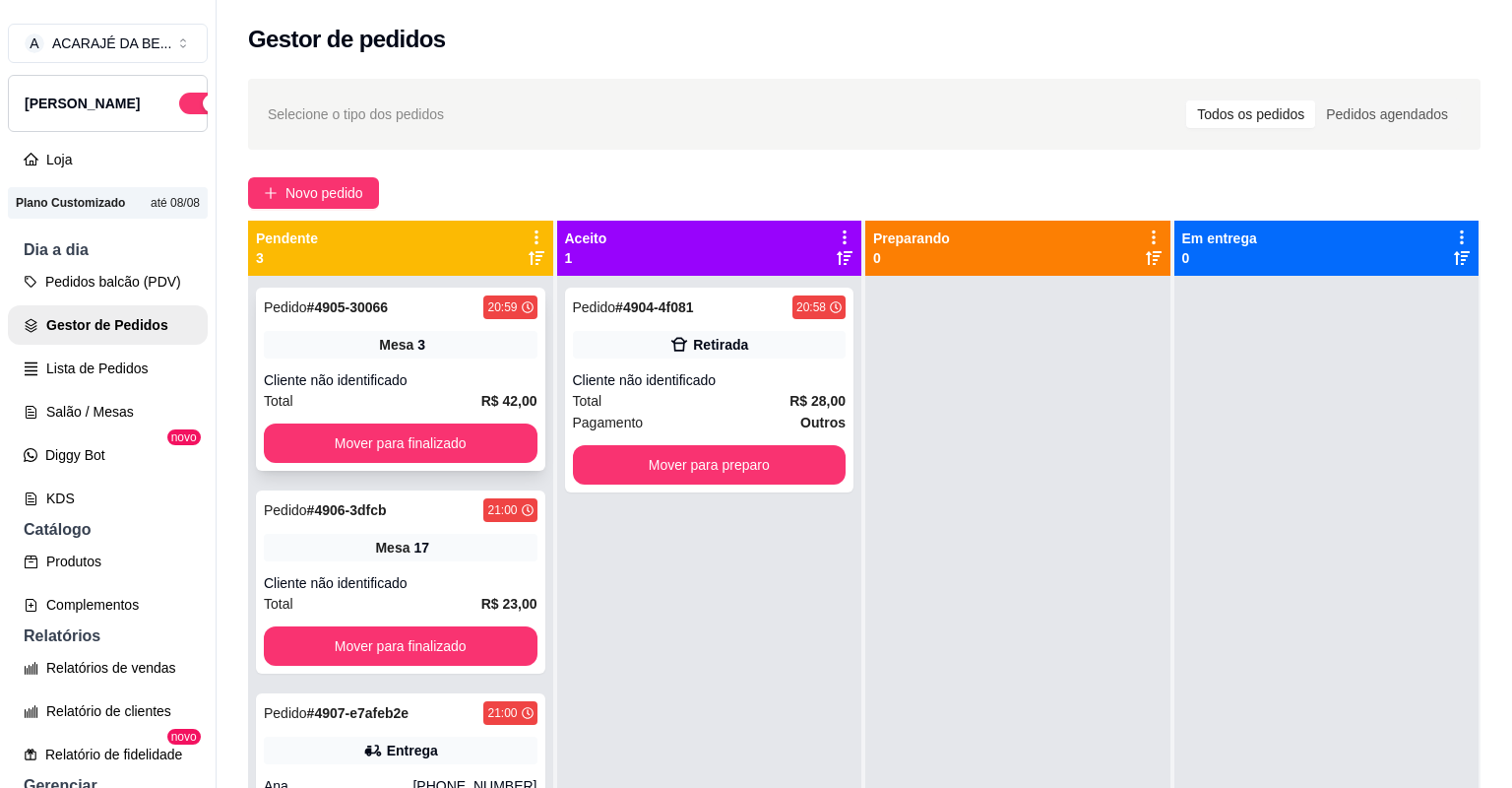 click on "Cliente não identificado" at bounding box center (401, 380) 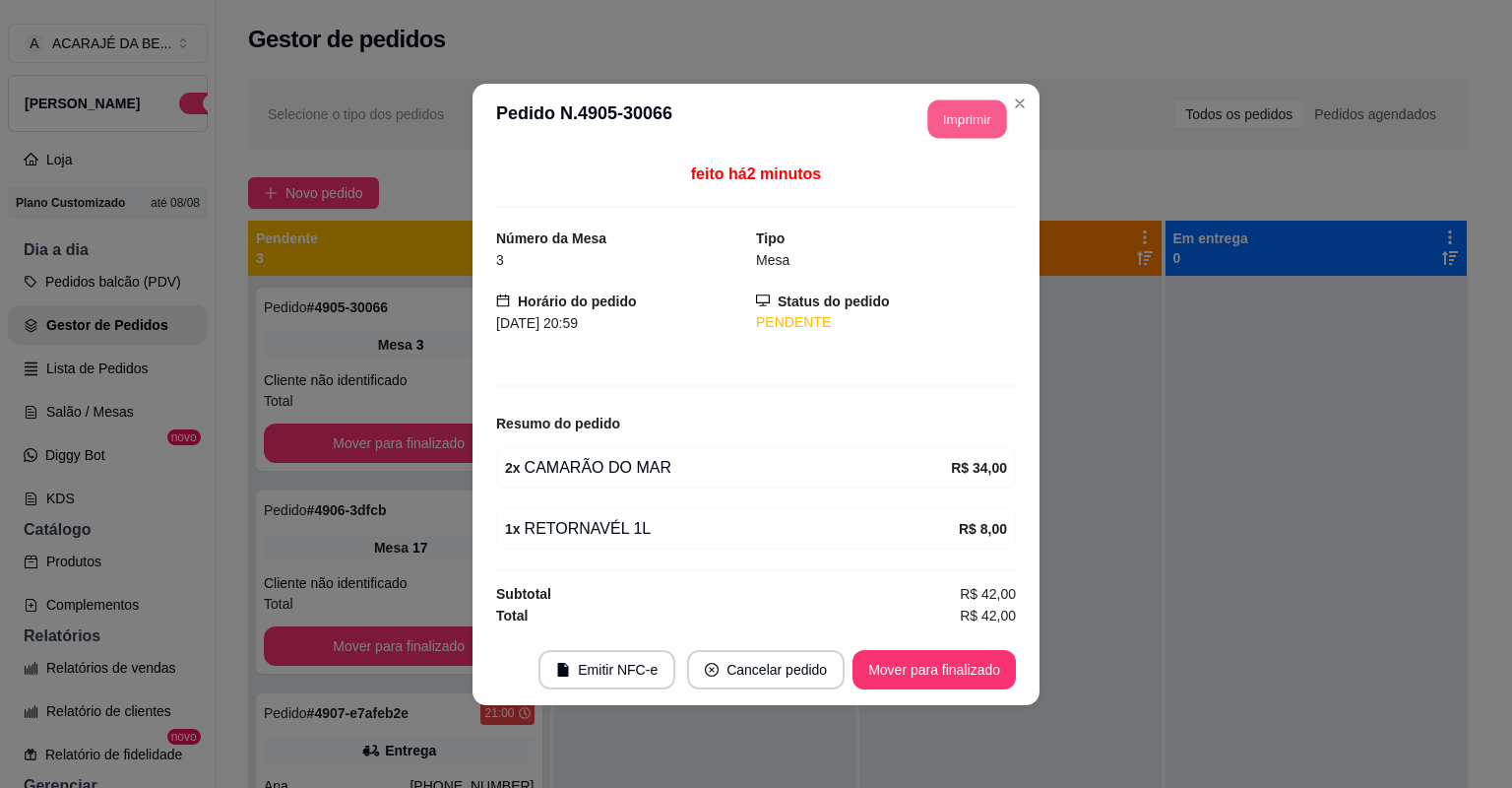 click on "Imprimir" at bounding box center [968, 118] 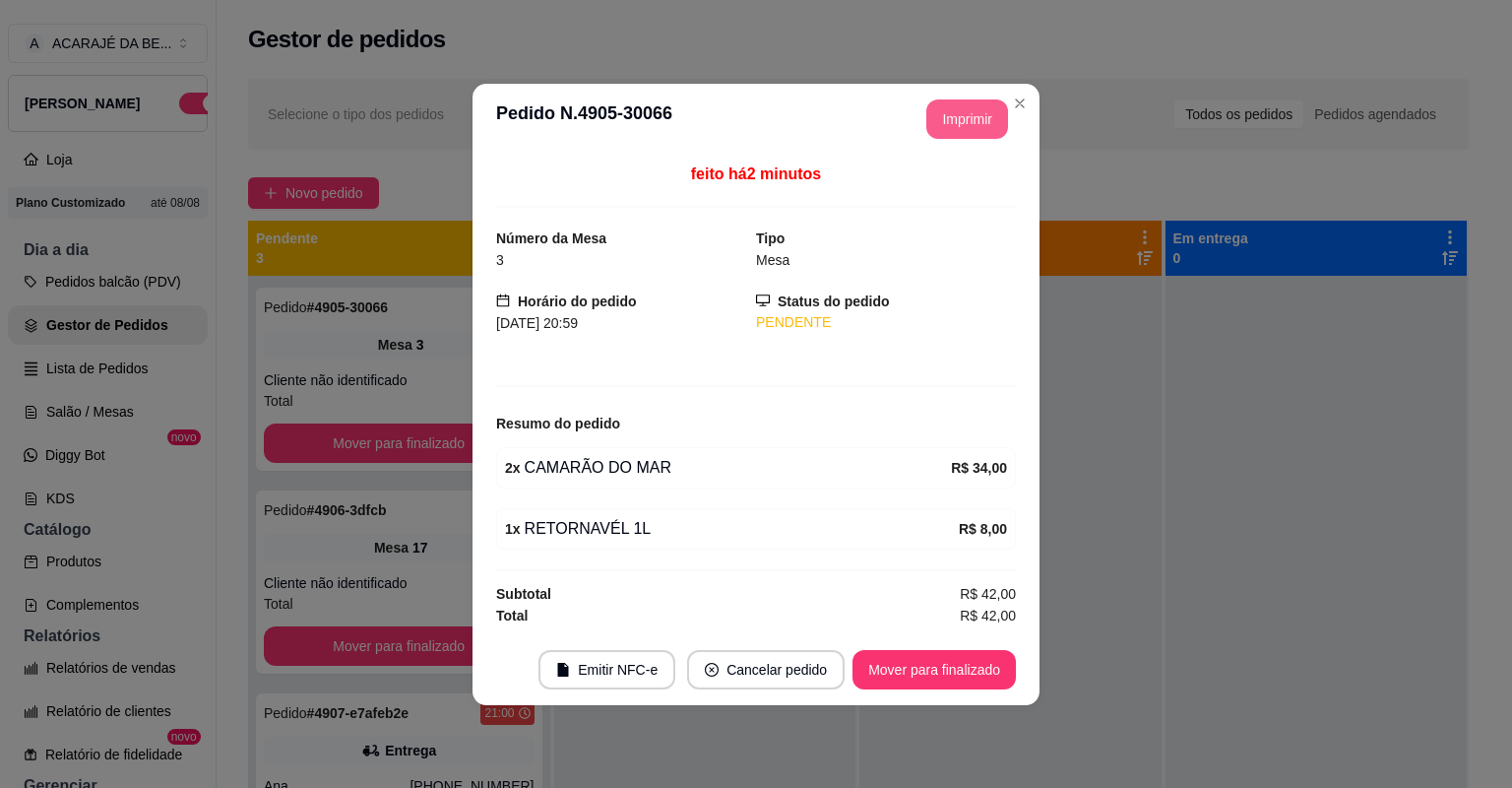 click on "Mover para finalizado" at bounding box center (934, 670) 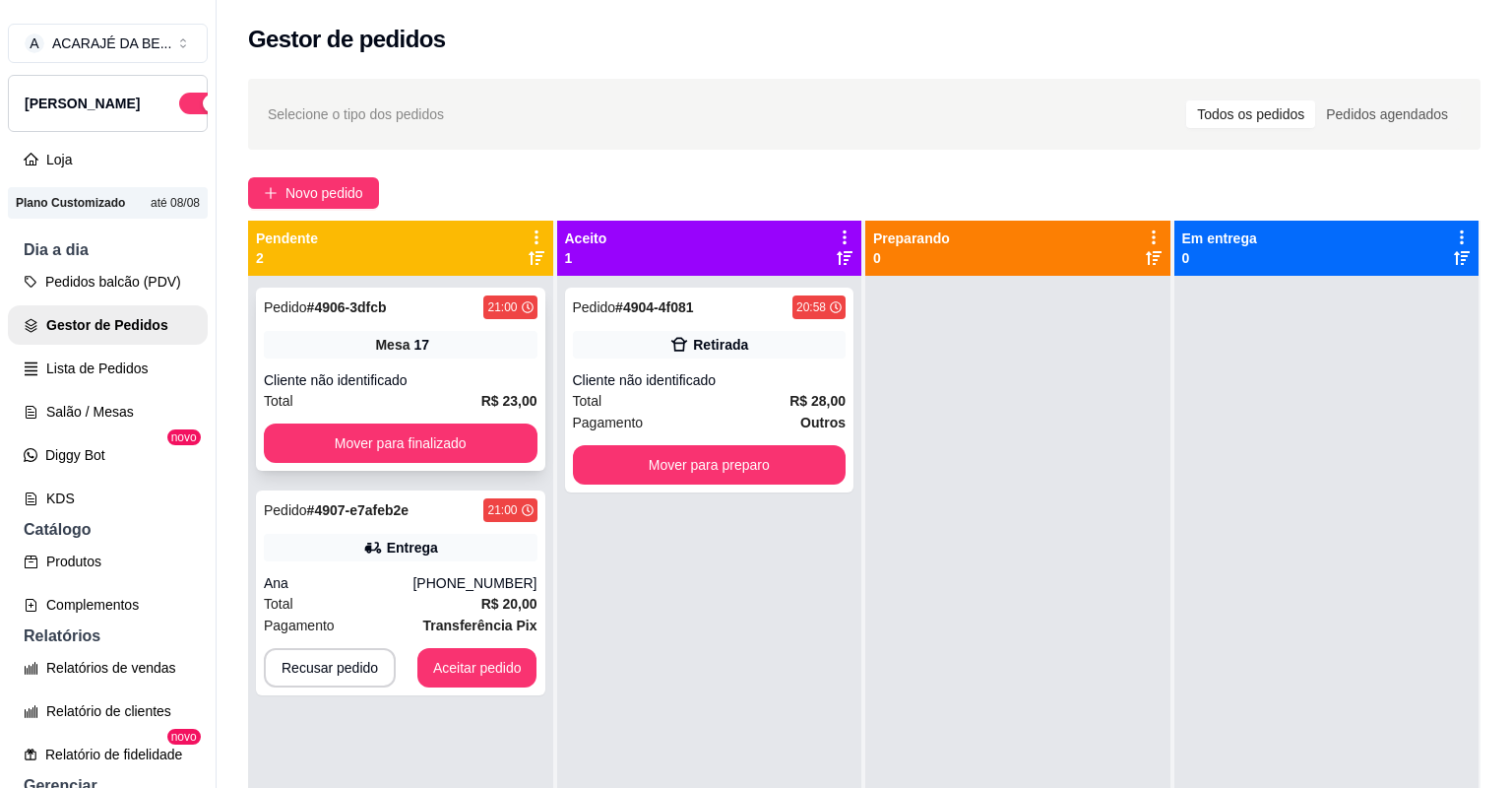click on "Cliente não identificado" at bounding box center [401, 380] 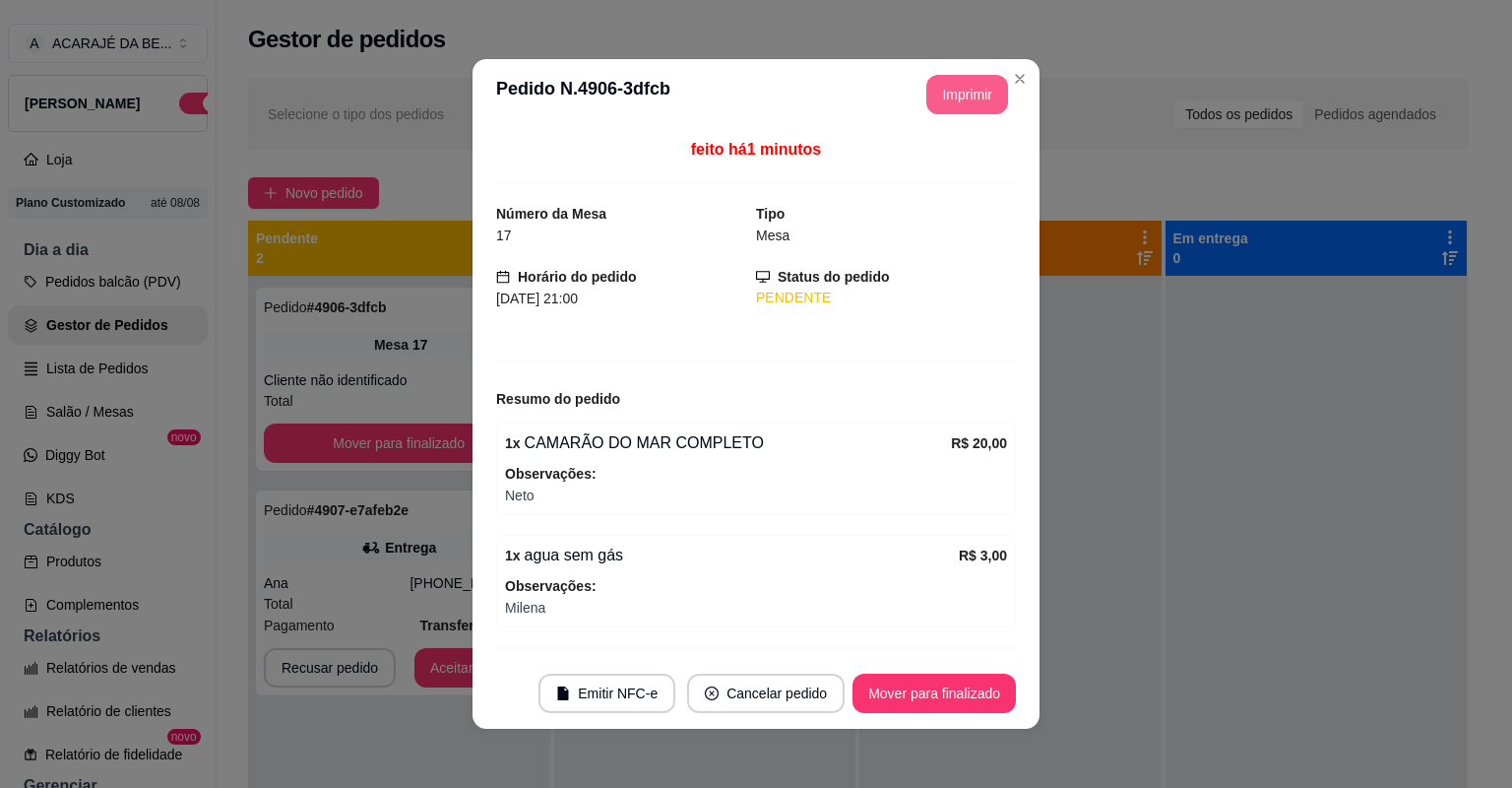 click on "Imprimir" at bounding box center [967, 95] 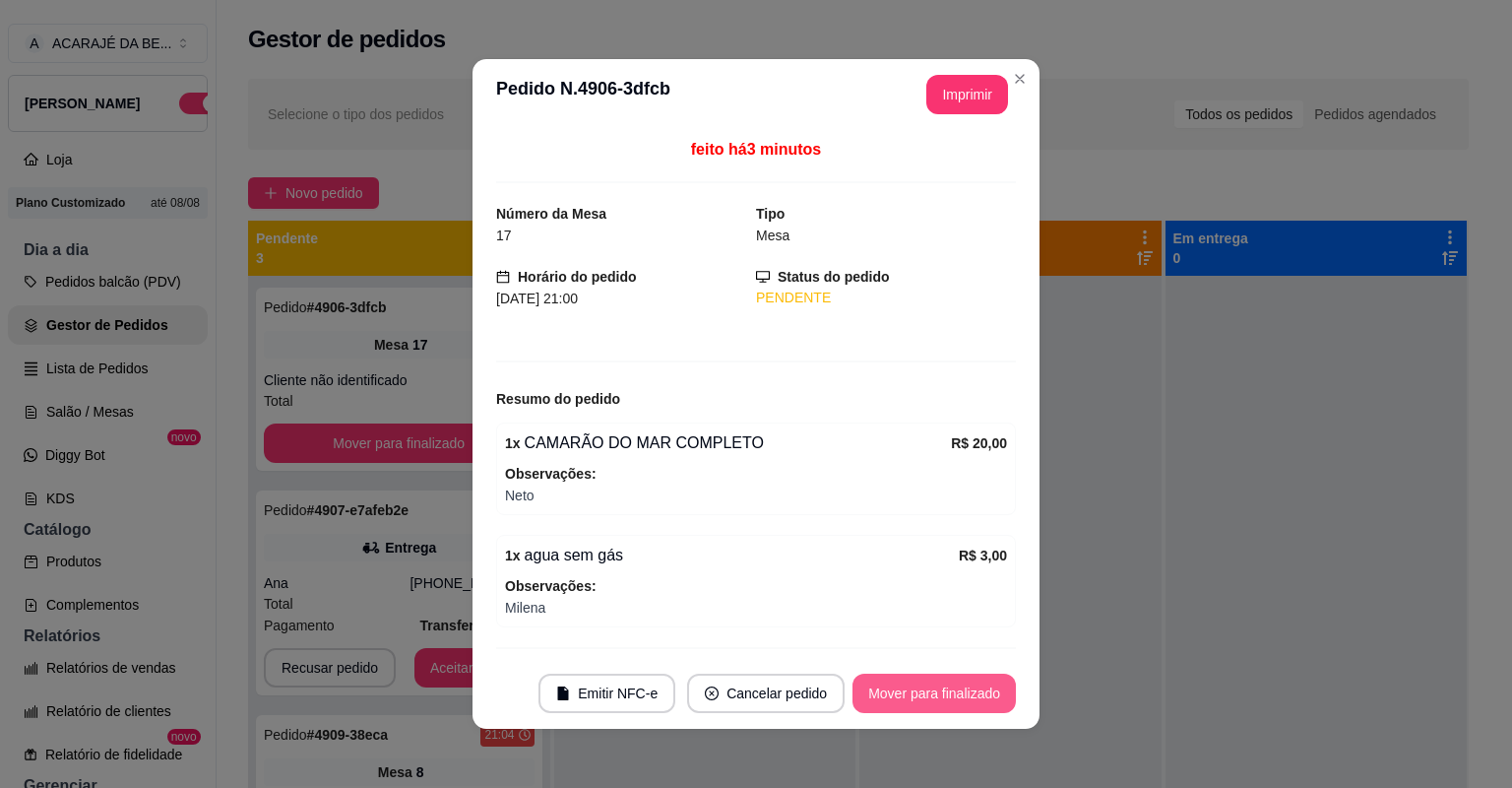 click on "Mover para finalizado" at bounding box center [934, 693] 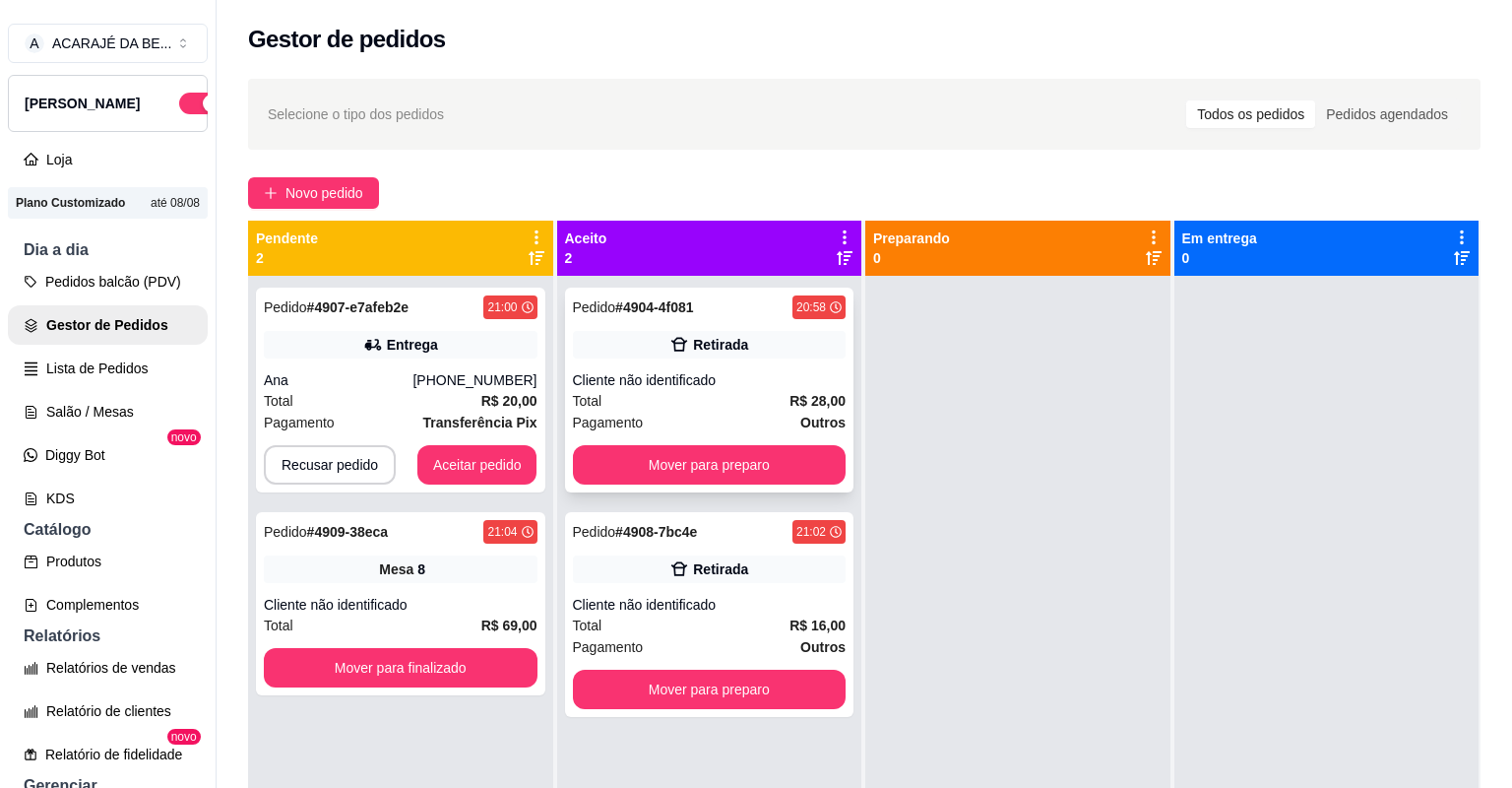 click on "Pagamento Outros" at bounding box center (710, 423) 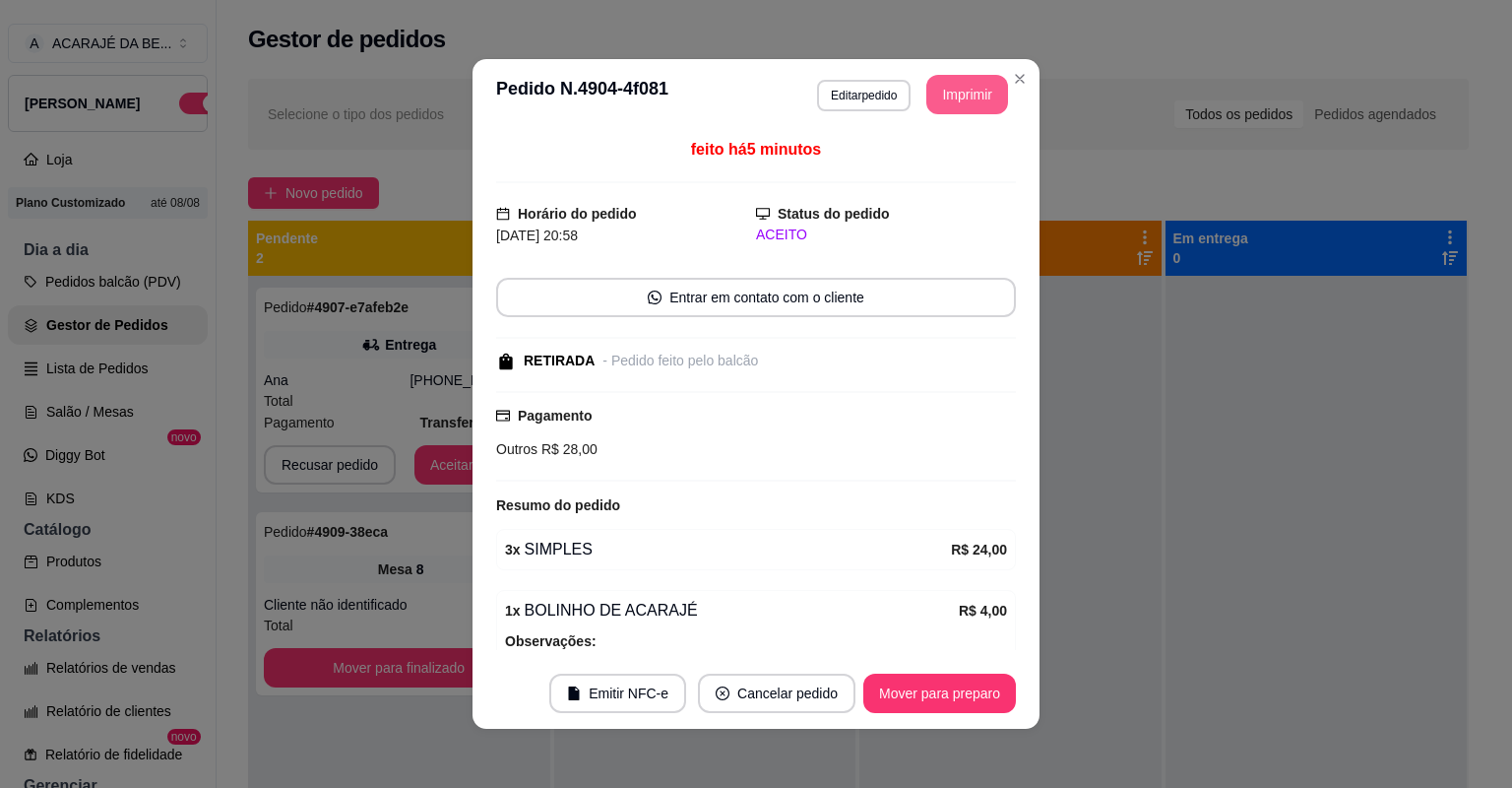 click on "Imprimir" at bounding box center [967, 95] 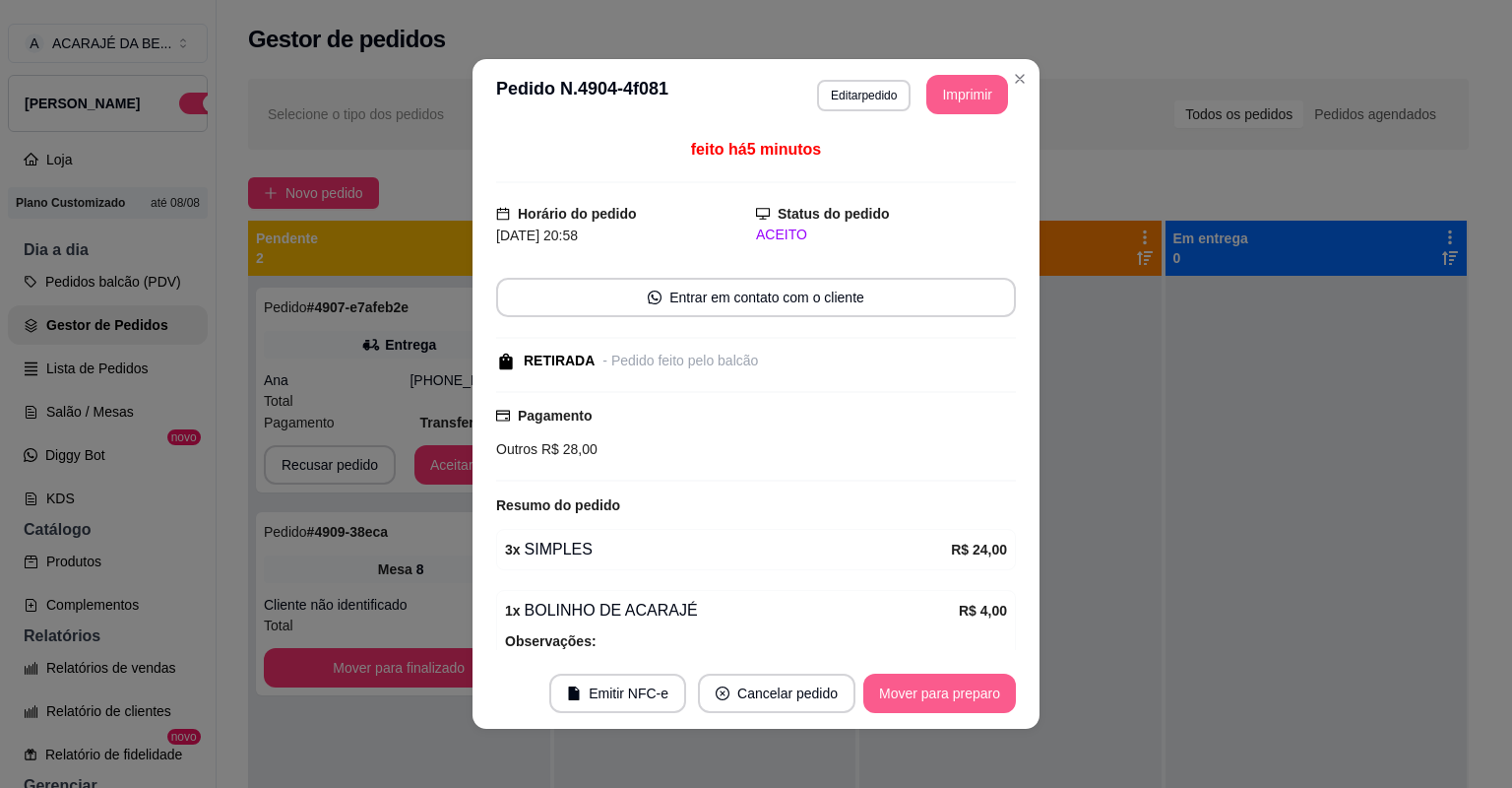 click on "Mover para preparo" at bounding box center [939, 693] 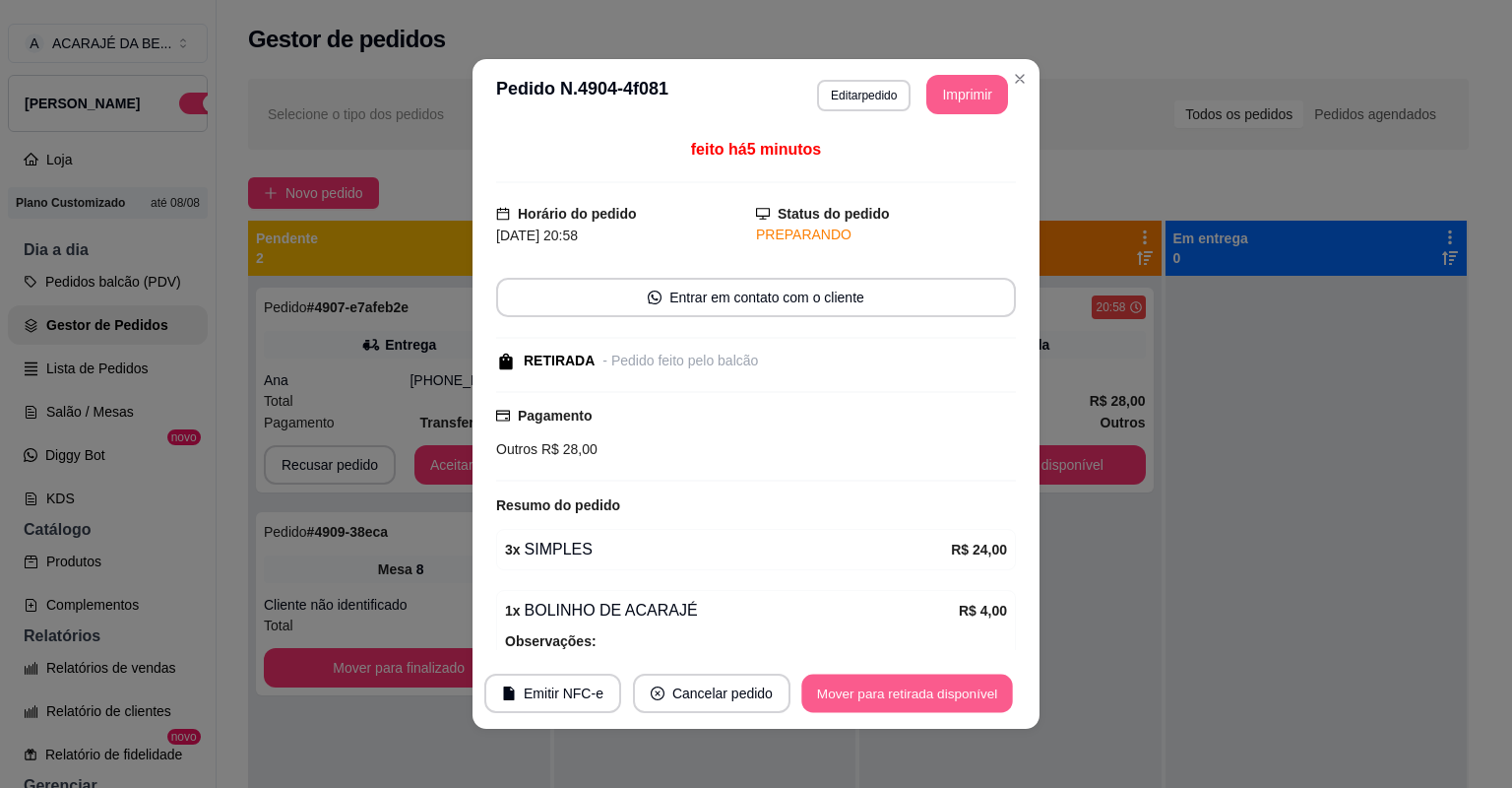 click on "Mover para retirada disponível" at bounding box center [907, 693] 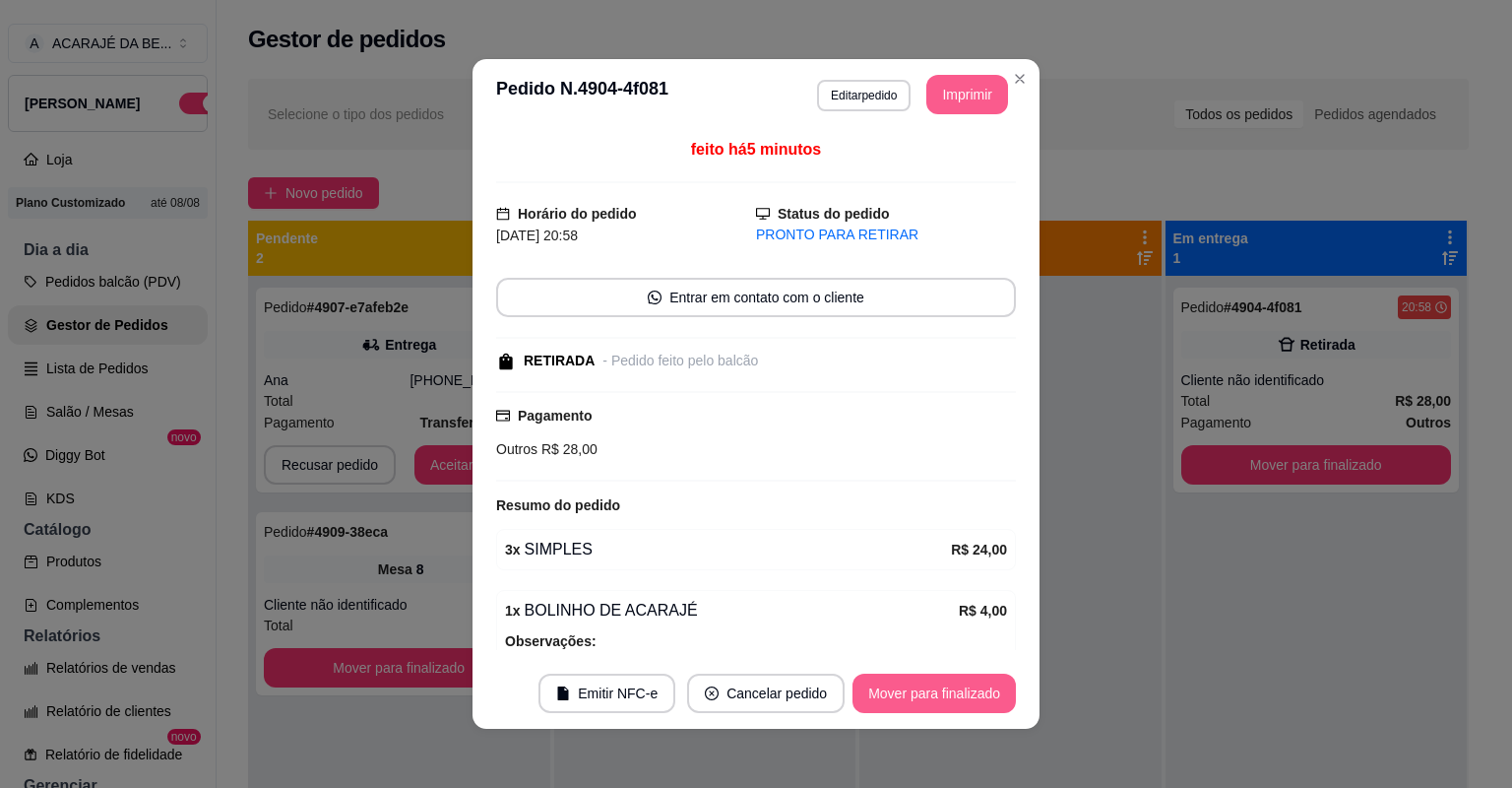 click on "Mover para finalizado" at bounding box center (934, 693) 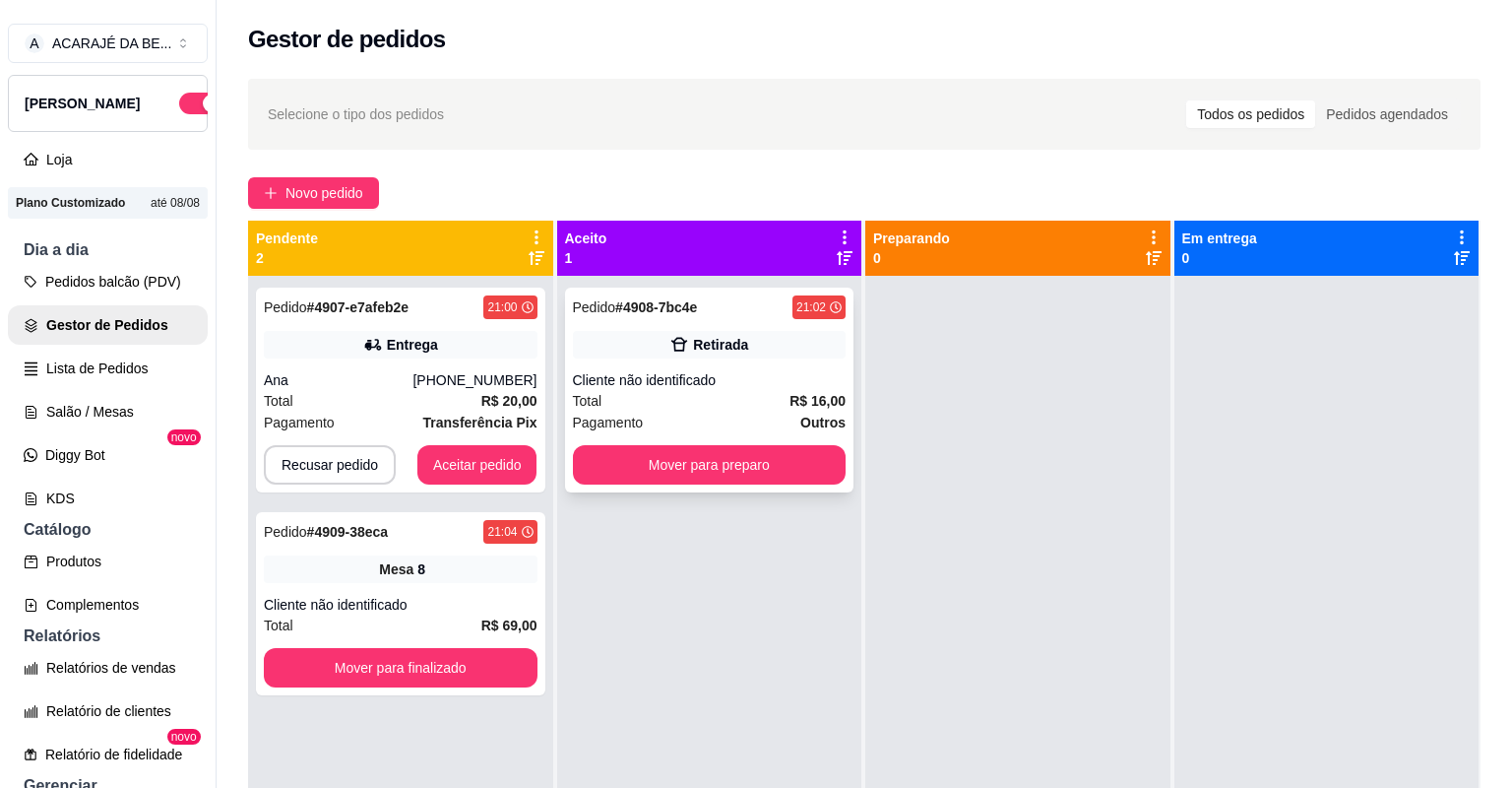 click on "Total R$ 16,00" at bounding box center (710, 401) 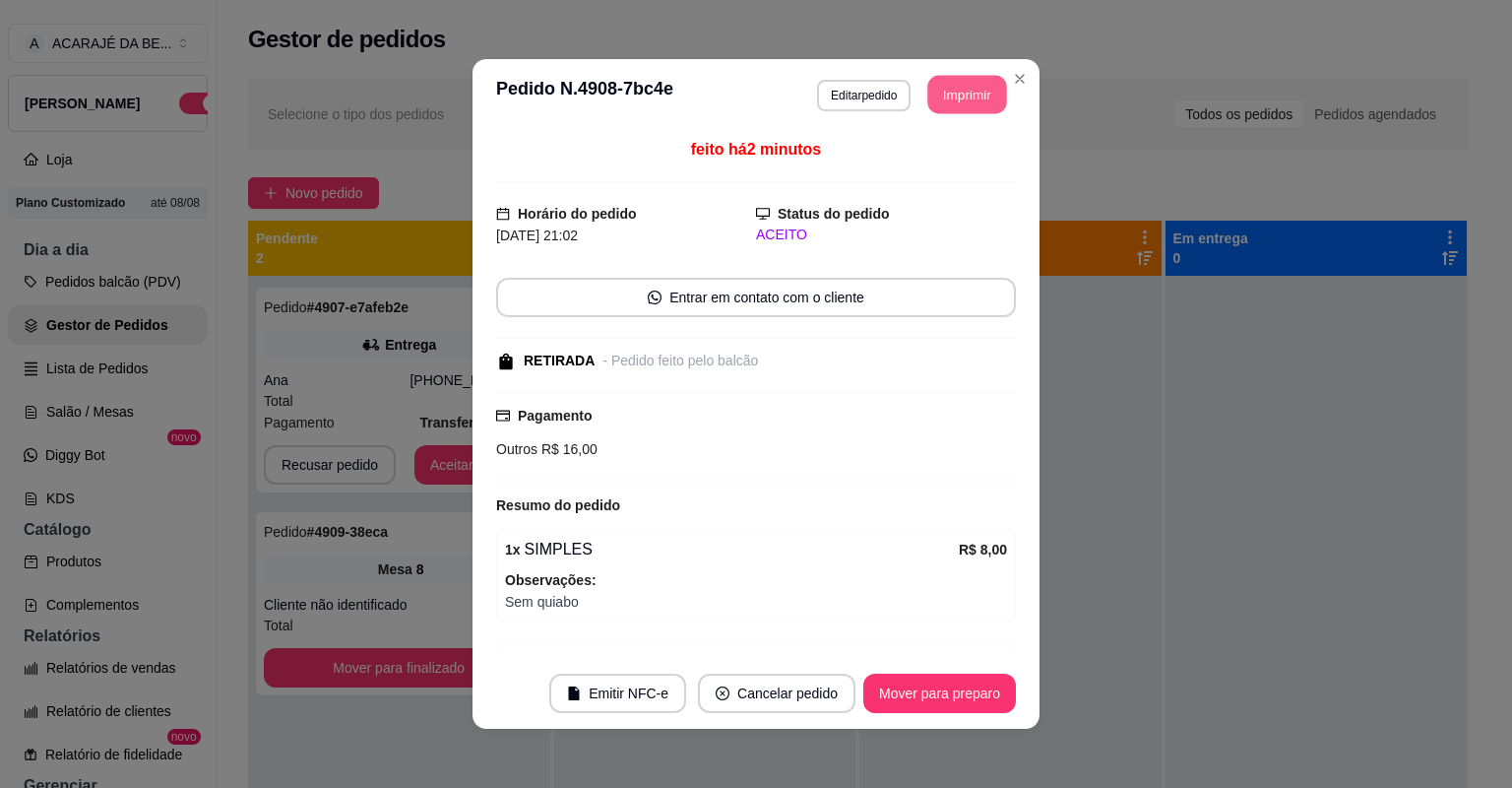 click on "Imprimir" at bounding box center [968, 95] 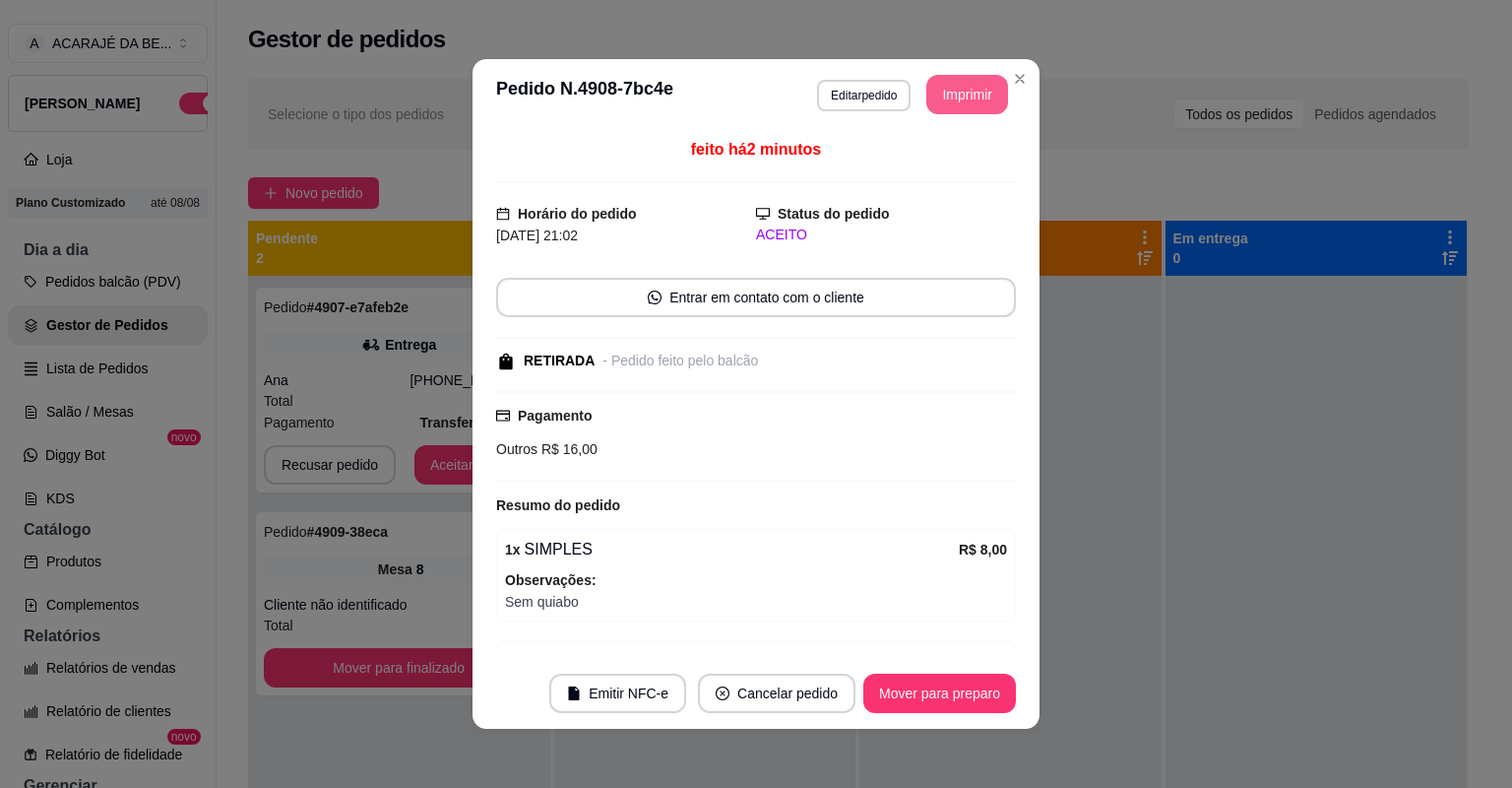 click on "Emitir NFC-e Cancelar pedido Mover para preparo" at bounding box center (756, 693) 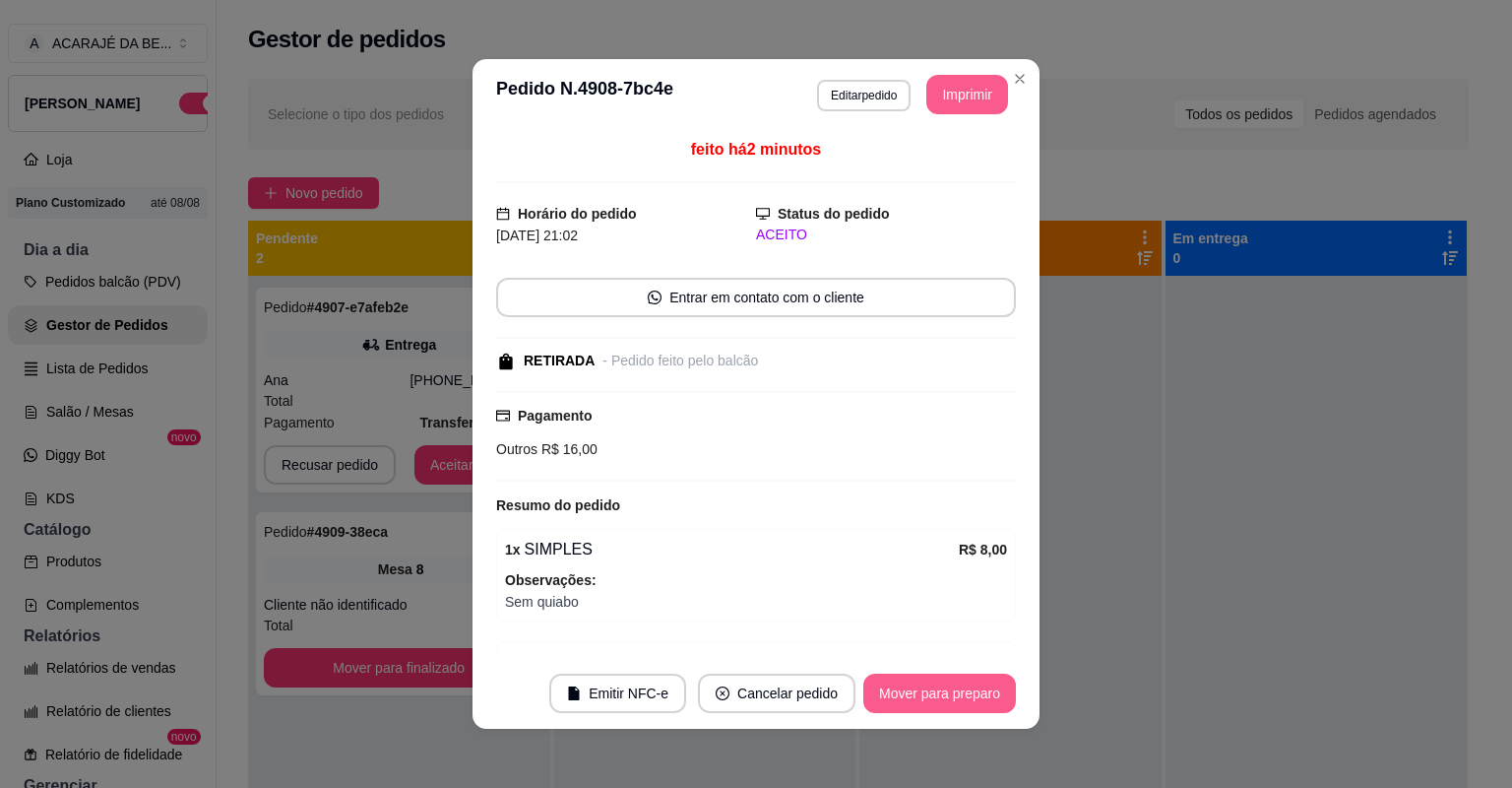 click on "Mover para preparo" at bounding box center [939, 693] 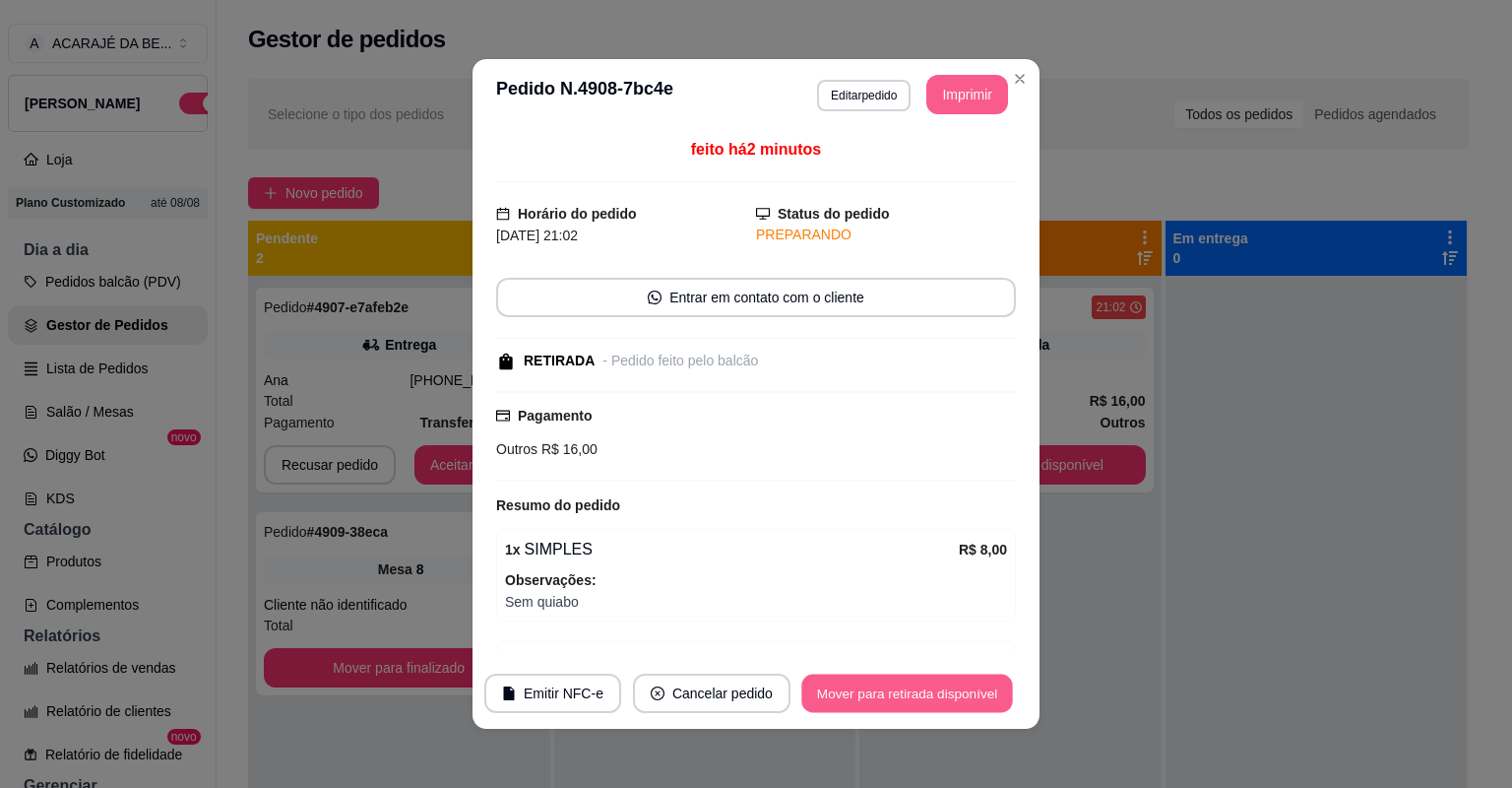 click on "Mover para retirada disponível" at bounding box center (907, 693) 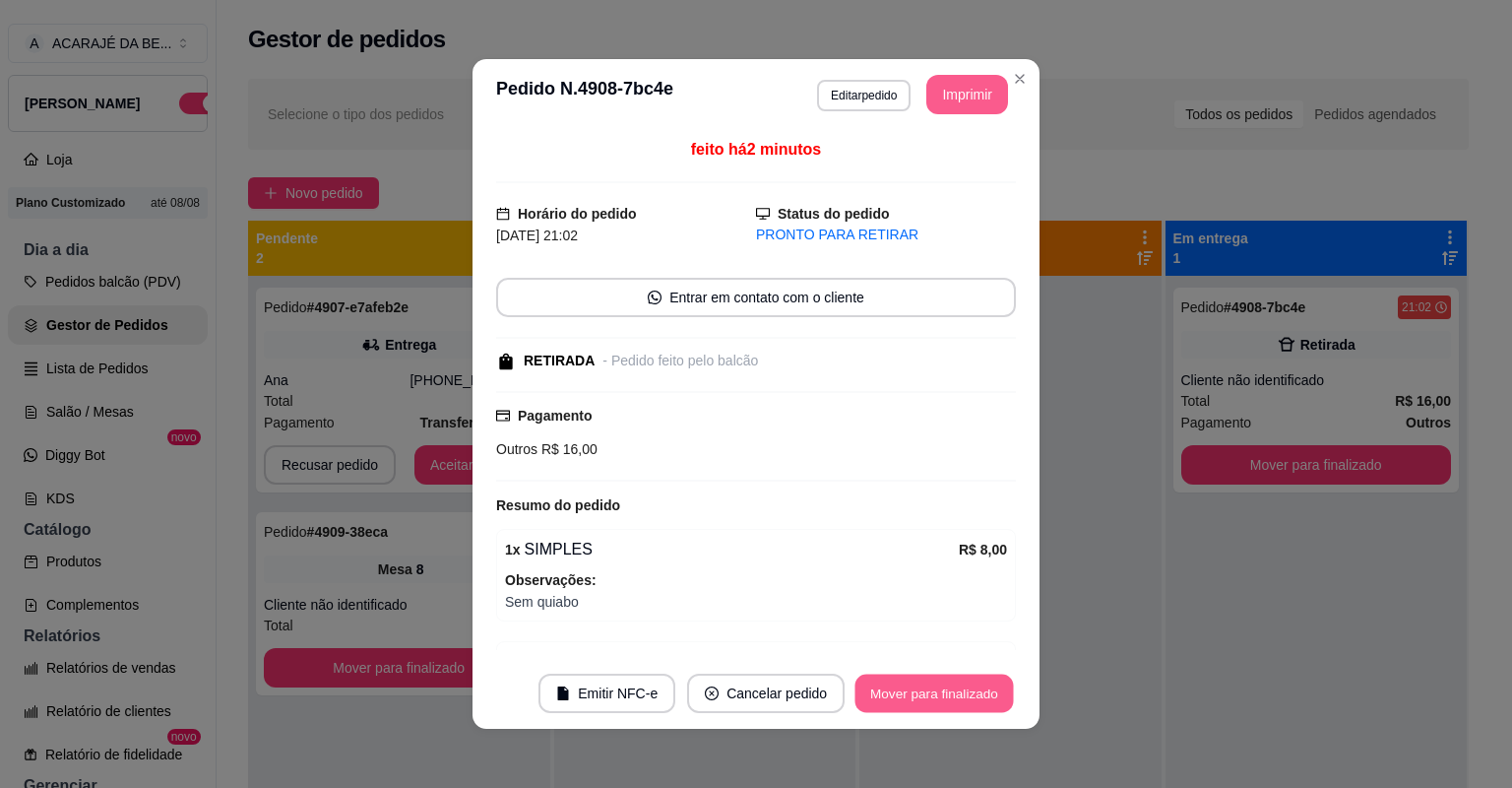 click on "Mover para finalizado" at bounding box center (934, 693) 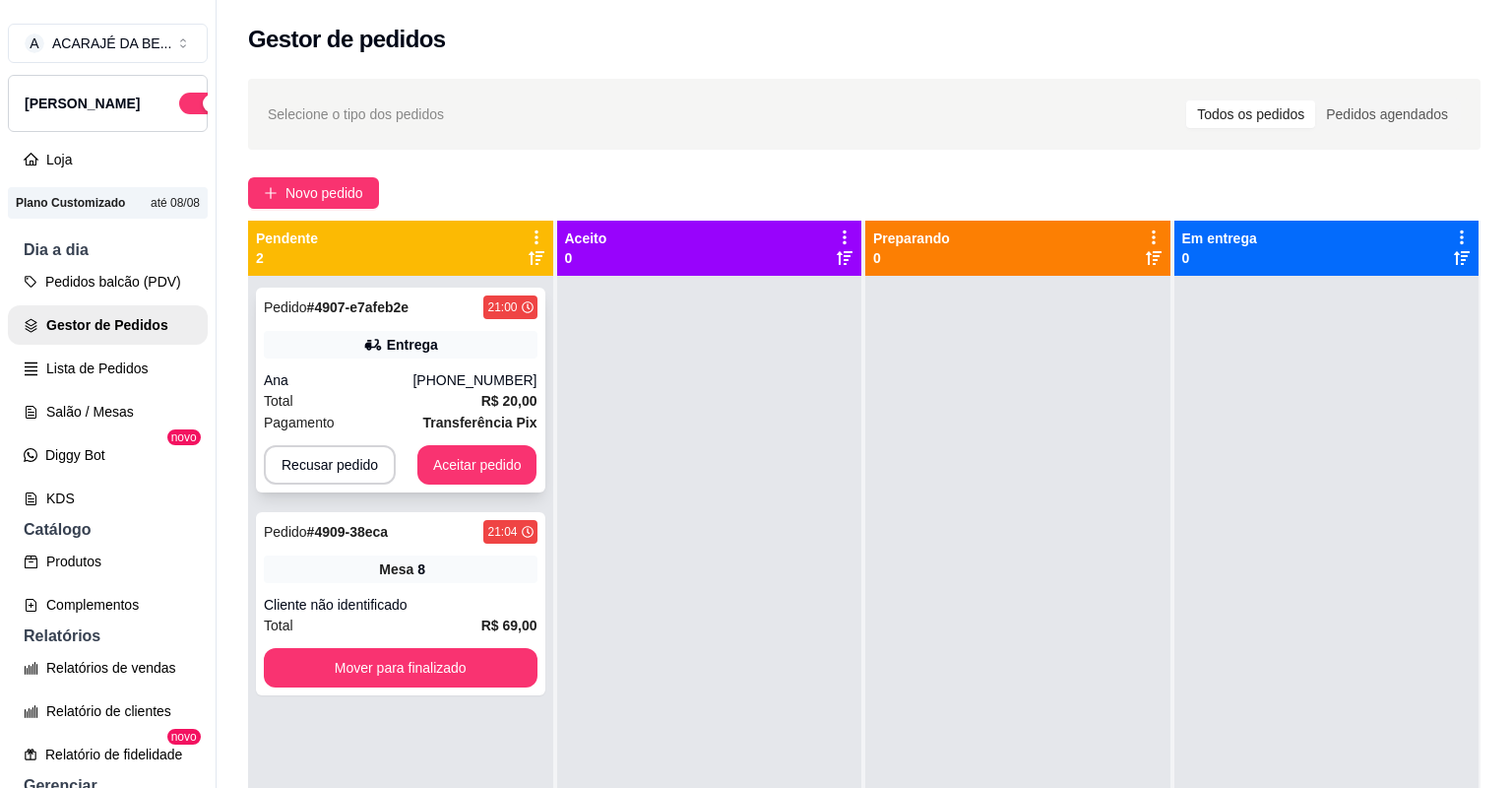 click on "Pagamento Transferência Pix" at bounding box center [401, 423] 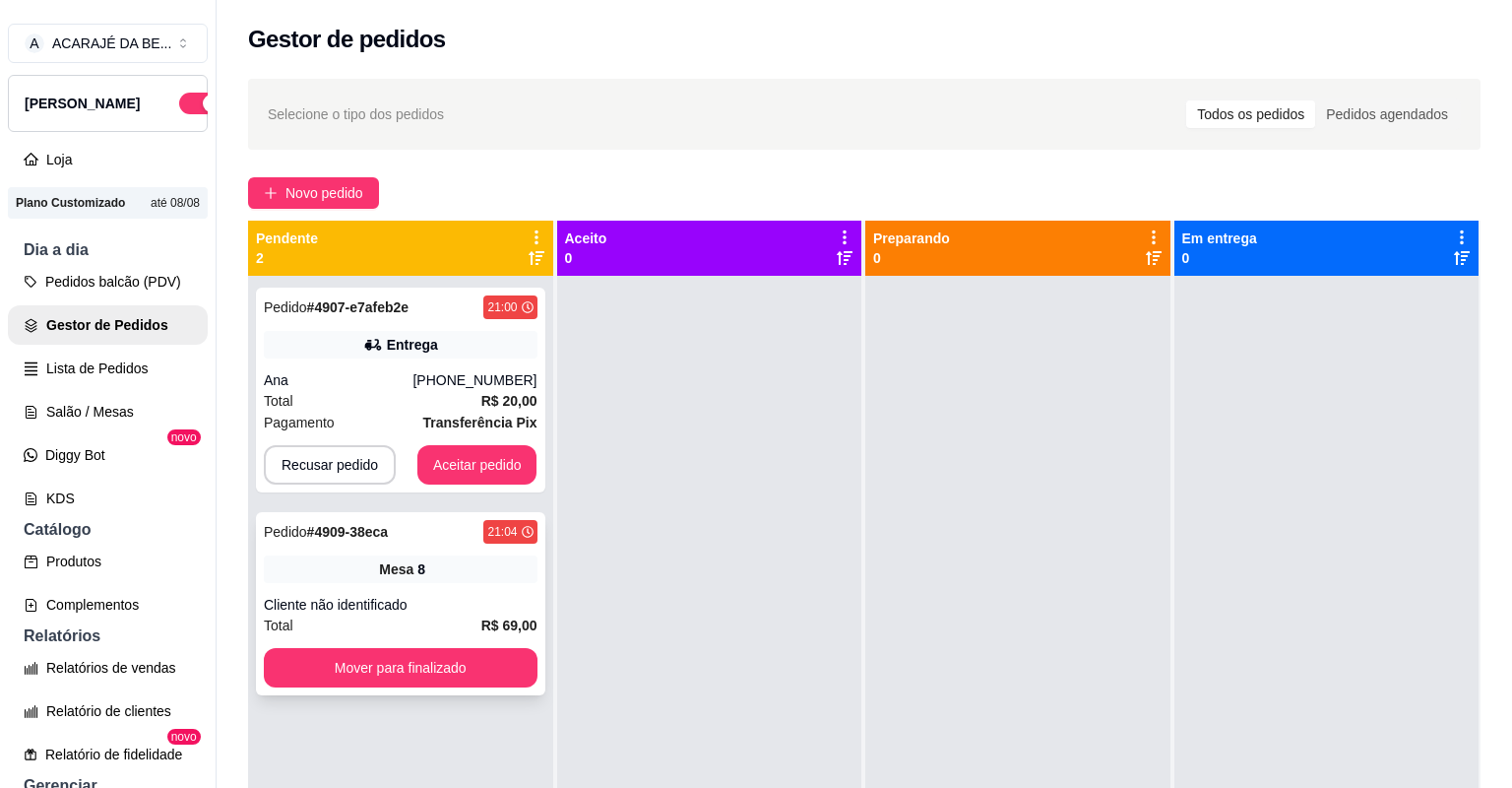 click on "Cliente não identificado" at bounding box center (401, 605) 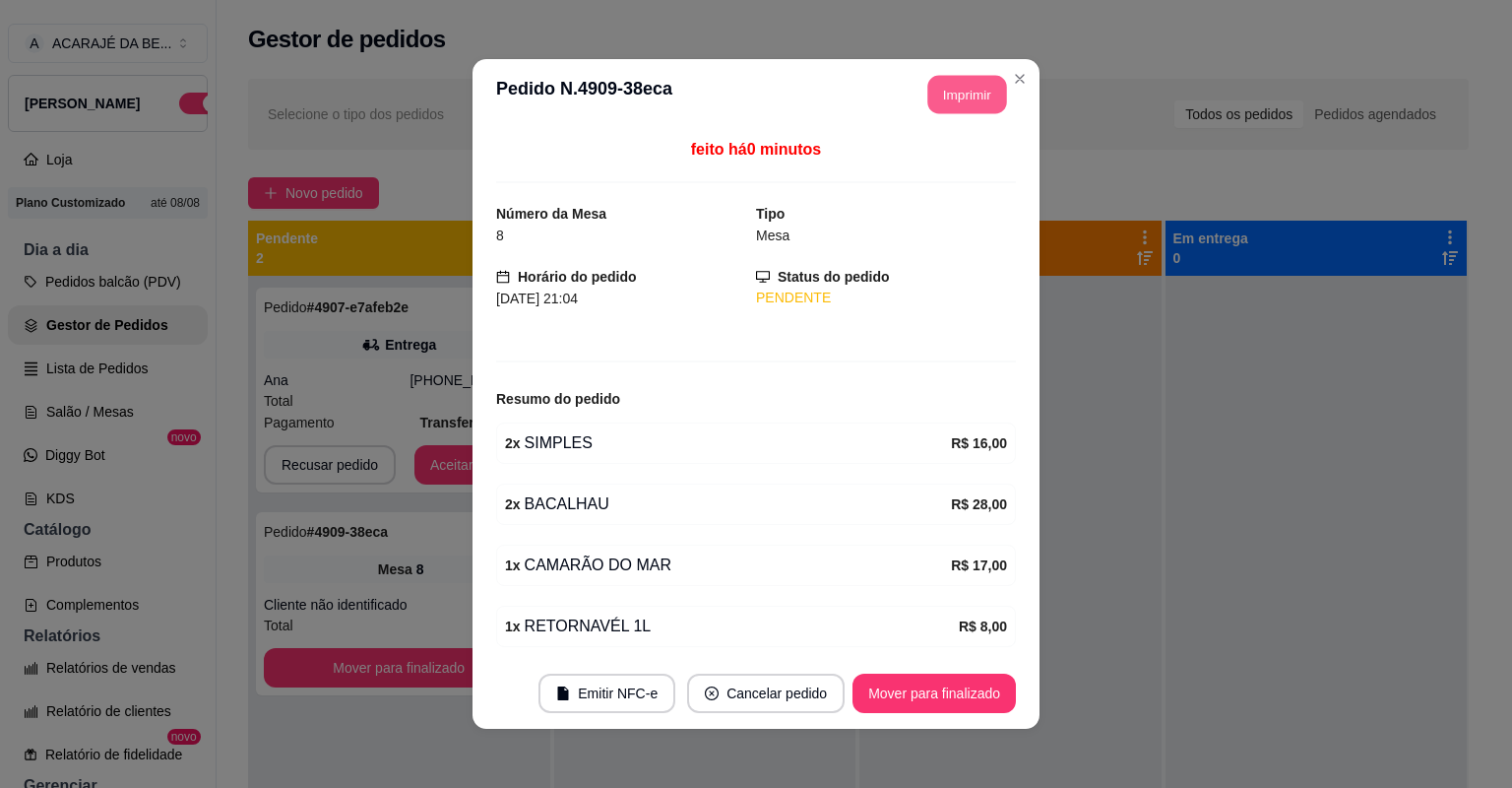 click on "Imprimir" at bounding box center (968, 95) 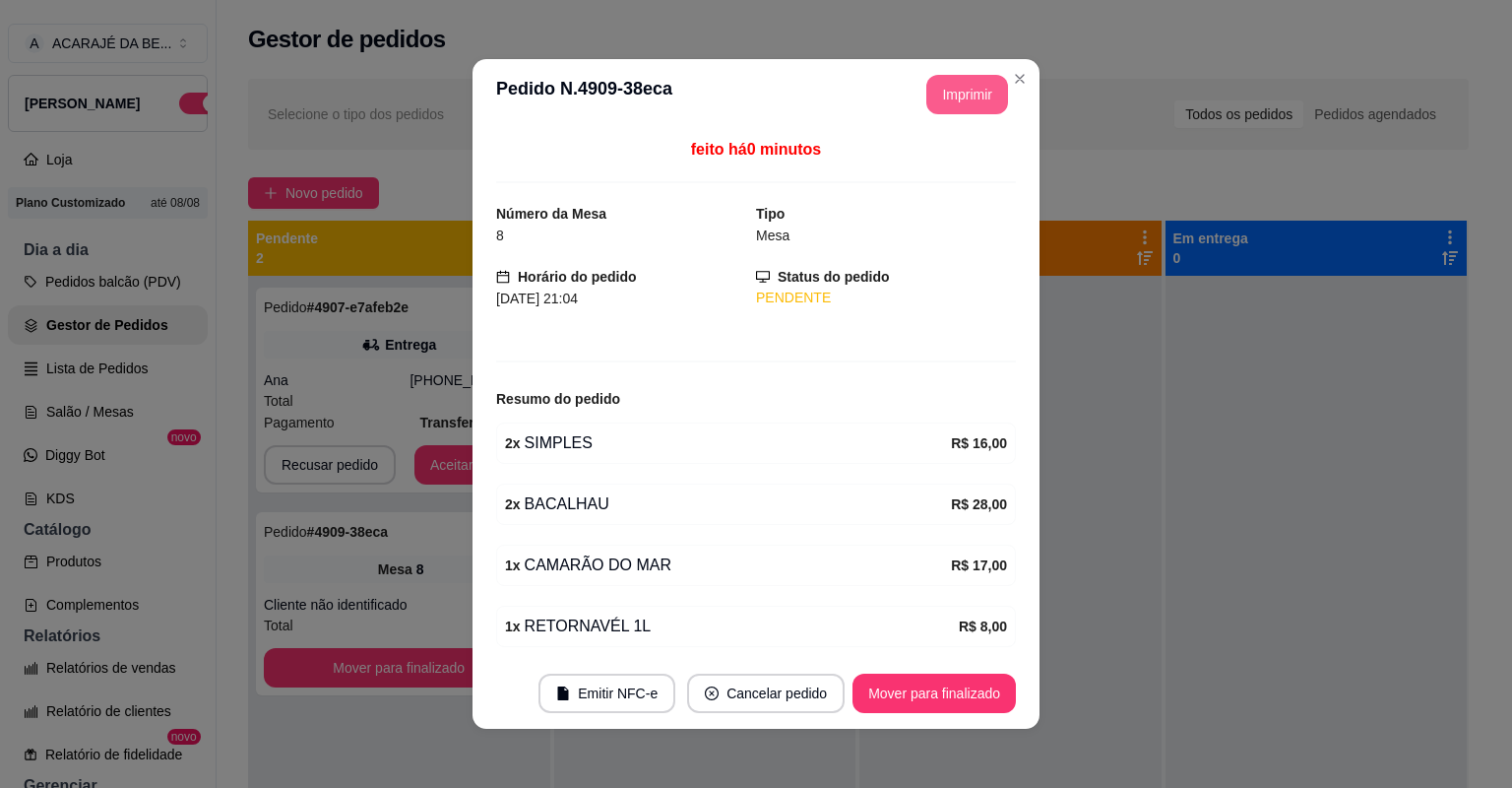 click on "Mover para finalizado" at bounding box center (934, 693) 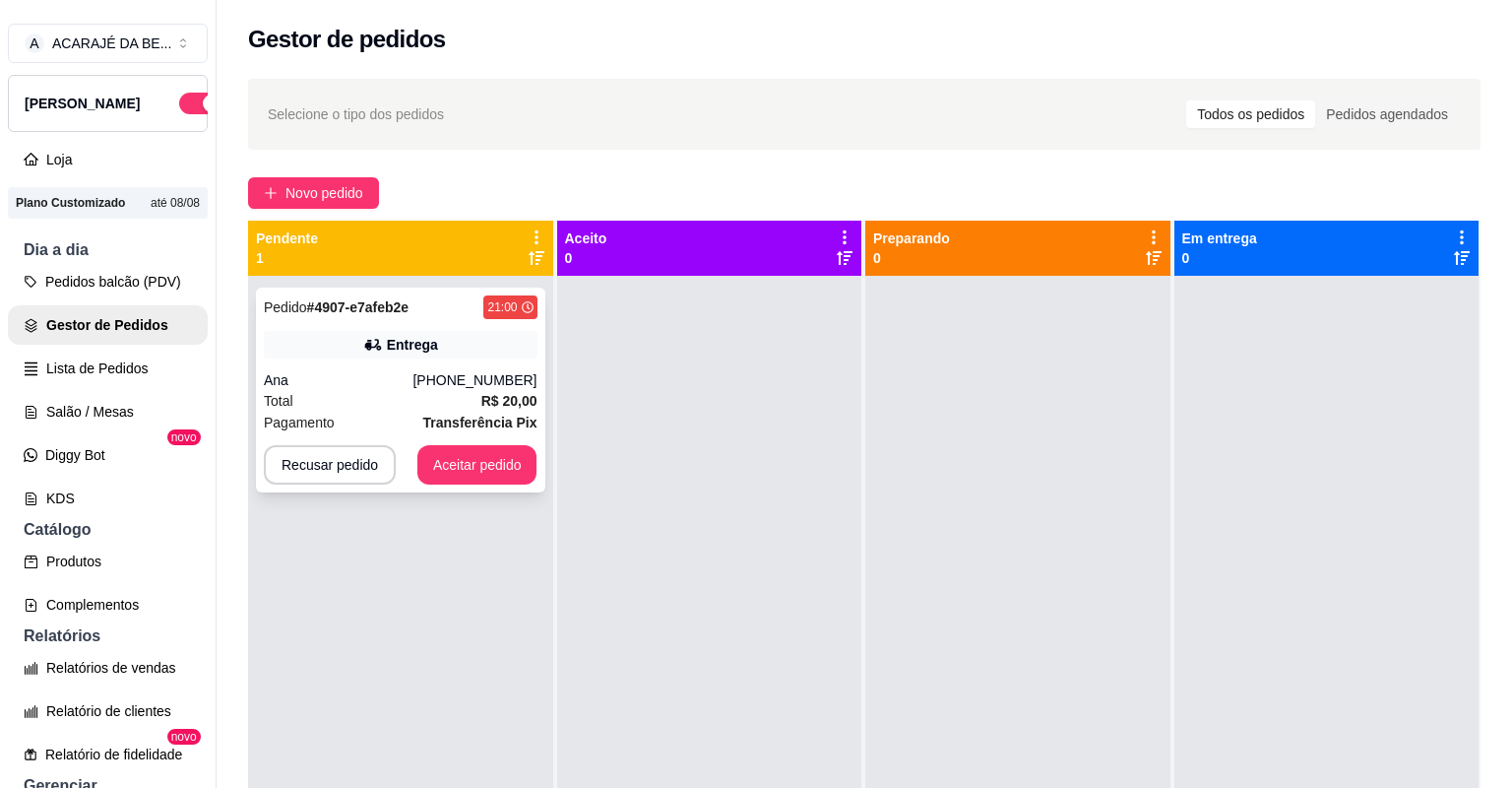 click on "Pedido  # 4907-e7afeb2e 21:00 Entrega Ana (73) 98104-1088 Total R$ 20,00 Pagamento Transferência Pix Recusar pedido Aceitar pedido" at bounding box center [401, 390] 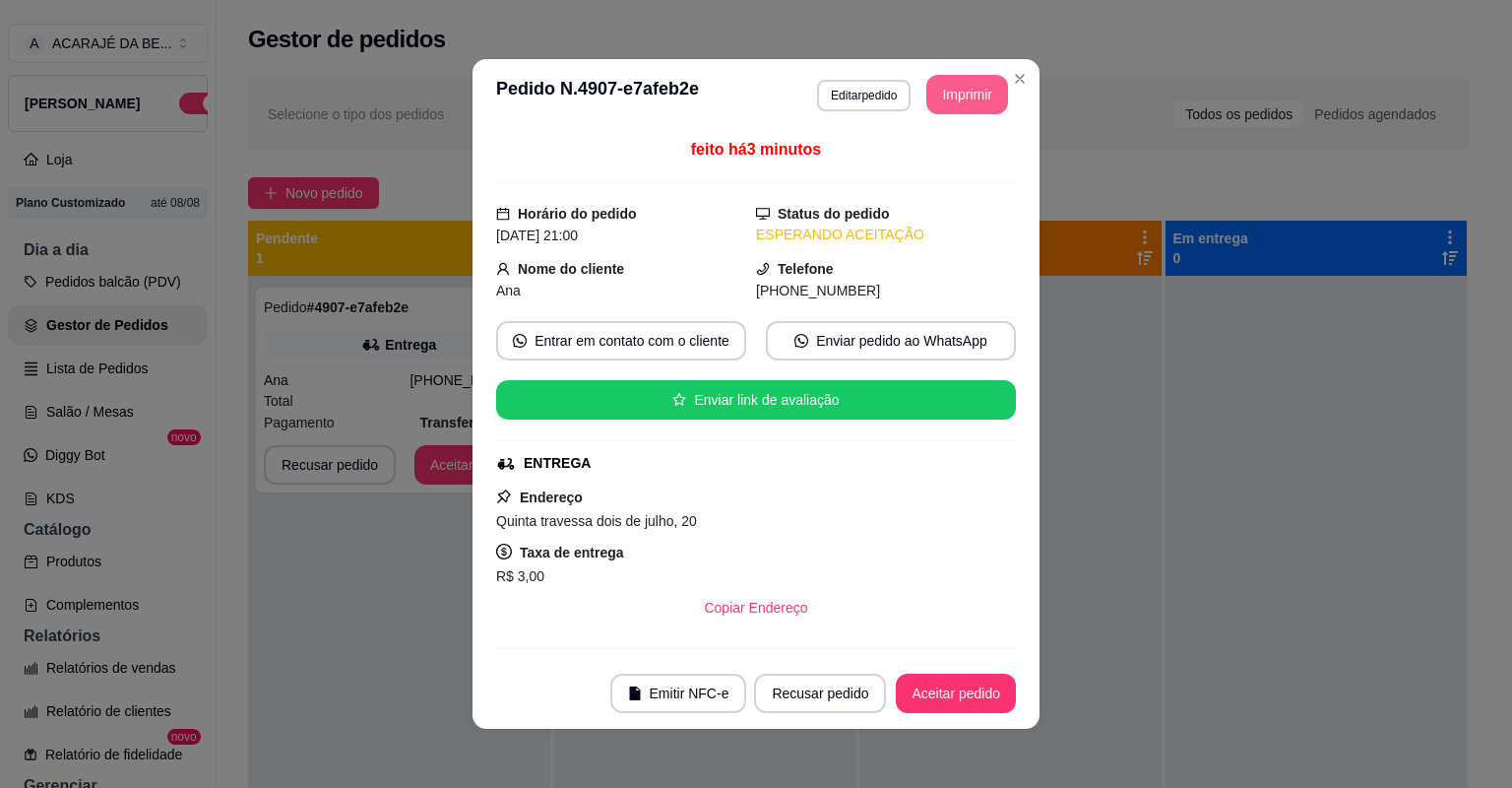 click on "Imprimir" at bounding box center (967, 95) 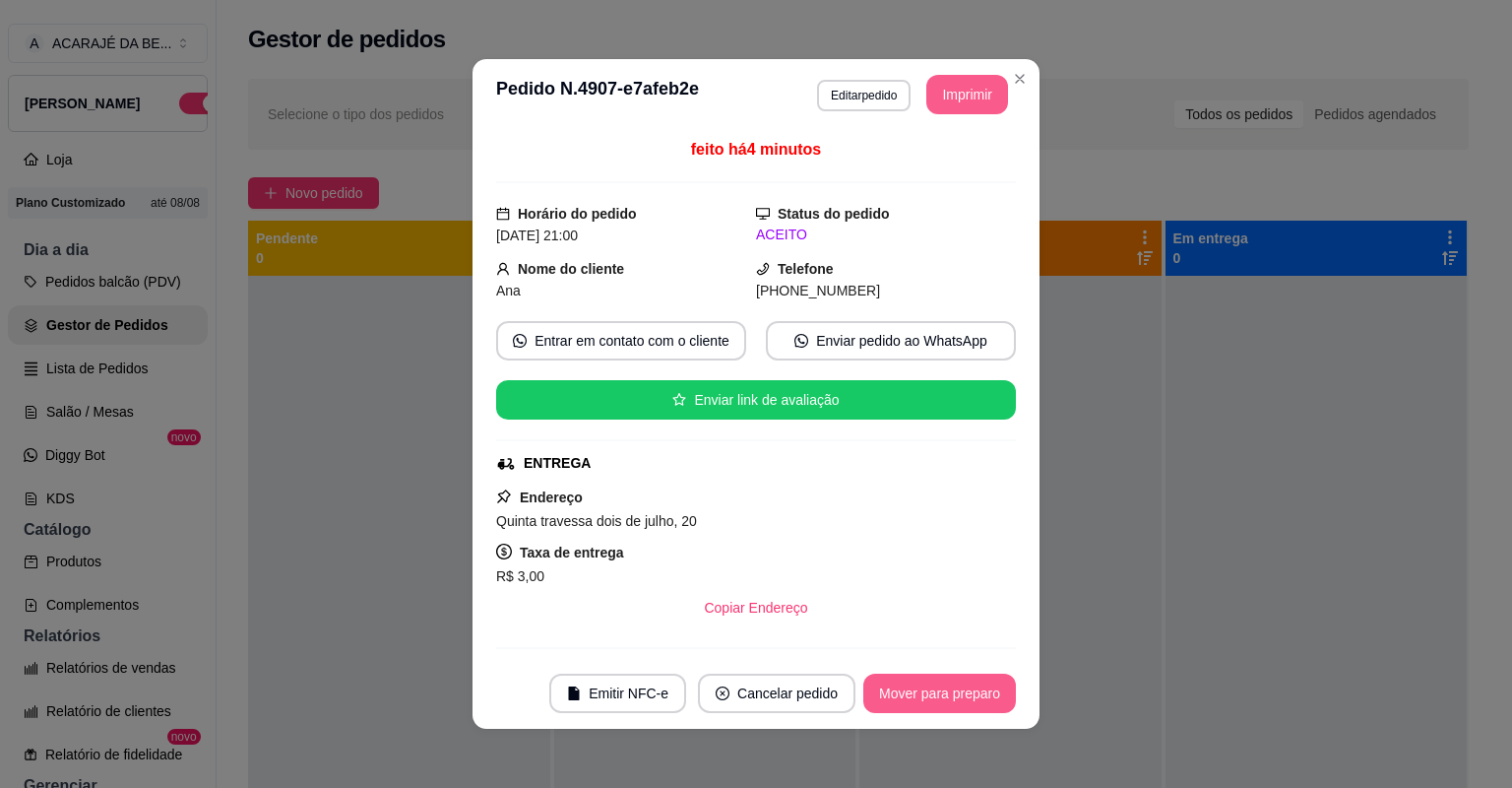 click on "Mover para preparo" at bounding box center (939, 693) 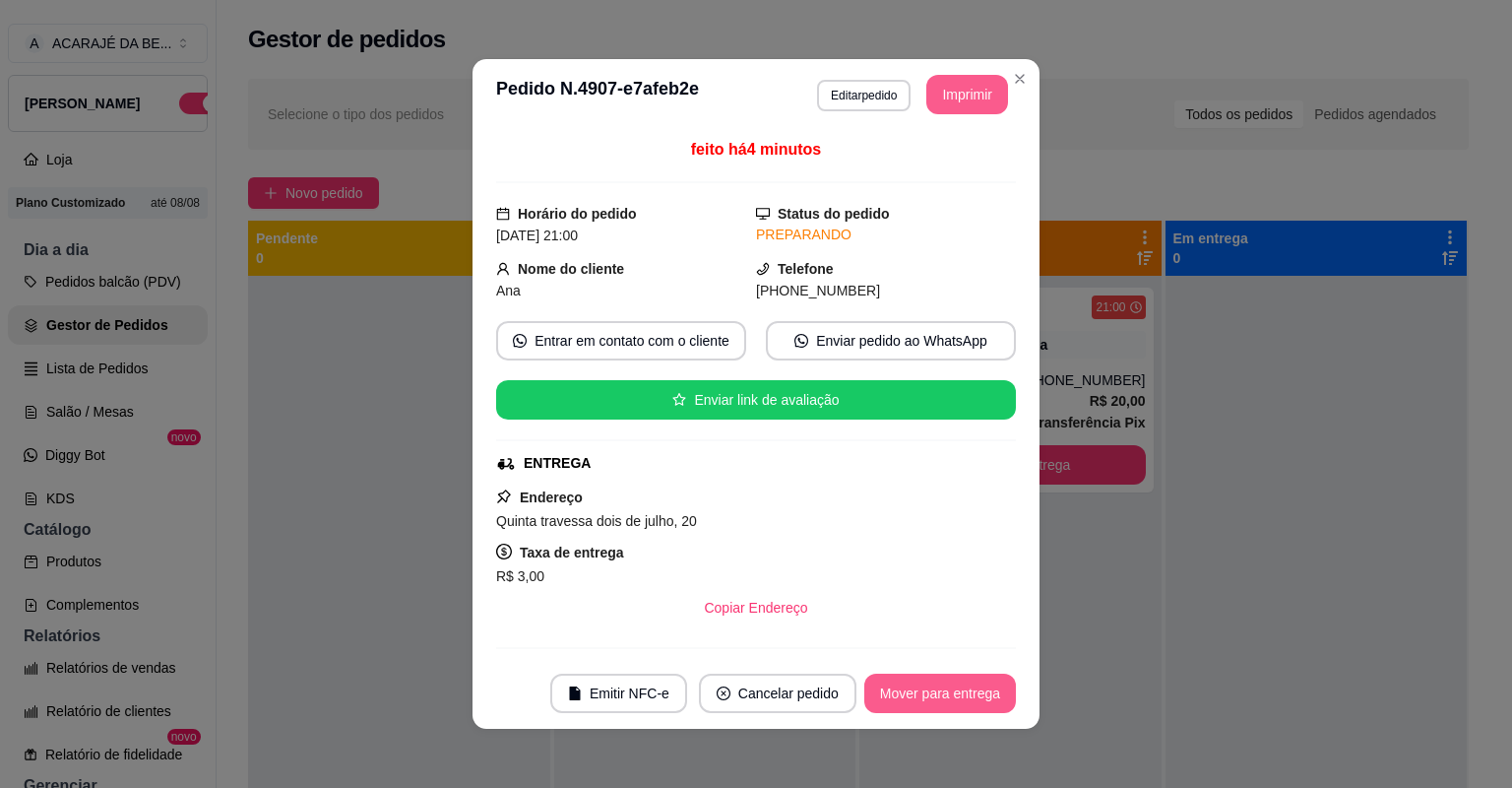 click on "Mover para entrega" at bounding box center [940, 693] 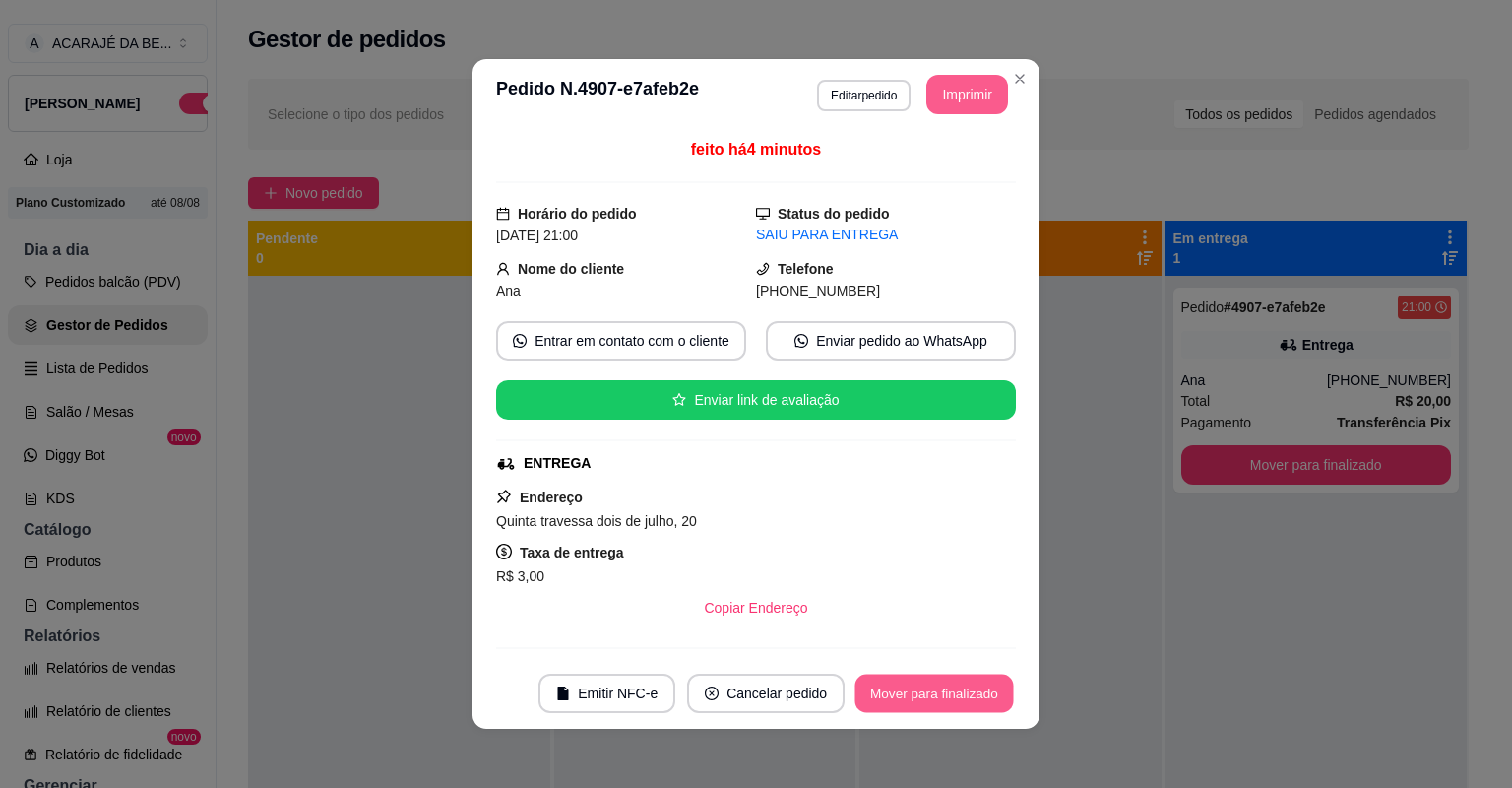 click on "Mover para finalizado" at bounding box center (934, 693) 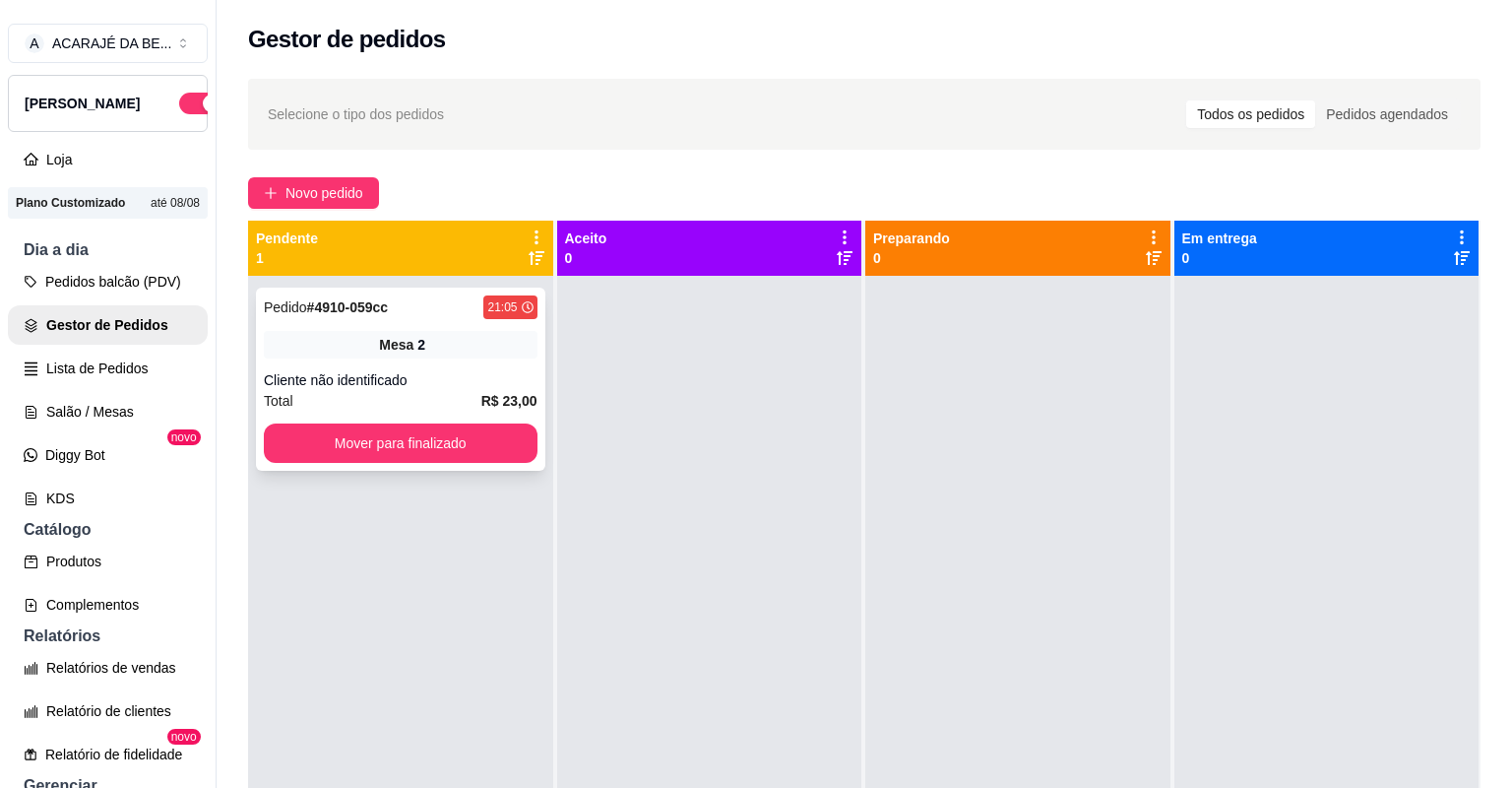 click on "Total R$ 23,00" at bounding box center (401, 401) 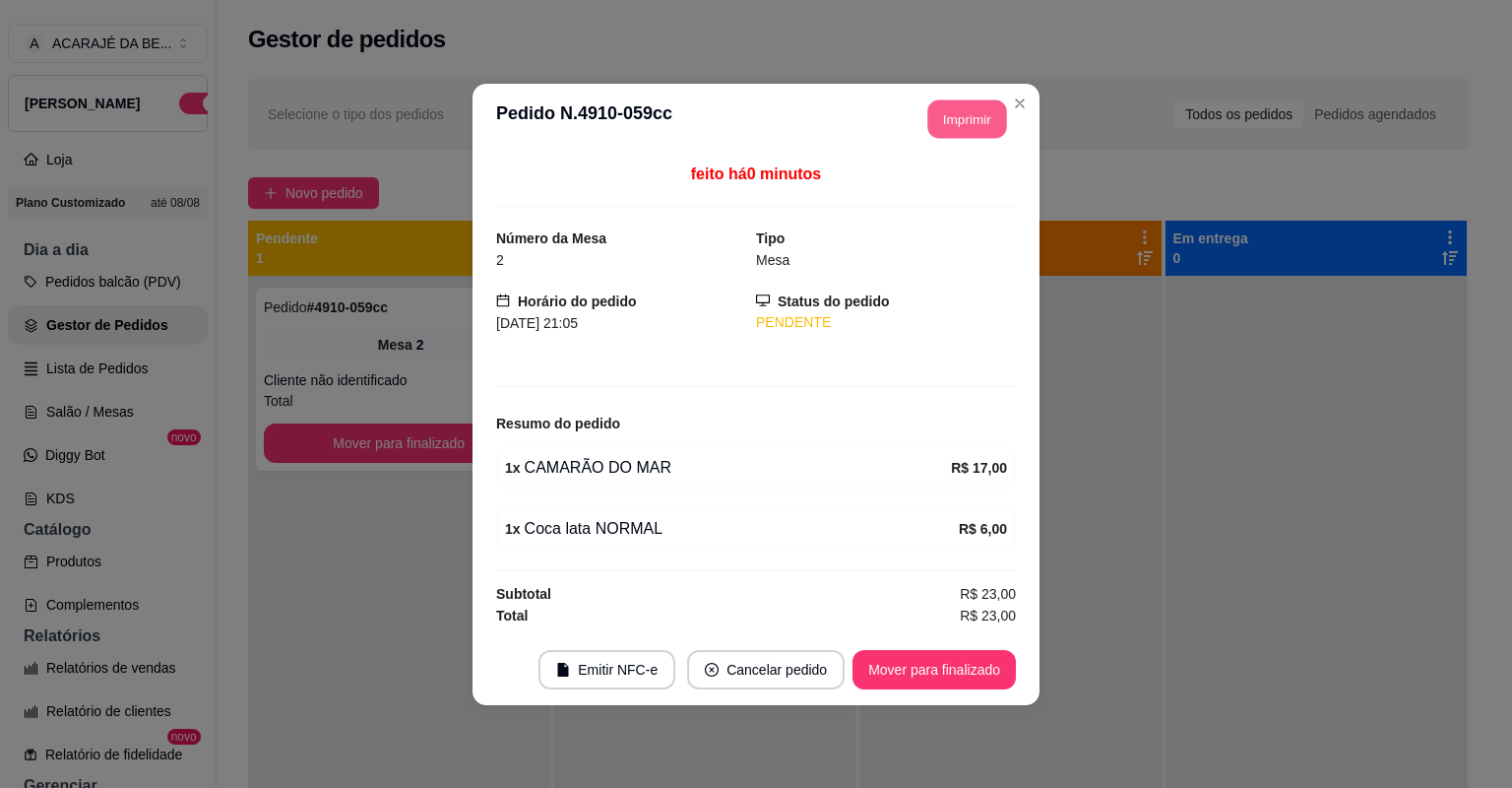 click on "Imprimir" at bounding box center (968, 118) 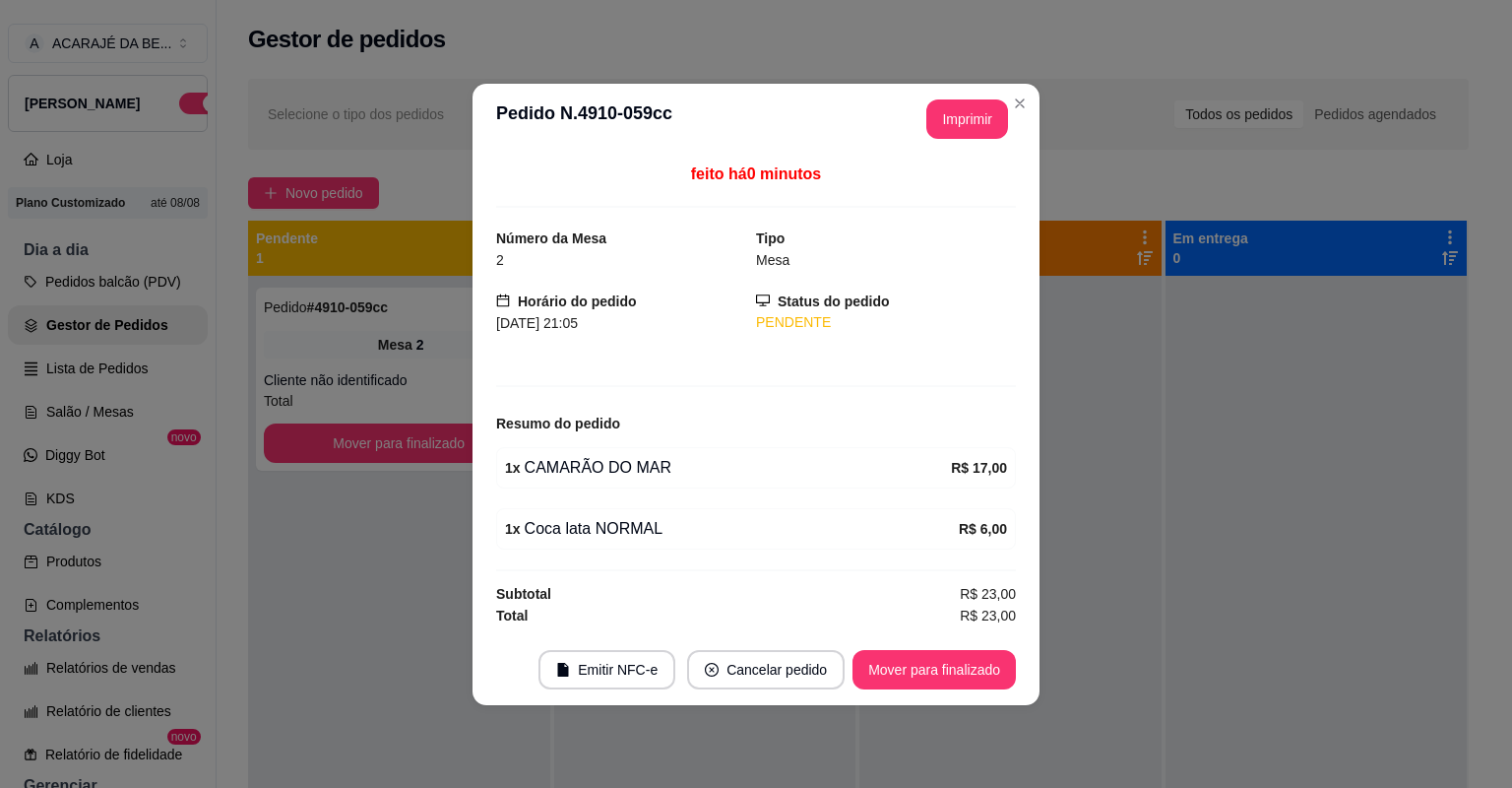click on "Emitir NFC-e Cancelar pedido Mover para finalizado" at bounding box center (756, 670) 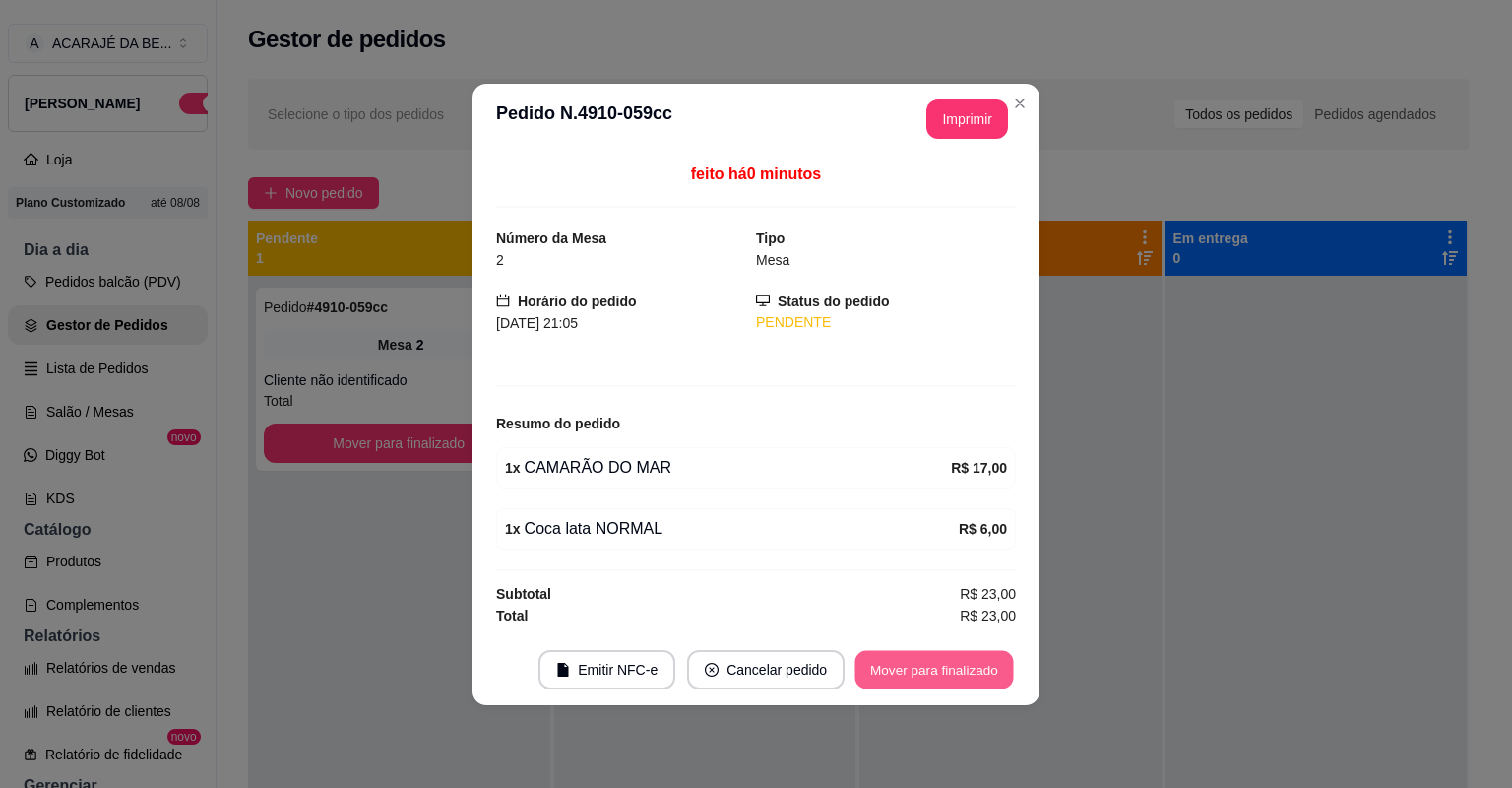 click on "Mover para finalizado" at bounding box center (934, 669) 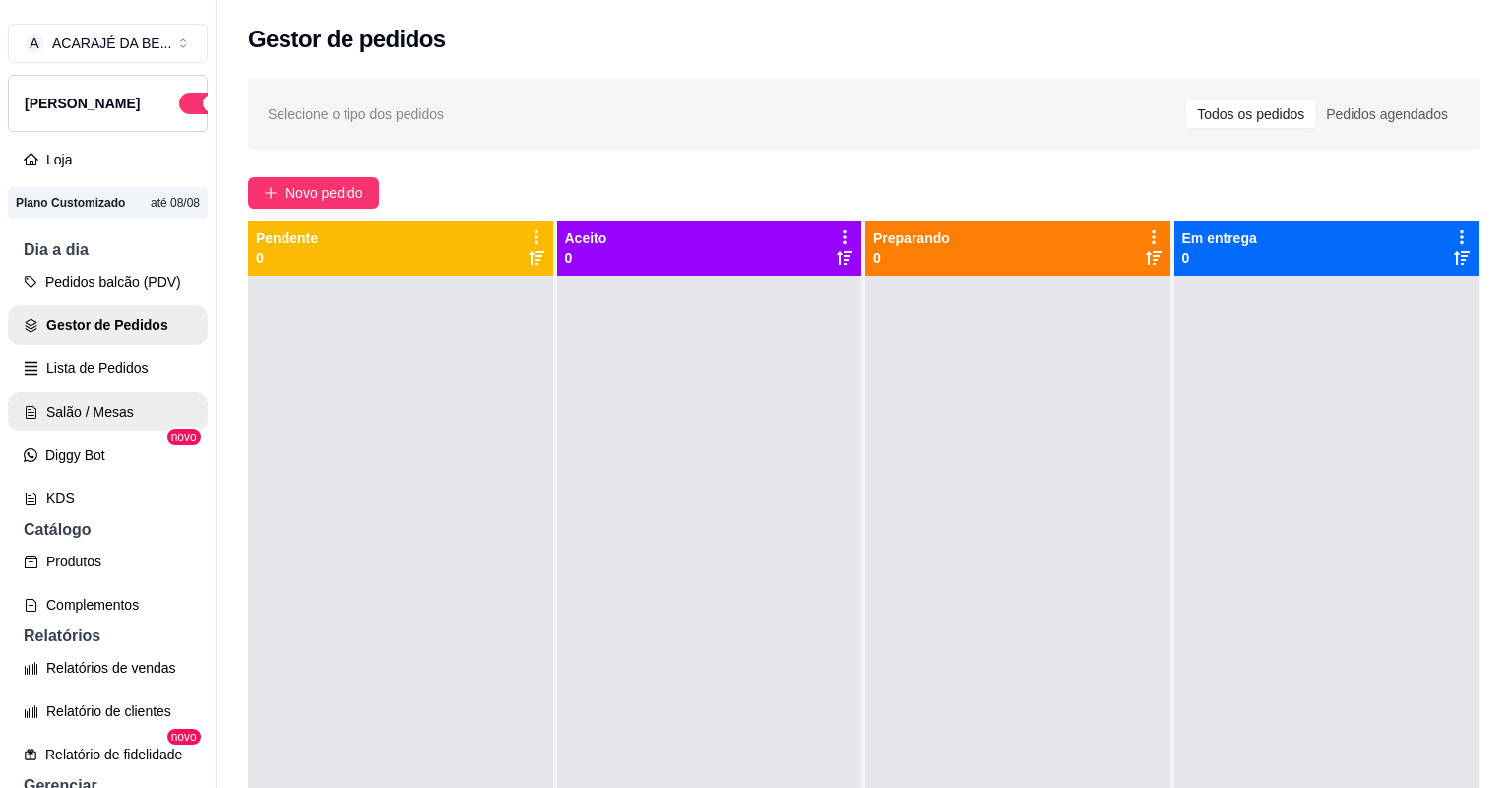 click on "Salão / Mesas" at bounding box center (107, 412) 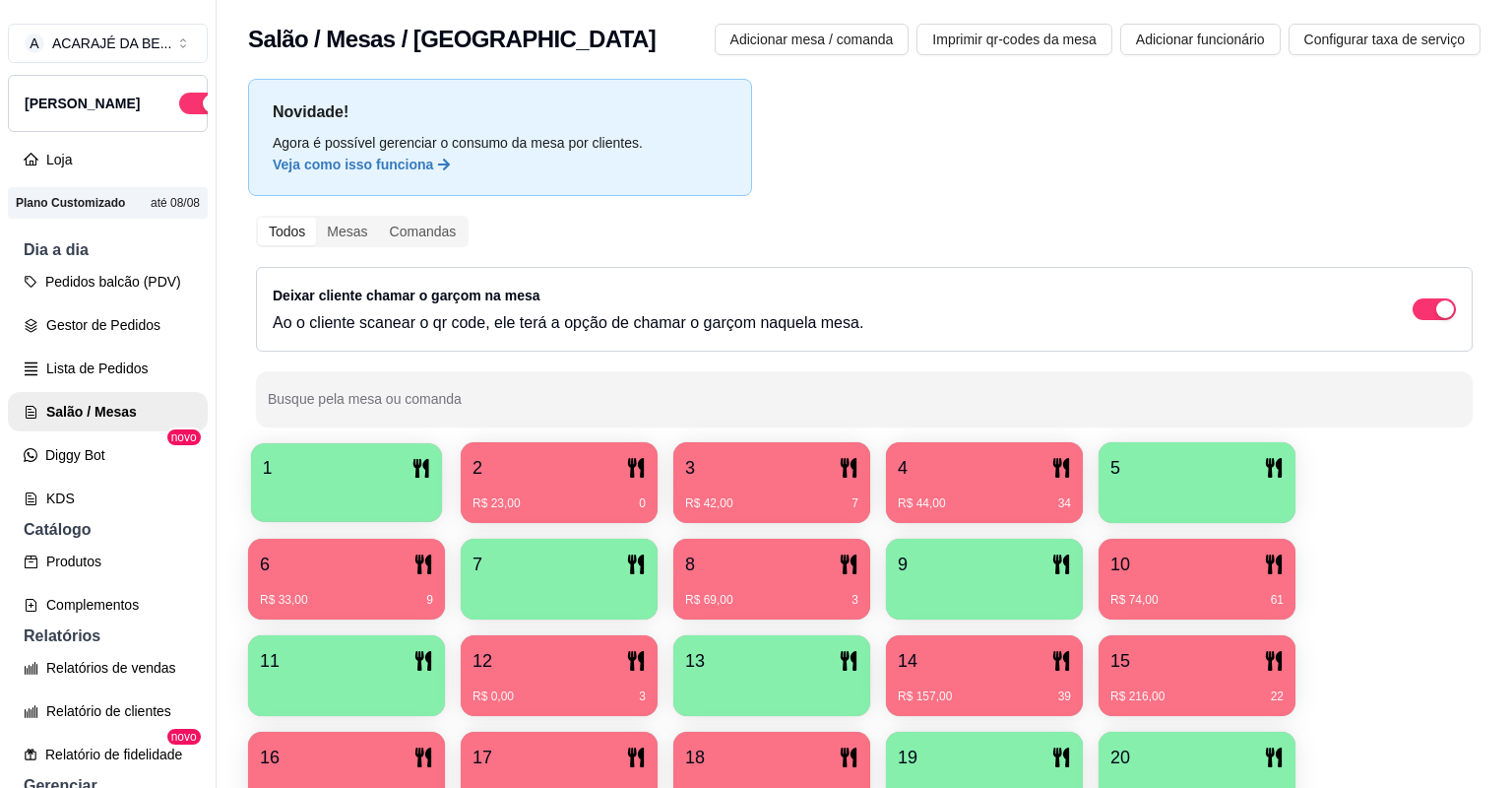 click at bounding box center (346, 495) 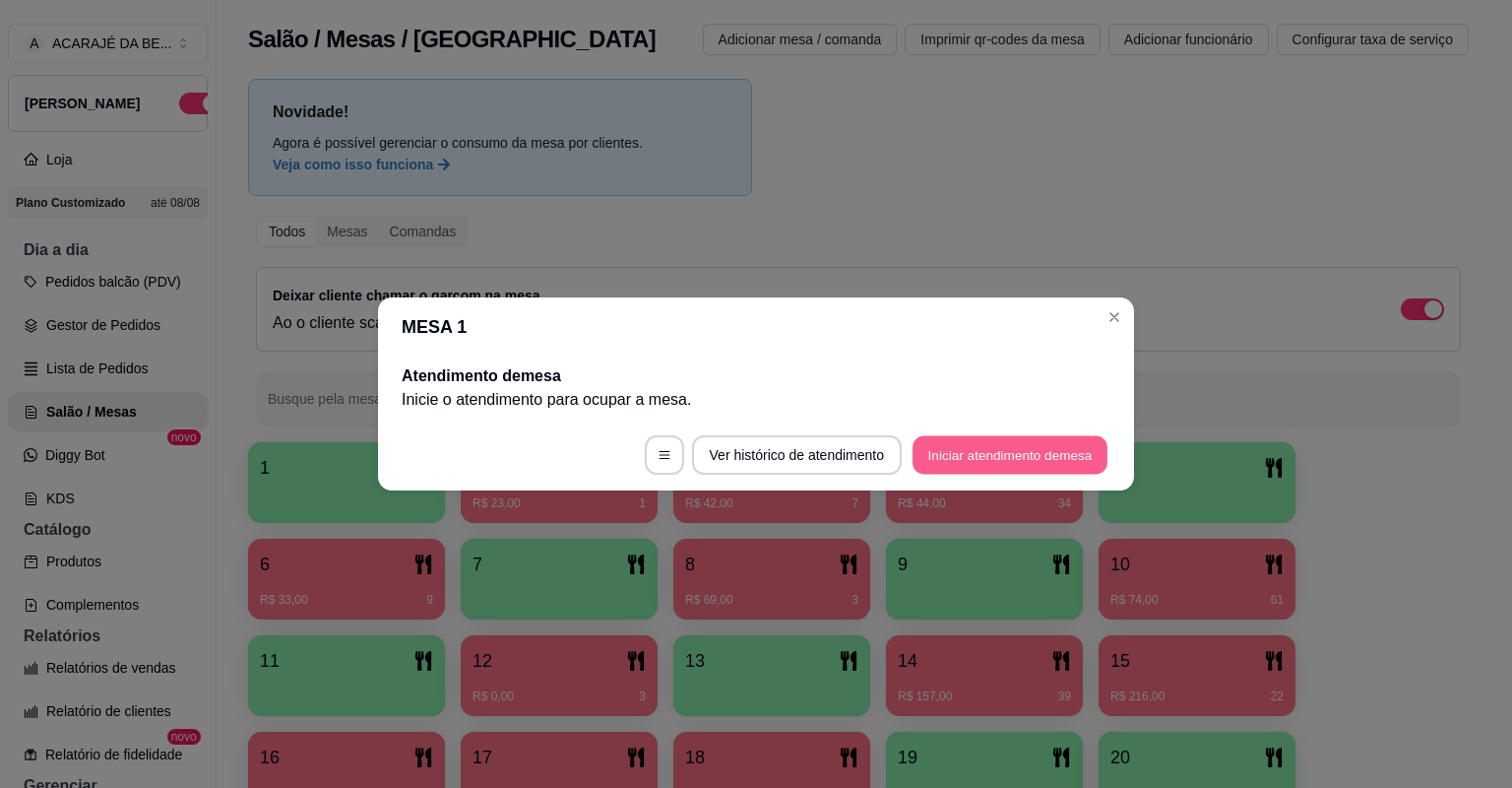 click on "Iniciar atendimento de  mesa" at bounding box center [1010, 455] 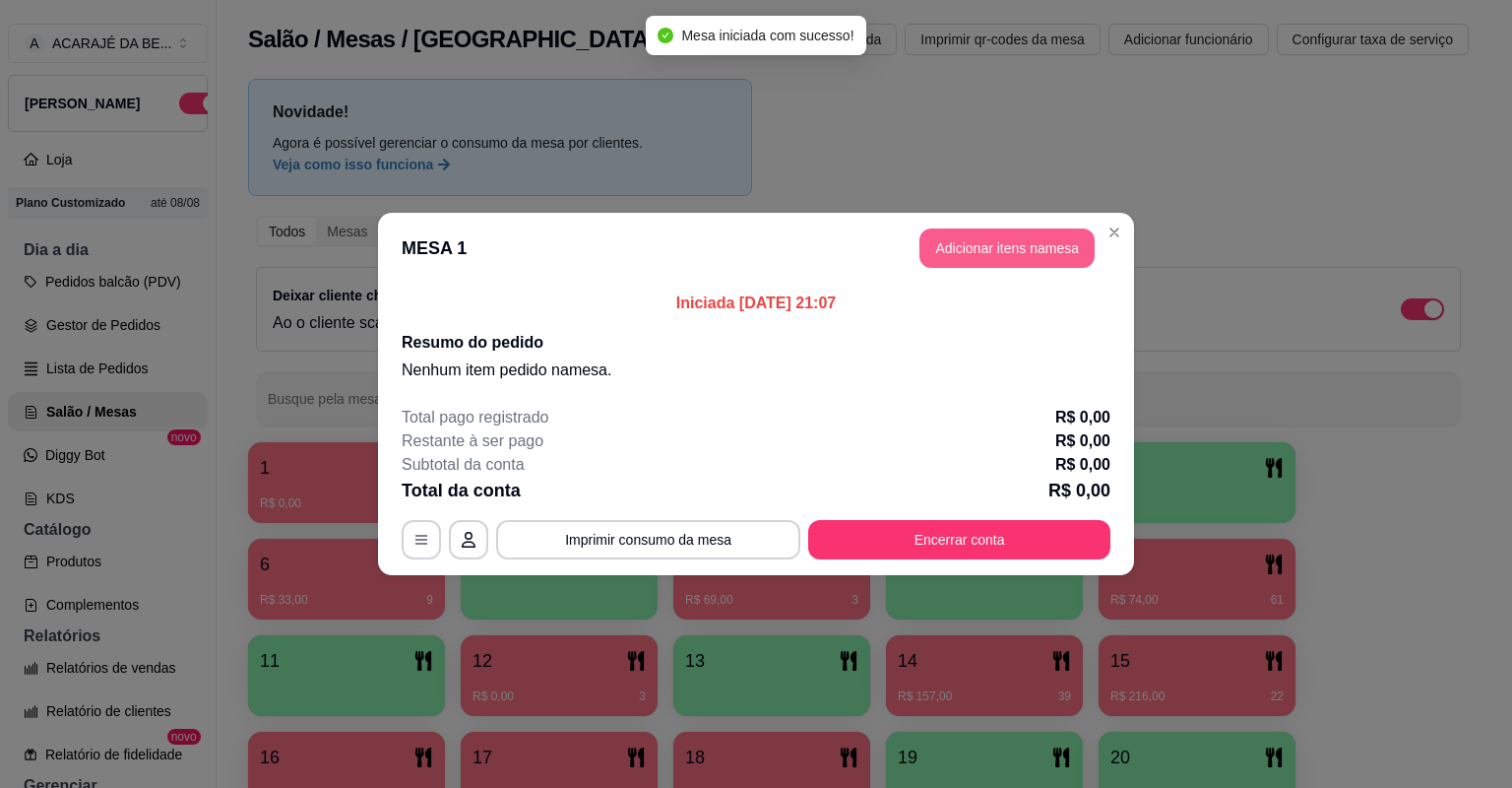 click on "Adicionar itens na  mesa" at bounding box center [1007, 248] 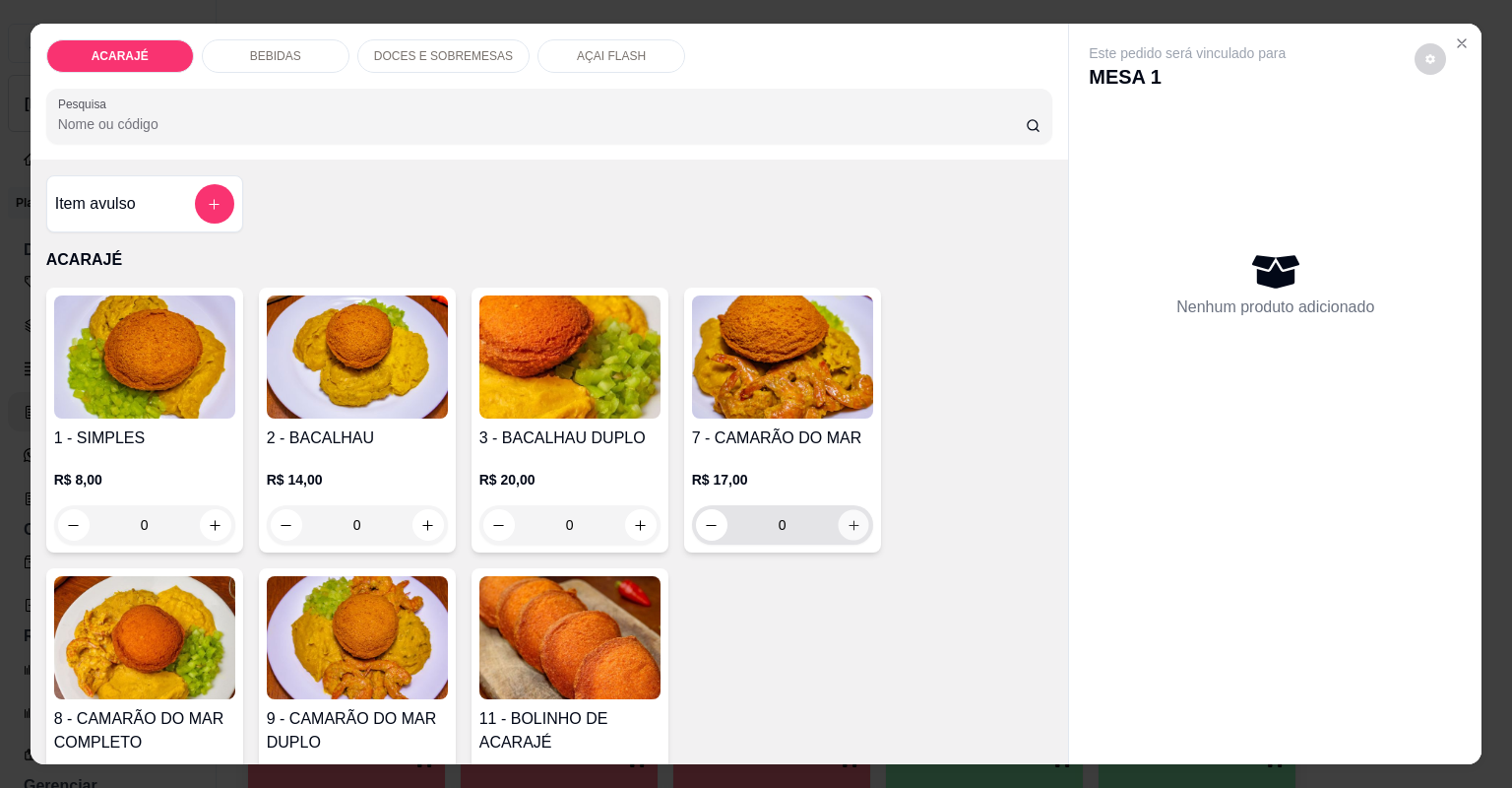 click at bounding box center (852, 524) 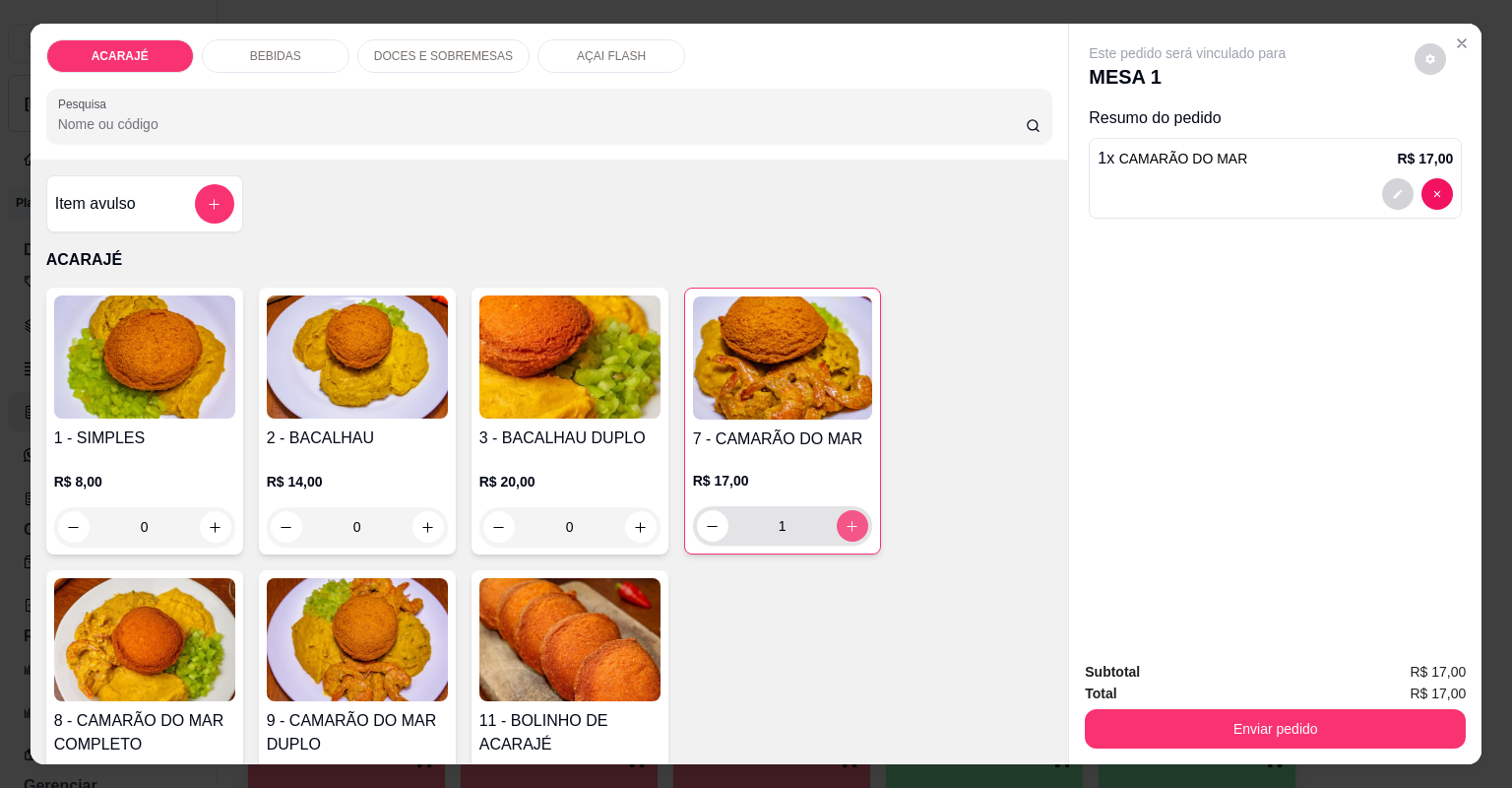 click at bounding box center (852, 526) 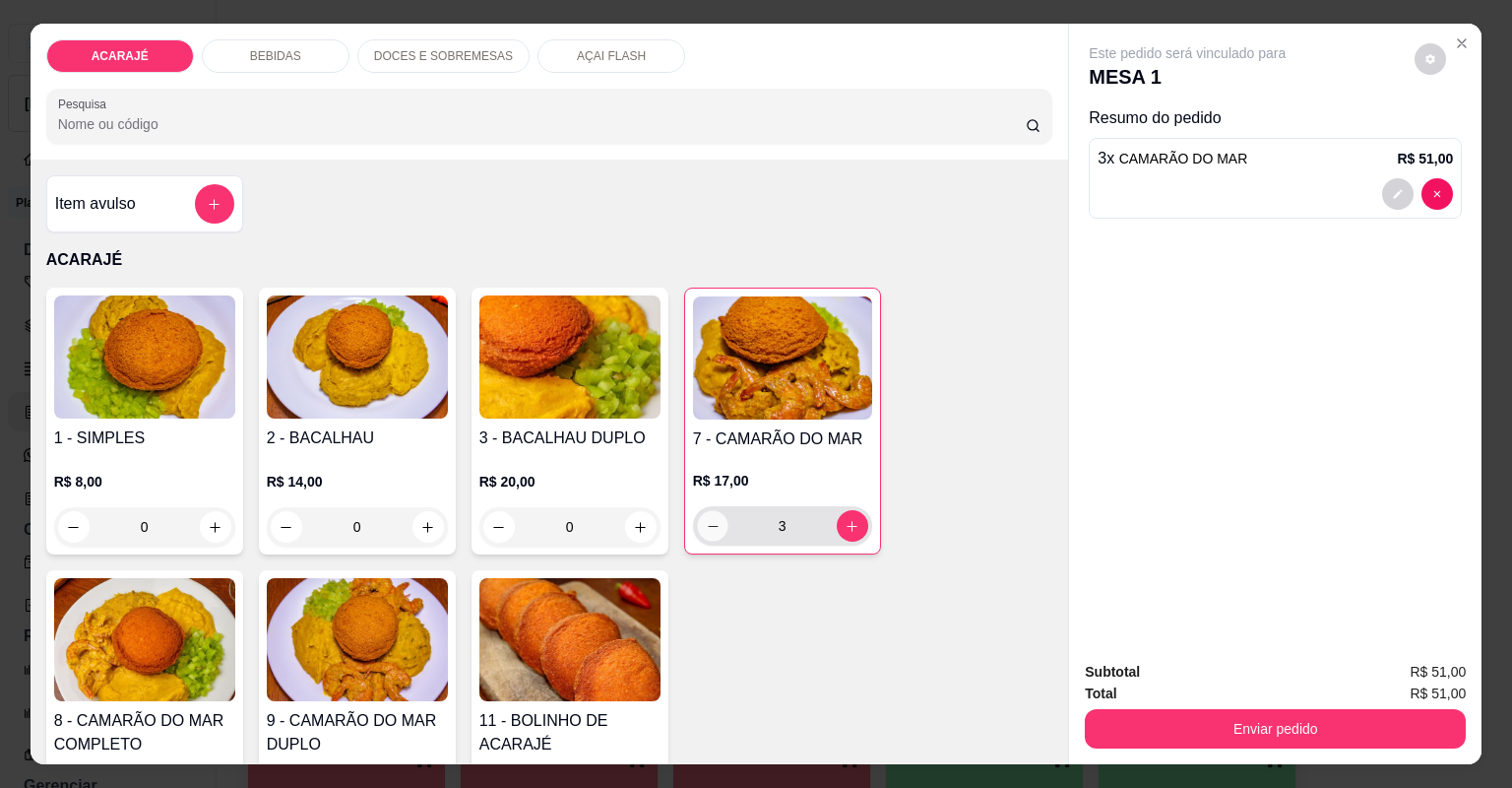 click 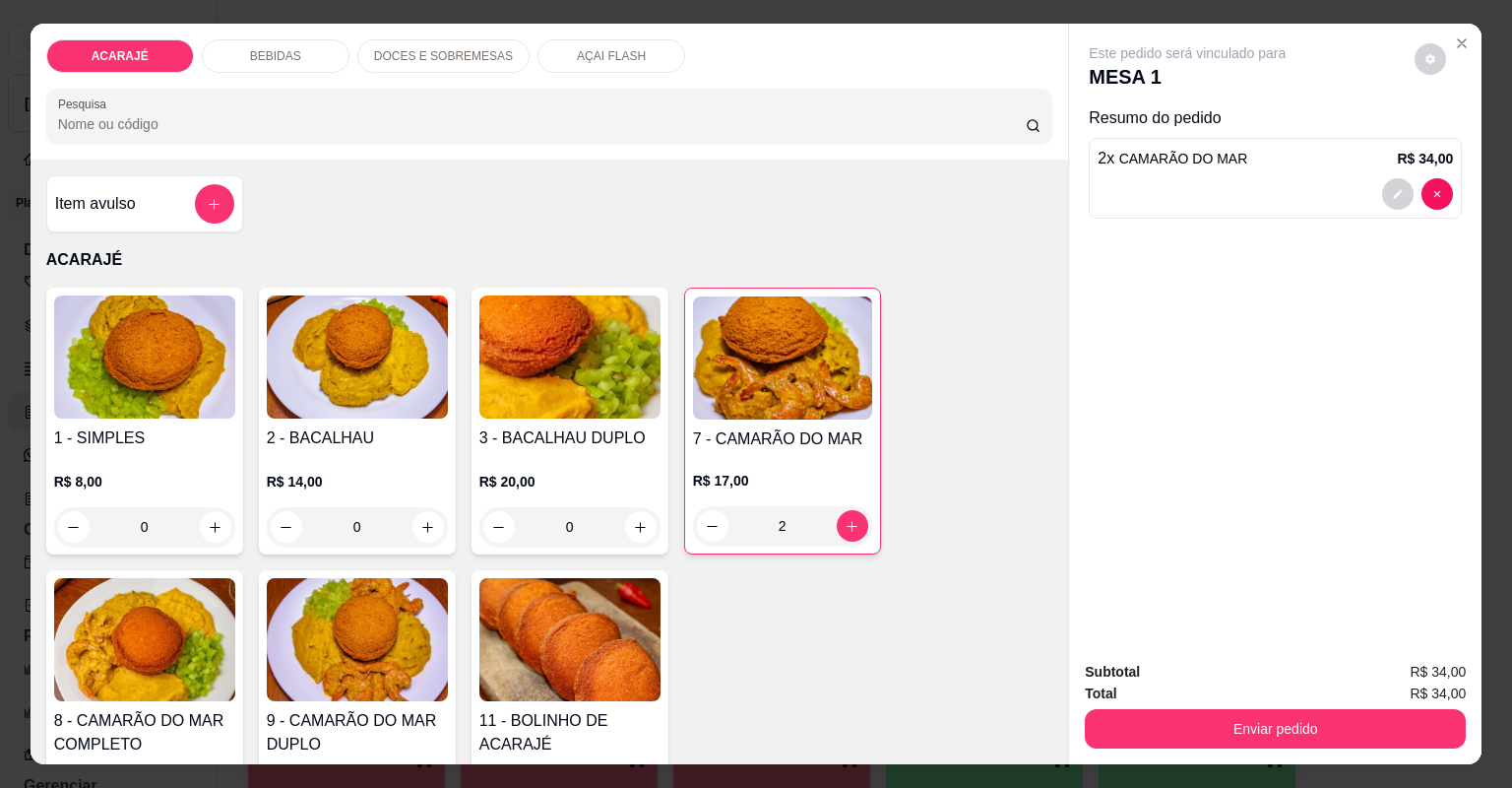 click at bounding box center (640, 2321) 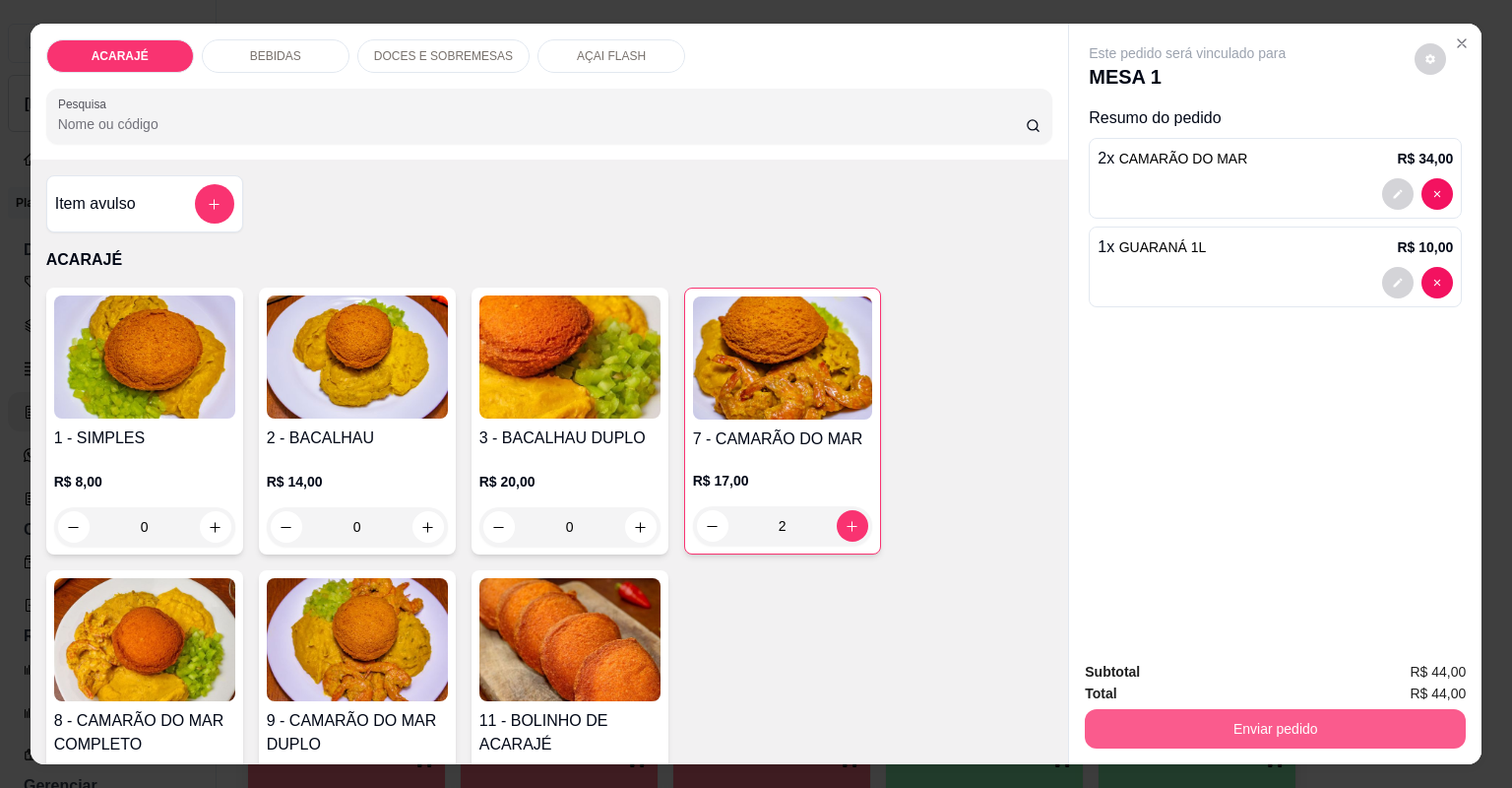 click on "Enviar pedido" at bounding box center [1275, 729] 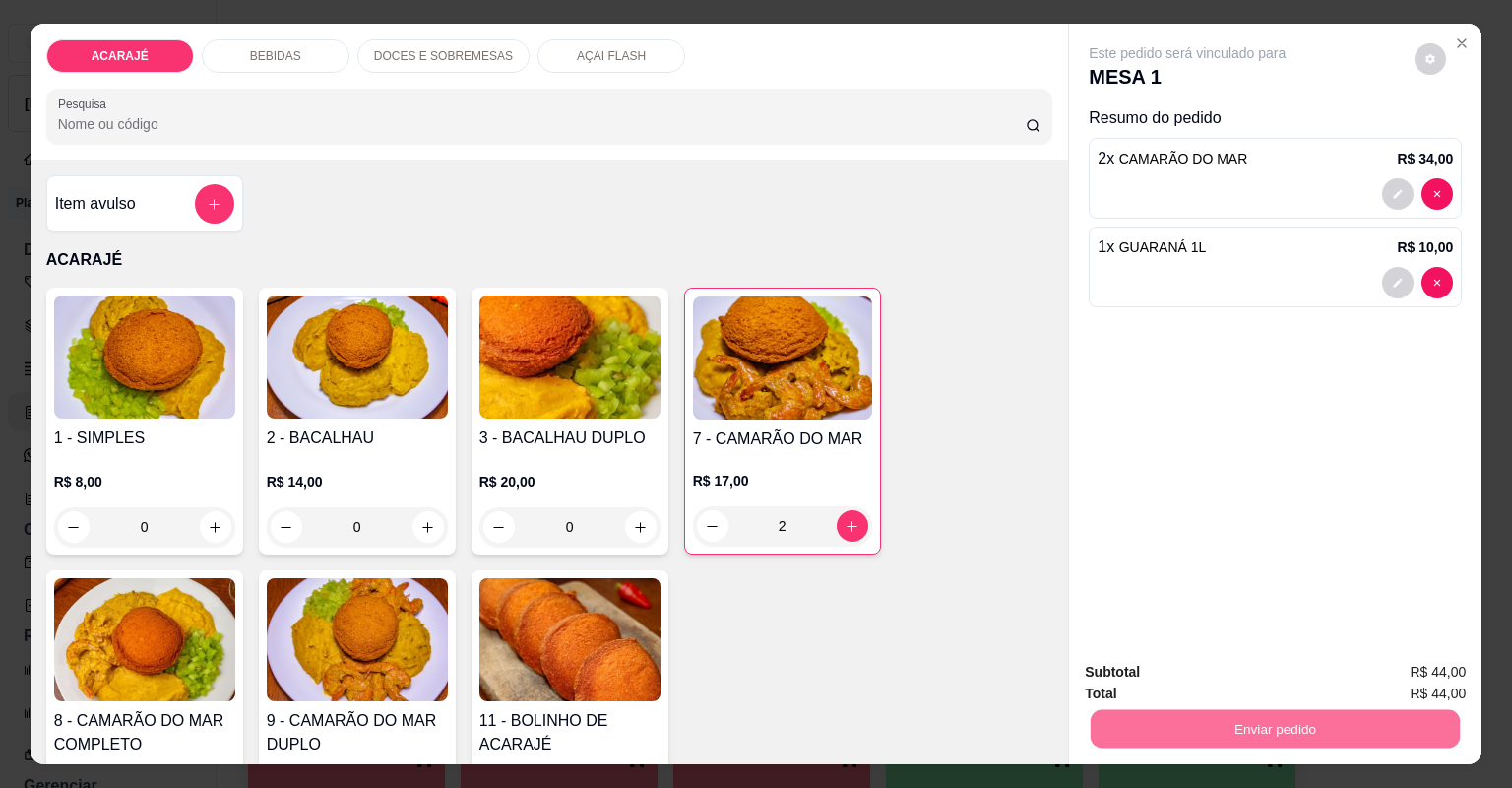 click on "Não registrar e enviar pedido" at bounding box center [1212, 680] 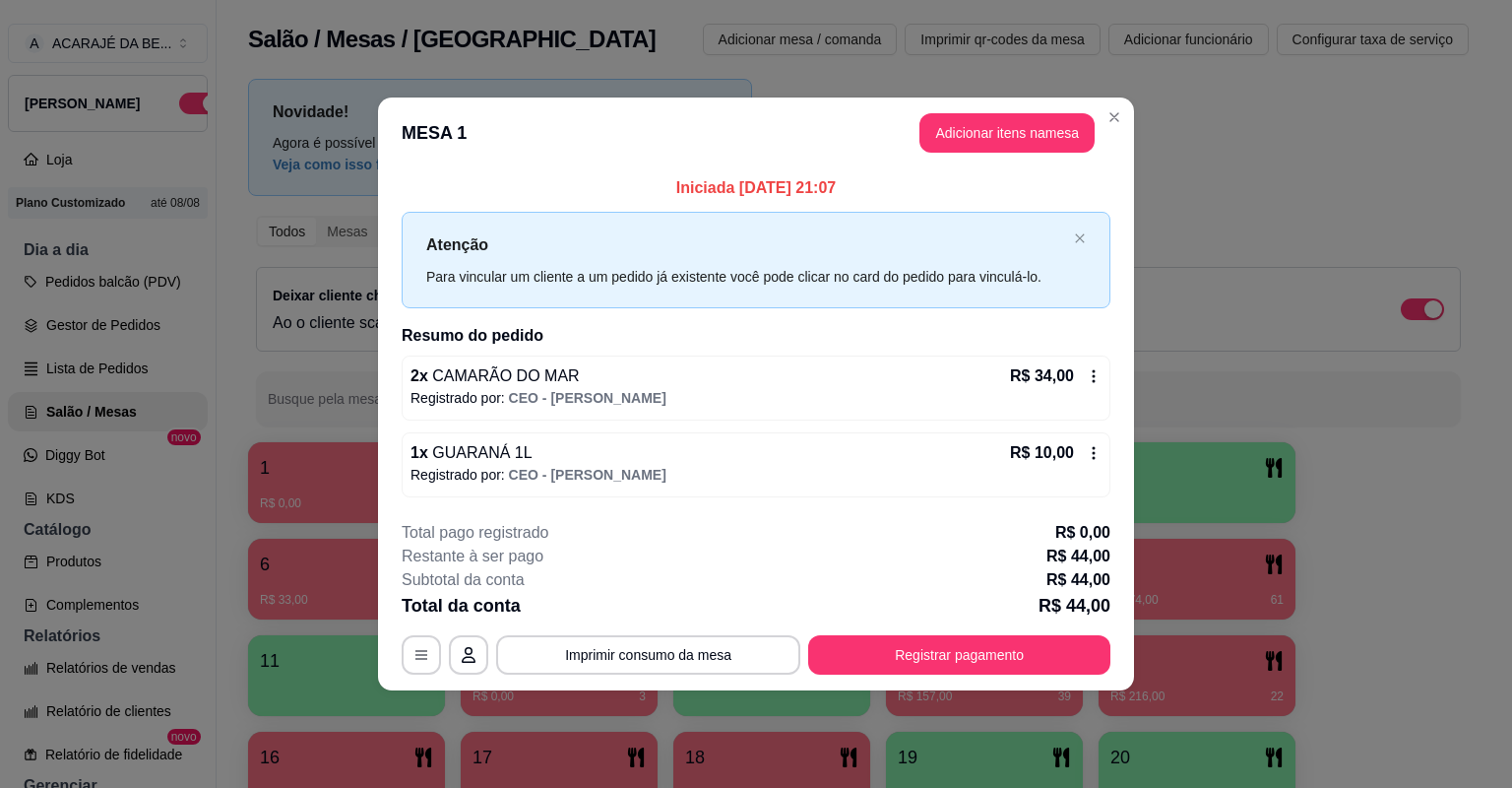 click on "MESA 1 Adicionar itens na  mesa" at bounding box center (756, 133) 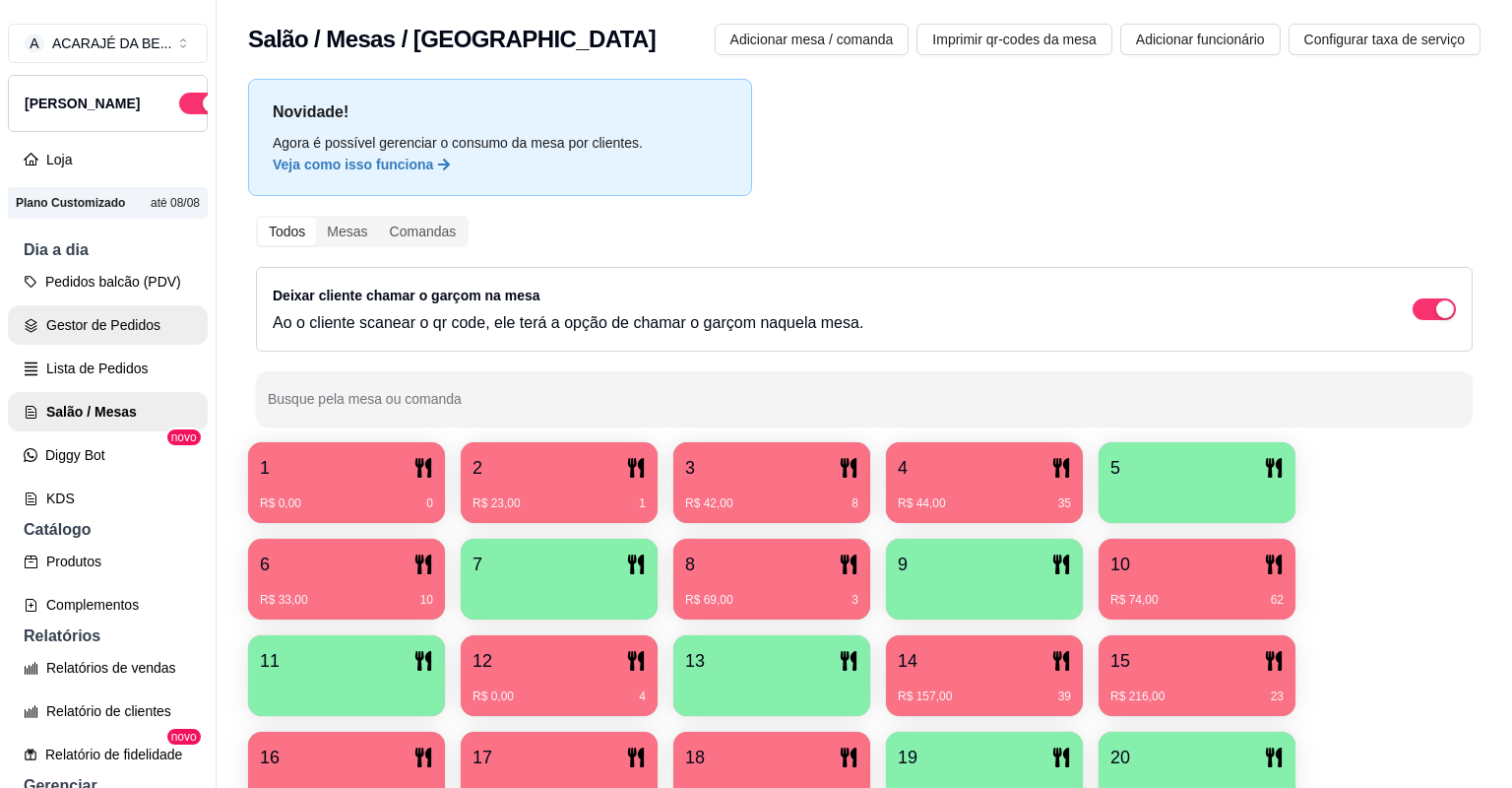 click on "Gestor de Pedidos" at bounding box center [107, 325] 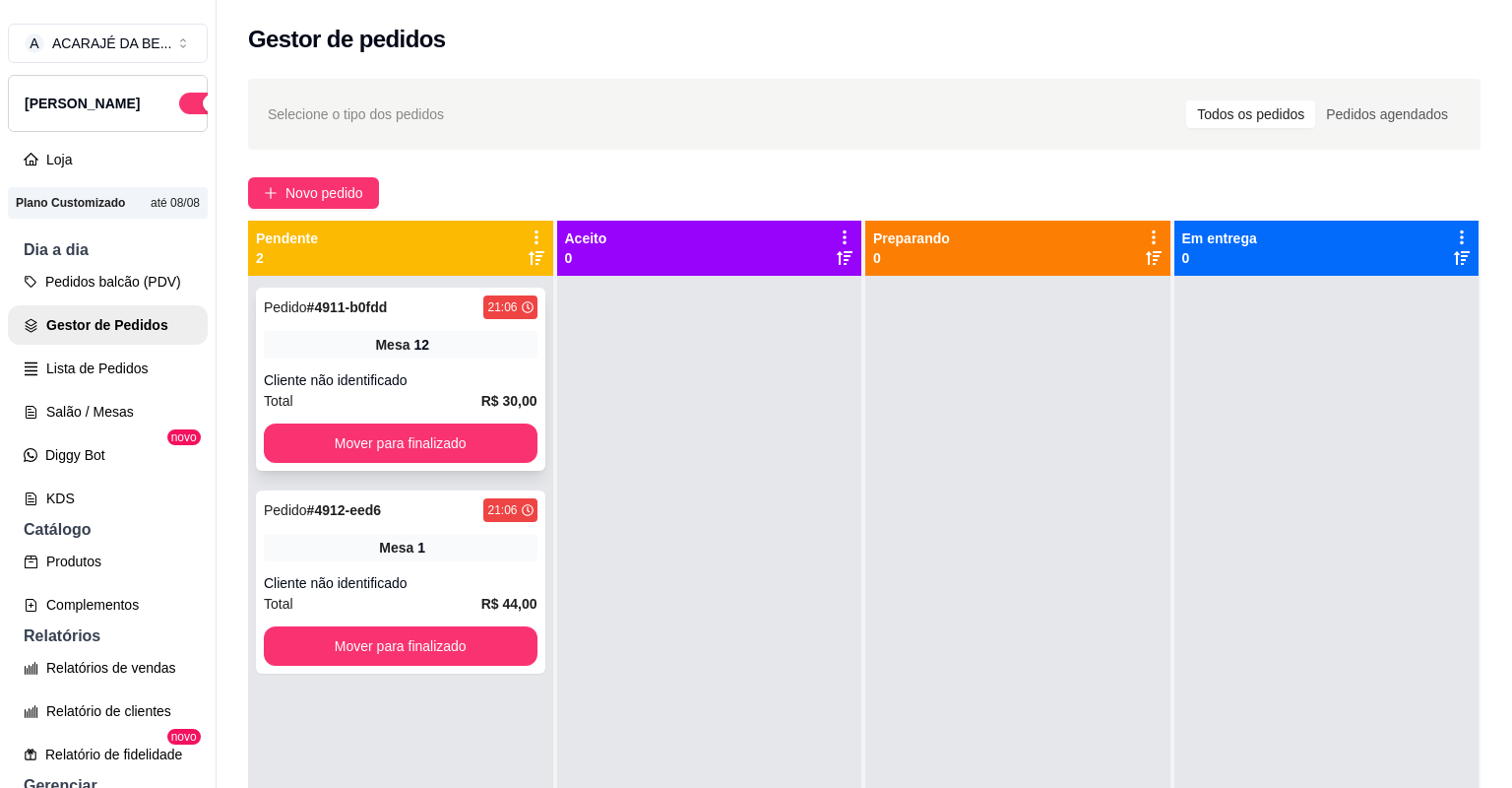 click on "Total R$ 30,00" at bounding box center [401, 401] 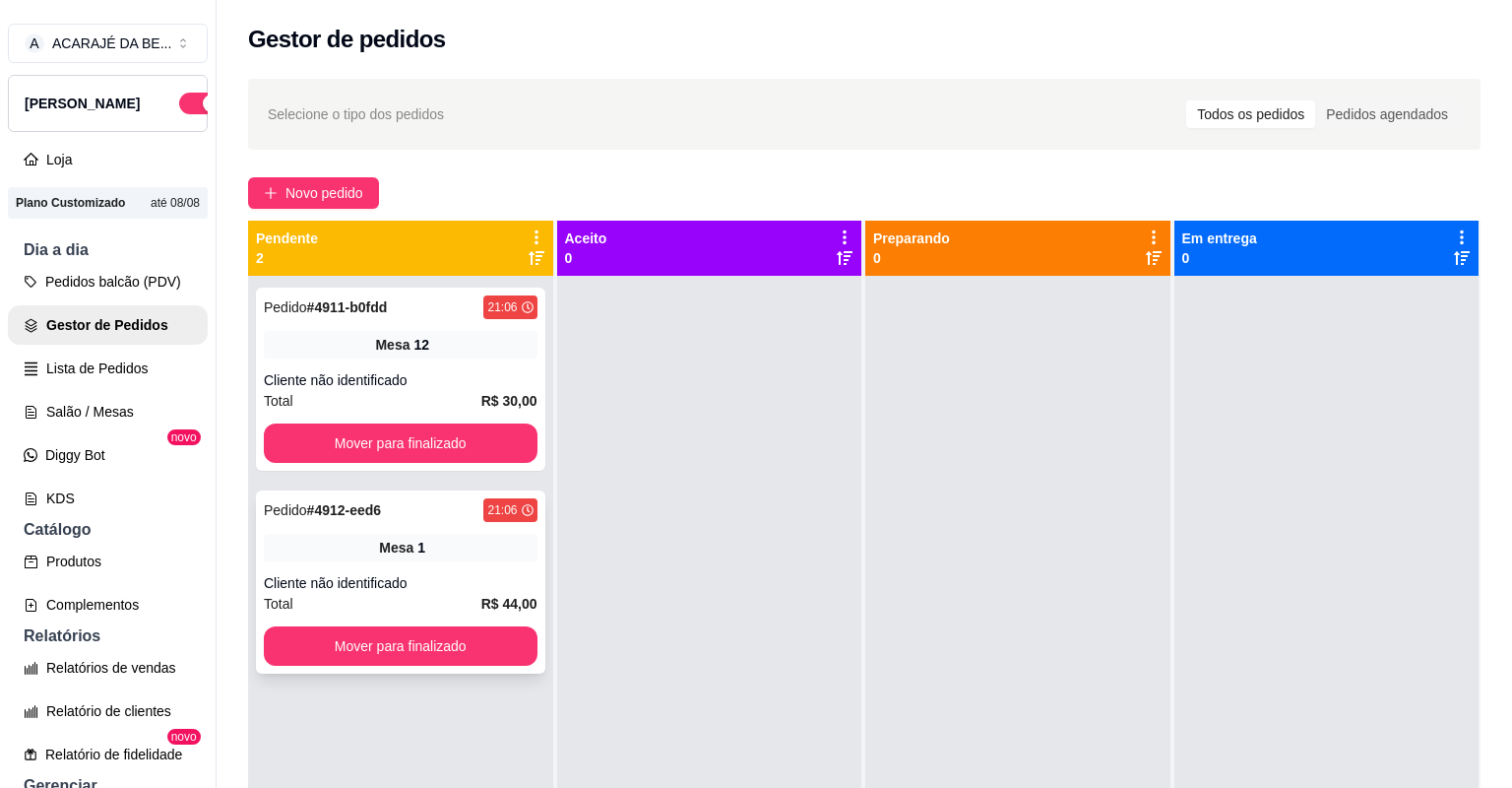 click on "Cliente não identificado" at bounding box center (401, 583) 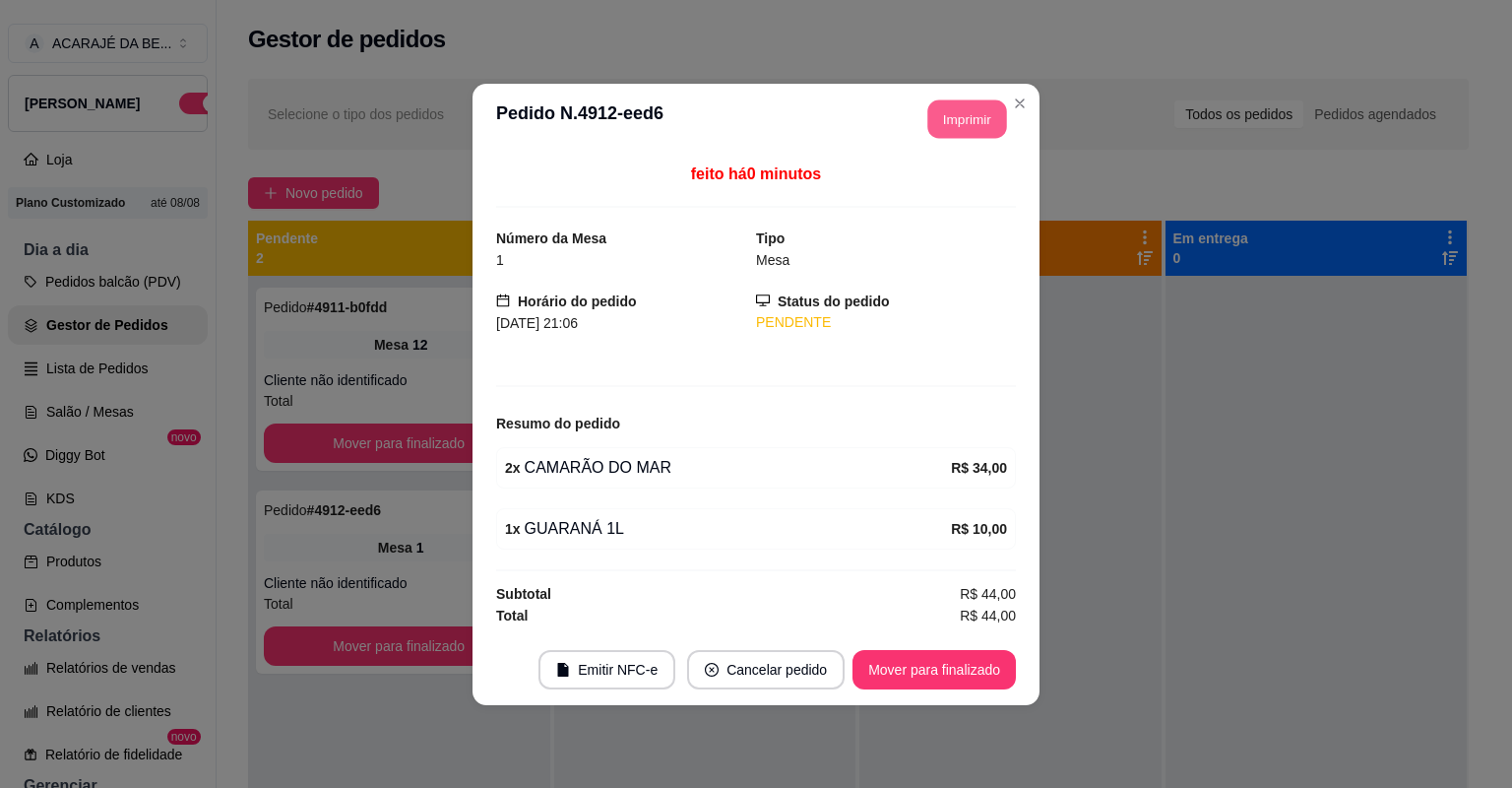 click on "Imprimir" at bounding box center [968, 118] 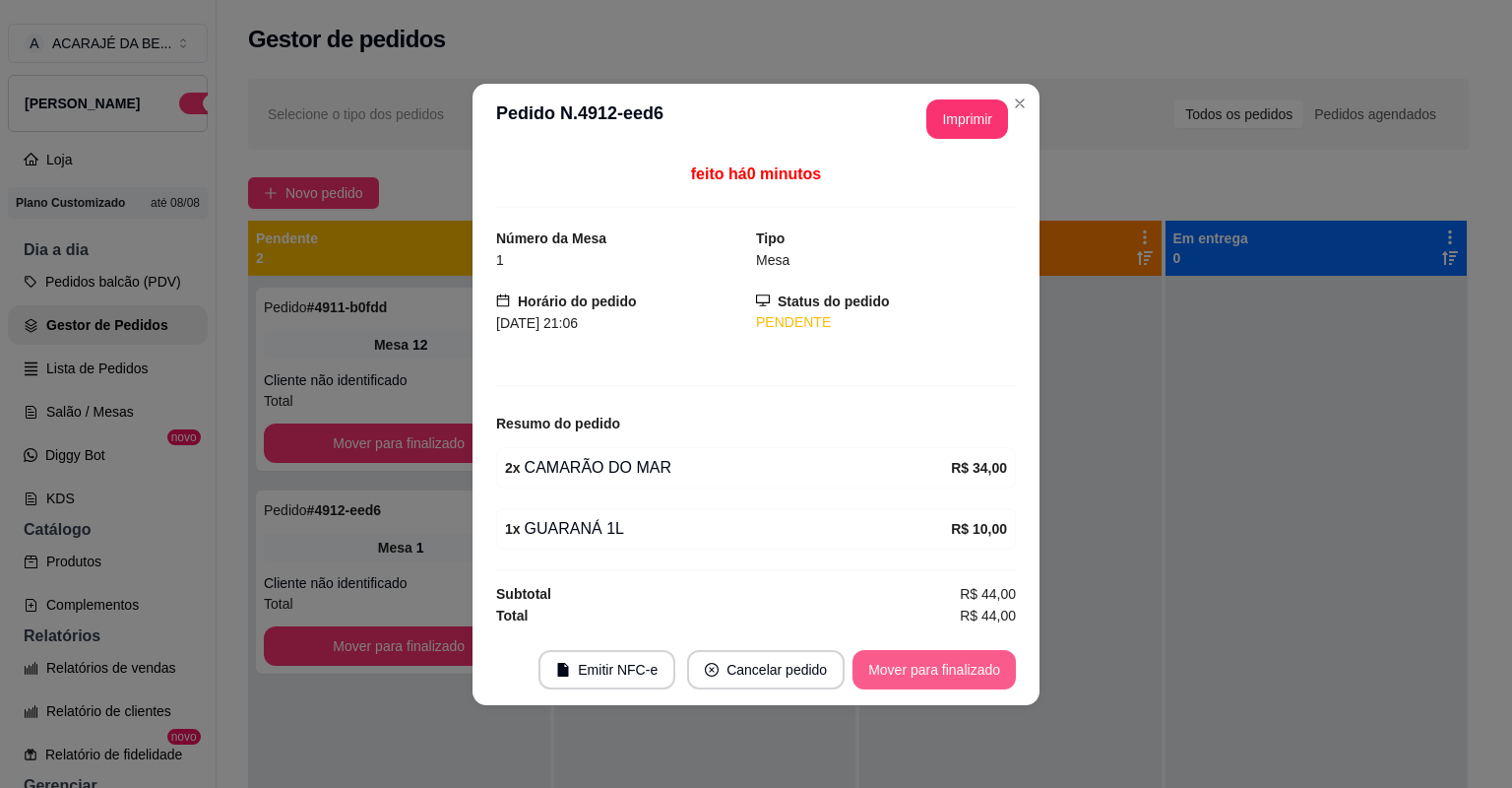 click on "Mover para finalizado" at bounding box center [934, 670] 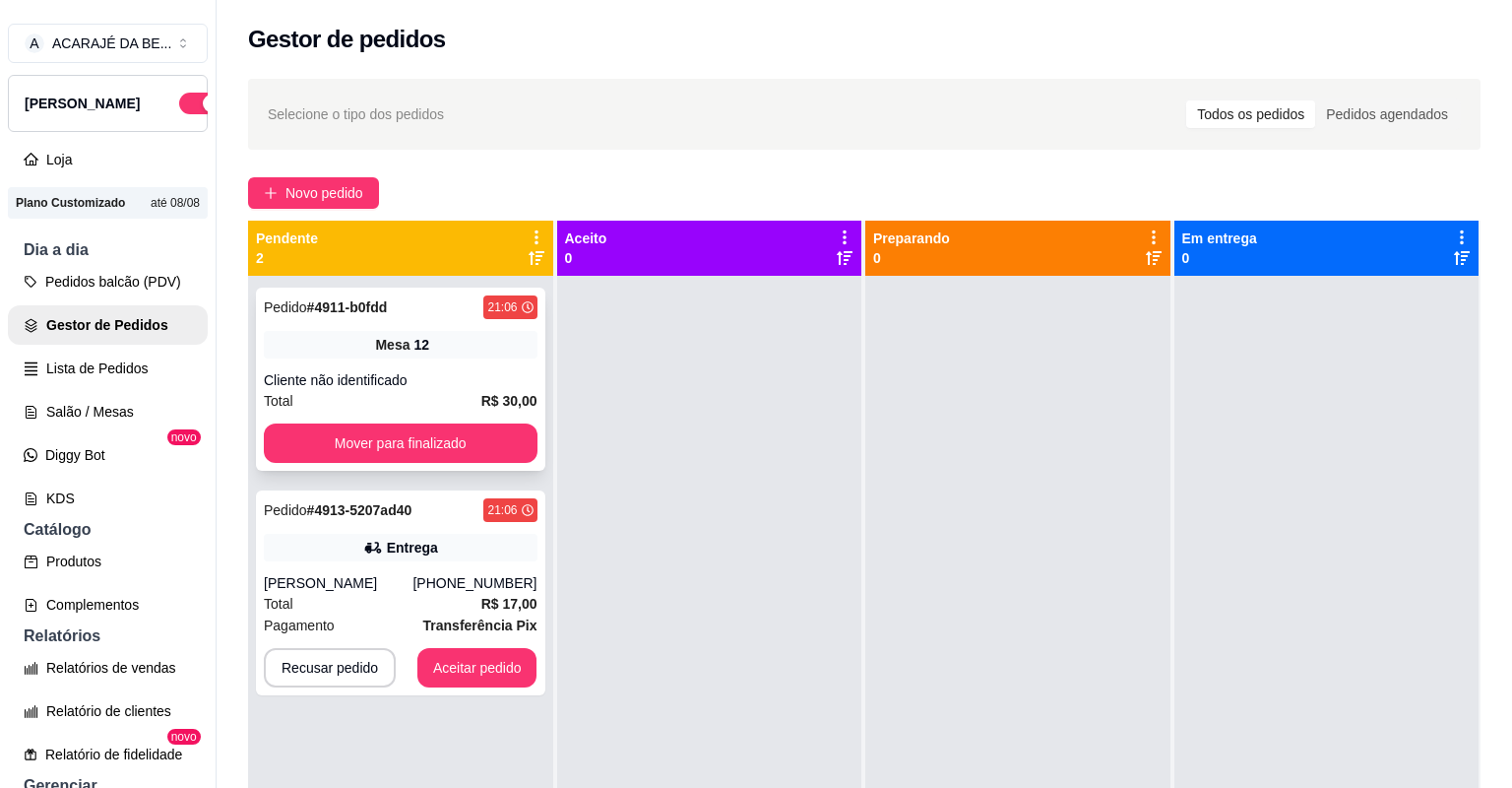 click on "Total R$ 30,00" at bounding box center [401, 401] 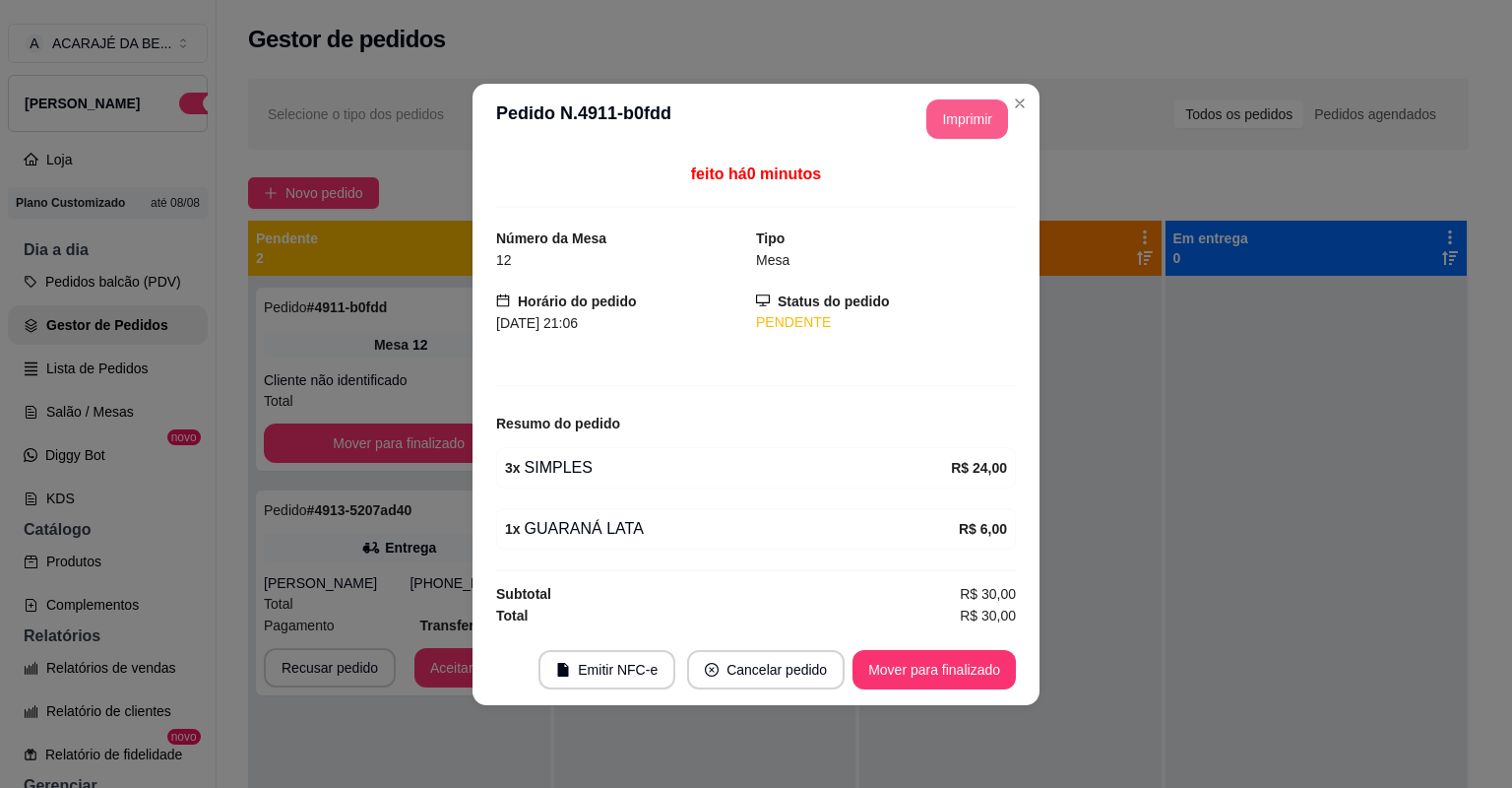 click on "Imprimir" at bounding box center (967, 119) 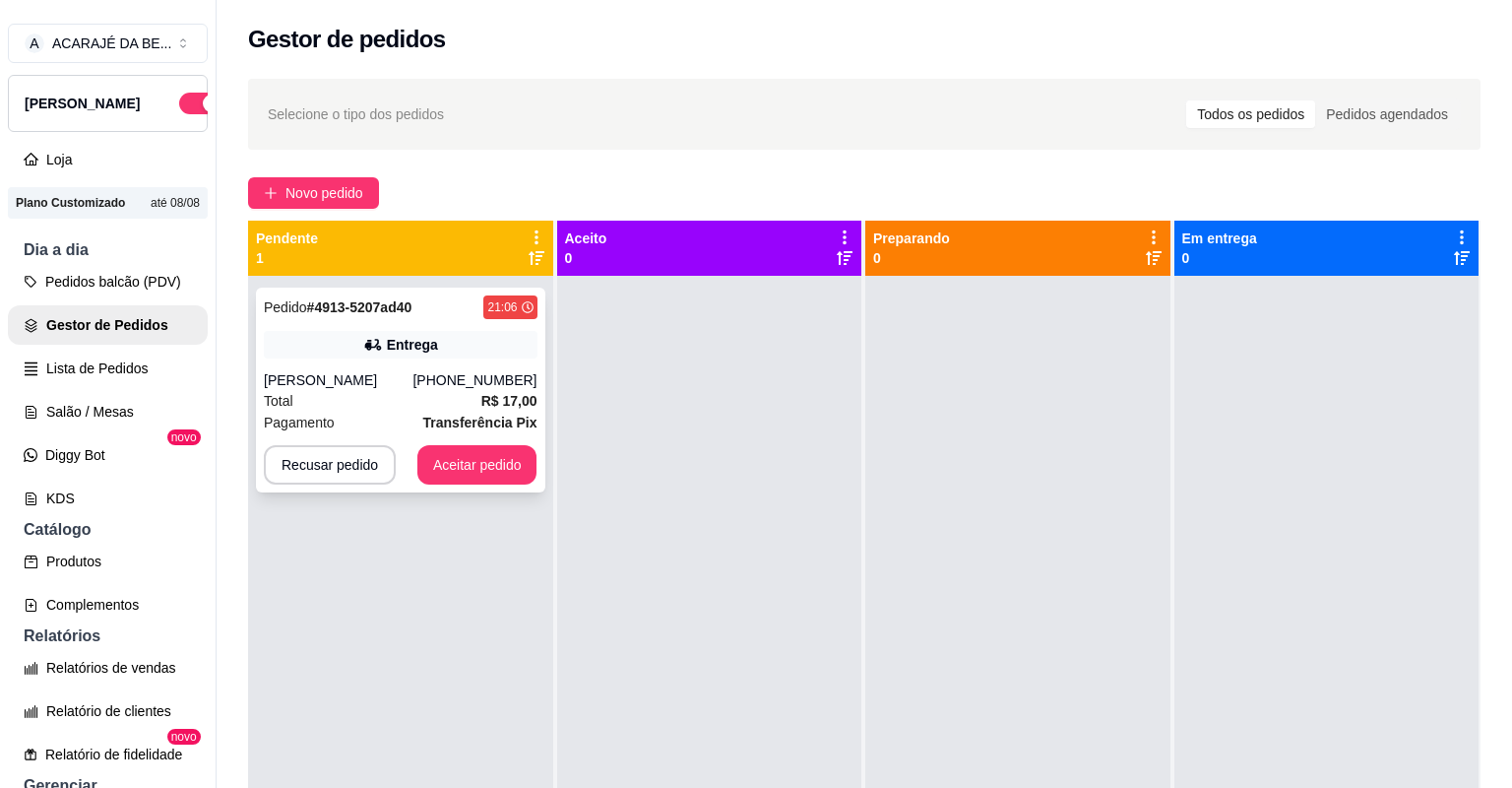 click on "(73) 99818-8590" at bounding box center (474, 380) 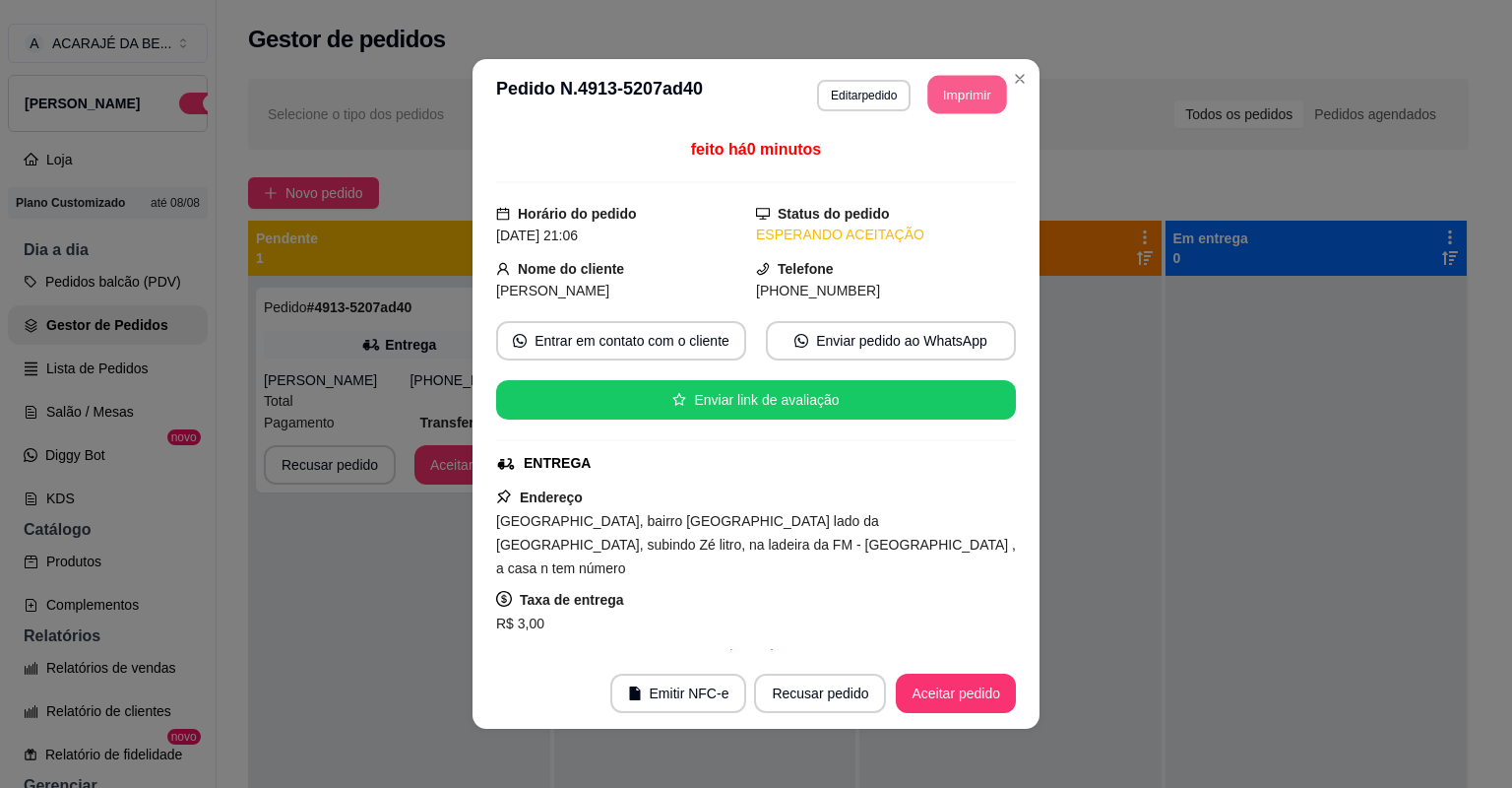 click on "Imprimir" at bounding box center [968, 95] 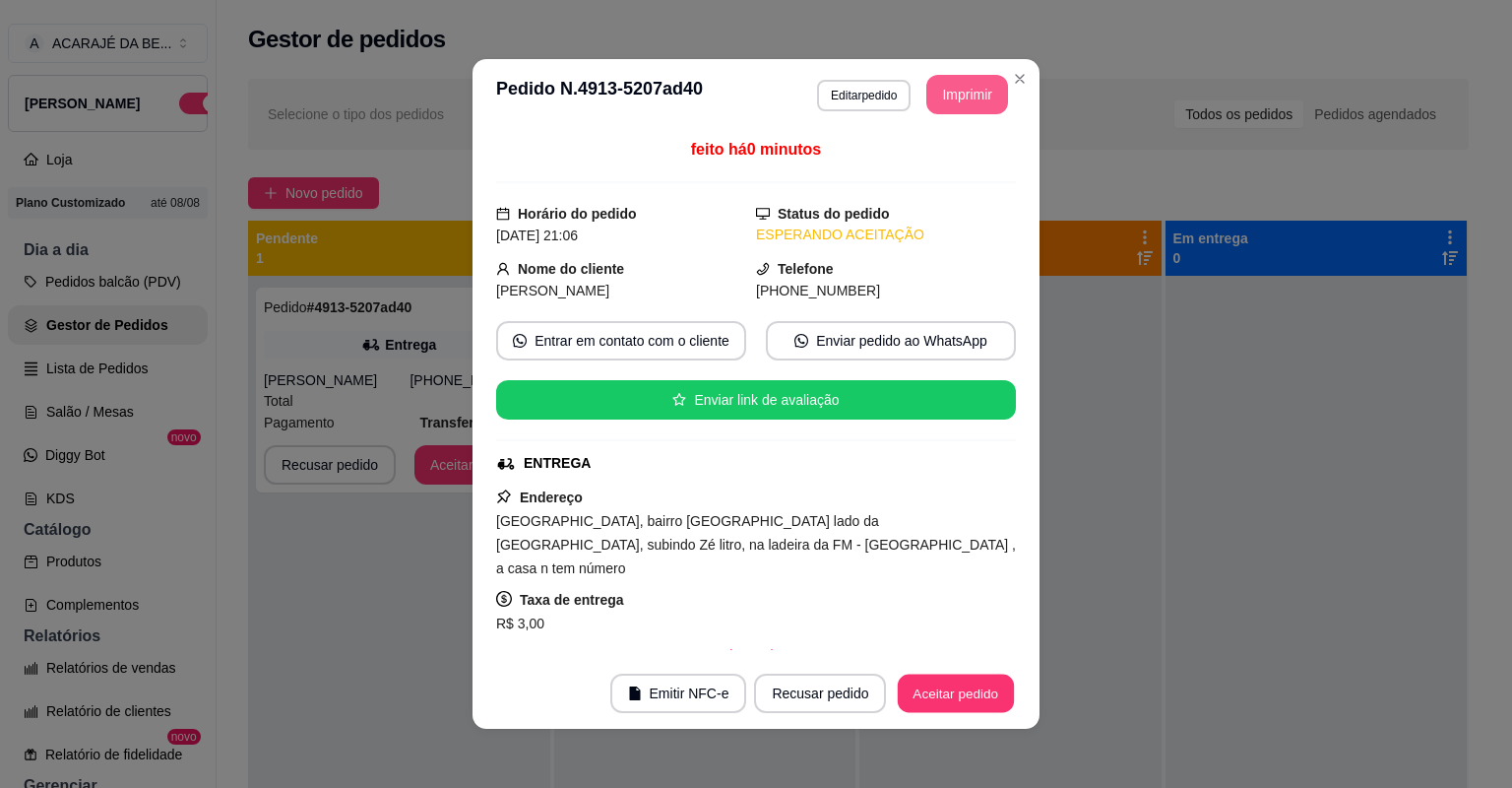 click on "Aceitar pedido" at bounding box center [956, 693] 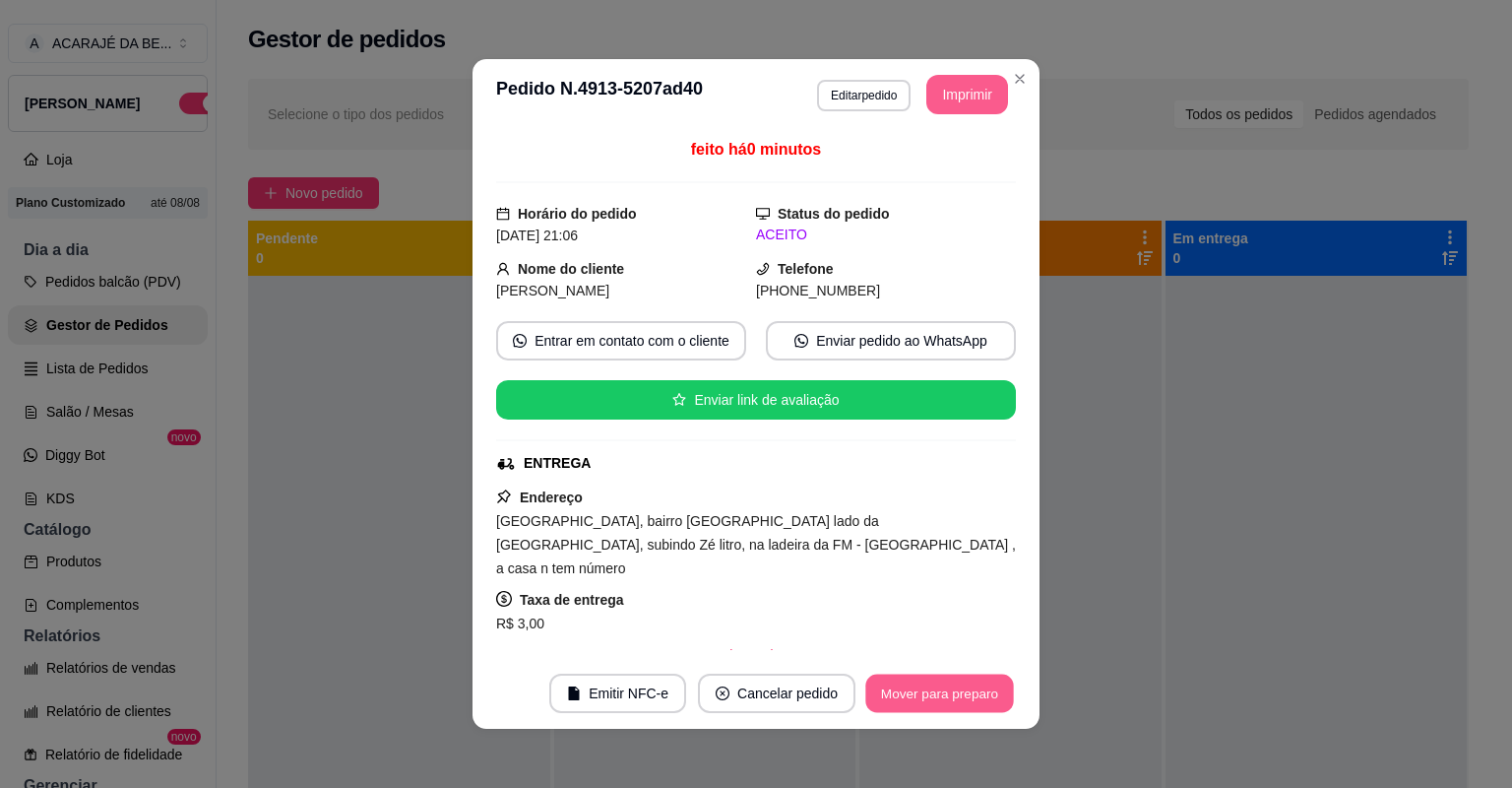 click on "Mover para preparo" at bounding box center [939, 693] 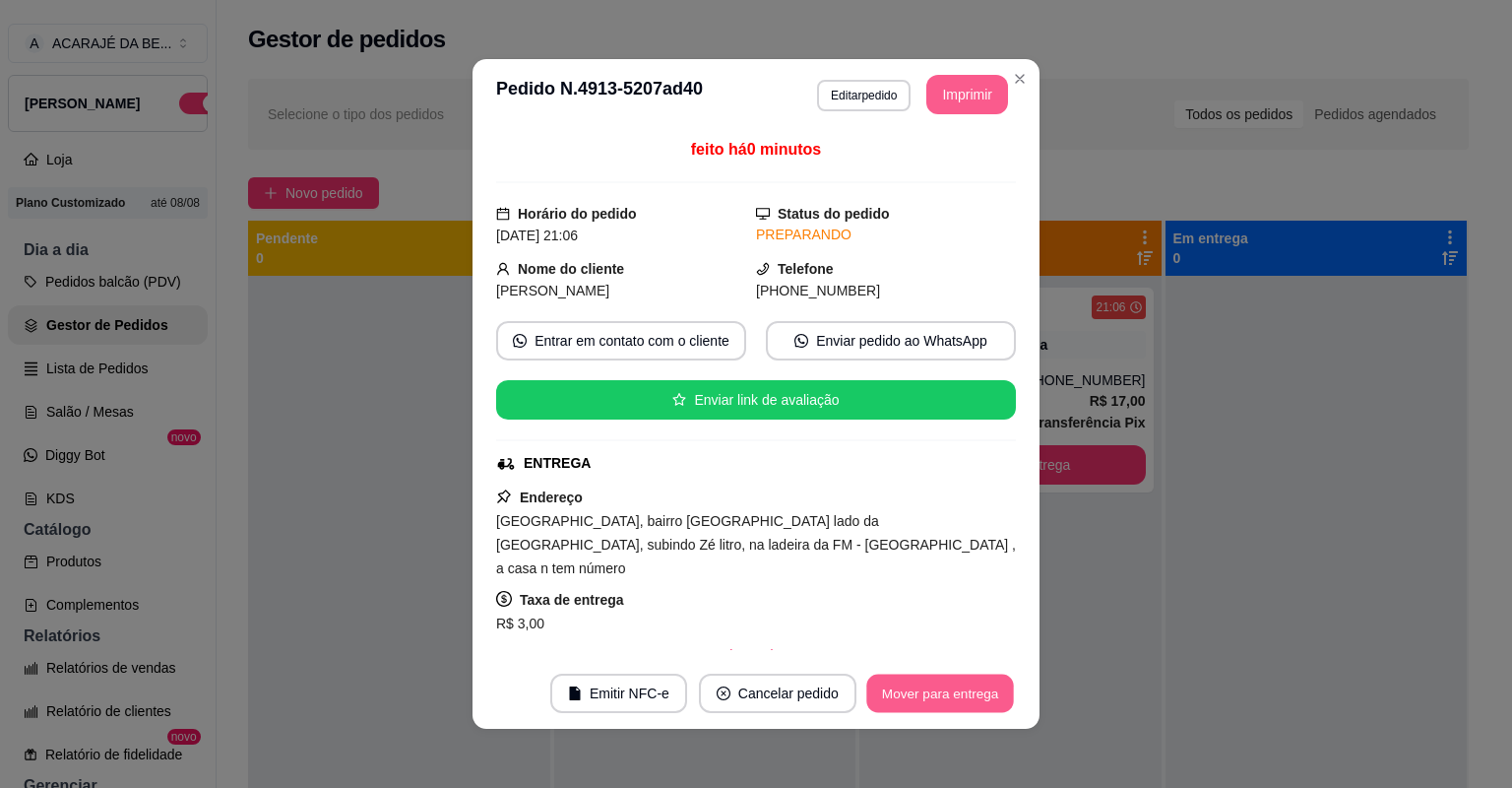 click on "Mover para entrega" at bounding box center (940, 693) 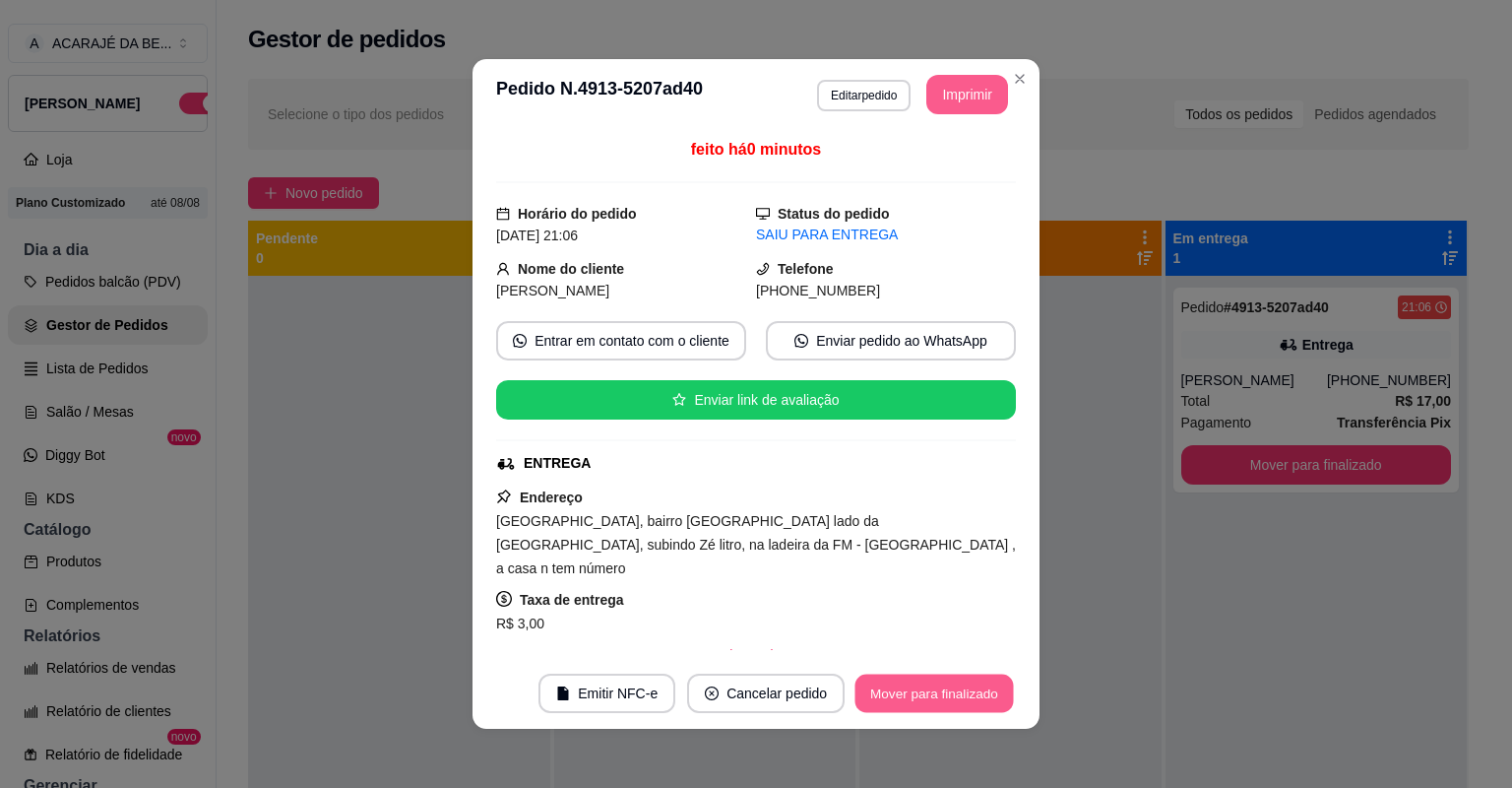 click on "Mover para finalizado" at bounding box center (934, 693) 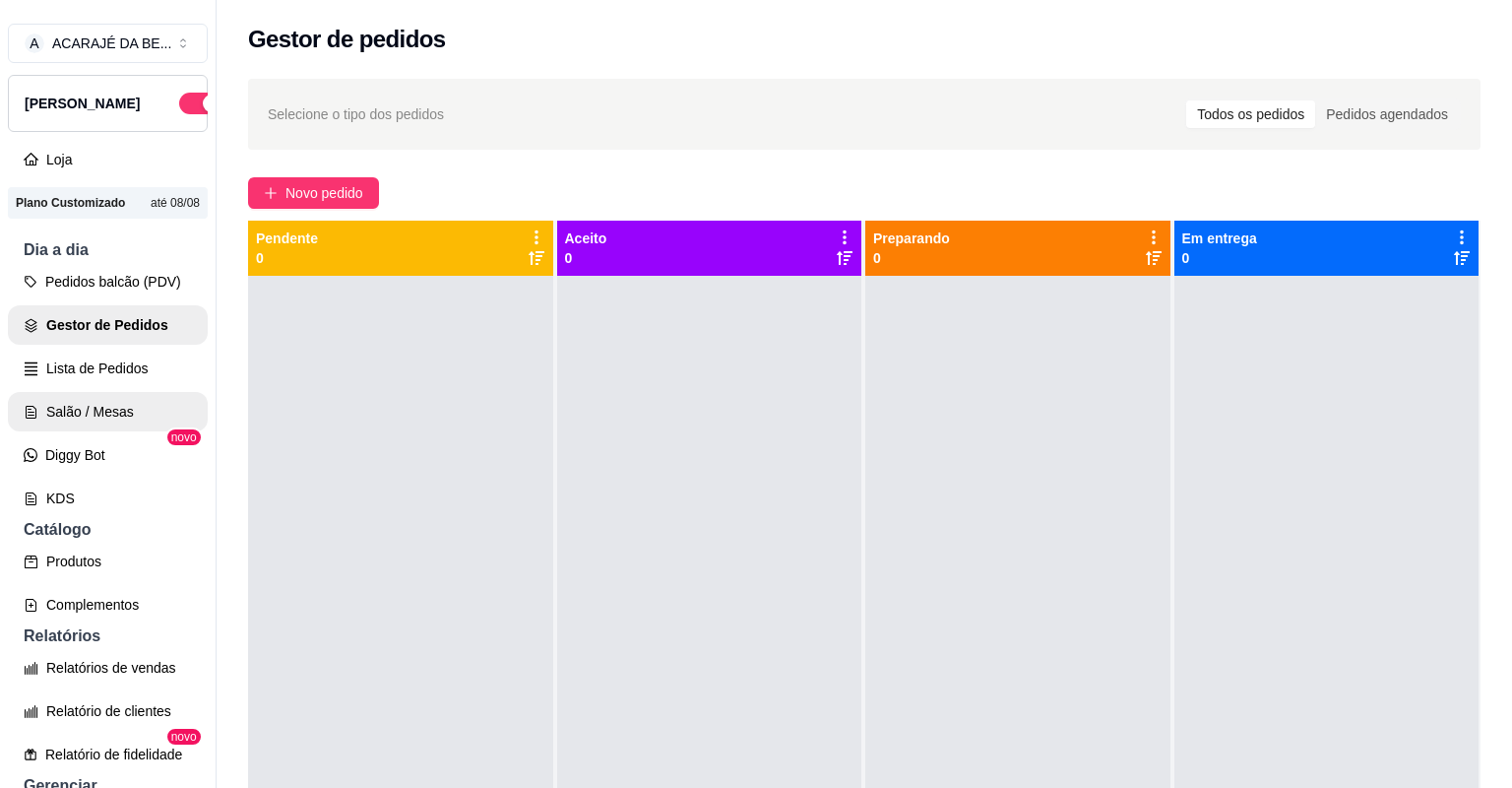 click on "Salão / Mesas" at bounding box center [107, 412] 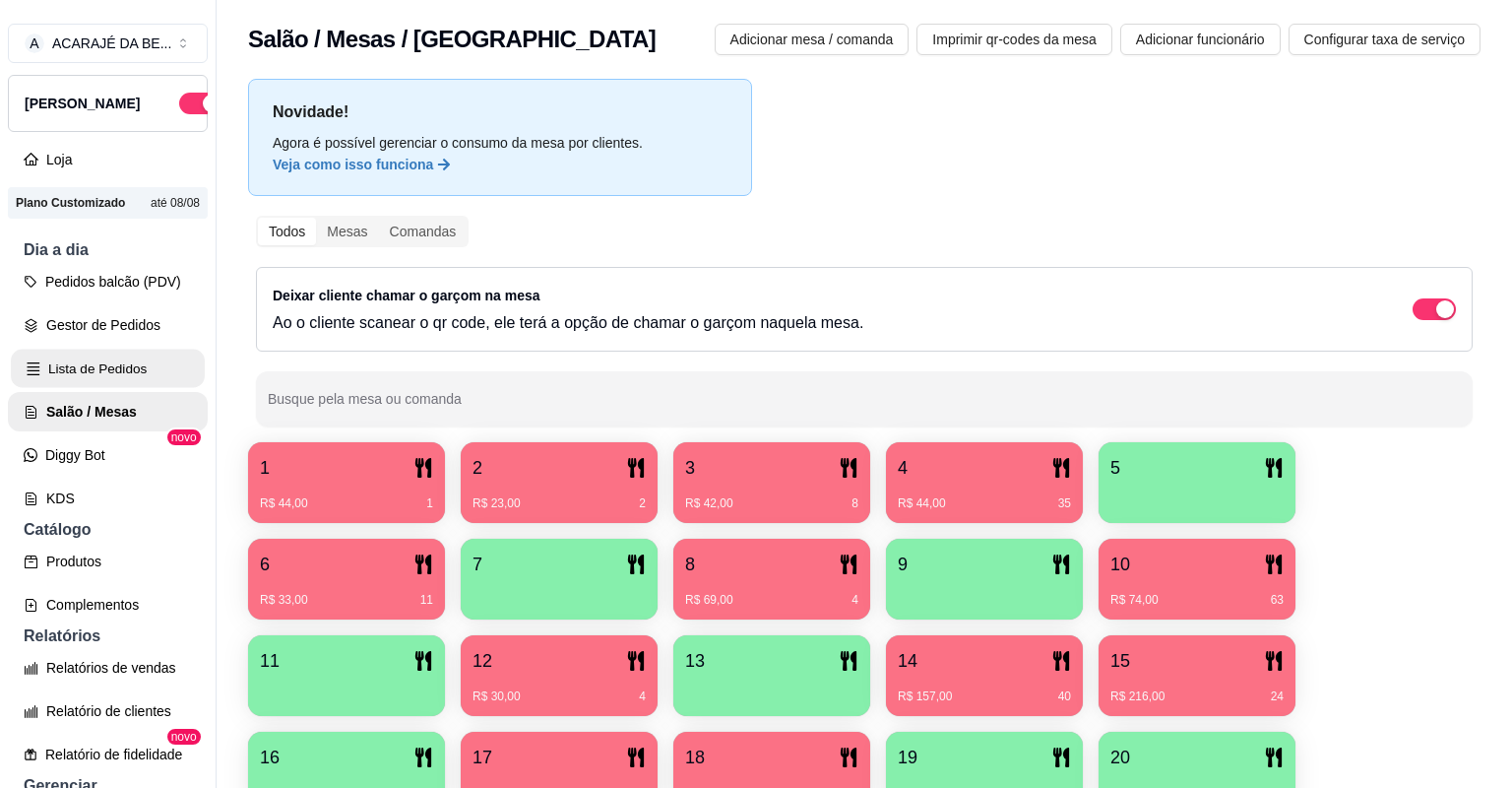 click on "Lista de Pedidos" at bounding box center (107, 368) 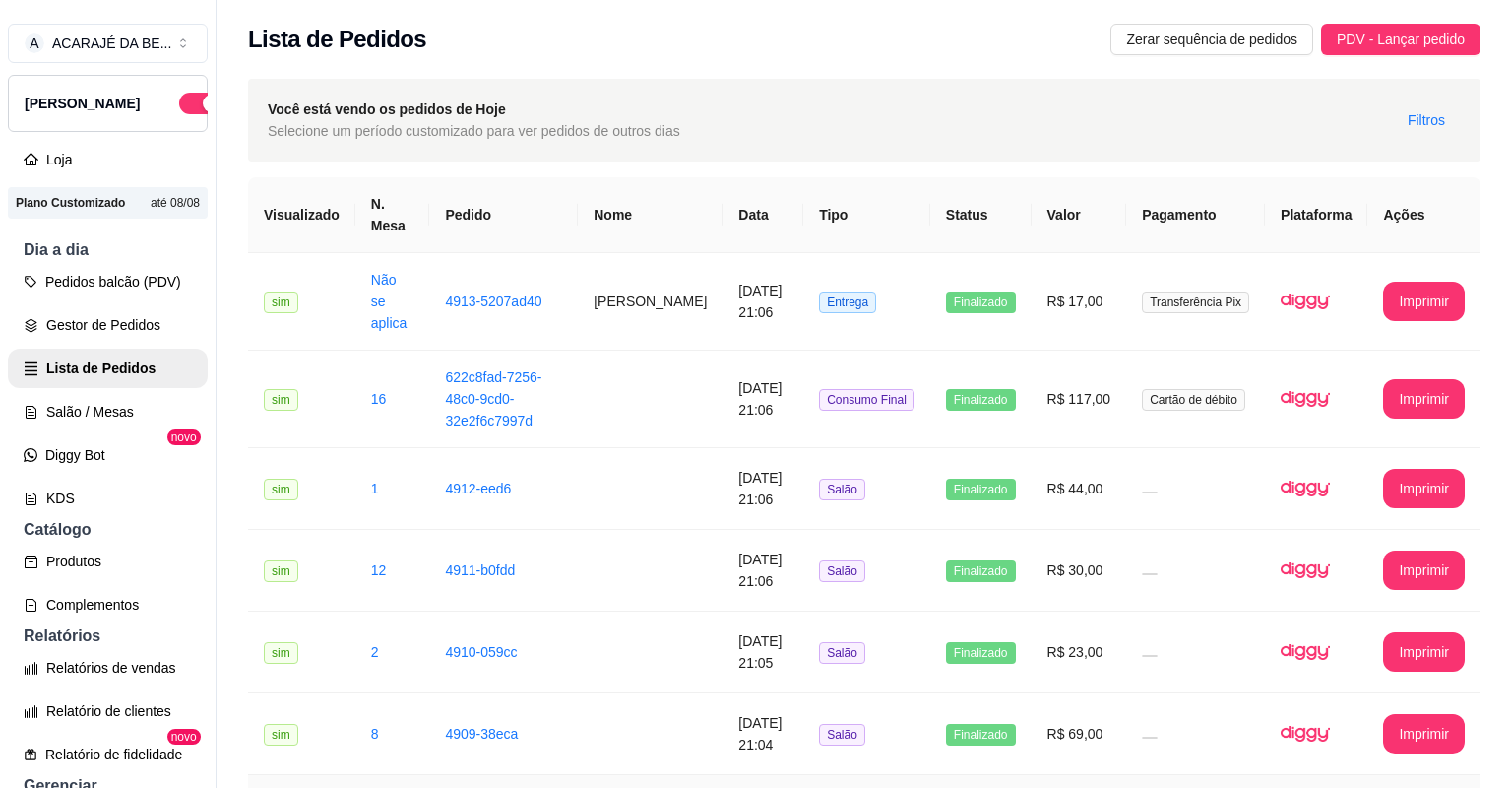 click on "20/07/2025 às 21:02" at bounding box center [763, 823] 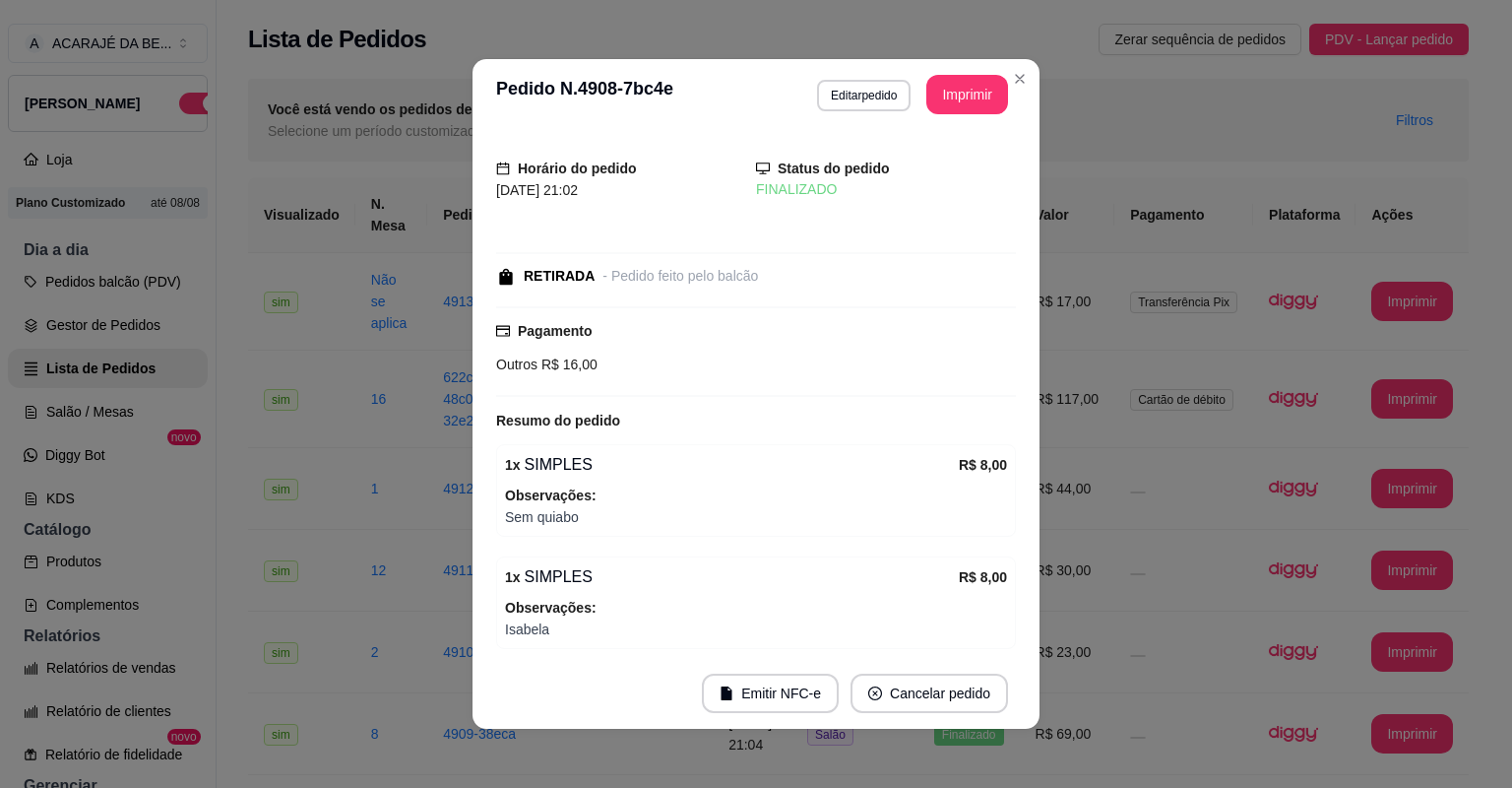 click on "**********" at bounding box center (756, 95) 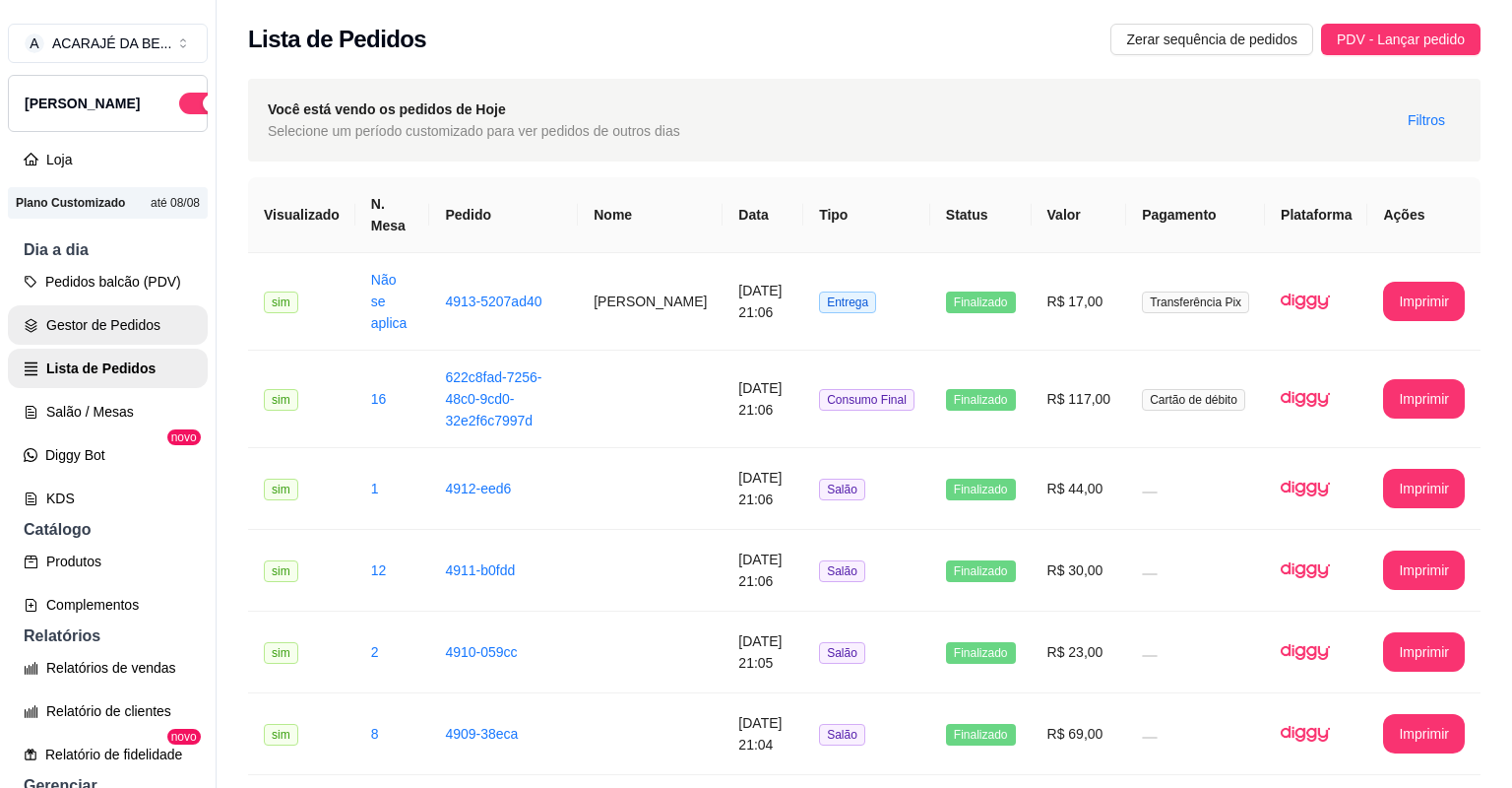 click on "Gestor de Pedidos" at bounding box center [107, 325] 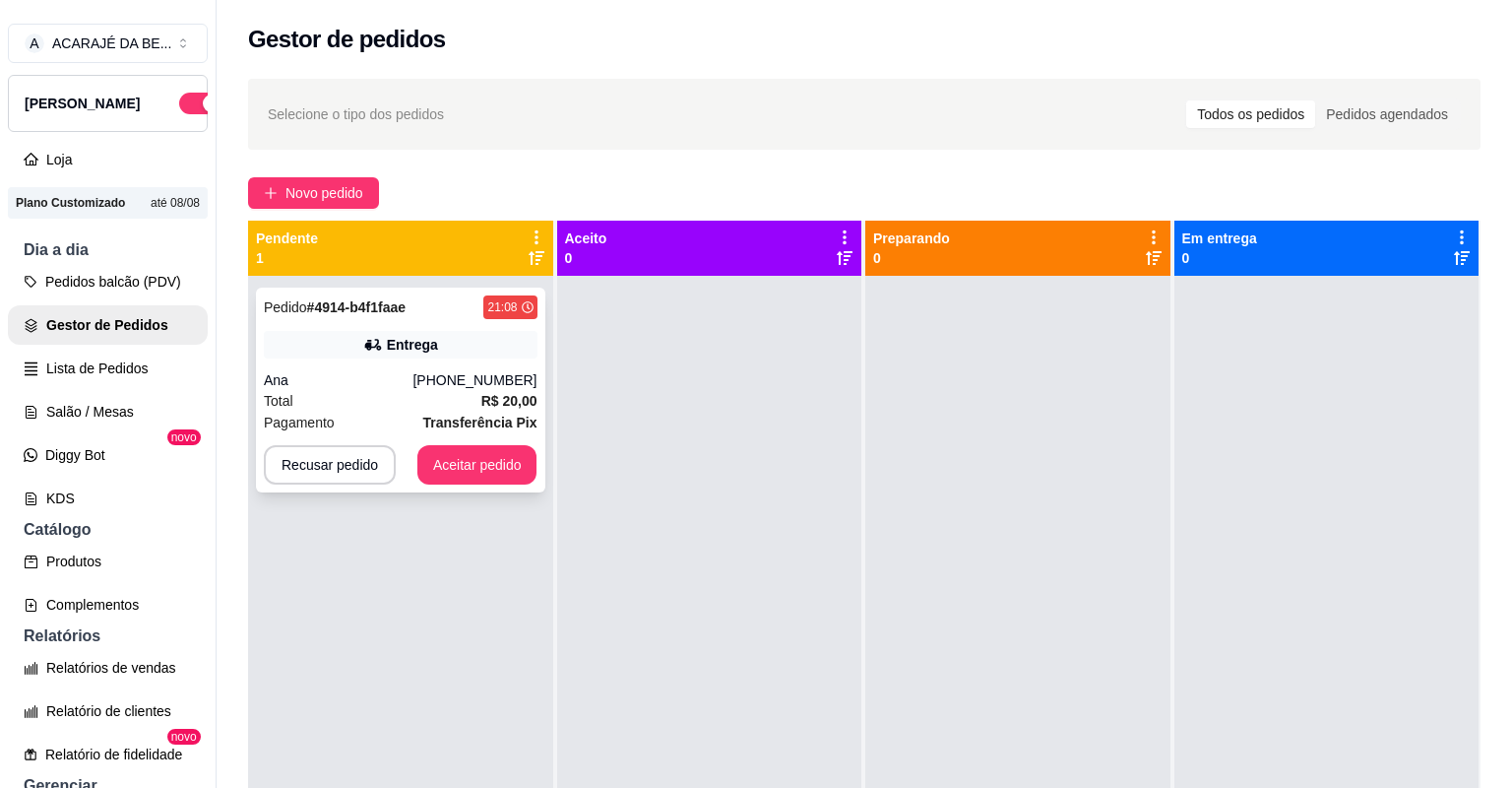 click on "Total R$ 20,00" at bounding box center (401, 401) 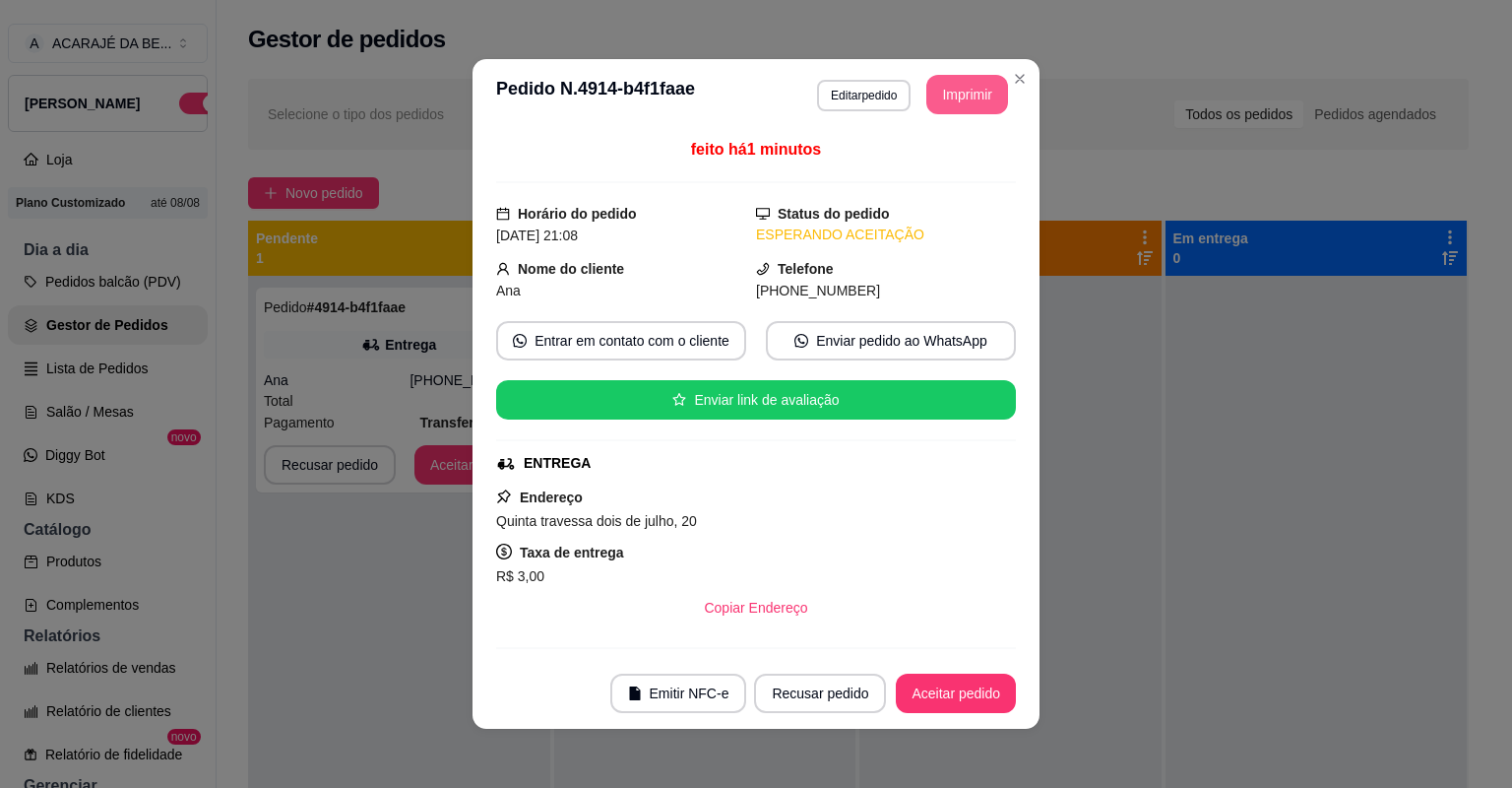 click on "Imprimir" at bounding box center (967, 95) 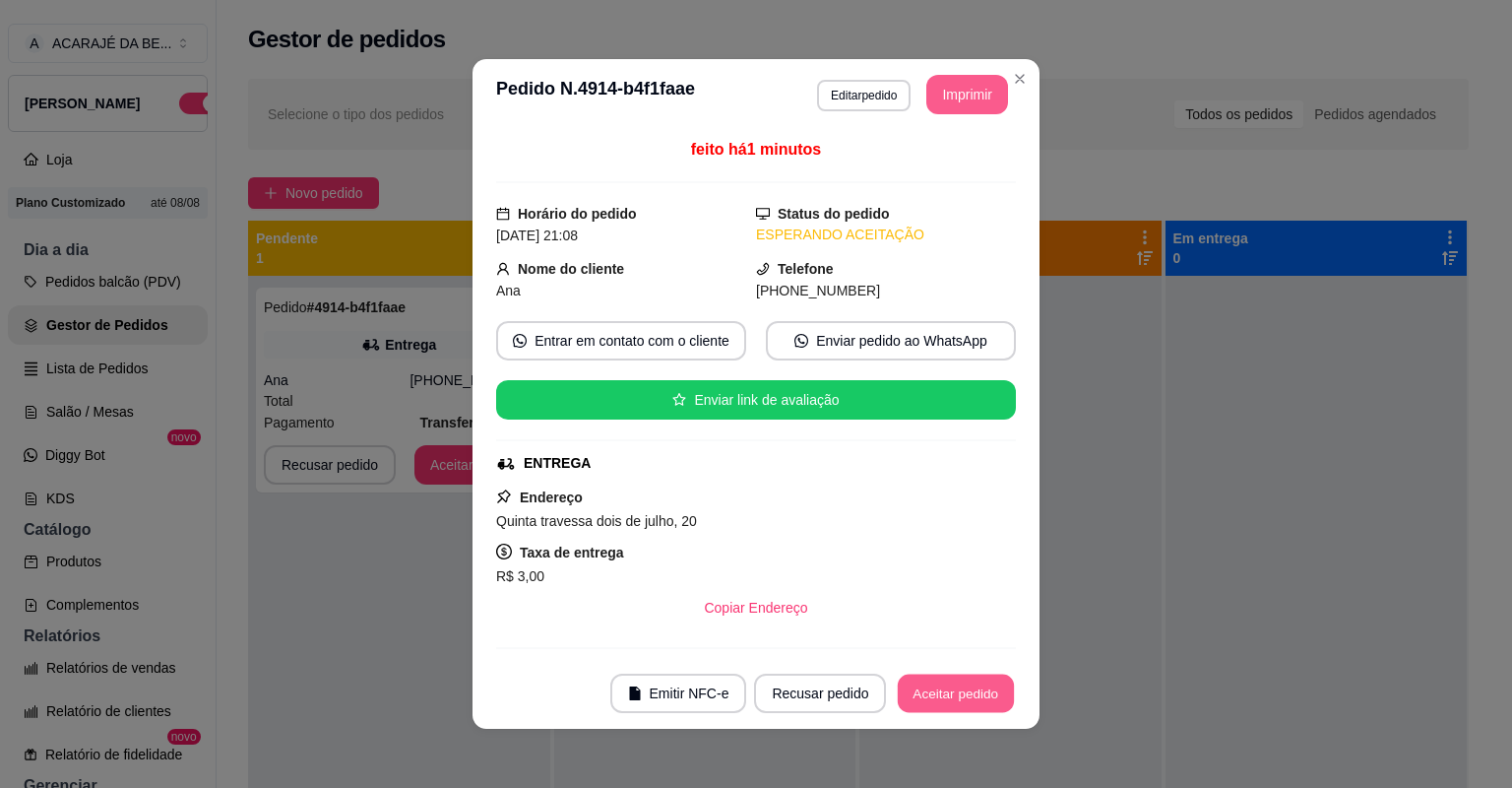 click on "Aceitar pedido" at bounding box center (956, 693) 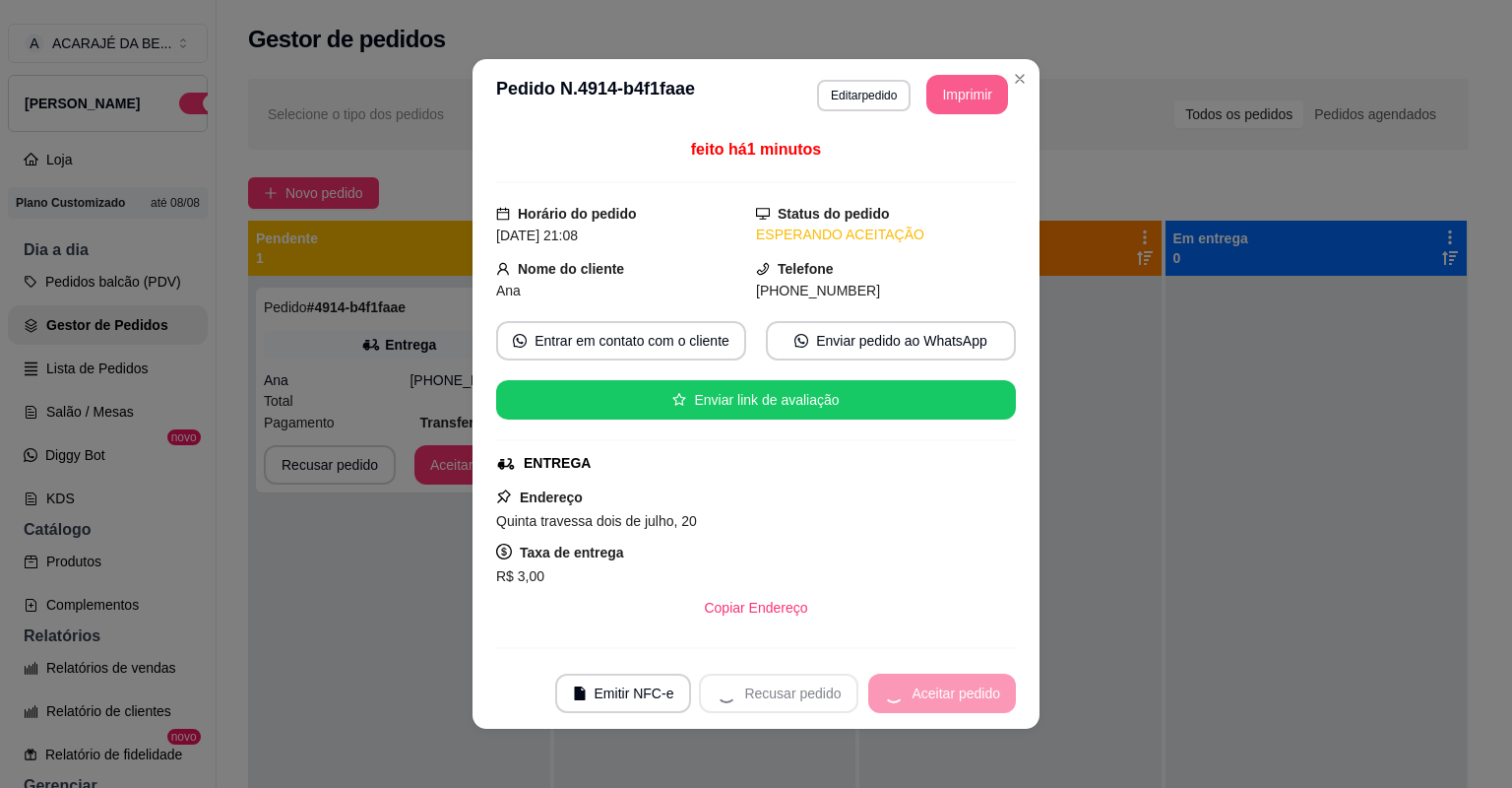 click on "Recusar pedido Aceitar pedido" at bounding box center [857, 693] 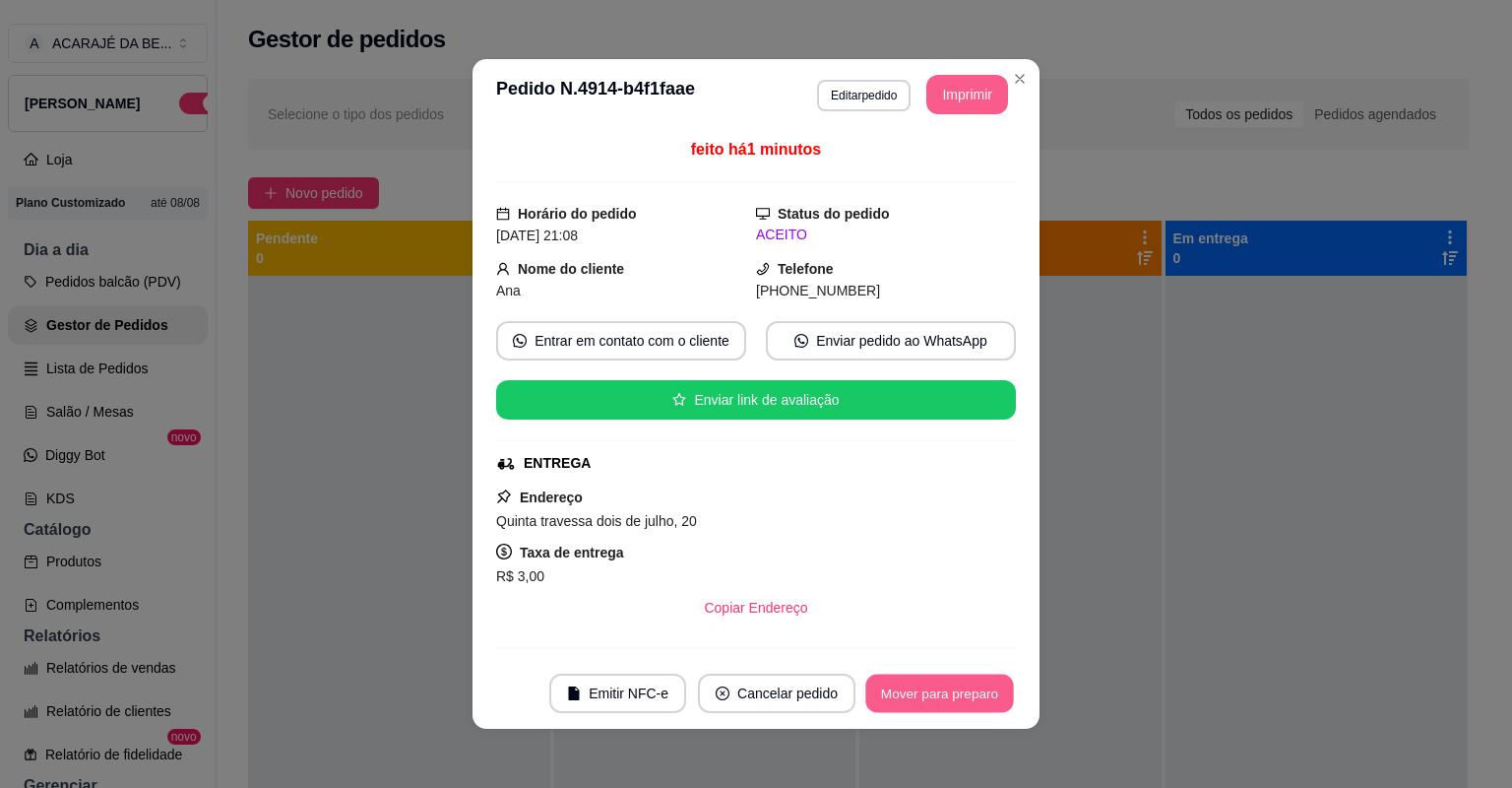 click on "Mover para preparo" at bounding box center [939, 693] 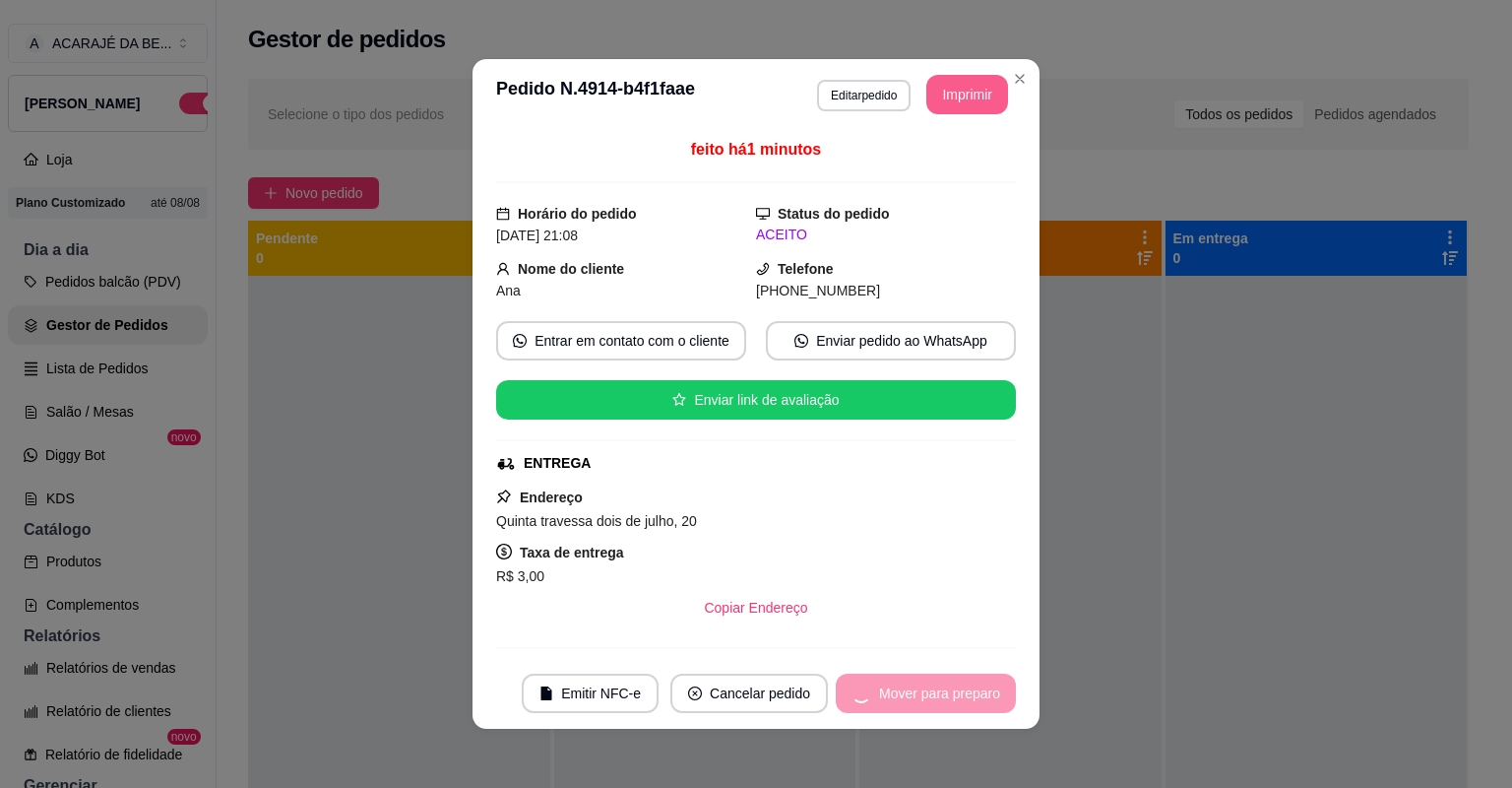 click on "Mover para preparo" at bounding box center [925, 693] 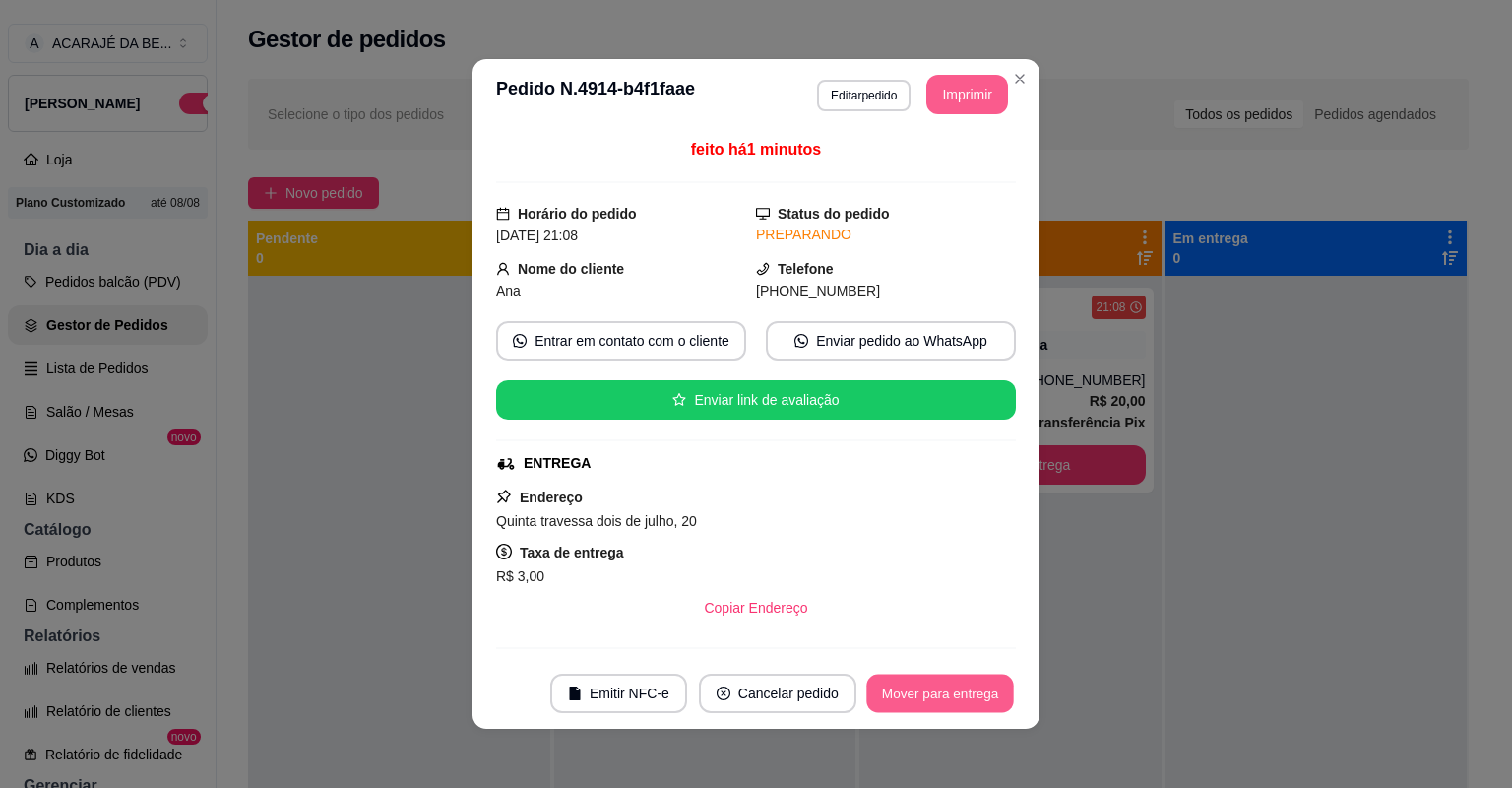 click on "Mover para entrega" at bounding box center [940, 693] 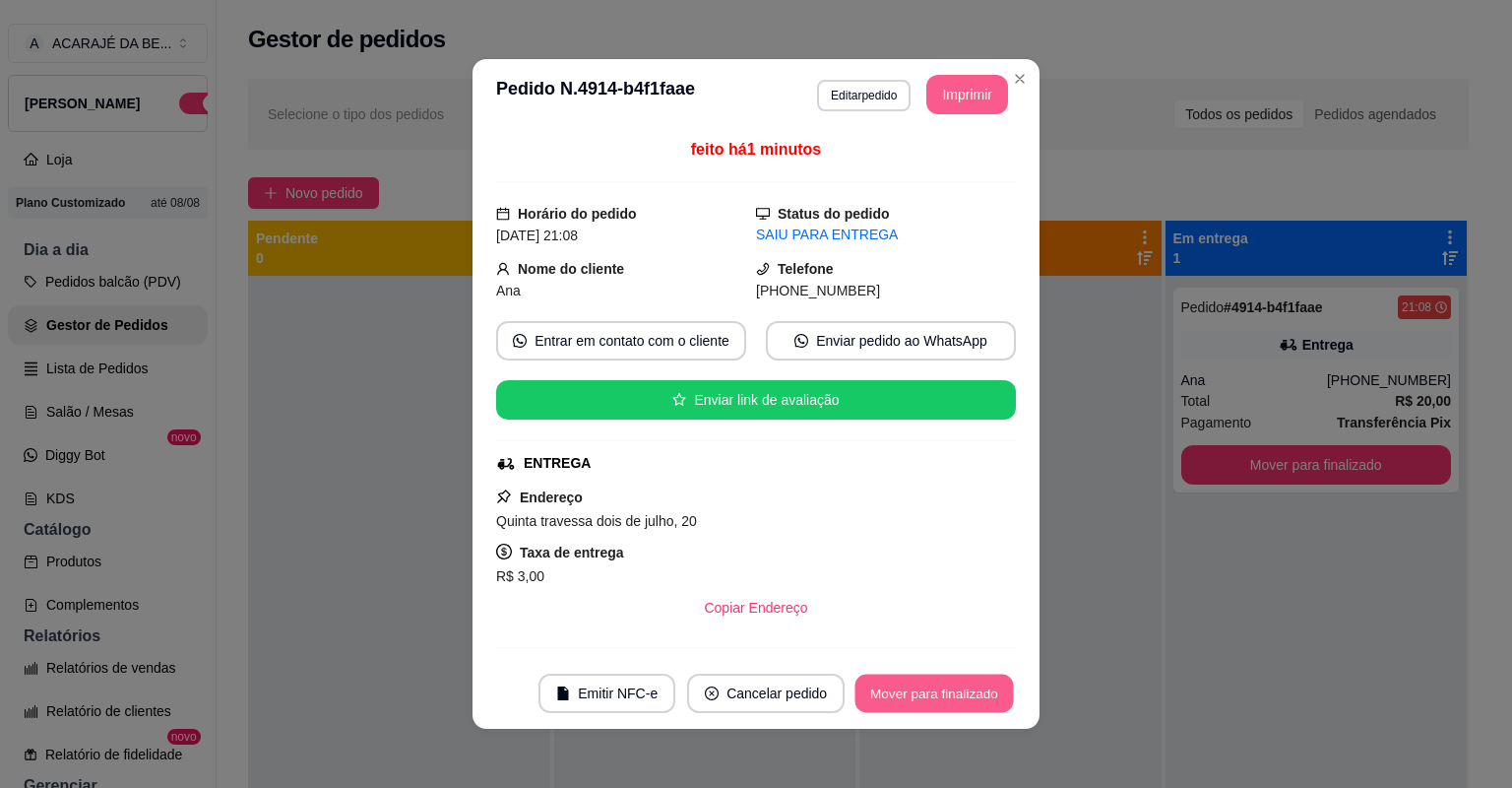 click on "Mover para finalizado" at bounding box center [934, 693] 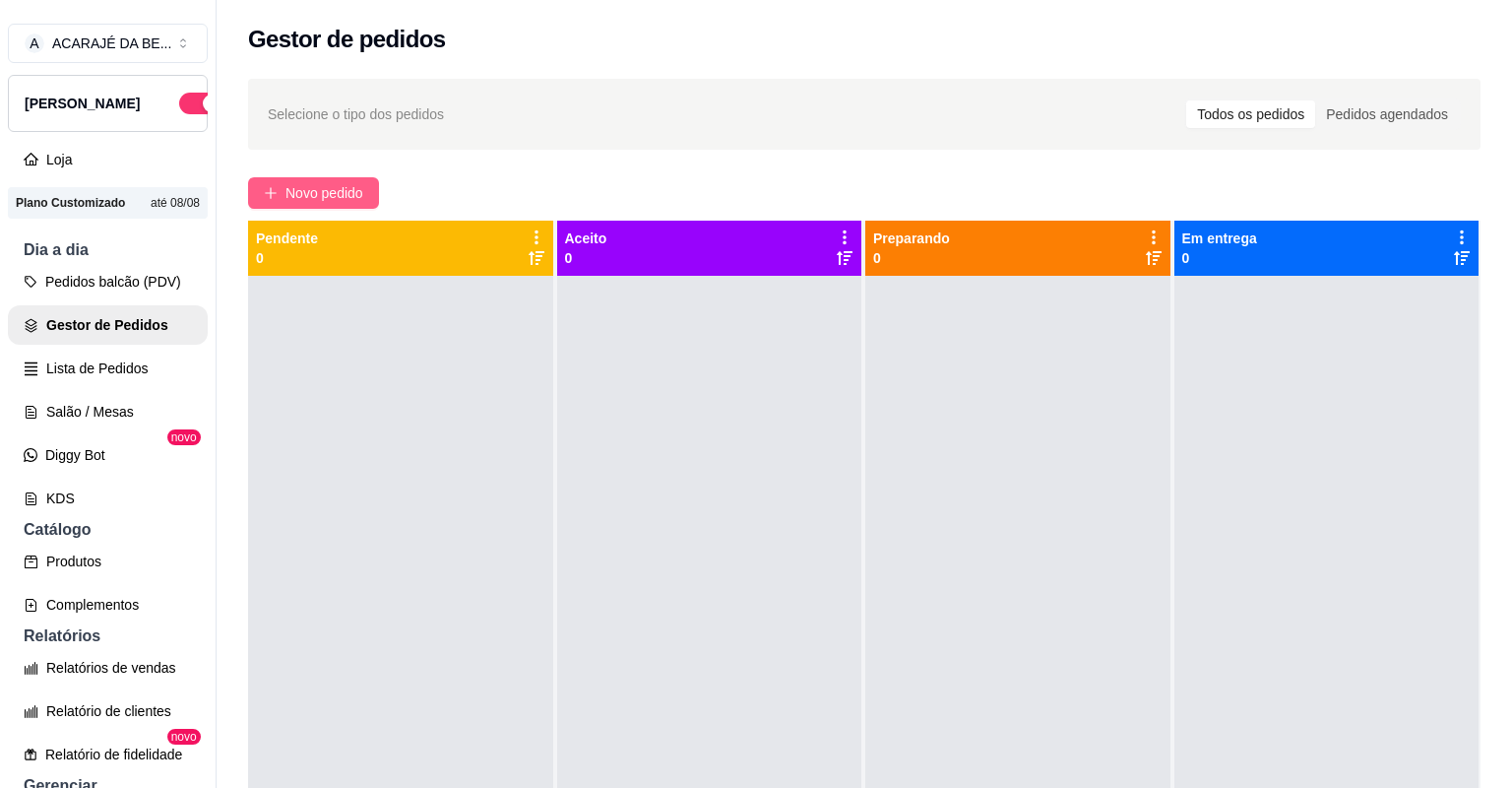 click on "Novo pedido" at bounding box center (324, 193) 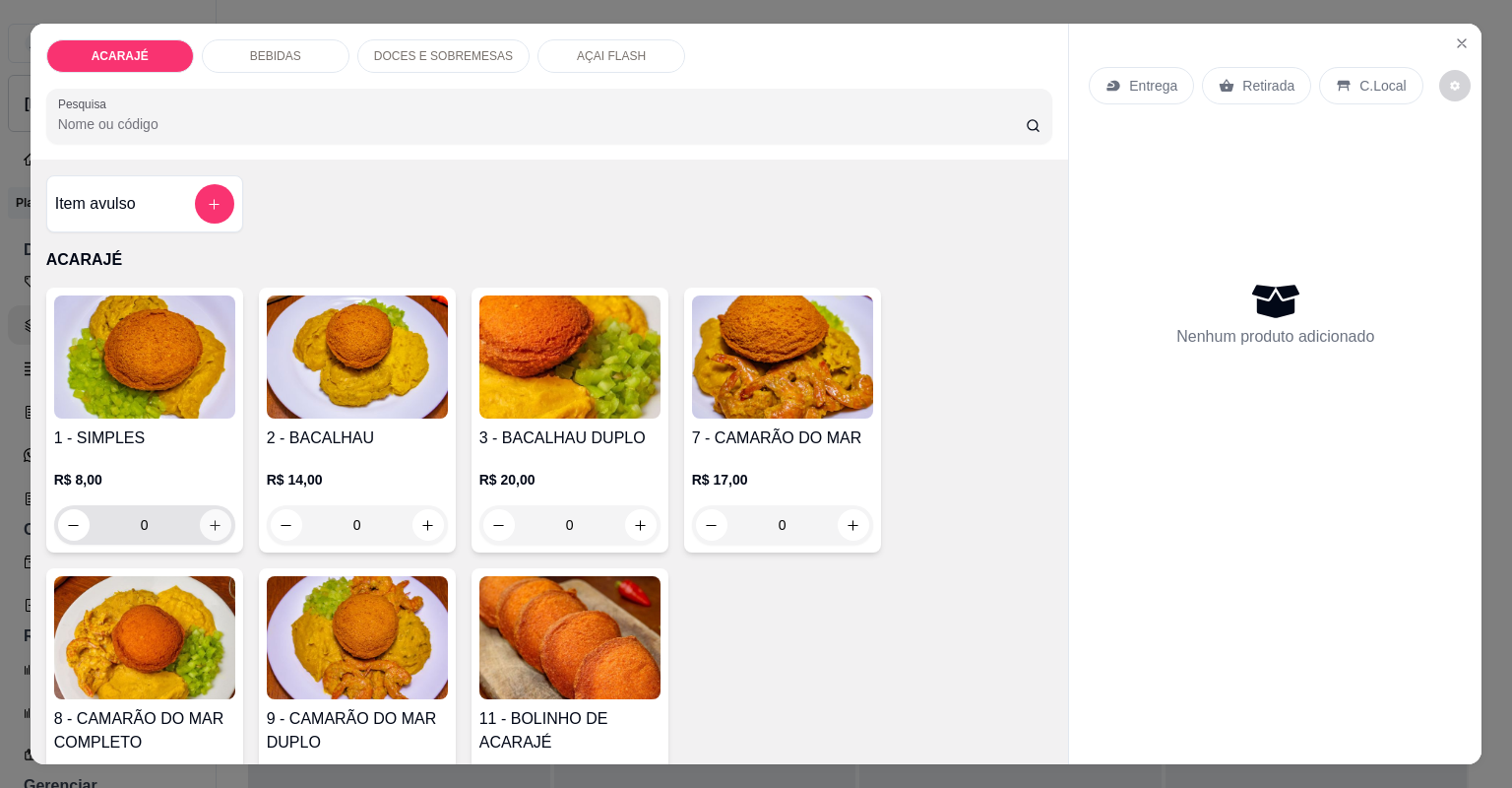 click 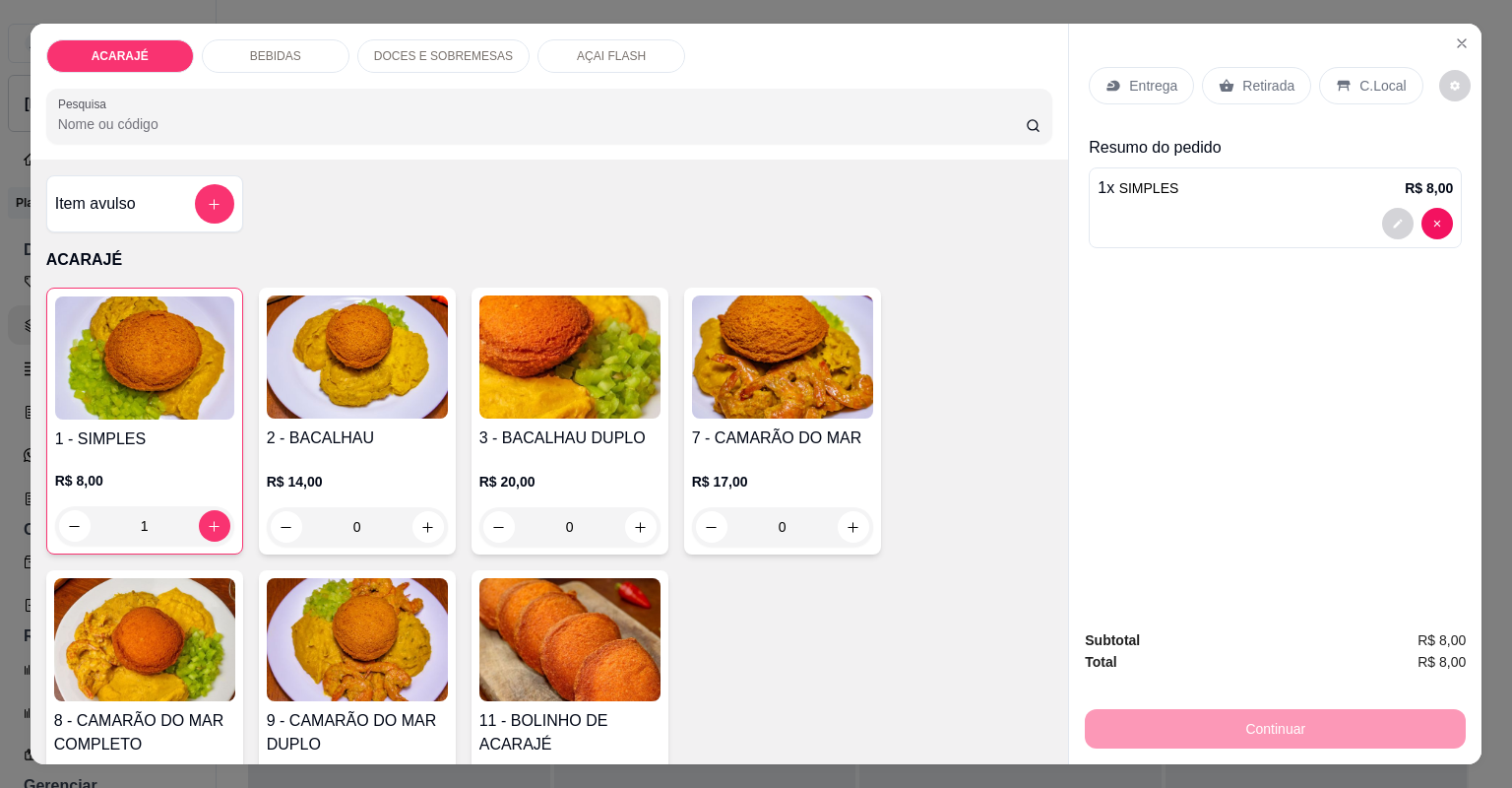 click on "Entrega" at bounding box center [1153, 86] 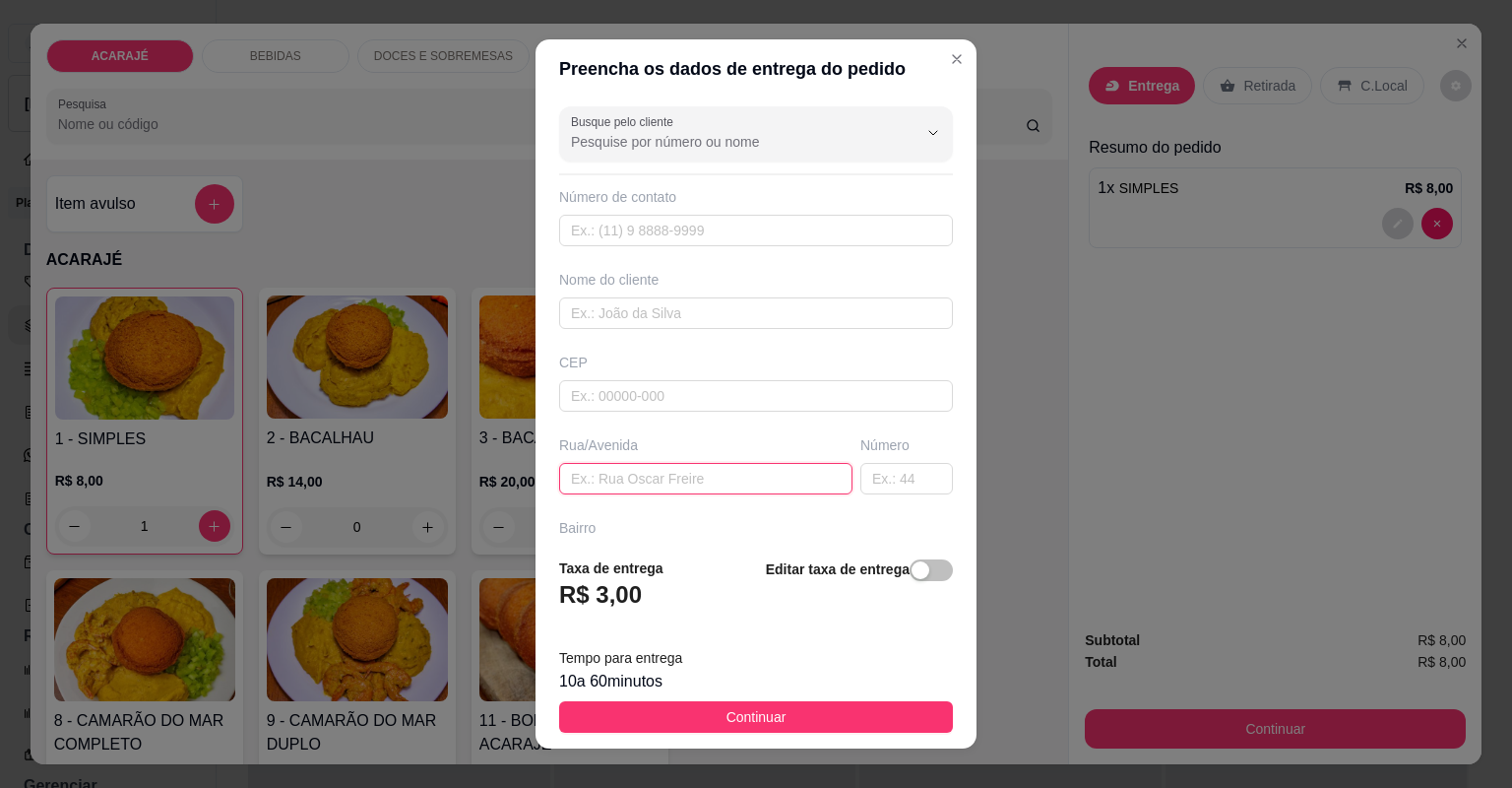 paste on "Juscelino kubcheq n27 são Raimundo" 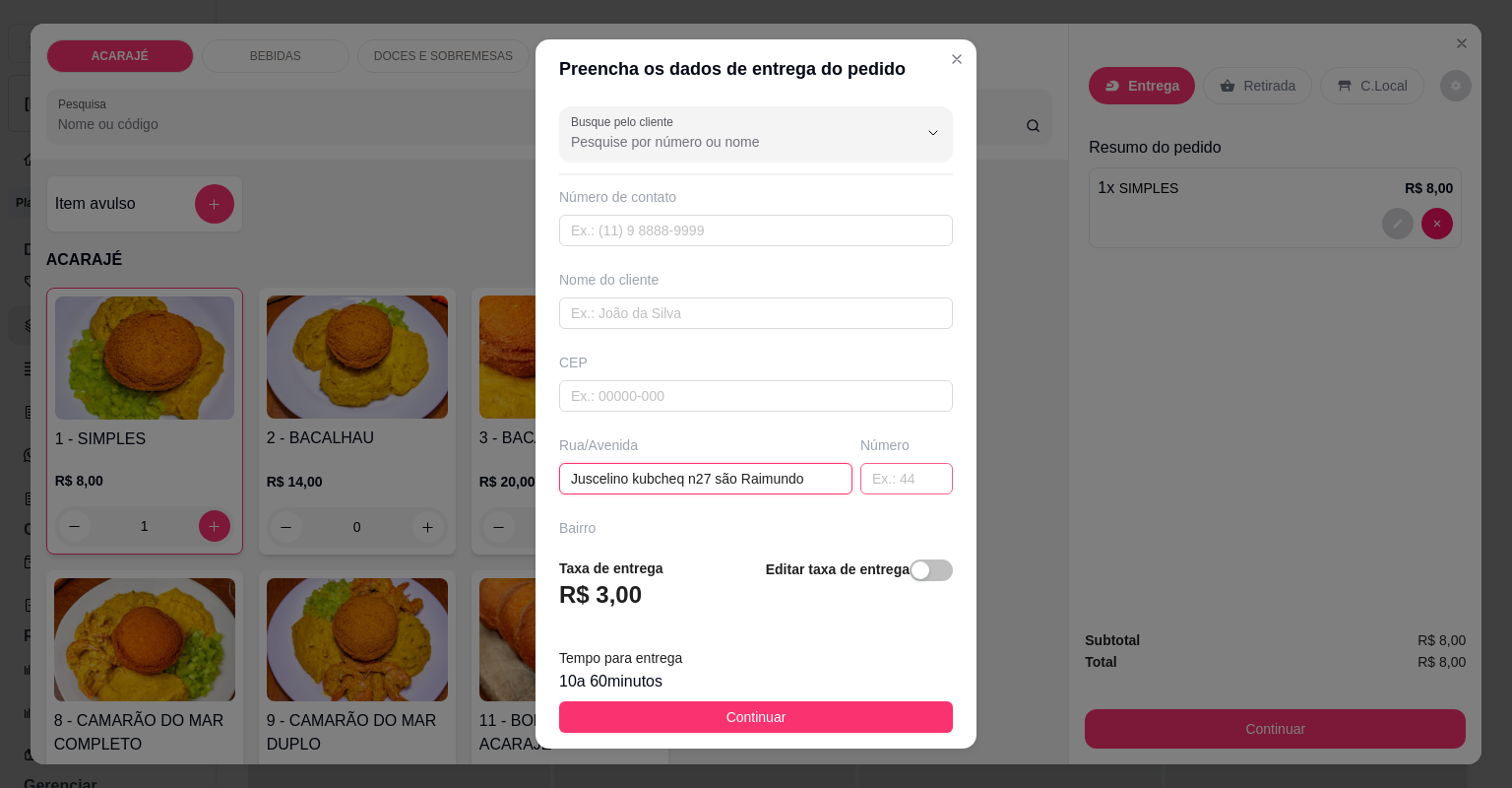 type on "Juscelino kubcheq n27 são Raimundo" 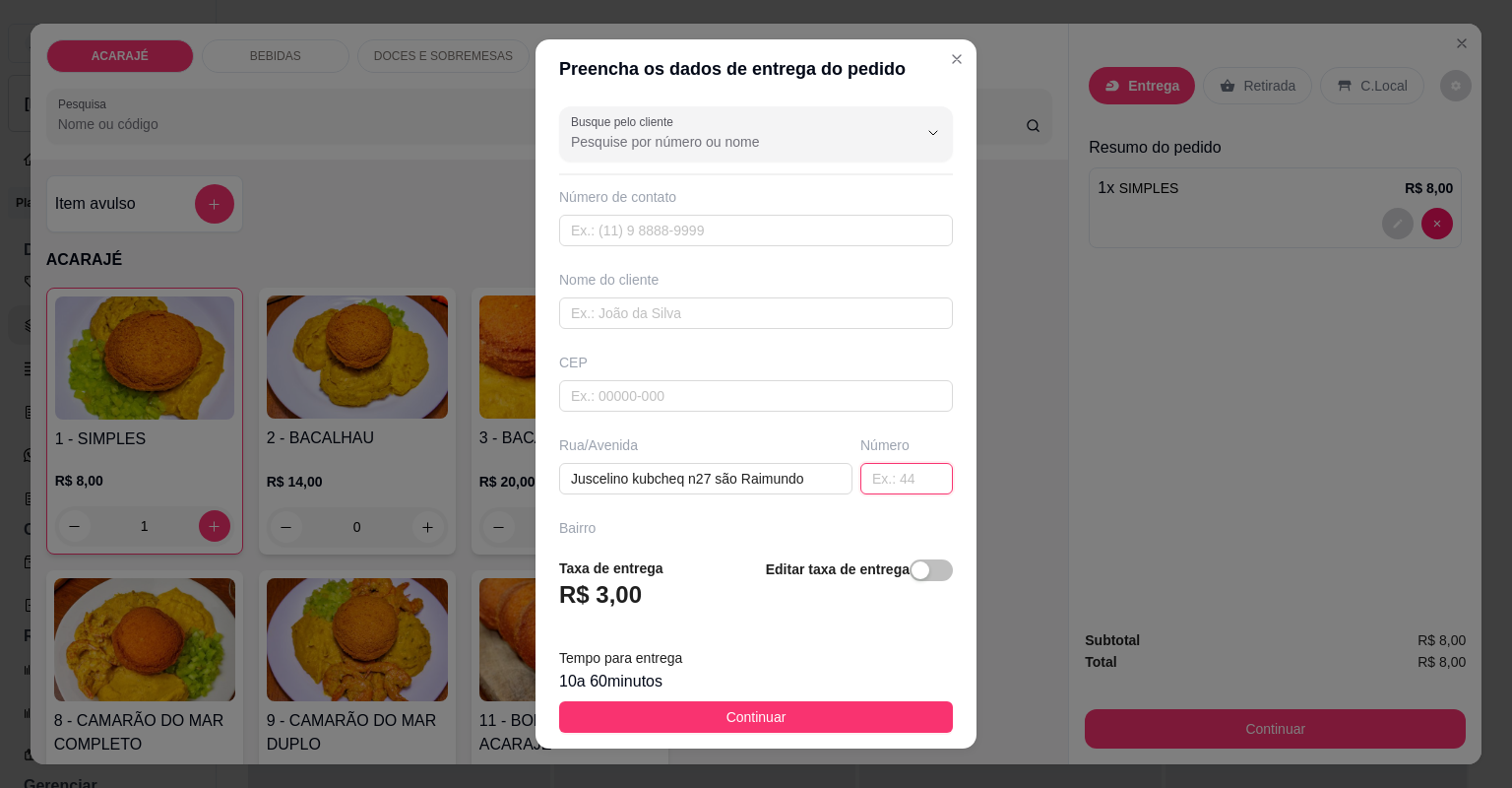 click at bounding box center (907, 479) 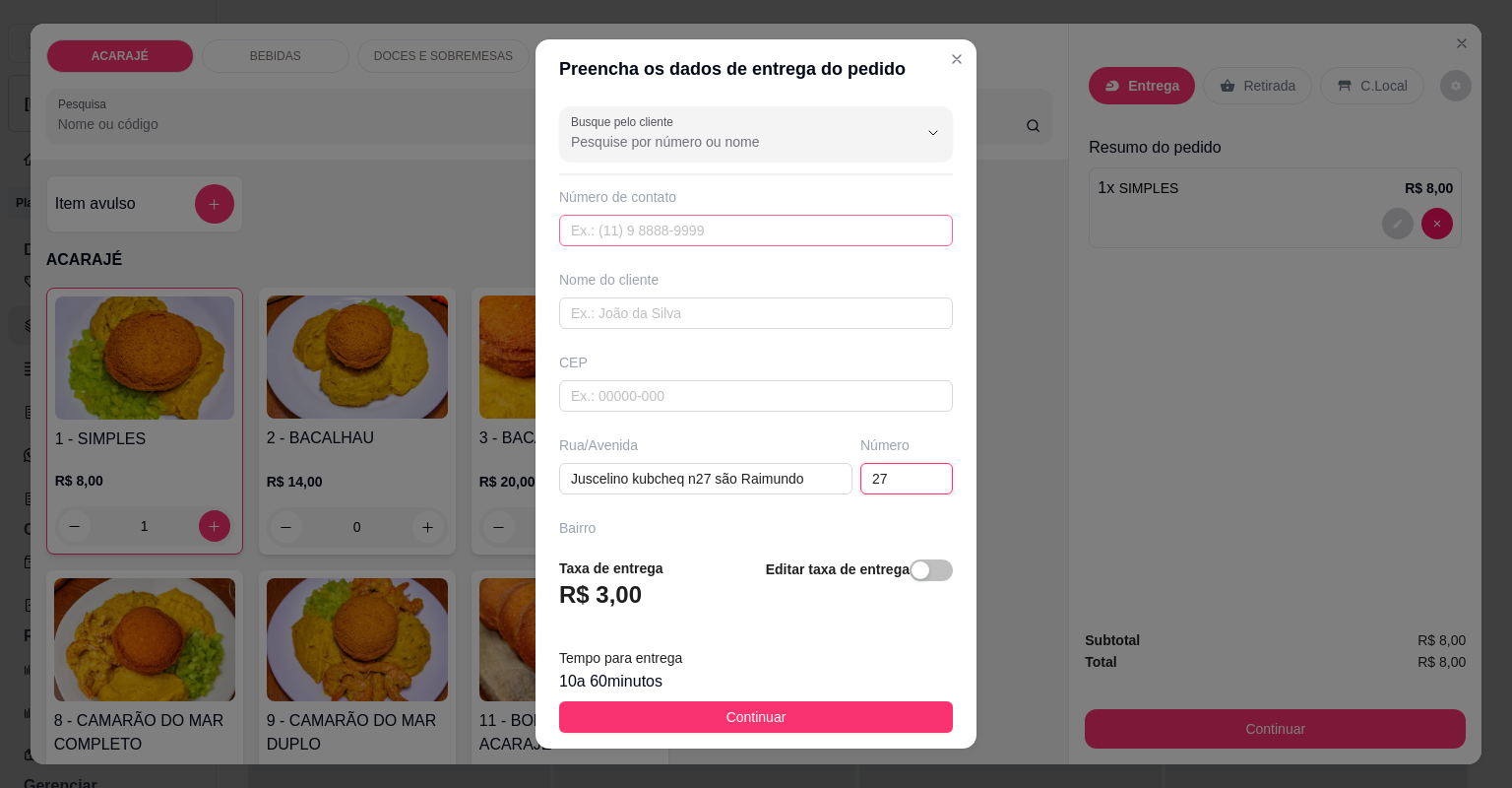 type on "27" 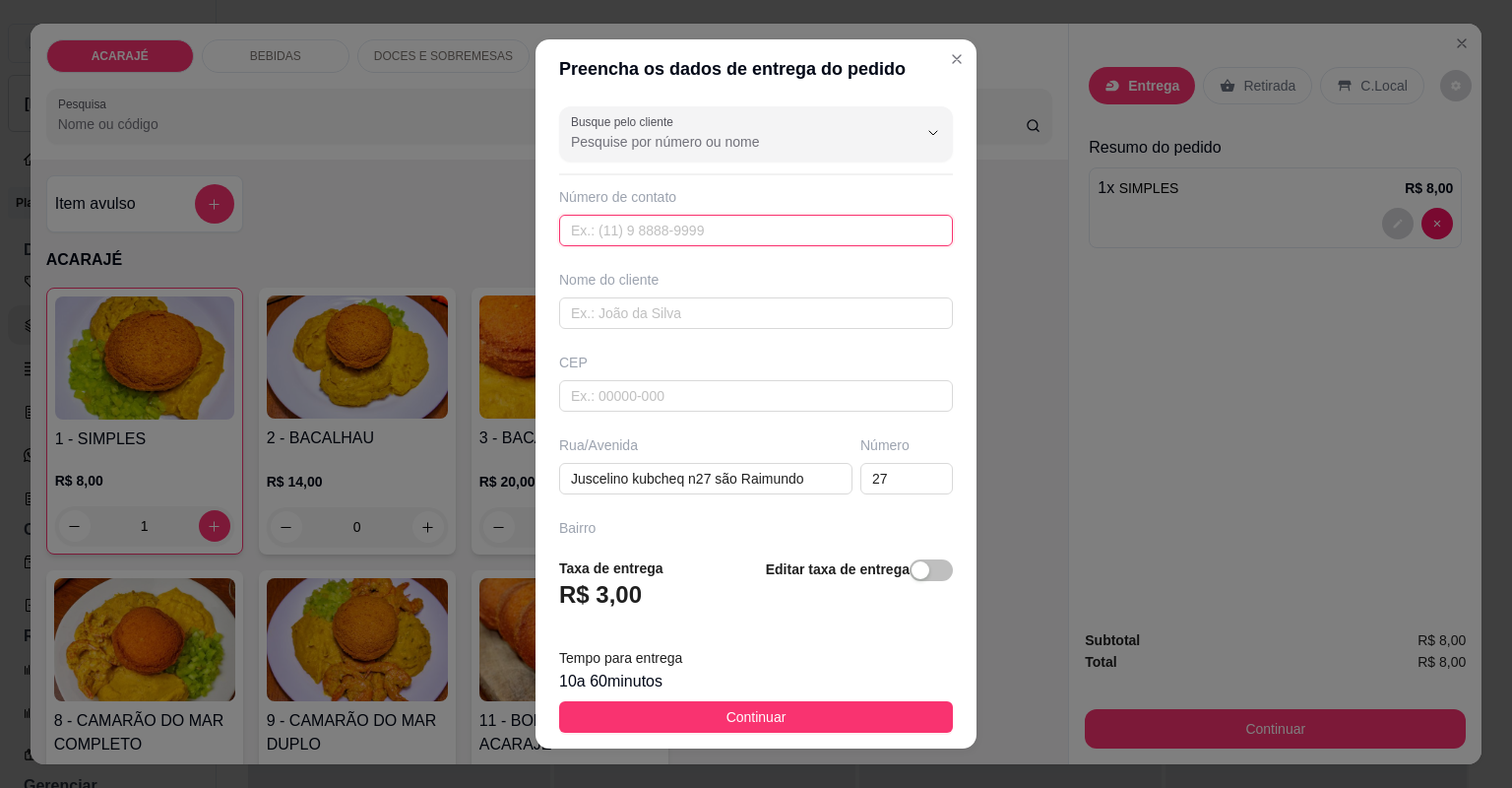 click at bounding box center [756, 230] 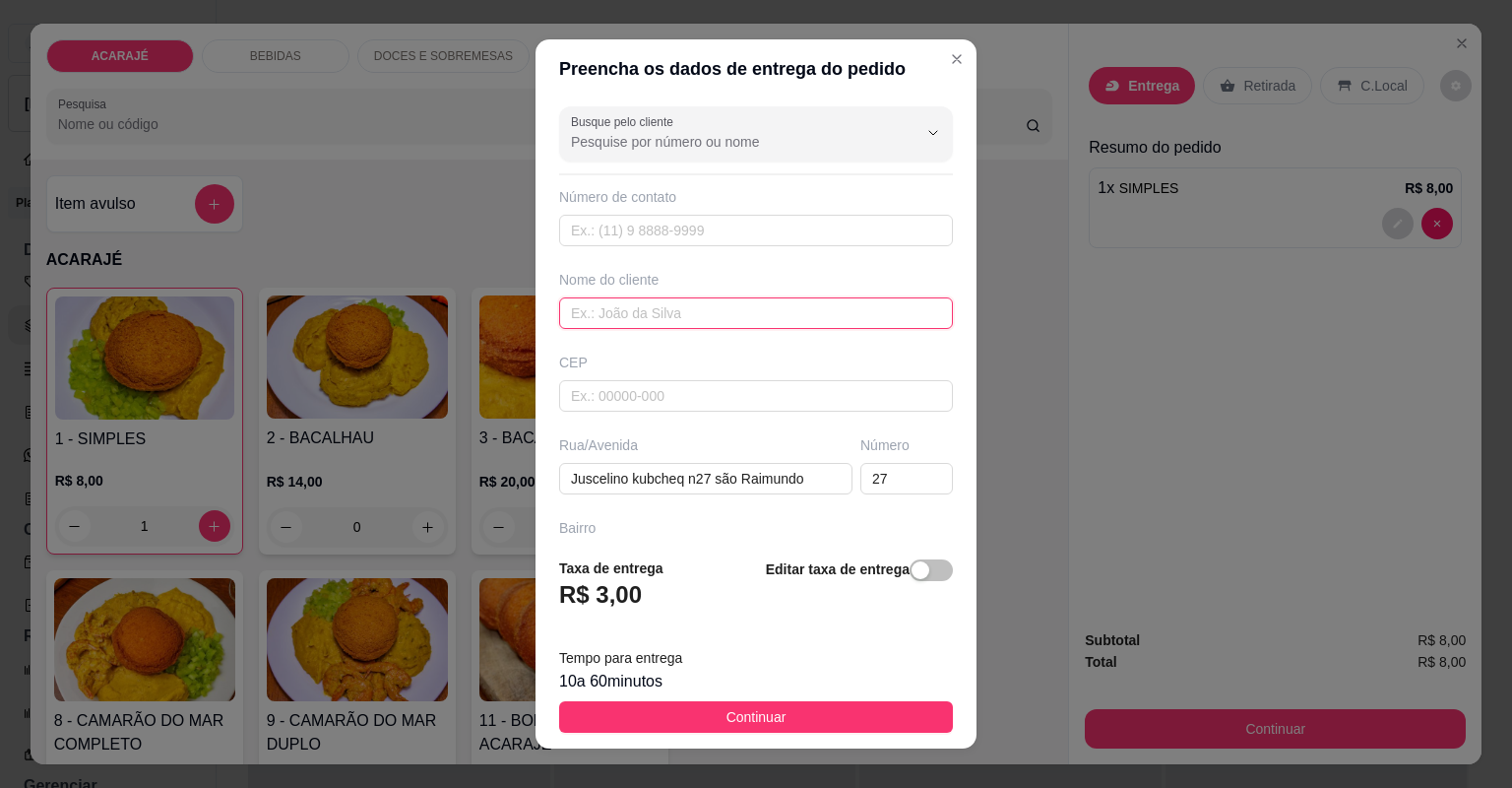 click at bounding box center (756, 313) 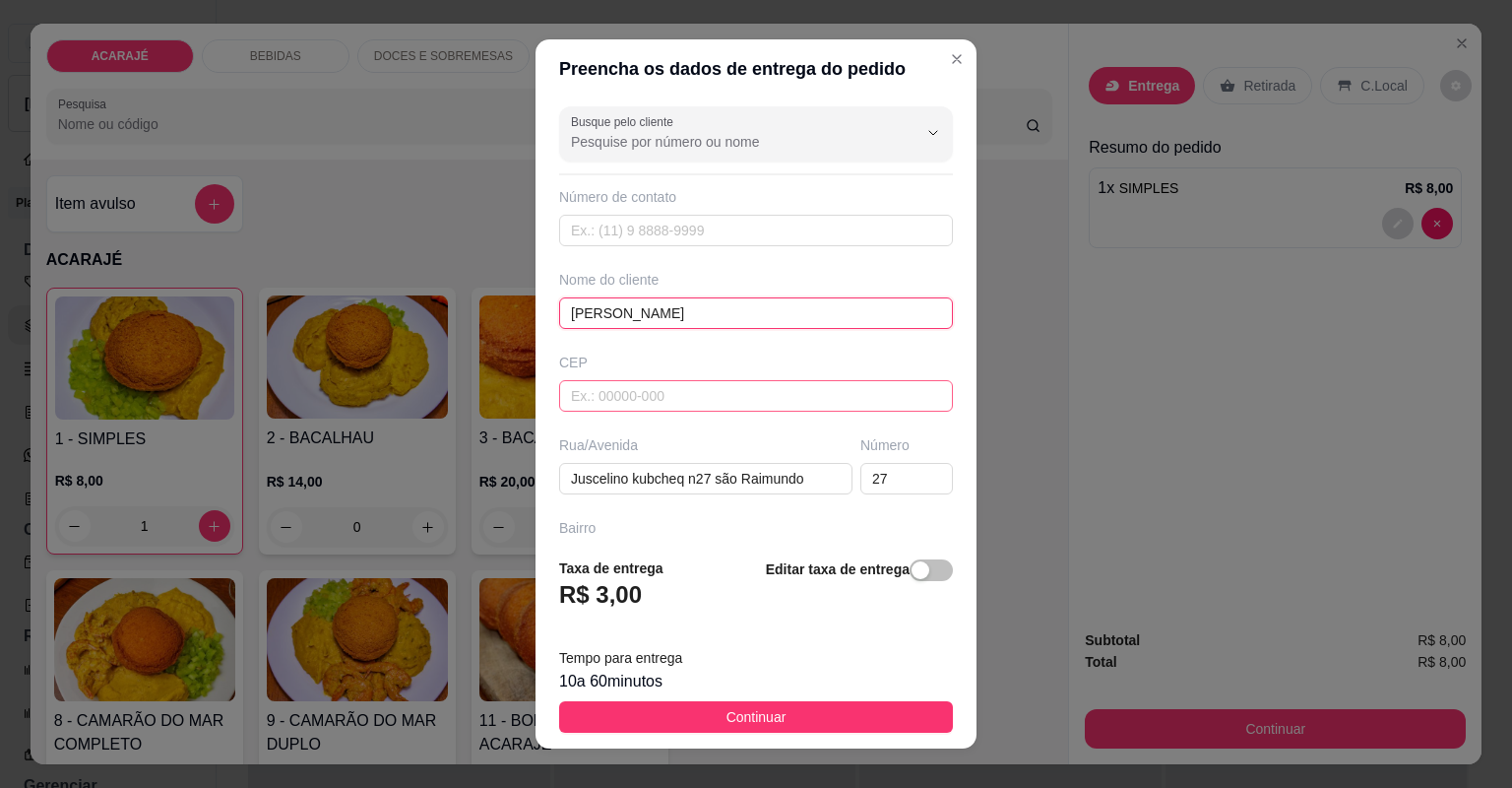 type on "giovana calo" 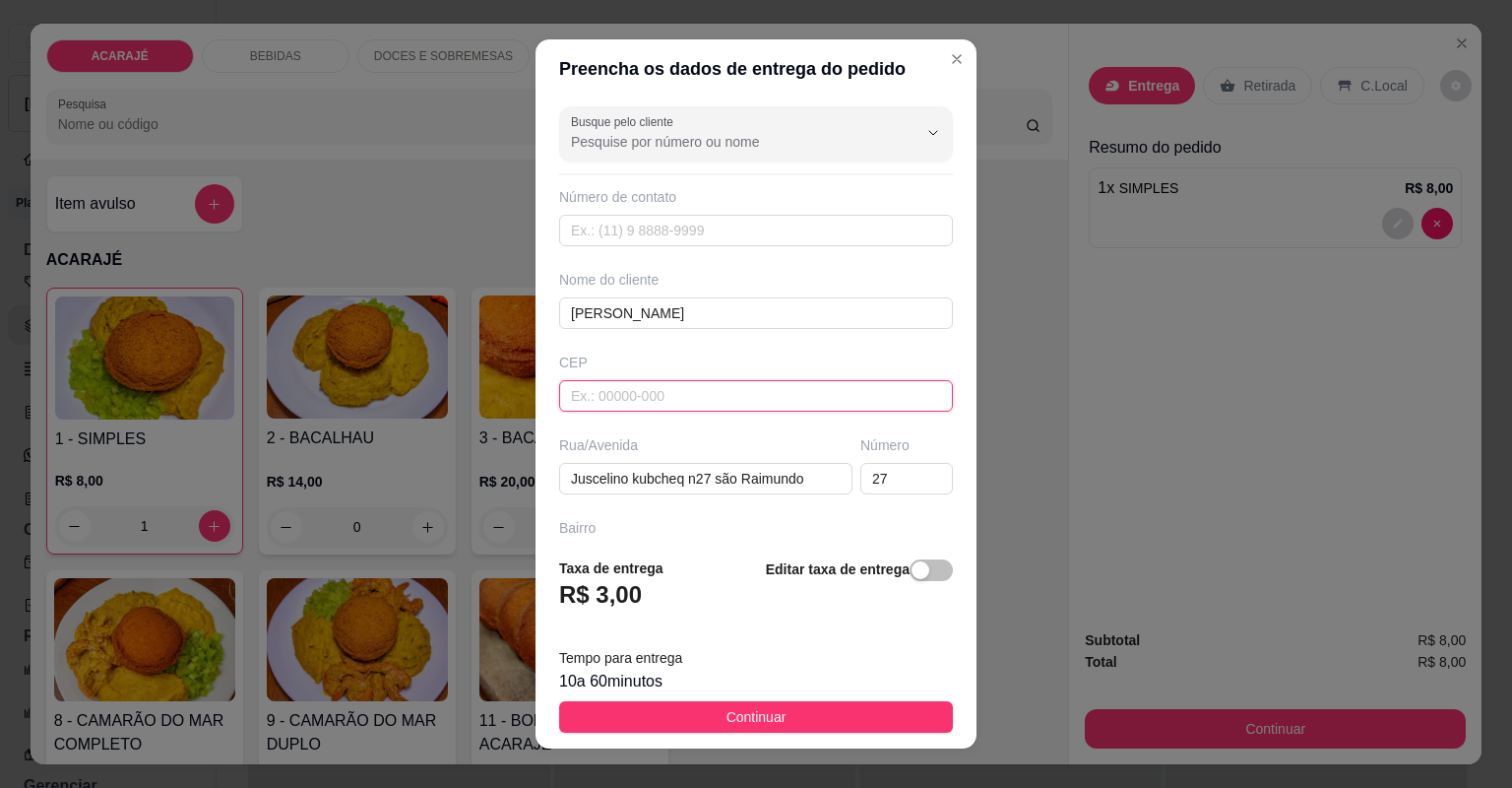 click at bounding box center [756, 396] 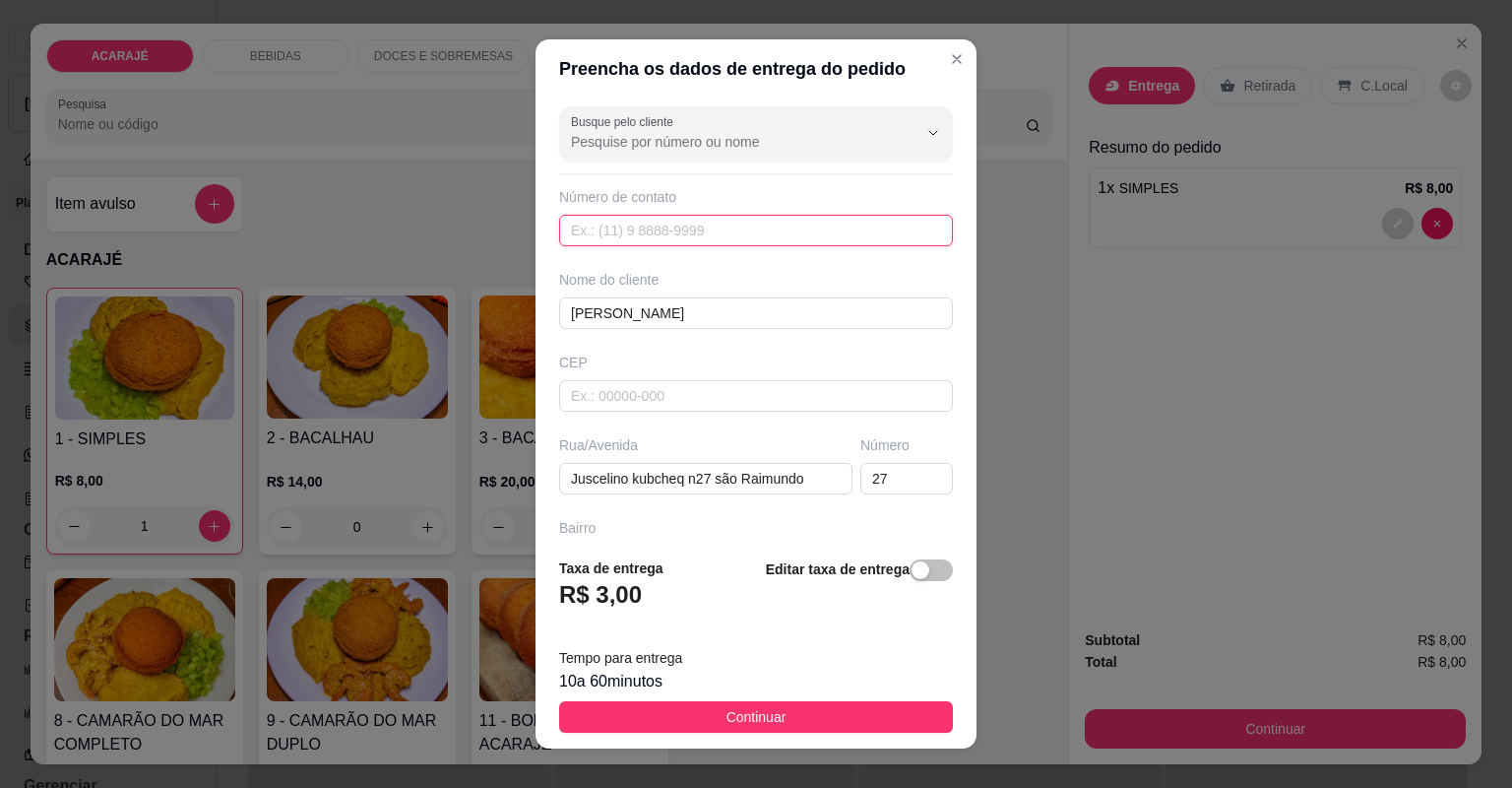 click at bounding box center (756, 230) 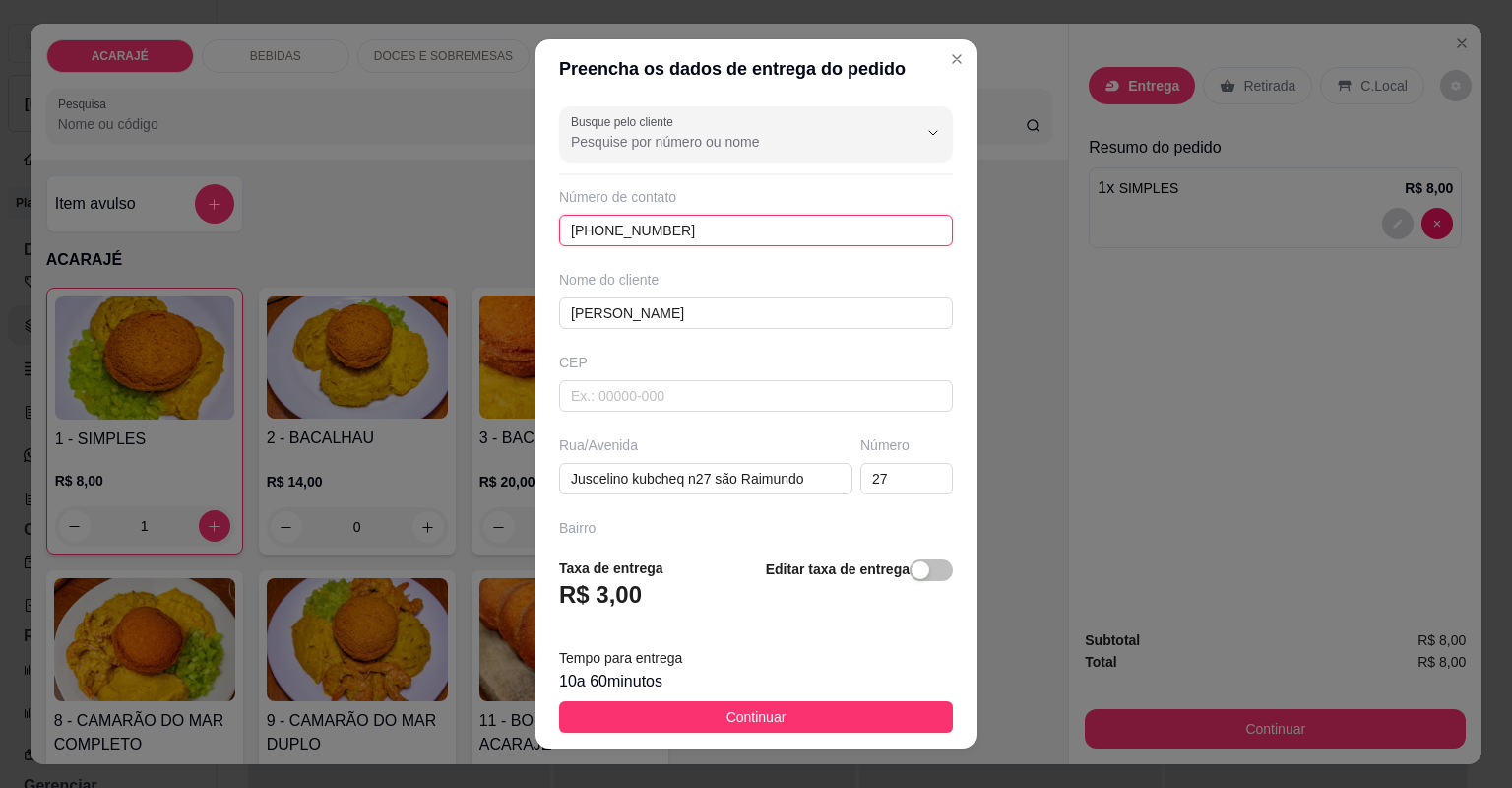 type on "+00 00 00000-0000000" 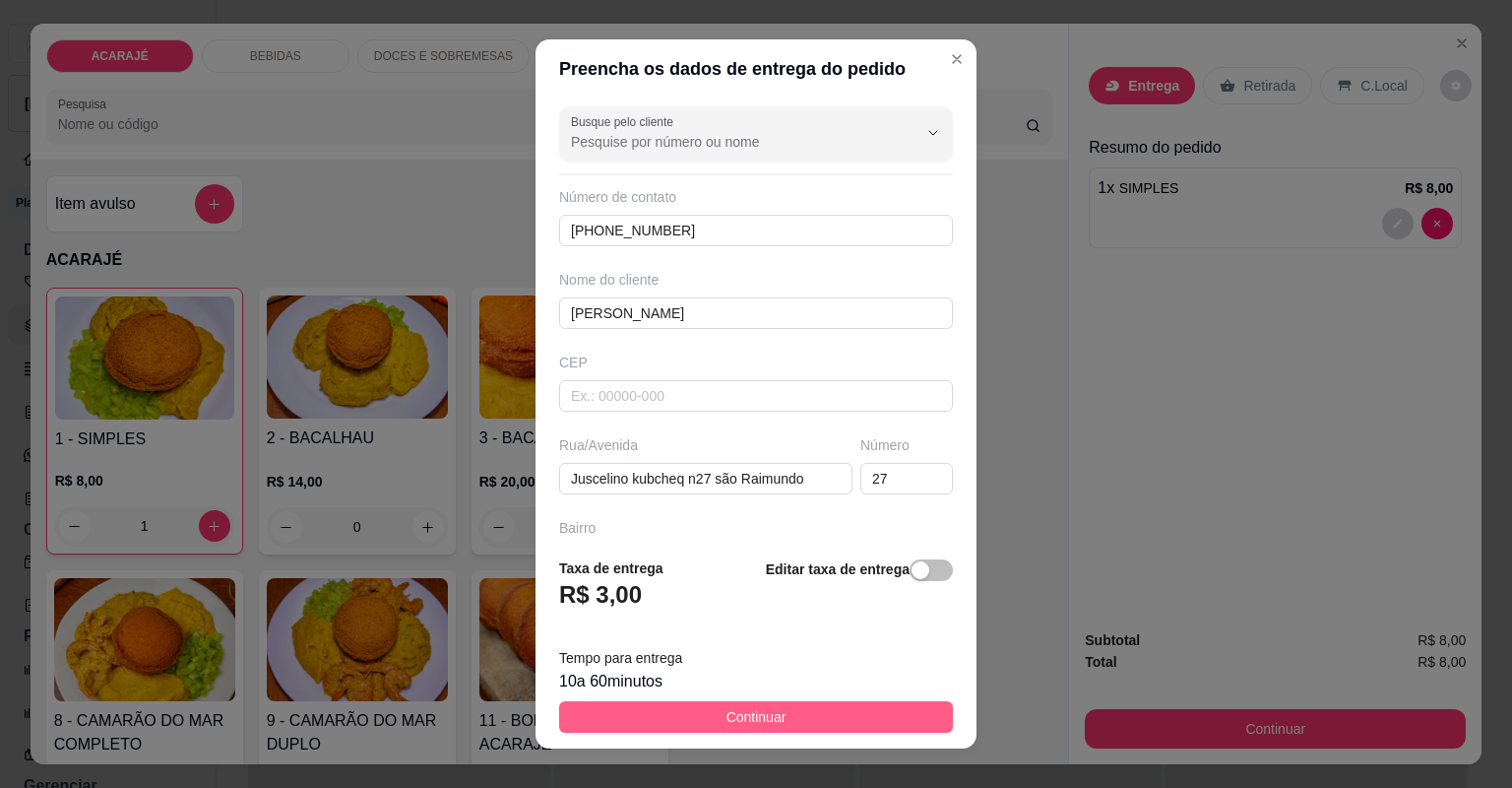 click on "Continuar" at bounding box center (756, 717) 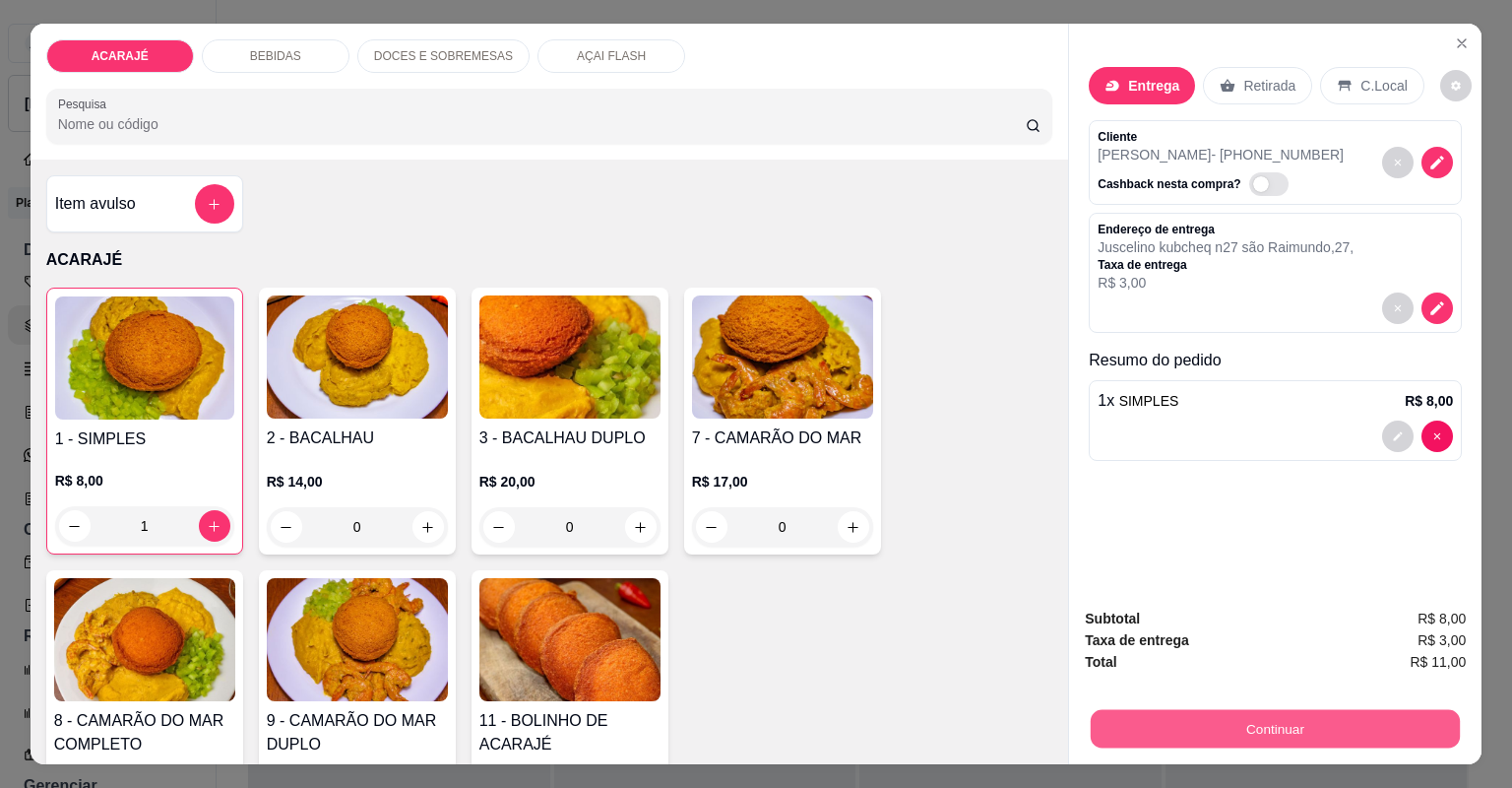 click on "Continuar" at bounding box center (1275, 729) 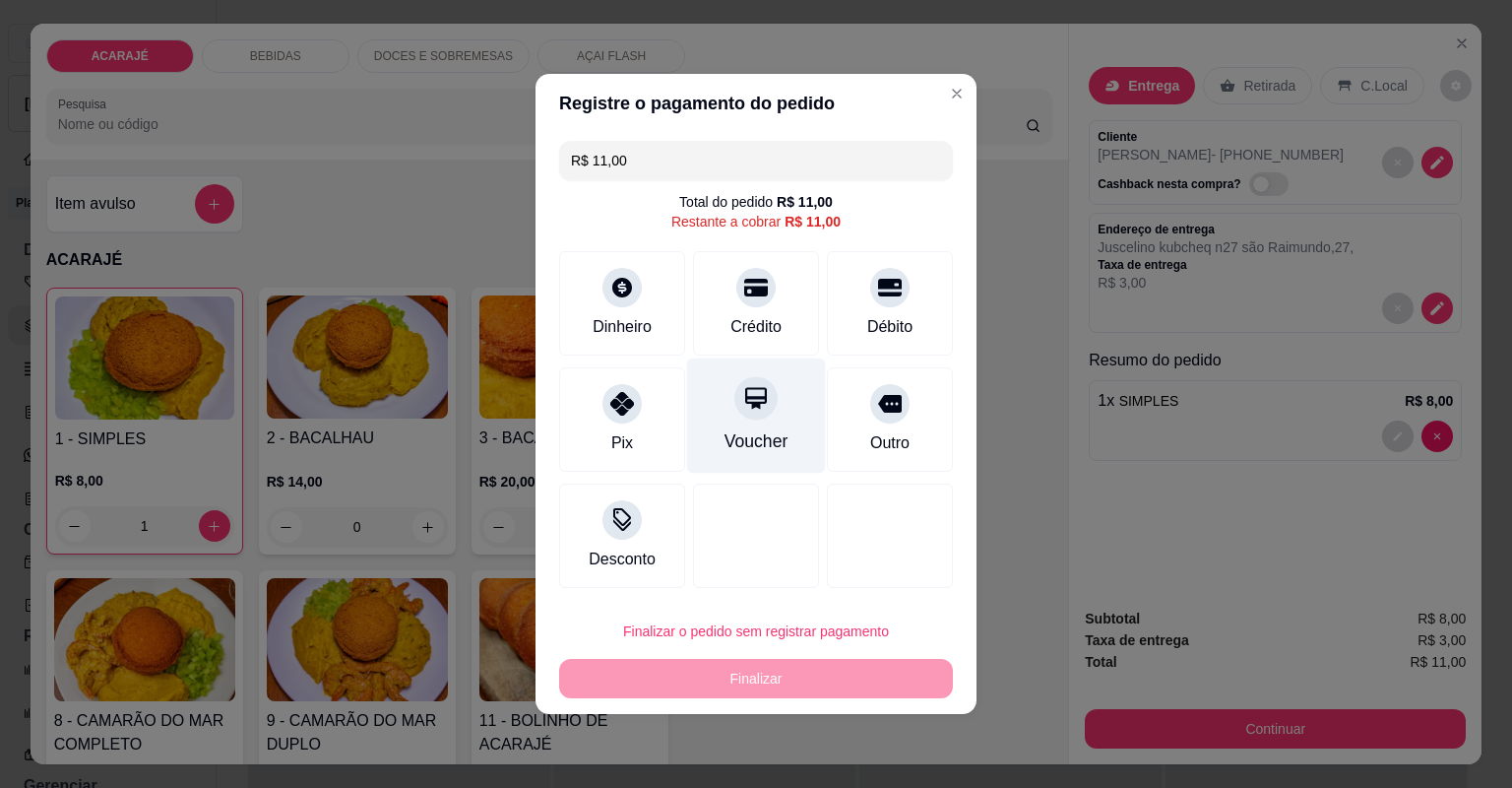 click on "Crédito" at bounding box center (756, 327) 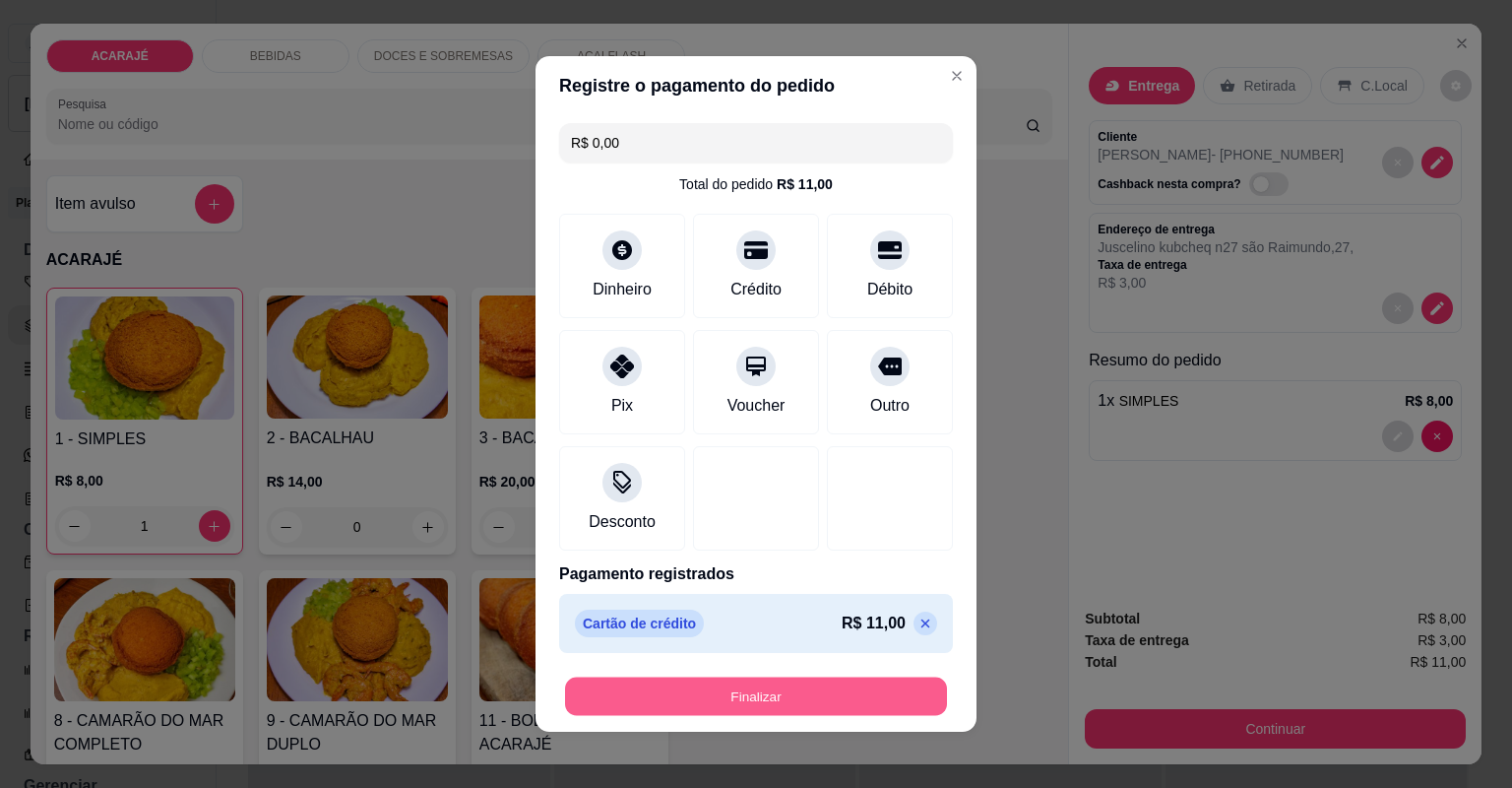 click on "Finalizar" at bounding box center [756, 696] 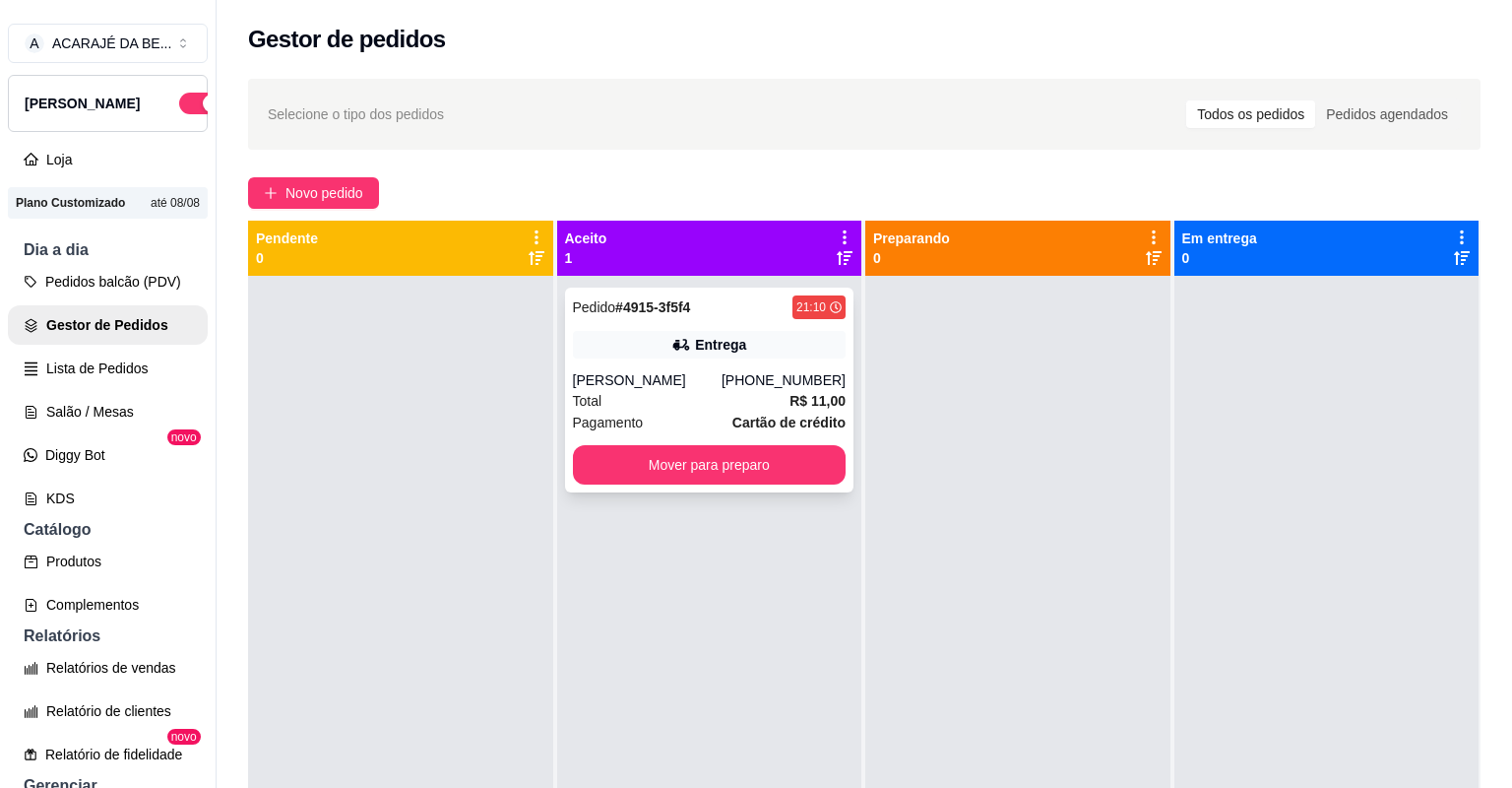 click on "Total R$ 11,00" at bounding box center (710, 401) 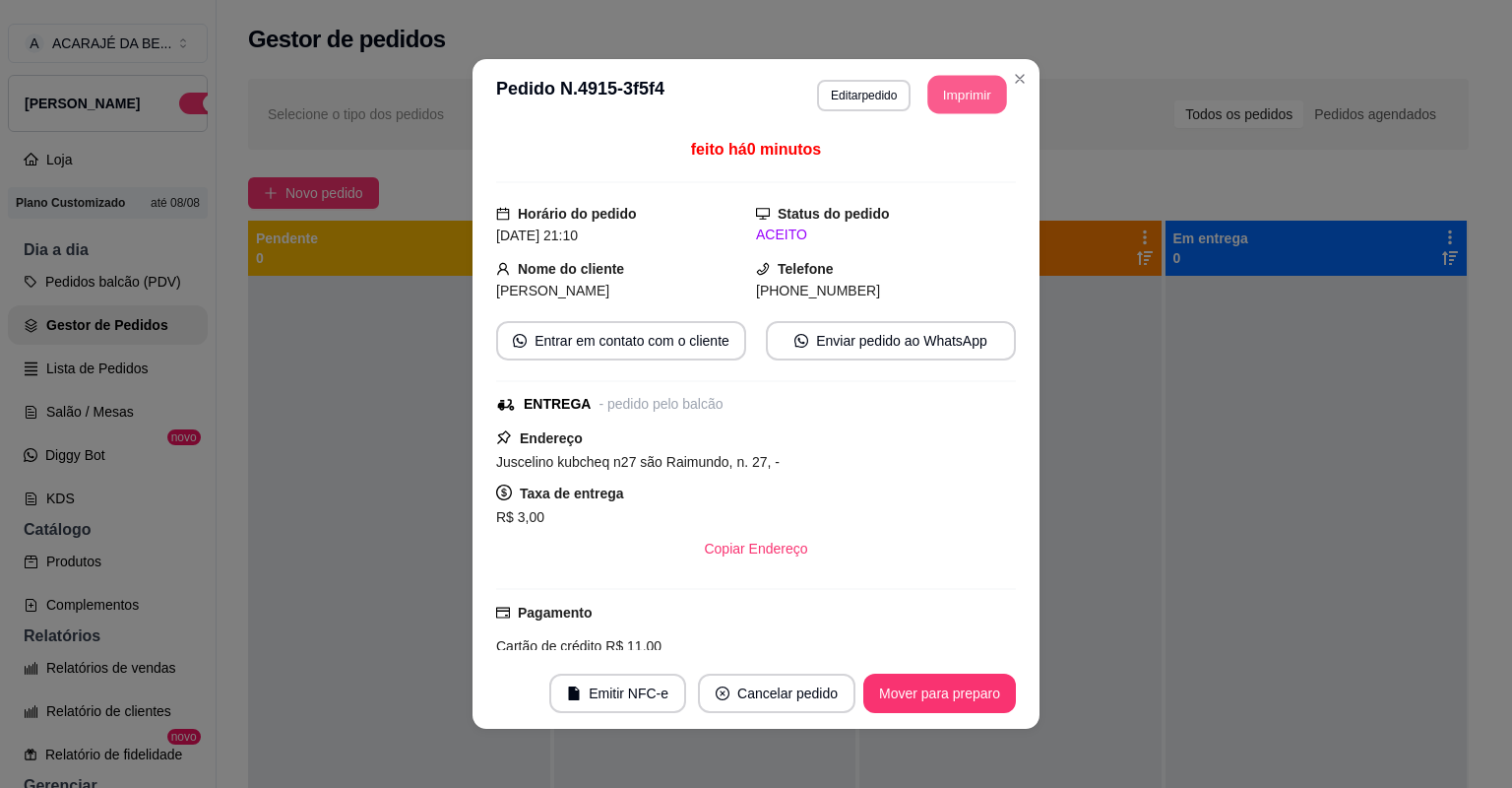 click on "Imprimir" at bounding box center (968, 95) 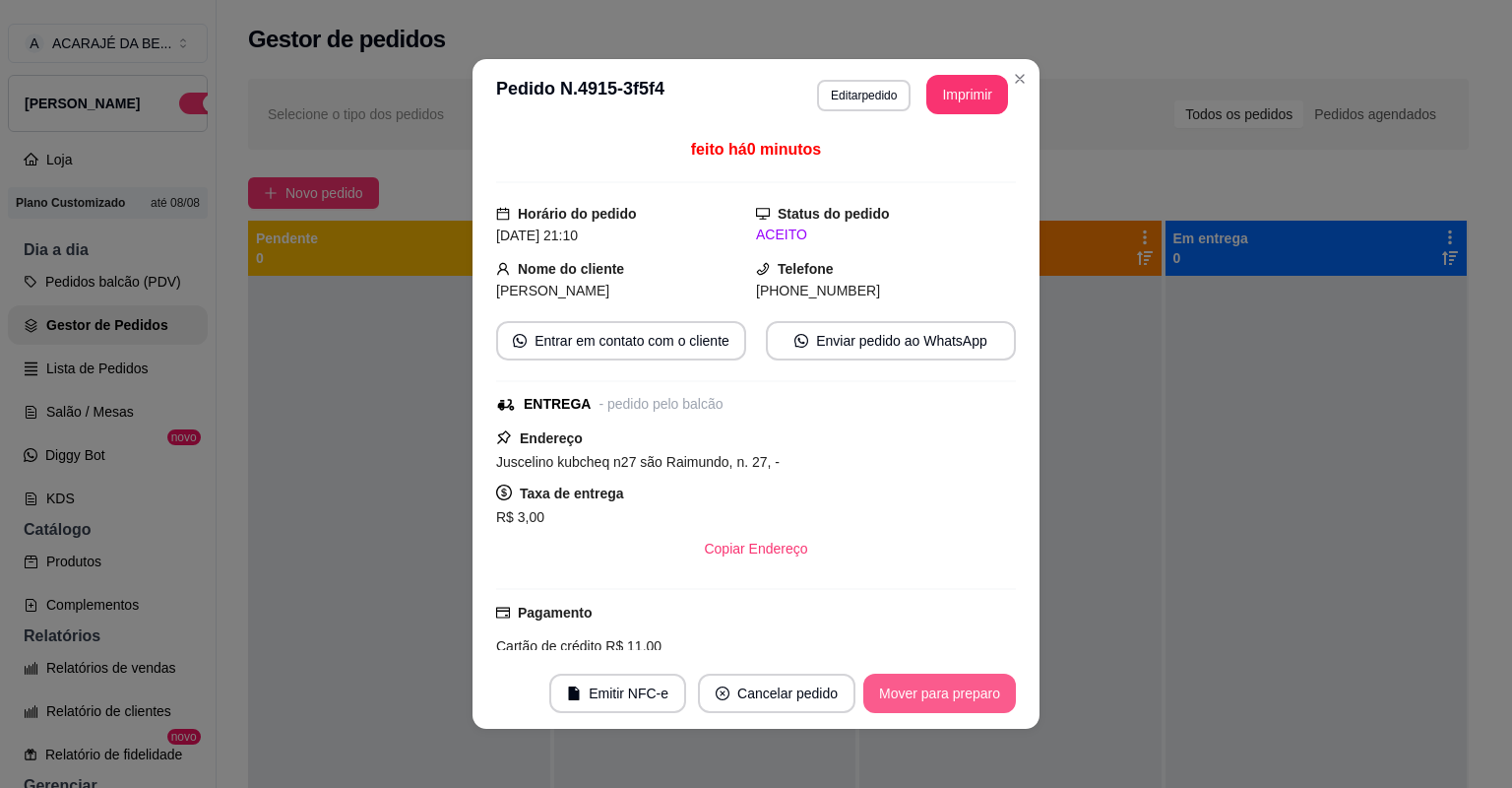 click on "Mover para preparo" at bounding box center [939, 693] 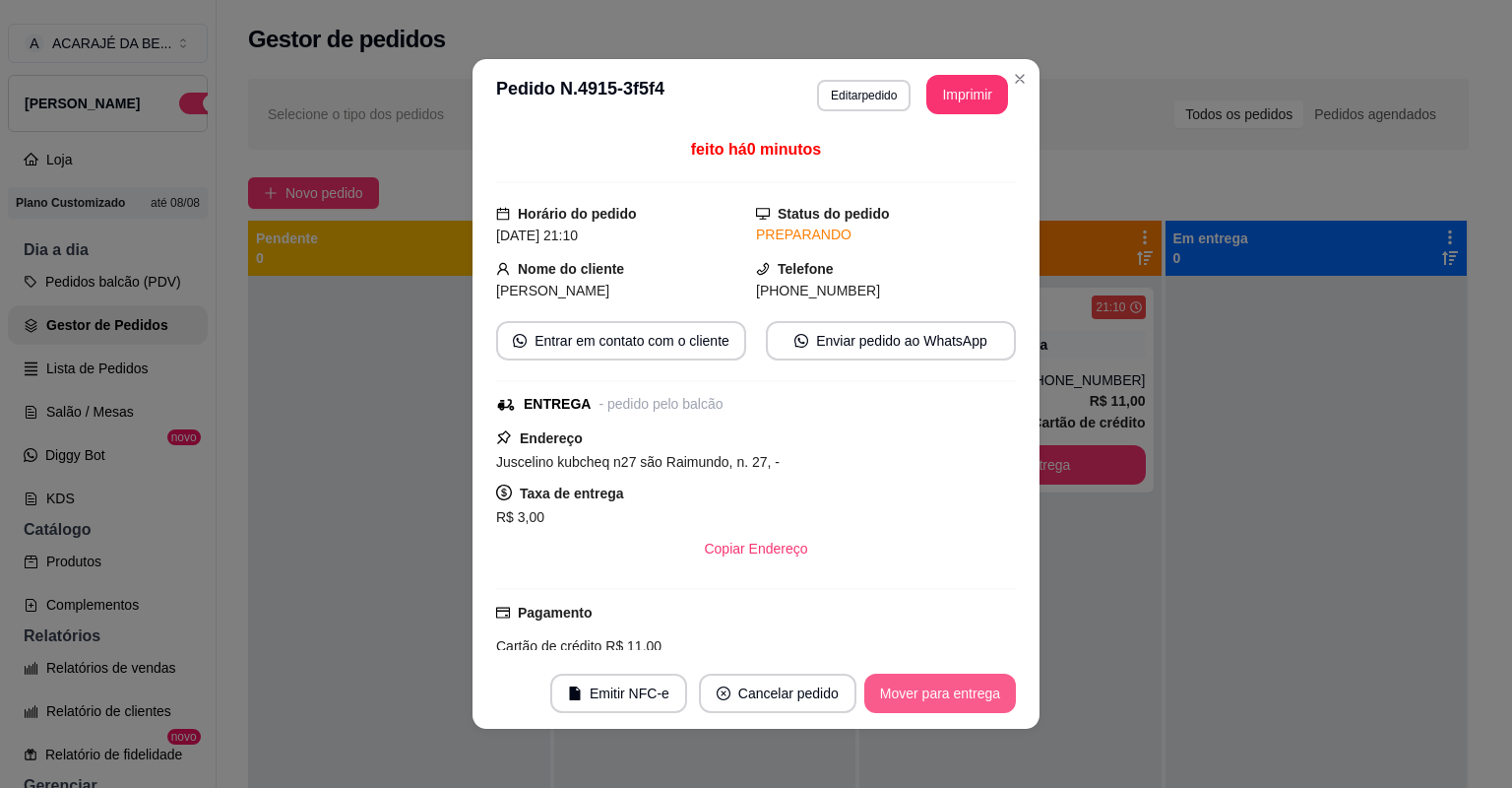 click on "Mover para entrega" at bounding box center [940, 693] 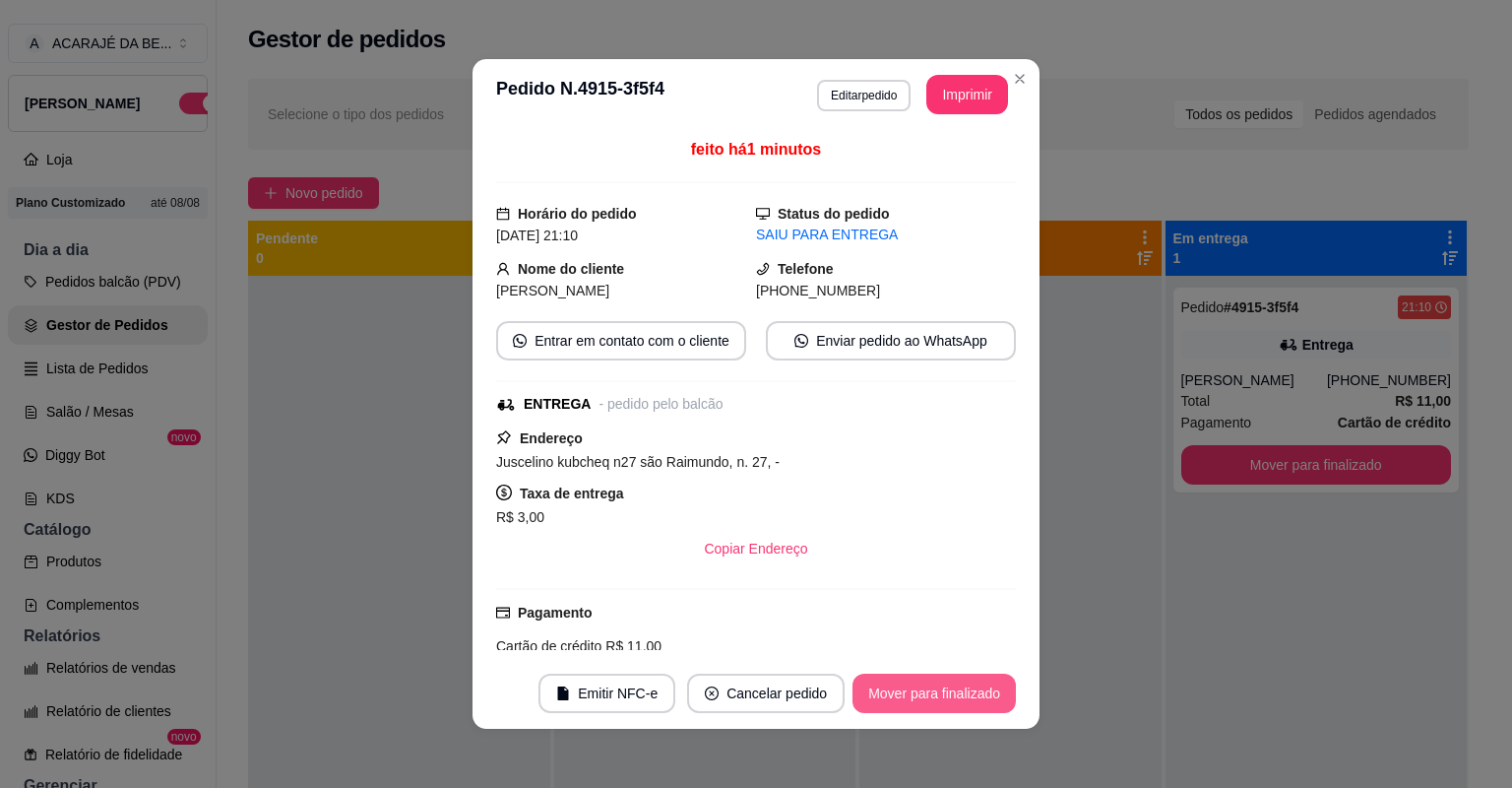click on "Mover para finalizado" at bounding box center [934, 693] 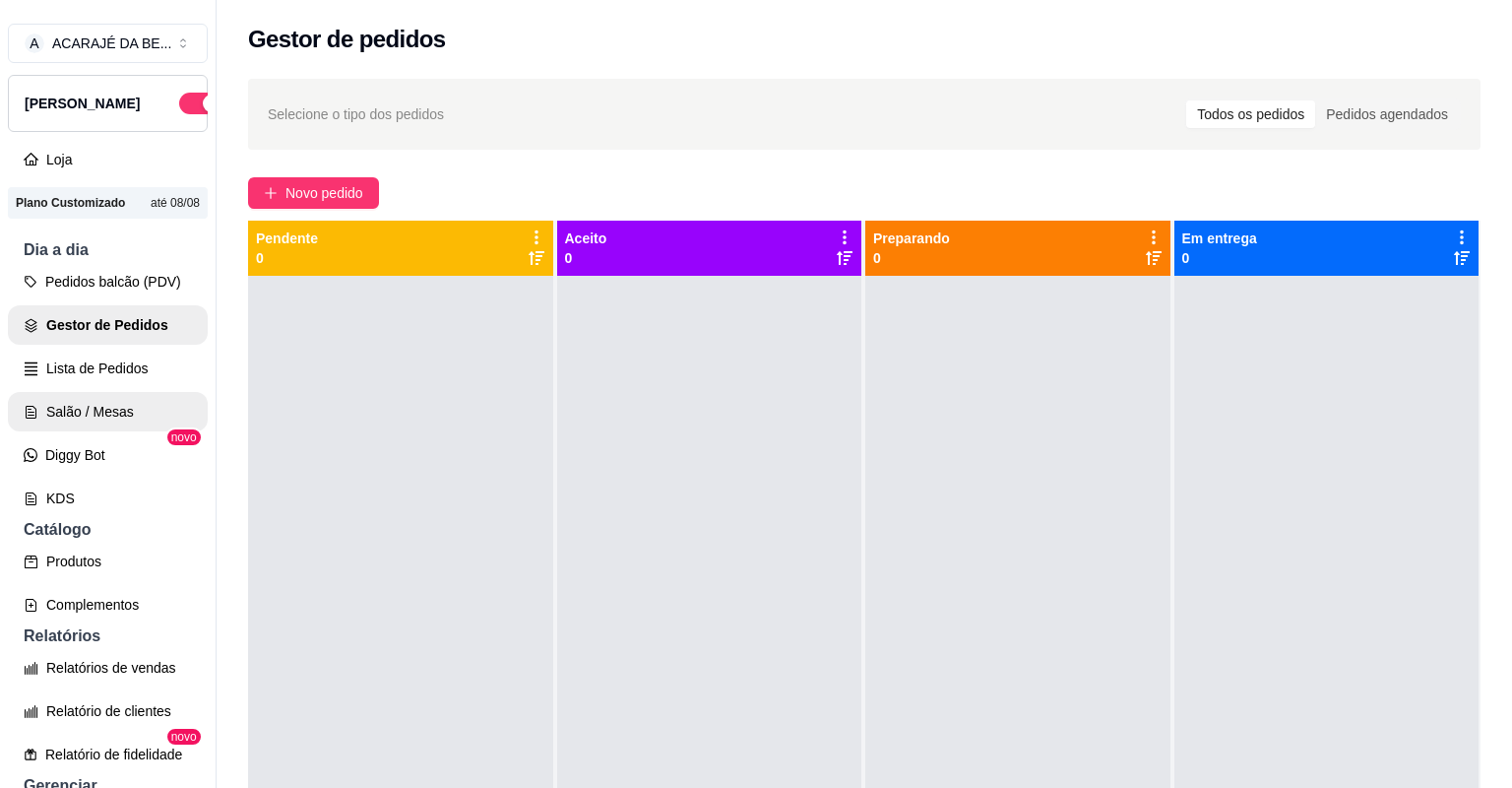 click on "Salão / Mesas" at bounding box center (107, 412) 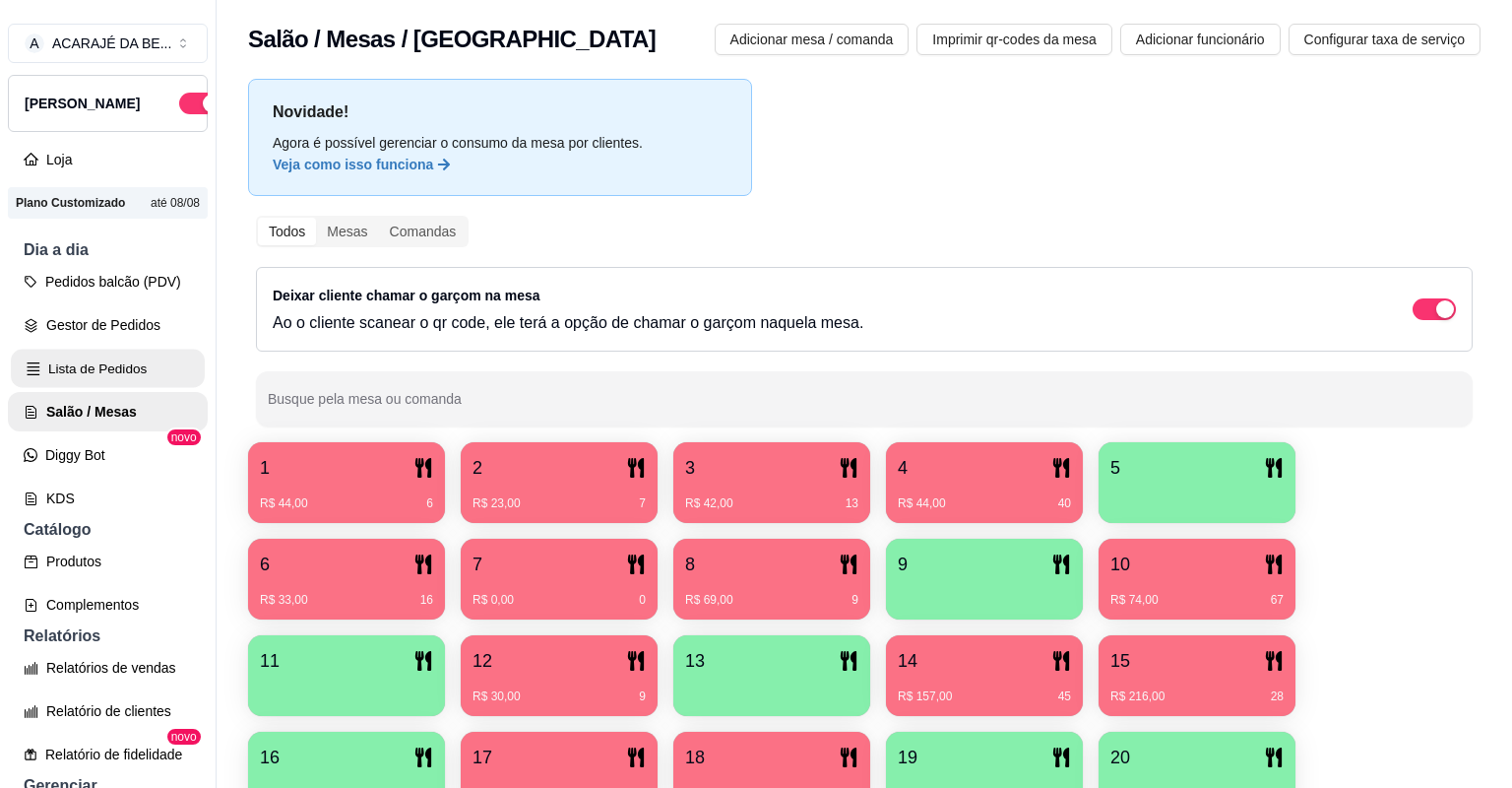 click on "Lista de Pedidos" at bounding box center [107, 368] 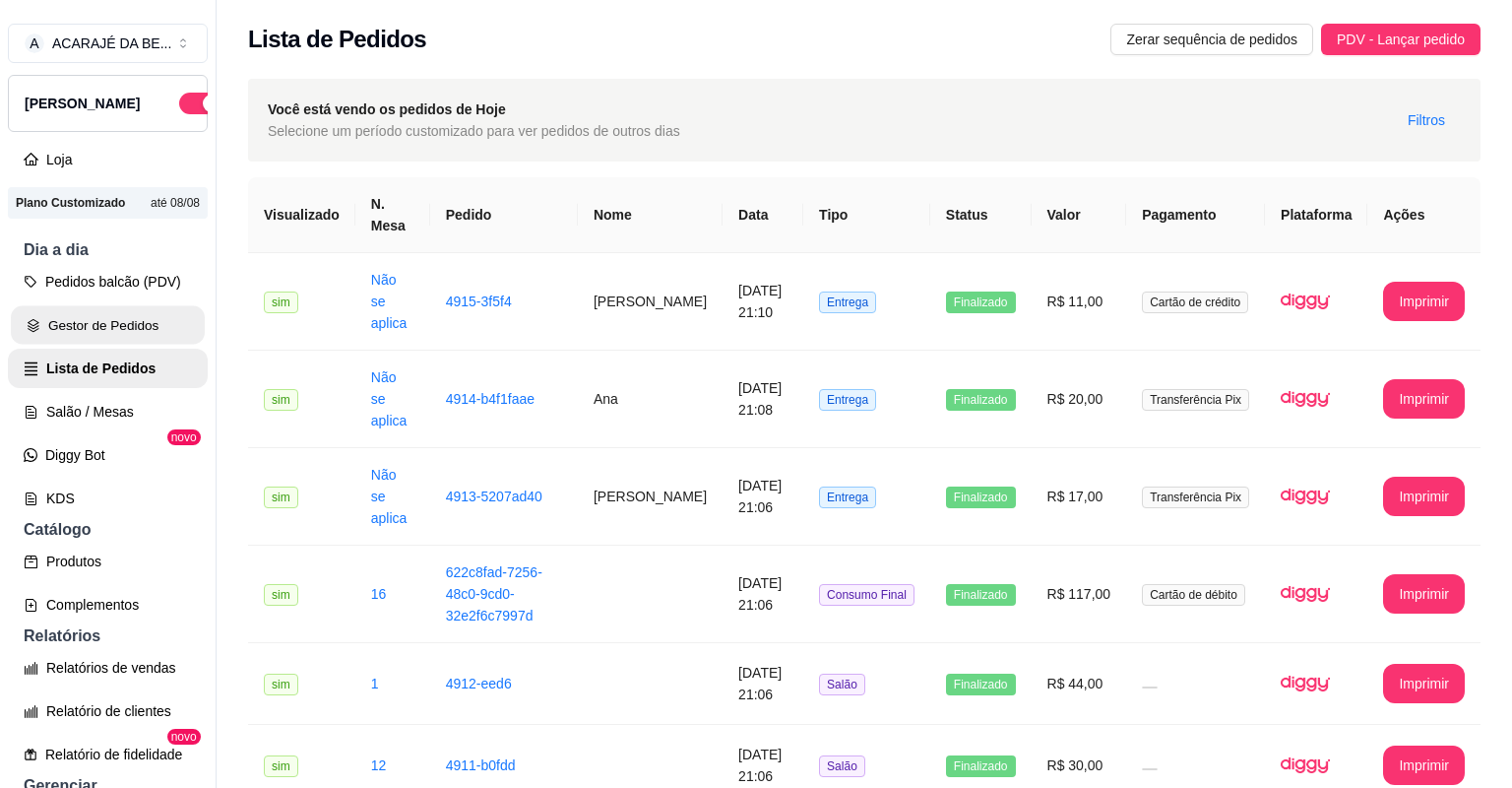 click on "Gestor de Pedidos" at bounding box center [107, 325] 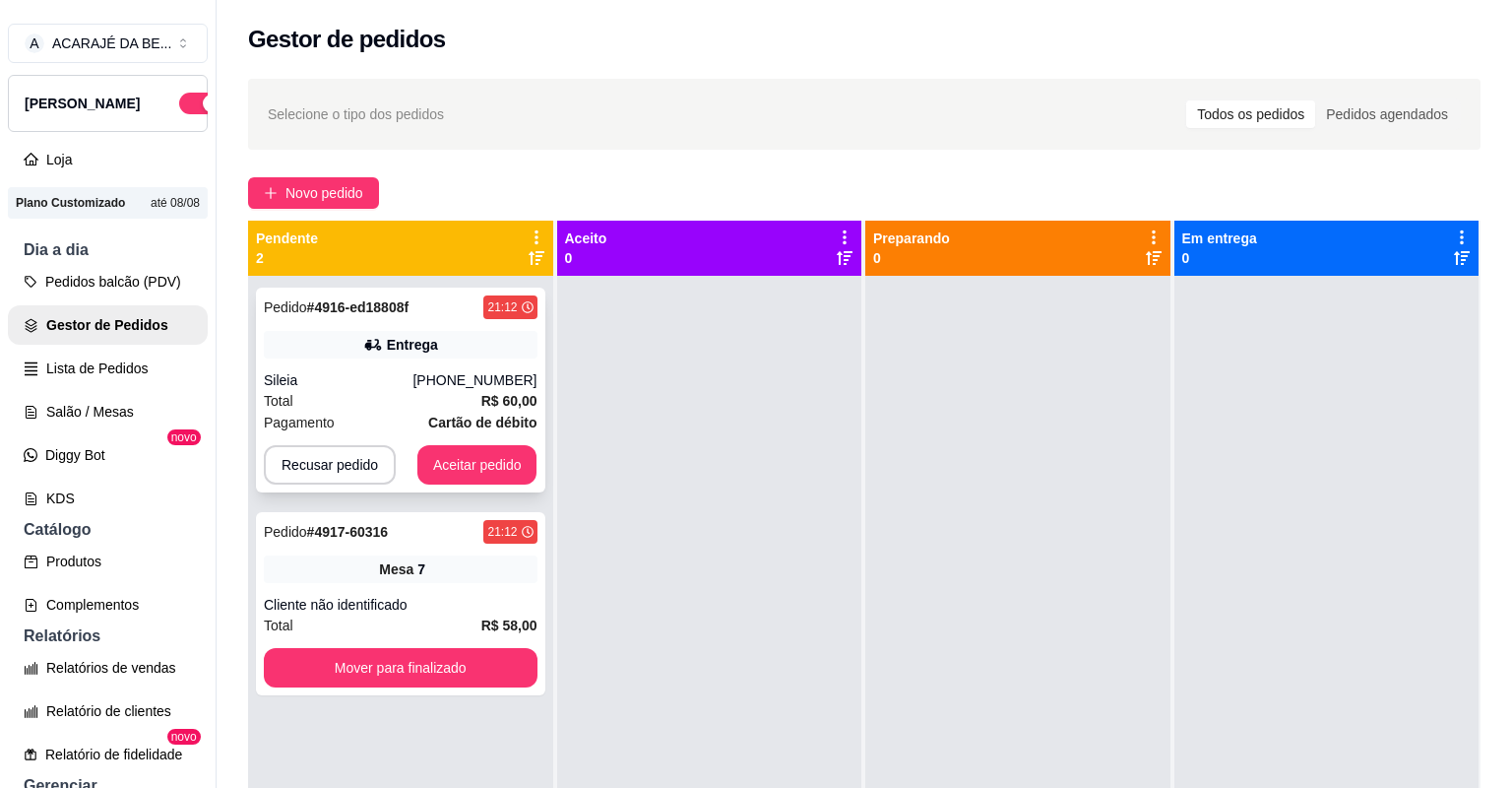 click on "Total R$ 60,00" at bounding box center (401, 401) 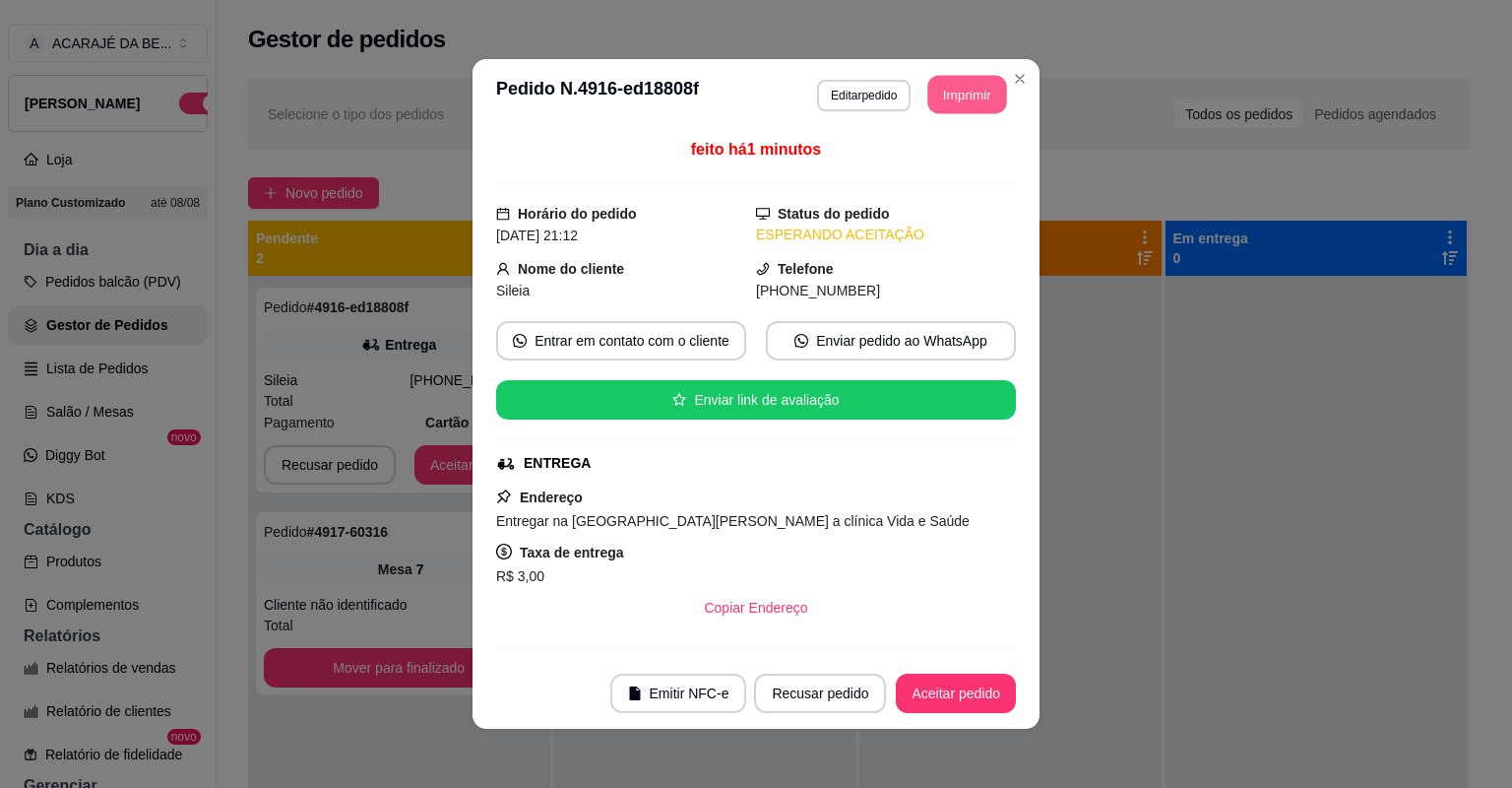 click on "Imprimir" at bounding box center [968, 95] 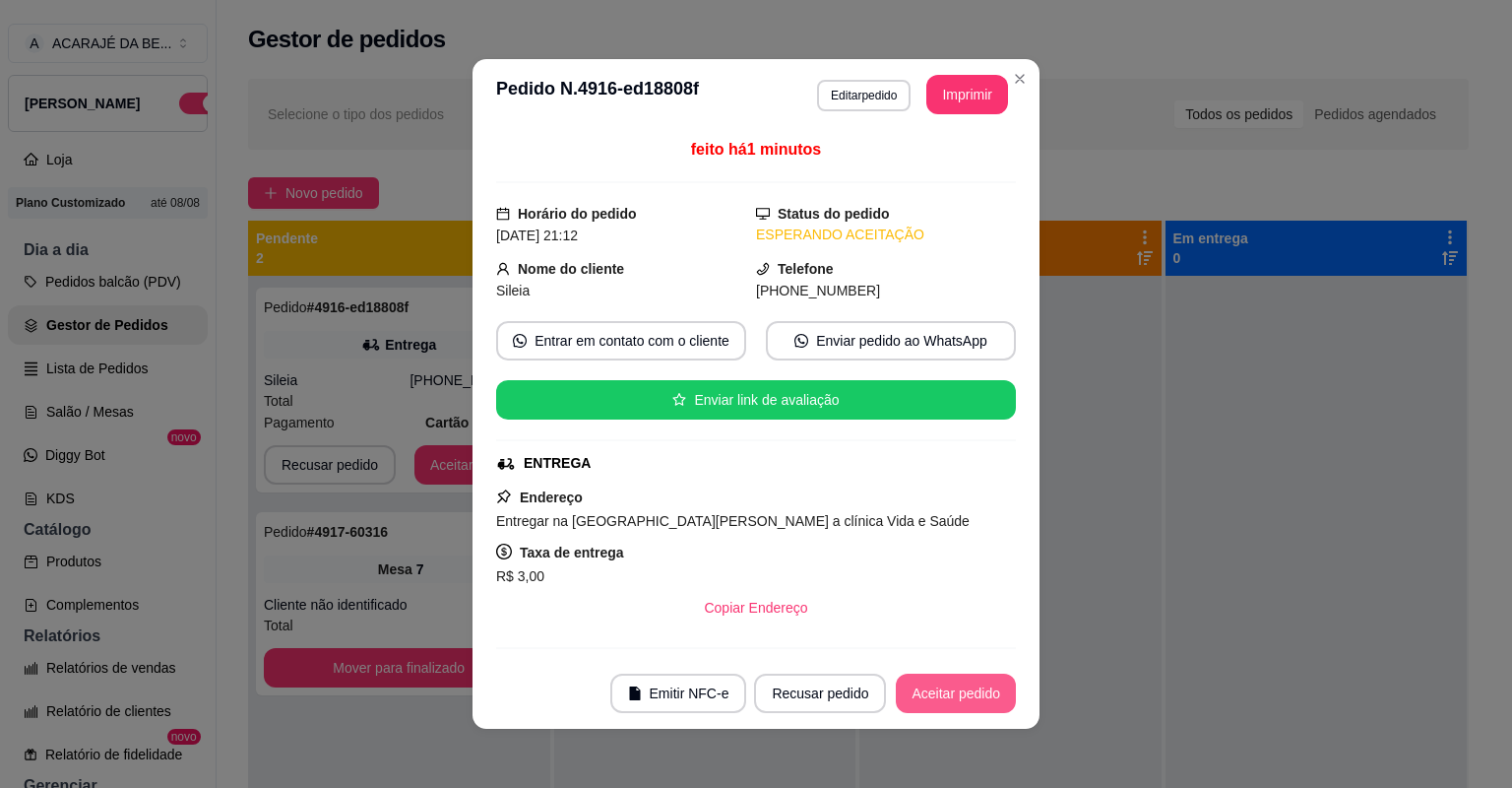 click on "Aceitar pedido" at bounding box center [956, 693] 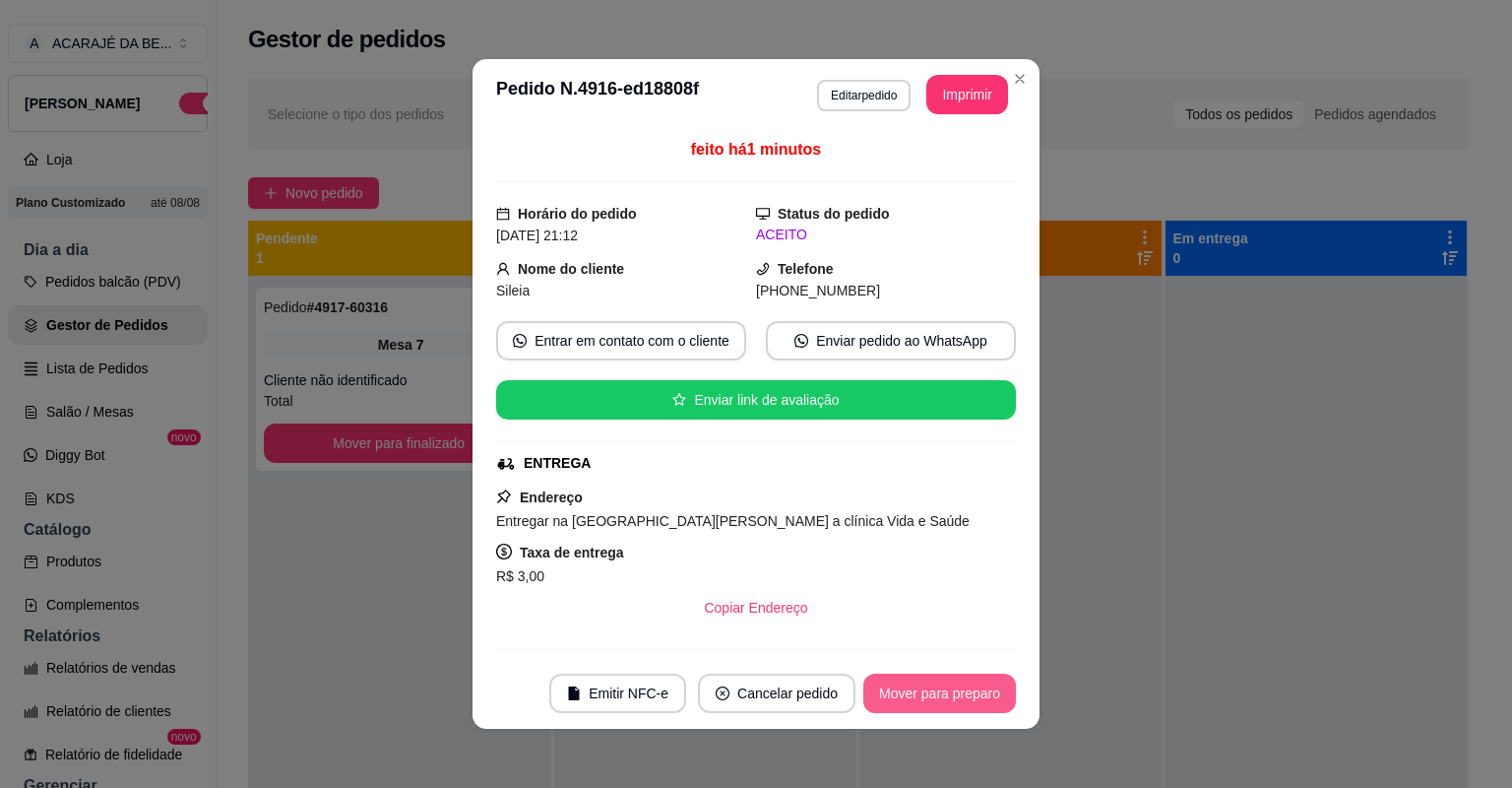 click on "Mover para preparo" at bounding box center [939, 693] 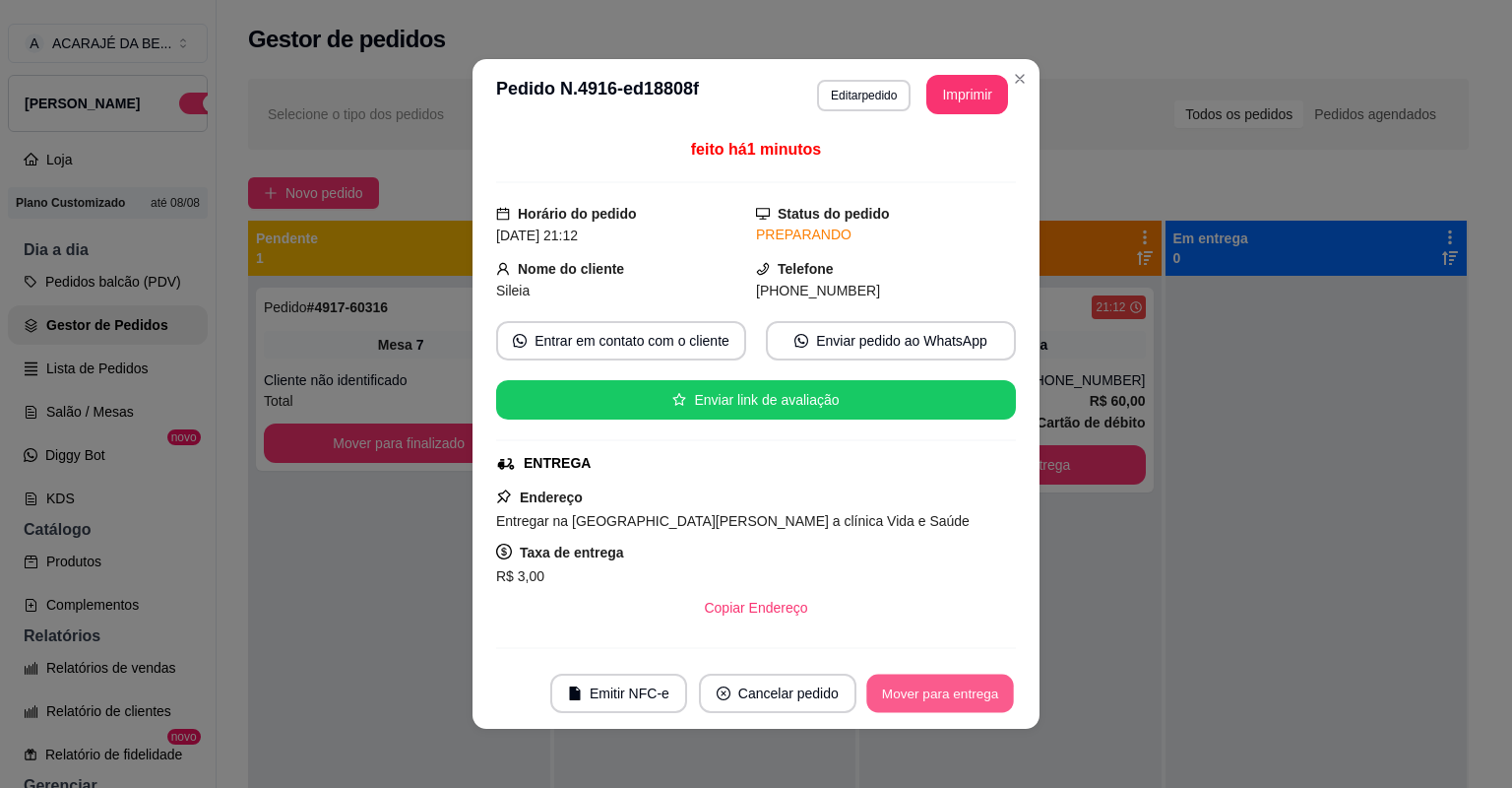 click on "Mover para entrega" at bounding box center [940, 693] 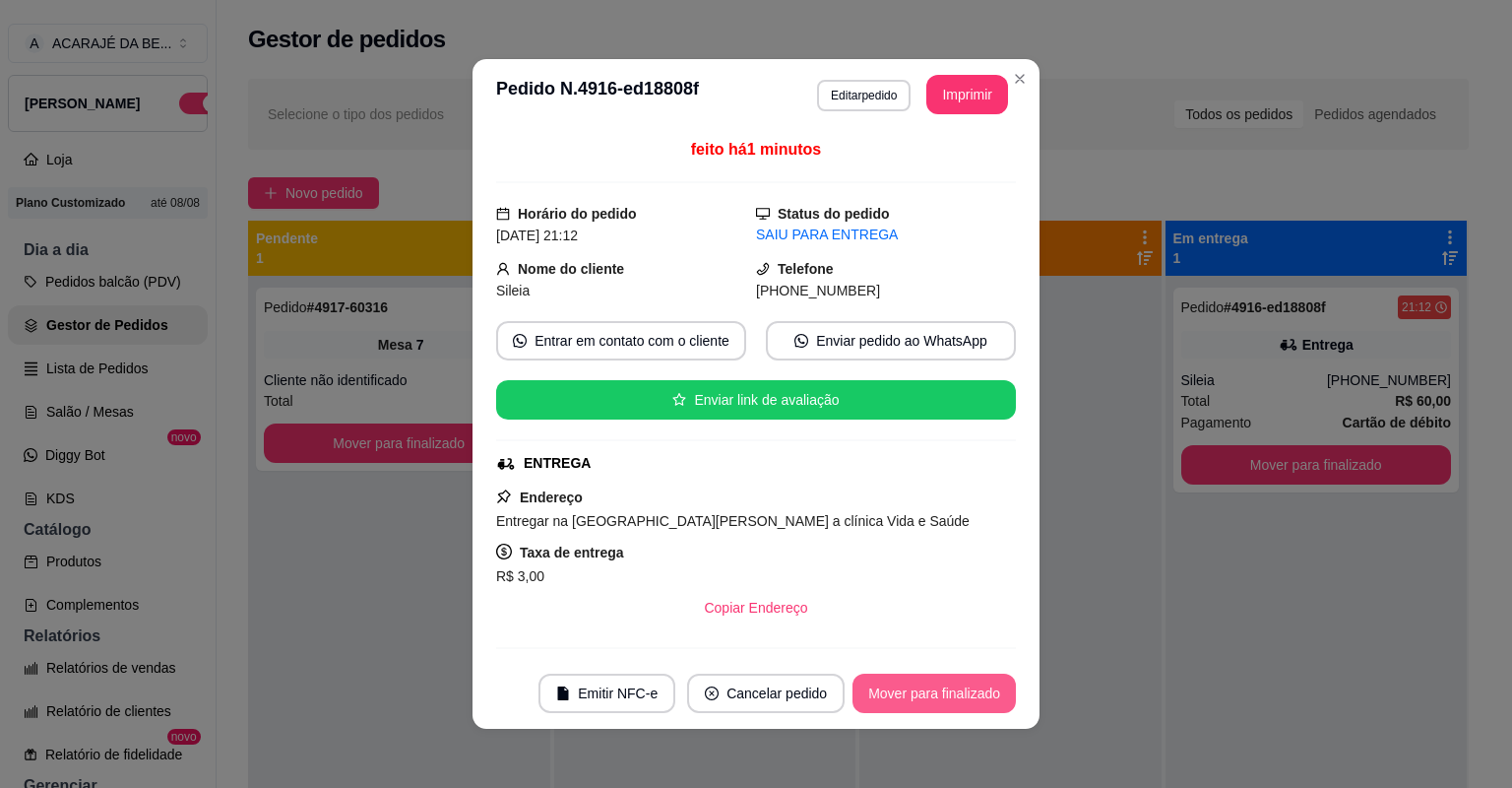 click on "Mover para finalizado" at bounding box center [934, 693] 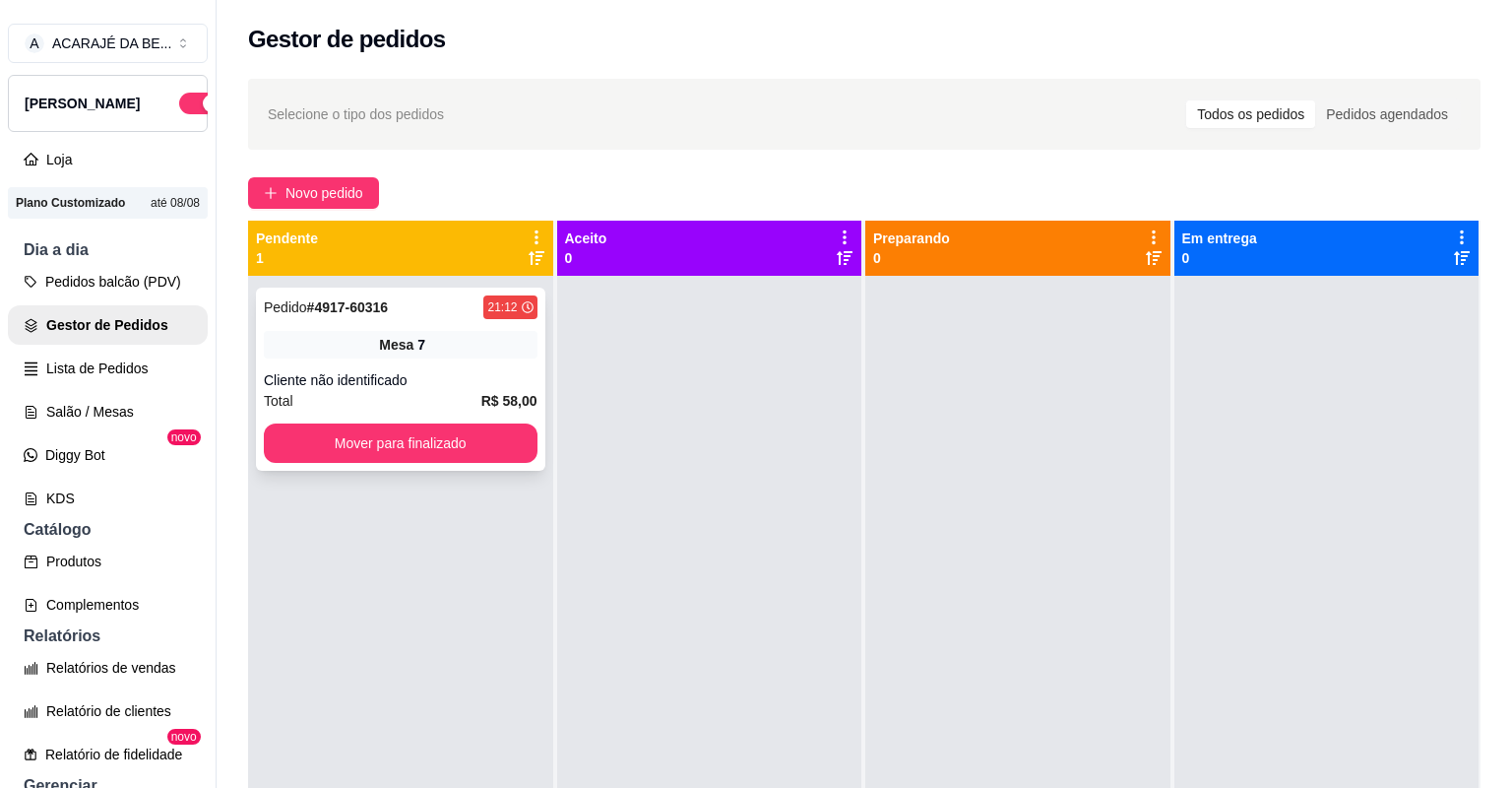 click on "Cliente não identificado" at bounding box center [401, 380] 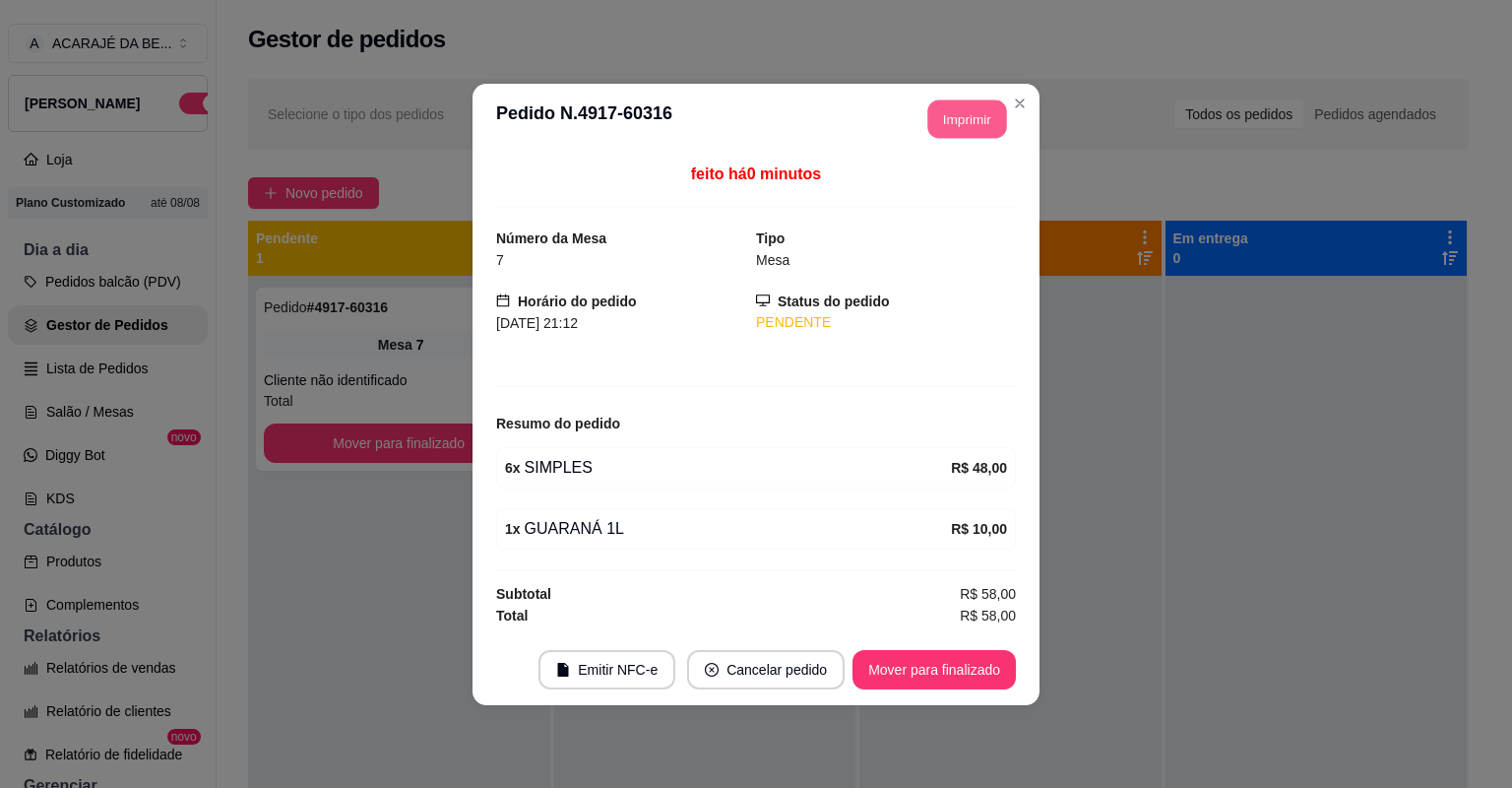 click on "Imprimir" at bounding box center [968, 118] 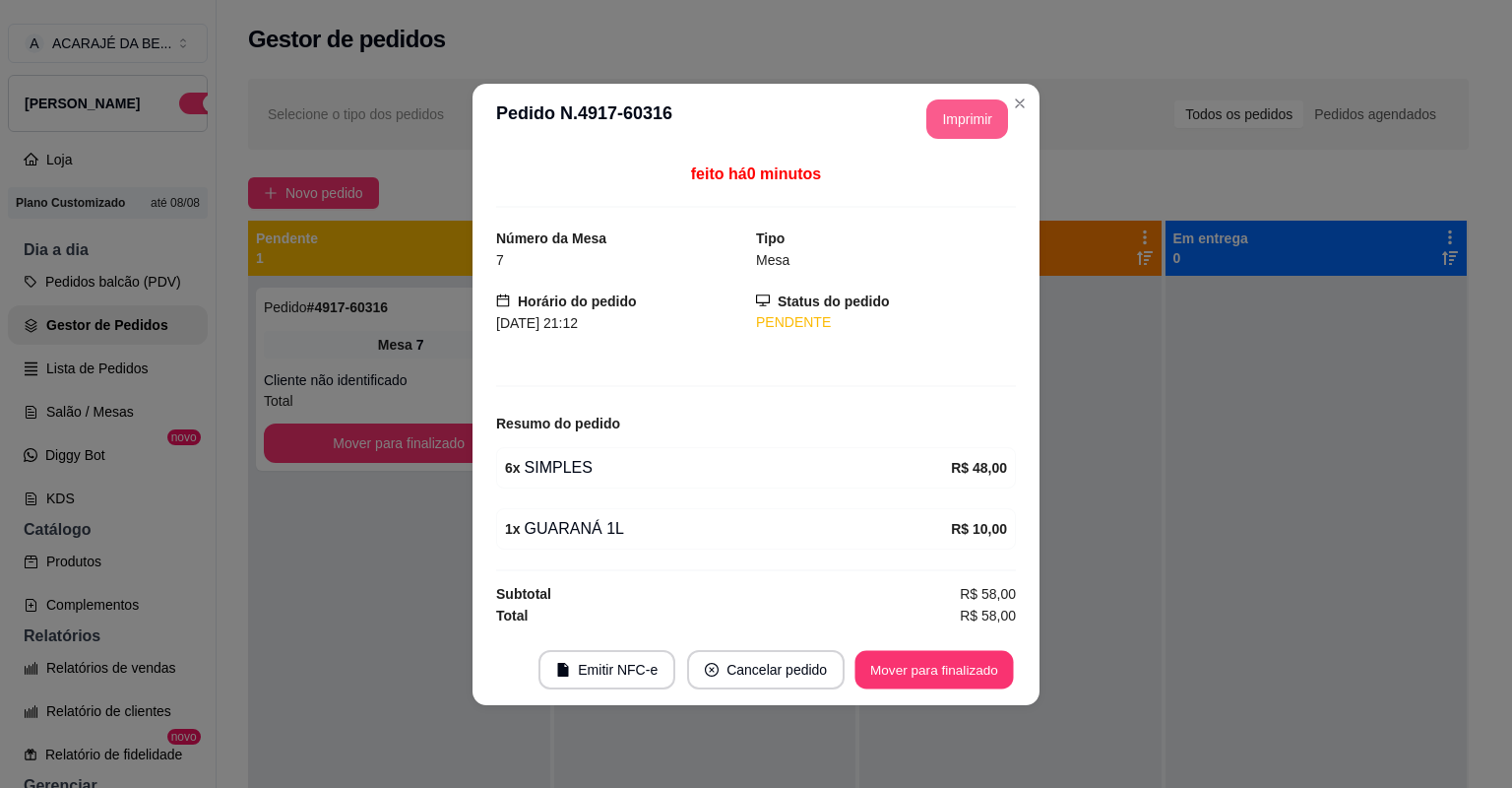 click on "Mover para finalizado" at bounding box center (934, 669) 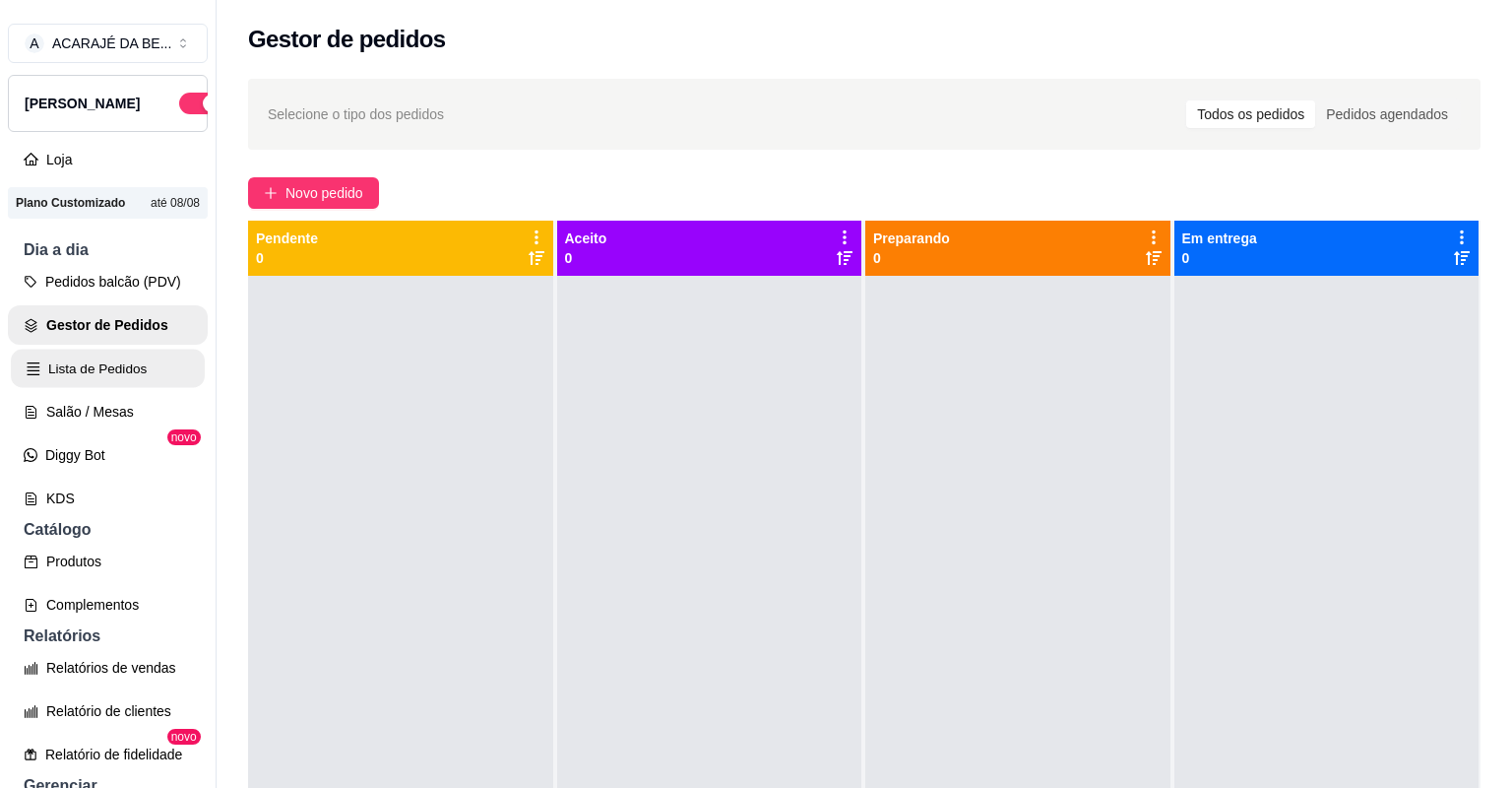 click on "Lista de Pedidos" at bounding box center (107, 368) 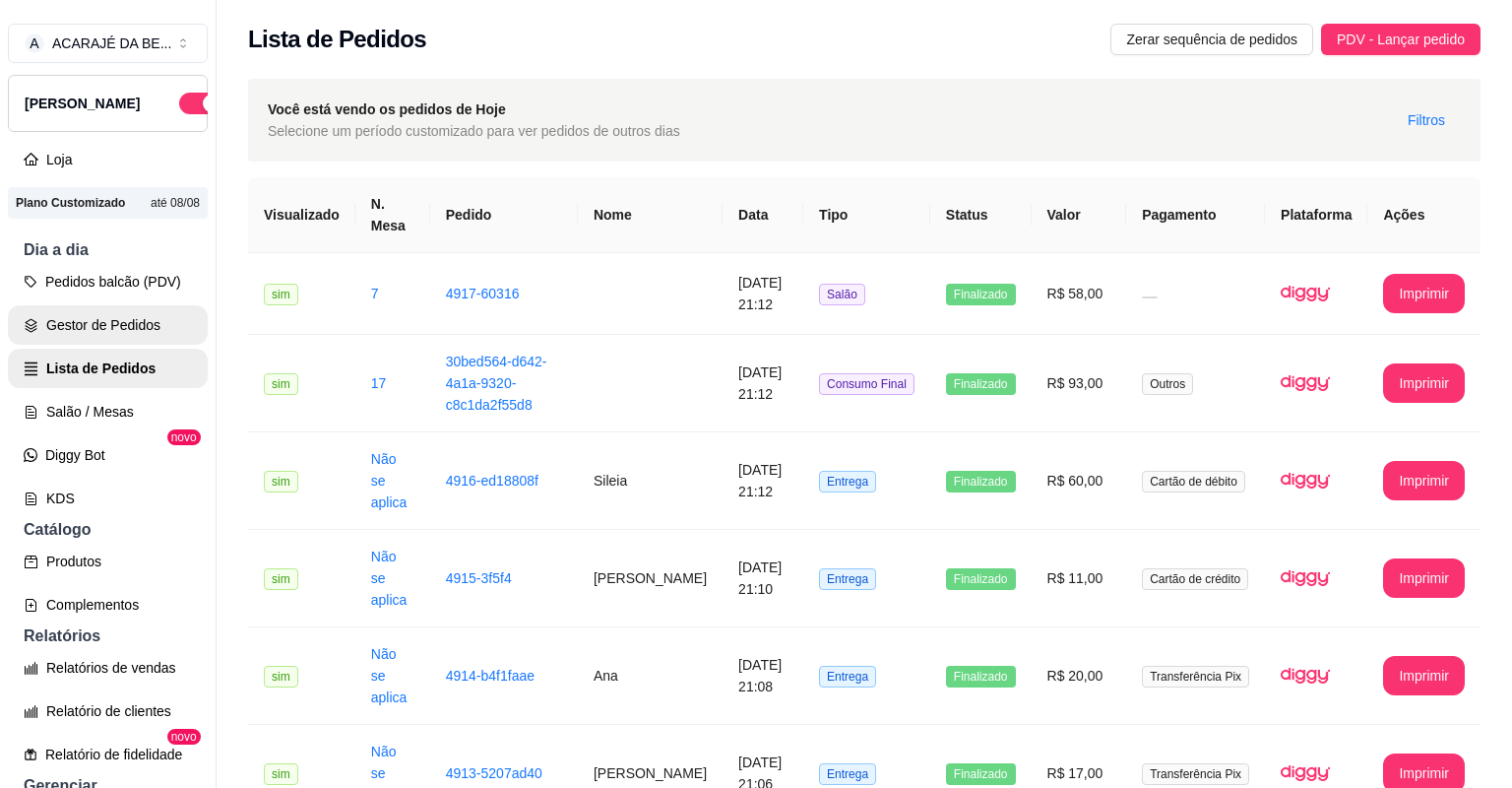 click on "Gestor de Pedidos" at bounding box center [107, 325] 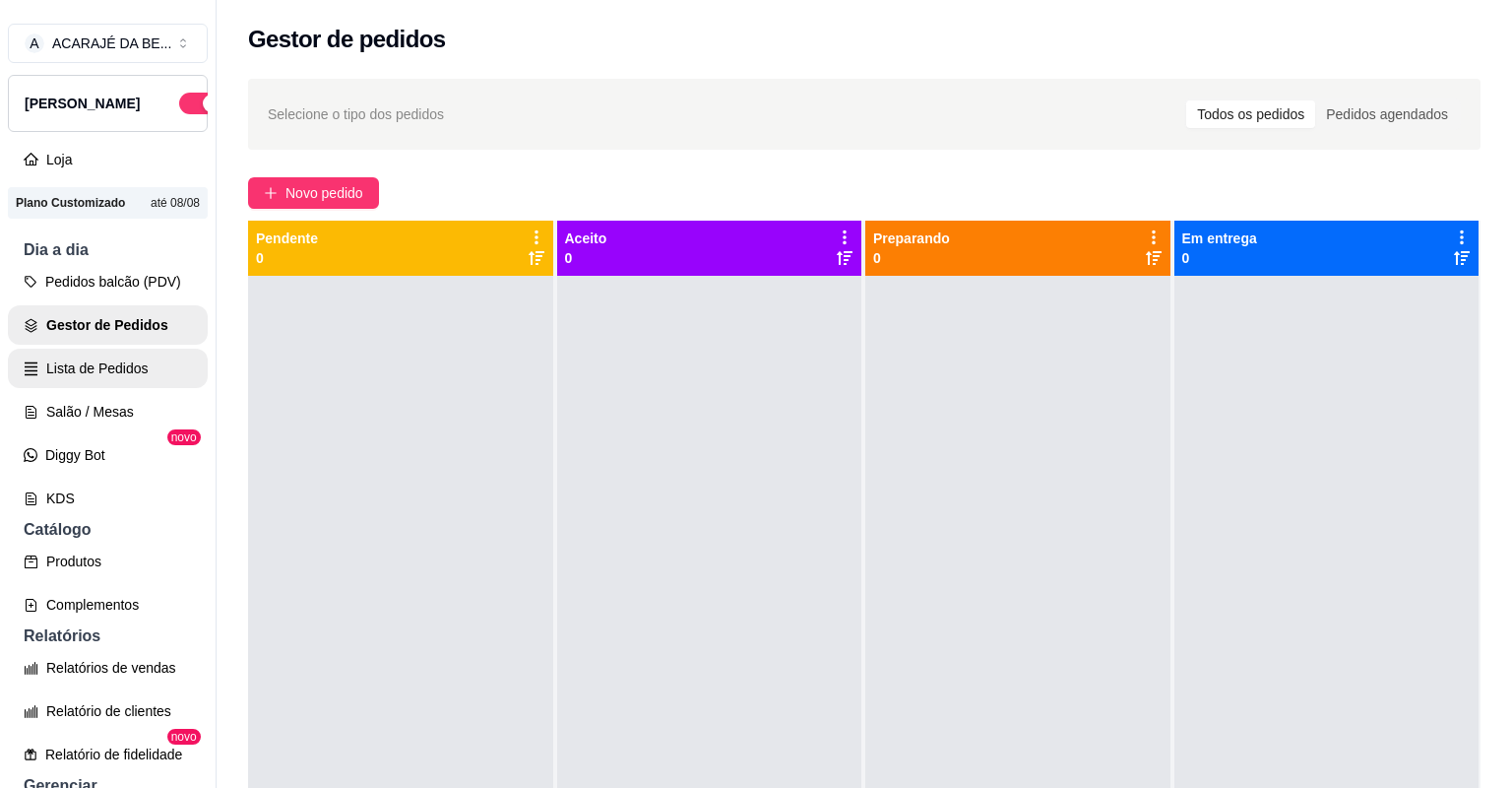click on "Lista de Pedidos" at bounding box center [107, 368] 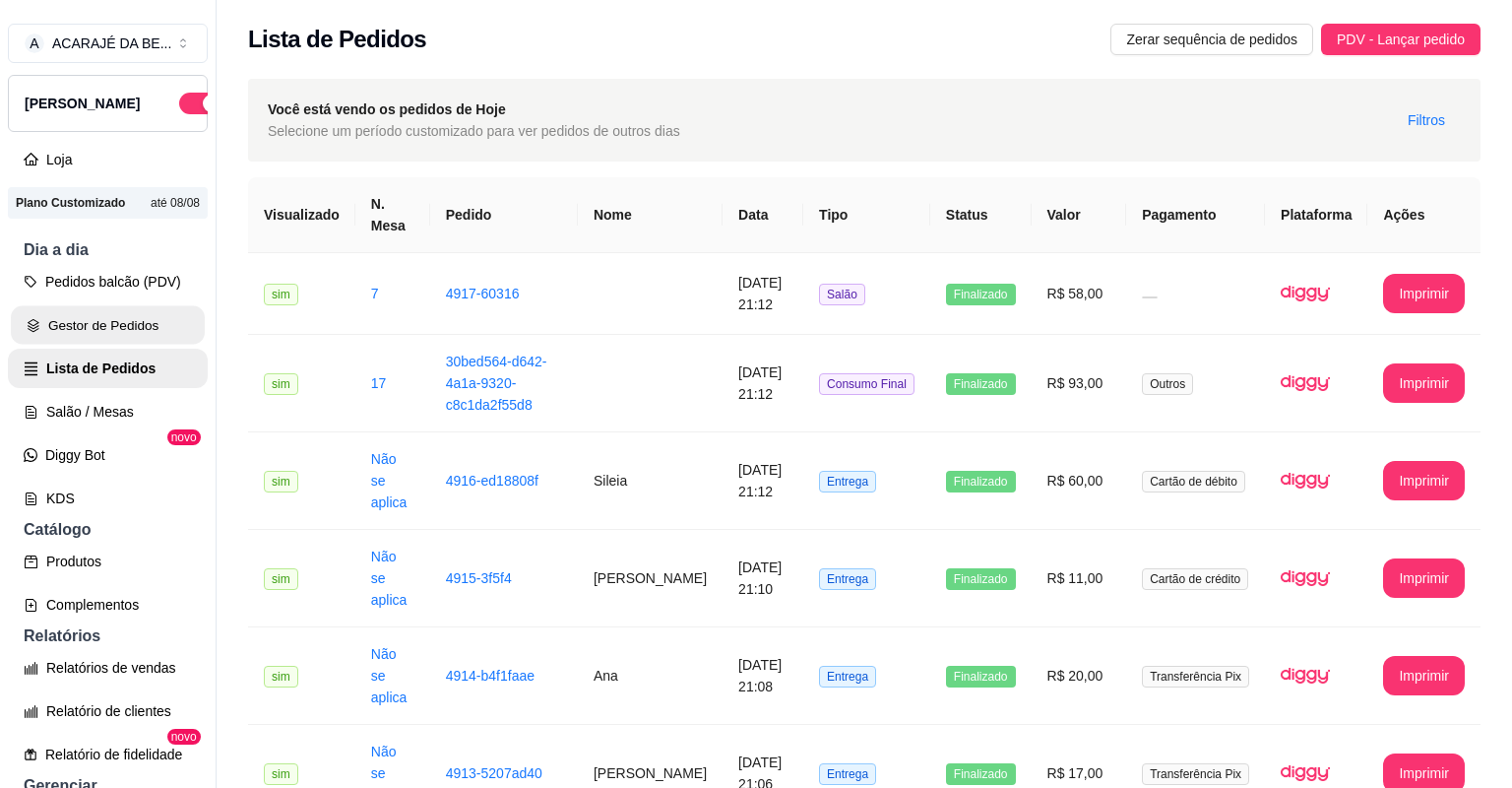 click on "Gestor de Pedidos" at bounding box center [107, 325] 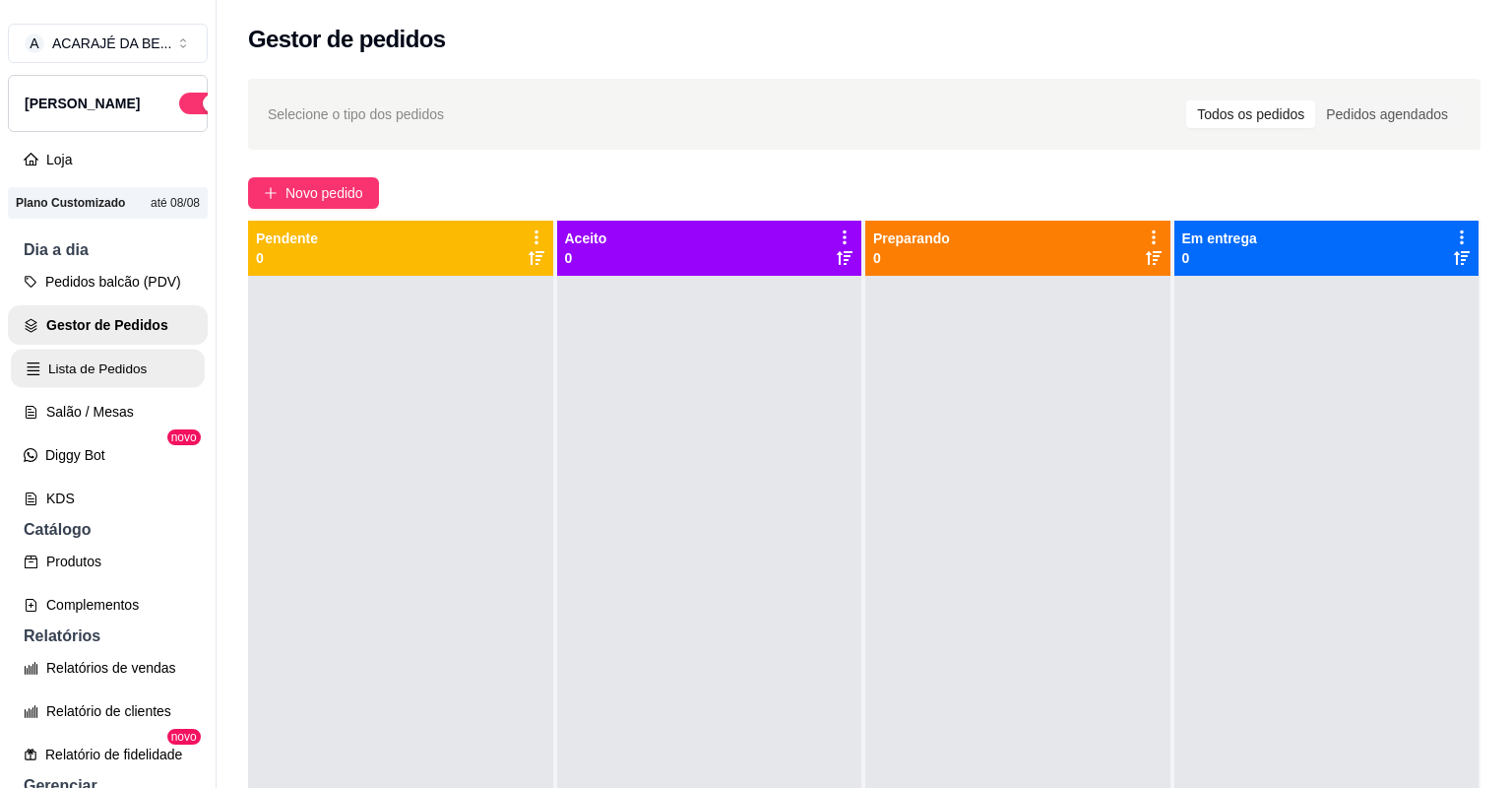 click on "Lista de Pedidos" at bounding box center (107, 368) 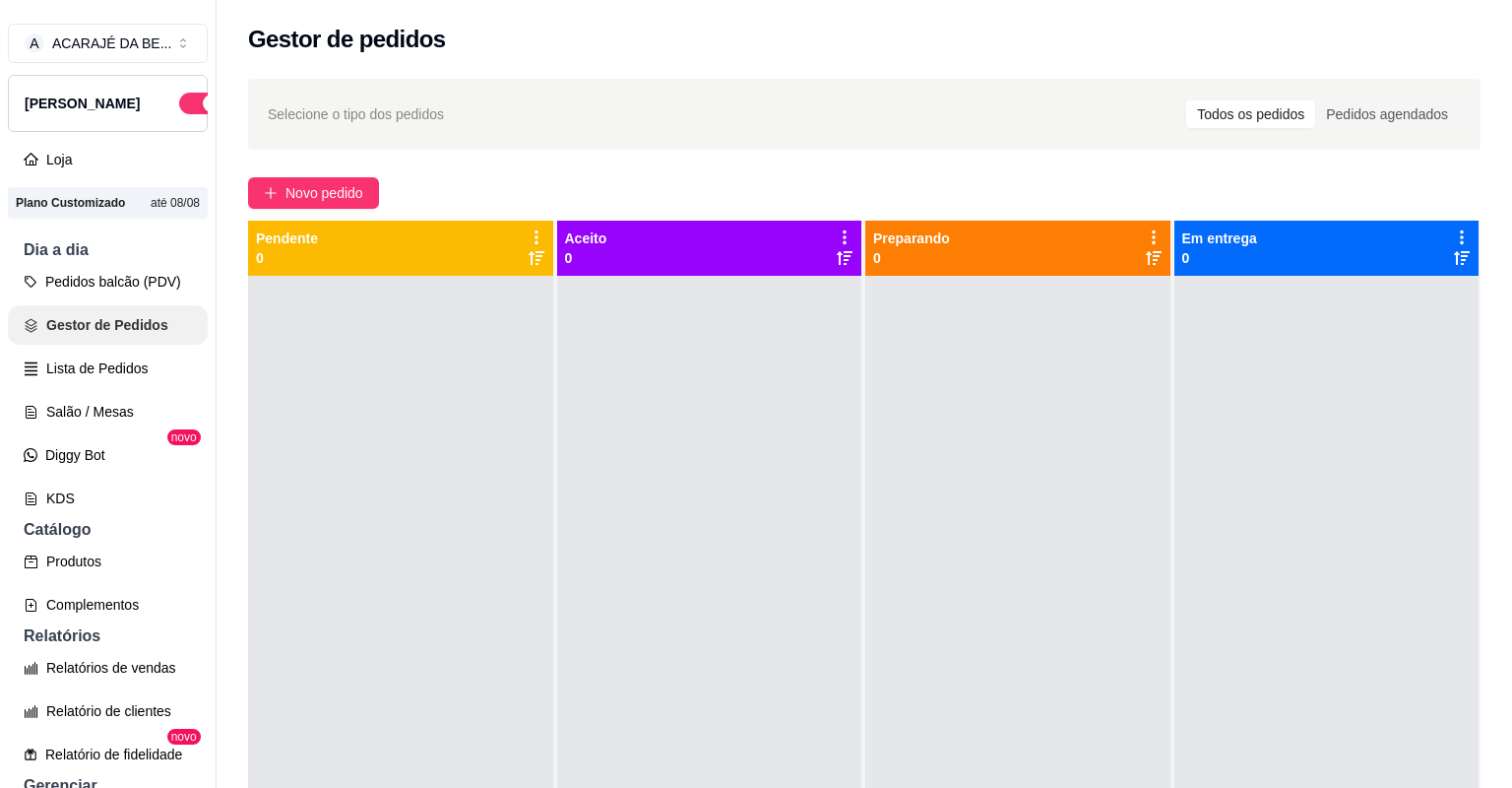 click on "Gestor de Pedidos" at bounding box center [107, 325] 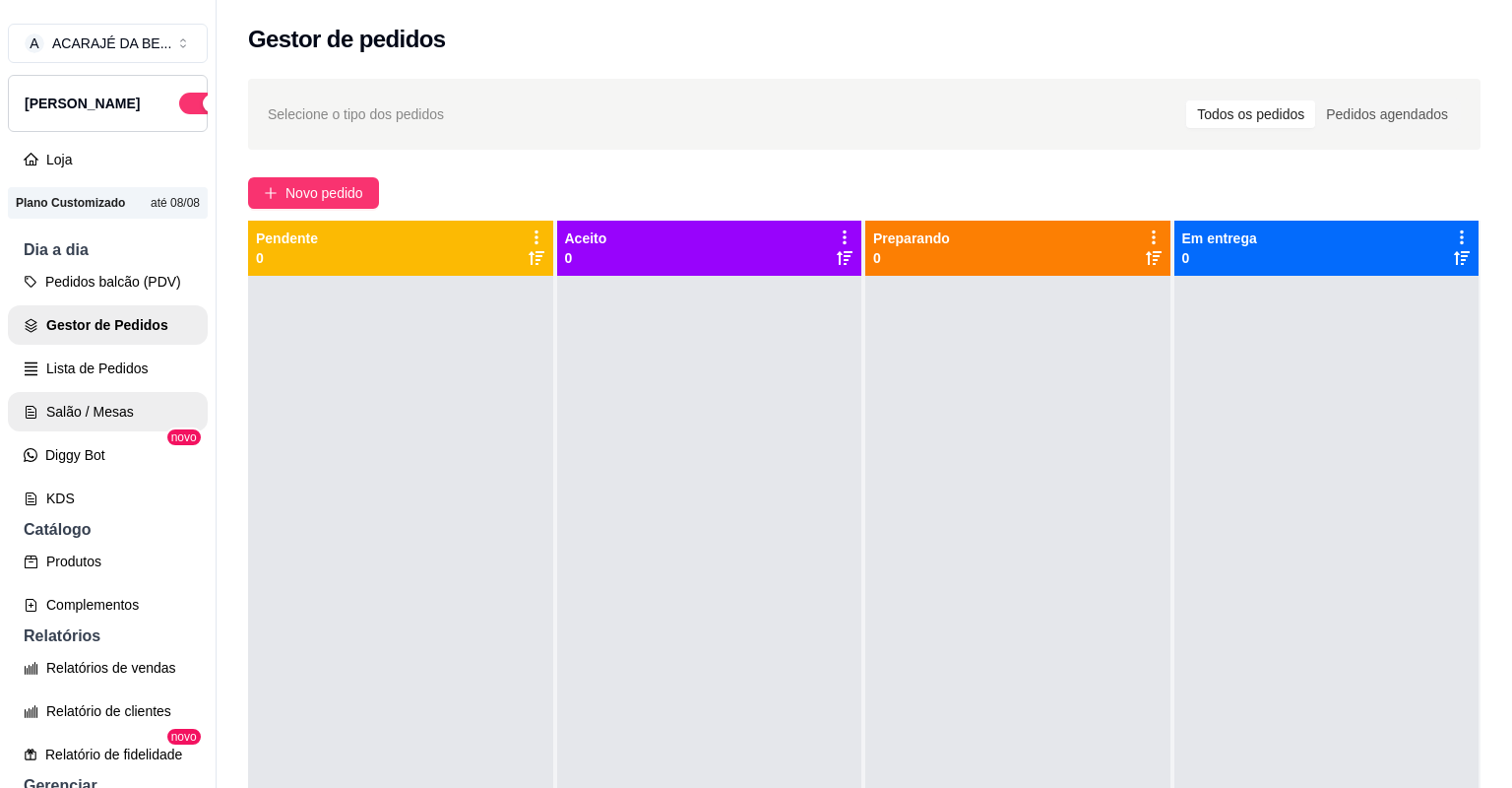 click on "Salão / Mesas" at bounding box center (107, 412) 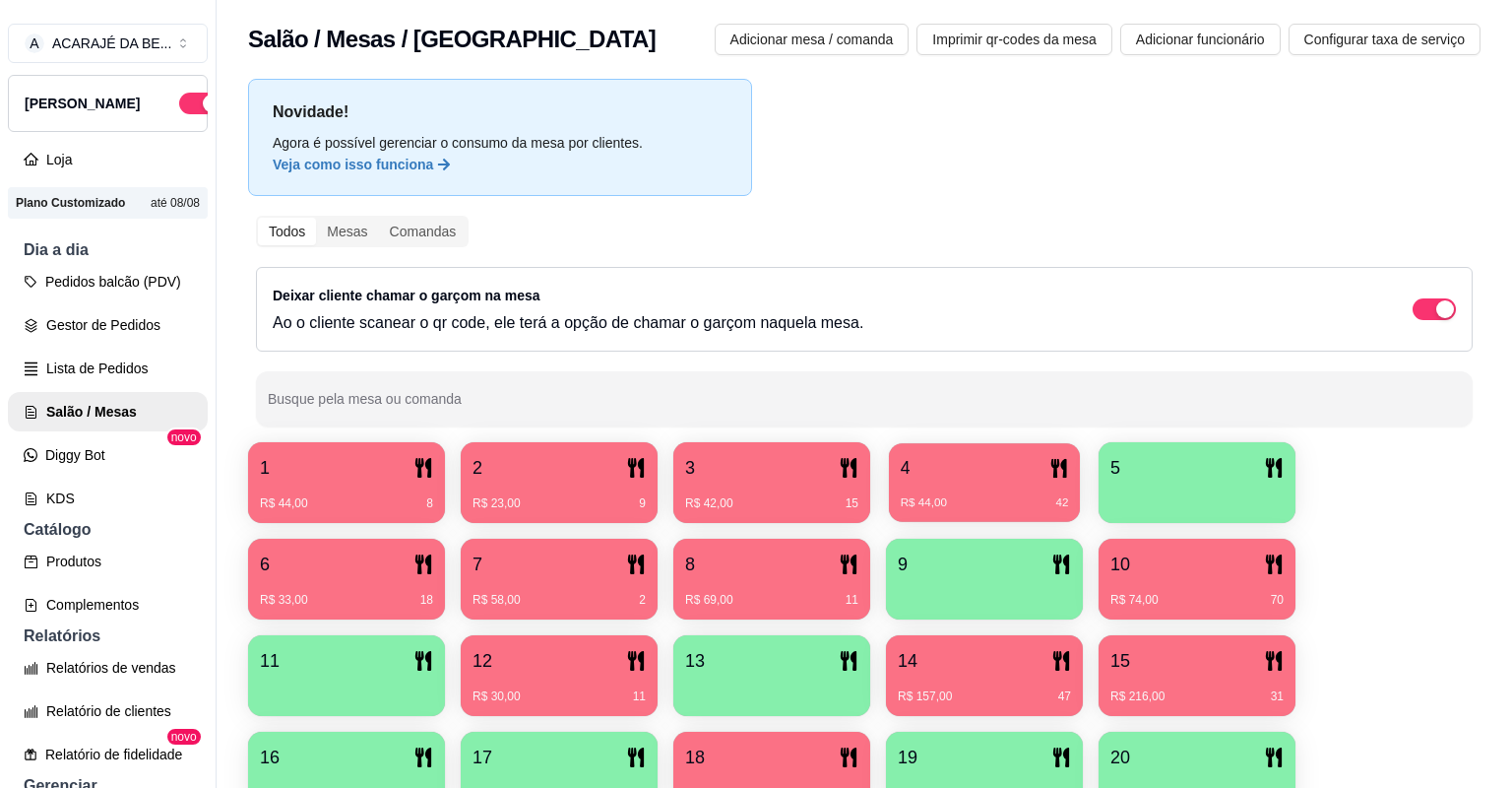 click on "R$ 44,00 42" at bounding box center [984, 495] 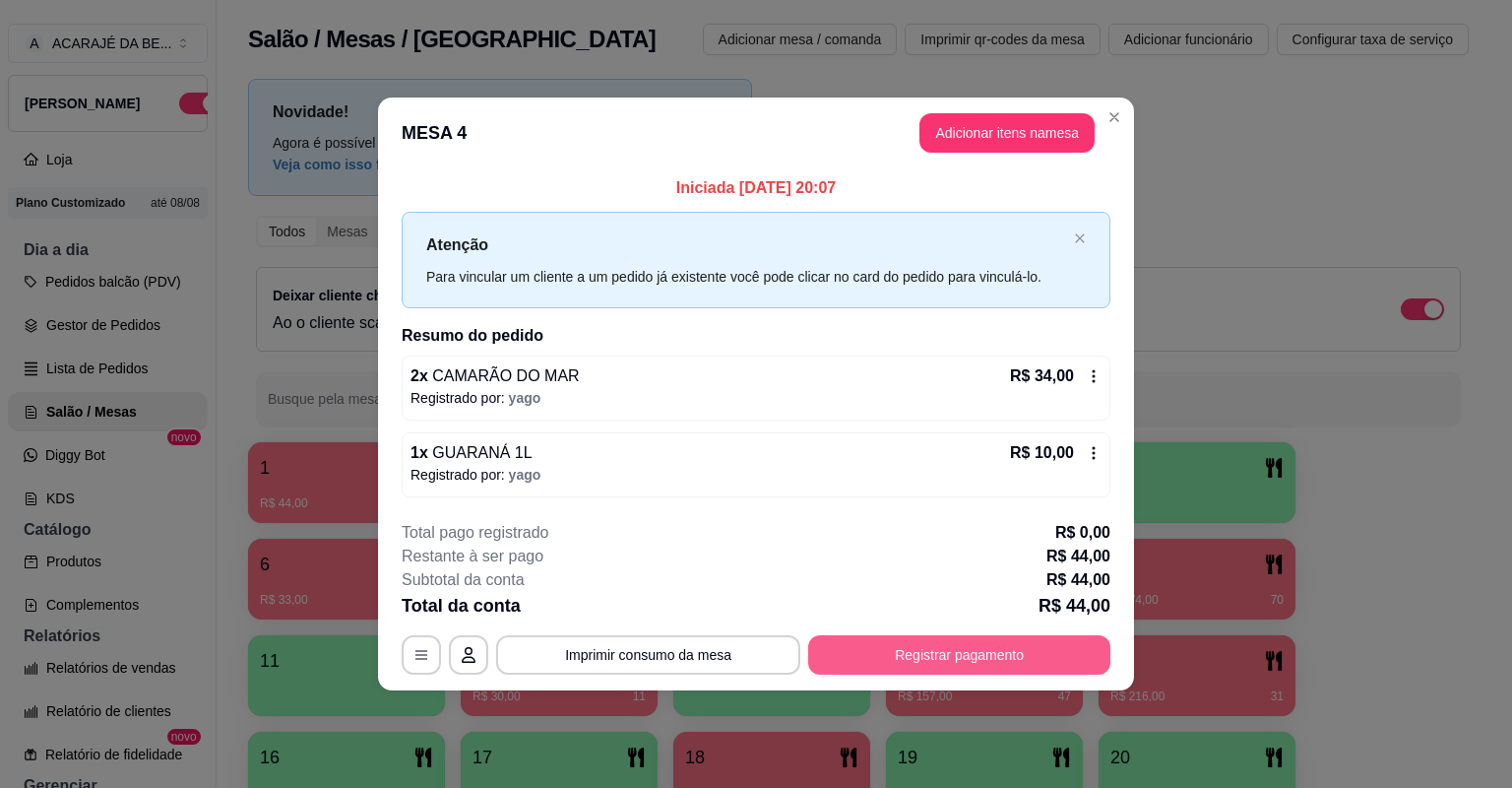 click on "Registrar pagamento" at bounding box center [959, 655] 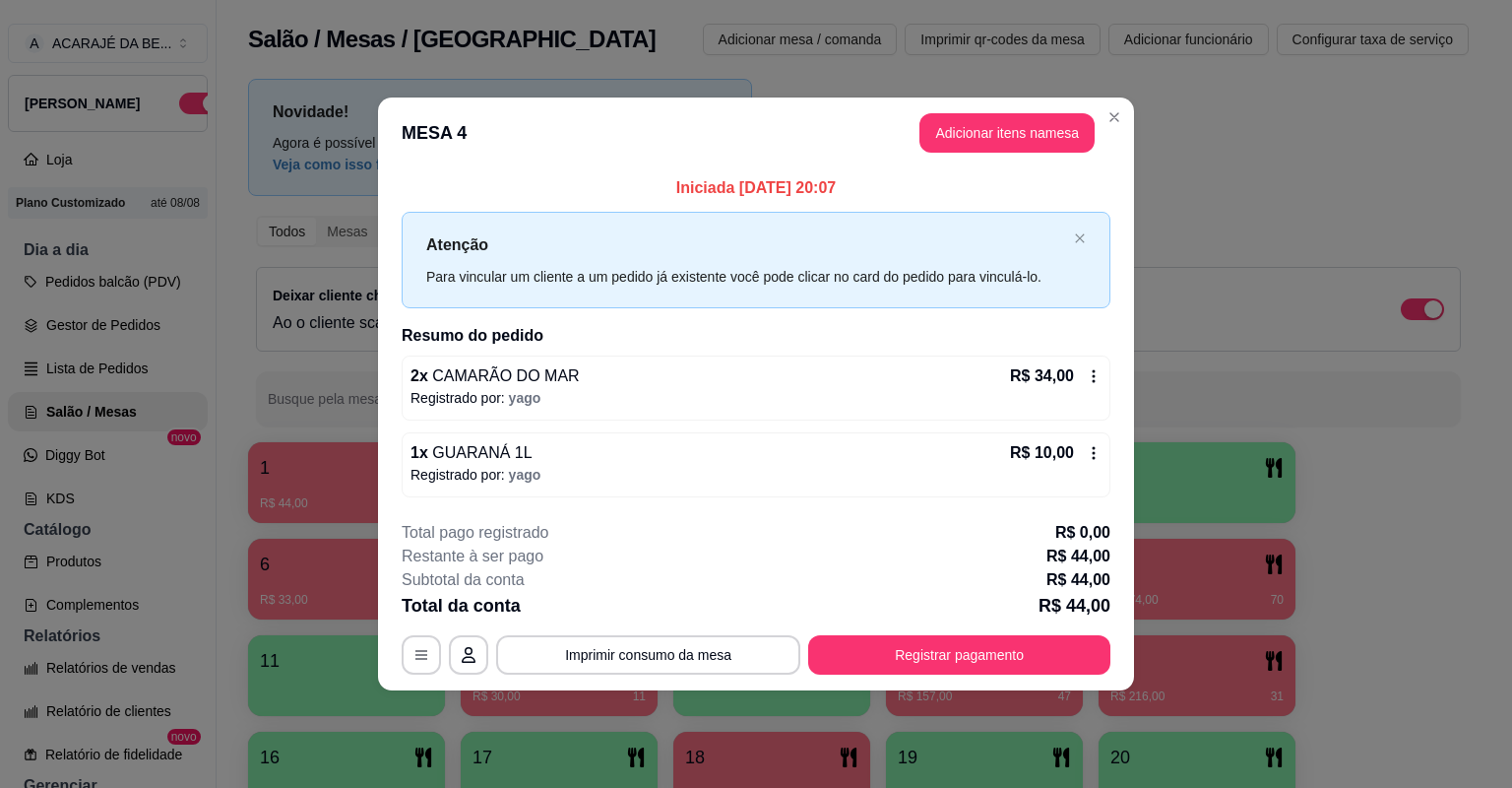 click on "MESA 4 Adicionar itens na  mesa" at bounding box center (756, 133) 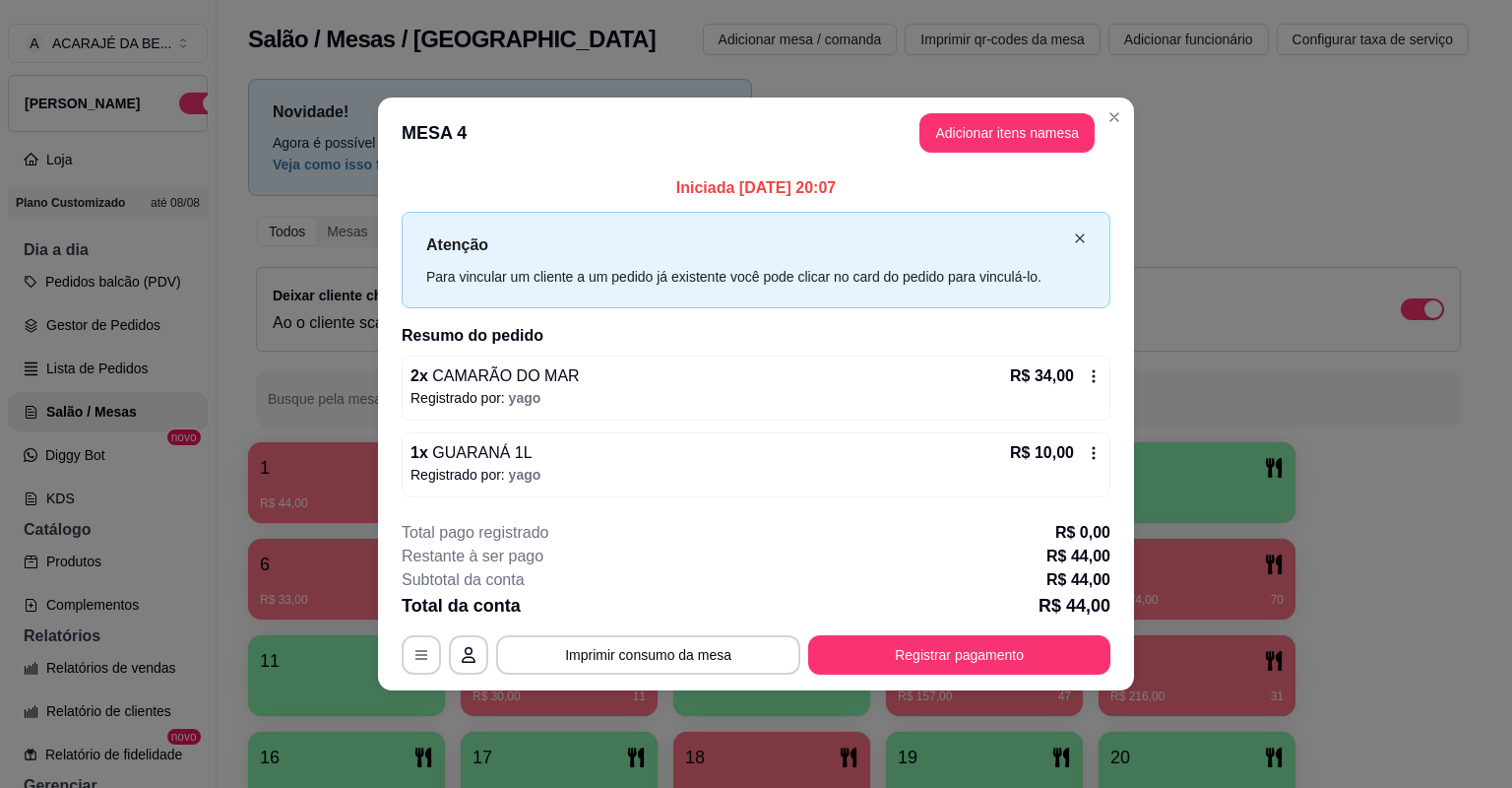 click 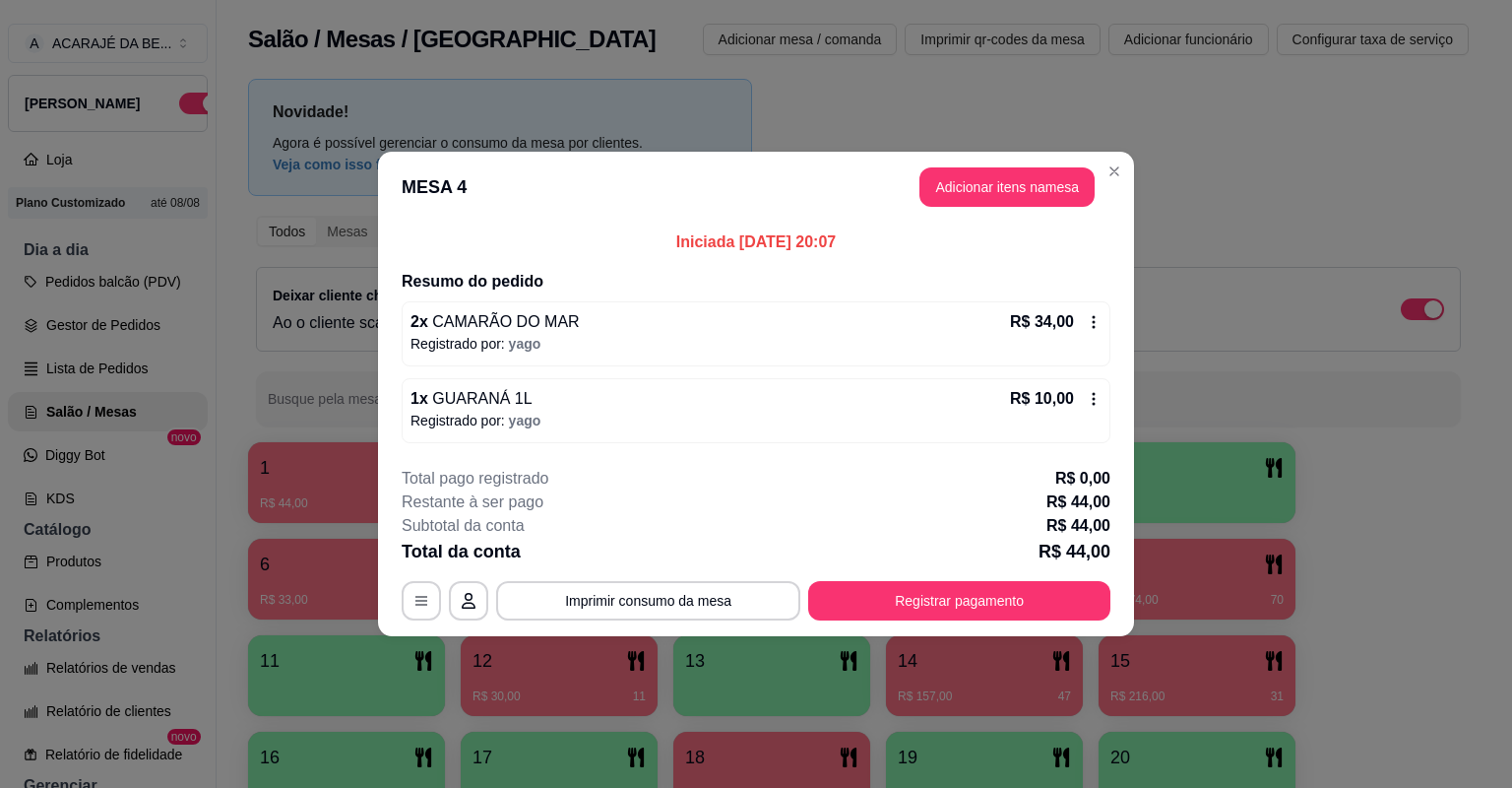 click on "MESA 4 Adicionar itens na  mesa" at bounding box center [756, 187] 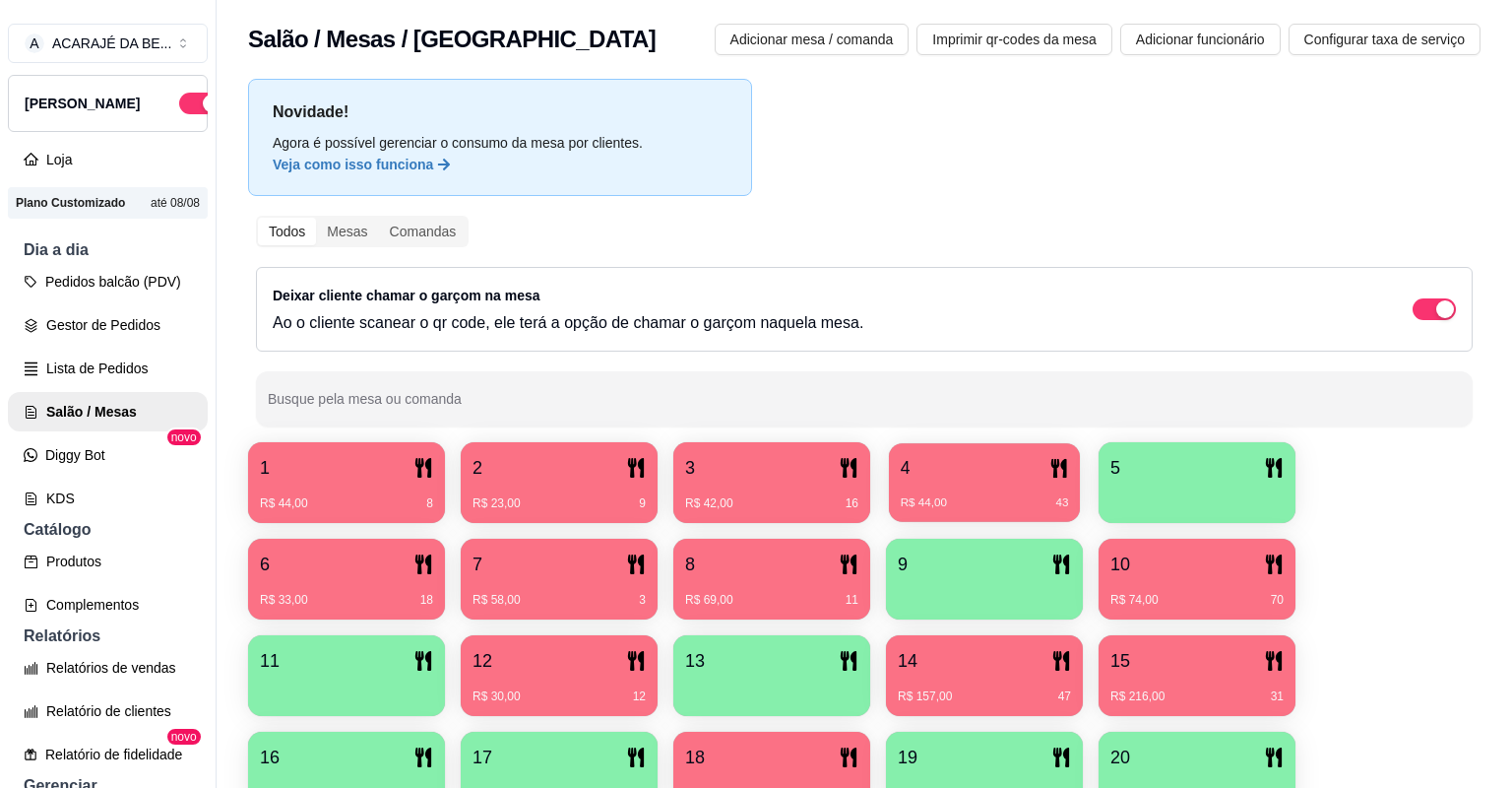 click on "R$ 44,00 43" at bounding box center [984, 503] 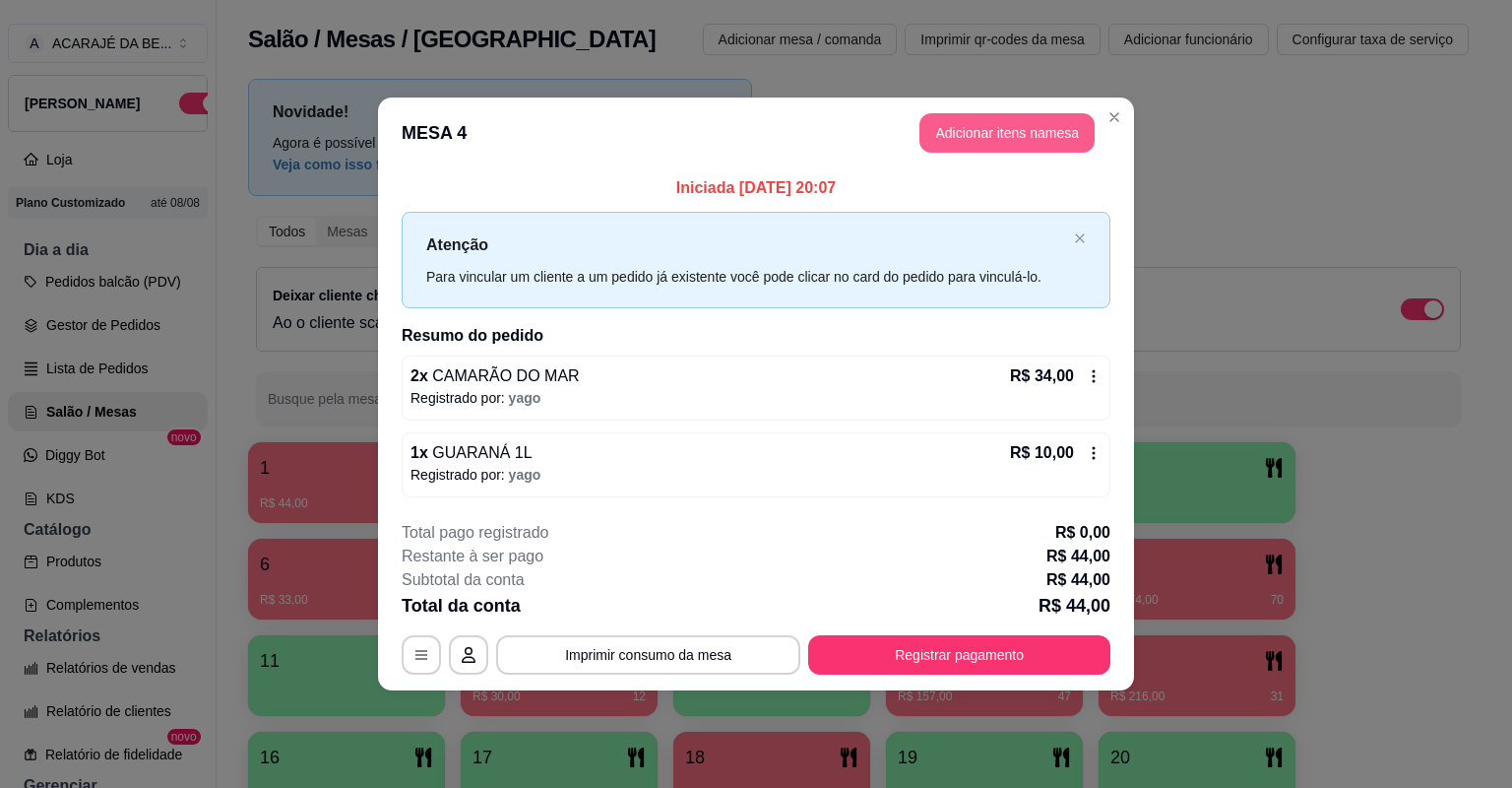 click on "Adicionar itens na  mesa" at bounding box center [1007, 133] 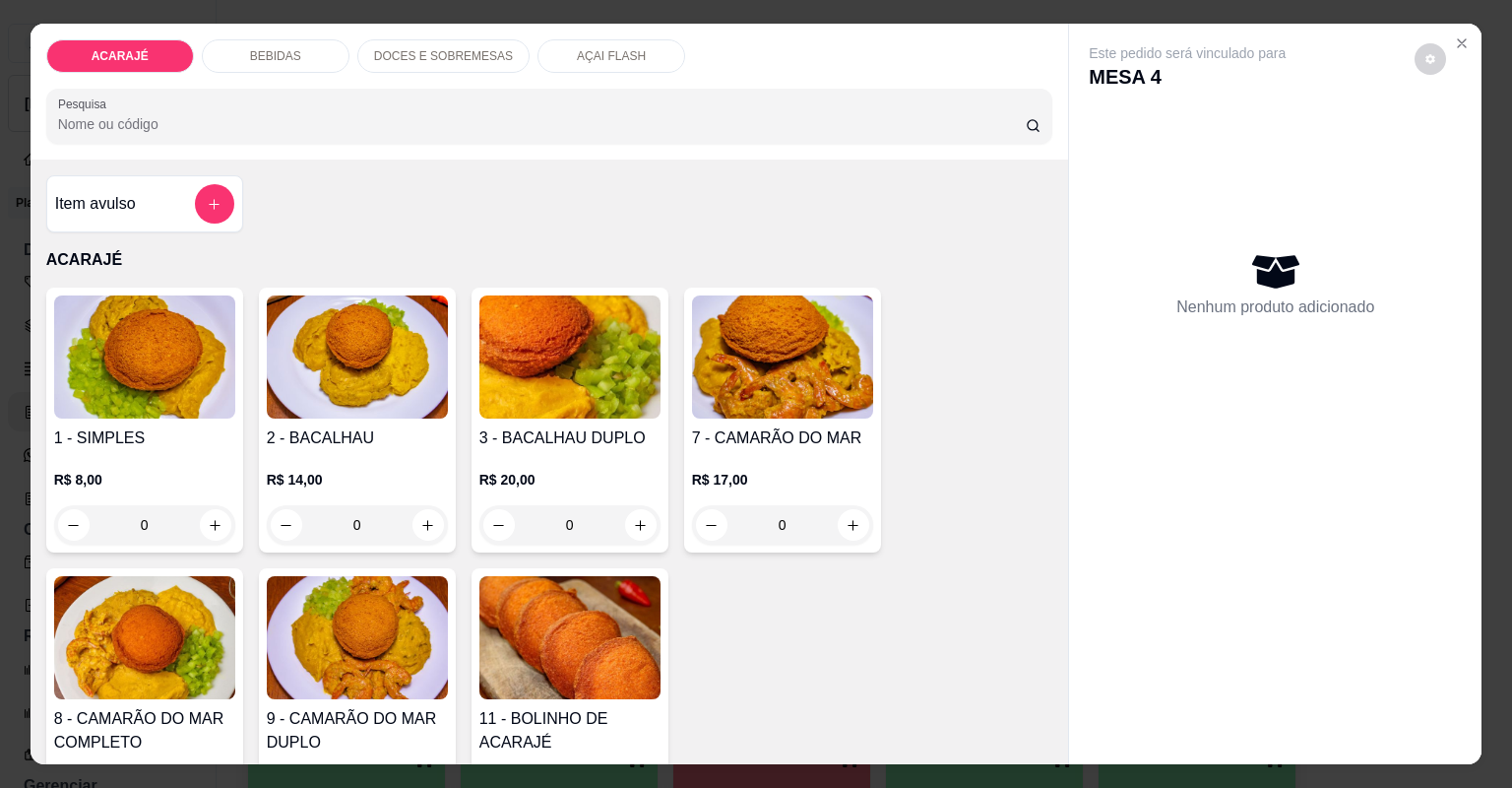 click at bounding box center [428, 1758] 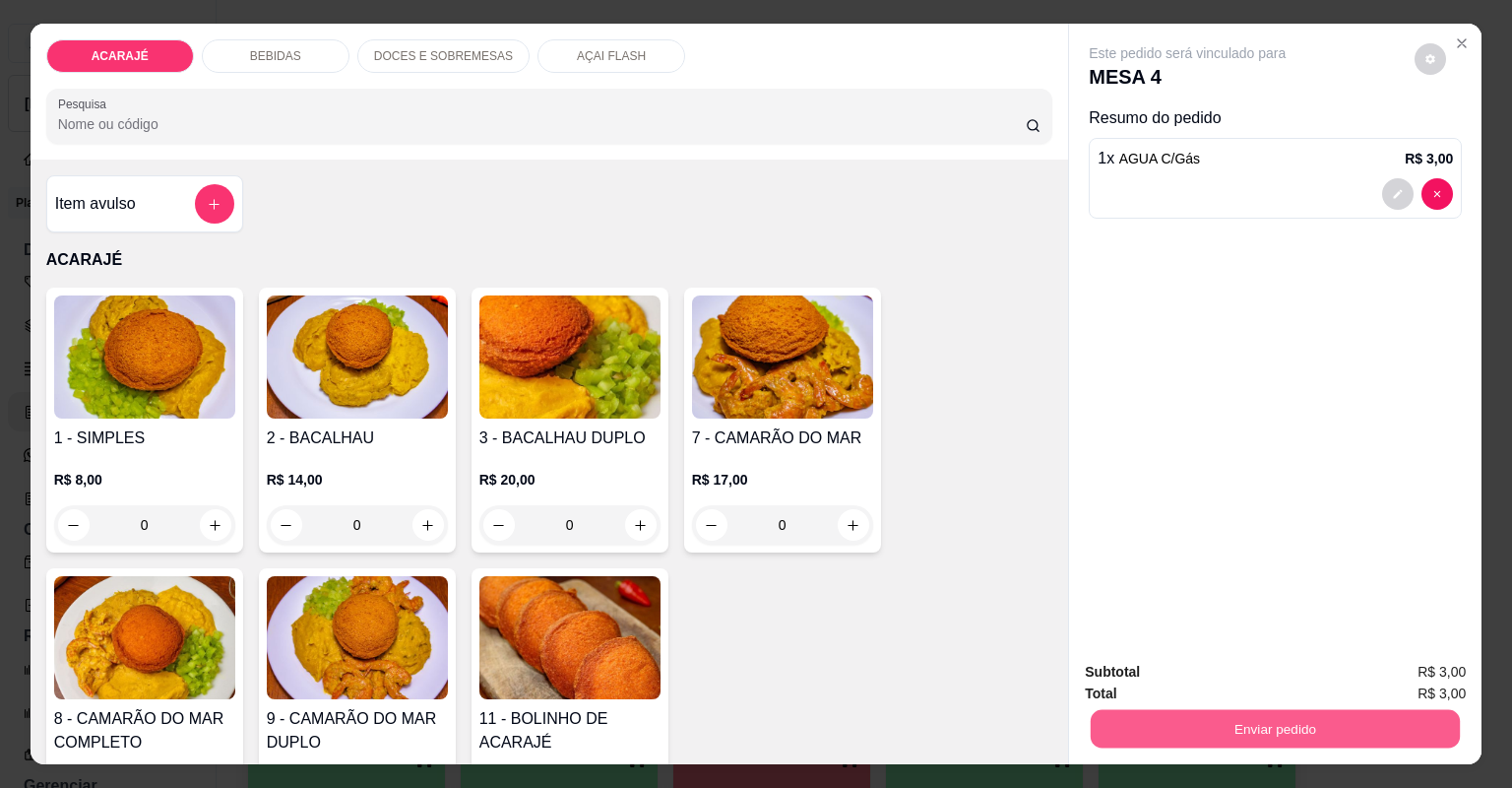 click on "Enviar pedido" at bounding box center [1275, 729] 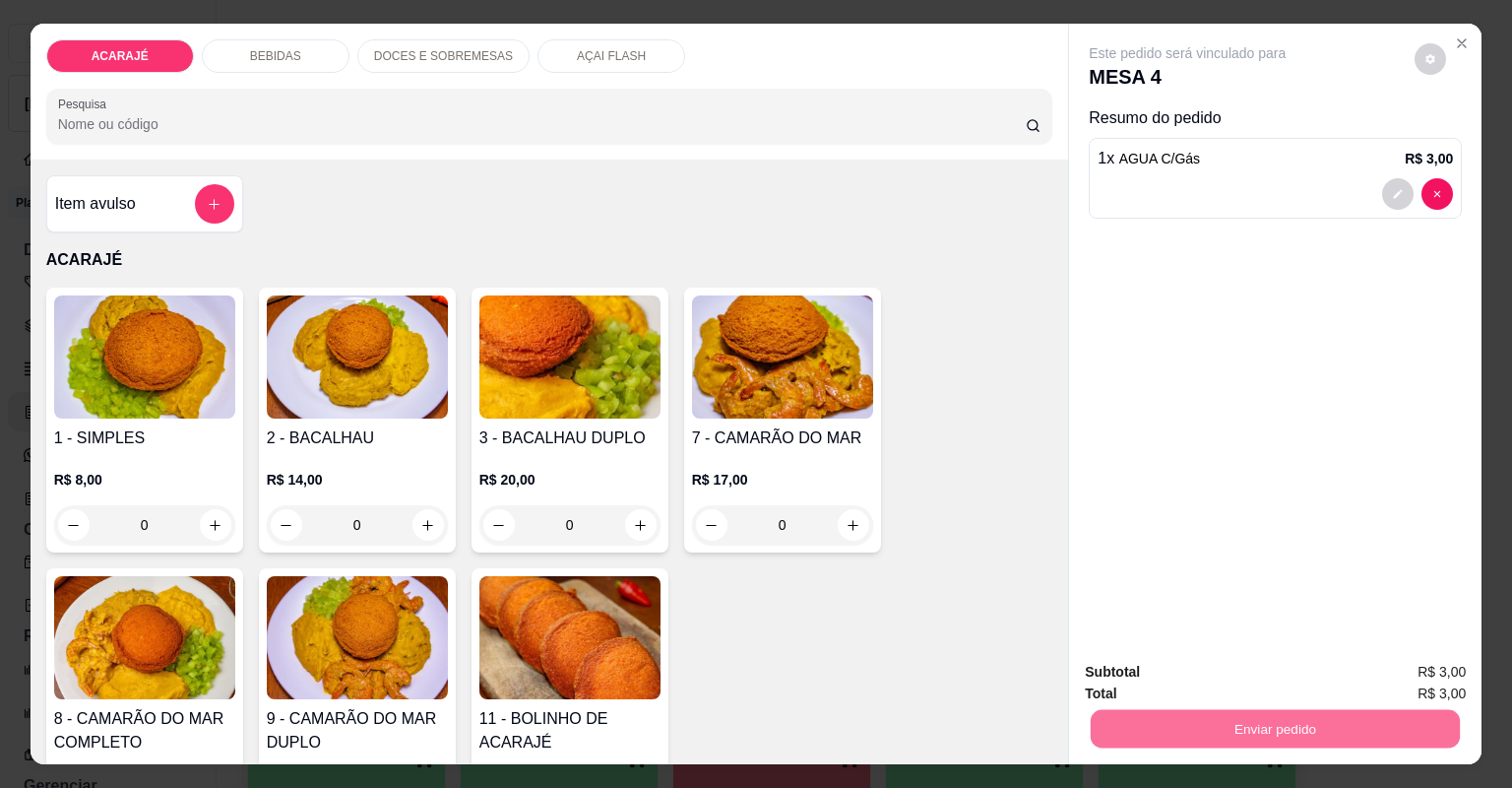 click on "Não registrar e enviar pedido" at bounding box center (1212, 681) 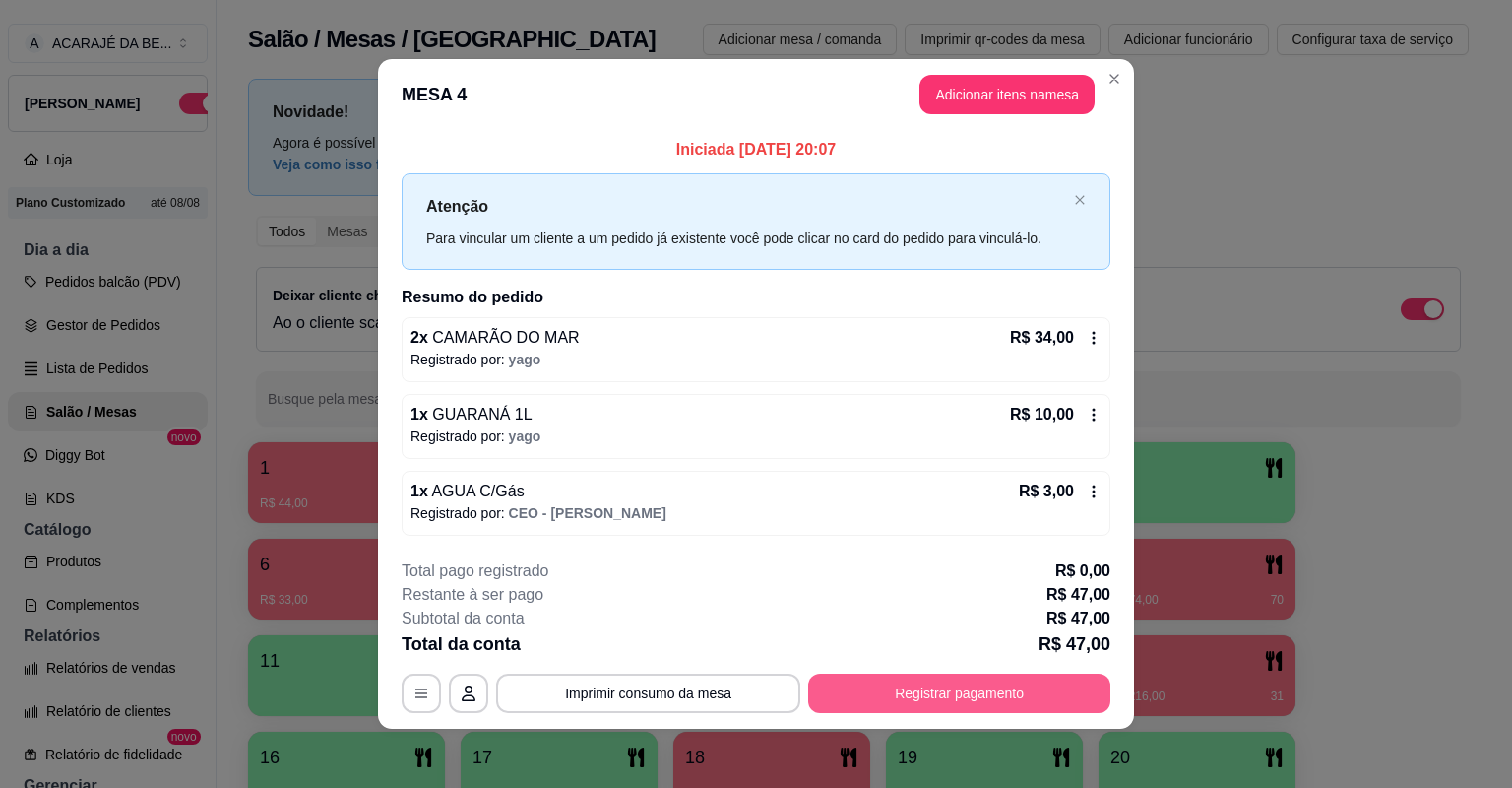 click on "Registrar pagamento" at bounding box center (959, 693) 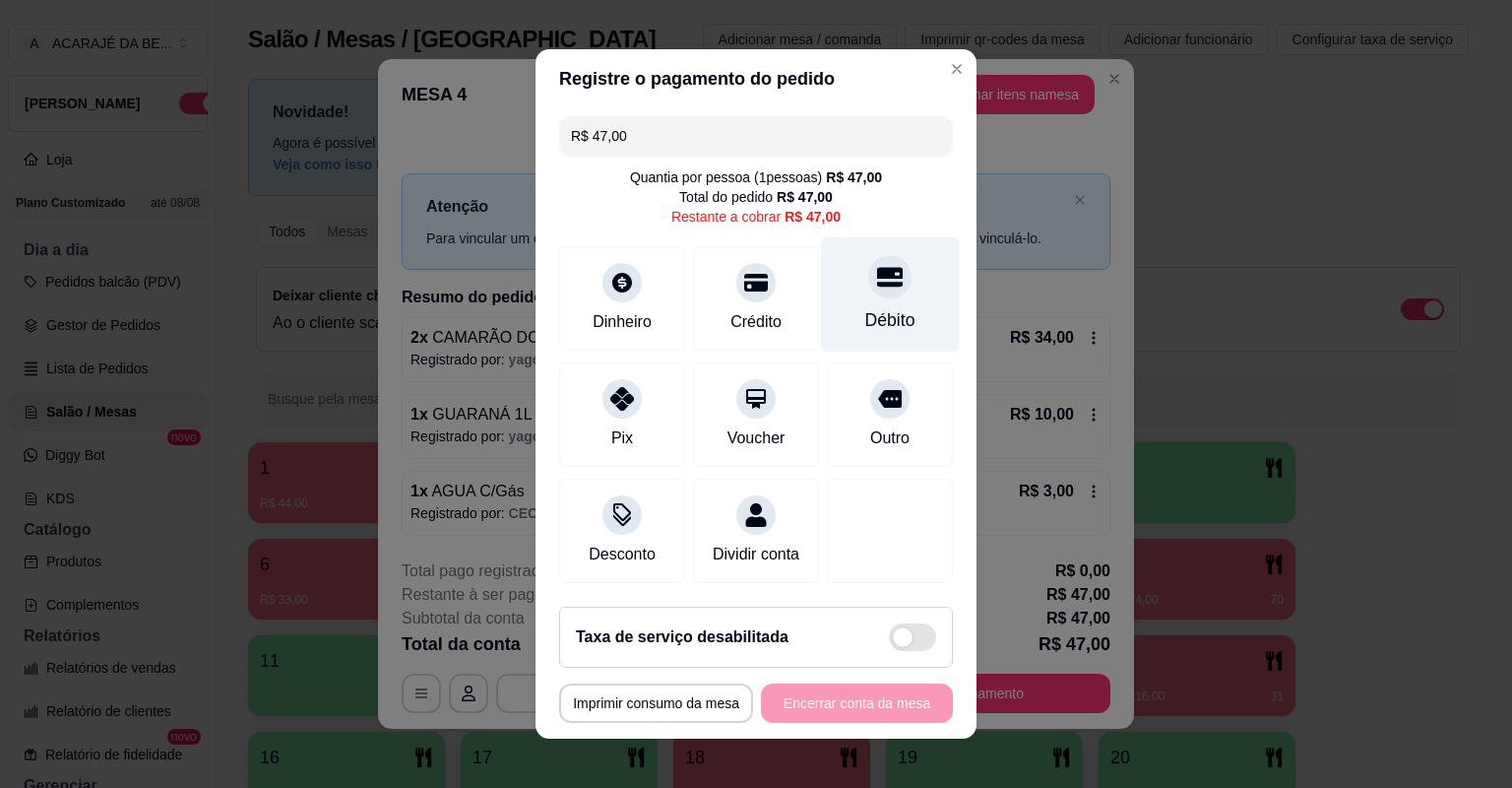 click on "Débito" at bounding box center [890, 320] 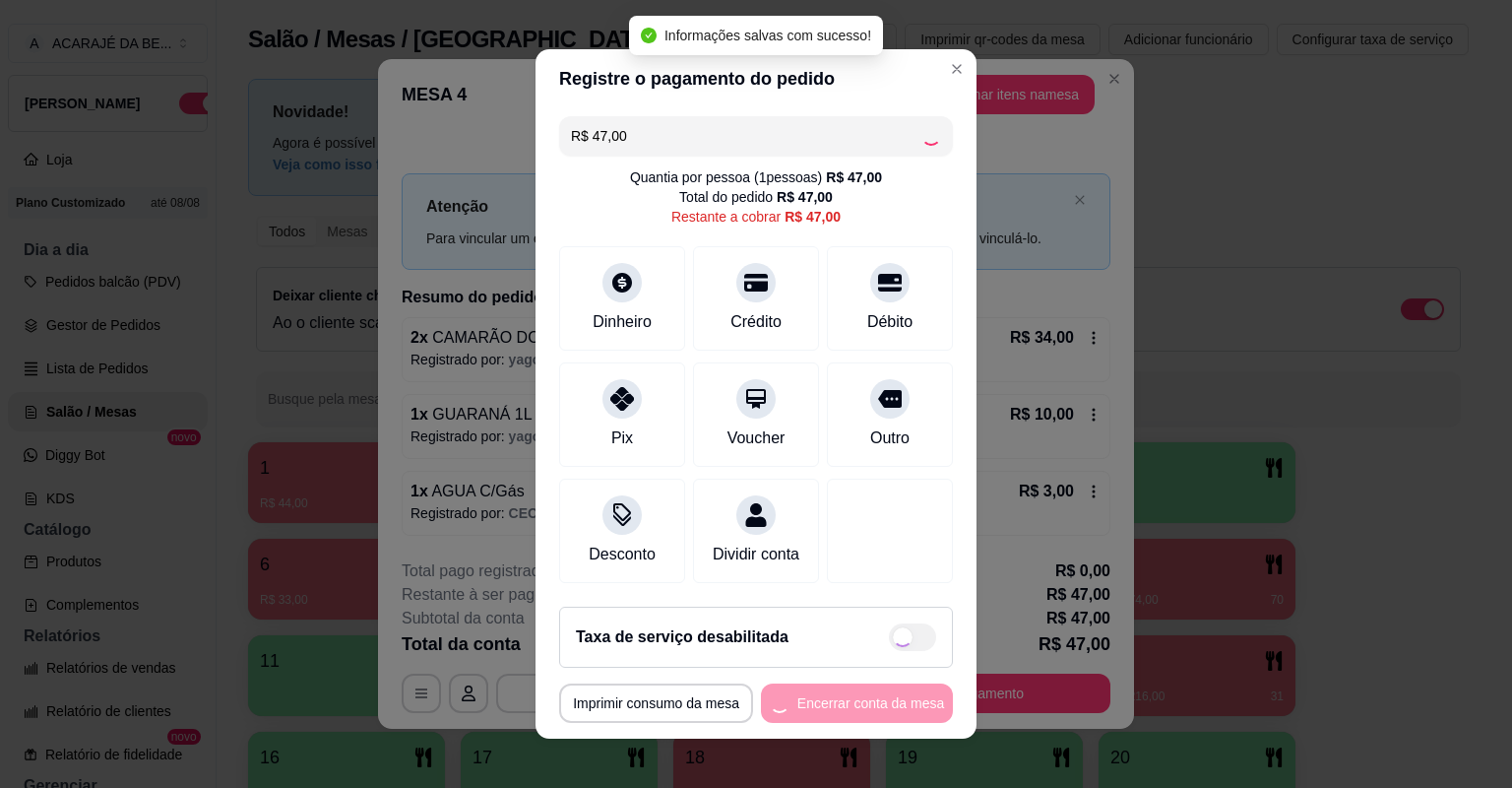 type on "R$ 0,00" 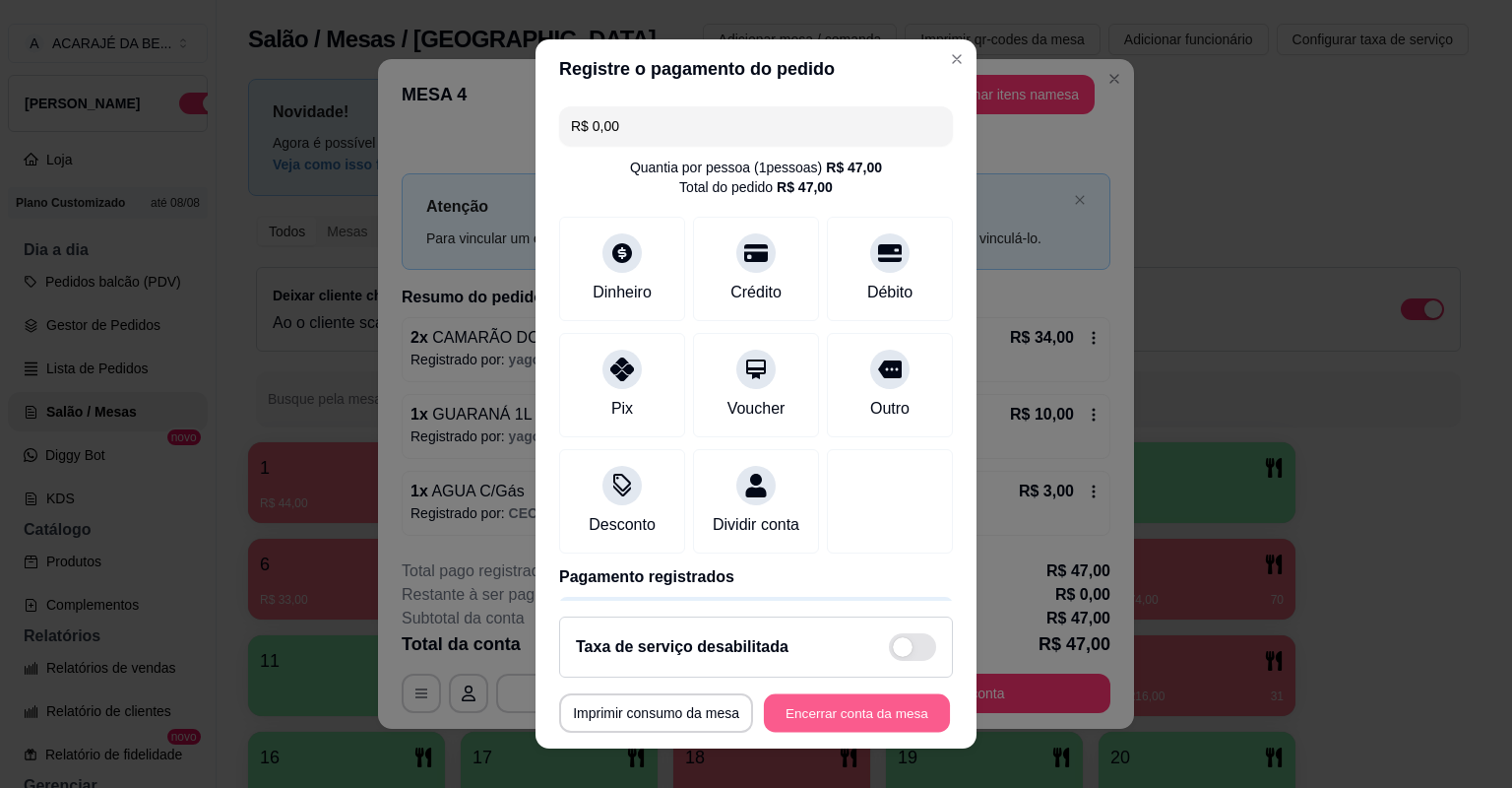 click on "Encerrar conta da mesa" at bounding box center [856, 713] 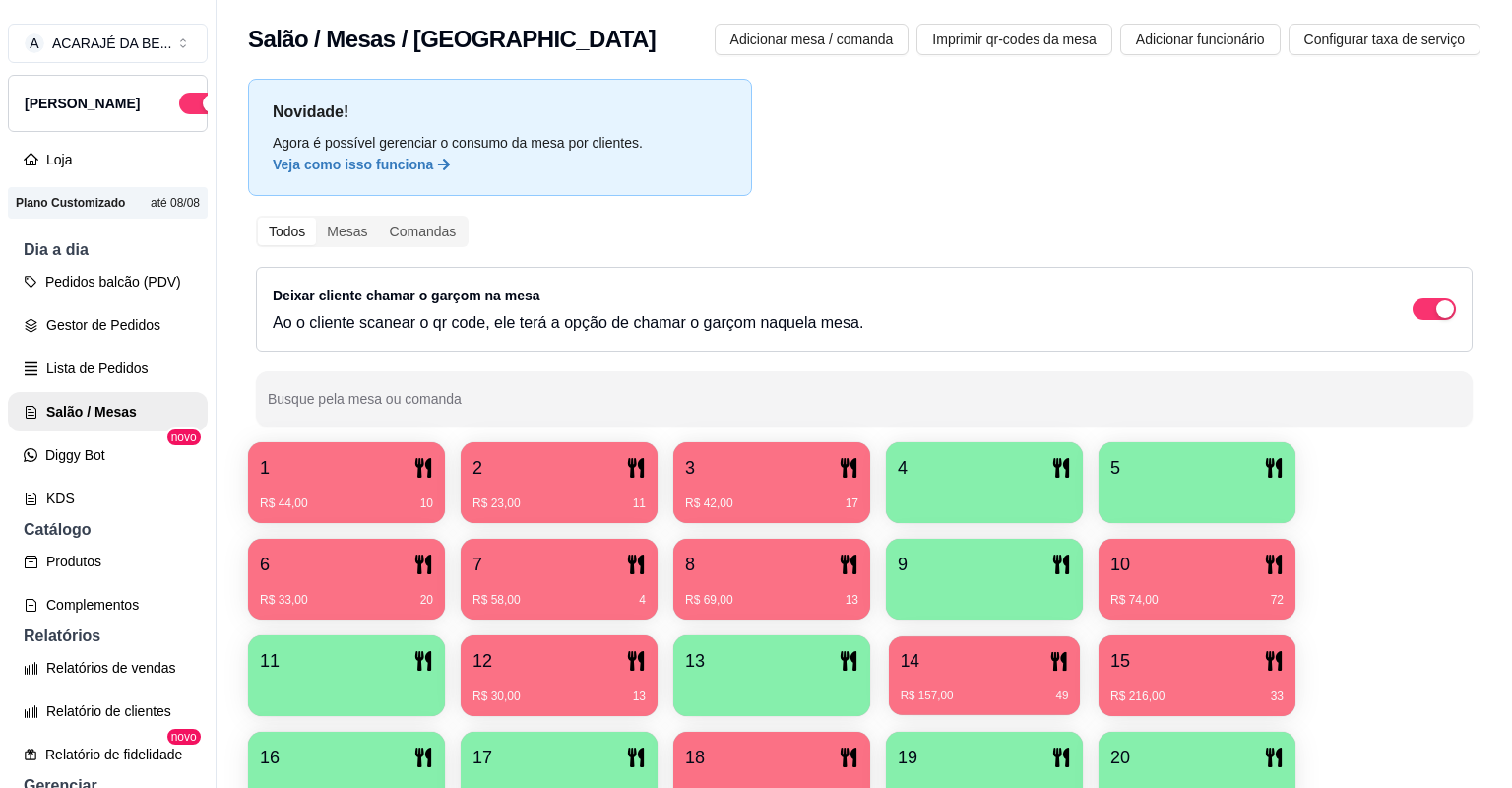 click on "14" at bounding box center [984, 661] 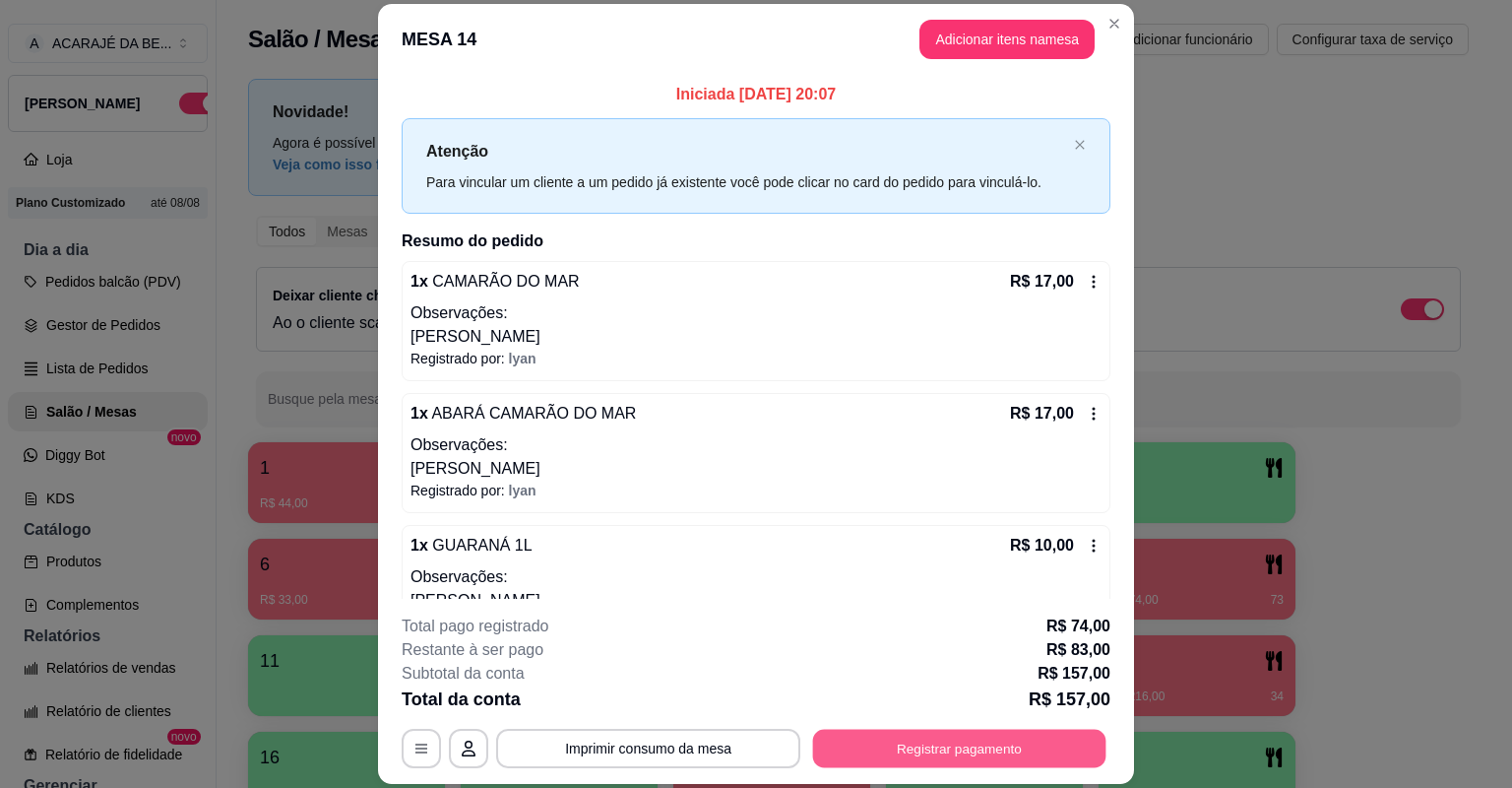 click on "Registrar pagamento" at bounding box center (960, 749) 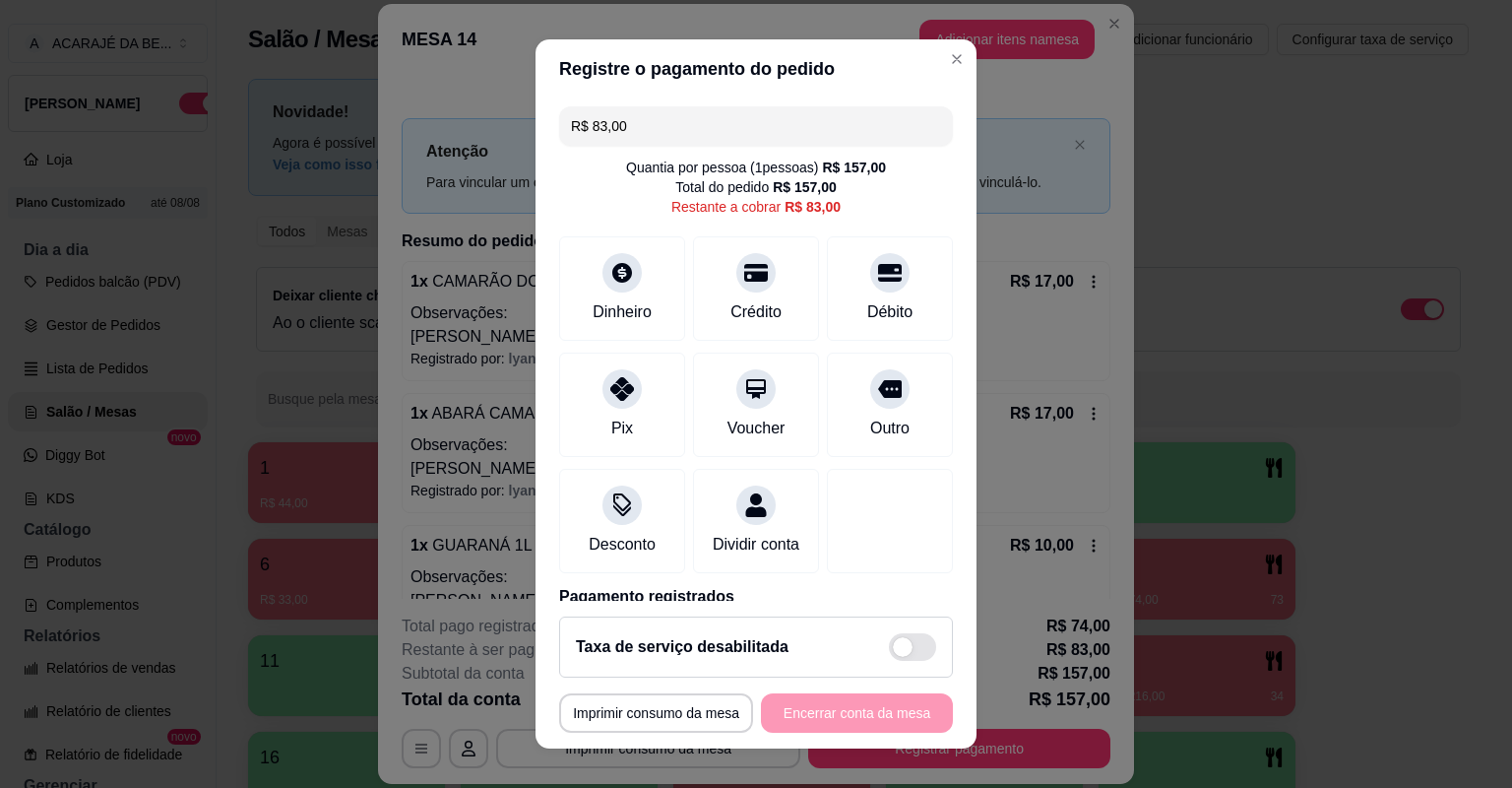 drag, startPoint x: 635, startPoint y: 122, endPoint x: 583, endPoint y: 126, distance: 52.15362 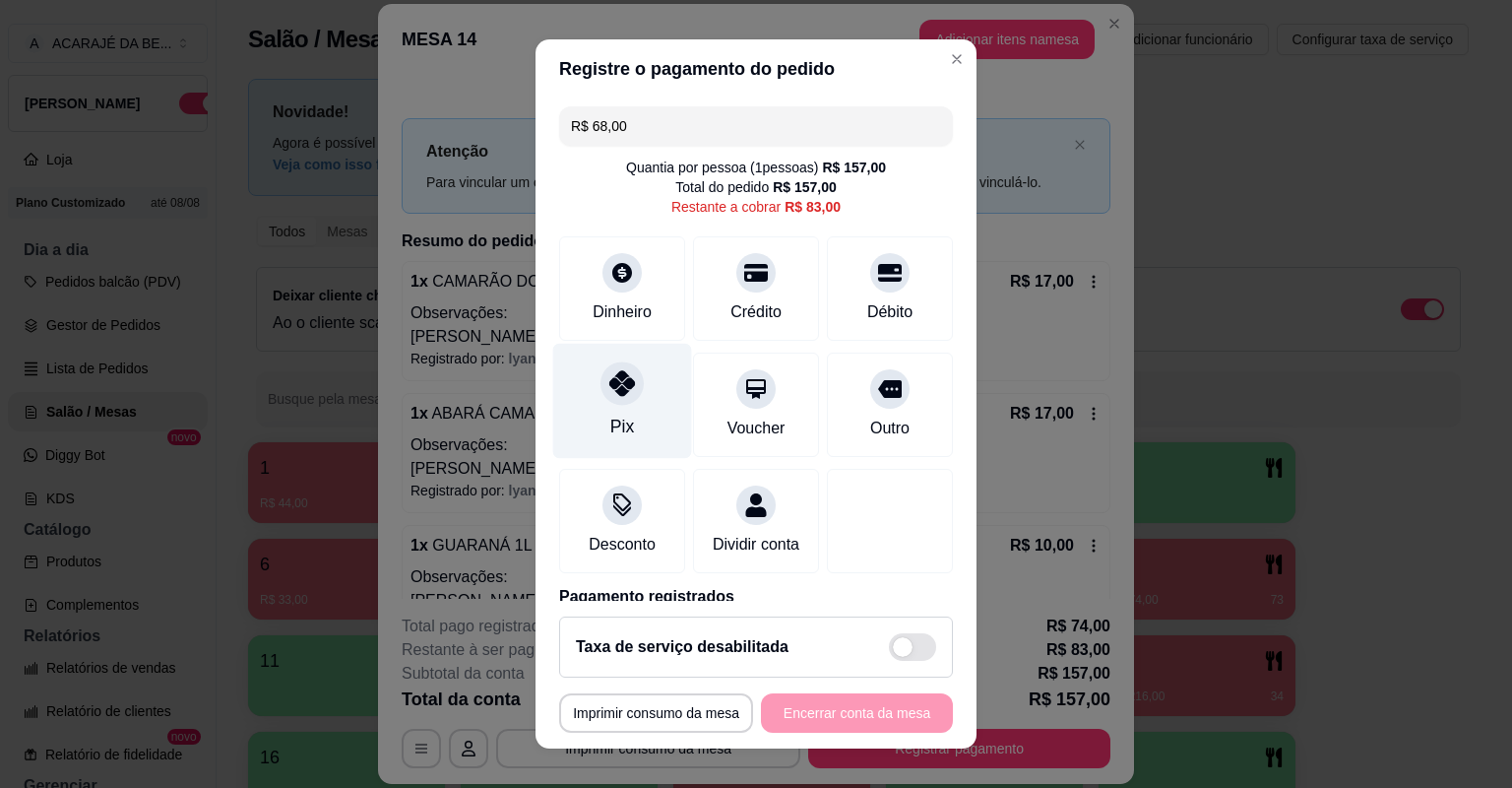 click on "Pix" at bounding box center [622, 401] 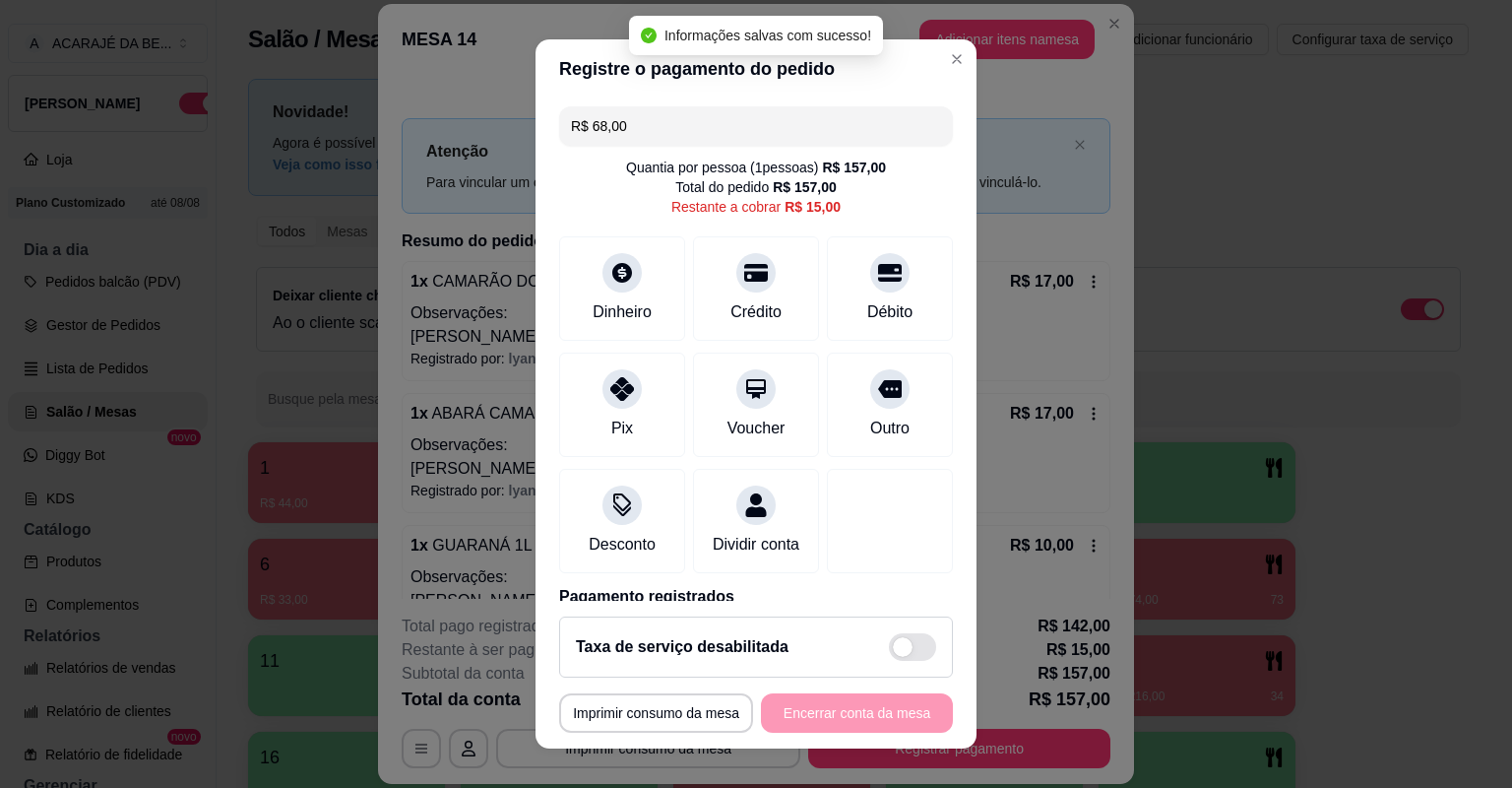 type on "R$ 15,00" 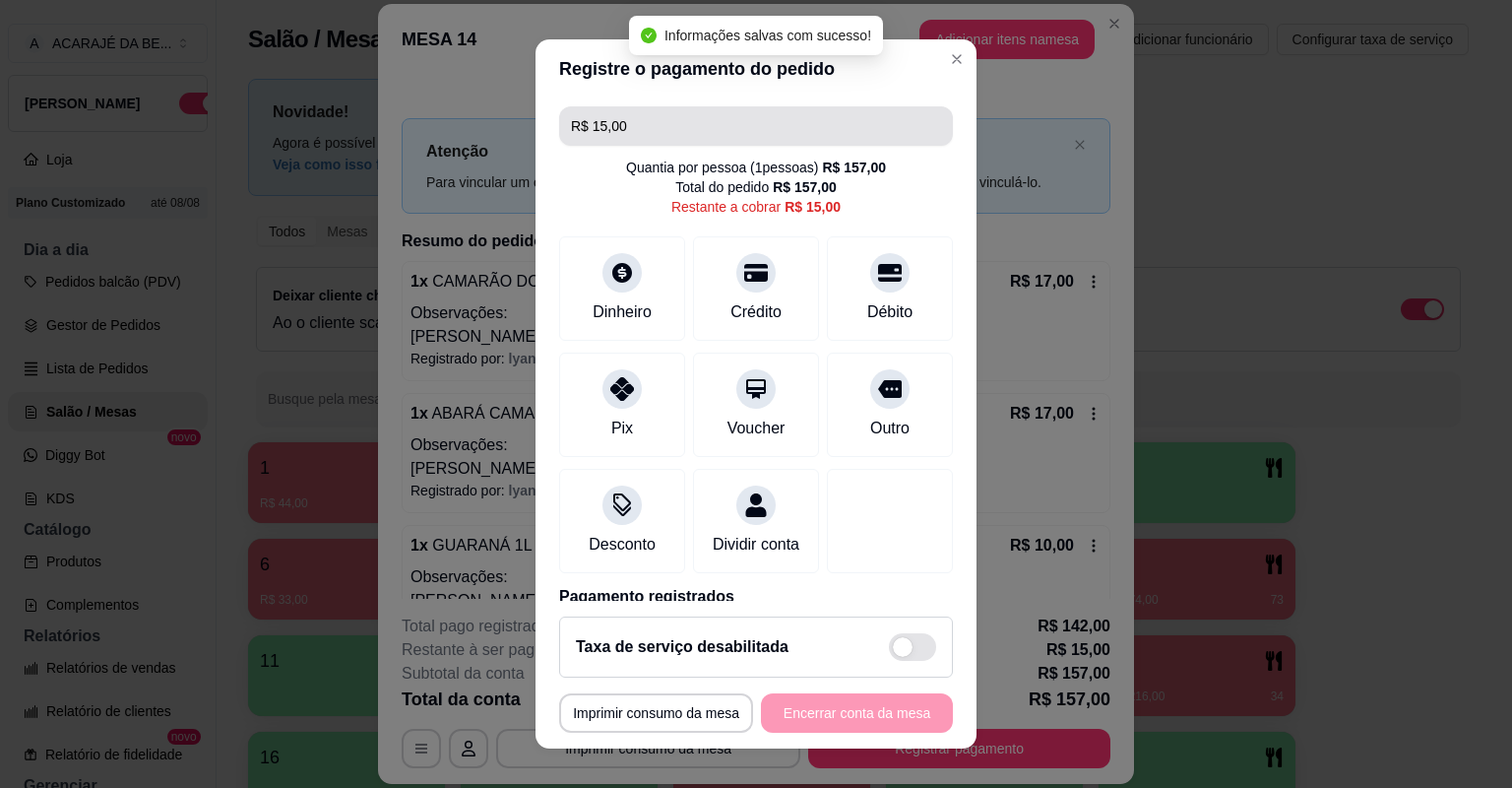 click on "R$ 15,00" at bounding box center (756, 126) 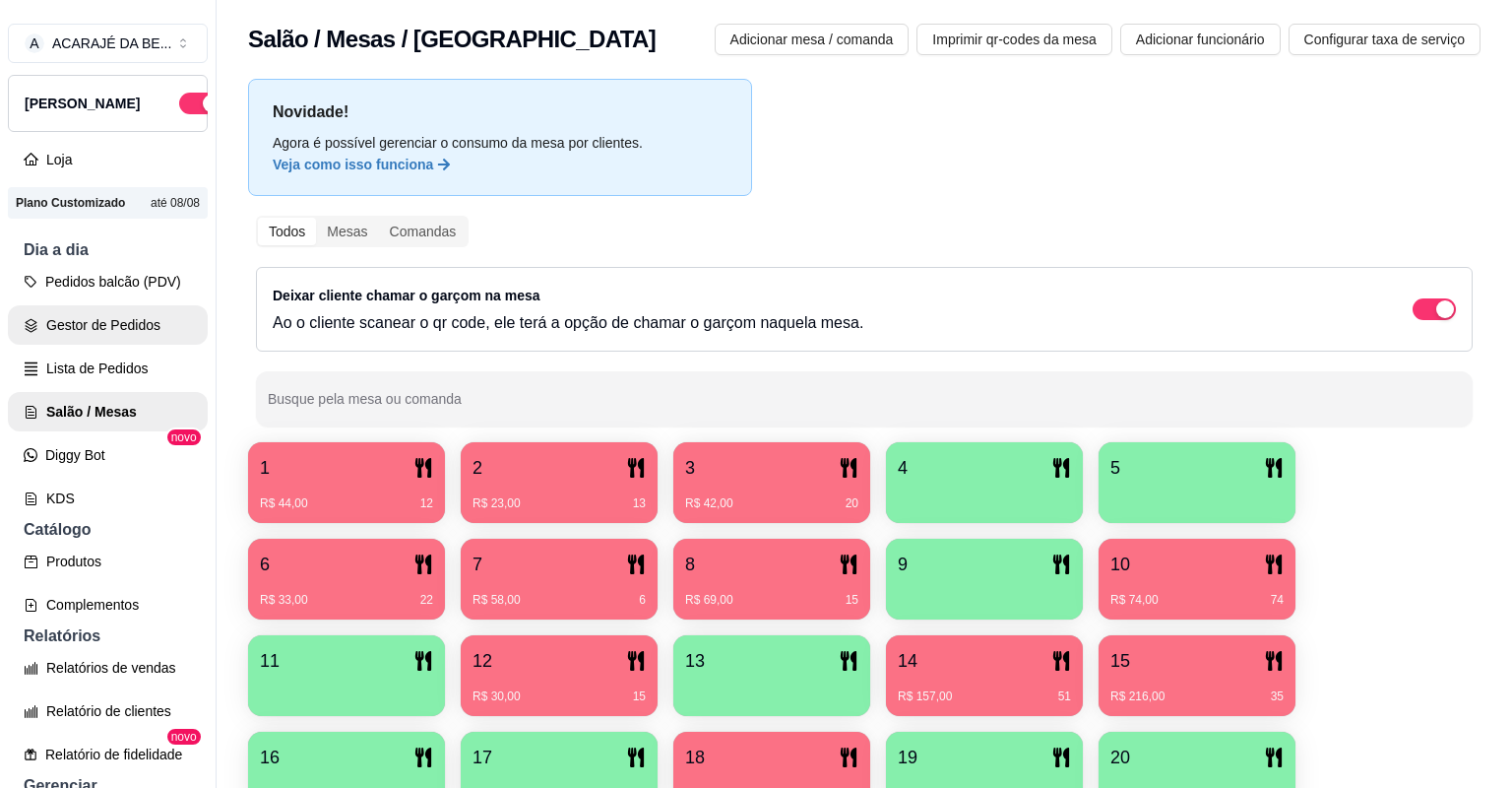 click on "Gestor de Pedidos" at bounding box center [107, 325] 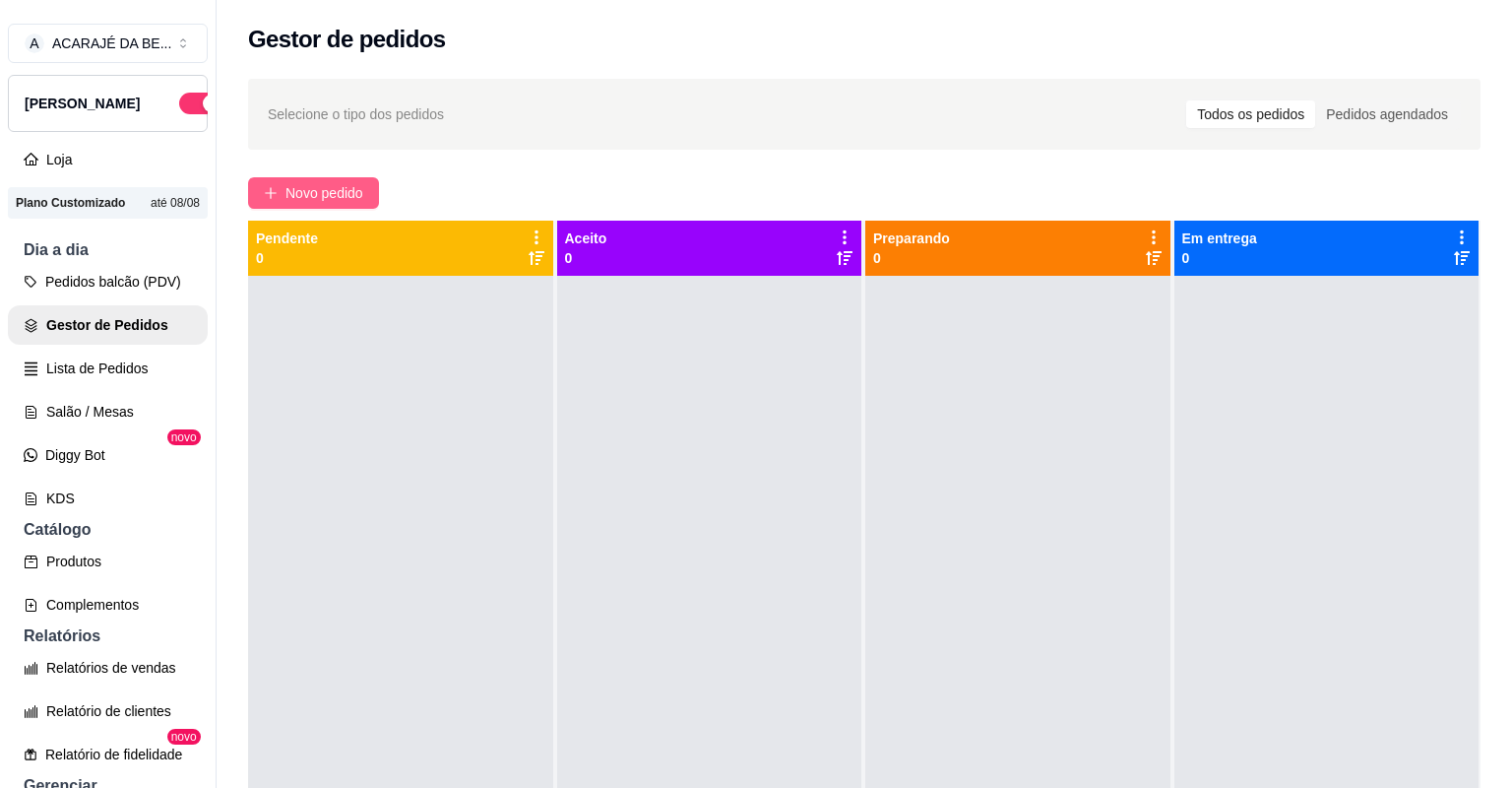 click on "Novo pedido" at bounding box center (313, 193) 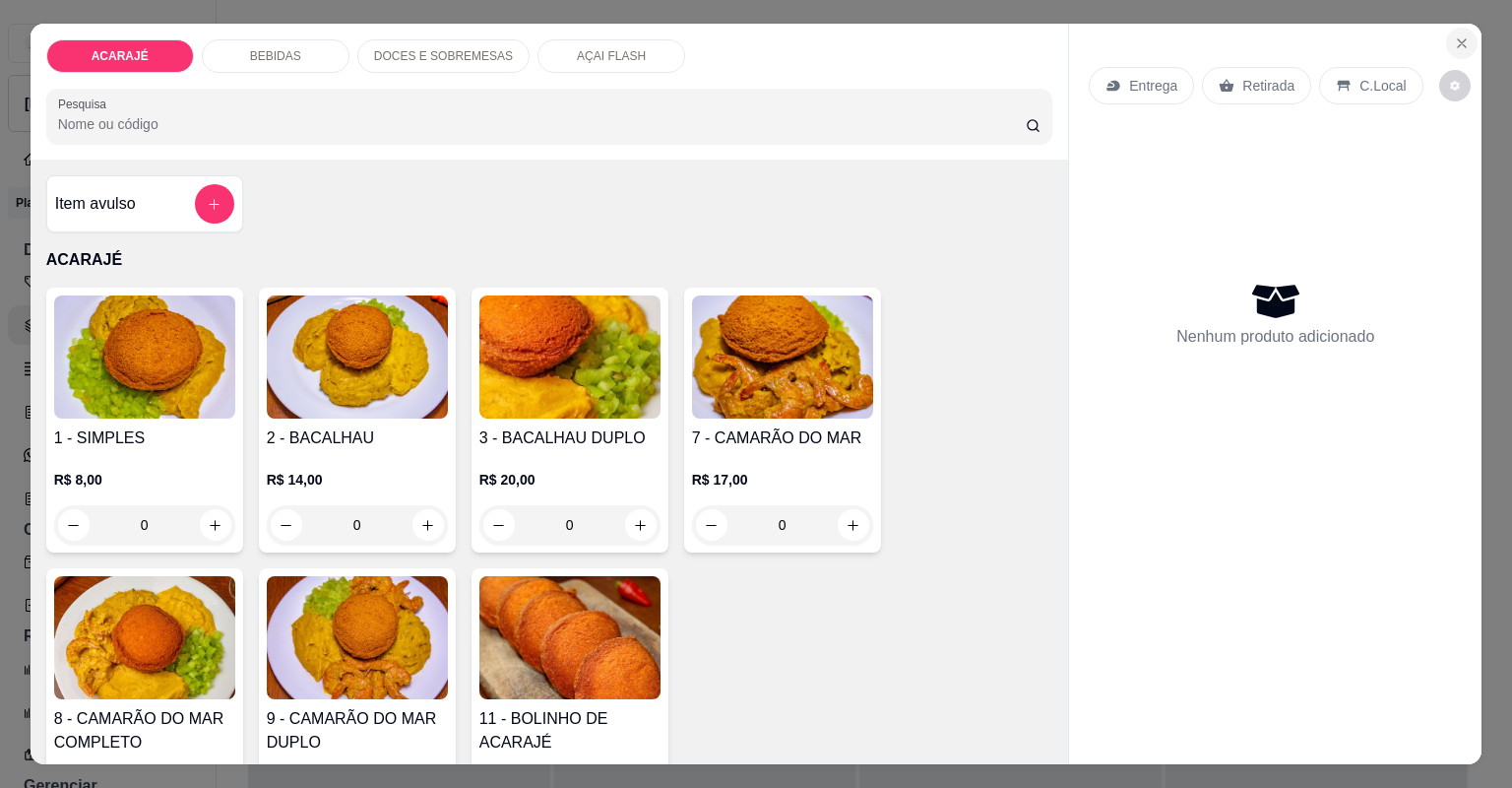 click at bounding box center (1462, 43) 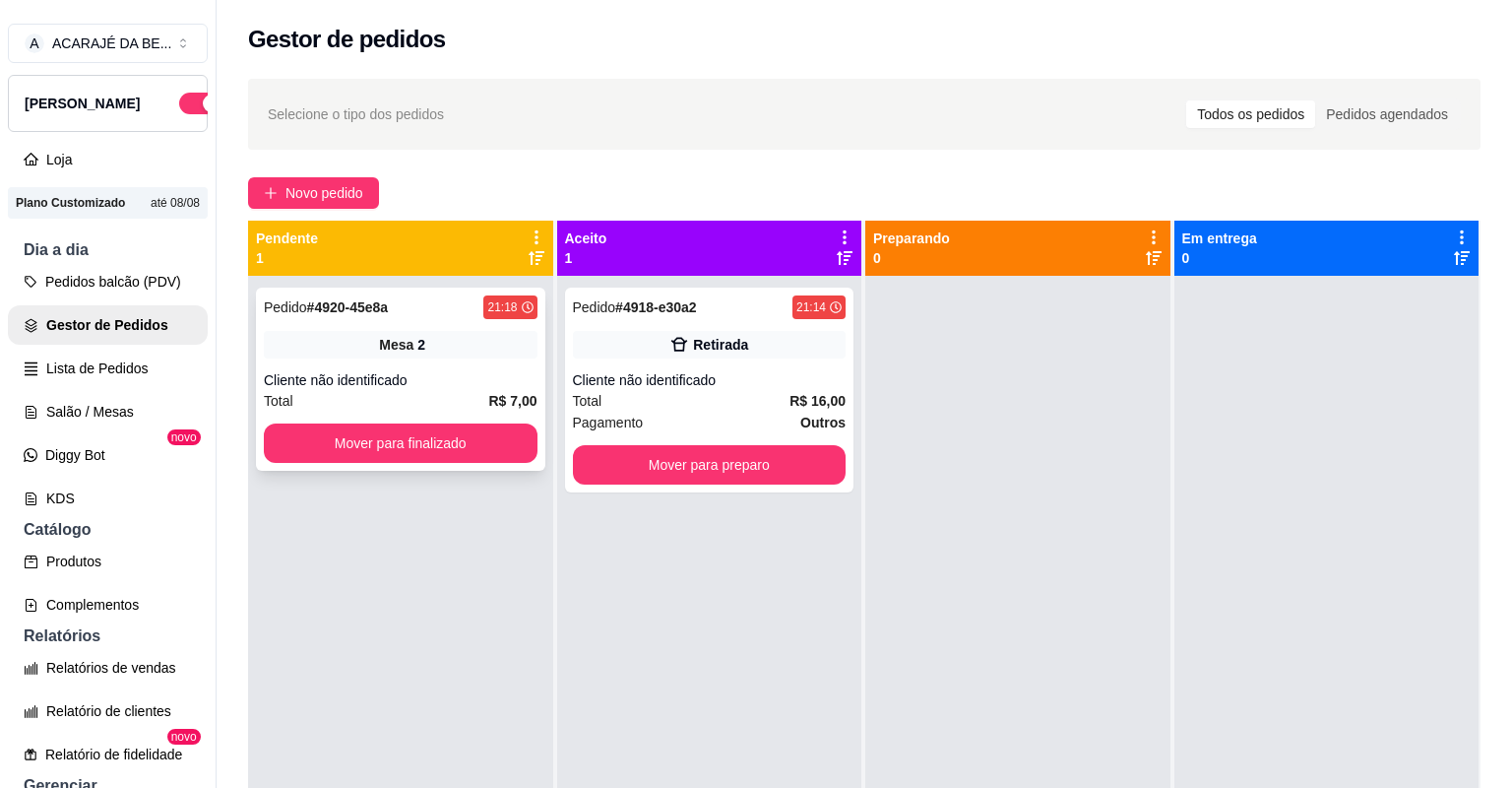 click on "Total R$ 7,00" at bounding box center [401, 401] 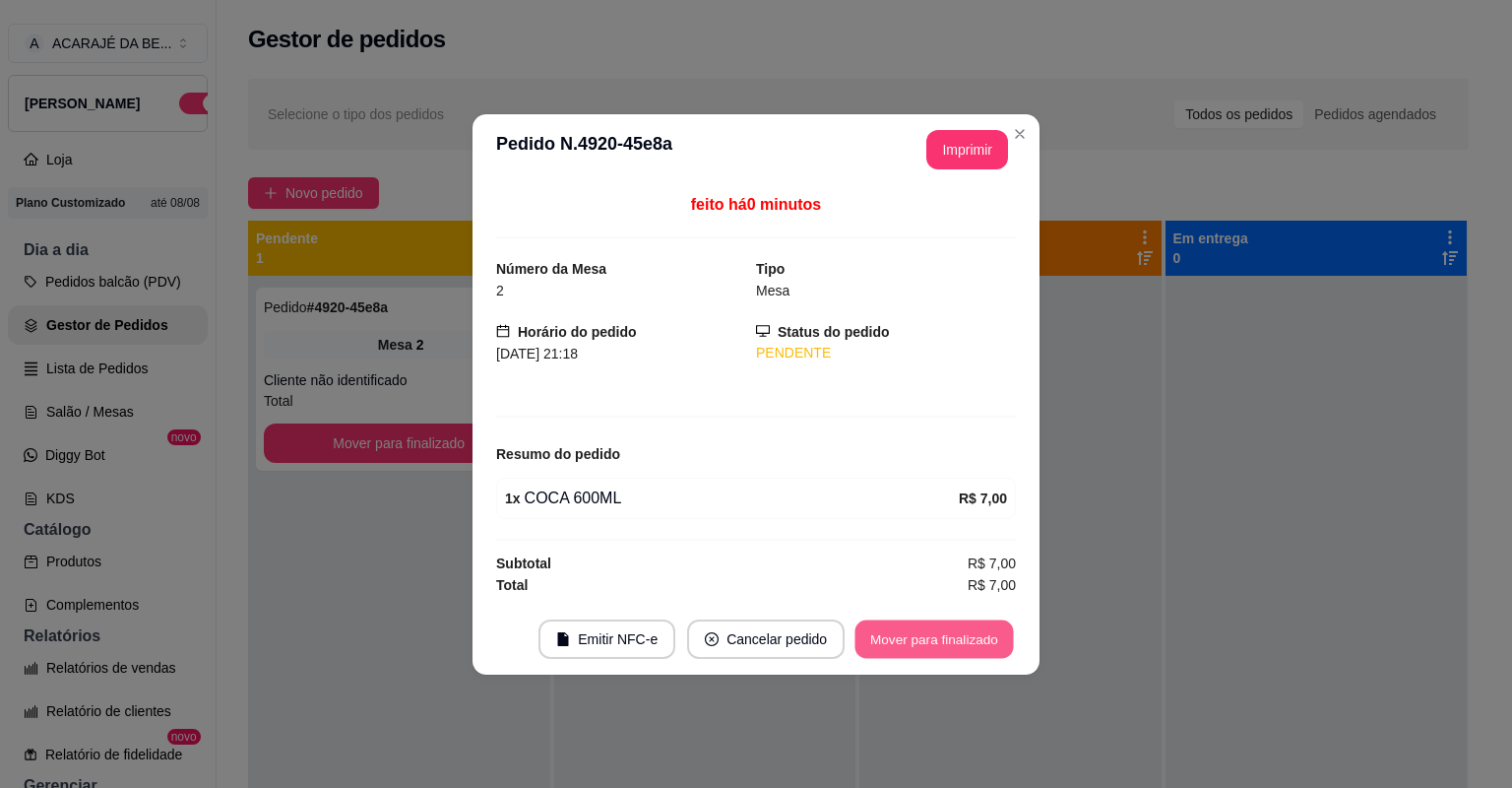 click on "Mover para finalizado" at bounding box center [934, 638] 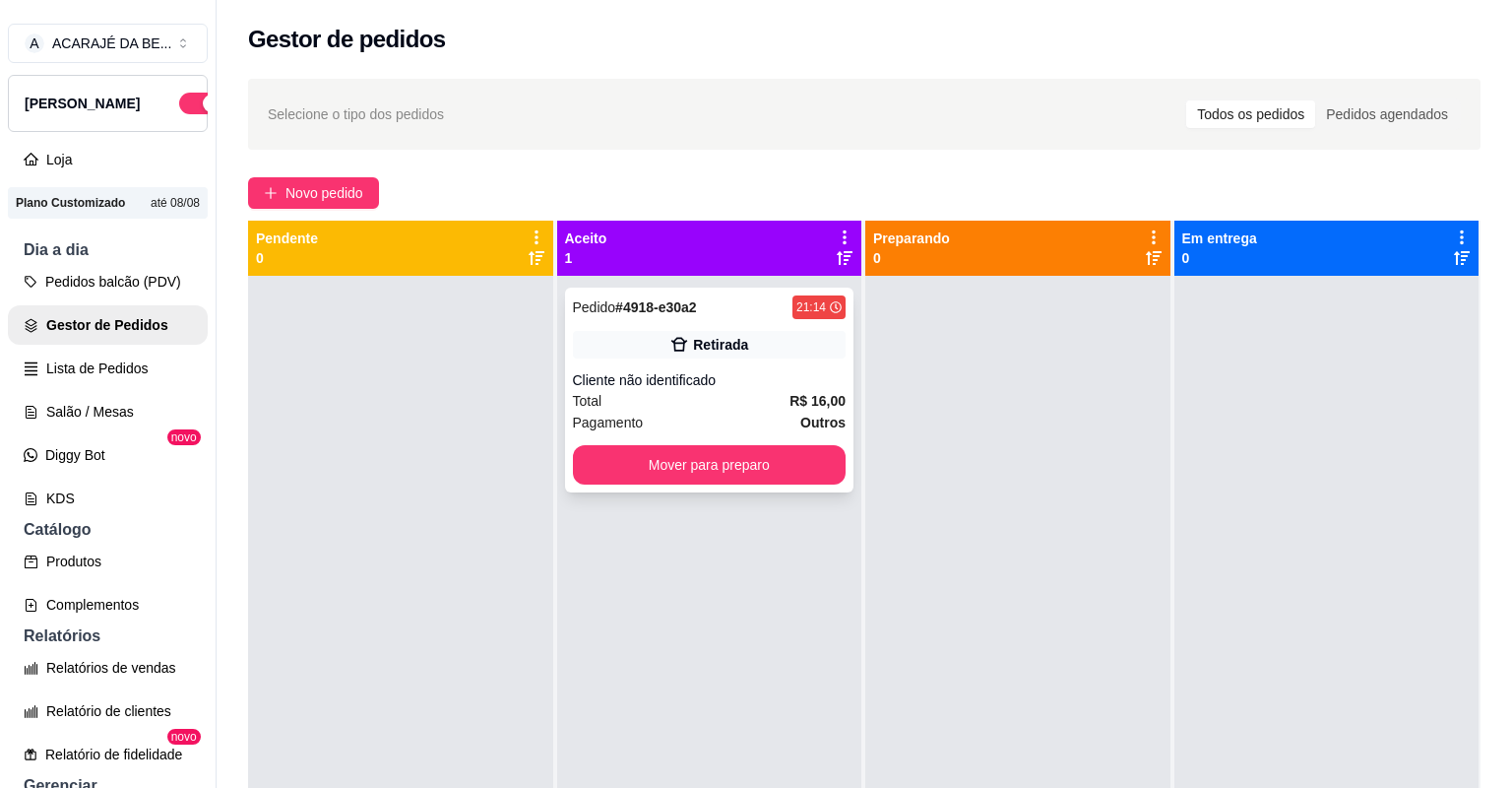click on "Total R$ 16,00" at bounding box center (710, 401) 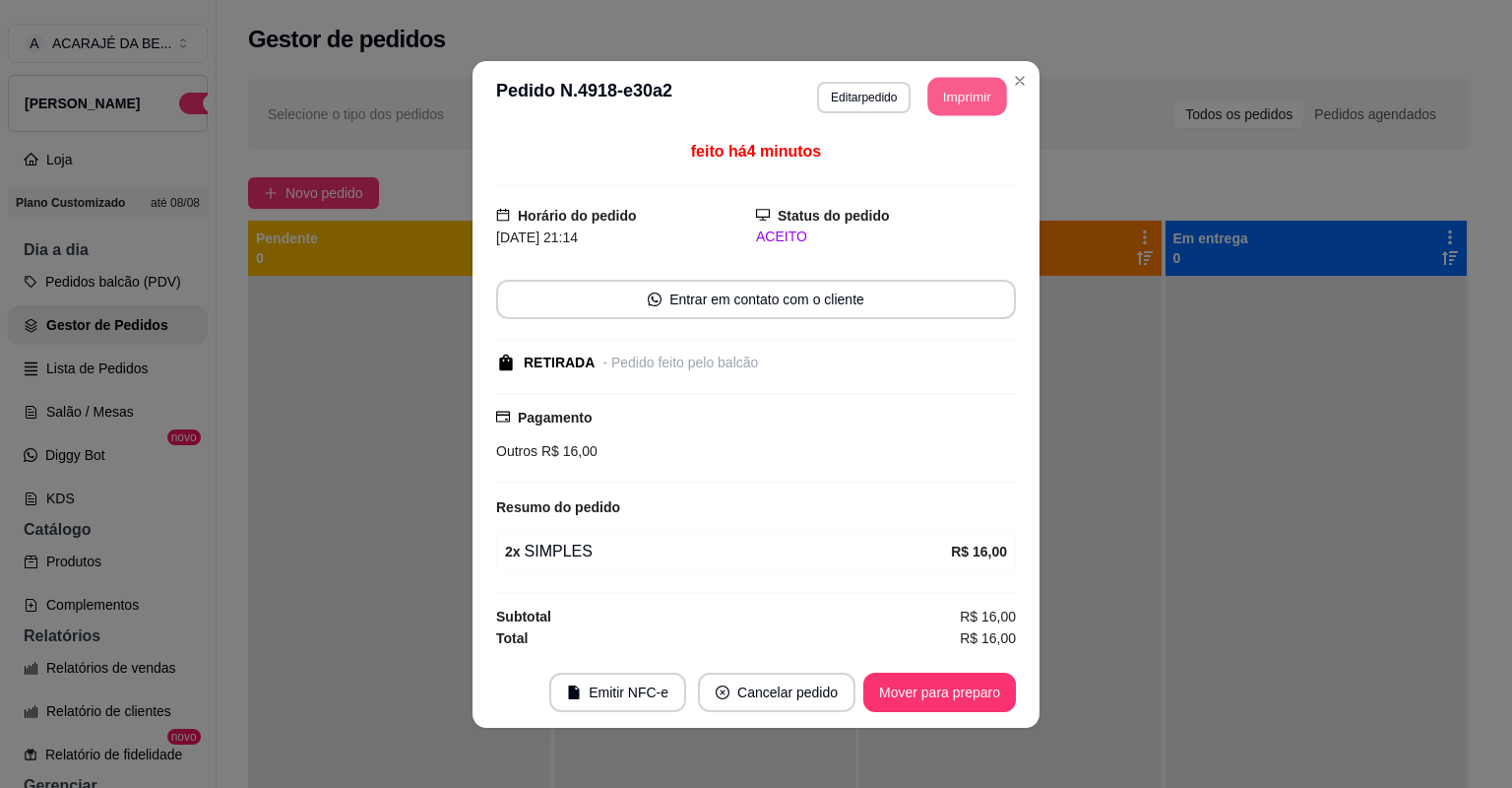 click on "Imprimir" at bounding box center [968, 96] 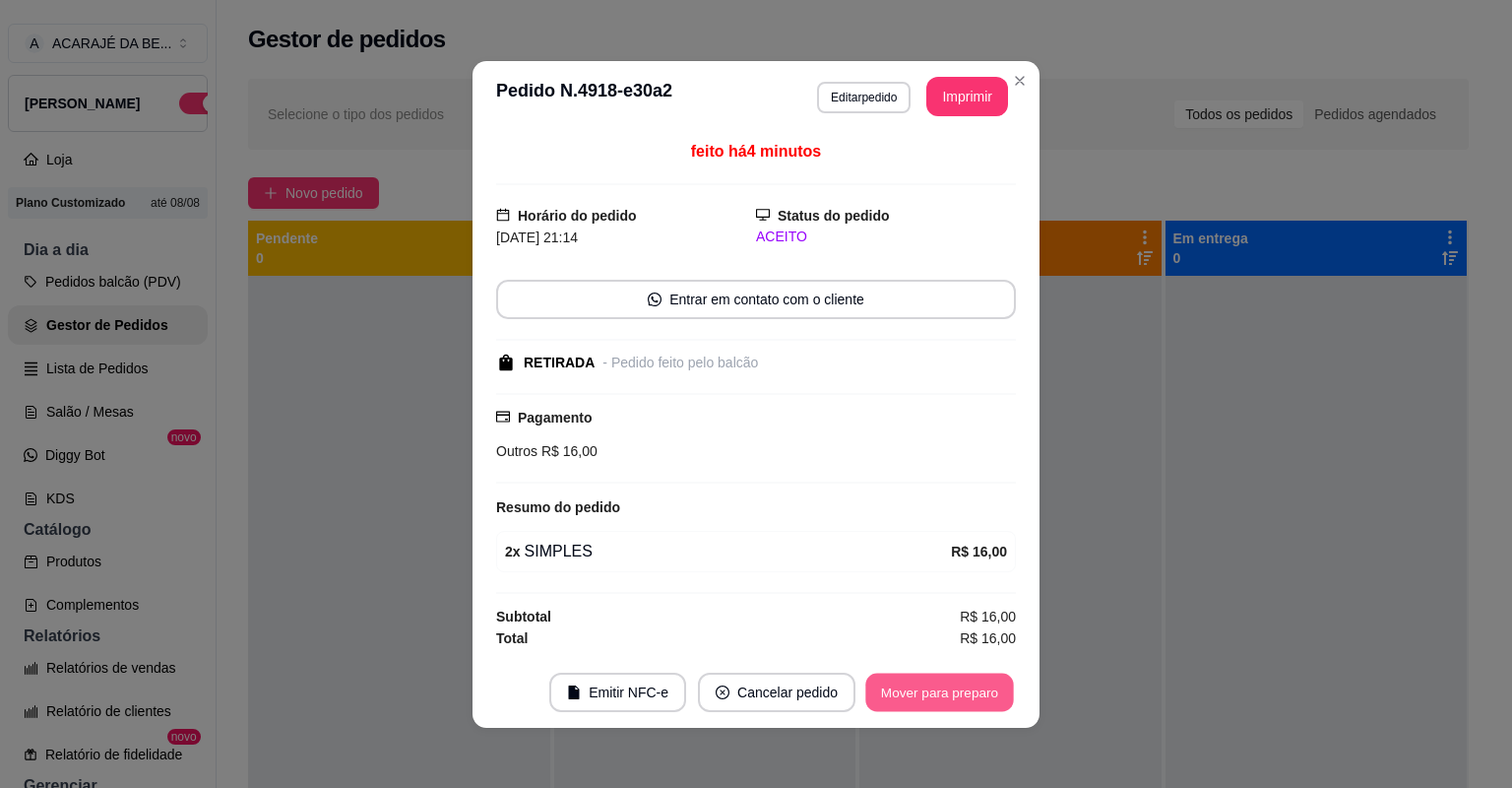 click on "Mover para preparo" at bounding box center (939, 691) 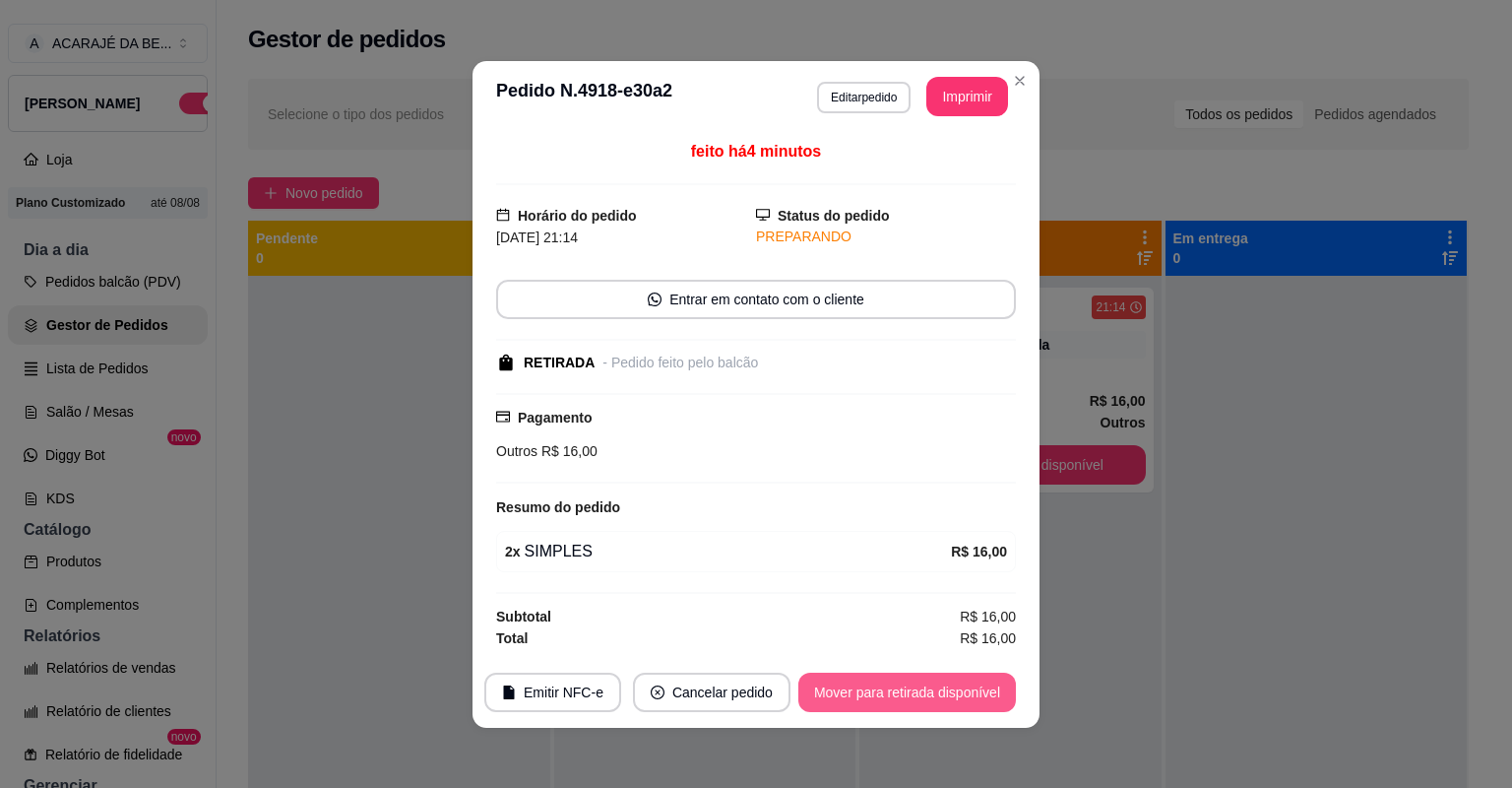 click on "Mover para retirada disponível" at bounding box center [907, 692] 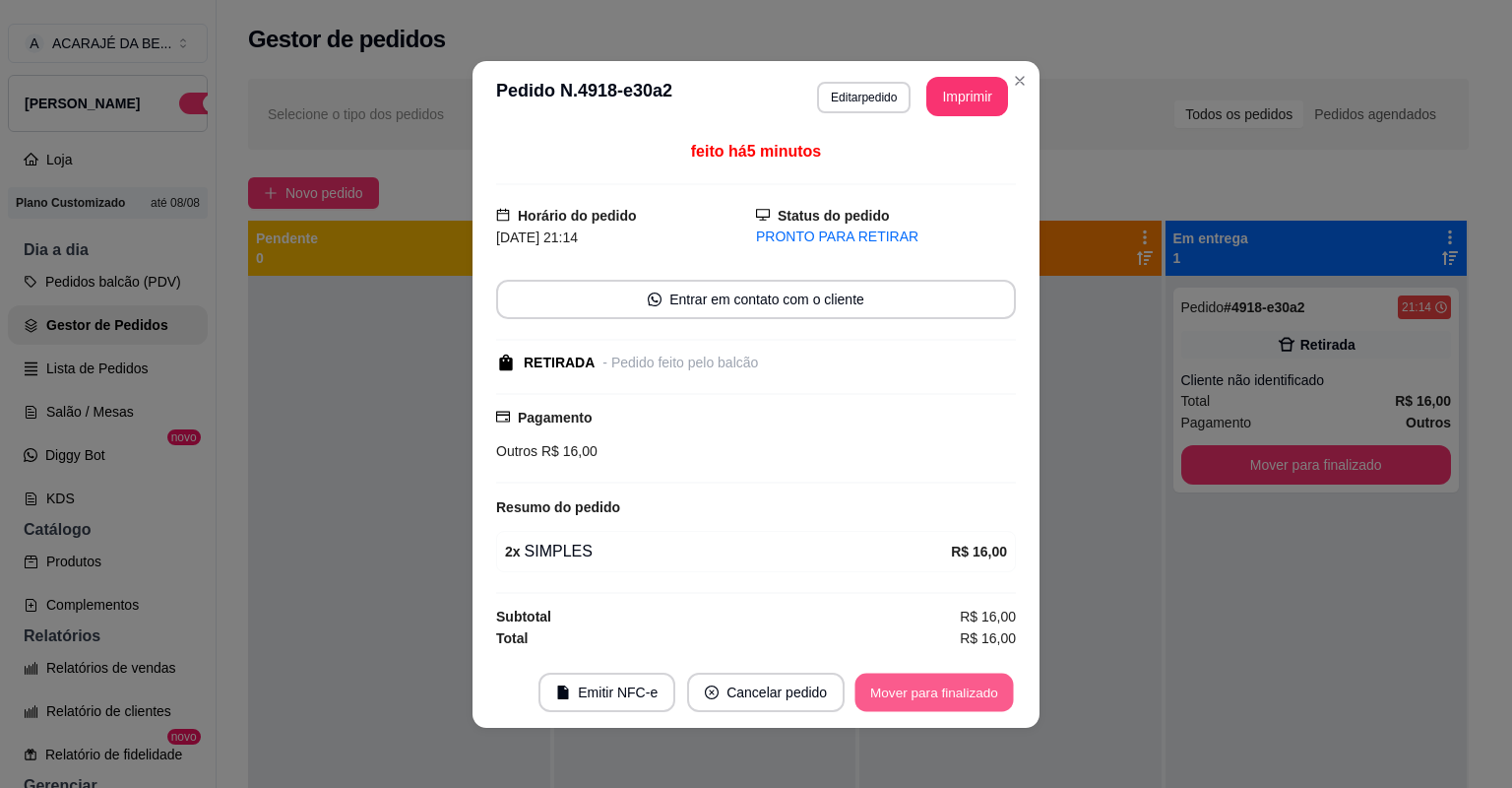 click on "Mover para finalizado" at bounding box center [934, 691] 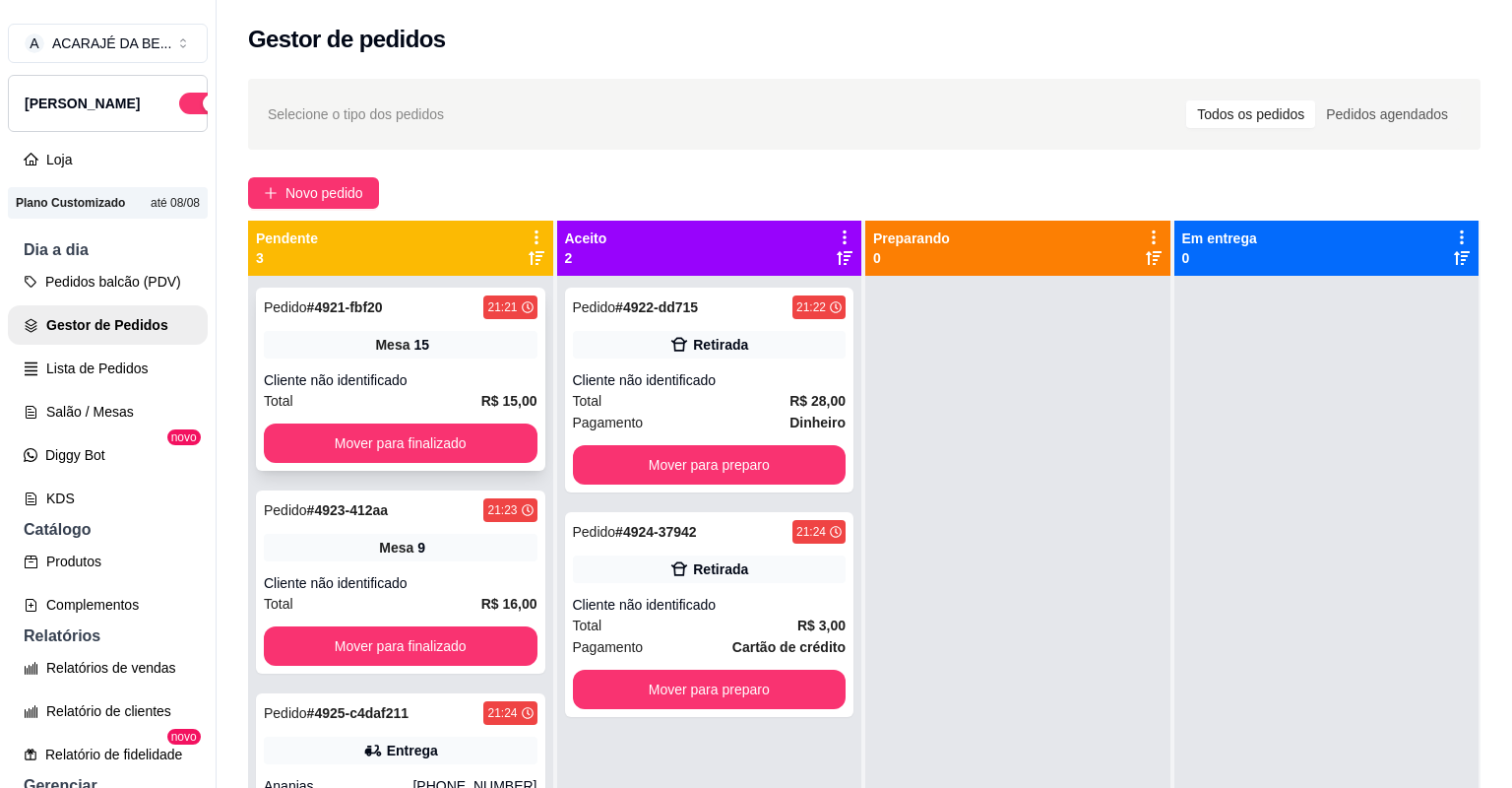 click on "Pedido  # 4921-fbf20 21:21 Mesa 15 Cliente não identificado Total R$ 15,00 Mover para finalizado" at bounding box center [401, 379] 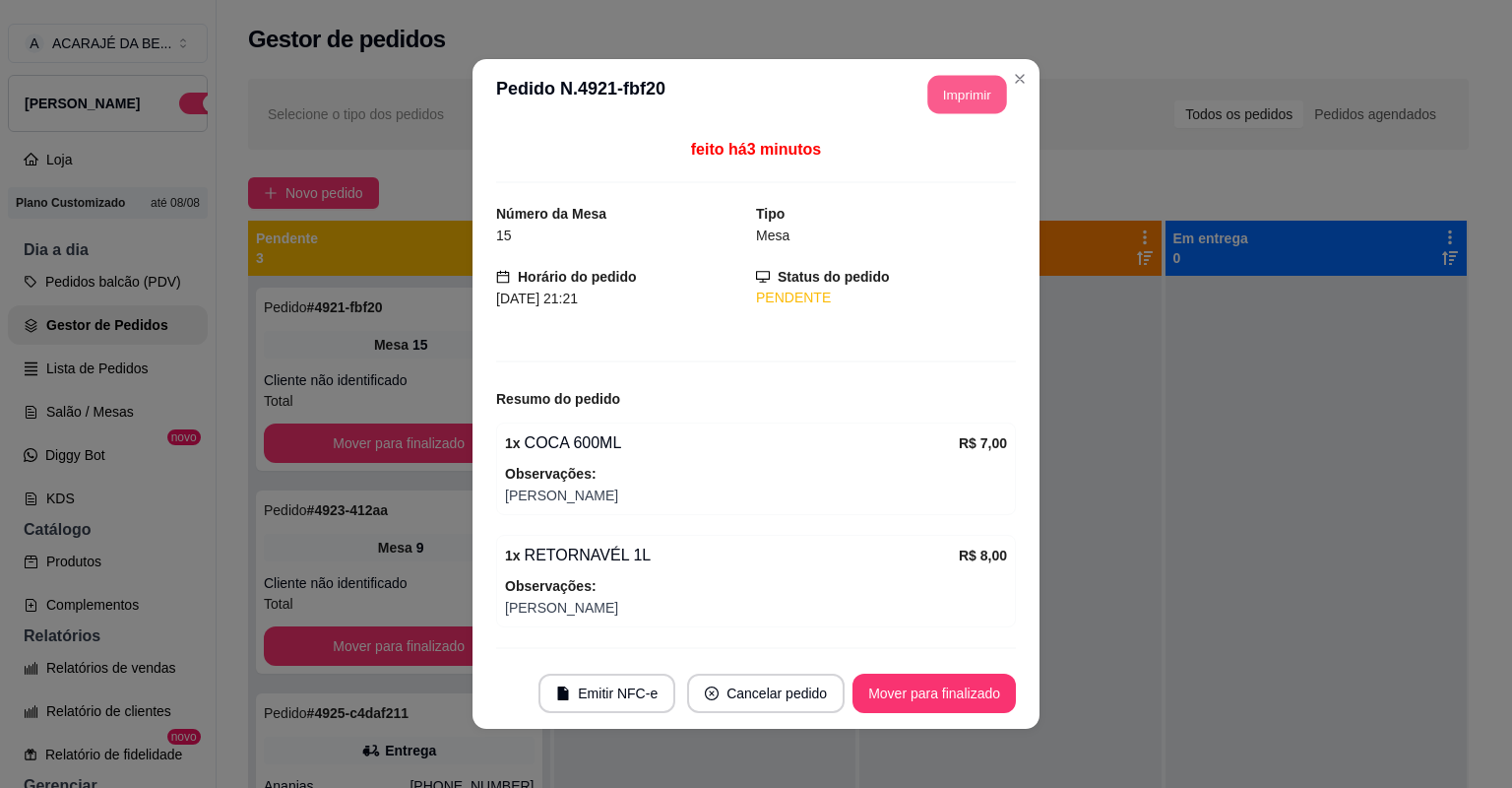 click on "Imprimir" at bounding box center (968, 95) 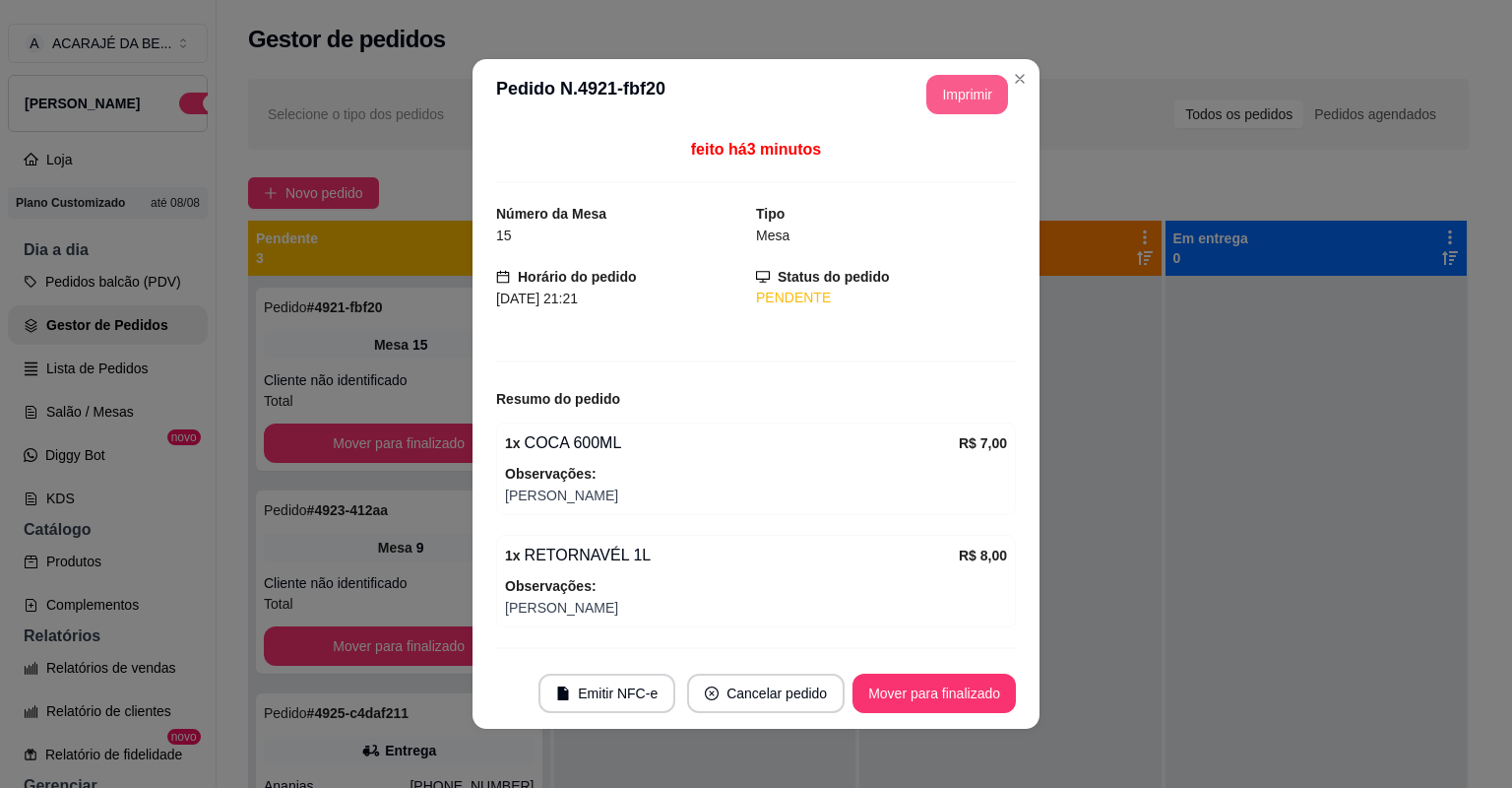 click on "Mover para finalizado" at bounding box center [934, 693] 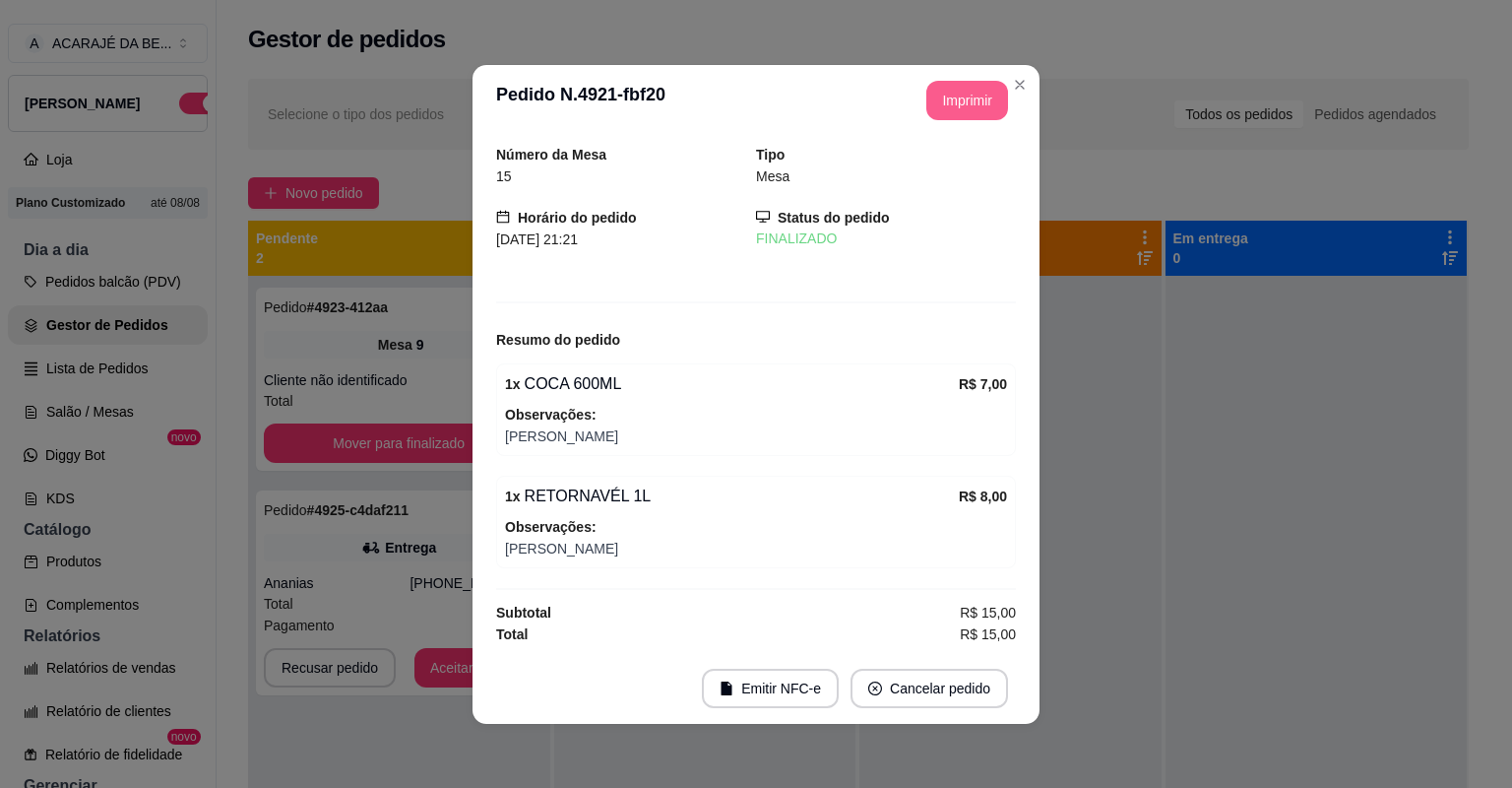 click at bounding box center (1316, 670) 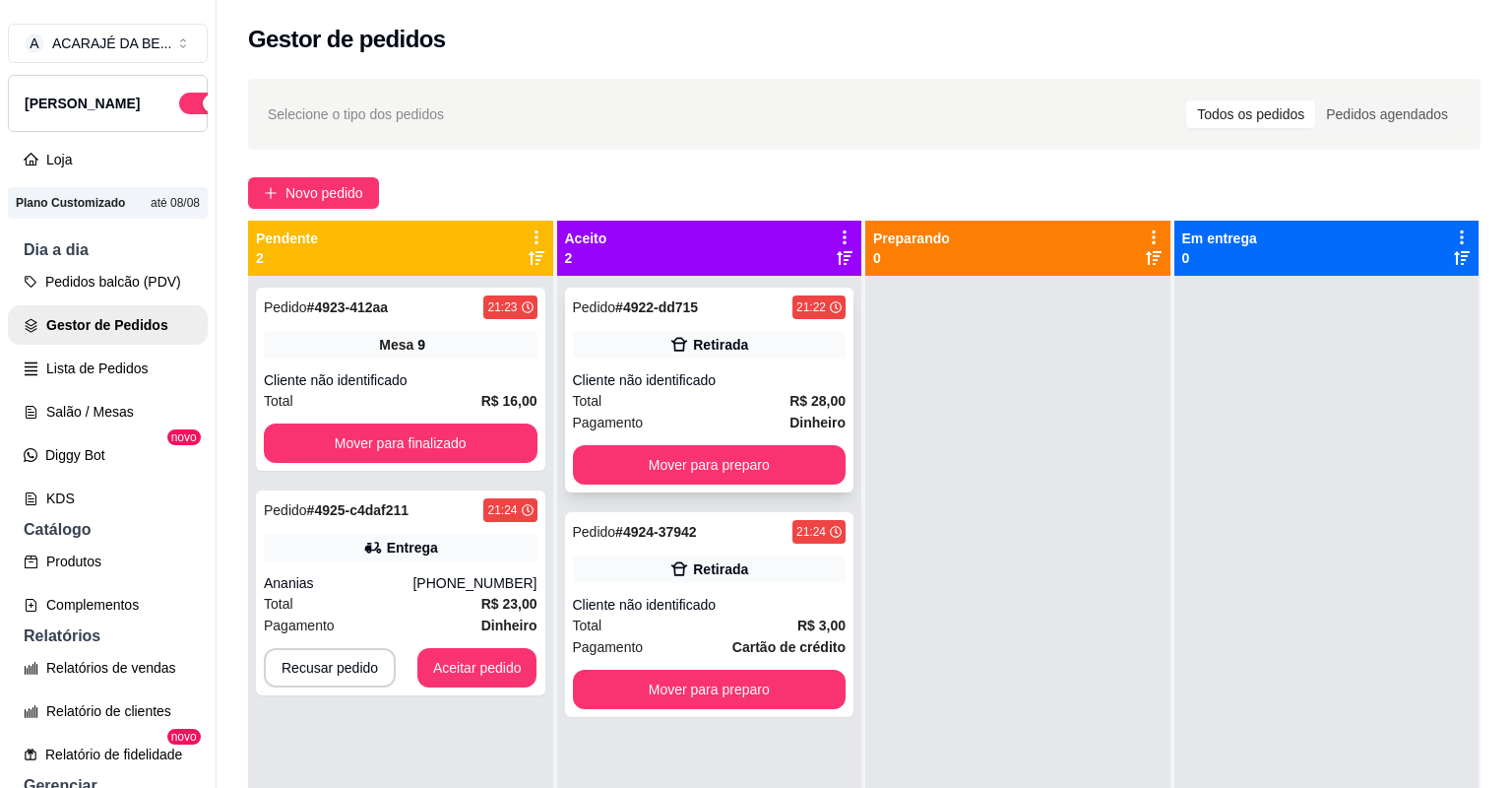 click on "Cliente não identificado" at bounding box center [710, 380] 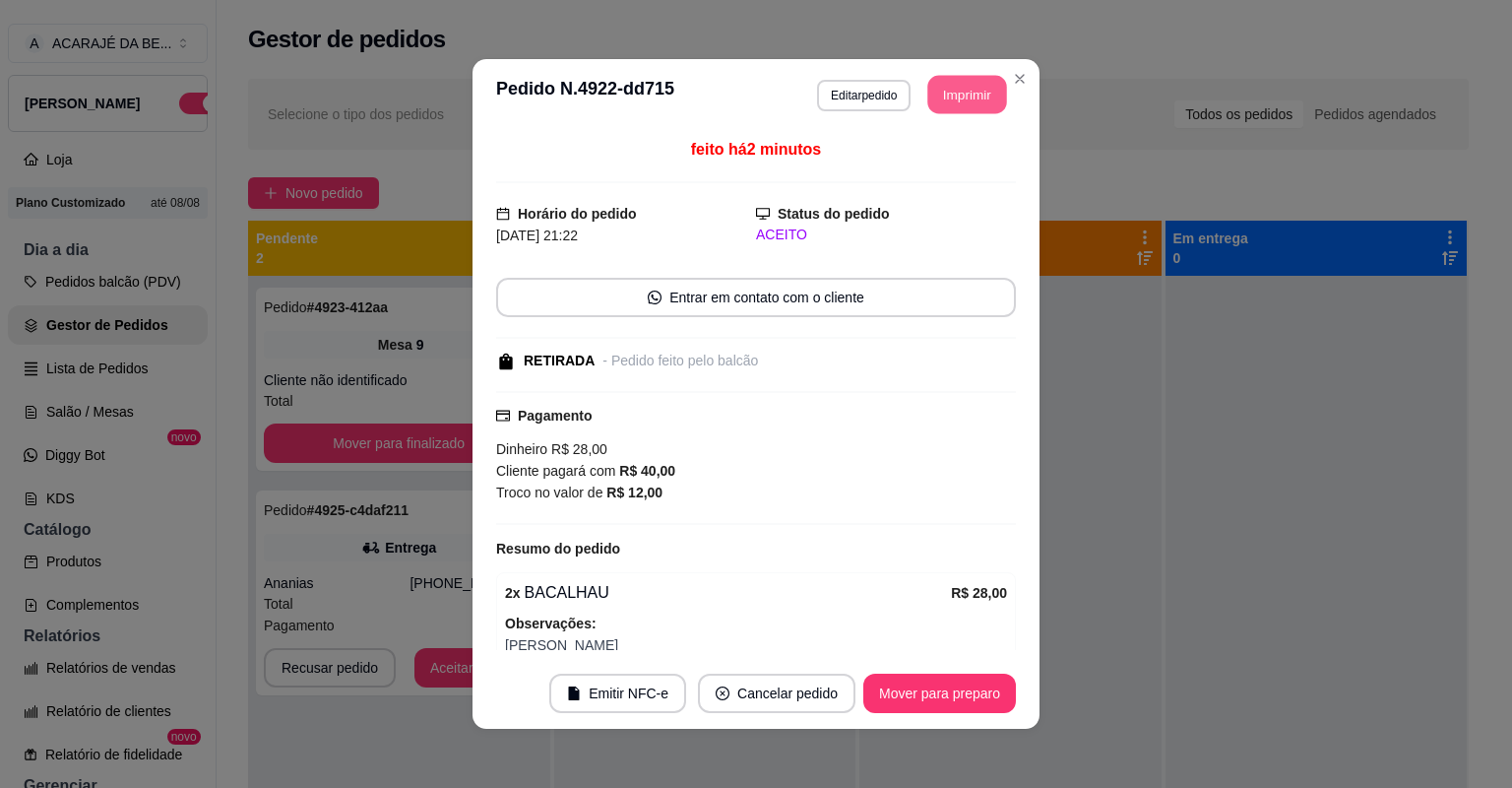 click on "Imprimir" at bounding box center (968, 95) 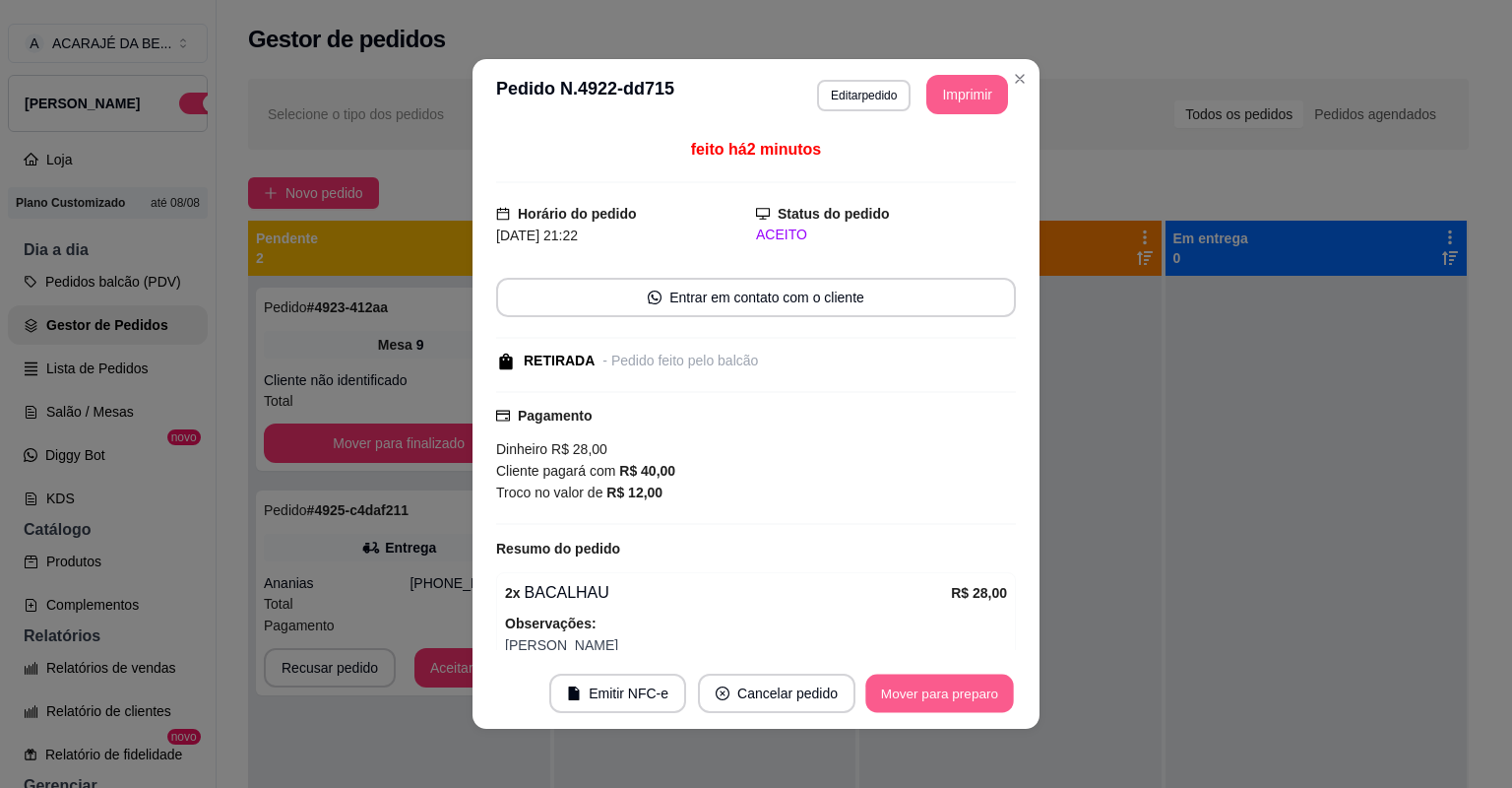 click on "Mover para preparo" at bounding box center [939, 693] 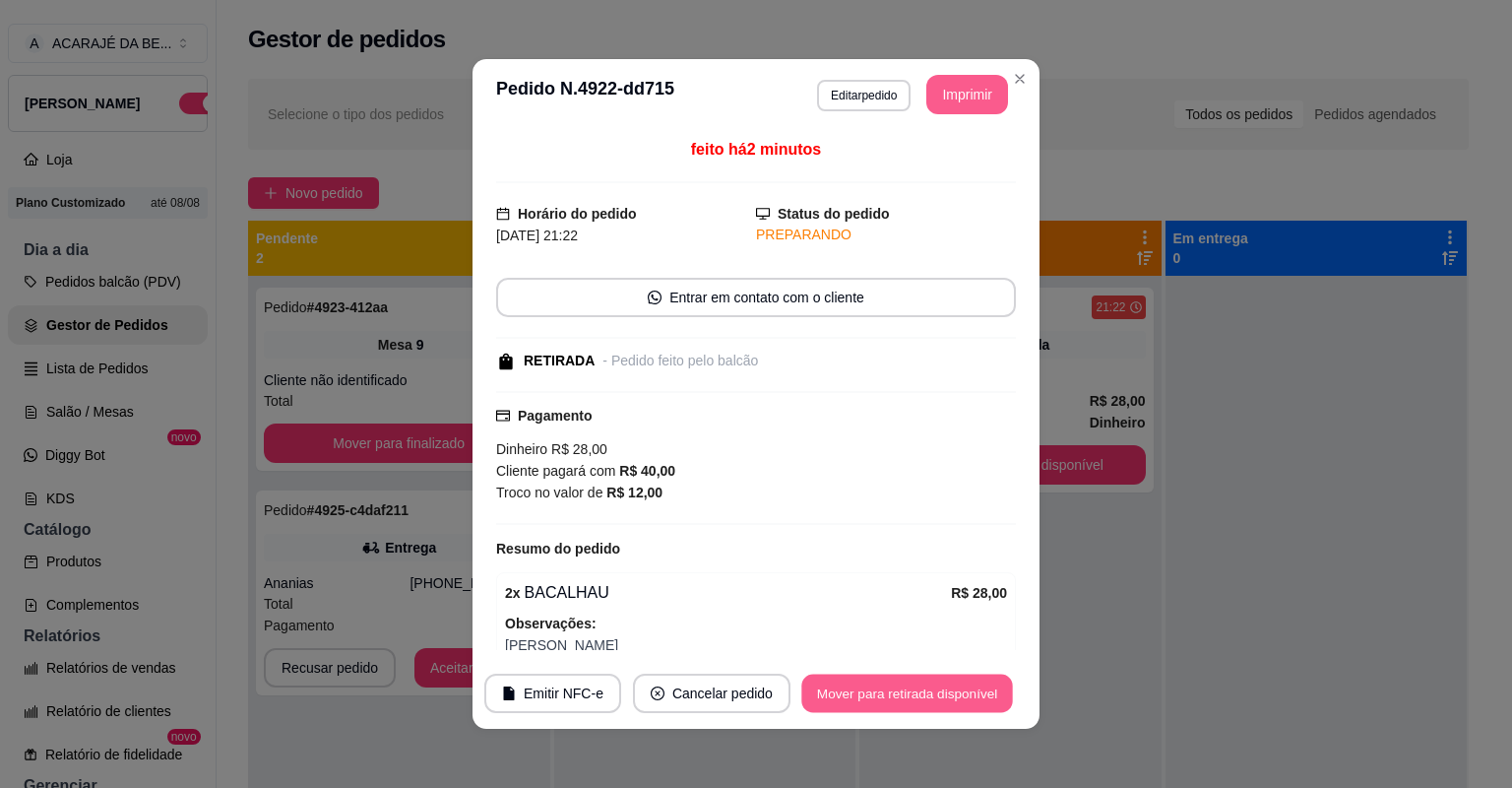 click on "Mover para retirada disponível" at bounding box center (907, 693) 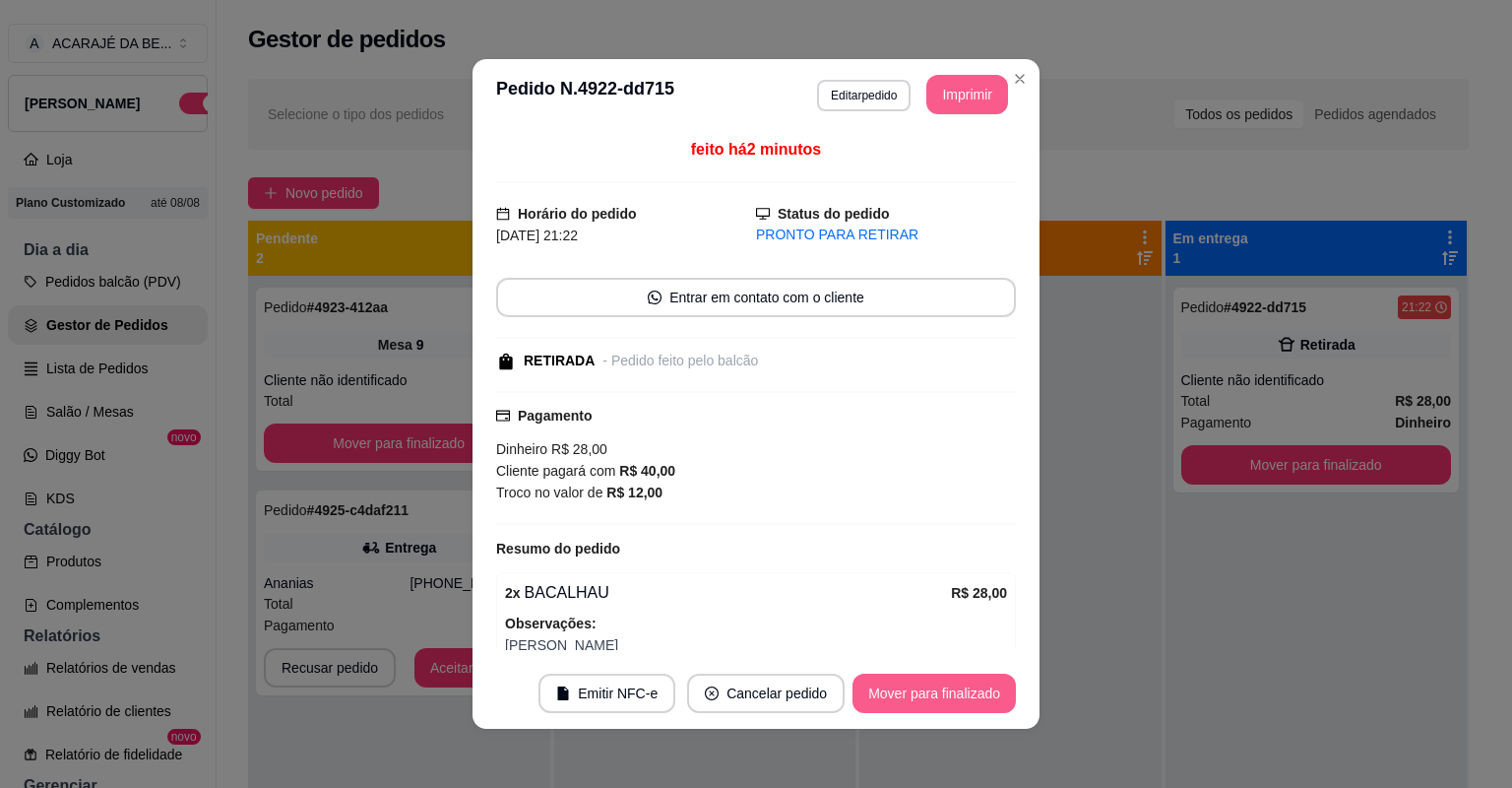 click on "Mover para finalizado" at bounding box center (934, 693) 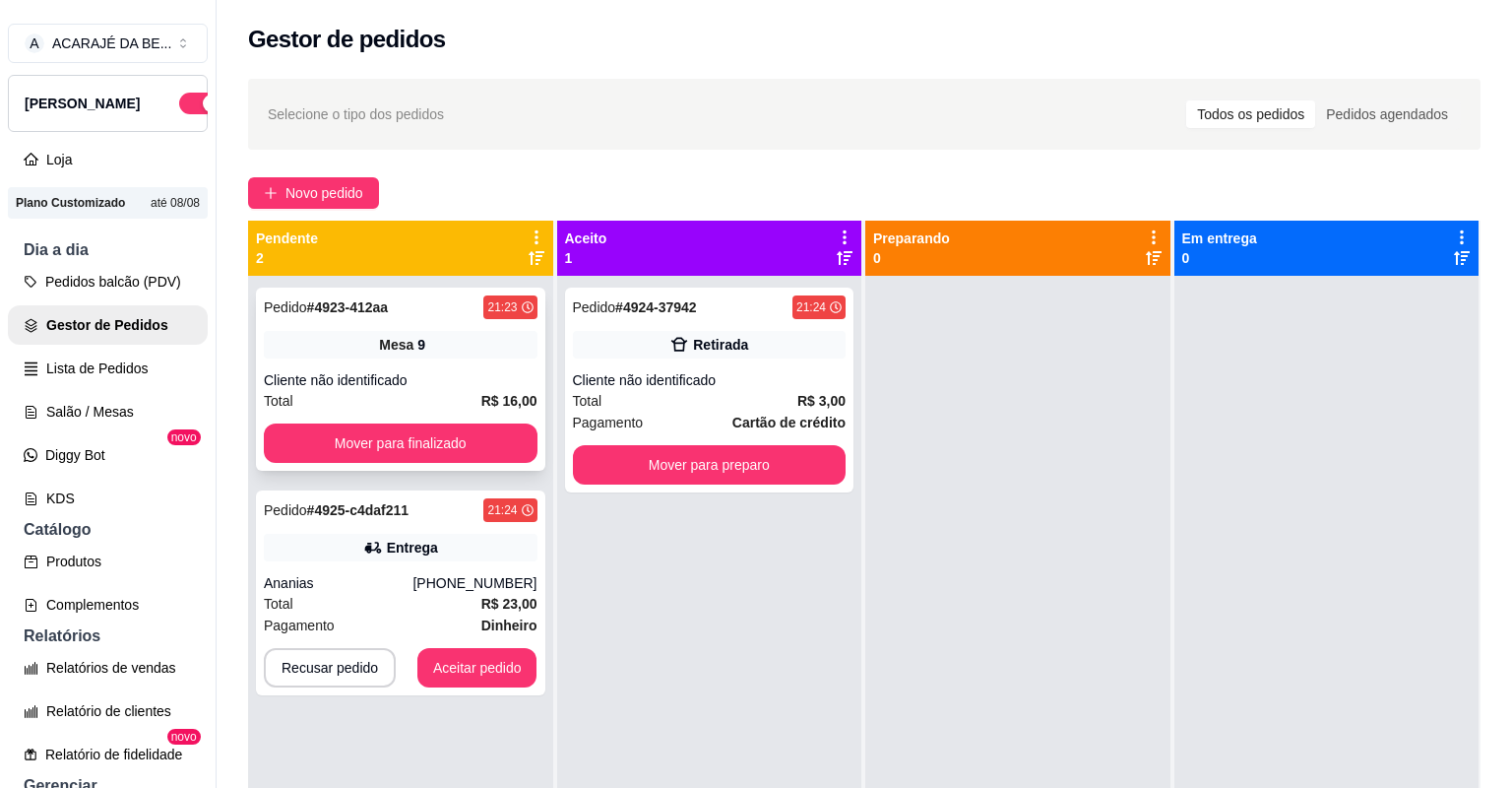 click on "Cliente não identificado" at bounding box center [401, 380] 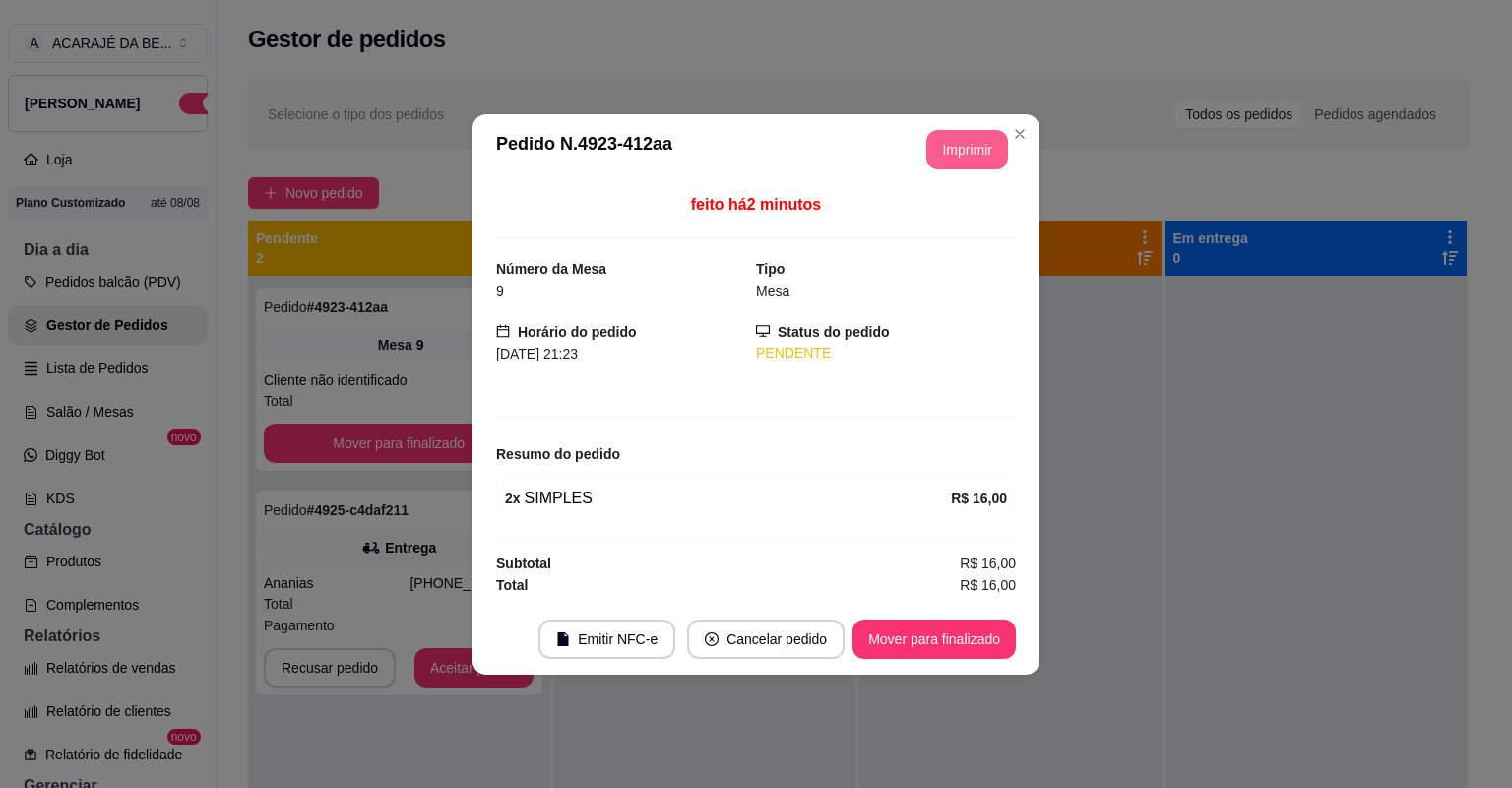 click on "Imprimir" at bounding box center (967, 150) 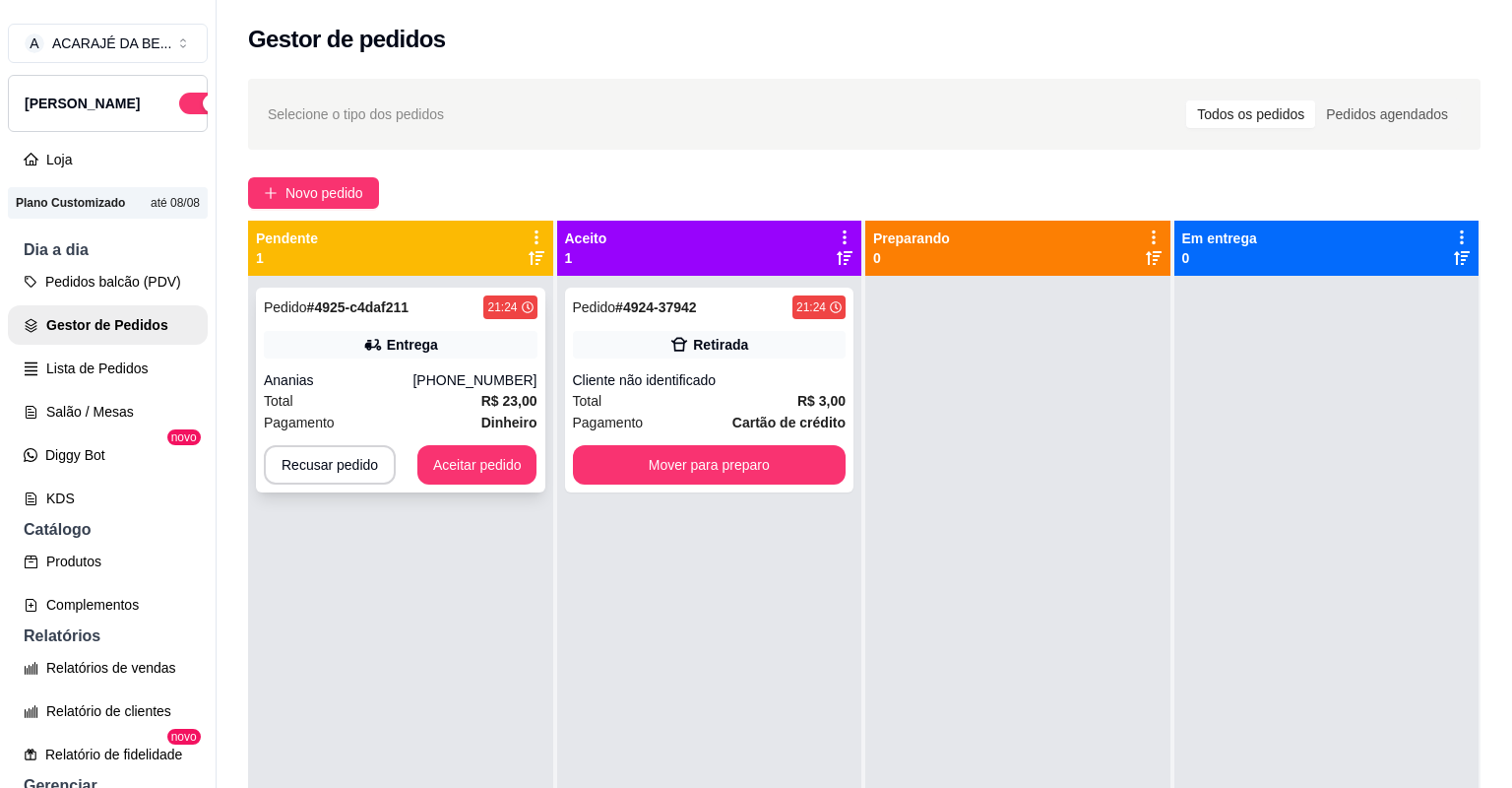 click on "Total R$ 23,00" at bounding box center (401, 401) 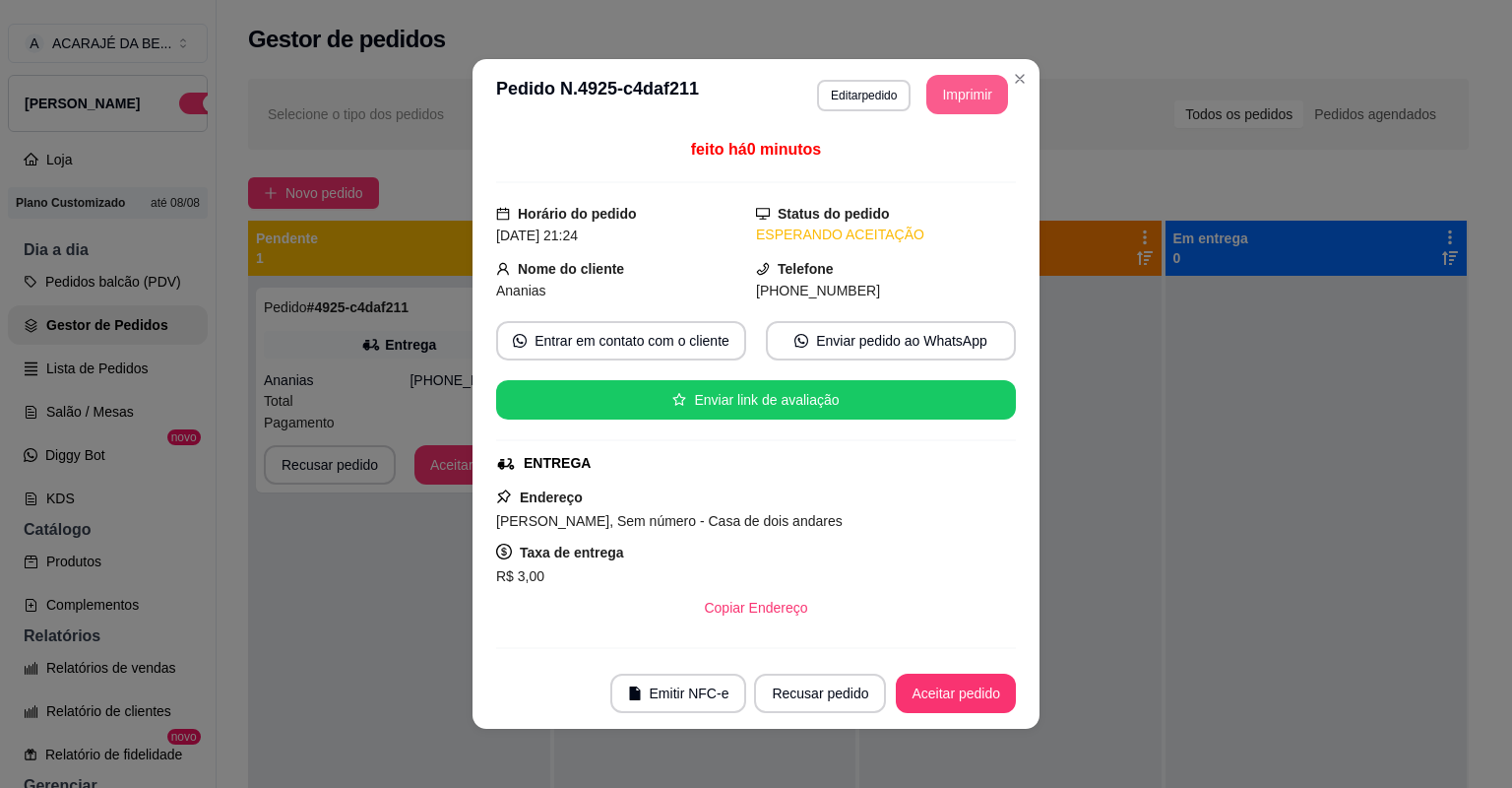 click on "Imprimir" at bounding box center [967, 95] 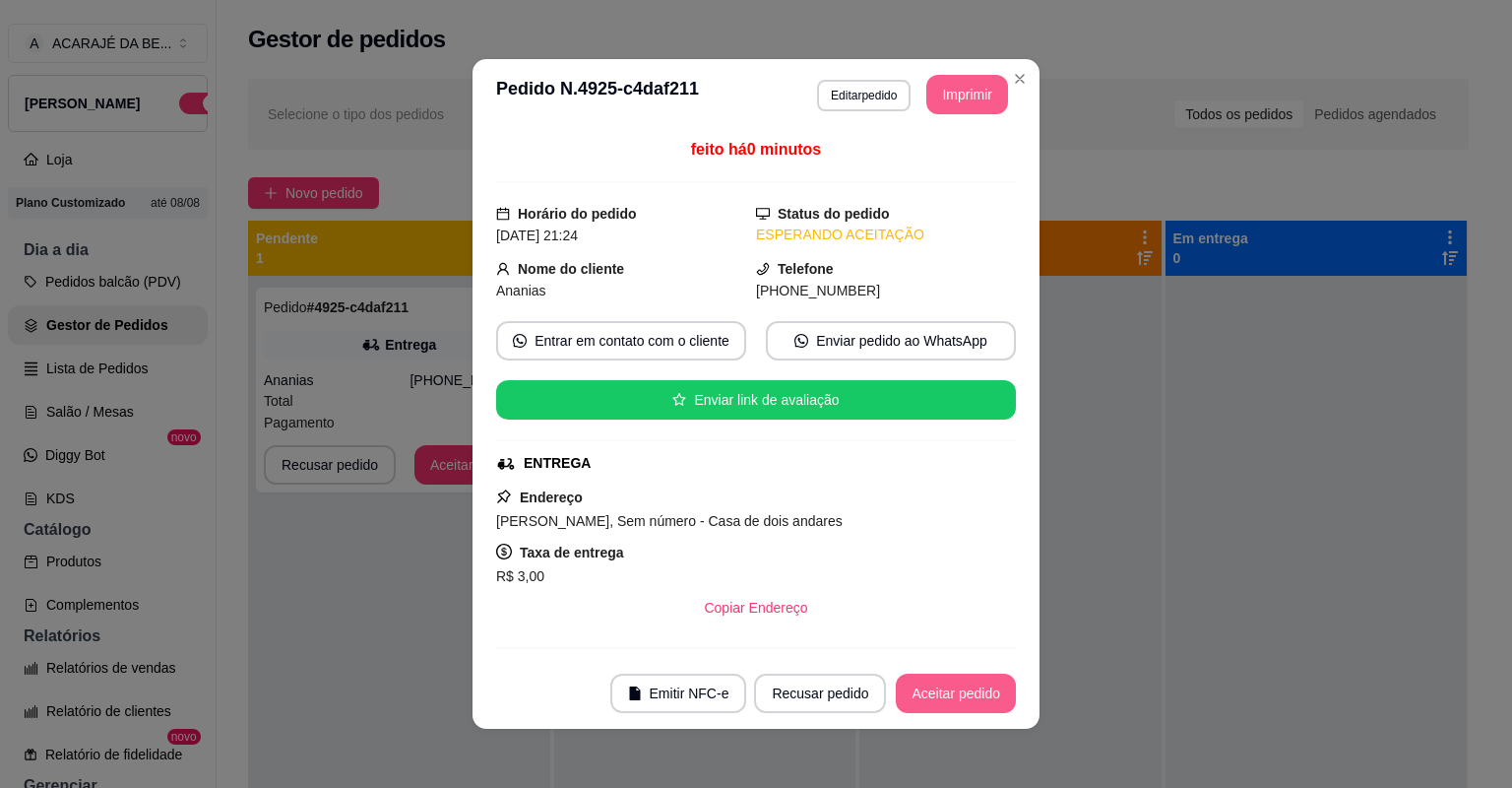 click on "Aceitar pedido" at bounding box center [956, 693] 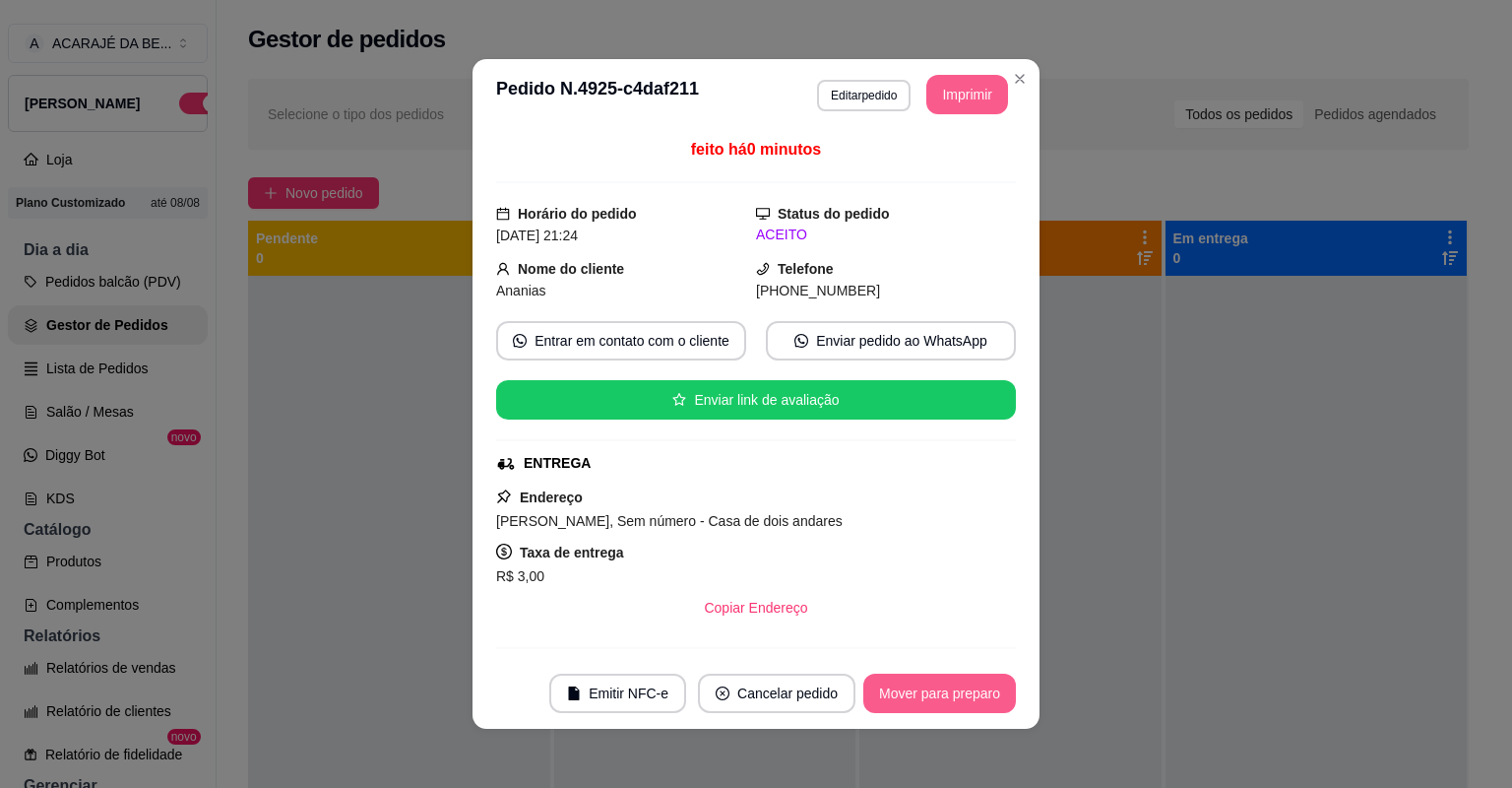 click on "Mover para preparo" at bounding box center [939, 693] 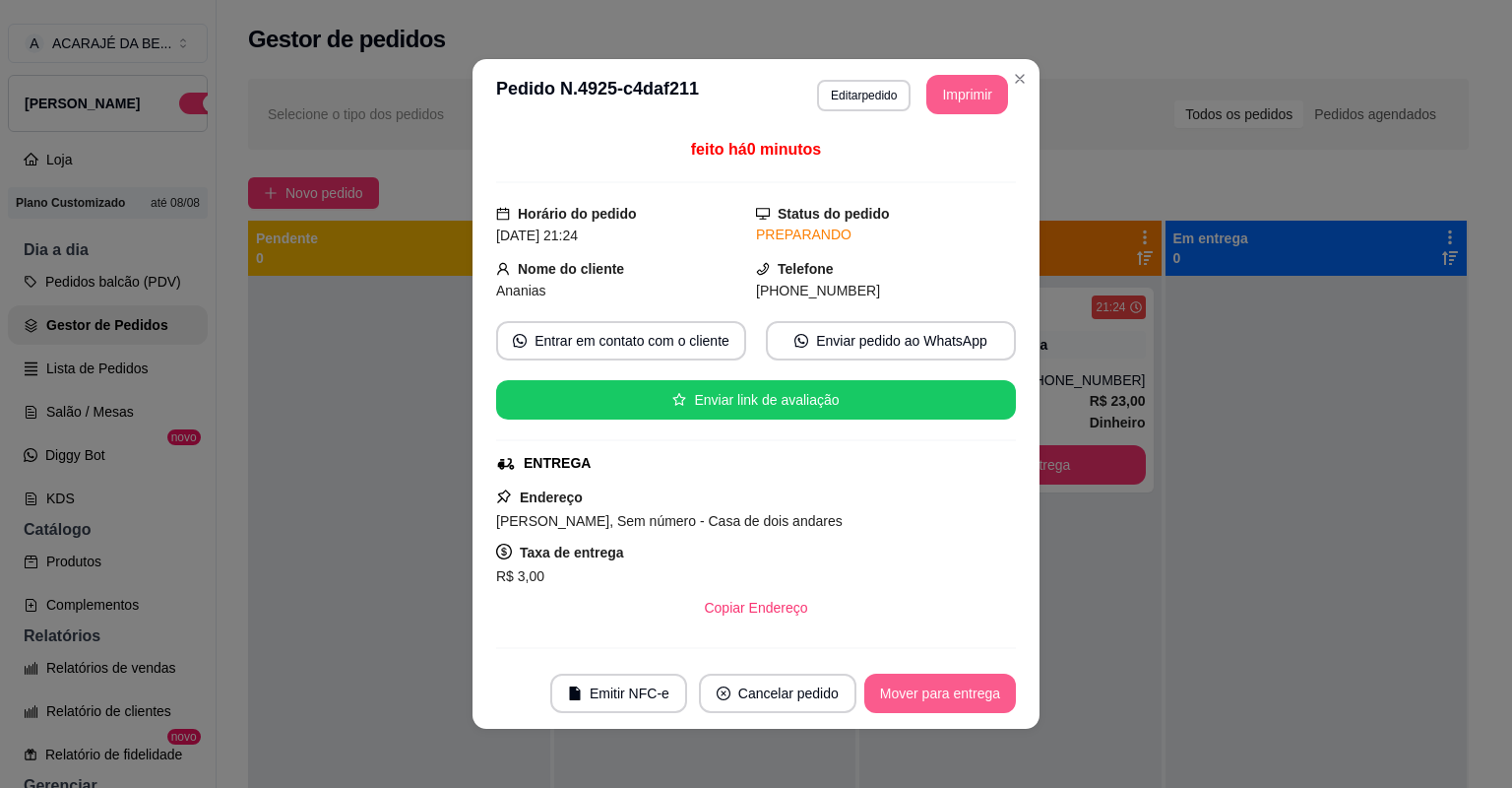 click on "Mover para entrega" at bounding box center [940, 693] 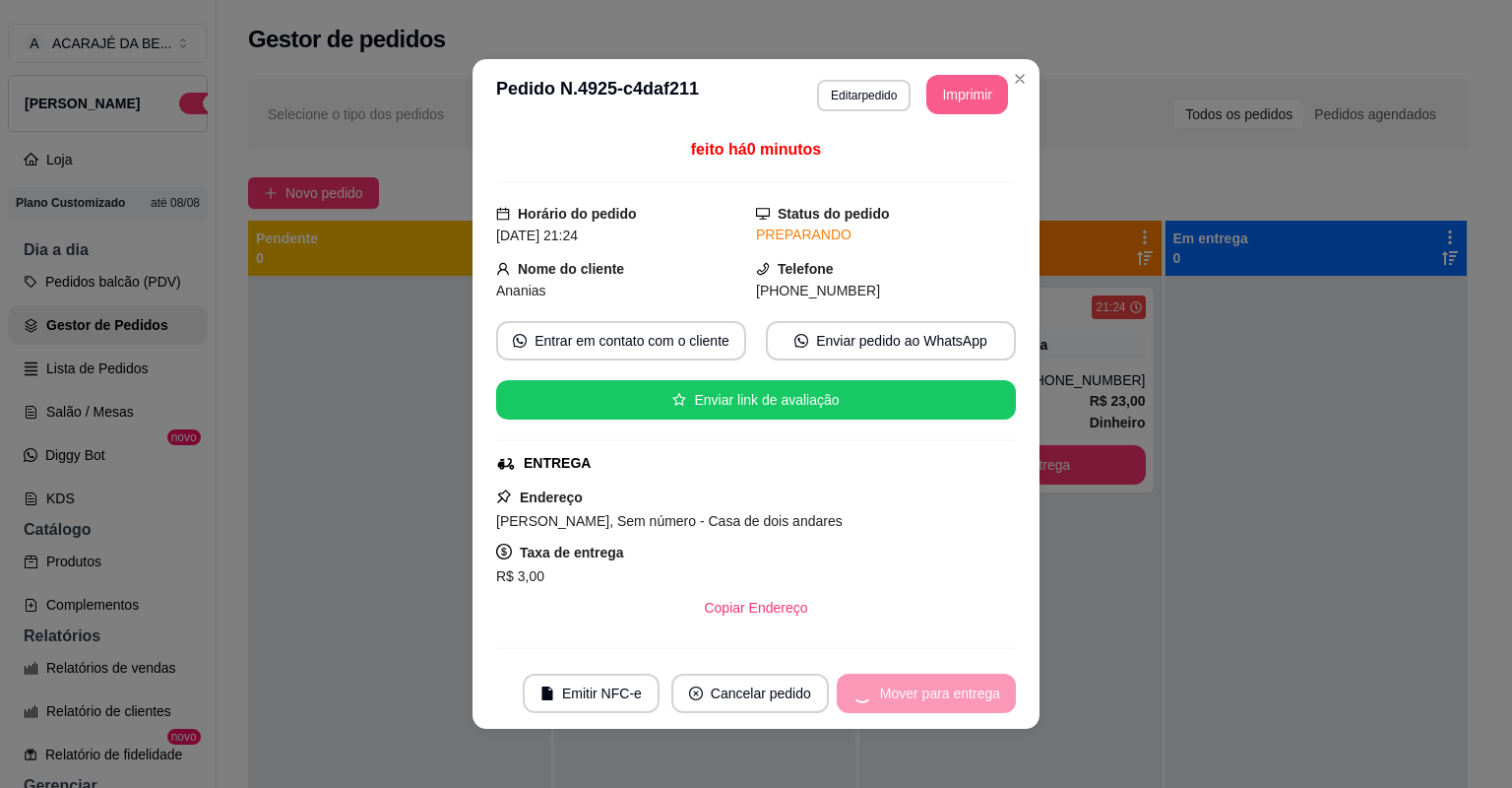 click on "Mover para entrega" at bounding box center (926, 693) 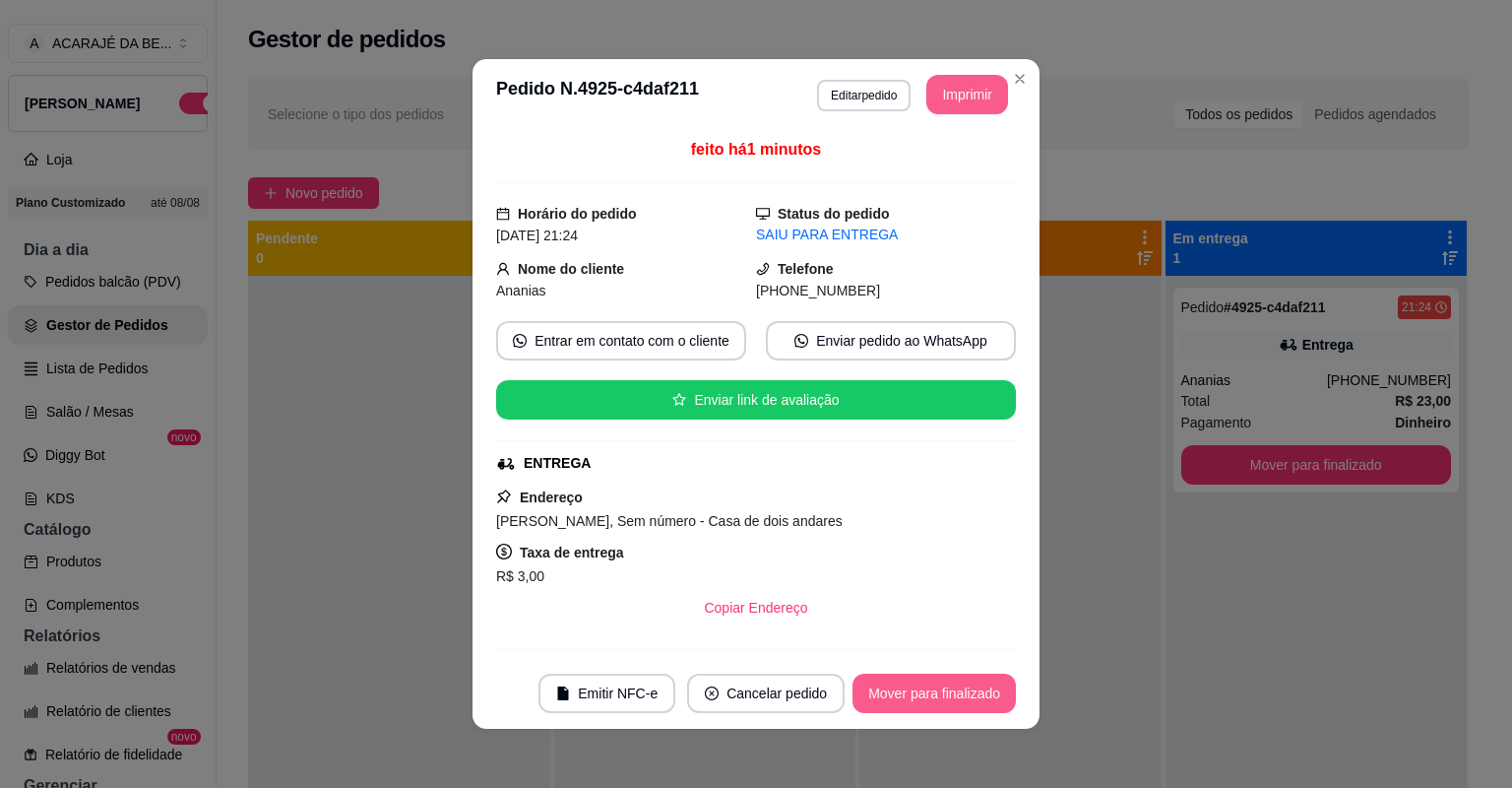 click on "Mover para finalizado" at bounding box center (934, 693) 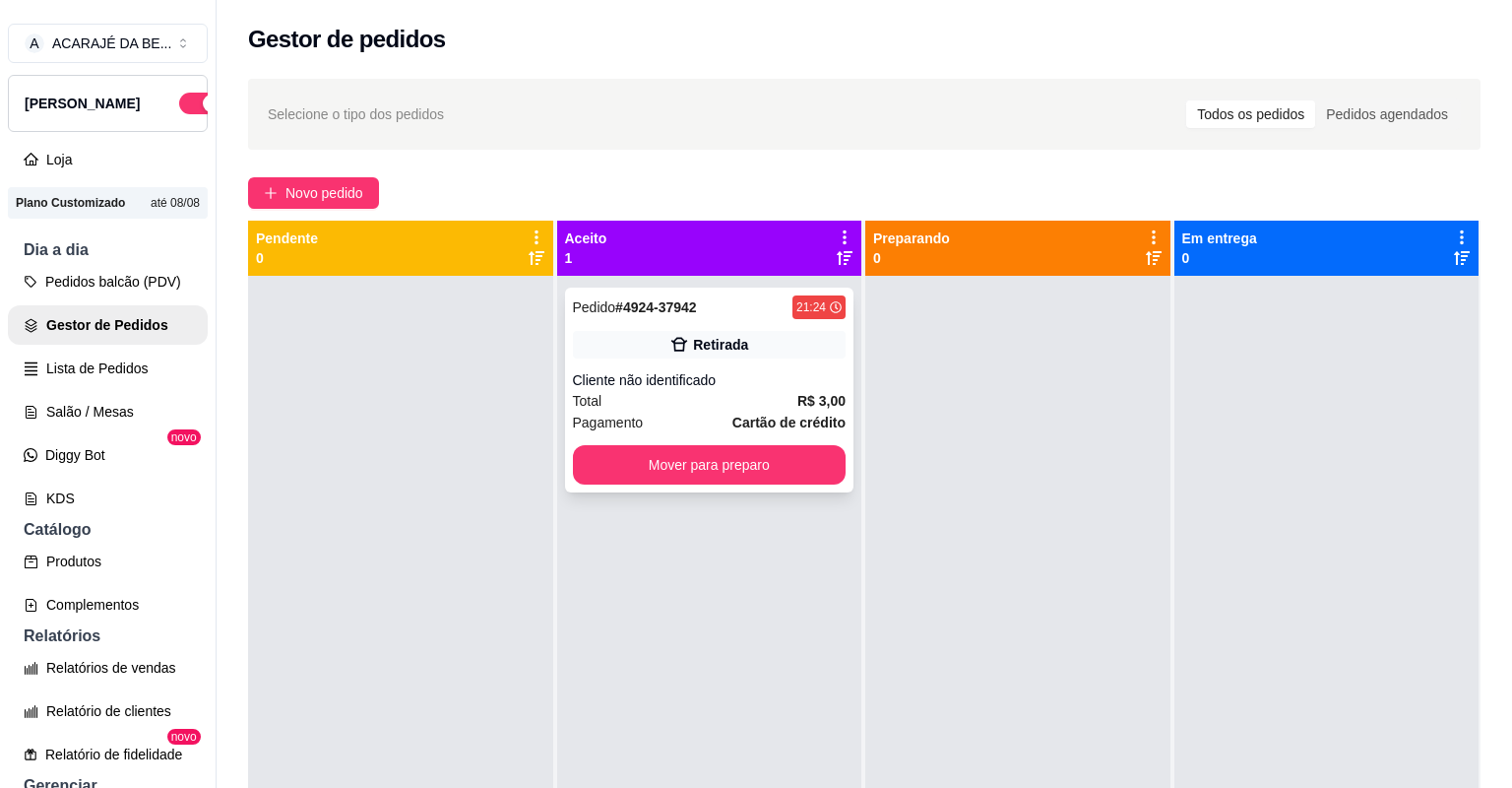 click on "Total R$ 3,00" at bounding box center (710, 401) 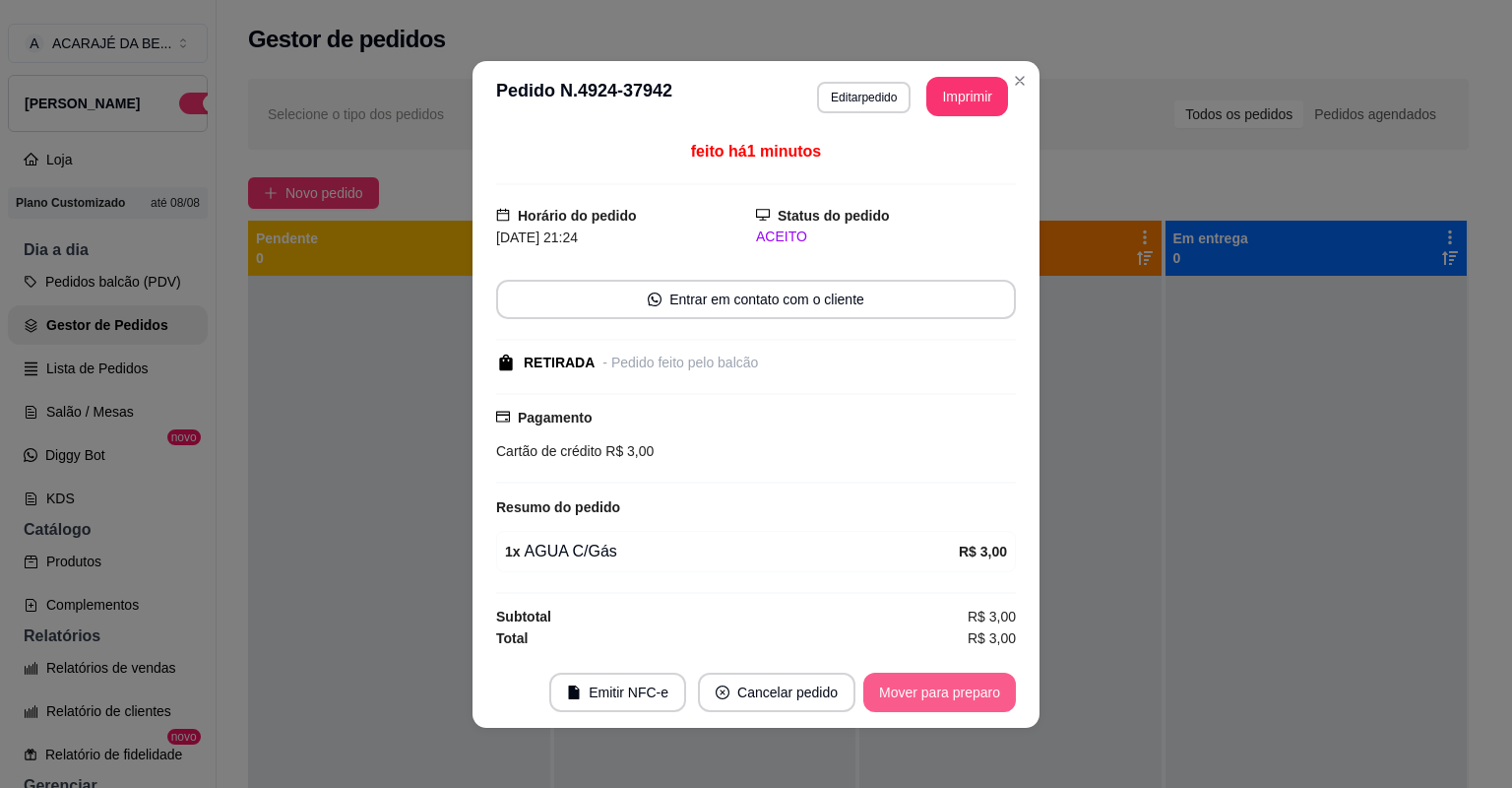 click on "Mover para preparo" at bounding box center (939, 692) 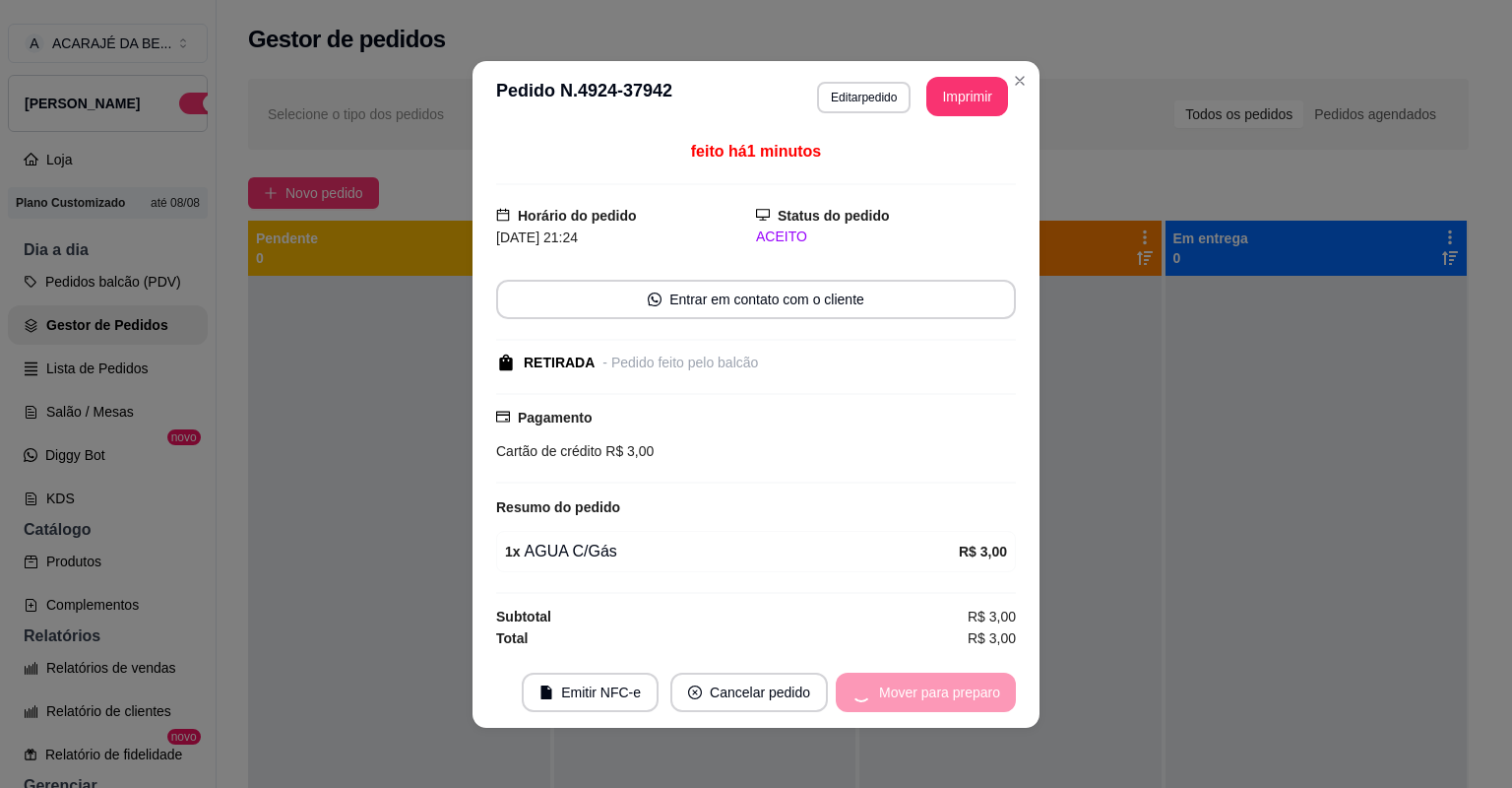 click on "Mover para preparo" at bounding box center (925, 692) 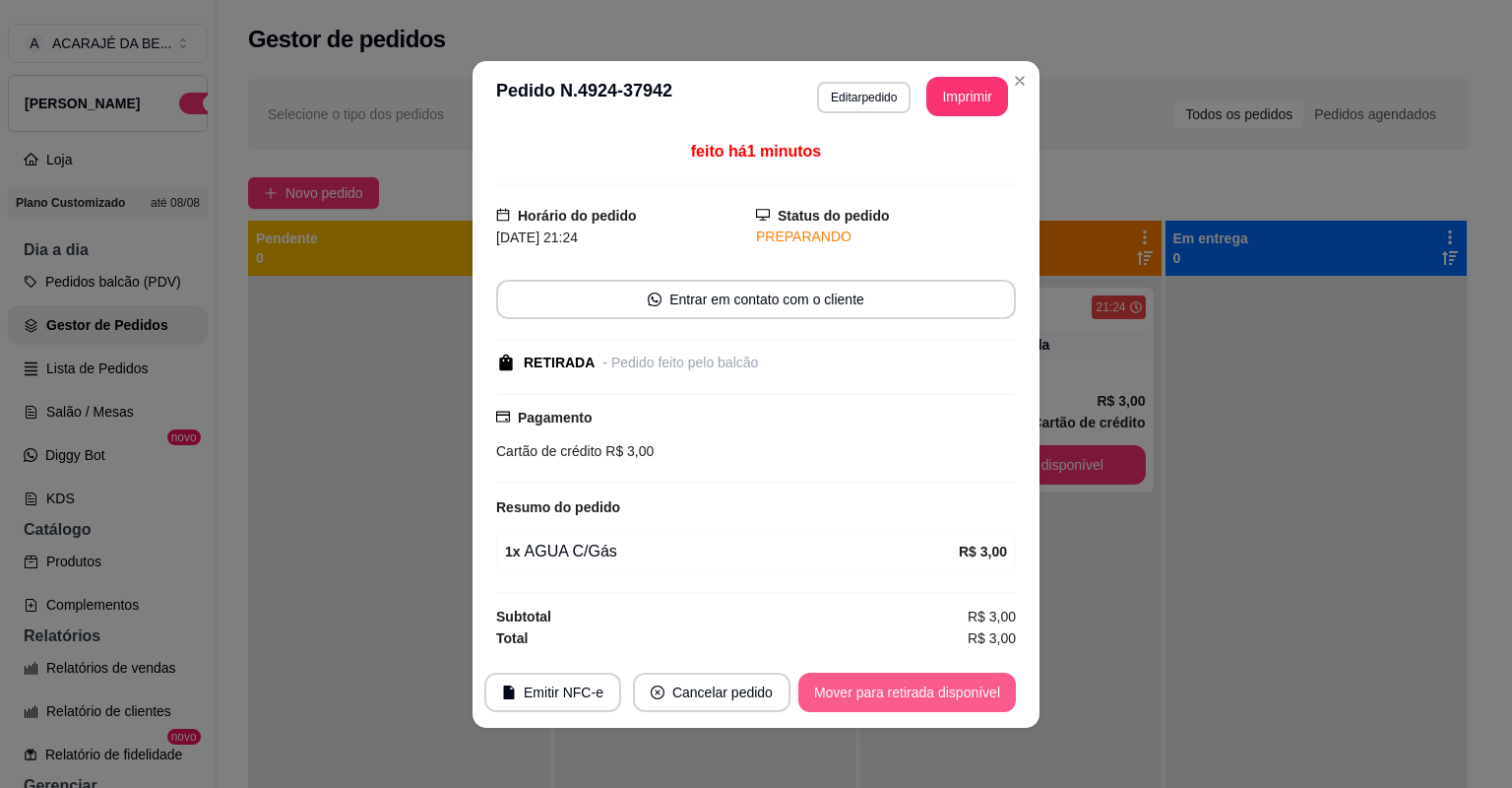 click on "Mover para retirada disponível" at bounding box center [907, 692] 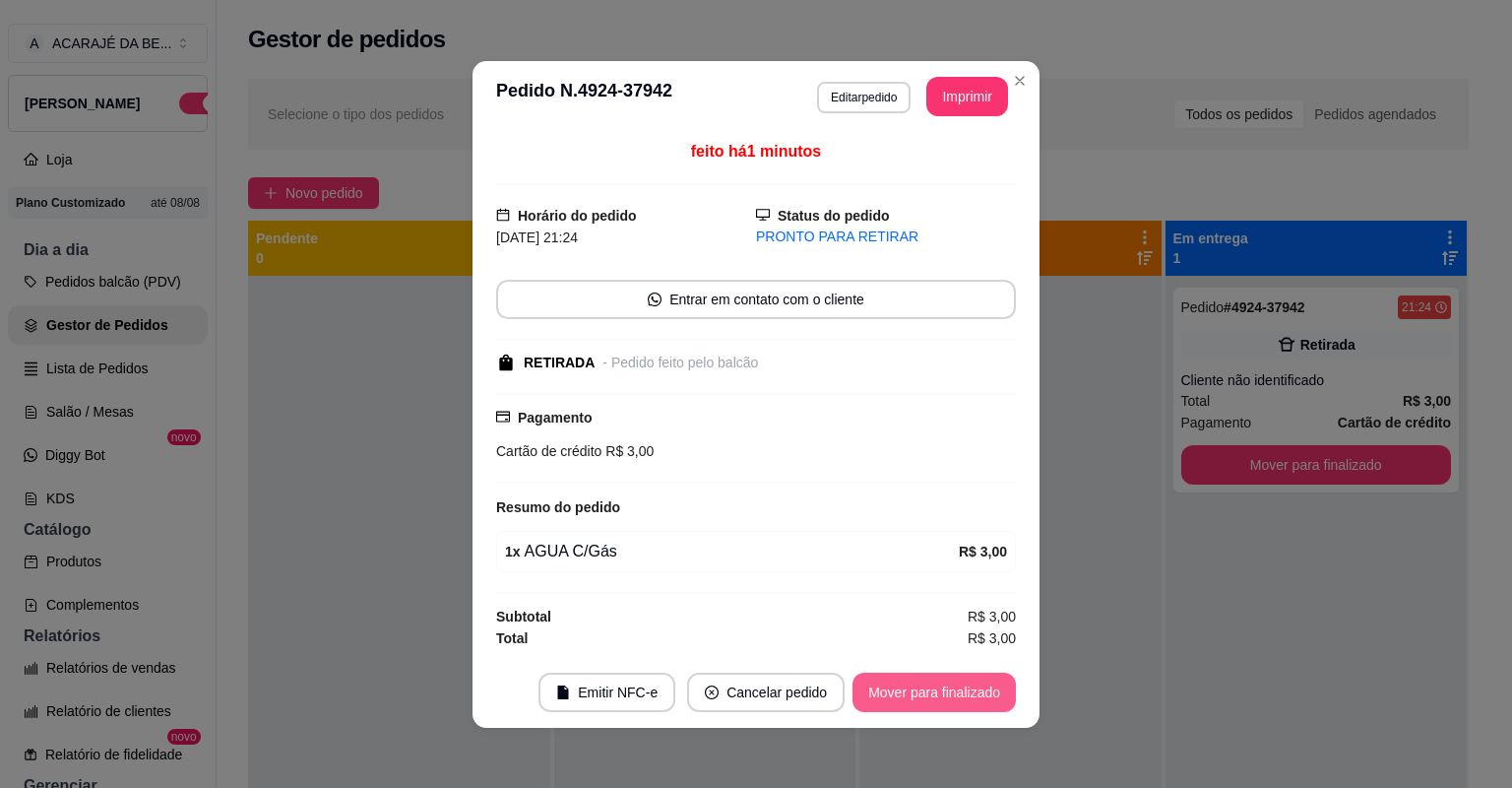 click on "Mover para finalizado" at bounding box center [934, 692] 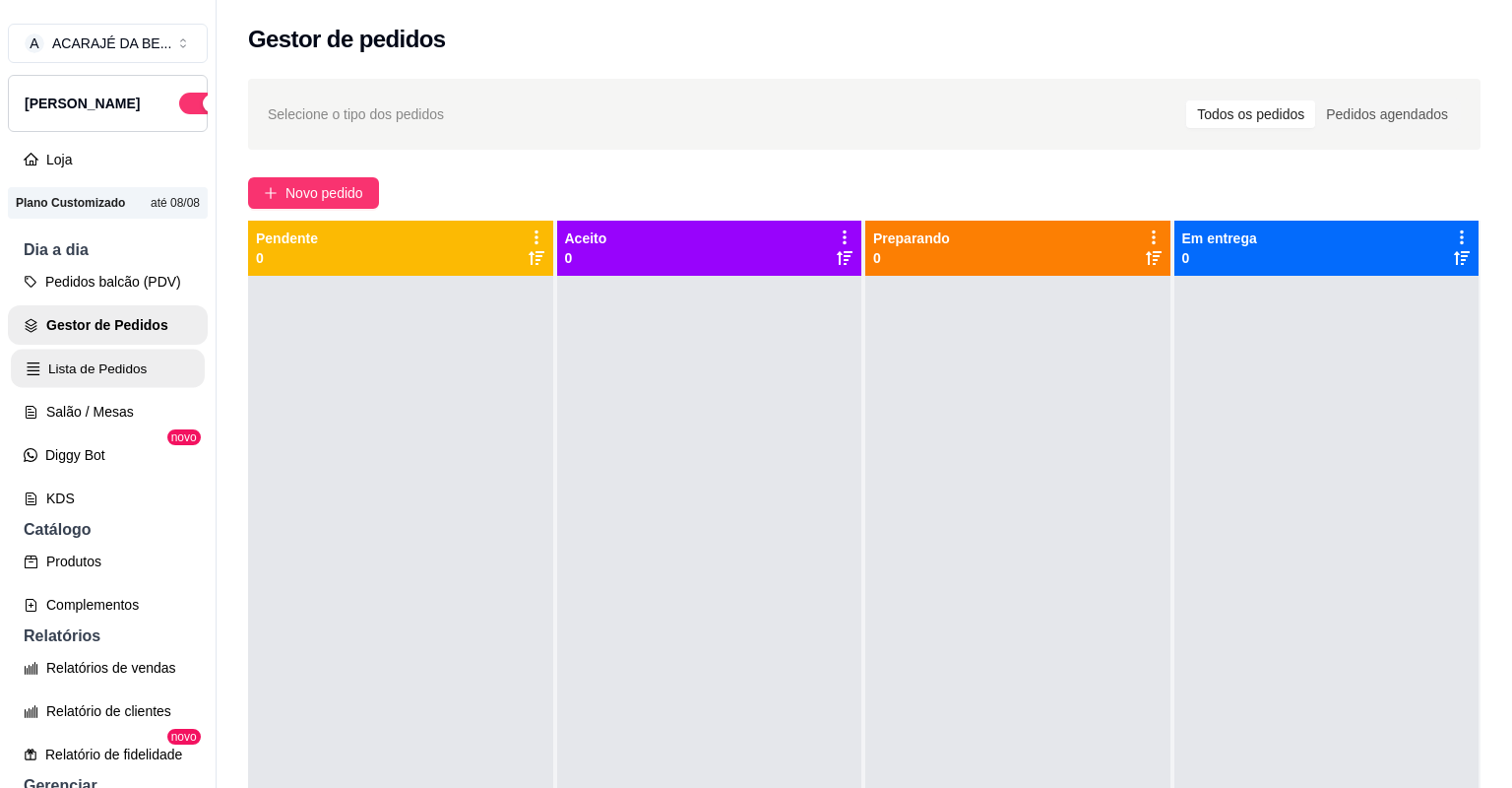 click on "Lista de Pedidos" at bounding box center (107, 368) 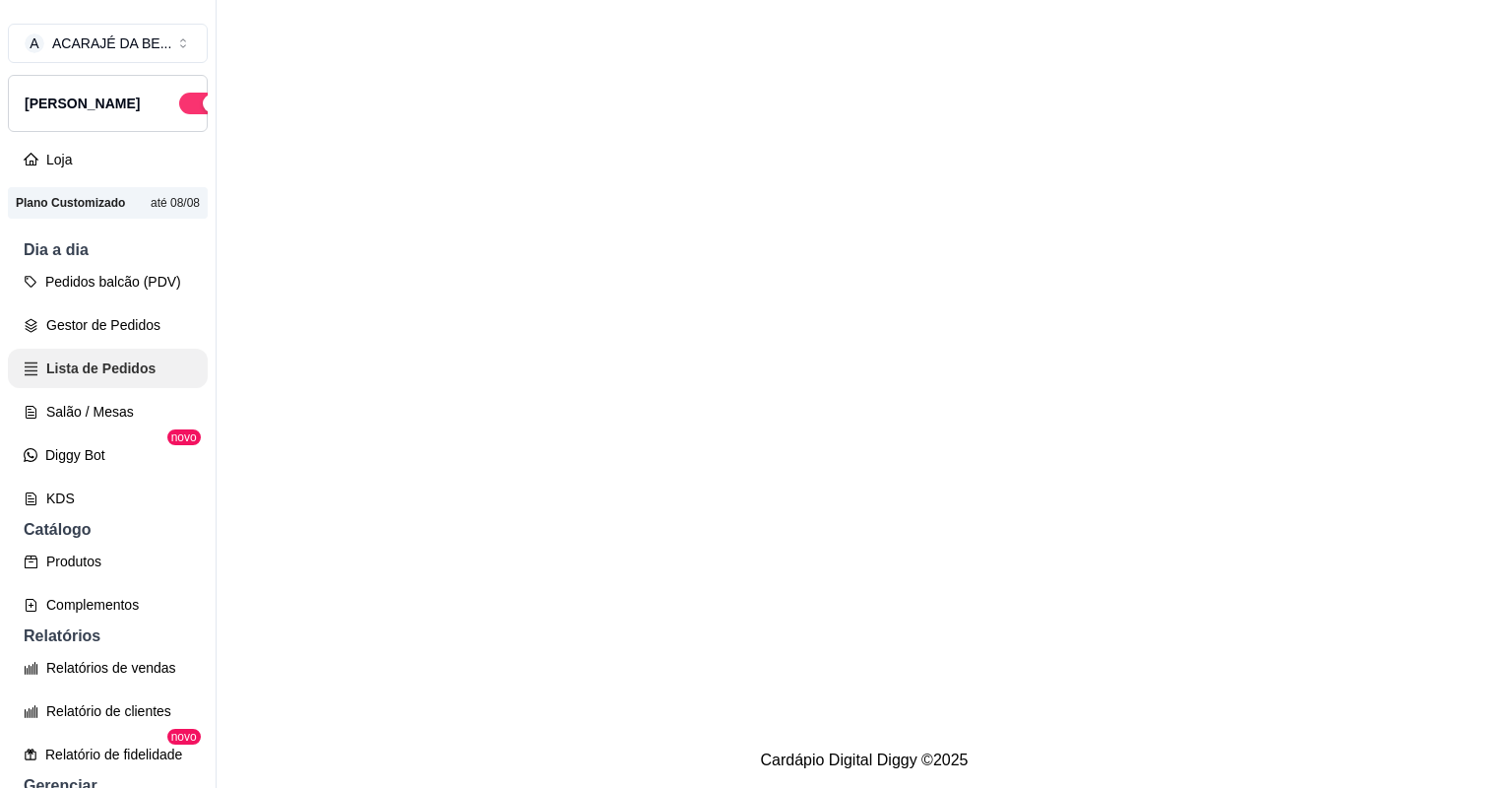 click on "Salão / Mesas" at bounding box center [107, 412] 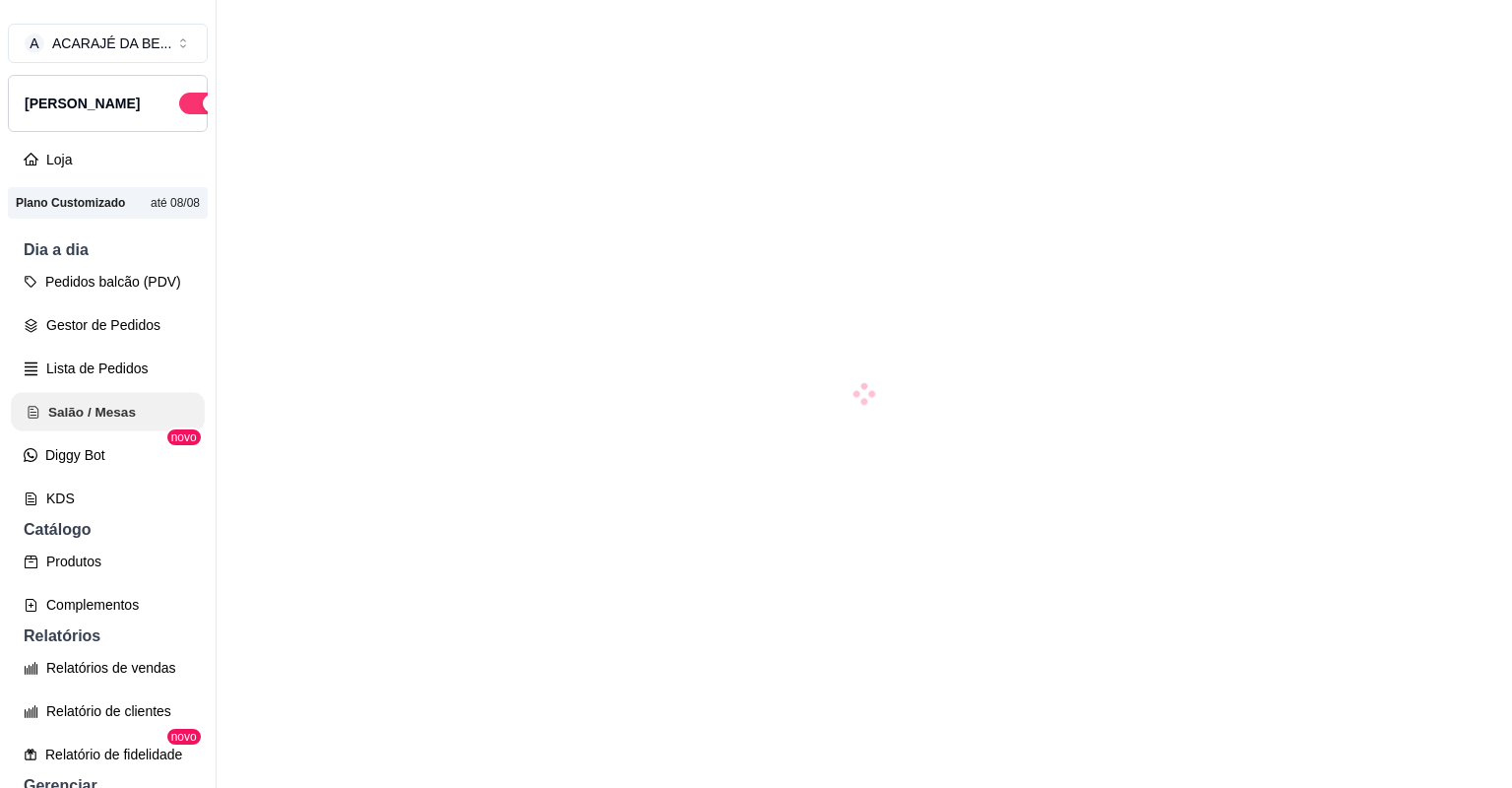 click 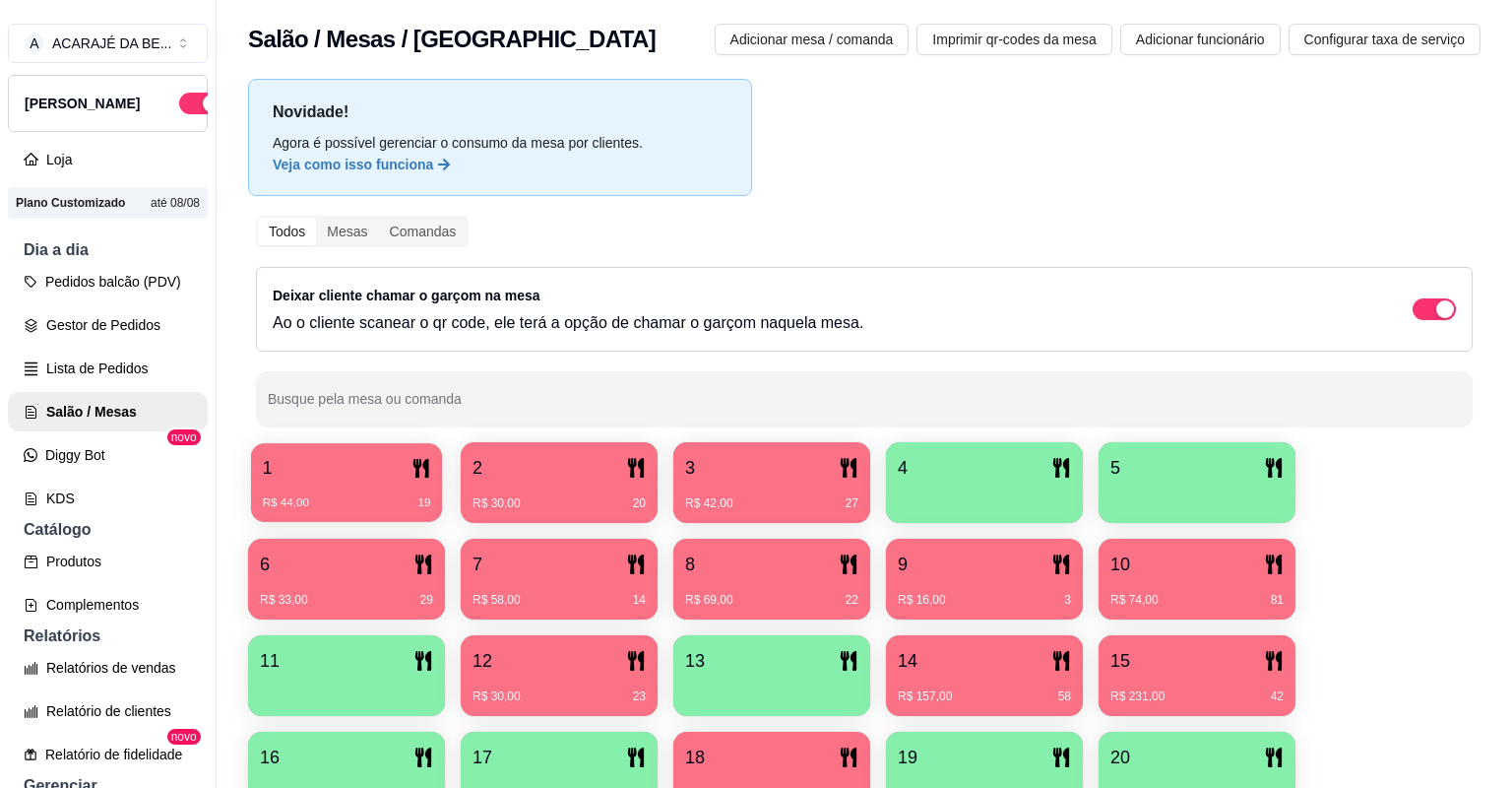 click on "R$ 44,00" at bounding box center [285, 503] 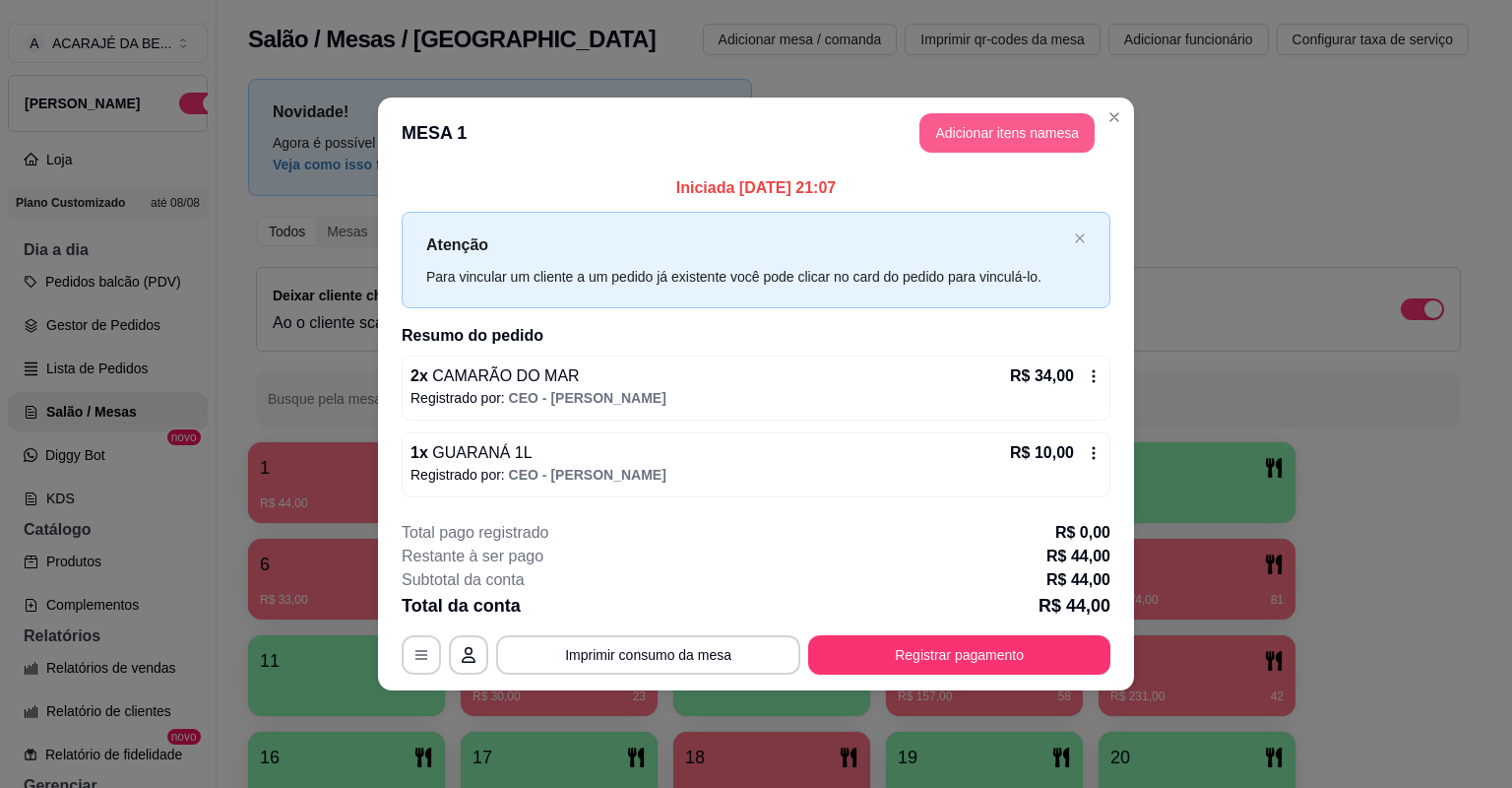 click on "Adicionar itens na  mesa" at bounding box center (1007, 133) 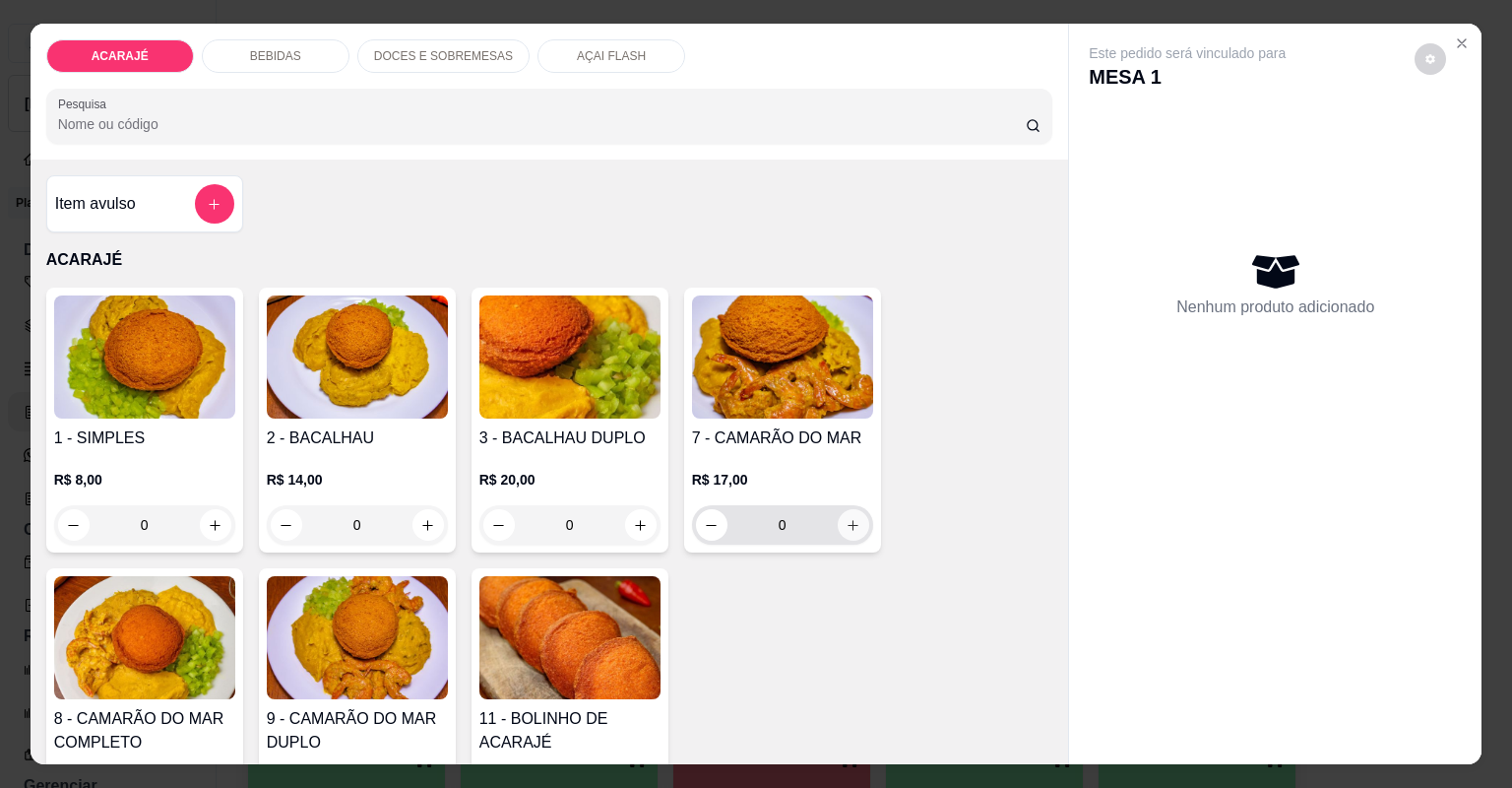 click at bounding box center (853, 525) 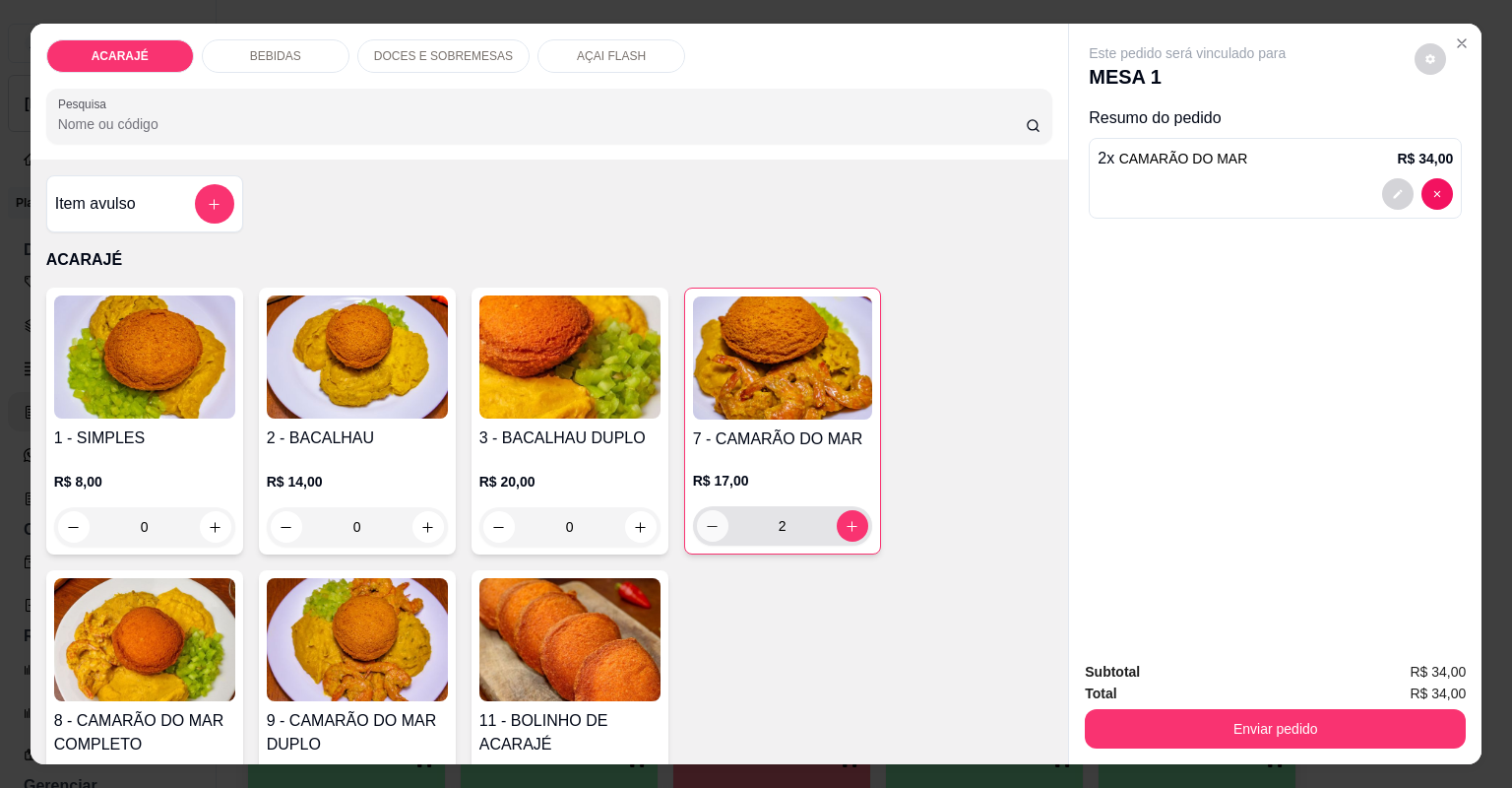 click 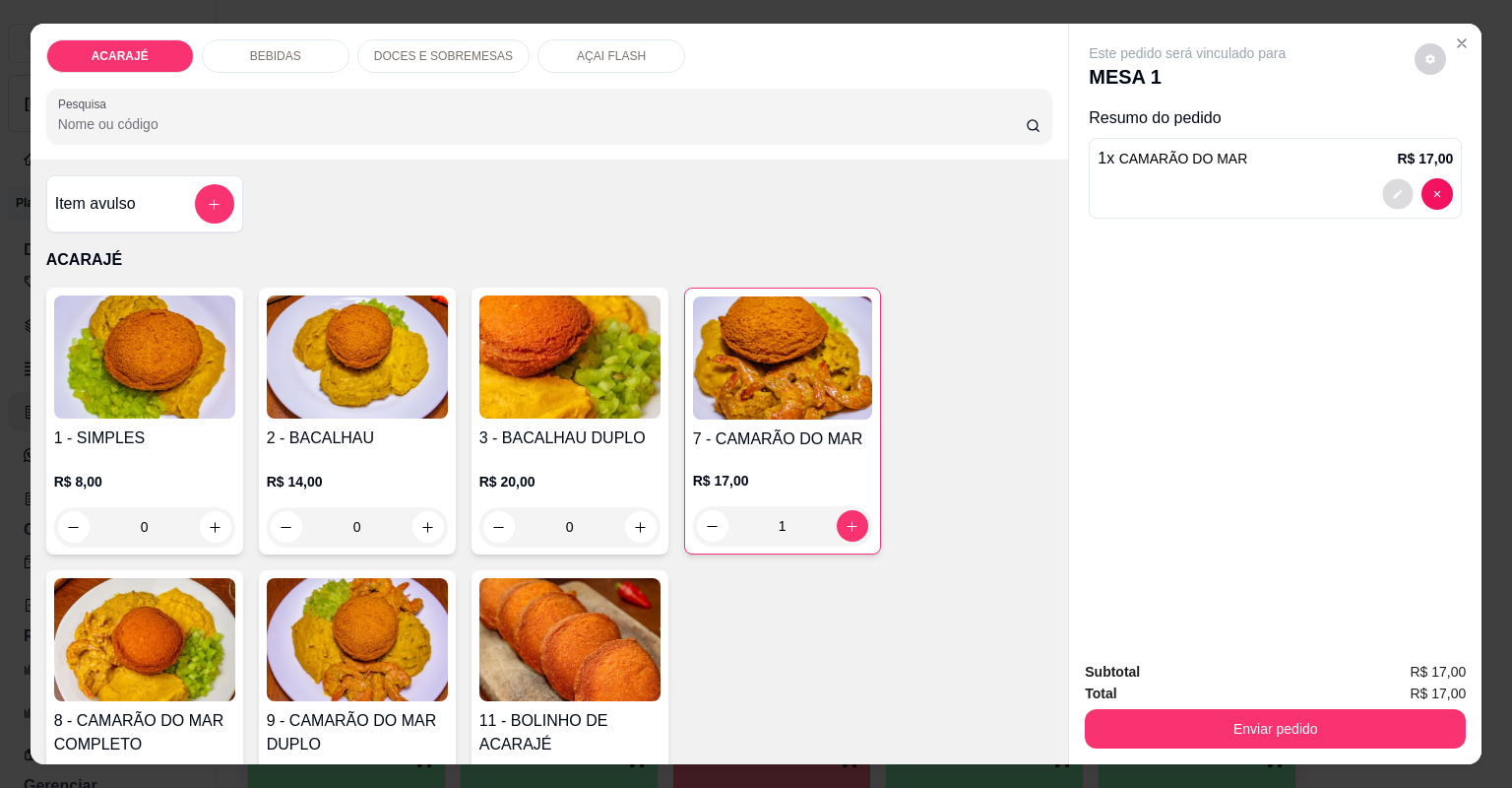 click at bounding box center [1398, 193] 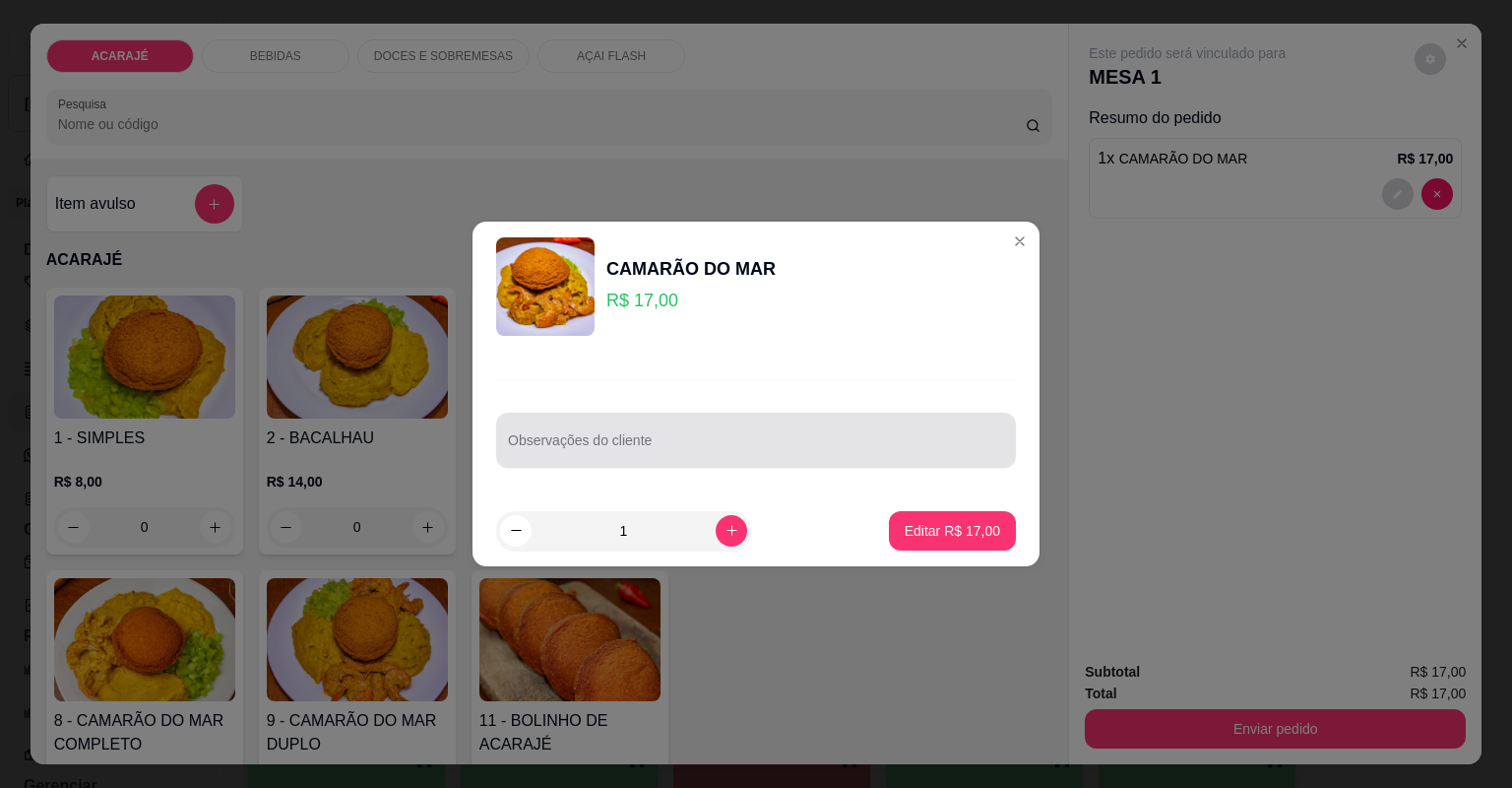 click on "Observações do cliente" at bounding box center [756, 448] 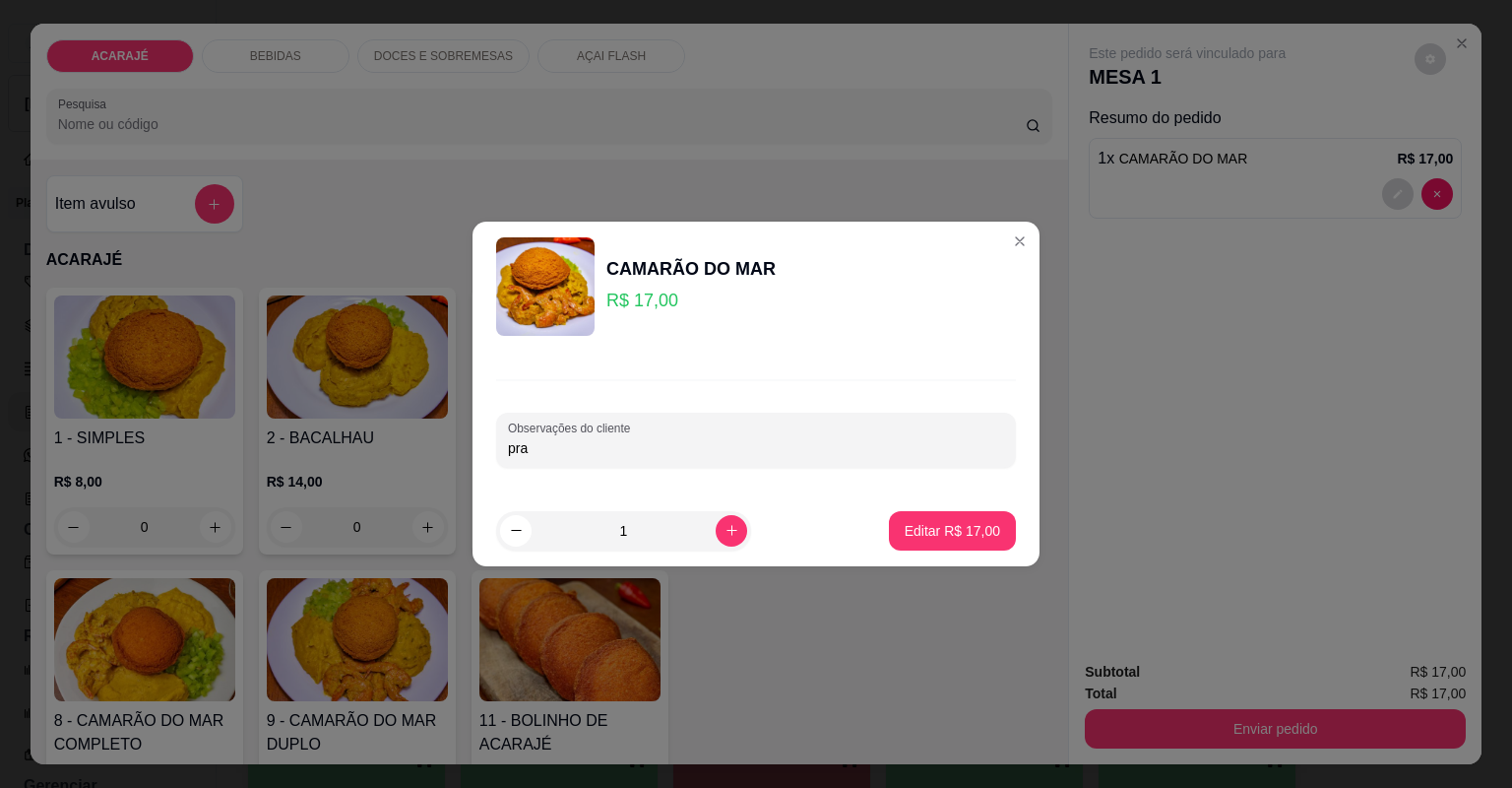 type on "pra l" 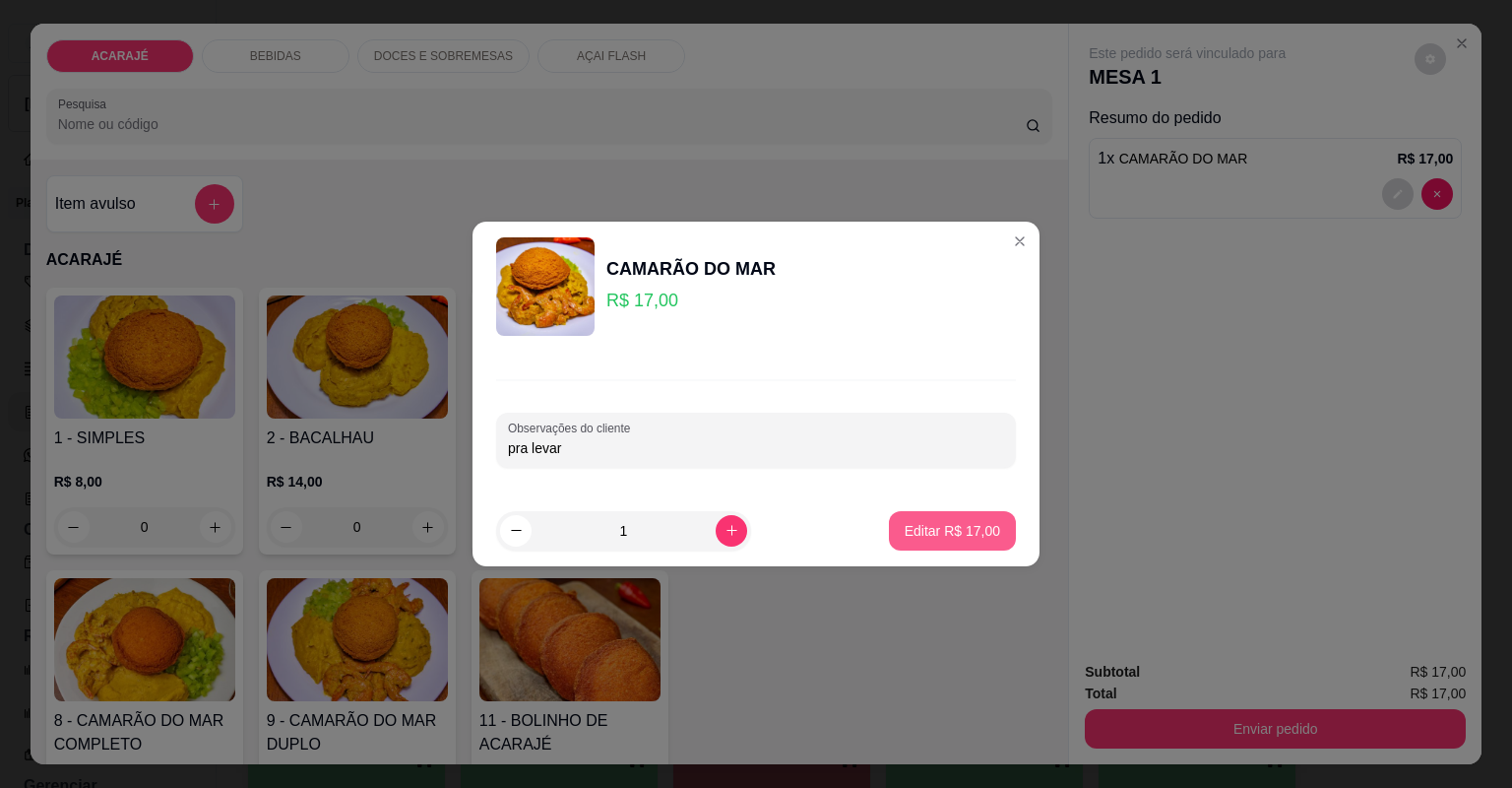 click on "Editar   R$ 17,00" at bounding box center [952, 531] 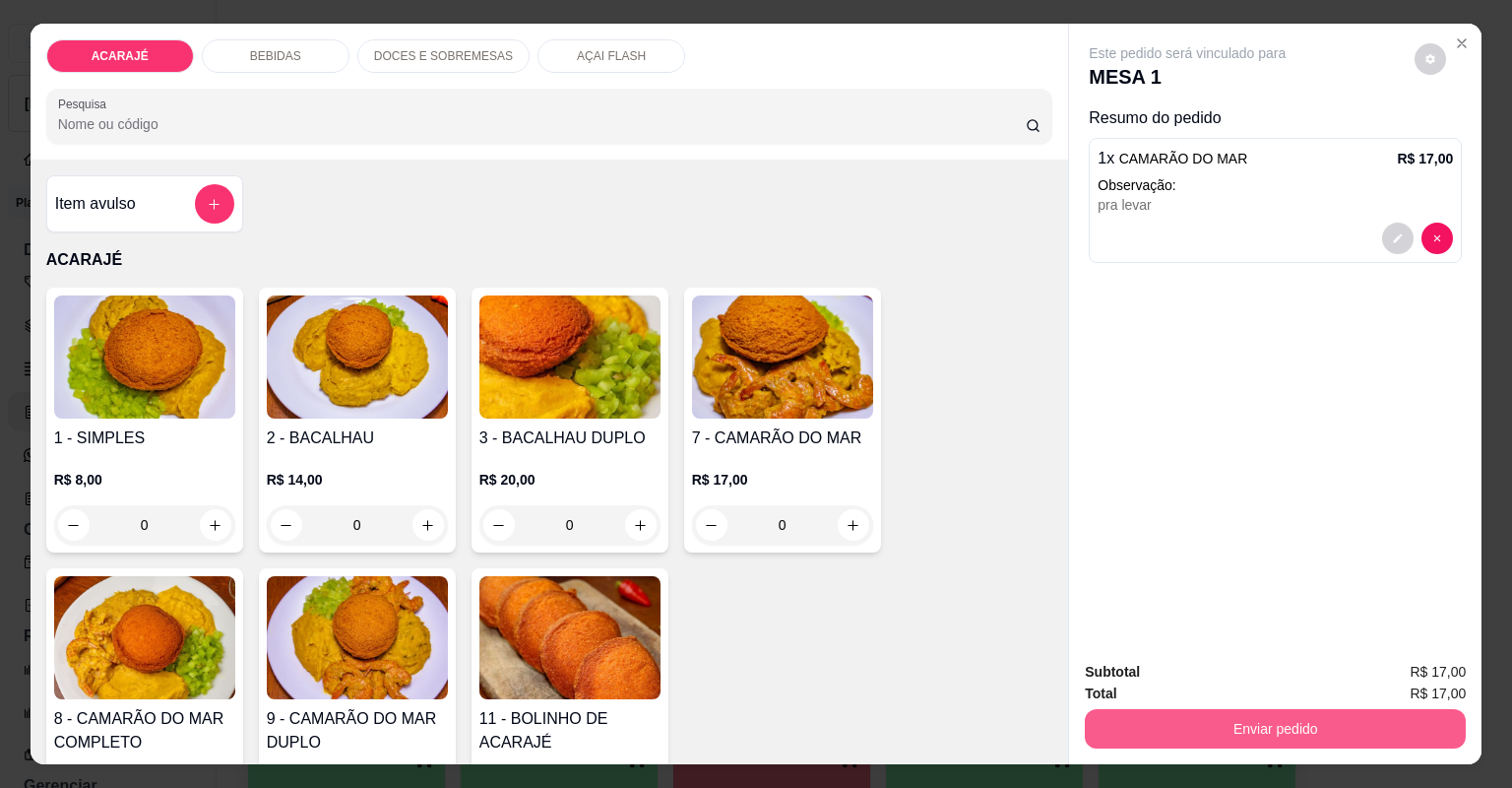 click on "Enviar pedido" at bounding box center (1275, 729) 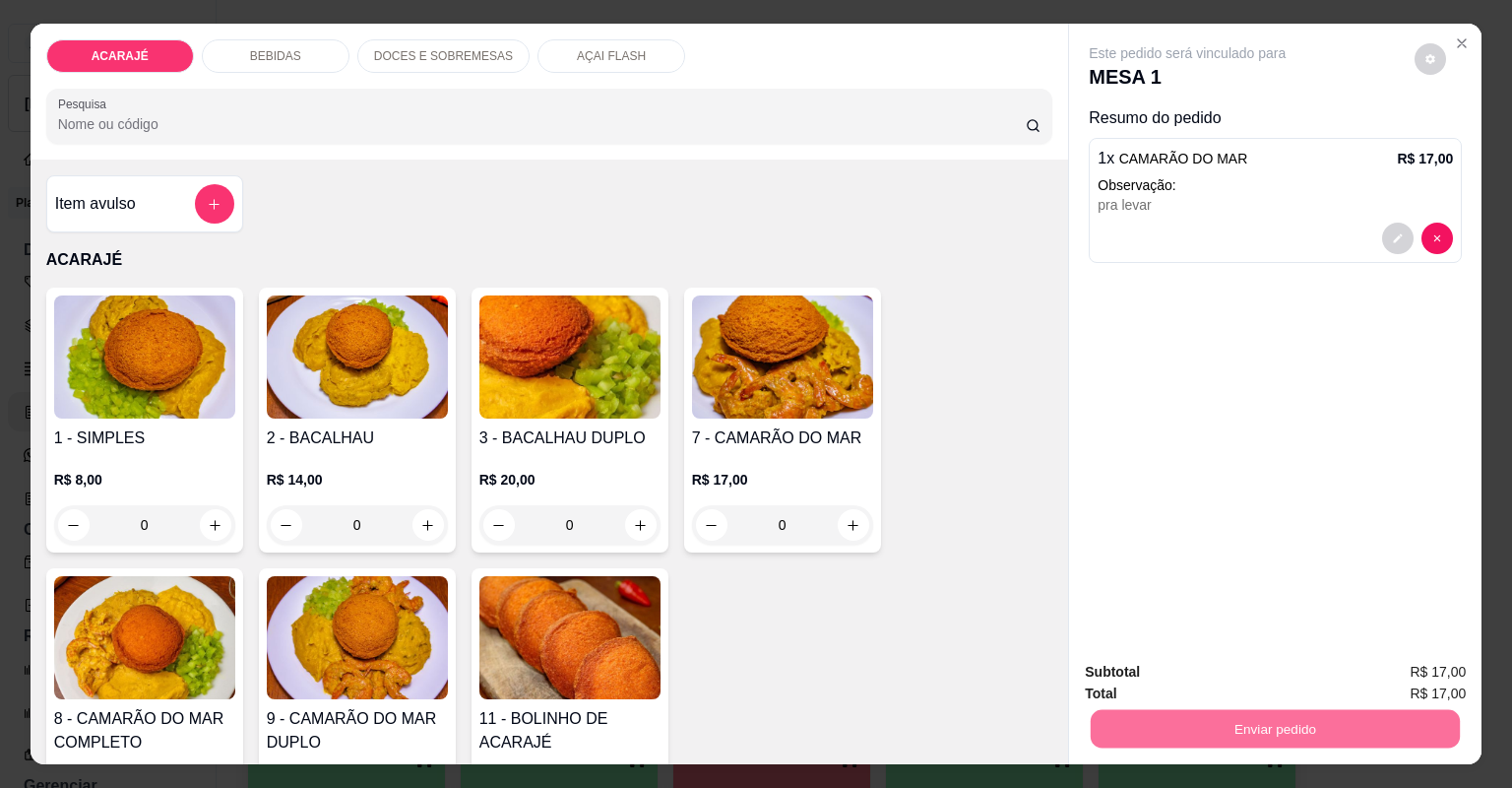 click on "Não registrar e enviar pedido" at bounding box center [1212, 680] 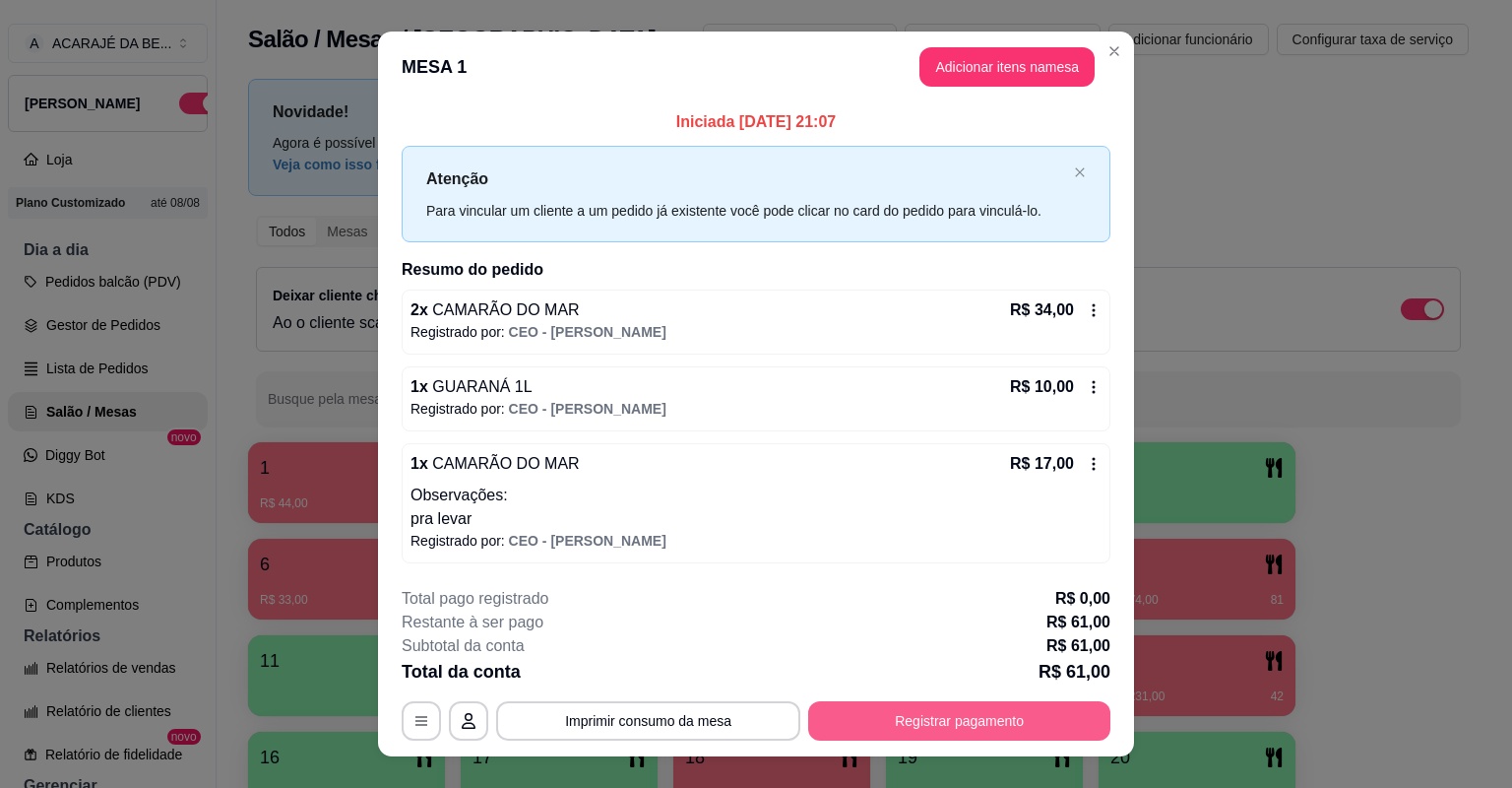 click on "Registrar pagamento" at bounding box center (959, 721) 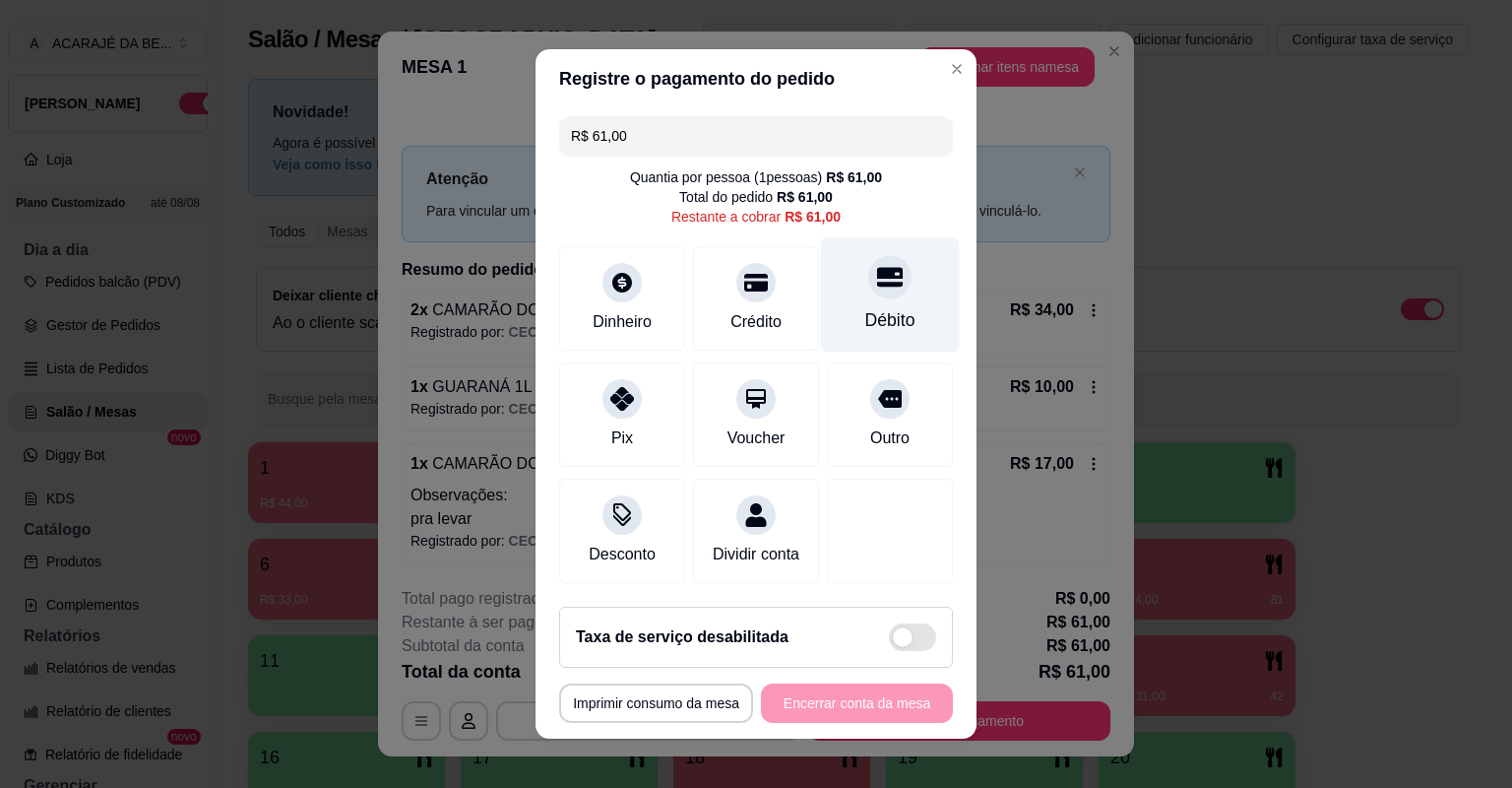 click on "Débito" at bounding box center [890, 295] 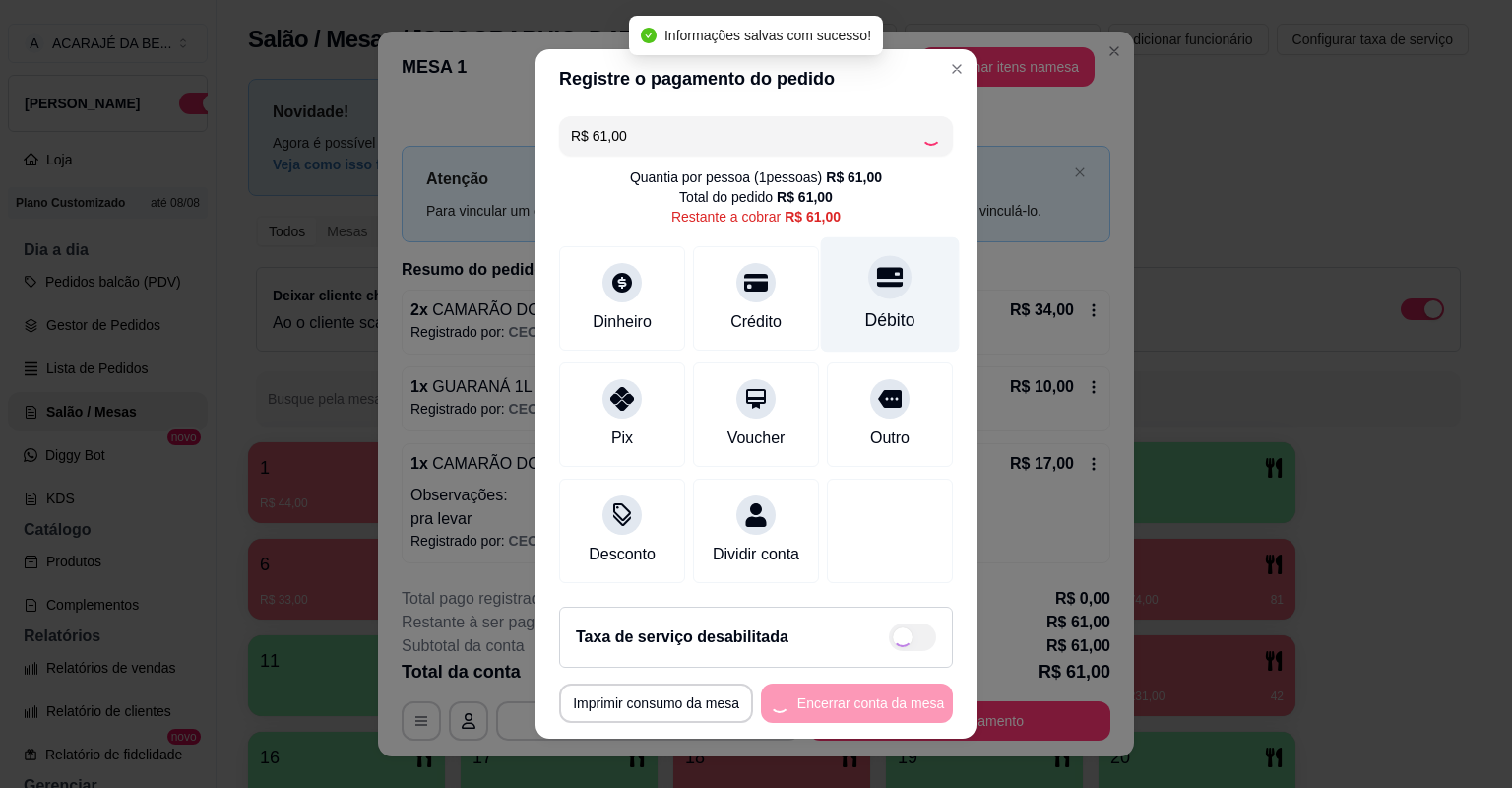 type on "R$ 0,00" 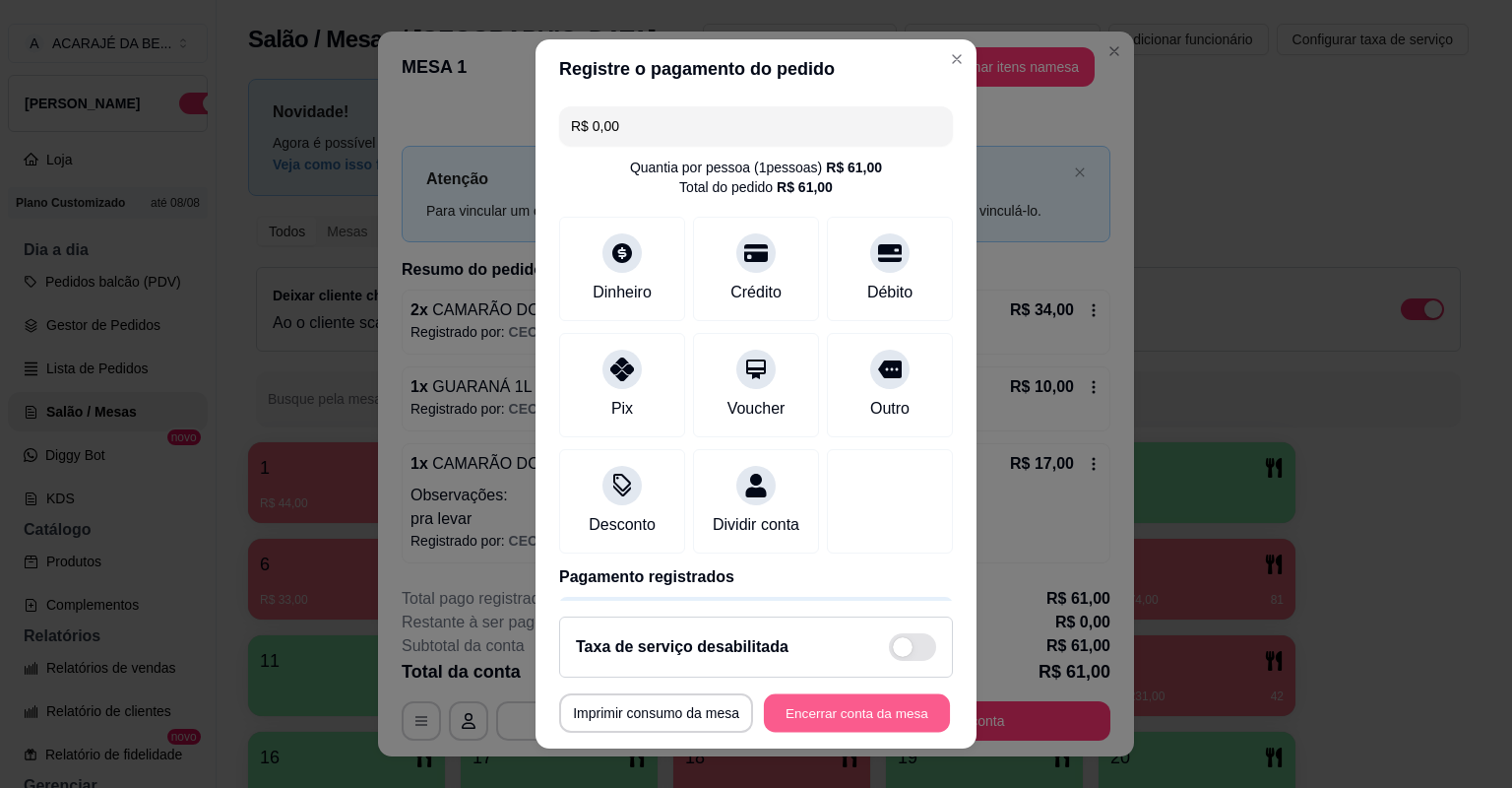 click on "Encerrar conta da mesa" at bounding box center (856, 713) 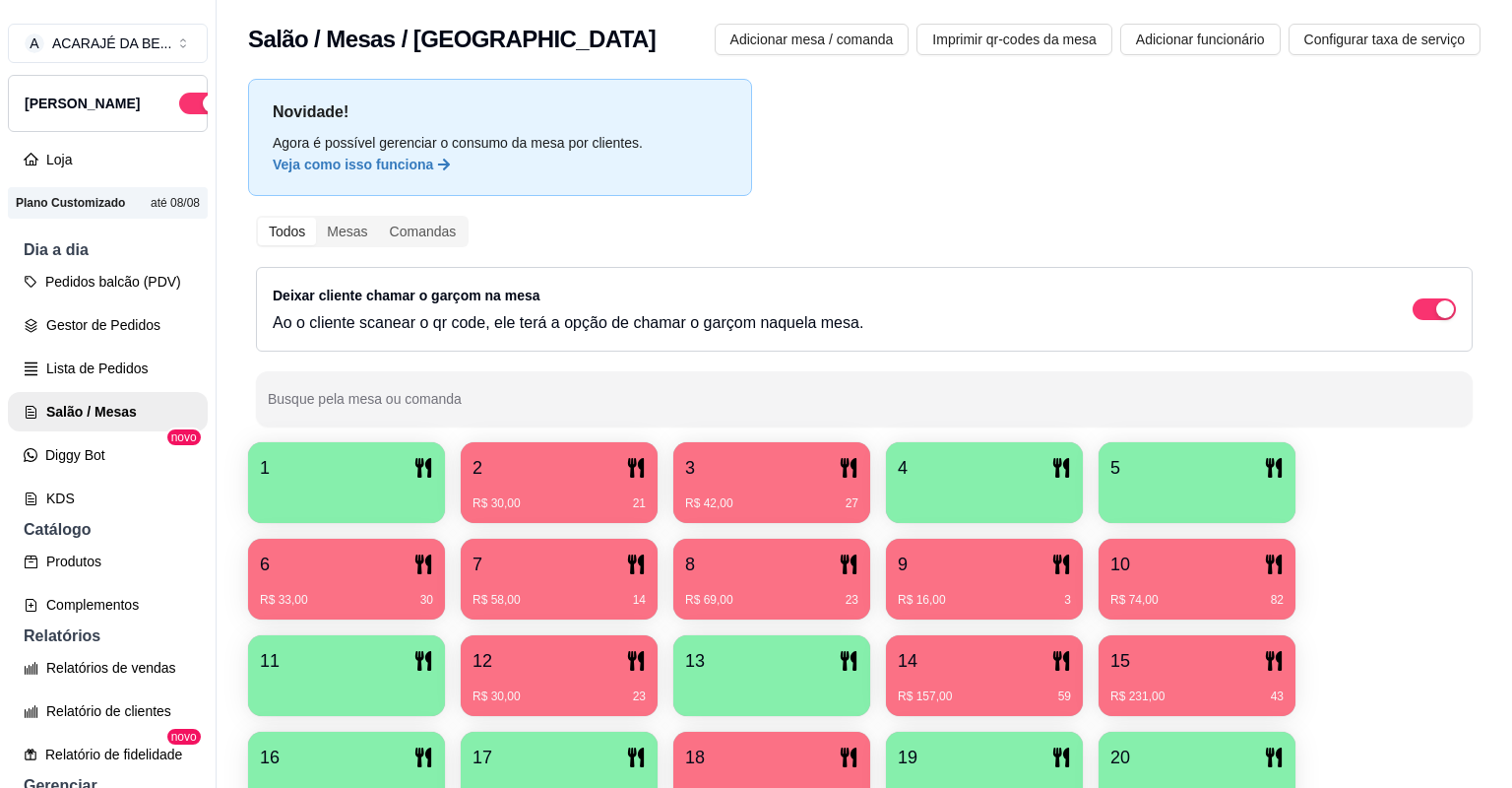 click on "Deixar cliente chamar o garçom na mesa Ao o cliente scanear o qr code, ele terá a opção de chamar o garçom naquela mesa." at bounding box center (864, 309) 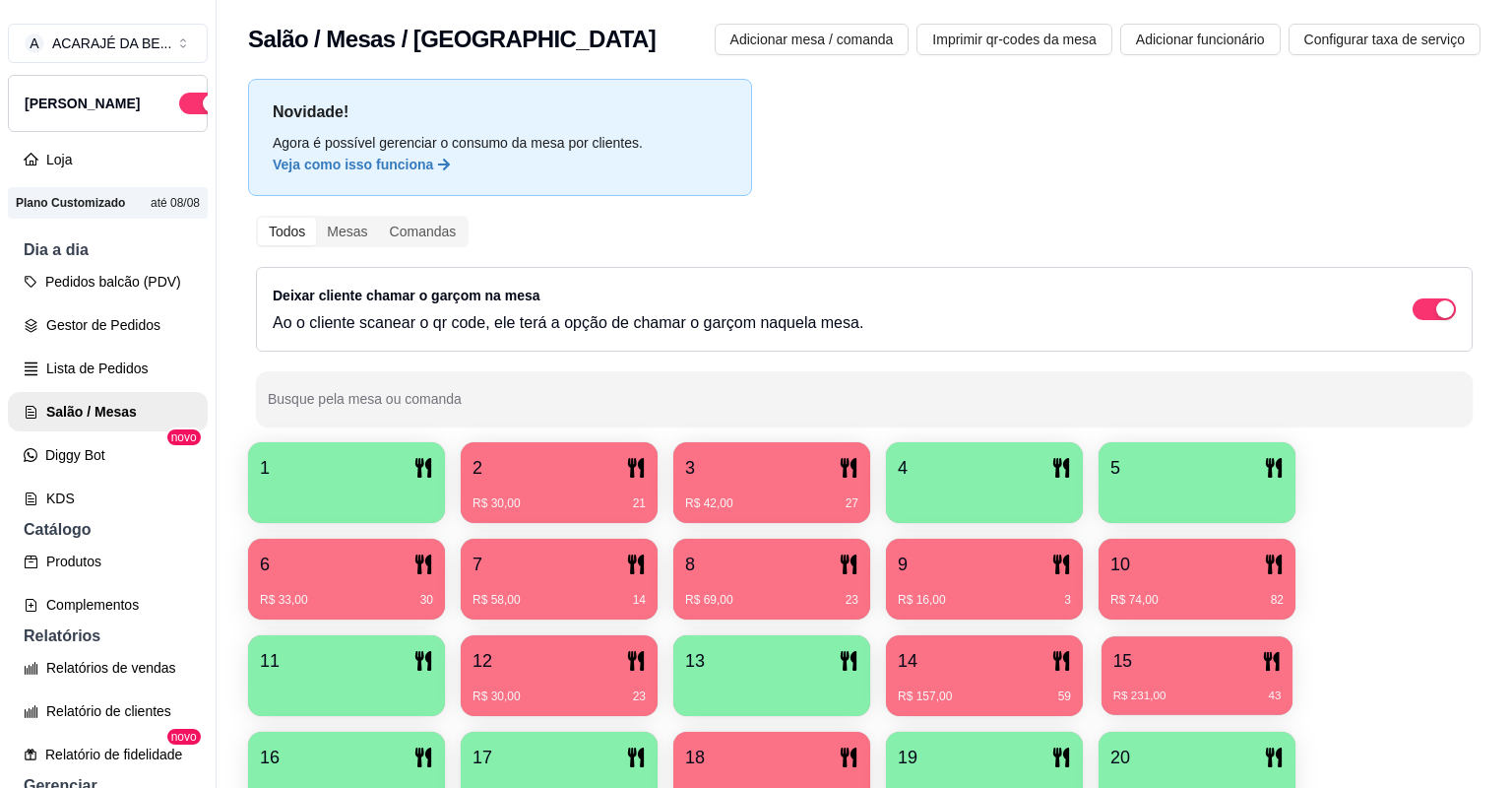 click on "R$ 231,00 43" at bounding box center [1197, 689] 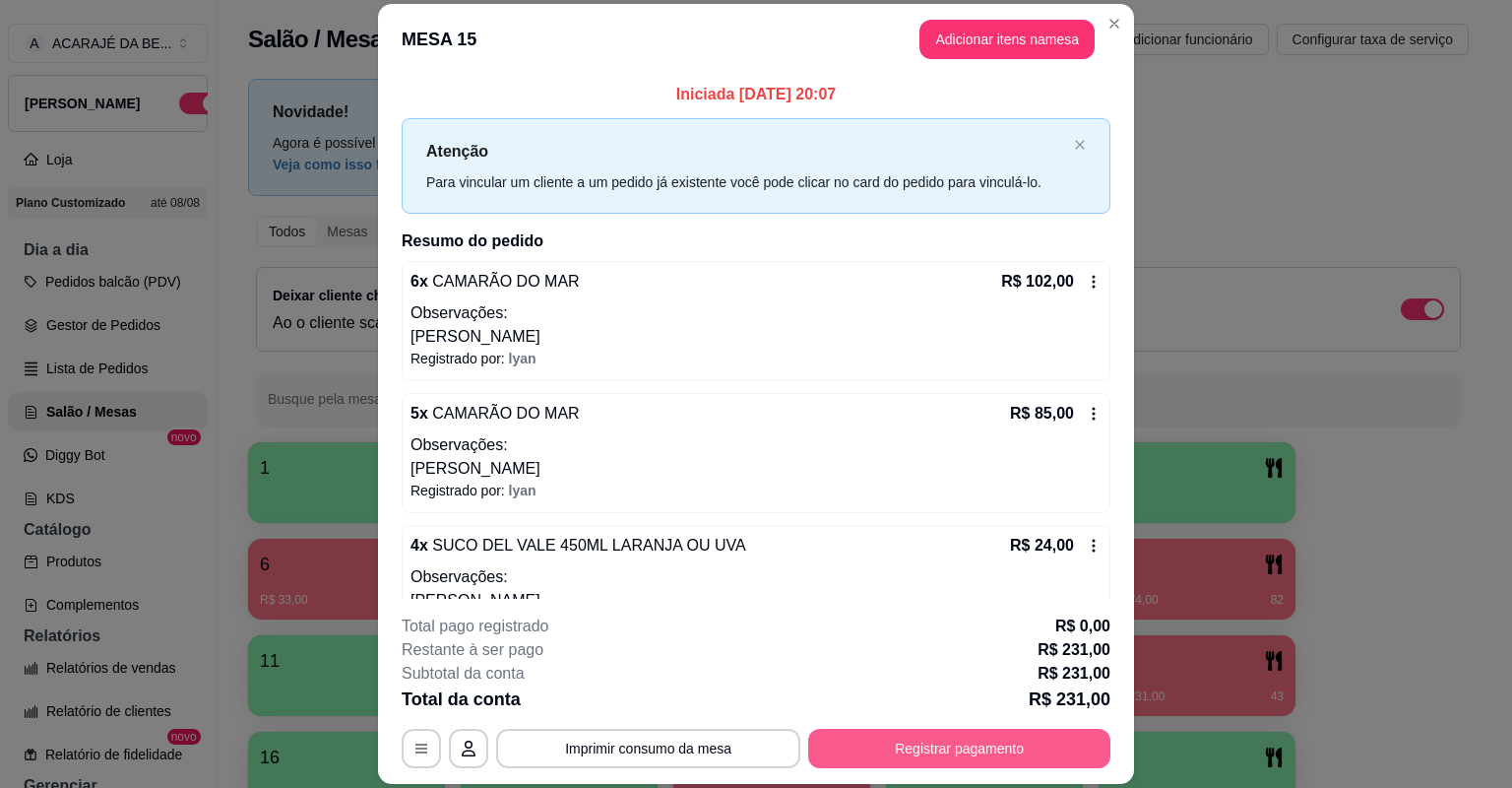 click on "Registrar pagamento" at bounding box center (959, 749) 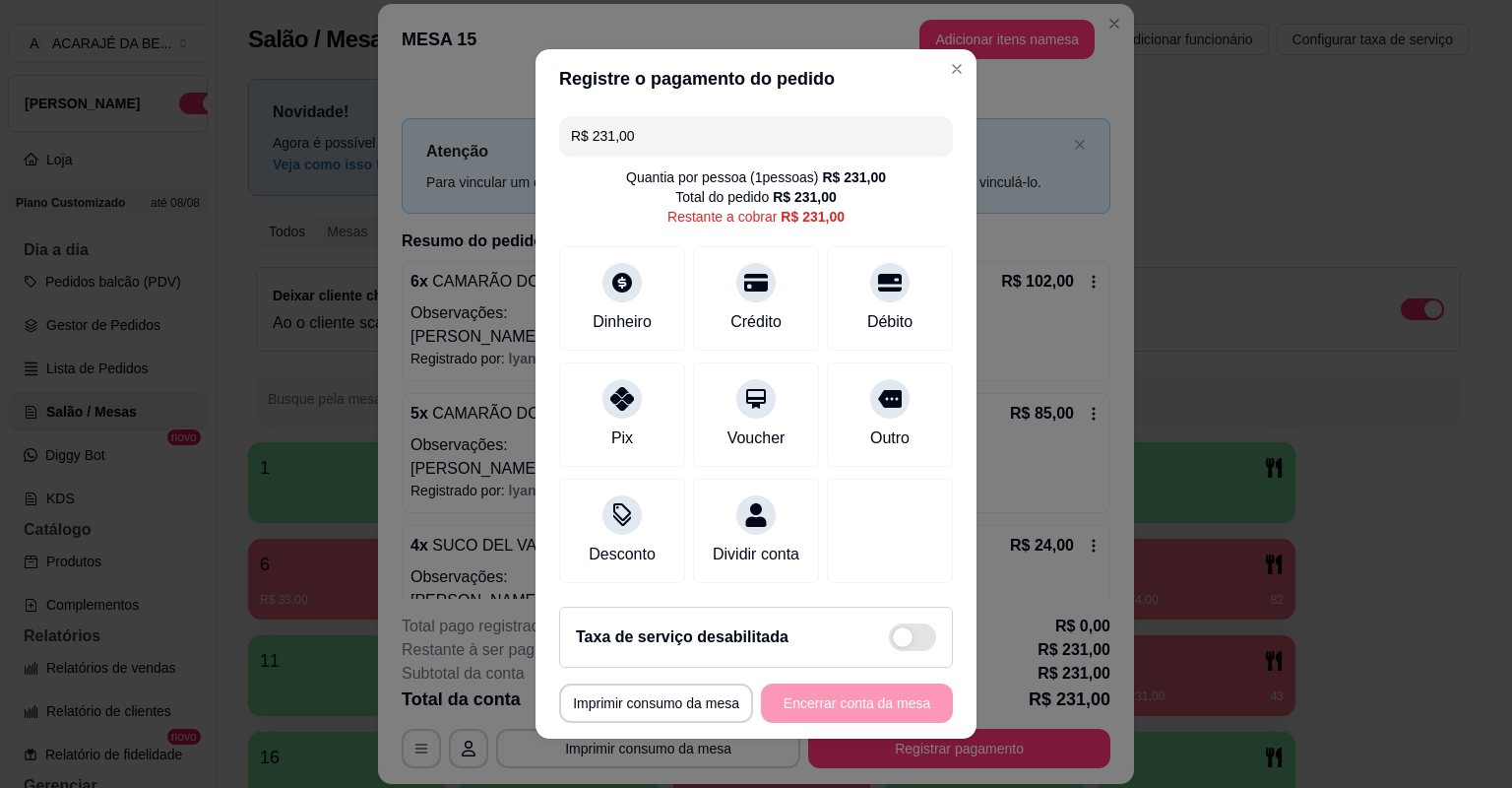 drag, startPoint x: 709, startPoint y: 137, endPoint x: 587, endPoint y: 136, distance: 122.004098 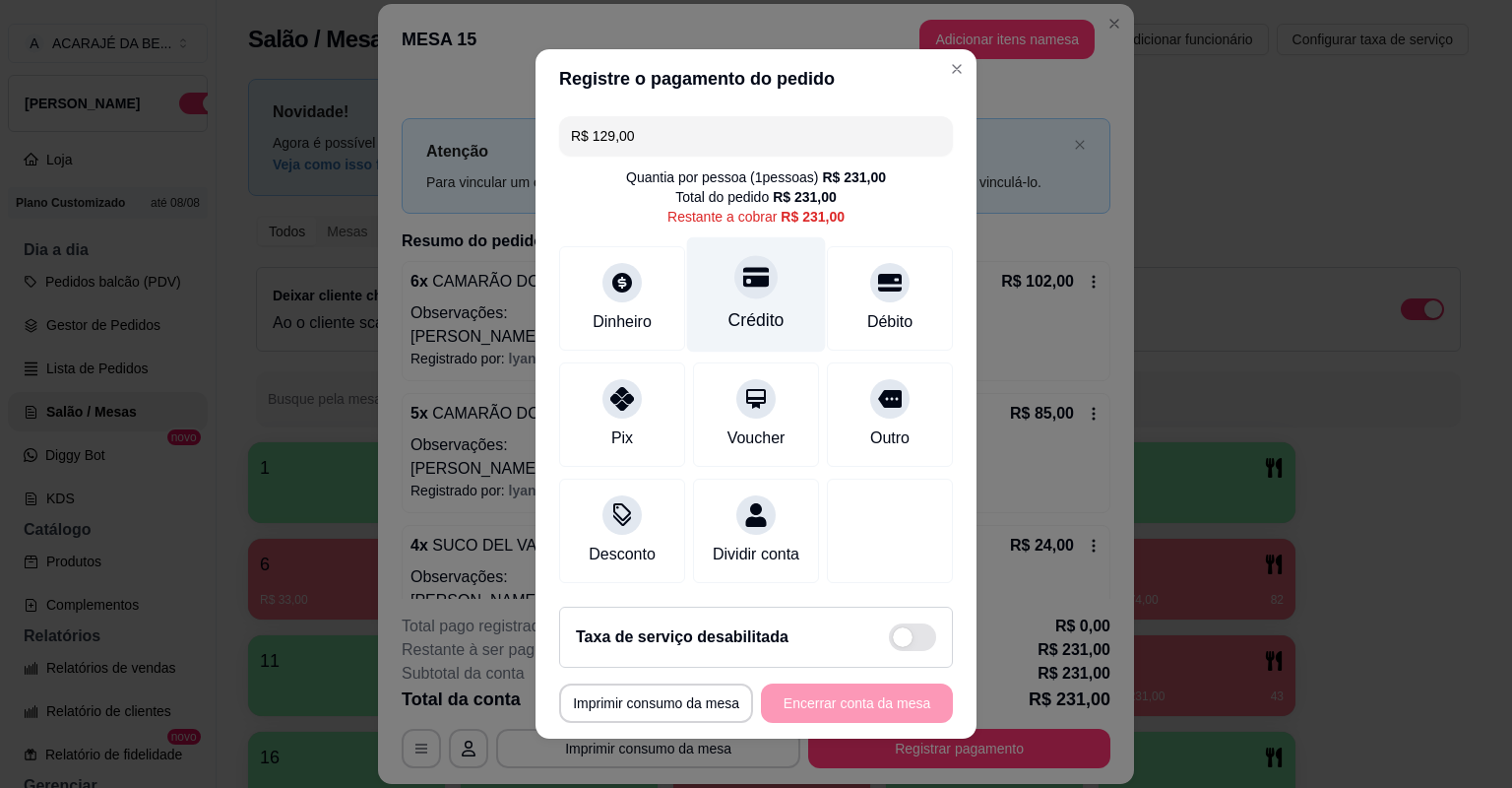 type on "R$ 129,00" 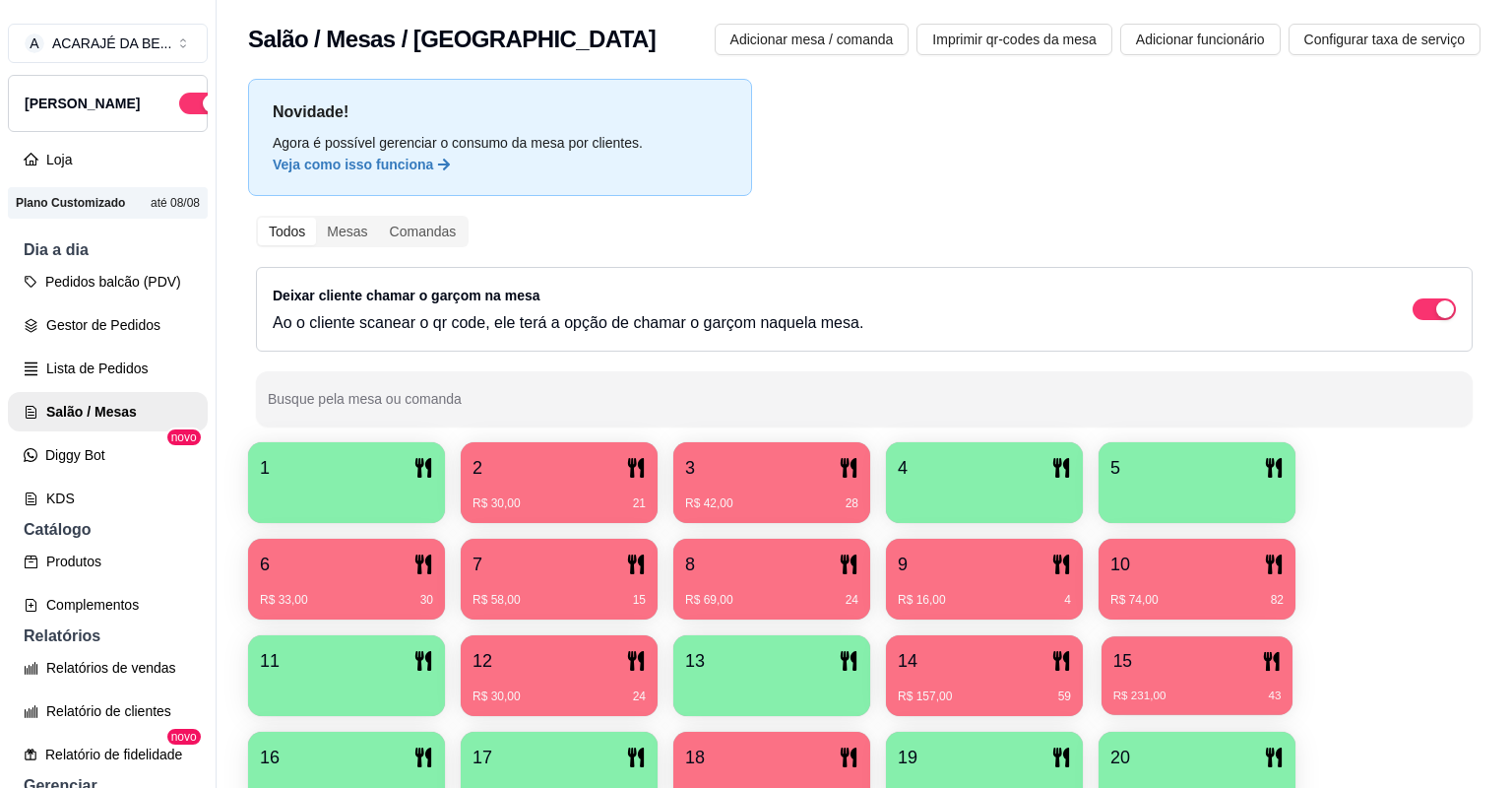 click on "R$ 231,00 43" at bounding box center (1197, 689) 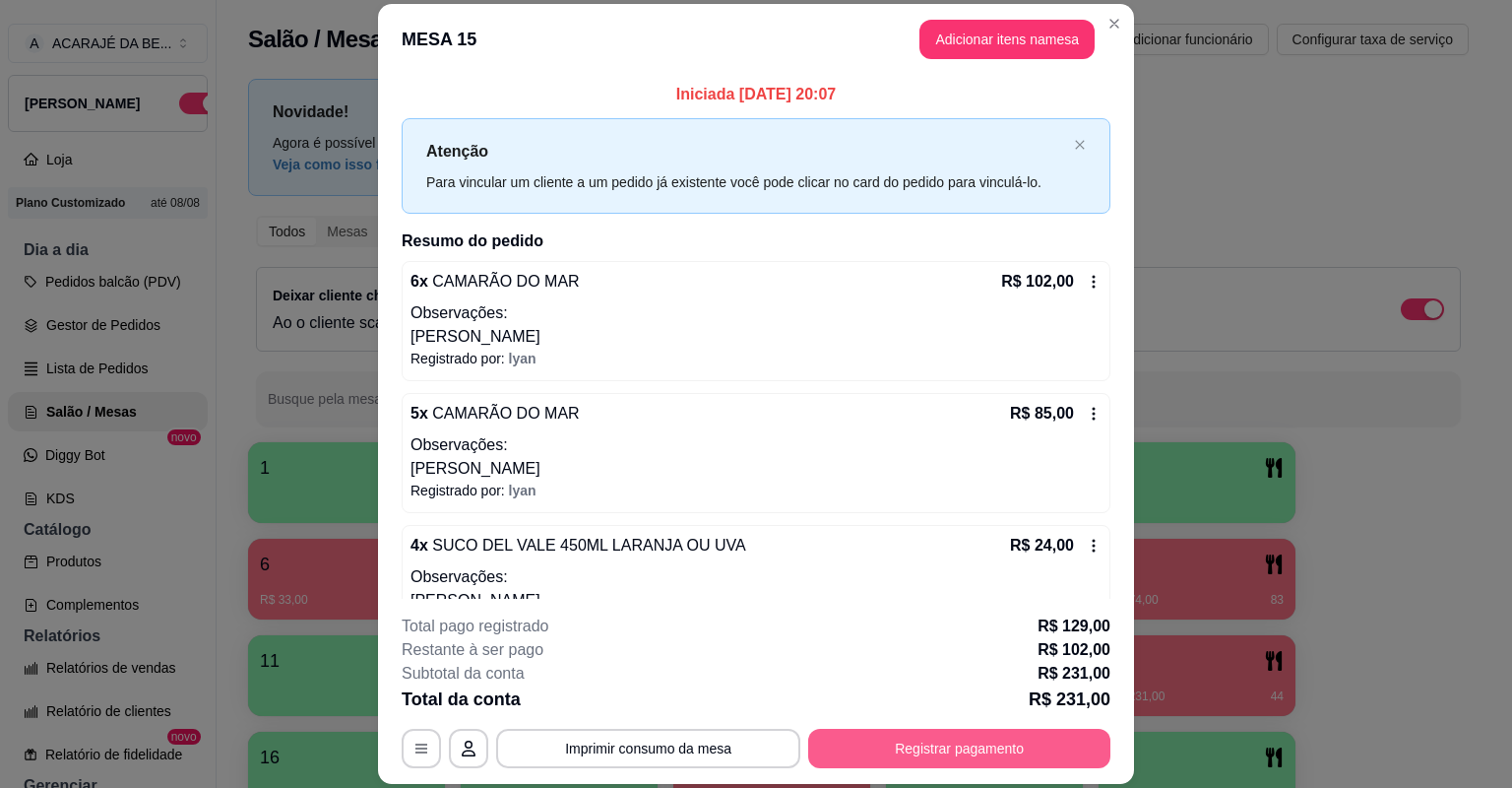 click on "Registrar pagamento" at bounding box center [959, 749] 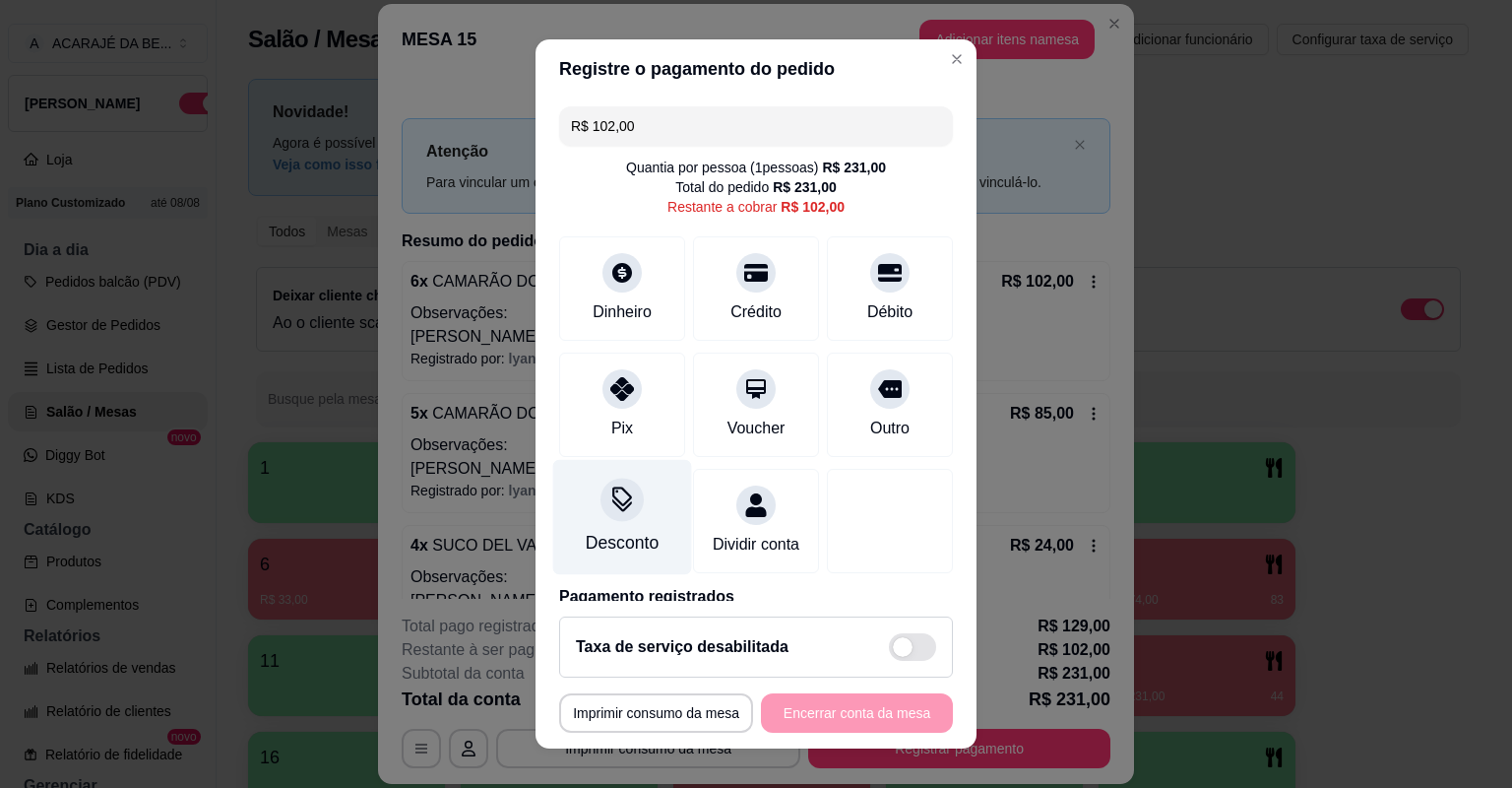 click on "Desconto" at bounding box center (622, 543) 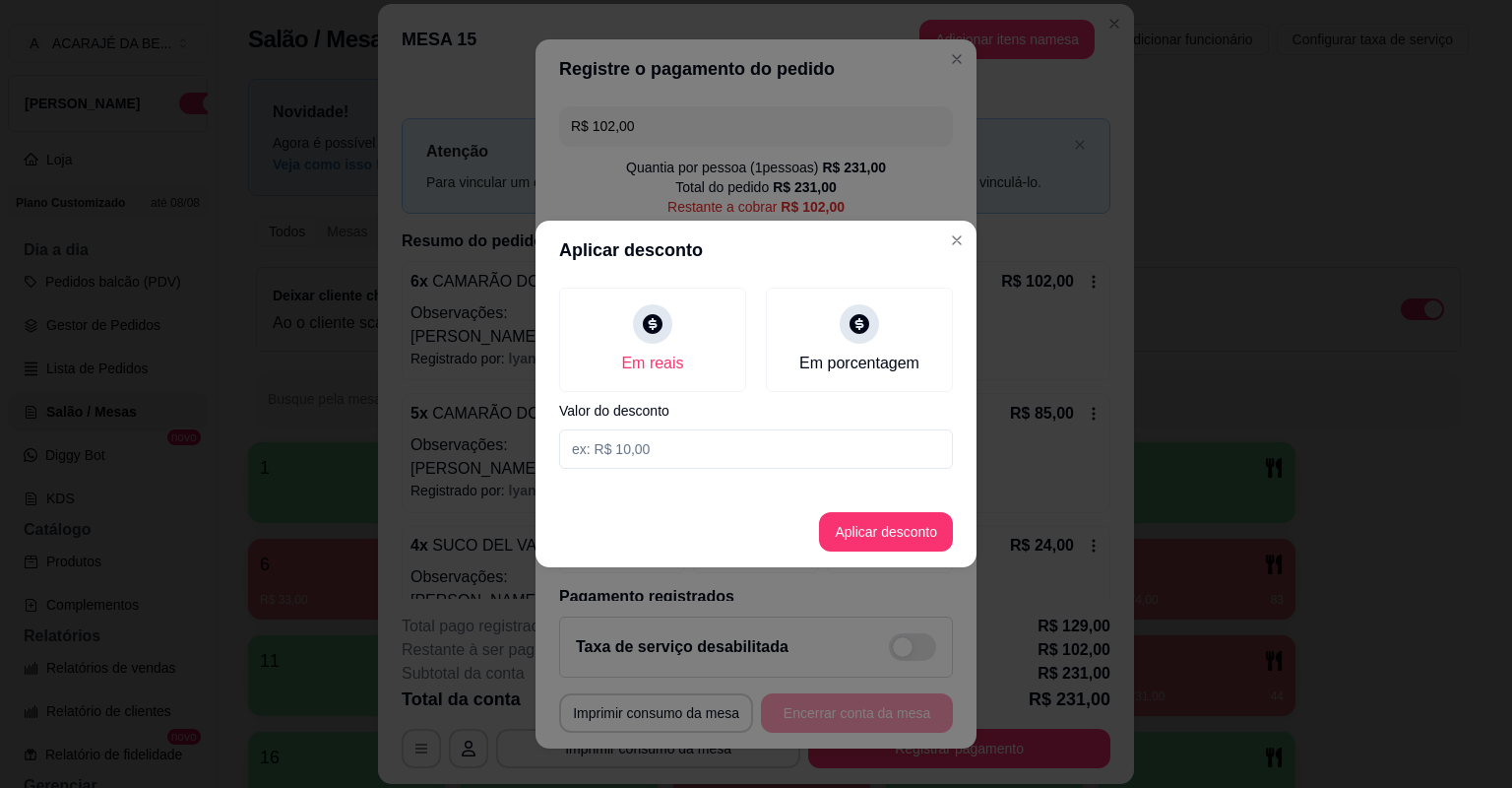 click at bounding box center (756, 449) 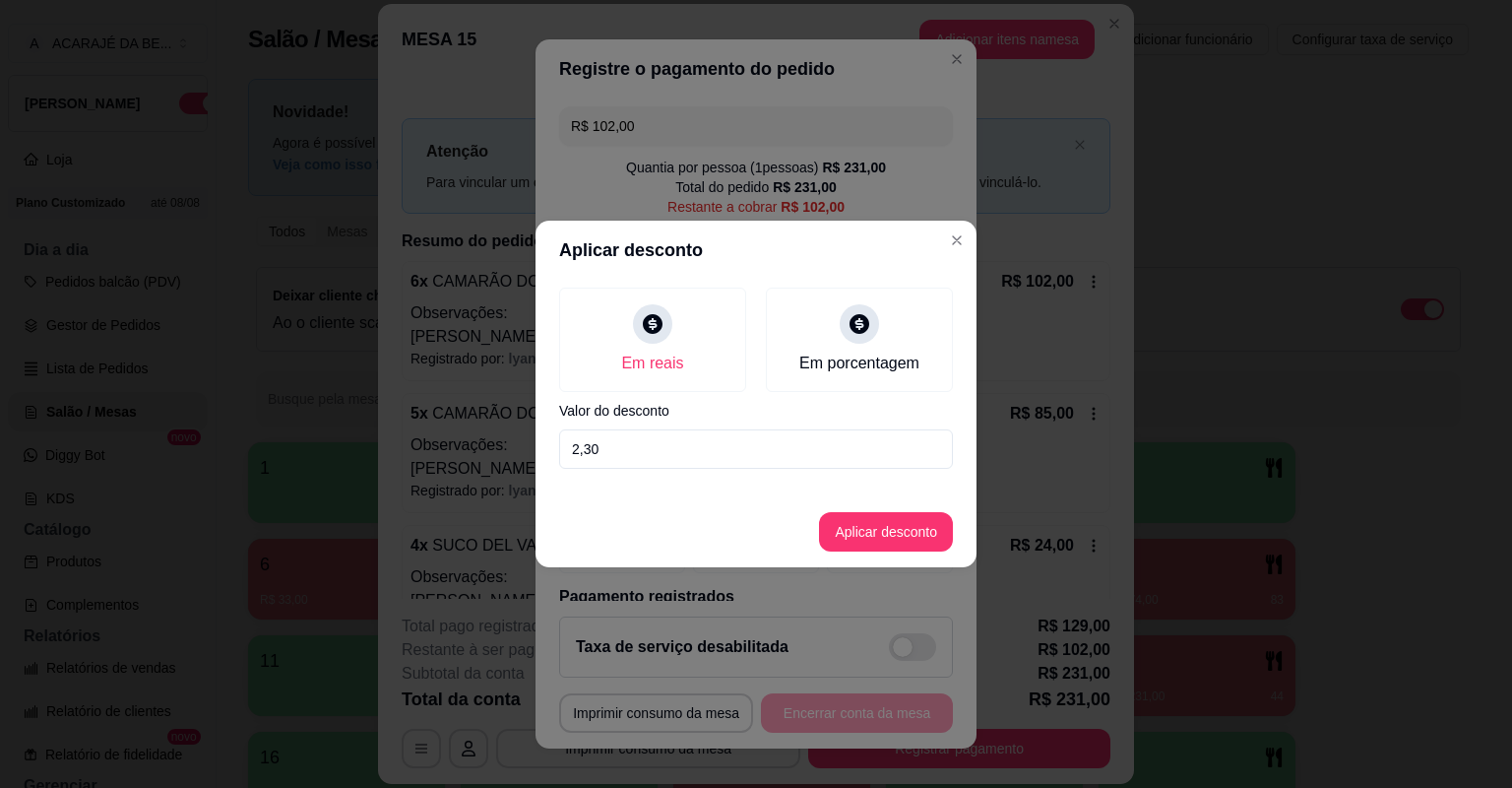 type on "23,00" 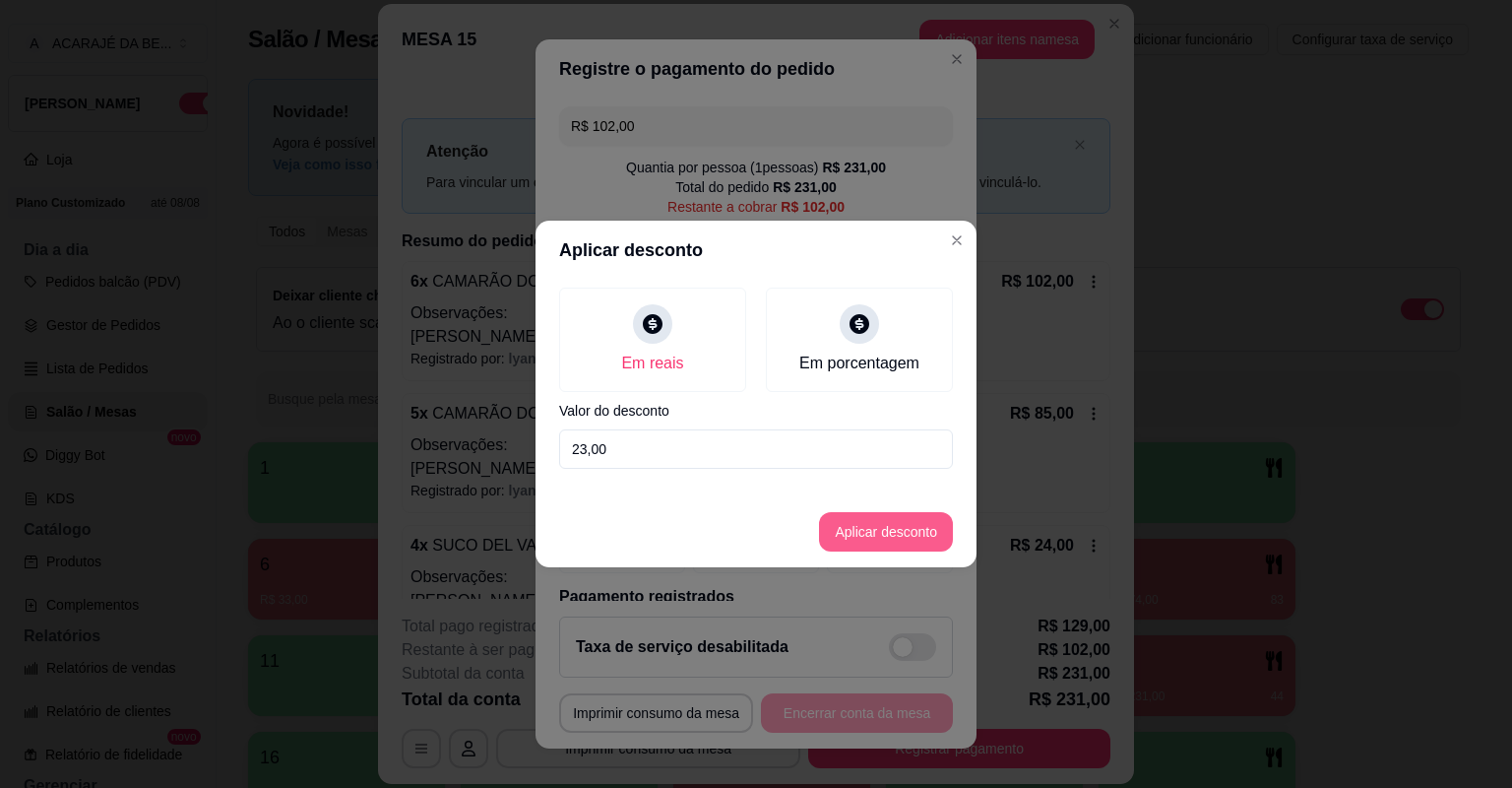 click on "Aplicar desconto" at bounding box center (886, 532) 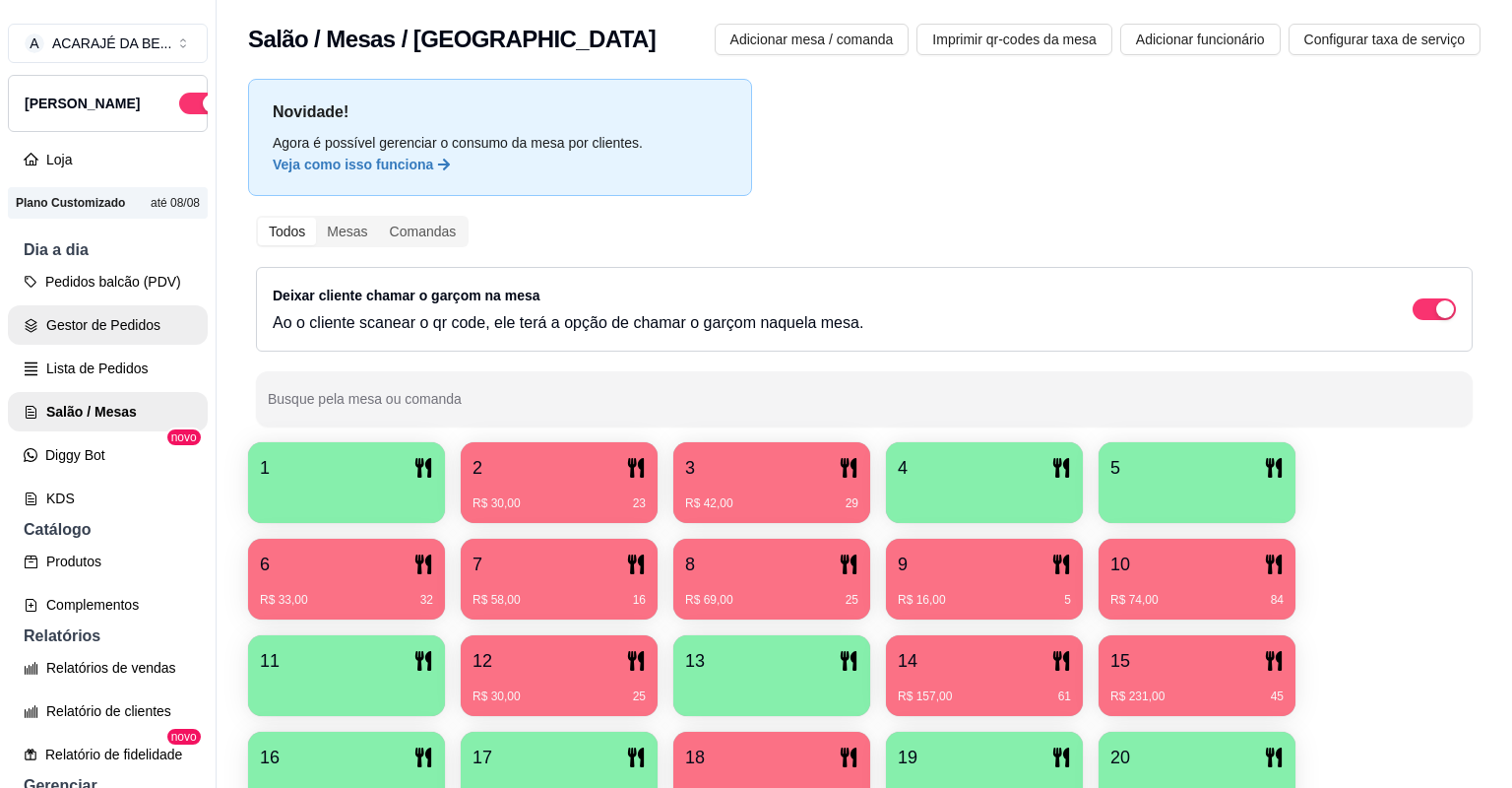 click on "Gestor de Pedidos" at bounding box center [107, 325] 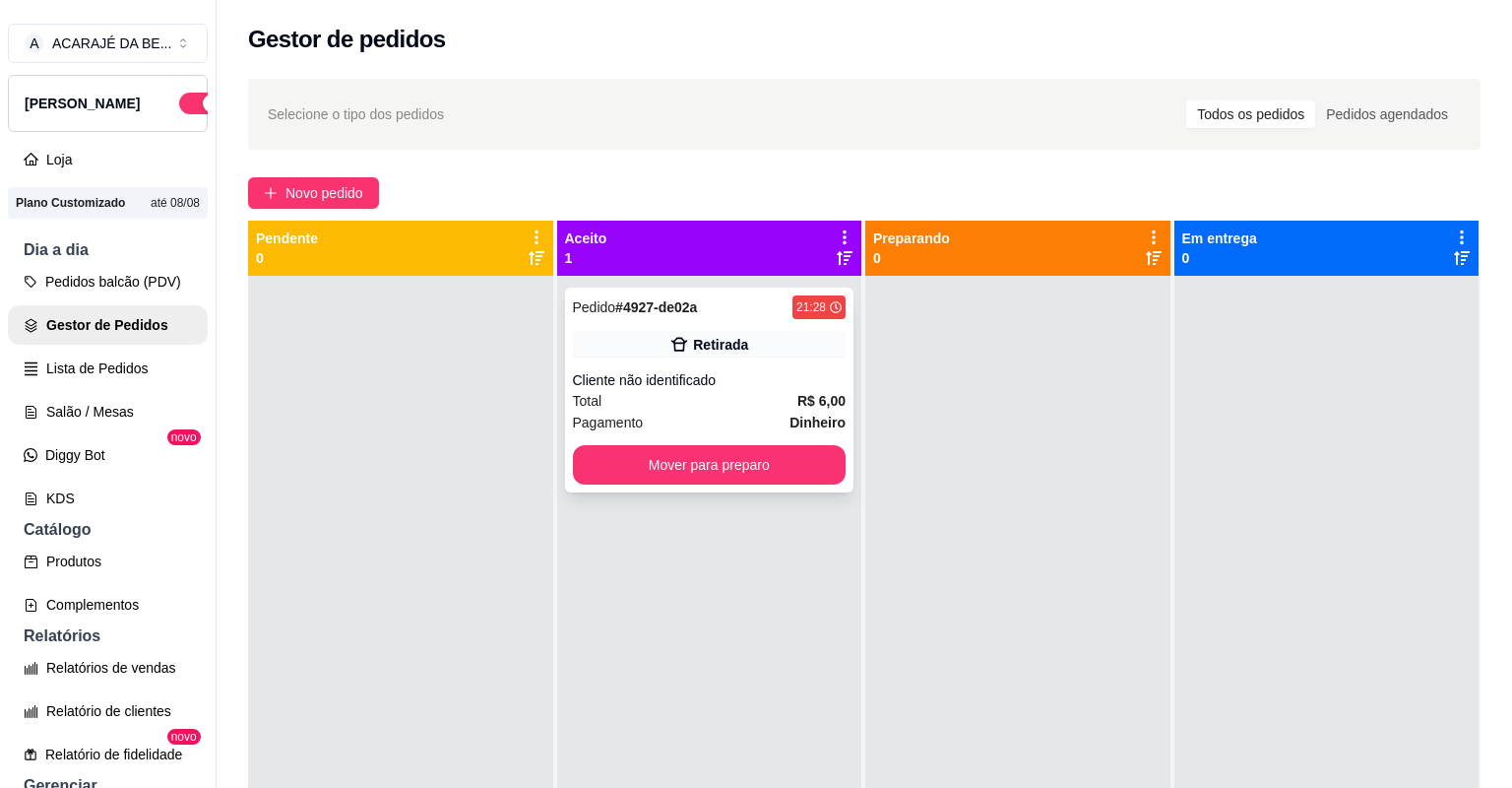 click on "Pedido  # 4927-de02a 21:28 Retirada Cliente não identificado Total R$ 6,00 Pagamento Dinheiro Mover para preparo" at bounding box center (710, 390) 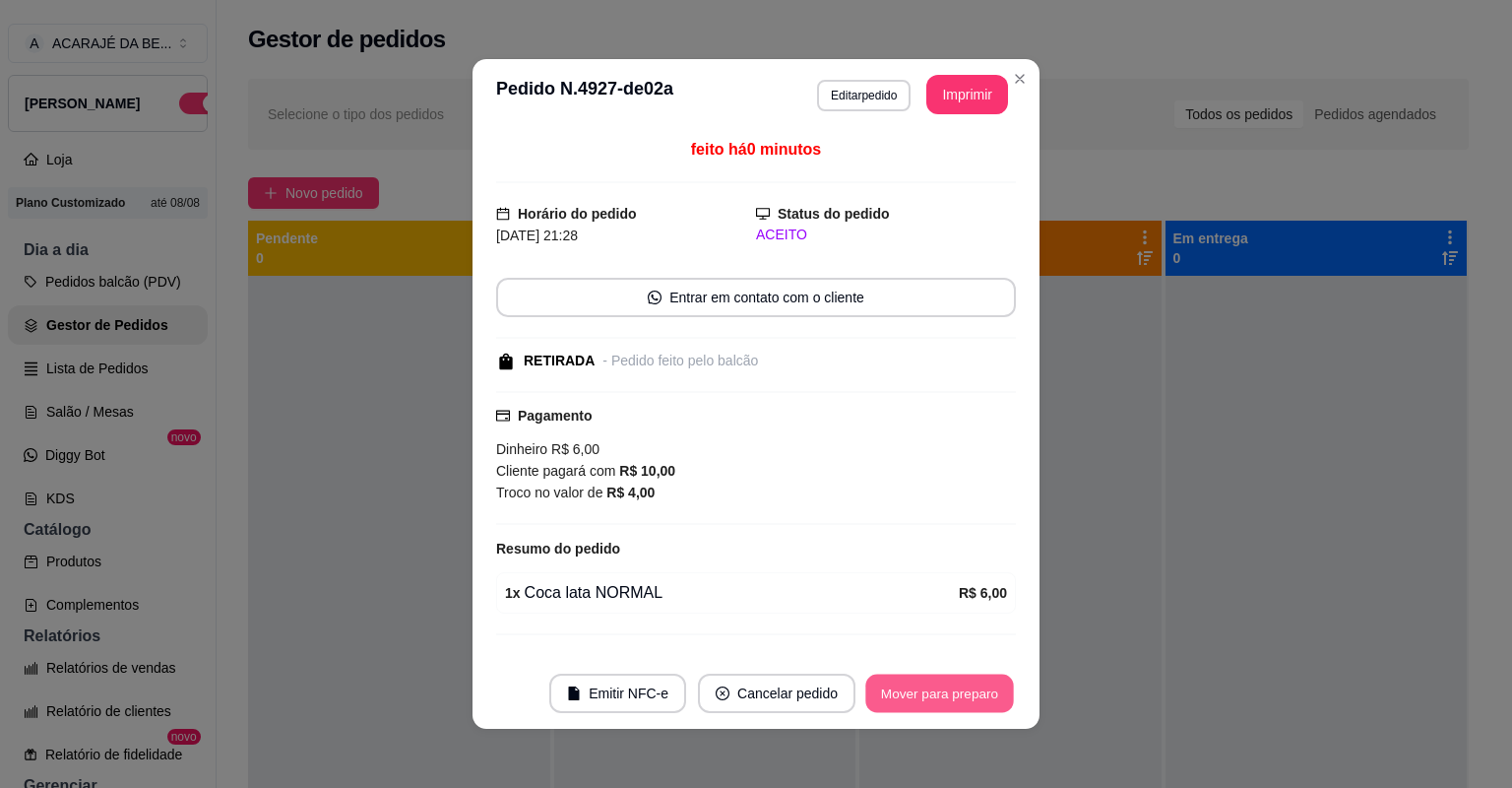 click on "Mover para preparo" at bounding box center [939, 693] 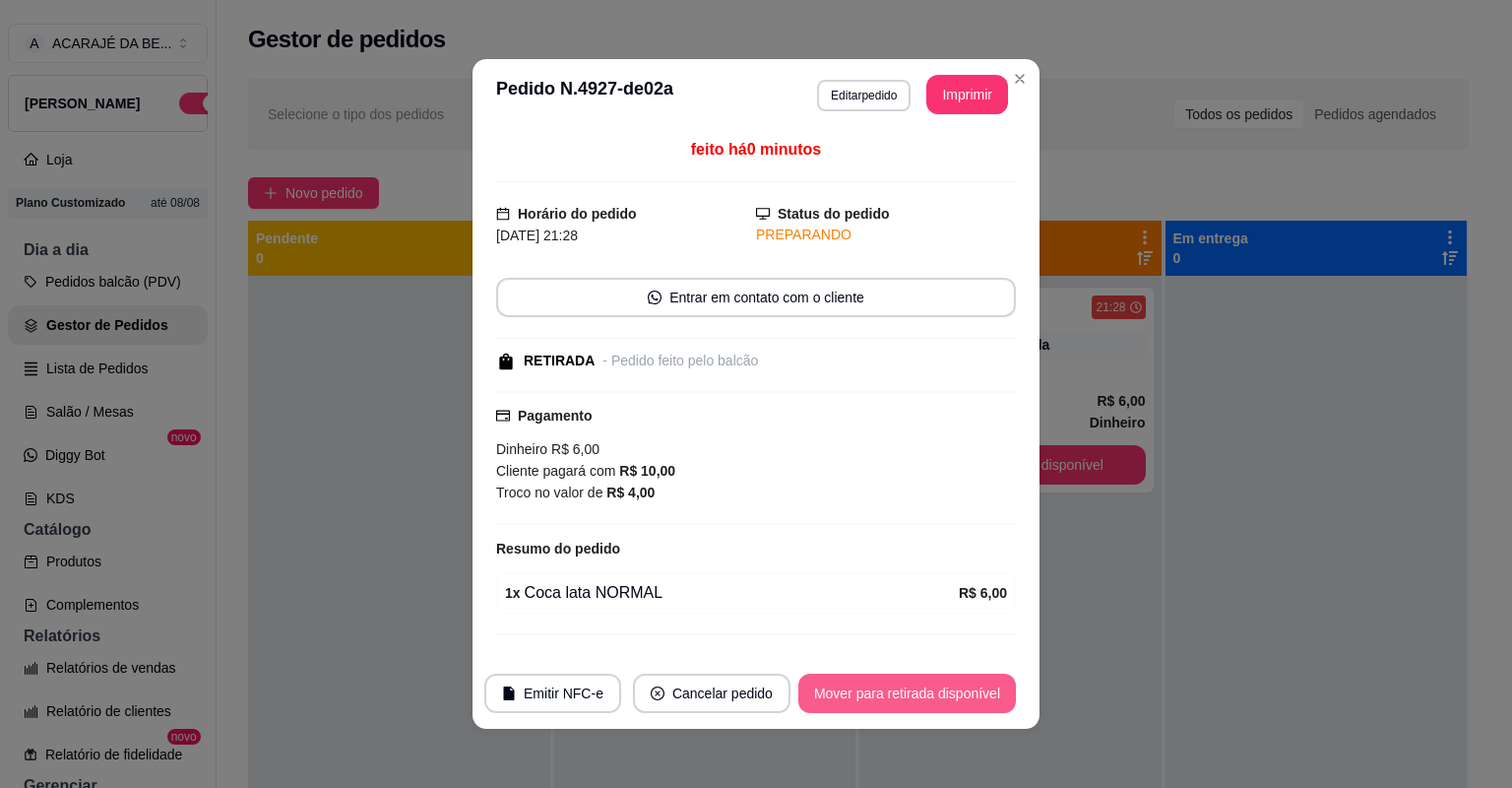 click on "Mover para retirada disponível" at bounding box center (907, 693) 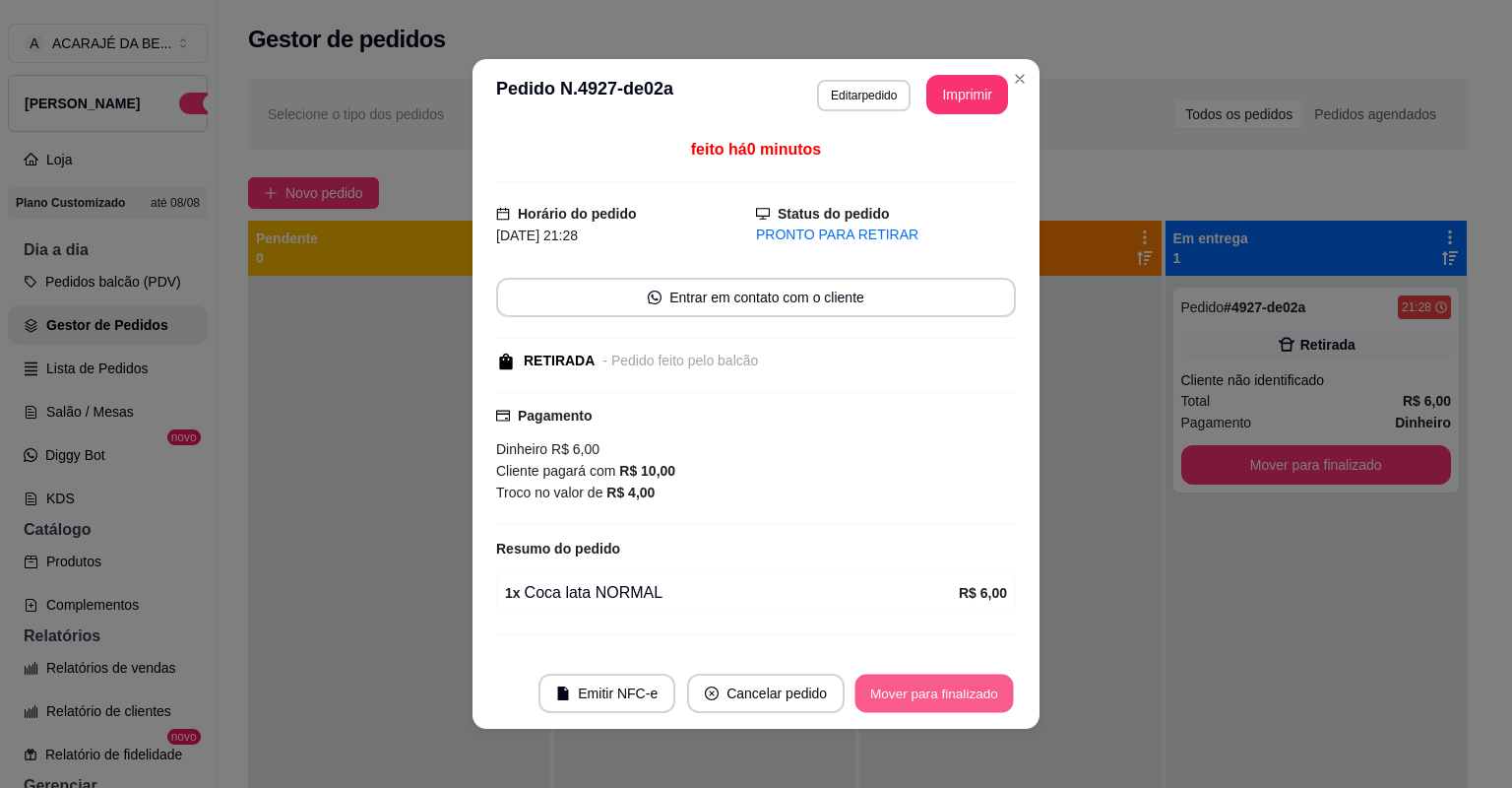 click on "Mover para finalizado" at bounding box center [934, 693] 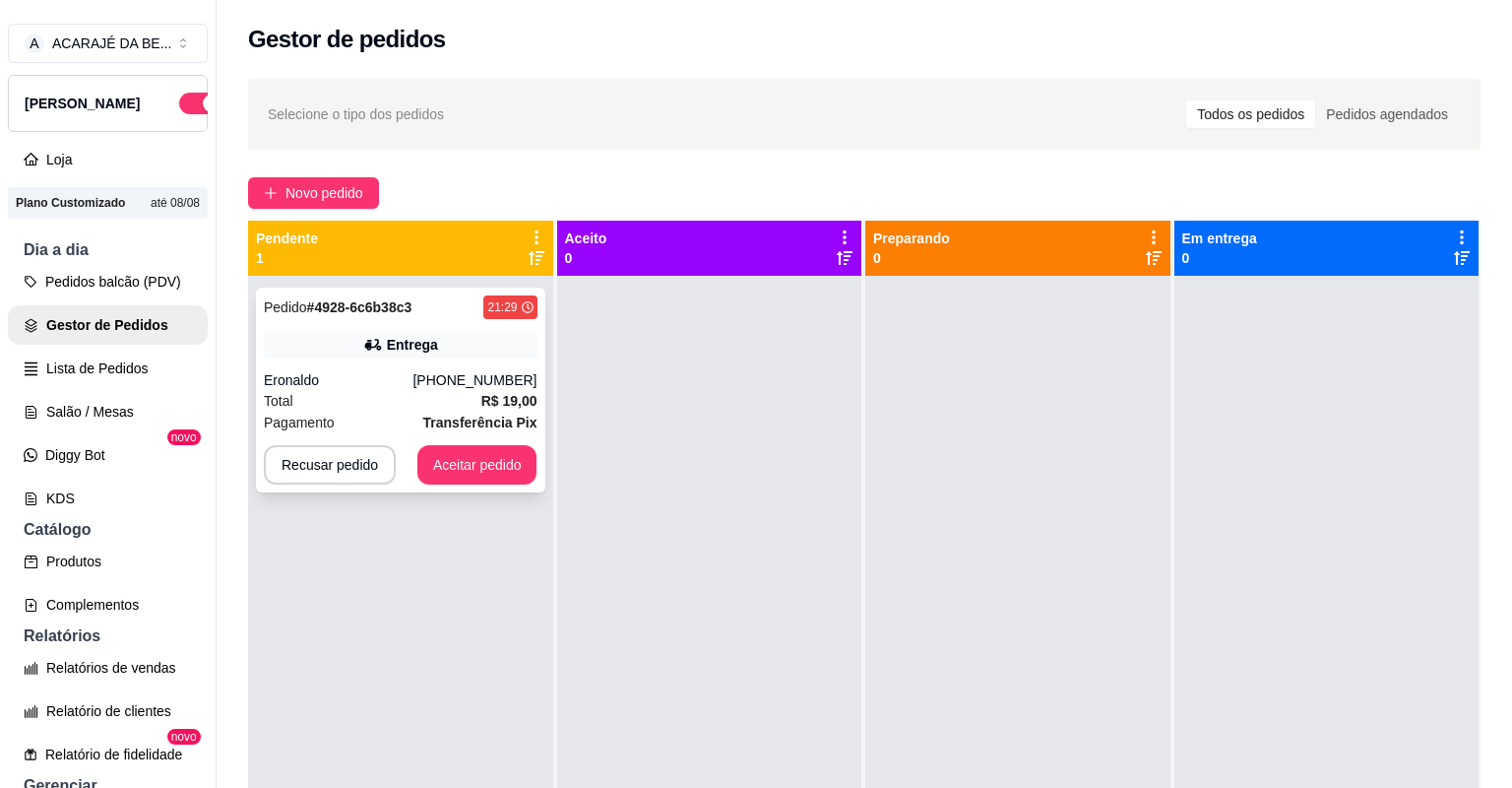 click on "Eronaldo" at bounding box center (338, 380) 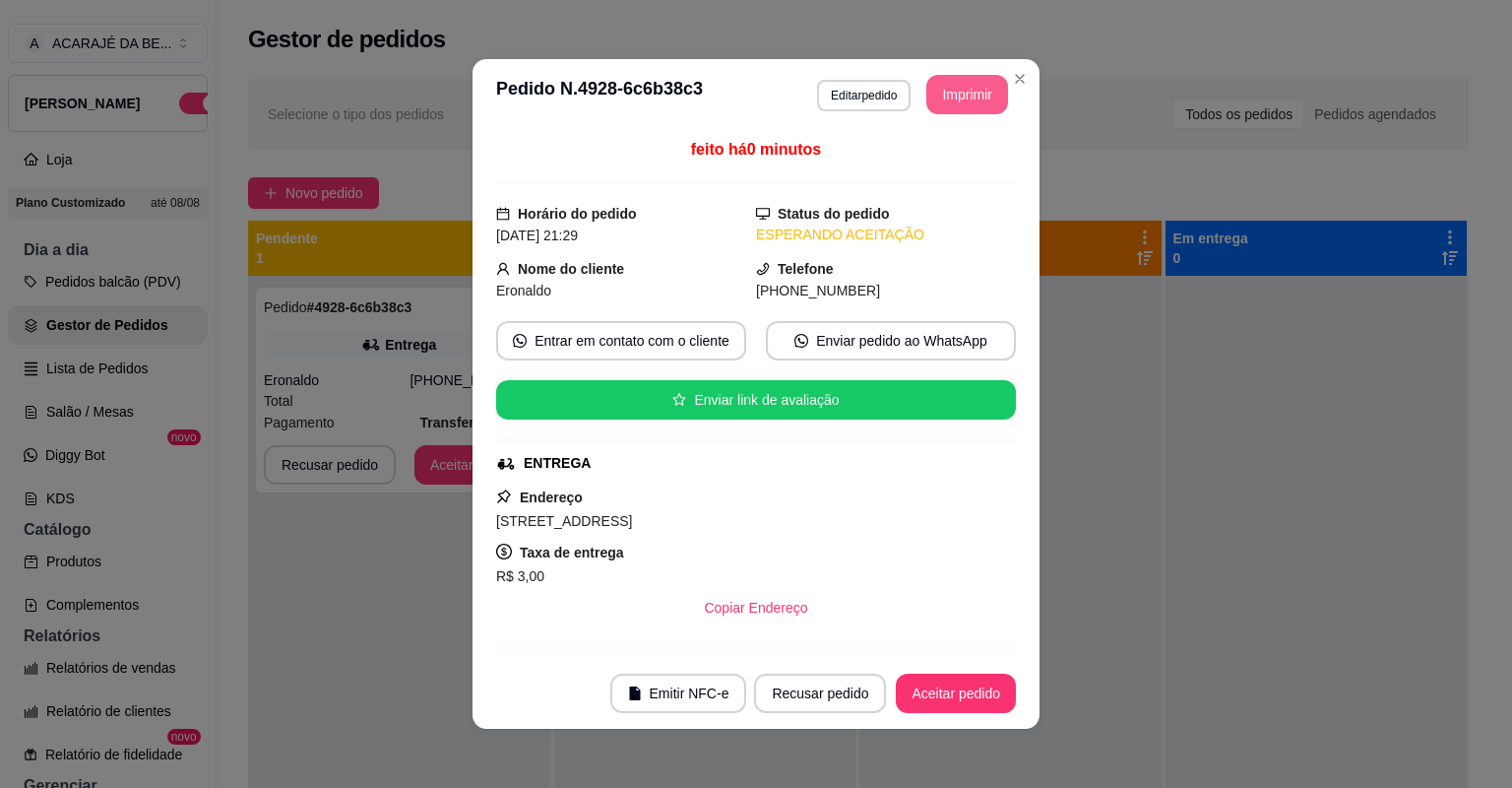 click on "Imprimir" at bounding box center (967, 95) 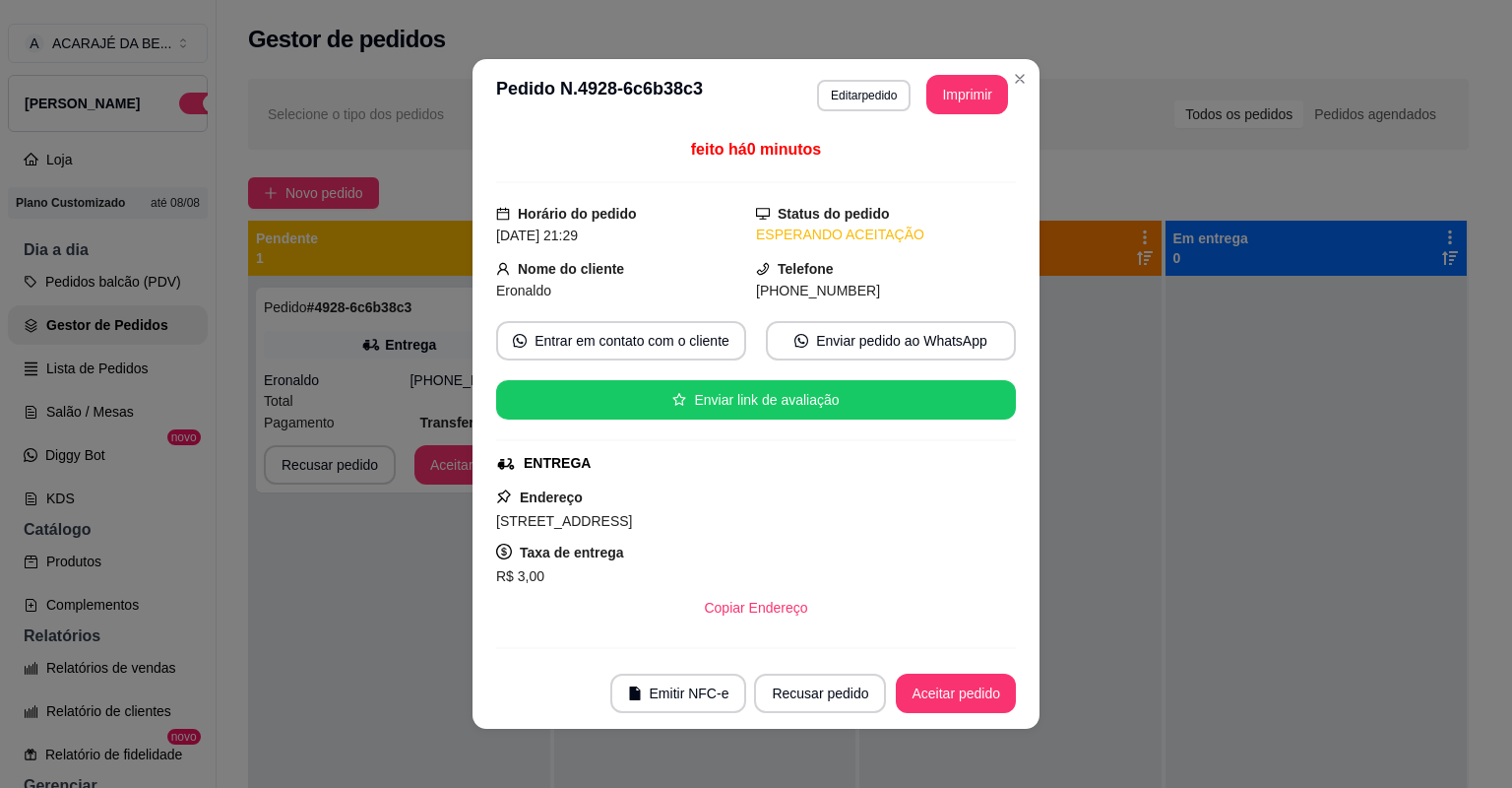 click on "Aceitar pedido" at bounding box center (956, 693) 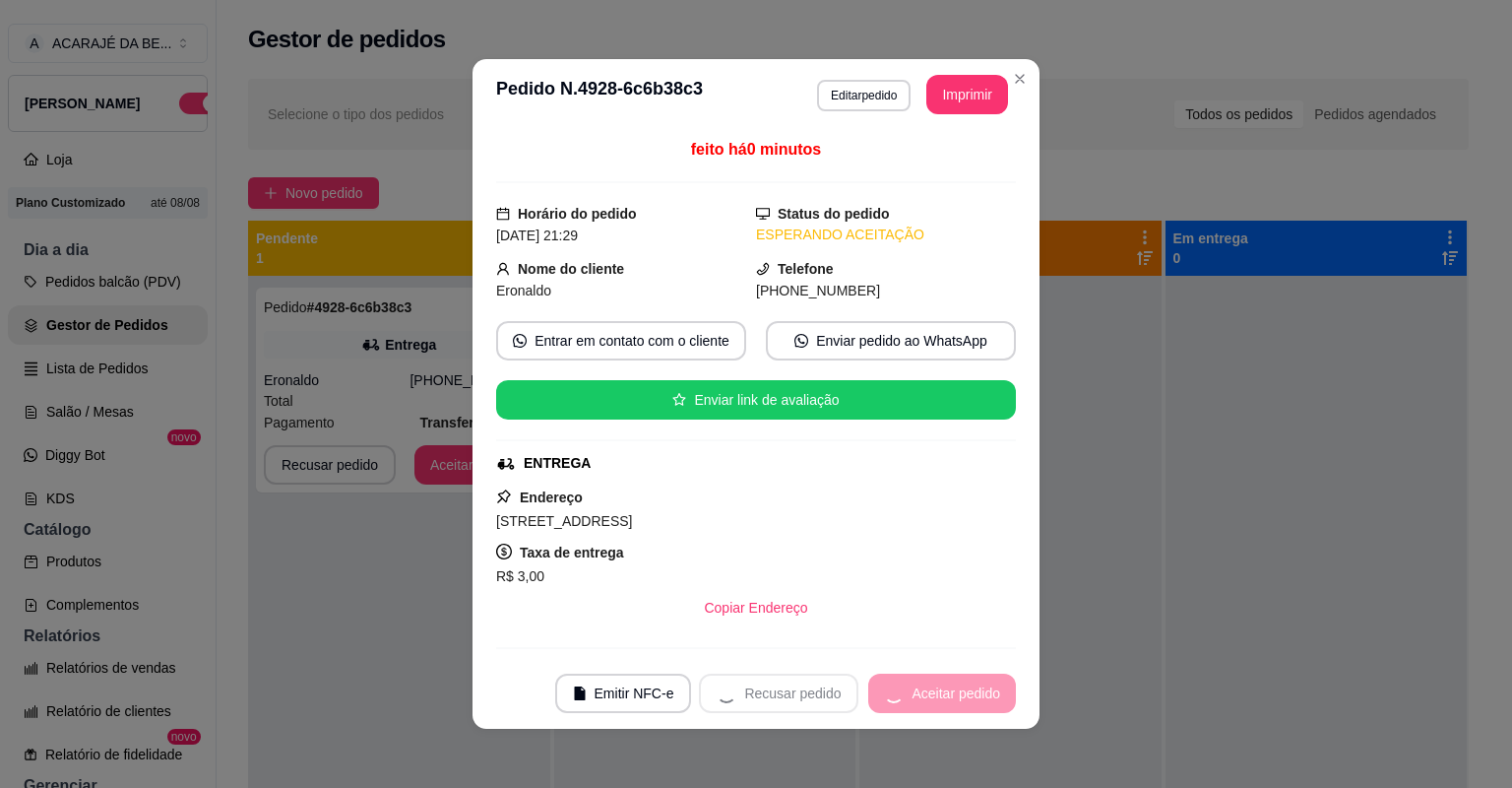 click on "Recusar pedido Aceitar pedido" at bounding box center (857, 693) 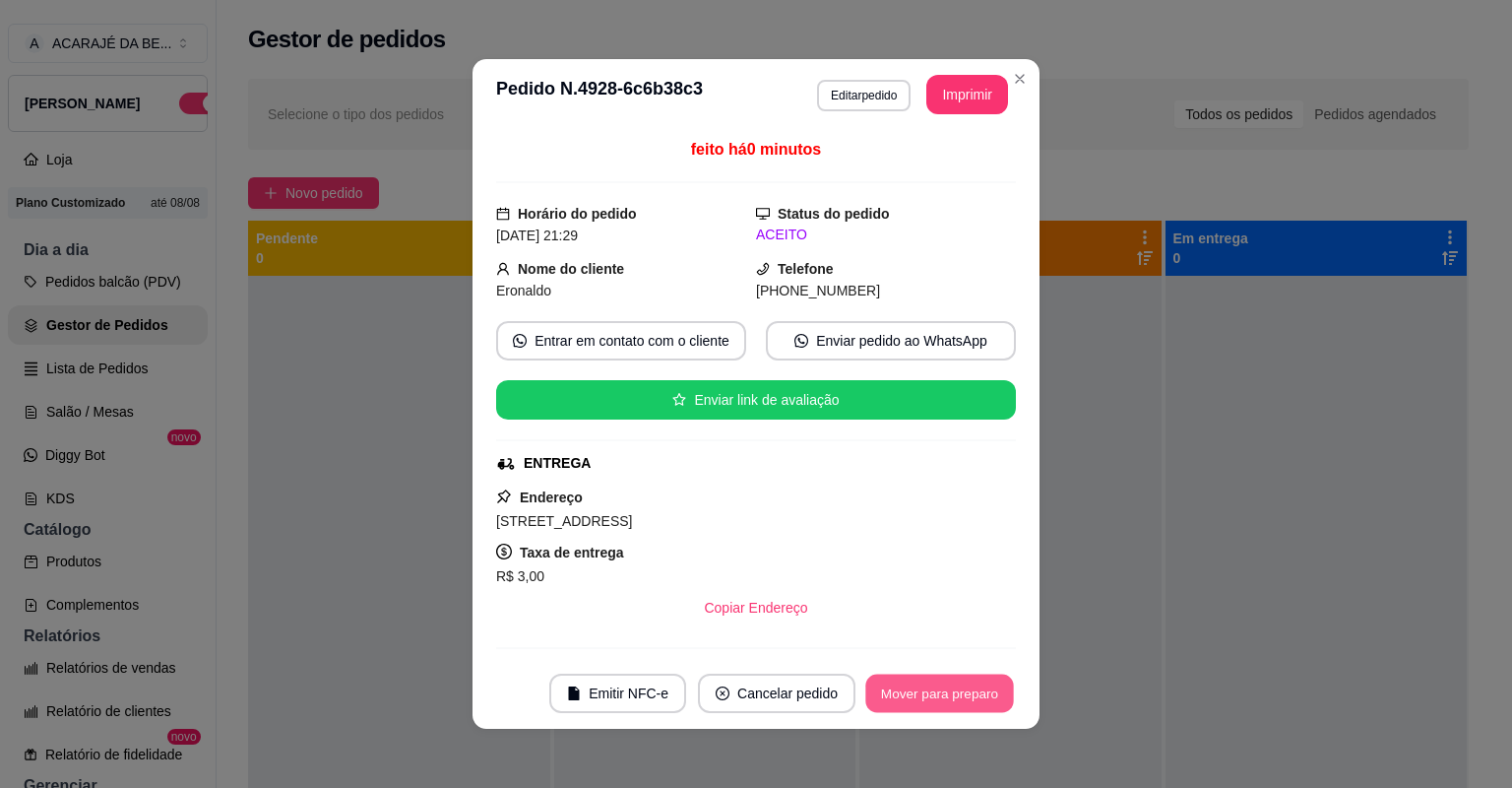 click on "Mover para preparo" at bounding box center (939, 693) 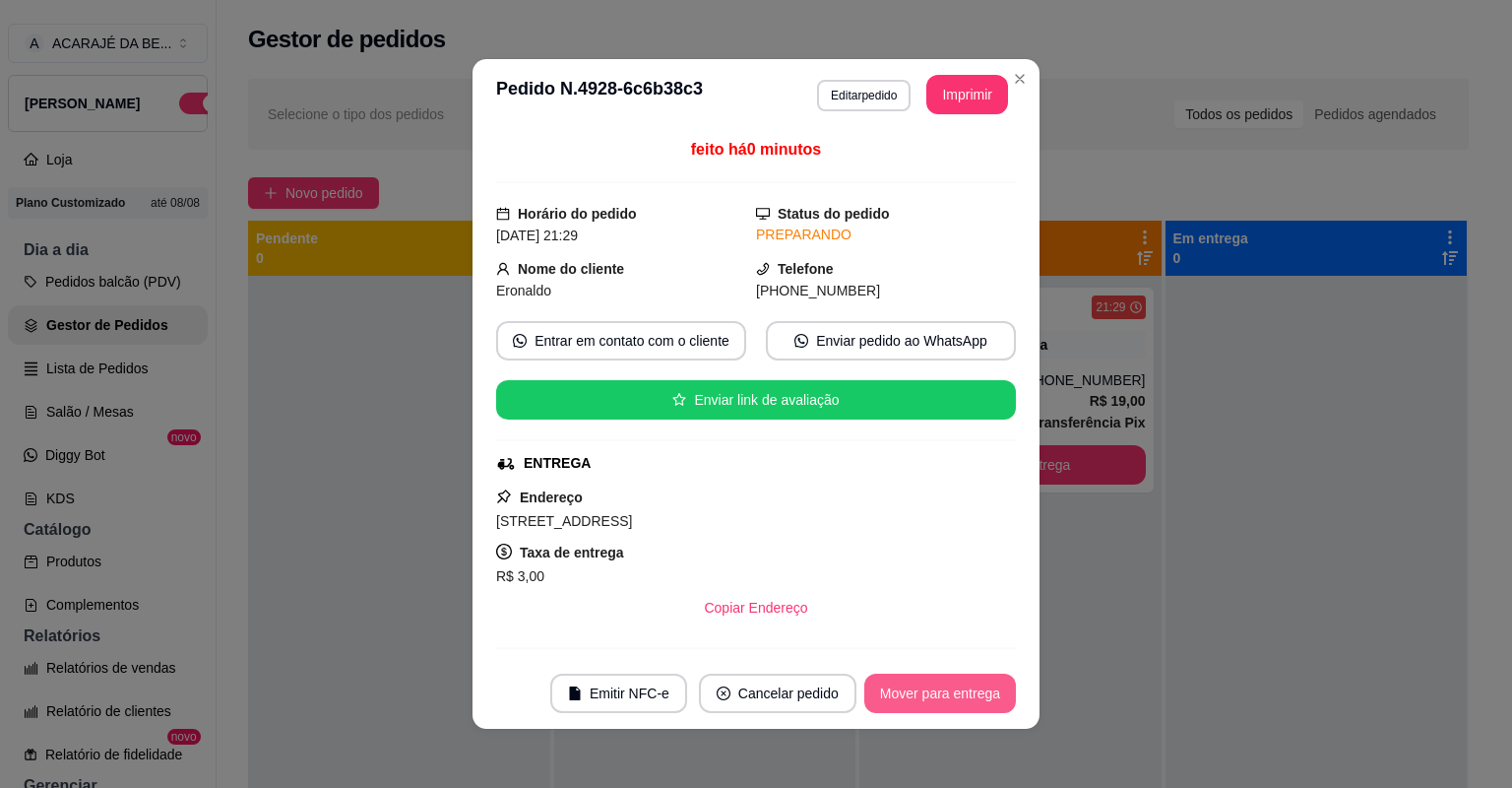 click on "Mover para entrega" at bounding box center (940, 693) 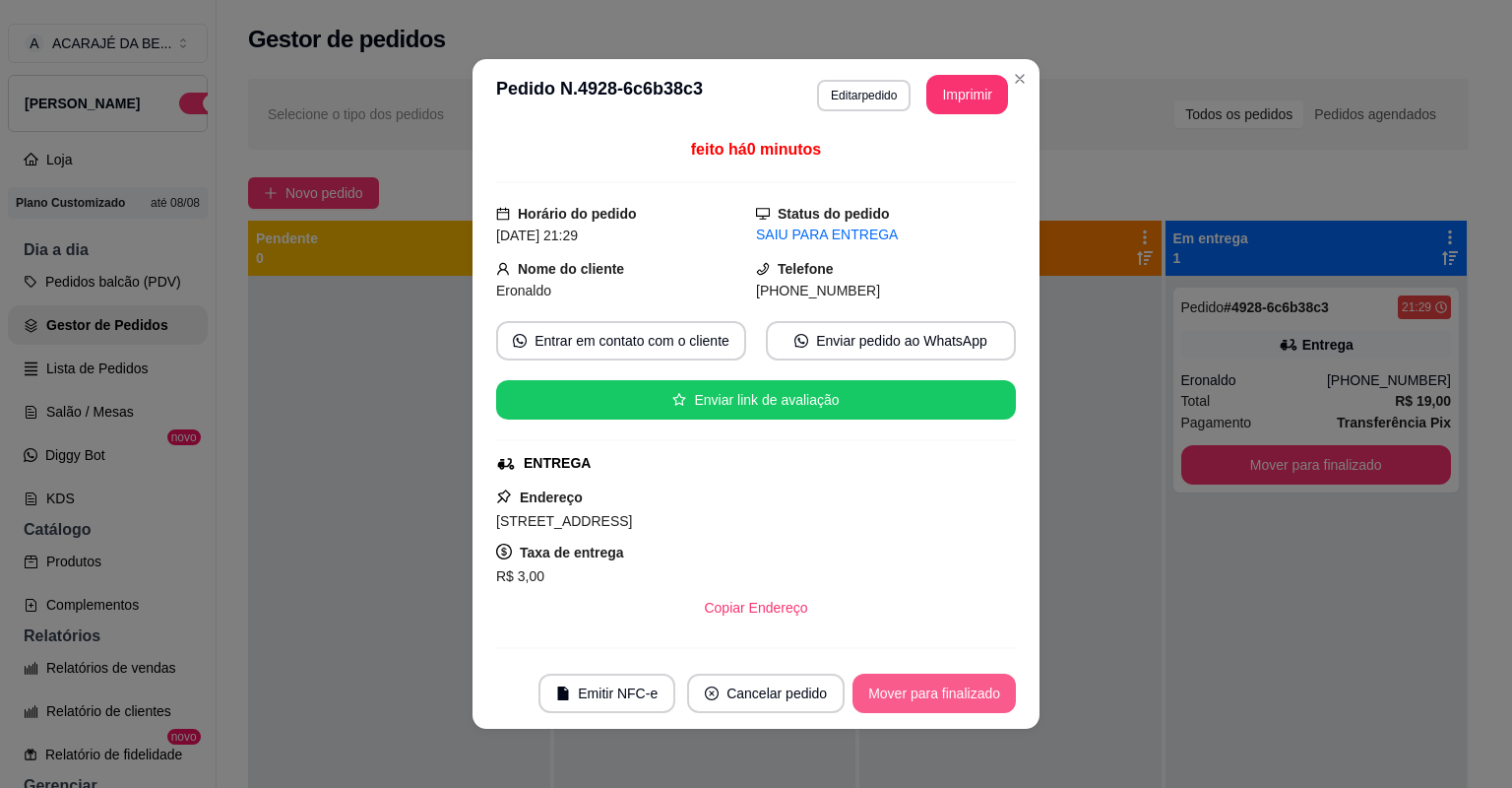 click on "Mover para finalizado" at bounding box center (934, 693) 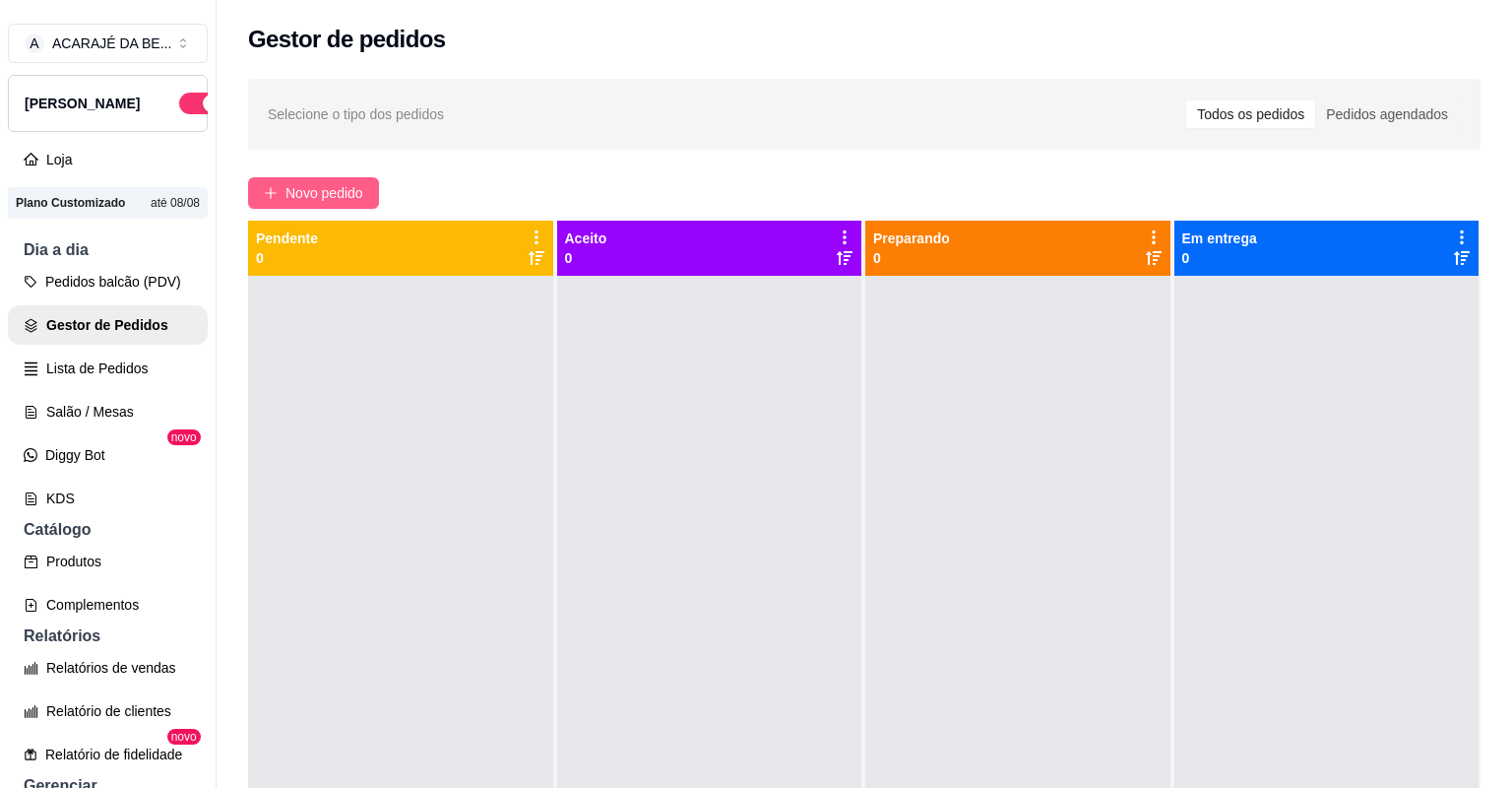 click on "Novo pedido" at bounding box center [324, 193] 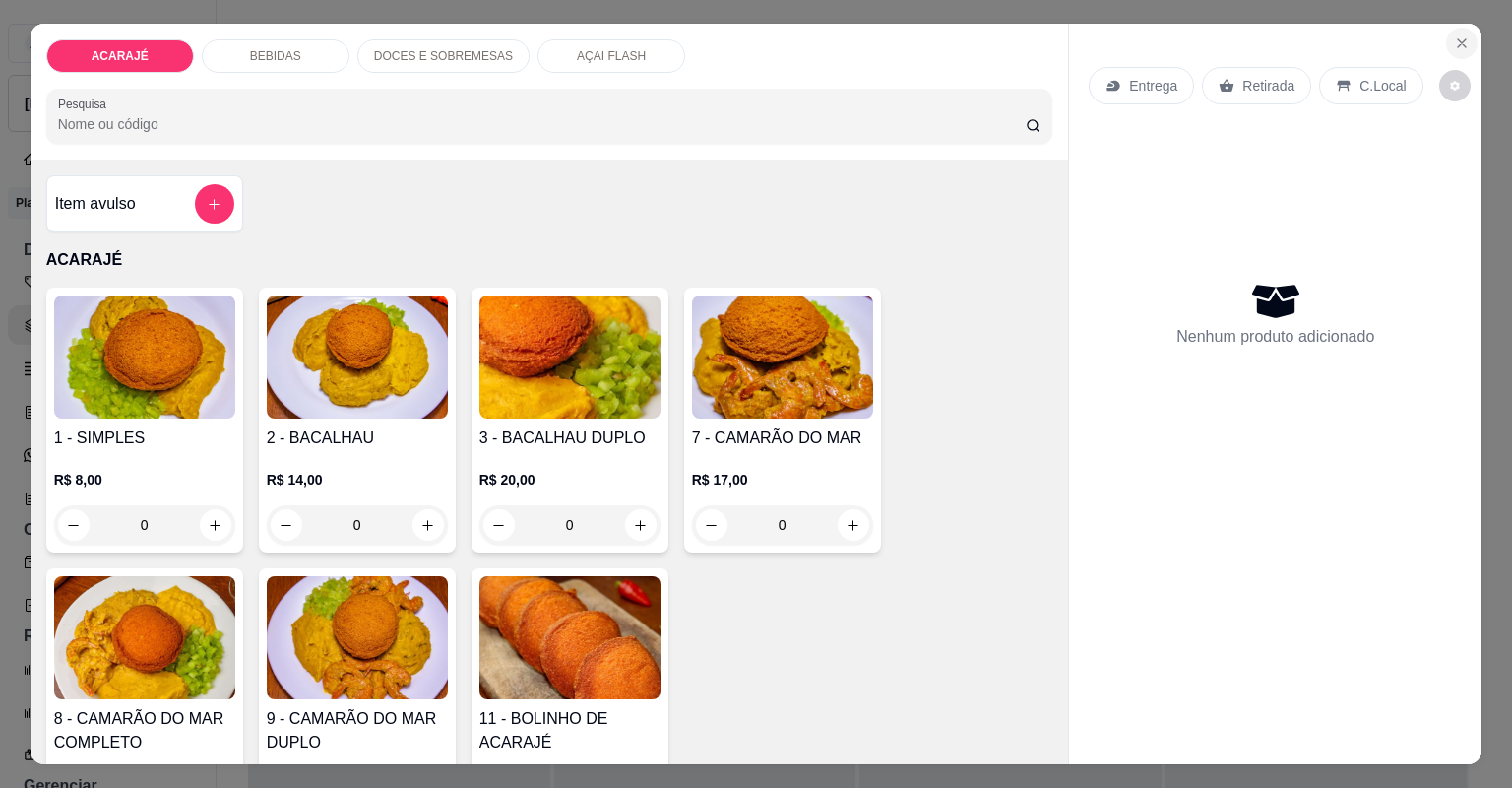 click 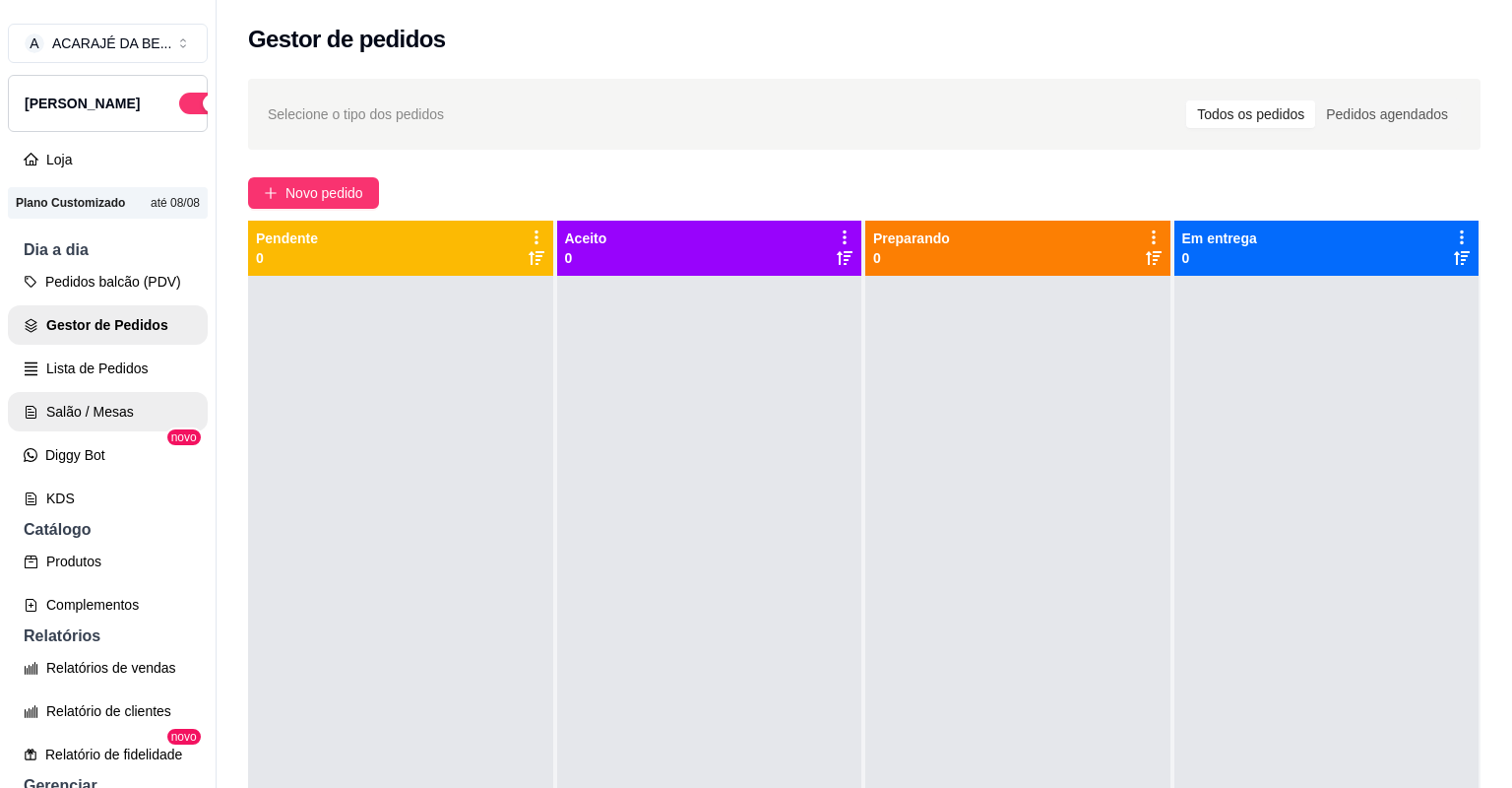 click on "Salão / Mesas" at bounding box center (107, 412) 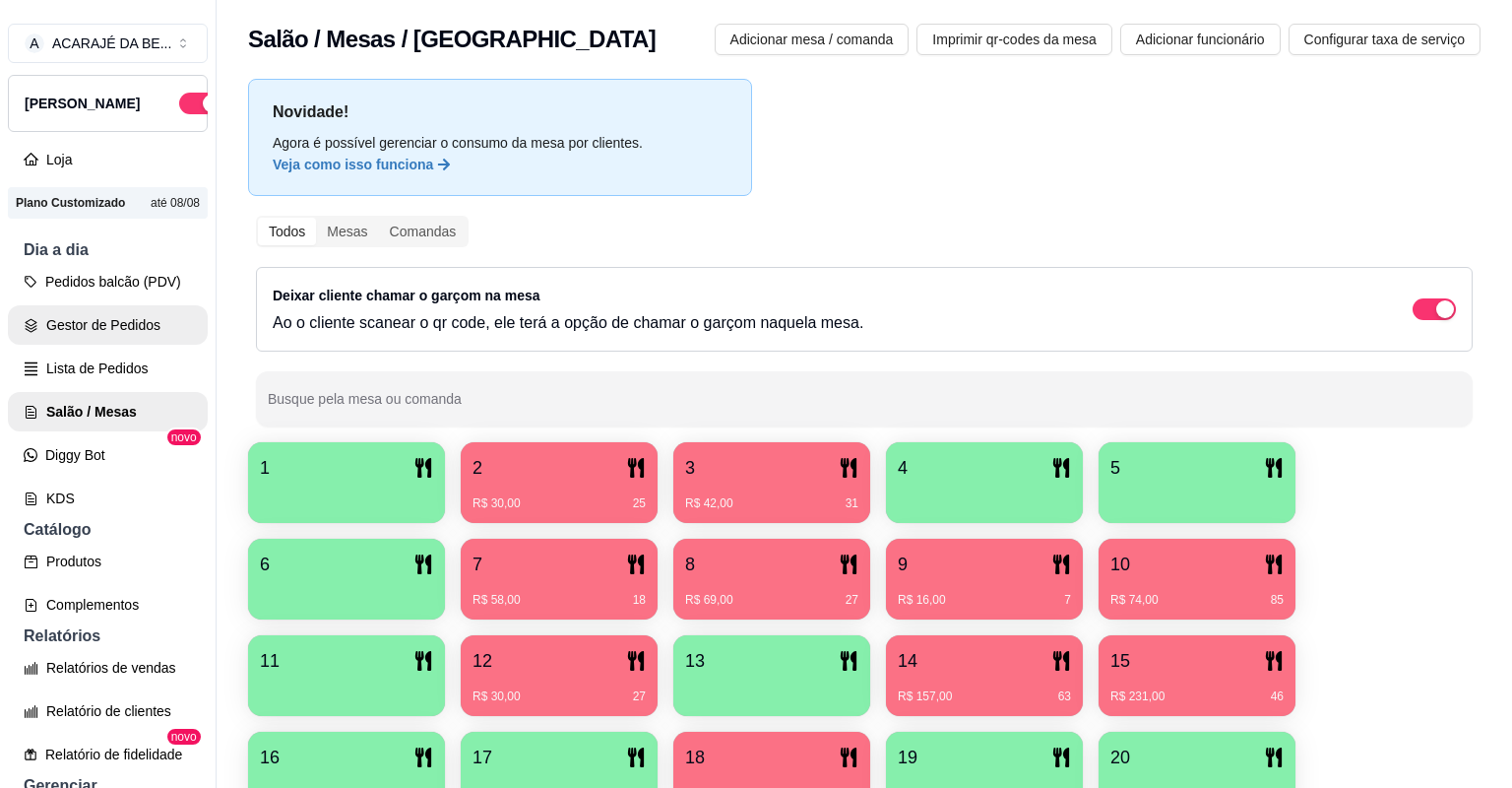click on "Gestor de Pedidos" at bounding box center (107, 325) 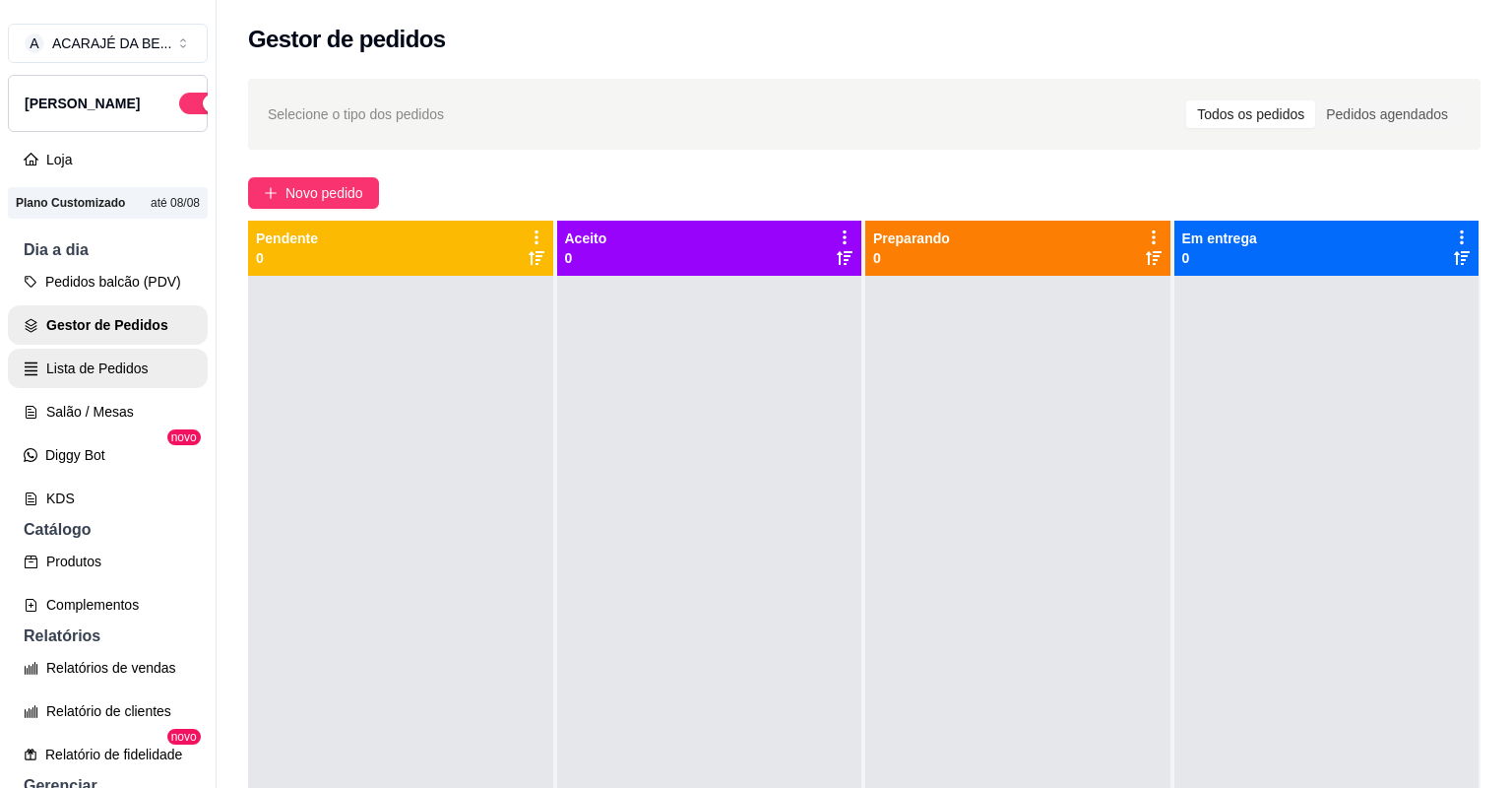 click on "Lista de Pedidos" at bounding box center (107, 368) 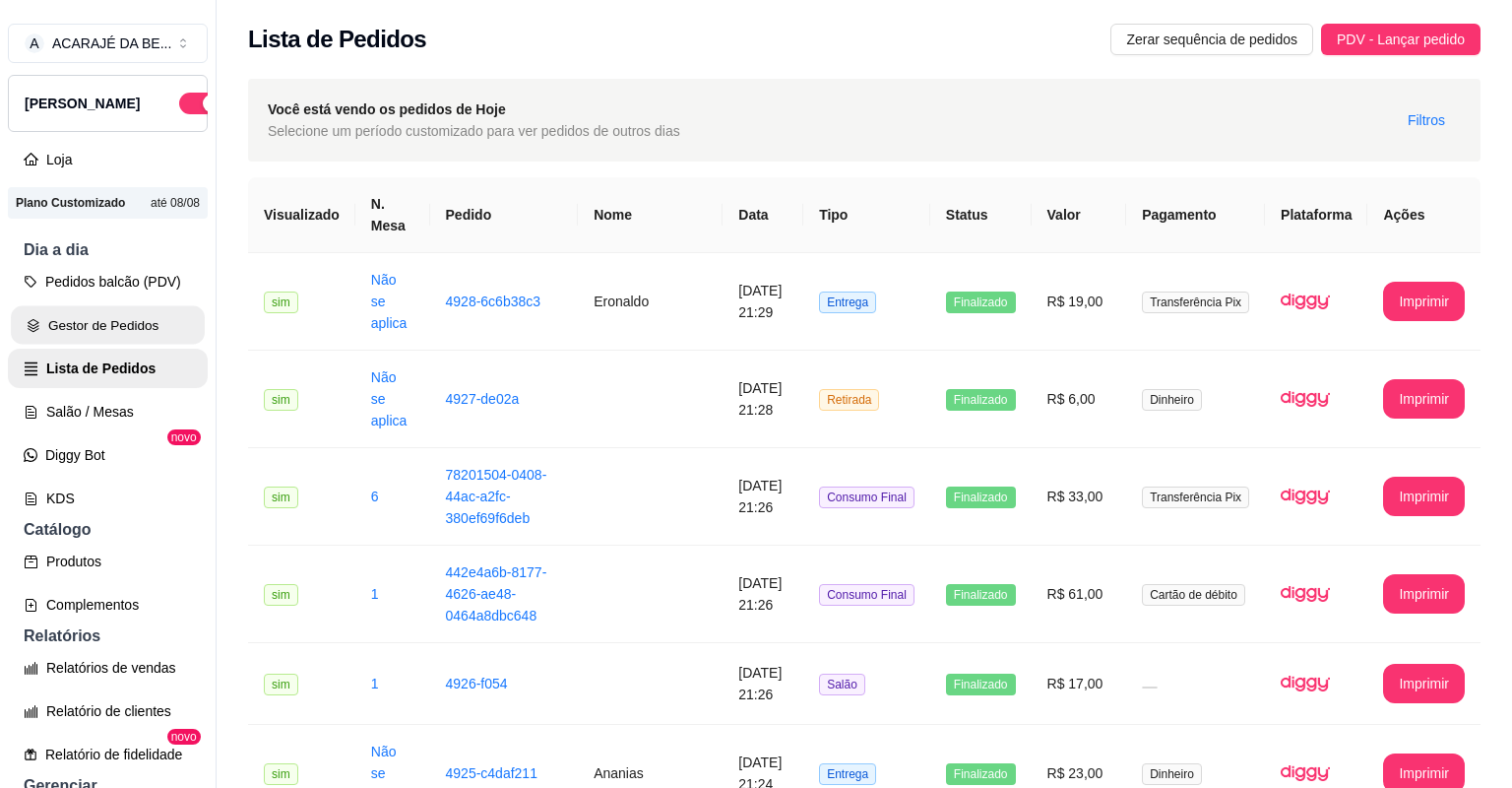 click on "Gestor de Pedidos" at bounding box center (107, 325) 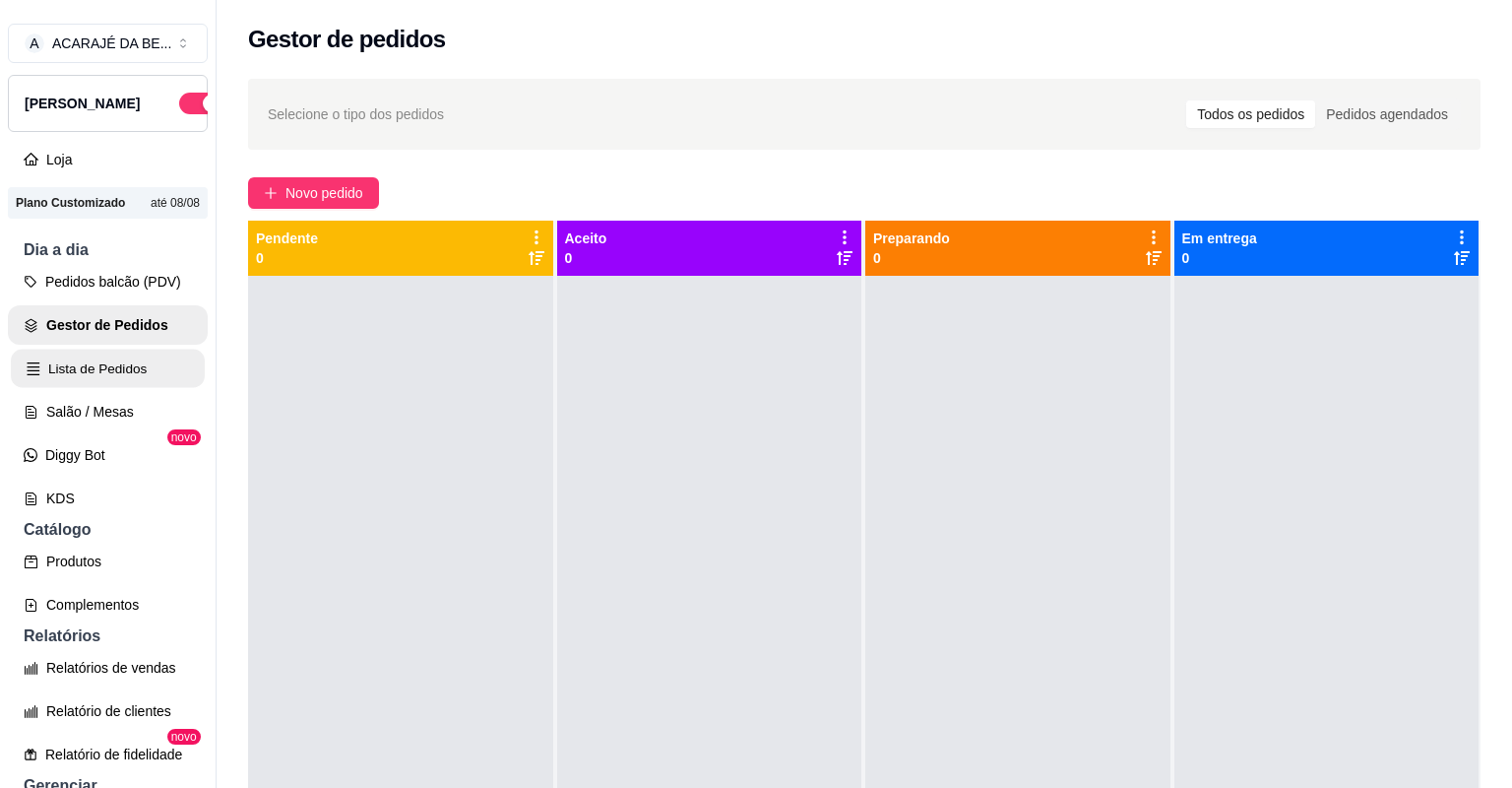 click on "Lista de Pedidos" at bounding box center [107, 368] 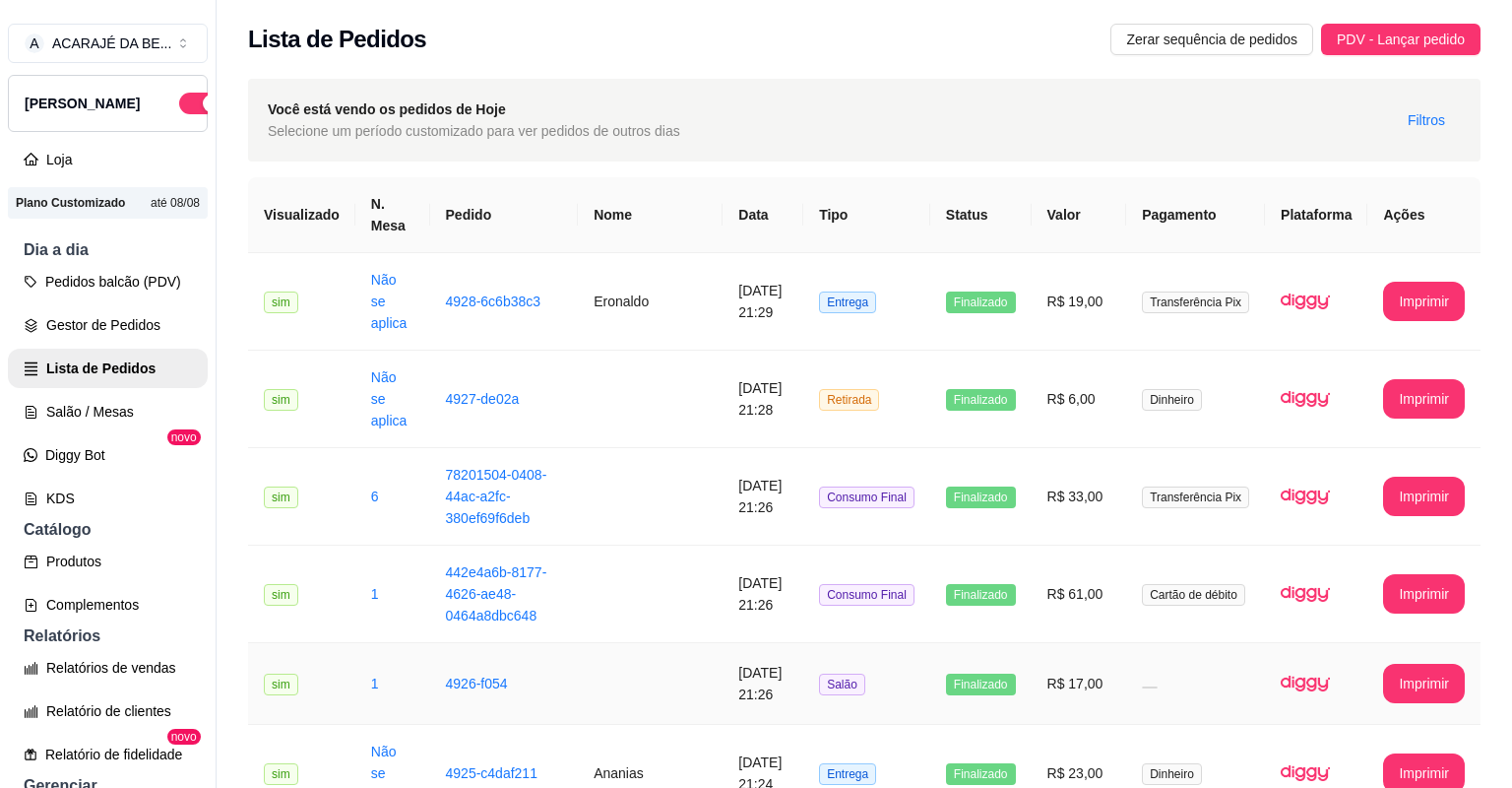click on "Salão" at bounding box center [866, 684] 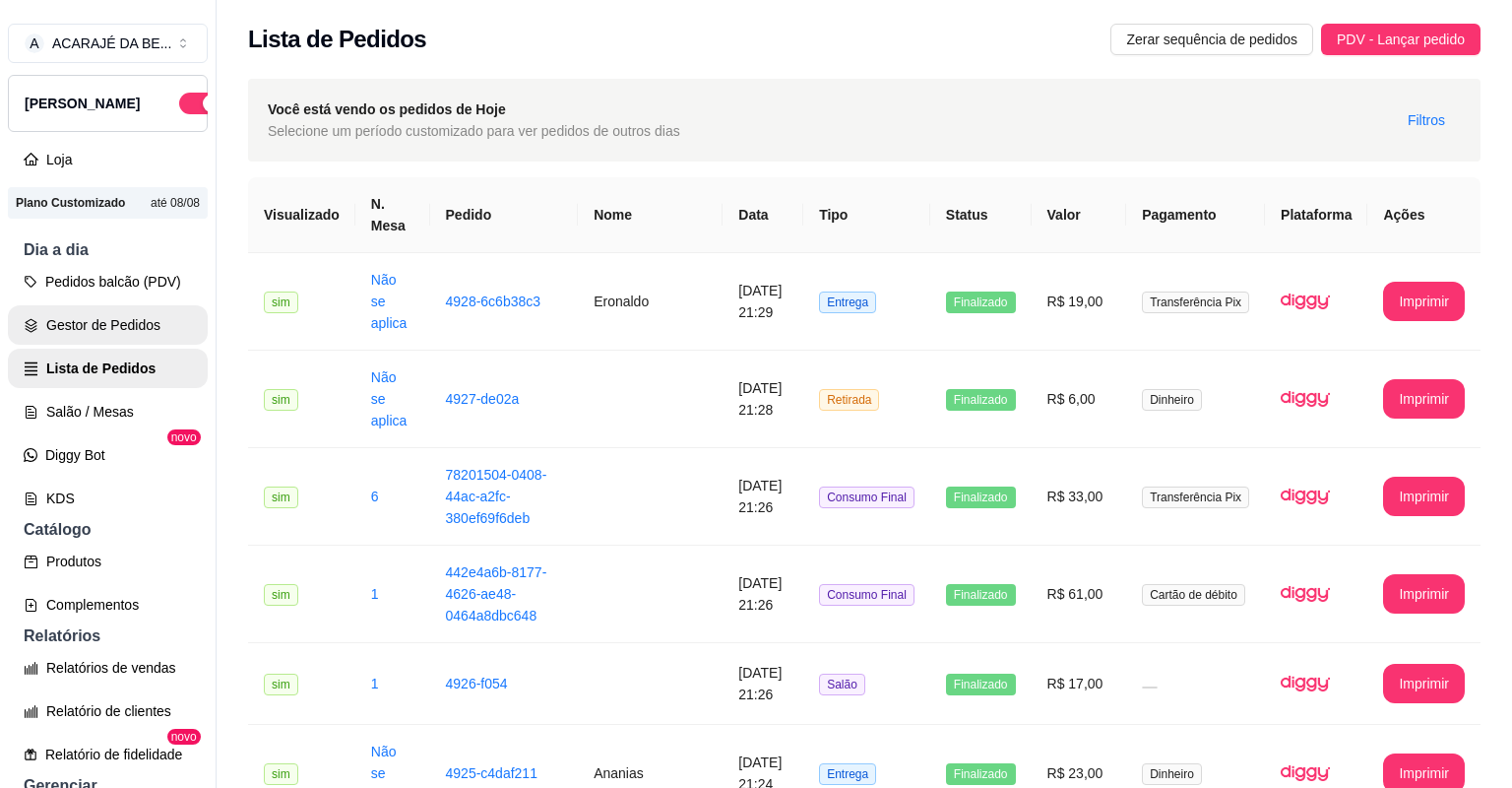 click on "Gestor de Pedidos" at bounding box center [107, 325] 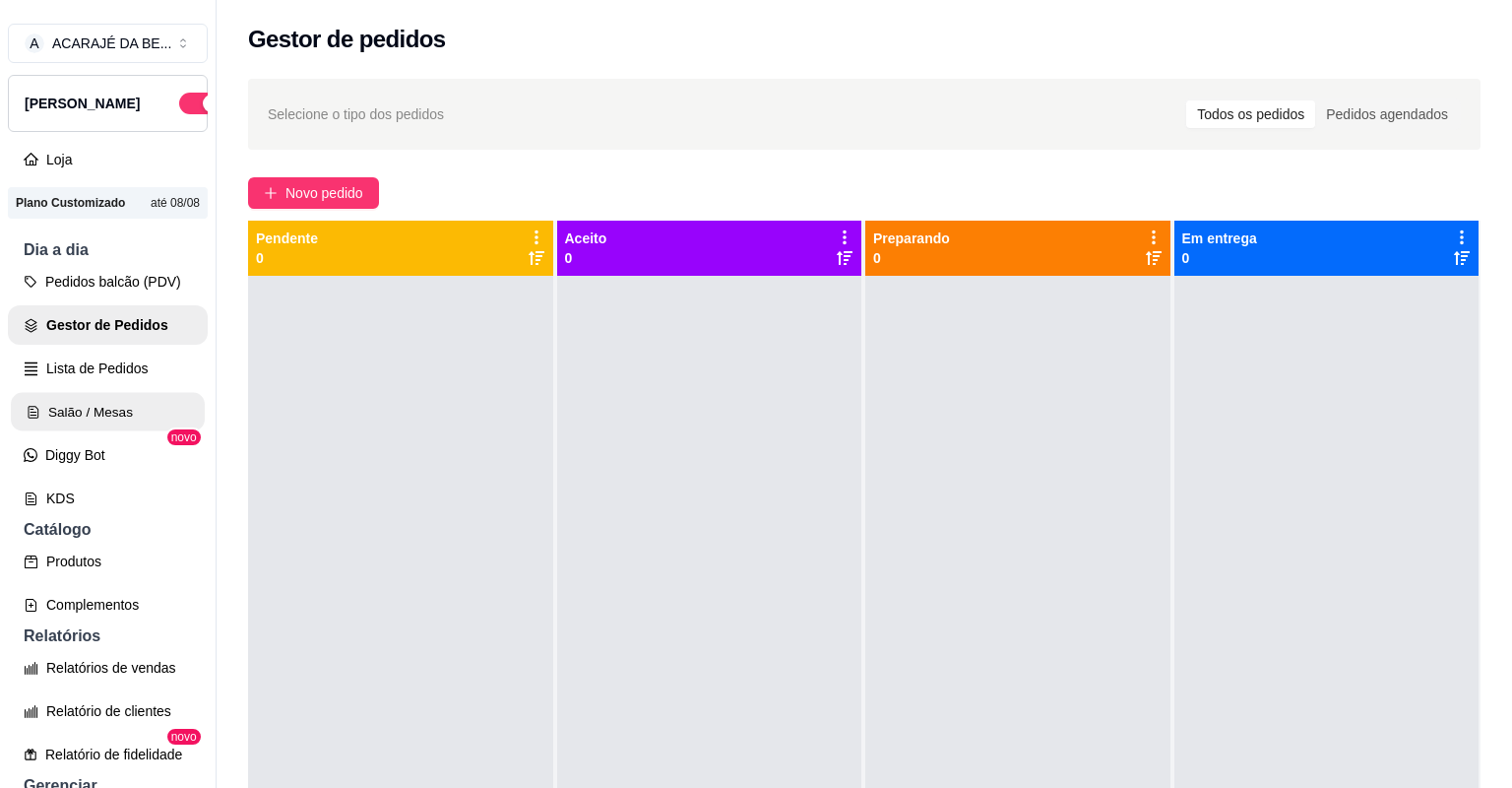 click on "Salão / Mesas" at bounding box center [107, 412] 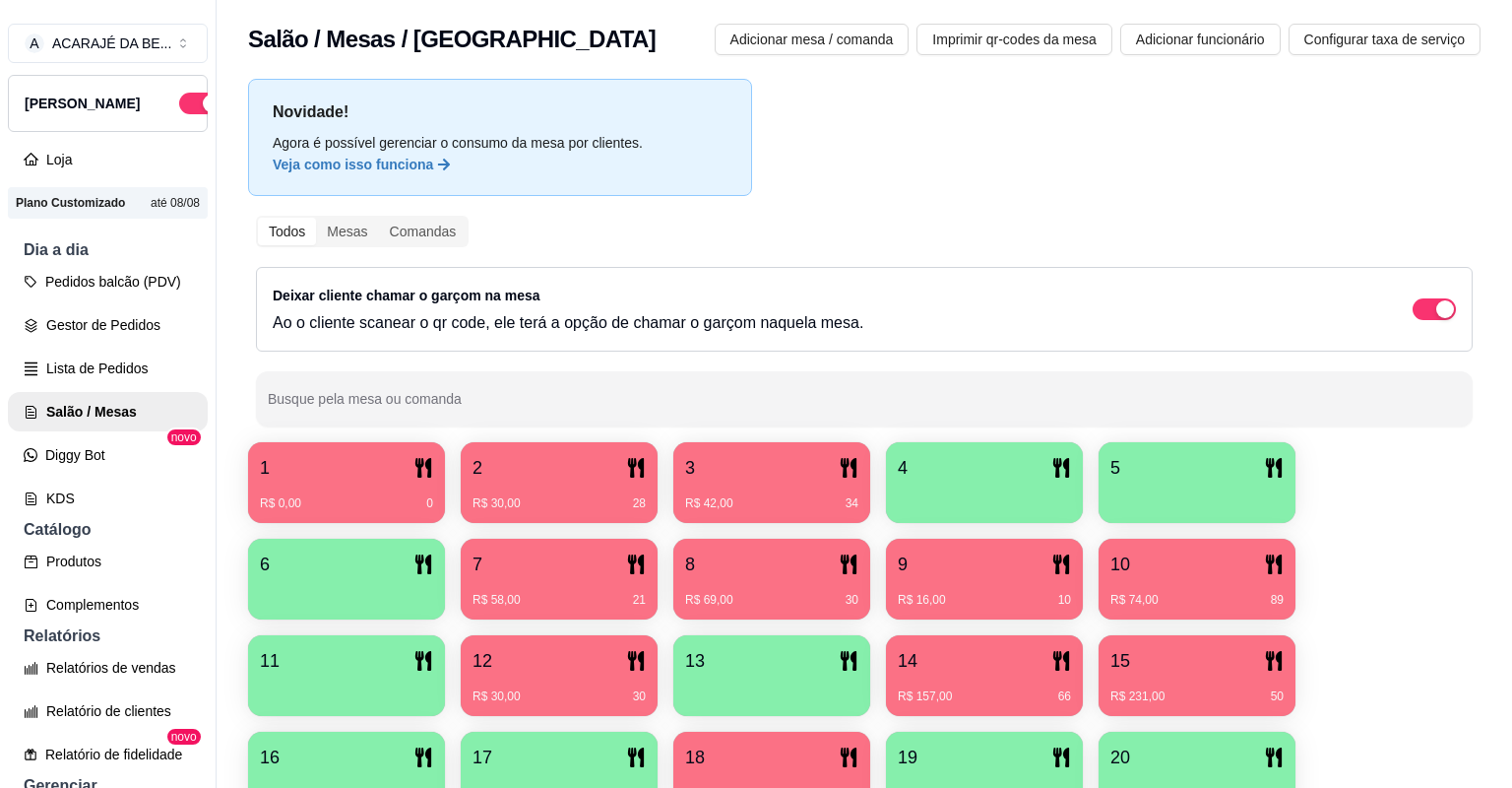click on "R$ 58,00 21" at bounding box center (559, 593) 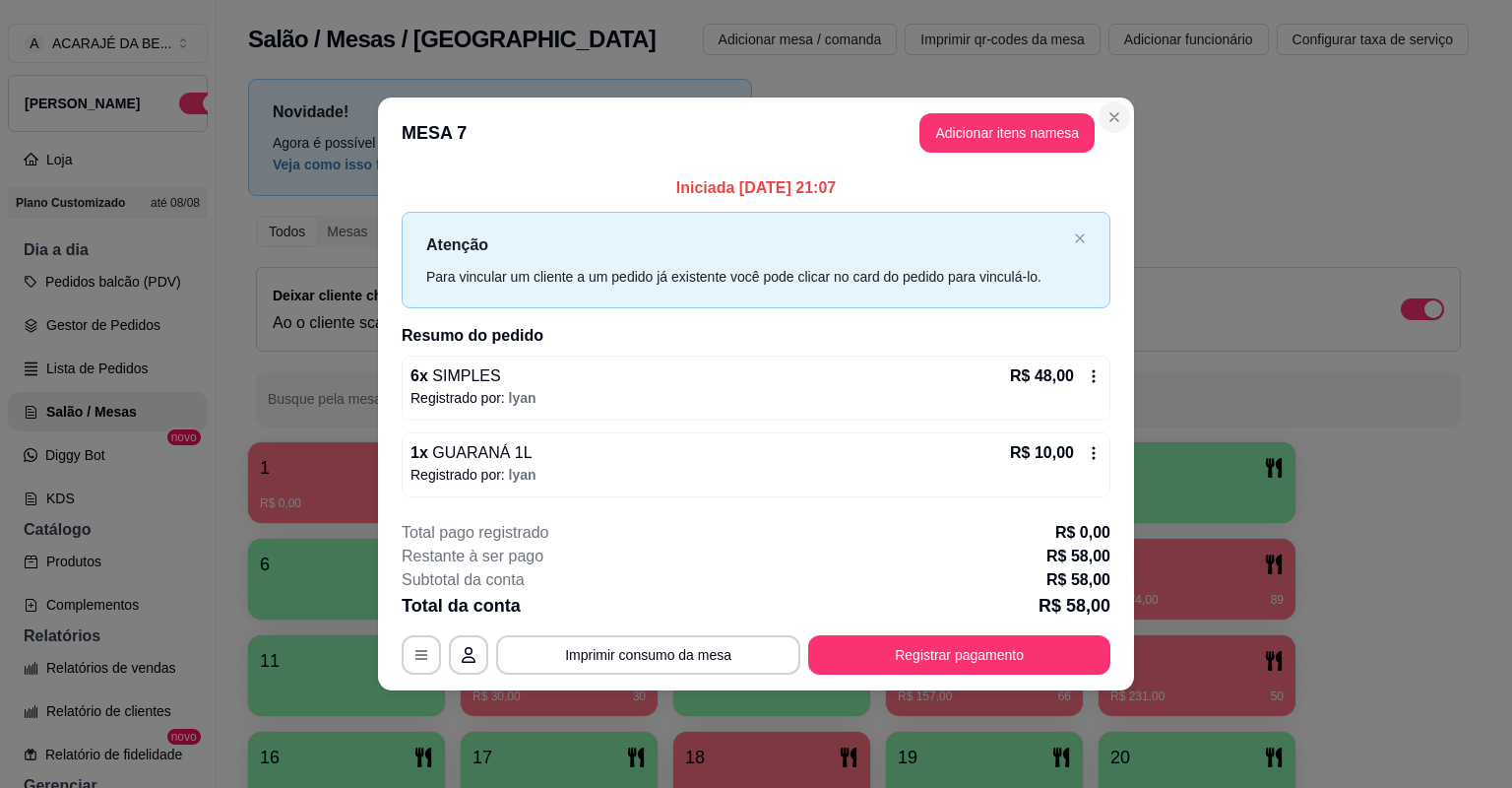 click on "Novidade! Agora é possível gerenciar o consumo da mesa por clientes.   Veja como isso funciona Todos Mesas Comandas Deixar cliente chamar o garçom na mesa Ao o cliente scanear o qr code, ele terá a opção de chamar o garçom naquela mesa. Busque pela mesa ou comanda
1 R$ 0,00 0 2 R$ 30,00 28 3 R$ 42,00 34 4 5 6 7 R$ 58,00 21 8 R$ 69,00 30 9 R$ 16,00 10 10 R$ 74,00 89 11 12 R$ 30,00 30 13 14 R$ 157,00 66 15 R$ 231,00 50 16 17 18 R$ 14,00 39 19 20" at bounding box center [858, 451] 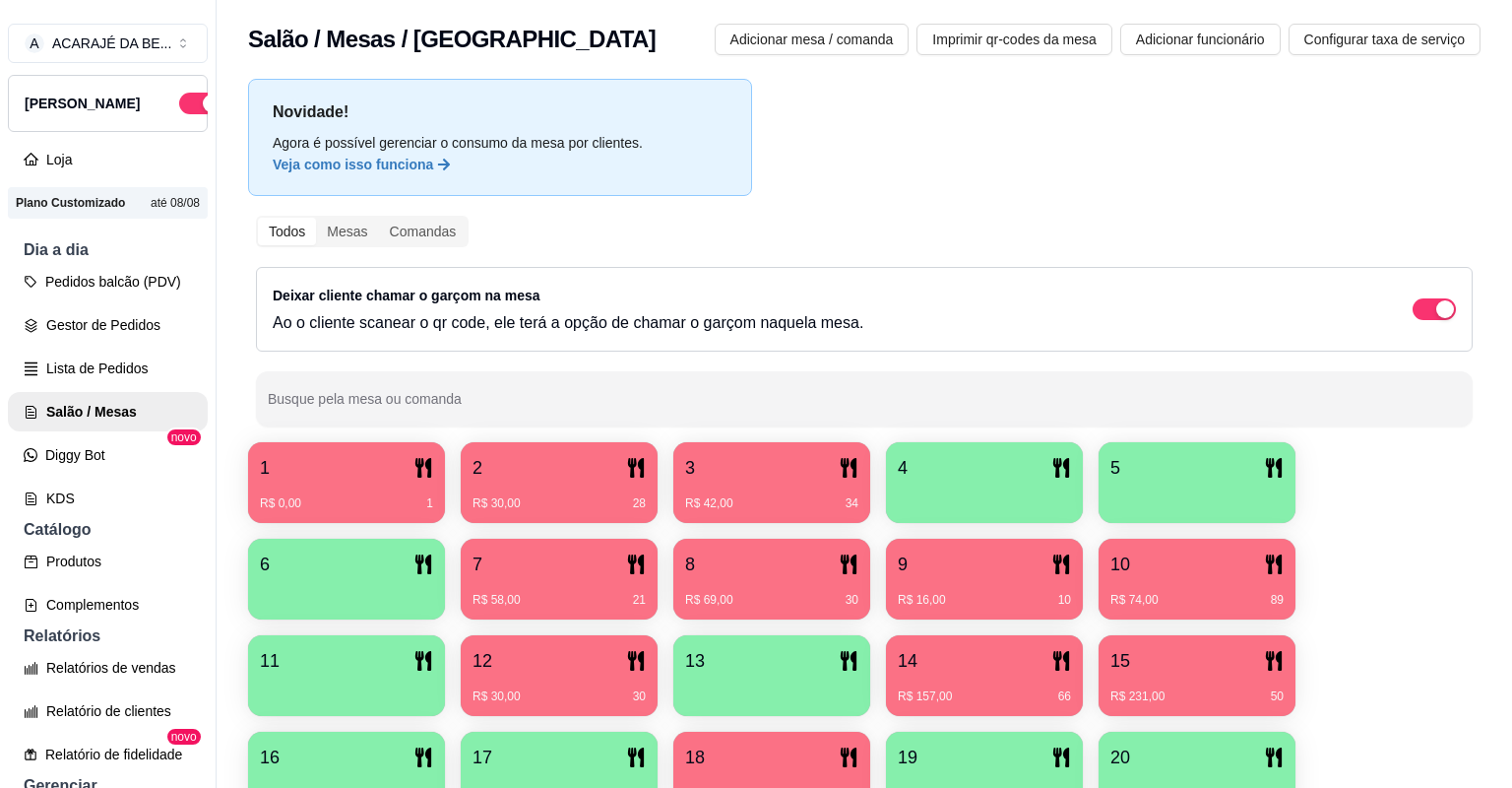 click on "1 R$ 0,00 1 2 R$ 30,00 28 3 R$ 42,00 34 4 5 6 7 R$ 58,00 21 8 R$ 69,00 30 9 R$ 16,00 10 10 R$ 74,00 89 11 12 R$ 30,00 30 13 14 R$ 157,00 66 15 R$ 231,00 50 16 17 18 R$ 14,00 39 19 20" at bounding box center (864, 627) 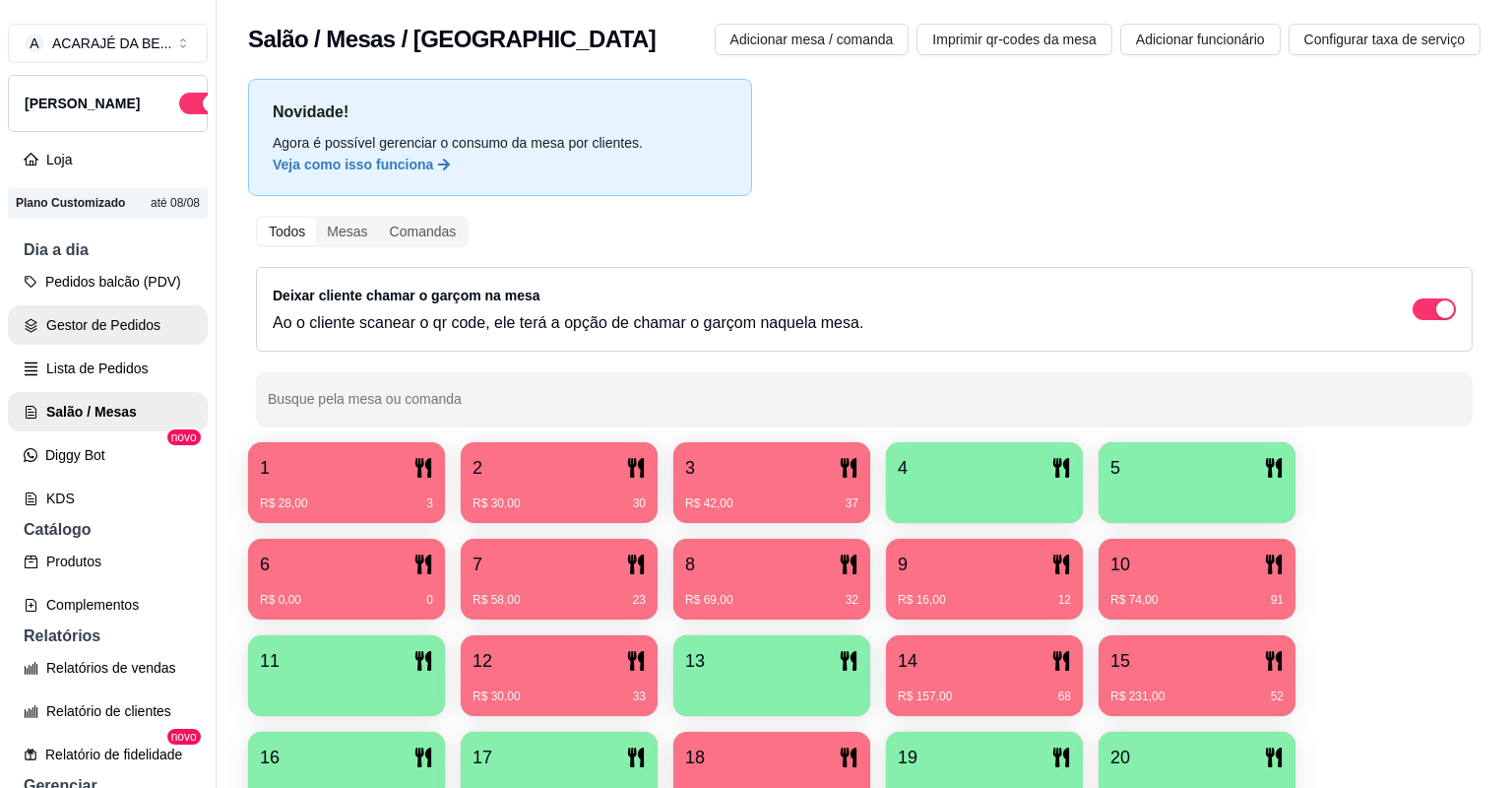 click on "Gestor de Pedidos" at bounding box center [107, 325] 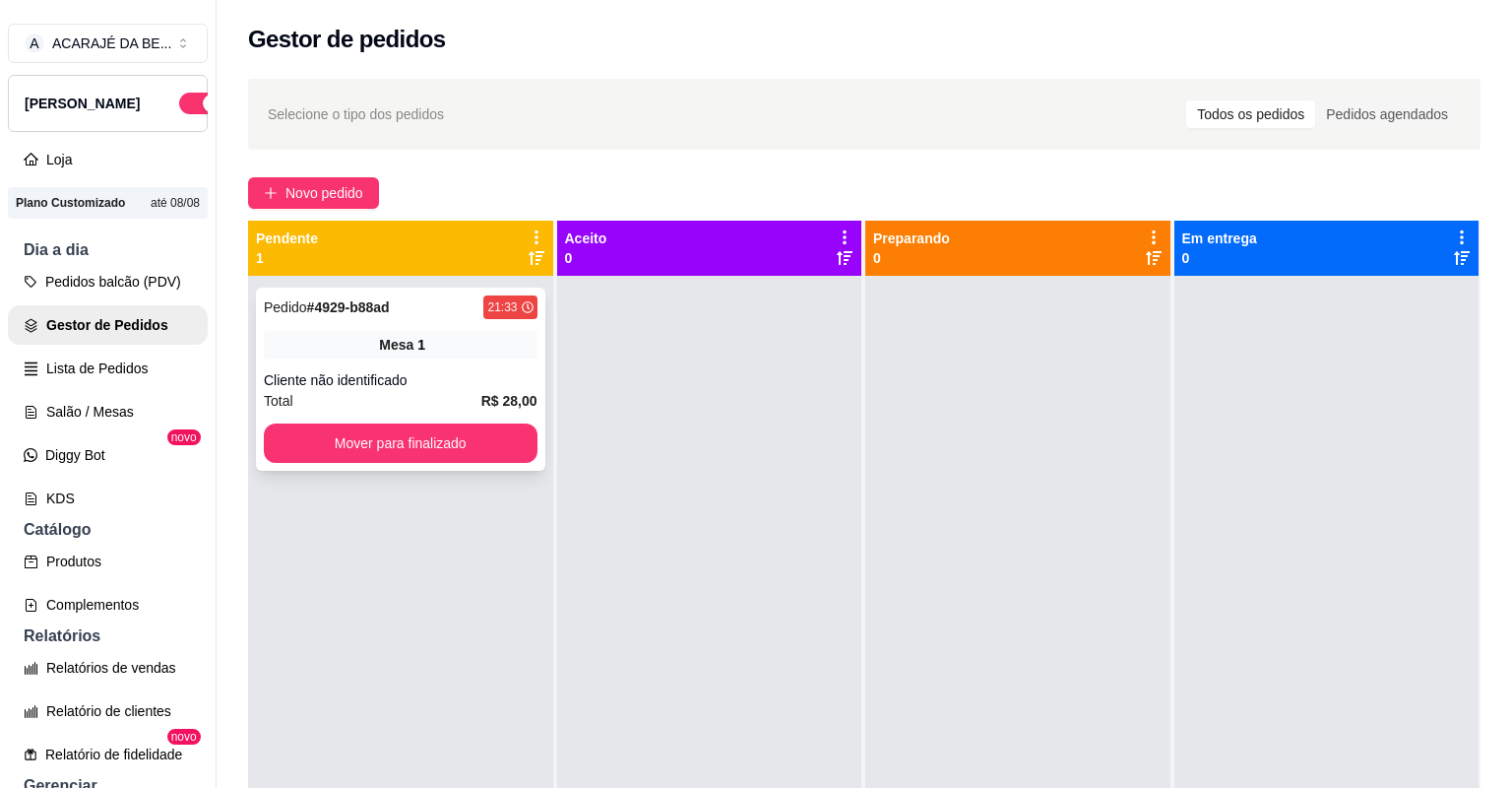 click on "Cliente não identificado" at bounding box center (401, 380) 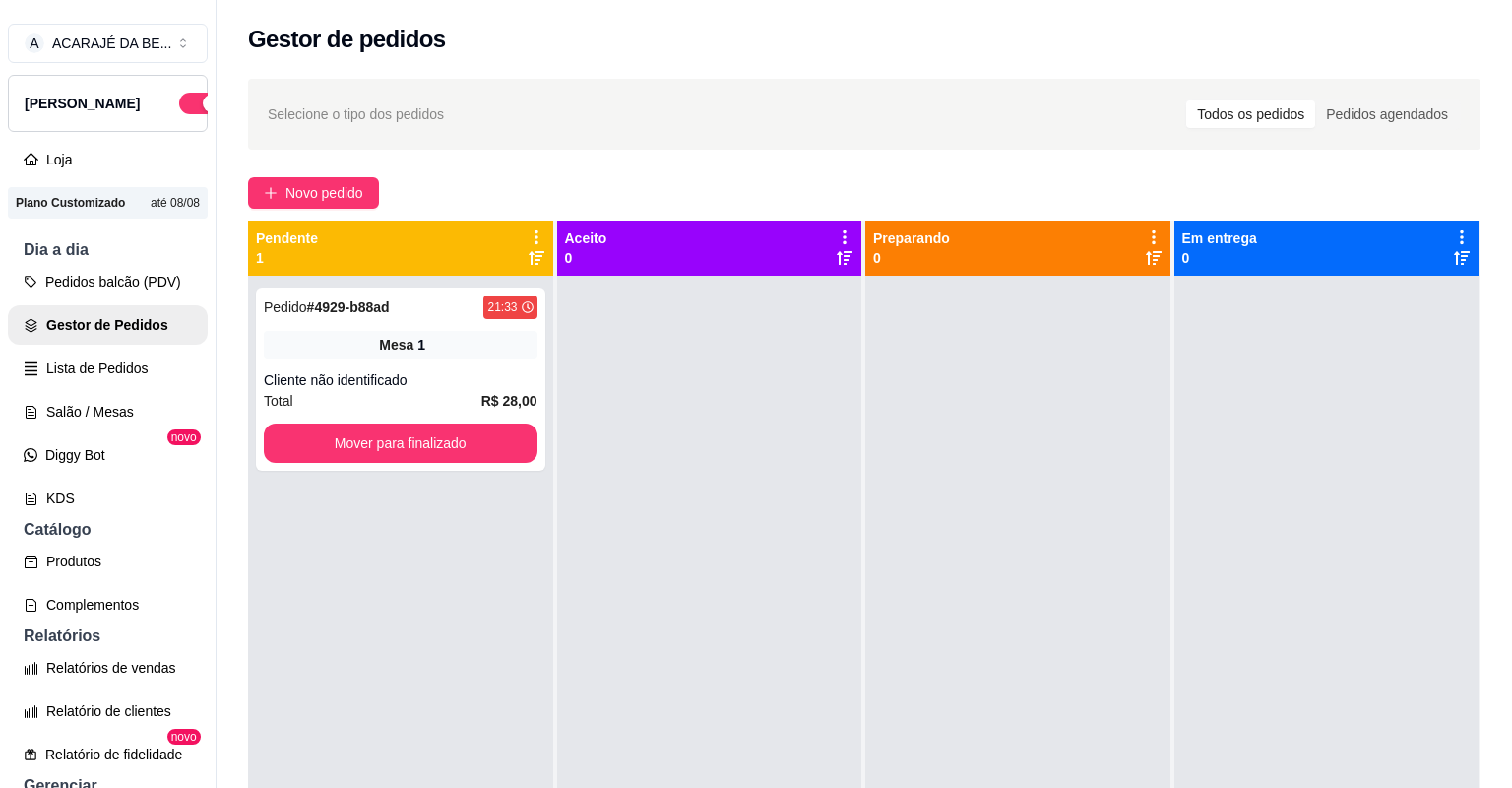 click at bounding box center [1018, 670] 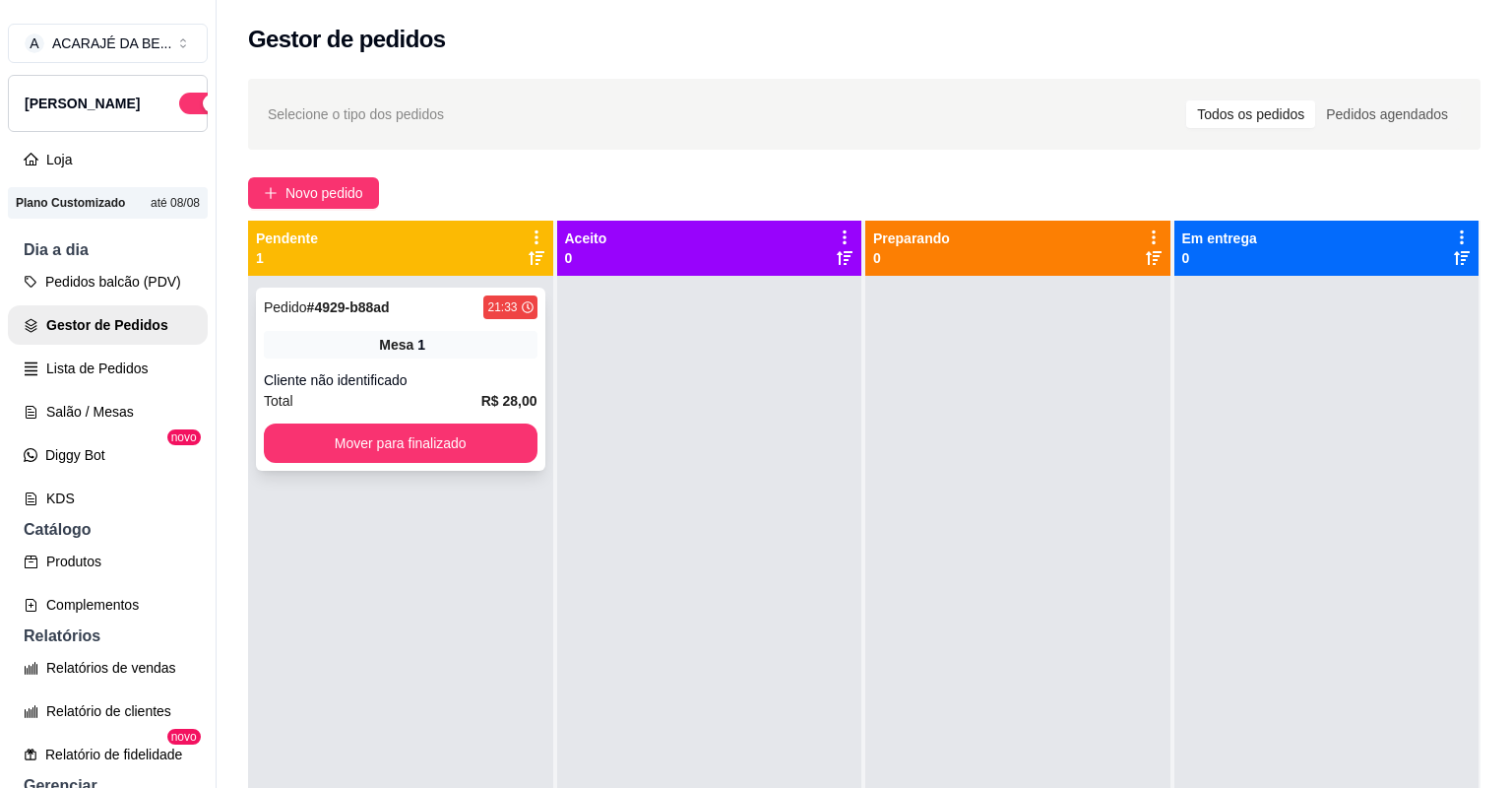 click on "Total R$ 28,00" at bounding box center [401, 401] 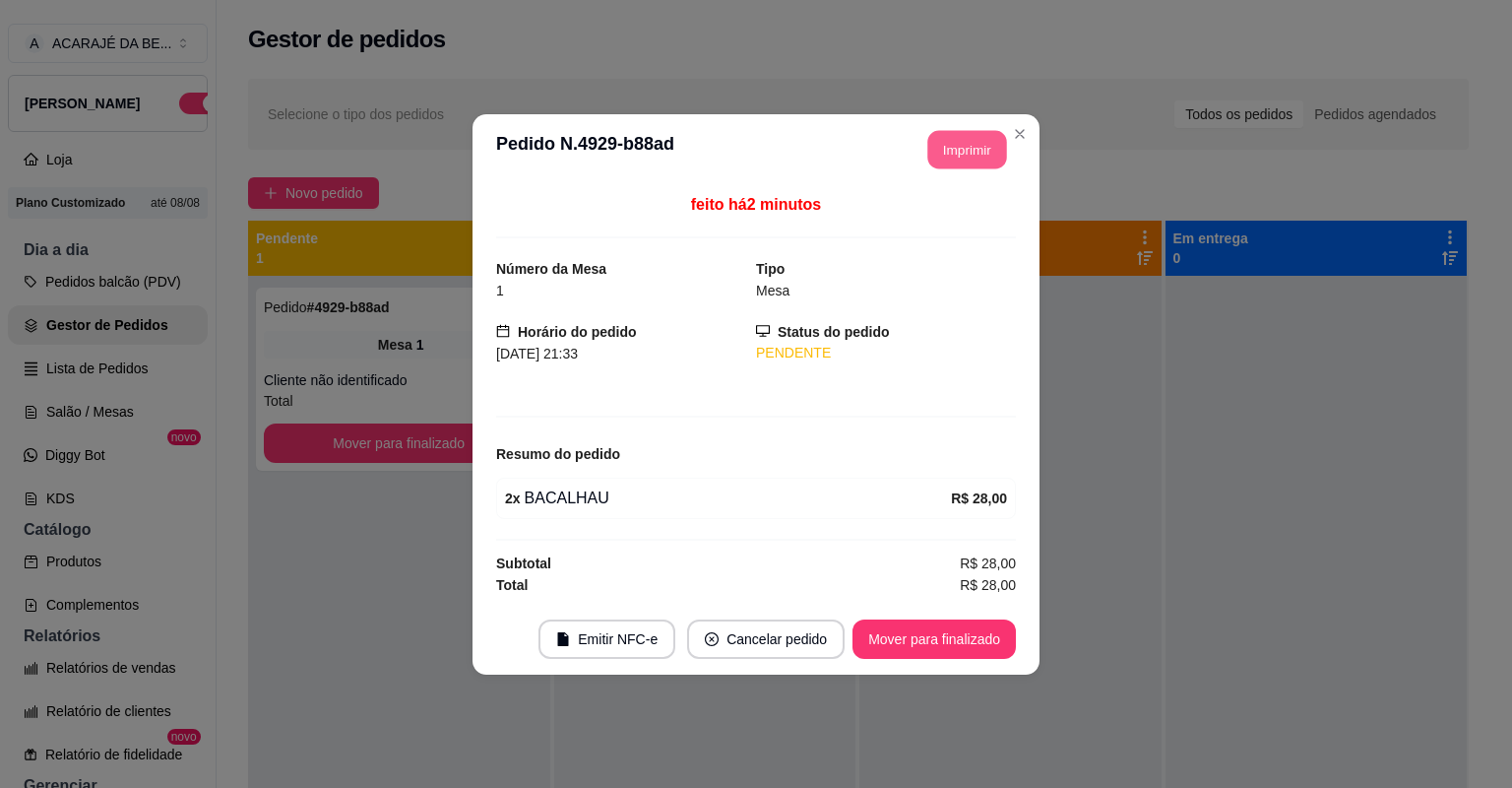 click on "Imprimir" at bounding box center [968, 149] 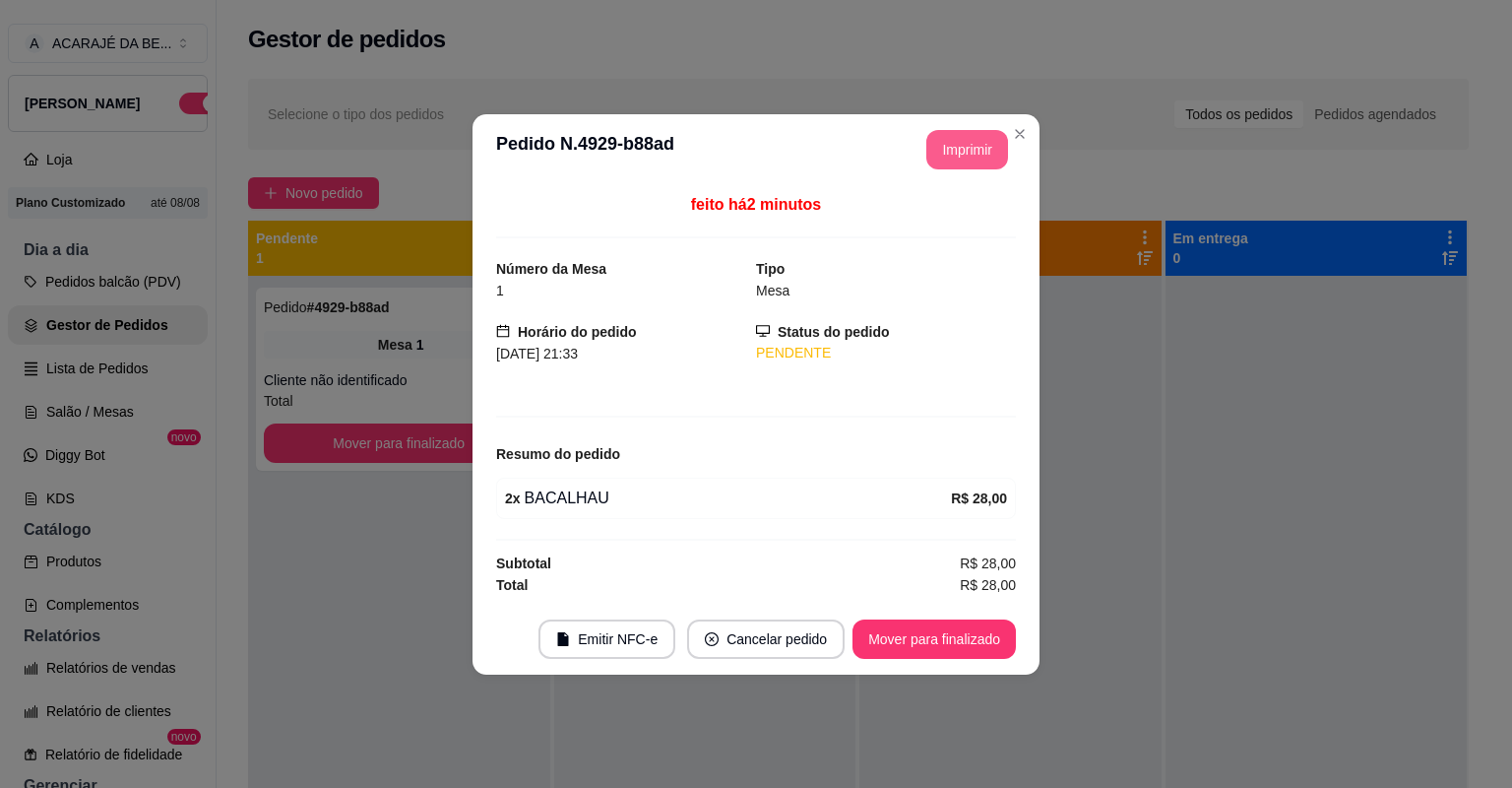 drag, startPoint x: 952, startPoint y: 156, endPoint x: 967, endPoint y: 639, distance: 483.23286 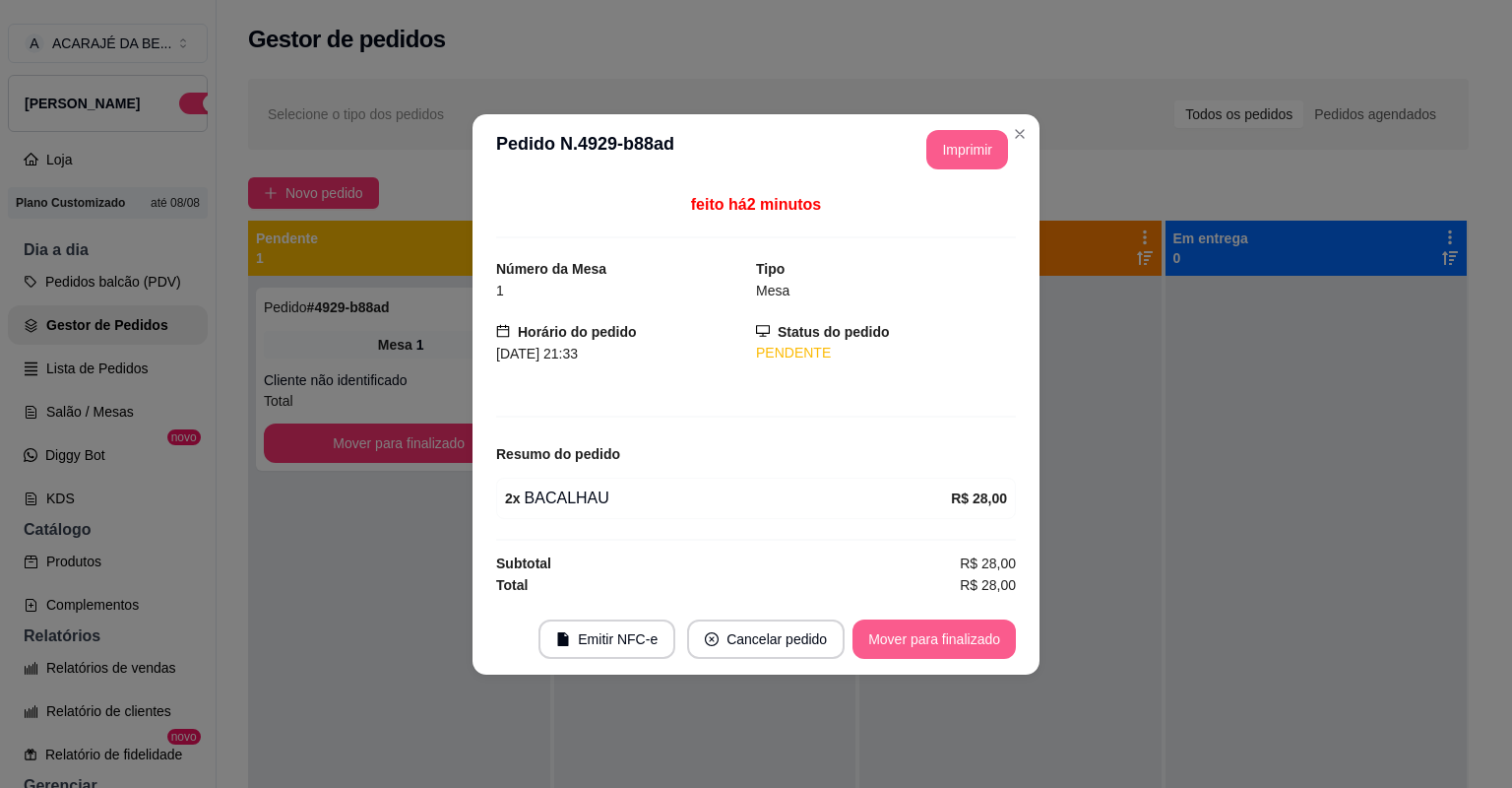 click on "Mover para finalizado" at bounding box center [934, 639] 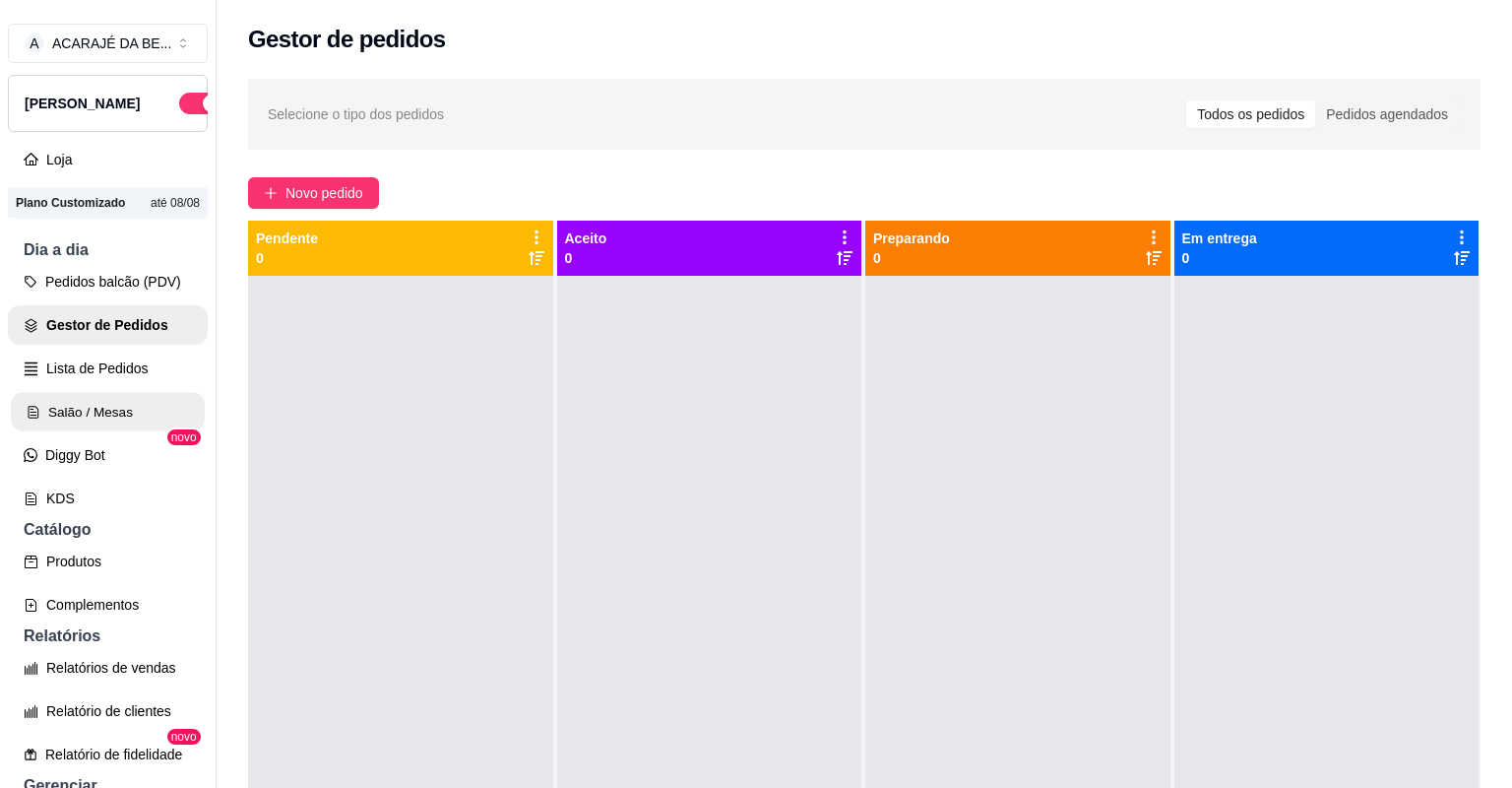 click on "Salão / Mesas" at bounding box center (107, 412) 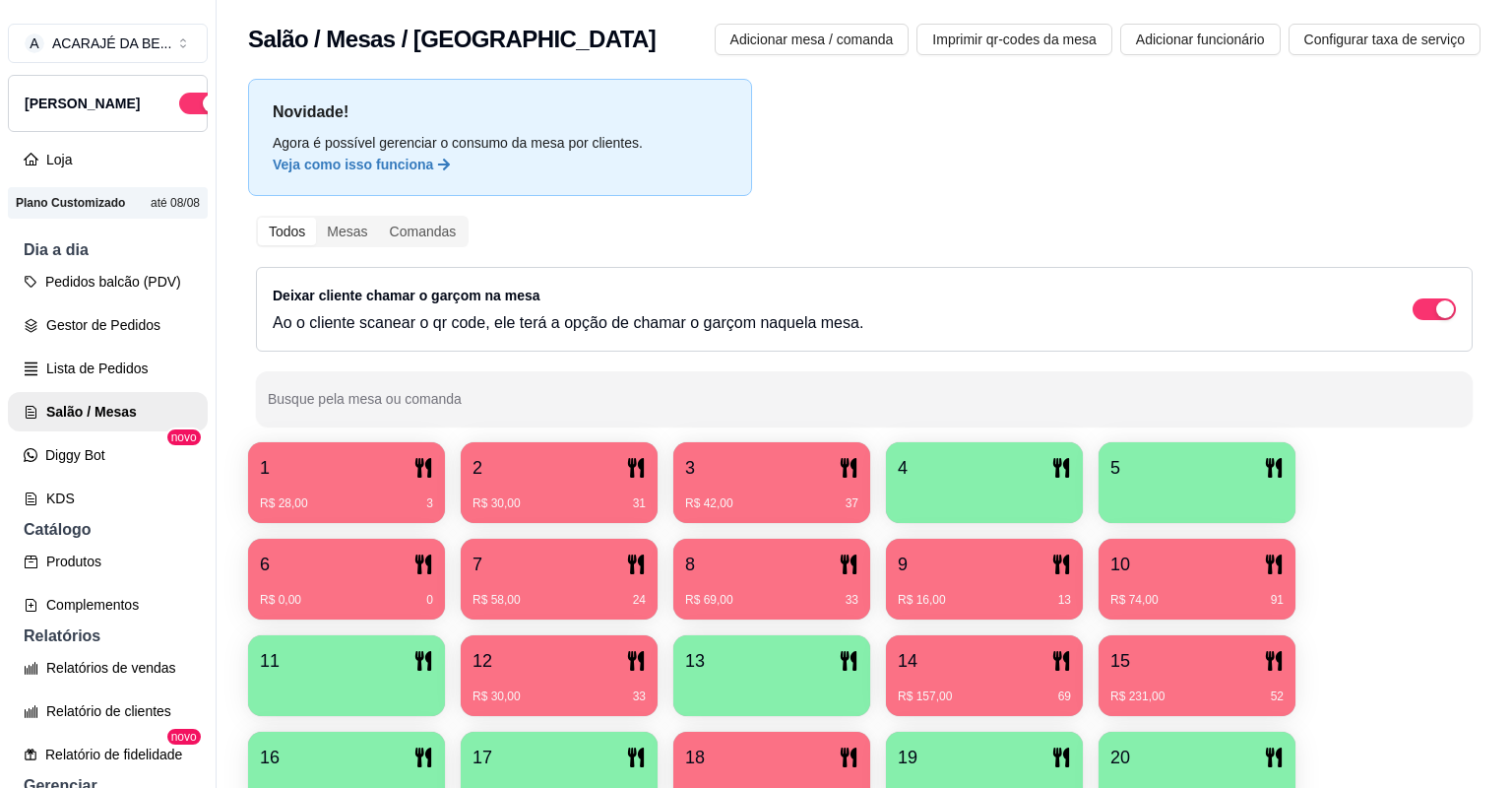 click on "R$ 231,00 52" at bounding box center (1197, 690) 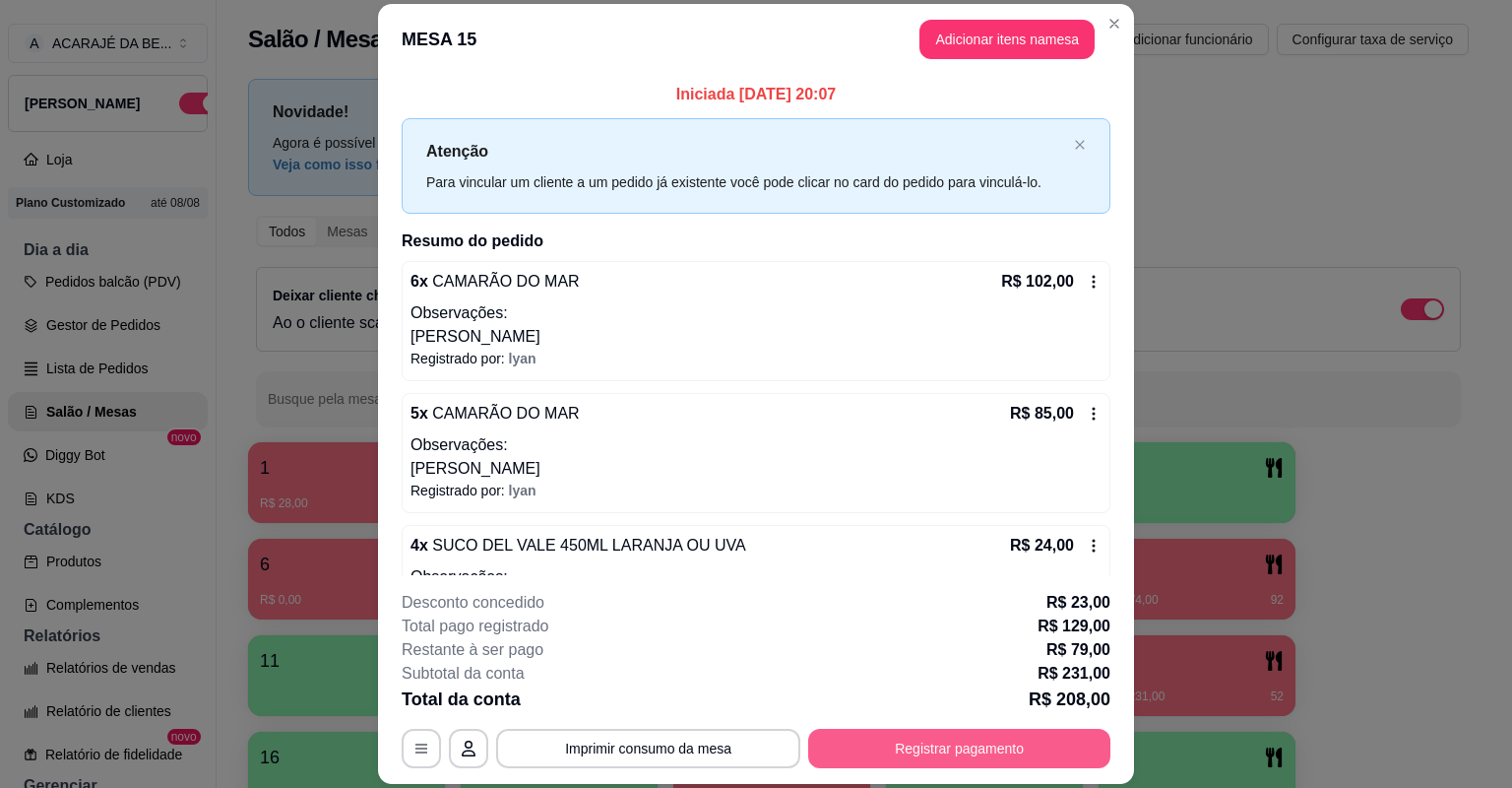 click on "Registrar pagamento" at bounding box center (959, 749) 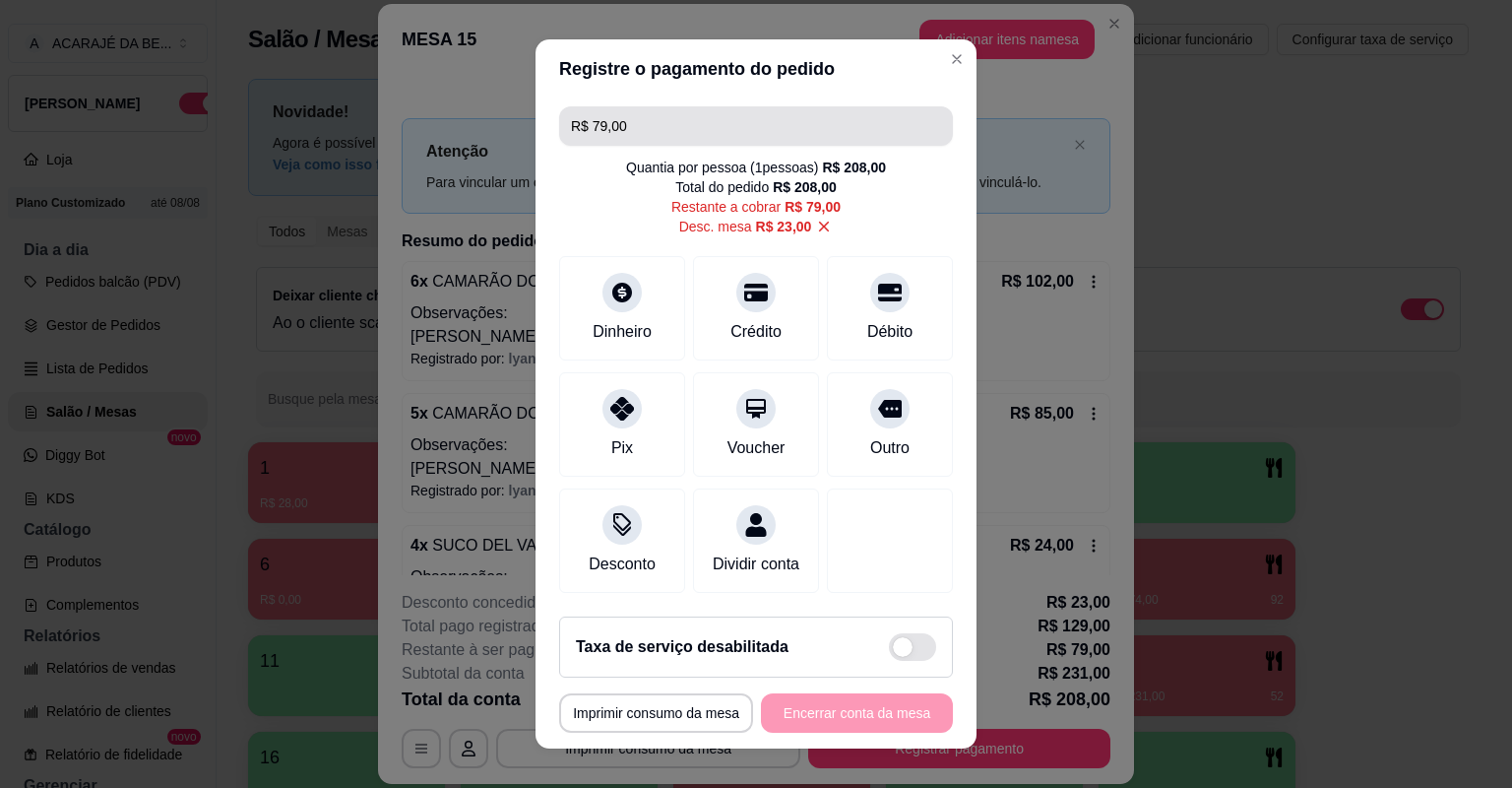 click on "R$ 79,00" at bounding box center (756, 126) 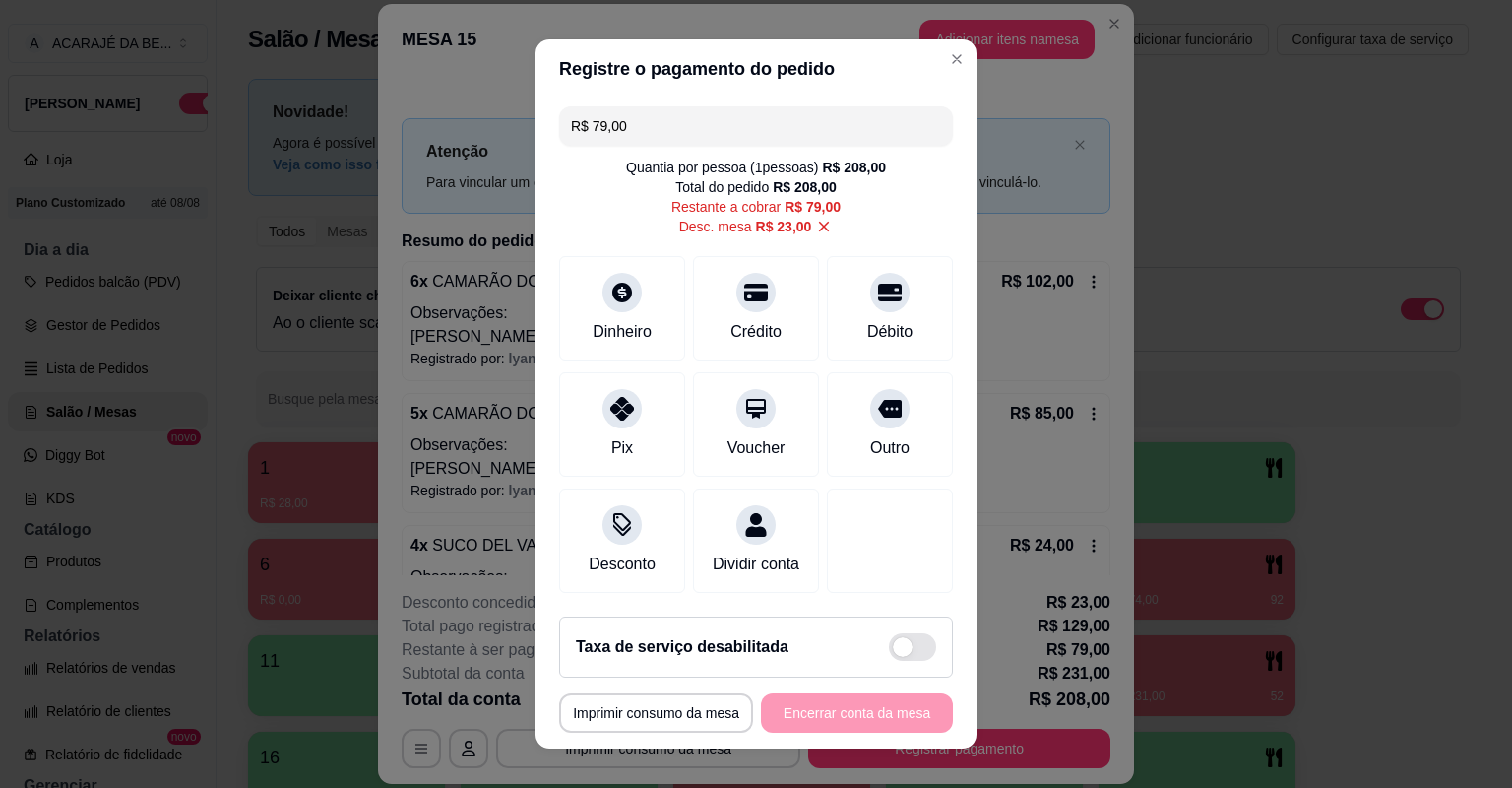 drag, startPoint x: 670, startPoint y: 119, endPoint x: 583, endPoint y: 119, distance: 87 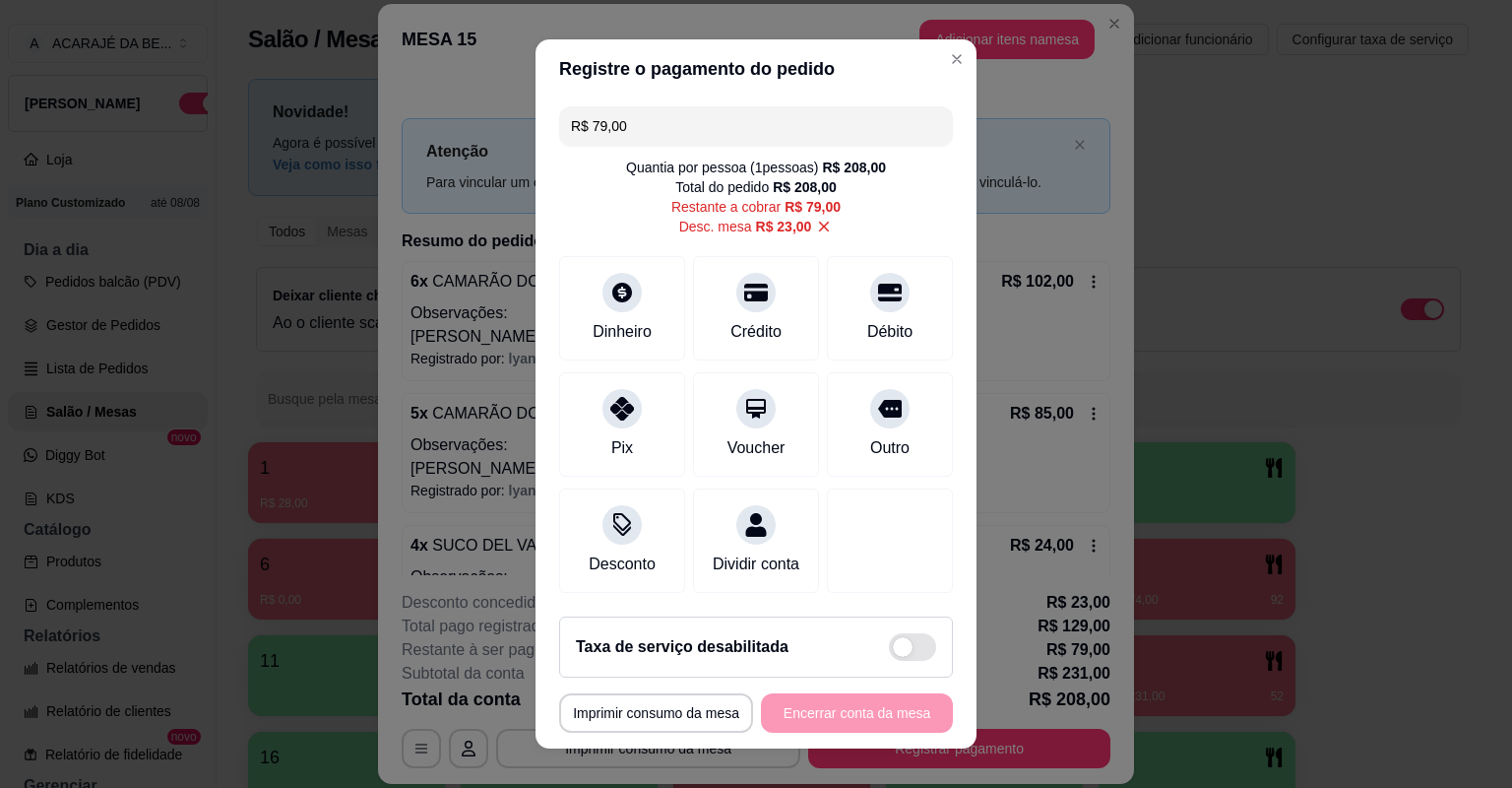 drag, startPoint x: 663, startPoint y: 131, endPoint x: 587, endPoint y: 141, distance: 76.65507 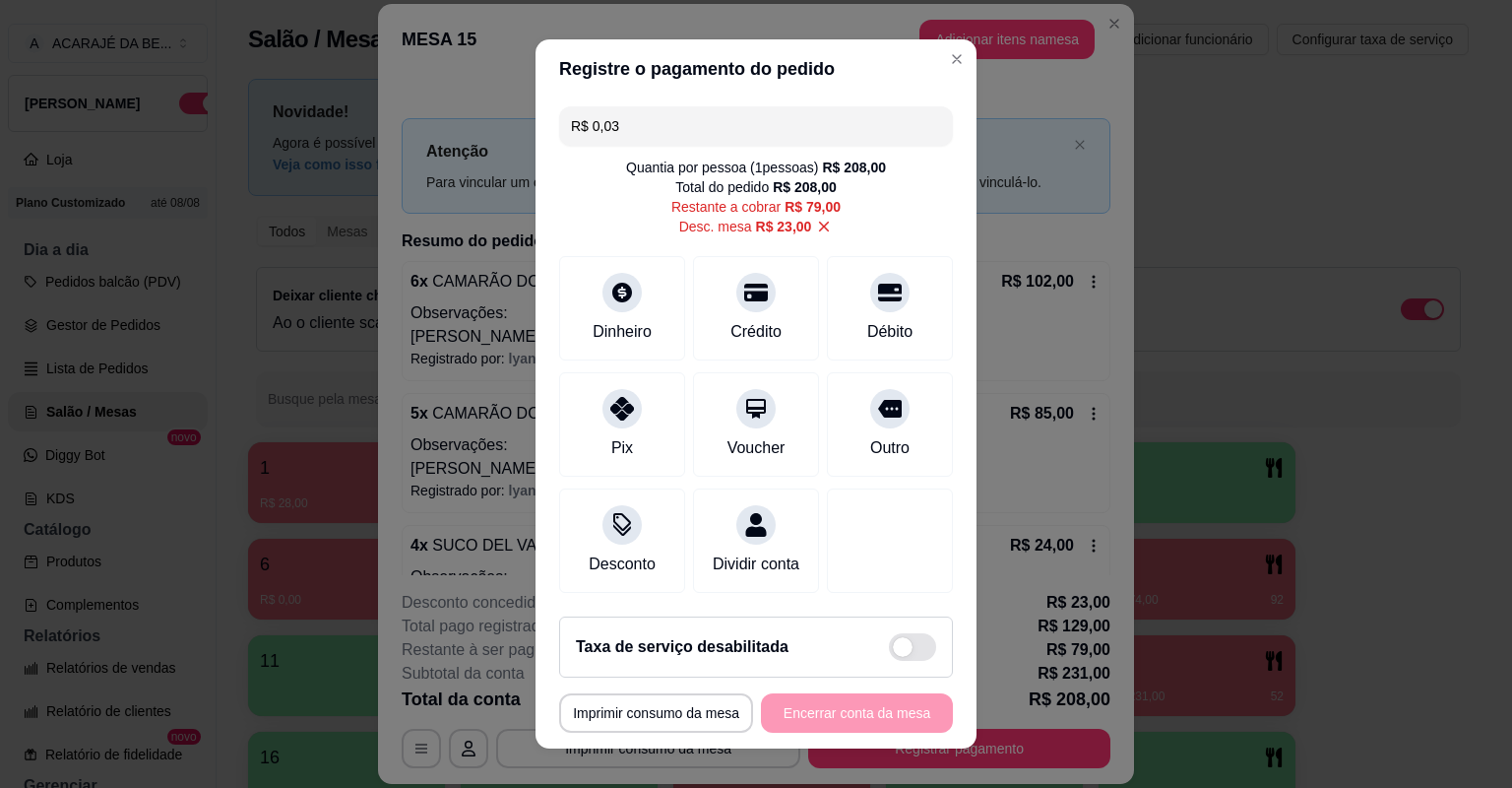type on "R$ 0,32" 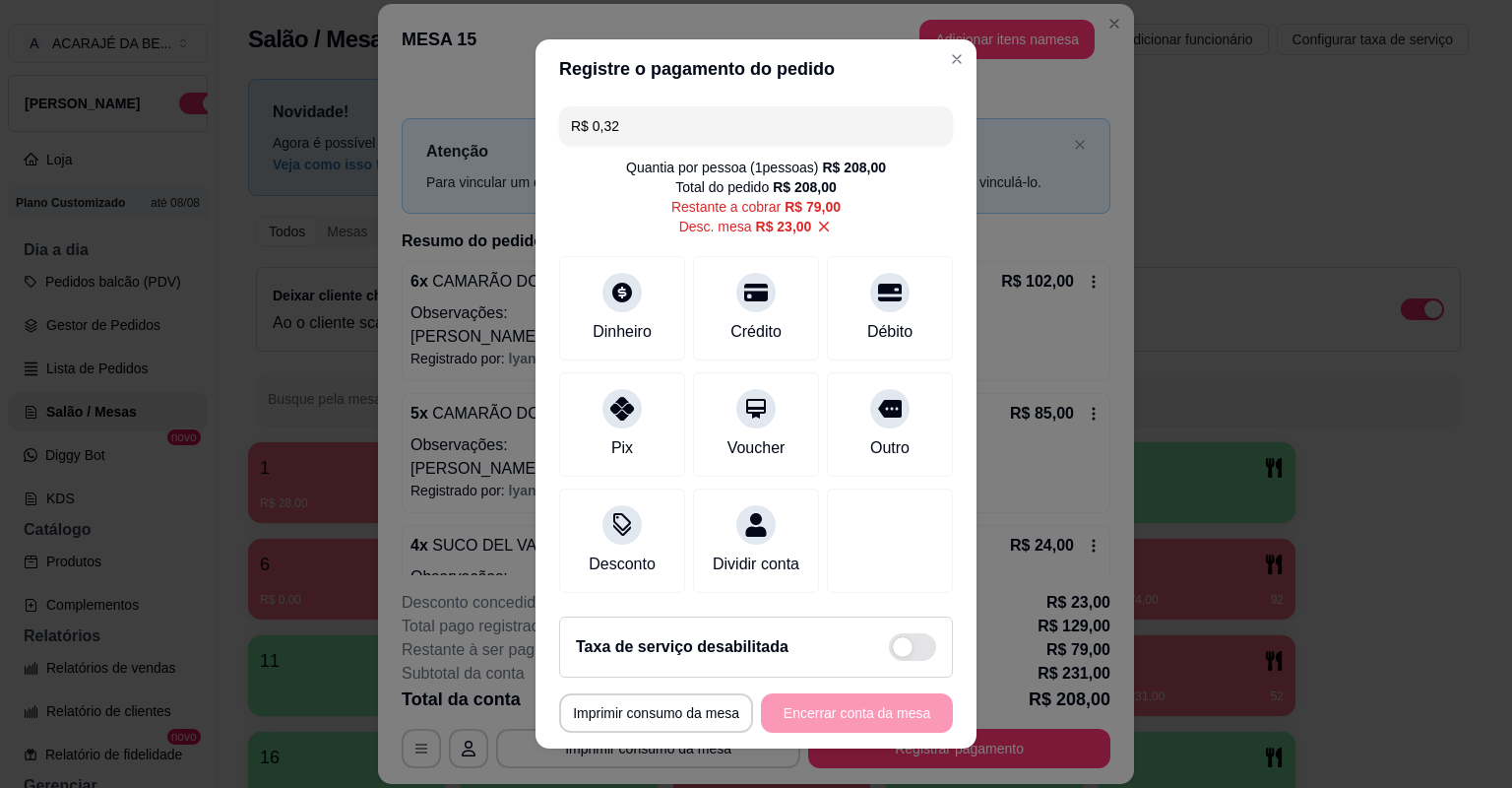 scroll, scrollTop: 114, scrollLeft: 0, axis: vertical 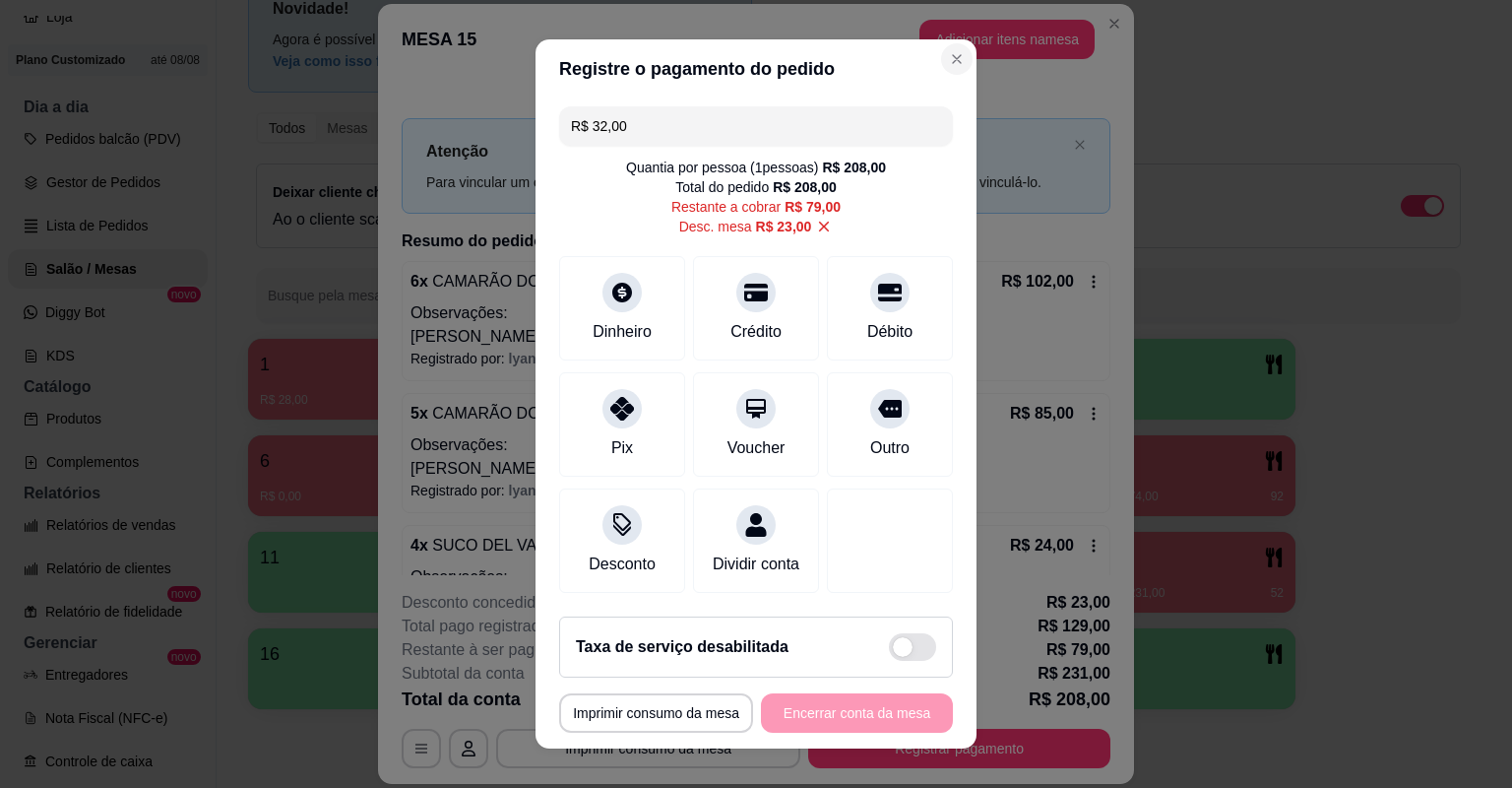 type on "R$ 32,00" 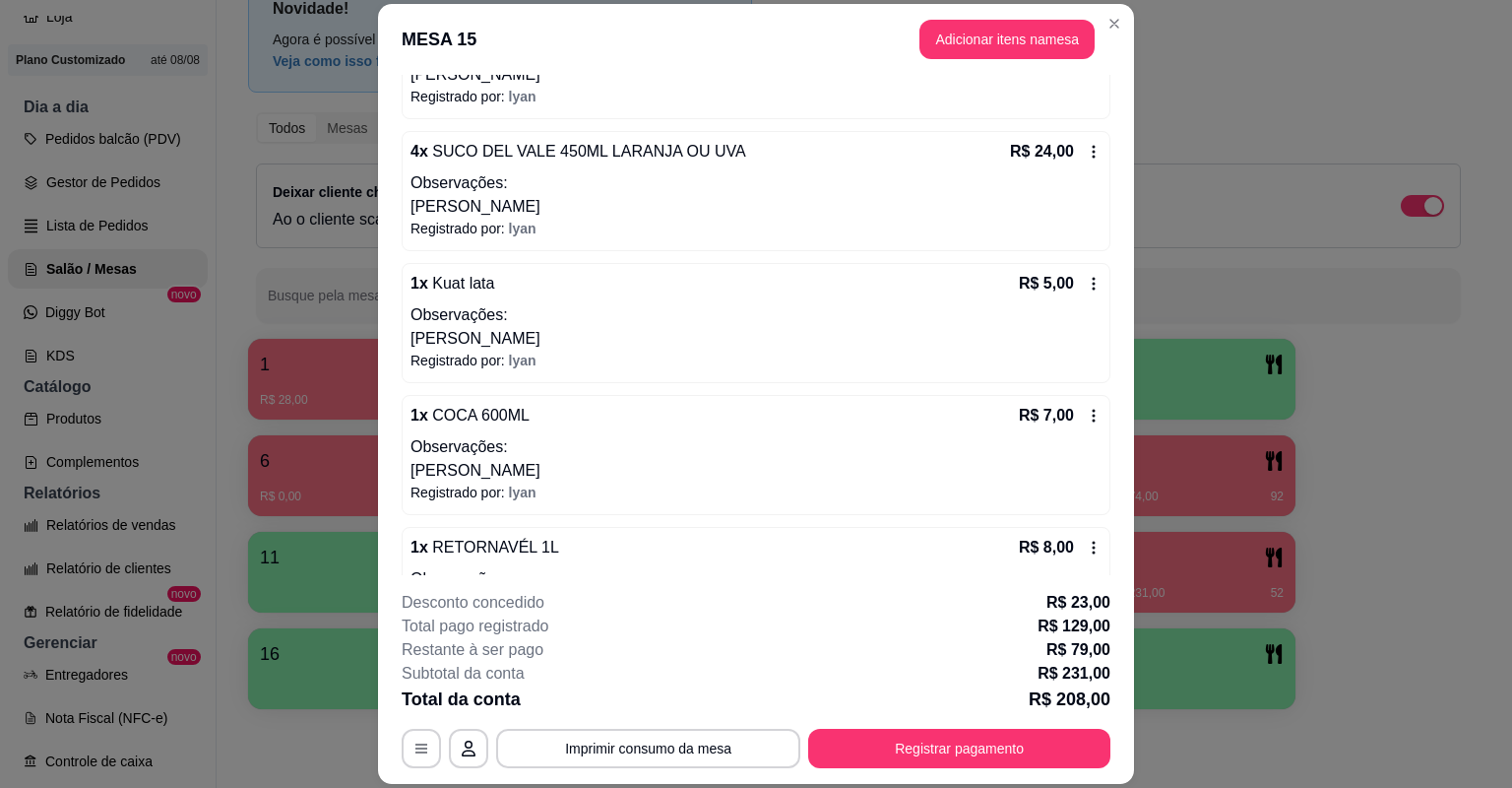 scroll, scrollTop: 471, scrollLeft: 0, axis: vertical 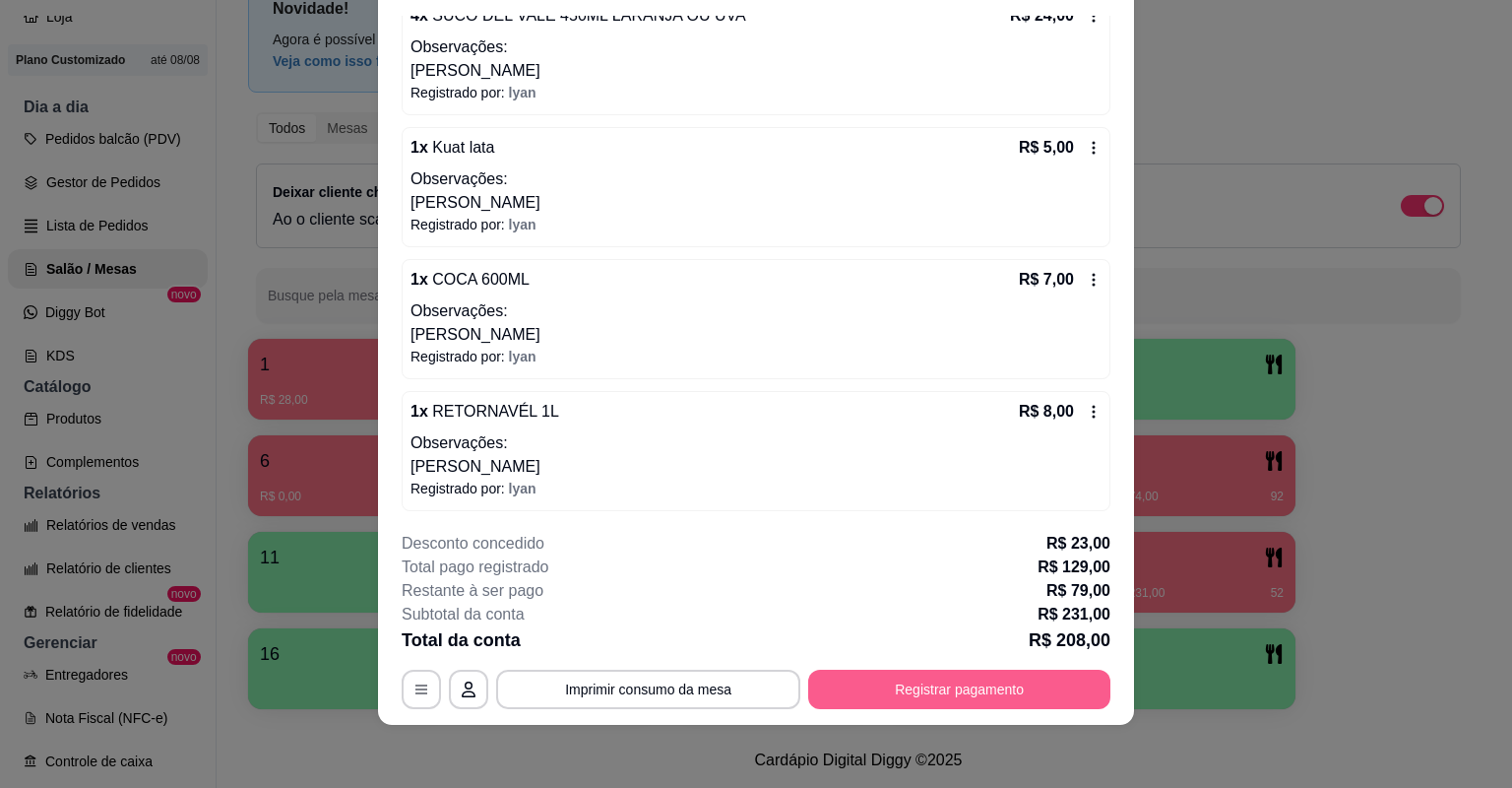 click on "Registrar pagamento" at bounding box center (959, 690) 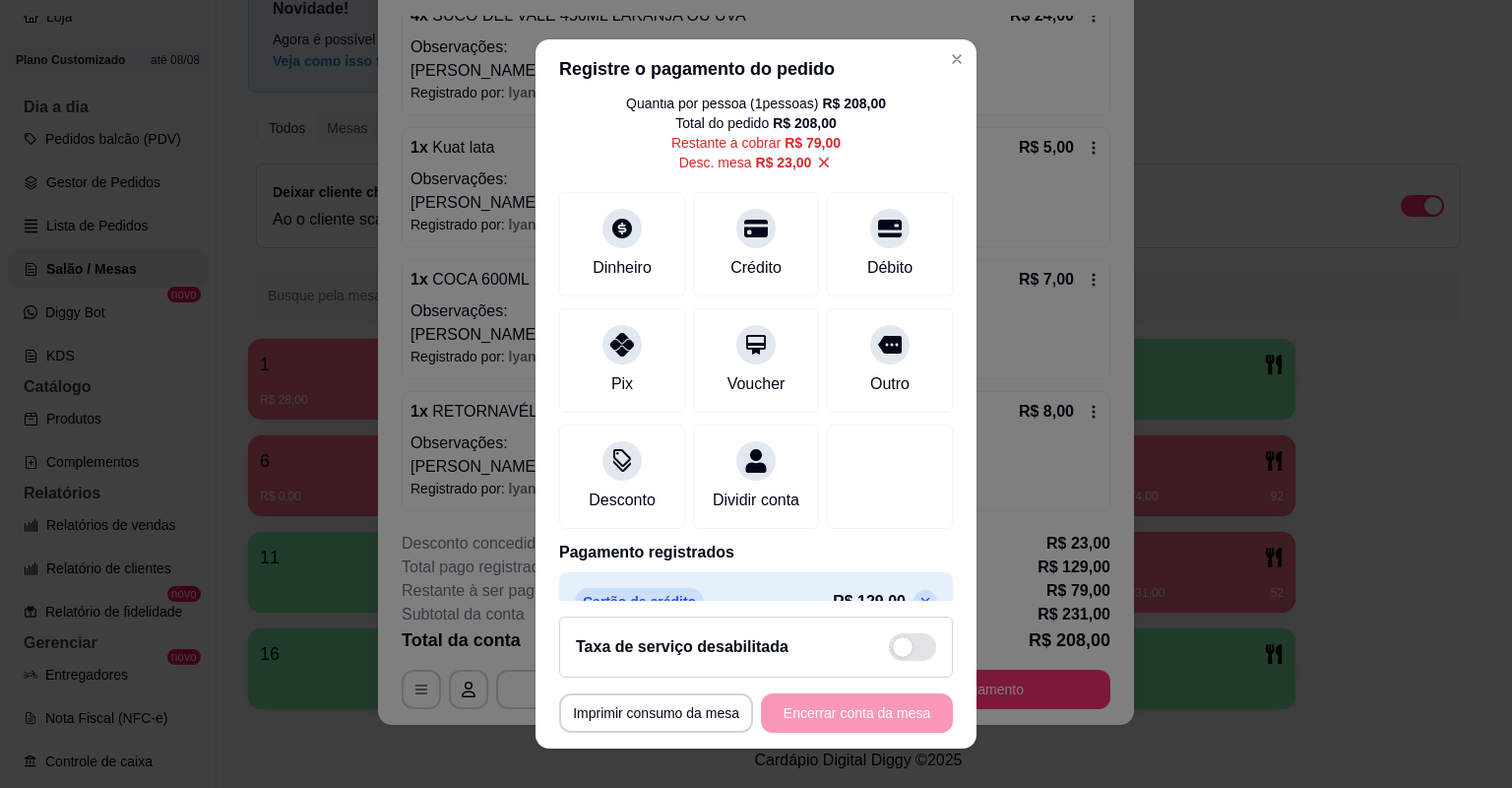 scroll, scrollTop: 124, scrollLeft: 0, axis: vertical 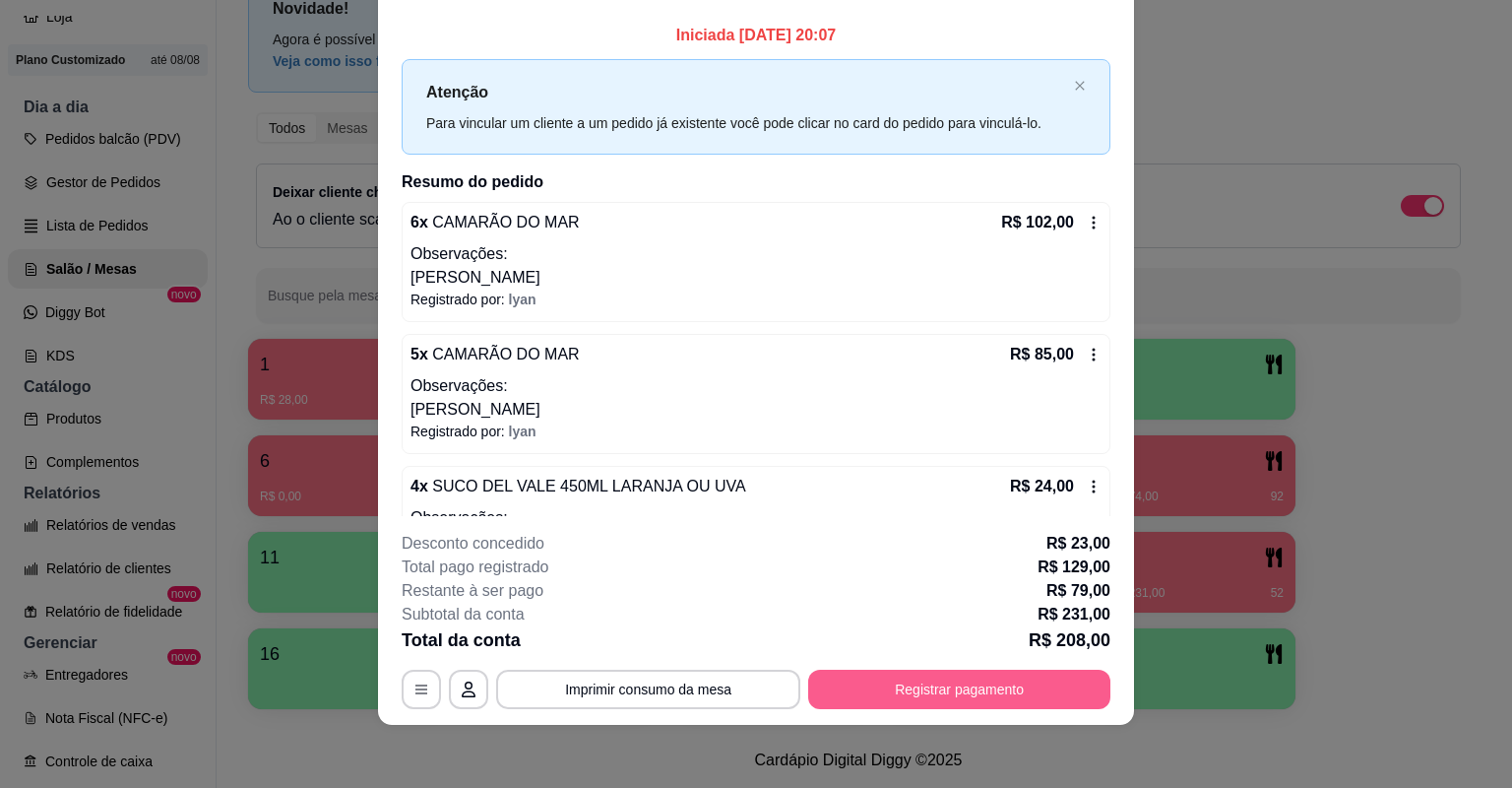 click on "Registrar pagamento" at bounding box center (959, 690) 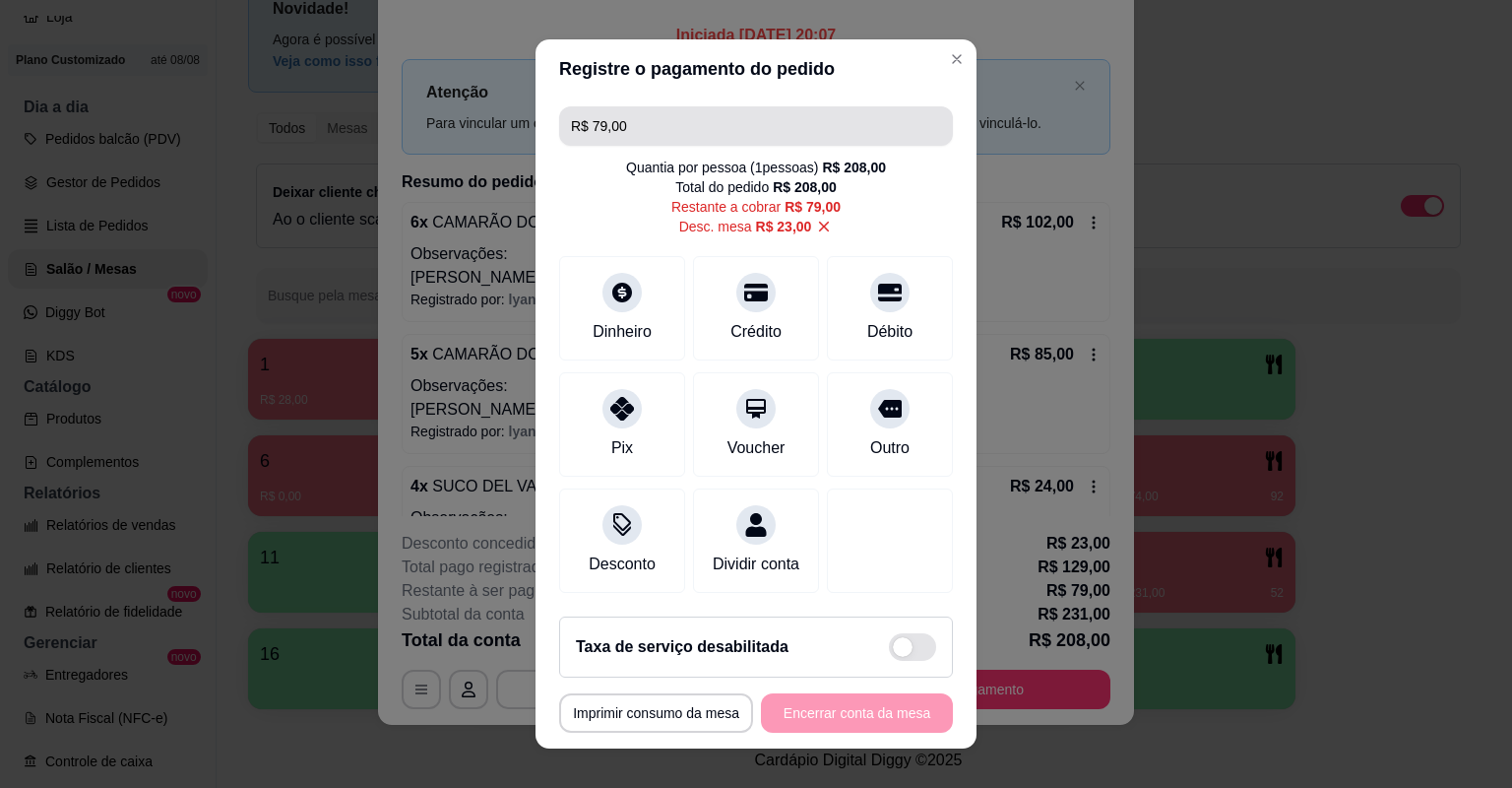 click on "R$ 79,00" at bounding box center [756, 126] 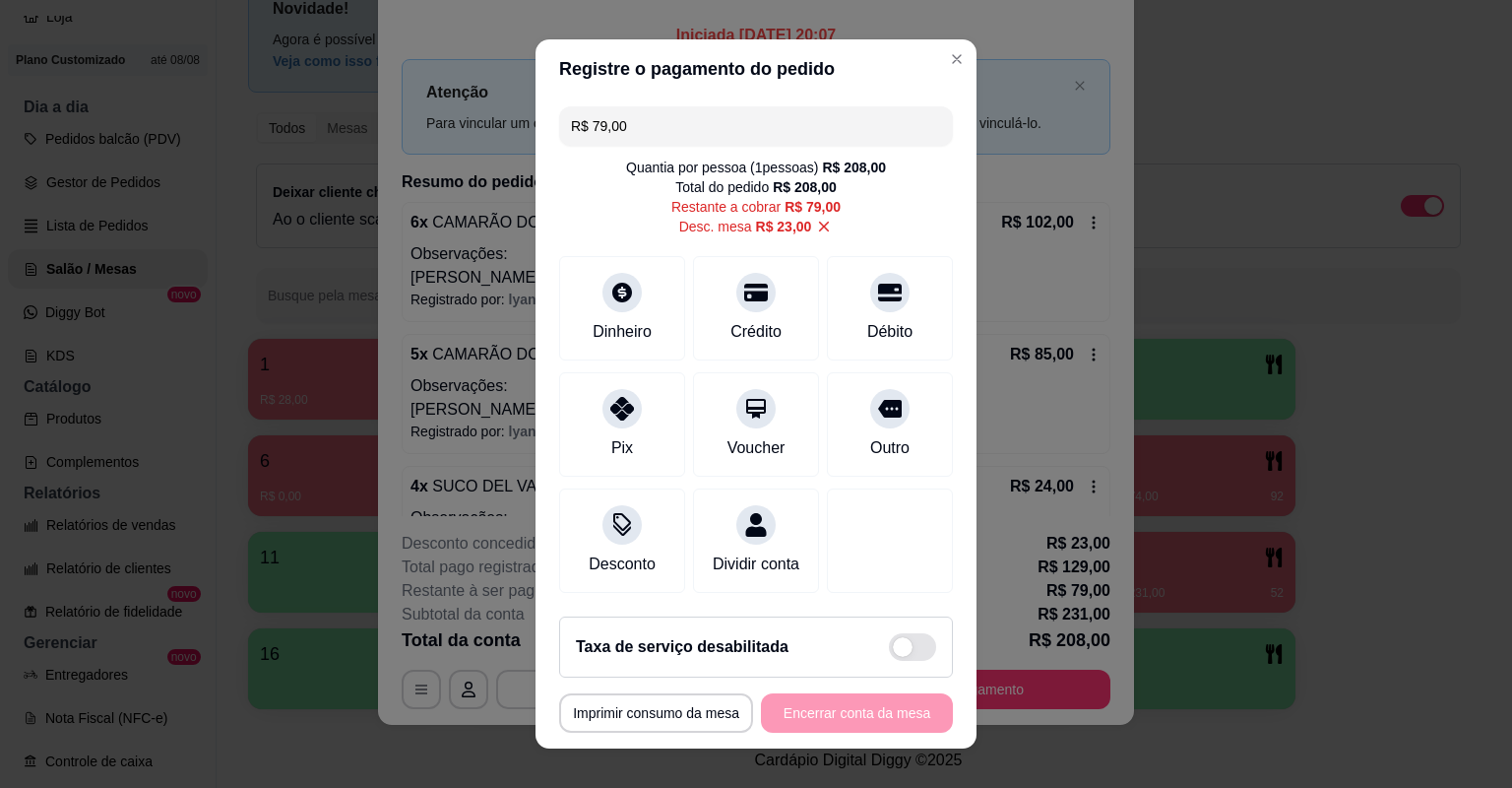 drag, startPoint x: 681, startPoint y: 132, endPoint x: 585, endPoint y: 123, distance: 96.421 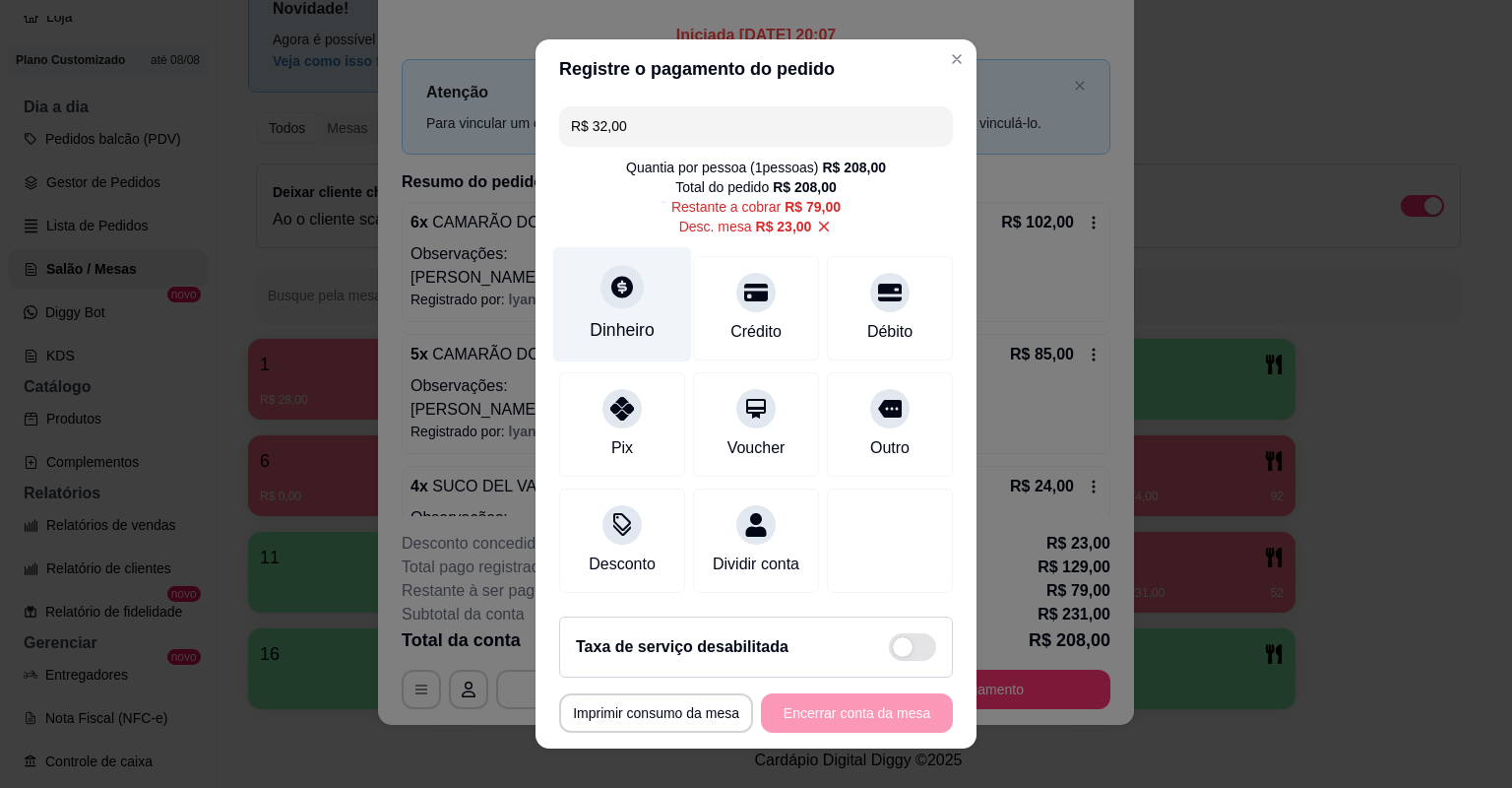 type on "R$ 32,00" 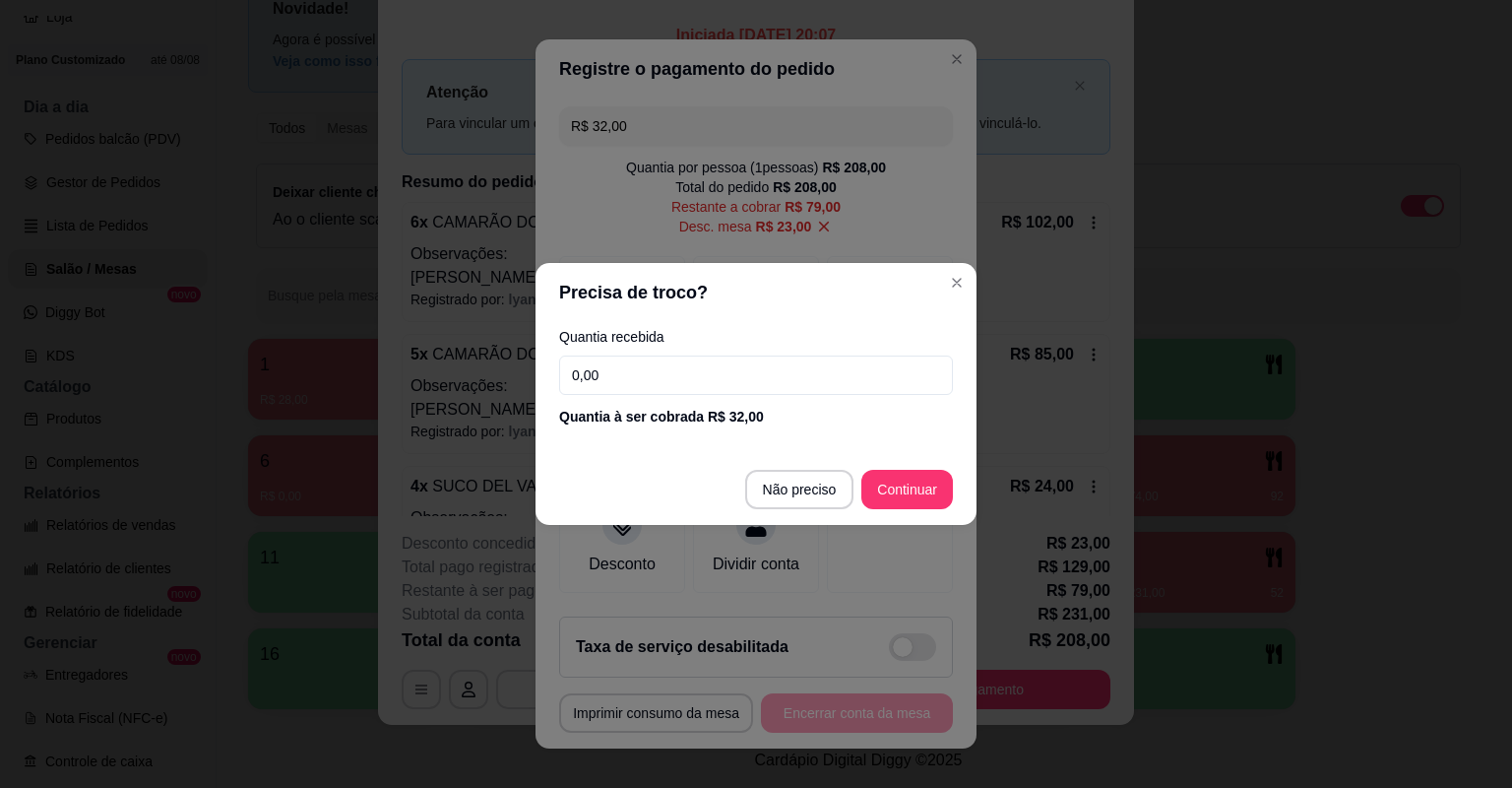 click on "Quantia recebida 0,00 Quantia à ser cobrada   R$ 32,00" at bounding box center (756, 378) 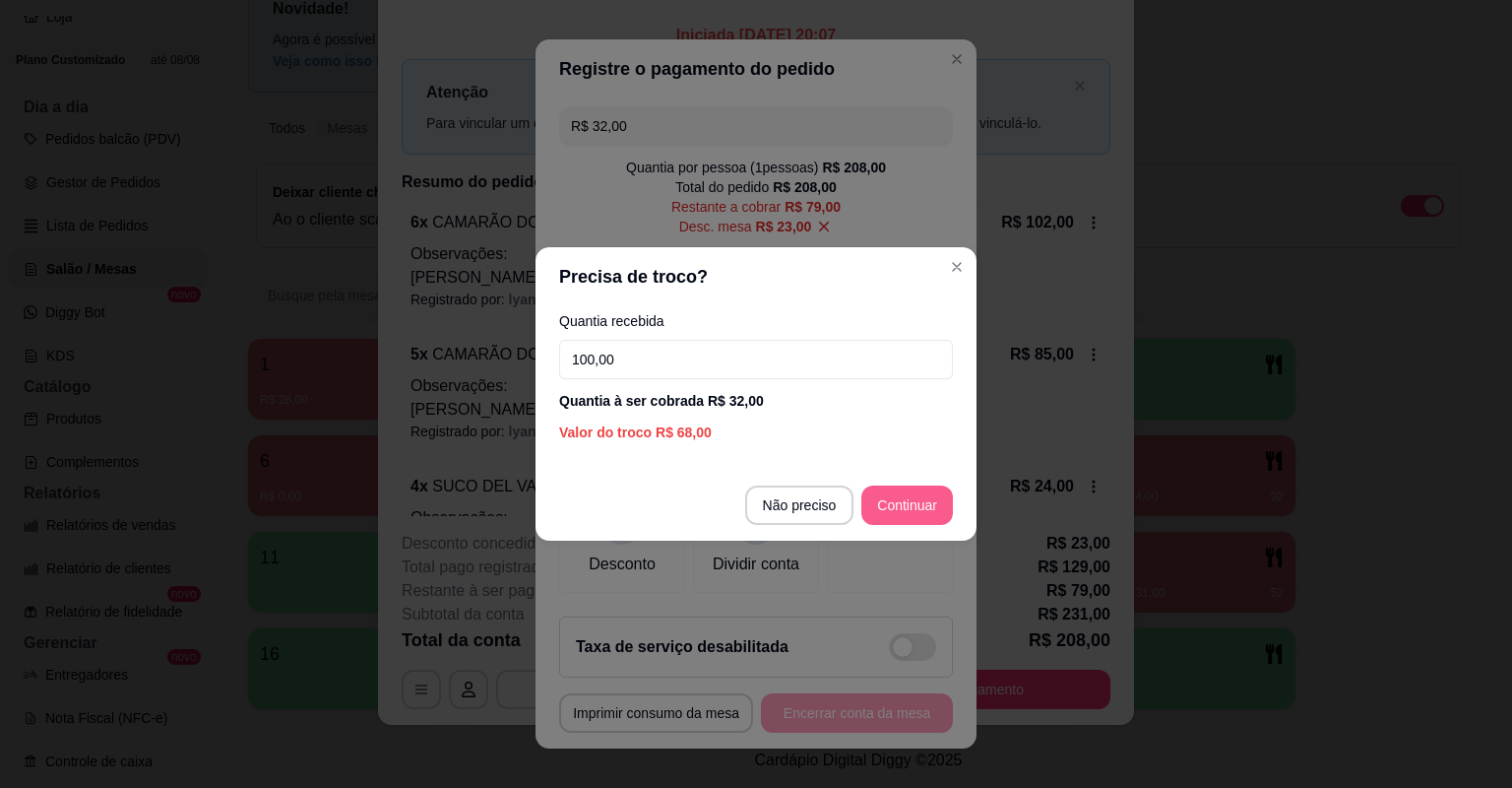 type on "100,00" 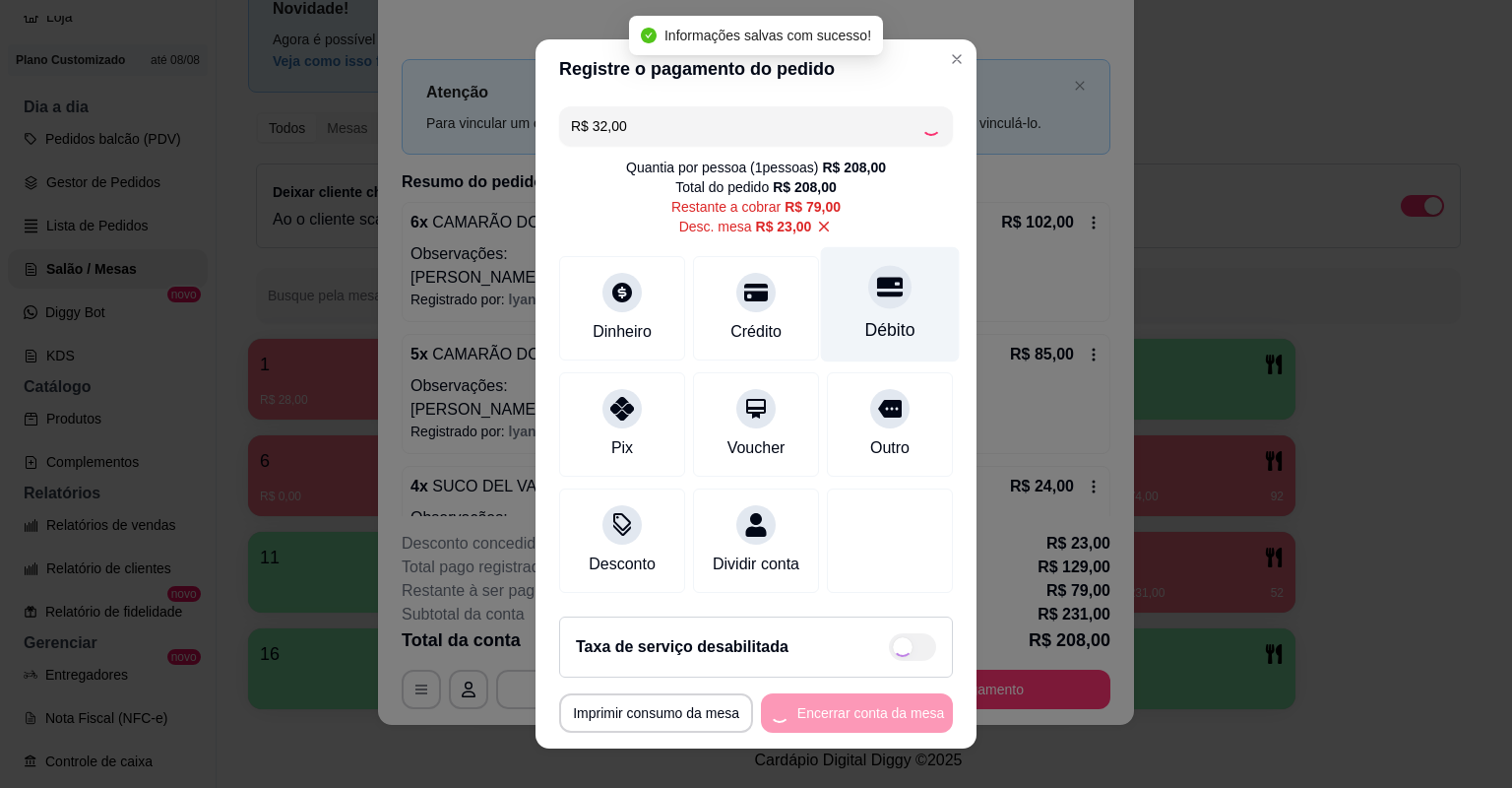type on "R$ 47,00" 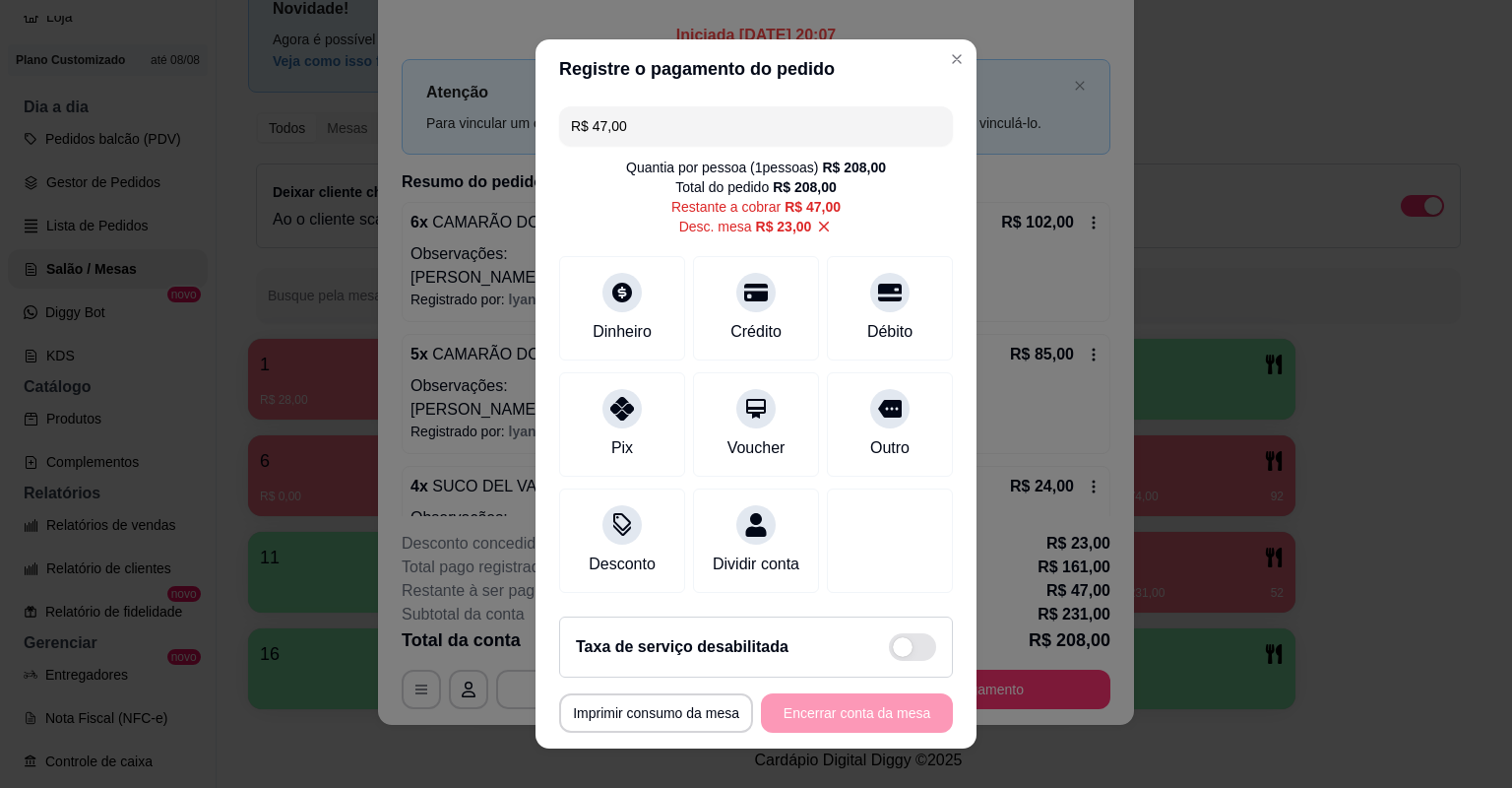 scroll, scrollTop: 199, scrollLeft: 0, axis: vertical 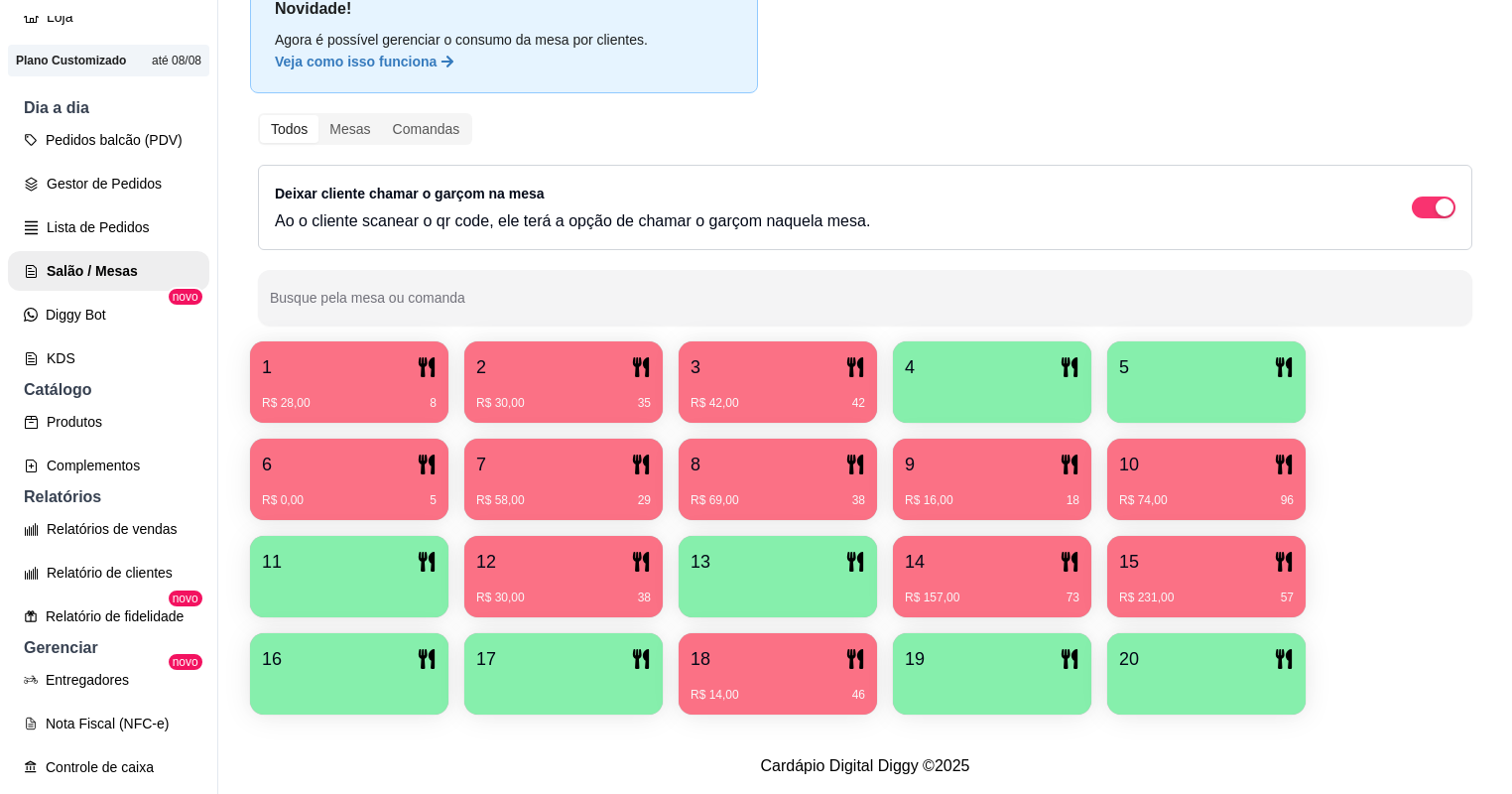click on "8 R$ 69,00 38" at bounding box center [778, 479] 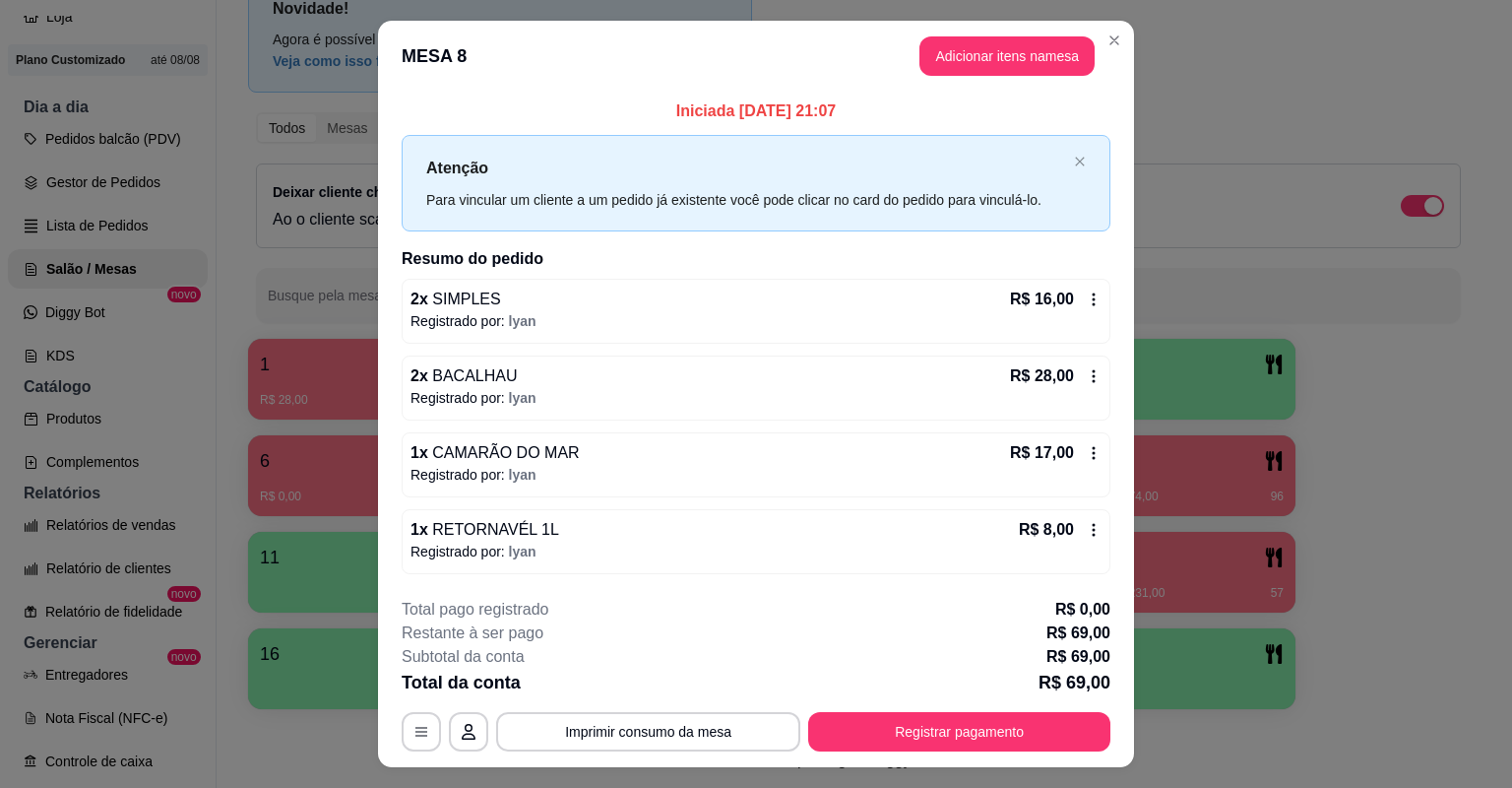 scroll, scrollTop: 40, scrollLeft: 0, axis: vertical 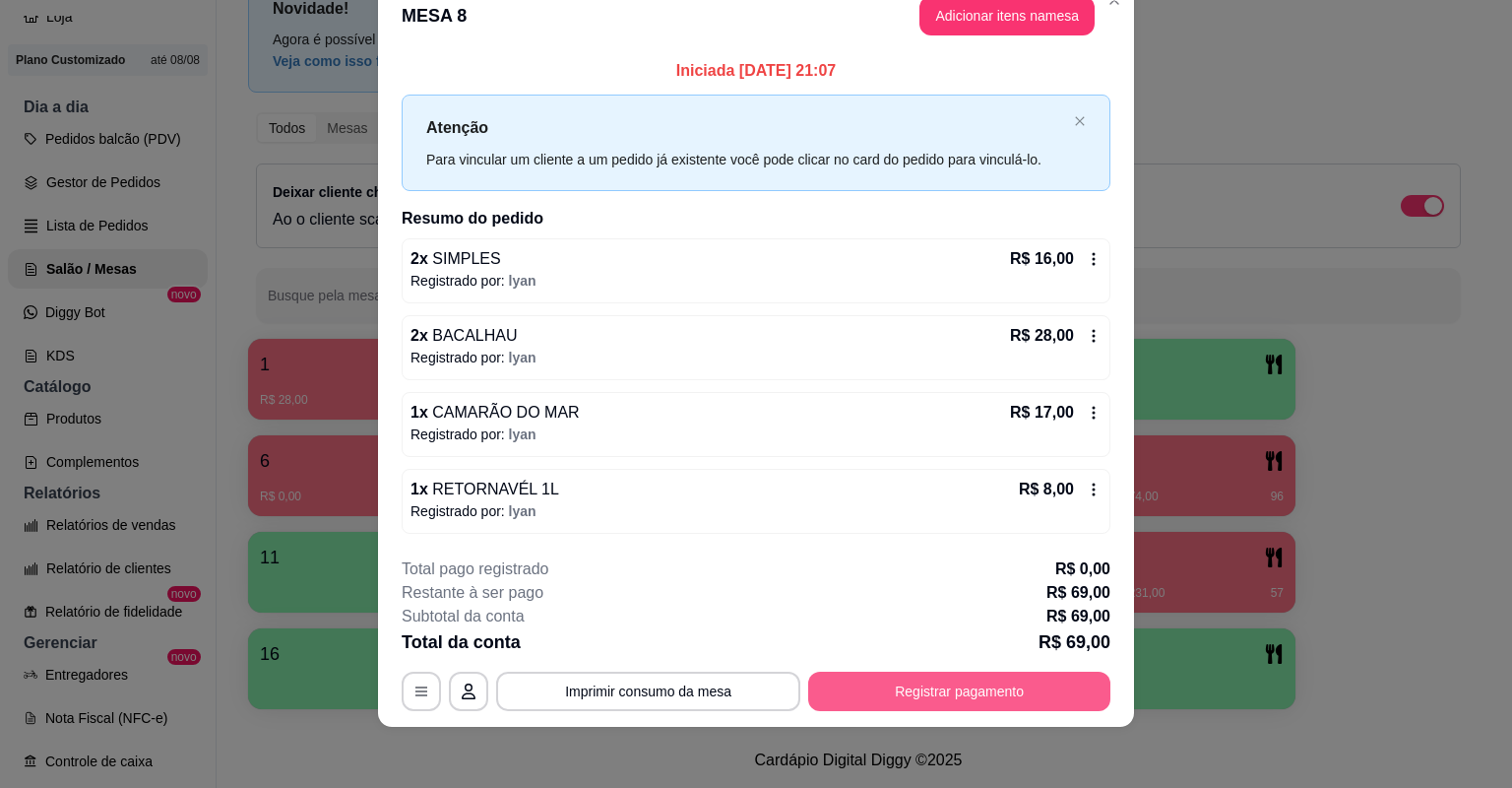 click on "Registrar pagamento" at bounding box center [959, 691] 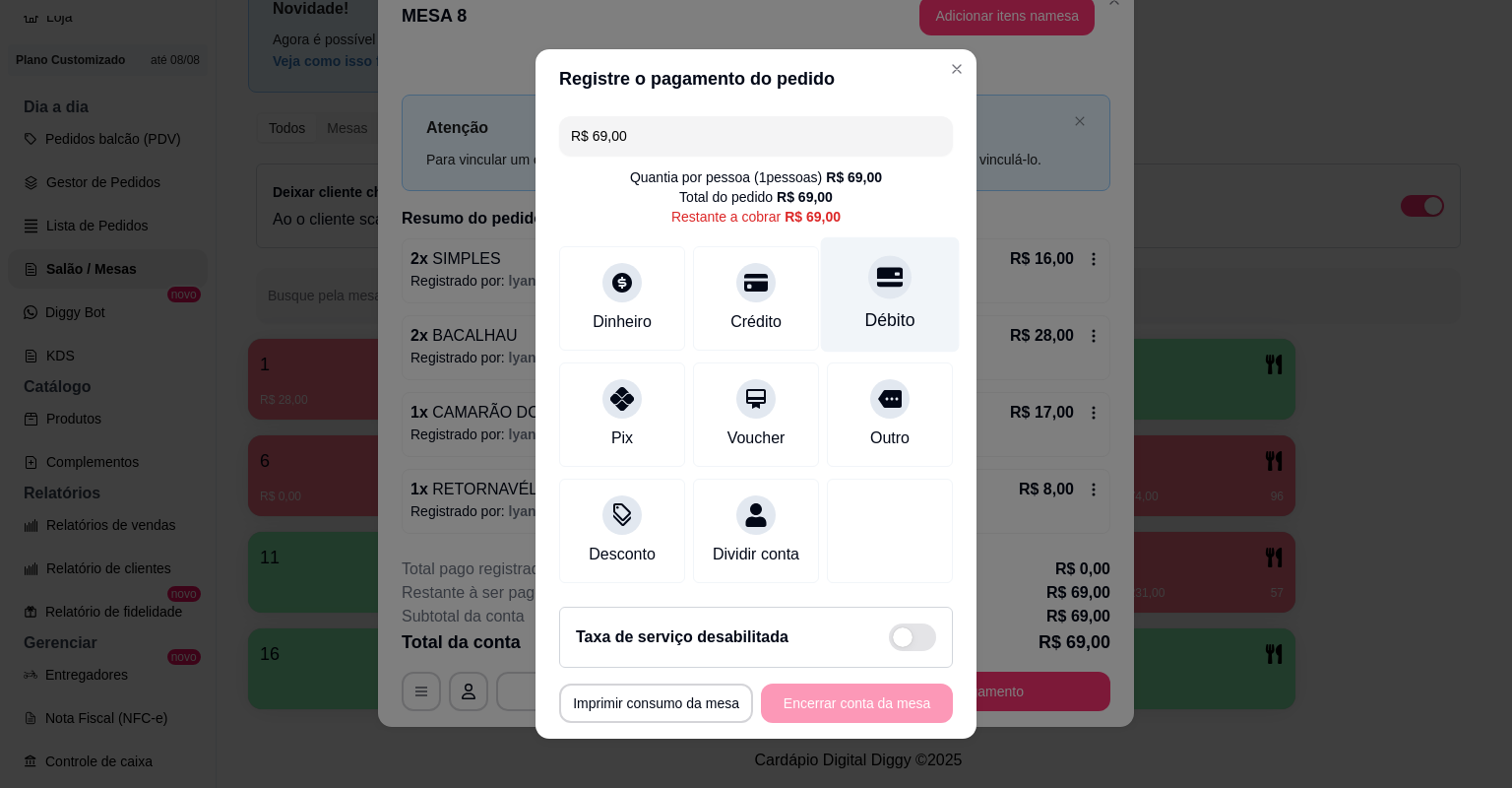 click on "Débito" at bounding box center (890, 320) 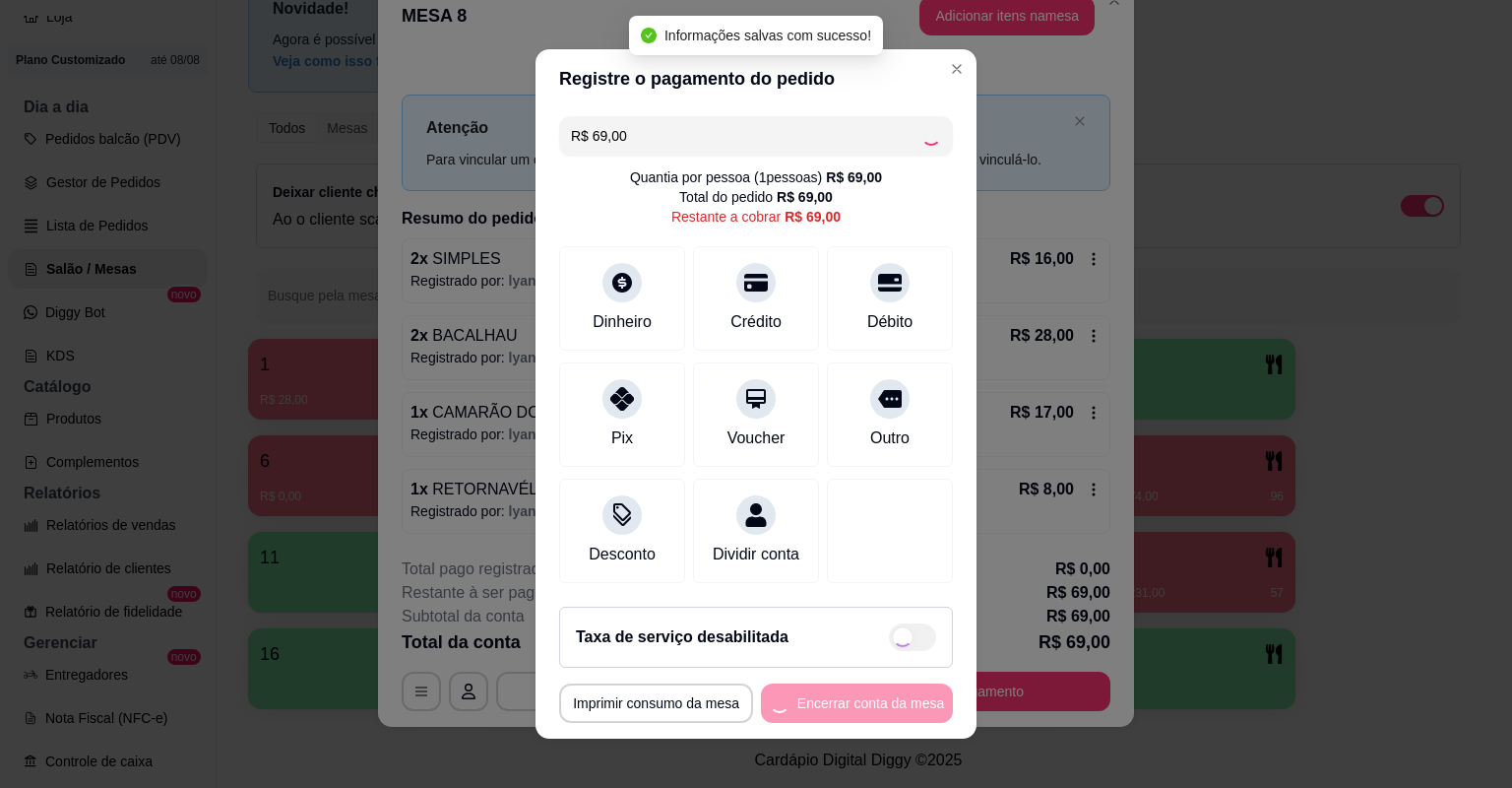 type on "R$ 0,00" 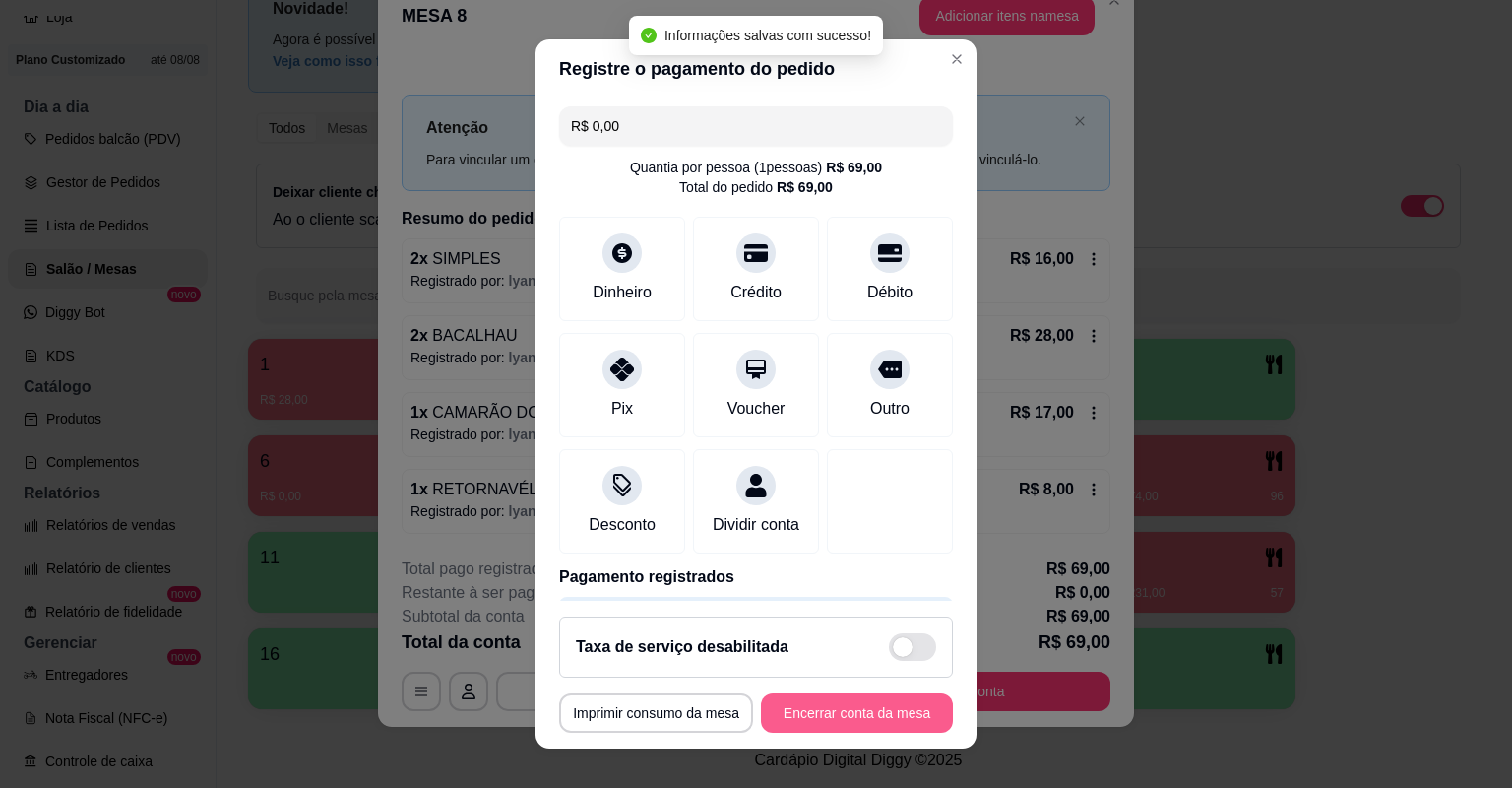 click on "Encerrar conta da mesa" at bounding box center [856, 713] 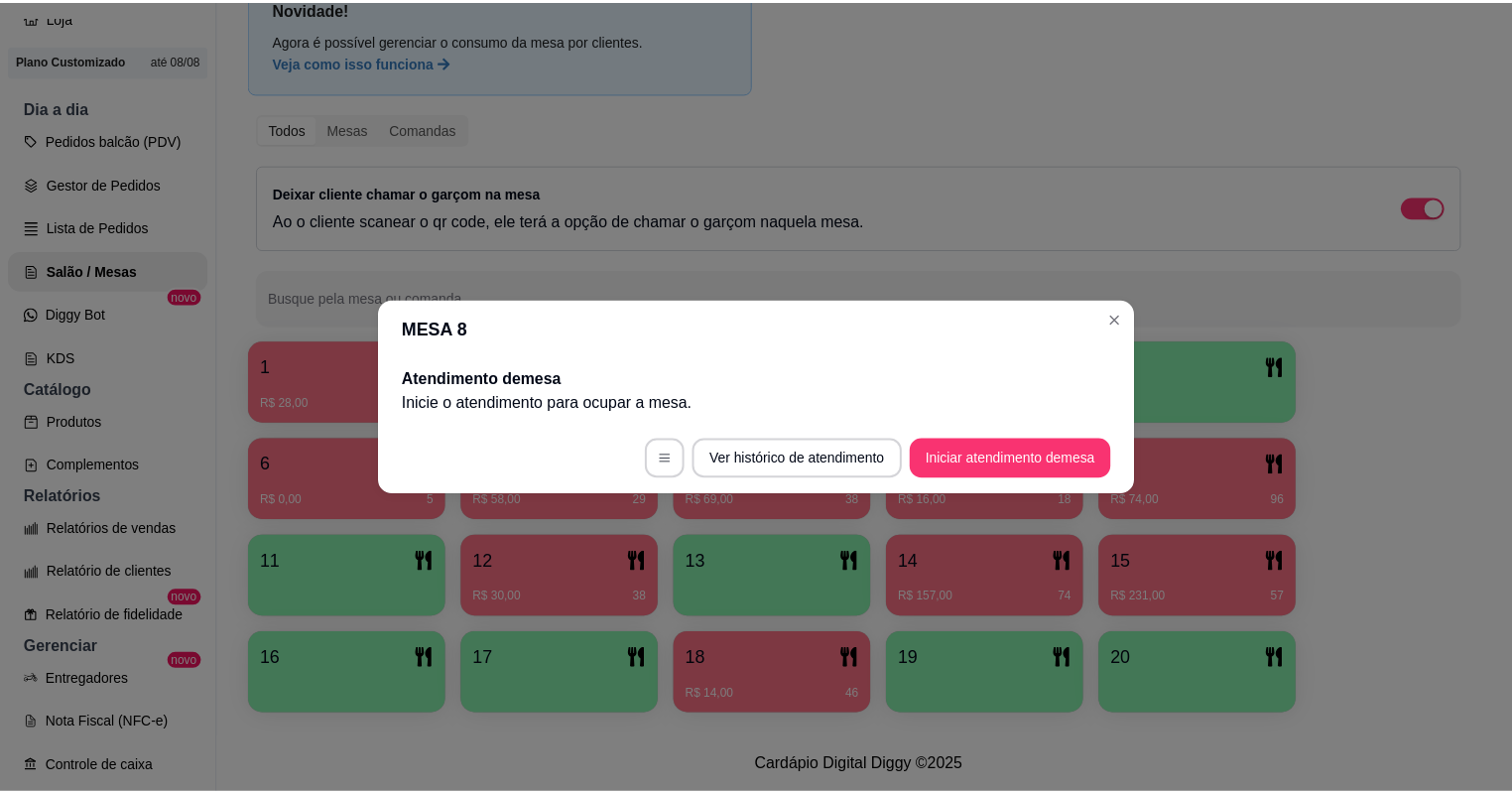 scroll, scrollTop: 0, scrollLeft: 0, axis: both 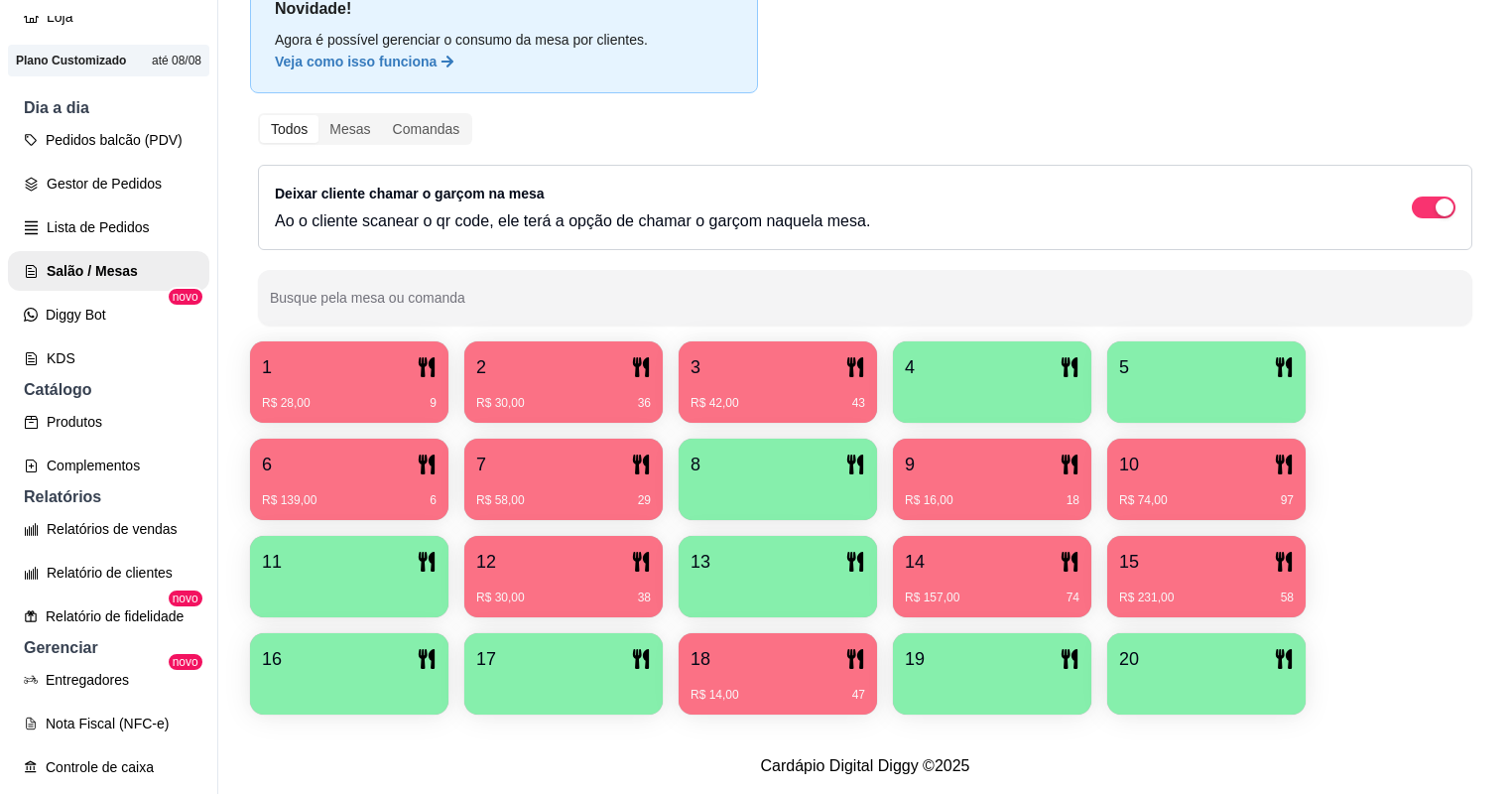 click on "12" at bounding box center [564, 562] 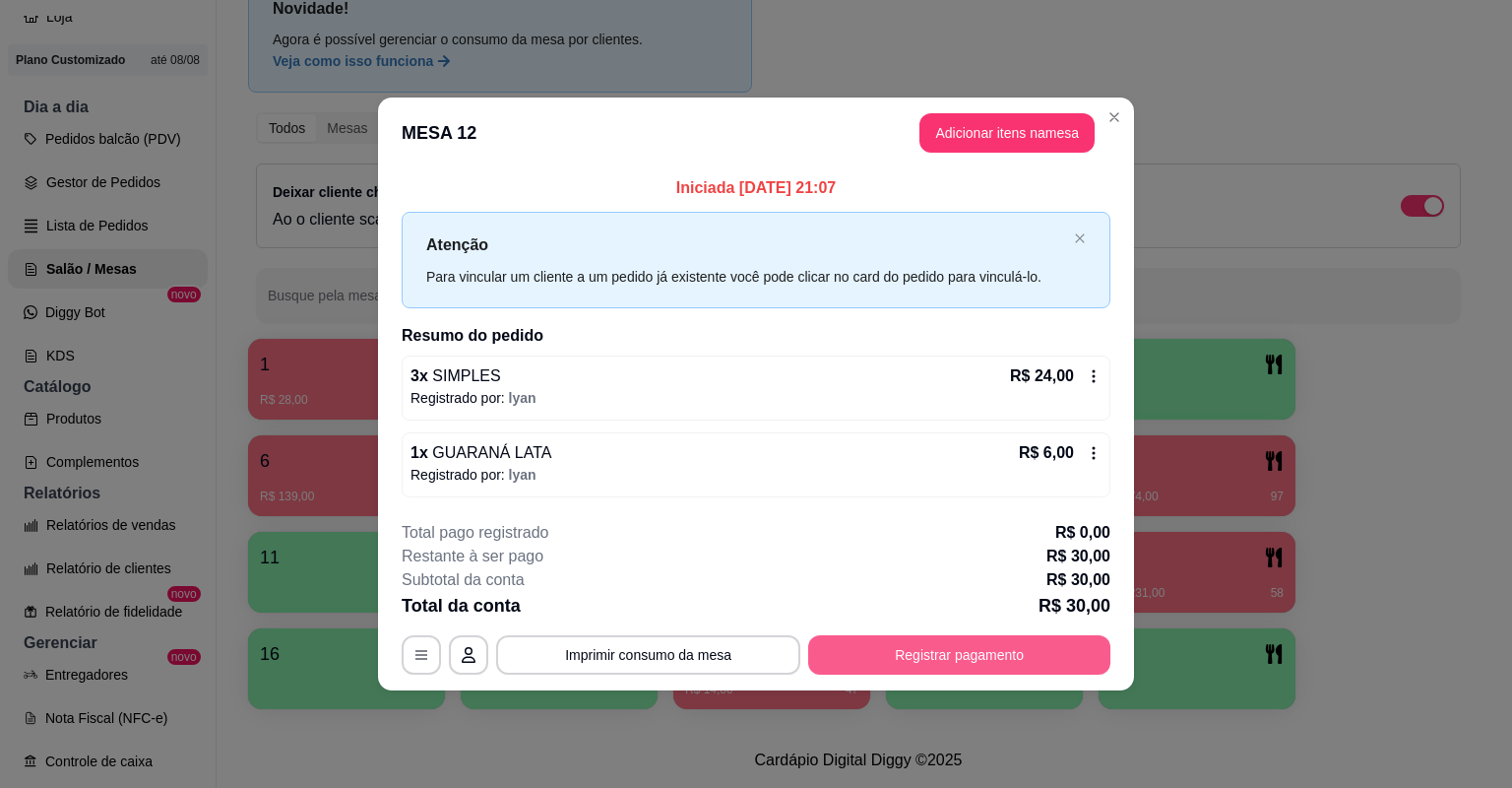 click on "Registrar pagamento" at bounding box center [959, 655] 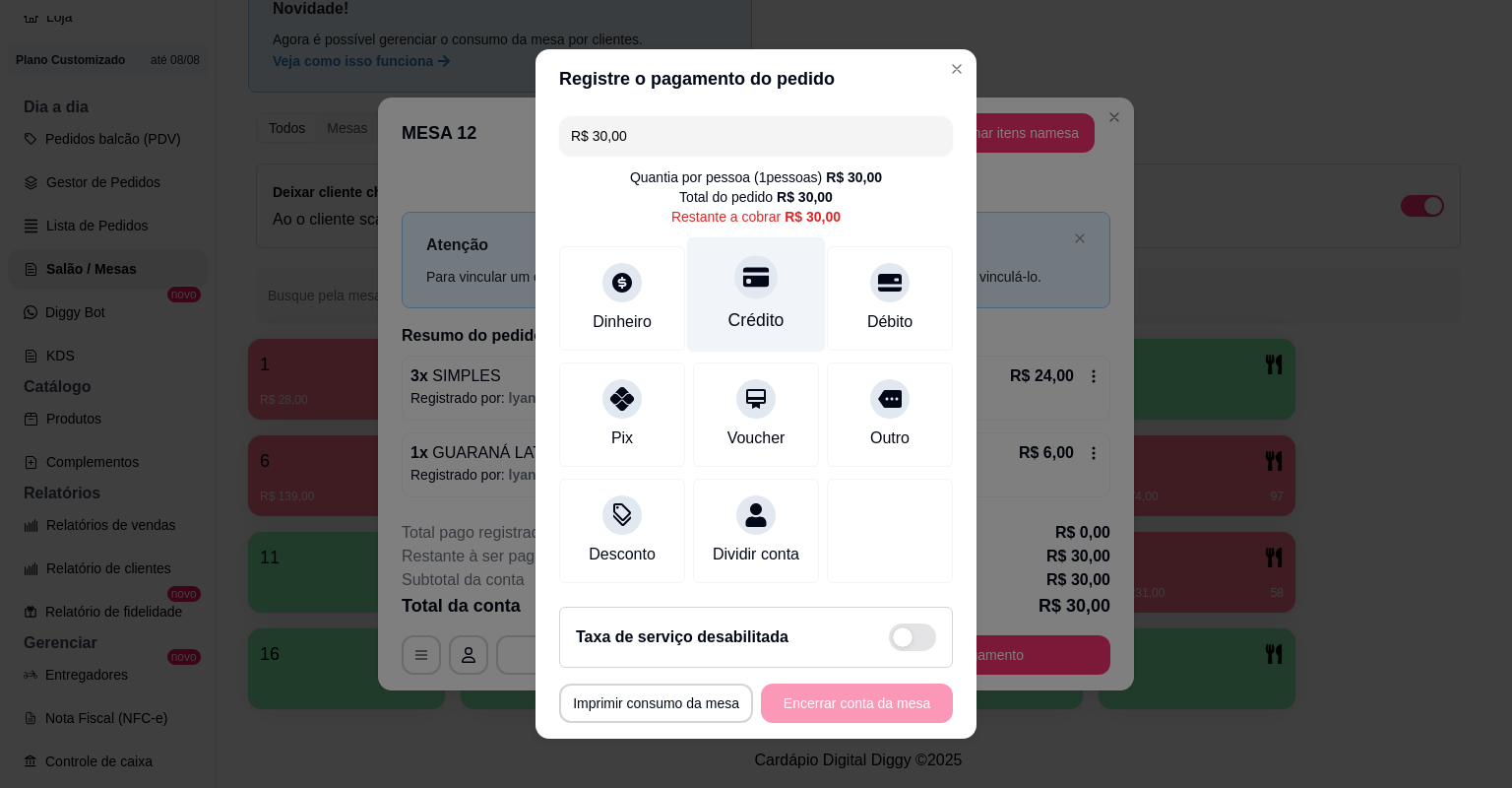 click on "Crédito" at bounding box center (756, 295) 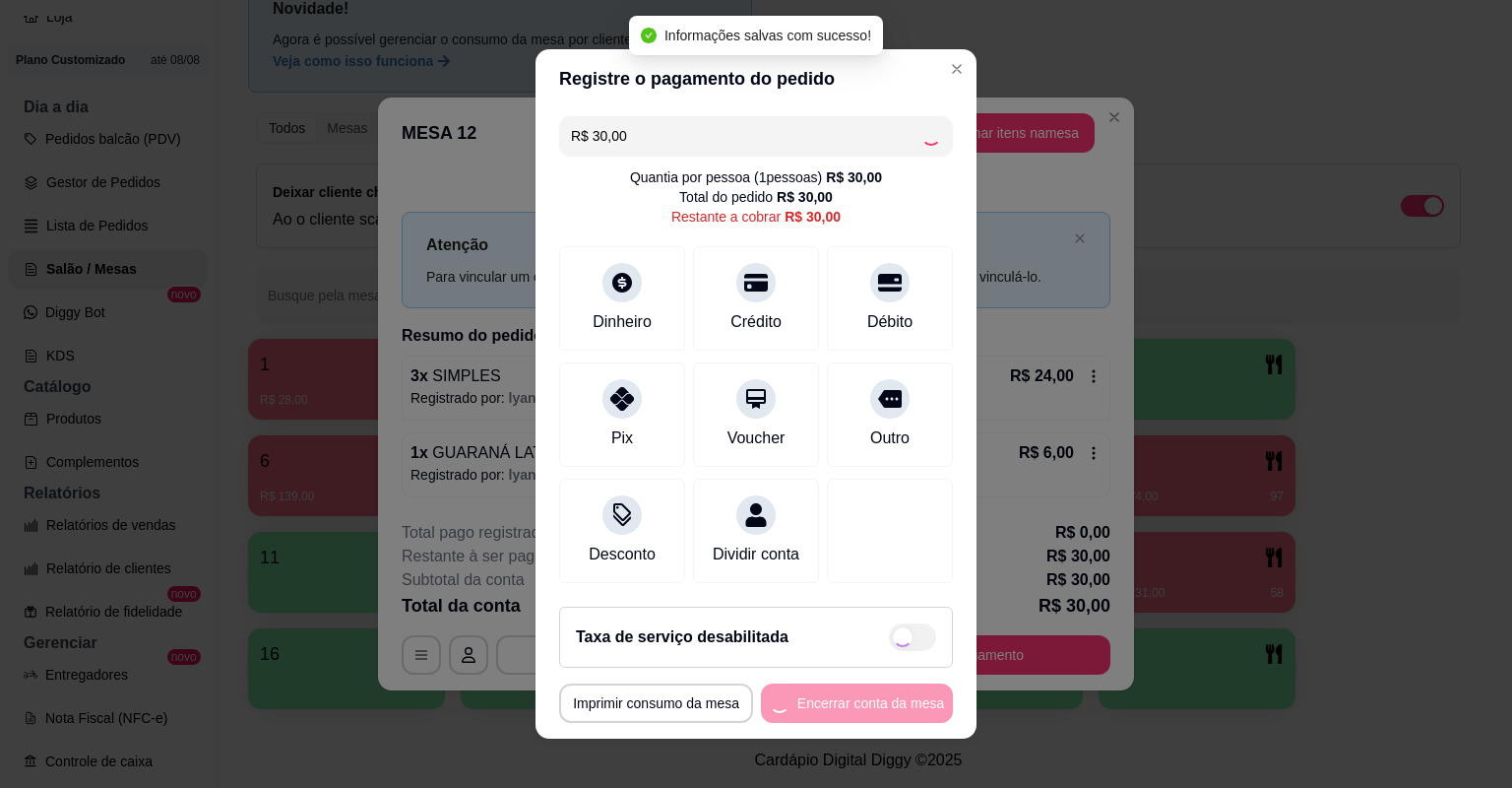 type on "R$ 0,00" 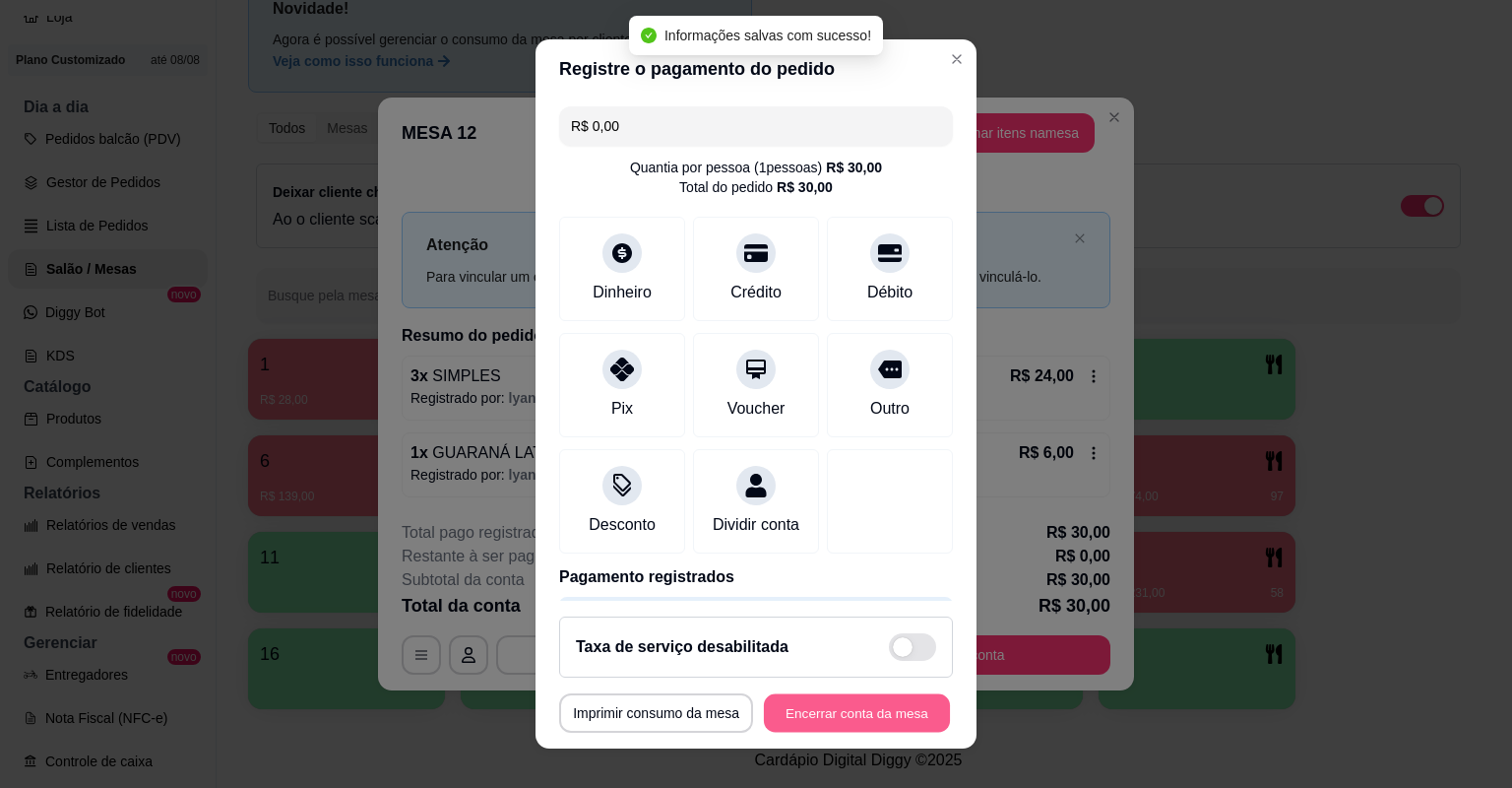 click on "Encerrar conta da mesa" at bounding box center (856, 713) 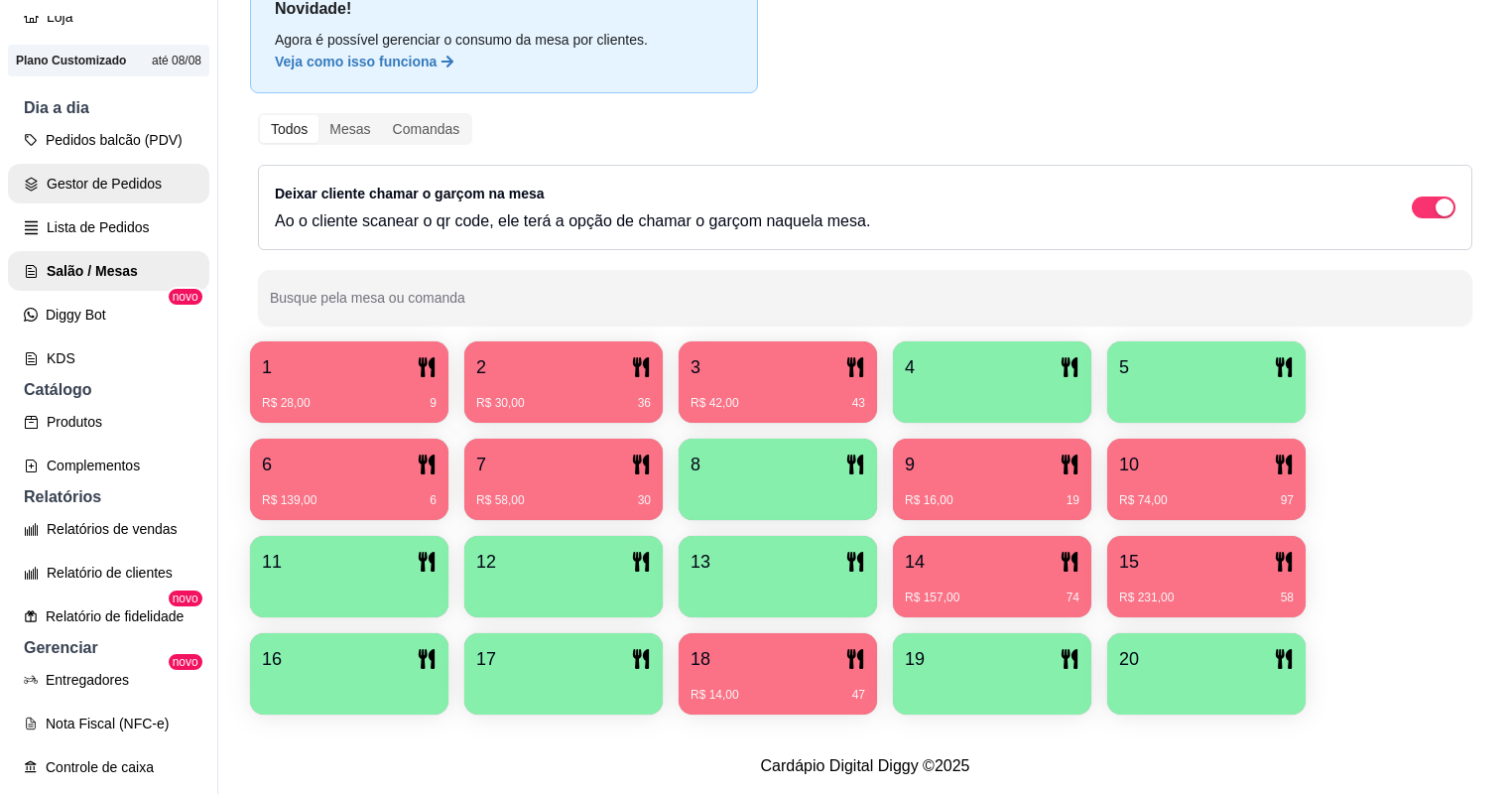 click on "Gestor de Pedidos" at bounding box center (108, 184) 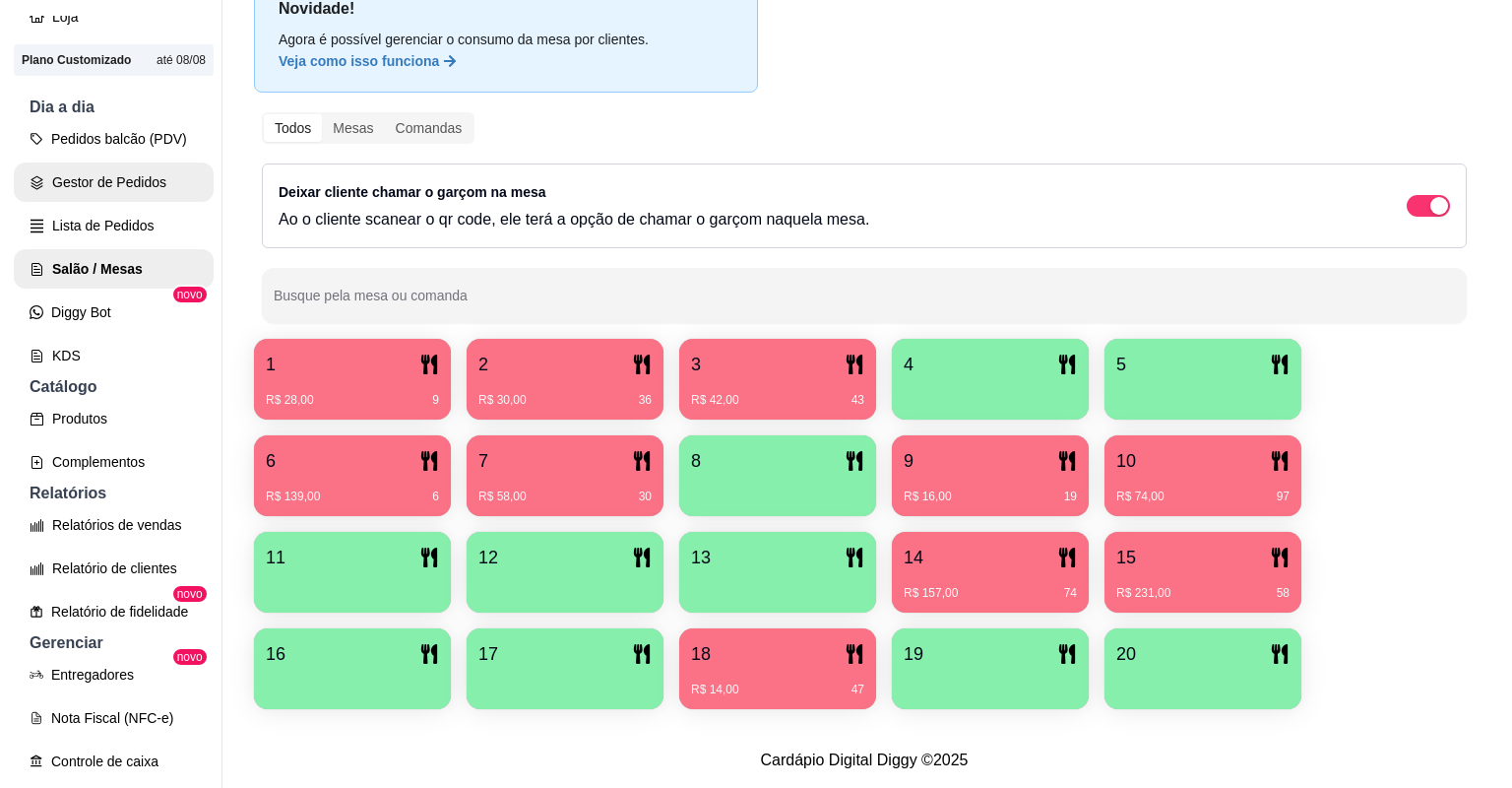 scroll, scrollTop: 0, scrollLeft: 0, axis: both 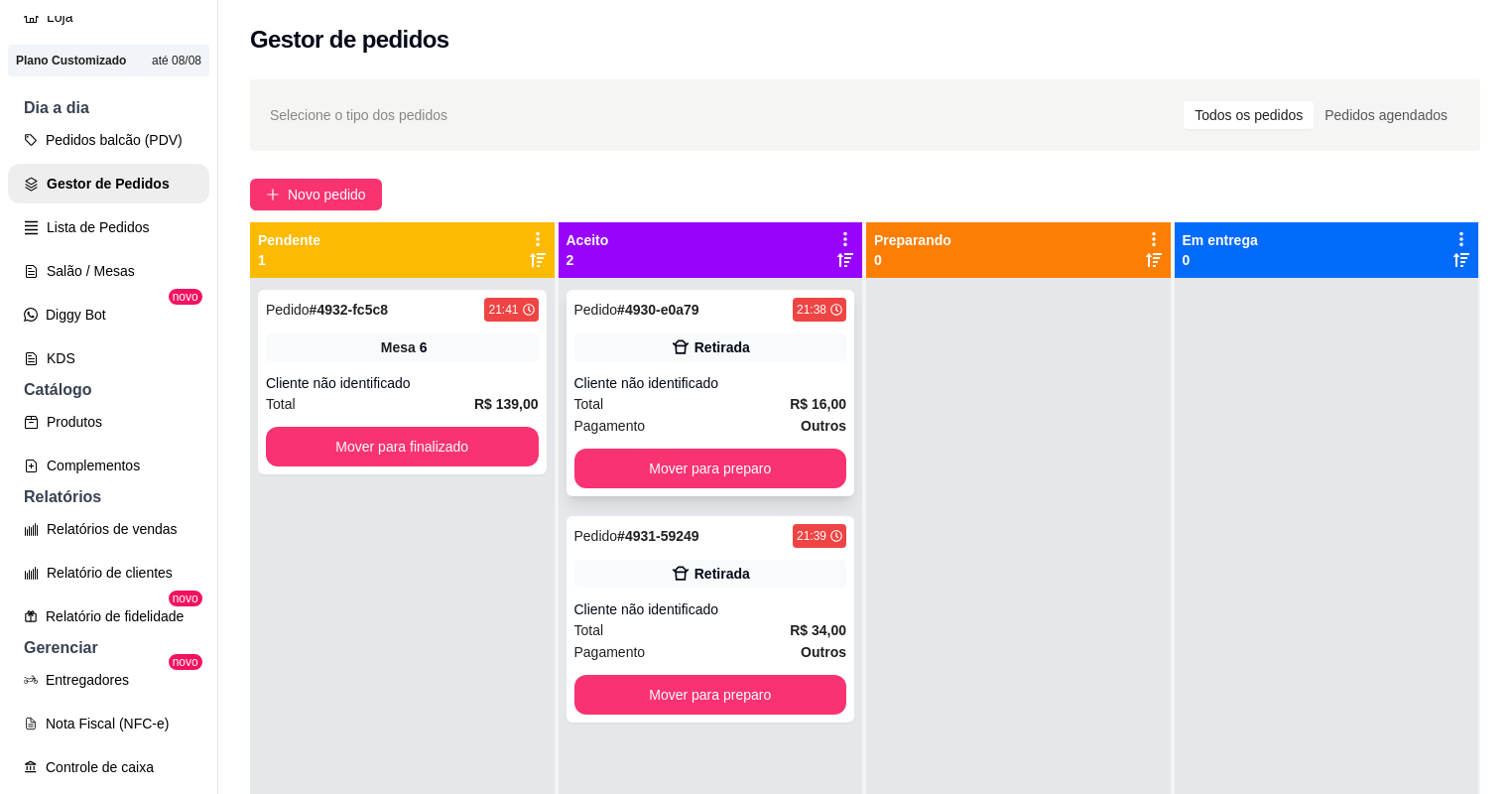 click on "Pagamento Outros" at bounding box center (710, 426) 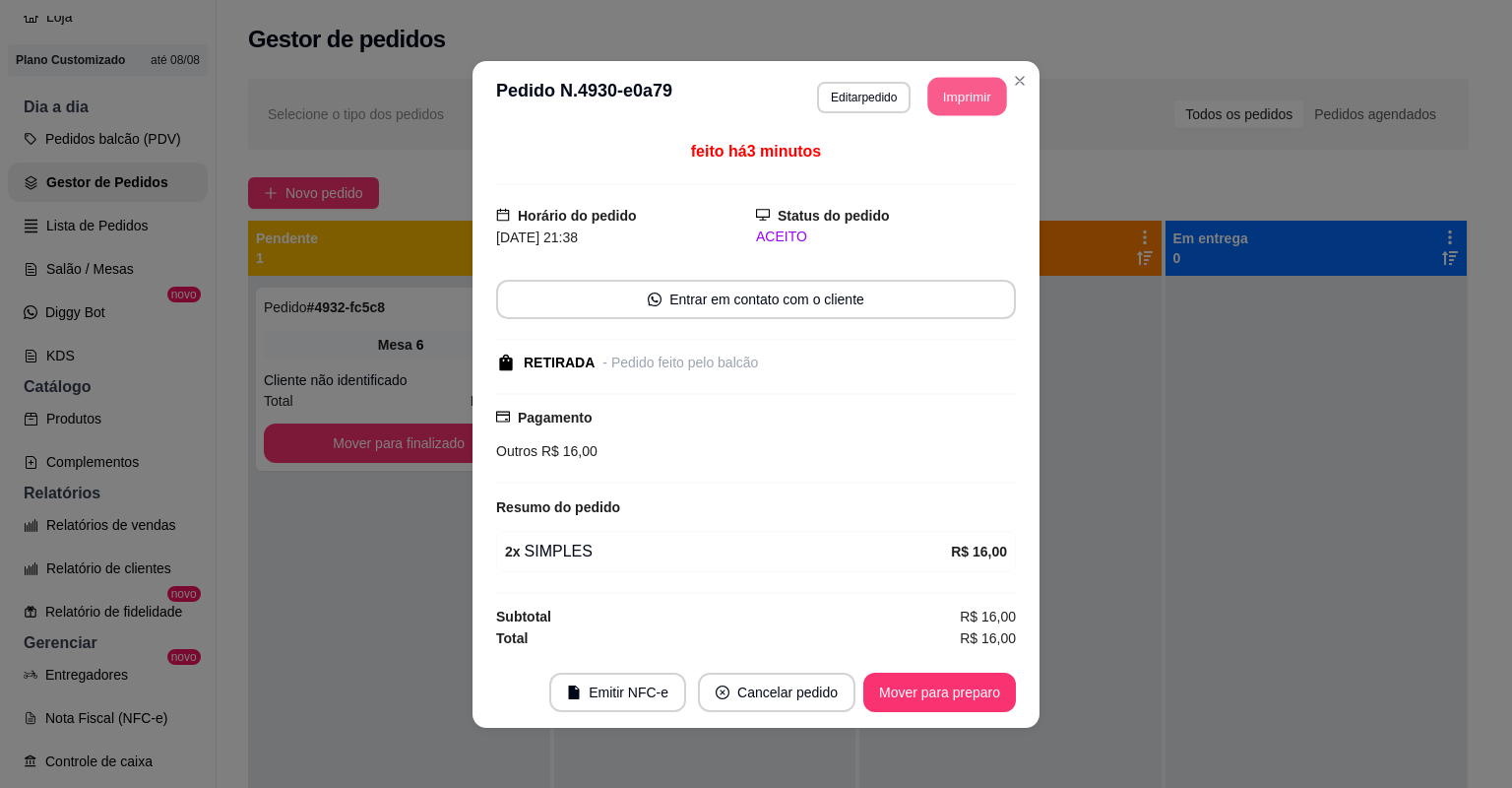 click on "Imprimir" at bounding box center (968, 96) 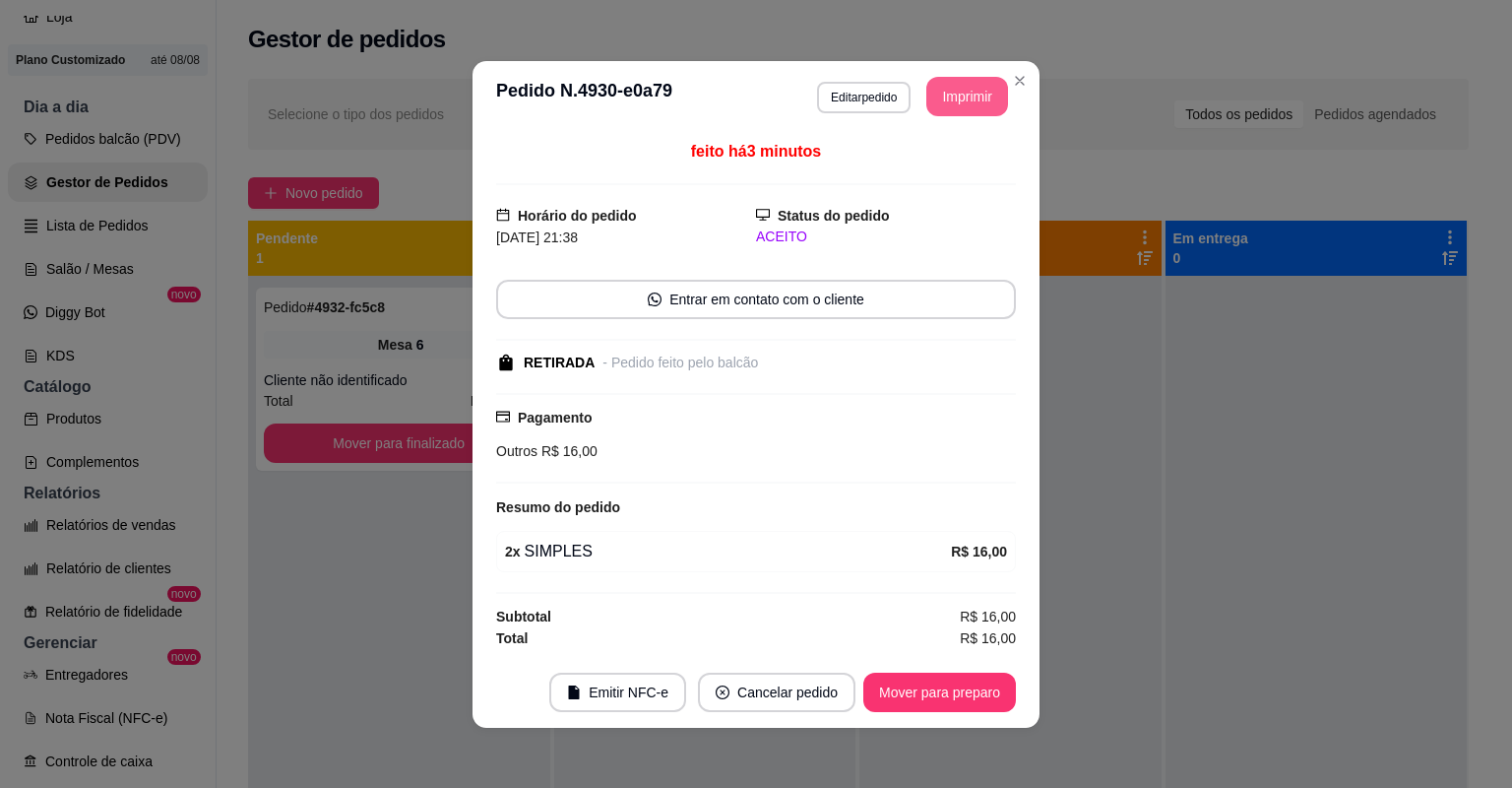 scroll, scrollTop: 0, scrollLeft: 0, axis: both 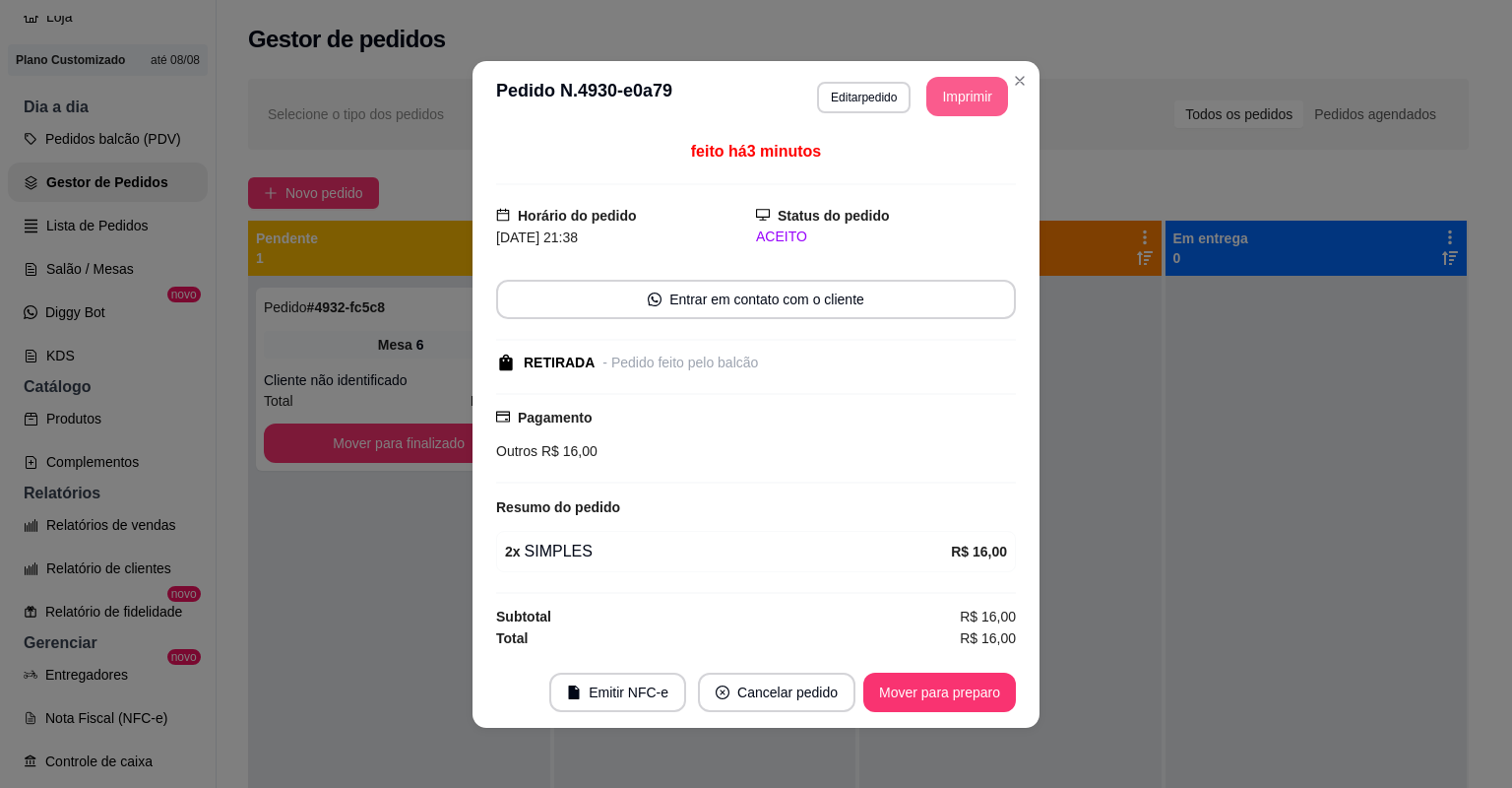 click on "Mover para preparo" at bounding box center (939, 692) 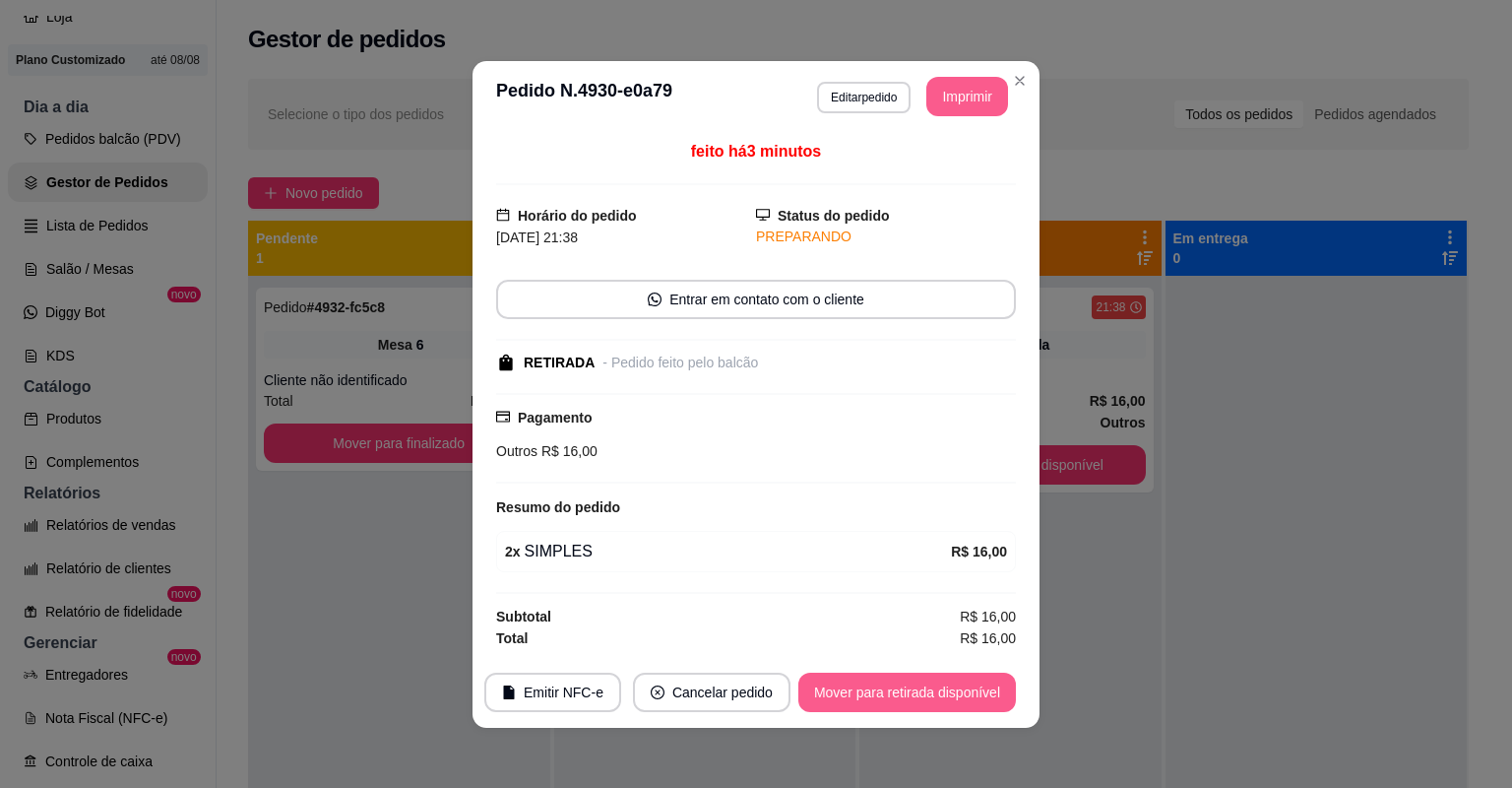 click on "Mover para retirada disponível" at bounding box center (907, 692) 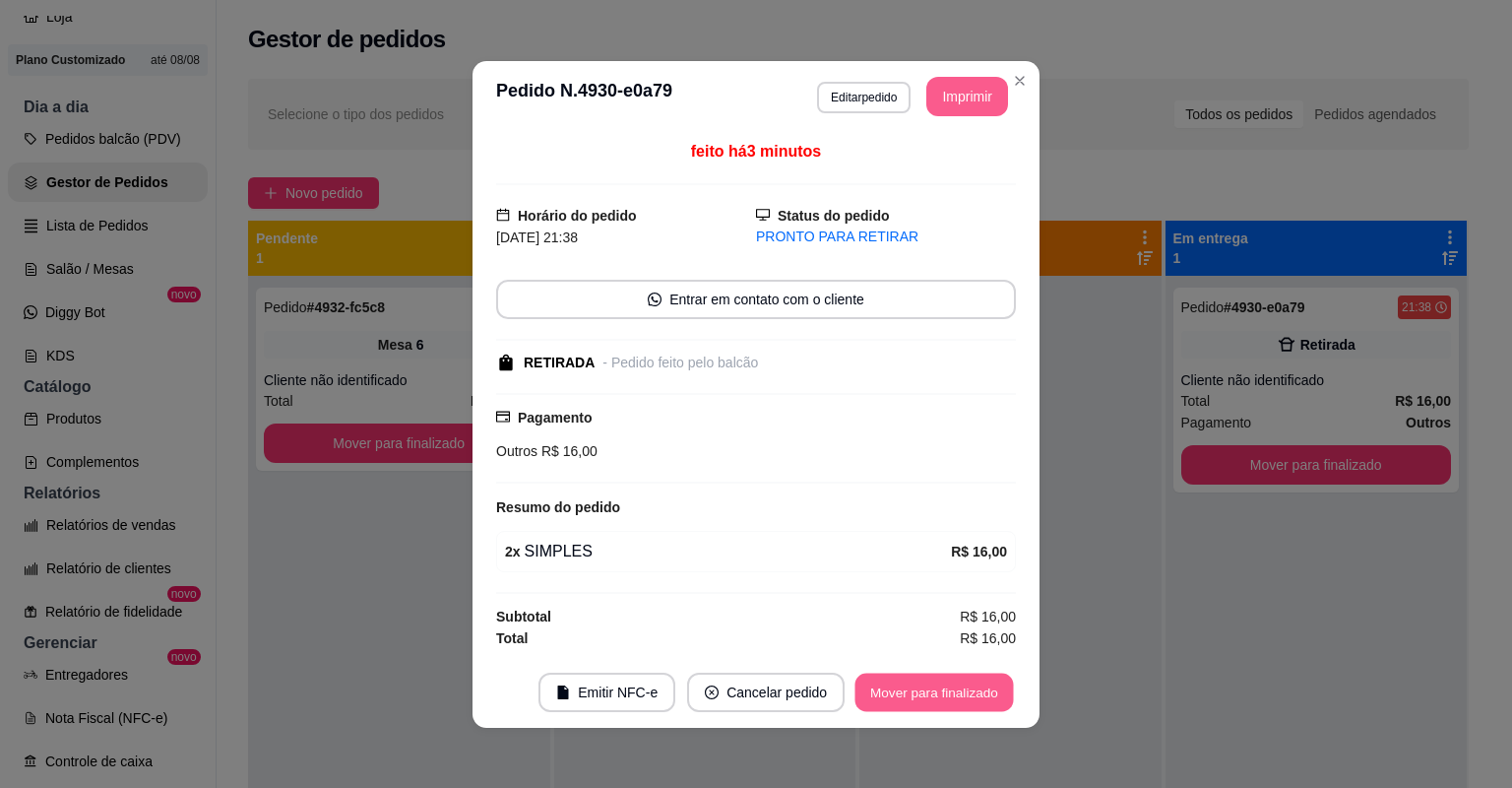 click on "Mover para finalizado" at bounding box center (934, 691) 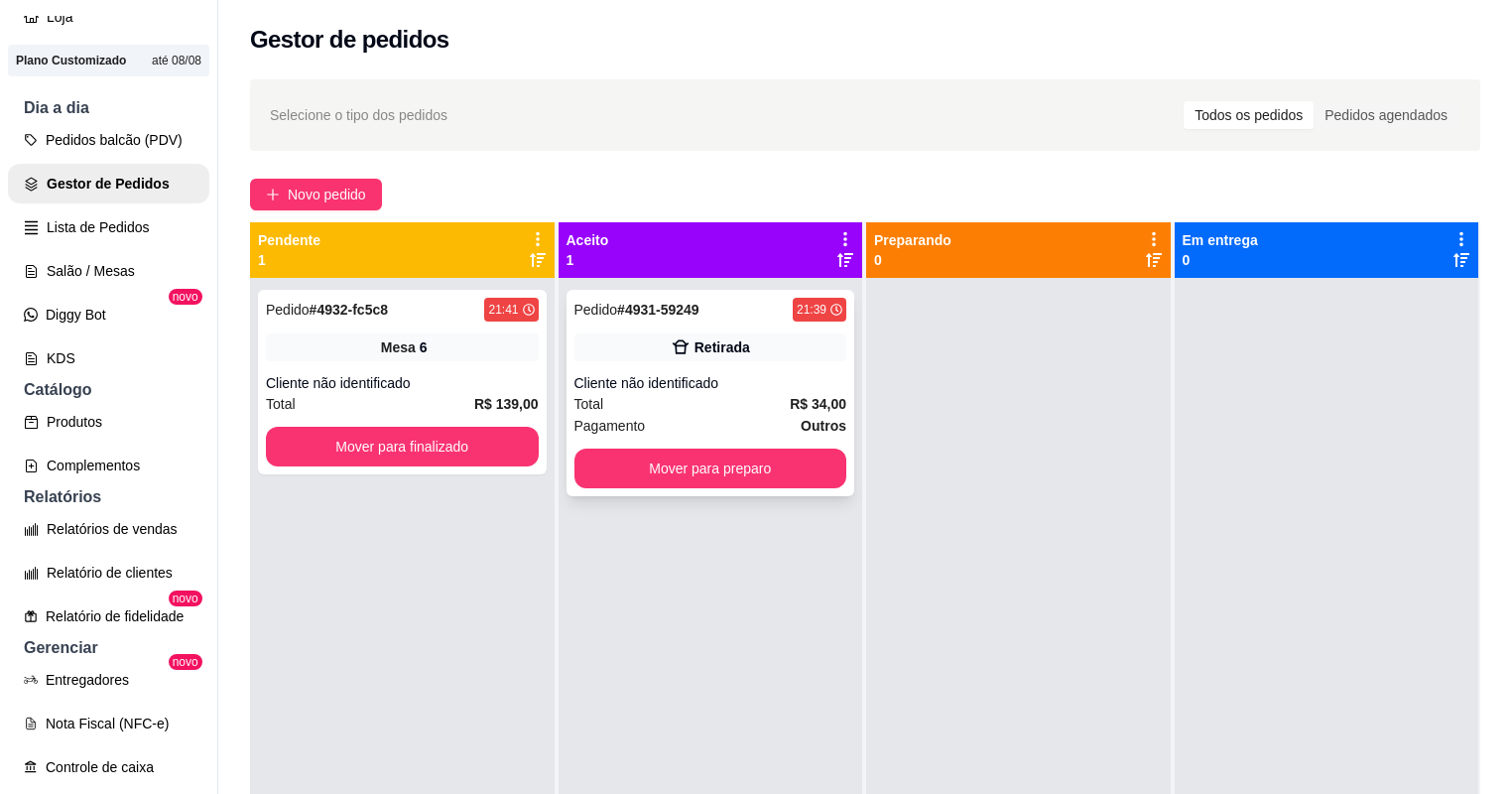 click on "Total R$ 34,00" at bounding box center [710, 404] 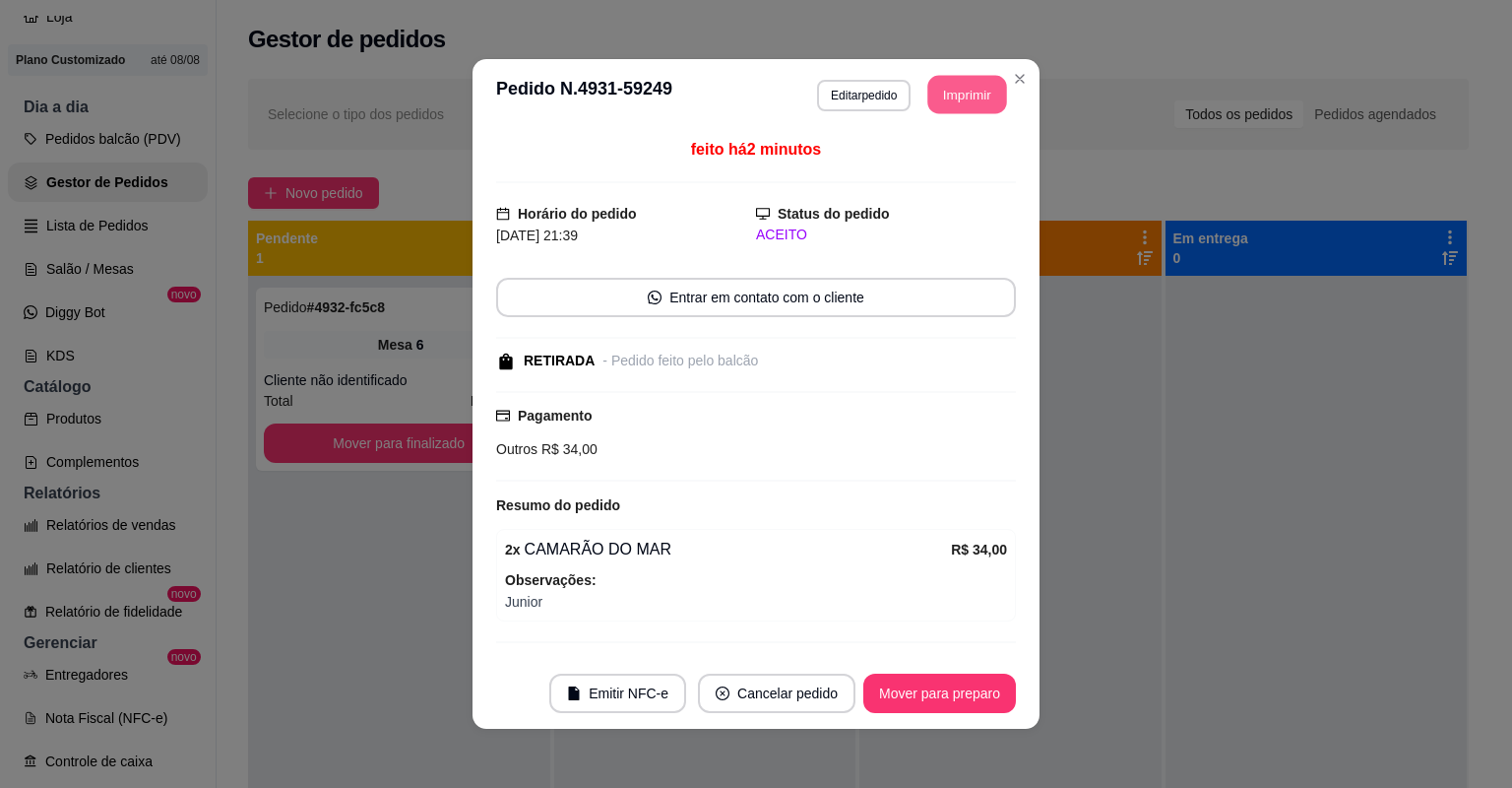 click on "Imprimir" at bounding box center [968, 95] 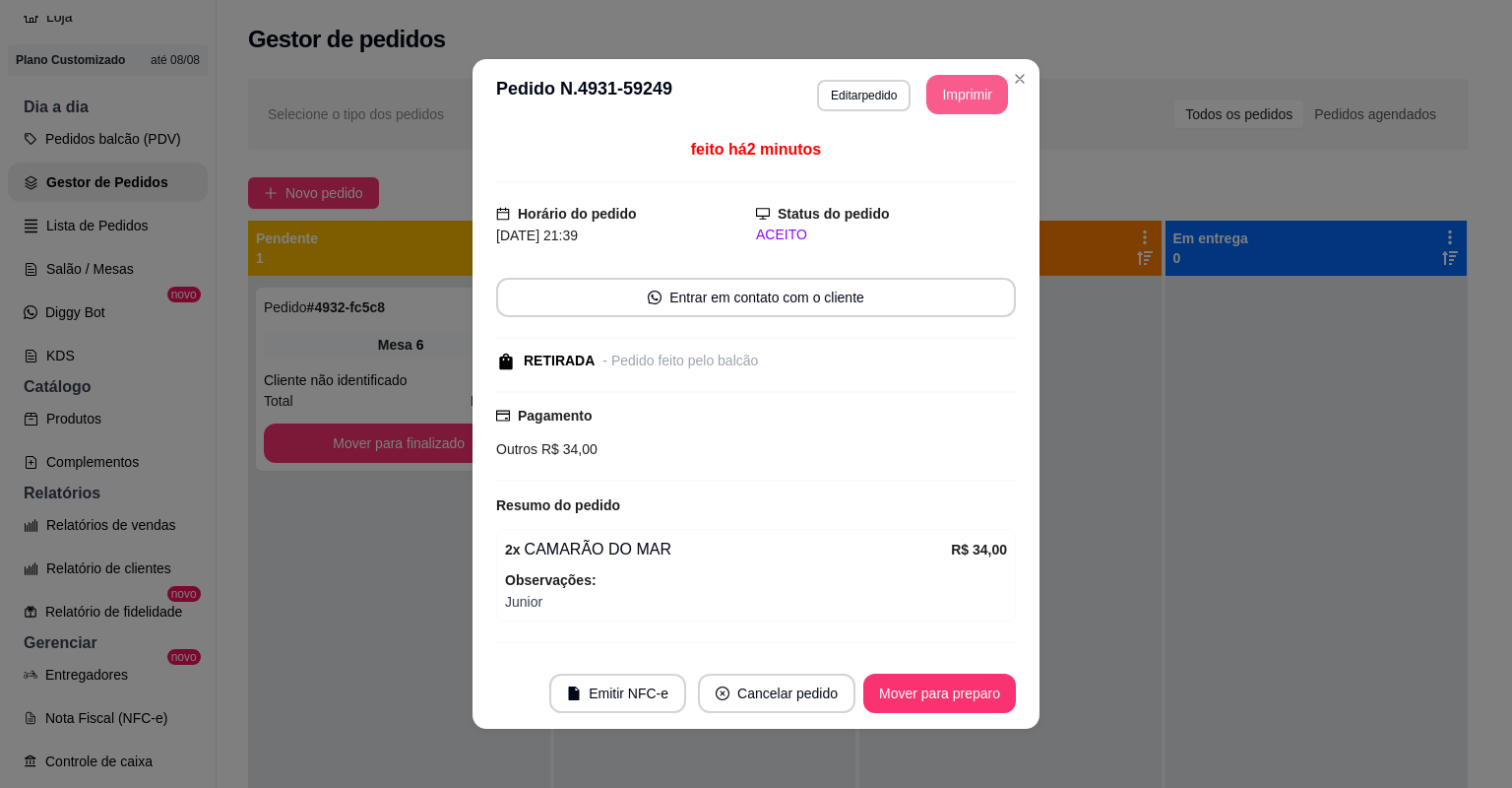 scroll, scrollTop: 0, scrollLeft: 0, axis: both 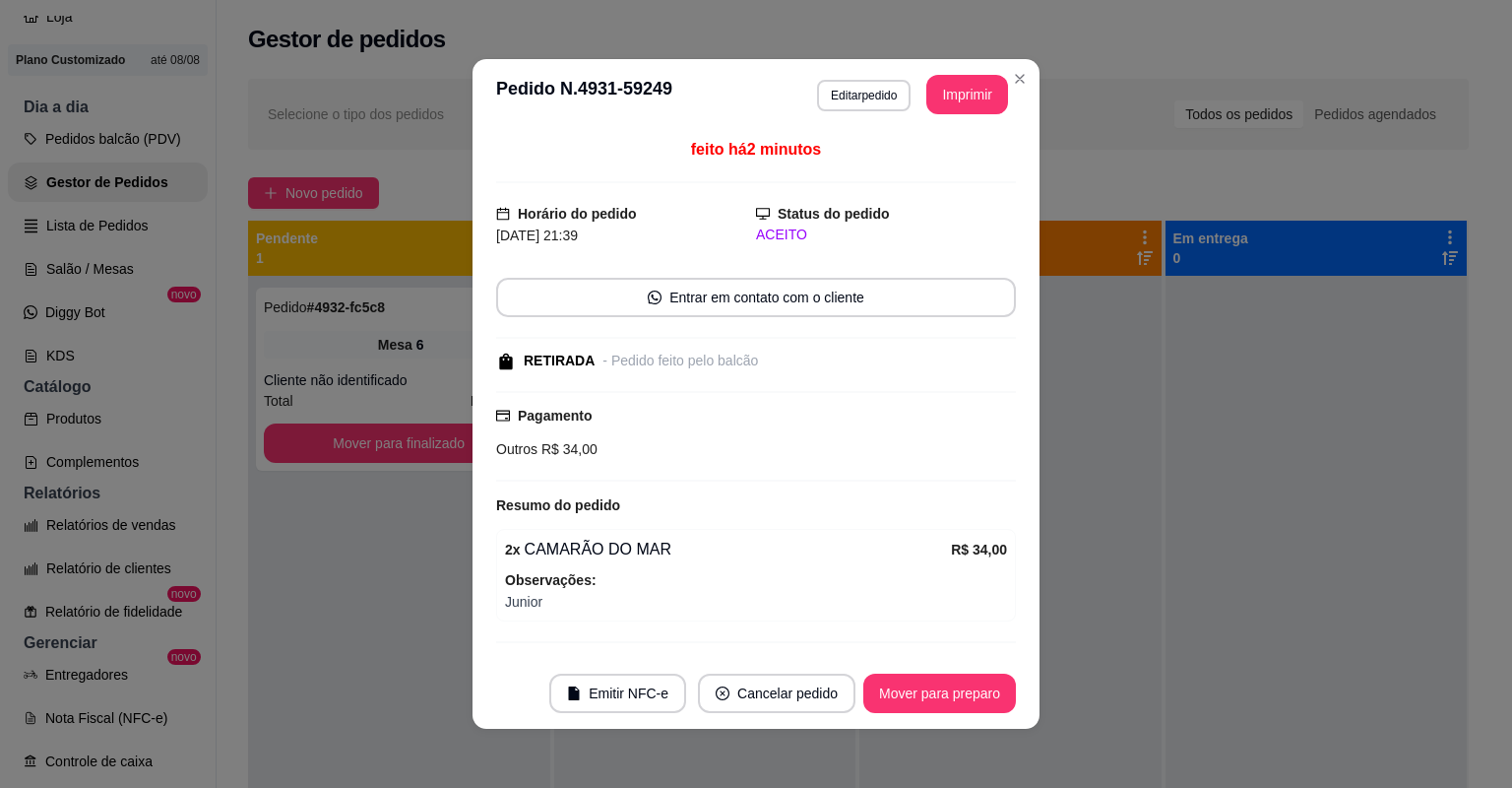 click on "Mover para preparo" at bounding box center [939, 693] 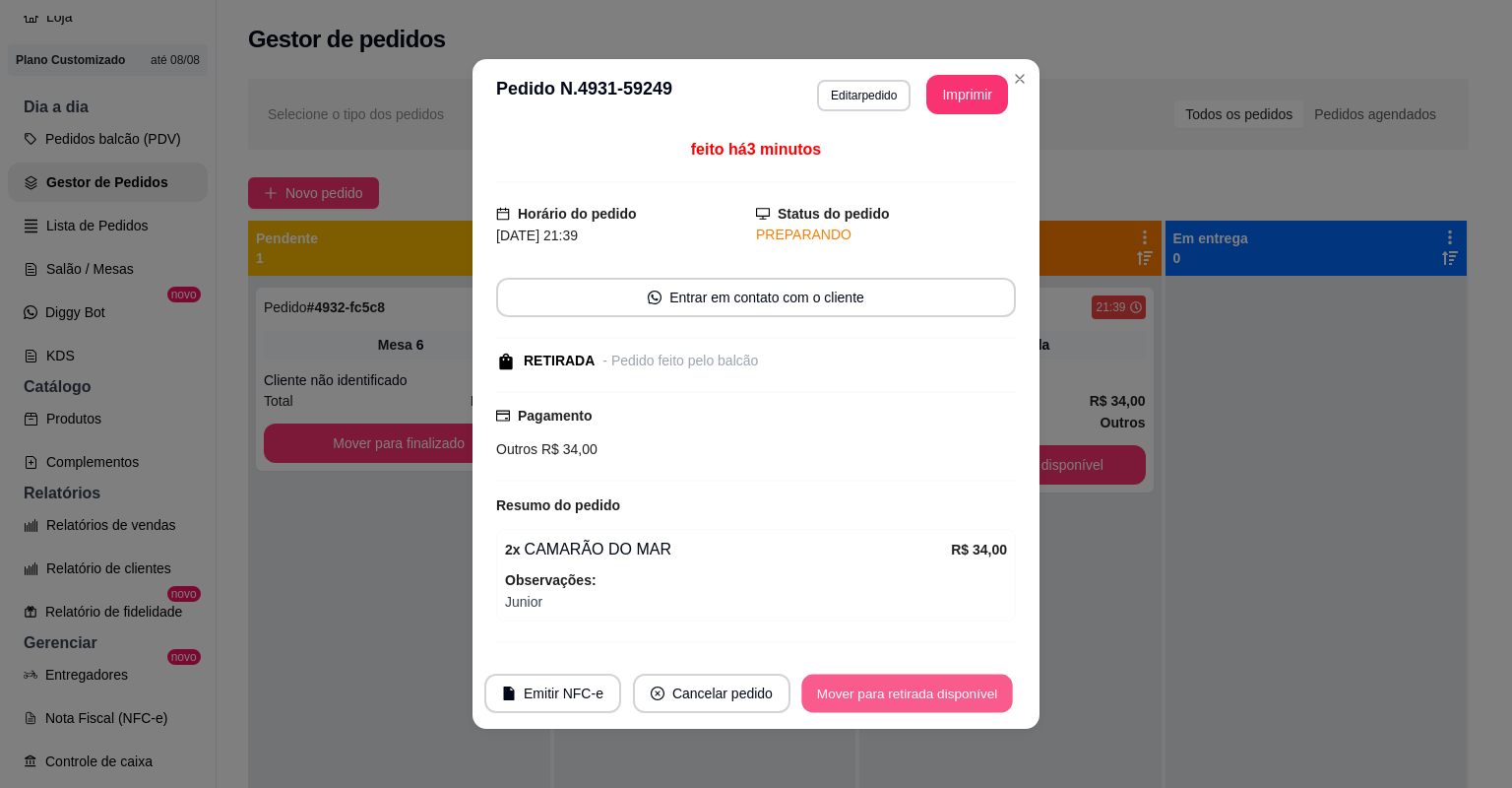 click on "Mover para retirada disponível" at bounding box center [907, 693] 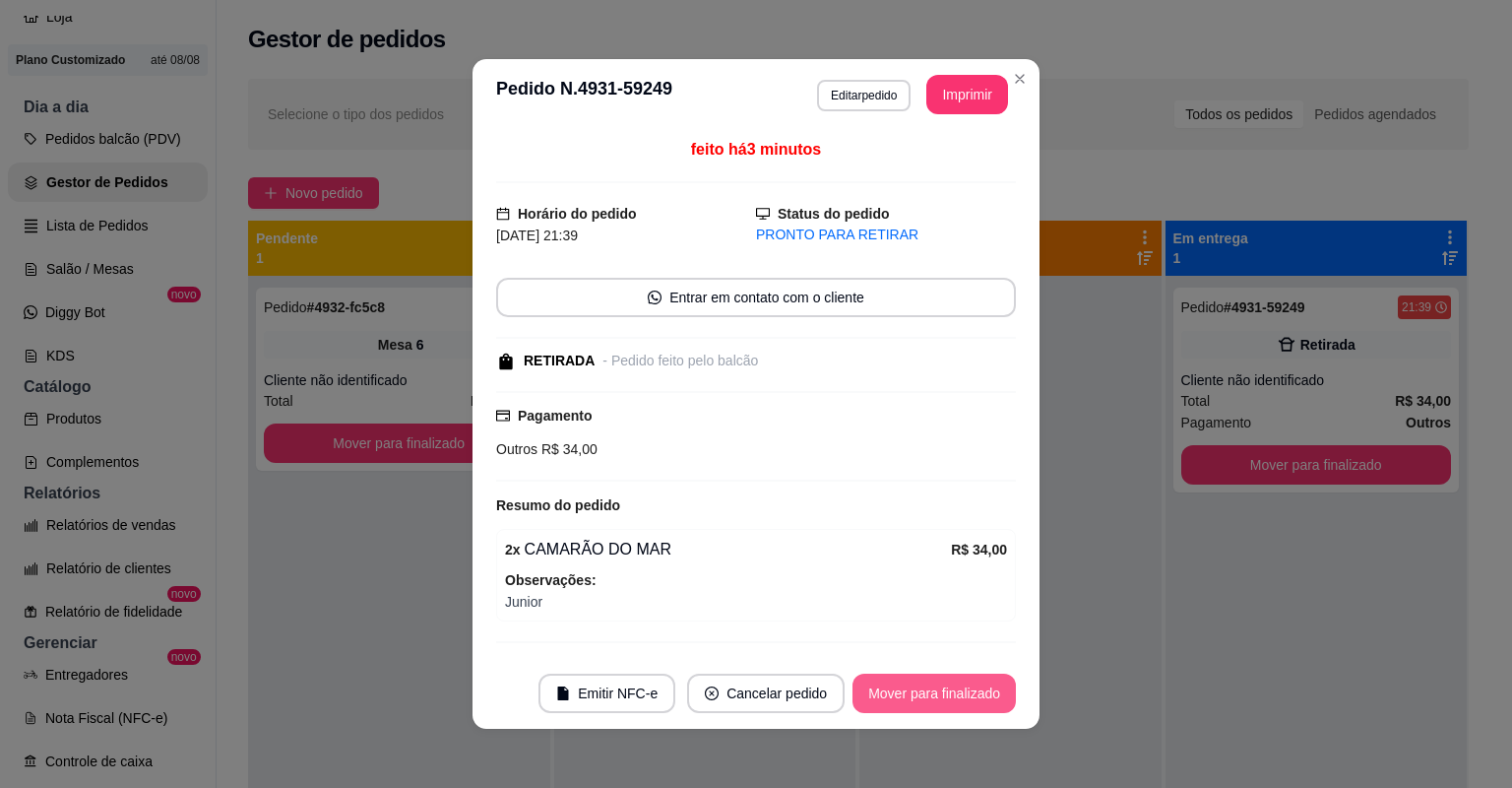 click on "Mover para finalizado" at bounding box center (934, 693) 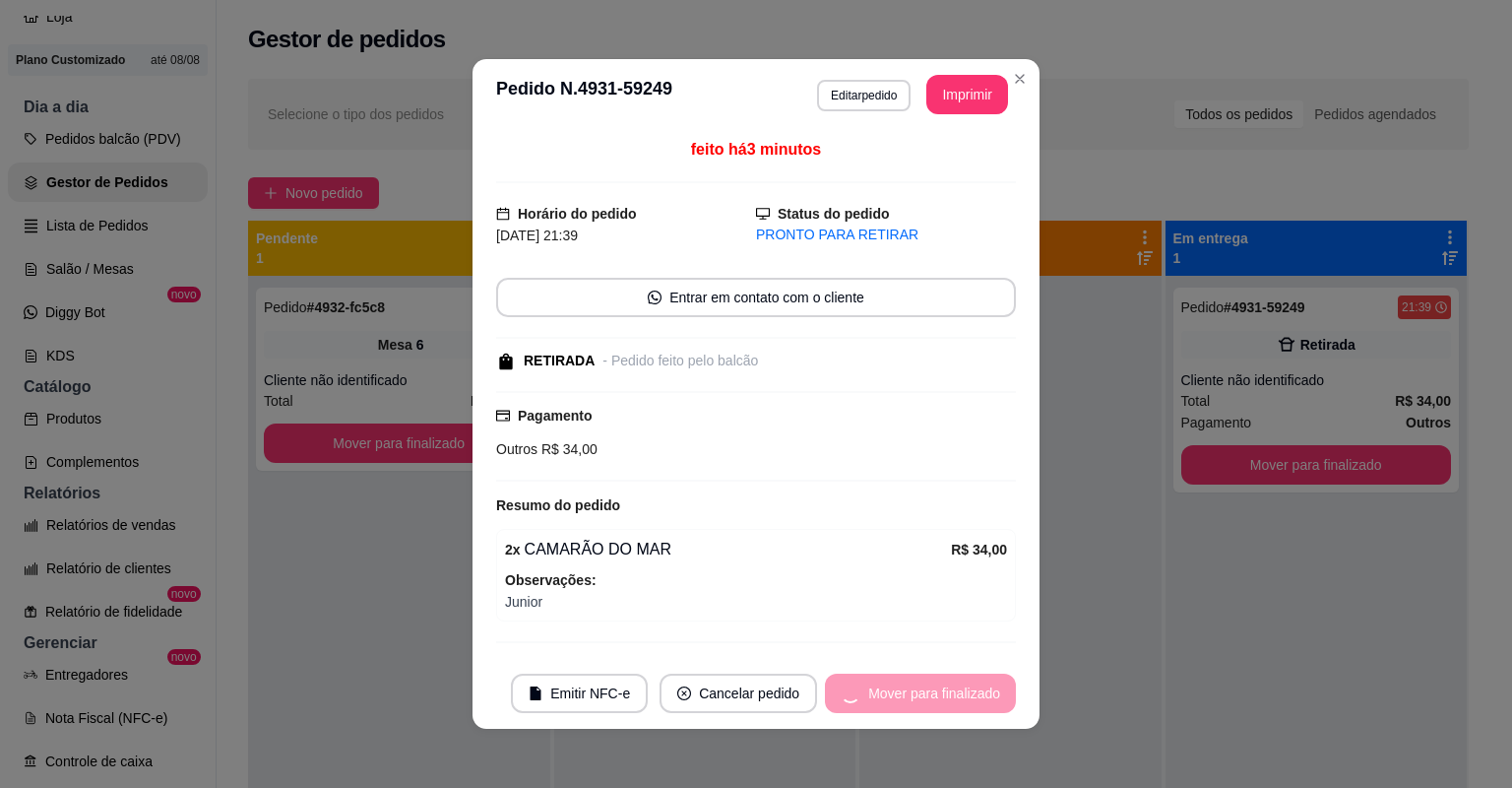 click on "Mover para finalizado" at bounding box center (920, 693) 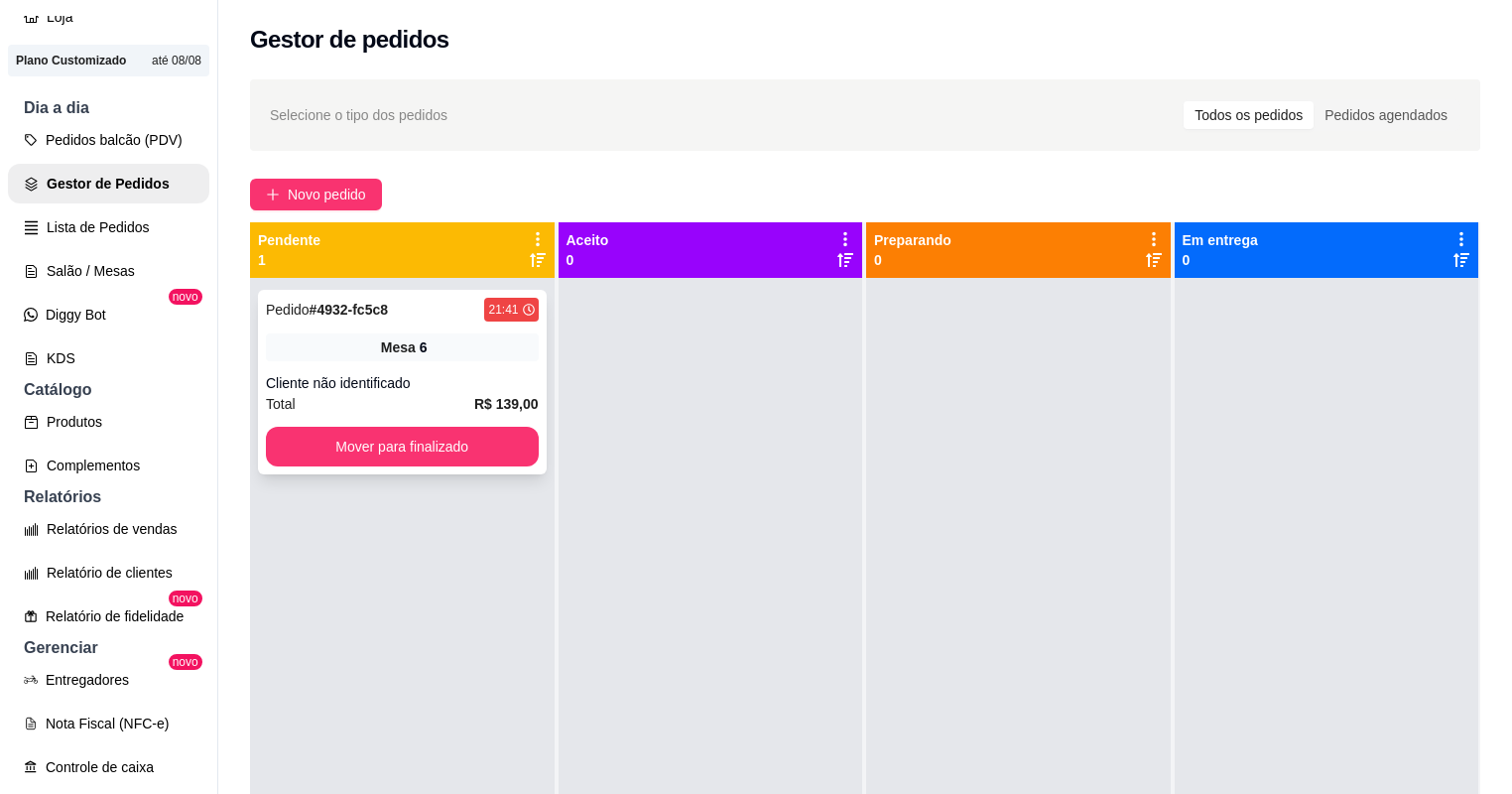 click on "Total R$ 139,00" at bounding box center [402, 404] 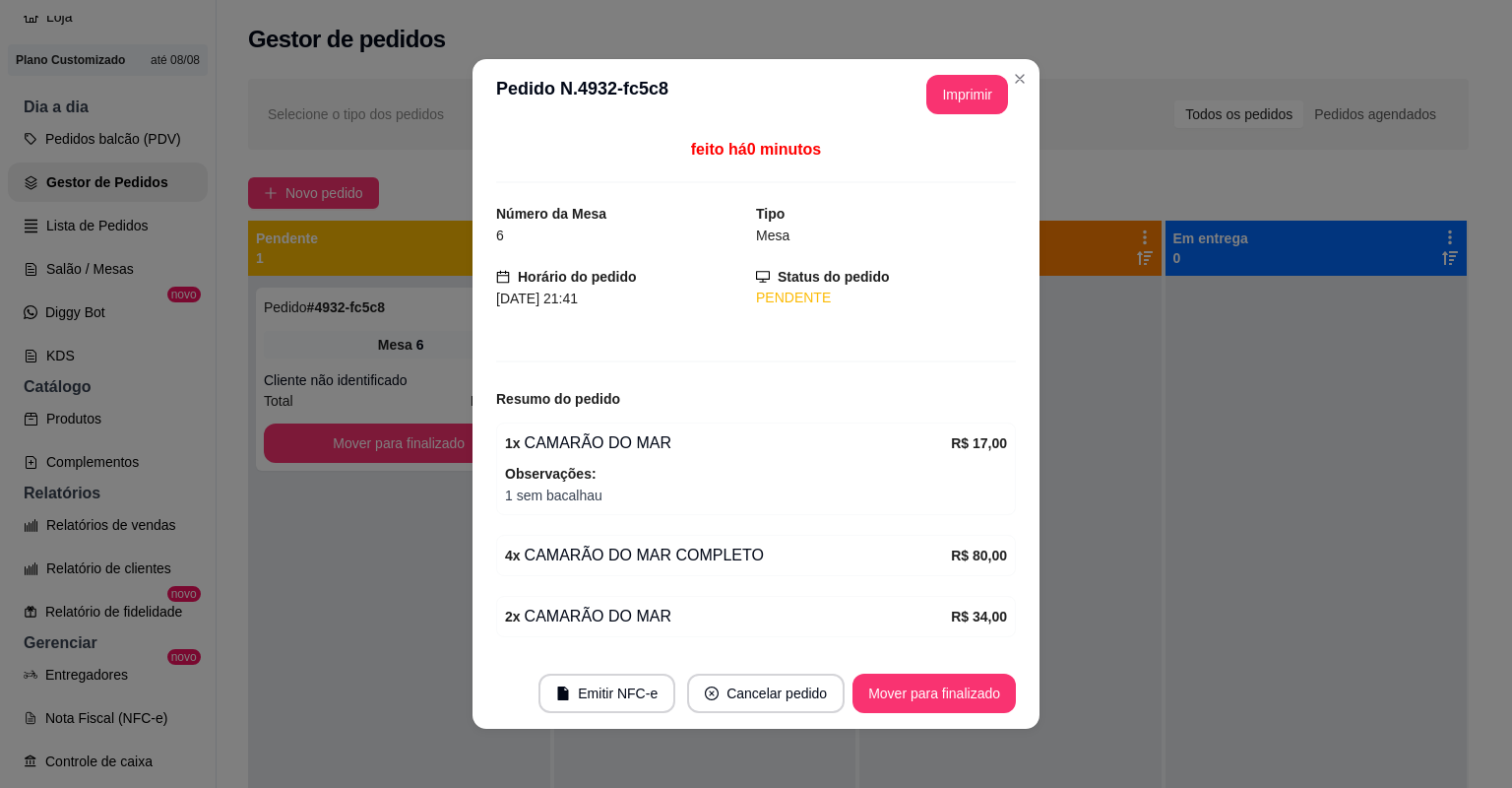 scroll, scrollTop: 122, scrollLeft: 0, axis: vertical 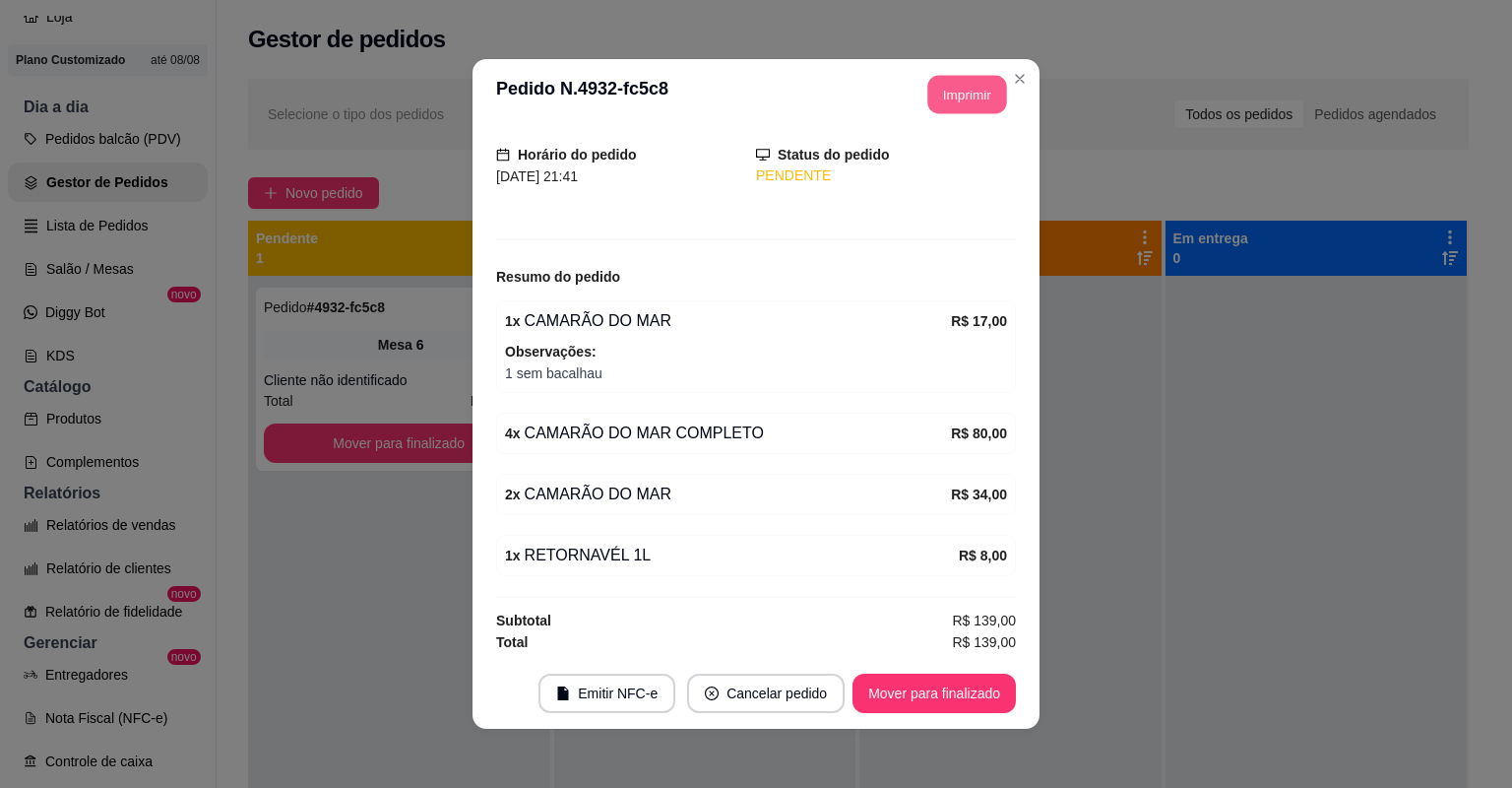 click on "Imprimir" at bounding box center [968, 95] 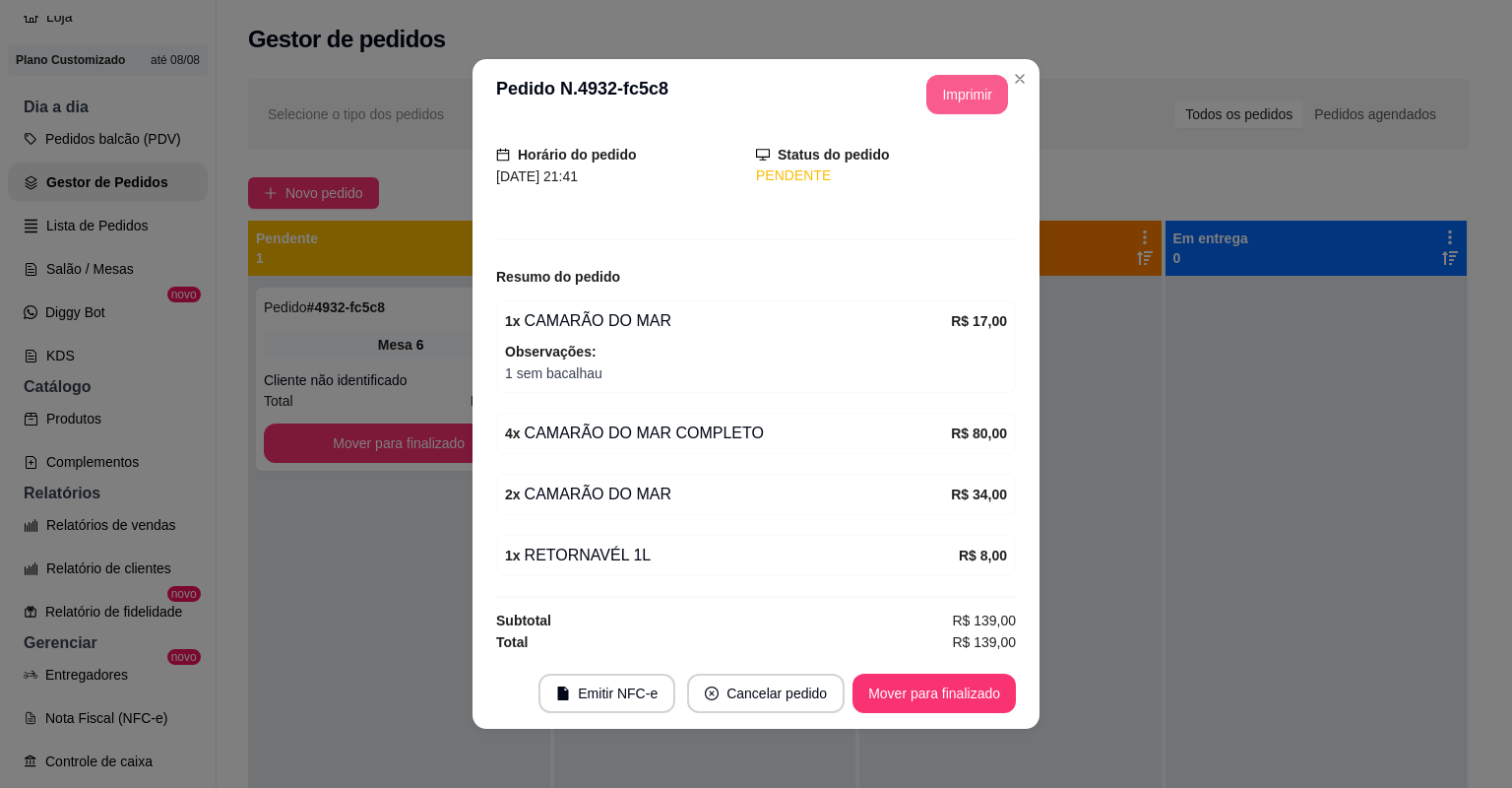 scroll, scrollTop: 0, scrollLeft: 0, axis: both 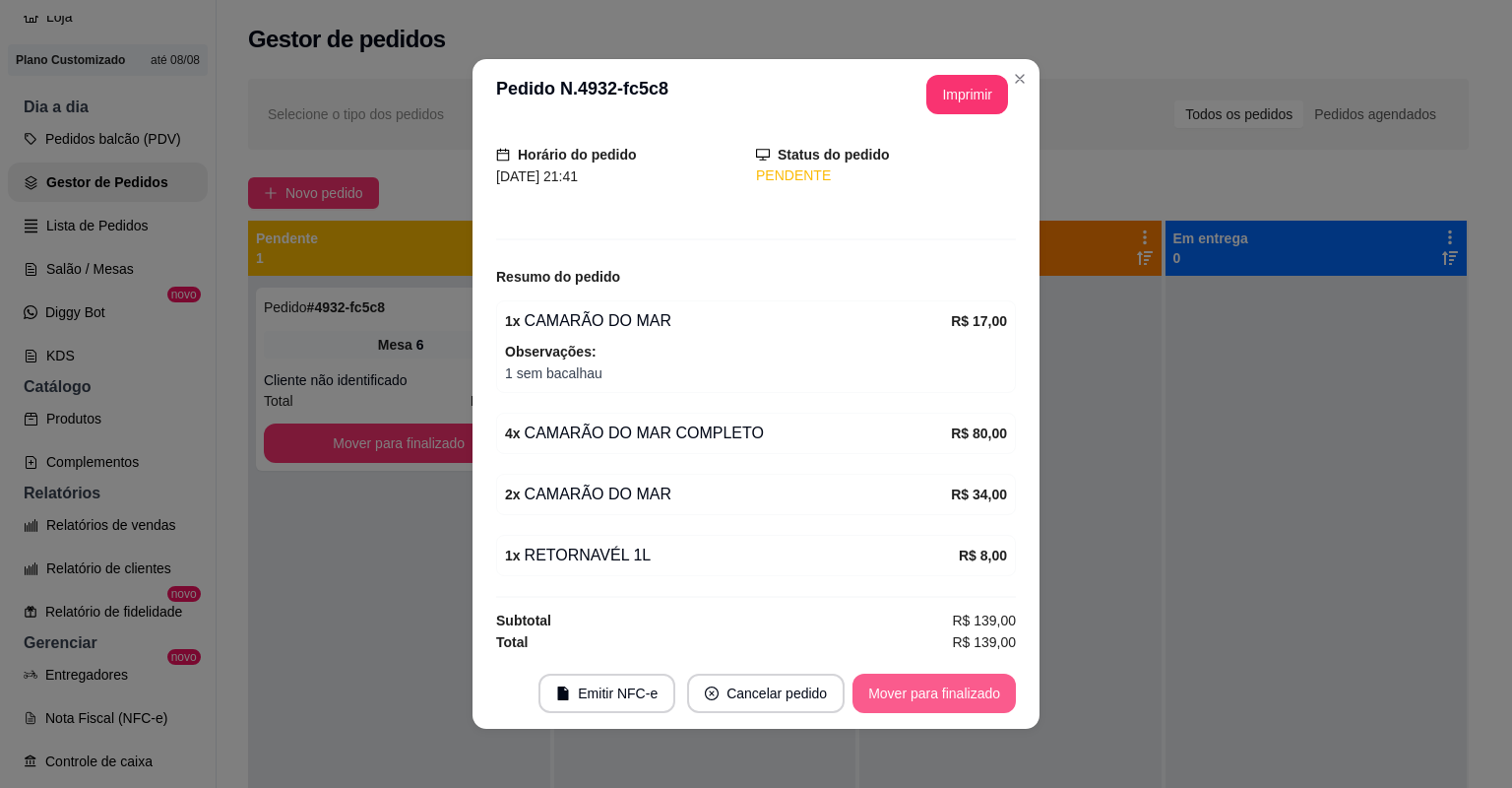 click on "Mover para finalizado" at bounding box center [934, 693] 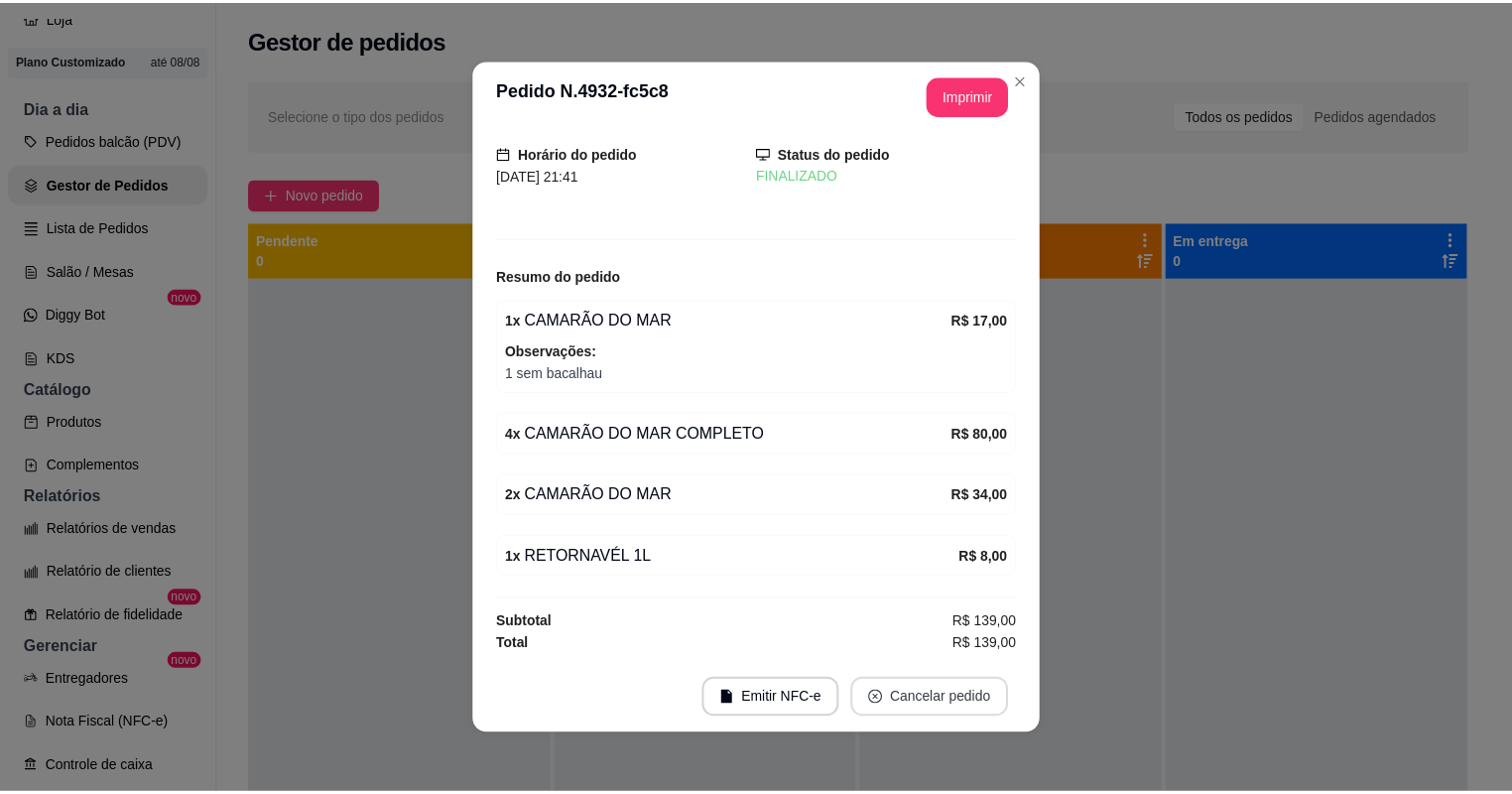 scroll, scrollTop: 58, scrollLeft: 0, axis: vertical 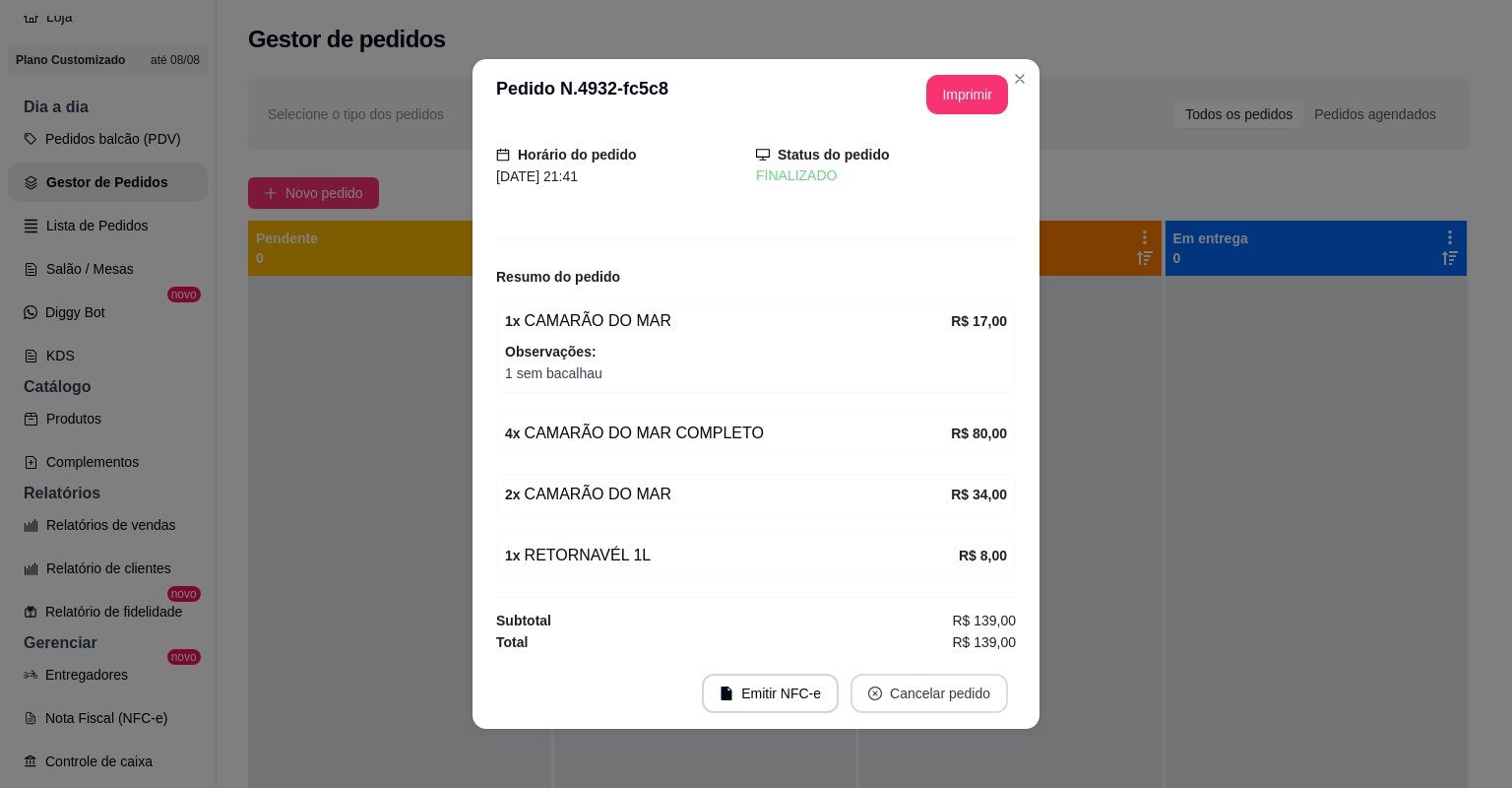 click on "Cancelar pedido" at bounding box center [929, 693] 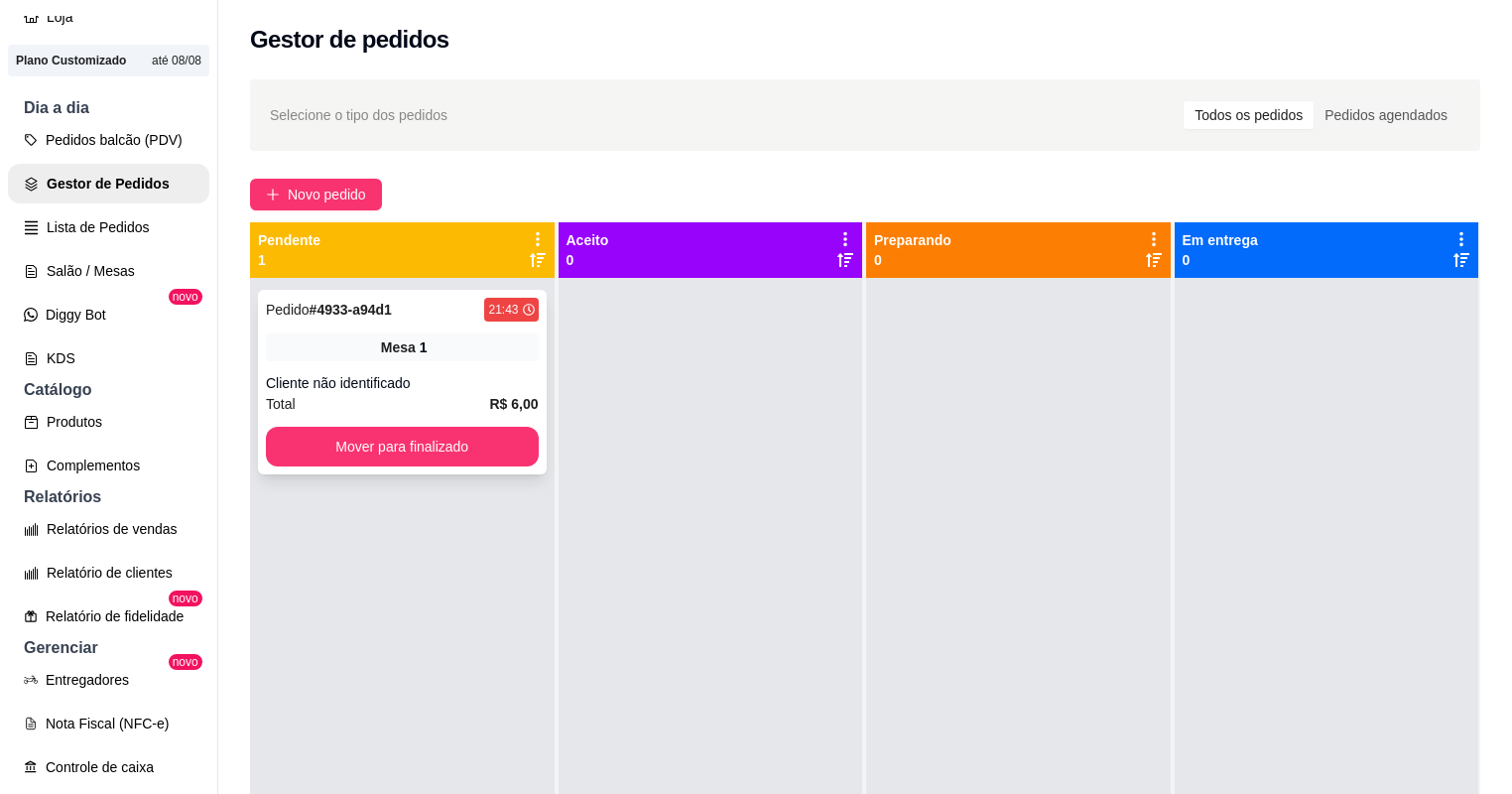 click on "Total R$ 6,00" at bounding box center [402, 404] 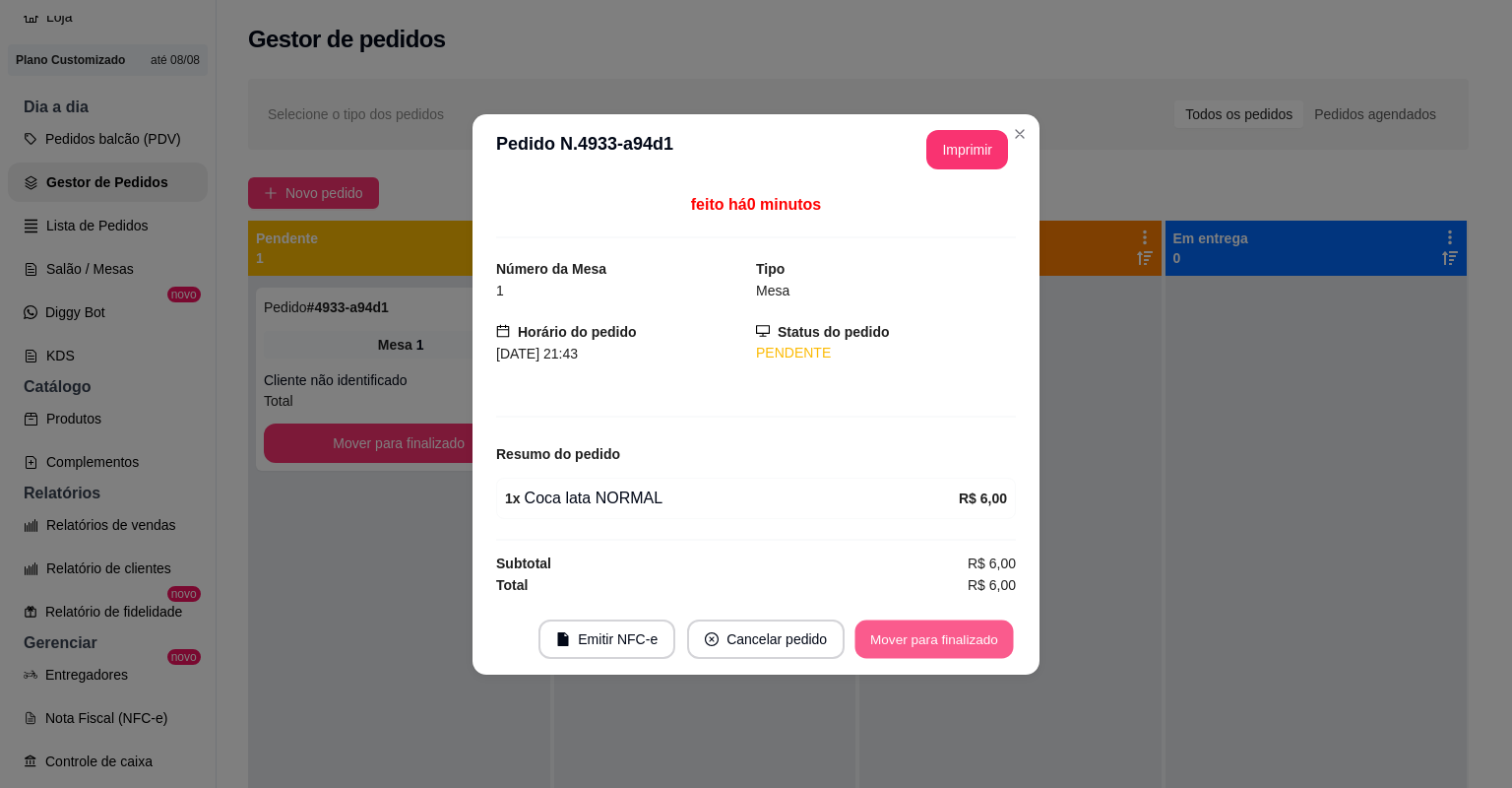 click on "Mover para finalizado" at bounding box center [934, 638] 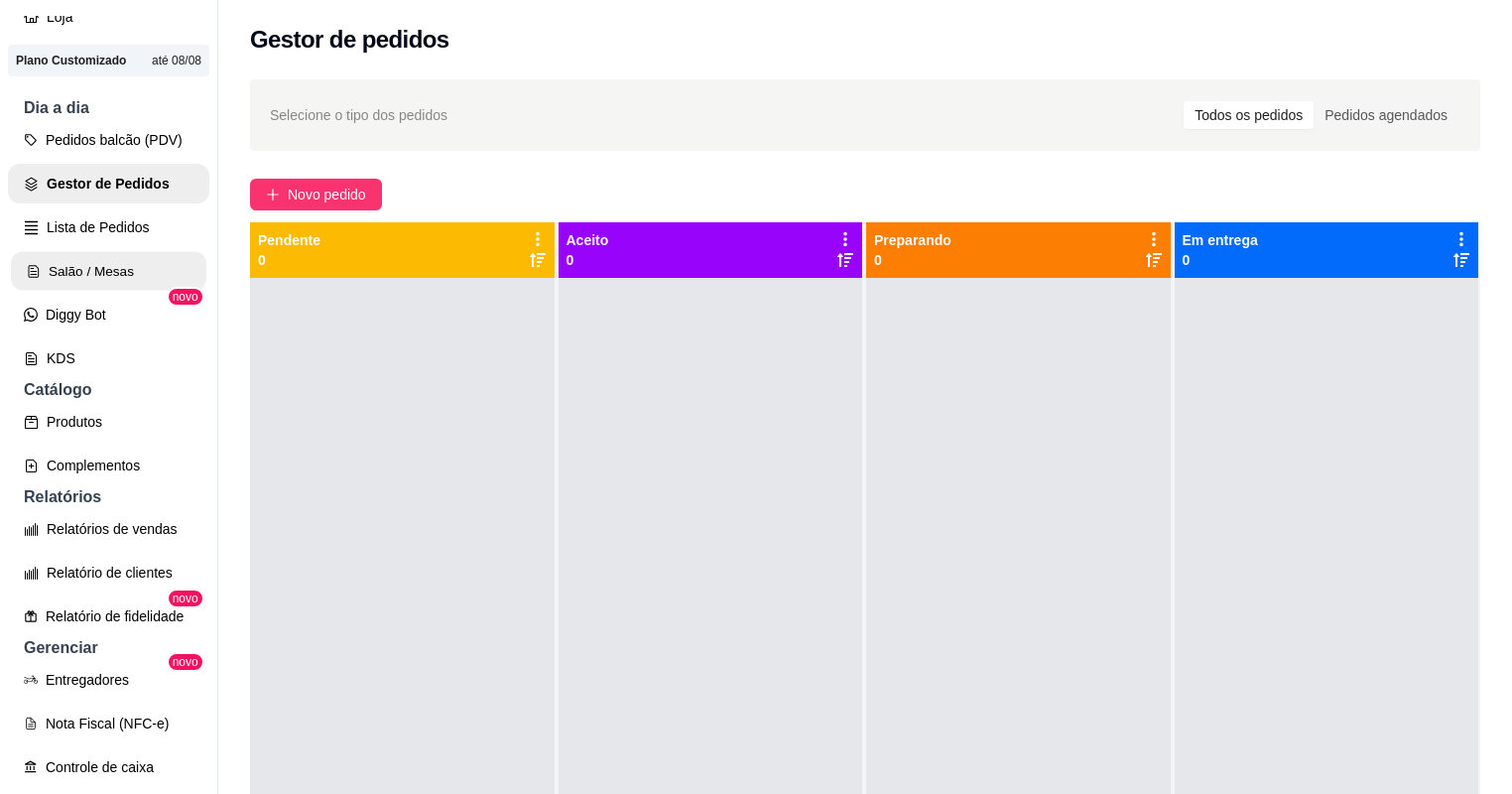 click on "Salão / Mesas" at bounding box center [108, 271] 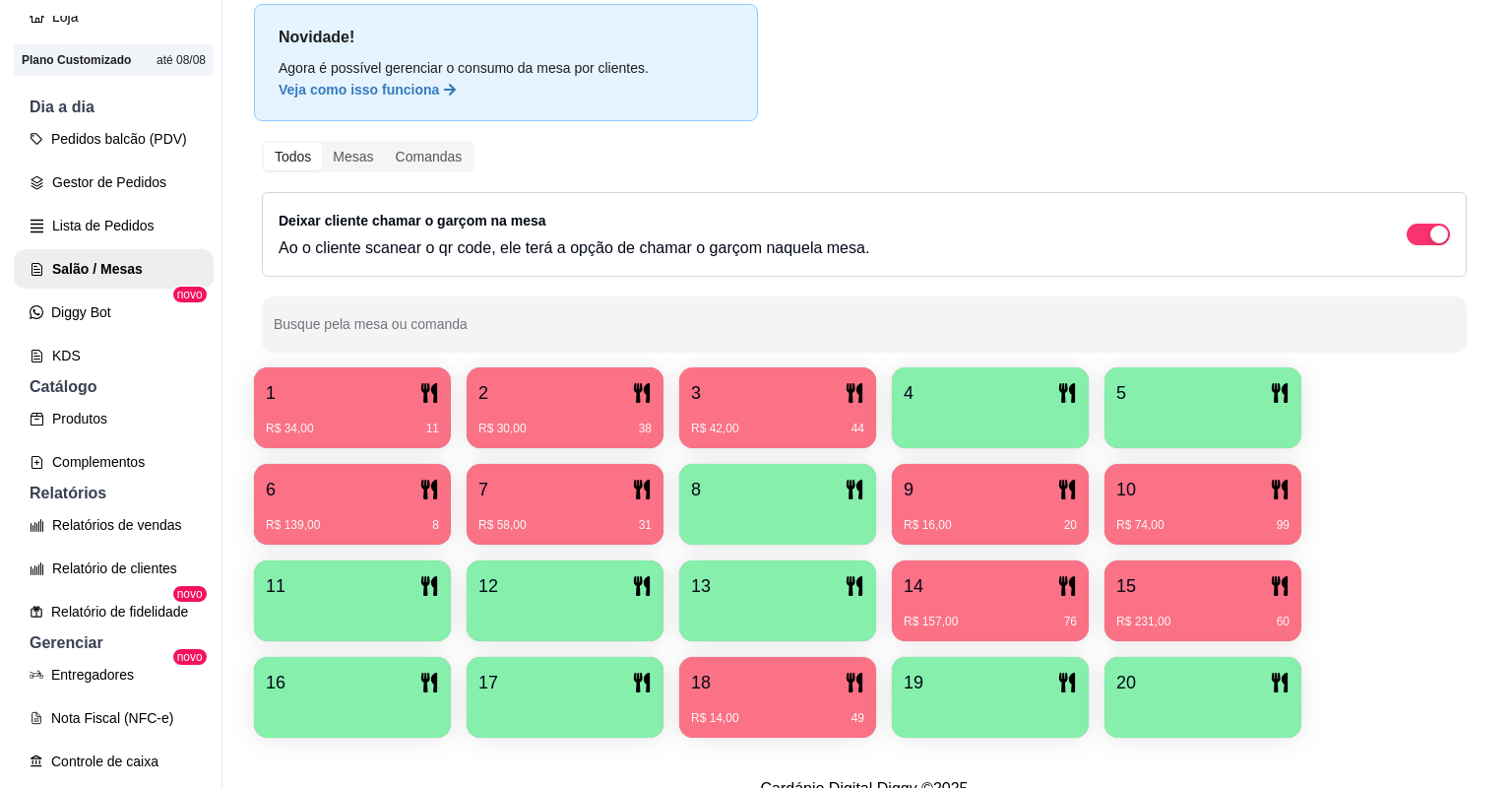 scroll, scrollTop: 114, scrollLeft: 0, axis: vertical 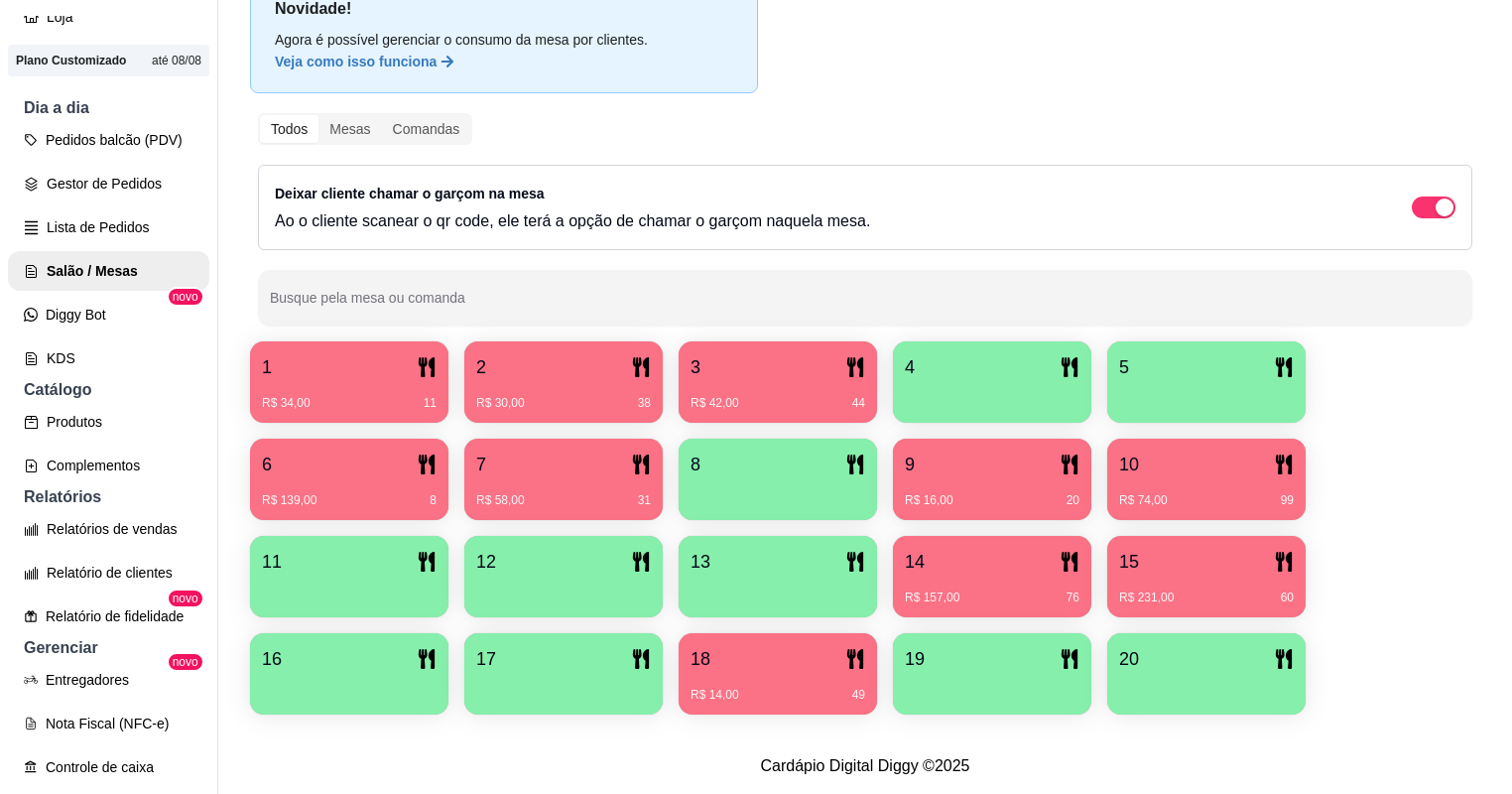 click on "R$ 231,00" at bounding box center [1146, 597] 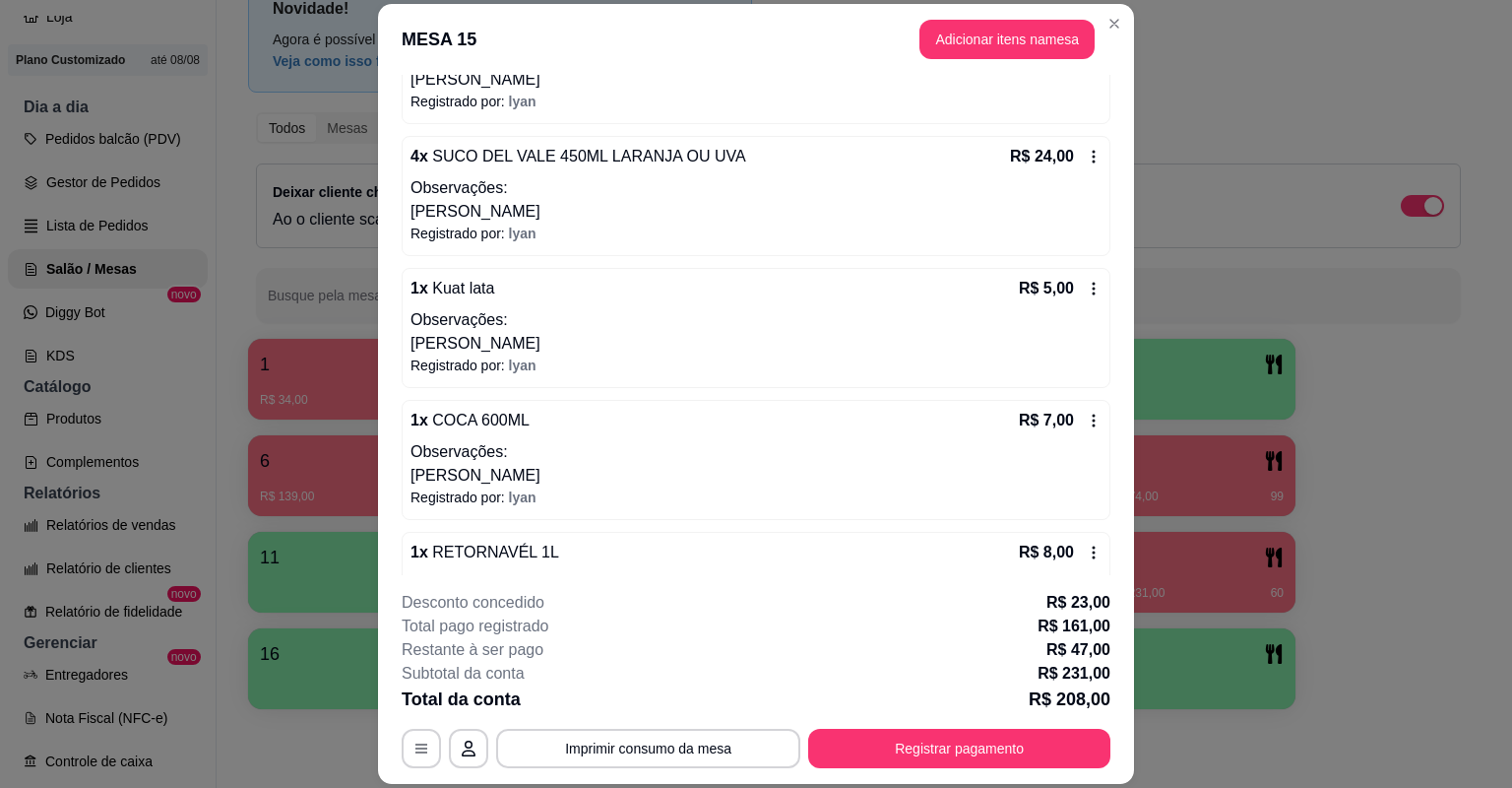 scroll, scrollTop: 471, scrollLeft: 0, axis: vertical 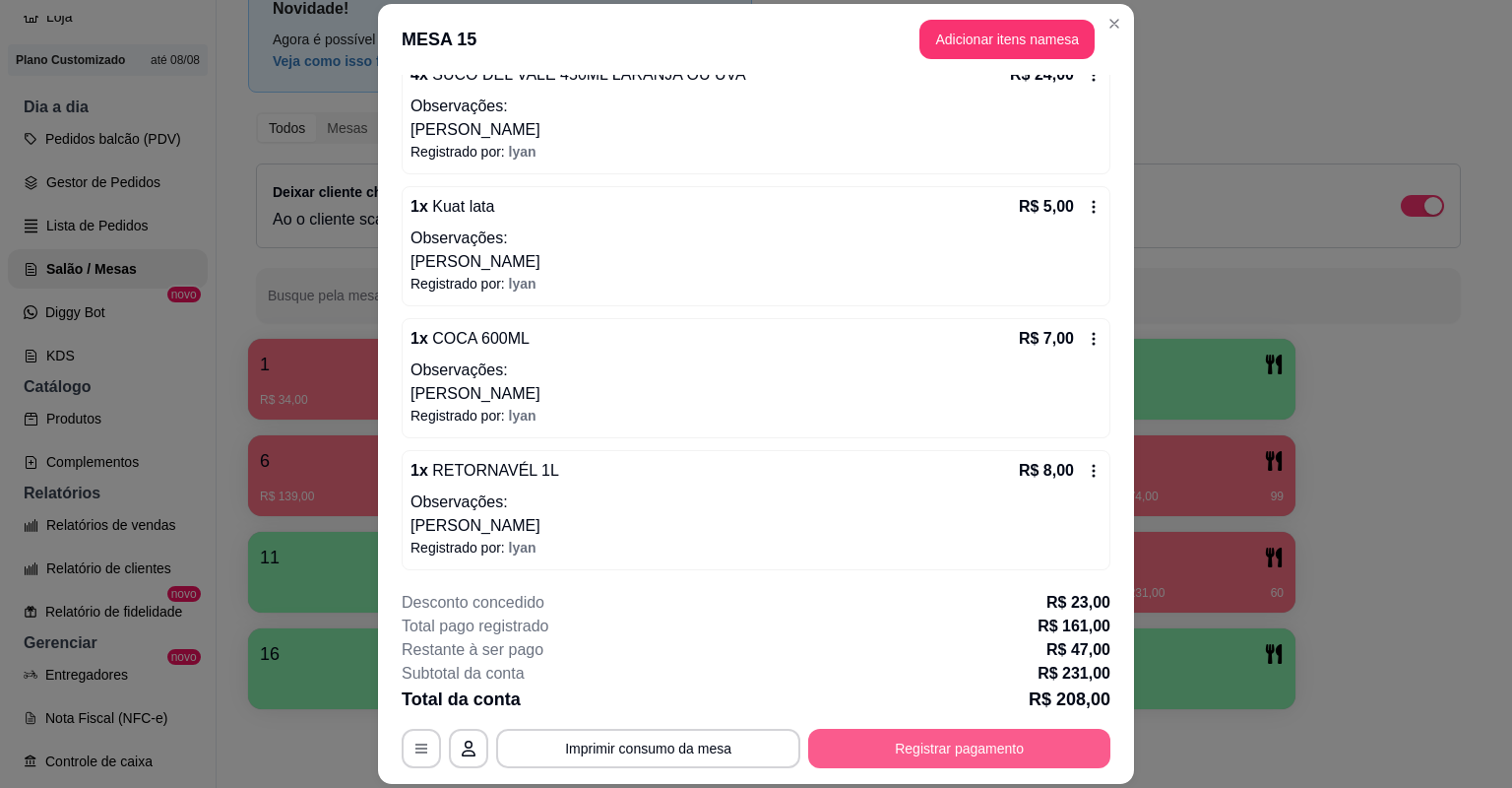 click on "Registrar pagamento" at bounding box center (959, 749) 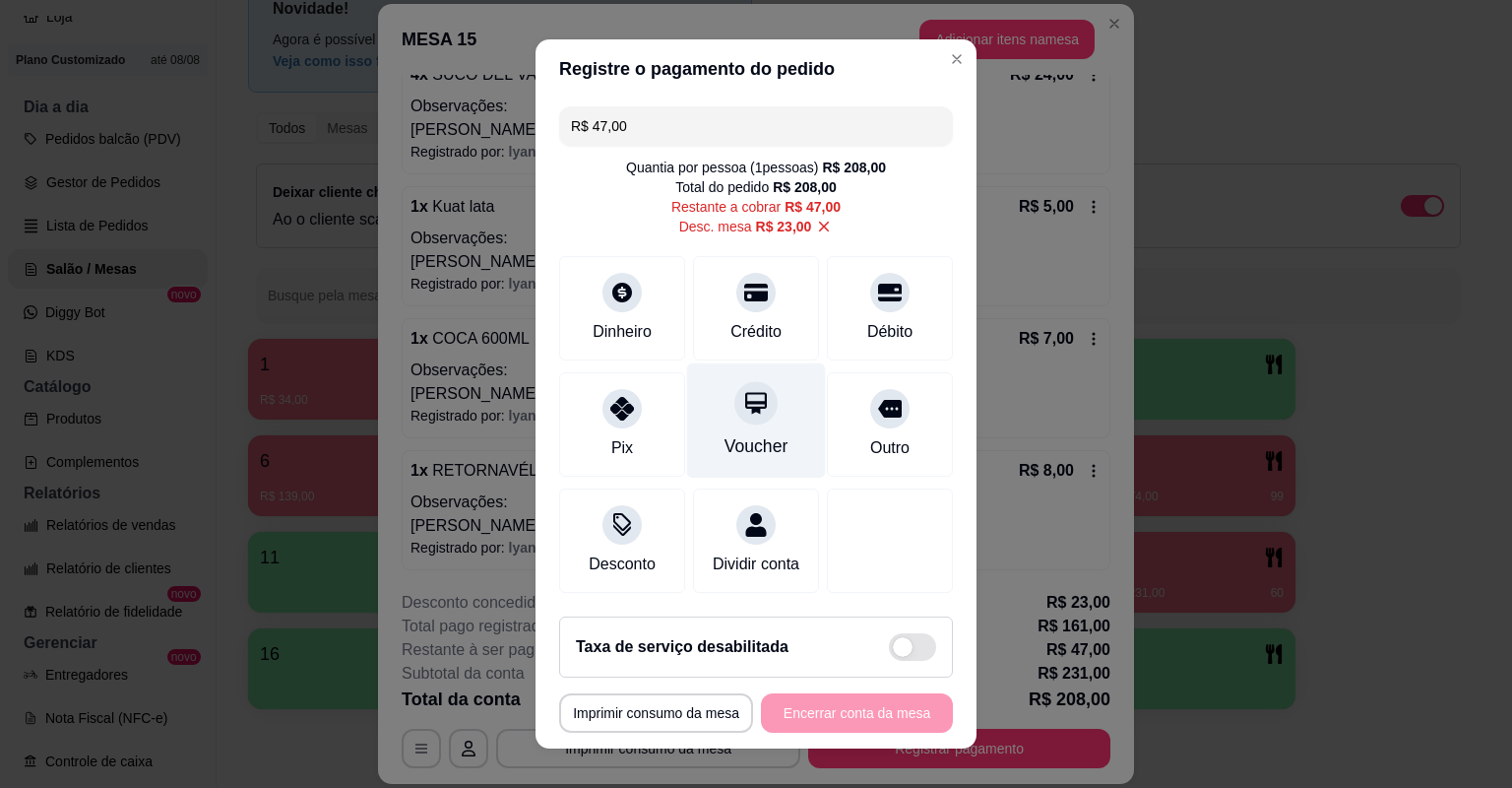 type on "R$ 57,00" 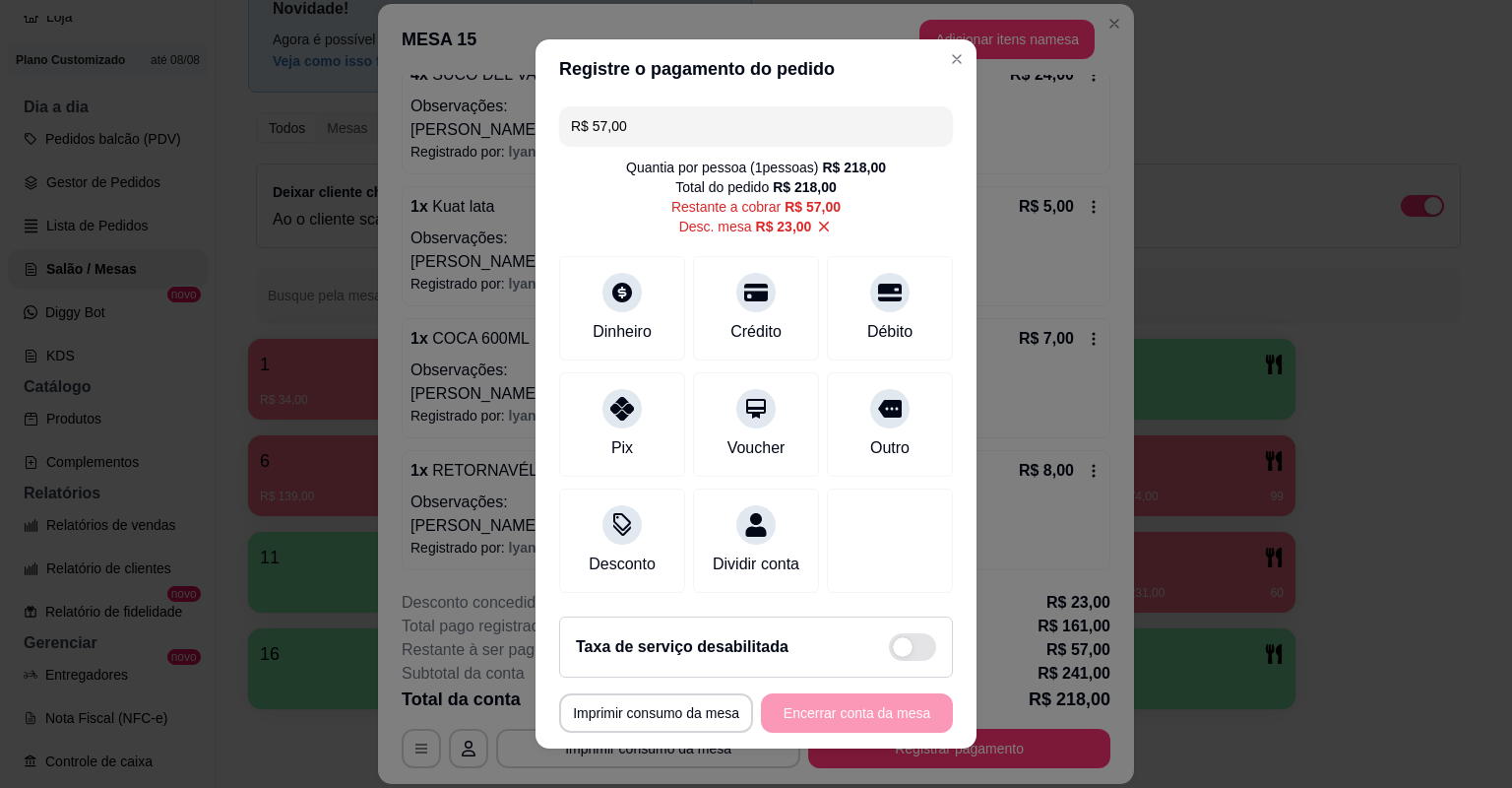 drag, startPoint x: 877, startPoint y: 130, endPoint x: 588, endPoint y: 122, distance: 289.11071 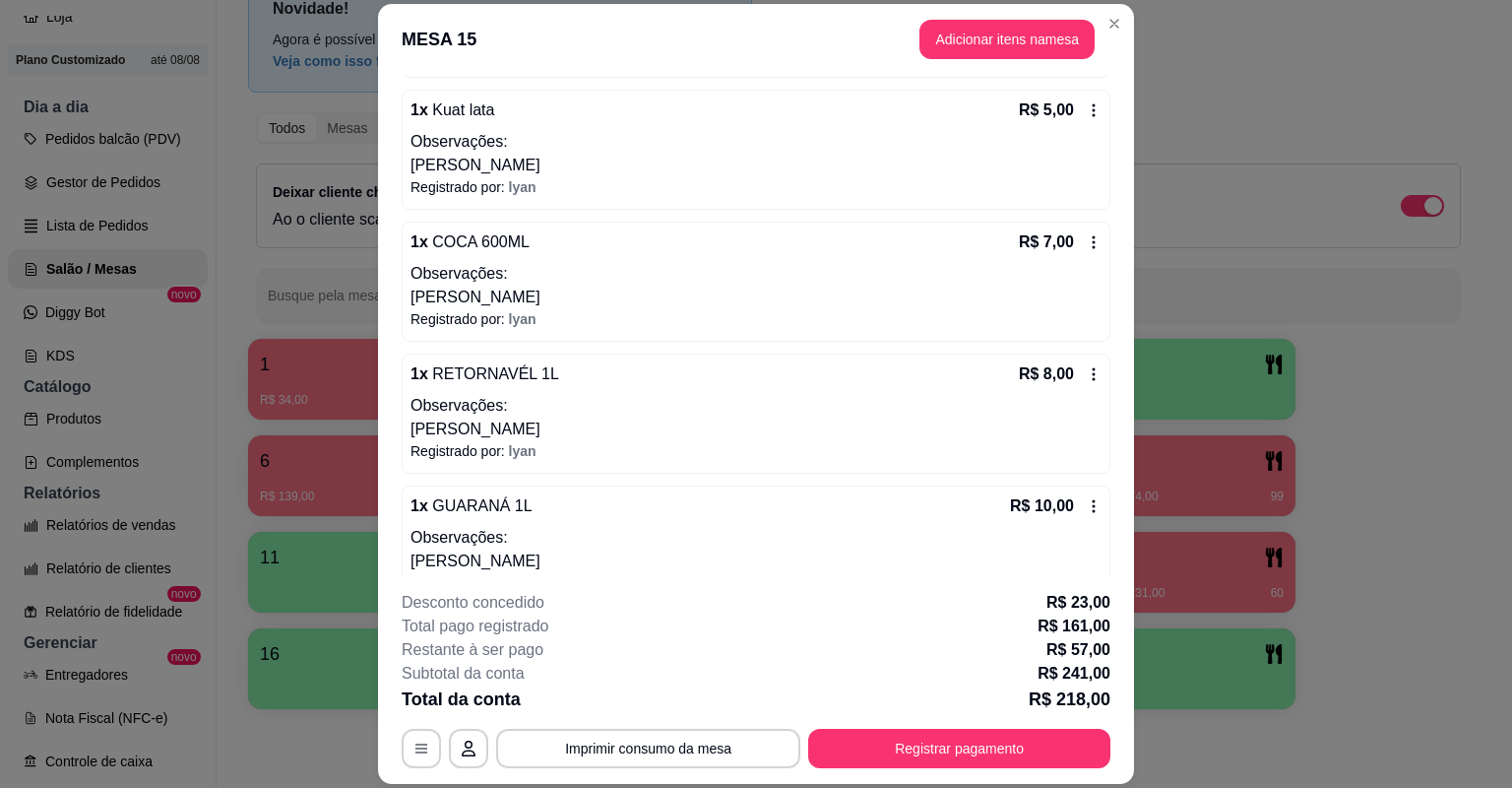 scroll, scrollTop: 603, scrollLeft: 0, axis: vertical 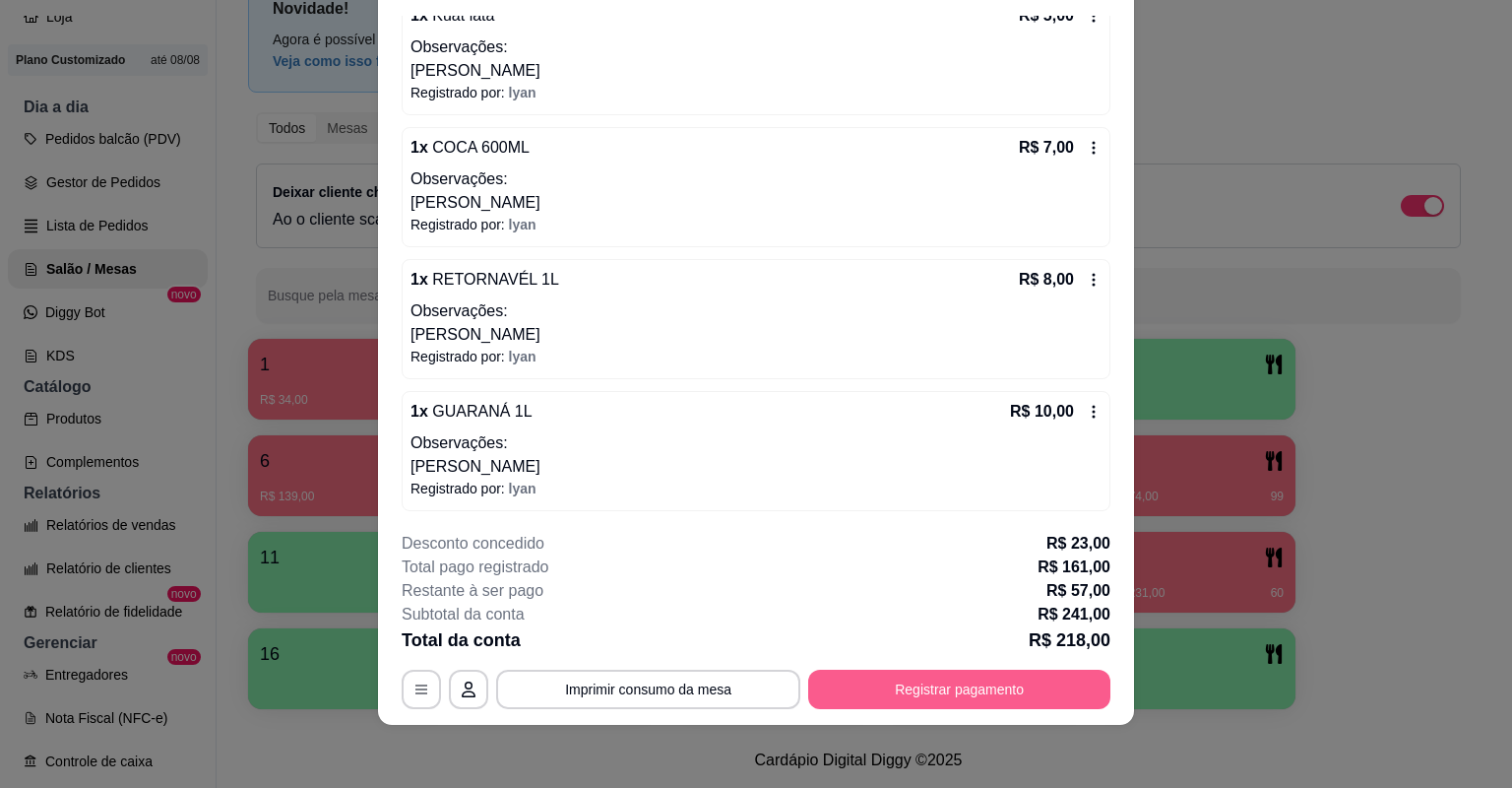 click on "Registrar pagamento" at bounding box center [959, 690] 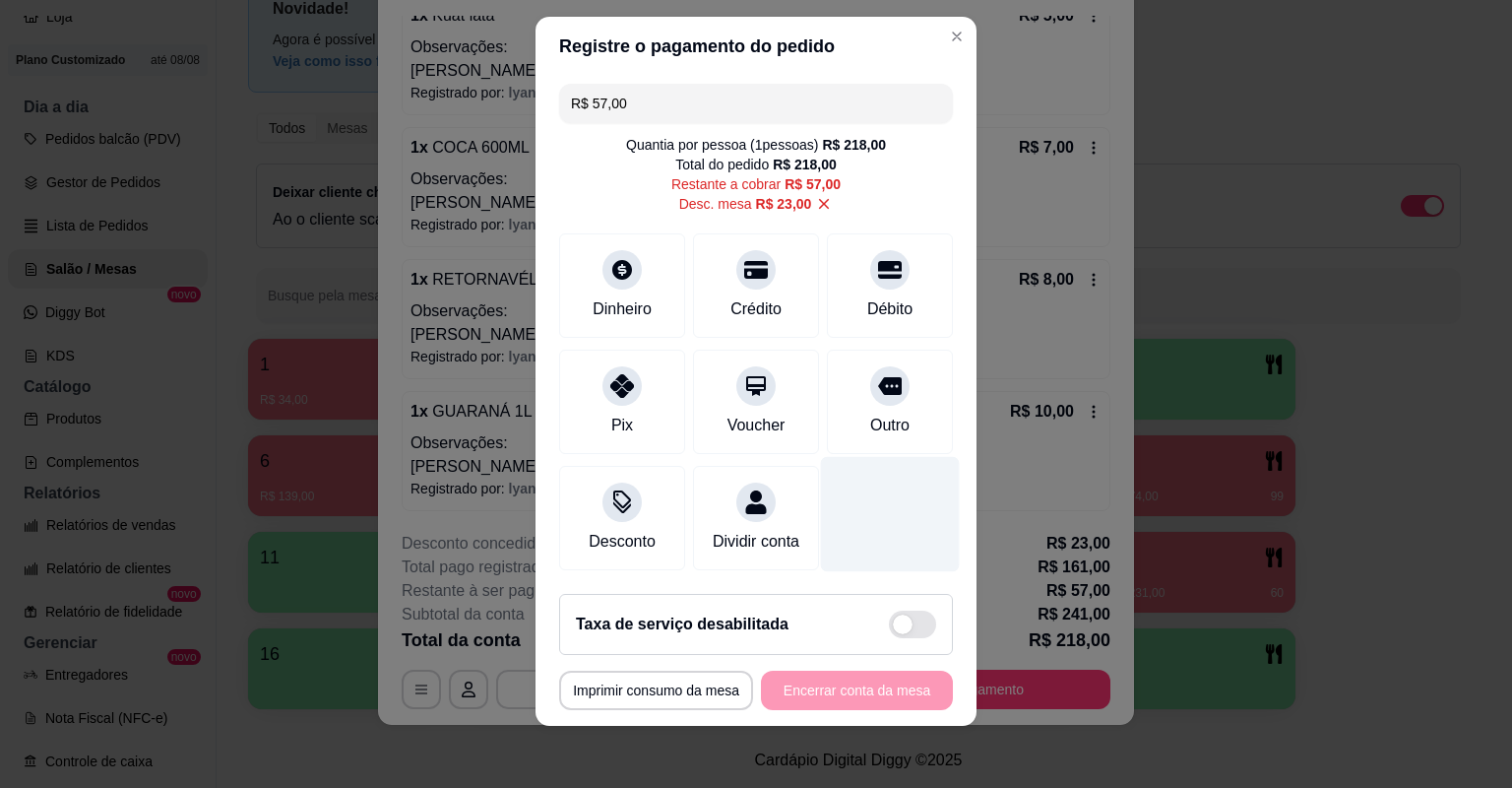 scroll, scrollTop: 24, scrollLeft: 0, axis: vertical 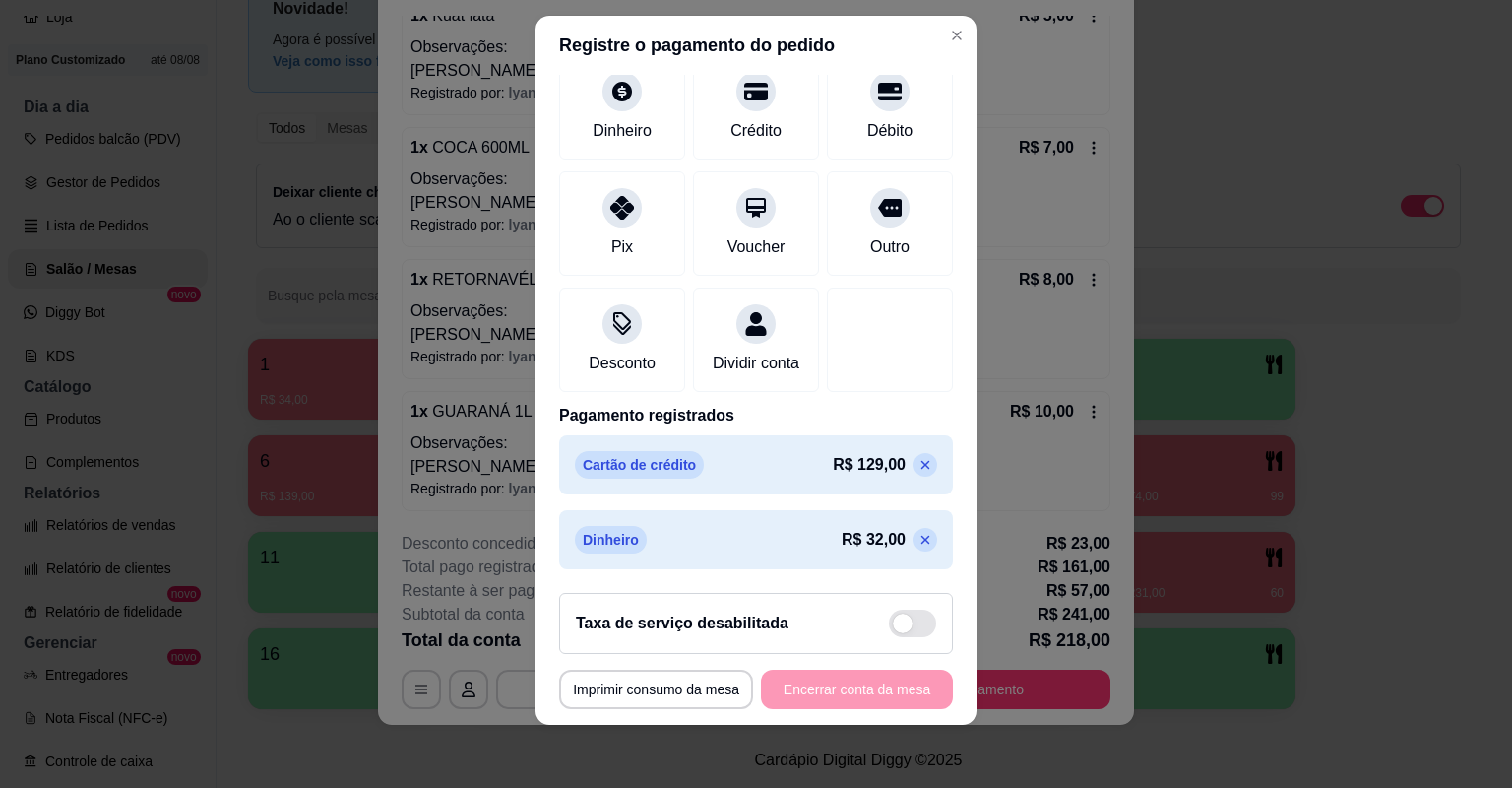 click 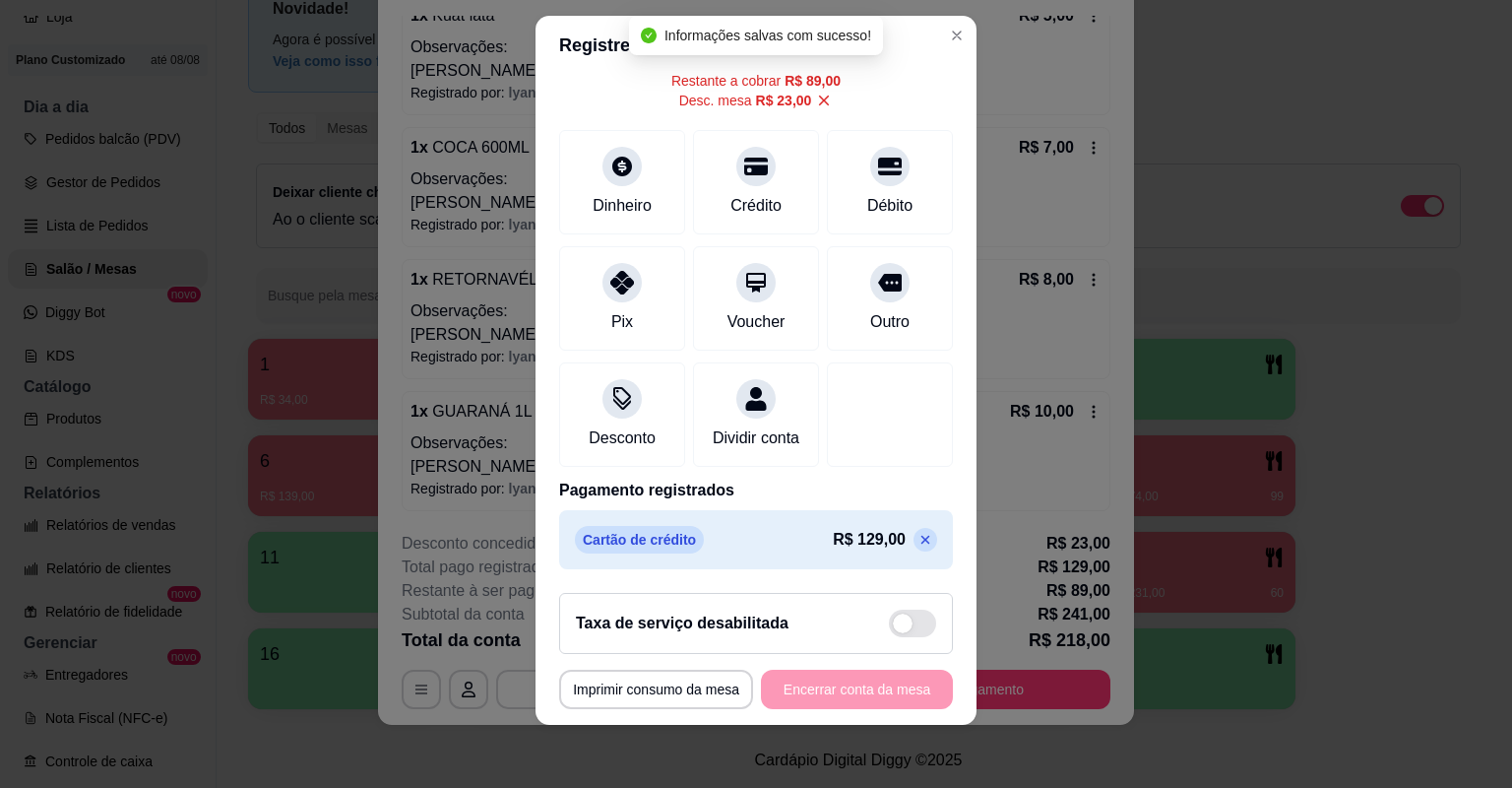 scroll, scrollTop: 124, scrollLeft: 0, axis: vertical 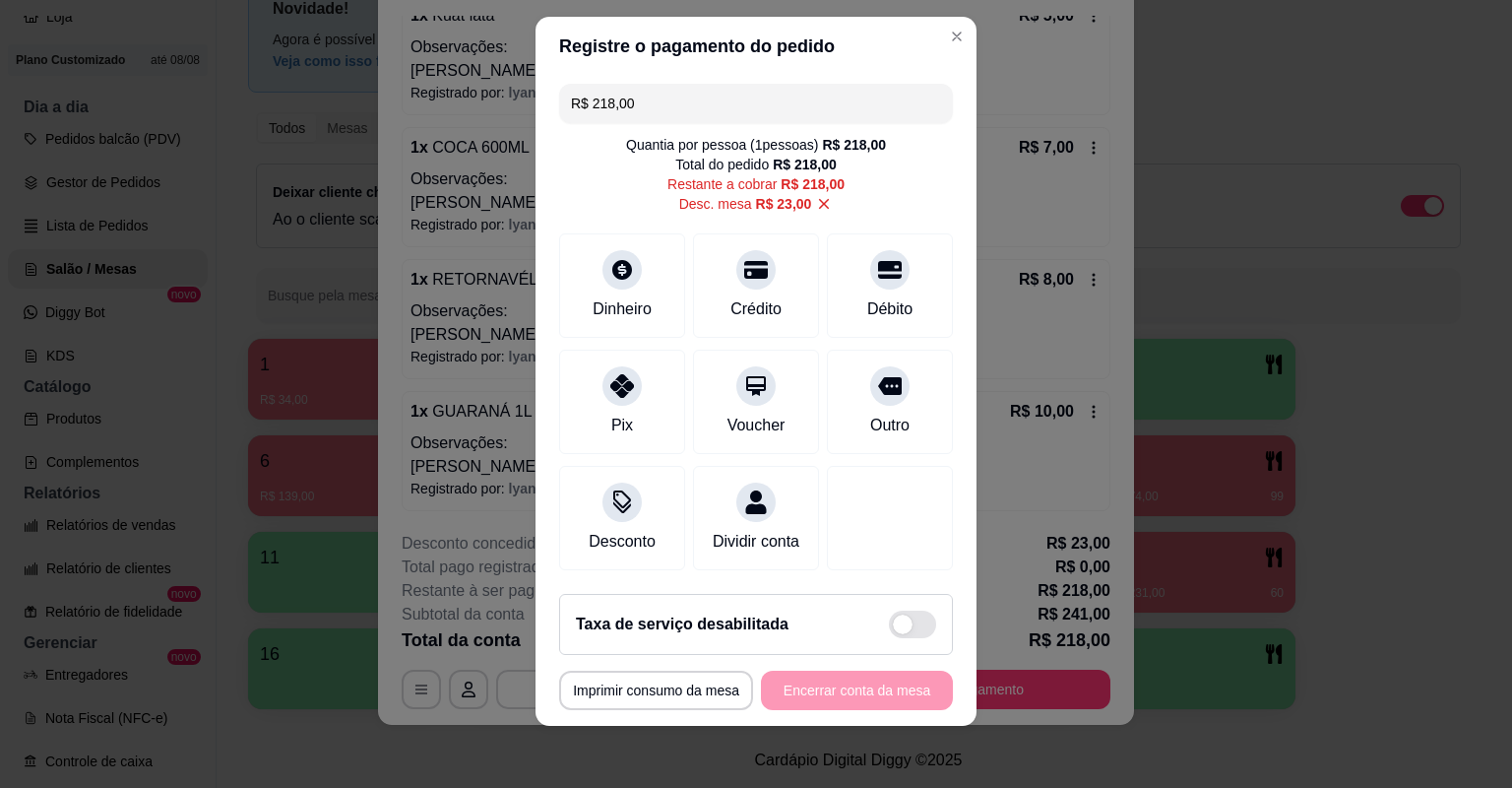 drag, startPoint x: 672, startPoint y: 102, endPoint x: 587, endPoint y: 106, distance: 85.0941 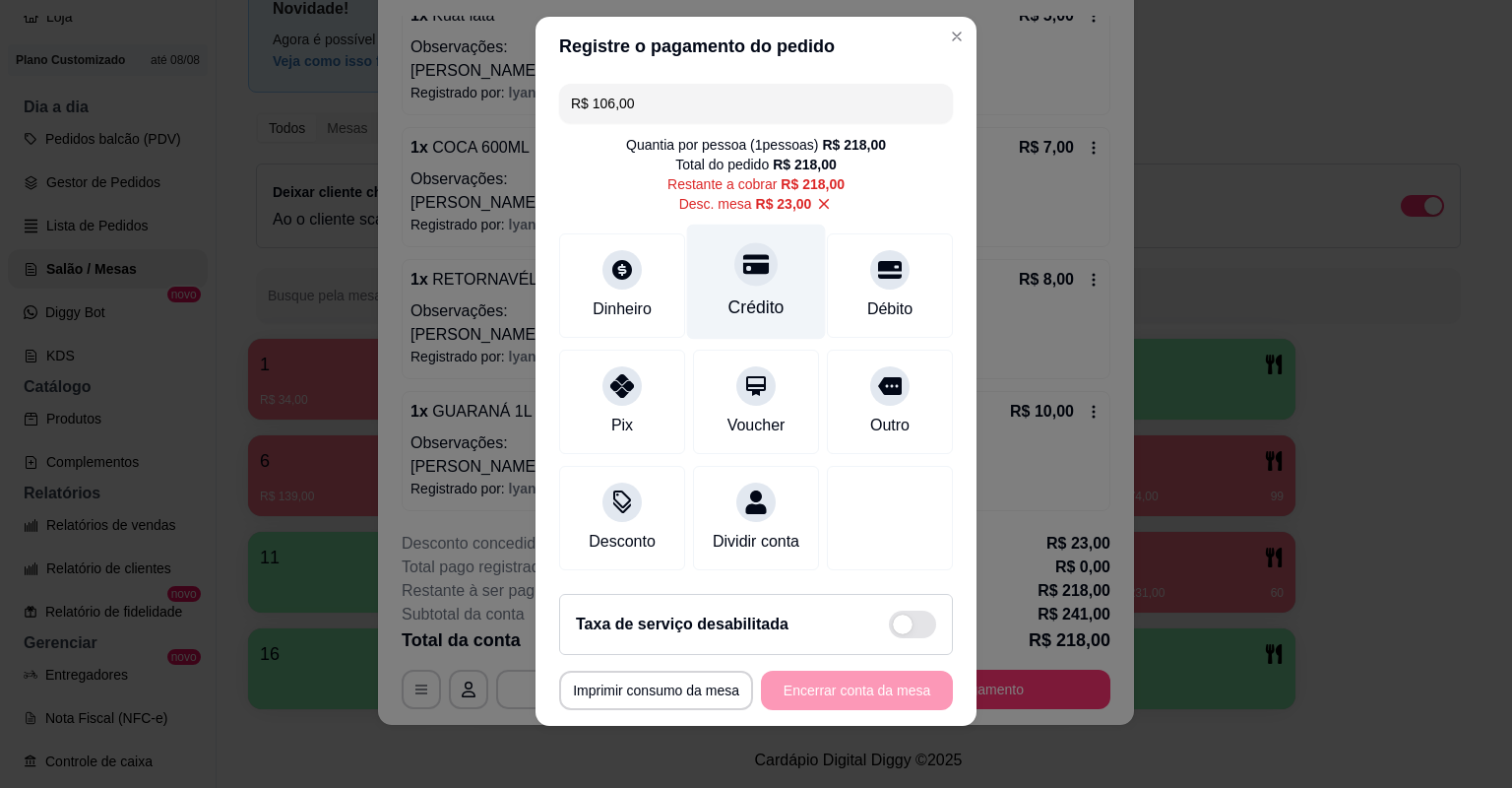 click on "Crédito" at bounding box center (756, 307) 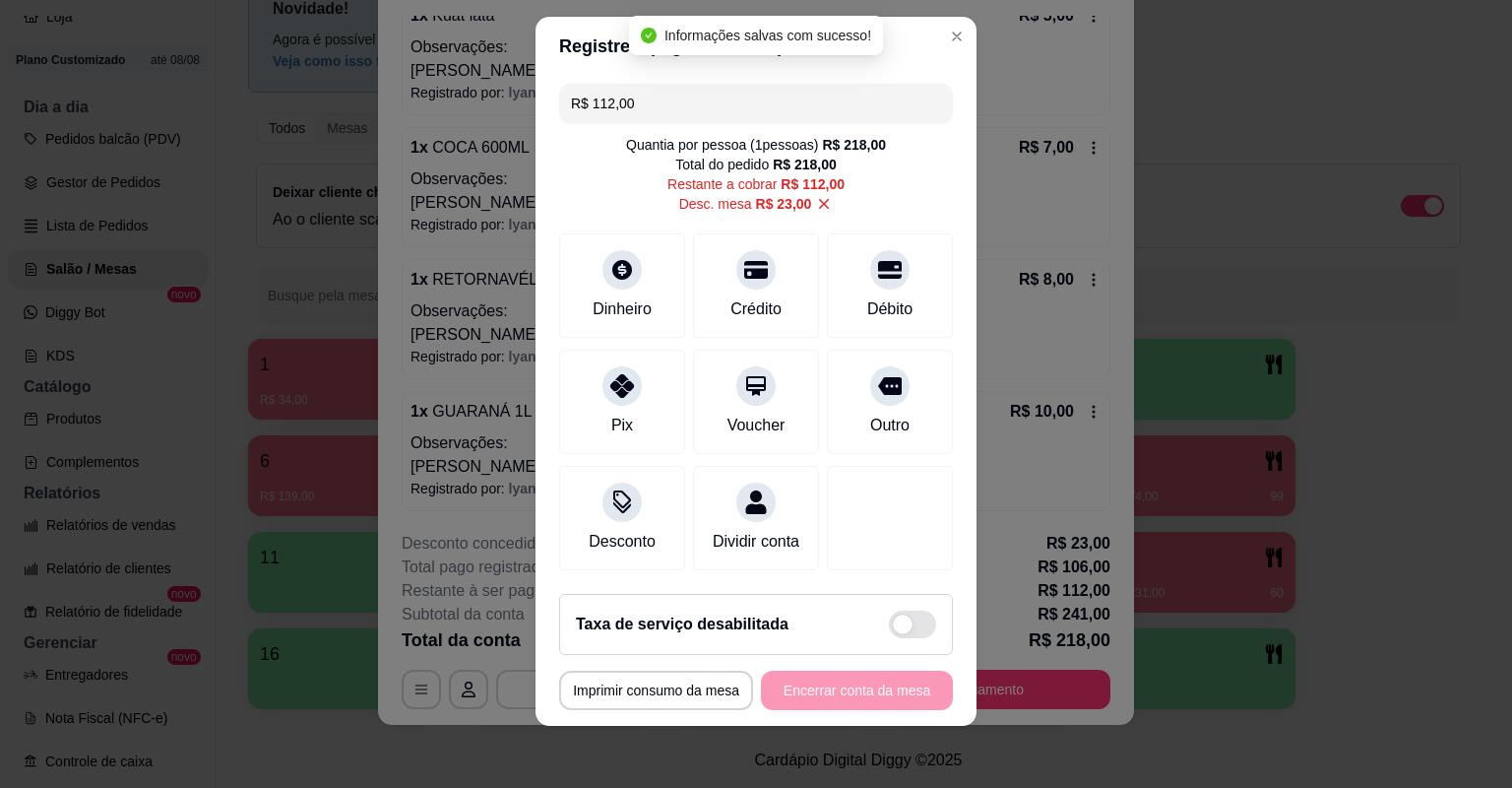 scroll, scrollTop: 22, scrollLeft: 0, axis: vertical 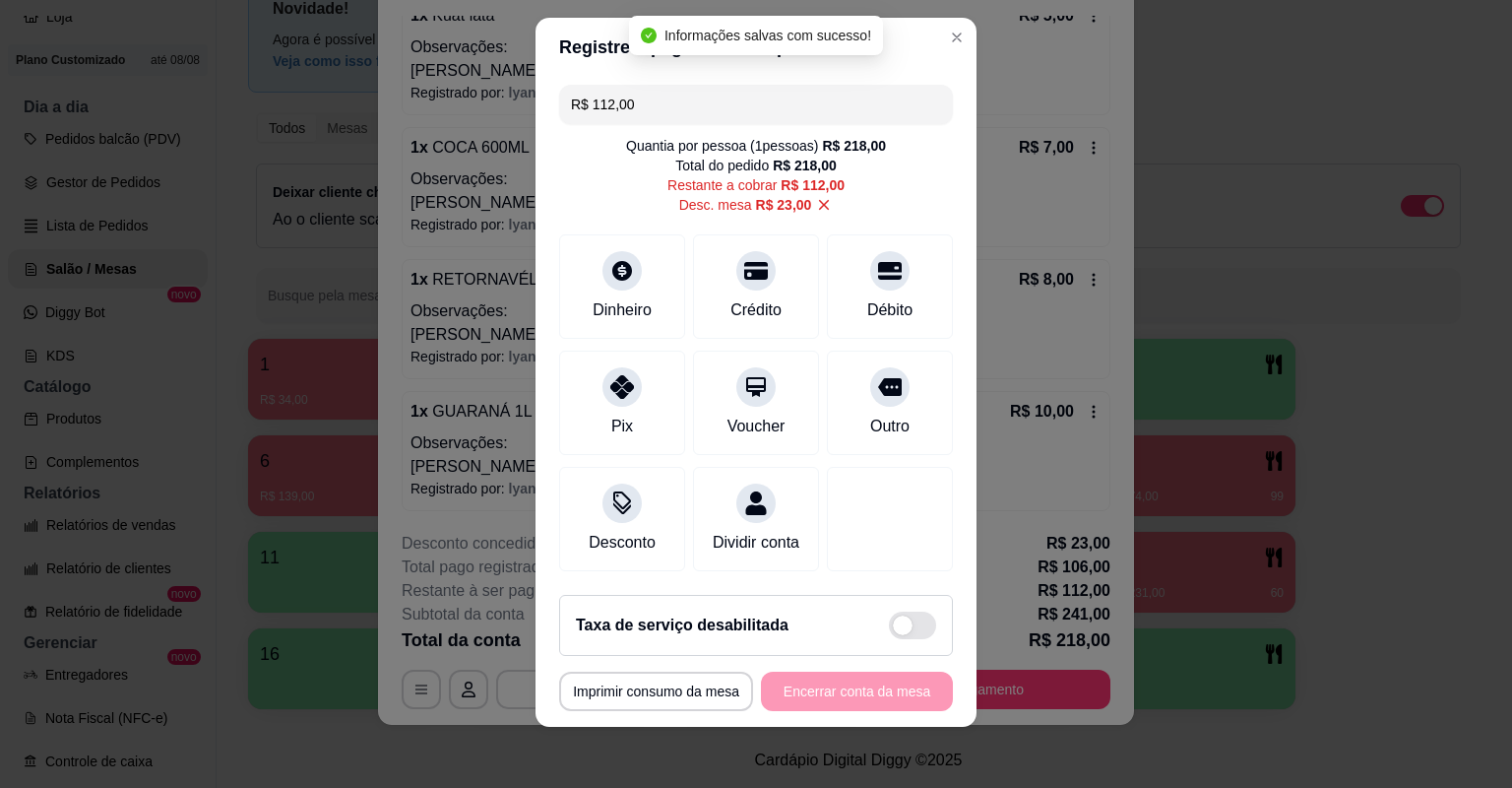 click on "R$ 112,00" at bounding box center [756, 104] 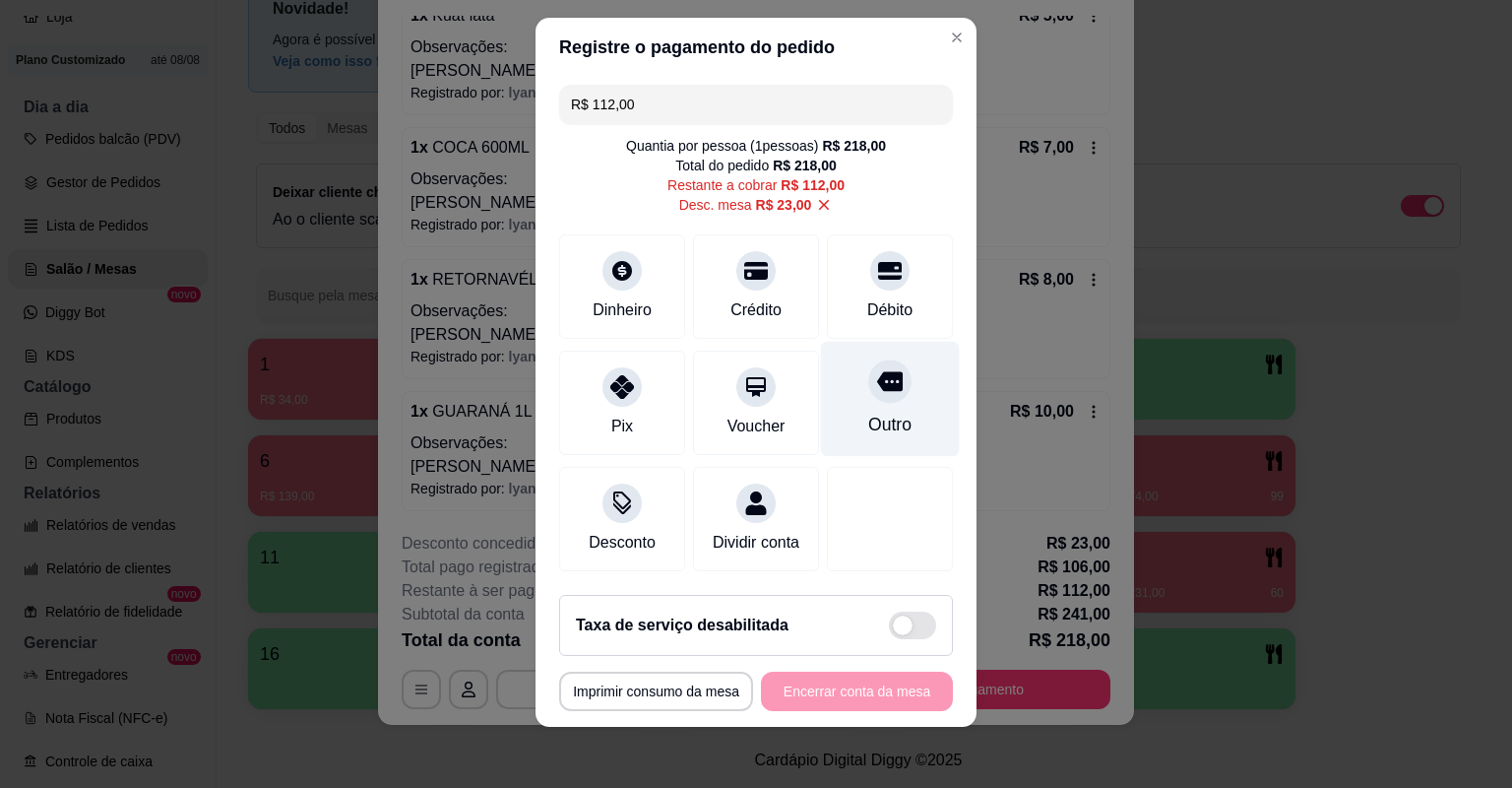 click on "Outro" at bounding box center (890, 425) 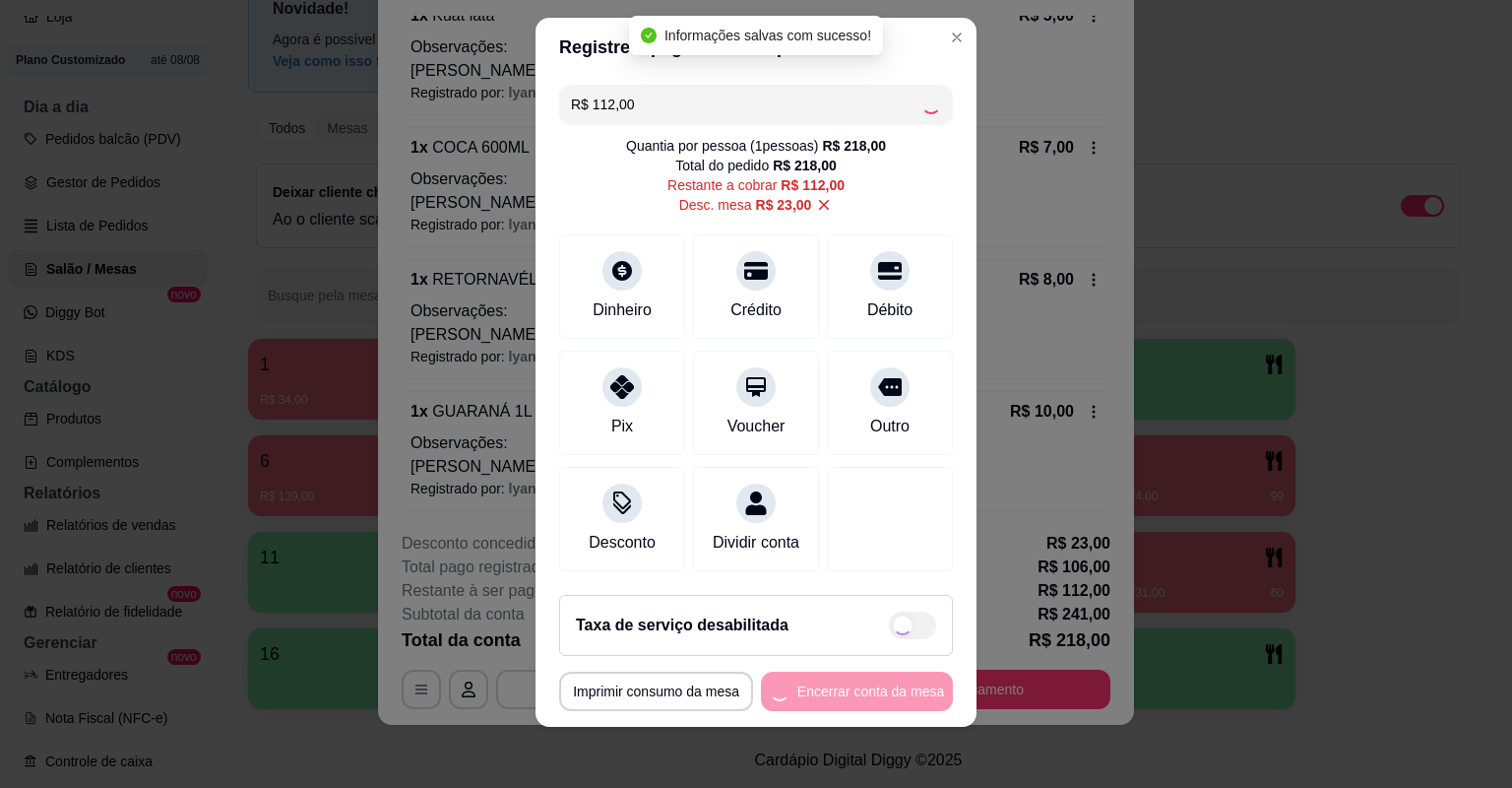 type on "R$ 0,00" 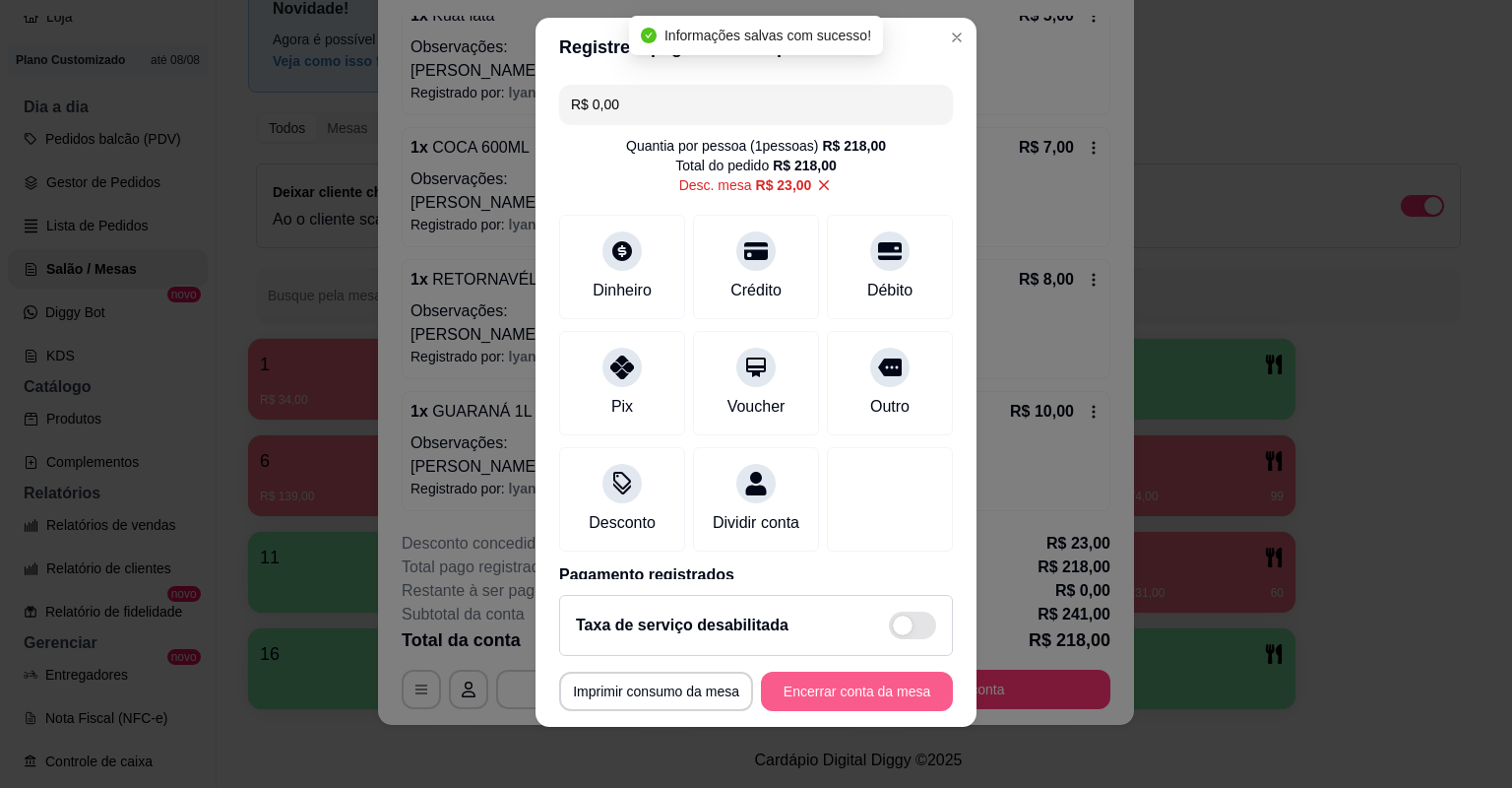 click on "Encerrar conta da mesa" at bounding box center (856, 691) 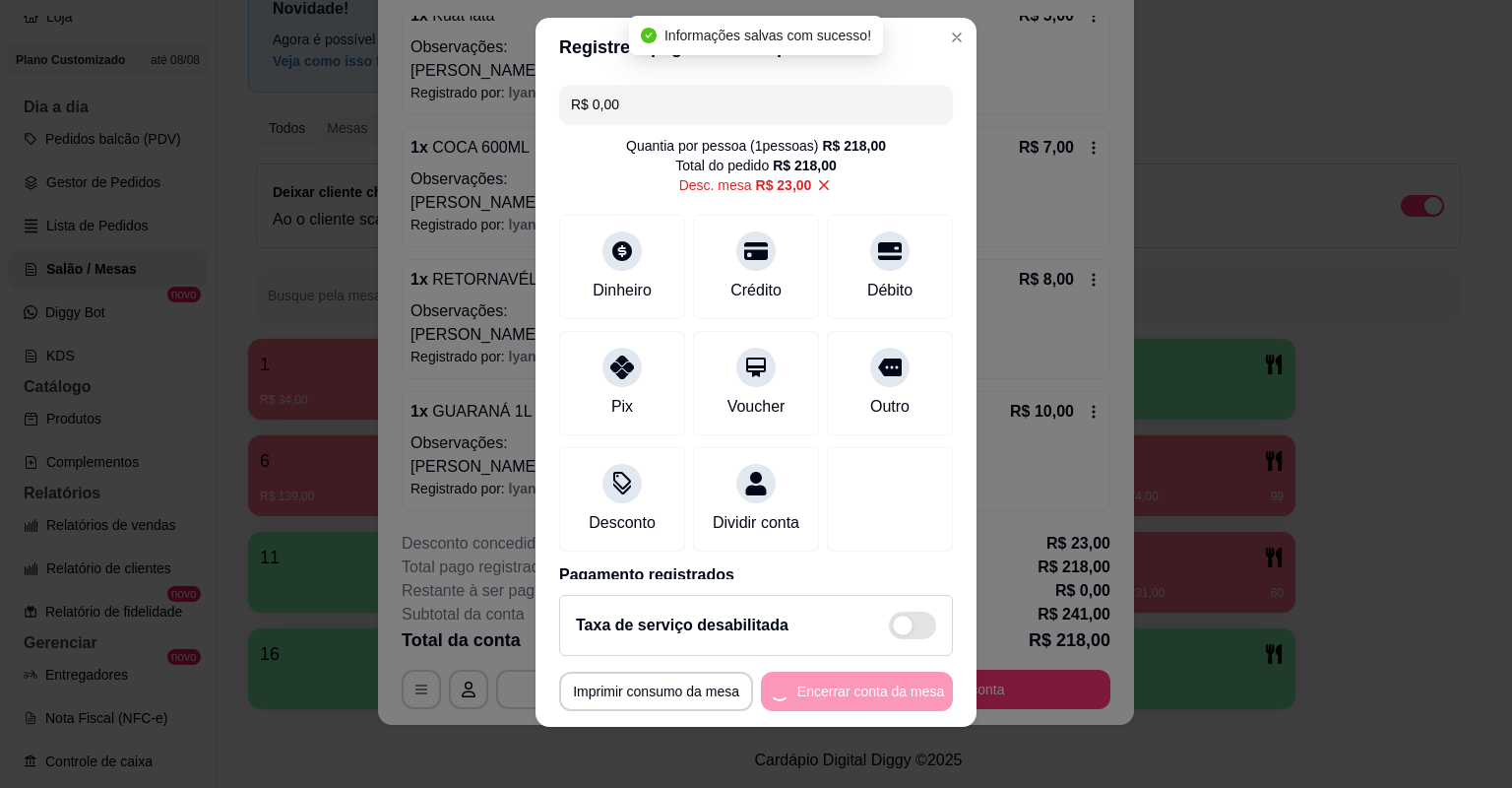 scroll, scrollTop: 0, scrollLeft: 0, axis: both 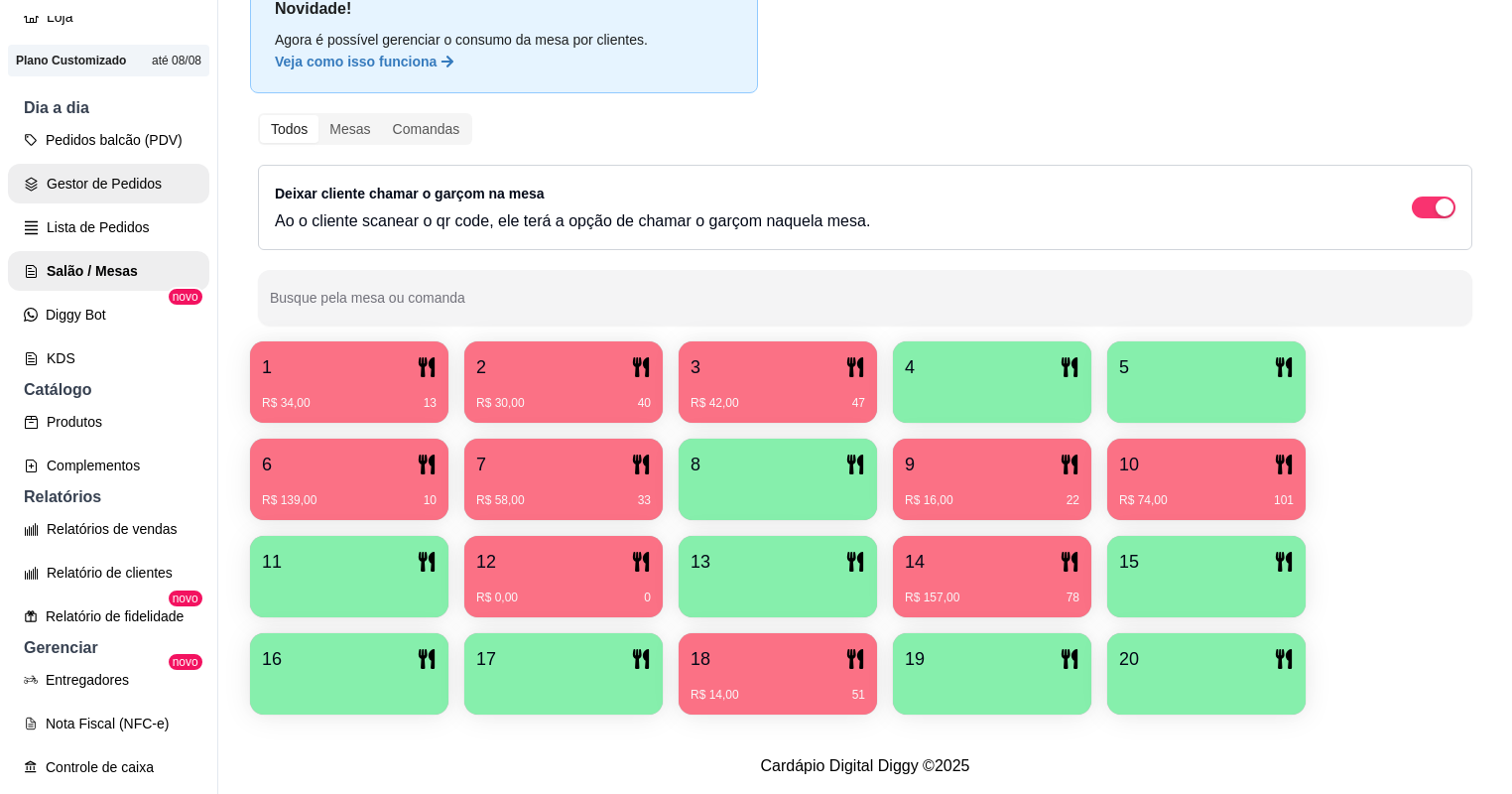 click on "Gestor de Pedidos" at bounding box center [108, 184] 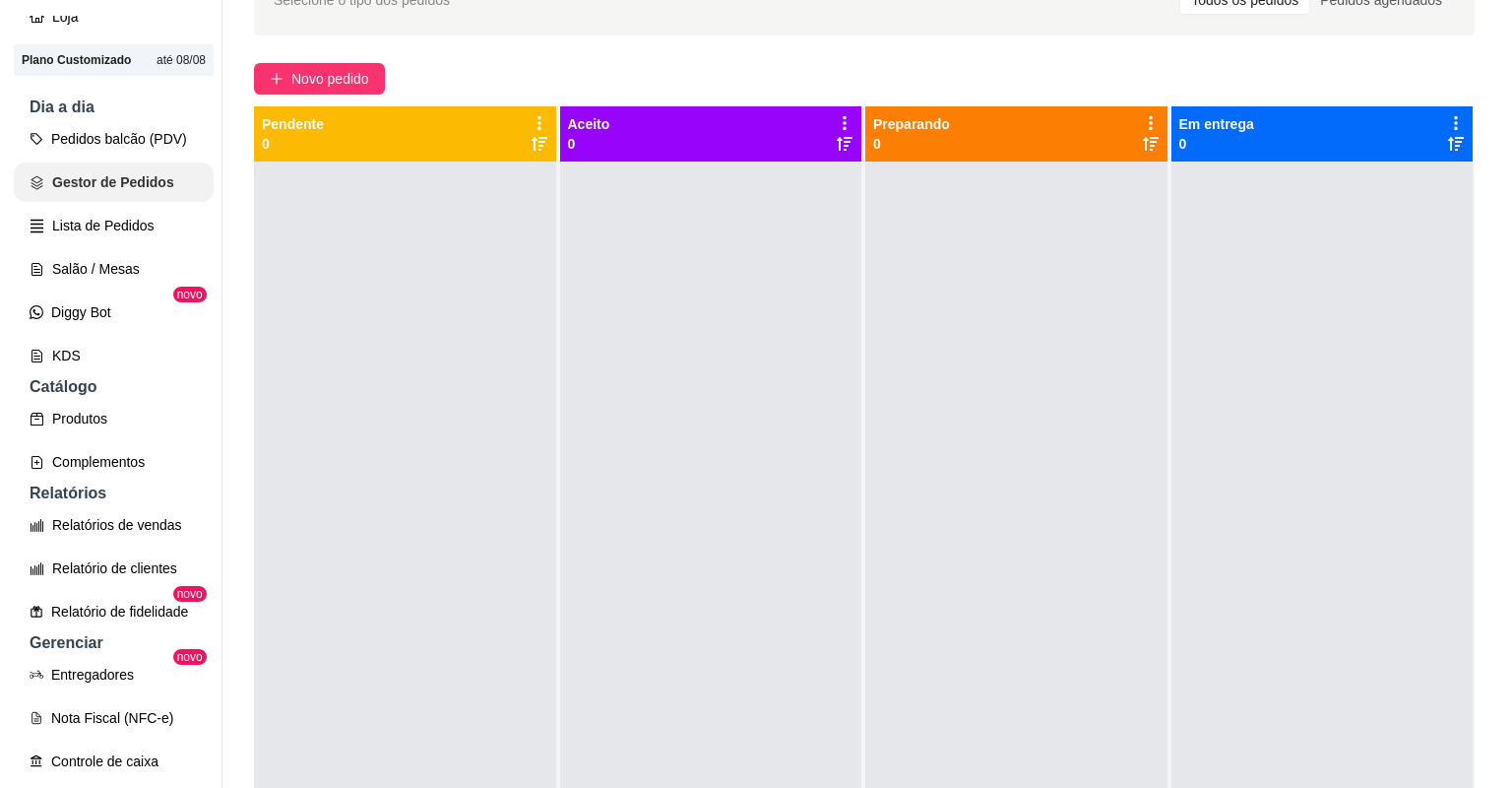 scroll, scrollTop: 0, scrollLeft: 0, axis: both 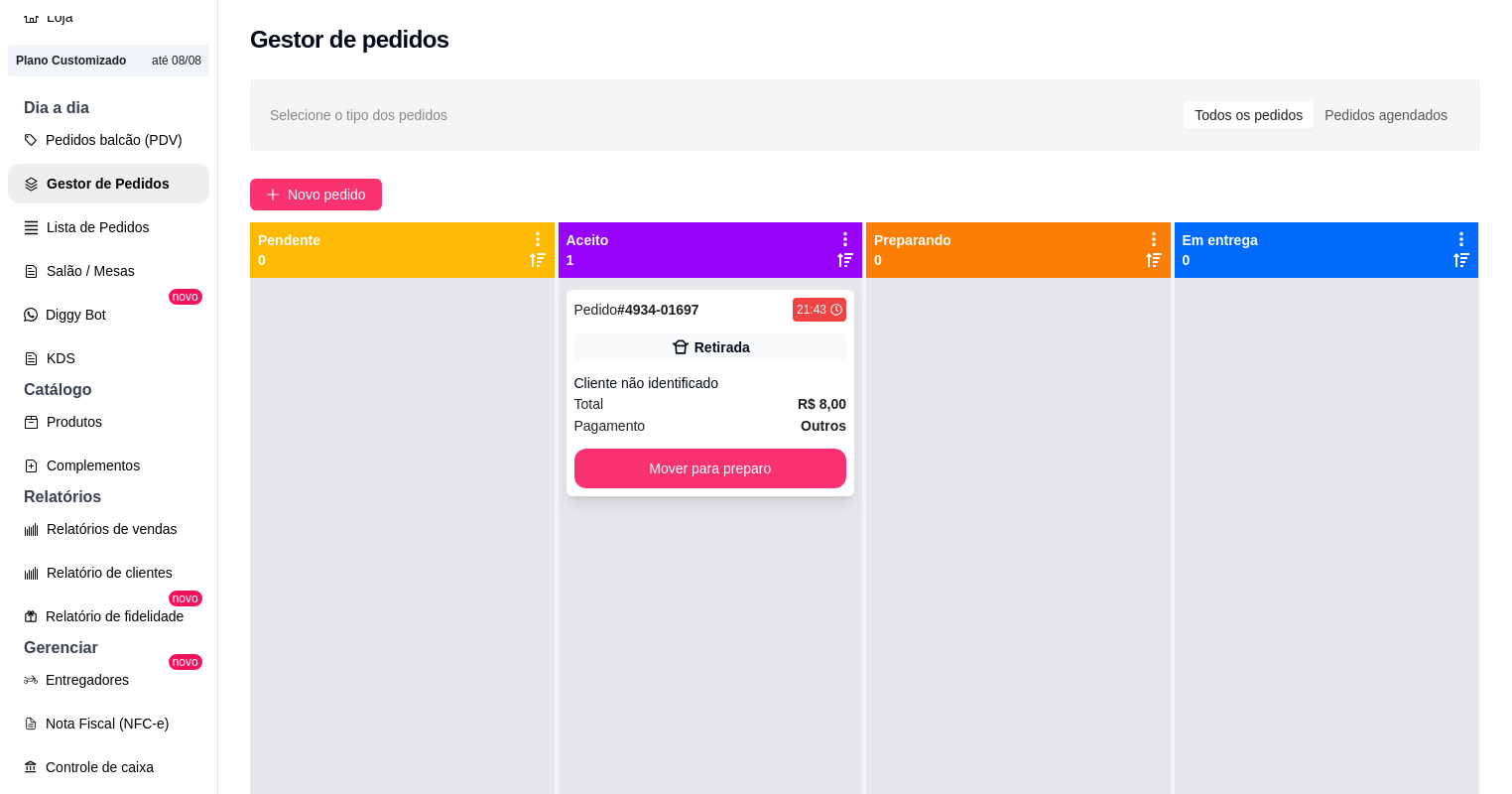 click on "Total R$ 8,00" at bounding box center [710, 404] 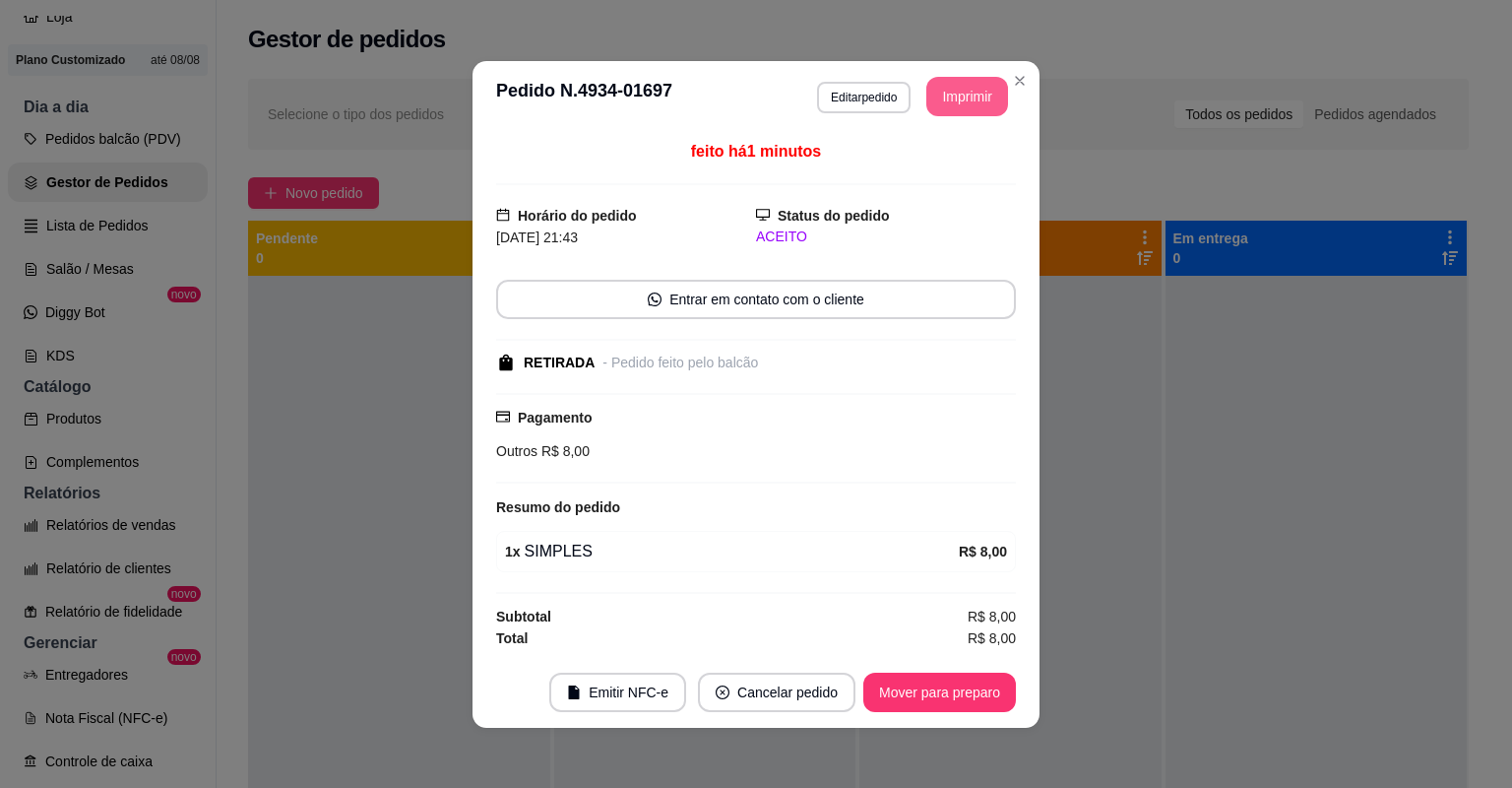 click on "Imprimir" at bounding box center (967, 97) 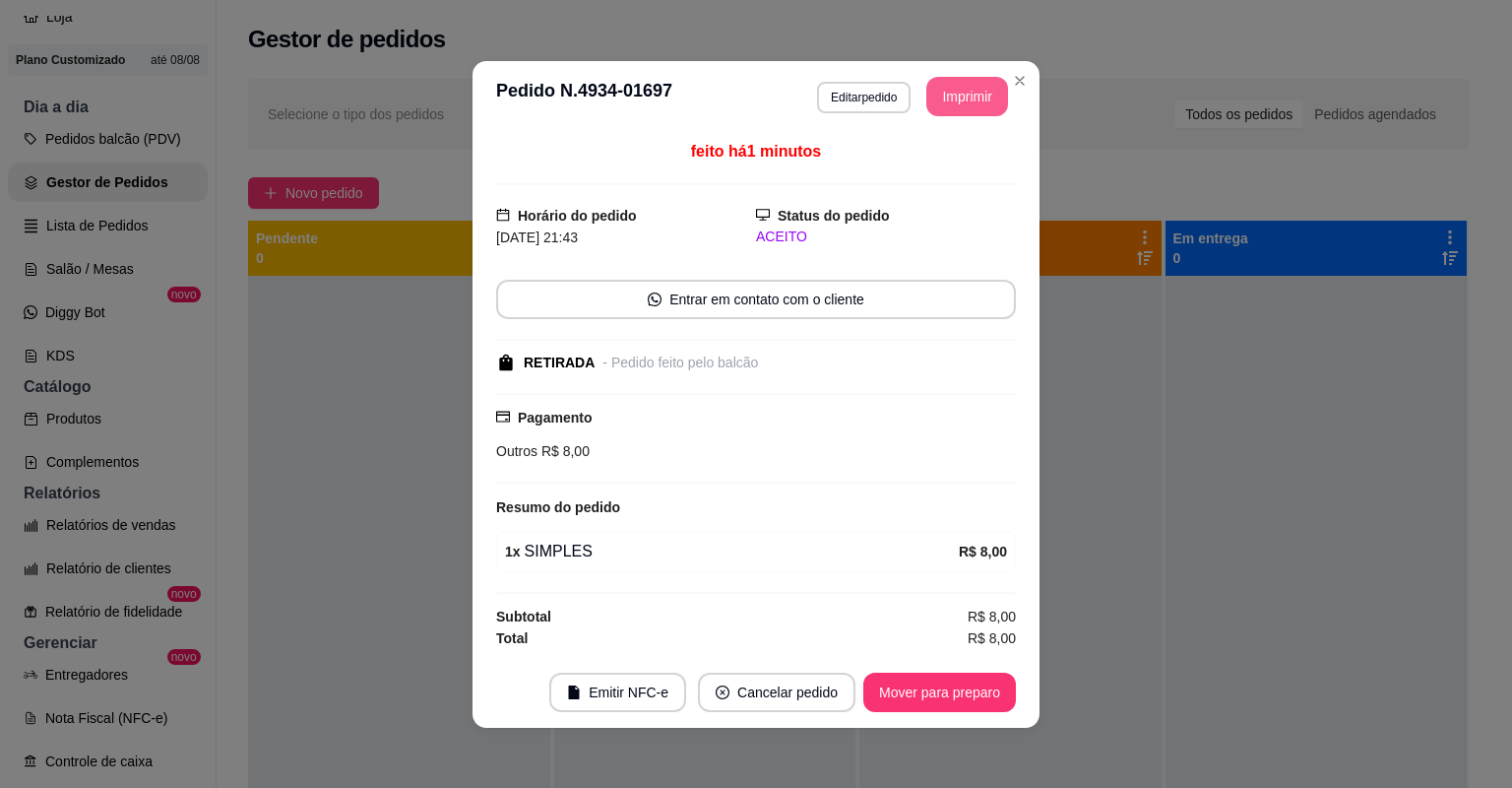 scroll, scrollTop: 0, scrollLeft: 0, axis: both 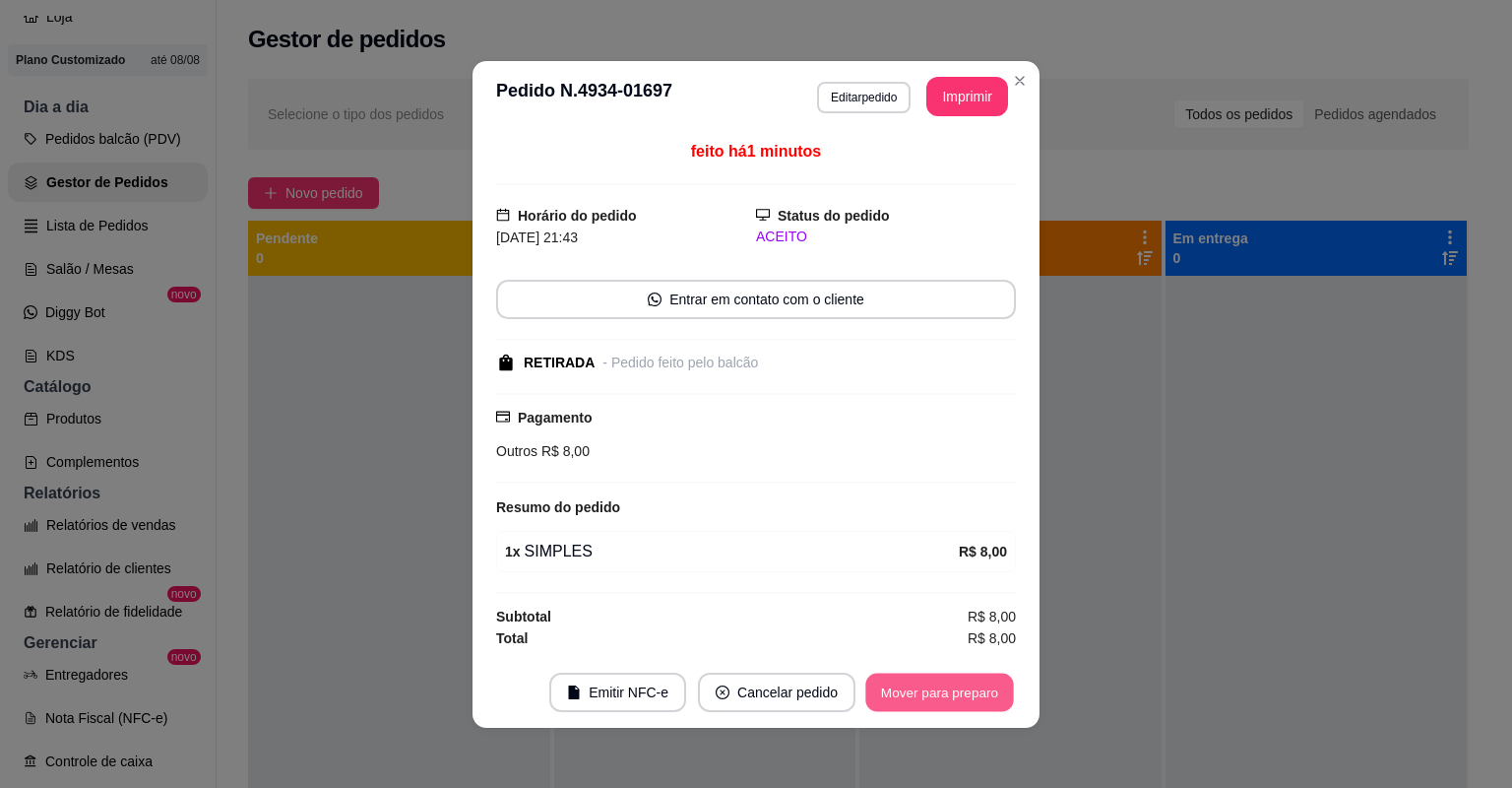 click on "Mover para preparo" at bounding box center (939, 691) 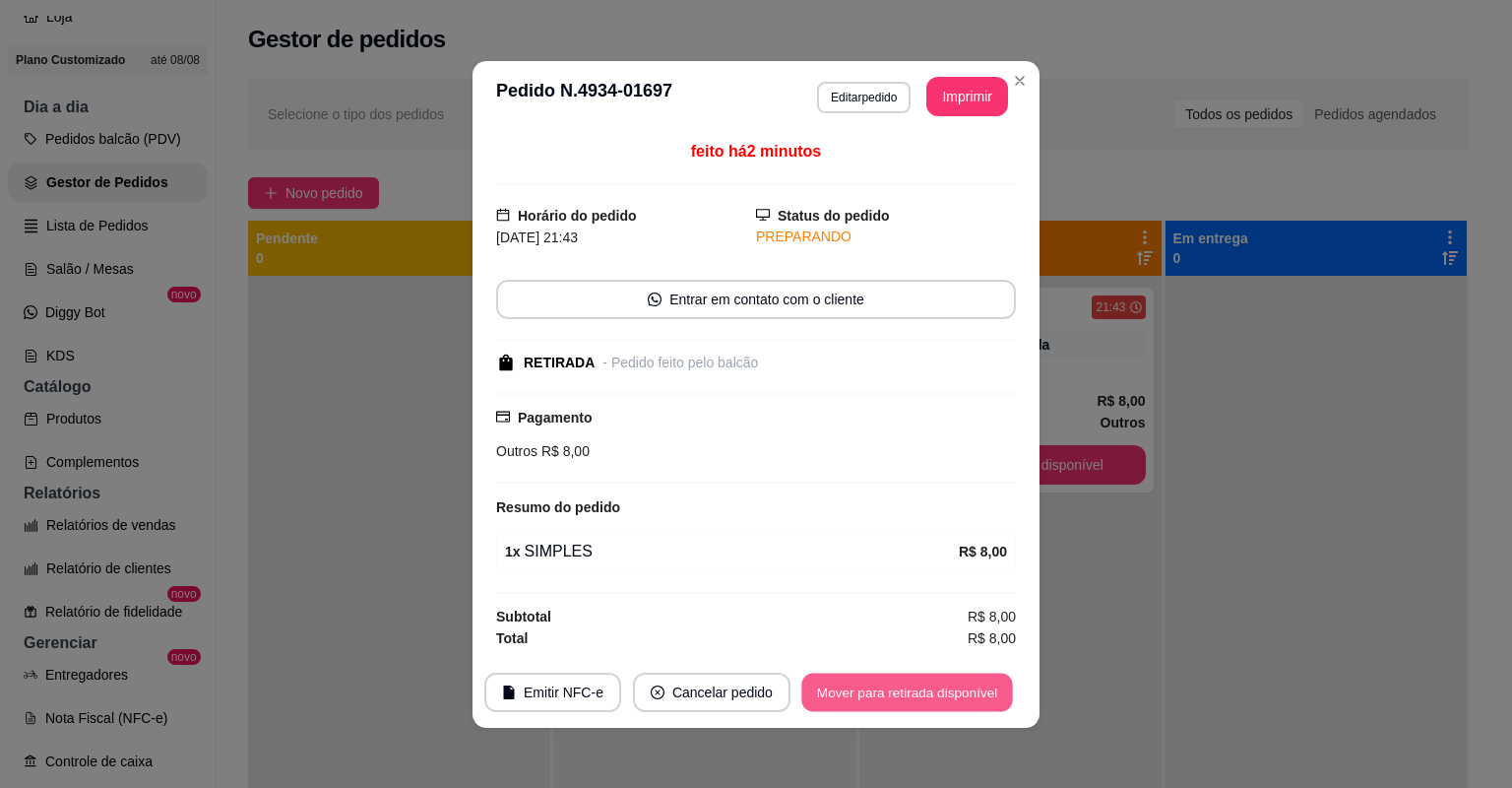 click on "Mover para retirada disponível" at bounding box center (907, 691) 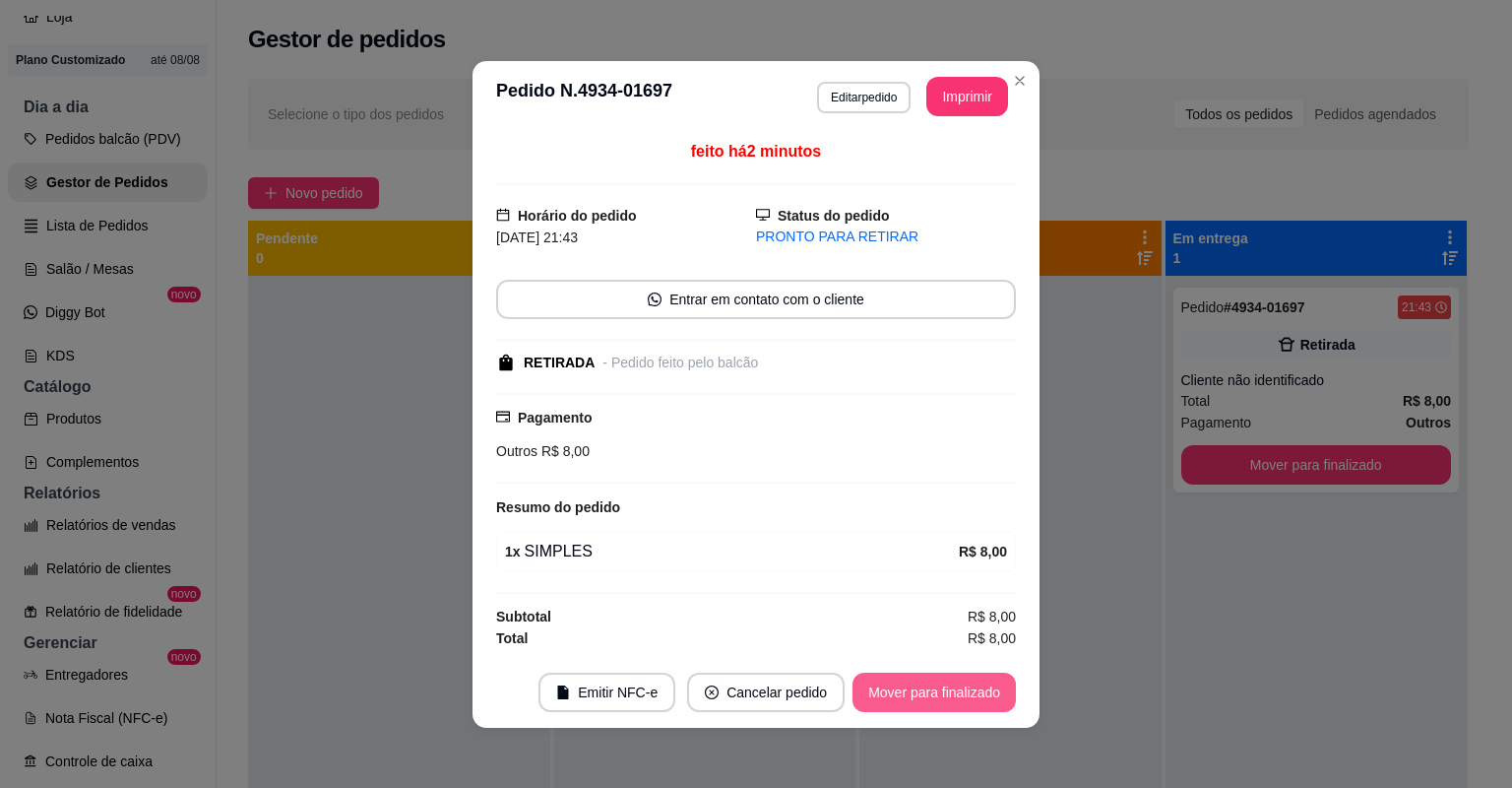 click on "Mover para finalizado" at bounding box center [934, 692] 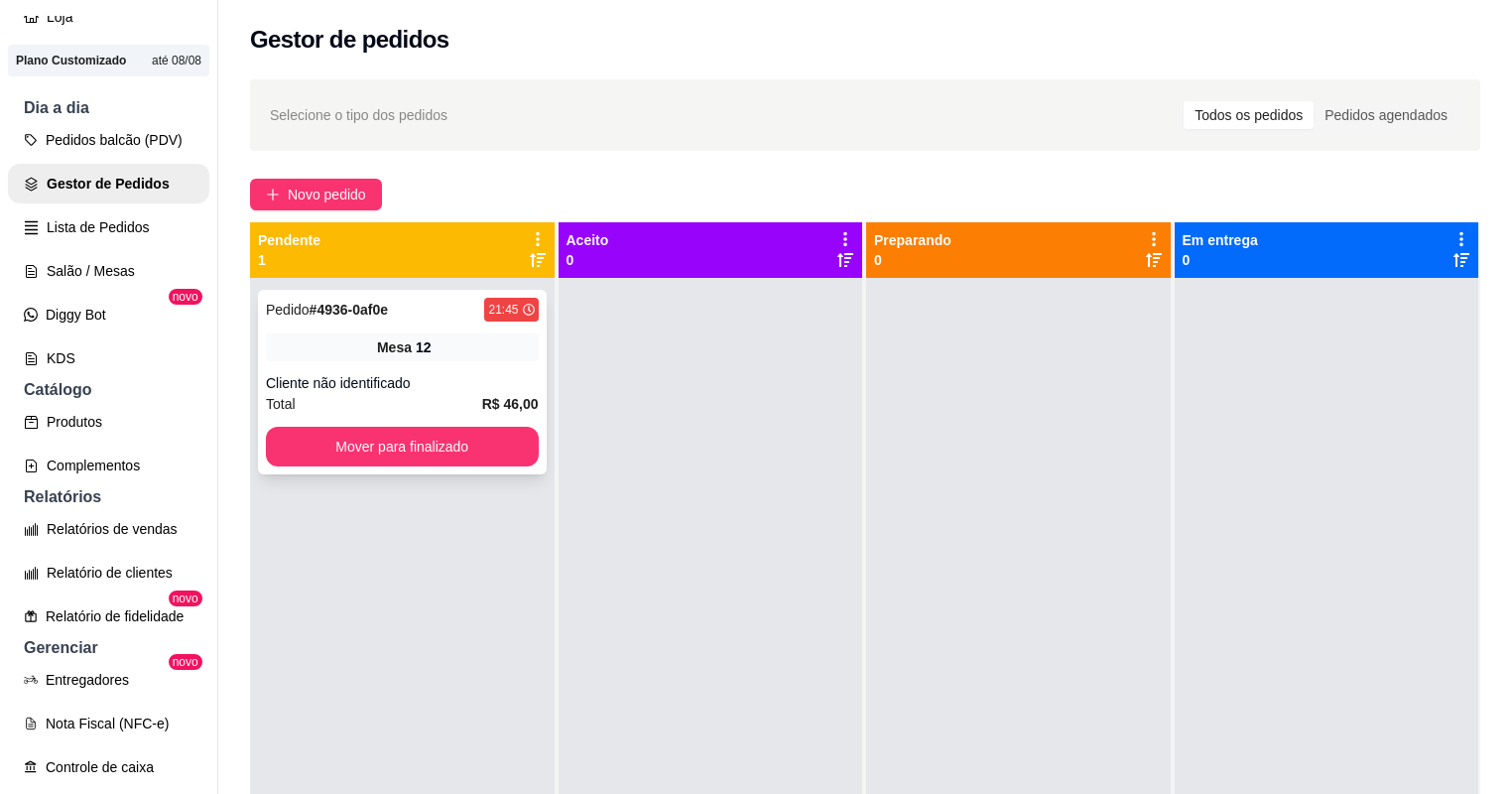 click on "R$ 46,00" at bounding box center [510, 404] 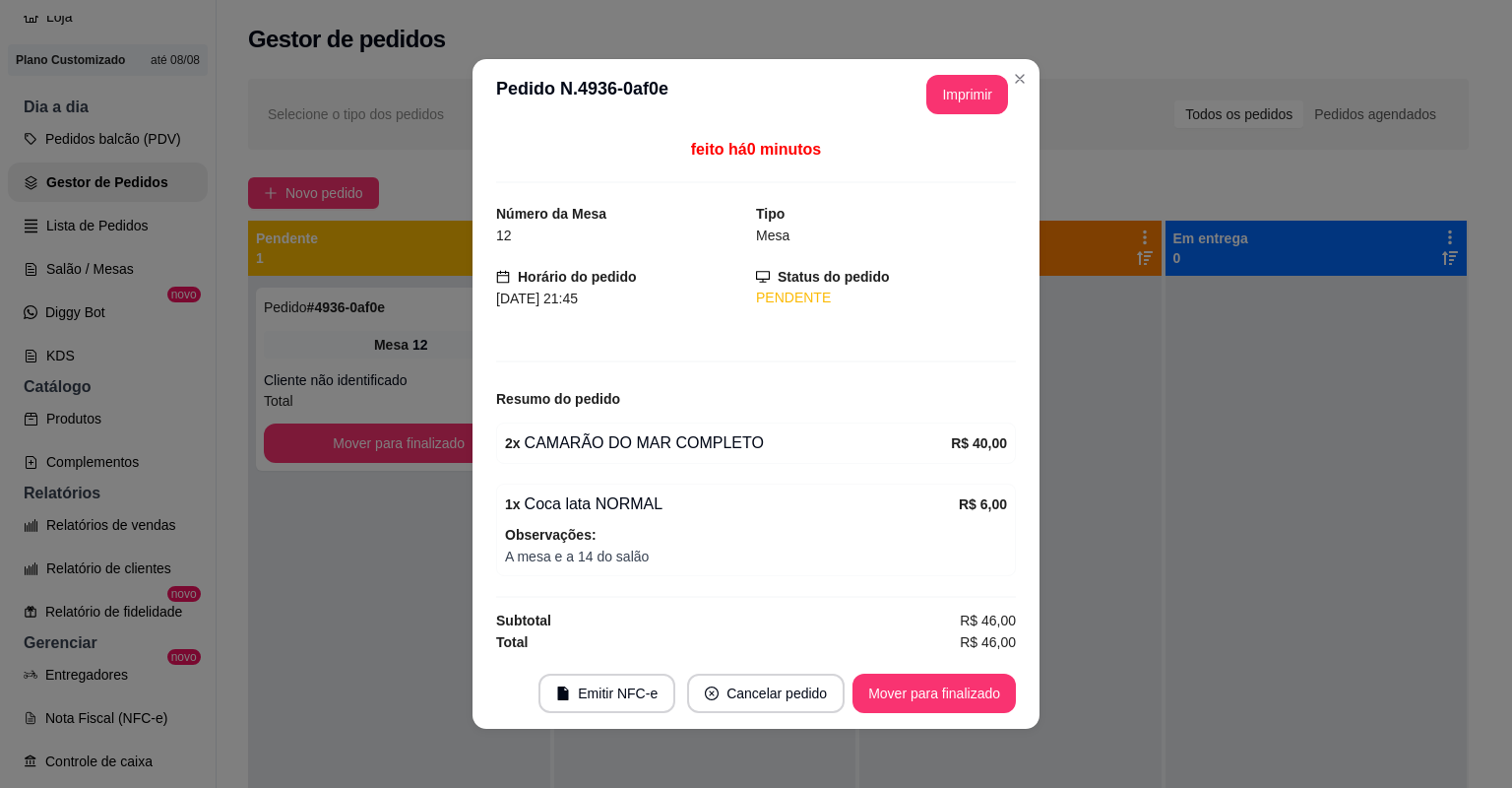 scroll, scrollTop: 0, scrollLeft: 0, axis: both 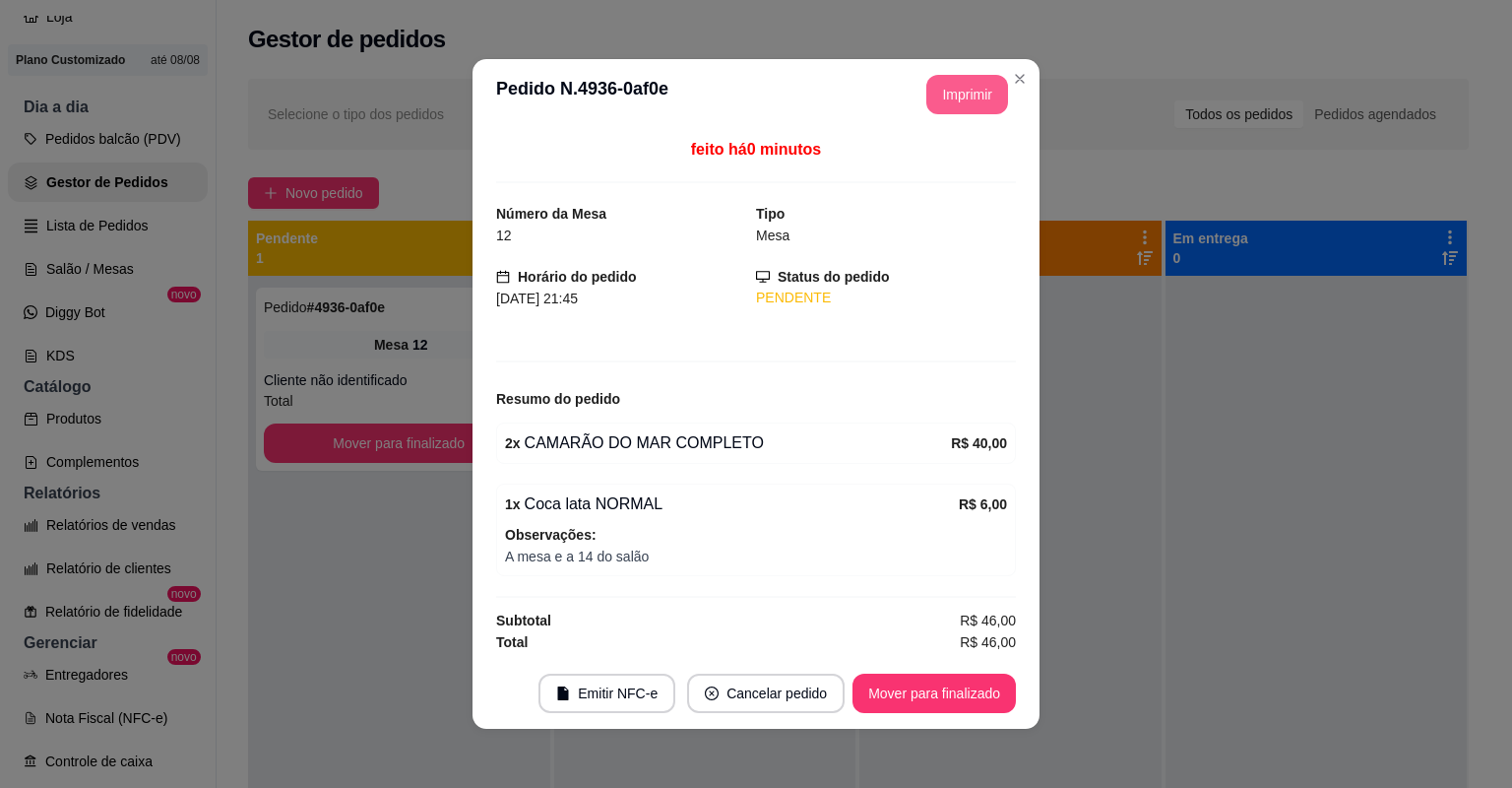 click on "Imprimir" at bounding box center [967, 95] 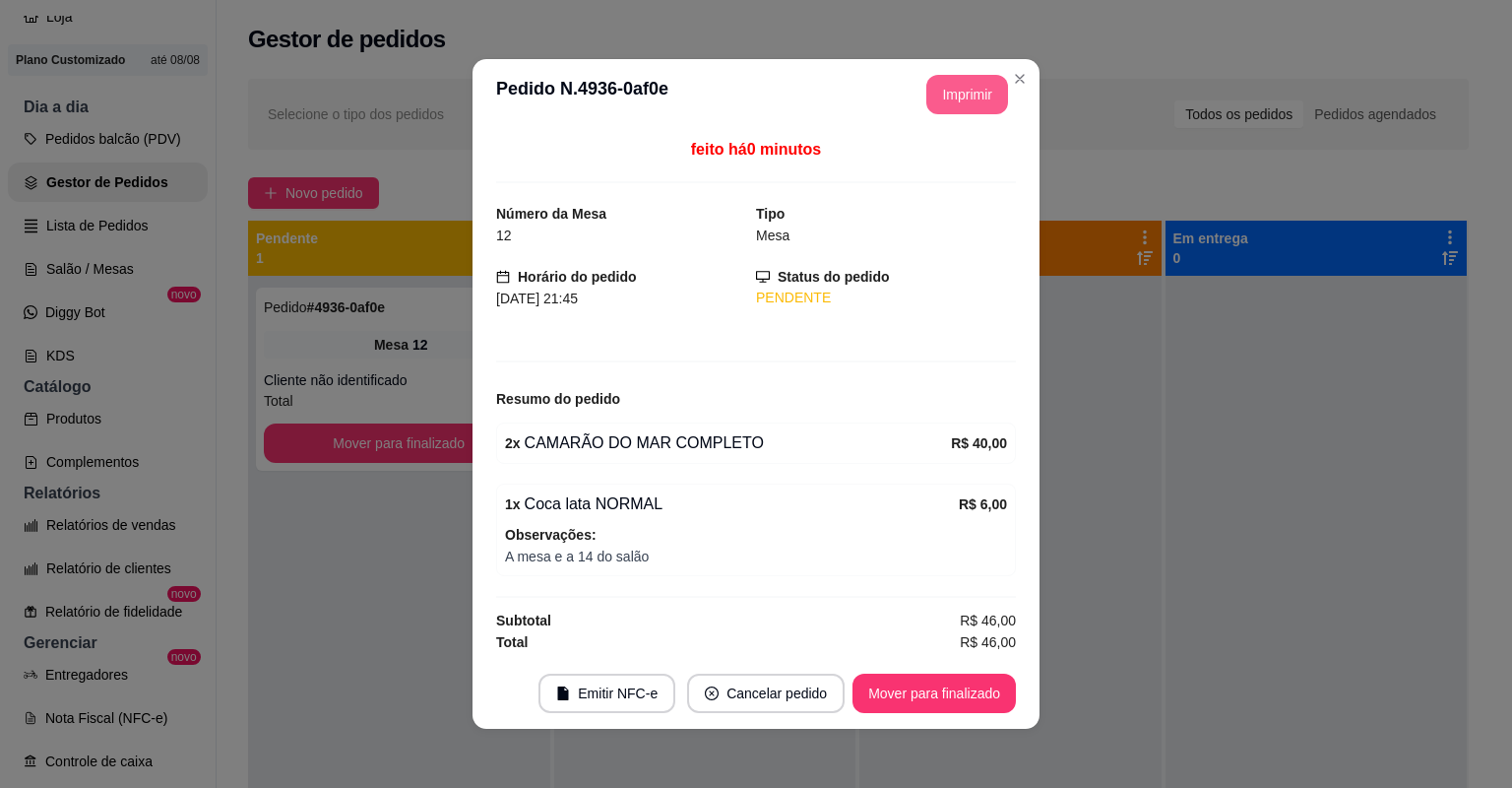 scroll, scrollTop: 0, scrollLeft: 0, axis: both 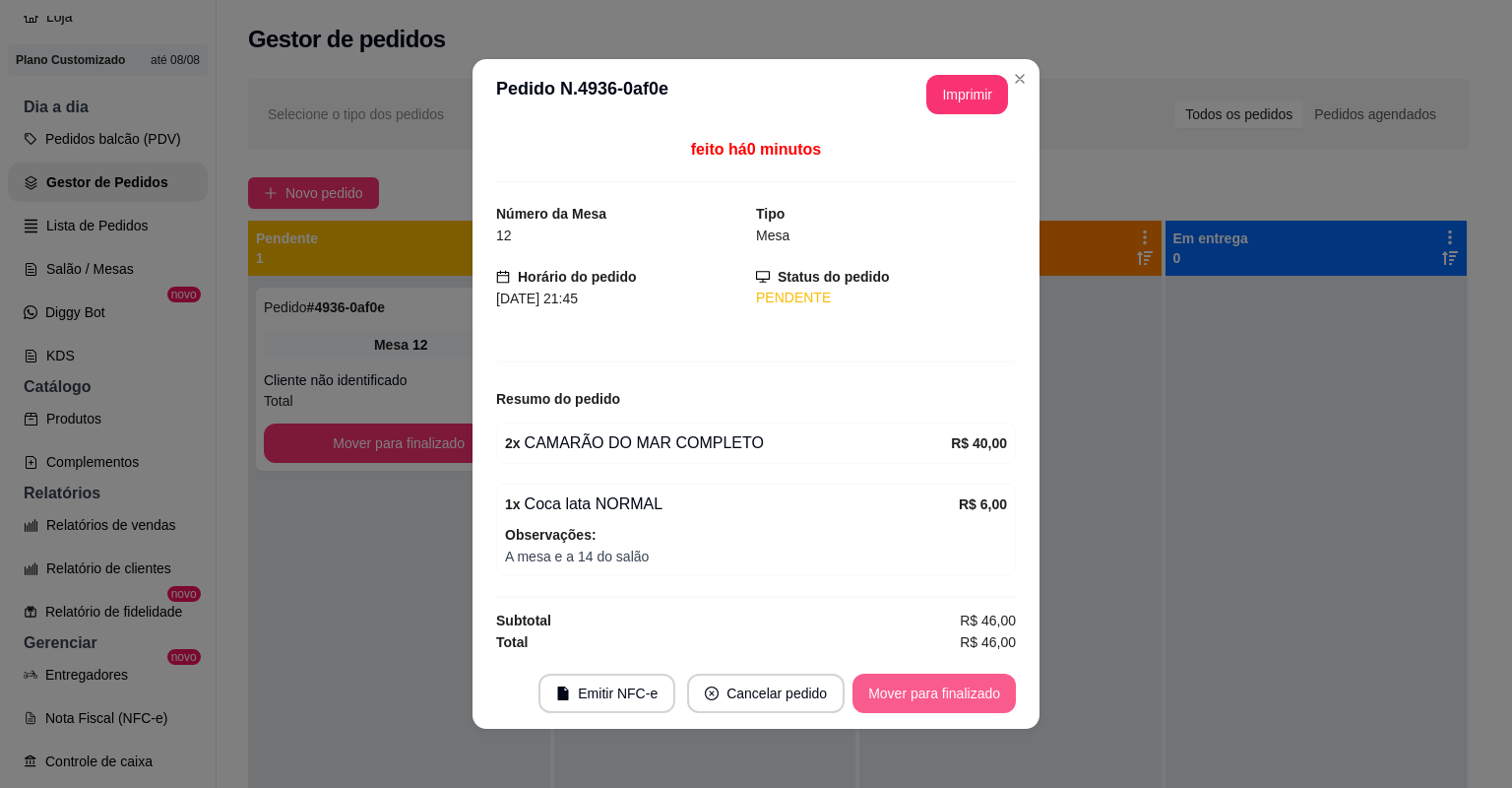 click on "Mover para finalizado" at bounding box center [934, 693] 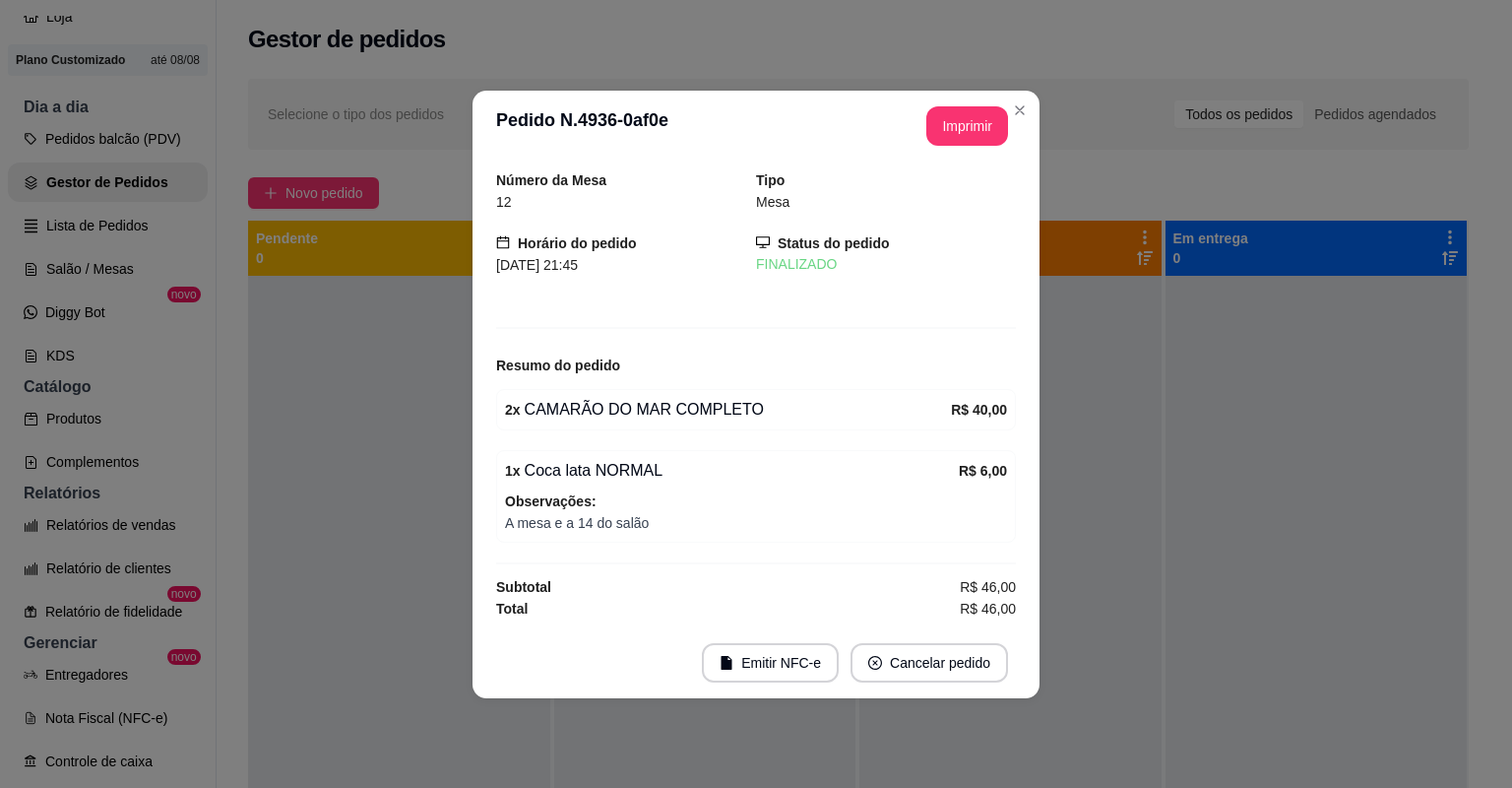 scroll, scrollTop: 0, scrollLeft: 0, axis: both 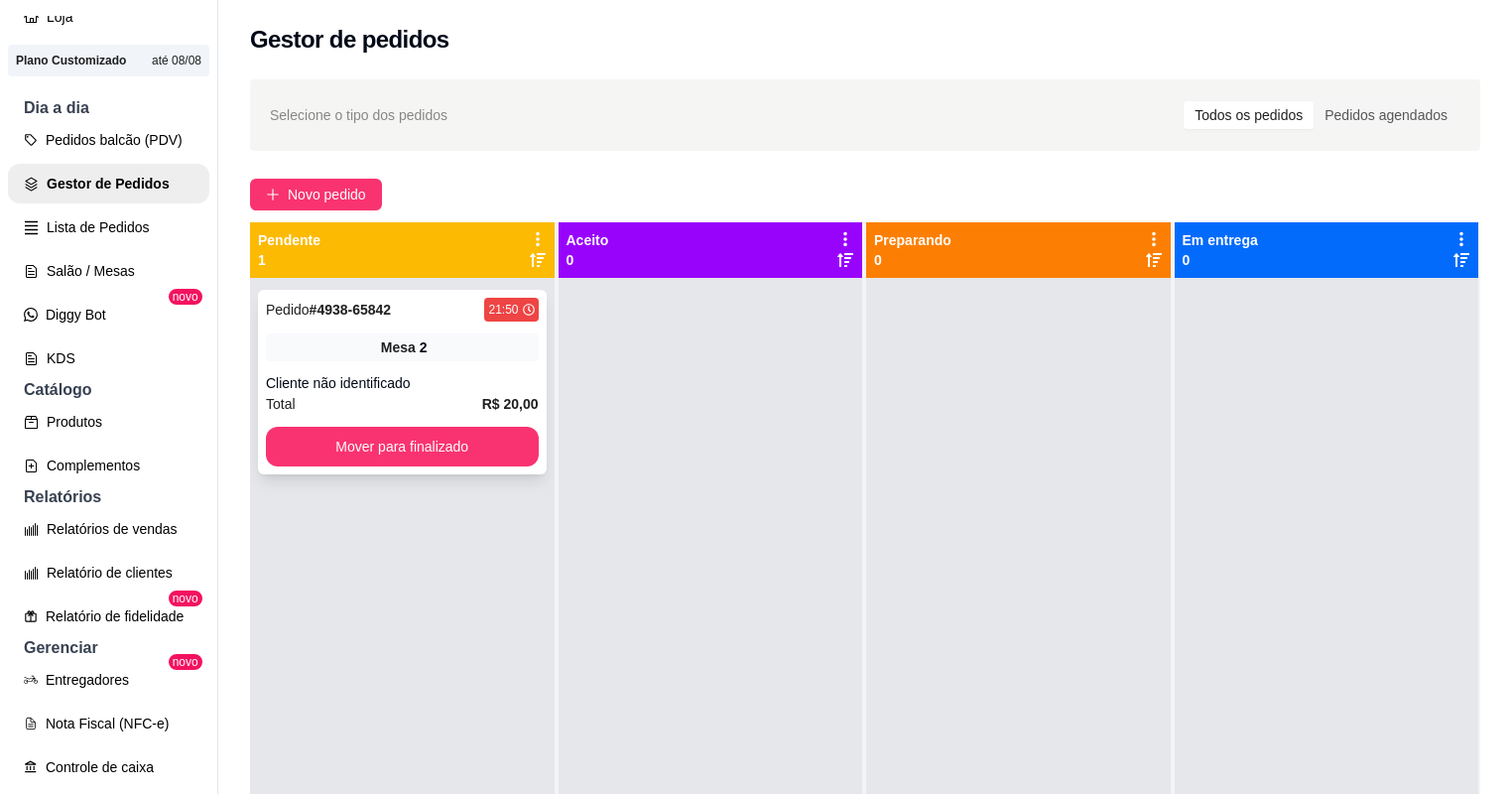 click on "R$ 20,00" at bounding box center [510, 404] 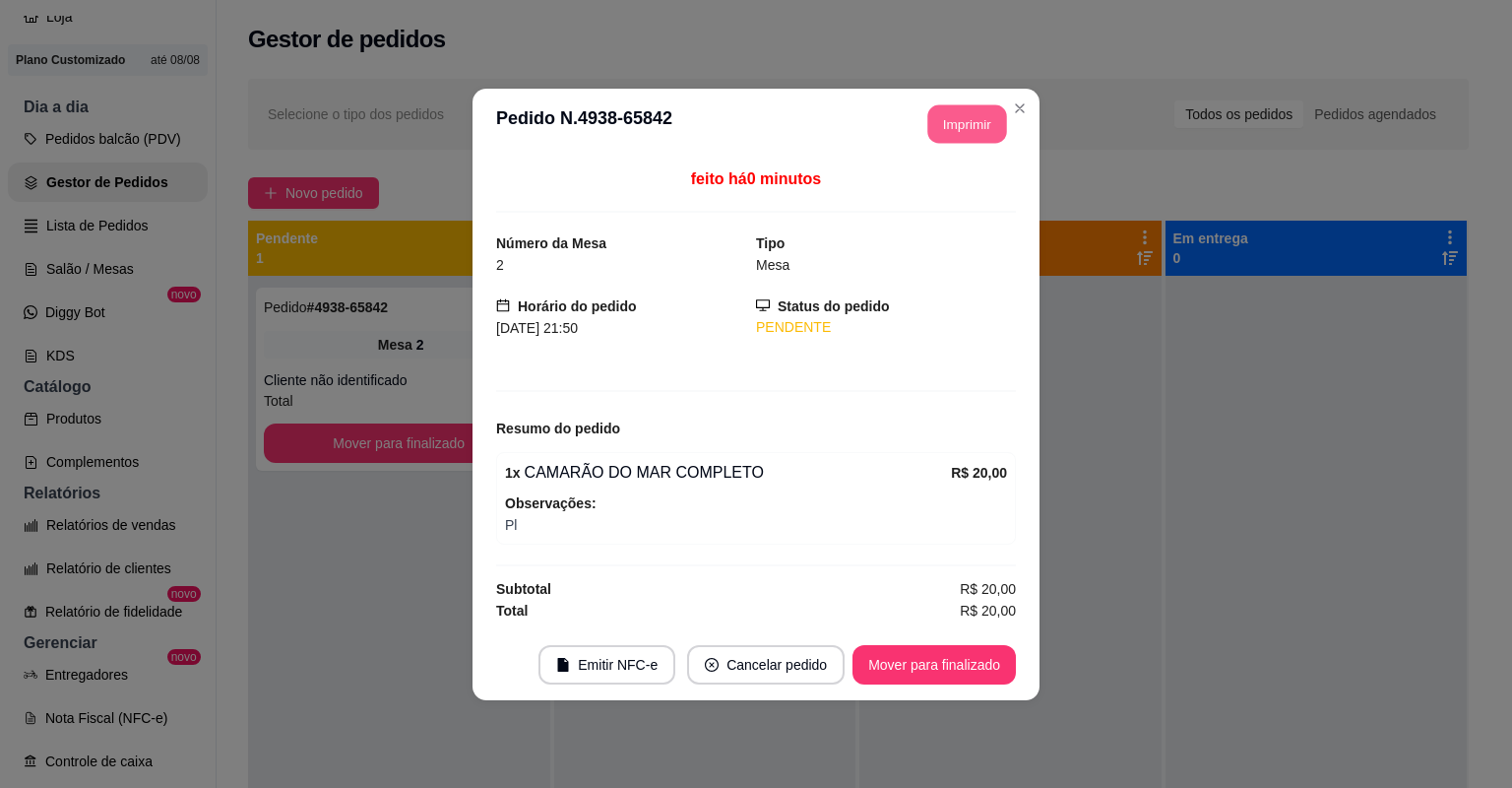 click on "Imprimir" at bounding box center (968, 123) 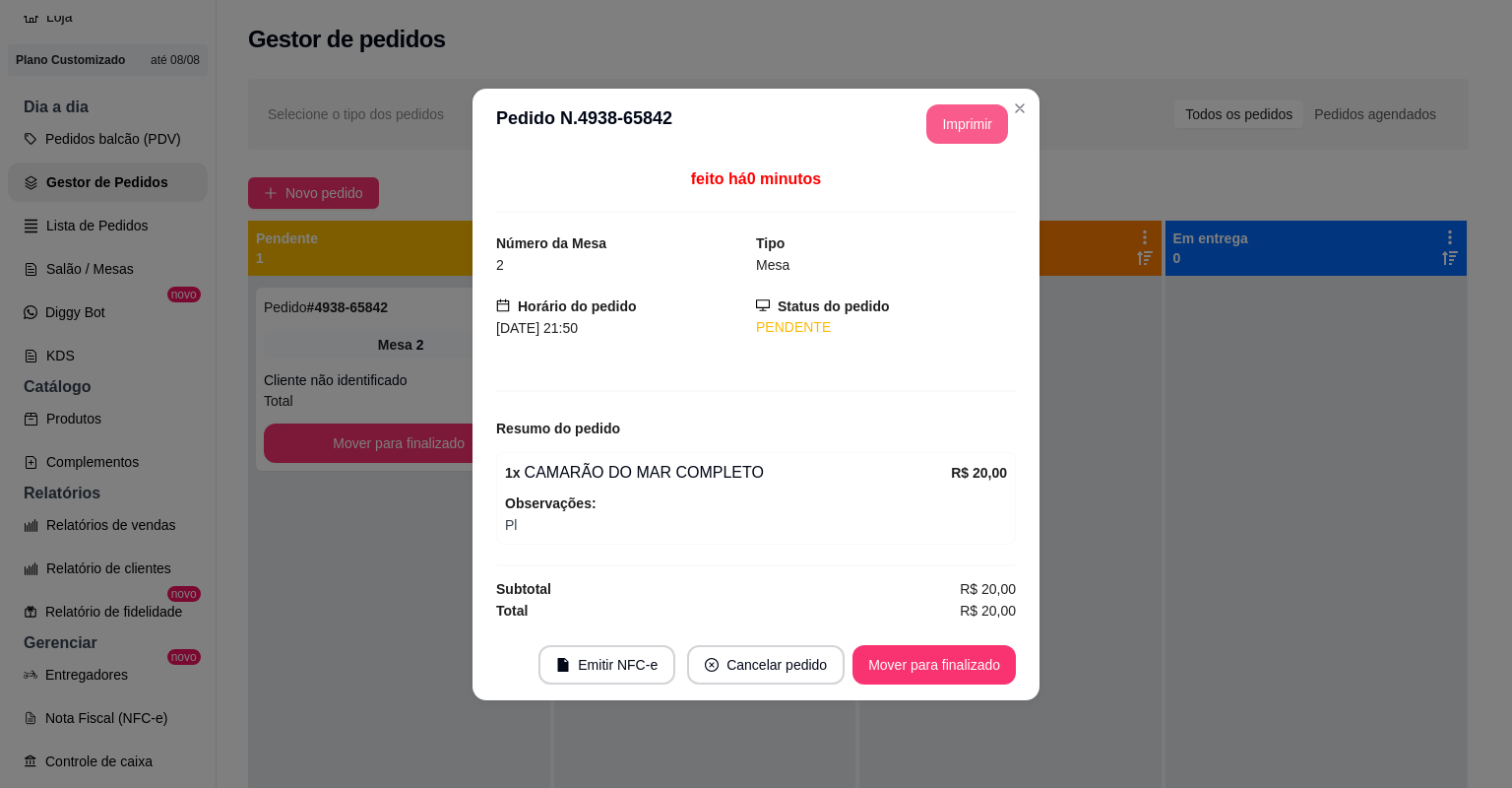scroll, scrollTop: 0, scrollLeft: 0, axis: both 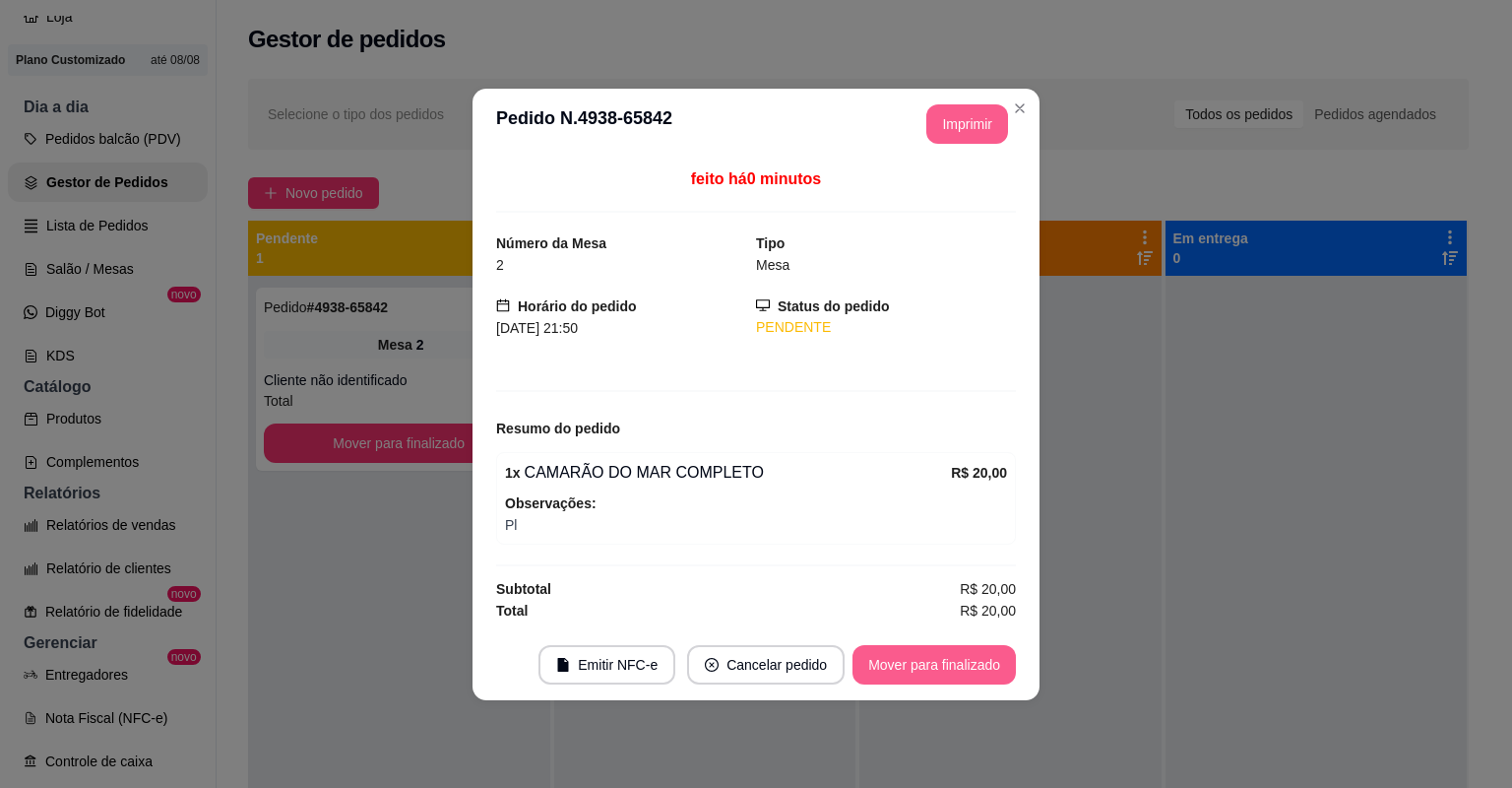 click on "Mover para finalizado" at bounding box center [934, 665] 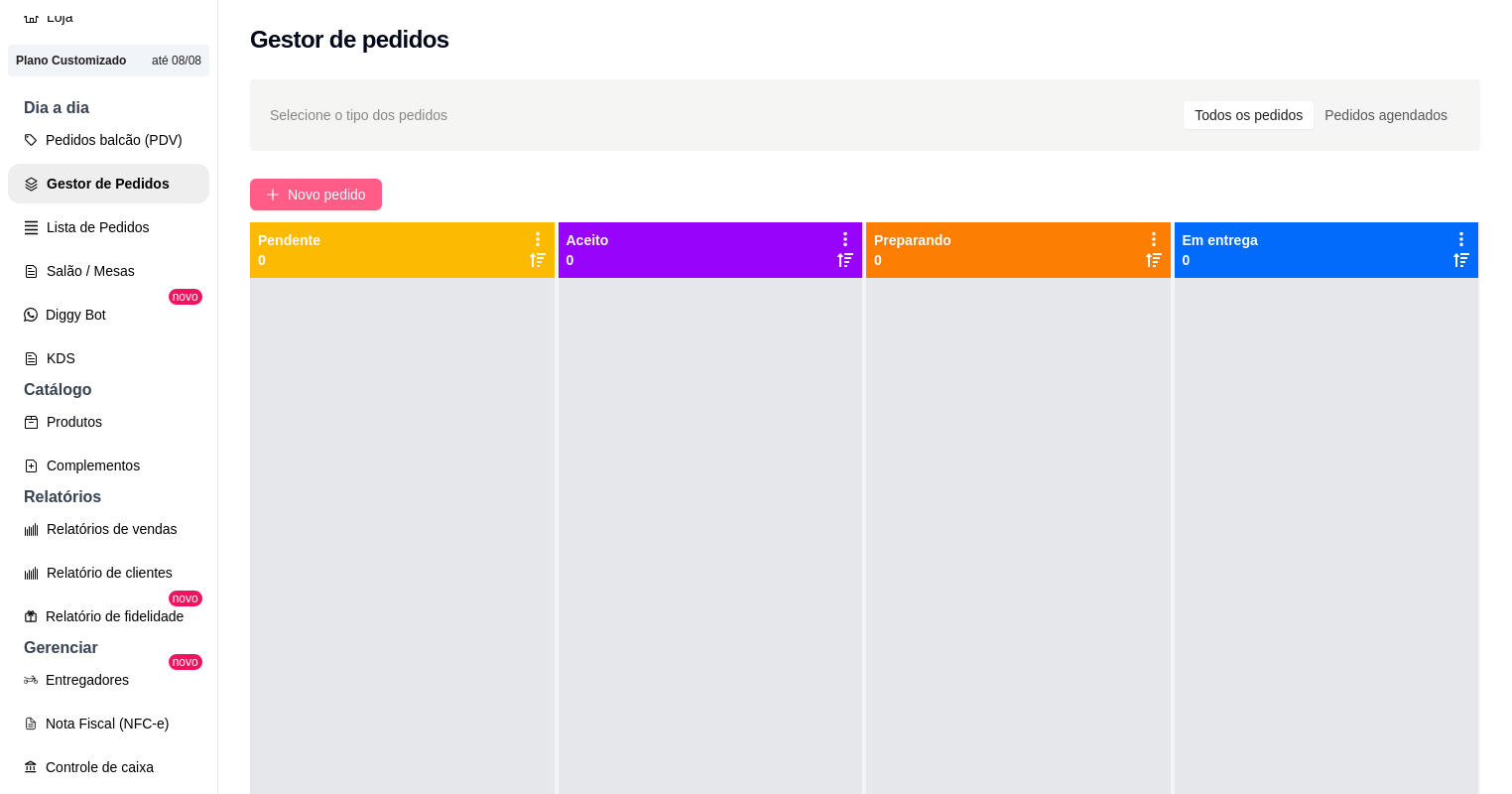 click on "Novo pedido" at bounding box center [326, 195] 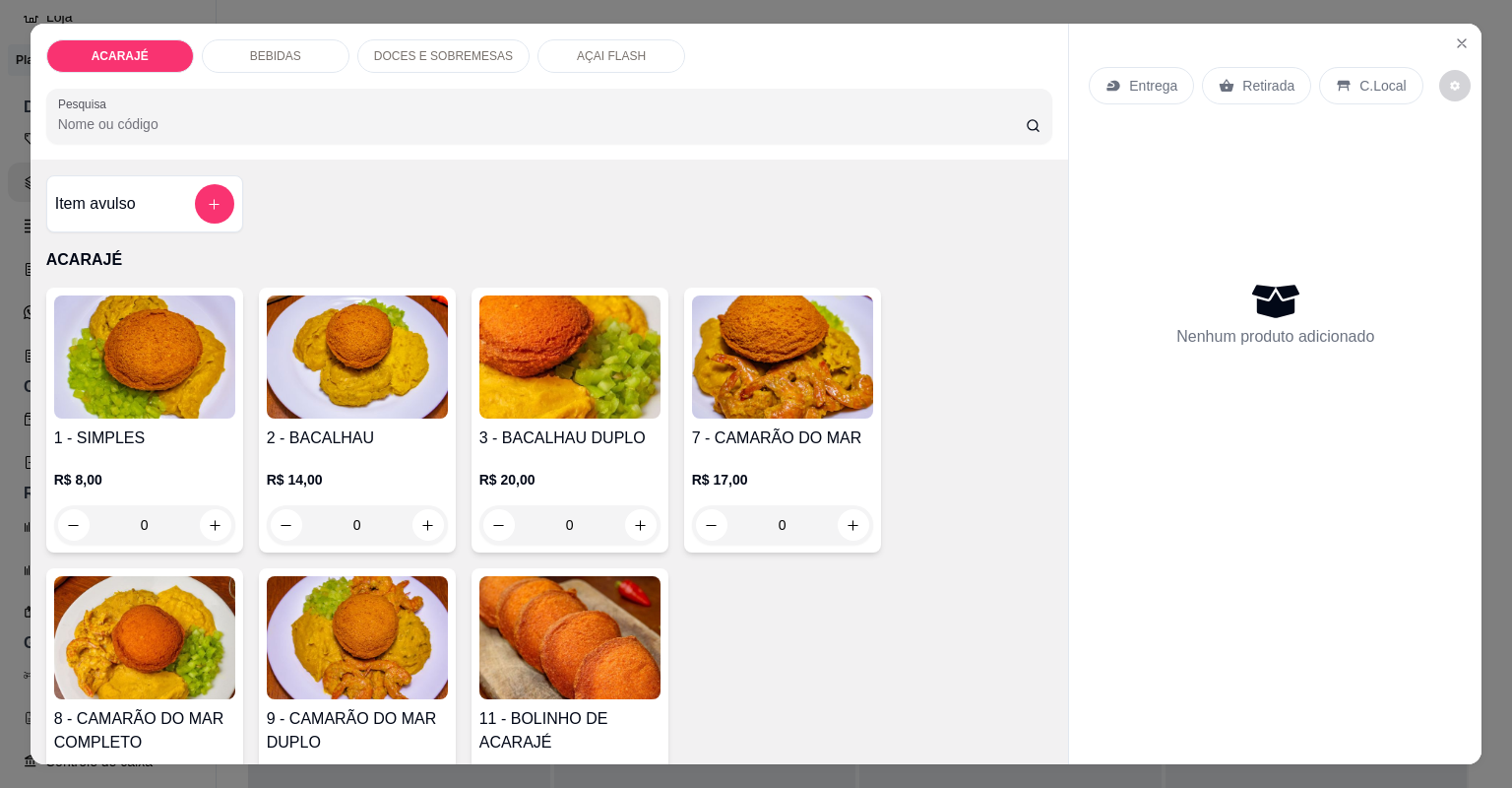scroll, scrollTop: 315, scrollLeft: 0, axis: vertical 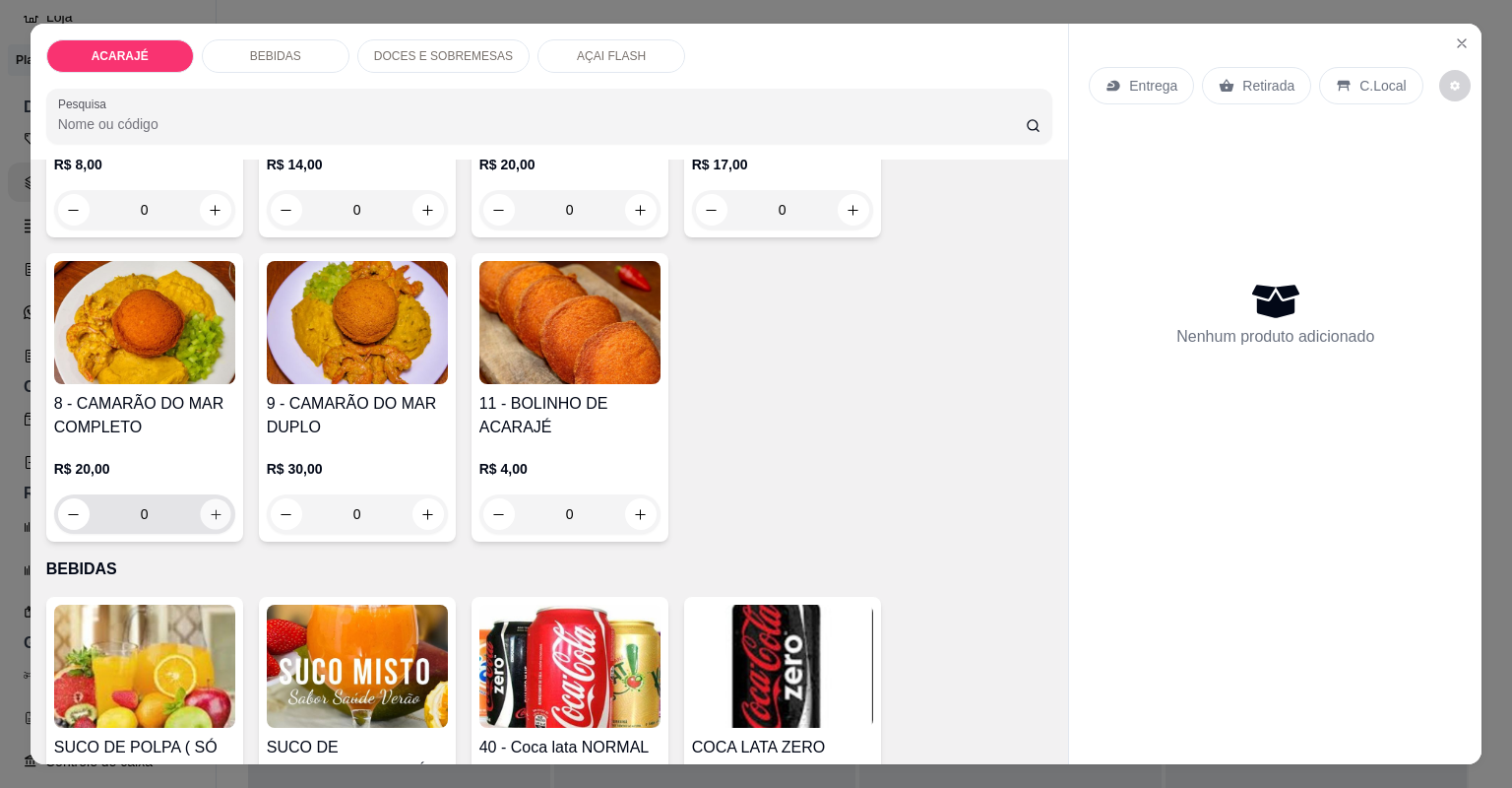 click 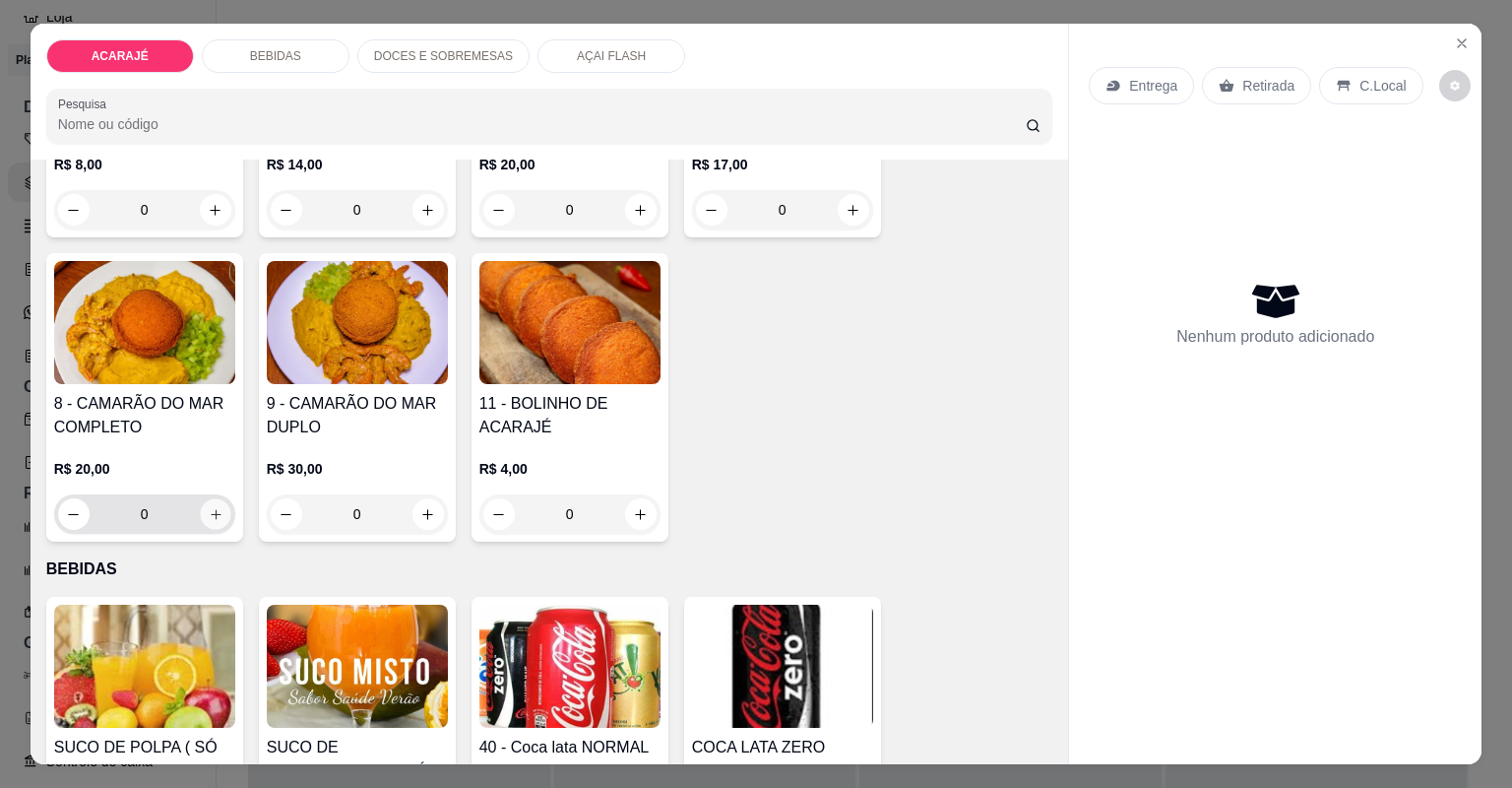 click 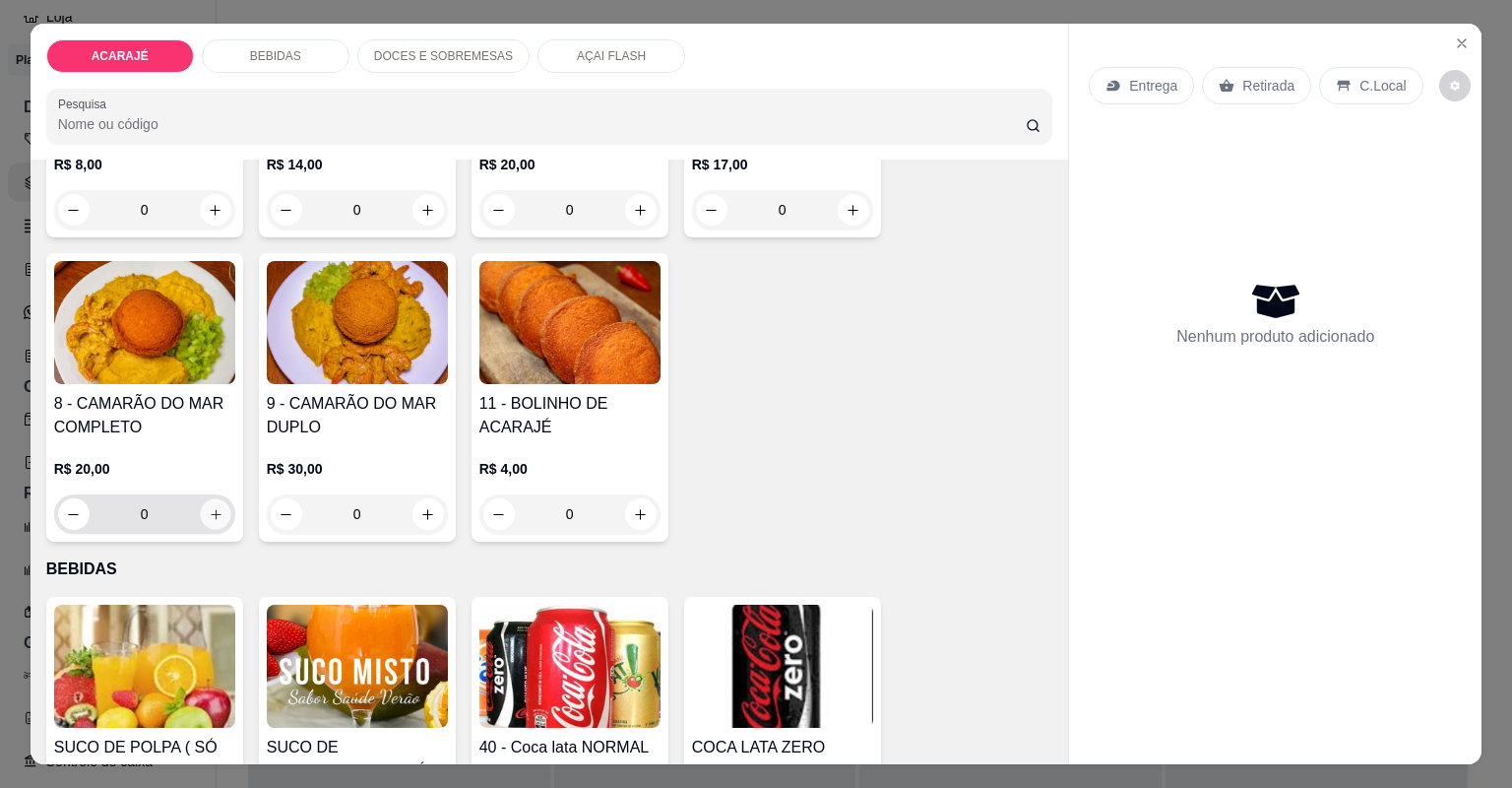 type on "2" 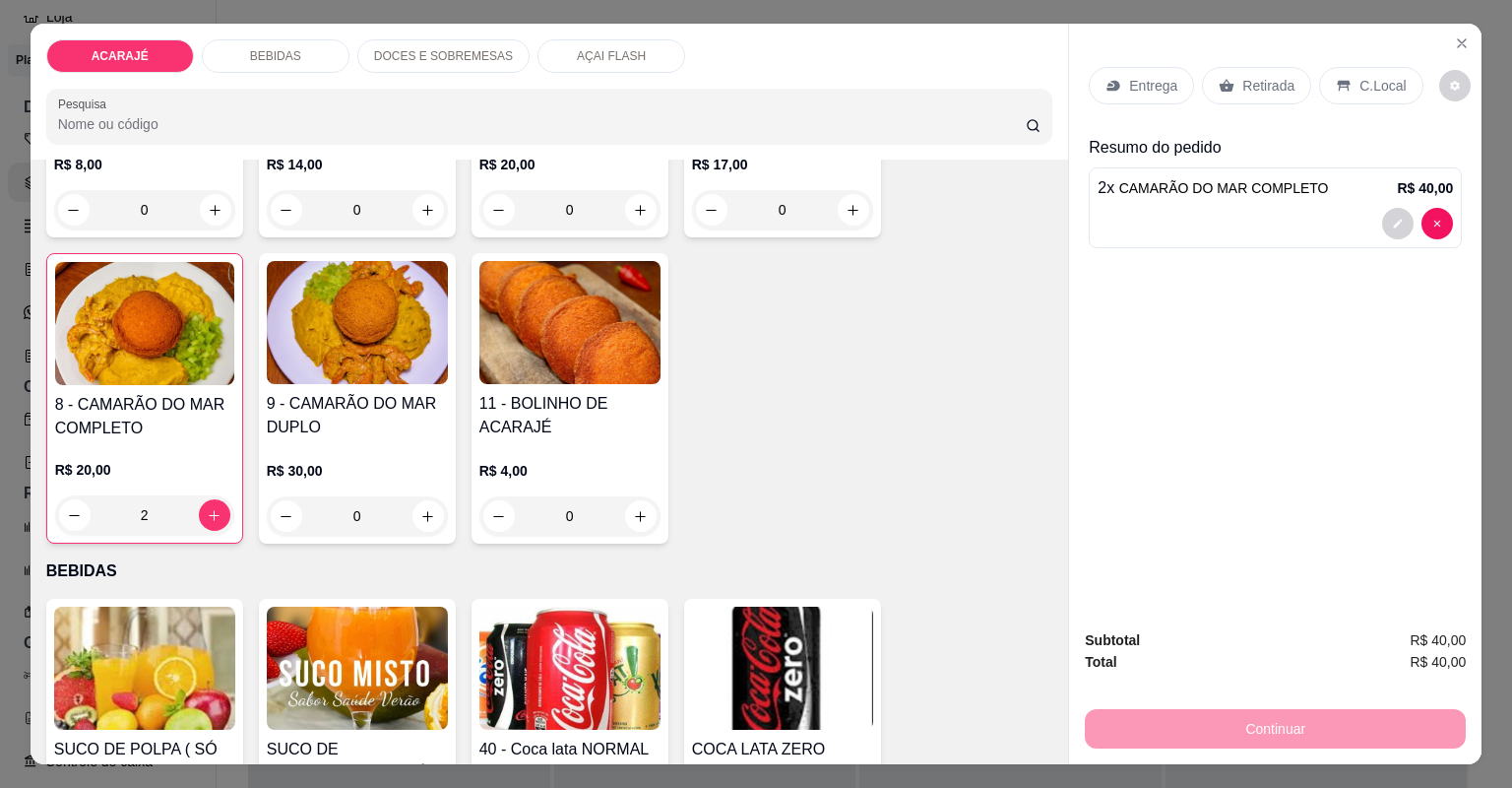 click on "Entrega" at bounding box center [1153, 86] 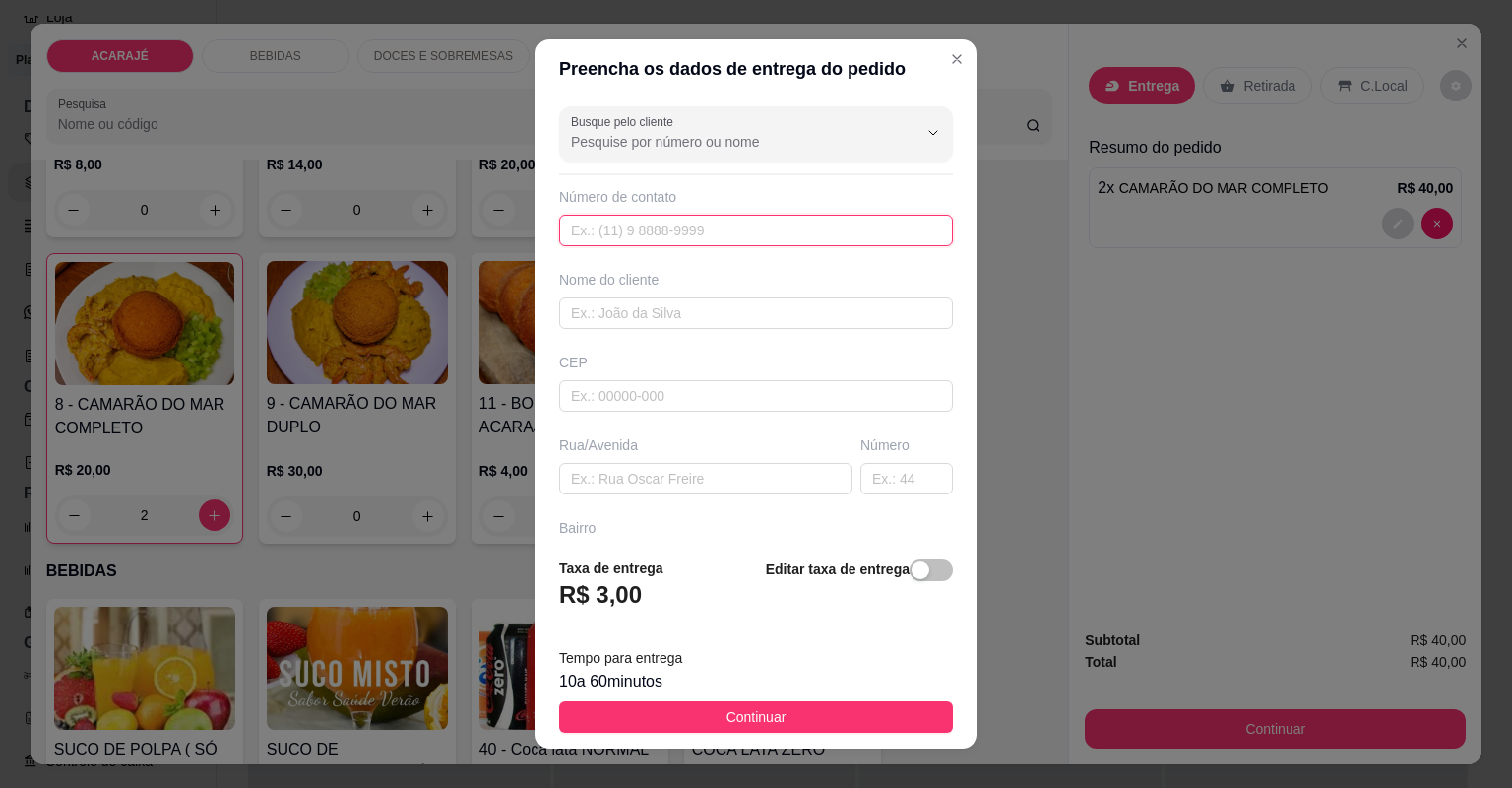 click at bounding box center (756, 230) 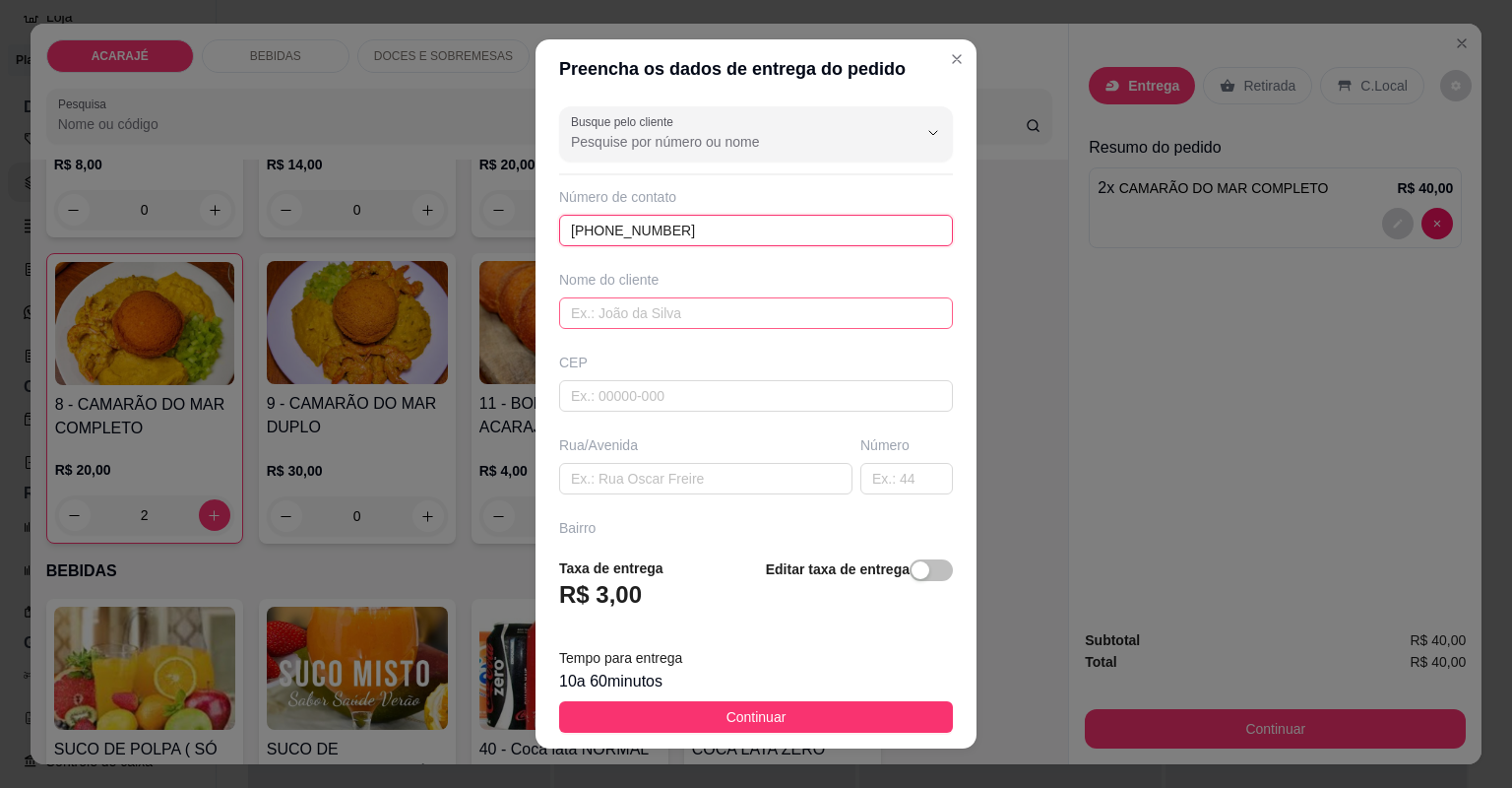 type on "[PHONE_NUMBER]" 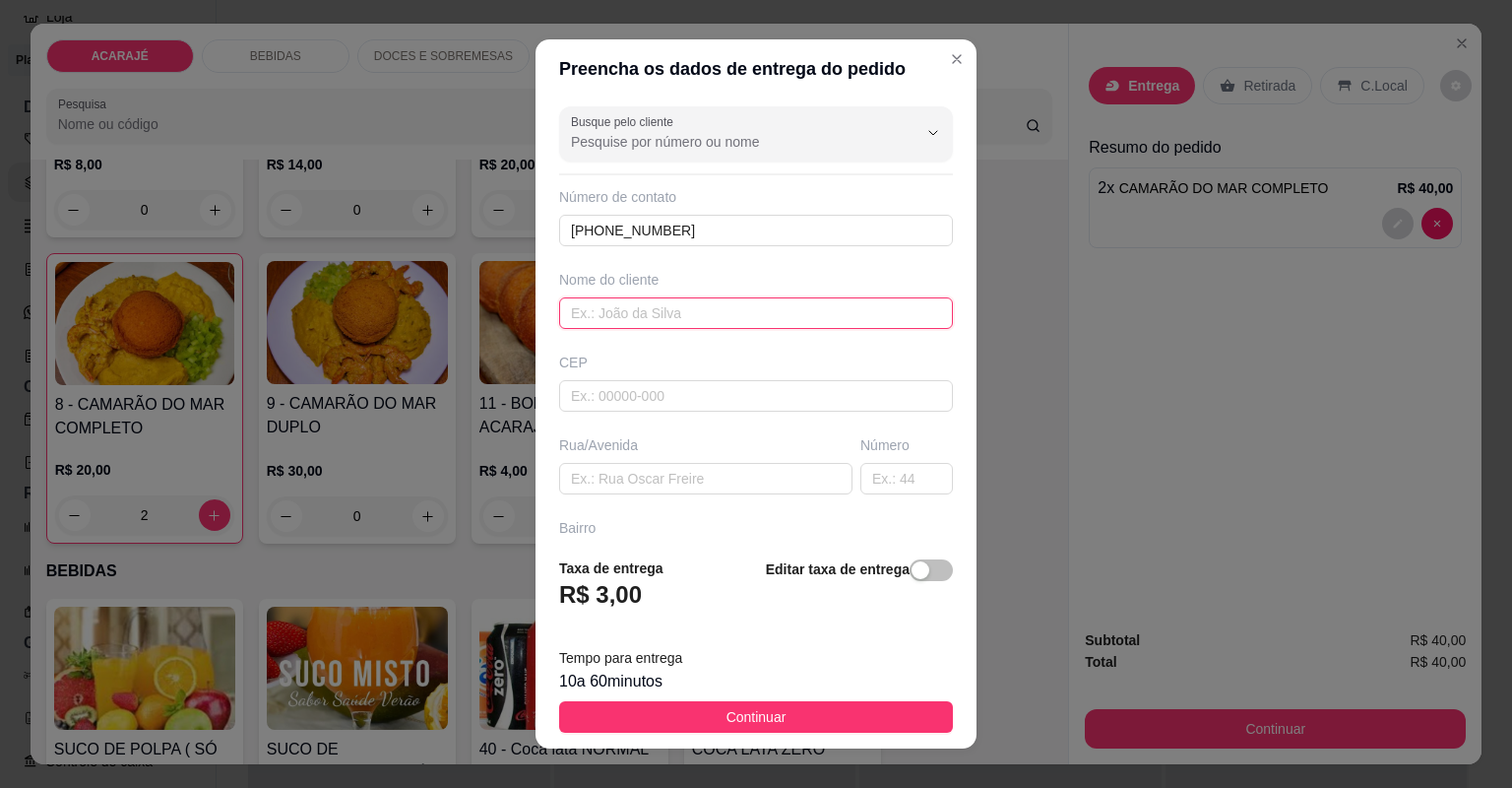 click at bounding box center [756, 313] 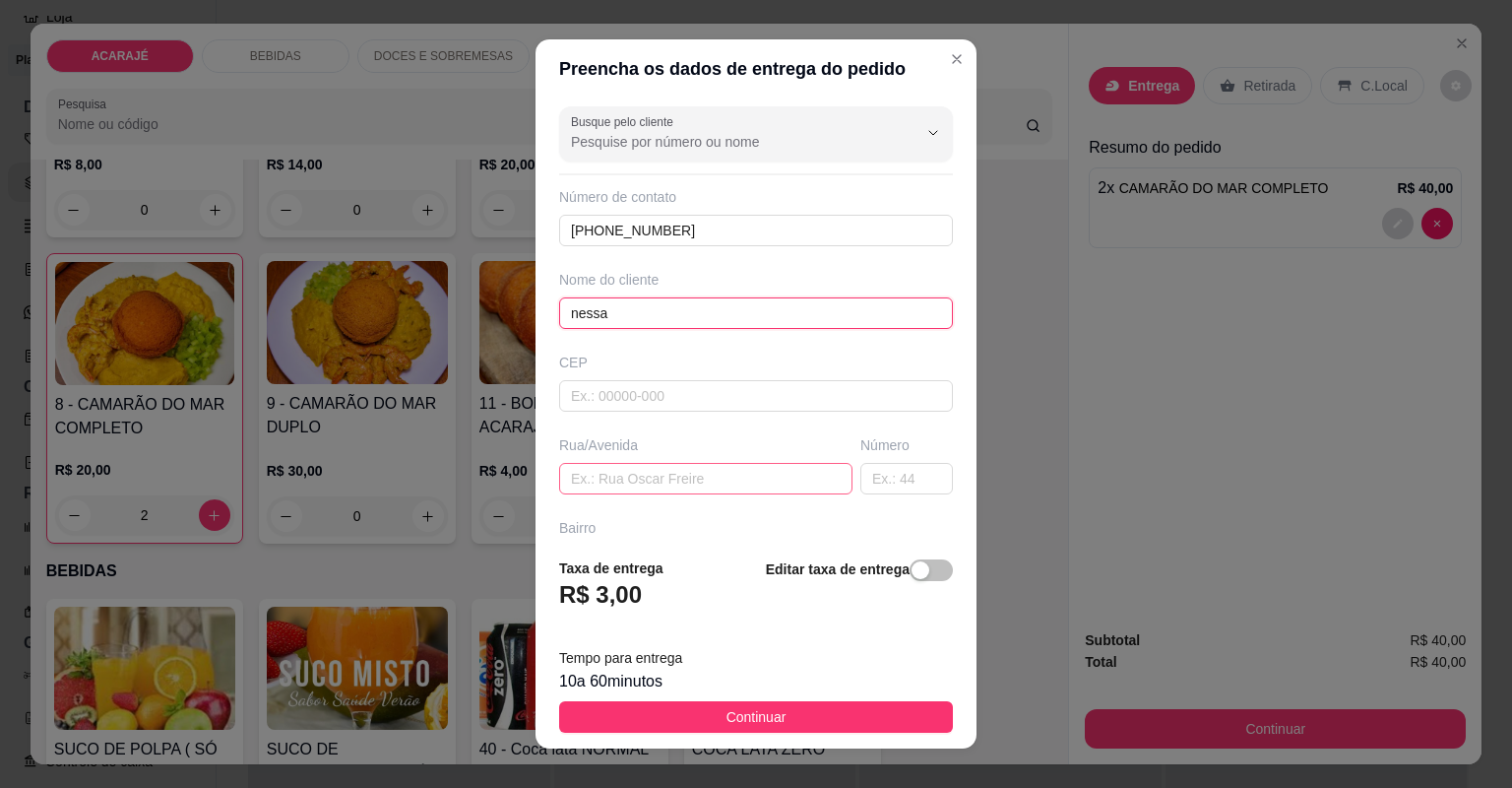 type on "nessa" 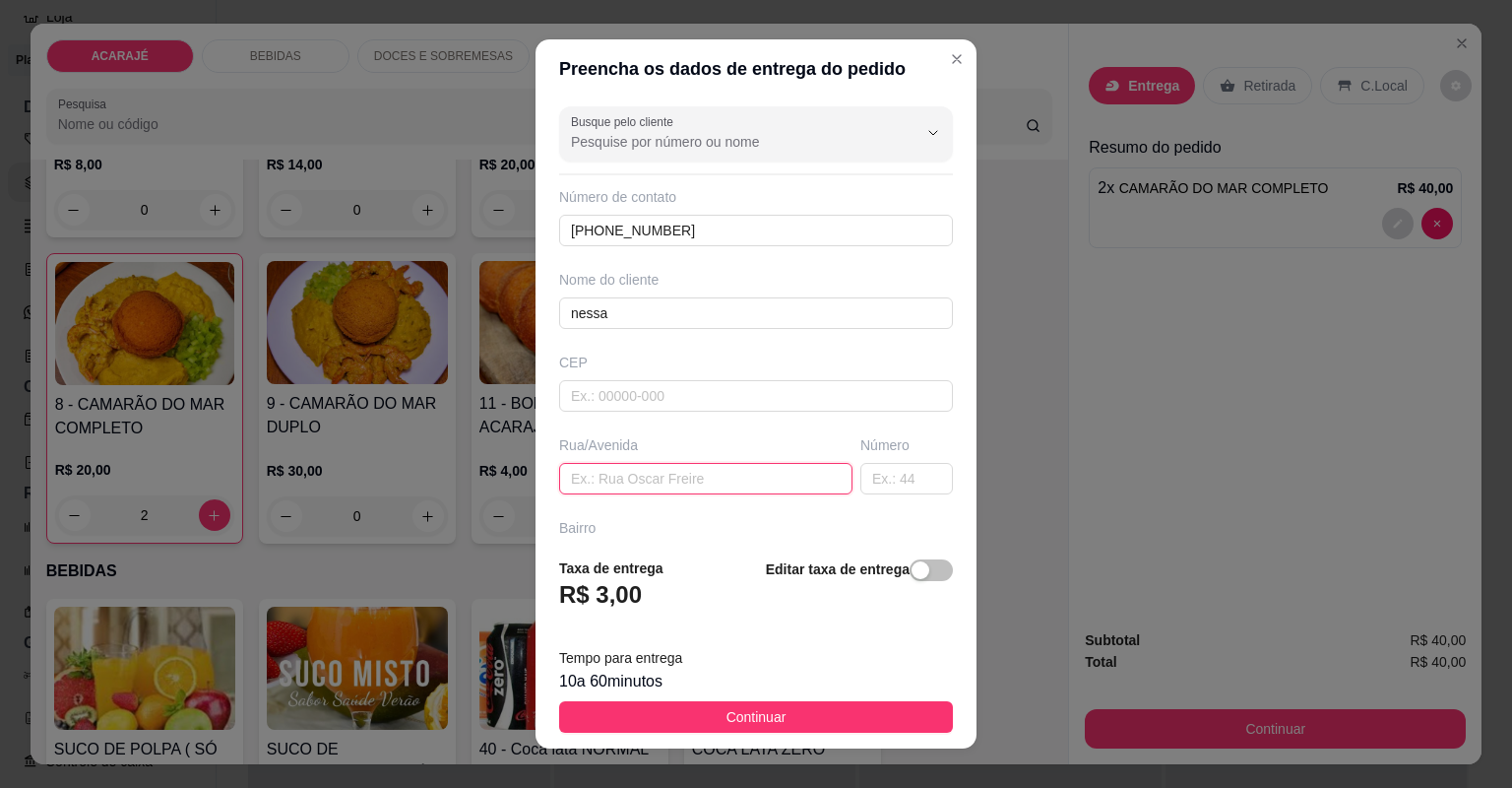 paste on "Barrio Londrina rua de [PERSON_NAME],quando sair é só avisa que eu vou esperar" 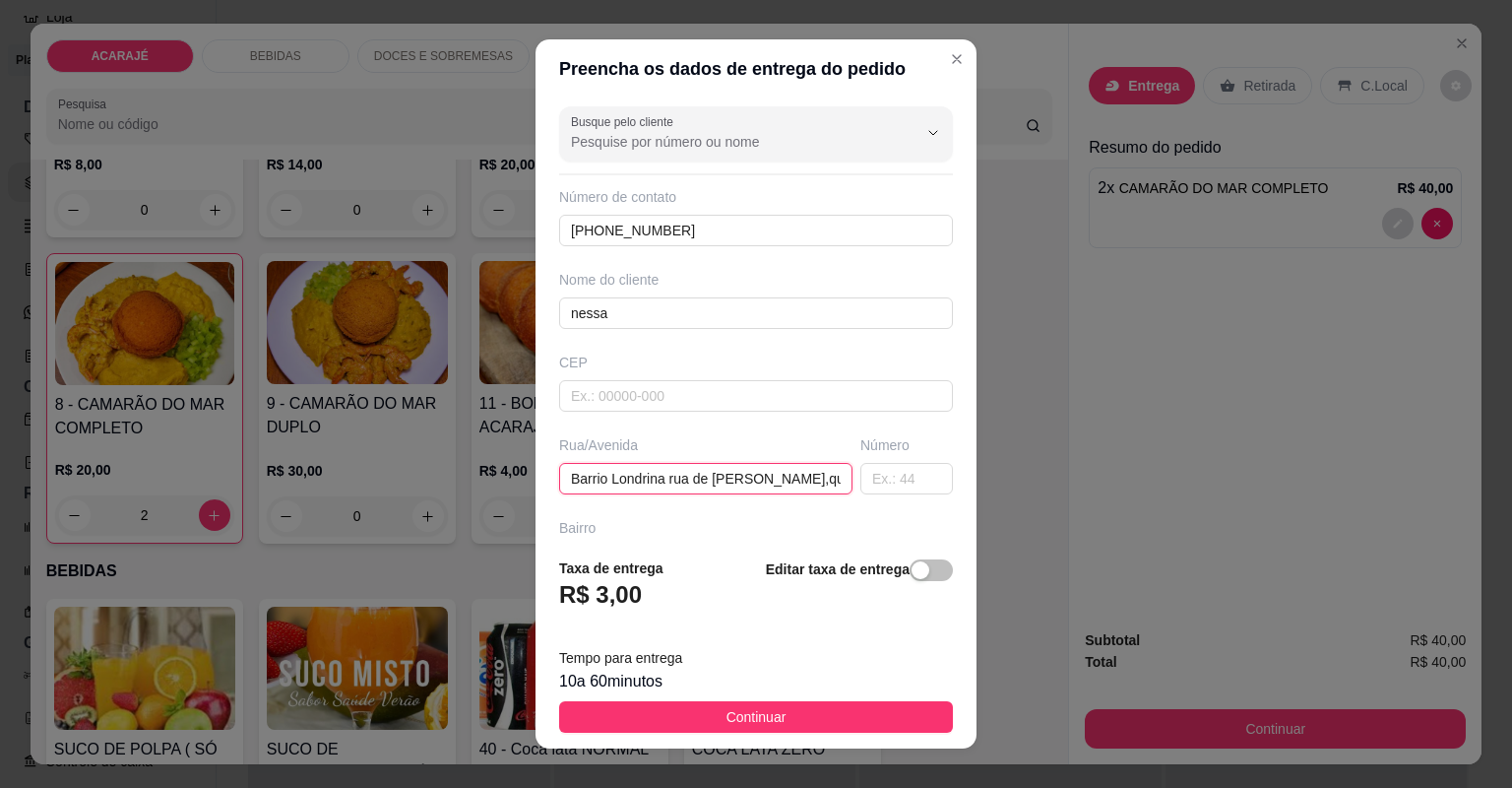 scroll, scrollTop: 0, scrollLeft: 168, axis: horizontal 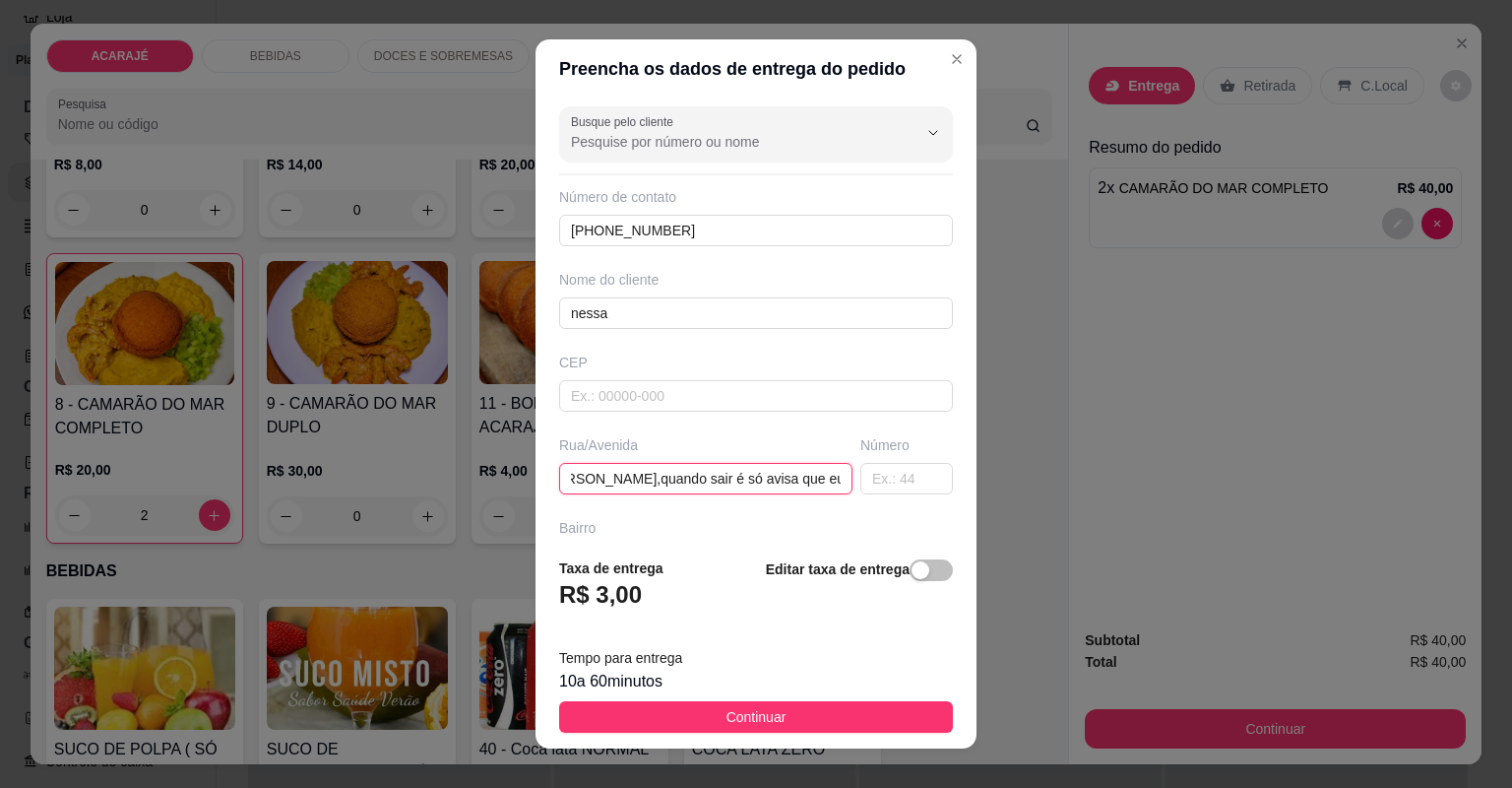 click on "Barrio Londrina rua de [PERSON_NAME],quando sair é só avisa que eu vou esperar" at bounding box center [706, 479] 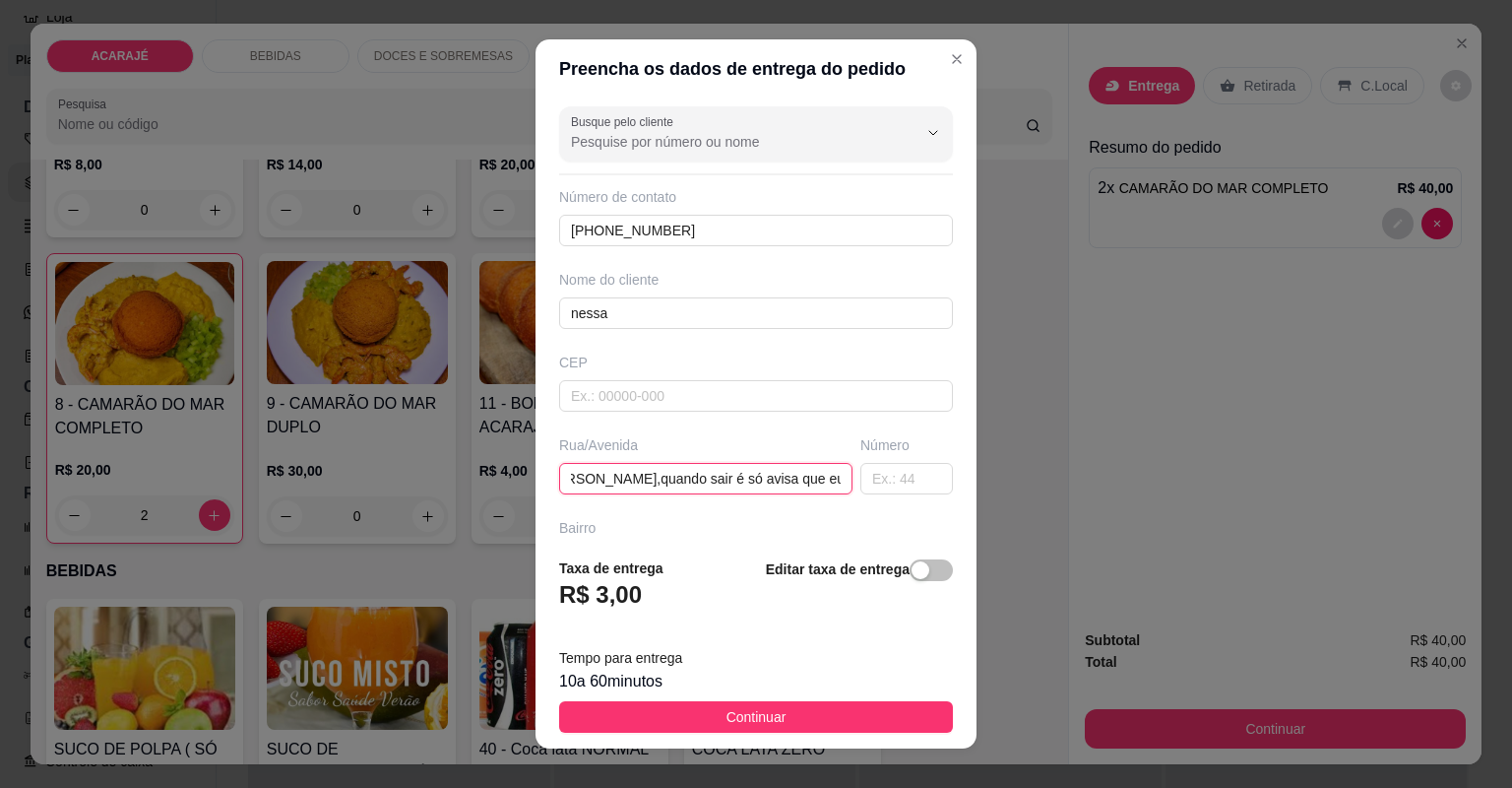 type on "Barrio Londrina rua de [PERSON_NAME],quando sair é só avisa que eu vou esperar" 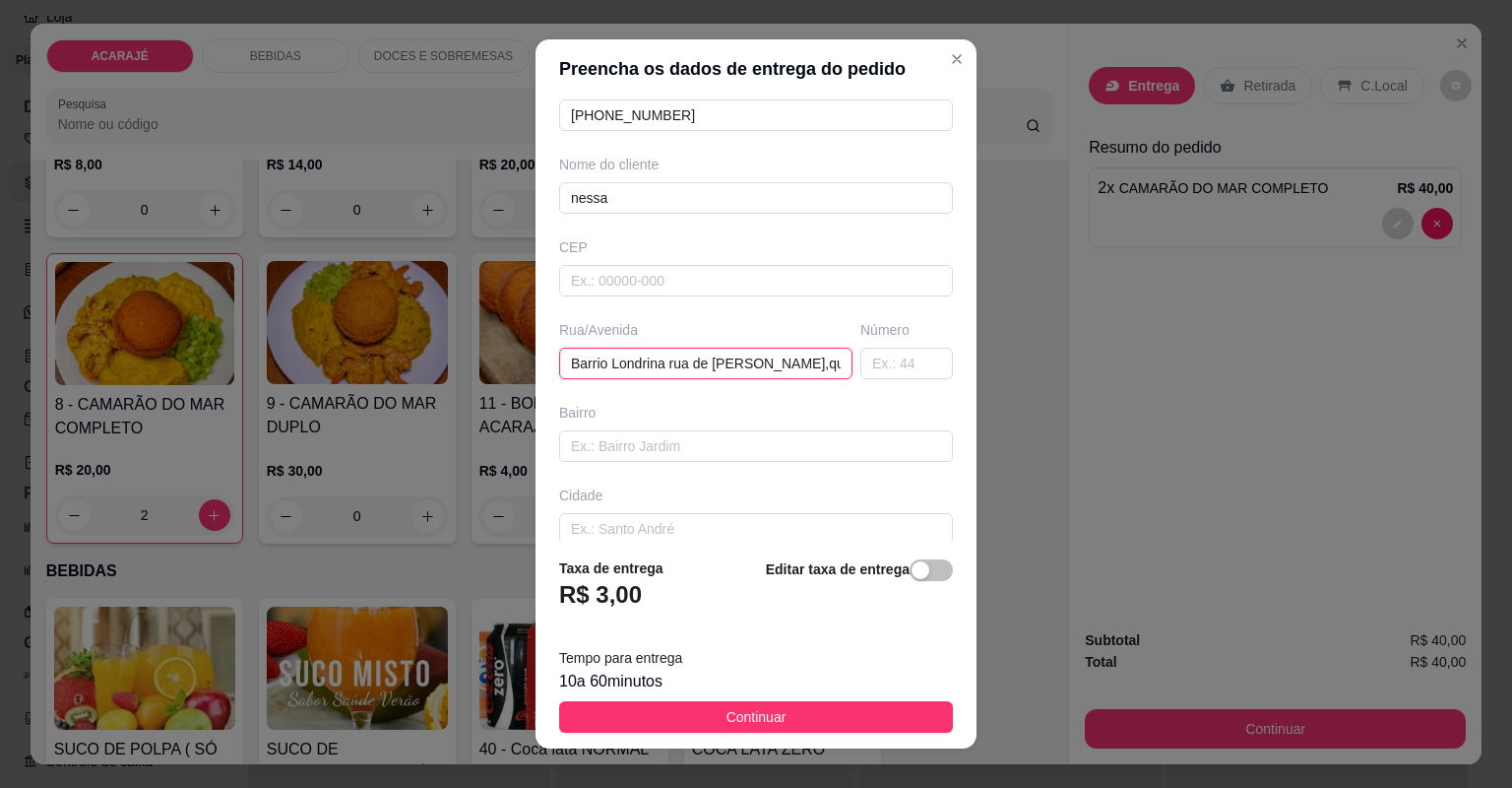 scroll, scrollTop: 217, scrollLeft: 0, axis: vertical 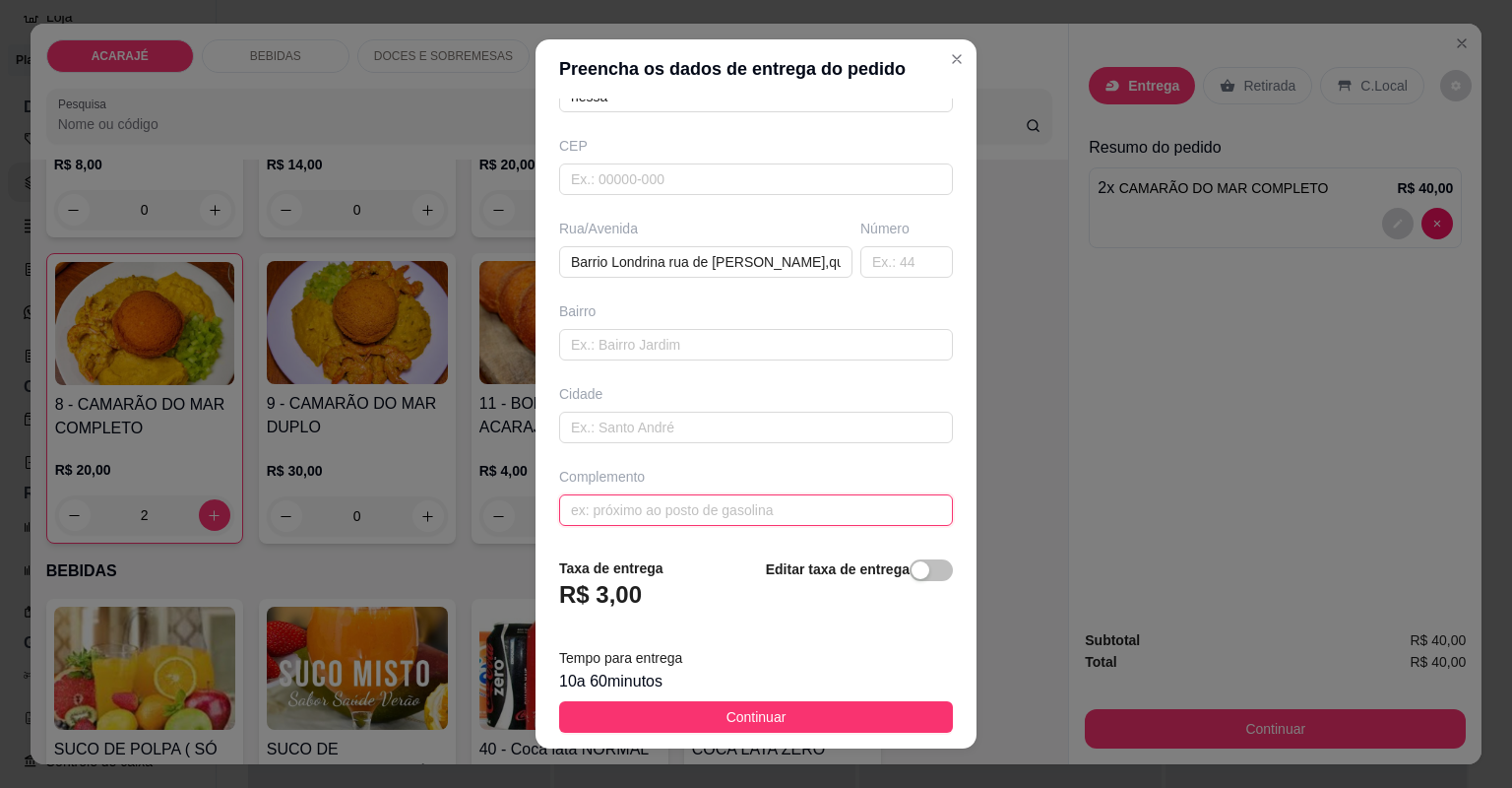 drag, startPoint x: 717, startPoint y: 490, endPoint x: 726, endPoint y: 498, distance: 12.041595 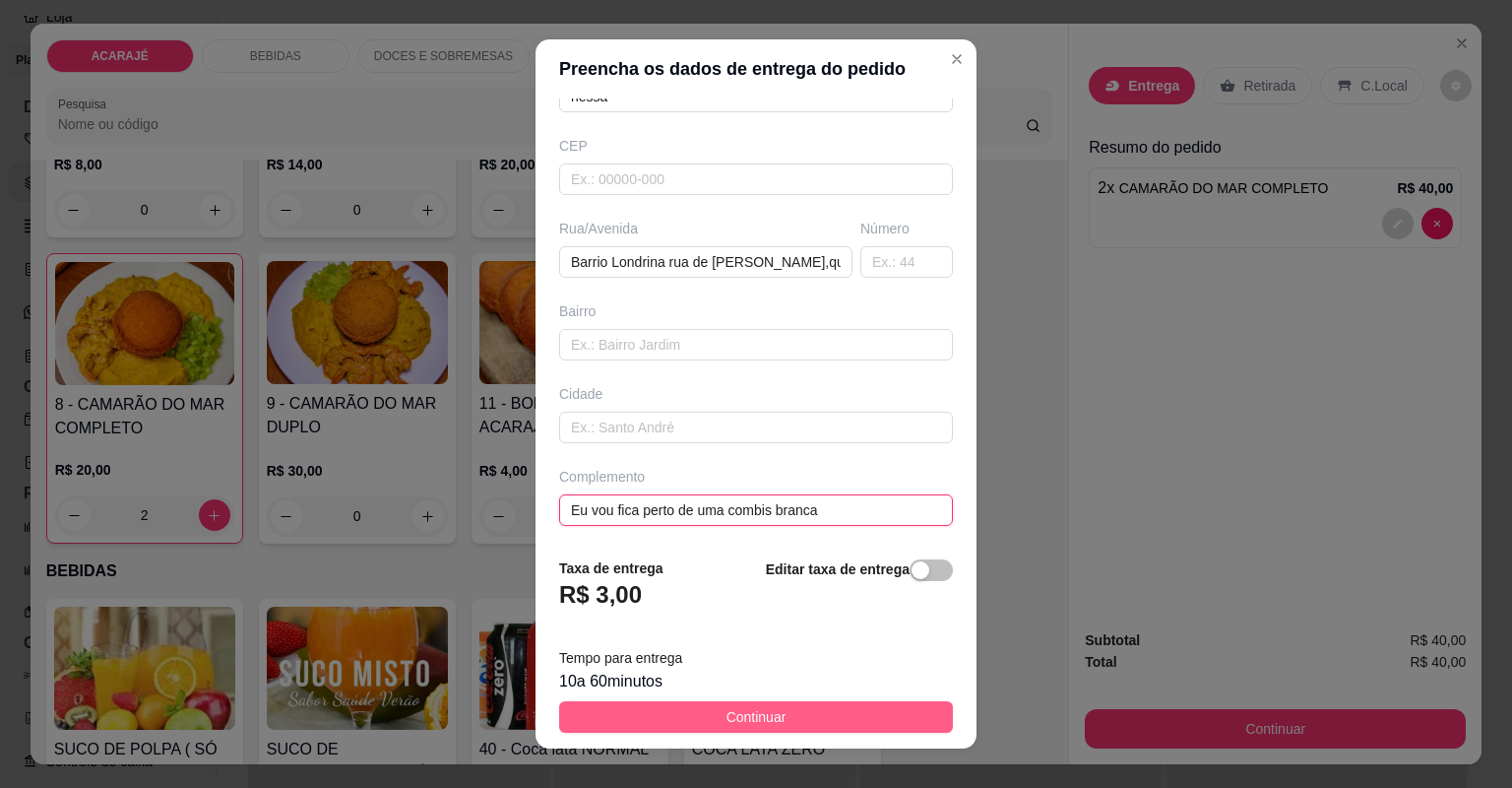 type on "Eu vou fica perto de uma combis branca" 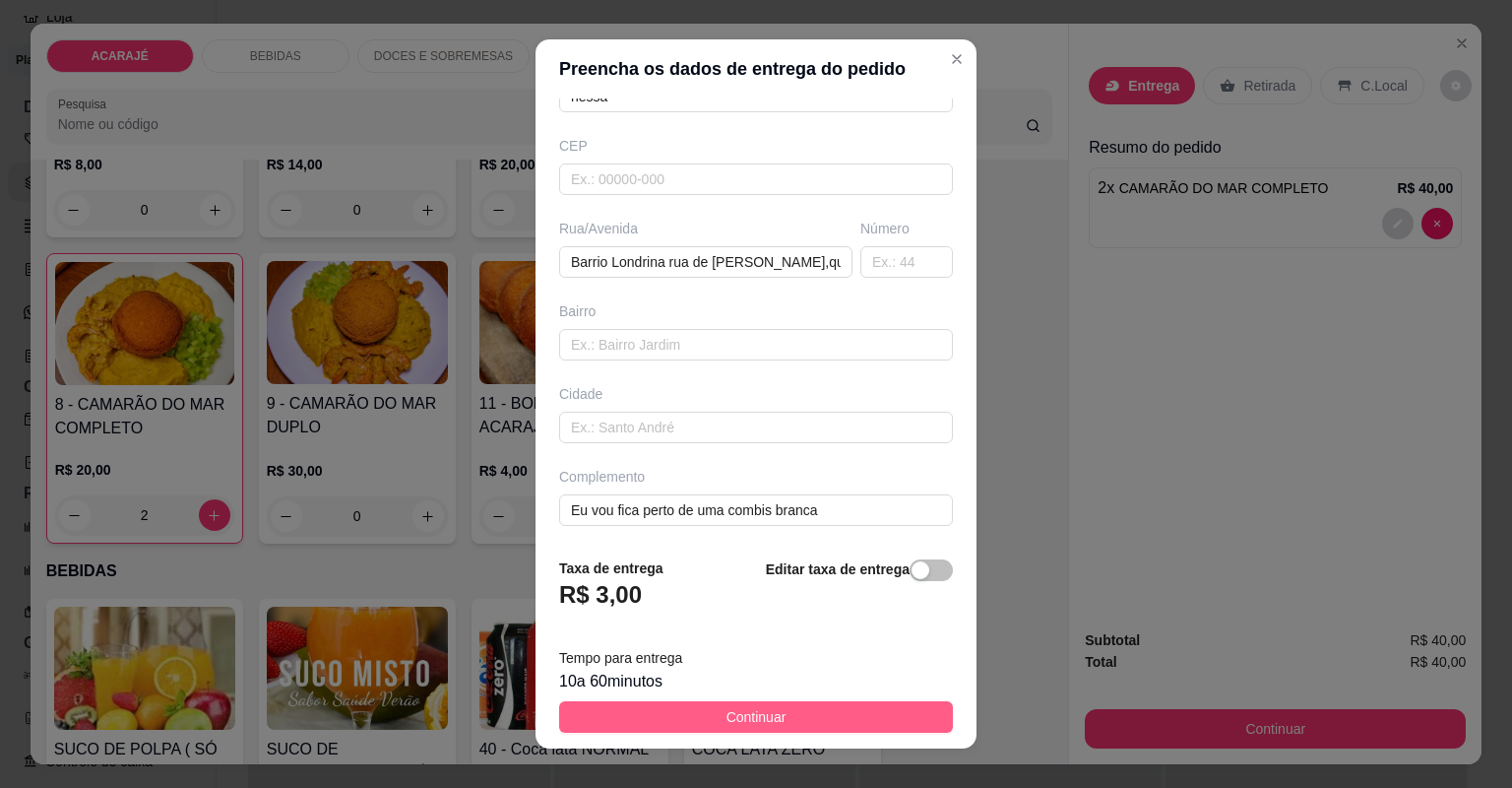 click on "Continuar" at bounding box center [756, 717] 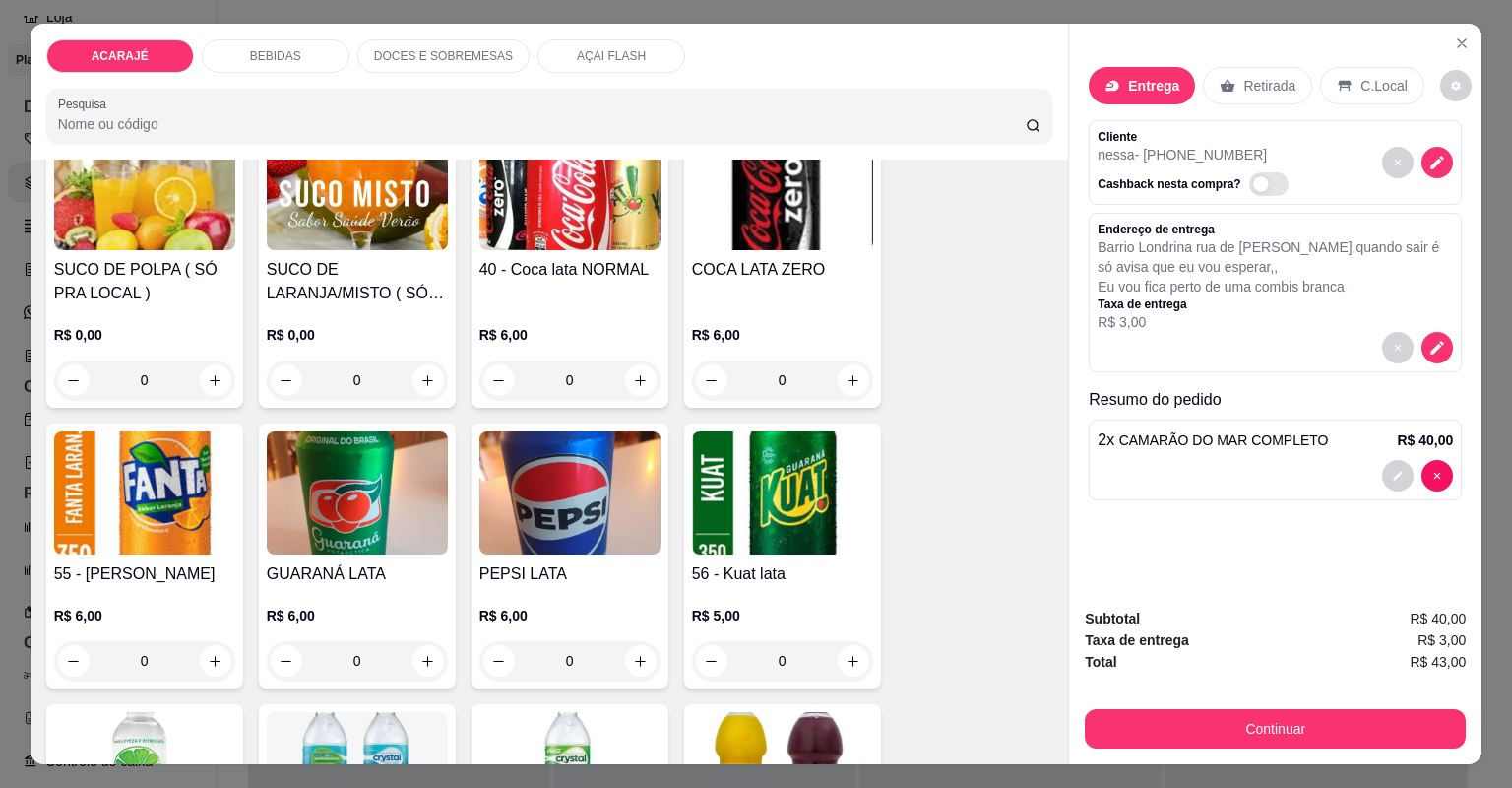 scroll, scrollTop: 867, scrollLeft: 0, axis: vertical 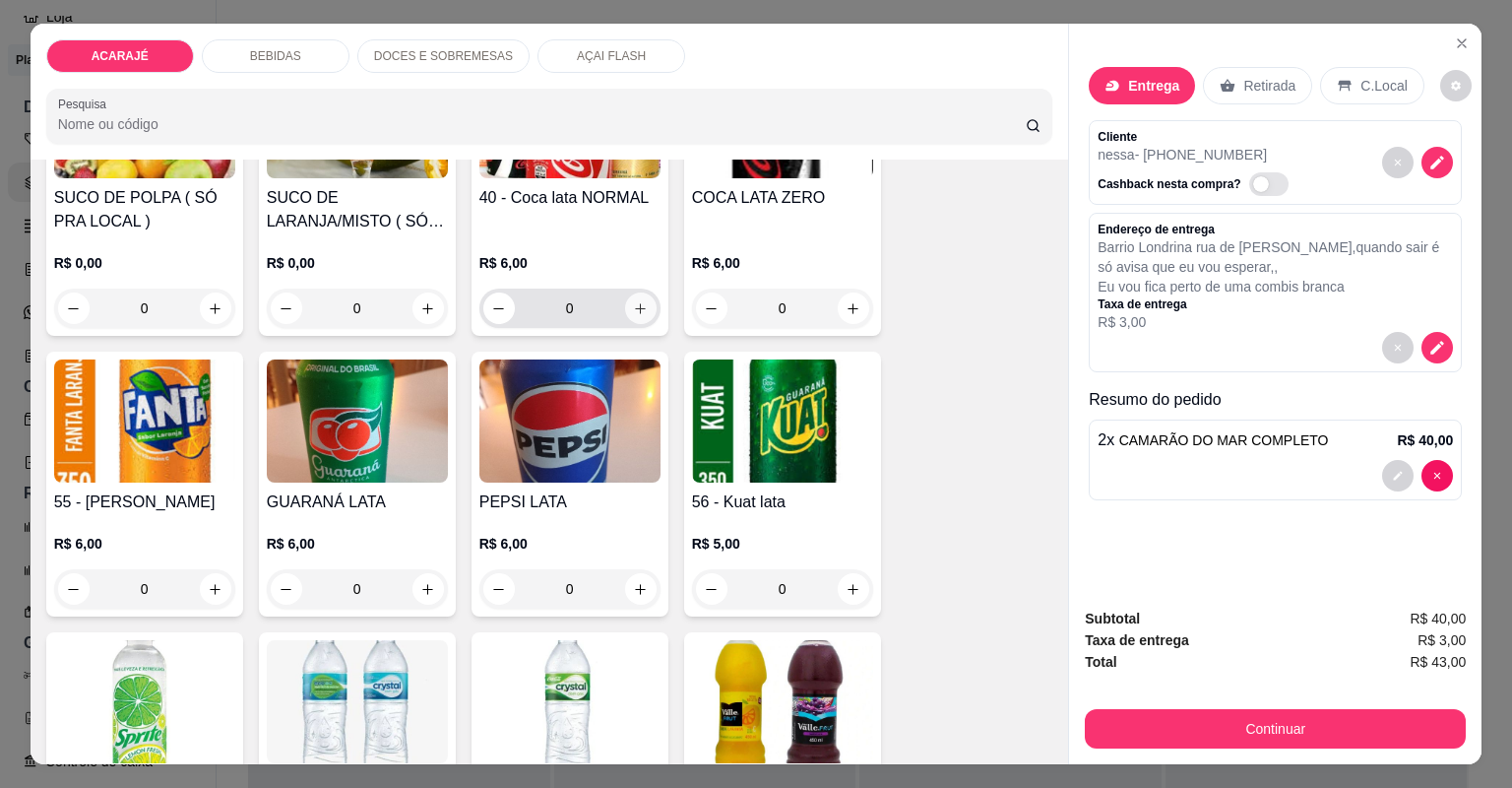click 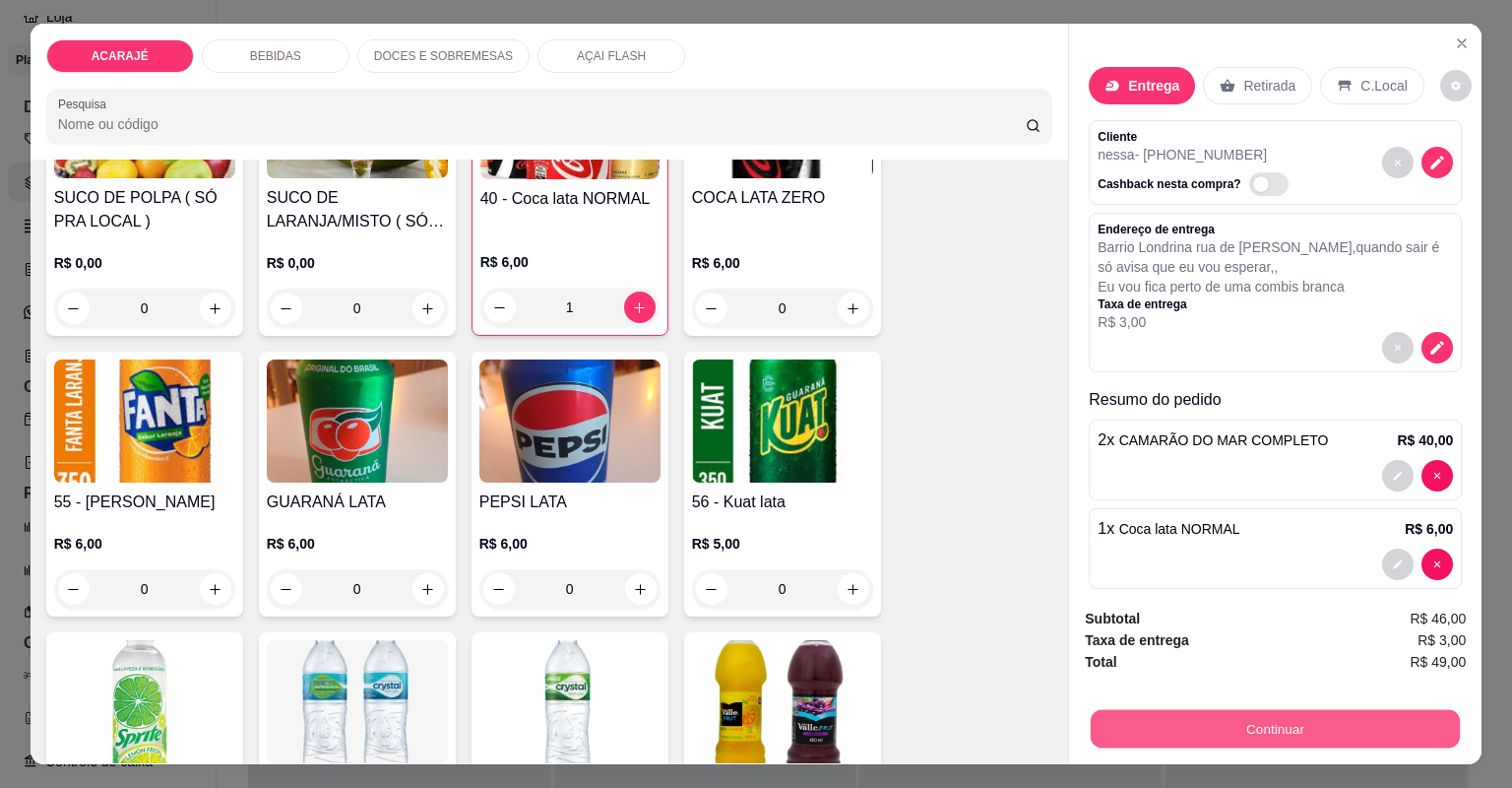 click on "Continuar" at bounding box center (1275, 729) 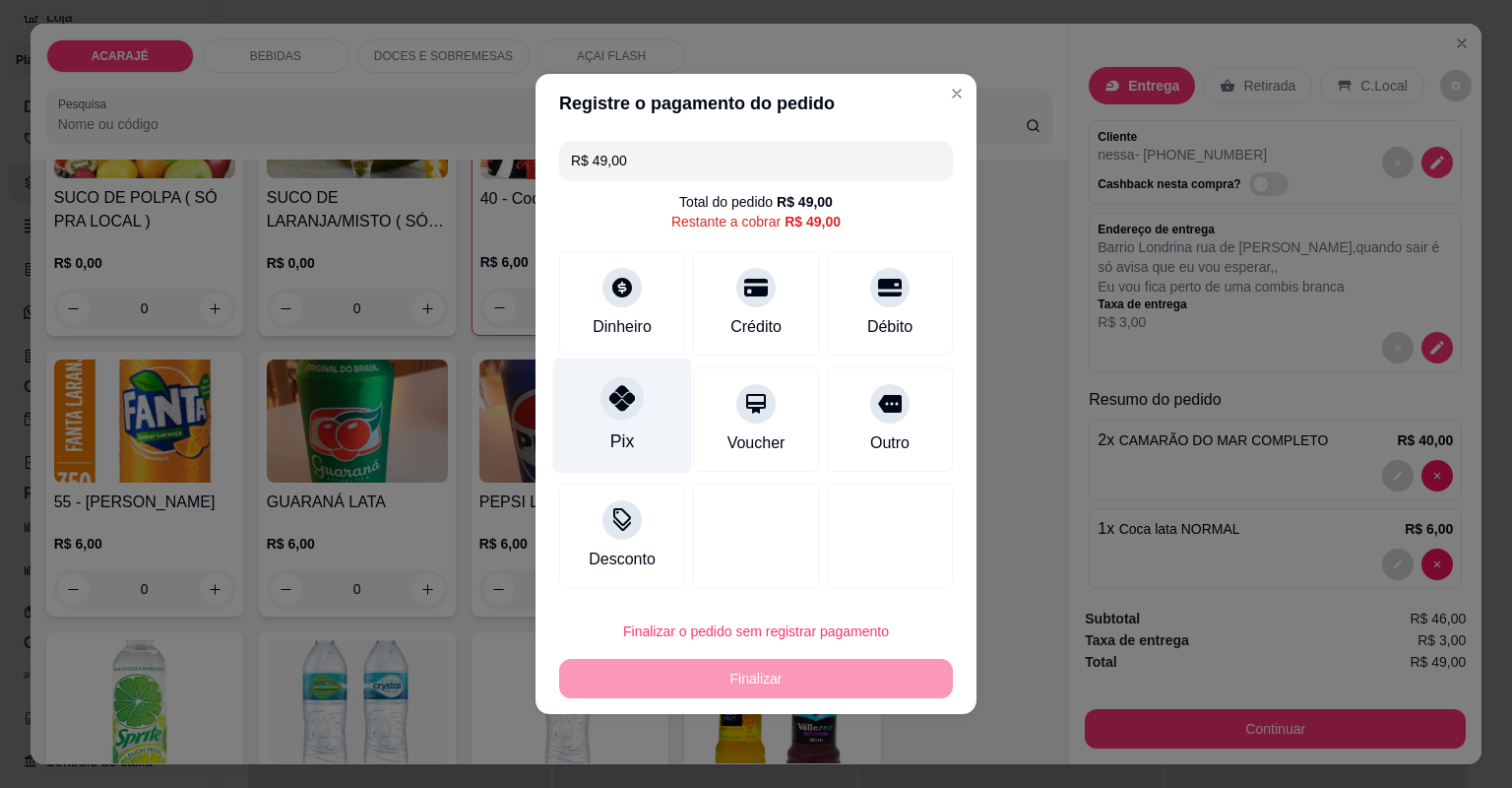 click on "Pix" at bounding box center (622, 416) 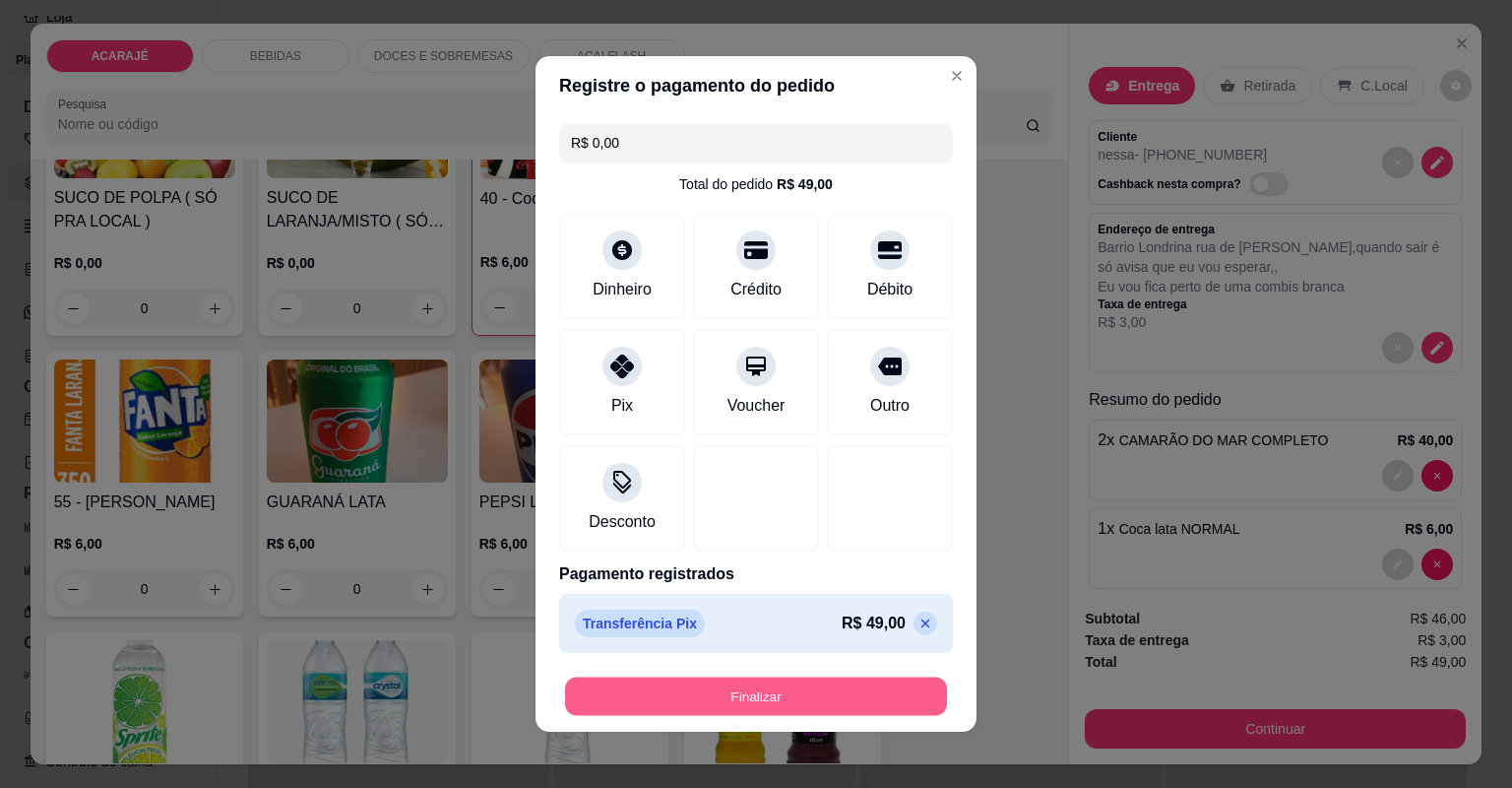 click on "Finalizar" at bounding box center (756, 696) 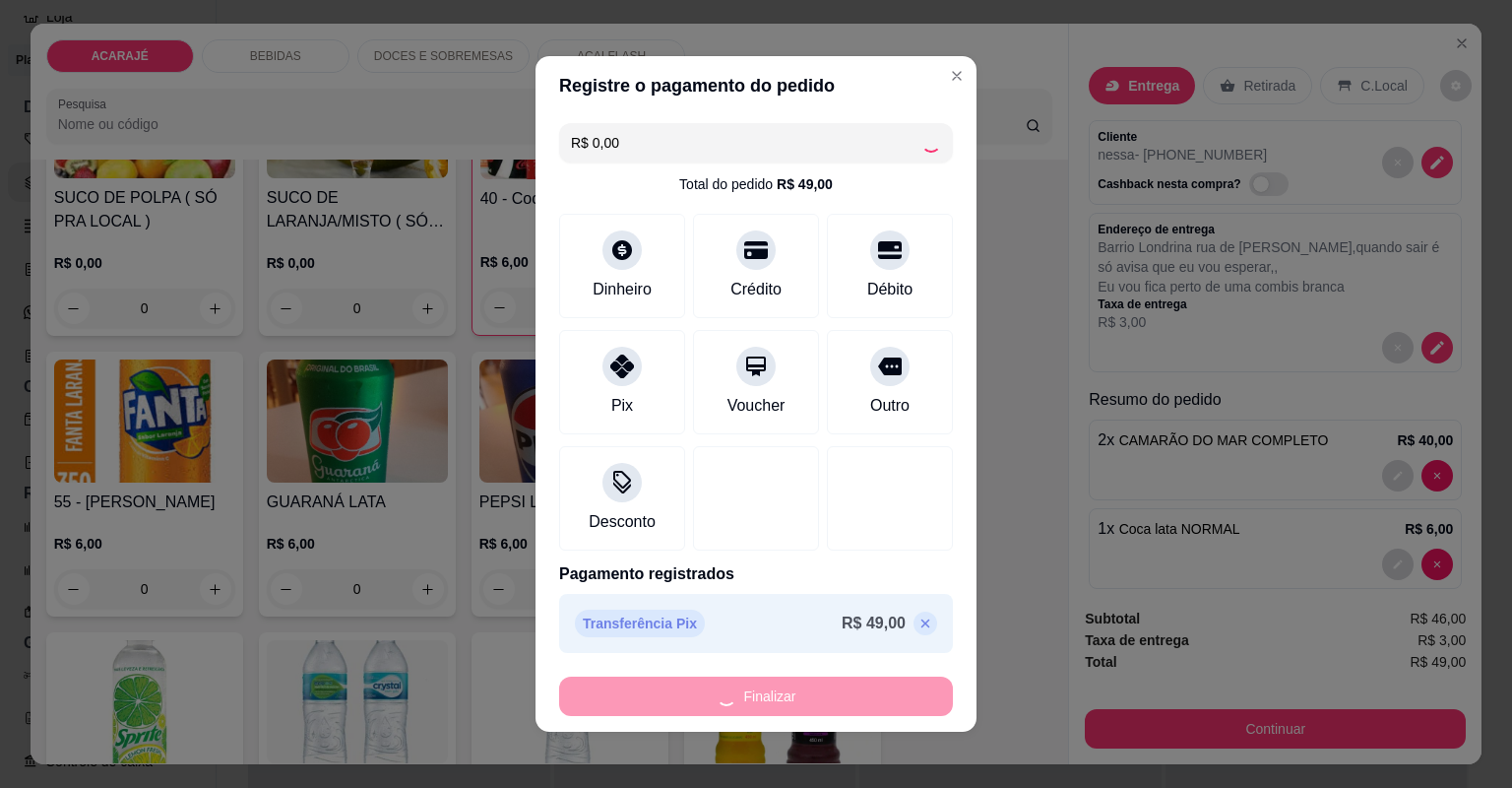 type on "0" 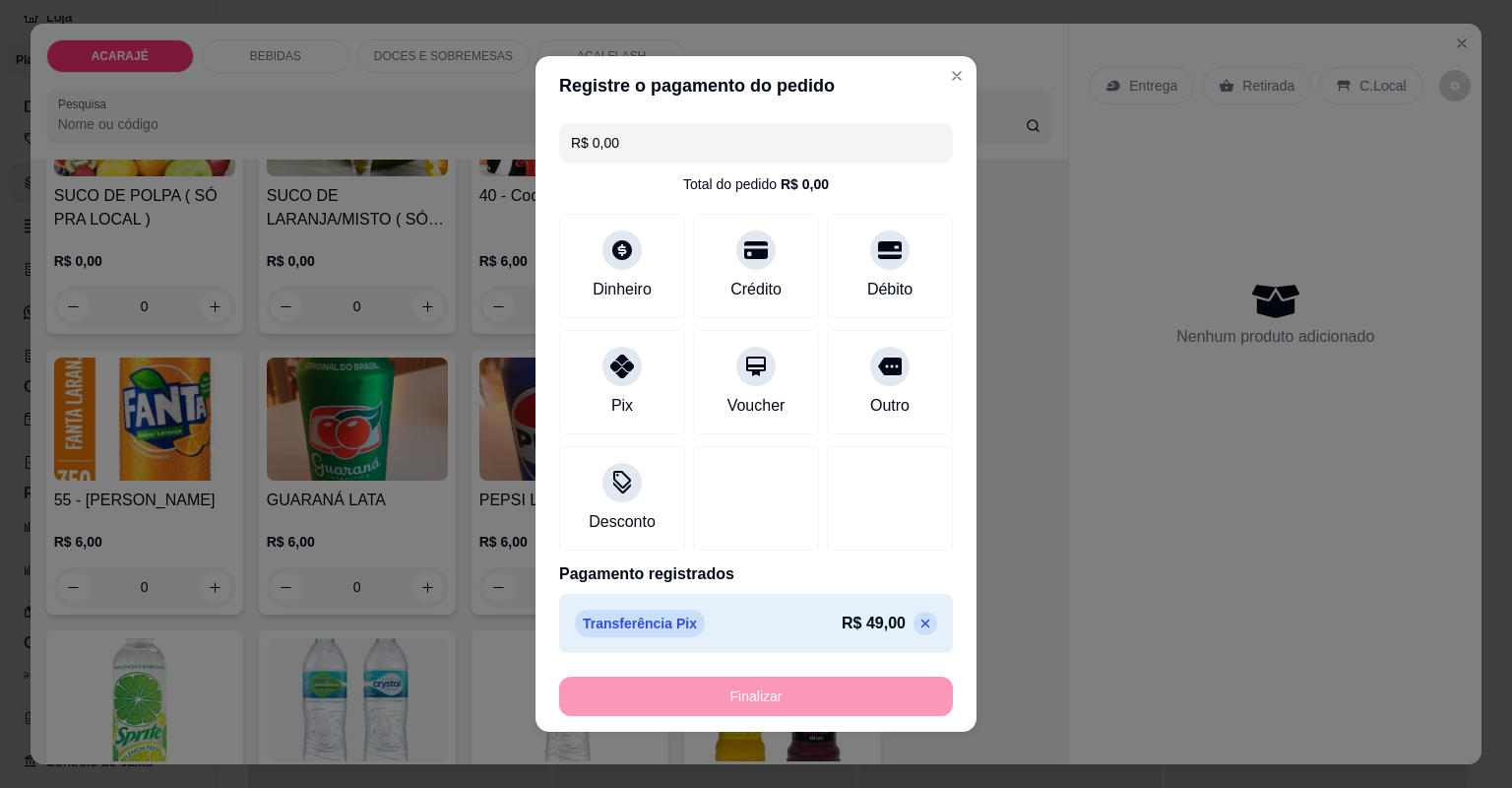 type on "-R$ 49,00" 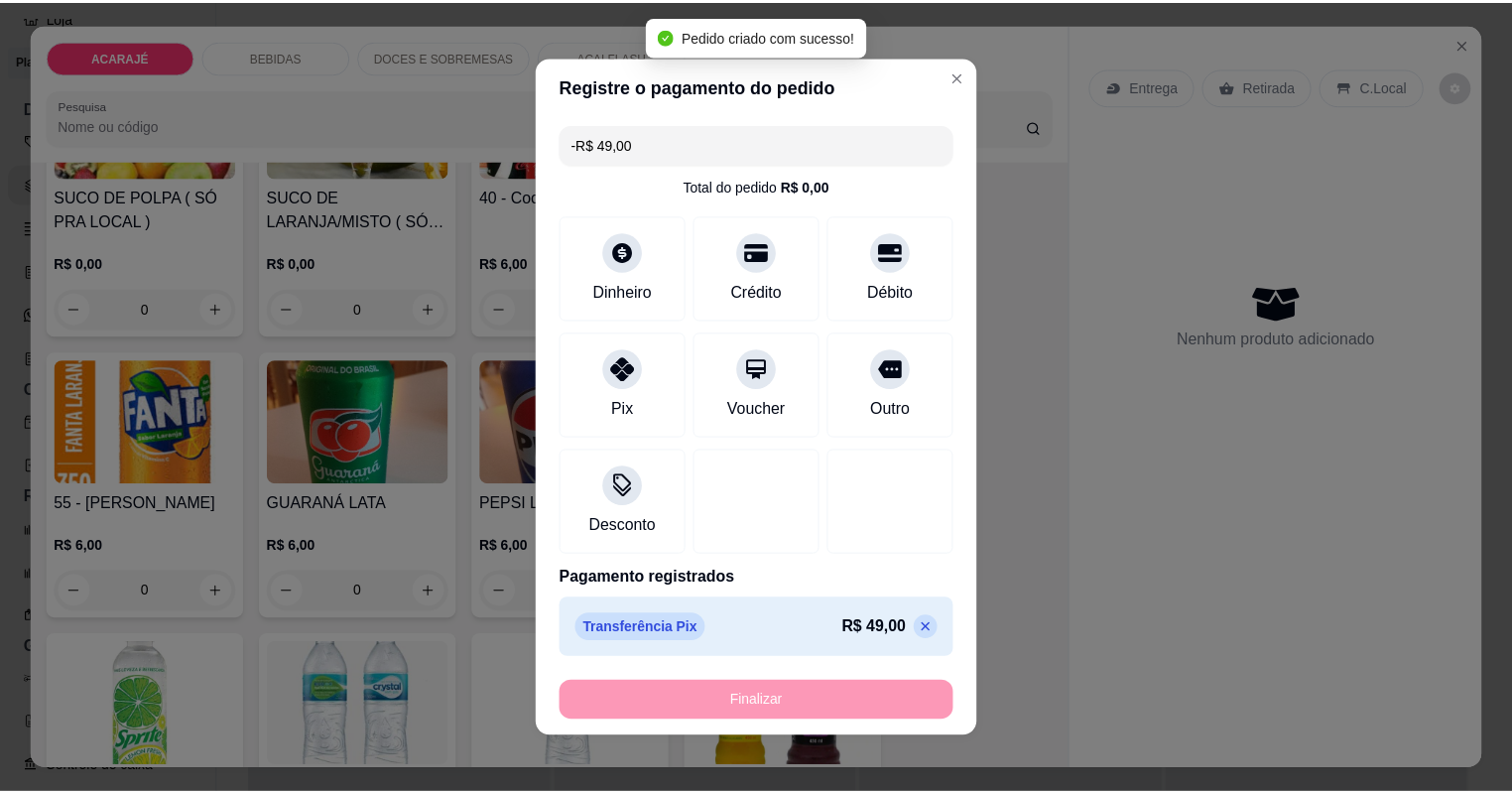 scroll, scrollTop: 871, scrollLeft: 0, axis: vertical 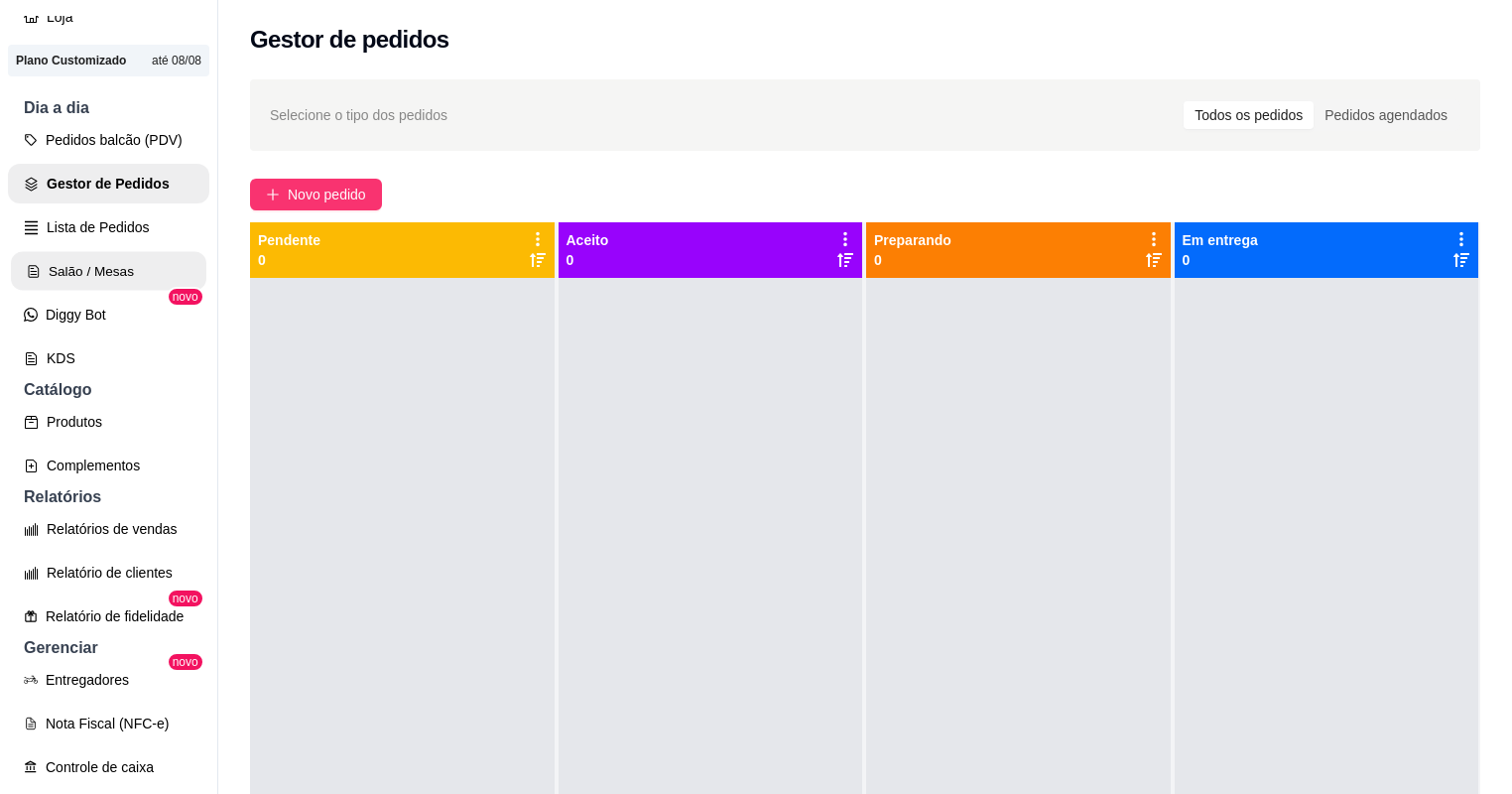 click on "Salão / Mesas" at bounding box center [108, 271] 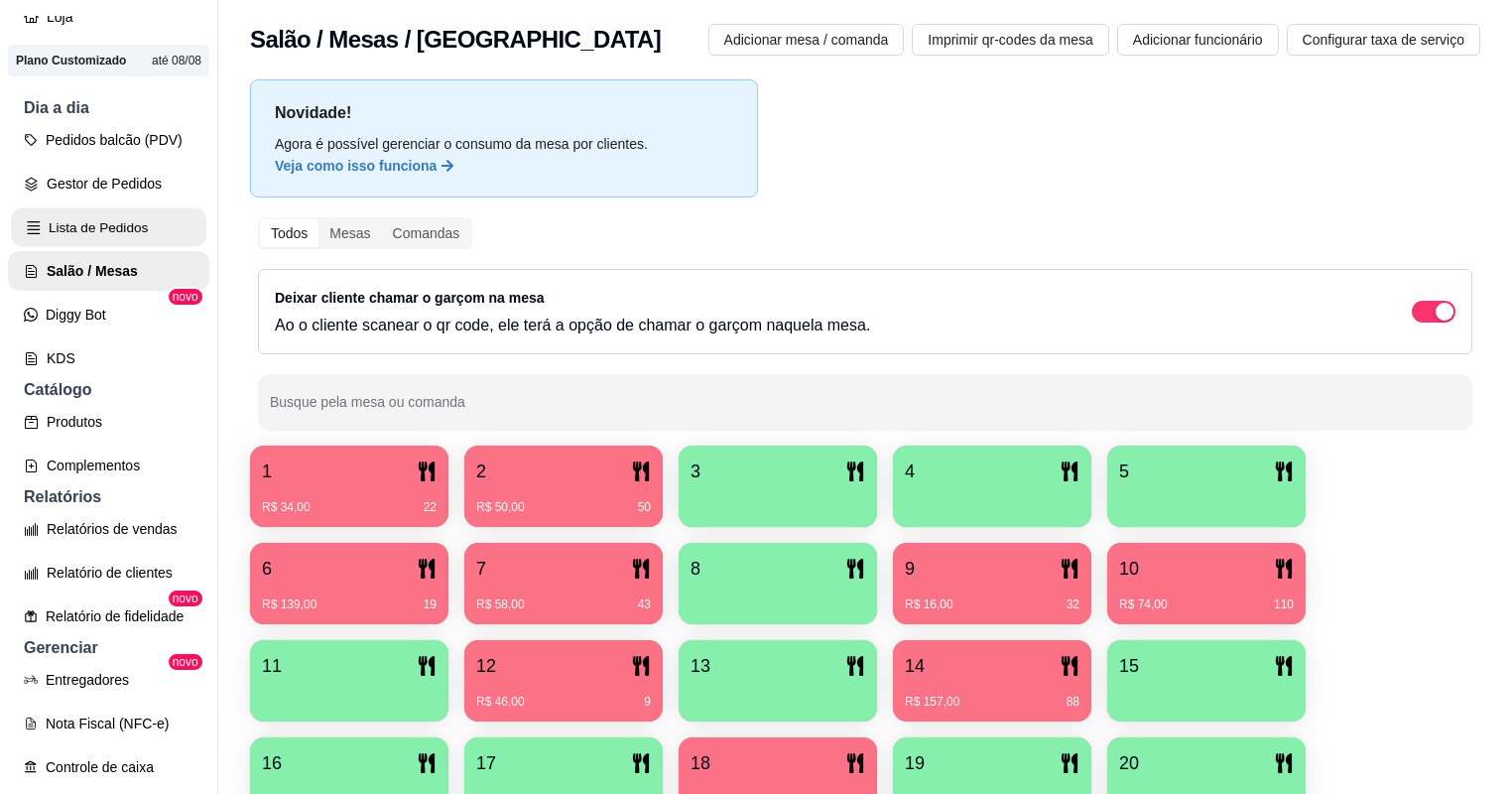 click on "Lista de Pedidos" at bounding box center [108, 227] 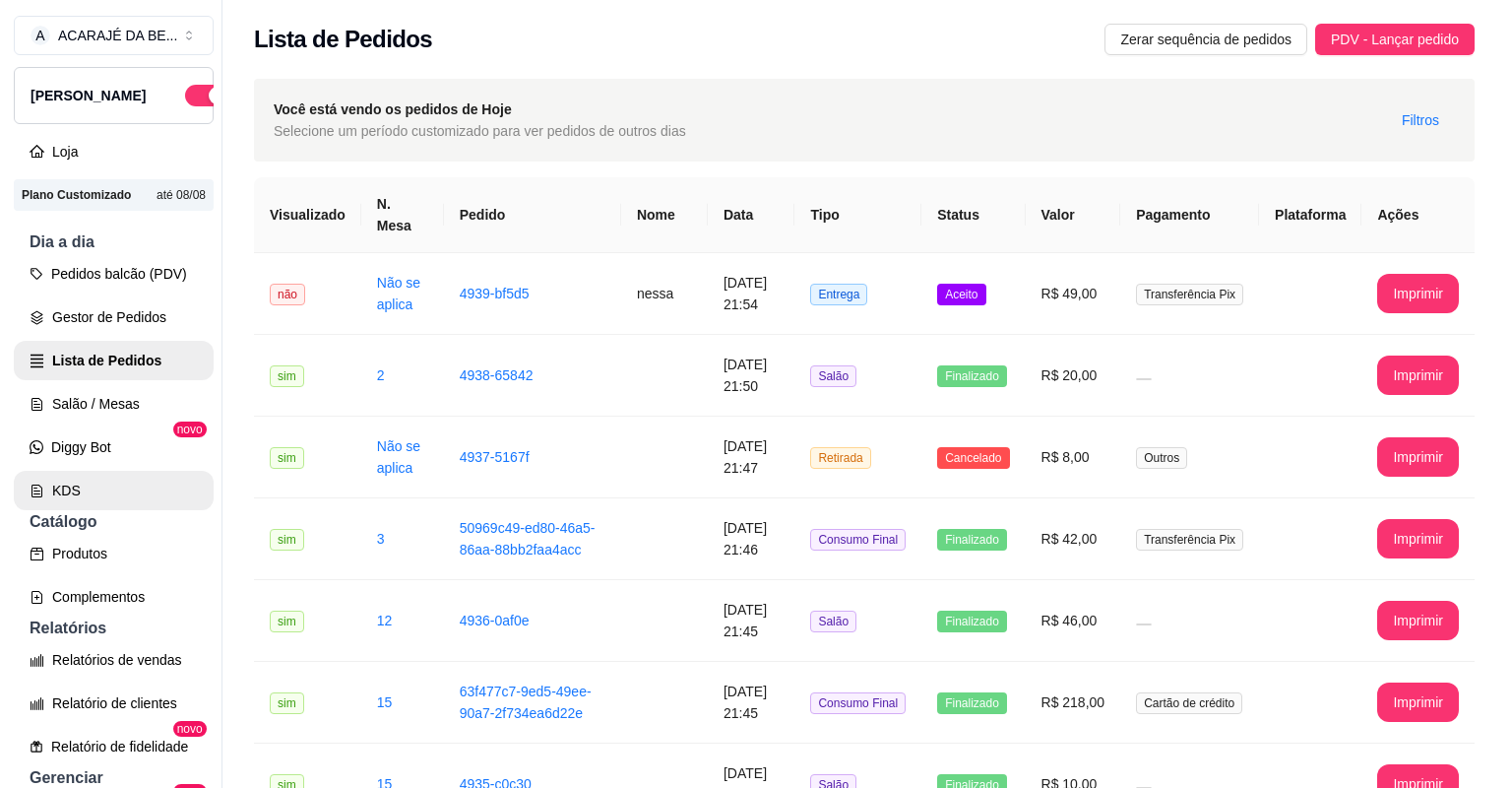 scroll, scrollTop: 0, scrollLeft: 0, axis: both 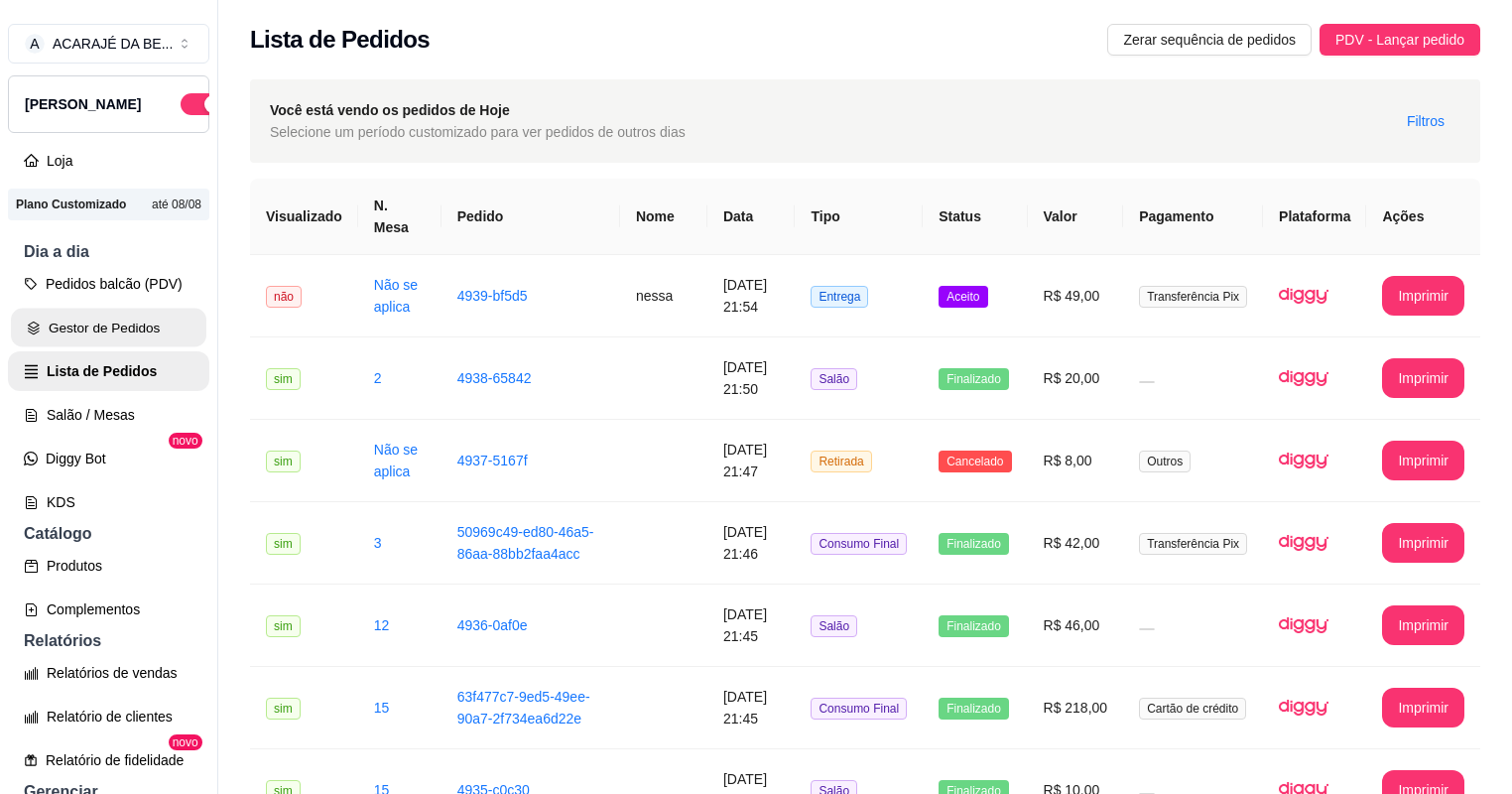 click on "Gestor de Pedidos" at bounding box center [108, 328] 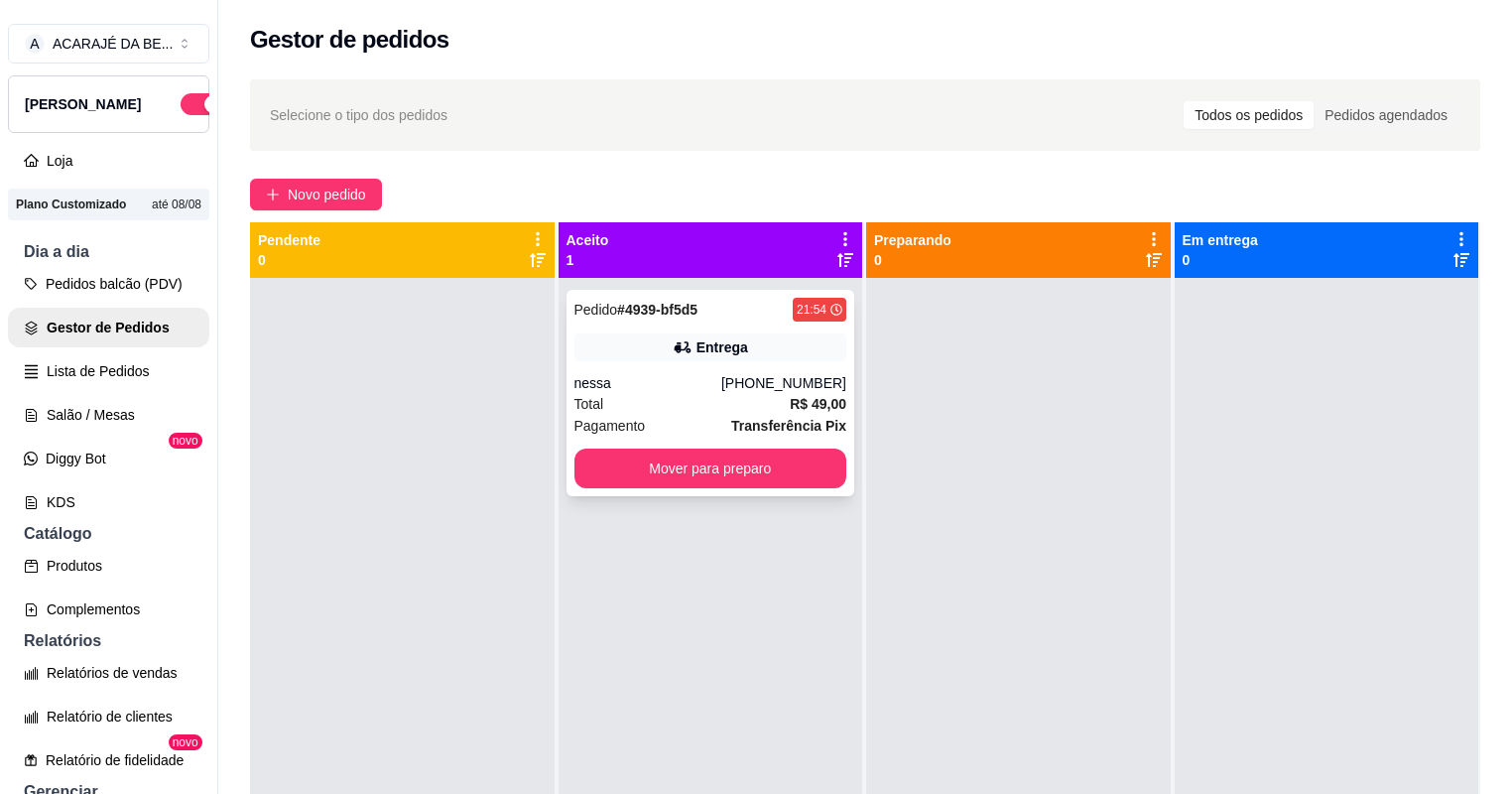 click on "Pagamento Transferência Pix" at bounding box center [710, 426] 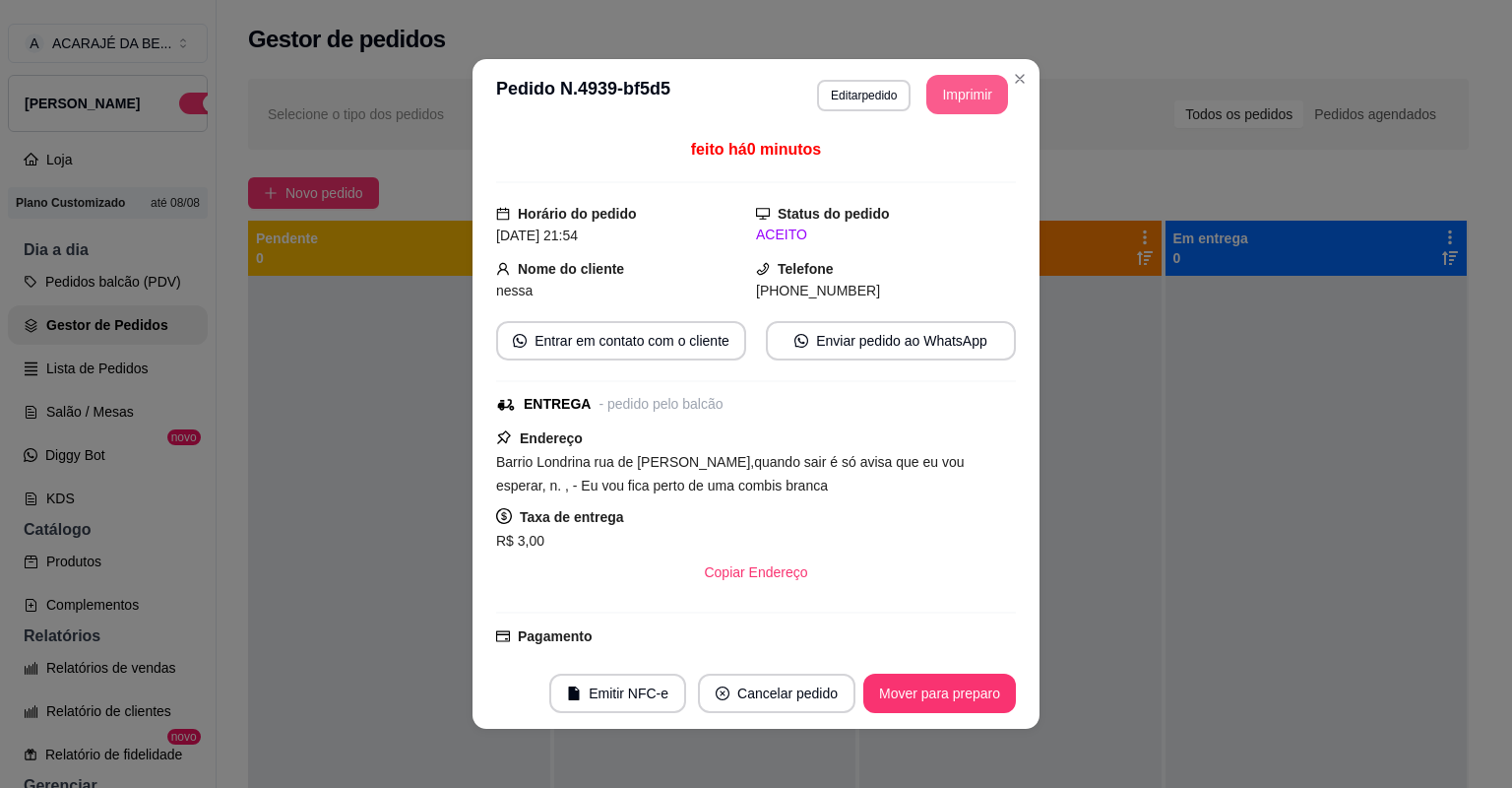 click on "Imprimir" at bounding box center (967, 95) 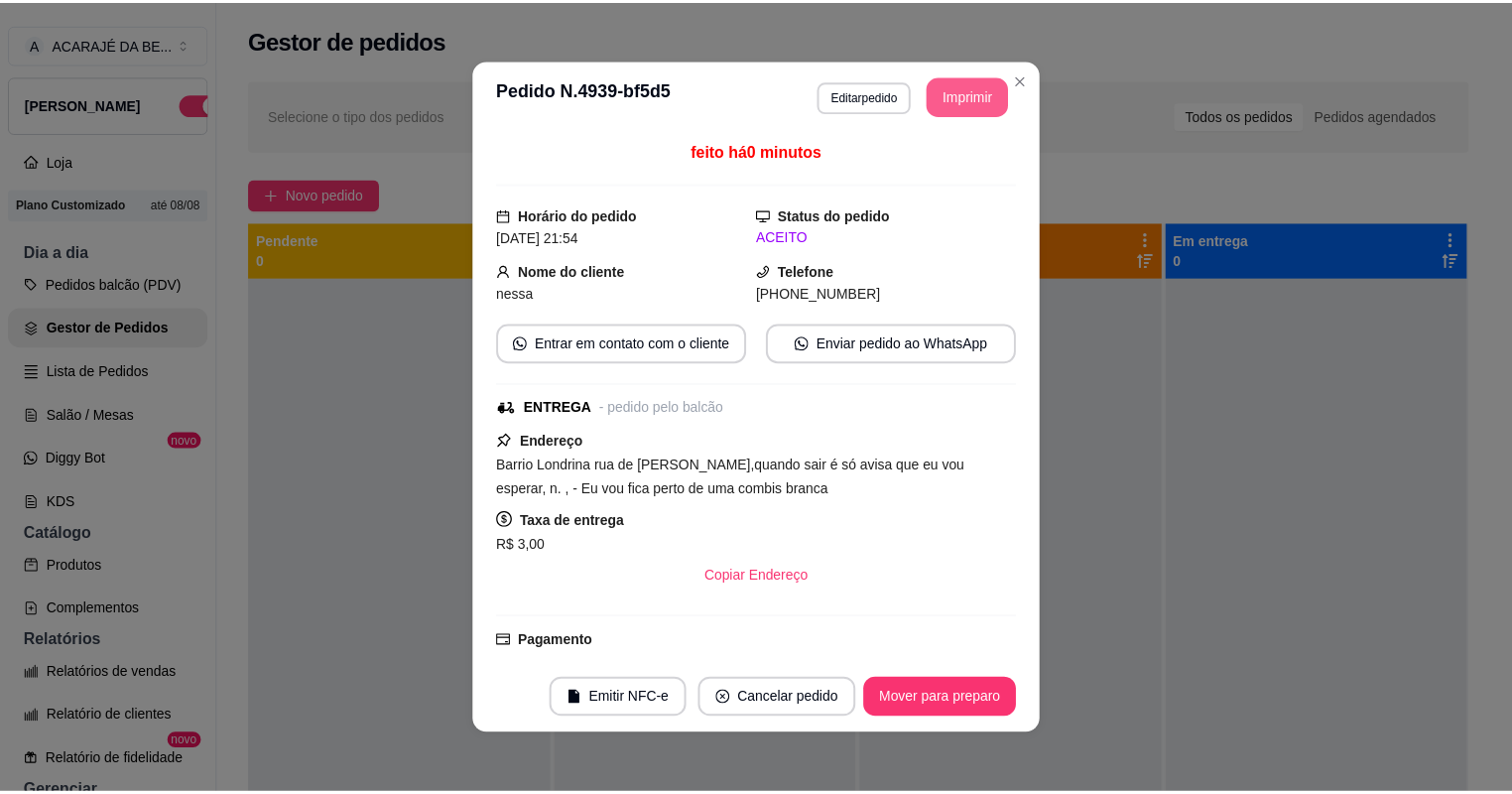 scroll, scrollTop: 0, scrollLeft: 0, axis: both 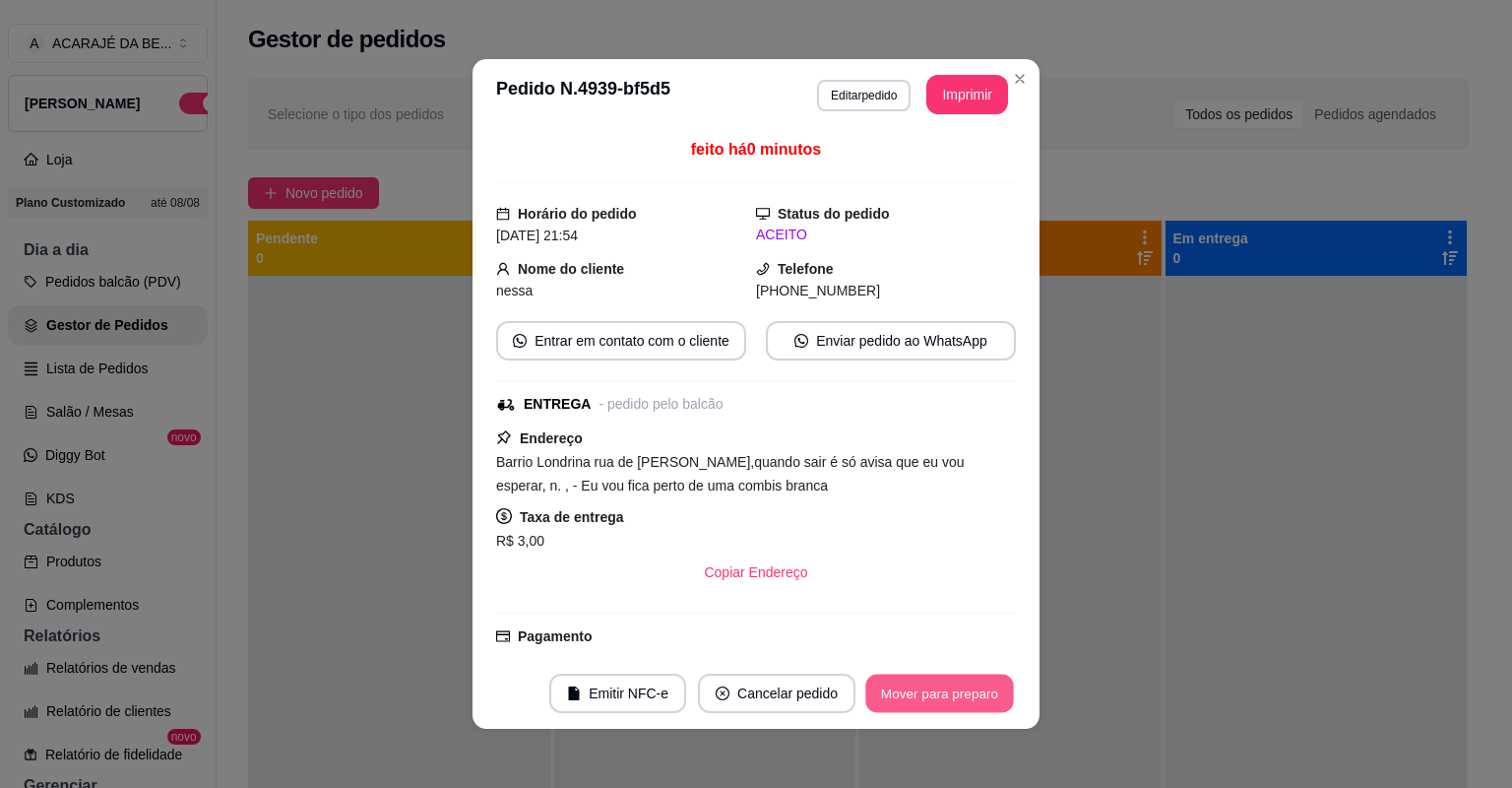 click on "Mover para preparo" at bounding box center [939, 693] 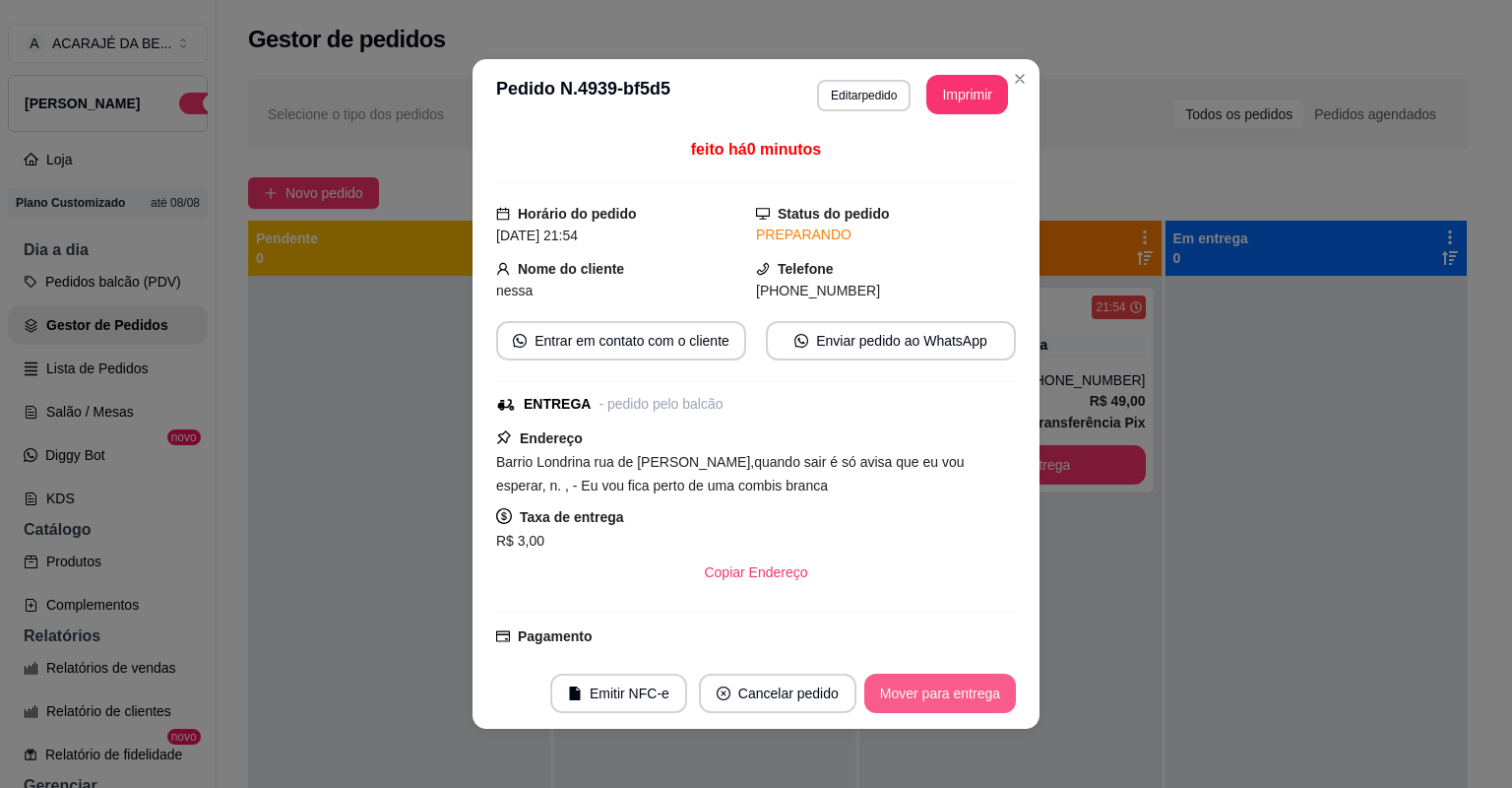 click on "Mover para entrega" at bounding box center [940, 693] 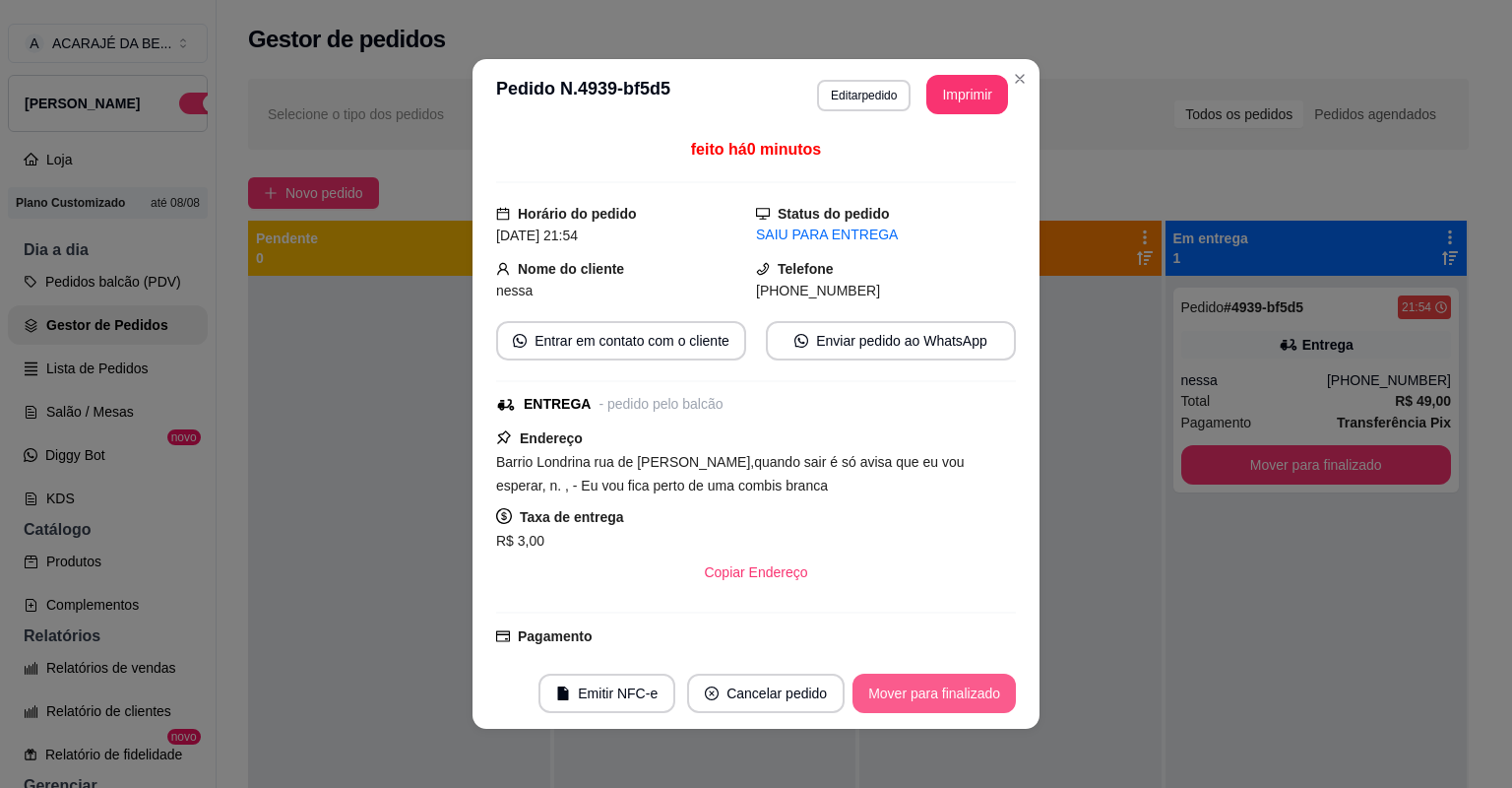 click on "Mover para finalizado" at bounding box center (934, 693) 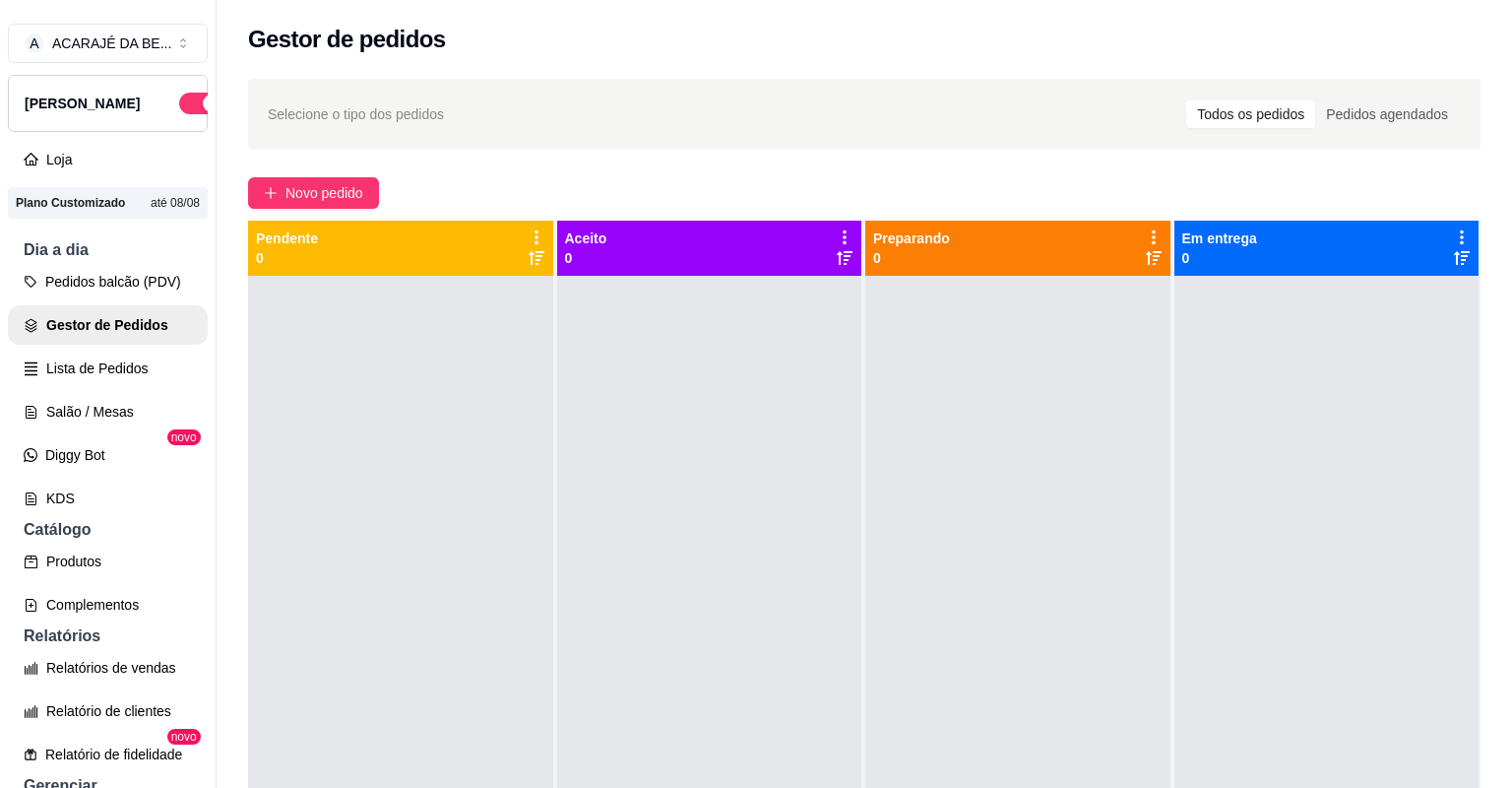 click on "Selecione o tipo dos pedidos Todos os pedidos Pedidos agendados" at bounding box center [864, 114] 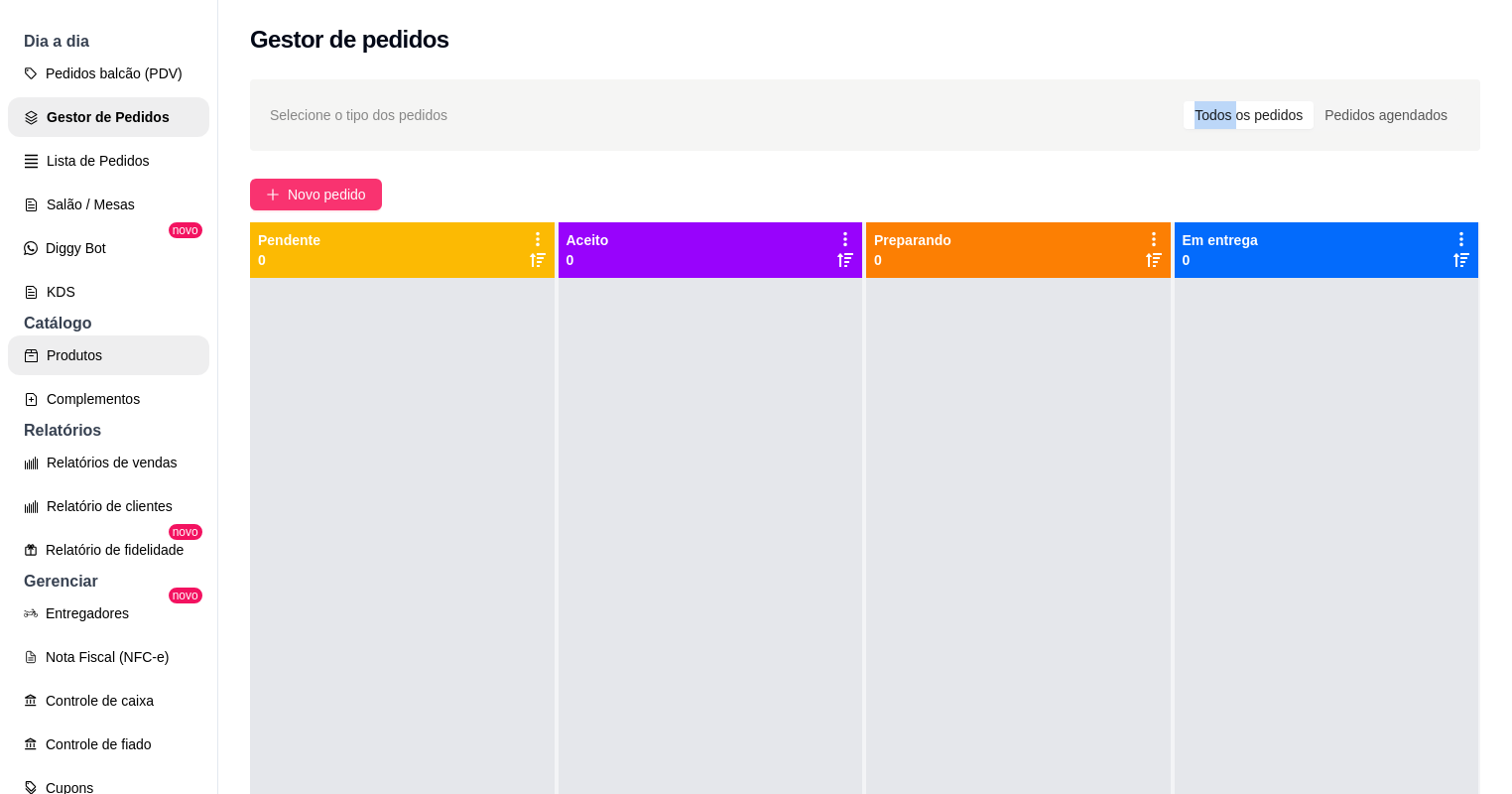 scroll, scrollTop: 238, scrollLeft: 0, axis: vertical 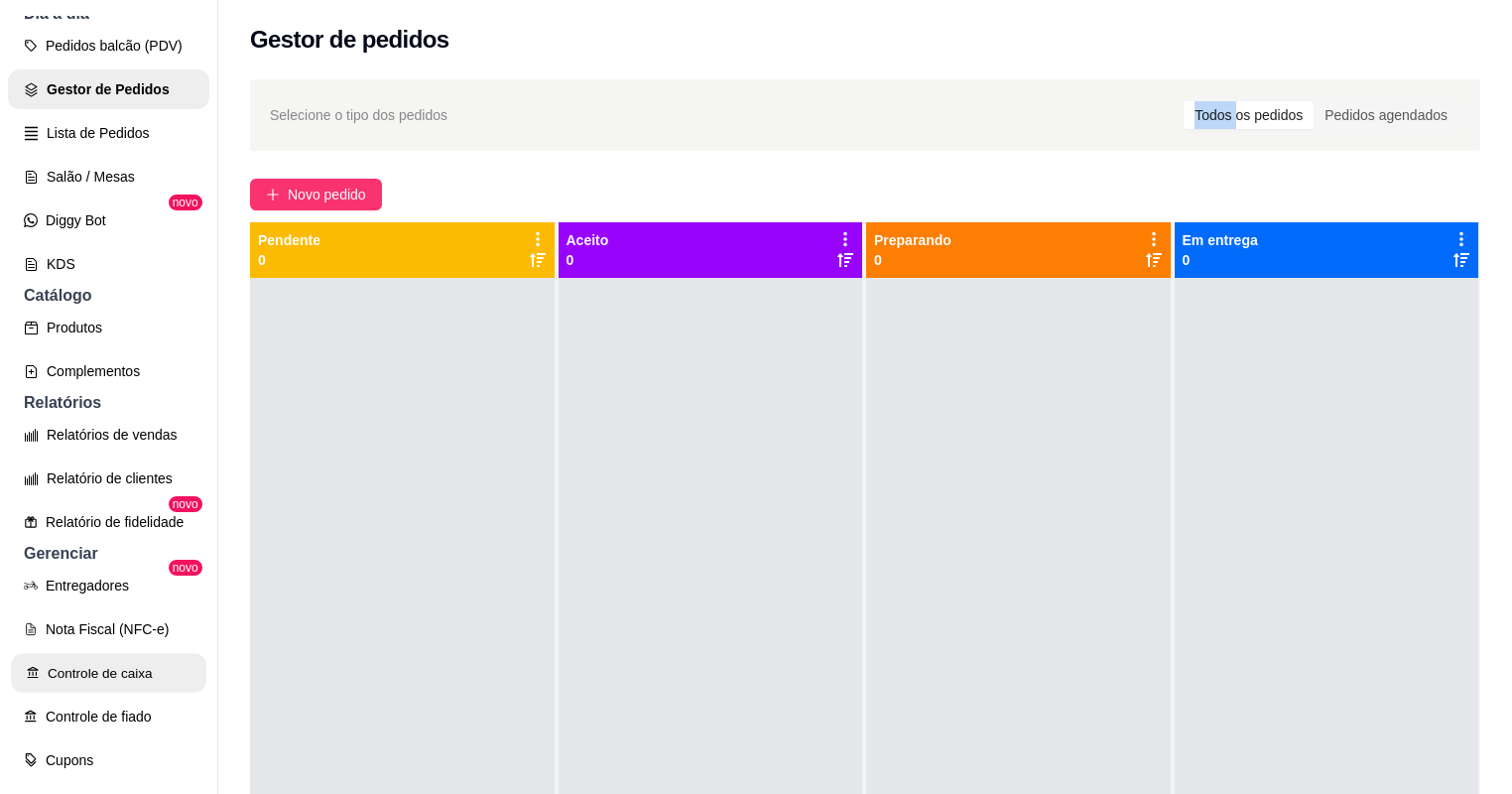 click on "Controle de caixa" at bounding box center (108, 673) 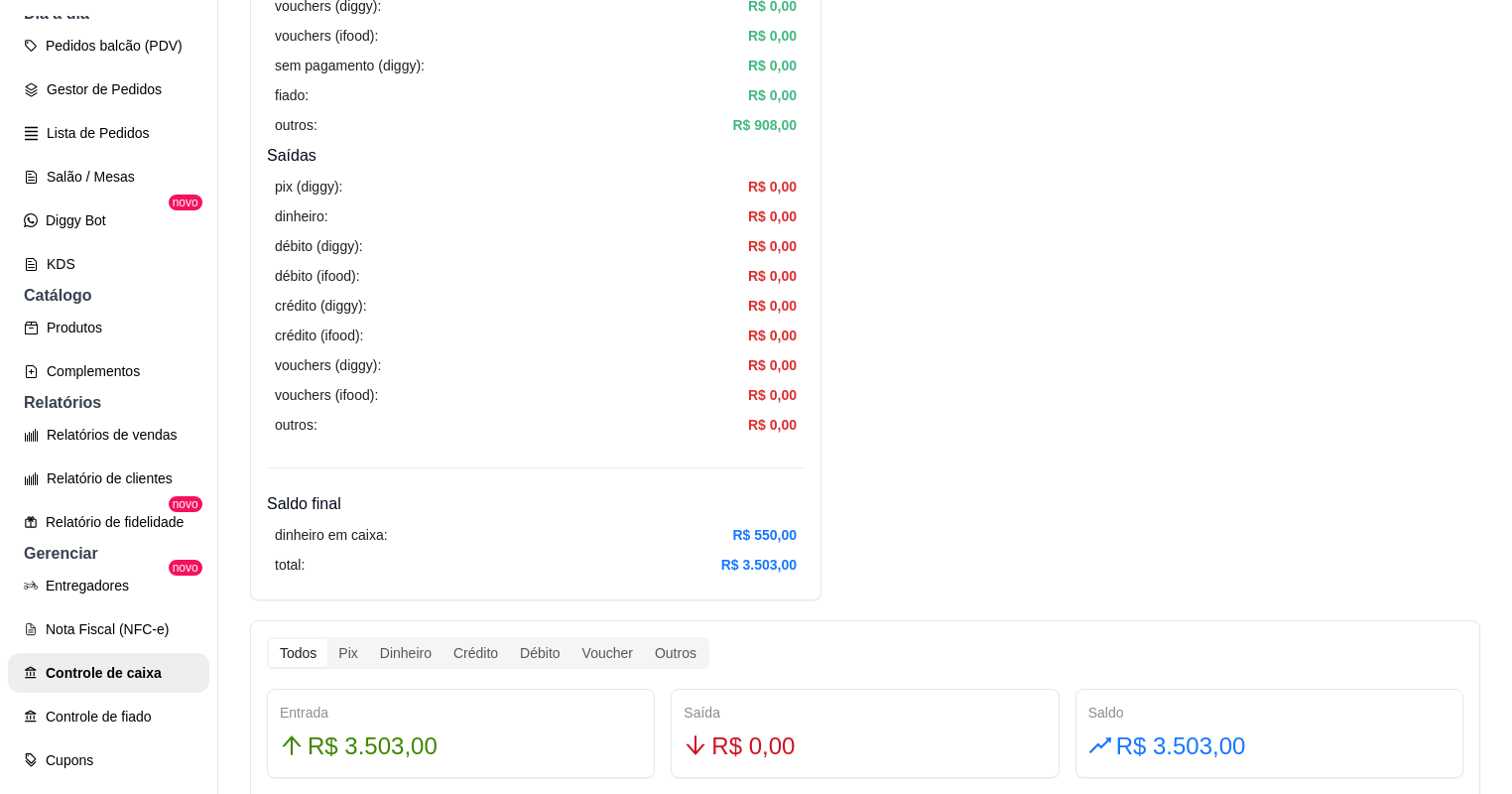 scroll, scrollTop: 0, scrollLeft: 0, axis: both 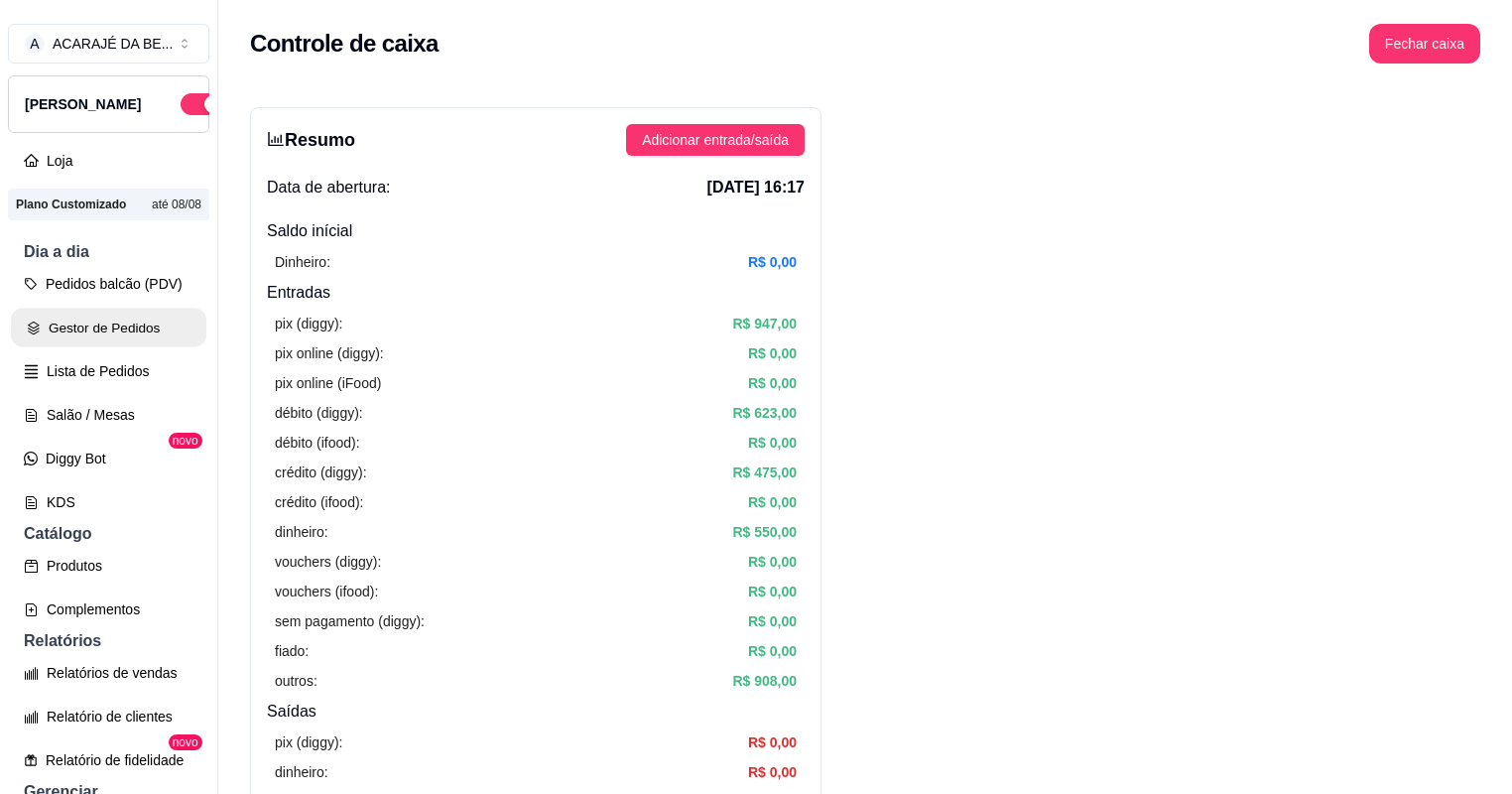 click on "Gestor de Pedidos" at bounding box center [108, 328] 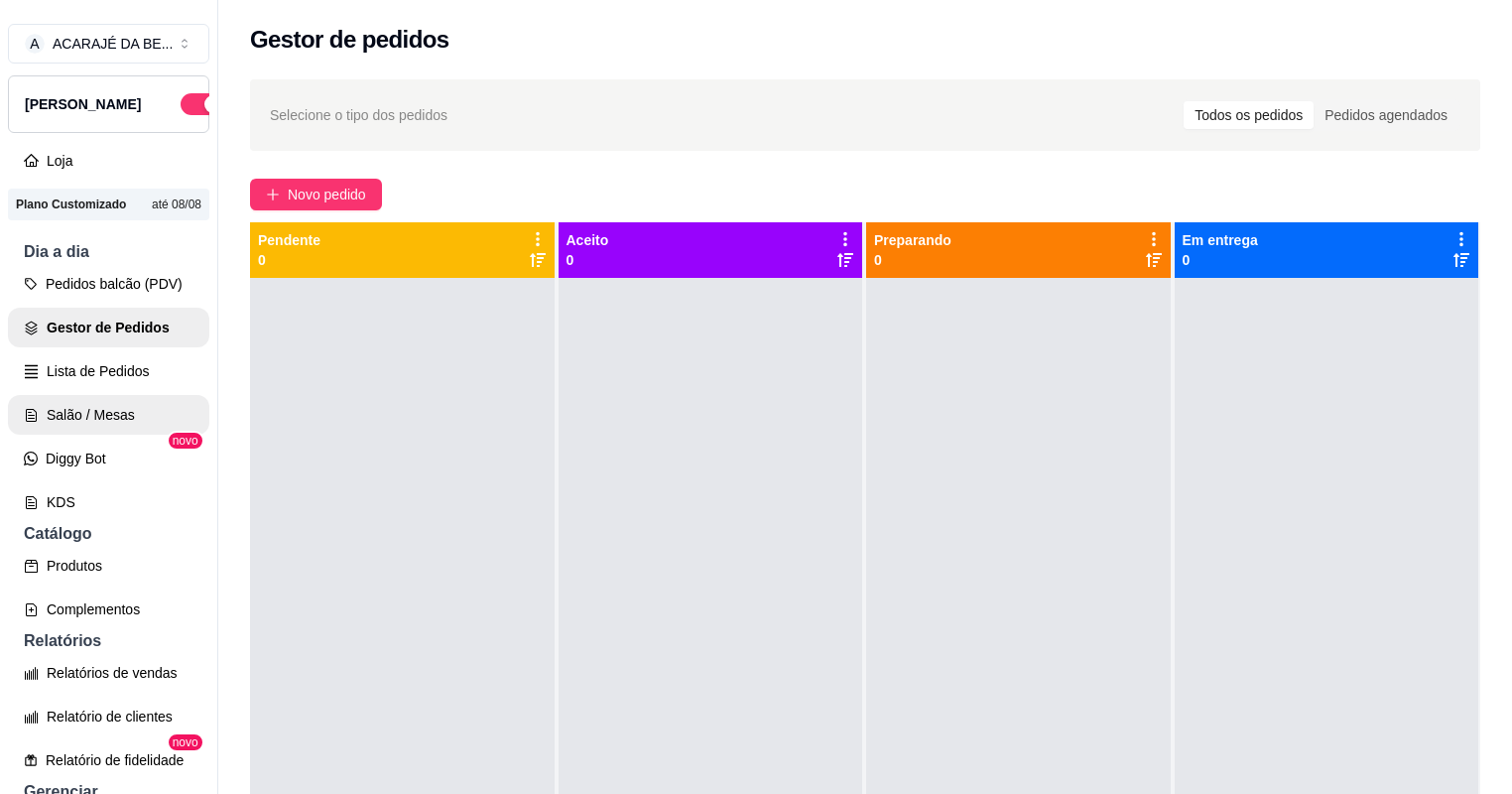 click on "Salão / Mesas" at bounding box center [108, 415] 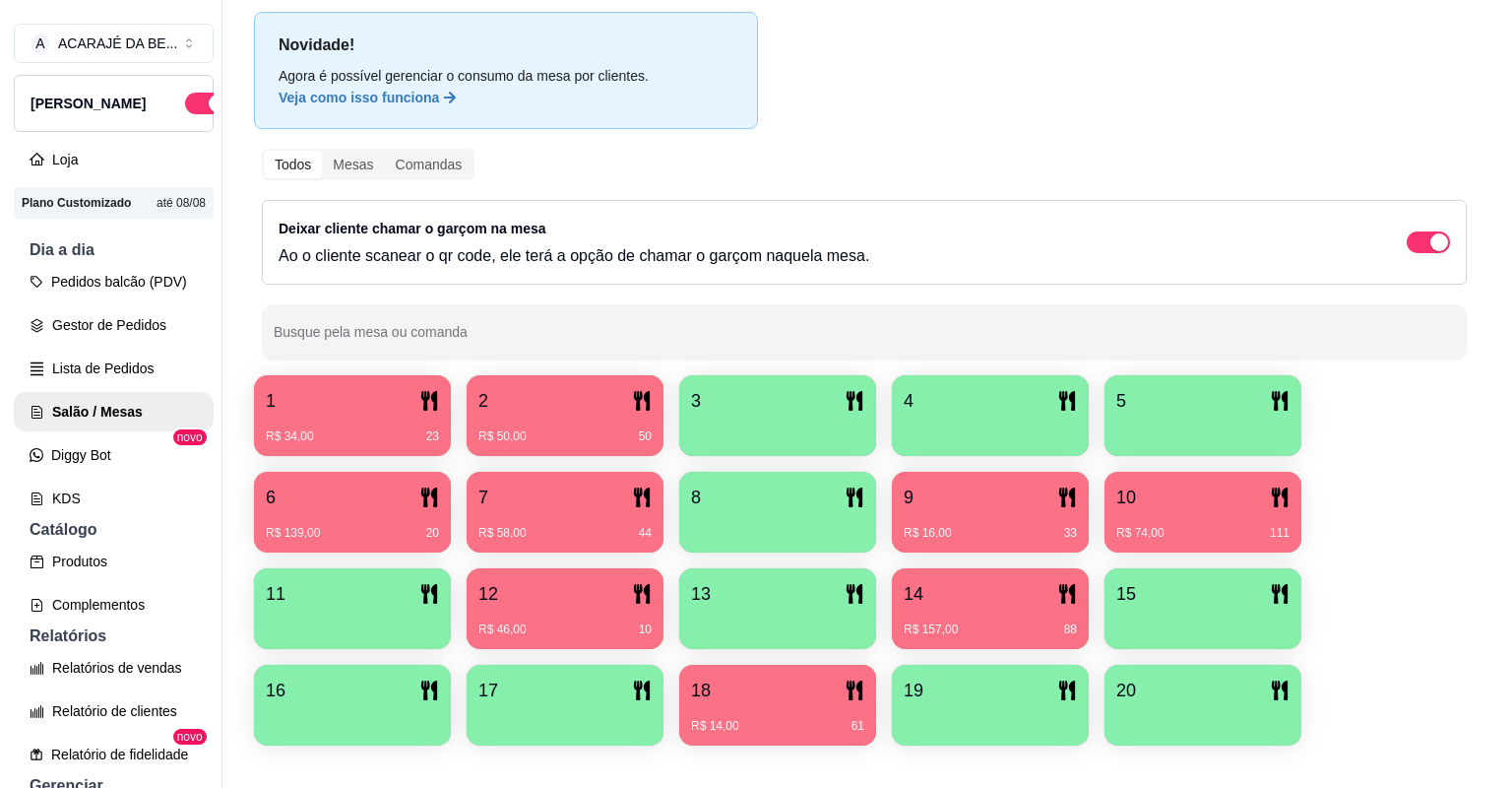 scroll, scrollTop: 114, scrollLeft: 0, axis: vertical 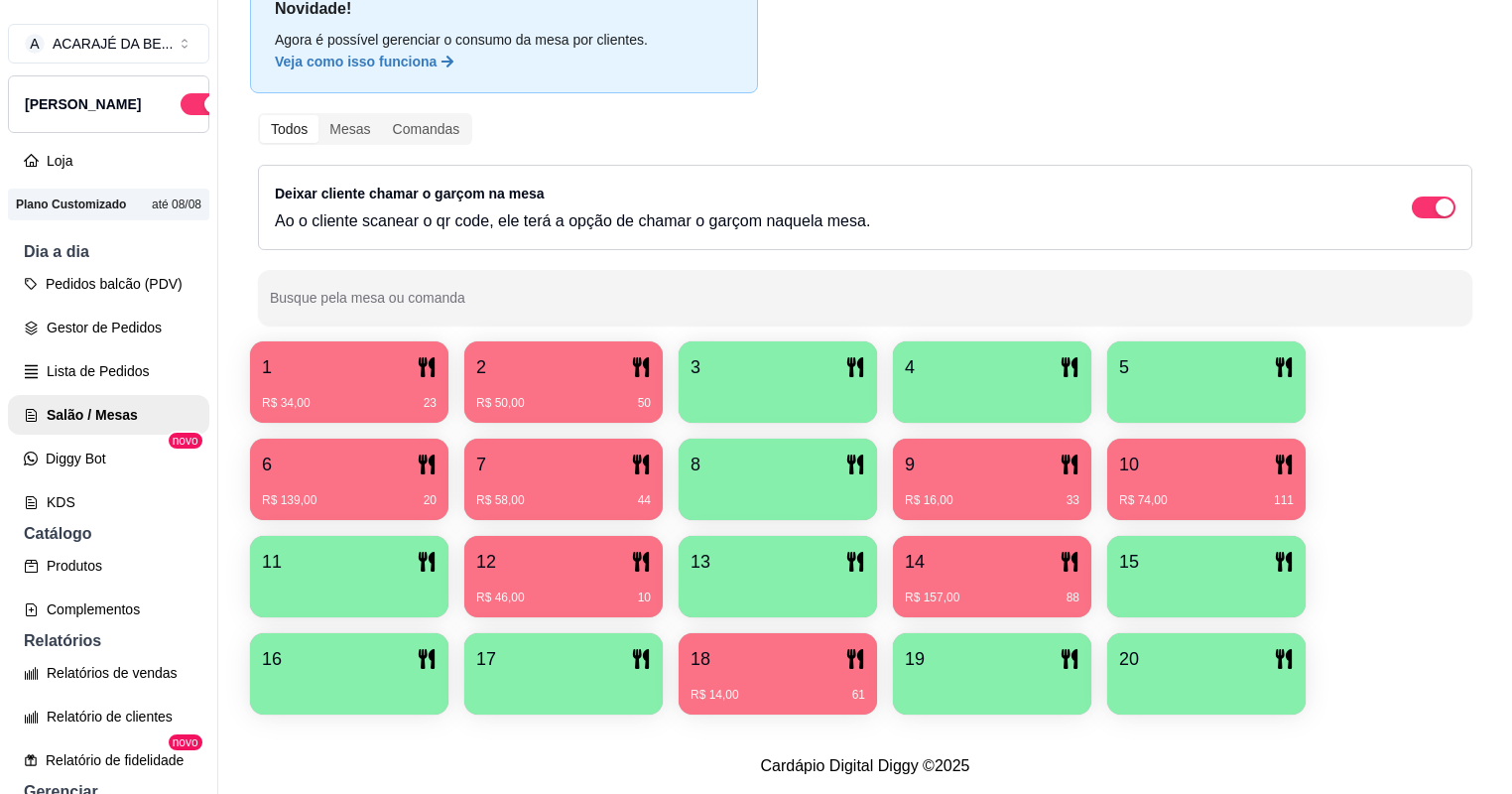 click on "12" at bounding box center (564, 562) 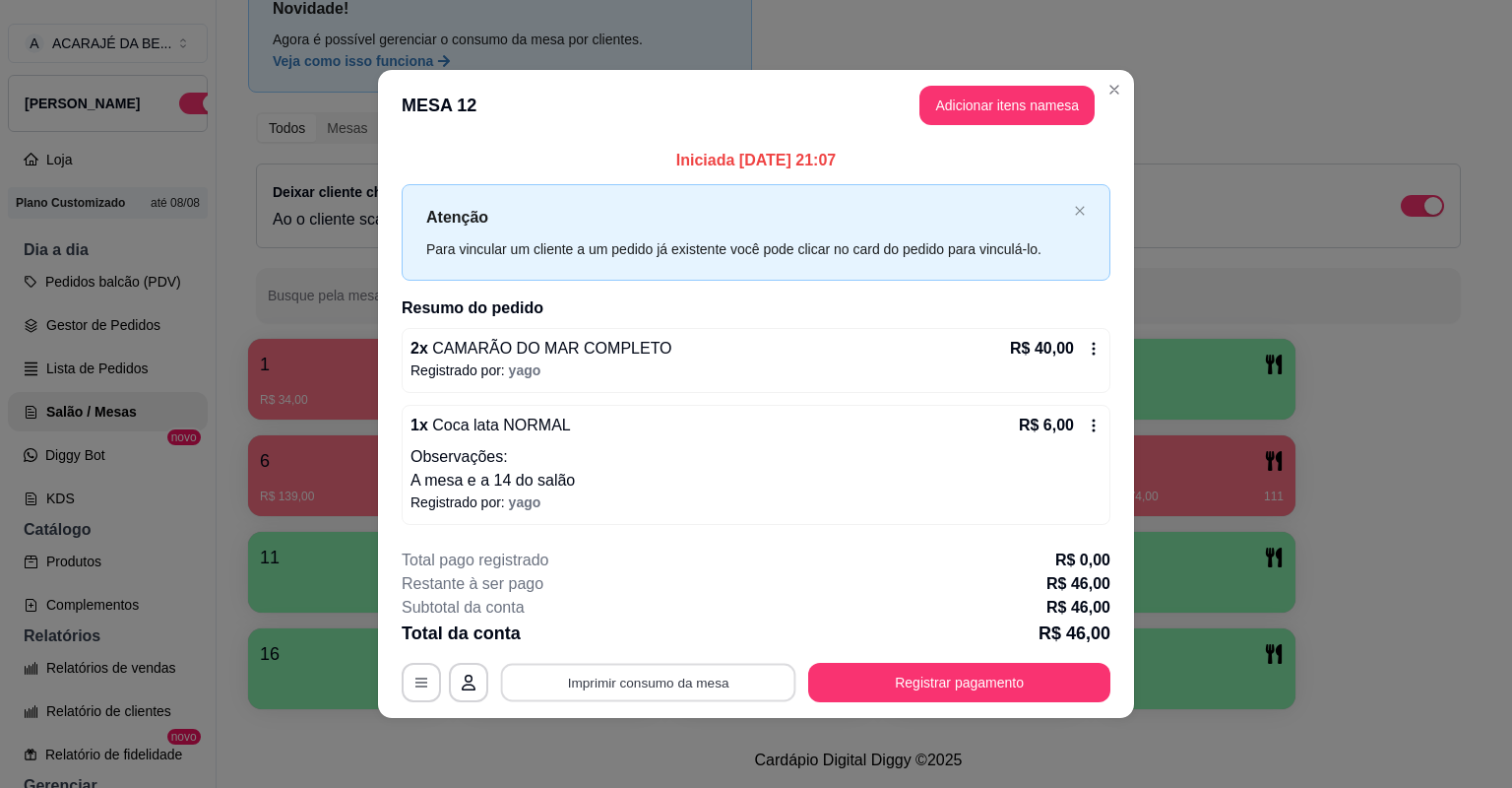 click on "Imprimir consumo da mesa" at bounding box center [649, 682] 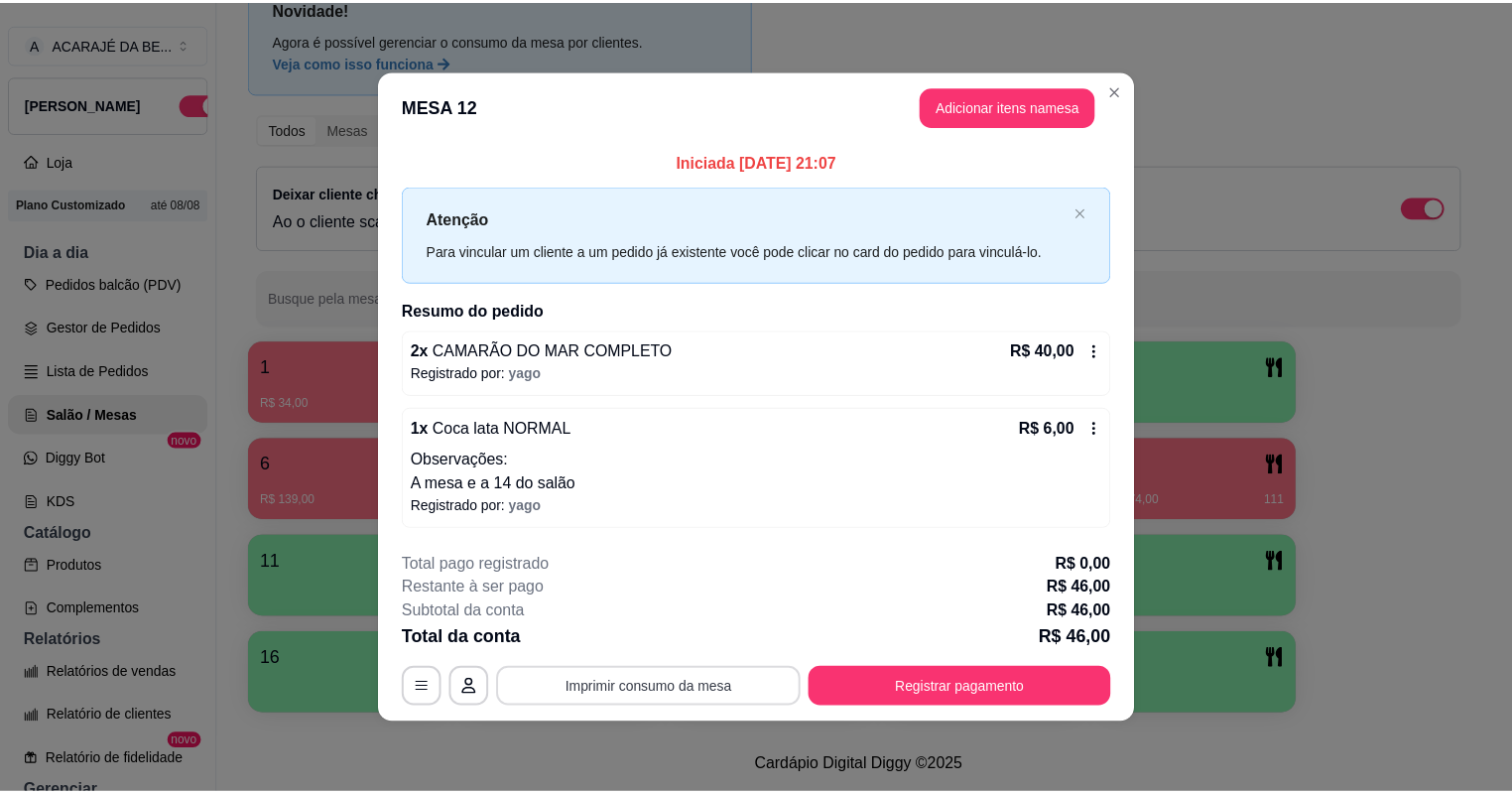 scroll, scrollTop: 0, scrollLeft: 0, axis: both 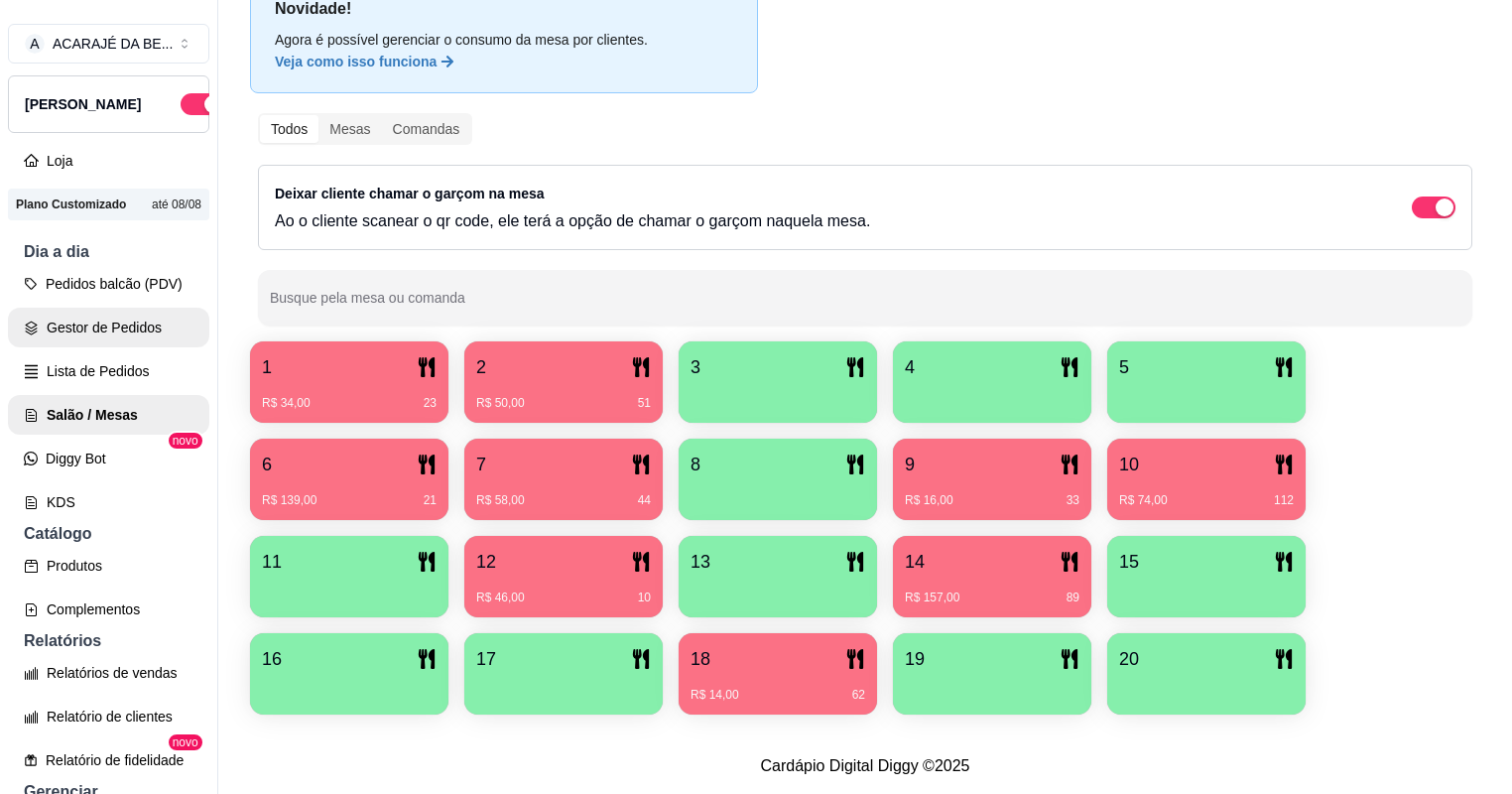 click on "Gestor de Pedidos" at bounding box center (108, 328) 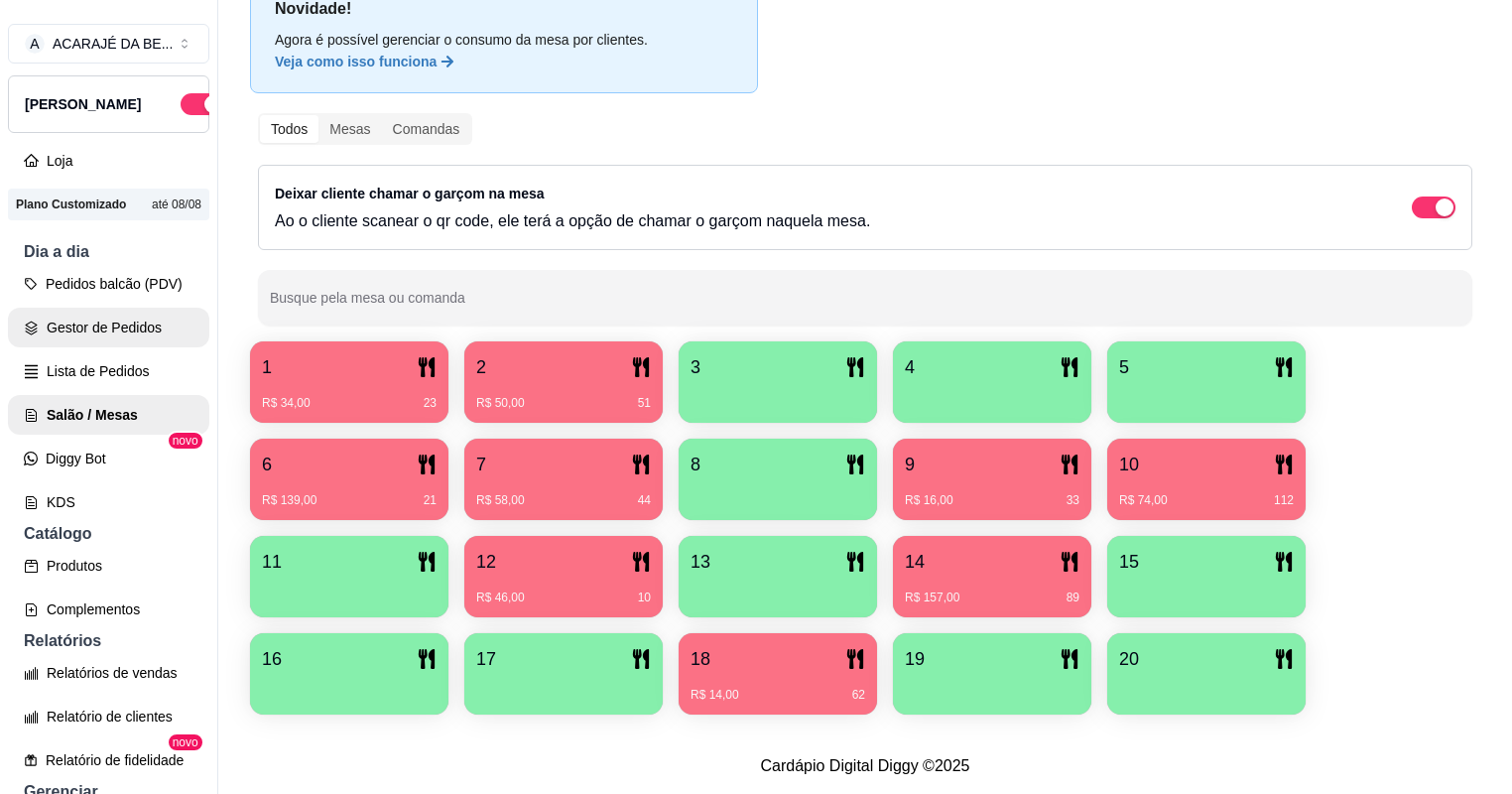 scroll, scrollTop: 0, scrollLeft: 0, axis: both 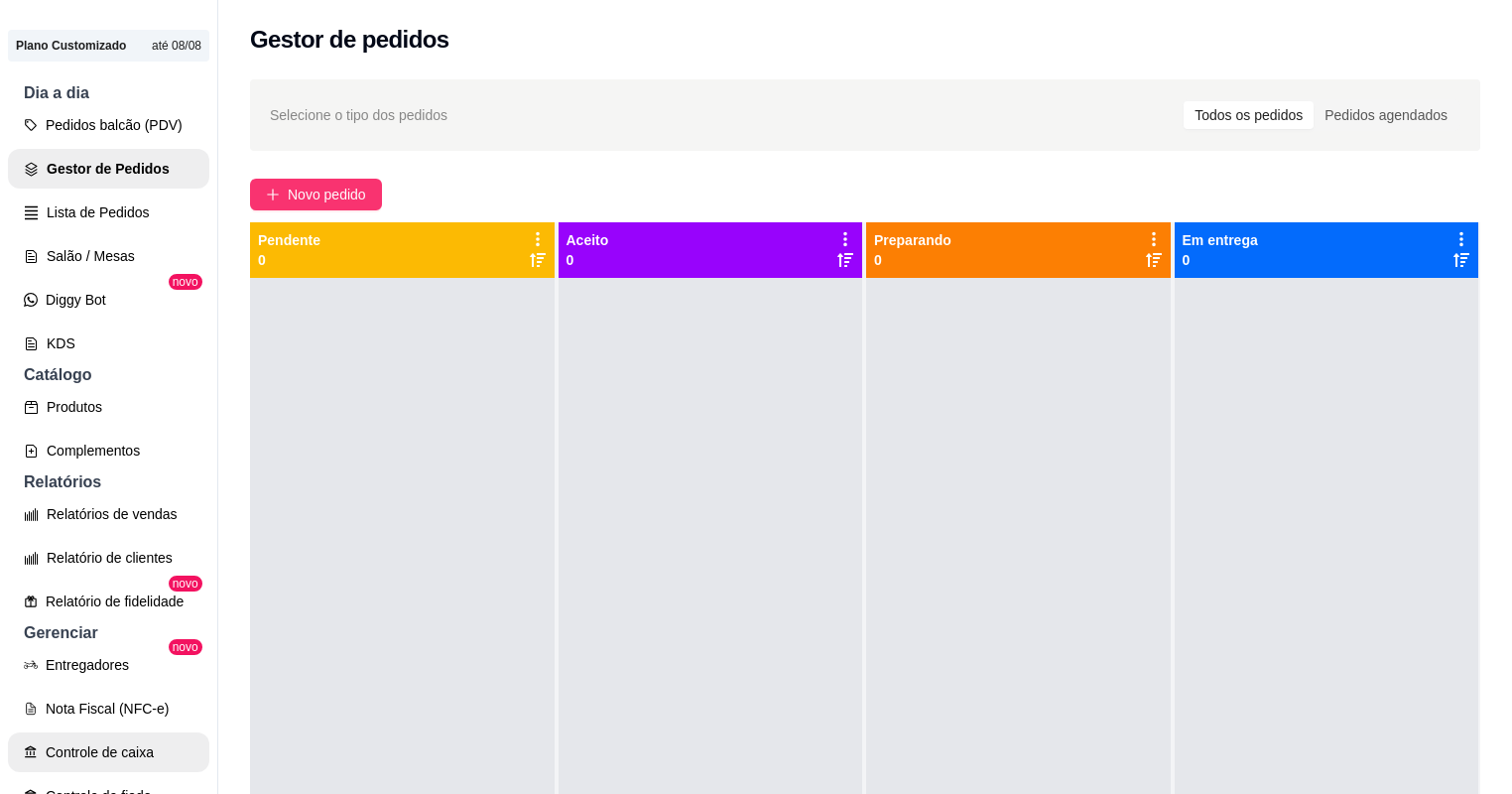click on "Controle de caixa" at bounding box center [108, 752] 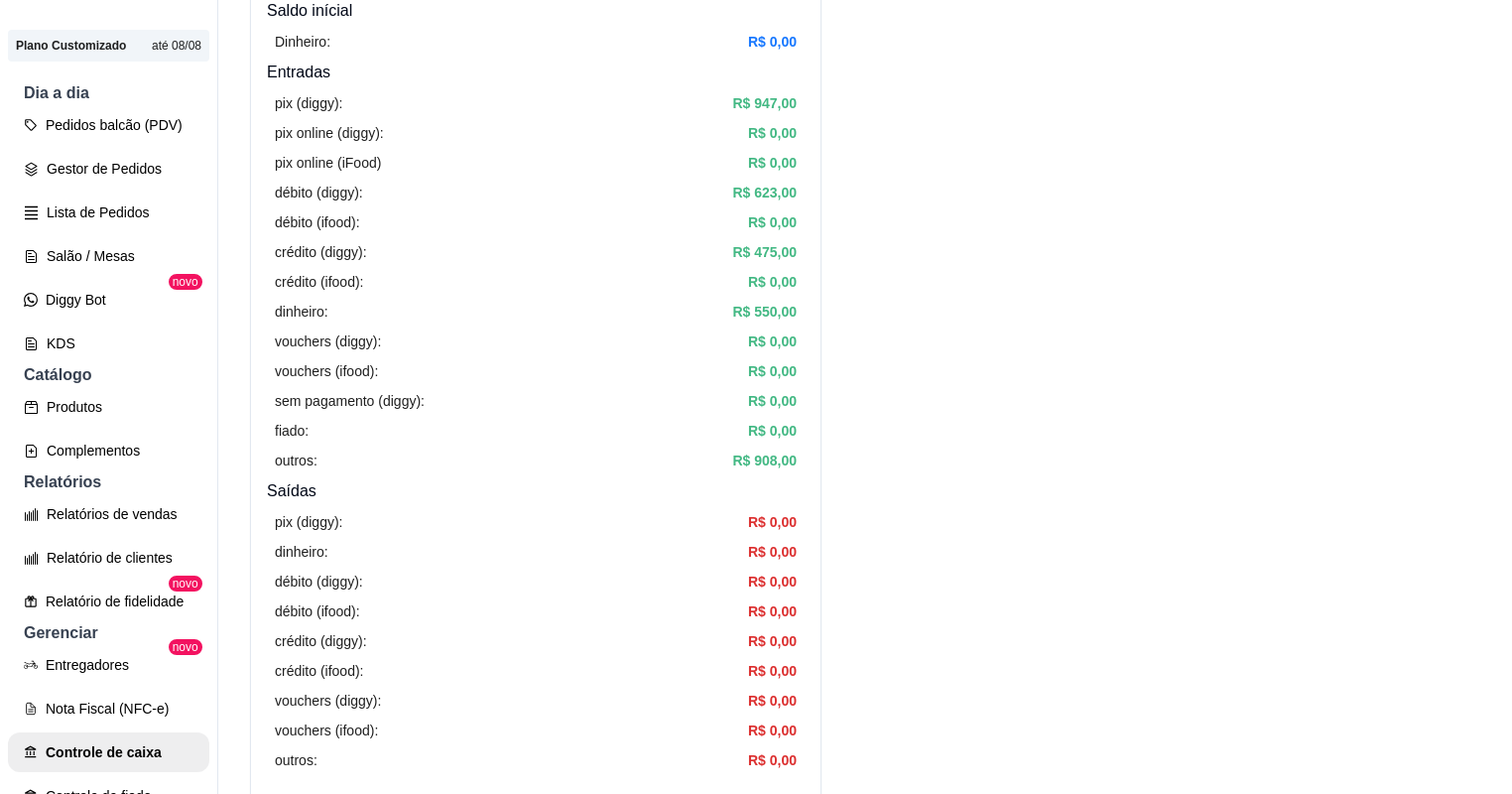 scroll, scrollTop: 0, scrollLeft: 0, axis: both 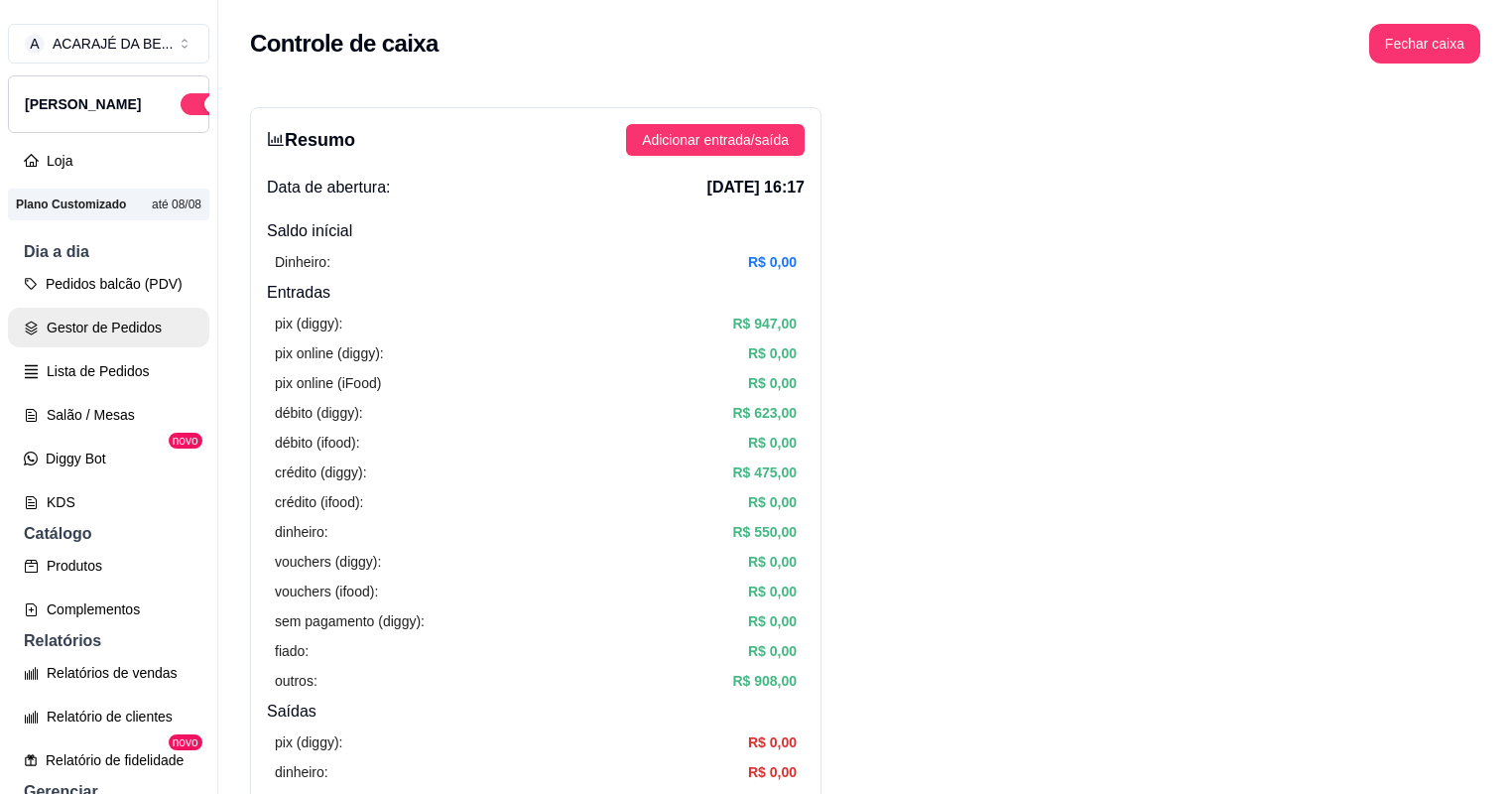 click on "Gestor de Pedidos" at bounding box center (108, 328) 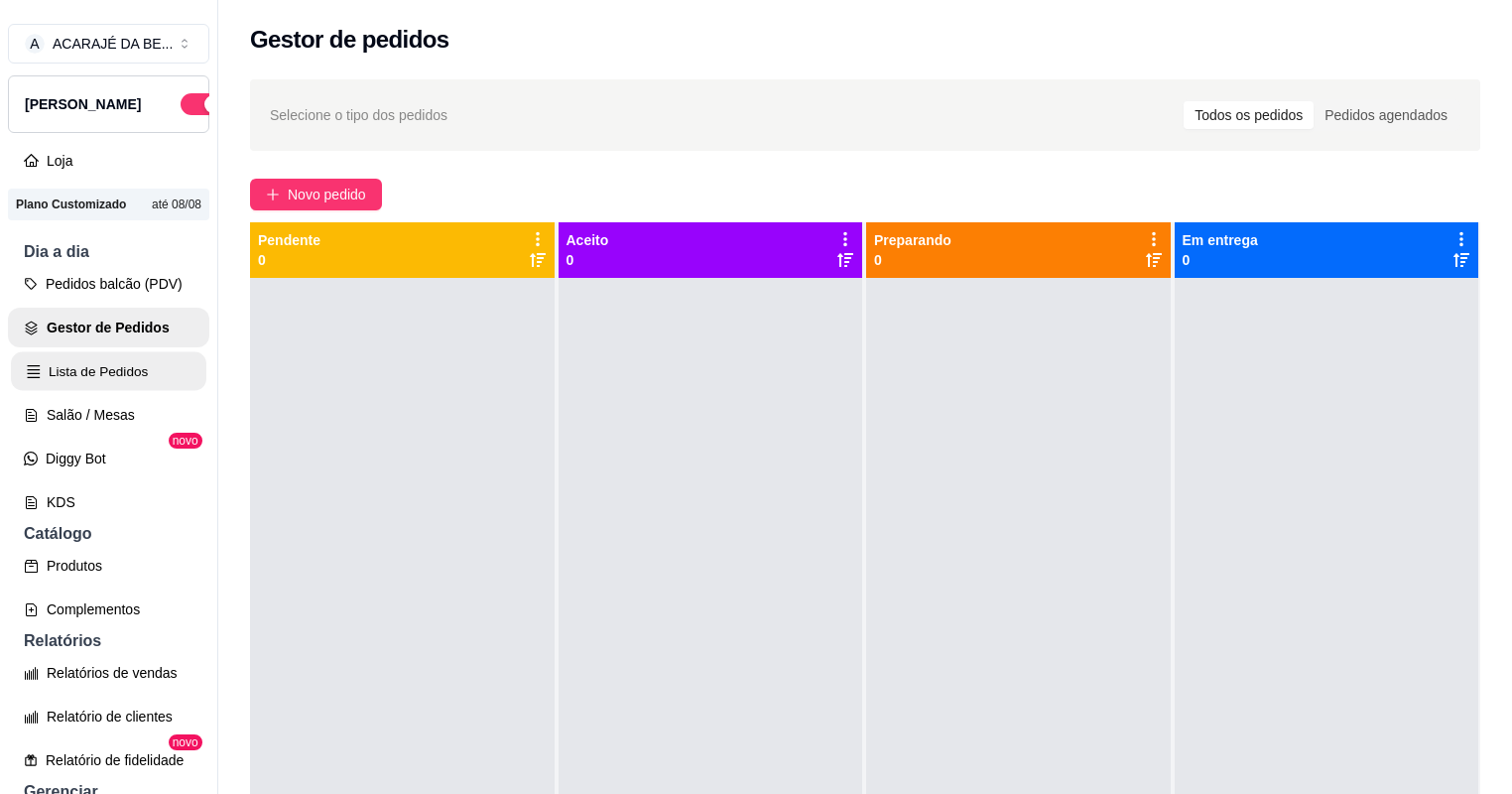 click on "Lista de Pedidos" at bounding box center [108, 371] 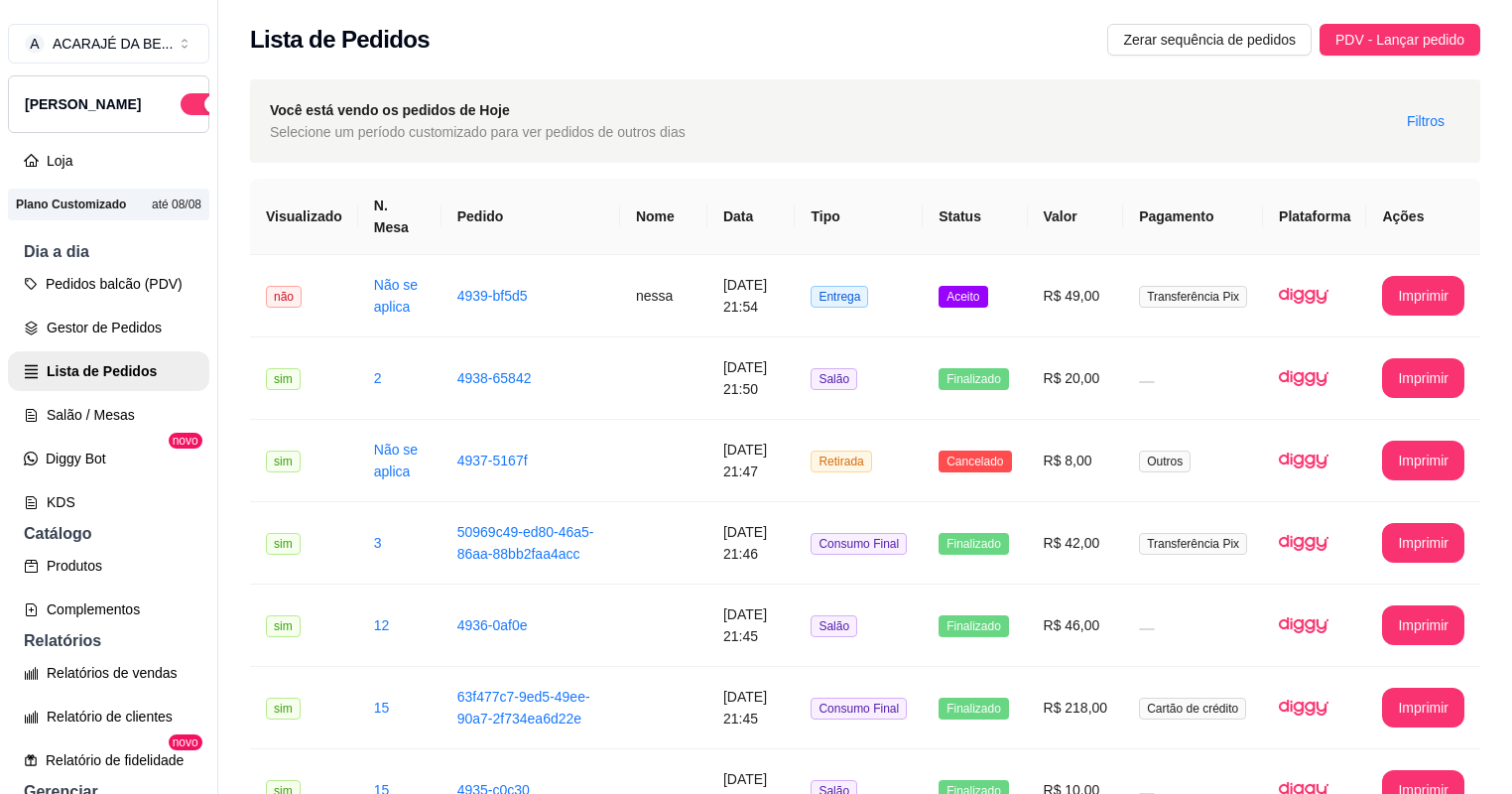 click on "Gestor de Pedidos" at bounding box center [108, 328] 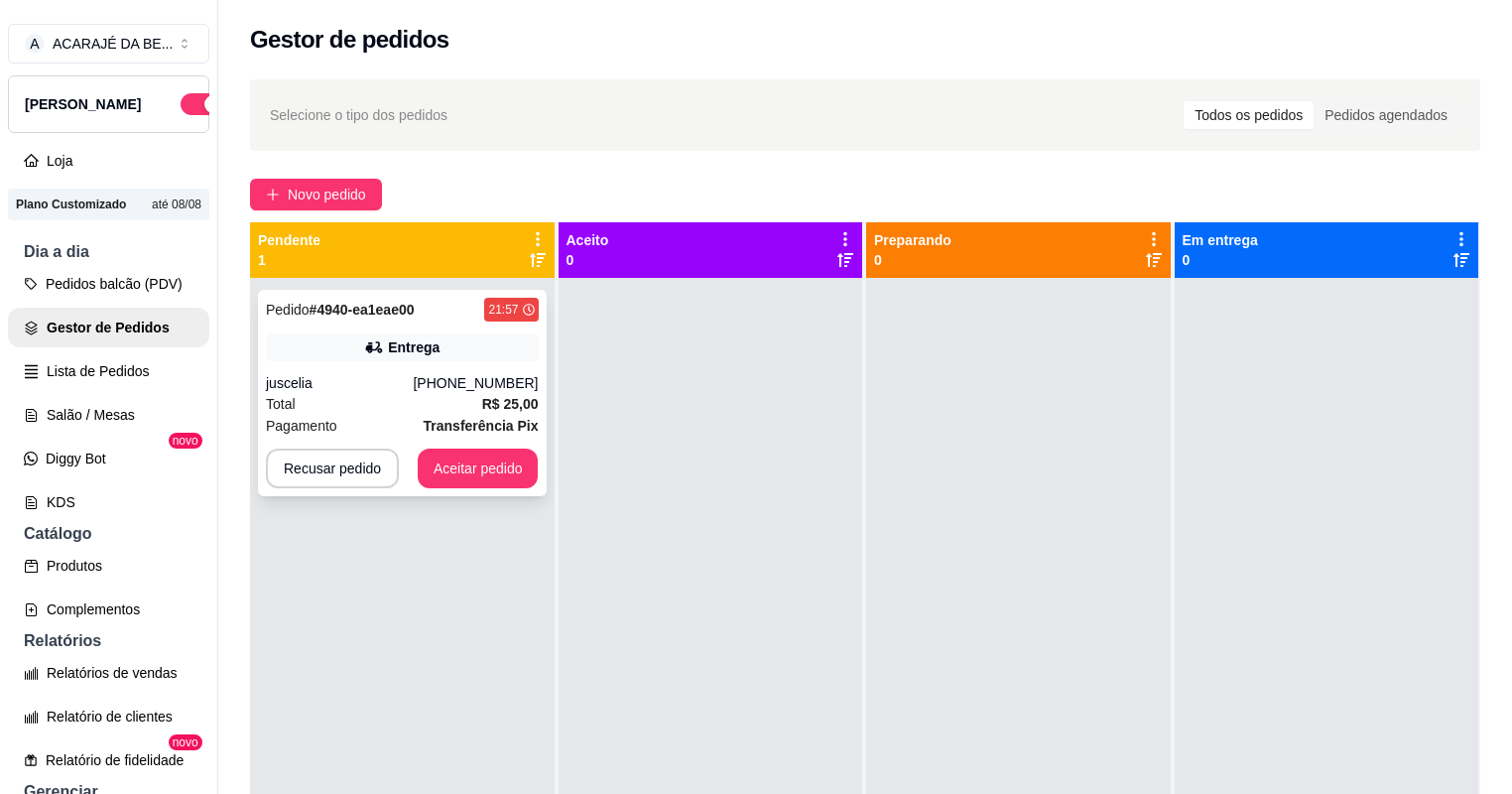 click on "Total R$ 25,00" at bounding box center (402, 404) 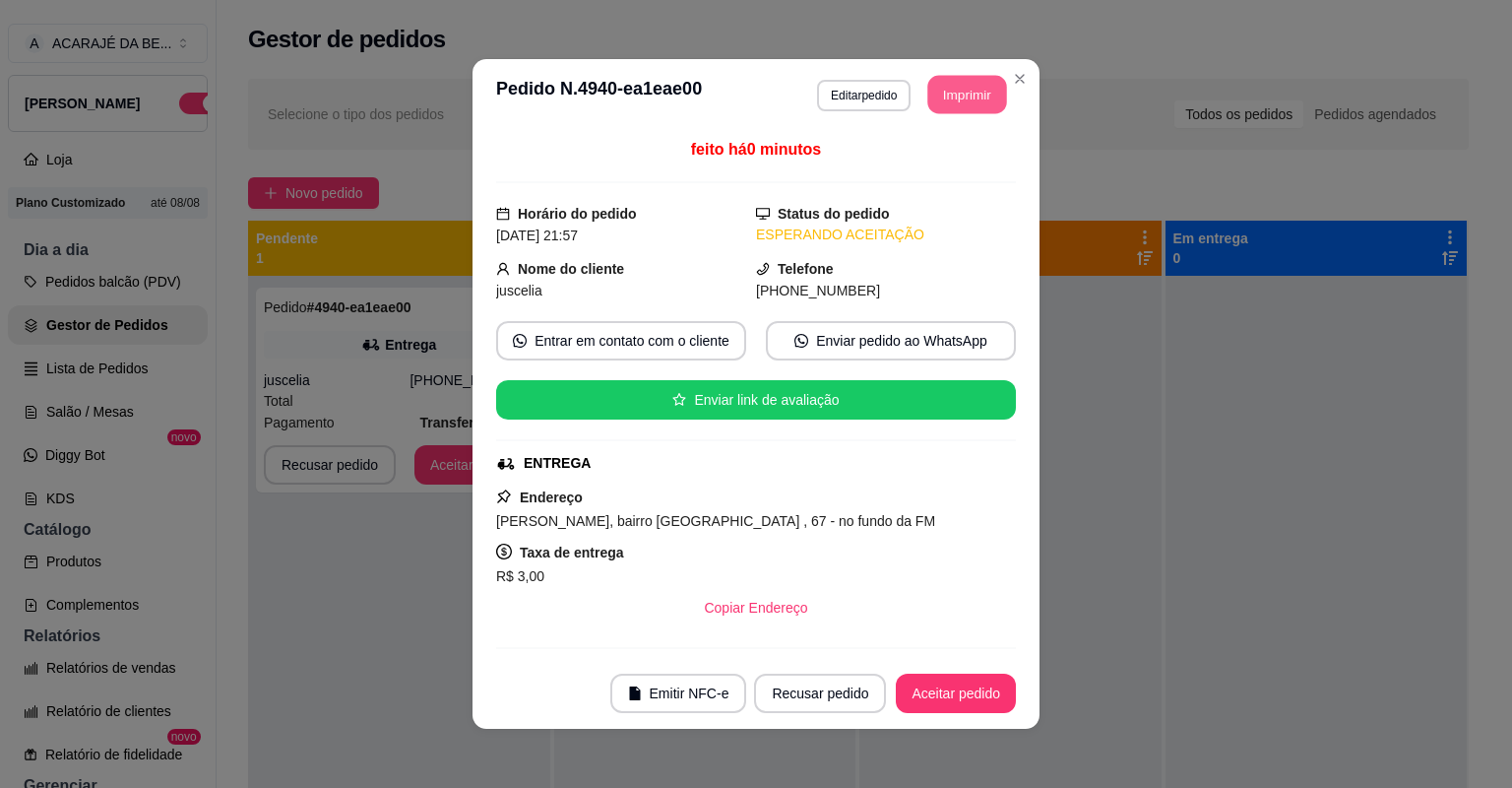 click on "Imprimir" at bounding box center (968, 95) 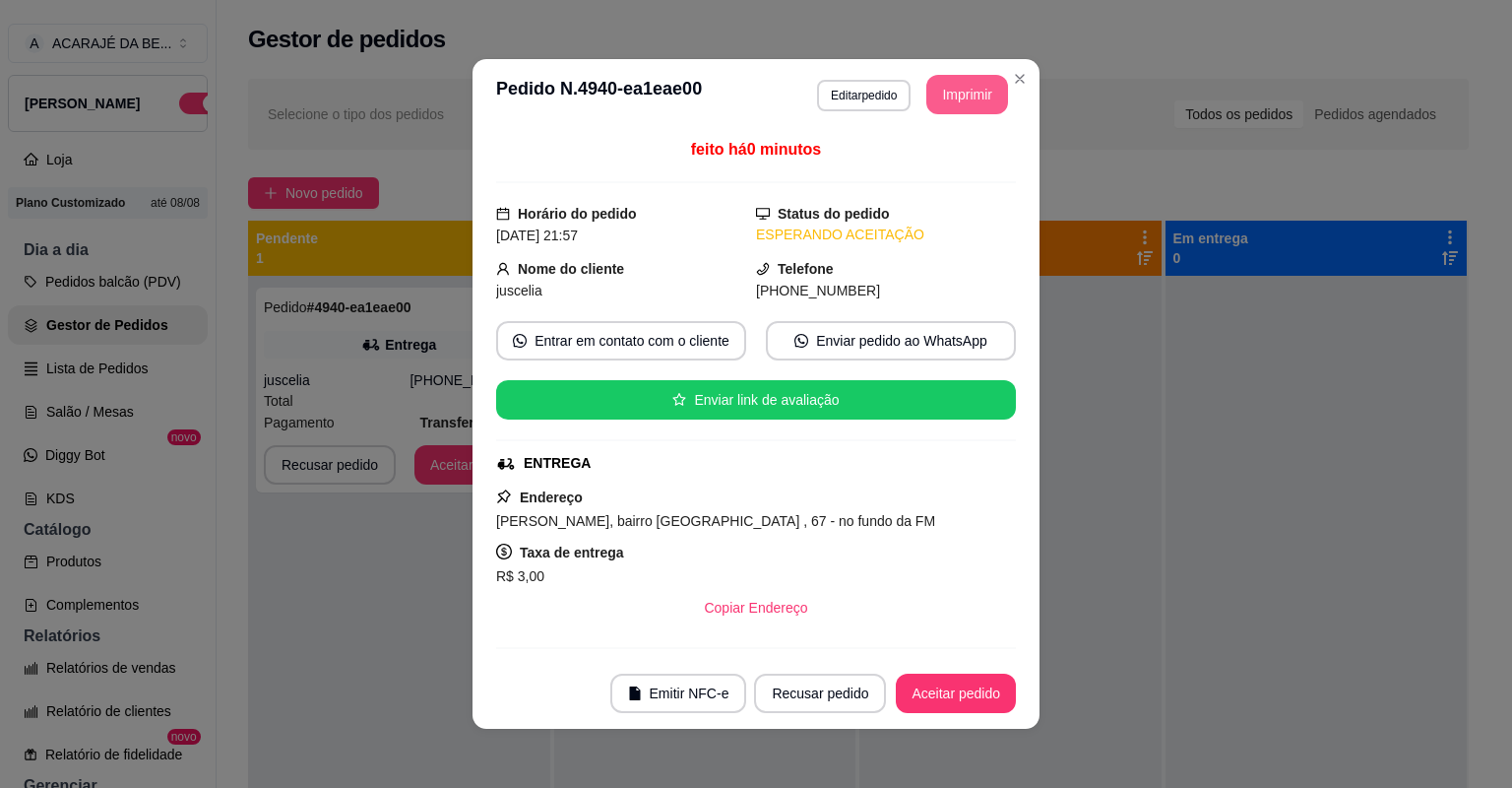 scroll, scrollTop: 0, scrollLeft: 0, axis: both 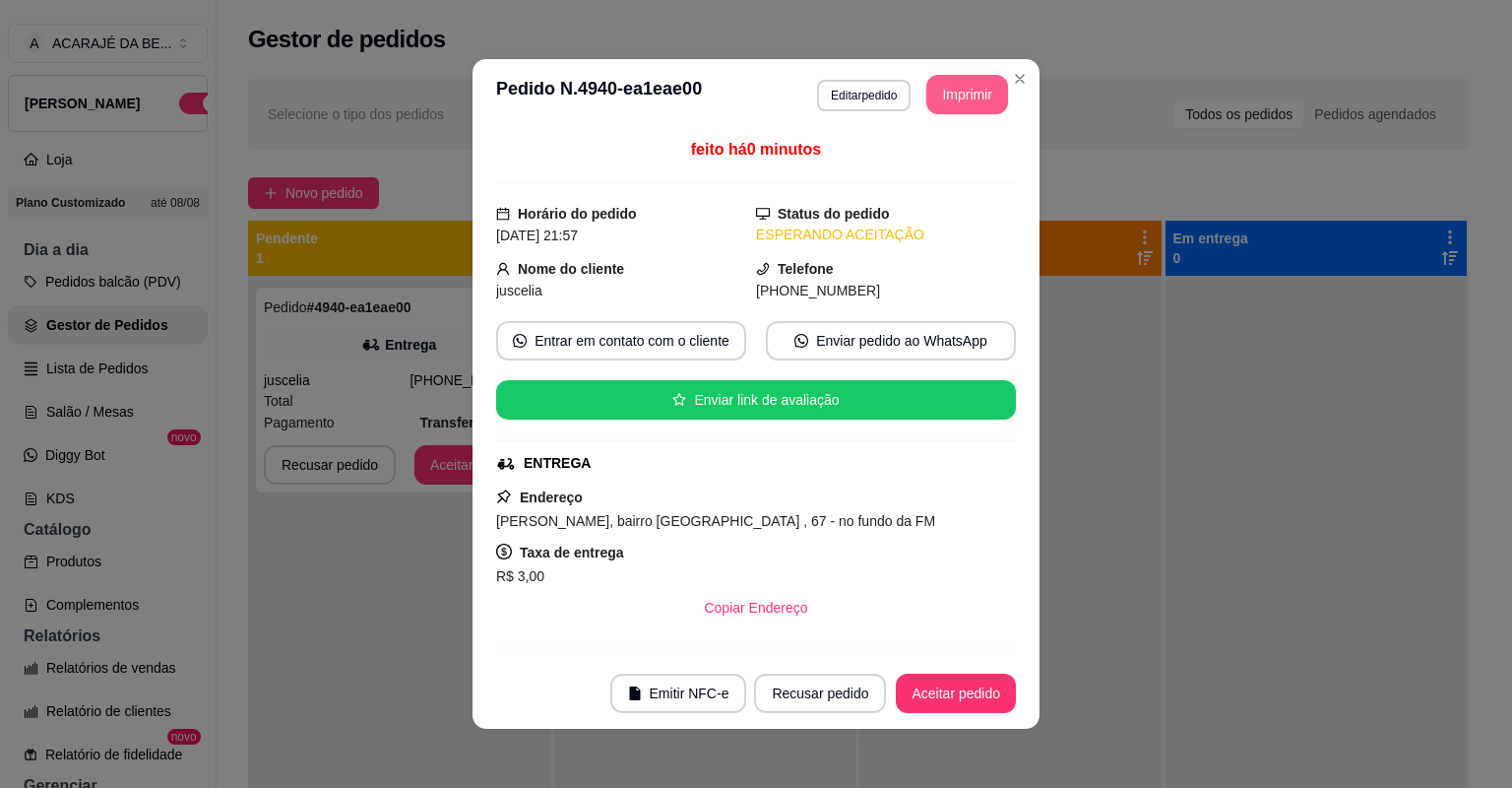 click on "Aceitar pedido" at bounding box center (956, 693) 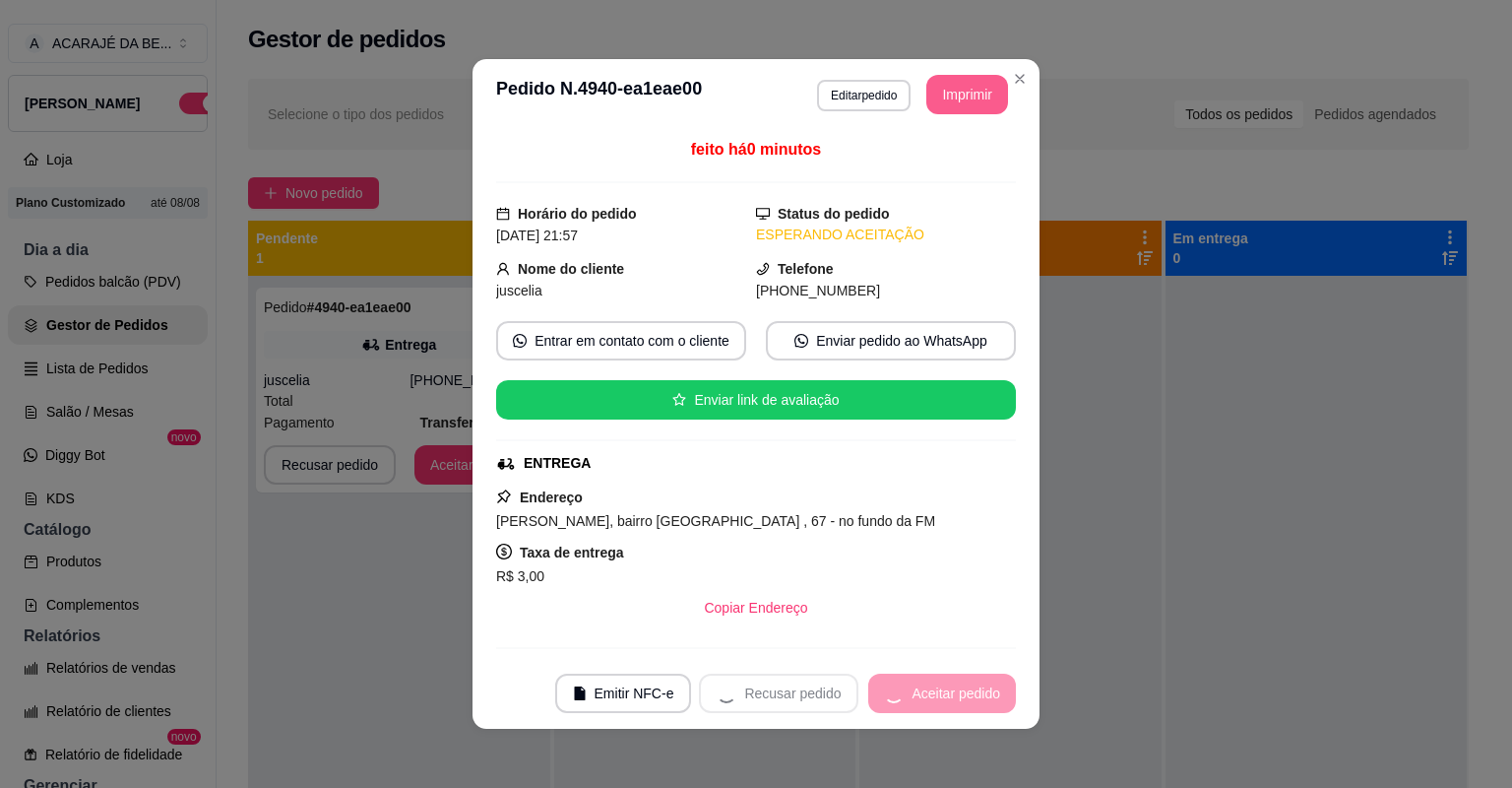 click on "Recusar pedido Aceitar pedido" at bounding box center (857, 693) 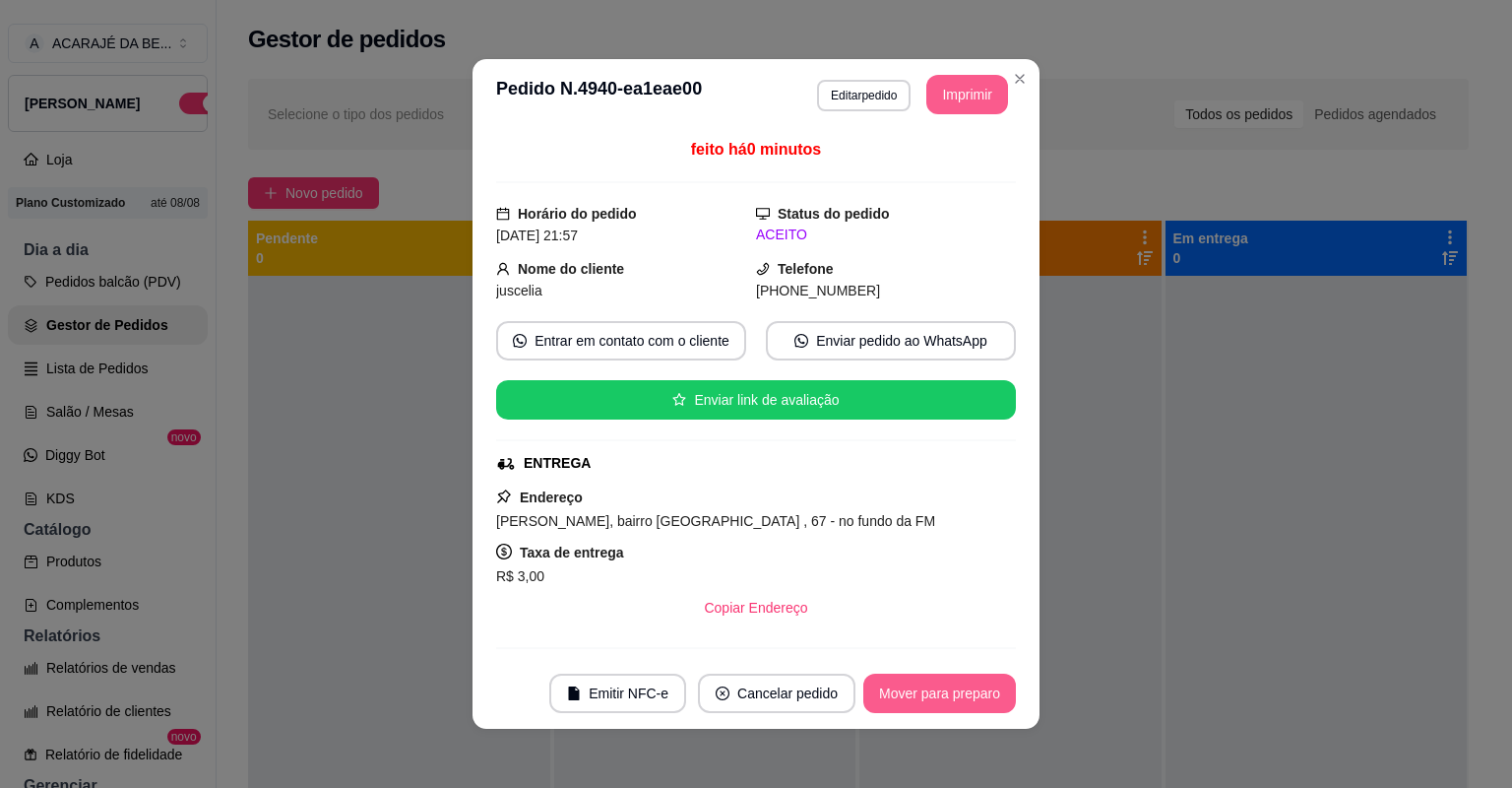 click on "Mover para preparo" at bounding box center (939, 693) 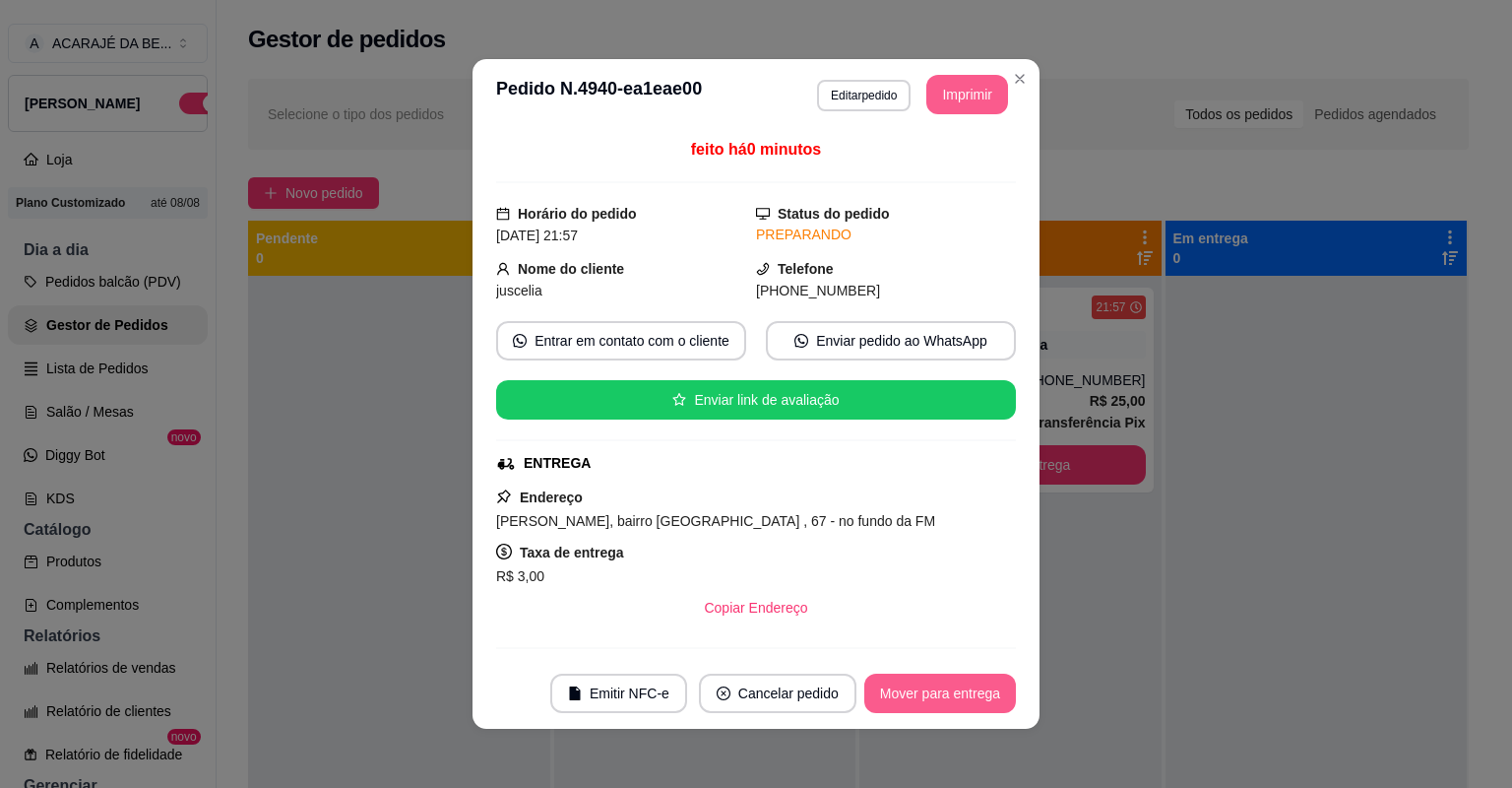 click on "Mover para entrega" at bounding box center [940, 693] 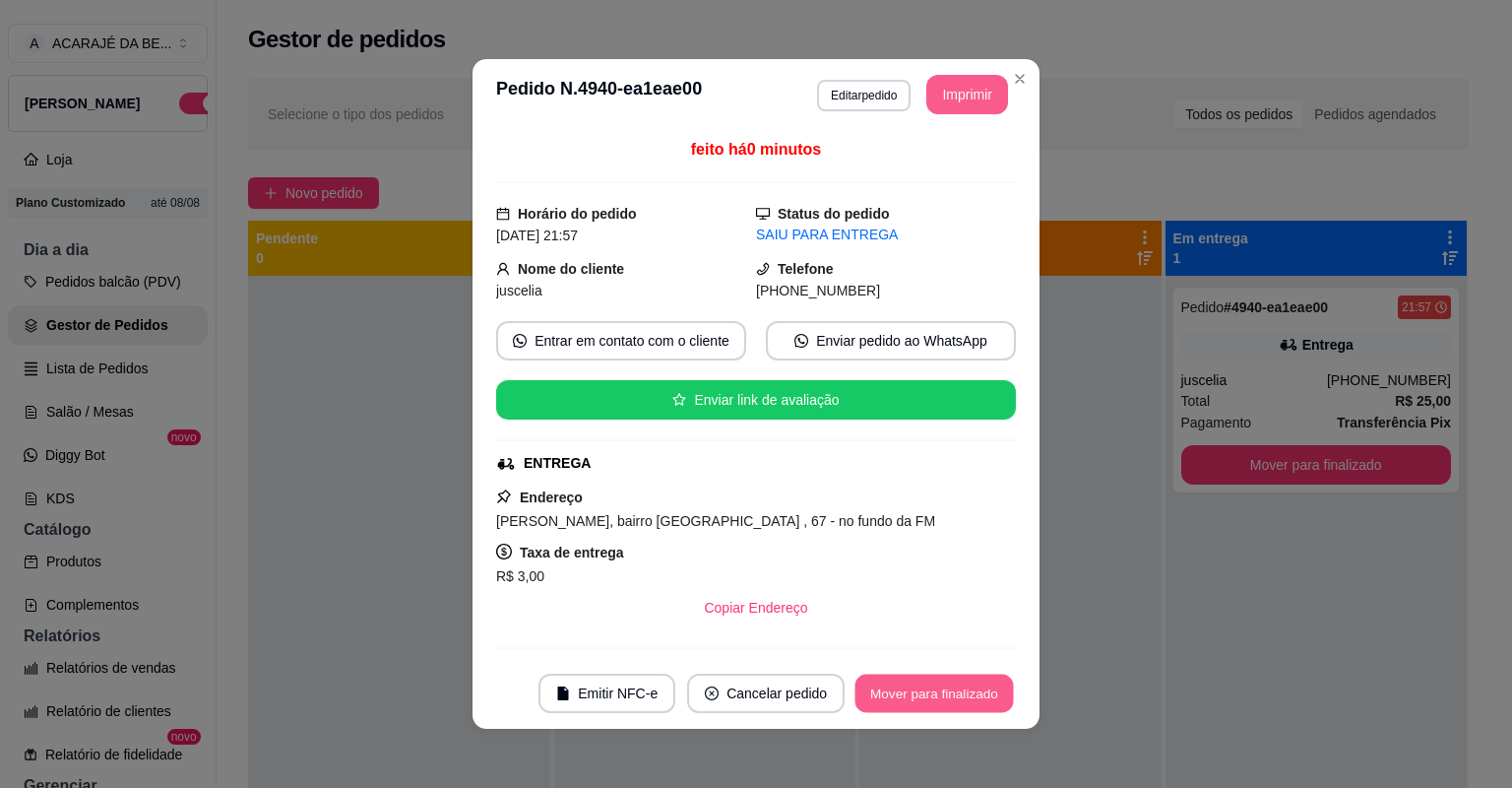 click on "Mover para finalizado" at bounding box center [934, 693] 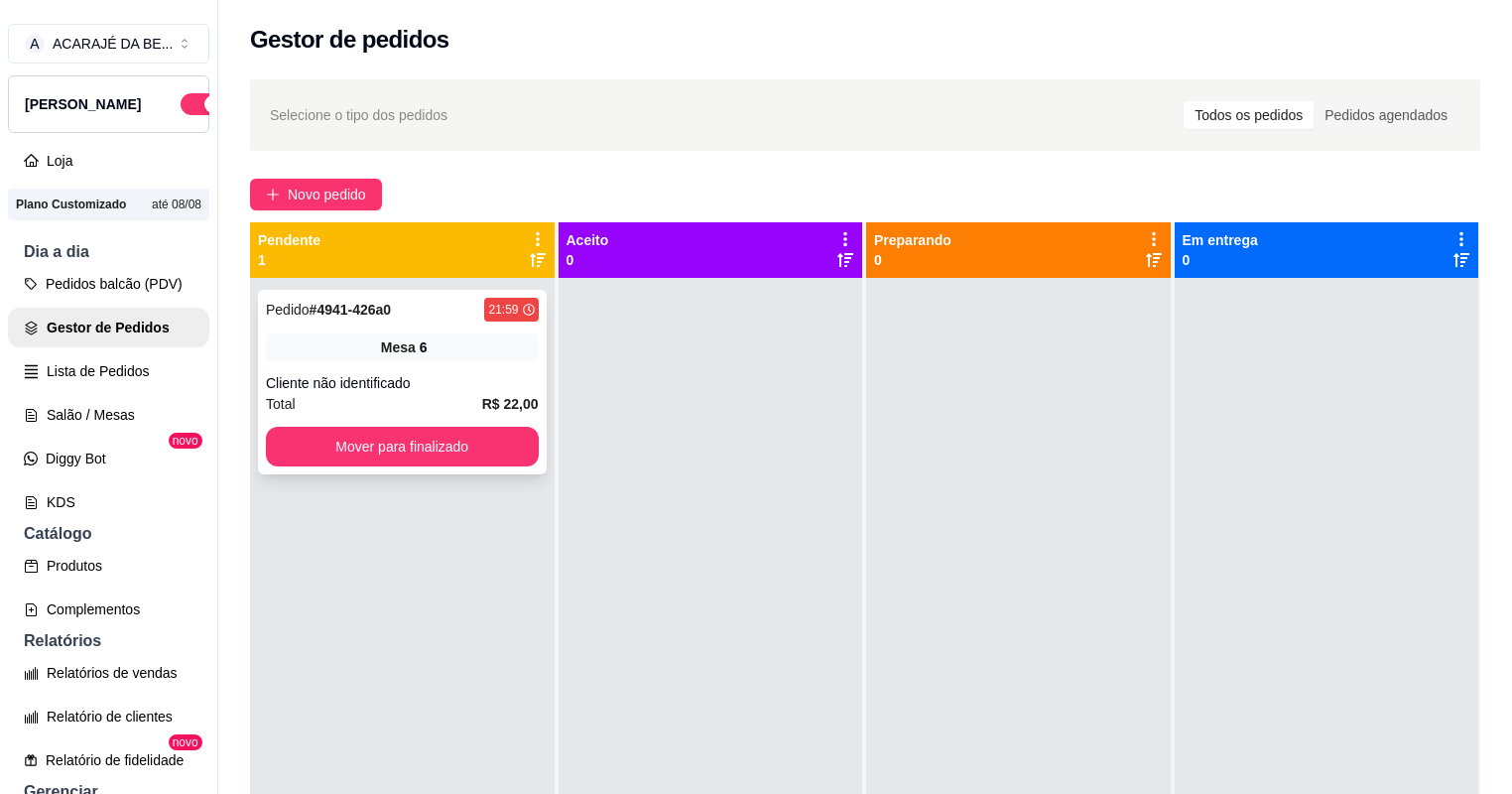 click on "Pedido  # 4941-426a0 21:59 Mesa 6 Cliente não identificado Total R$ 22,00 Mover para finalizado" at bounding box center [402, 382] 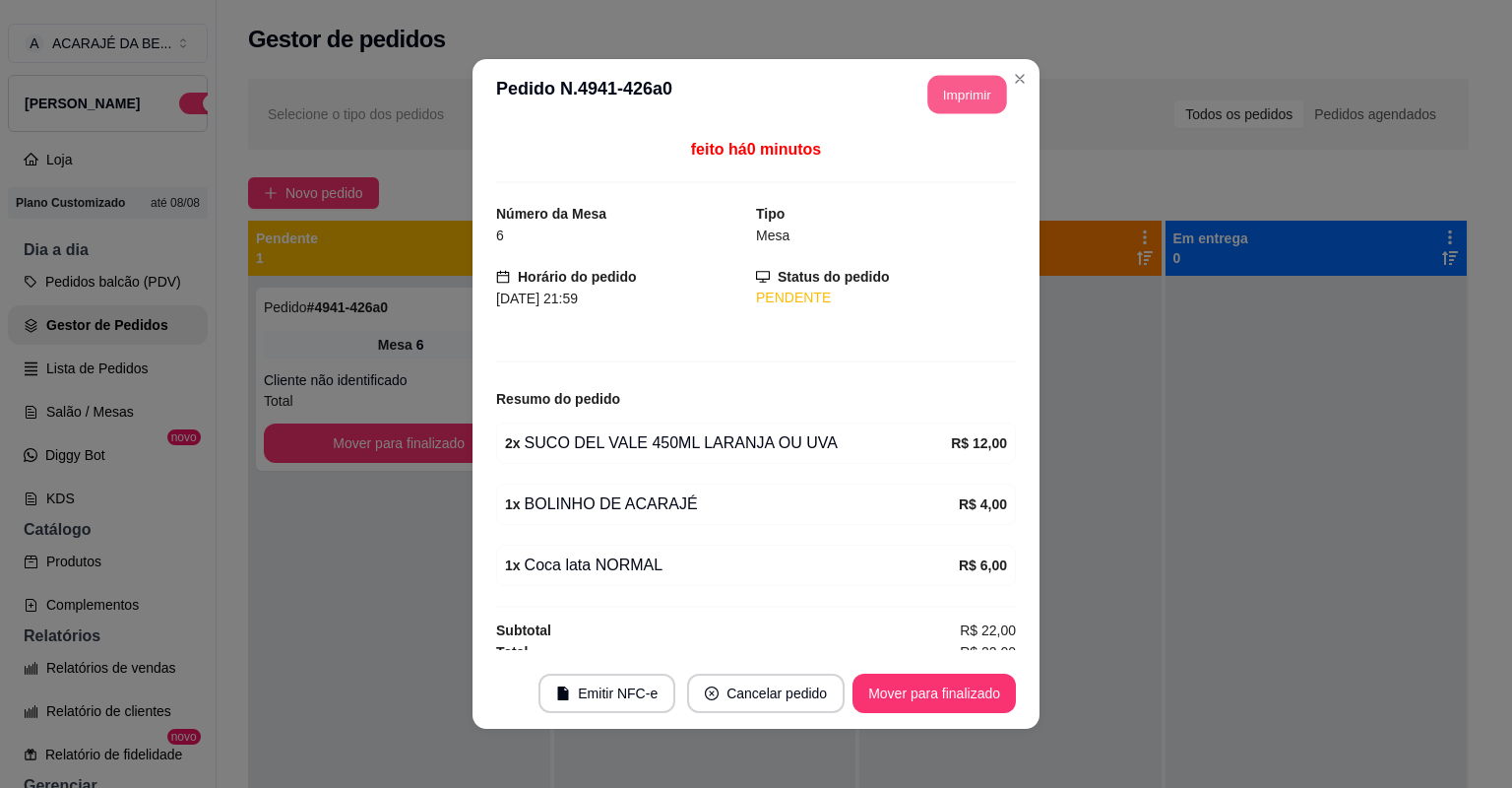 click on "Imprimir" at bounding box center (968, 95) 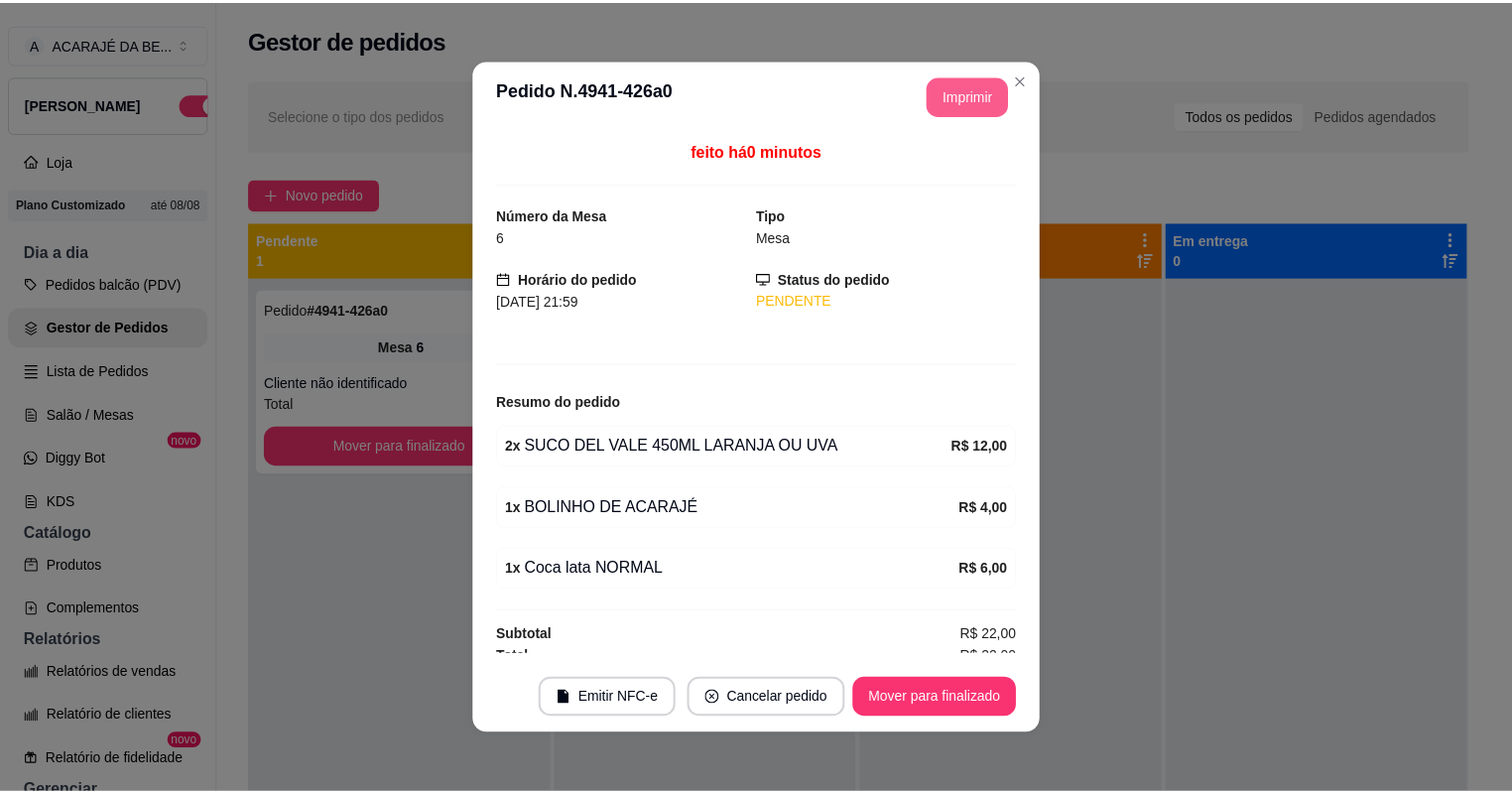 scroll, scrollTop: 0, scrollLeft: 0, axis: both 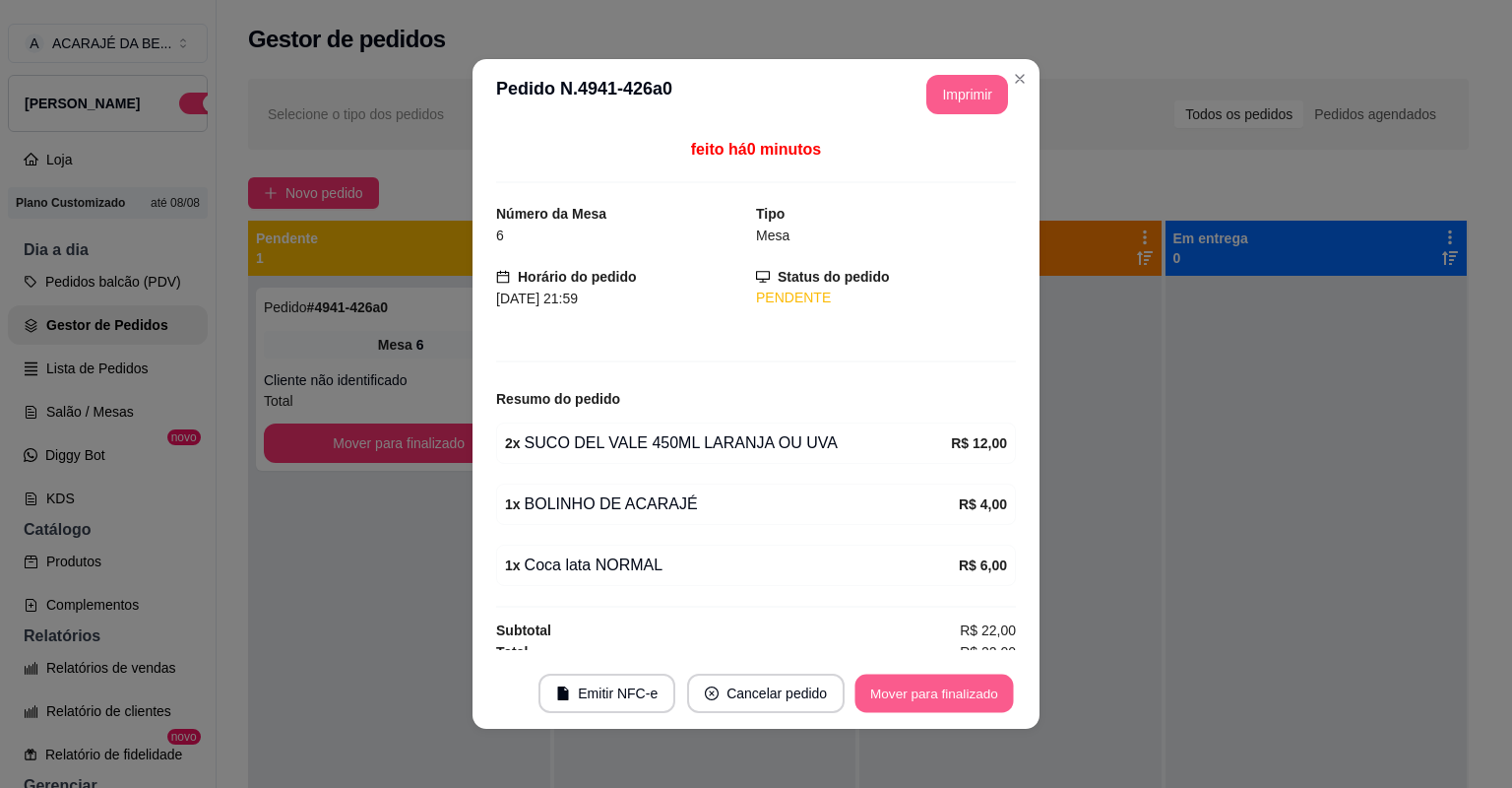 click on "Mover para finalizado" at bounding box center (934, 693) 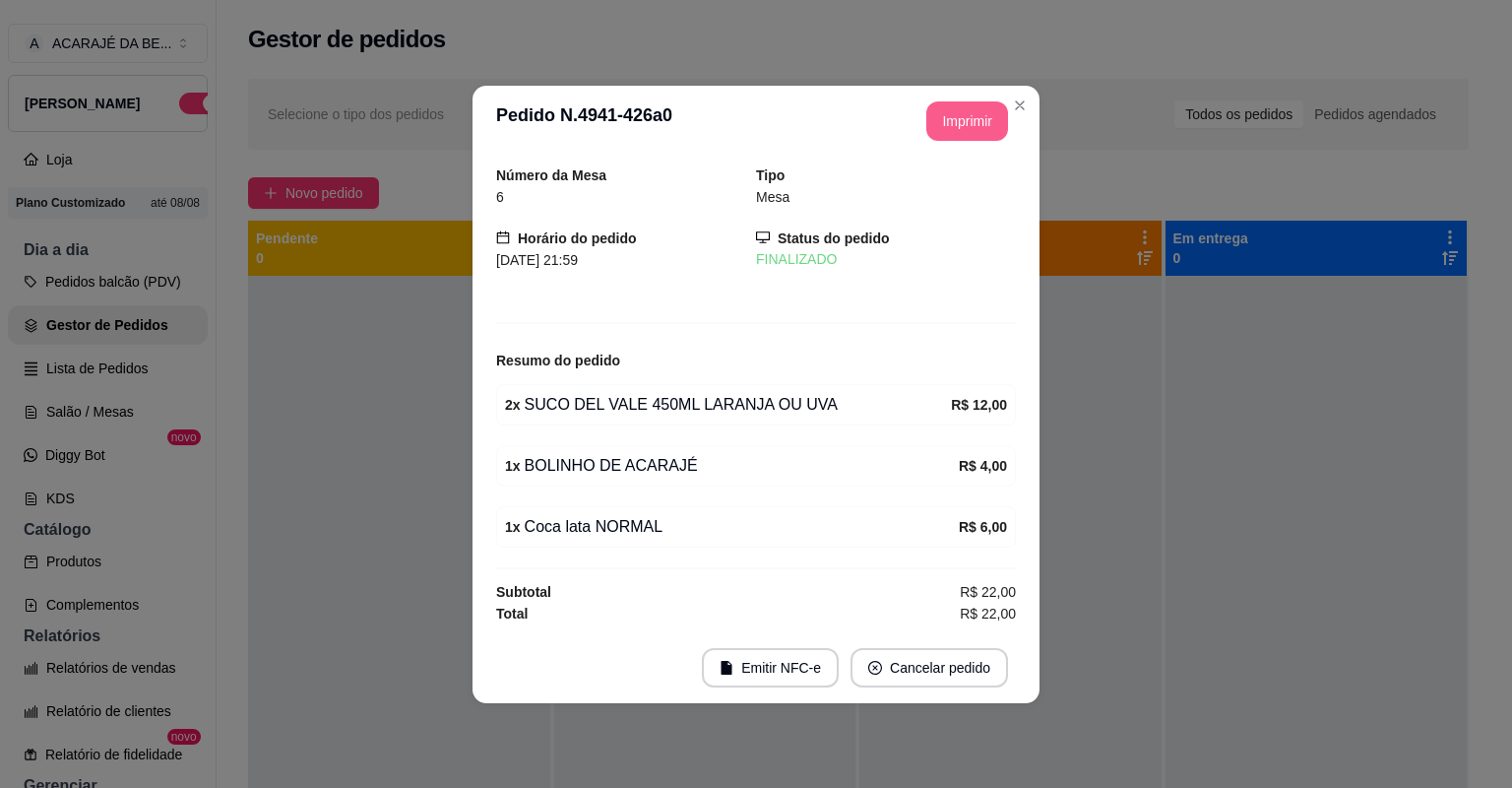 click on "Emitir NFC-e Cancelar pedido" at bounding box center [756, 668] 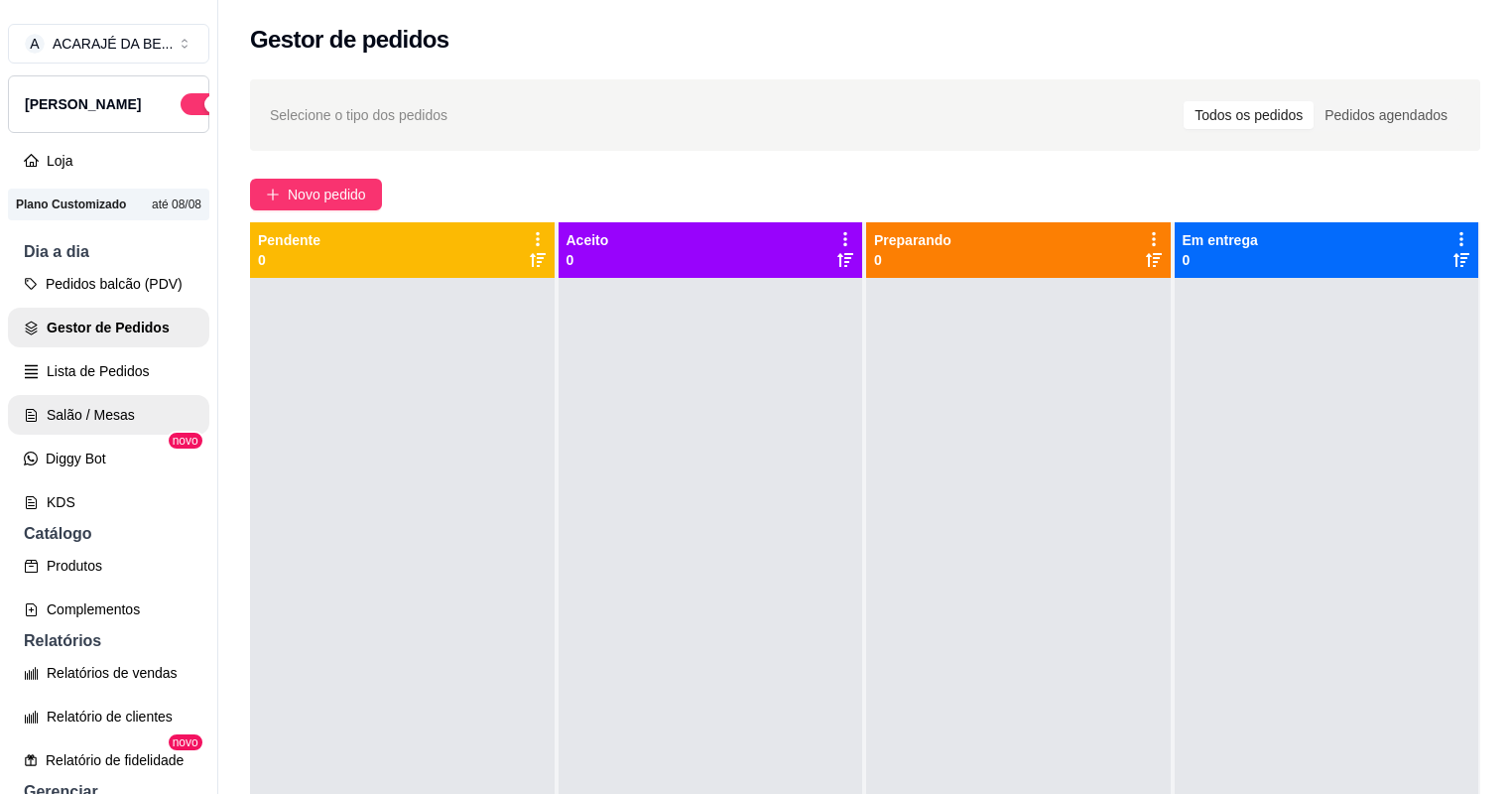 click on "Salão / Mesas" at bounding box center [108, 415] 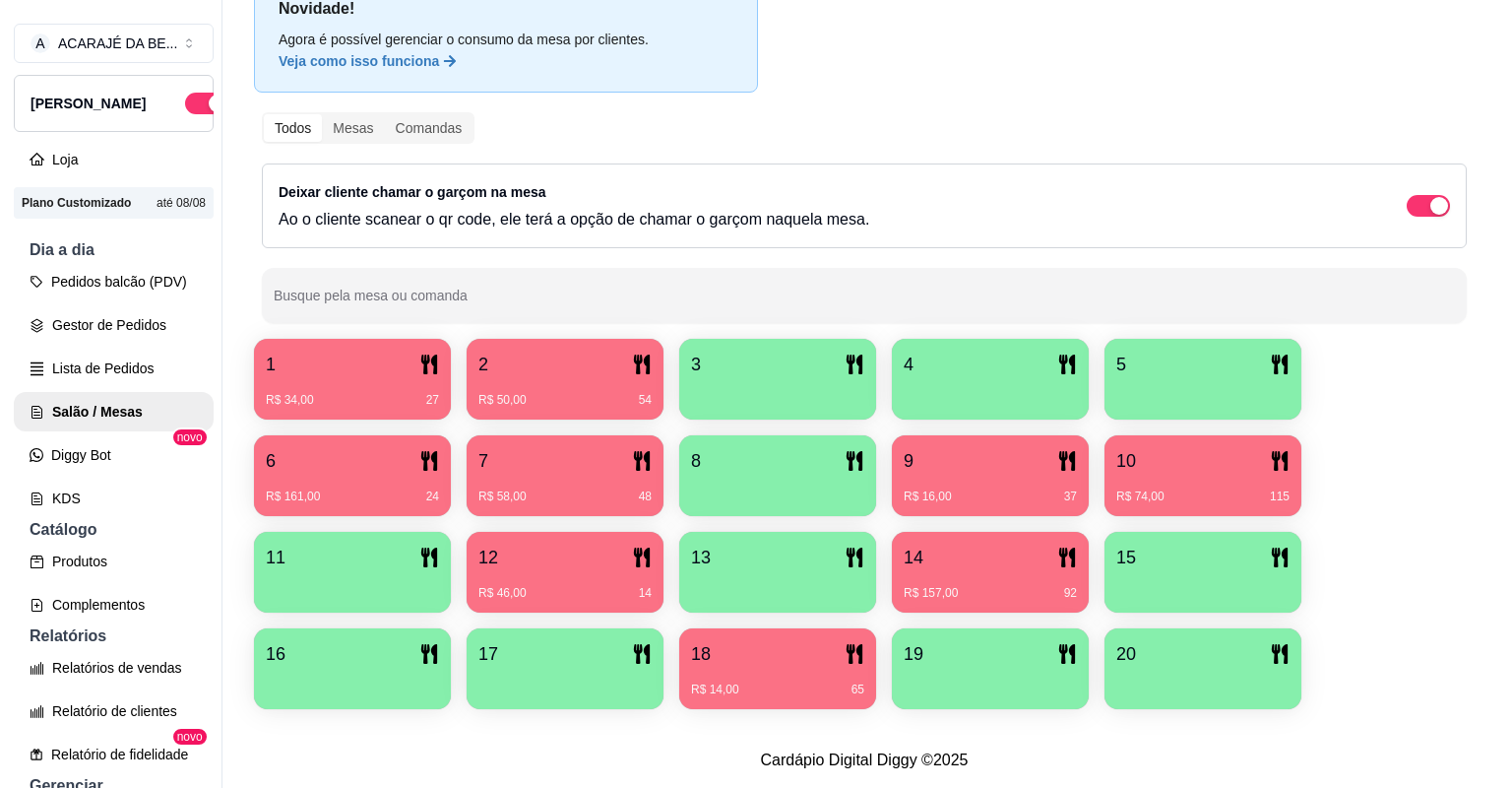 scroll, scrollTop: 114, scrollLeft: 0, axis: vertical 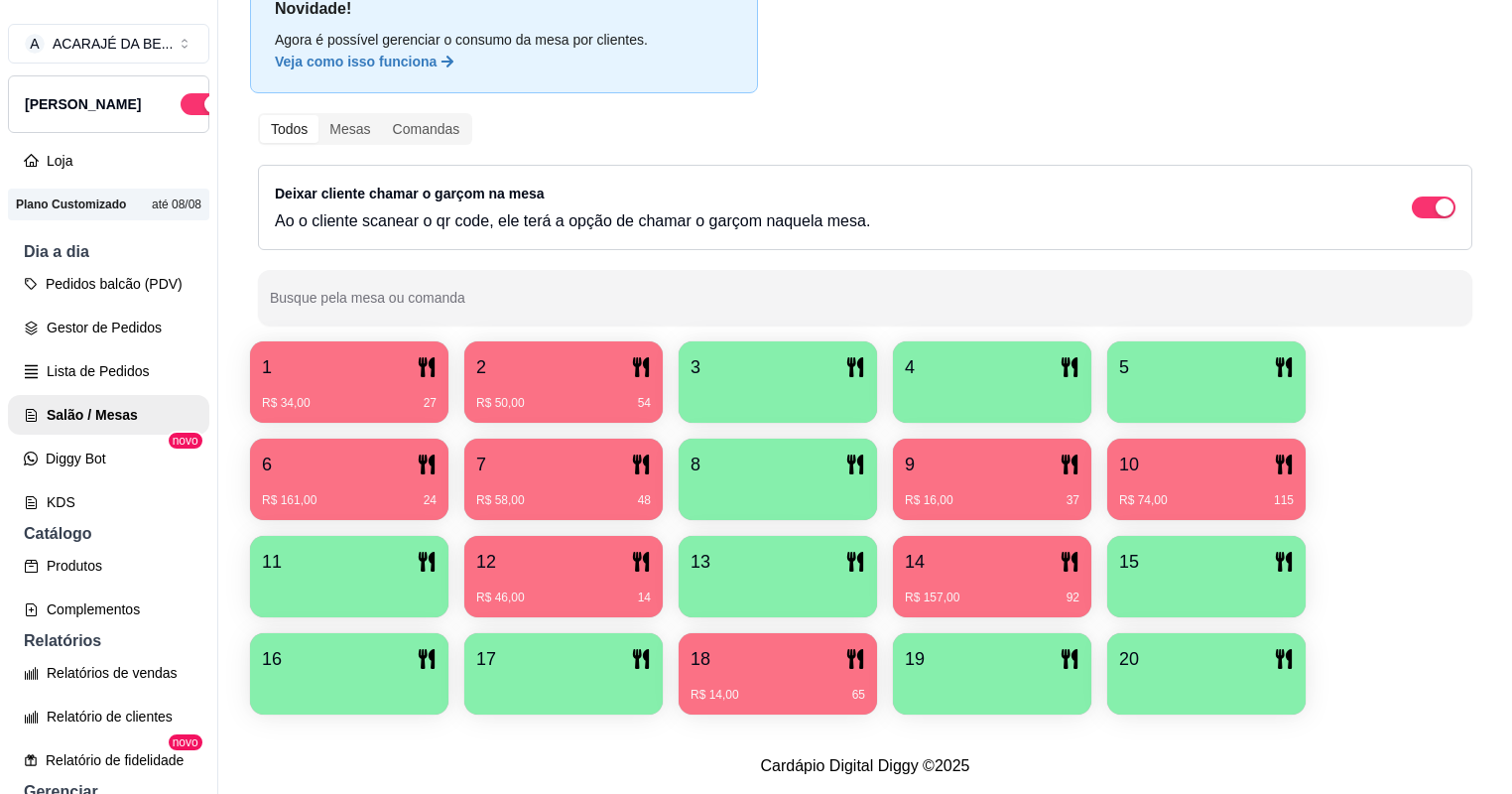 click on "R$ 16,00 37" at bounding box center [992, 500] 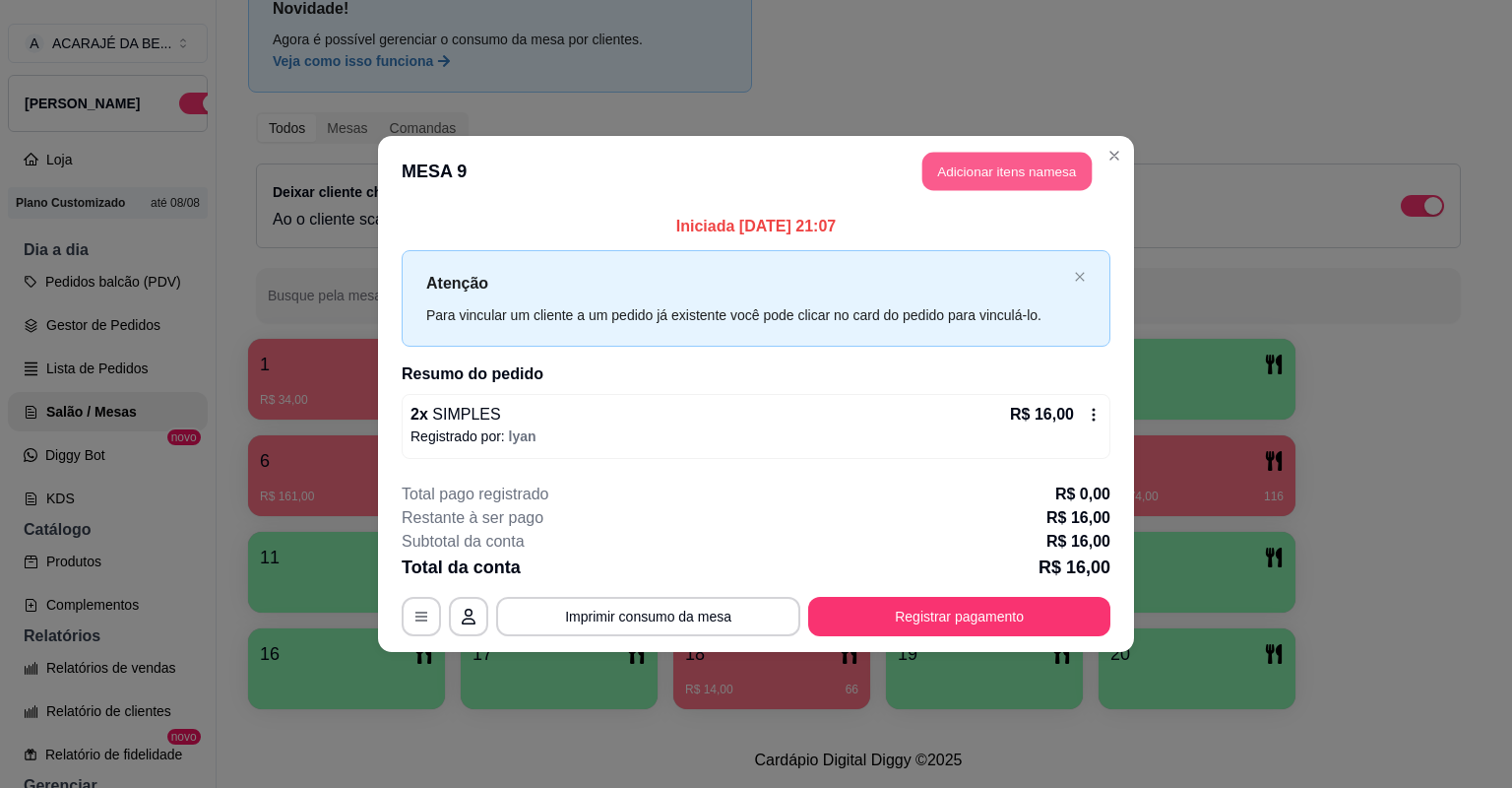 click on "Adicionar itens na  mesa" at bounding box center (1007, 171) 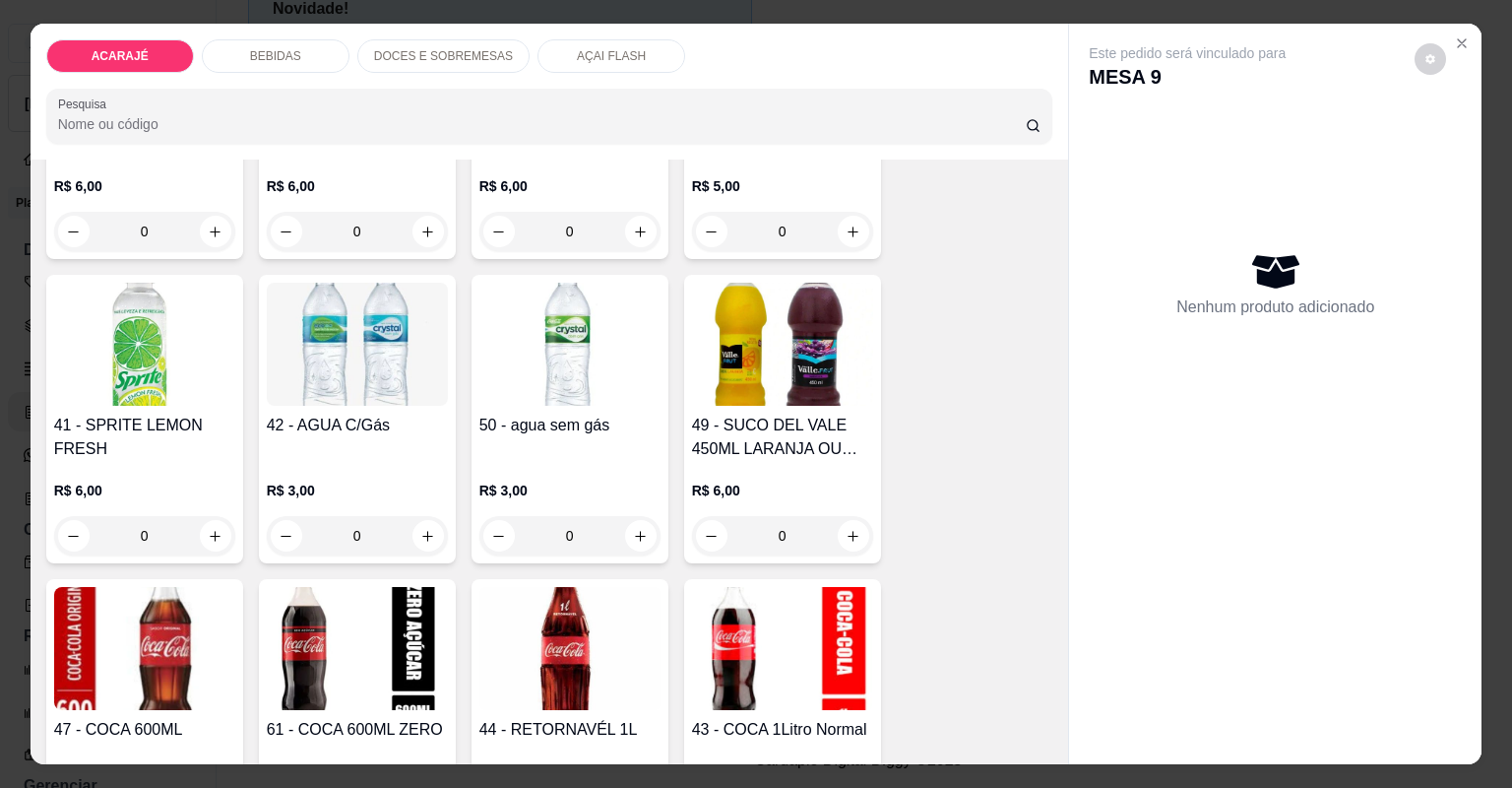 scroll, scrollTop: 1261, scrollLeft: 0, axis: vertical 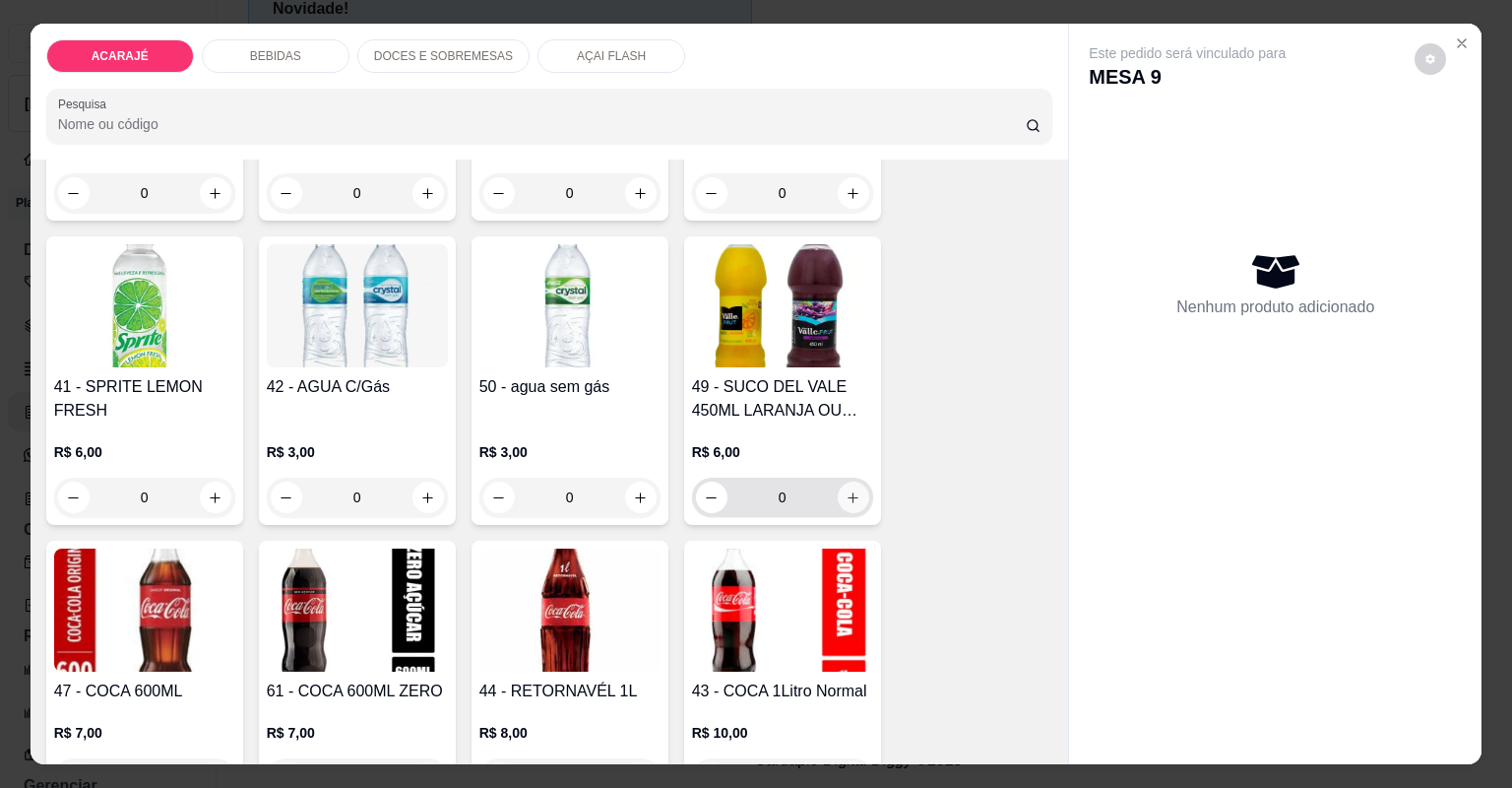 click 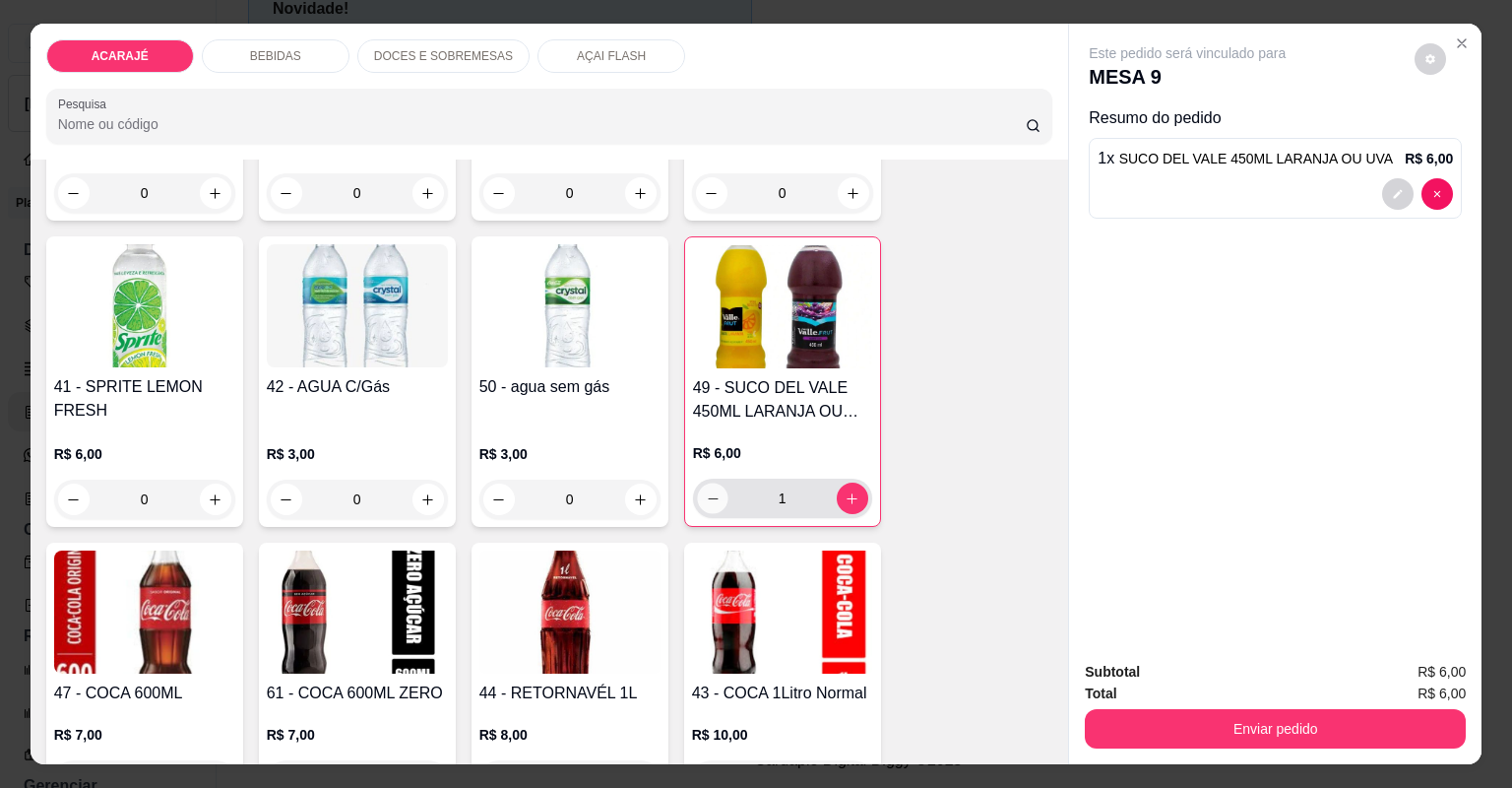 click 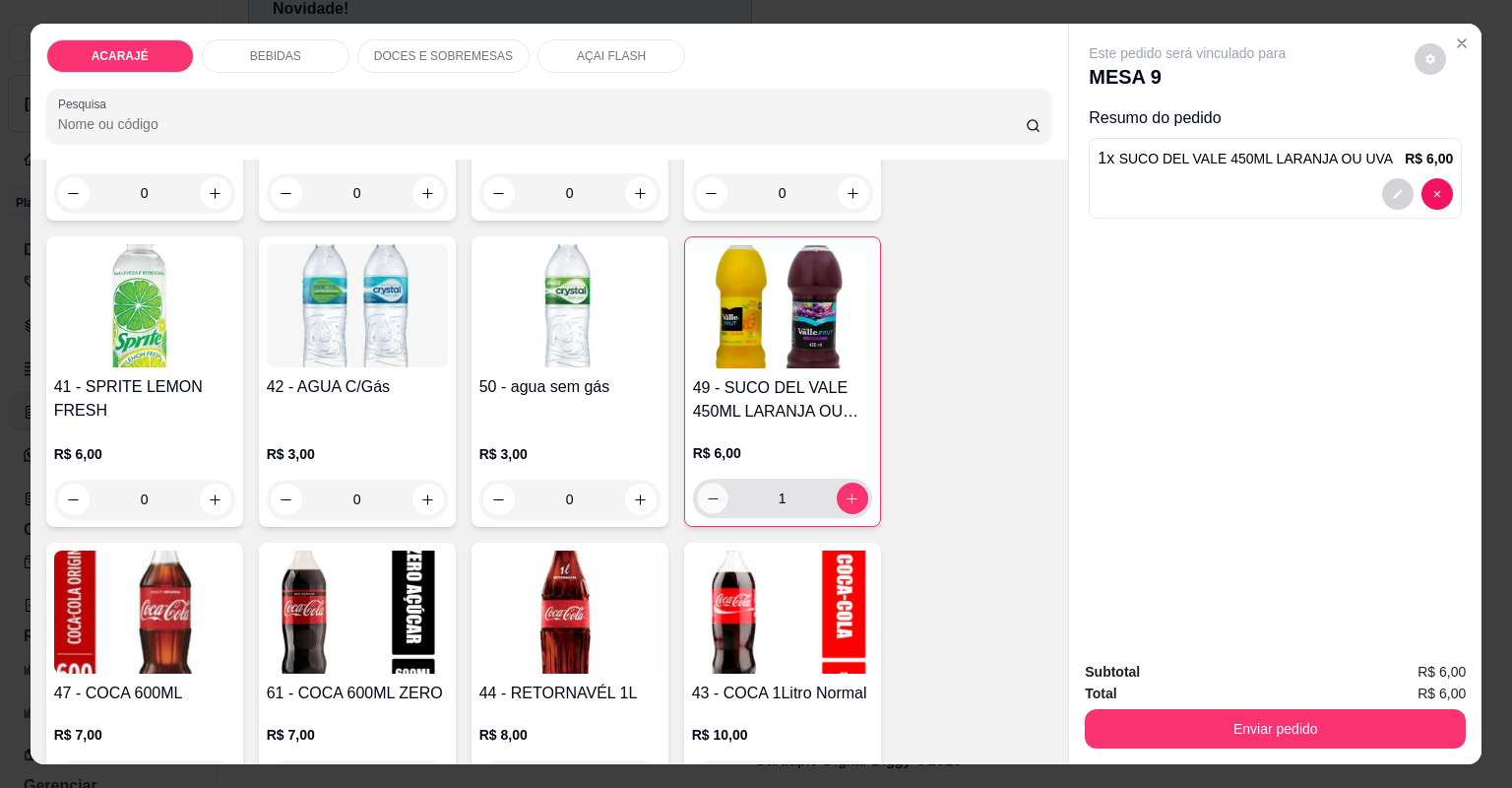 type on "0" 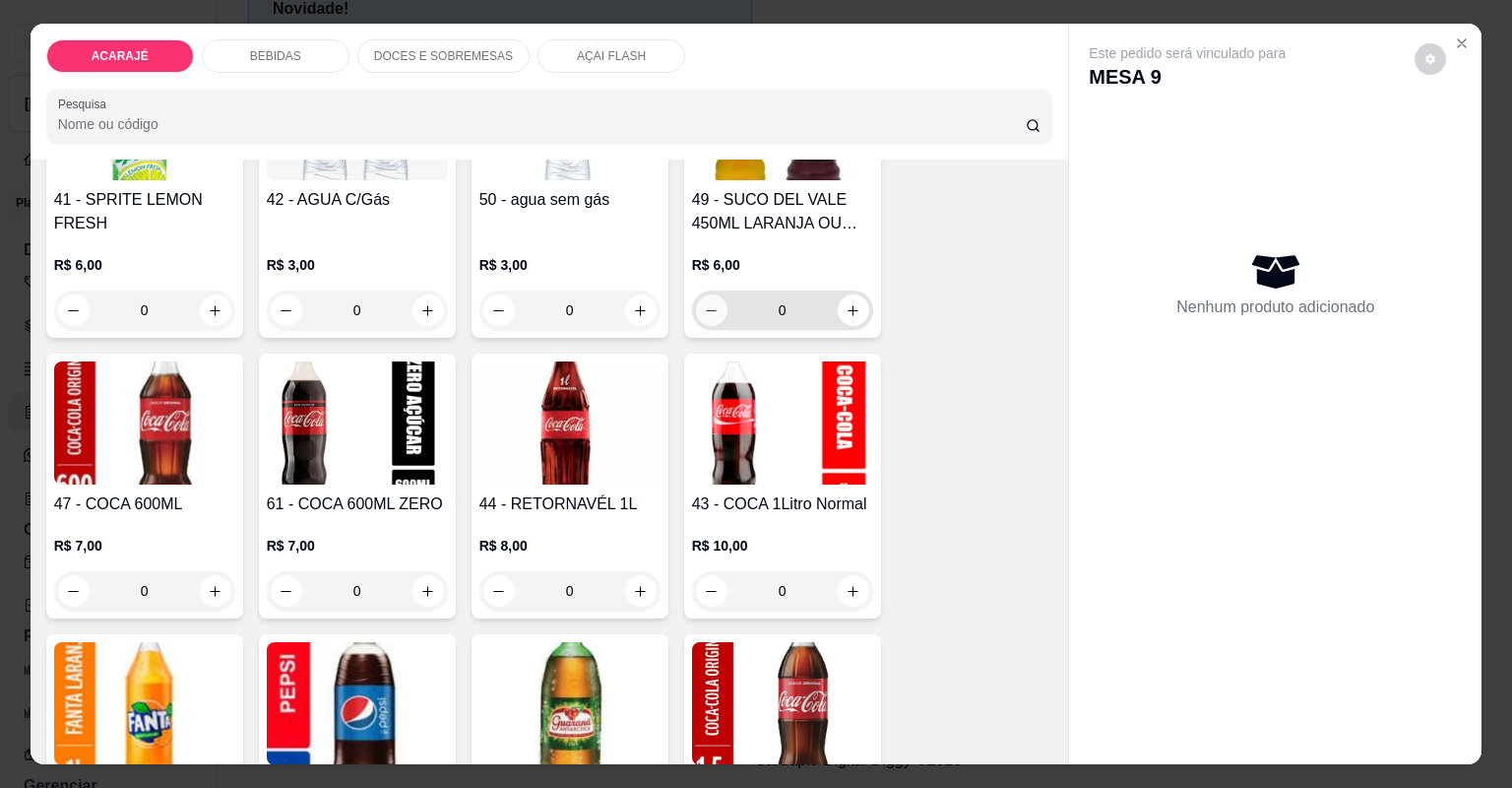 scroll, scrollTop: 1497, scrollLeft: 0, axis: vertical 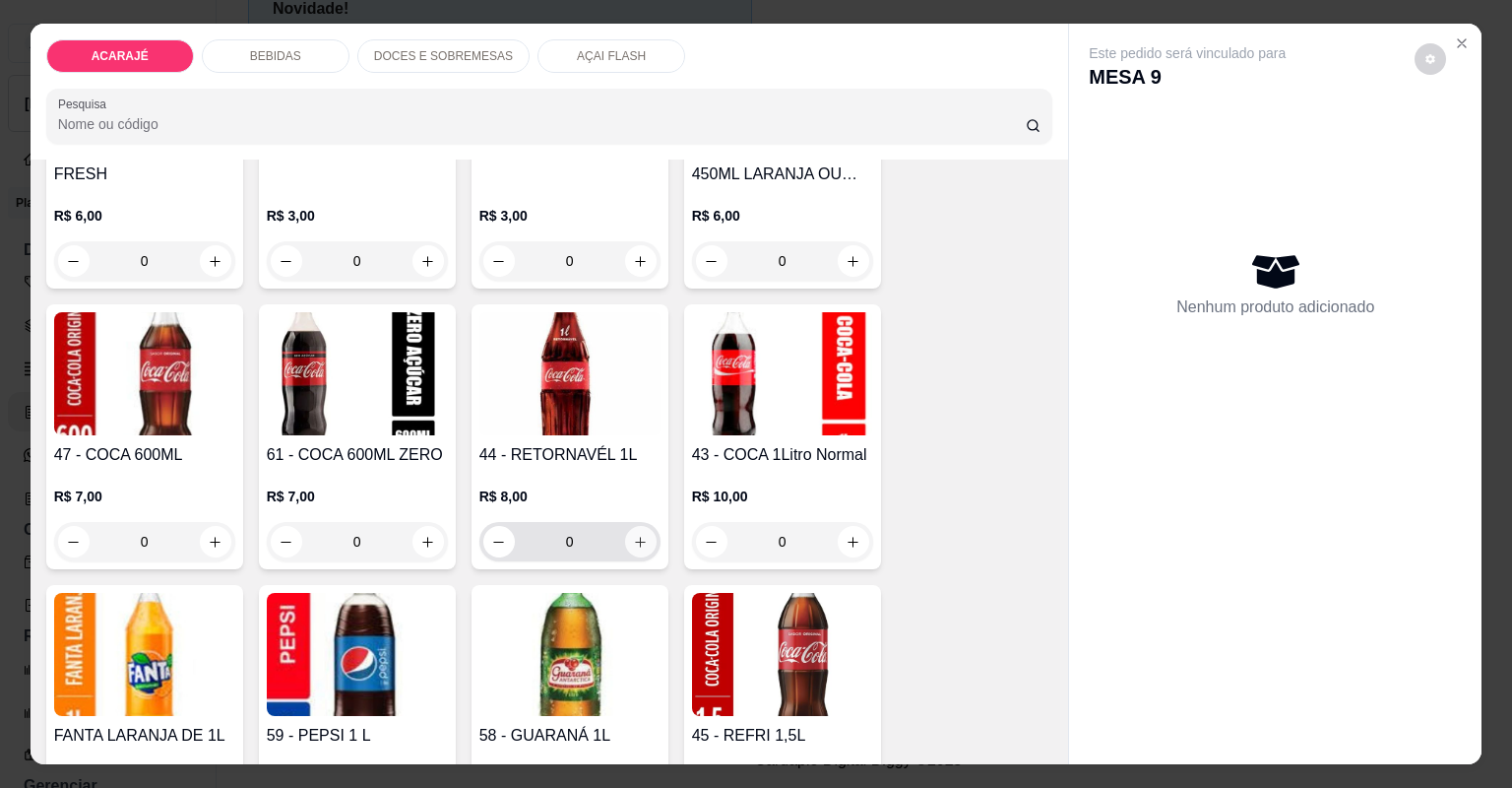 click at bounding box center (641, 542) 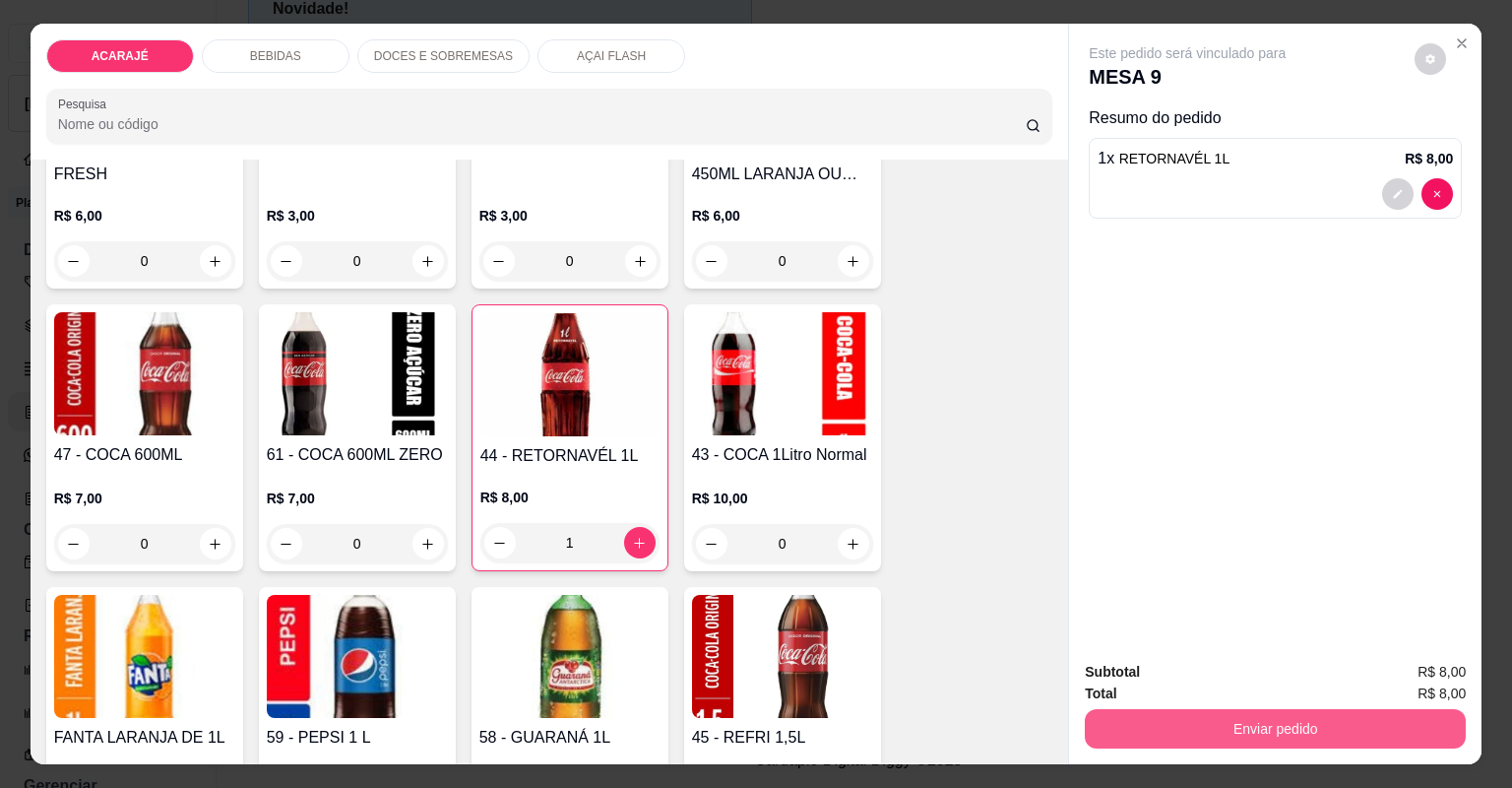 click on "Enviar pedido" at bounding box center [1275, 729] 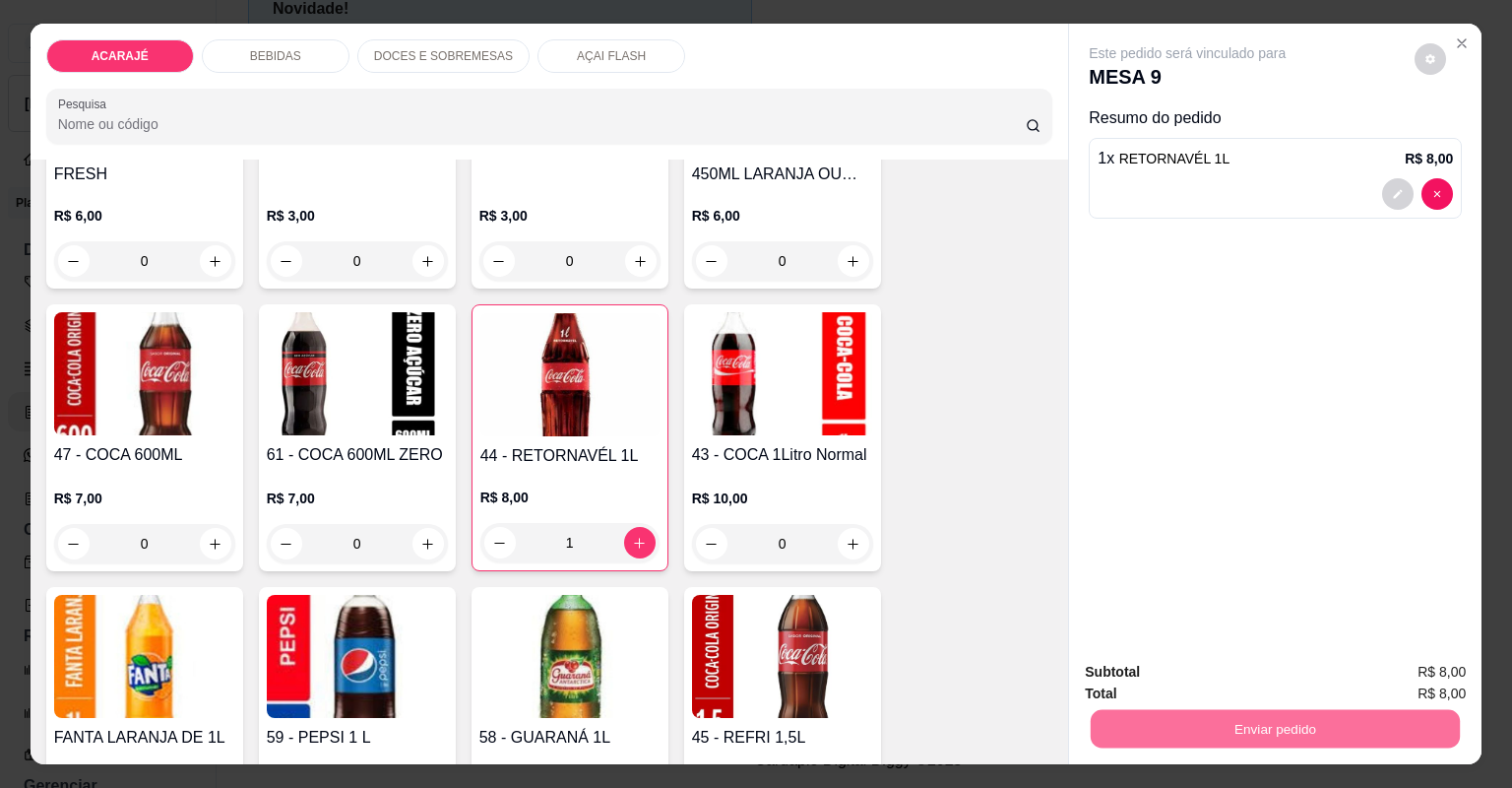 click on "Não registrar e enviar pedido" at bounding box center [1212, 680] 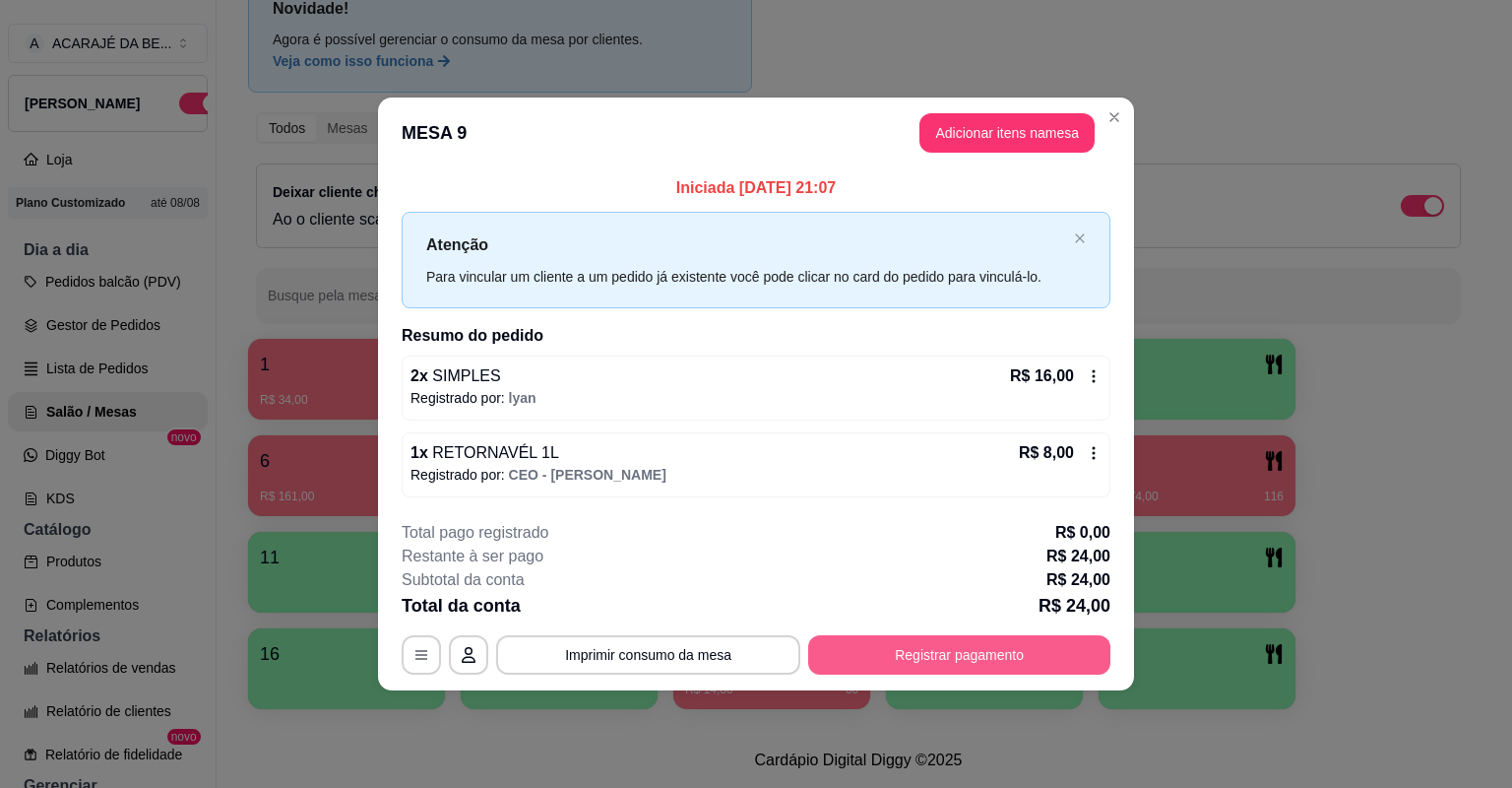 click on "Registrar pagamento" at bounding box center [959, 655] 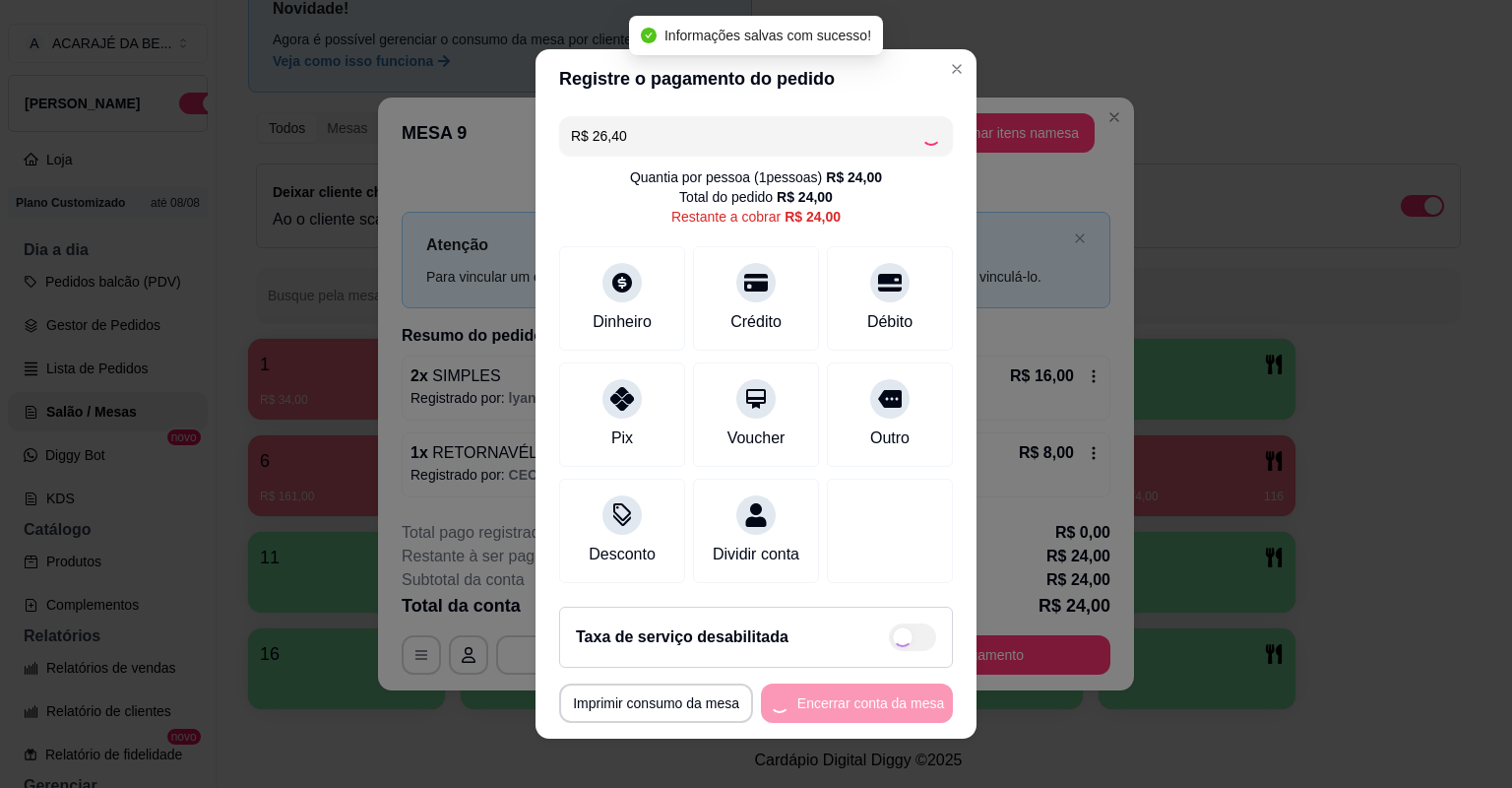 checkbox on "true" 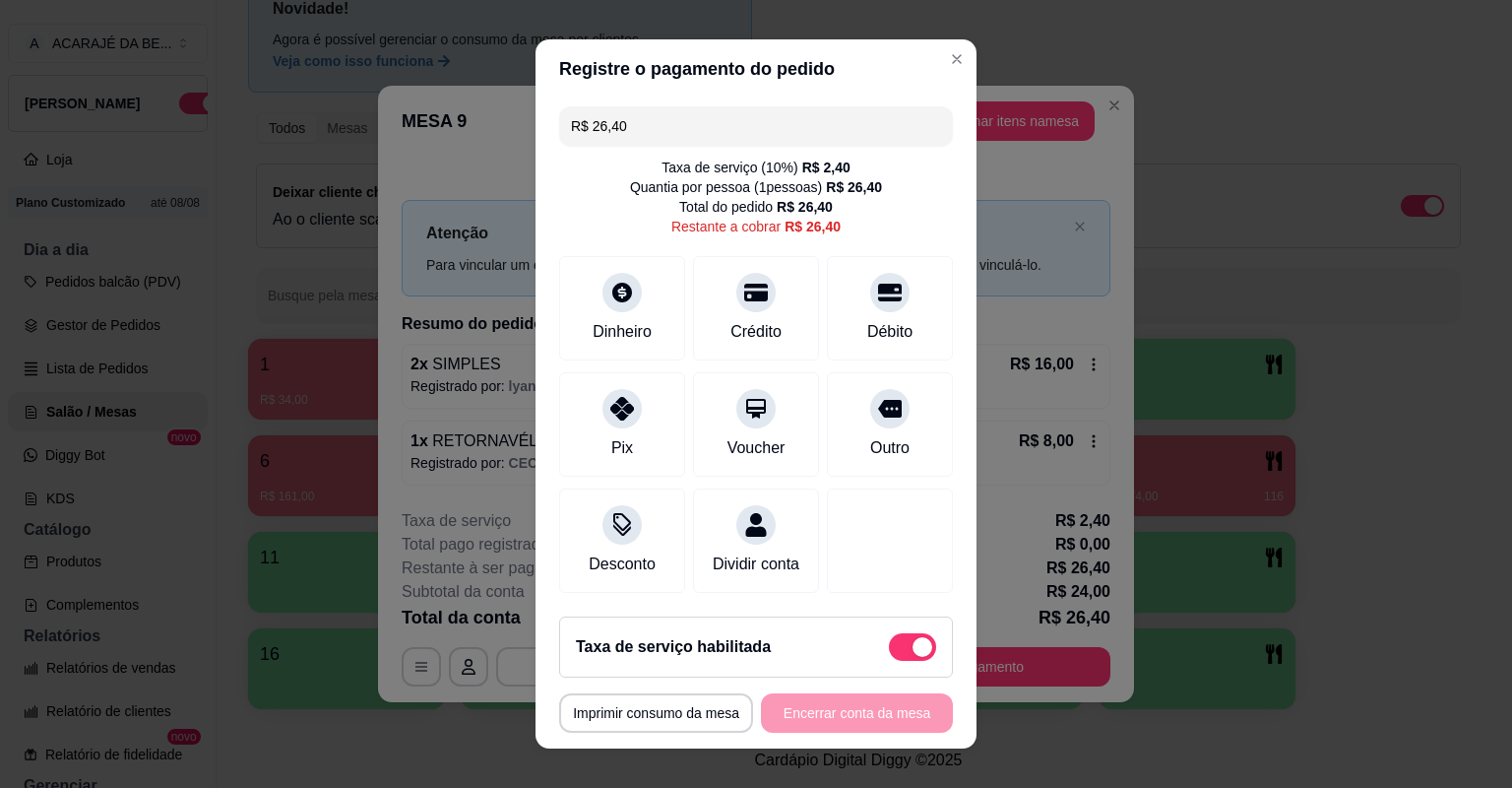 drag, startPoint x: 661, startPoint y: 130, endPoint x: 604, endPoint y: 130, distance: 57 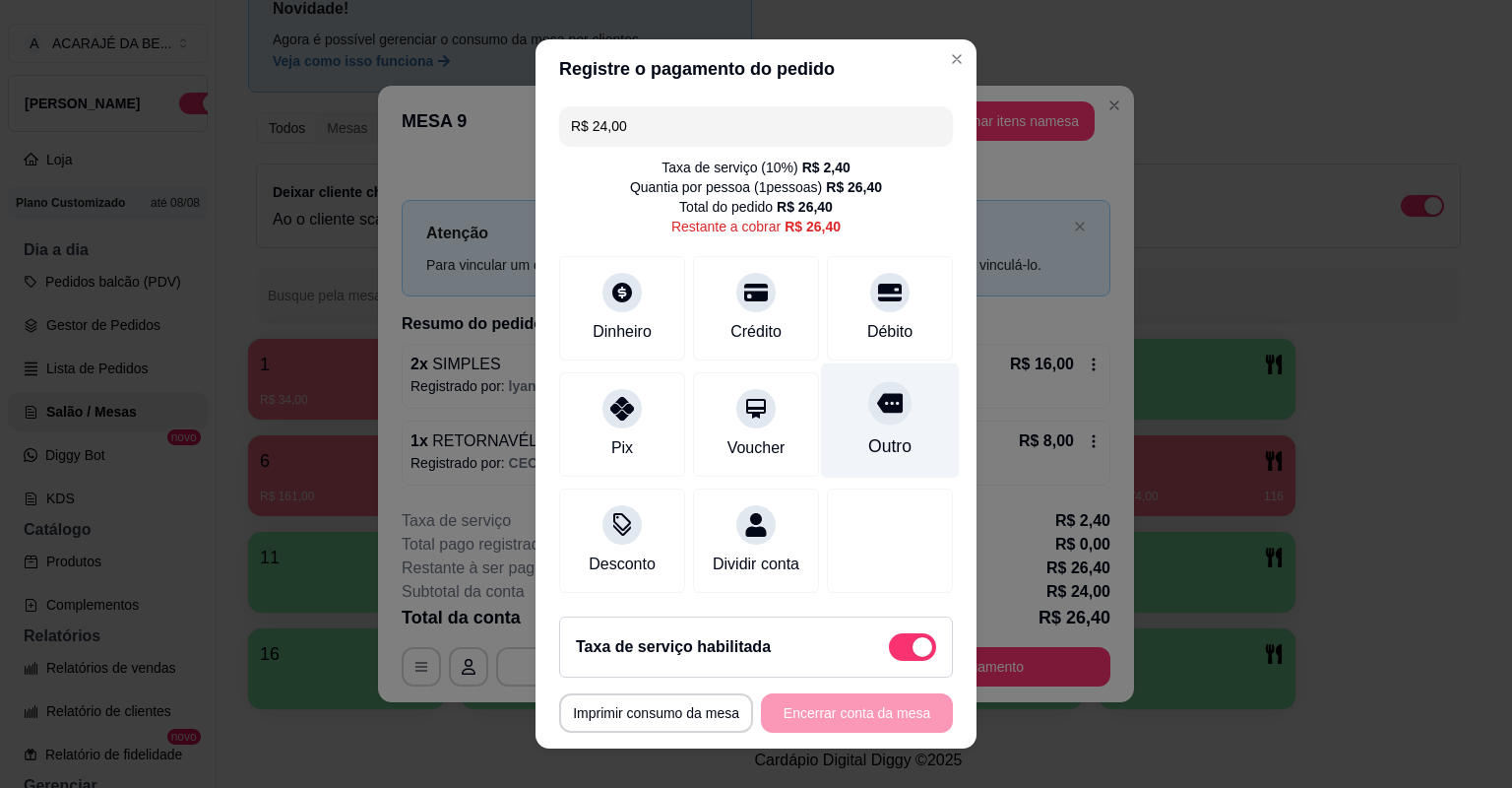 click on "Outro" at bounding box center [890, 421] 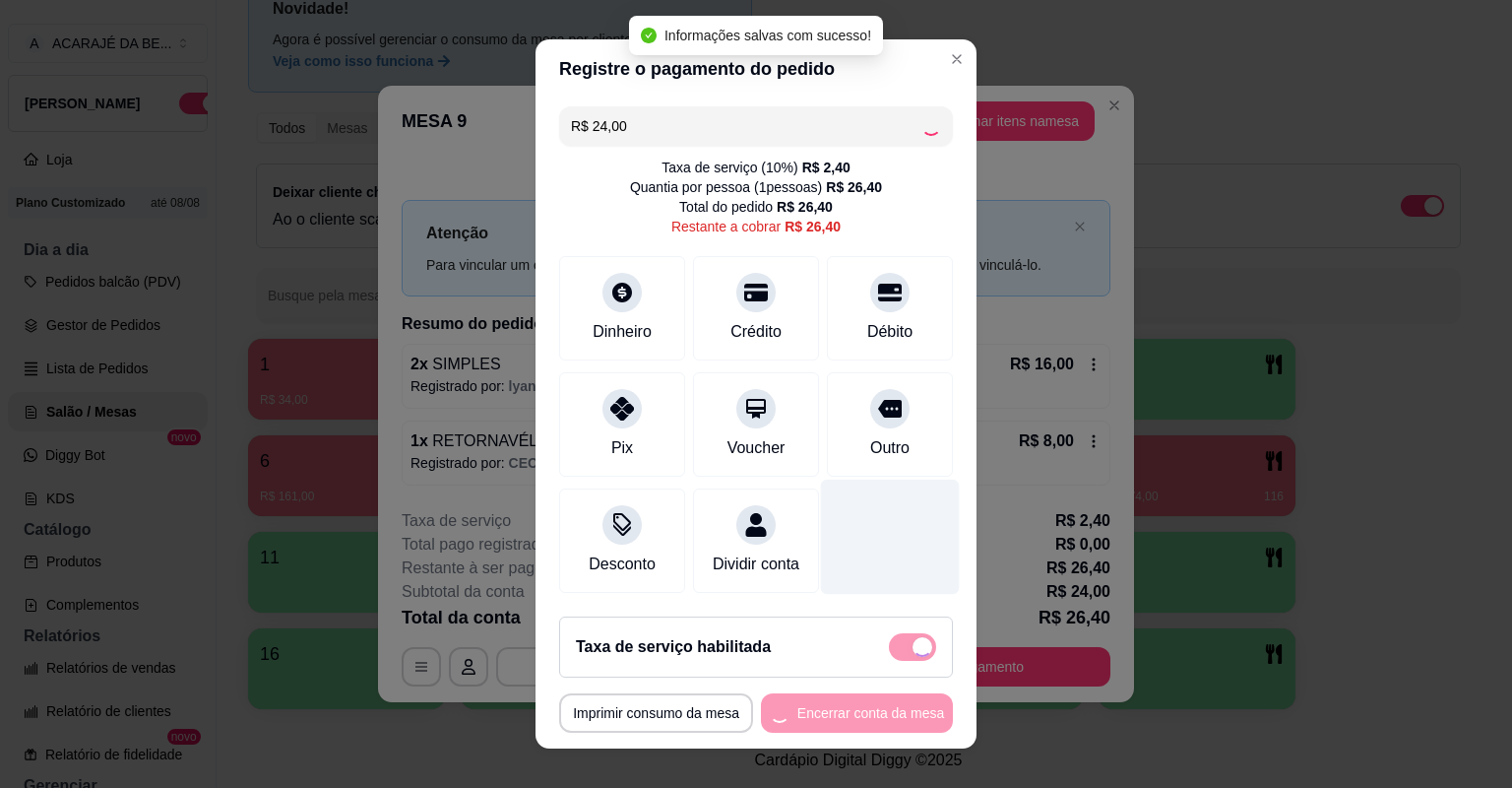 type on "R$ 2,40" 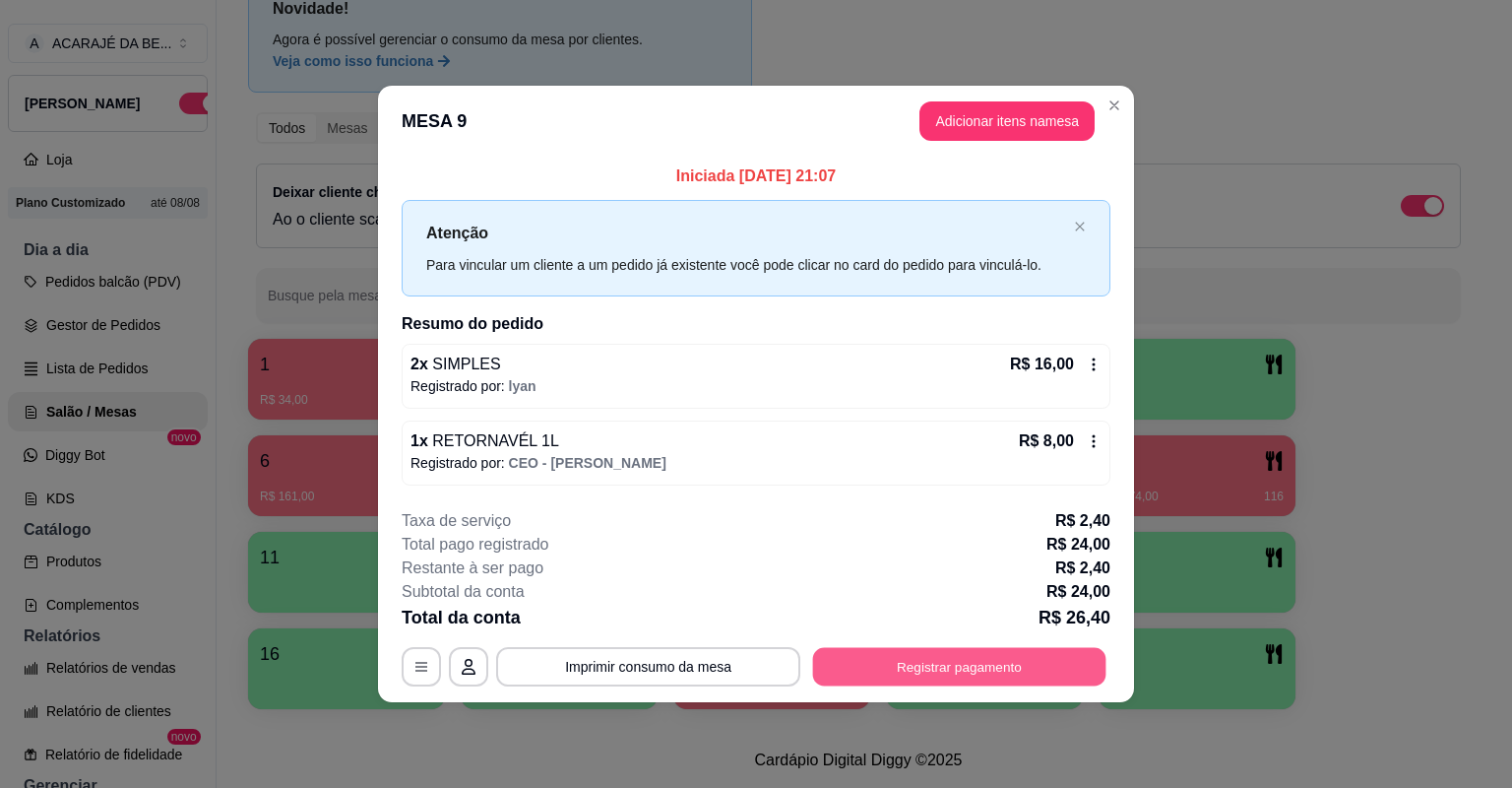 click on "Registrar pagamento" at bounding box center (960, 666) 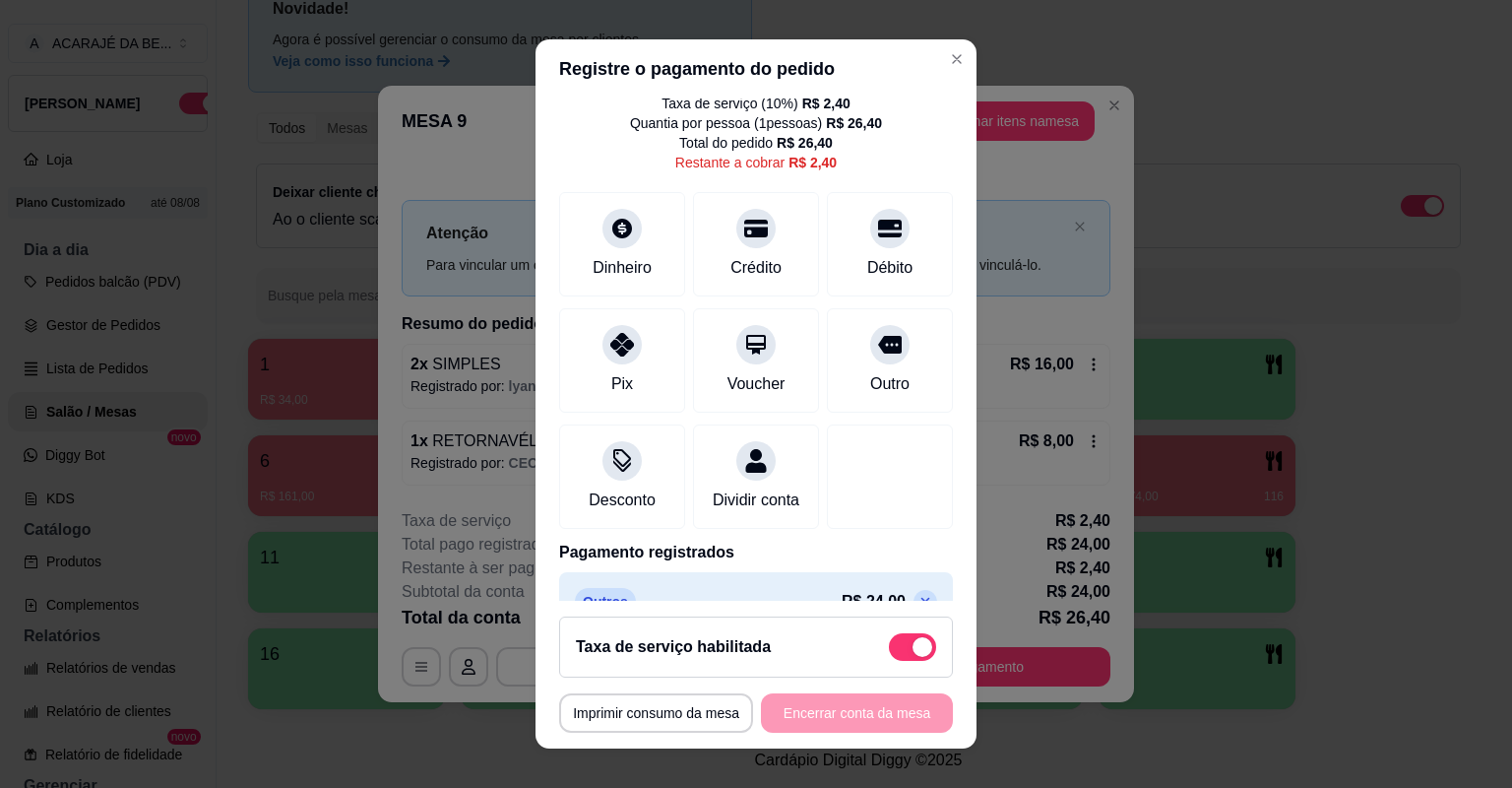 scroll, scrollTop: 124, scrollLeft: 0, axis: vertical 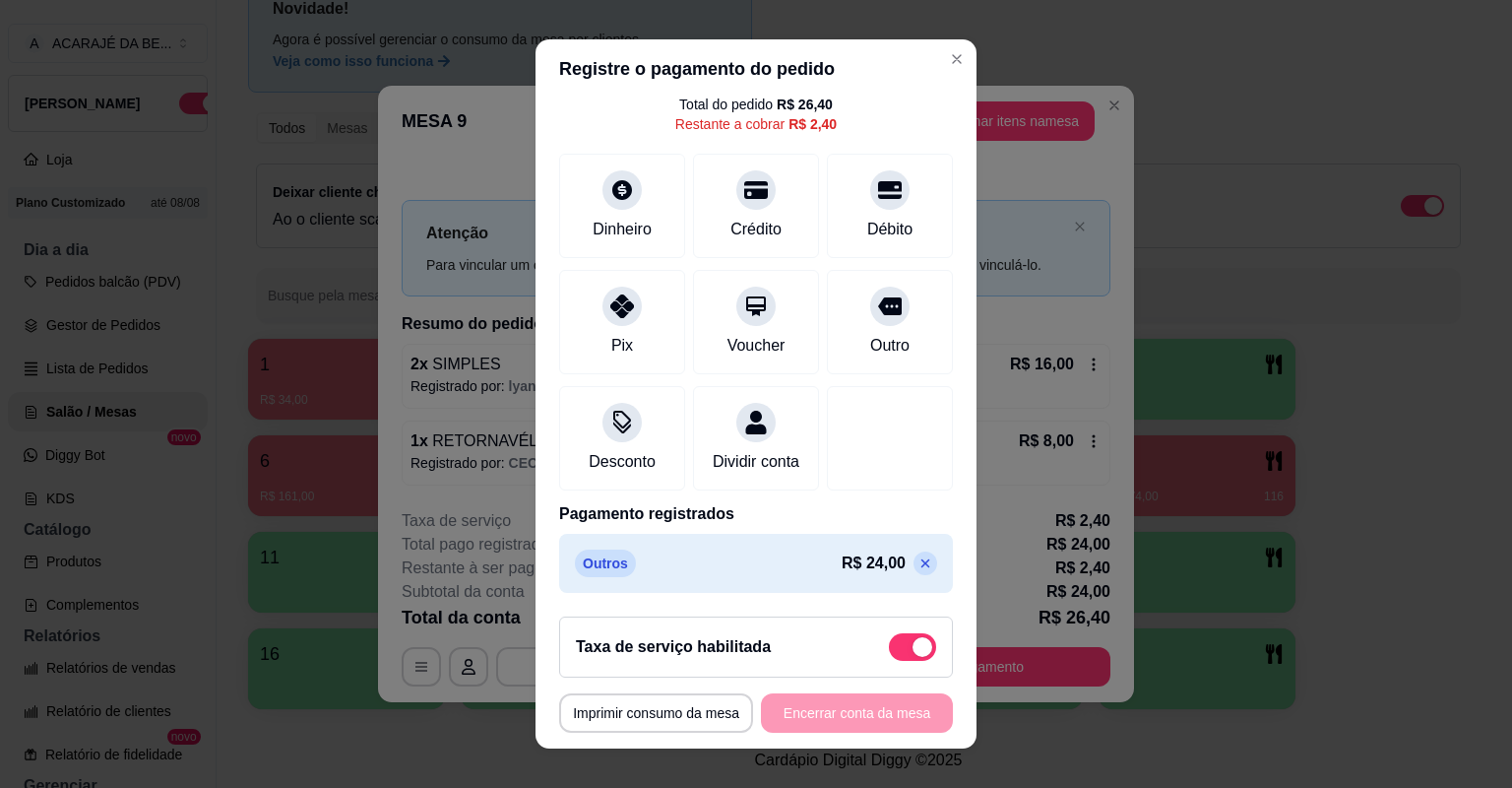 click 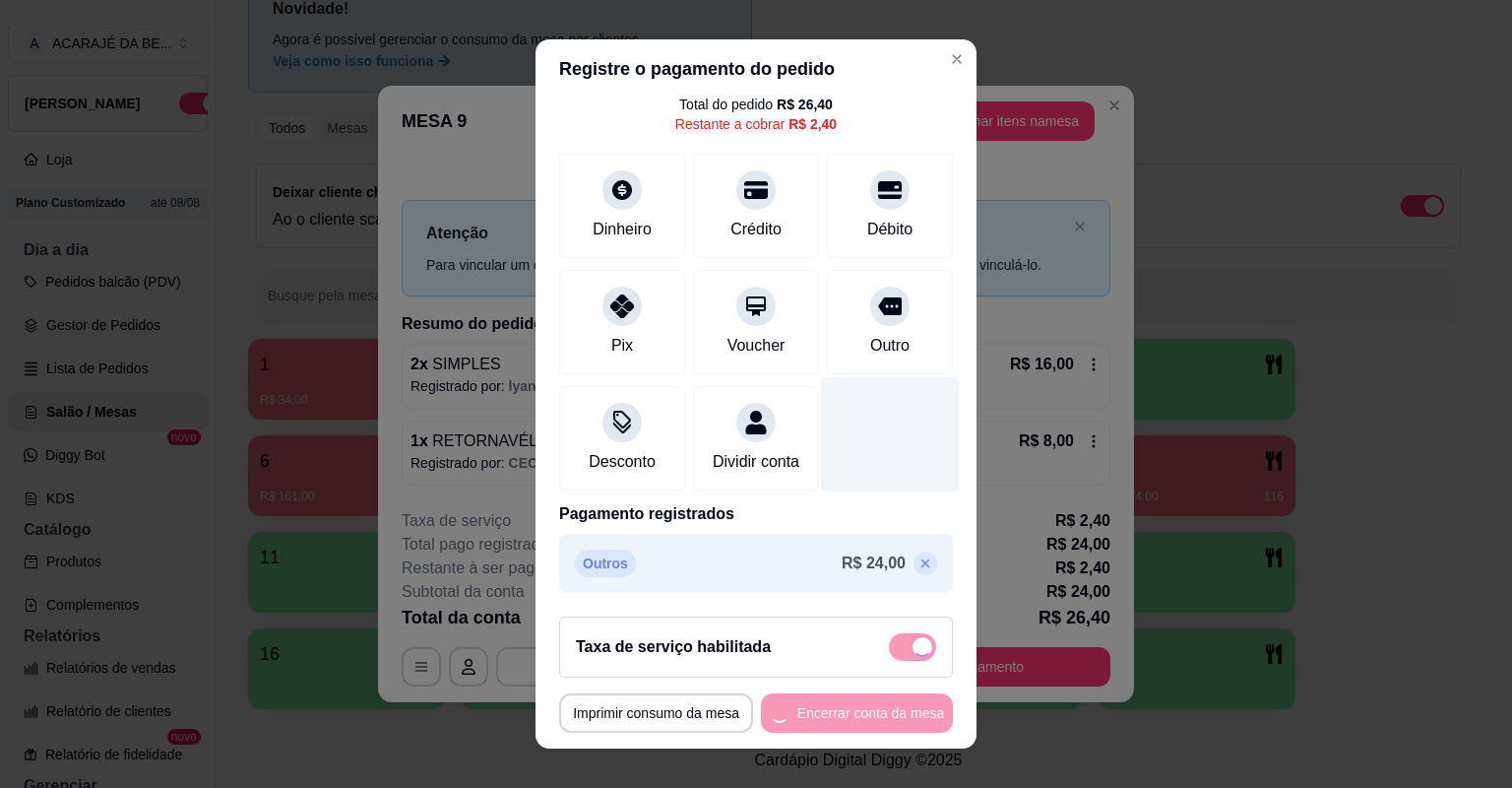 type on "R$ 26,40" 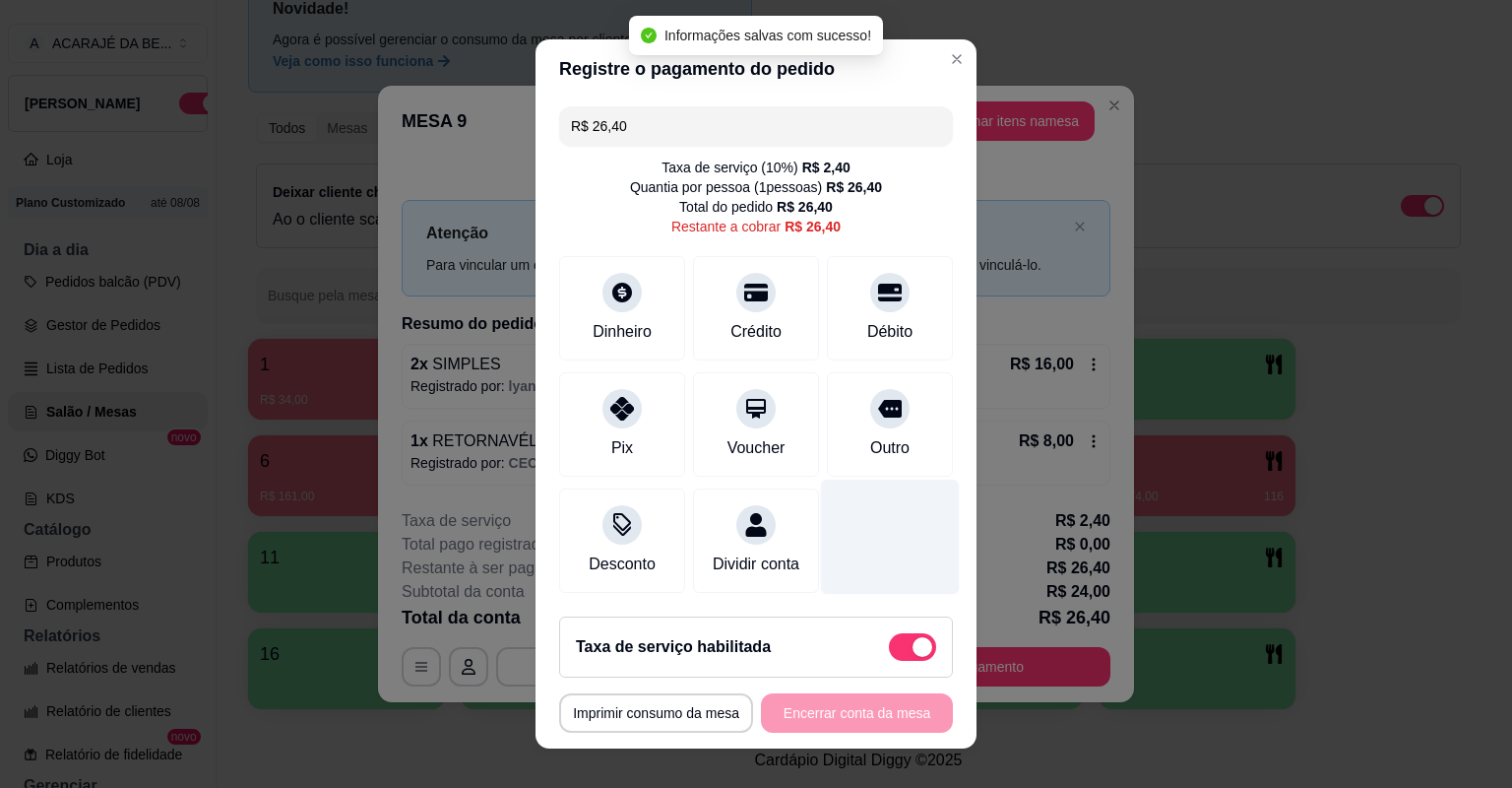 scroll, scrollTop: 0, scrollLeft: 0, axis: both 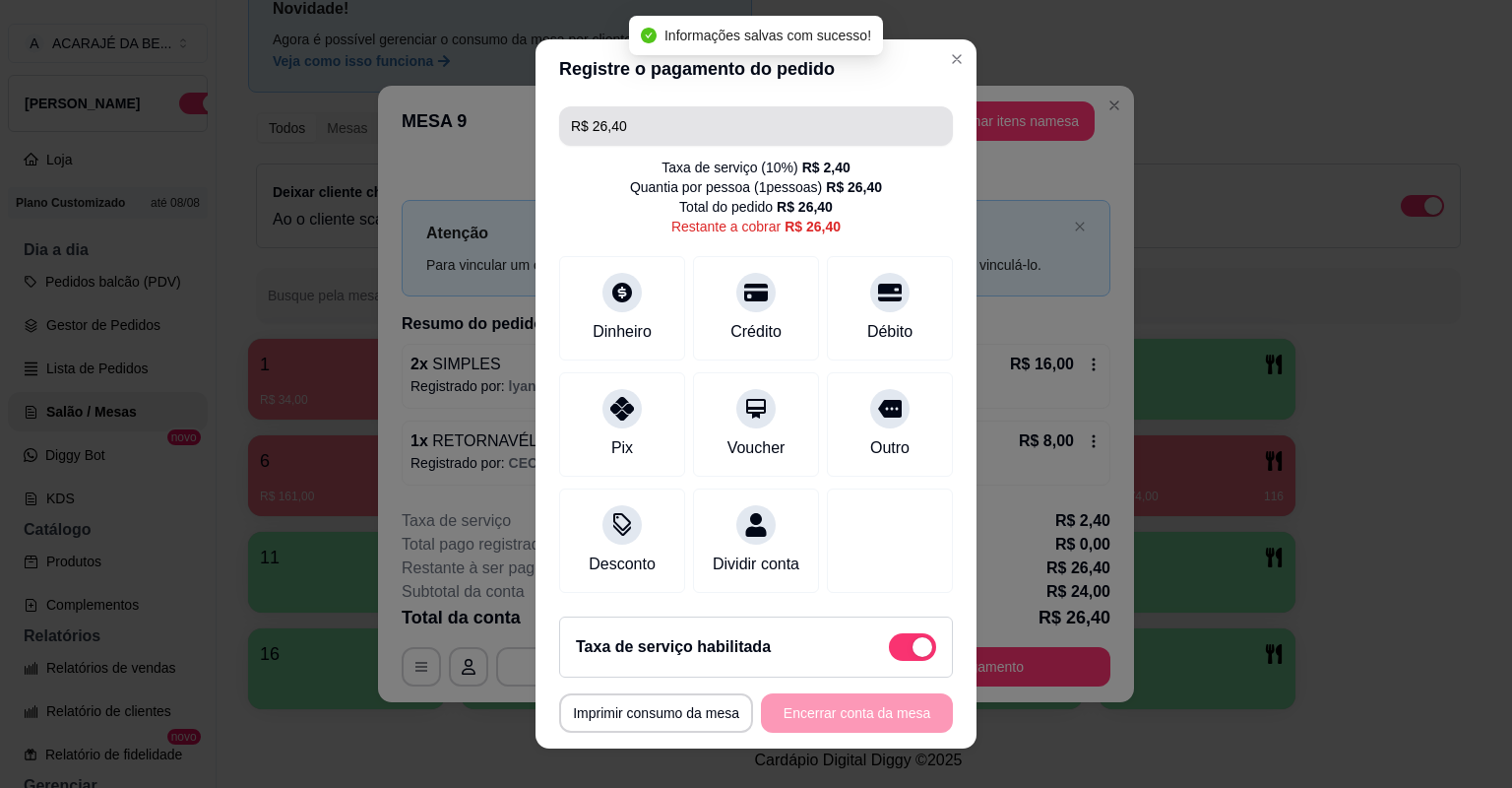 click on "R$ 26,40" at bounding box center (756, 126) 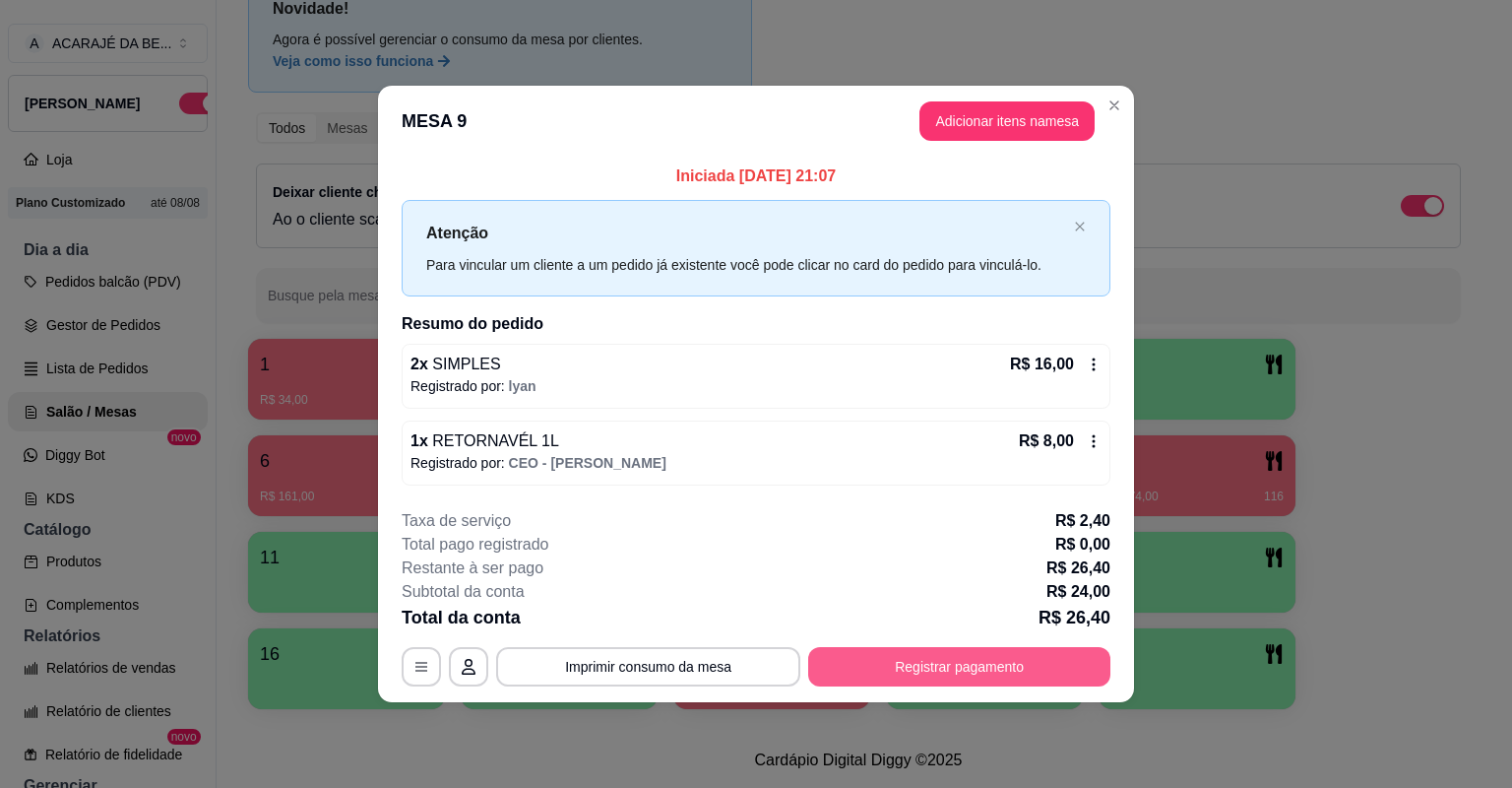 click on "Registrar pagamento" at bounding box center (959, 667) 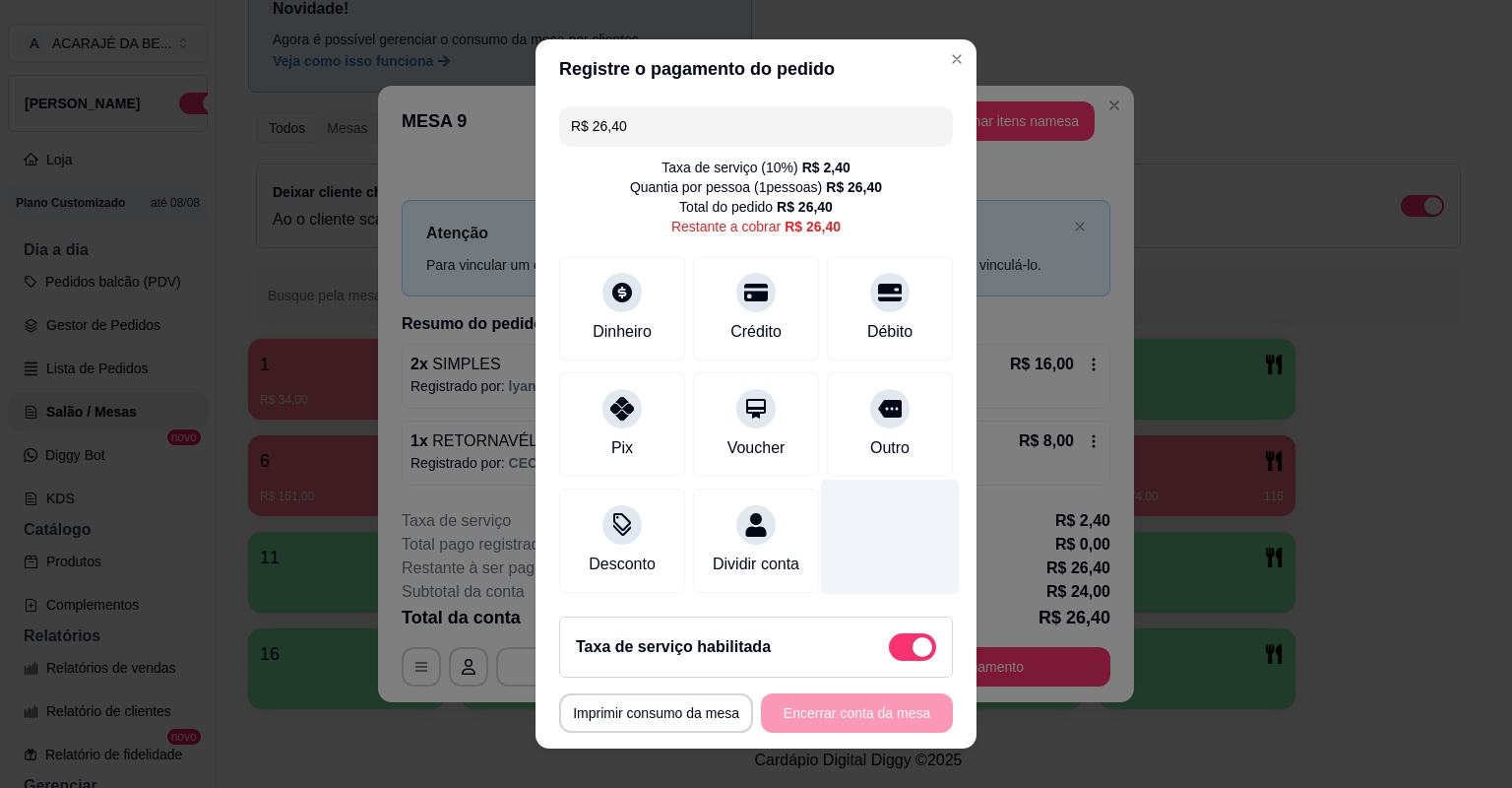 scroll, scrollTop: 23, scrollLeft: 0, axis: vertical 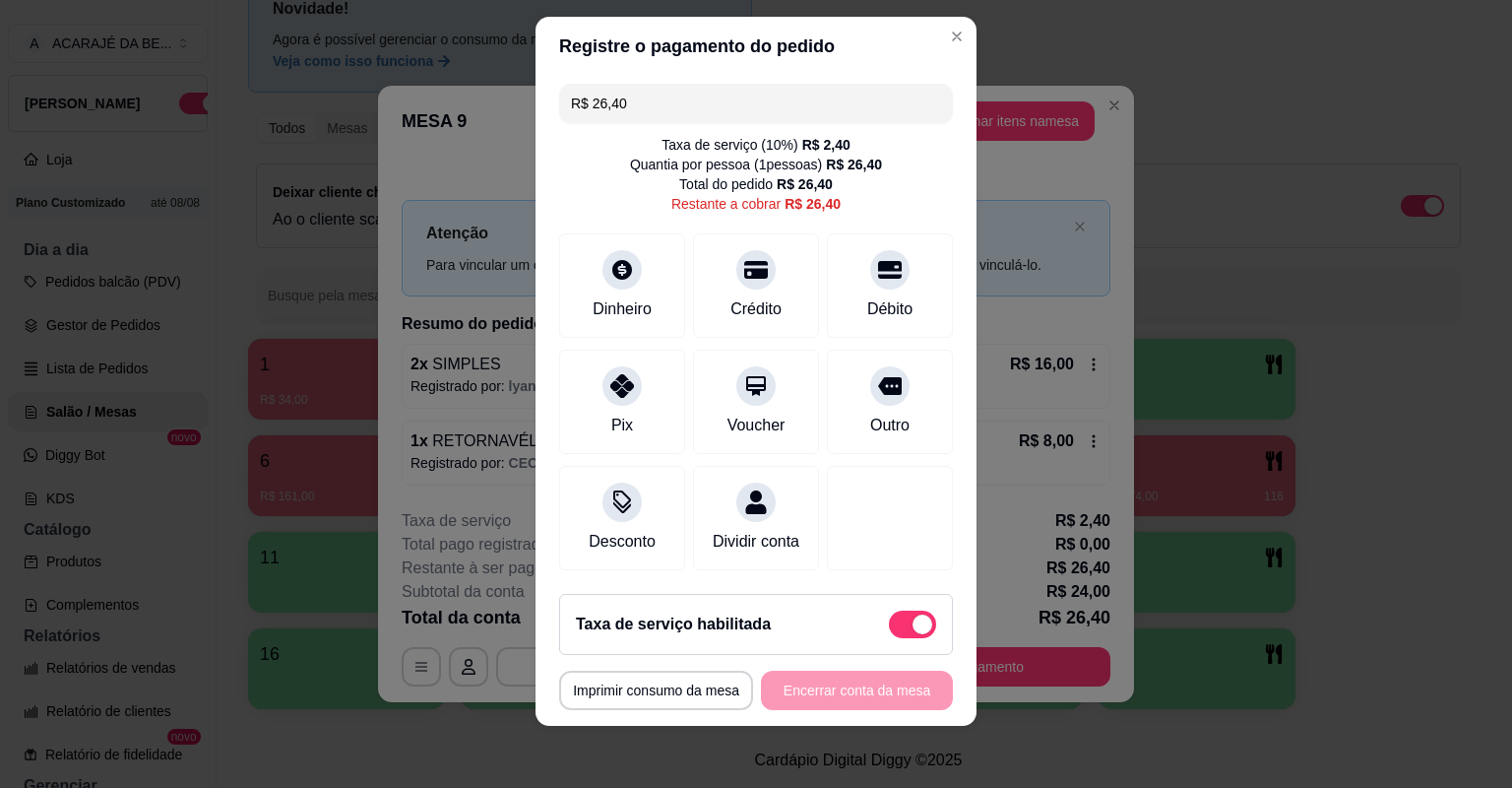 click at bounding box center [913, 624] 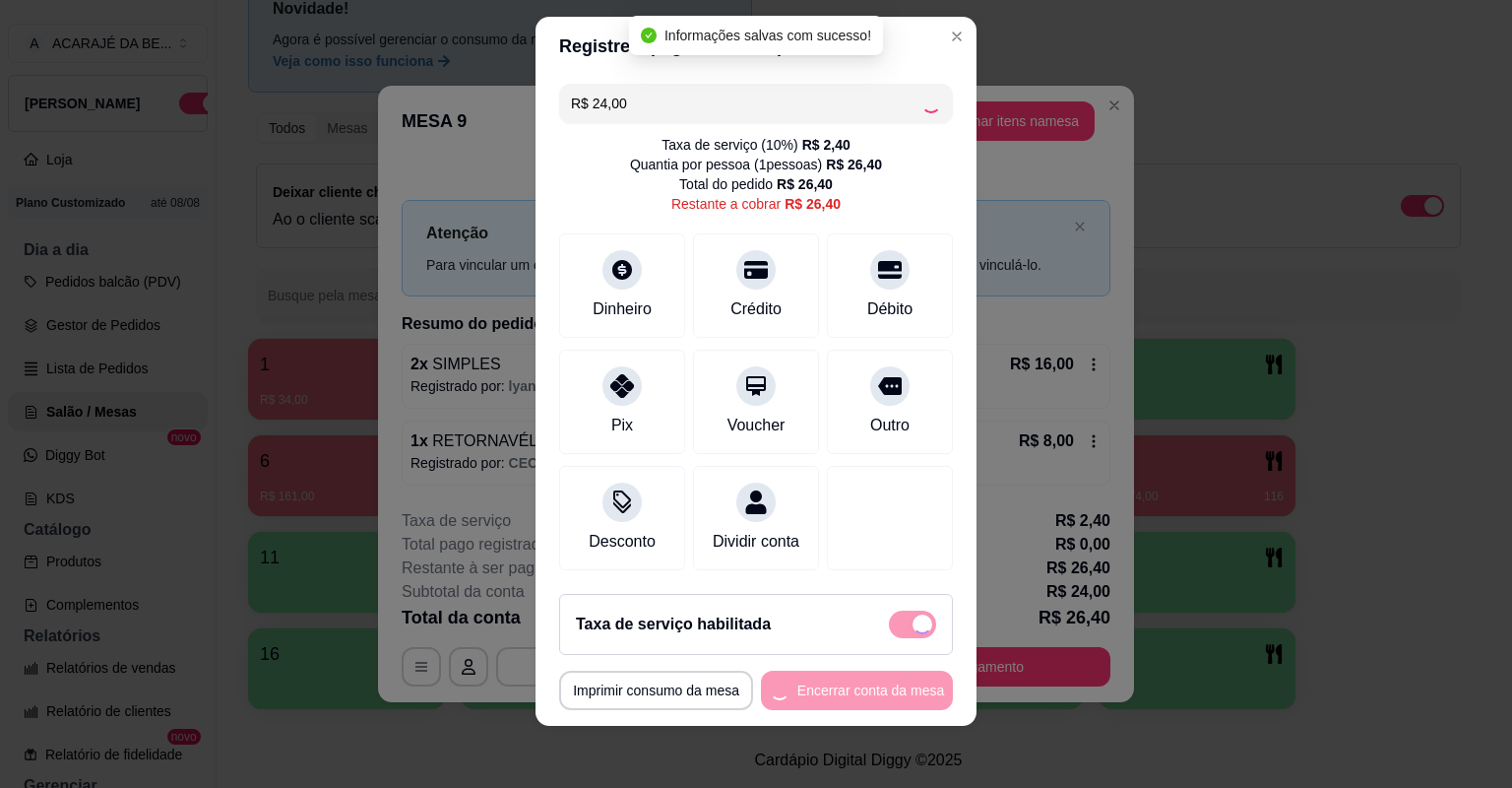 checkbox on "false" 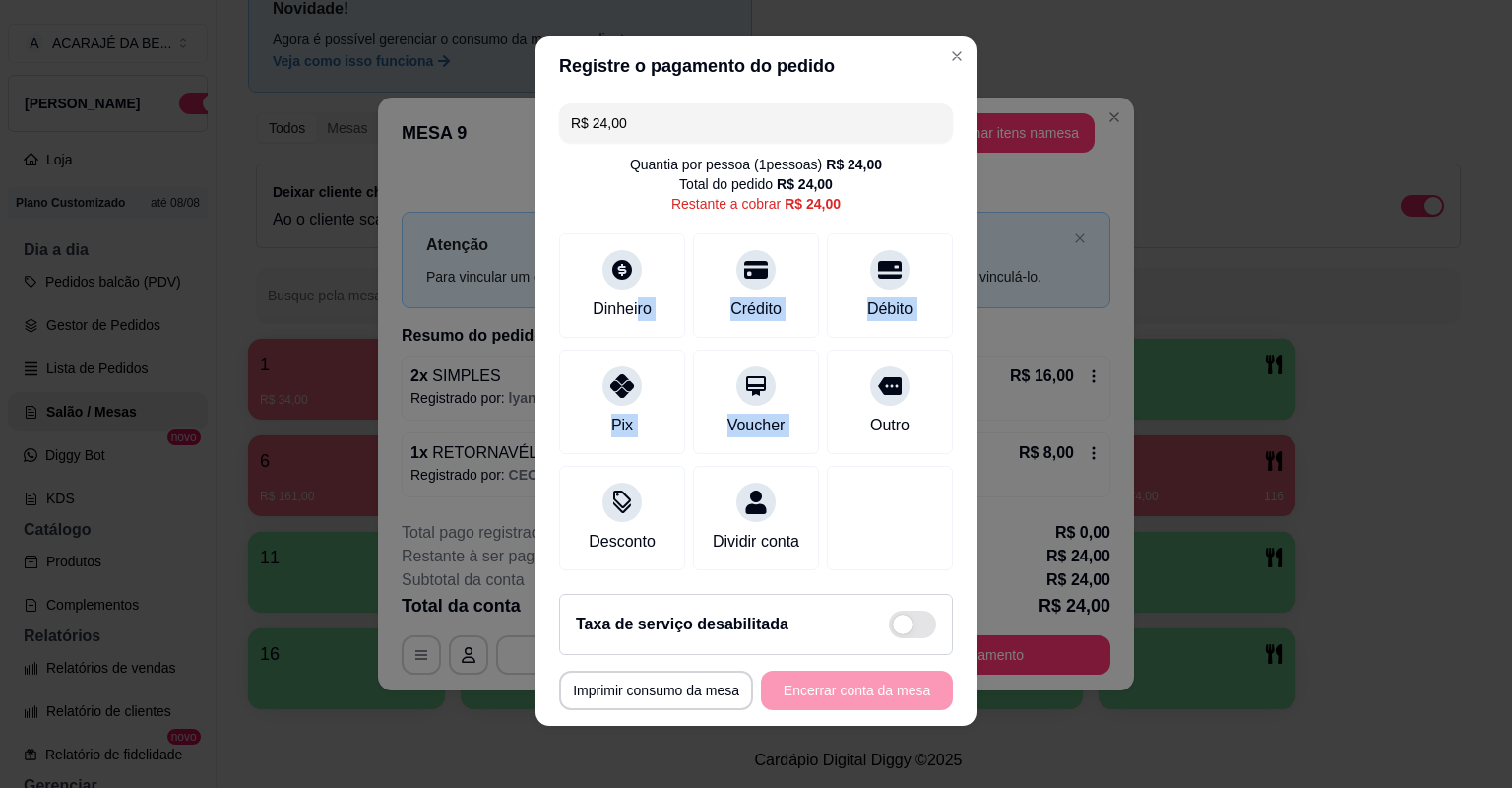 drag, startPoint x: 630, startPoint y: 301, endPoint x: 896, endPoint y: 457, distance: 308.3699 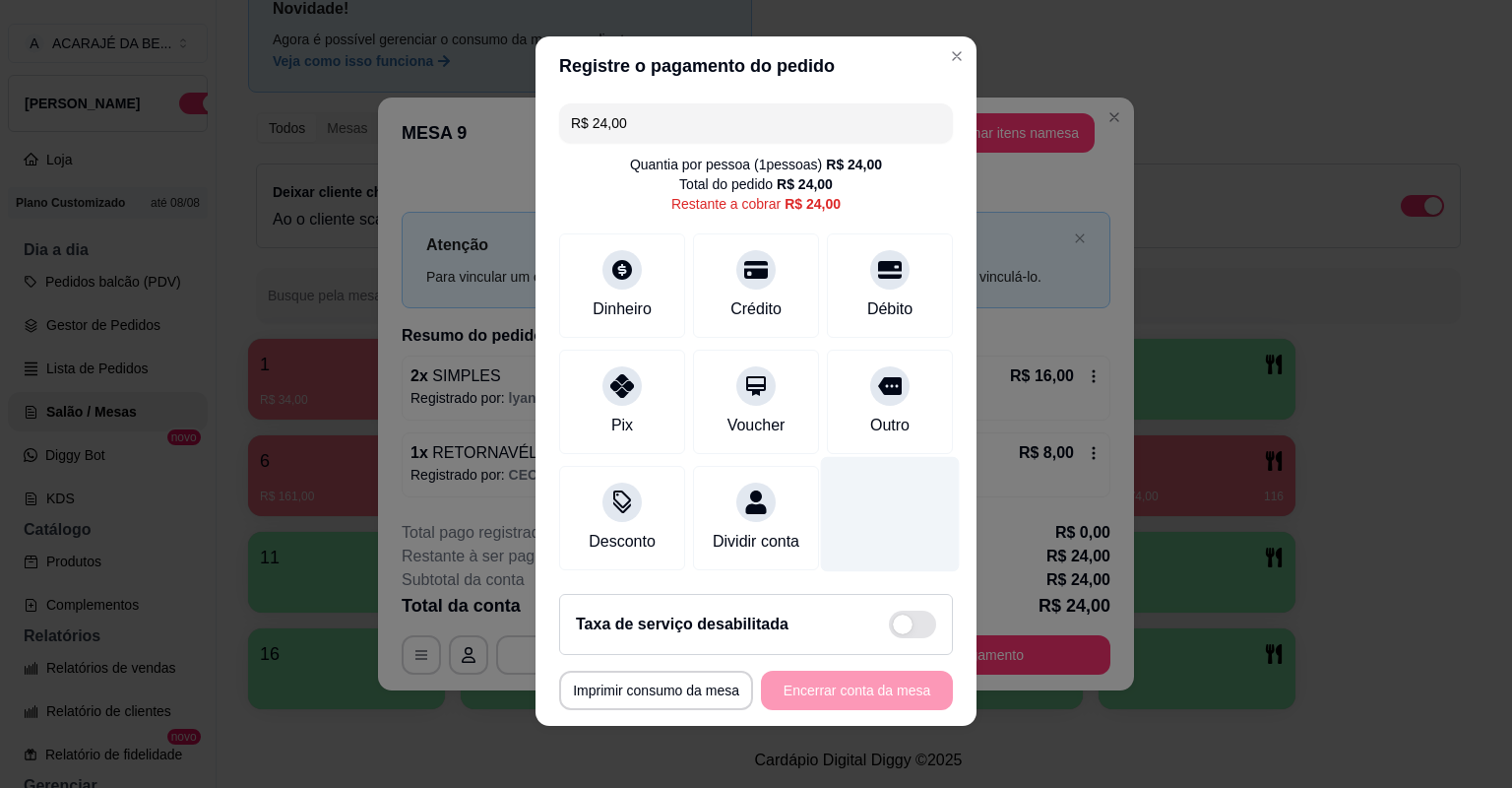 drag, startPoint x: 896, startPoint y: 457, endPoint x: 884, endPoint y: 508, distance: 52.392748 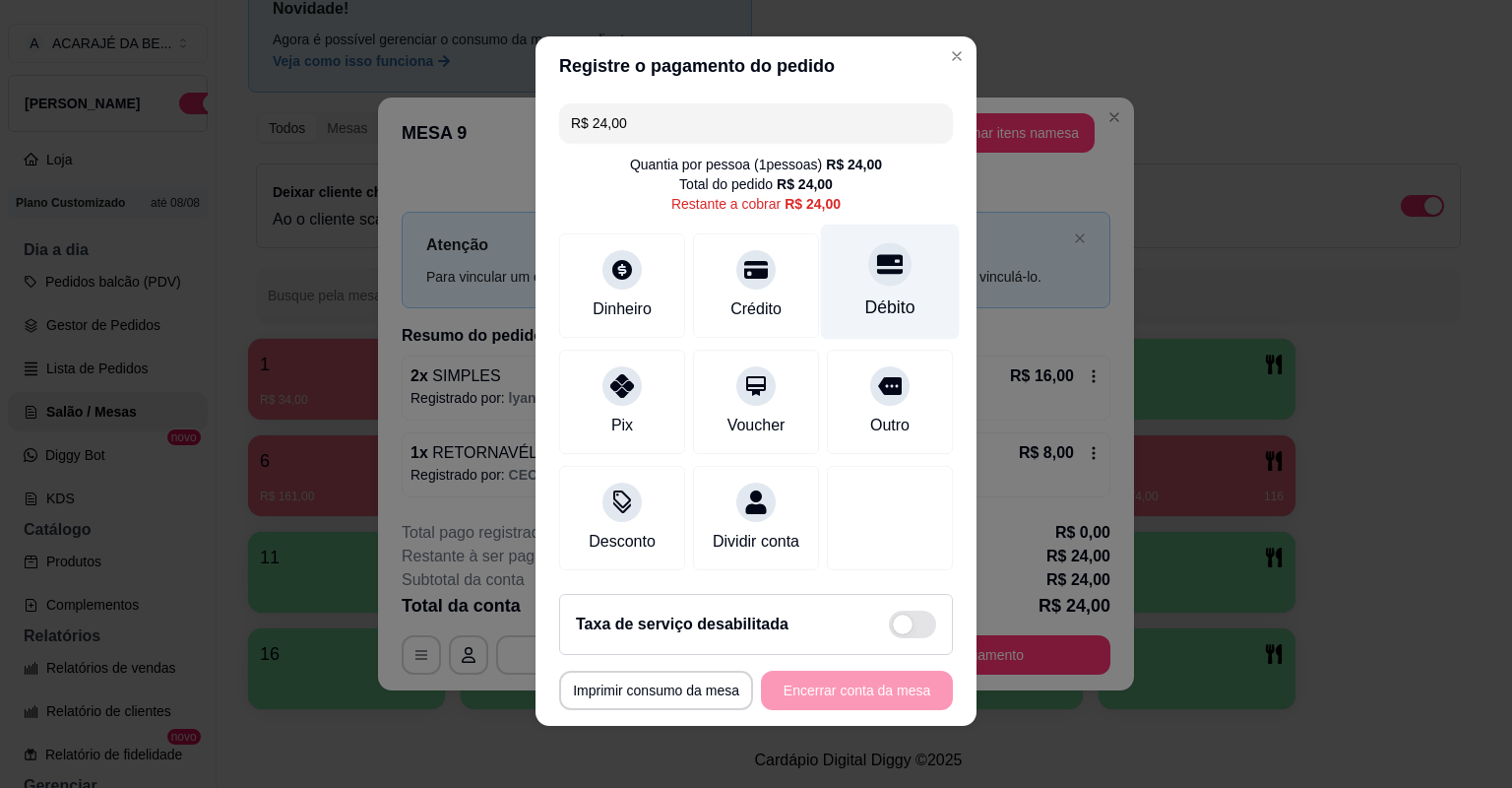 drag, startPoint x: 855, startPoint y: 279, endPoint x: 855, endPoint y: 294, distance: 15 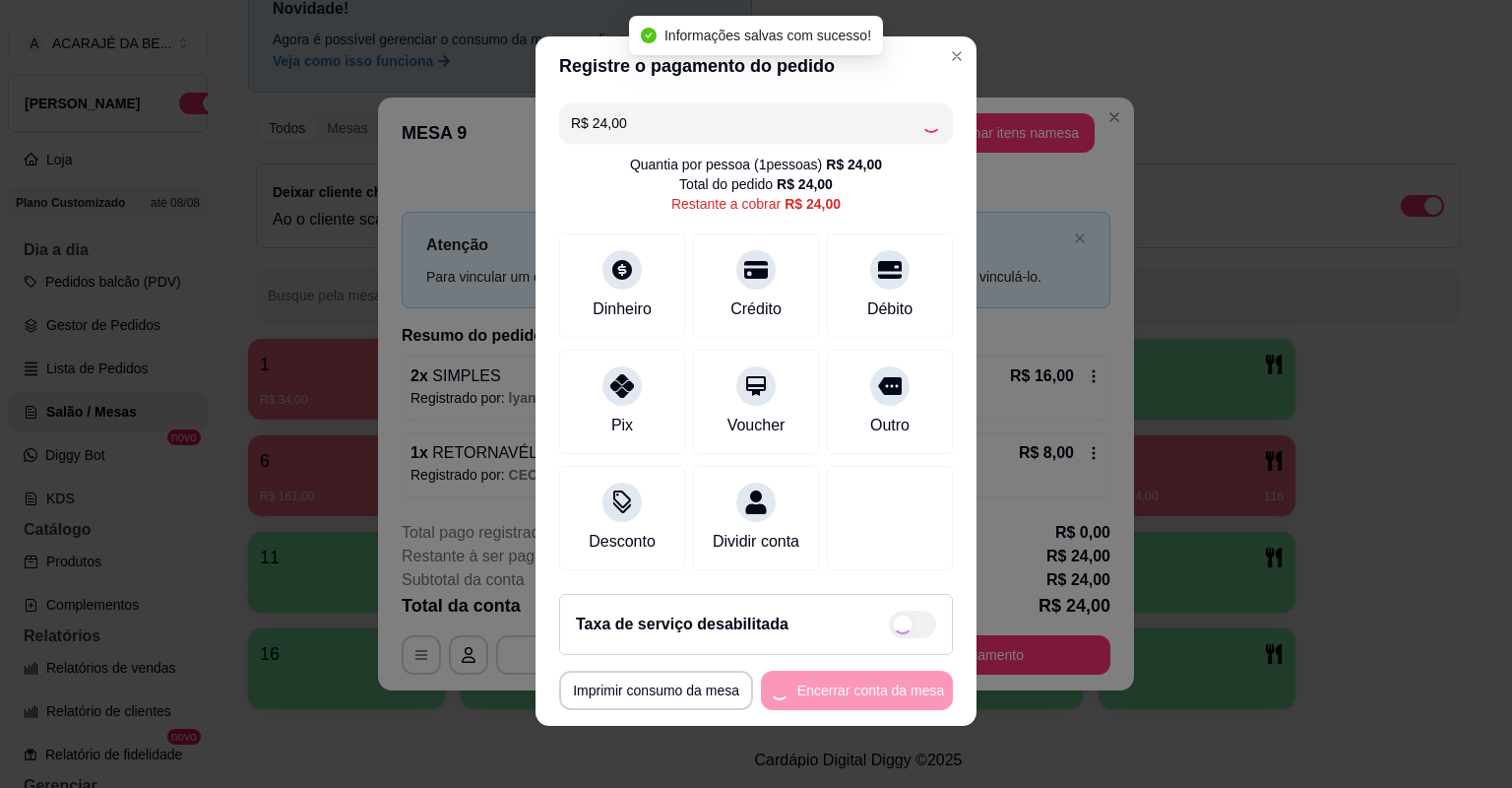 type on "R$ 0,00" 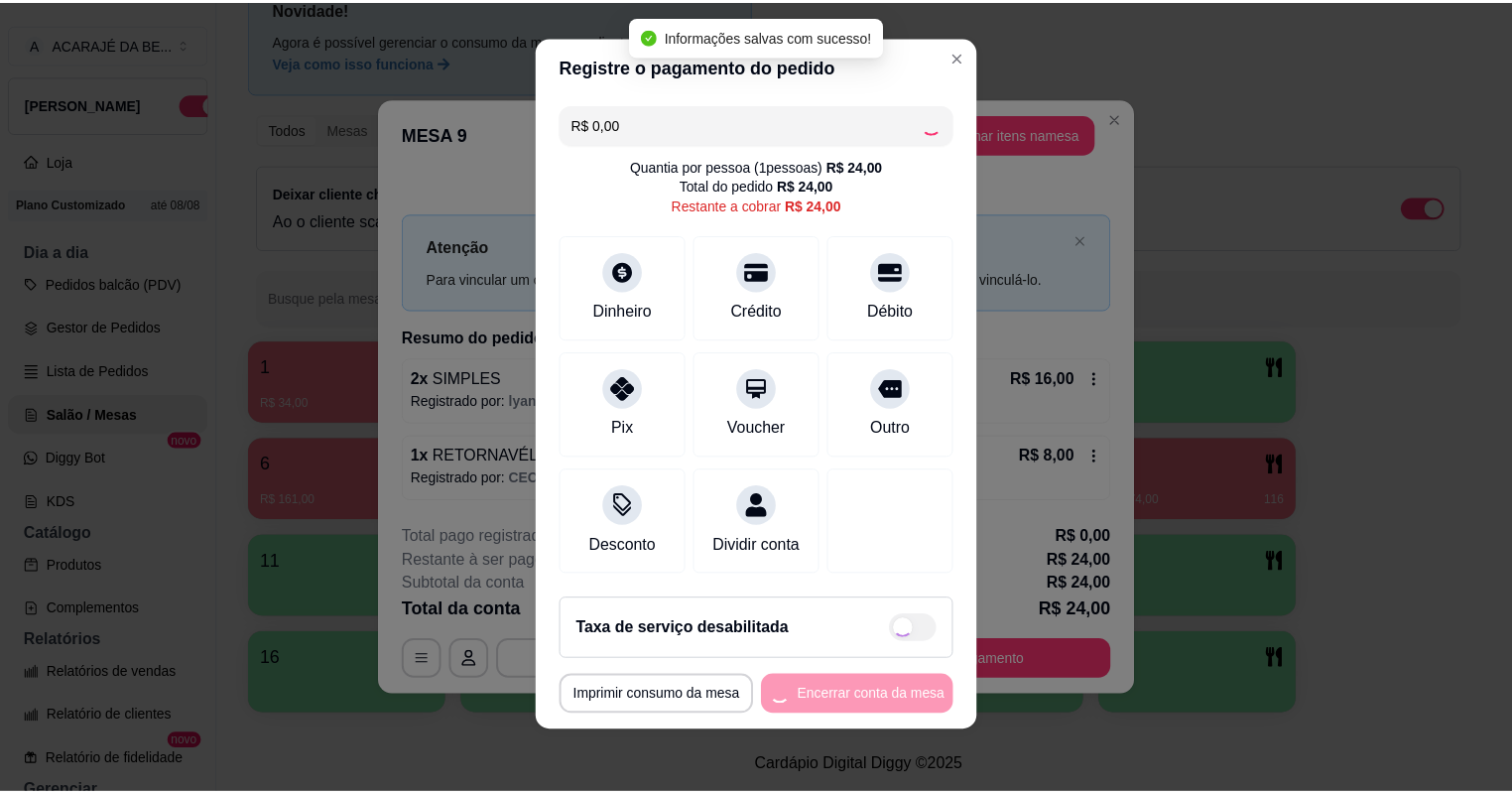 scroll, scrollTop: 2, scrollLeft: 0, axis: vertical 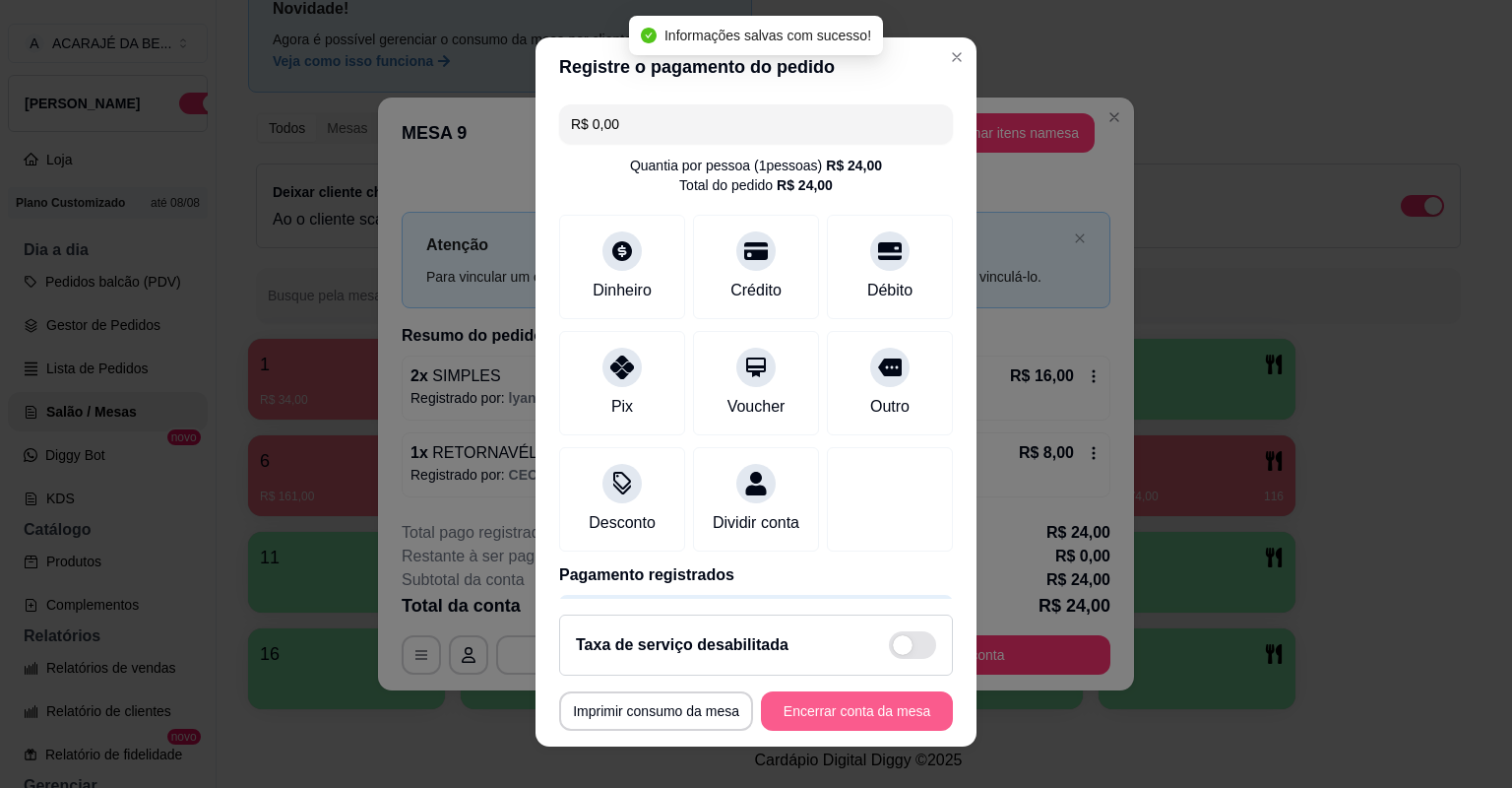 click on "Encerrar conta da mesa" at bounding box center (856, 711) 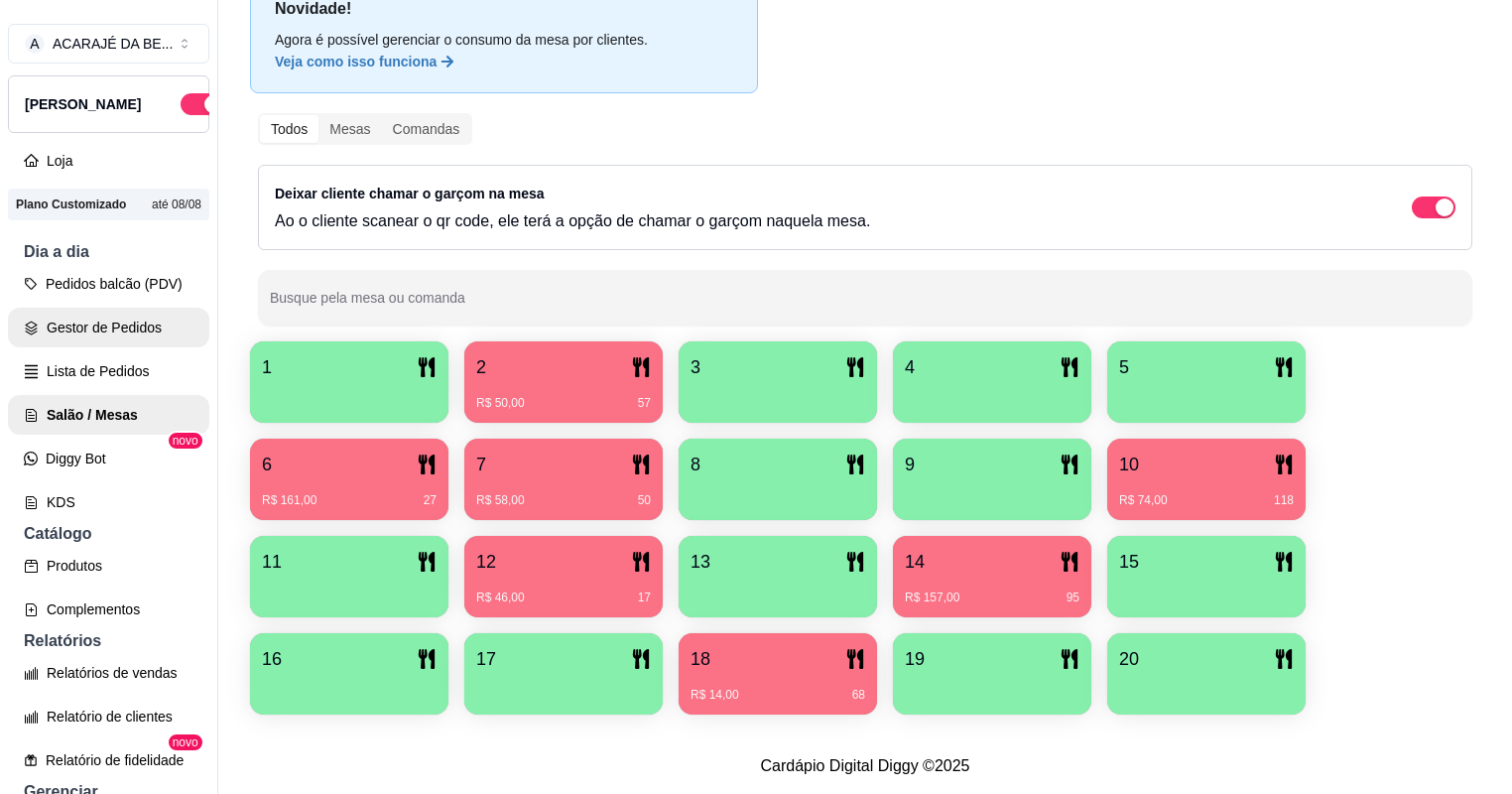 click on "Gestor de Pedidos" at bounding box center (108, 328) 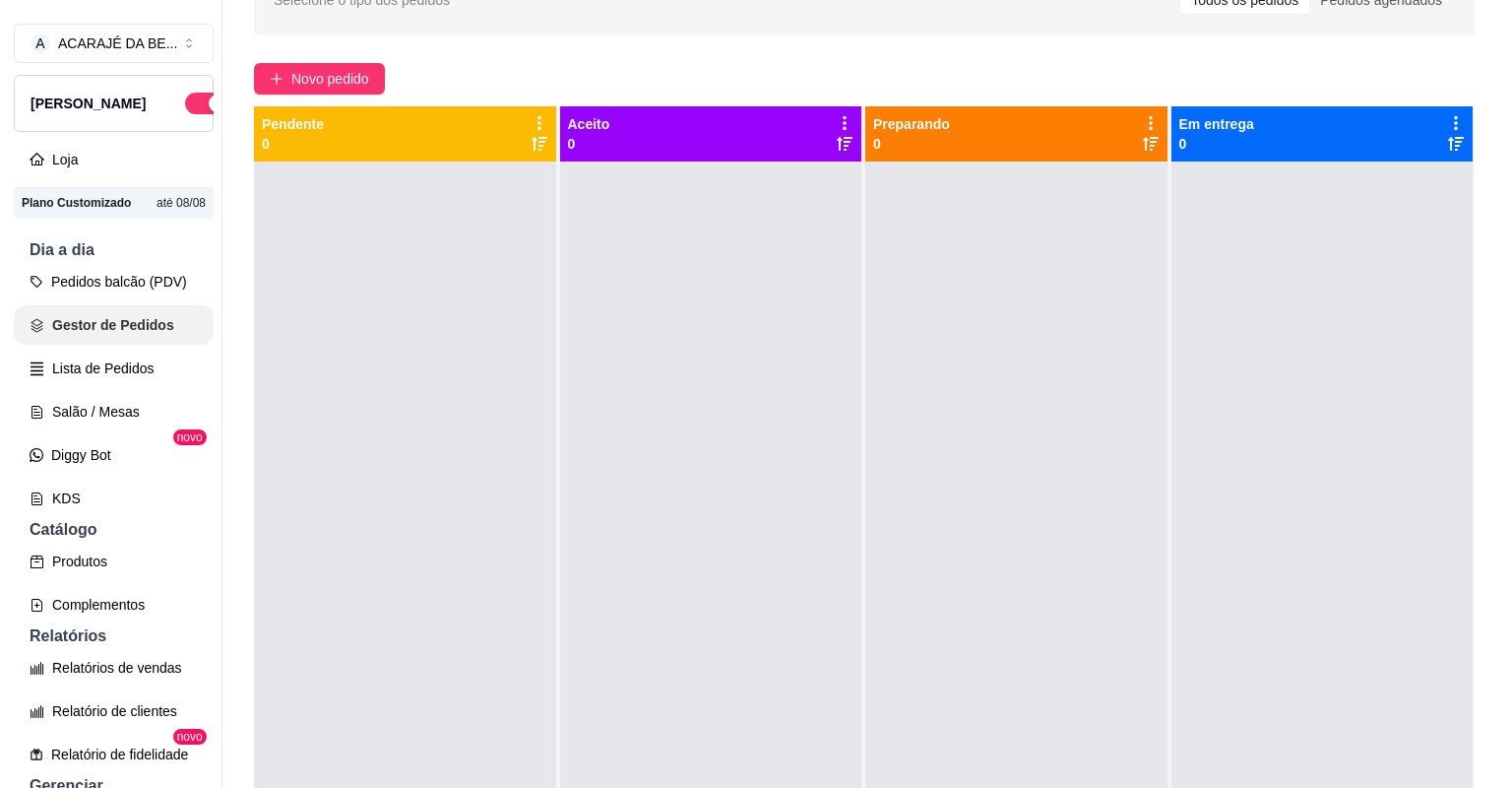 scroll, scrollTop: 0, scrollLeft: 0, axis: both 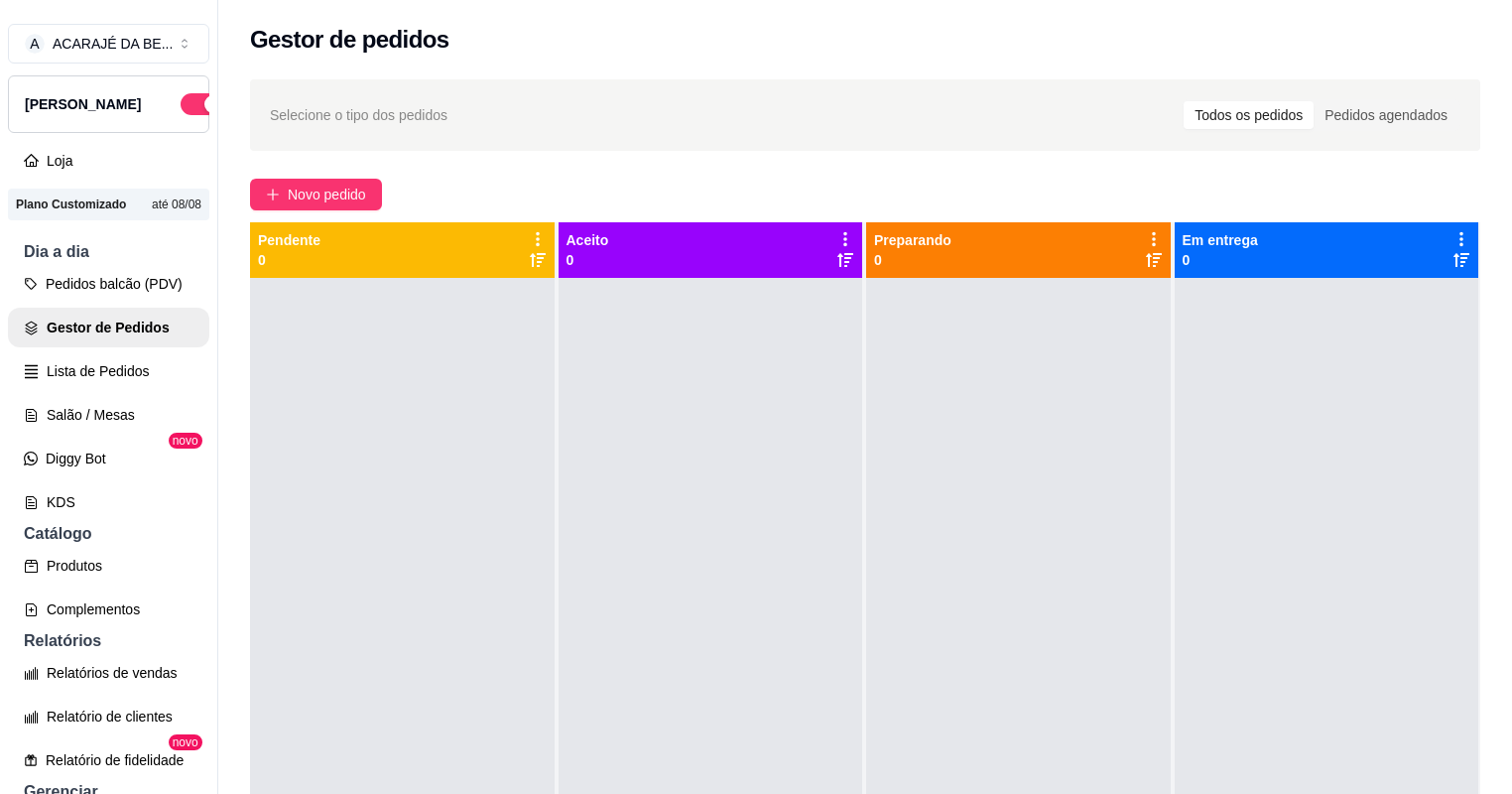 click at bounding box center (1018, 675) 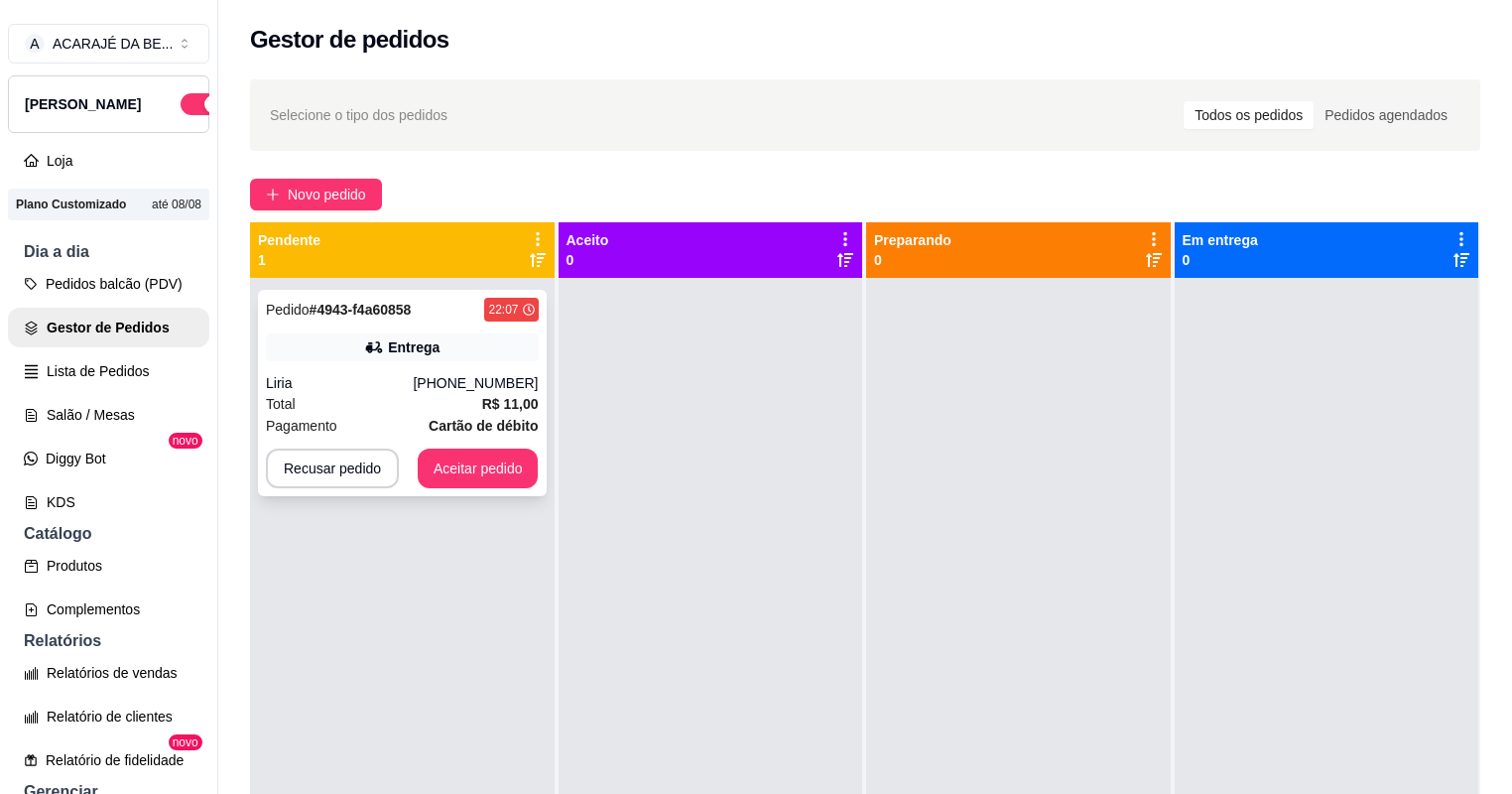 drag, startPoint x: 412, startPoint y: 370, endPoint x: 413, endPoint y: 358, distance: 12.0415946 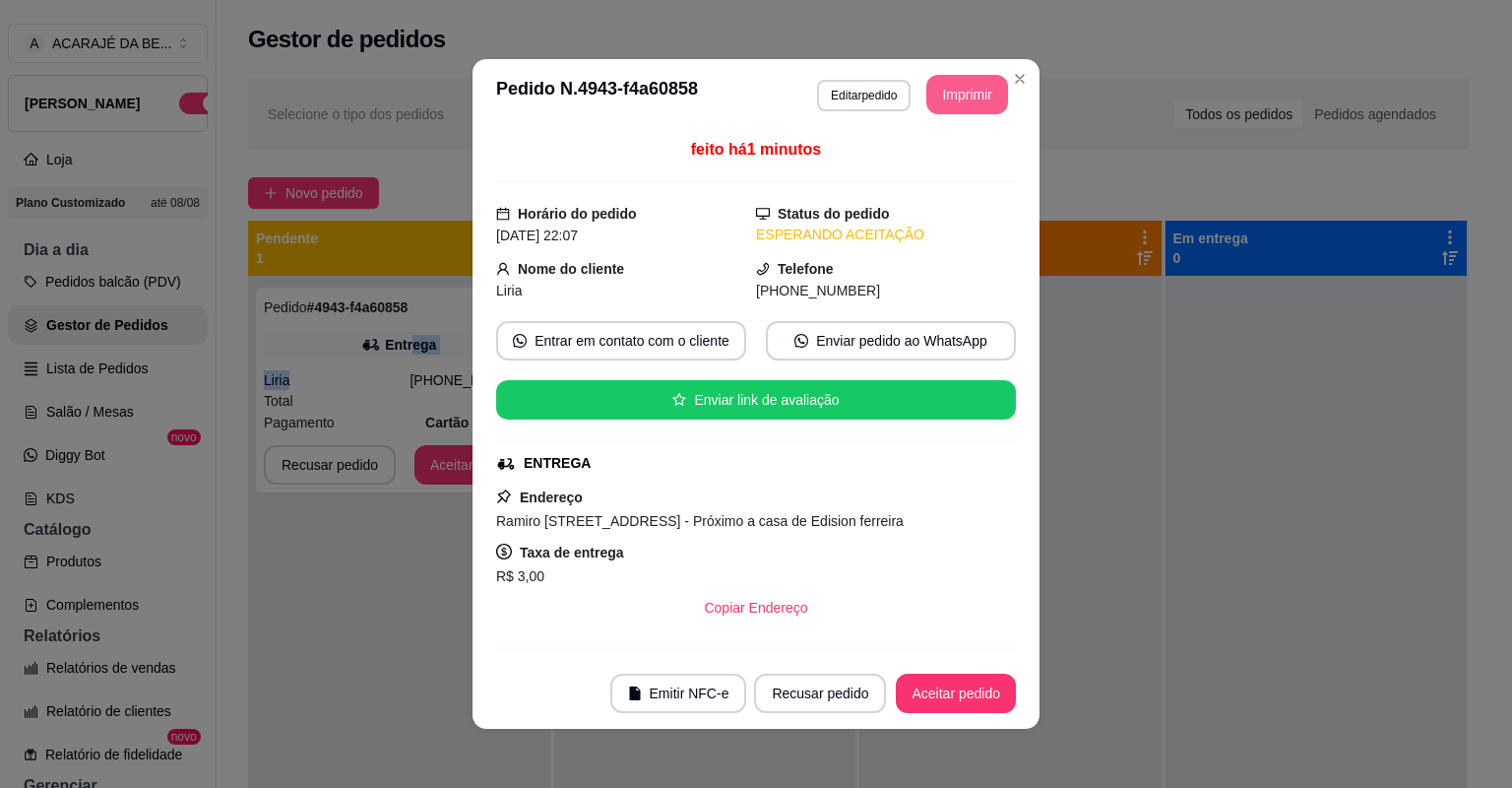 click on "Imprimir" at bounding box center [967, 95] 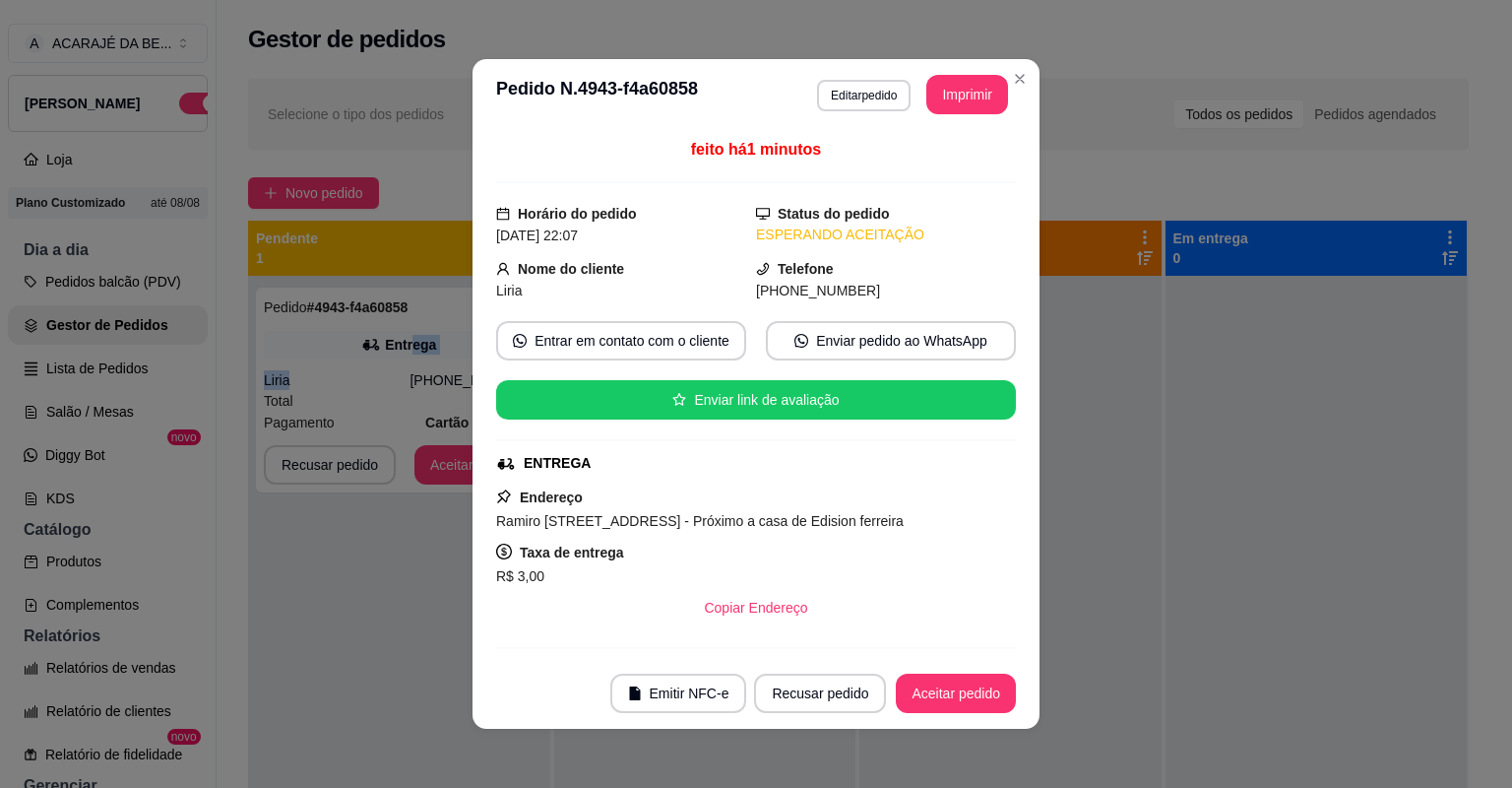 scroll, scrollTop: 0, scrollLeft: 0, axis: both 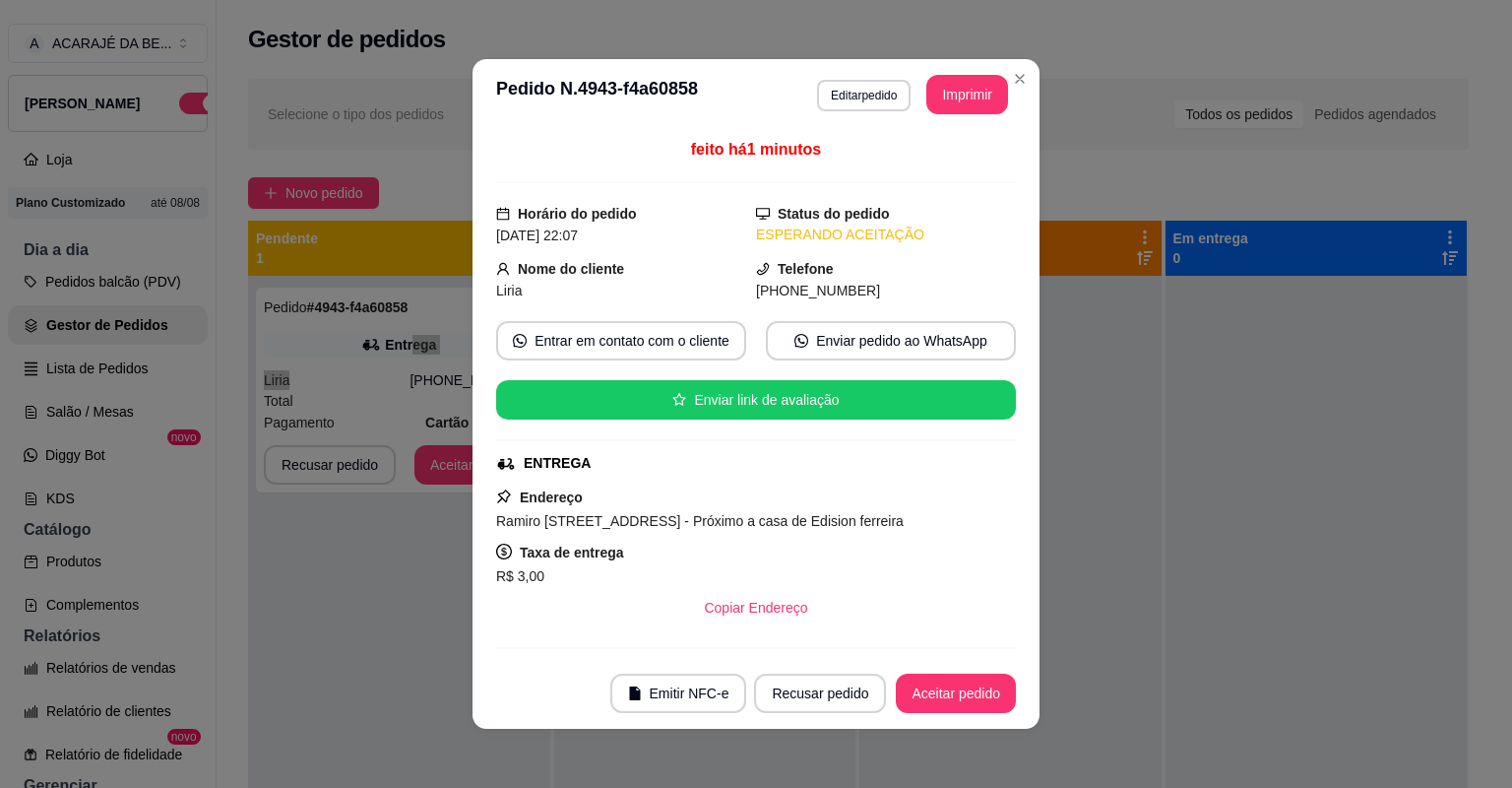 click on "Aceitar pedido" at bounding box center (956, 693) 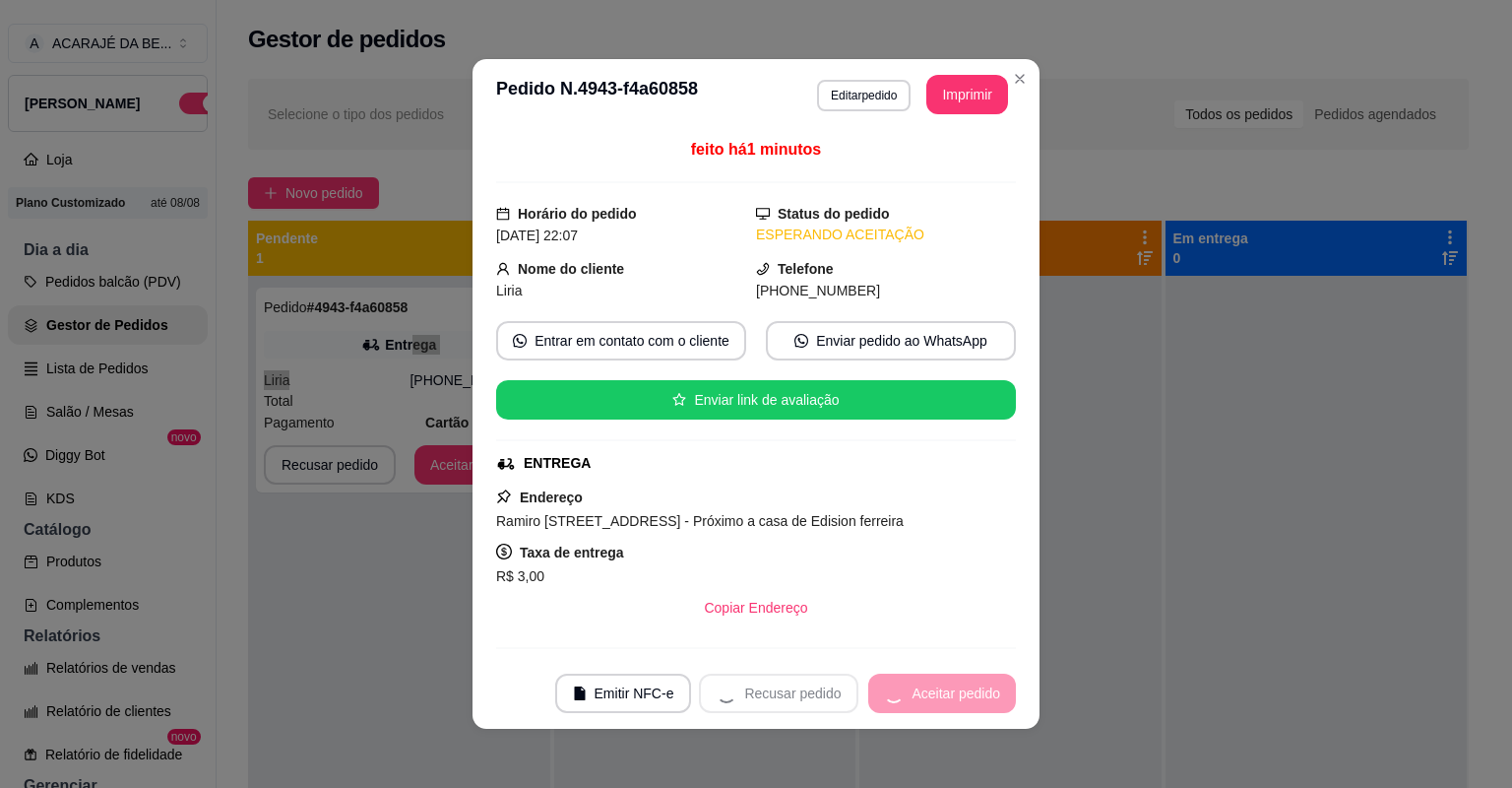 click on "Recusar pedido Aceitar pedido" at bounding box center (857, 693) 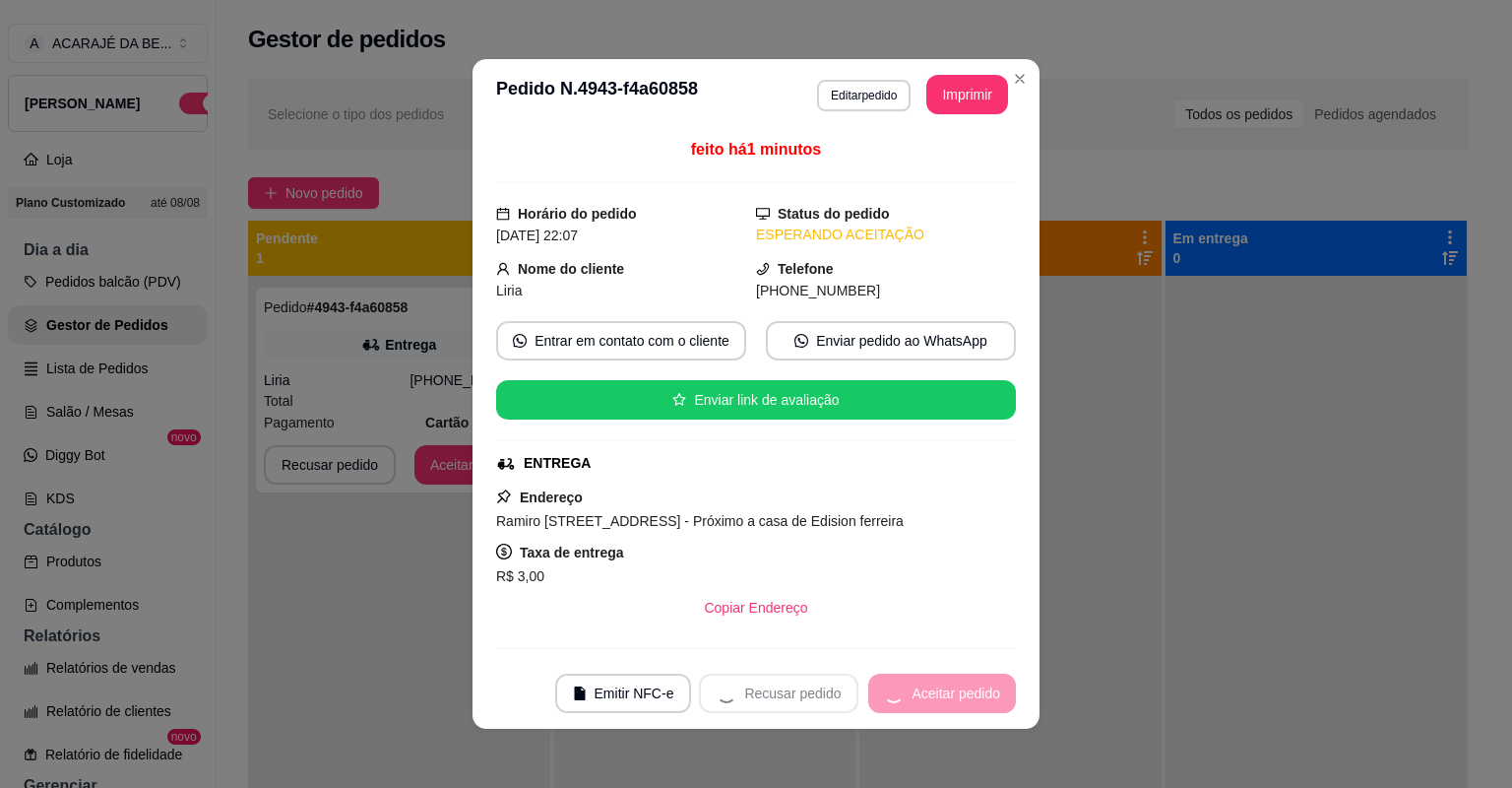 click on "Recusar pedido Aceitar pedido" at bounding box center (857, 693) 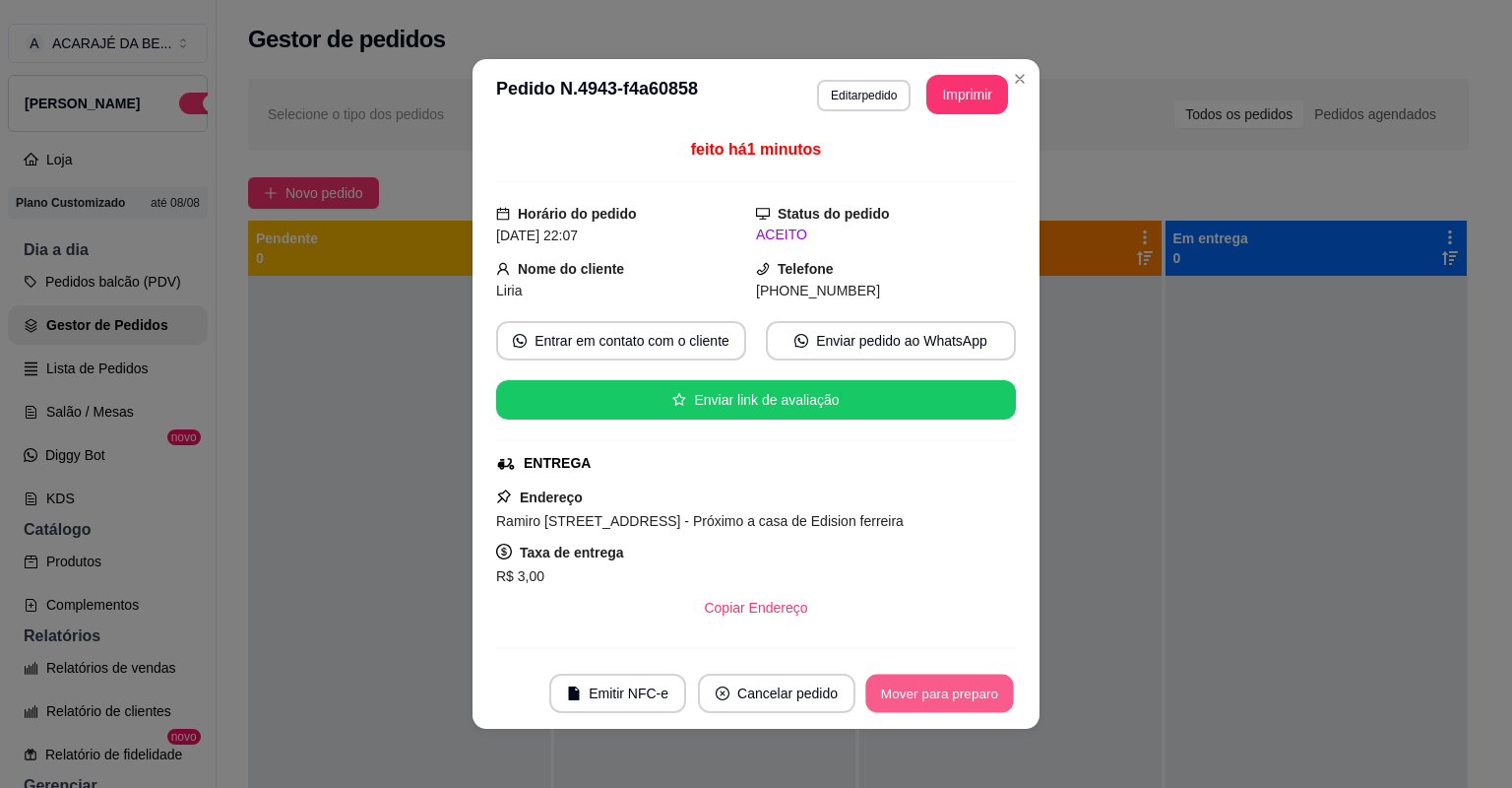 click on "Mover para preparo" at bounding box center [939, 693] 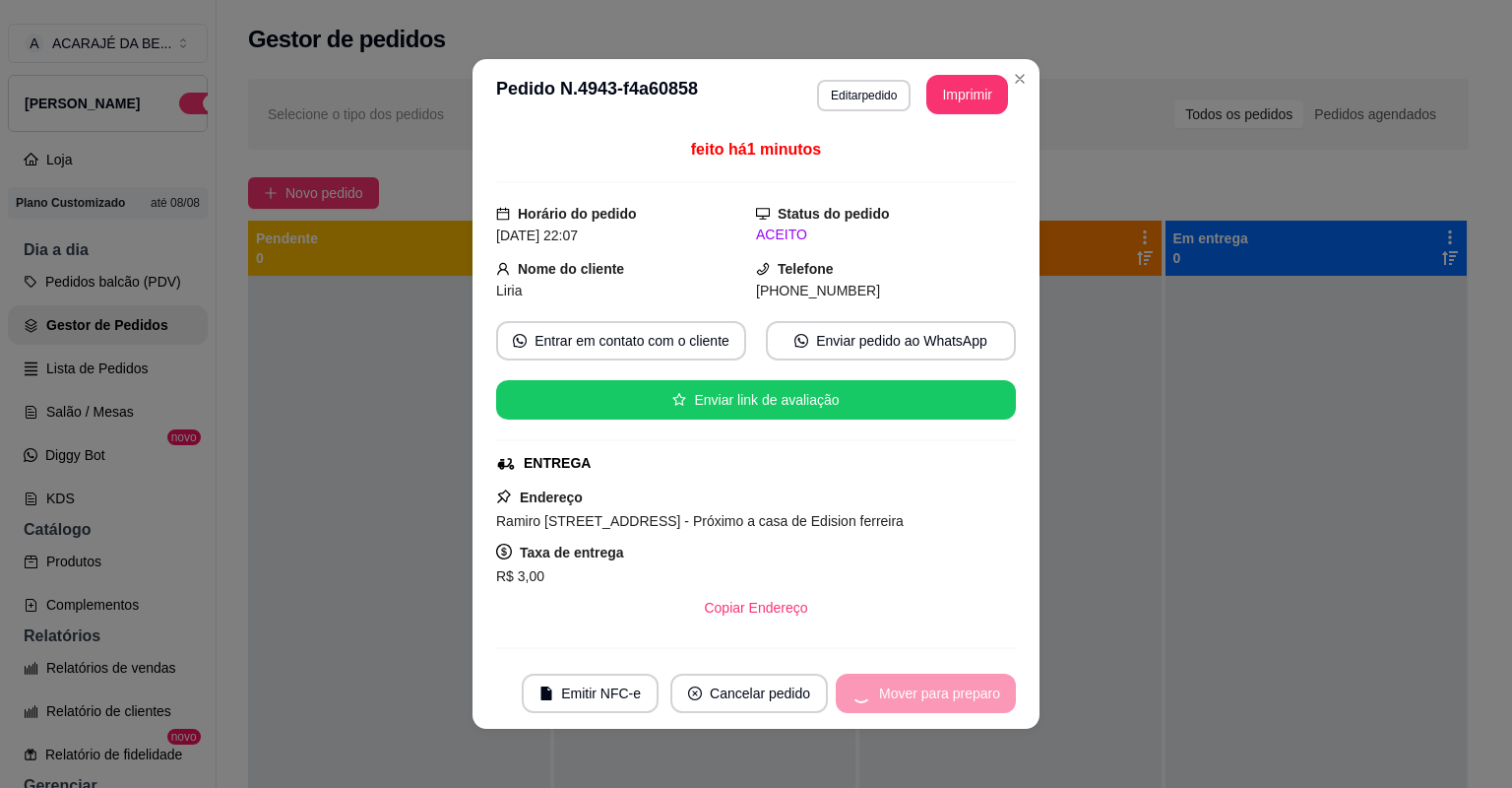click on "Mover para preparo" at bounding box center [925, 693] 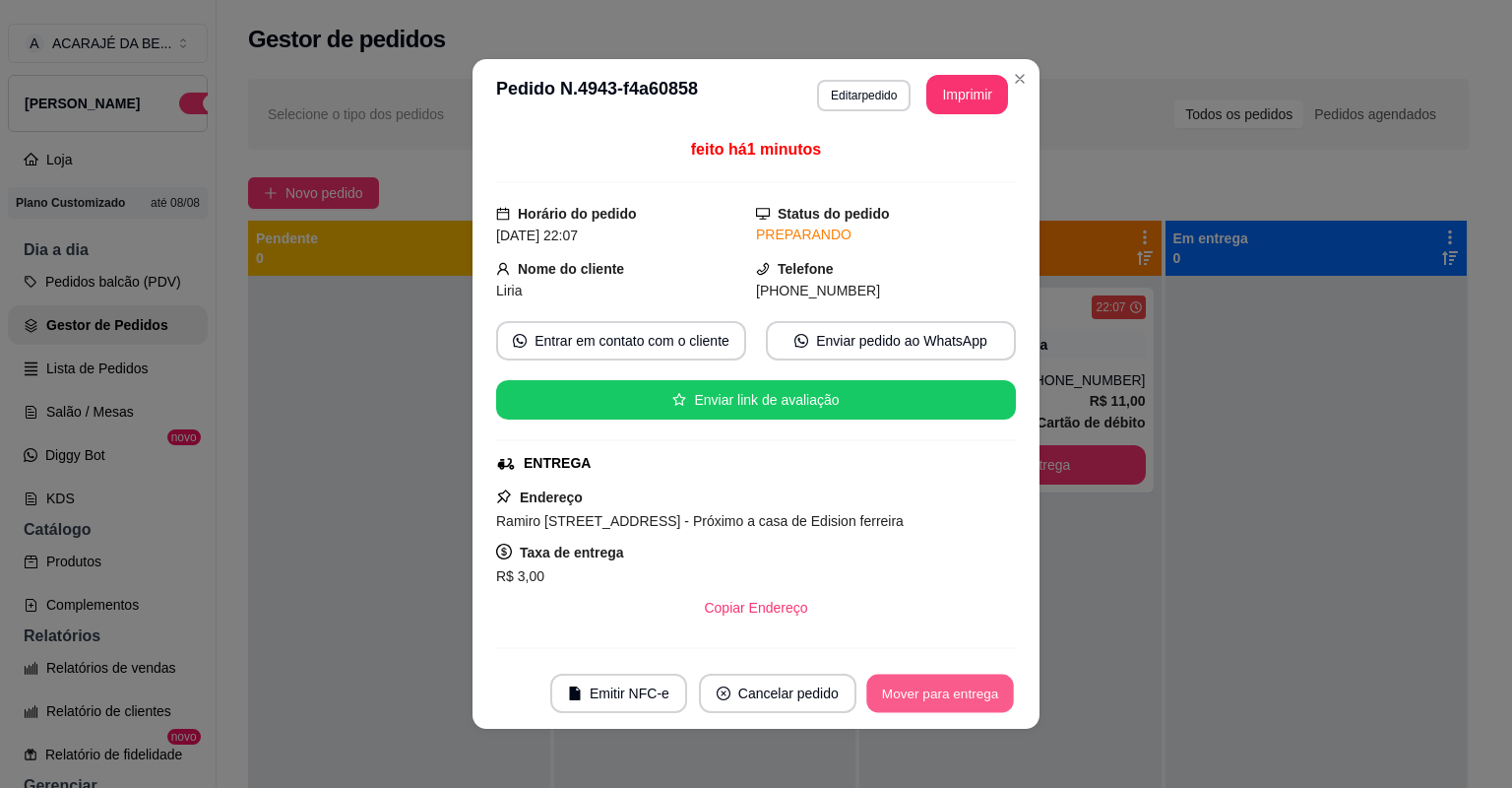 click on "Mover para entrega" at bounding box center (940, 693) 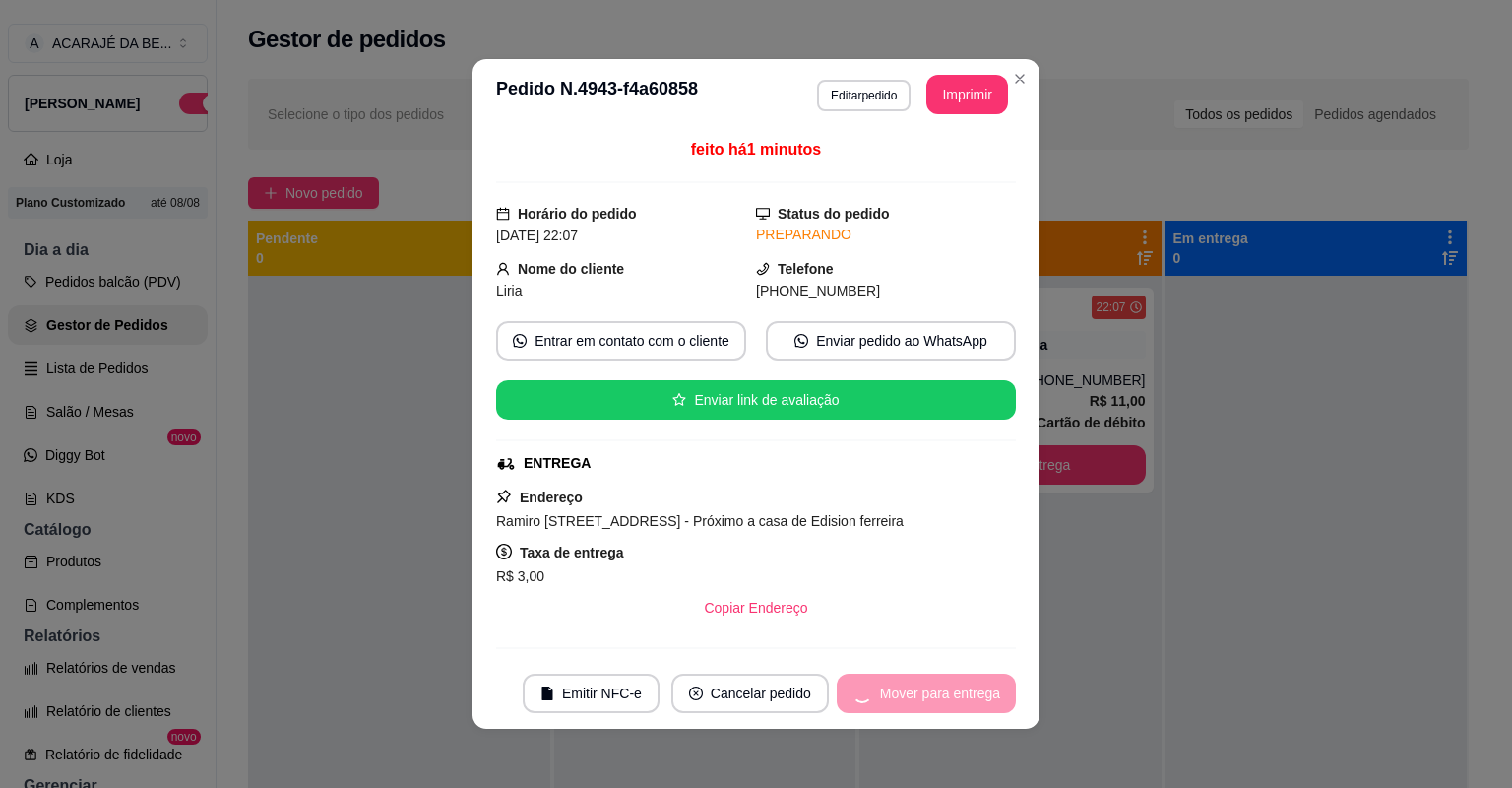 click on "Mover para entrega" at bounding box center [926, 693] 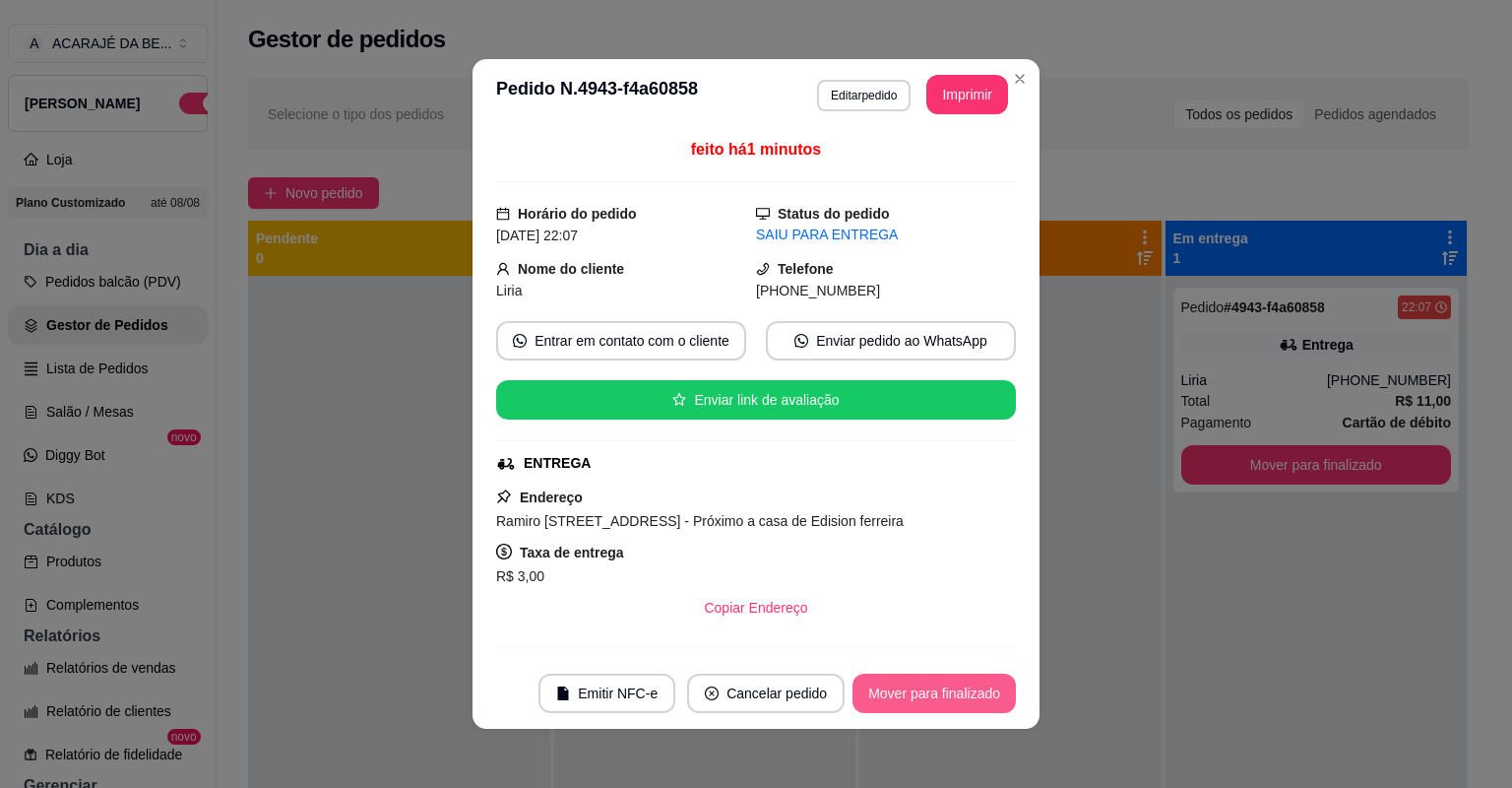 click on "Mover para finalizado" at bounding box center (934, 693) 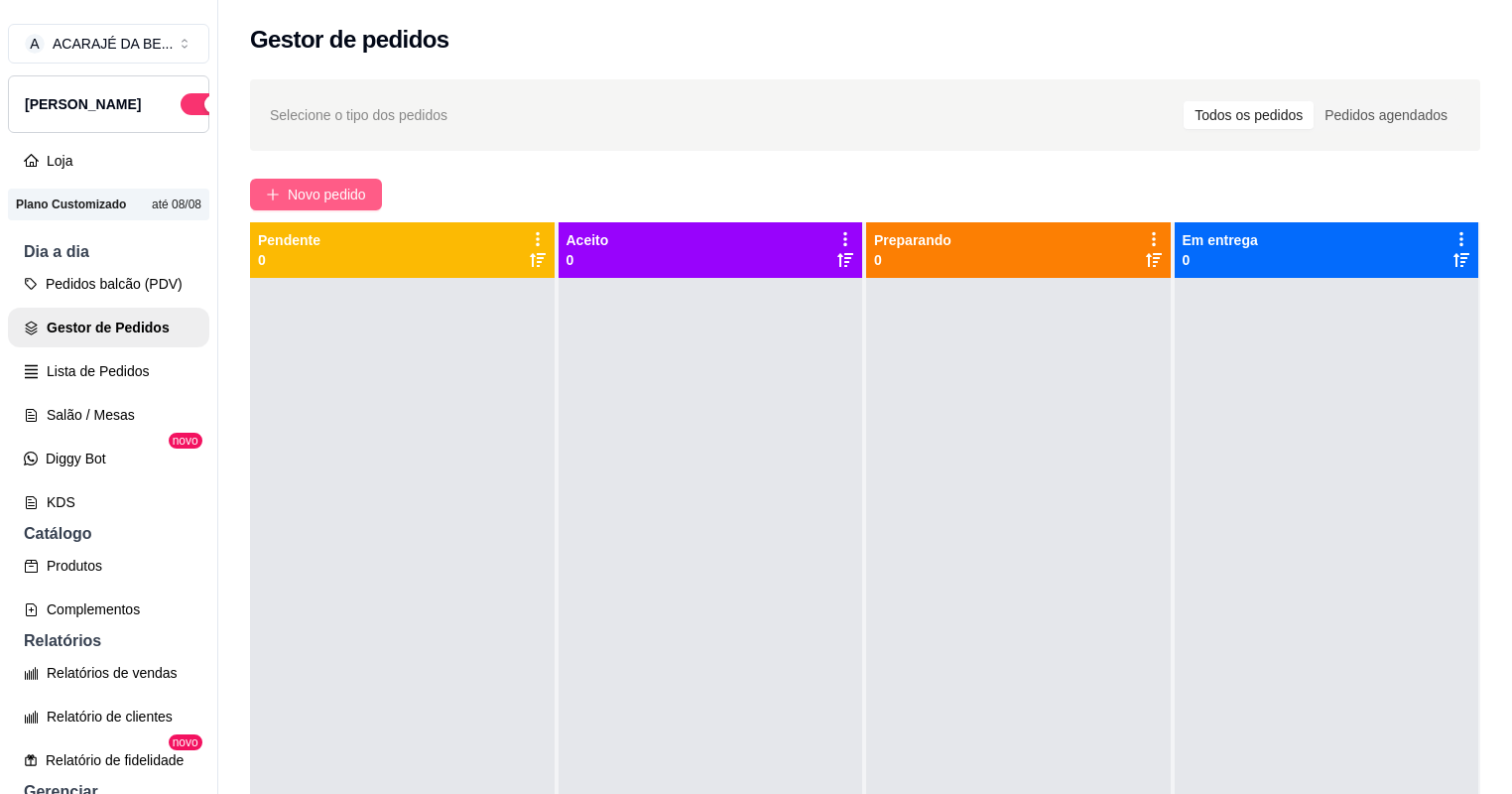 click on "Novo pedido" at bounding box center [326, 195] 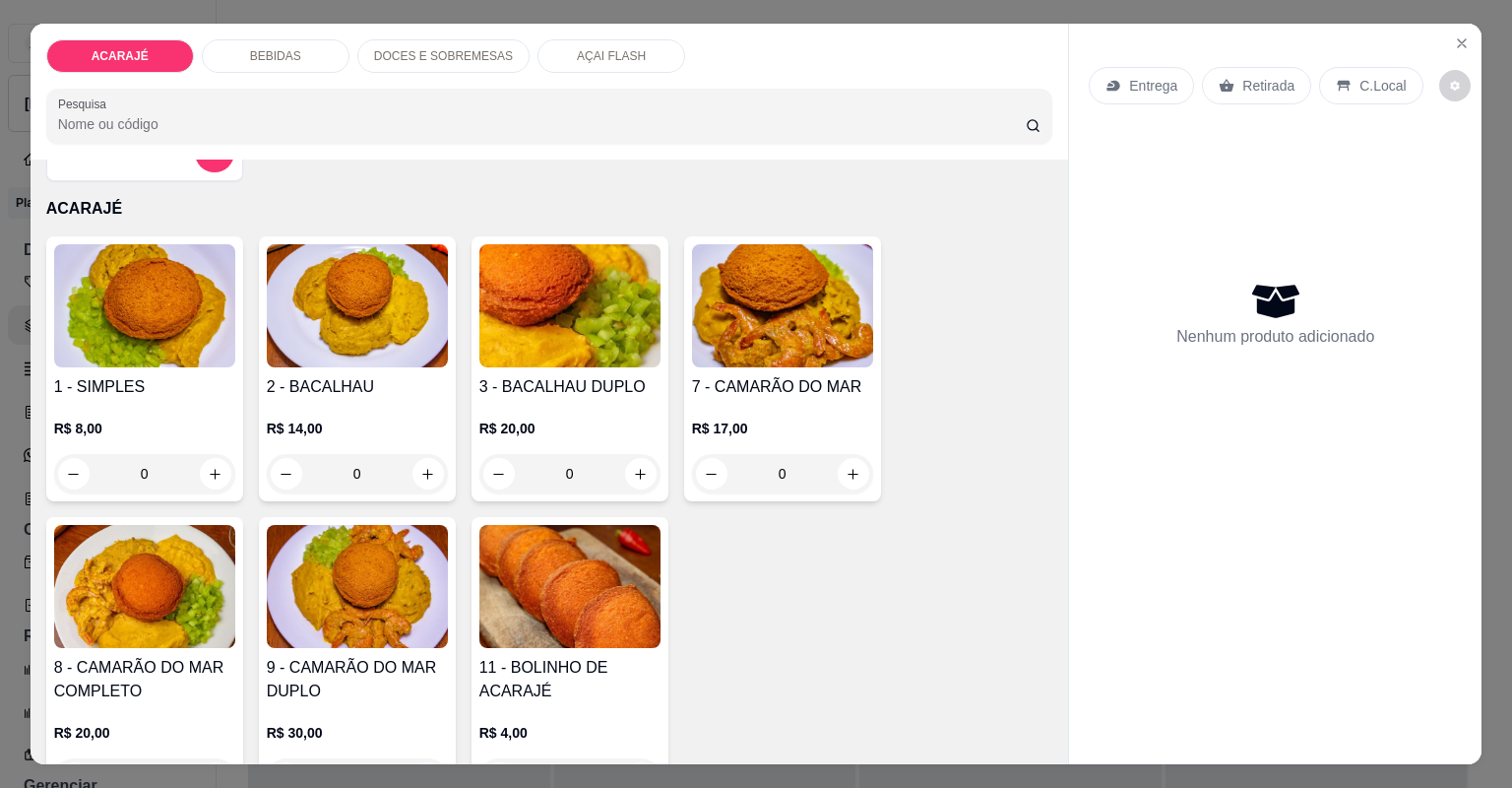 scroll, scrollTop: 79, scrollLeft: 0, axis: vertical 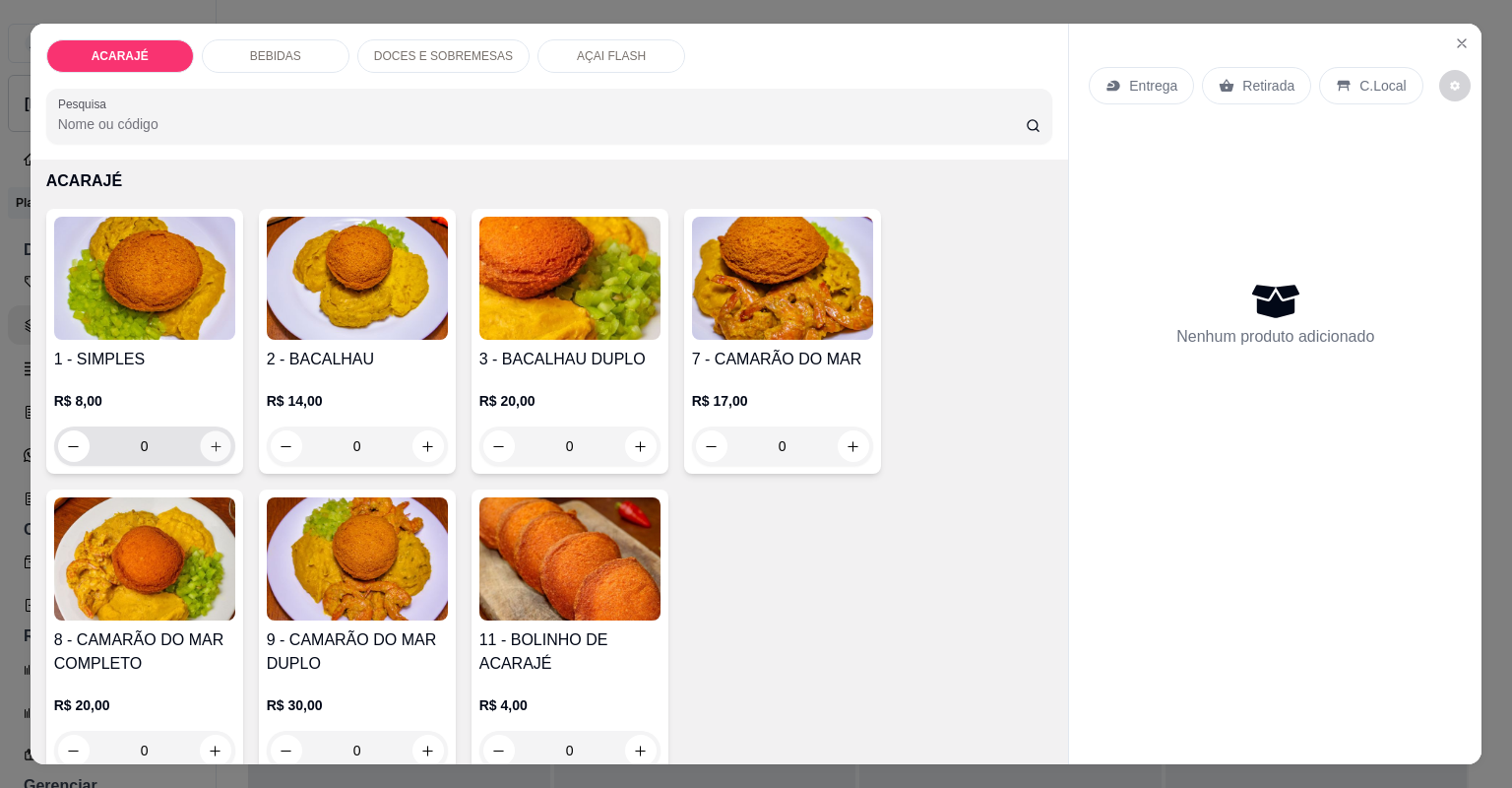 click on "1 - SIMPLES    R$ 8,00 0 2 - BACALHAU    R$ 14,00 0 3 - BACALHAU DUPLO    R$ 20,00 0 7 - CAMARÃO DO MAR    R$ 17,00 0 8 - CAMARÃO DO MAR COMPLETO    R$ 20,00 0 9 - CAMARÃO DO MAR DUPLO   R$ 30,00 0 11 - BOLINHO DE ACARAJÉ    R$ 4,00 0" at bounding box center (549, 493) 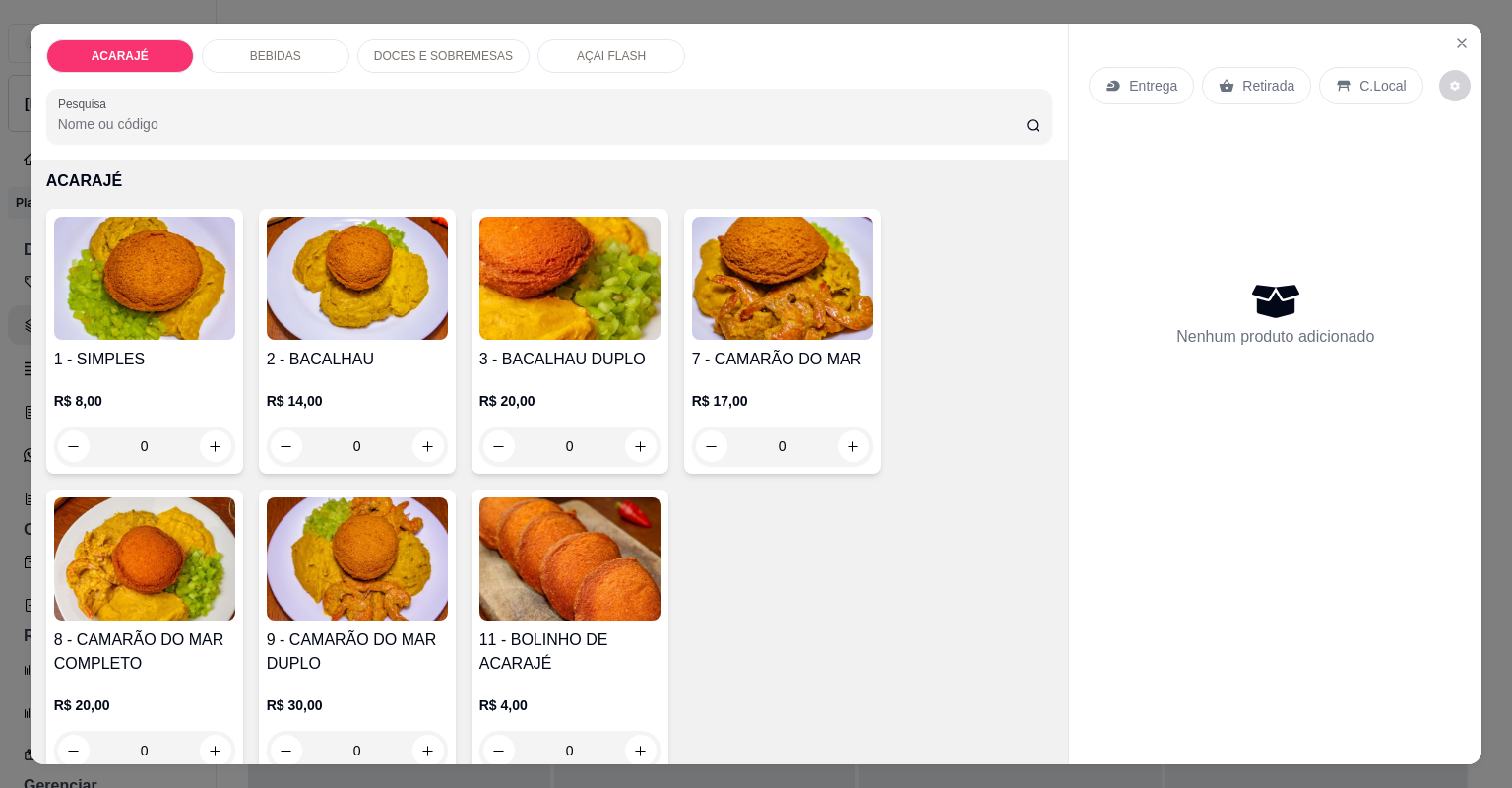 click on "Entrega" at bounding box center (1153, 86) 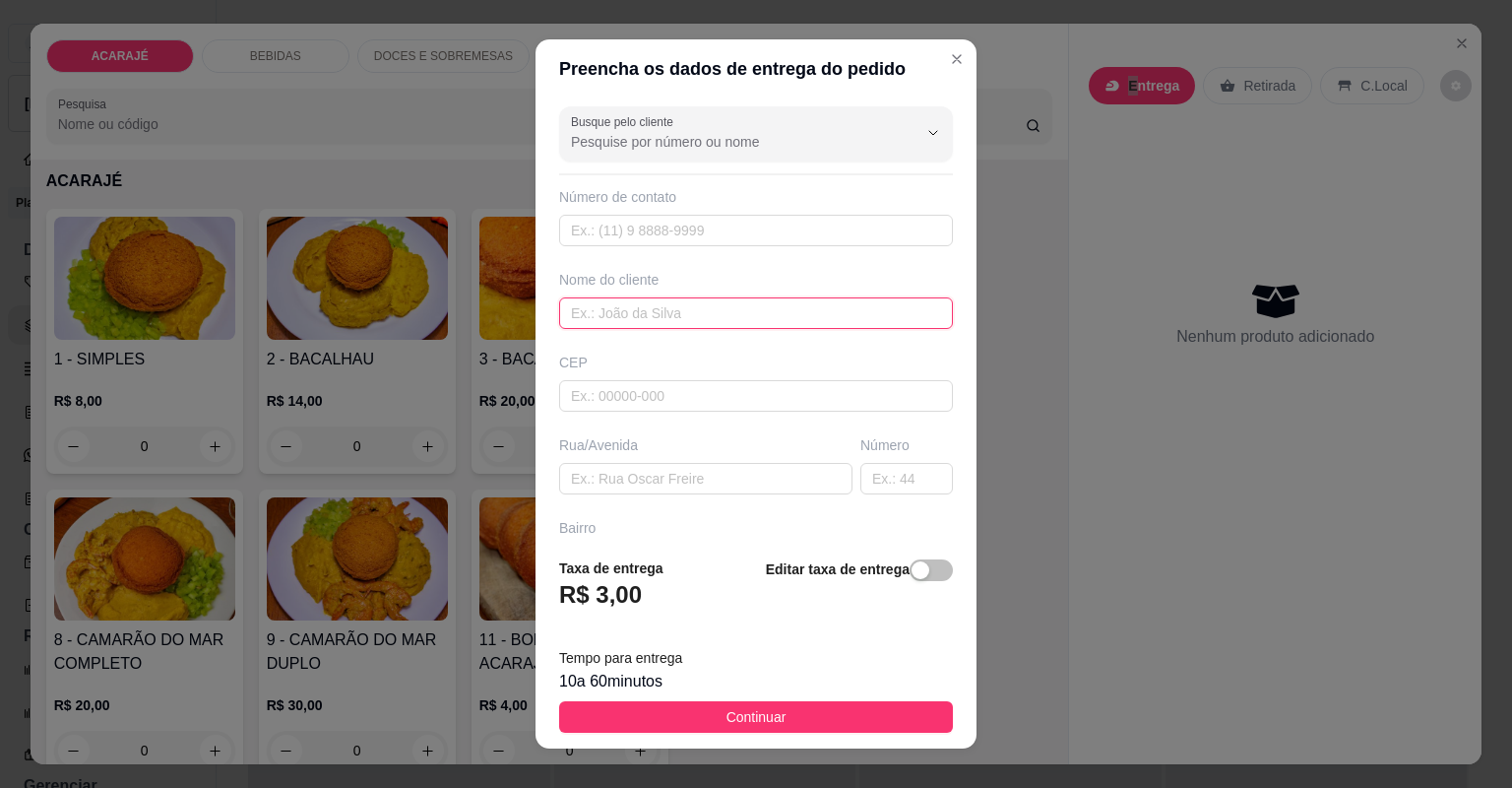 click at bounding box center [756, 313] 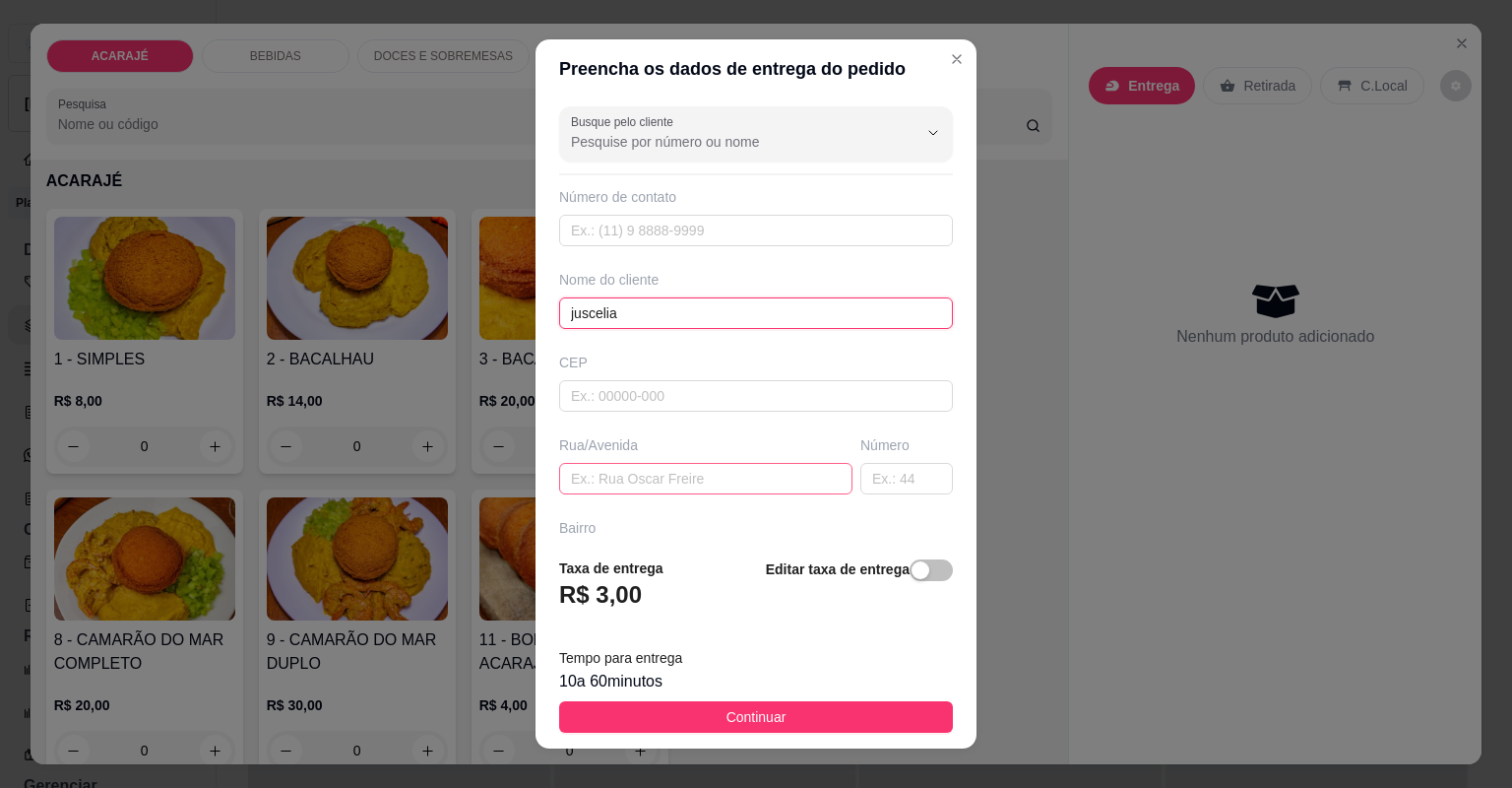 type on "juscelia" 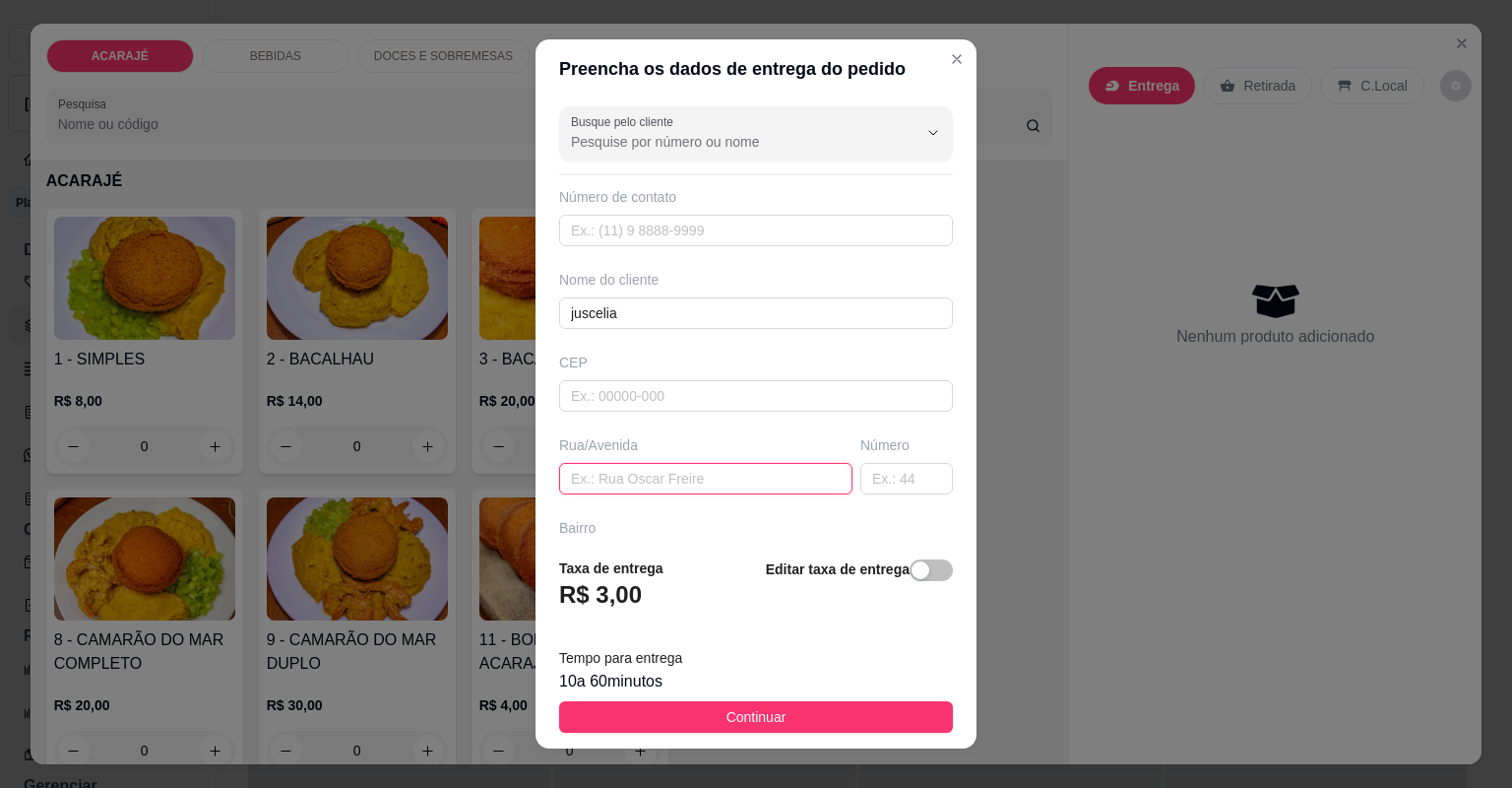 click at bounding box center (706, 479) 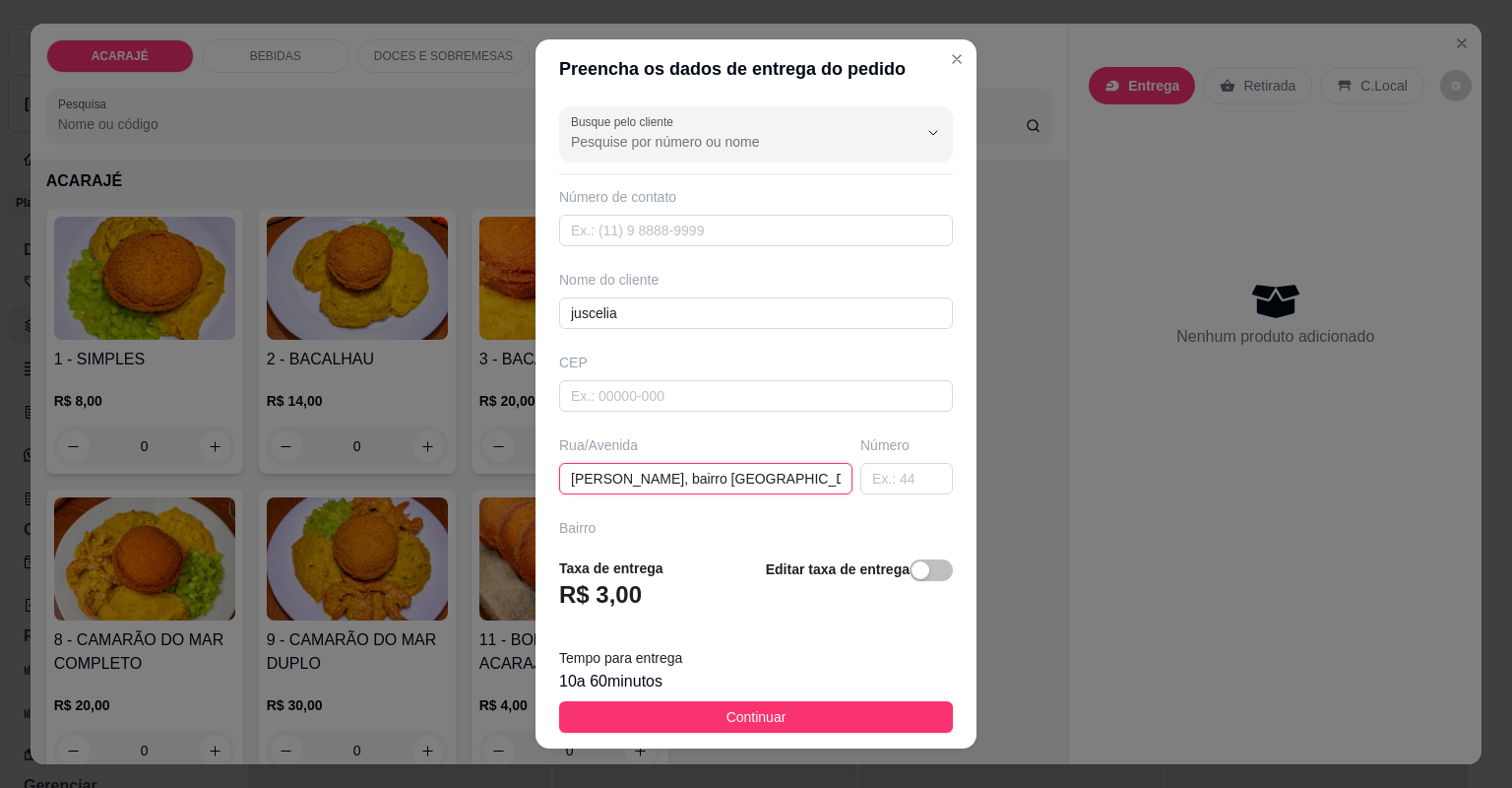 scroll, scrollTop: 0, scrollLeft: 158, axis: horizontal 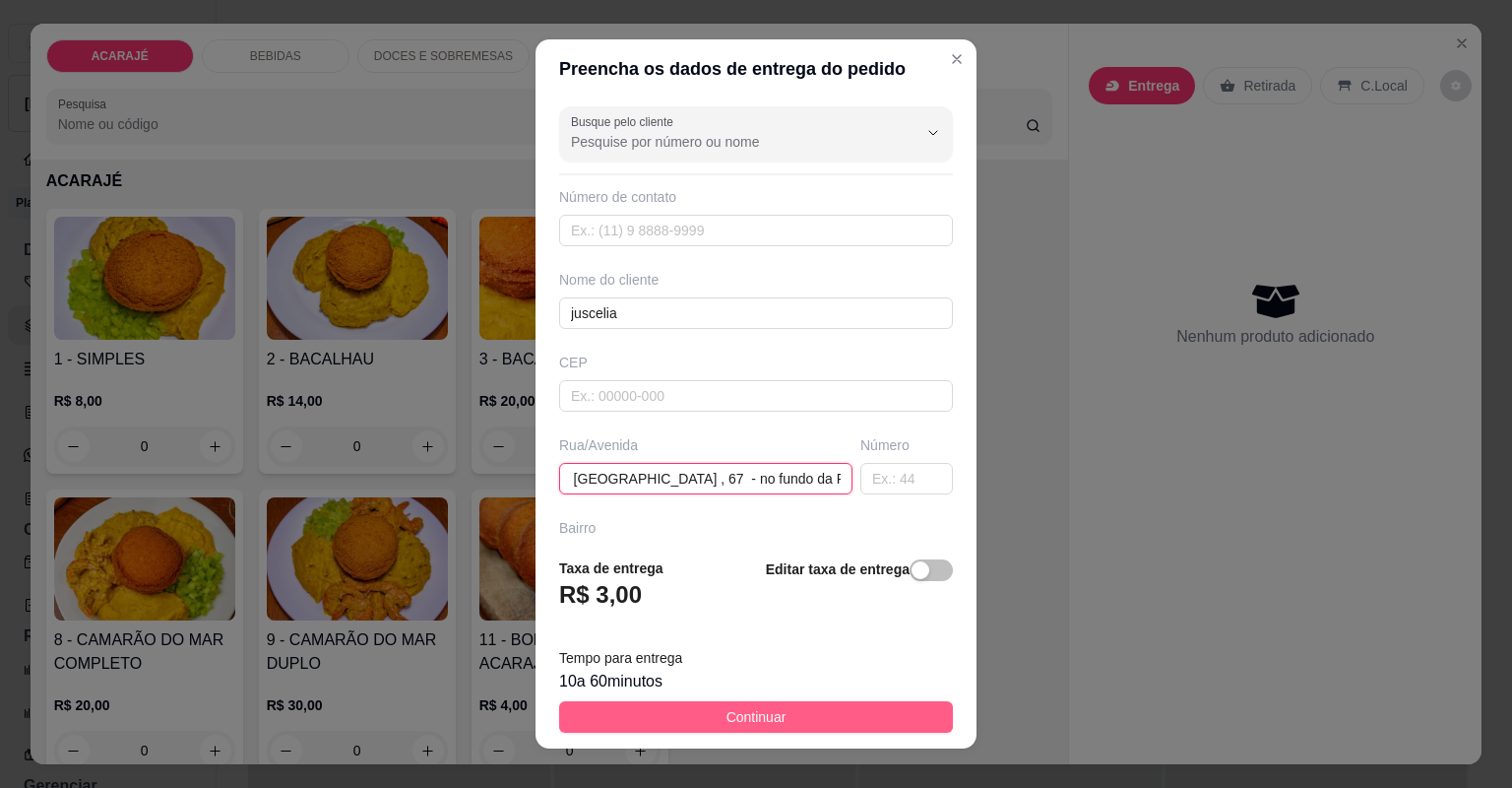 type on "Arlete Magalhães, bairro São Raimundo , 67  - no fundo da FM" 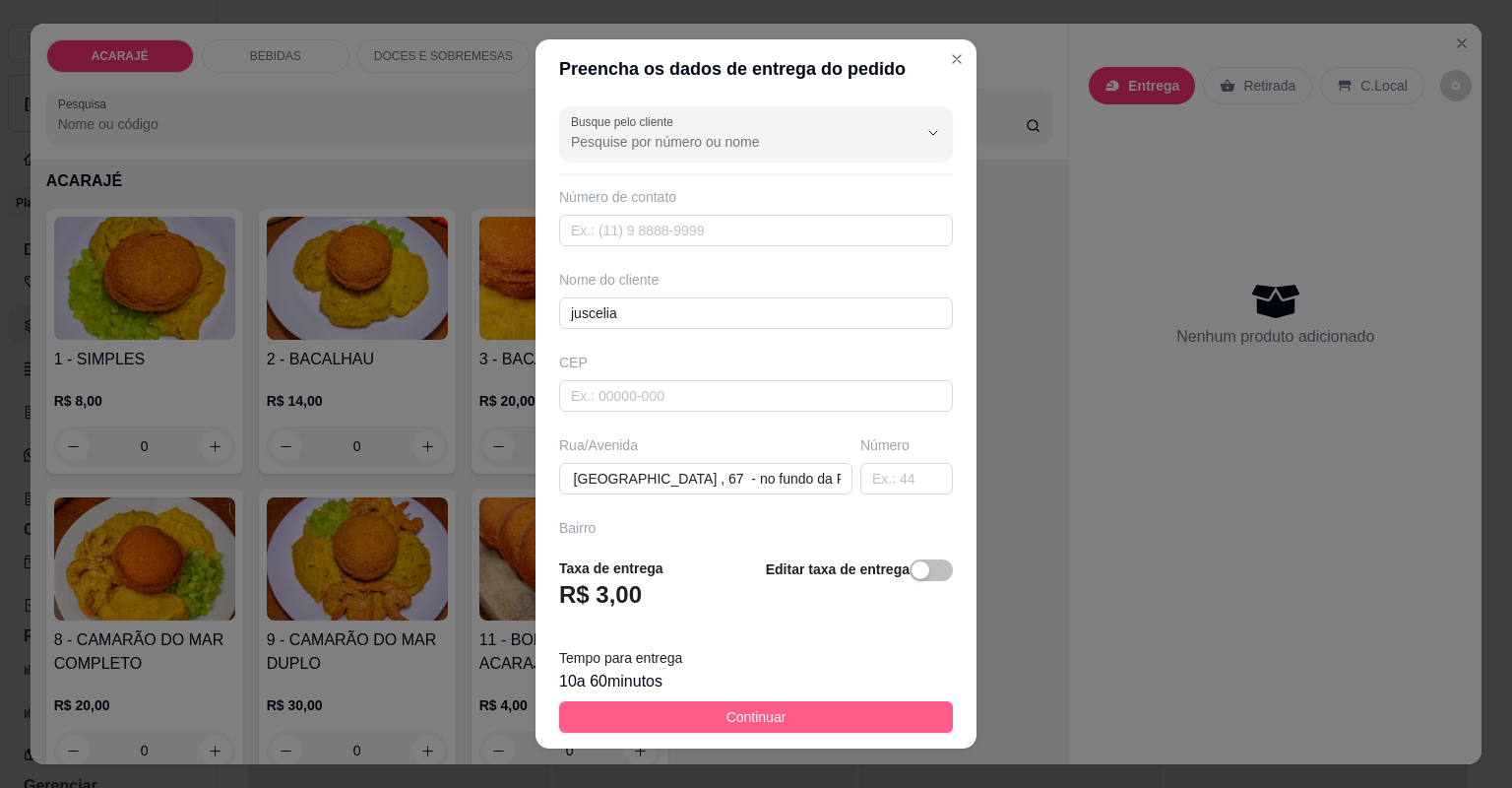 click on "Continuar" at bounding box center (756, 717) 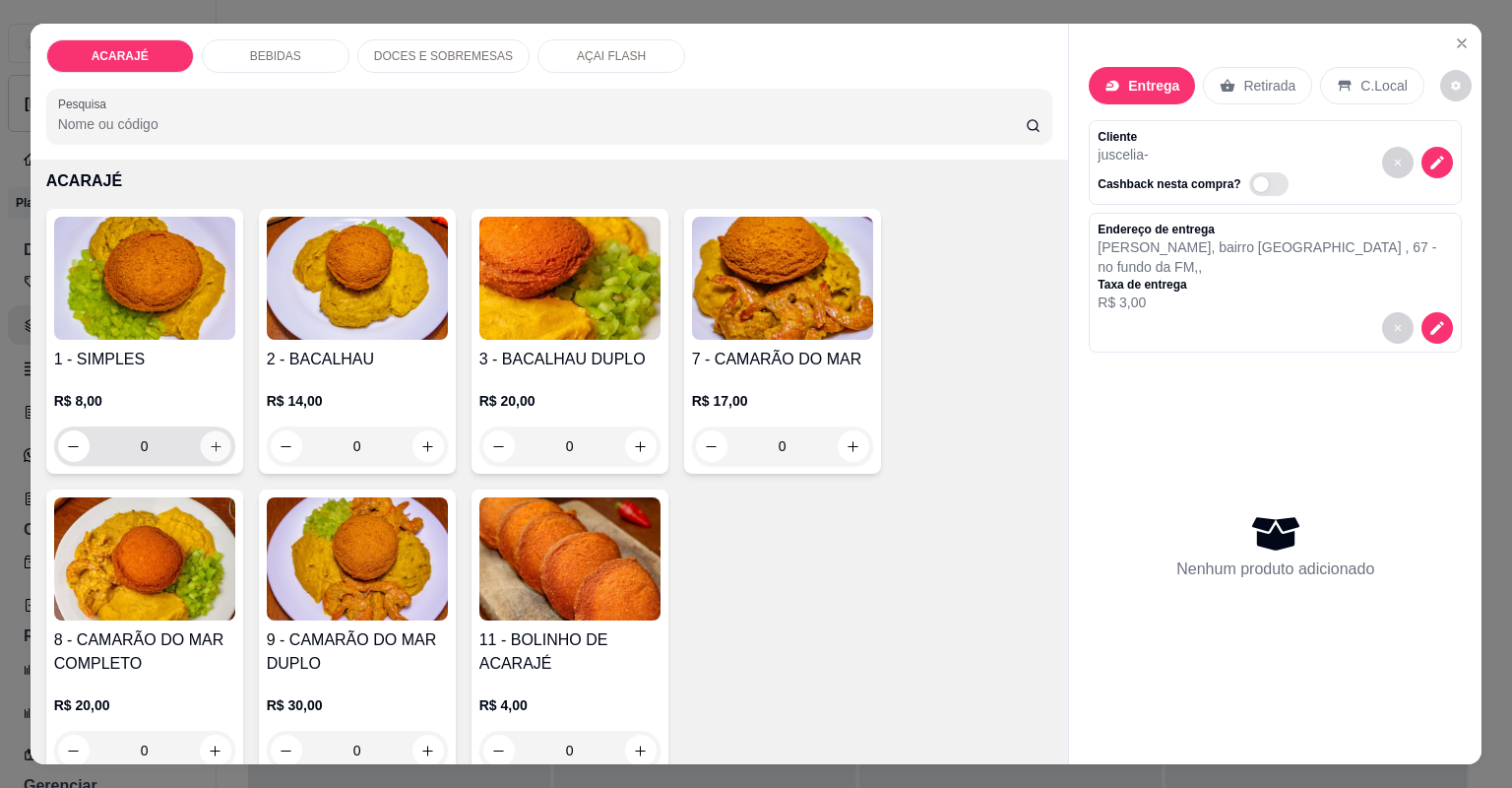 click at bounding box center (215, 445) 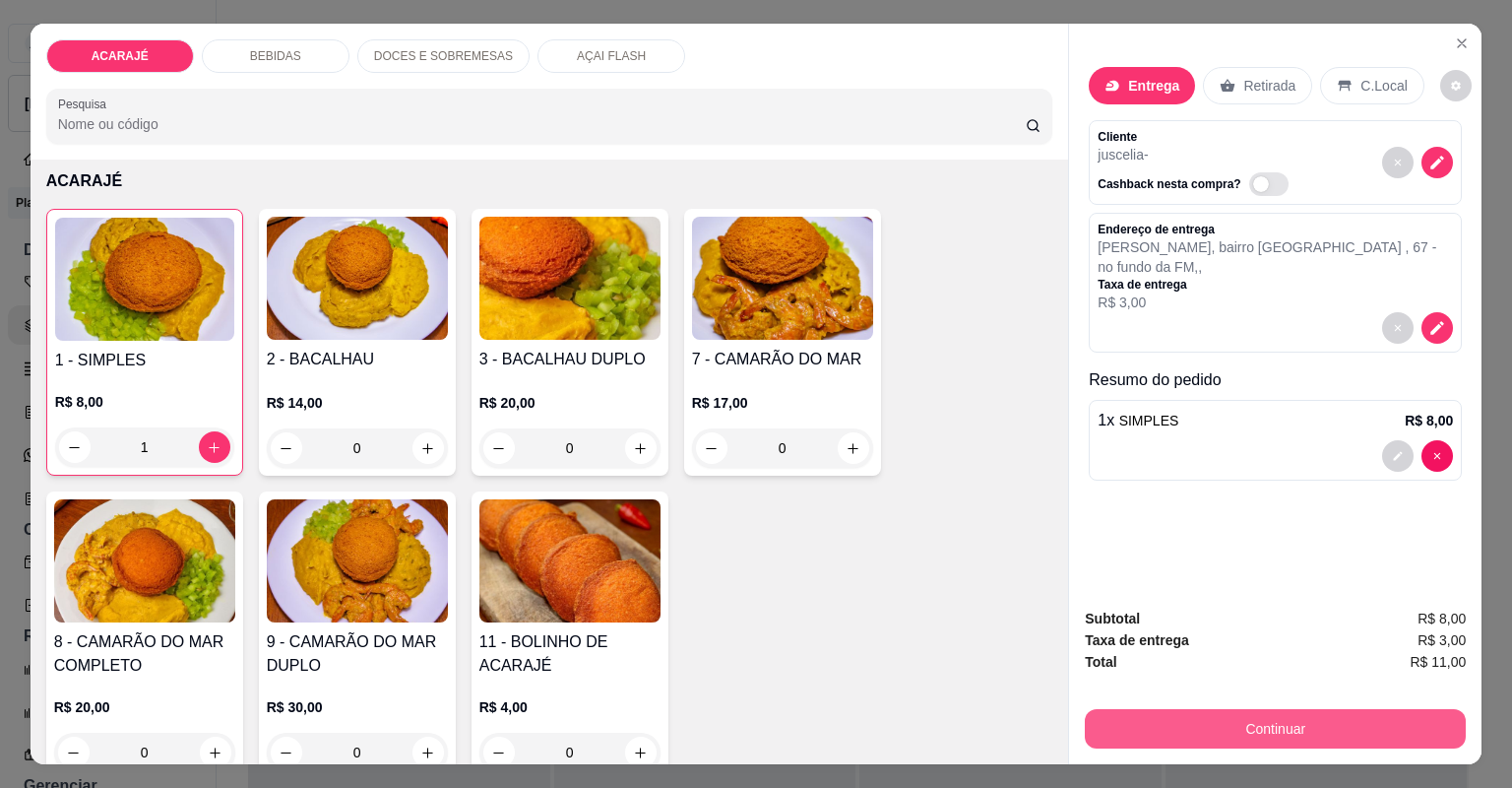click on "Continuar" at bounding box center [1275, 729] 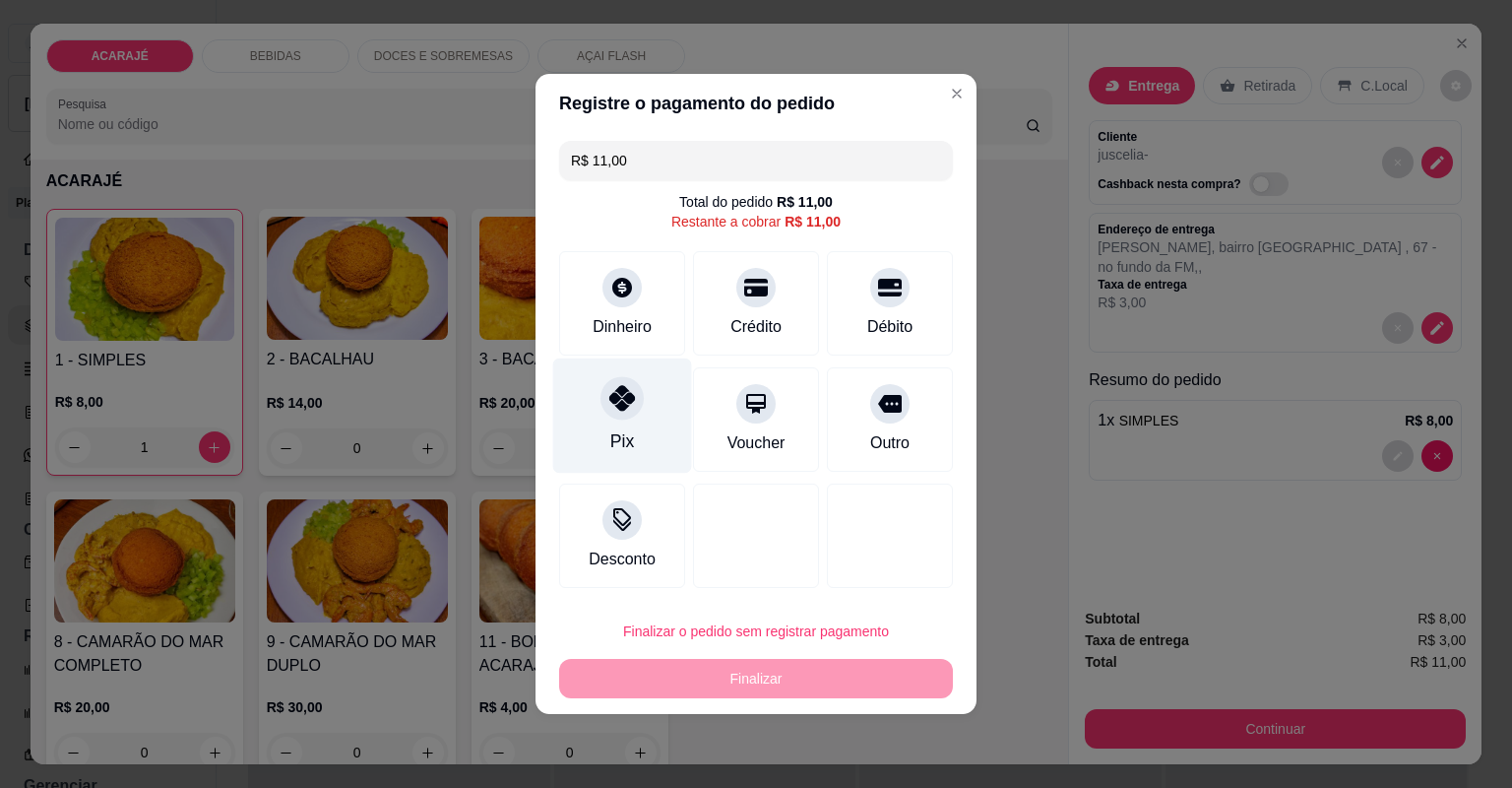 click on "Pix" at bounding box center (622, 416) 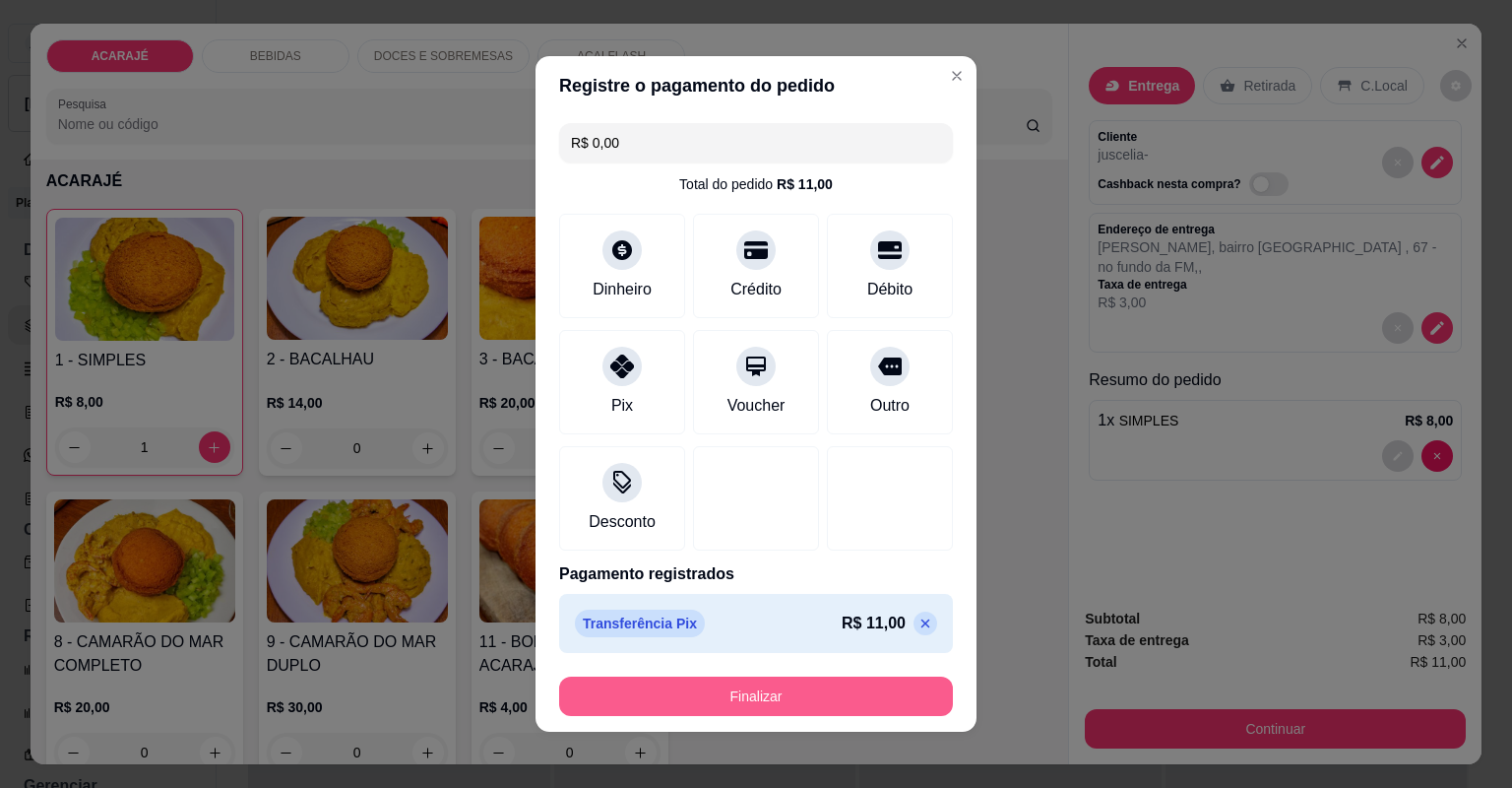 click on "Finalizar" at bounding box center (756, 696) 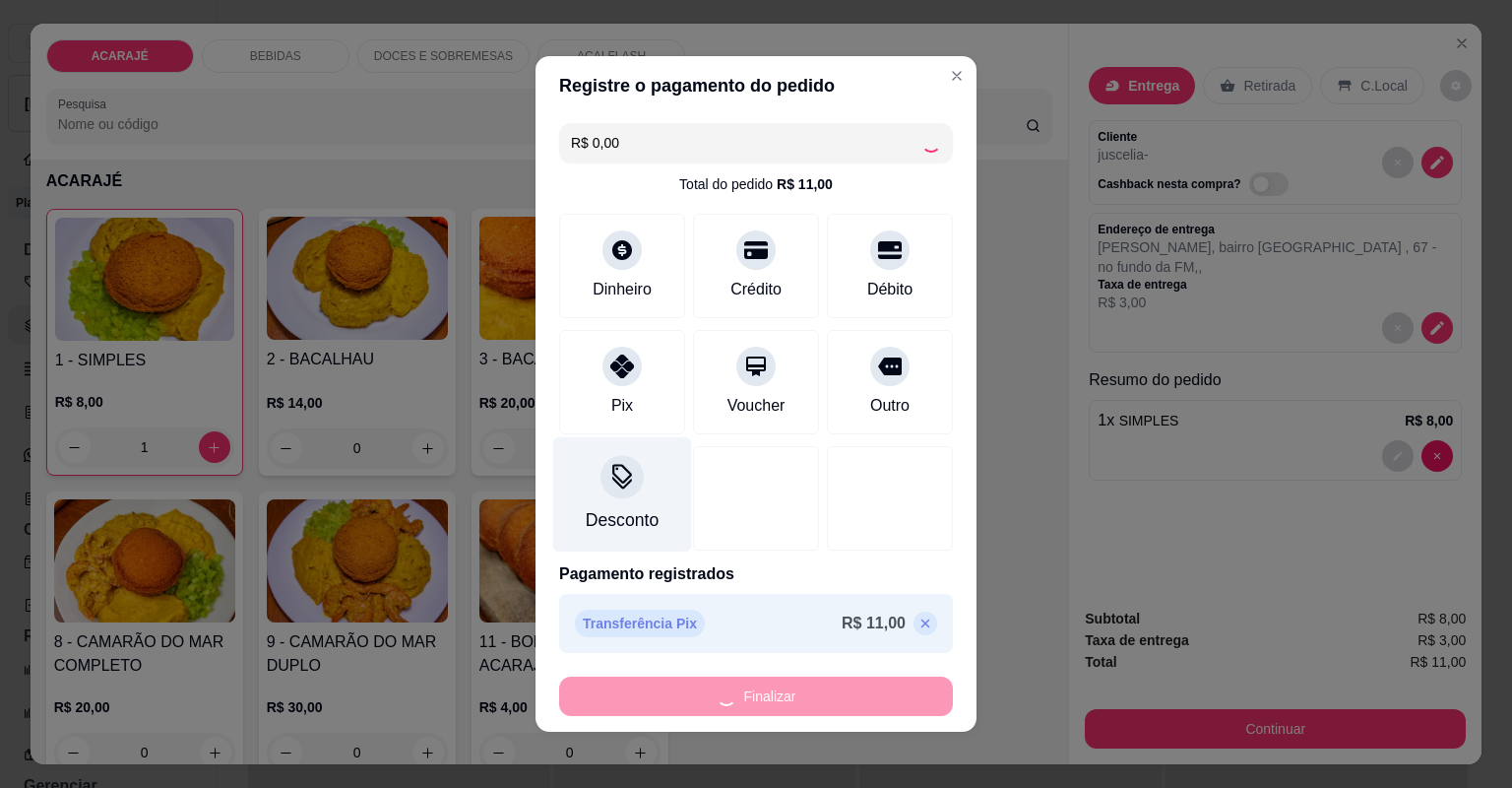 type on "0" 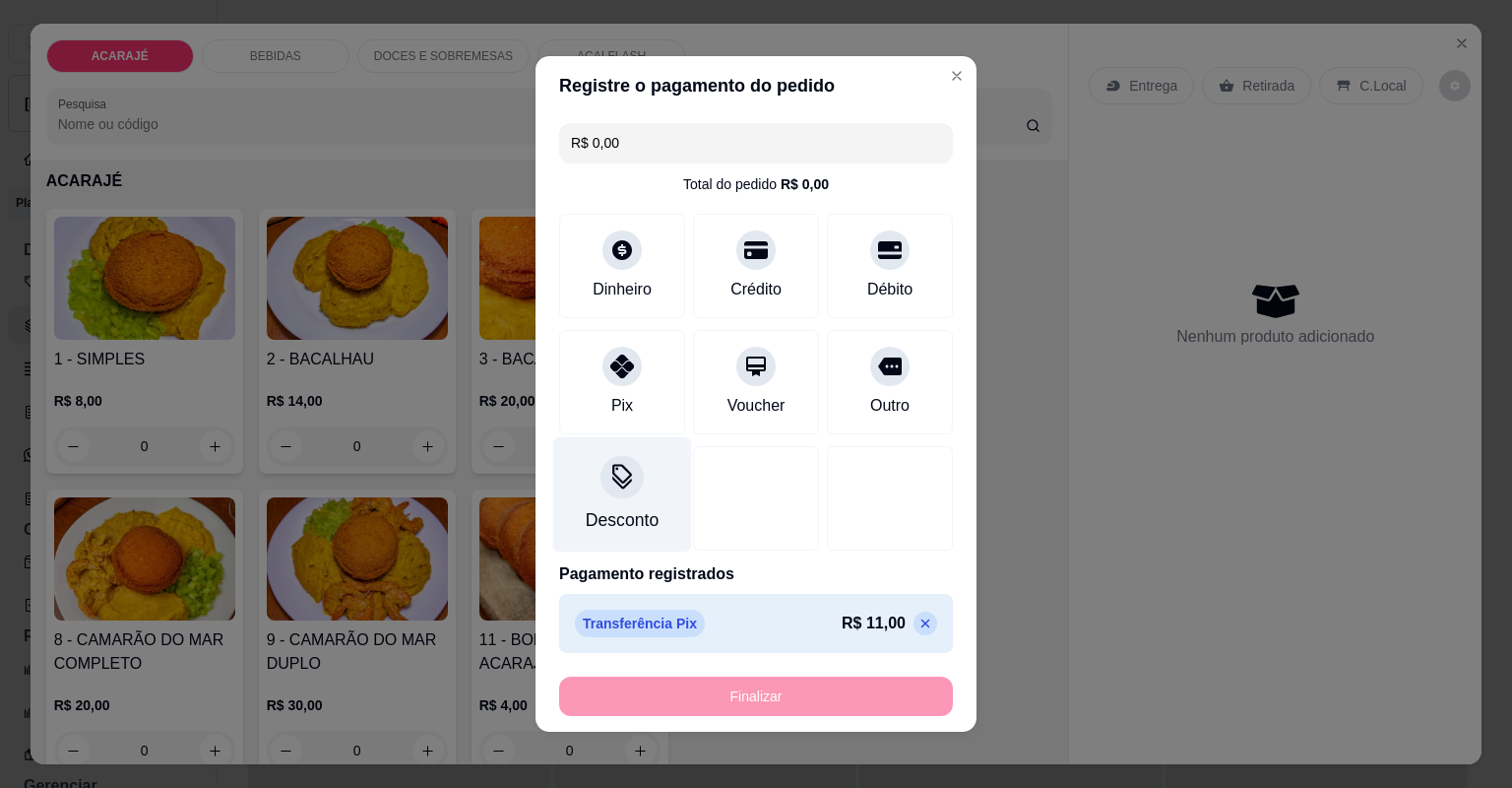 type on "-R$ 11,00" 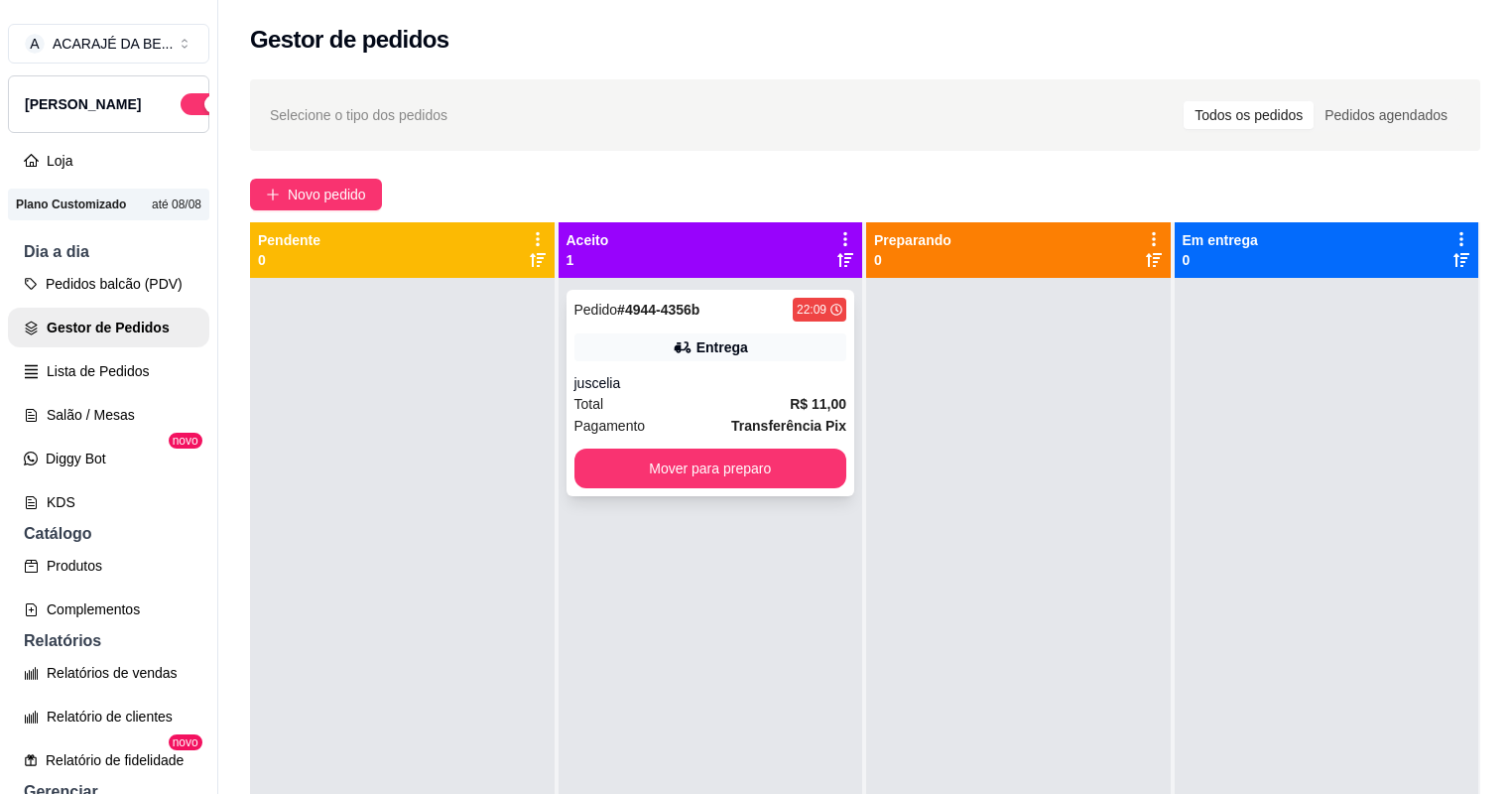 click on "Pagamento Transferência Pix" at bounding box center [710, 426] 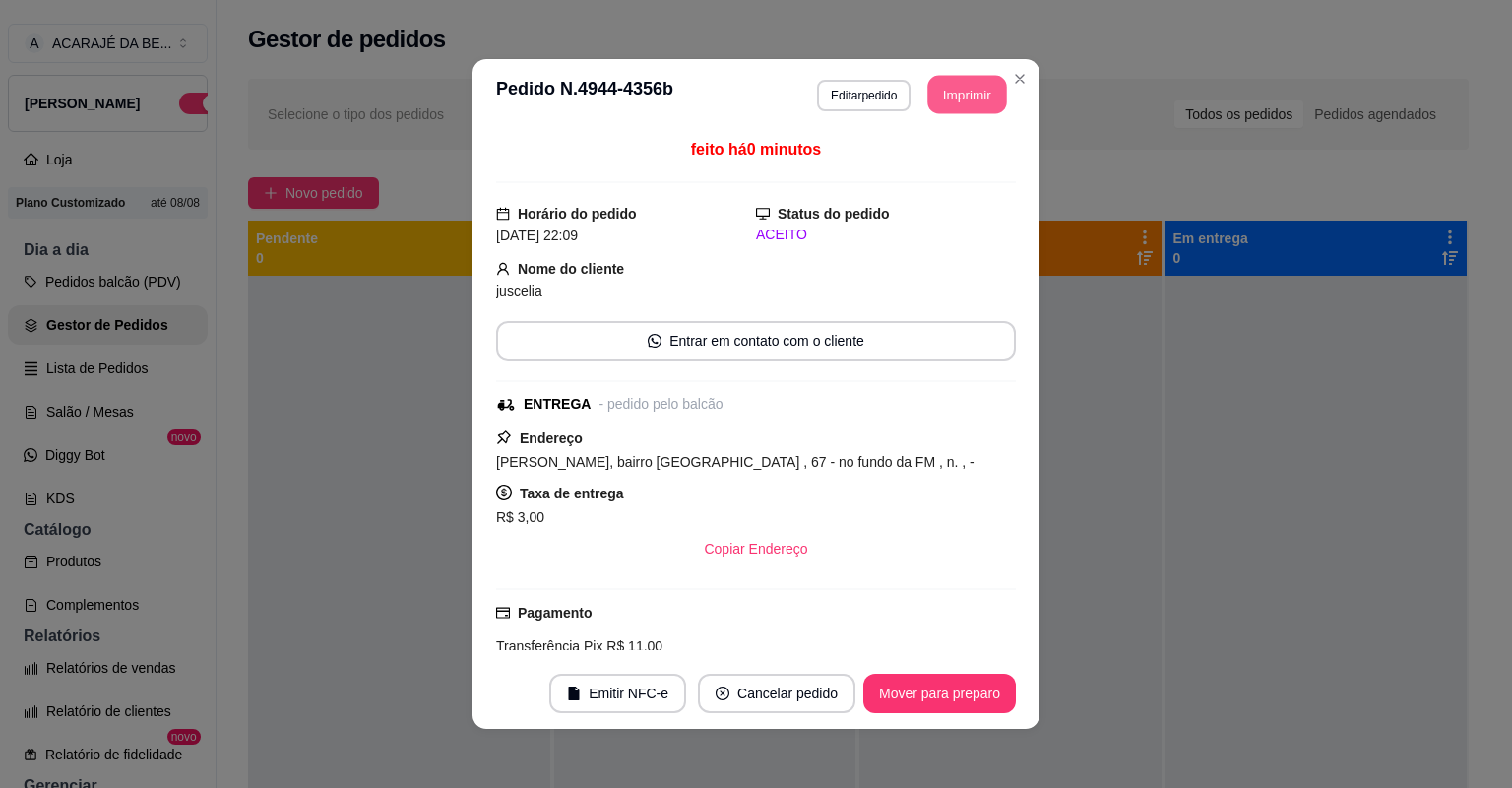 click on "Imprimir" at bounding box center [968, 95] 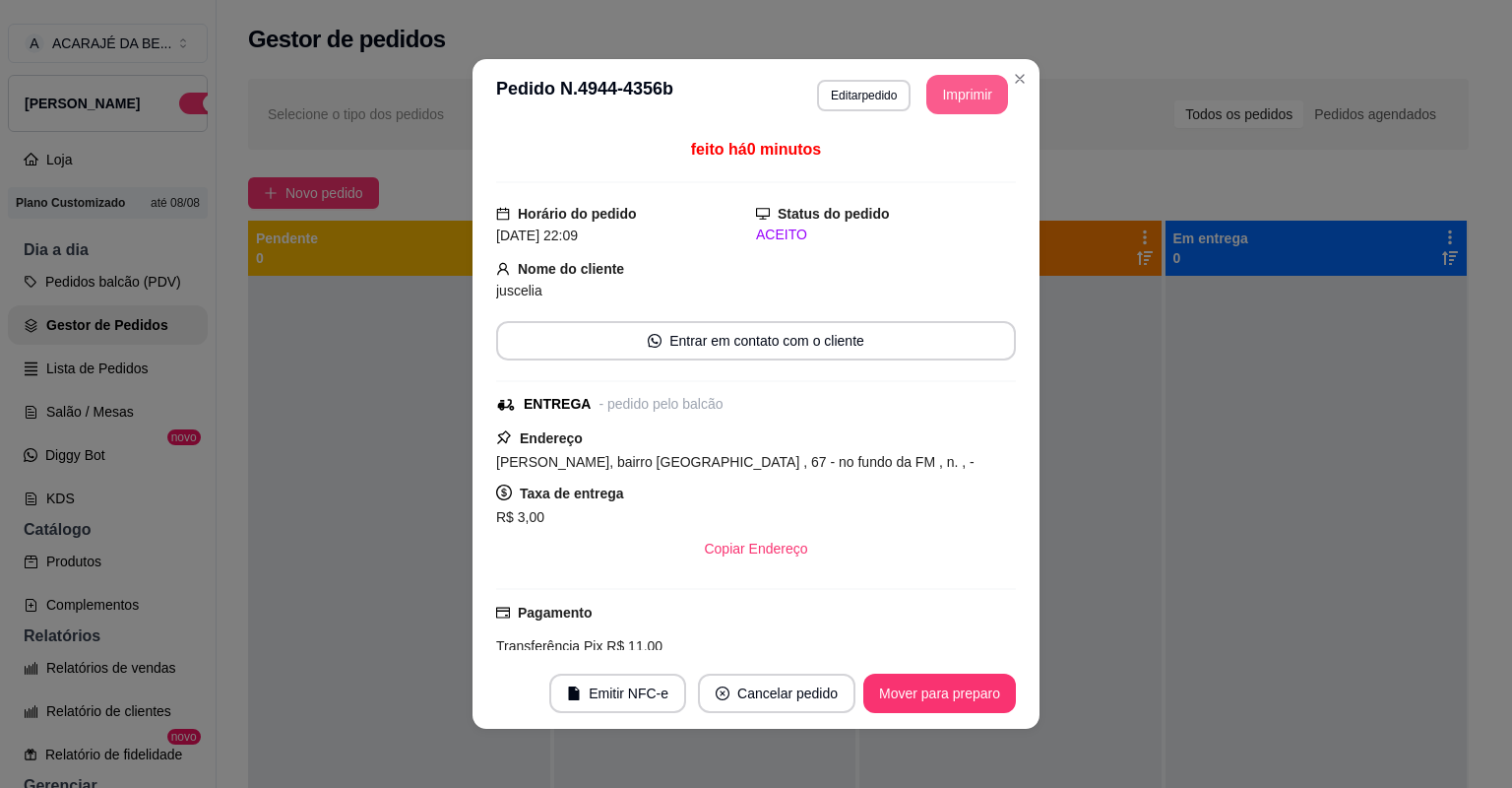 scroll, scrollTop: 0, scrollLeft: 0, axis: both 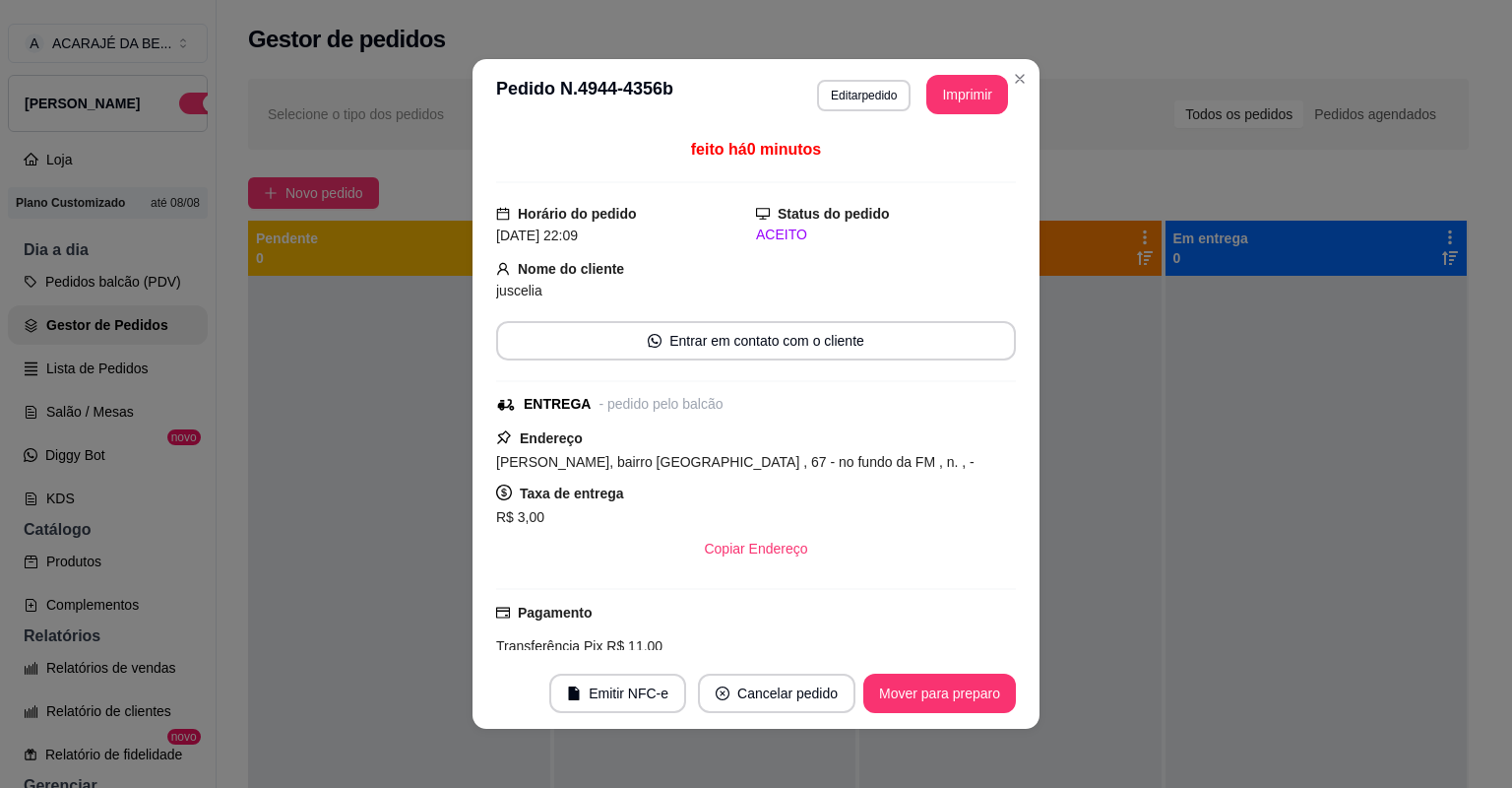 click on "Mover para preparo" at bounding box center [939, 693] 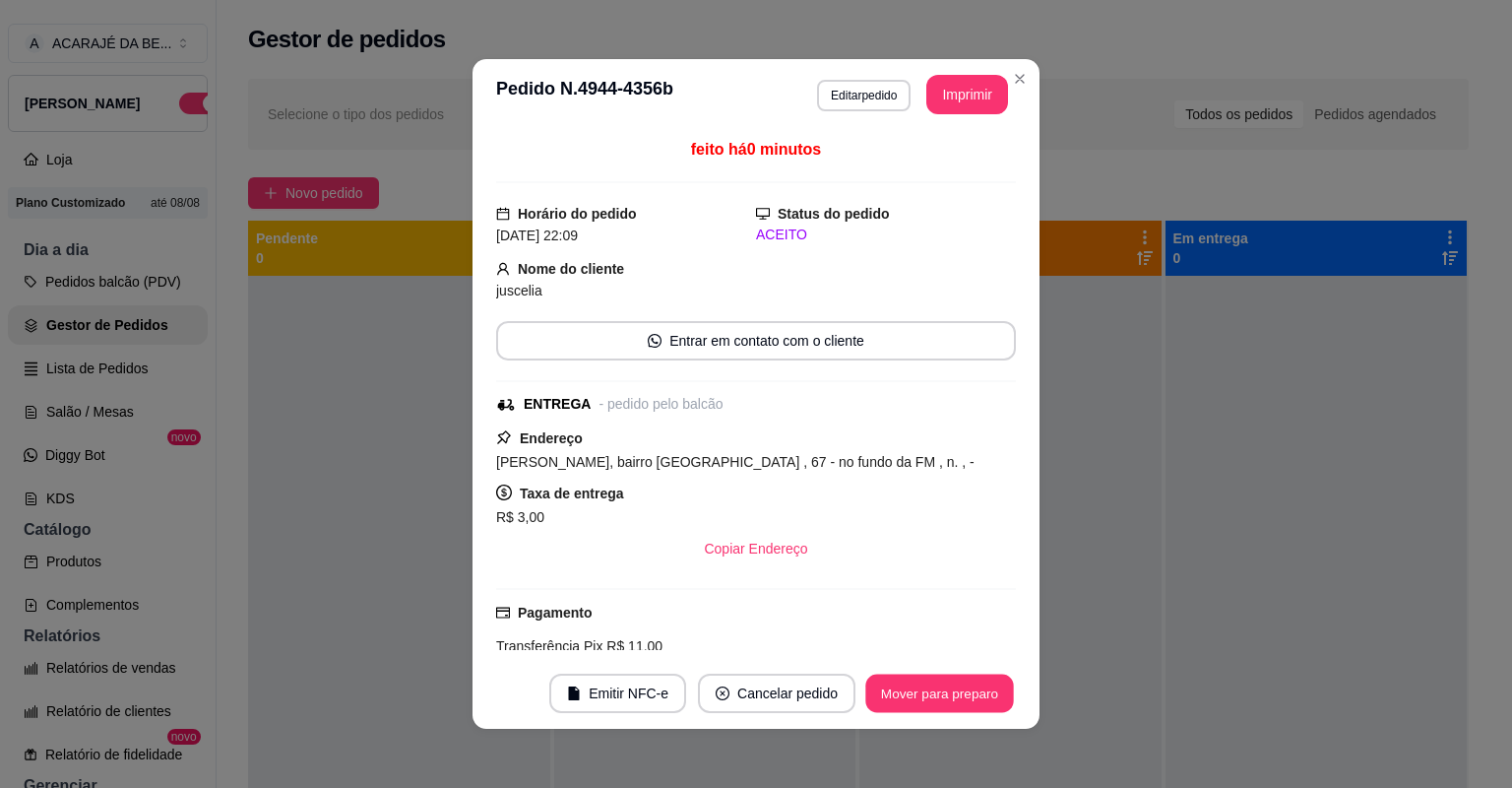 click on "Mover para preparo" at bounding box center [939, 693] 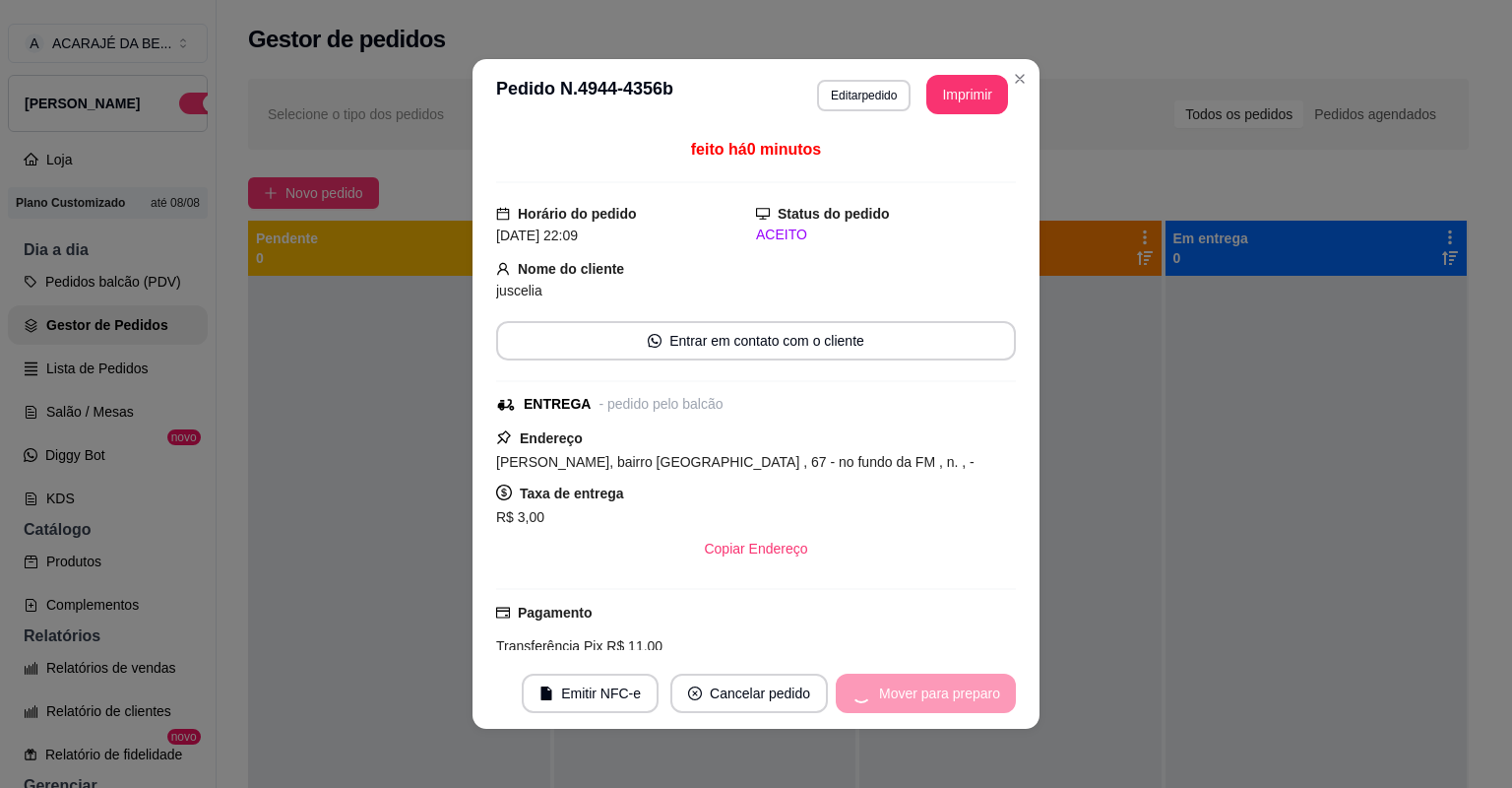 click on "Mover para preparo" at bounding box center (925, 693) 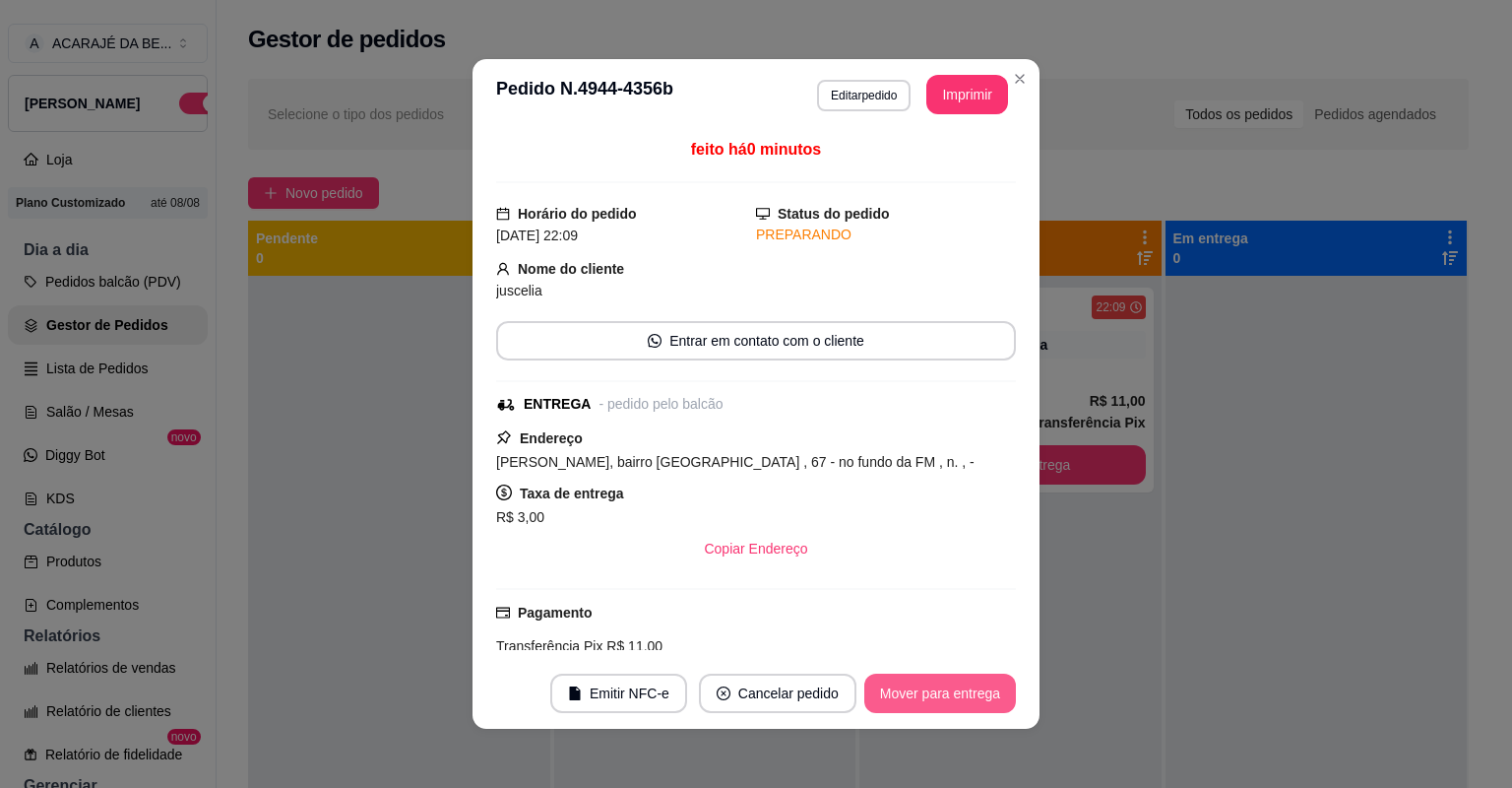 click on "Mover para entrega" at bounding box center [940, 693] 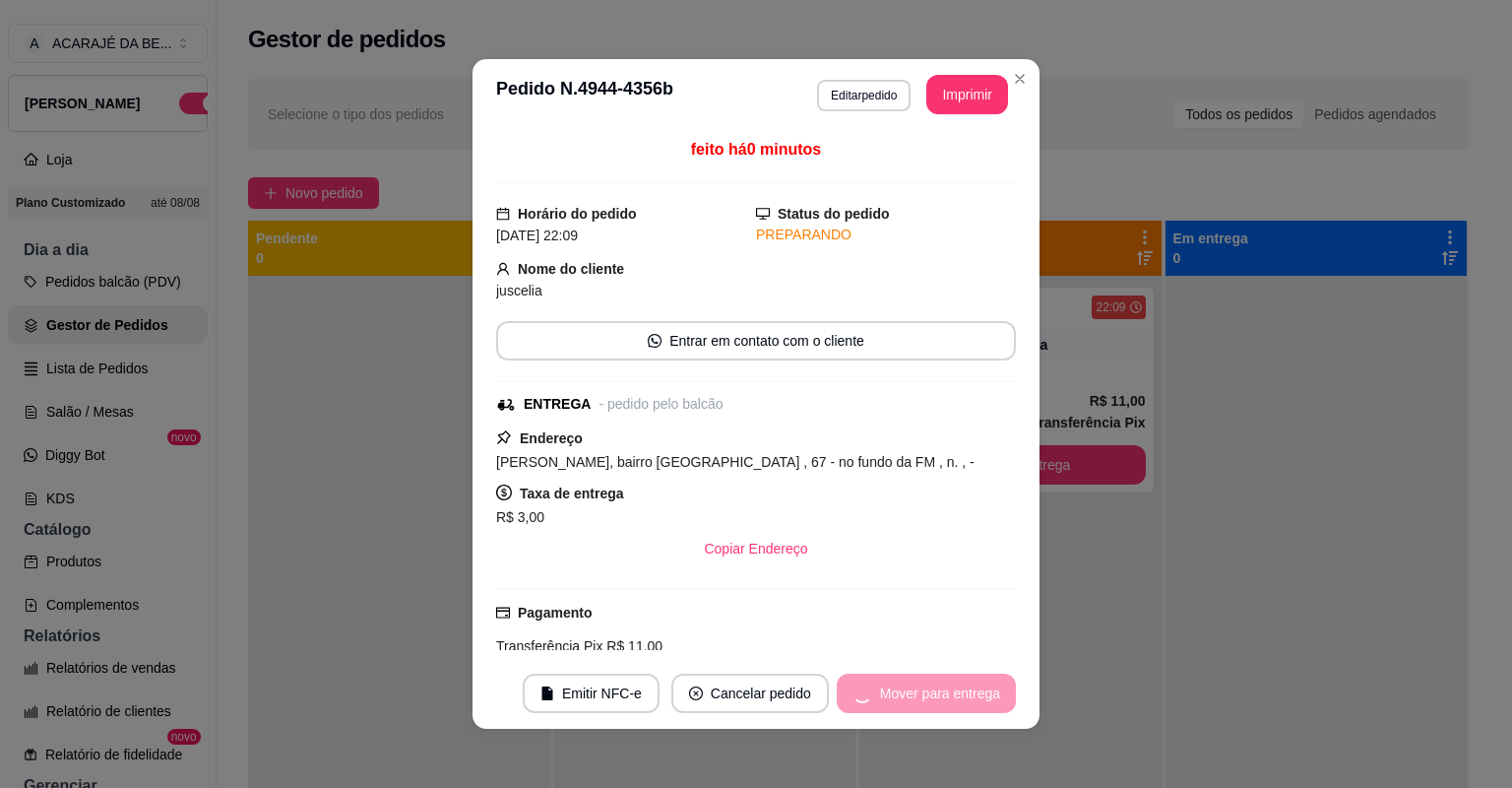 click on "Mover para entrega" at bounding box center [926, 693] 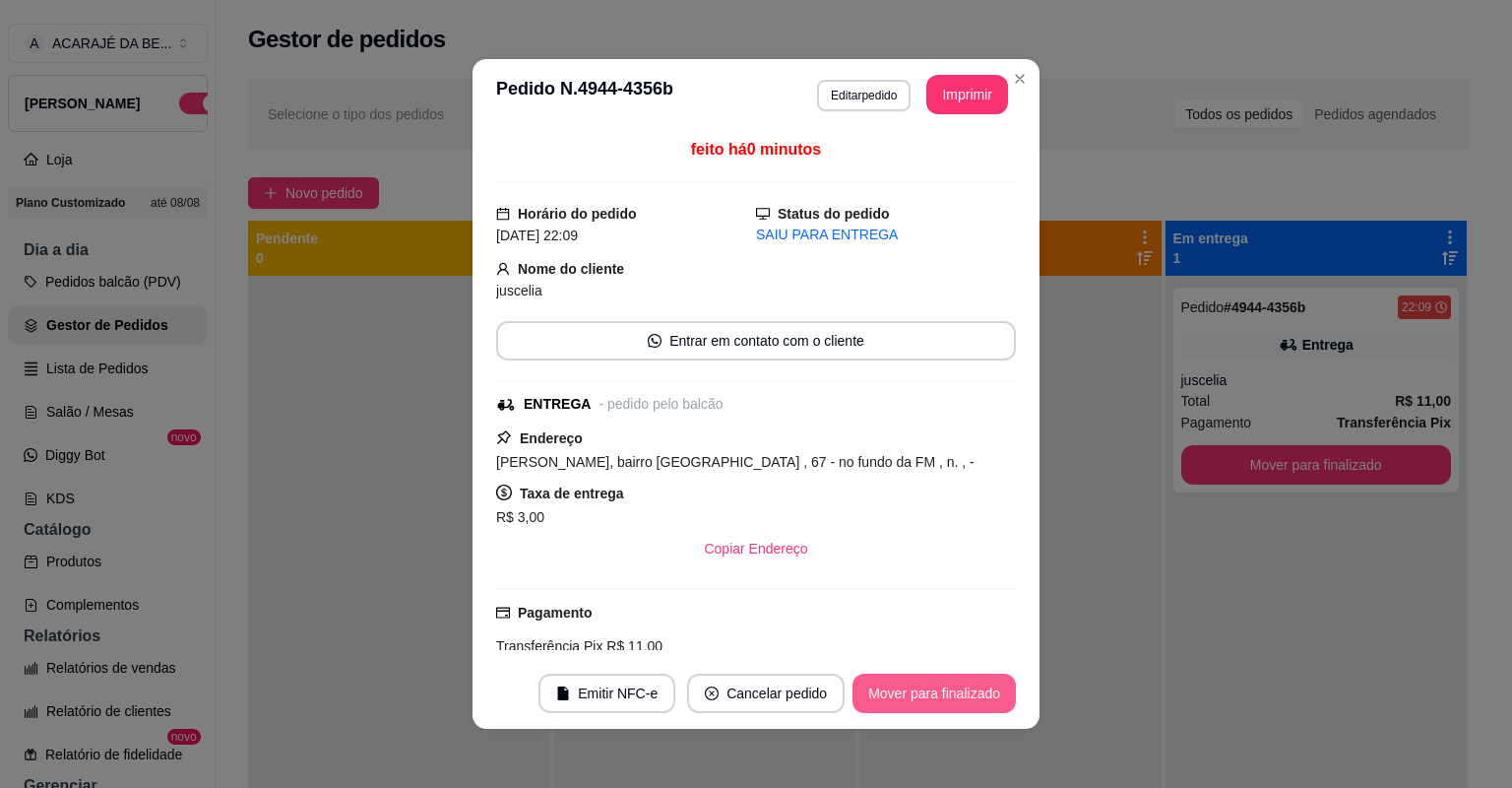 click on "Mover para finalizado" at bounding box center (934, 693) 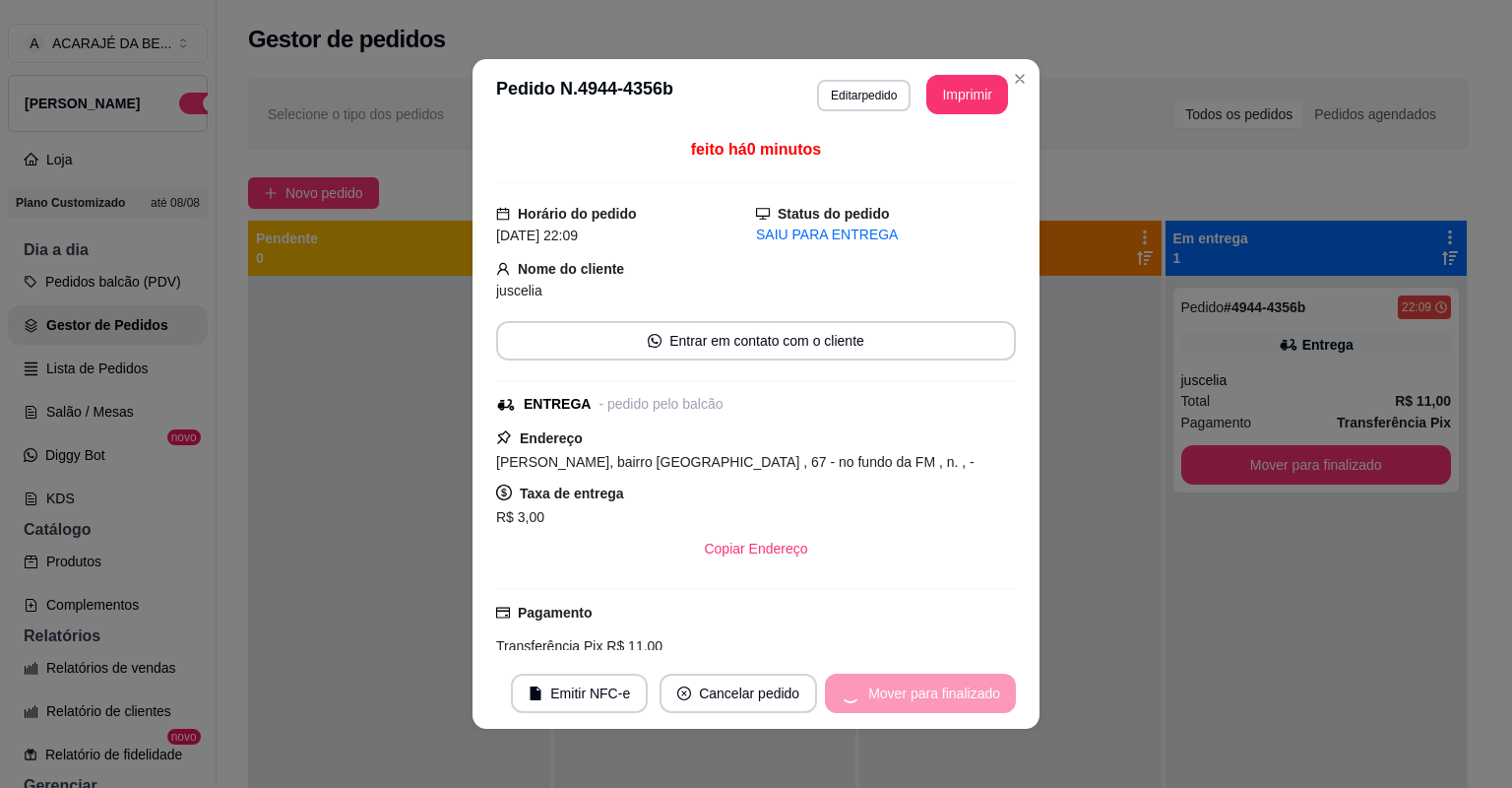 click on "Mover para finalizado" at bounding box center [920, 693] 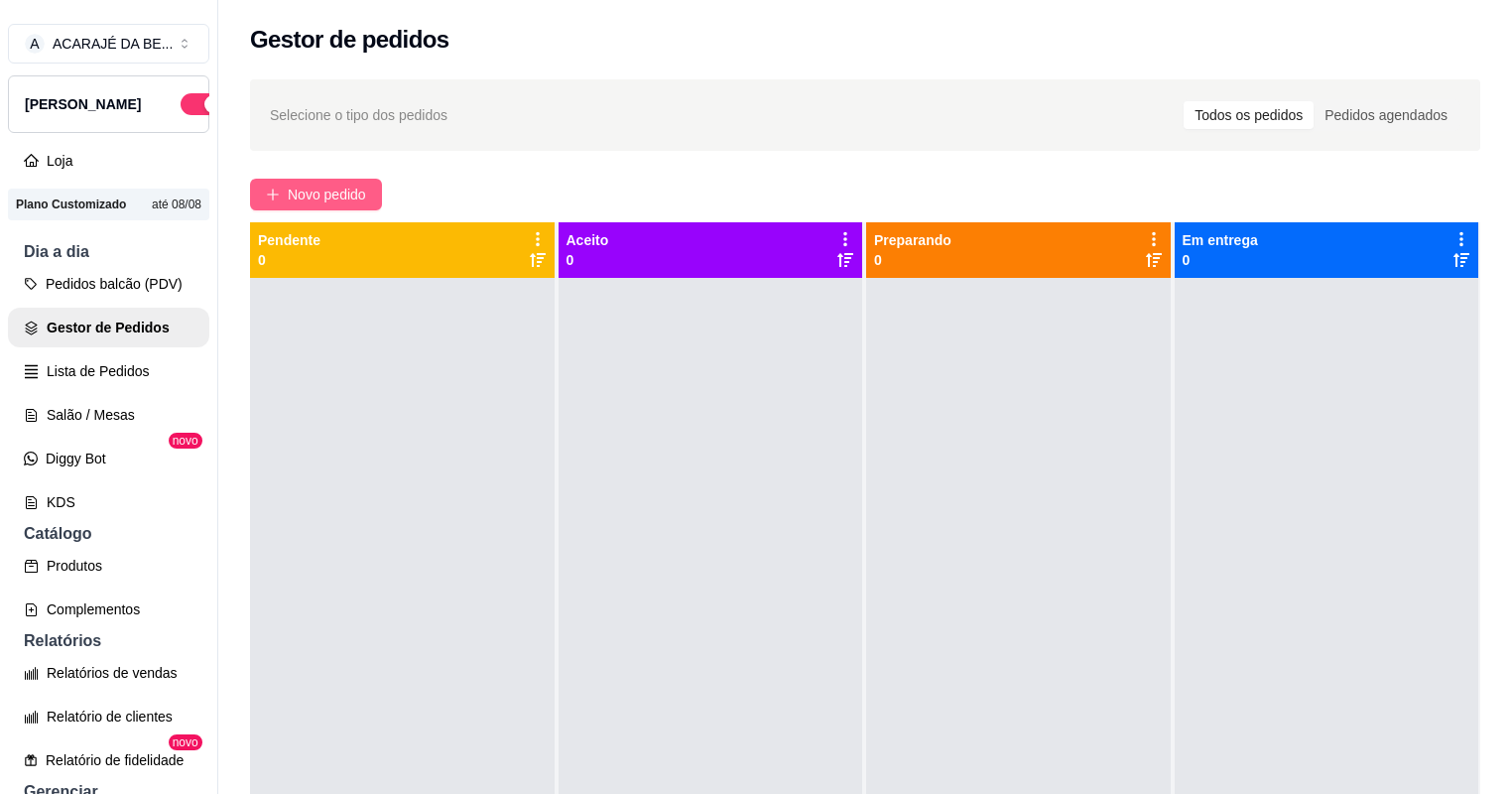 click on "Novo pedido" at bounding box center (326, 195) 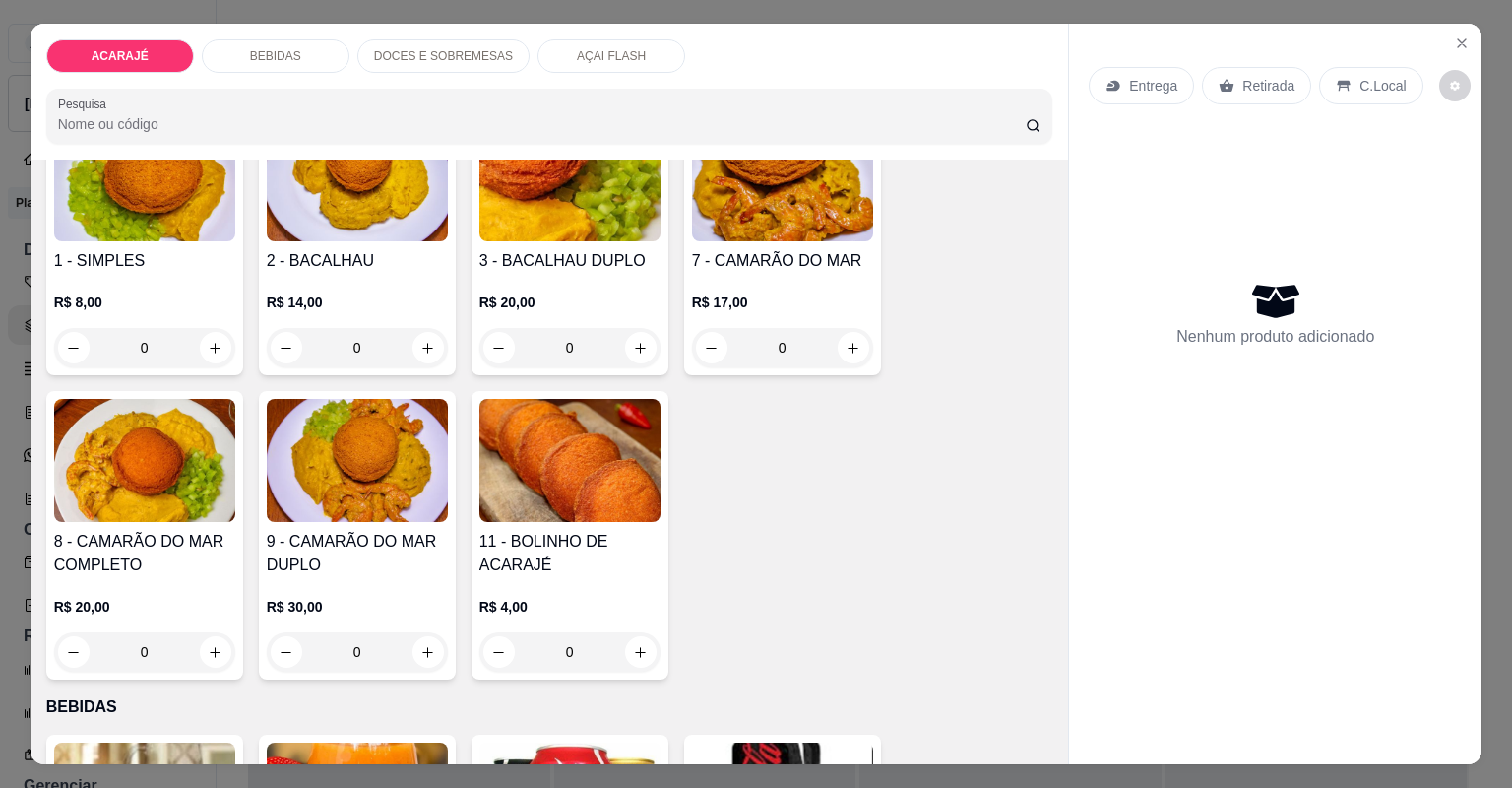 scroll, scrollTop: 236, scrollLeft: 0, axis: vertical 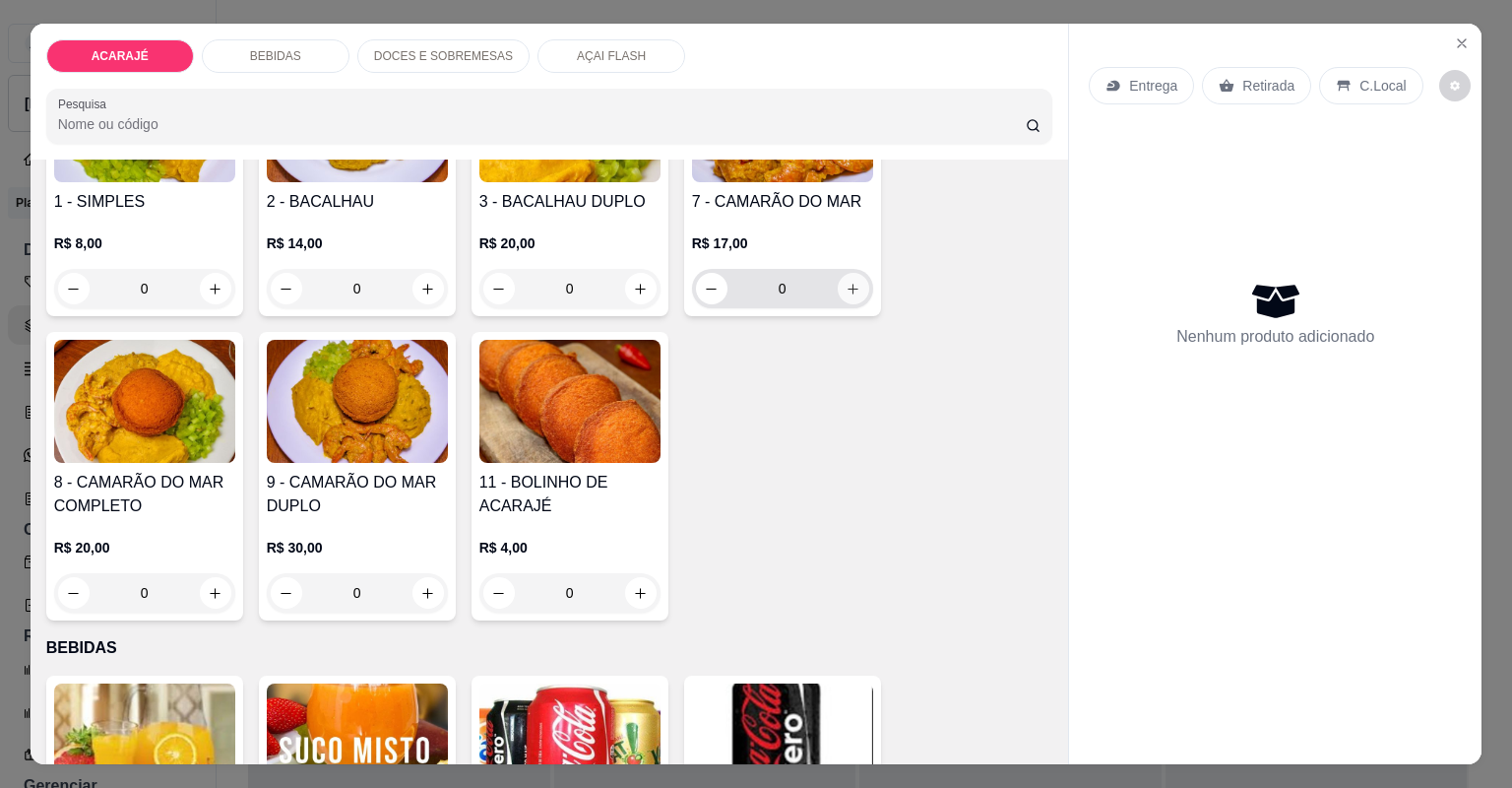 click 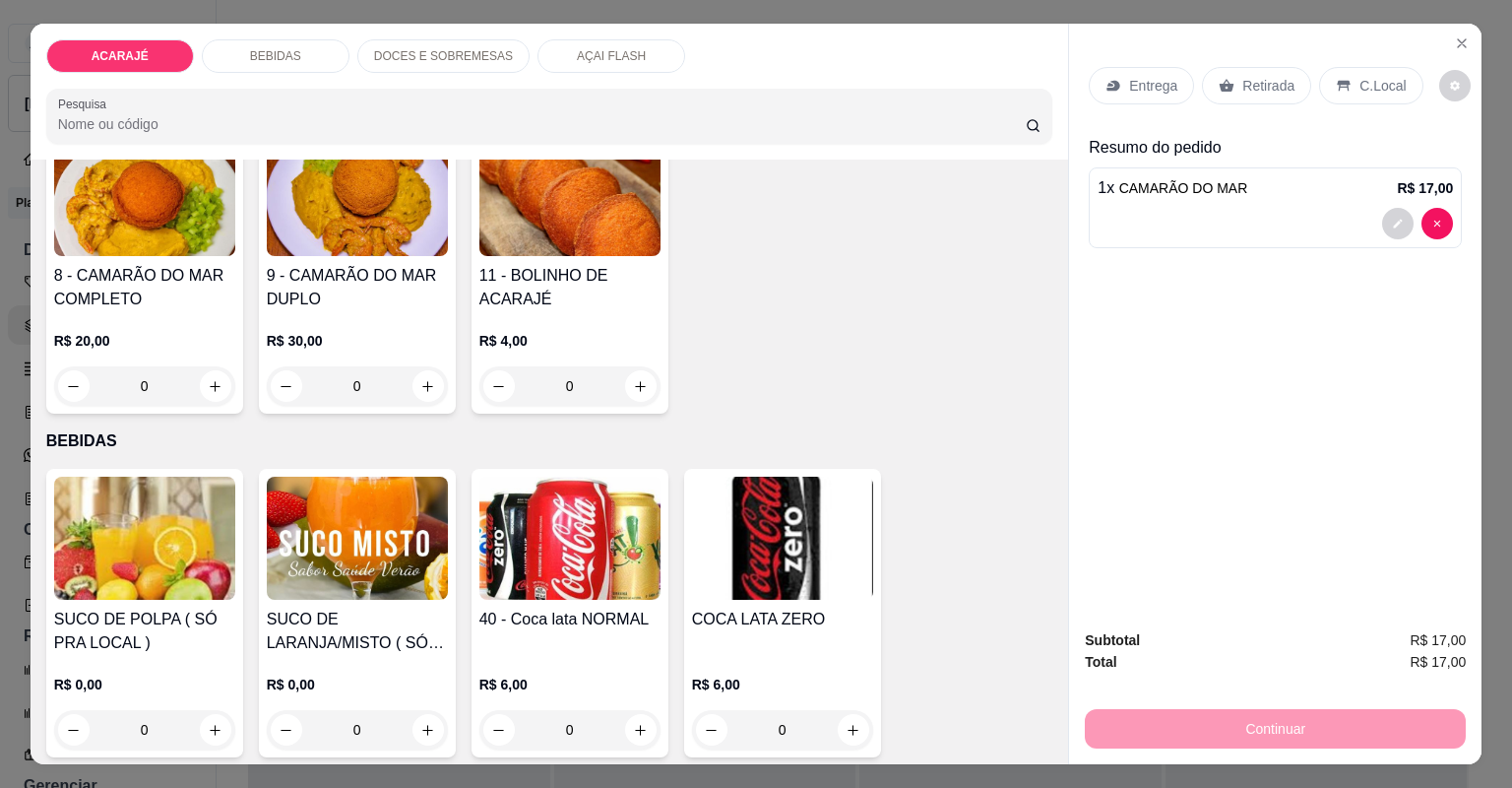 scroll, scrollTop: 473, scrollLeft: 0, axis: vertical 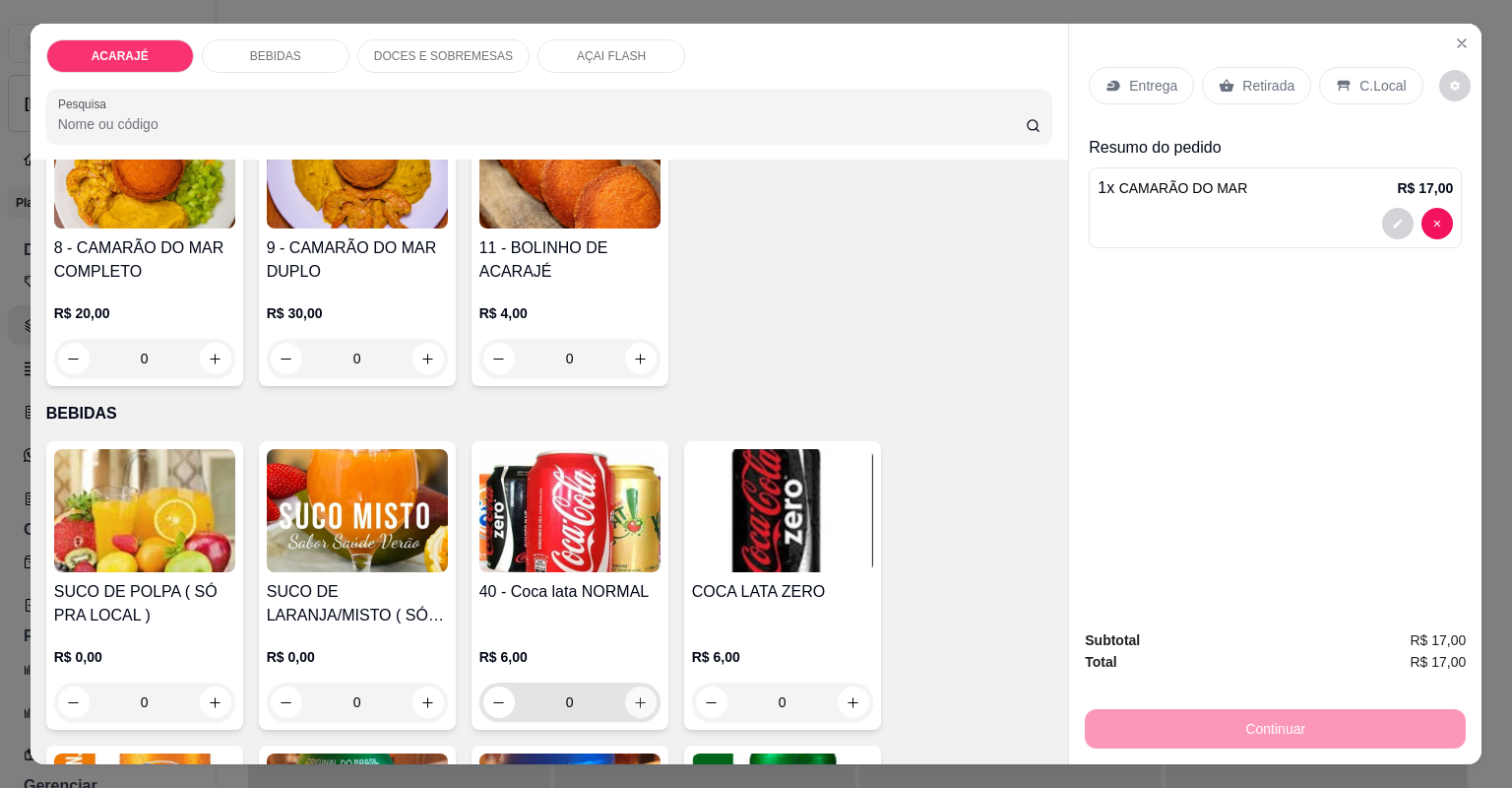 click 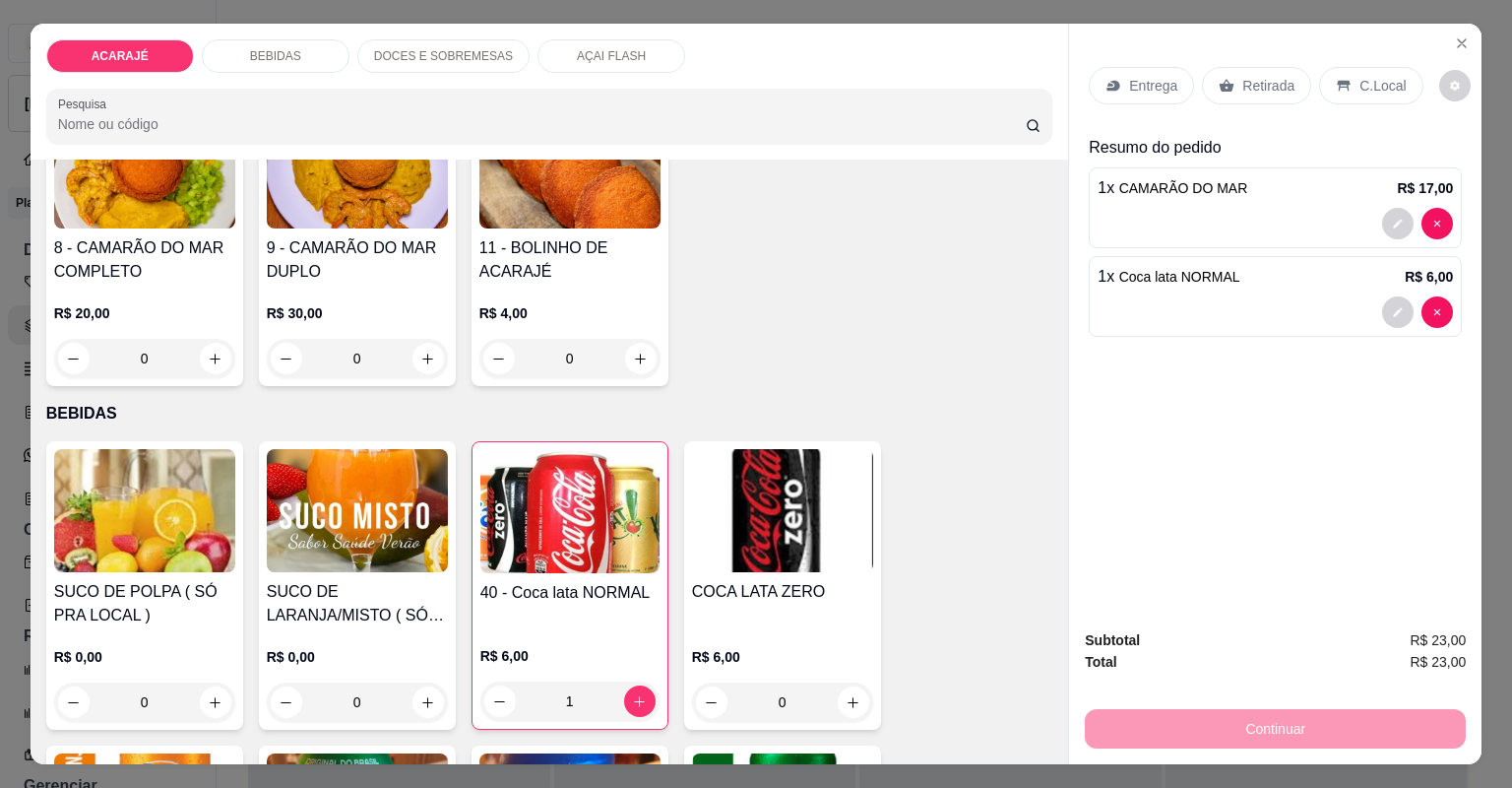 click on "Entrega" at bounding box center (1141, 86) 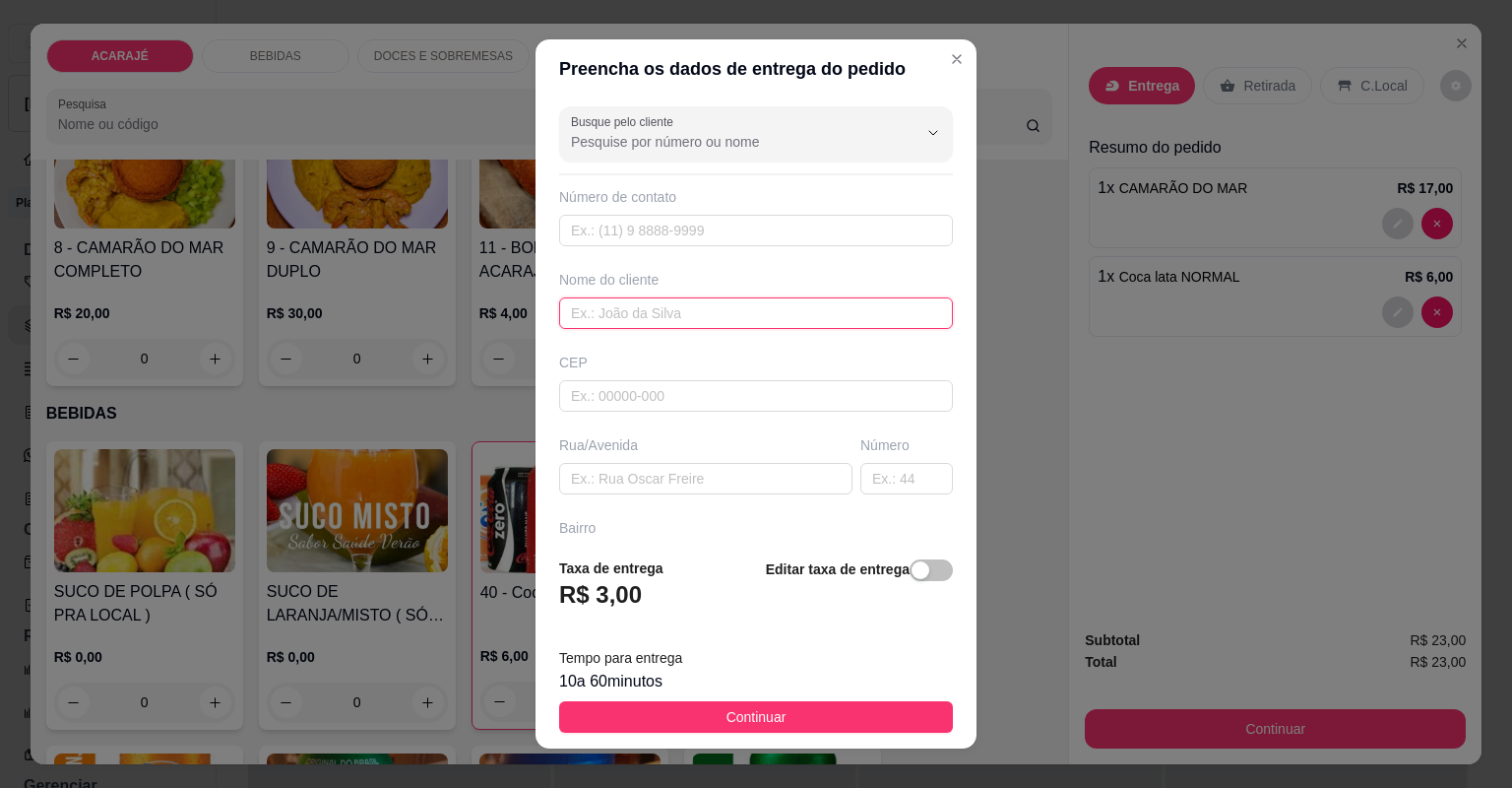 drag, startPoint x: 683, startPoint y: 318, endPoint x: 681, endPoint y: 303, distance: 15.132746 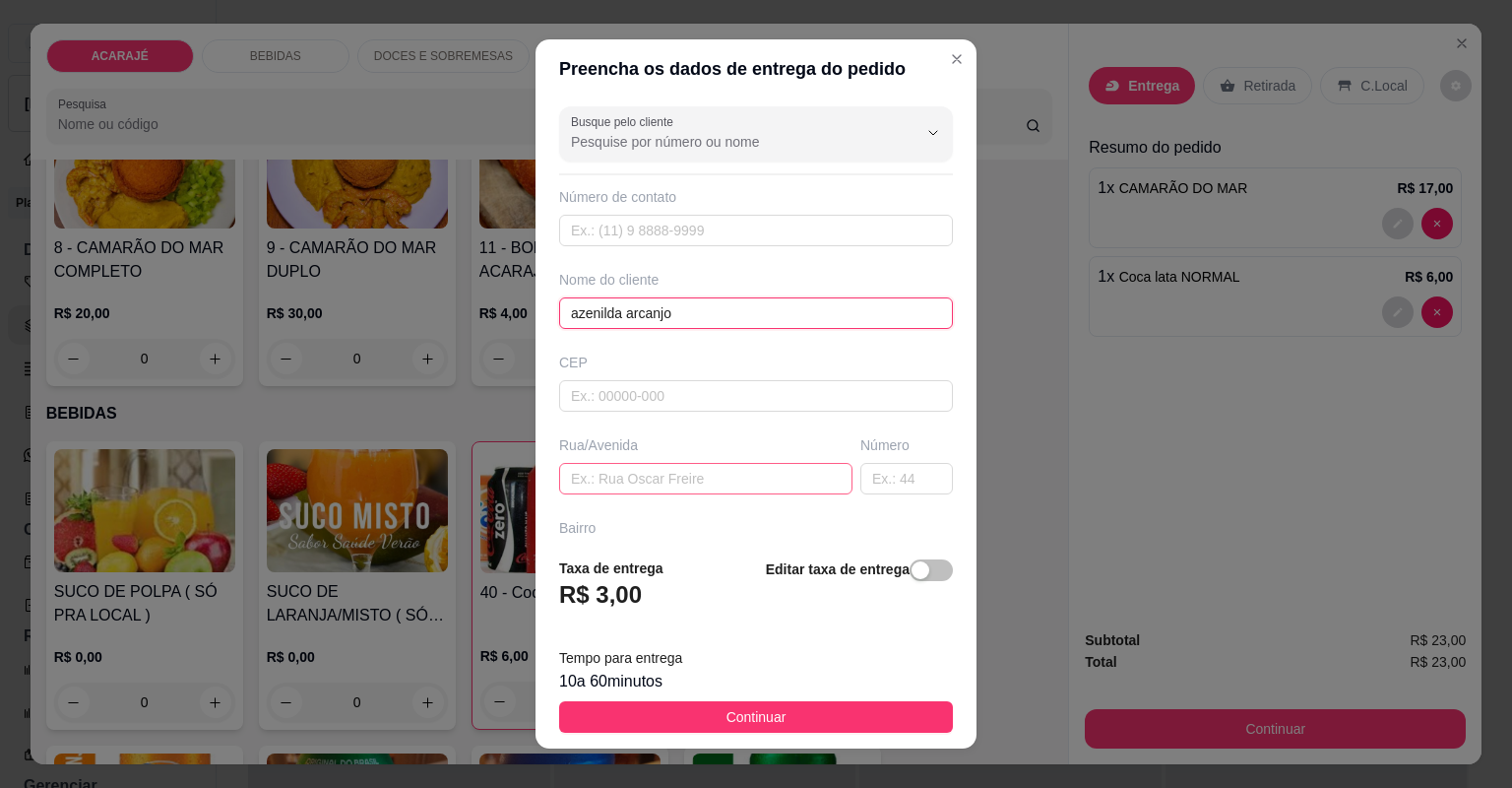 type on "azenilda arcanjo" 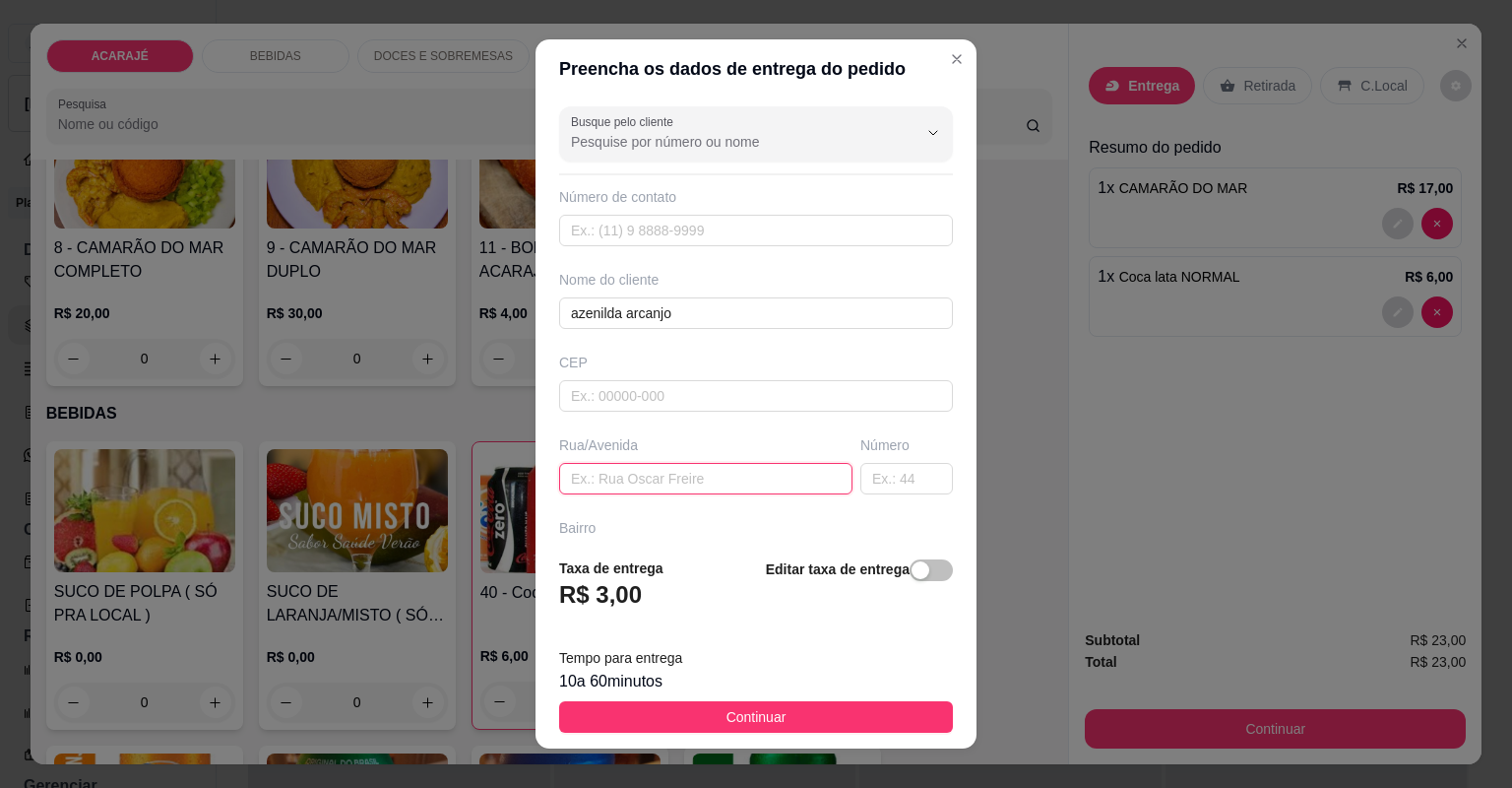 click at bounding box center [706, 479] 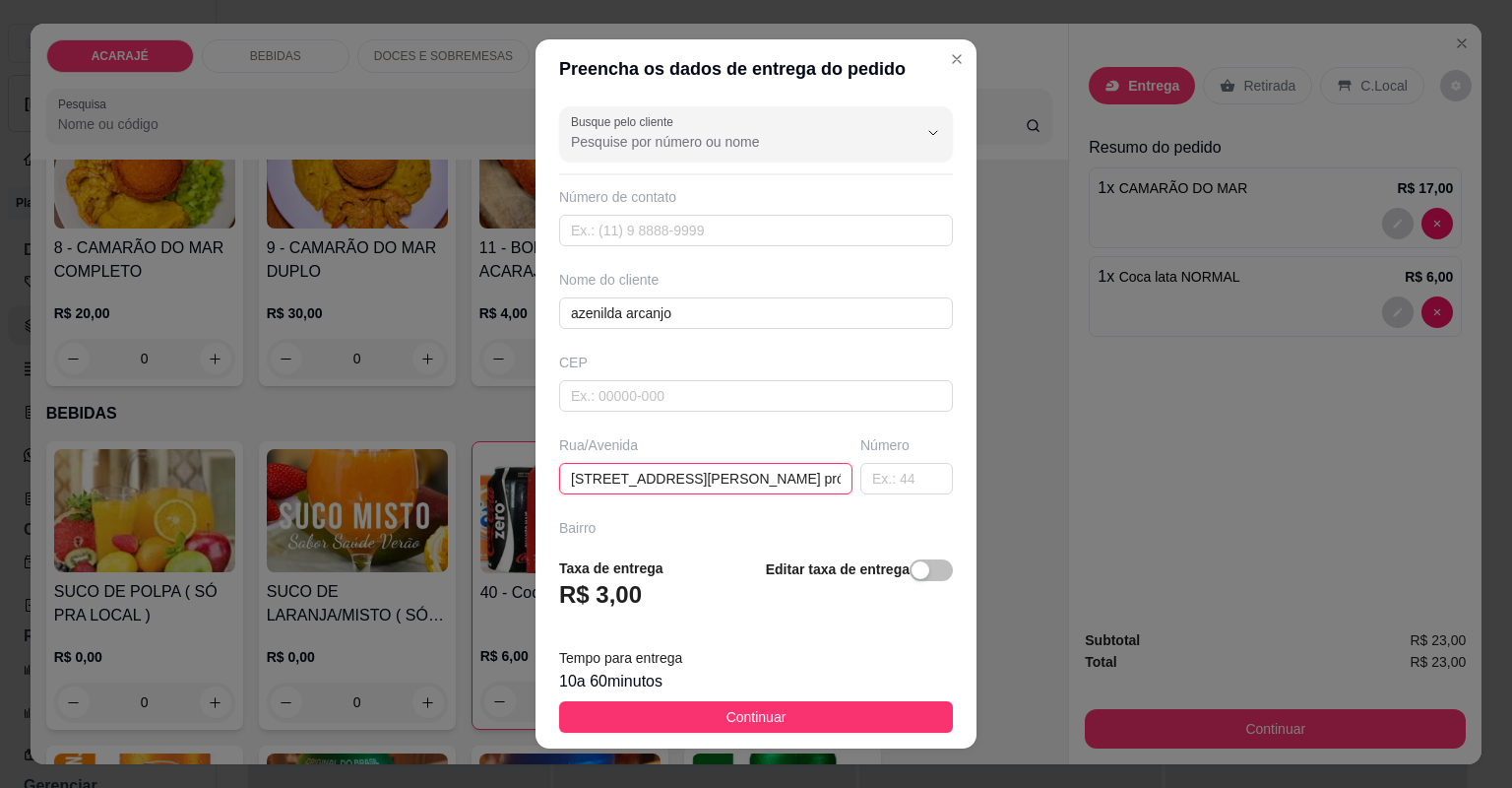 scroll, scrollTop: 0, scrollLeft: 103, axis: horizontal 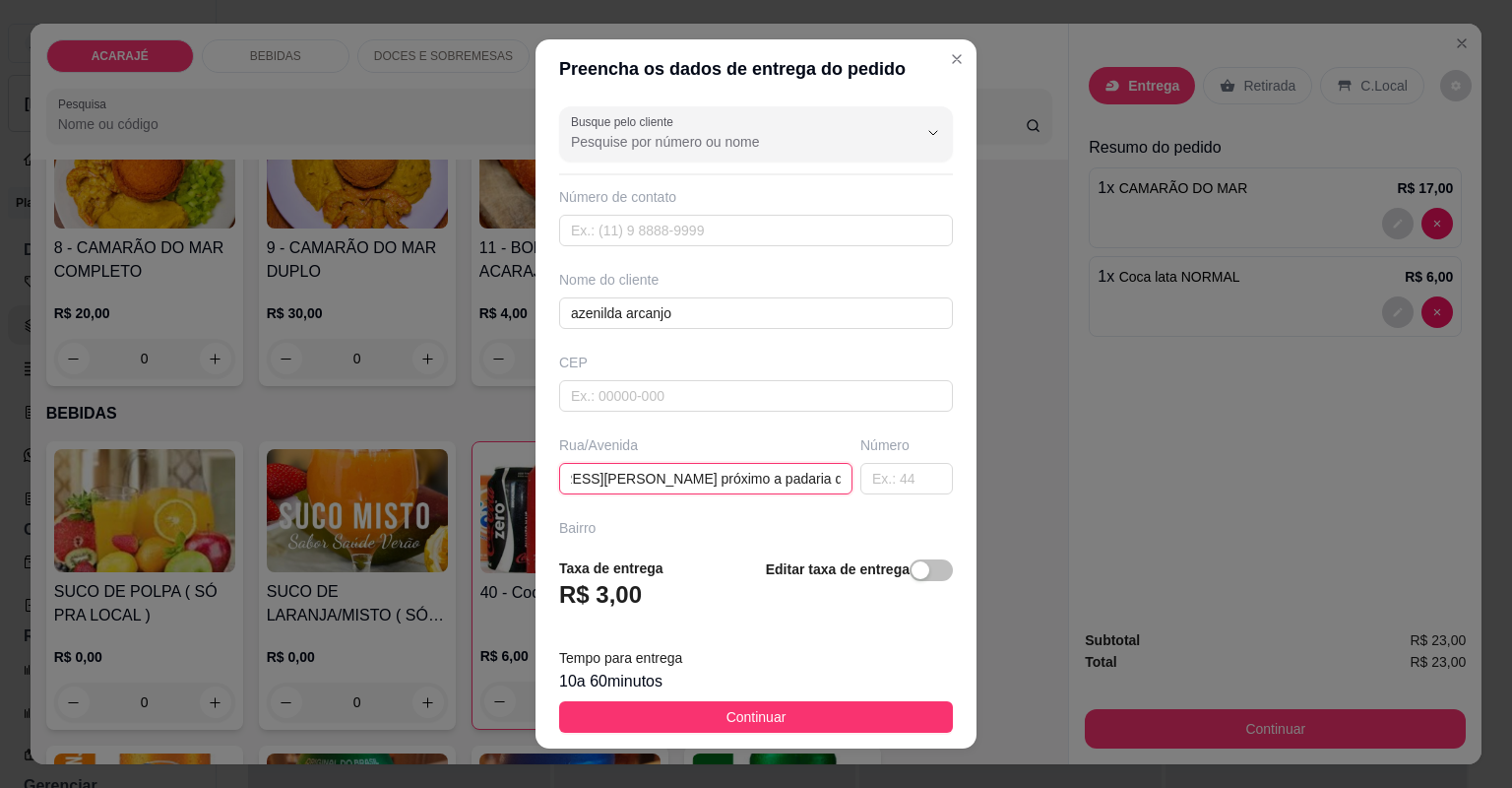 type on "Rua Landulfo Alves número 83 próximo a padaria de moco" 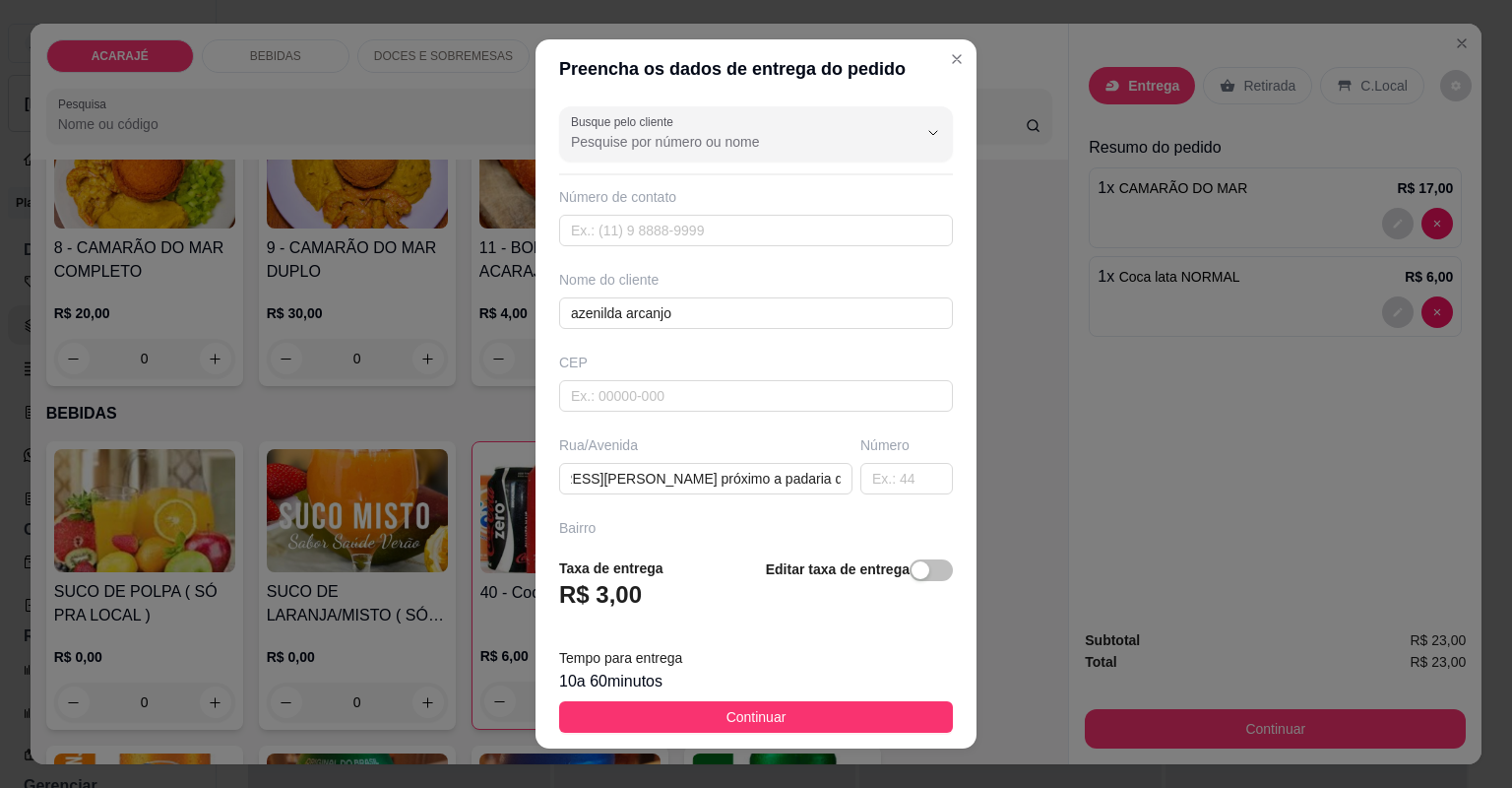 scroll, scrollTop: 0, scrollLeft: 0, axis: both 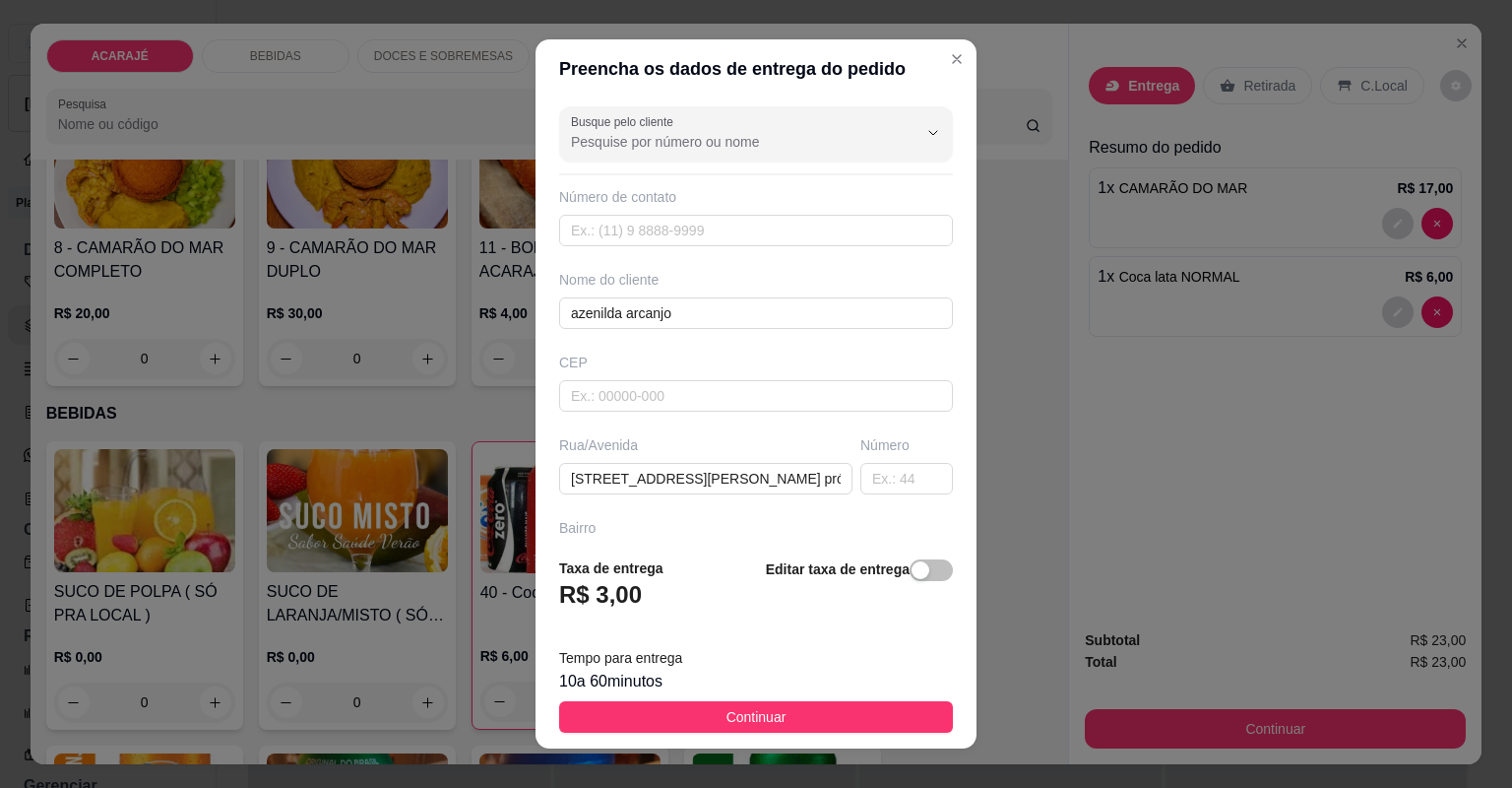 click on "Continuar" at bounding box center [756, 717] 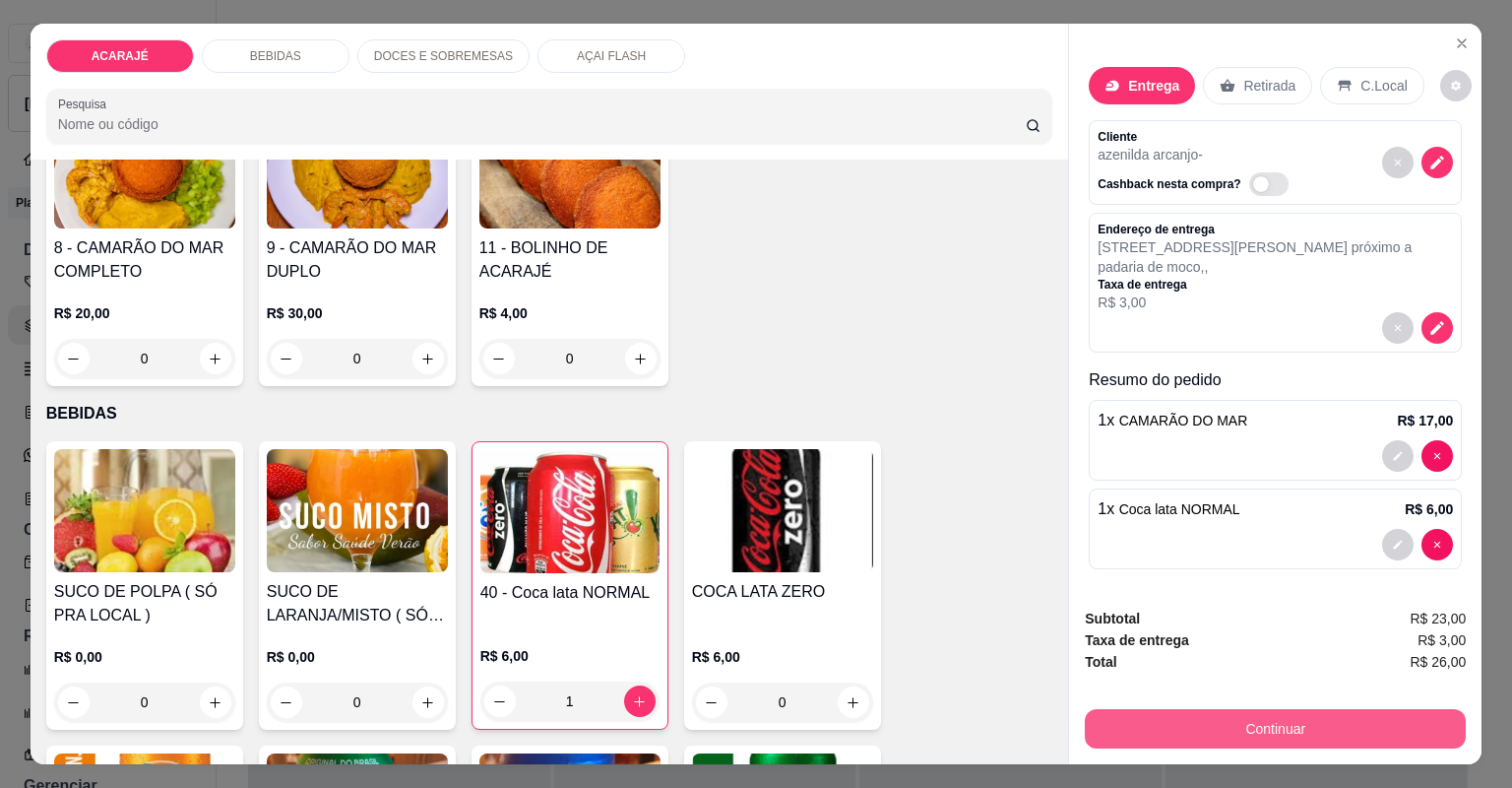 click on "Continuar" at bounding box center (1275, 729) 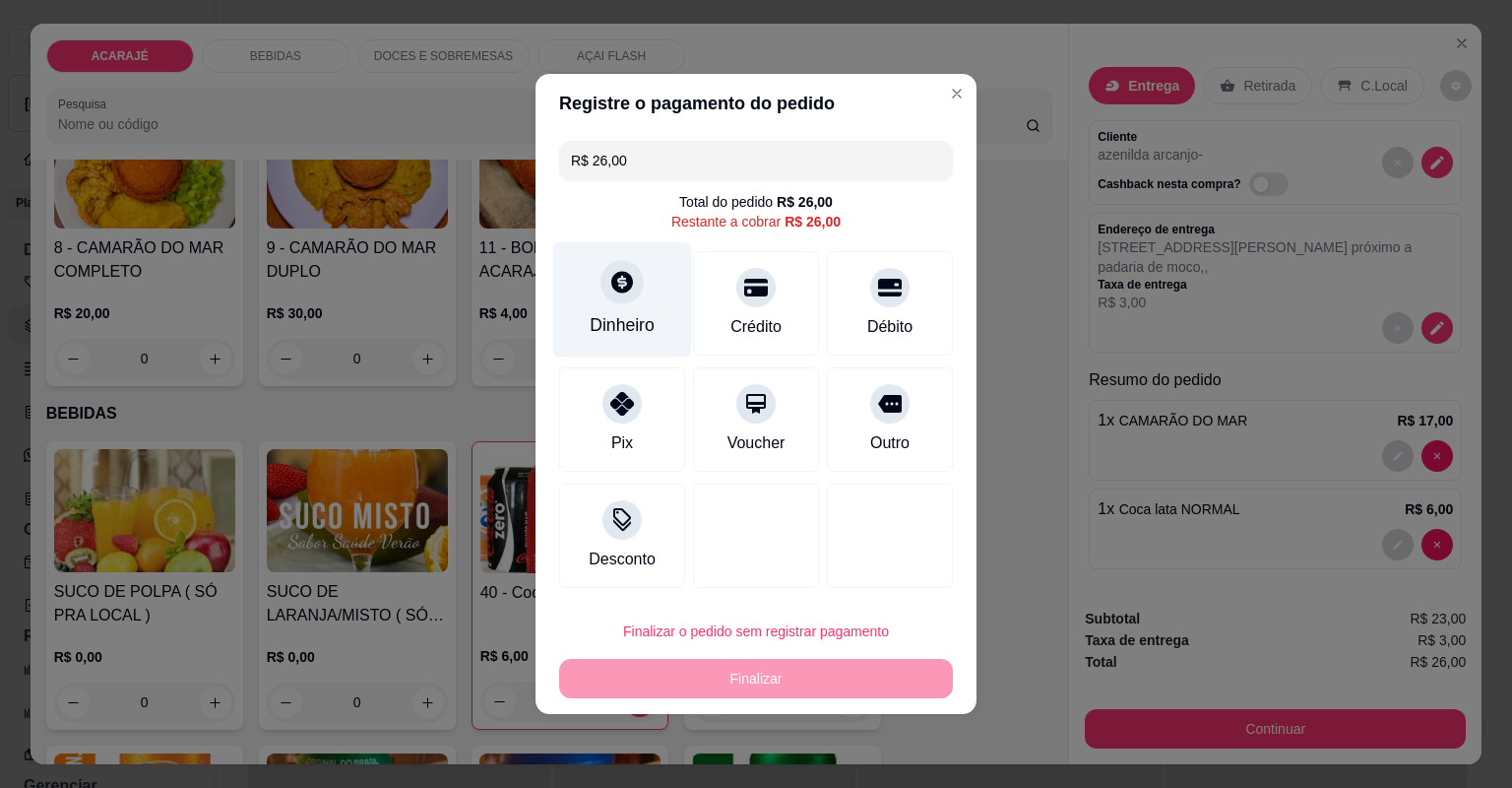 click on "Dinheiro" at bounding box center (622, 299) 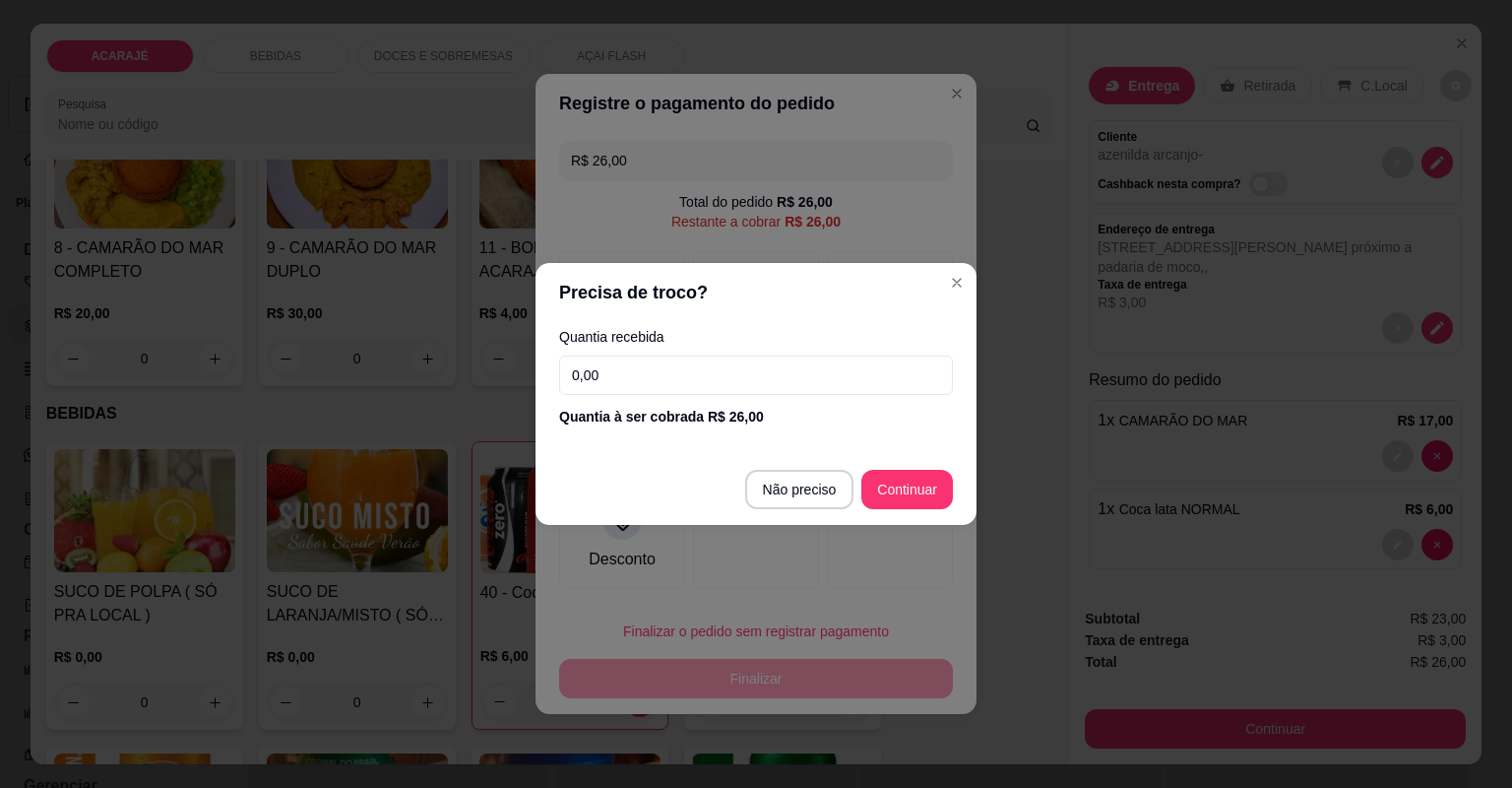 click on "0,00" at bounding box center (756, 375) 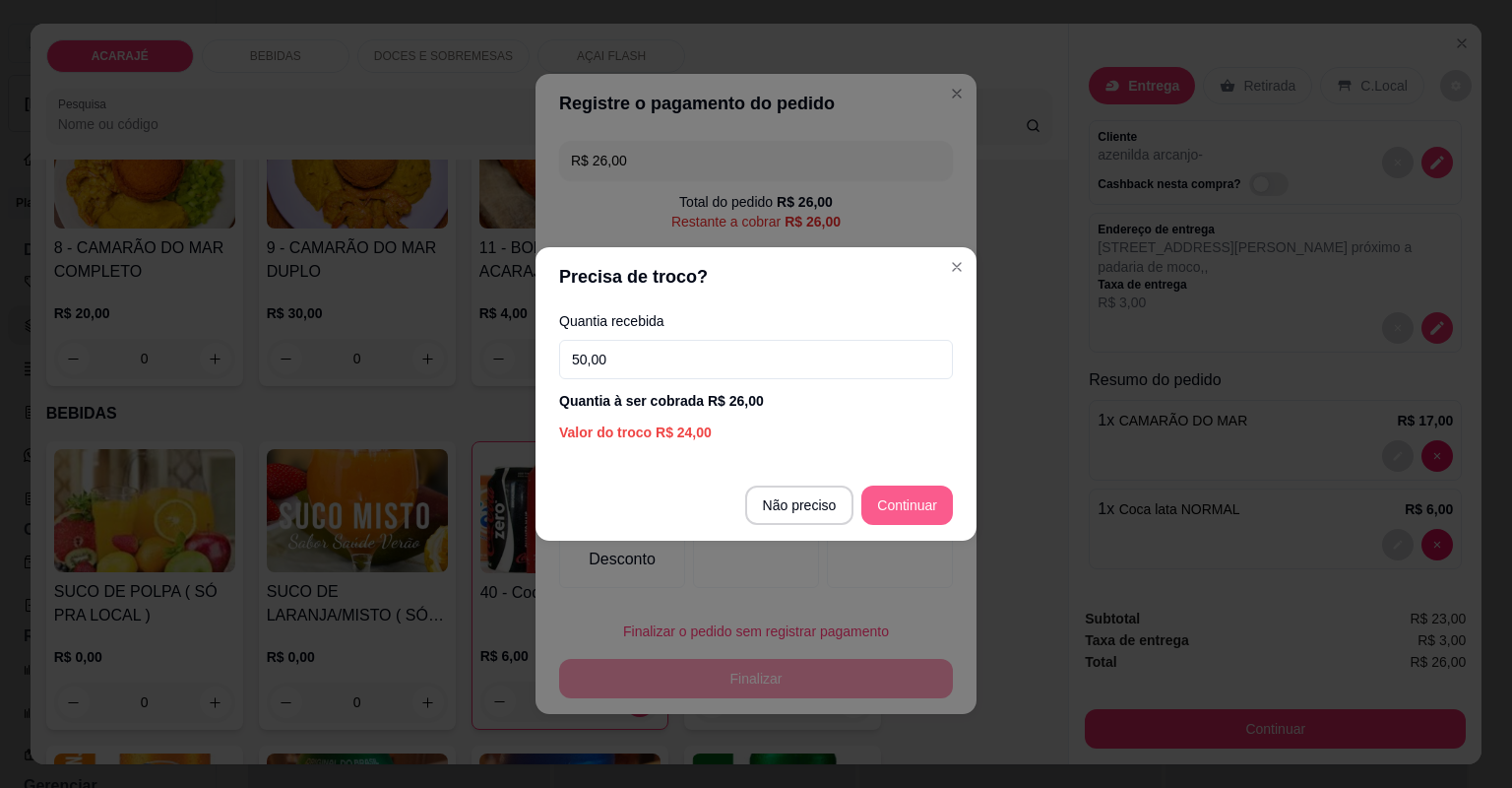 type on "50,00" 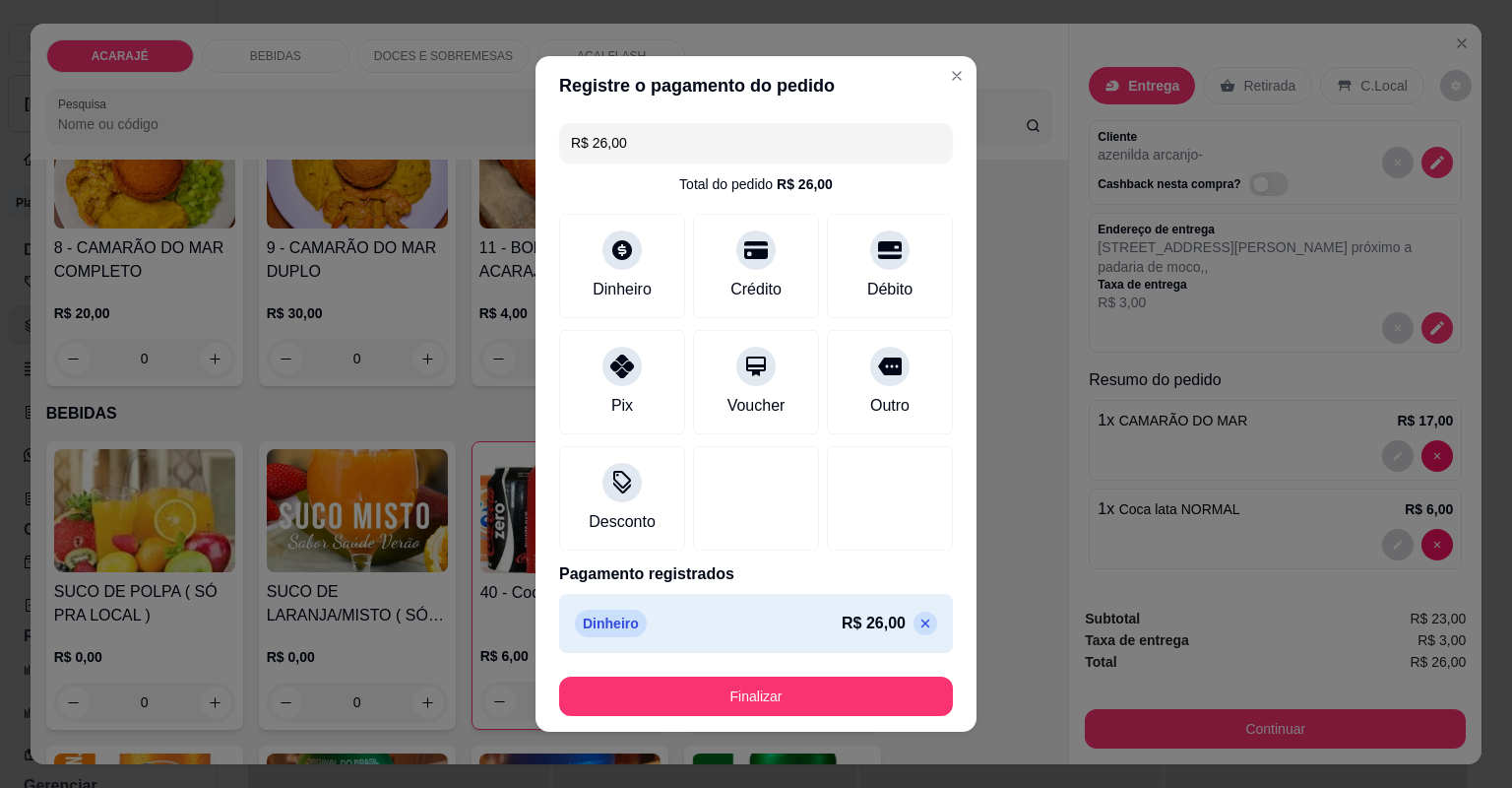 type on "R$ 0,00" 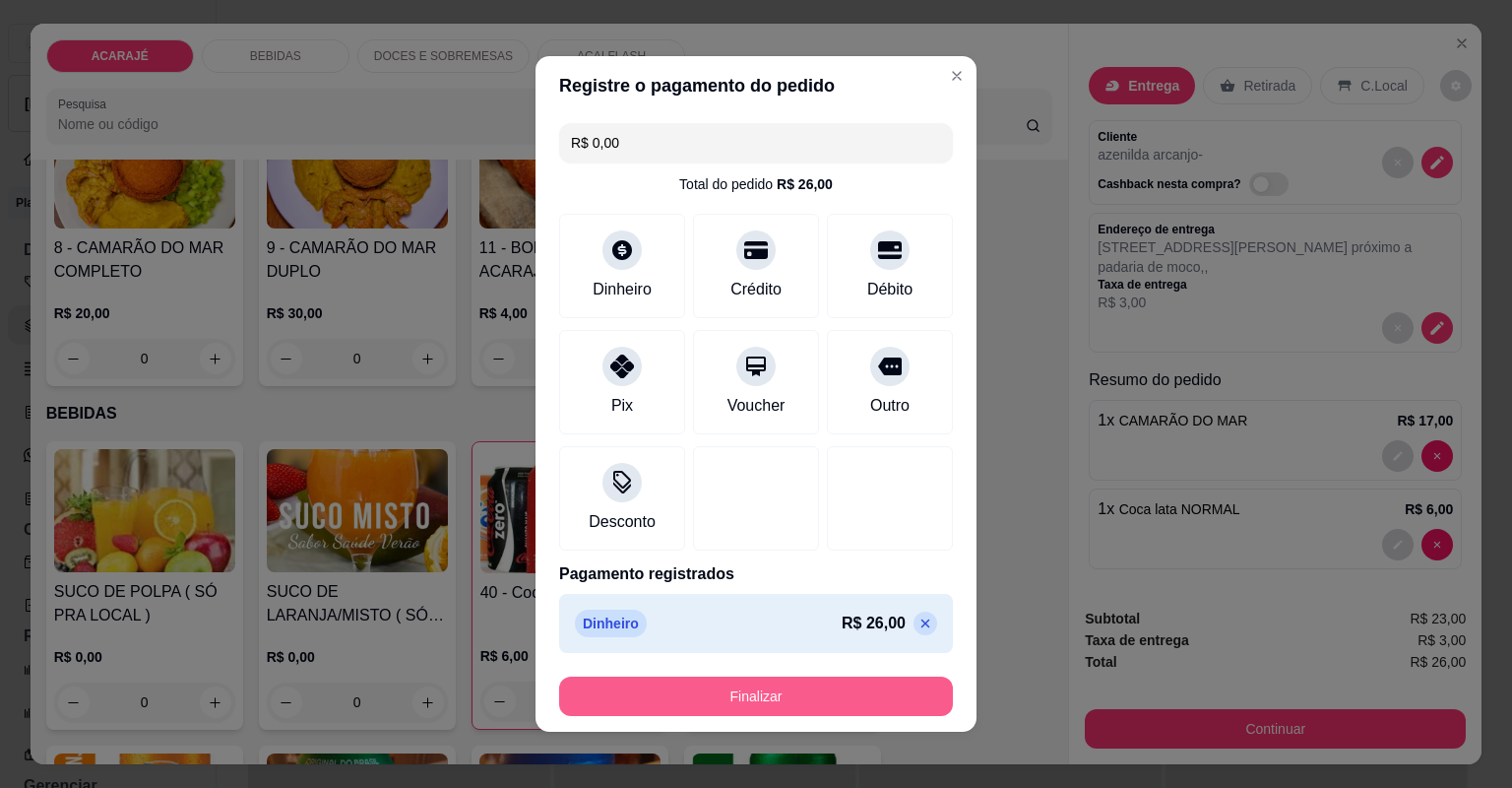 click on "Finalizar" at bounding box center [756, 696] 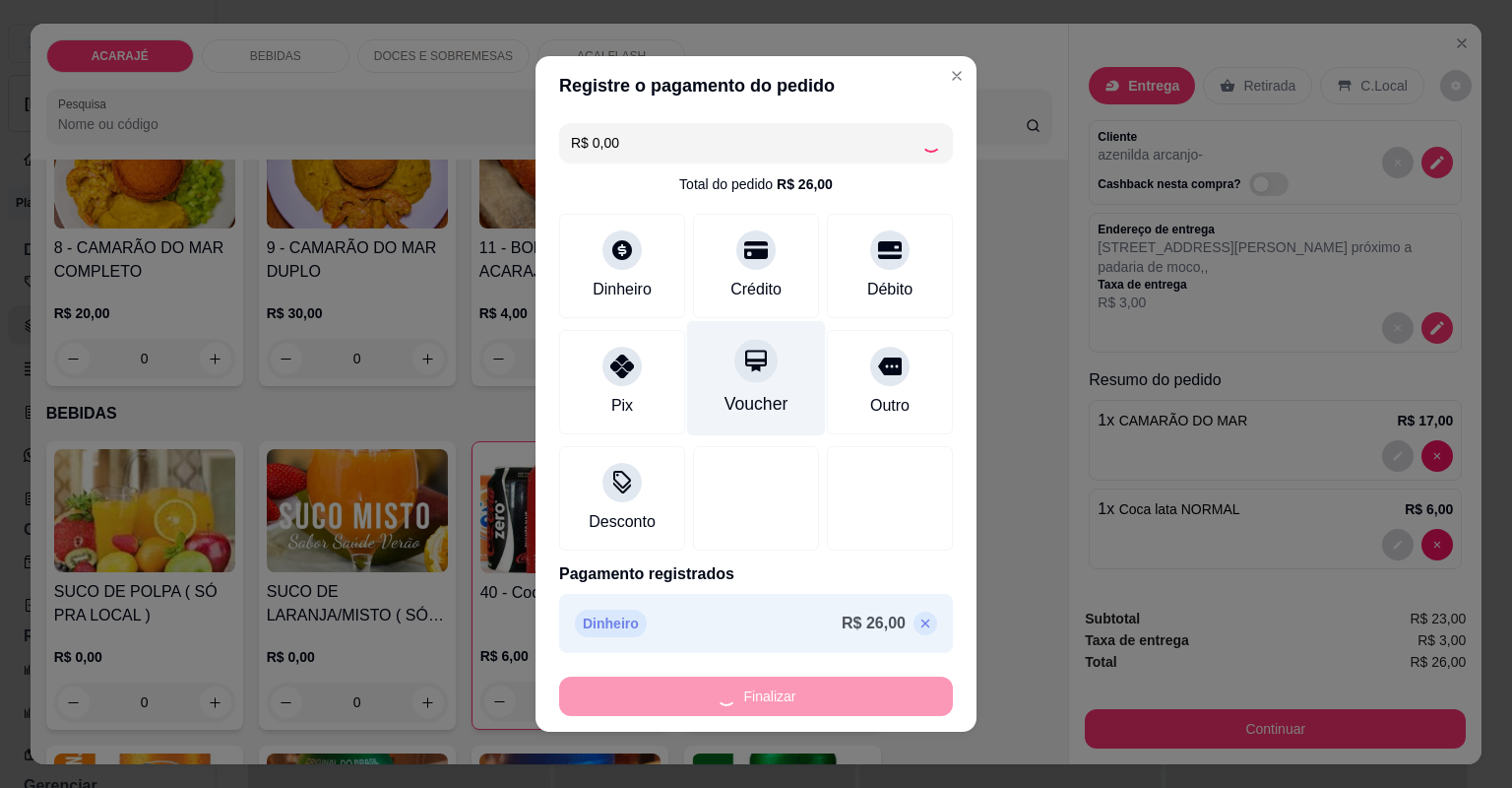type on "0" 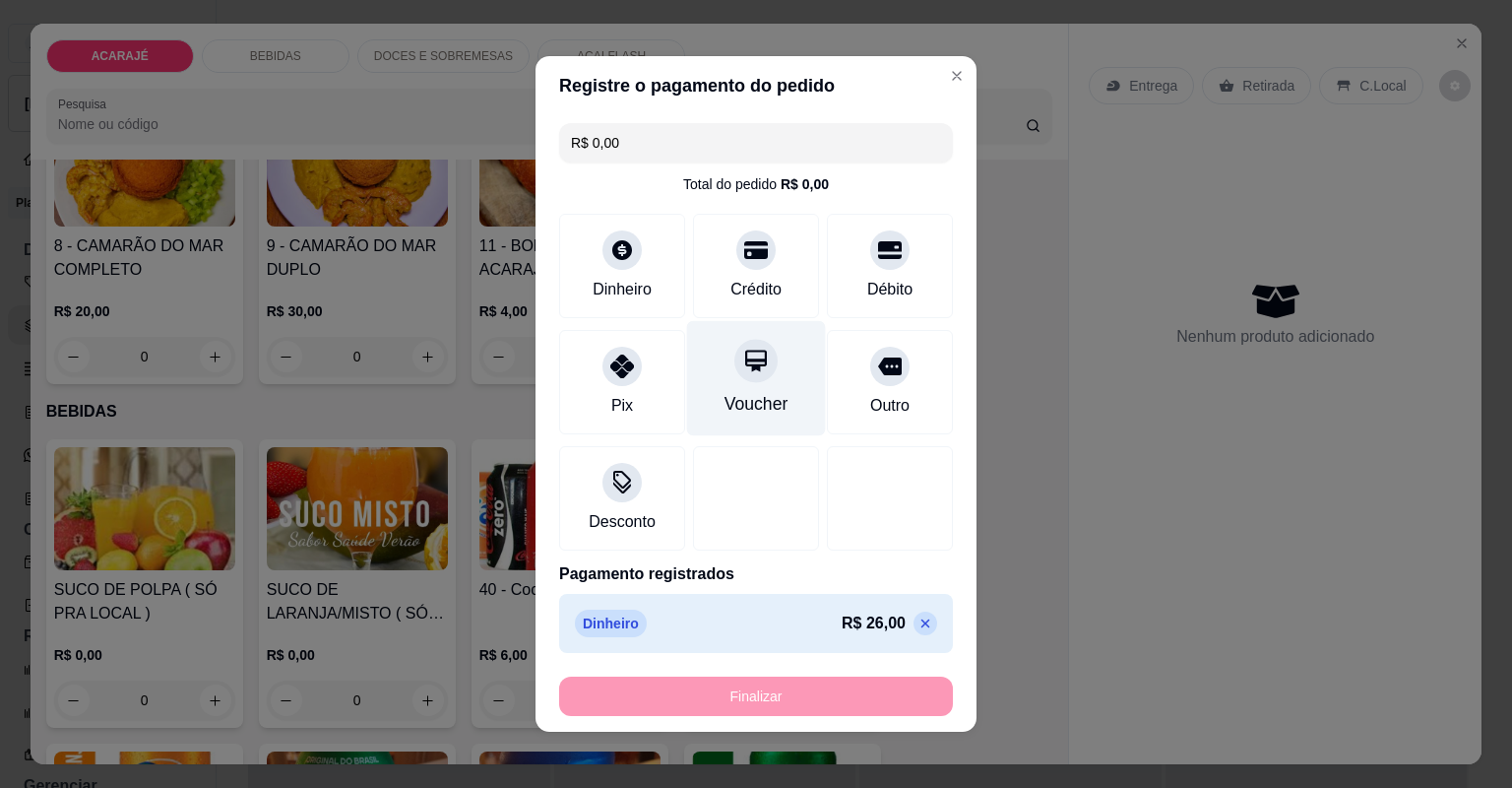 type on "-R$ 26,00" 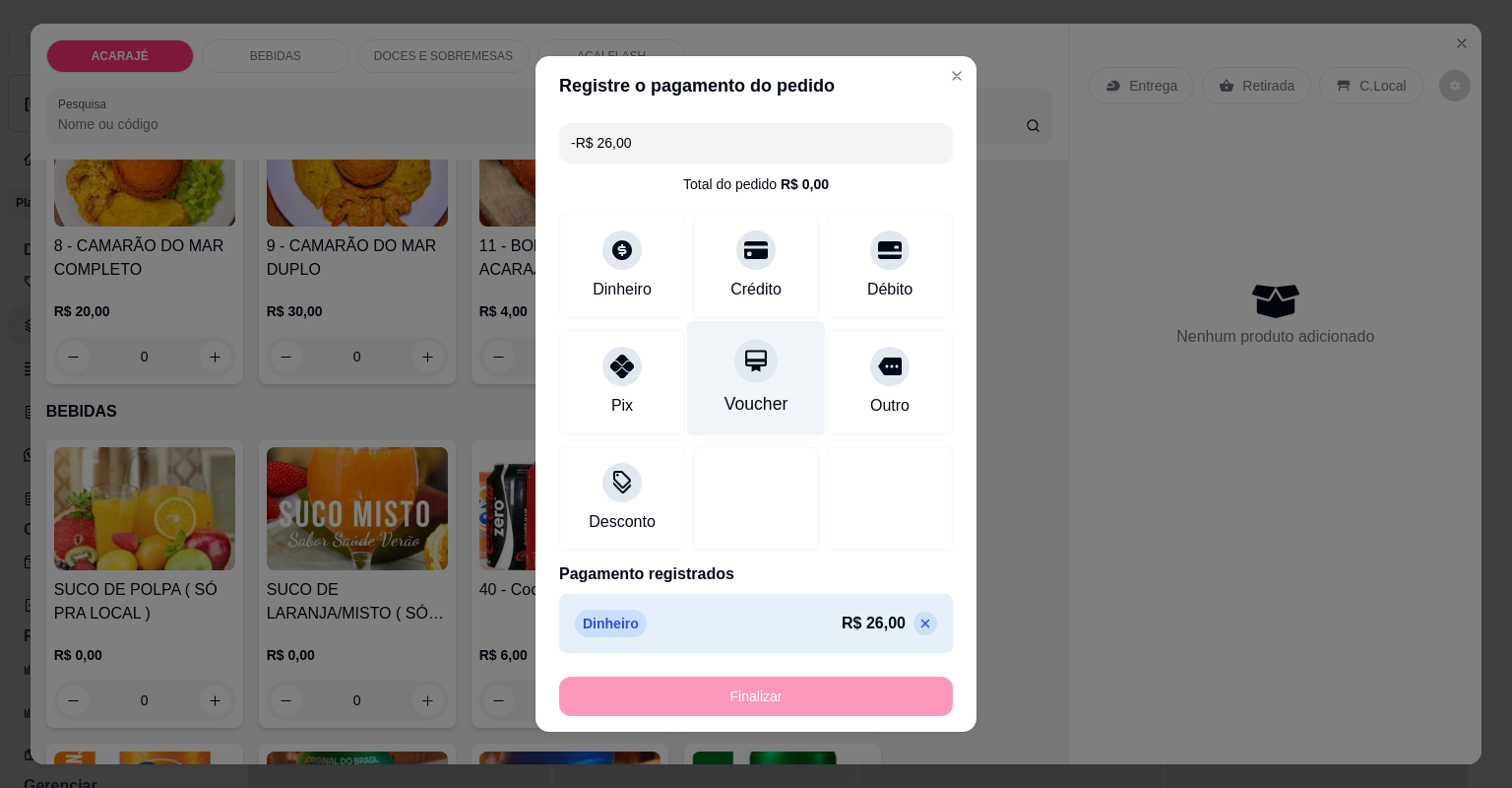 scroll, scrollTop: 471, scrollLeft: 0, axis: vertical 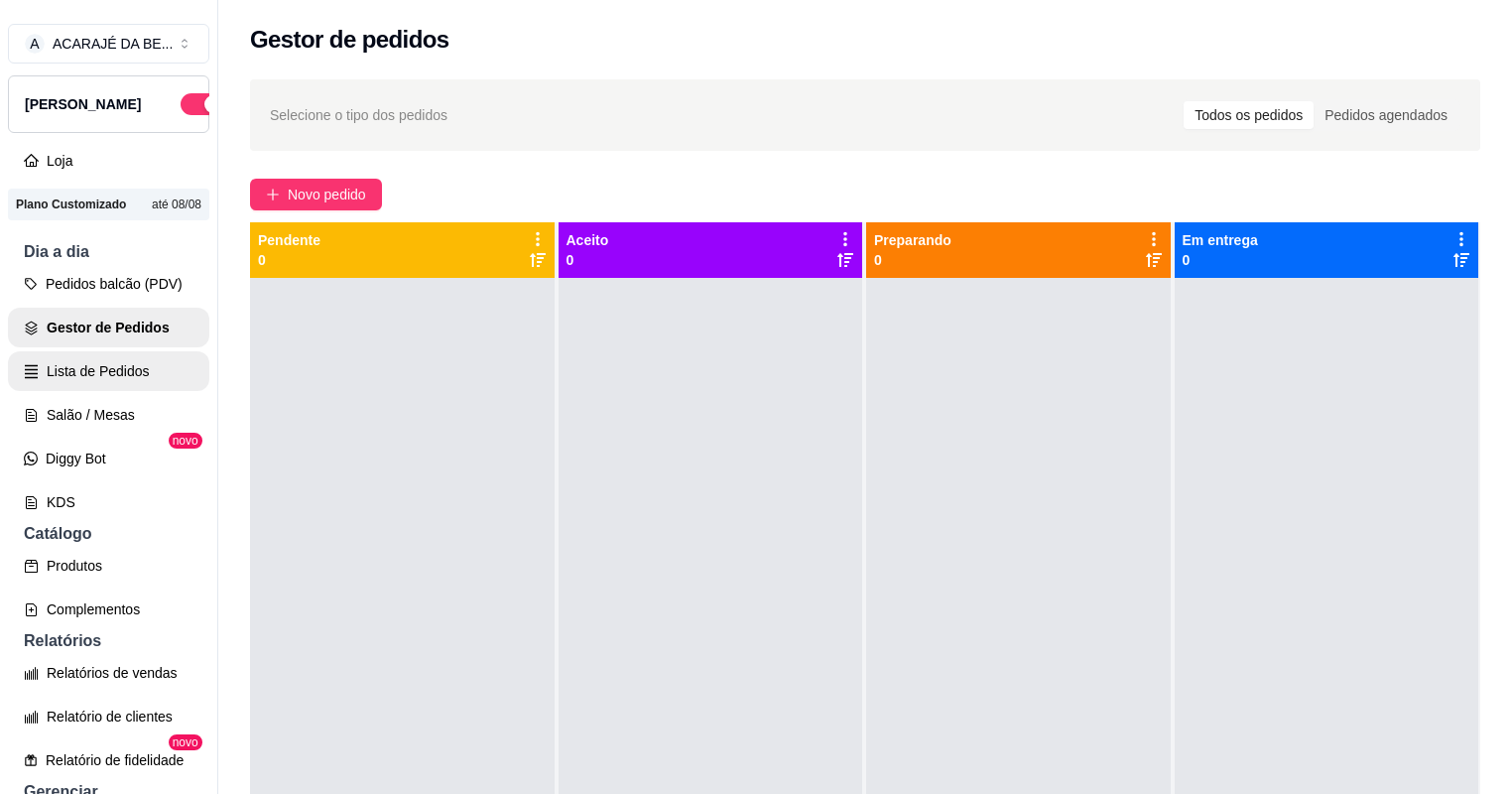 click on "Lista de Pedidos" at bounding box center (108, 371) 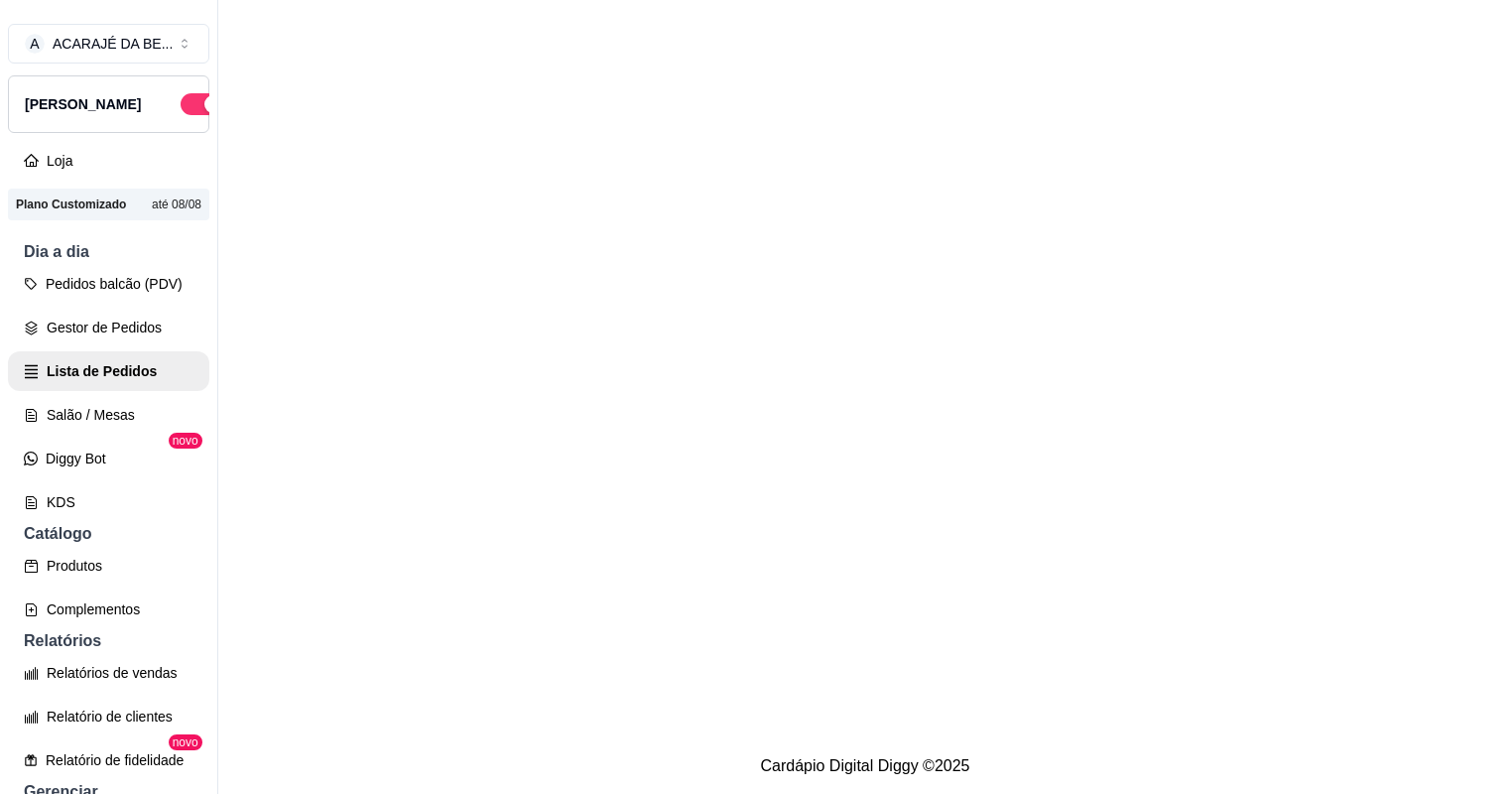 click on "Gestor de Pedidos" at bounding box center (108, 328) 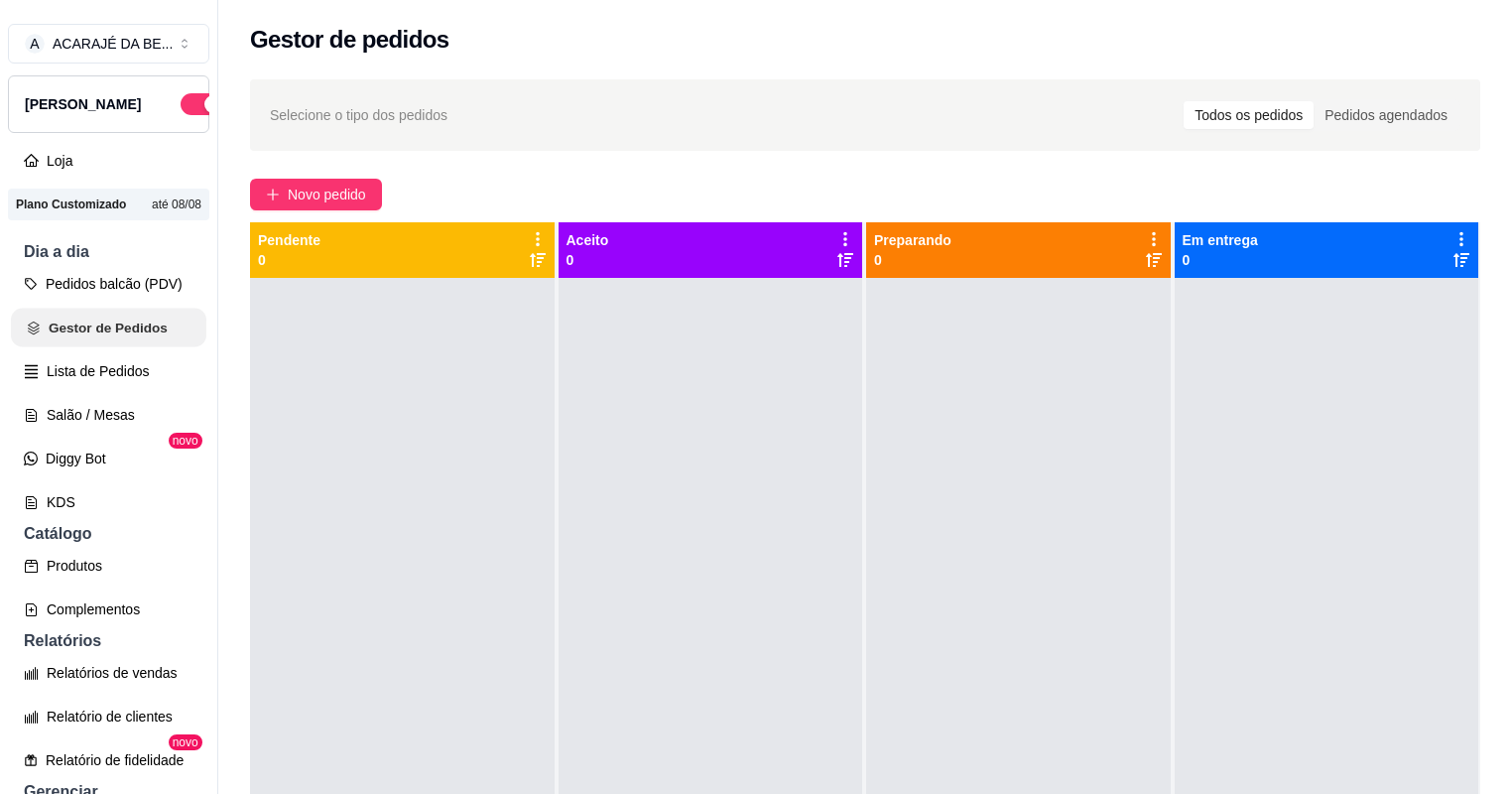 click on "Gestor de Pedidos" at bounding box center (108, 328) 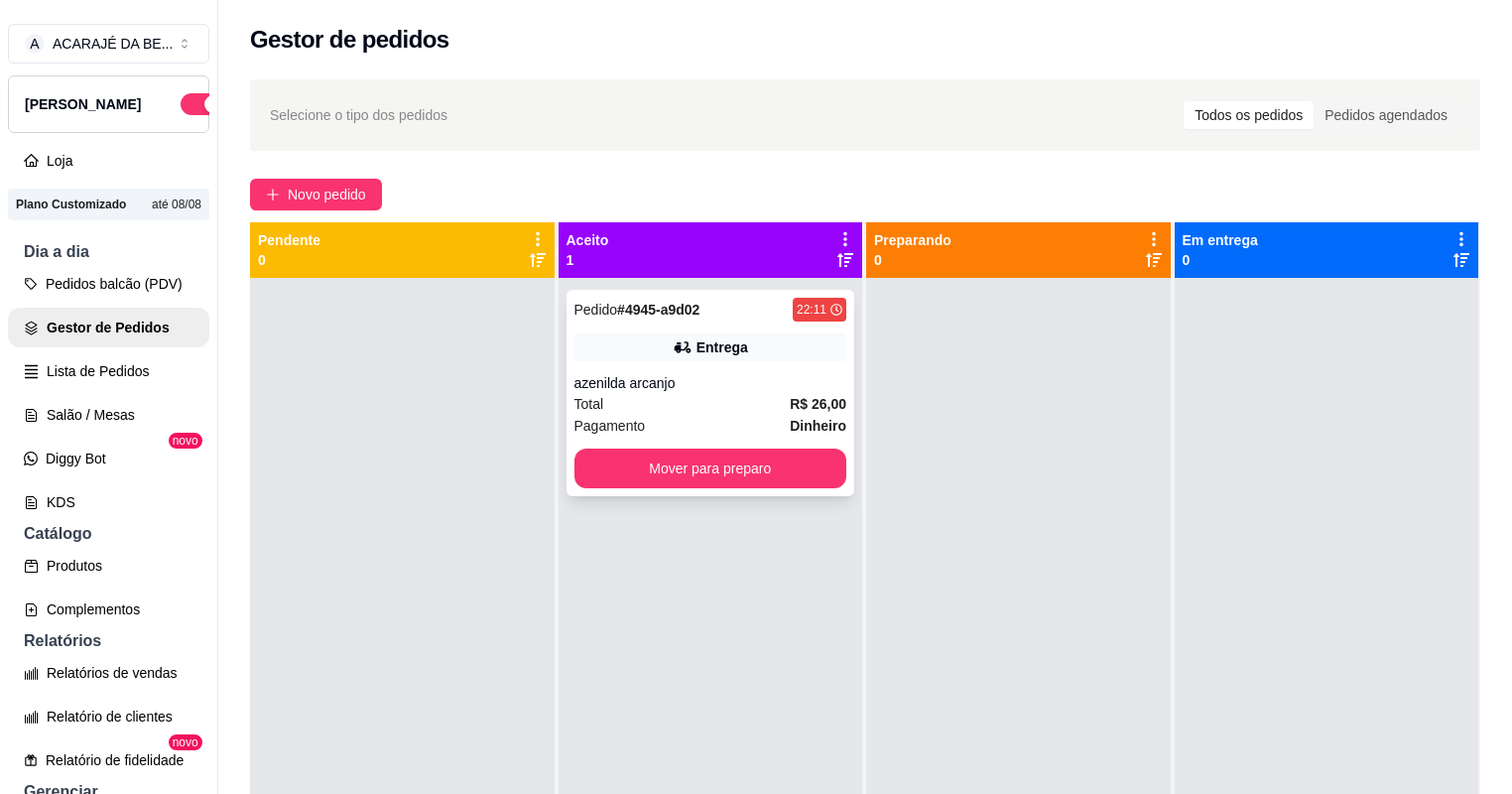 click on "Pedido  # 4945-a9d02 22:11 Entrega azenilda arcanjo Total R$ 26,00 Pagamento Dinheiro Mover para preparo" at bounding box center (710, 393) 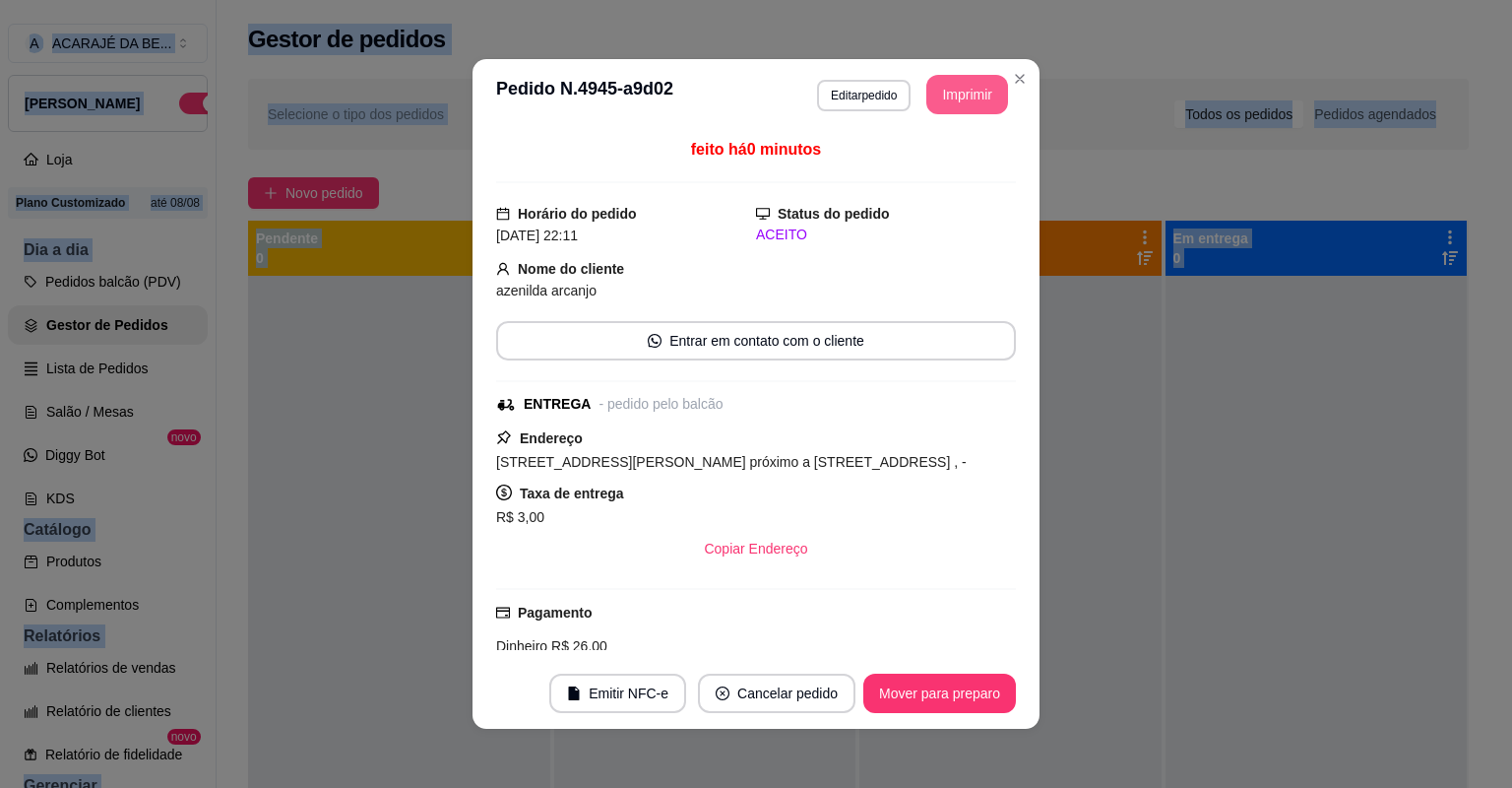 click on "Imprimir" at bounding box center (967, 95) 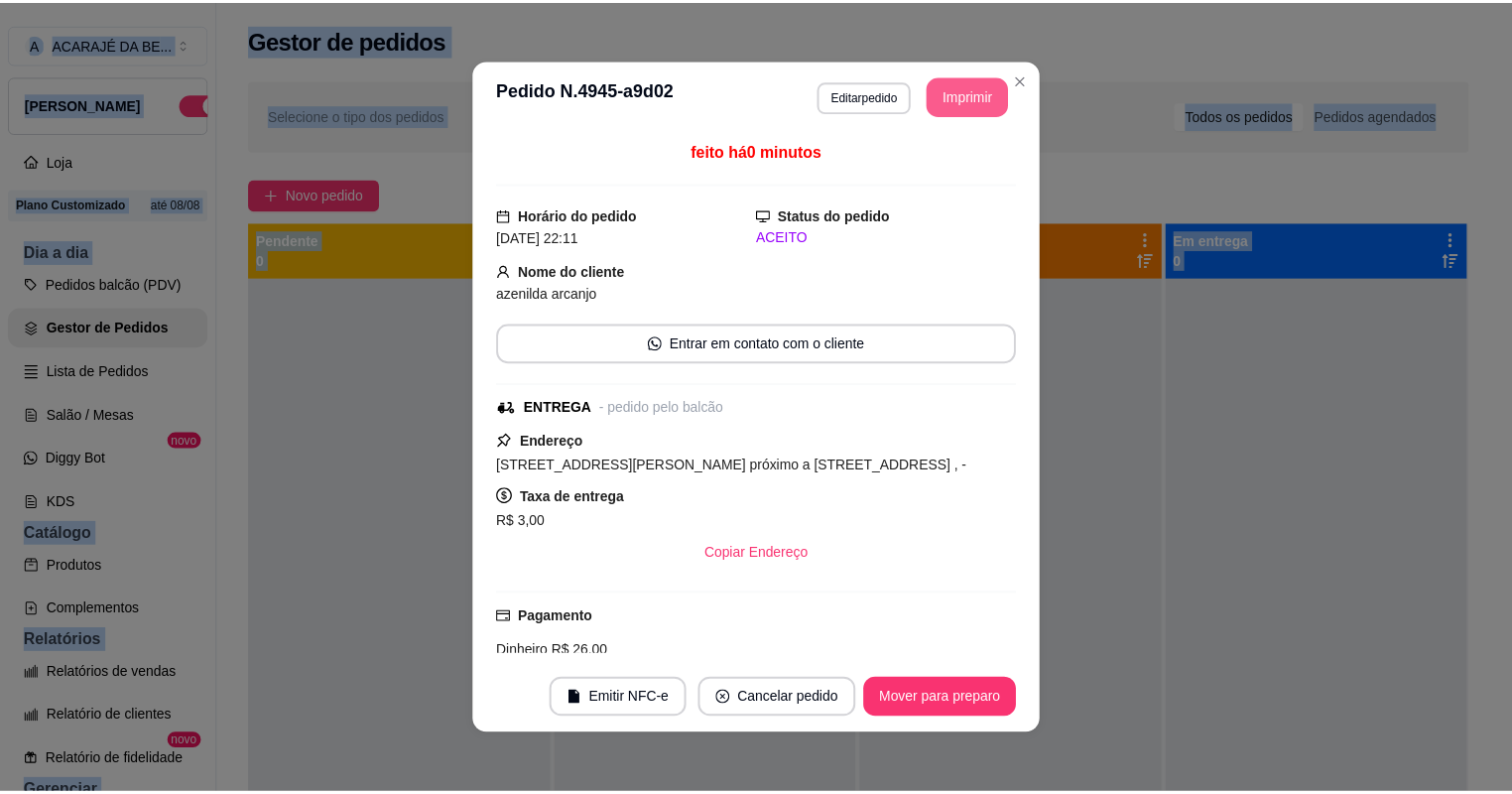 scroll, scrollTop: 0, scrollLeft: 0, axis: both 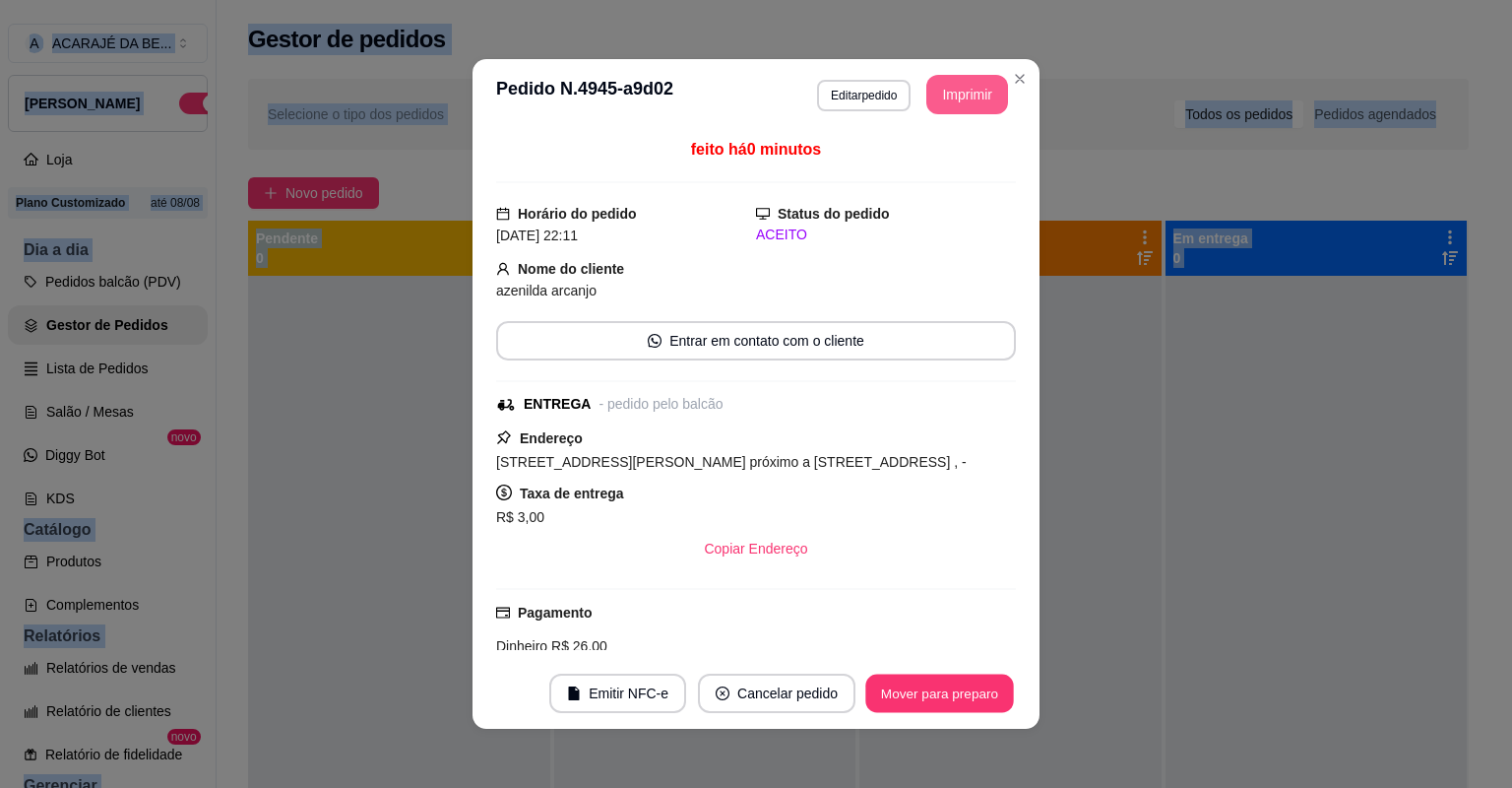click on "Mover para preparo" at bounding box center [939, 693] 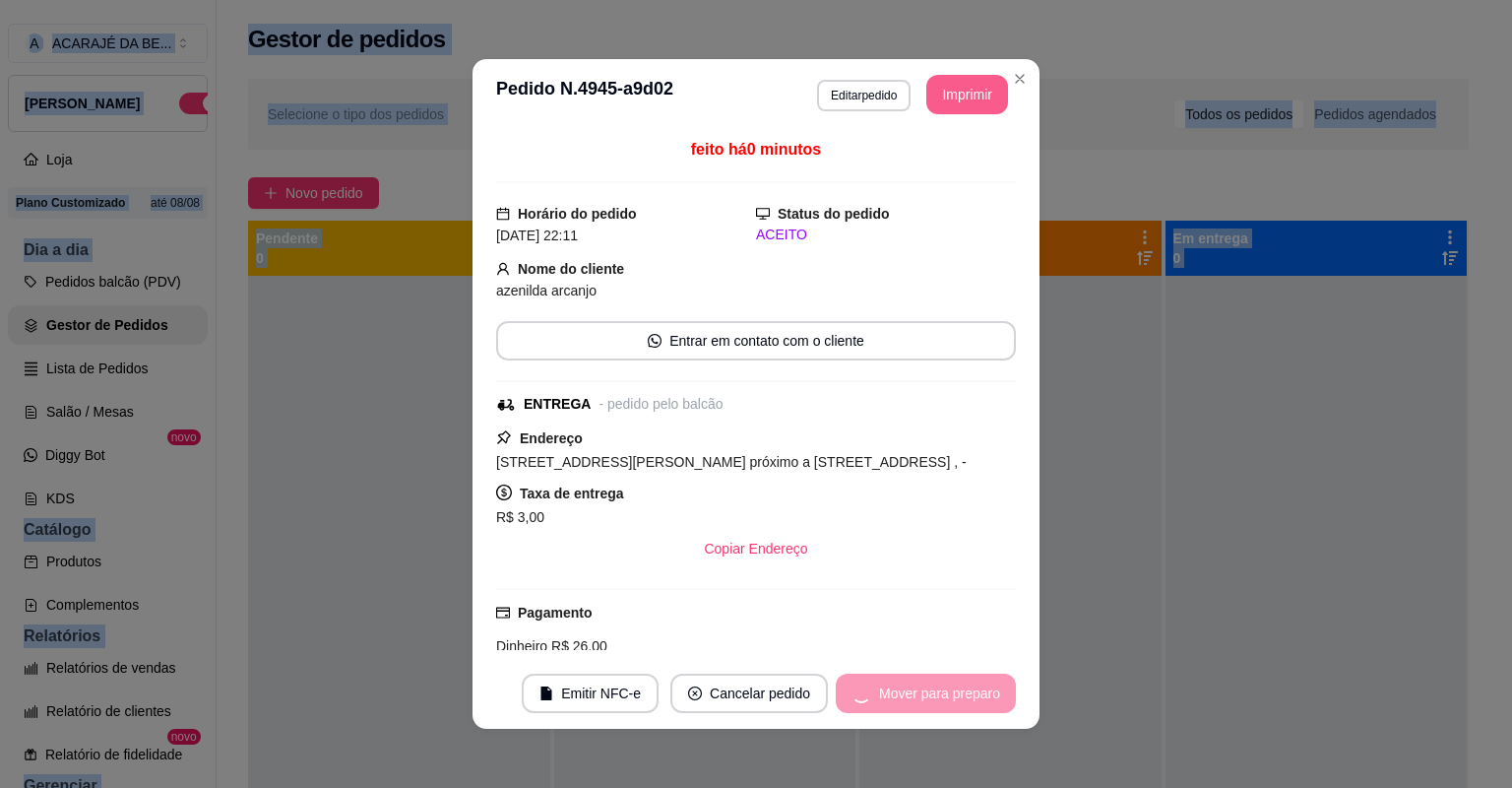 click on "Mover para preparo" at bounding box center (925, 693) 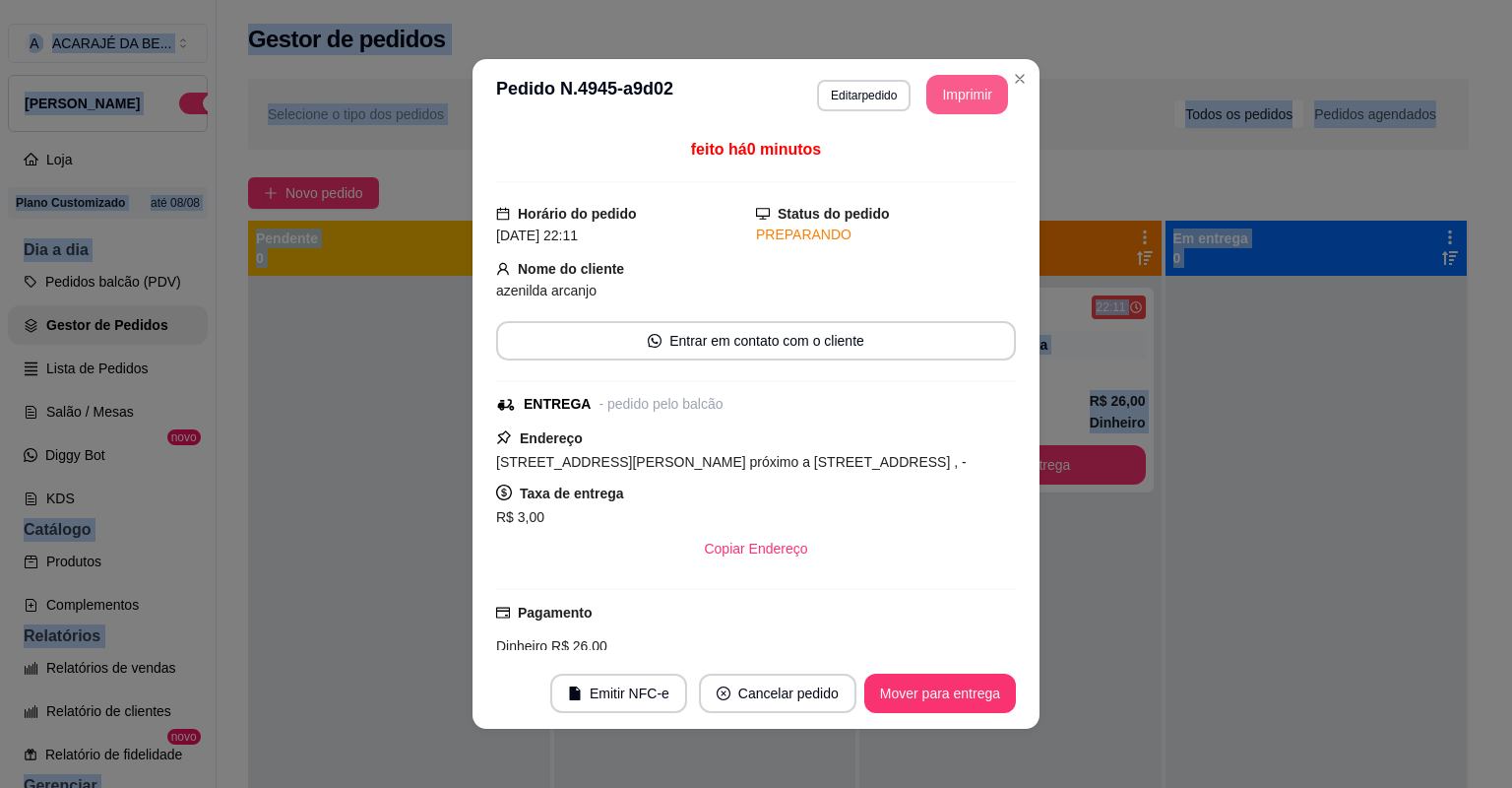 click on "Mover para entrega" at bounding box center (940, 693) 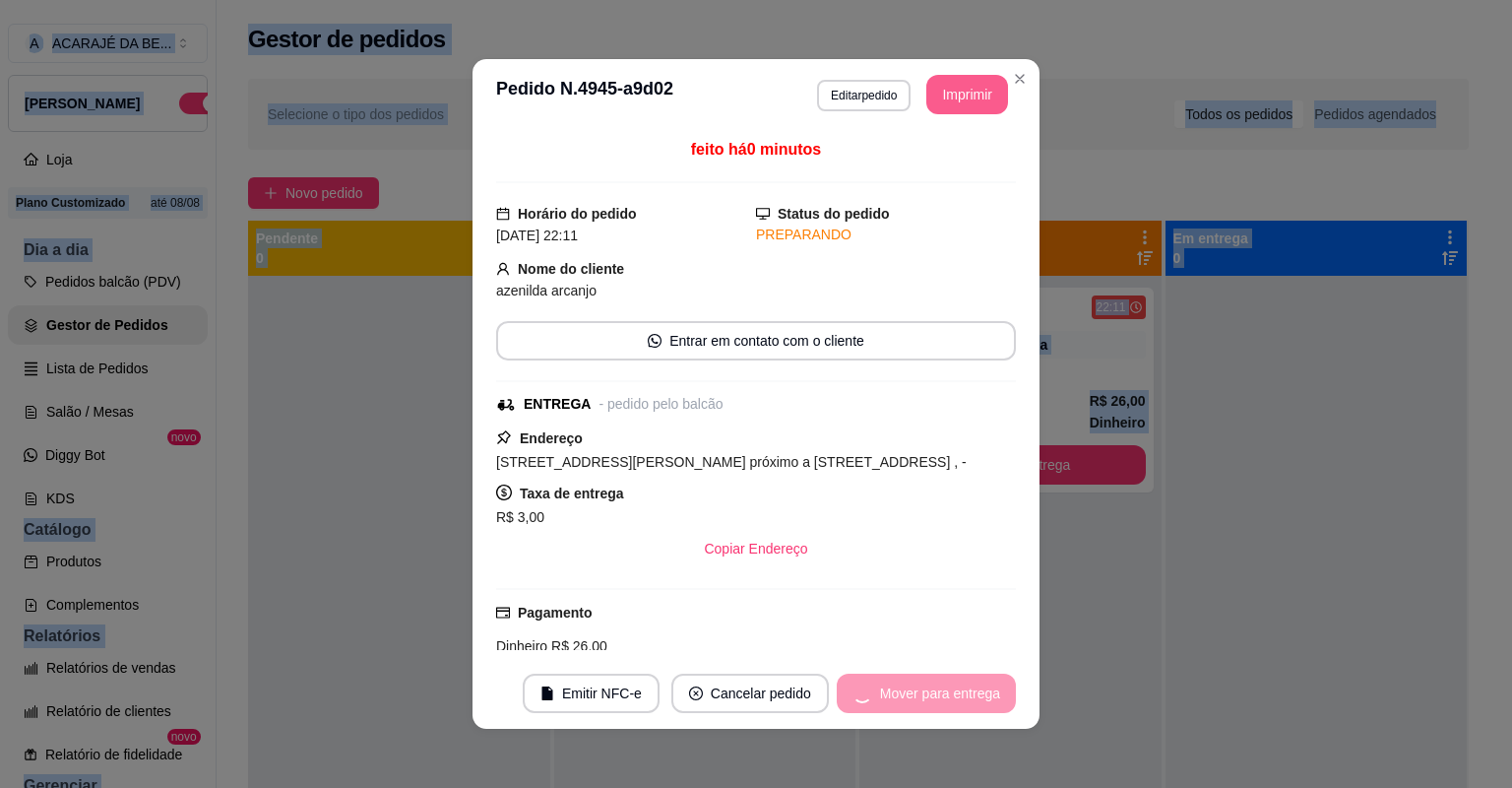 click on "Mover para entrega" at bounding box center (926, 693) 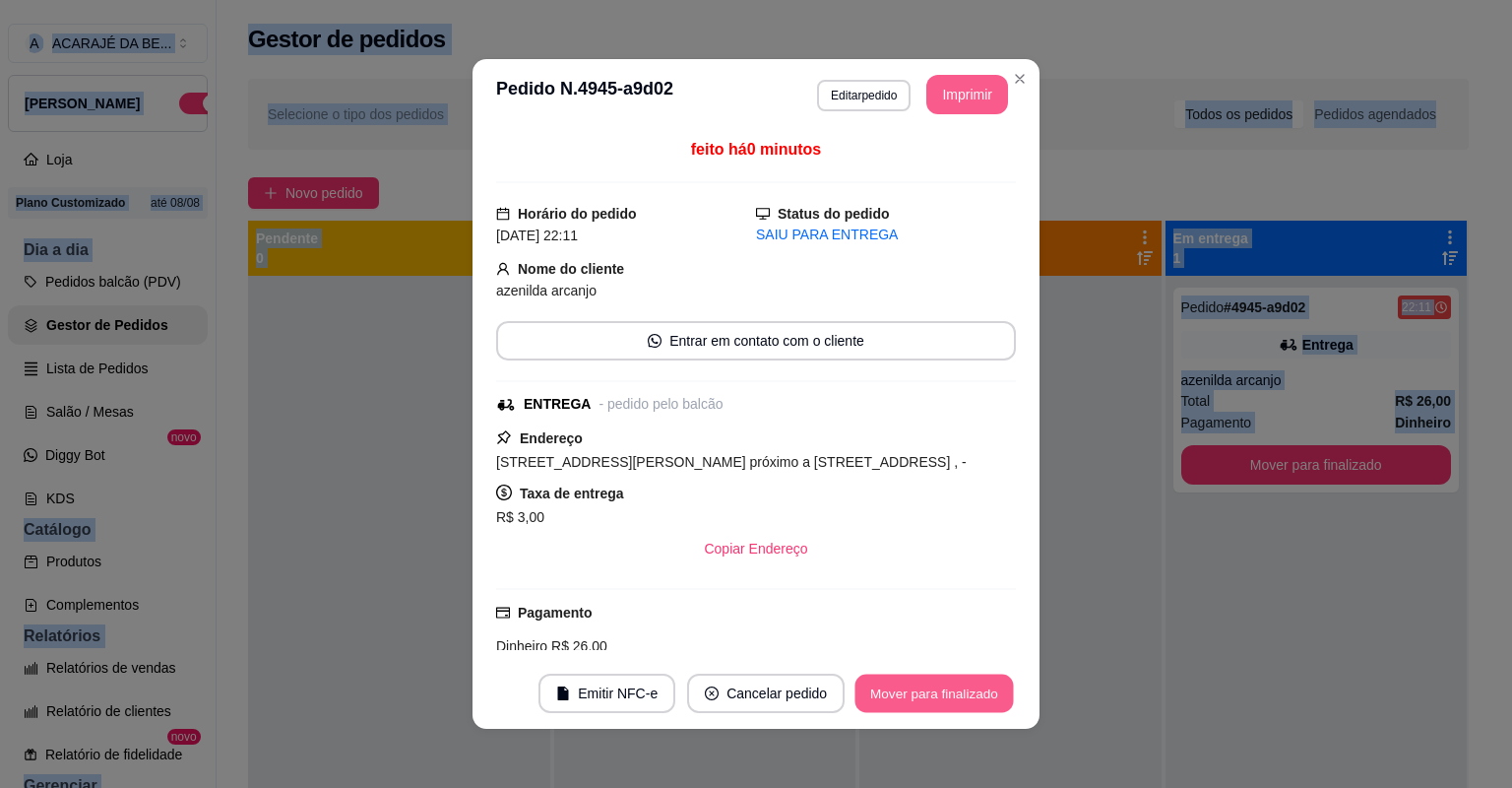 click on "Mover para finalizado" at bounding box center [934, 693] 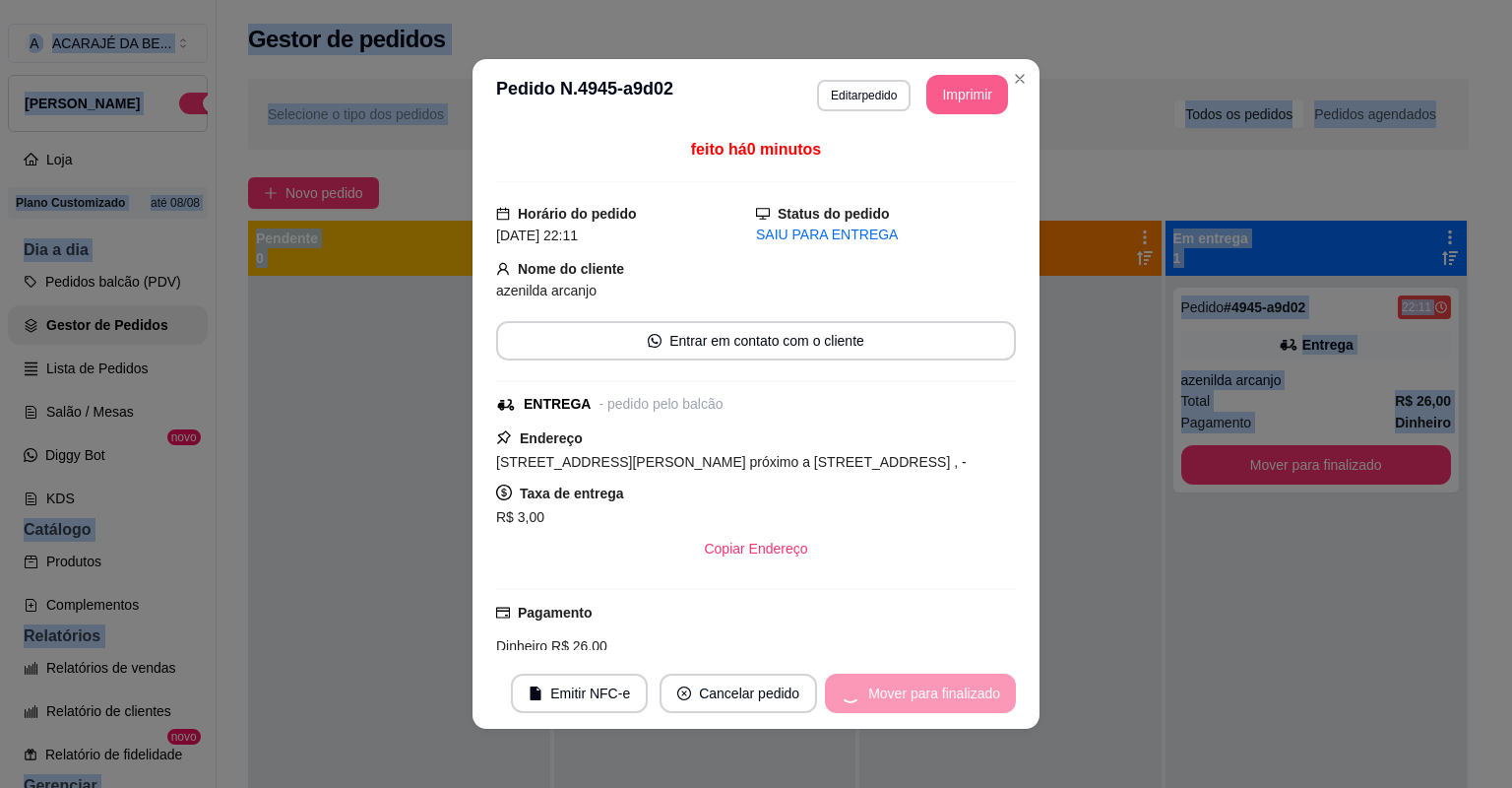 click on "Mover para finalizado" at bounding box center [920, 693] 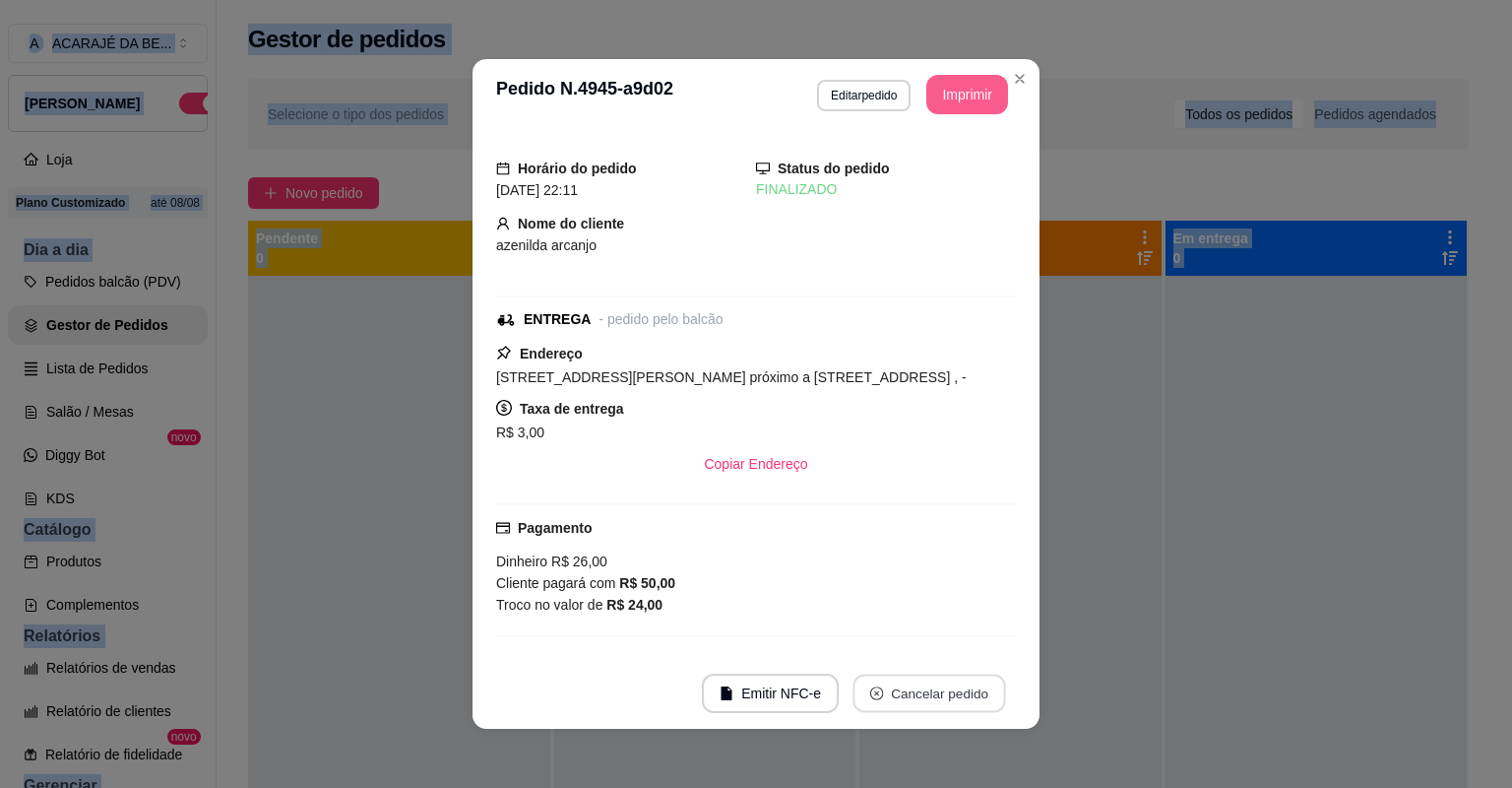 click on "Cancelar pedido" at bounding box center (928, 693) 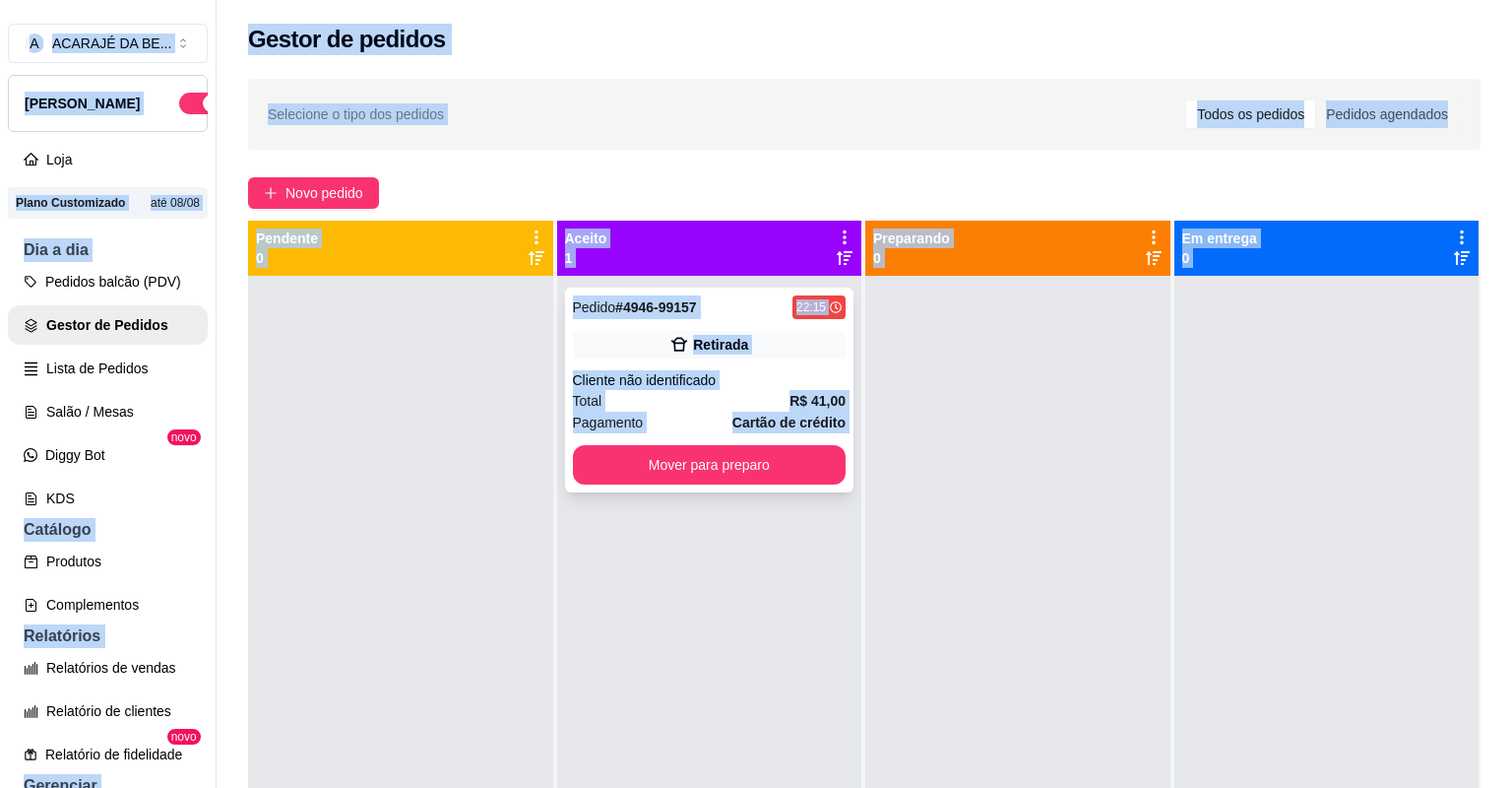 click on "Cliente não identificado" at bounding box center [710, 380] 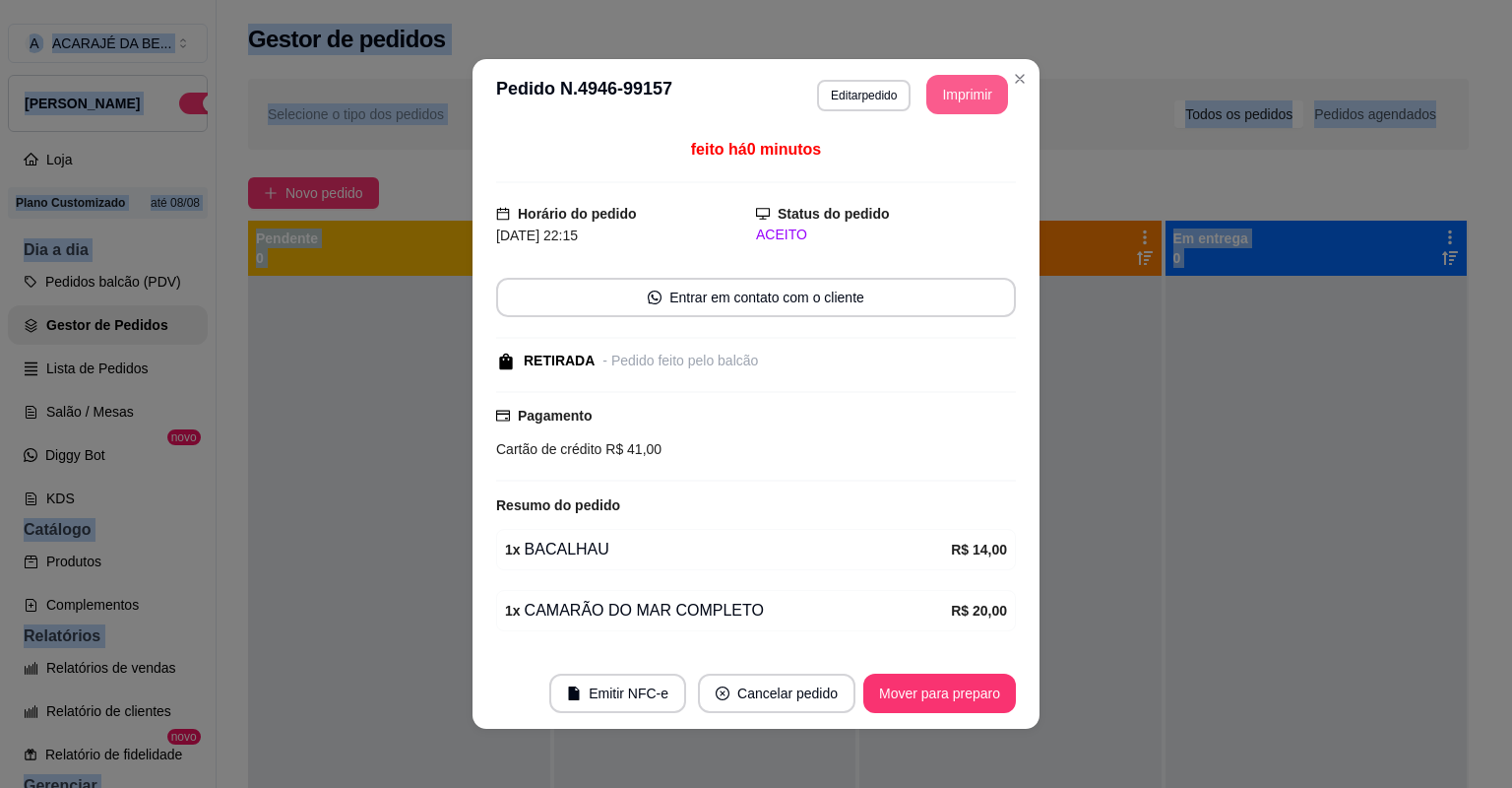click on "Imprimir" at bounding box center [967, 95] 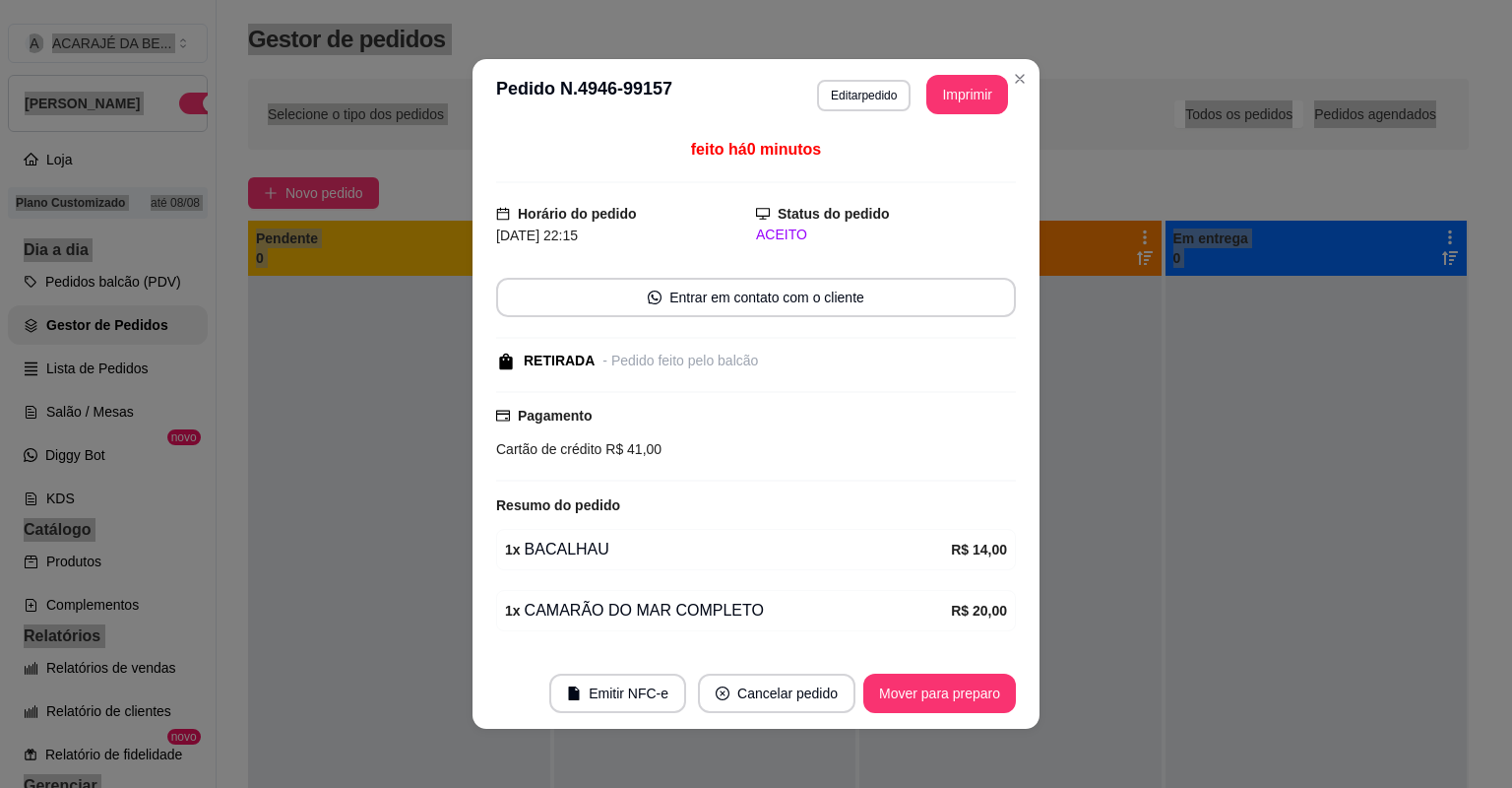 click on "Mover para preparo" at bounding box center [939, 693] 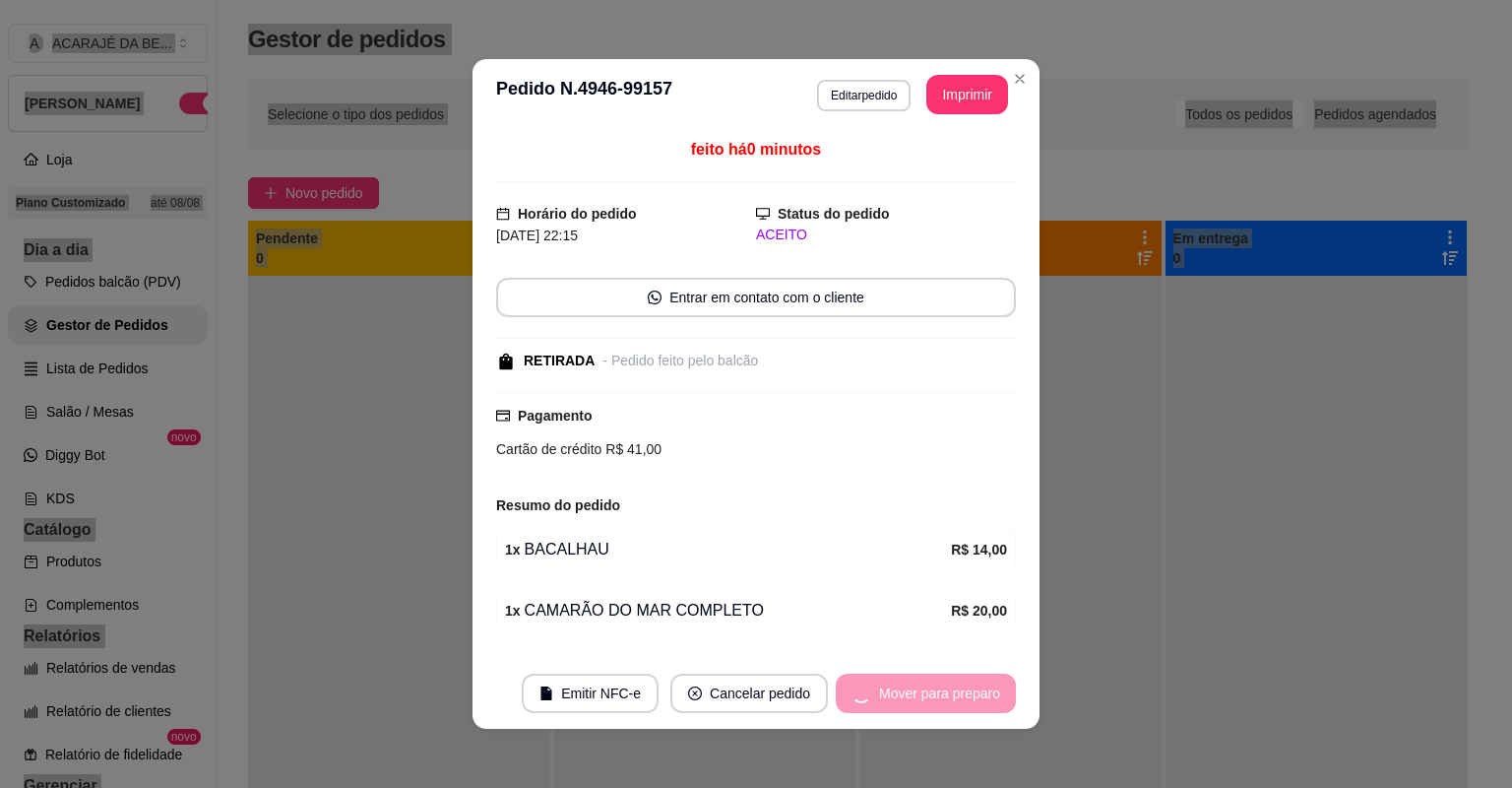 click on "Mover para preparo" at bounding box center (925, 693) 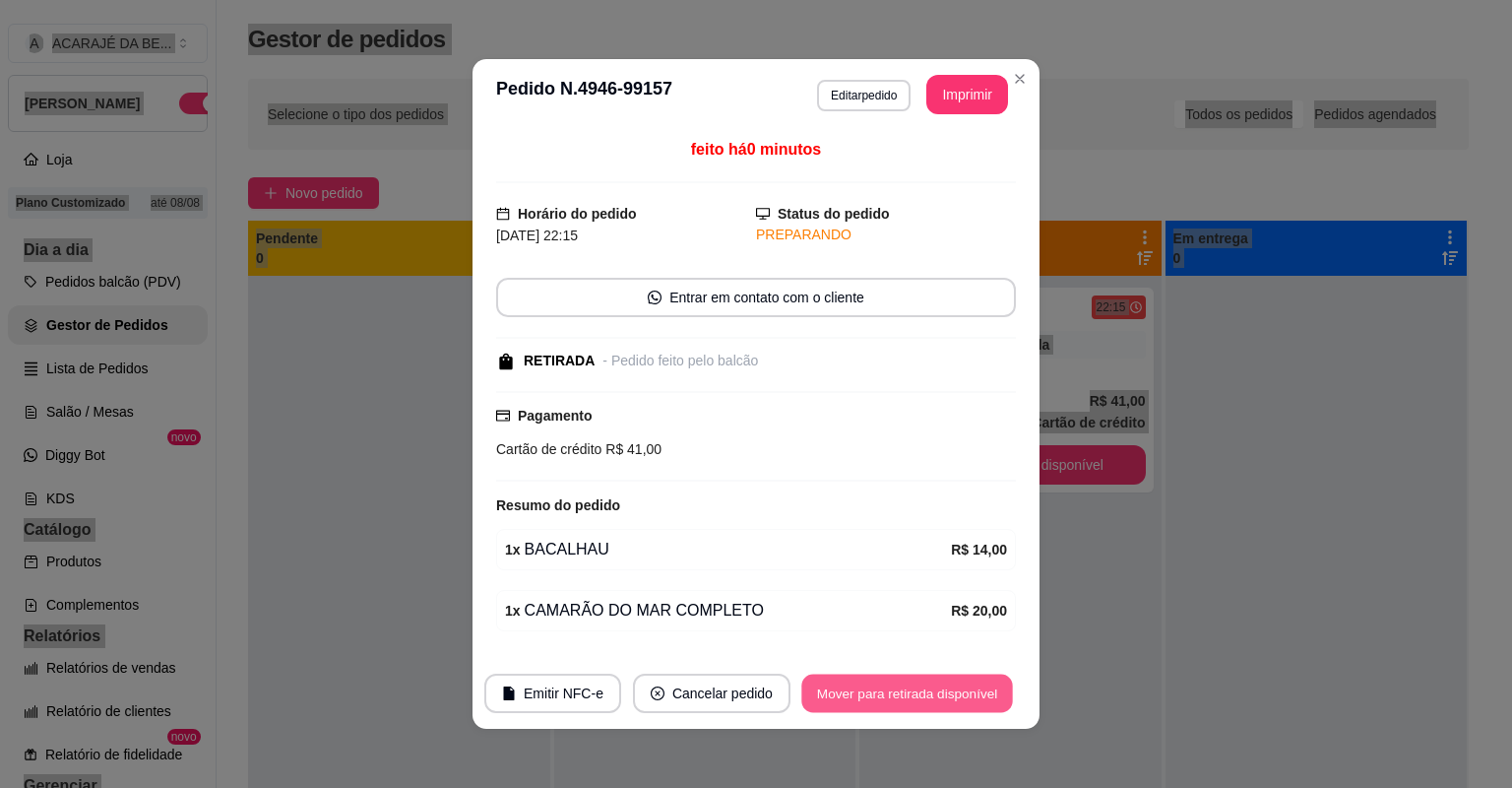 click on "Mover para retirada disponível" at bounding box center [907, 693] 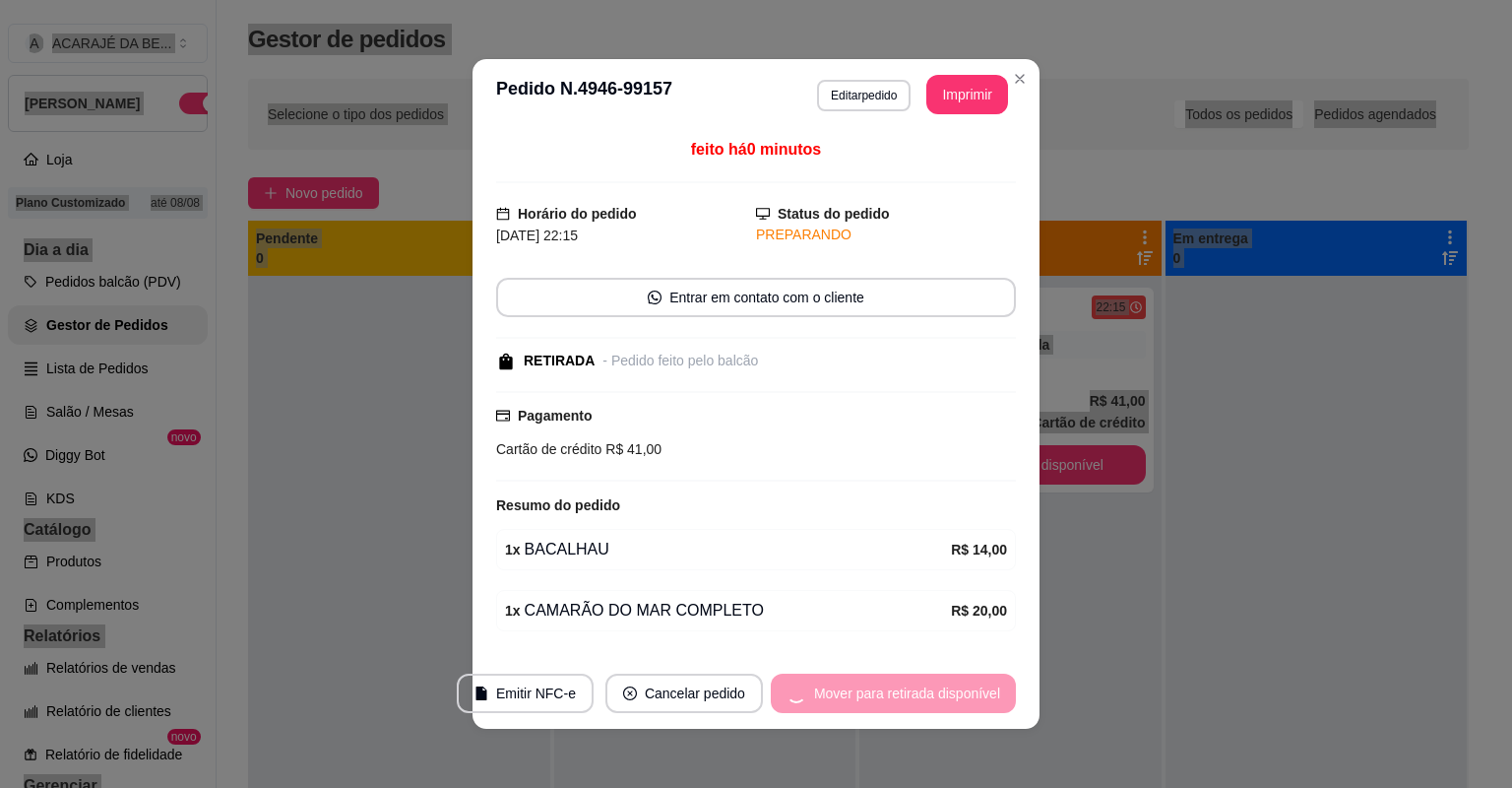 click on "Mover para retirada disponível" at bounding box center [893, 693] 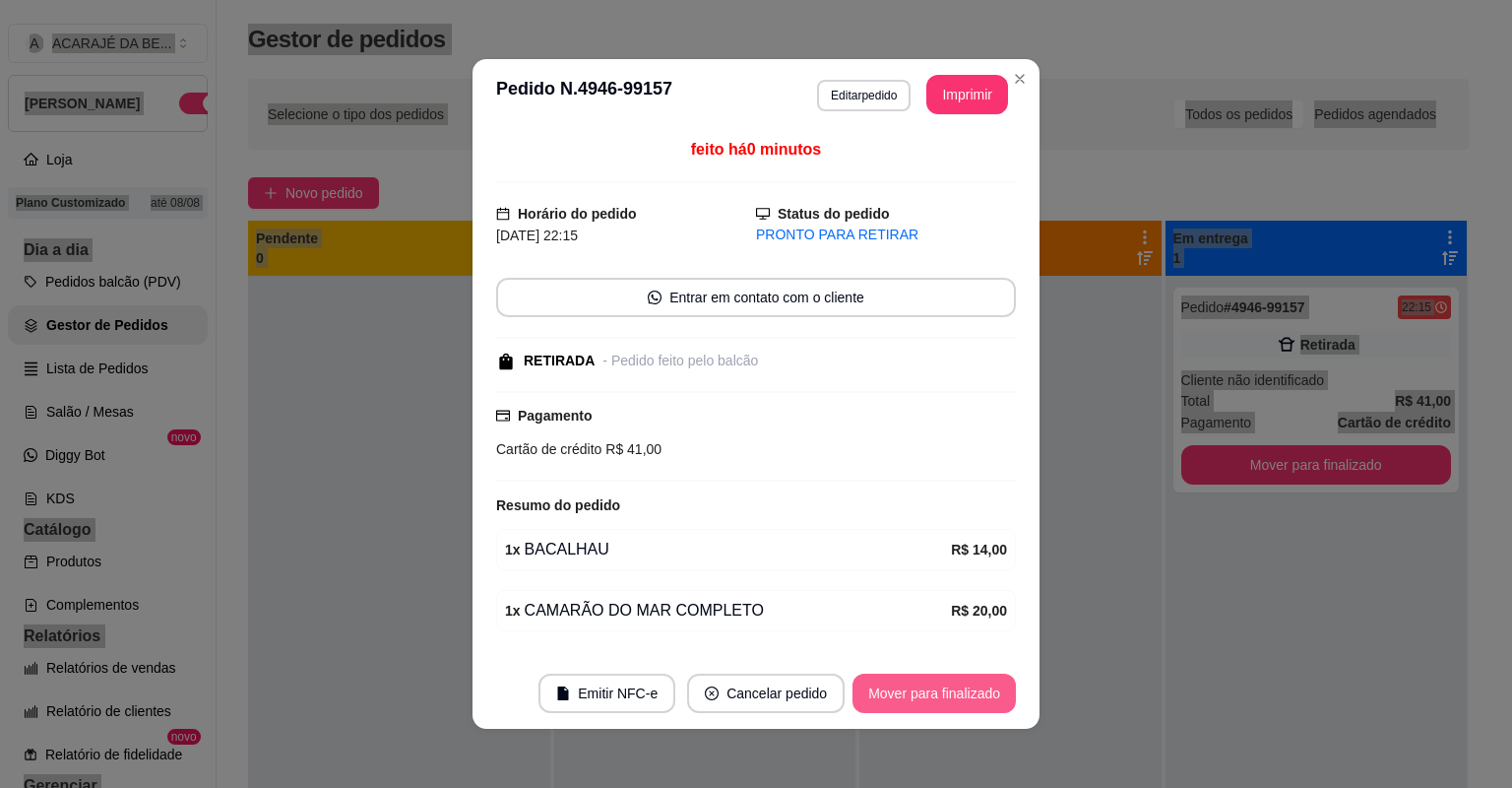 click on "Mover para finalizado" at bounding box center (934, 693) 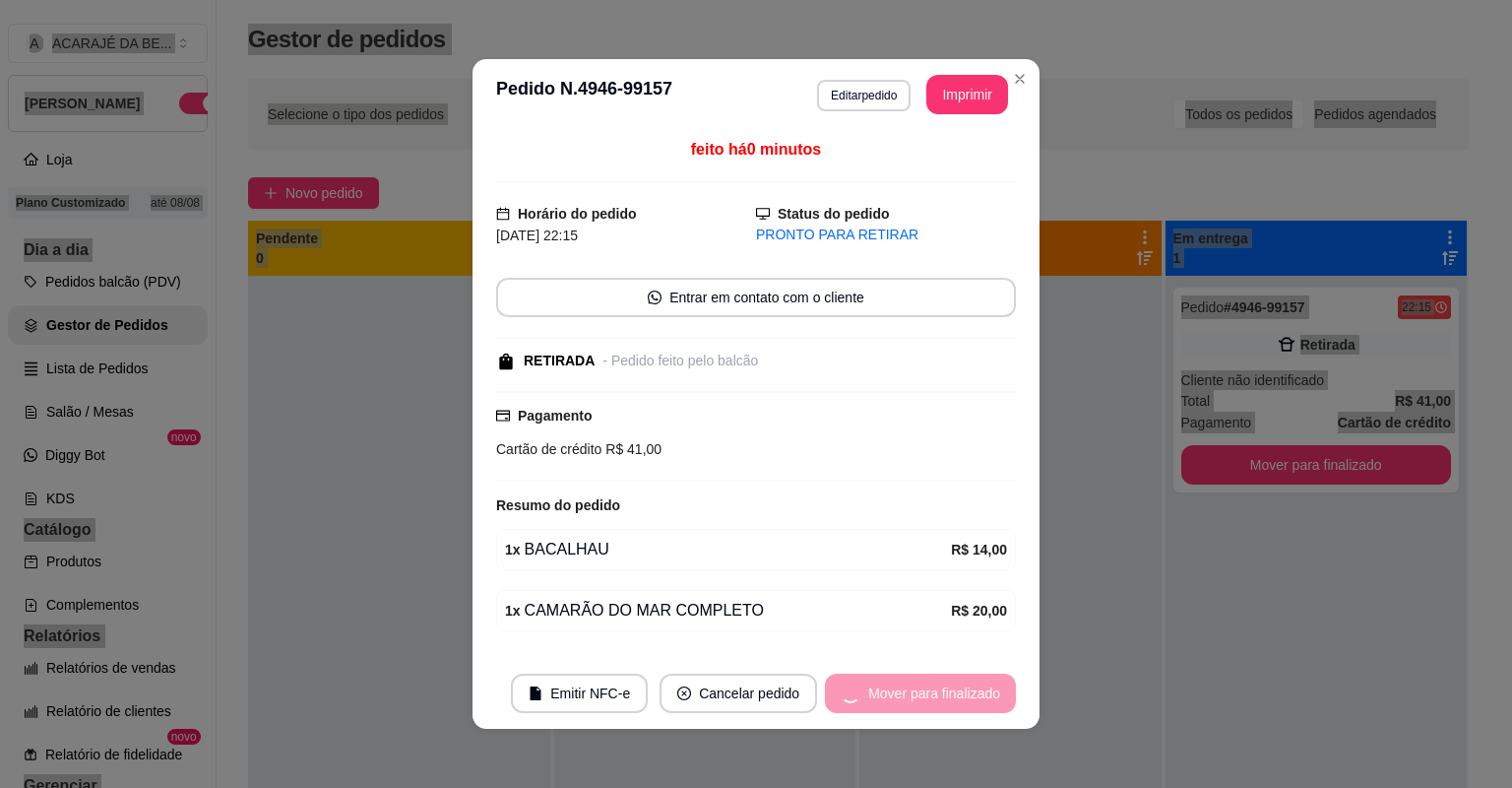 click on "Mover para finalizado" at bounding box center [920, 693] 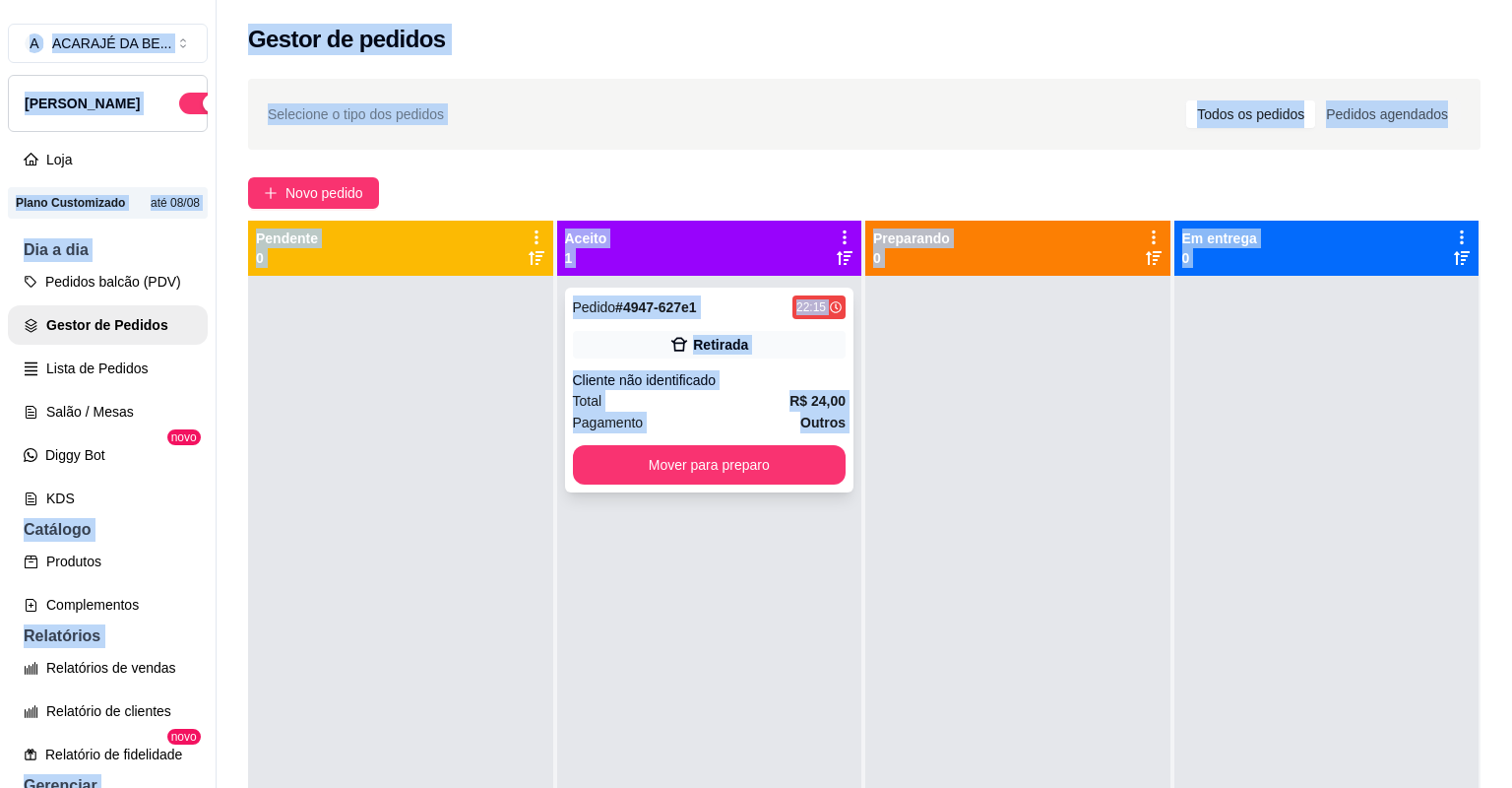 click on "Cliente não identificado" at bounding box center [710, 380] 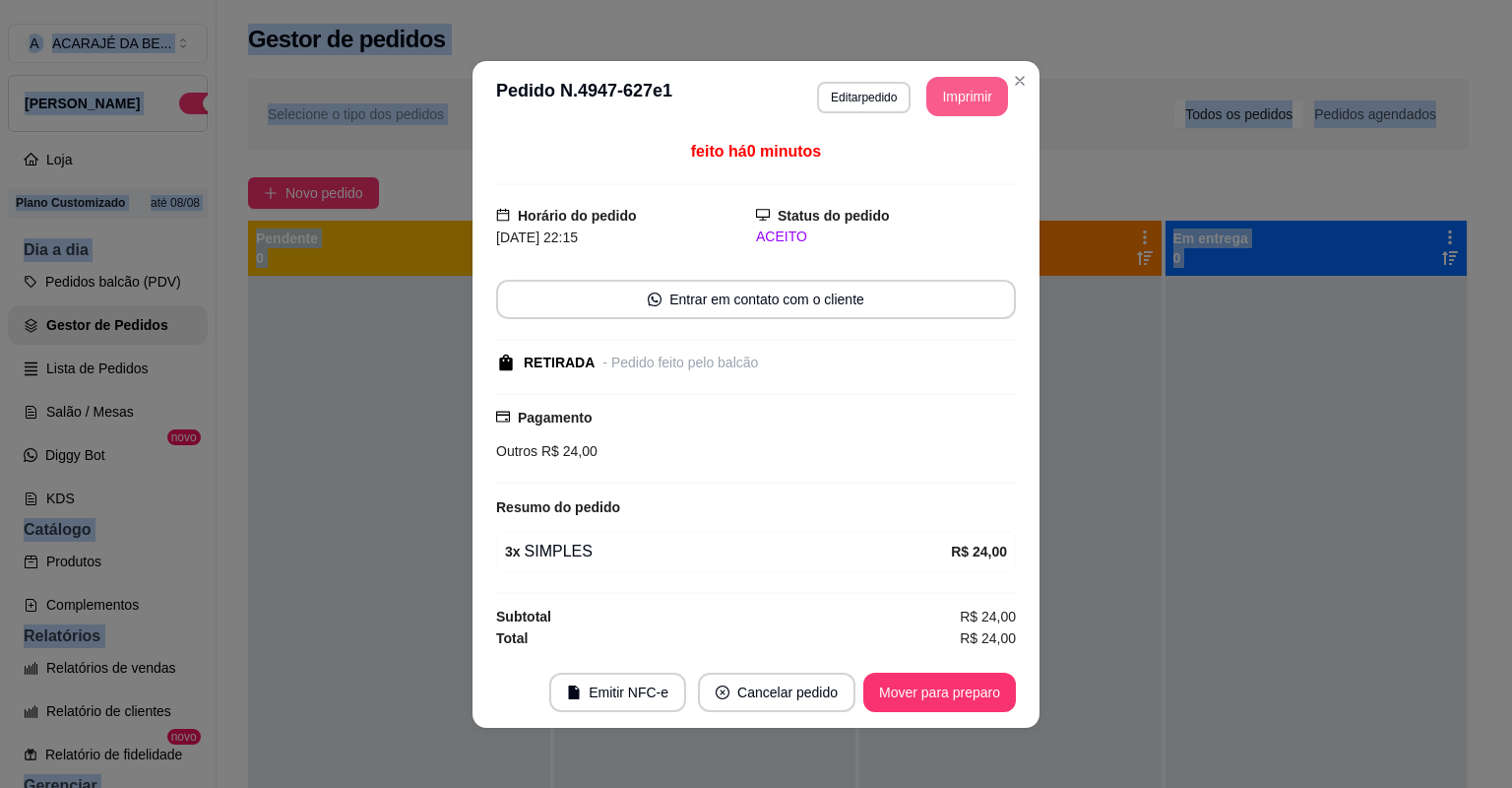 click on "Imprimir" at bounding box center (967, 97) 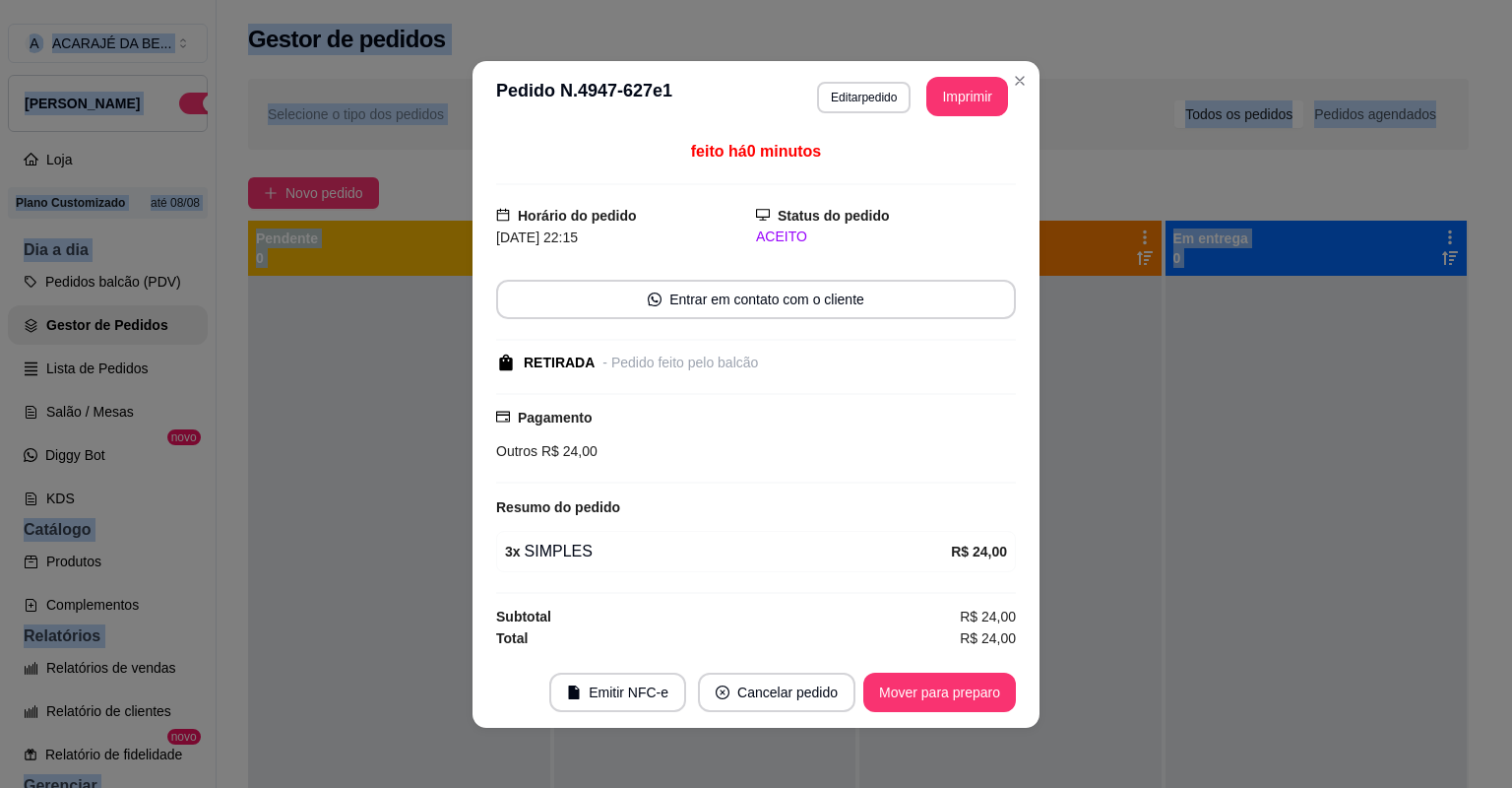 click on "Mover para preparo" at bounding box center (939, 692) 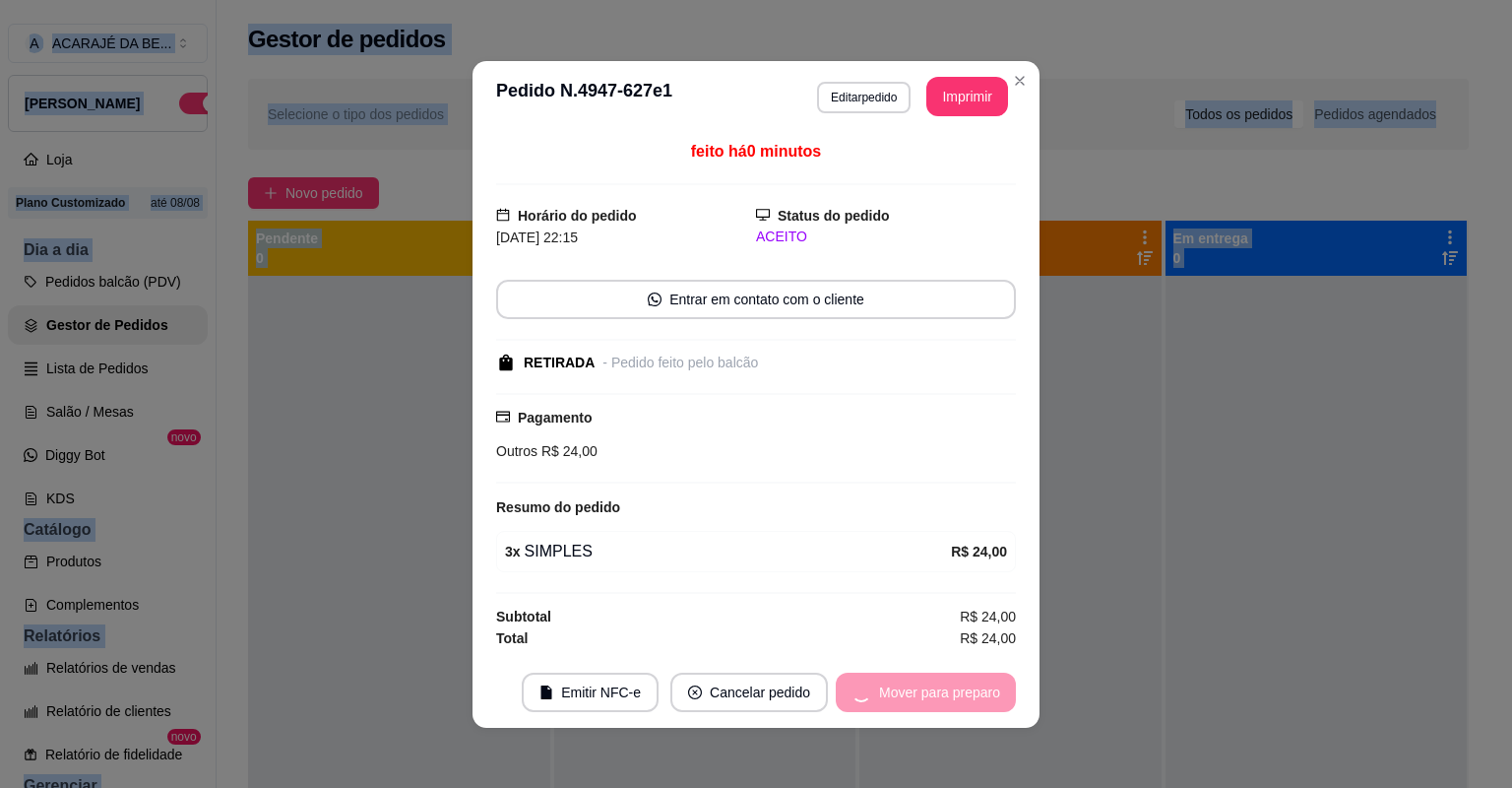 click on "Mover para preparo" at bounding box center [925, 692] 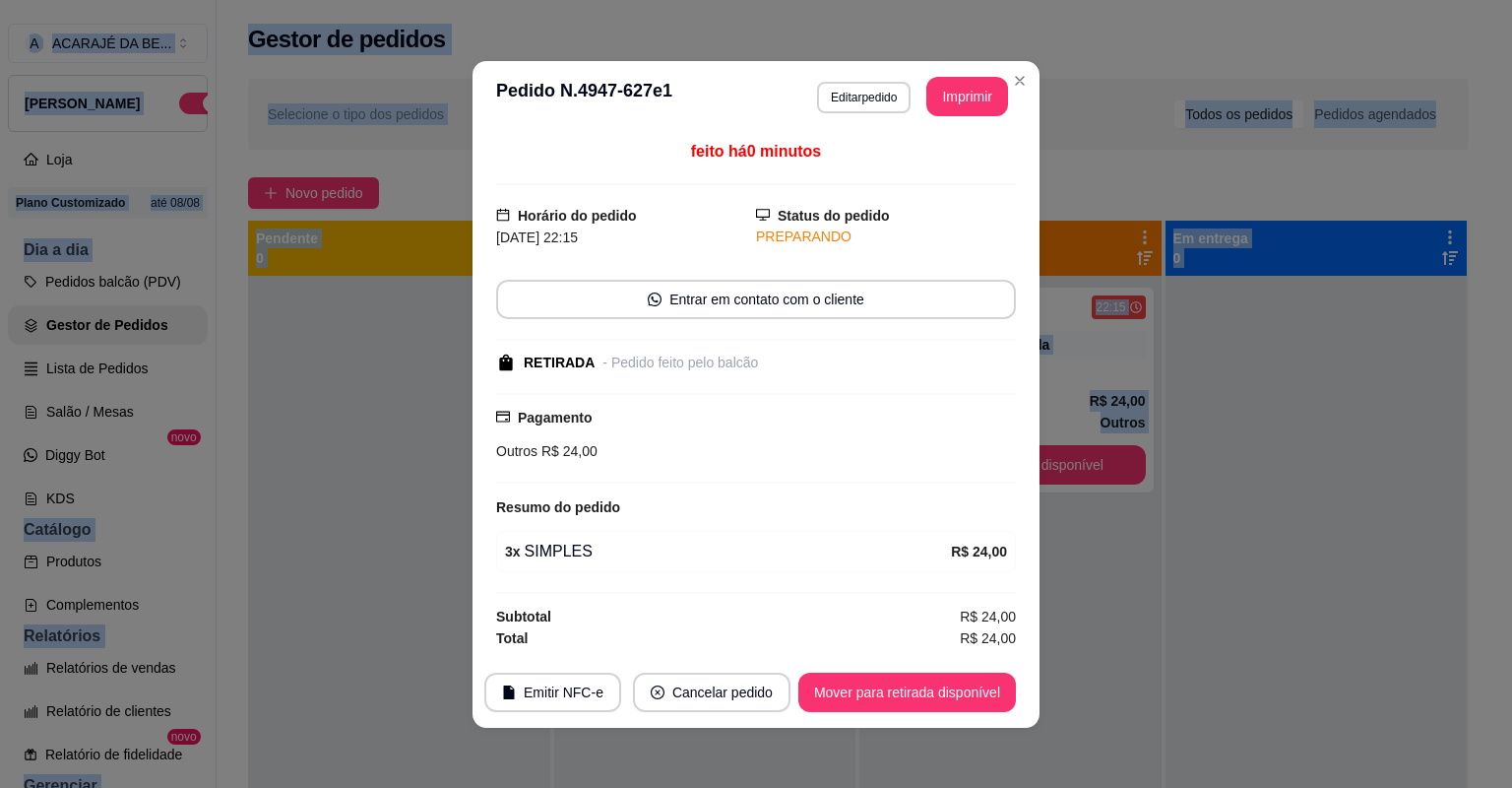 click on "Mover para retirada disponível" at bounding box center [907, 692] 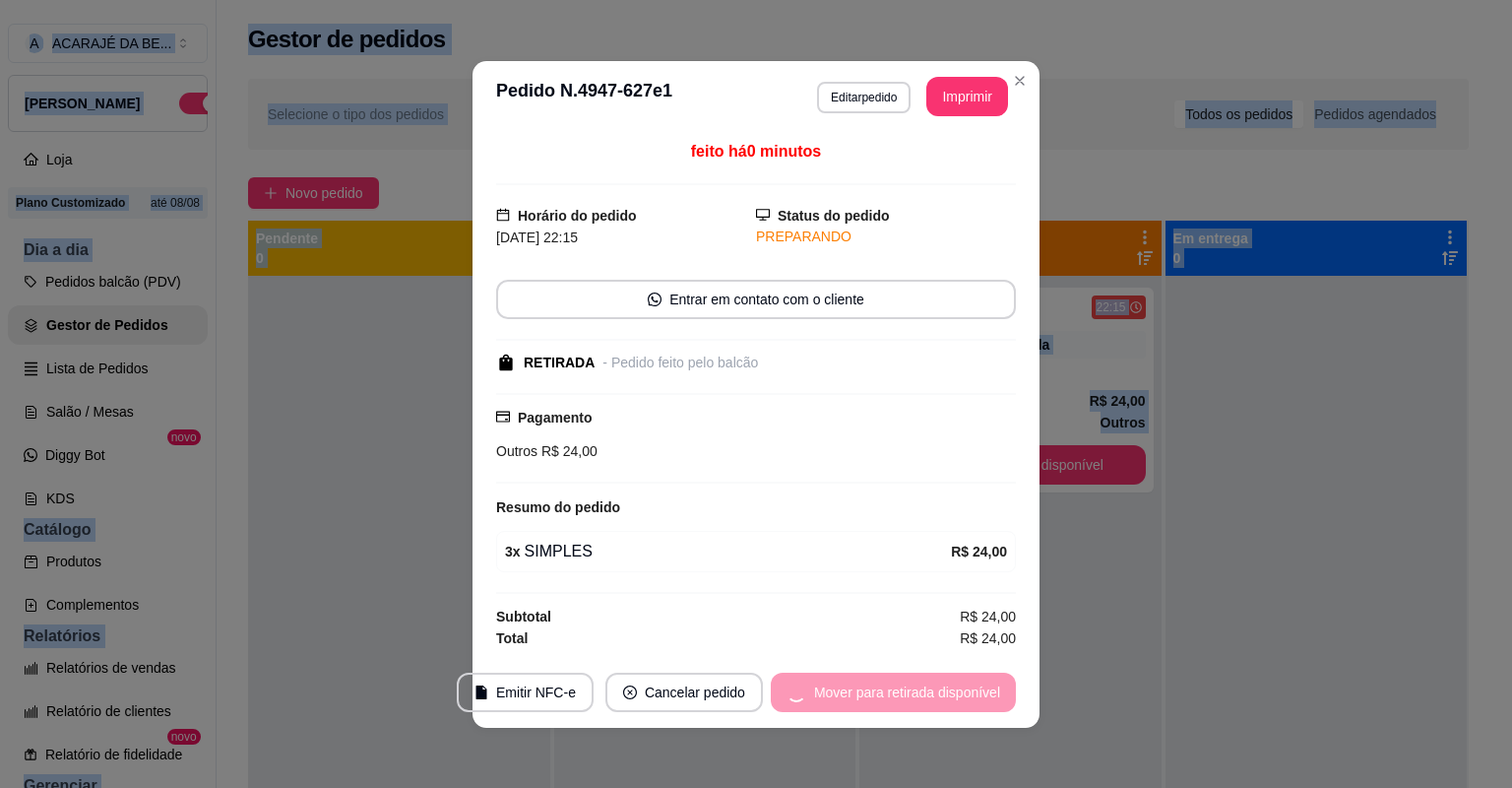 click on "Mover para retirada disponível" at bounding box center (893, 692) 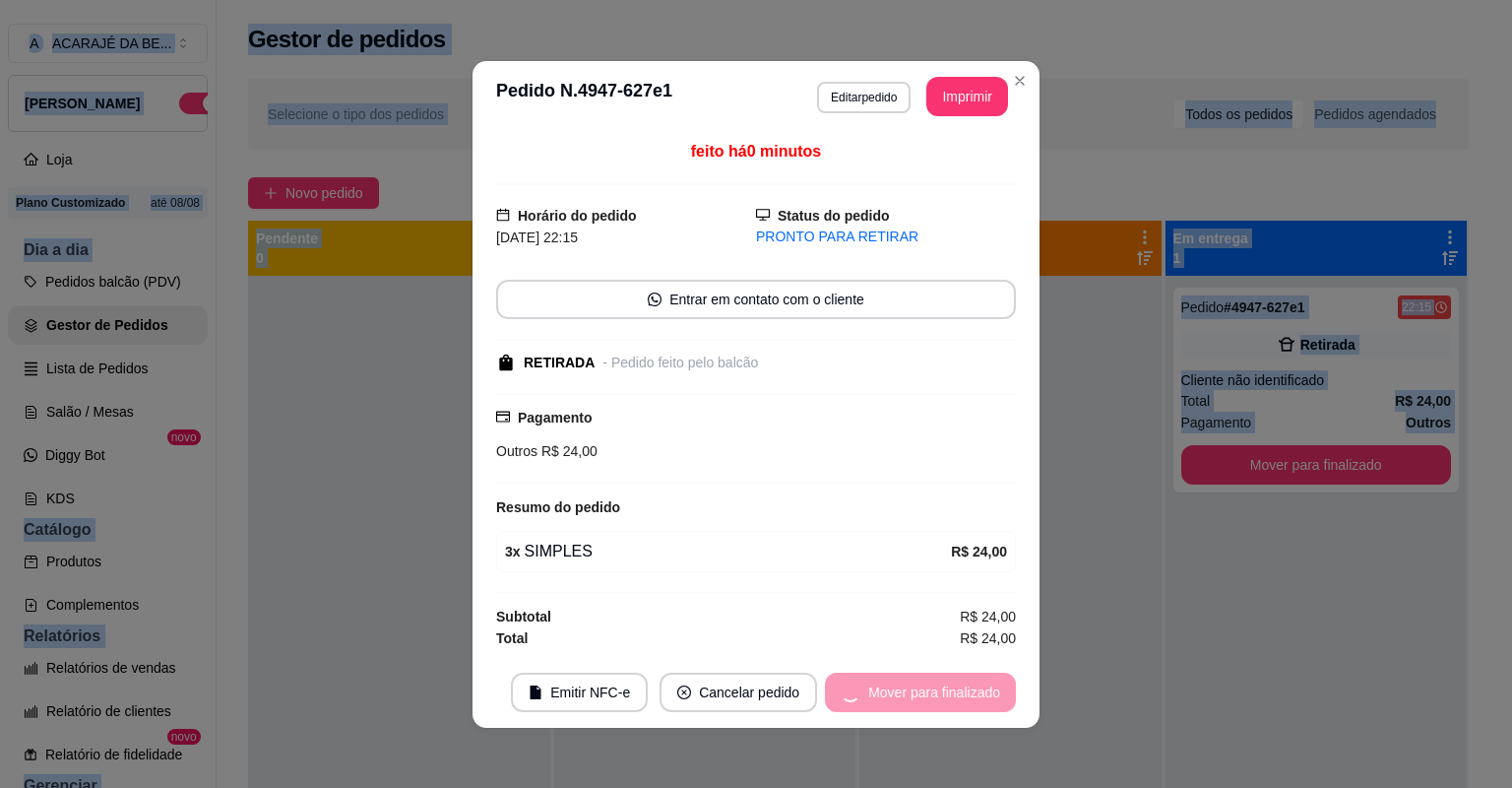 click on "Mover para finalizado" at bounding box center [920, 692] 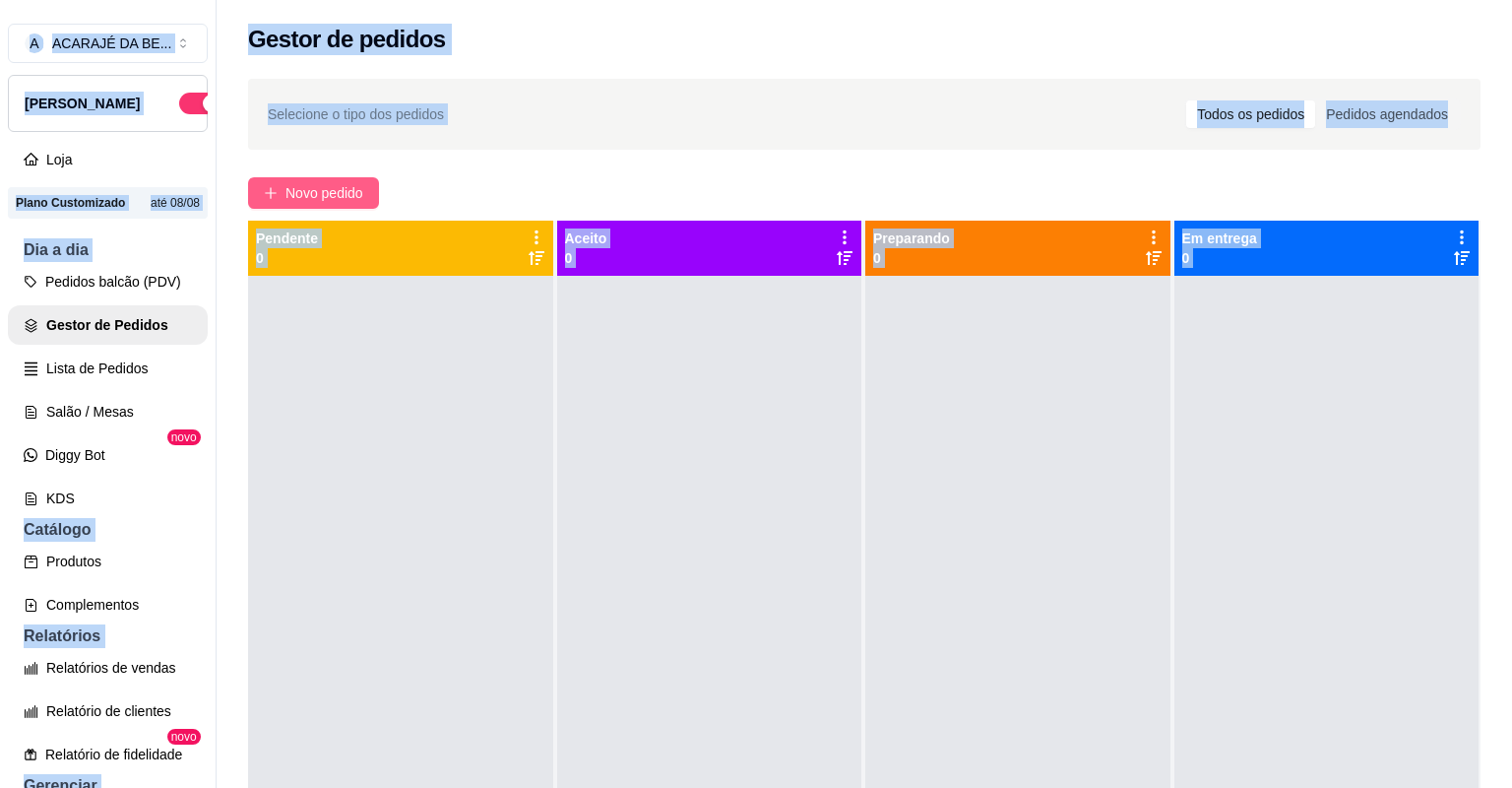 click 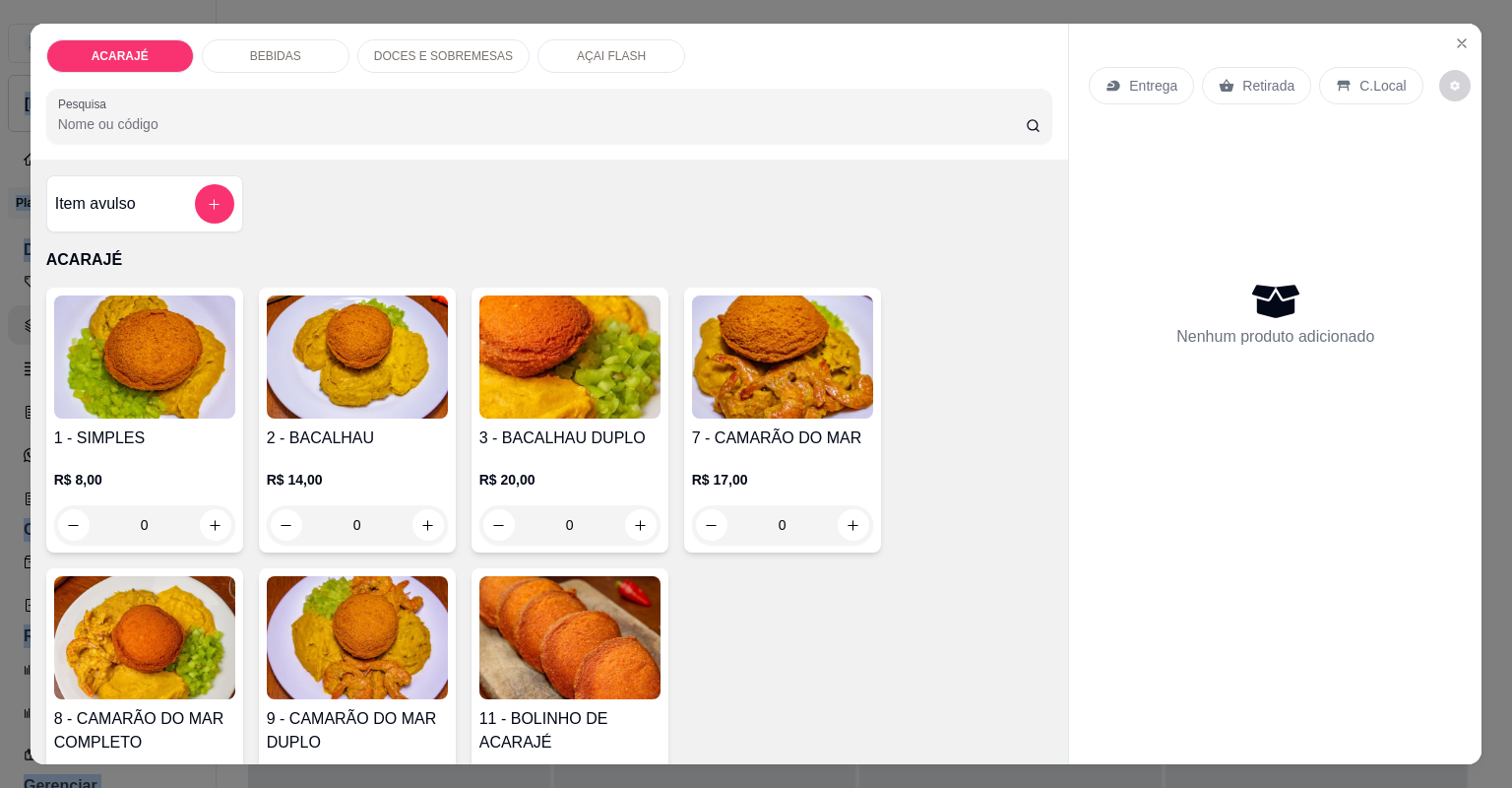 click on "AÇAI FLASH" at bounding box center [611, 56] 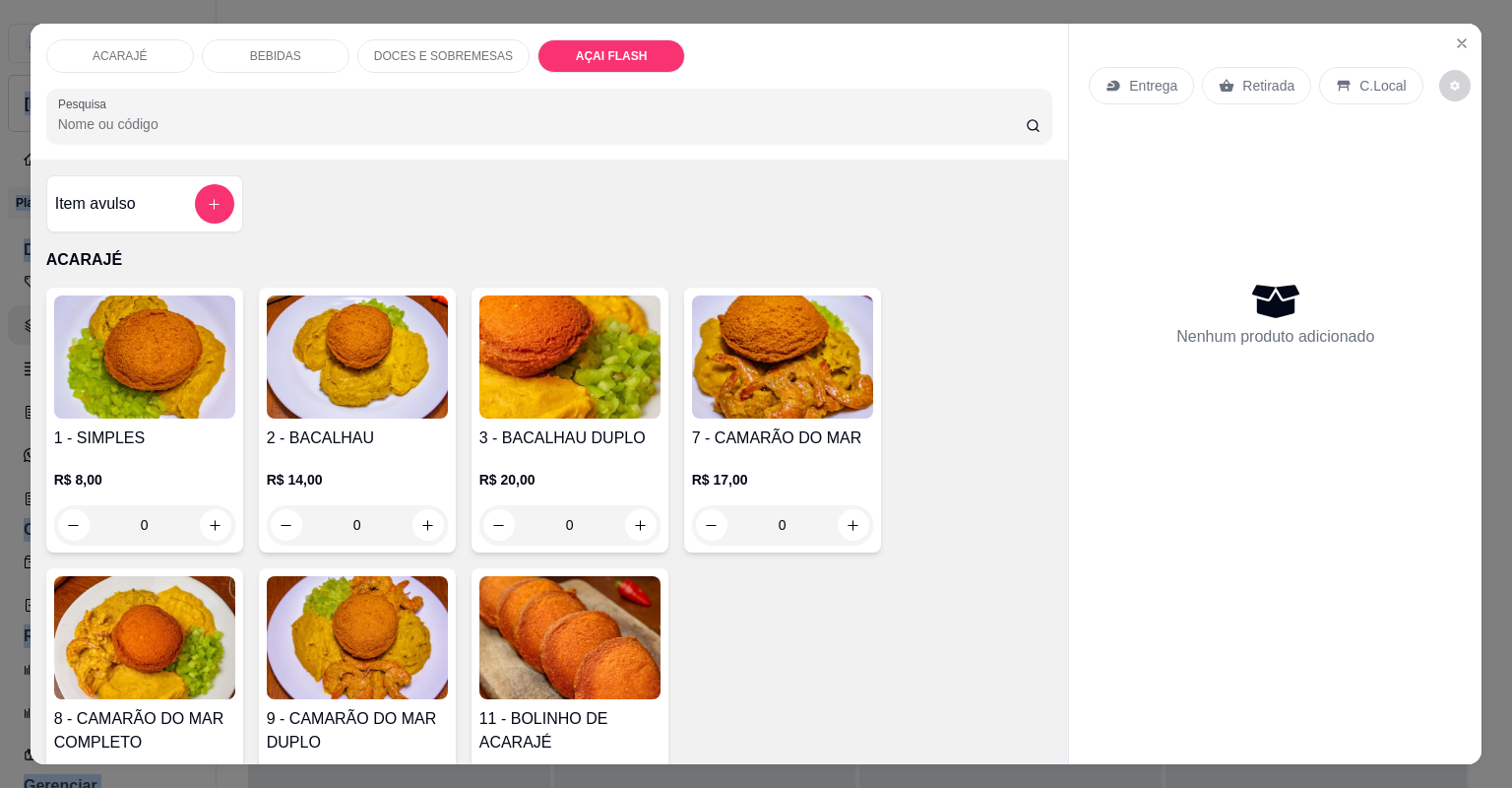 click at bounding box center [215, 3287] 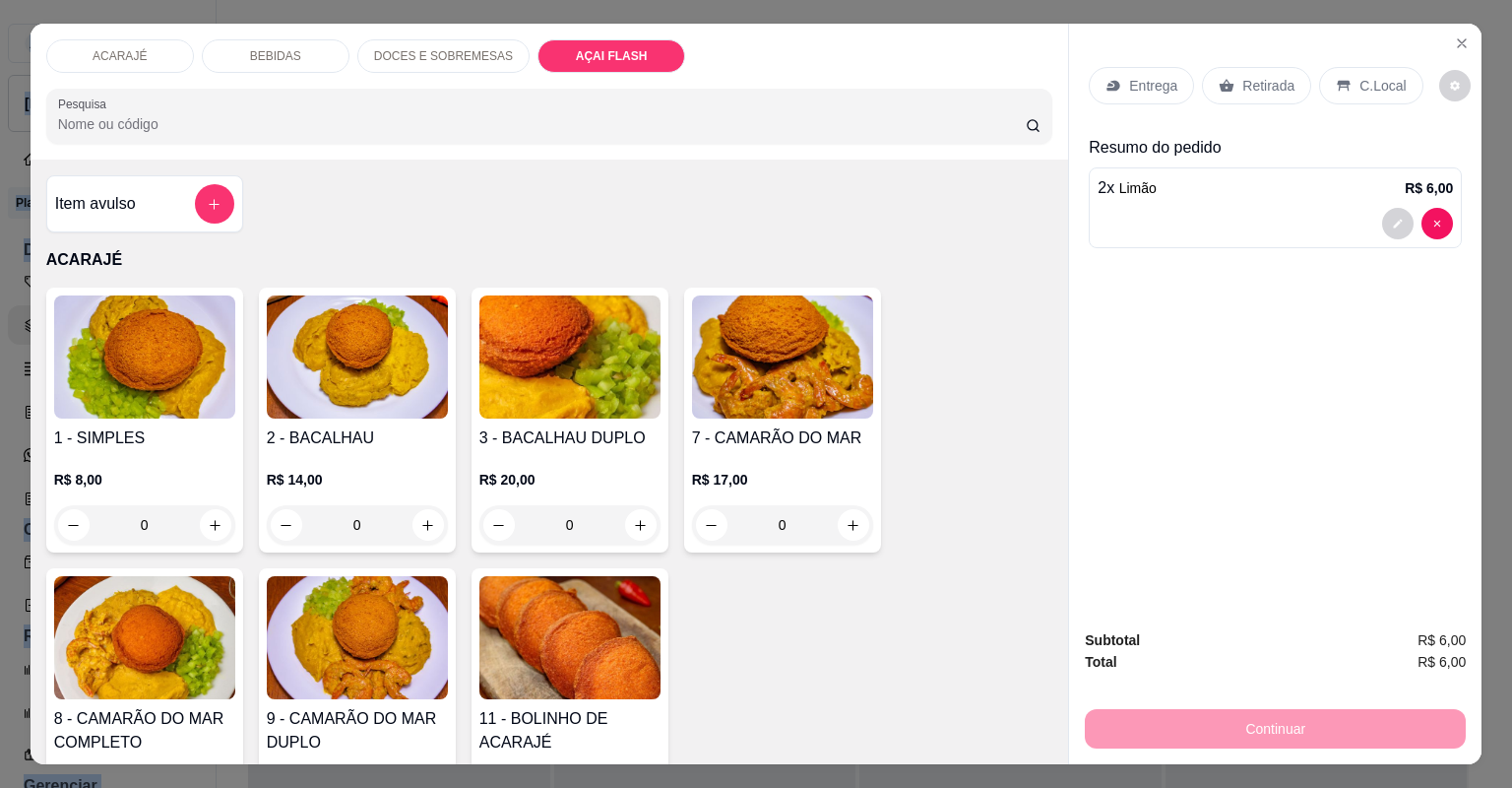 type on "2" 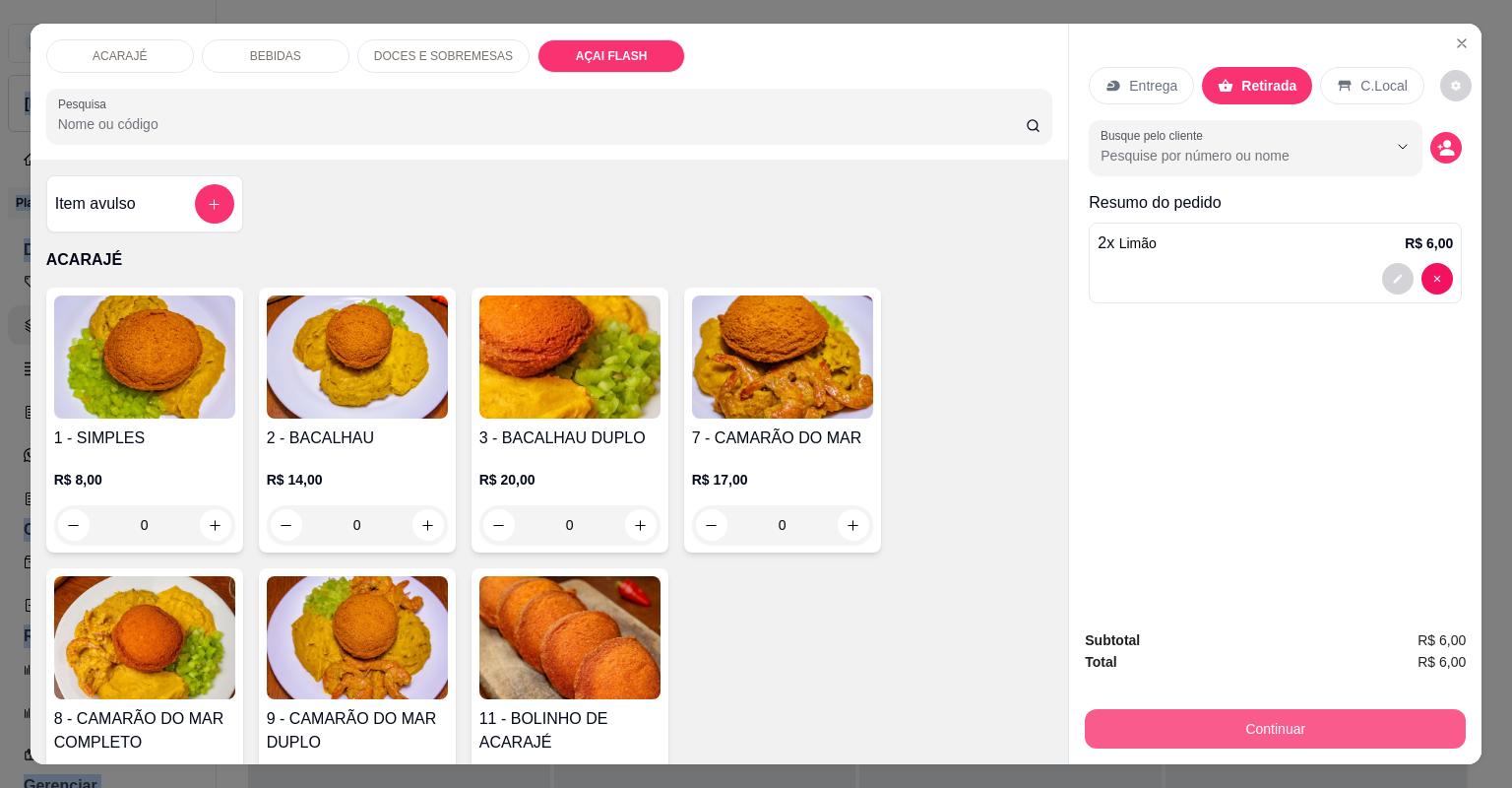 click on "Continuar" at bounding box center [1275, 729] 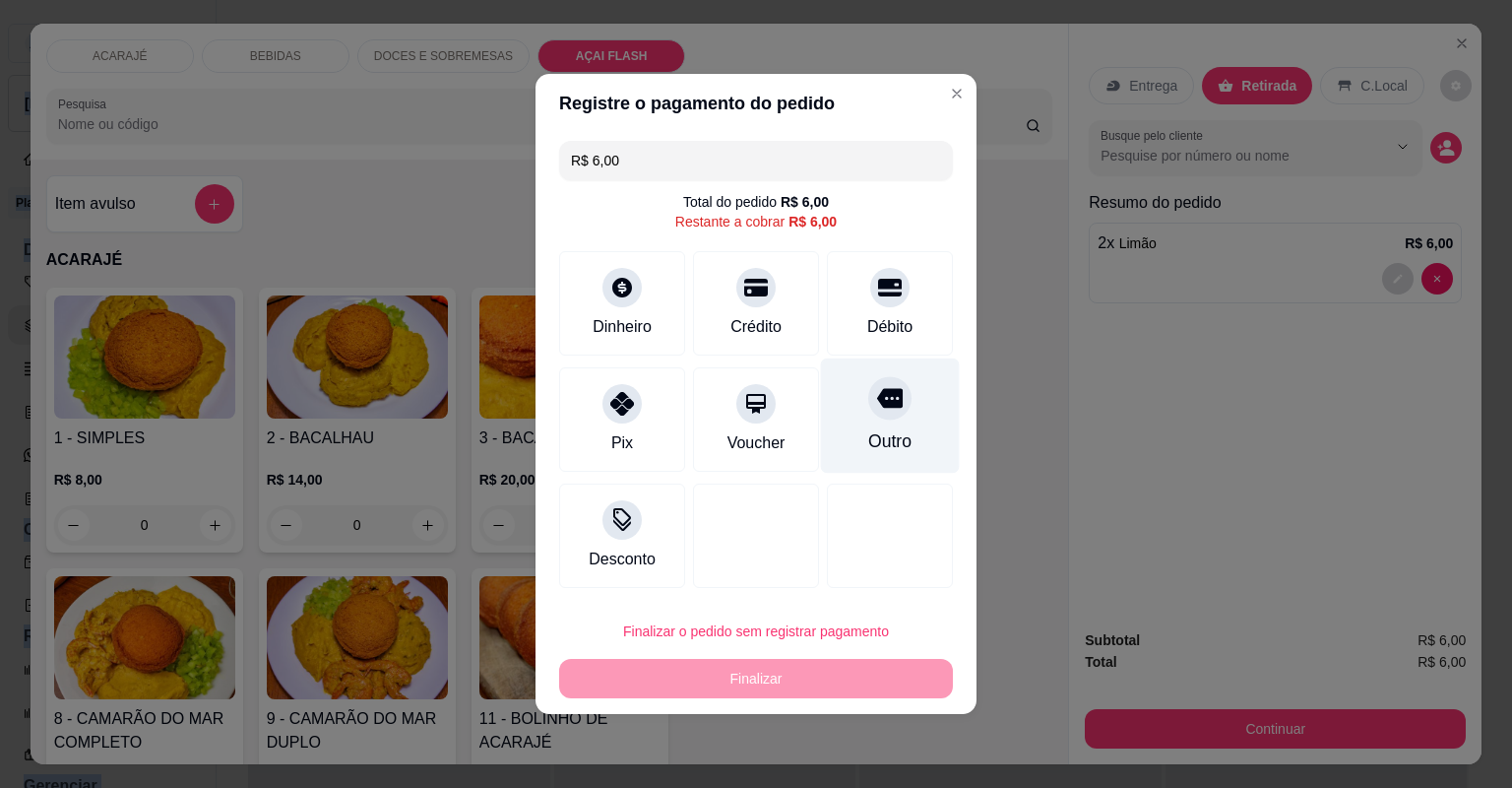click 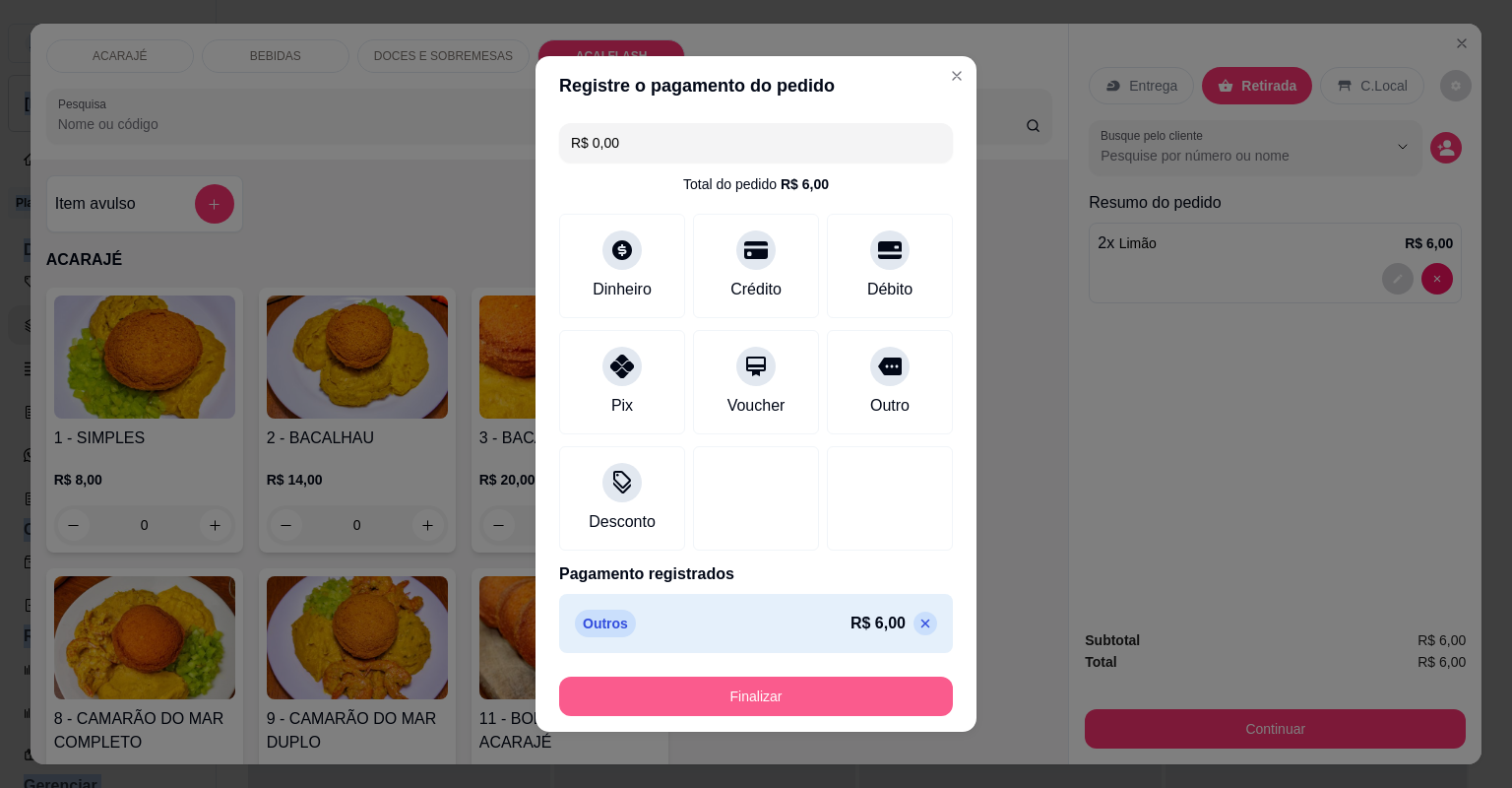 click on "Finalizar" at bounding box center [756, 696] 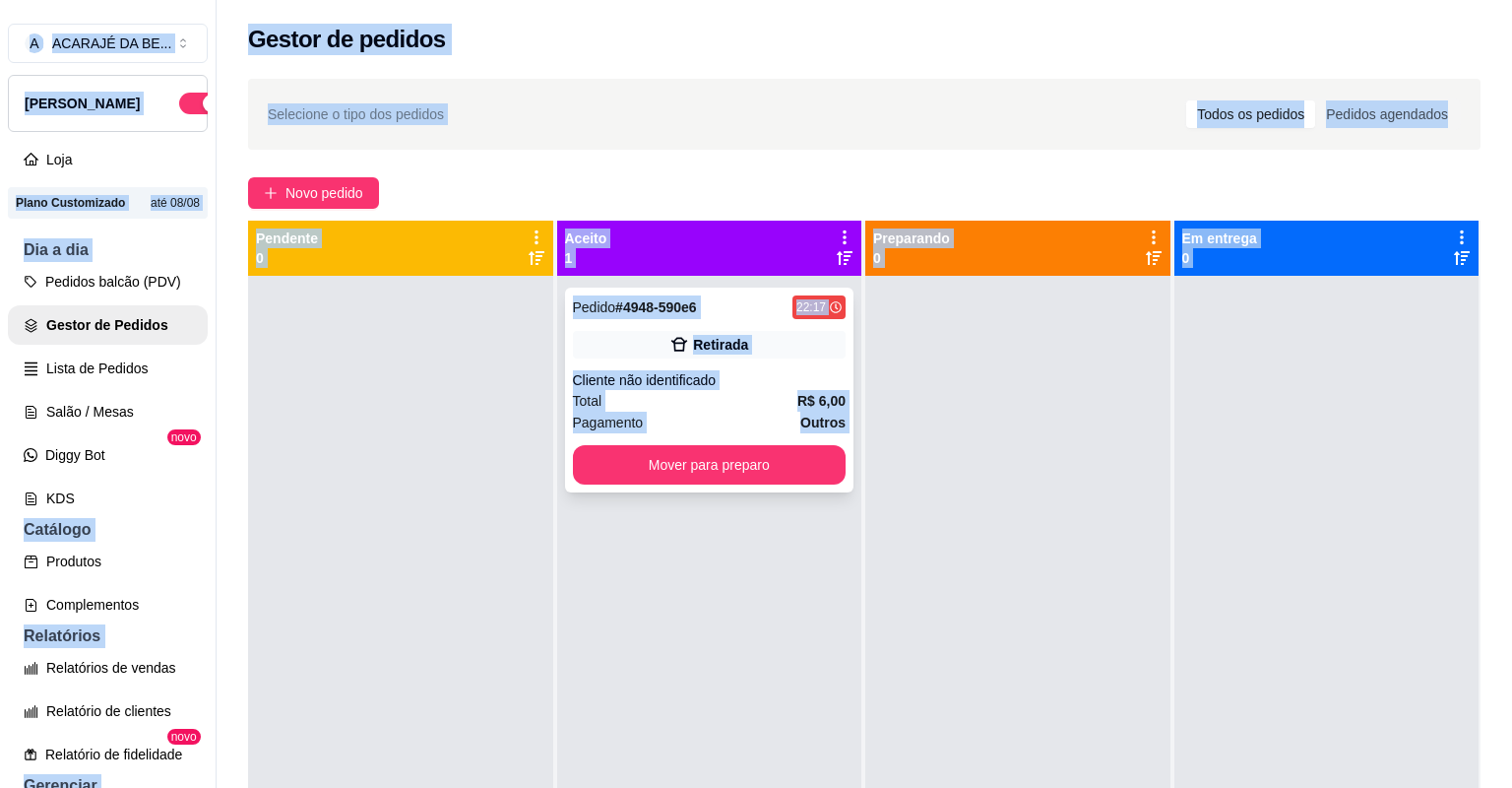 click on "Mover para preparo" at bounding box center [710, 465] 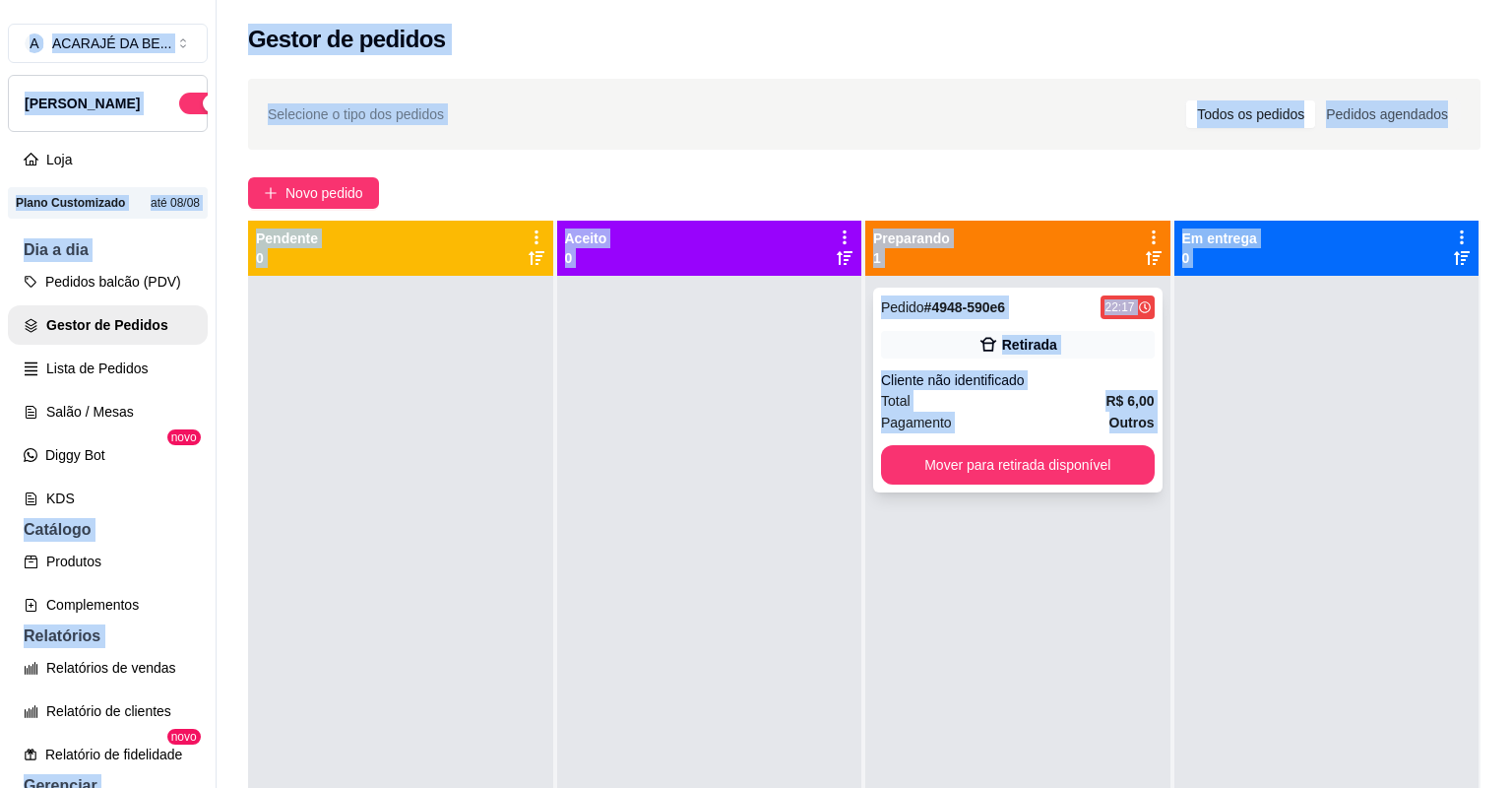 click on "Retirada" at bounding box center (1030, 345) 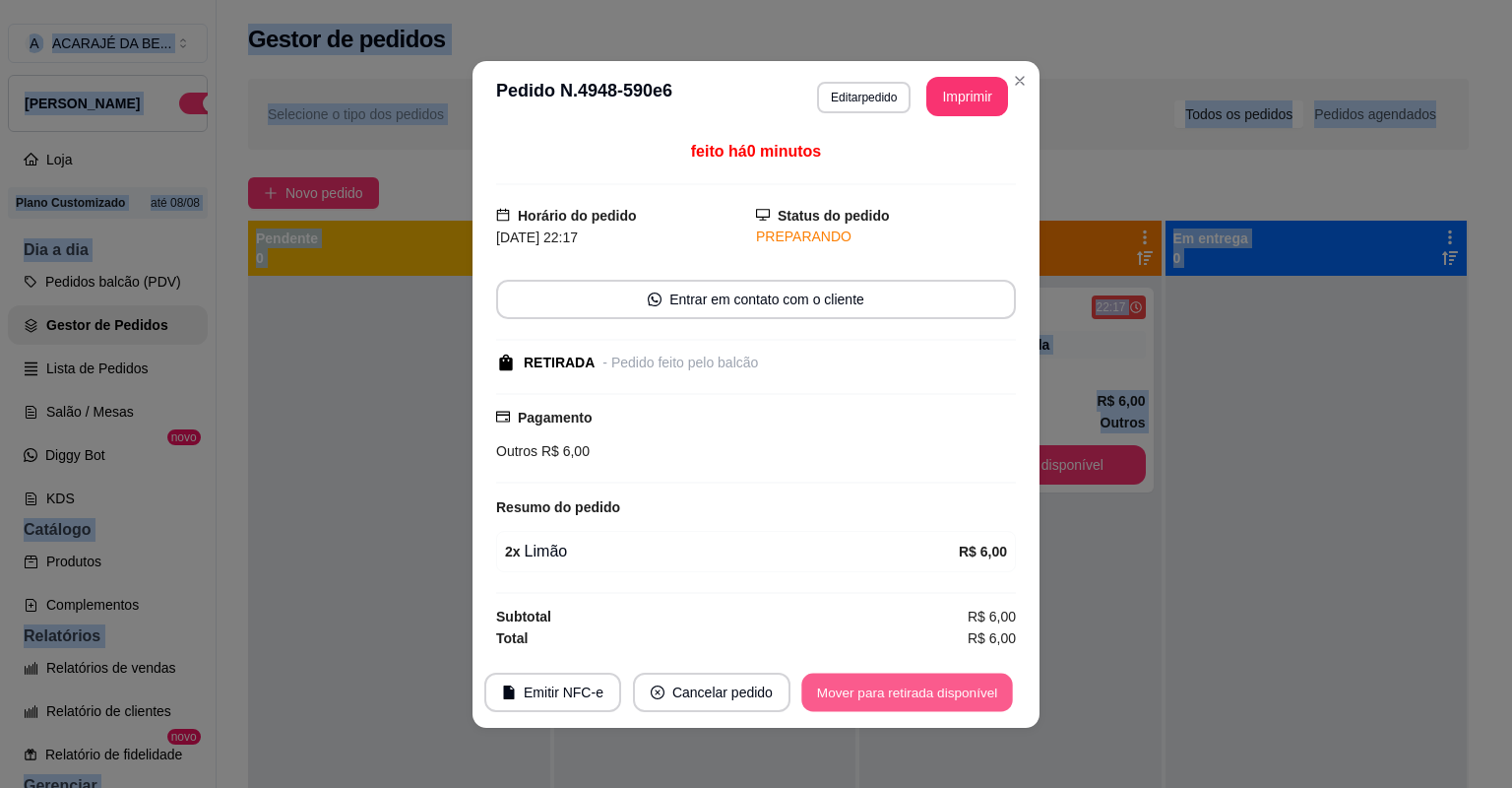 click on "Mover para retirada disponível" at bounding box center (907, 691) 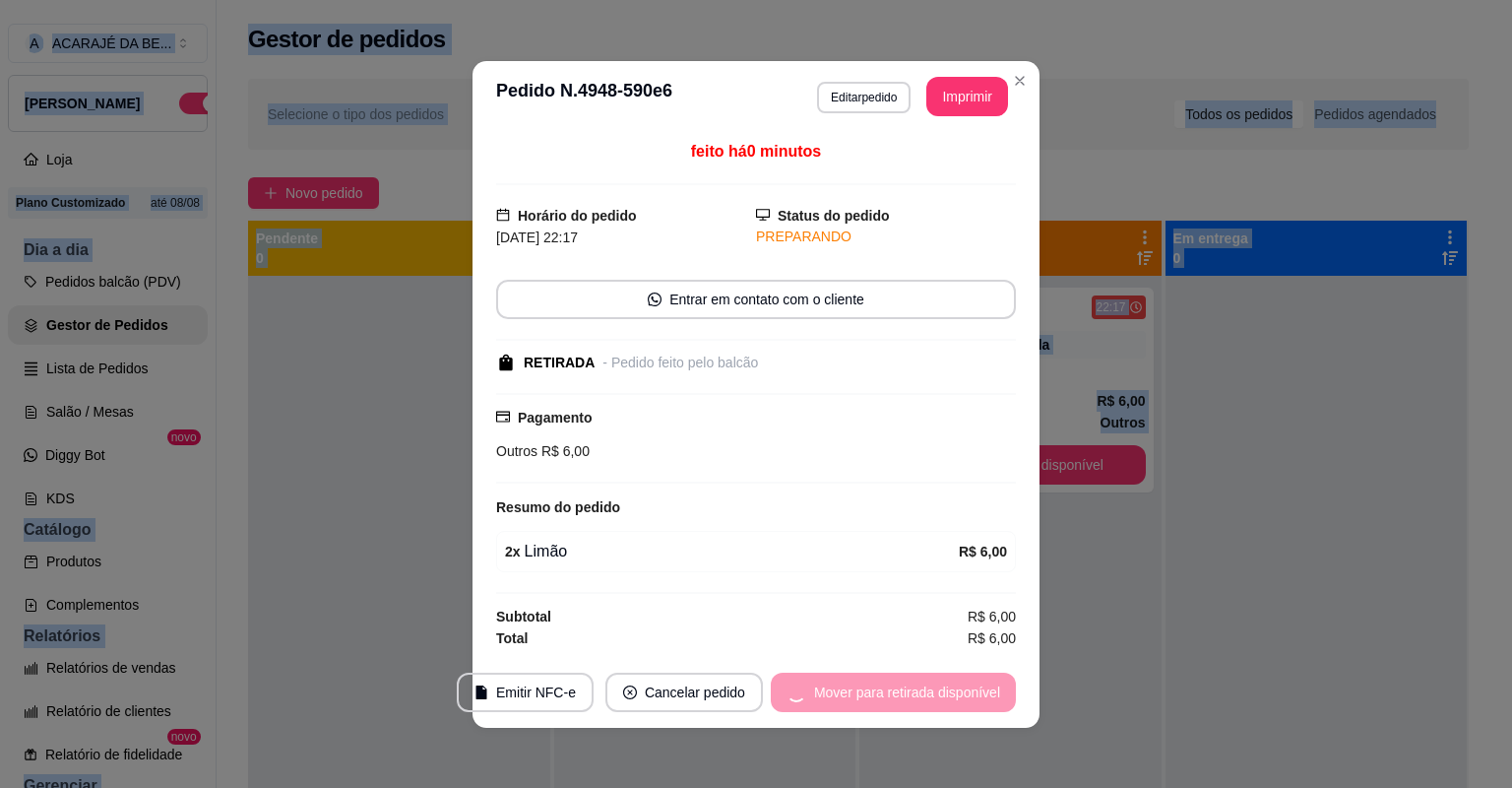 click on "Mover para retirada disponível" at bounding box center (893, 692) 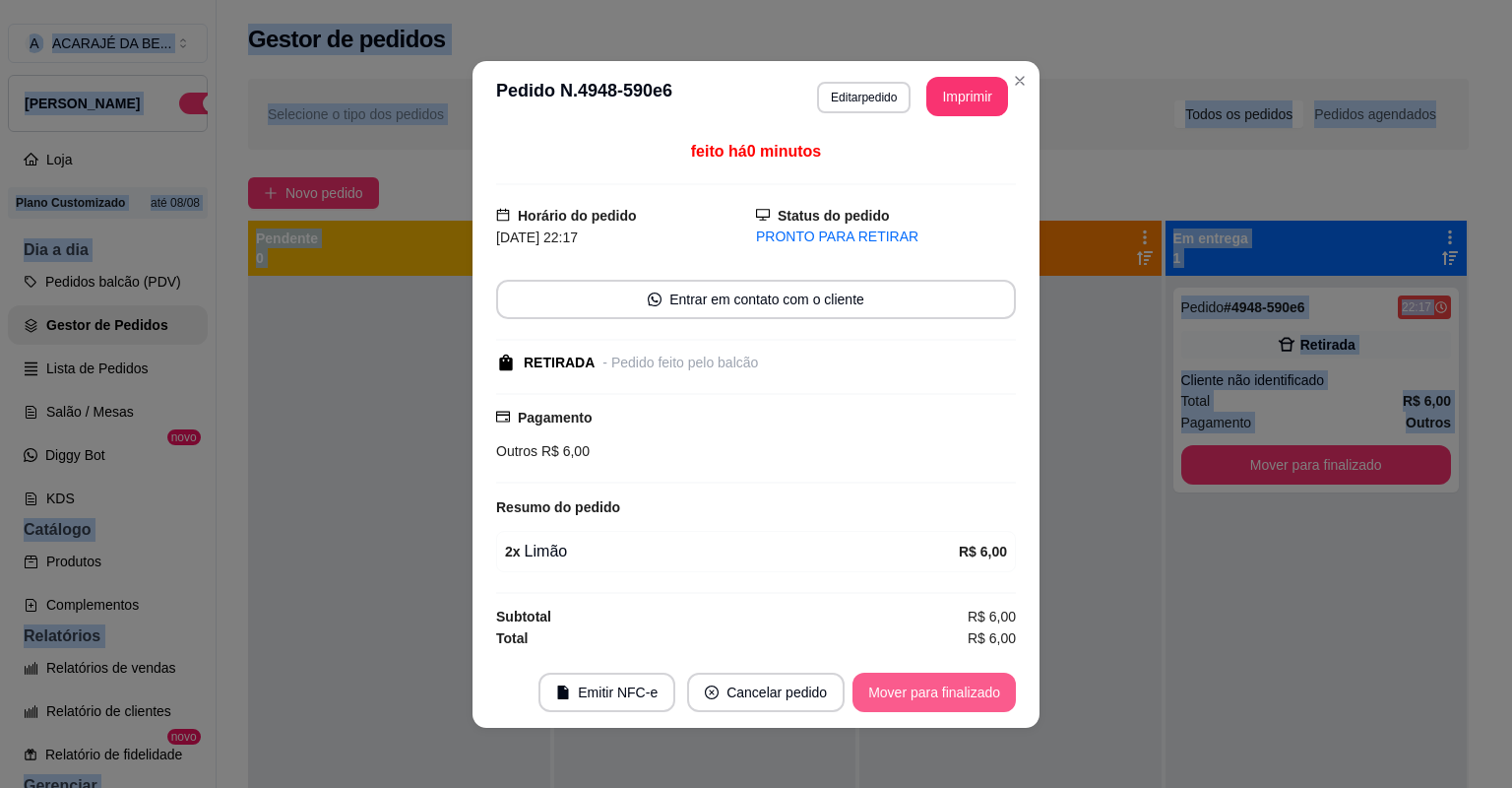 click on "Mover para finalizado" at bounding box center (934, 692) 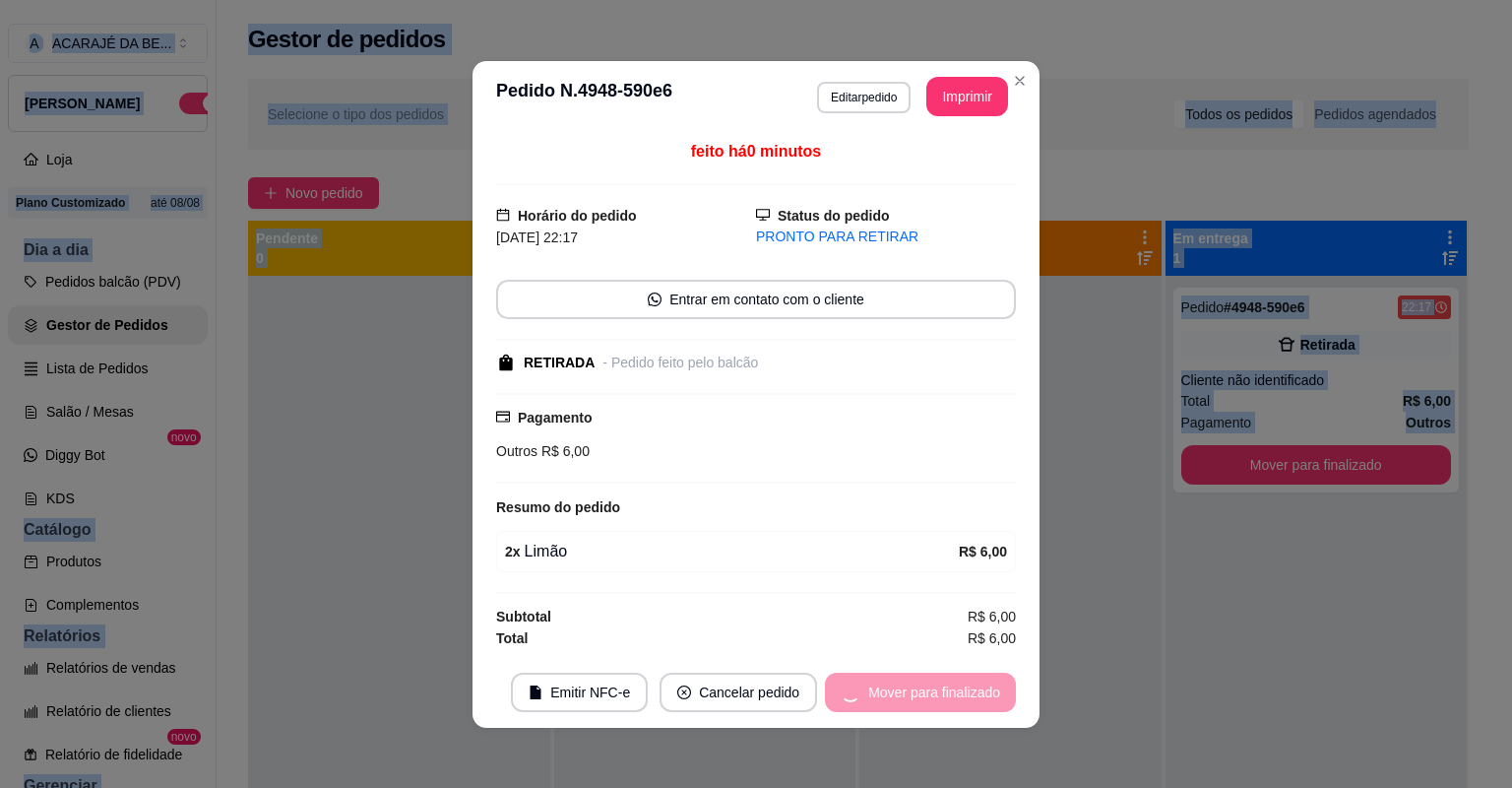 click on "Mover para finalizado" at bounding box center (920, 692) 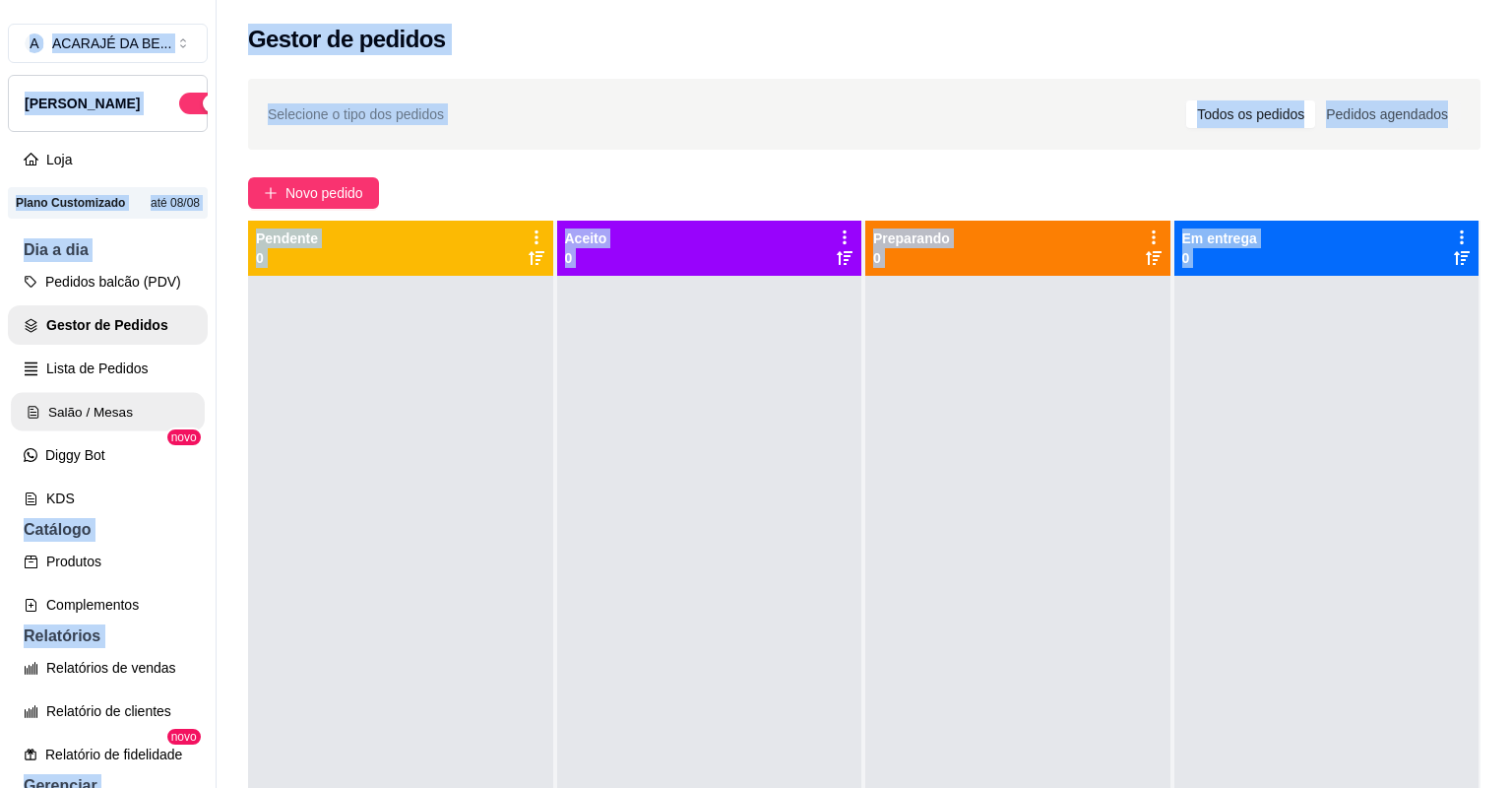 click on "Salão / Mesas" at bounding box center [107, 412] 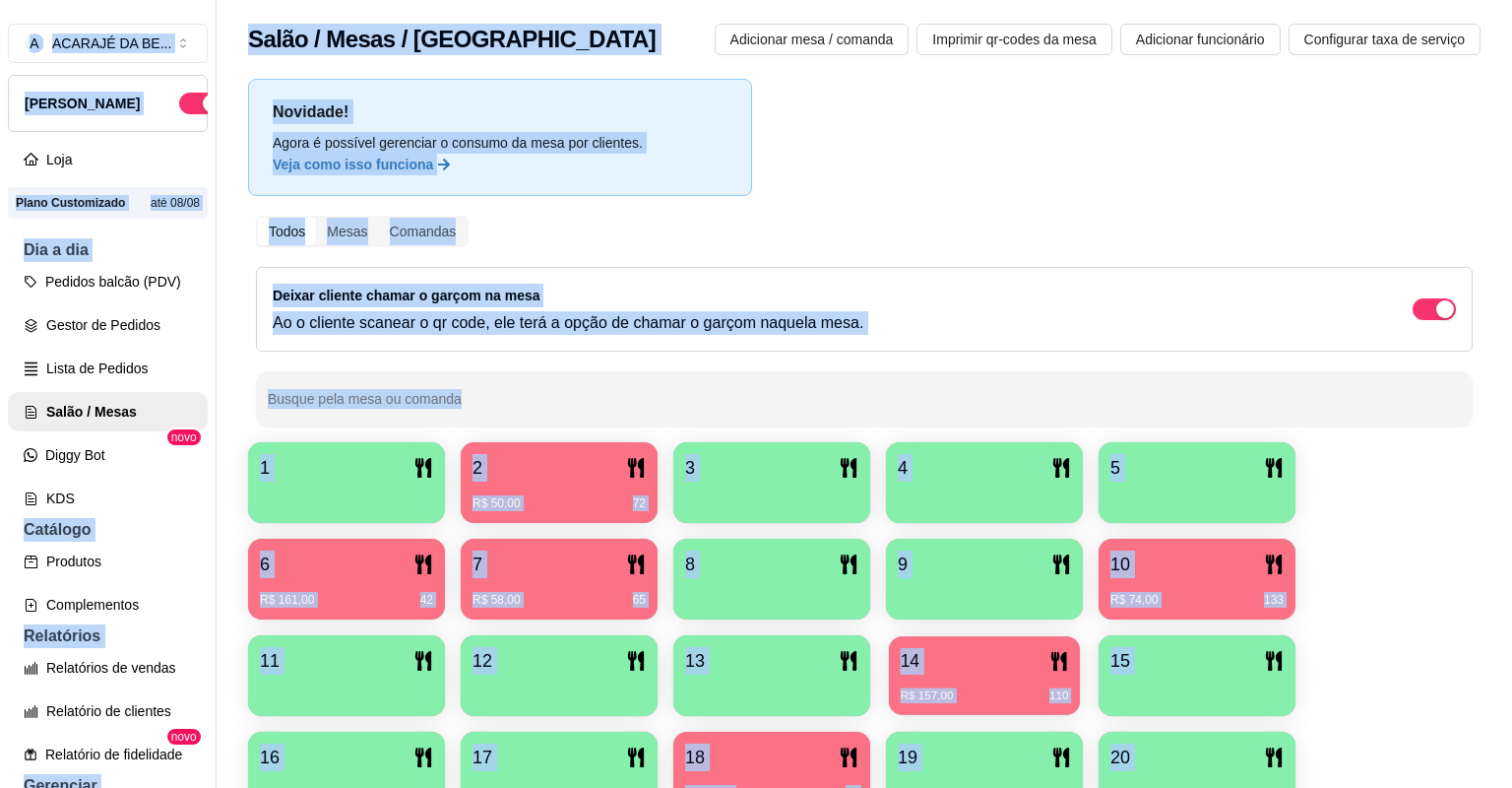 click on "R$ 157,00 110" at bounding box center (984, 696) 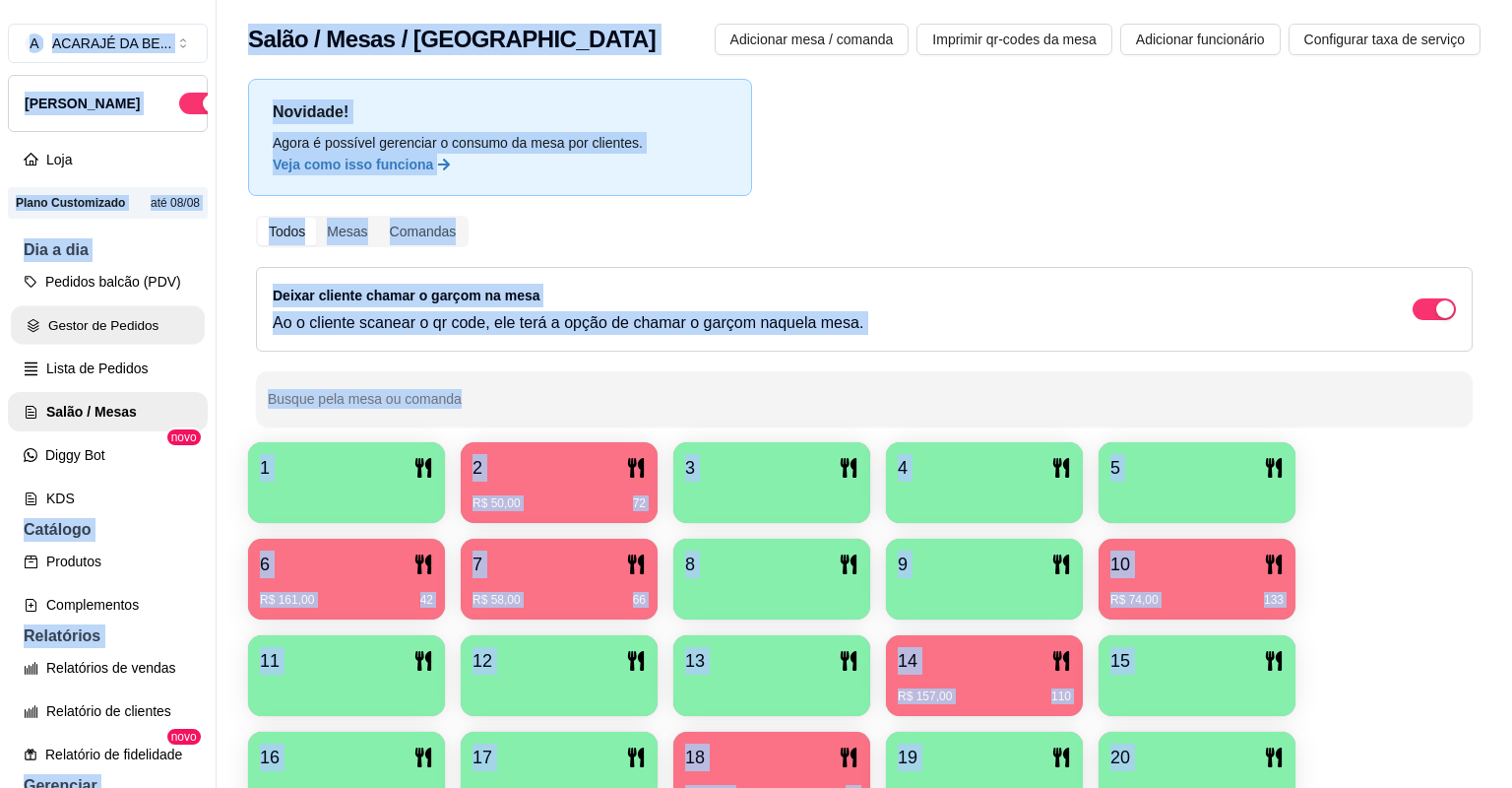 click on "Gestor de Pedidos" at bounding box center (107, 325) 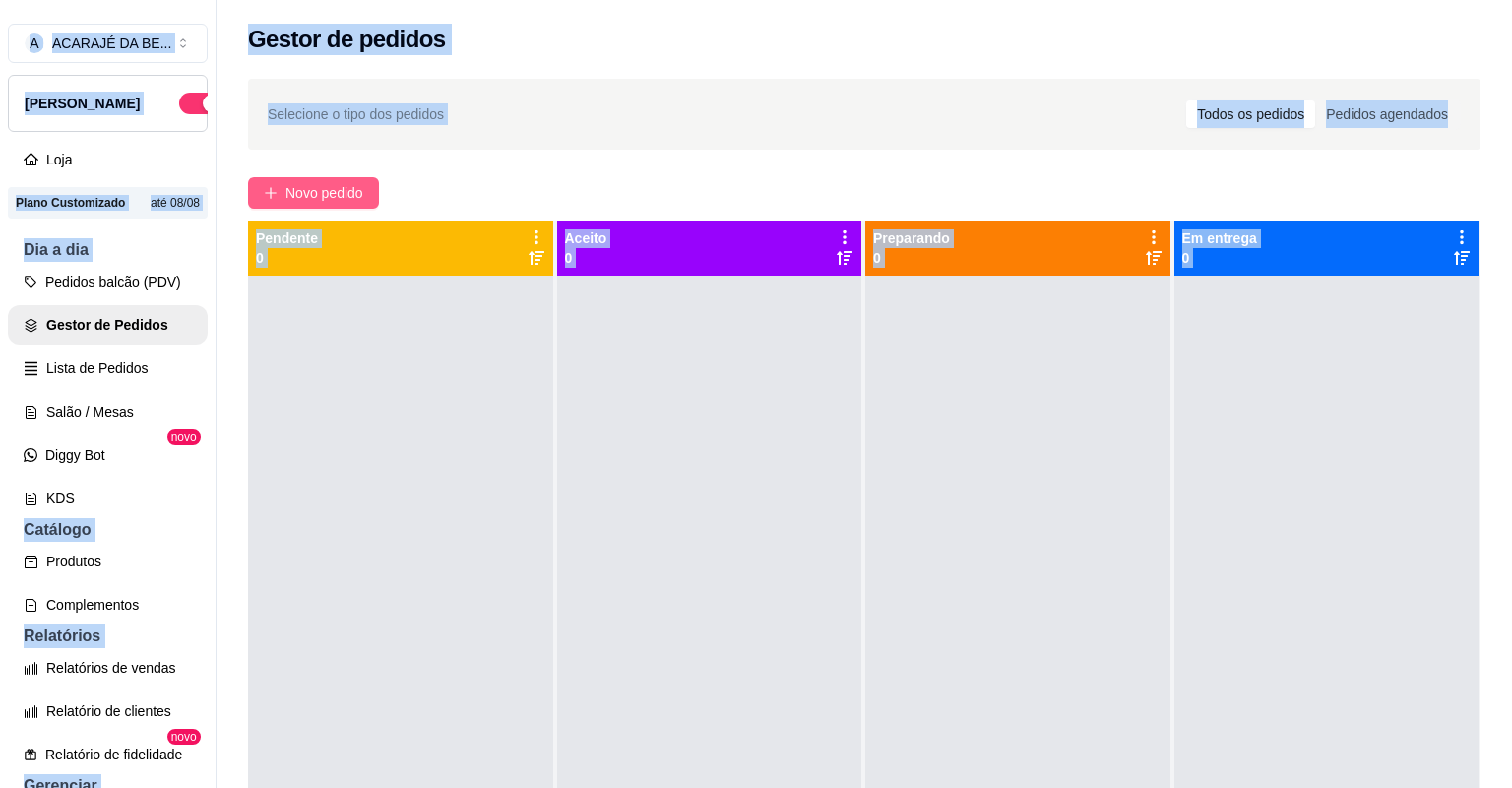 click on "Novo pedido" at bounding box center [324, 193] 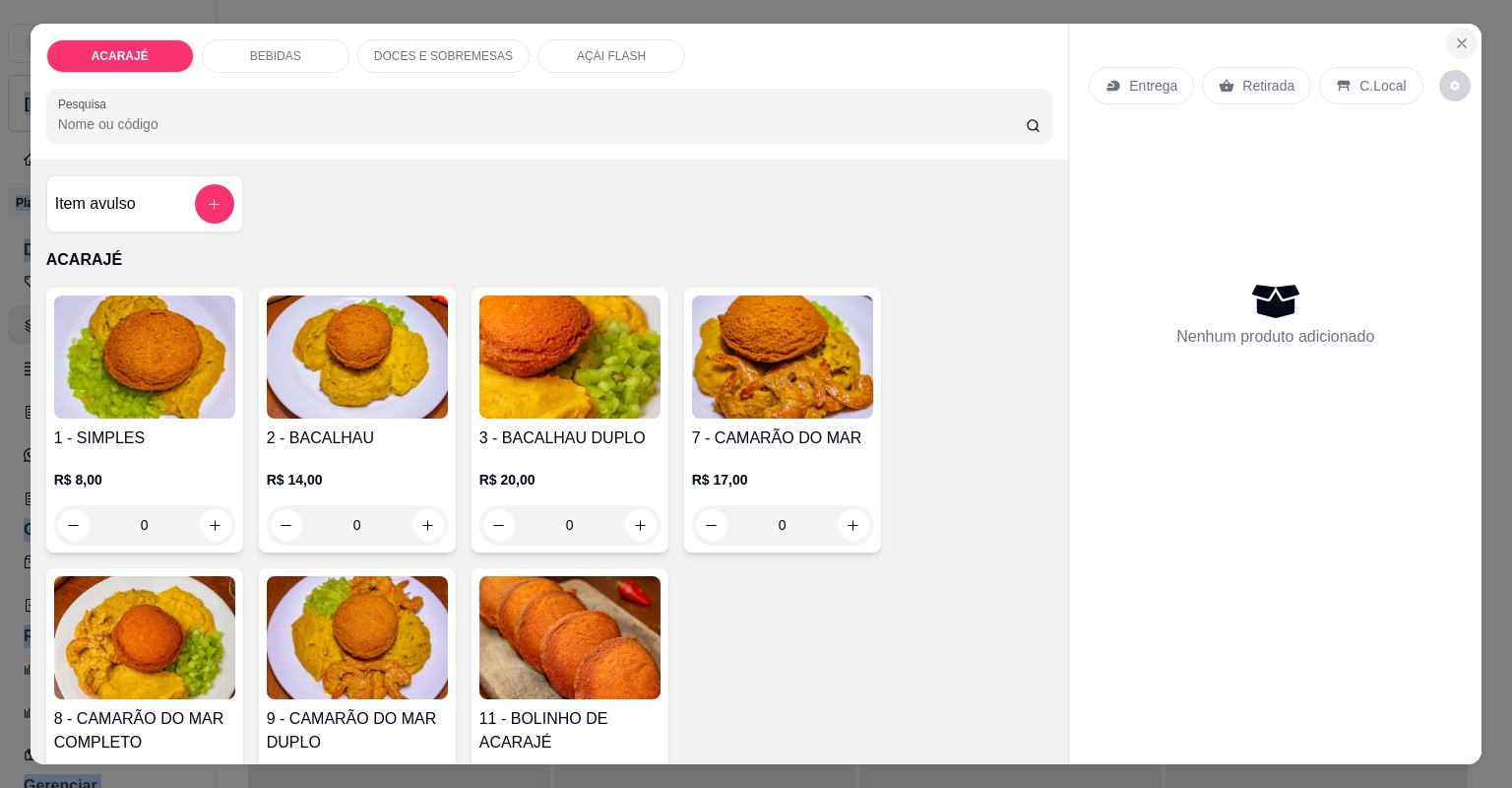 click at bounding box center (1462, 43) 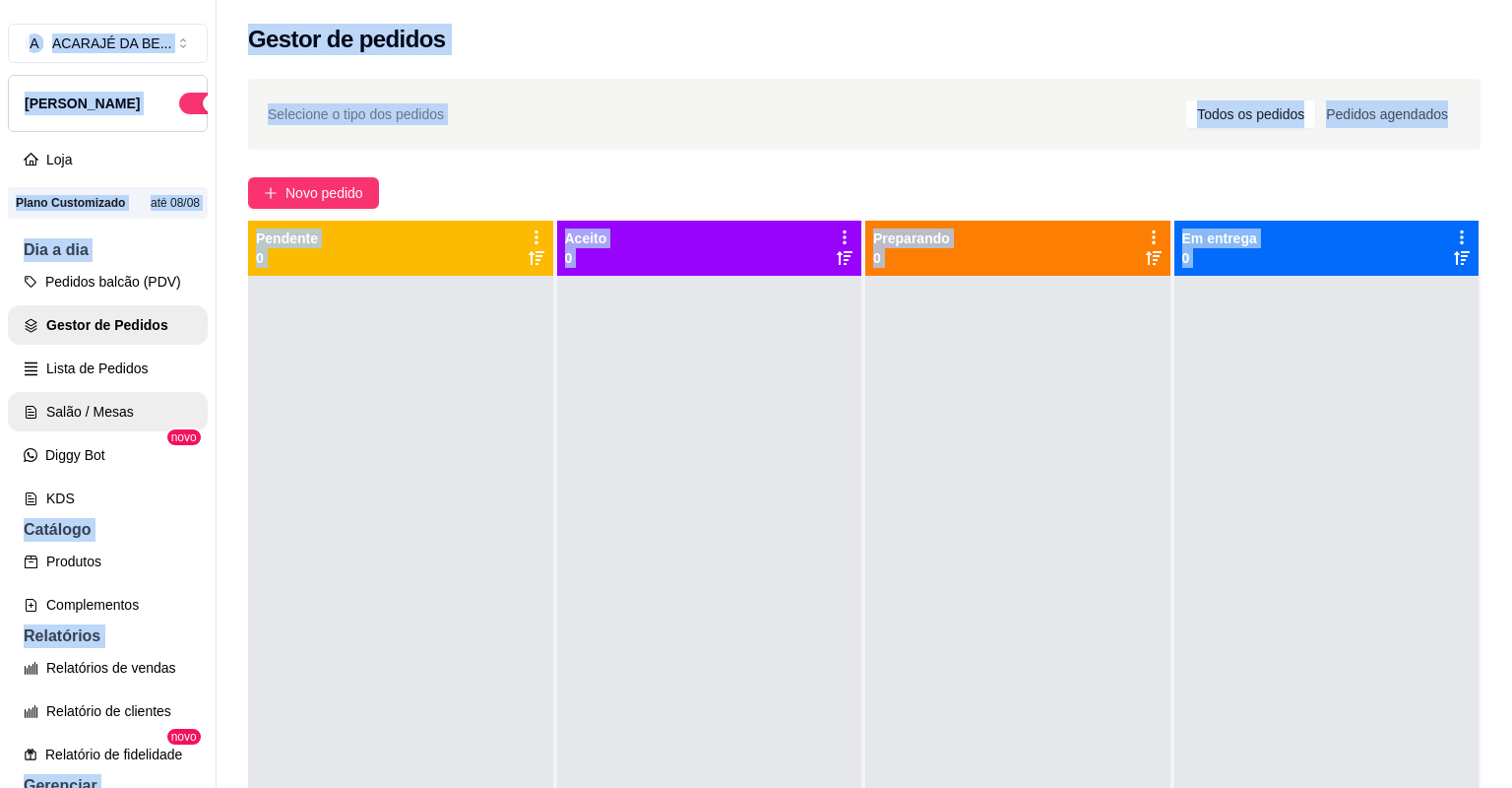 click on "Salão / Mesas" at bounding box center (107, 412) 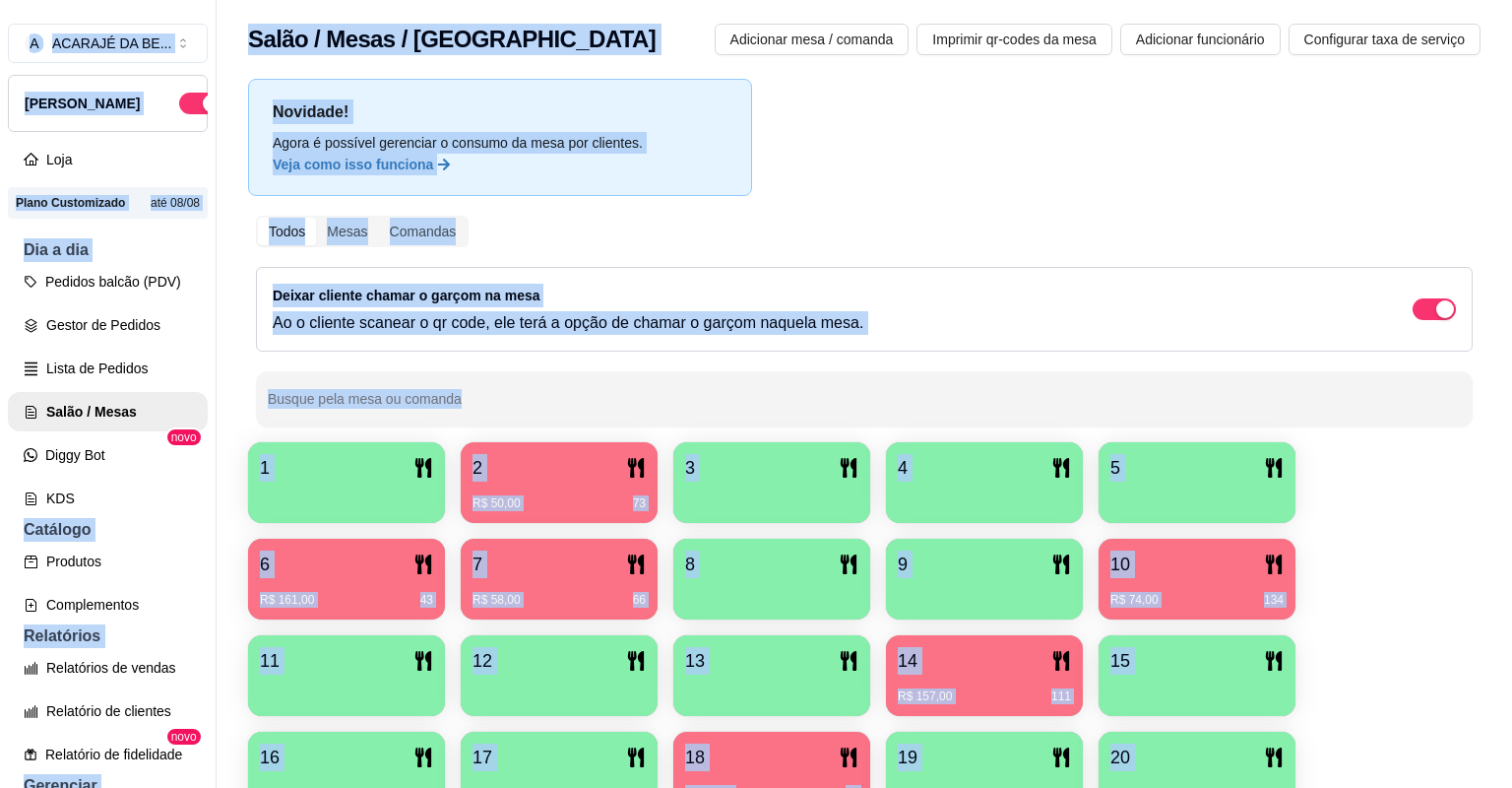 click on "18" at bounding box center (772, 757) 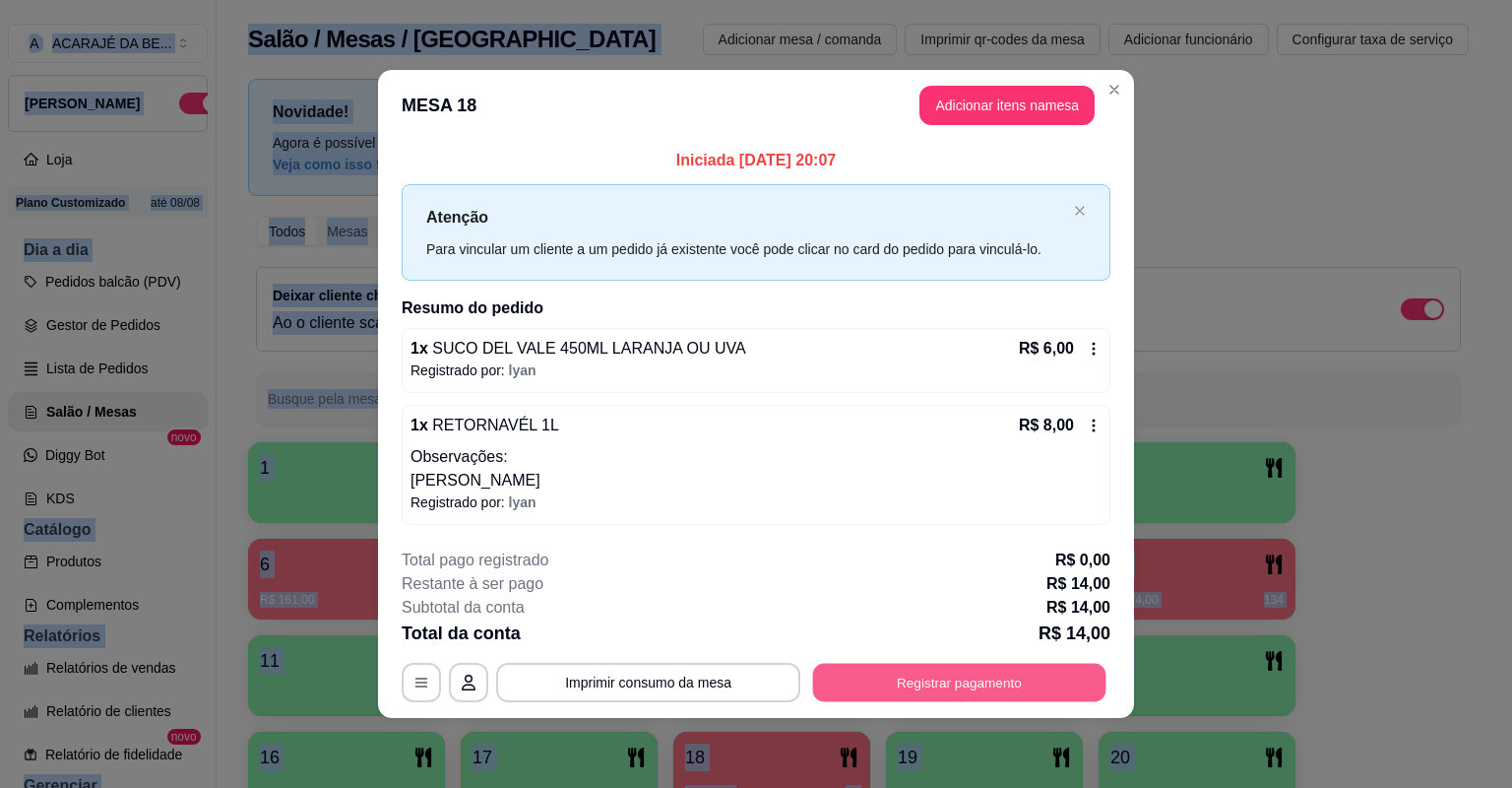 click on "Registrar pagamento" at bounding box center [960, 682] 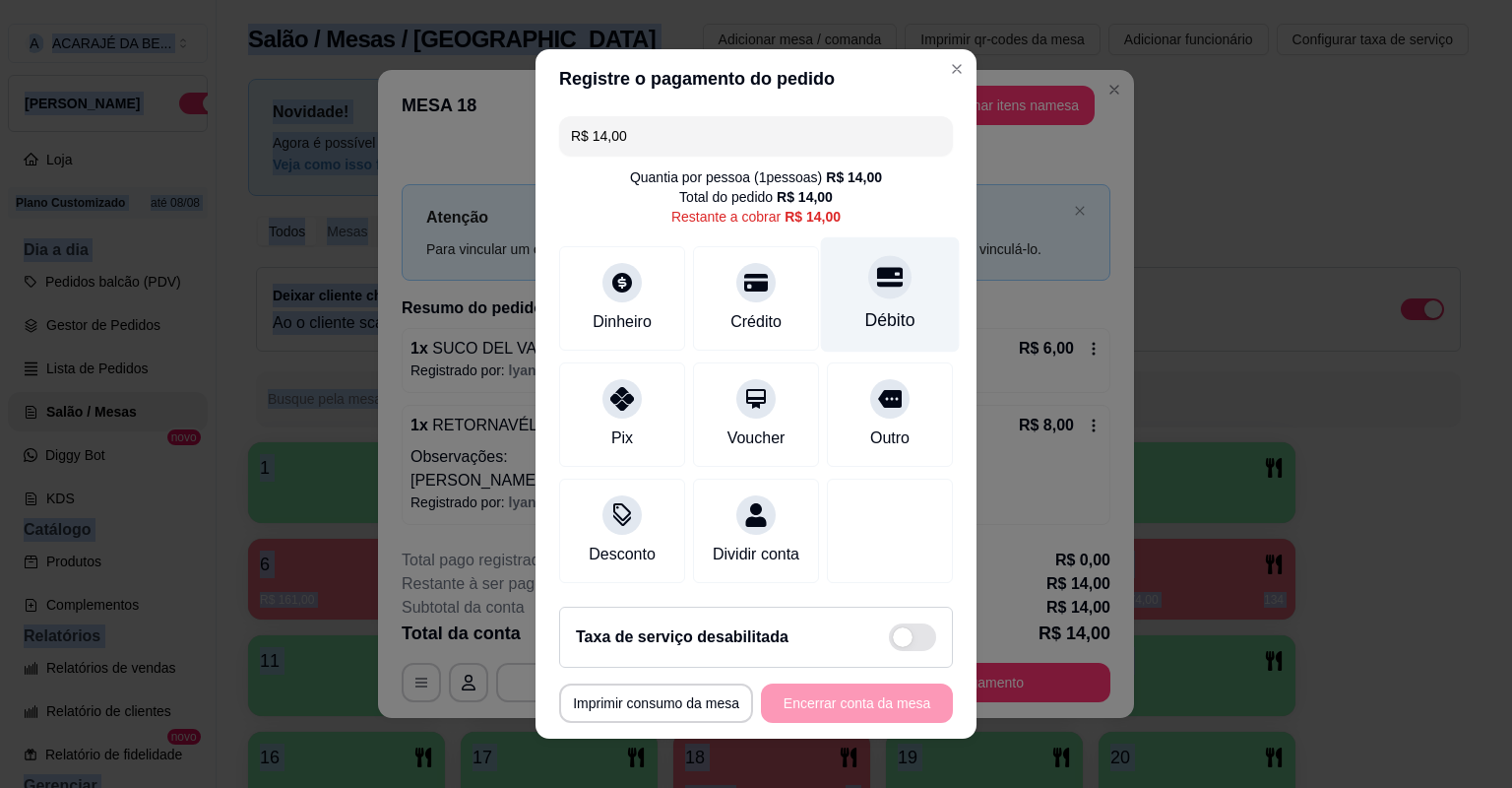 click on "Débito" at bounding box center (890, 320) 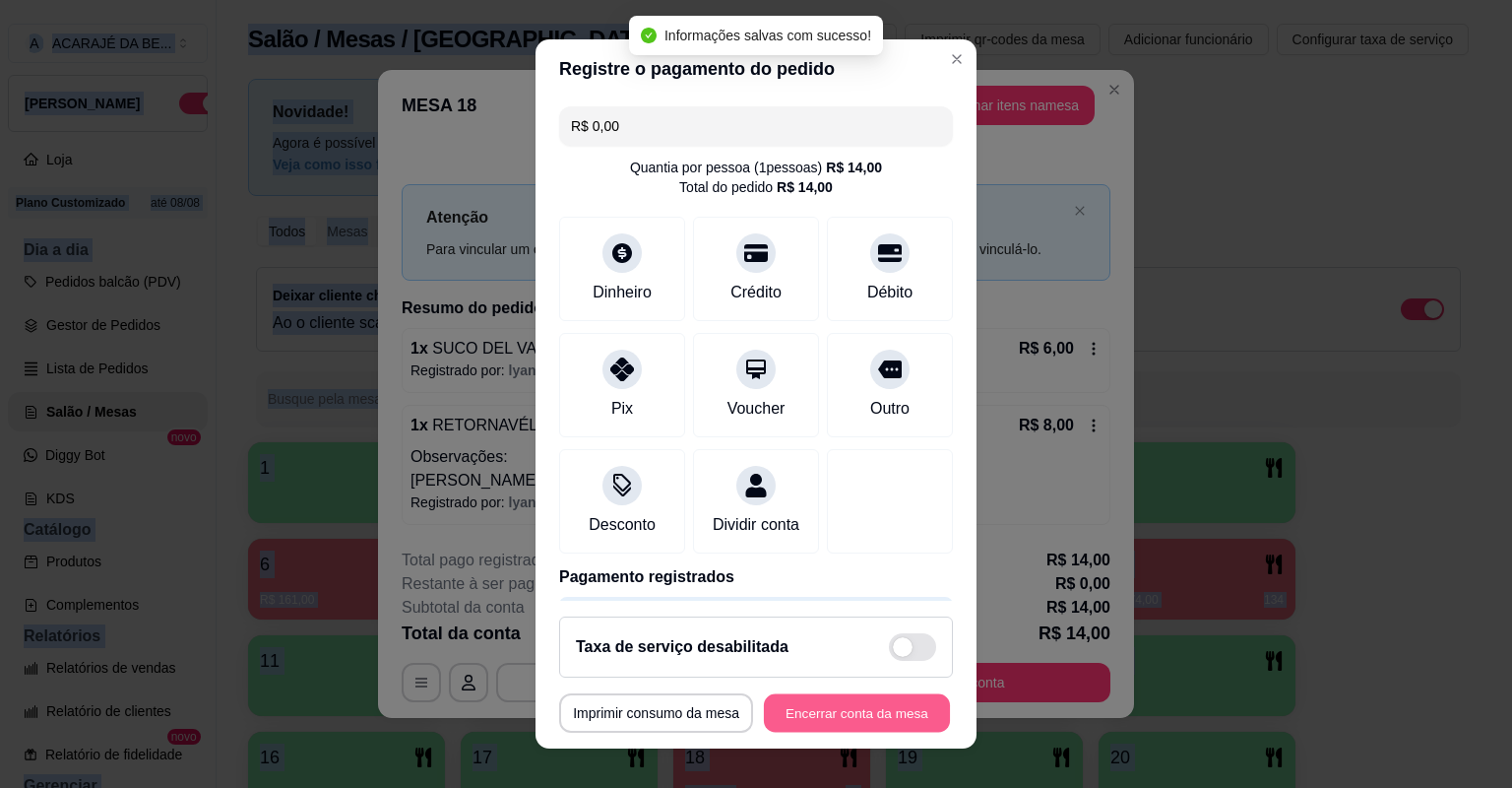 click on "Encerrar conta da mesa" at bounding box center [856, 713] 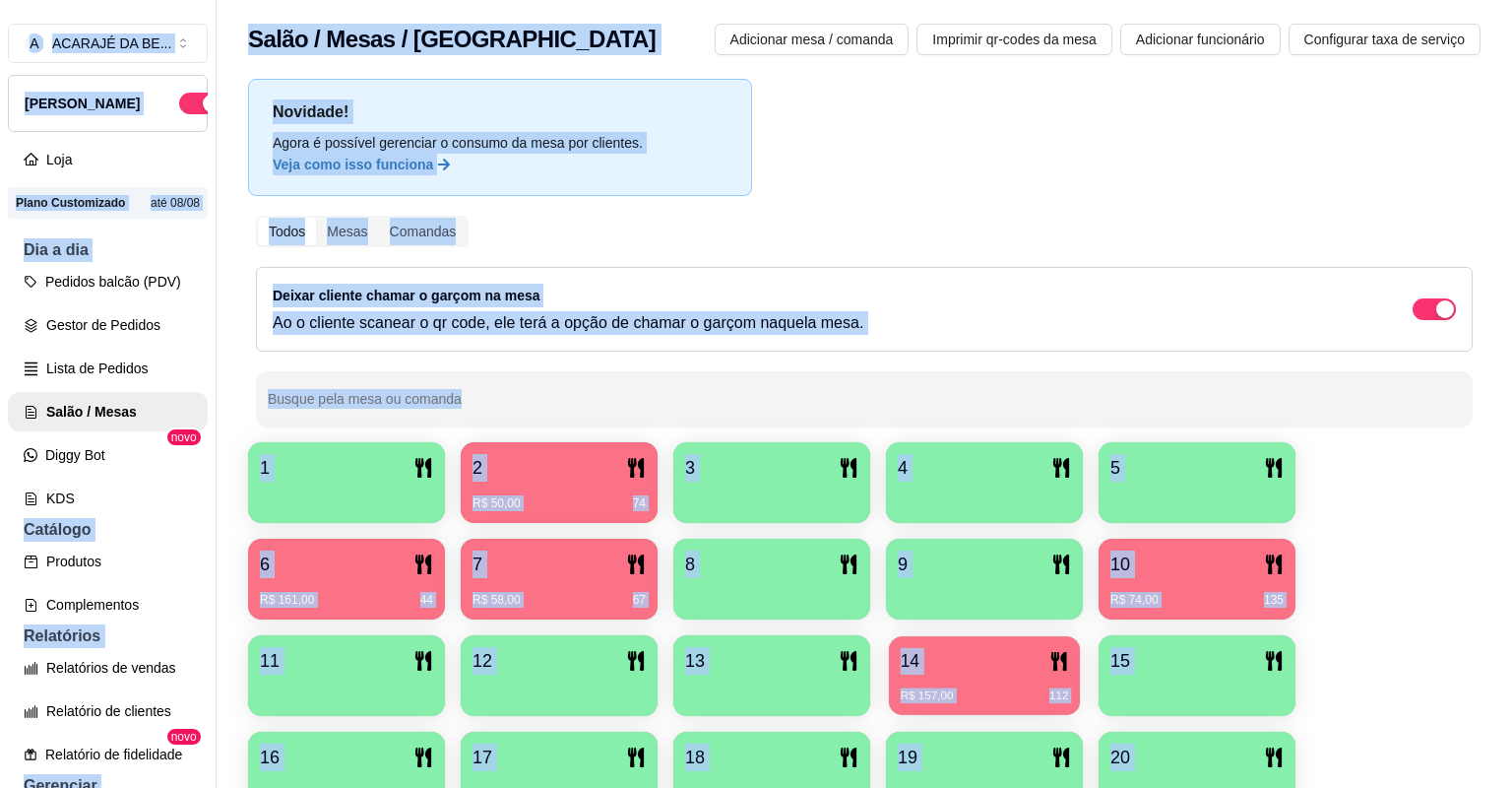 click on "14 R$ 157,00 112" at bounding box center [984, 676] 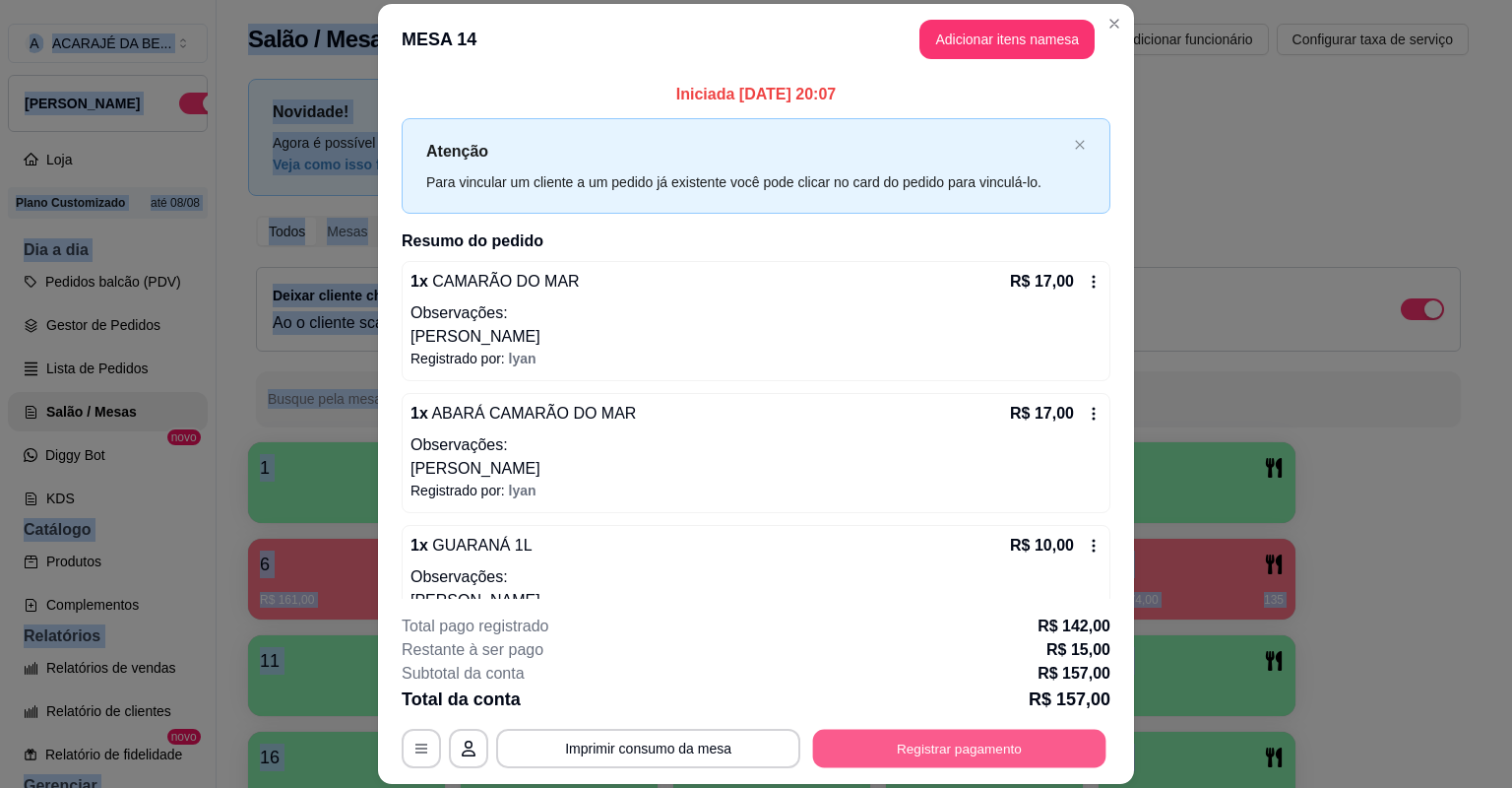 click on "Registrar pagamento" at bounding box center [960, 749] 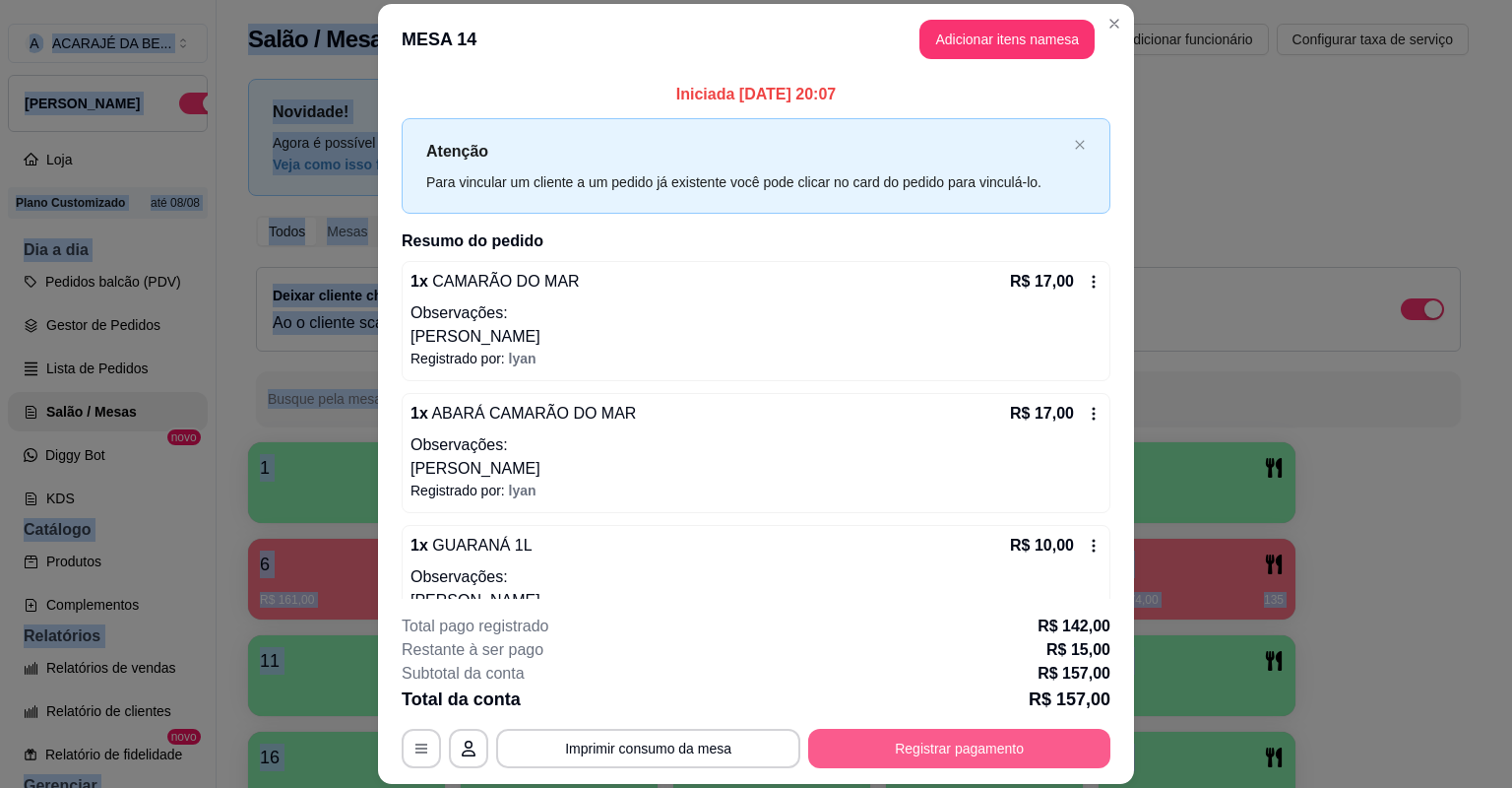 click on "Registrar pagamento" at bounding box center [959, 749] 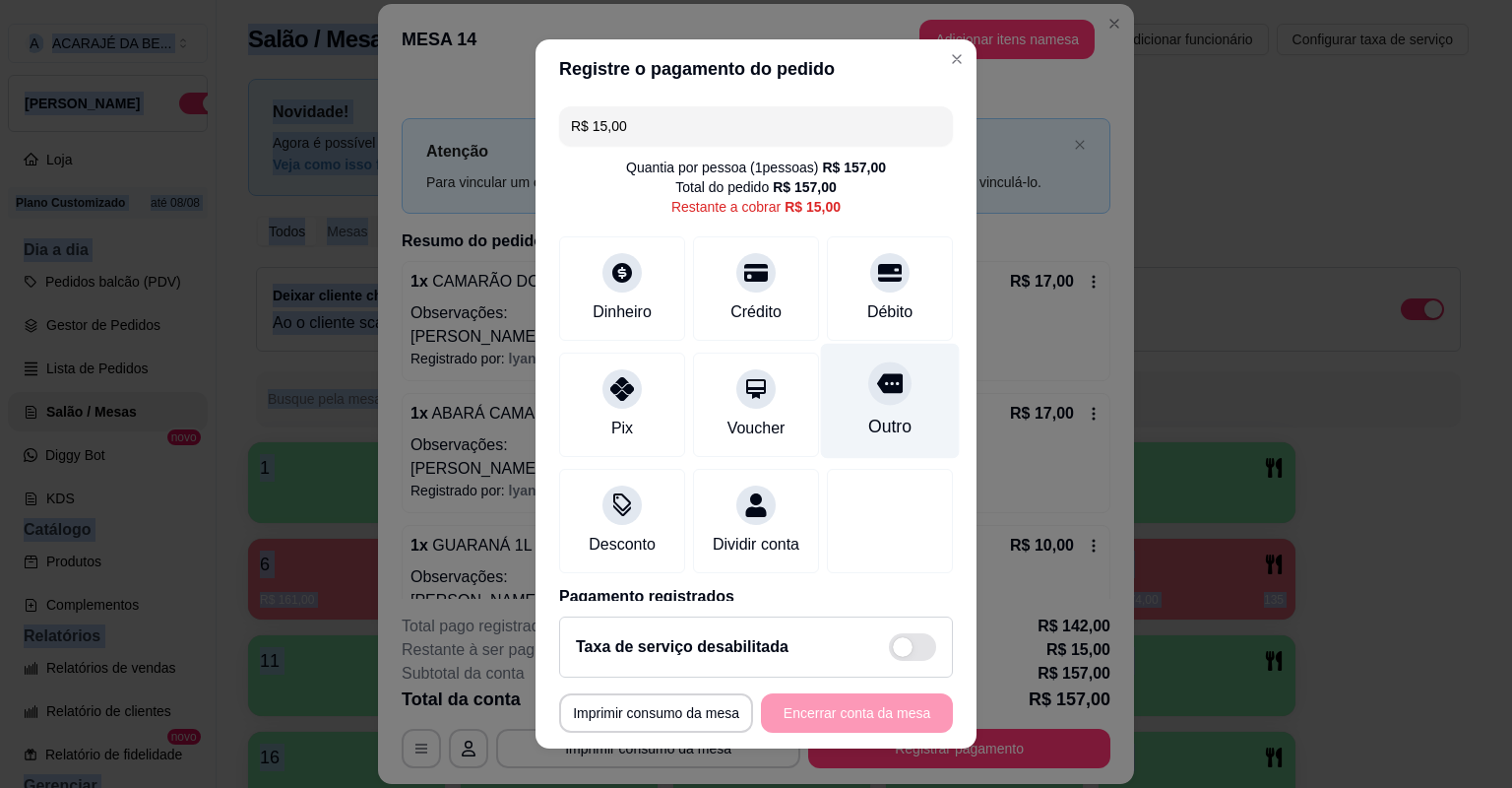 click on "Outro" at bounding box center [890, 427] 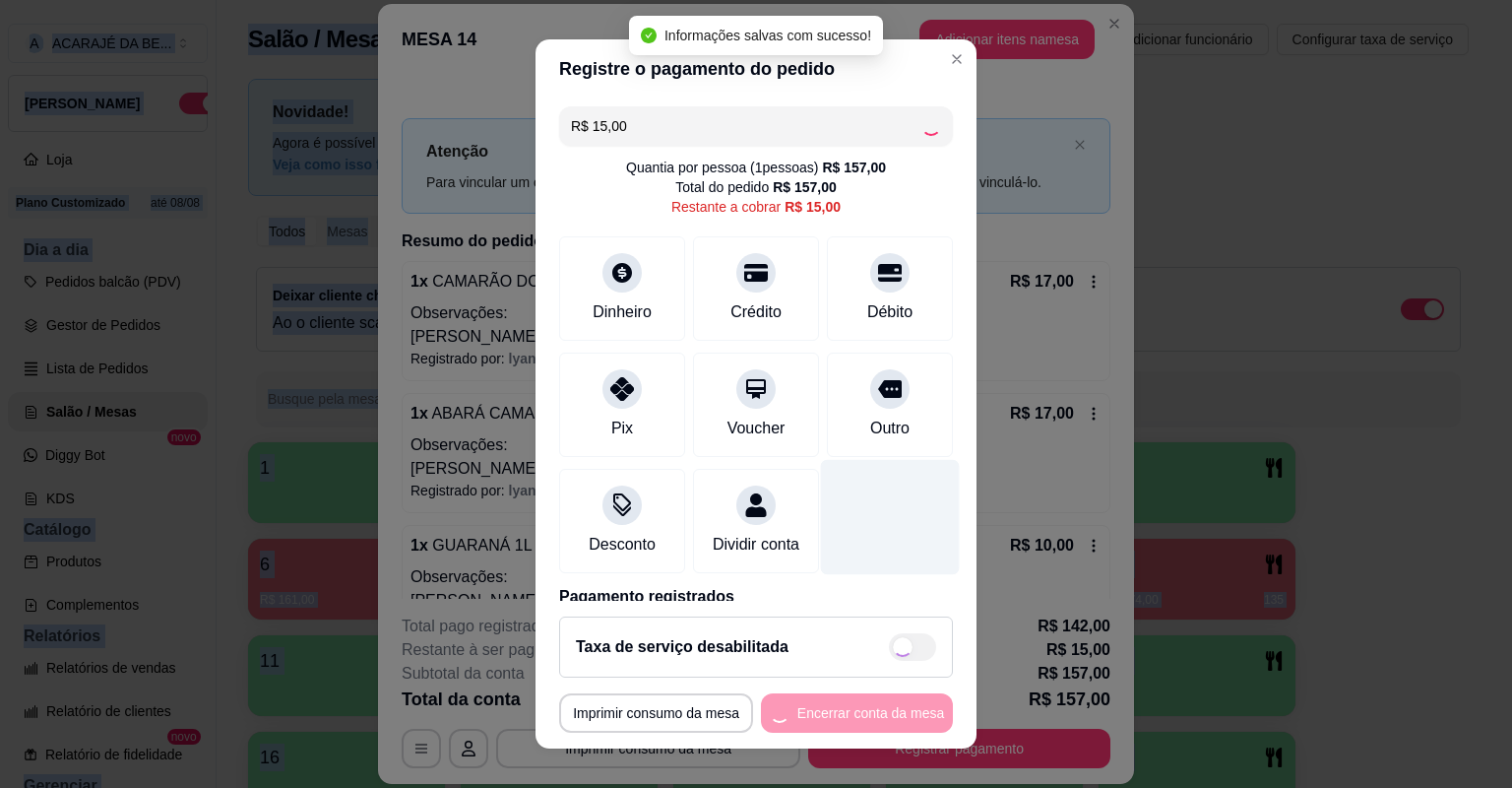 type on "R$ 0,00" 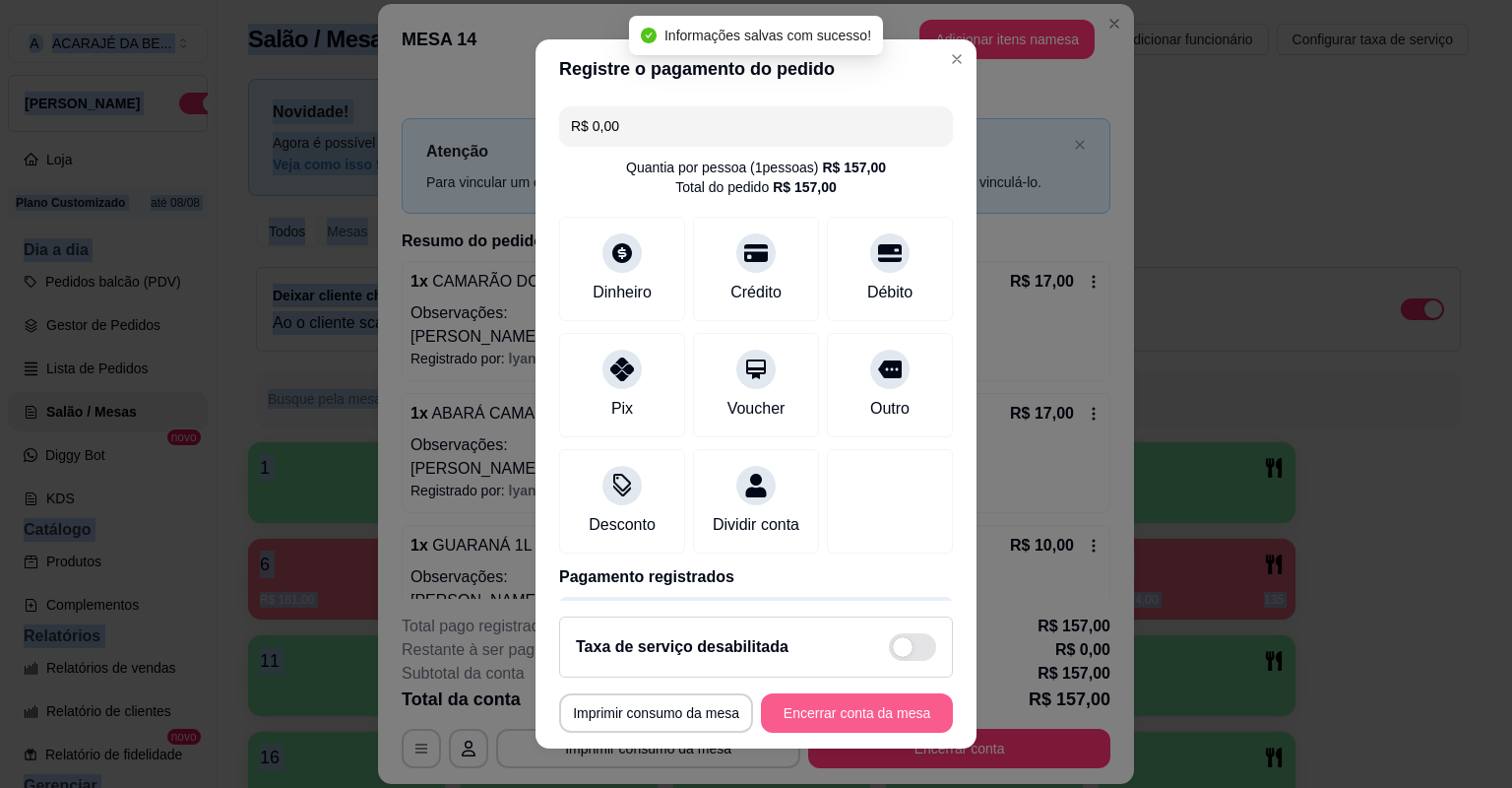 click on "Encerrar conta da mesa" at bounding box center (856, 713) 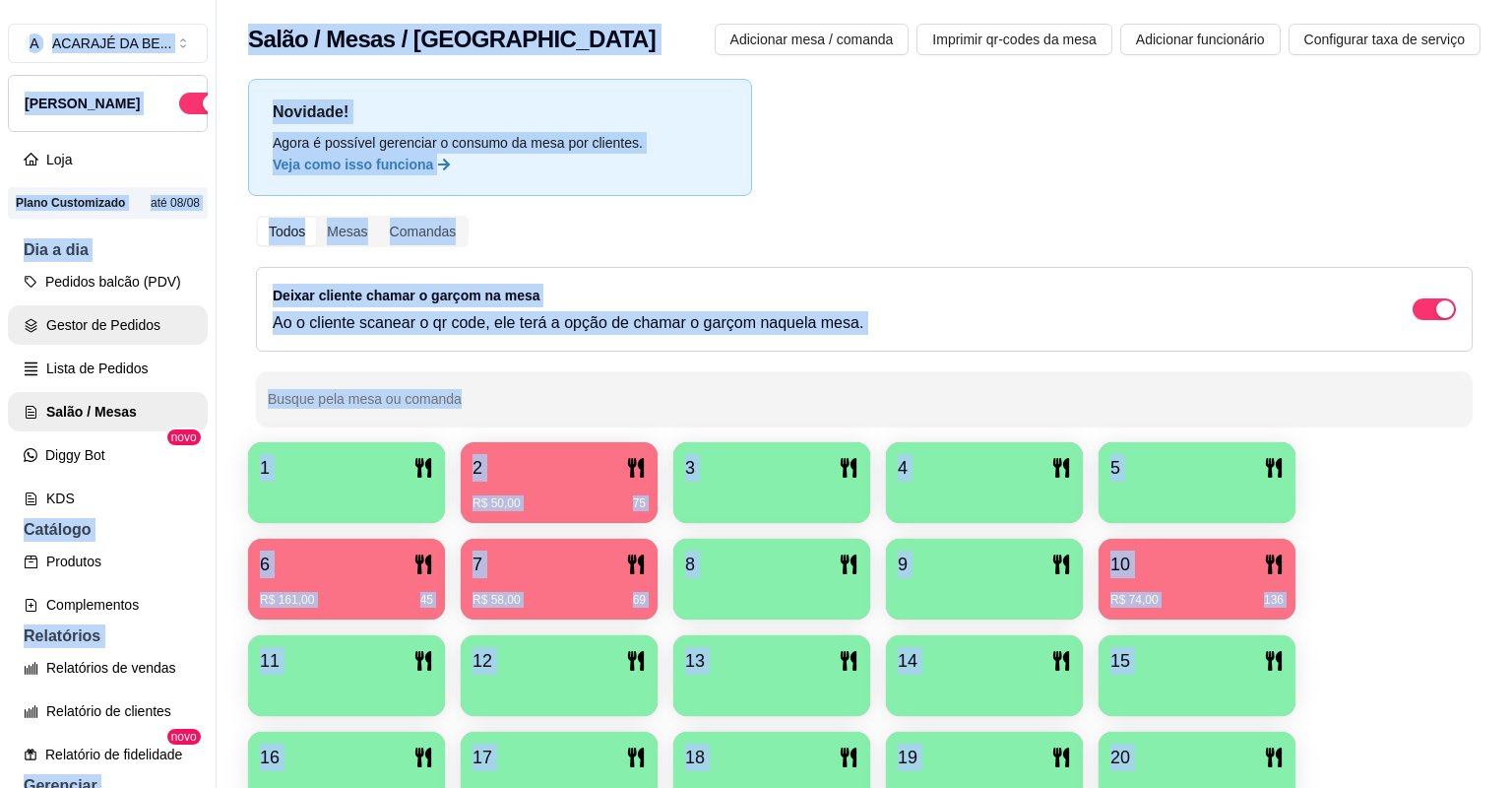 click on "Gestor de Pedidos" at bounding box center [107, 325] 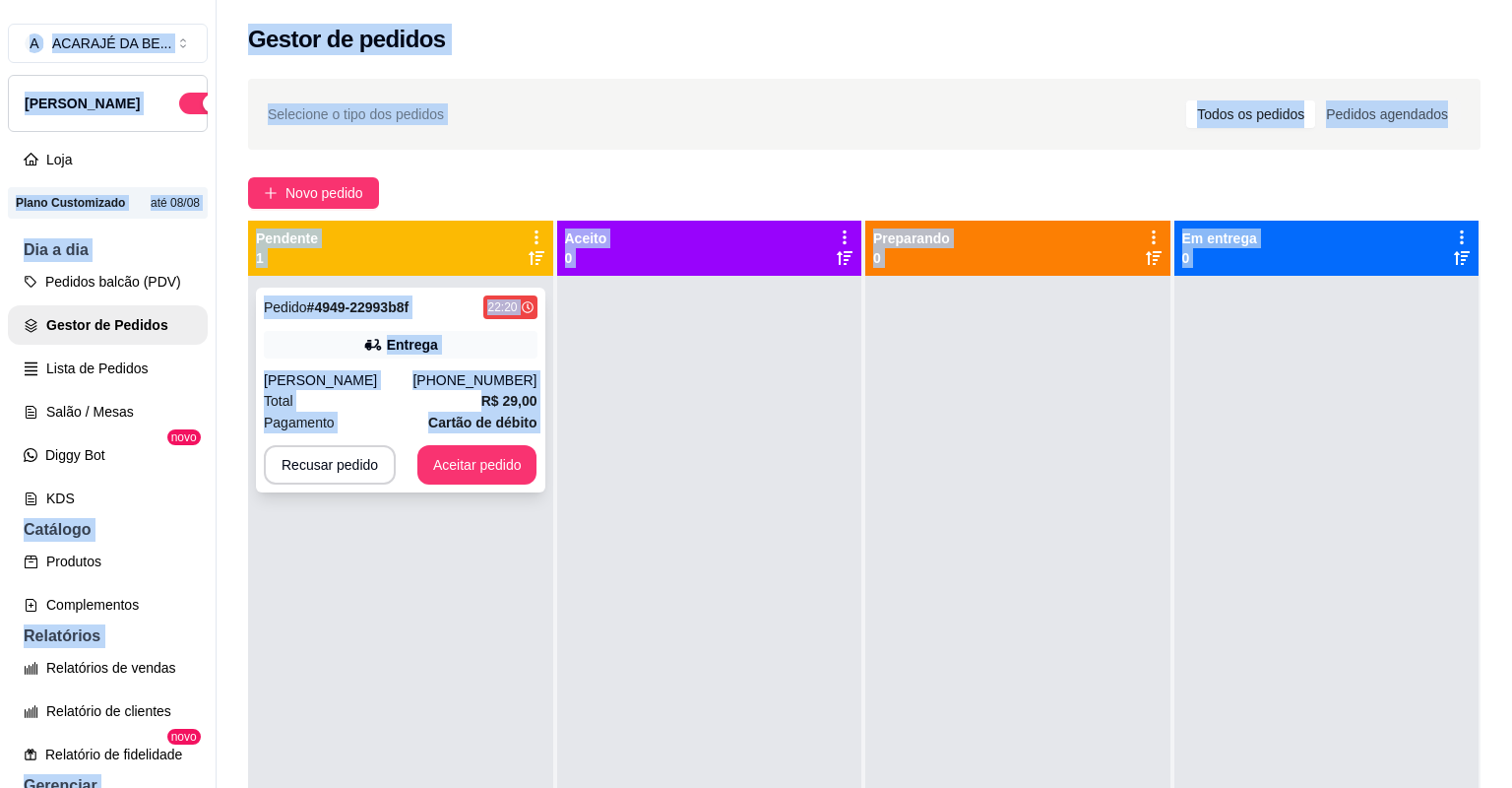click on "Pedido  # 4949-22993b8f 22:20 Entrega ANA PAULA  (73) 98186-0859 Total R$ 29,00 Pagamento Cartão de débito Recusar pedido Aceitar pedido" at bounding box center (401, 390) 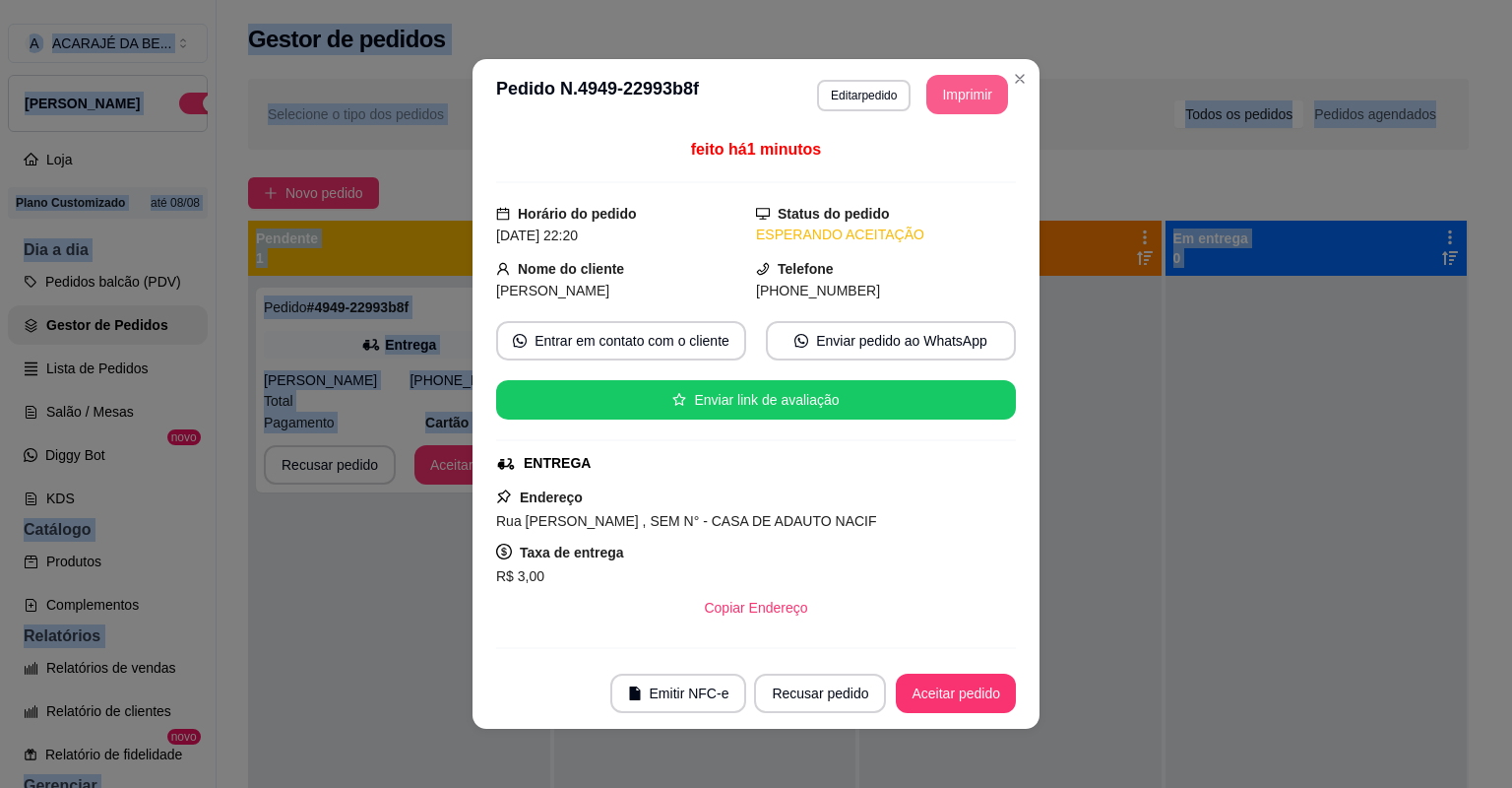 click on "Imprimir" at bounding box center (967, 95) 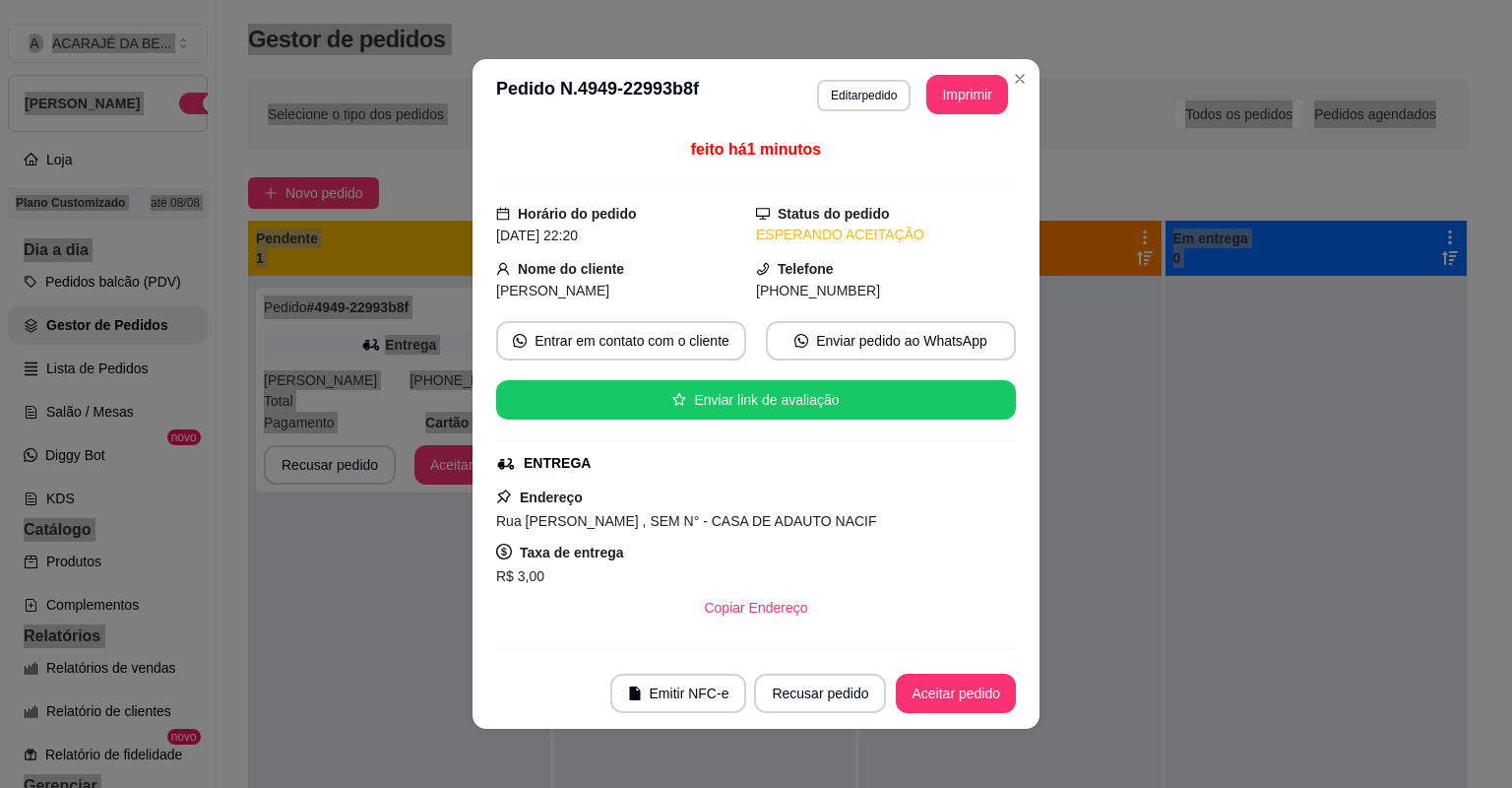 click on "Aceitar pedido" at bounding box center [956, 693] 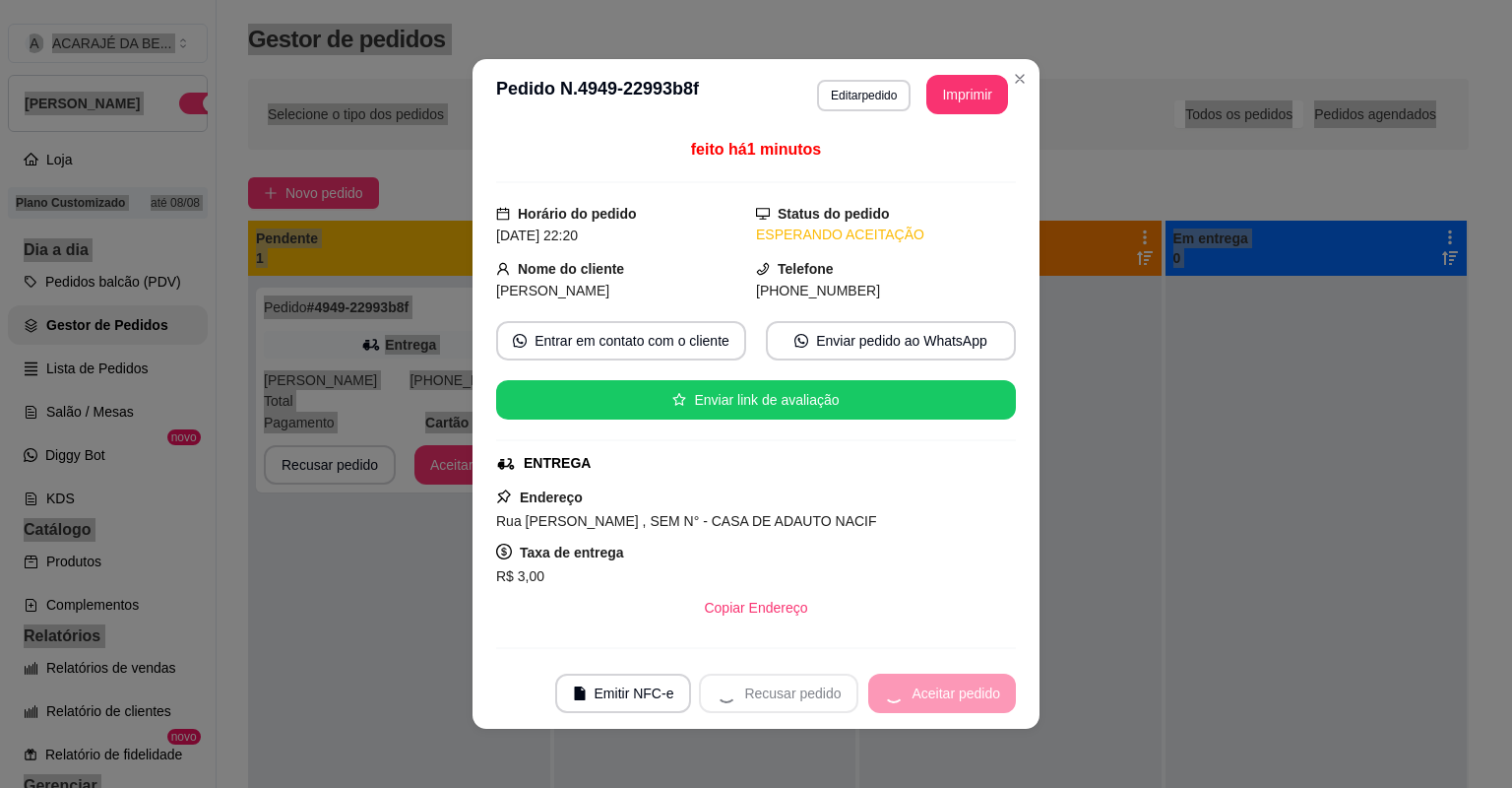 click on "Recusar pedido Aceitar pedido" at bounding box center [857, 693] 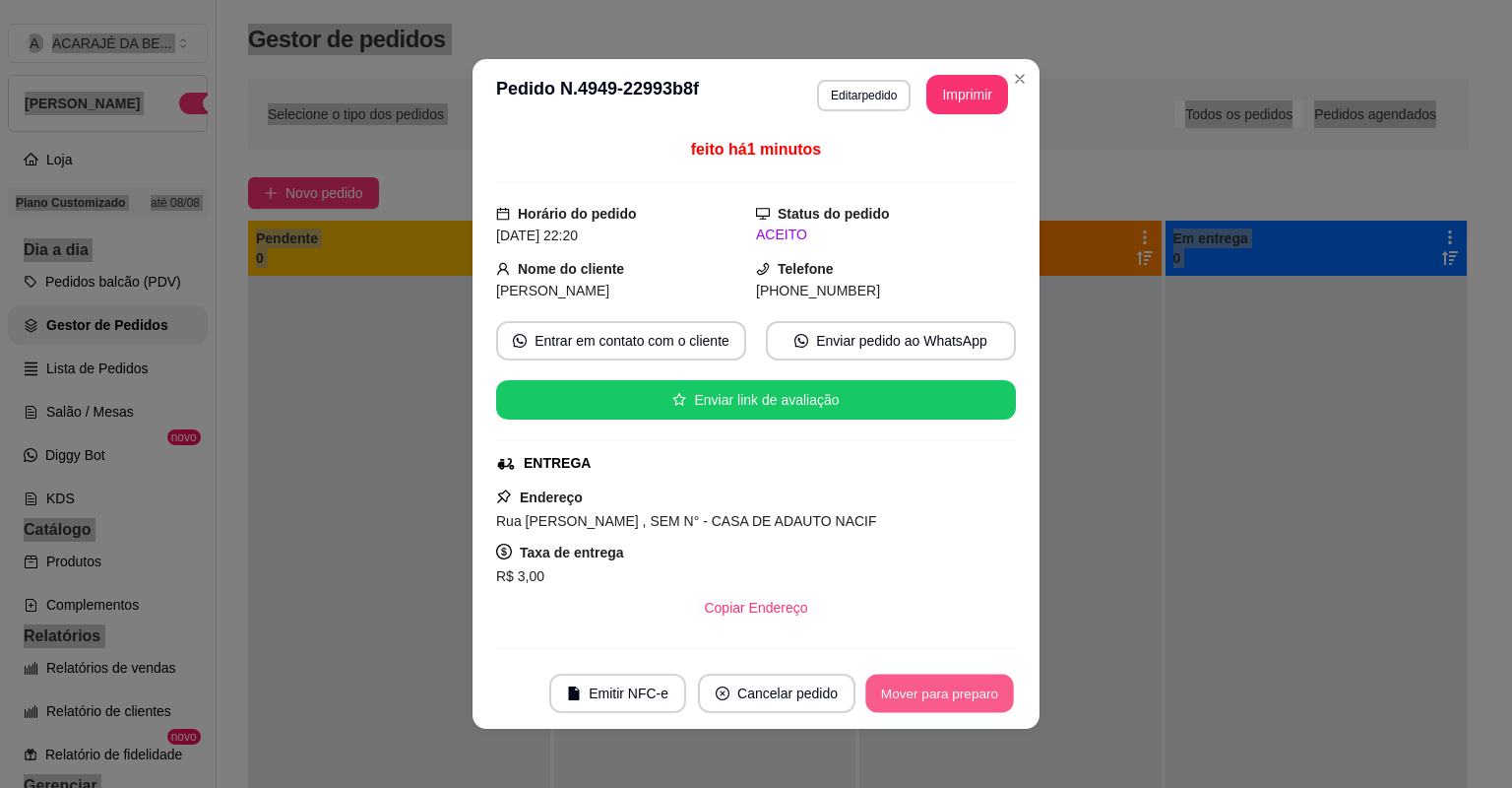 click on "Mover para preparo" at bounding box center (939, 693) 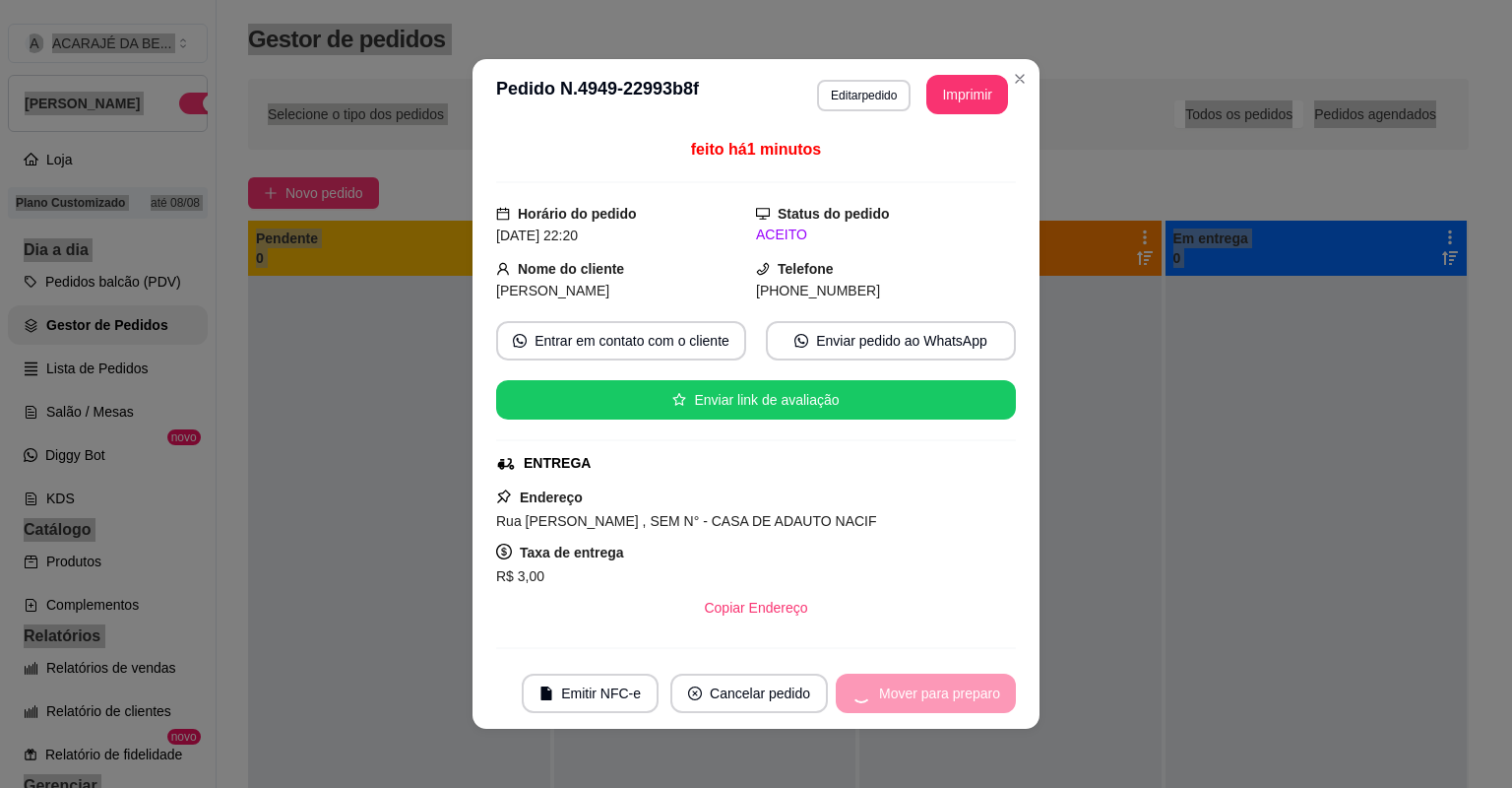 click on "Mover para preparo" at bounding box center (925, 693) 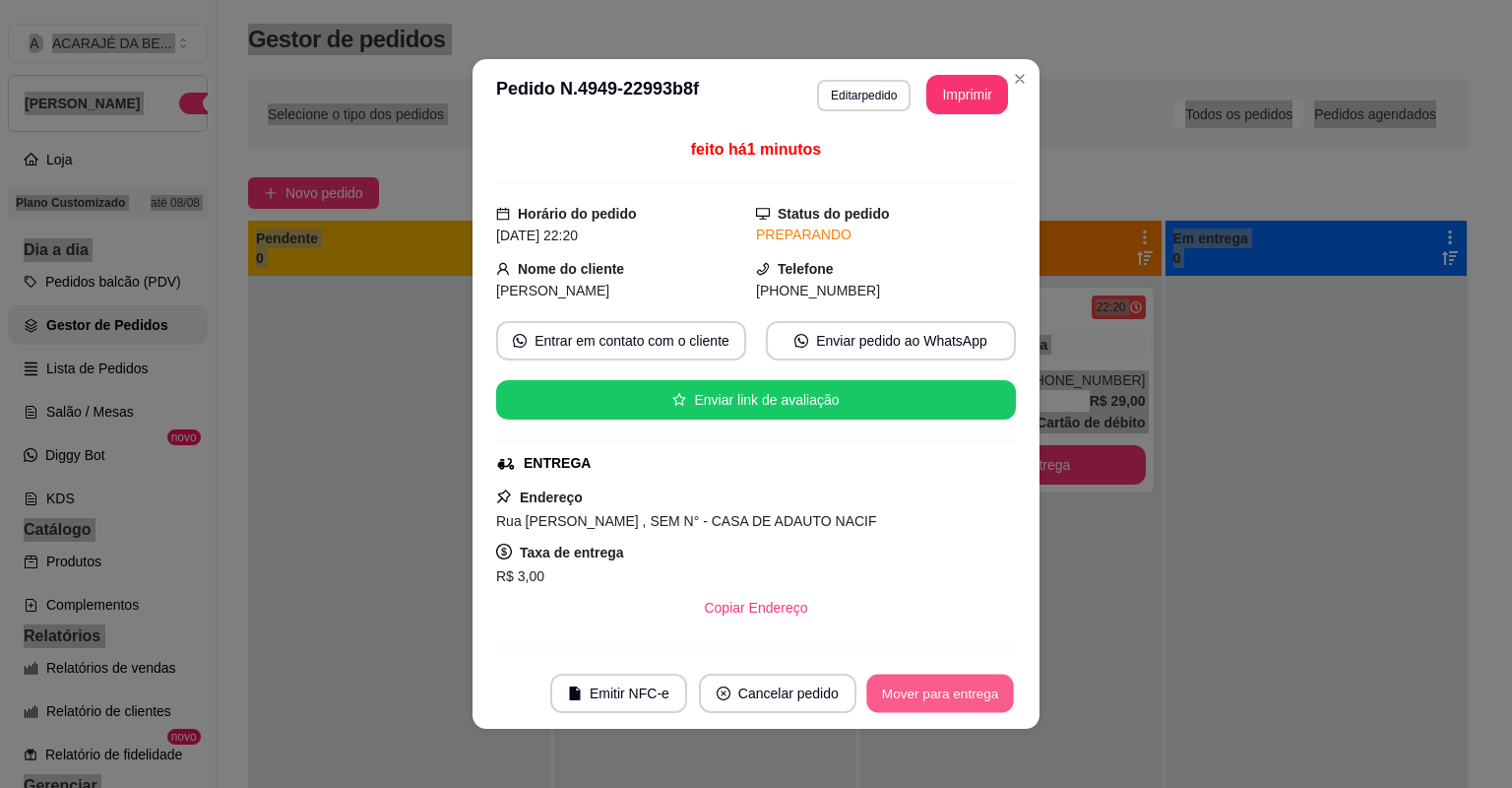 click on "Mover para entrega" at bounding box center (940, 693) 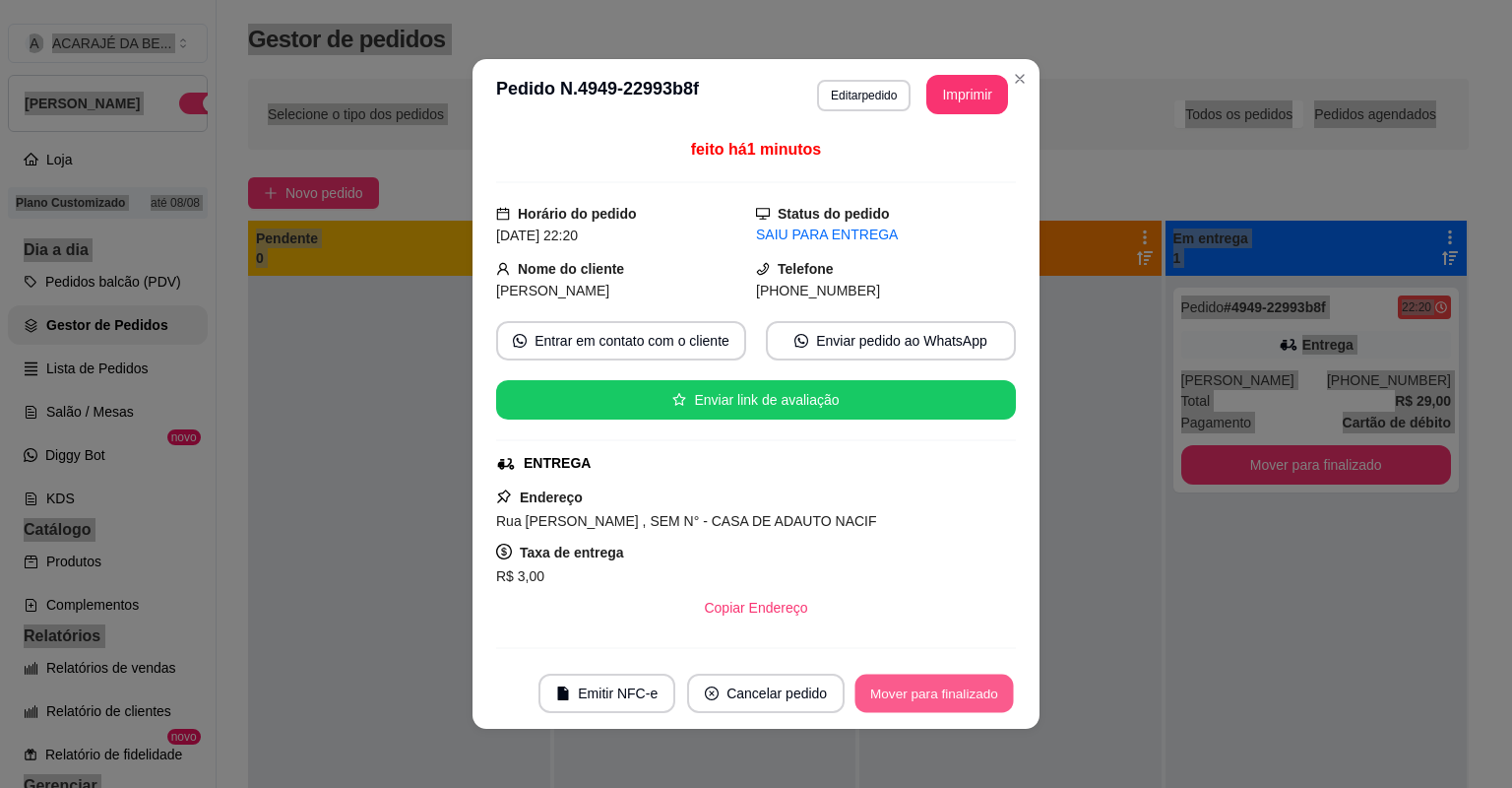 click on "Mover para finalizado" at bounding box center (934, 693) 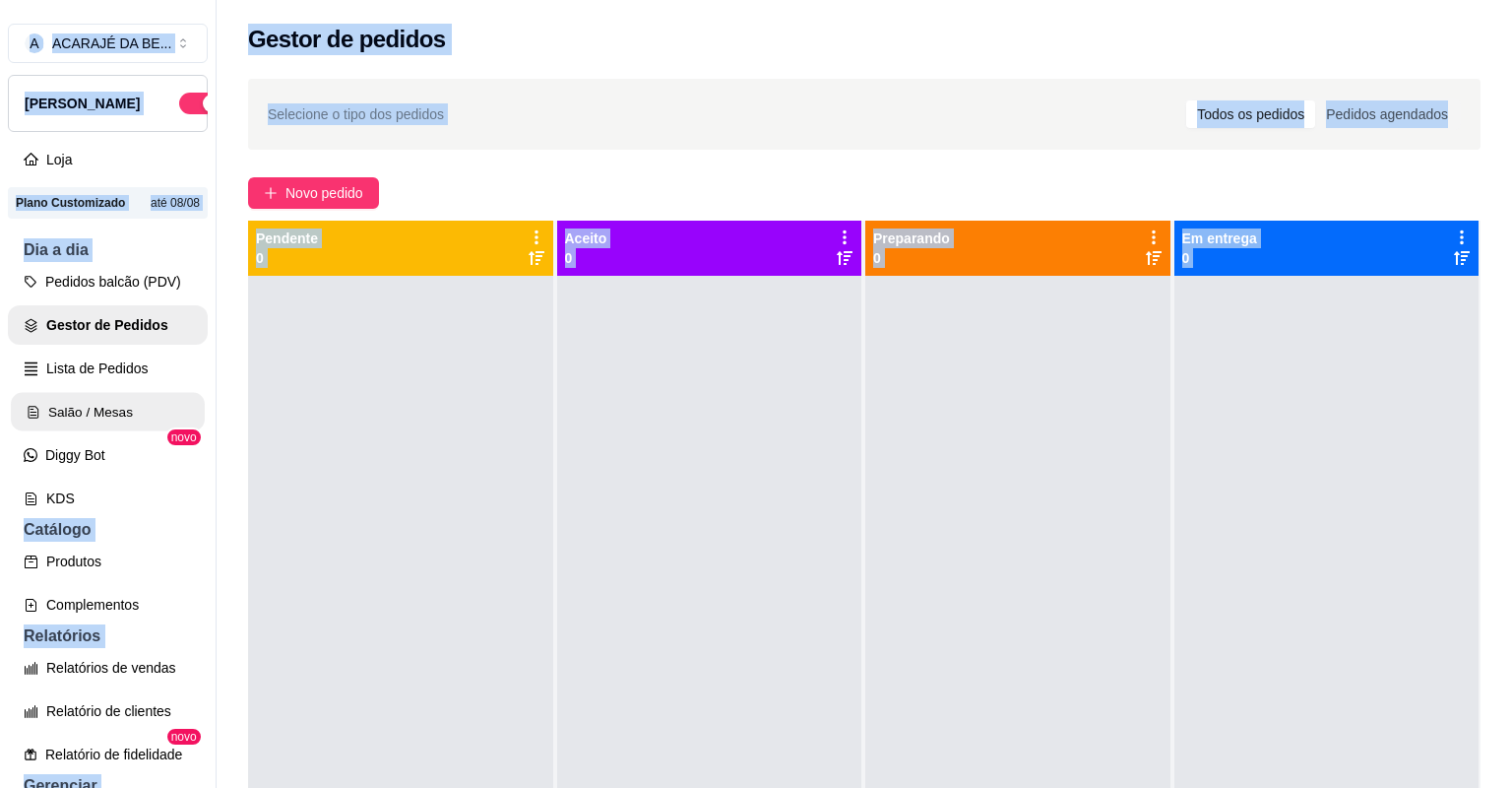click on "Salão / Mesas" at bounding box center (107, 412) 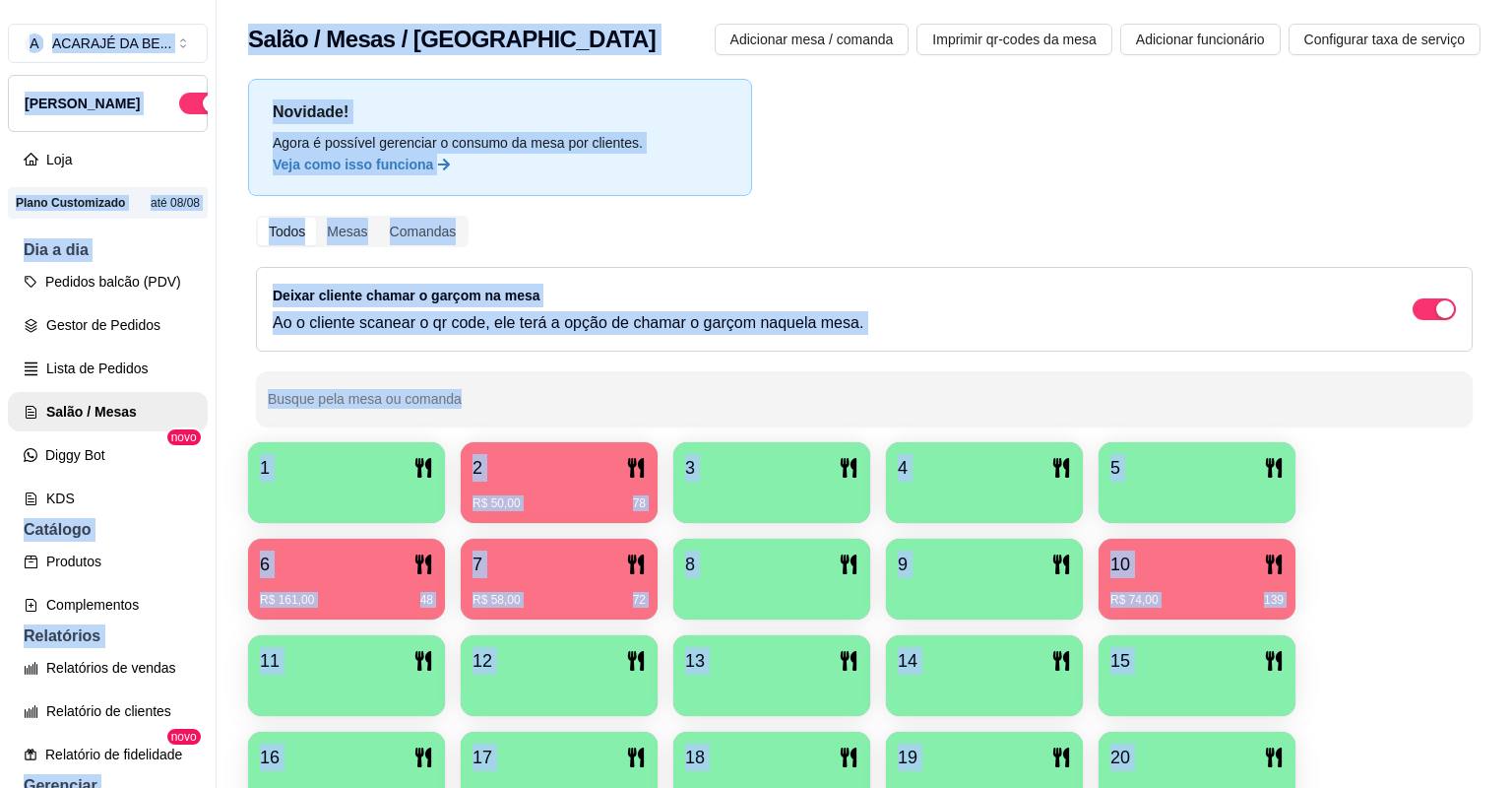 click on "R$ 161,00 48" at bounding box center [346, 600] 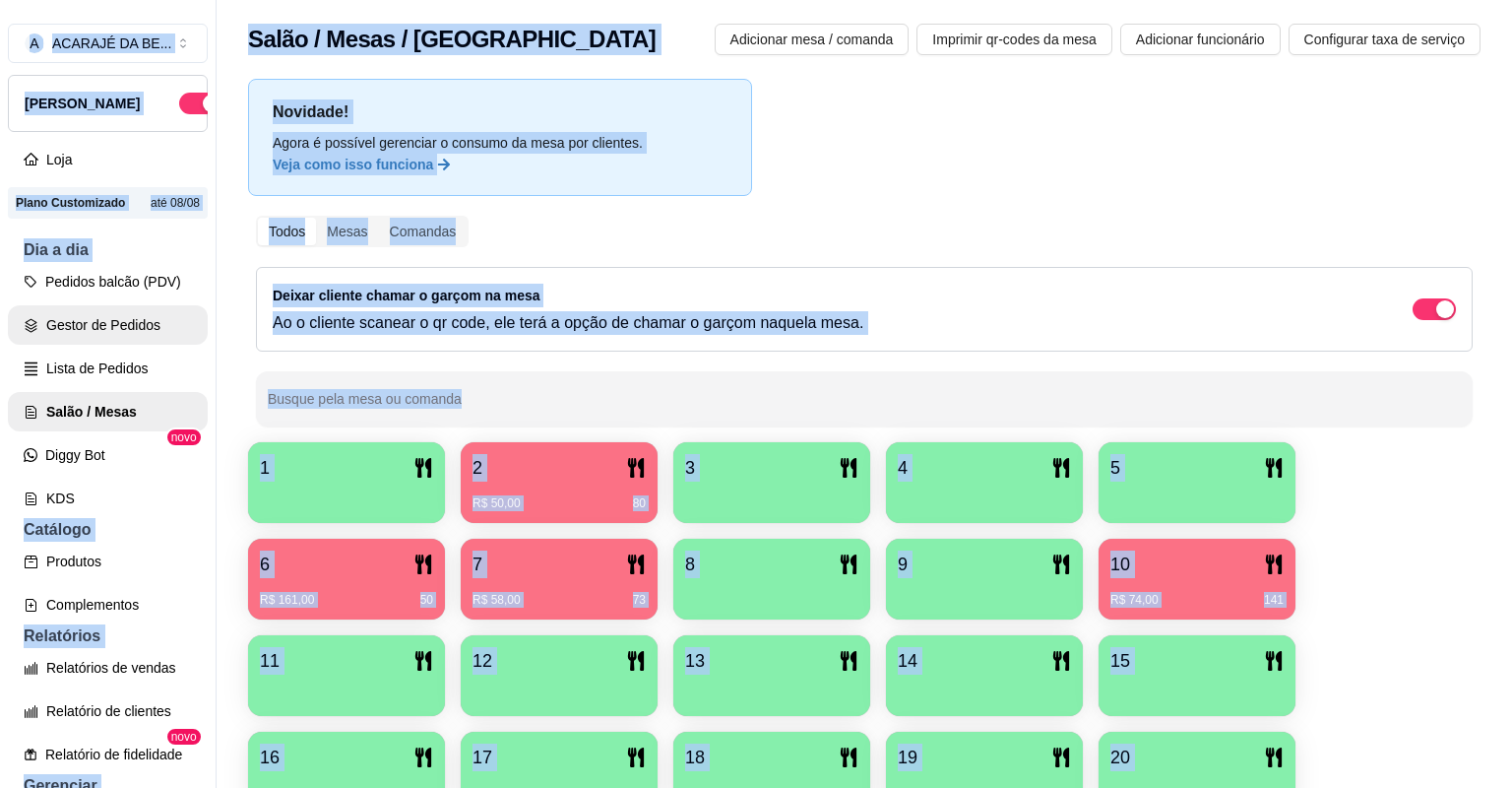 click on "Gestor de Pedidos" at bounding box center (107, 325) 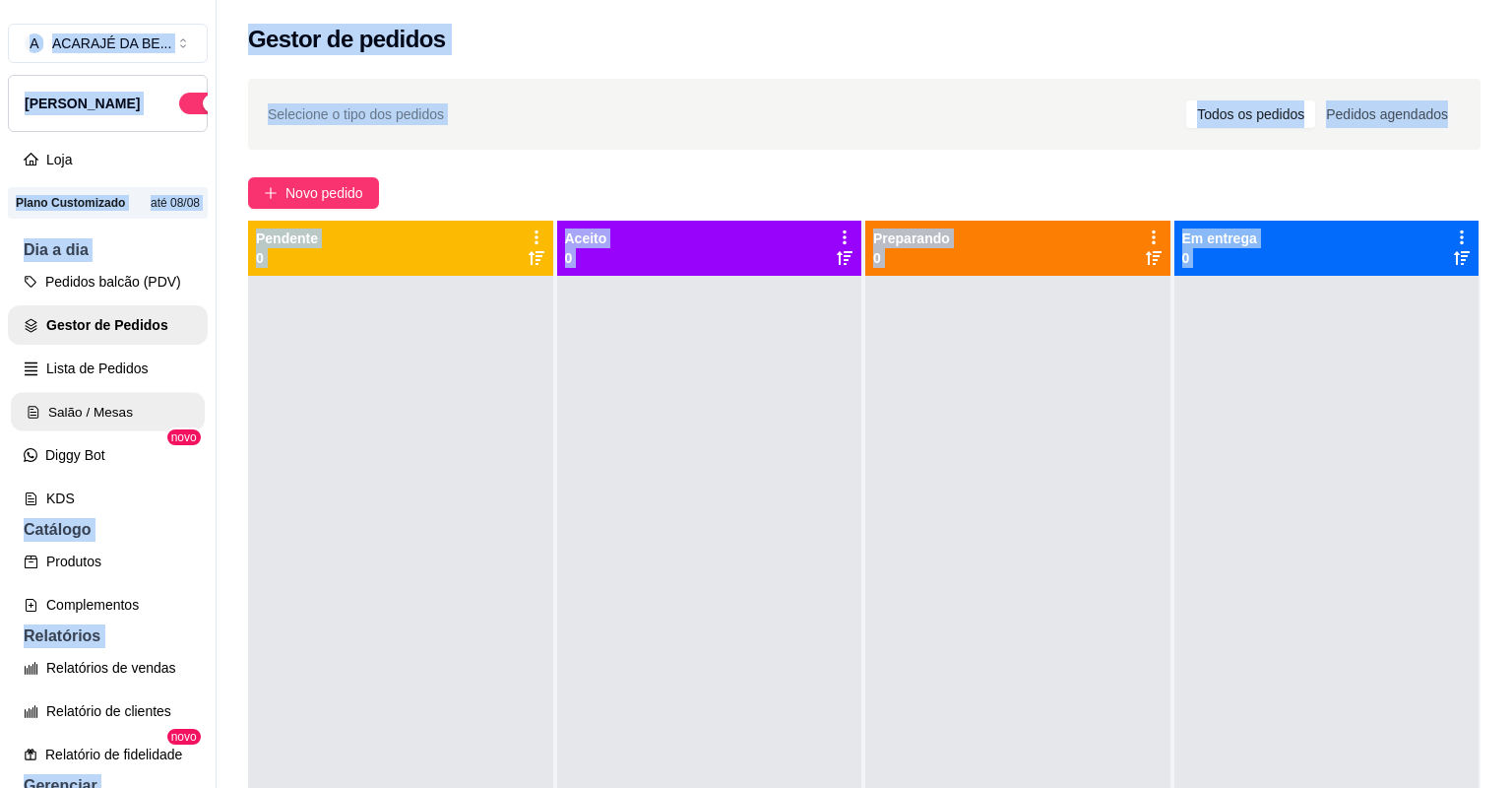 click on "Salão / Mesas" at bounding box center (107, 412) 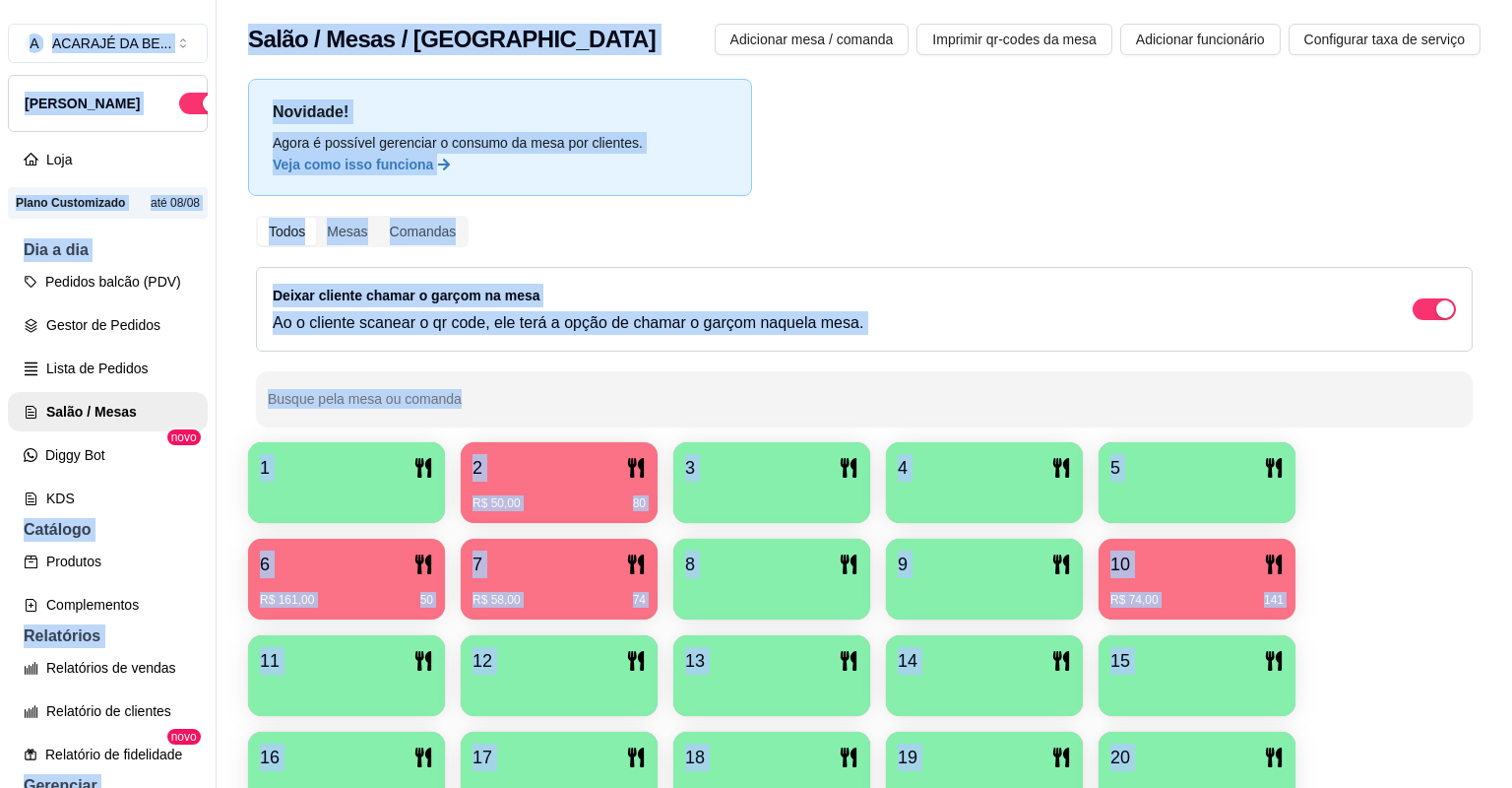 click on "6" at bounding box center [346, 564] 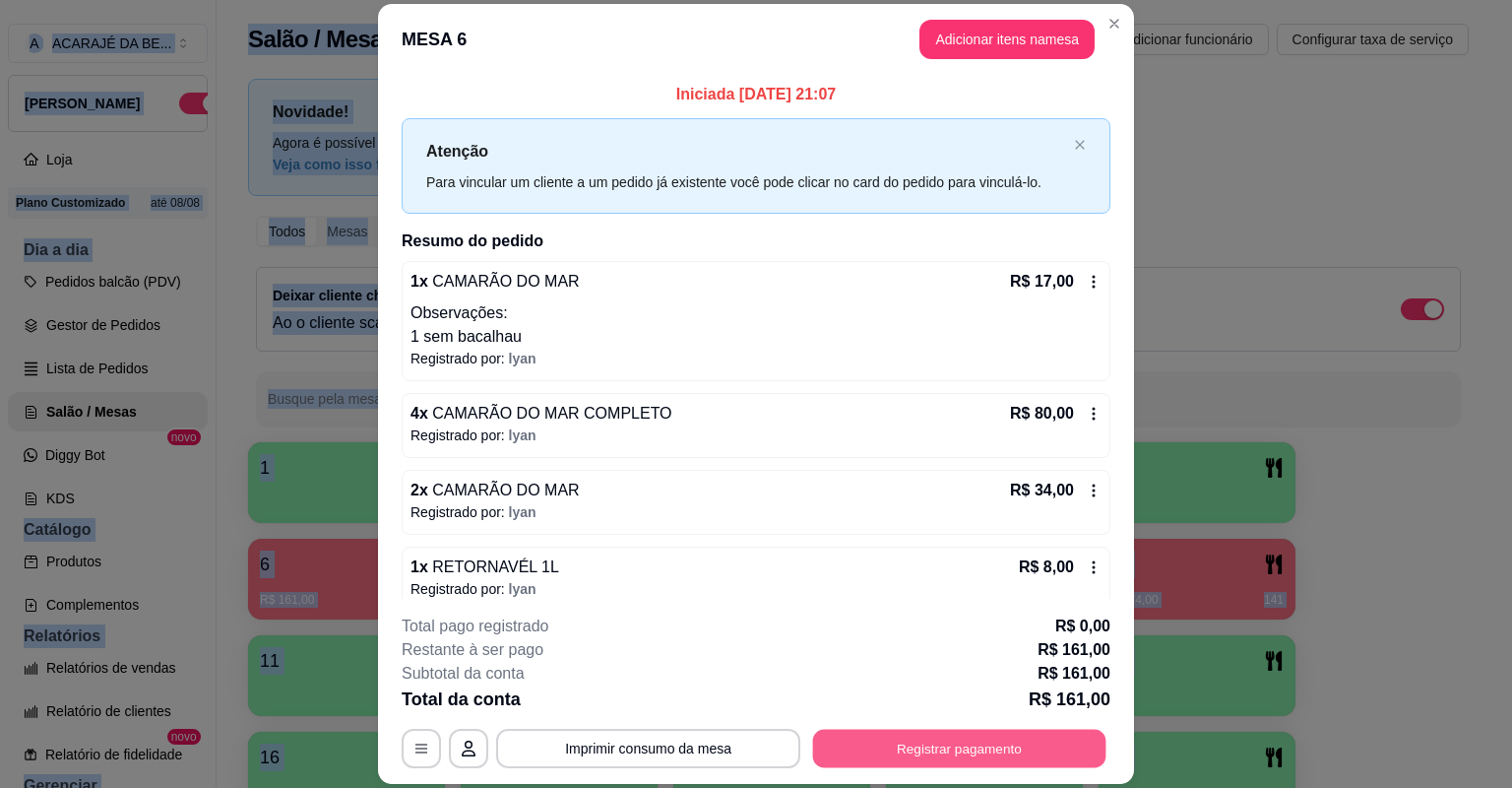 click on "Registrar pagamento" at bounding box center [960, 749] 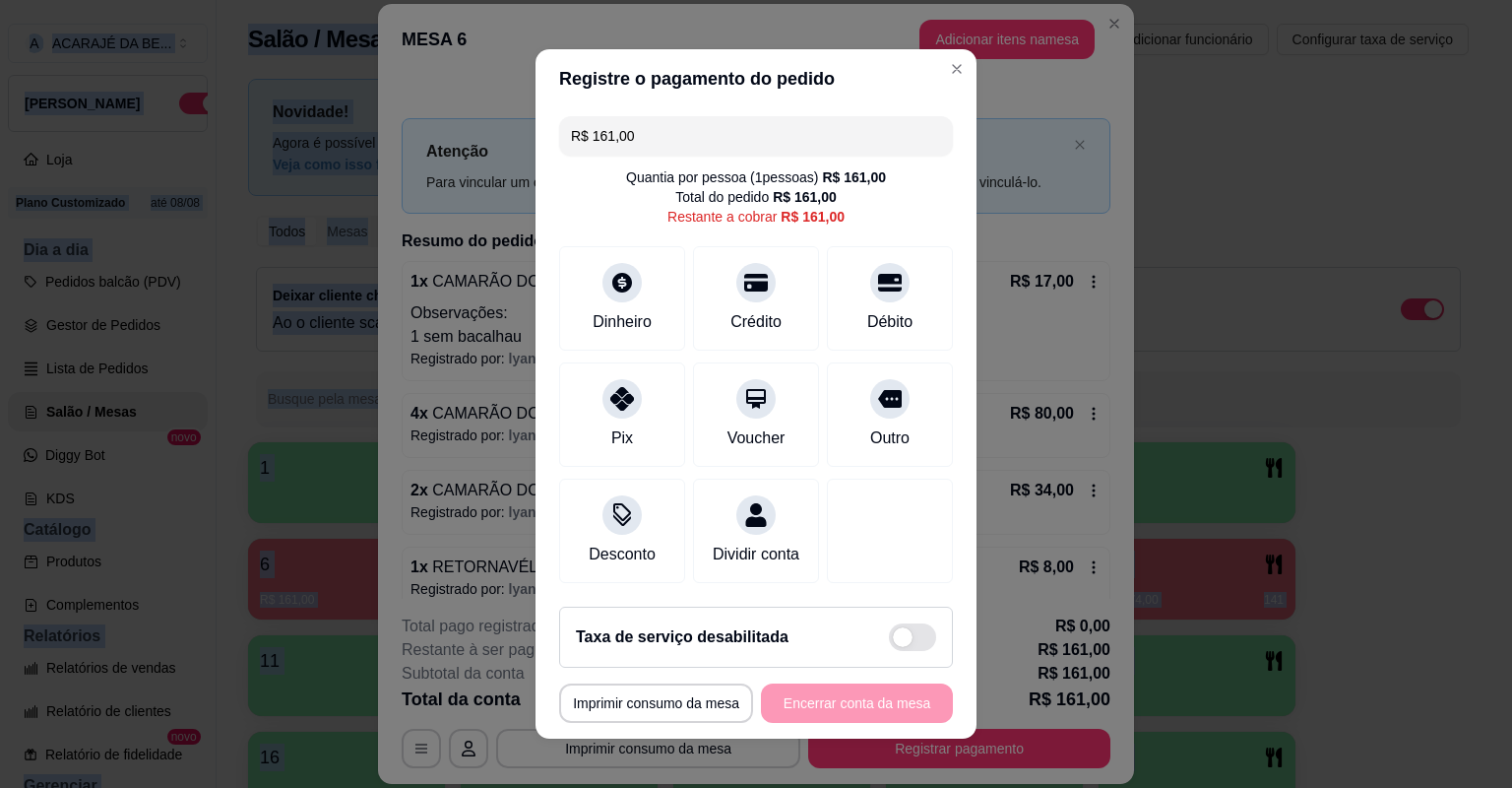 drag, startPoint x: 646, startPoint y: 150, endPoint x: 586, endPoint y: 146, distance: 60.13319 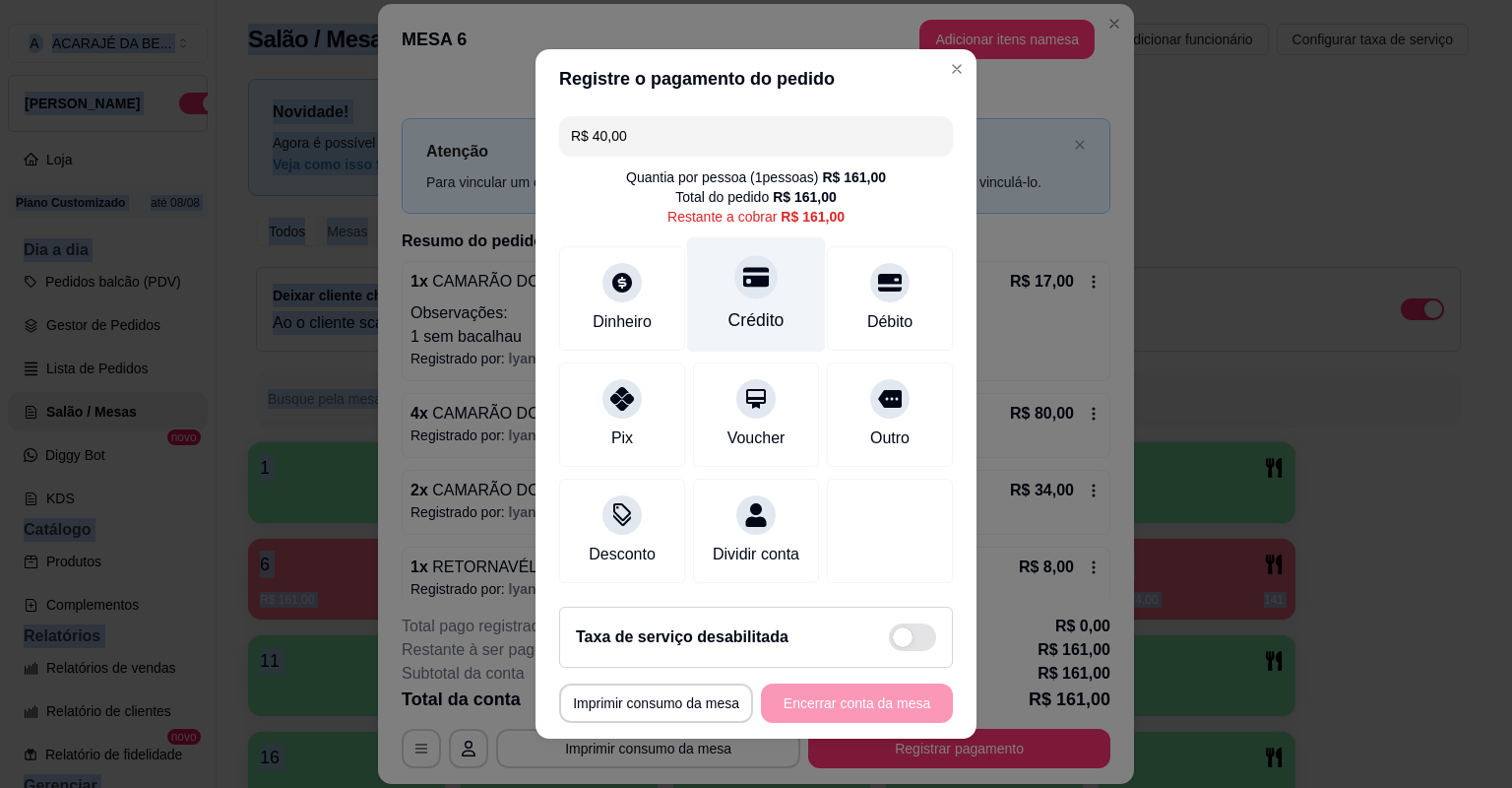 click on "Crédito" at bounding box center (756, 295) 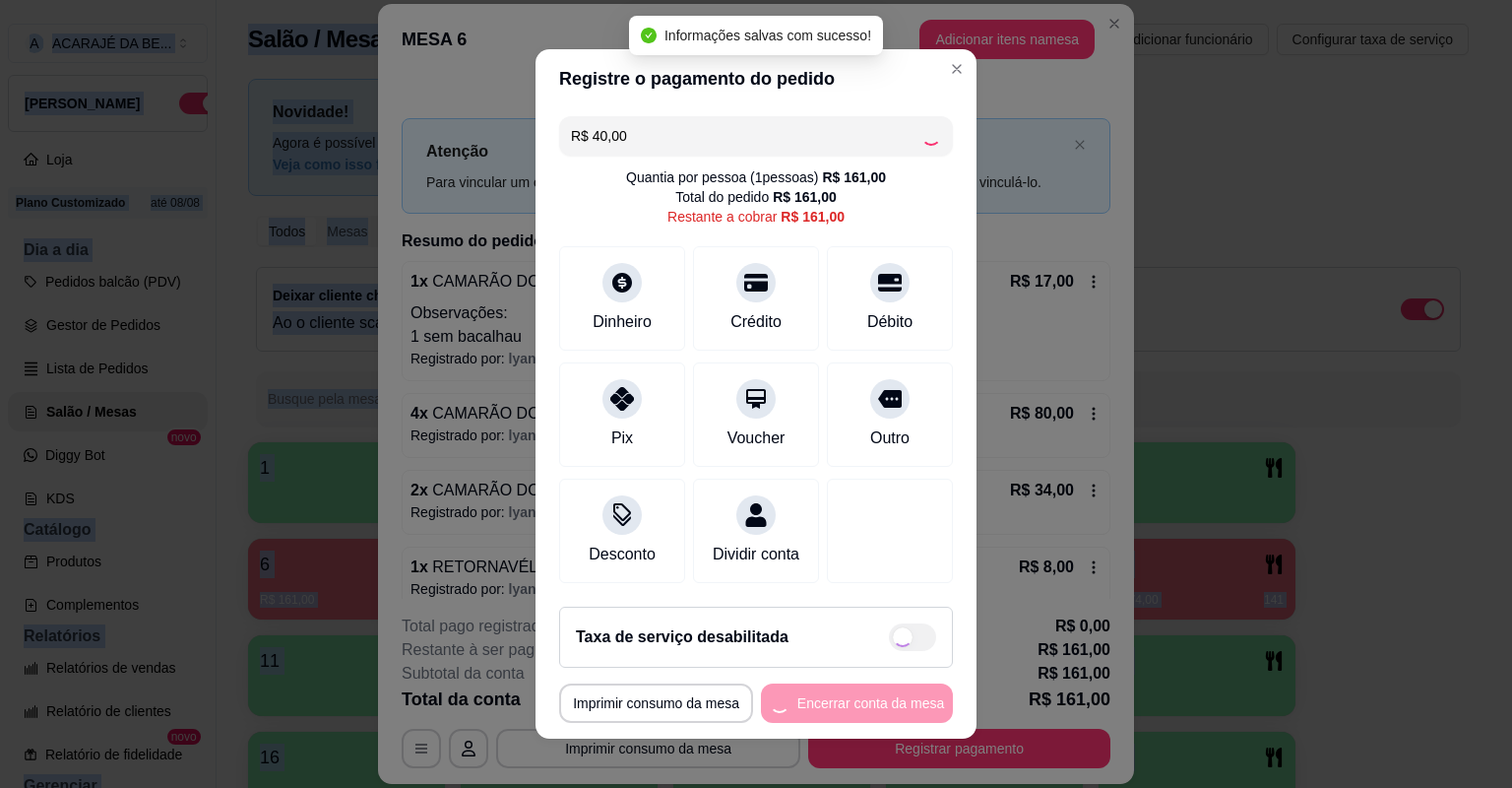 type on "R$ 121,00" 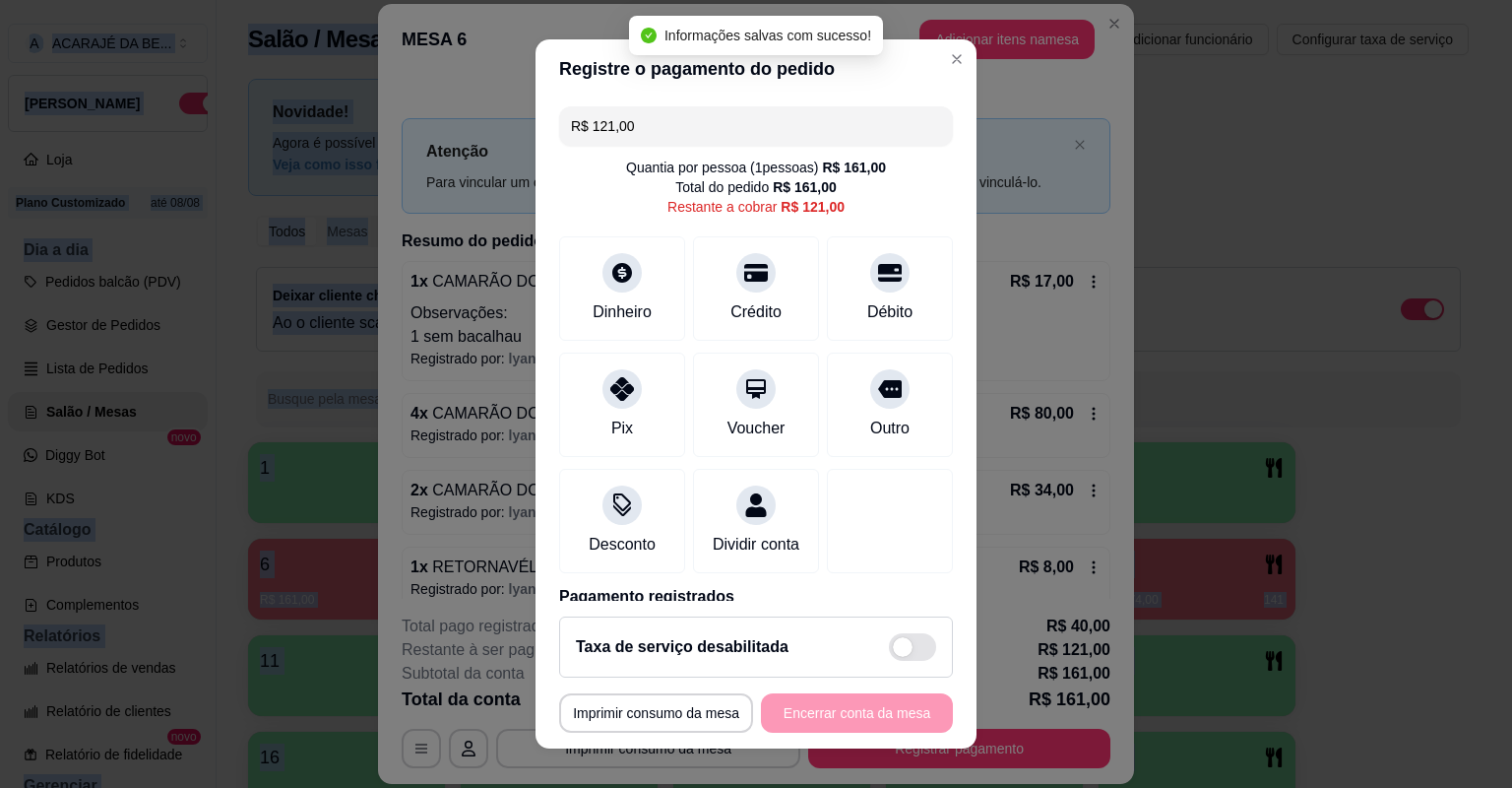 click on "R$ 121,00" at bounding box center (756, 126) 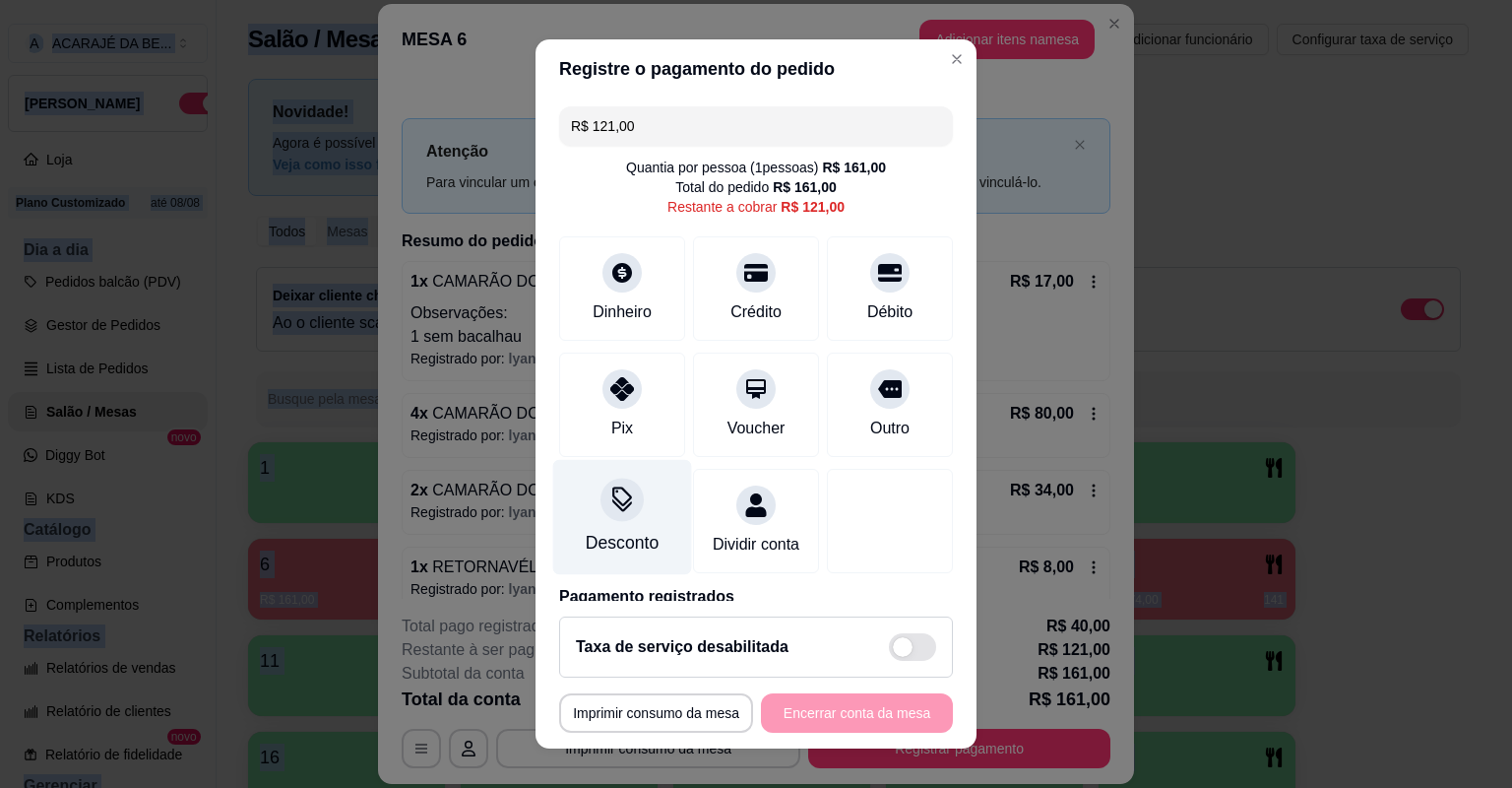 click at bounding box center (622, 499) 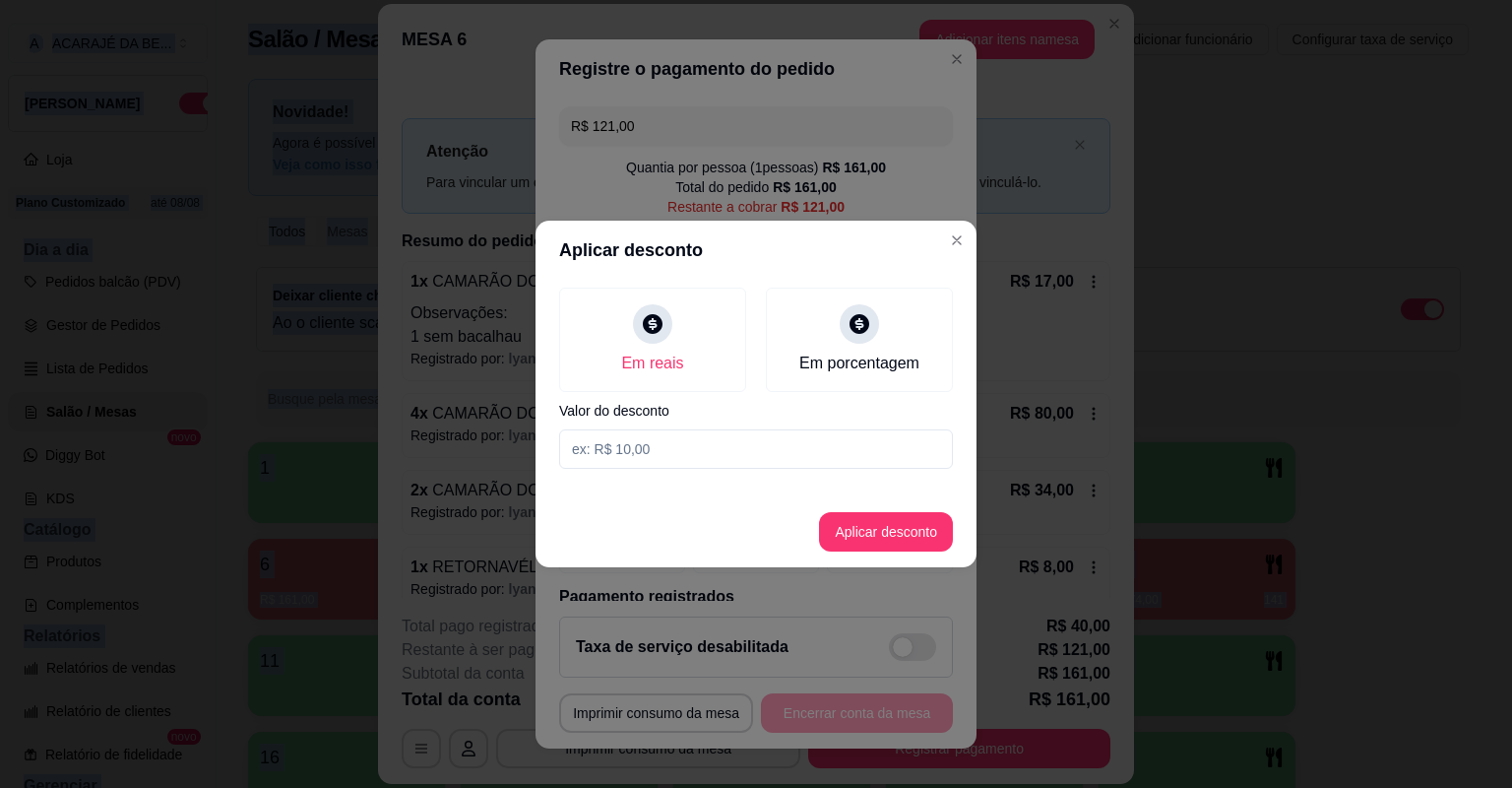 click at bounding box center (756, 449) 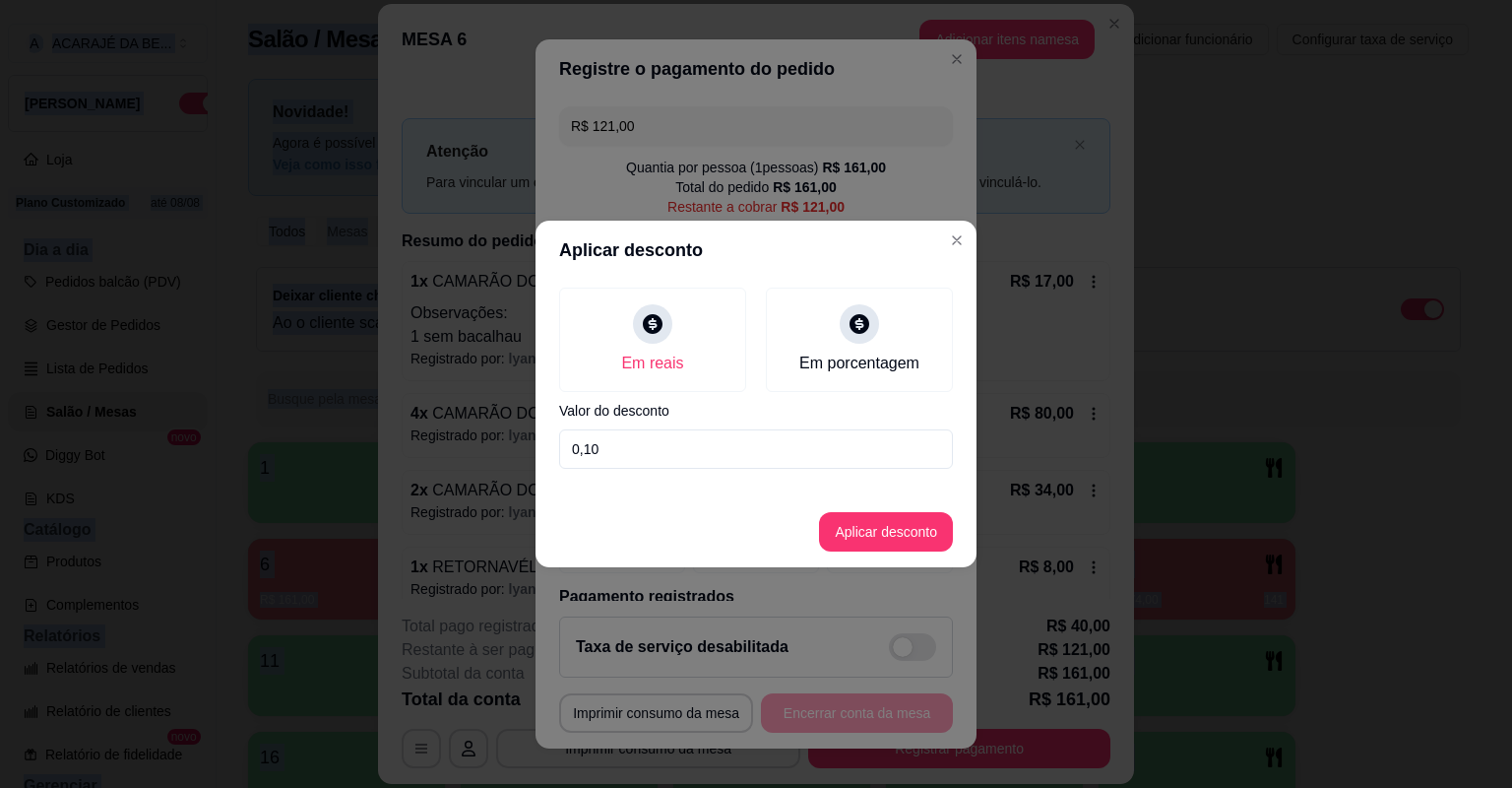 type on "1,00" 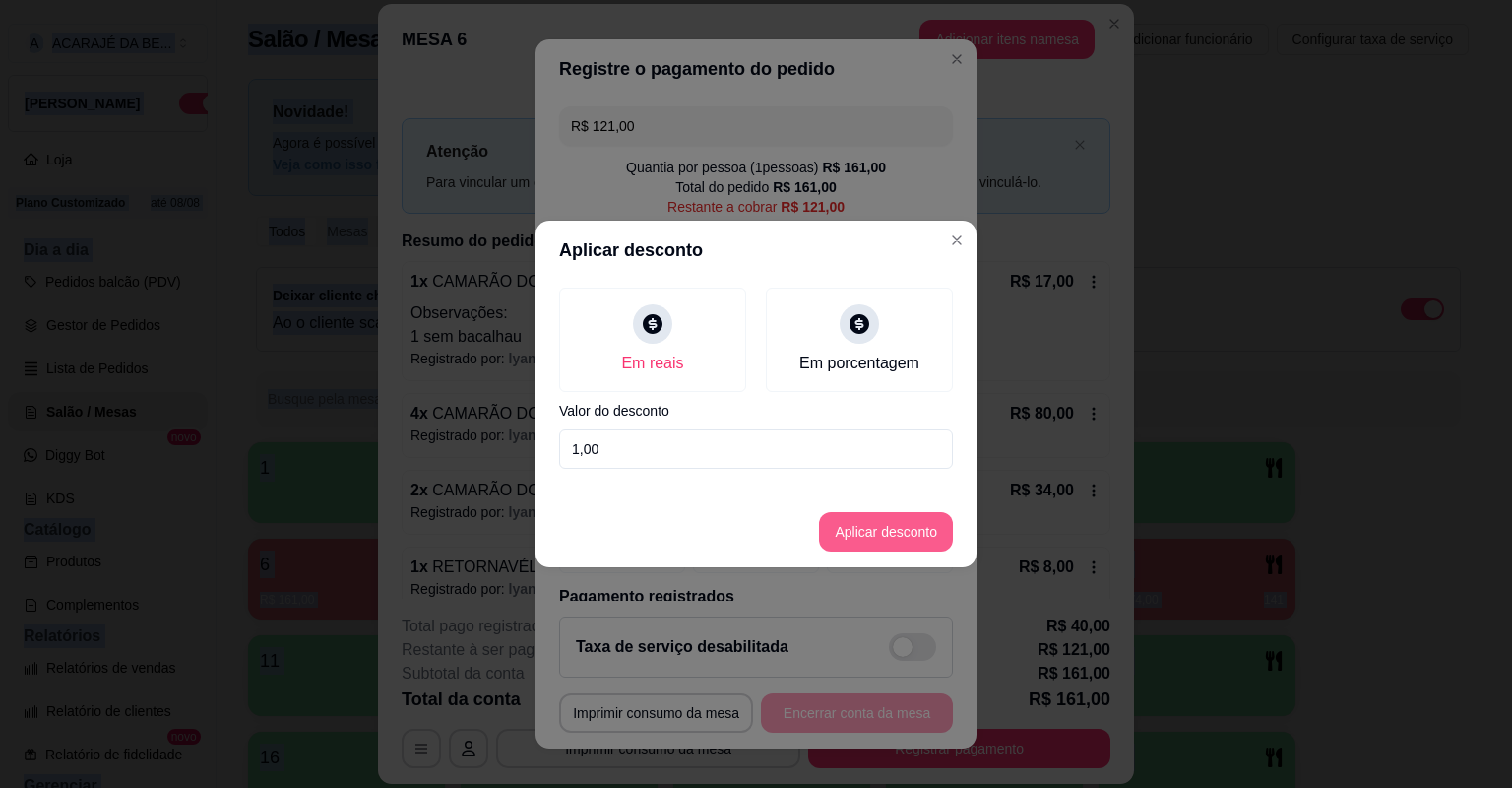 click on "Aplicar desconto" at bounding box center [886, 532] 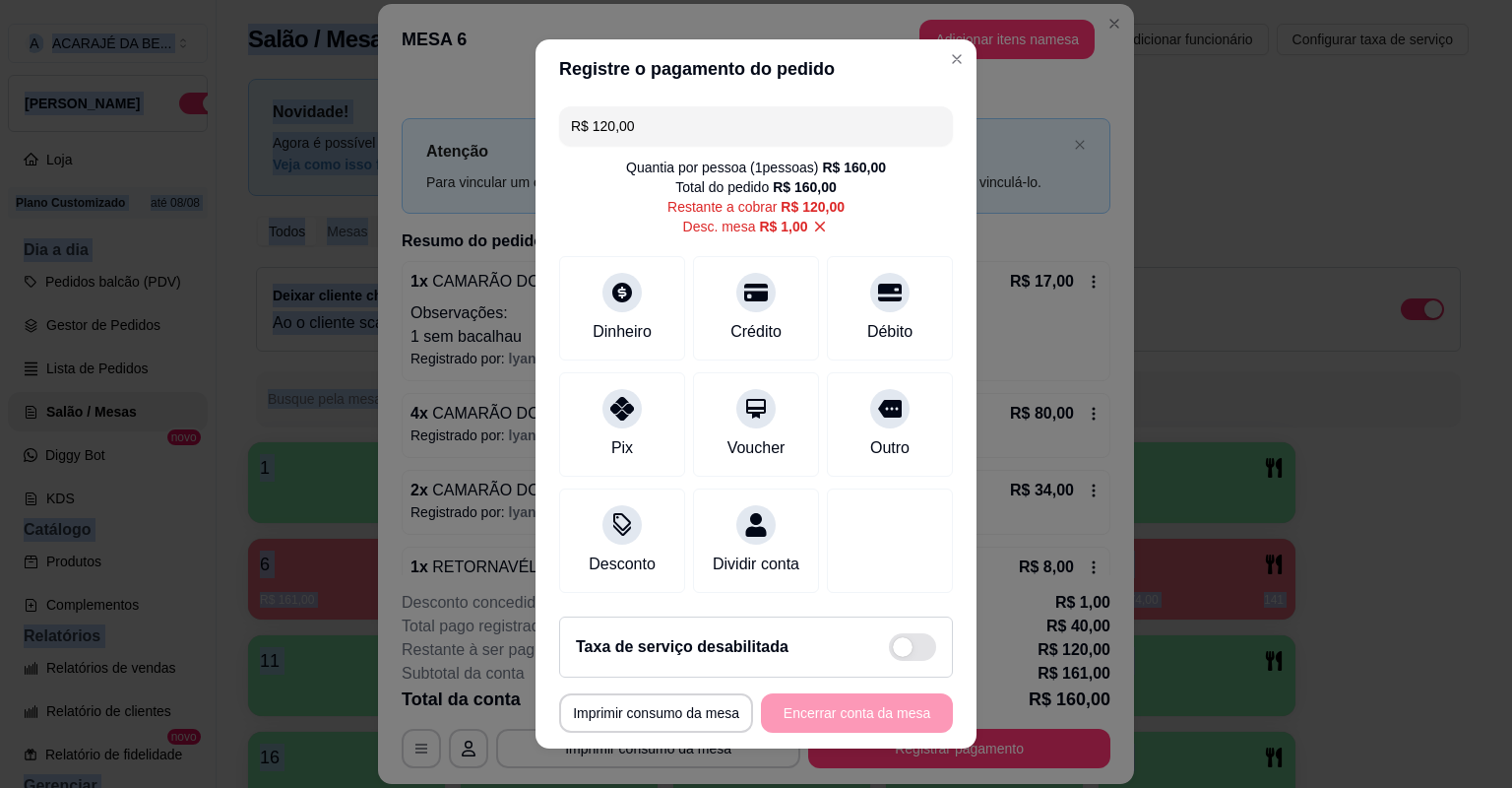 drag, startPoint x: 677, startPoint y: 122, endPoint x: 585, endPoint y: 126, distance: 92.08692 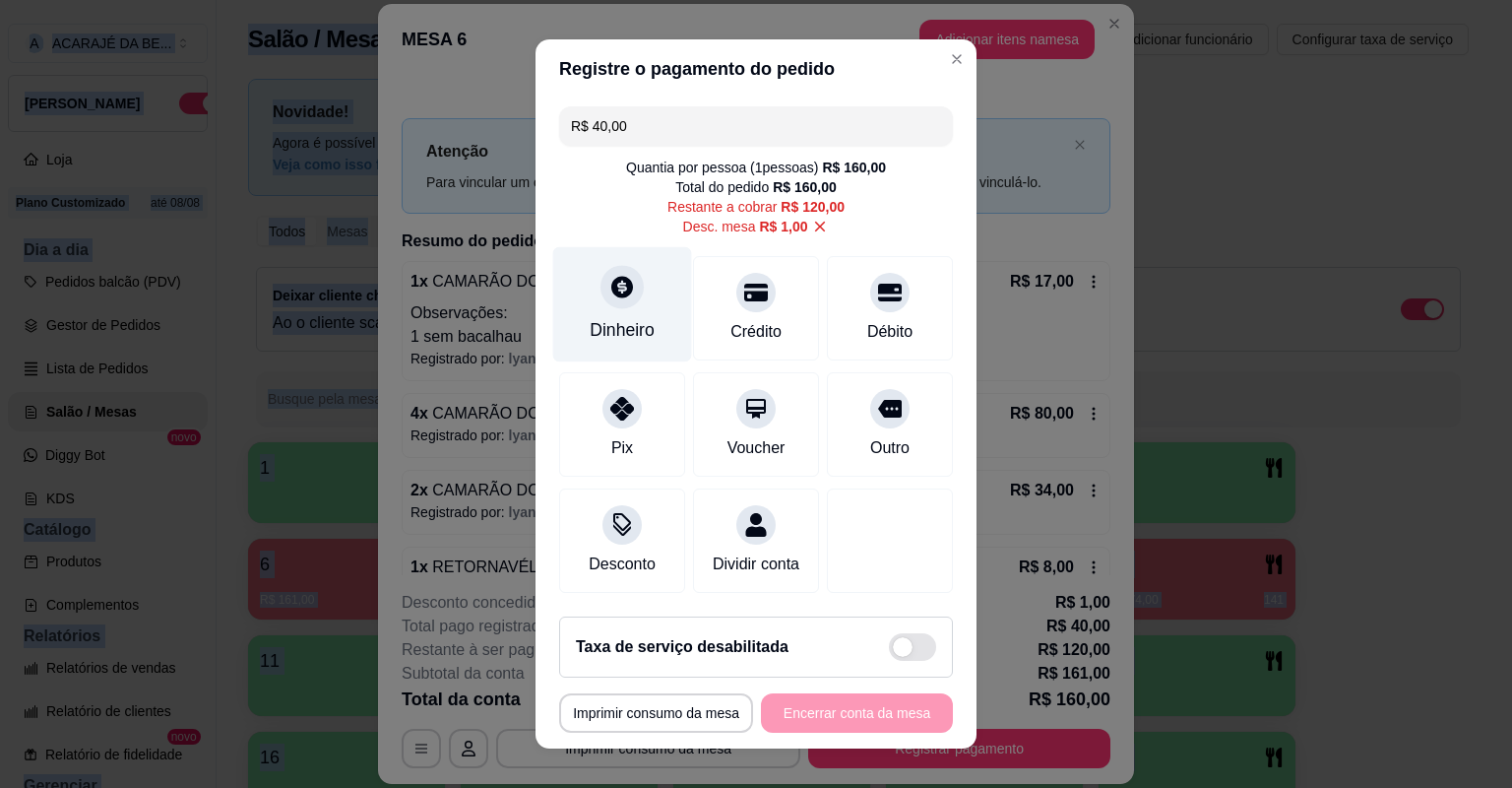 click at bounding box center (622, 287) 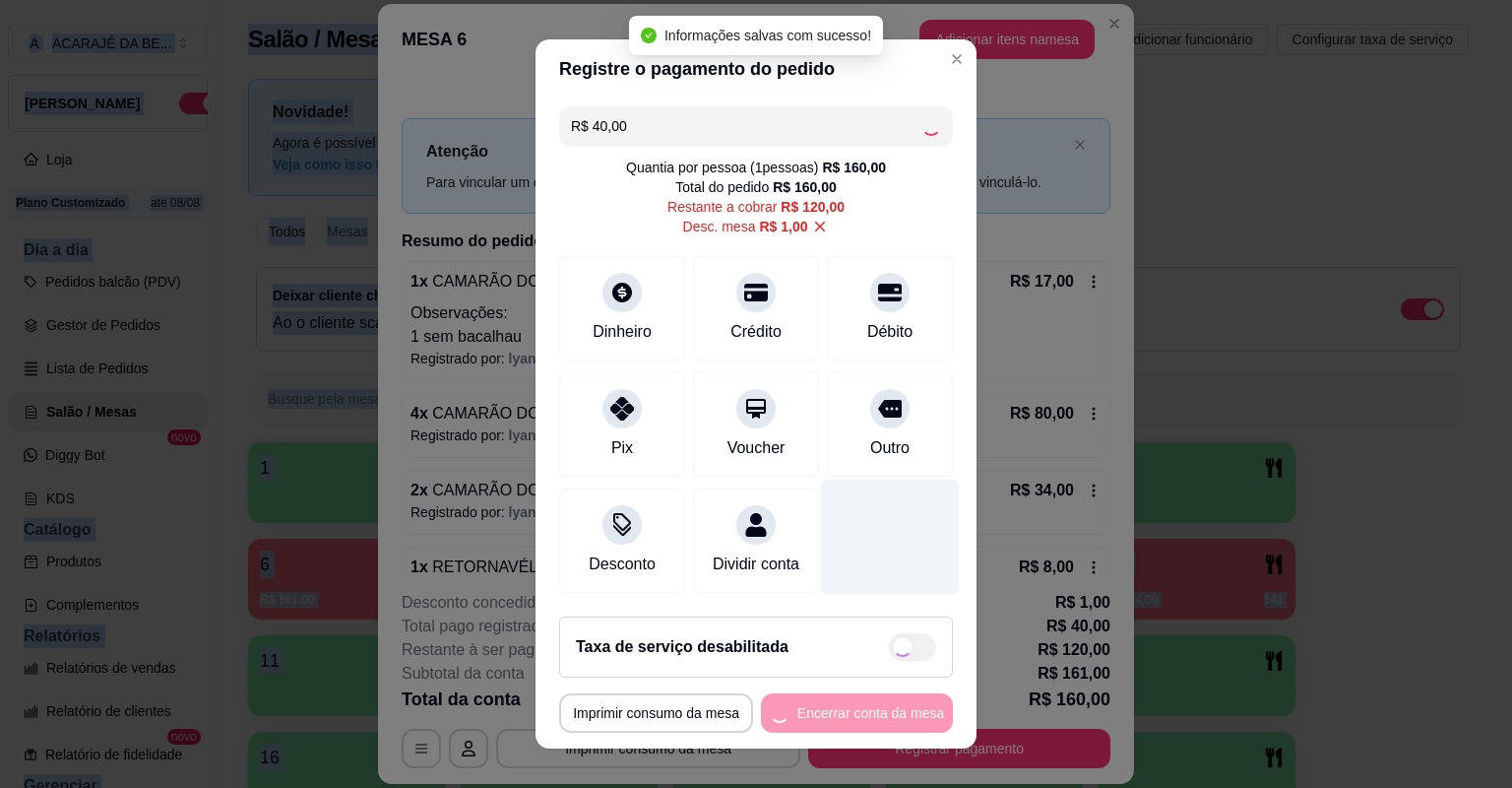 type on "R$ 80,00" 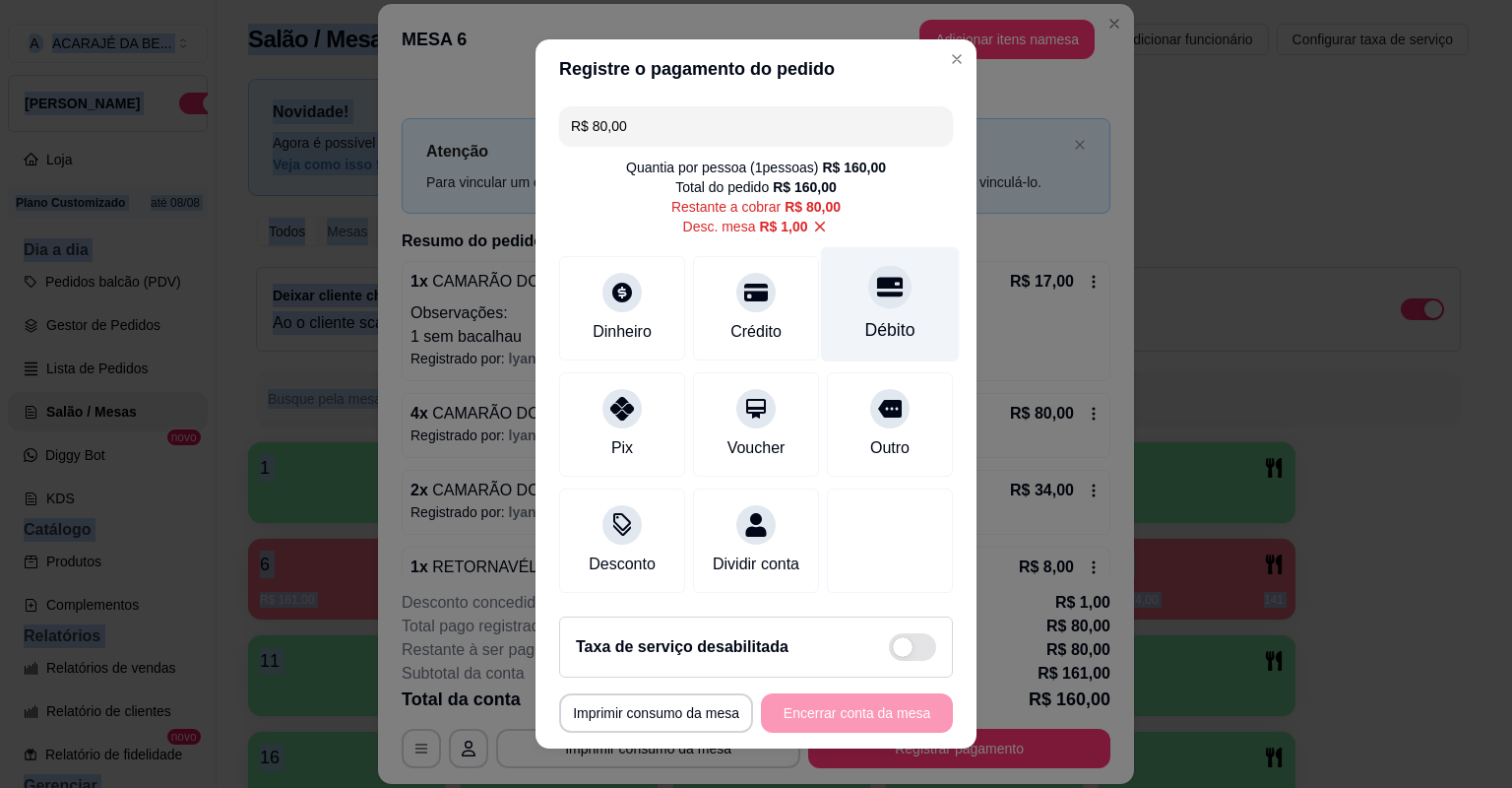 click on "Débito" at bounding box center (890, 304) 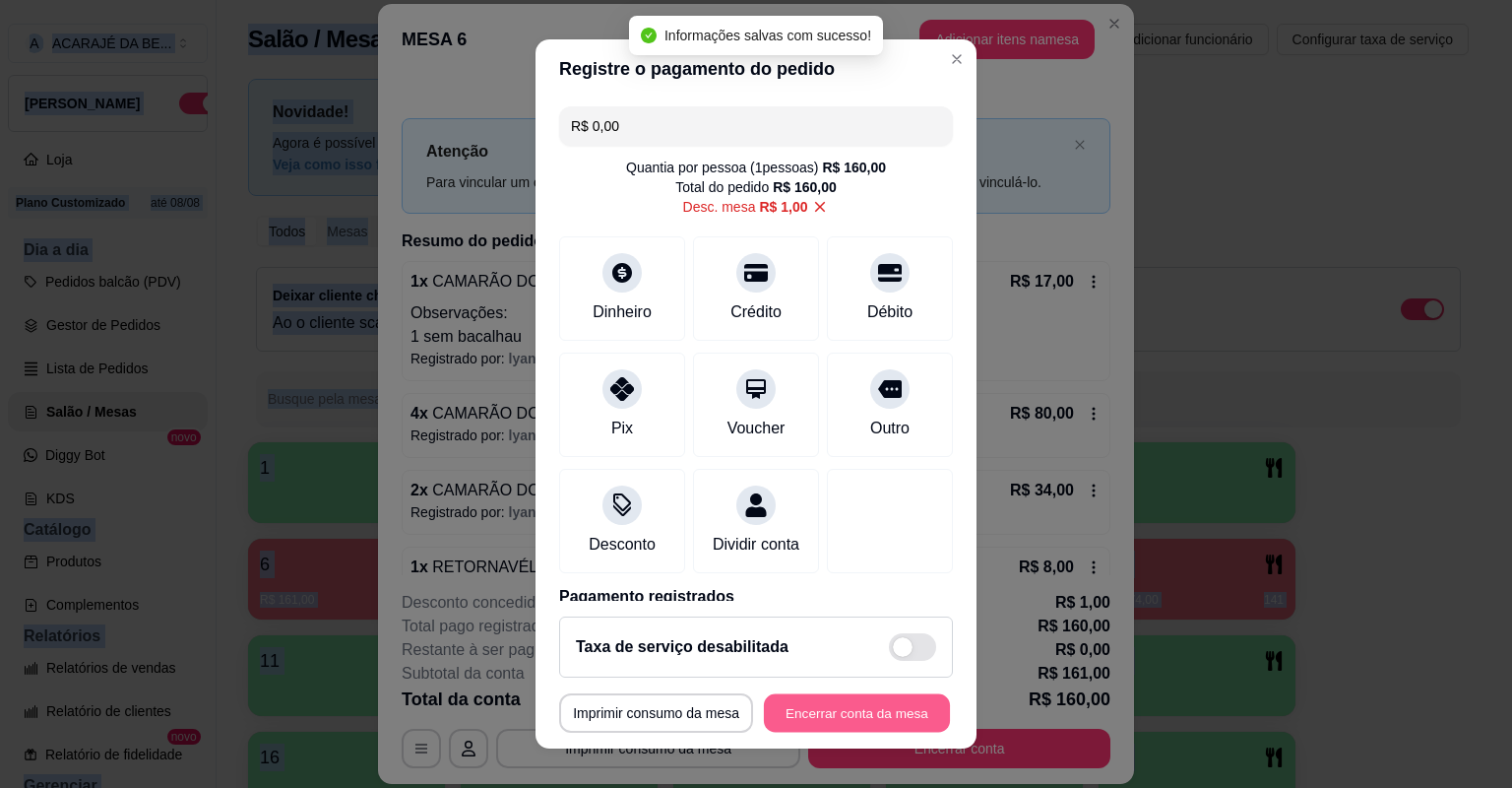 click on "Encerrar conta da mesa" at bounding box center [856, 713] 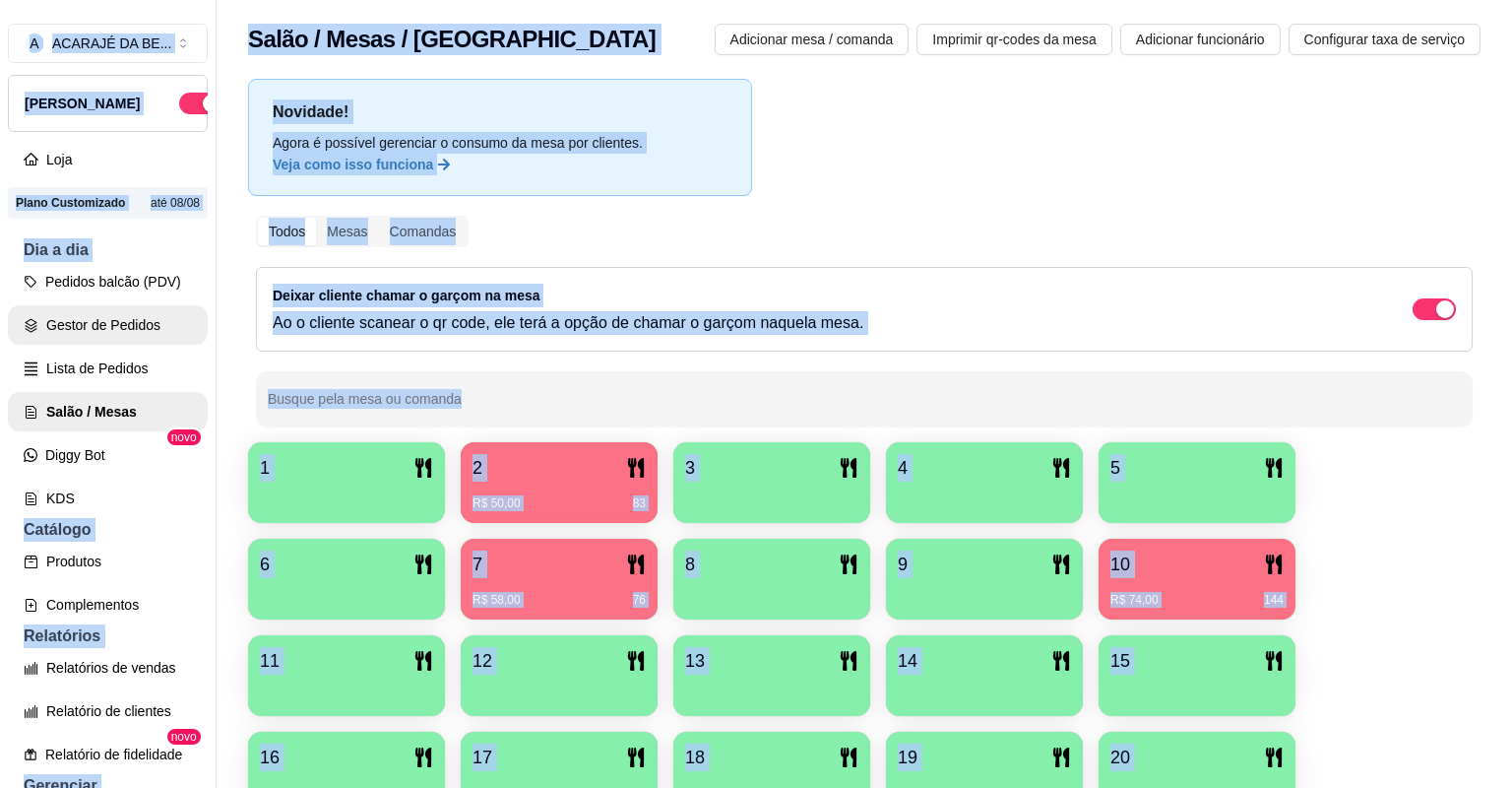 click on "Gestor de Pedidos" at bounding box center [107, 325] 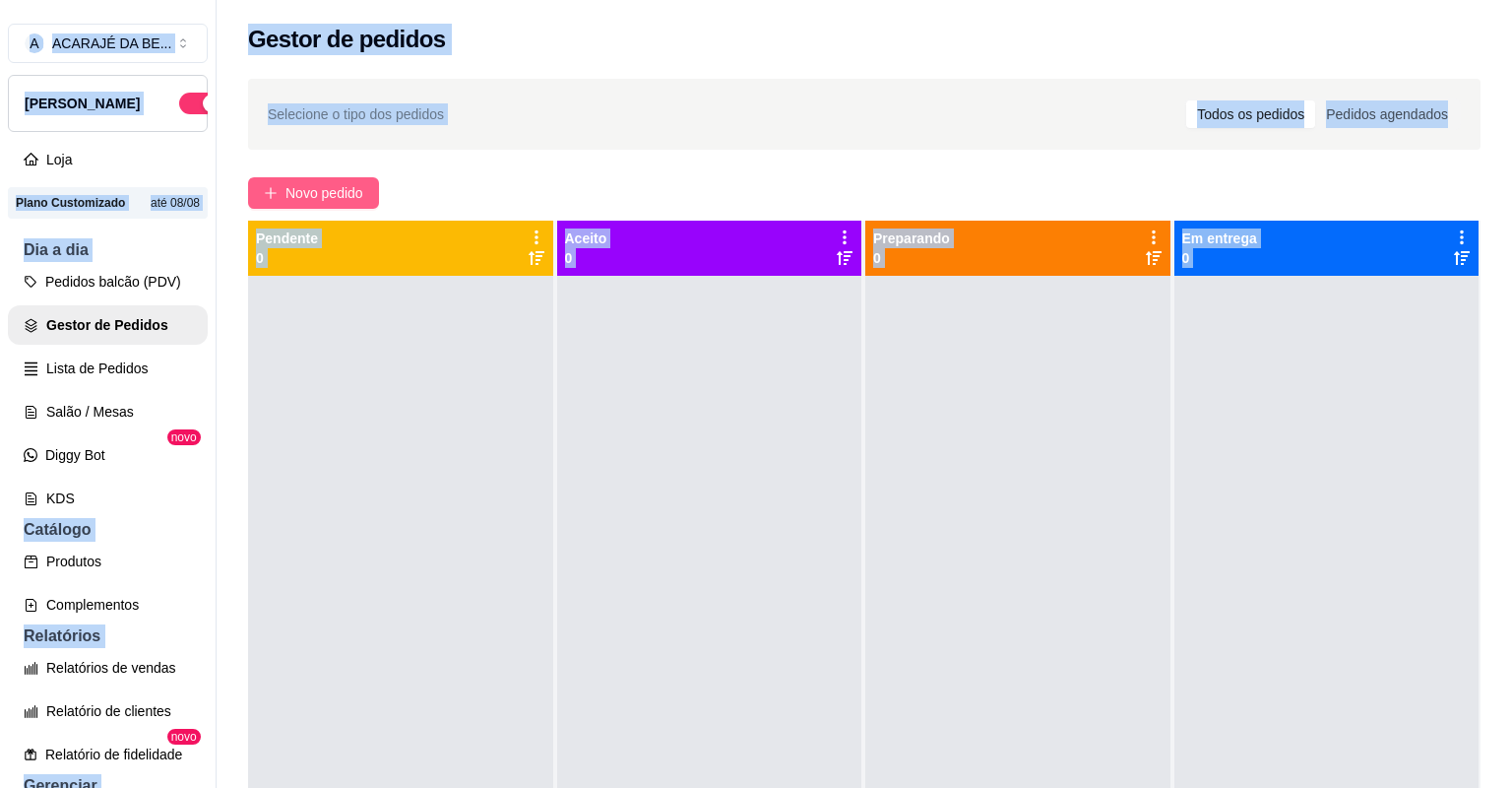 click on "Novo pedido" at bounding box center (324, 193) 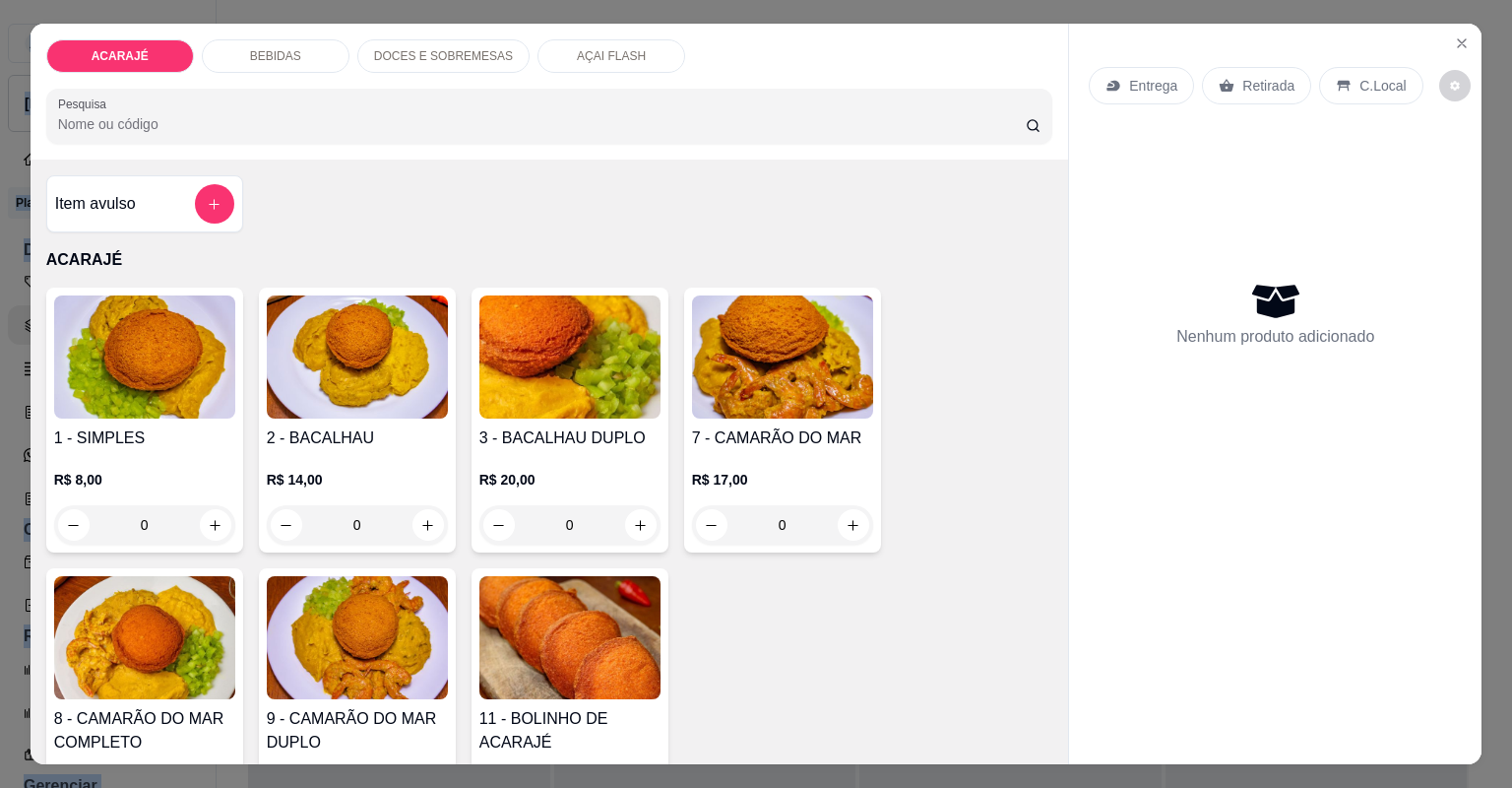 click at bounding box center [641, 829] 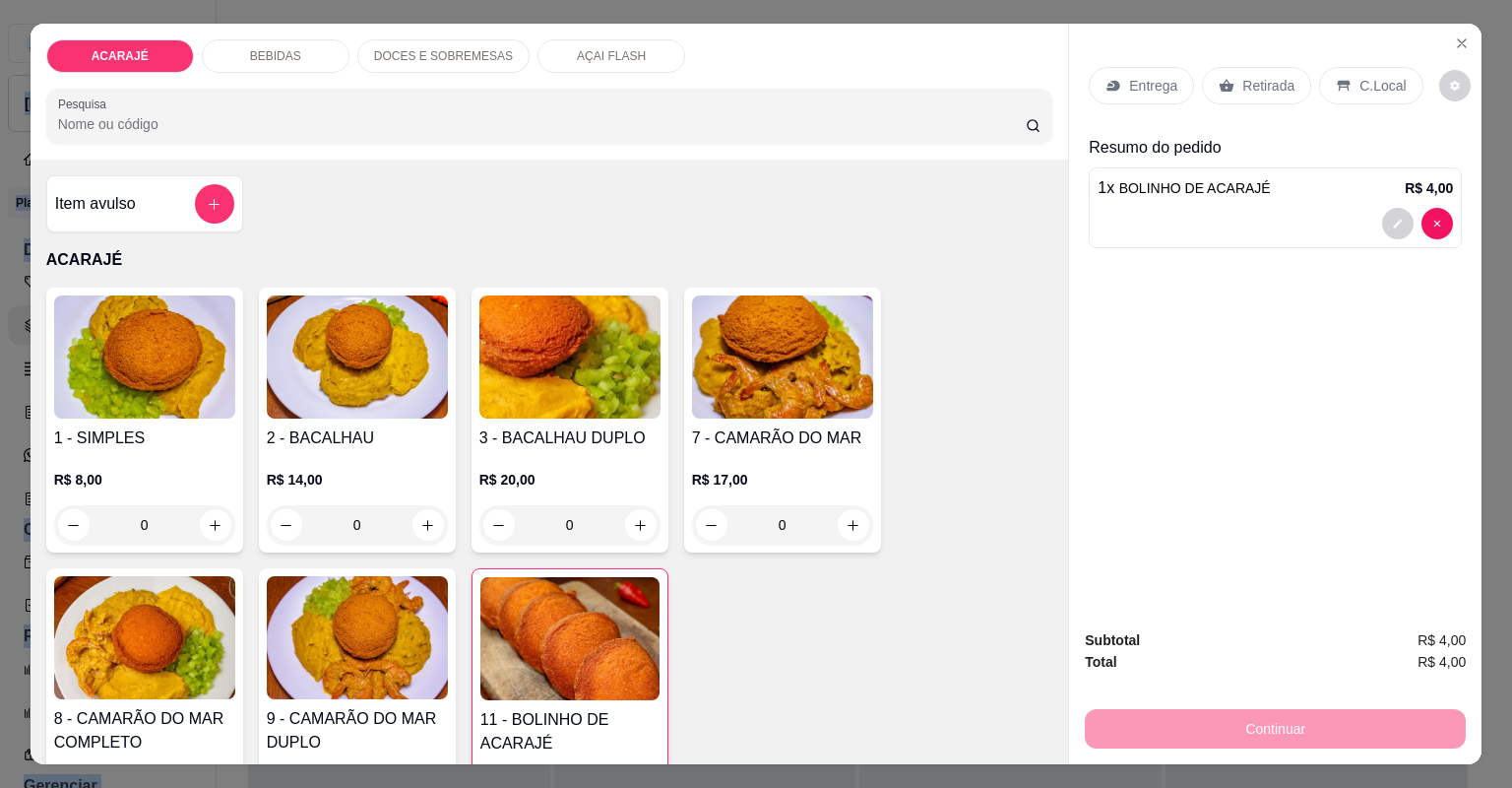 click at bounding box center [640, 830] 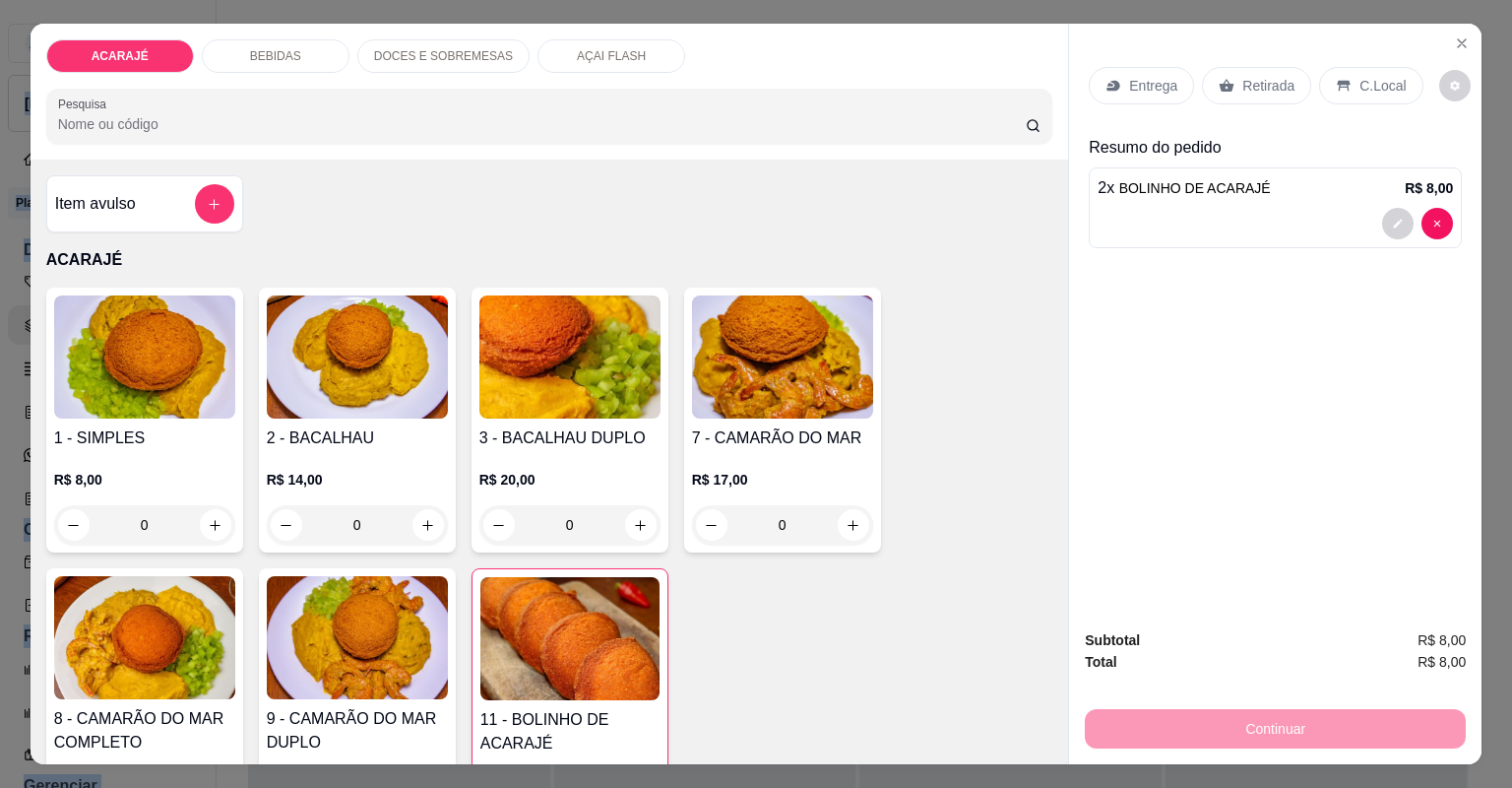 click on "Retirada" at bounding box center [1256, 86] 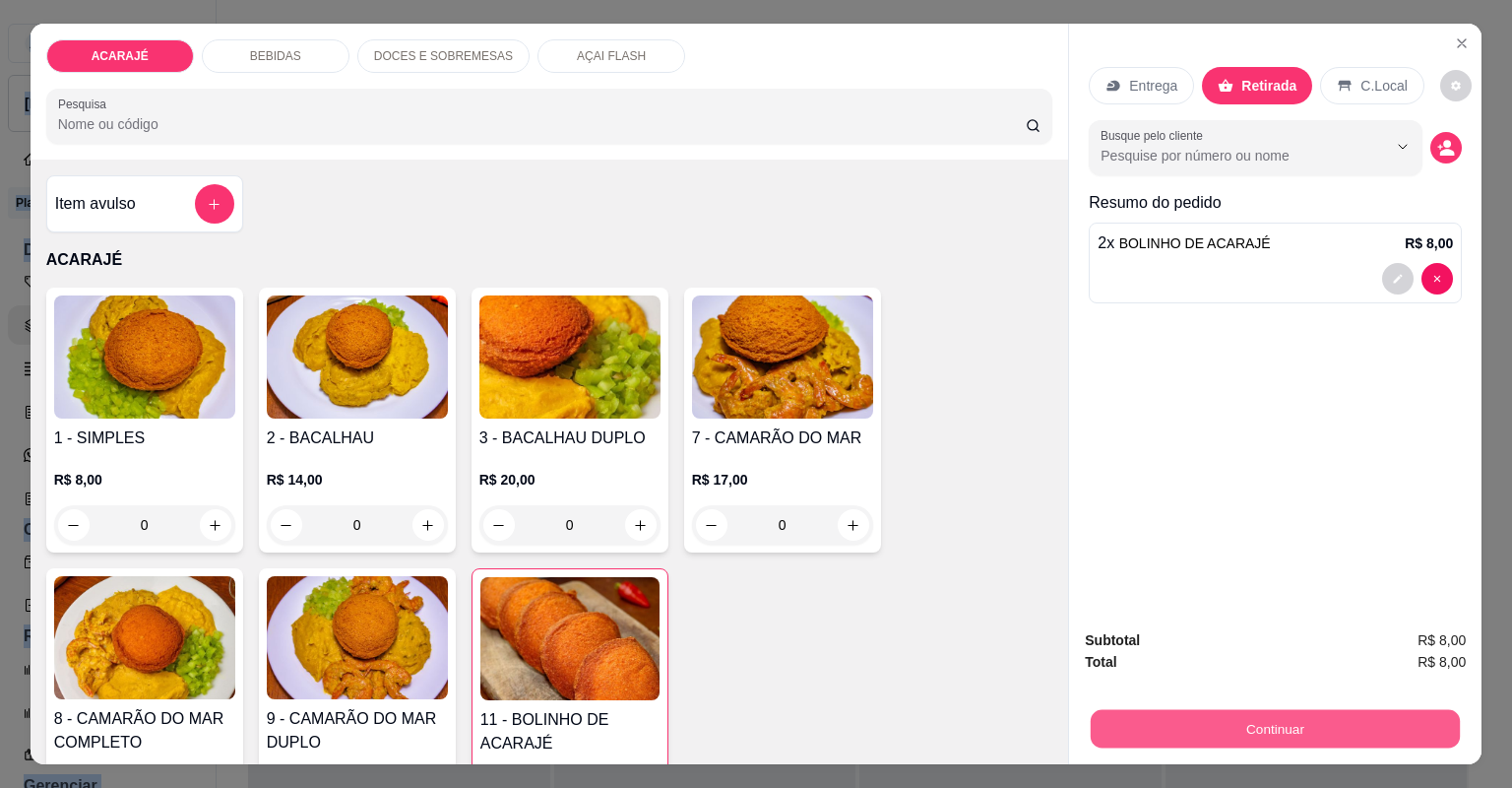 click on "Continuar" at bounding box center (1275, 729) 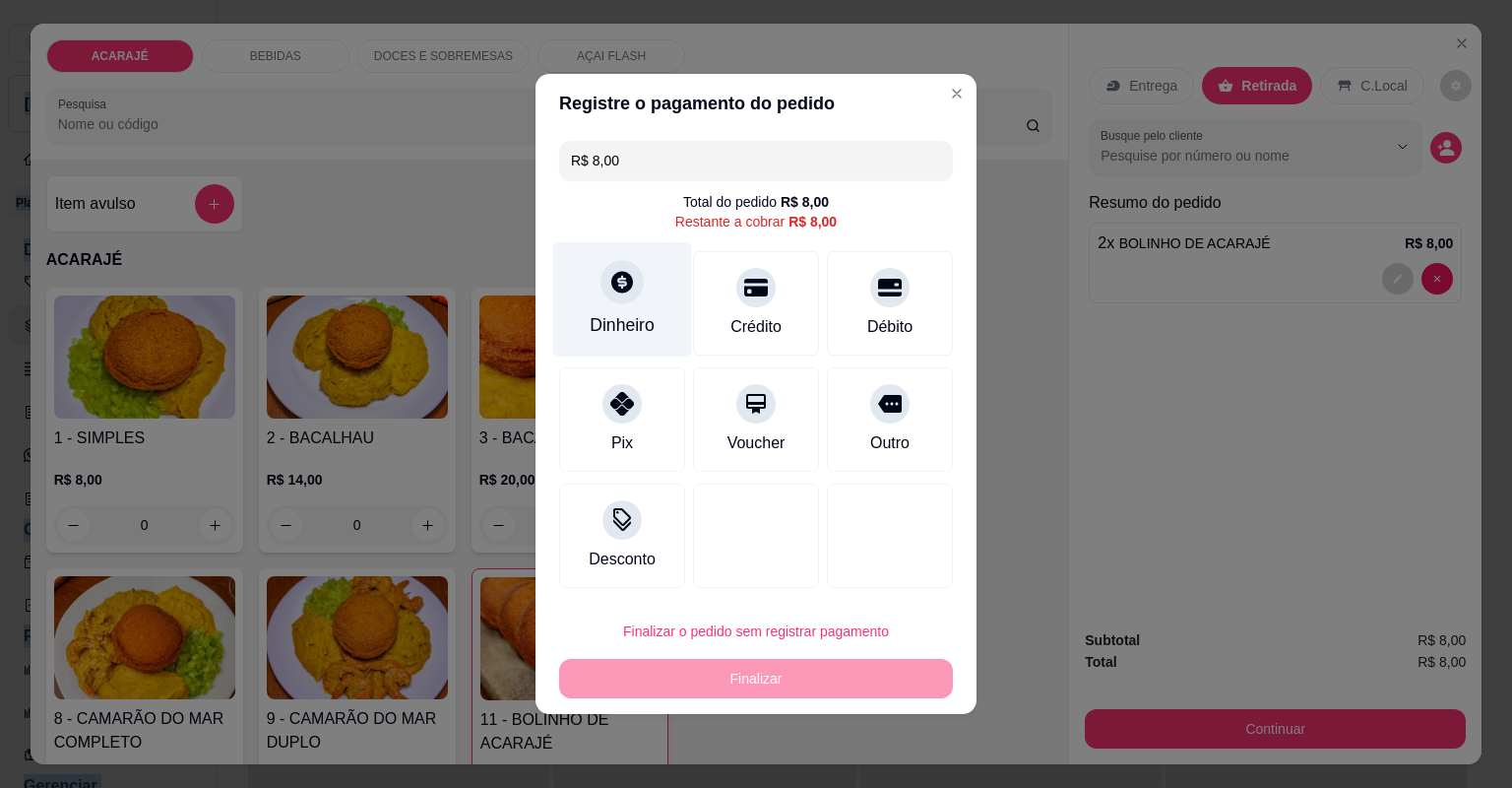 click on "Dinheiro" at bounding box center [622, 299] 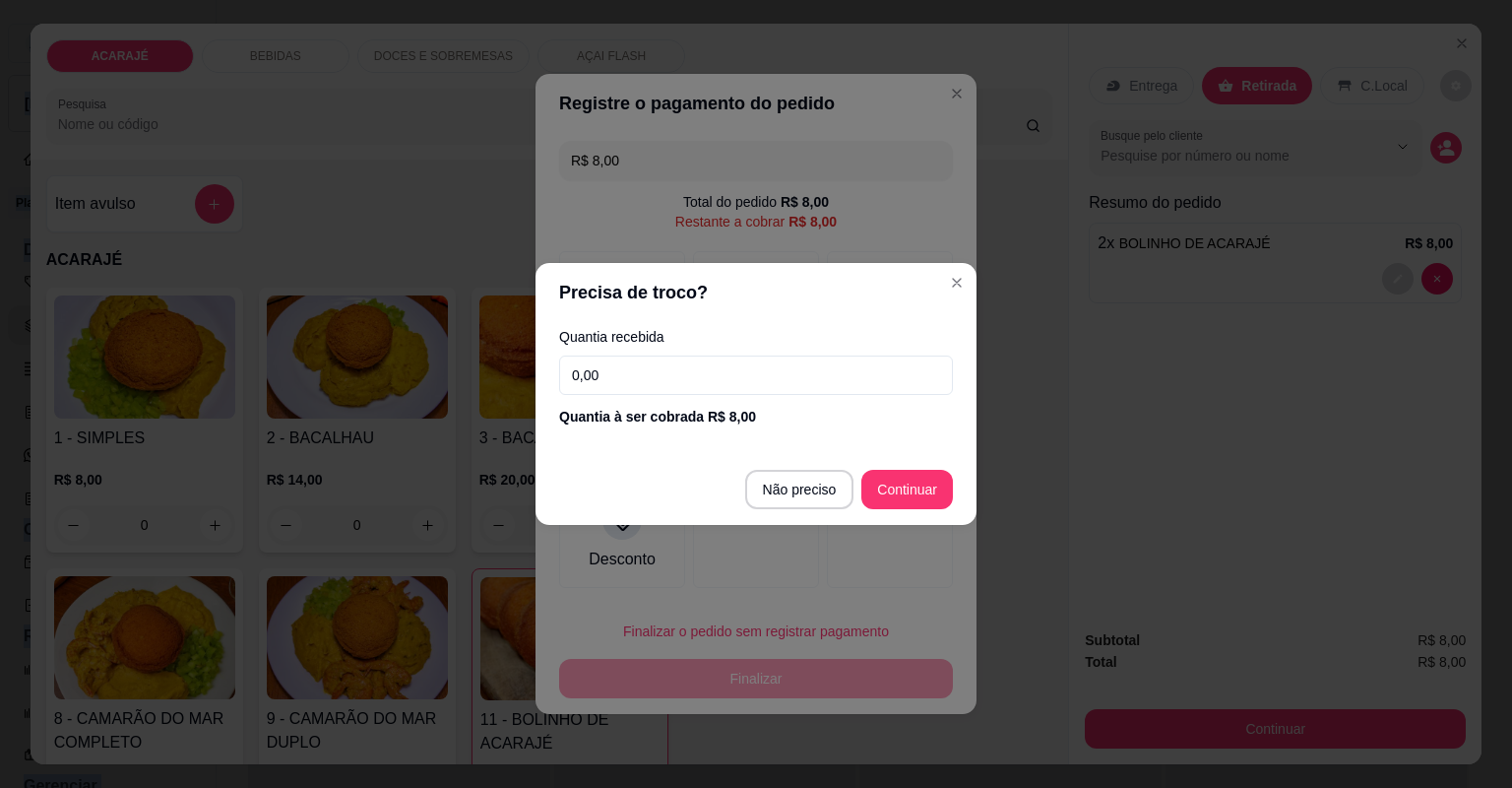 click on "0,00" at bounding box center [756, 375] 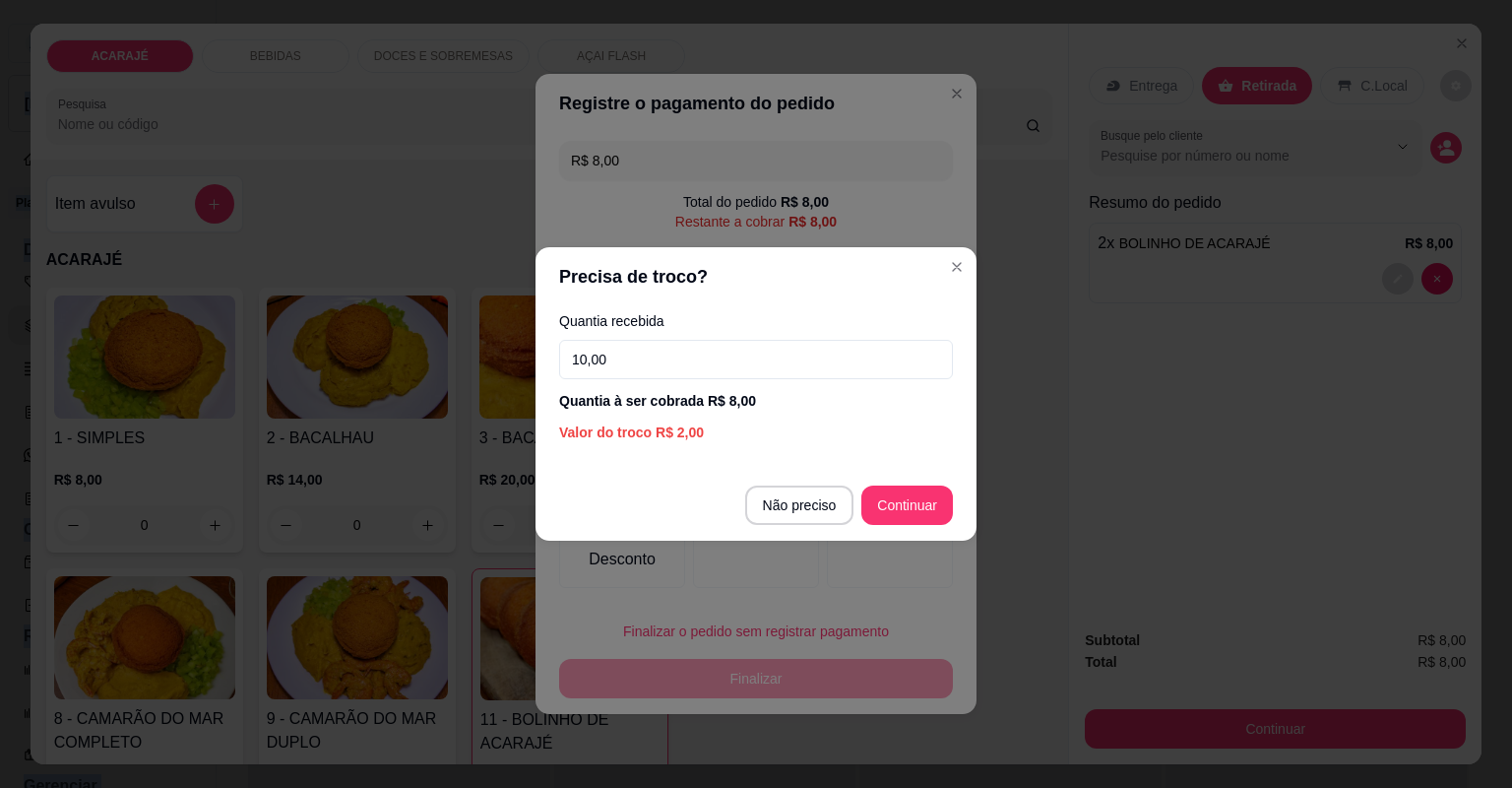 type on "100,00" 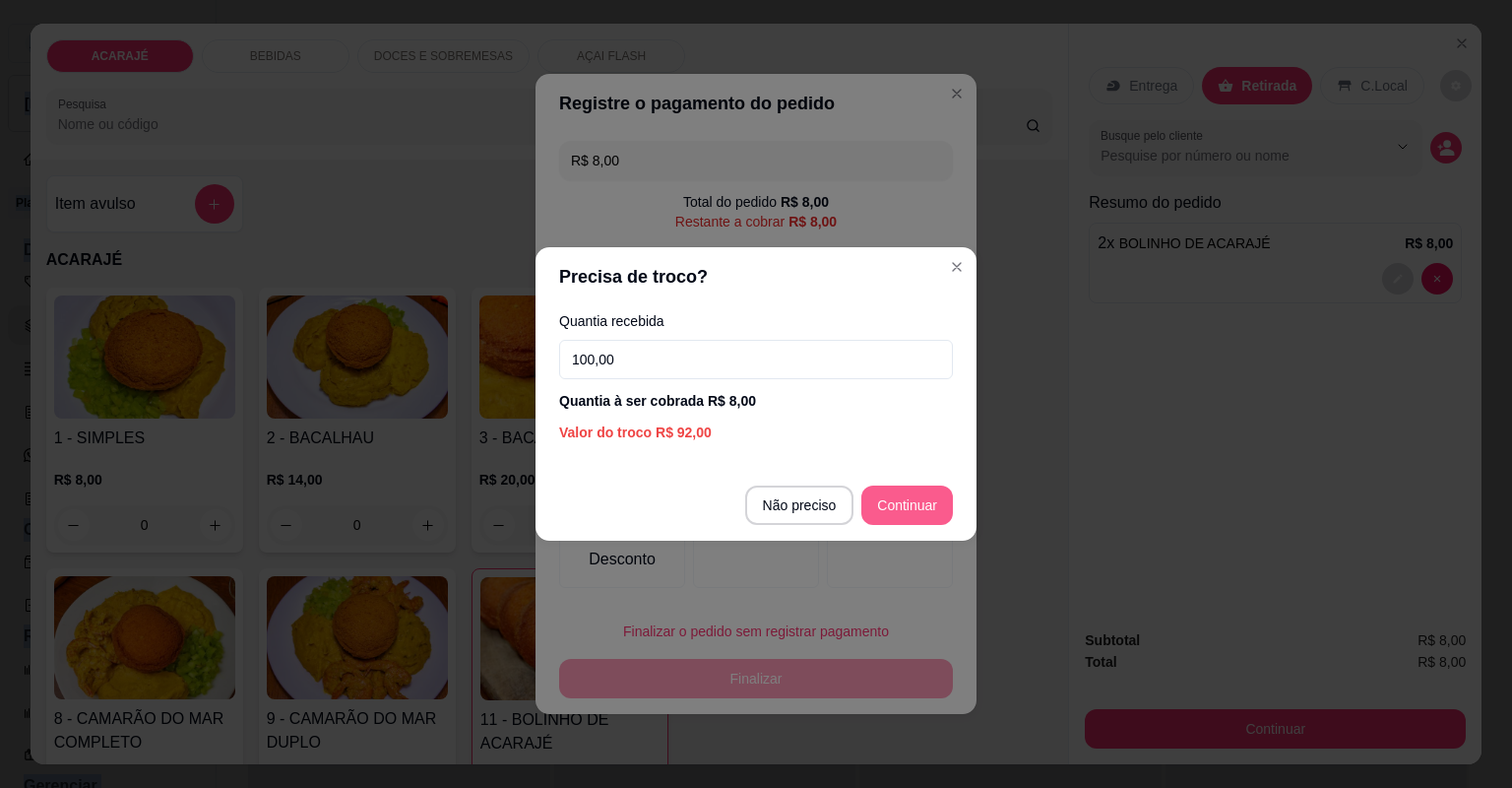 type on "R$ 0,00" 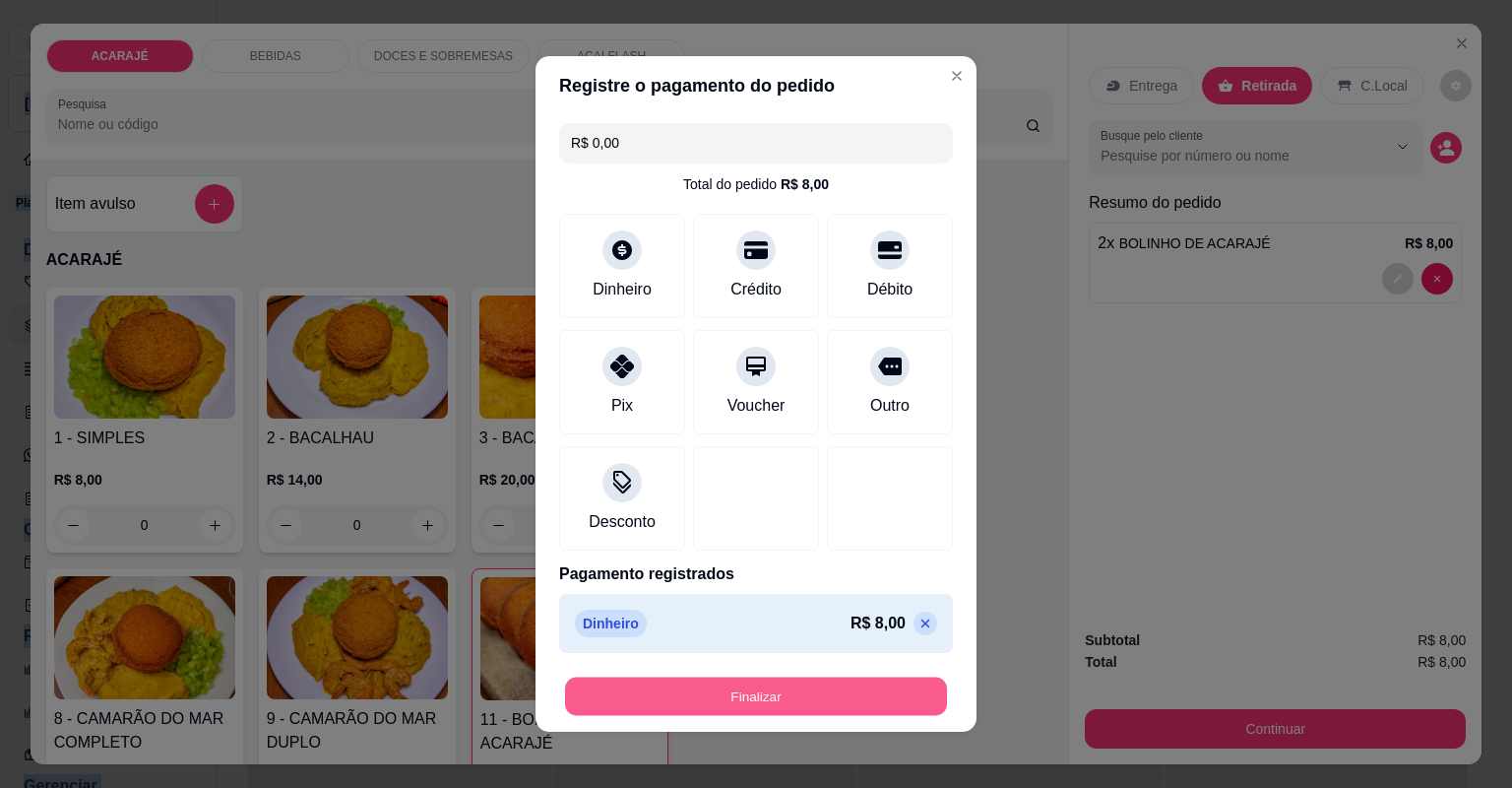 click on "Finalizar" at bounding box center [756, 696] 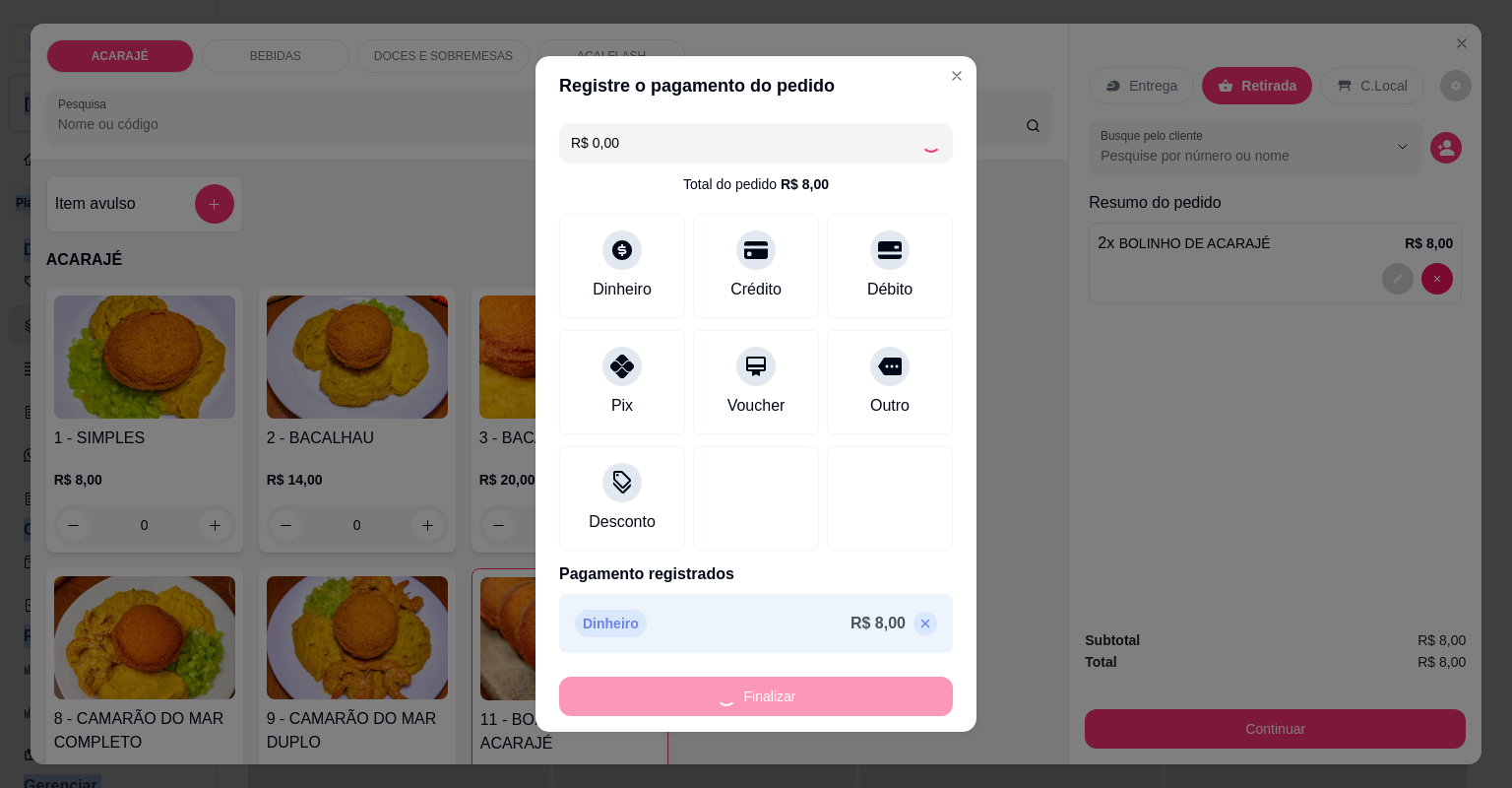 type on "0" 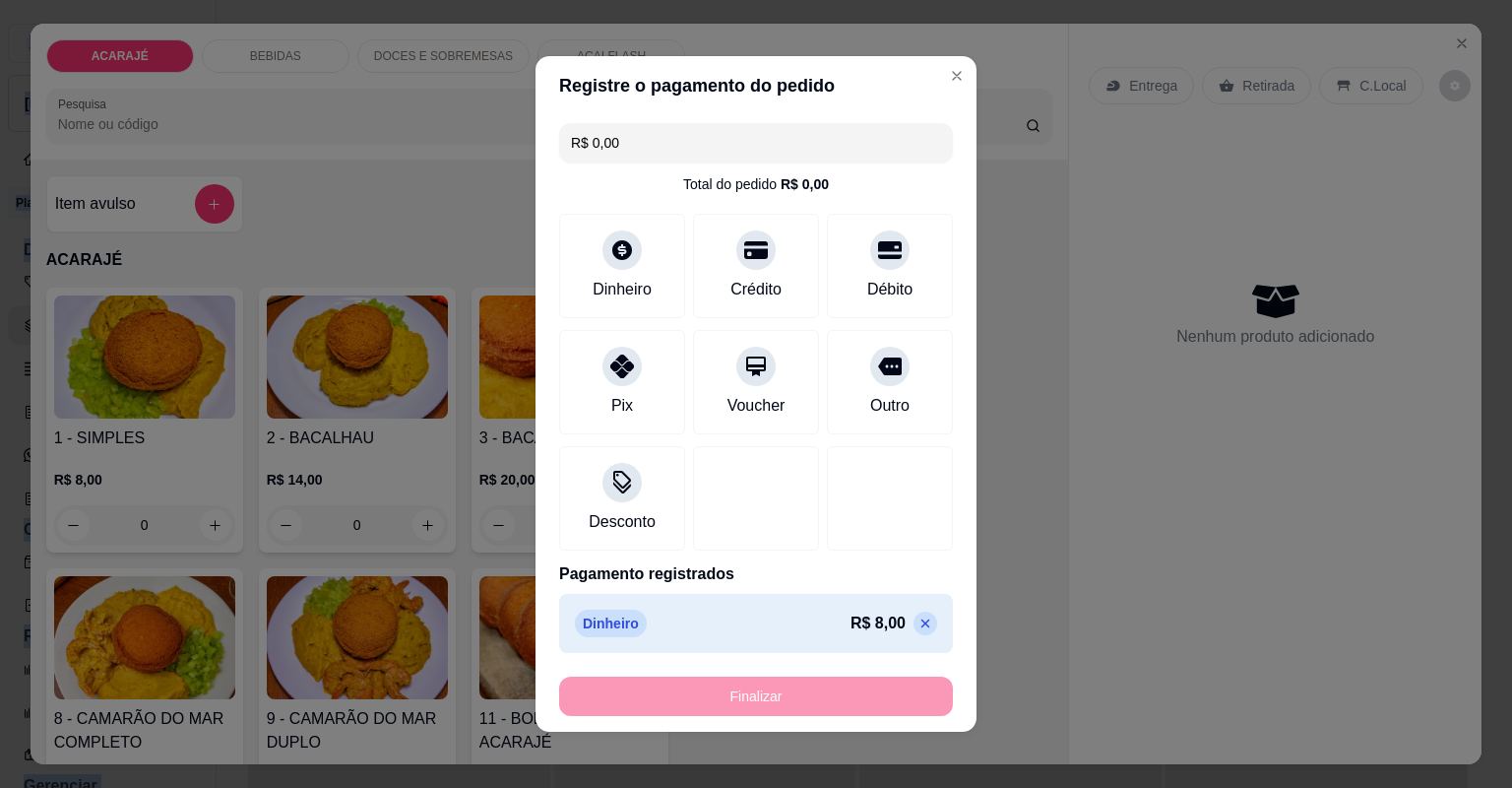 type on "-R$ 8,00" 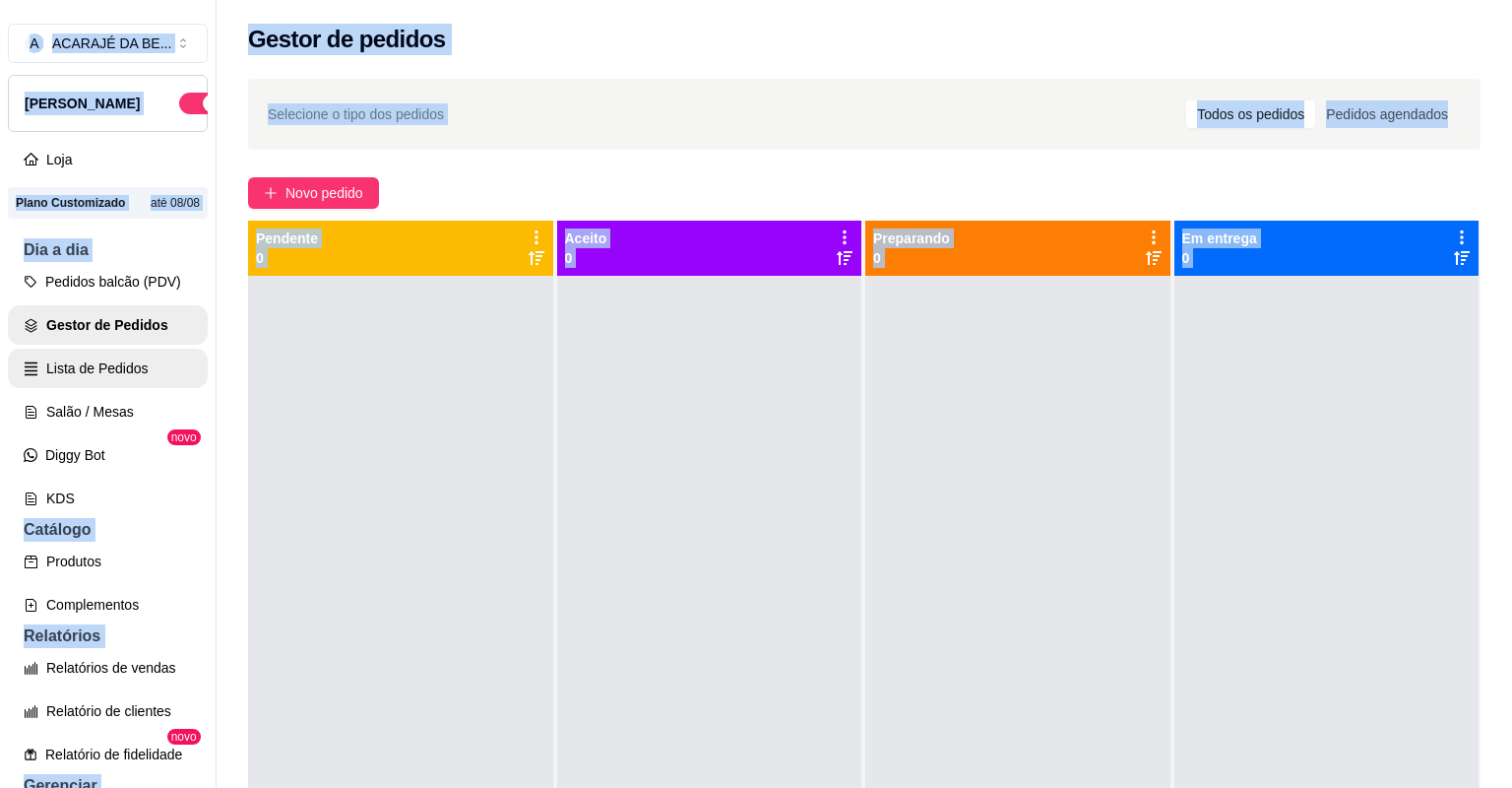 click on "Lista de Pedidos" at bounding box center [107, 368] 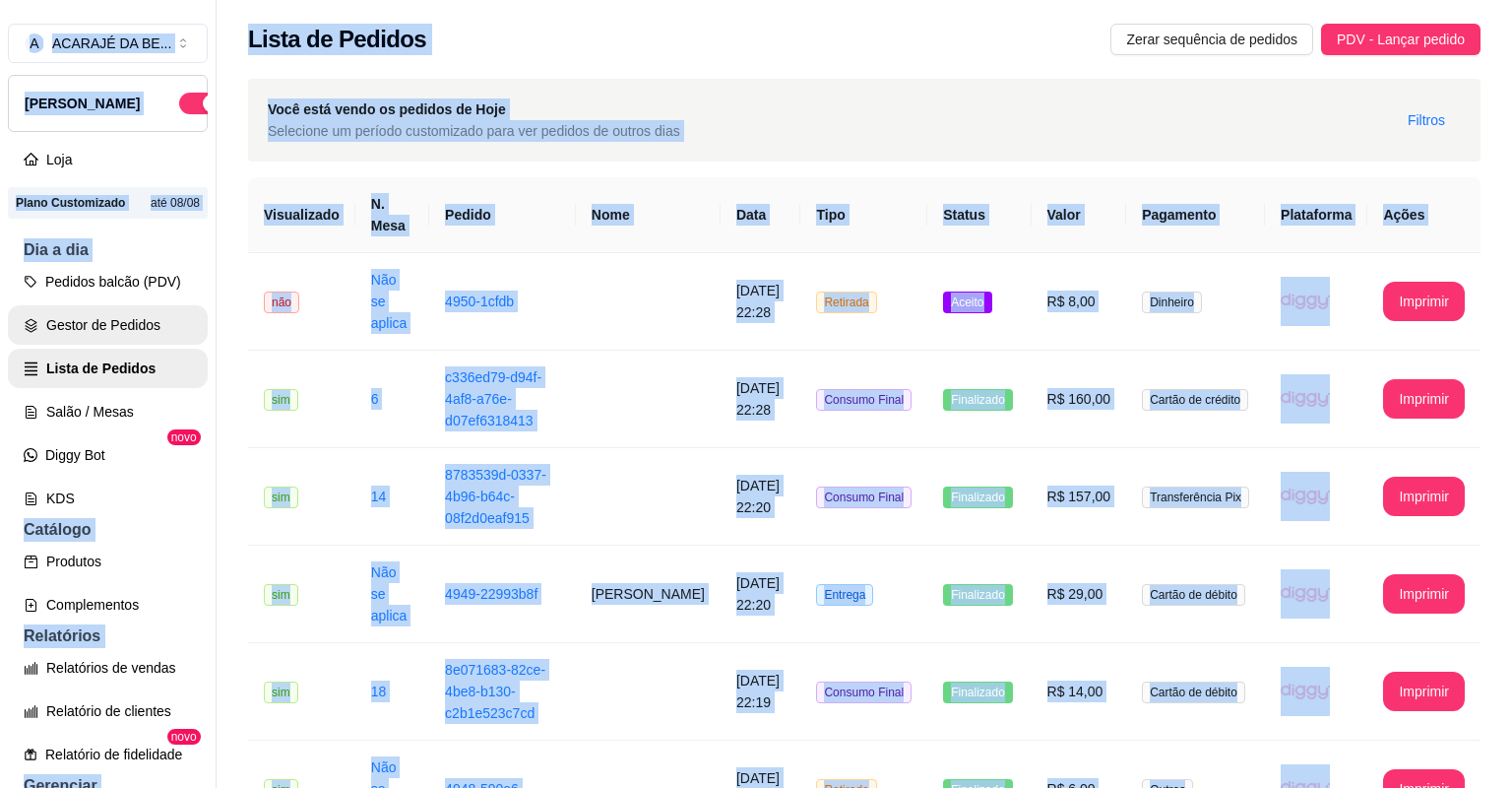 click on "Gestor de Pedidos" at bounding box center [107, 325] 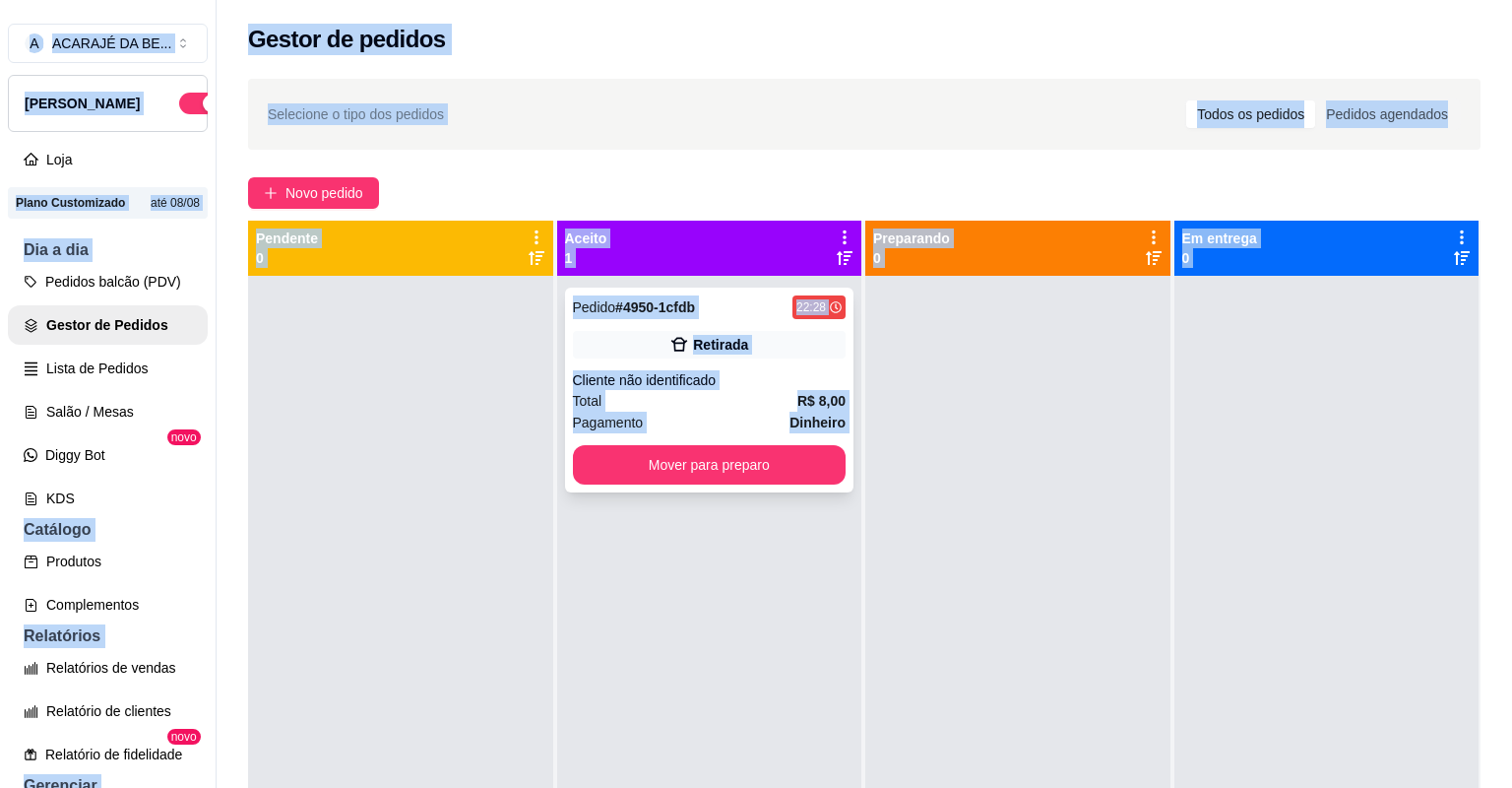 click on "Total R$ 8,00" at bounding box center [710, 401] 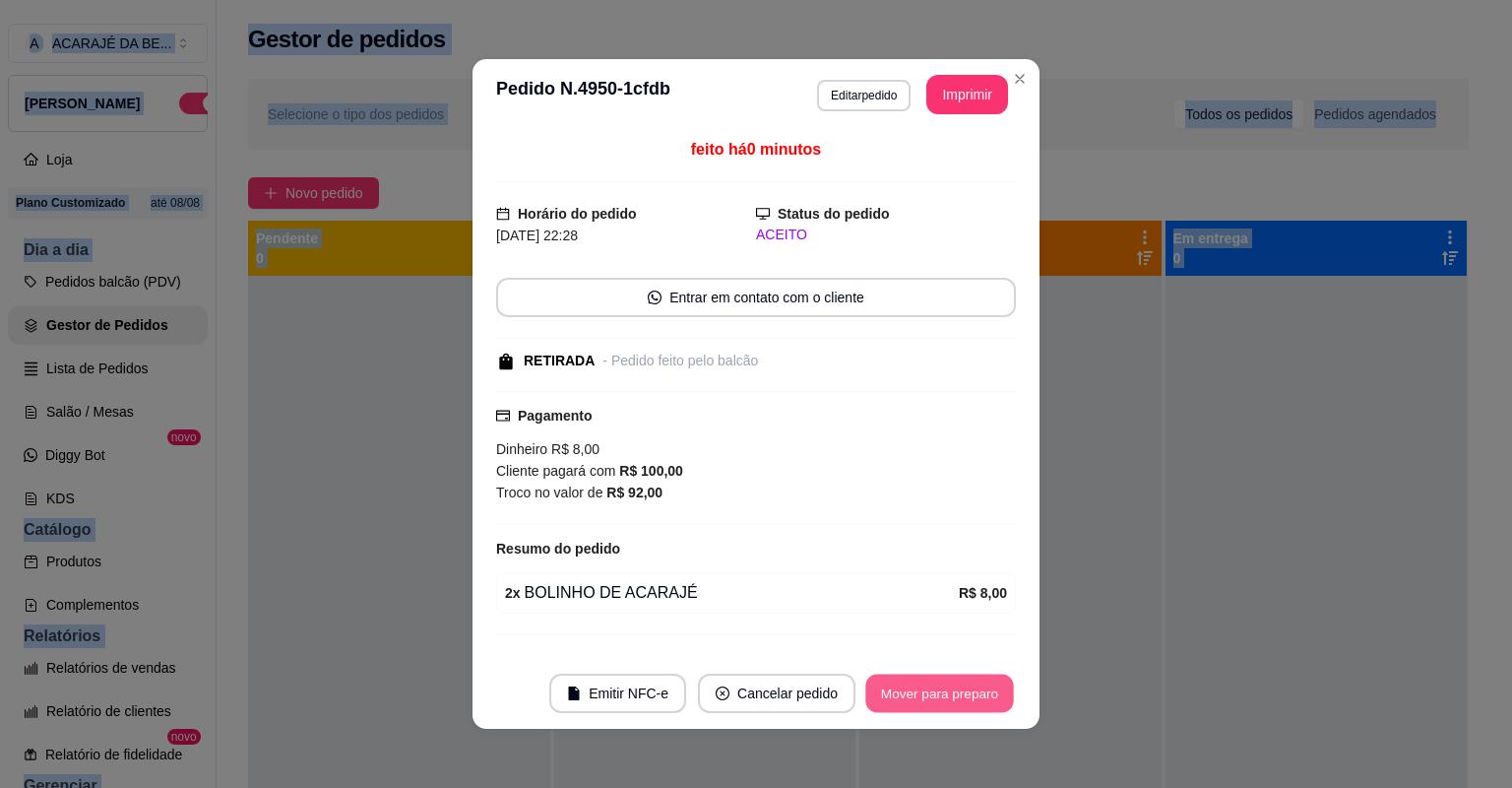 click on "Mover para preparo" at bounding box center (939, 693) 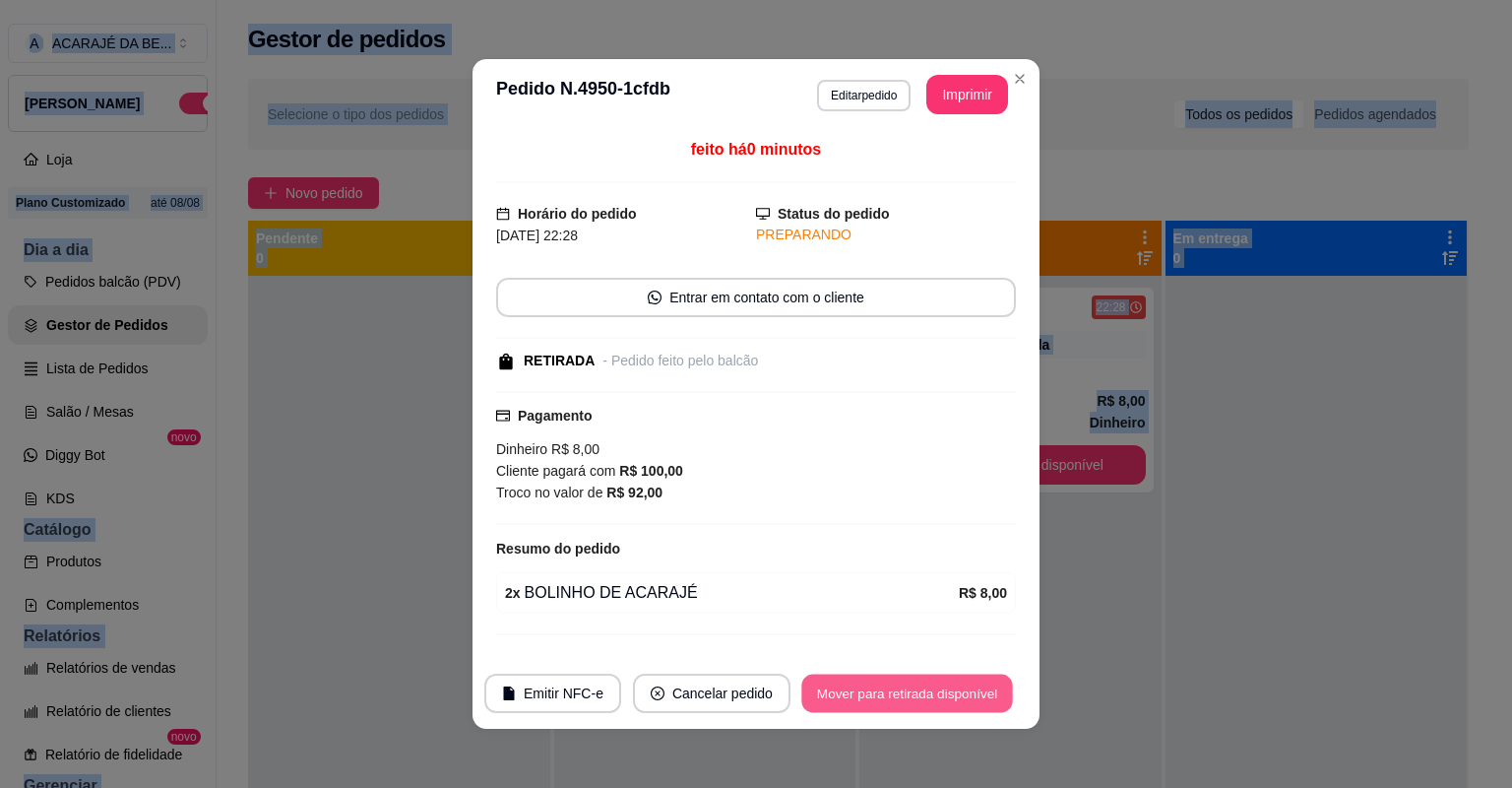 click on "Mover para retirada disponível" at bounding box center [907, 693] 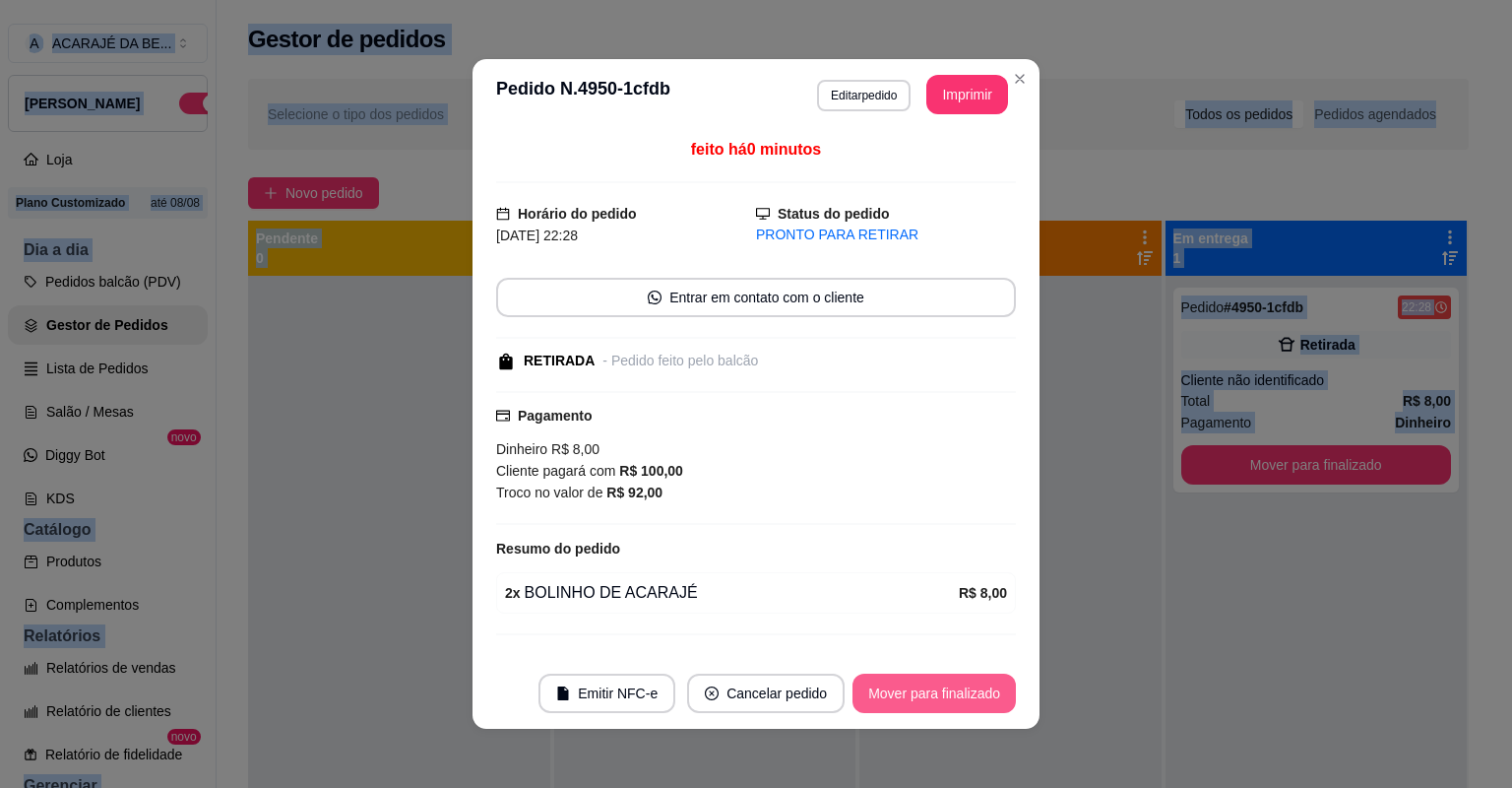 click on "Mover para finalizado" at bounding box center (934, 693) 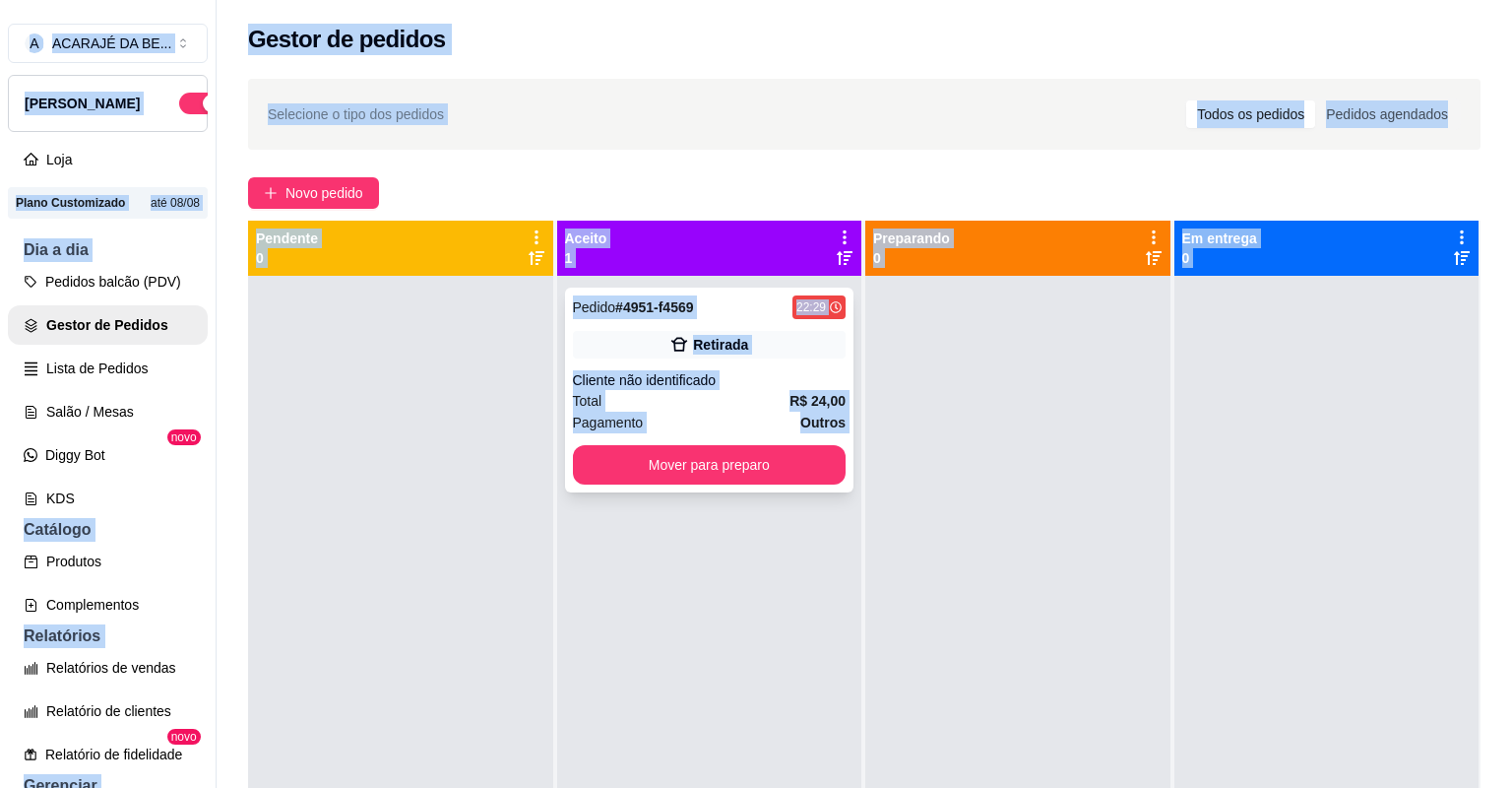click on "Pagamento Outros" at bounding box center (710, 423) 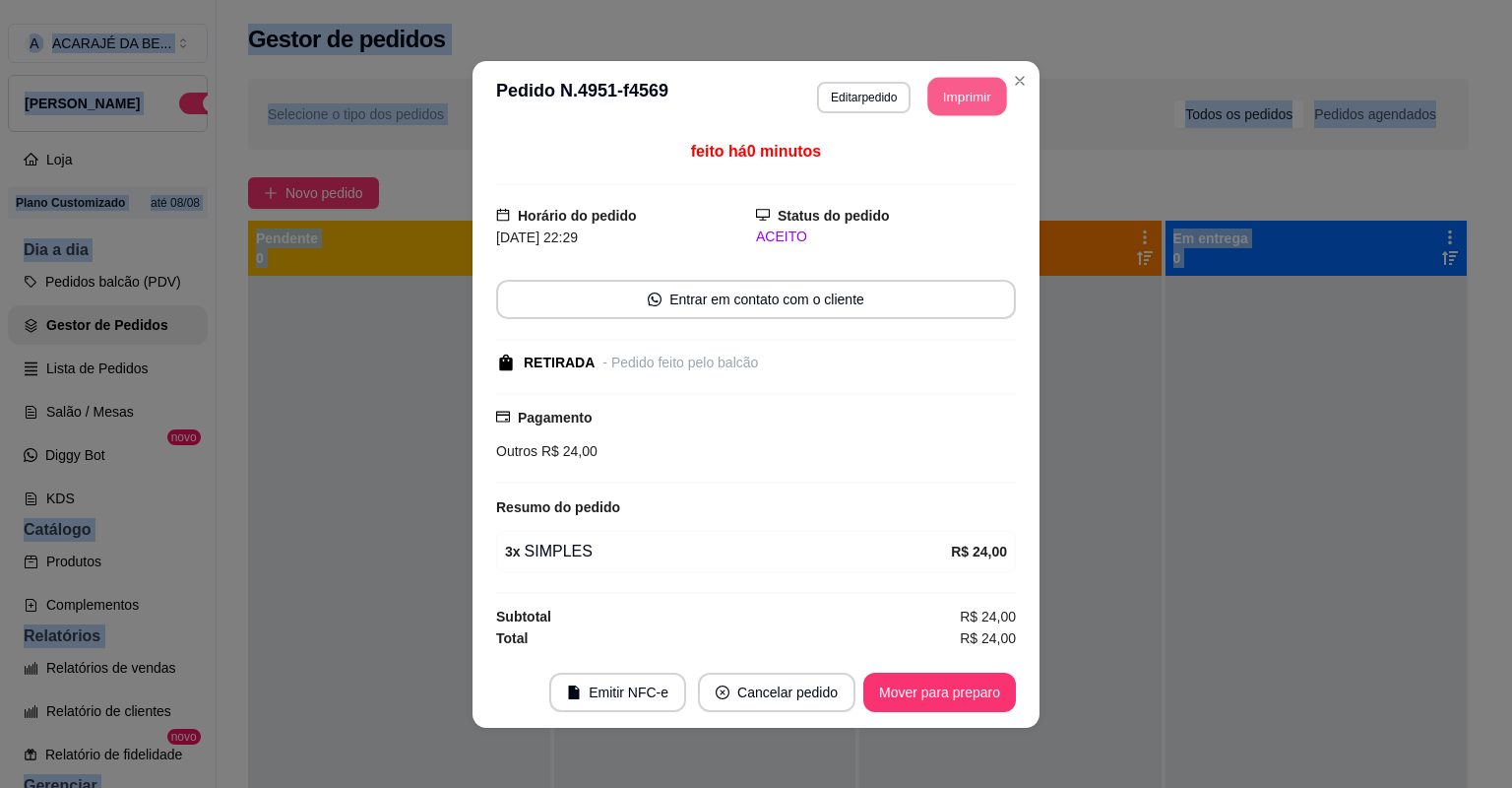 click on "Imprimir" at bounding box center [968, 96] 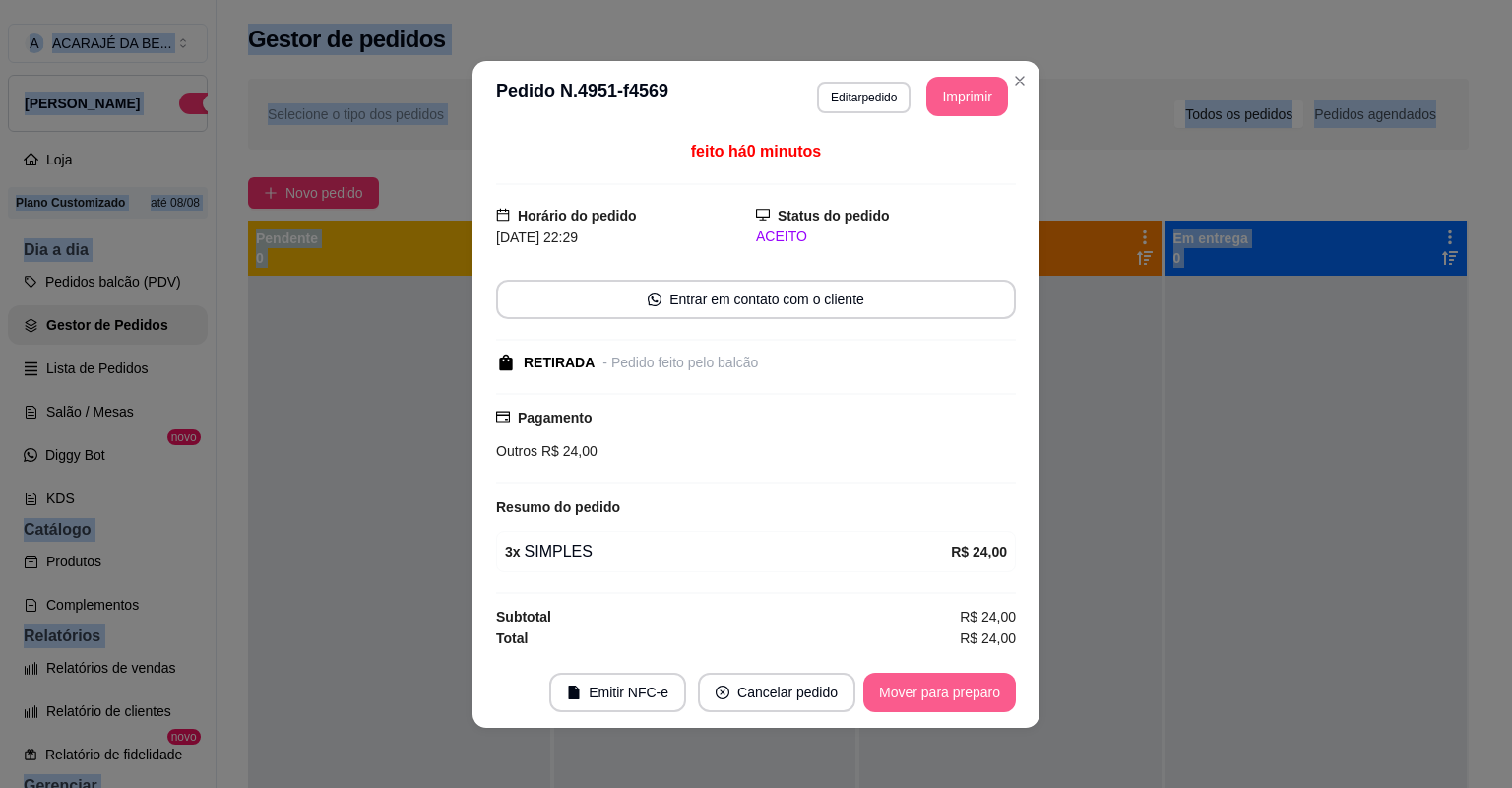click on "Mover para preparo" at bounding box center [939, 692] 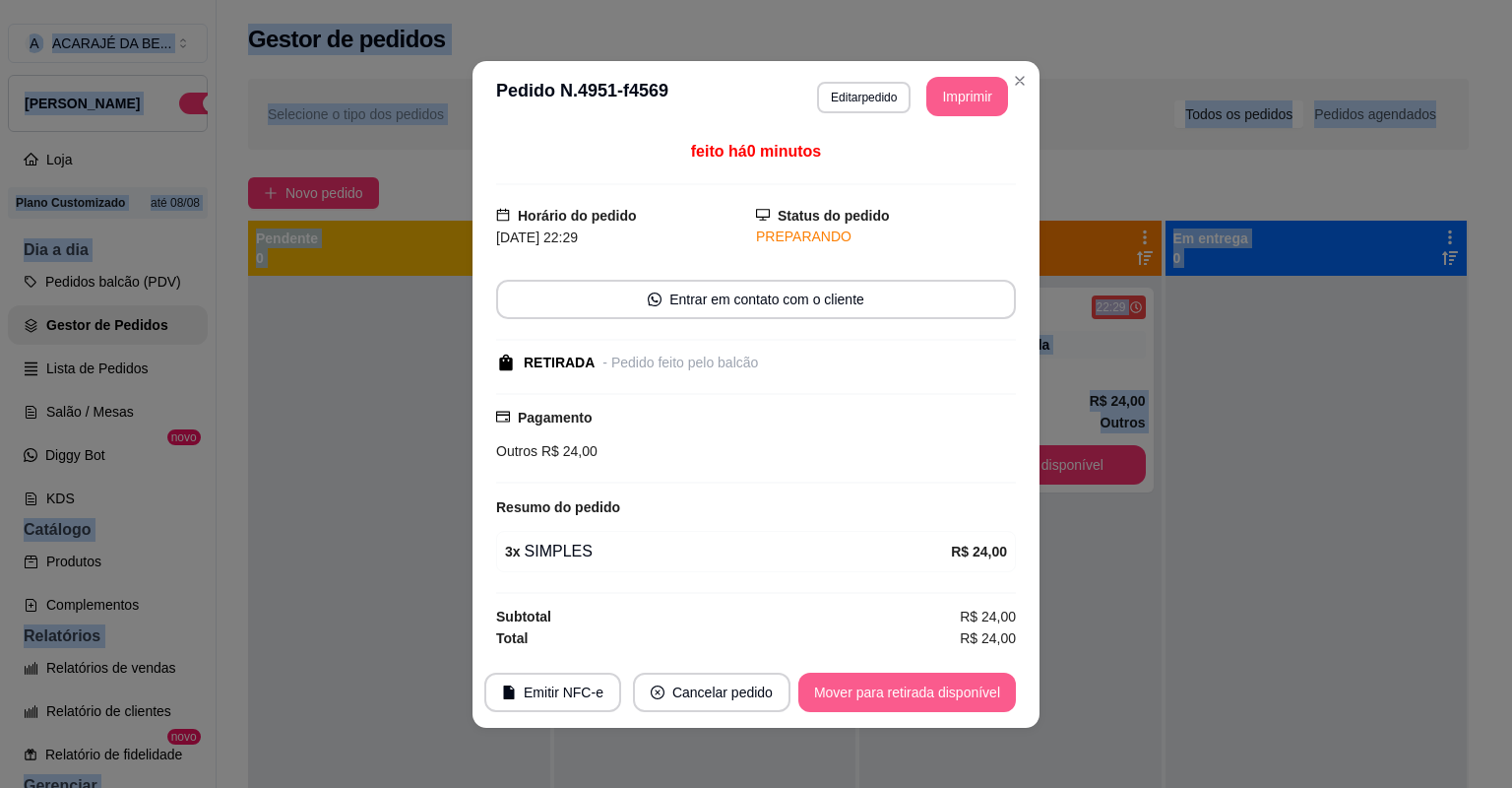 click on "Mover para retirada disponível" at bounding box center (907, 692) 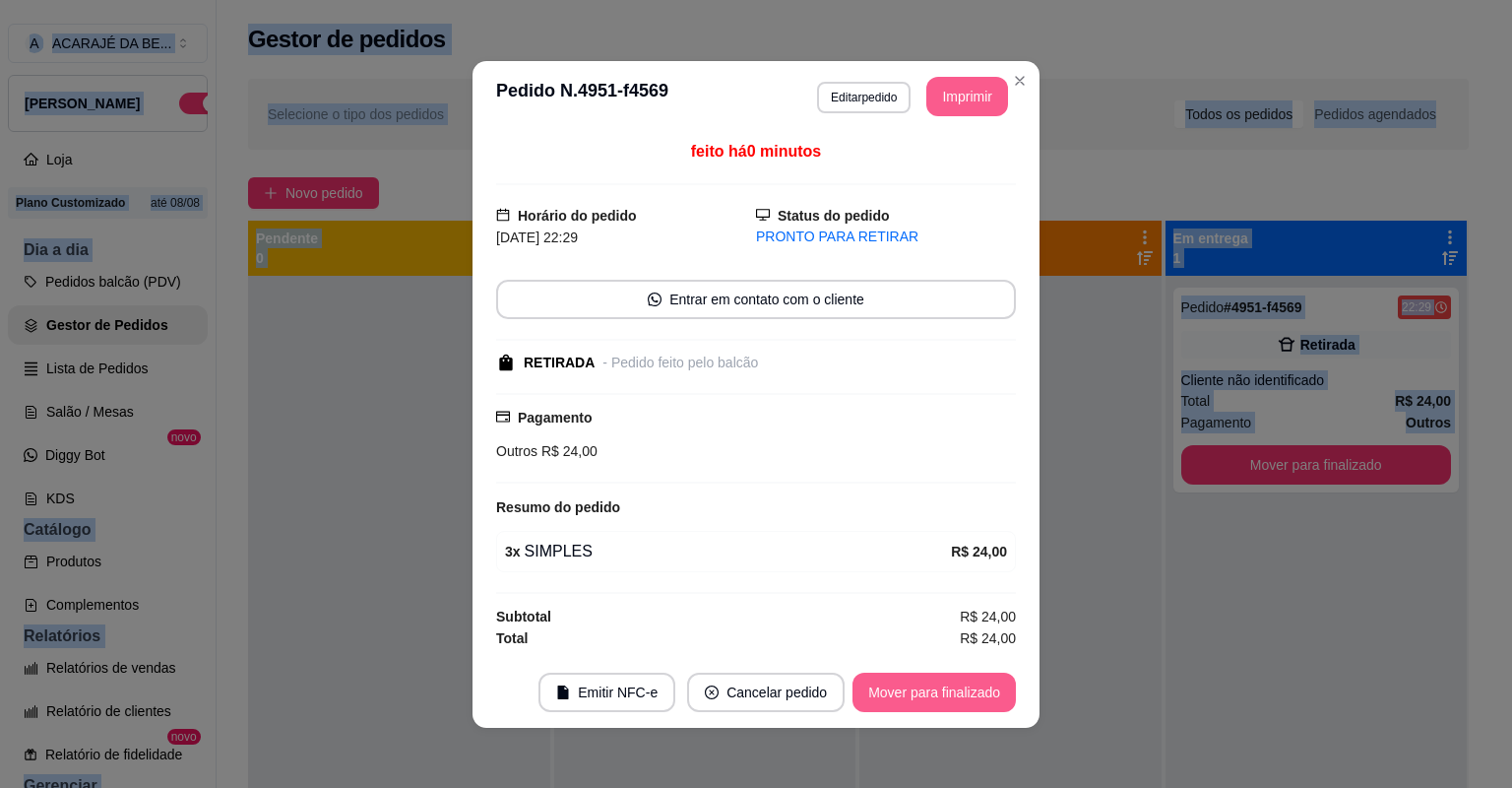 click on "Mover para finalizado" at bounding box center (934, 692) 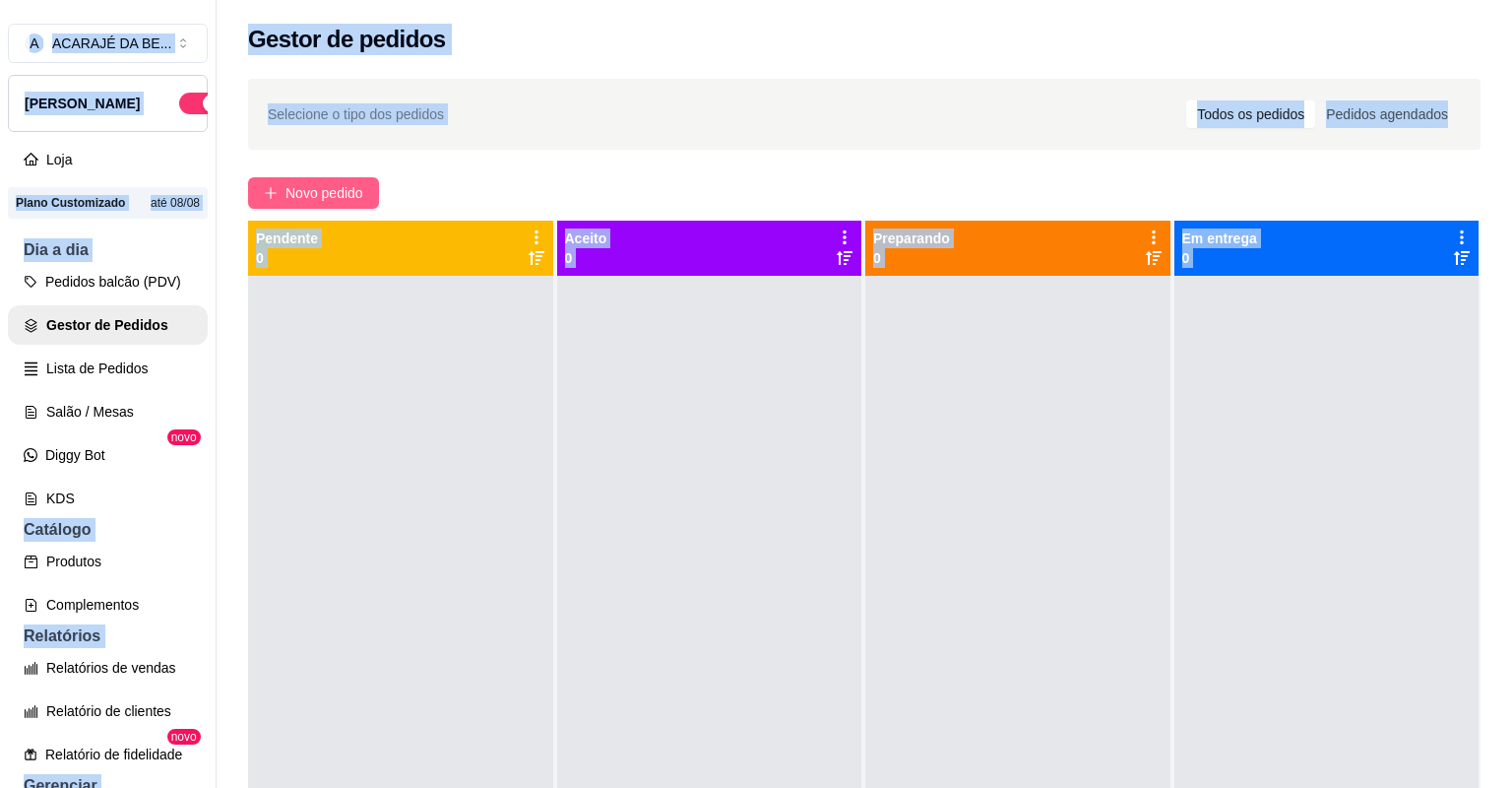 click on "Novo pedido" at bounding box center (324, 193) 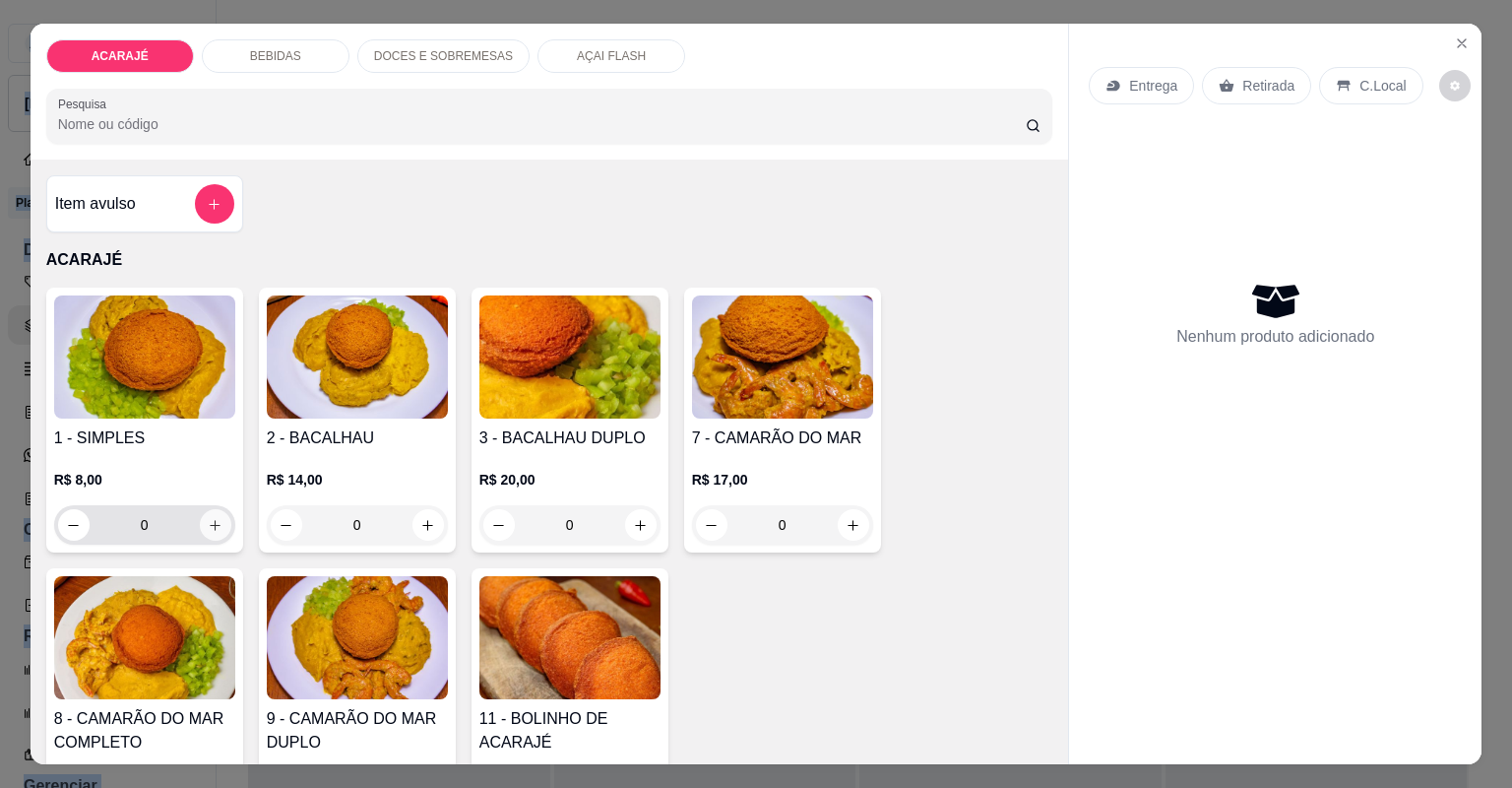 click 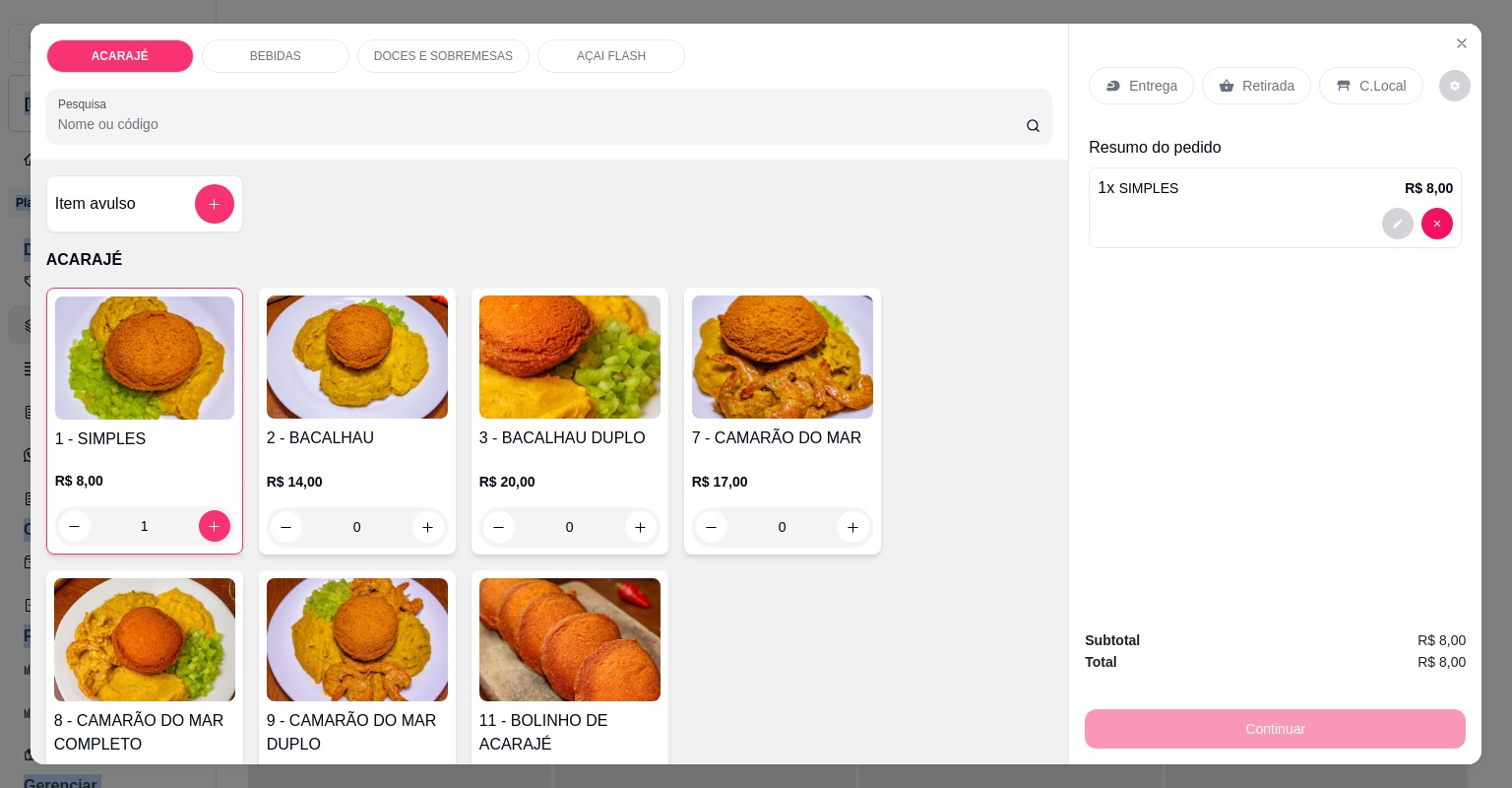 click on "Retirada" at bounding box center (1268, 86) 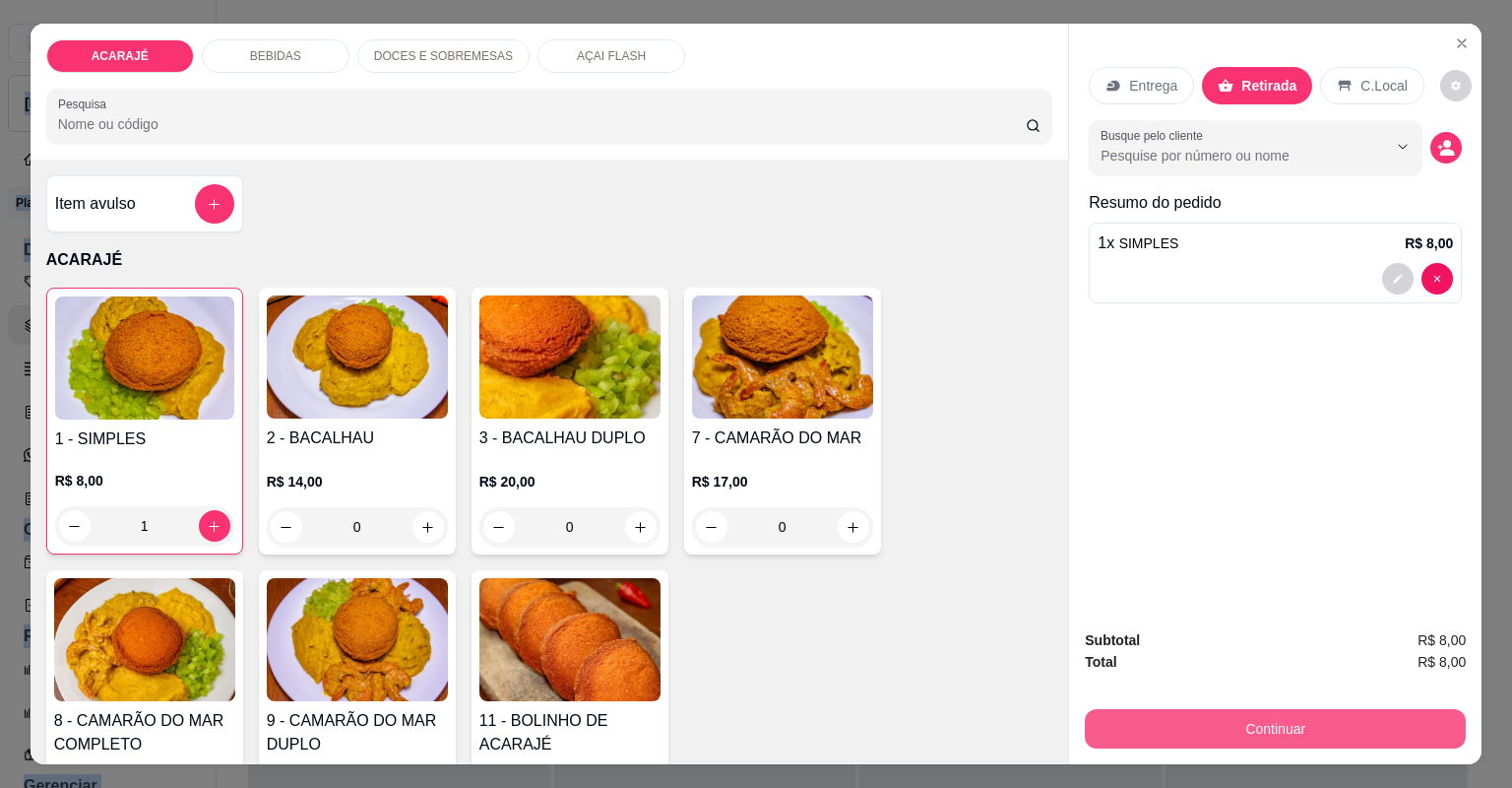 click on "Continuar" at bounding box center [1275, 729] 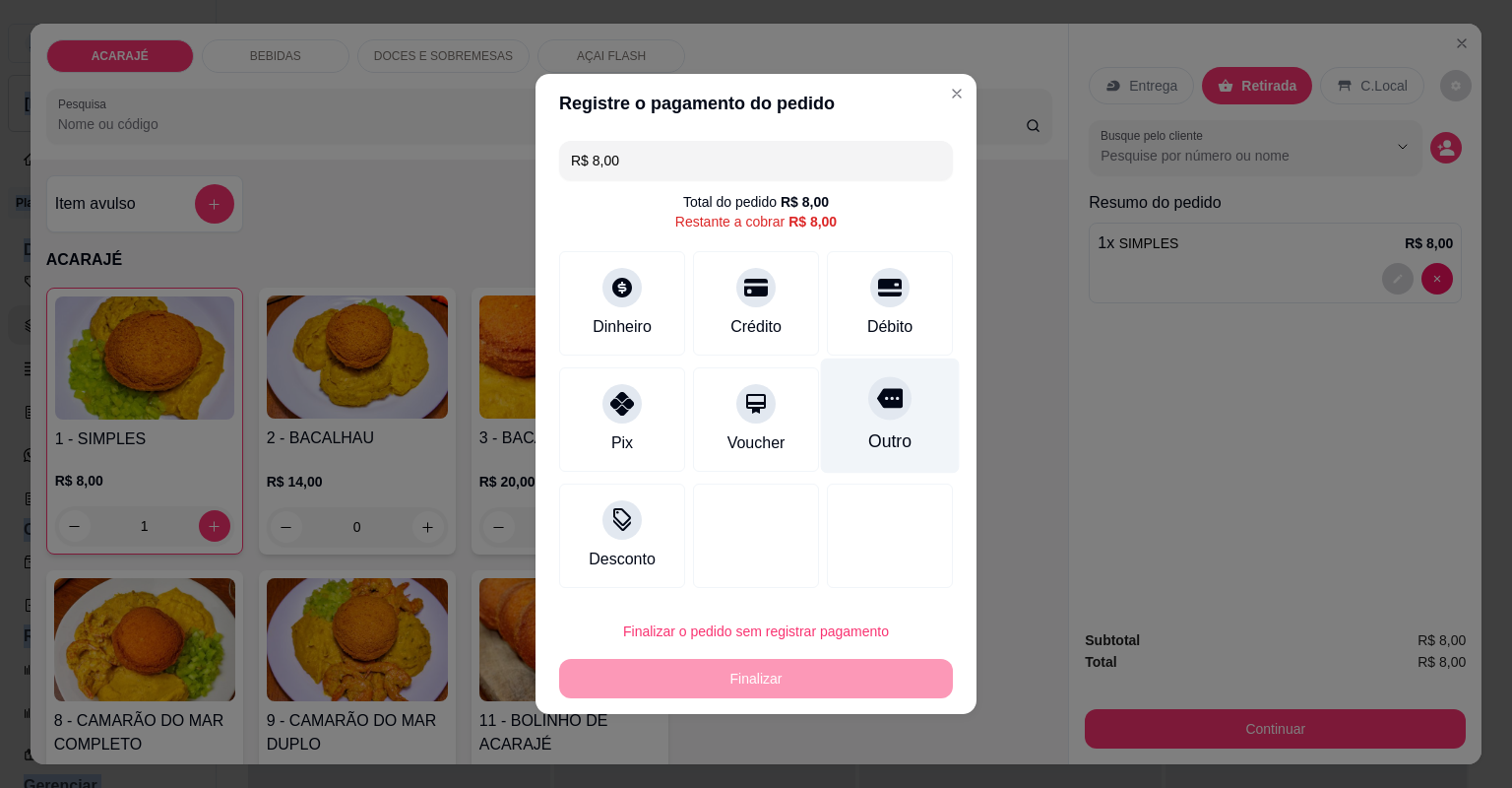 click on "Outro" at bounding box center (890, 416) 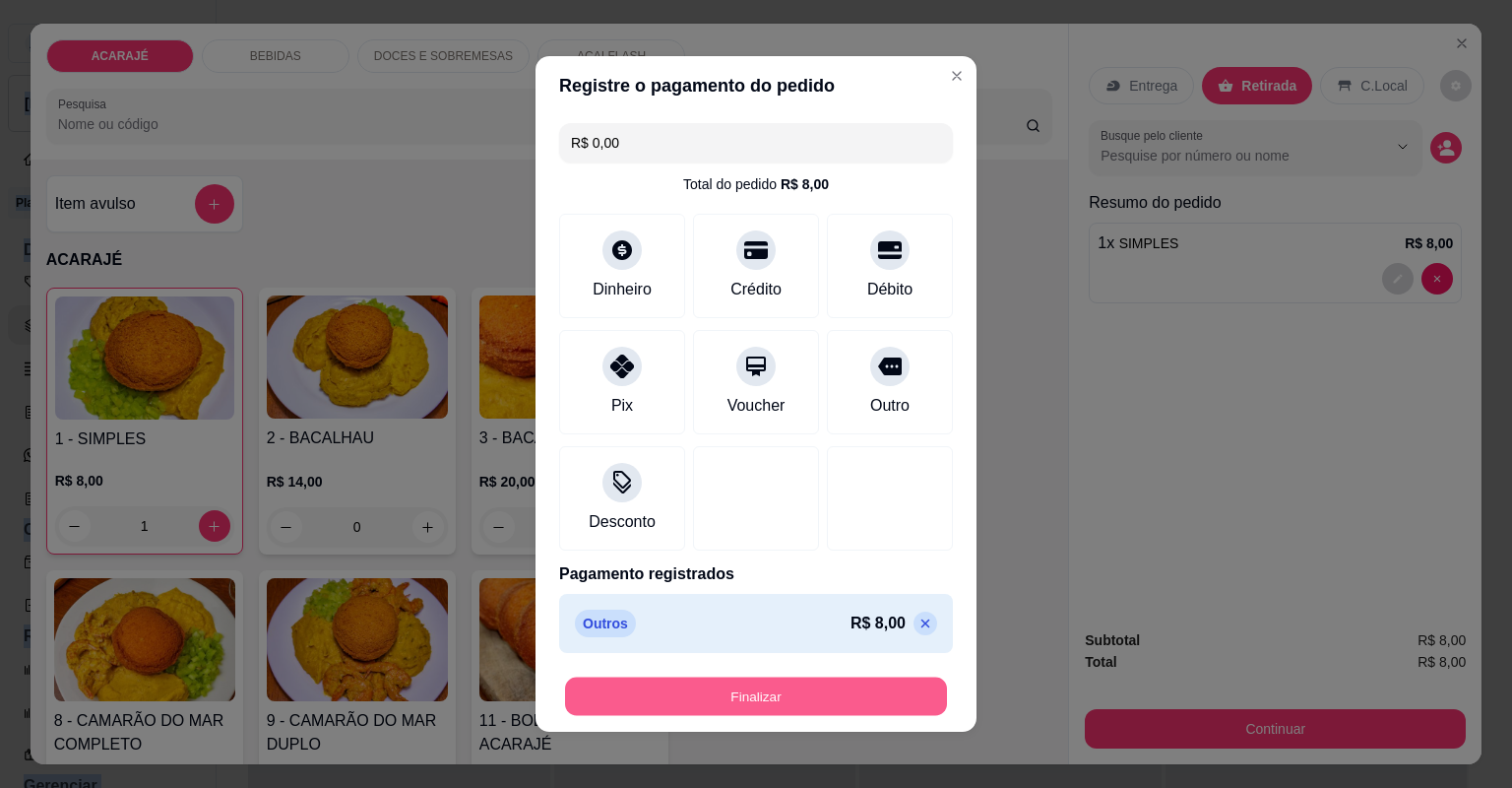 click on "Finalizar" at bounding box center (756, 696) 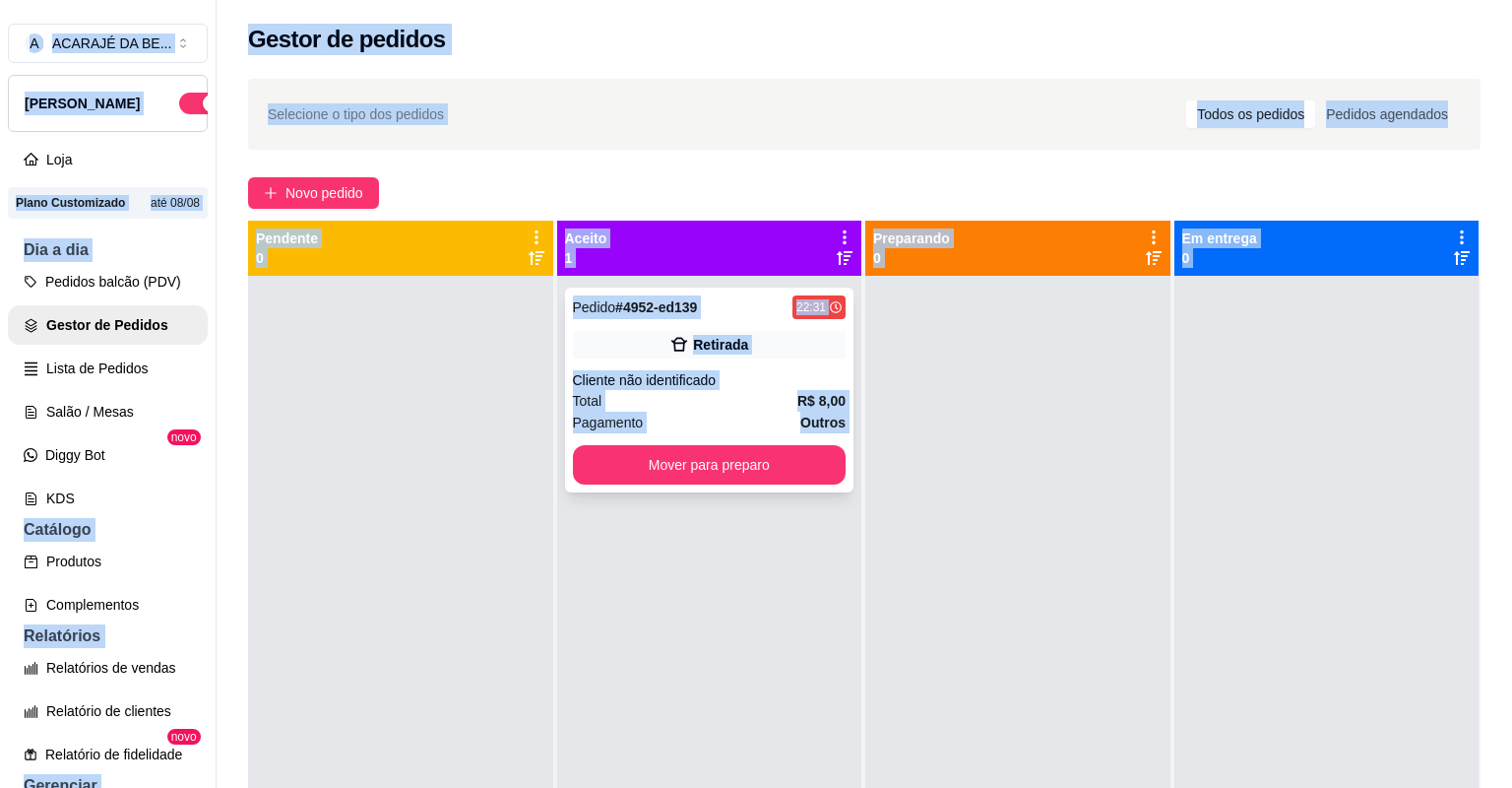 click on "Pedido  # 4952-ed139 22:31 Retirada Cliente não identificado Total R$ 8,00 Pagamento Outros Mover para preparo" at bounding box center (710, 390) 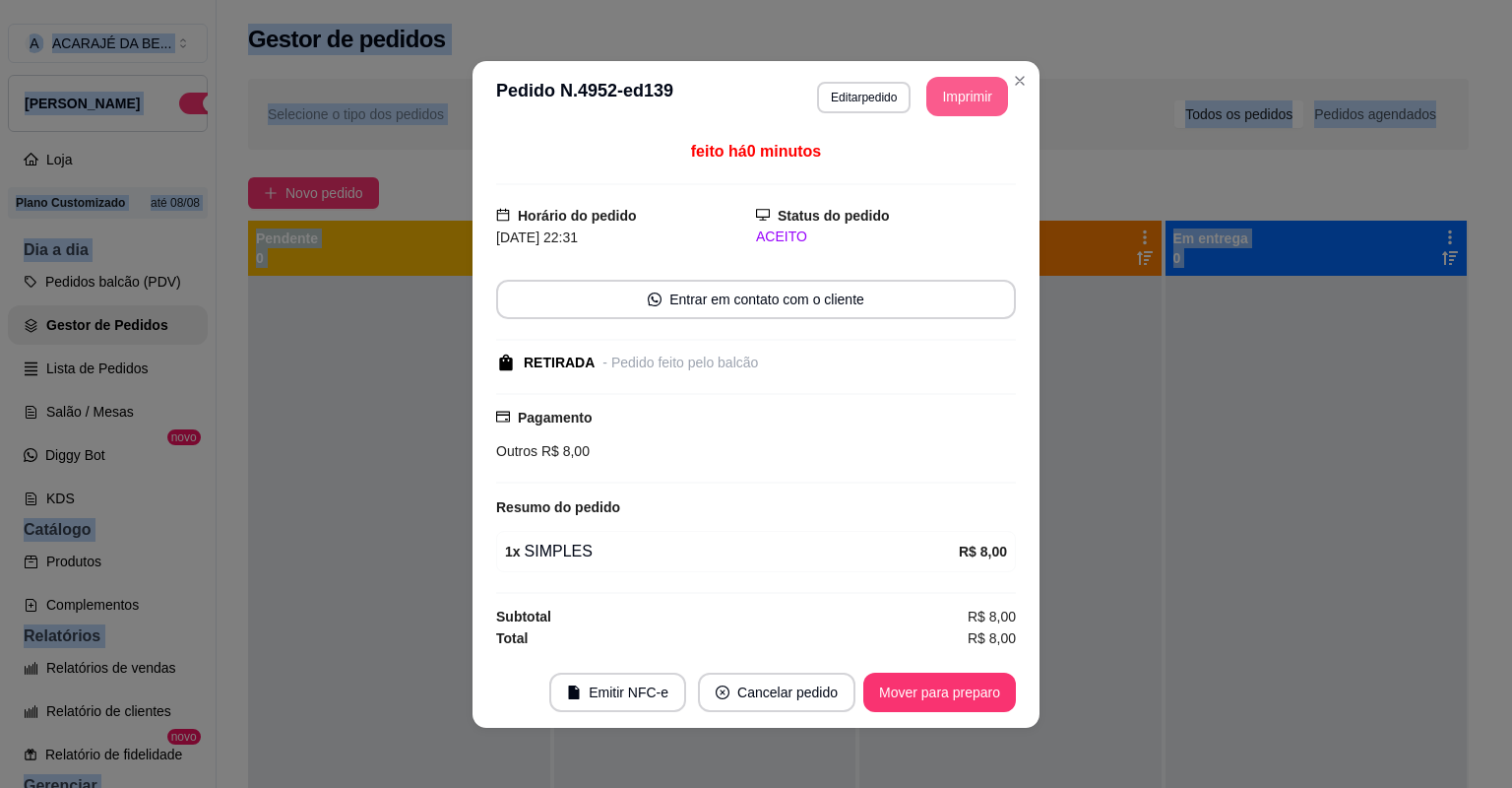 click on "Imprimir" at bounding box center (967, 97) 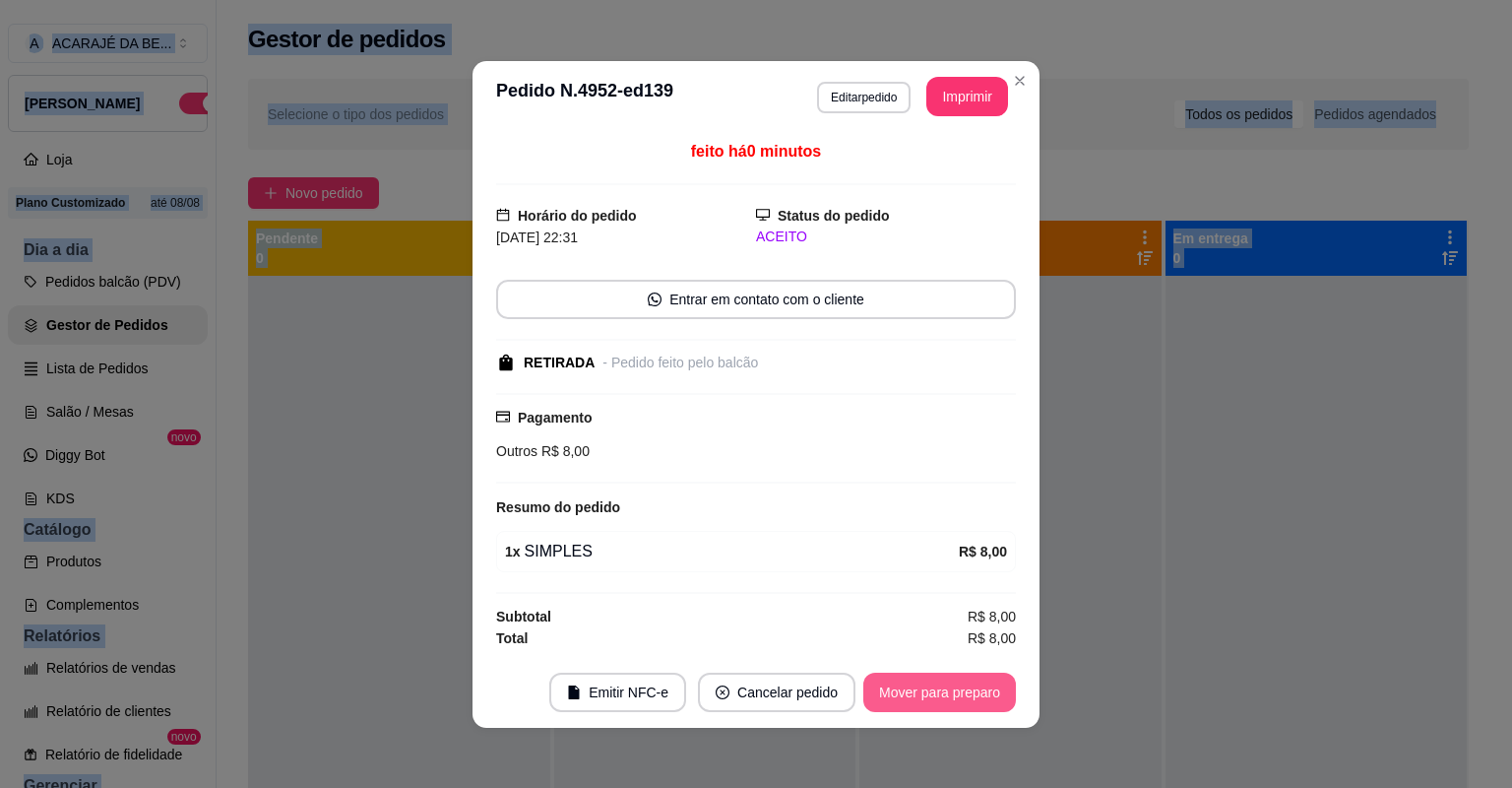 click on "Mover para preparo" at bounding box center (939, 692) 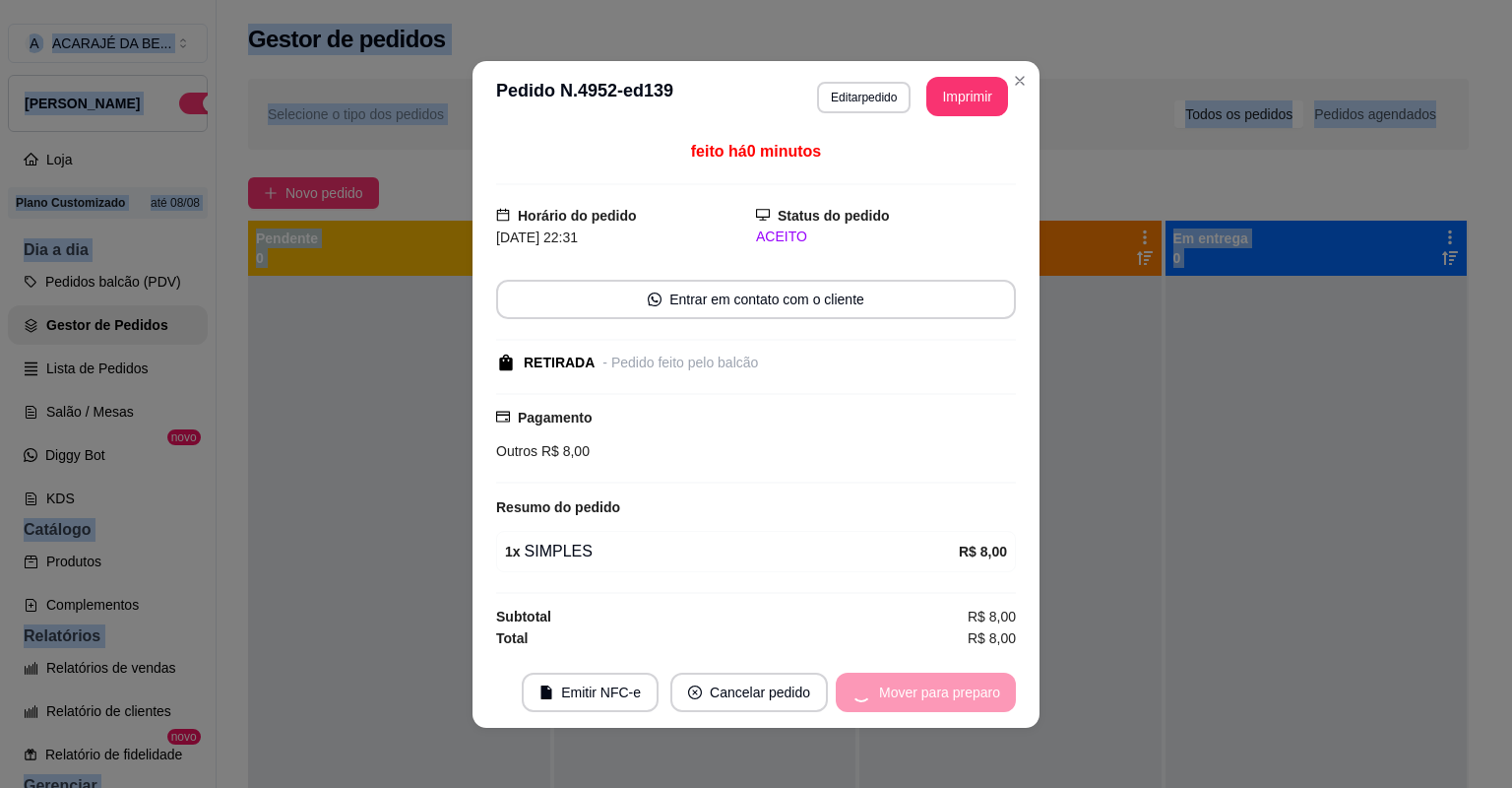 click on "Mover para preparo" at bounding box center [925, 692] 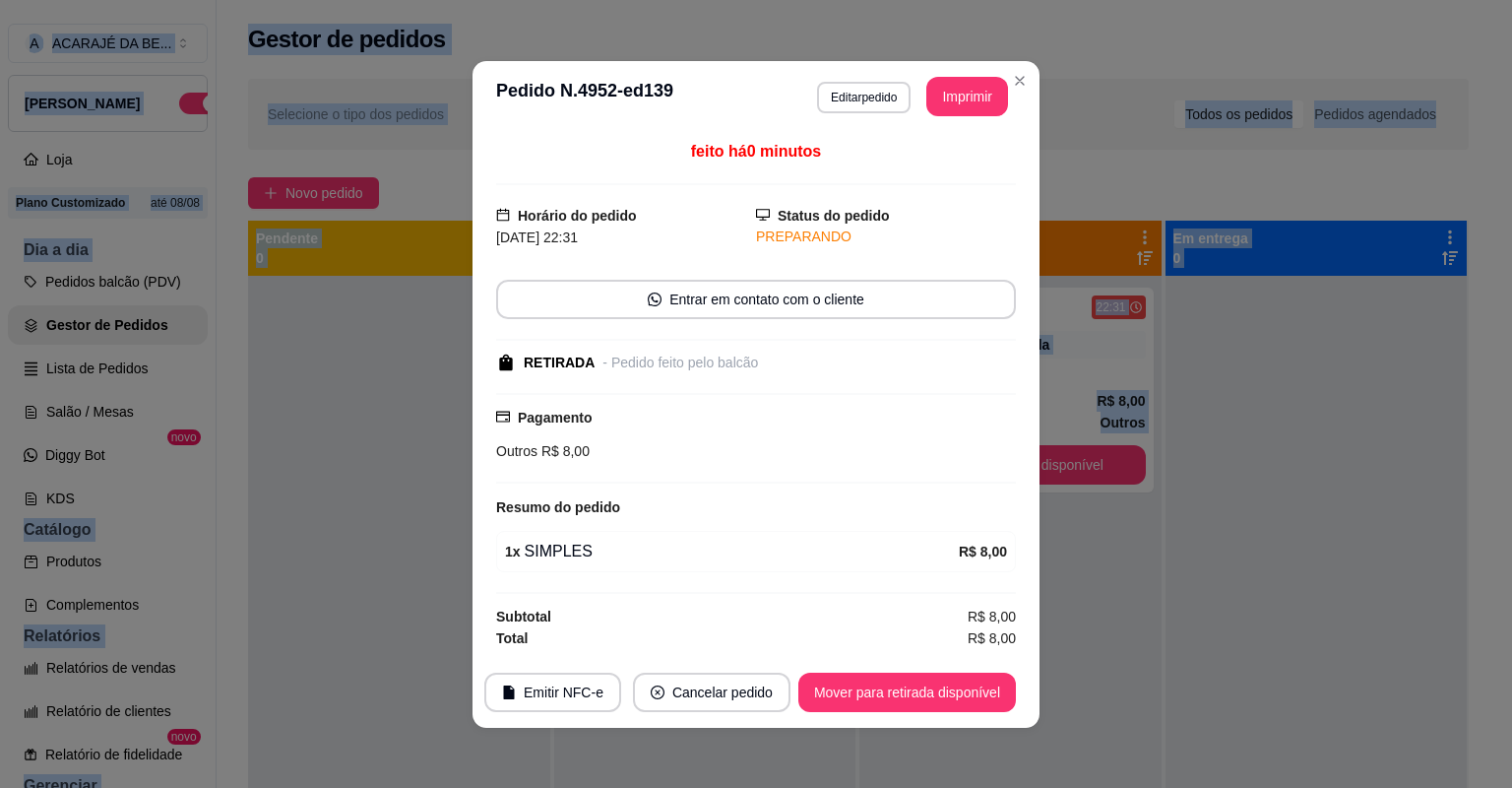 click on "Mover para retirada disponível" at bounding box center (907, 692) 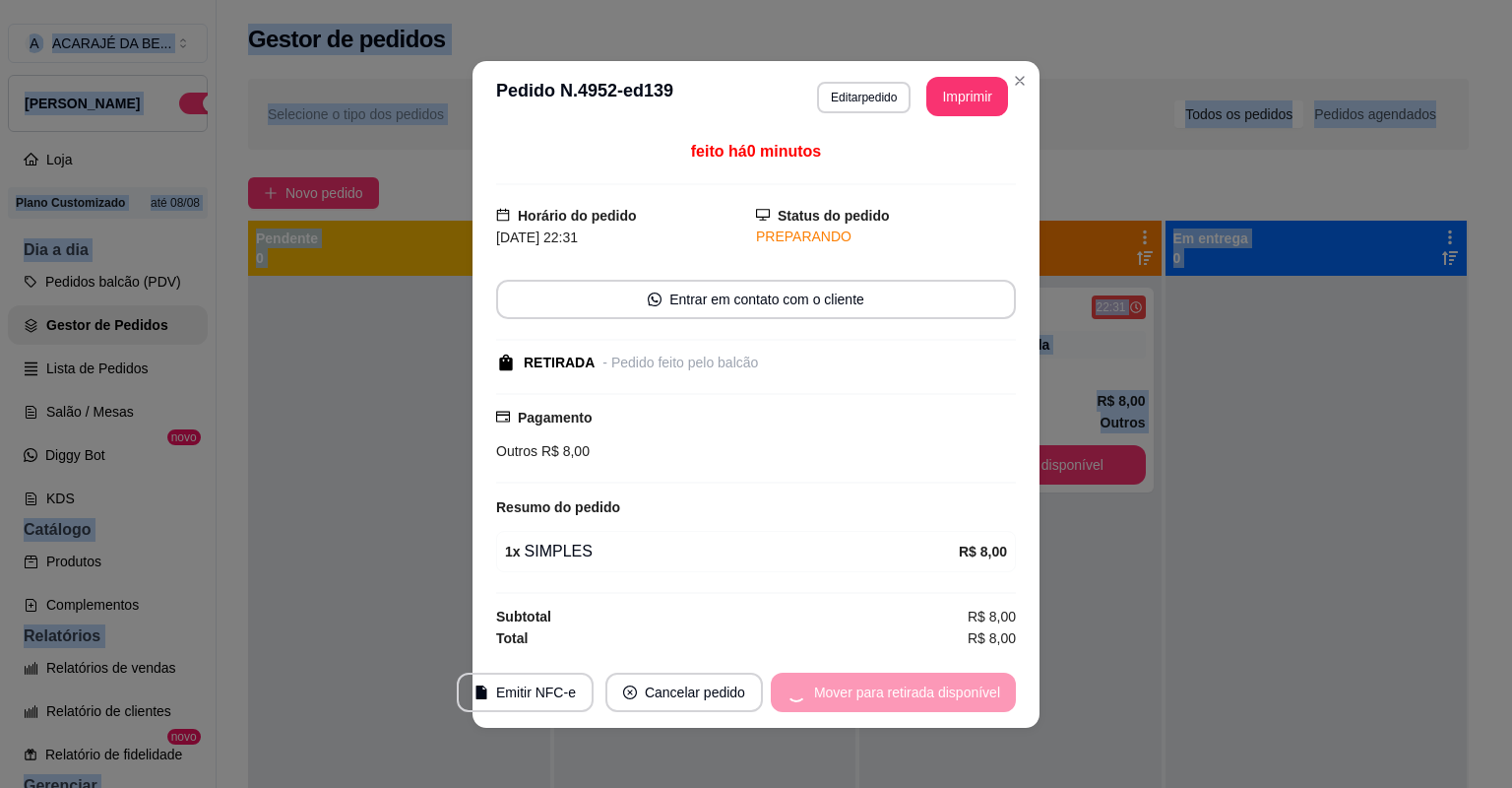 click on "Mover para retirada disponível" at bounding box center (893, 692) 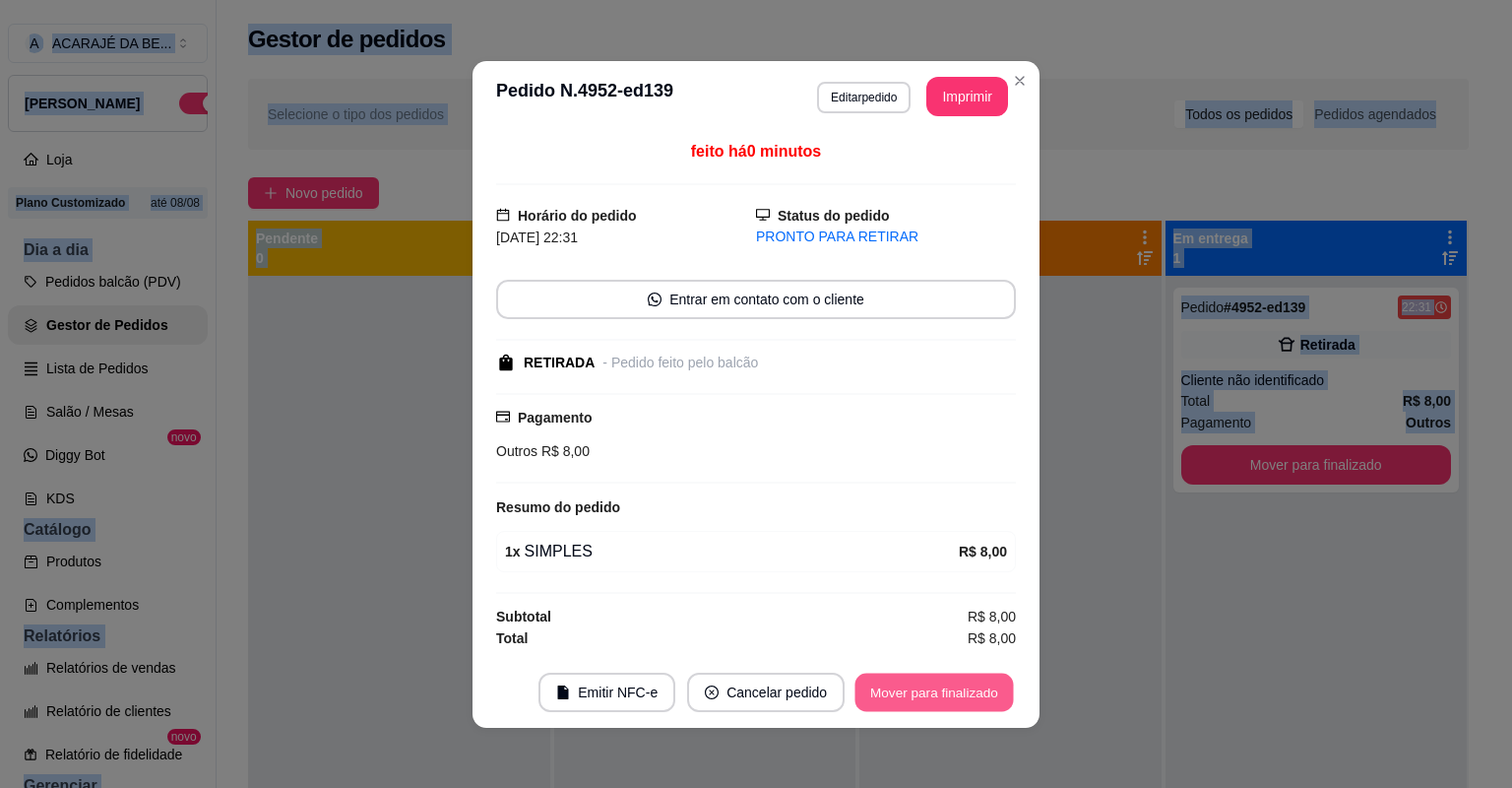 click on "Mover para finalizado" at bounding box center (934, 691) 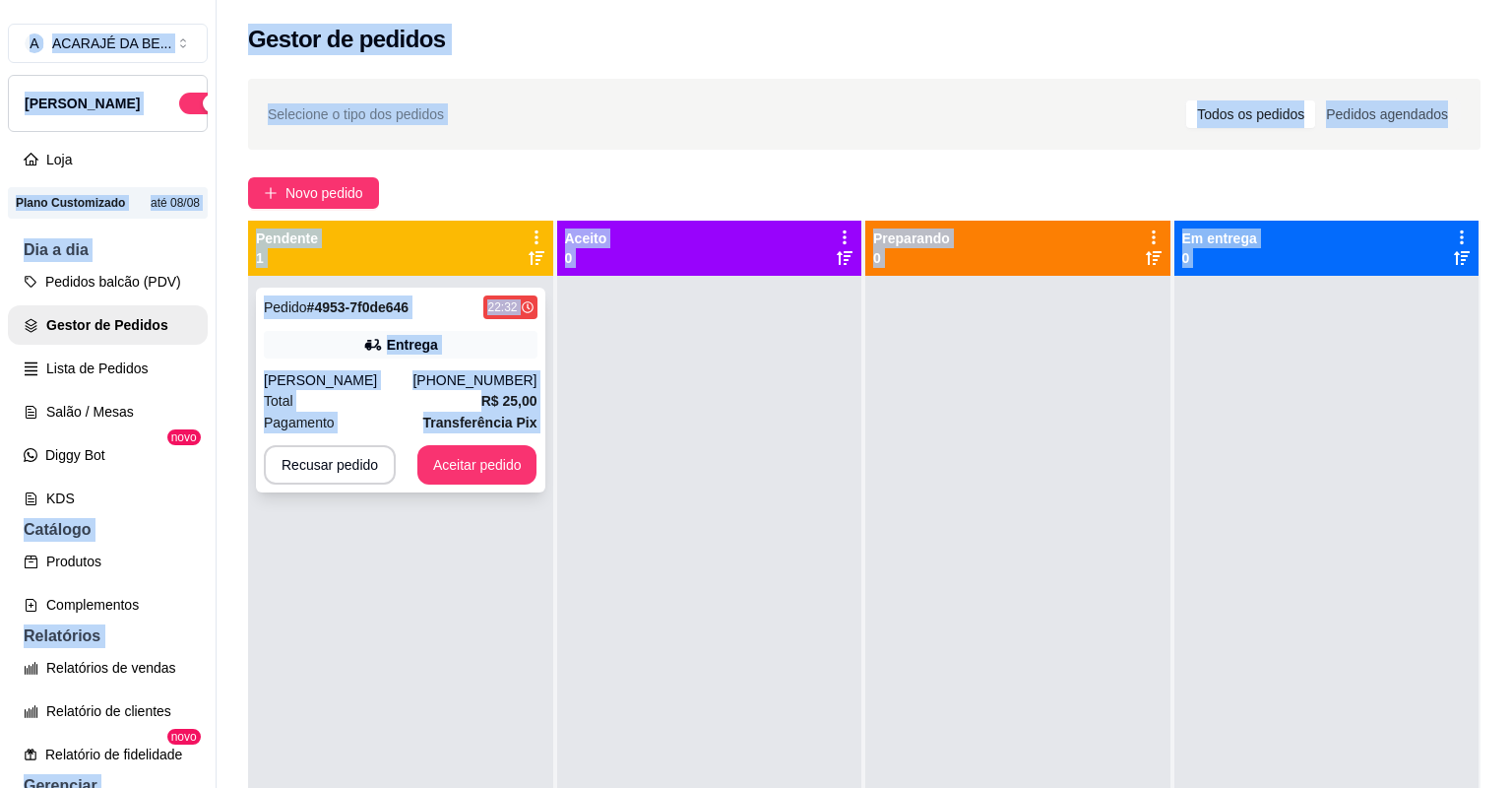 click on "Total R$ 25,00" at bounding box center (401, 401) 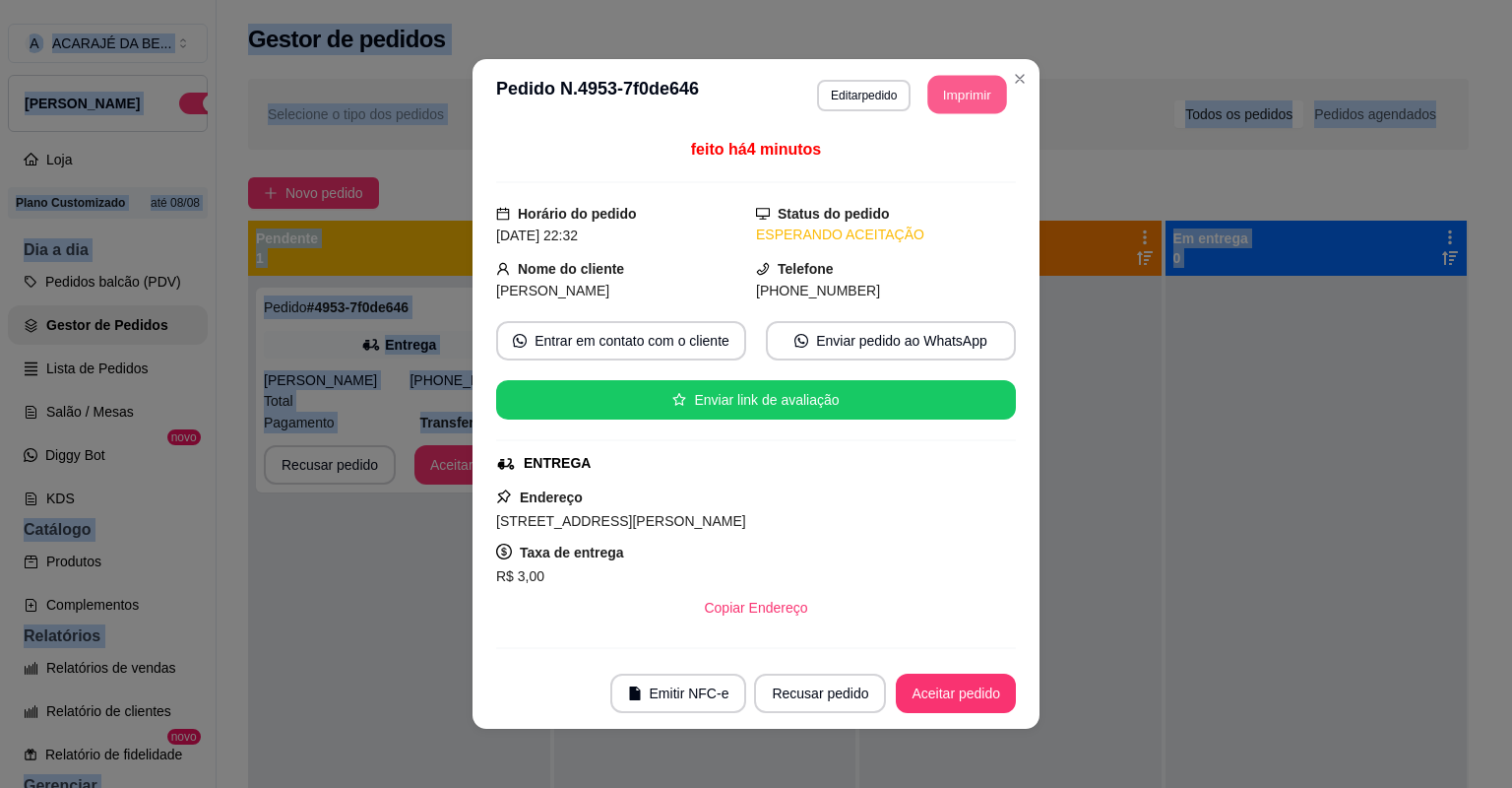 click on "Imprimir" at bounding box center [968, 95] 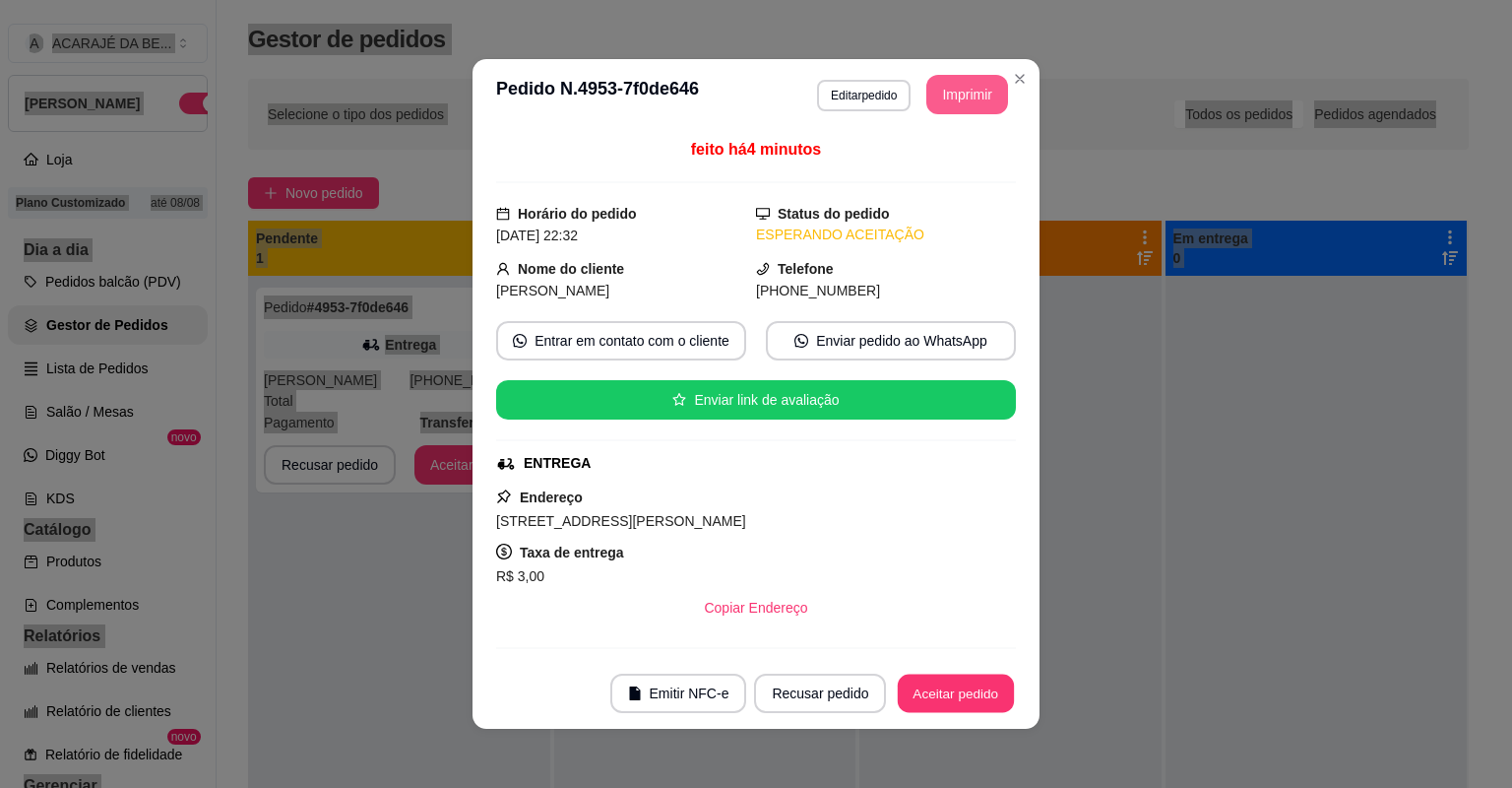 click on "Aceitar pedido" at bounding box center [956, 693] 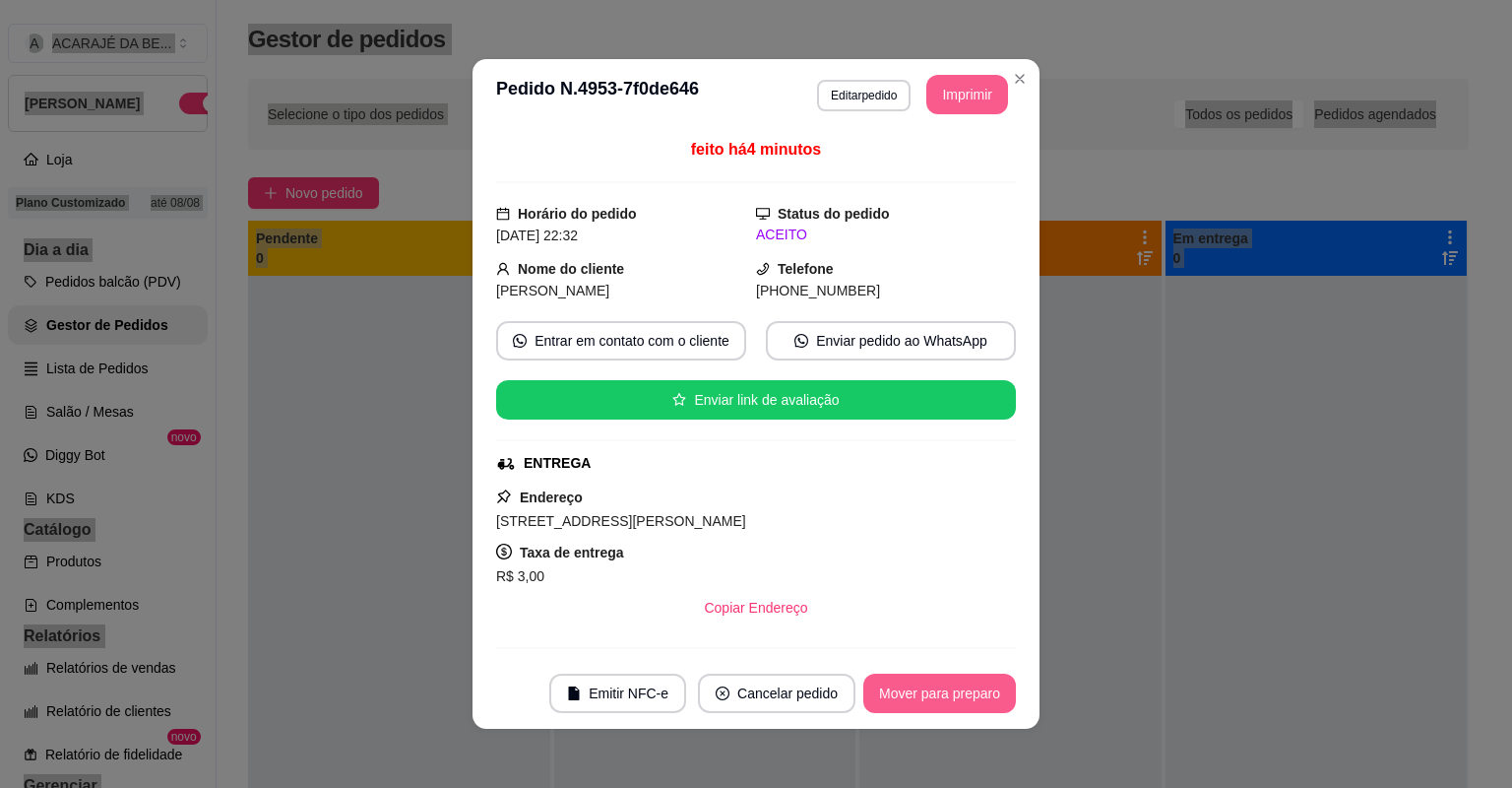 click on "Mover para preparo" at bounding box center (939, 693) 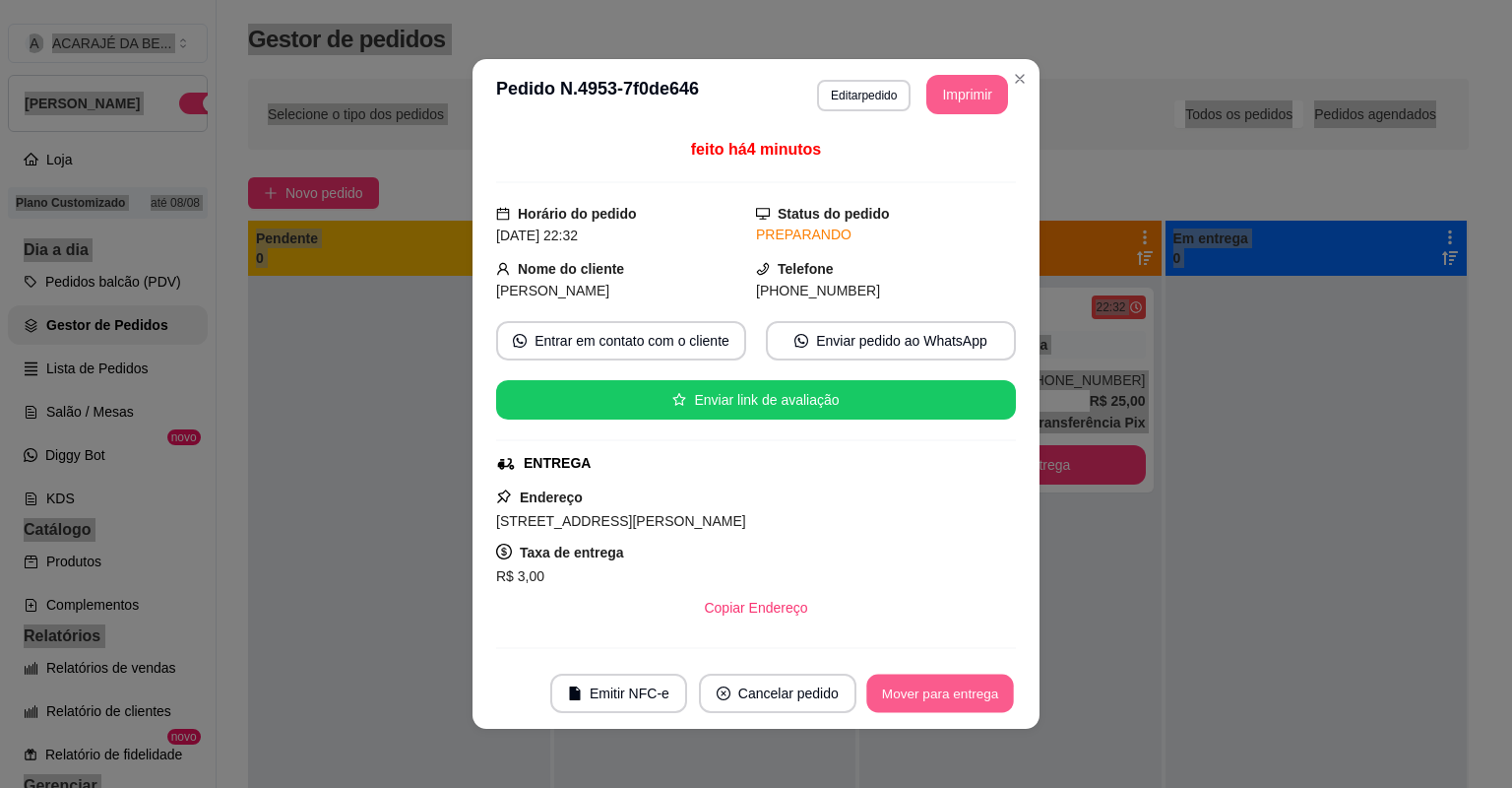 click on "Mover para entrega" at bounding box center (940, 693) 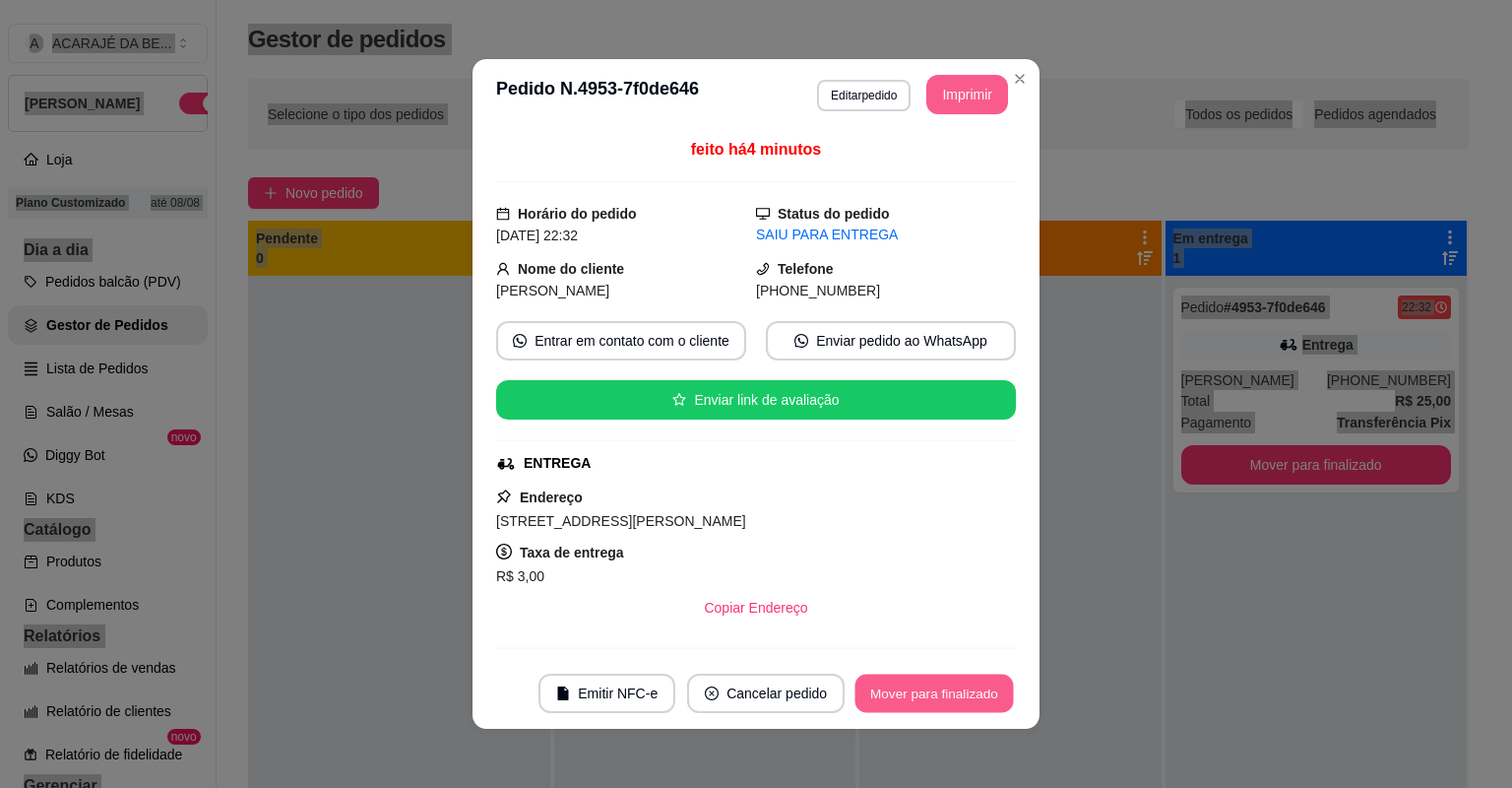 click on "Mover para finalizado" at bounding box center [934, 693] 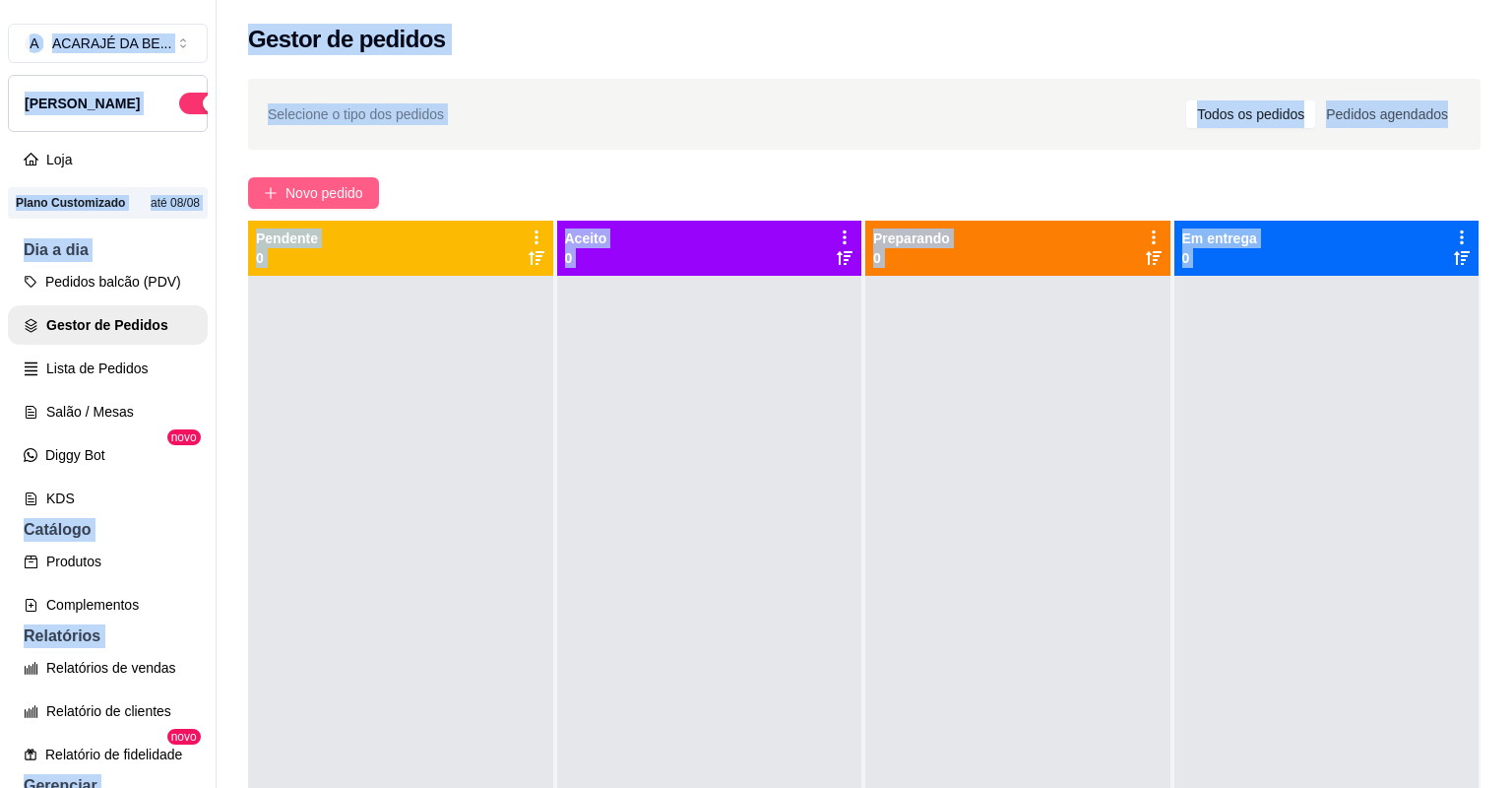click on "Novo pedido" at bounding box center (313, 193) 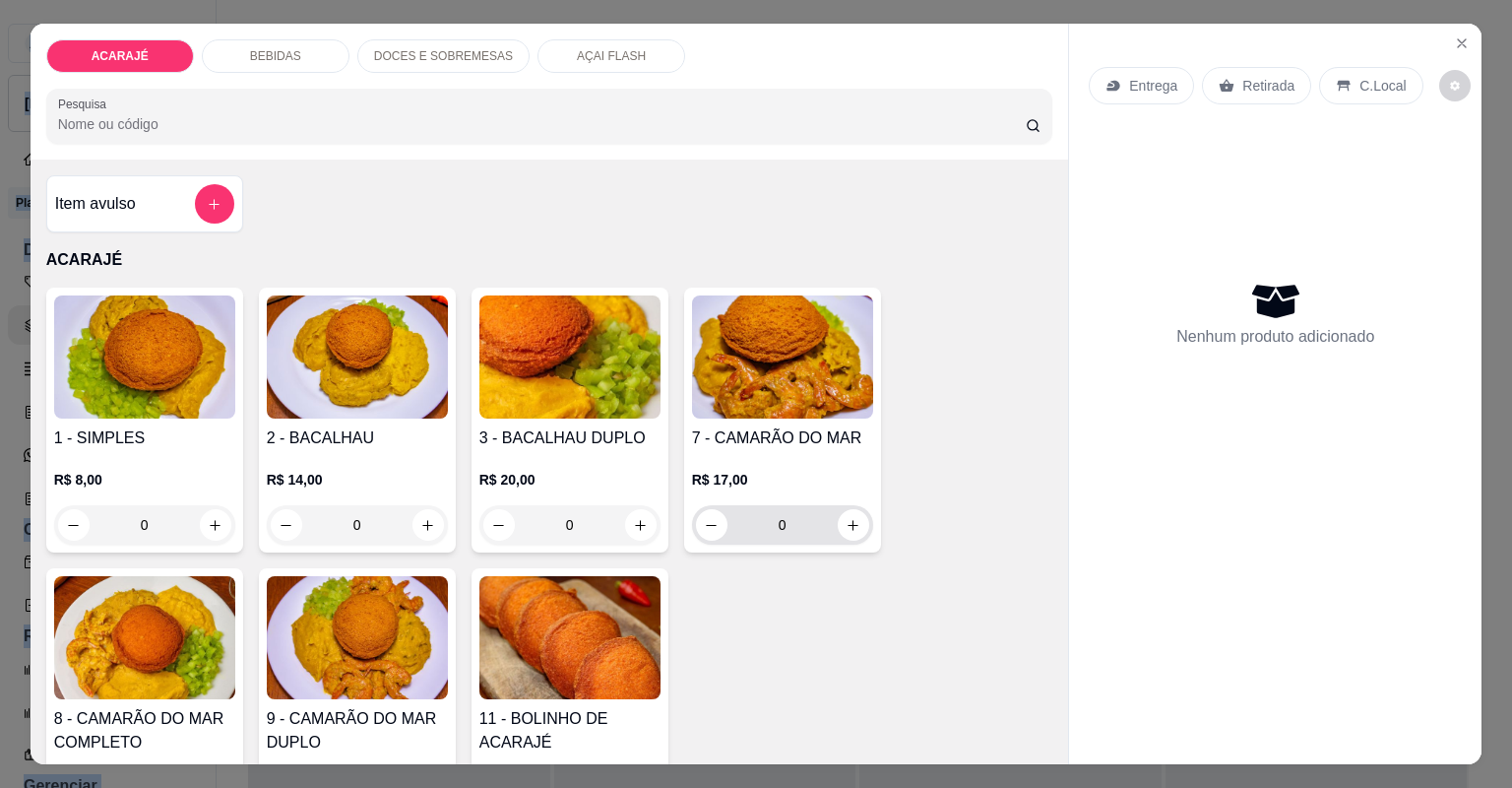 click on "0" at bounding box center (783, 525) 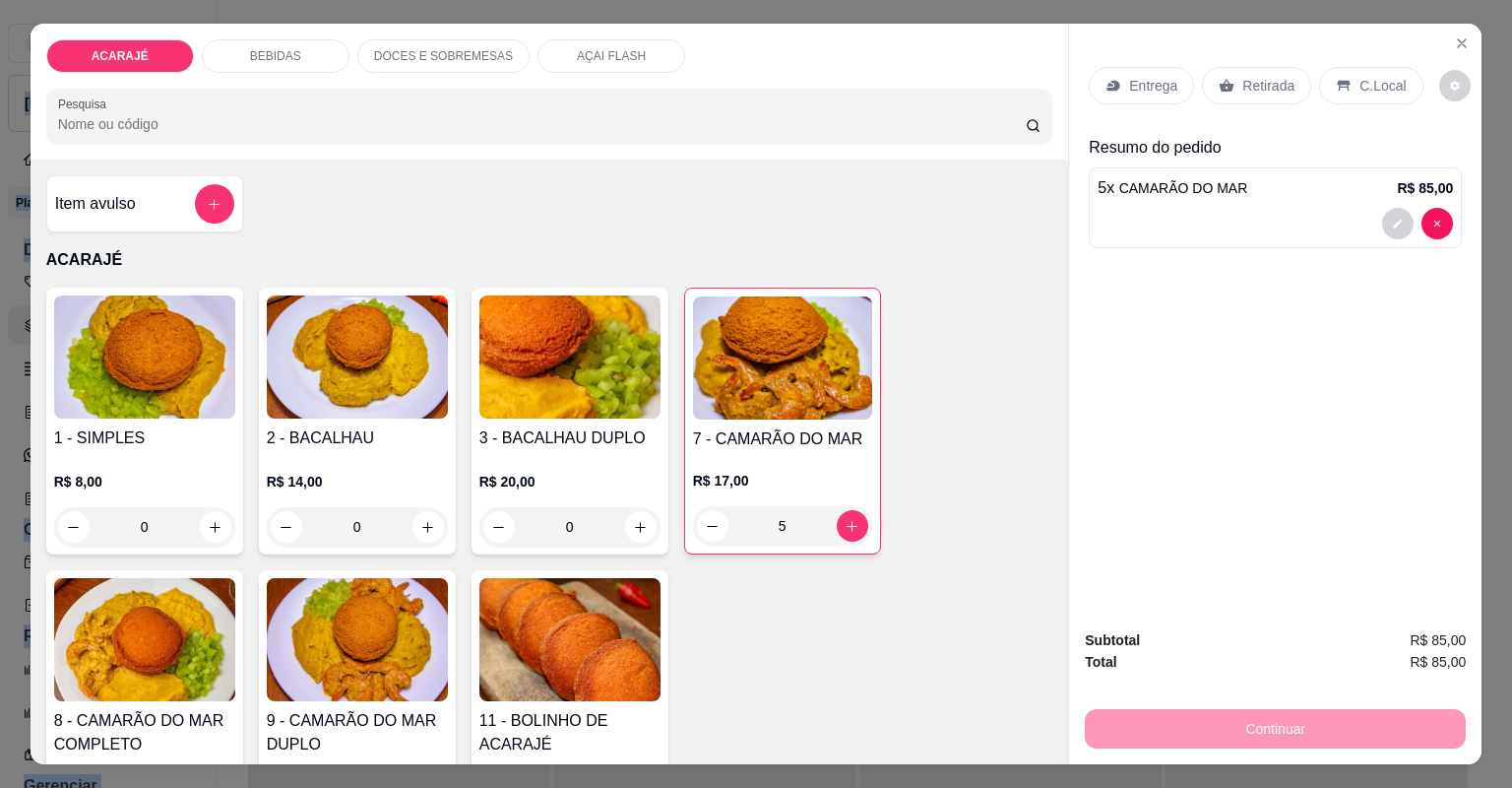 click on "Retirada" at bounding box center (1268, 86) 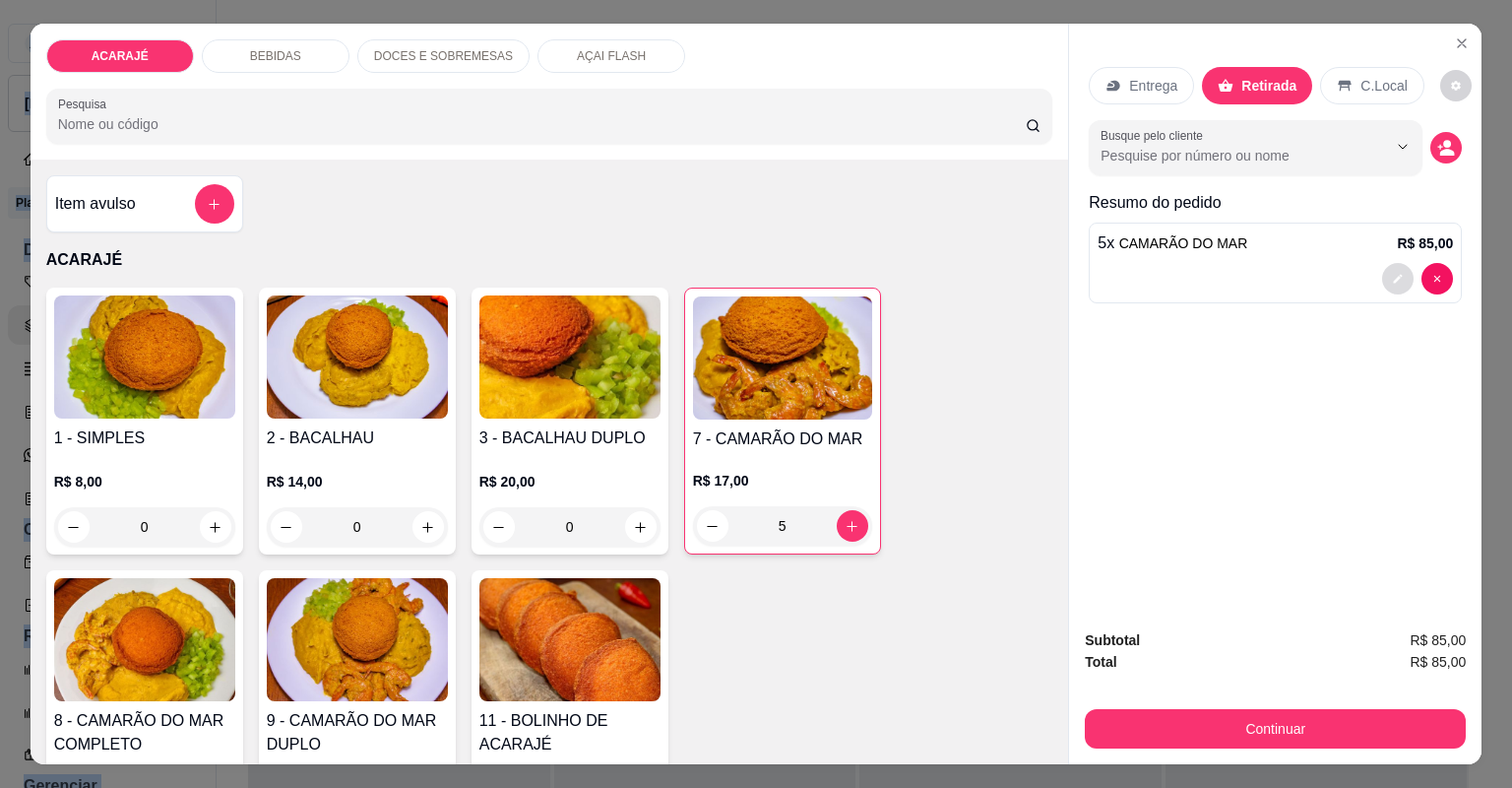click at bounding box center [1398, 279] 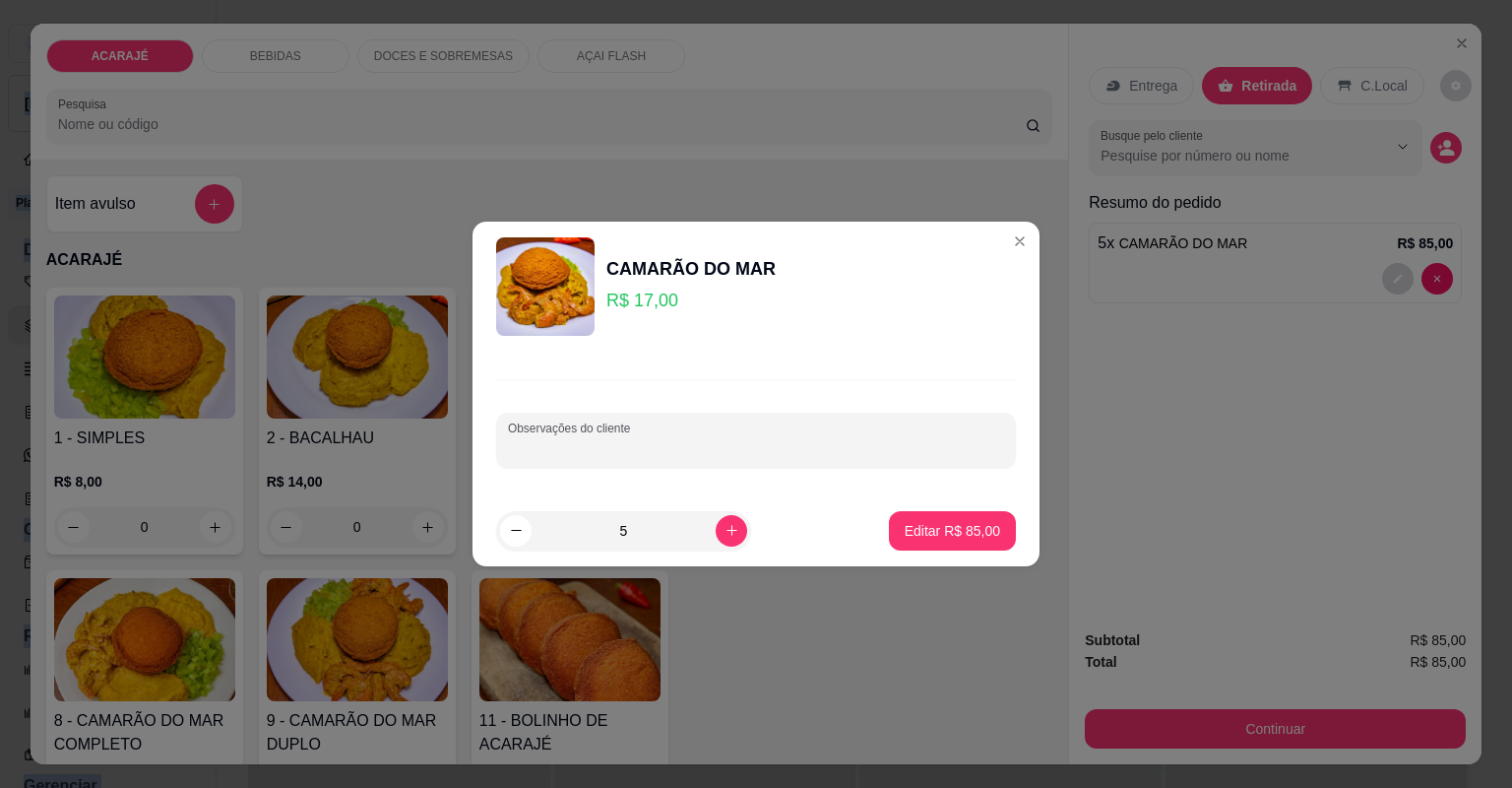 click on "Observações do cliente" at bounding box center (756, 448) 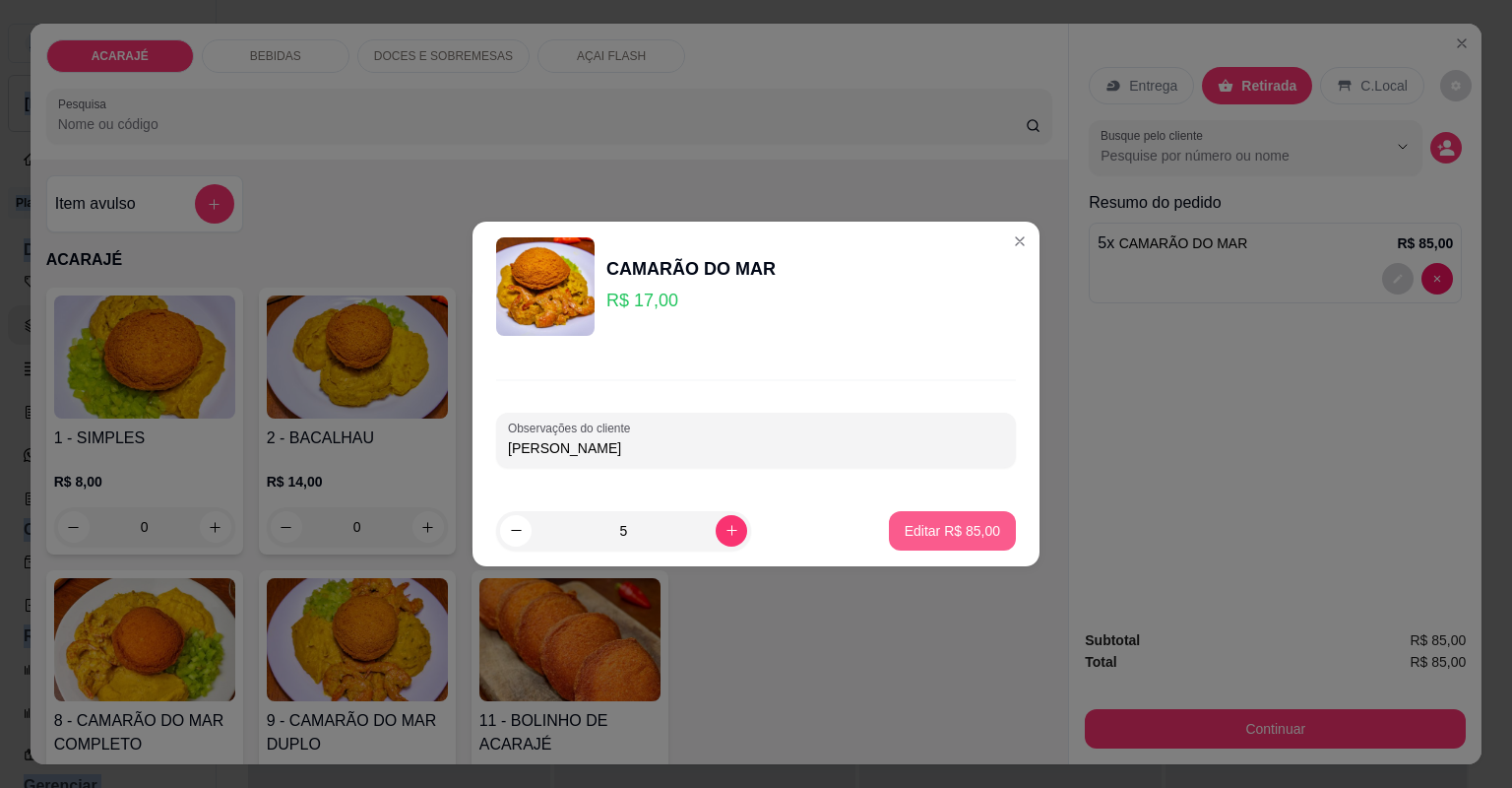 click on "Editar   R$ 85,00" at bounding box center [952, 531] 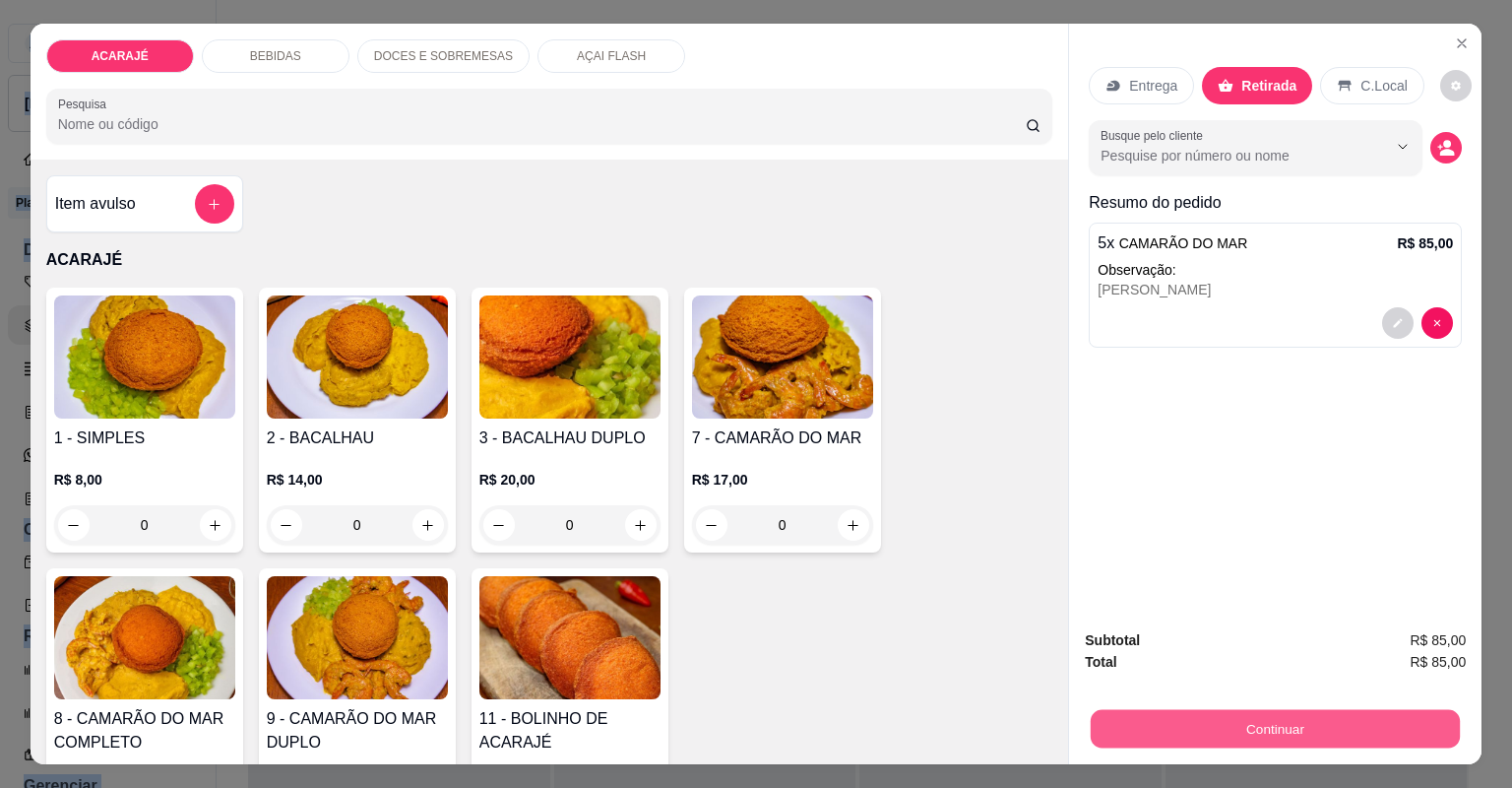 click on "Continuar" at bounding box center [1275, 729] 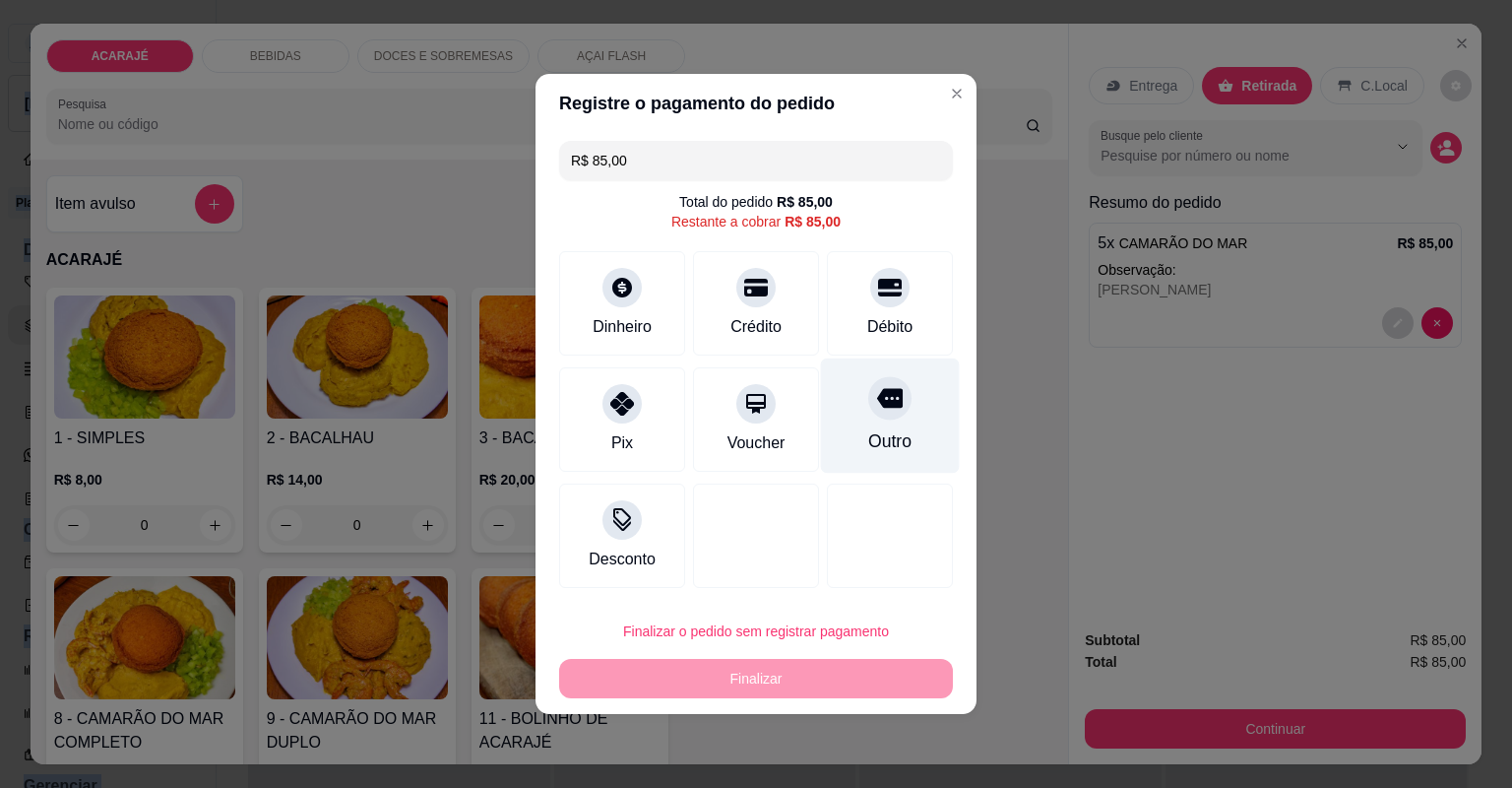 click on "Outro" at bounding box center (890, 416) 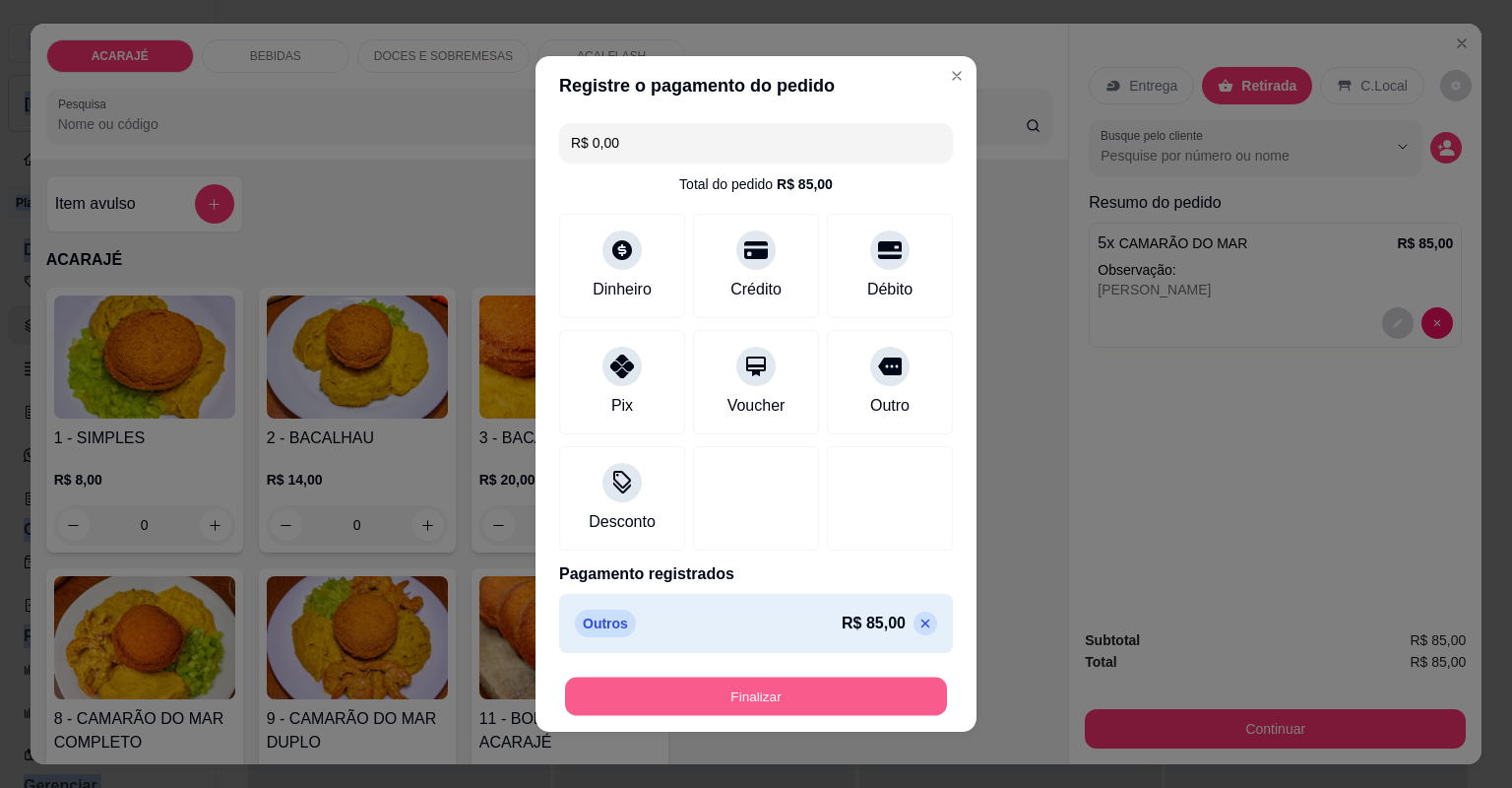 click on "Finalizar" at bounding box center (756, 696) 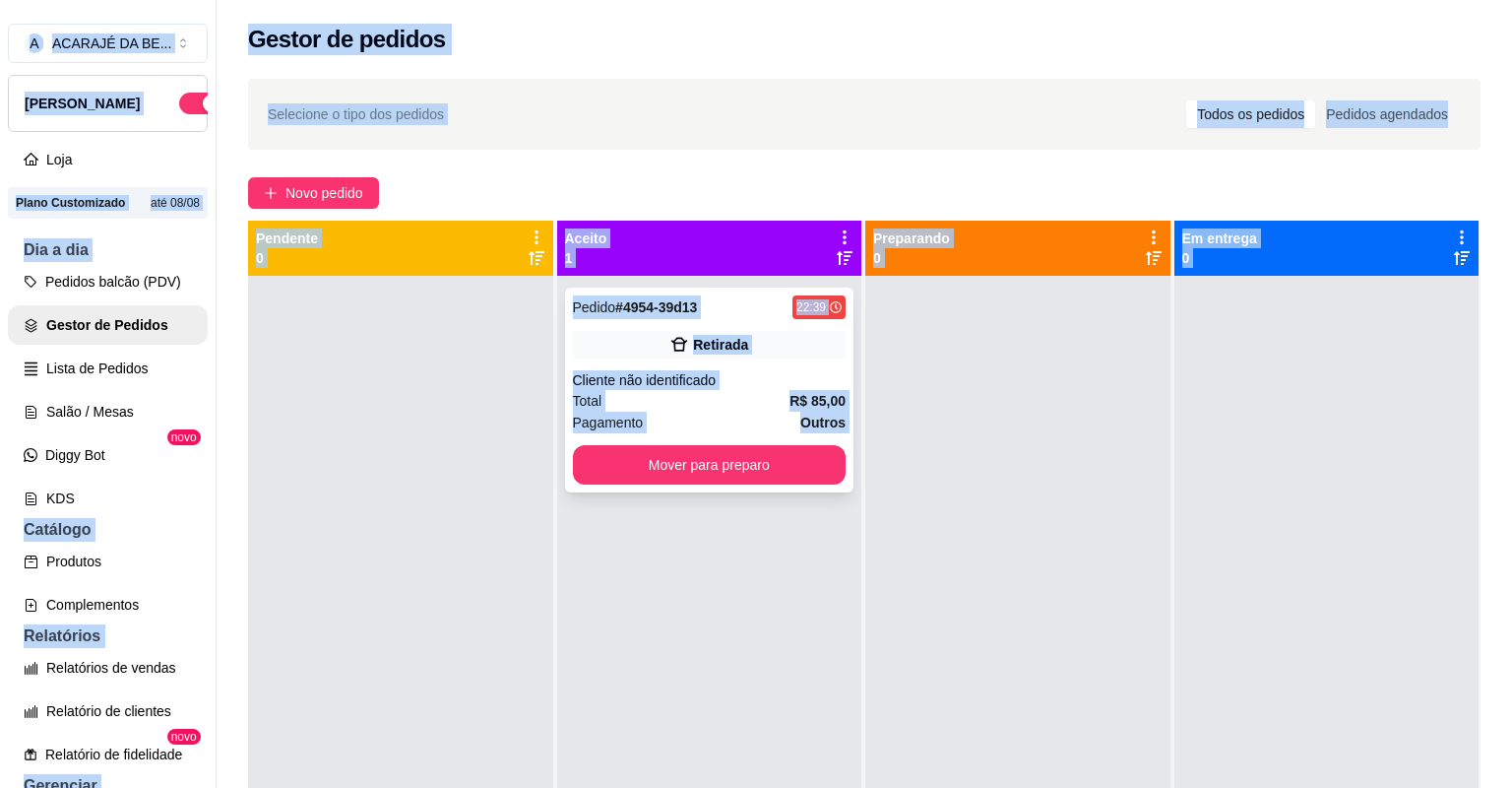 click on "Pagamento" at bounding box center (608, 423) 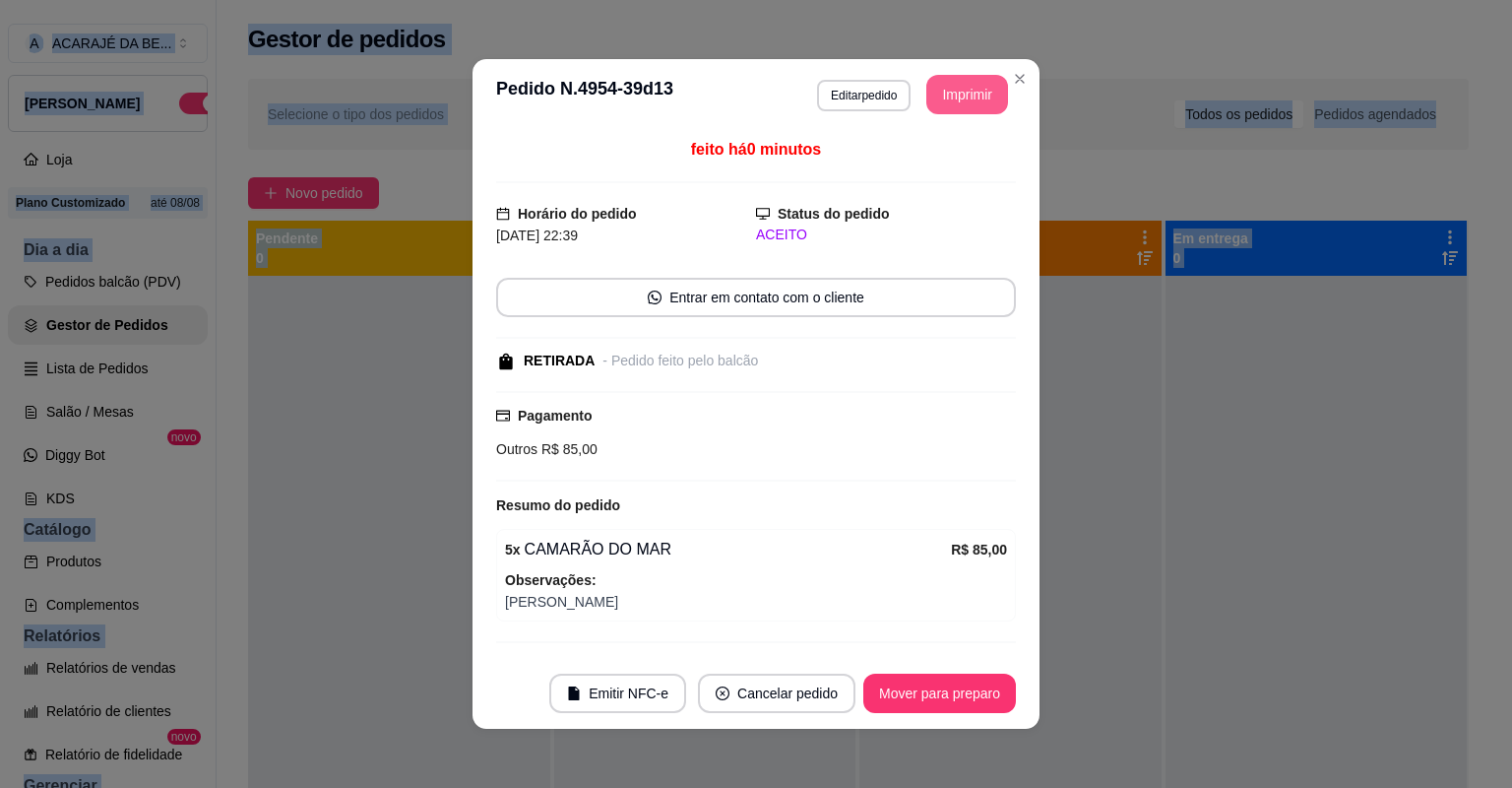 click on "Imprimir" at bounding box center [967, 95] 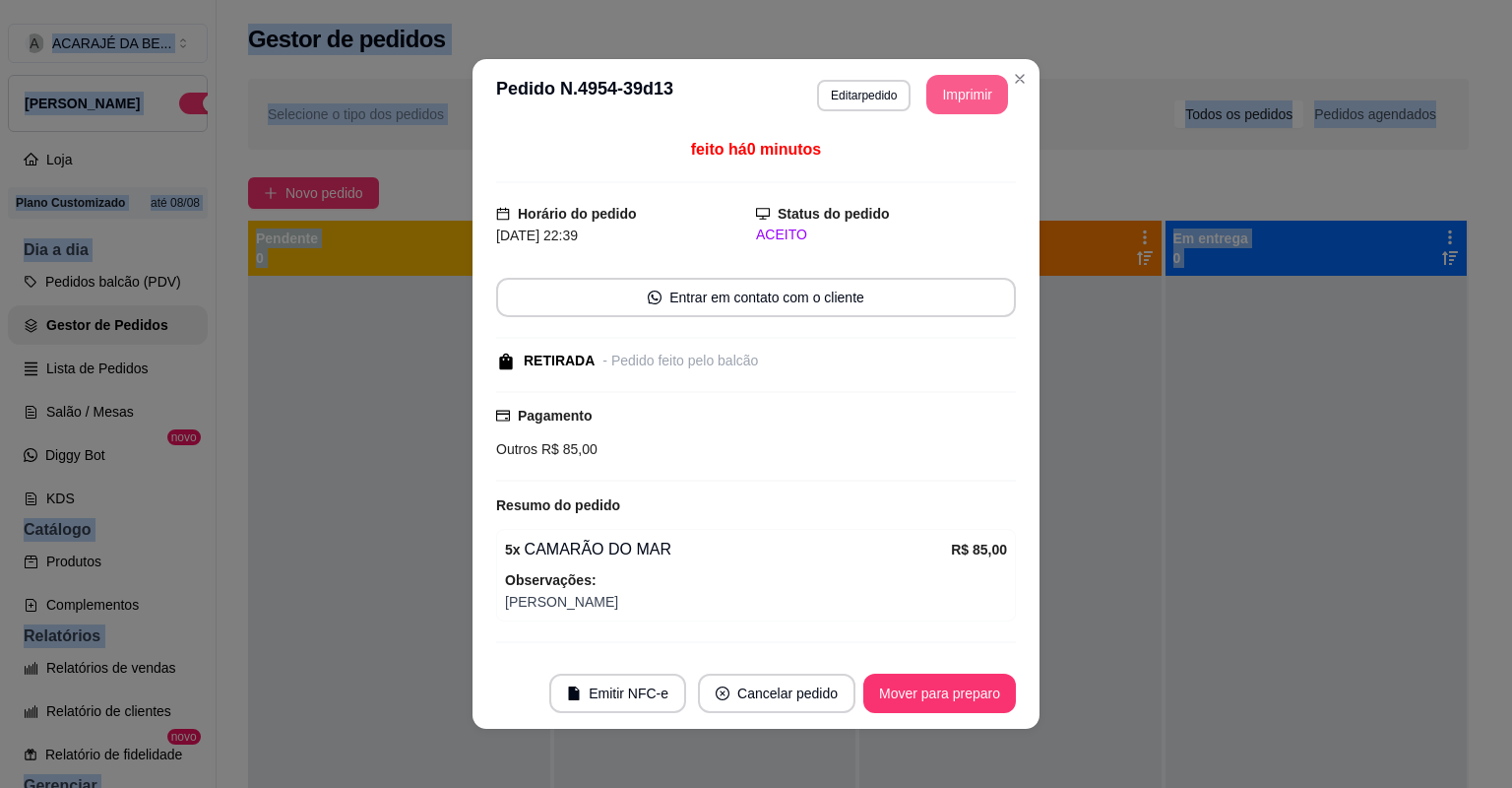 click on "Mover para preparo" at bounding box center [939, 693] 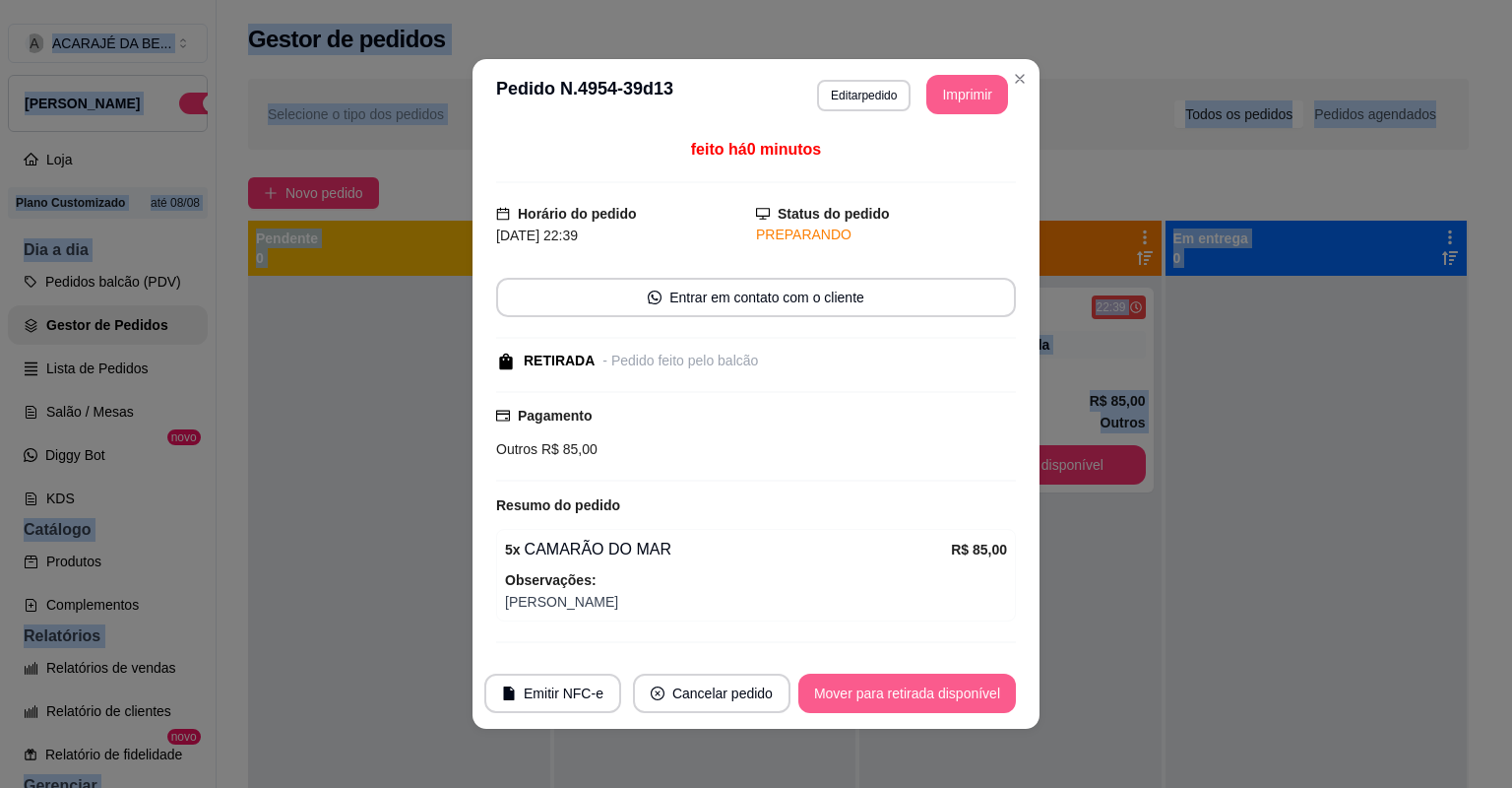 click on "Mover para retirada disponível" at bounding box center (907, 693) 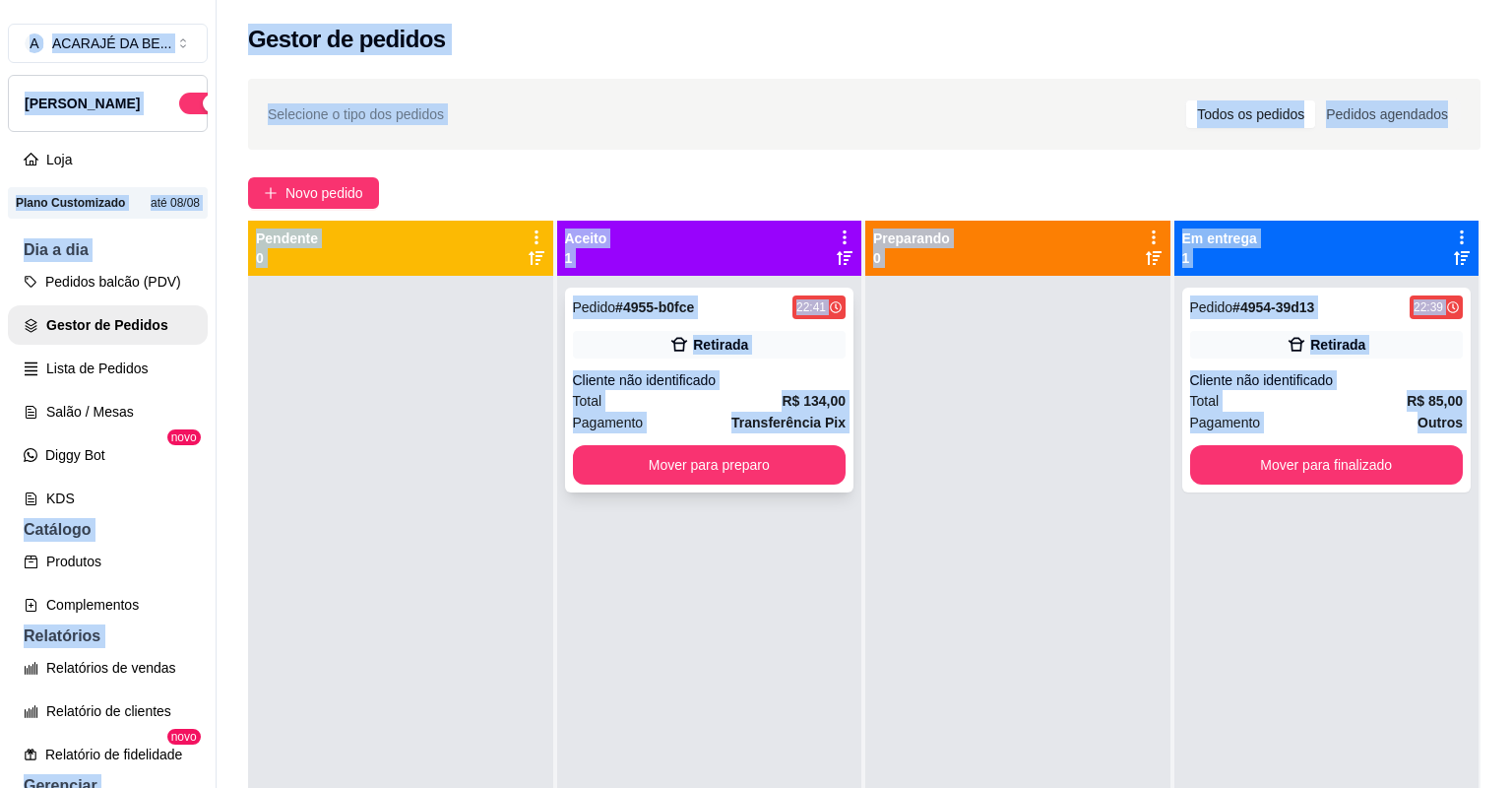 click on "Cliente não identificado" at bounding box center (710, 380) 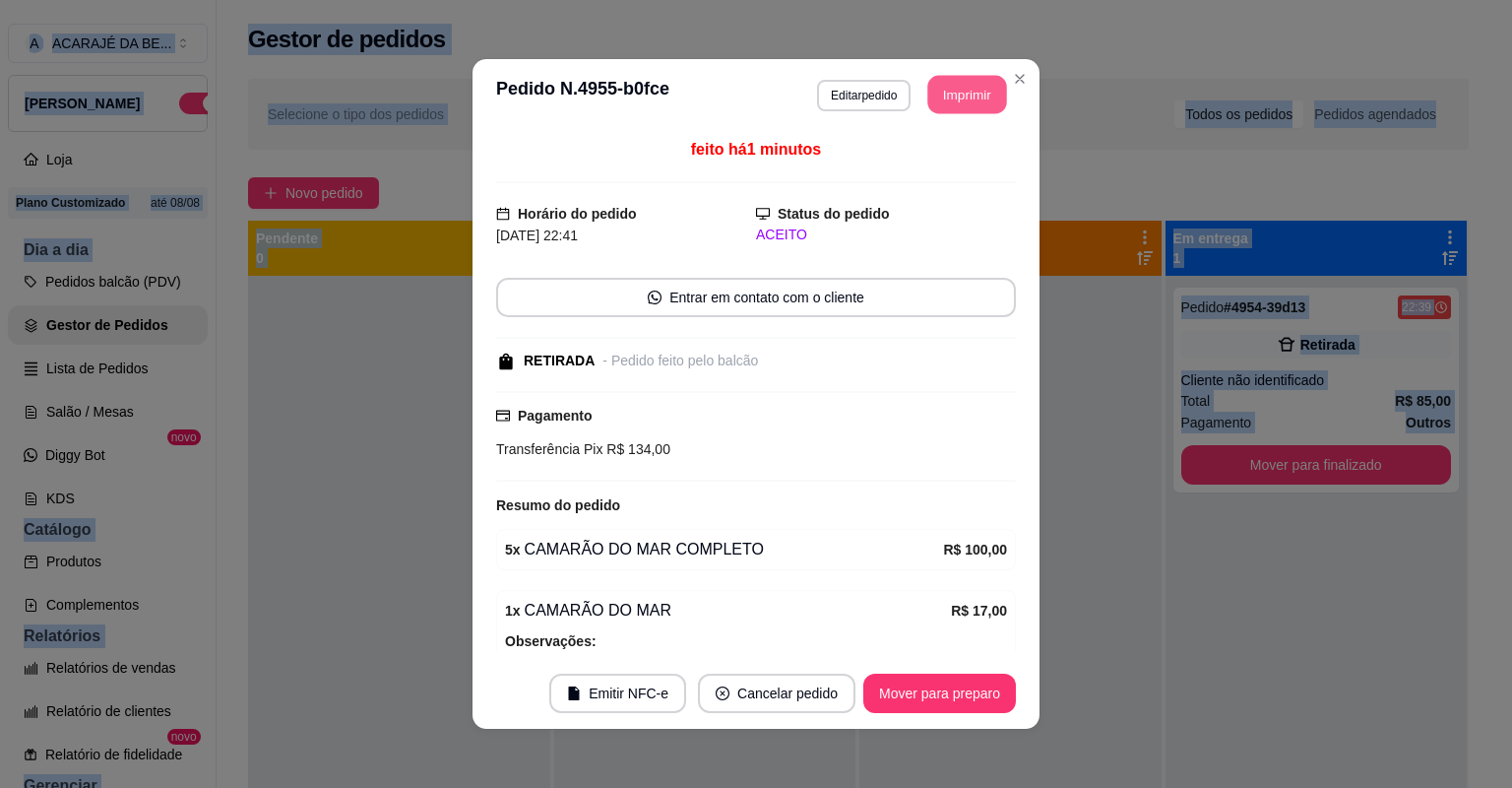 click on "Imprimir" at bounding box center [968, 95] 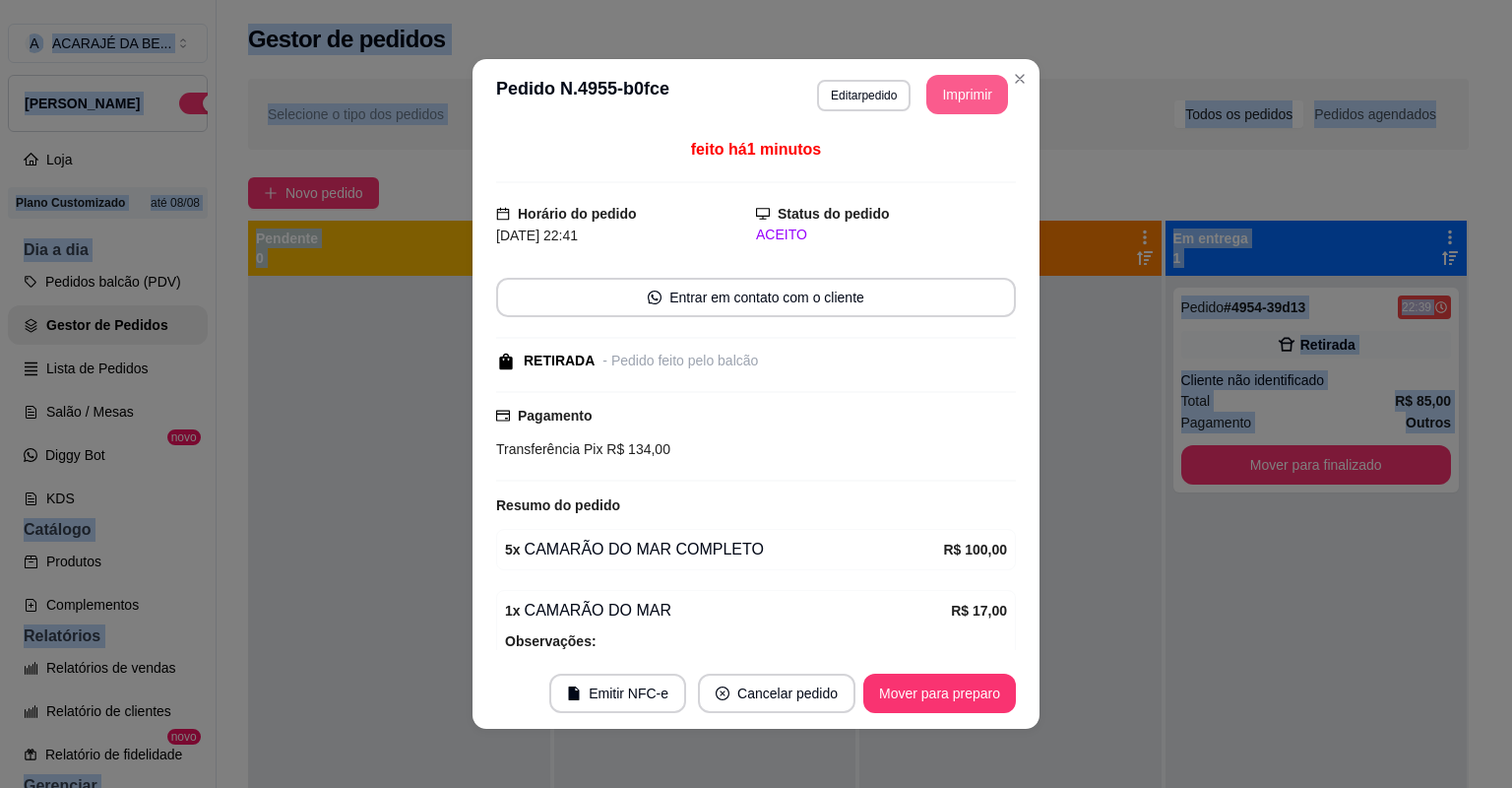 click on "Mover para preparo" at bounding box center [939, 693] 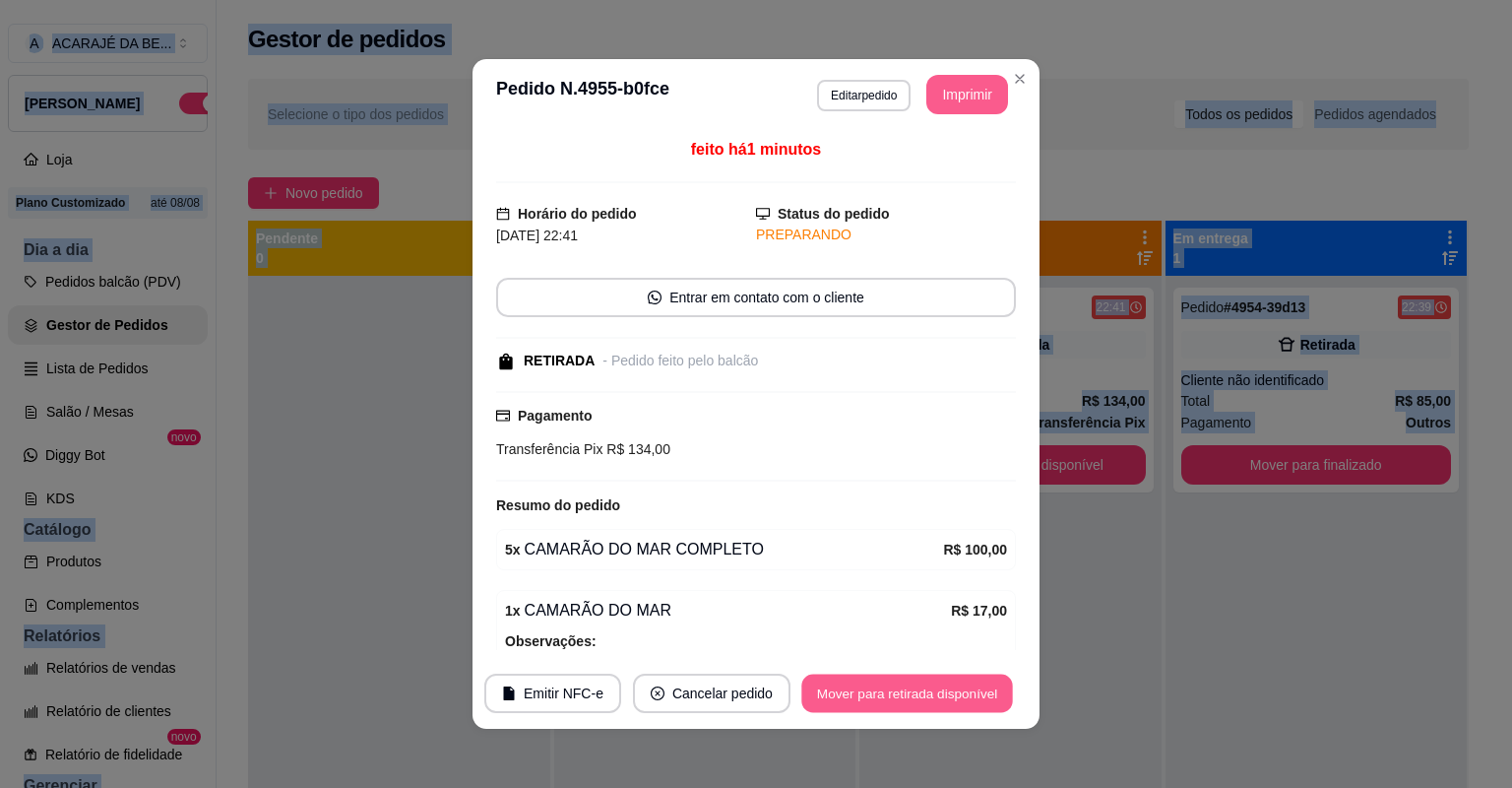 click on "Mover para retirada disponível" at bounding box center [907, 693] 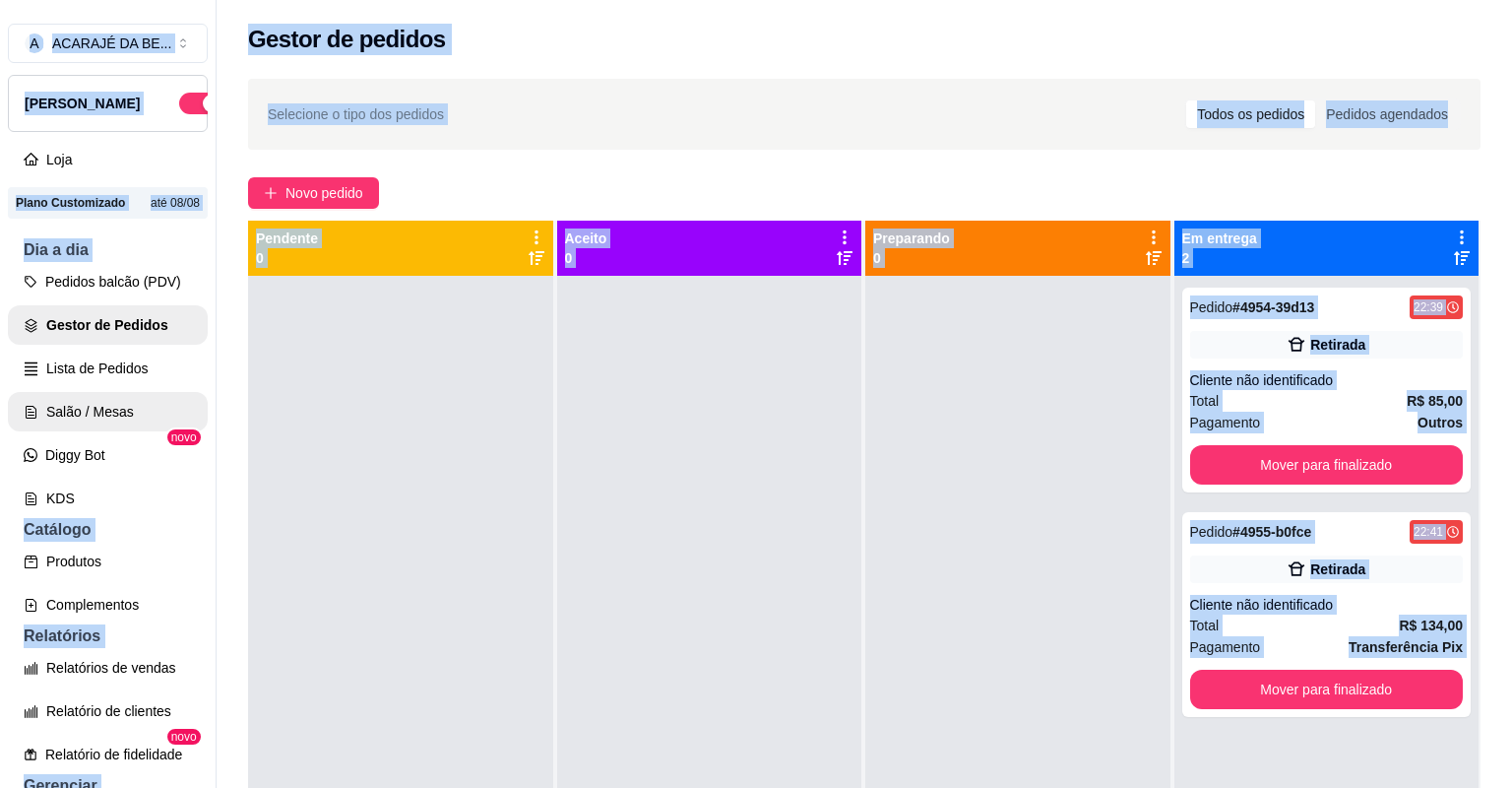 click on "Salão / Mesas" at bounding box center [107, 412] 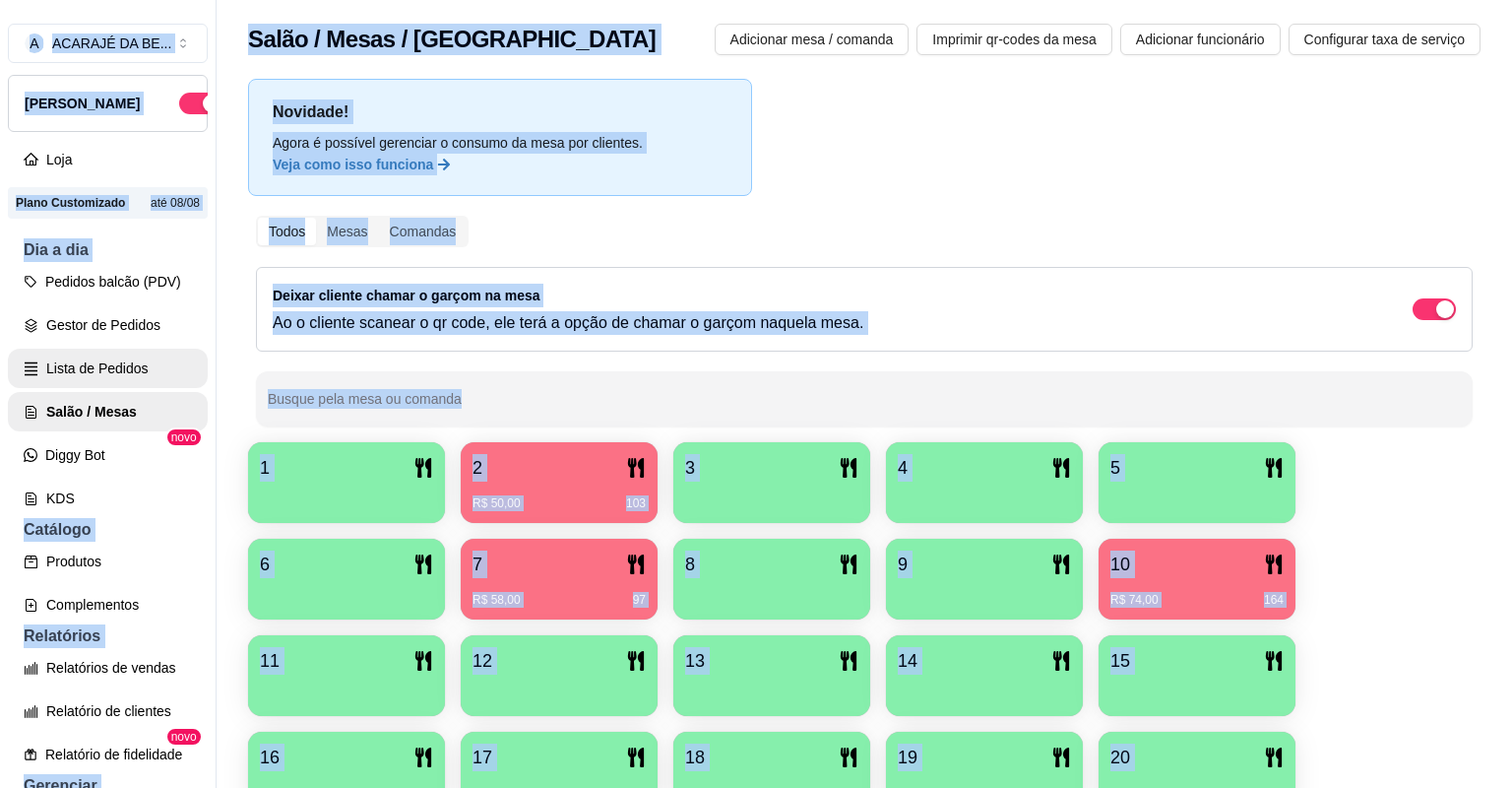 click on "Lista de Pedidos" at bounding box center [107, 368] 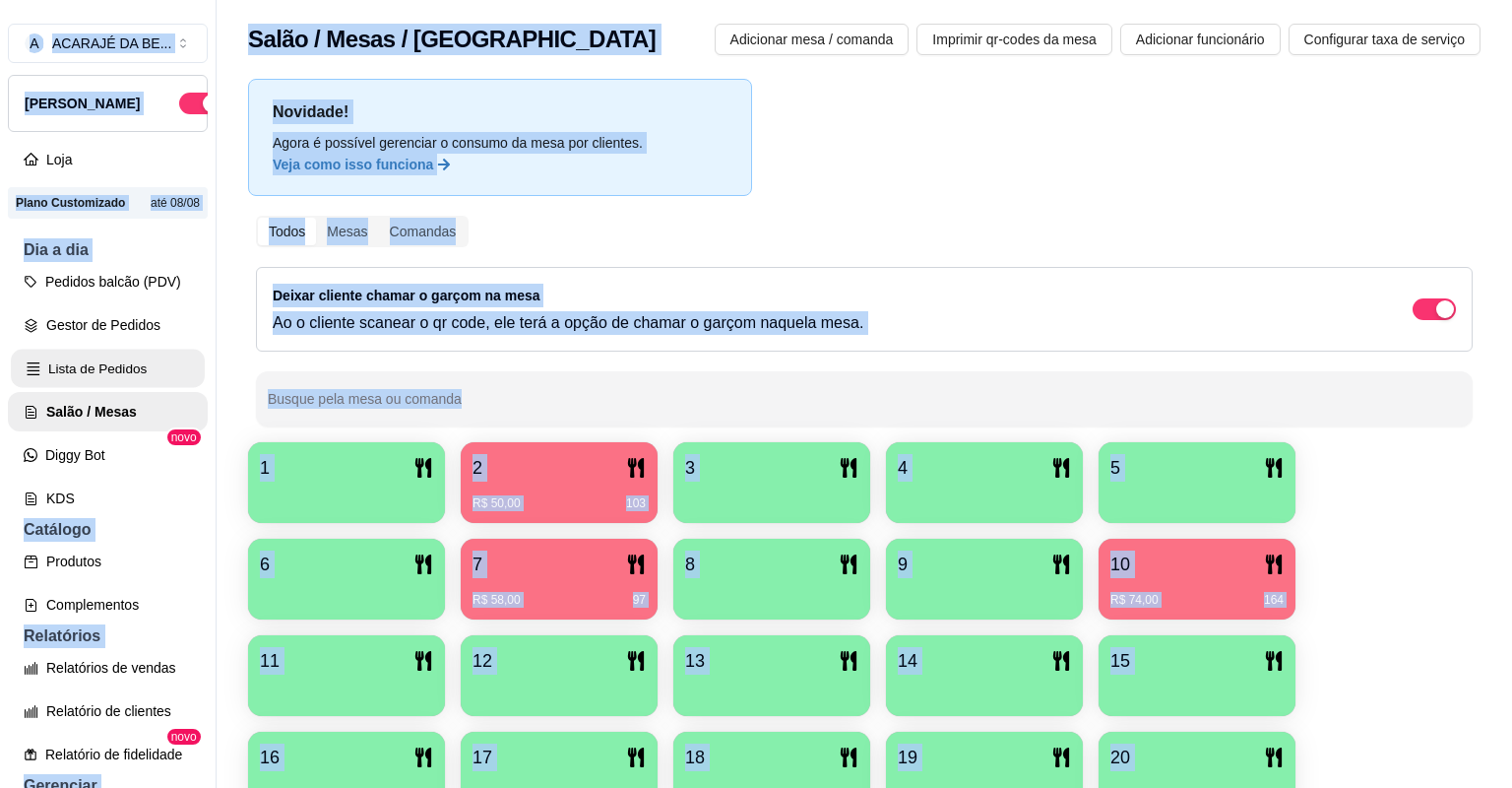 click on "Lista de Pedidos" at bounding box center (107, 368) 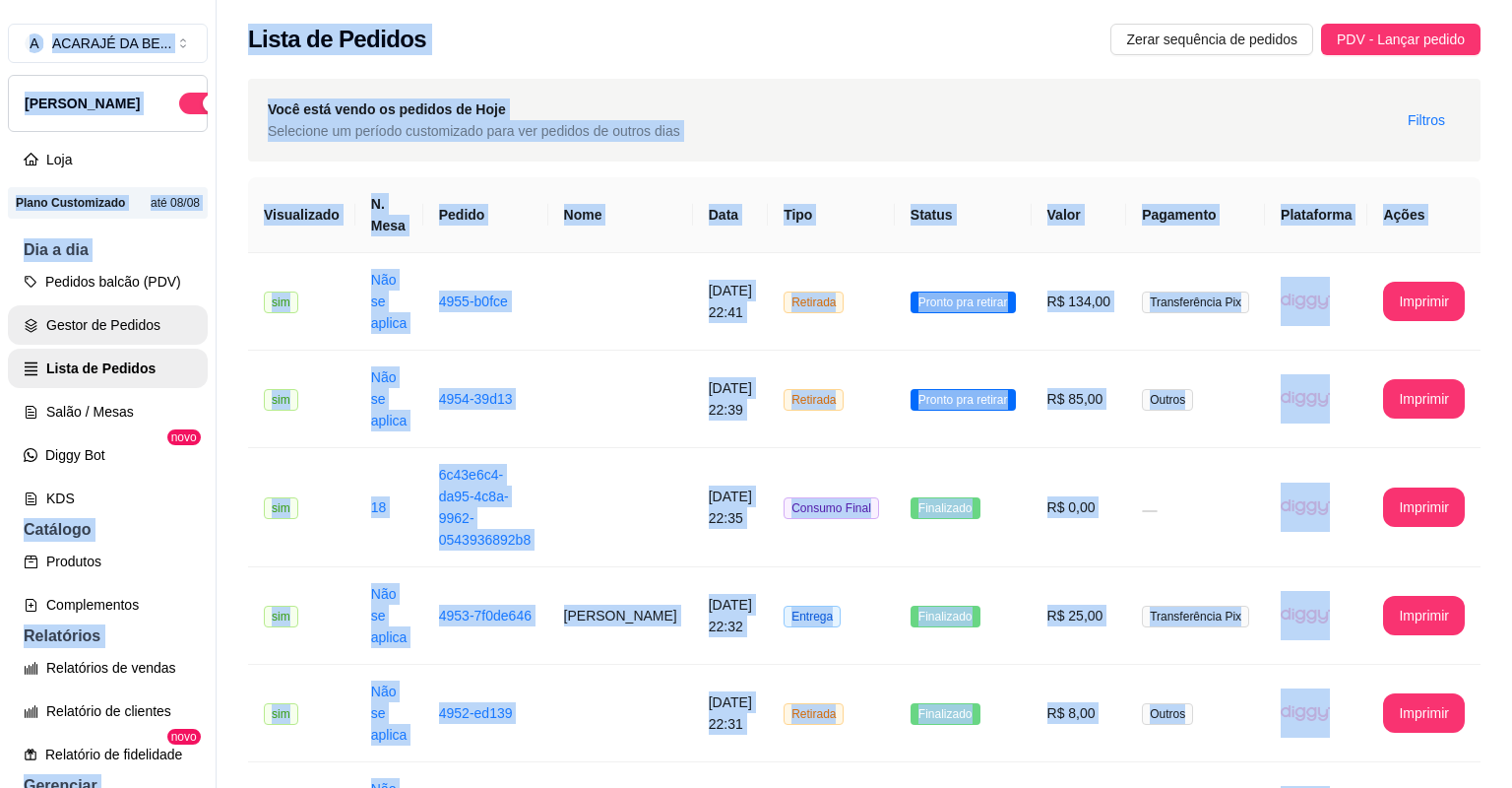 click on "Gestor de Pedidos" at bounding box center [107, 325] 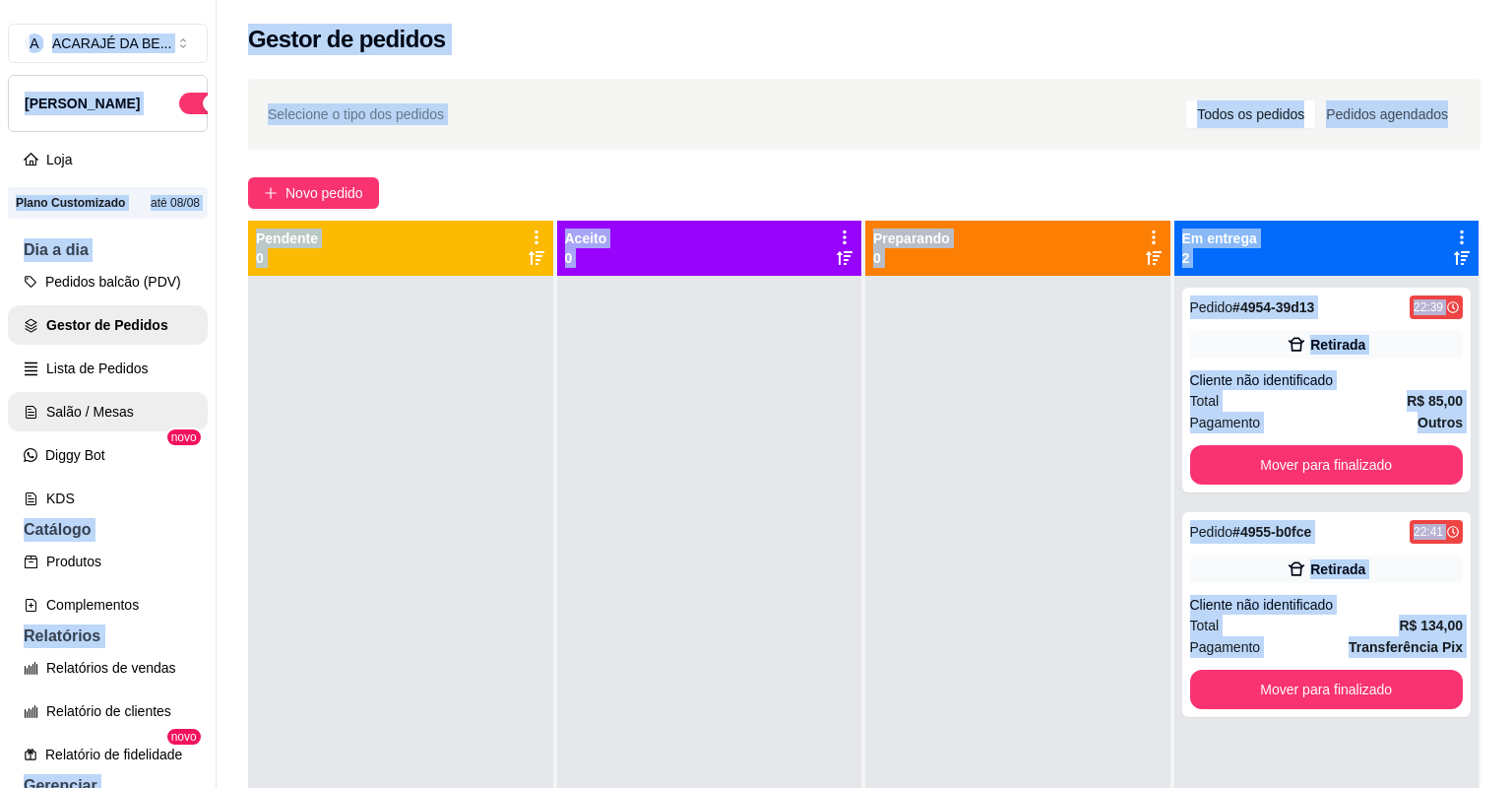 click on "Salão / Mesas" at bounding box center (107, 412) 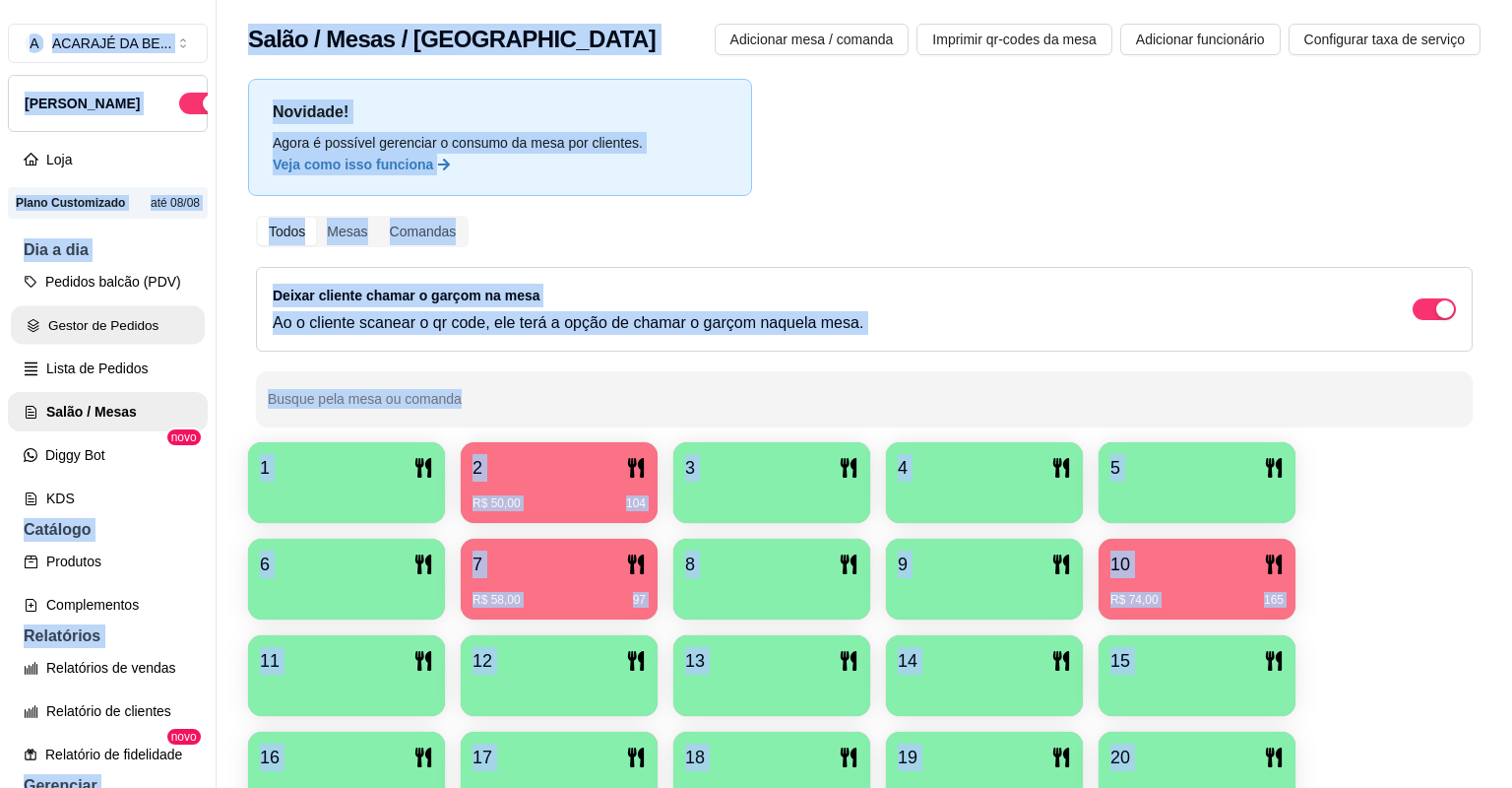 click on "Gestor de Pedidos" at bounding box center [107, 325] 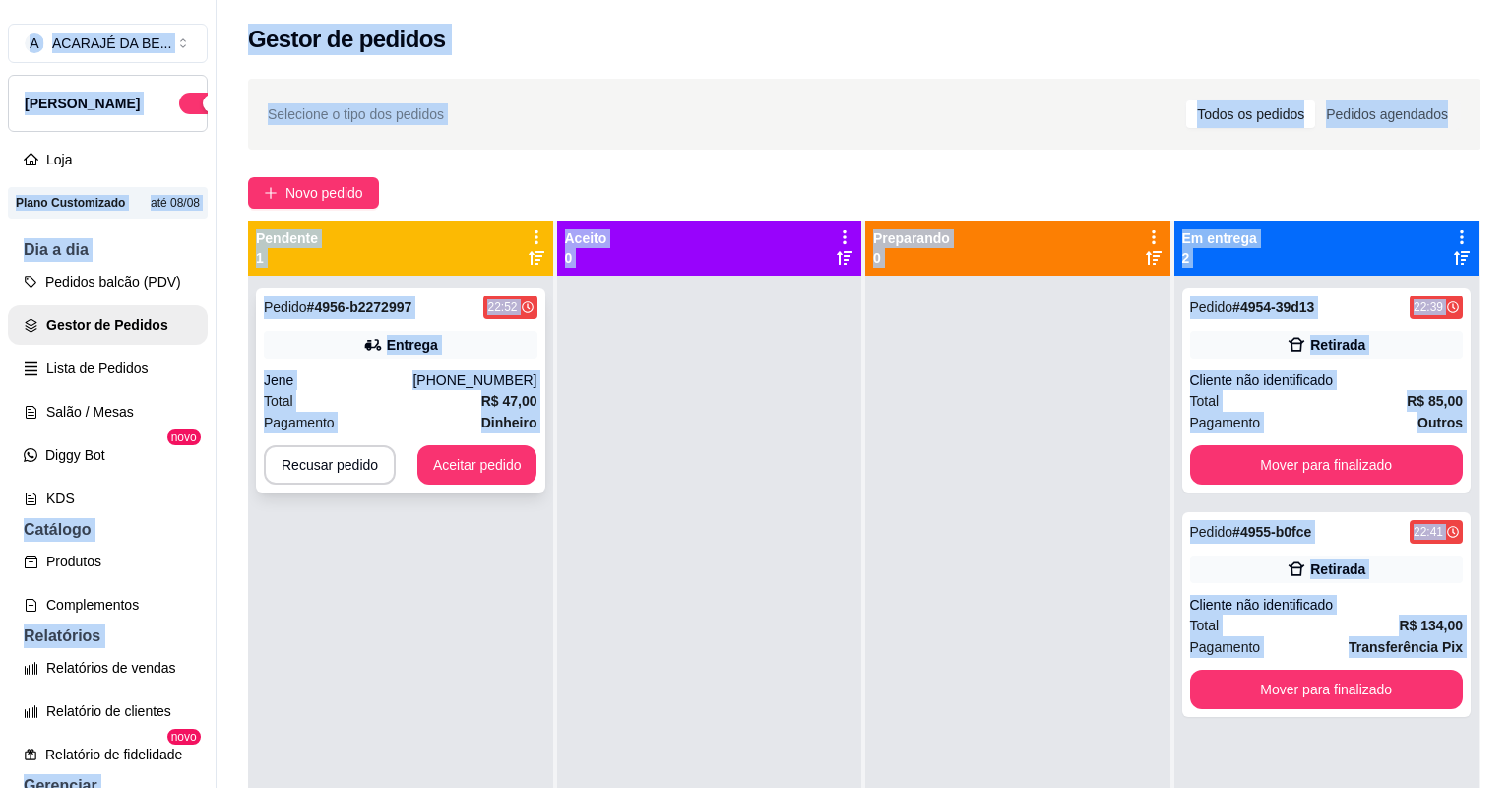 click on "Total R$ 47,00" at bounding box center (401, 401) 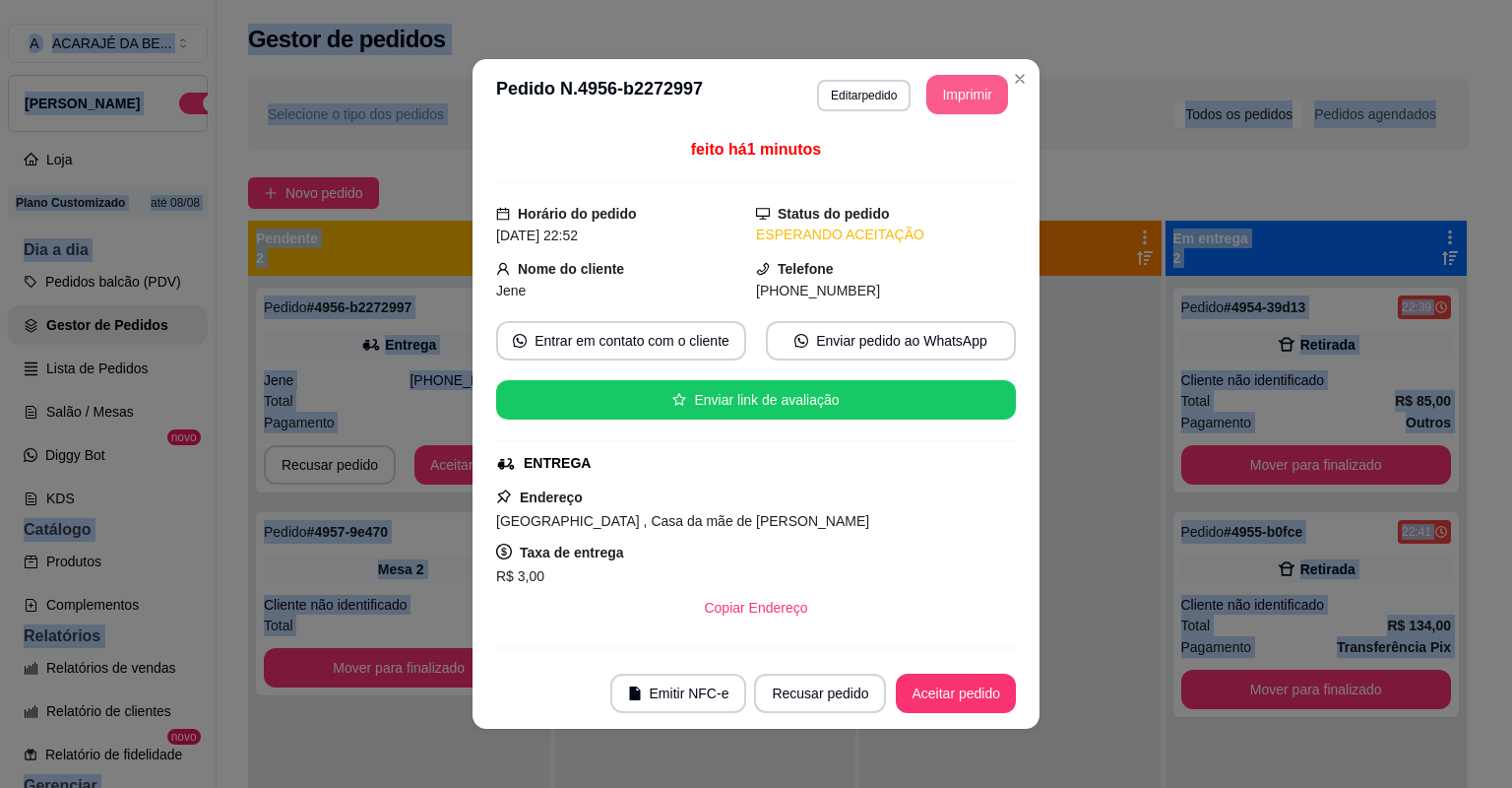 click on "Imprimir" at bounding box center (967, 95) 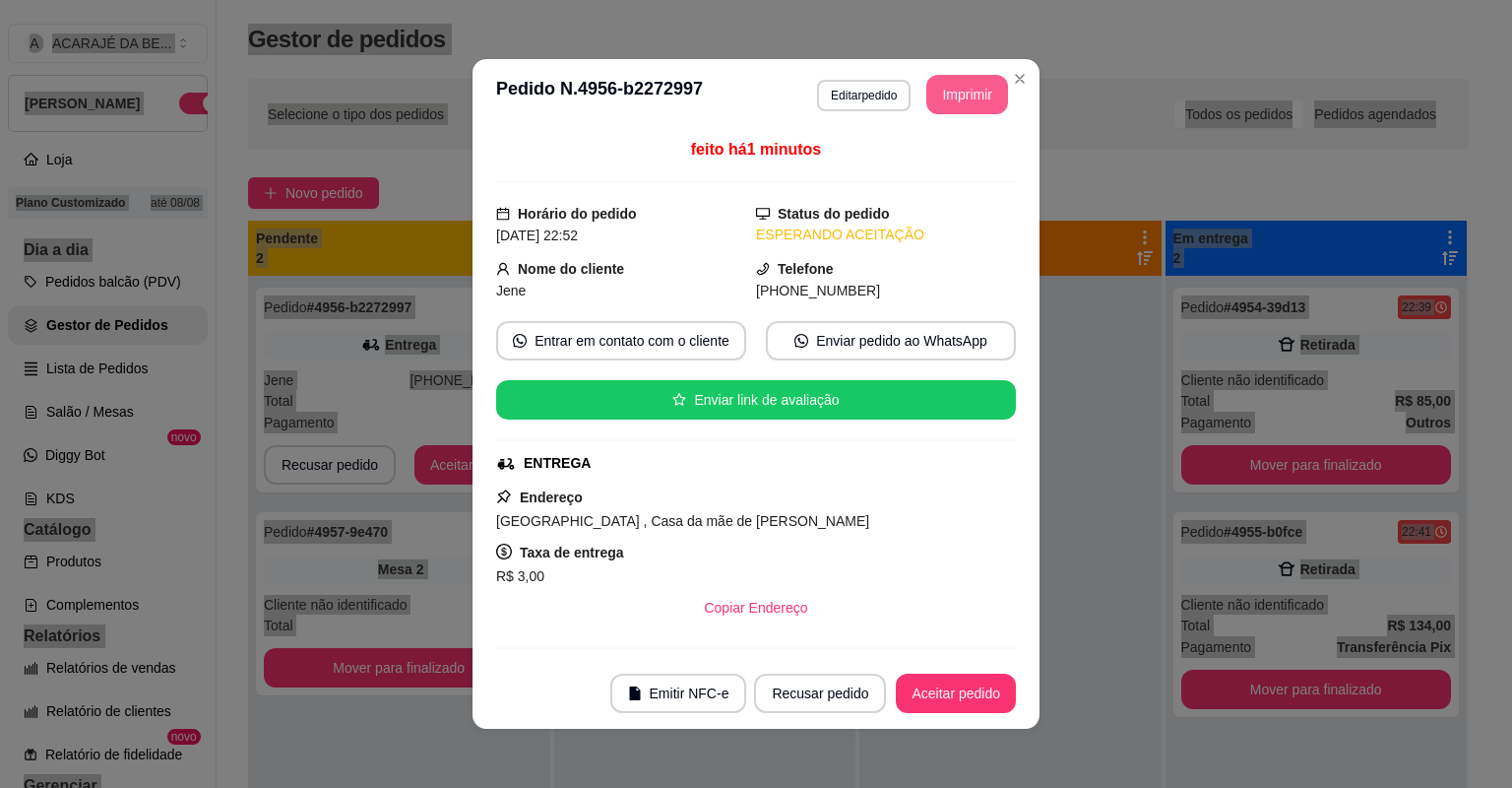 click on "Aceitar pedido" at bounding box center [956, 693] 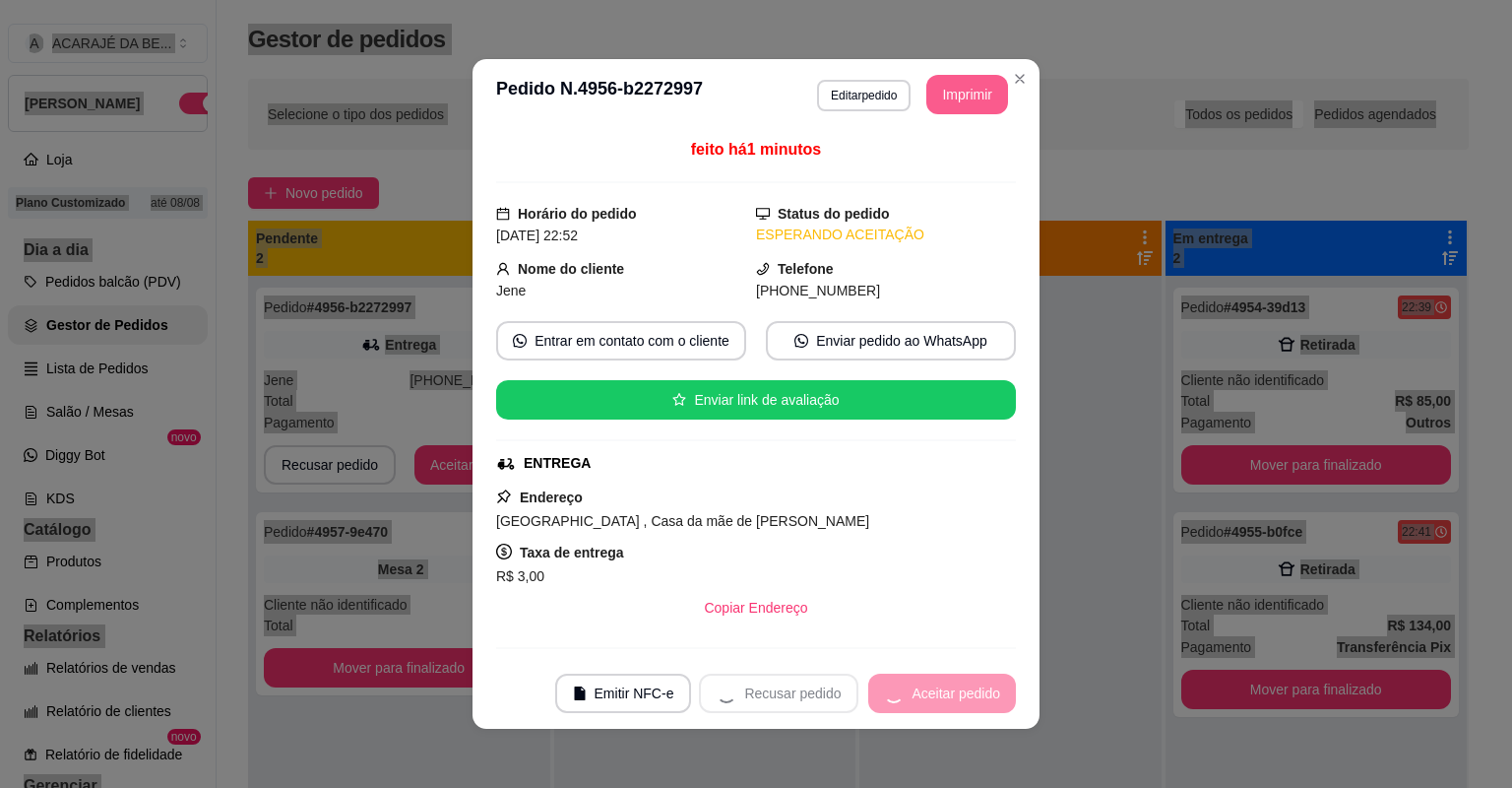 click on "Recusar pedido Aceitar pedido" at bounding box center (857, 693) 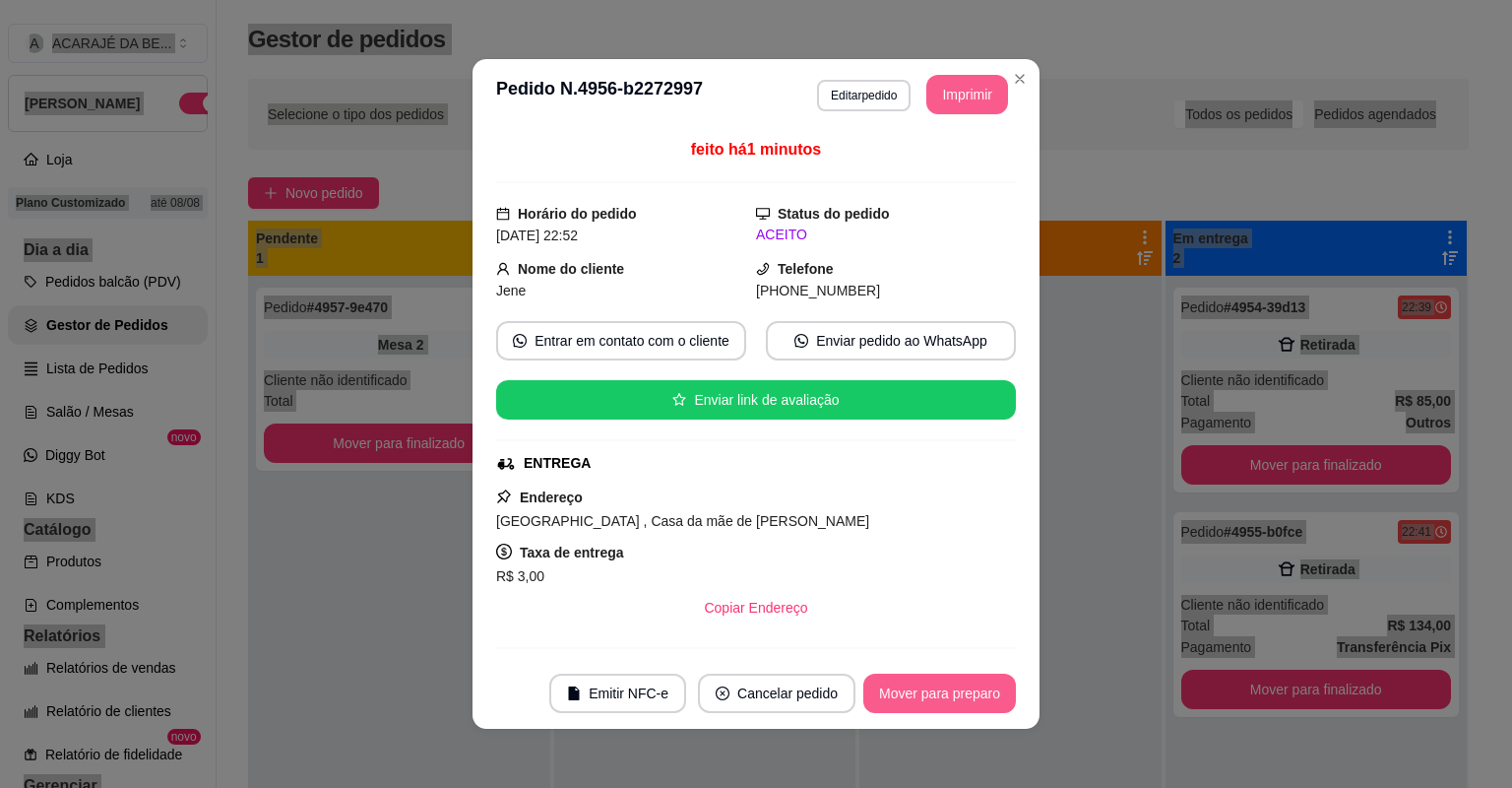 click on "Mover para preparo" at bounding box center [939, 693] 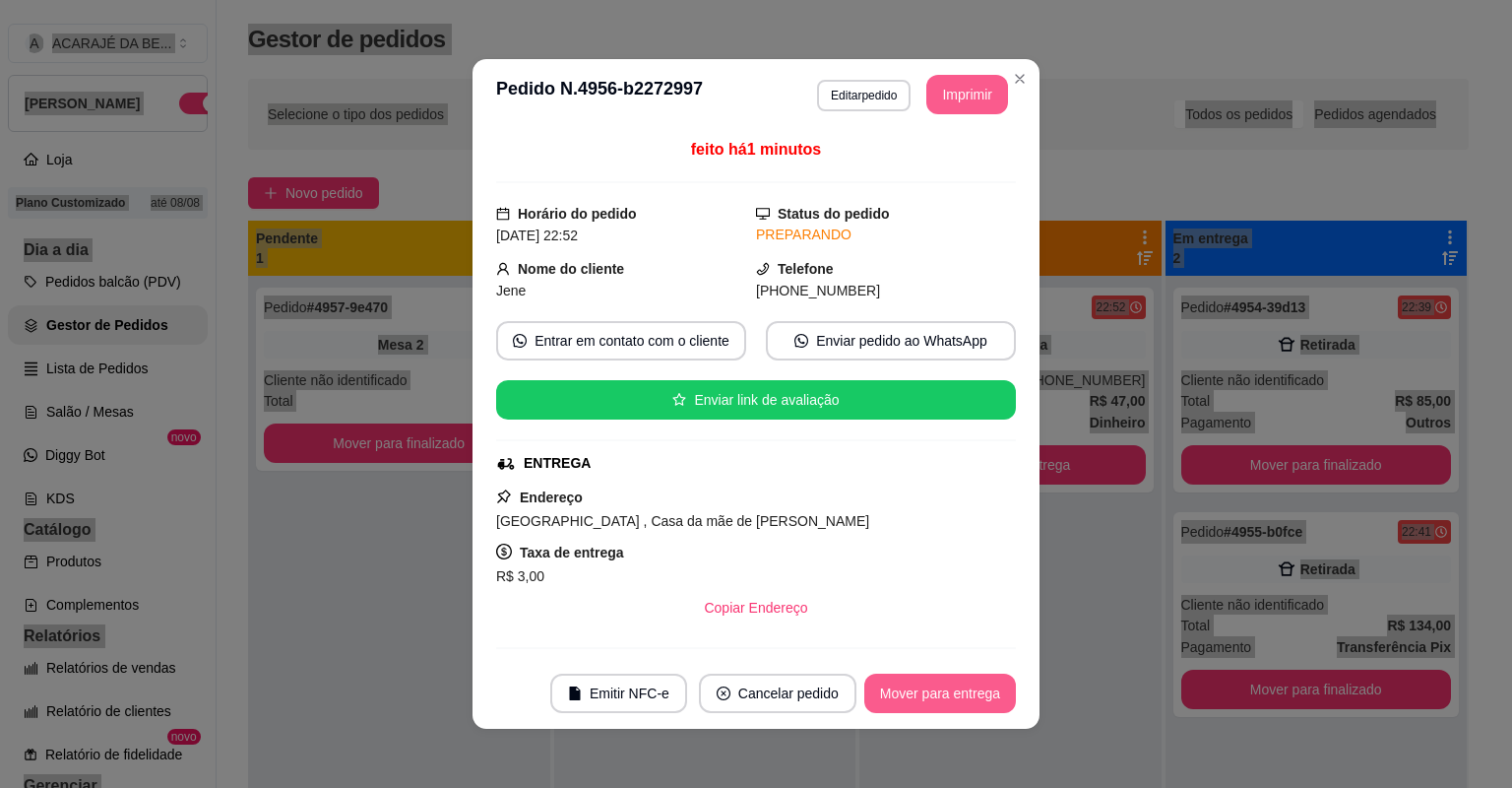 click on "Mover para entrega" at bounding box center [940, 693] 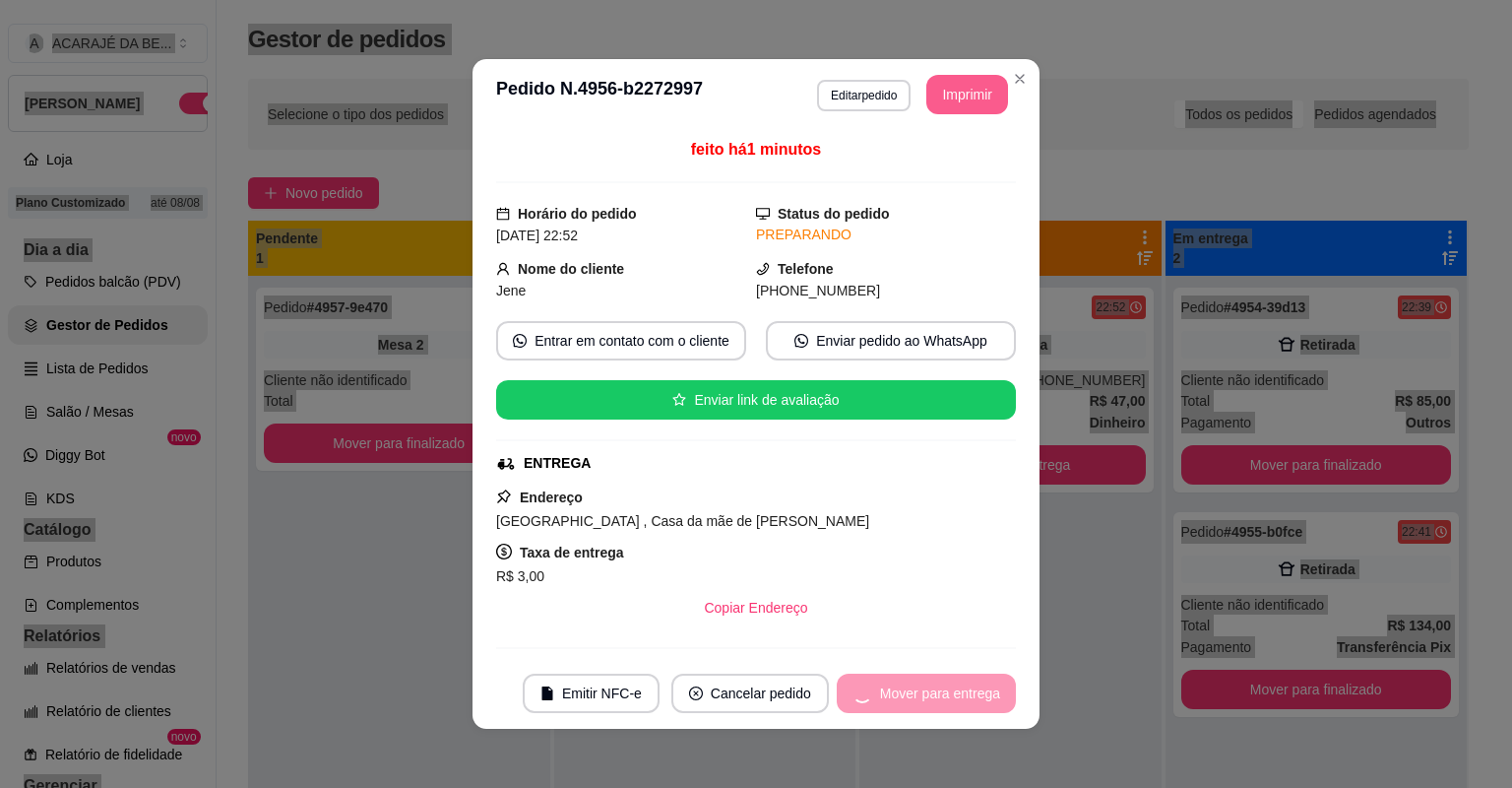 click on "Mover para entrega" at bounding box center (926, 693) 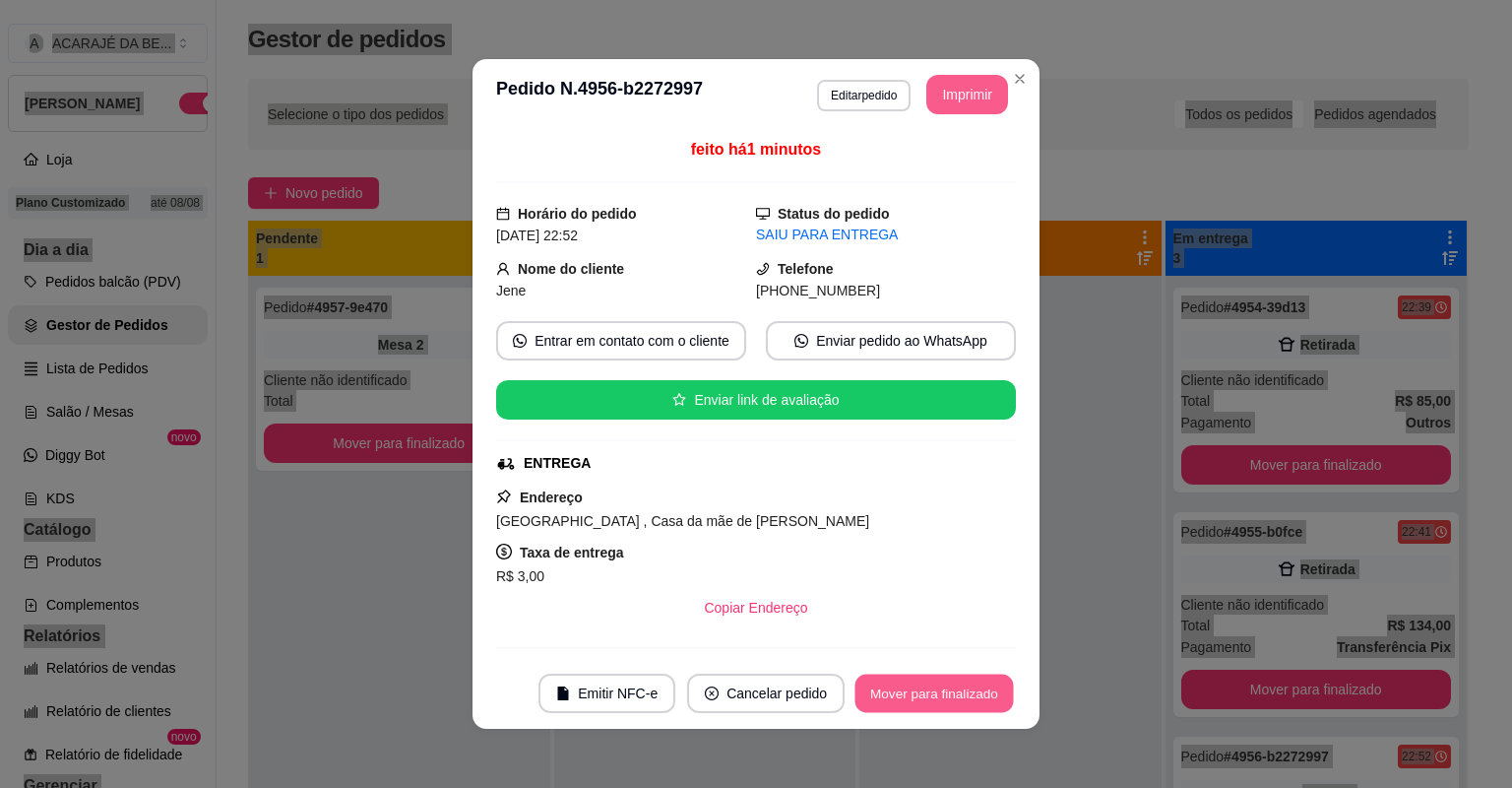 click on "Mover para finalizado" at bounding box center [934, 693] 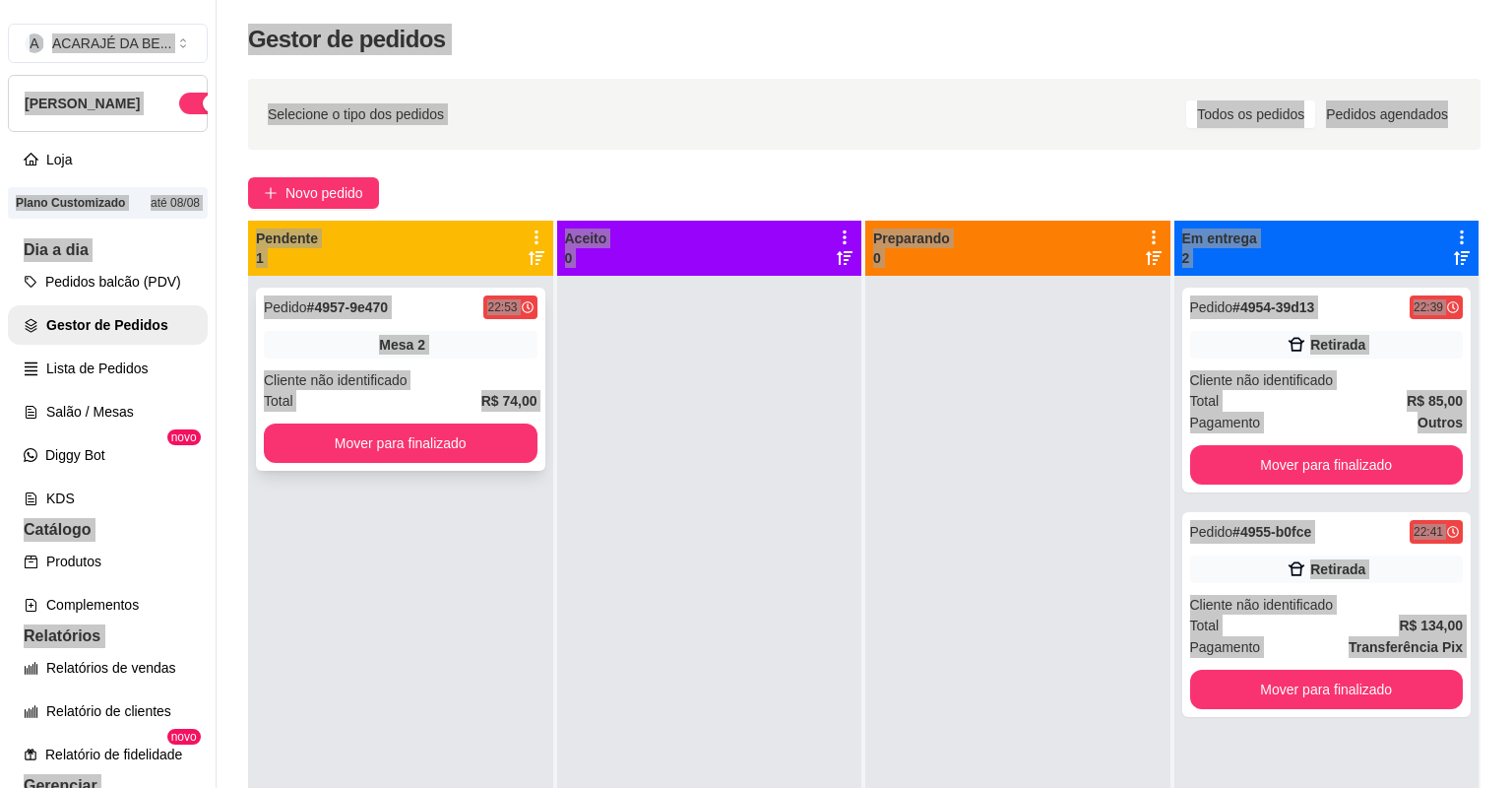 click on "R$ 74,00" at bounding box center (509, 401) 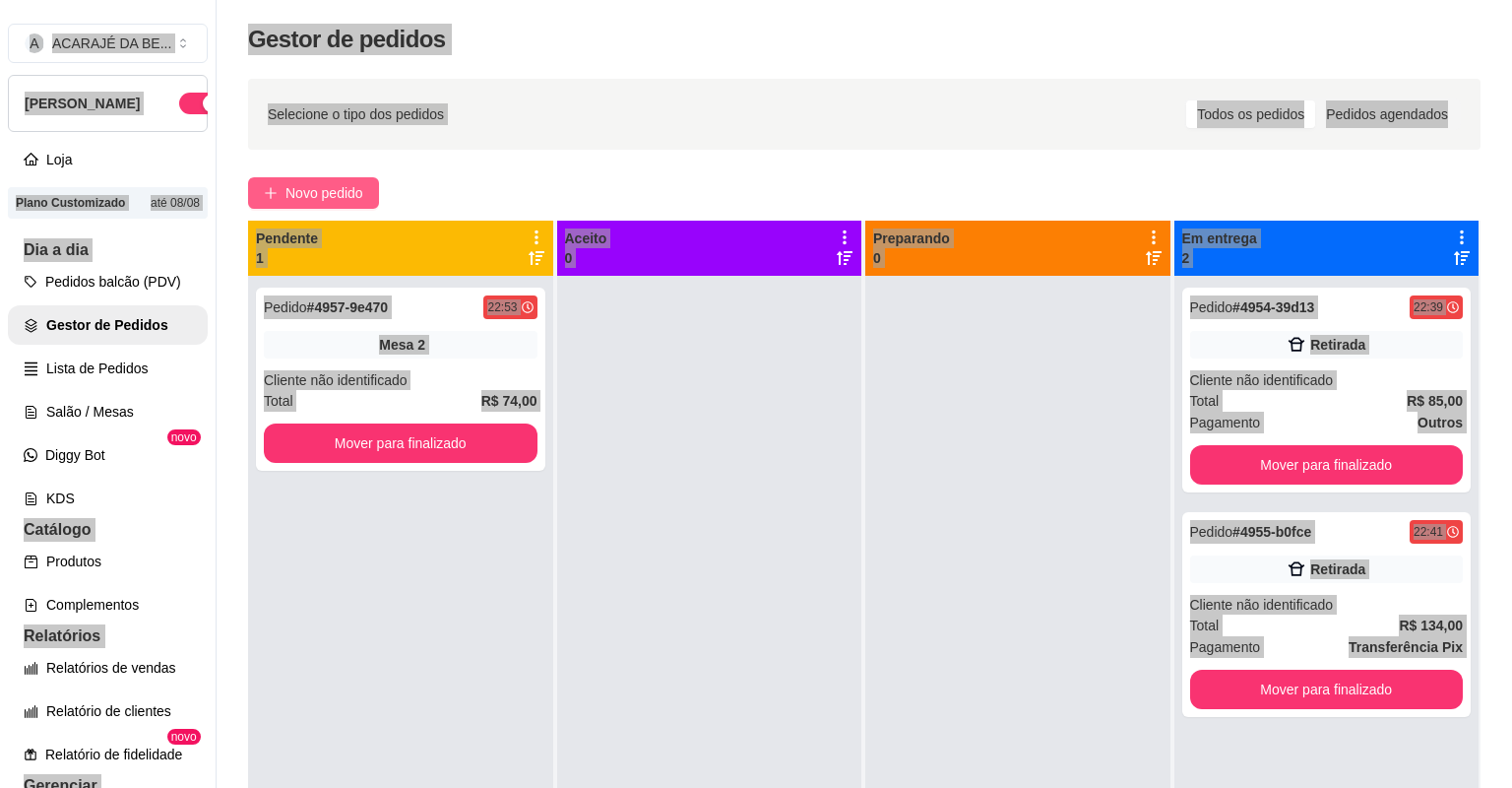 click on "Novo pedido" at bounding box center (313, 193) 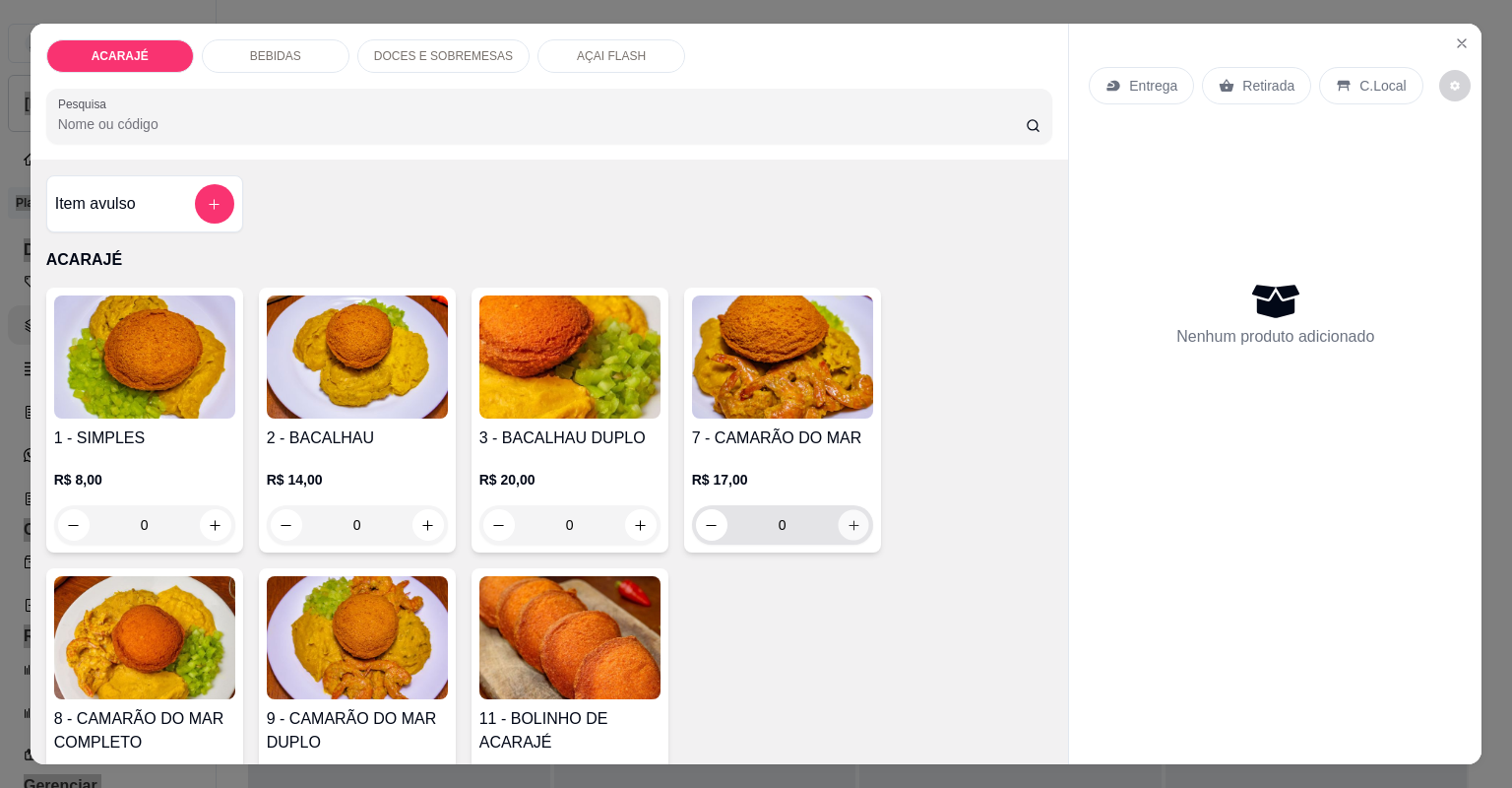 click at bounding box center (852, 524) 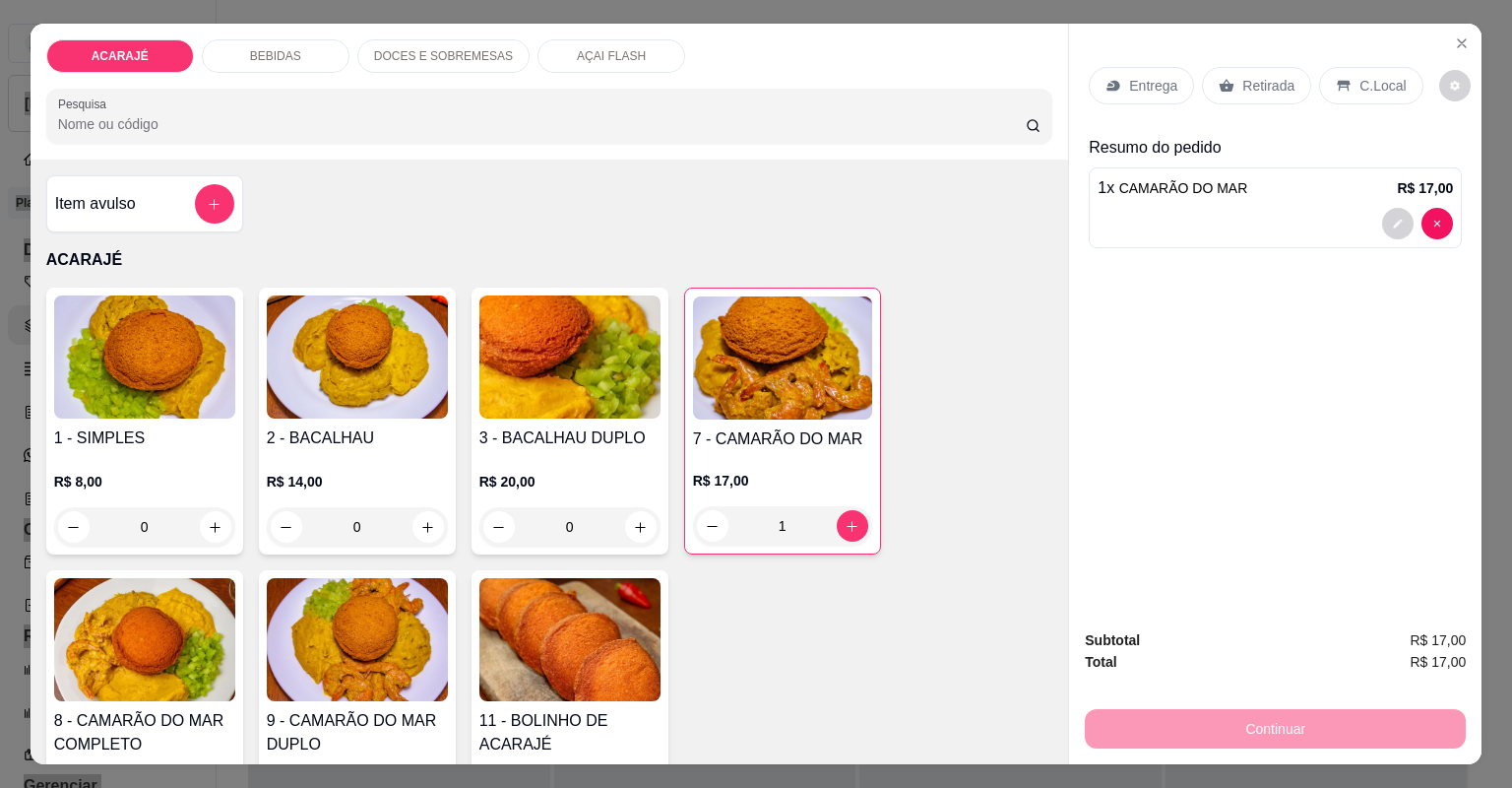 click on "Retirada" at bounding box center [1256, 86] 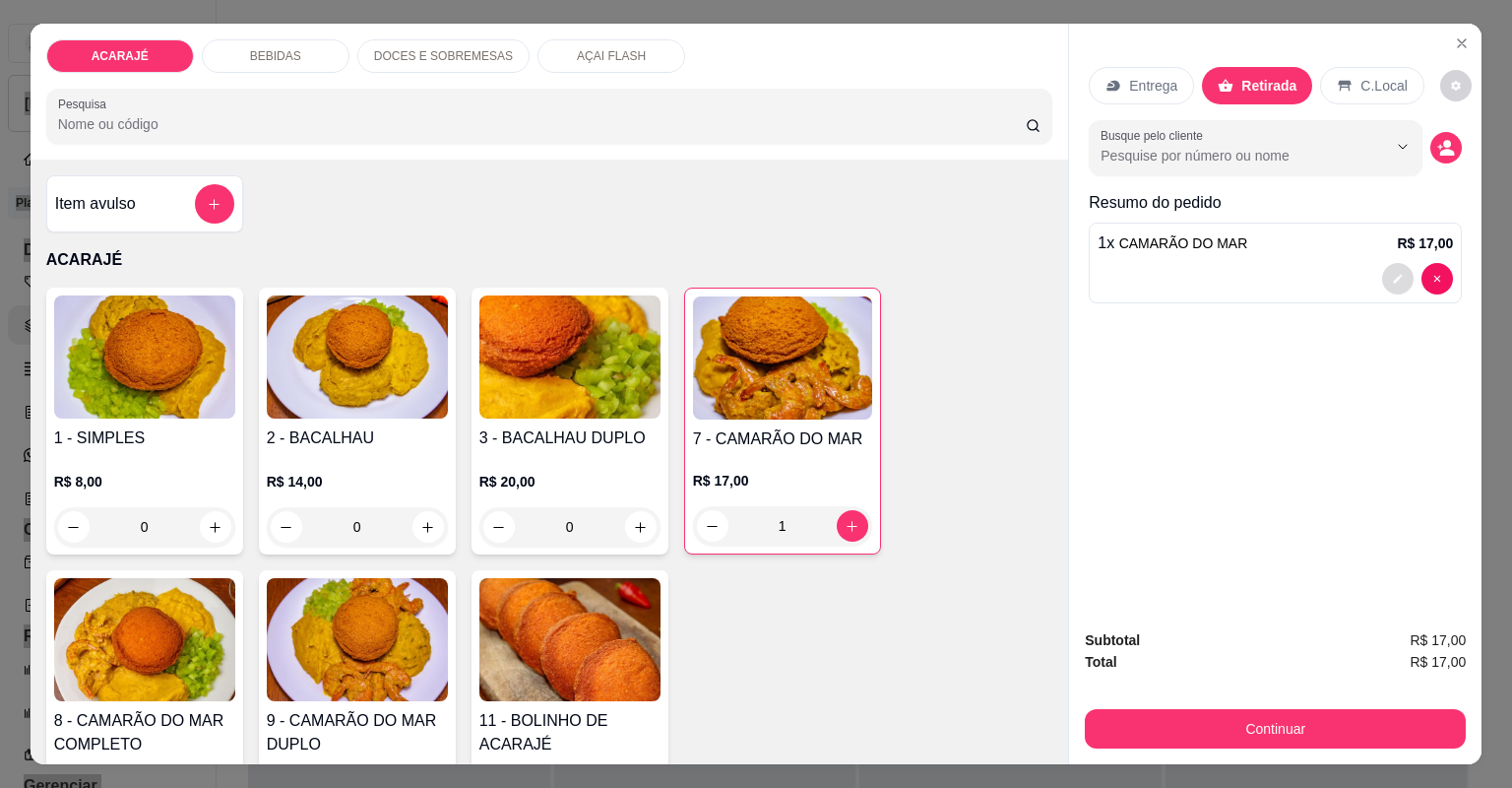 click 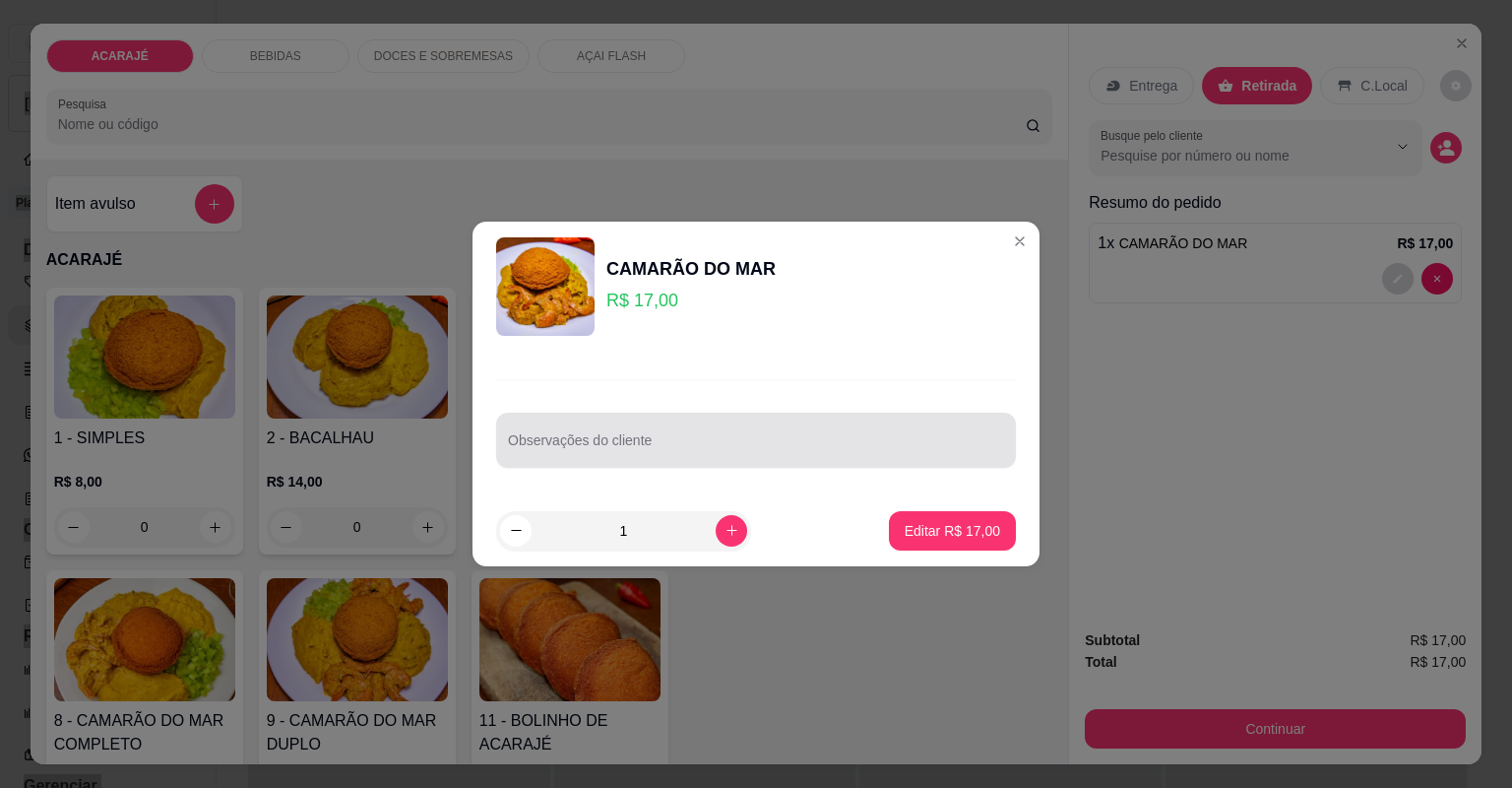click at bounding box center [756, 440] 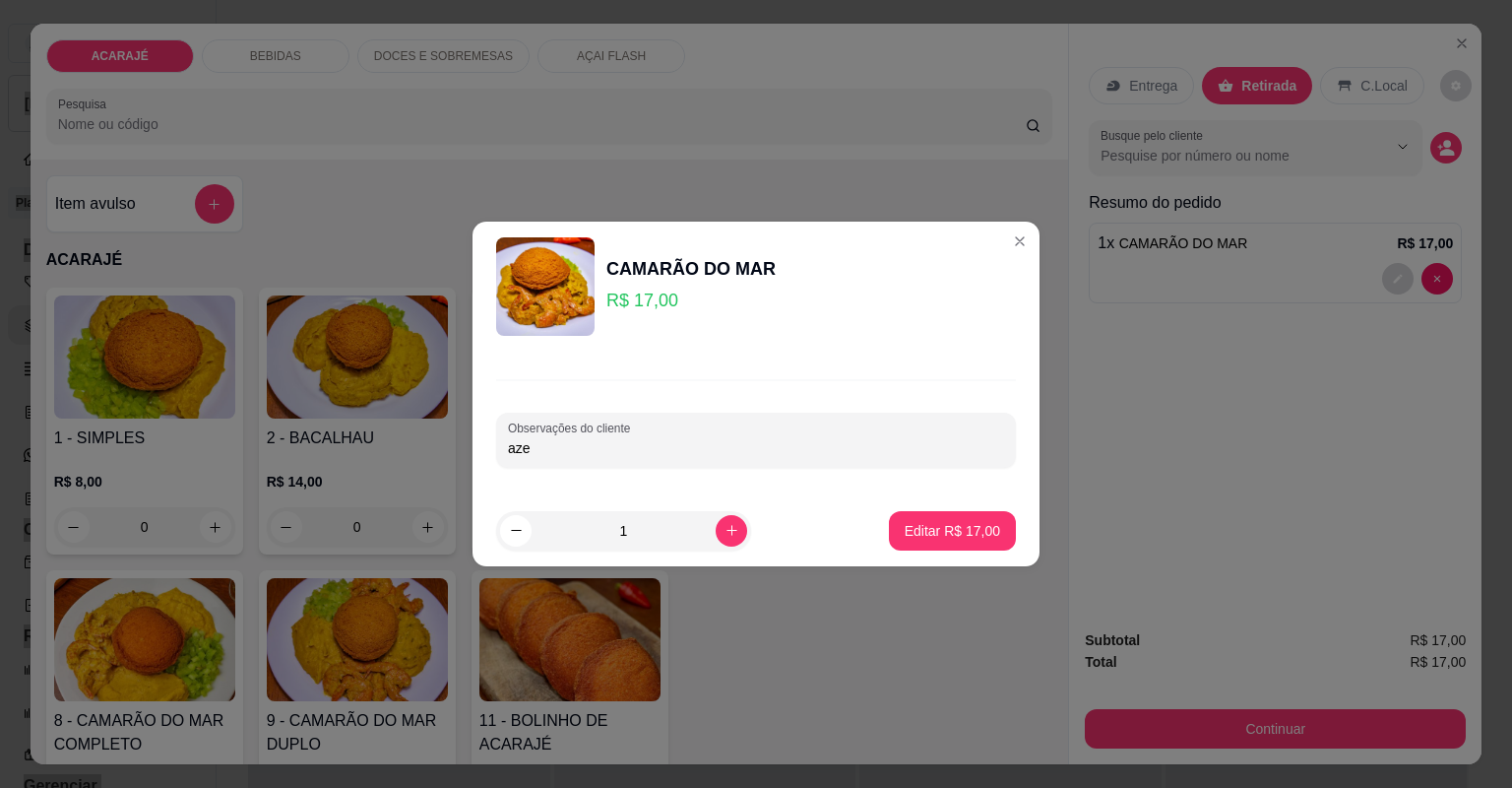 type on "azen" 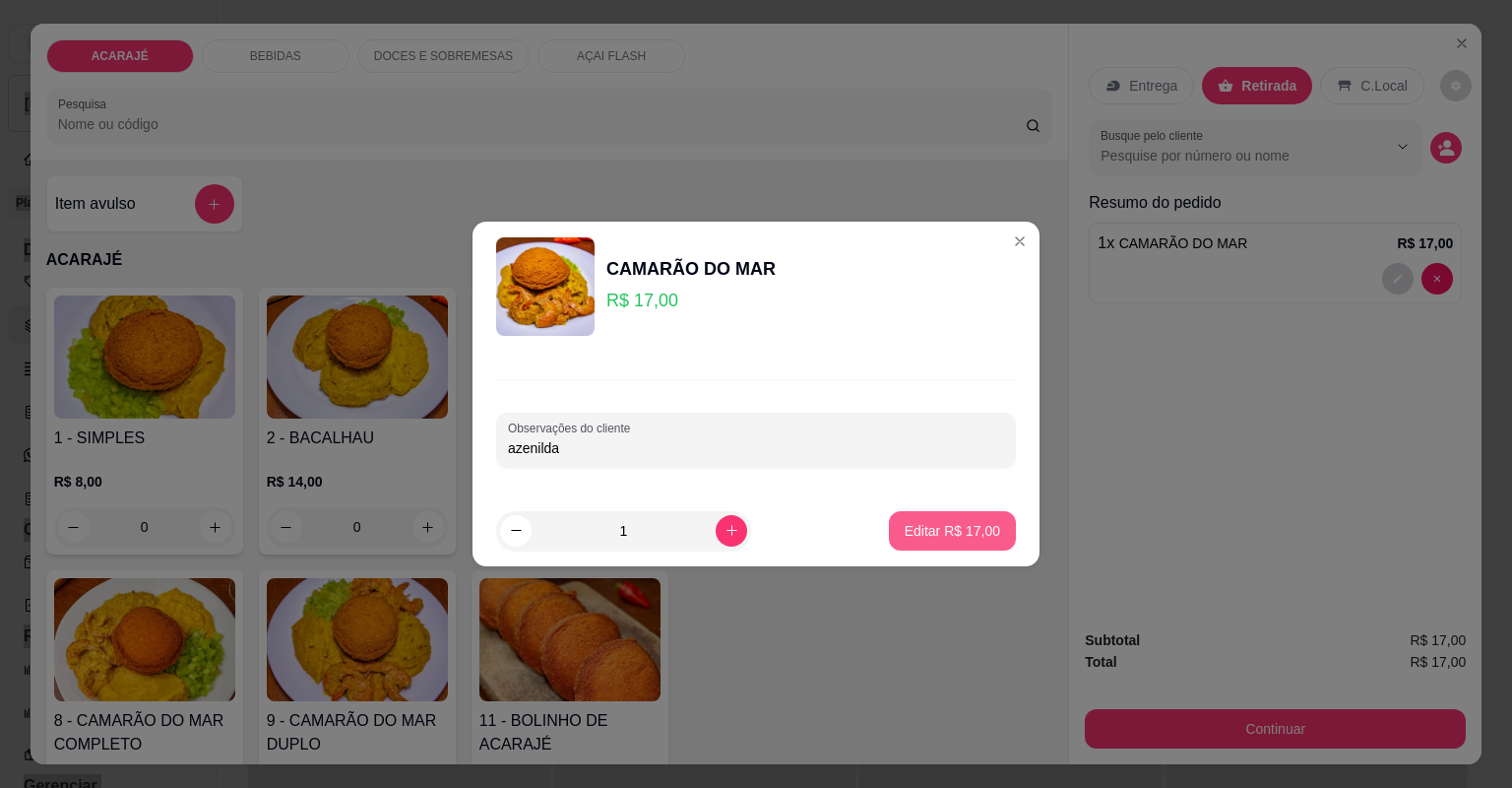 click on "Editar   R$ 17,00" at bounding box center [952, 531] 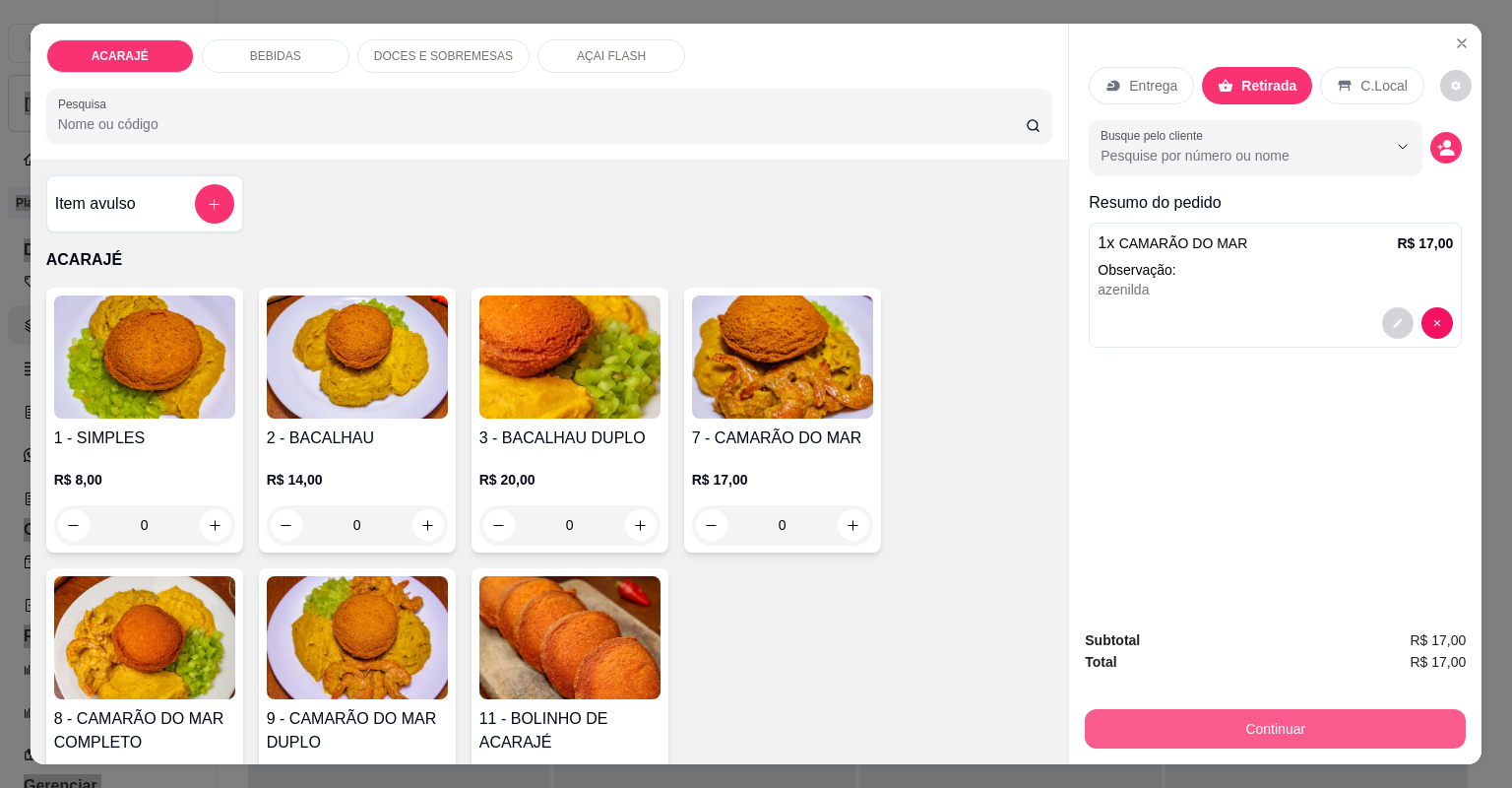 click on "Continuar" at bounding box center (1275, 729) 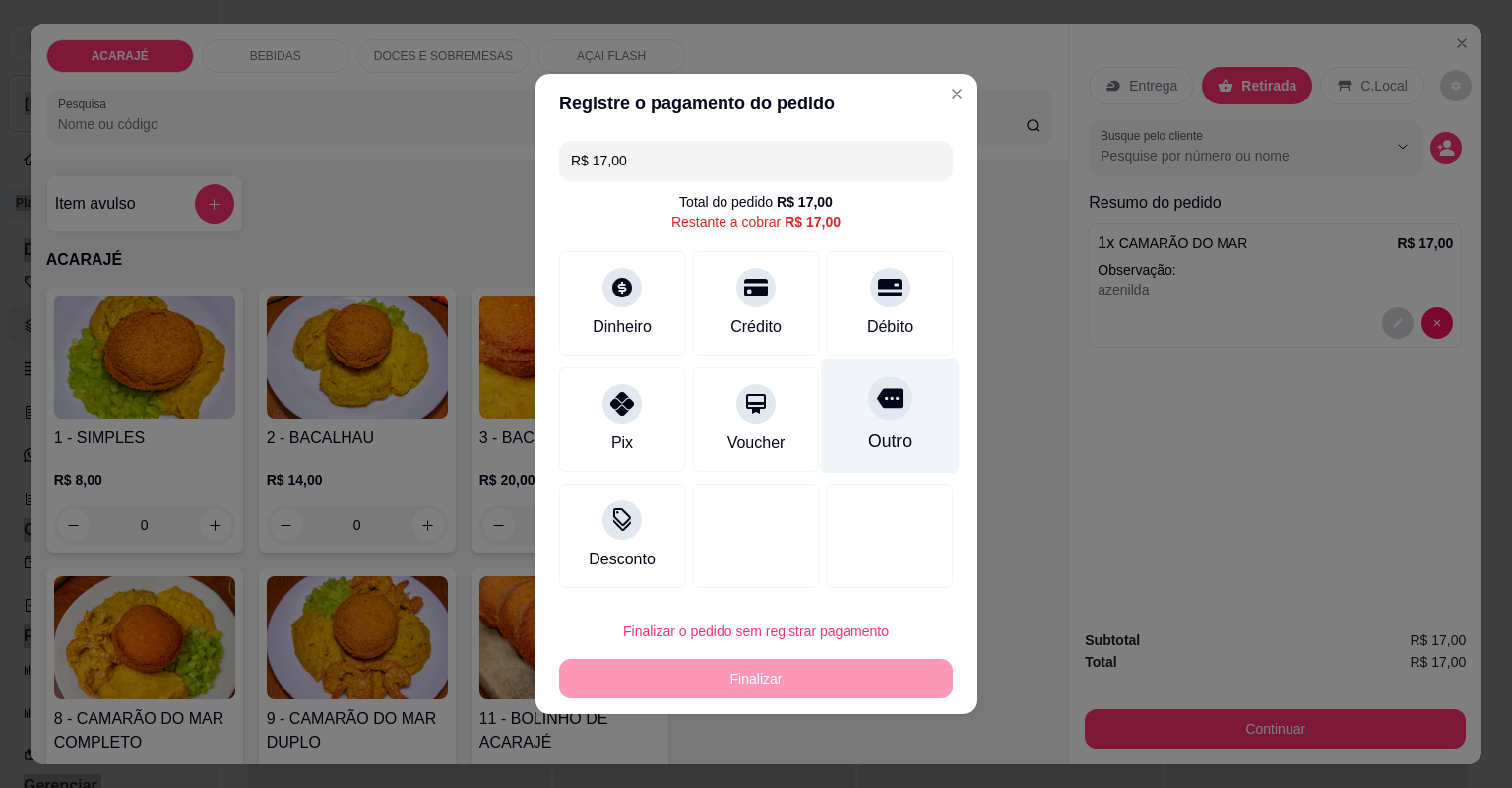 click at bounding box center [890, 398] 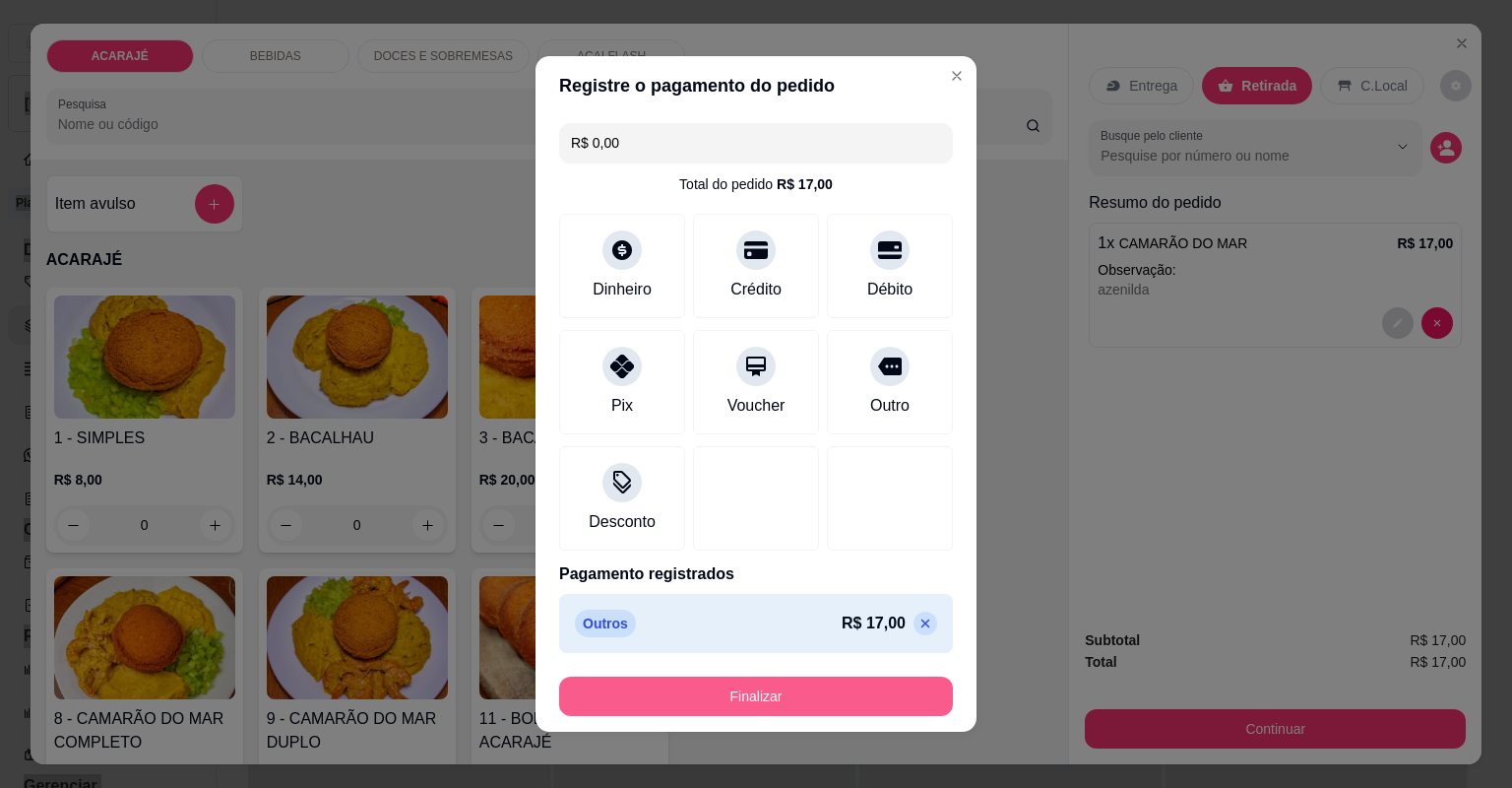 click on "Finalizar" at bounding box center (756, 696) 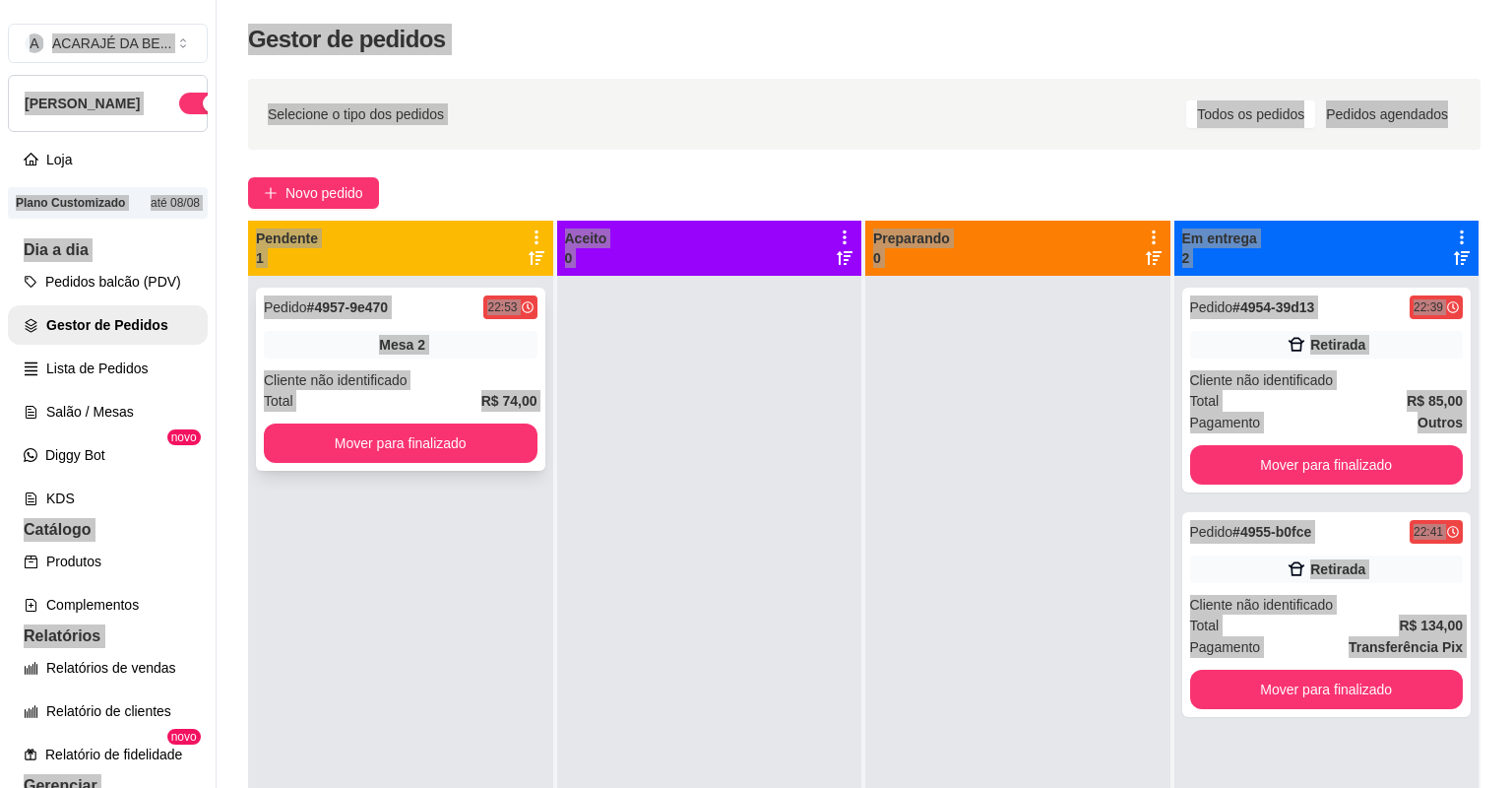 click on "Cliente não identificado" at bounding box center (401, 380) 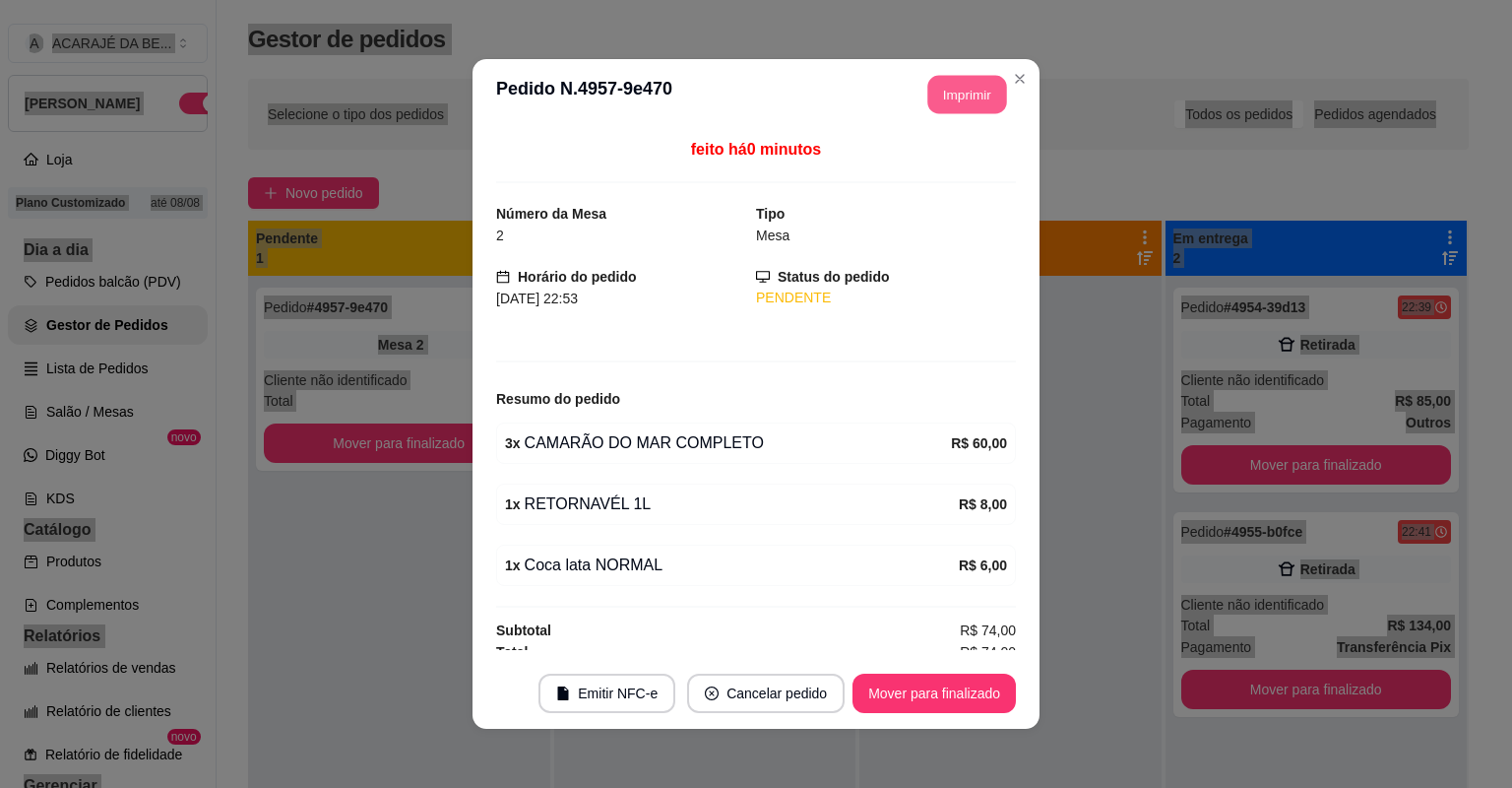 click on "Imprimir" at bounding box center [968, 95] 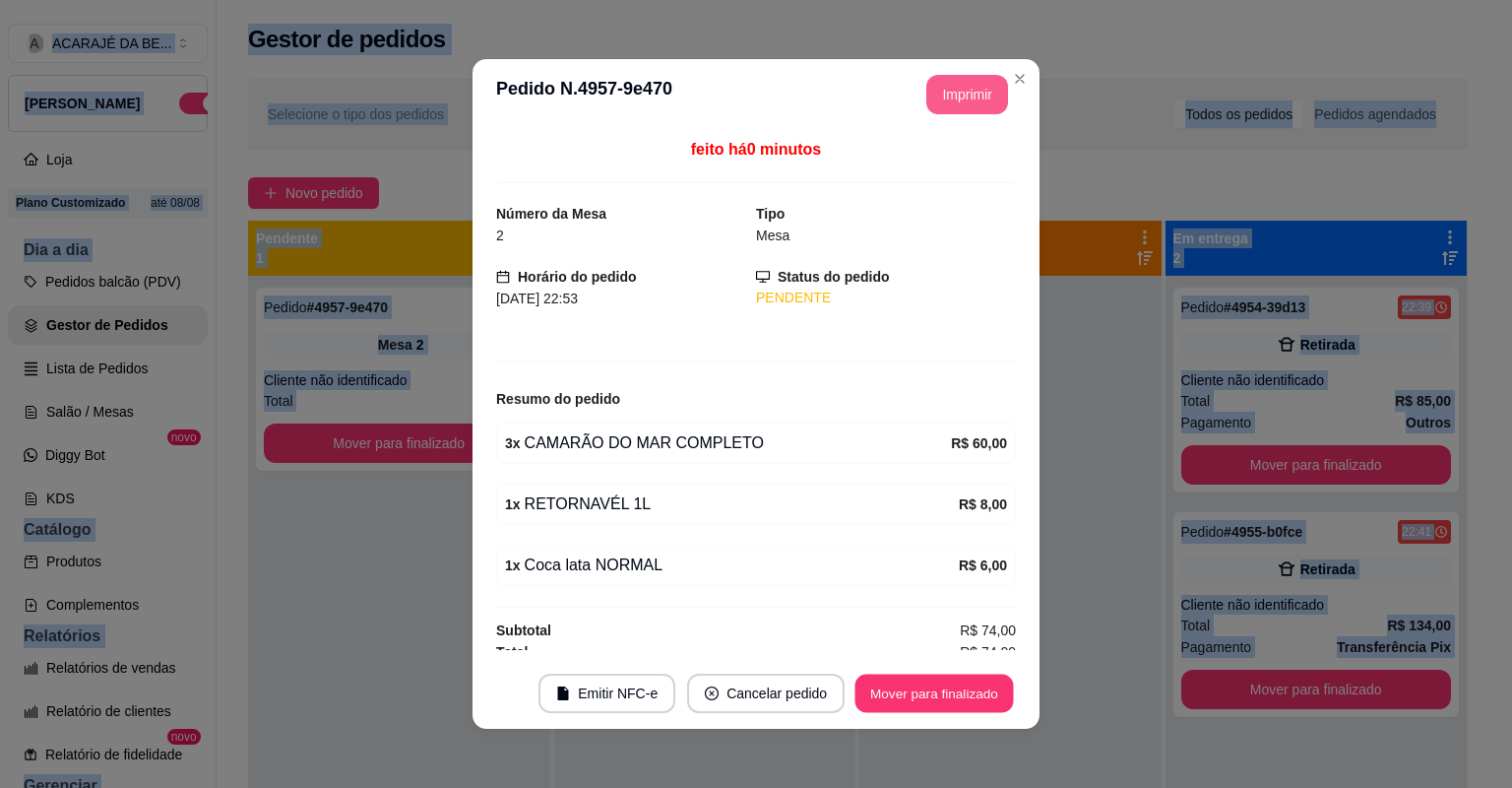click on "Mover para finalizado" at bounding box center [934, 693] 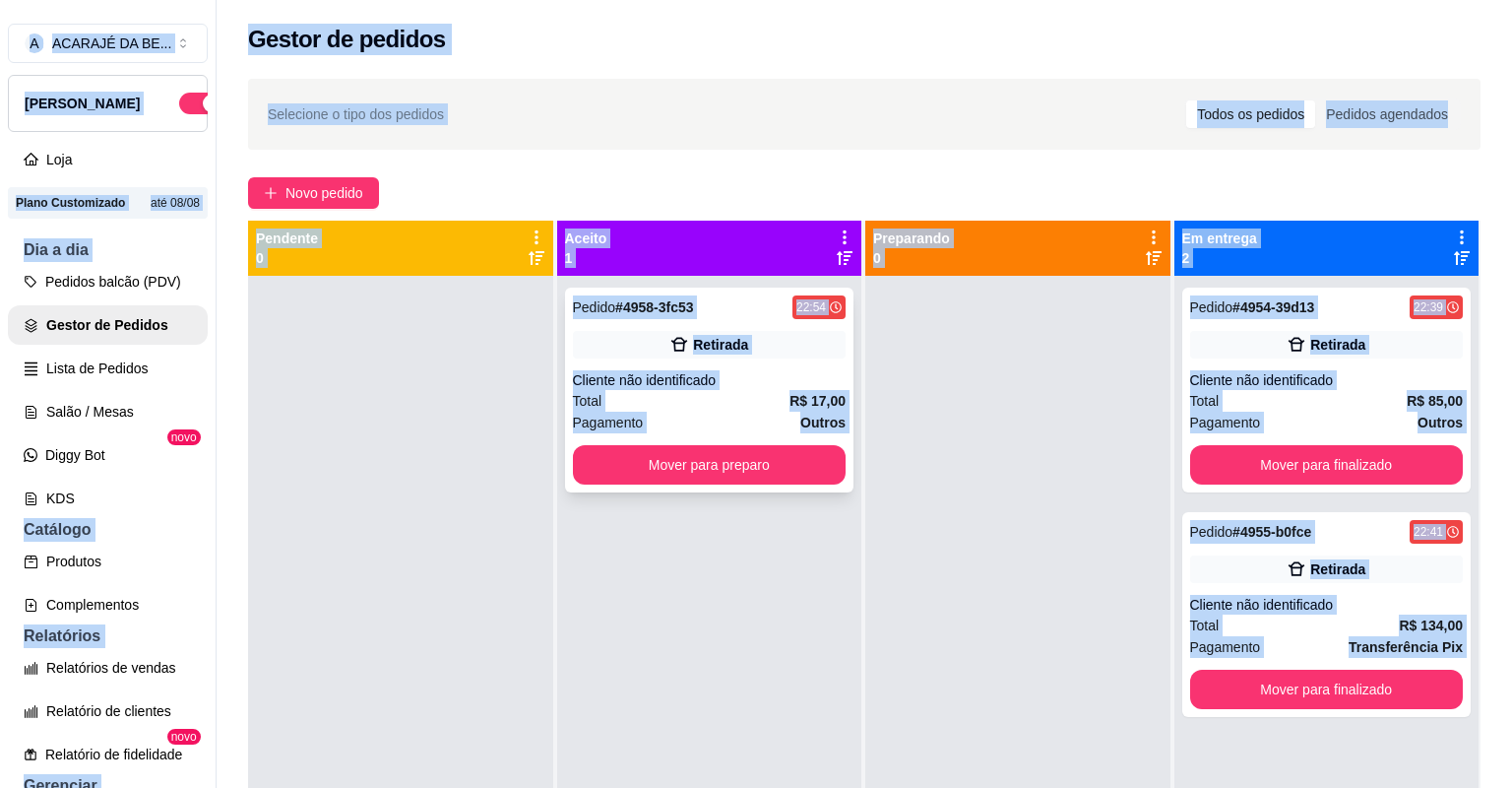 click on "Total R$ 17,00" at bounding box center [710, 401] 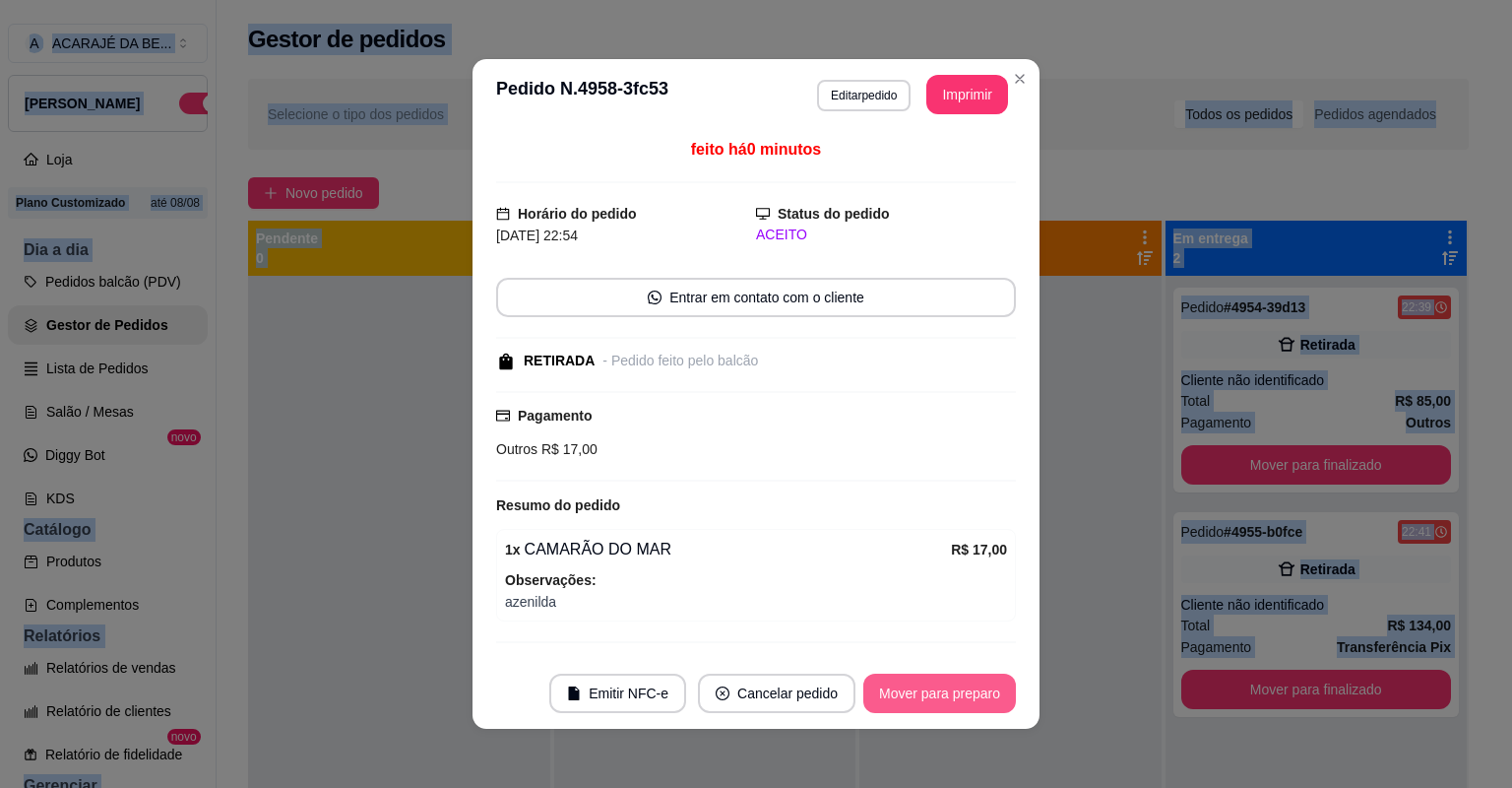 click on "Mover para preparo" at bounding box center [939, 693] 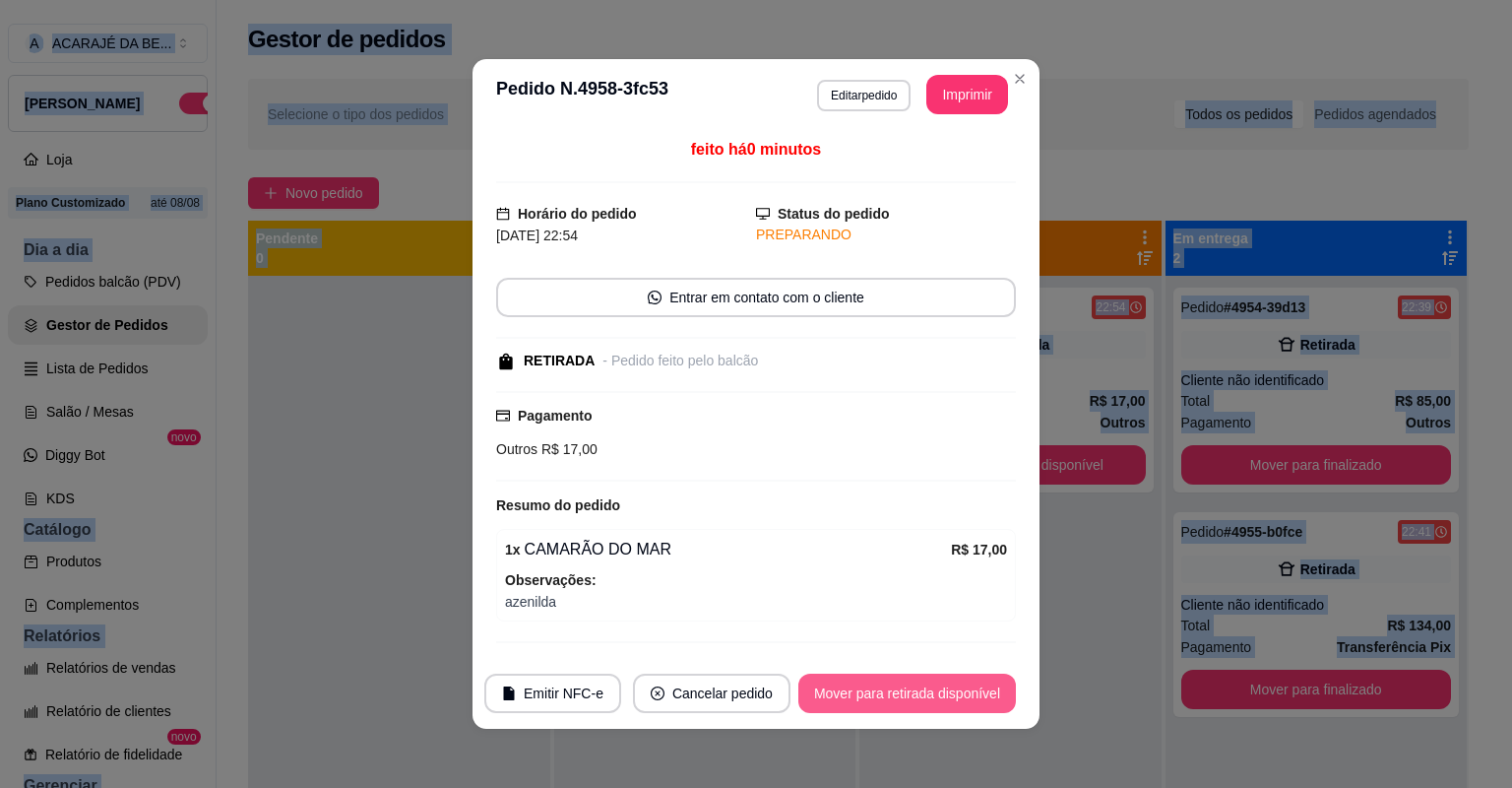 click on "Mover para retirada disponível" at bounding box center [907, 693] 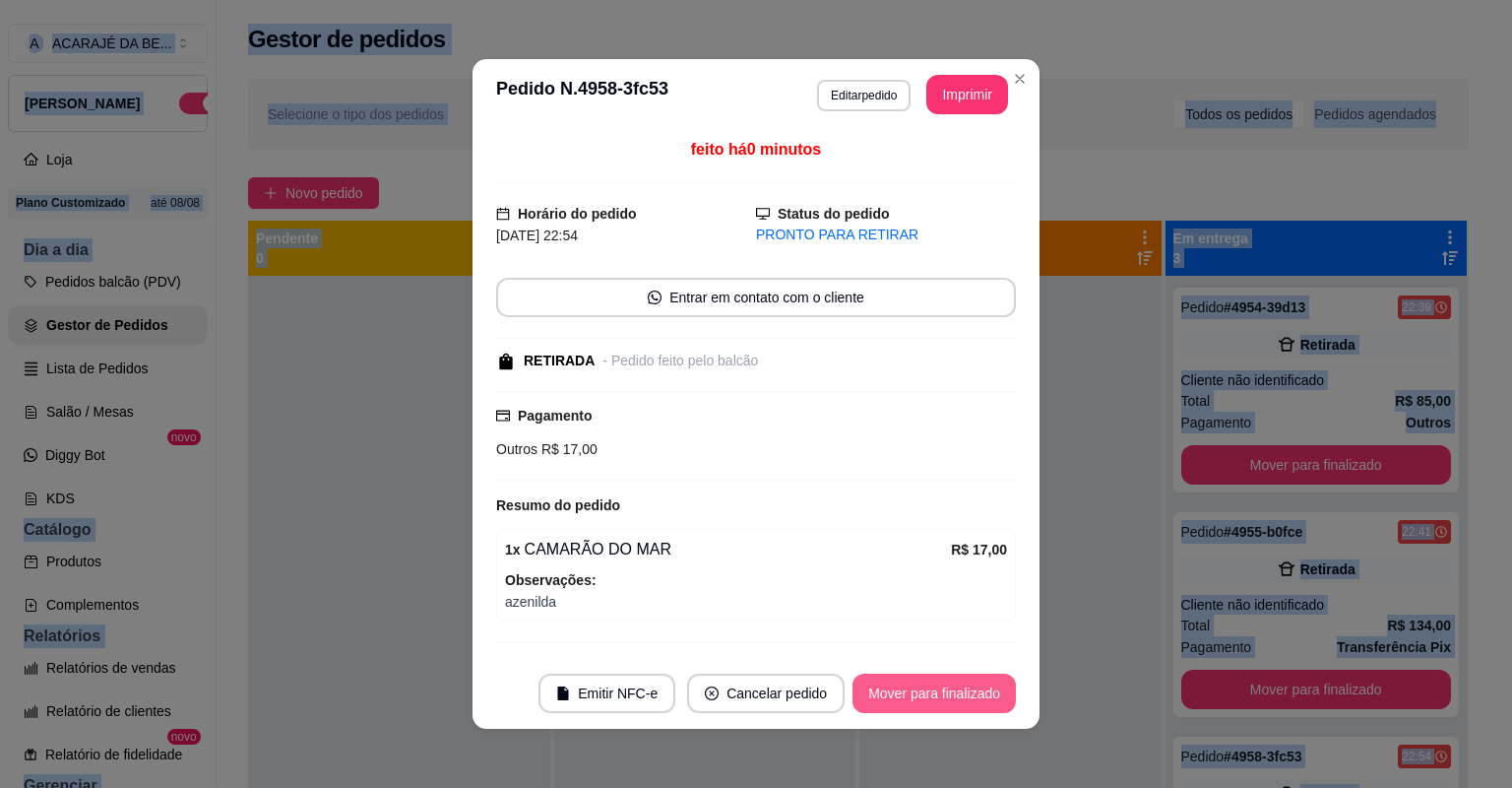 click on "Mover para finalizado" at bounding box center [934, 693] 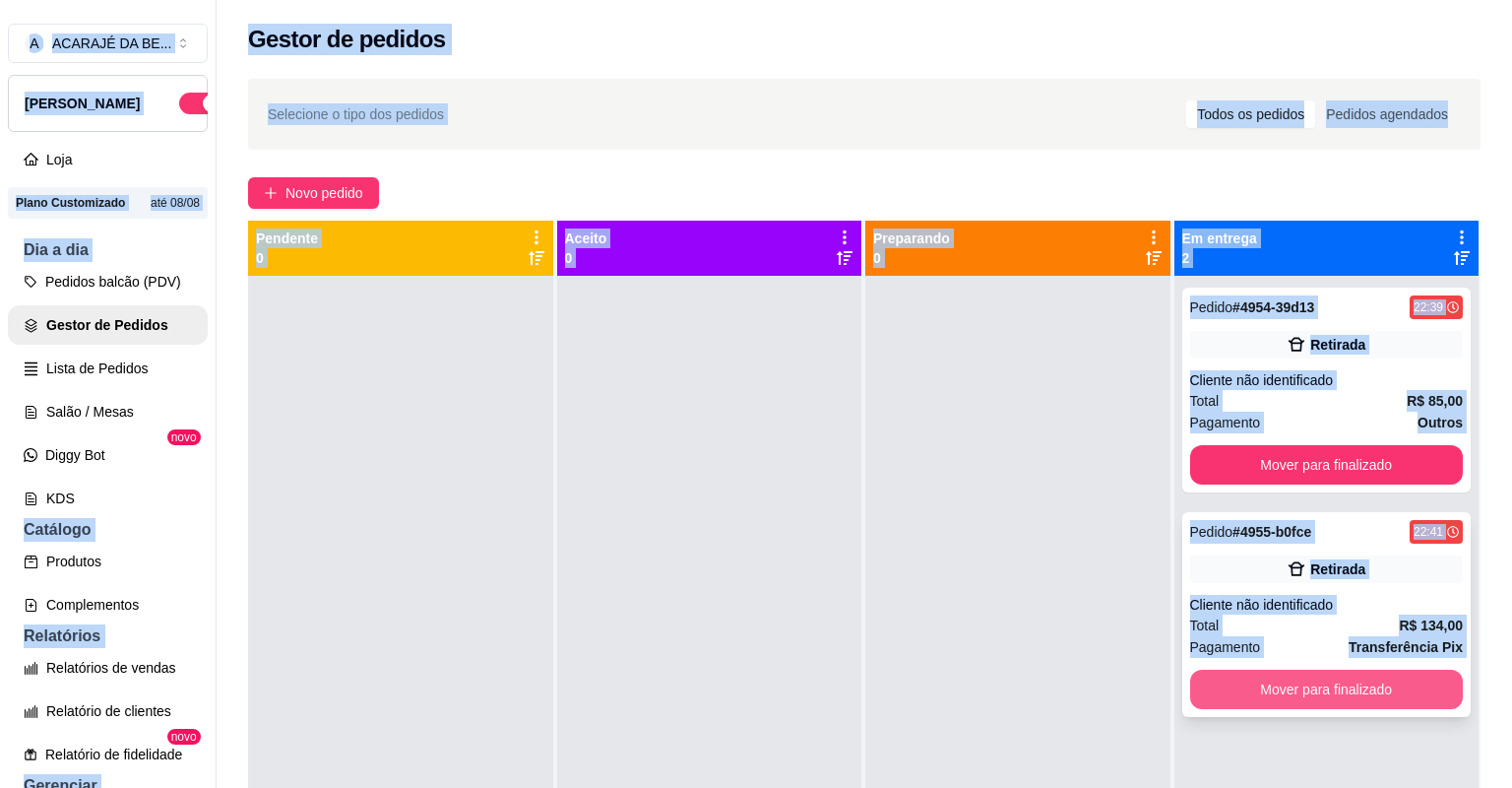 click on "Mover para finalizado" at bounding box center (1327, 690) 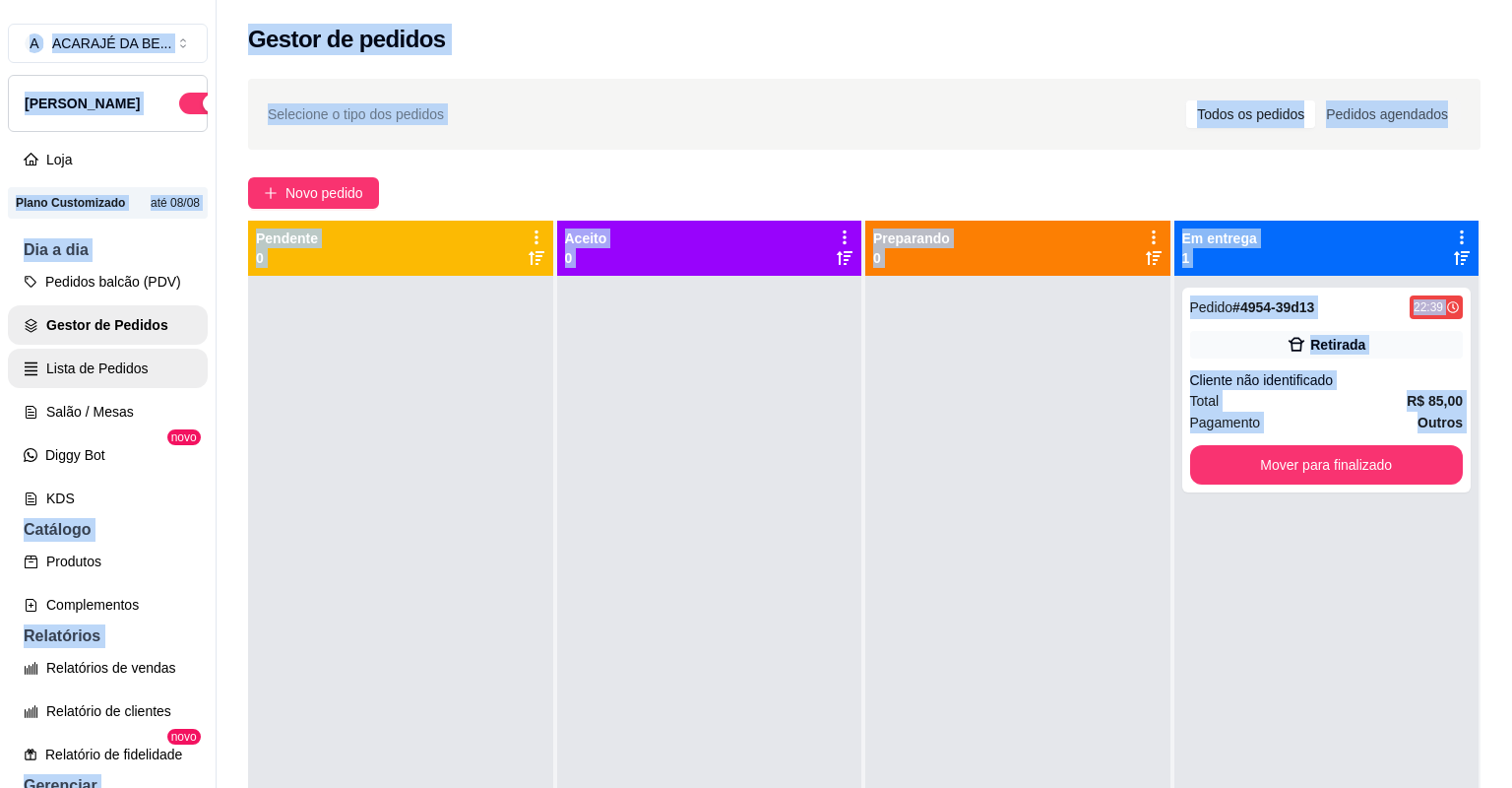 click on "Lista de Pedidos" at bounding box center [107, 368] 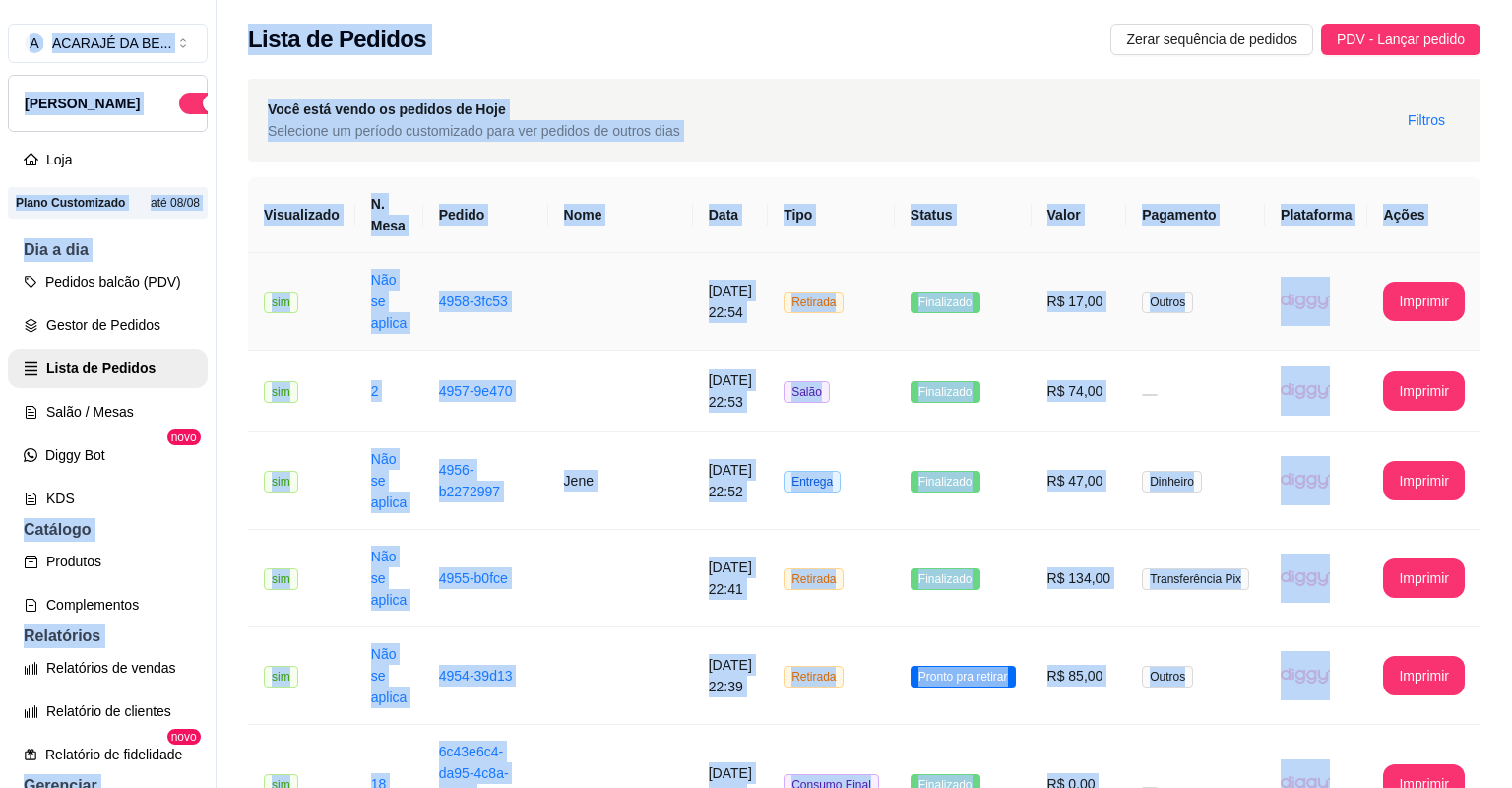 click on "R$ 17,00" at bounding box center (1079, 301) 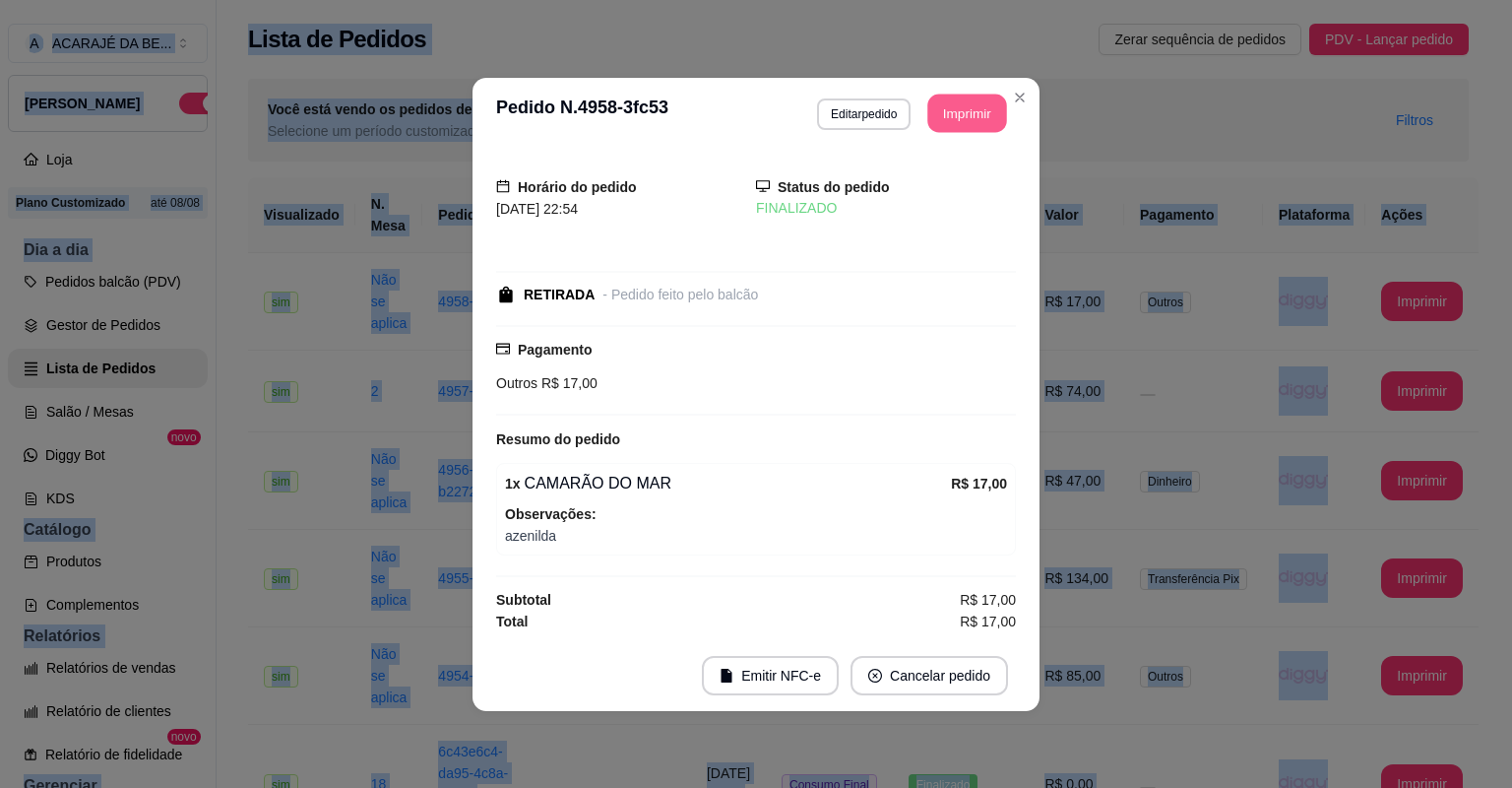 click on "Imprimir" at bounding box center [968, 112] 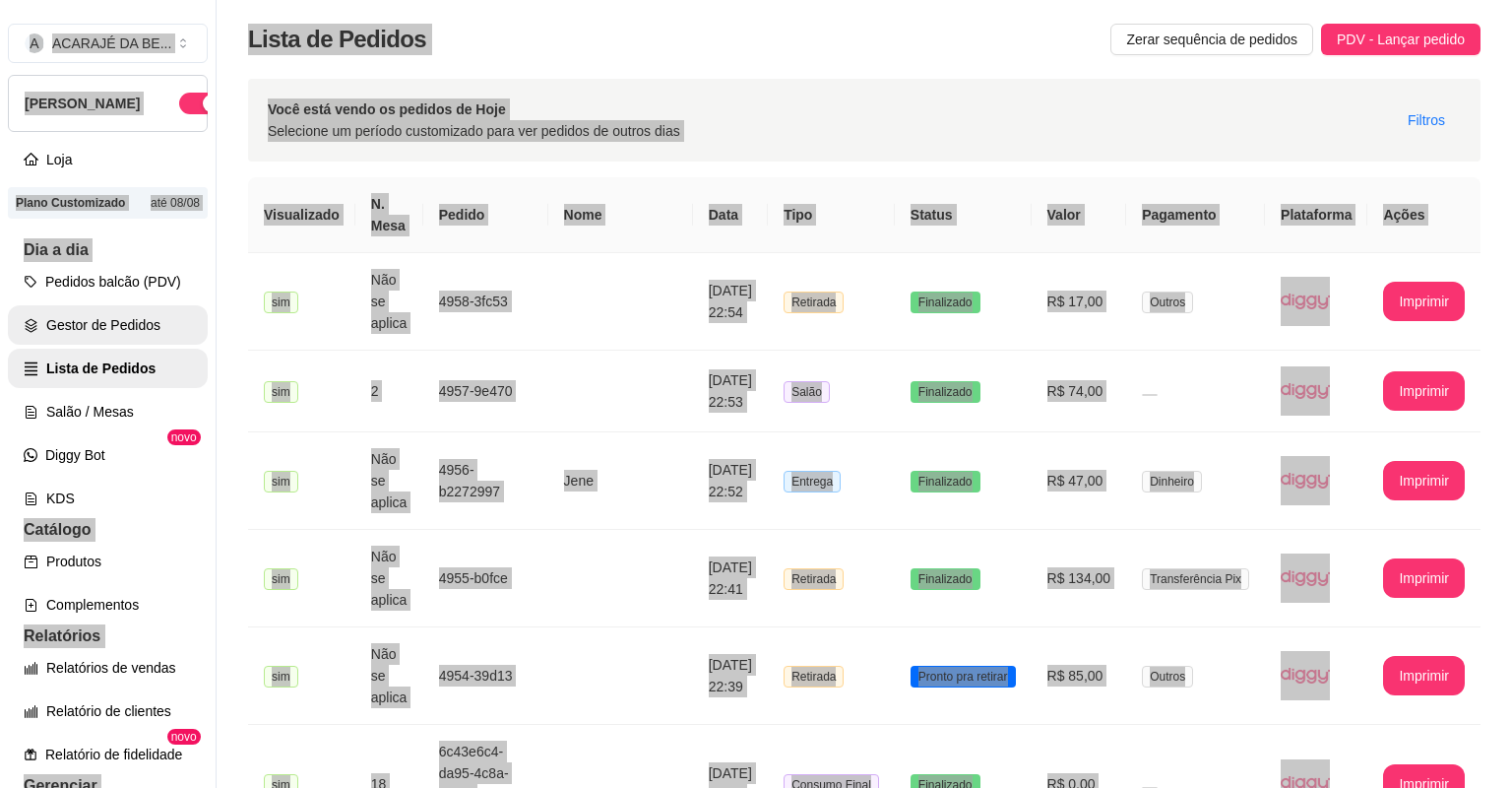 click on "Gestor de Pedidos" at bounding box center [107, 325] 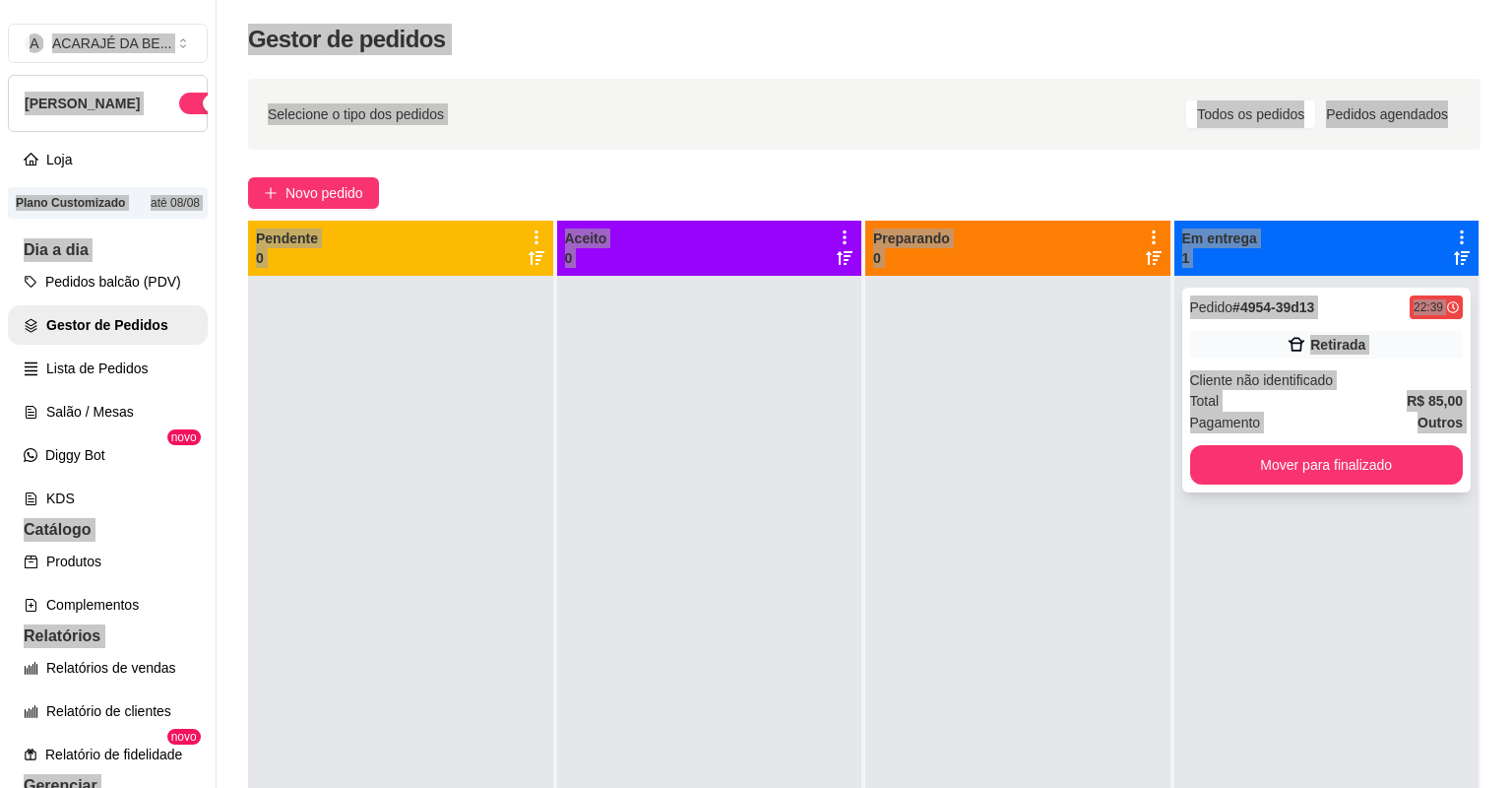 click on "Total R$ 85,00" at bounding box center [1327, 401] 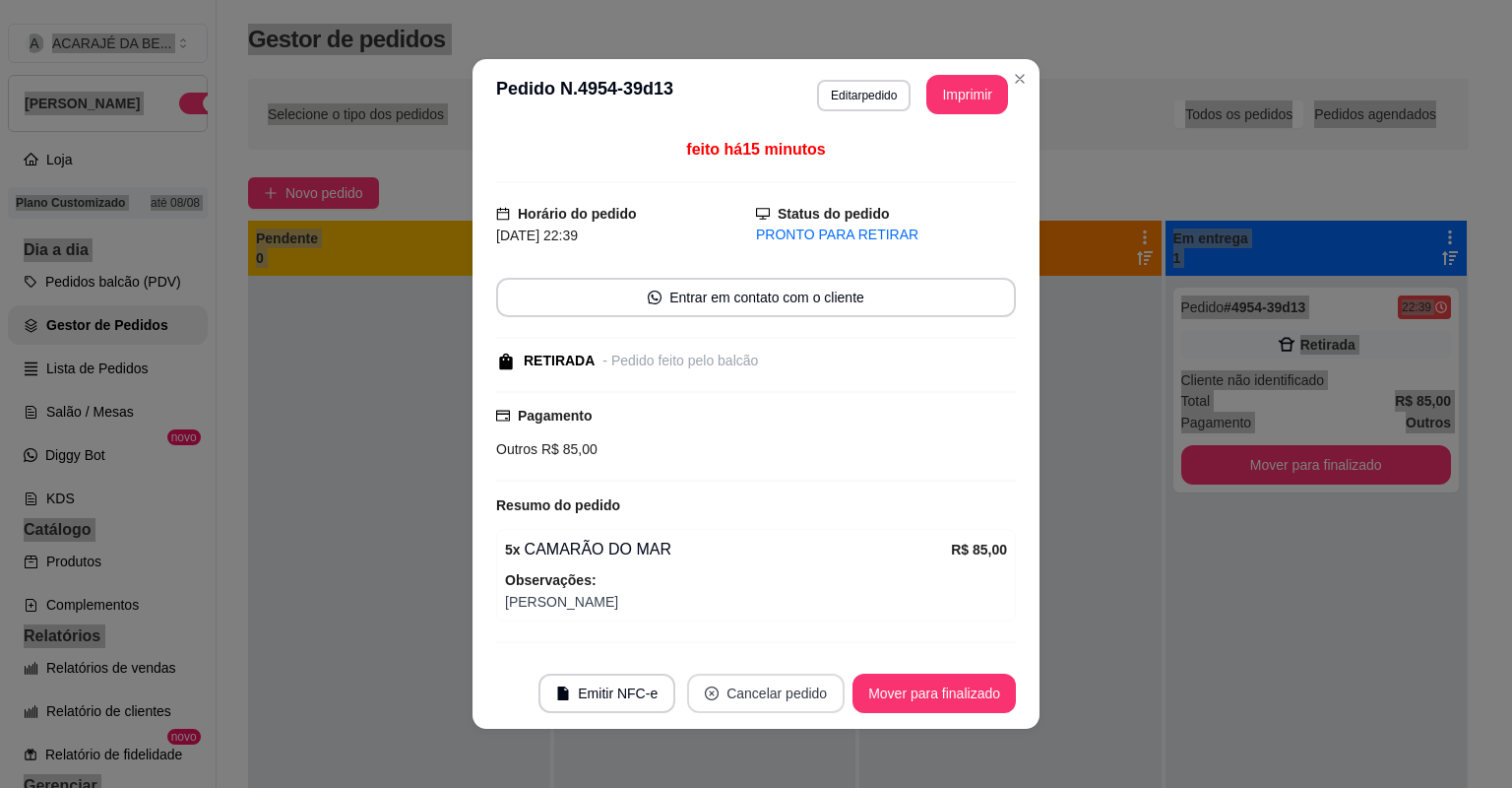 click on "Cancelar pedido" at bounding box center (766, 693) 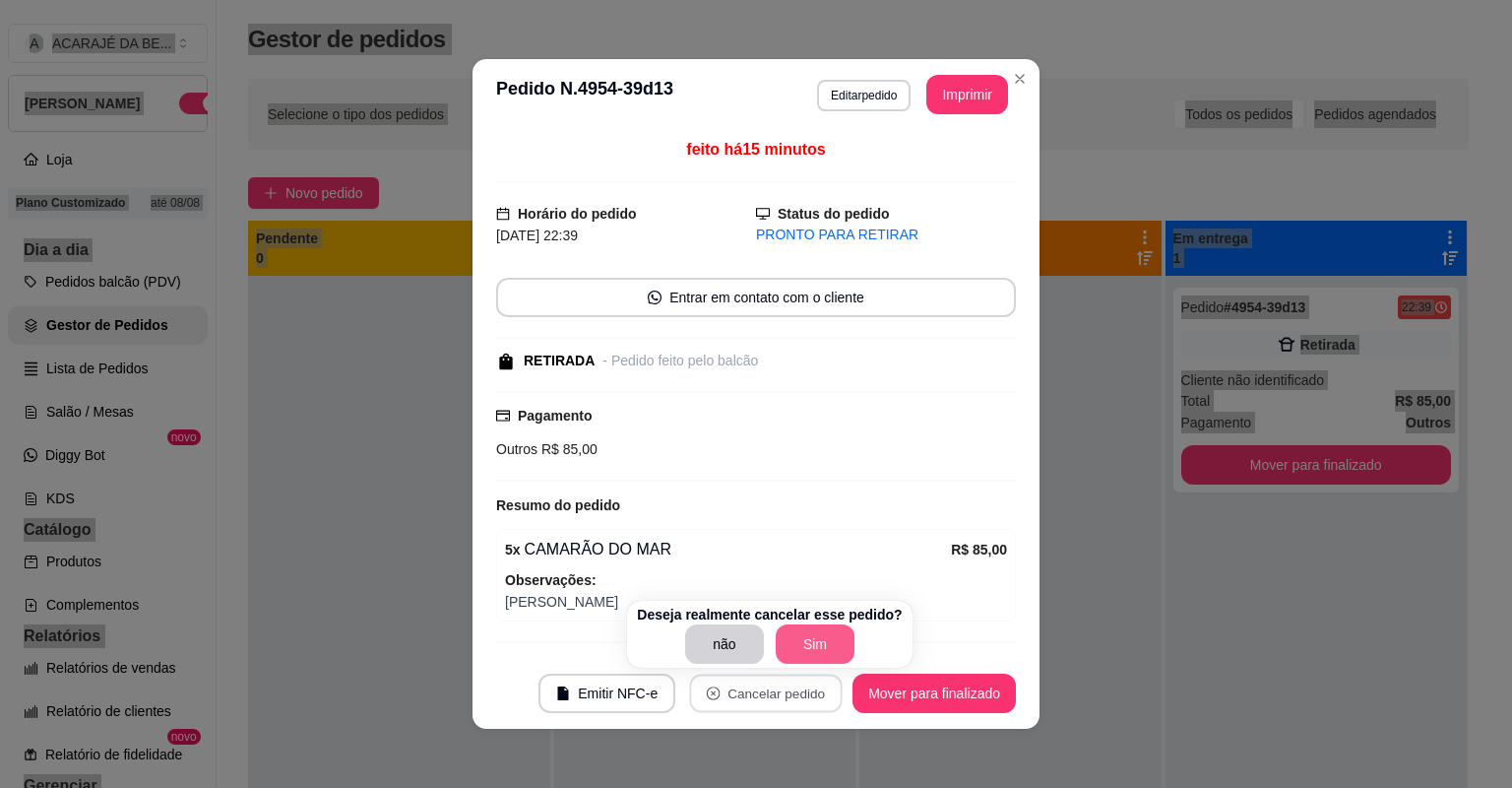 click on "Sim" at bounding box center [815, 644] 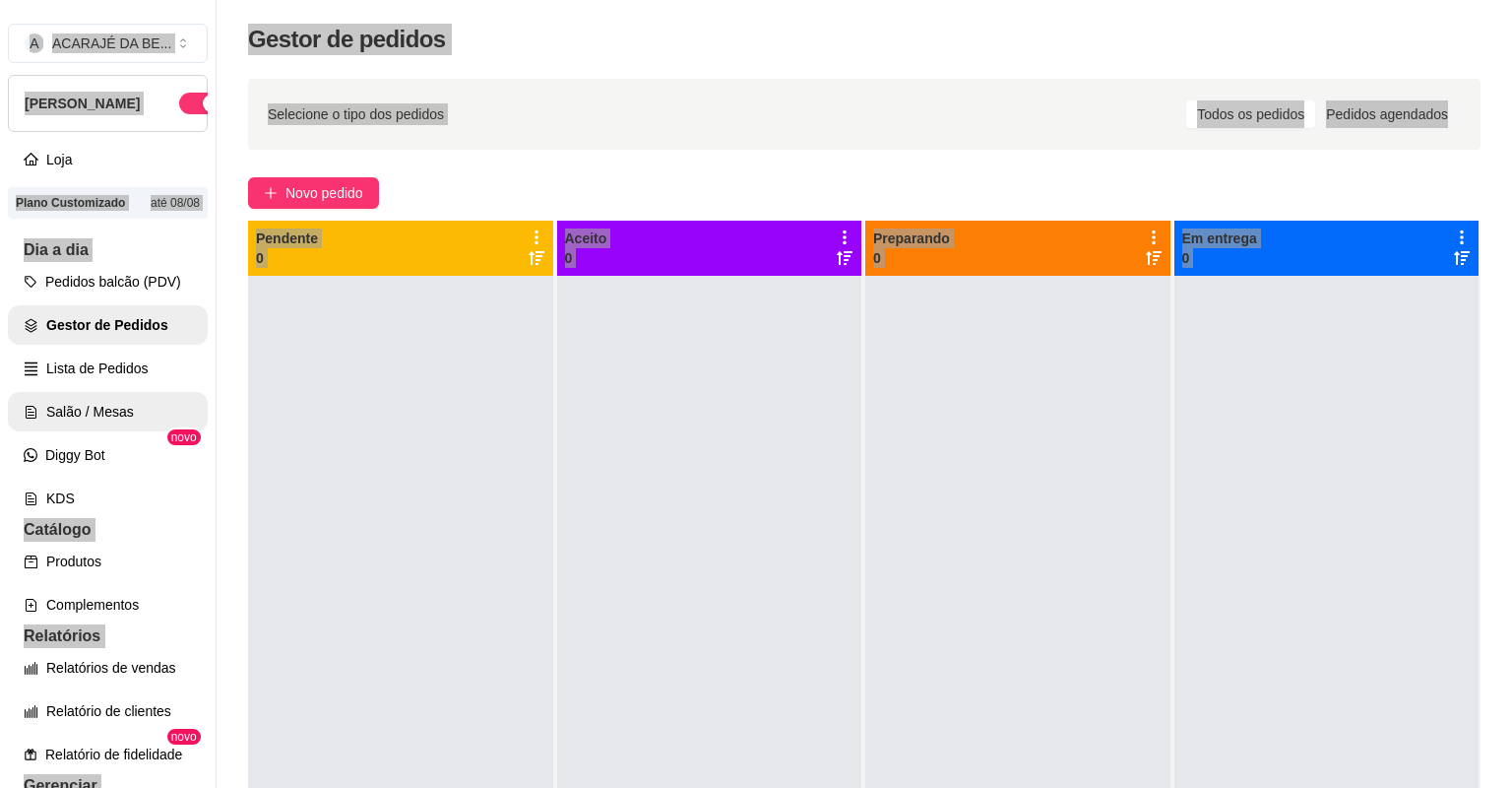click on "Salão / Mesas" at bounding box center (107, 412) 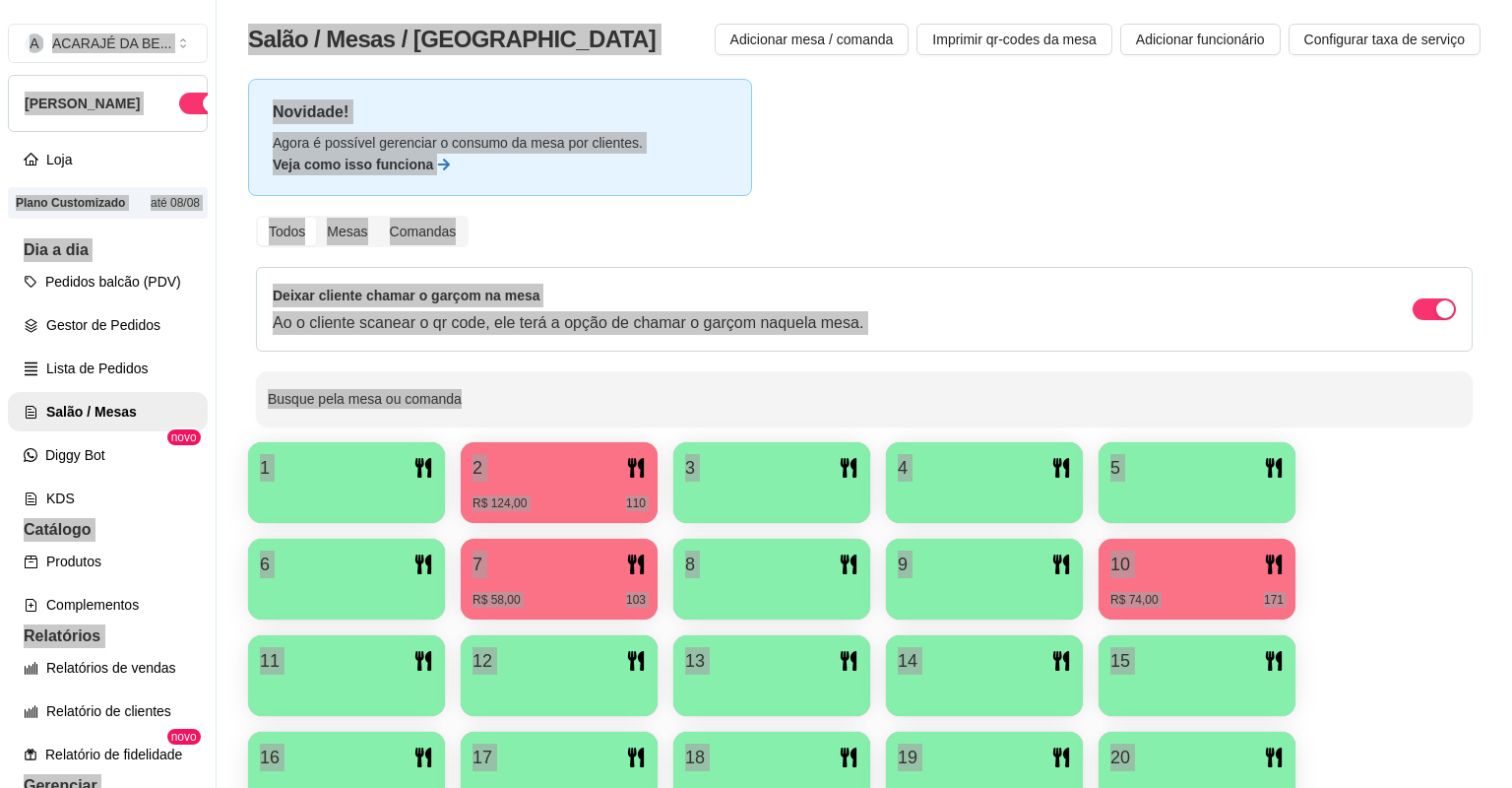 click on "7" at bounding box center [559, 564] 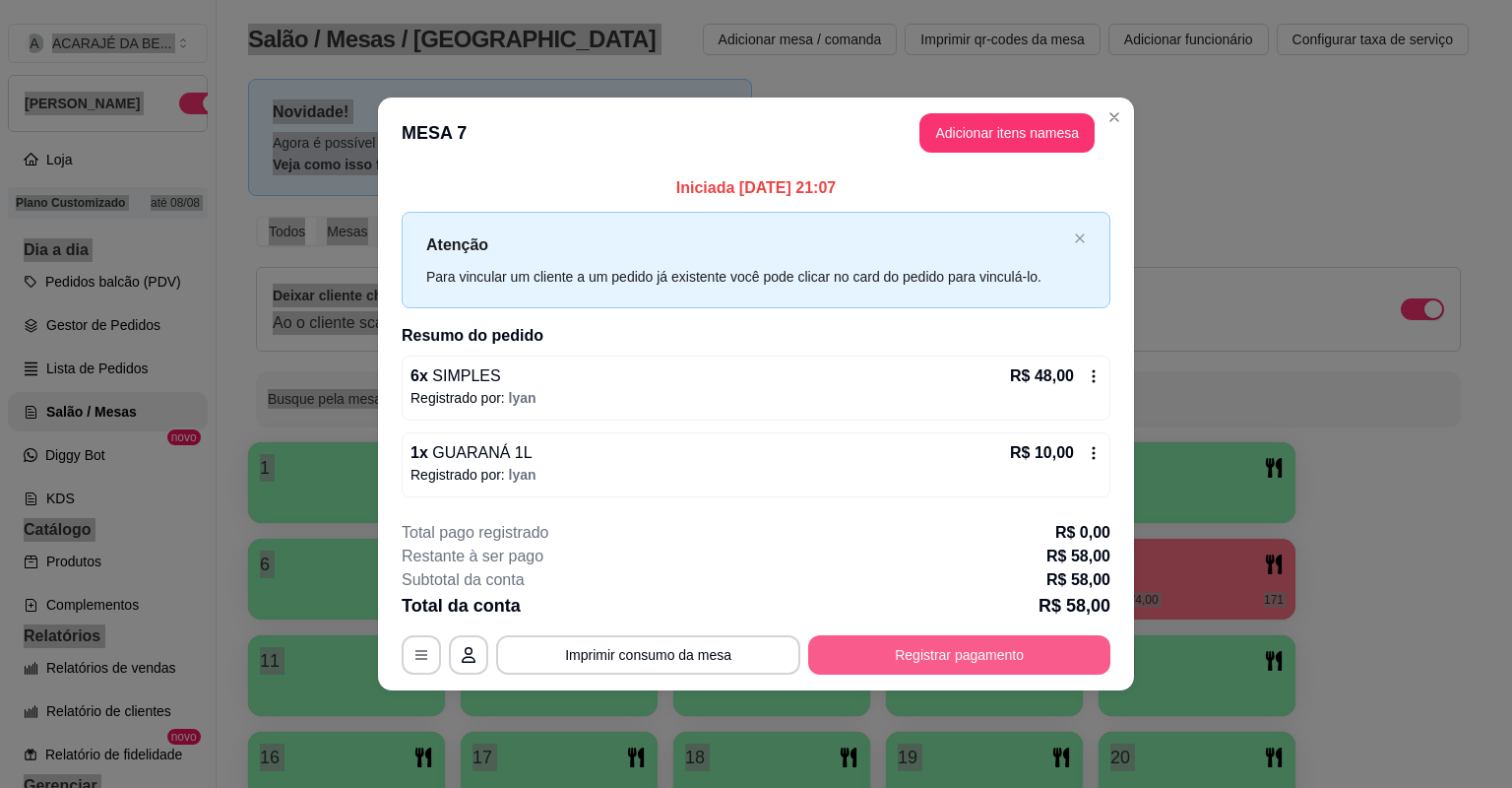 click on "Registrar pagamento" at bounding box center (959, 655) 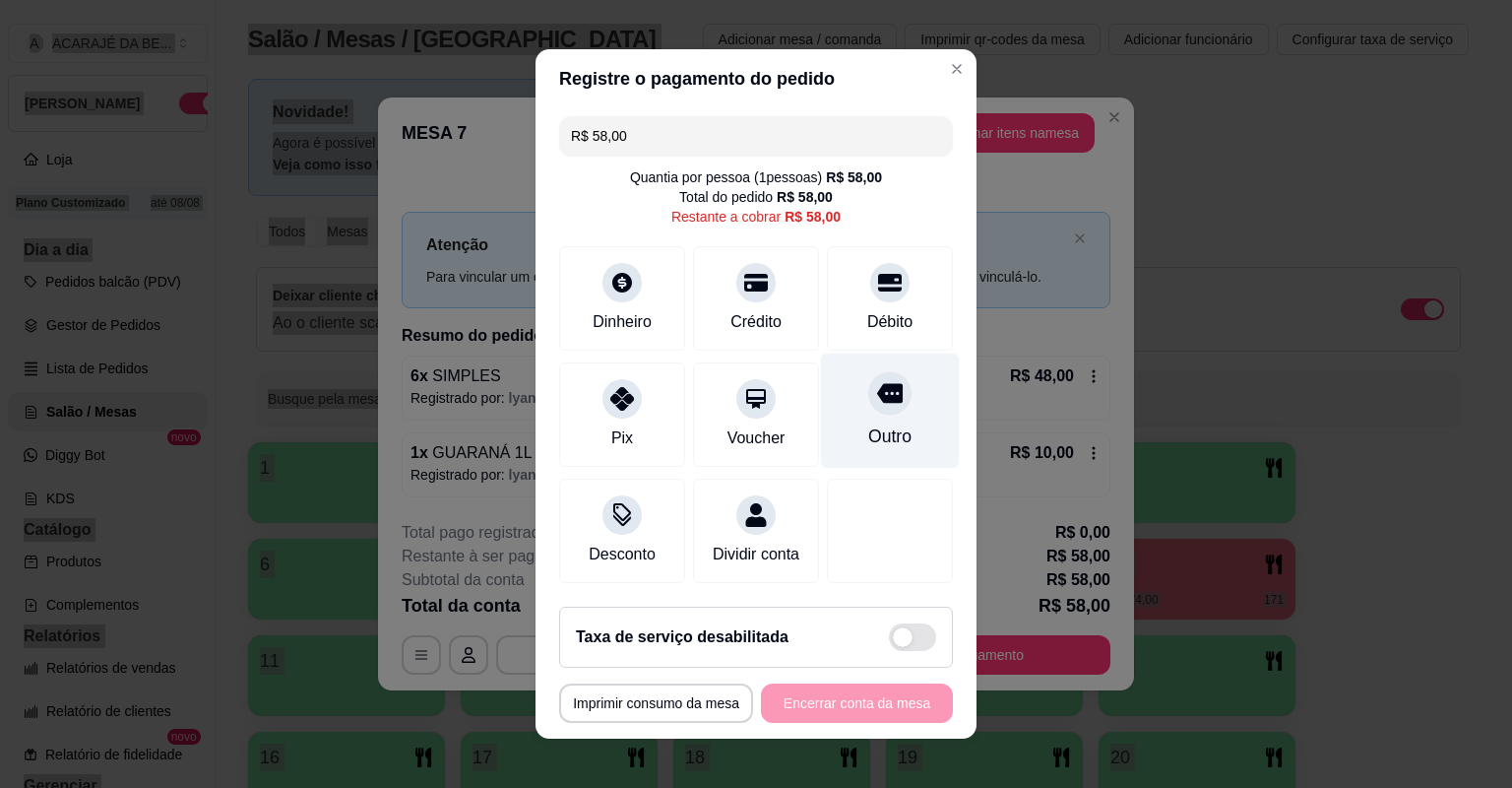 click on "Outro" at bounding box center (890, 411) 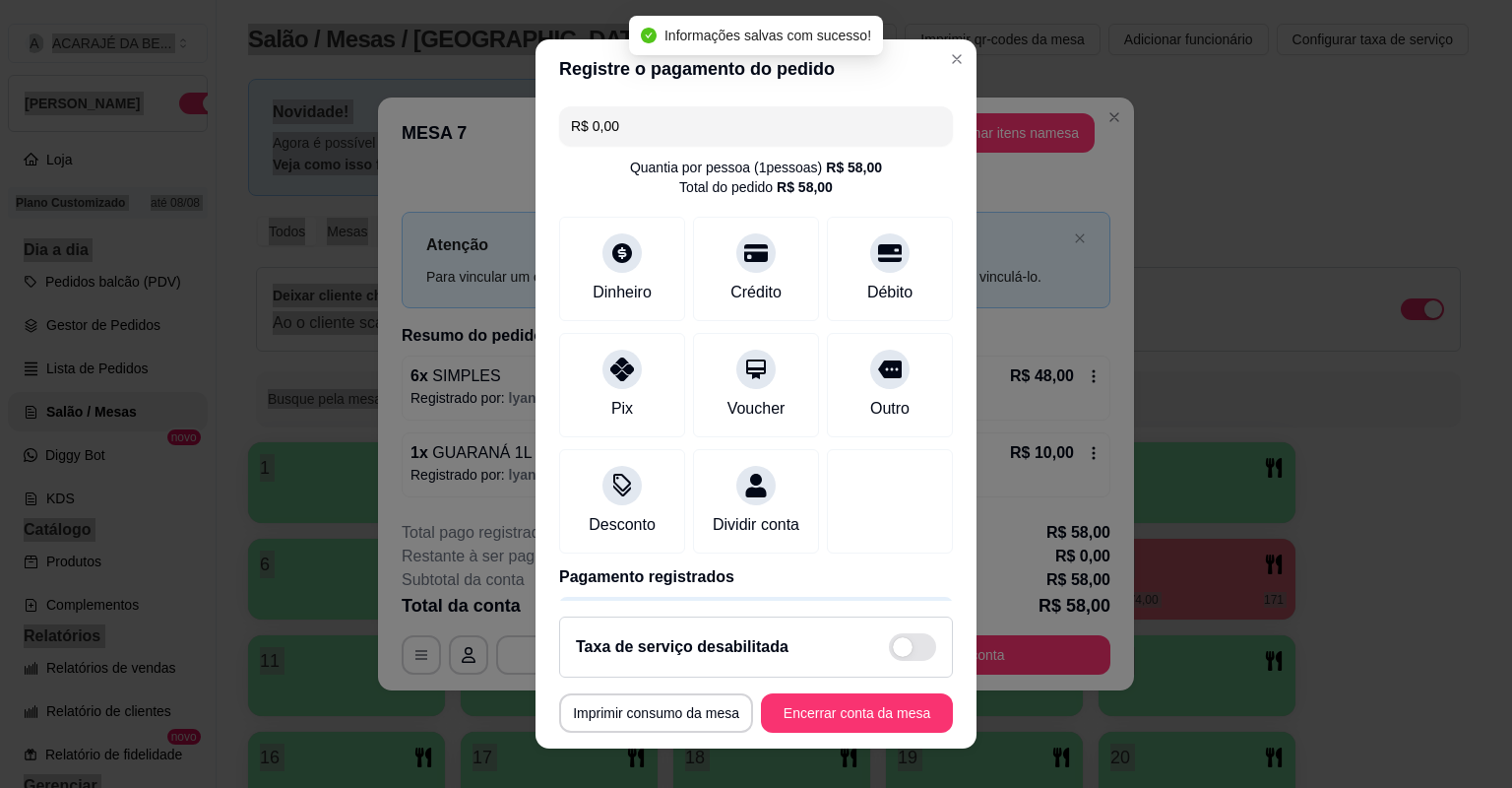 type on "R$ 0,00" 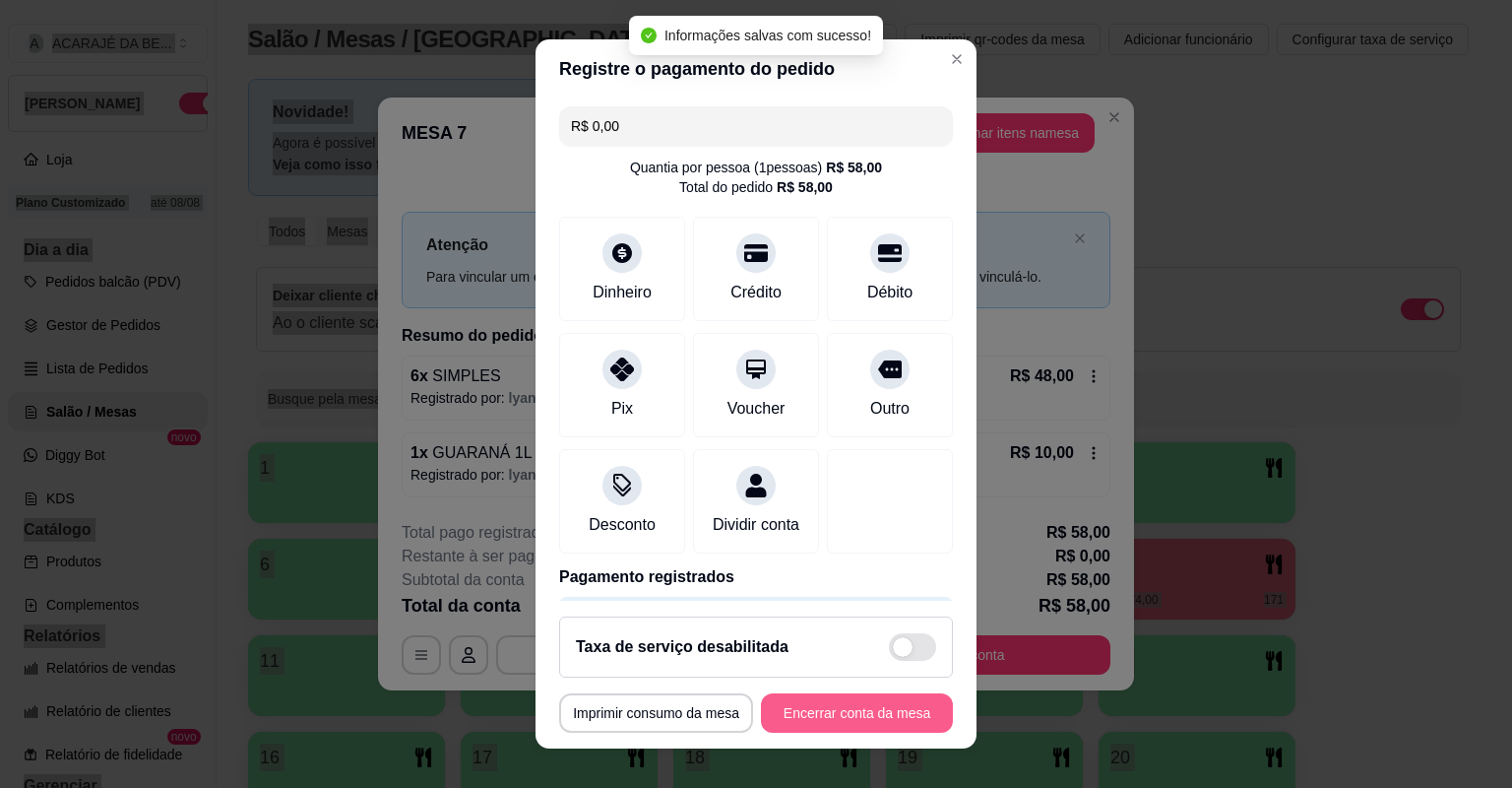 click on "Encerrar conta da mesa" at bounding box center [856, 713] 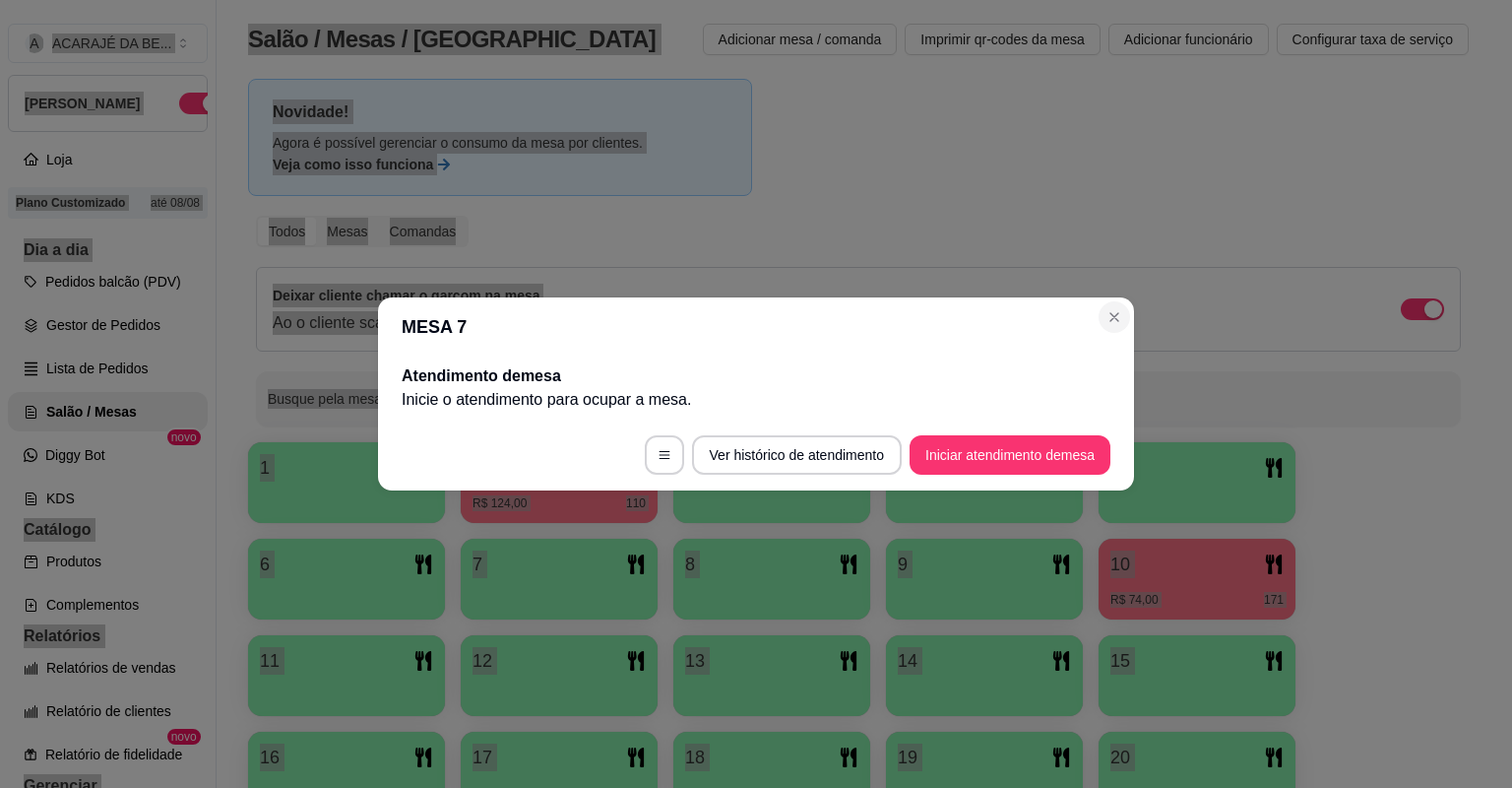 click on "Deixar cliente chamar o garçom na mesa Ao o cliente scanear o qr code, ele terá a opção de chamar o garçom naquela mesa." at bounding box center (858, 309) 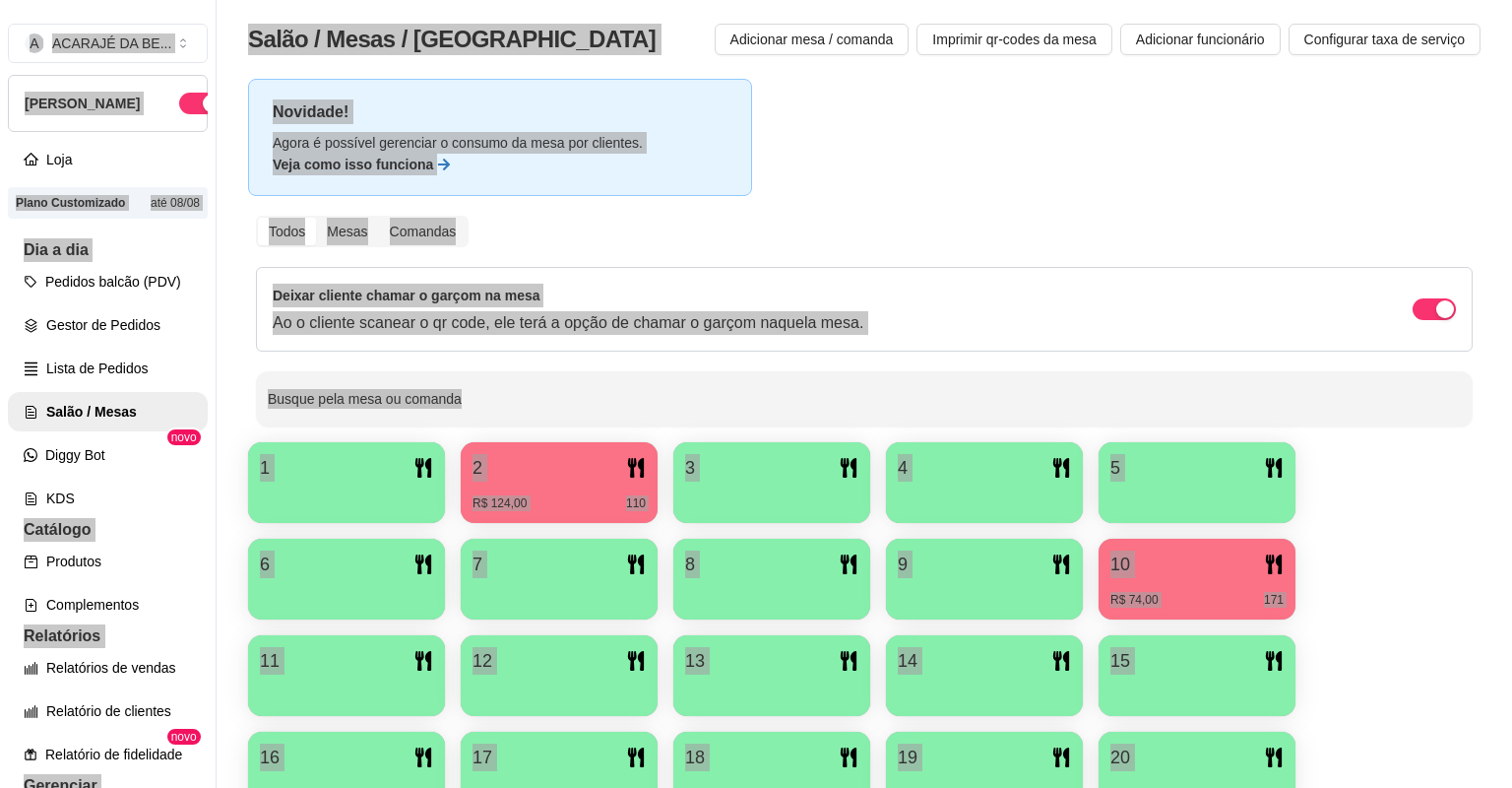 click at bounding box center (559, 593) 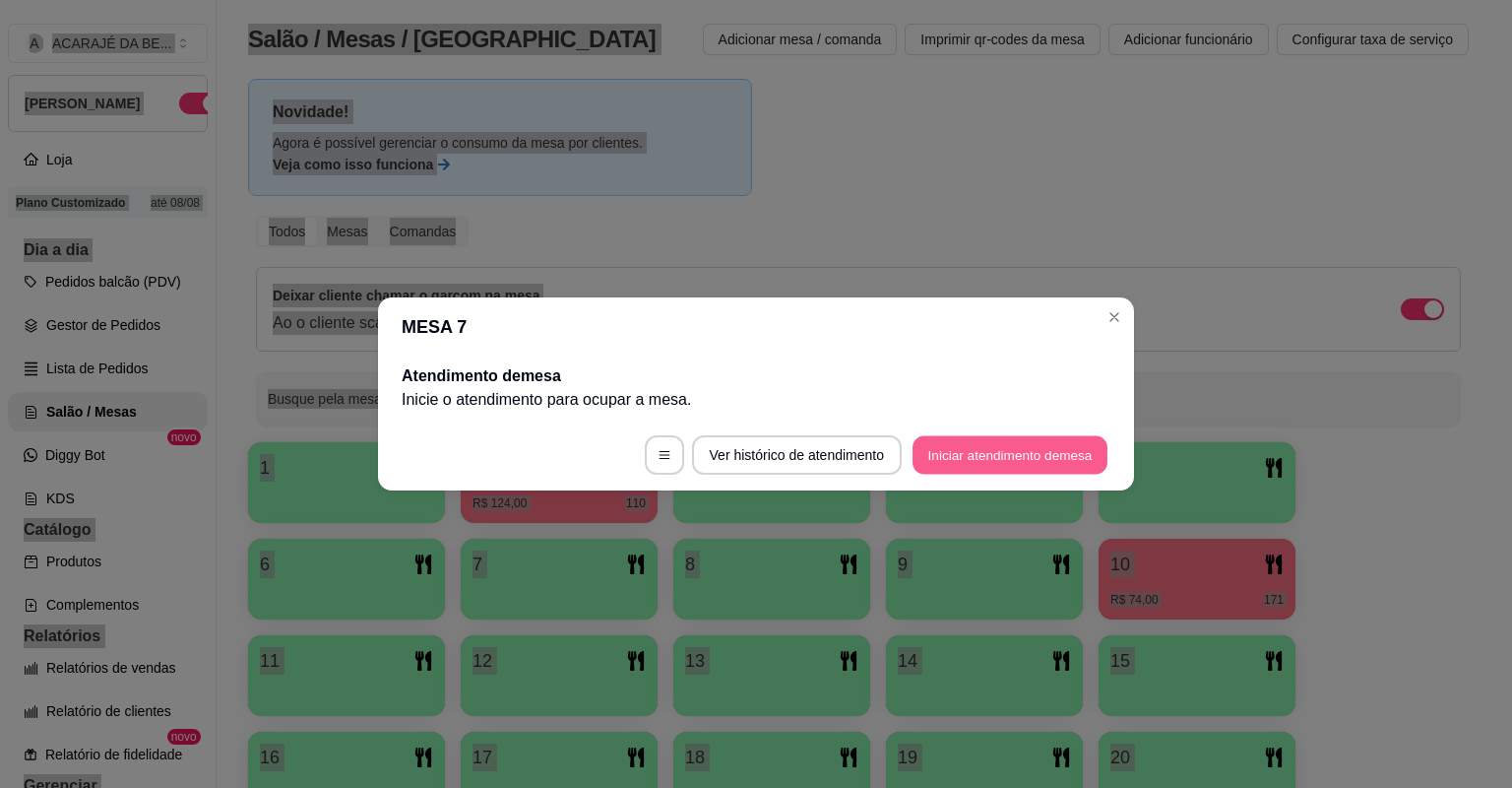 click on "Iniciar atendimento de  mesa" at bounding box center (1010, 455) 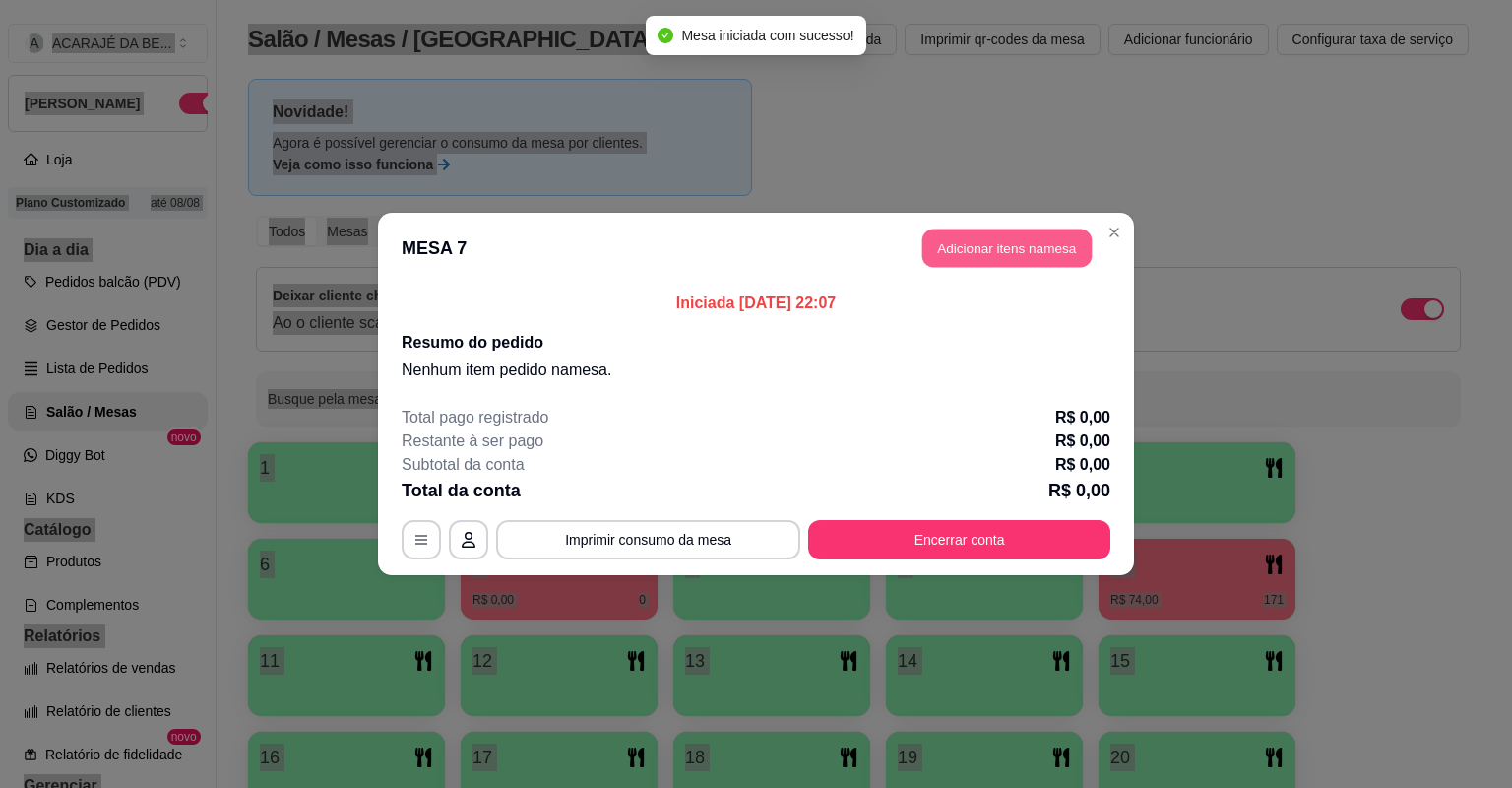 click on "Adicionar itens na  mesa" at bounding box center [1007, 248] 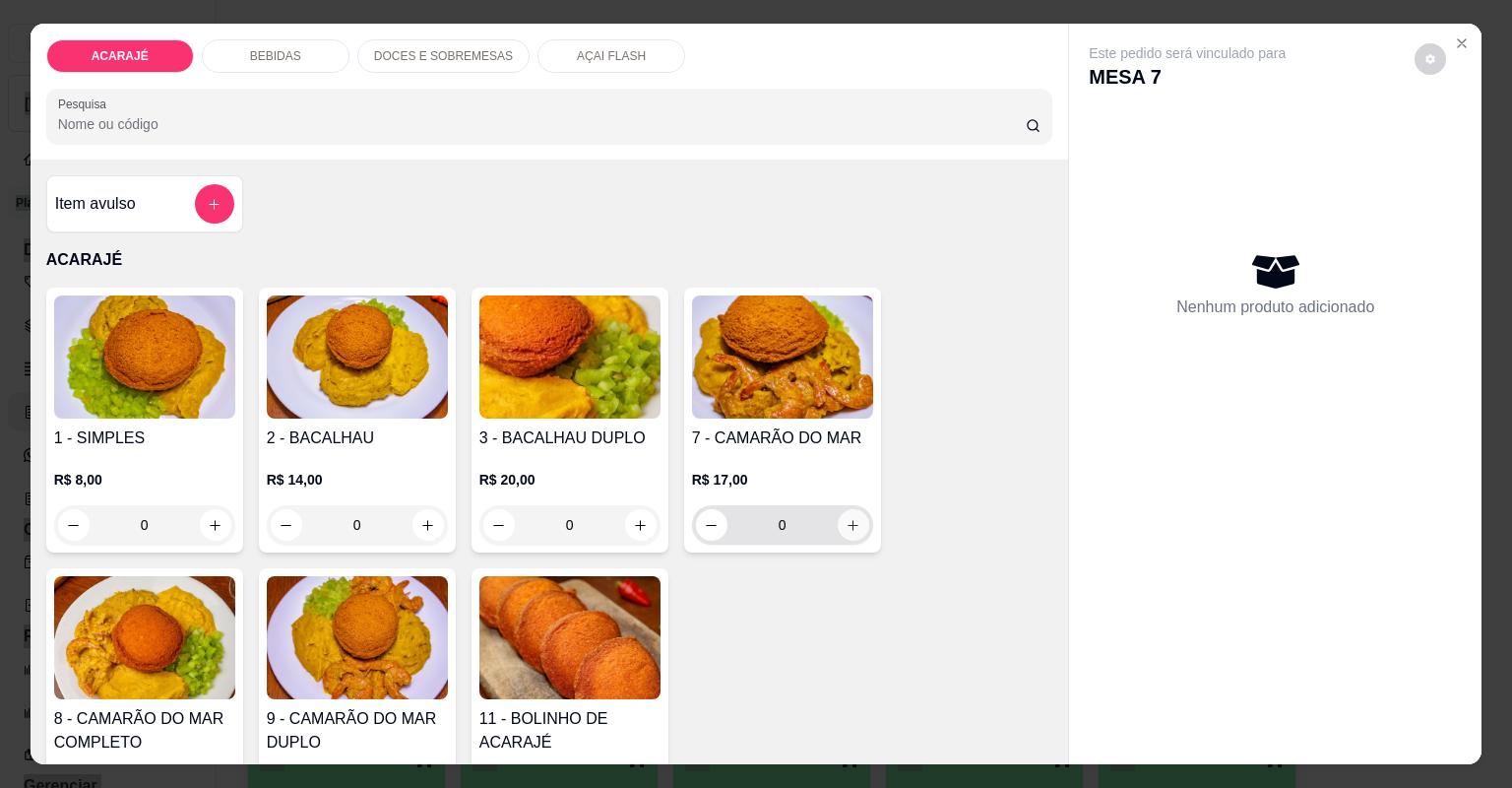 click 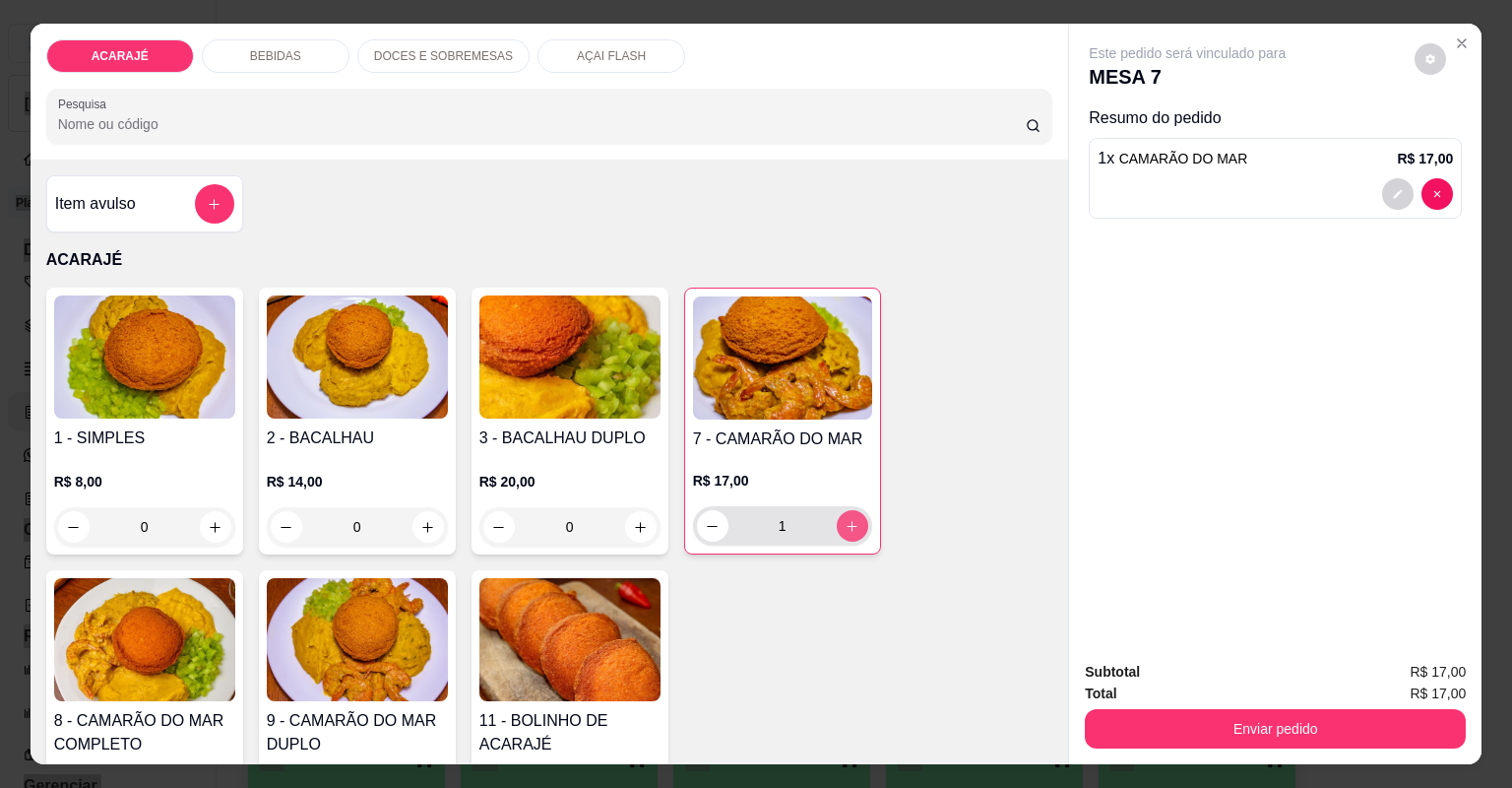 click 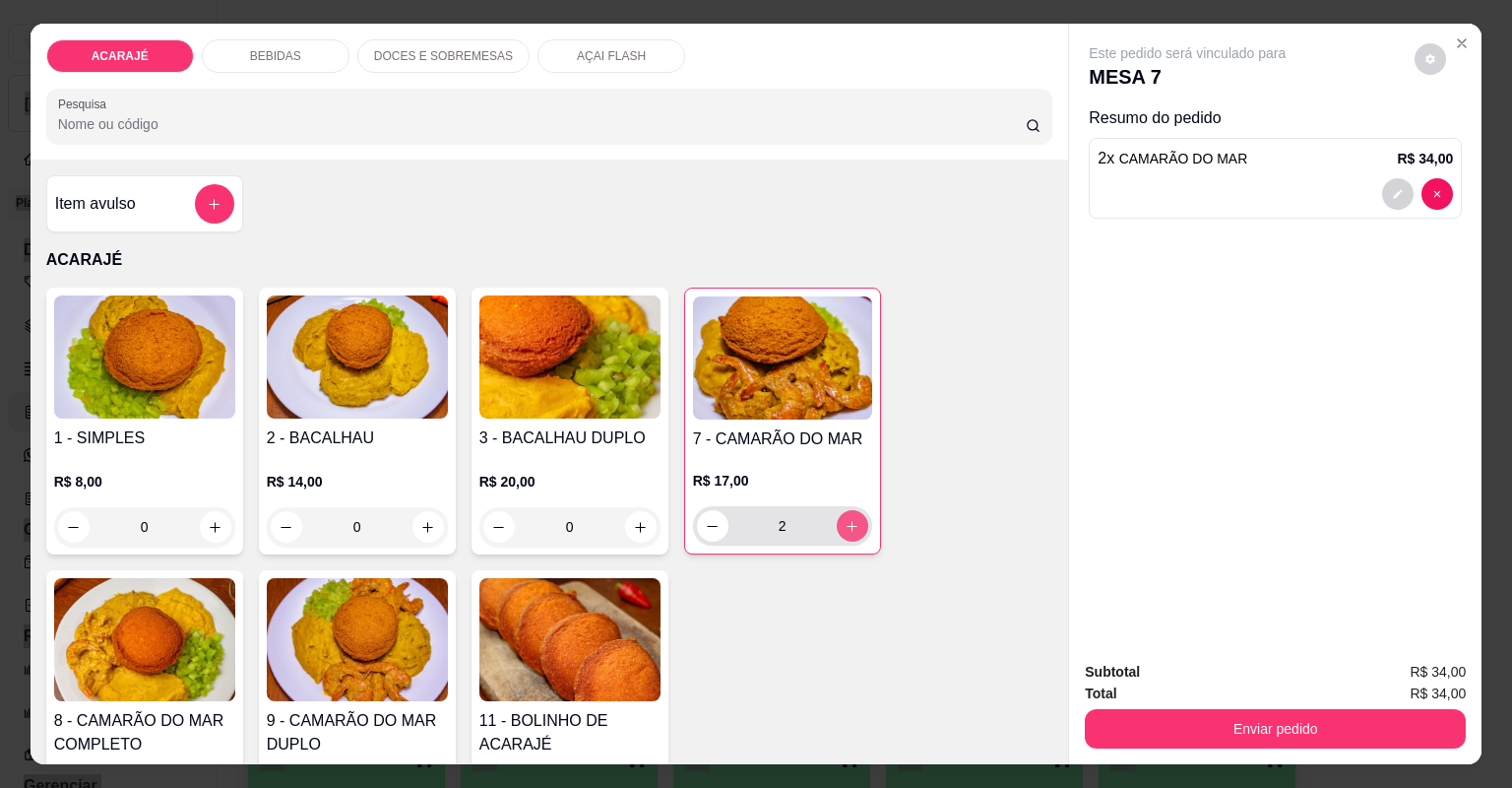 click at bounding box center (852, 526) 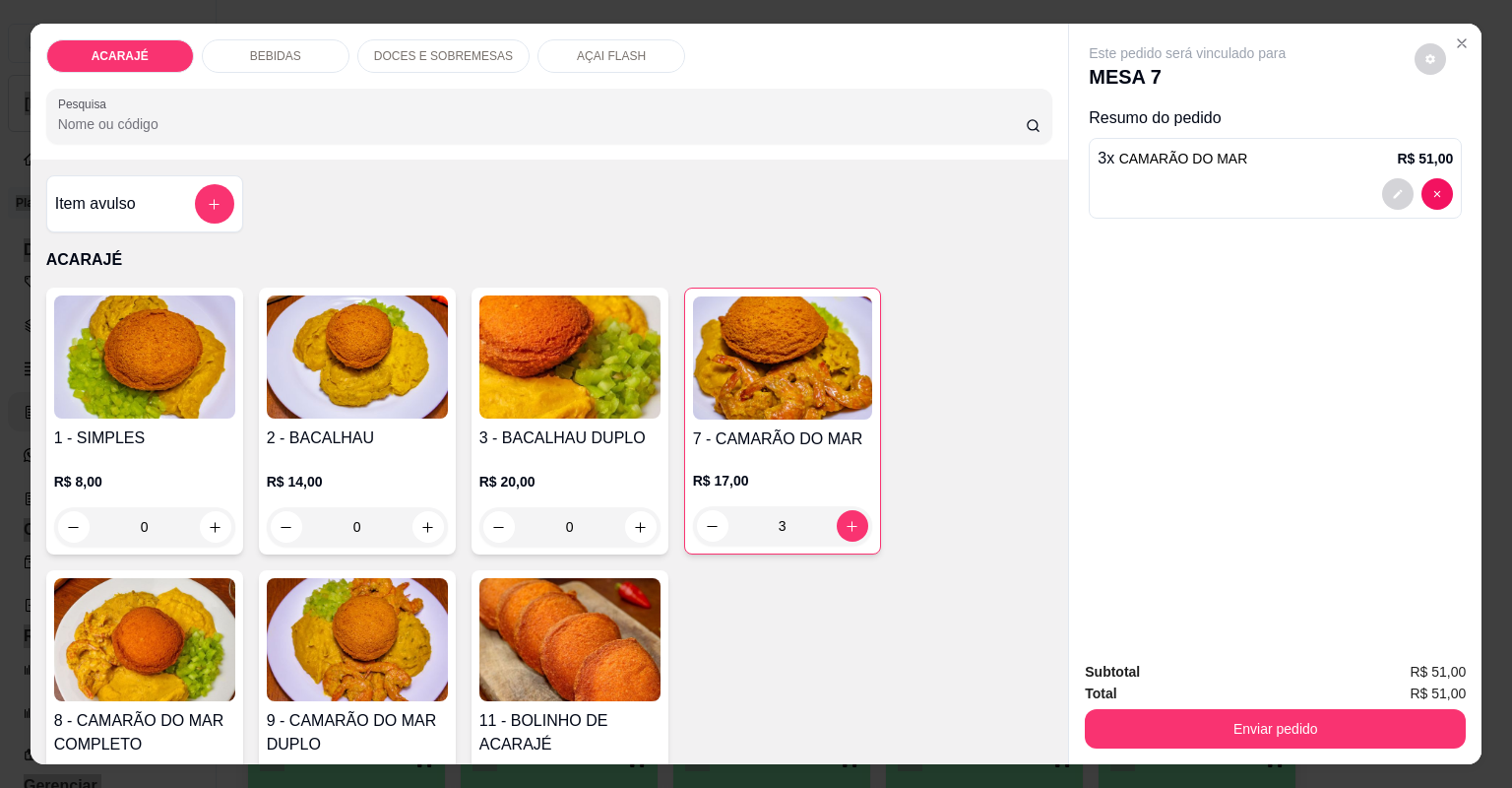 click at bounding box center (1275, 194) 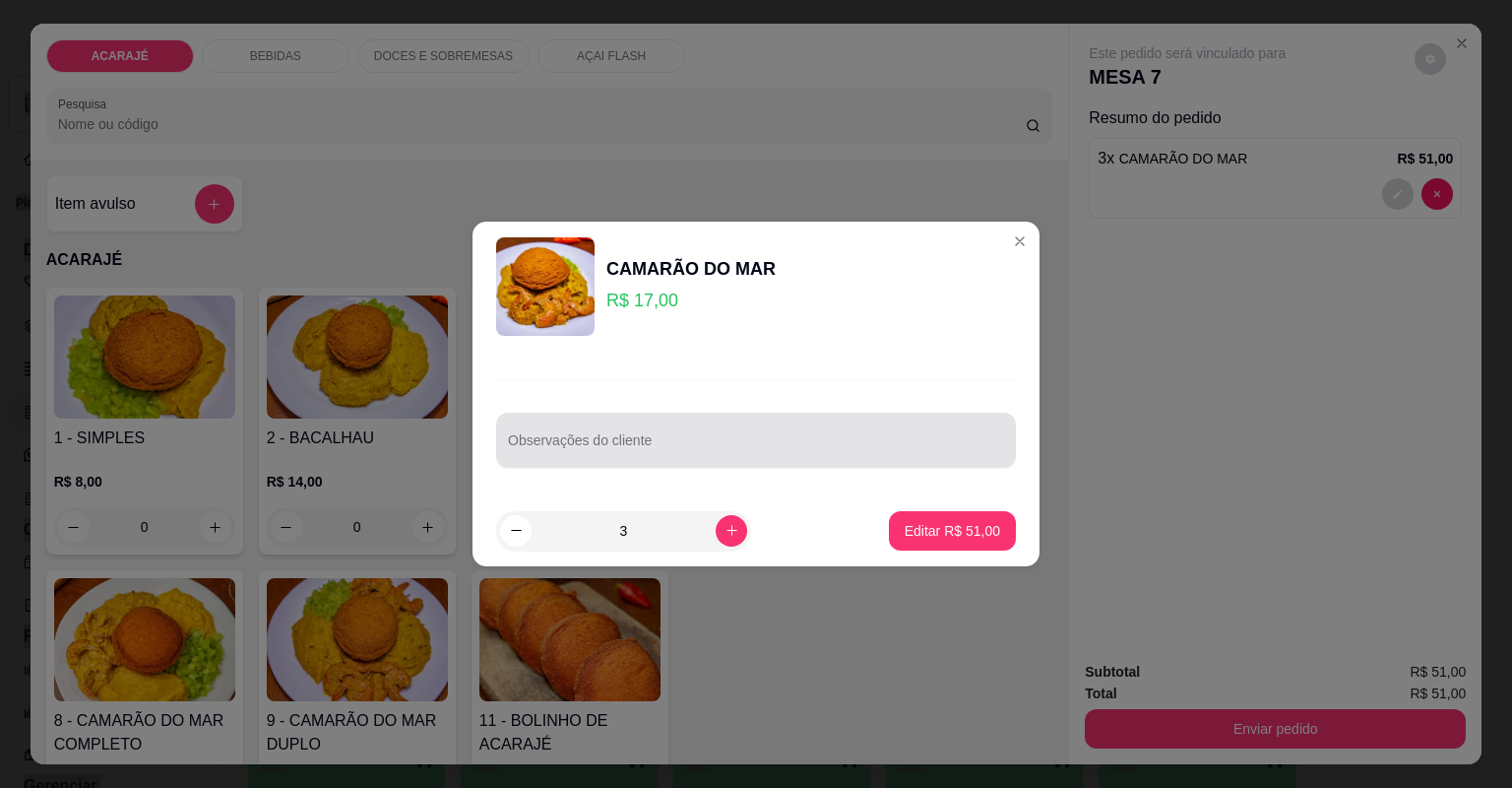click at bounding box center [756, 440] 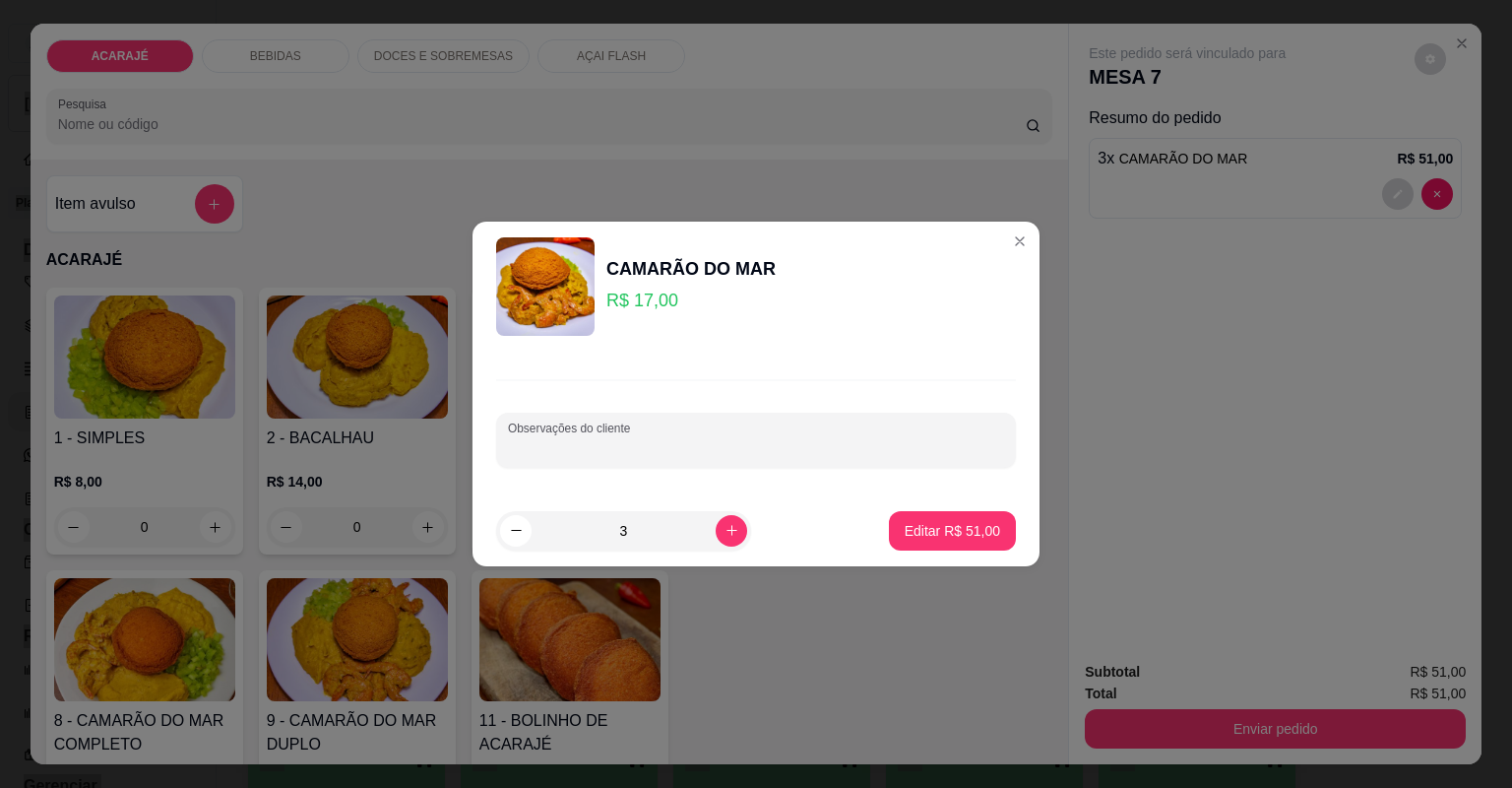 type on "l" 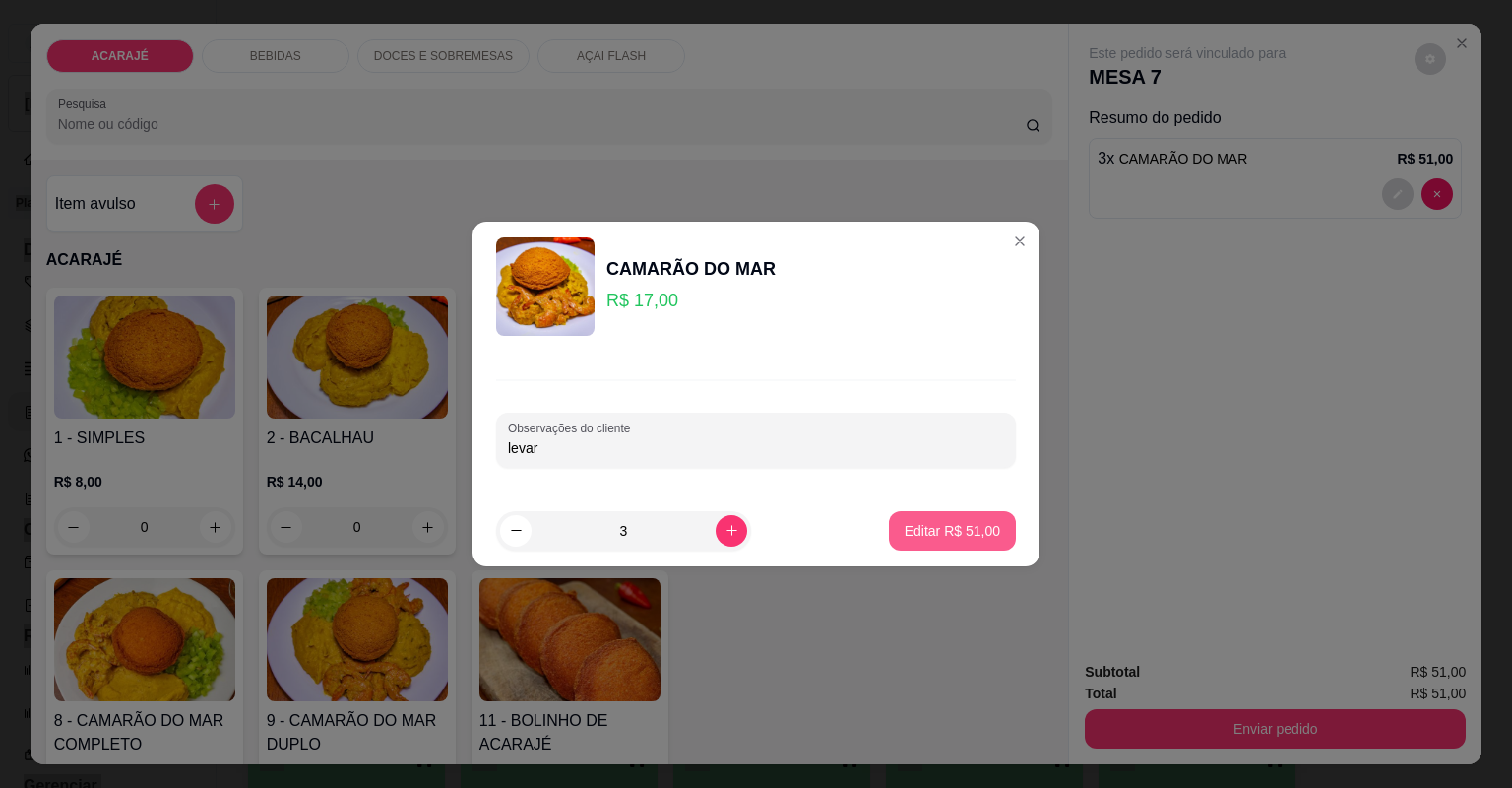 click on "Editar   R$ 51,00" at bounding box center (952, 531) 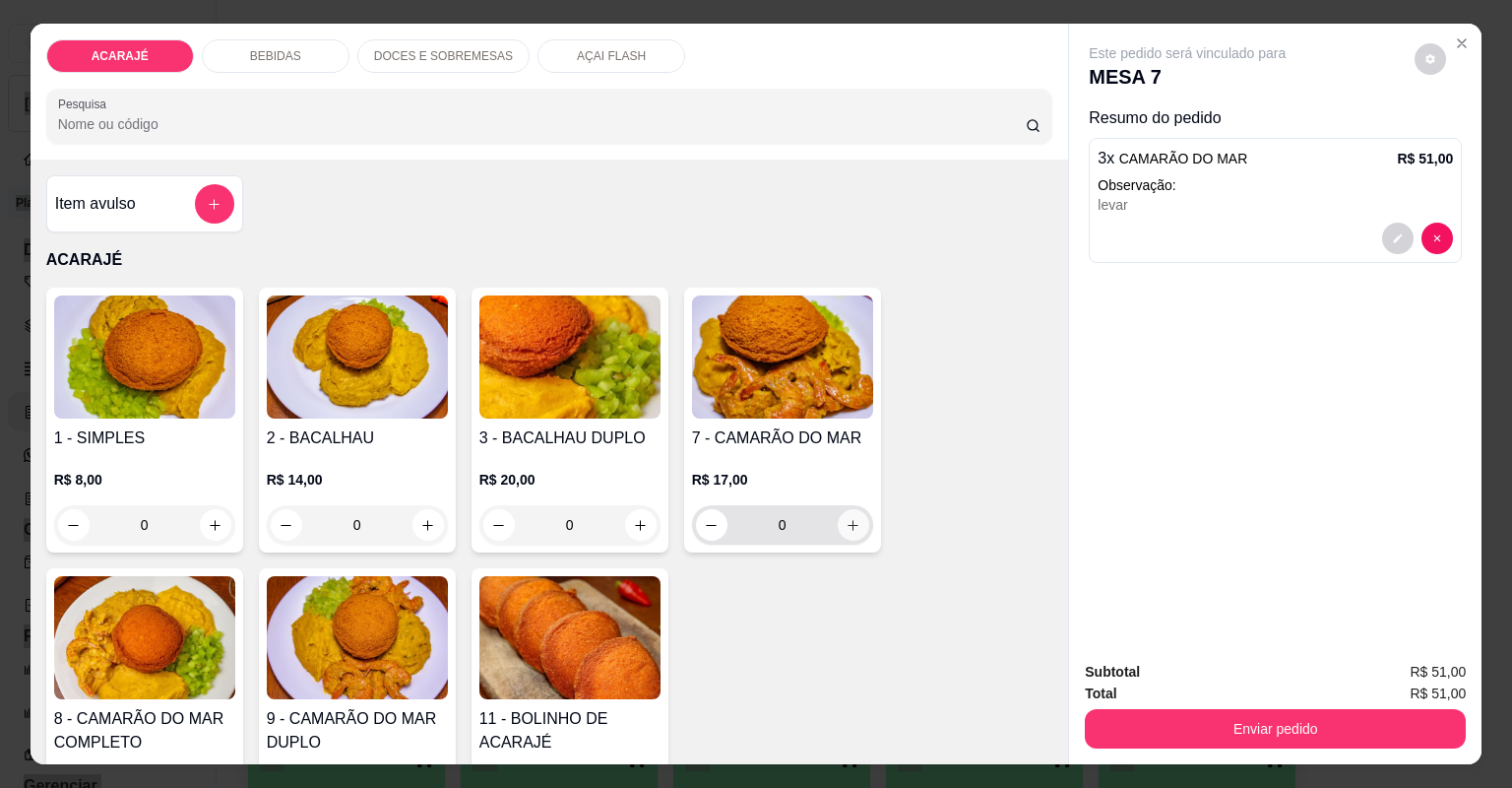 click at bounding box center (853, 525) 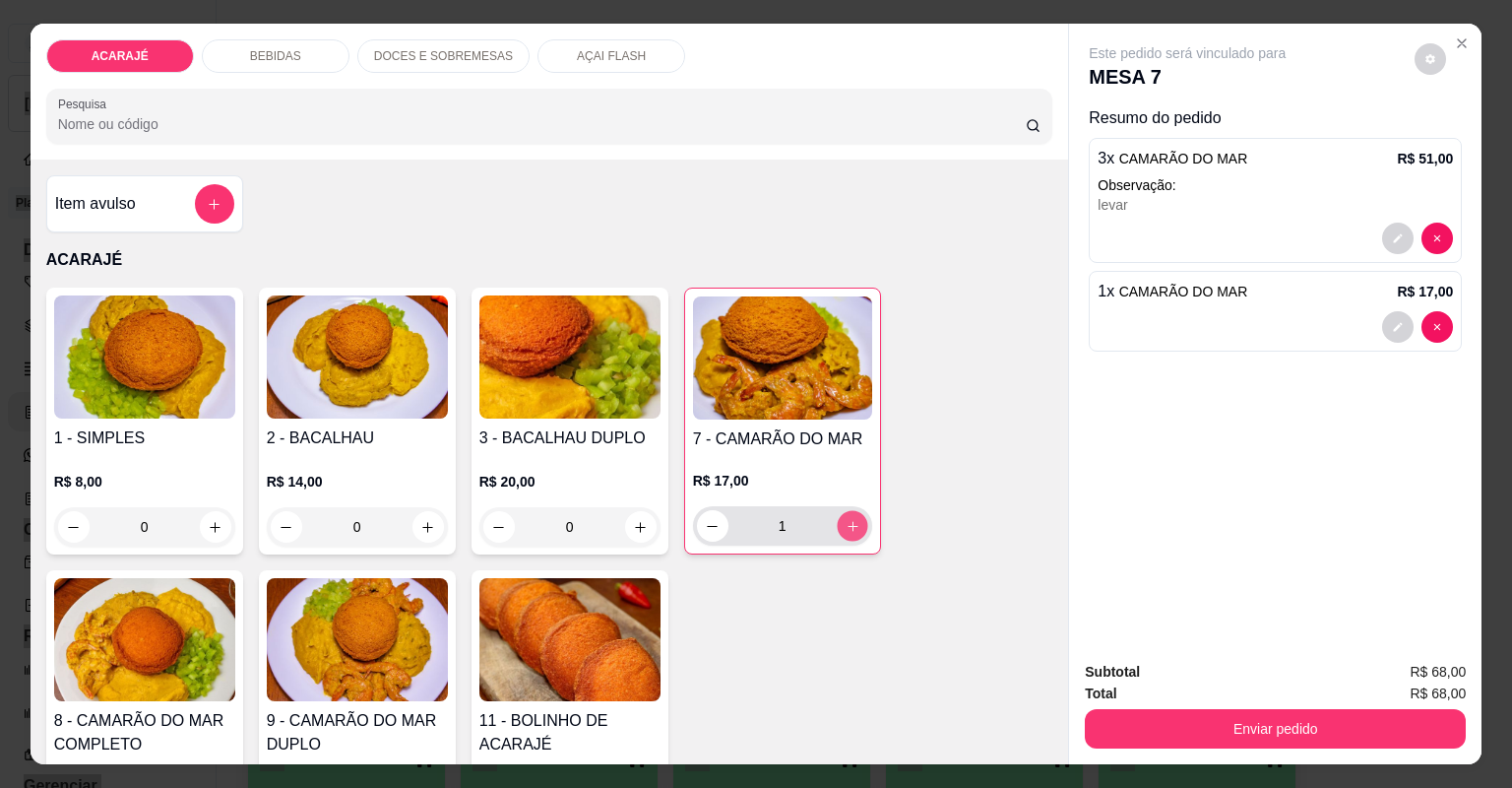 click at bounding box center [851, 525] 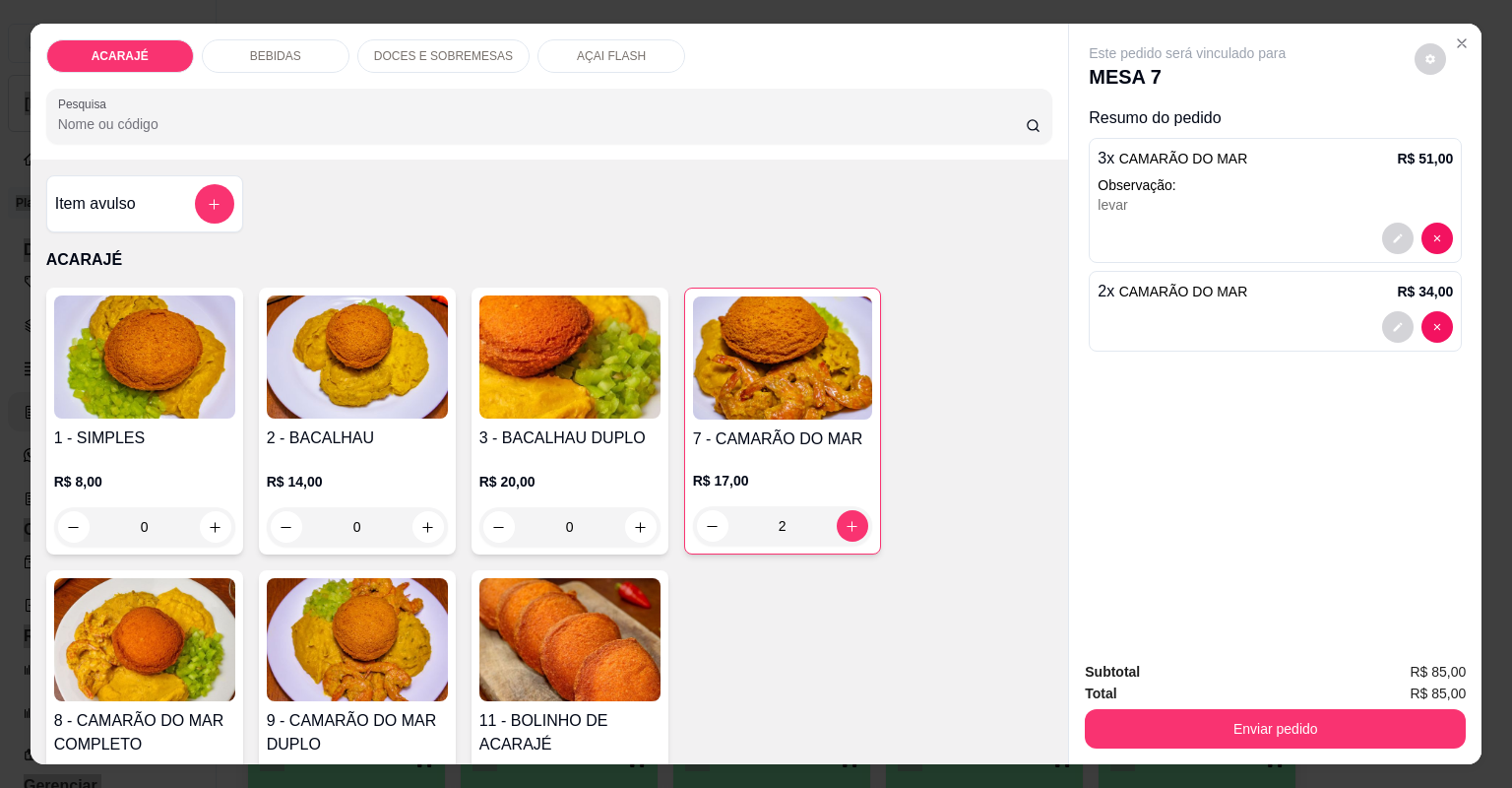 click 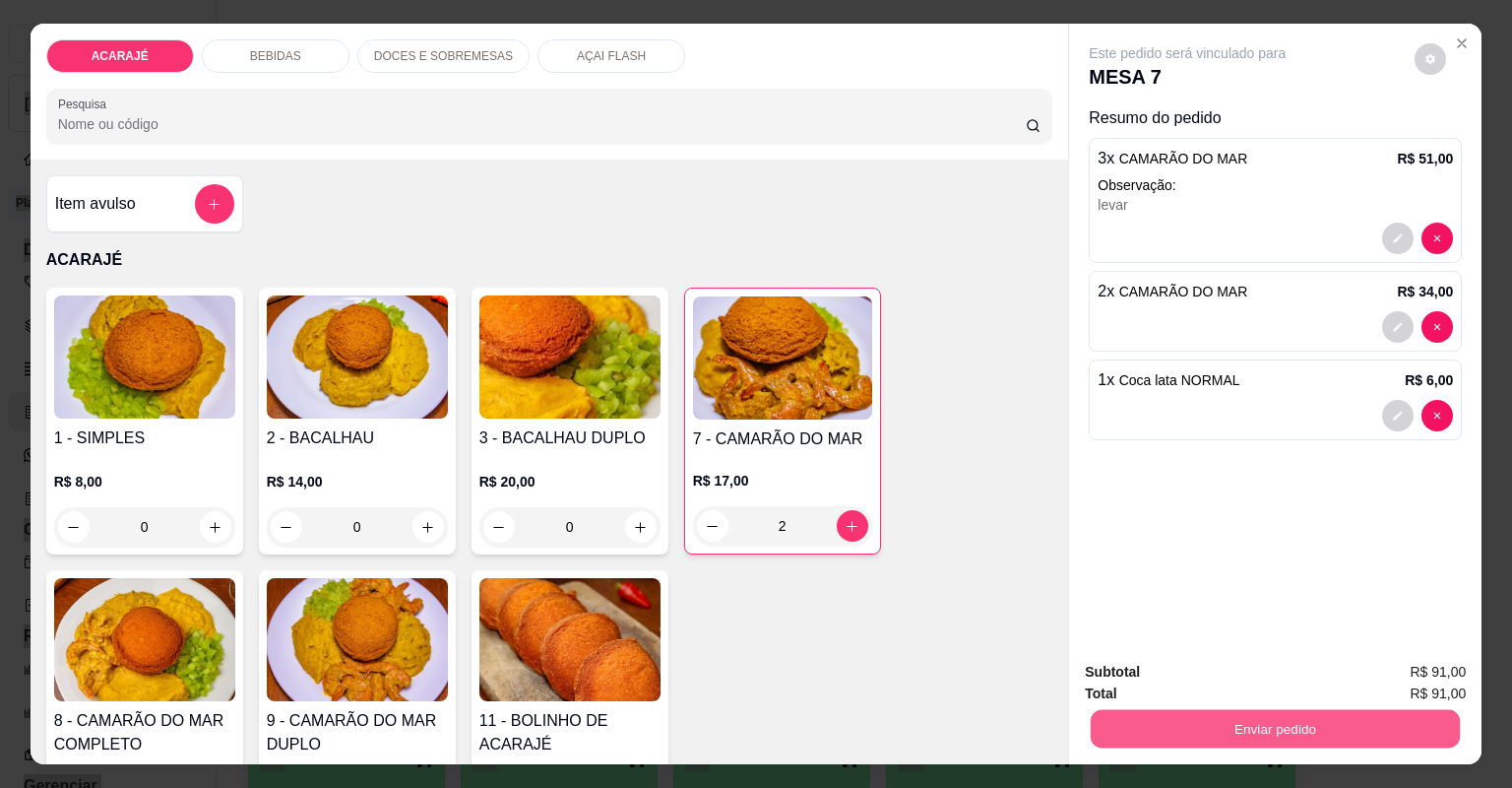 click on "Enviar pedido" at bounding box center [1275, 729] 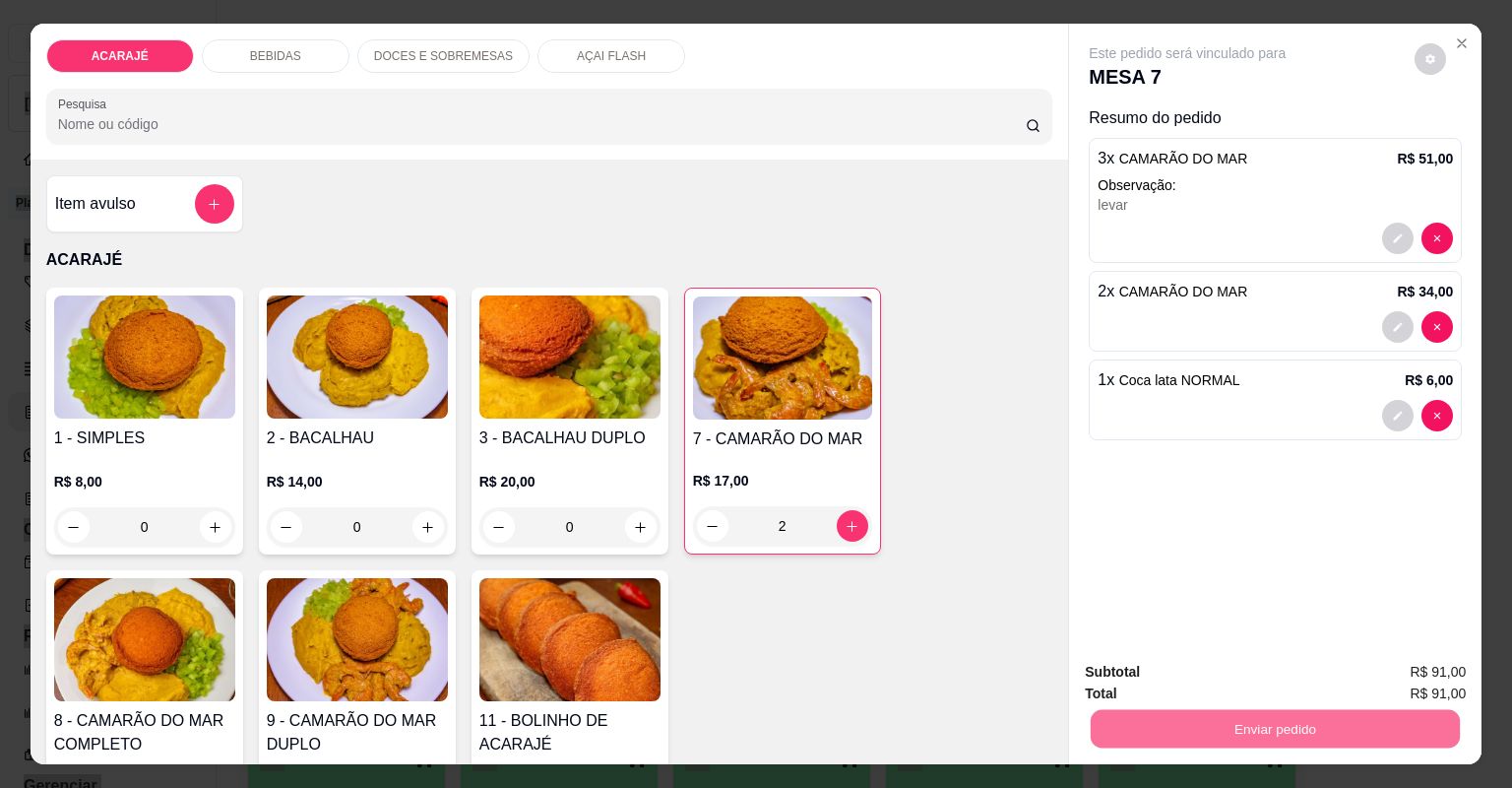 click on "Não registrar e enviar pedido" at bounding box center (1212, 681) 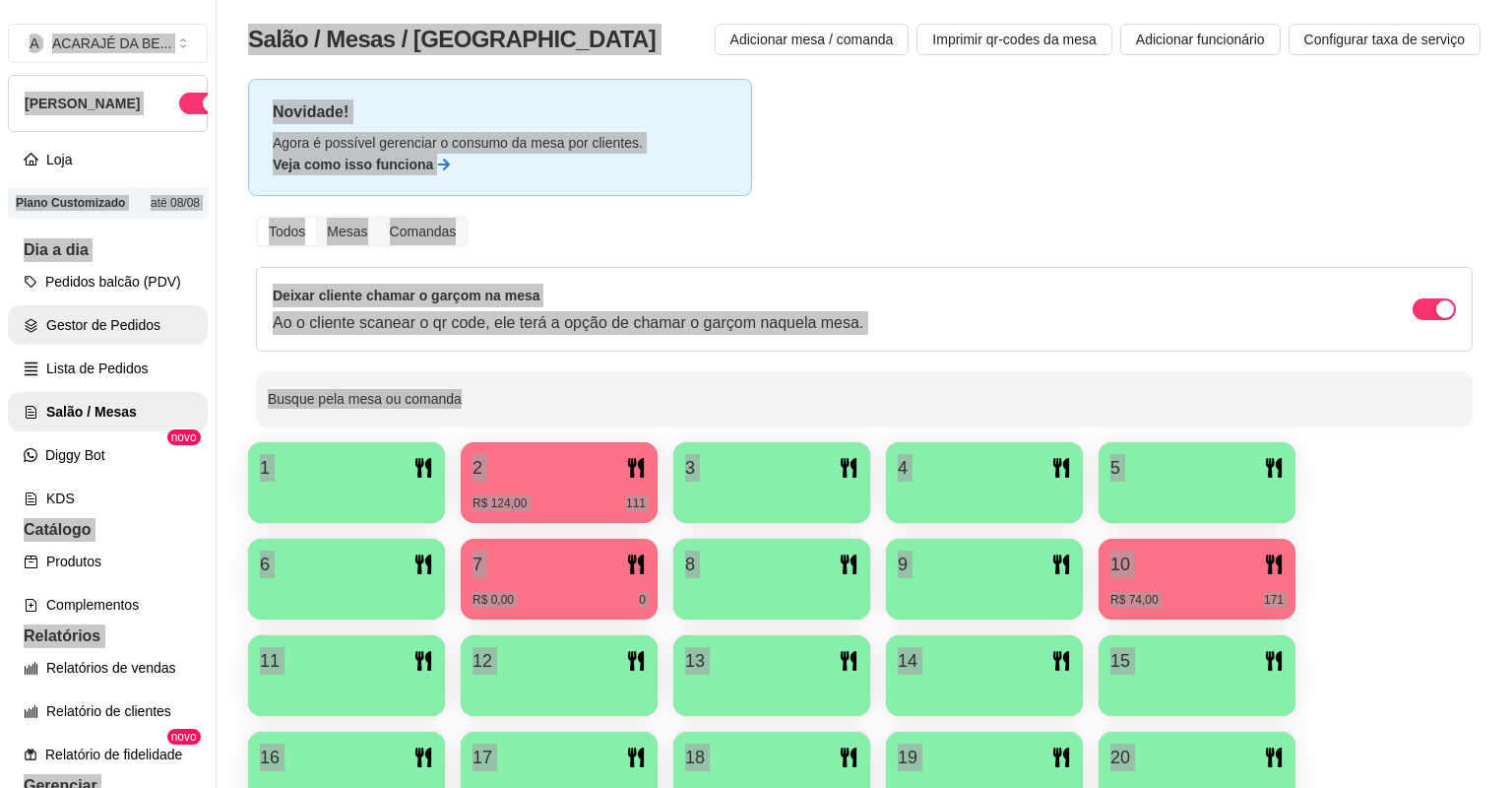 click on "Gestor de Pedidos" at bounding box center (107, 325) 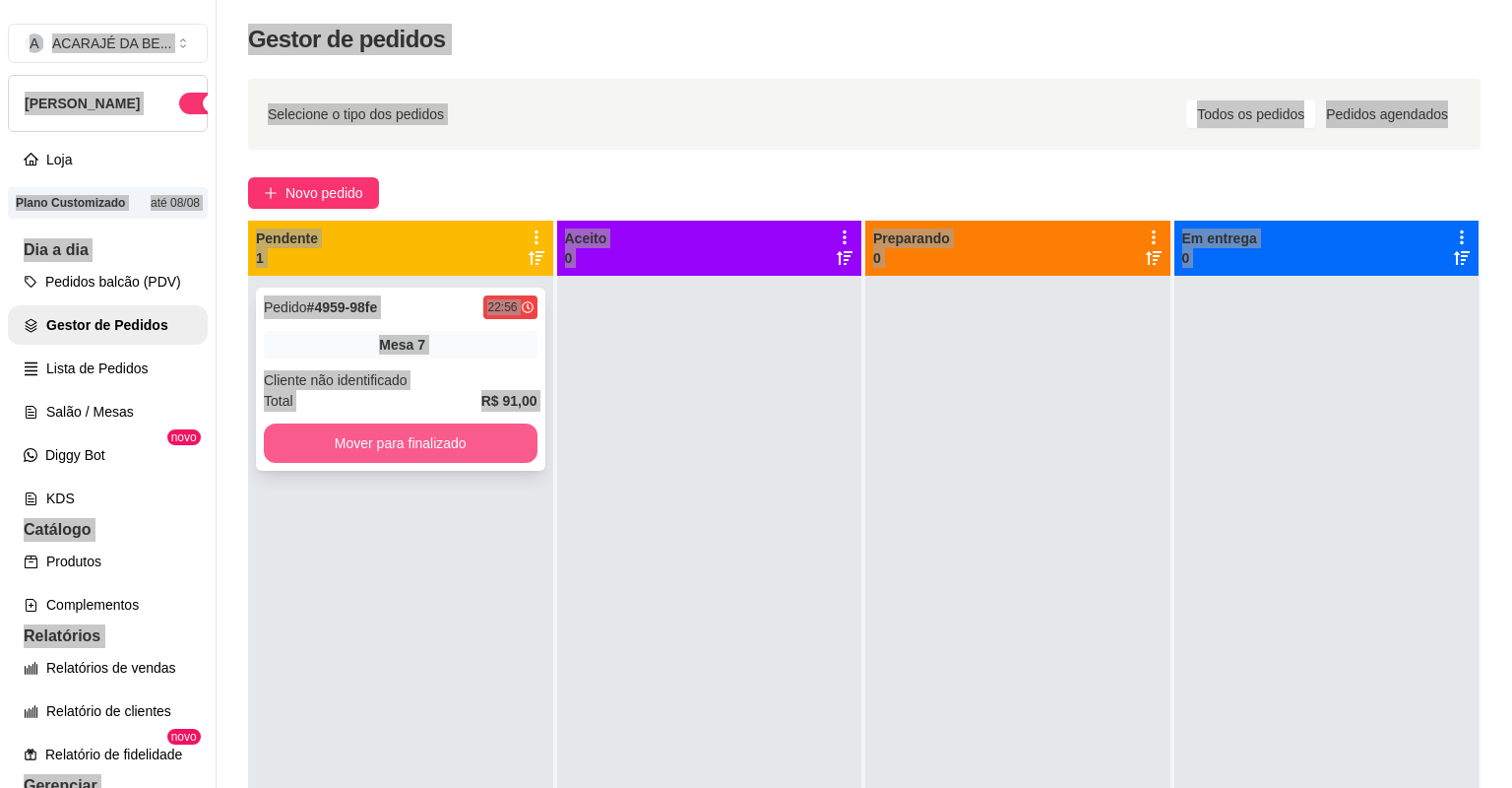 click on "Mover para finalizado" at bounding box center (401, 443) 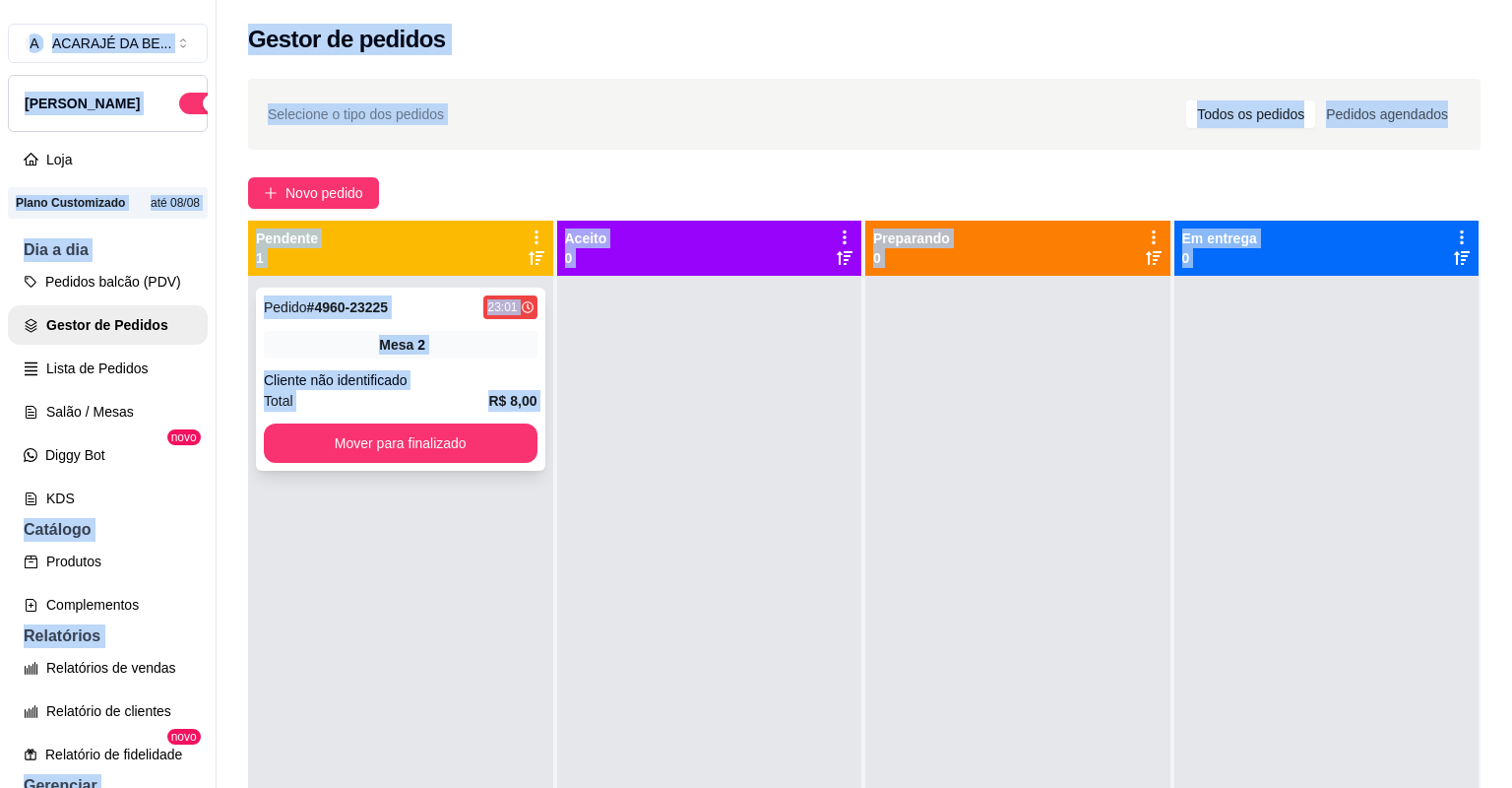 click on "23:01" at bounding box center (510, 307) 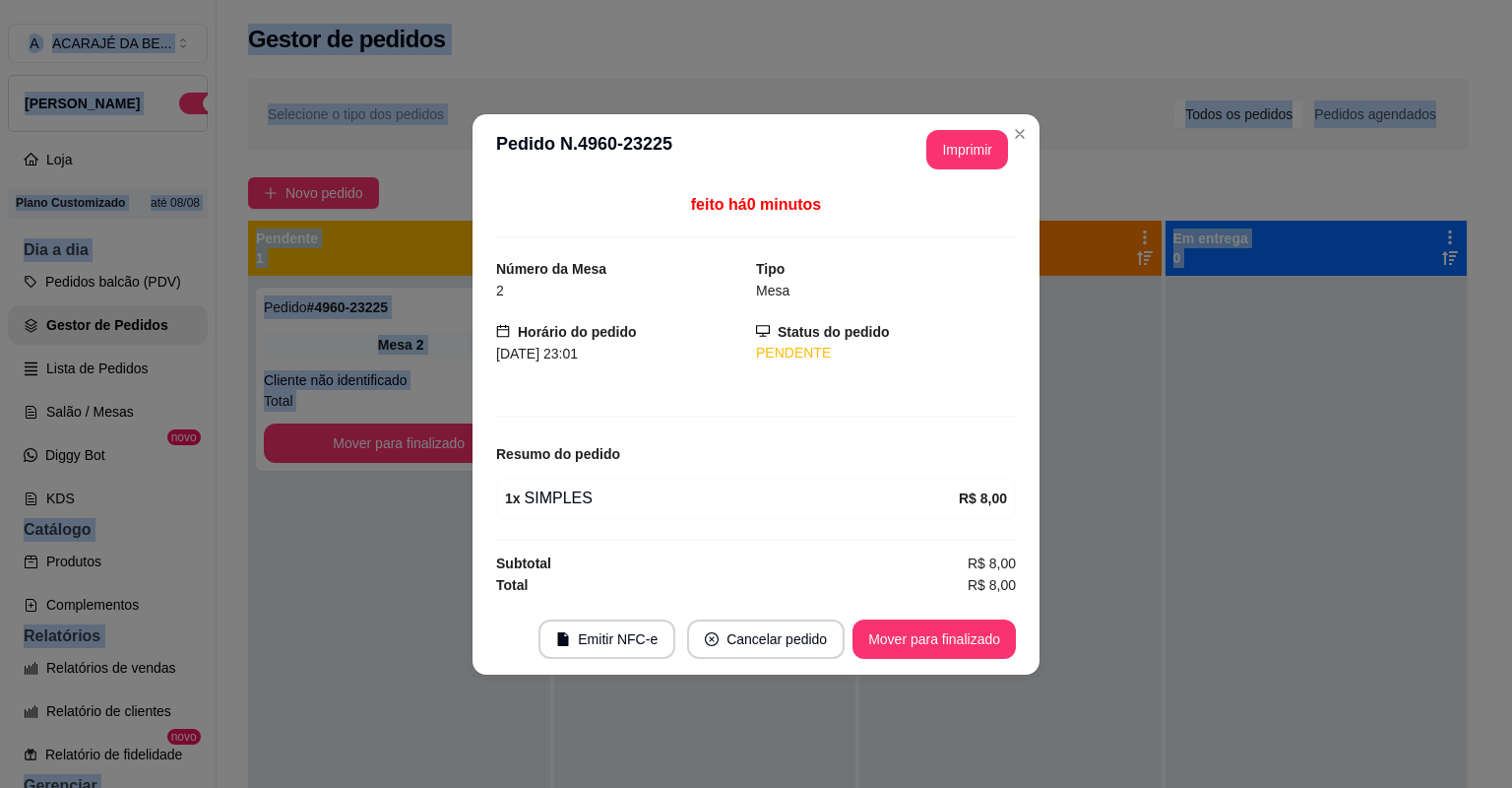 click on "Emitir NFC-e Cancelar pedido Mover para finalizado" at bounding box center [756, 639] 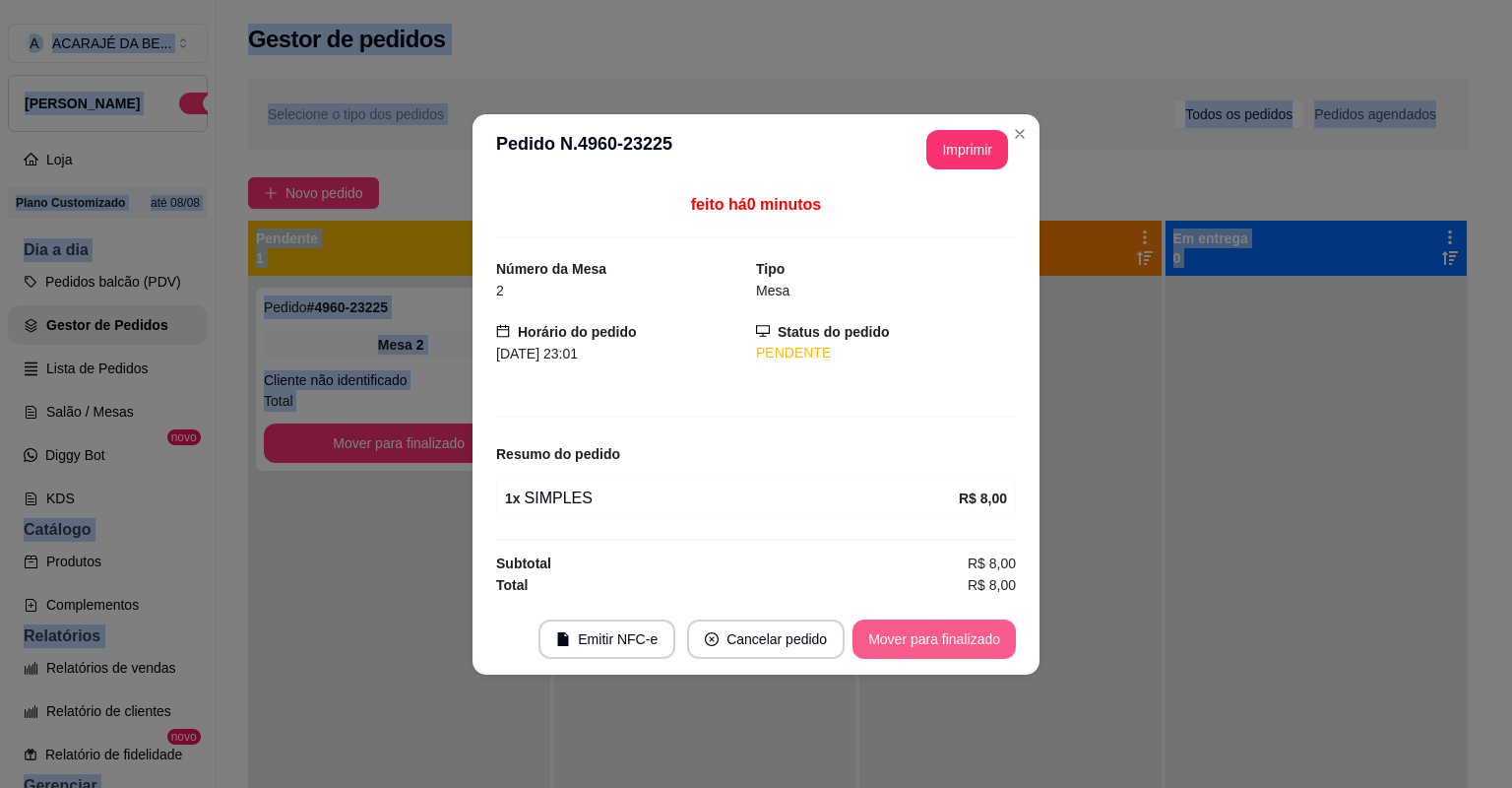 click on "Mover para finalizado" at bounding box center (934, 639) 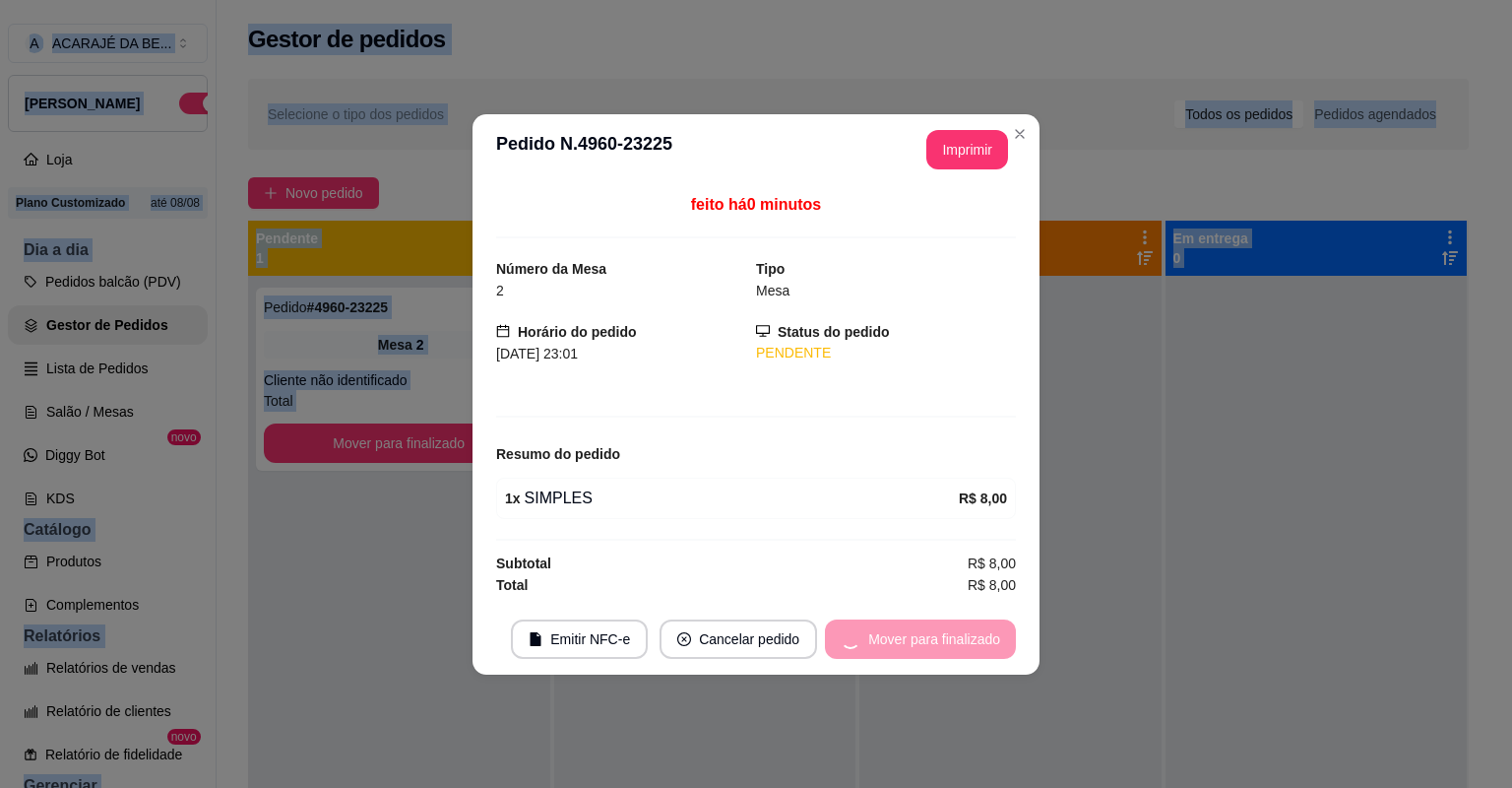 click on "Mover para finalizado" at bounding box center [920, 639] 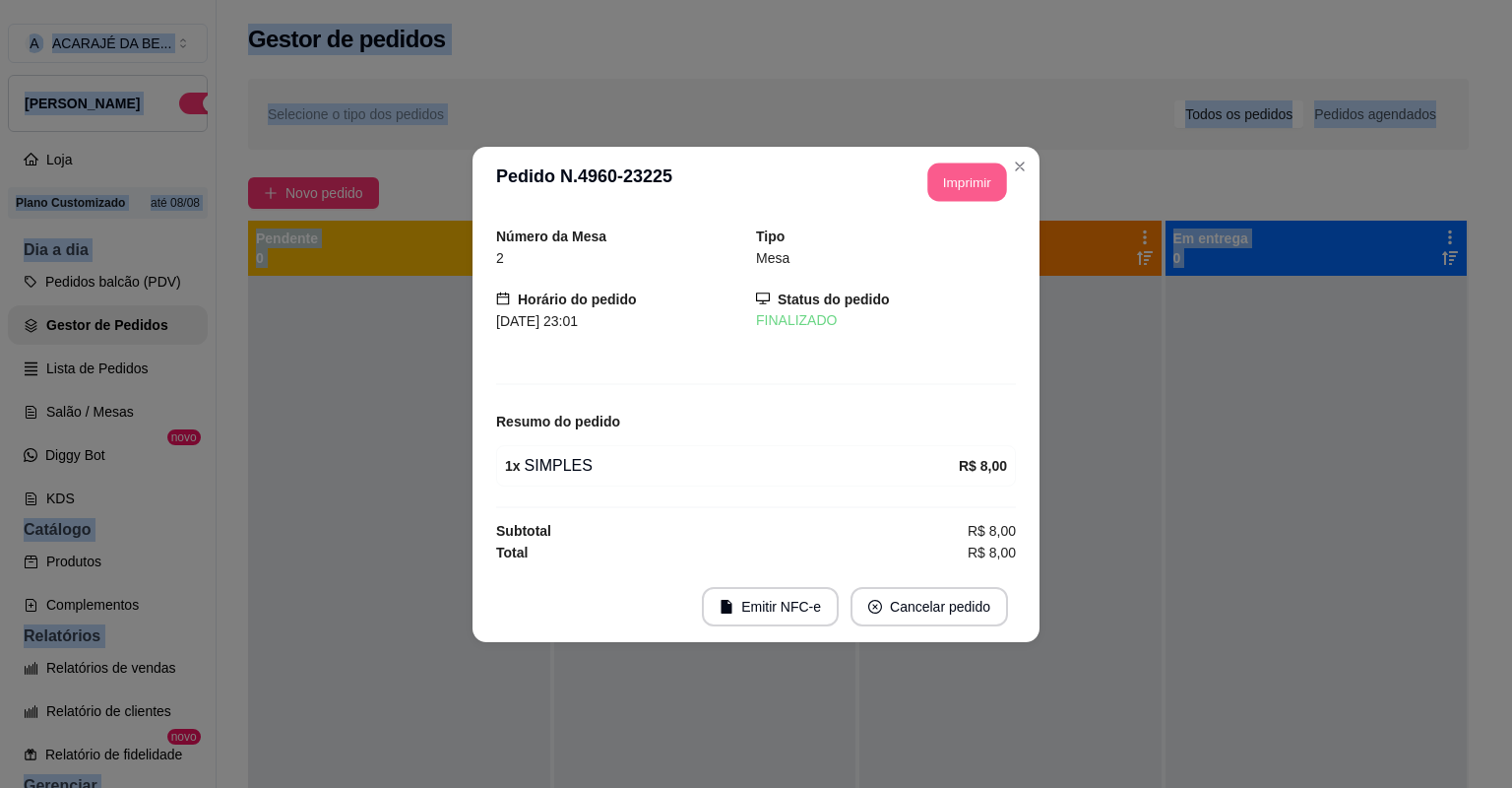 click on "Imprimir" at bounding box center [968, 181] 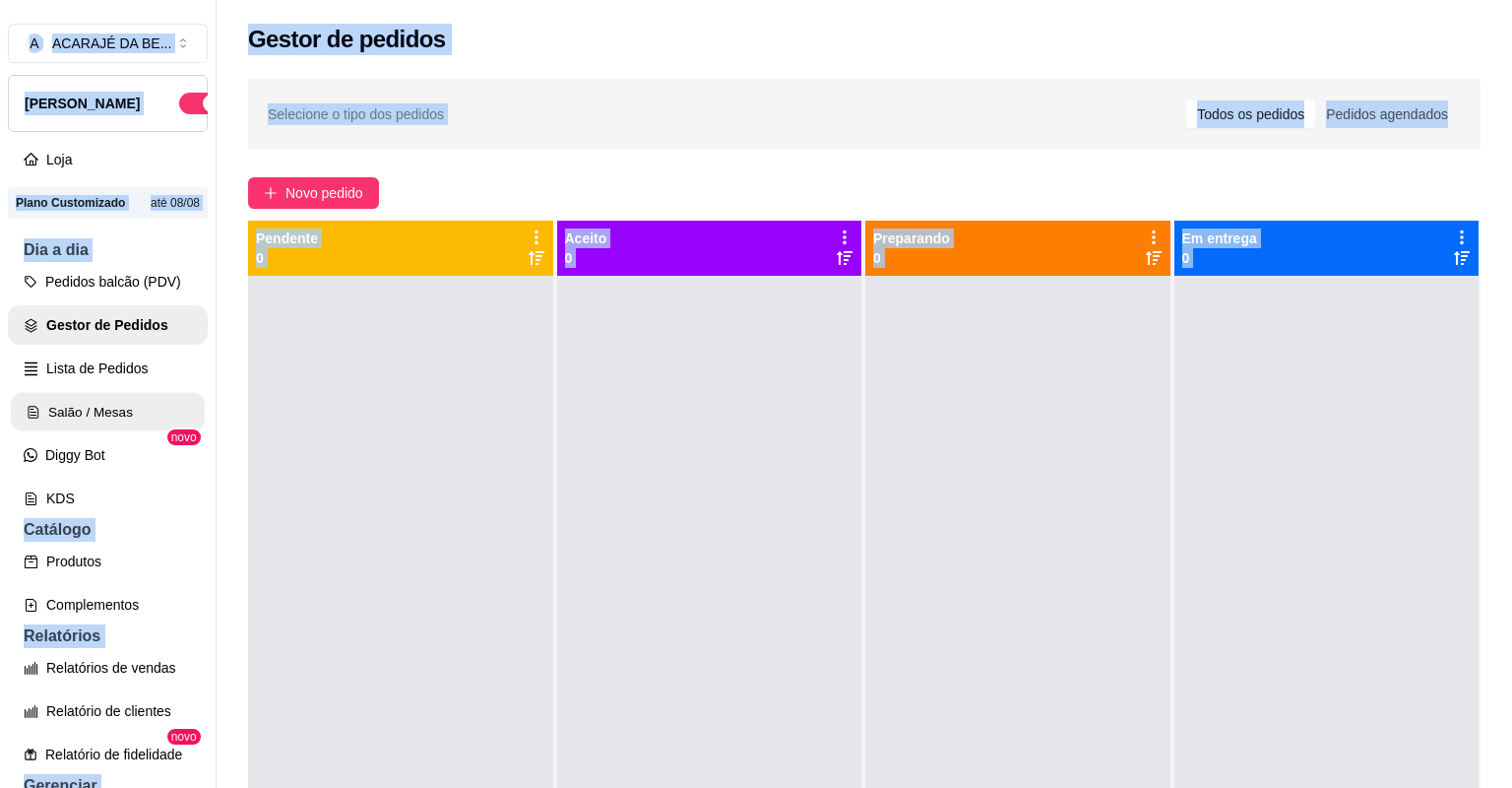 click on "Salão / Mesas" at bounding box center [107, 412] 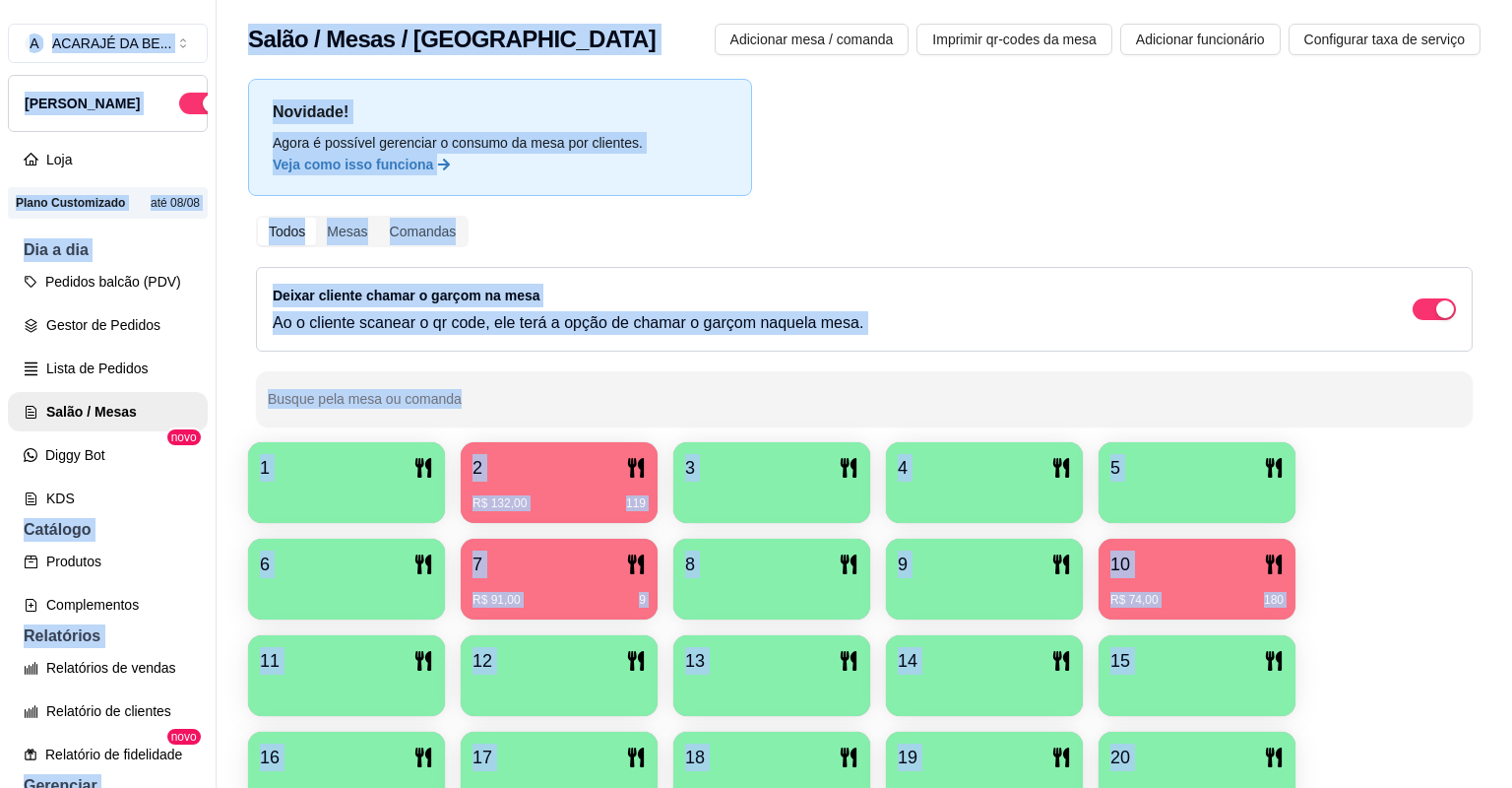 click on "R$ 132,00 119" at bounding box center (559, 496) 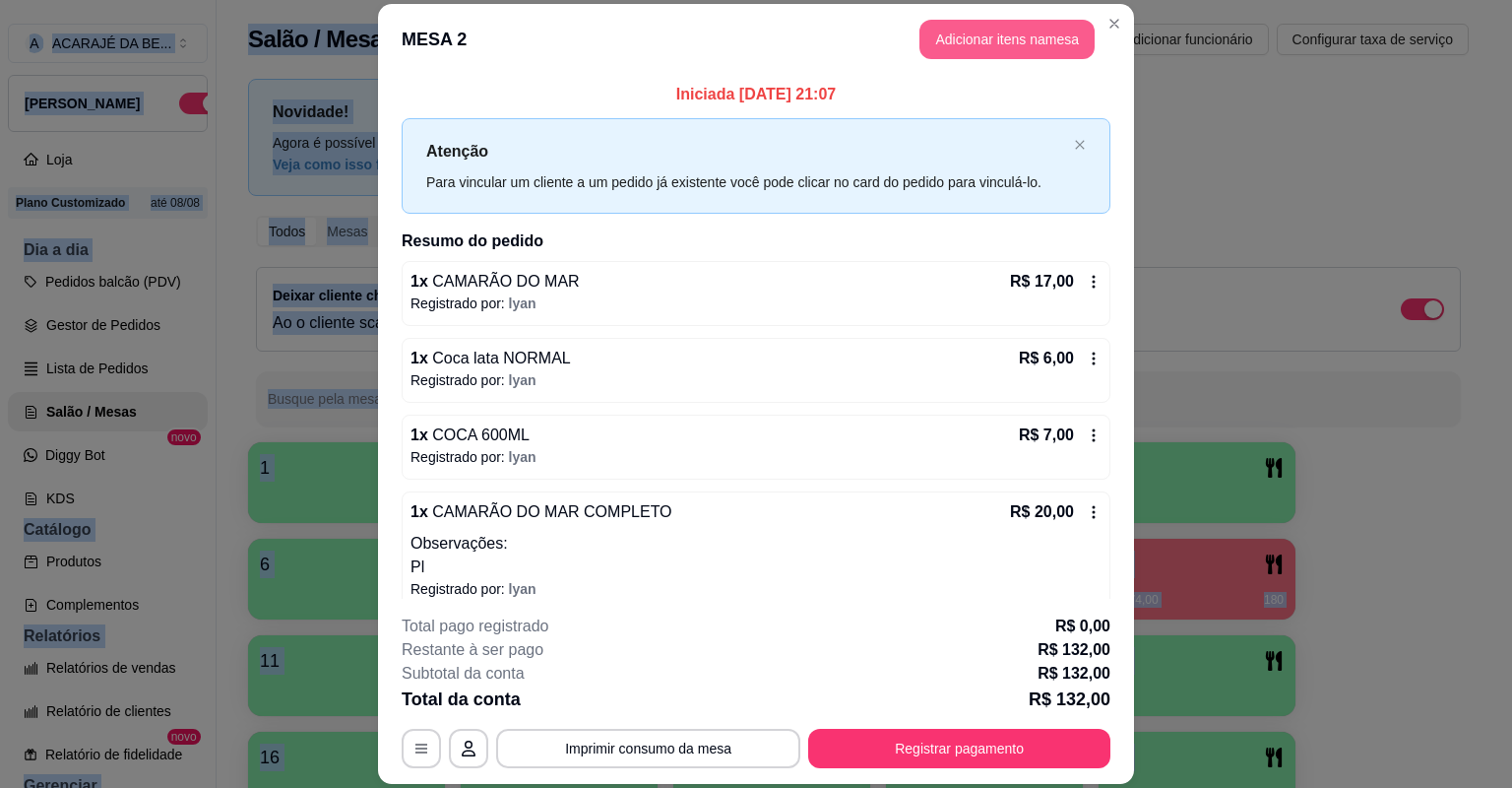click on "Adicionar itens na  mesa" at bounding box center [1007, 39] 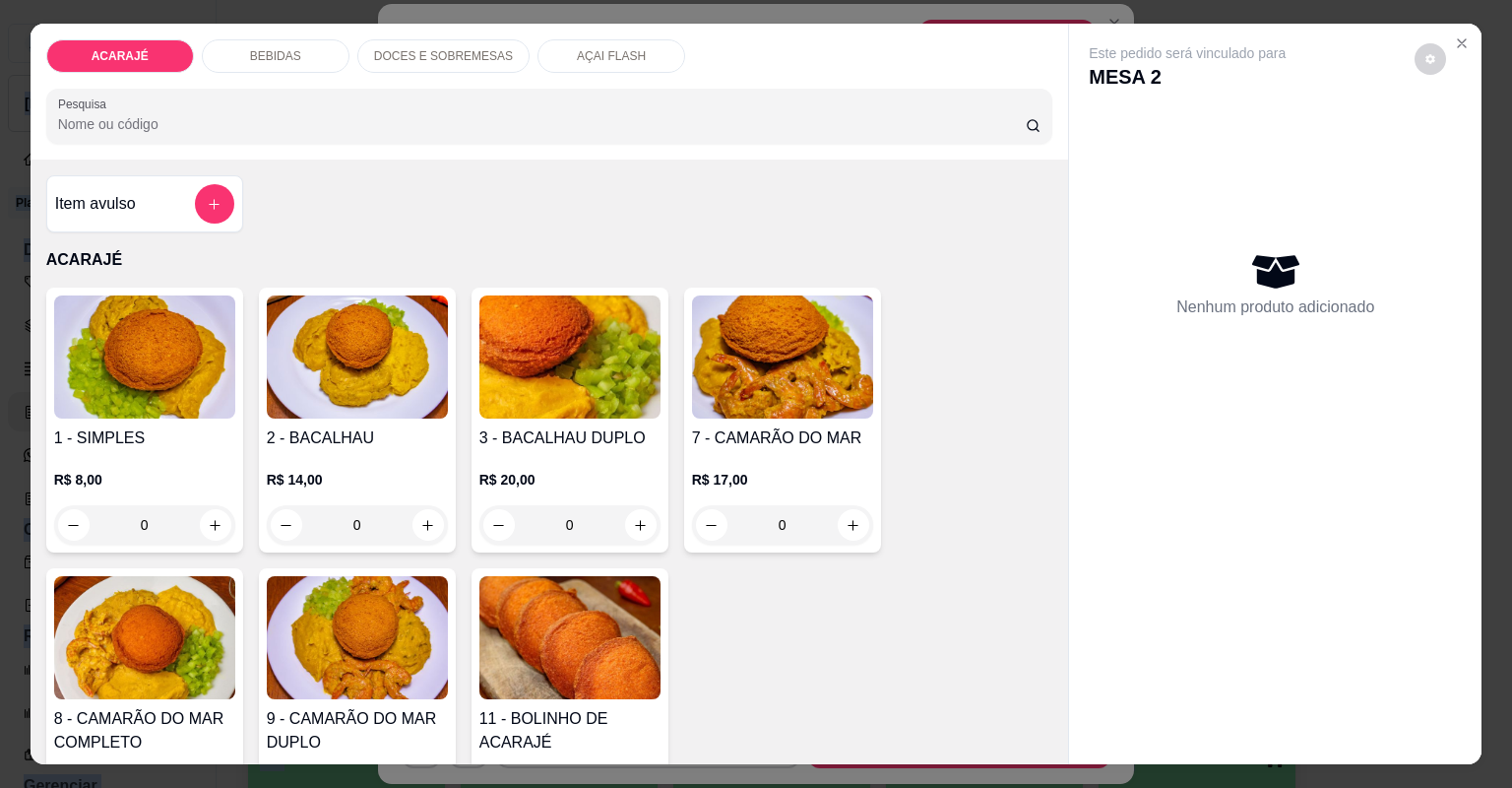 click at bounding box center [641, 829] 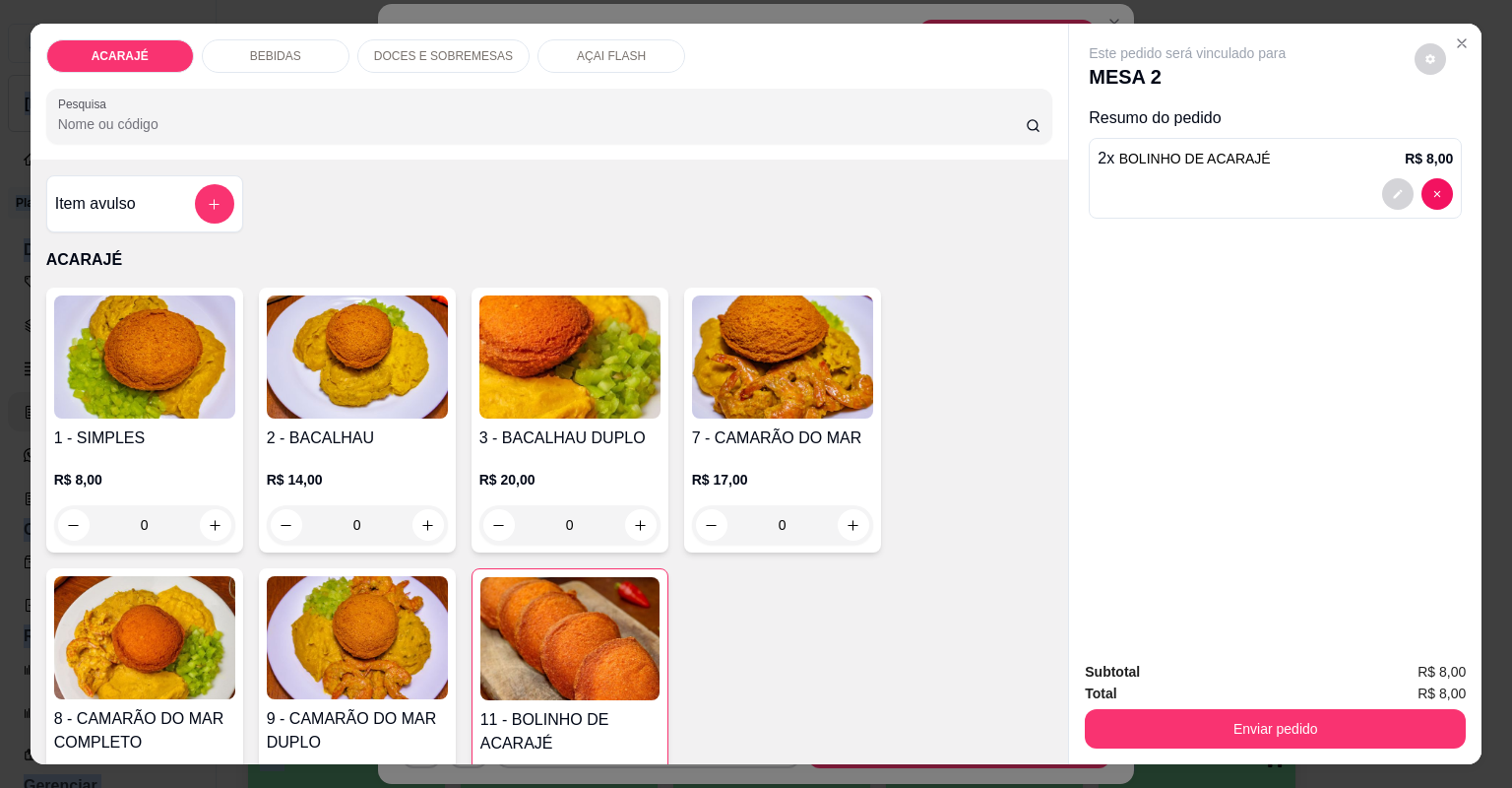 click 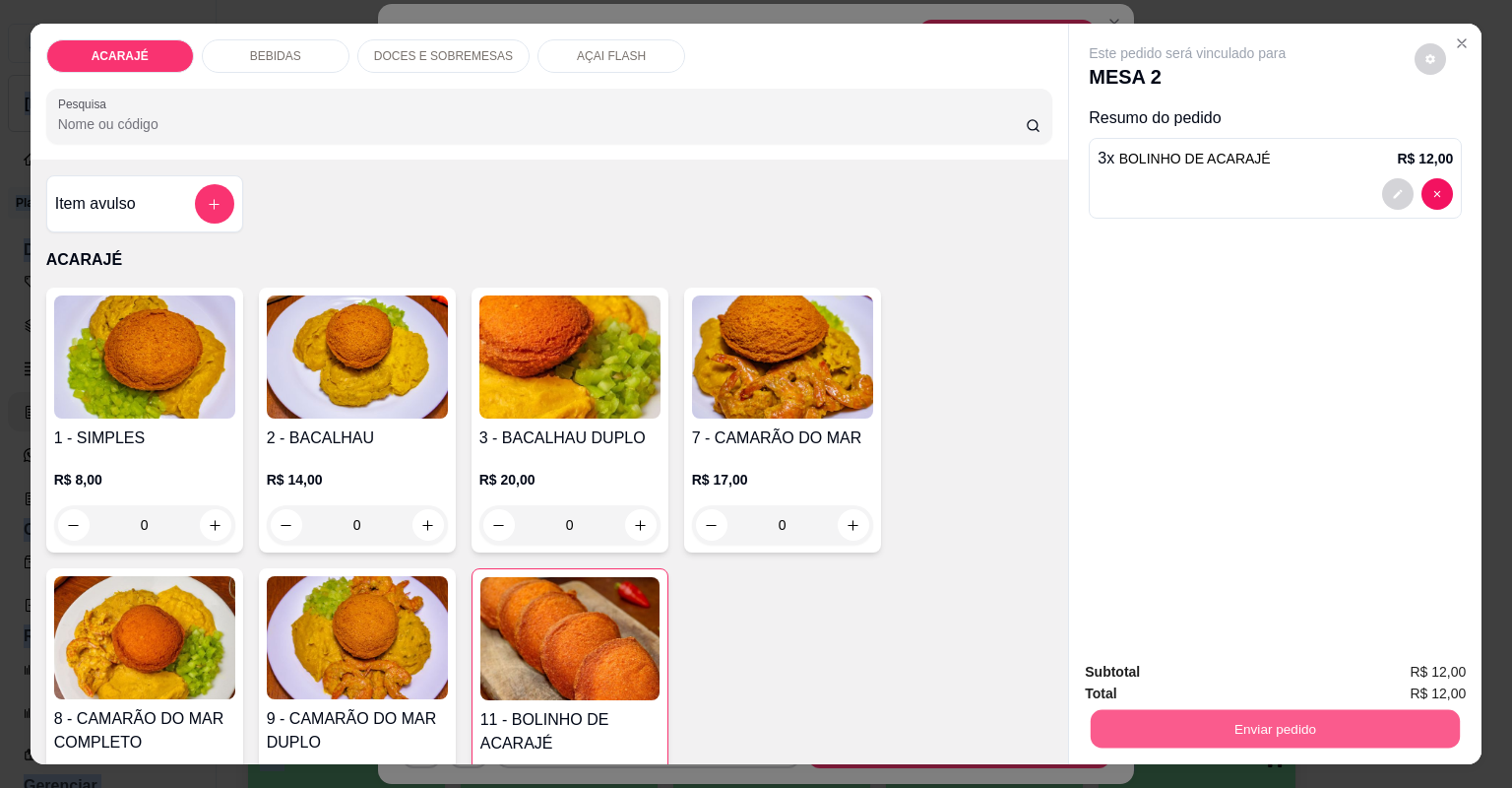 click on "Enviar pedido" at bounding box center (1275, 729) 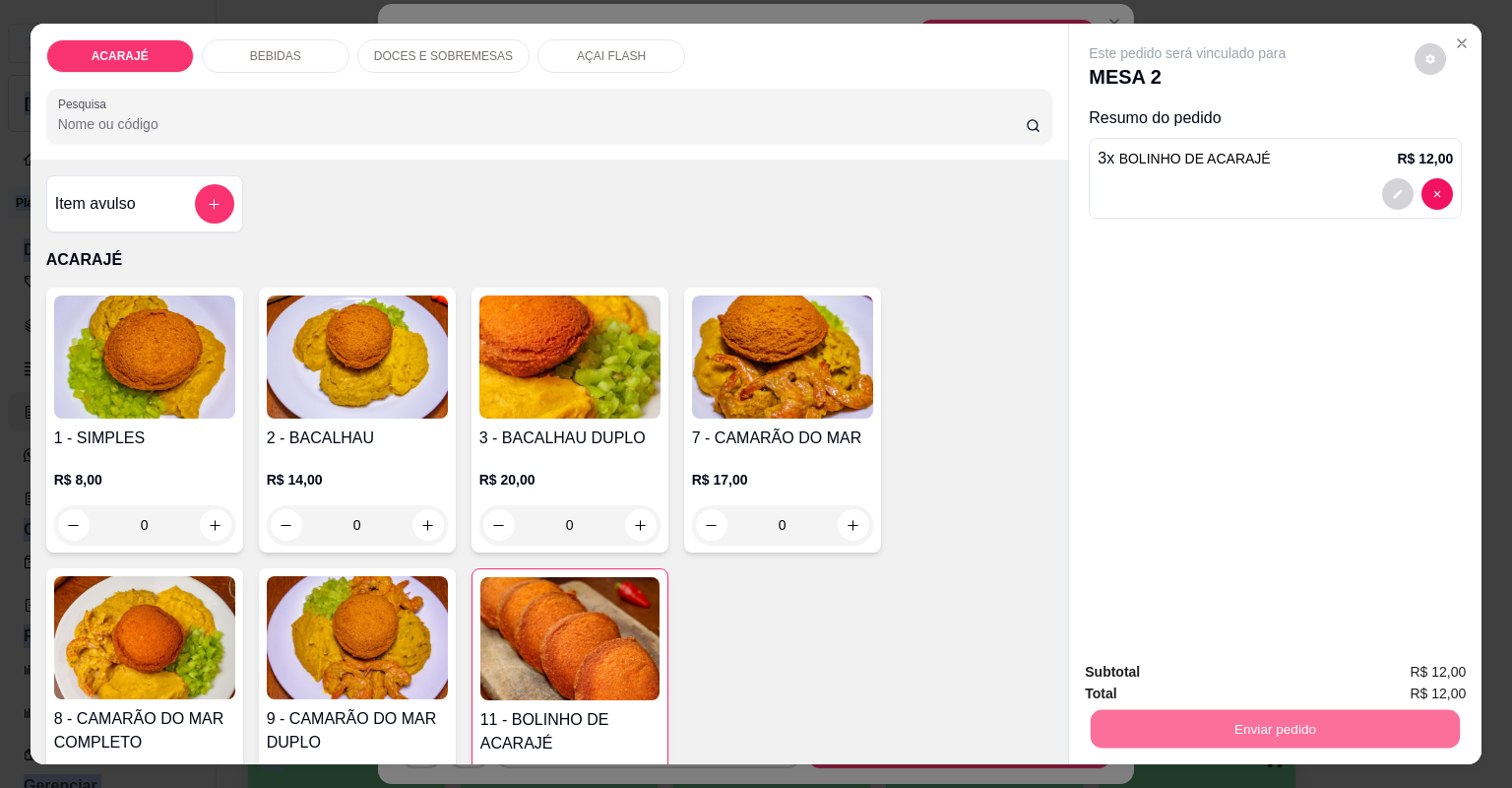 click on "Não registrar e enviar pedido" at bounding box center [1212, 680] 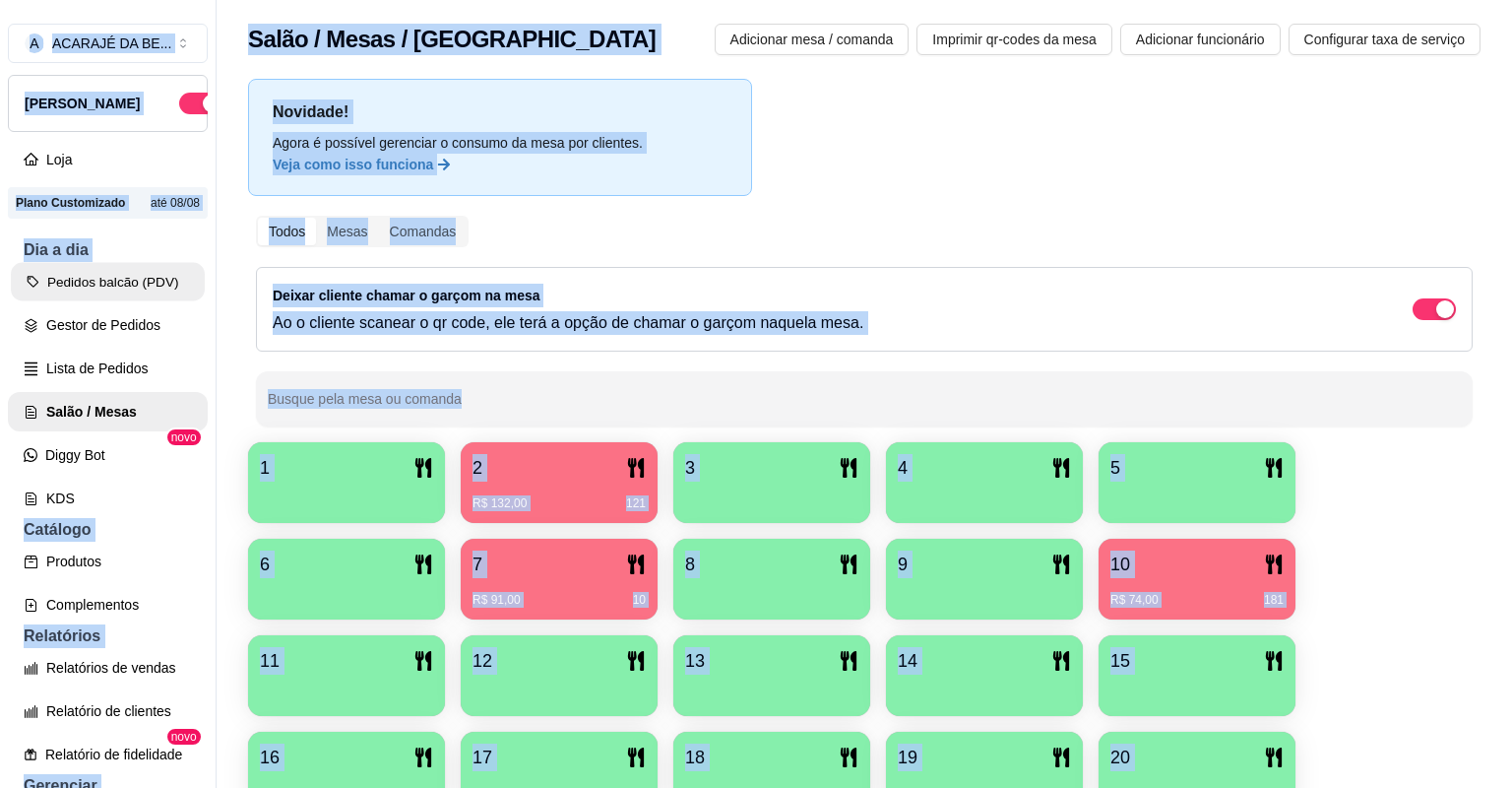 click on "Pedidos balcão (PDV)" at bounding box center (107, 282) 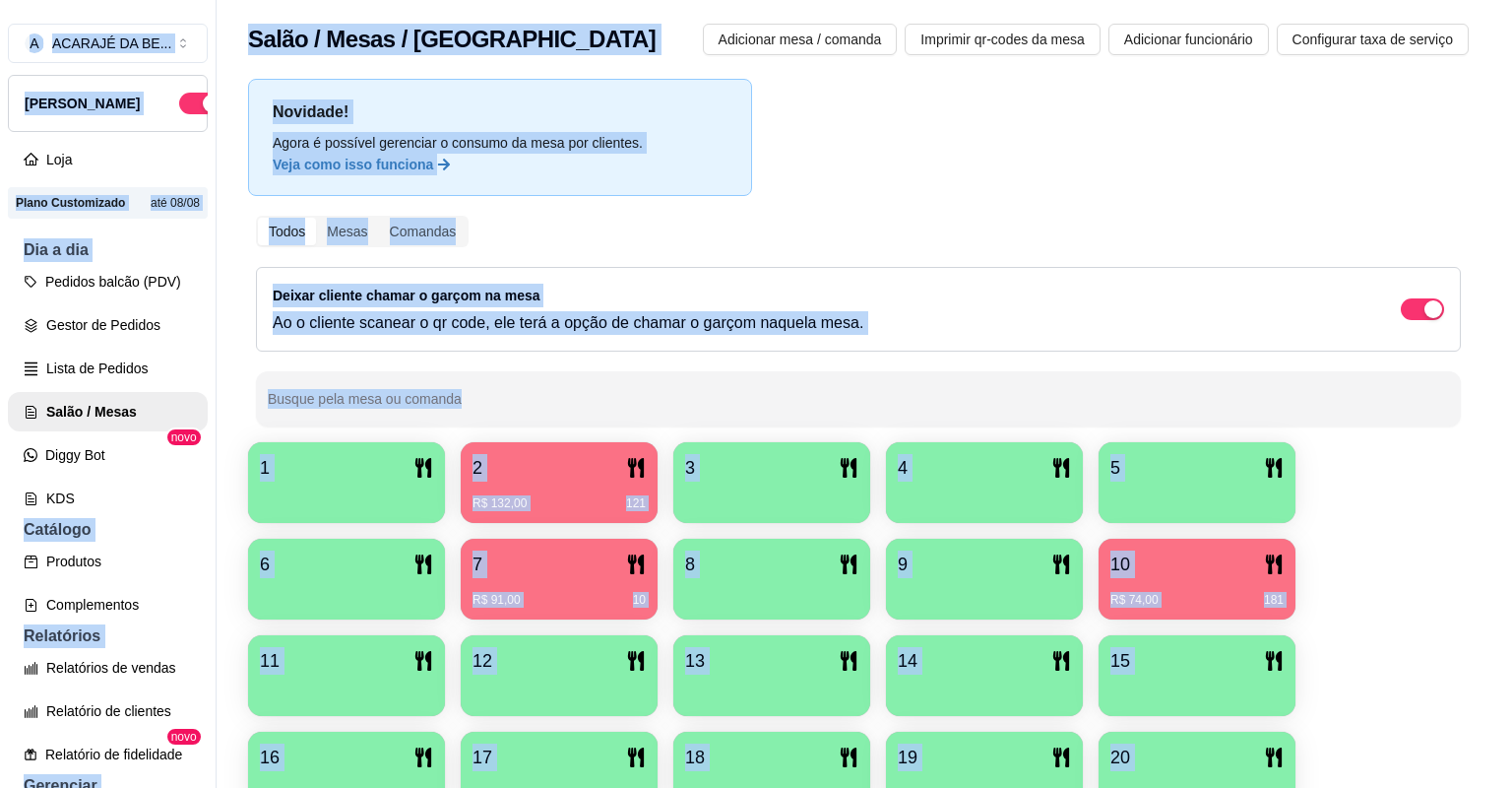 click at bounding box center (134, 356) 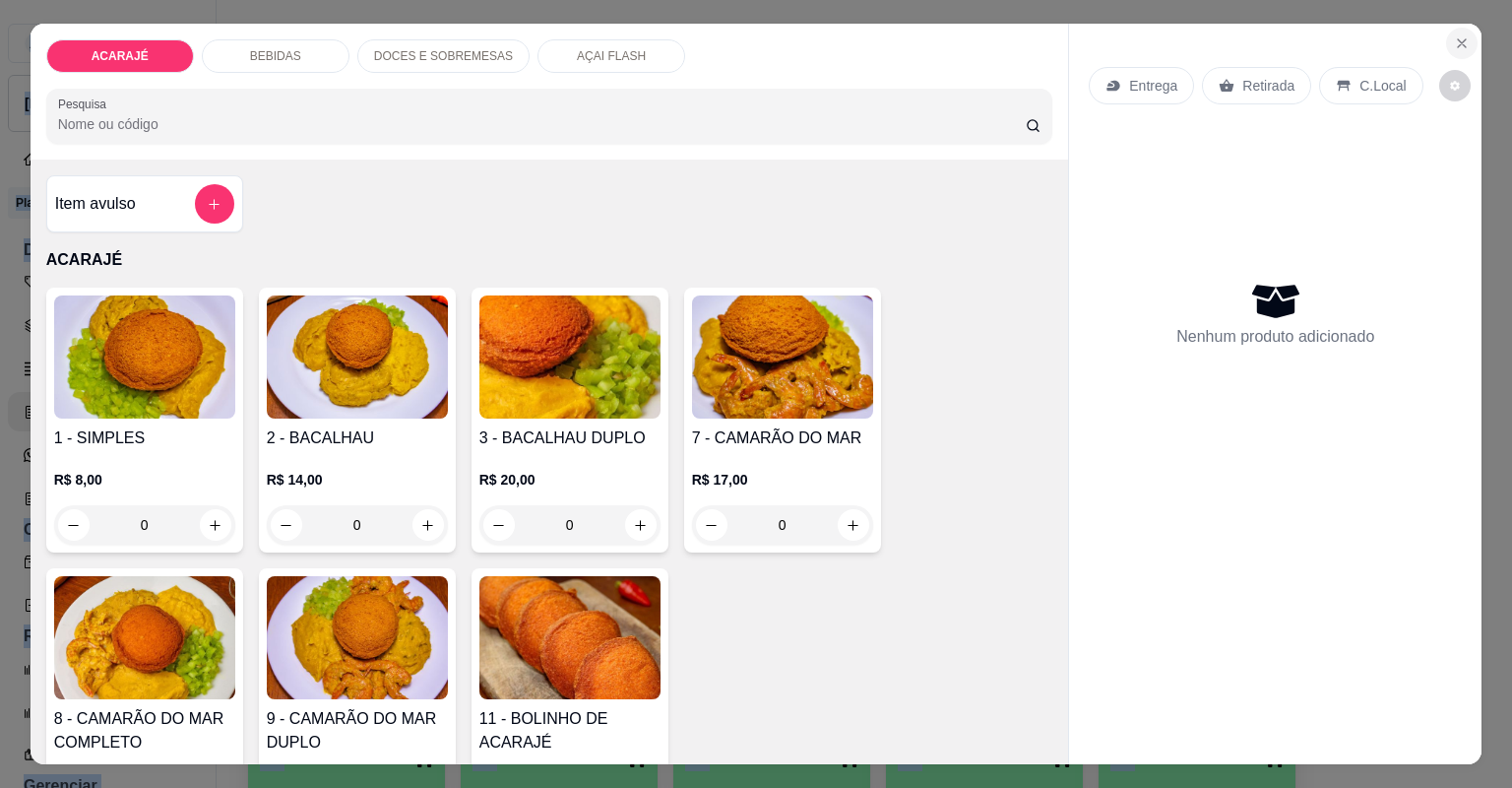 click on "ACARAJÉ  BEBIDAS  DOCES E SOBREMESAS AÇAI FLASH Pesquisa Item avulso ACARAJÉ  1 - SIMPLES    R$ 8,00 0 2 - BACALHAU    R$ 14,00 0 3 - BACALHAU DUPLO    R$ 20,00 0 7 - CAMARÃO DO MAR    R$ 17,00 0 8 - CAMARÃO DO MAR COMPLETO    R$ 20,00 0 9 - CAMARÃO DO MAR DUPLO   R$ 30,00 0 11 - BOLINHO DE ACARAJÉ    R$ 4,00 0 BEBIDAS  SUCO DE POLPA ( SÓ PRA LOCAL )   R$ 0,00 0 SUCO DE LARANJA/MISTO ( SÓ PRO LOCAL )   R$ 0,00 0 40 - Coca lata NORMAL   R$ 6,00 0 COCA LATA ZERO    R$ 6,00 0 55 - Fanta Laraja   R$ 6,00 0 GUARANÁ LATA    R$ 6,00 0 PEPSI LATA    R$ 6,00 0 56 - Kuat lata   R$ 5,00 0 41 - SPRITE LEMON FRESH    R$ 6,00 0 42 - AGUA C/Gás   R$ 3,00 0 50 - agua sem gás   R$ 3,00 0 49 - SUCO DEL VALE 450ML LARANJA OU UVA   R$ 6,00 0 47 - COCA 600ML    R$ 7,00 0 61 - COCA 600ML ZERO    R$ 7,00 0 44 - RETORNAVÉL 1L   R$ 8,00 0 43 - COCA 1Litro Normal    R$ 10,00 0 FANTA LARANJA DE 1L   R$ 10,00 0 59 - PEPSI 1 L   R$ 10,00 0 58 - GUARANÁ 1L   R$ 10,00 0 45 - REFRI 1,5L   R$ 12,00 0" at bounding box center (756, 394) 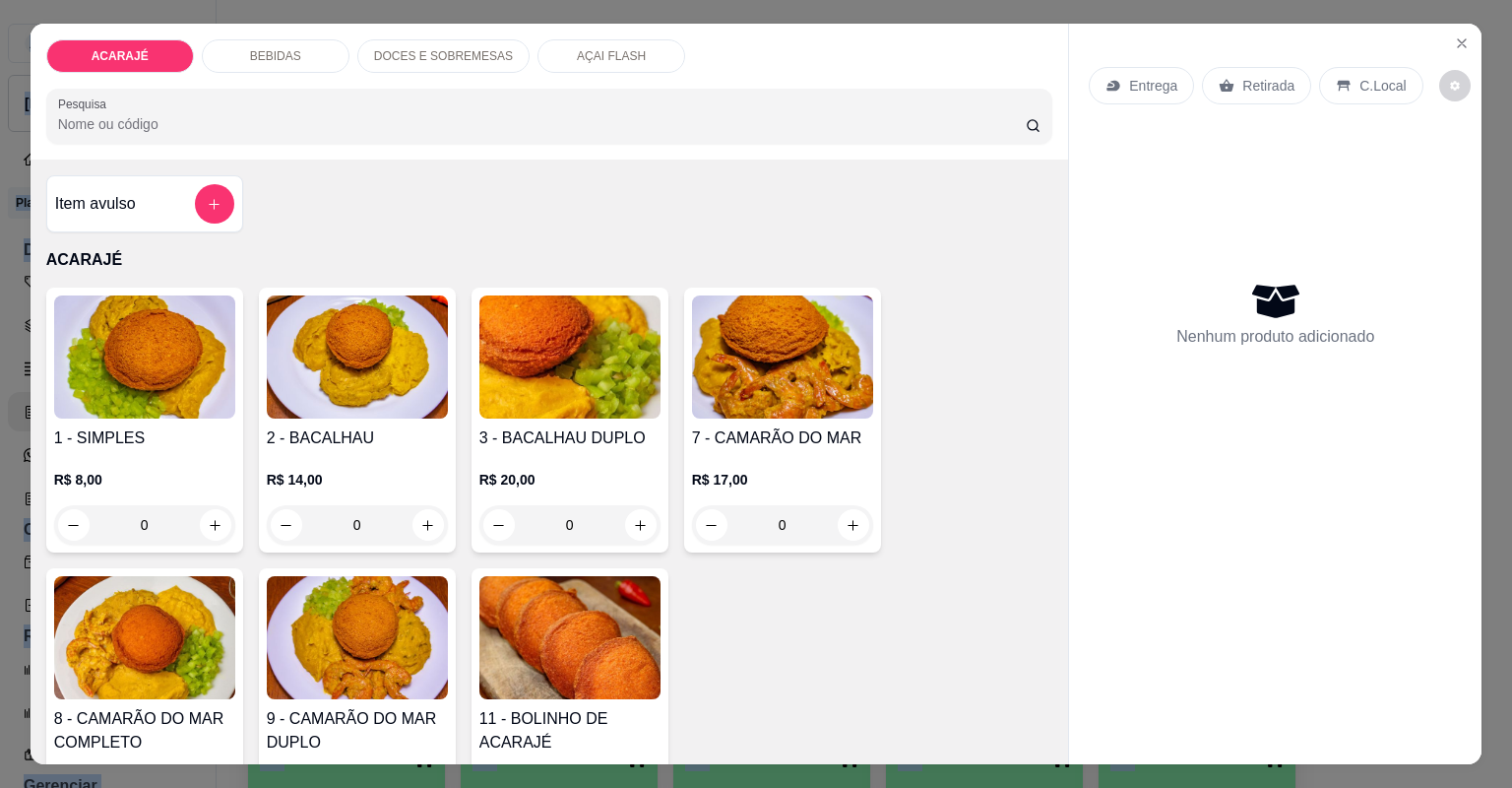 click on "C.Local" at bounding box center (1382, 86) 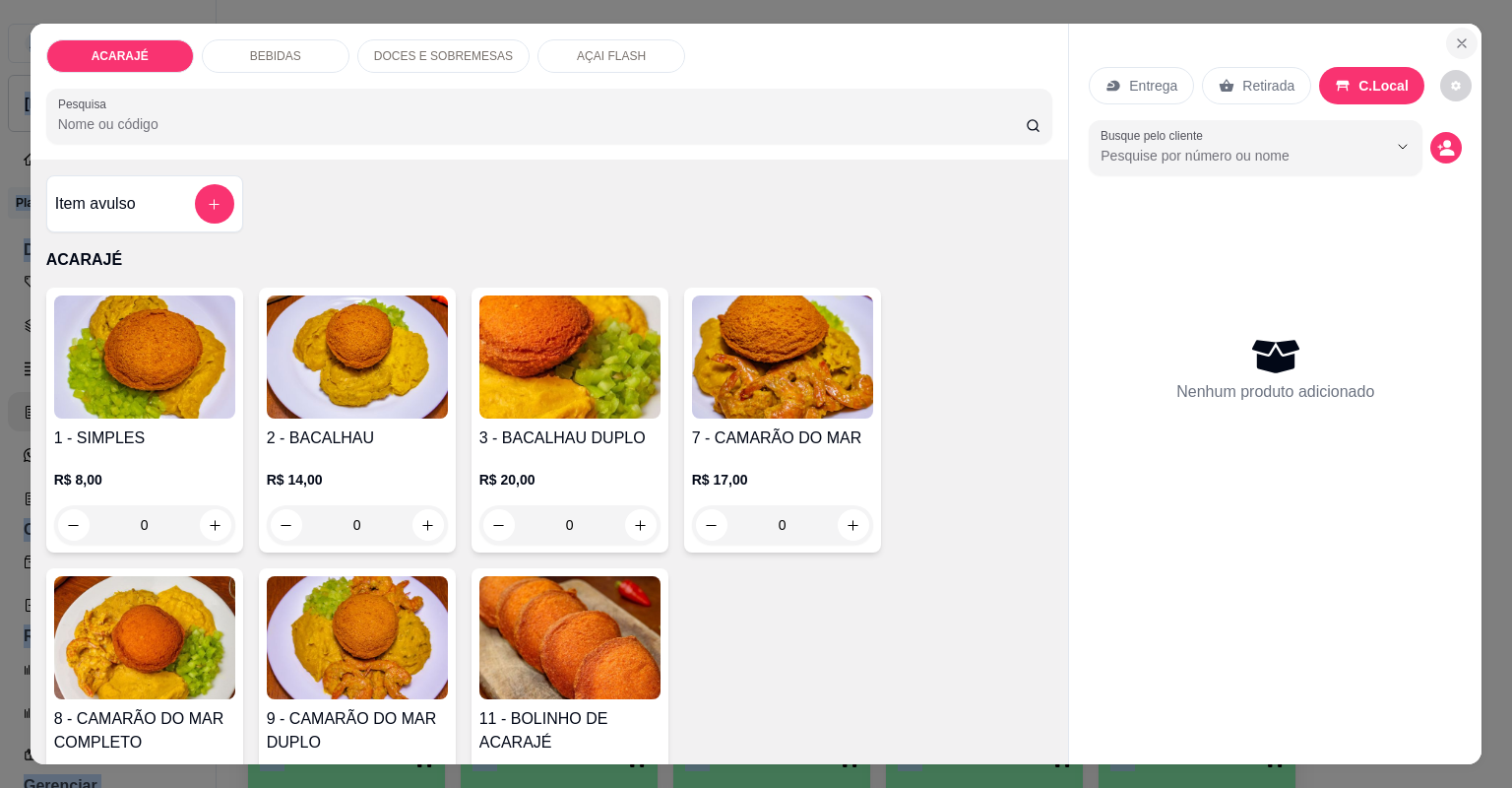 click at bounding box center [1462, 43] 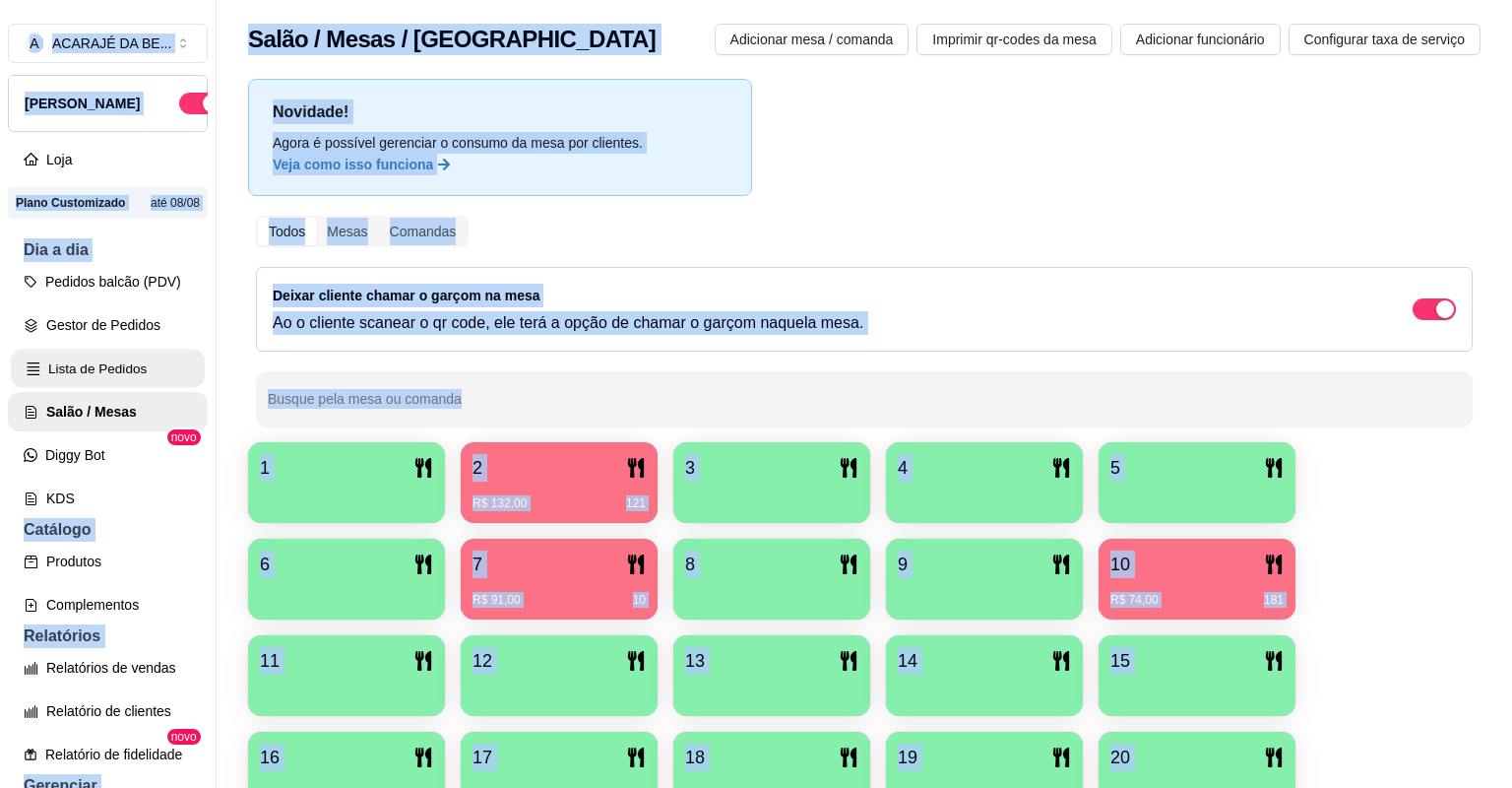 click on "Lista de Pedidos" at bounding box center [107, 368] 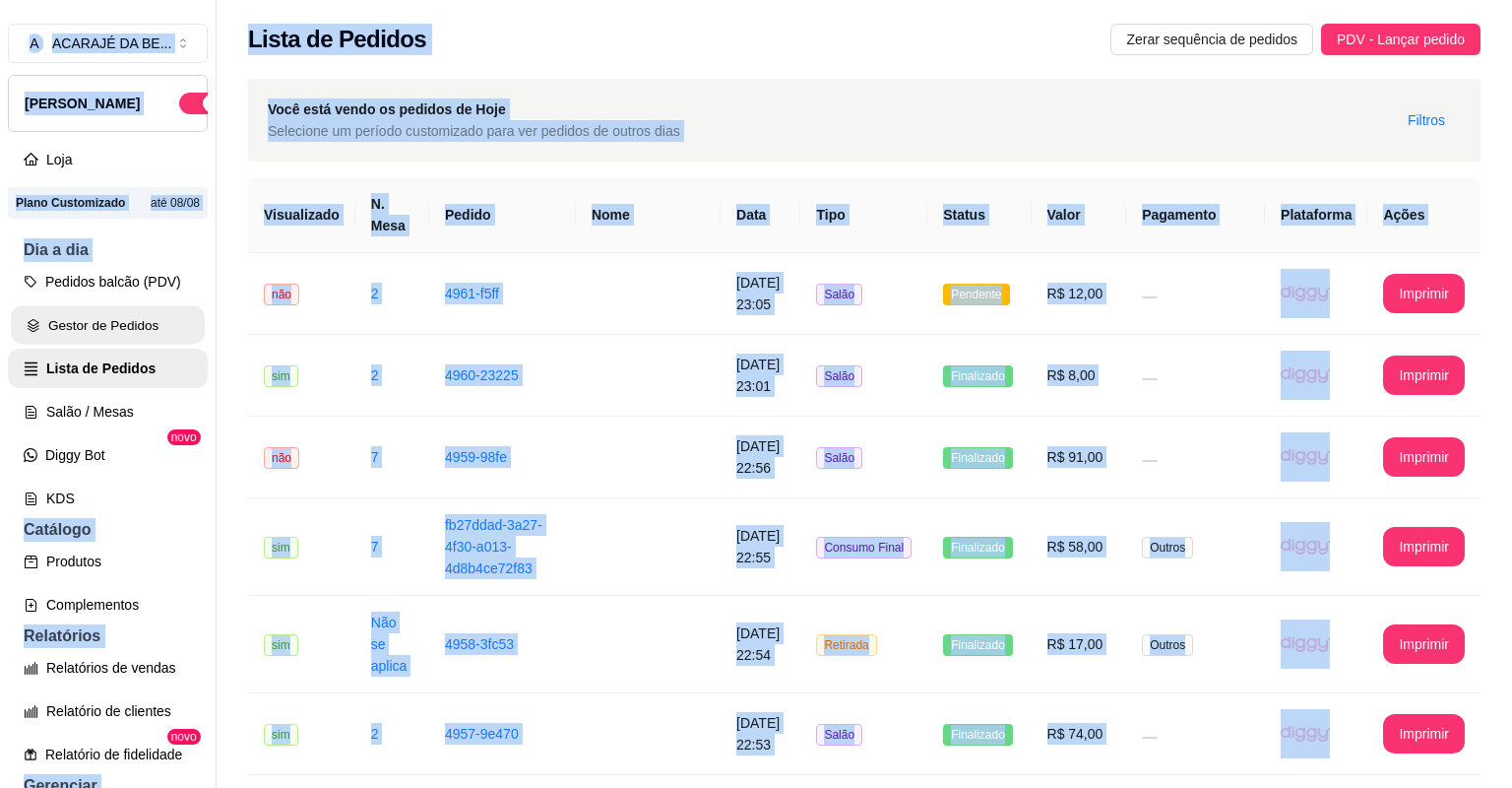 click on "Gestor de Pedidos" at bounding box center (107, 325) 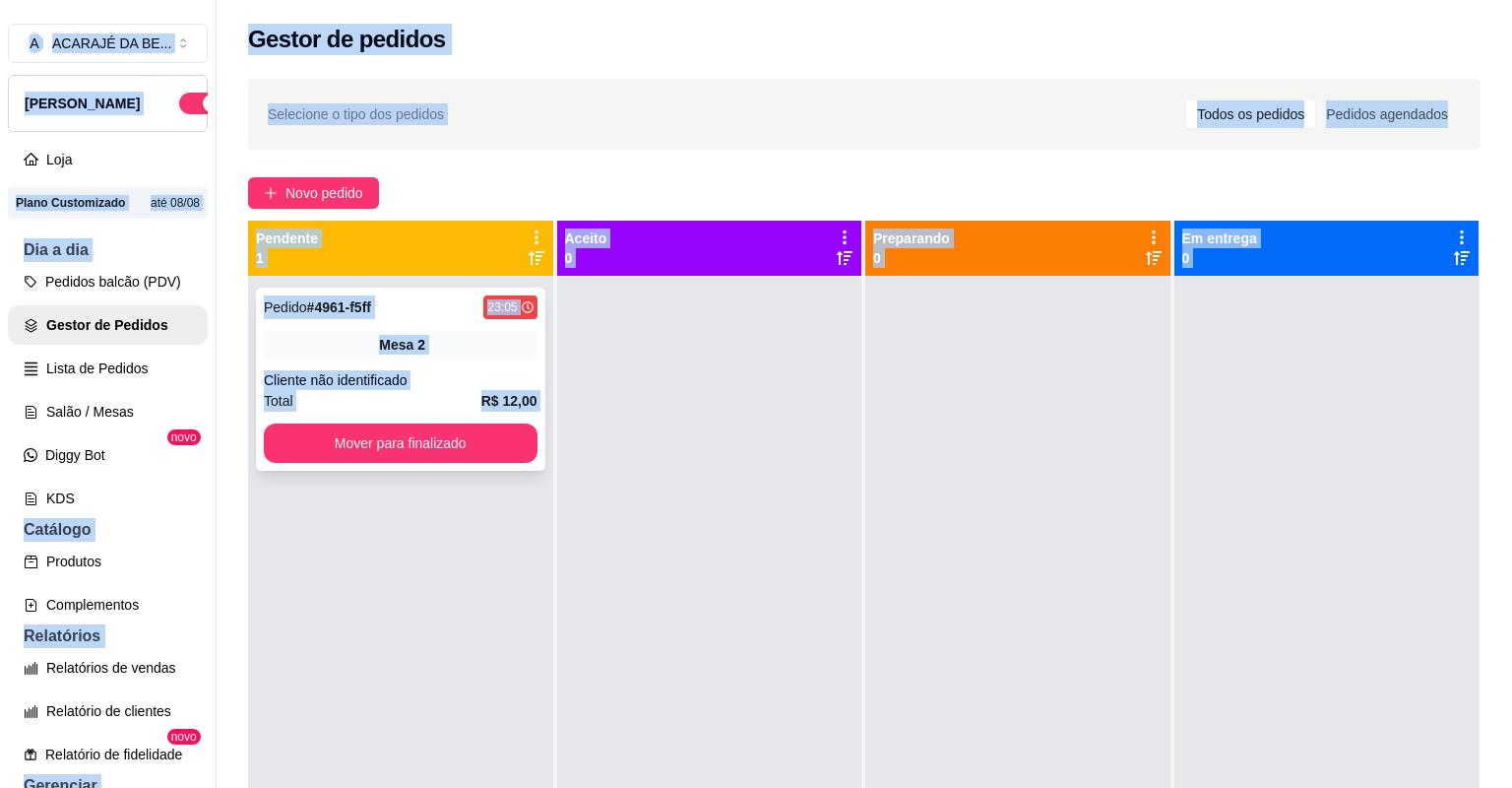 click on "Pedido  # 4961-f5ff 23:05 Mesa 2 Cliente não identificado Total R$ 12,00 Mover para finalizado" at bounding box center (401, 379) 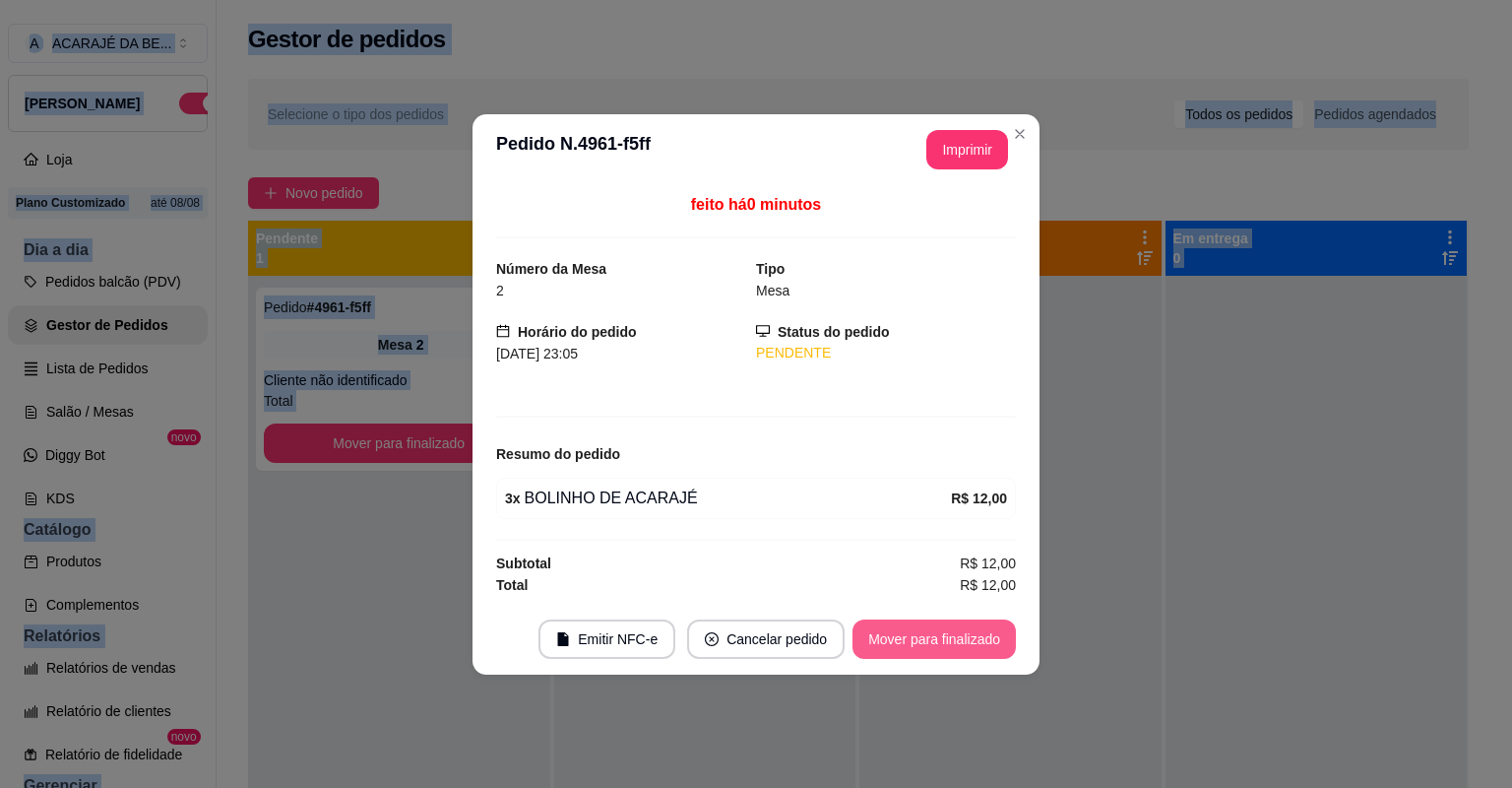 click on "Mover para finalizado" at bounding box center (934, 639) 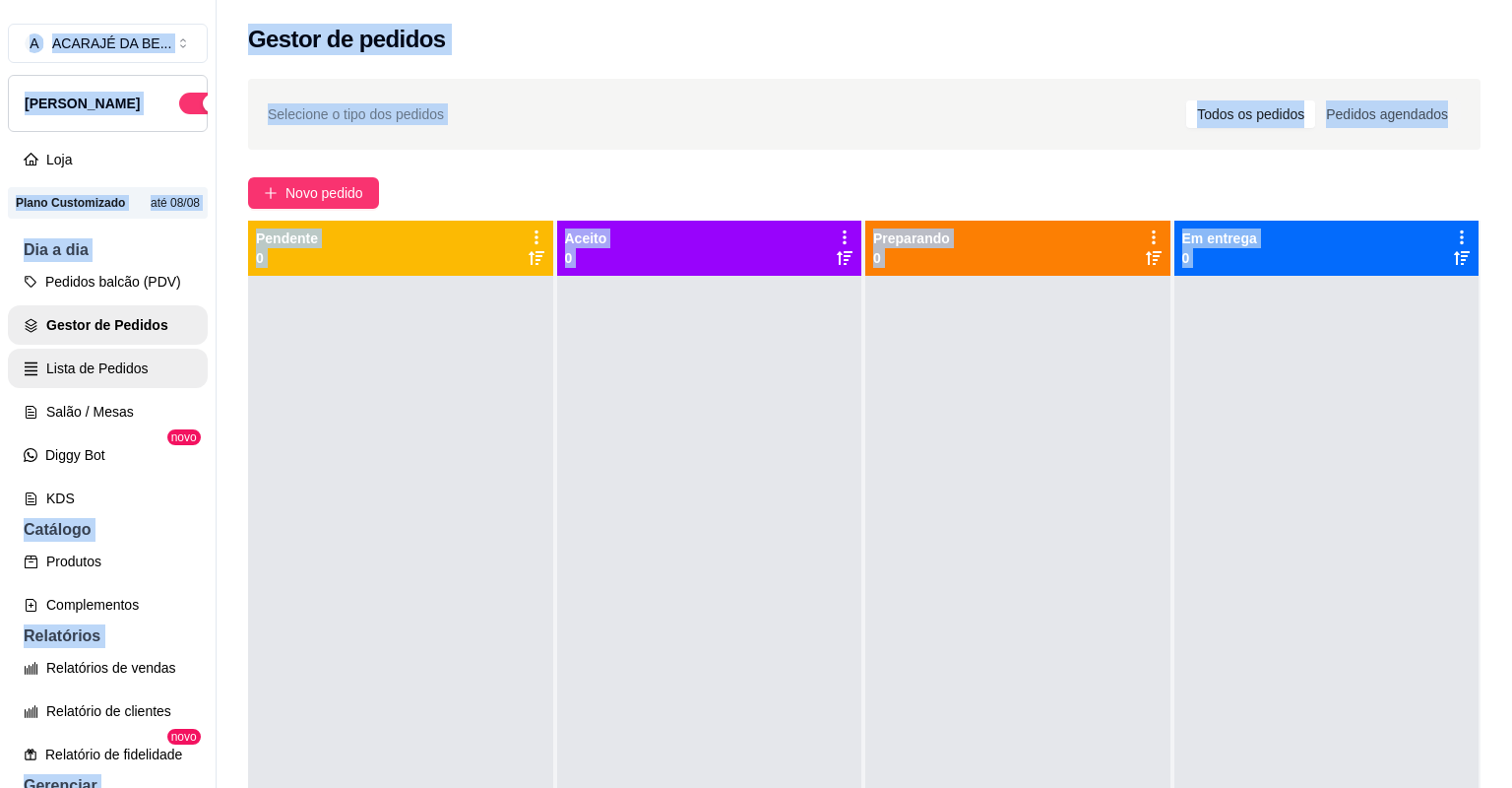 click on "Lista de Pedidos" at bounding box center (107, 368) 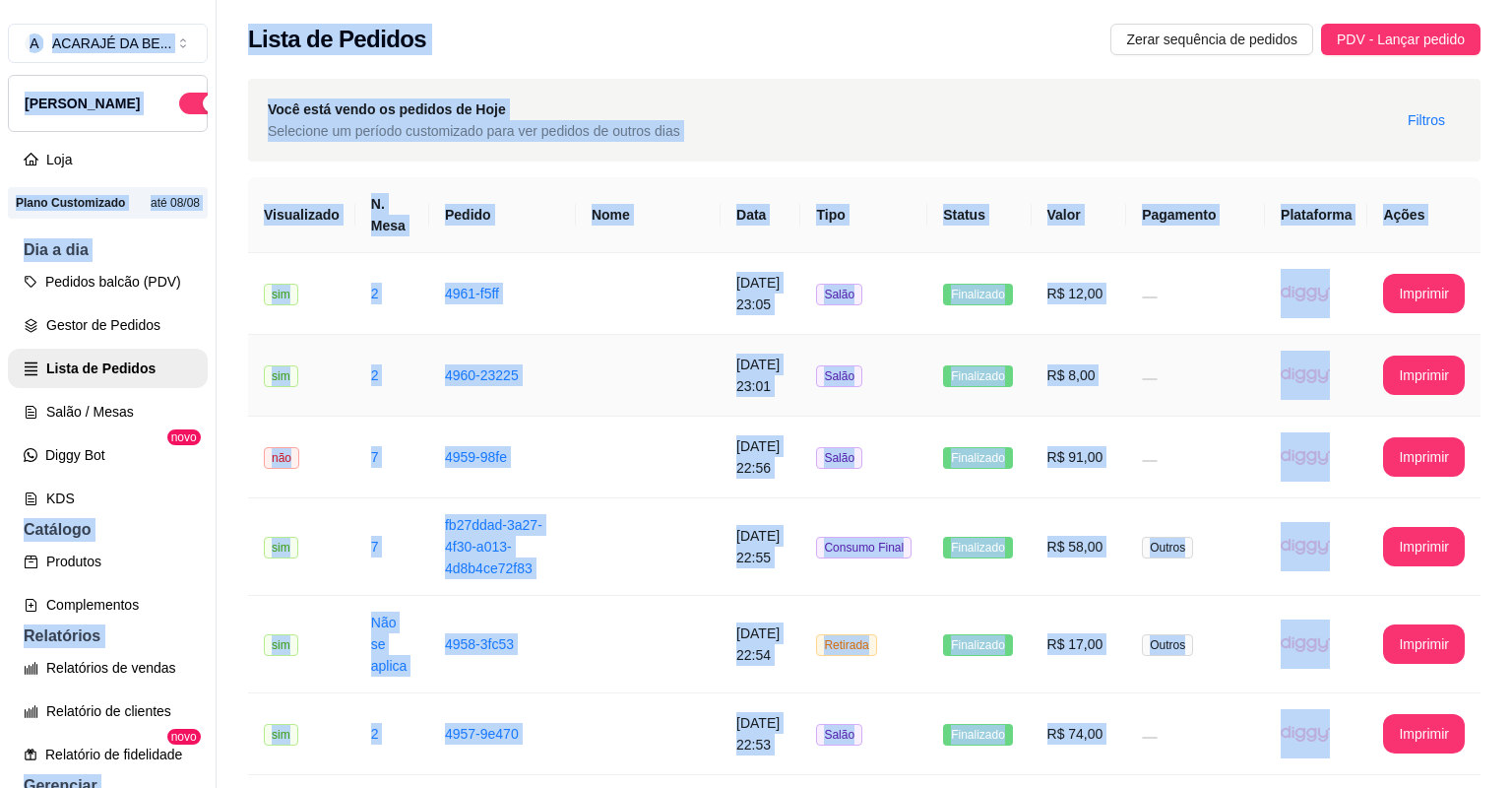 click on "R$ 8,00" at bounding box center (1079, 375) 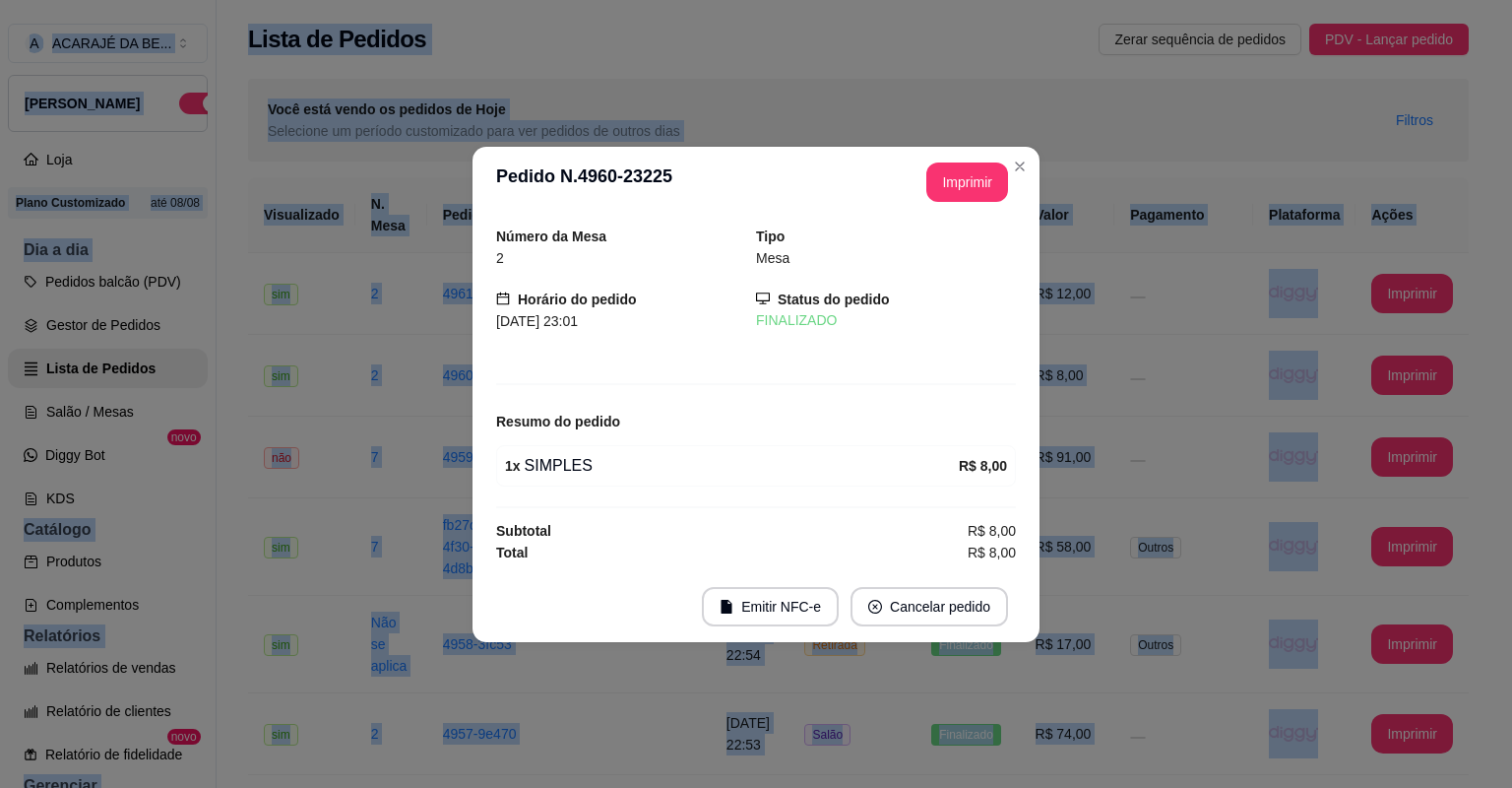 click on "Emitir NFC-e Cancelar pedido" at bounding box center (756, 607) 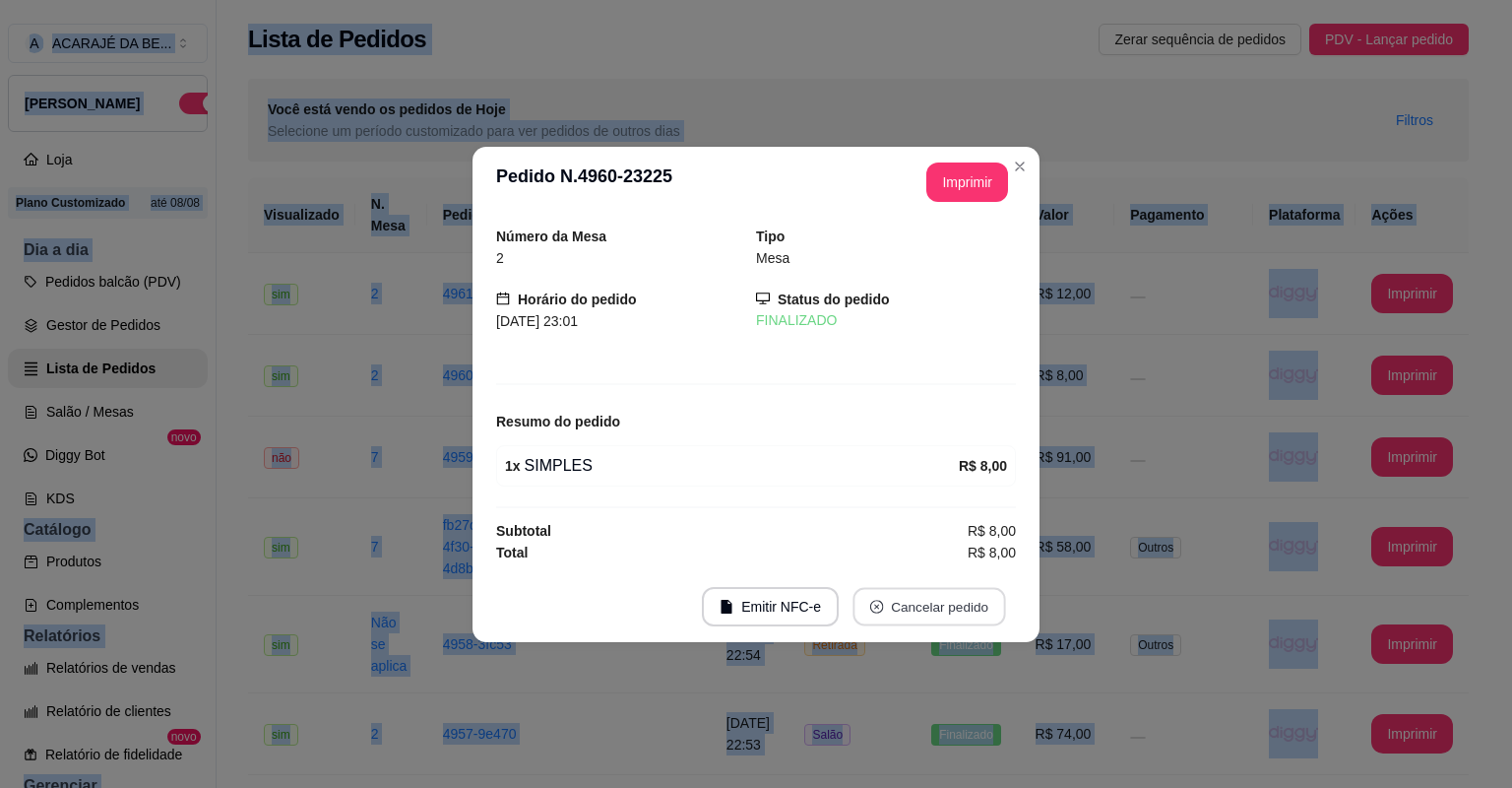 click on "Cancelar pedido" at bounding box center (928, 606) 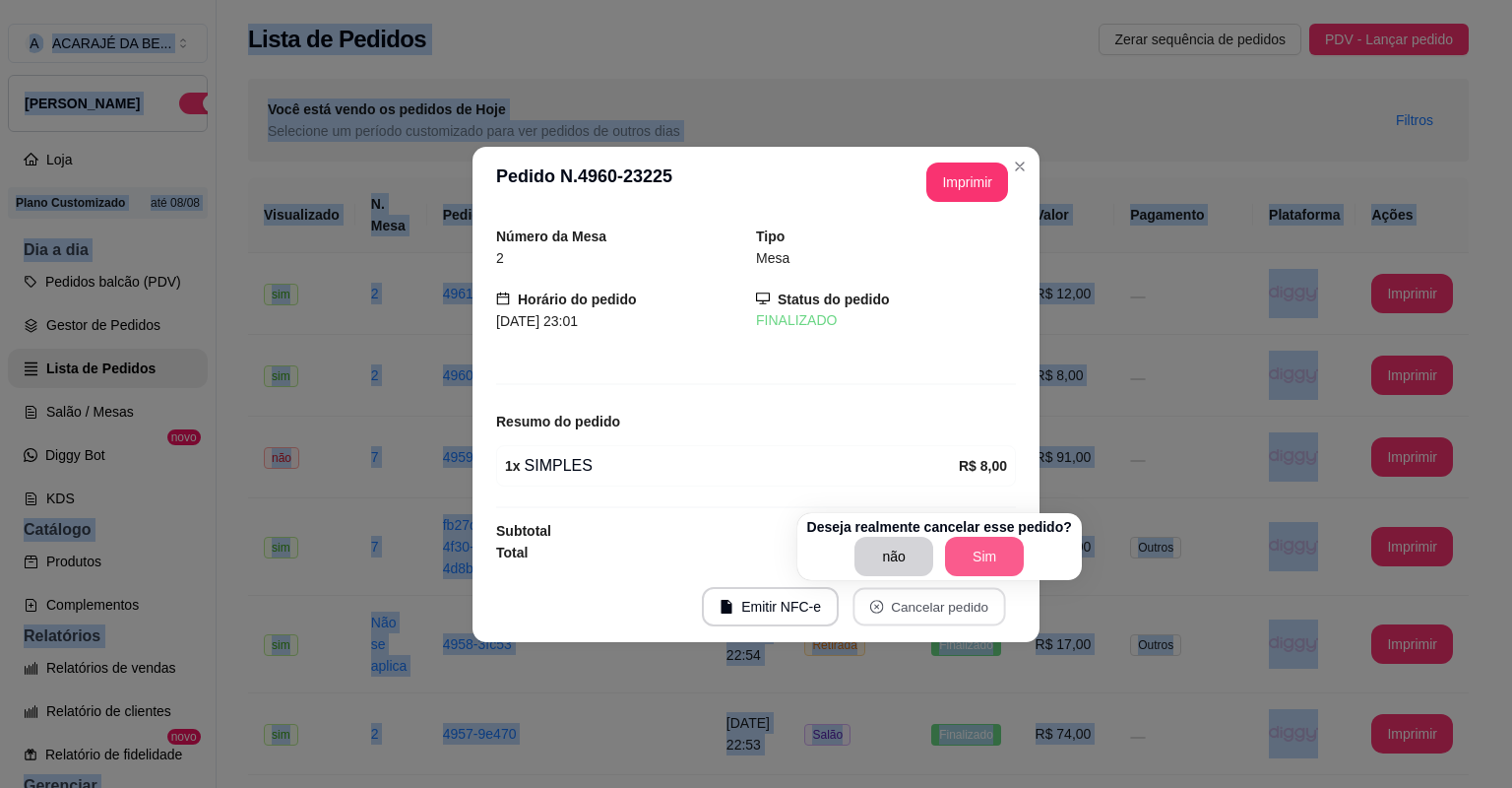 click on "Sim" at bounding box center (984, 557) 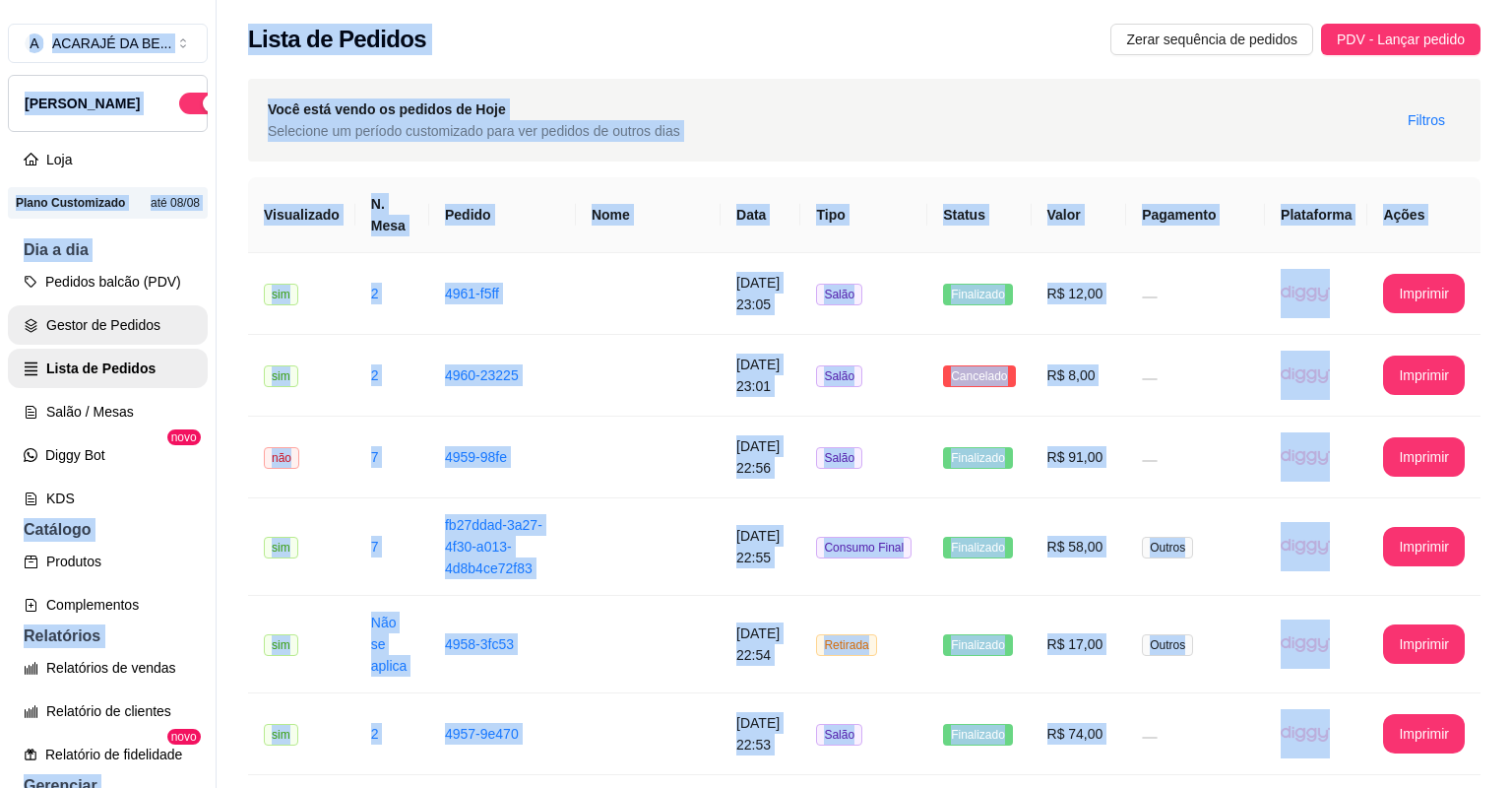 click on "Gestor de Pedidos" at bounding box center (107, 325) 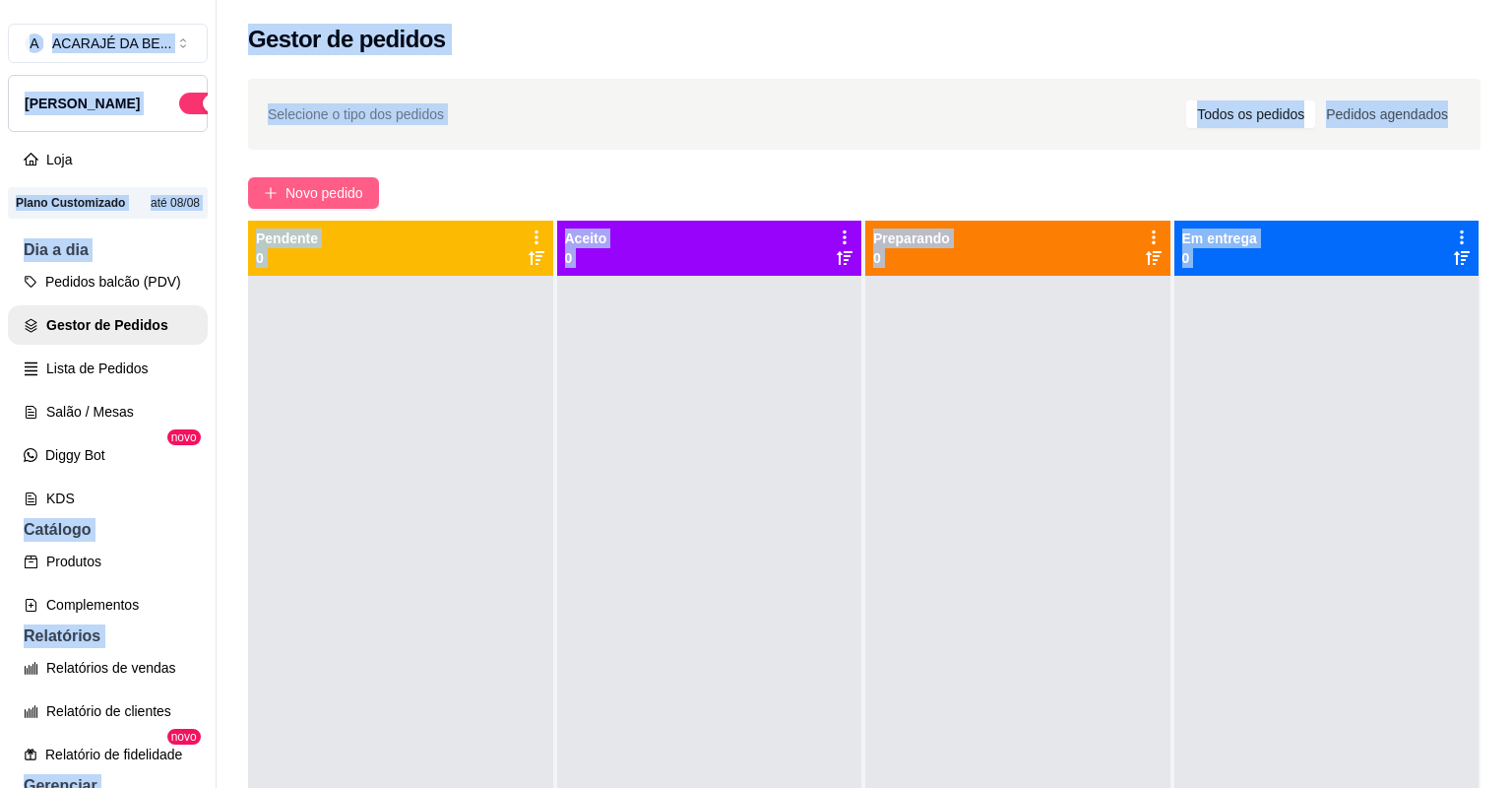 click on "Novo pedido" at bounding box center (324, 193) 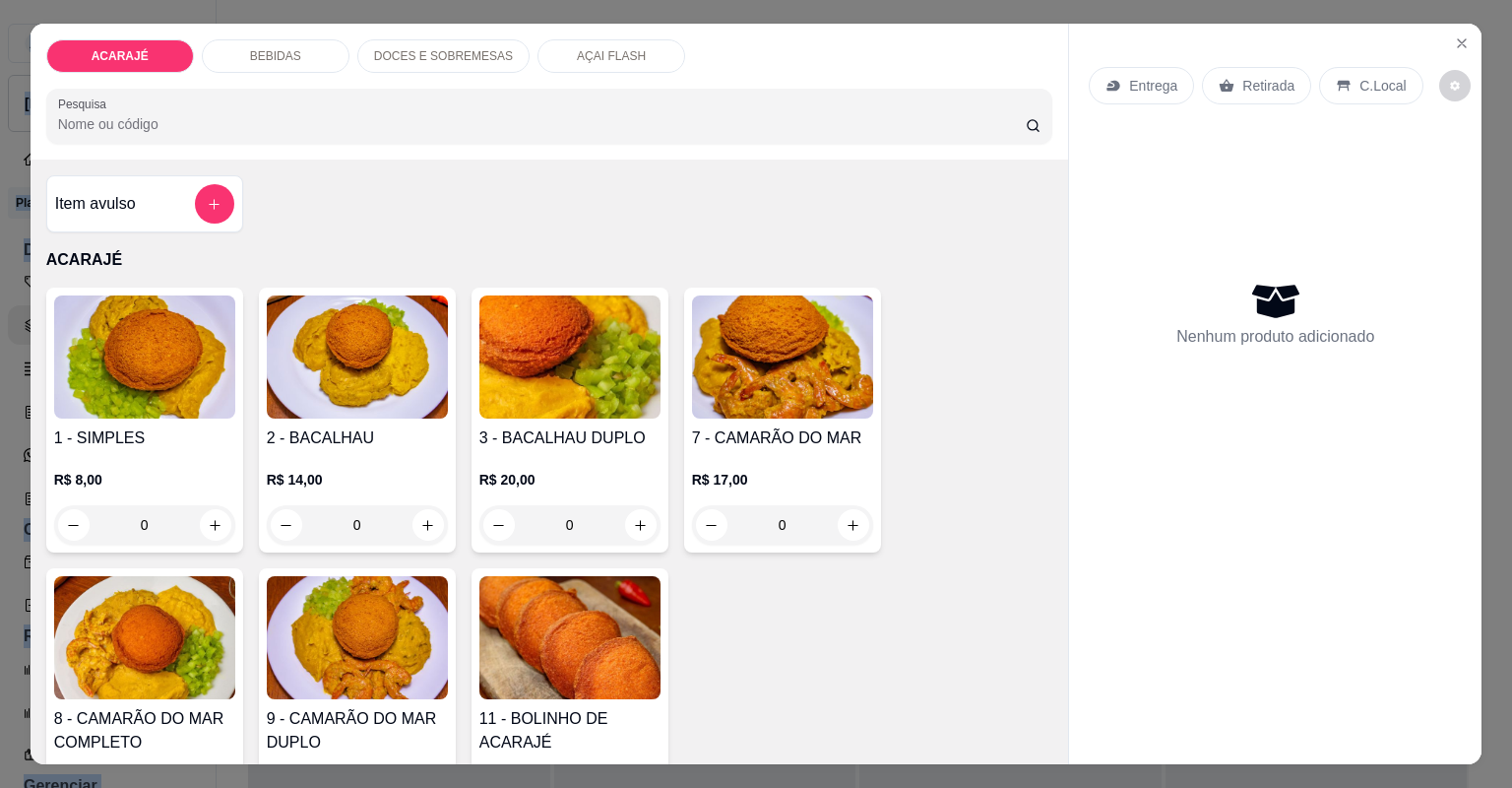 click 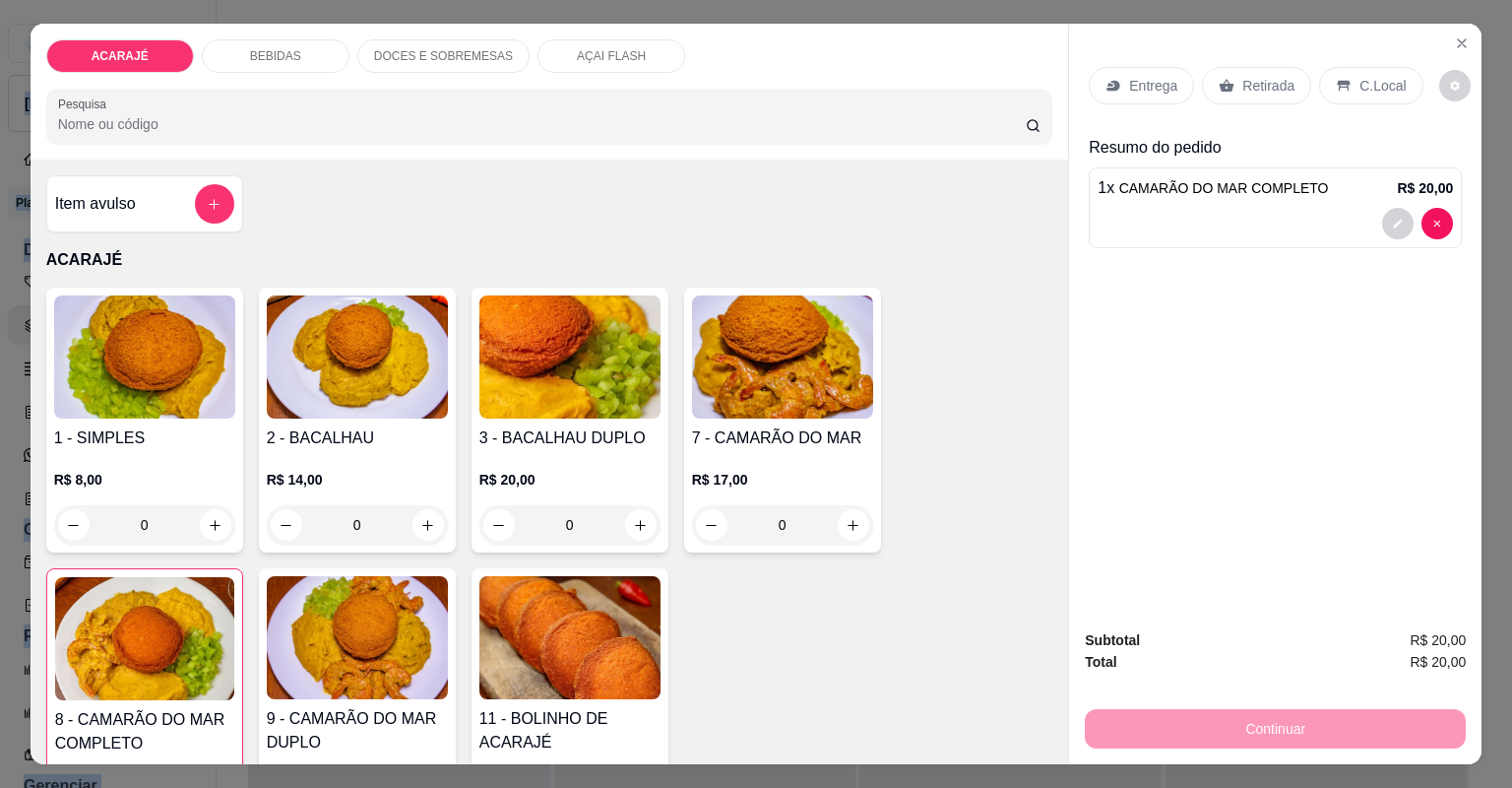 click on "Retirada" at bounding box center [1268, 86] 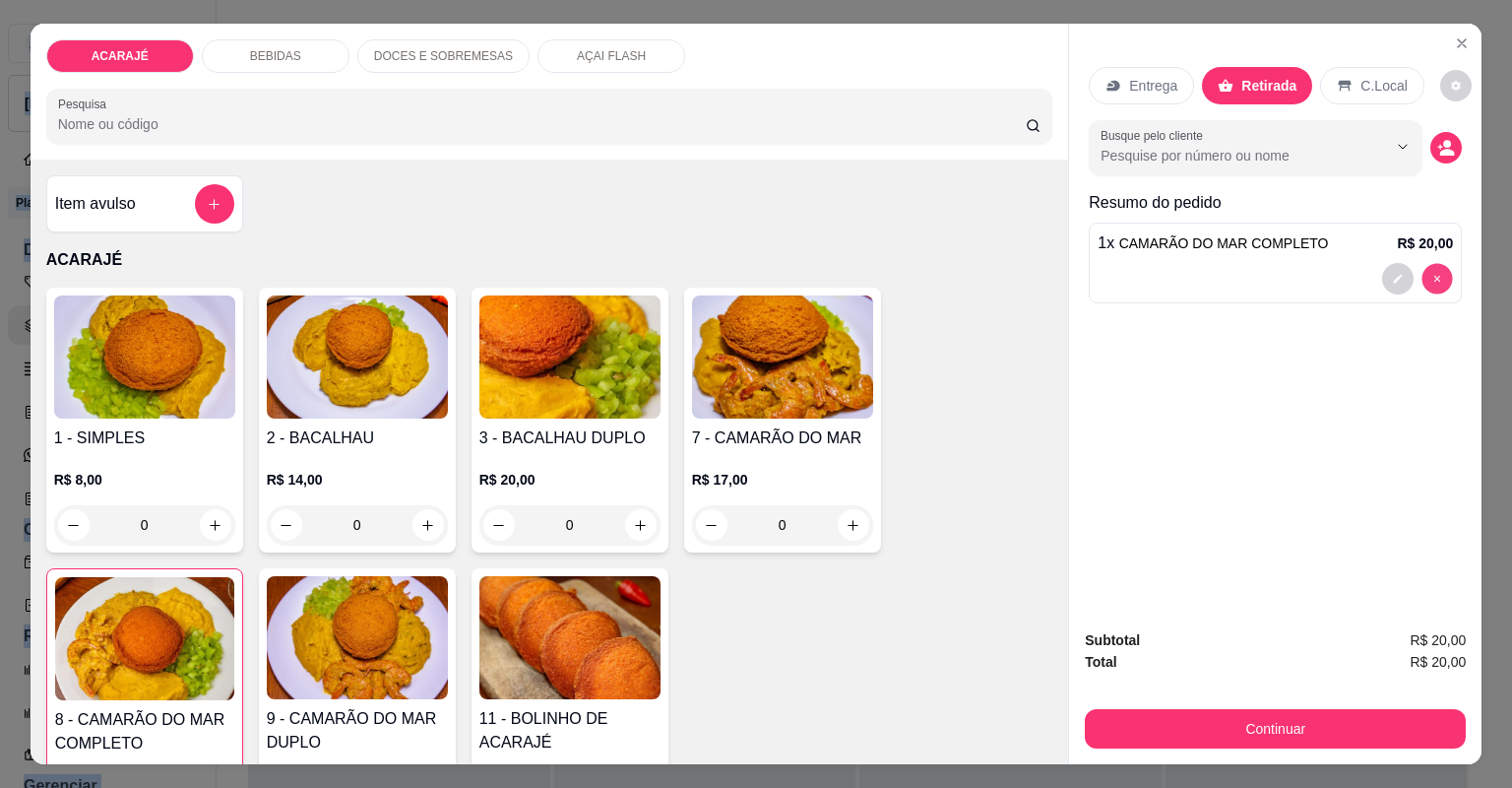 type on "0" 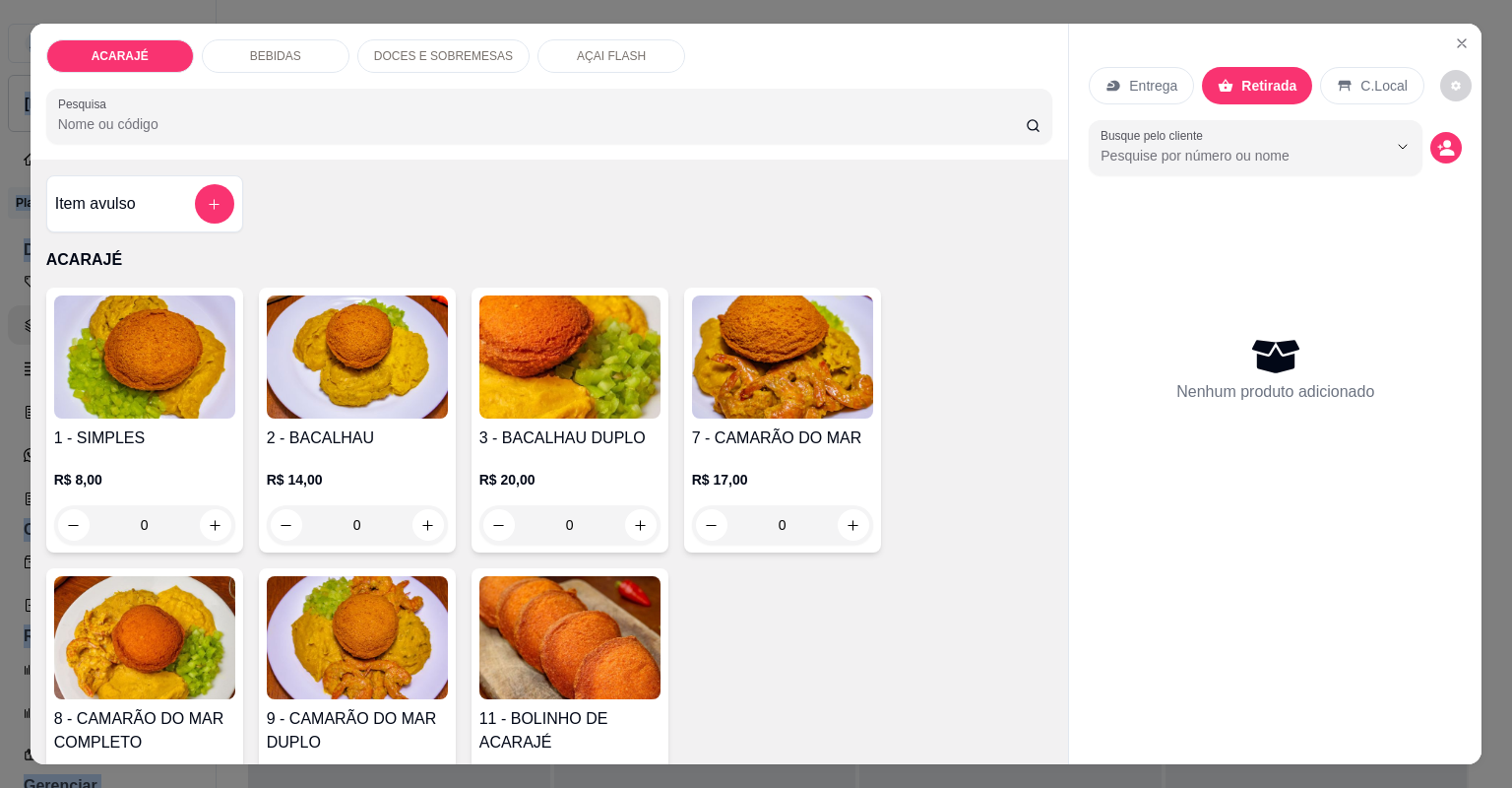 click 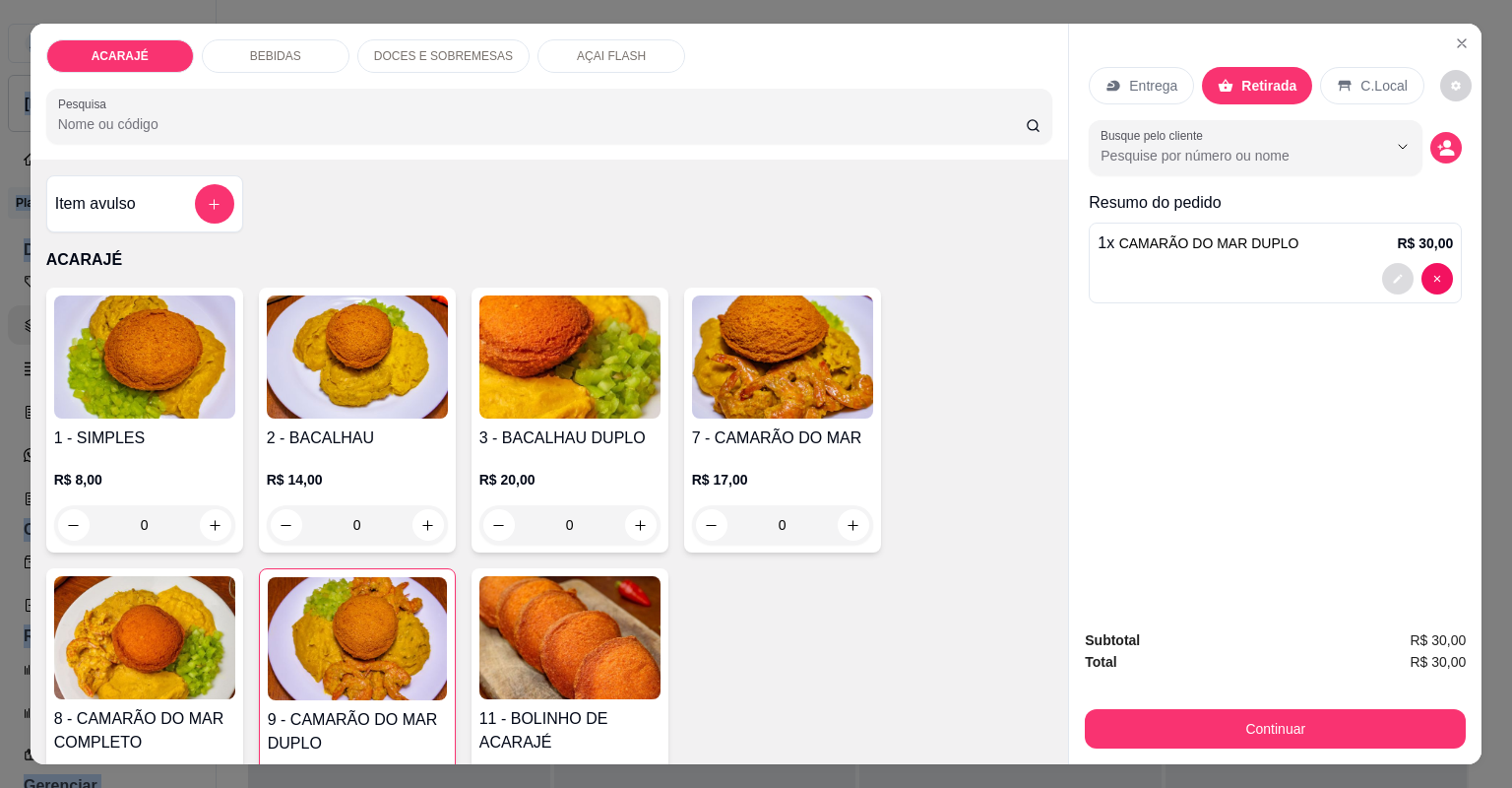 click at bounding box center [1398, 279] 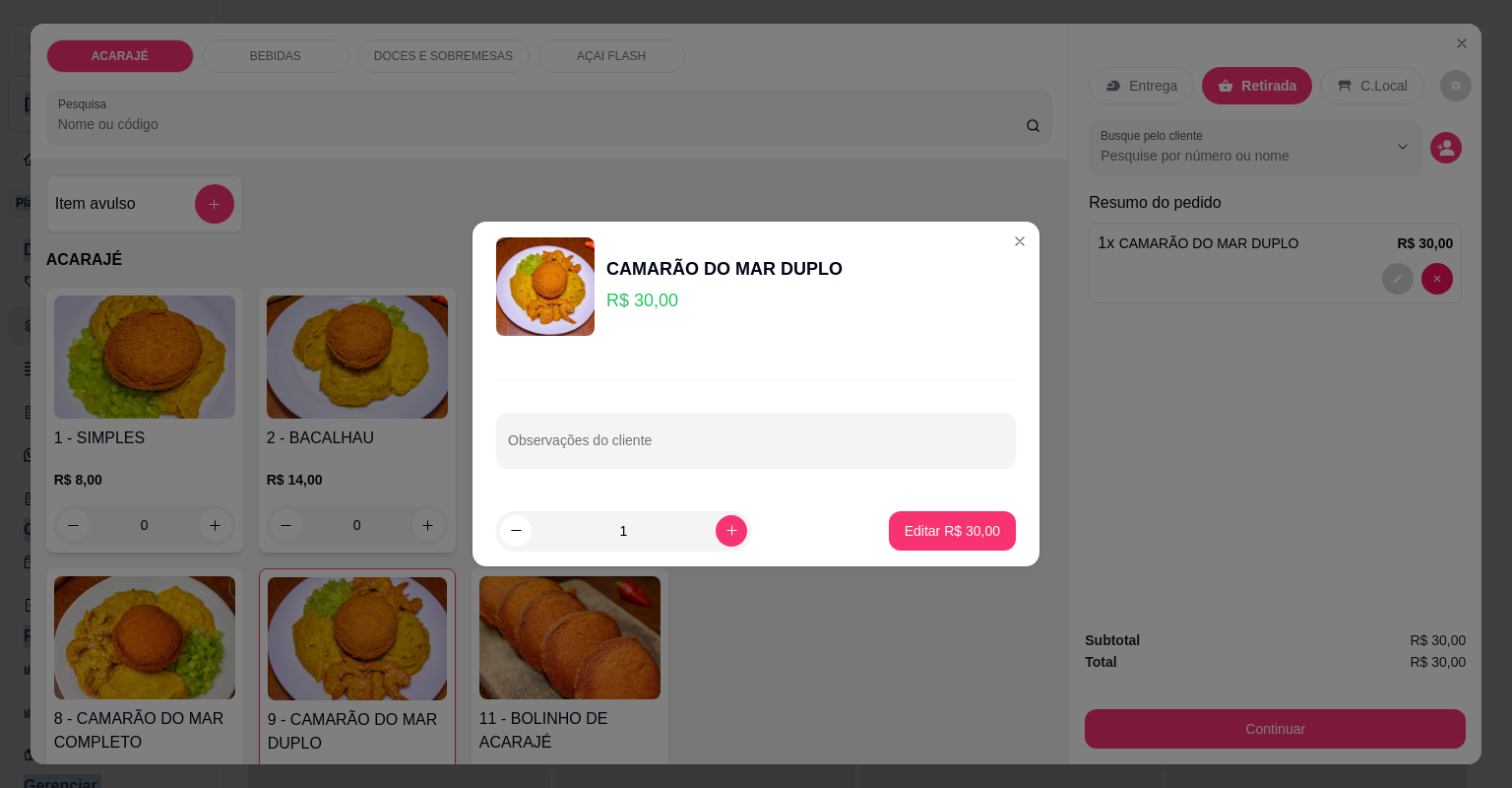 click on "Entrega Retirada C.Local Busque pelo cliente Resumo do pedido 1 x   CAMARÃO DO MAR DUPLO R$ 30,00" at bounding box center [1275, 318] 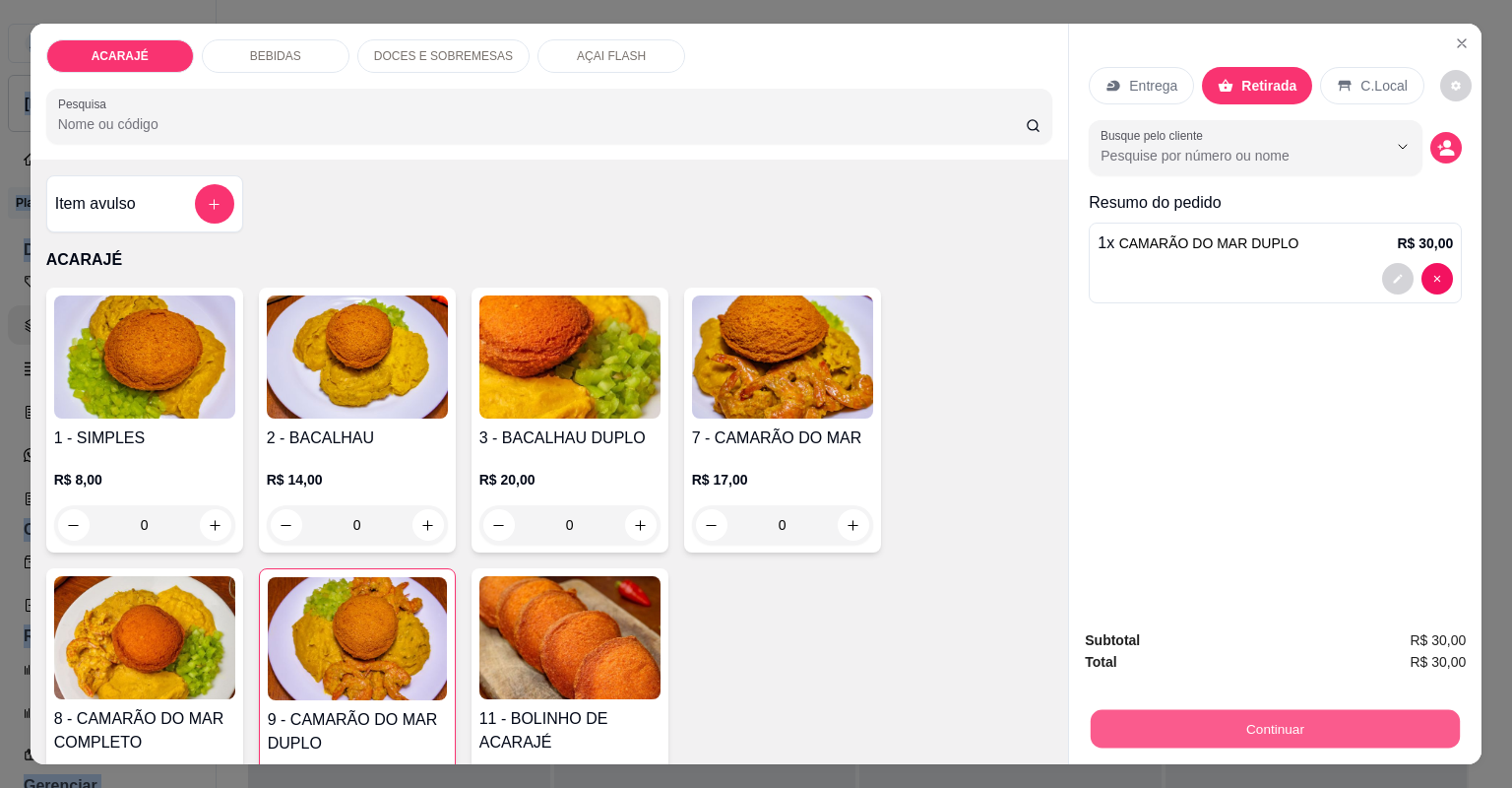 click on "Continuar" at bounding box center [1275, 729] 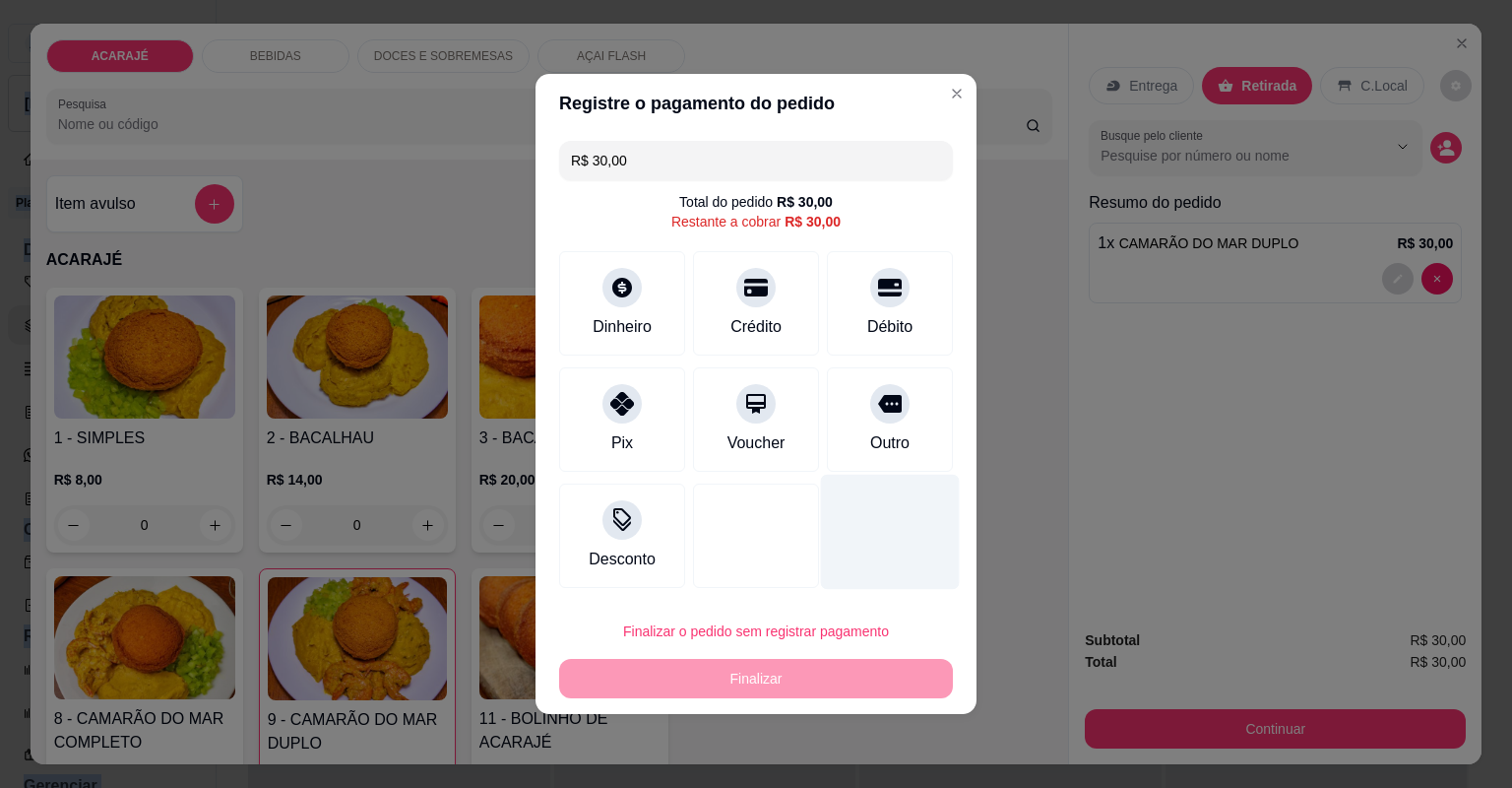 drag, startPoint x: 851, startPoint y: 426, endPoint x: 894, endPoint y: 528, distance: 110.69327 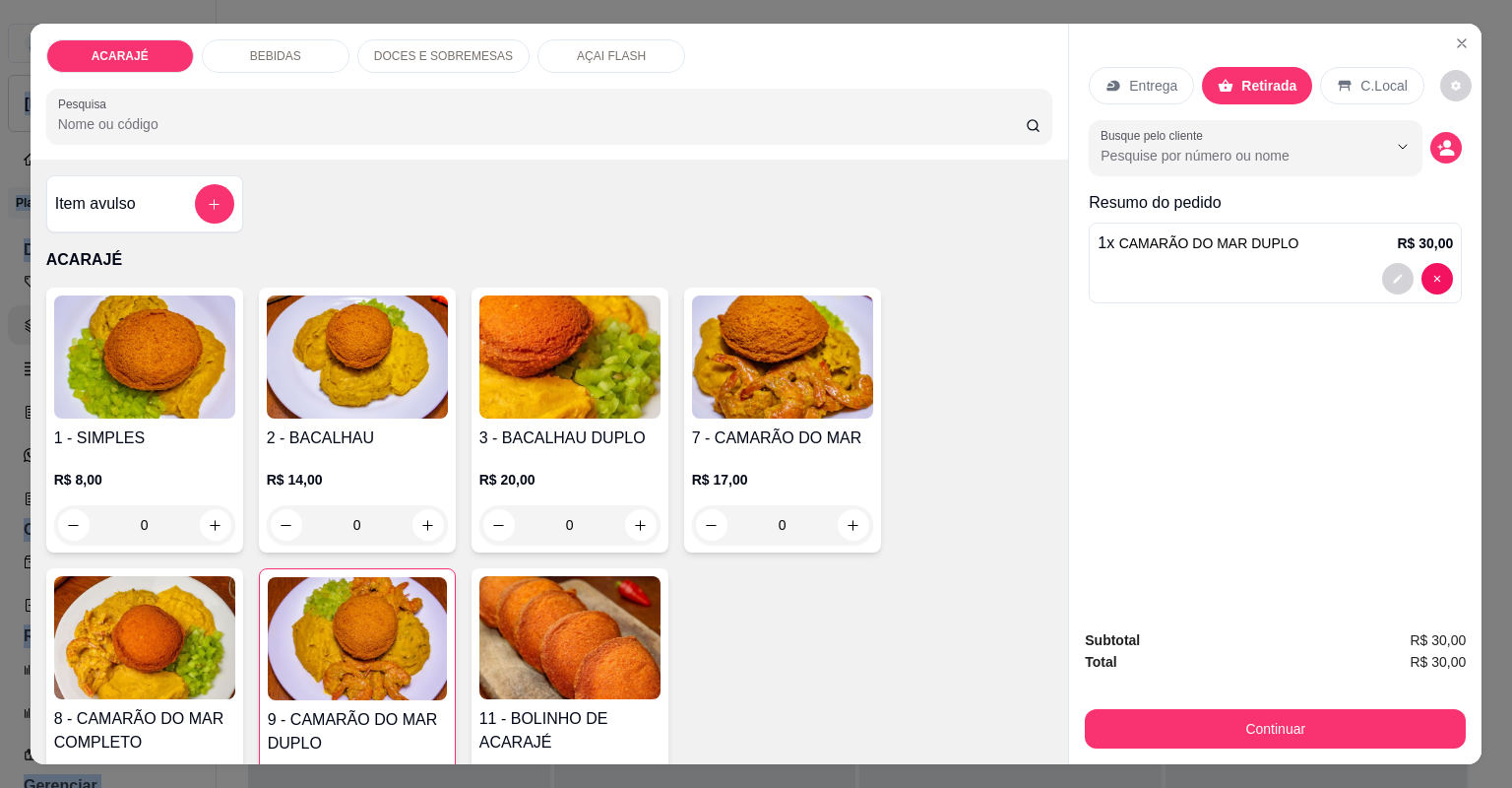 click 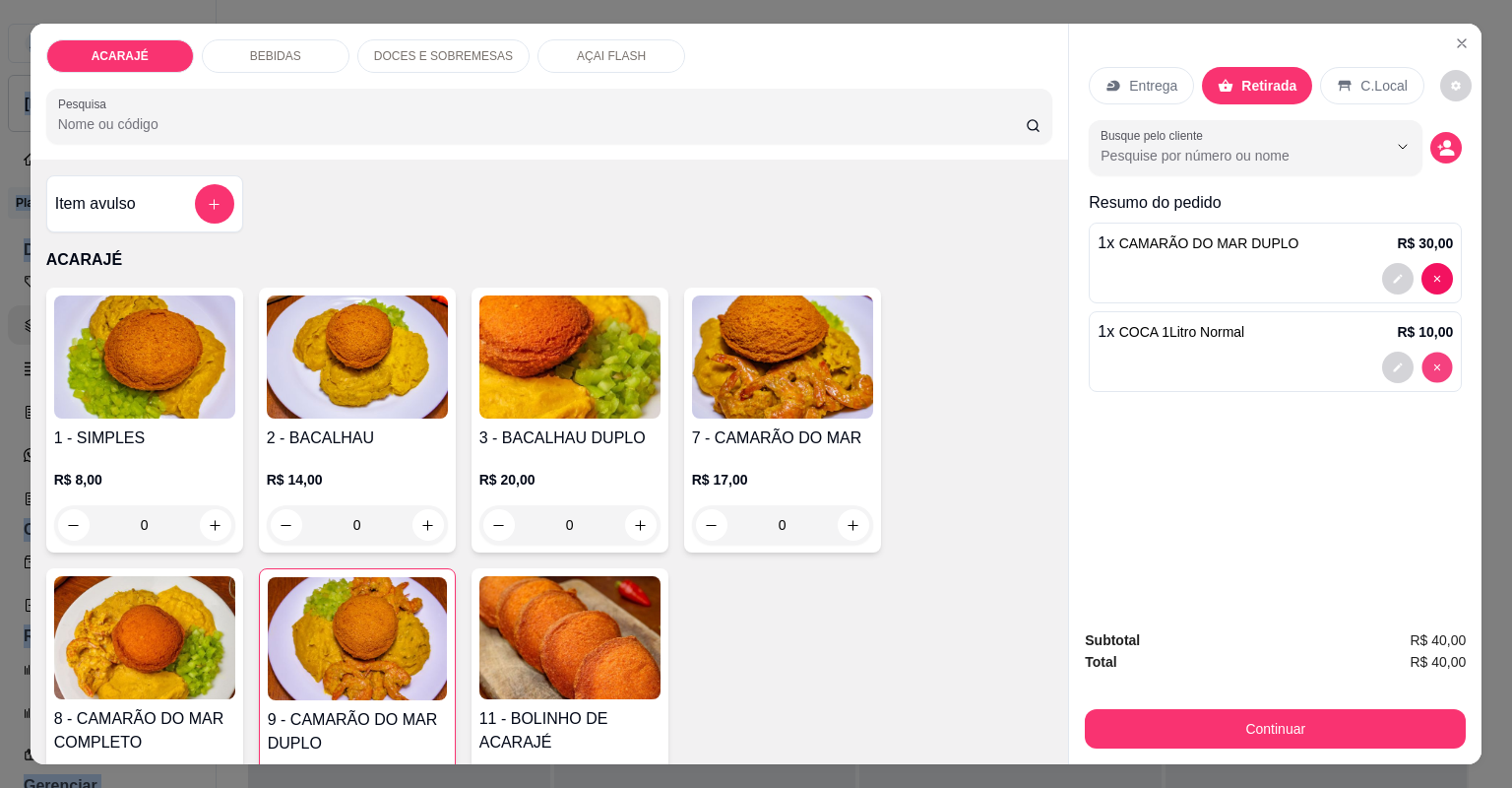 type on "0" 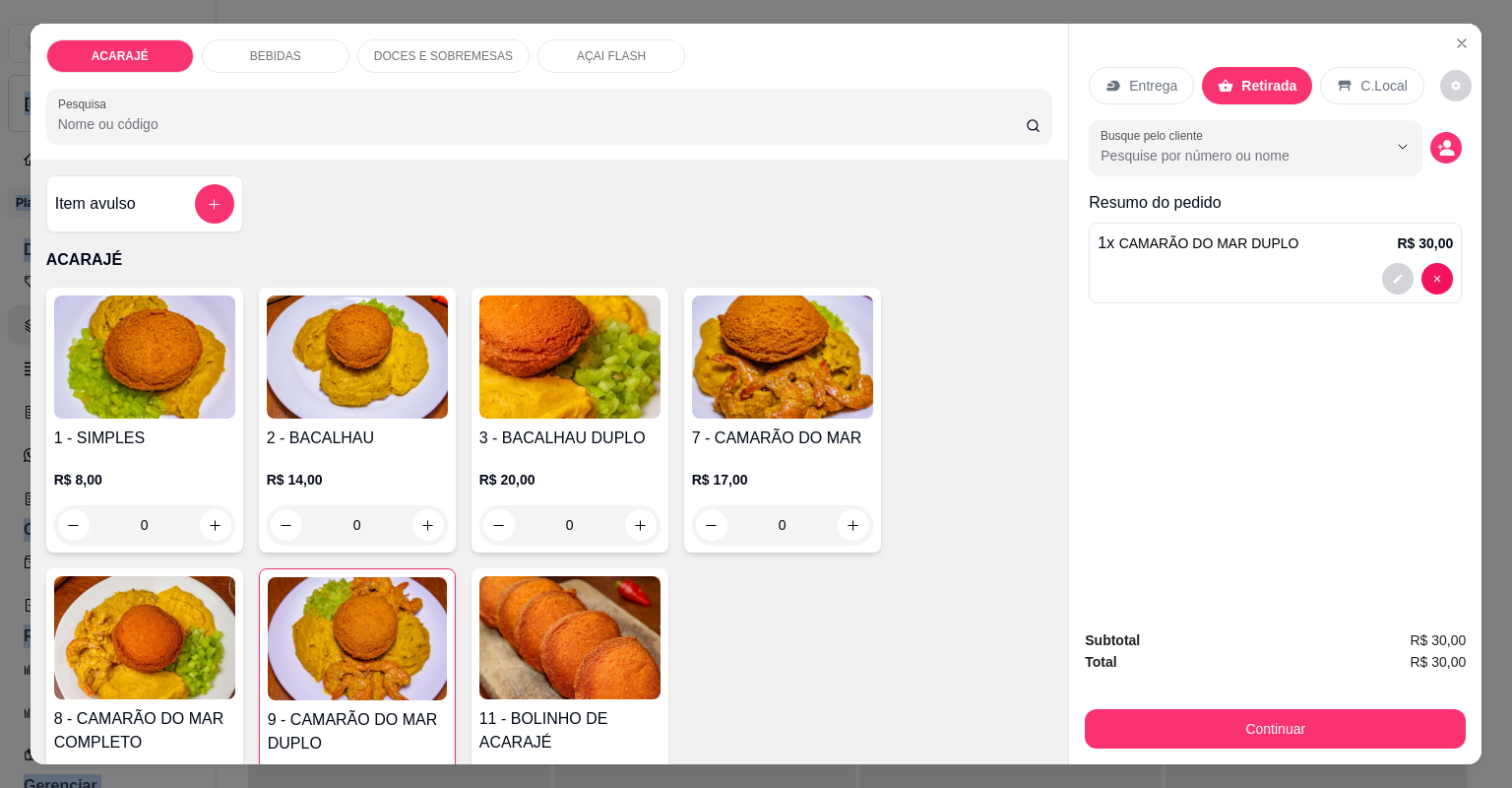 click 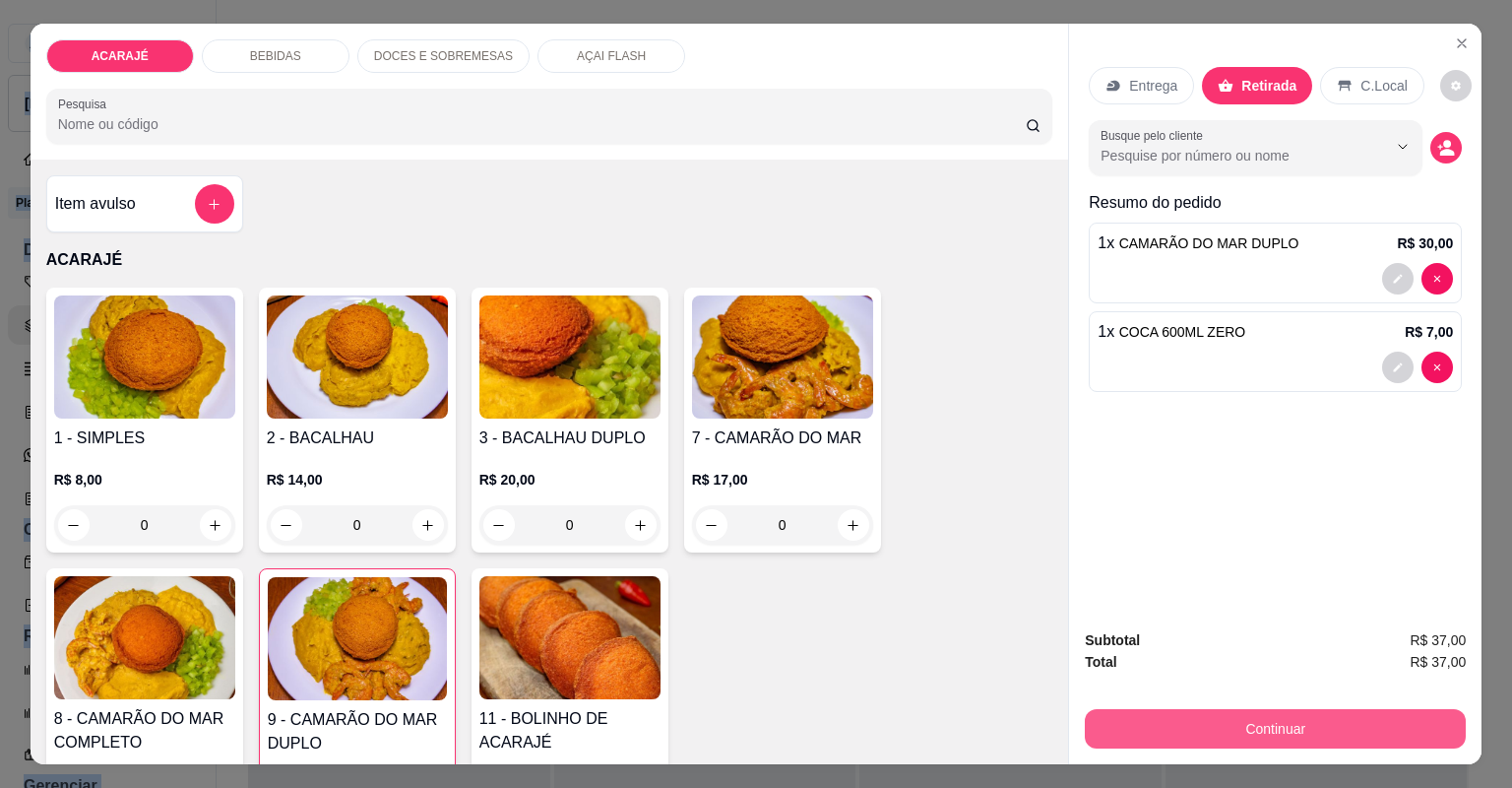 click on "Continuar" at bounding box center (1275, 729) 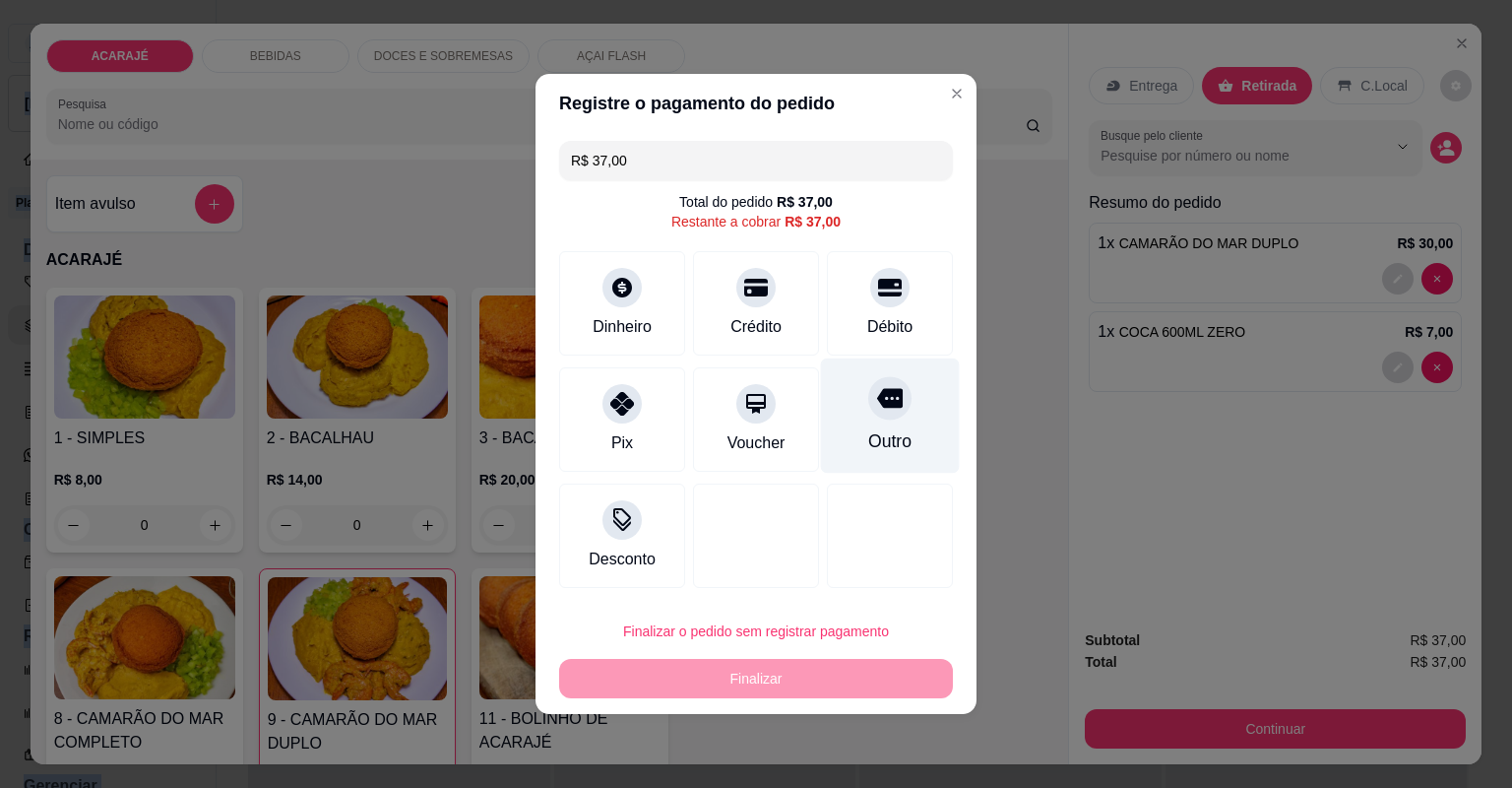 click on "Outro" at bounding box center (890, 416) 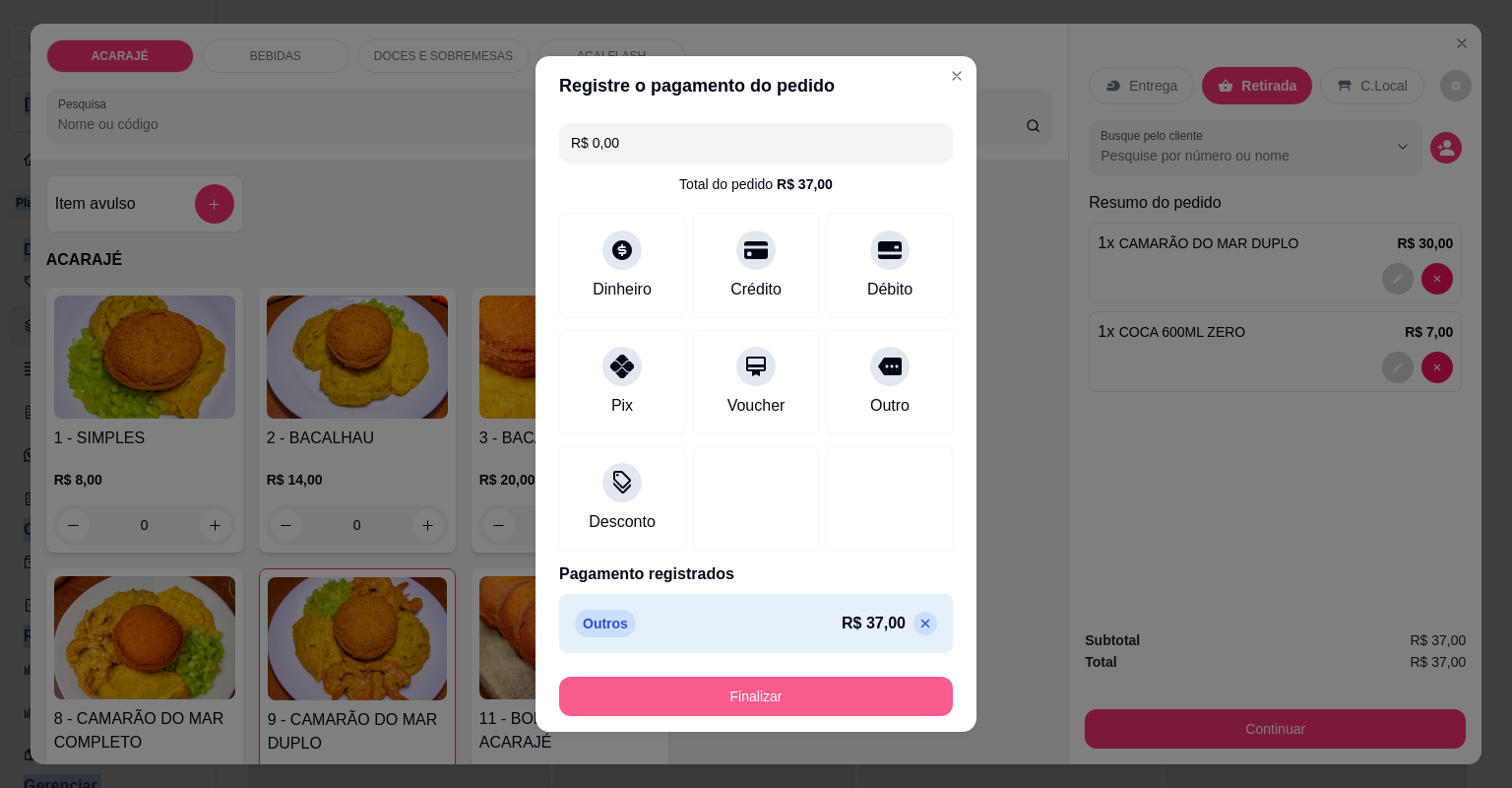 click on "Finalizar" at bounding box center (756, 696) 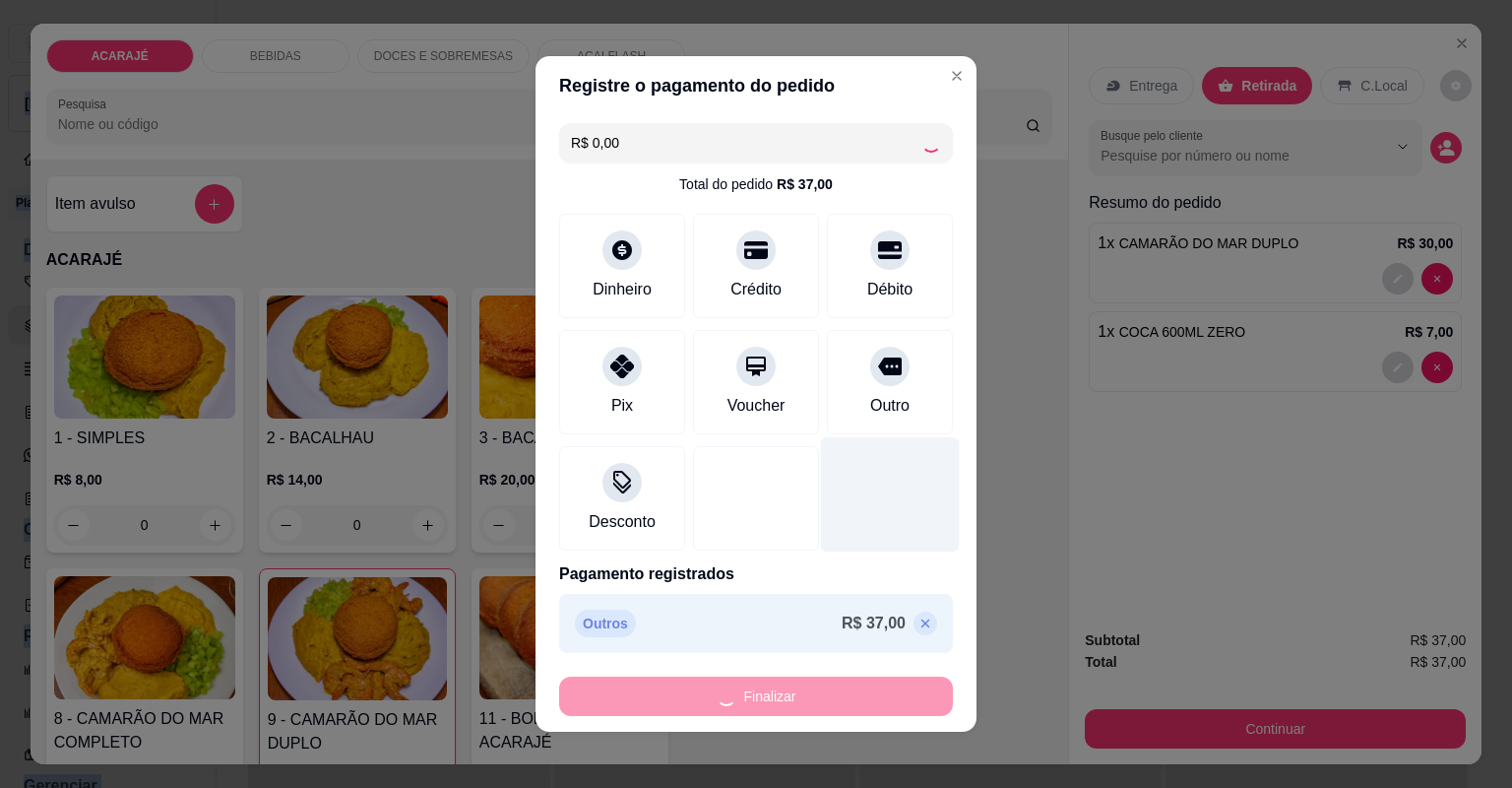 type on "0" 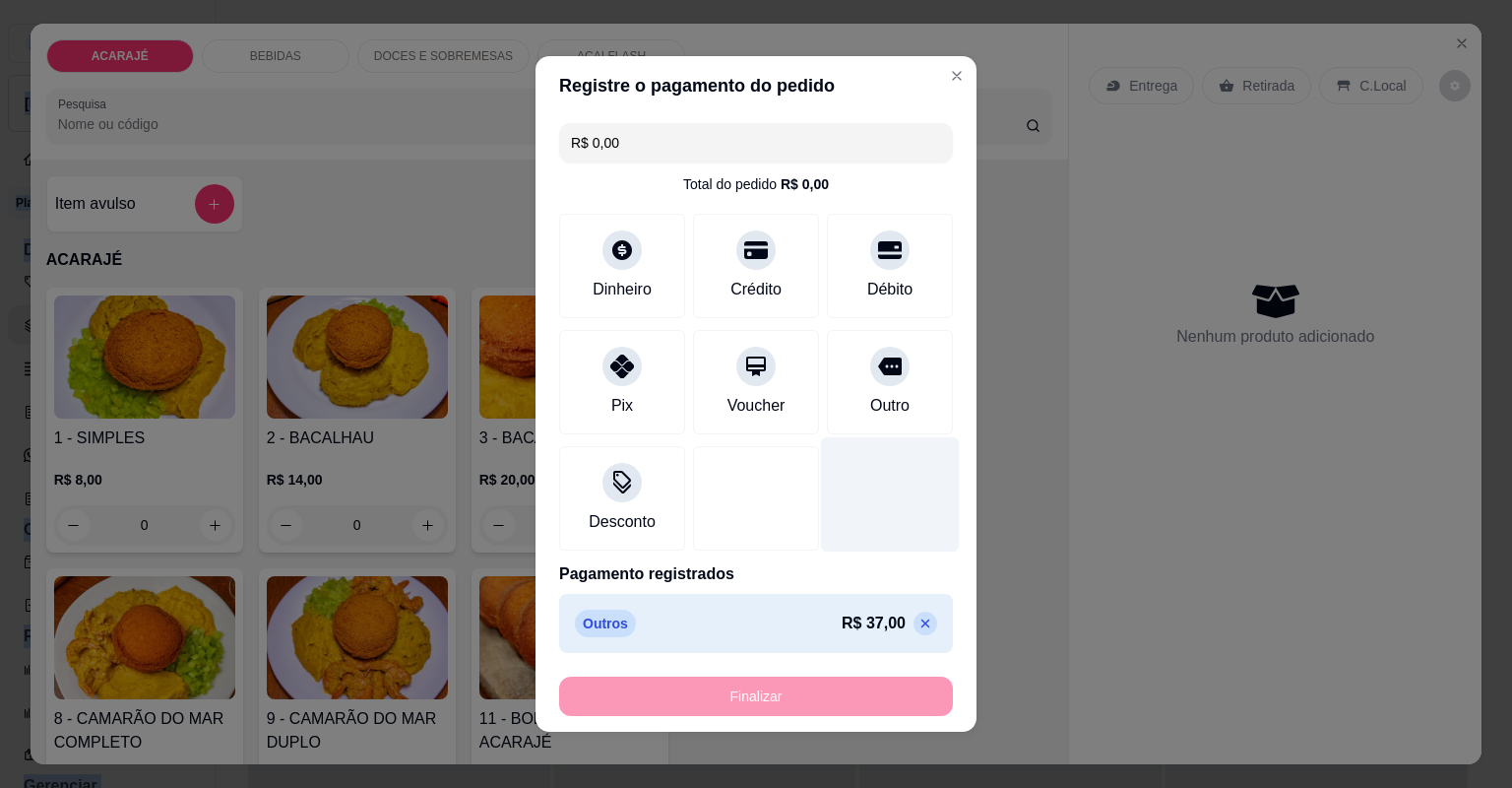 type on "-R$ 37,00" 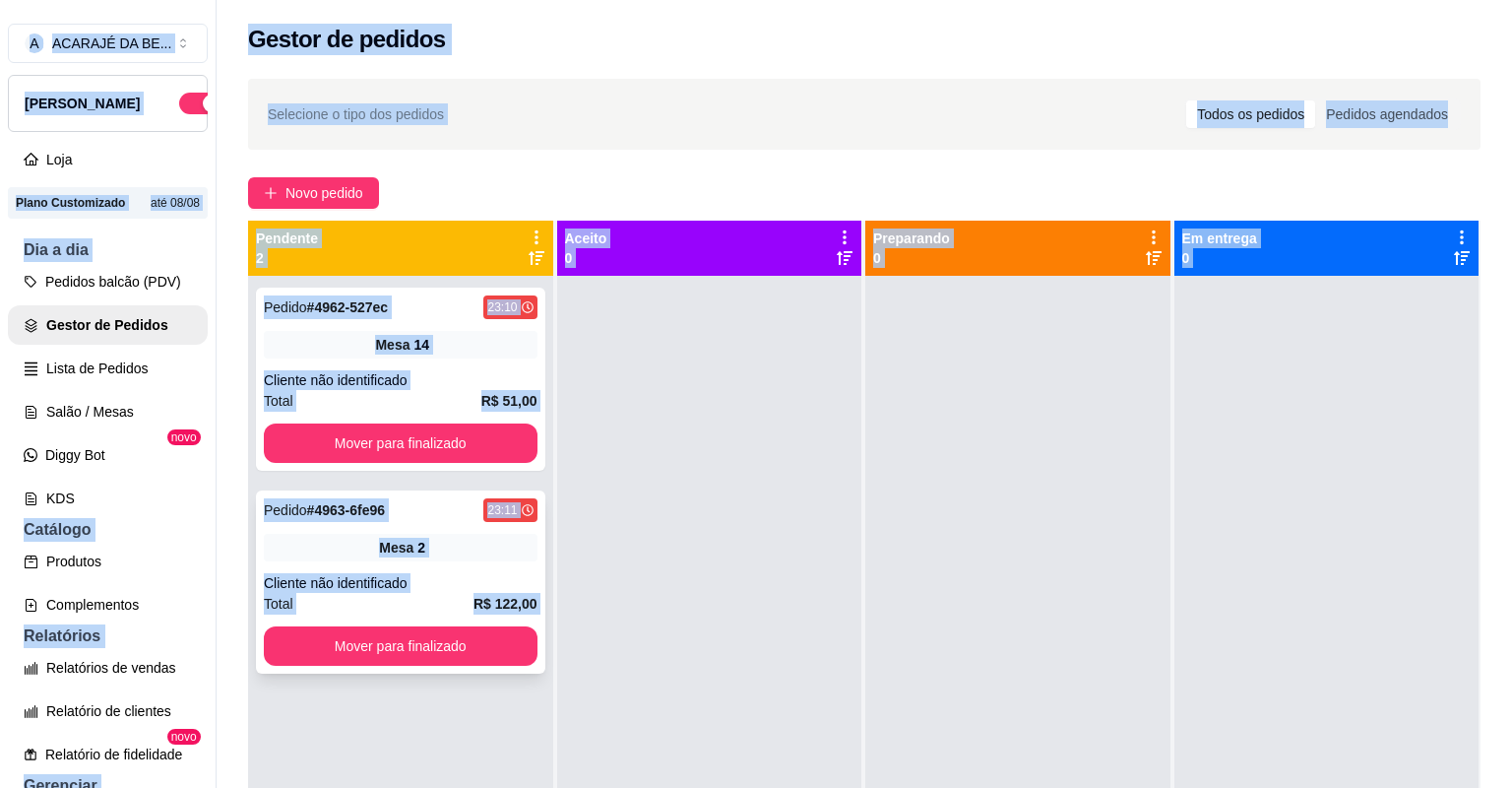 drag, startPoint x: 433, startPoint y: 619, endPoint x: 434, endPoint y: 607, distance: 12.0415946 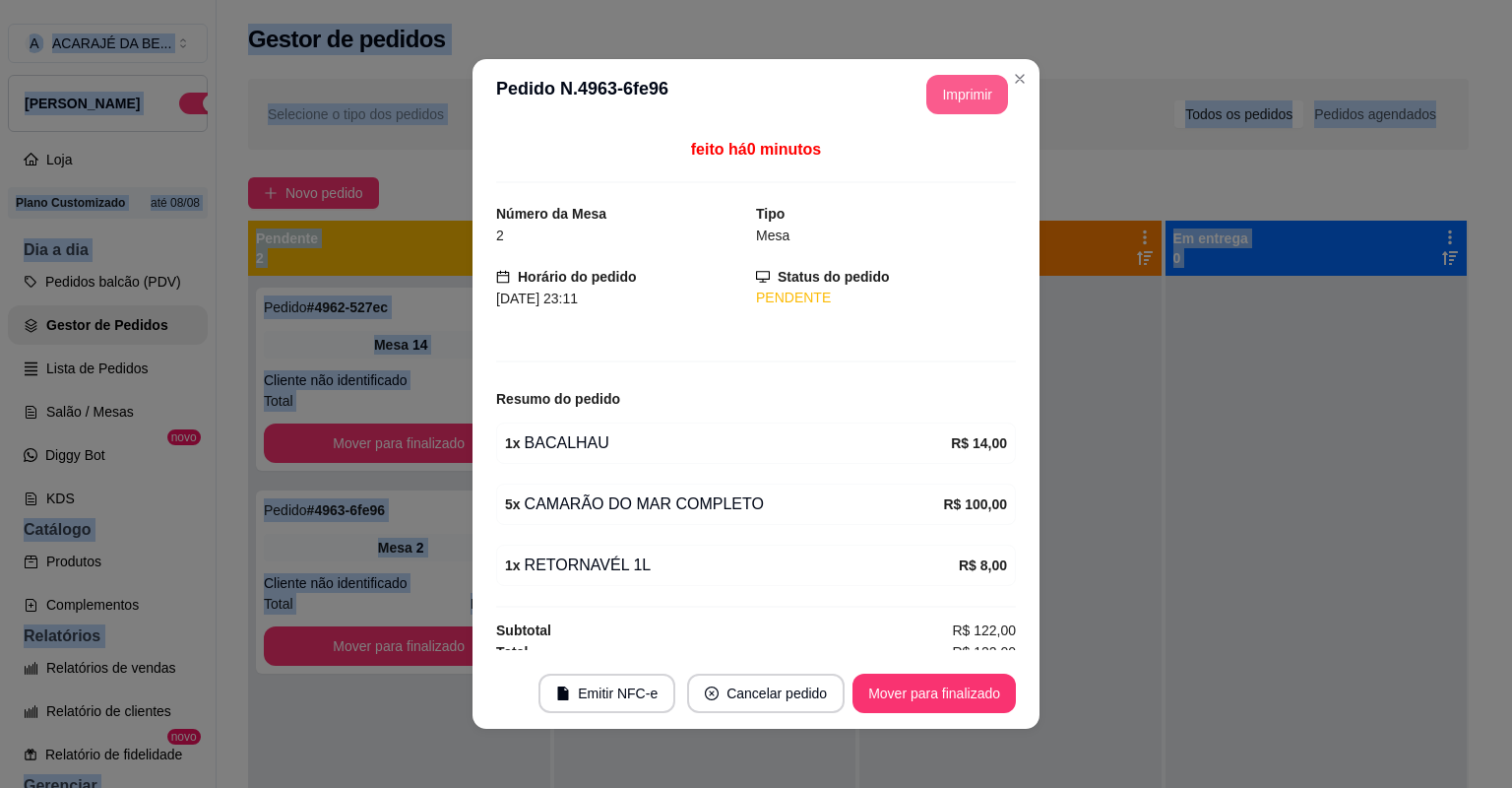 click on "Imprimir" at bounding box center [967, 95] 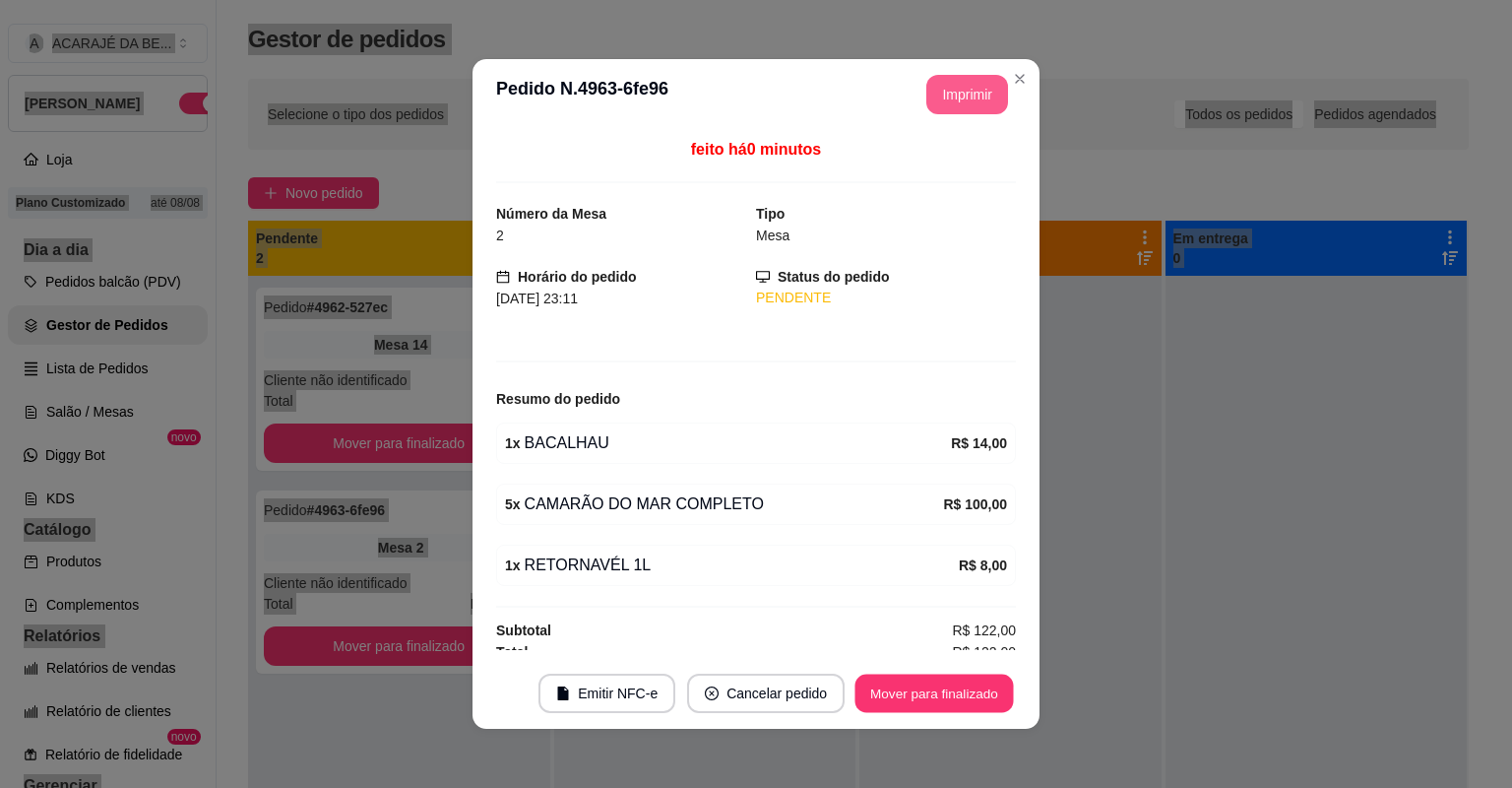click on "Mover para finalizado" at bounding box center [934, 693] 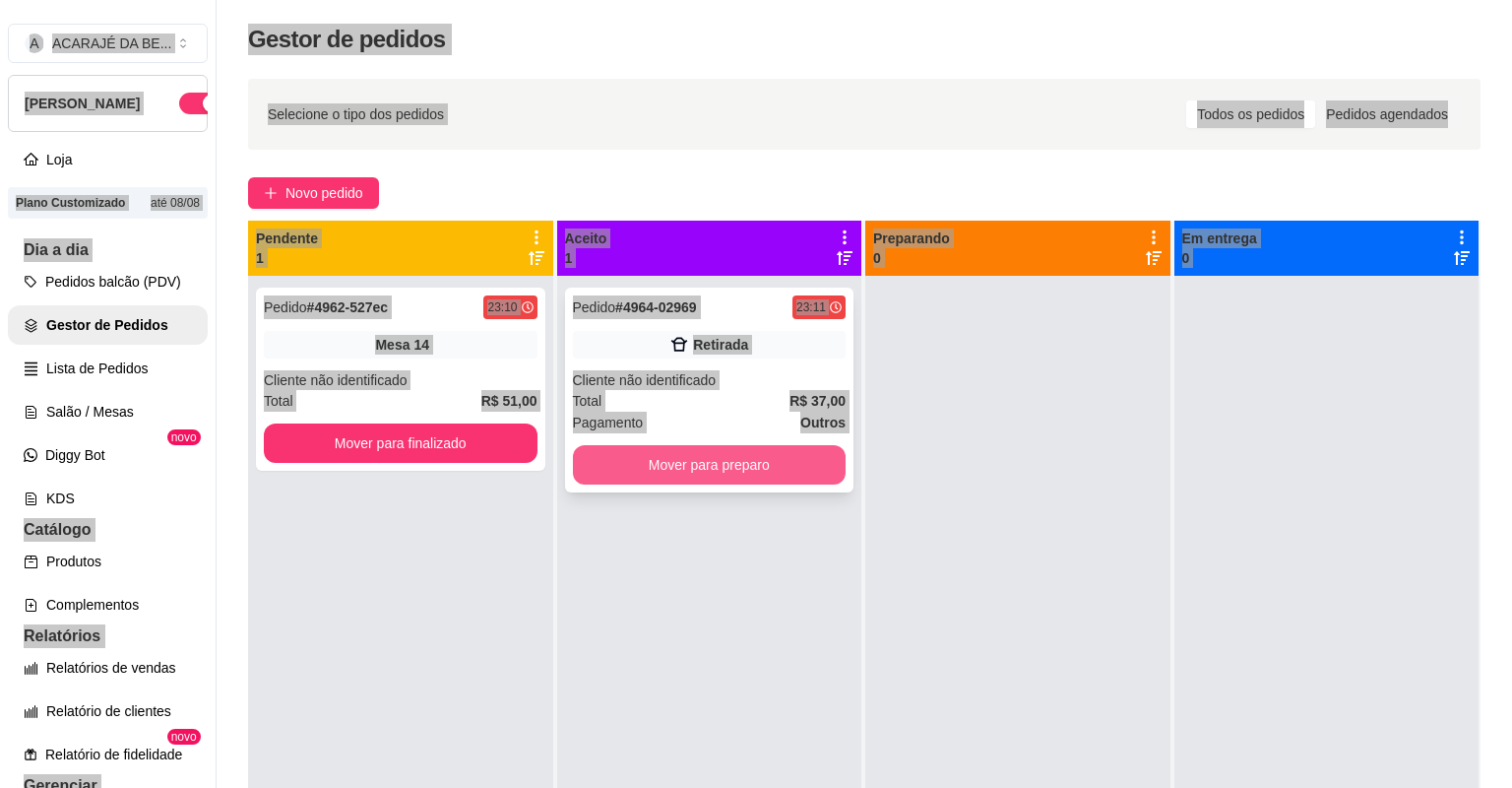 click on "Mover para preparo" at bounding box center [710, 465] 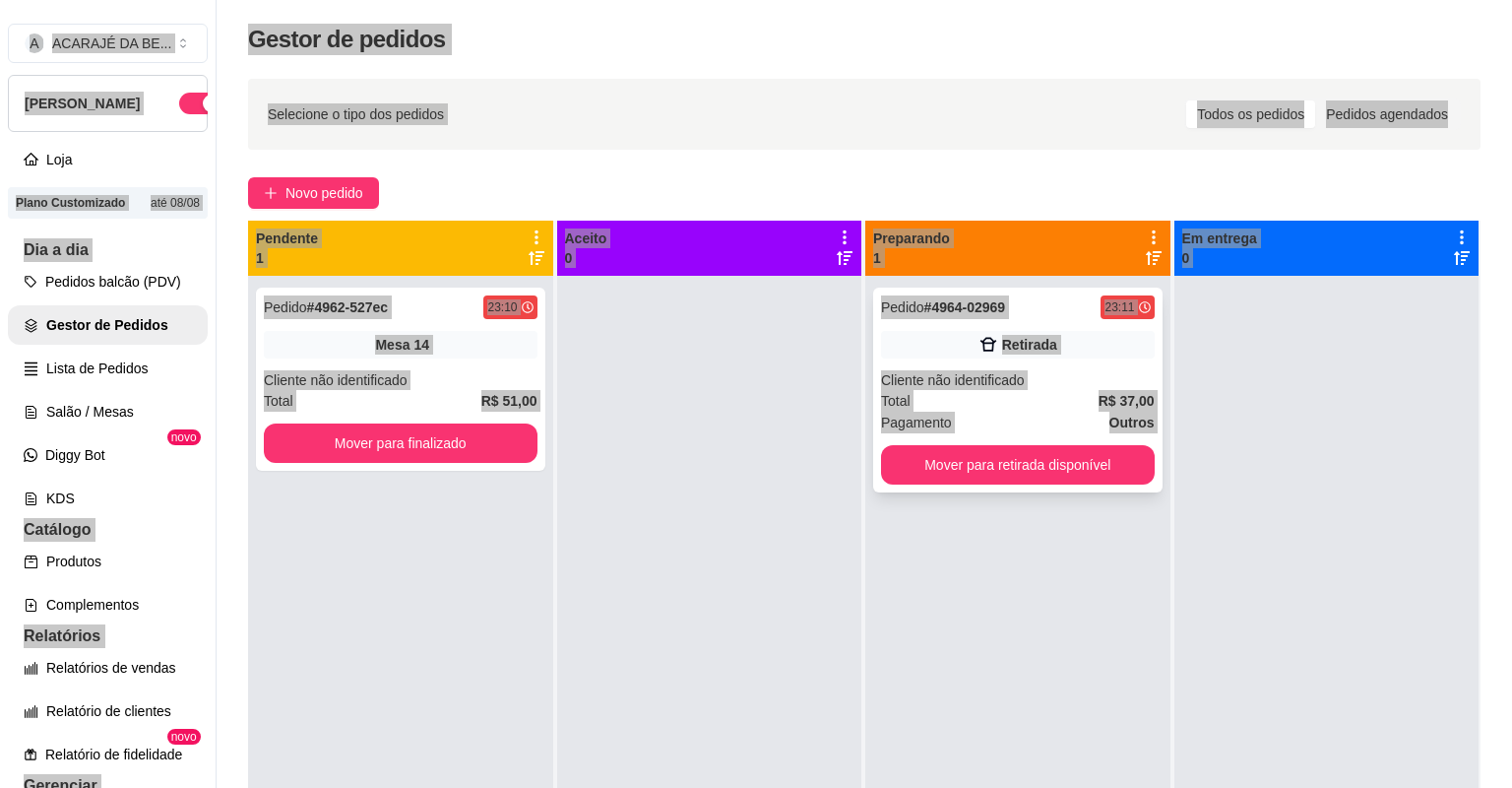click on "Total R$ 37,00" at bounding box center (1018, 401) 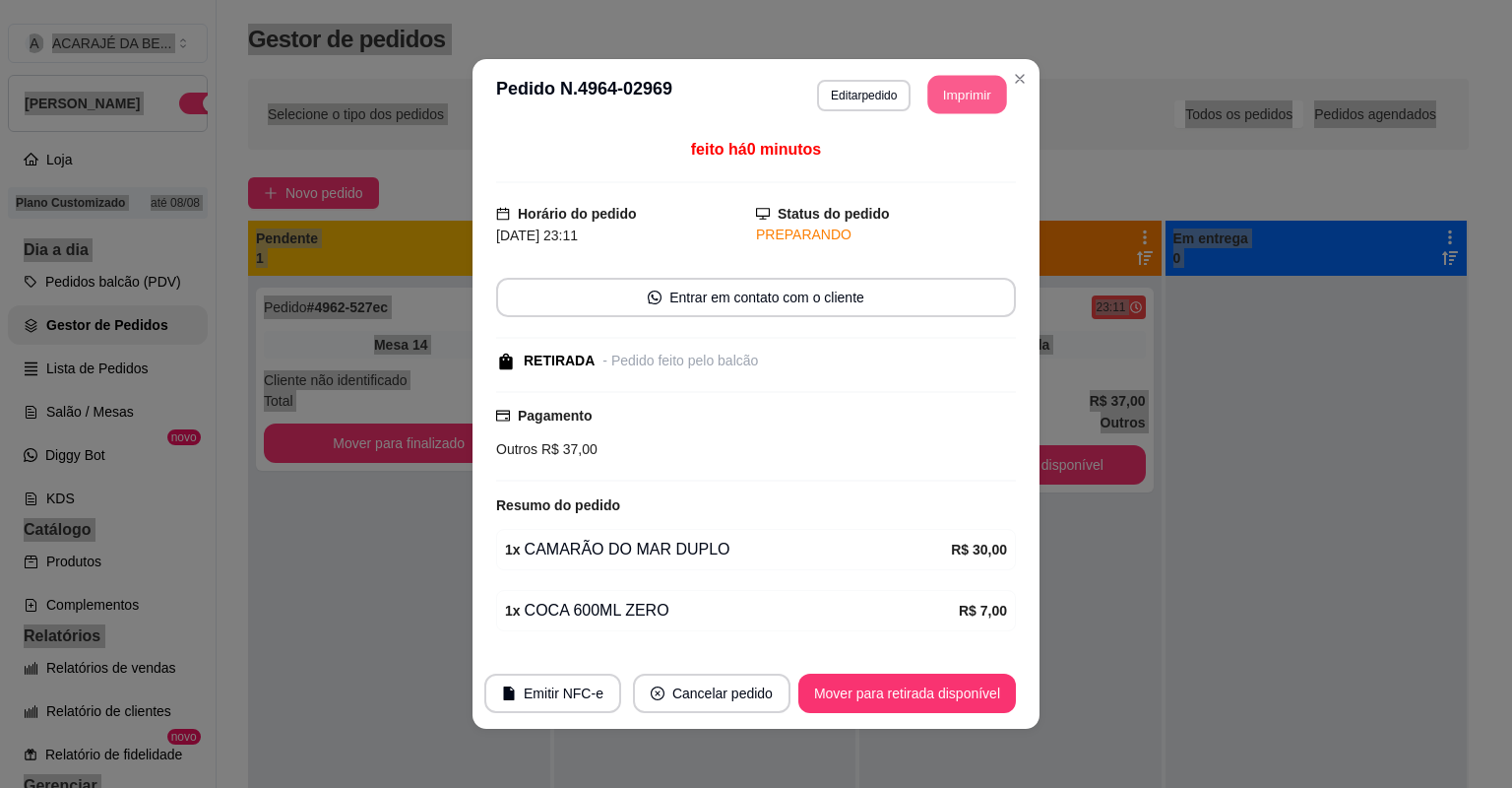 click on "Imprimir" at bounding box center (968, 95) 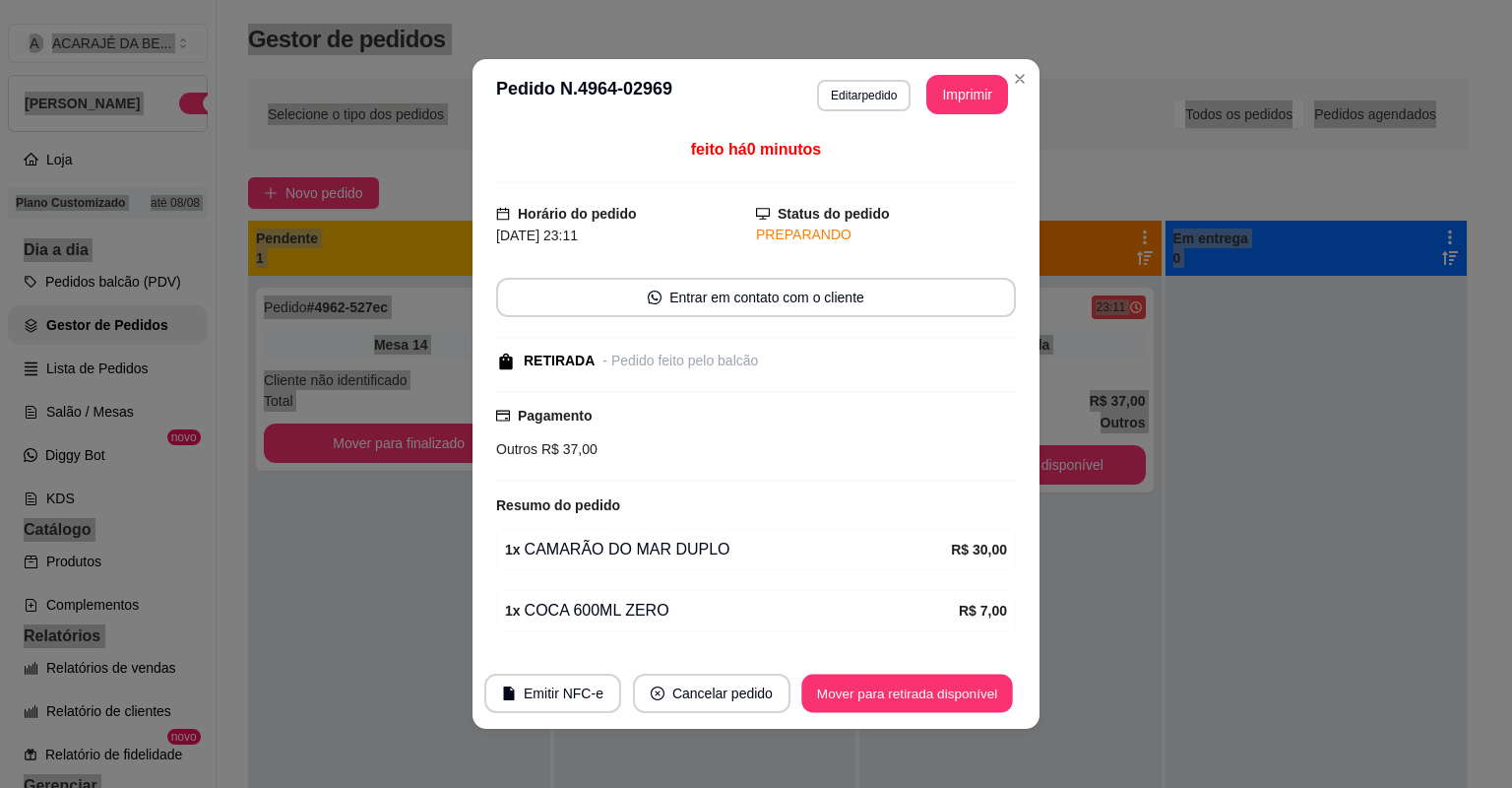 click on "Mover para retirada disponível" at bounding box center (907, 693) 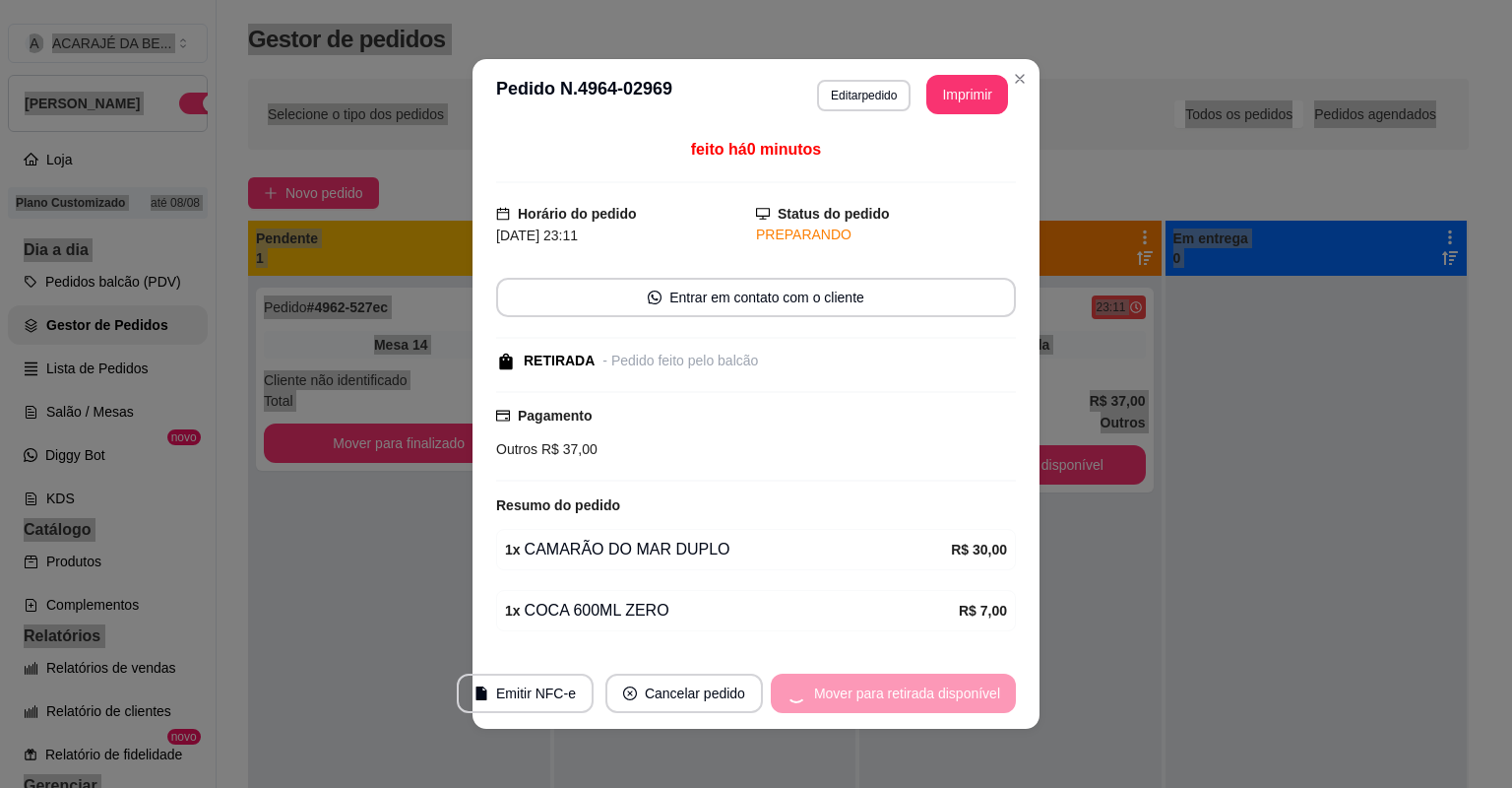 click on "Mover para retirada disponível" at bounding box center (893, 693) 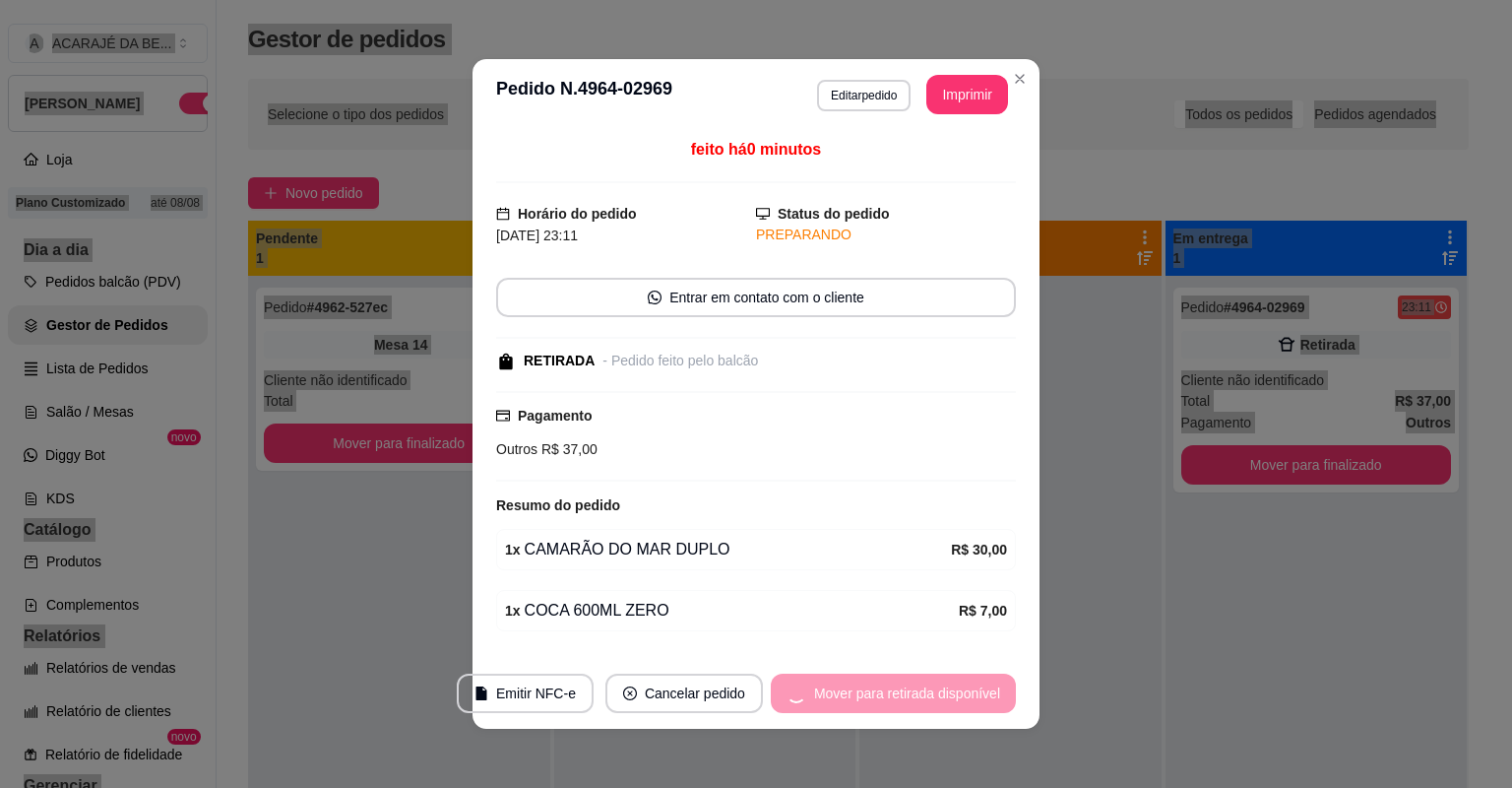 click on "Mover para retirada disponível" at bounding box center (893, 693) 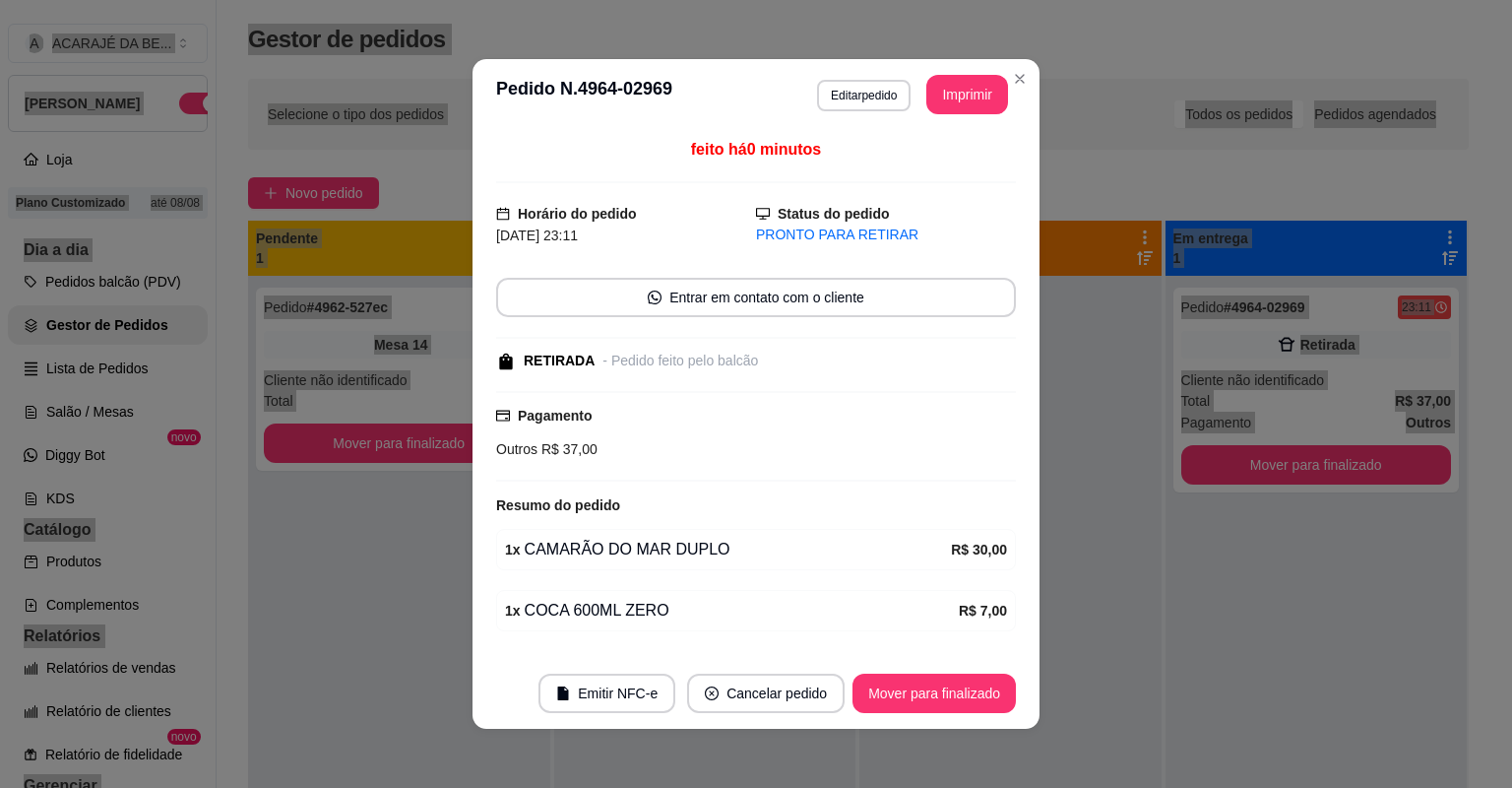 click on "Emitir NFC-e Cancelar pedido Mover para finalizado" at bounding box center (756, 693) 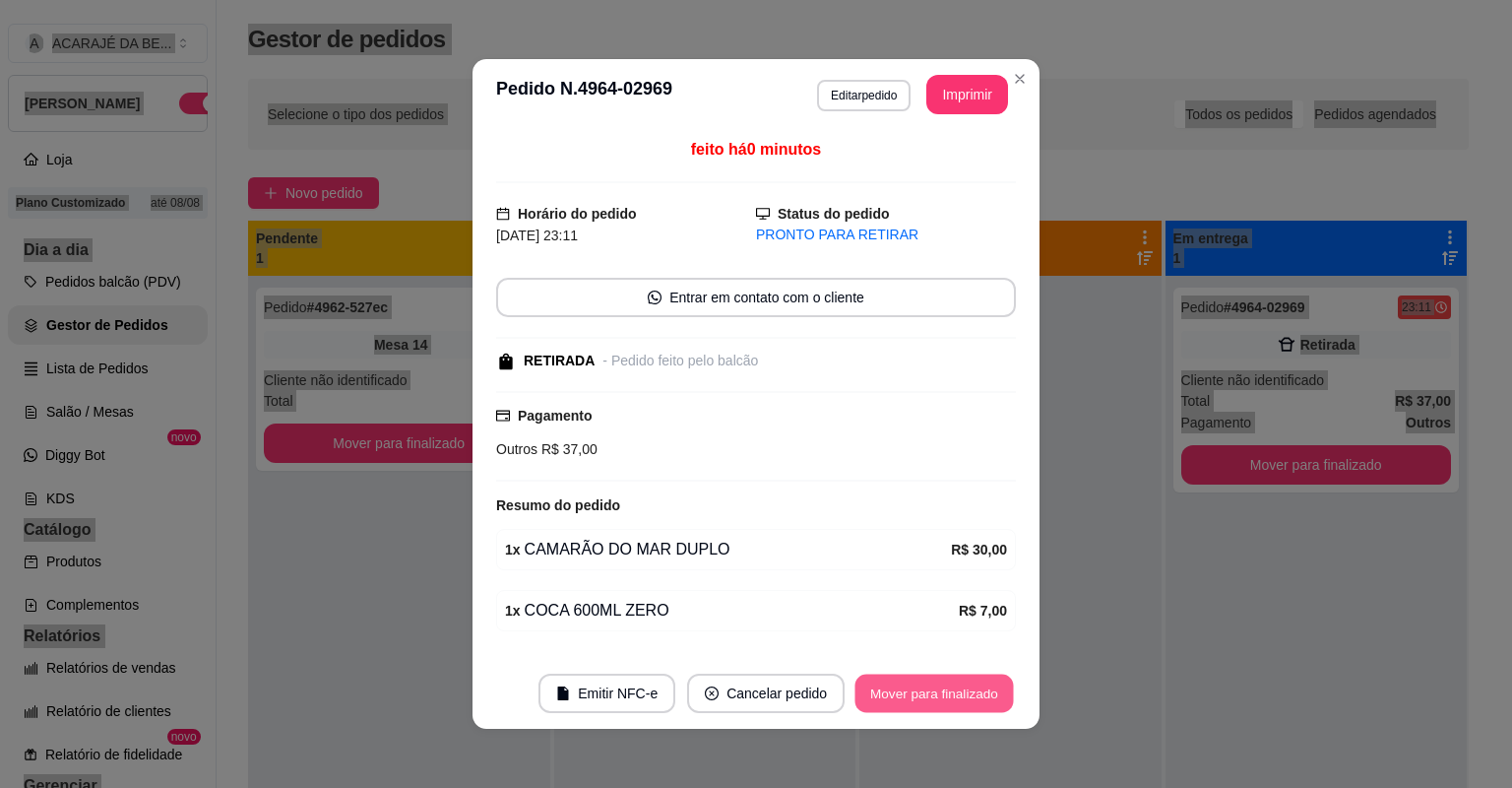 click on "Mover para finalizado" at bounding box center (934, 693) 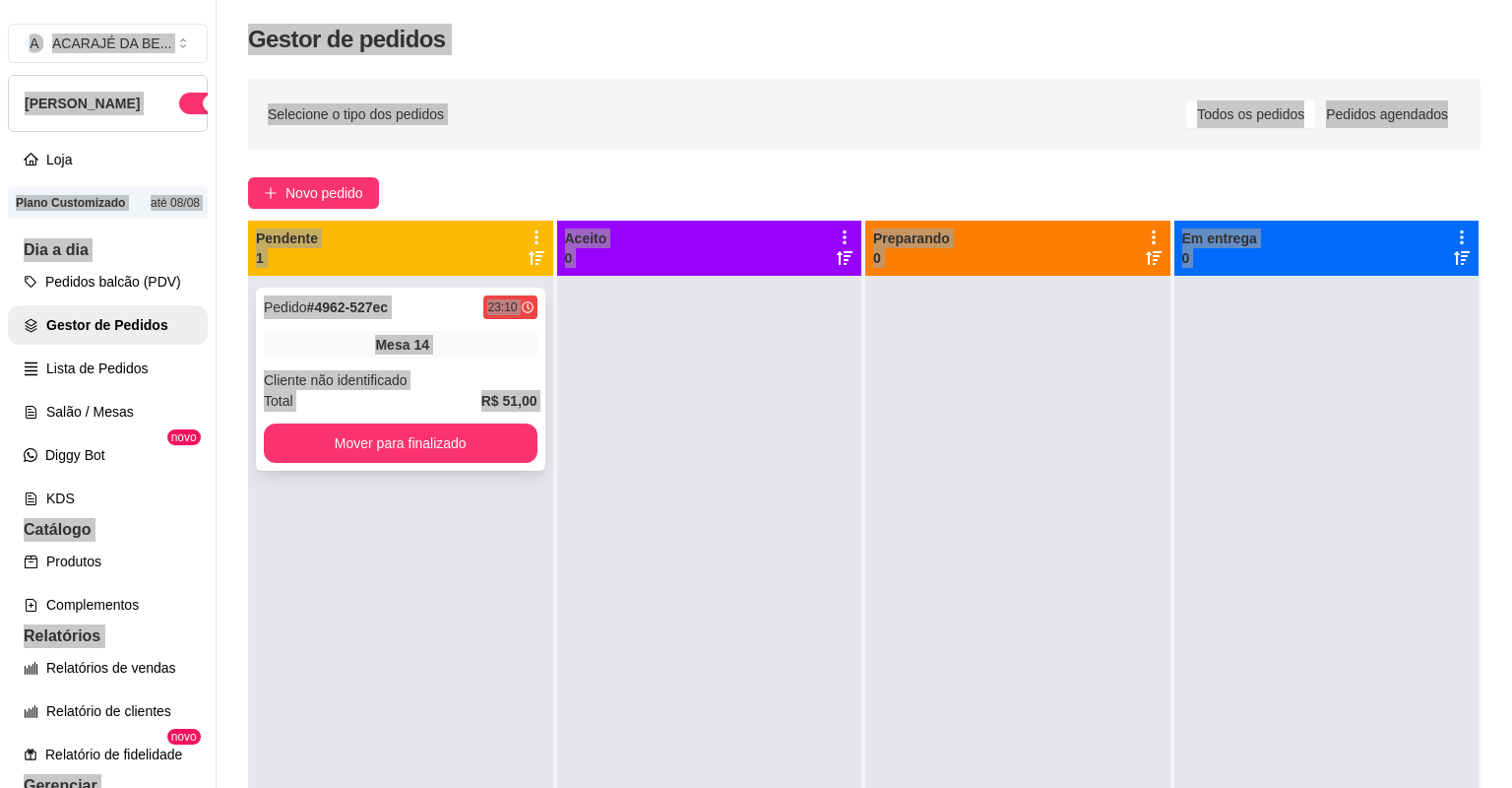 drag, startPoint x: 360, startPoint y: 374, endPoint x: 382, endPoint y: 358, distance: 27.202941 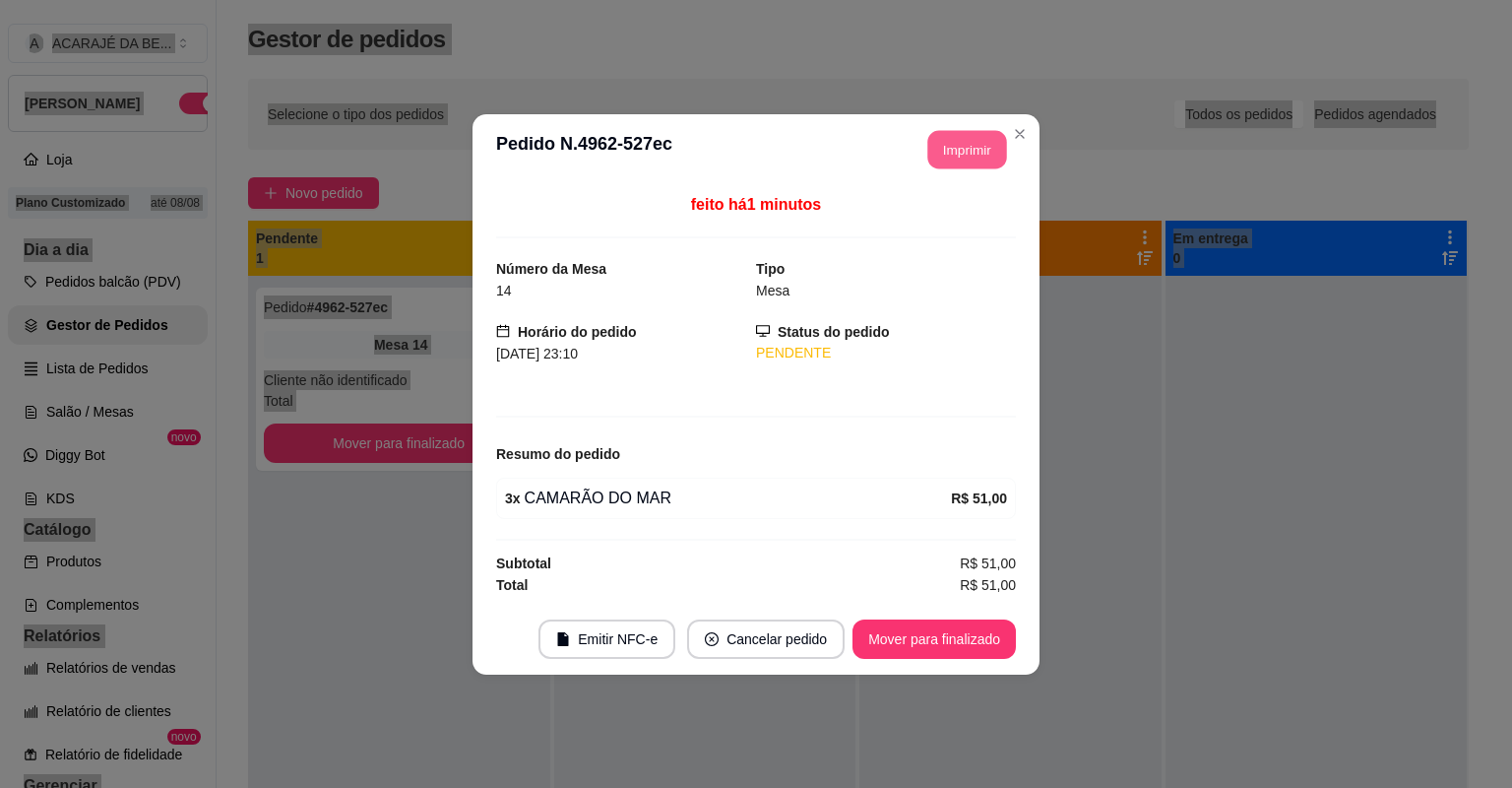 click on "Imprimir" at bounding box center [968, 149] 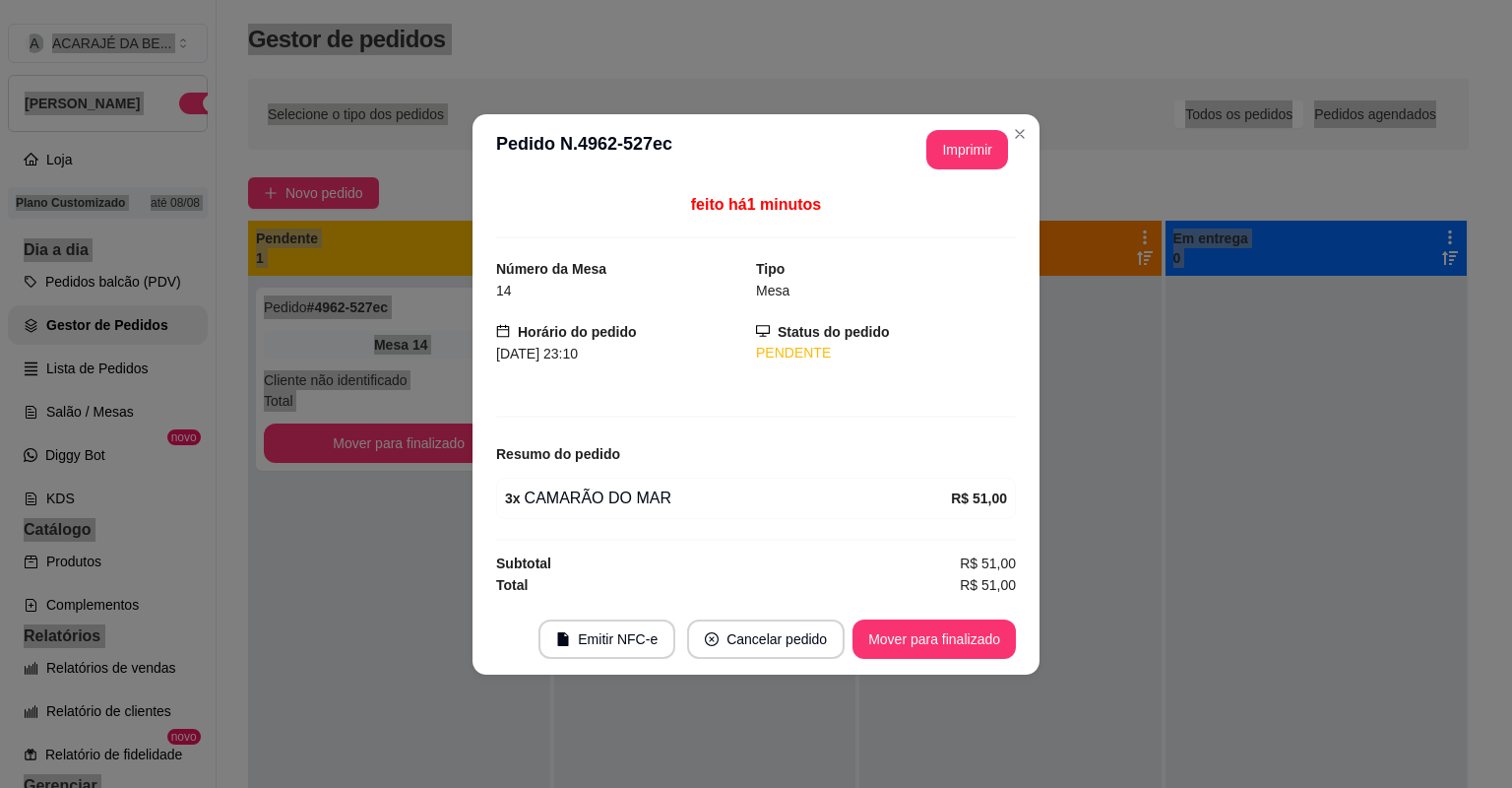 click on "Mover para finalizado" at bounding box center (934, 639) 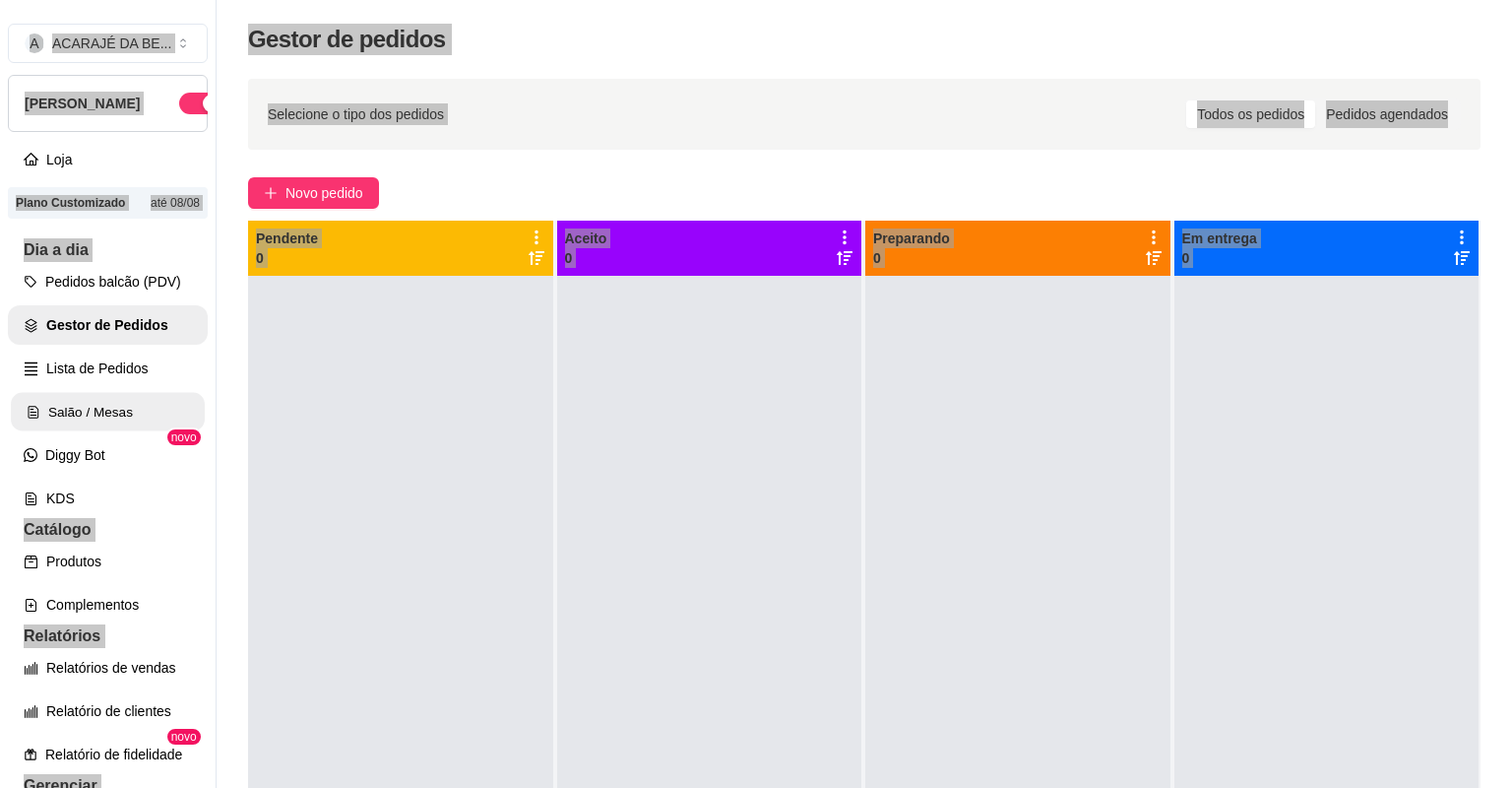 click on "Salão / Mesas" at bounding box center (107, 412) 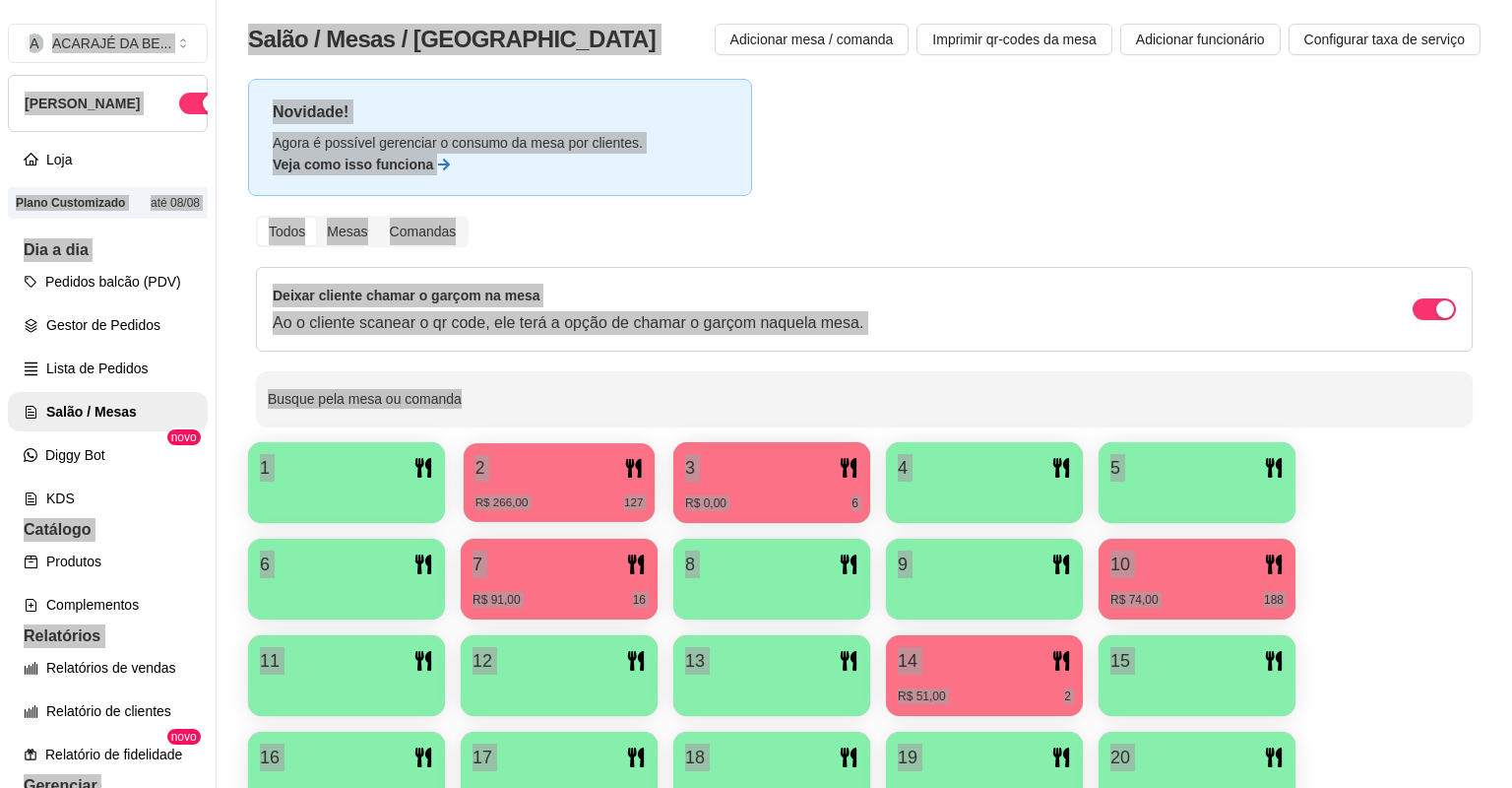 click on "2" at bounding box center (559, 468) 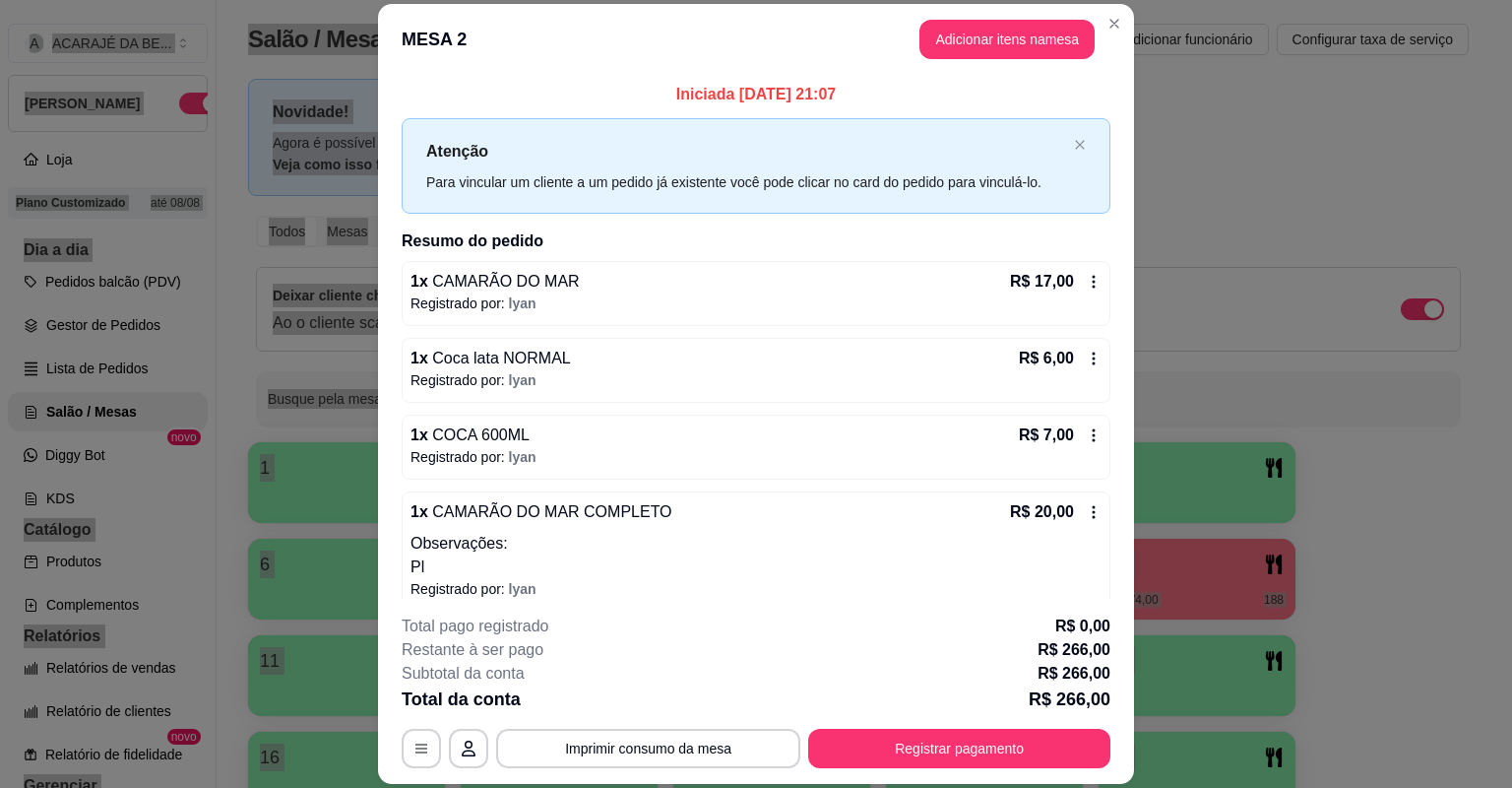 click on "MESA 2 Adicionar itens na  mesa" at bounding box center [756, 39] 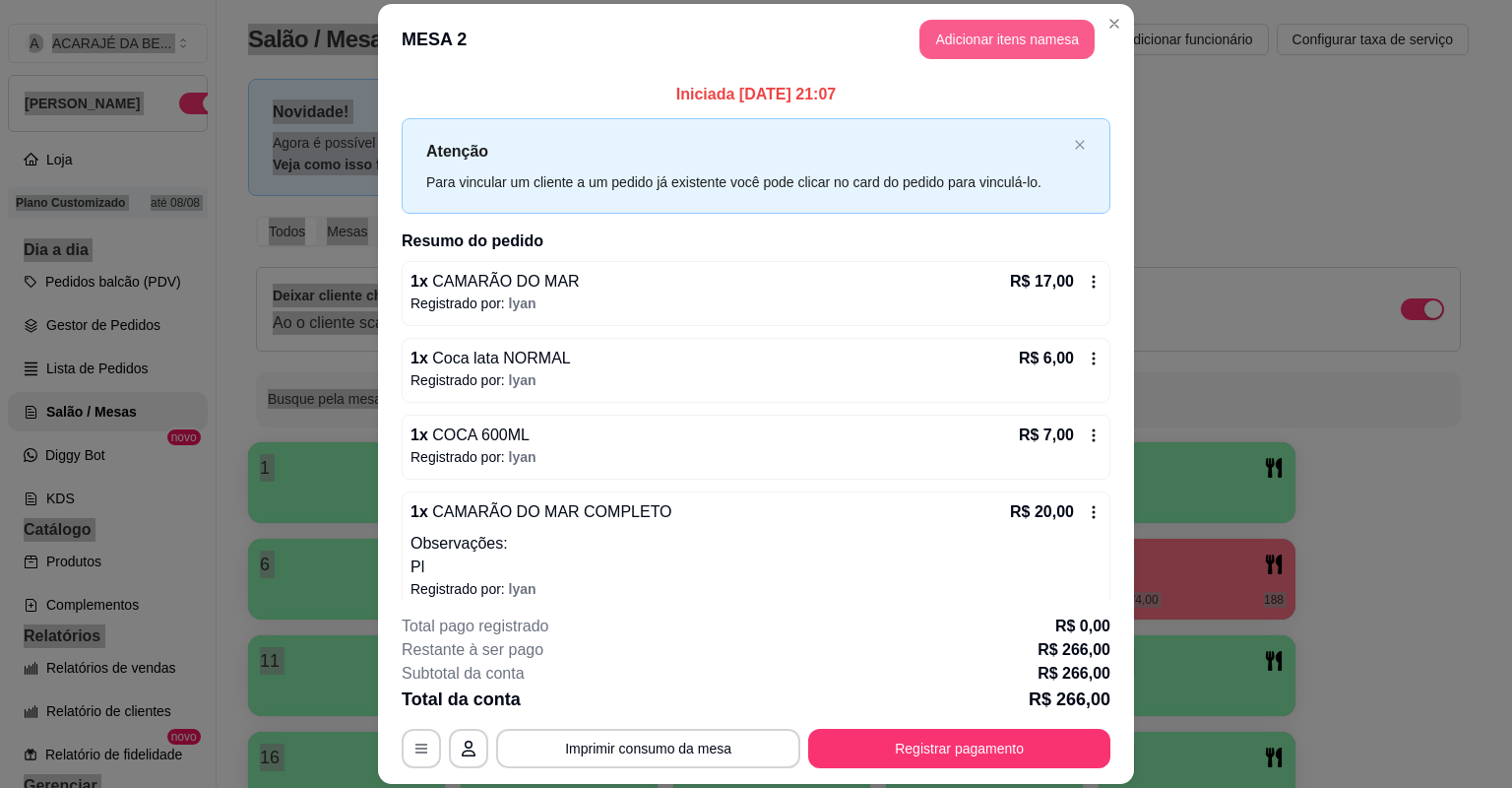 click on "Adicionar itens na  mesa" at bounding box center (1007, 39) 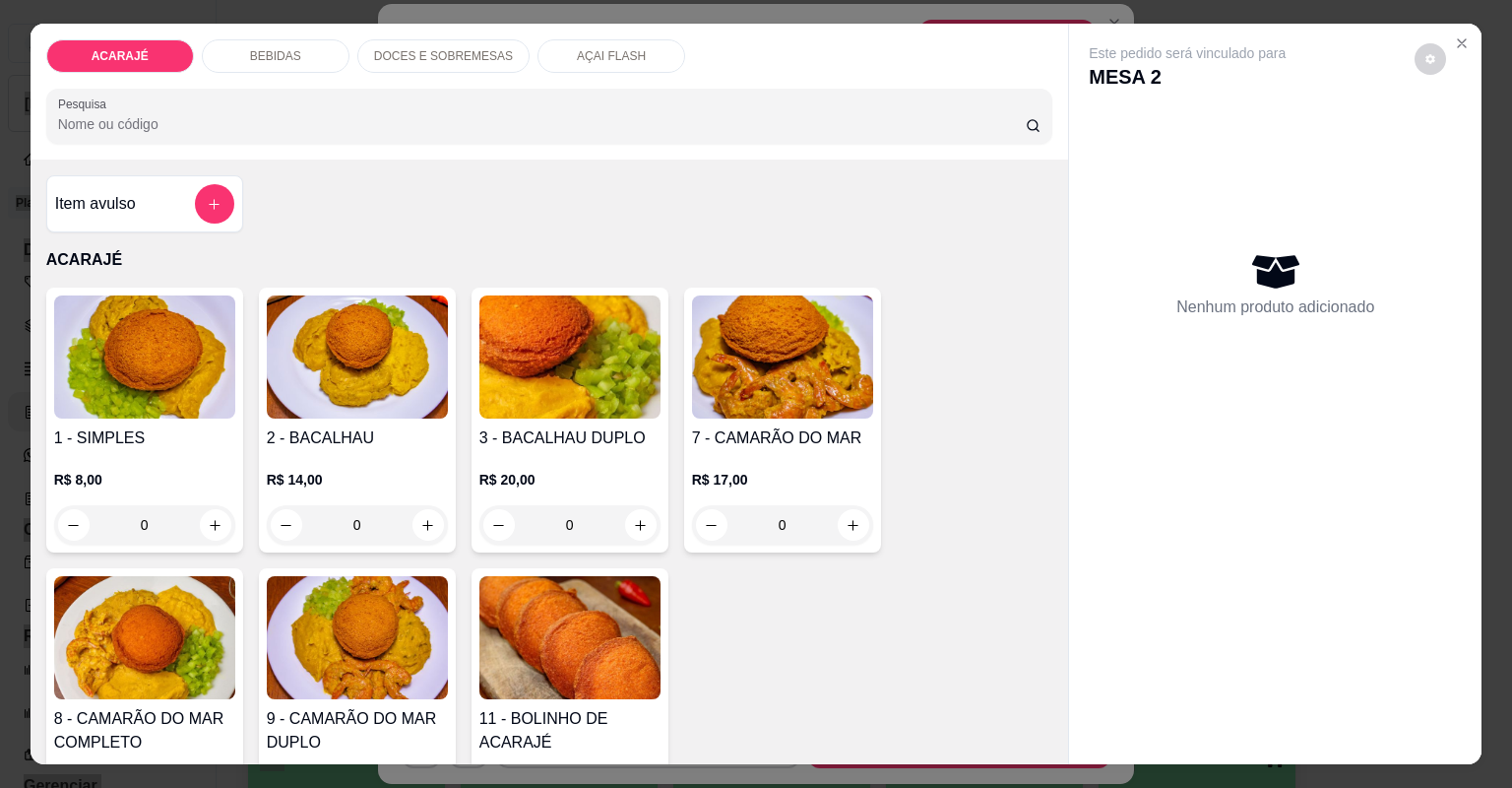 click 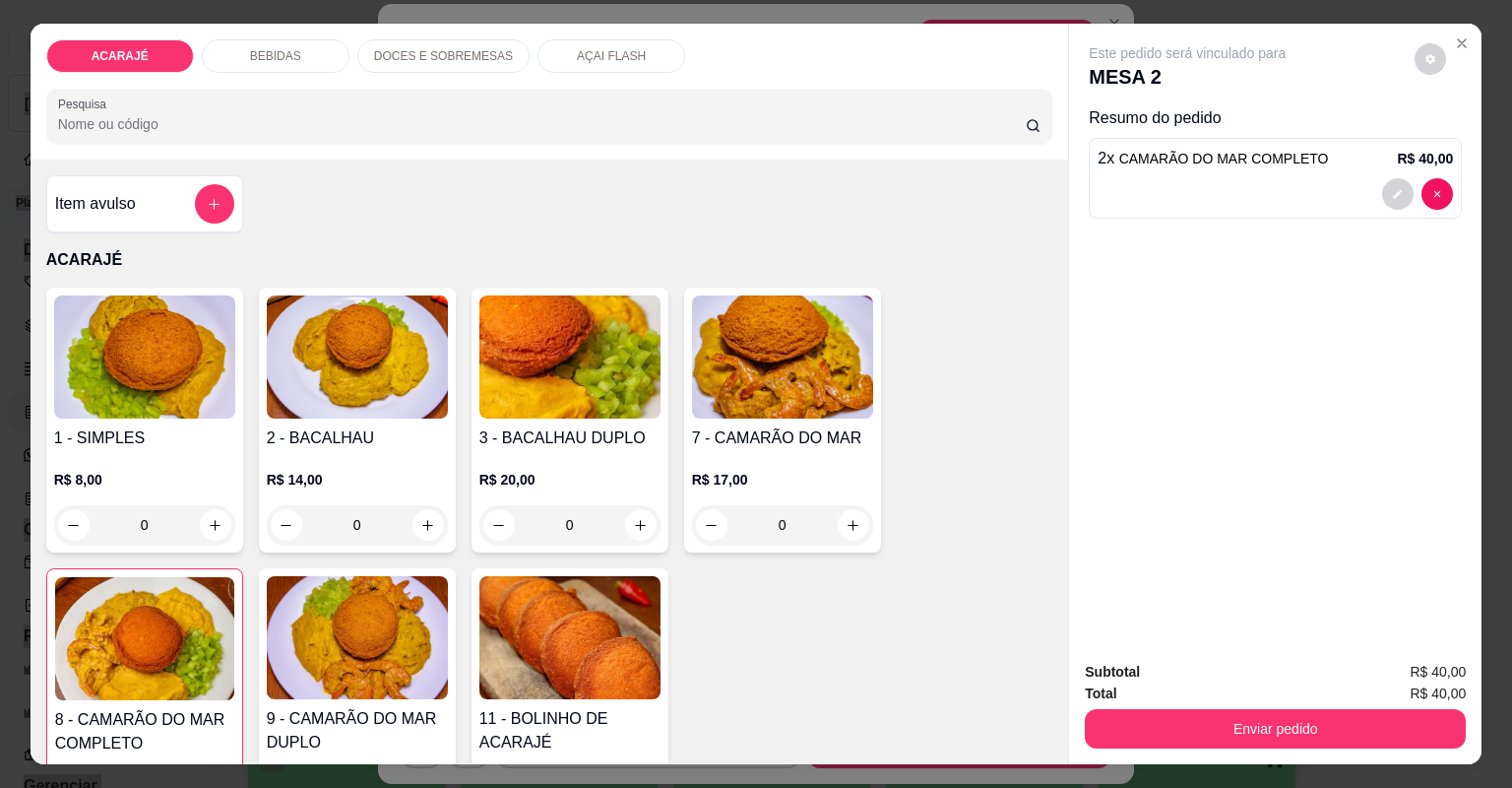 type on "2" 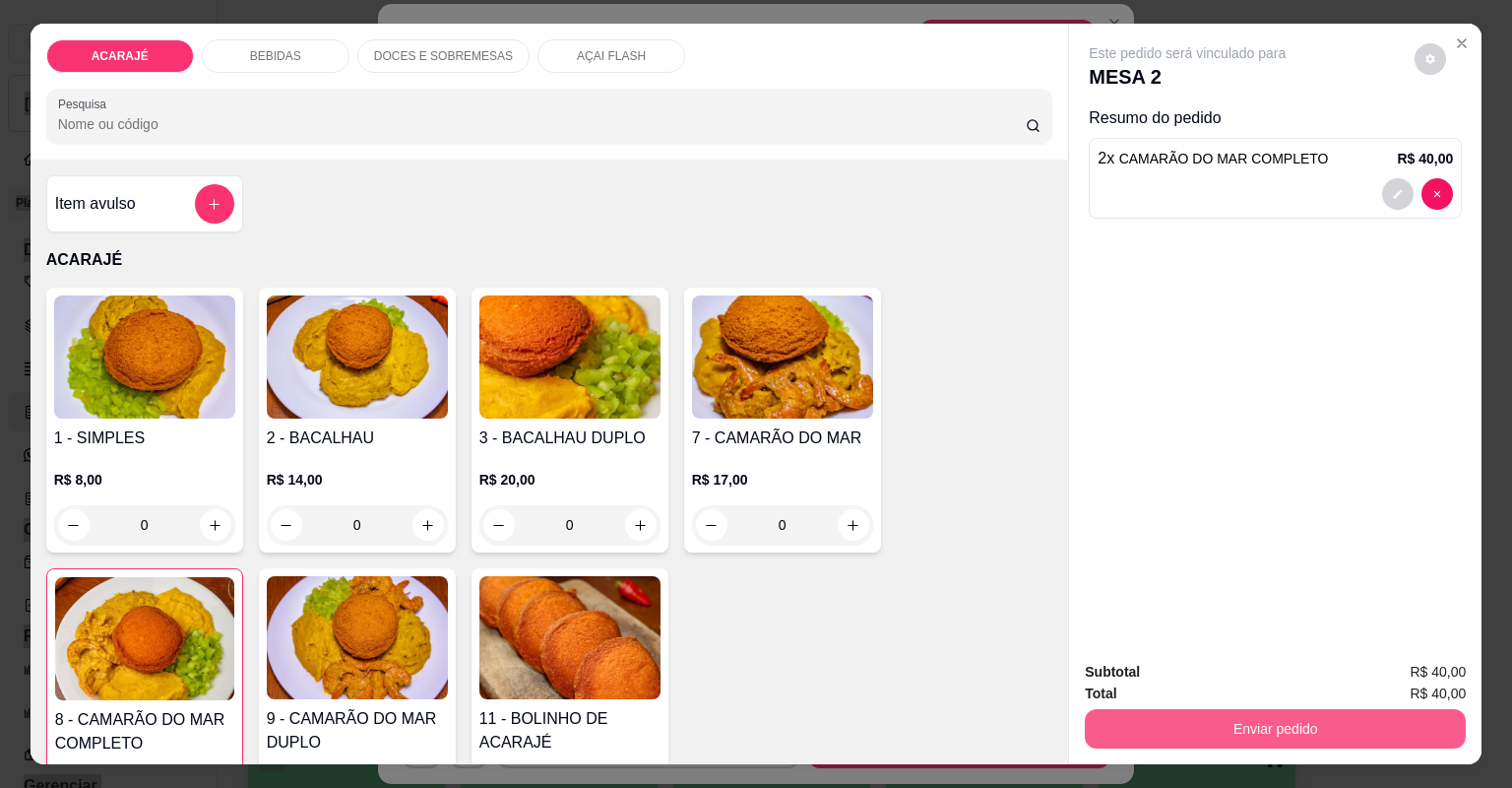click on "Enviar pedido" at bounding box center (1275, 729) 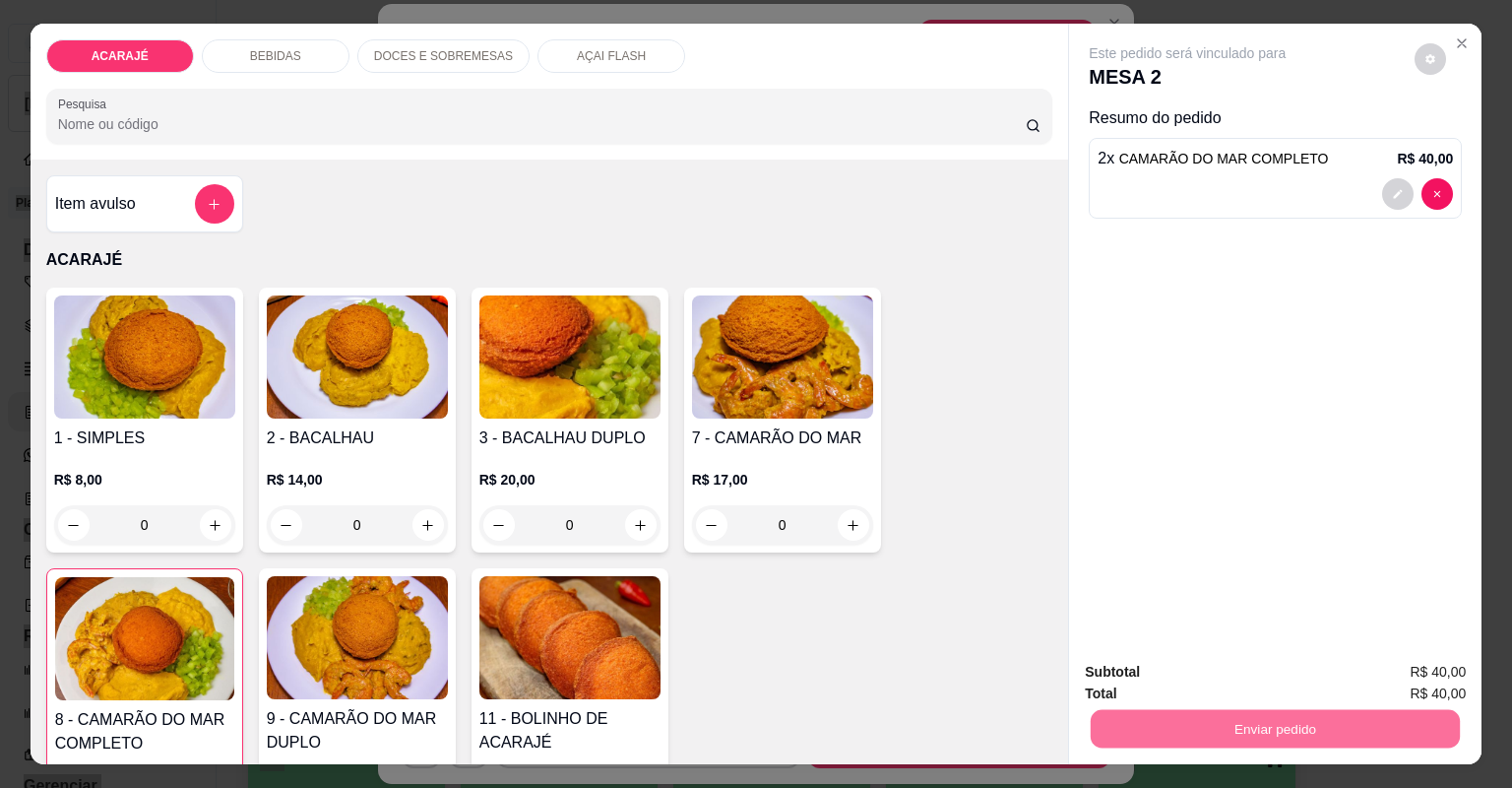 click on "Não registrar e enviar pedido" at bounding box center [1212, 681] 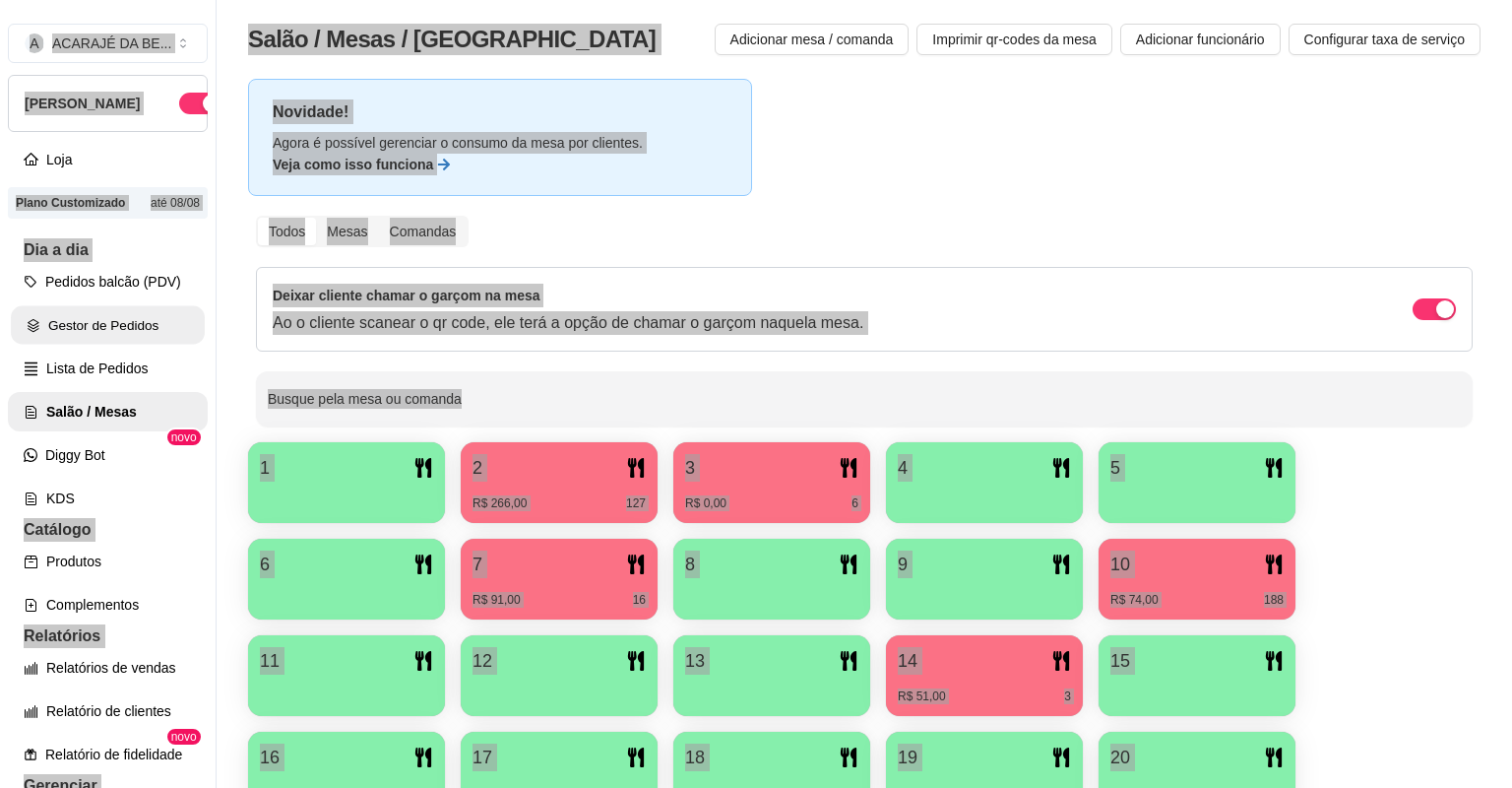 click on "Gestor de Pedidos" at bounding box center (107, 325) 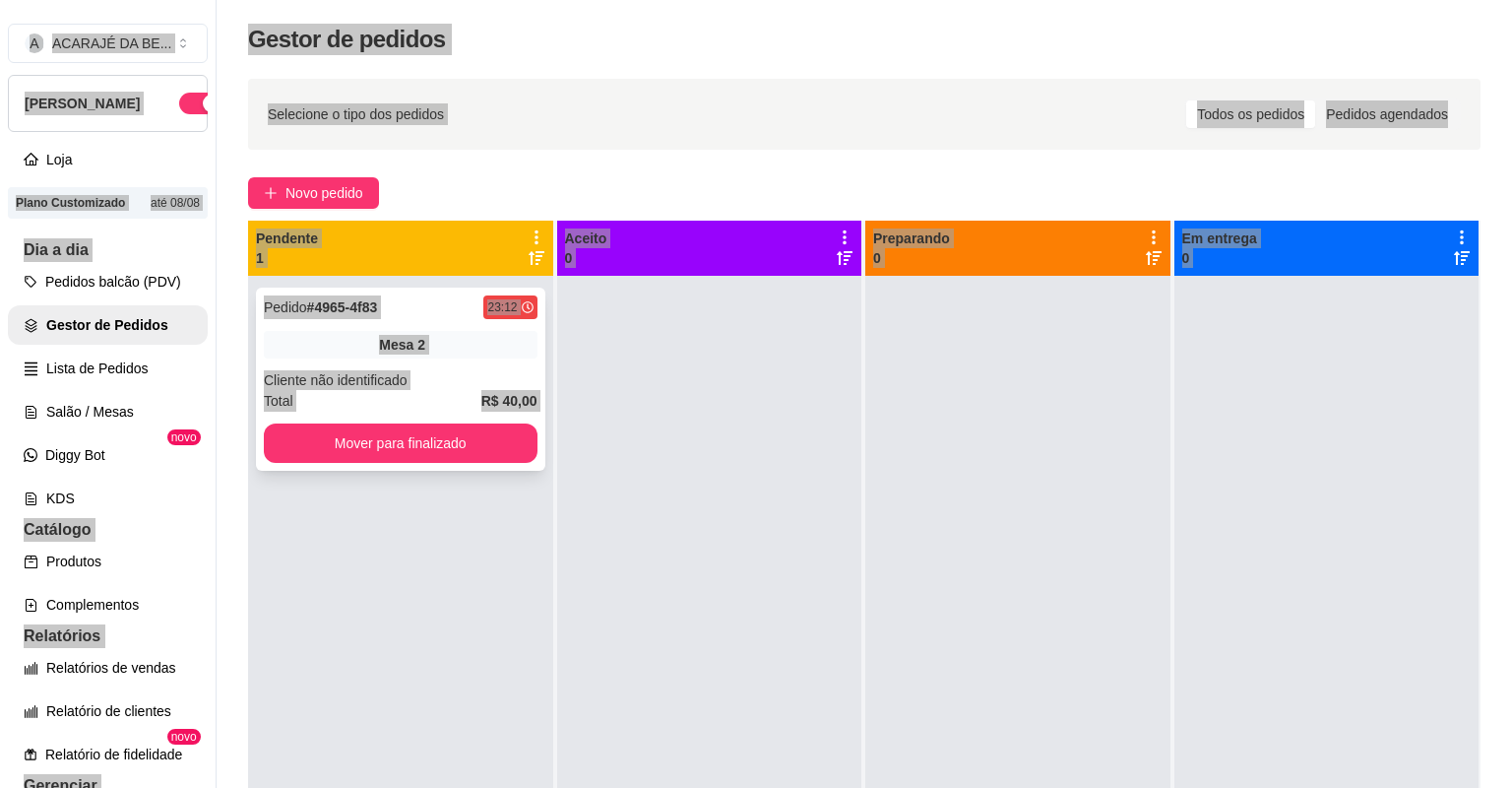 drag, startPoint x: 446, startPoint y: 369, endPoint x: 449, endPoint y: 360, distance: 9.486833 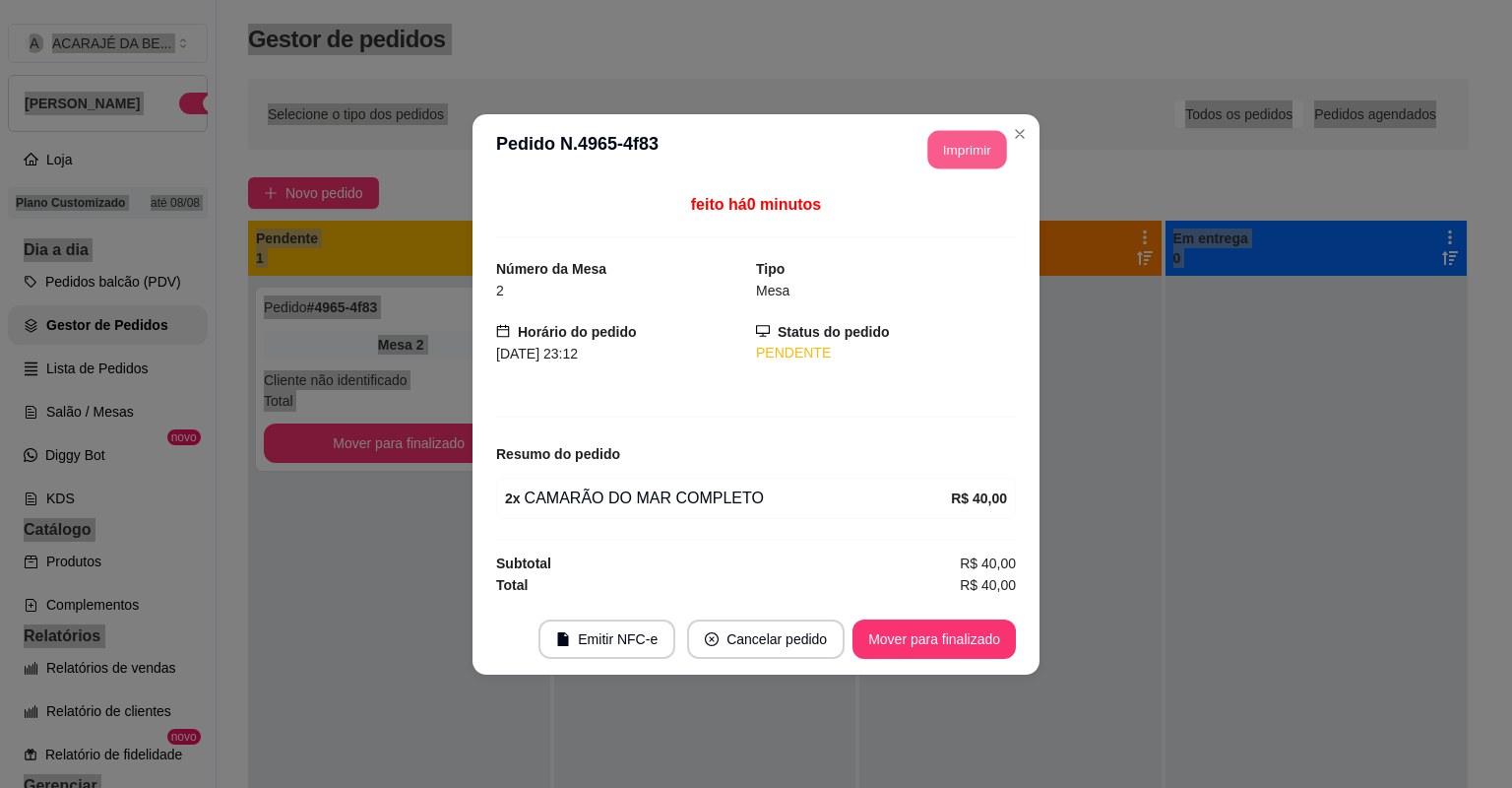 click on "Imprimir" at bounding box center (968, 149) 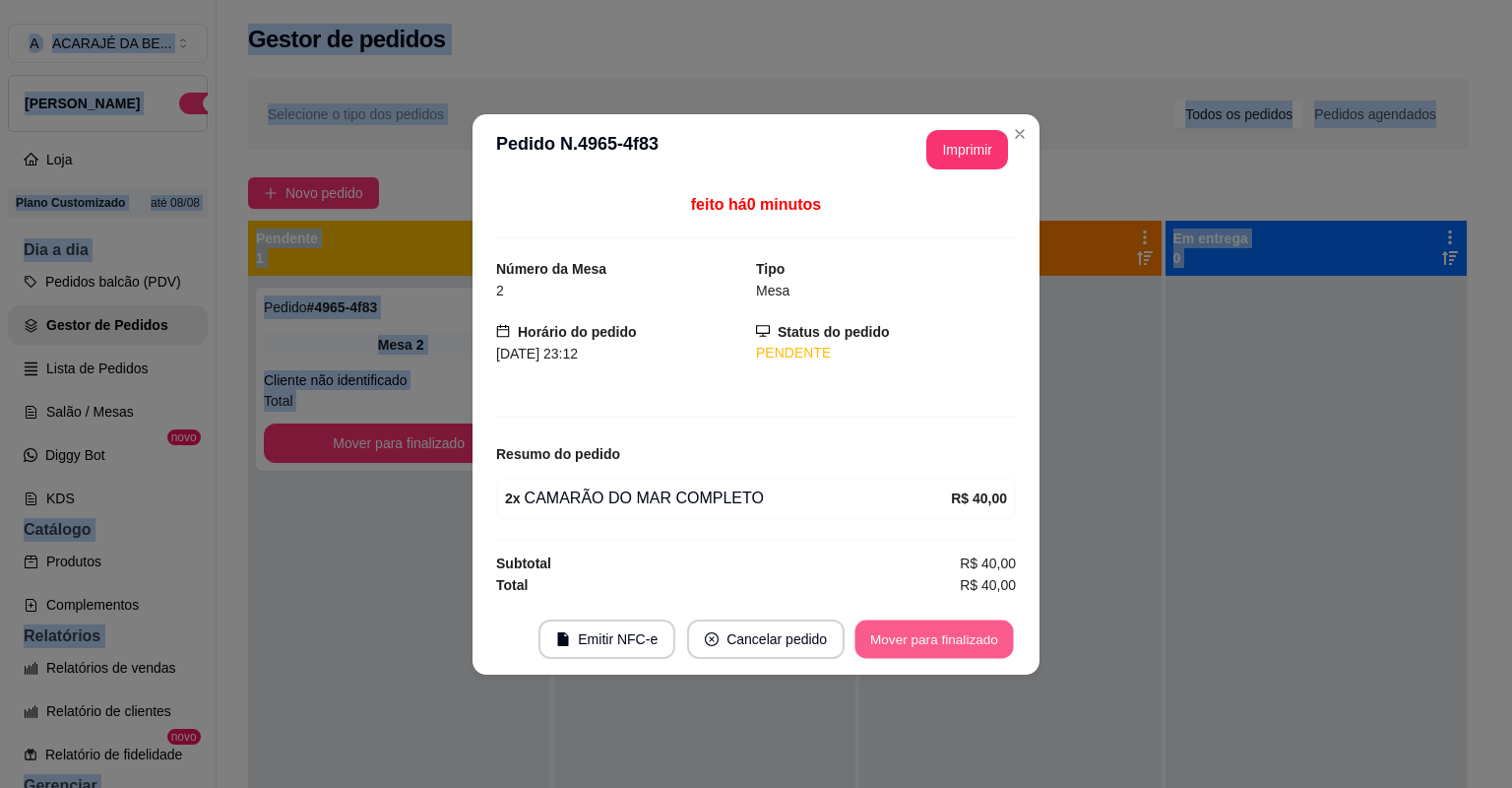click on "Mover para finalizado" at bounding box center [934, 638] 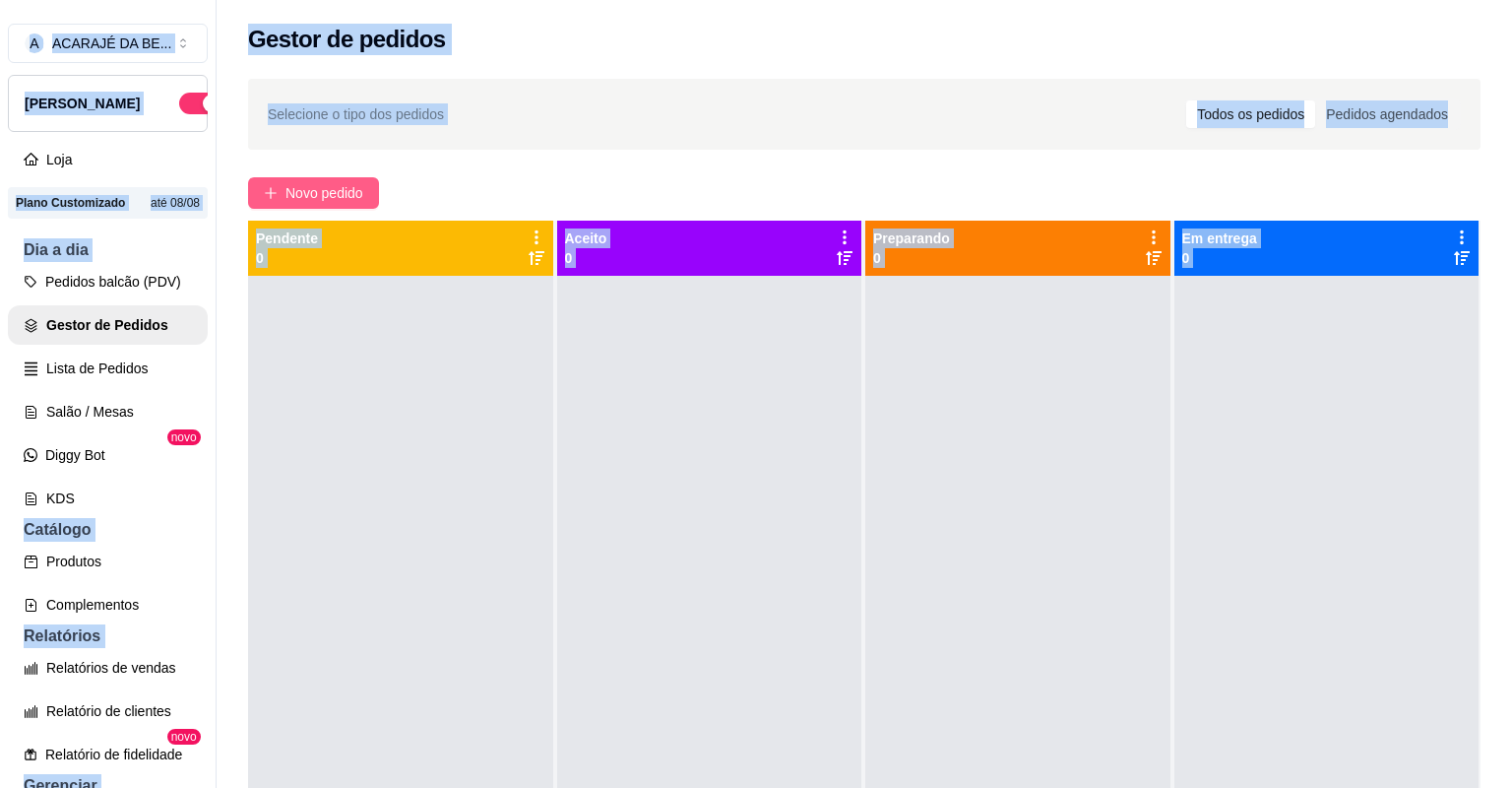 click on "Novo pedido" at bounding box center (324, 193) 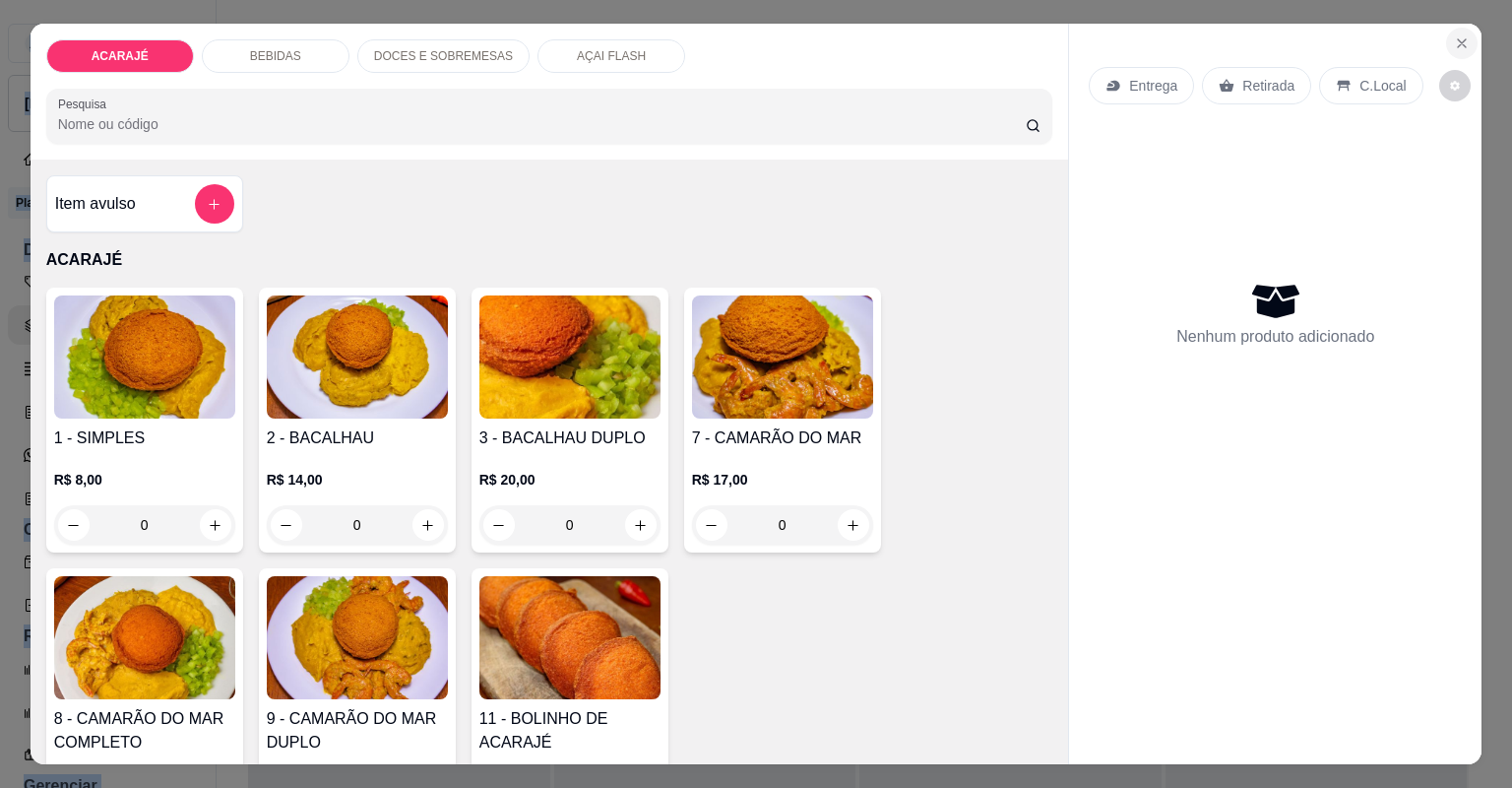 click 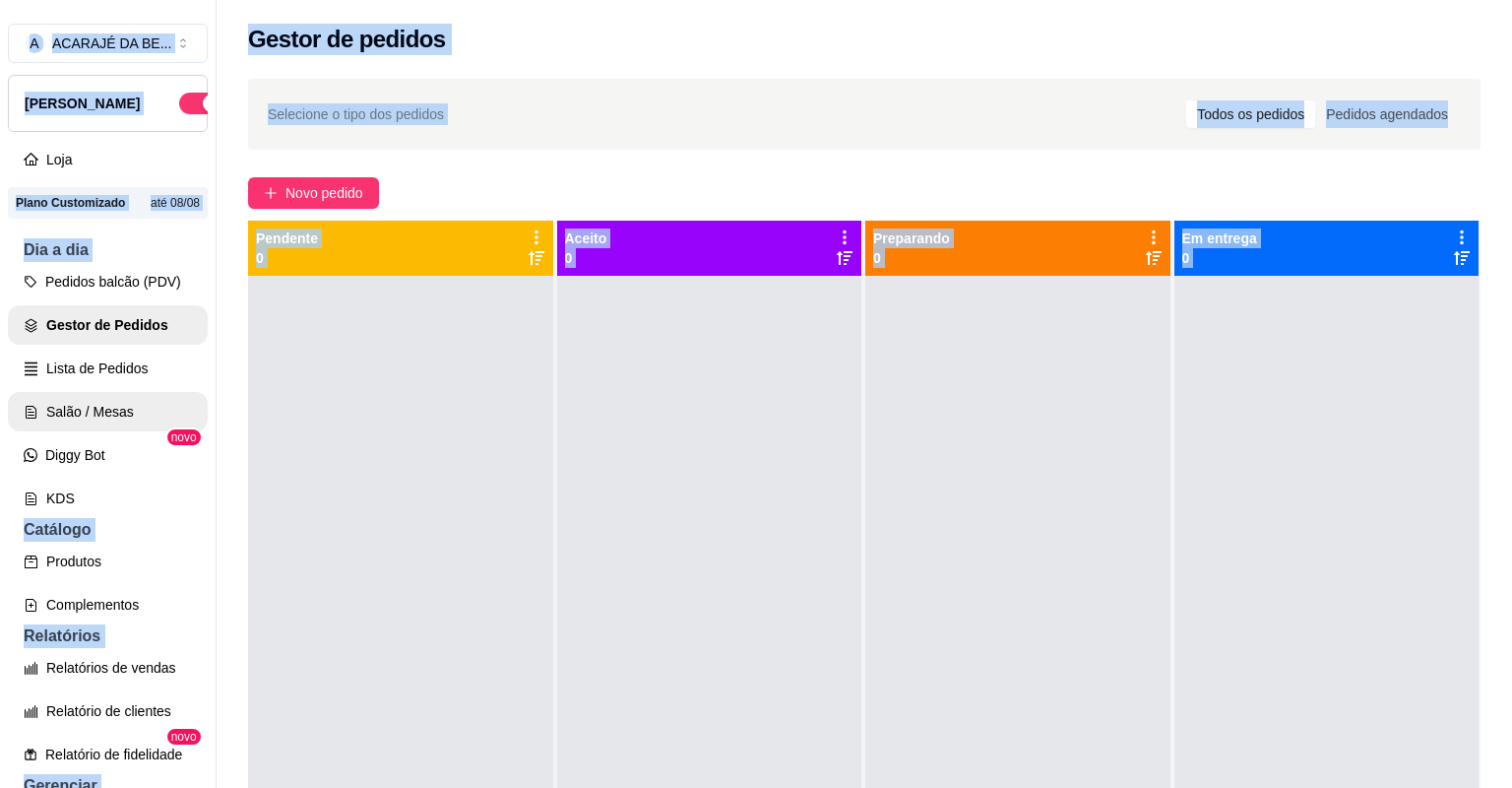 click on "Salão / Mesas" at bounding box center [107, 412] 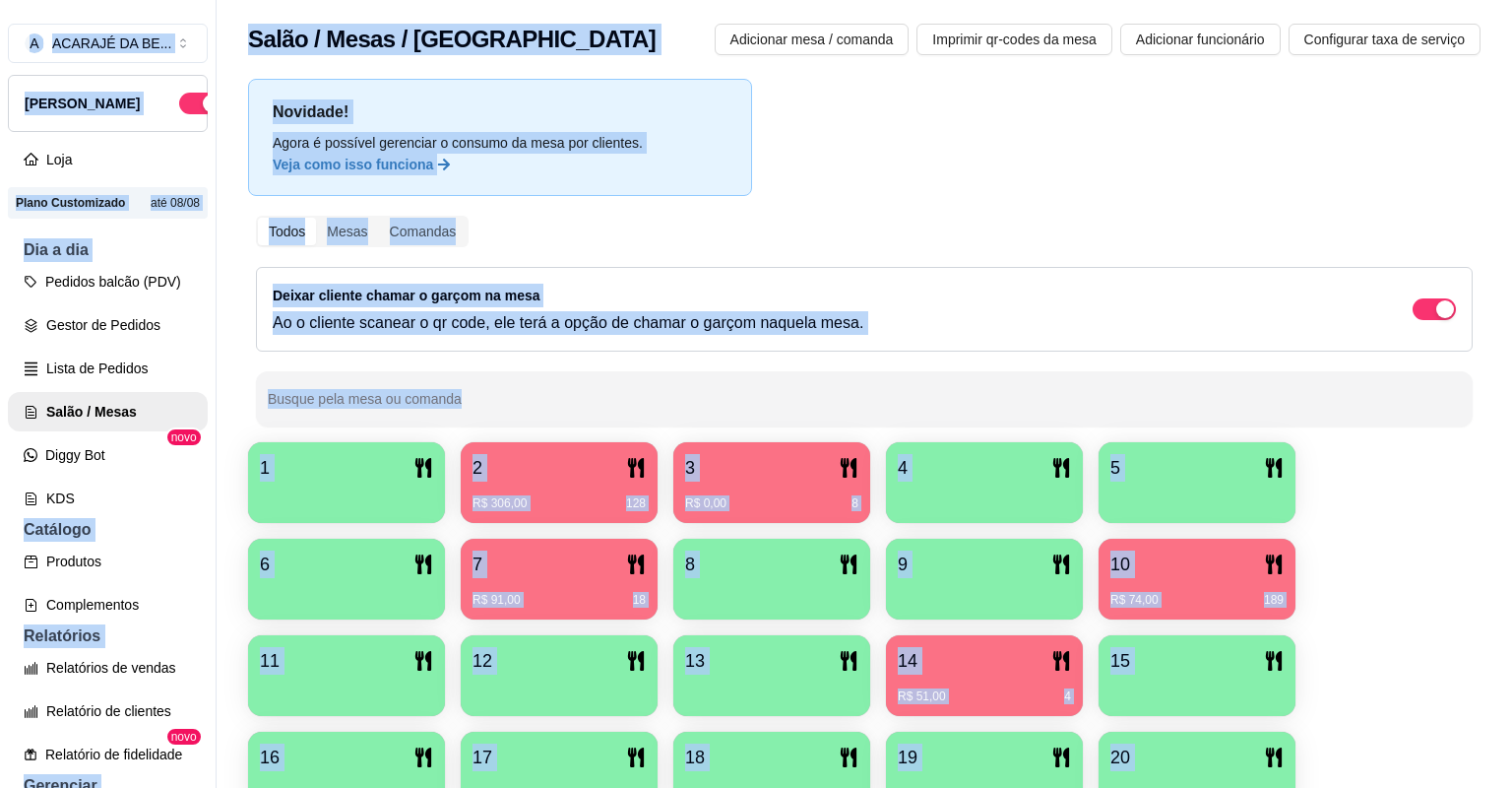 click on "3" at bounding box center [772, 468] 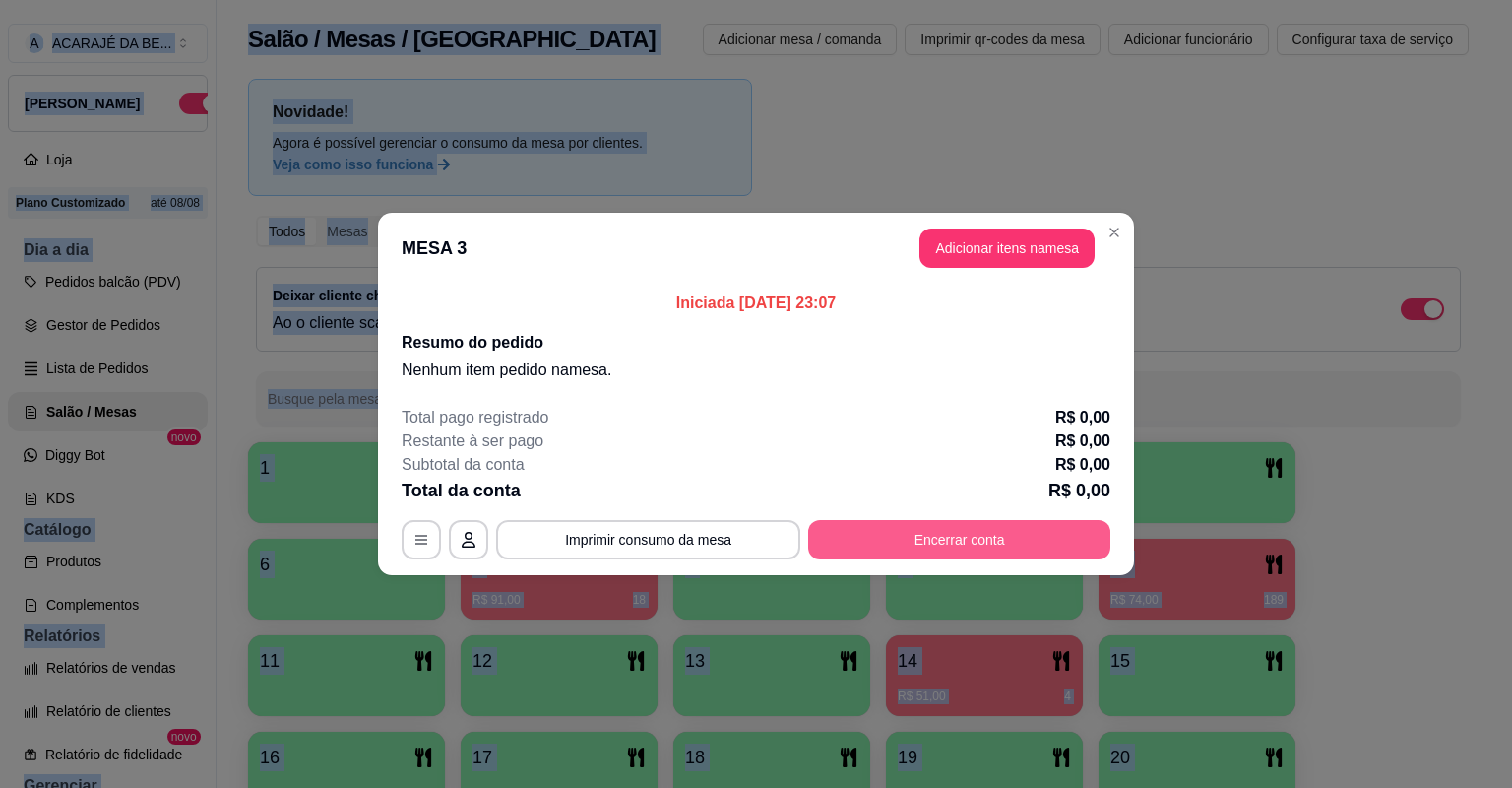 click on "Encerrar conta" at bounding box center [959, 540] 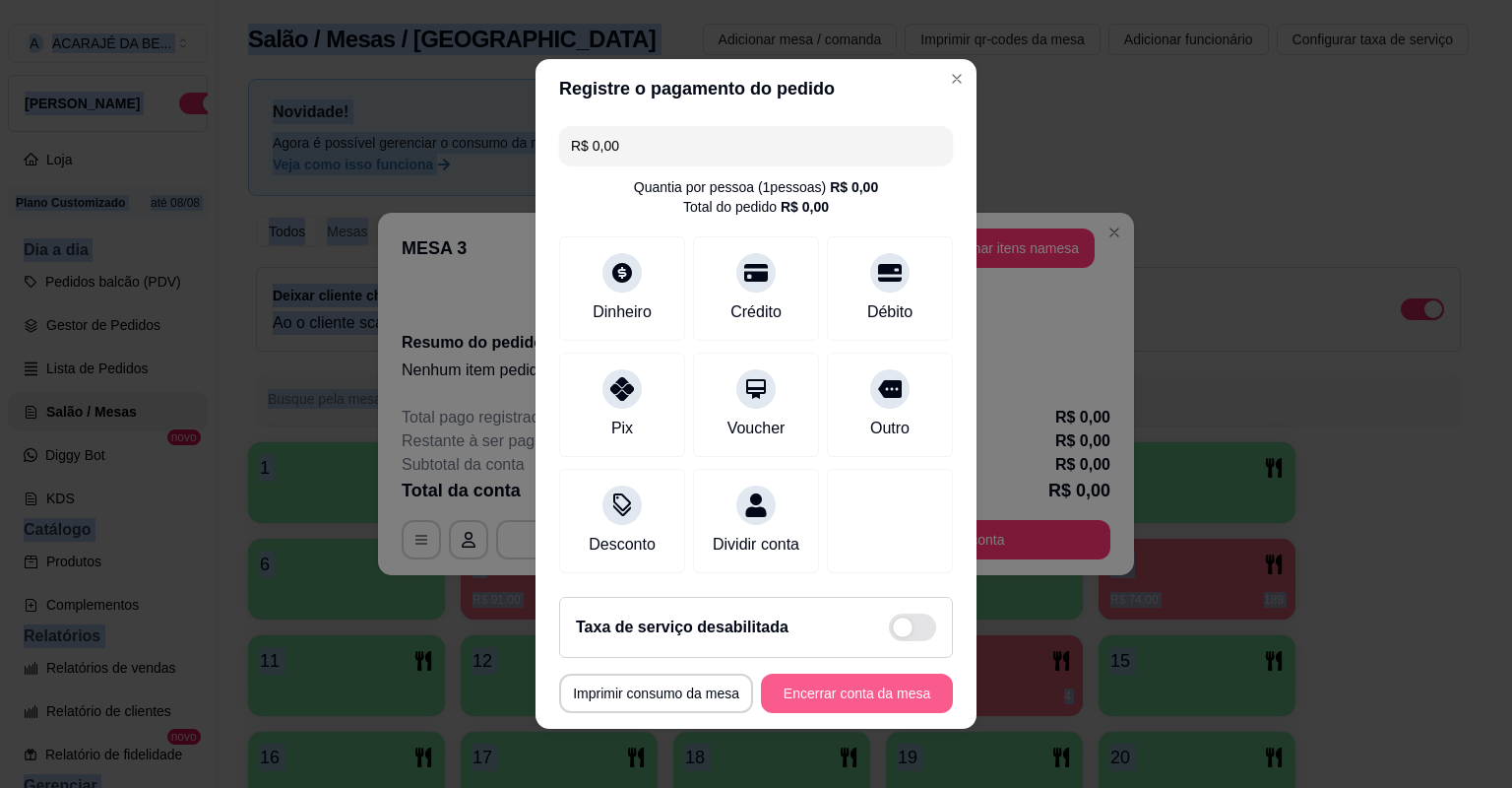 click on "Encerrar conta da mesa" at bounding box center (856, 693) 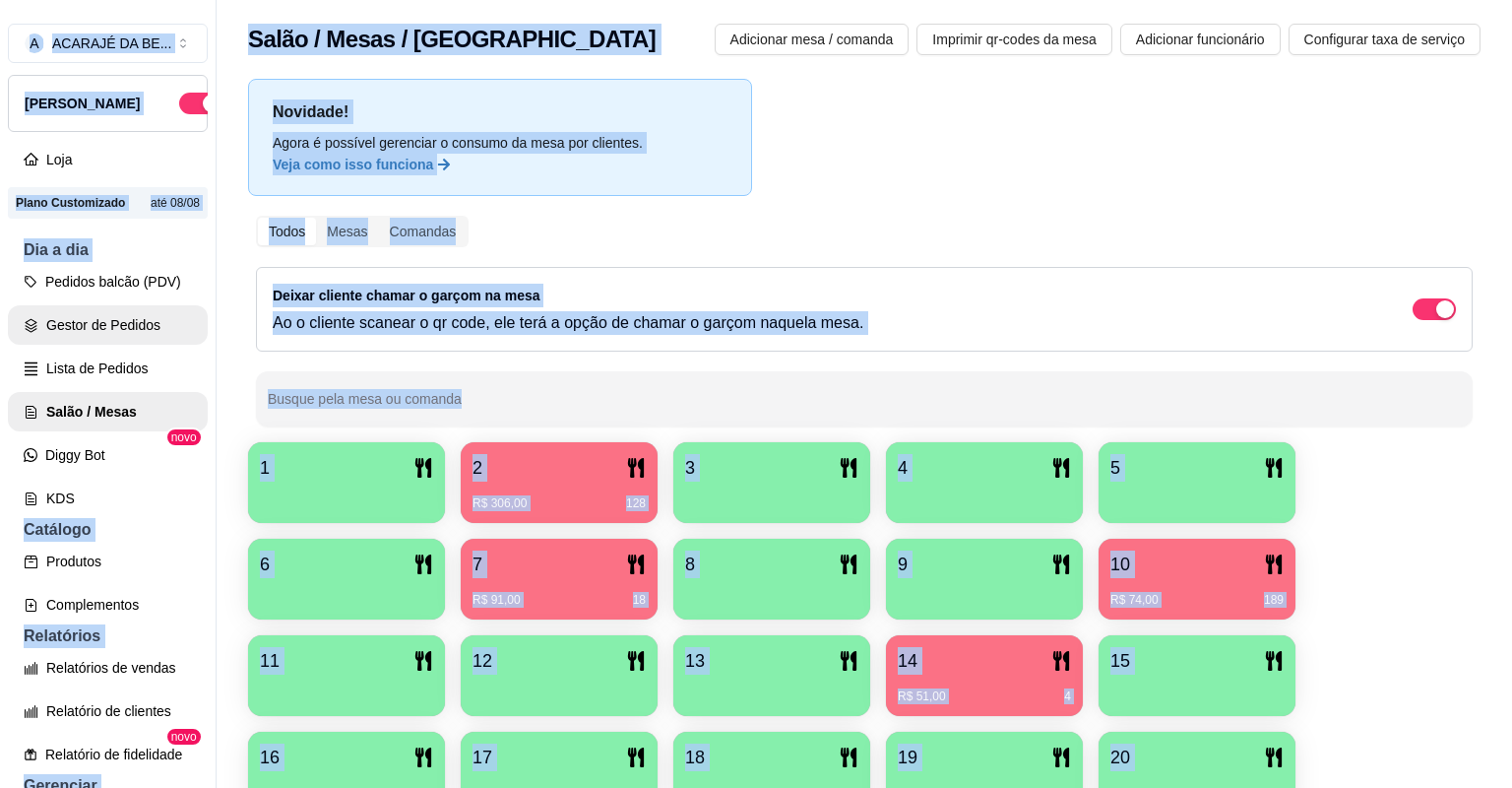 click on "Gestor de Pedidos" at bounding box center [107, 325] 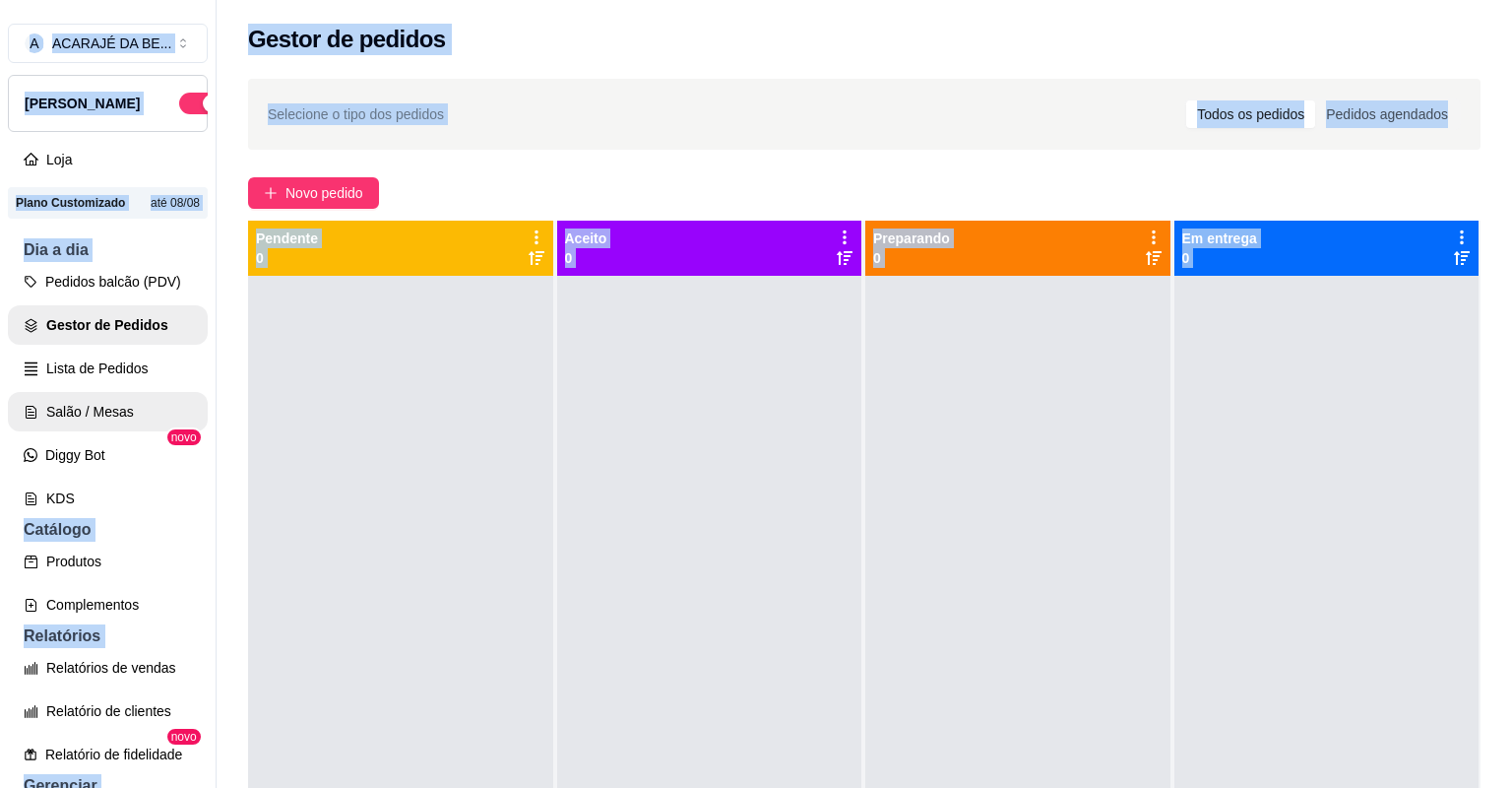 click on "Salão / Mesas" at bounding box center (107, 412) 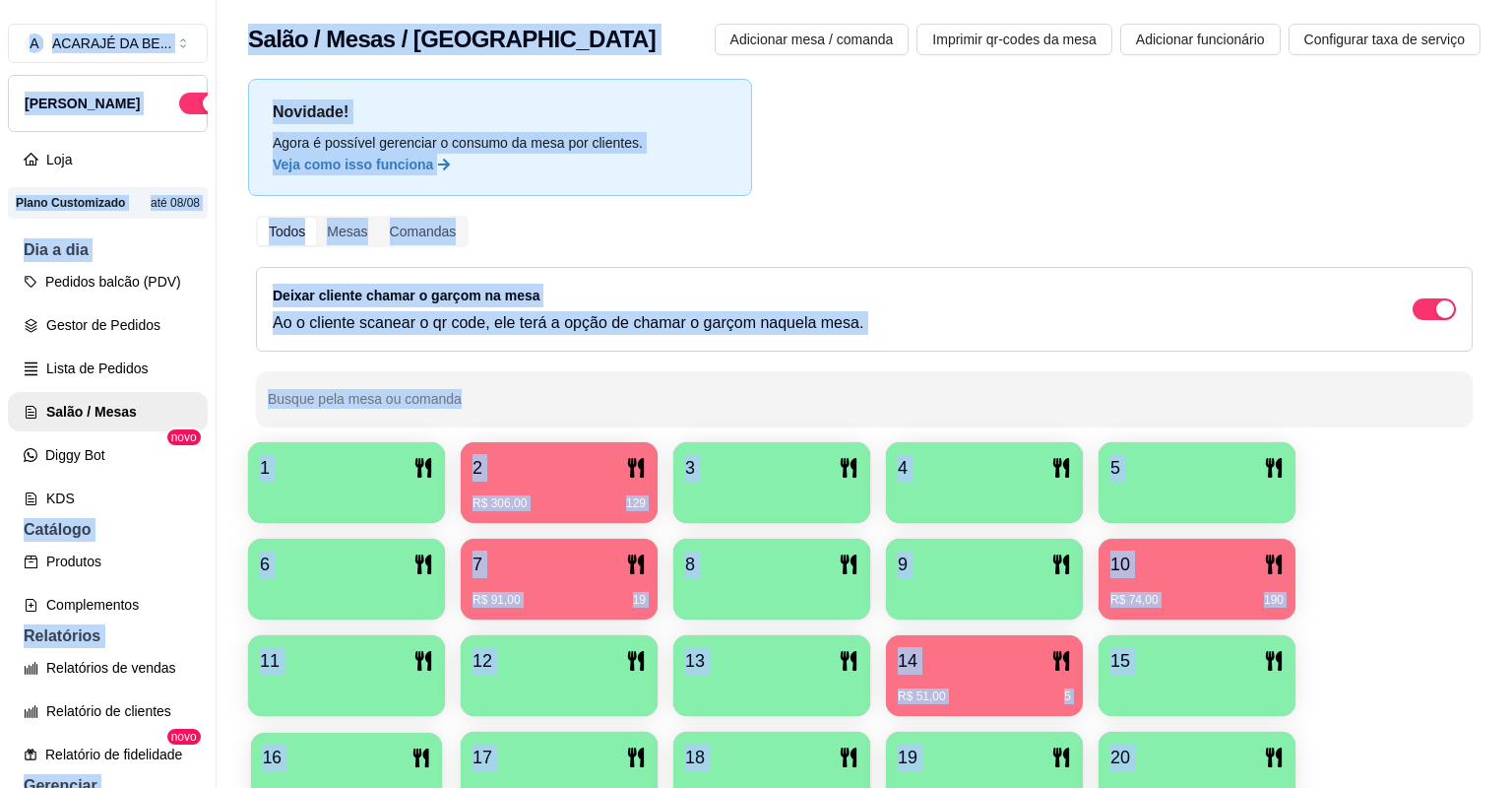 click at bounding box center (346, 785) 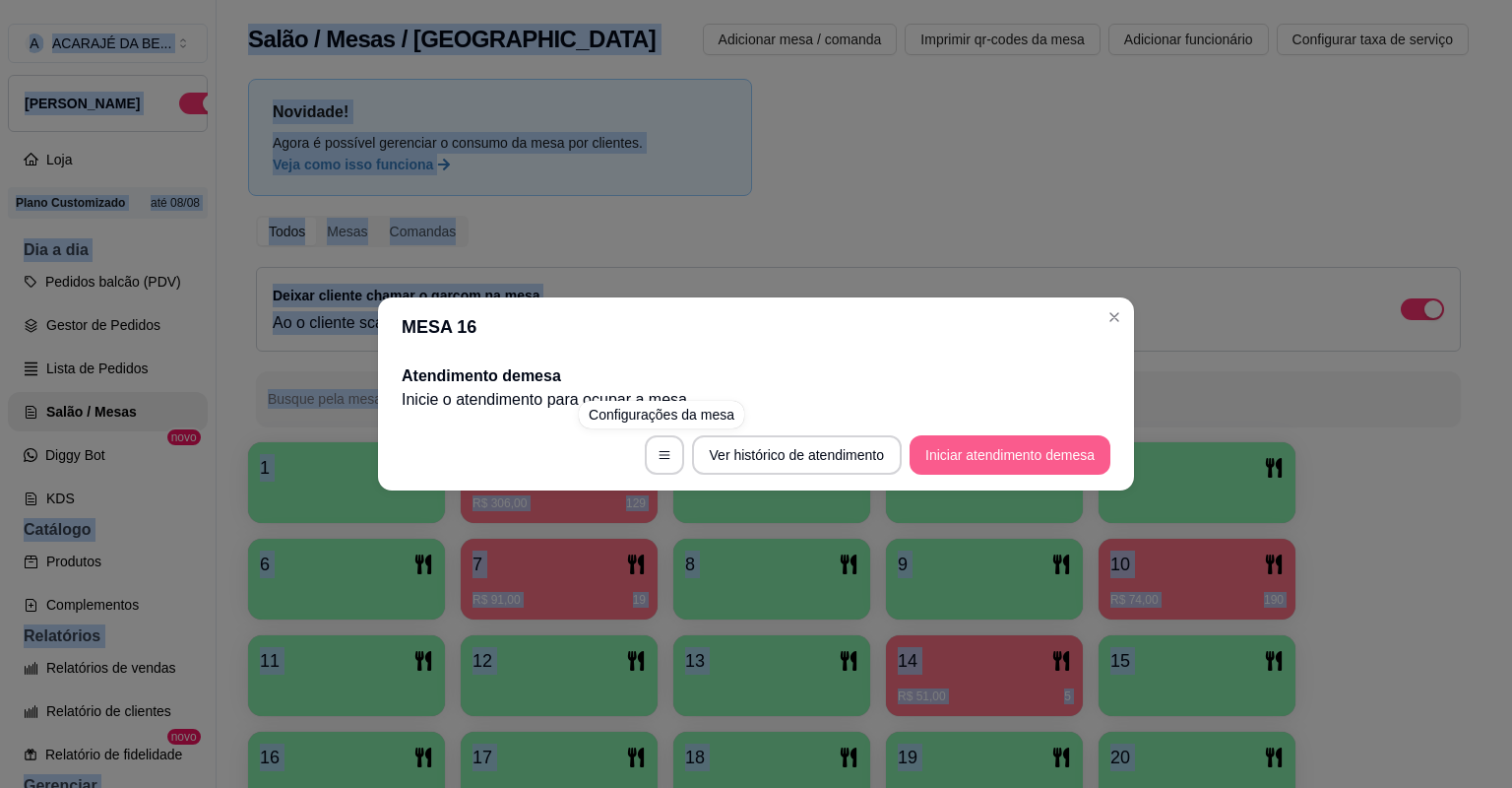 click on "Iniciar atendimento de  mesa" at bounding box center (1010, 455) 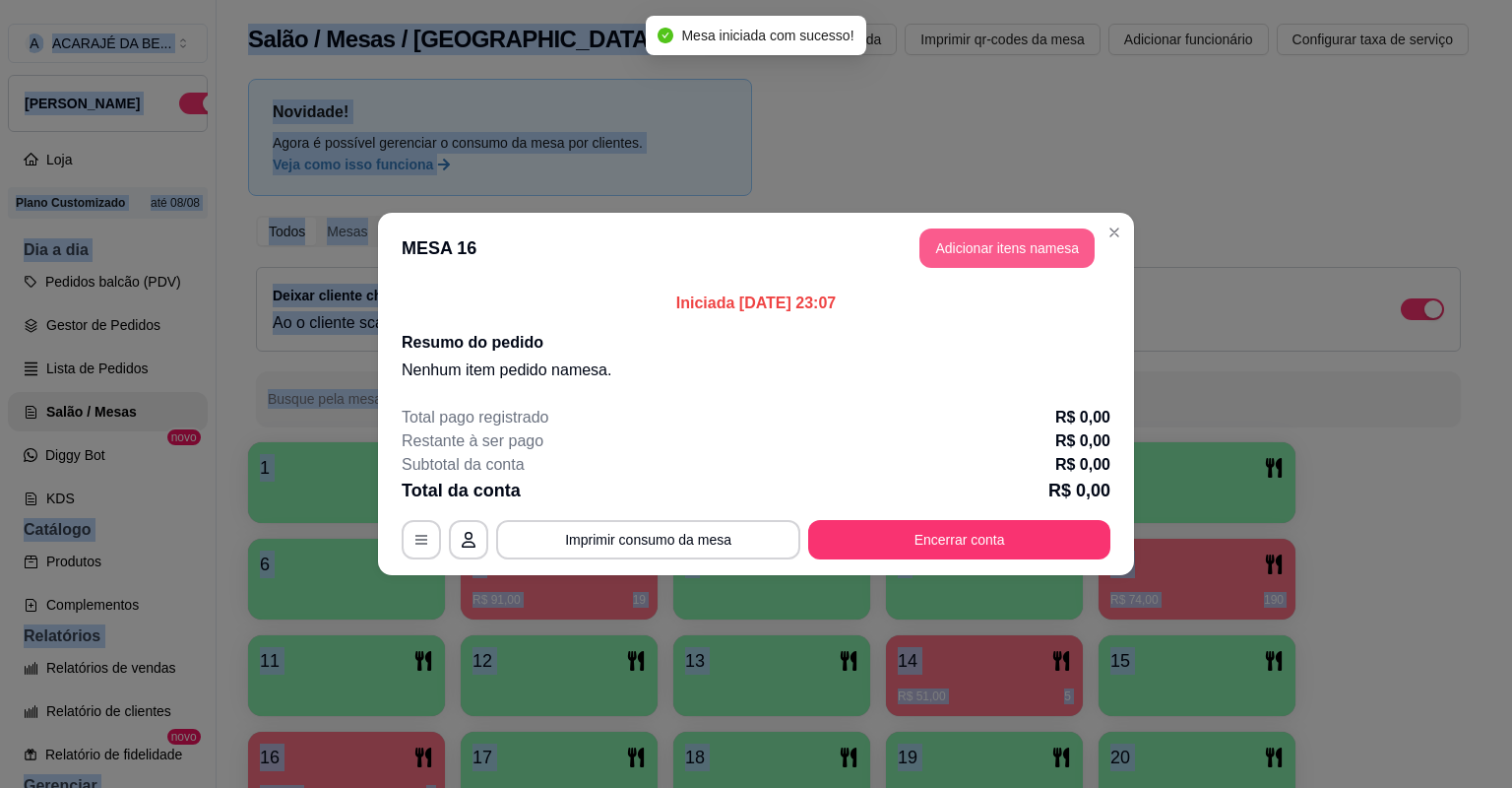 click on "Adicionar itens na  mesa" at bounding box center [1007, 248] 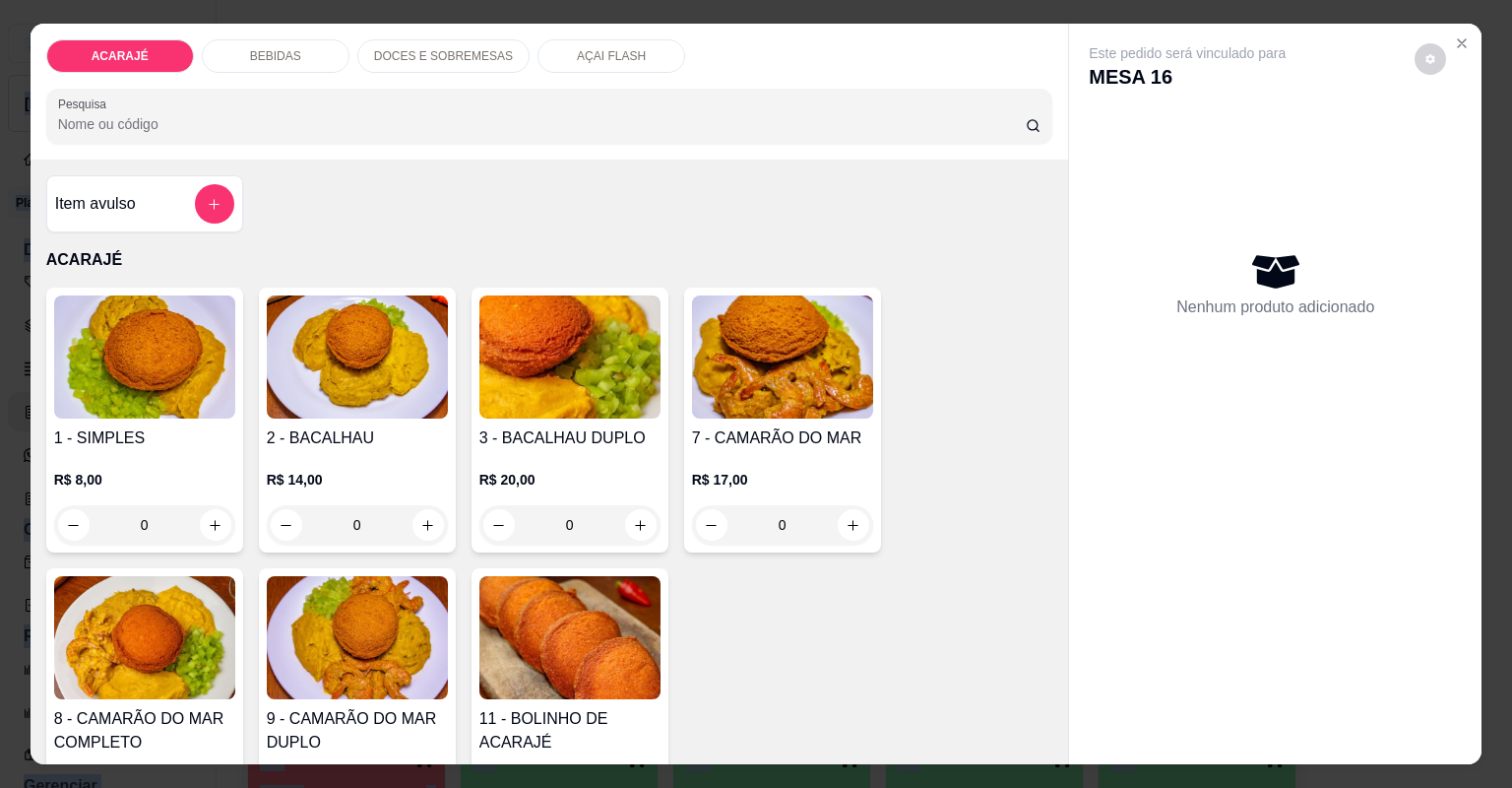click on "8 - CAMARÃO DO MAR COMPLETO" at bounding box center [145, 731] 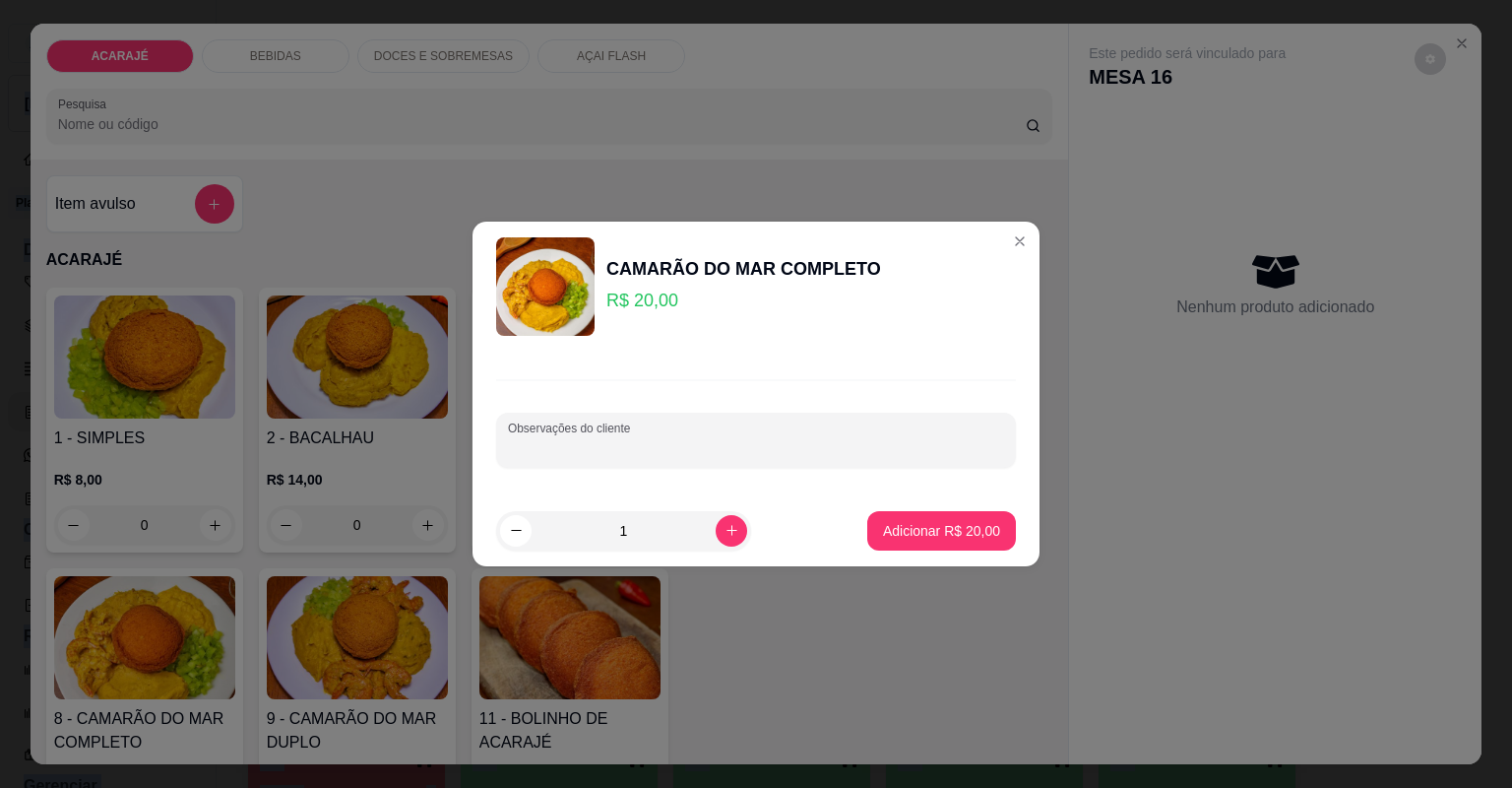 click on "Observações do cliente" at bounding box center [756, 448] 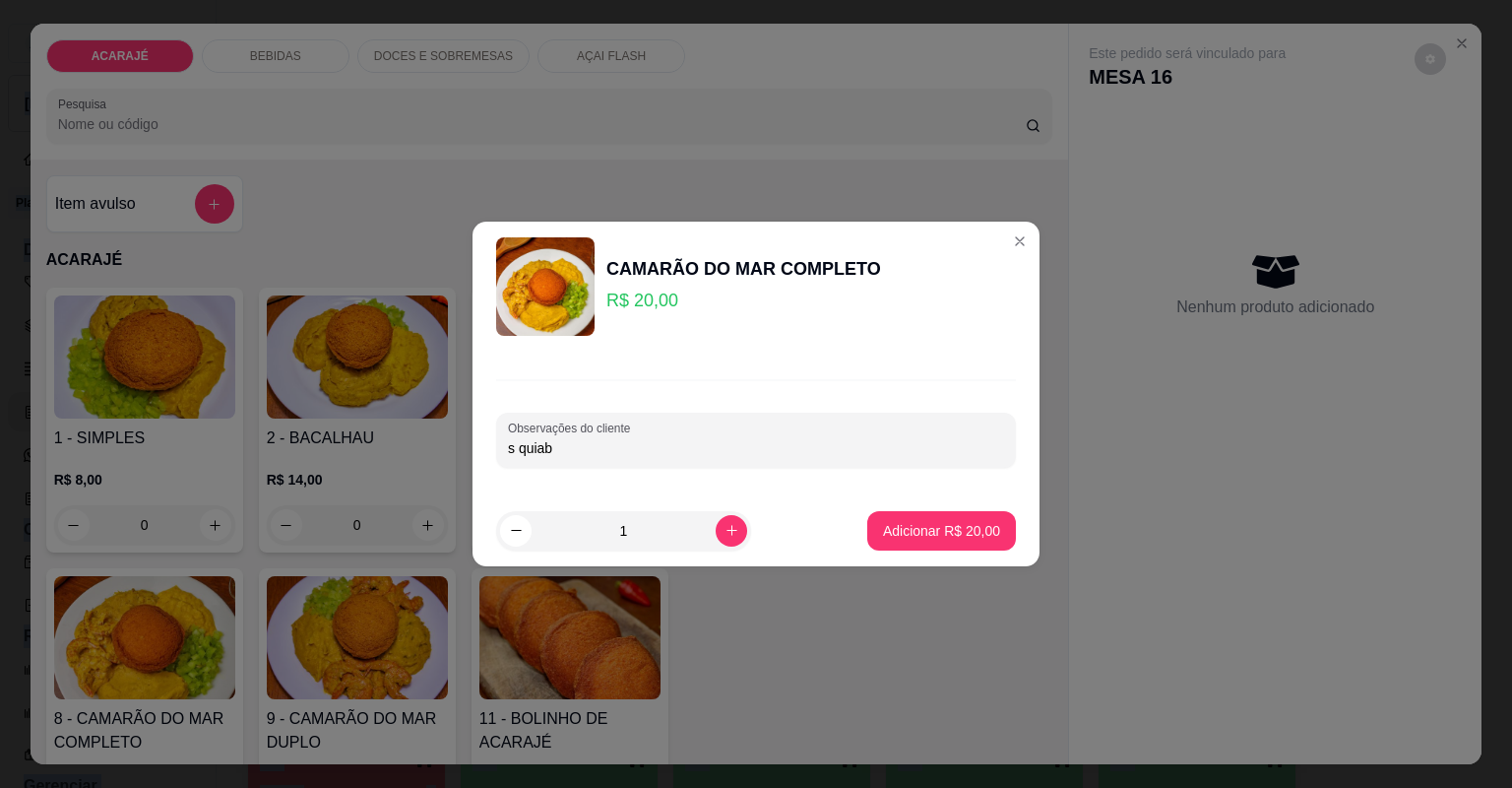 type on "s quiabo" 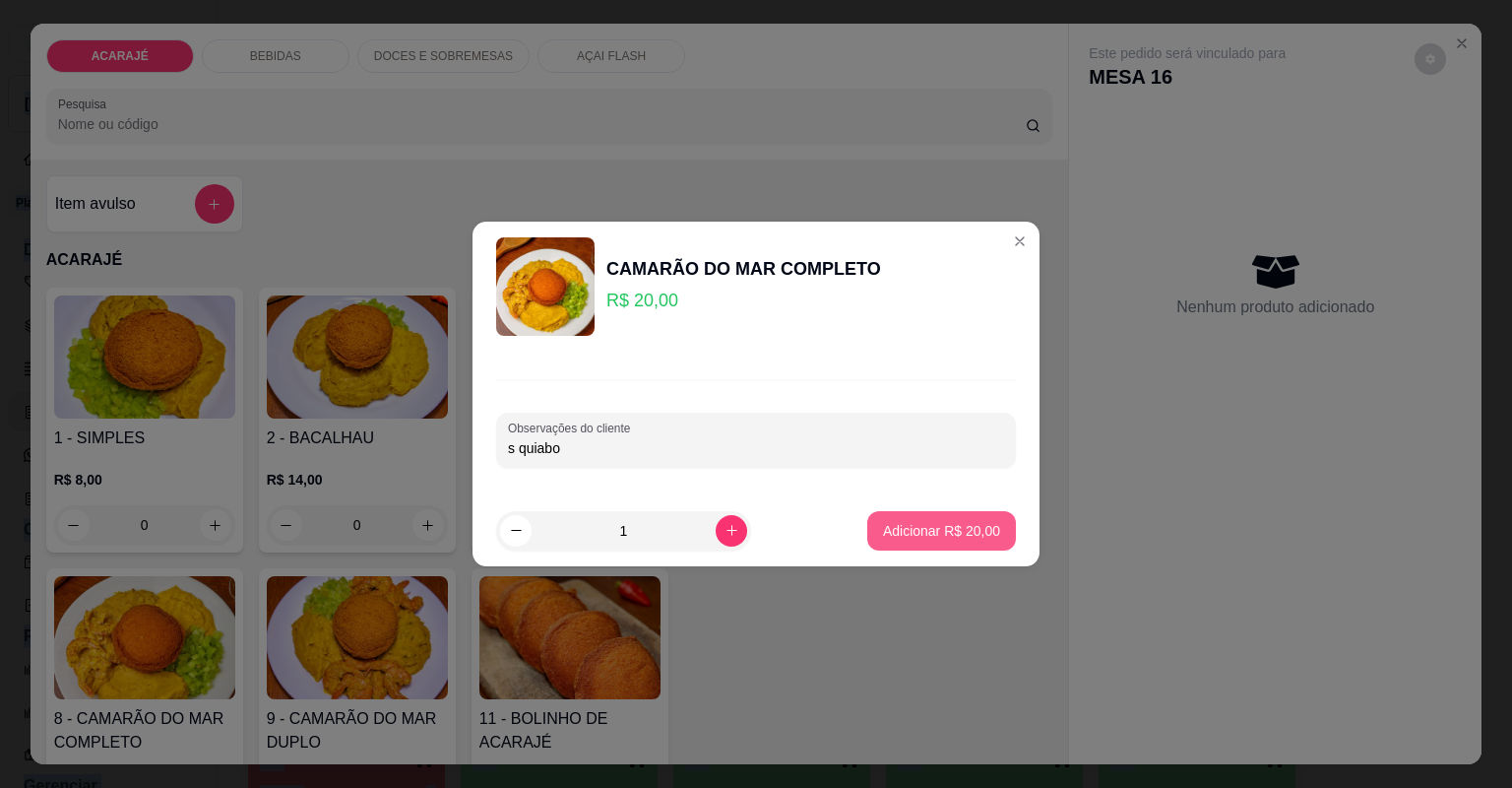 click on "Adicionar   R$ 20,00" at bounding box center [941, 531] 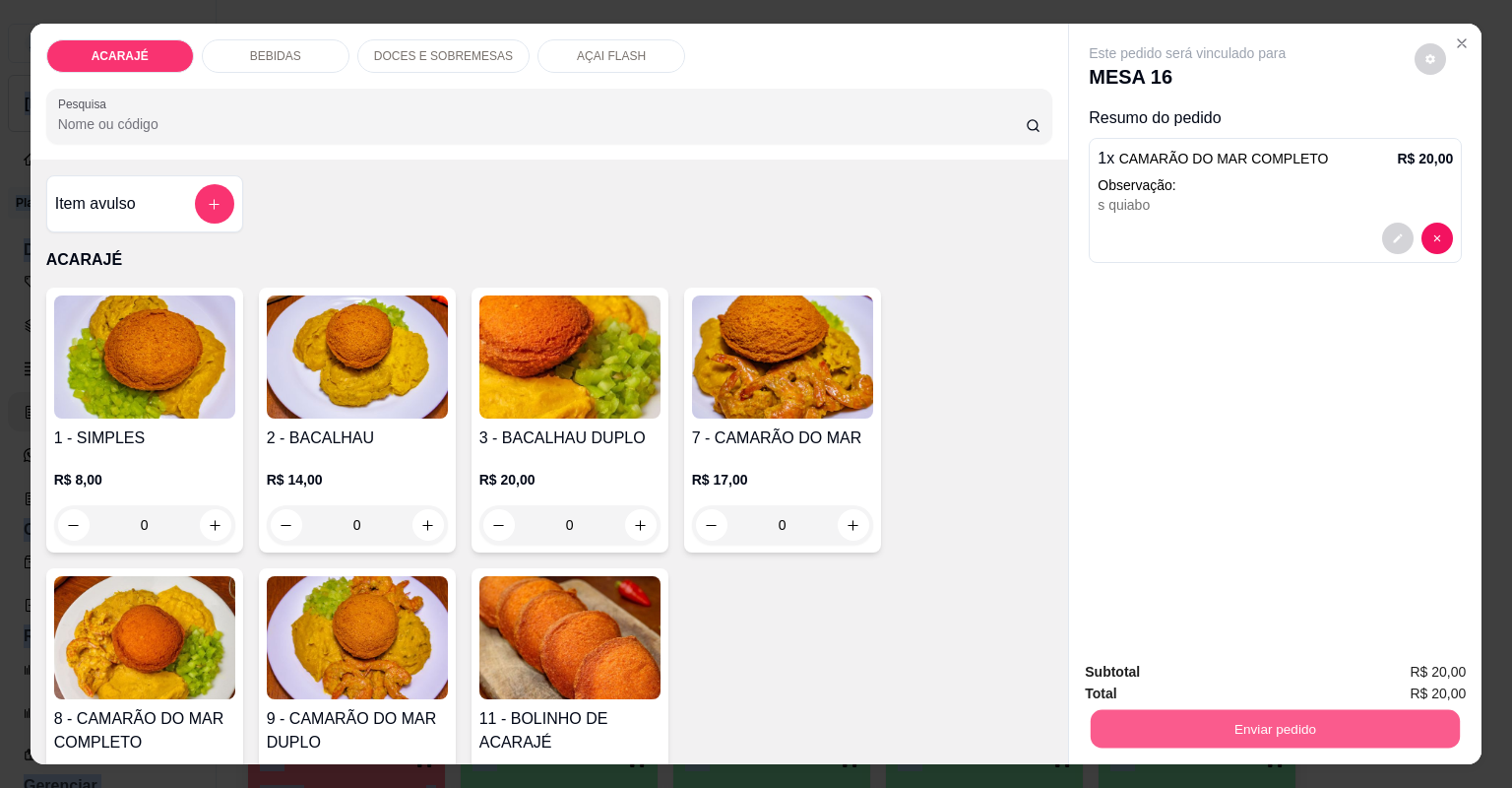 click on "Enviar pedido" at bounding box center (1275, 729) 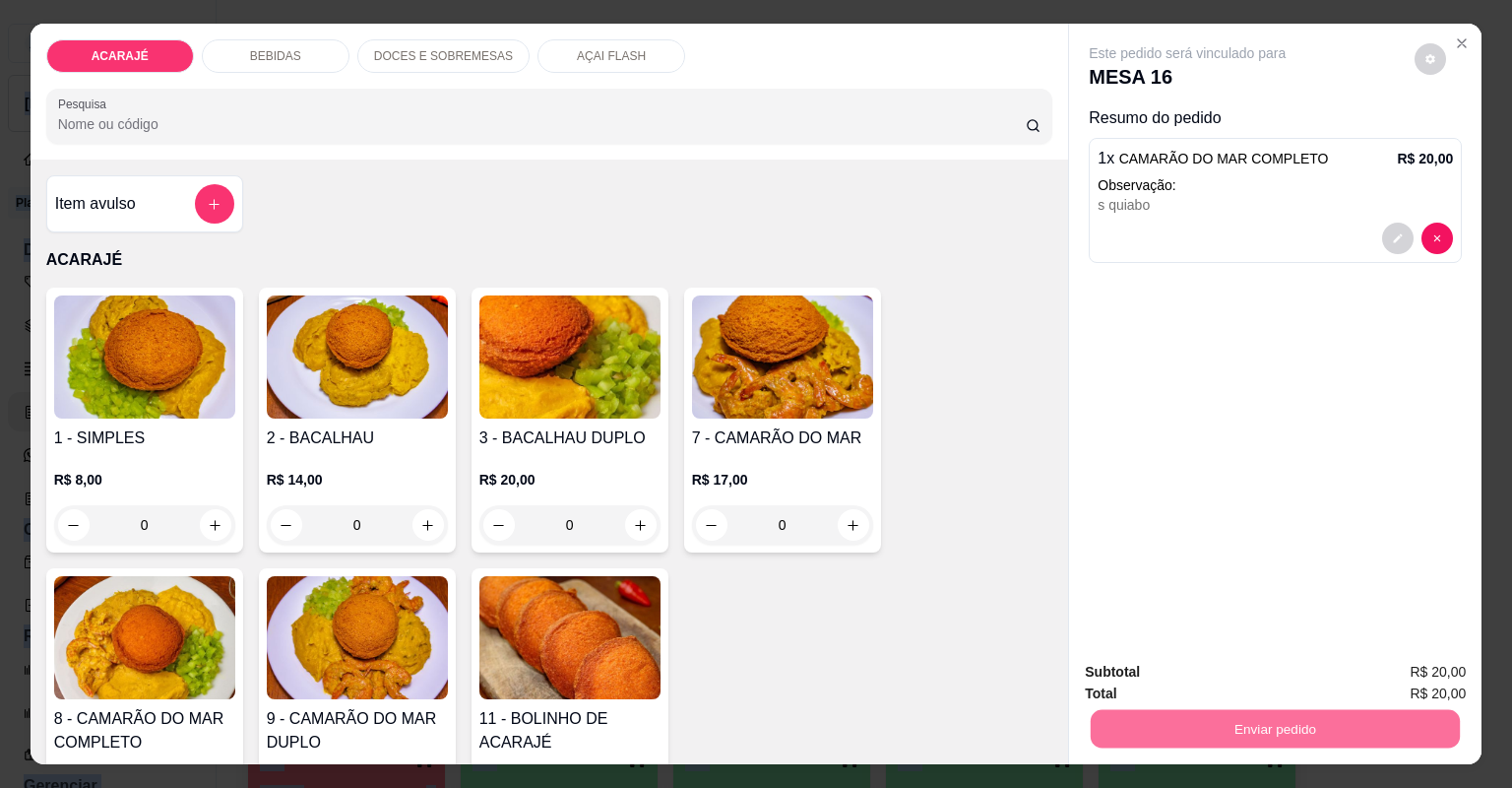 click on "Não registrar e enviar pedido" at bounding box center [1212, 680] 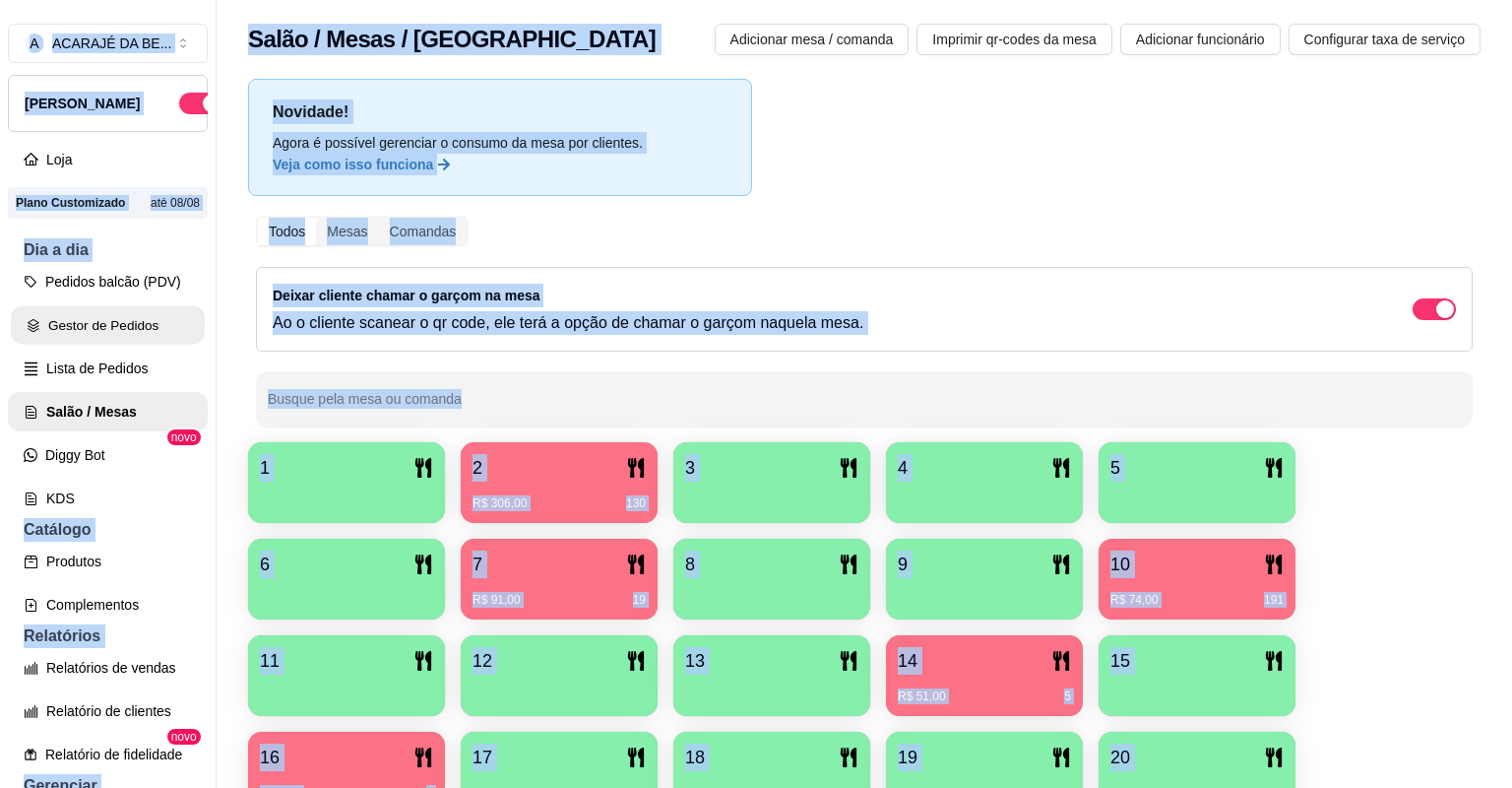 click on "Gestor de Pedidos" at bounding box center [107, 325] 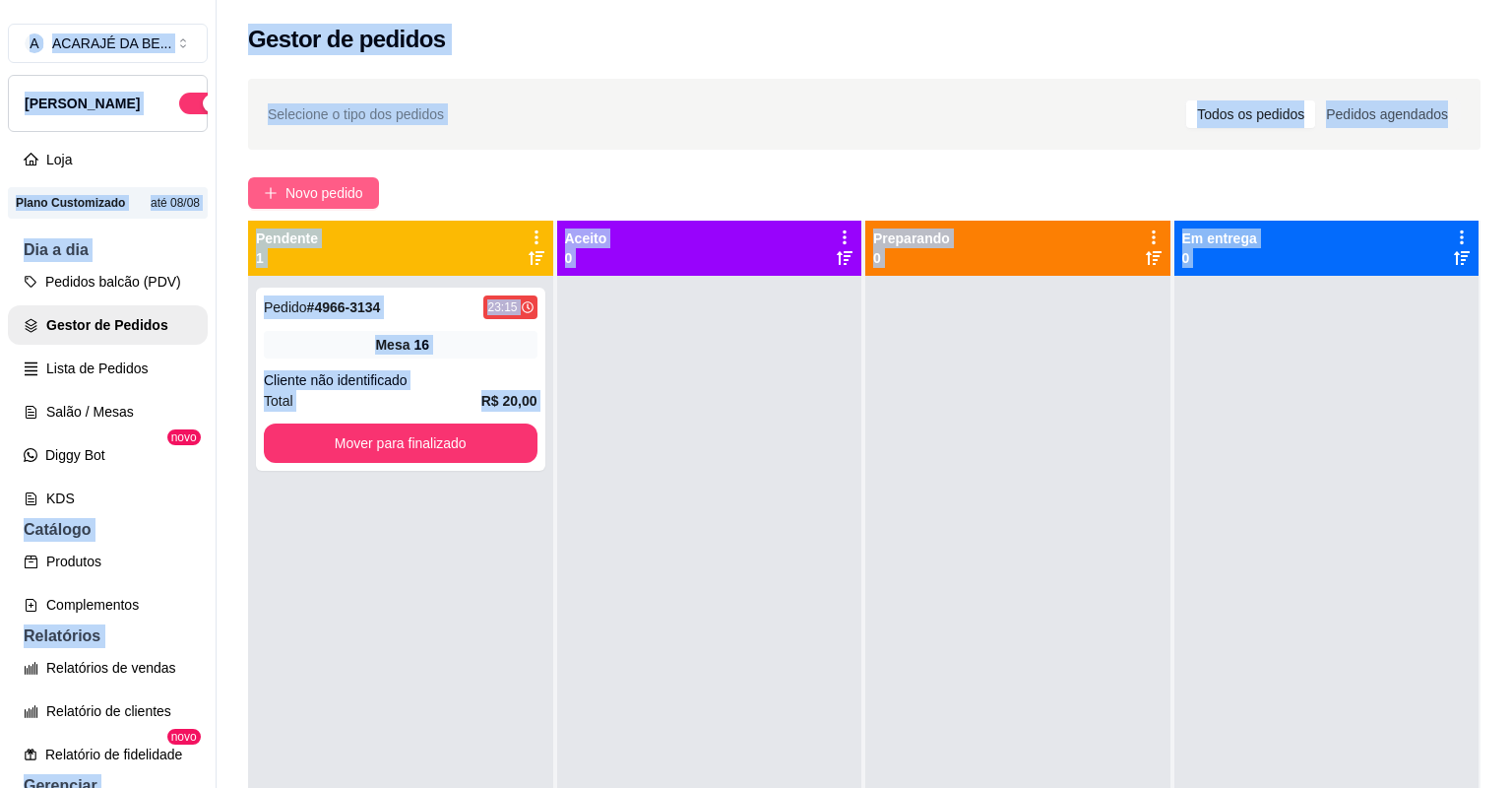 drag, startPoint x: 309, startPoint y: 187, endPoint x: 312, endPoint y: 177, distance: 10.440307 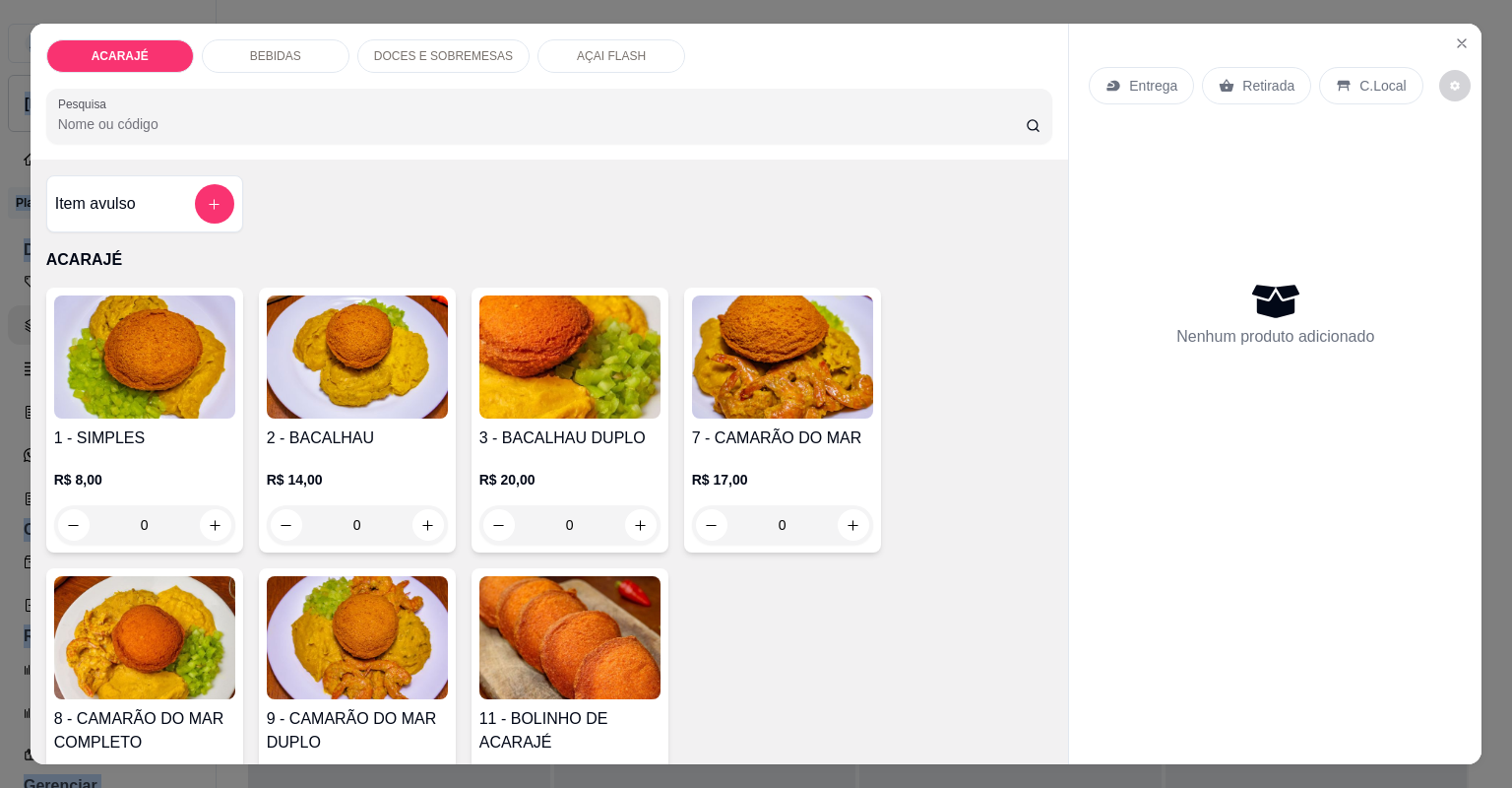 click 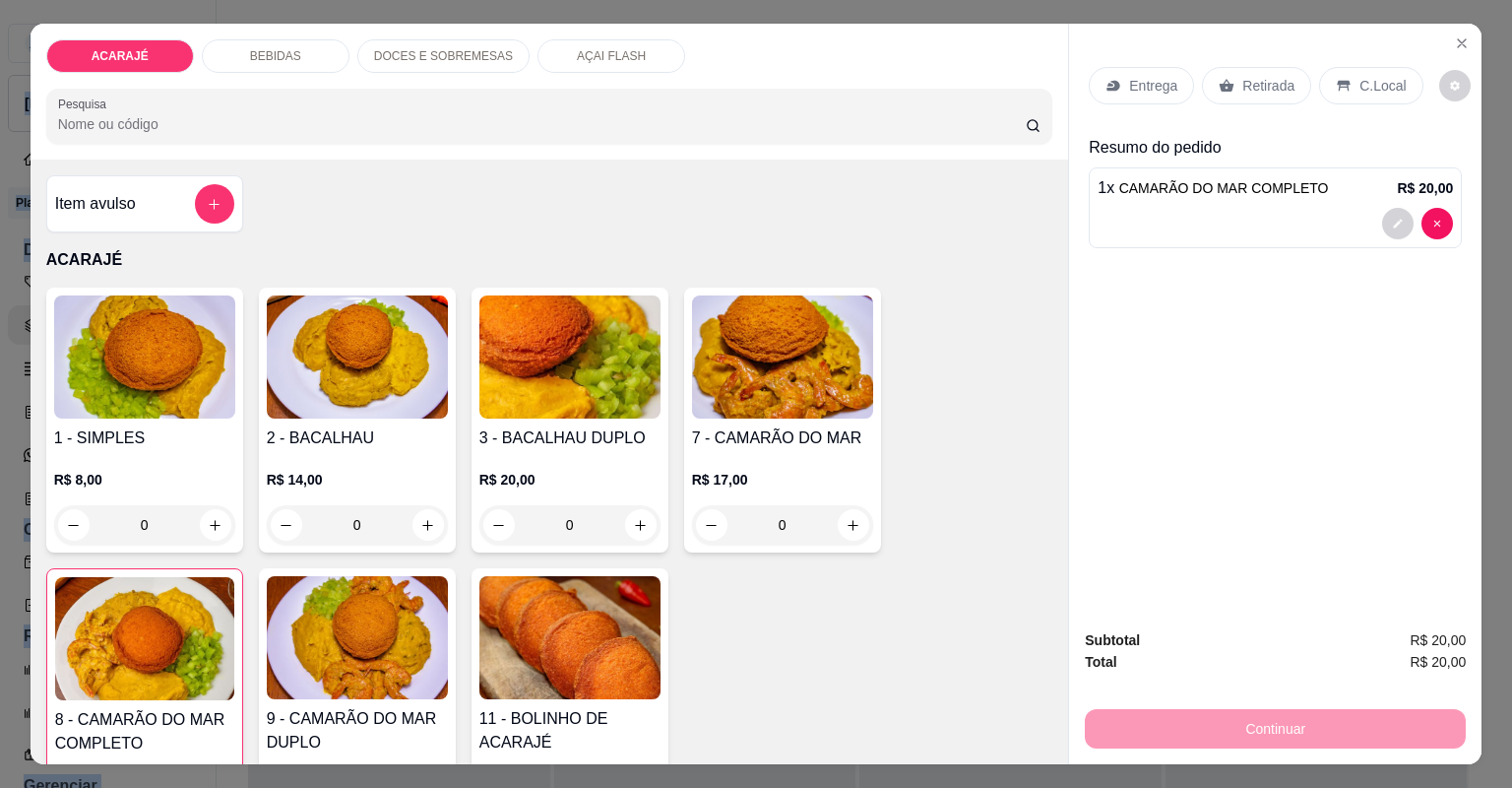 click on "Retirada" at bounding box center [1256, 86] 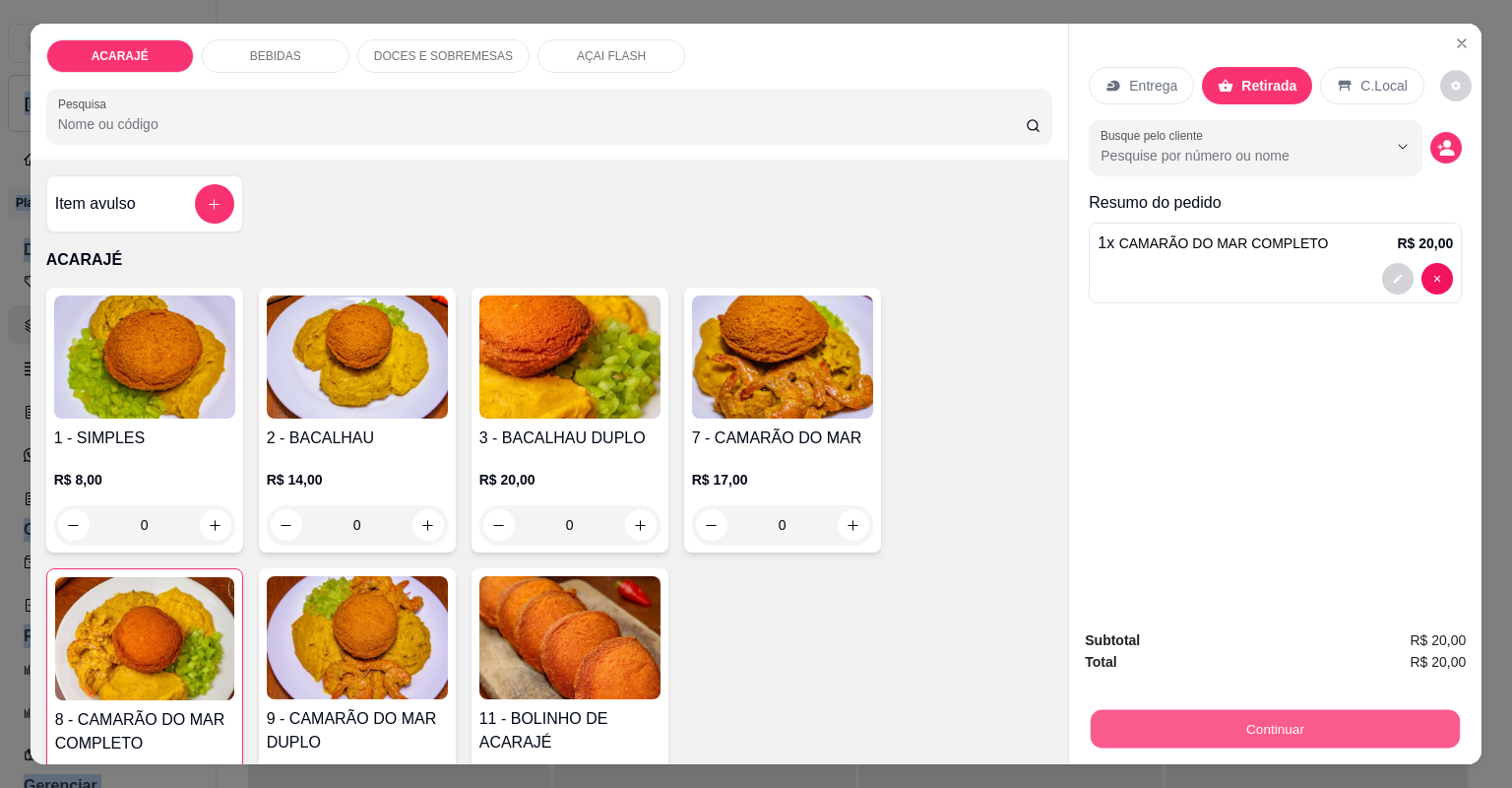 click on "Continuar" at bounding box center (1275, 729) 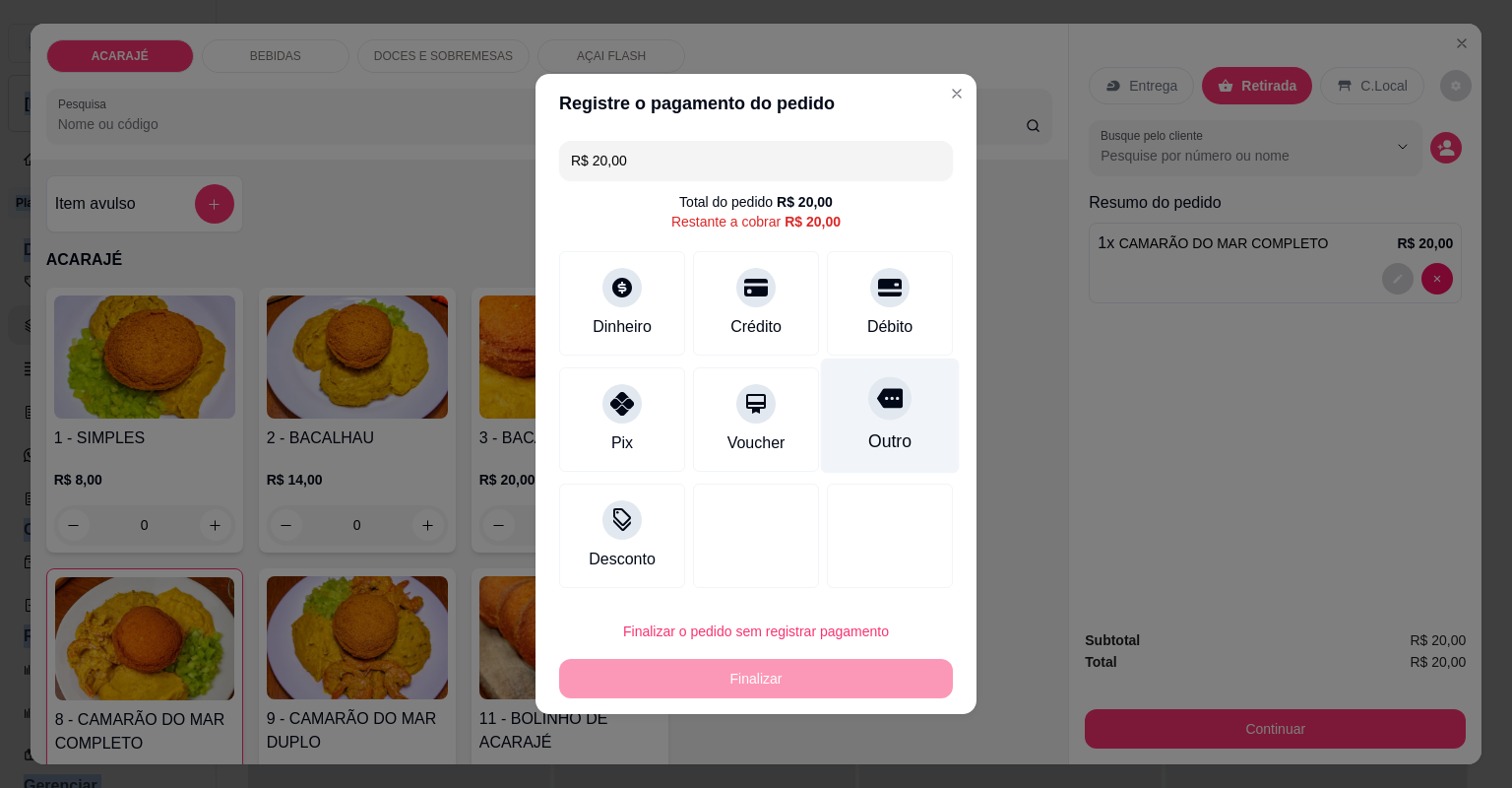 click 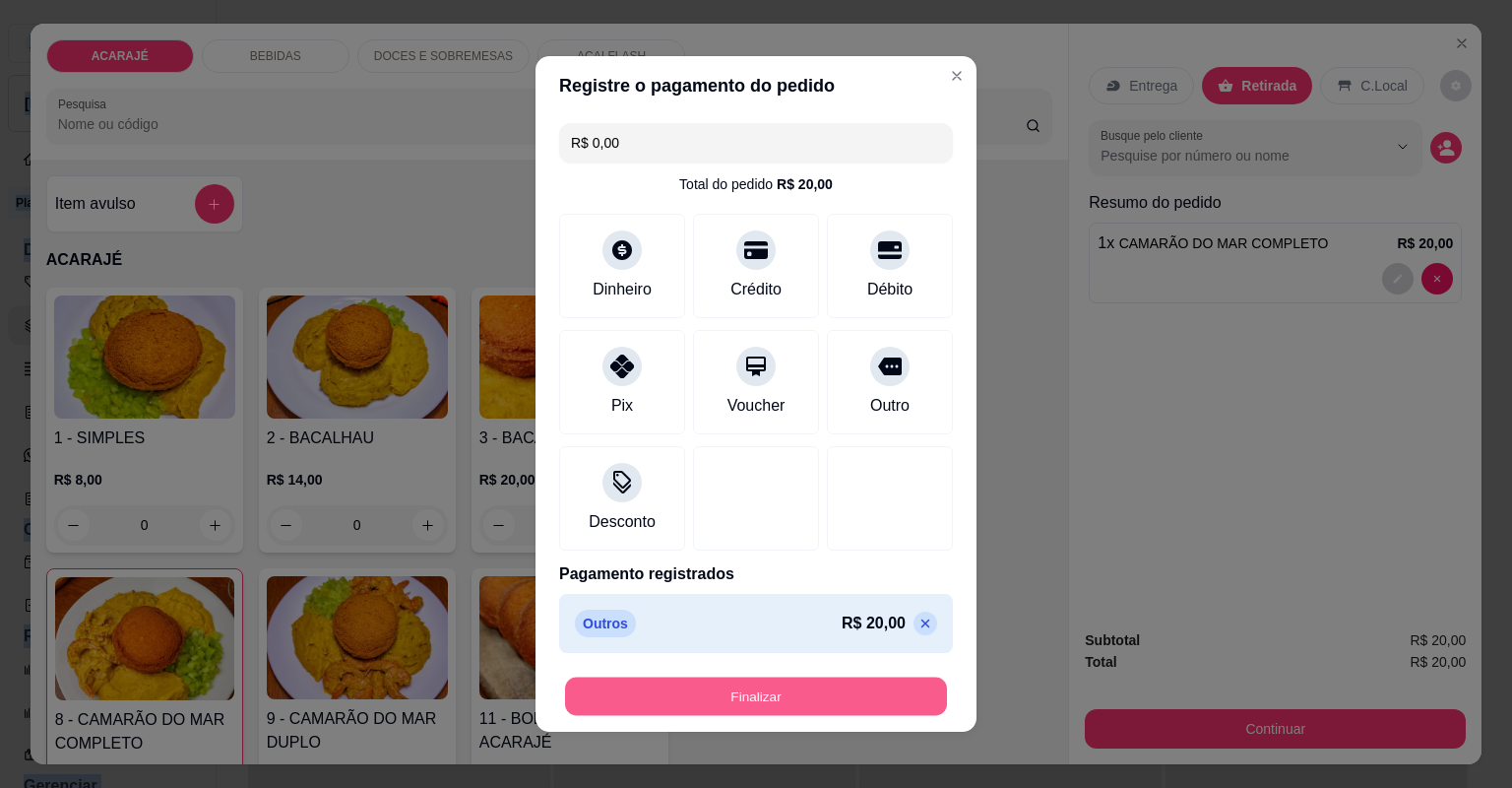click on "Finalizar" at bounding box center (756, 696) 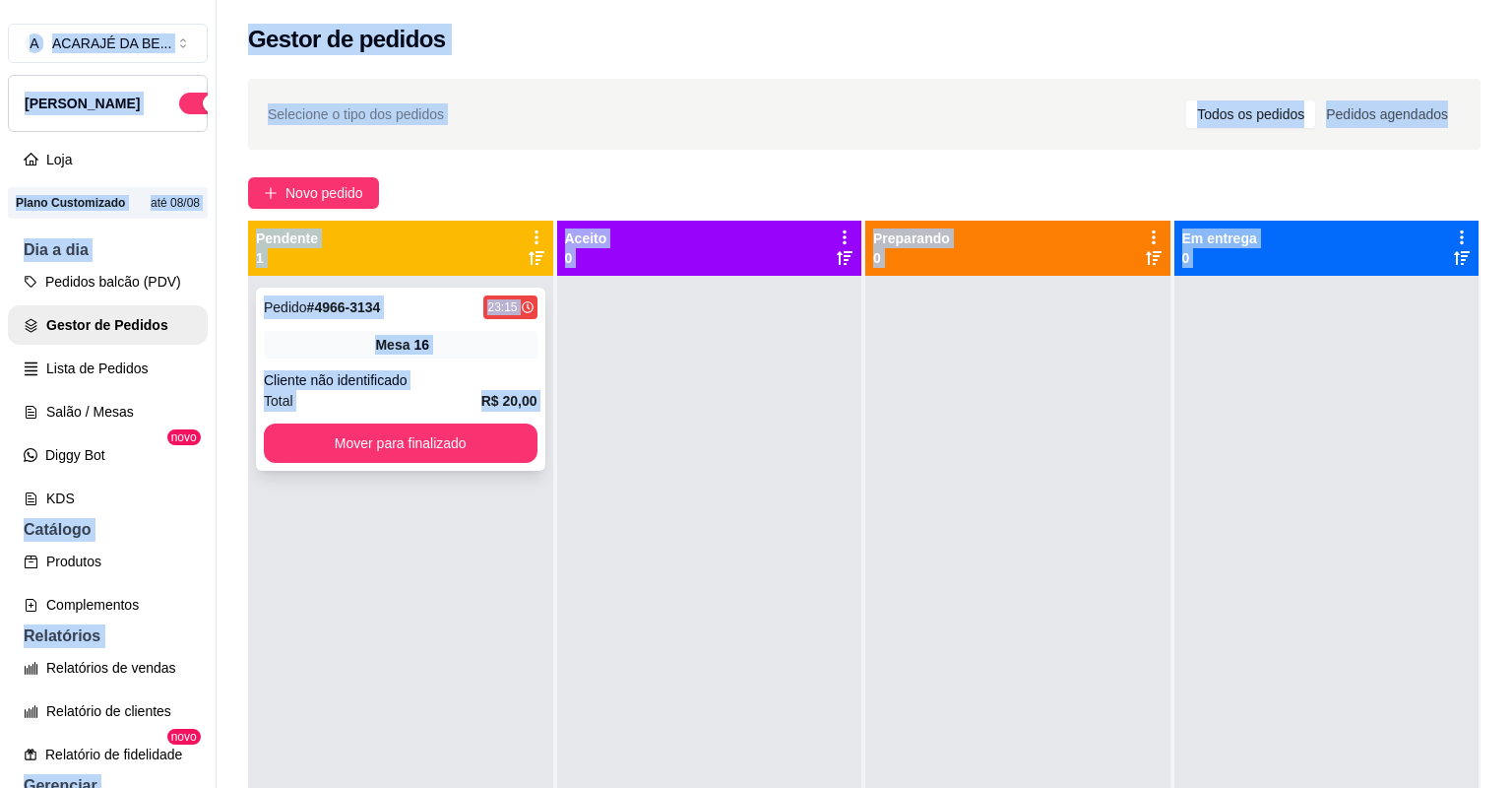 click on "Pedido  # 4966-3134 23:15 Mesa 16 Cliente não identificado Total R$ 20,00 Mover para finalizado" at bounding box center (401, 379) 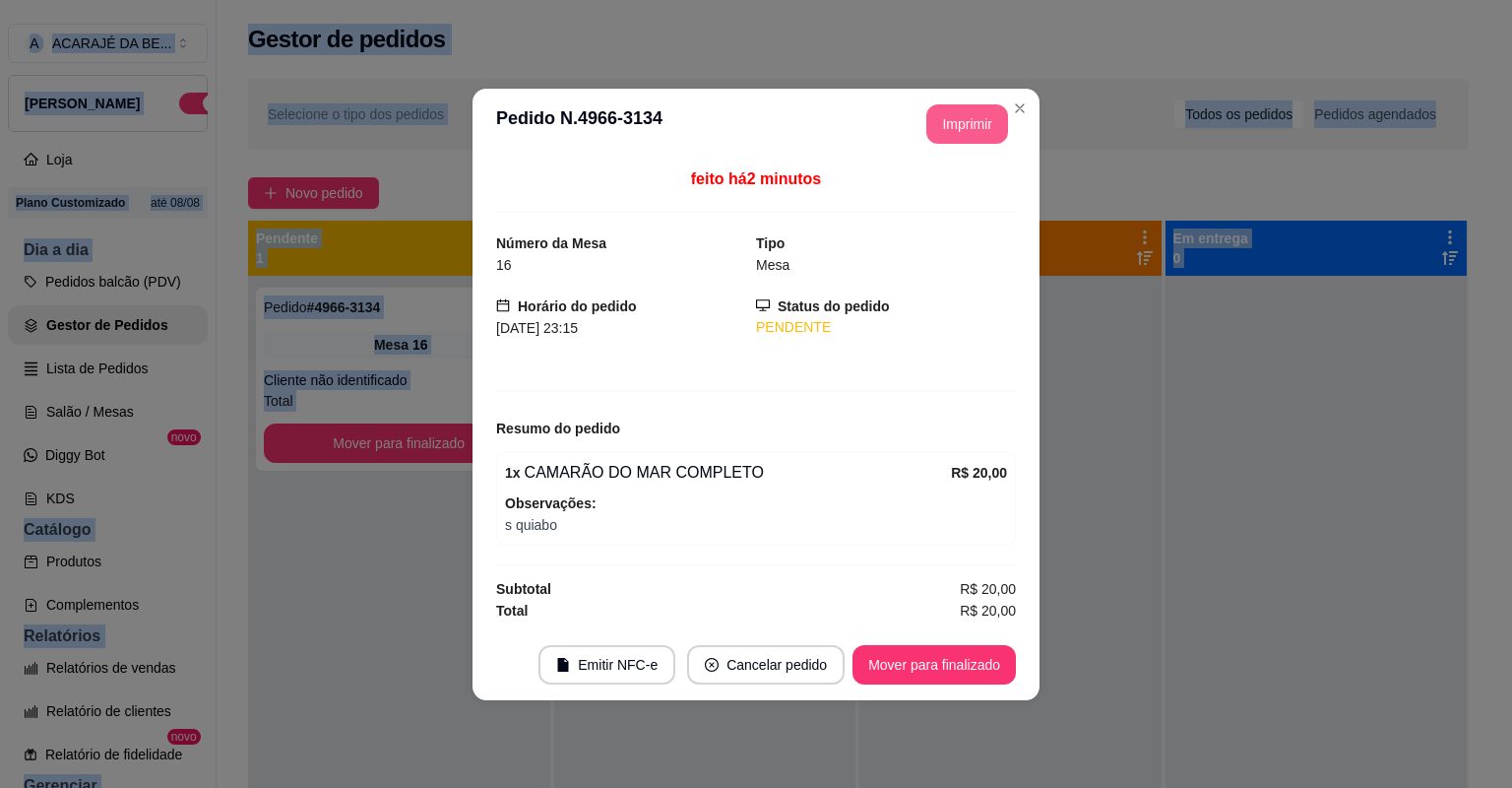 click on "Imprimir" at bounding box center (967, 124) 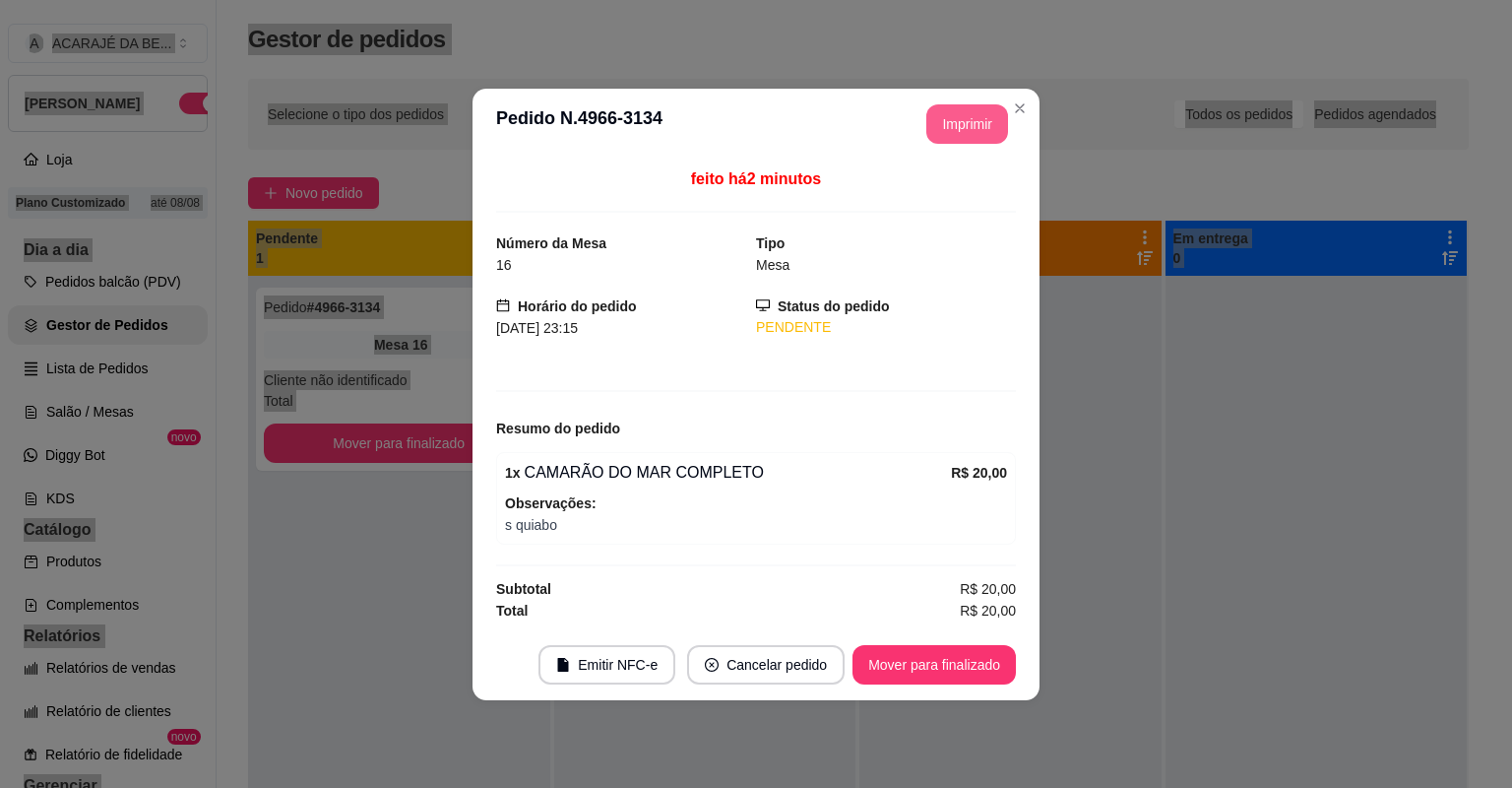 click on "Emitir NFC-e Cancelar pedido Mover para finalizado" at bounding box center (756, 665) 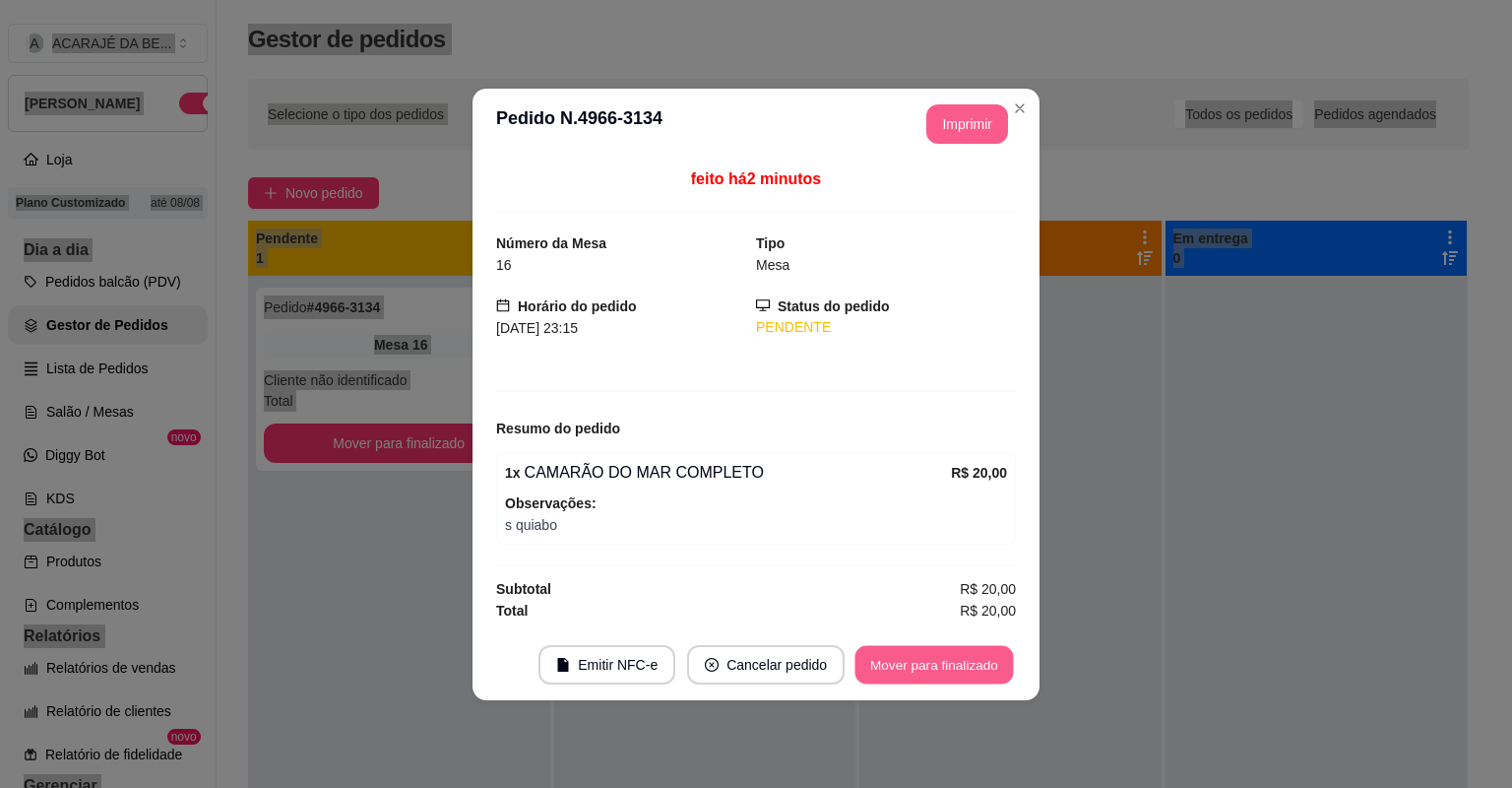 click on "Mover para finalizado" at bounding box center [934, 664] 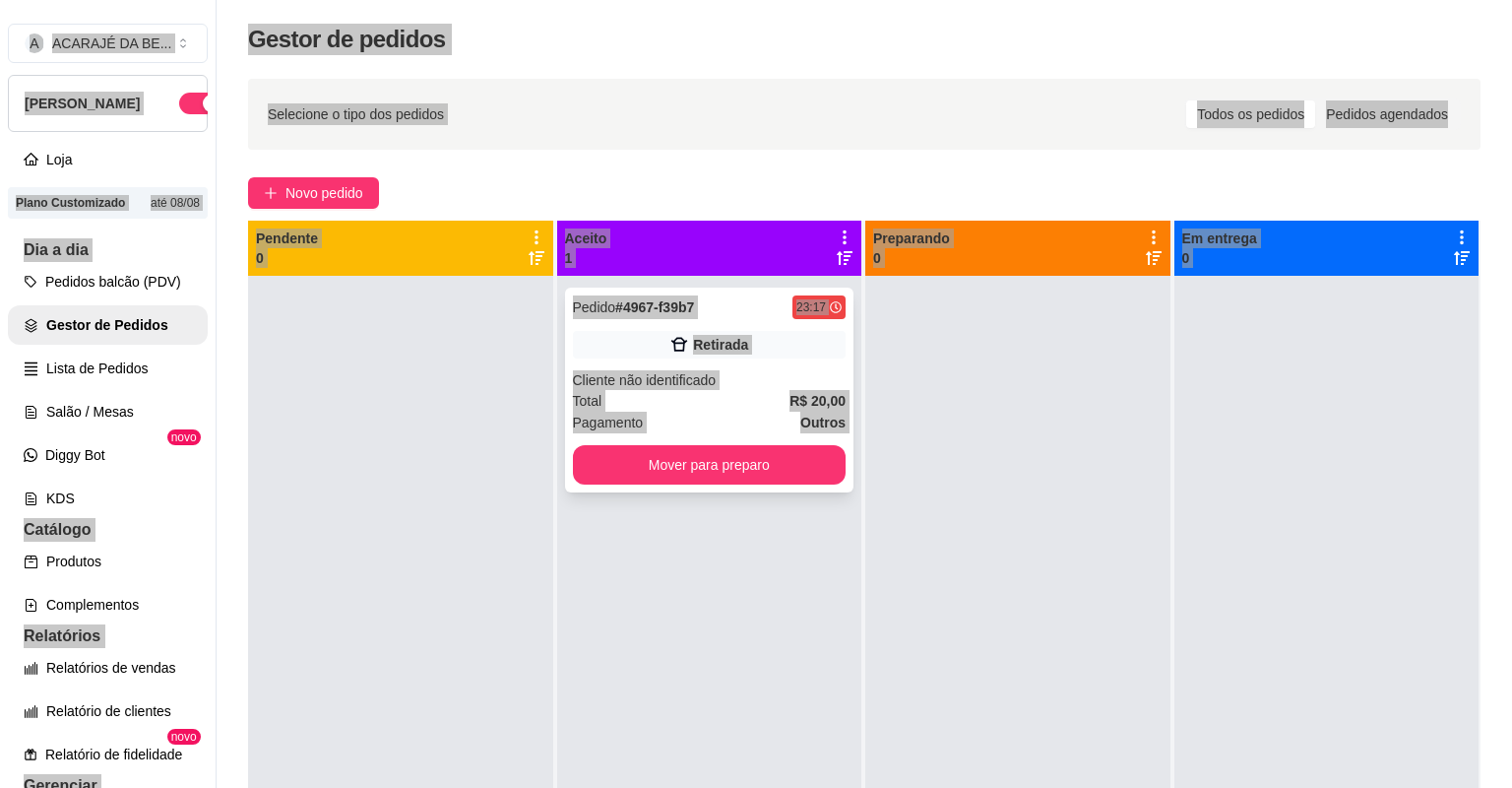 click on "Pedido  # 4967-f39b7 23:17 Retirada Cliente não identificado Total R$ 20,00 Pagamento Outros Mover para preparo" at bounding box center [710, 390] 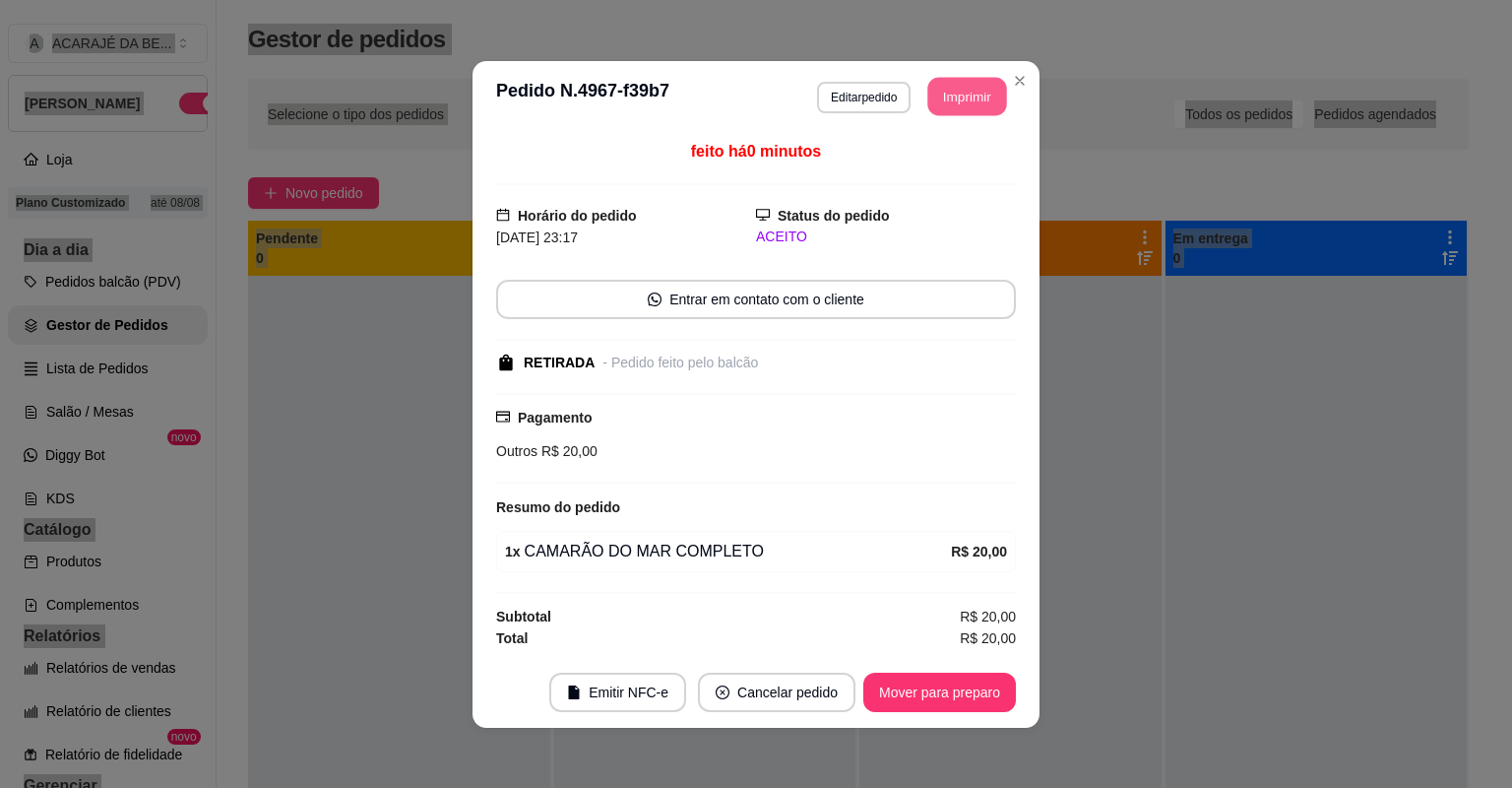 click on "Imprimir" at bounding box center (968, 96) 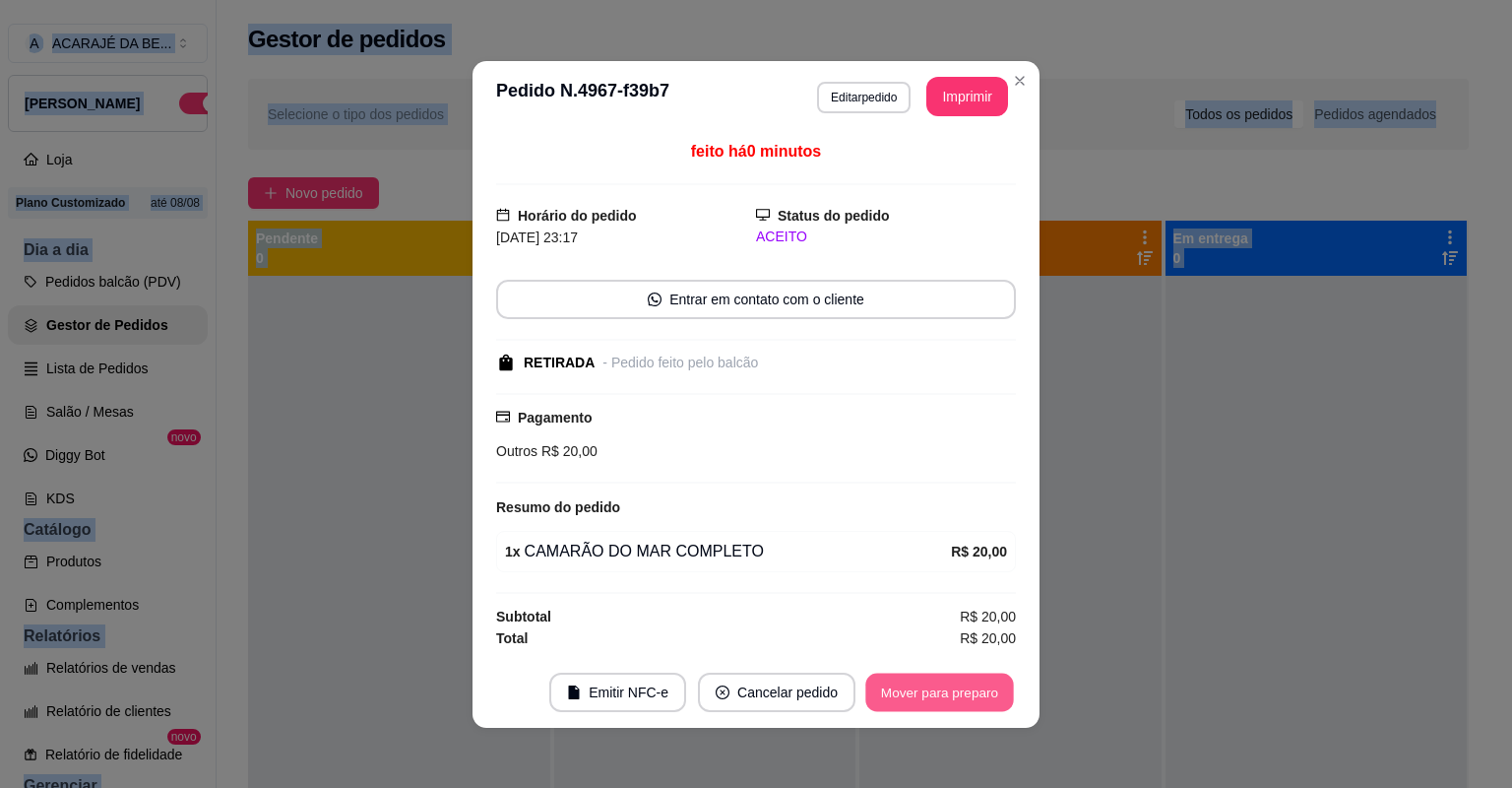 click on "Mover para preparo" at bounding box center [939, 691] 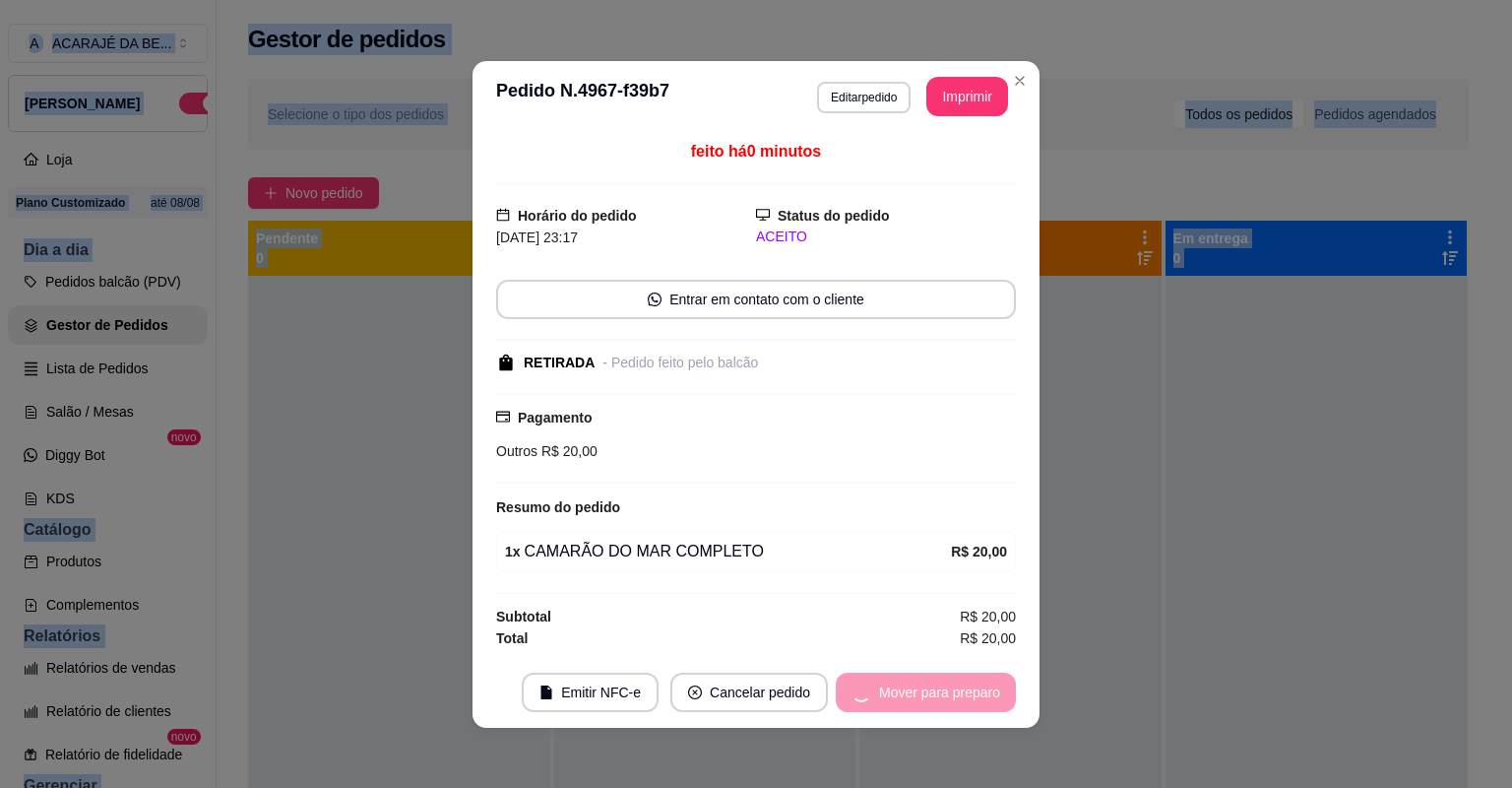 click on "Mover para preparo" at bounding box center [925, 692] 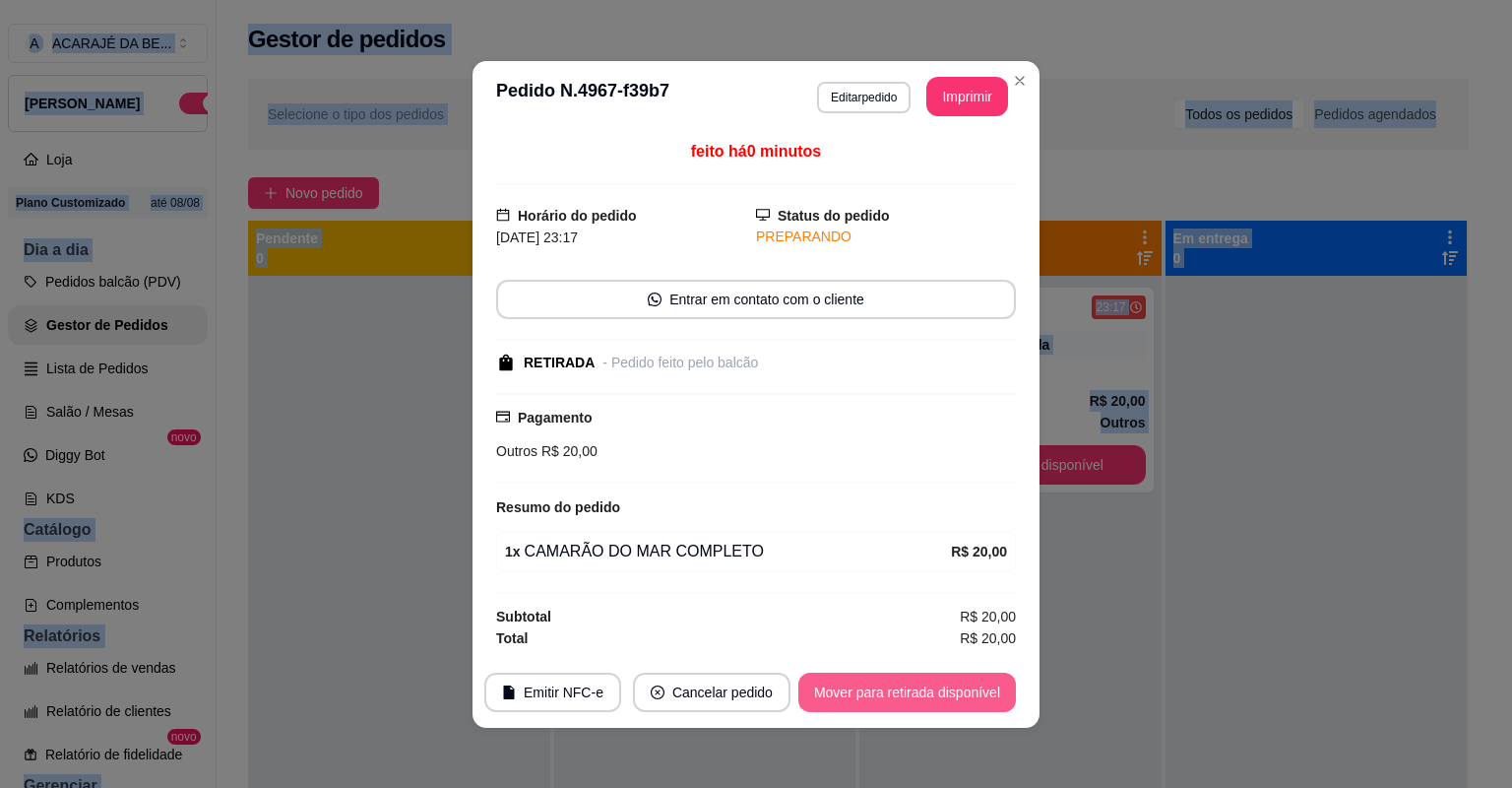 click on "Mover para retirada disponível" at bounding box center (907, 692) 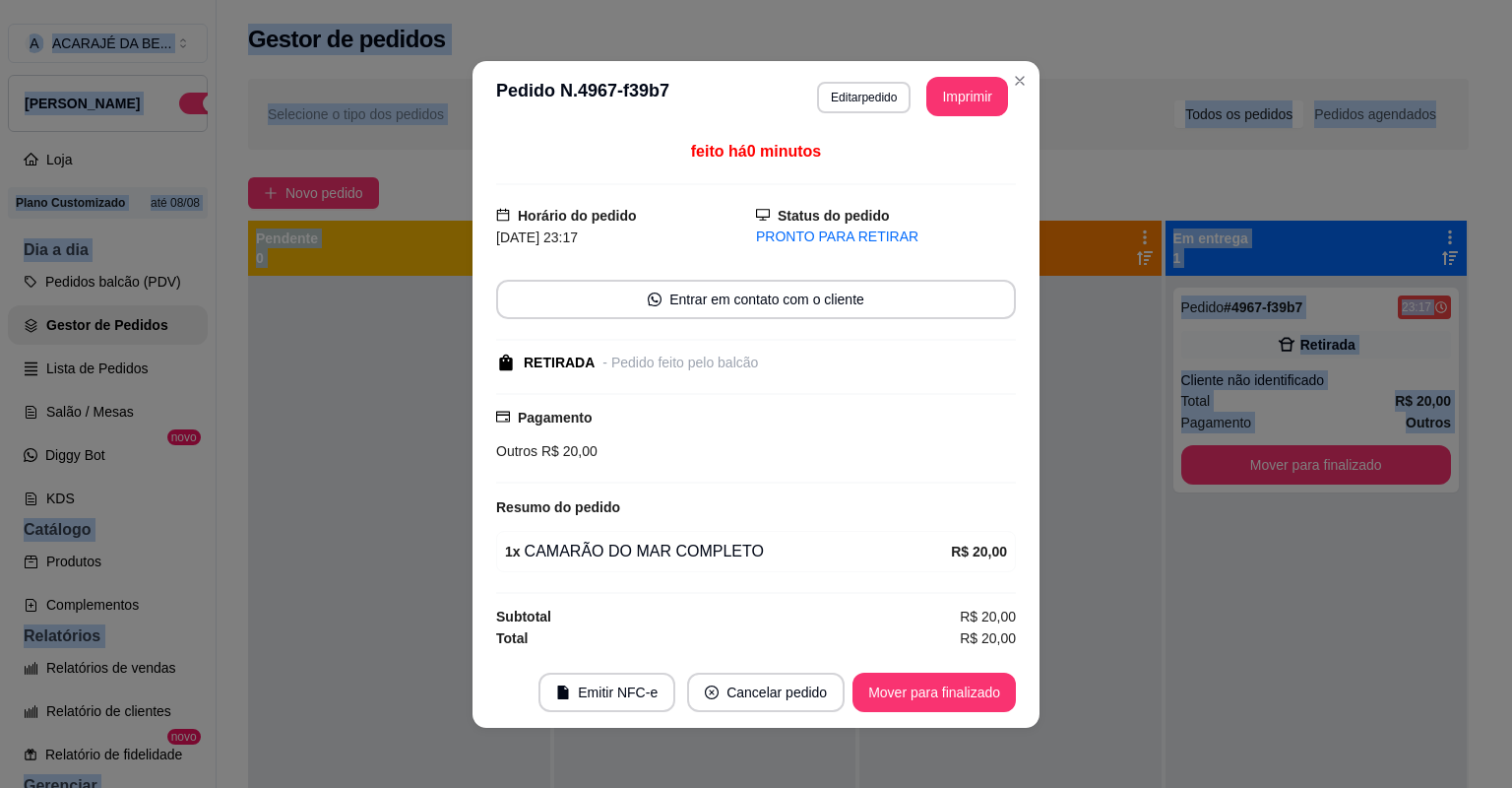 click on "Mover para finalizado" at bounding box center [934, 692] 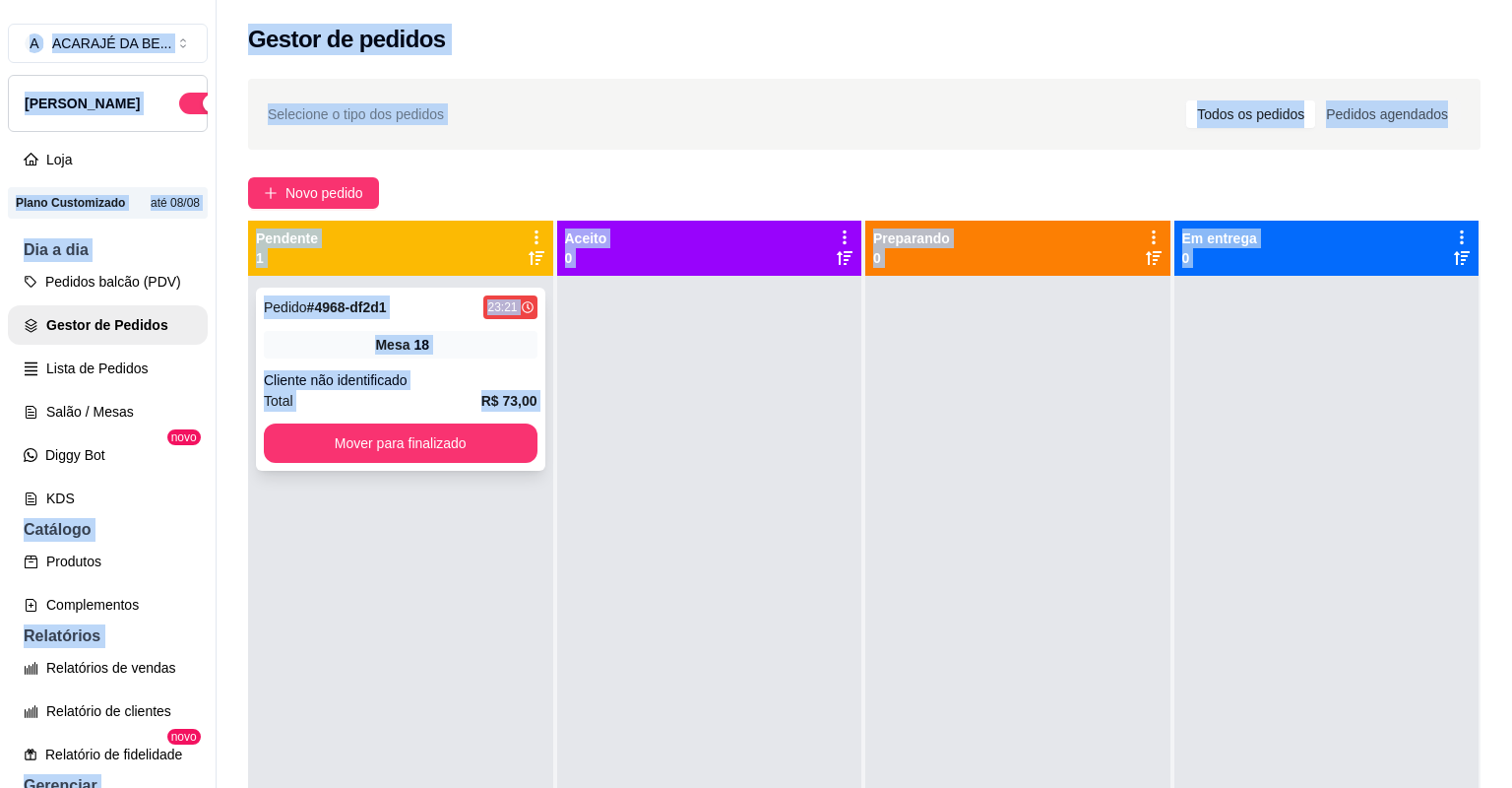 click on "23:21" at bounding box center (502, 307) 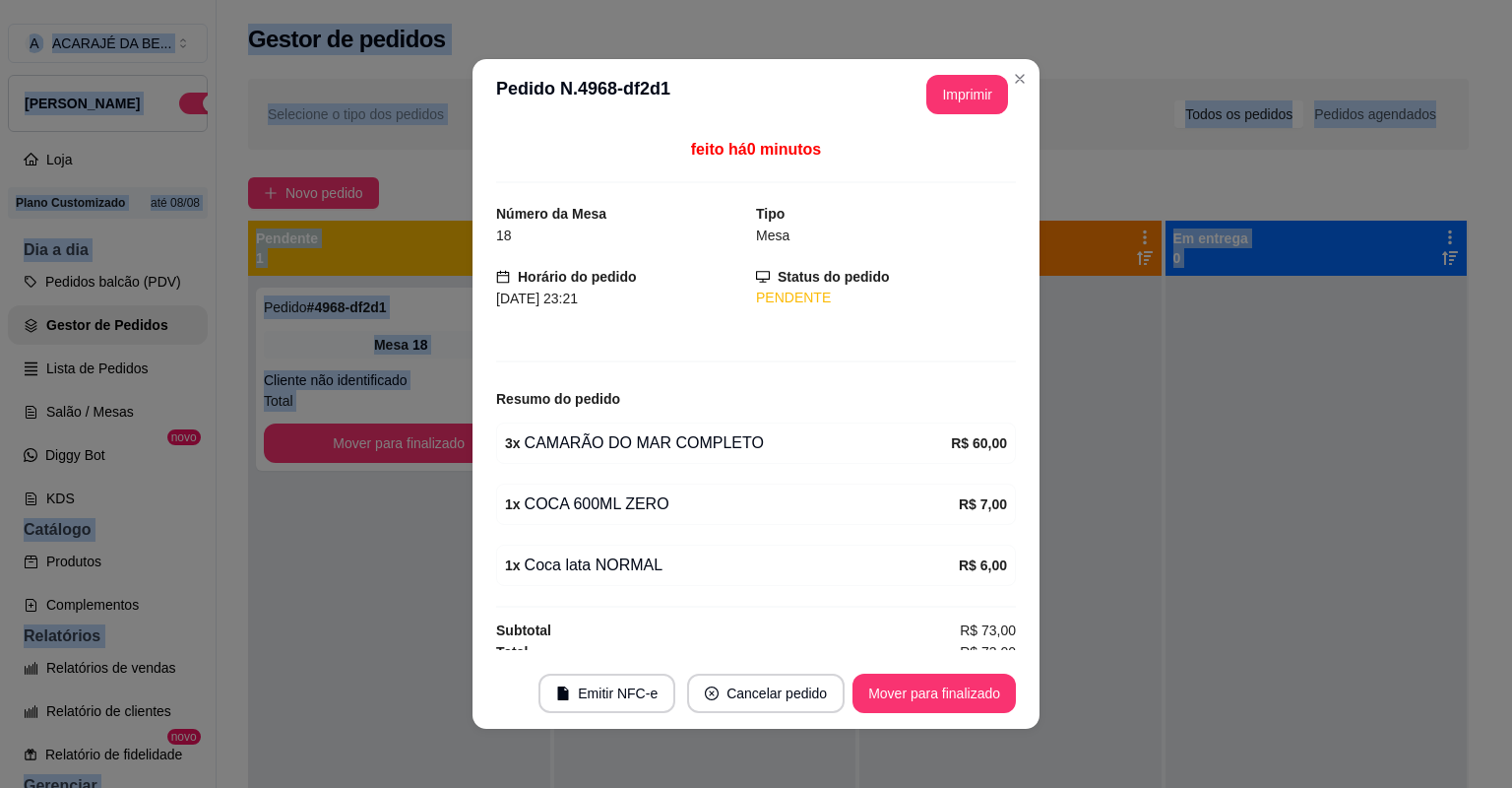 click on "Emitir NFC-e Cancelar pedido Mover para finalizado" at bounding box center [756, 693] 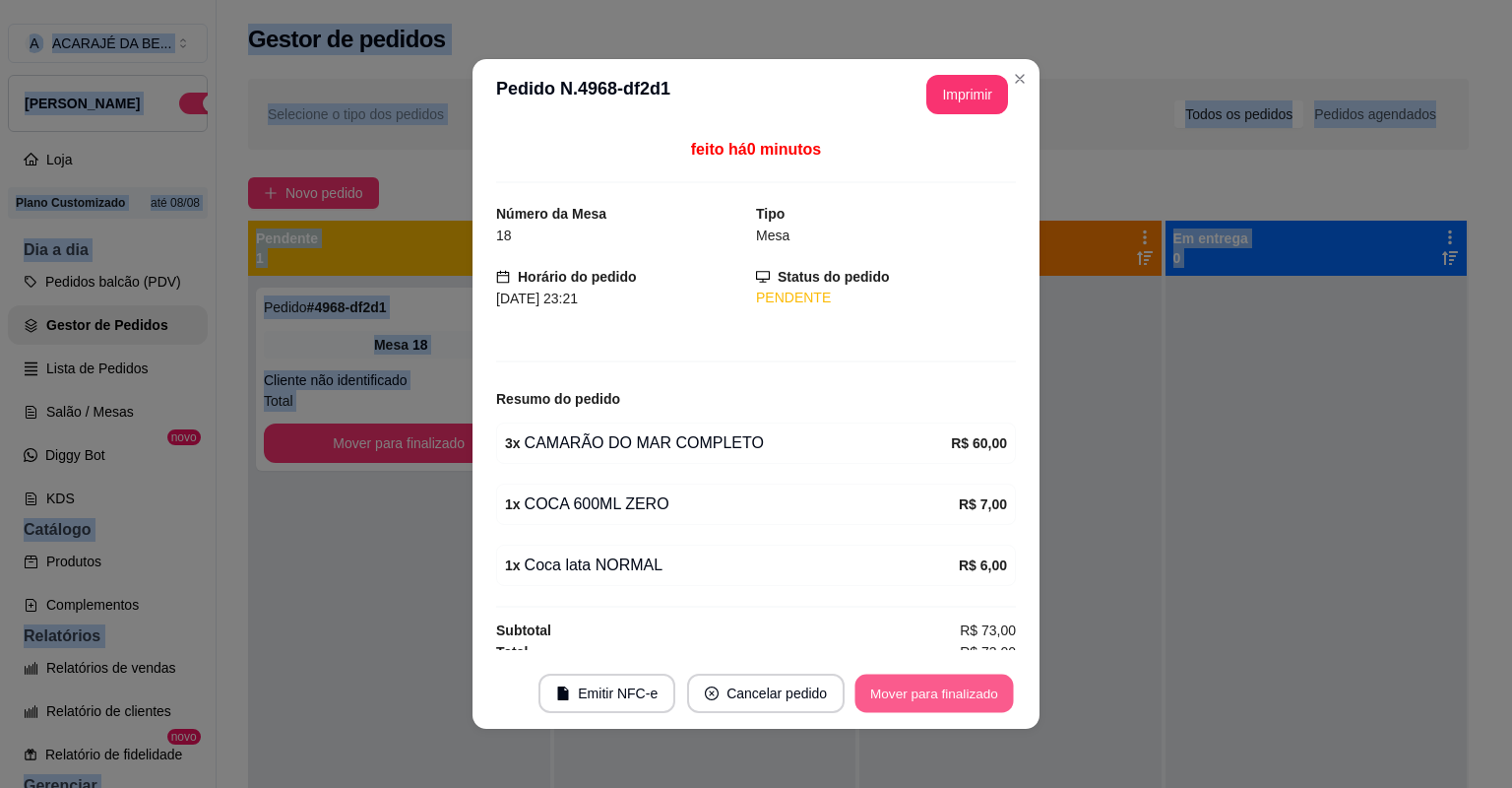 click on "Mover para finalizado" at bounding box center (934, 693) 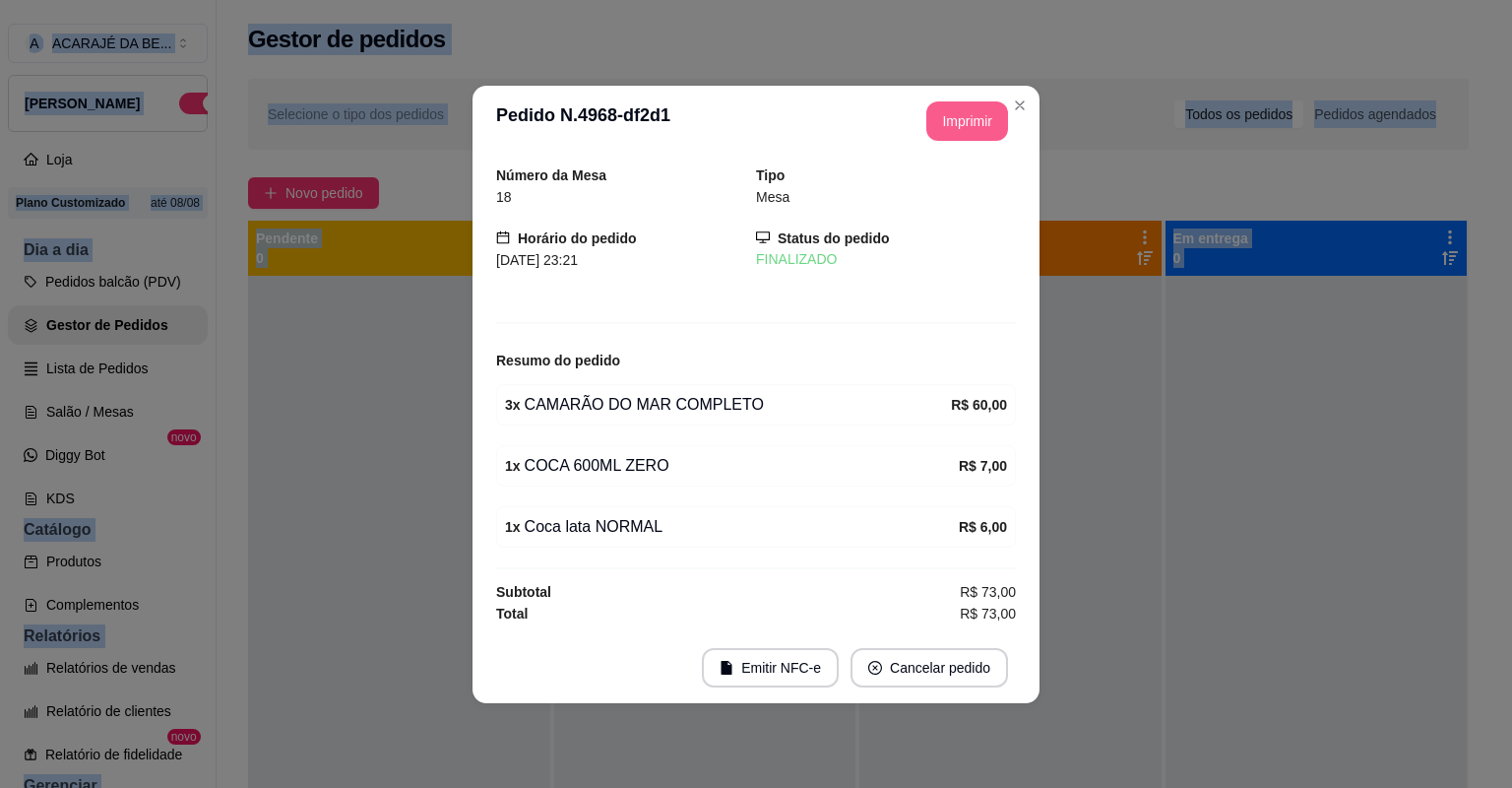 click on "Imprimir" at bounding box center [967, 121] 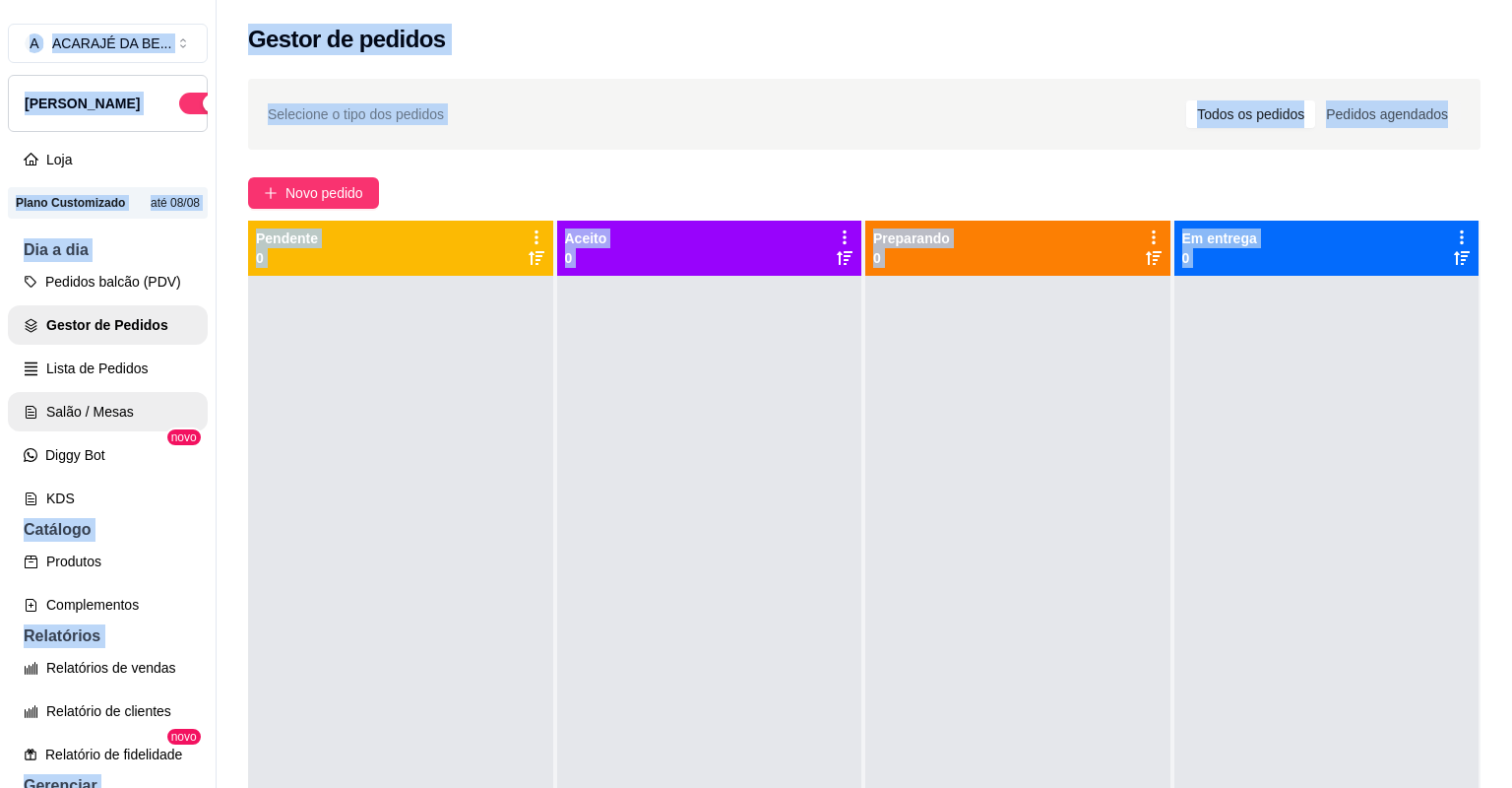 click on "Salão / Mesas" at bounding box center [107, 412] 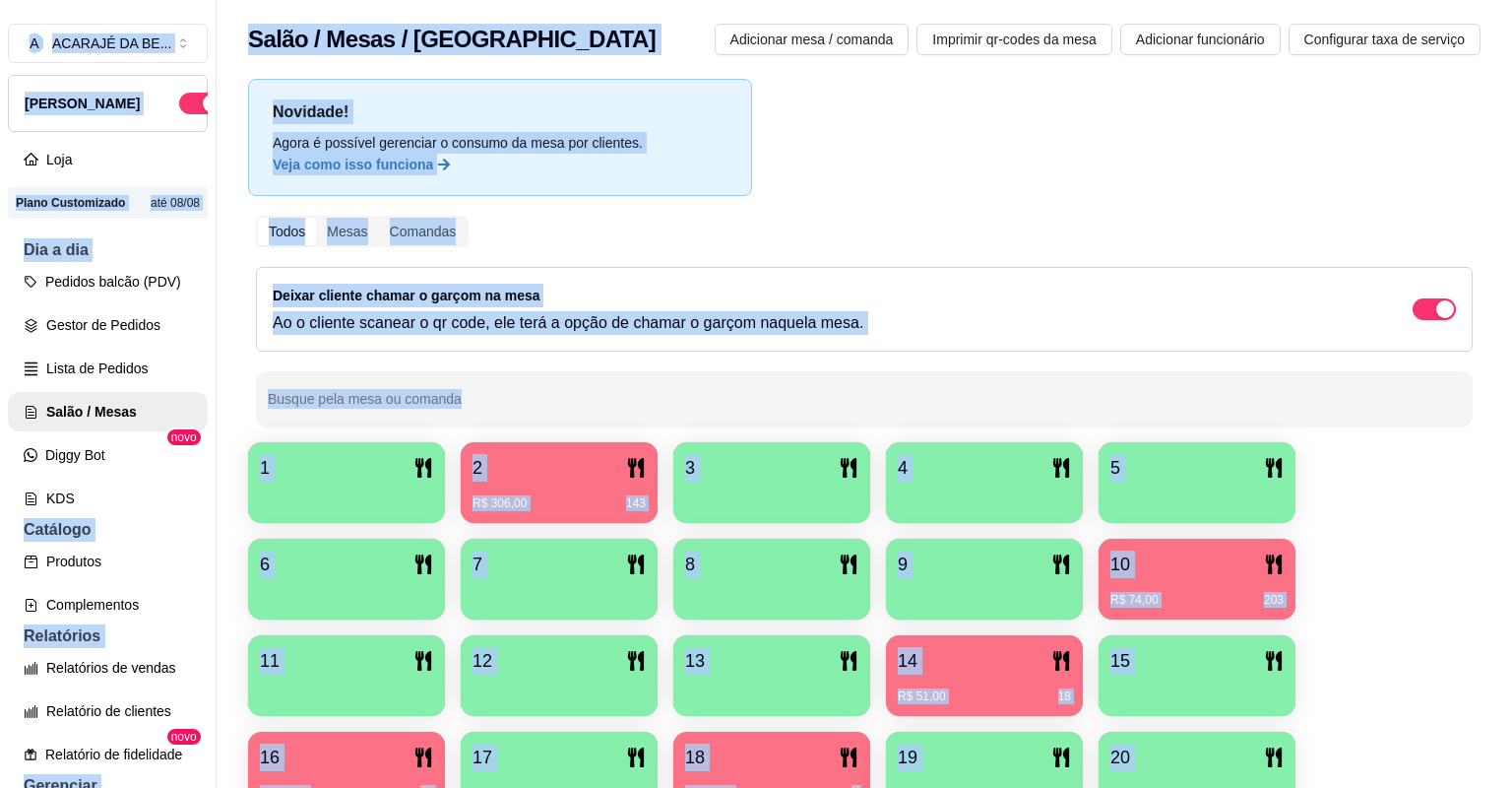 click on "R$ 306,00 143" at bounding box center (559, 496) 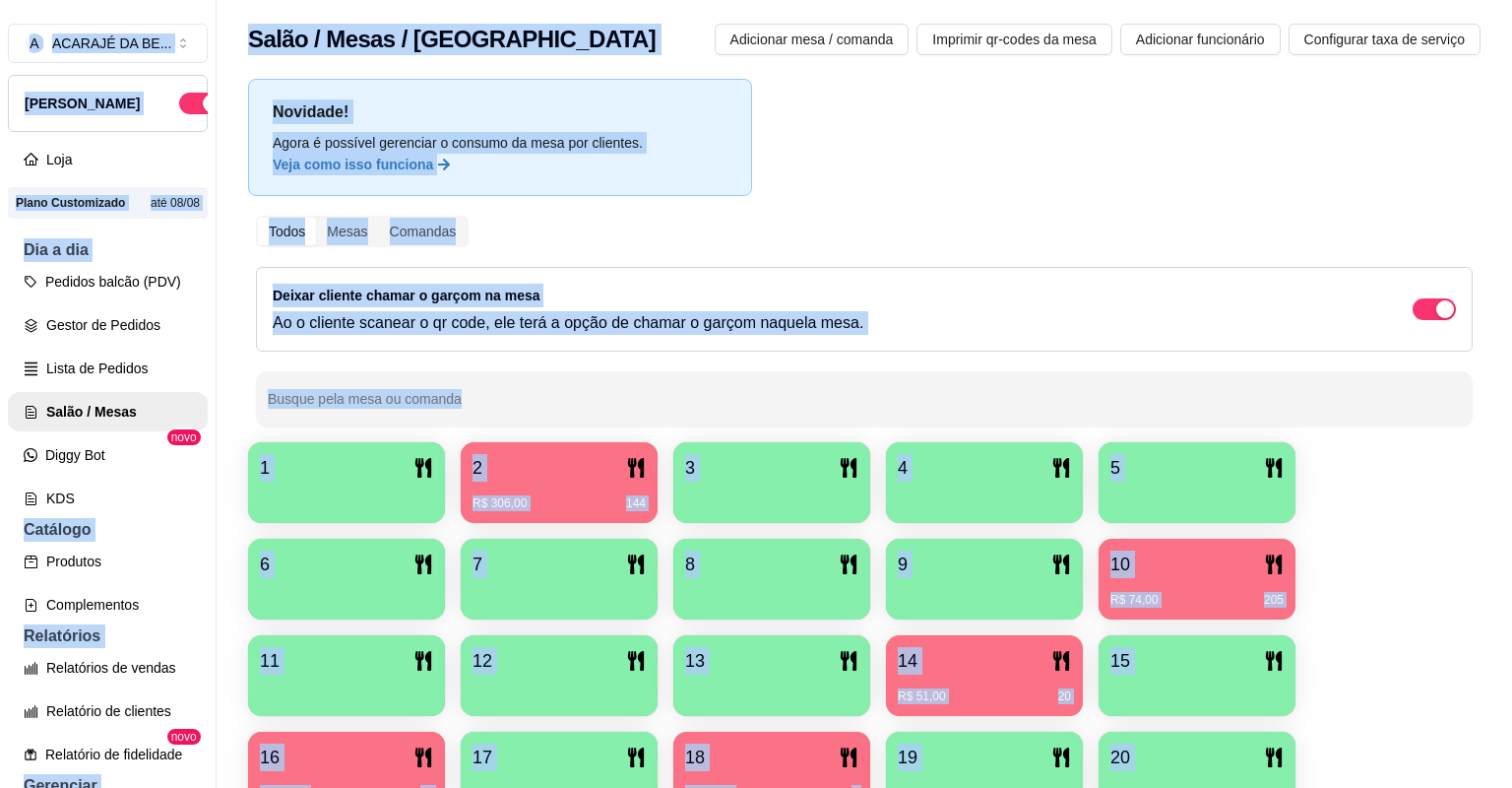 click on "2" at bounding box center [559, 468] 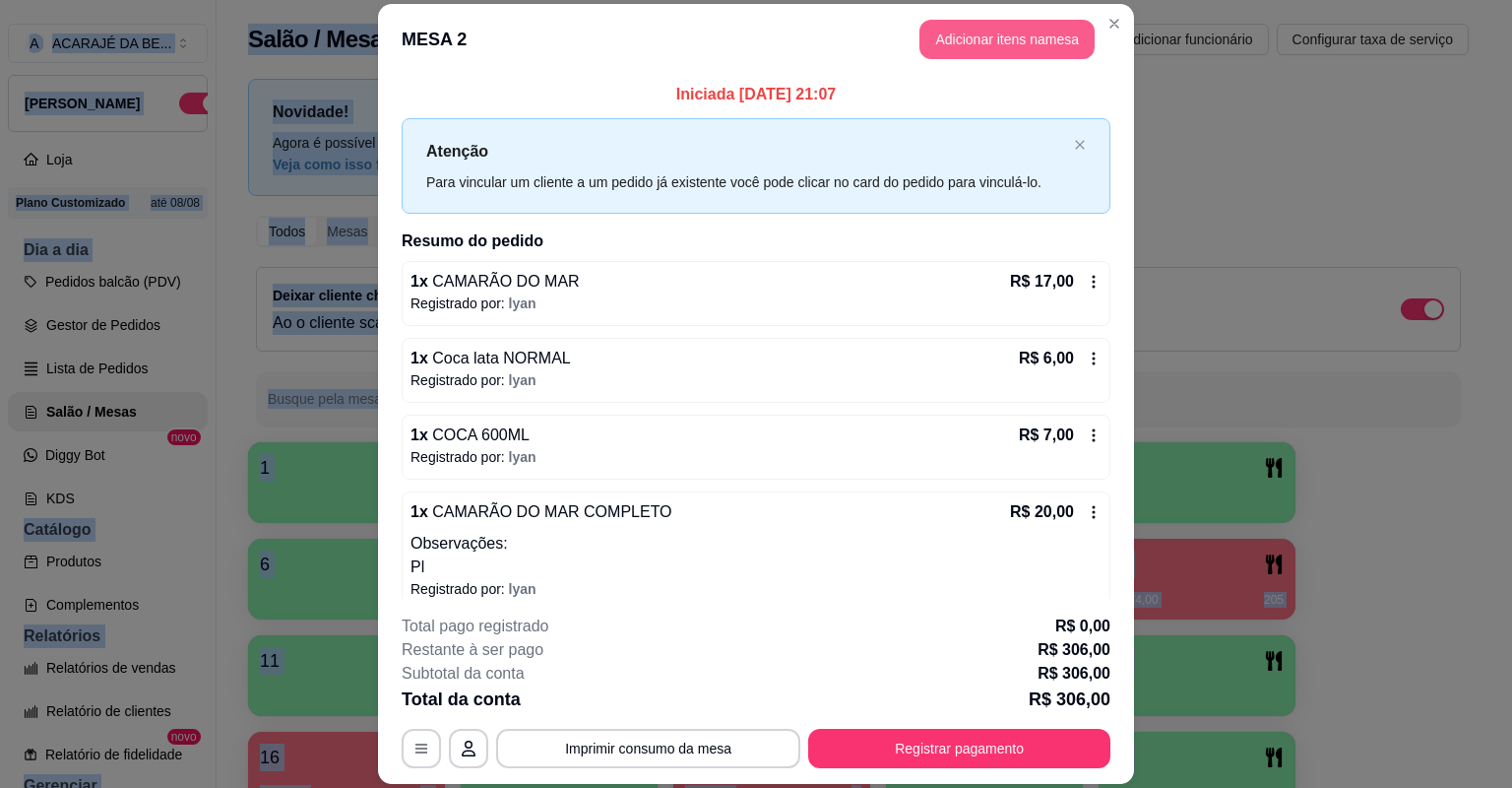 click on "Adicionar itens na  mesa" at bounding box center [1007, 39] 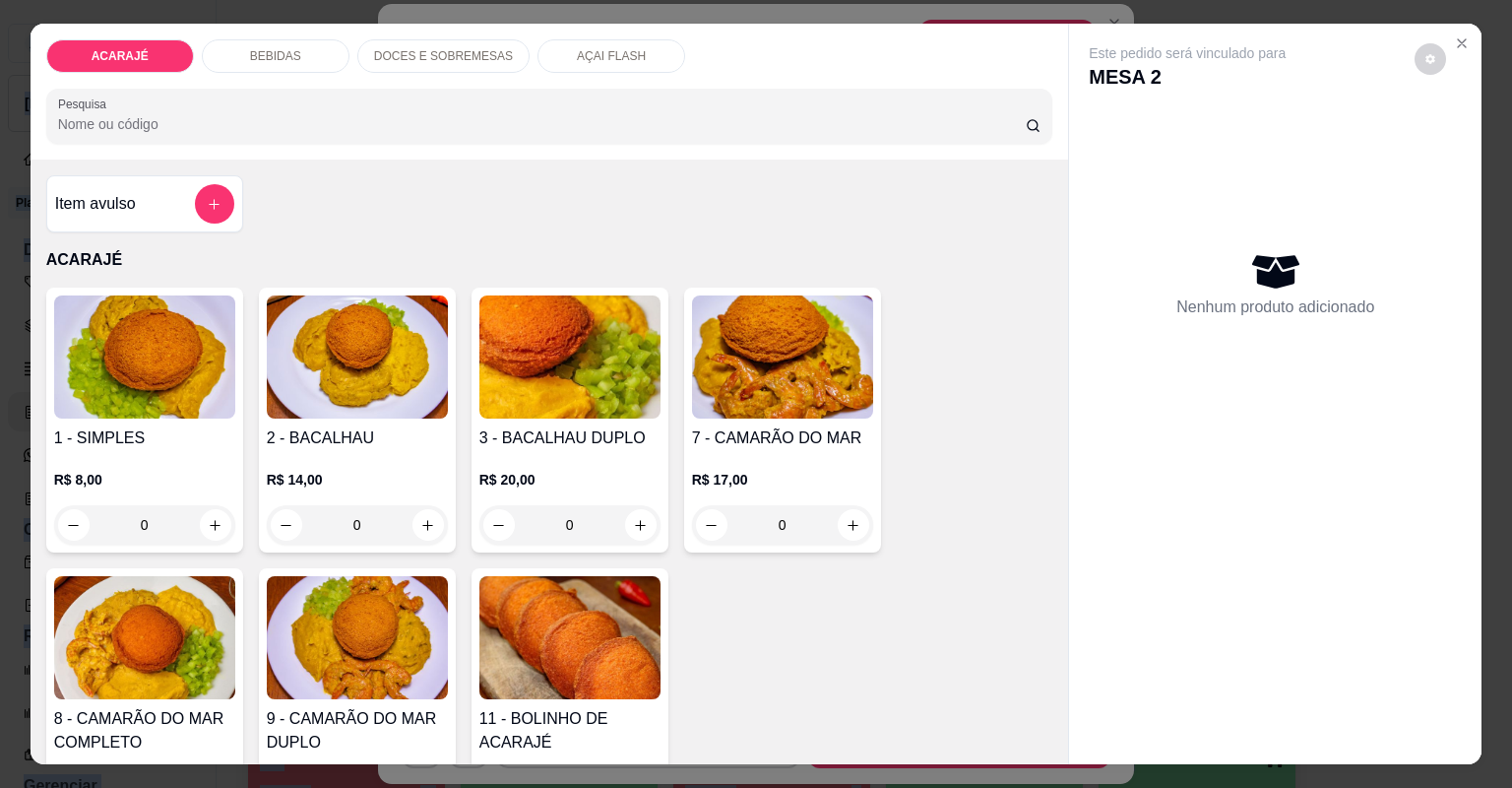 drag, startPoint x: 329, startPoint y: 63, endPoint x: 354, endPoint y: 55, distance: 26.248809 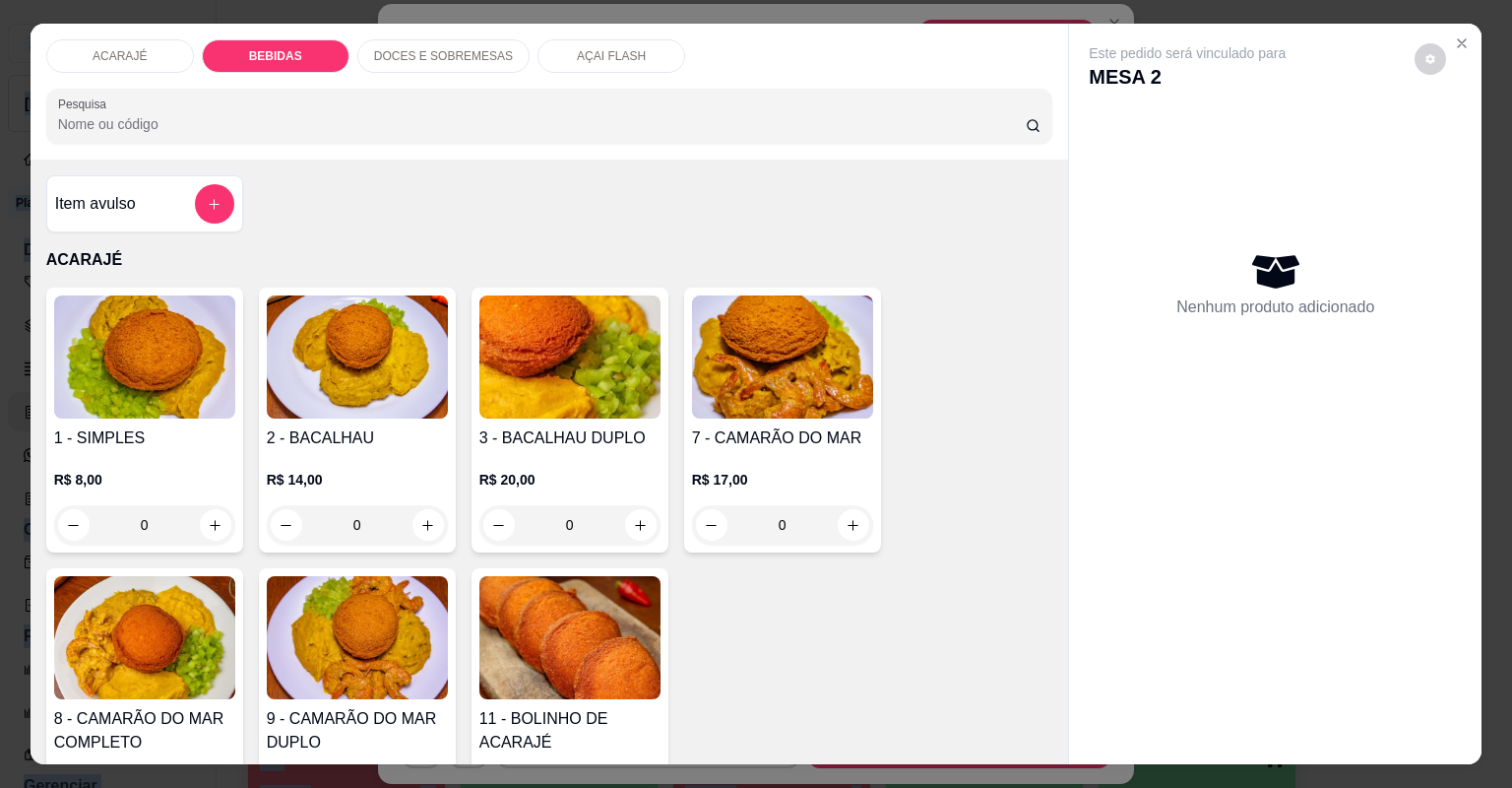 click at bounding box center (641, 1758) 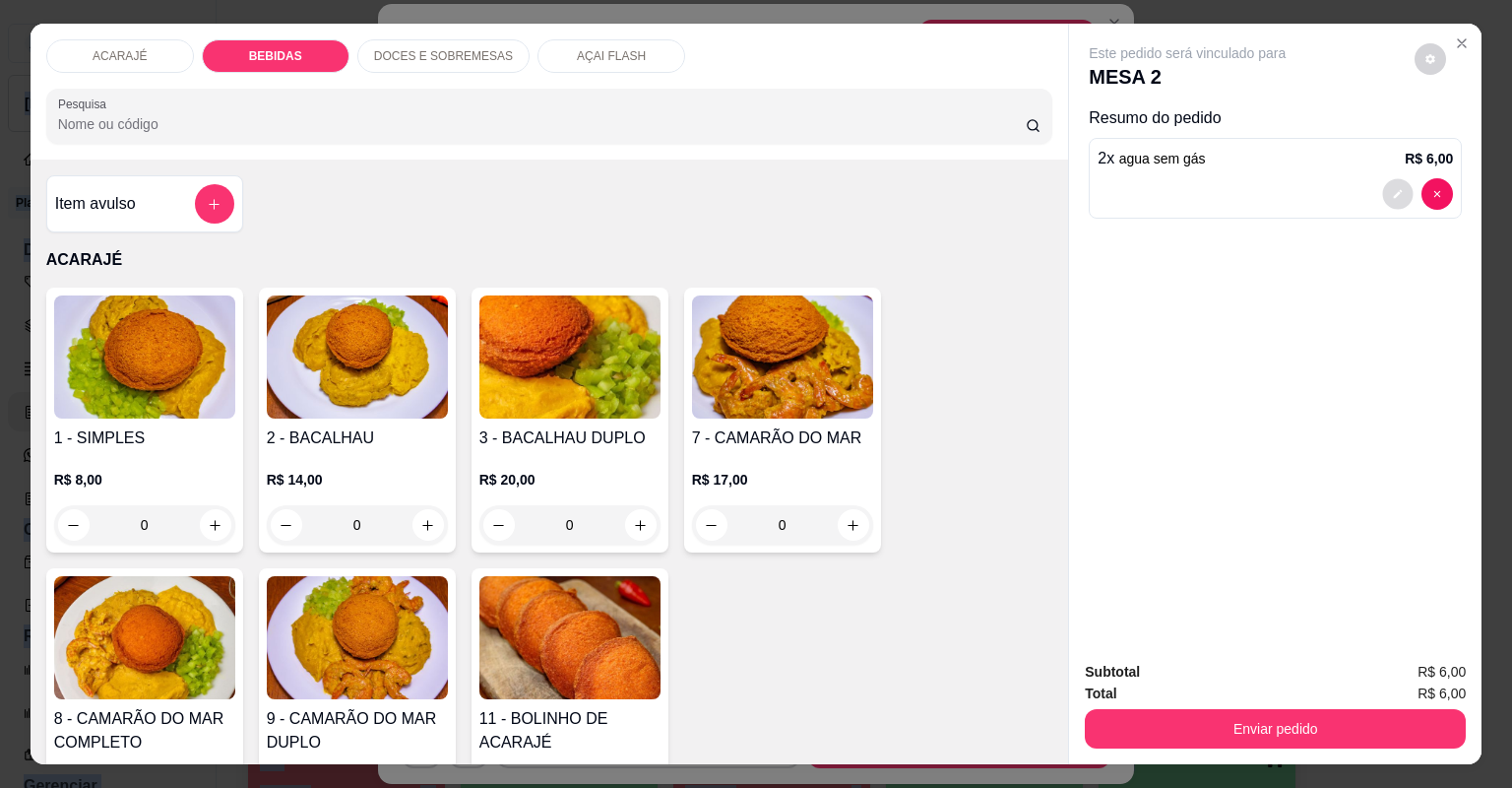 click at bounding box center (1398, 193) 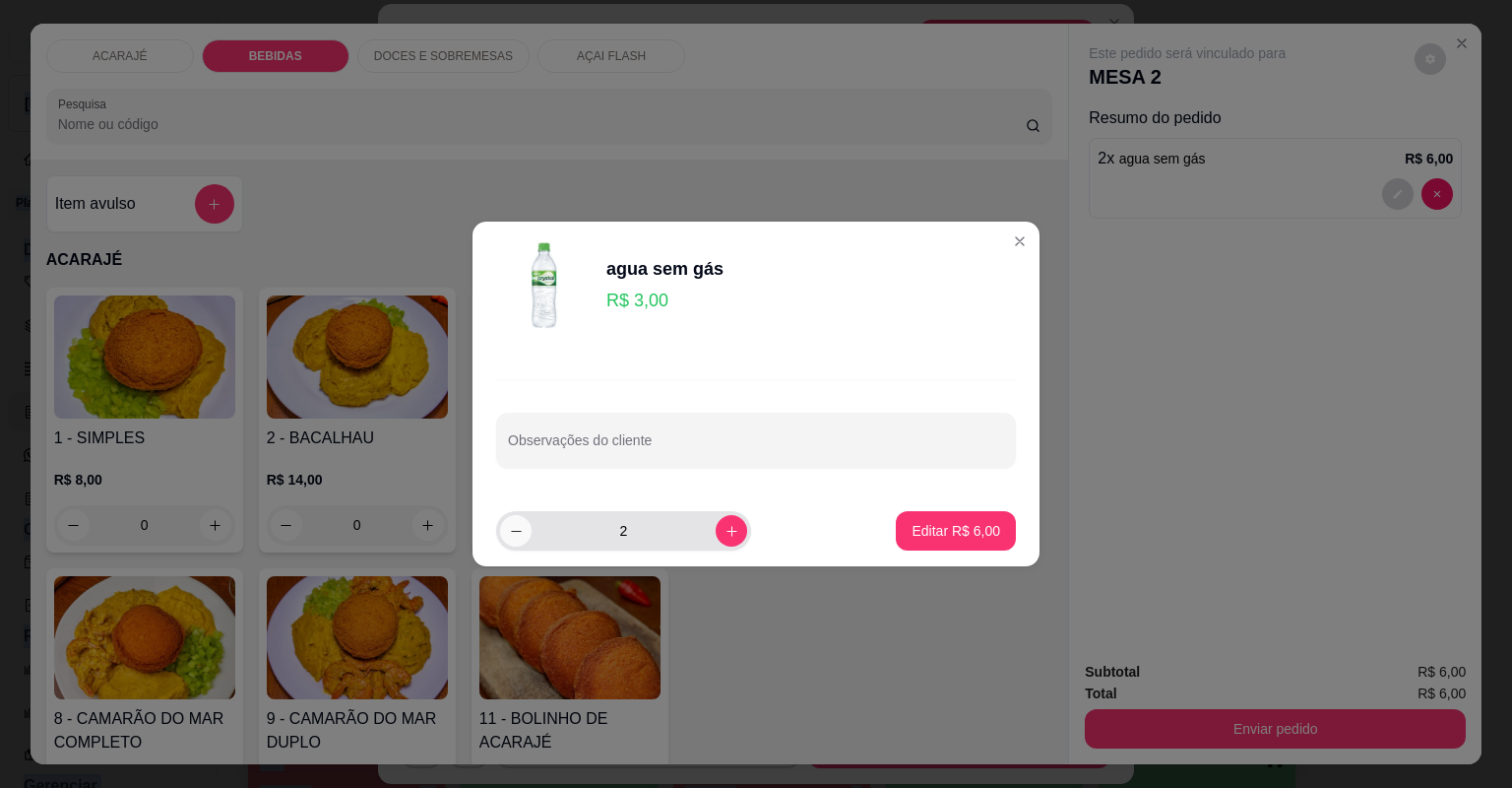 click 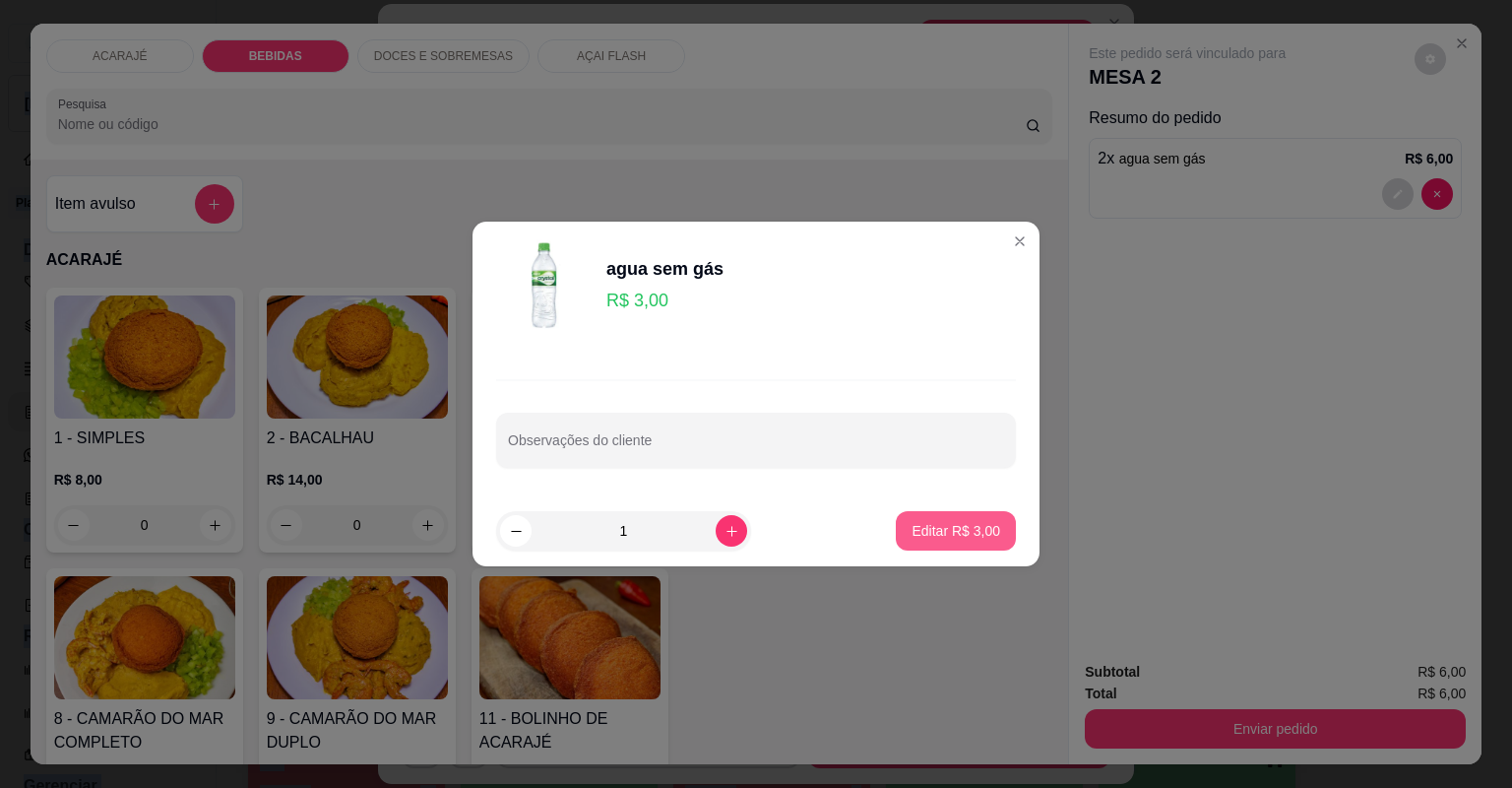 click on "Editar   R$ 3,00" at bounding box center [956, 531] 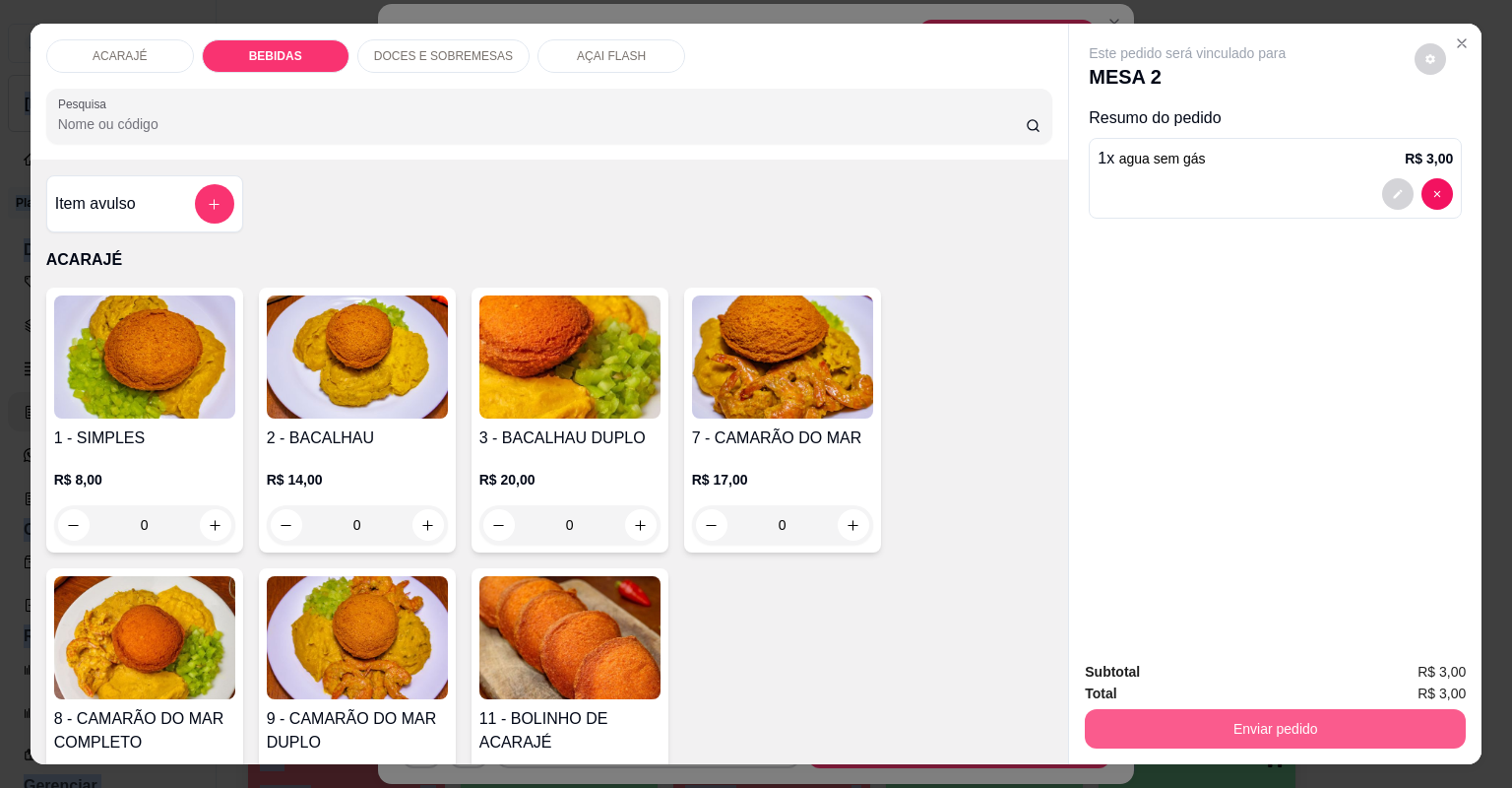 click on "Enviar pedido" at bounding box center (1275, 729) 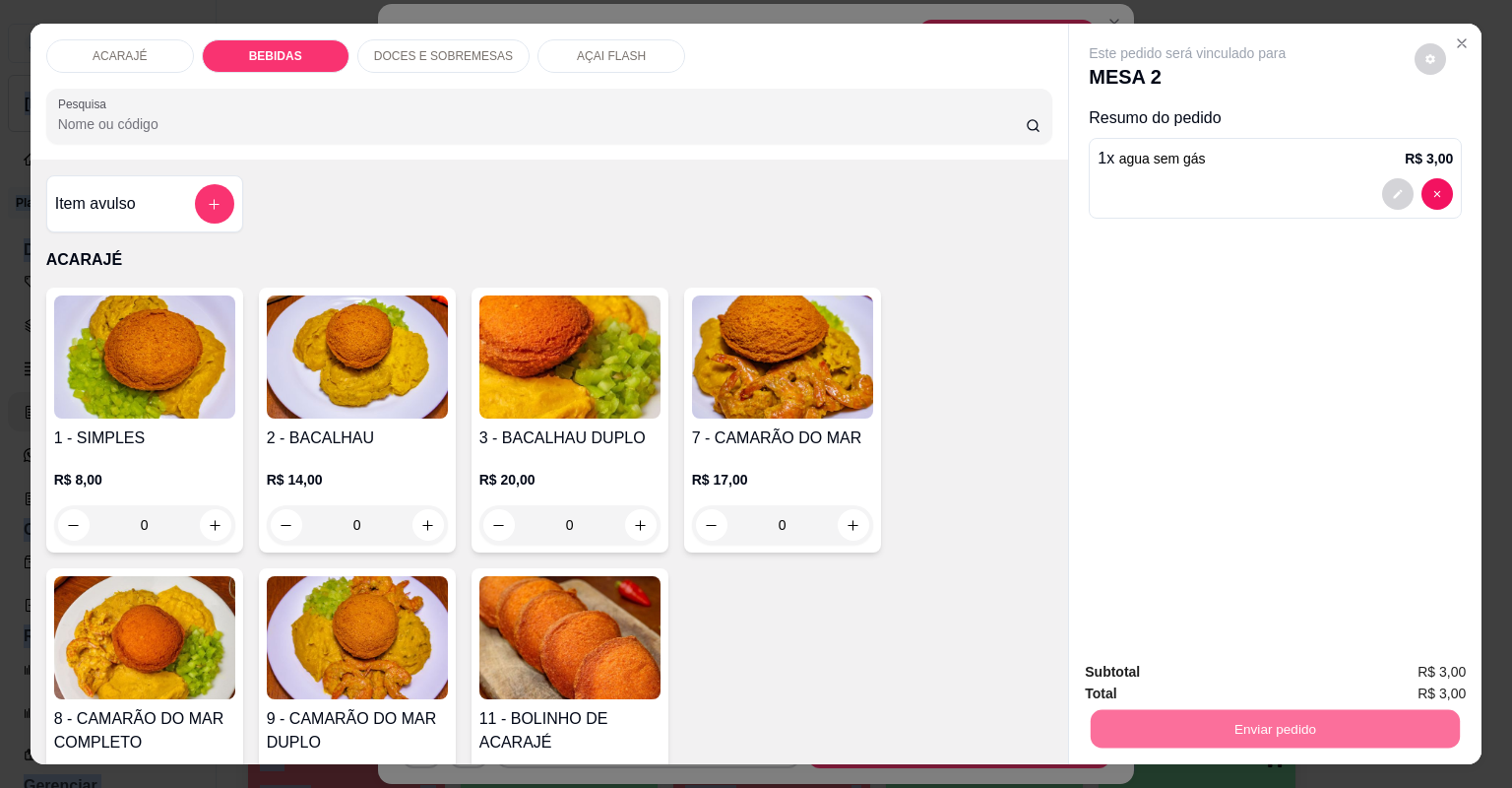 click on "Não registrar e enviar pedido" at bounding box center [1212, 641] 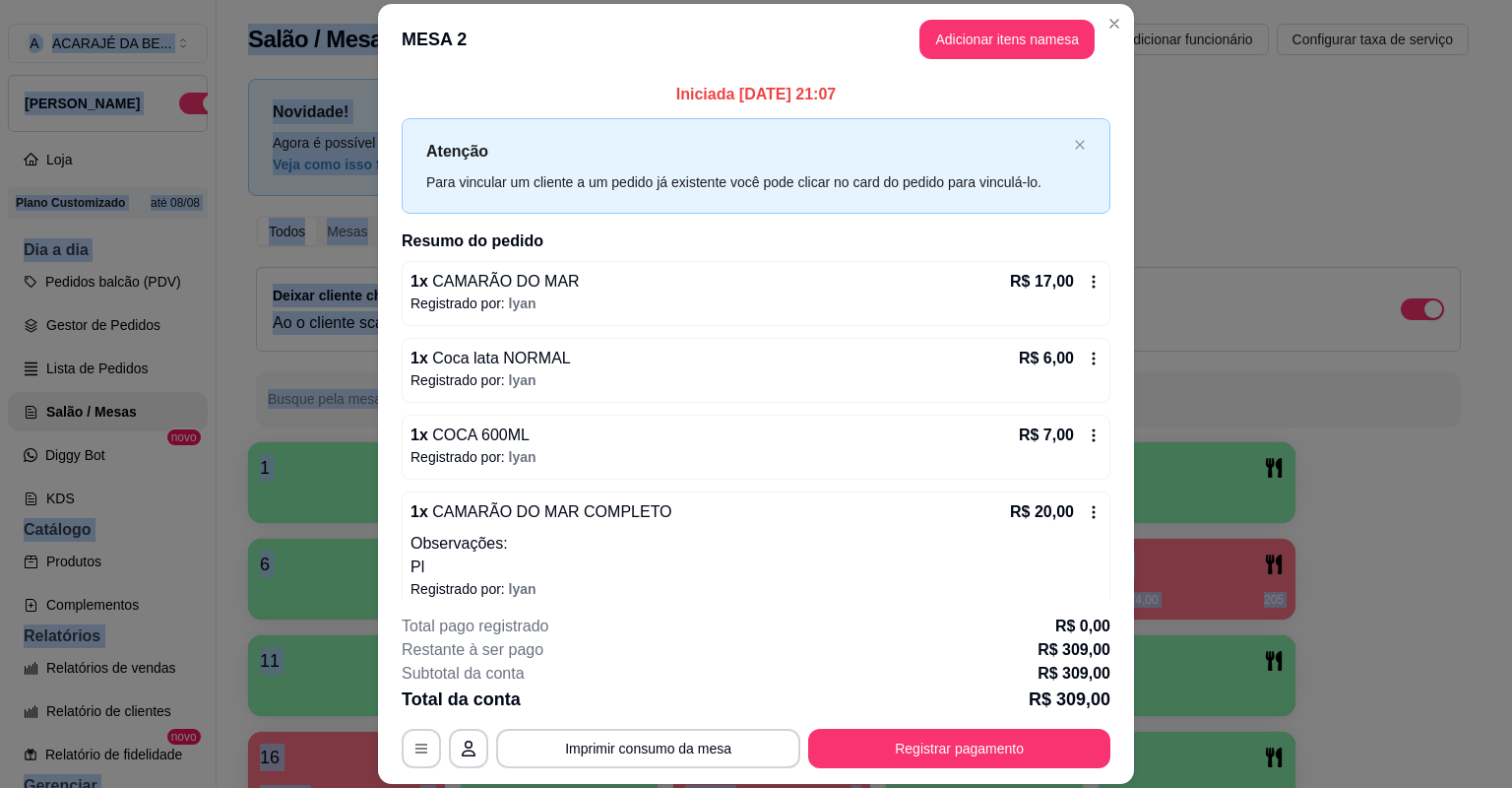 click 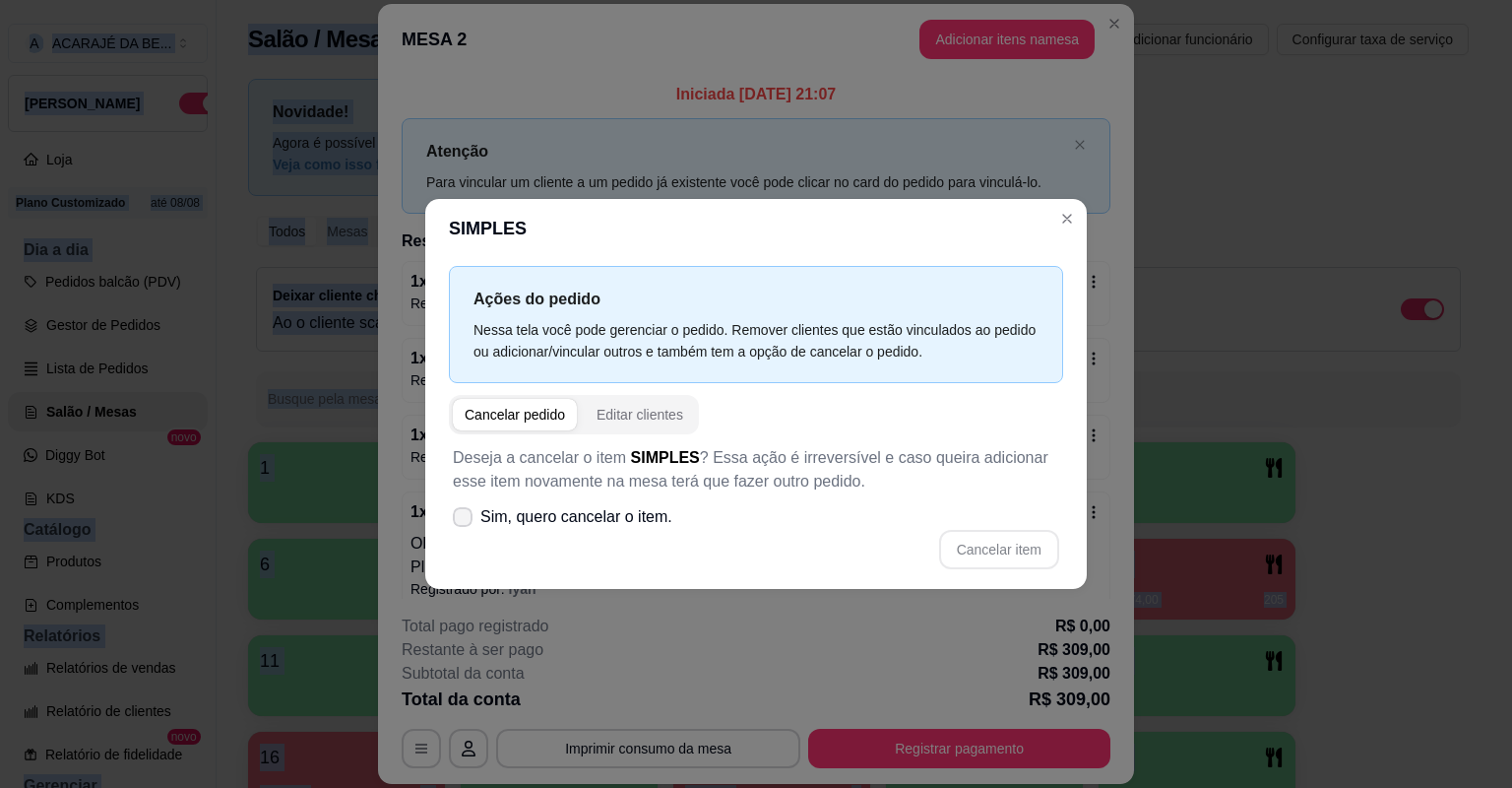 click on "Sim, quero cancelar o item." at bounding box center [562, 517] 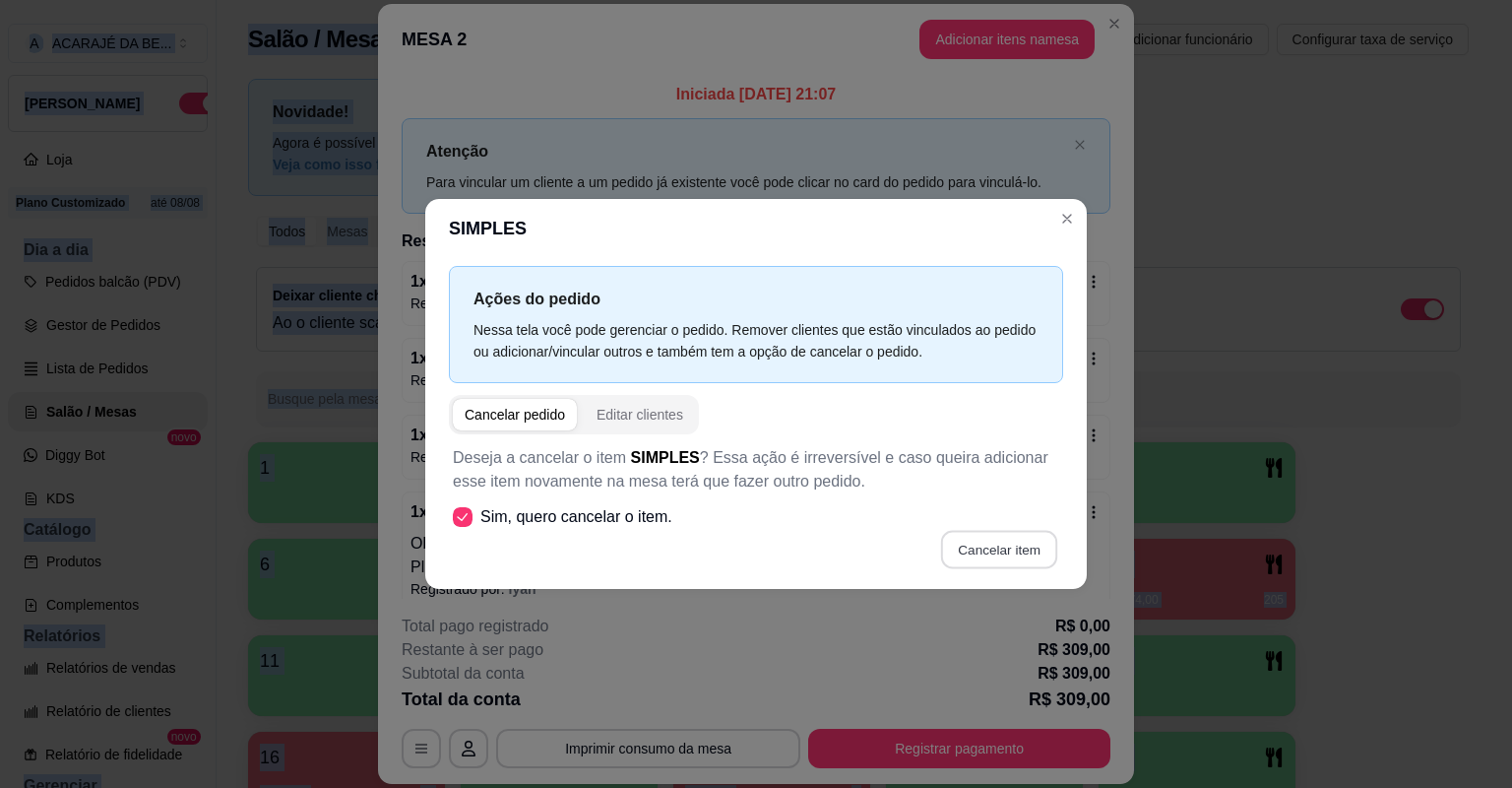 click on "Cancelar item" at bounding box center [998, 550] 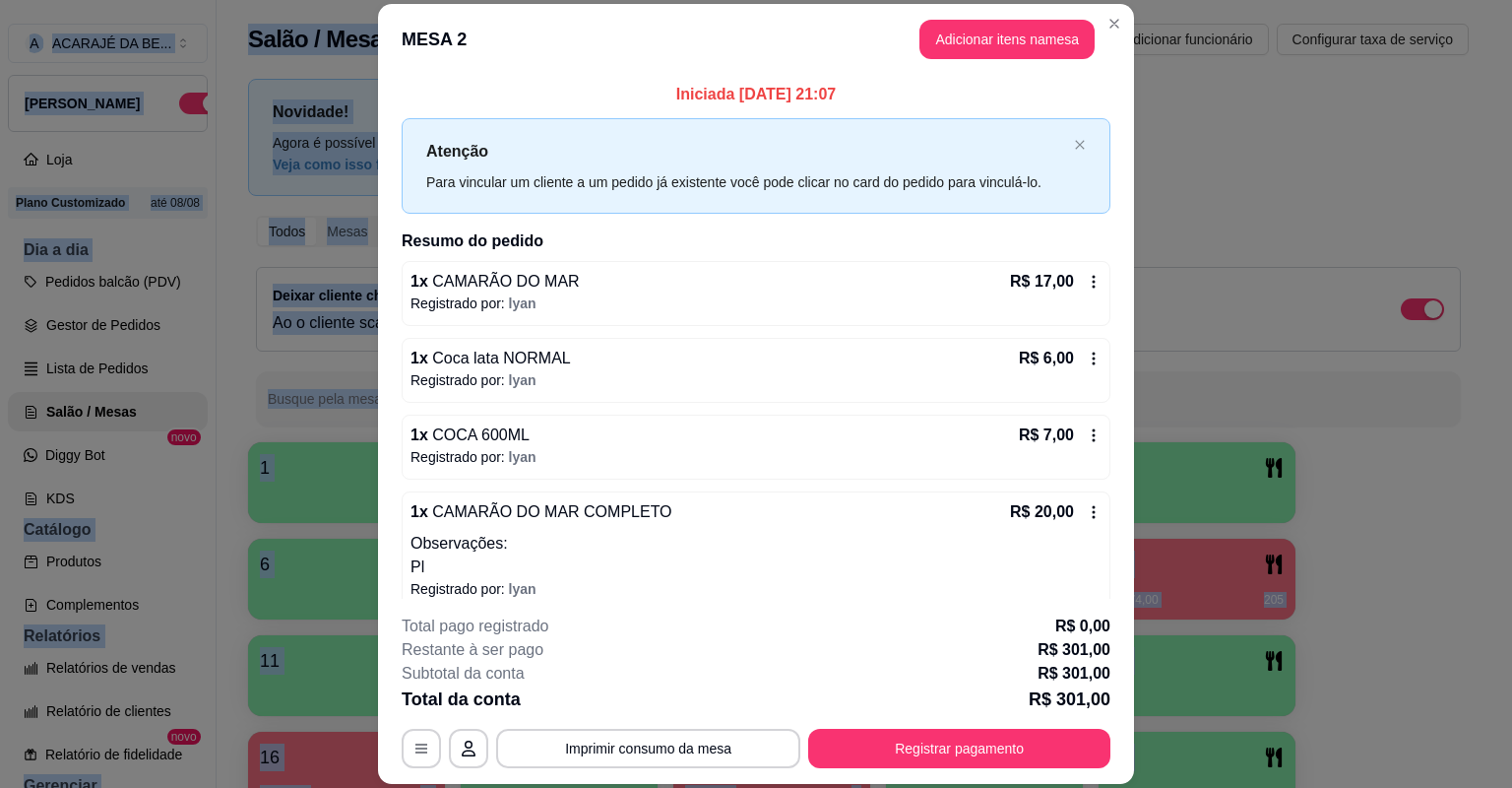 click 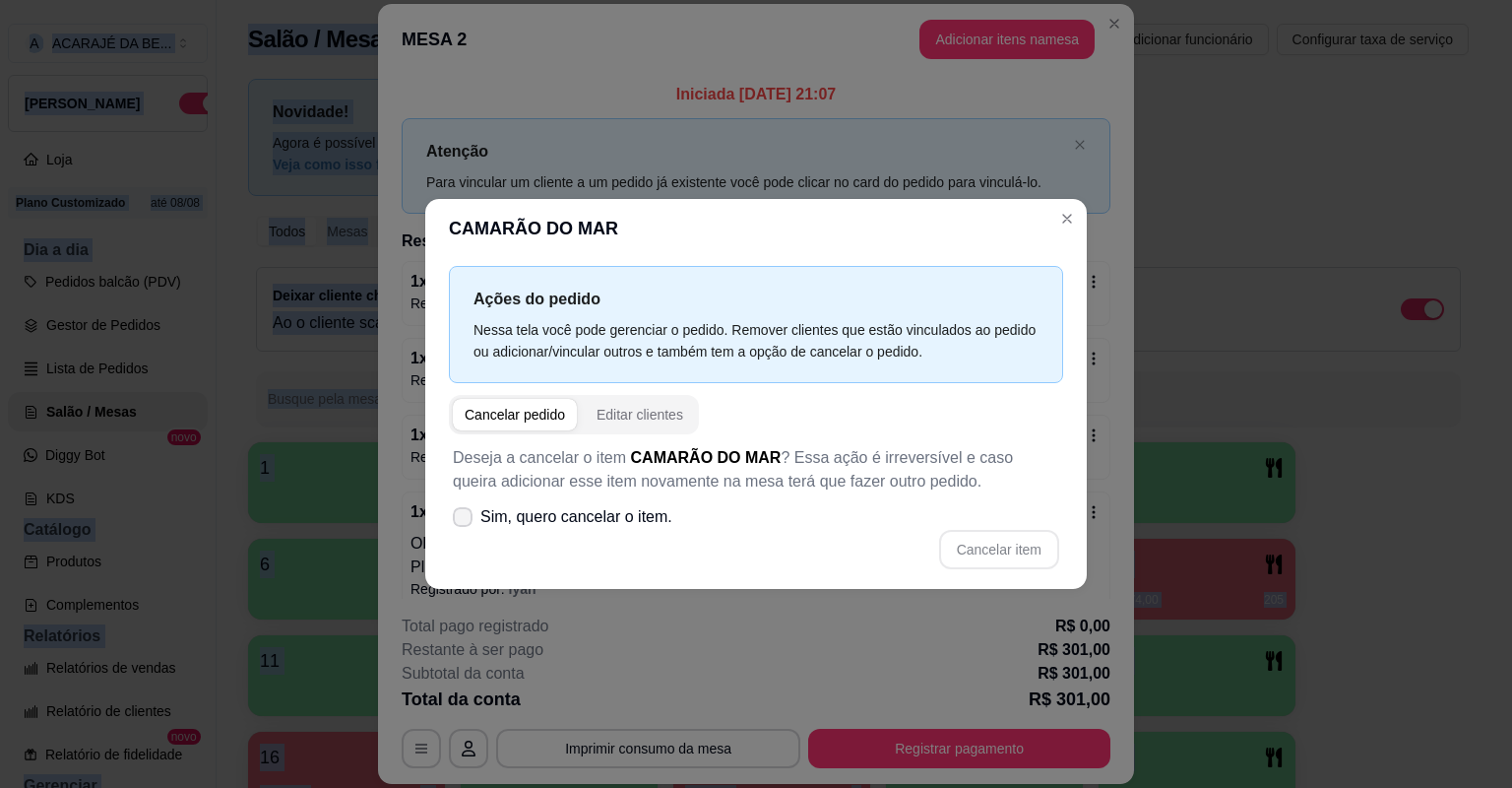 click on "Sim, quero cancelar o item." at bounding box center (576, 517) 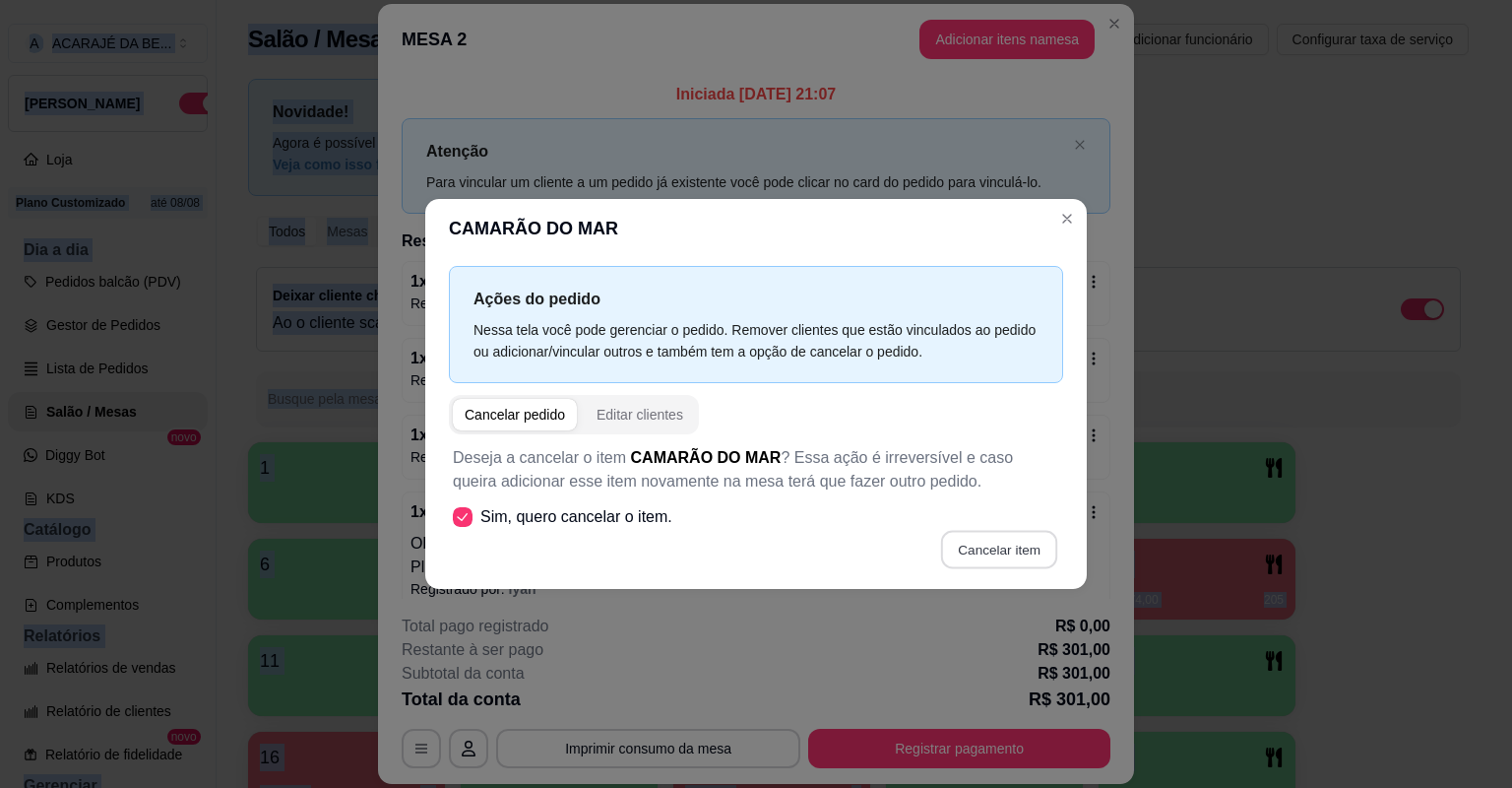 click on "Cancelar item" at bounding box center (998, 550) 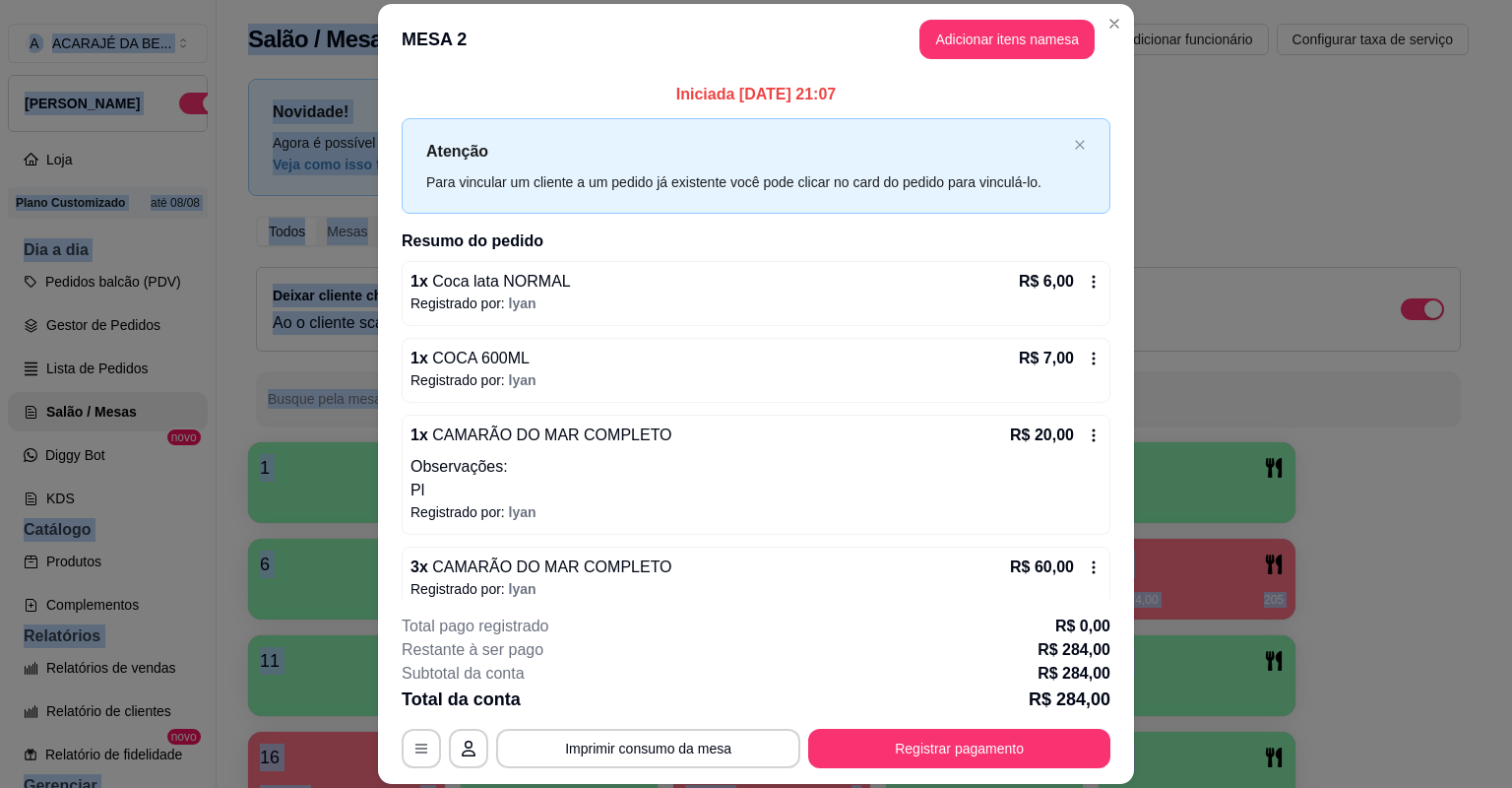 click 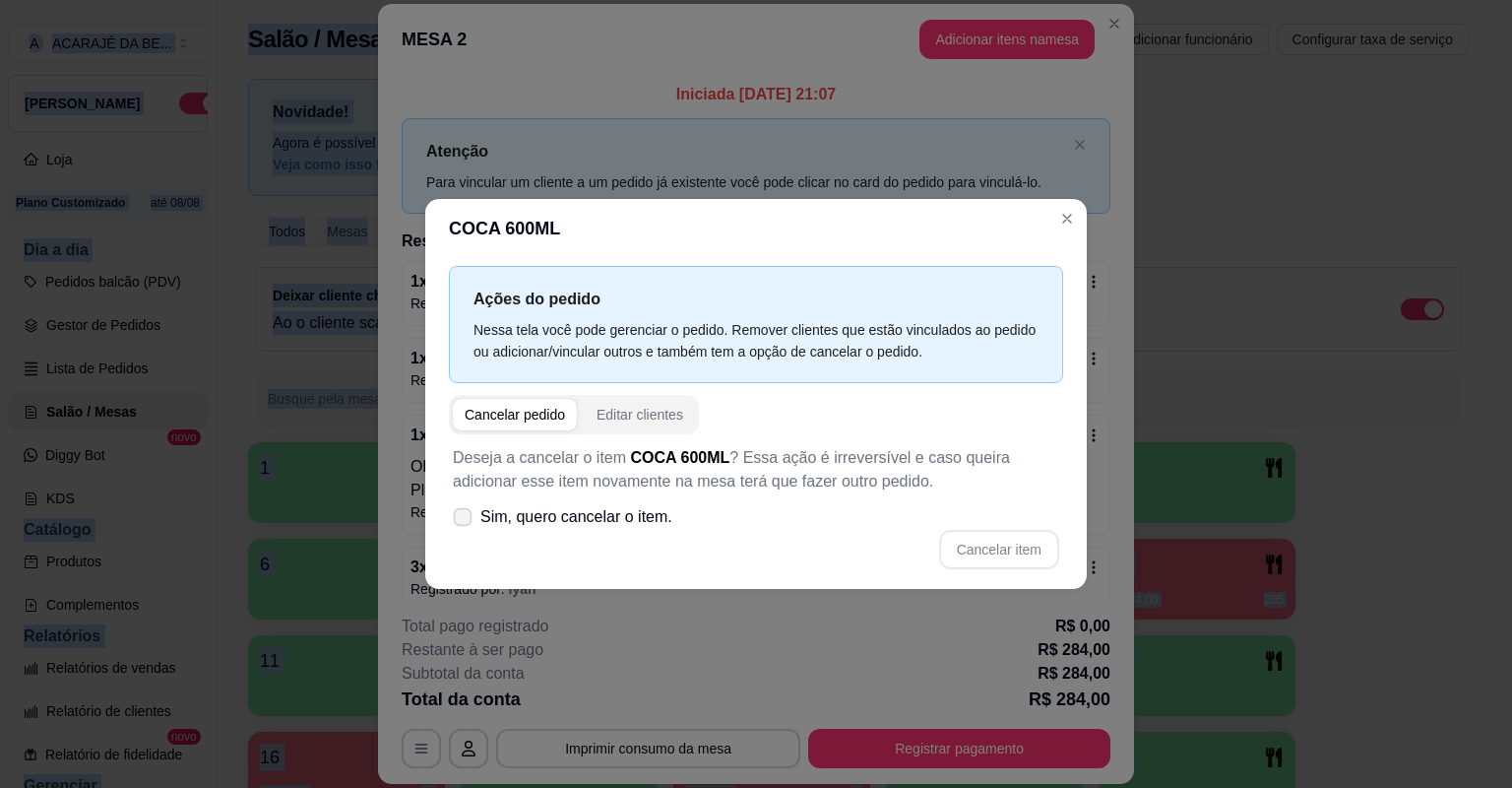 click on "Sim, quero cancelar o item." at bounding box center (562, 517) 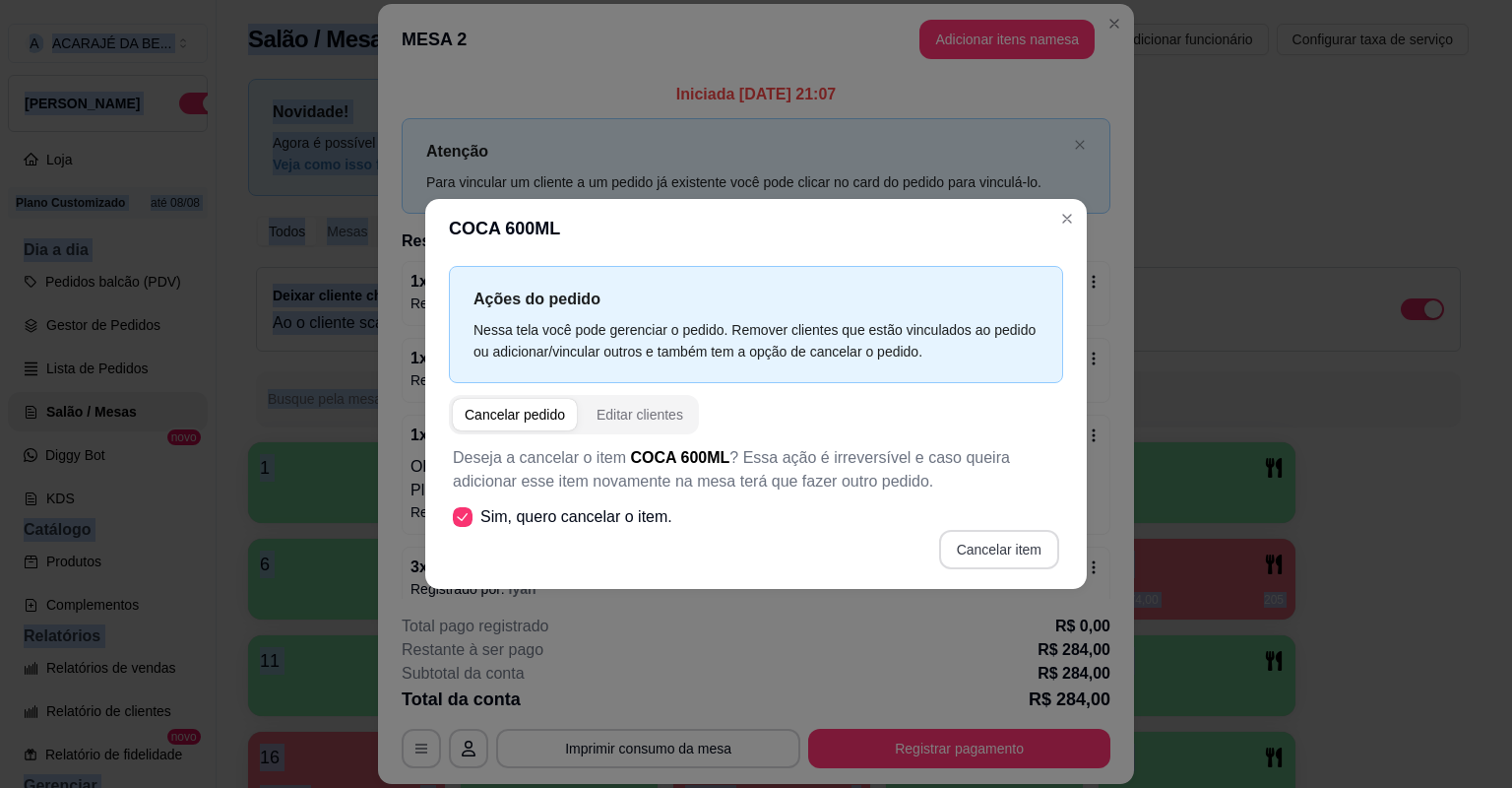 click on "Cancelar item" at bounding box center [999, 550] 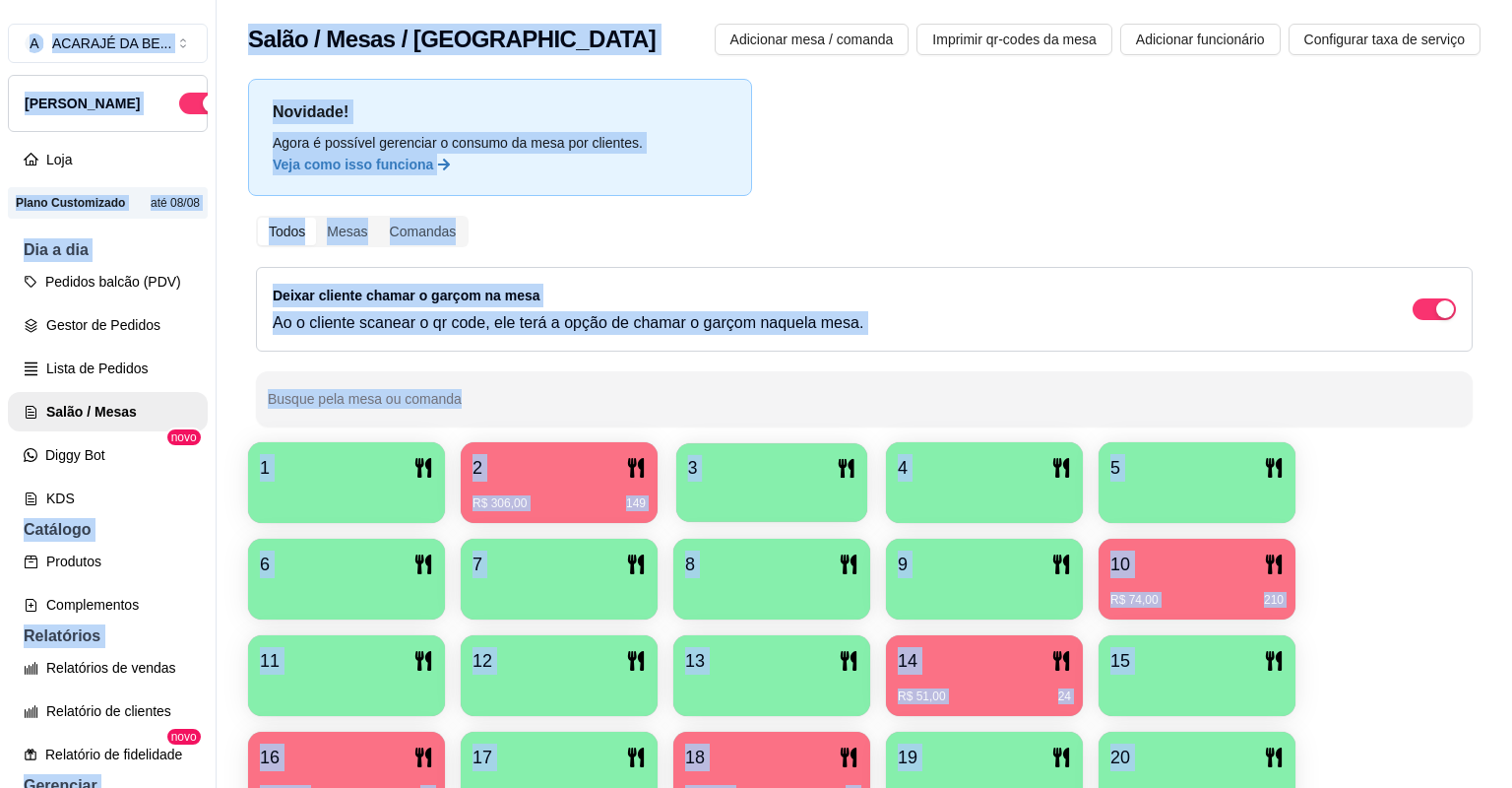 click at bounding box center (772, 495) 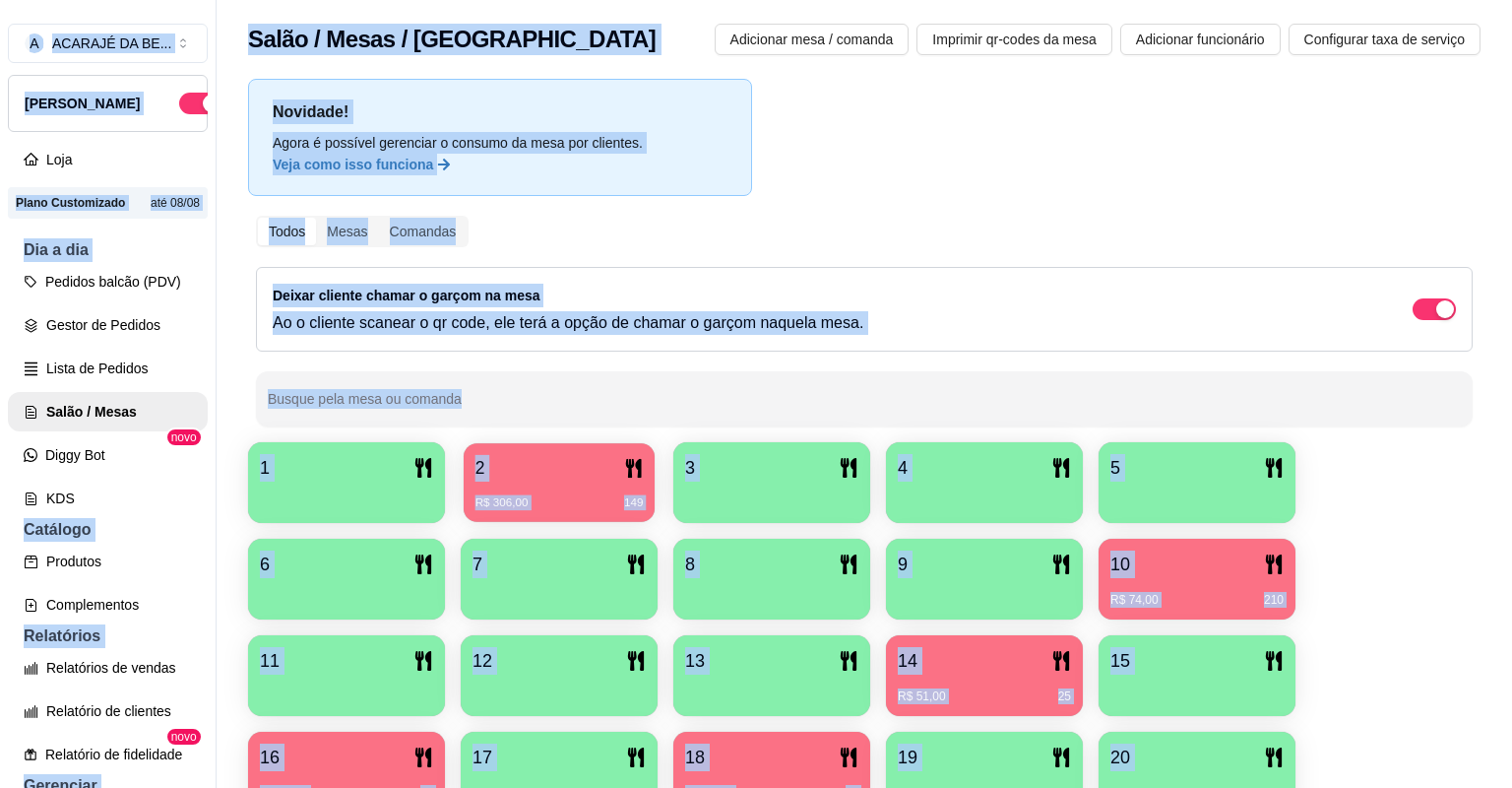 click on "R$ 306,00 149" at bounding box center (559, 503) 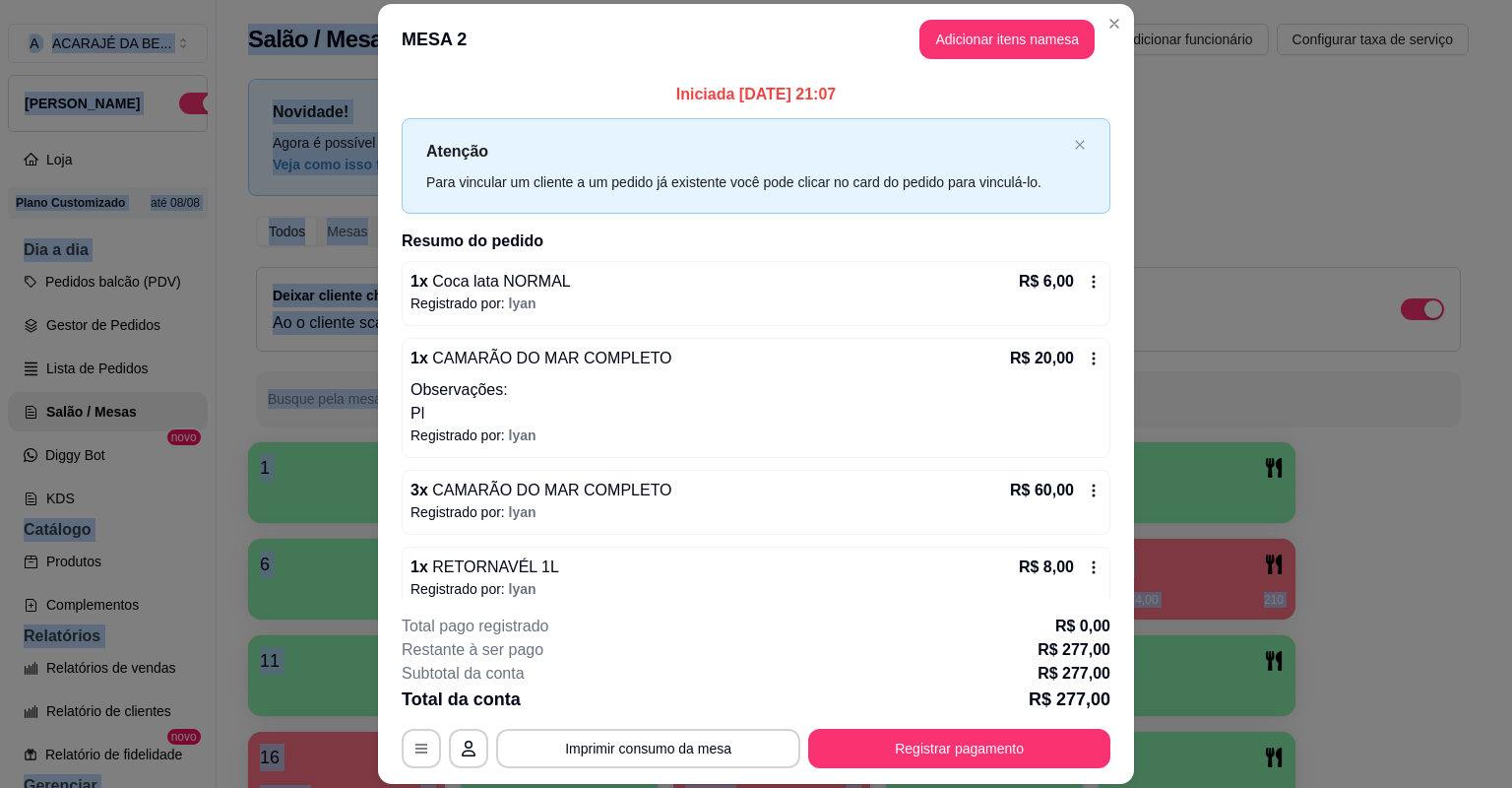 click 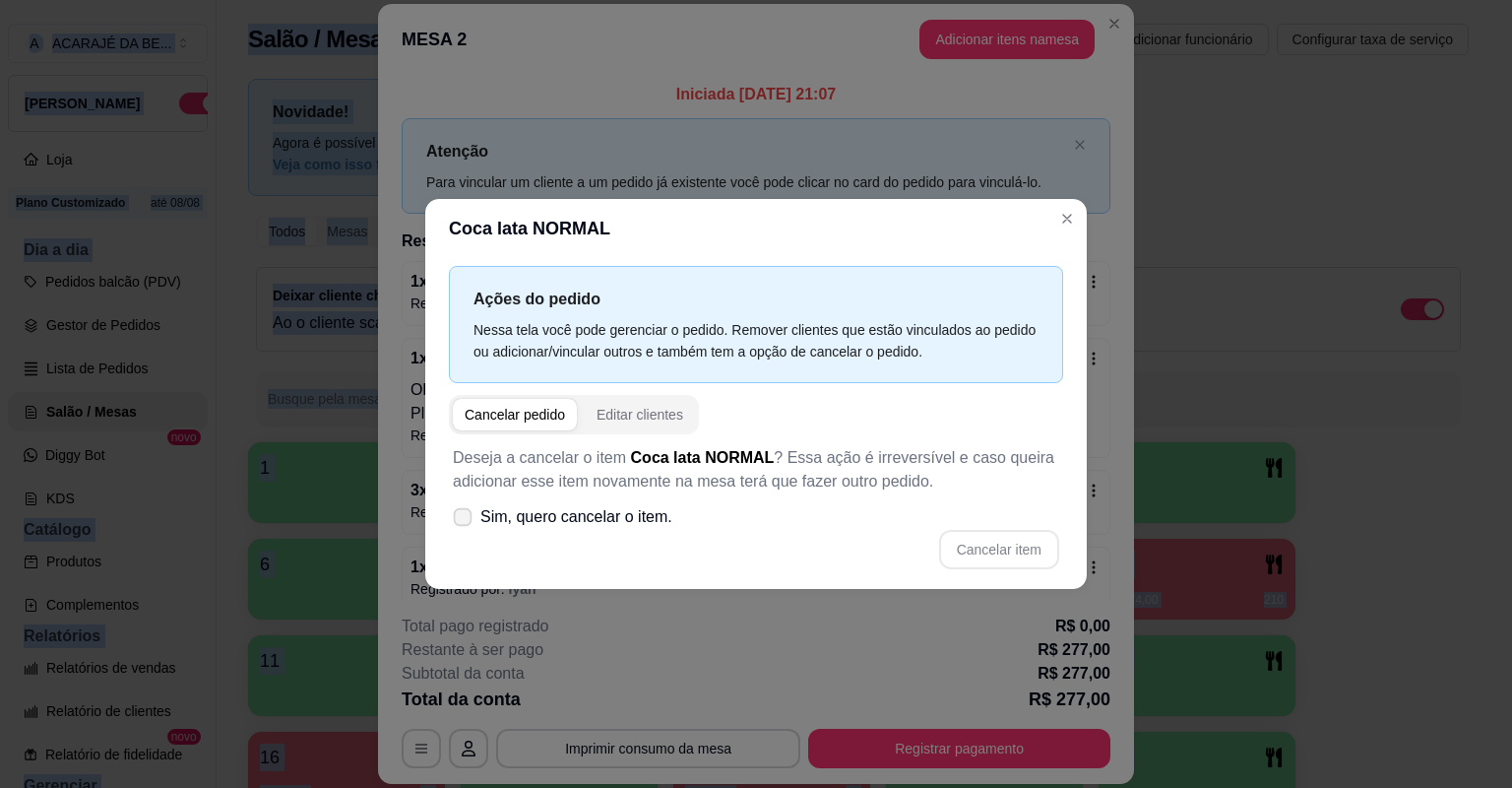 click on "Sim, quero cancelar o item." at bounding box center (562, 517) 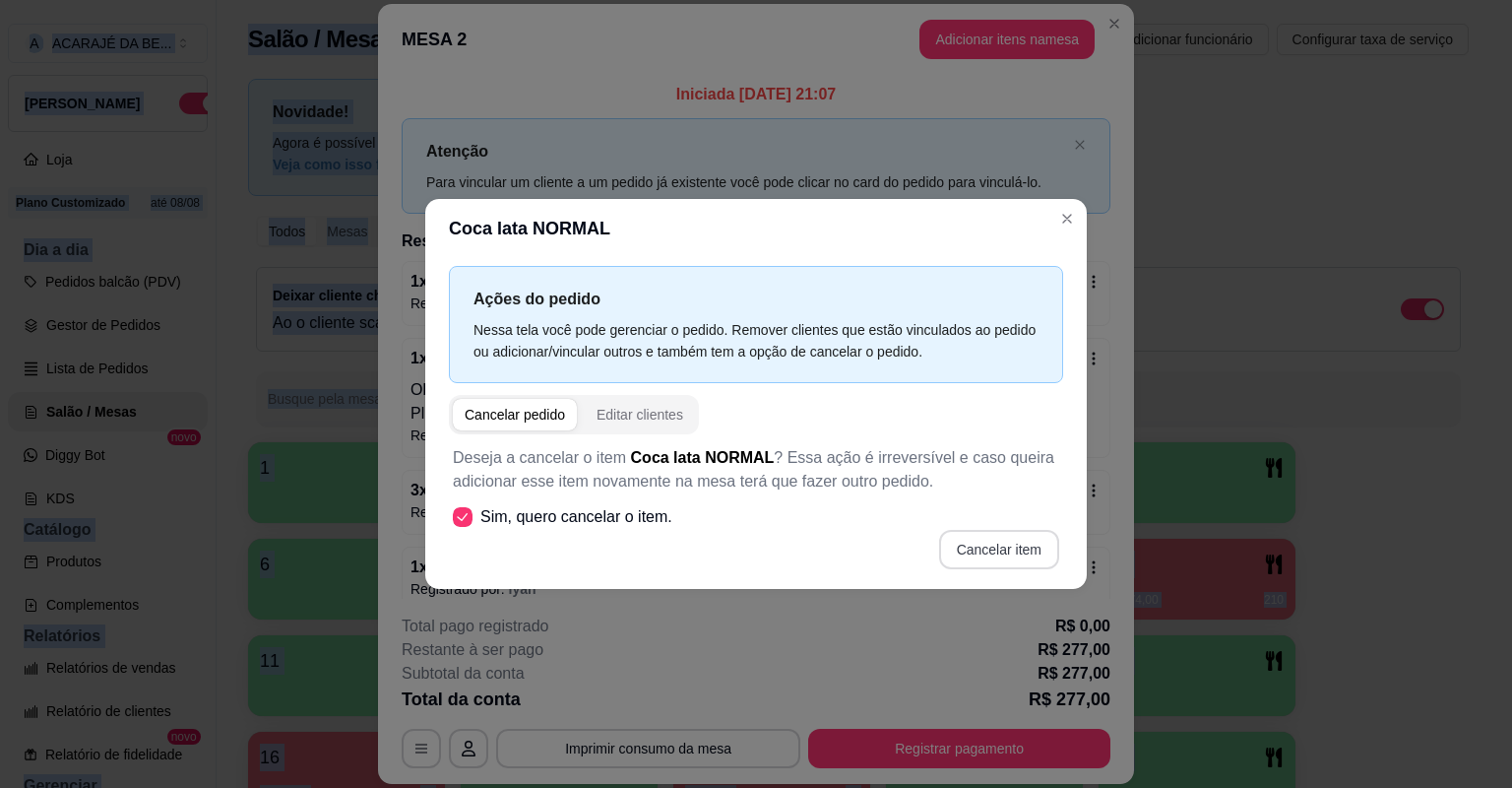 click on "Cancelar item" at bounding box center [999, 550] 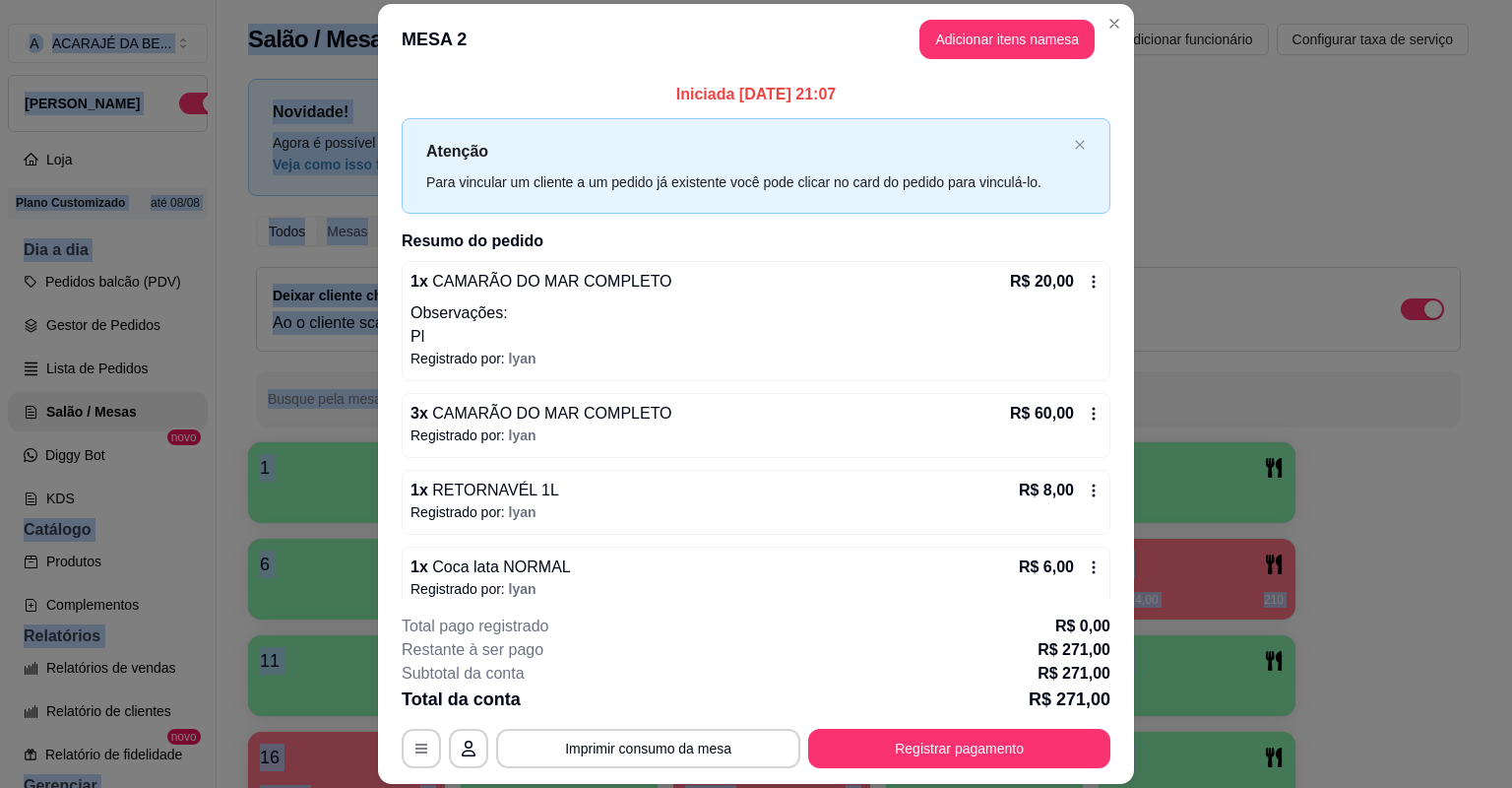 click 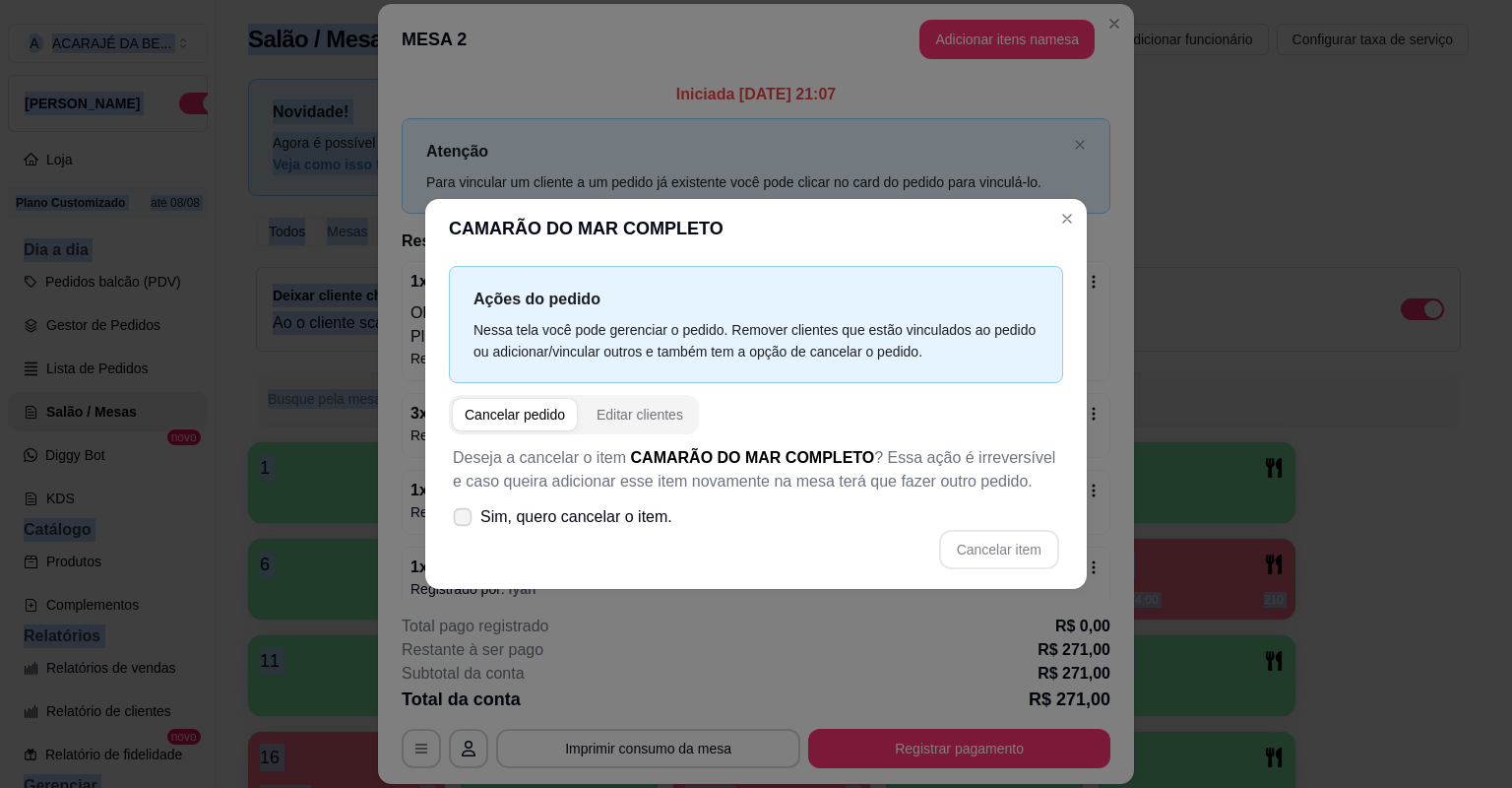 click on "Sim, quero cancelar o item." at bounding box center (562, 517) 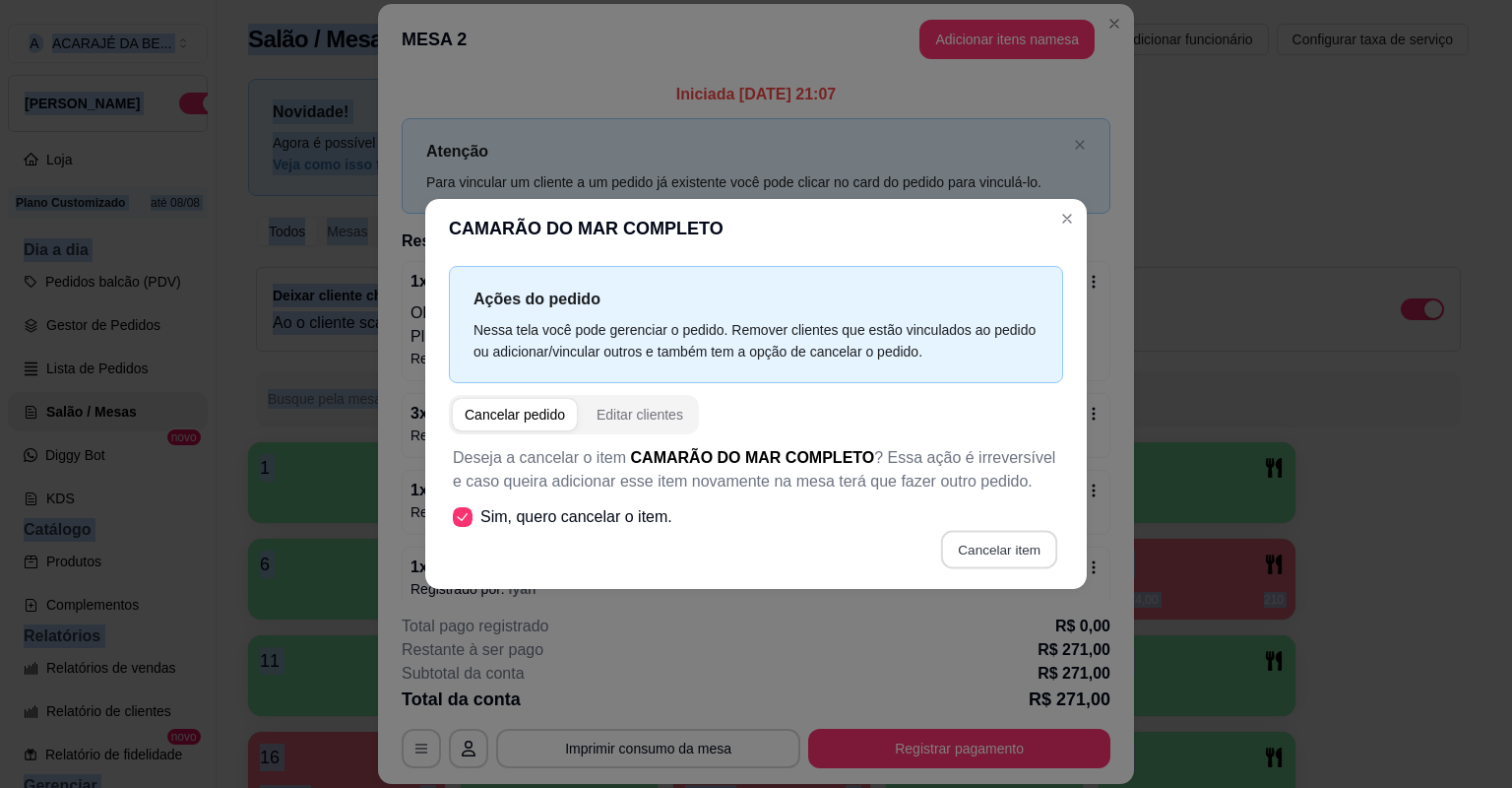 click on "Cancelar item" at bounding box center [998, 550] 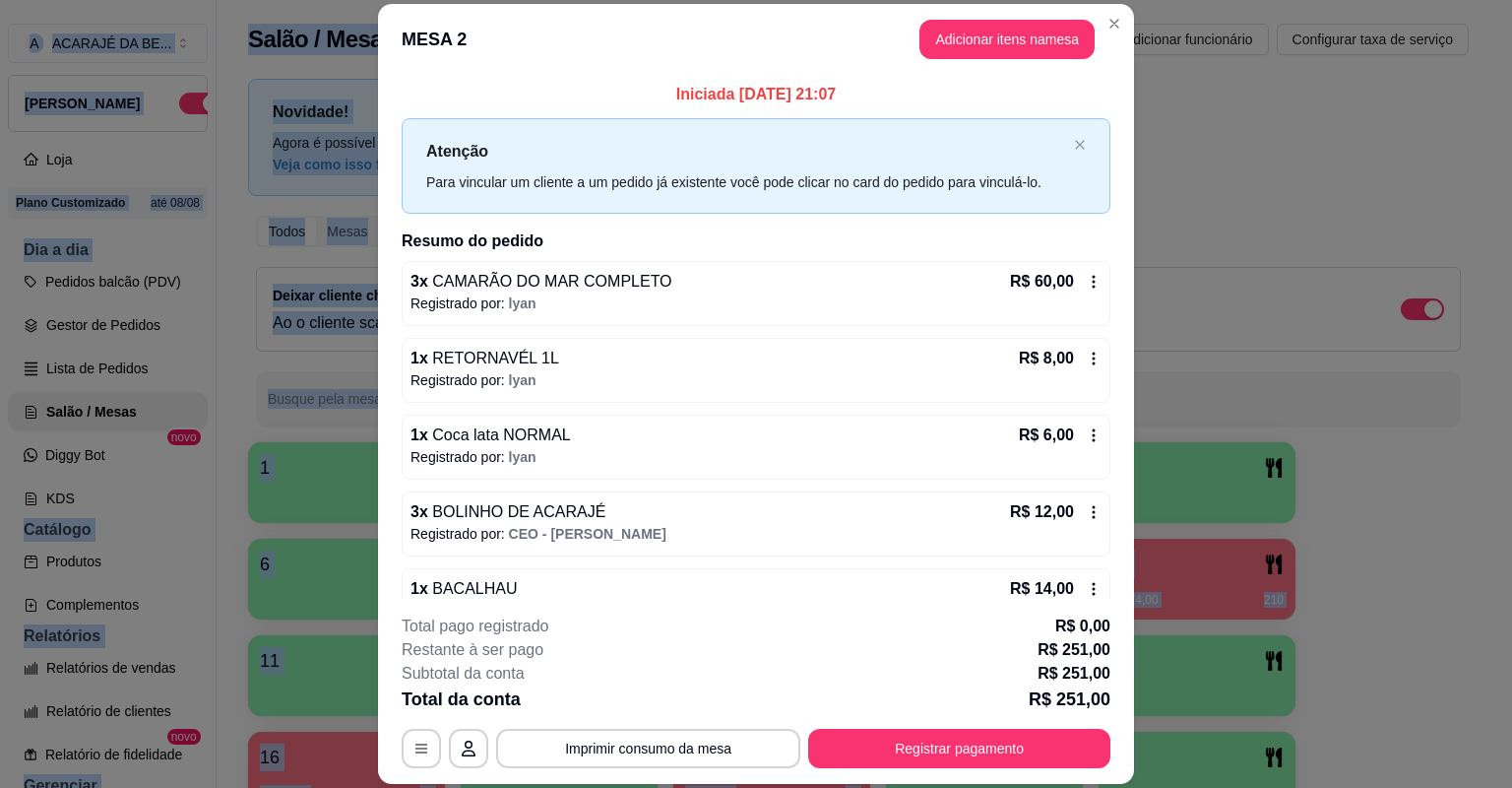 click 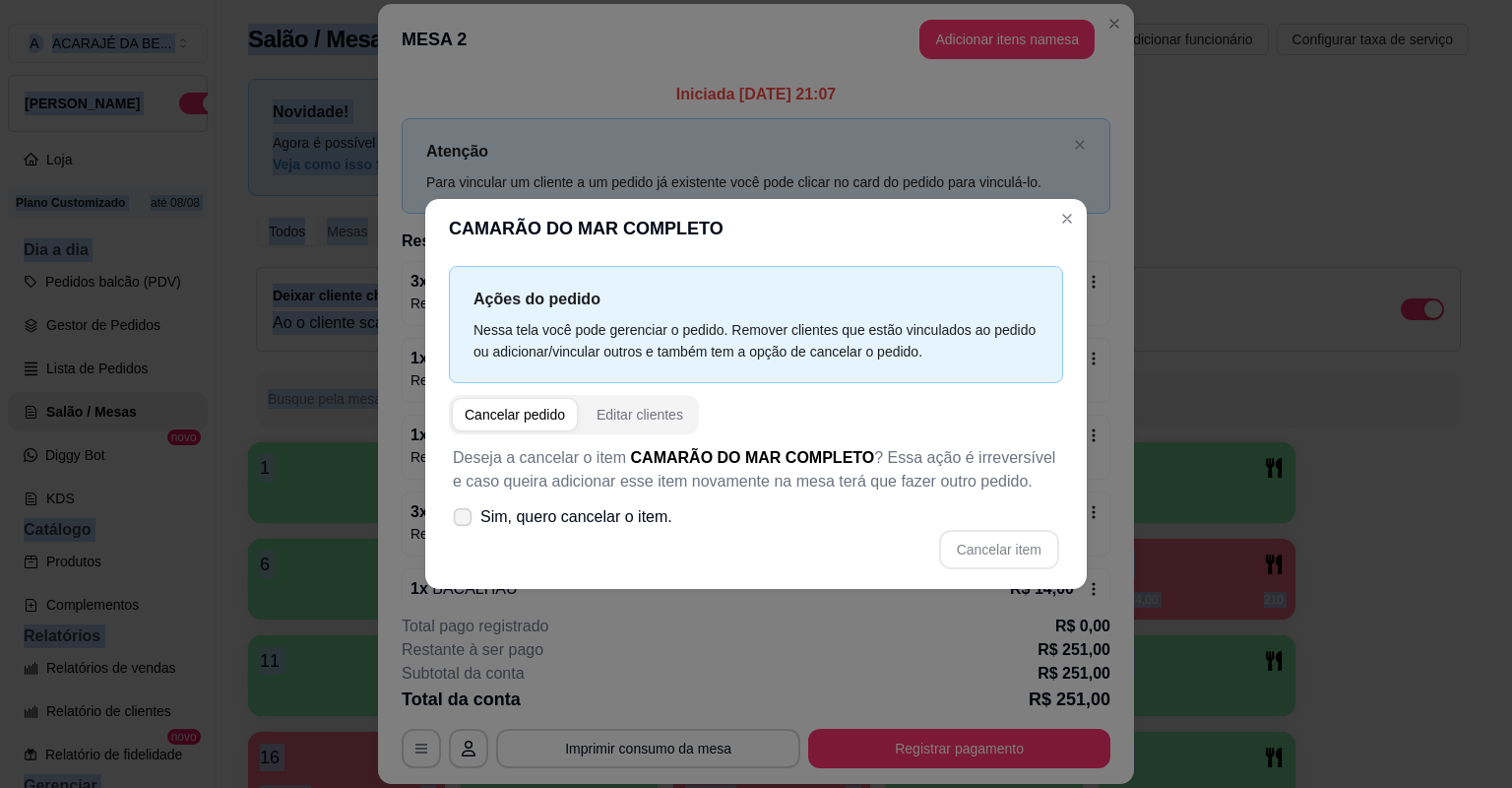 click on "Sim, quero cancelar o item." at bounding box center [562, 517] 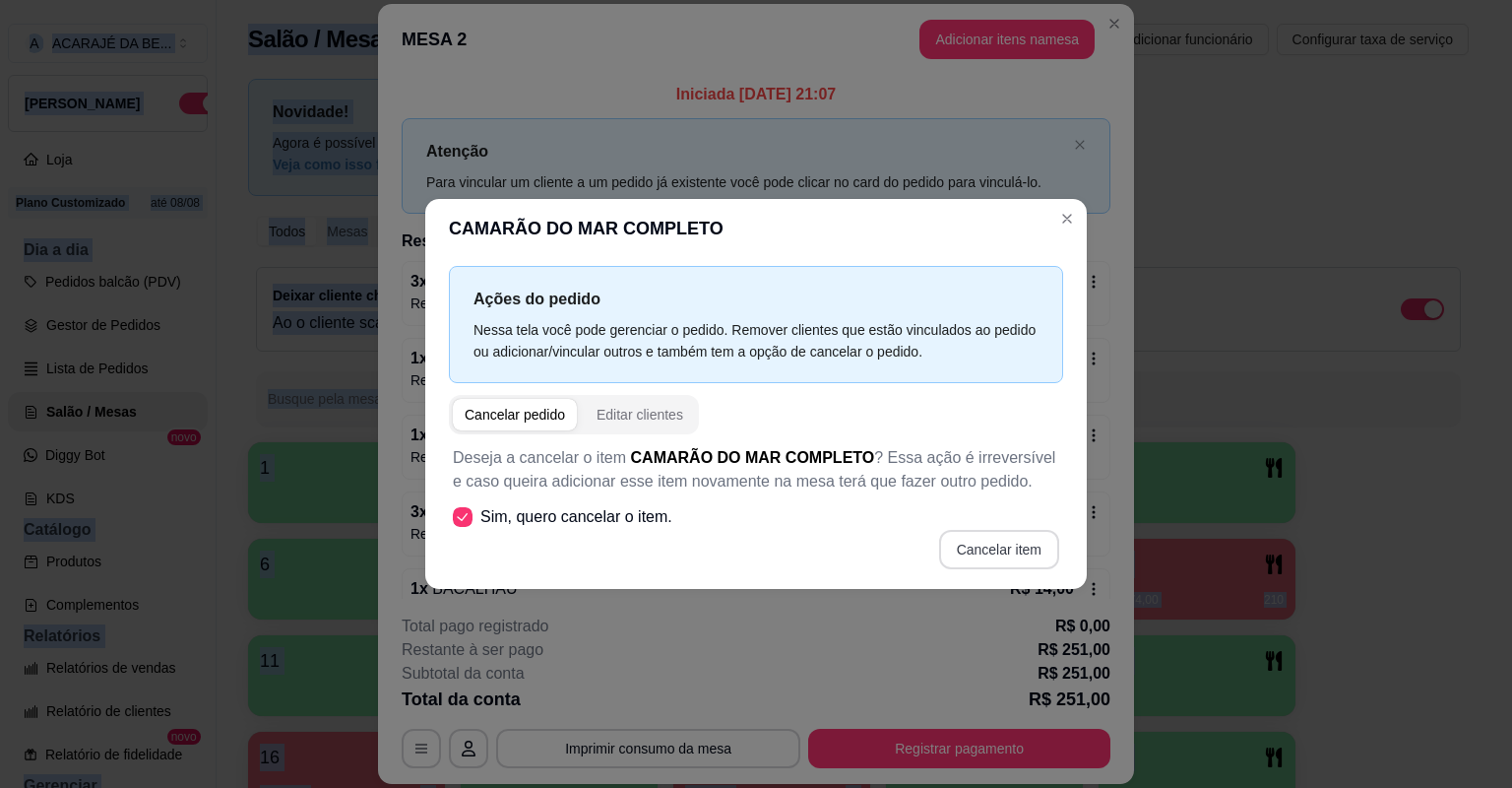 click on "Cancelar item" at bounding box center (999, 550) 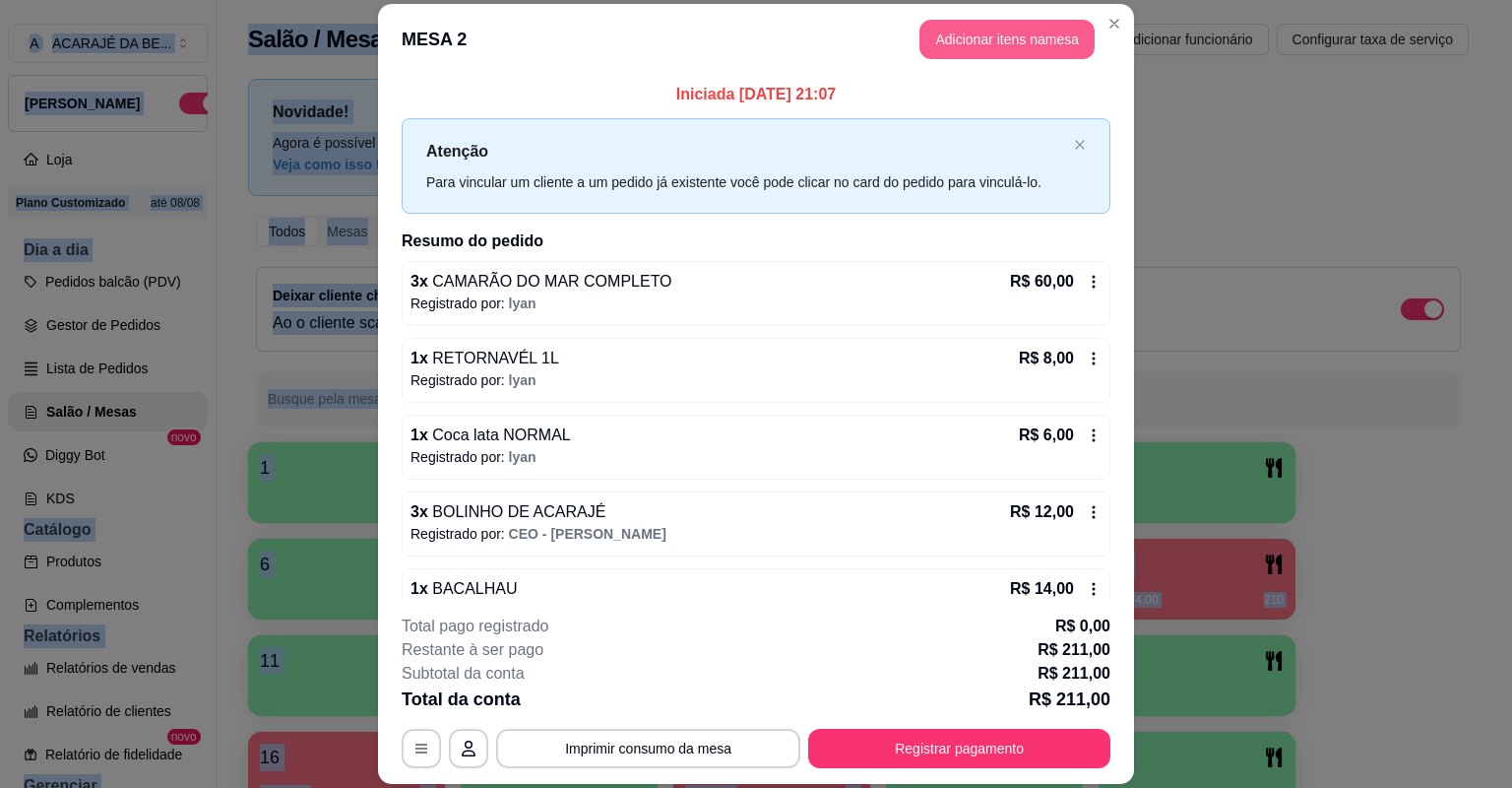 click on "Adicionar itens na  mesa" at bounding box center (1007, 39) 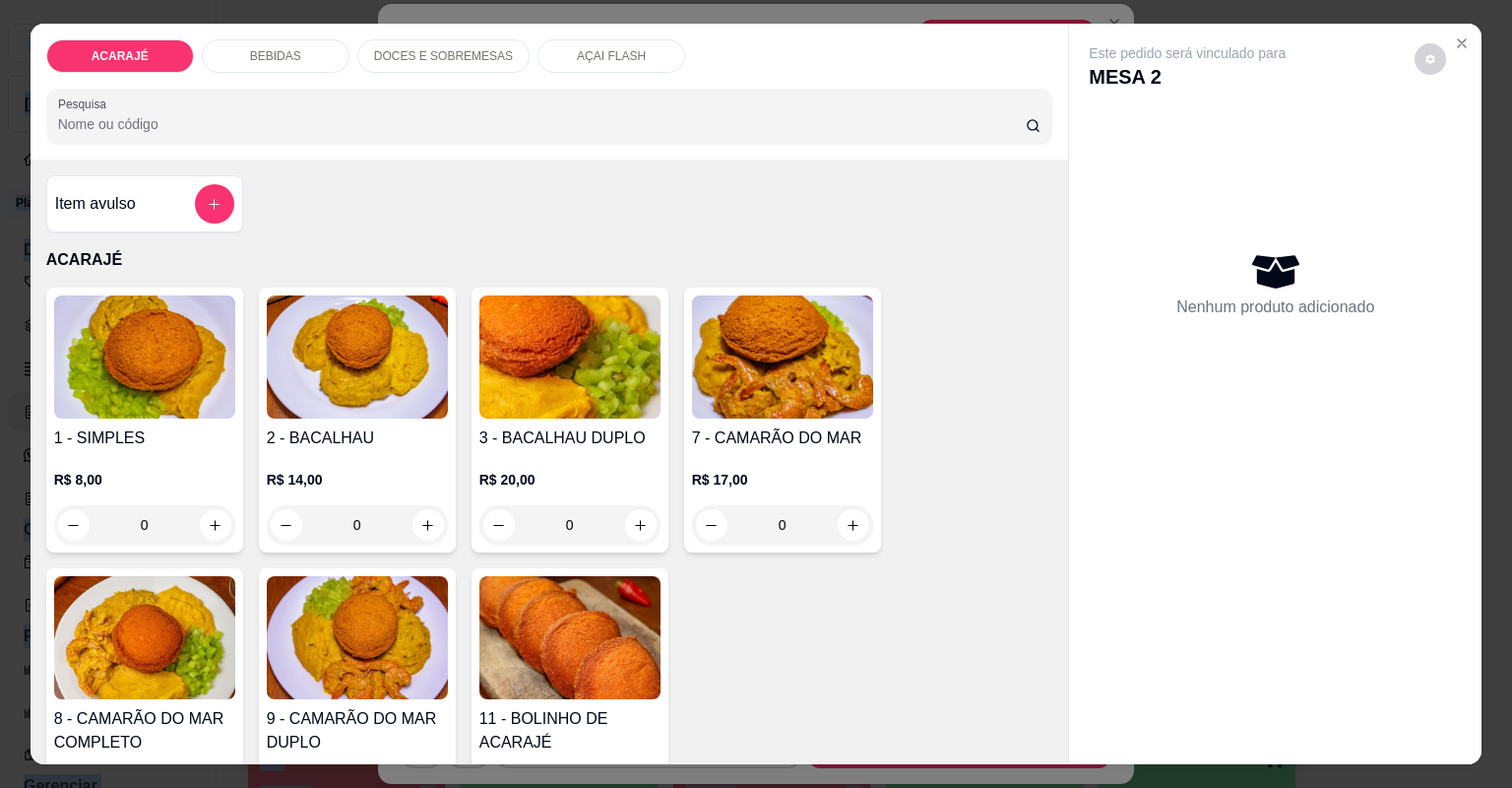 click 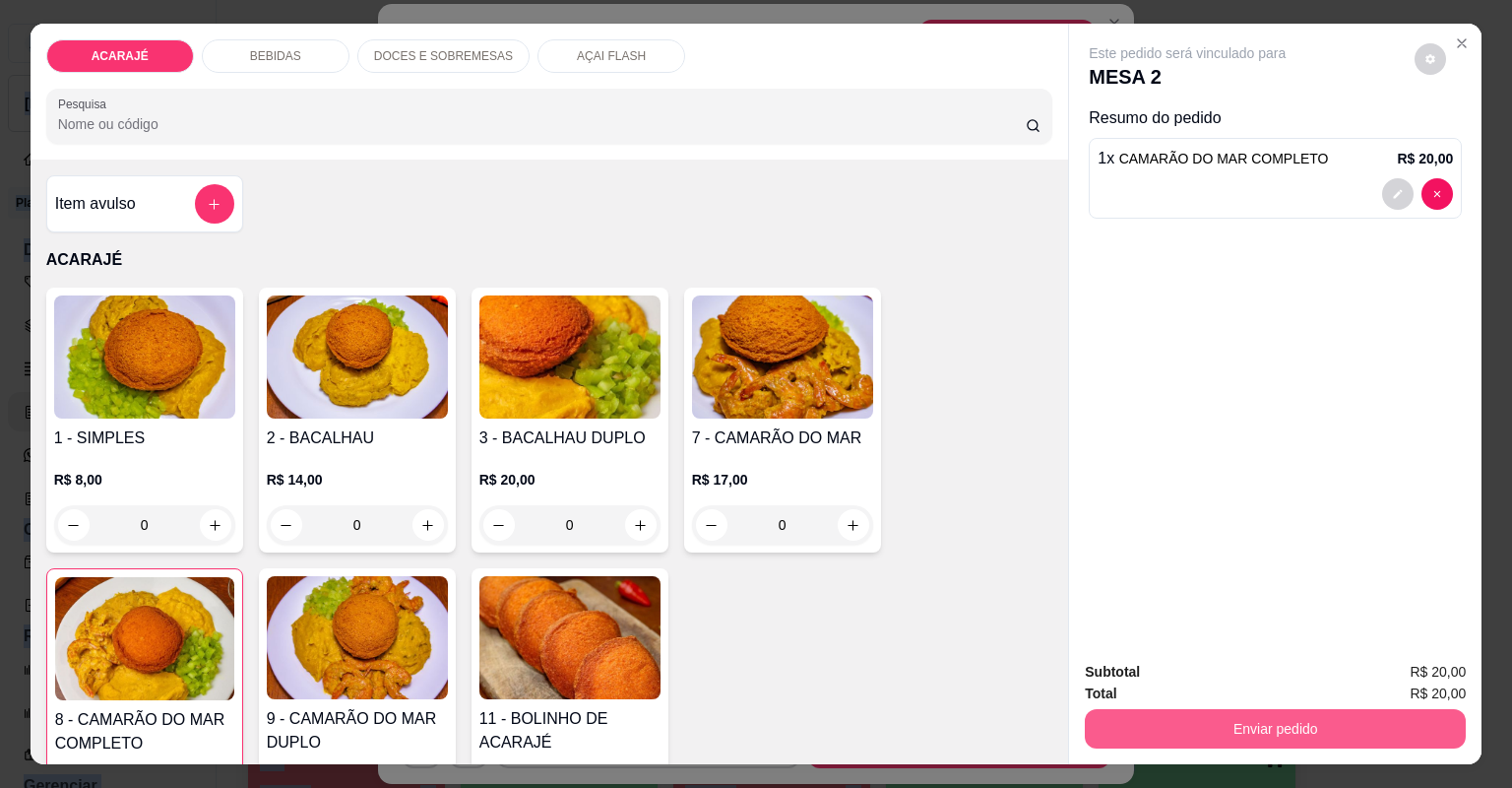 click on "Enviar pedido" at bounding box center (1275, 729) 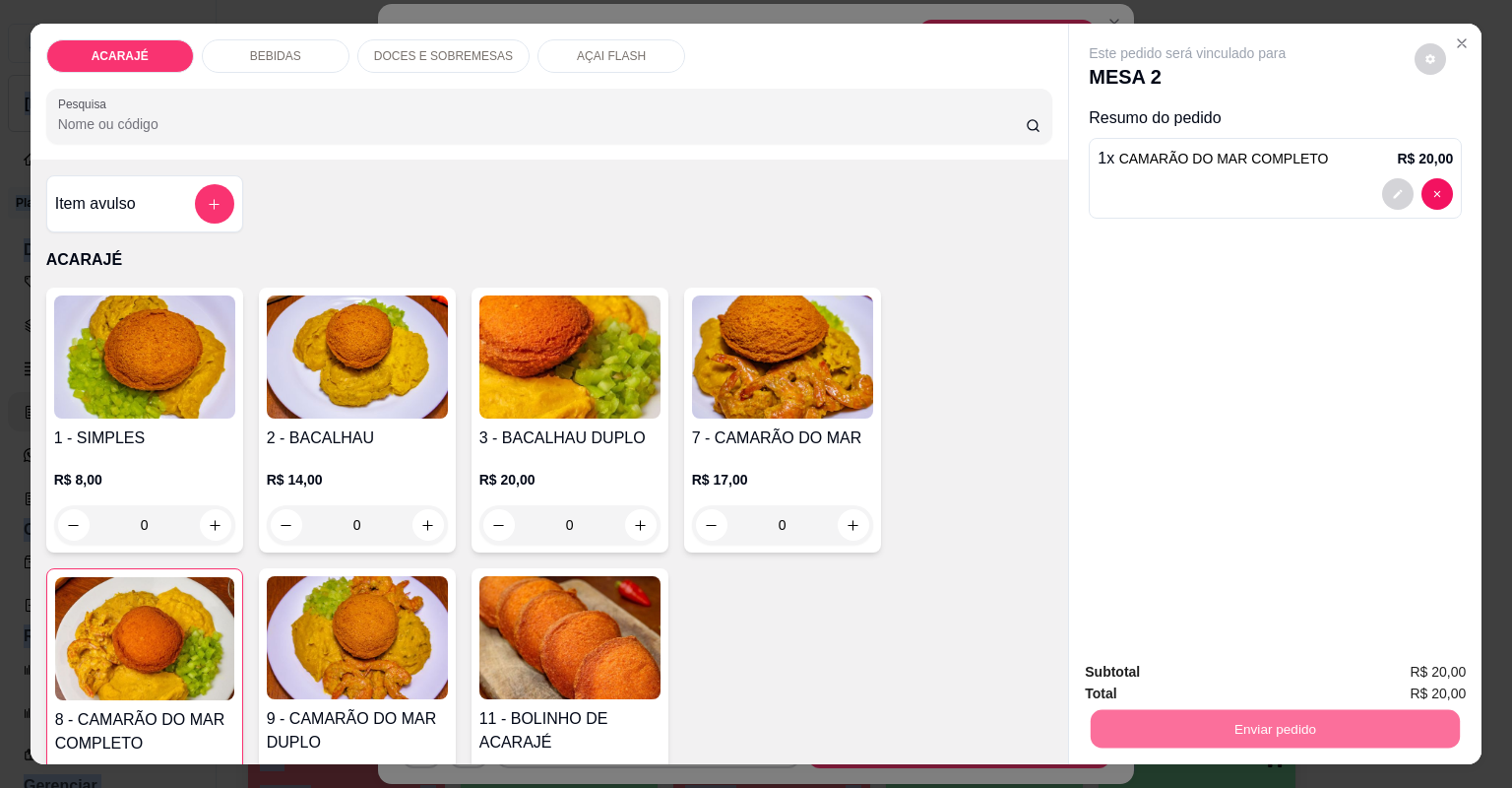 click on "Não registrar e enviar pedido" at bounding box center (1212, 681) 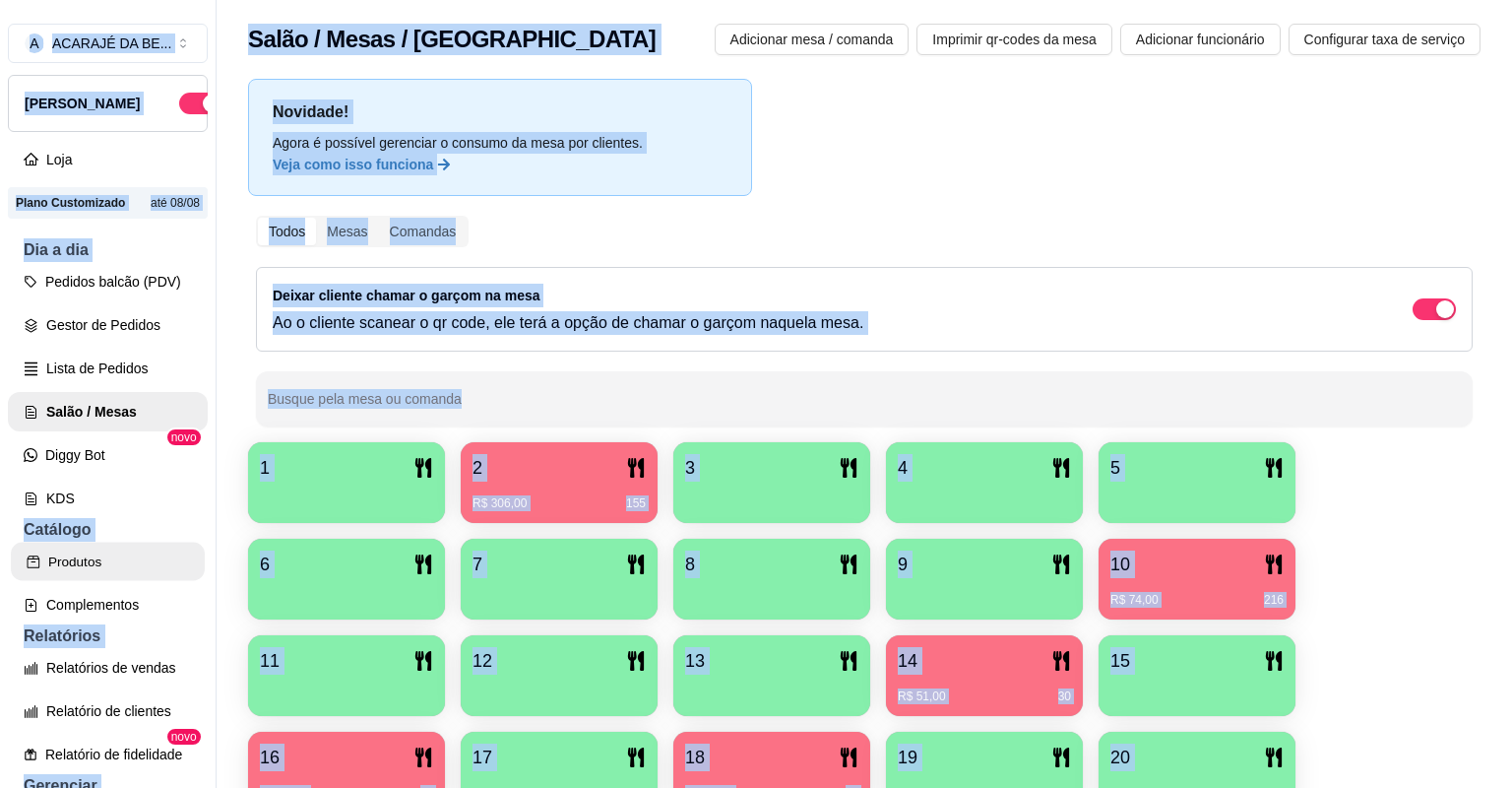 click on "Produtos" at bounding box center (107, 561) 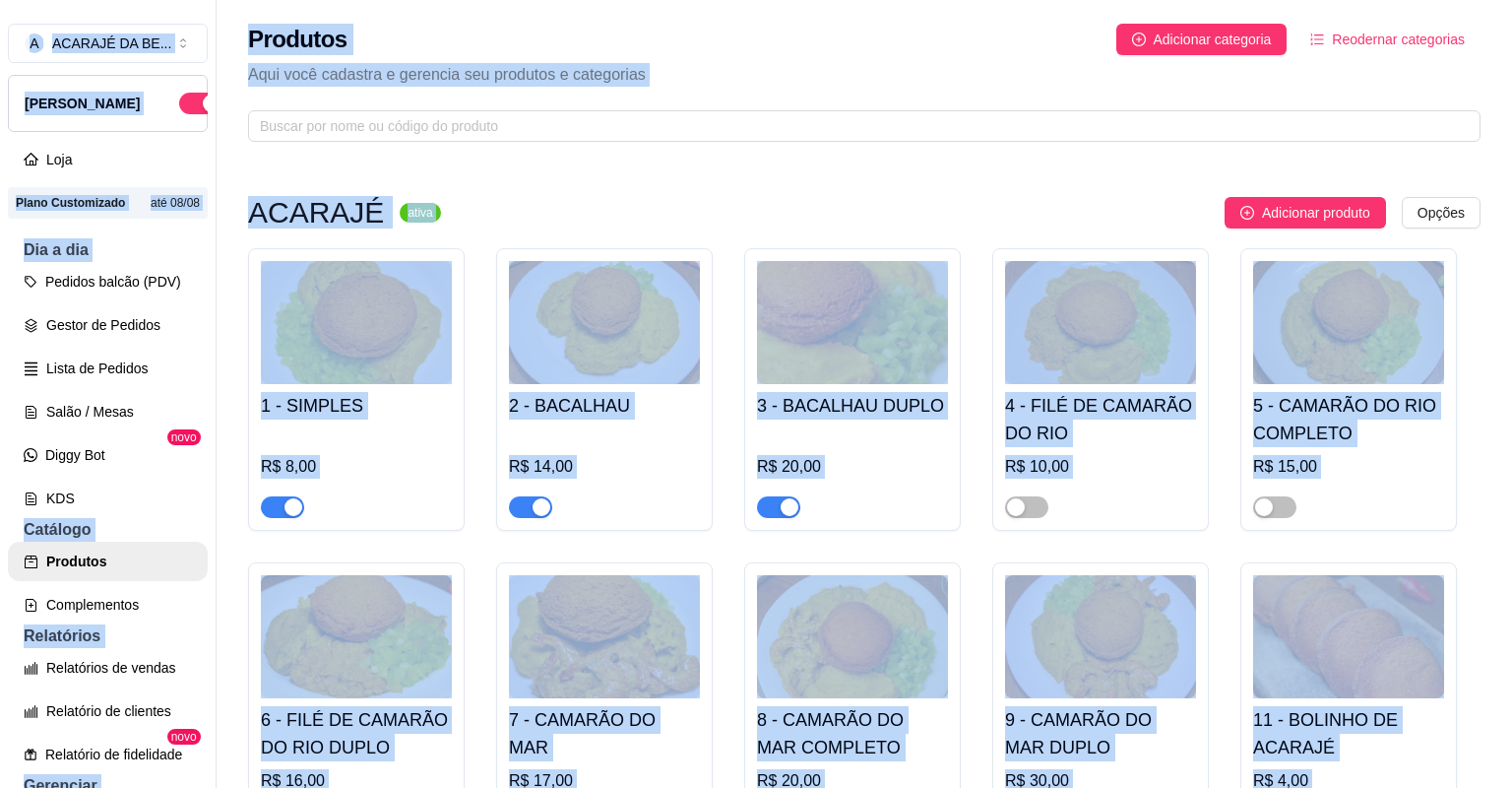 click at bounding box center (283, 507) 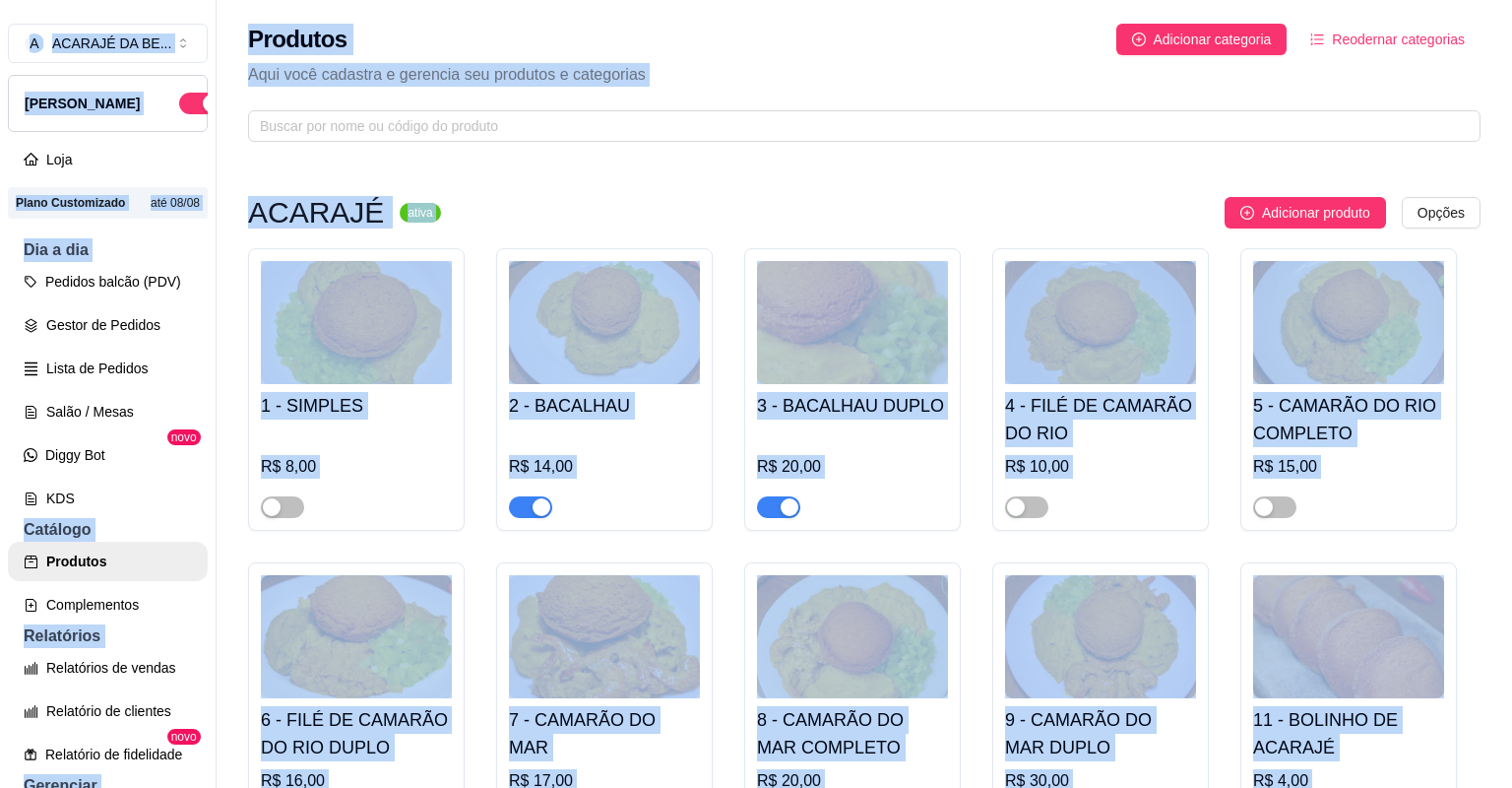 drag, startPoint x: 534, startPoint y: 512, endPoint x: 602, endPoint y: 513, distance: 68.00735 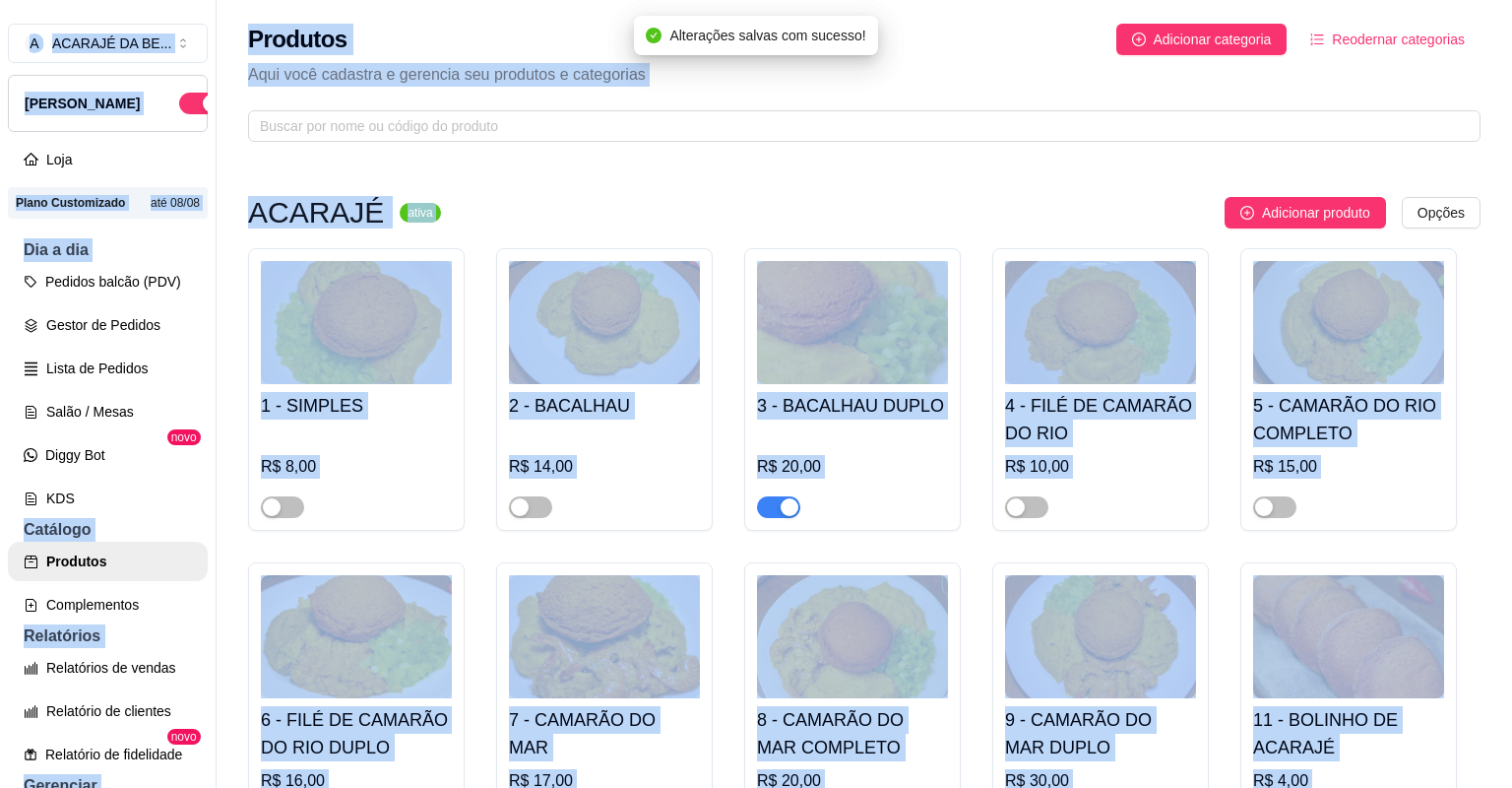 click at bounding box center (852, 498) 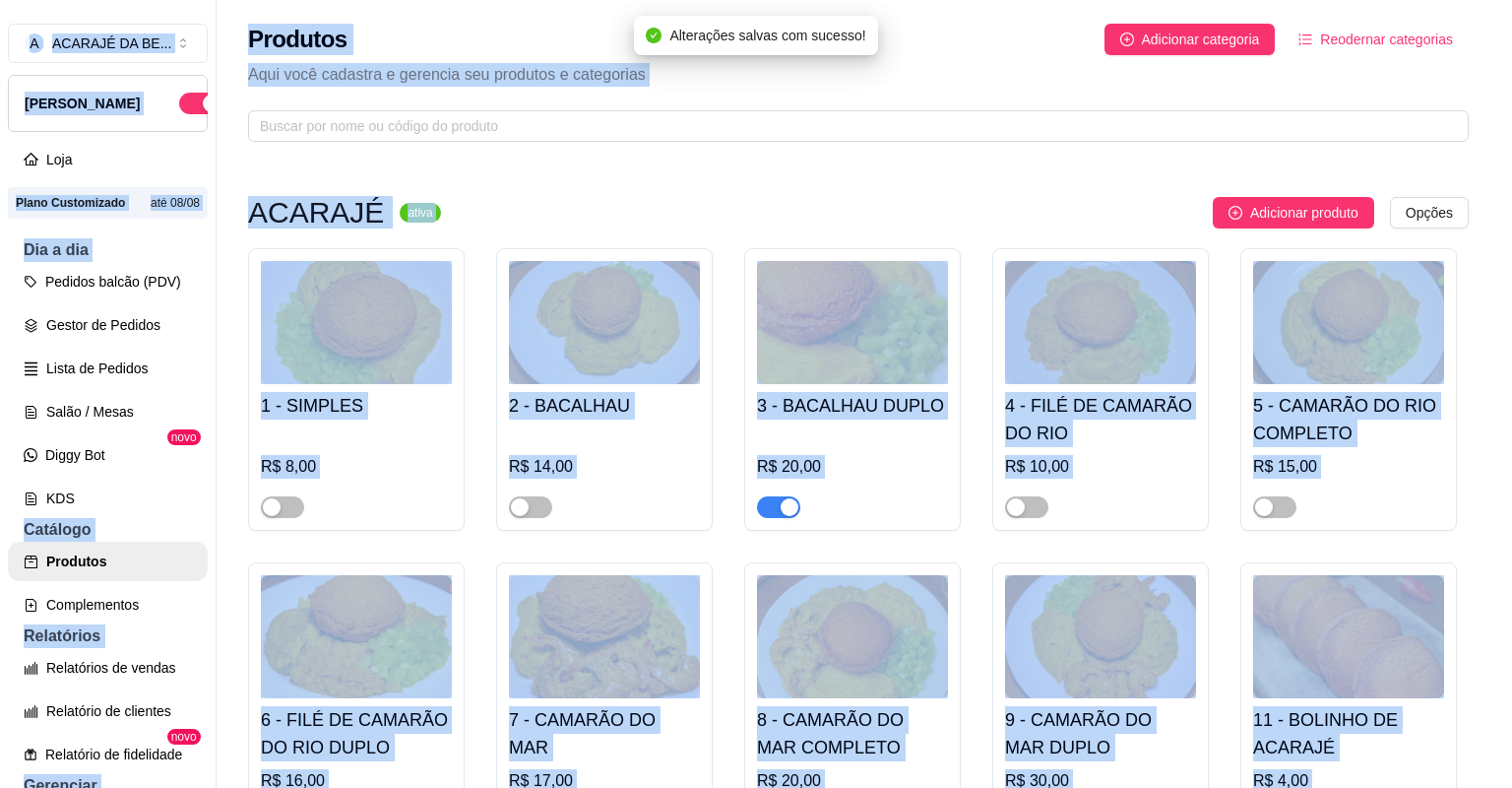 type 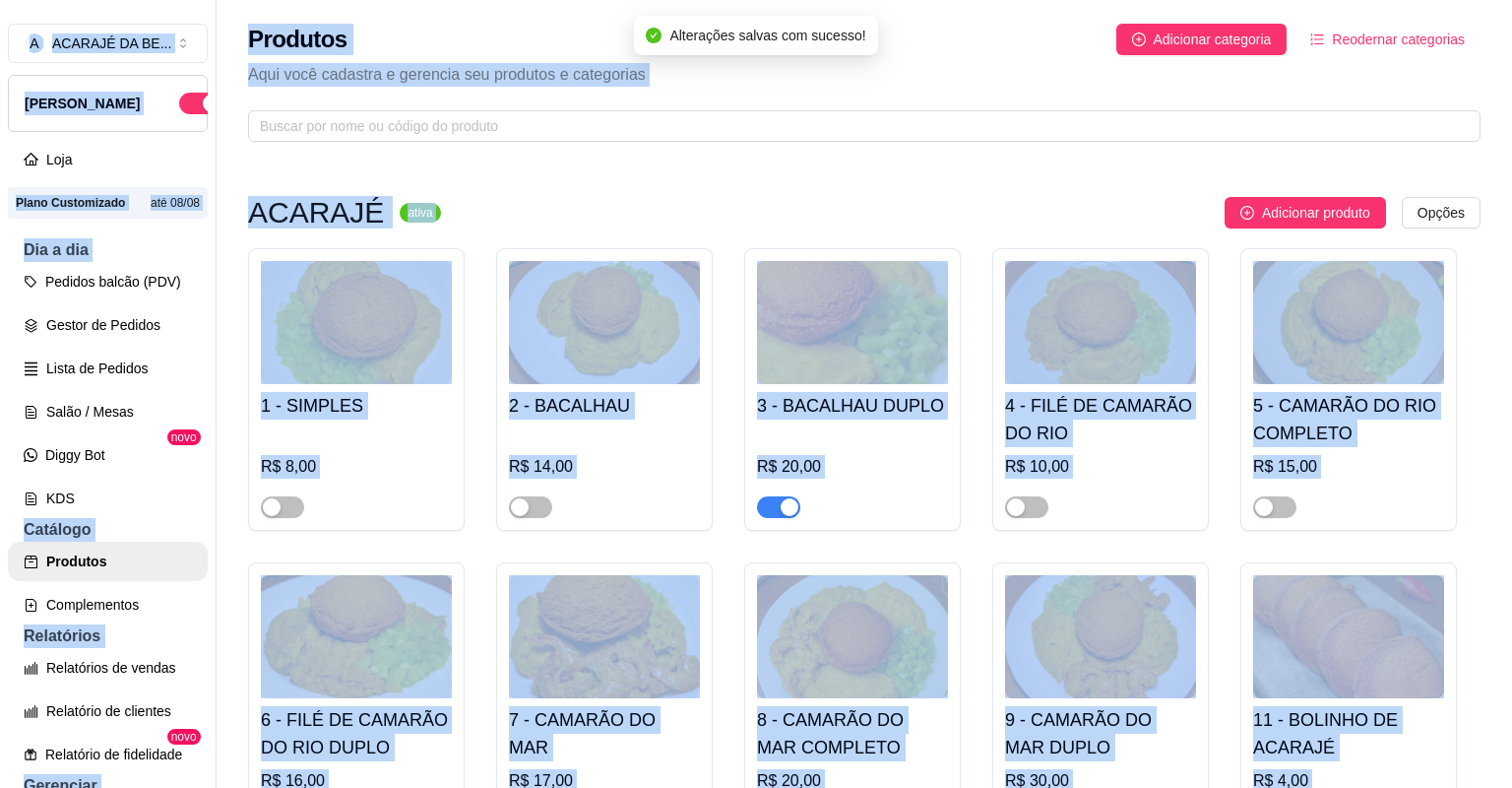 click at bounding box center [789, 507] 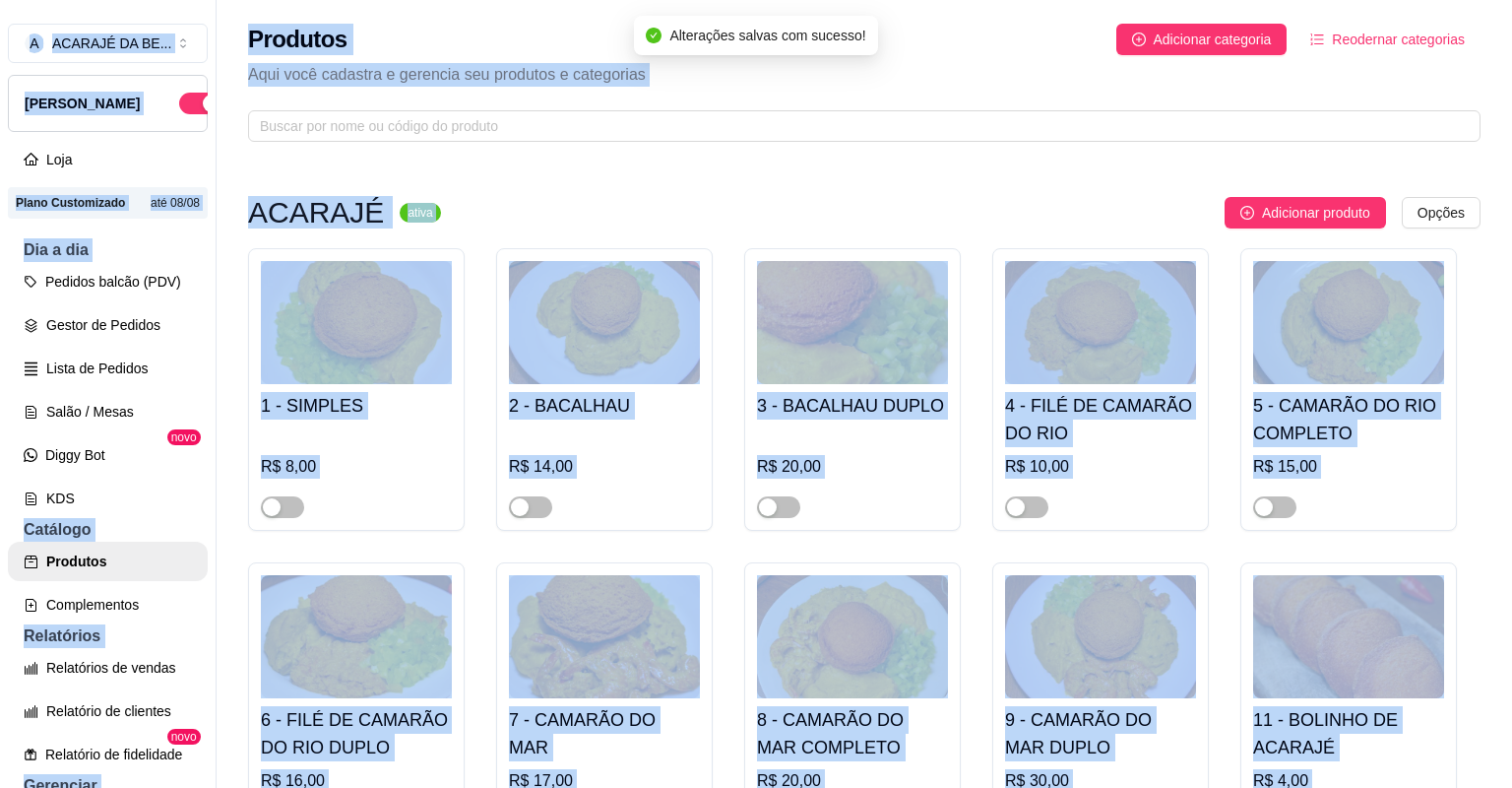 drag, startPoint x: 508, startPoint y: 508, endPoint x: 519, endPoint y: 511, distance: 11.401754 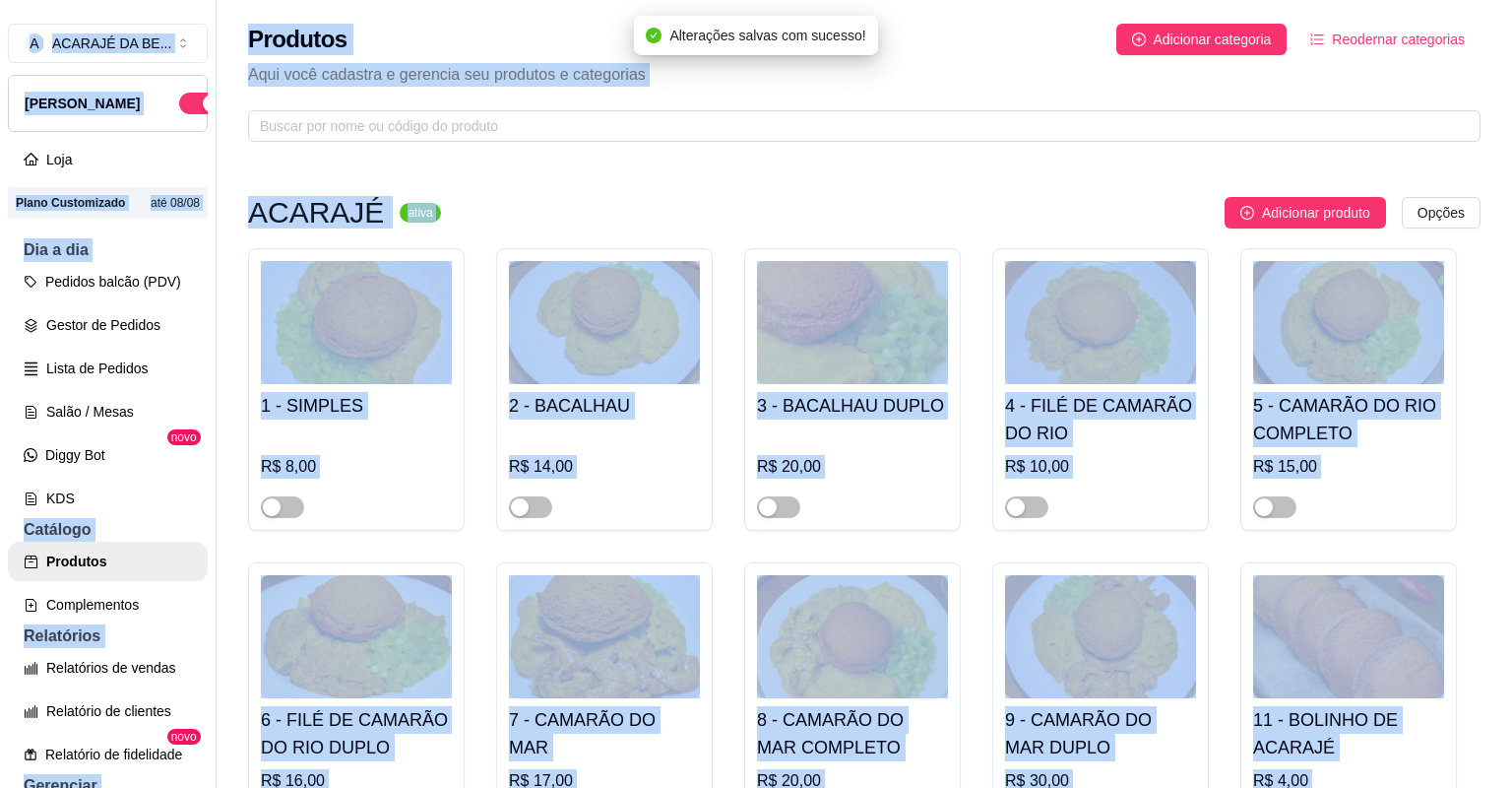 click at bounding box center (1275, 821) 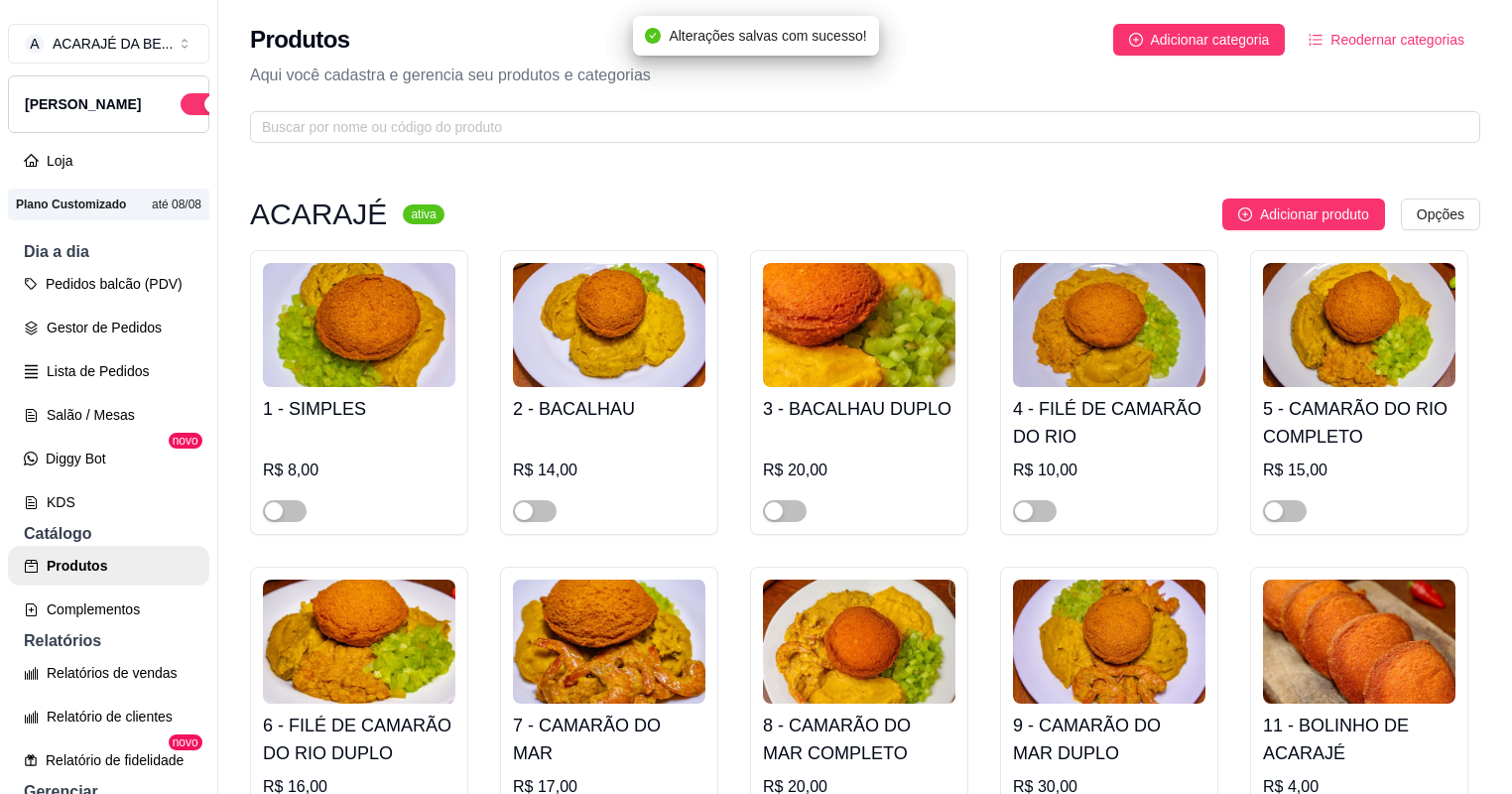 scroll, scrollTop: 0, scrollLeft: 0, axis: both 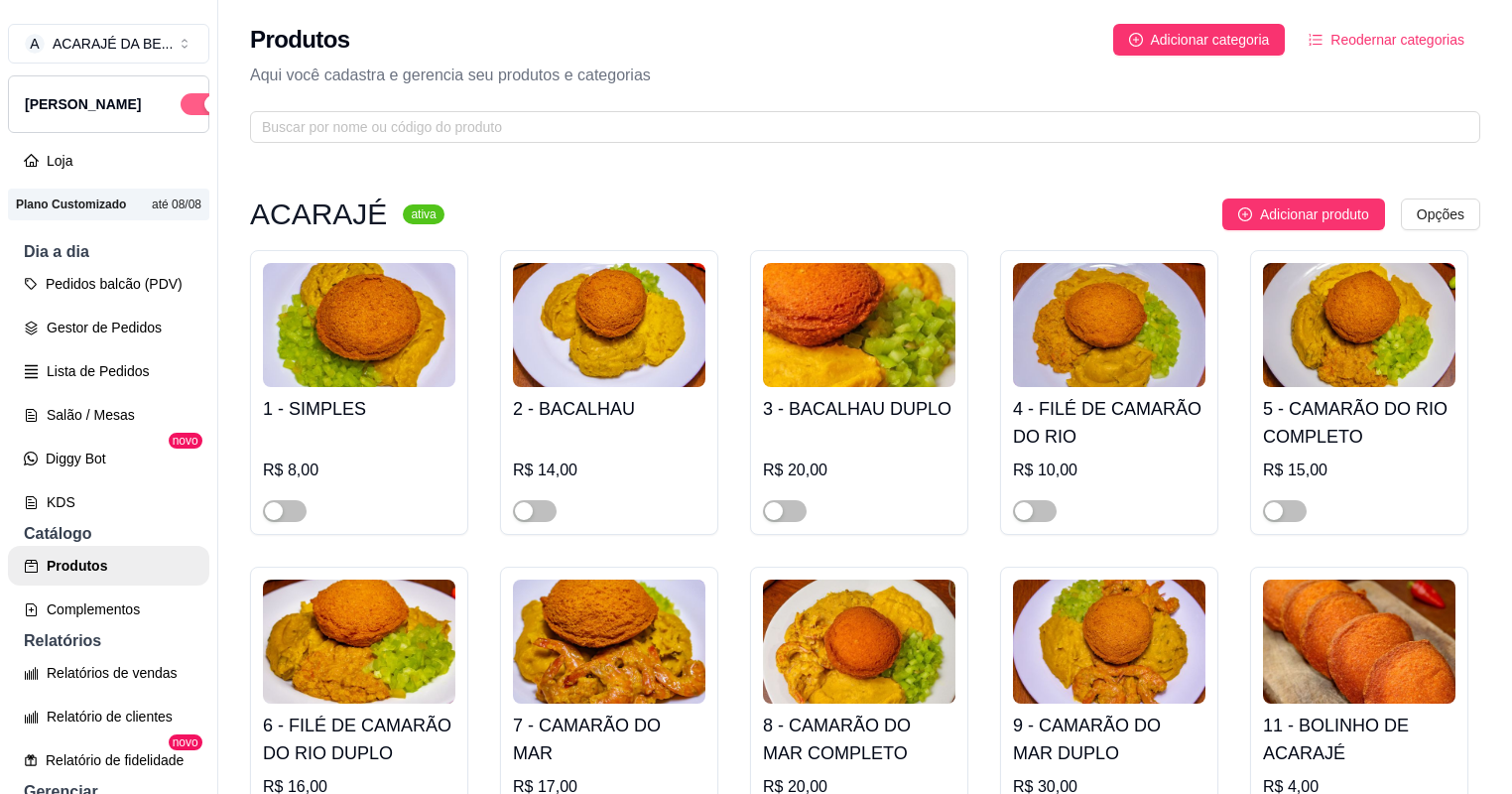 click at bounding box center (202, 104) 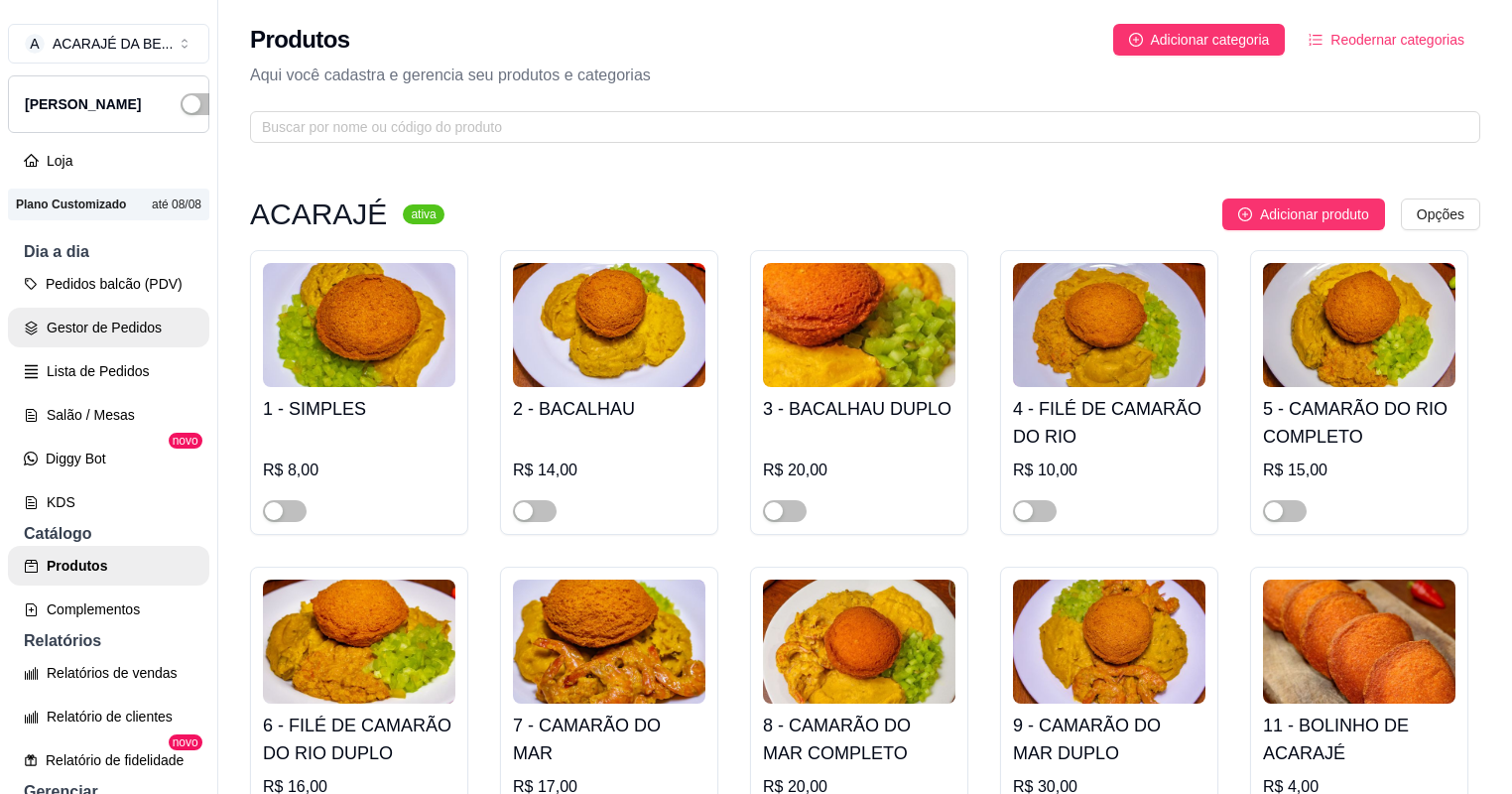 click on "Gestor de Pedidos" at bounding box center (108, 328) 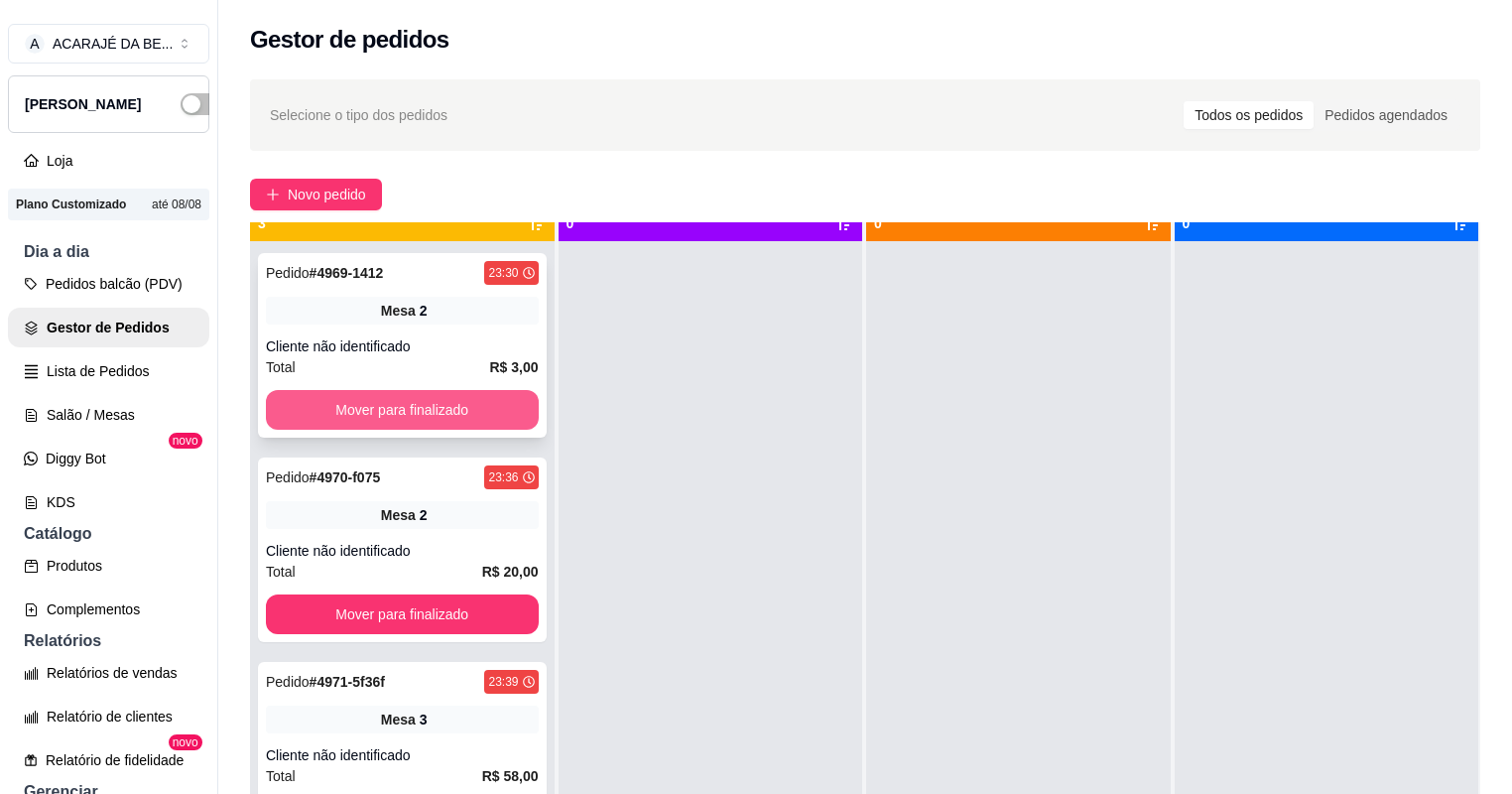 scroll, scrollTop: 56, scrollLeft: 0, axis: vertical 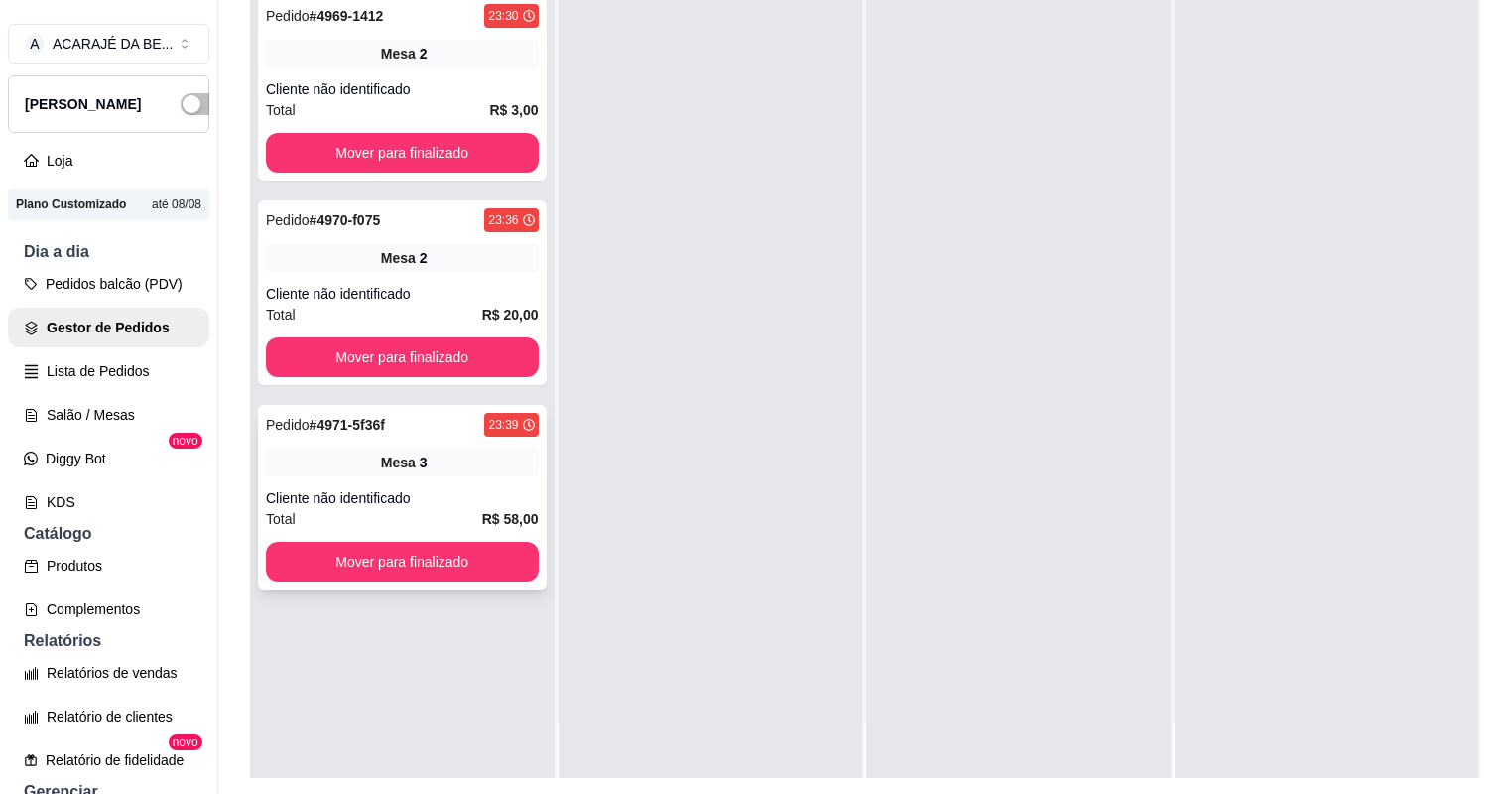 click on "Cliente não identificado" at bounding box center [402, 498] 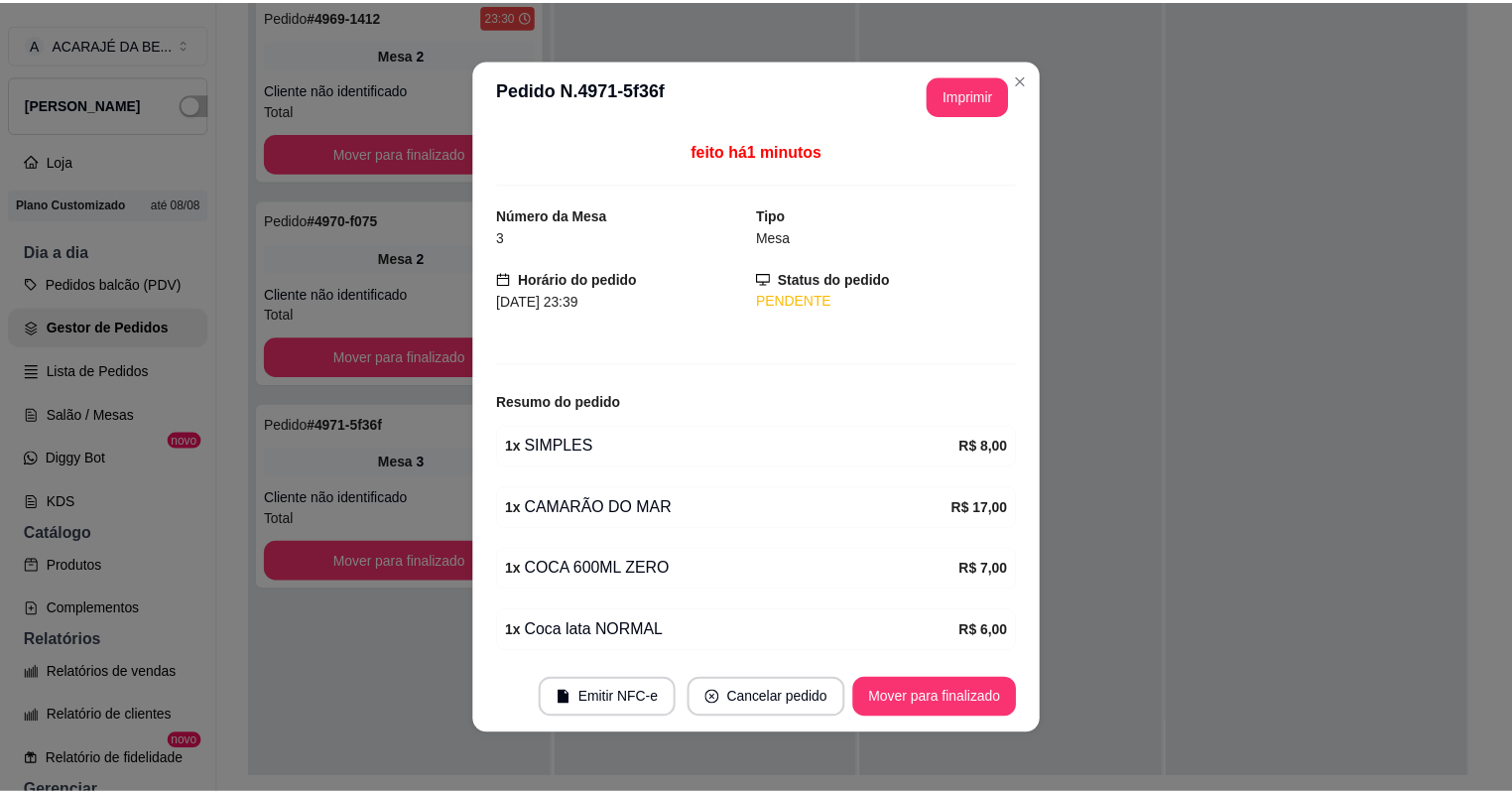 scroll, scrollTop: 4, scrollLeft: 0, axis: vertical 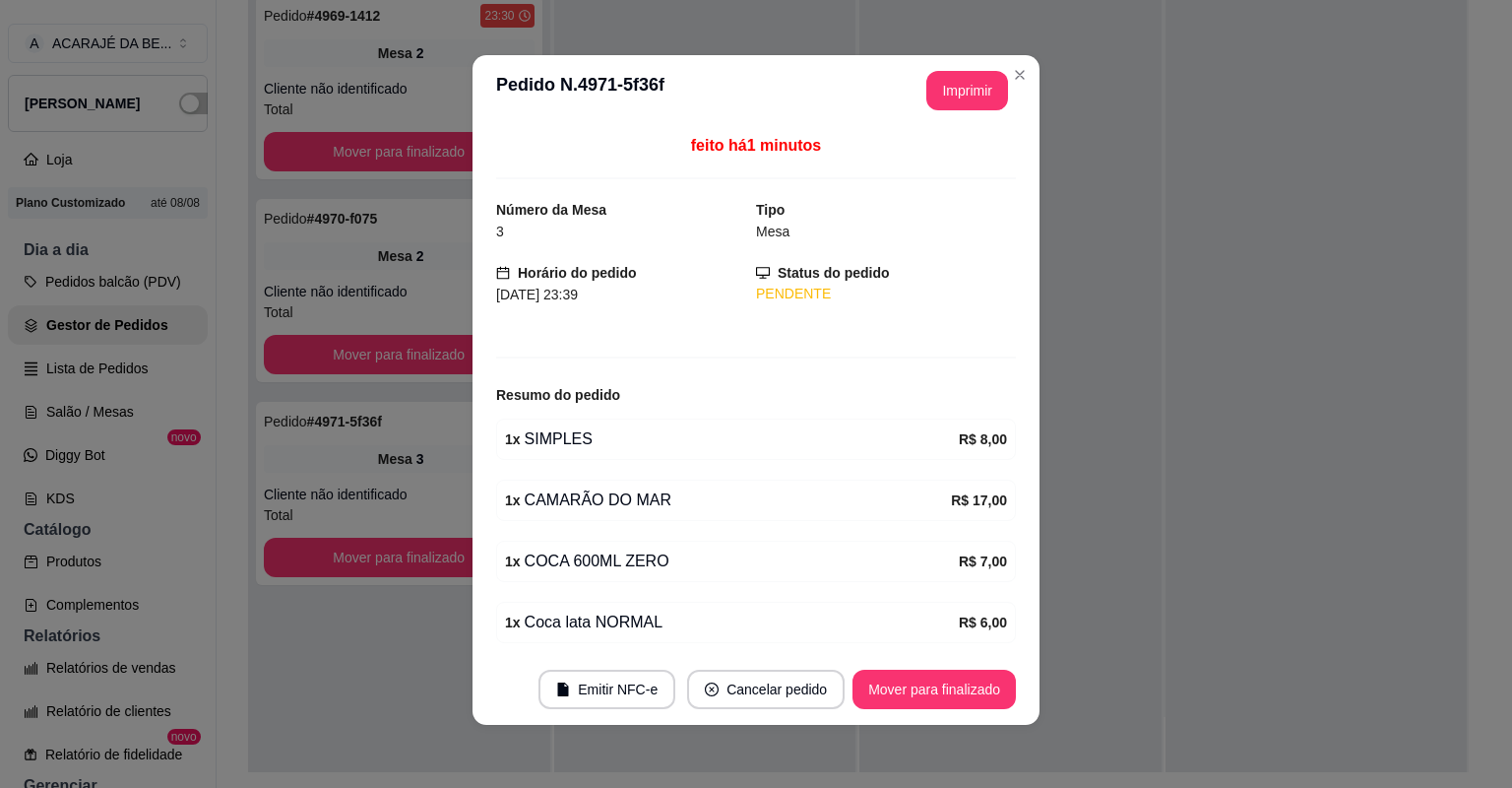click at bounding box center [1316, 378] 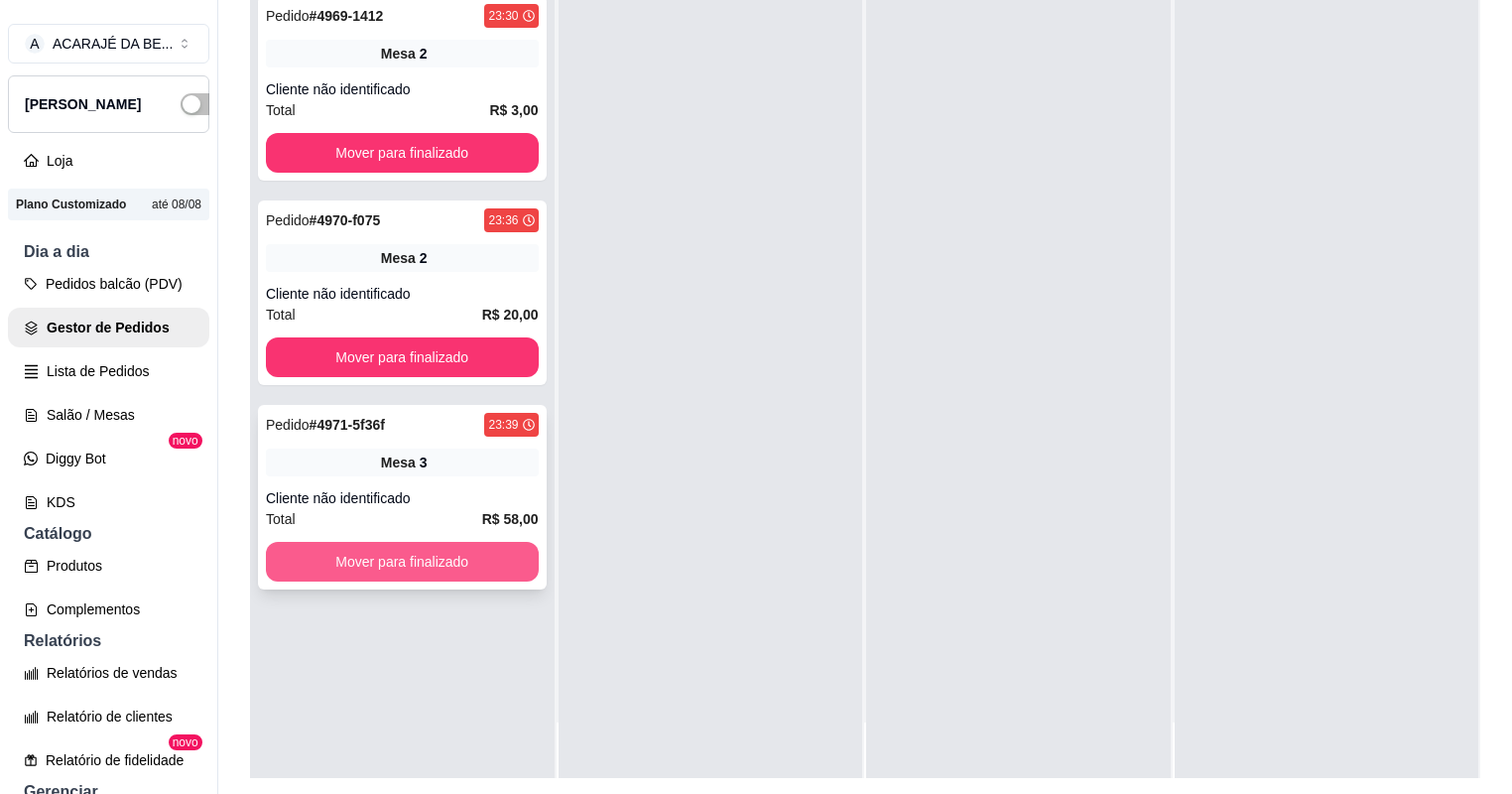 click on "Mover para finalizado" at bounding box center [402, 562] 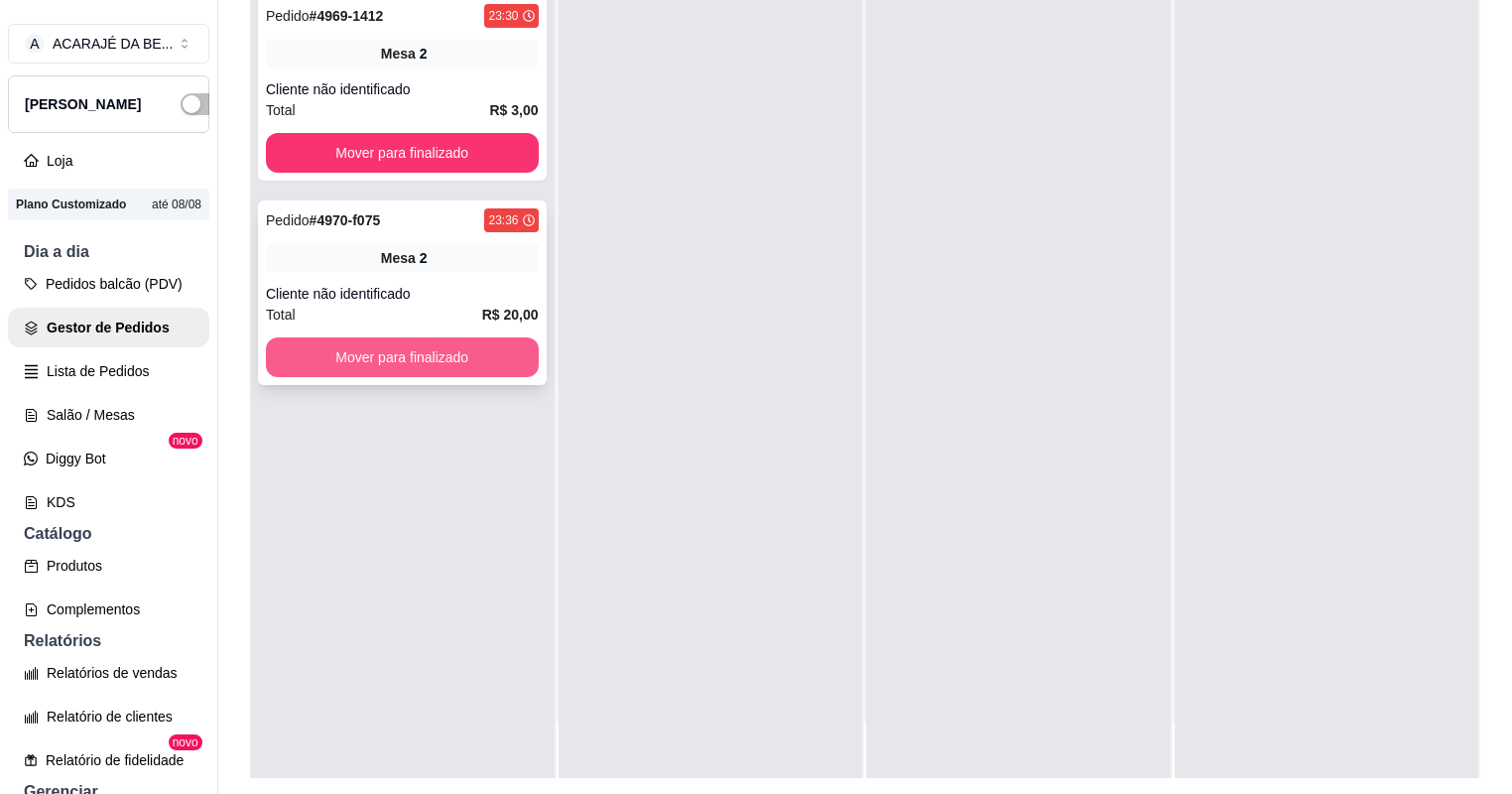 click on "Mover para finalizado" at bounding box center (402, 357) 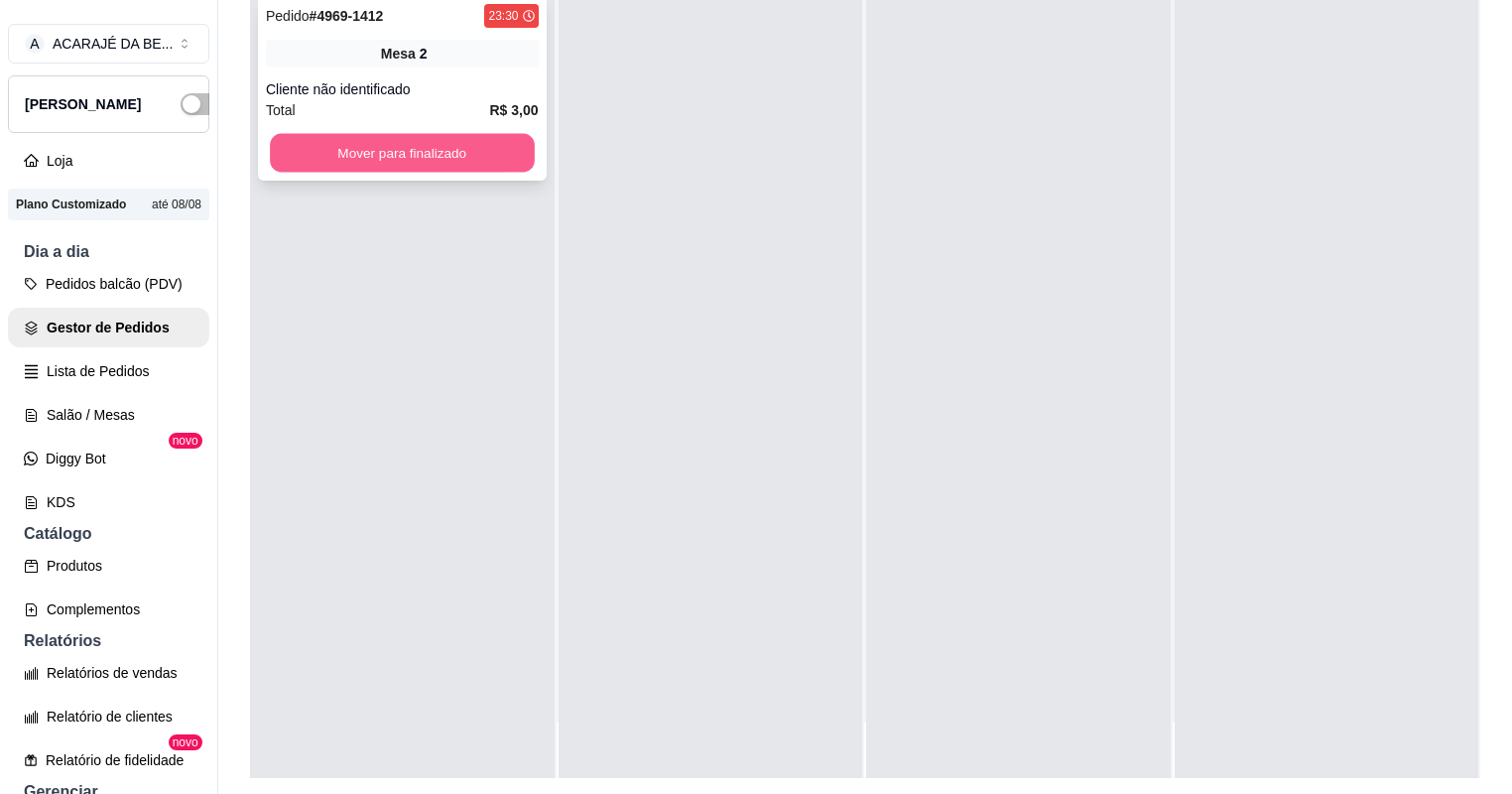click on "Mover para finalizado" at bounding box center (402, 153) 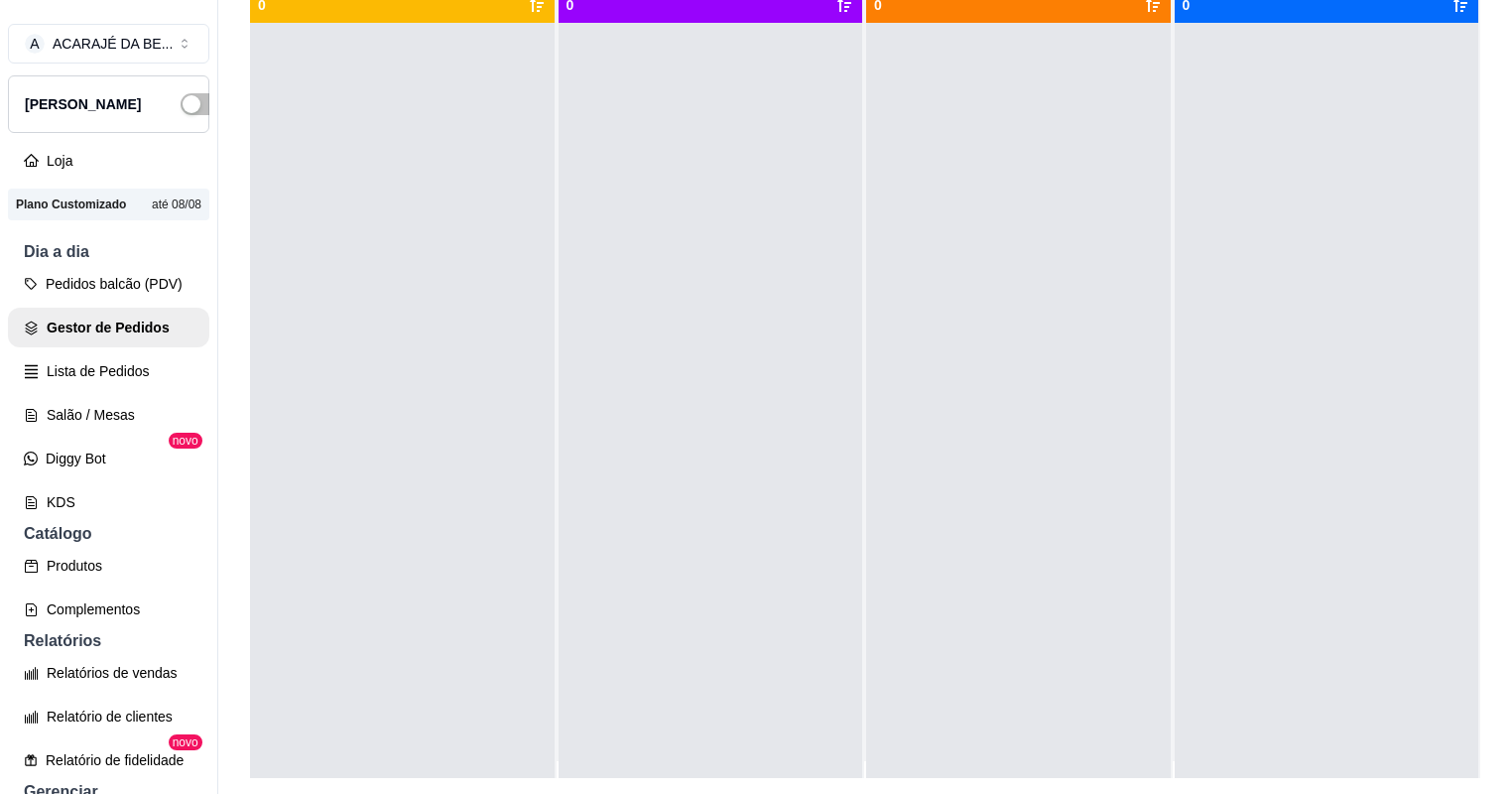 scroll, scrollTop: 0, scrollLeft: 0, axis: both 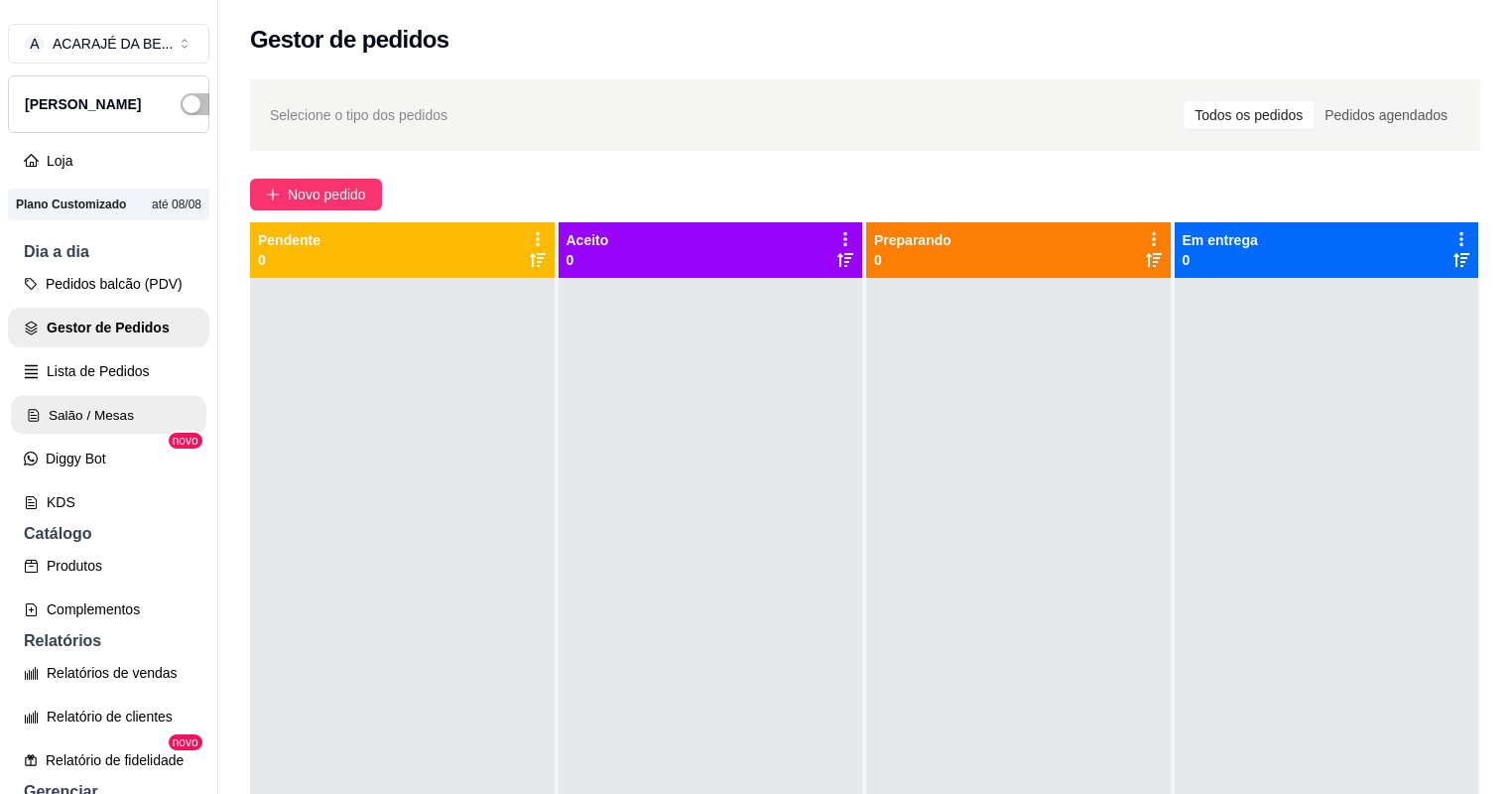 click on "Salão / Mesas" at bounding box center [108, 415] 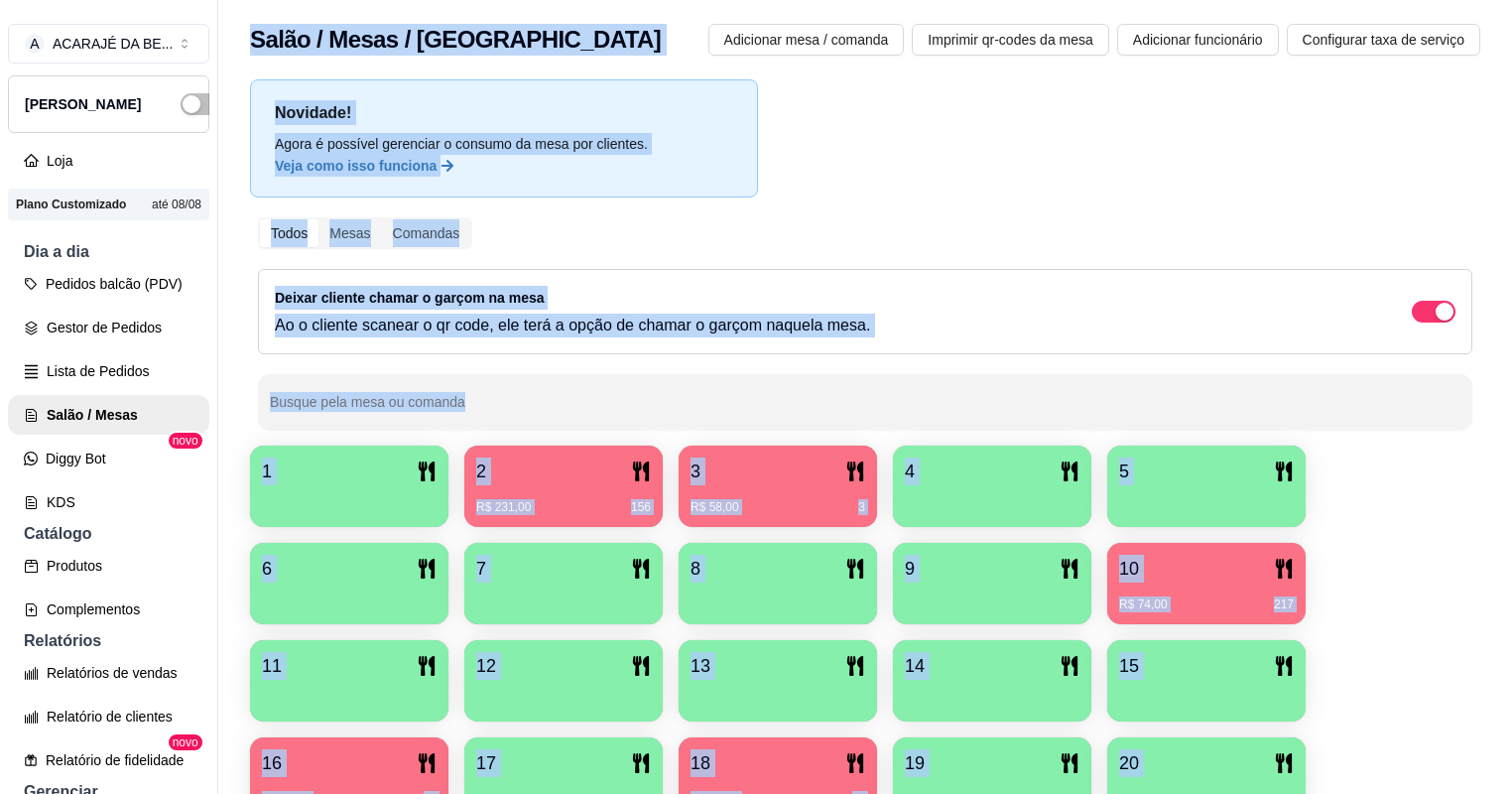click on "Ao o cliente scanear o qr code, ele terá a opção de chamar o garçom naquela mesa." at bounding box center (572, 326) 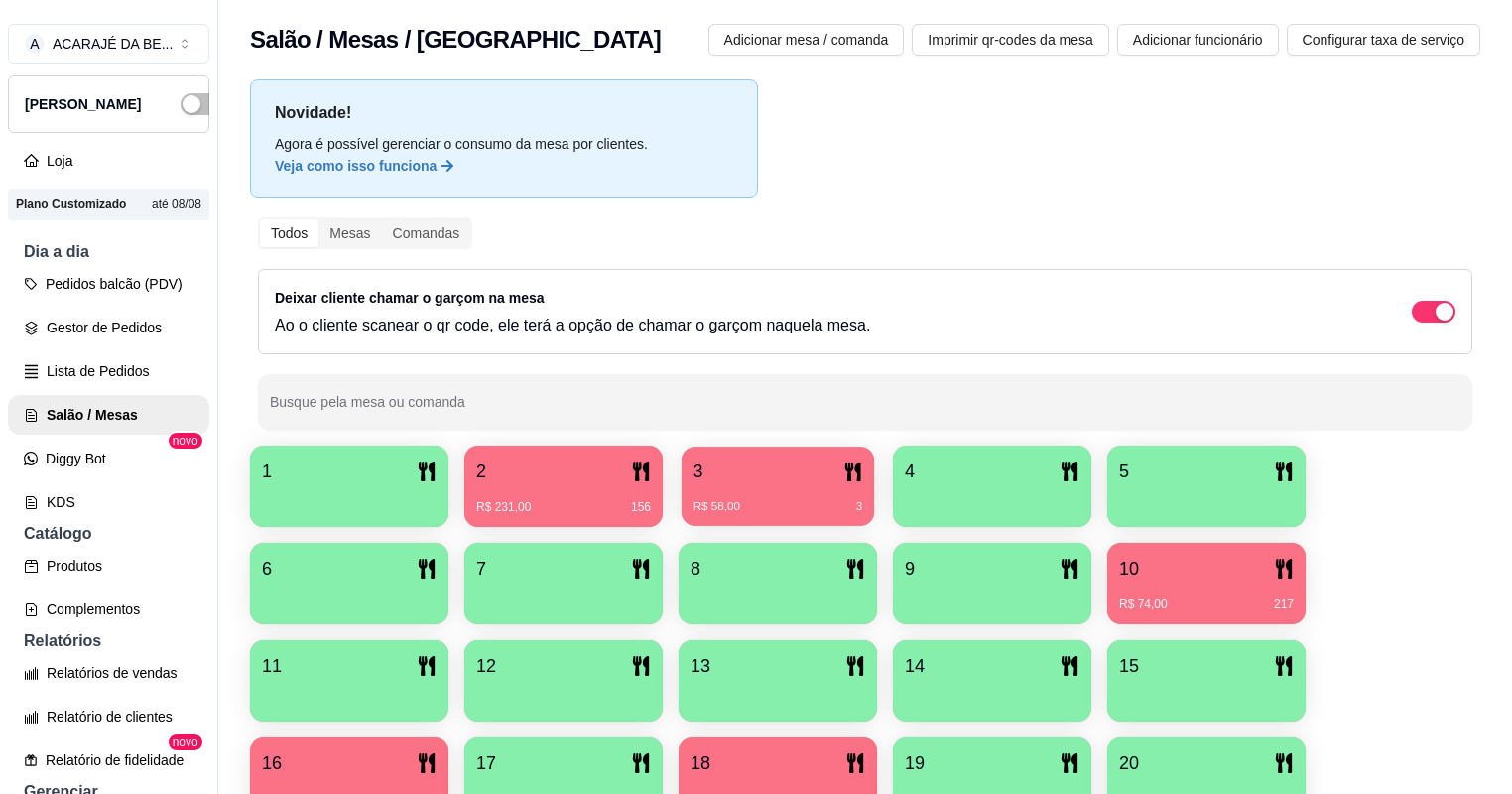 click on "3" at bounding box center [778, 471] 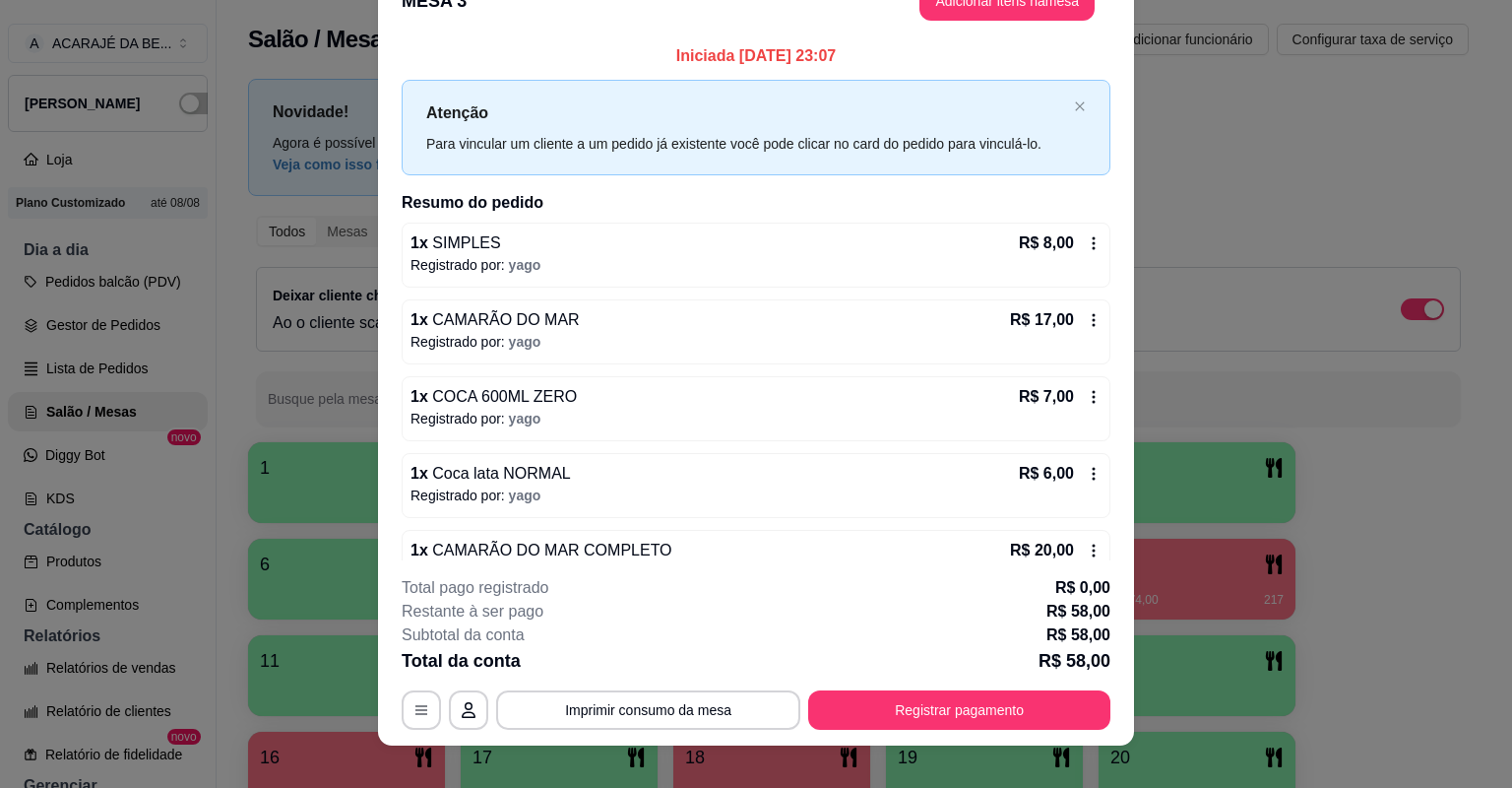 scroll, scrollTop: 59, scrollLeft: 0, axis: vertical 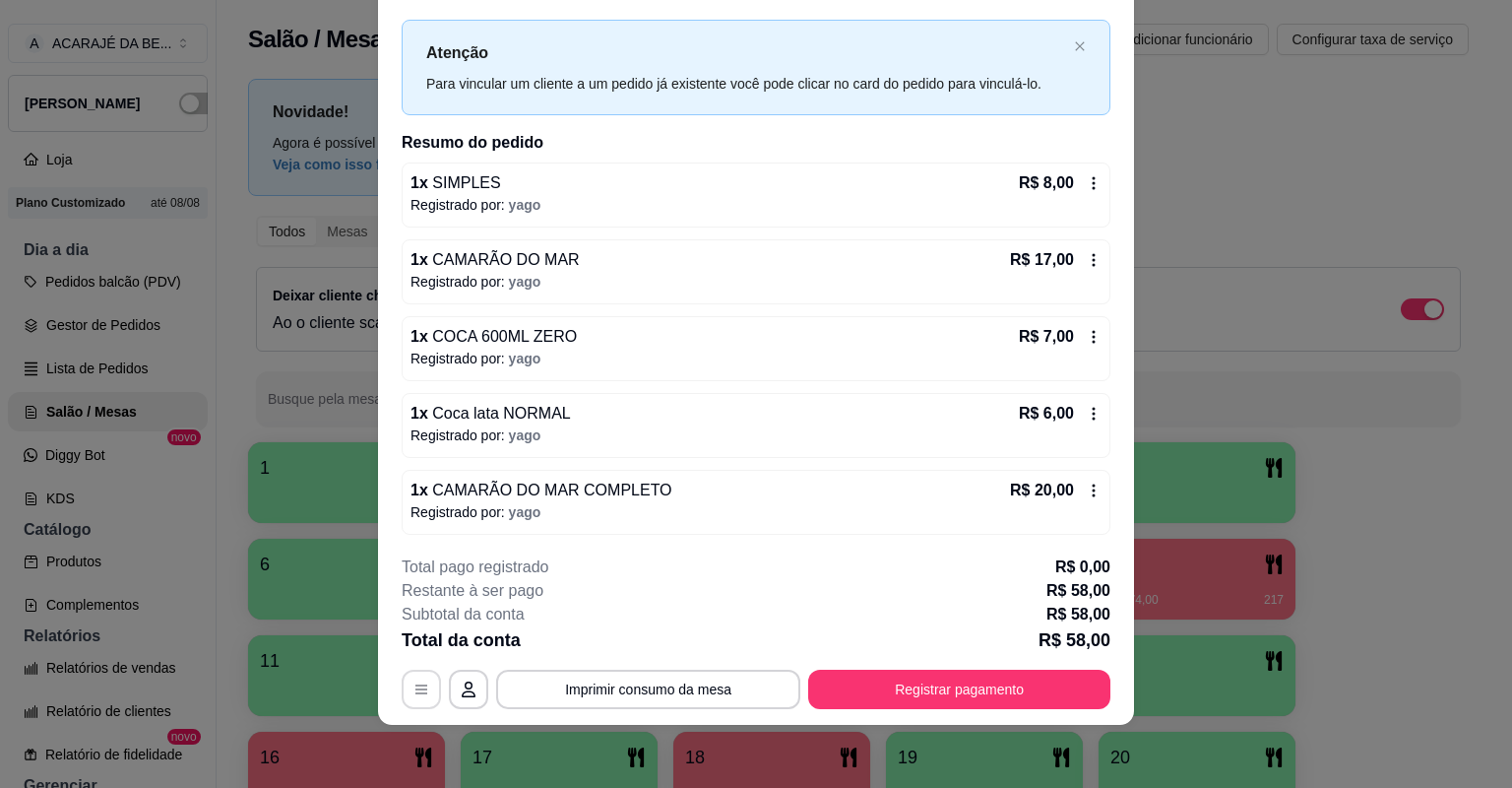 click 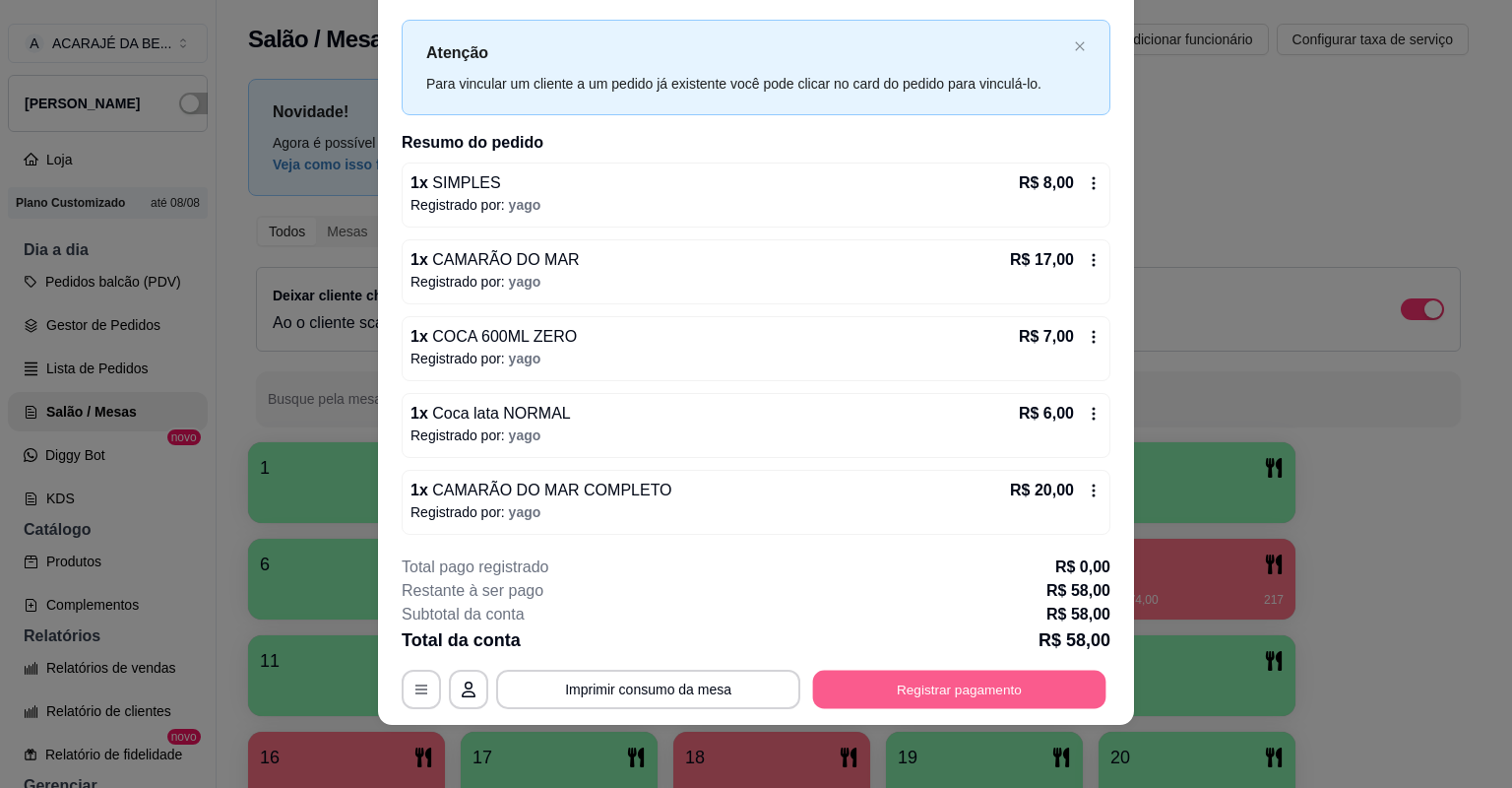 click on "Registrar pagamento" at bounding box center [960, 690] 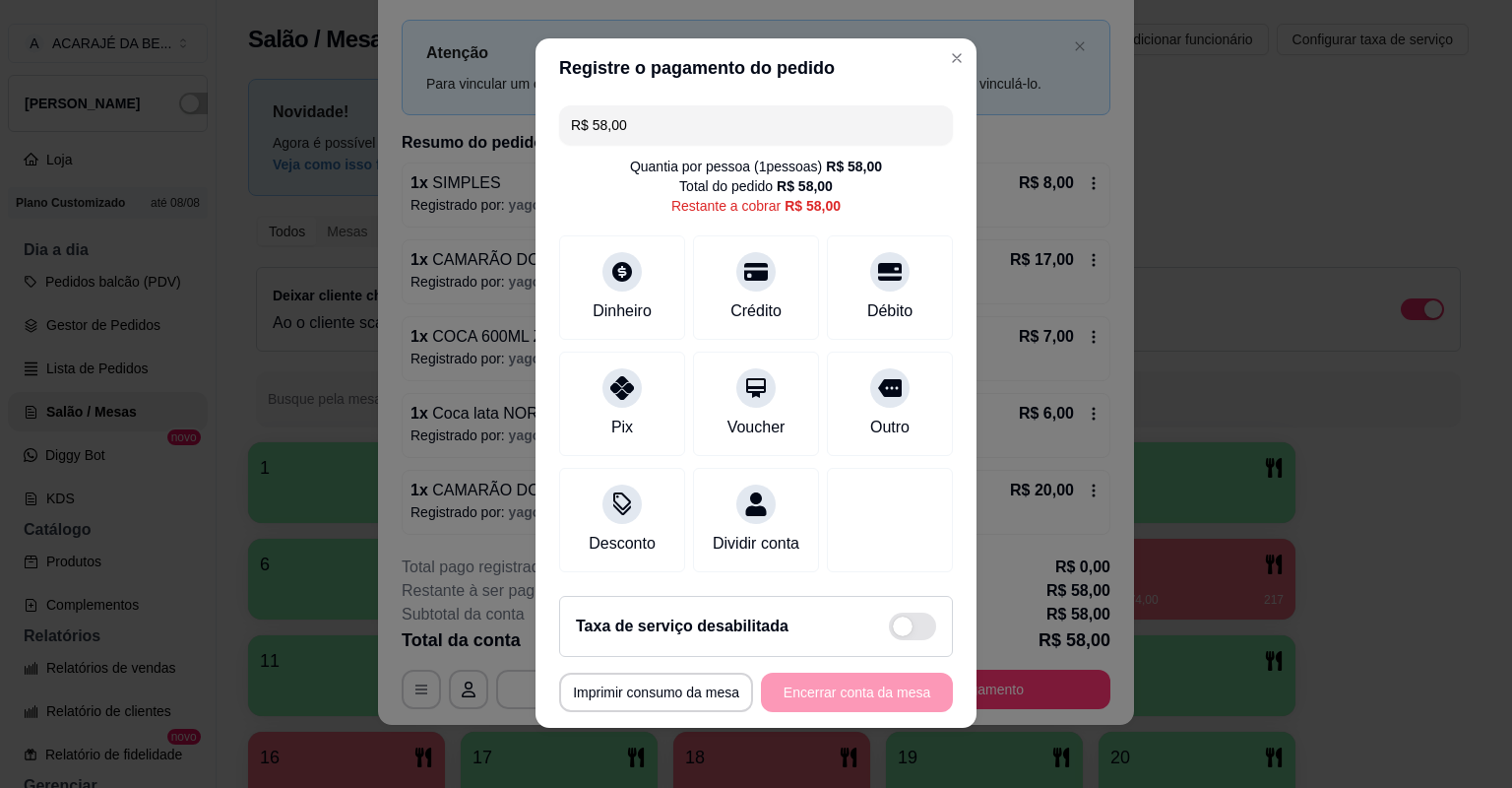 scroll, scrollTop: 13, scrollLeft: 0, axis: vertical 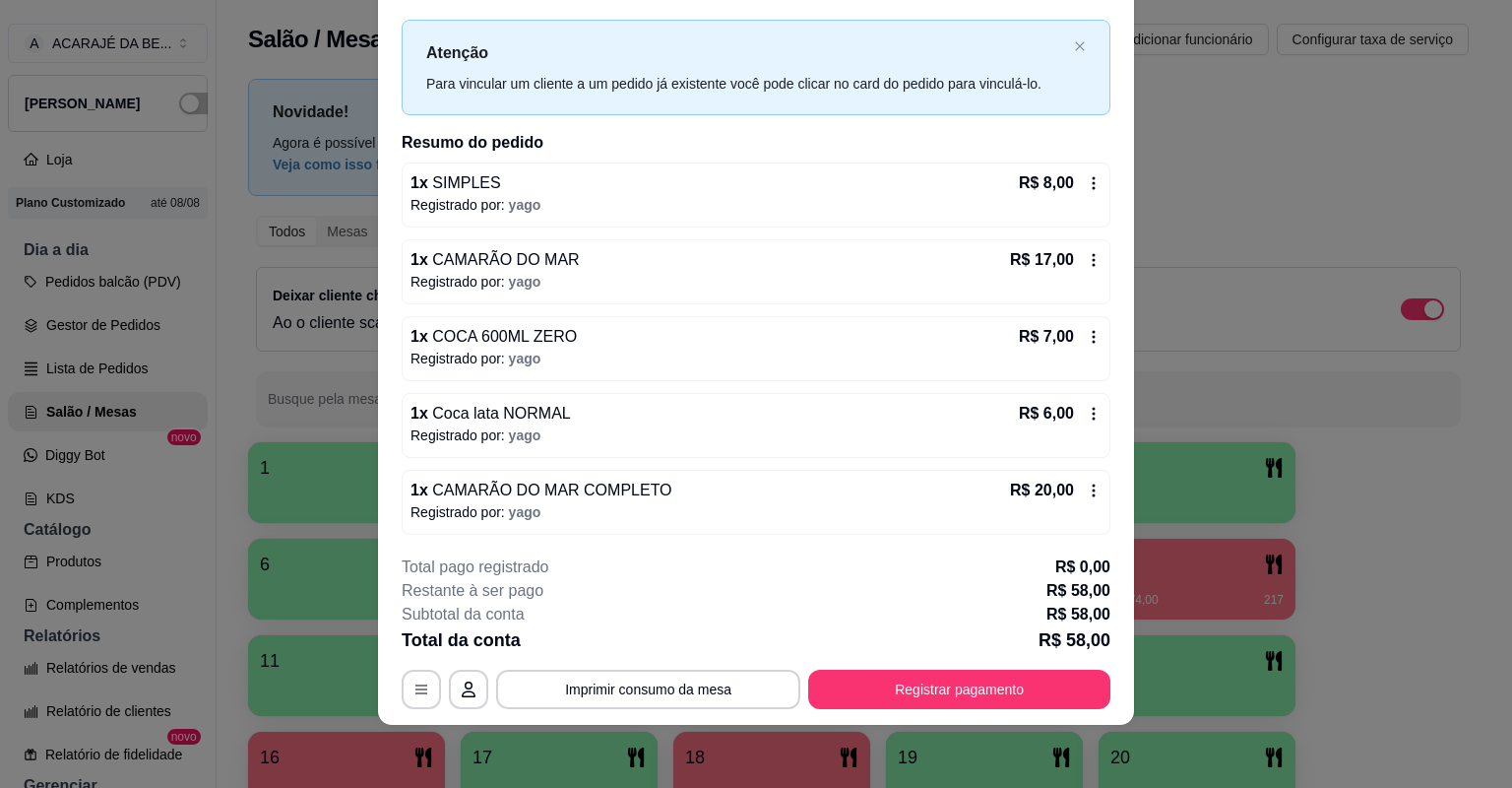 click 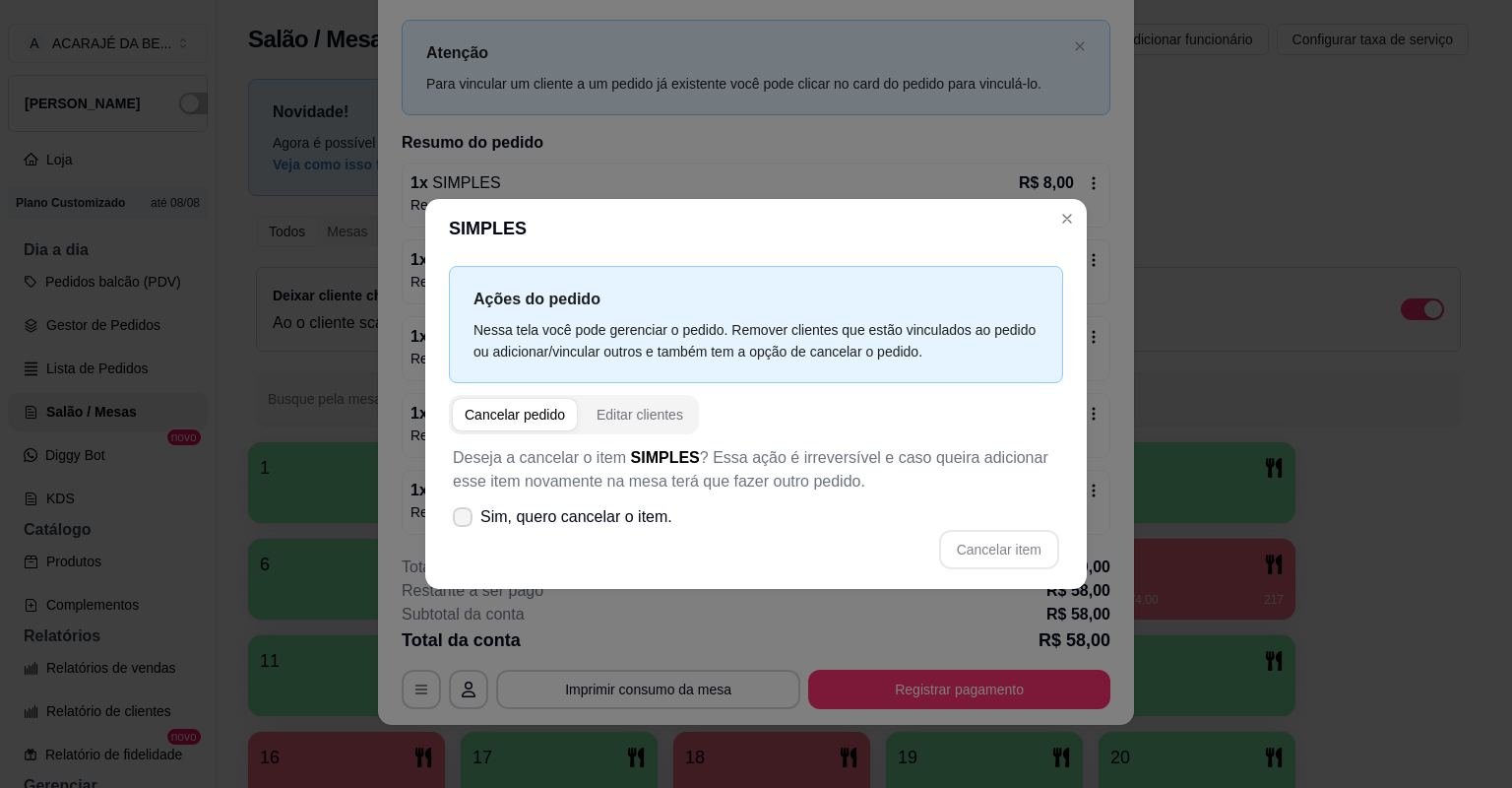 click on "Sim, quero cancelar o item." at bounding box center [562, 517] 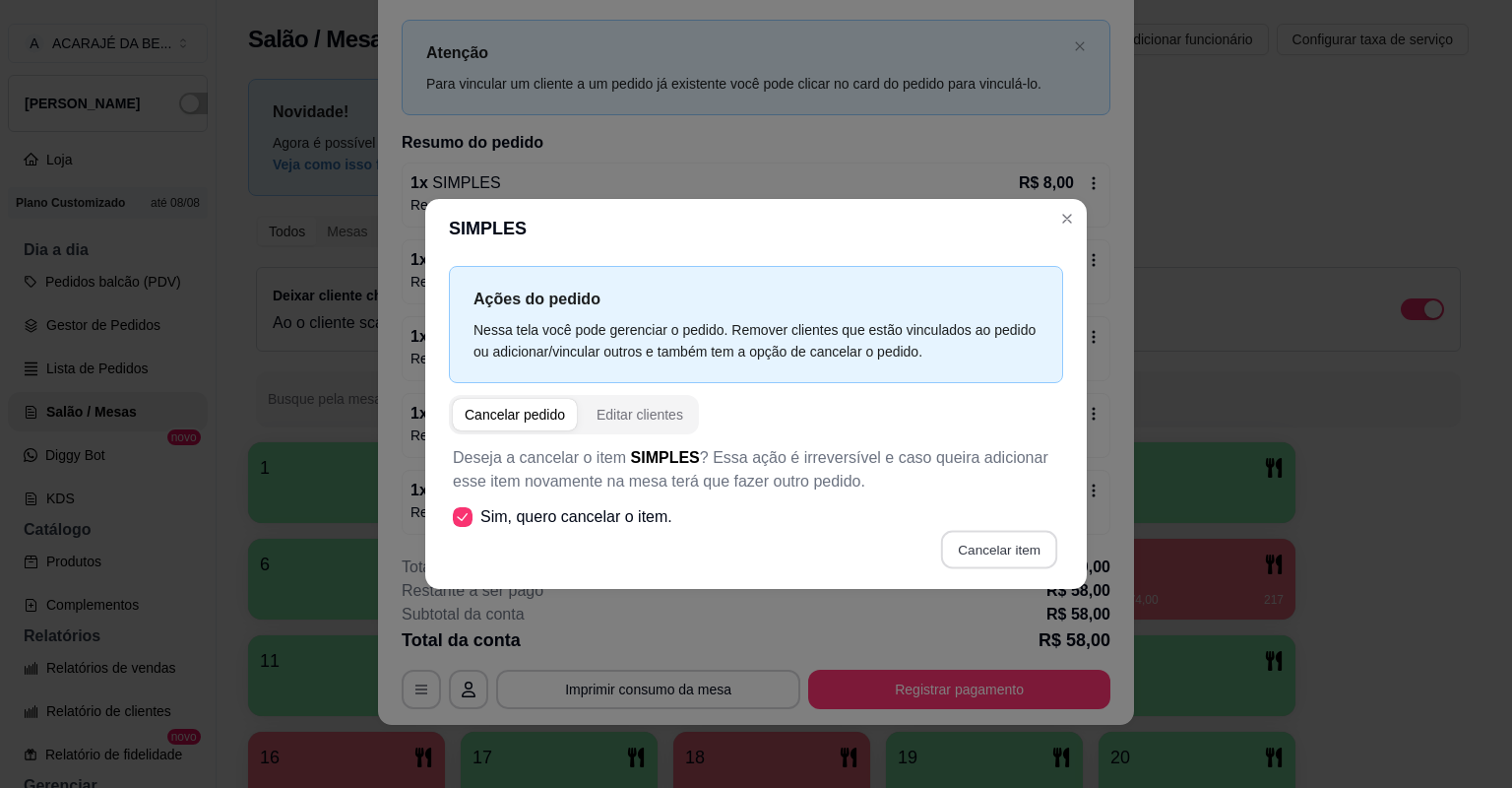 click on "Cancelar item" at bounding box center (998, 550) 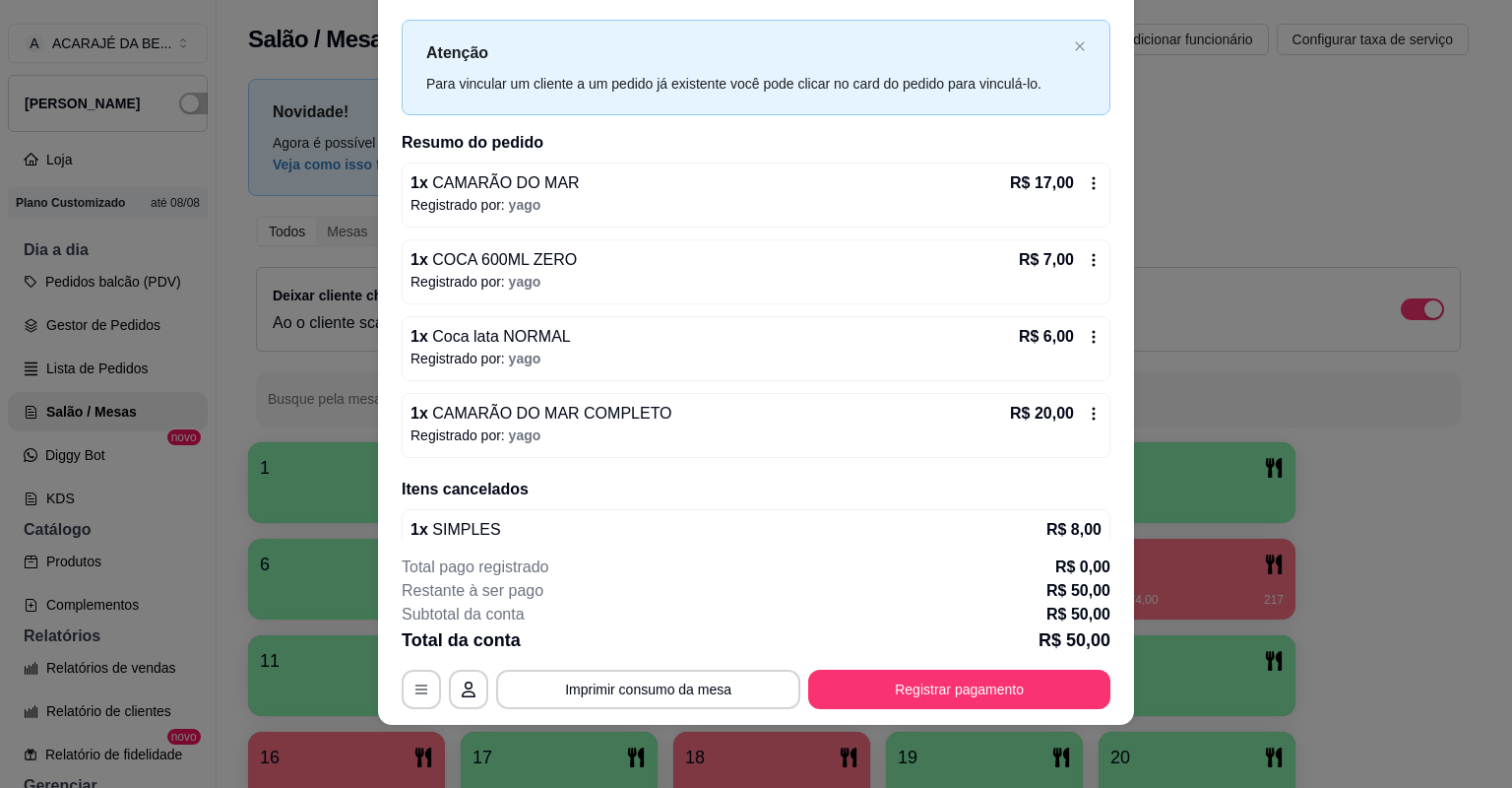 click 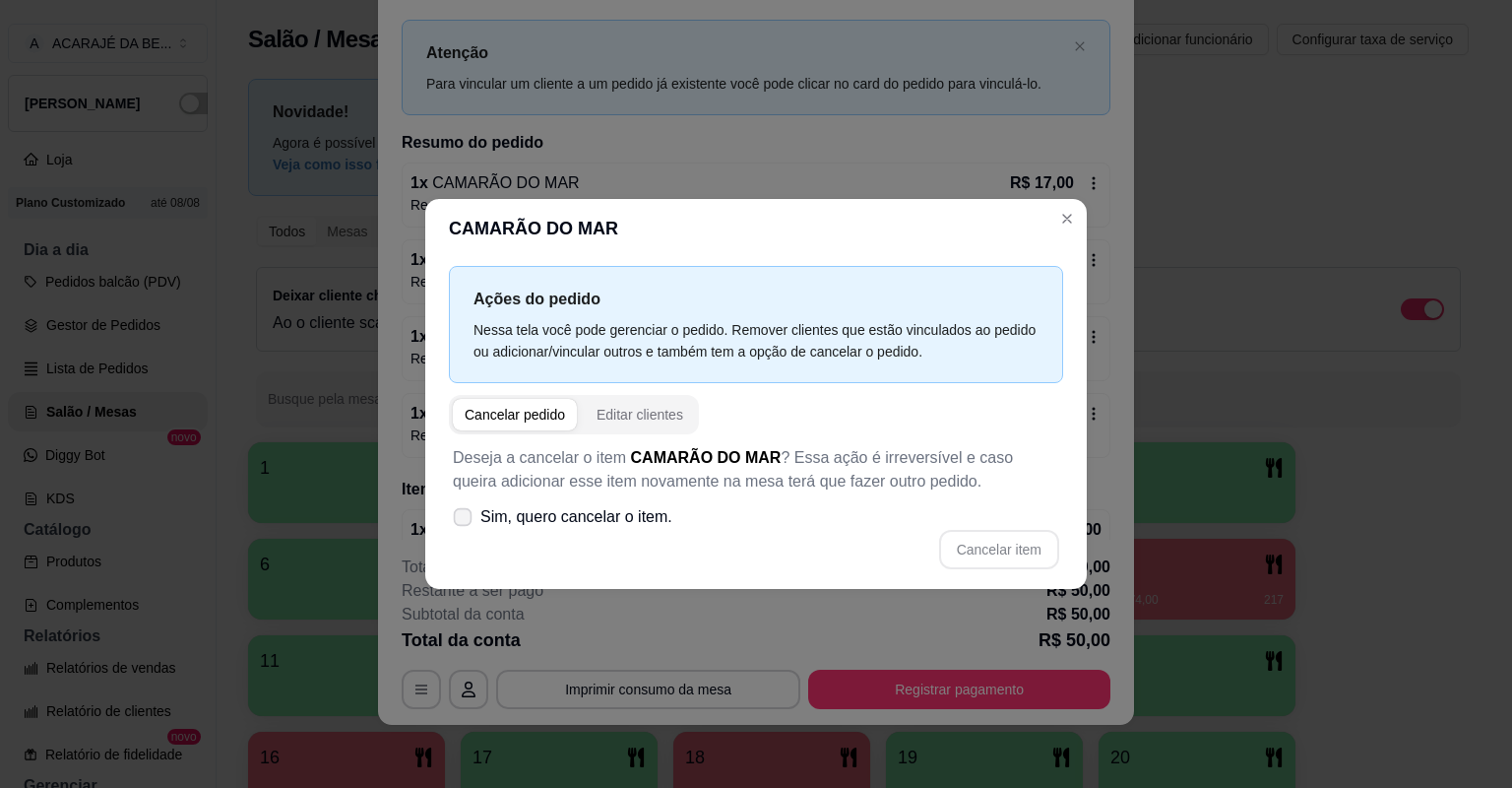 click 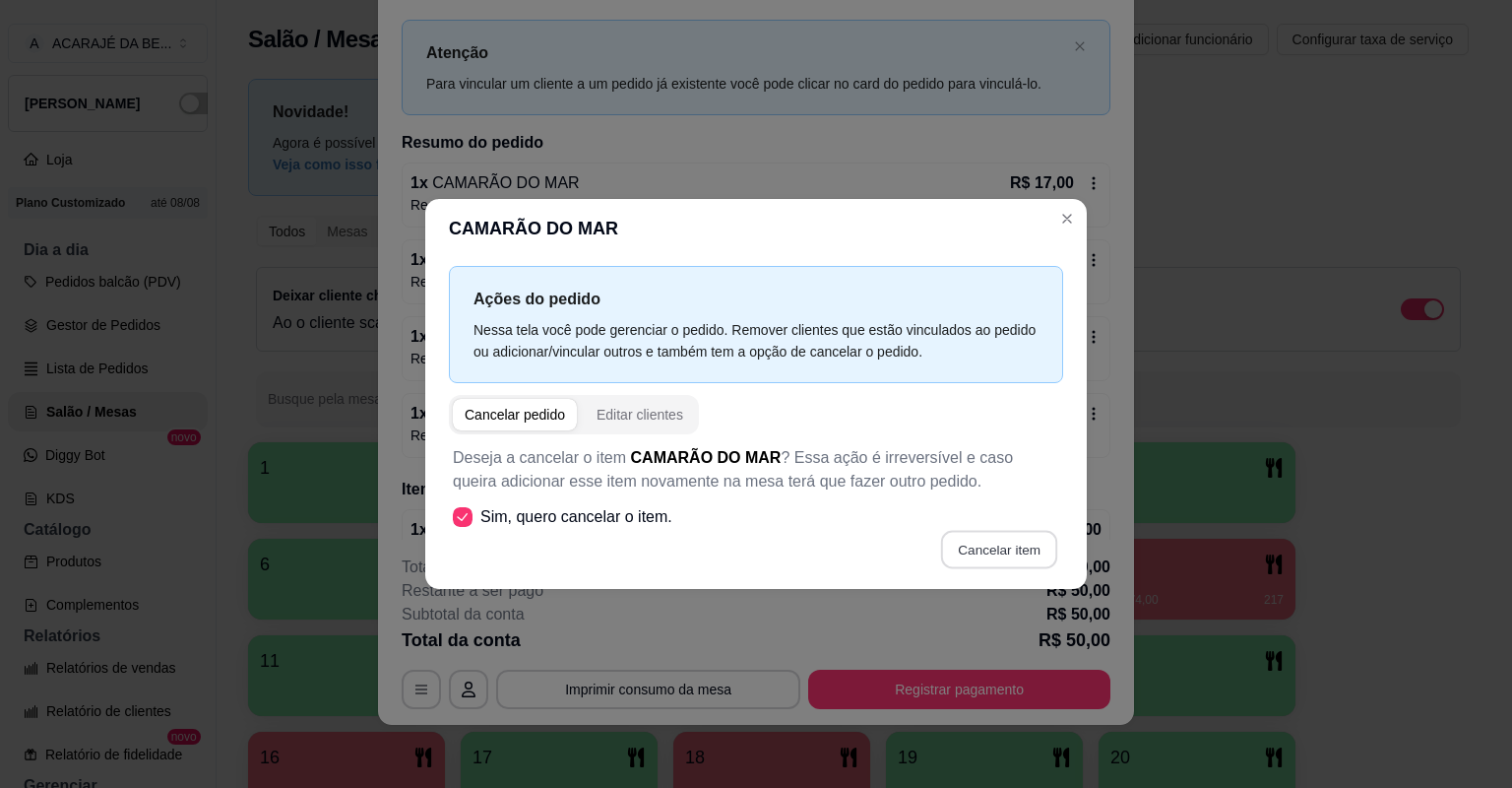 click on "Cancelar item" at bounding box center (998, 550) 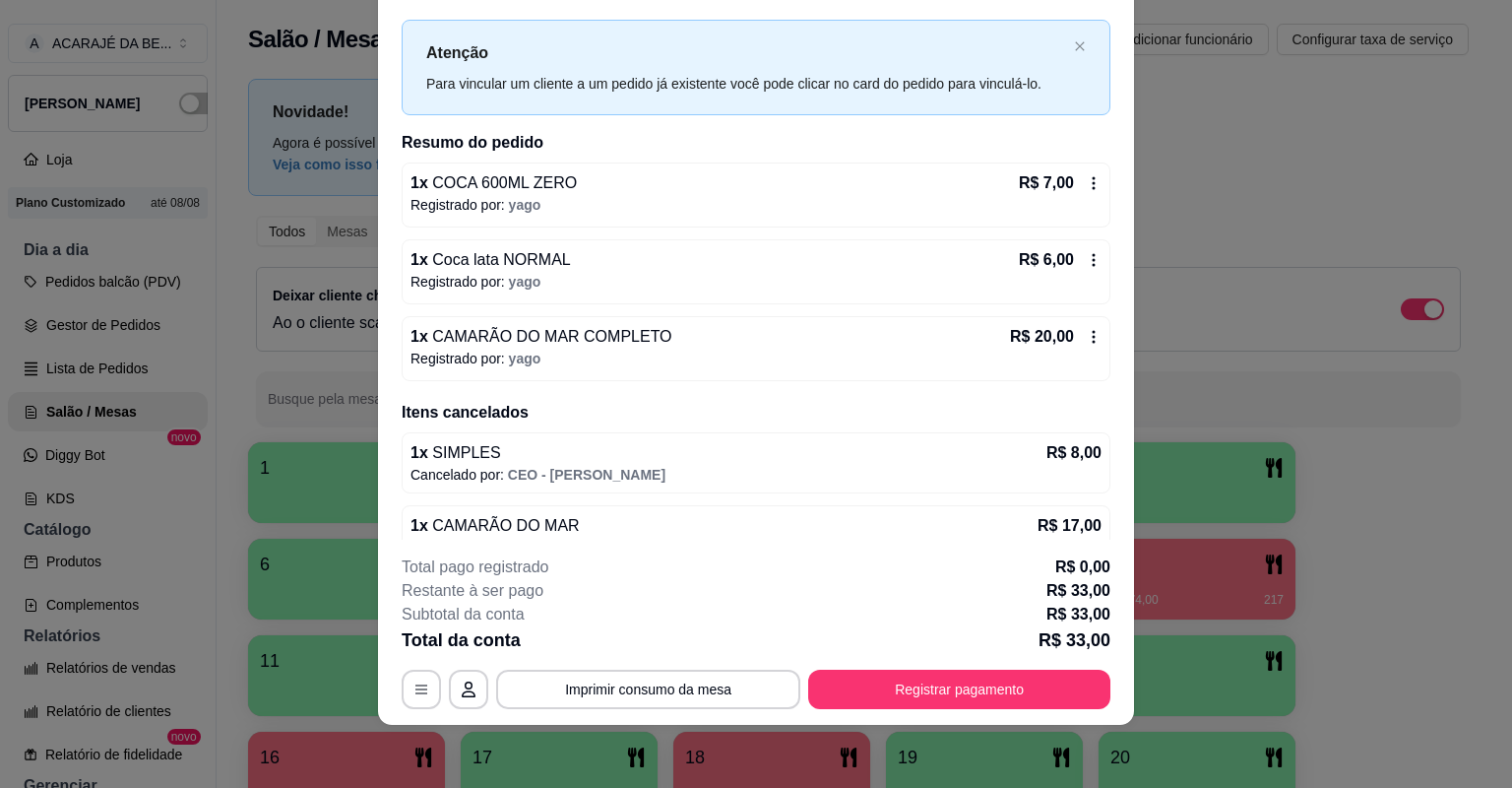 click 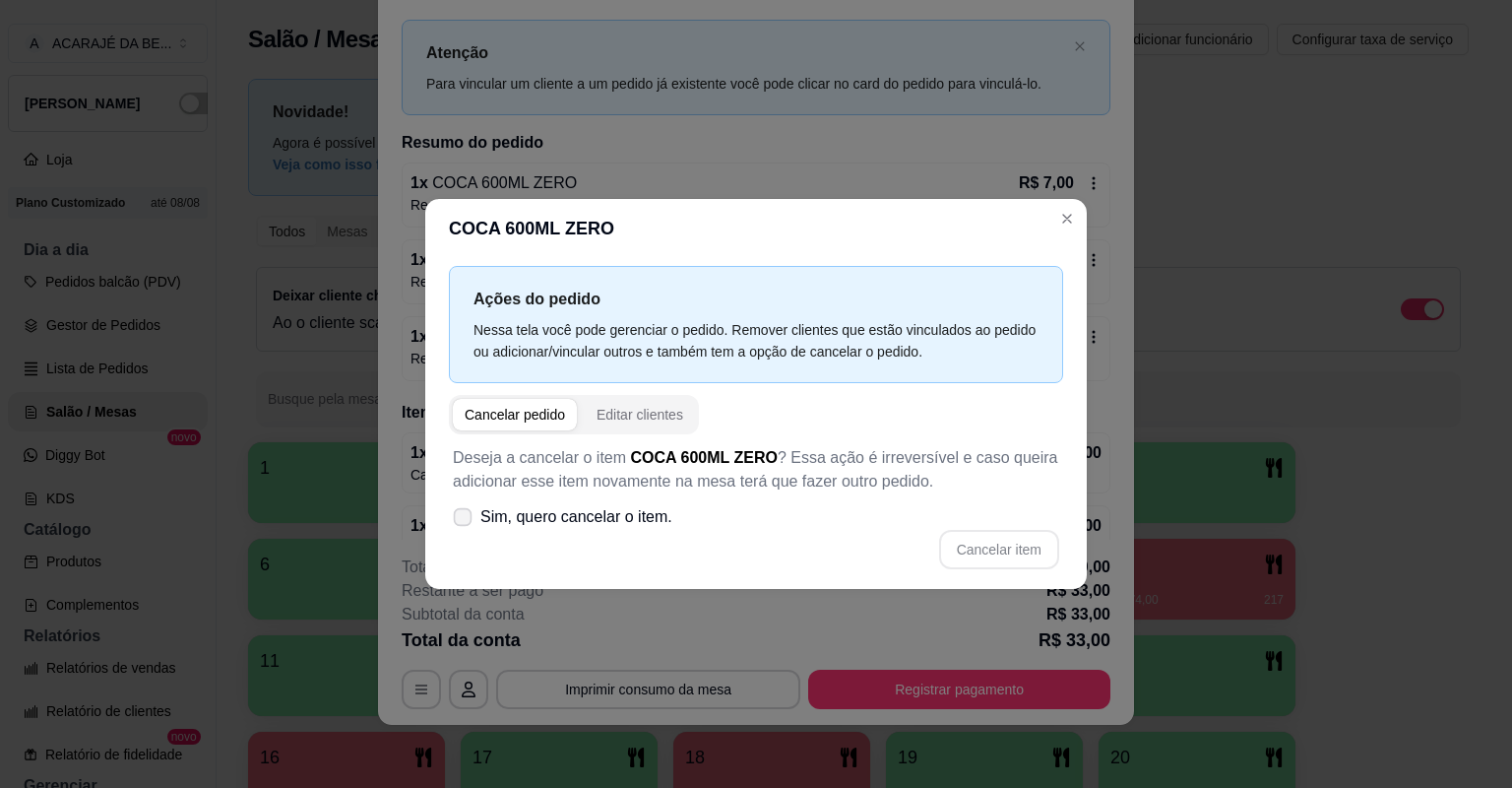 click on "Sim, quero cancelar o item." at bounding box center (562, 517) 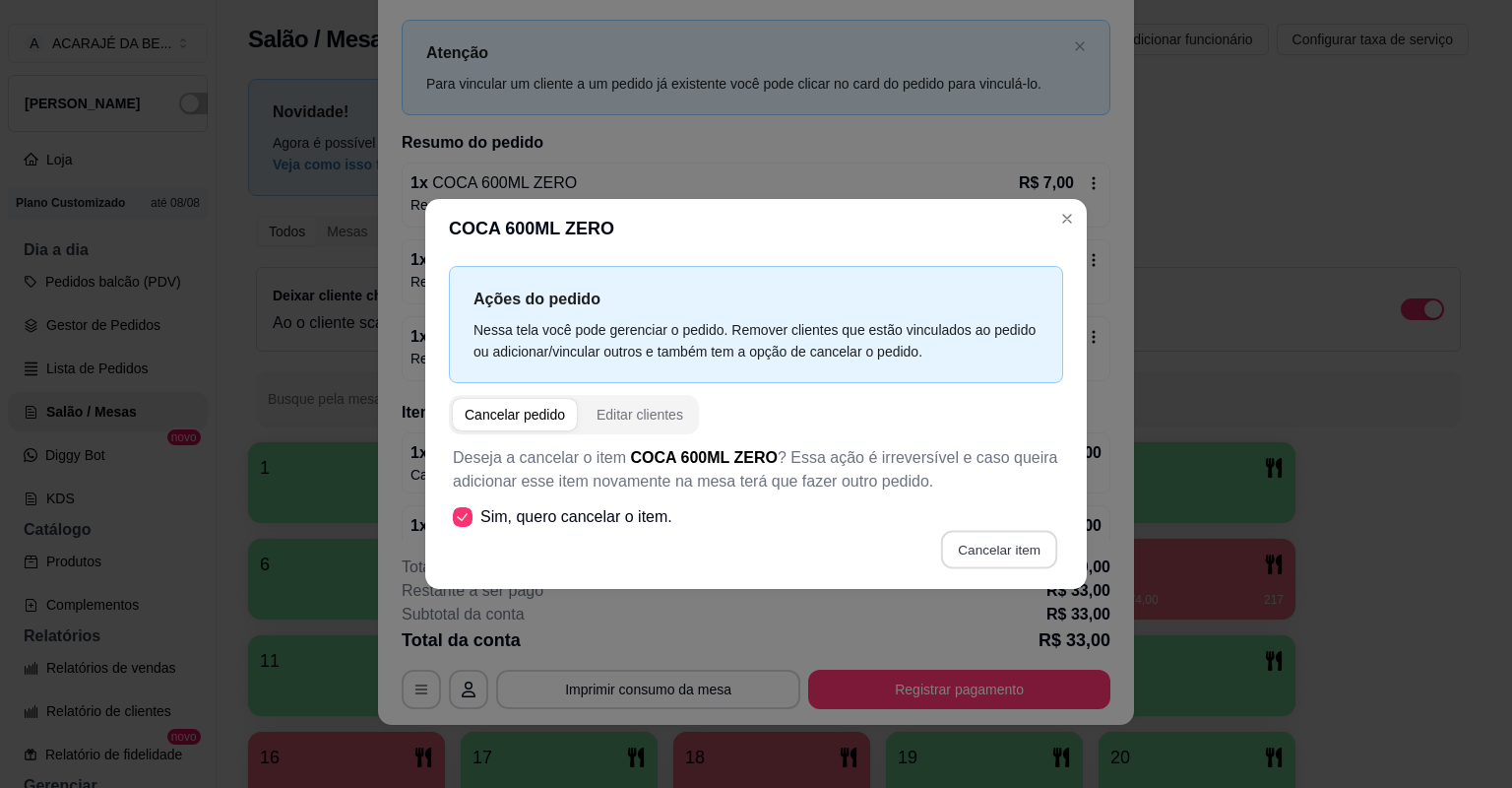 click on "Cancelar item" at bounding box center [998, 550] 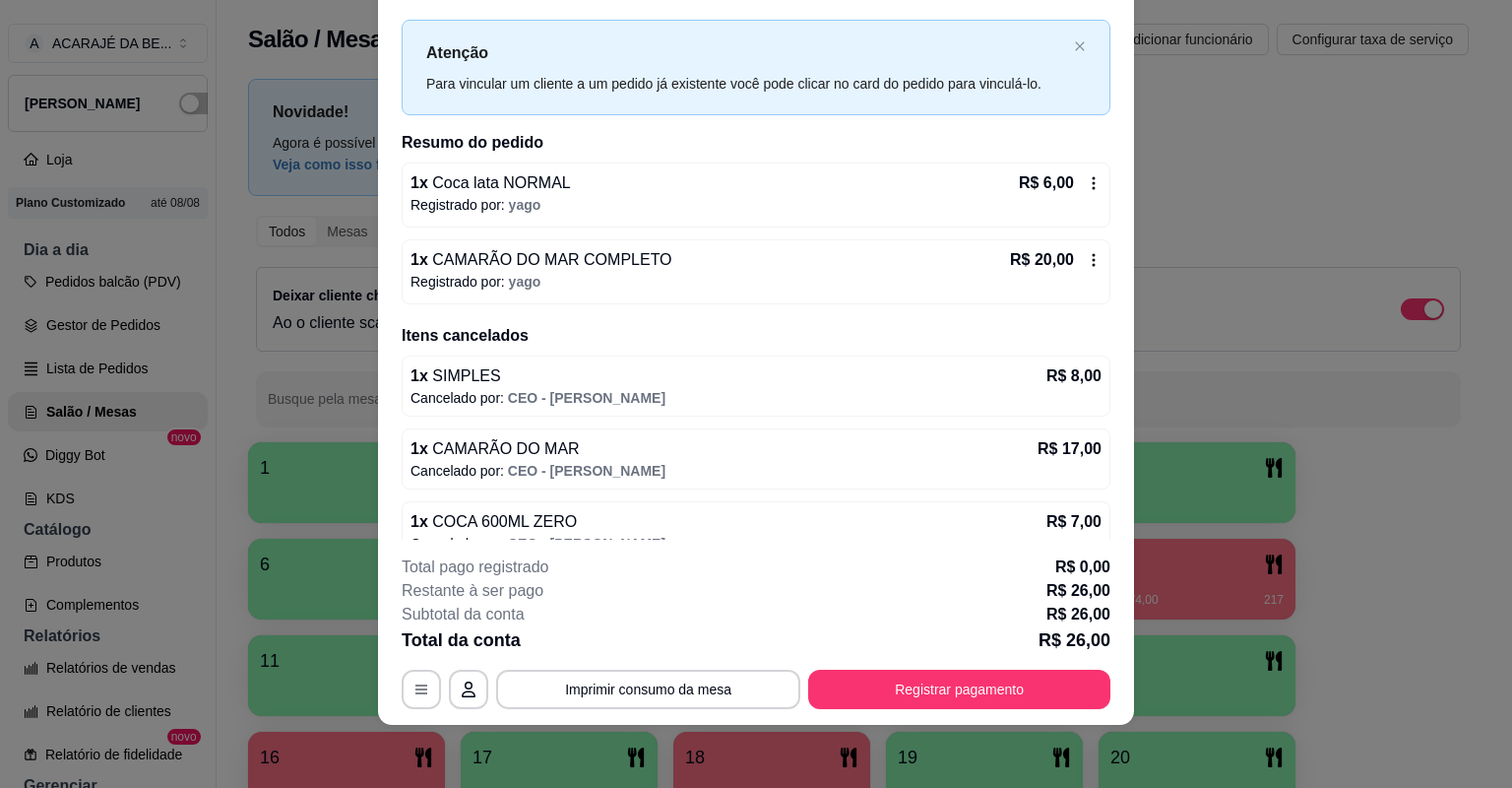 click on "1 x   Coca lata NORMAL R$ 6,00 Registrado por:   yago" at bounding box center [756, 195] 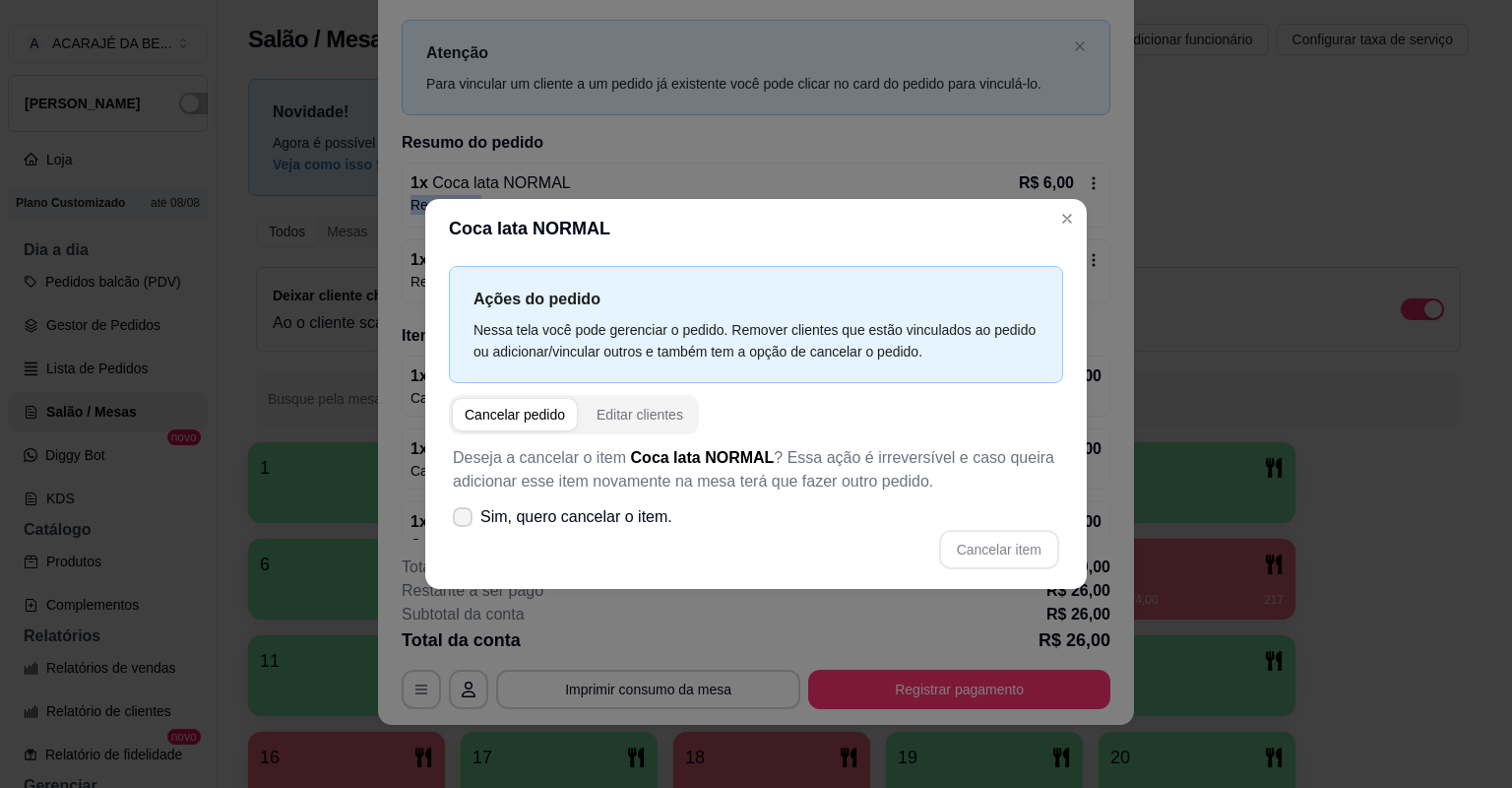 click 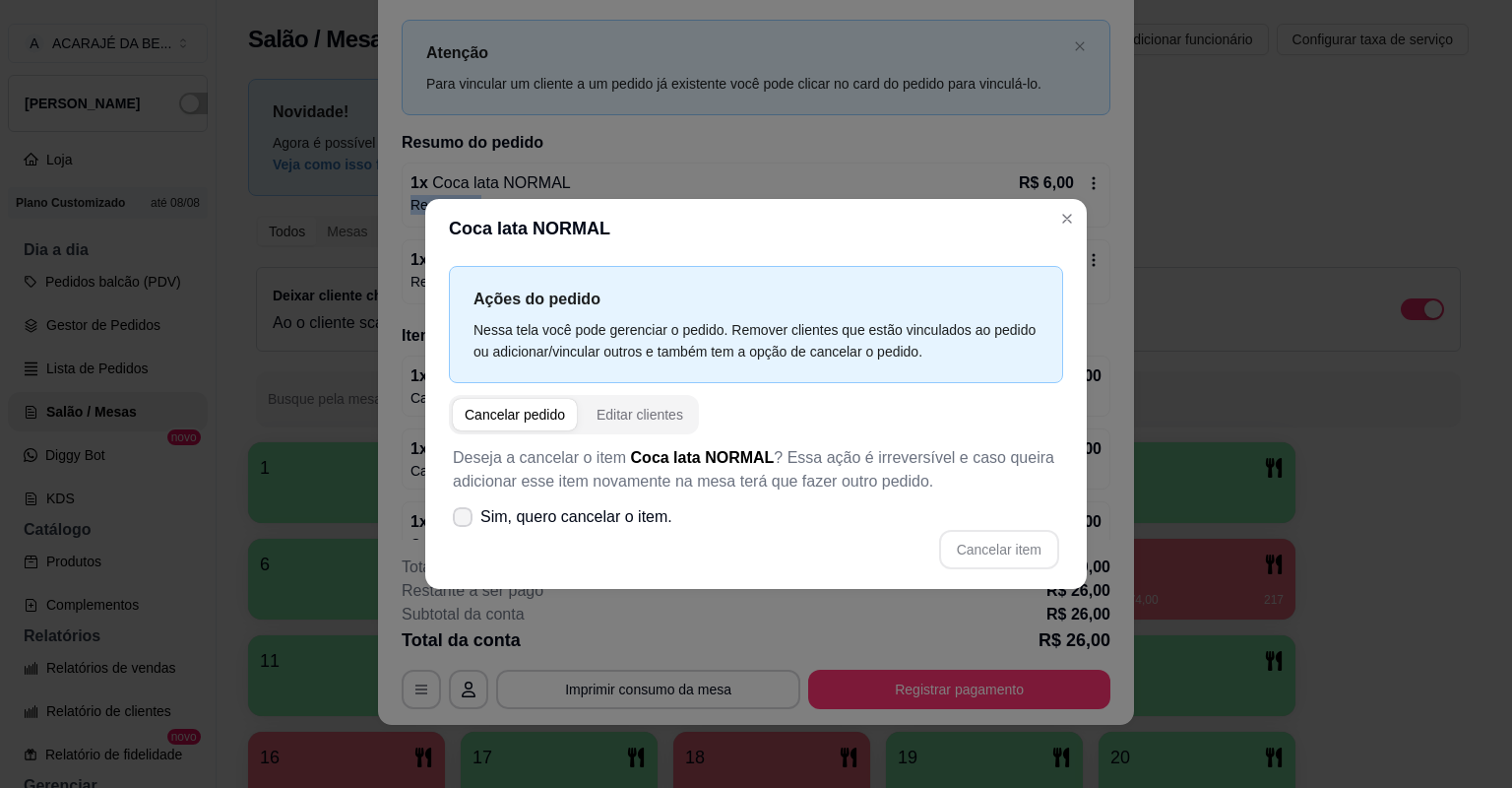 click on "Sim, quero cancelar o item." at bounding box center (562, 517) 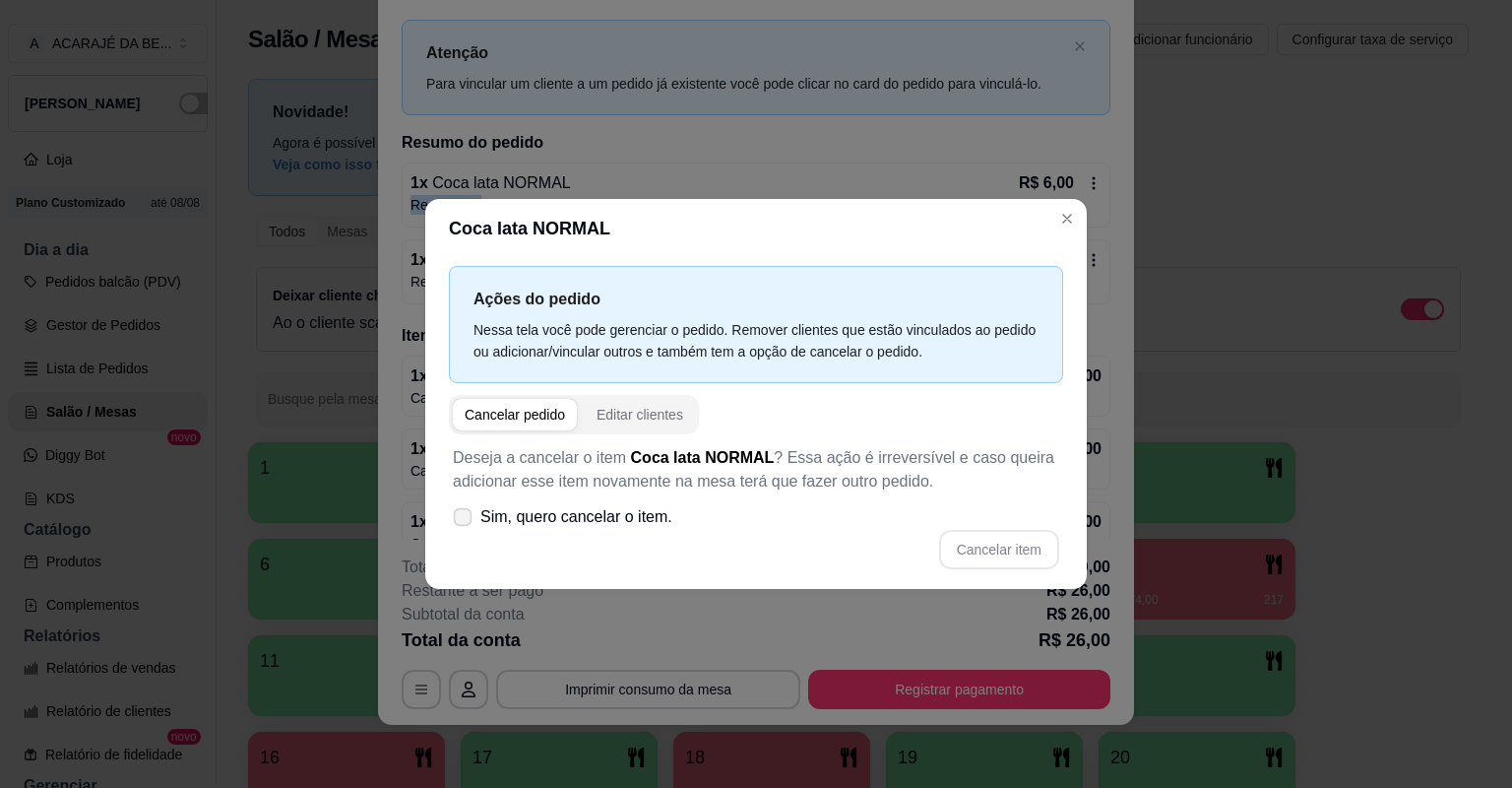 click 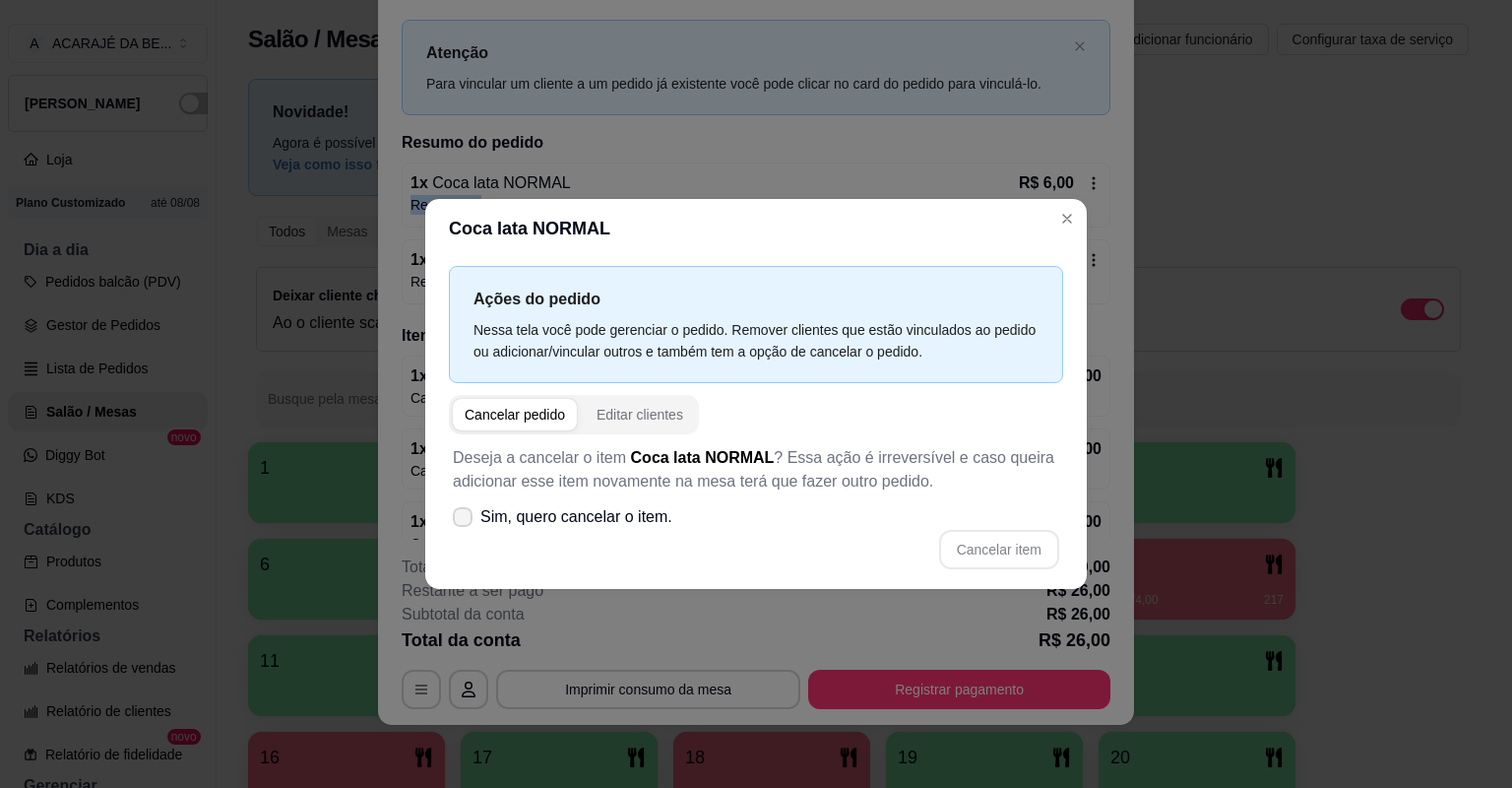 click 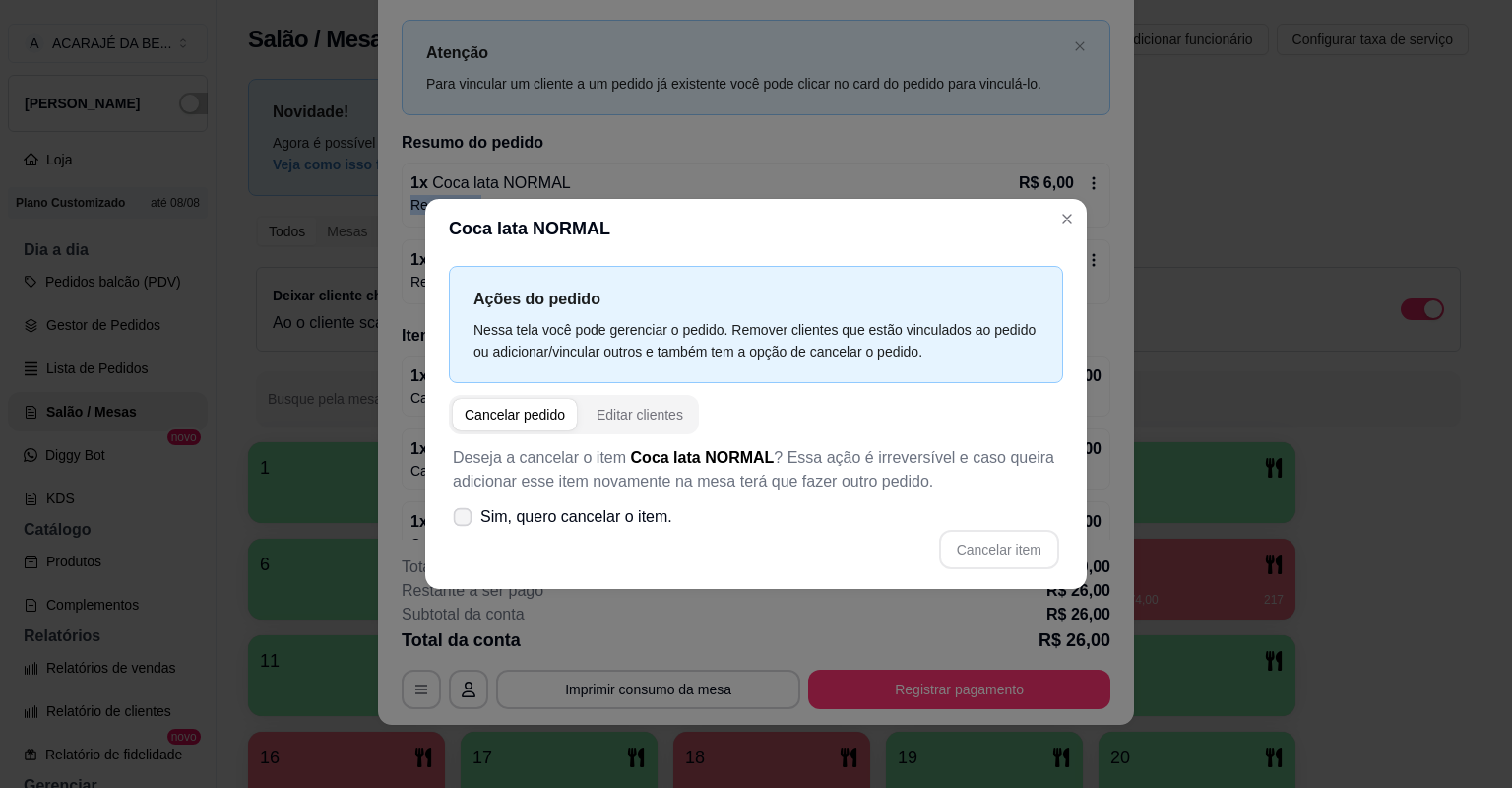 click 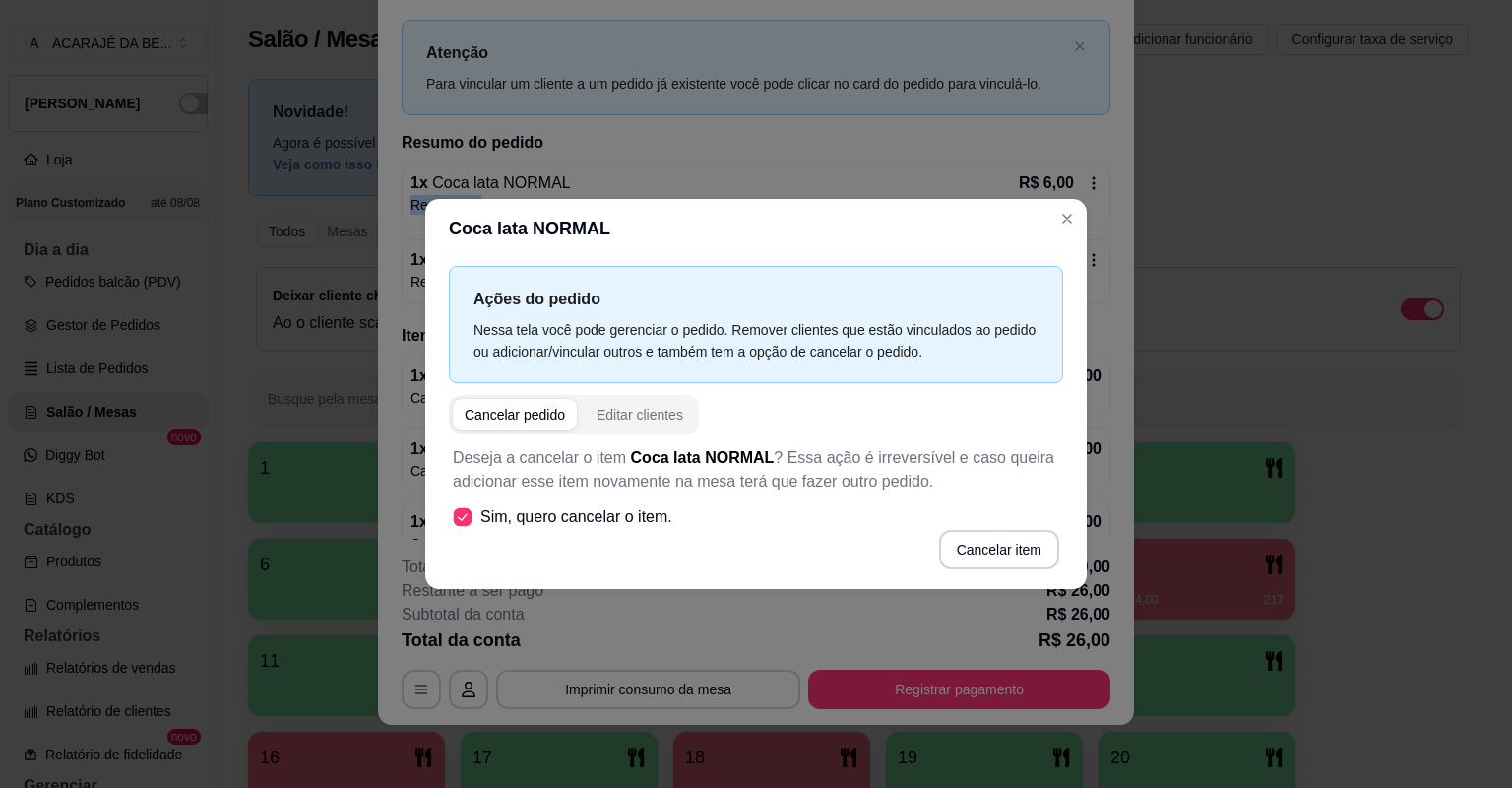 click 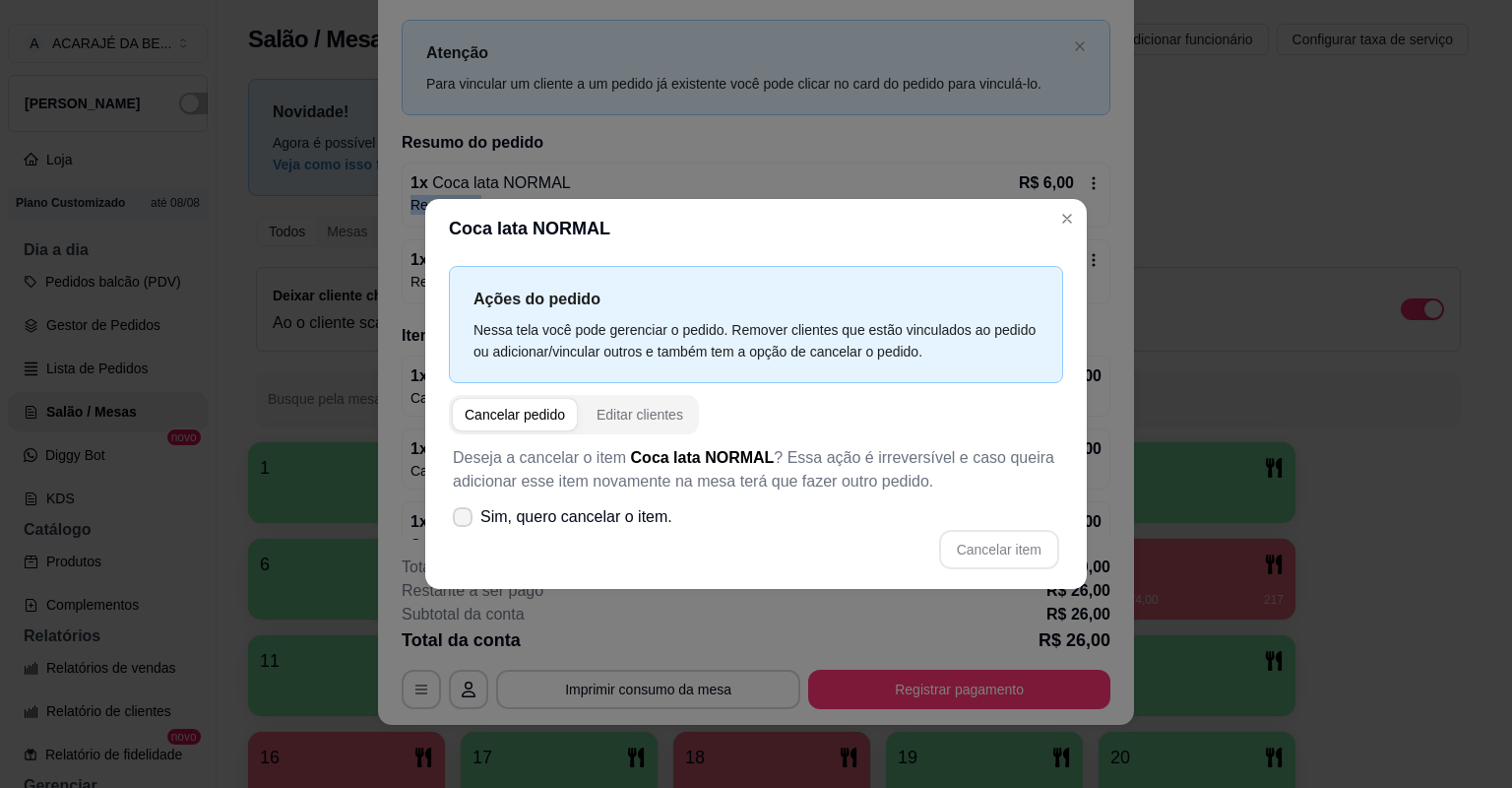click 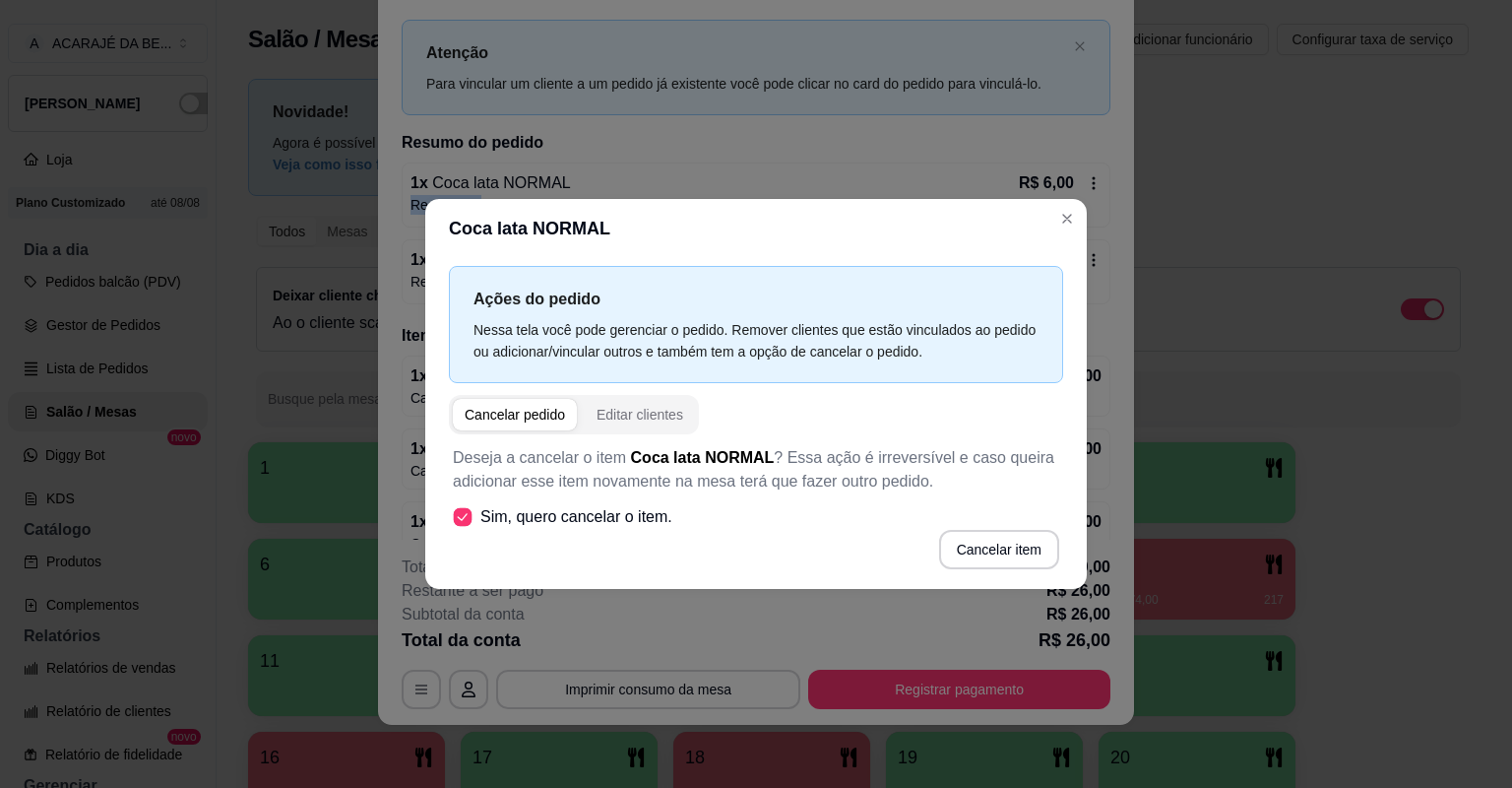 click at bounding box center (463, 517) 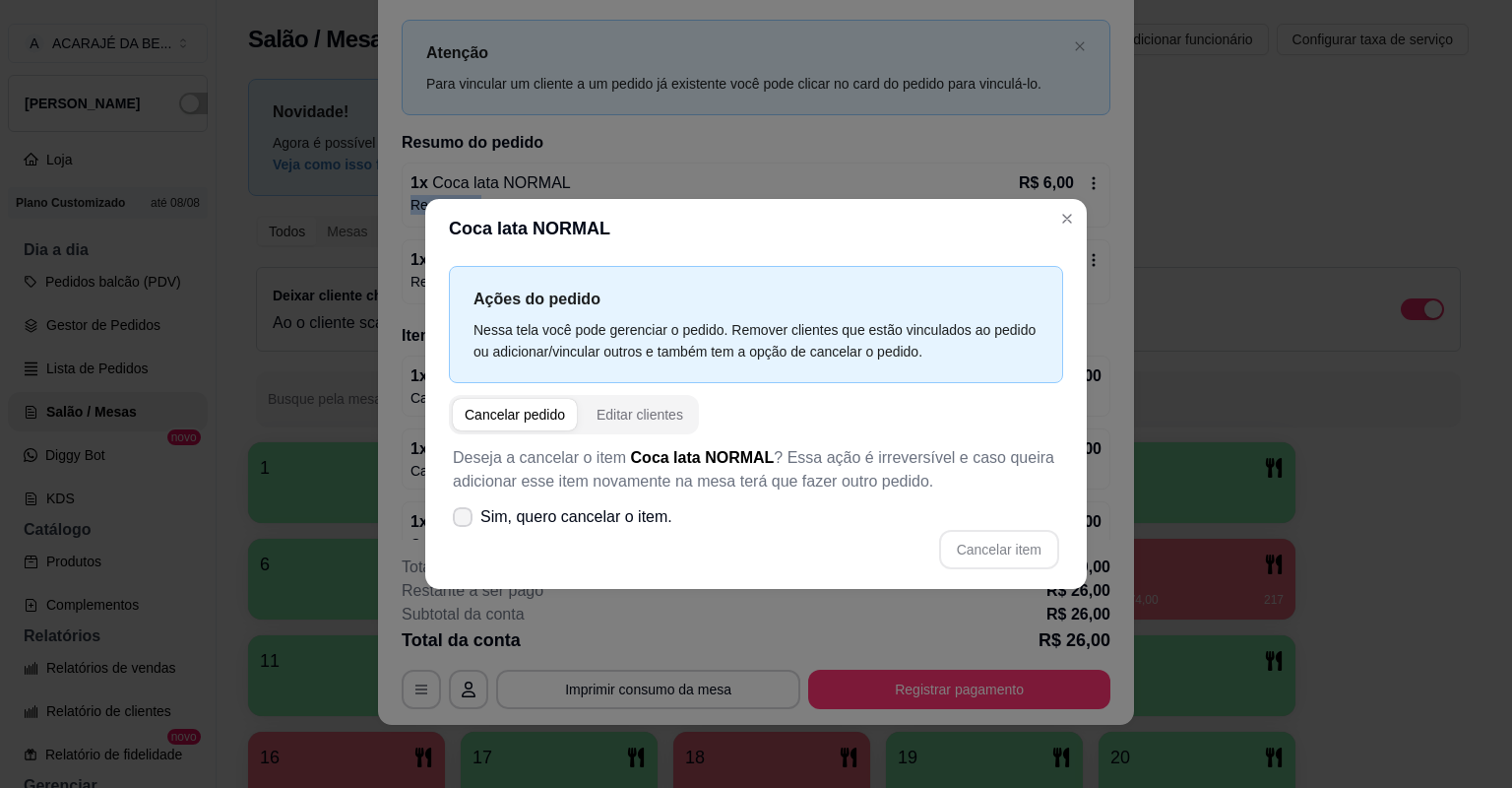 click at bounding box center [463, 517] 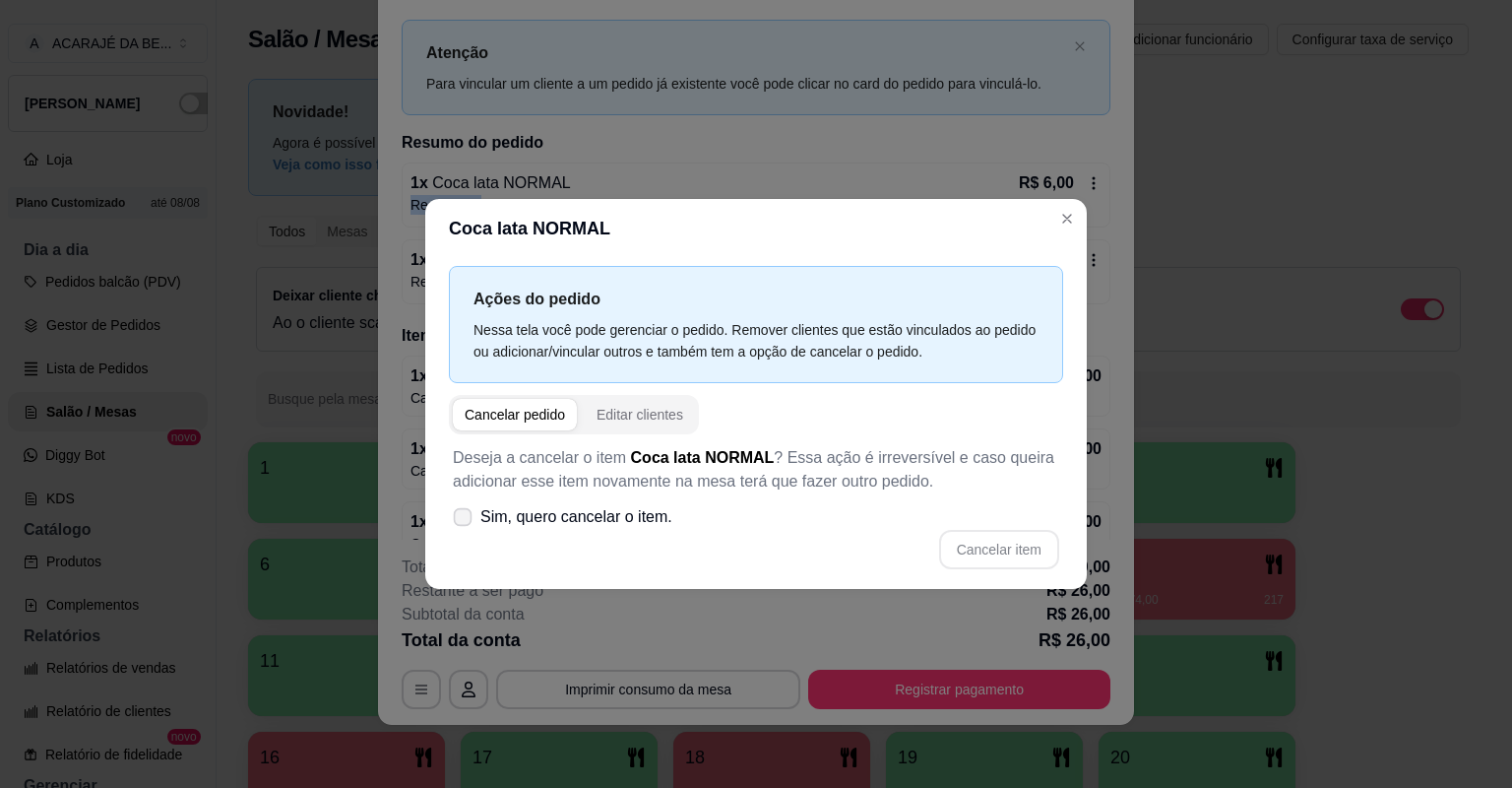 click at bounding box center (463, 517) 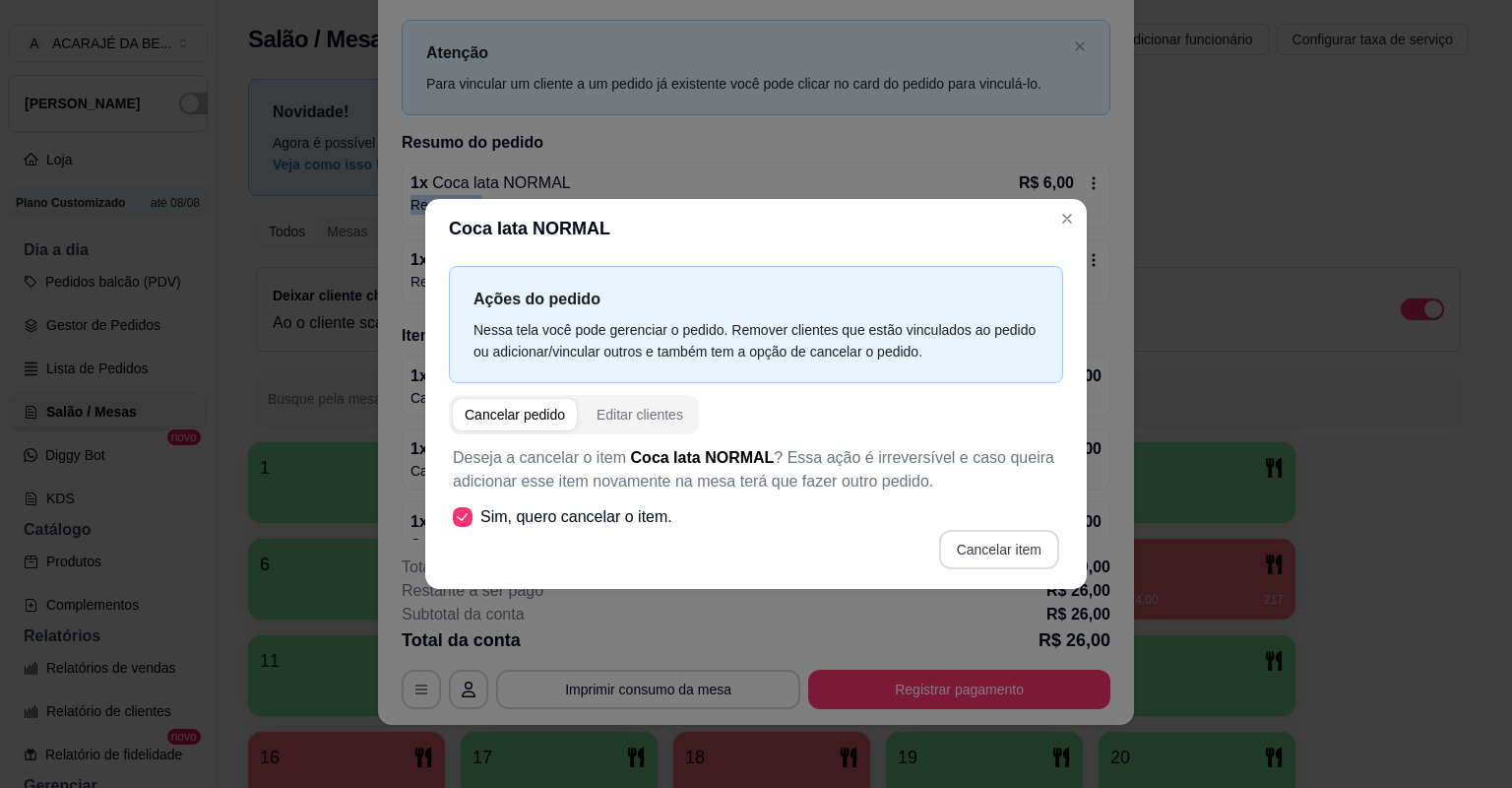 click on "Cancelar item" at bounding box center (999, 550) 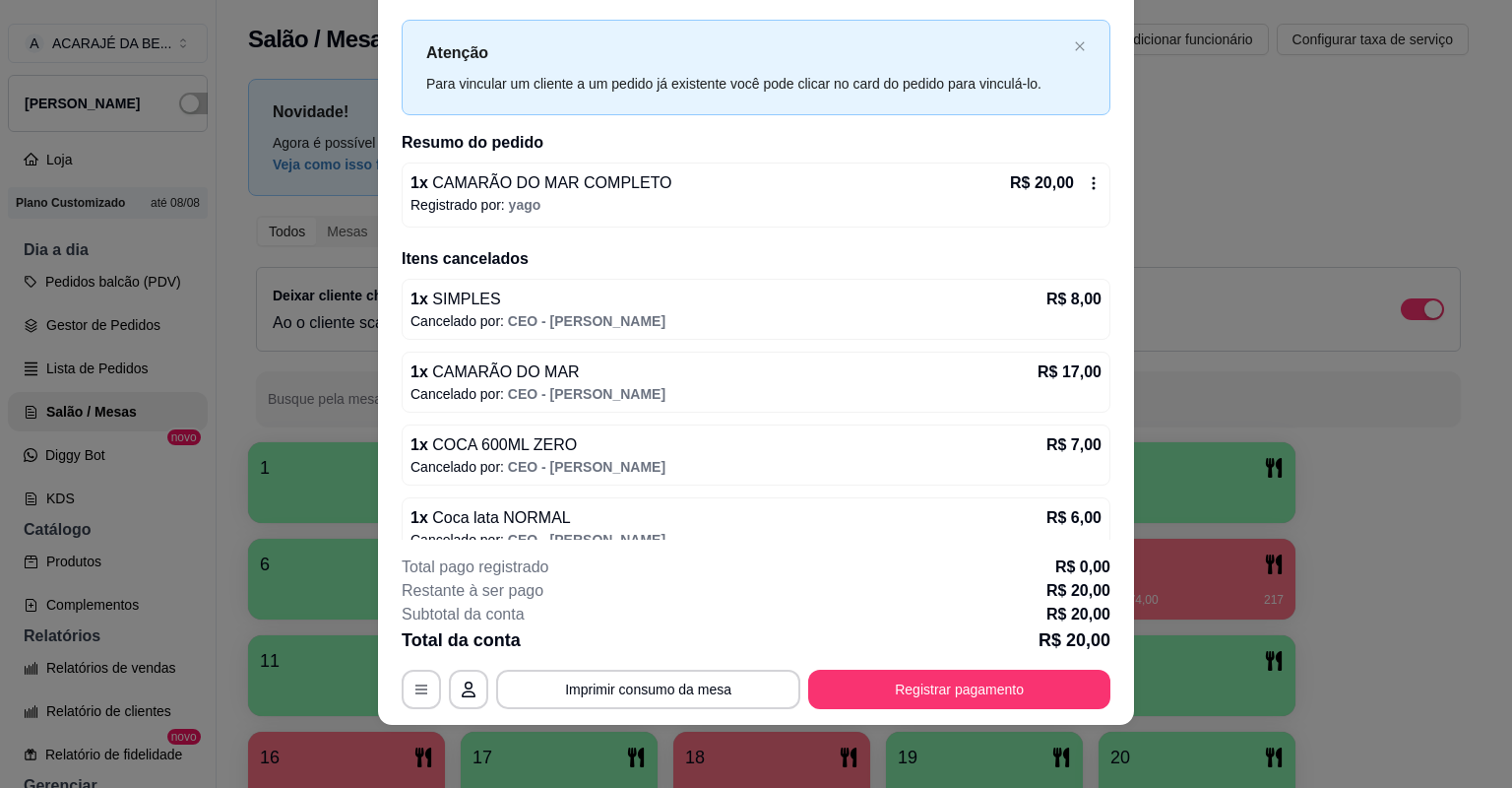 click 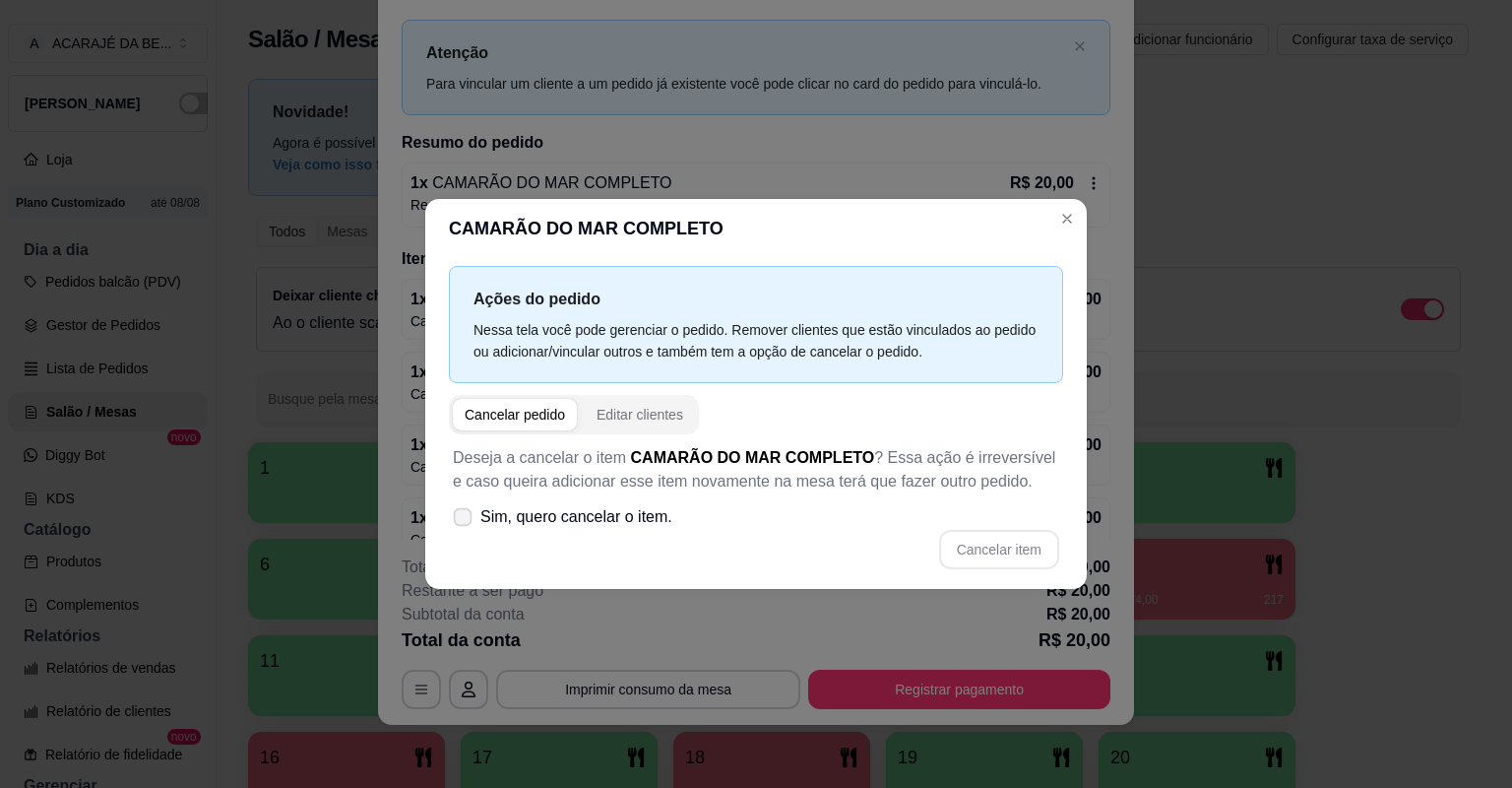 click 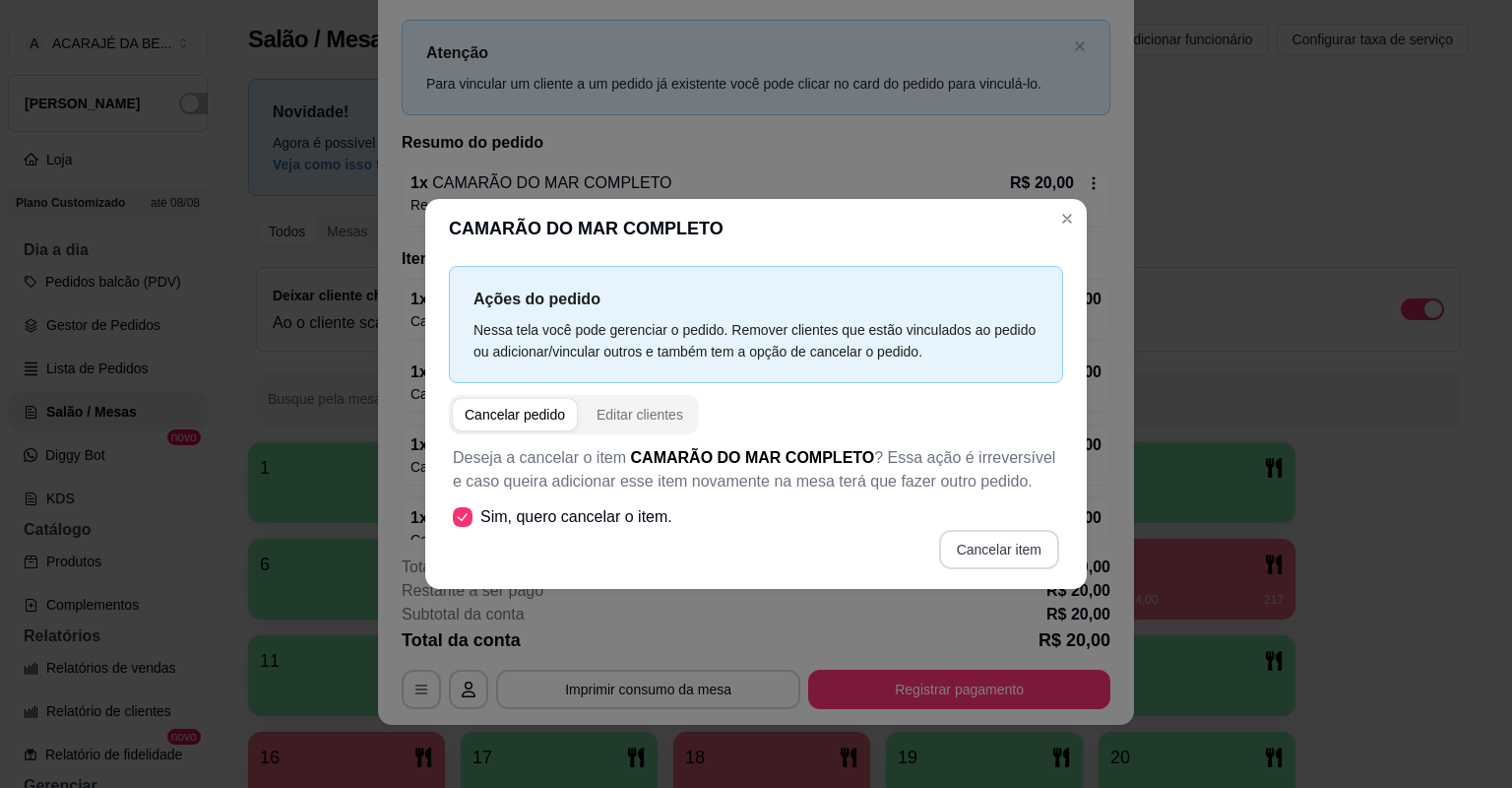 click on "Cancelar item" at bounding box center (999, 550) 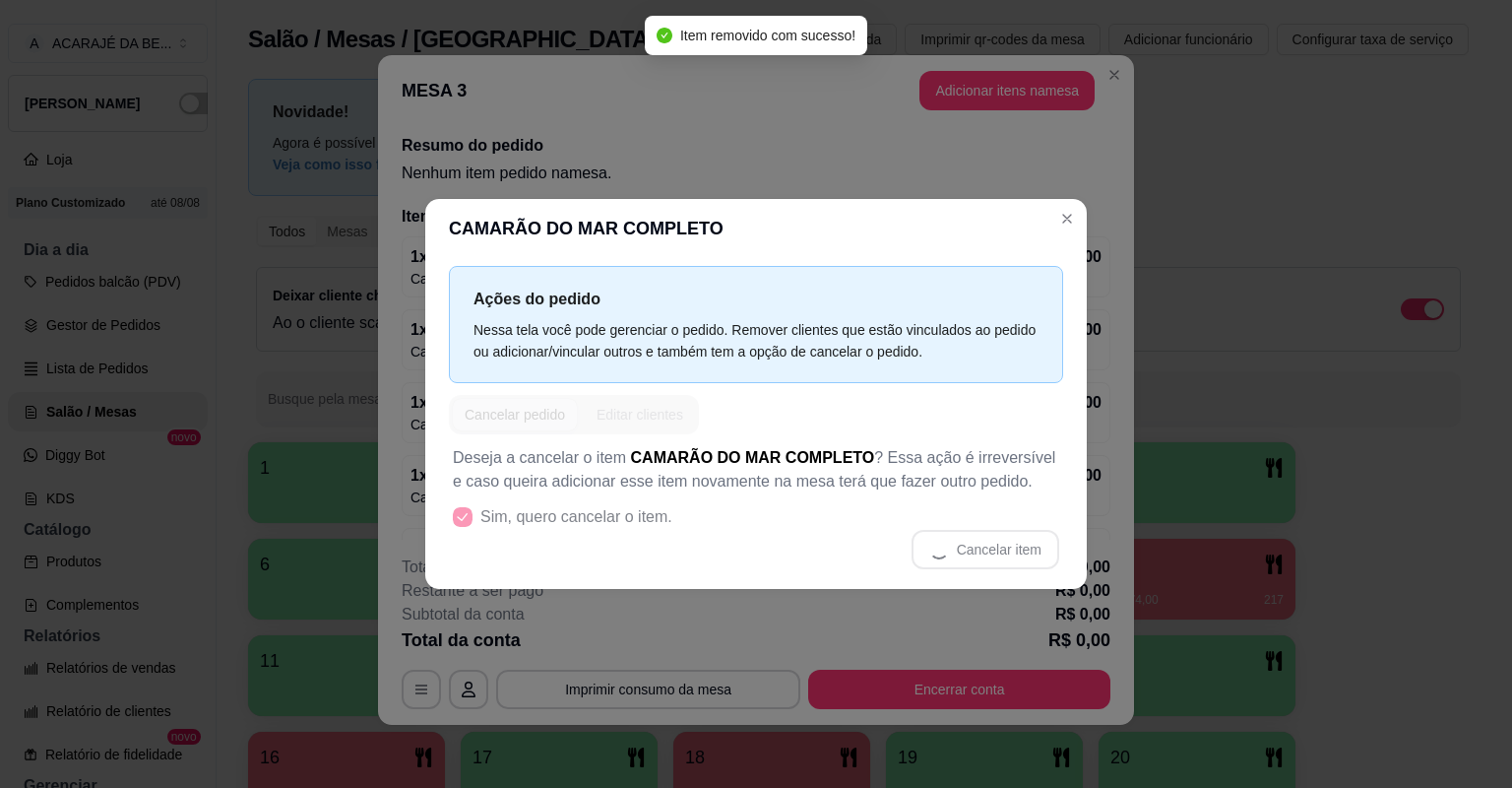 scroll, scrollTop: 4, scrollLeft: 0, axis: vertical 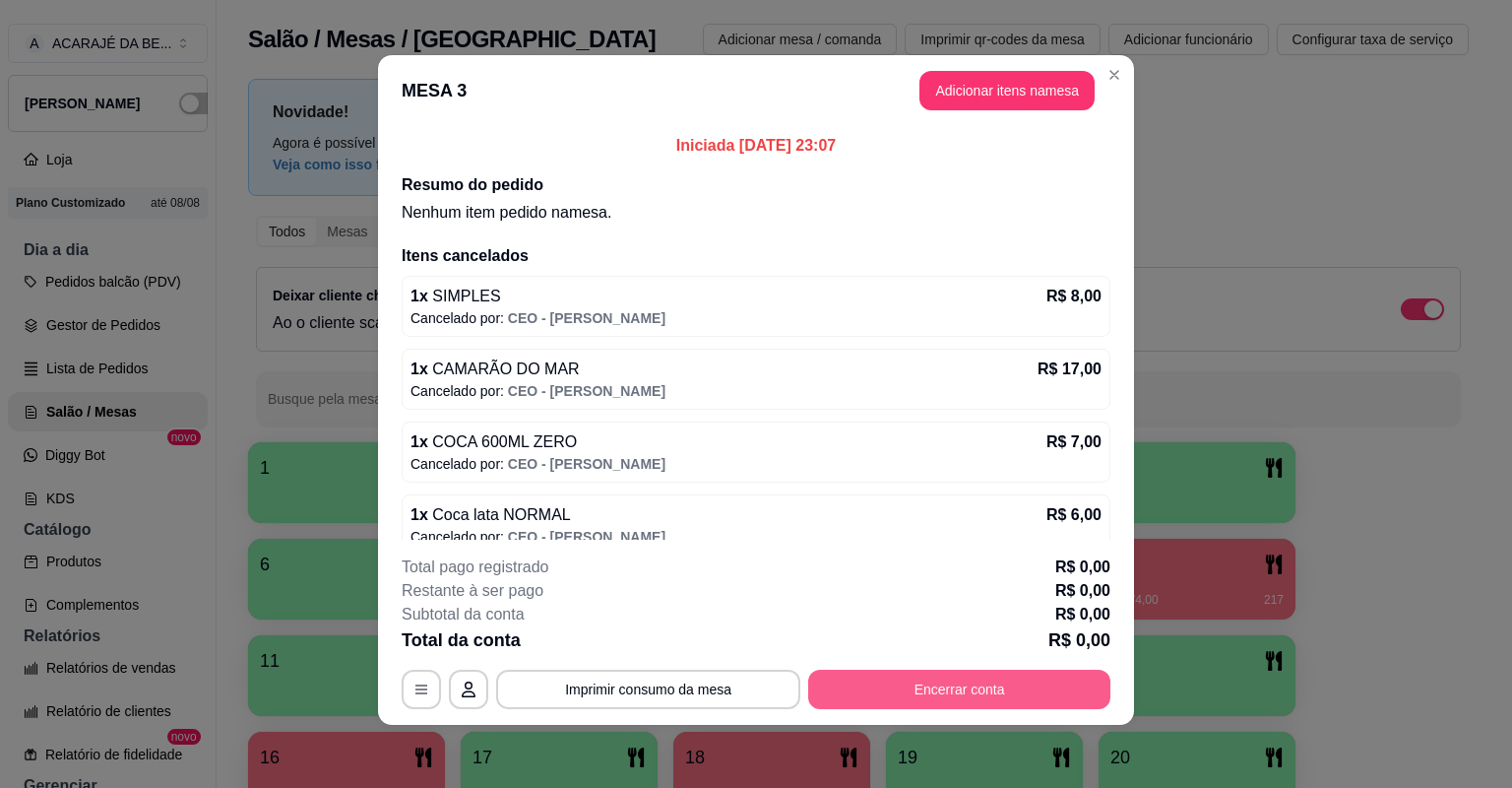 click on "Encerrar conta" at bounding box center (959, 690) 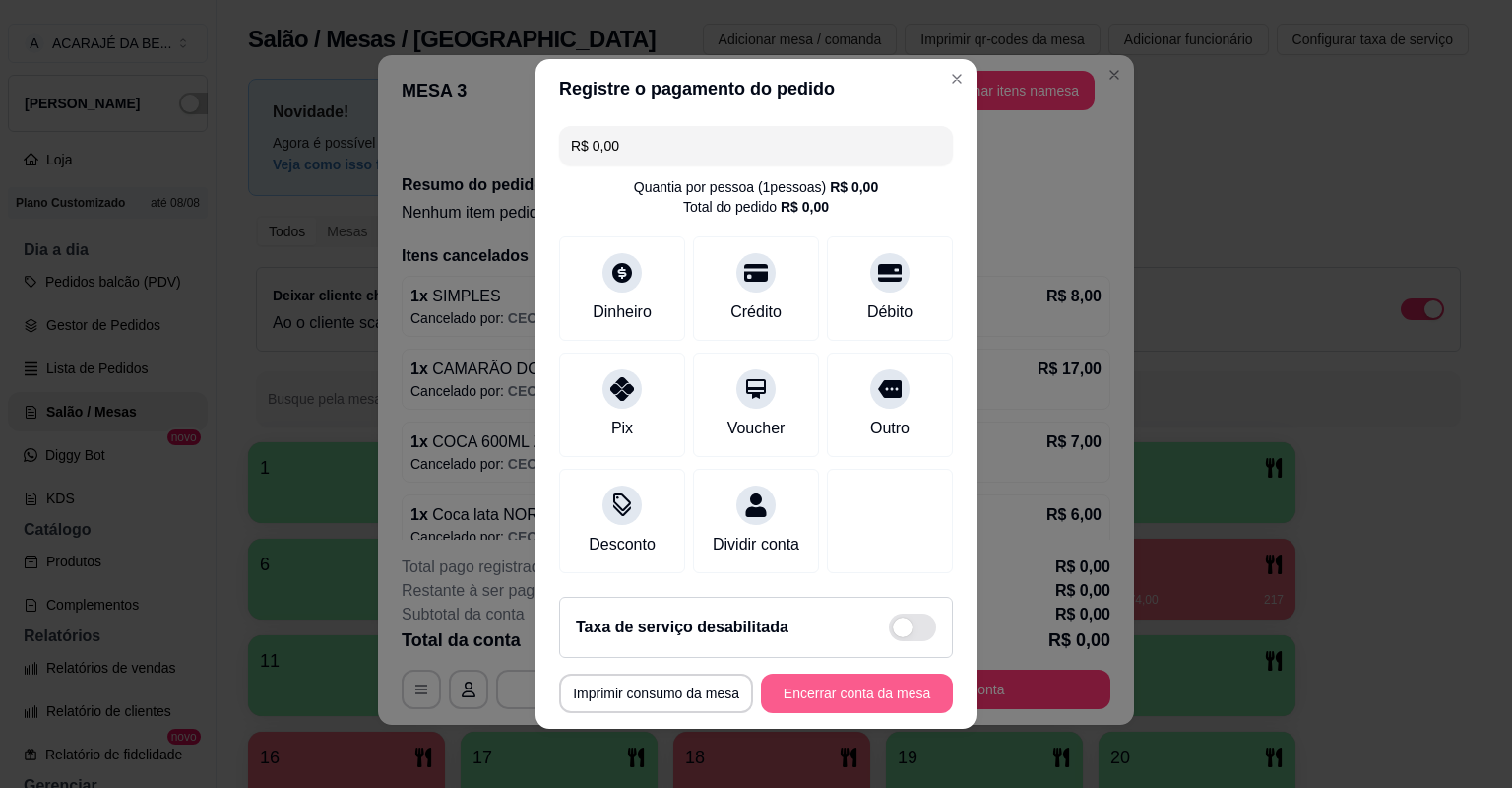 click on "Encerrar conta da mesa" at bounding box center (856, 693) 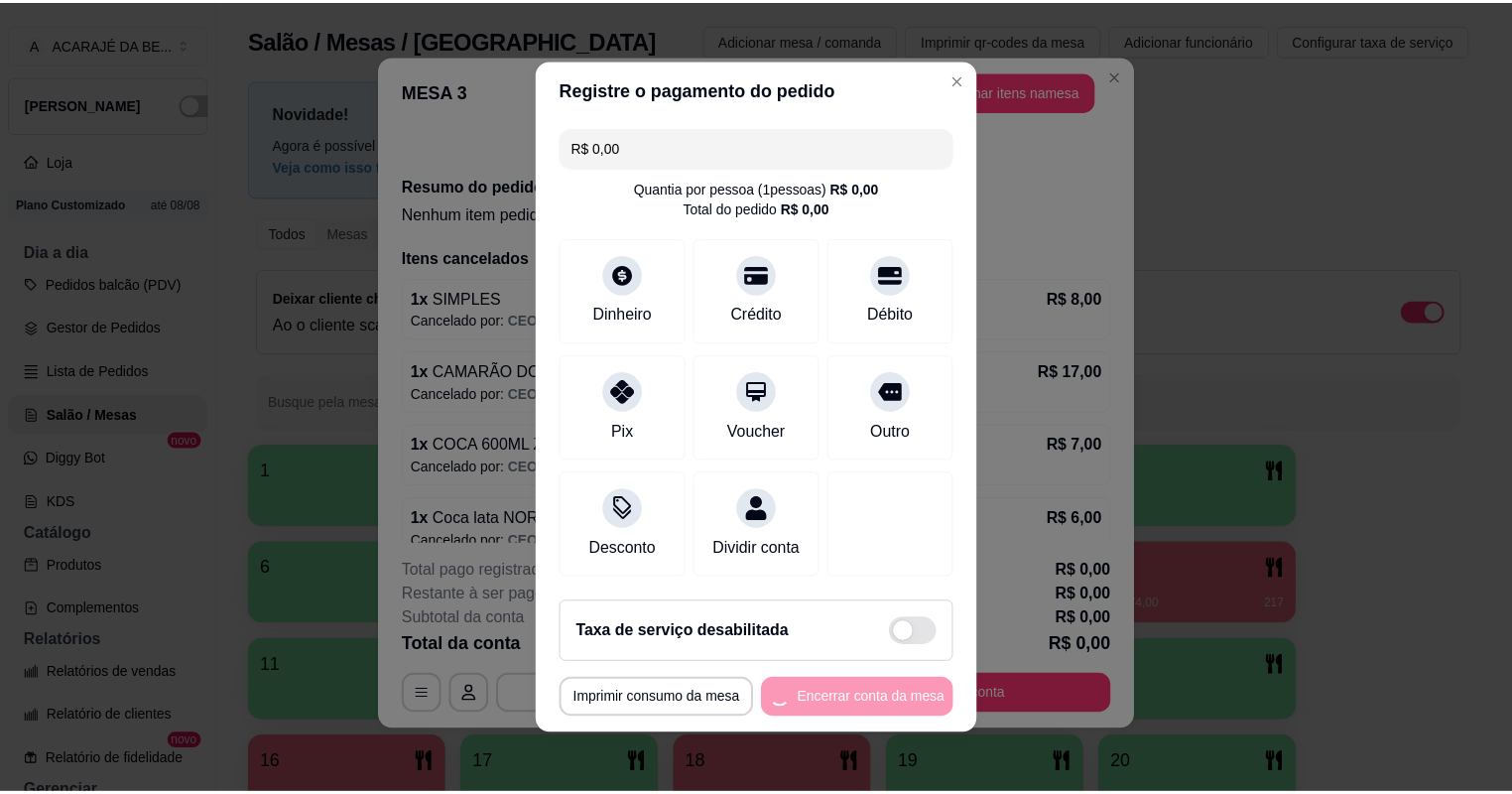 scroll, scrollTop: 0, scrollLeft: 0, axis: both 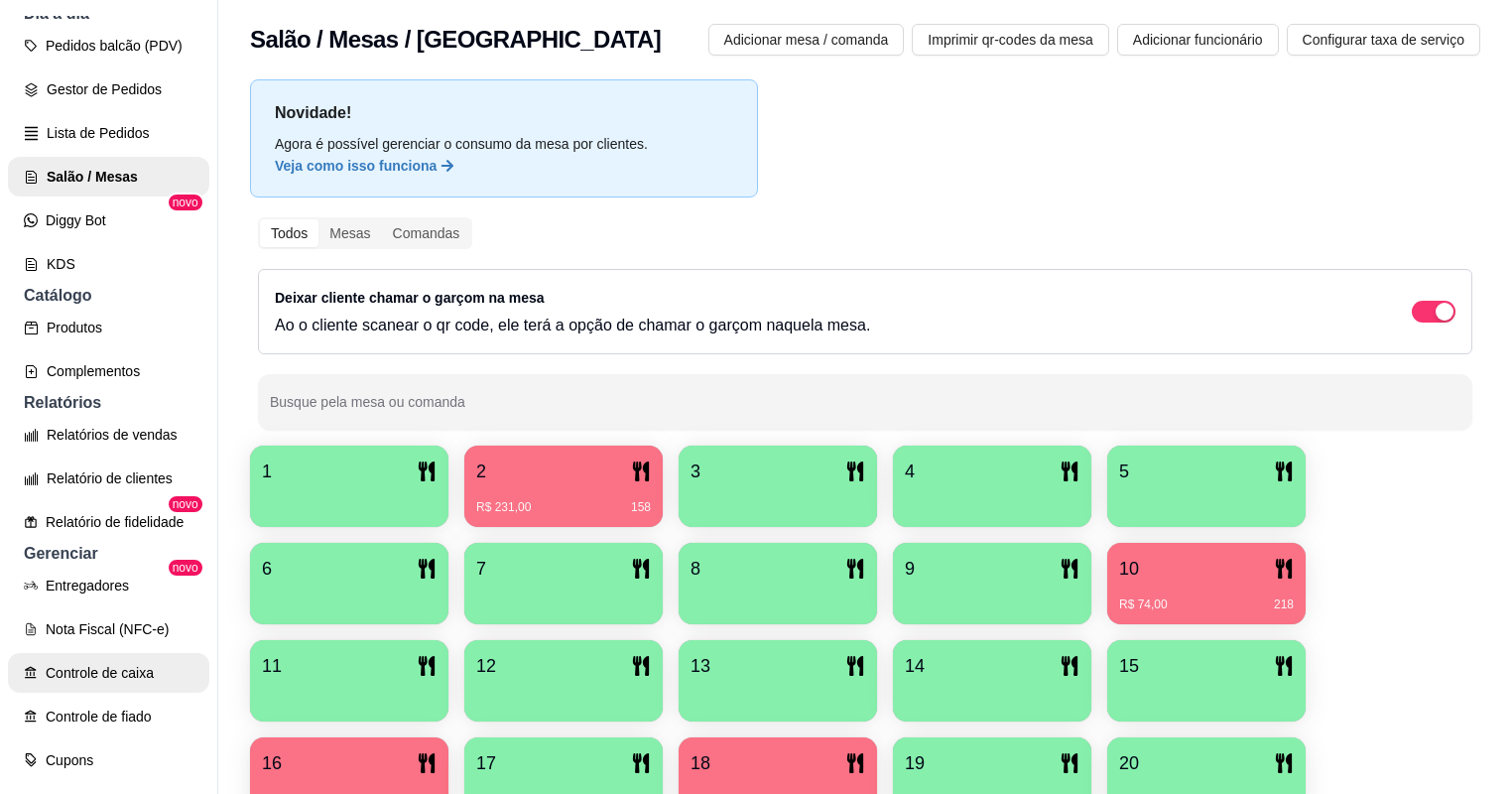 click on "Controle de caixa" at bounding box center [108, 673] 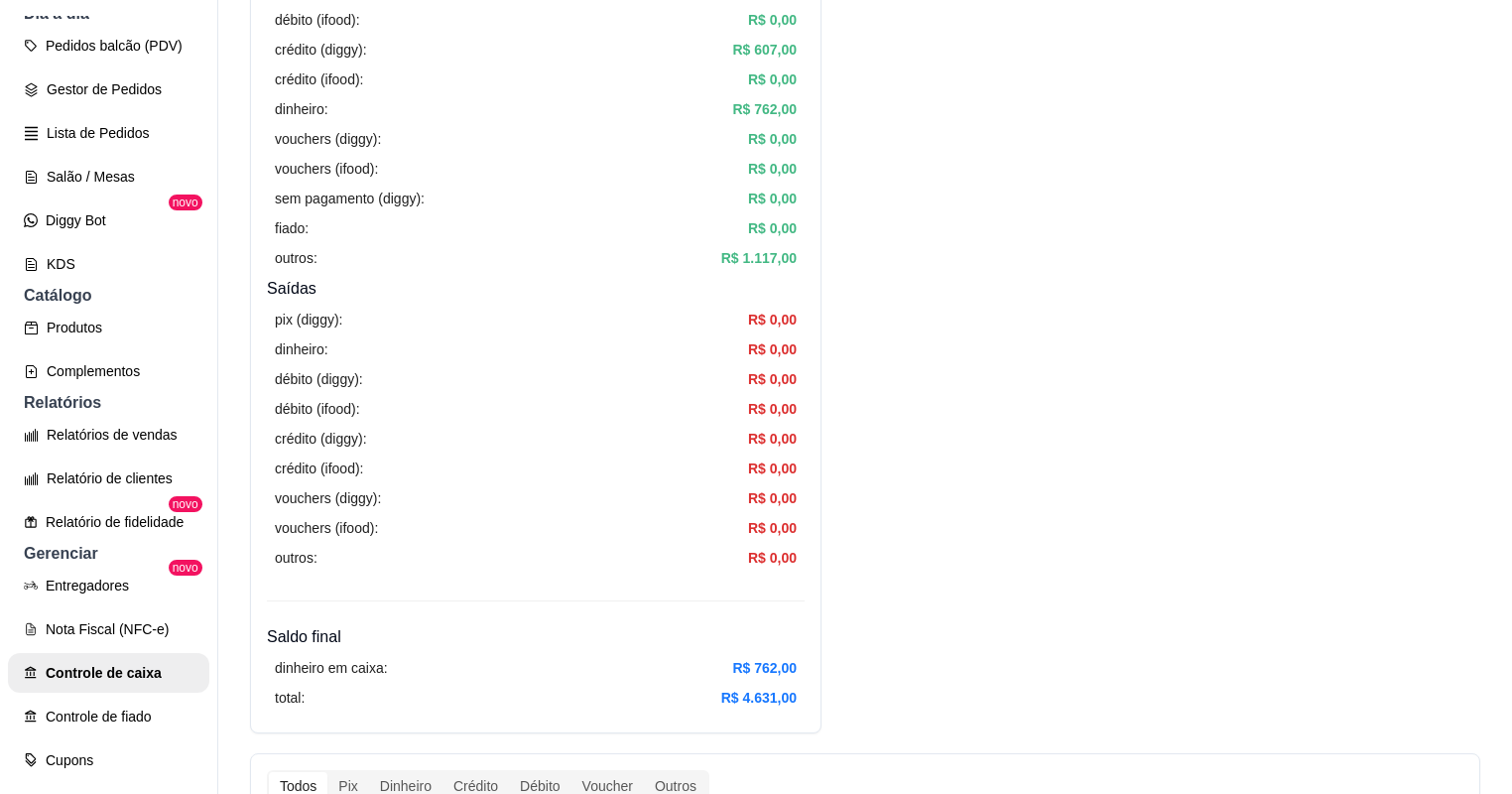 scroll, scrollTop: 476, scrollLeft: 0, axis: vertical 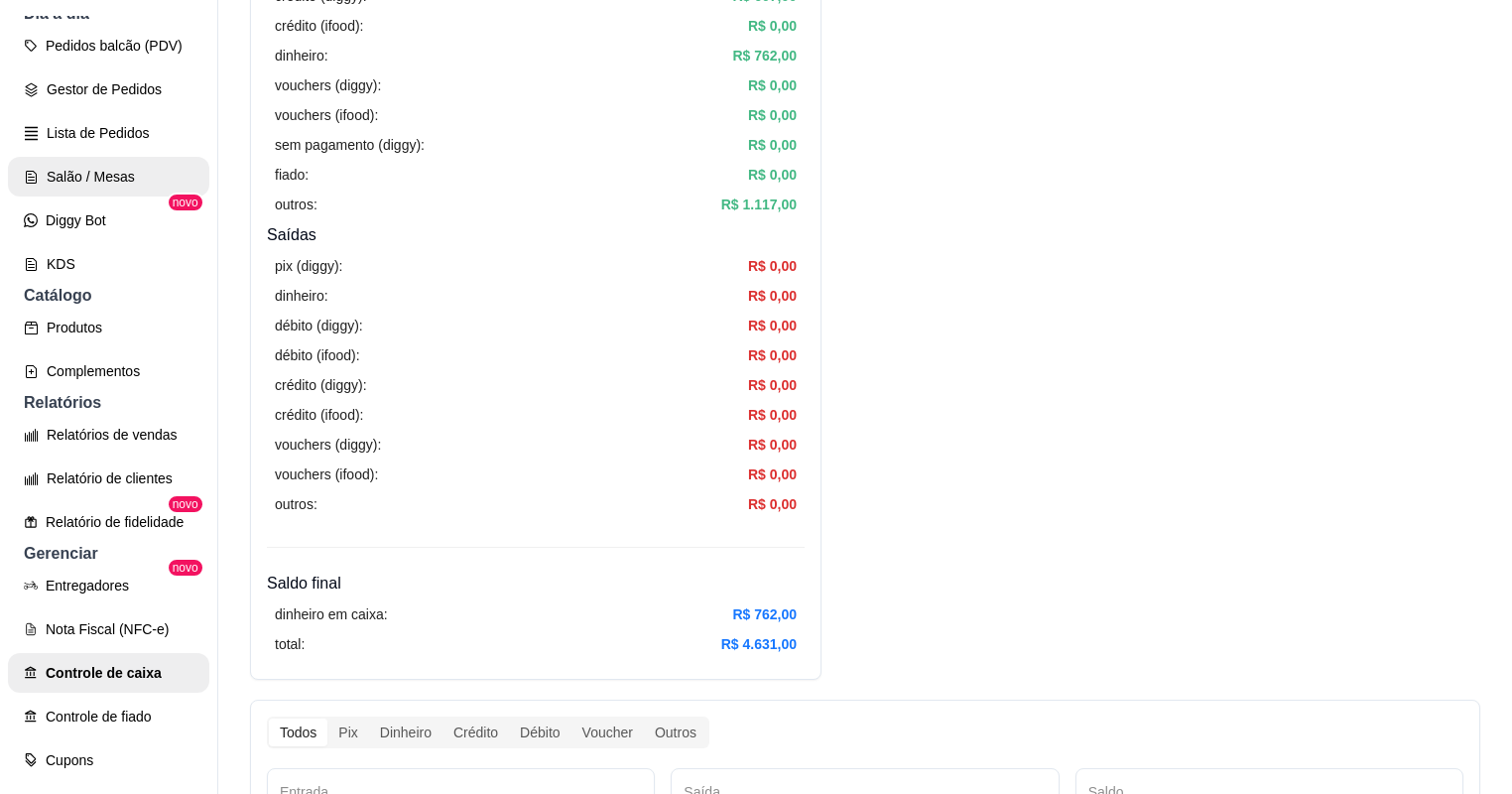 click on "Salão / Mesas" at bounding box center [108, 177] 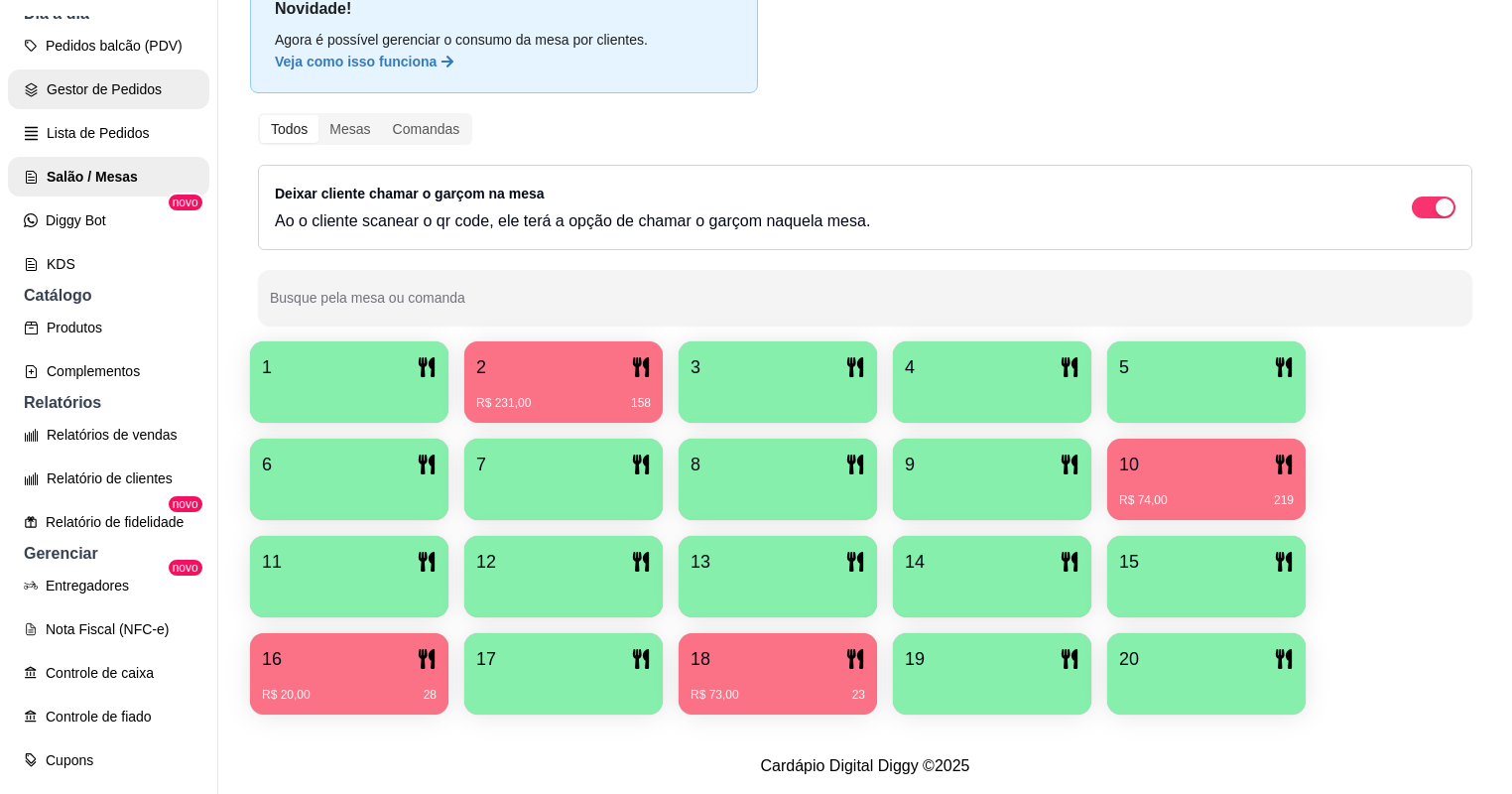 scroll, scrollTop: 0, scrollLeft: 0, axis: both 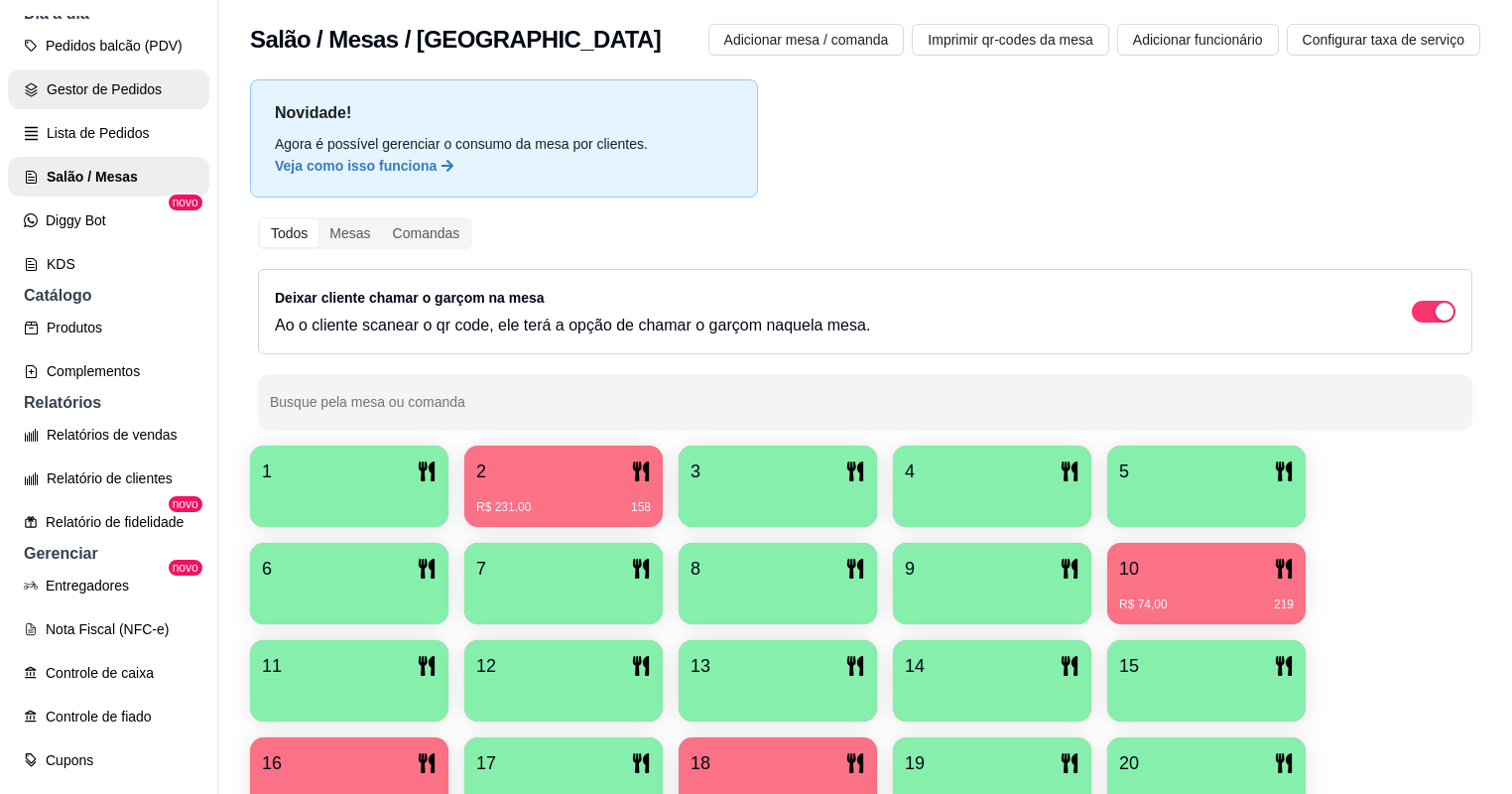 click on "Gestor de Pedidos" at bounding box center (108, 89) 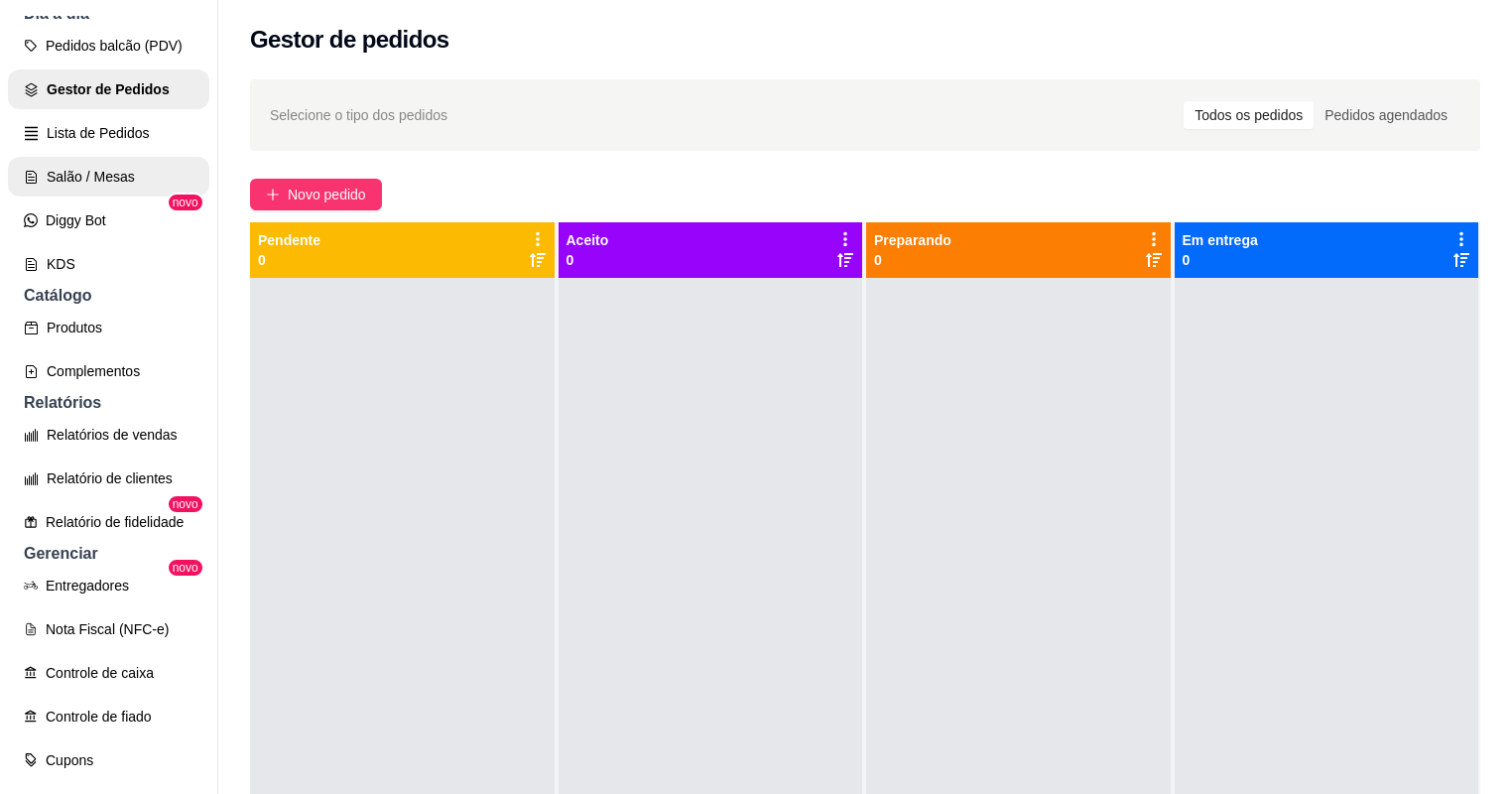click on "Salão / Mesas" at bounding box center (108, 177) 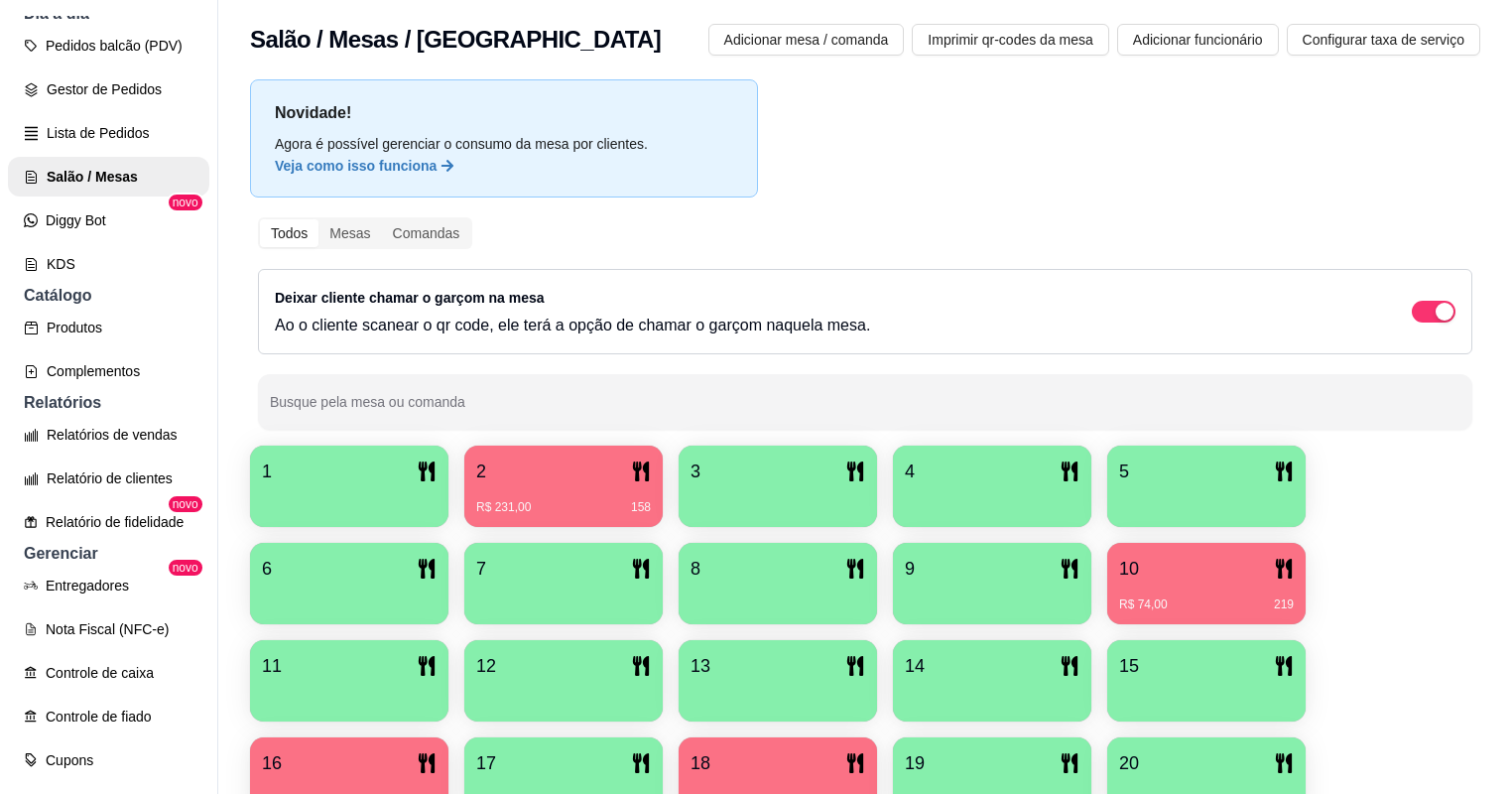click on "R$ 231,00 158" at bounding box center [564, 500] 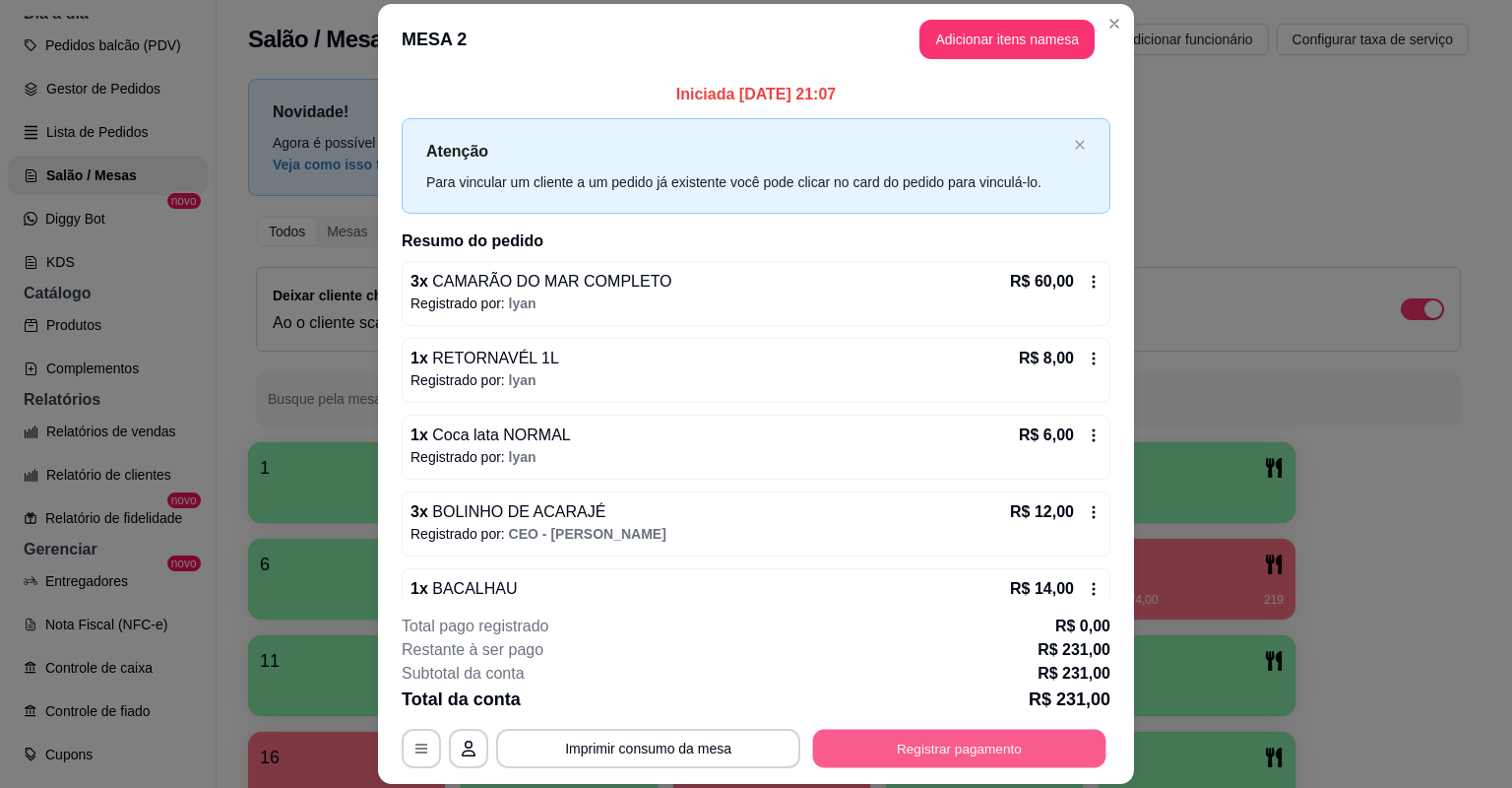 click on "Registrar pagamento" at bounding box center [960, 749] 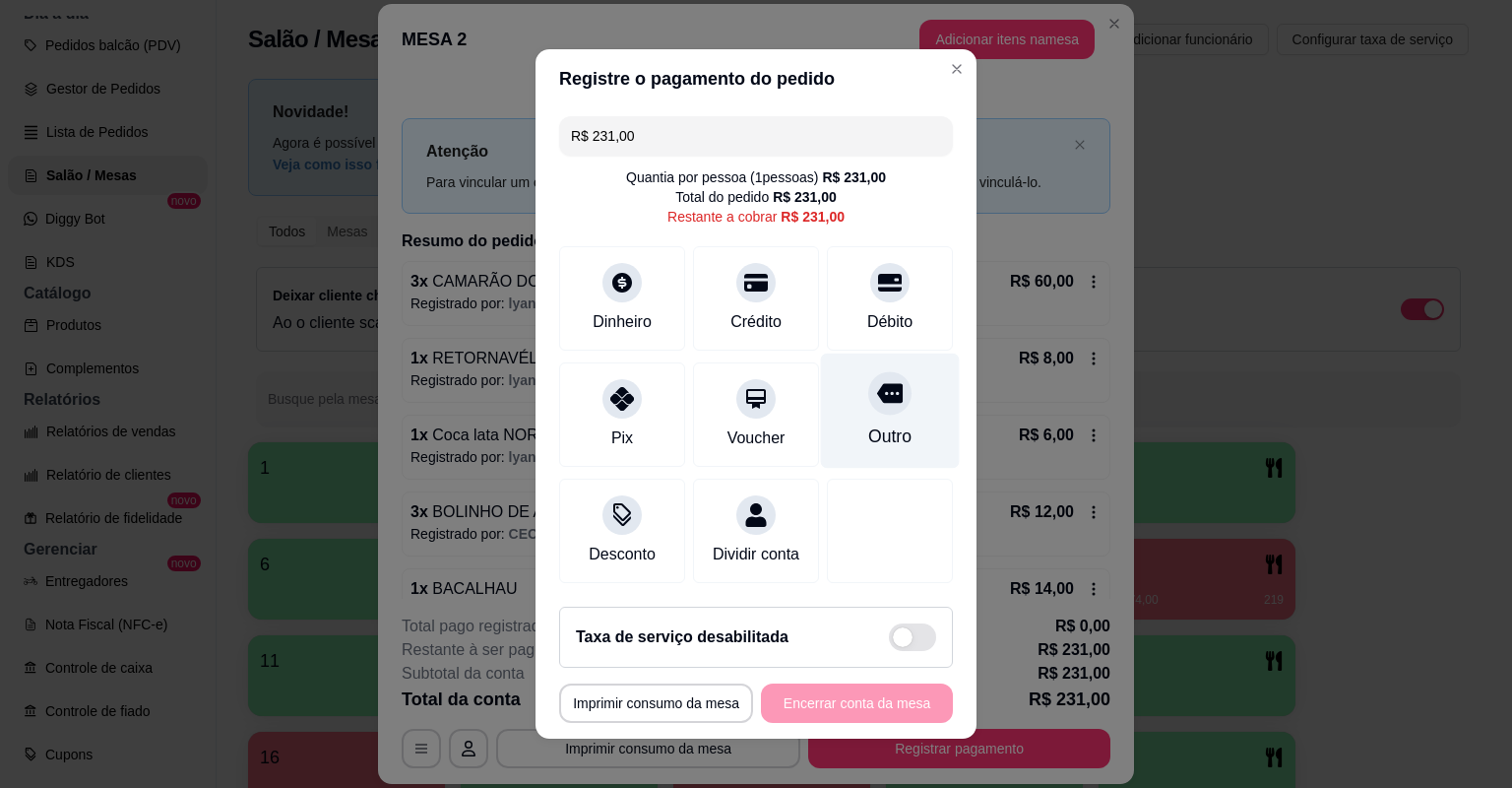 drag, startPoint x: 881, startPoint y: 427, endPoint x: 866, endPoint y: 435, distance: 17 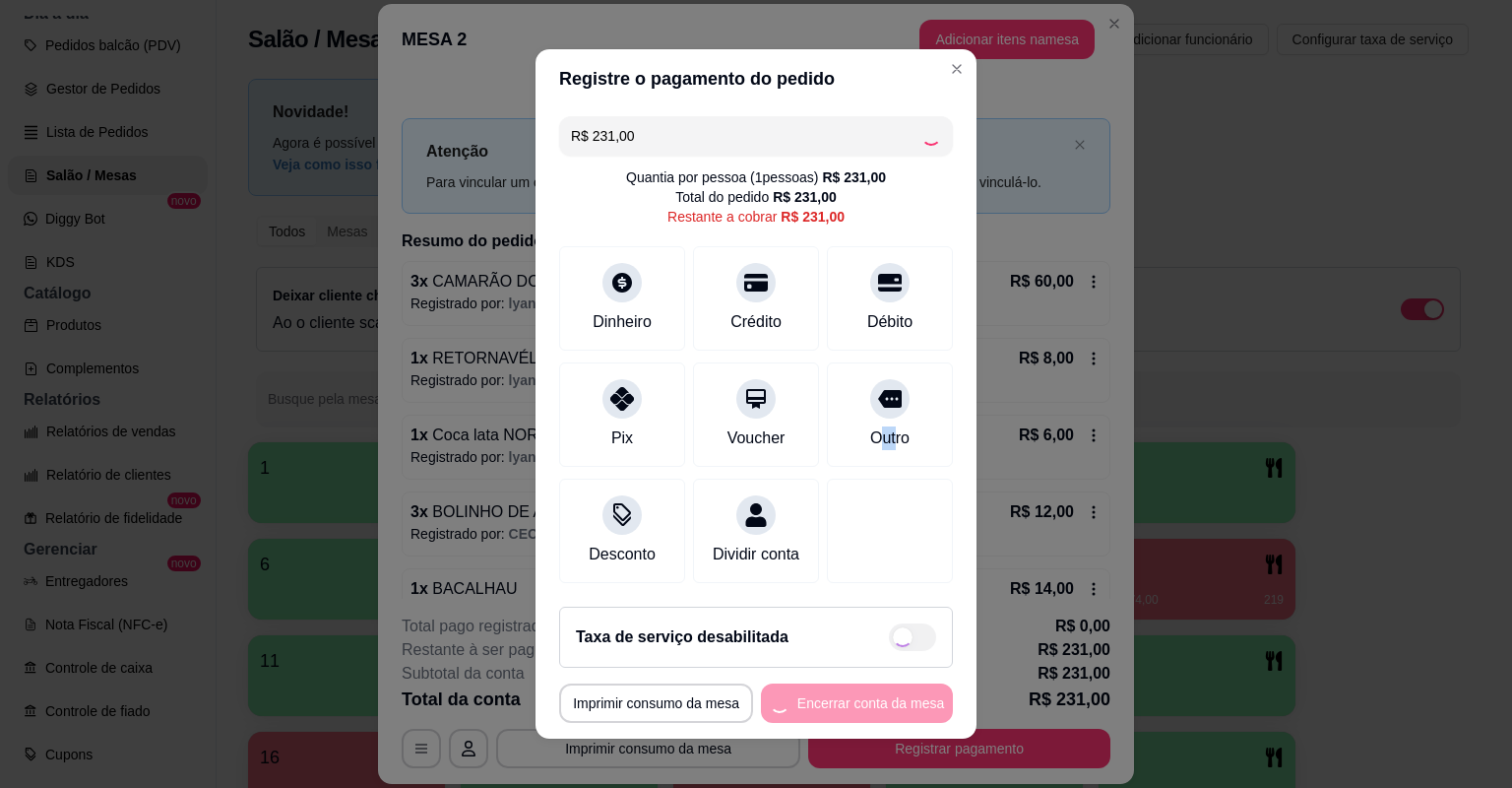 type on "R$ 0,00" 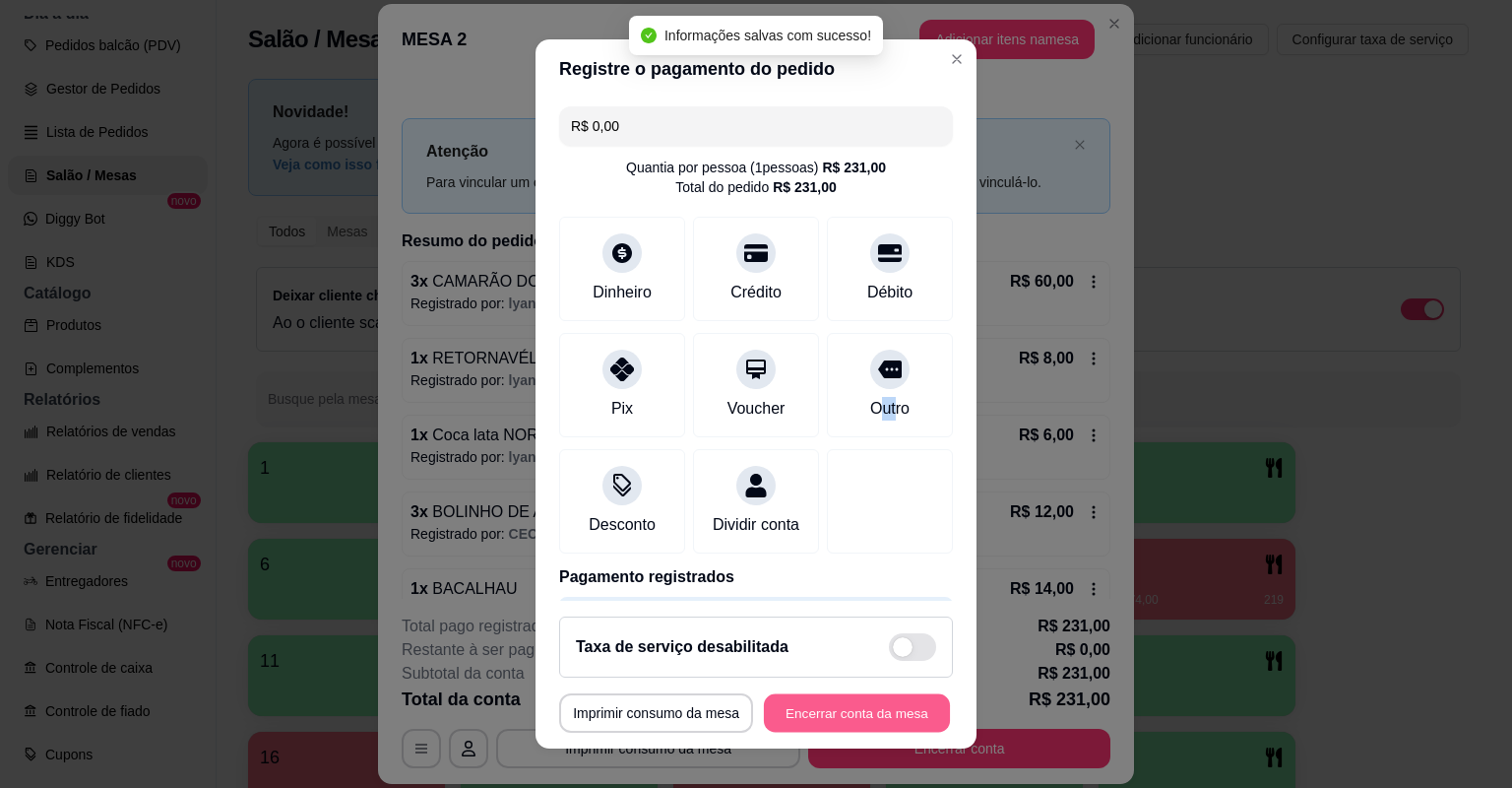 click on "Encerrar conta da mesa" at bounding box center [856, 713] 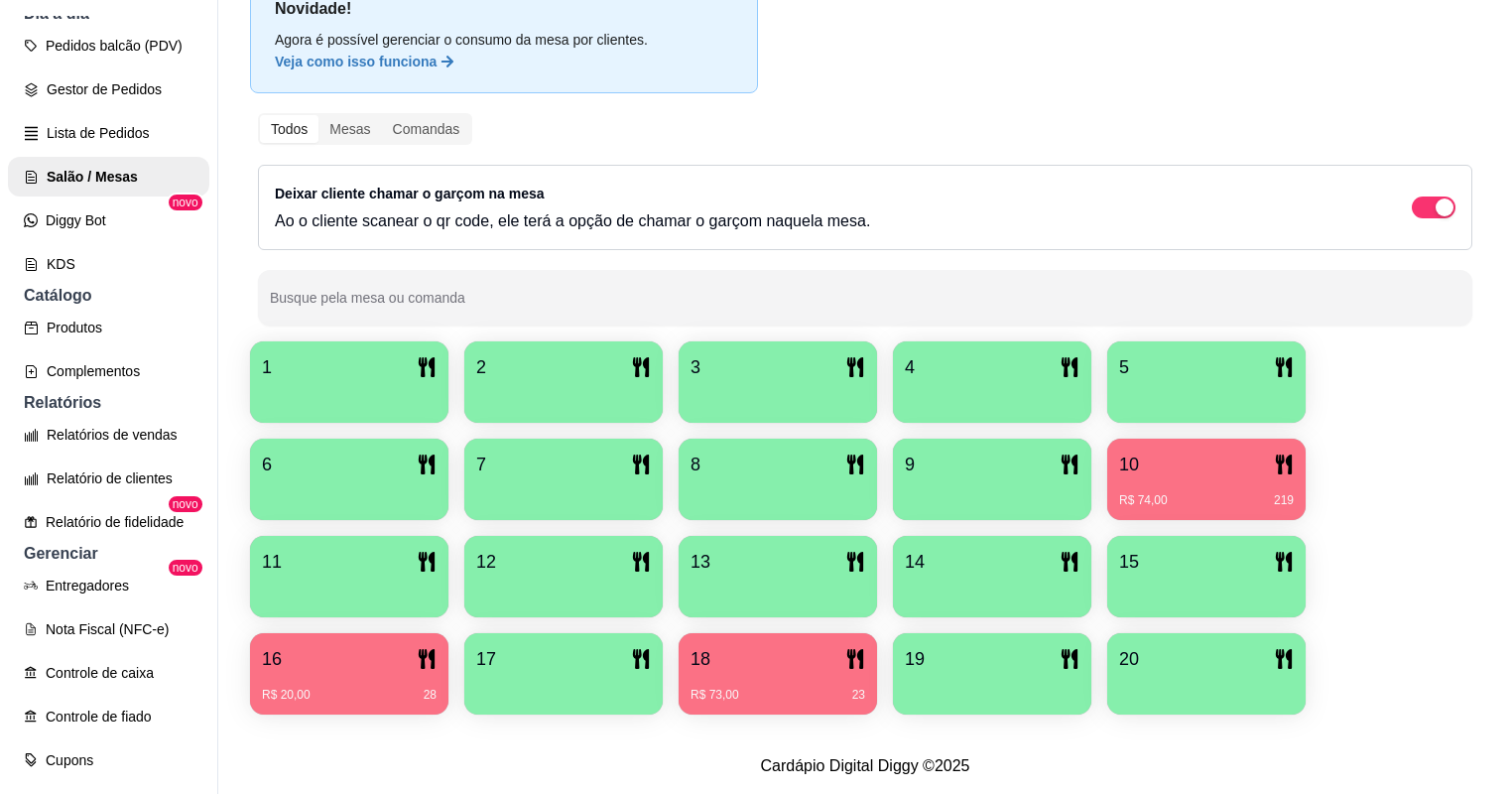 scroll, scrollTop: 115, scrollLeft: 0, axis: vertical 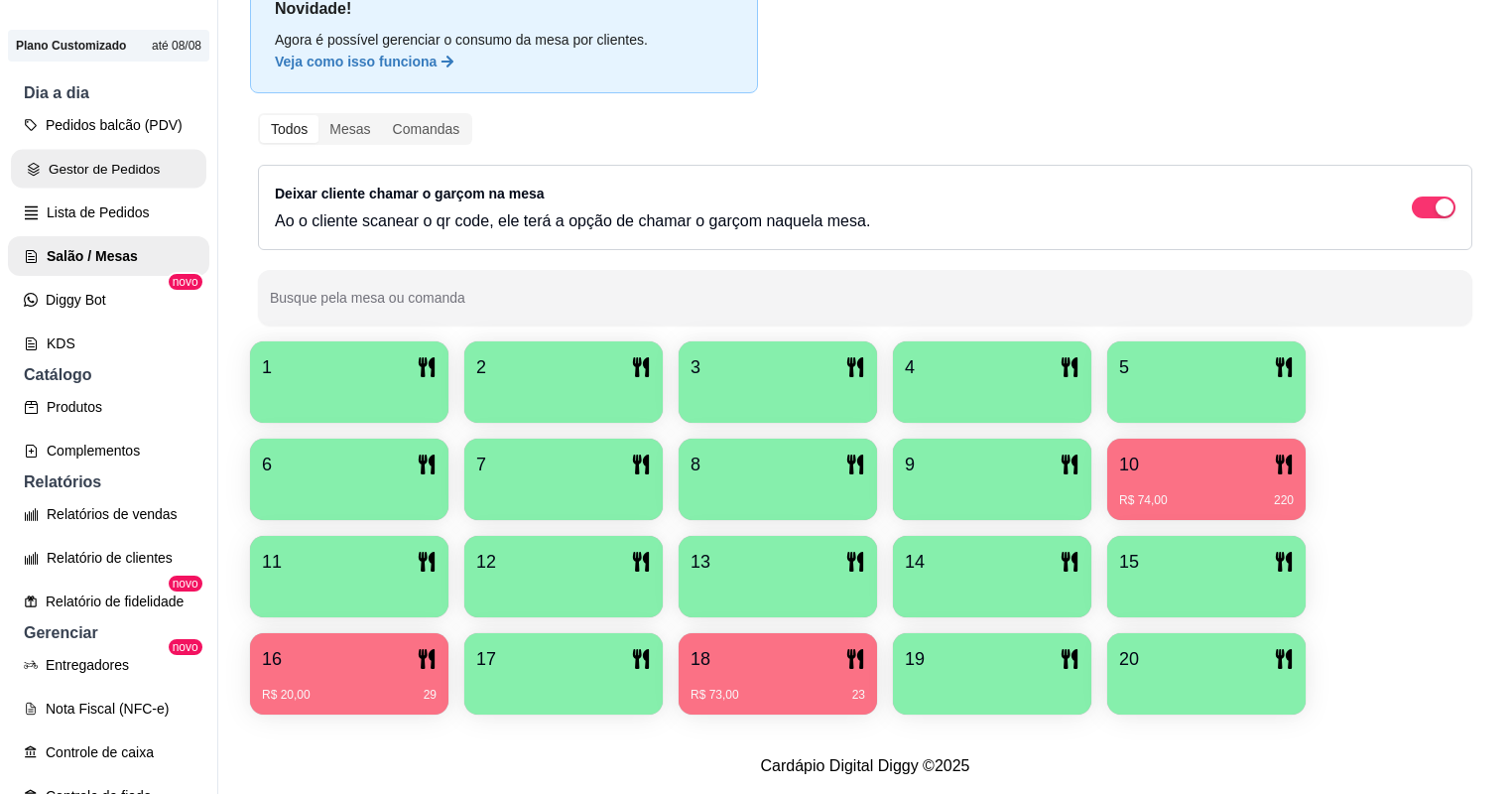 click on "Gestor de Pedidos" at bounding box center (108, 169) 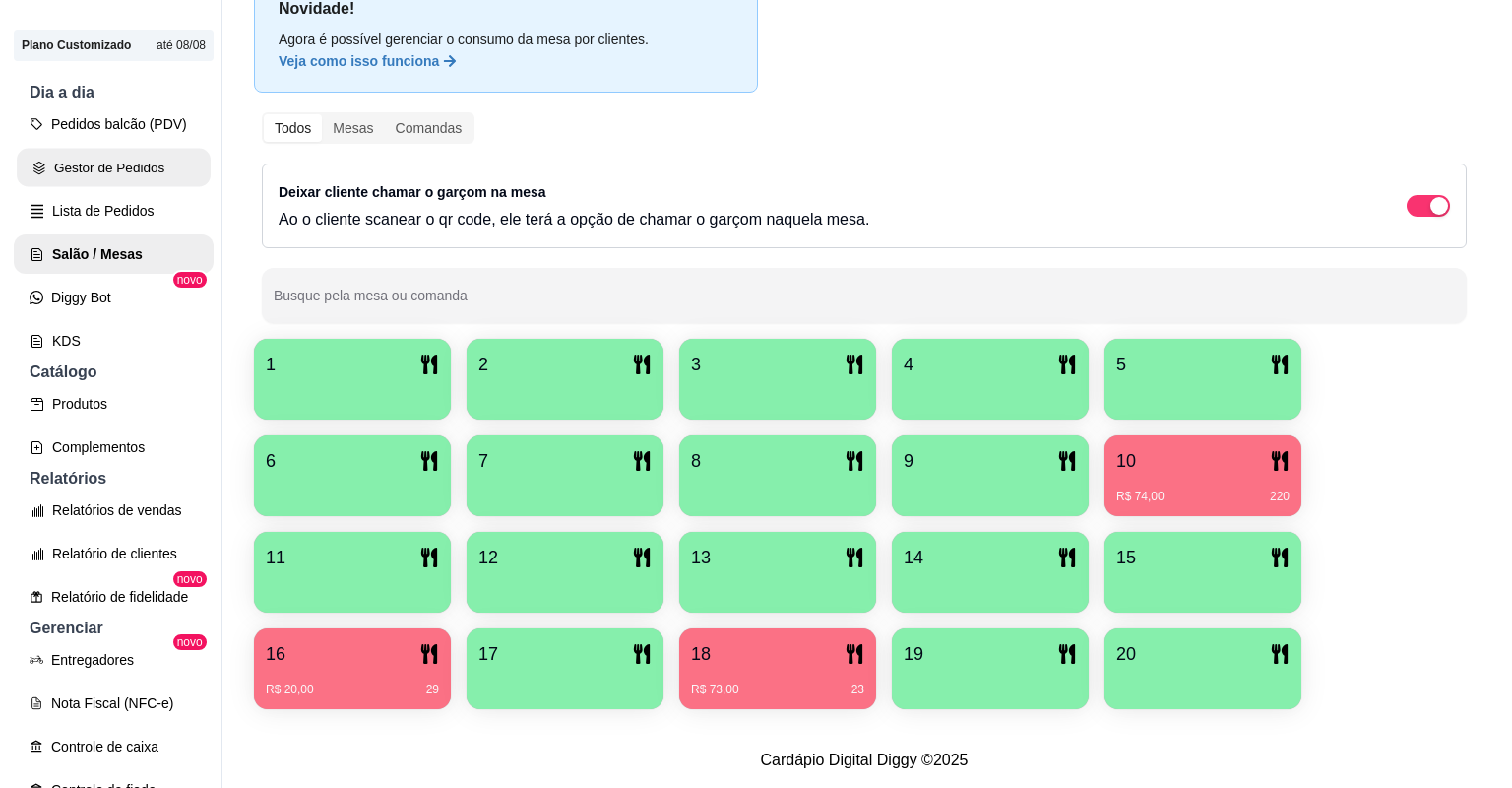 scroll, scrollTop: 0, scrollLeft: 0, axis: both 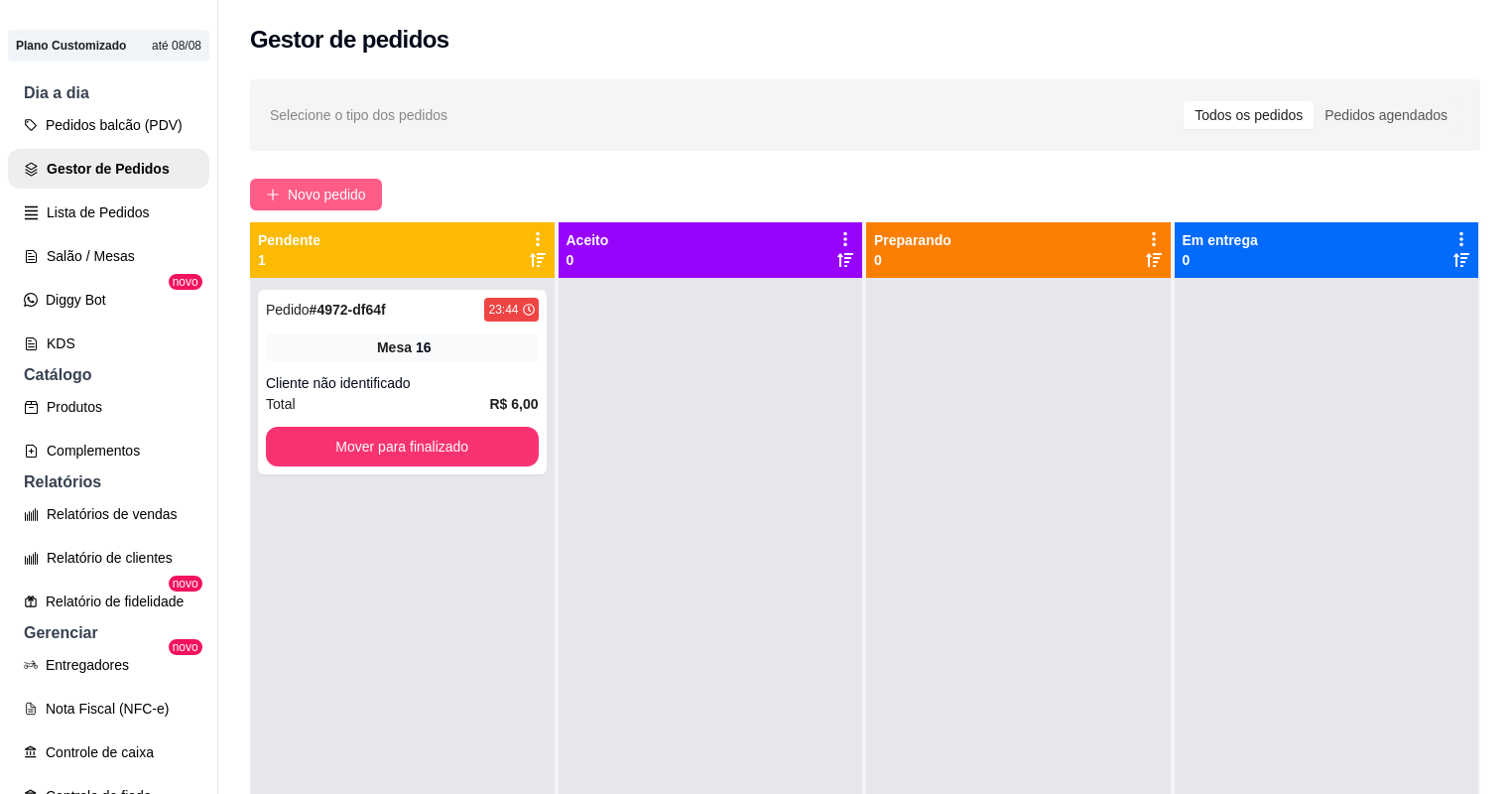 click on "Novo pedido" at bounding box center [326, 195] 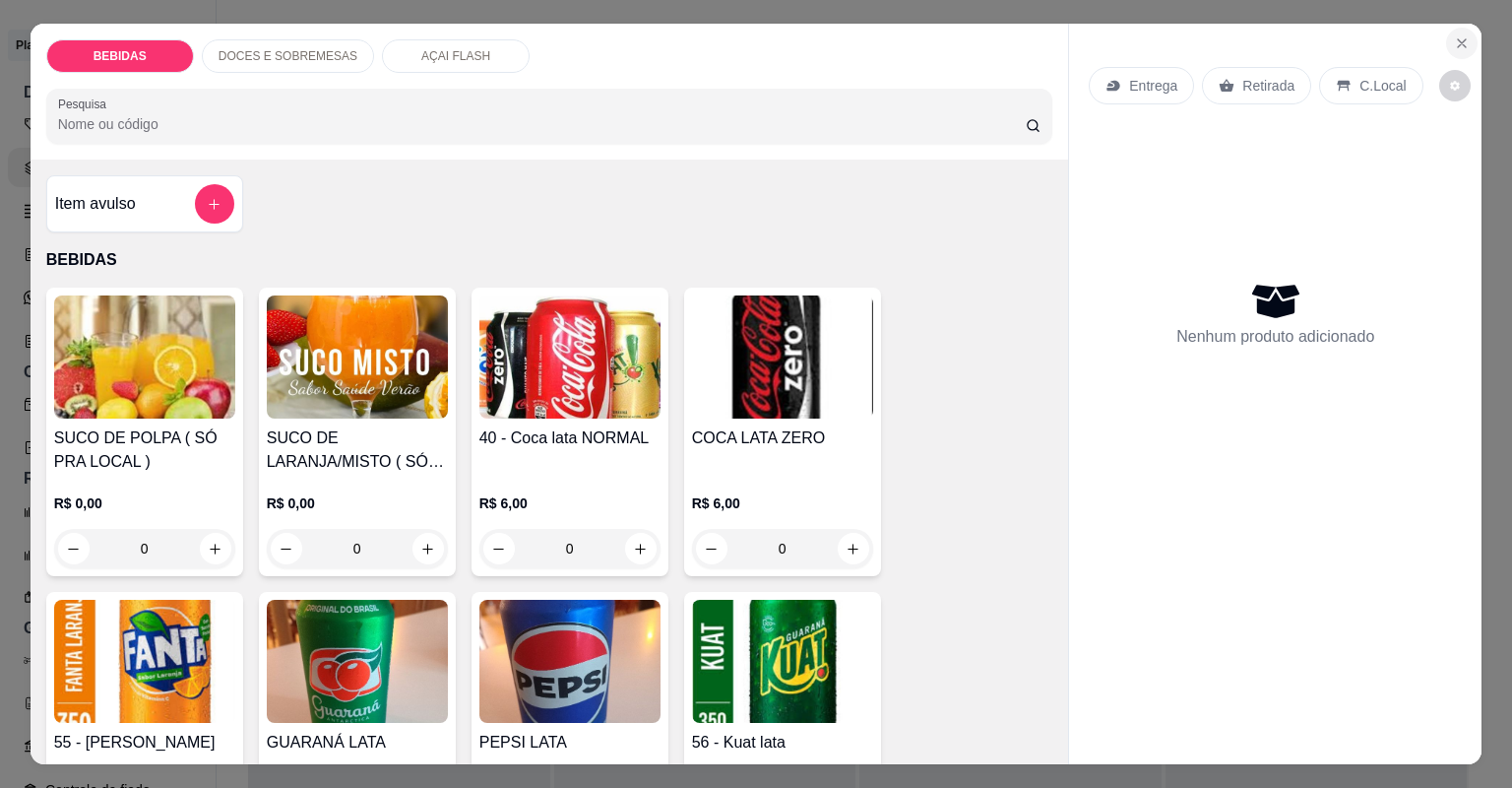click at bounding box center [1462, 43] 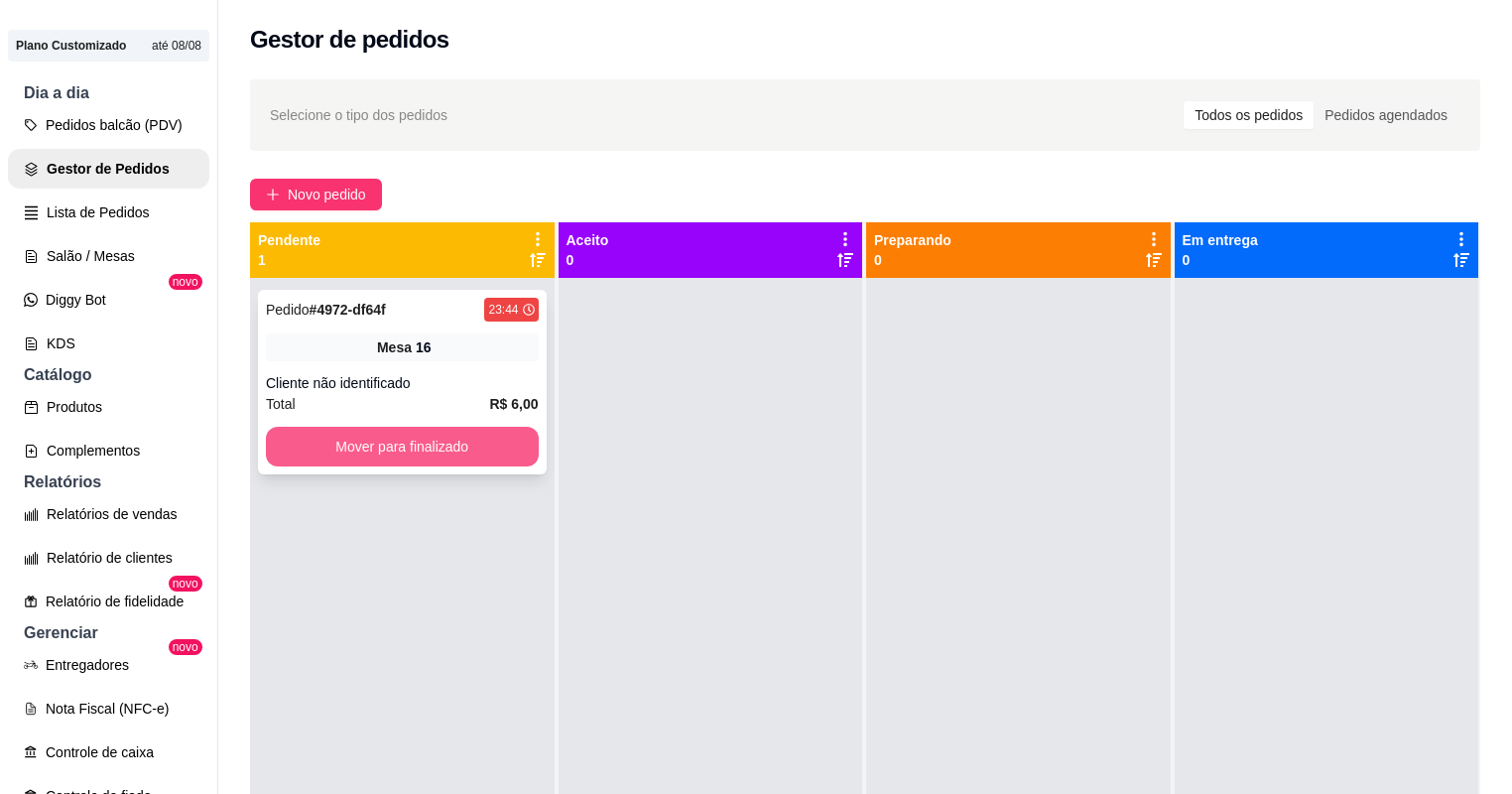 click on "Mover para finalizado" at bounding box center (402, 447) 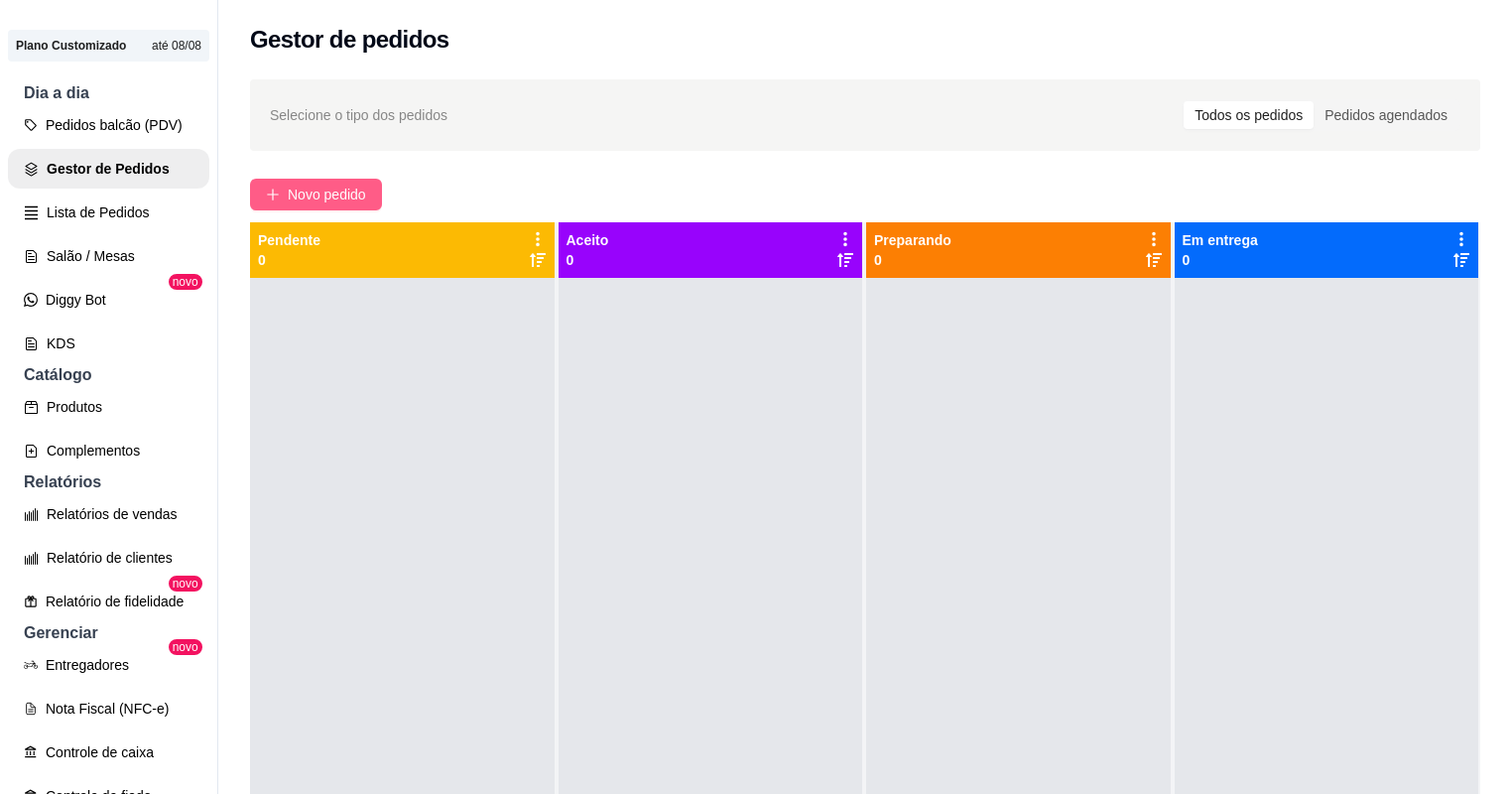 click on "Novo pedido" at bounding box center [326, 195] 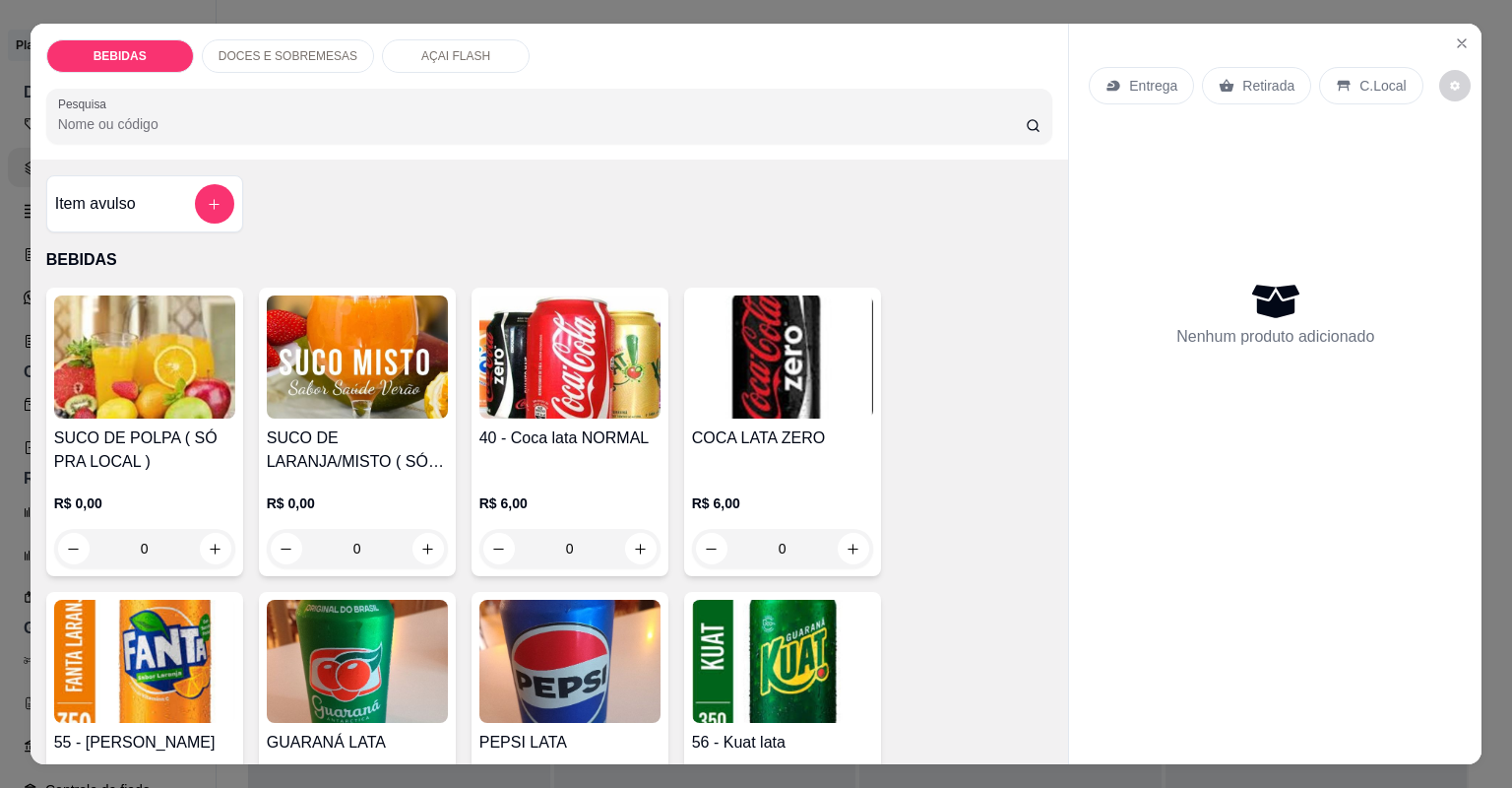 drag, startPoint x: 408, startPoint y: 52, endPoint x: 372, endPoint y: 95, distance: 56.0803 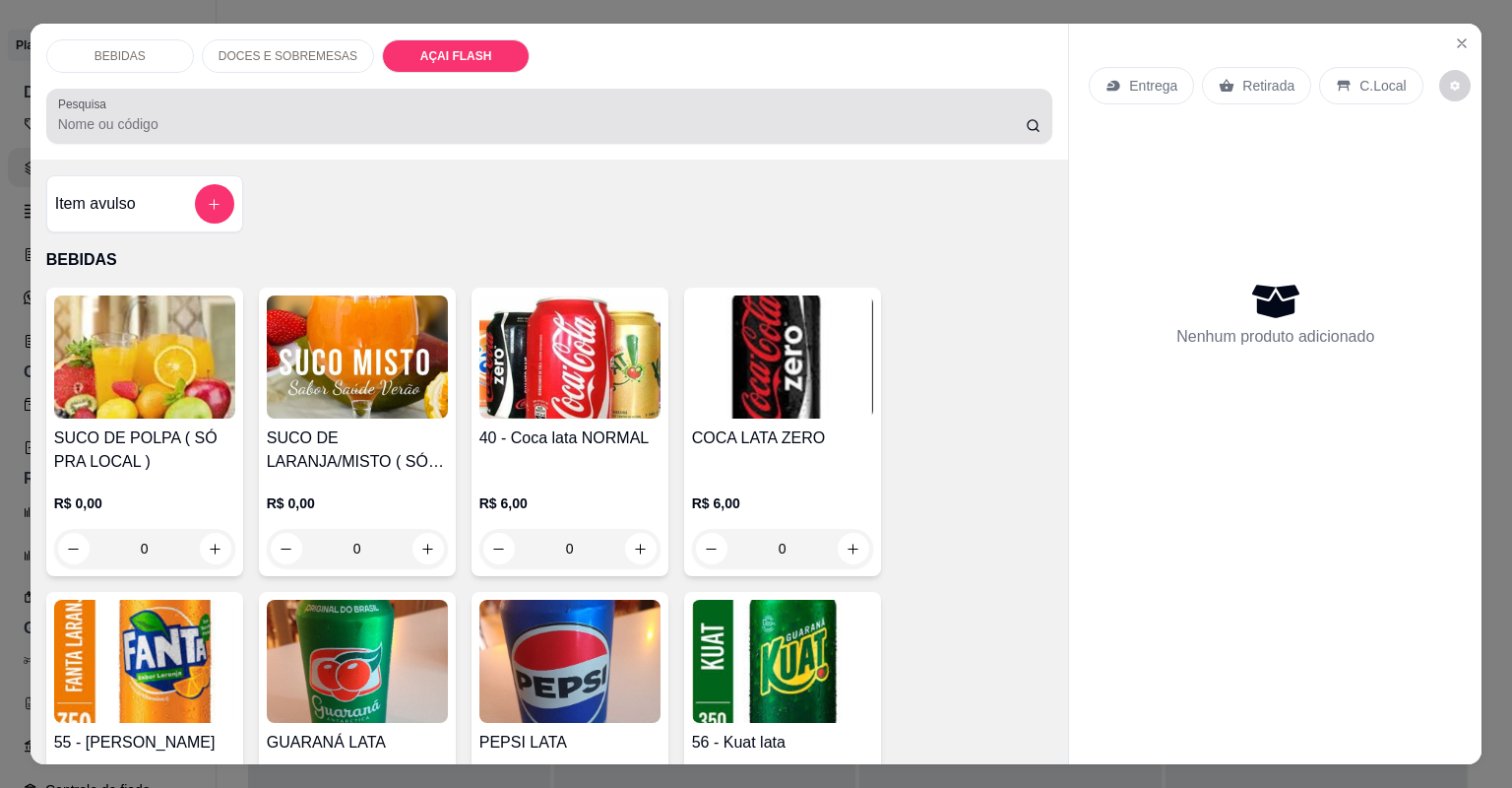 scroll, scrollTop: 2202, scrollLeft: 0, axis: vertical 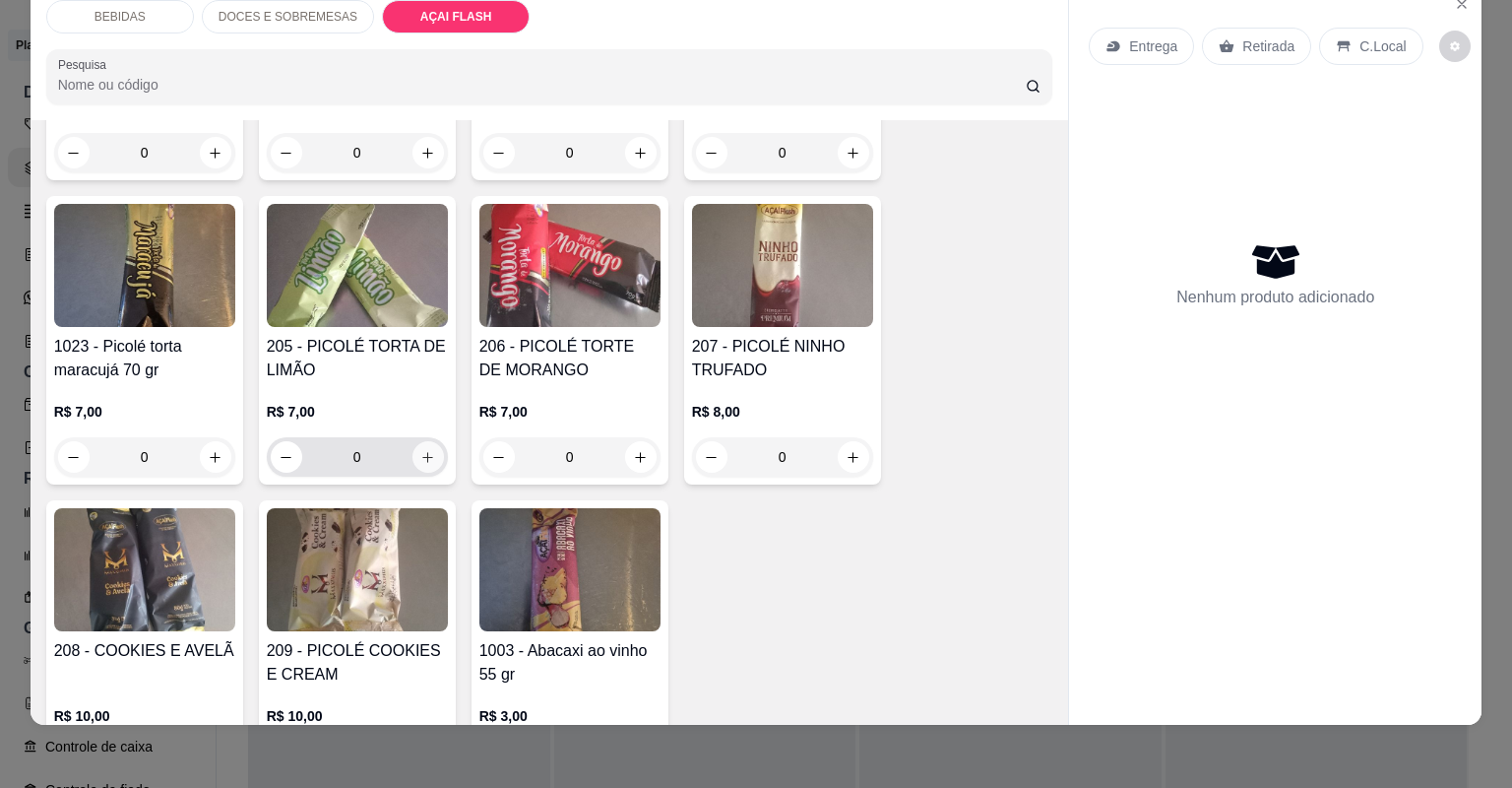 click at bounding box center (428, 457) 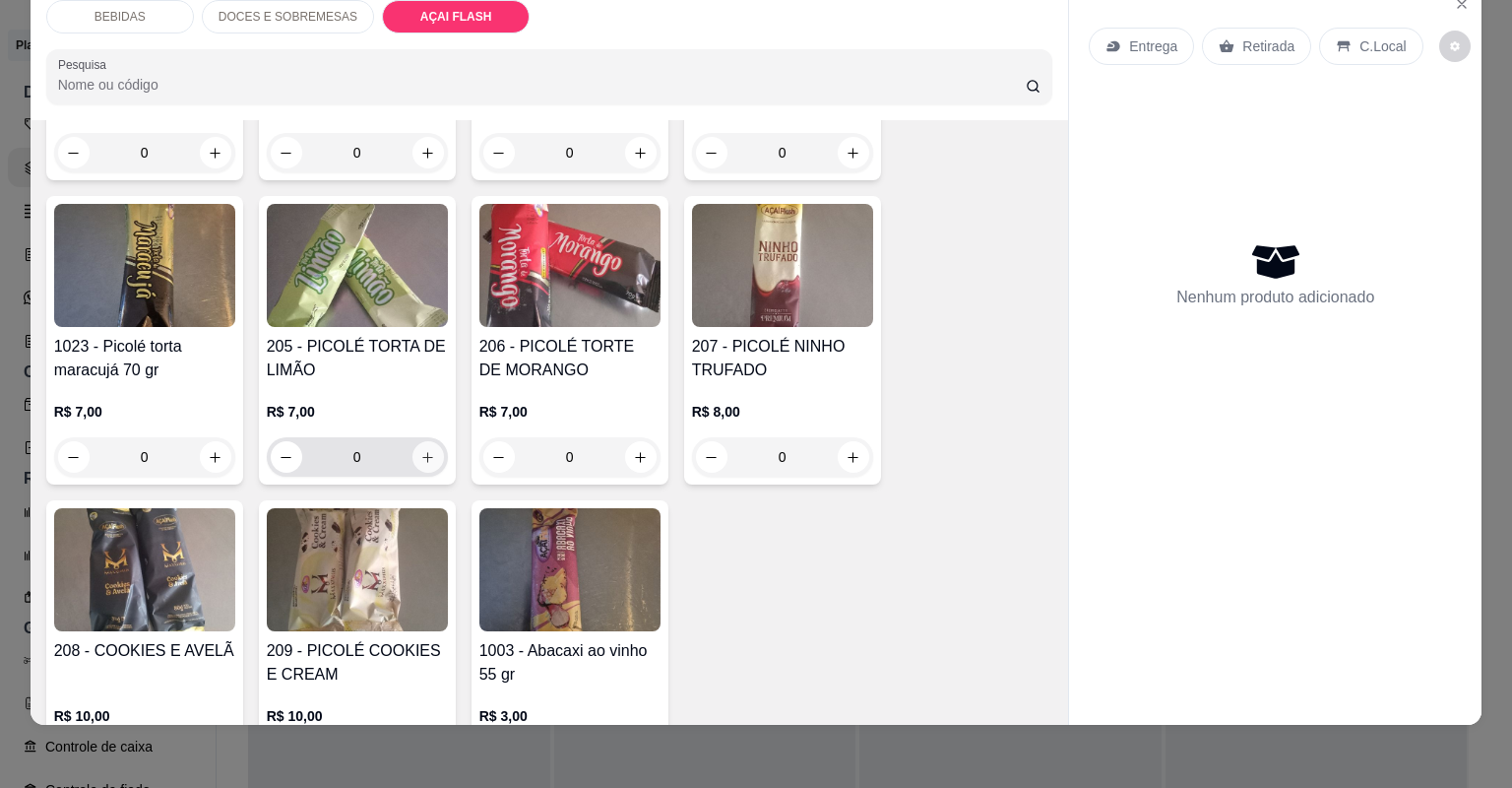 type on "1" 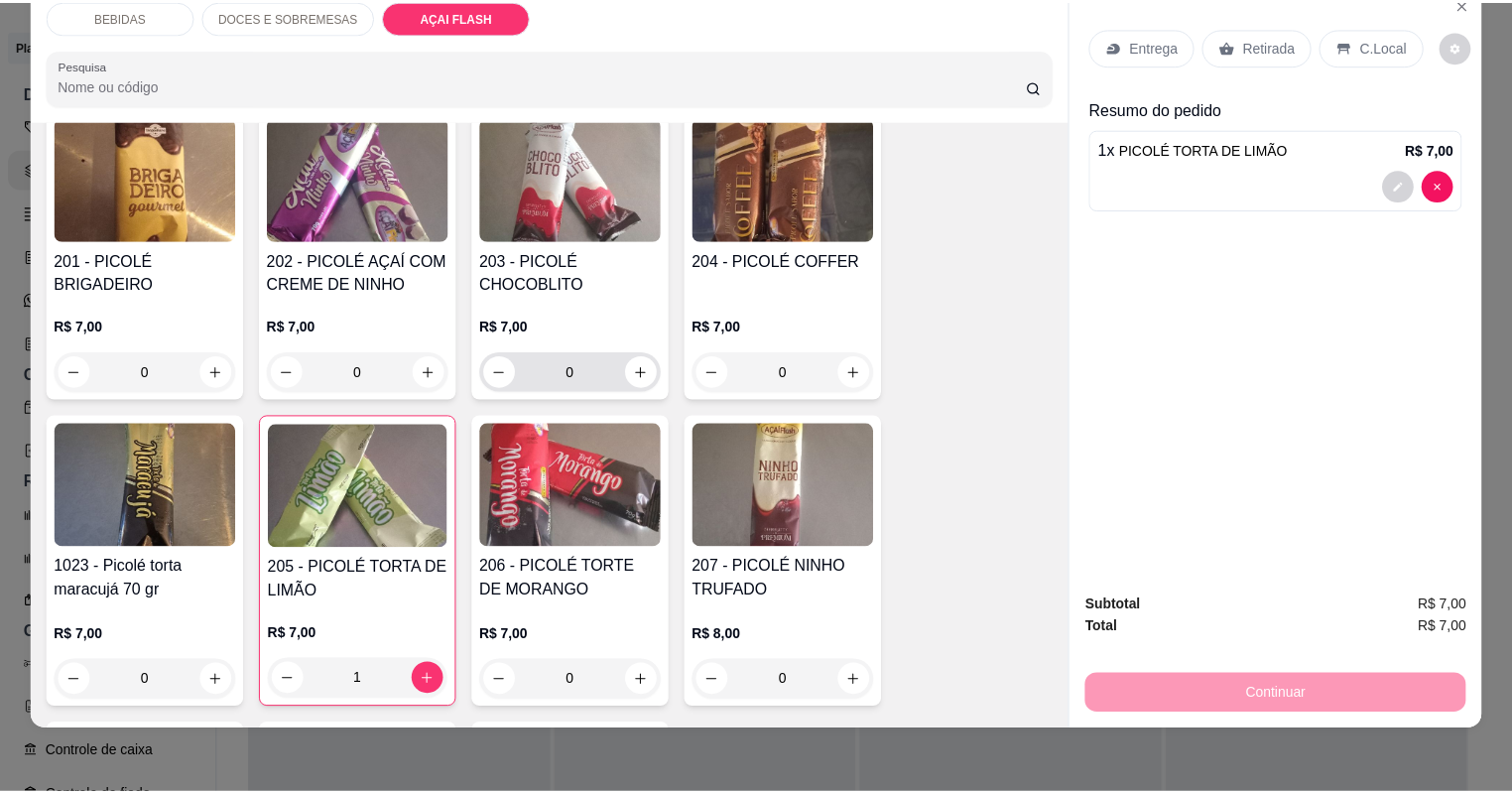 scroll, scrollTop: 3251, scrollLeft: 0, axis: vertical 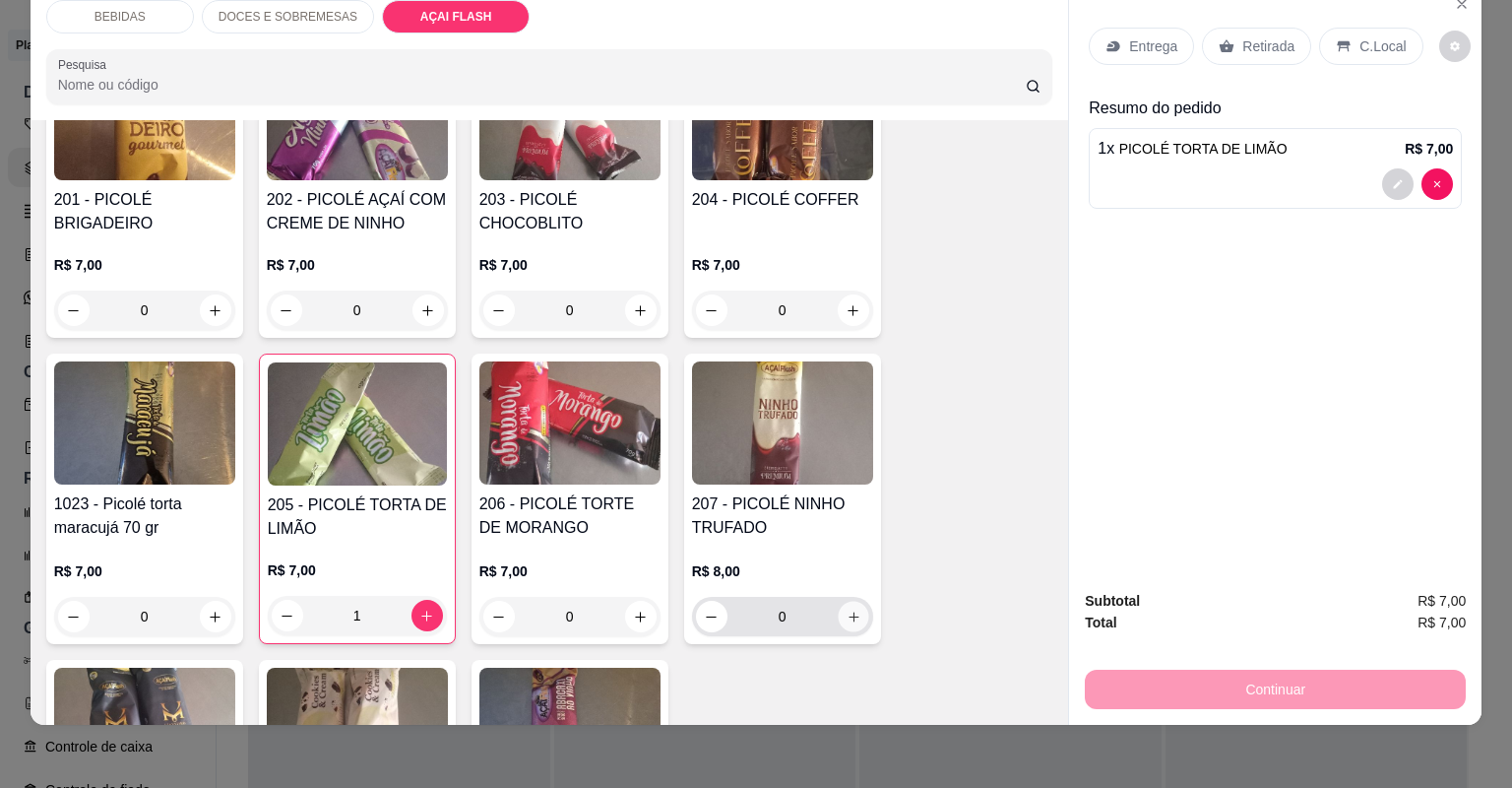 click 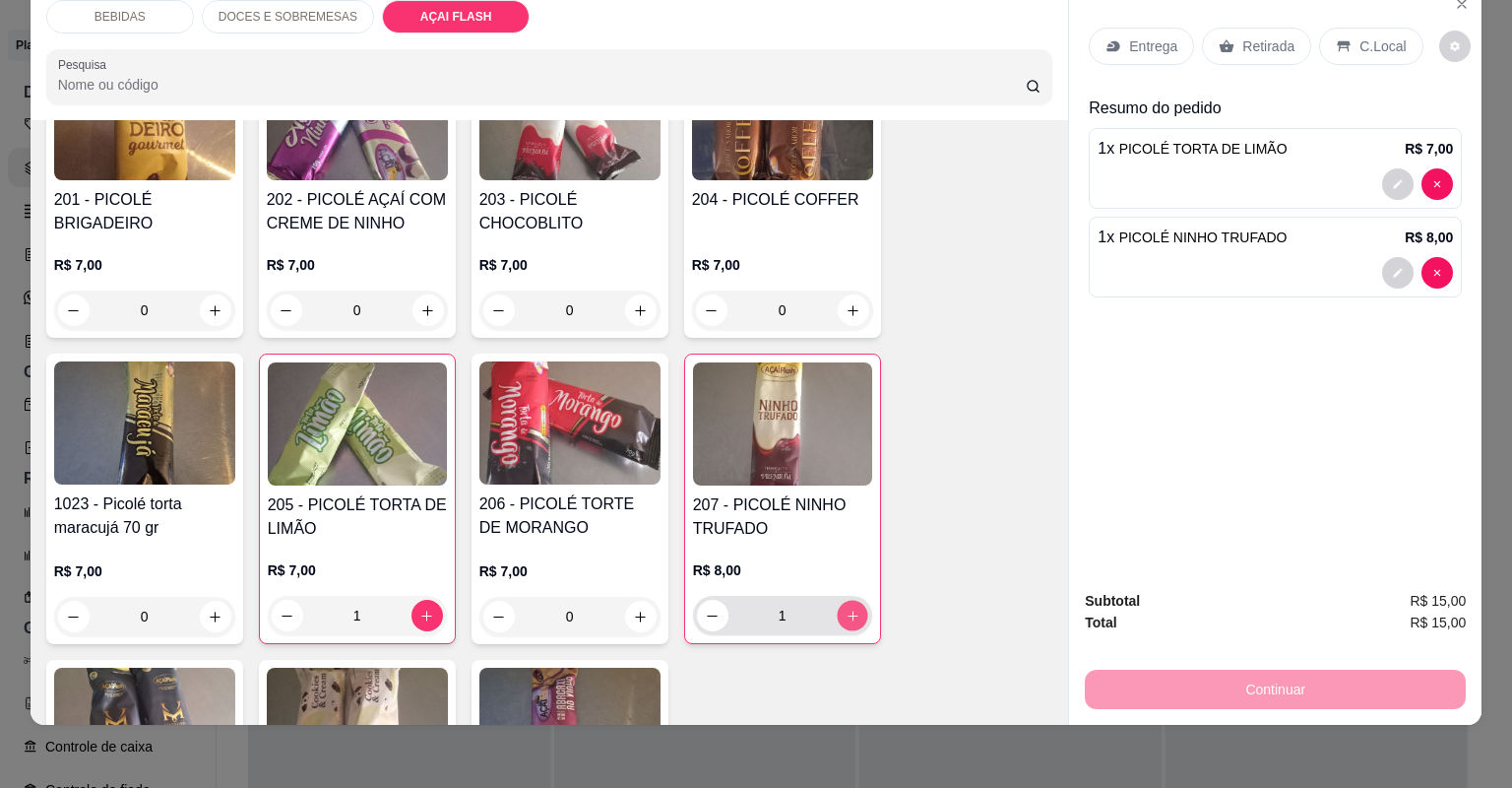 click on "1" at bounding box center (783, 616) 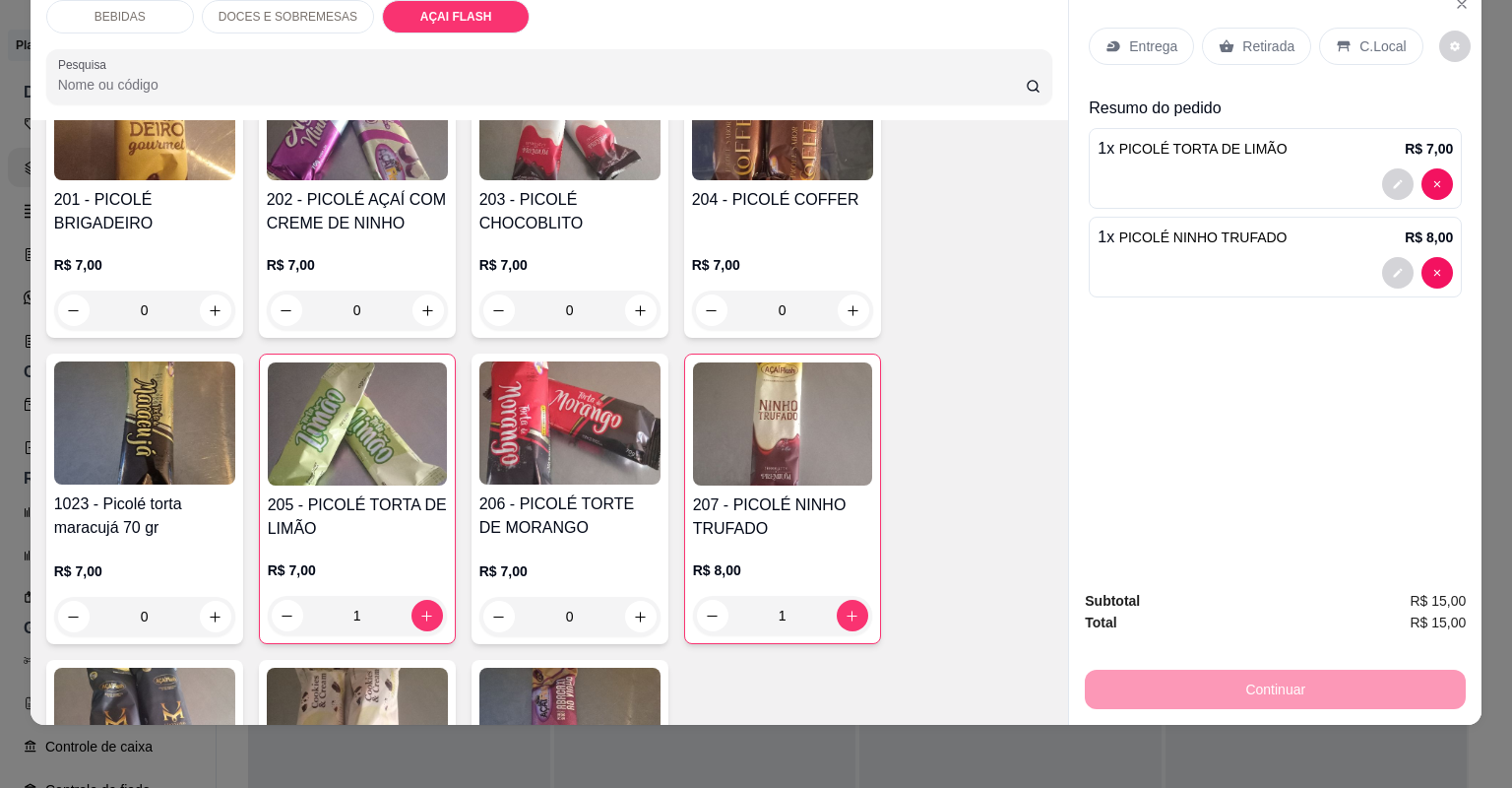 click on "Retirada" at bounding box center (1268, 46) 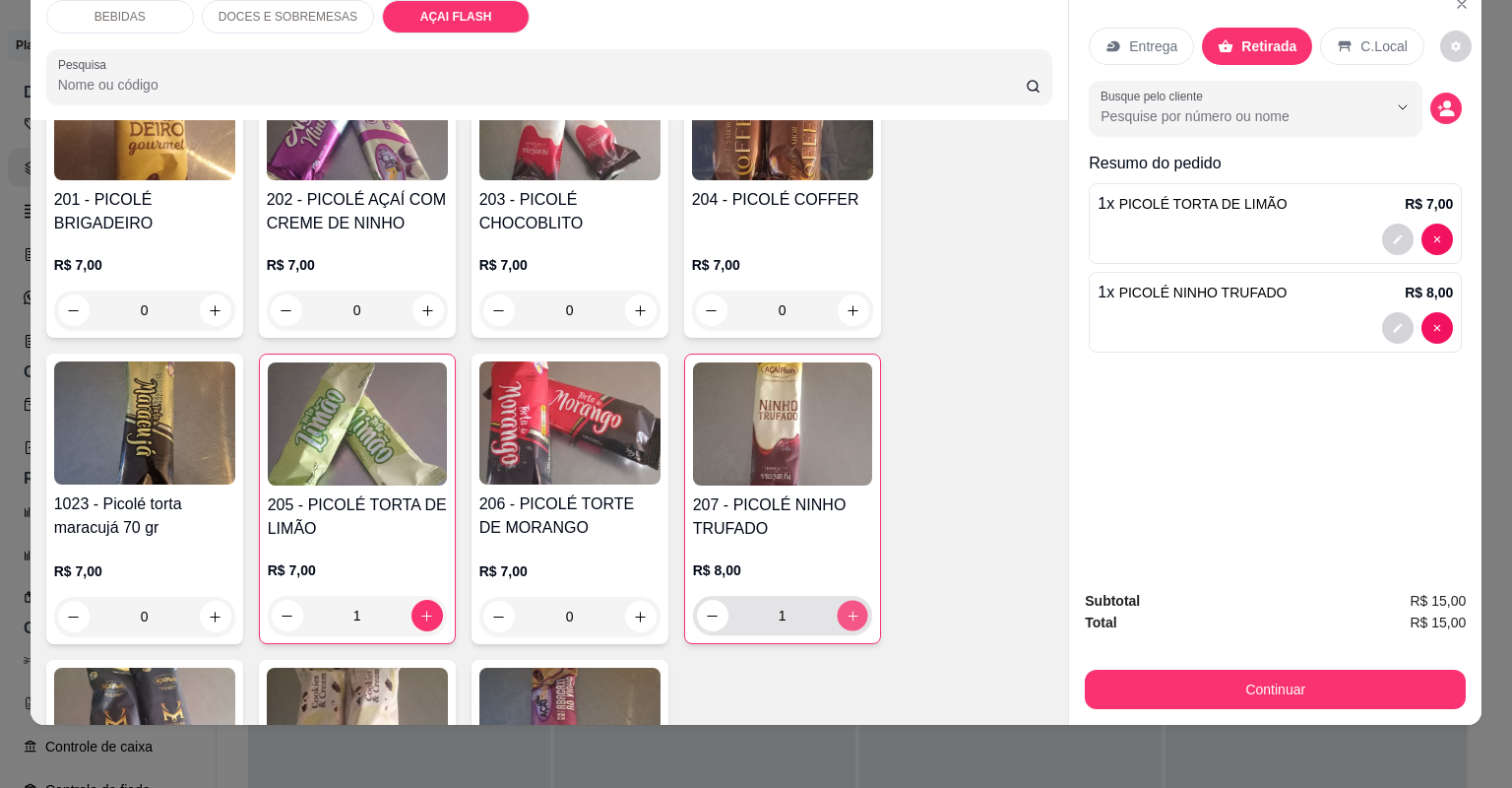 click 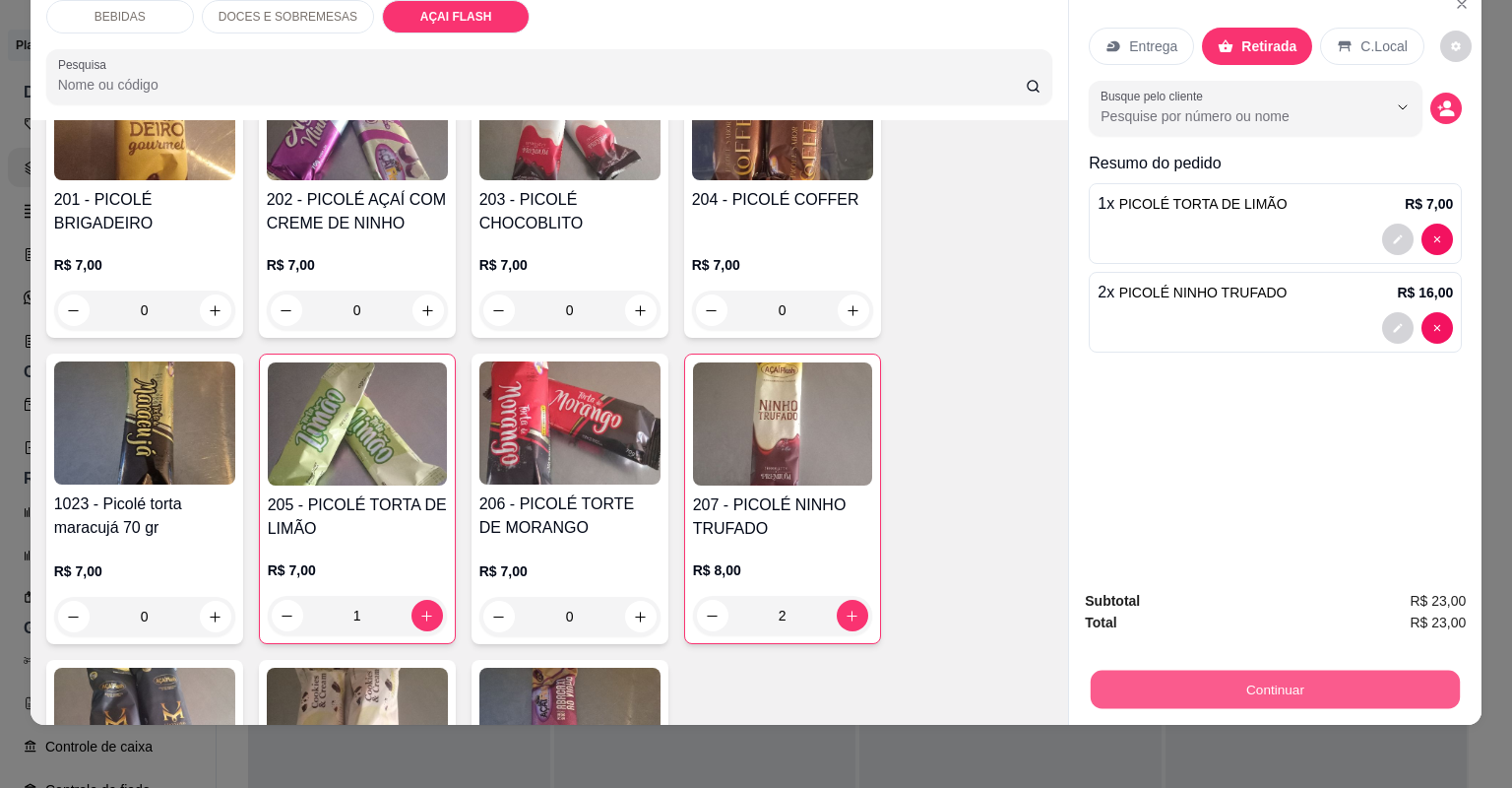click on "Continuar" at bounding box center (1275, 690) 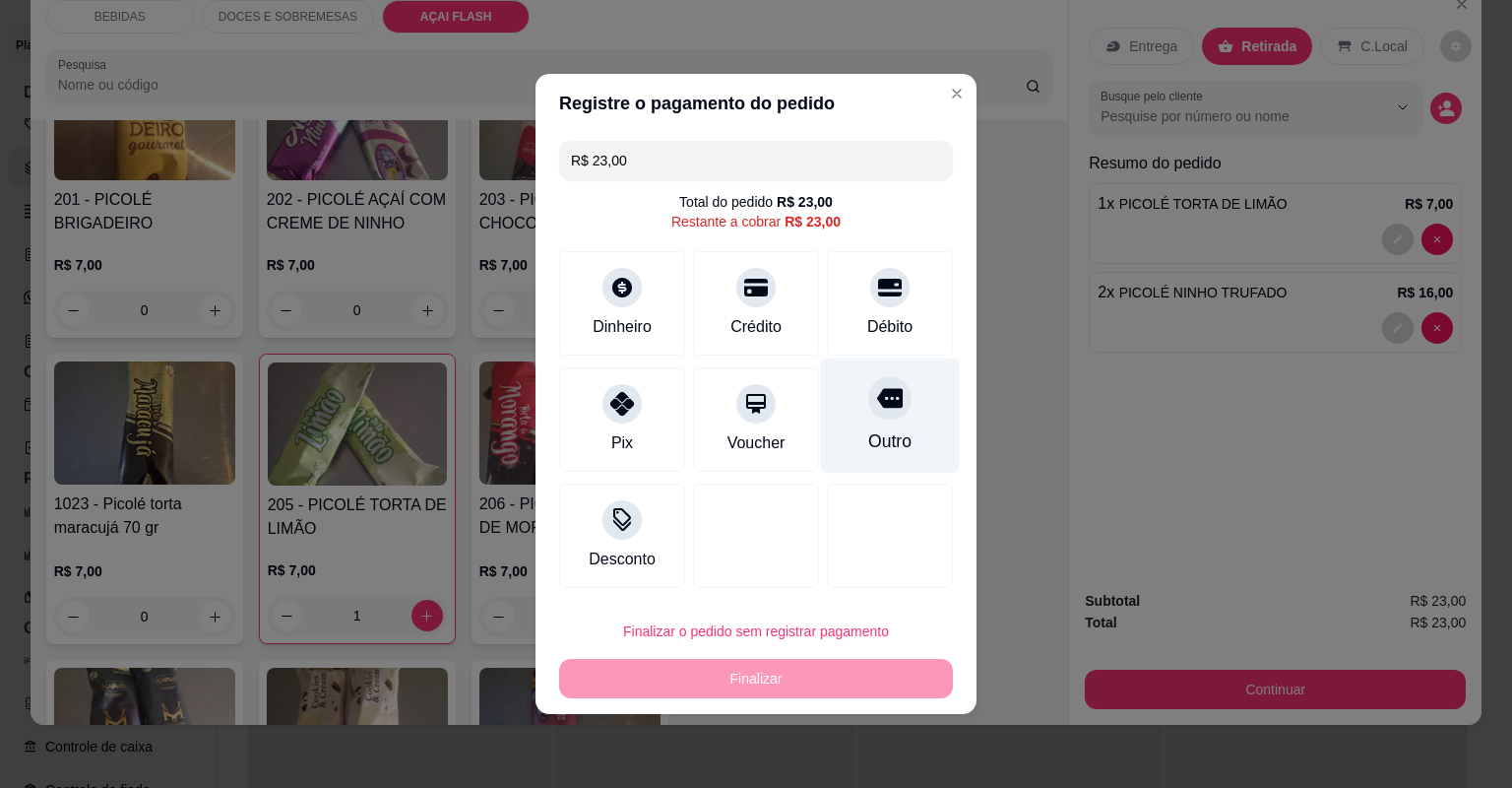 click on "Outro" at bounding box center (890, 416) 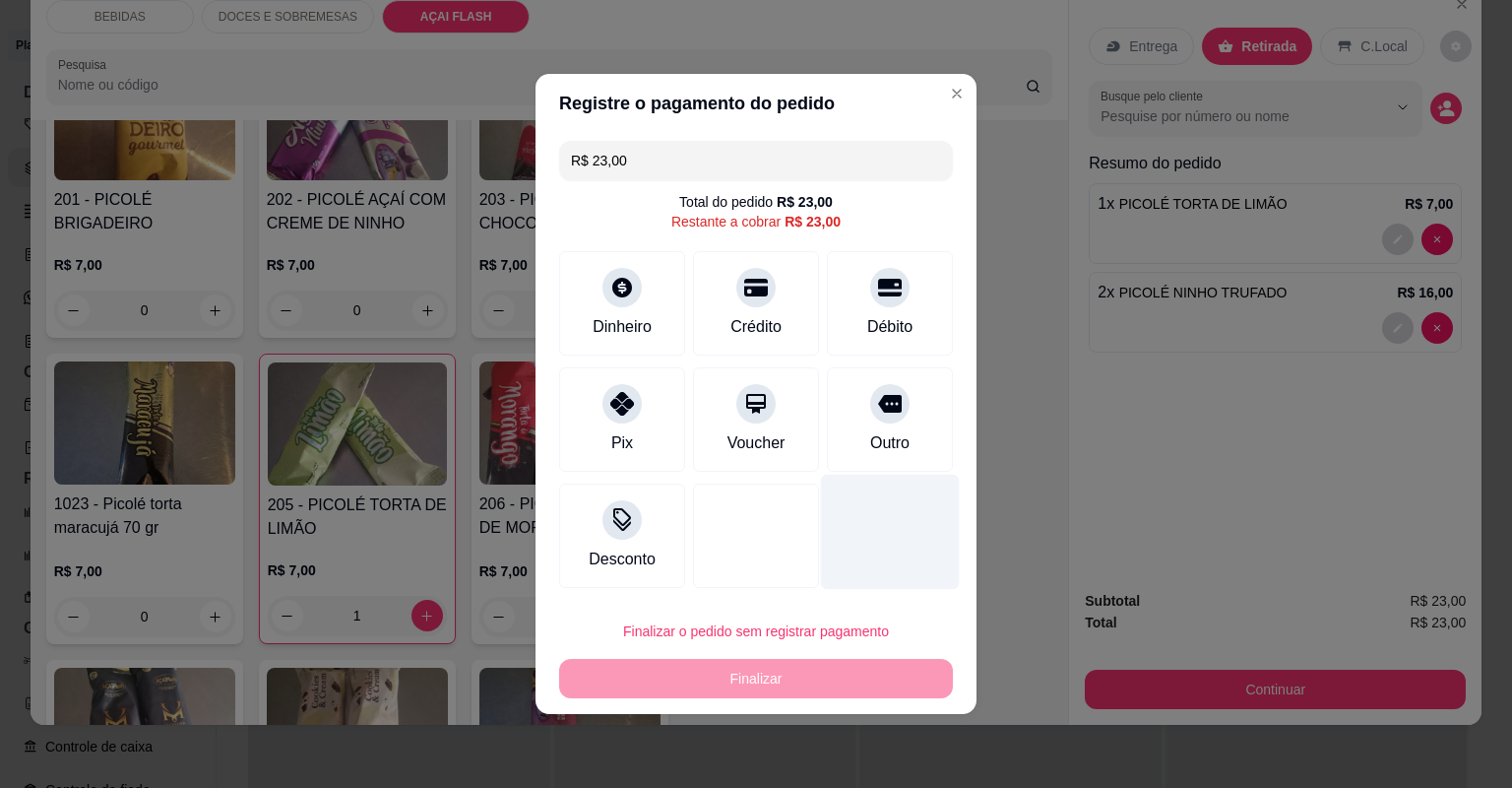 type on "R$ 0,00" 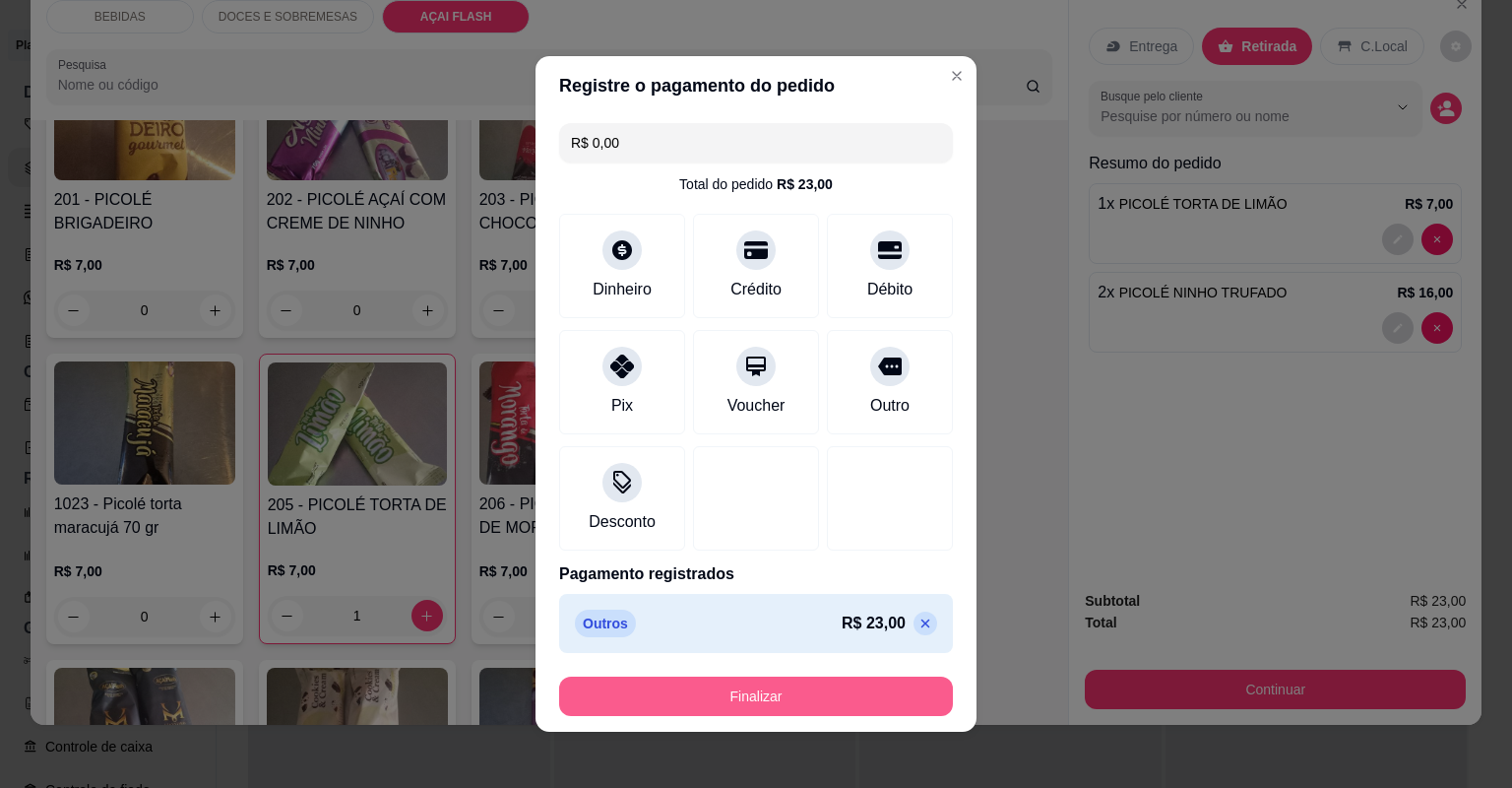 click on "Finalizar" at bounding box center (756, 696) 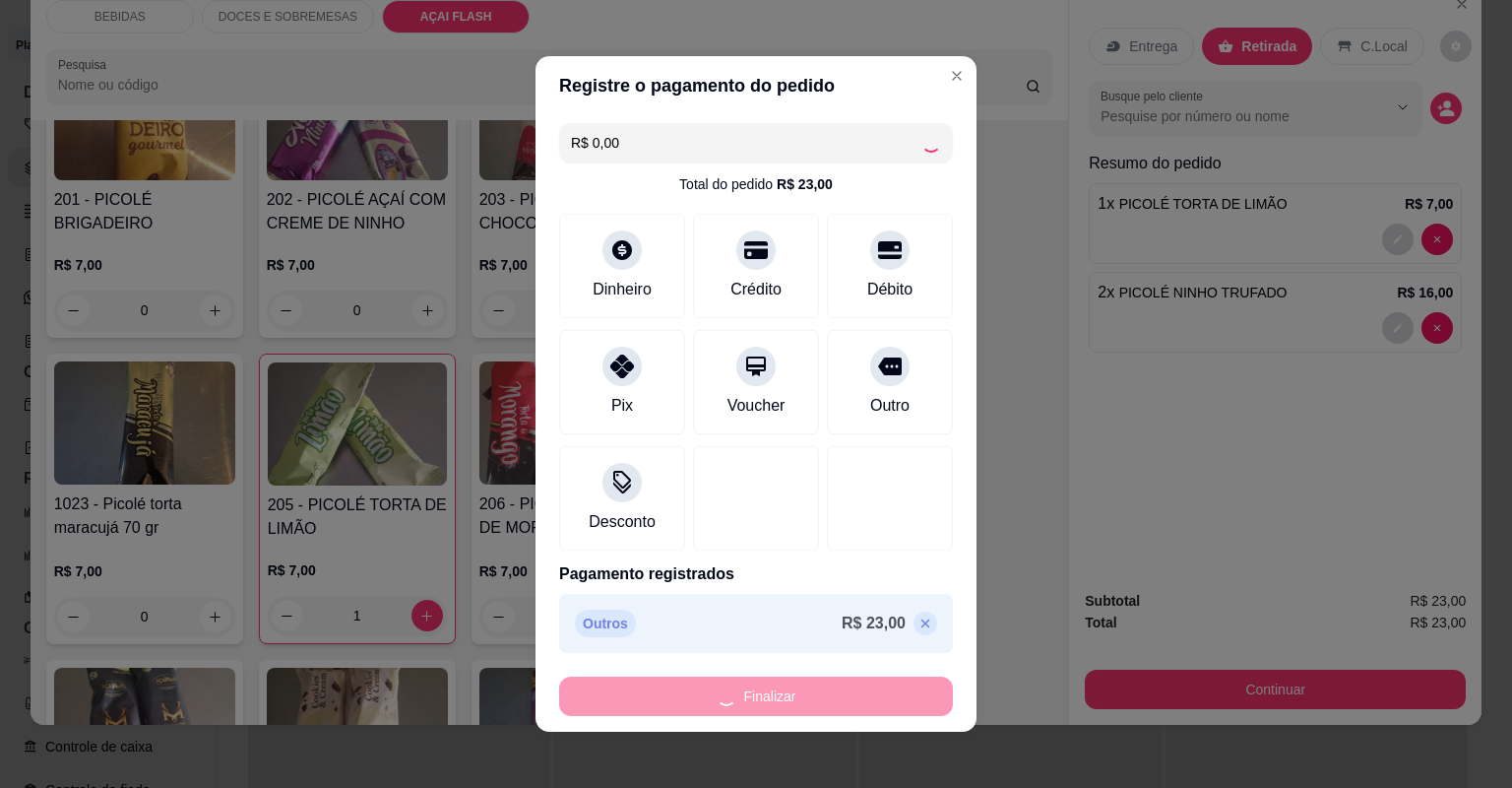 type on "0" 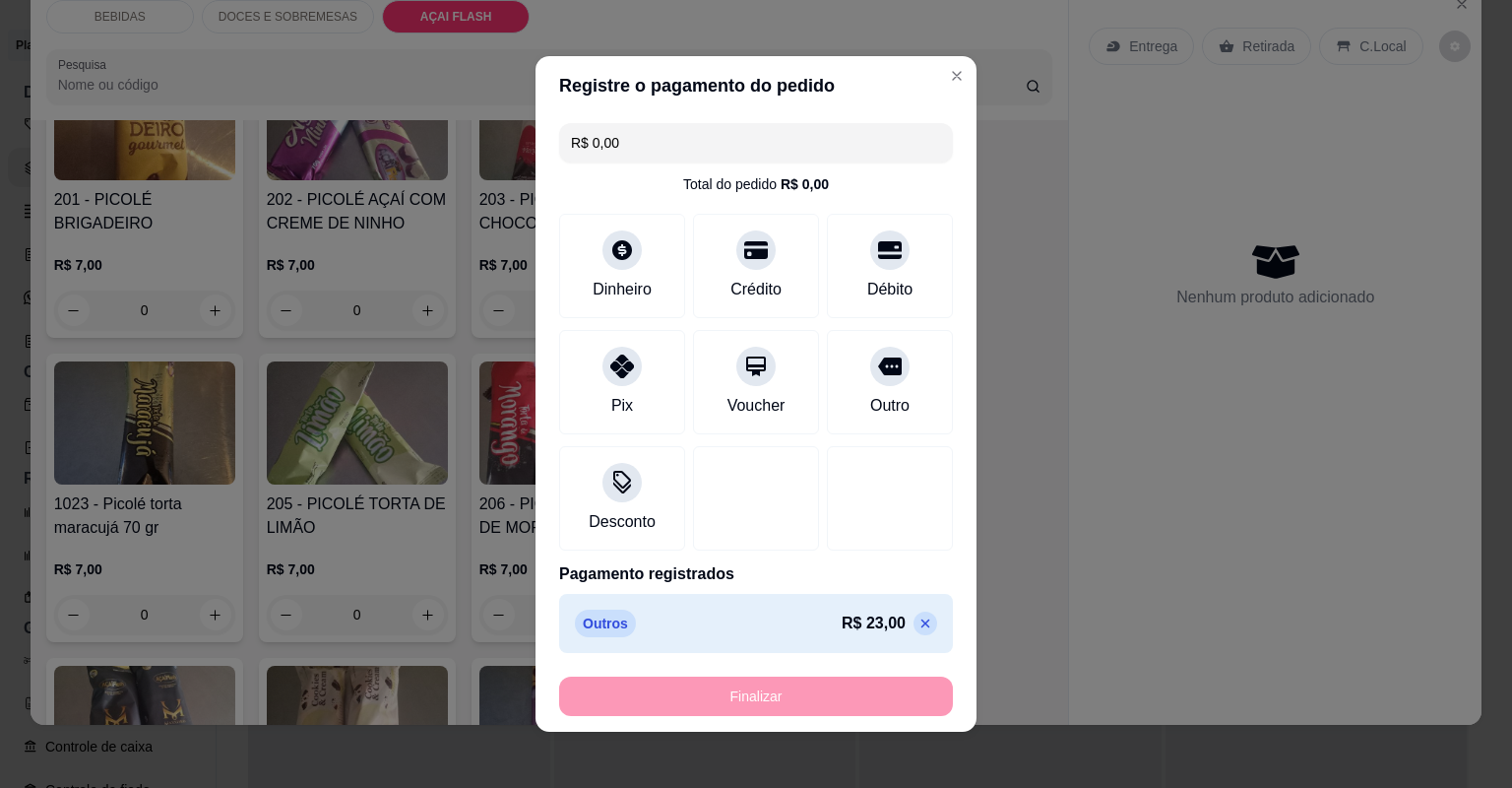 type on "-R$ 23,00" 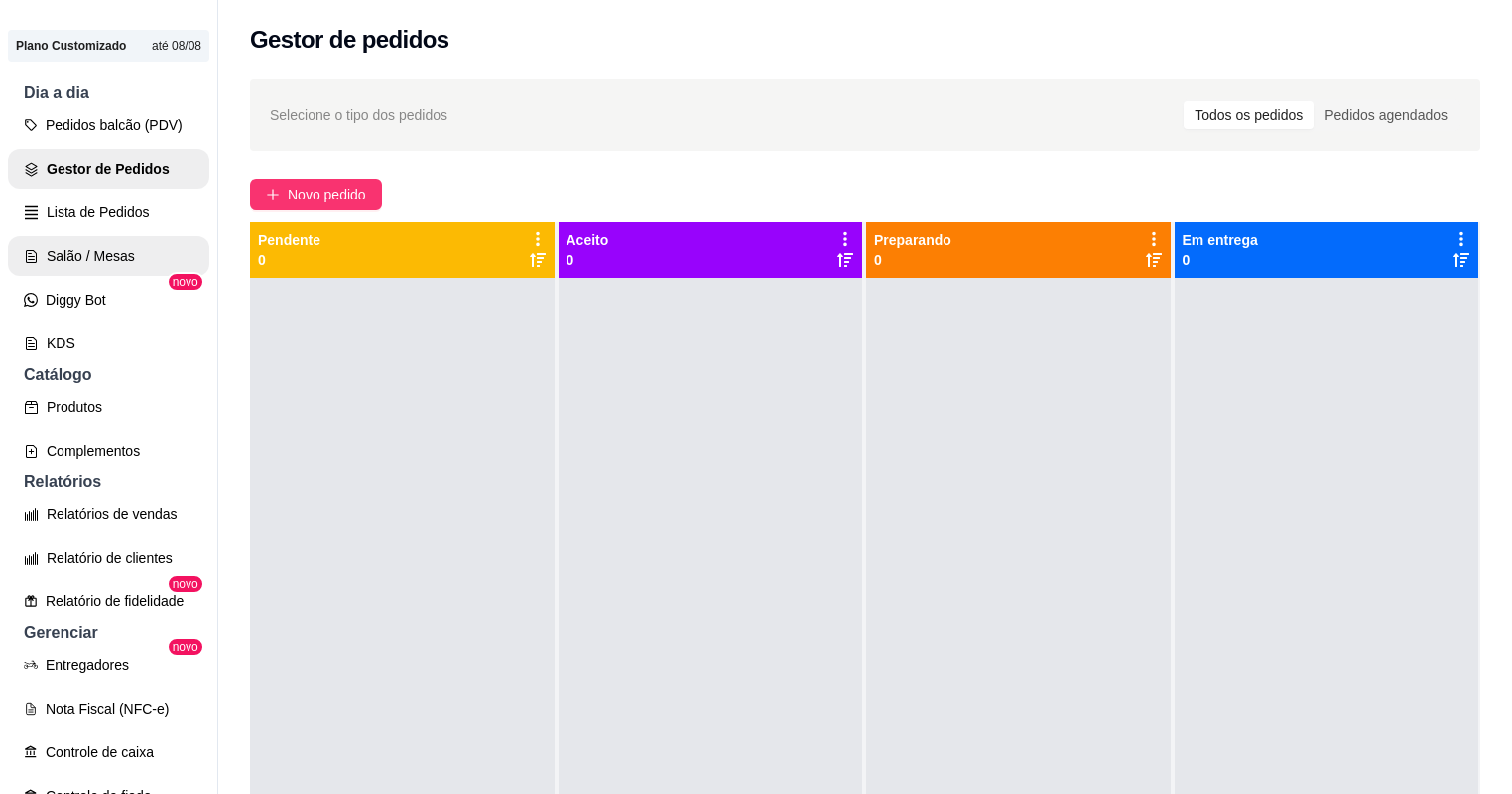 click on "Salão / Mesas" at bounding box center [108, 256] 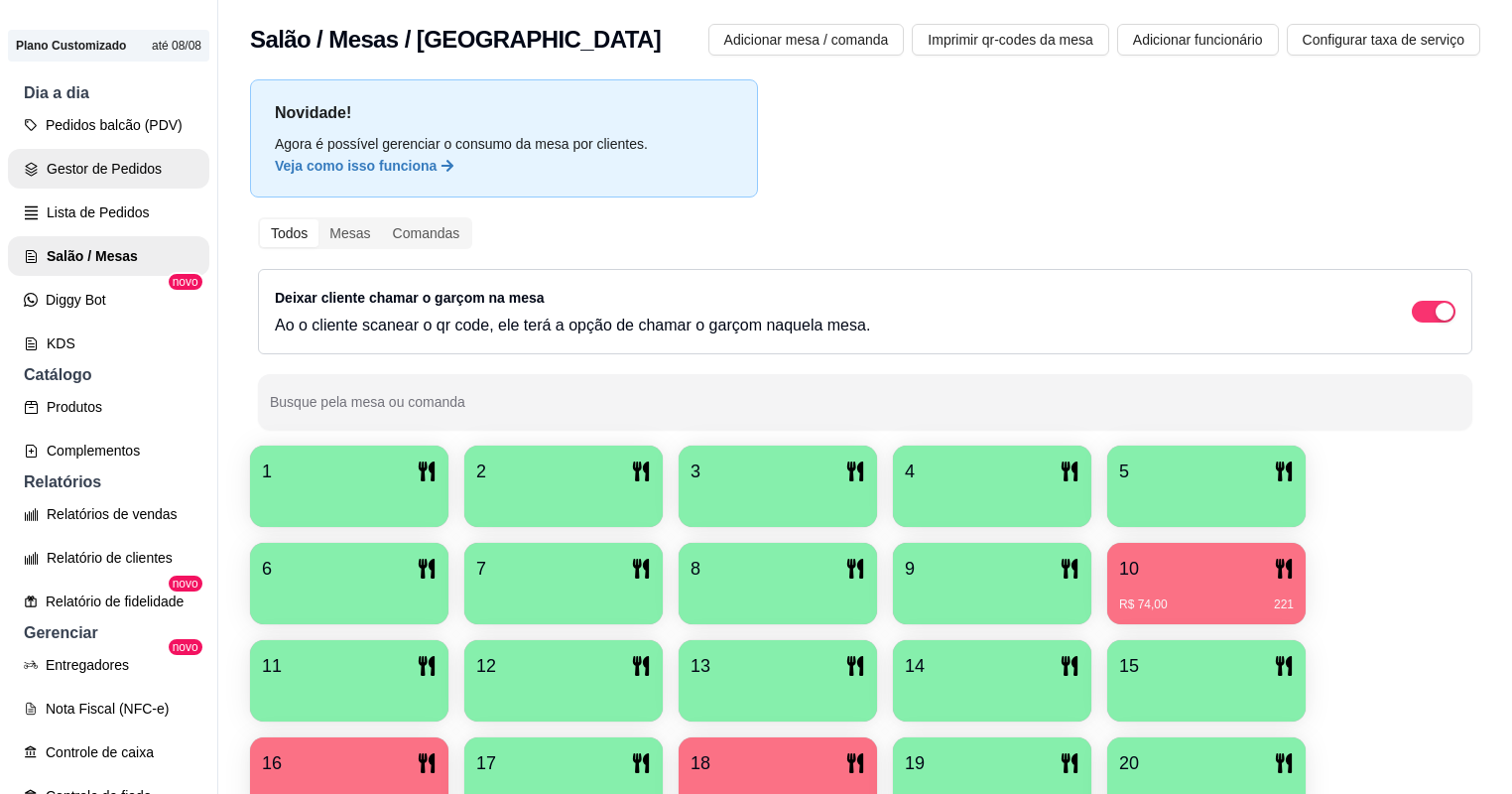 click on "Gestor de Pedidos" at bounding box center [108, 169] 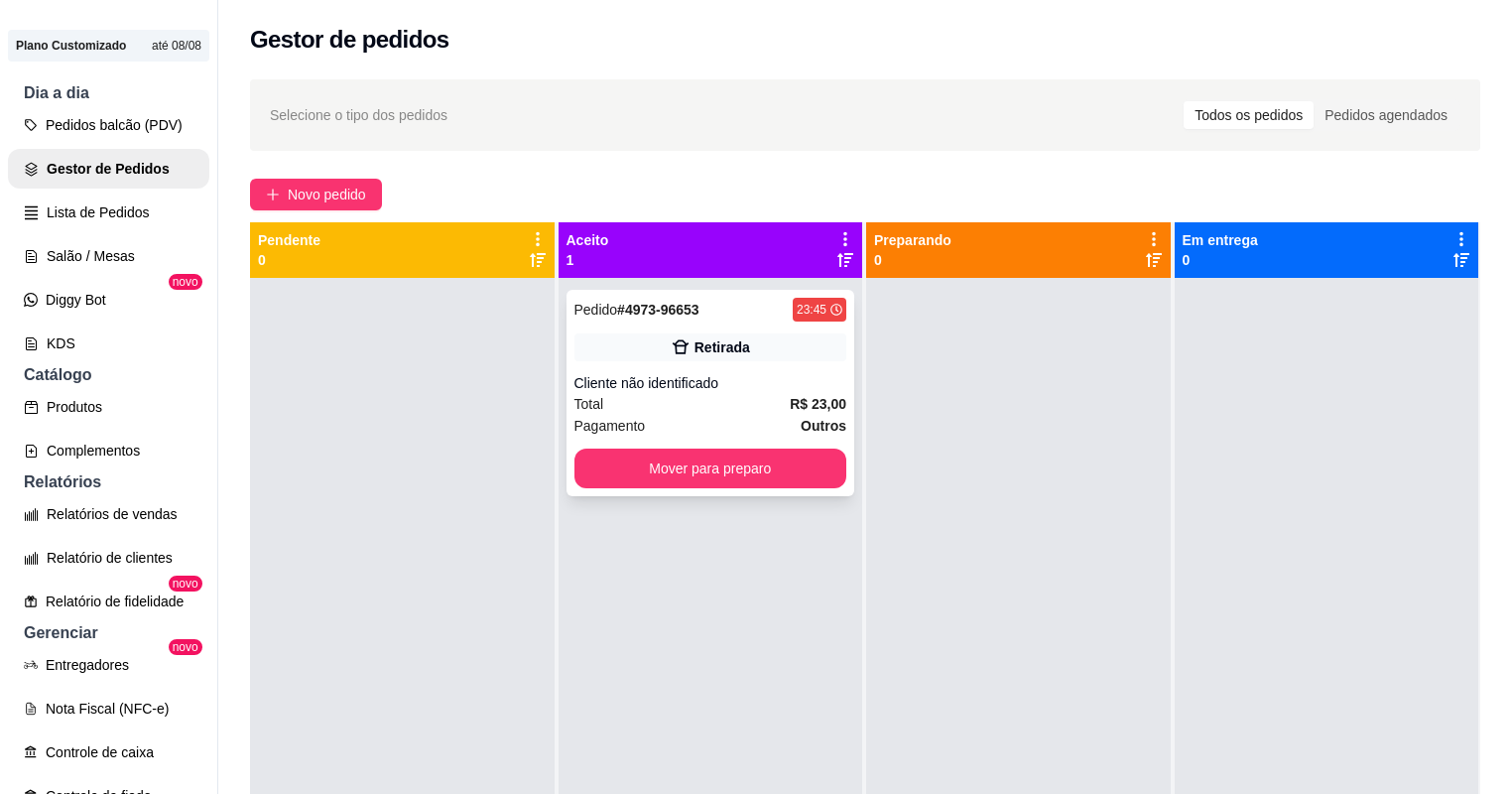 click on "Total R$ 23,00" at bounding box center [710, 404] 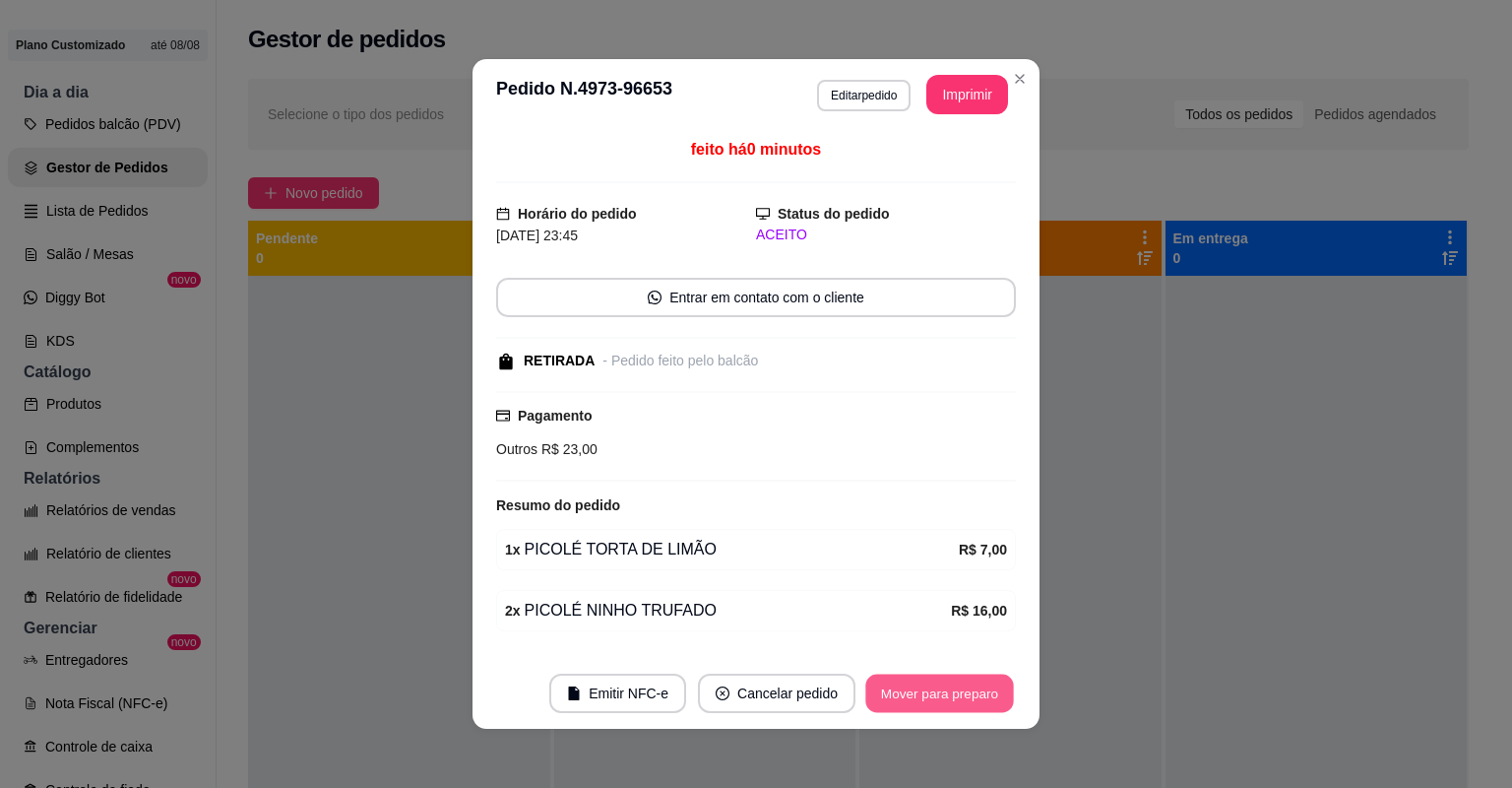 click on "Mover para preparo" at bounding box center [939, 693] 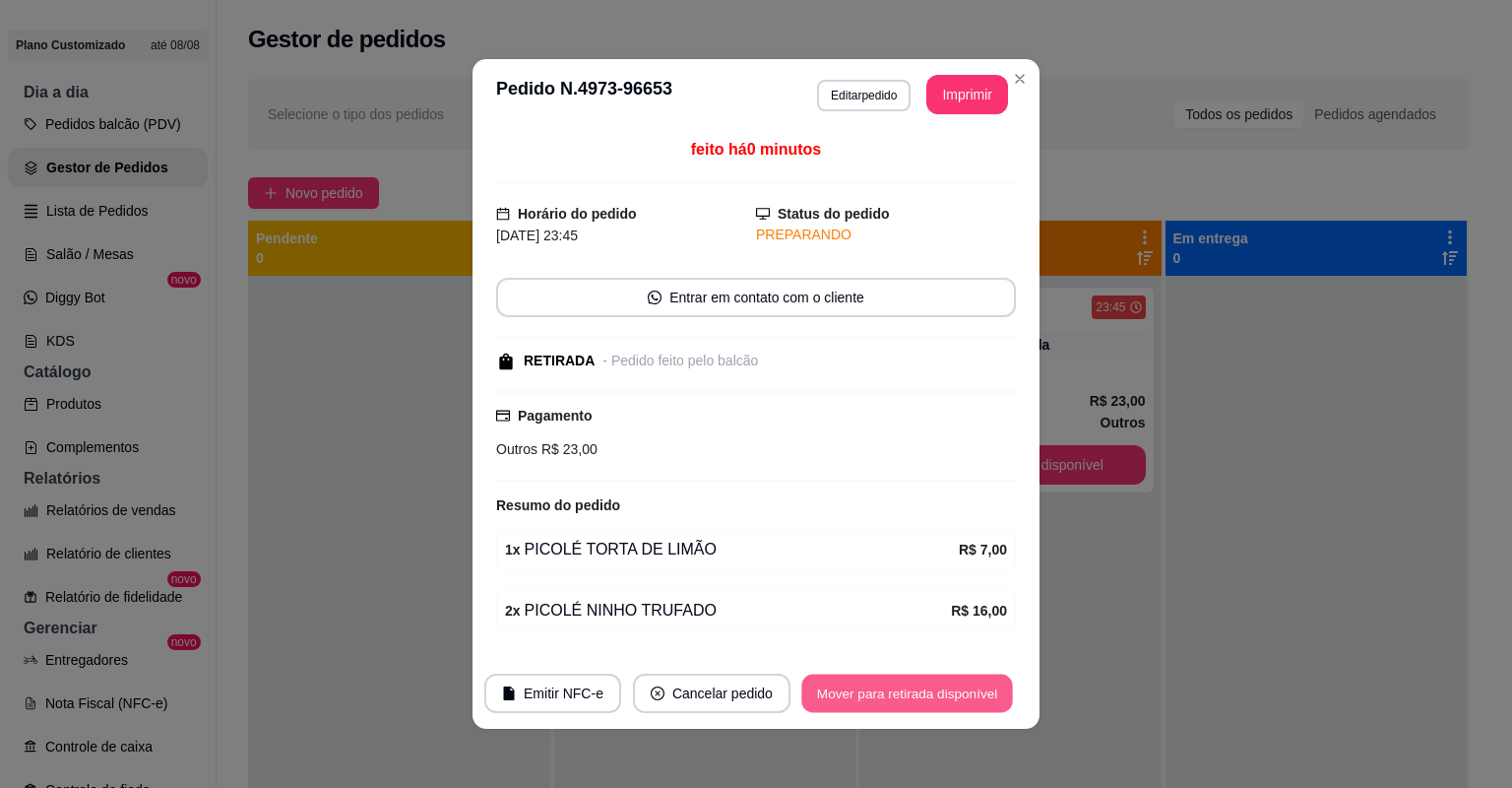 click on "Mover para retirada disponível" at bounding box center [907, 693] 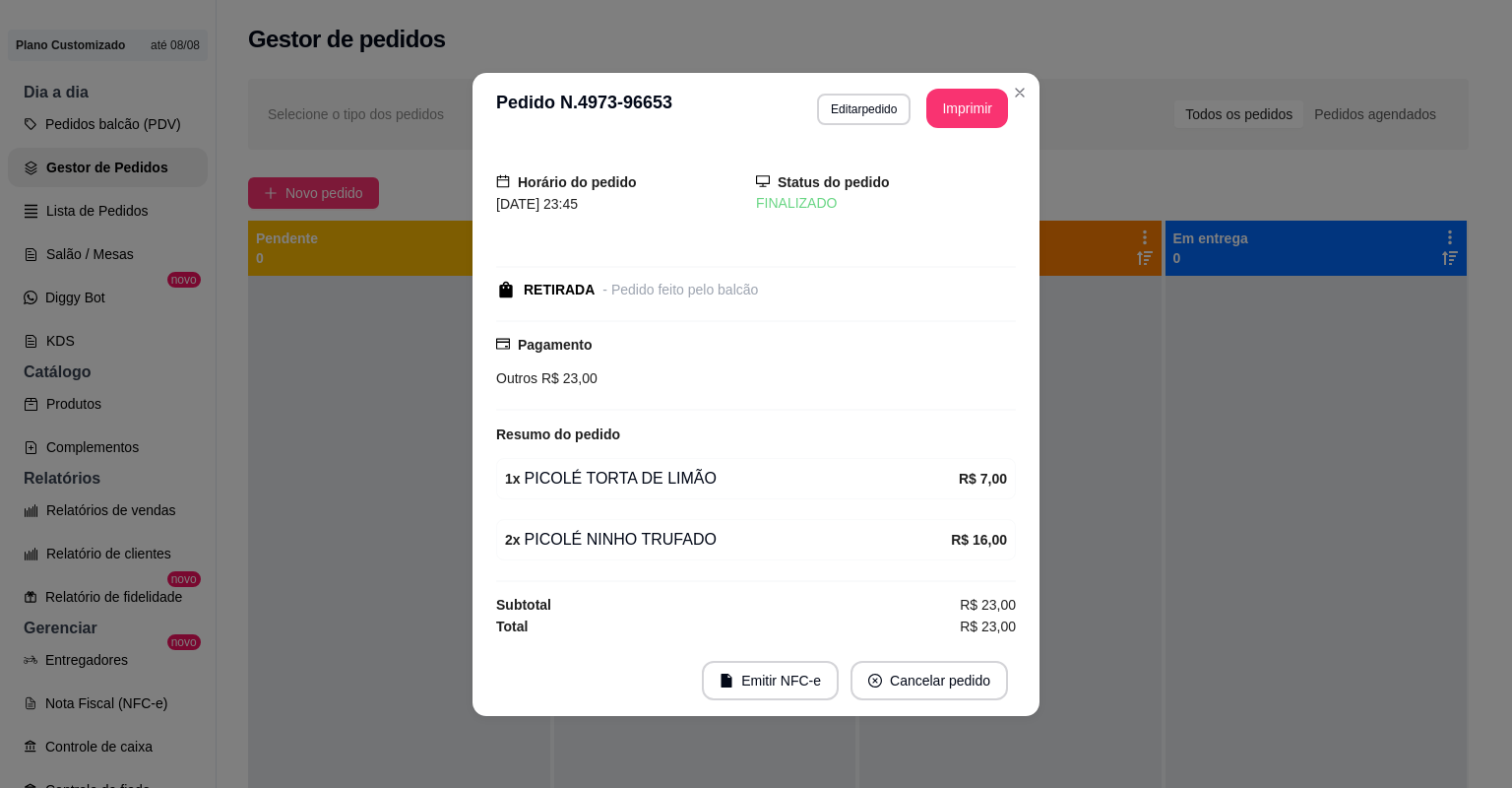 click on "Cancelar pedido" at bounding box center (929, 681) 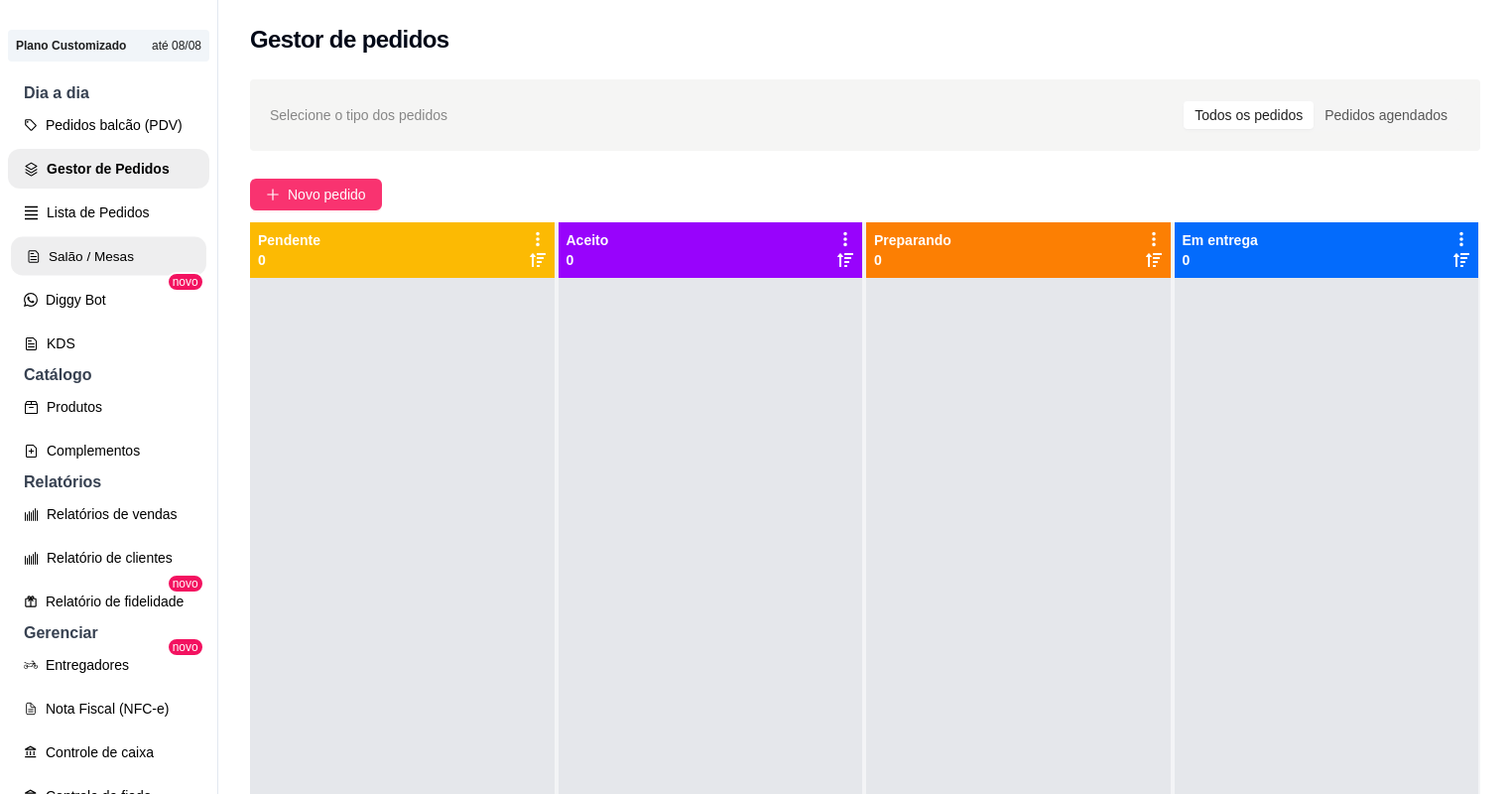 click on "Salão / Mesas" at bounding box center (108, 256) 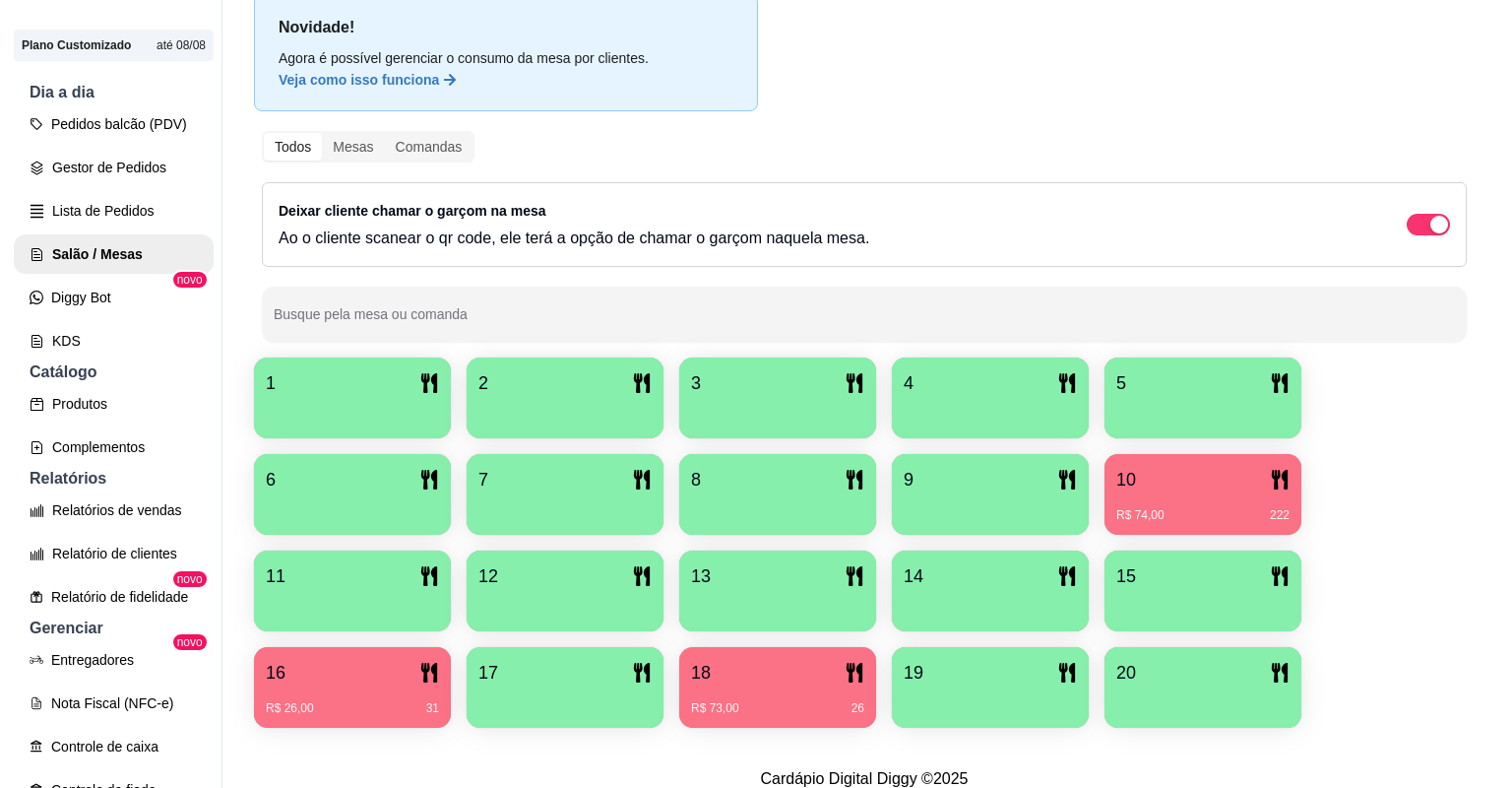scroll, scrollTop: 114, scrollLeft: 0, axis: vertical 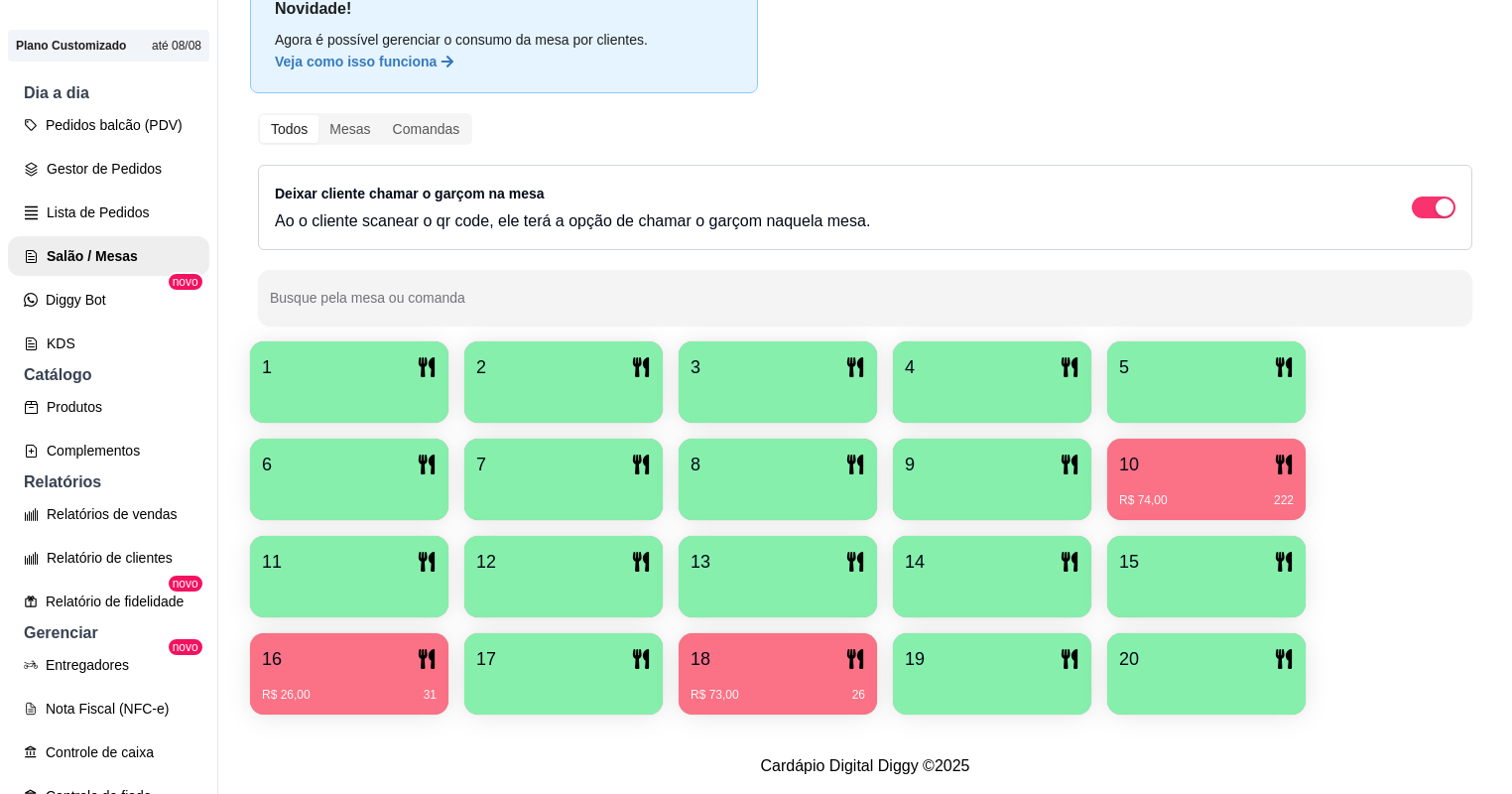 click on "R$ 73,00 26" at bounding box center [778, 695] 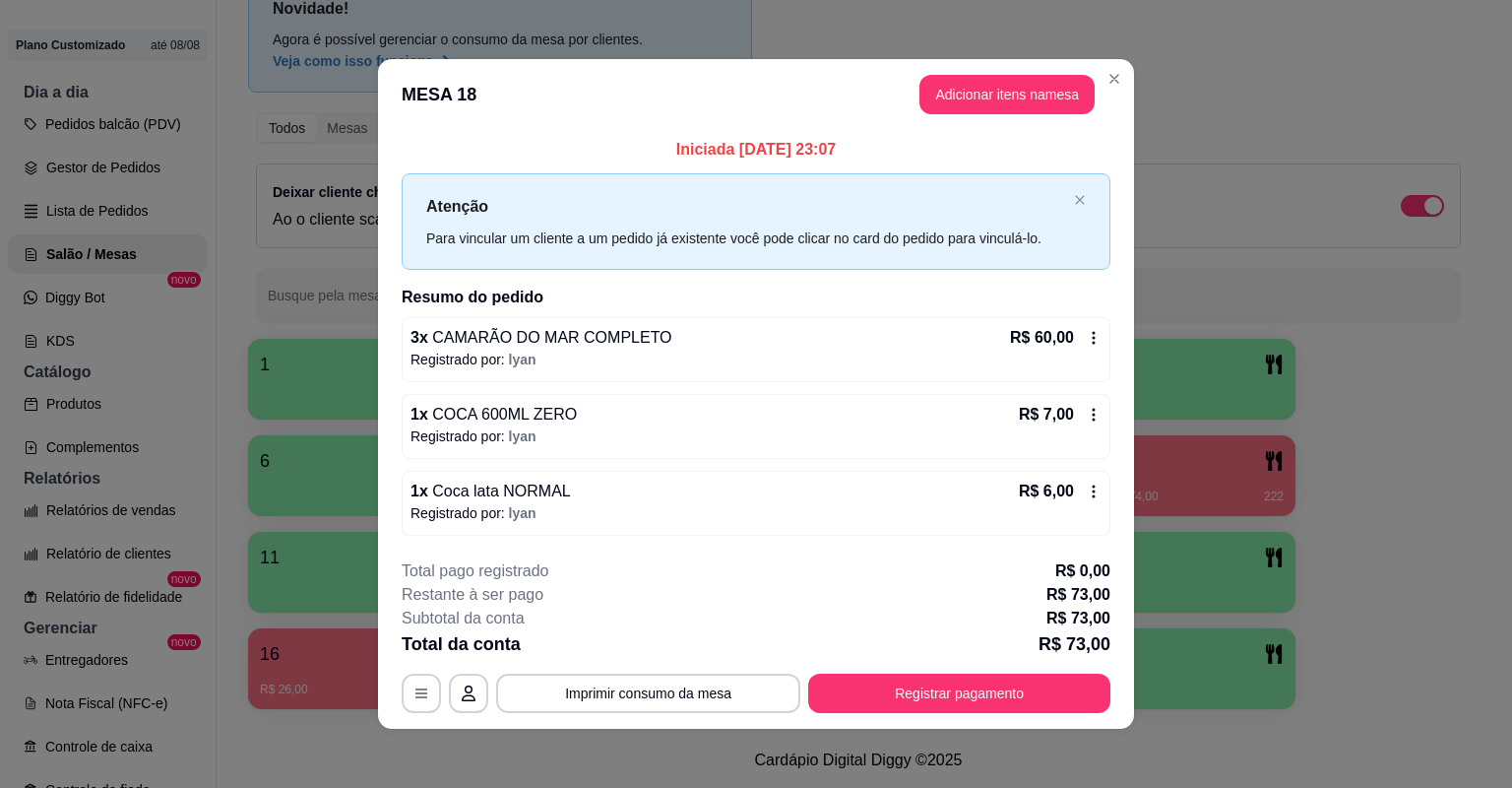 scroll, scrollTop: 2, scrollLeft: 0, axis: vertical 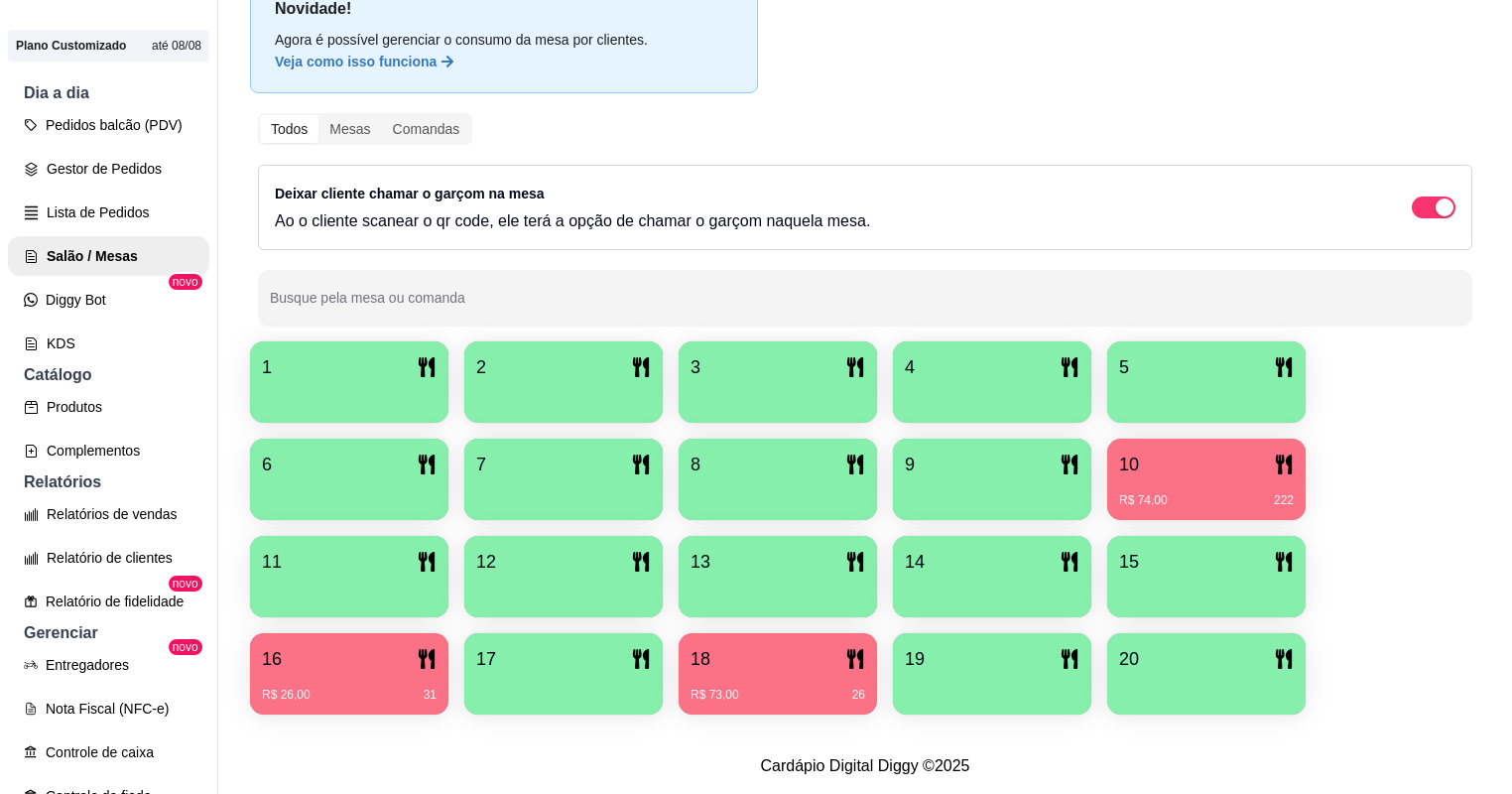 click on "10 R$ 74,00 222" at bounding box center [1206, 479] 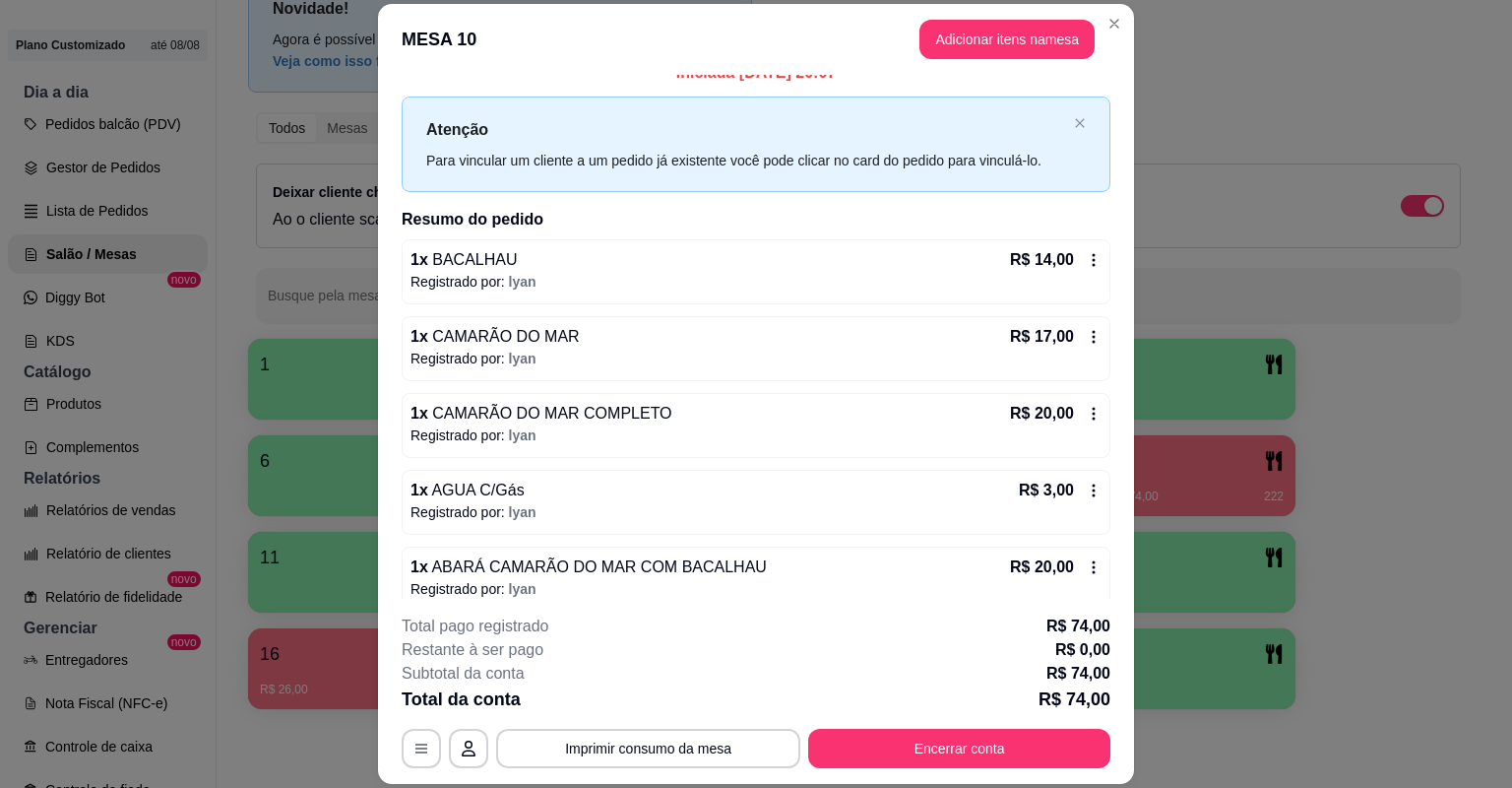 scroll, scrollTop: 39, scrollLeft: 0, axis: vertical 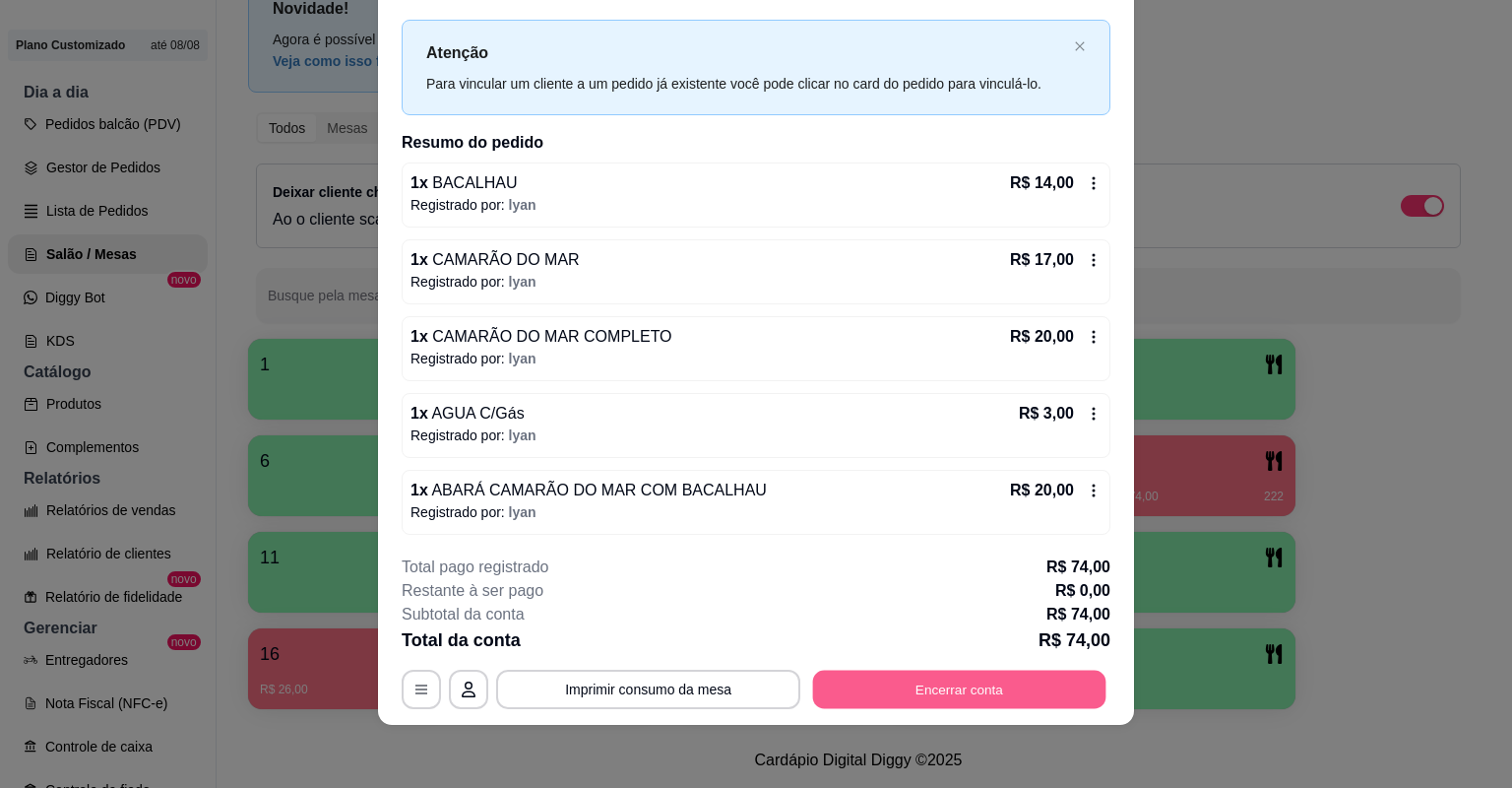 click on "Encerrar conta" at bounding box center [960, 690] 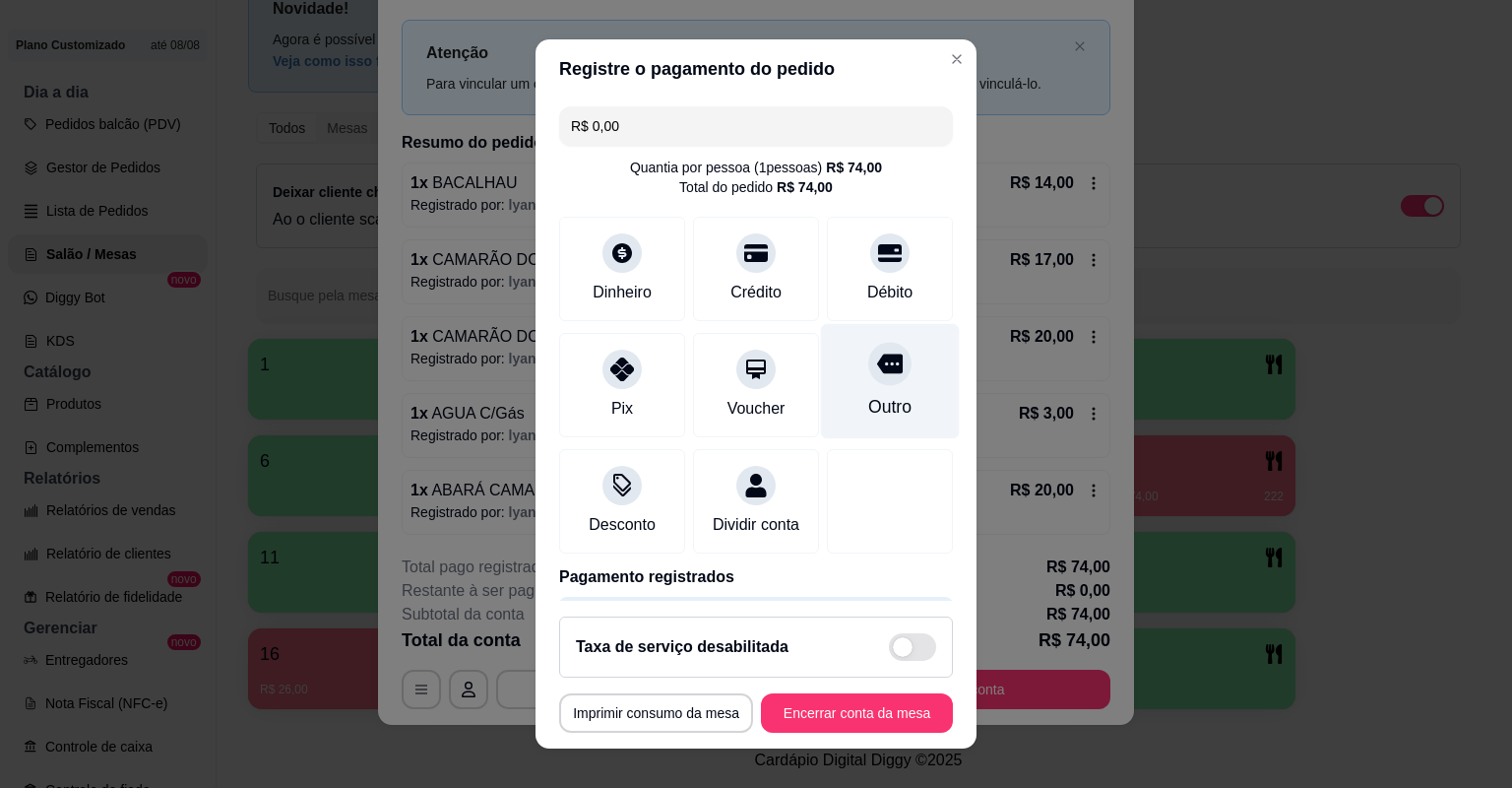 click on "Outro" at bounding box center [890, 407] 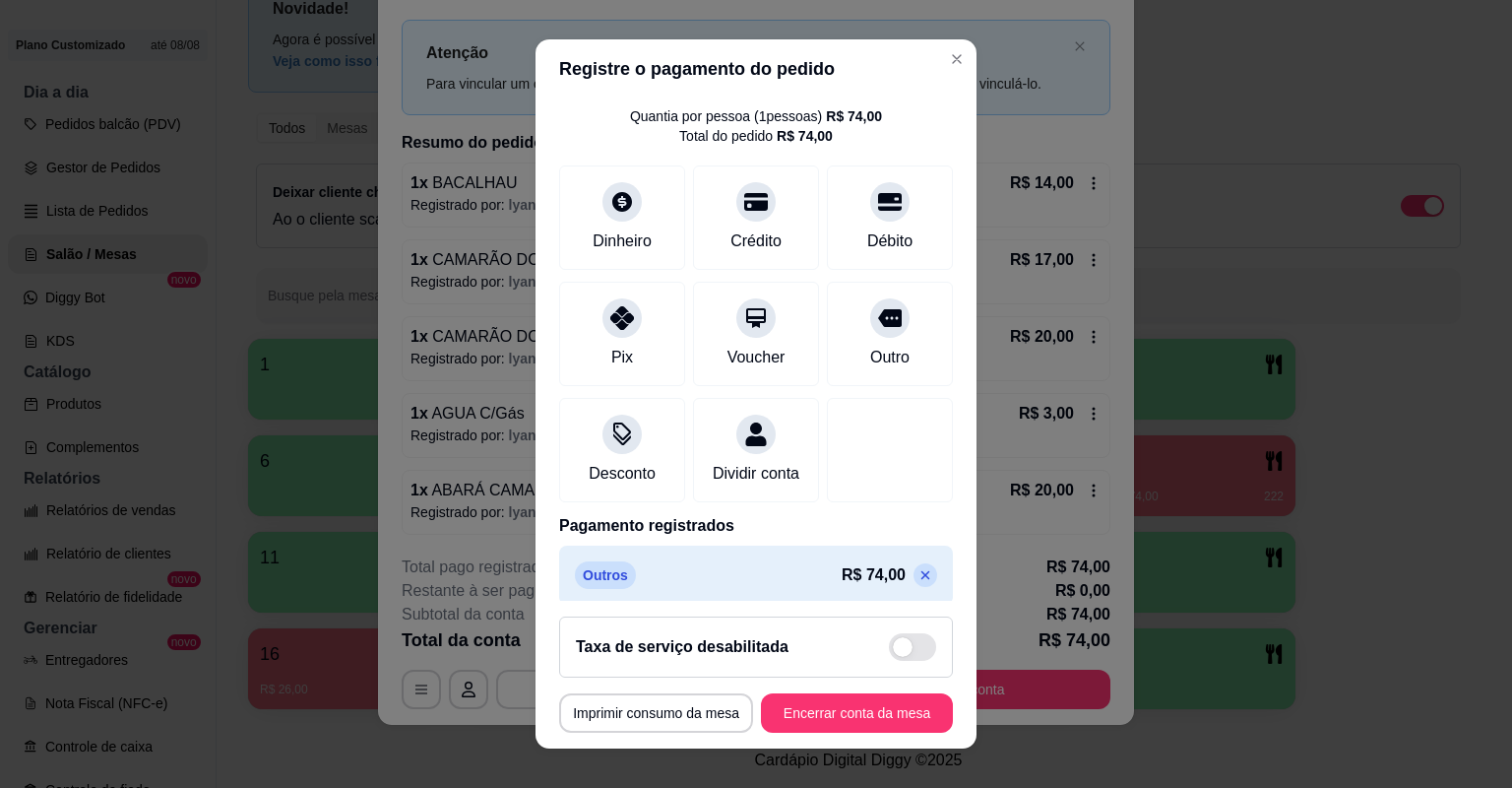 scroll, scrollTop: 85, scrollLeft: 0, axis: vertical 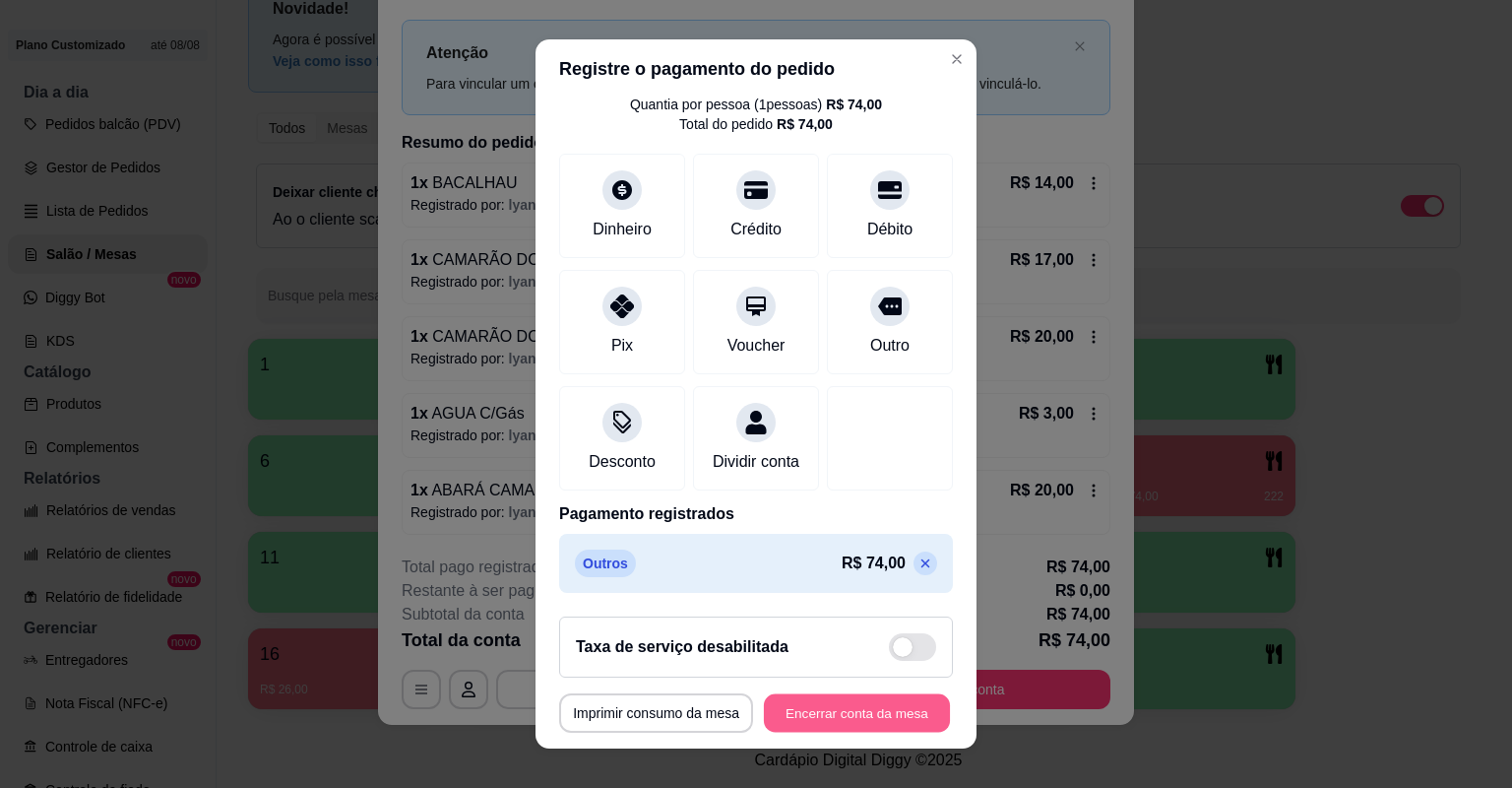 click on "Encerrar conta da mesa" at bounding box center [856, 713] 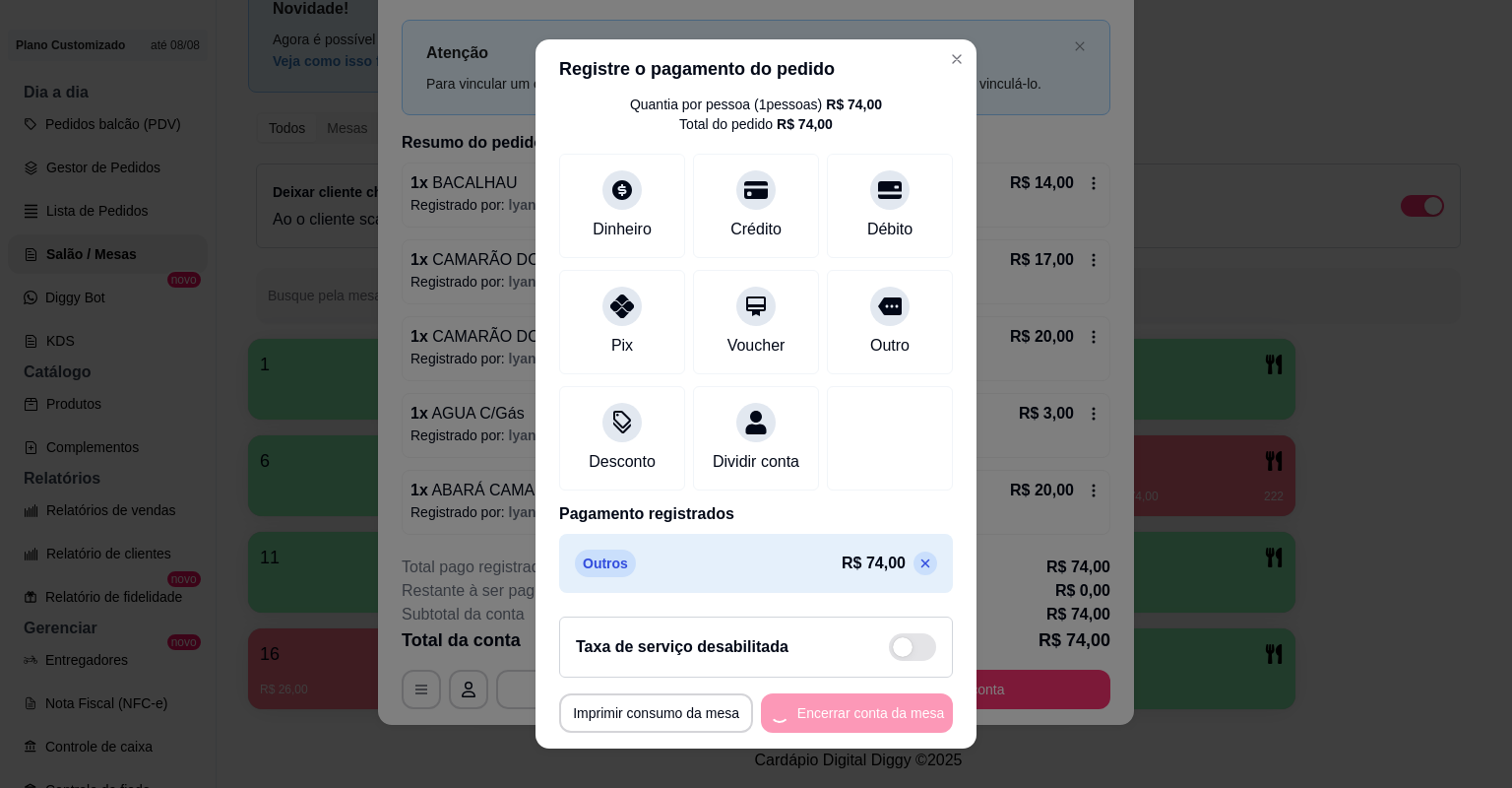 scroll, scrollTop: 0, scrollLeft: 0, axis: both 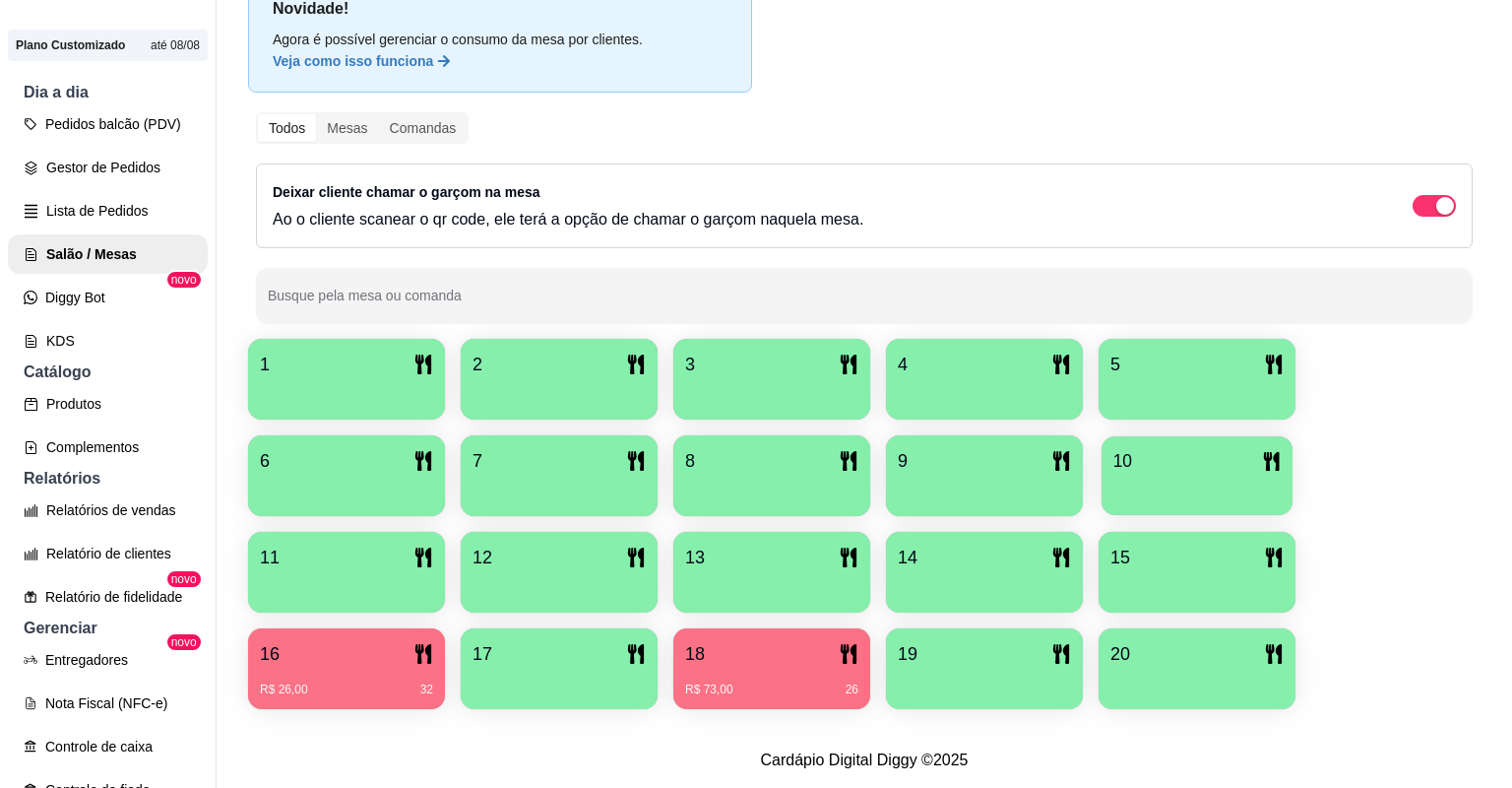 click on "10" at bounding box center [1197, 476] 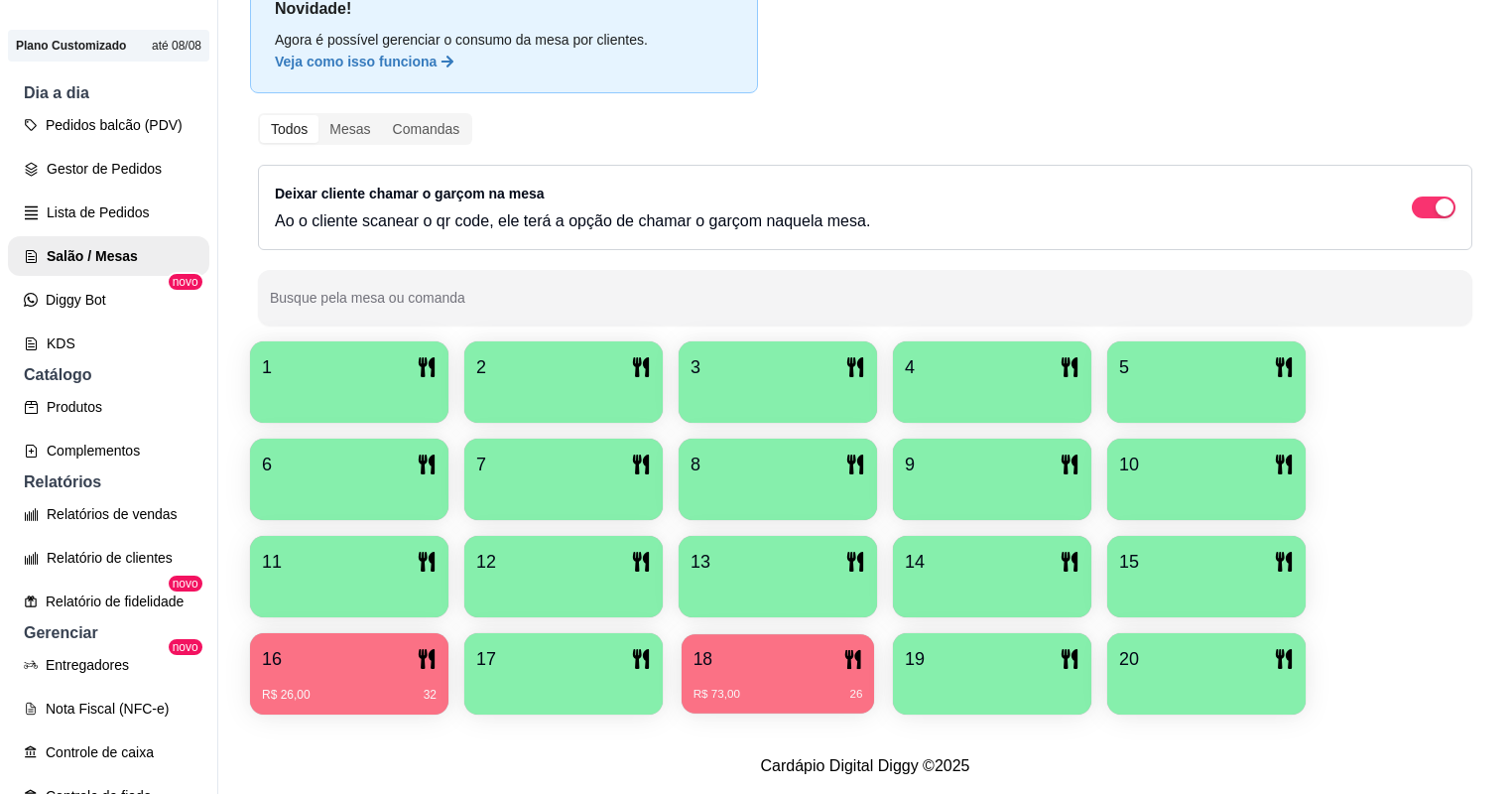 click on "18" at bounding box center [778, 659] 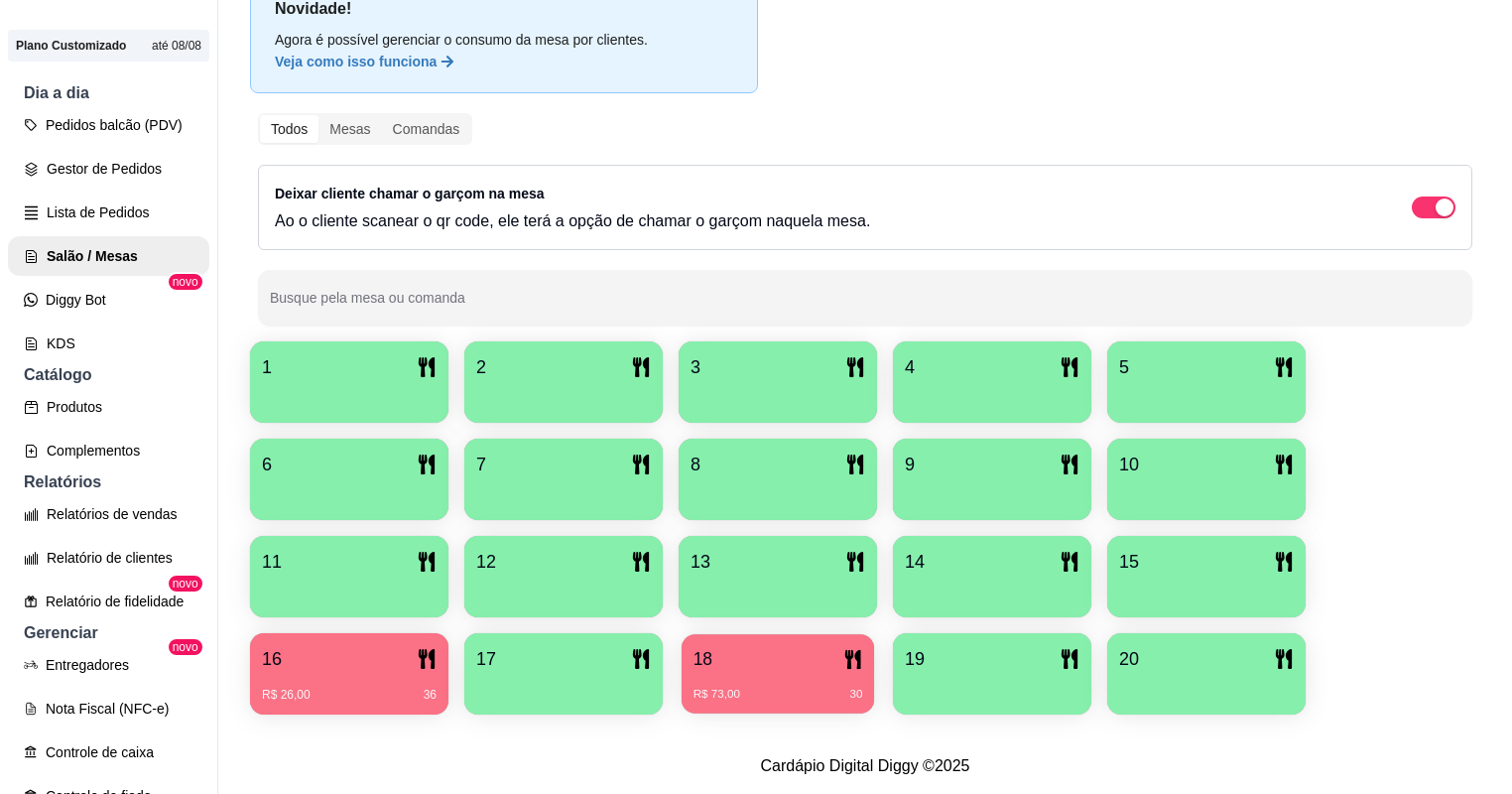 click on "R$ 73,00 30" at bounding box center (778, 695) 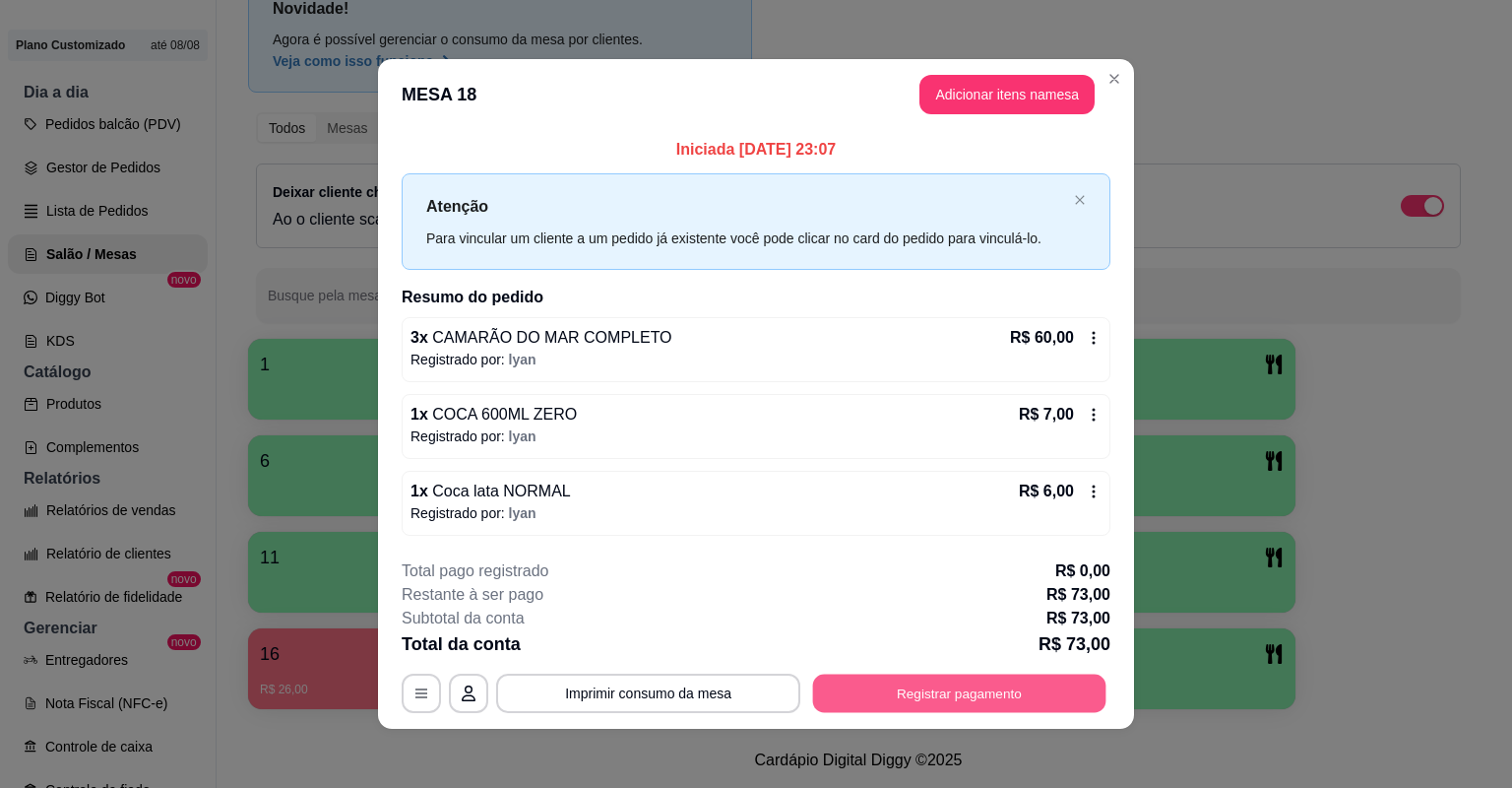 click on "Registrar pagamento" at bounding box center (960, 692) 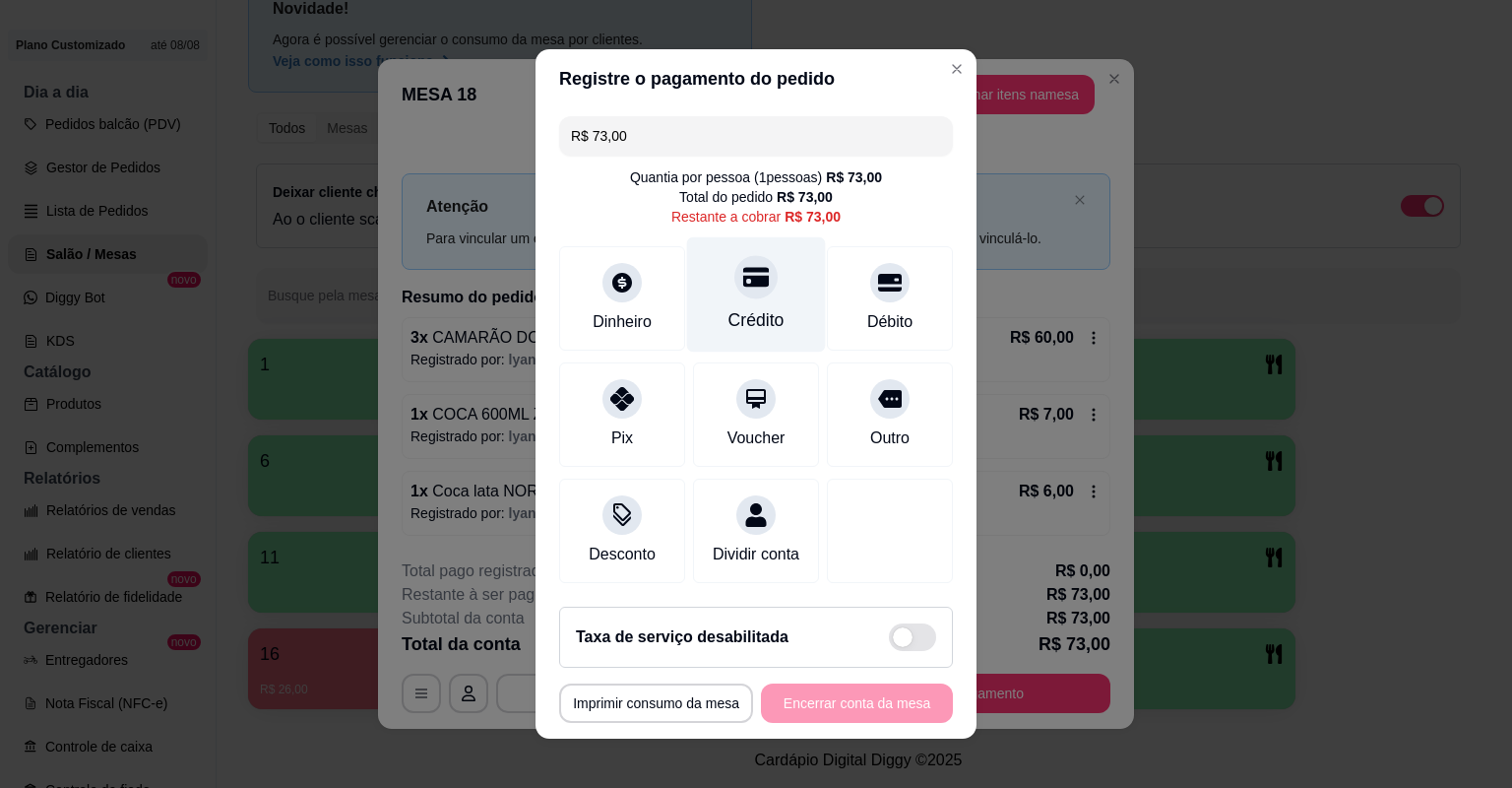 click on "Crédito" at bounding box center (756, 320) 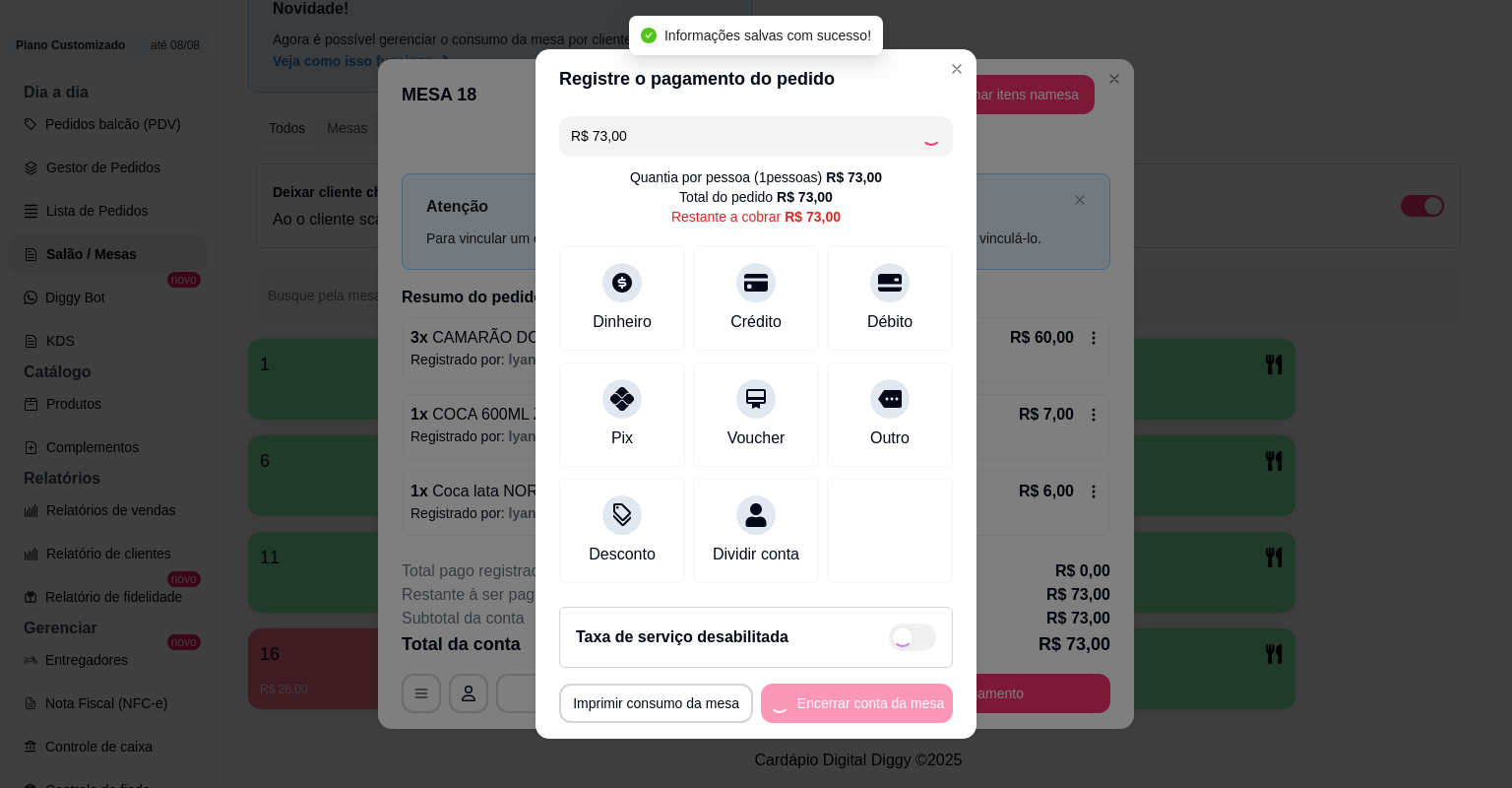 type on "R$ 0,00" 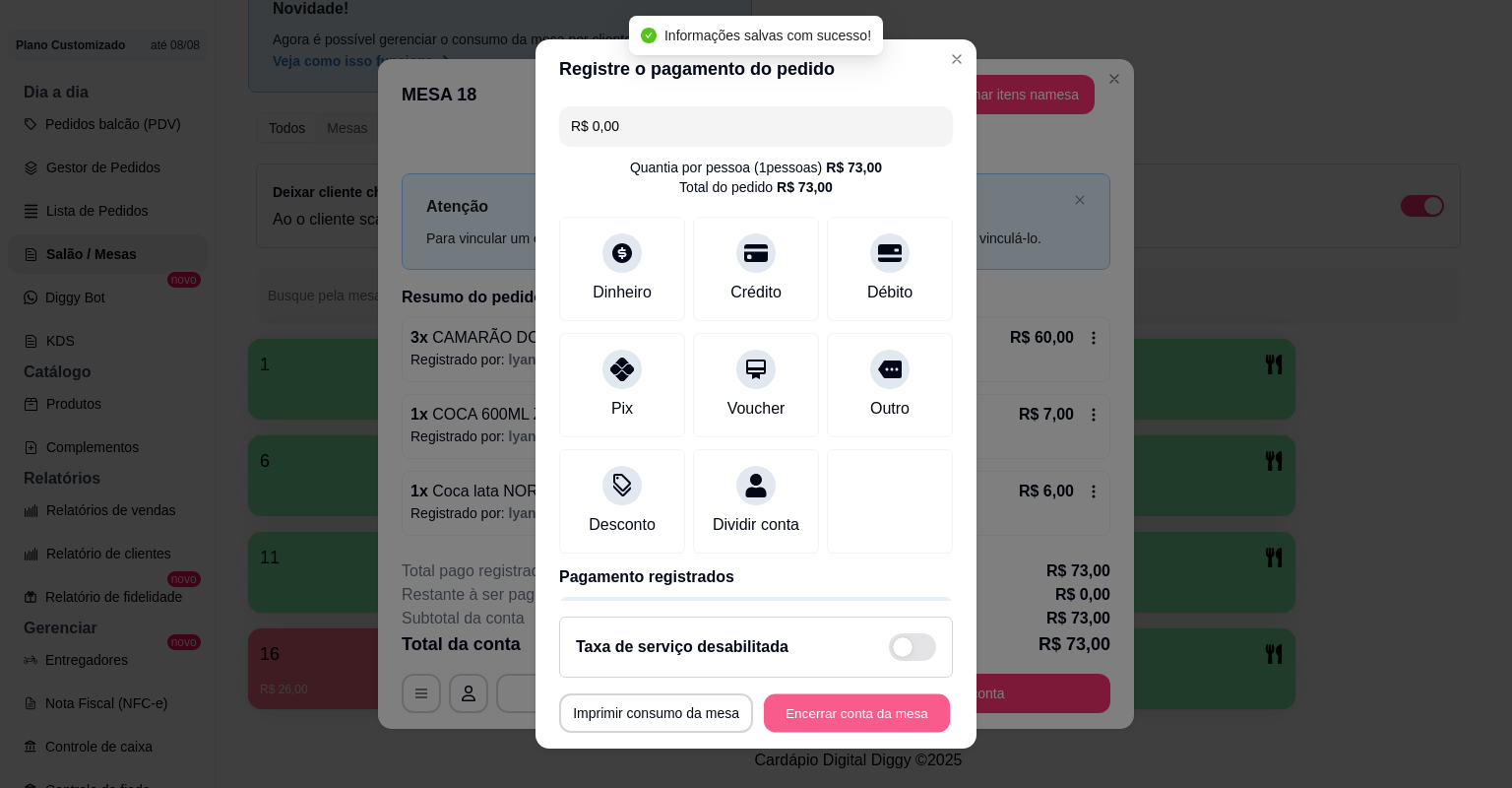 click on "Encerrar conta da mesa" at bounding box center (856, 713) 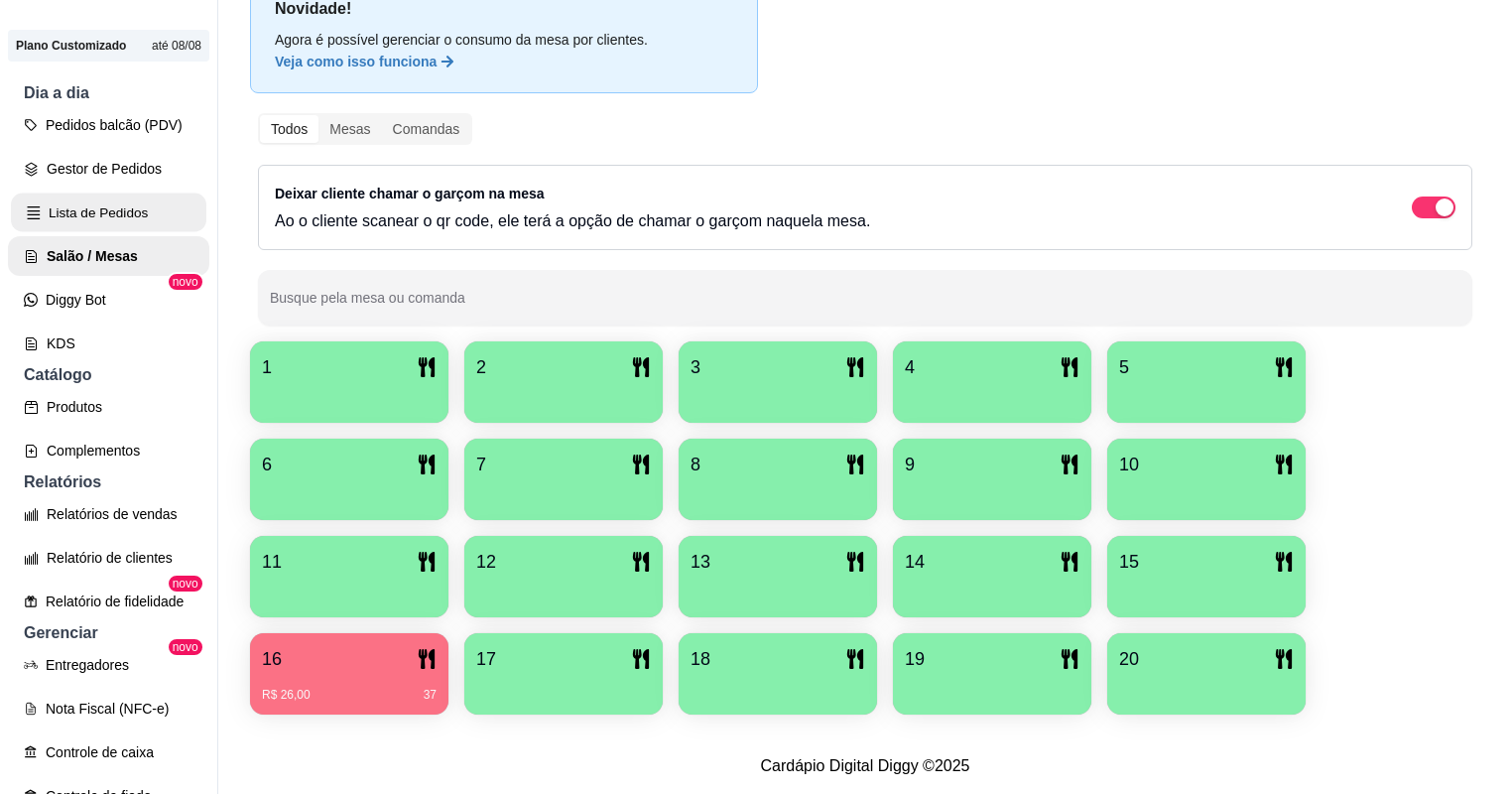 click on "Lista de Pedidos" at bounding box center (108, 212) 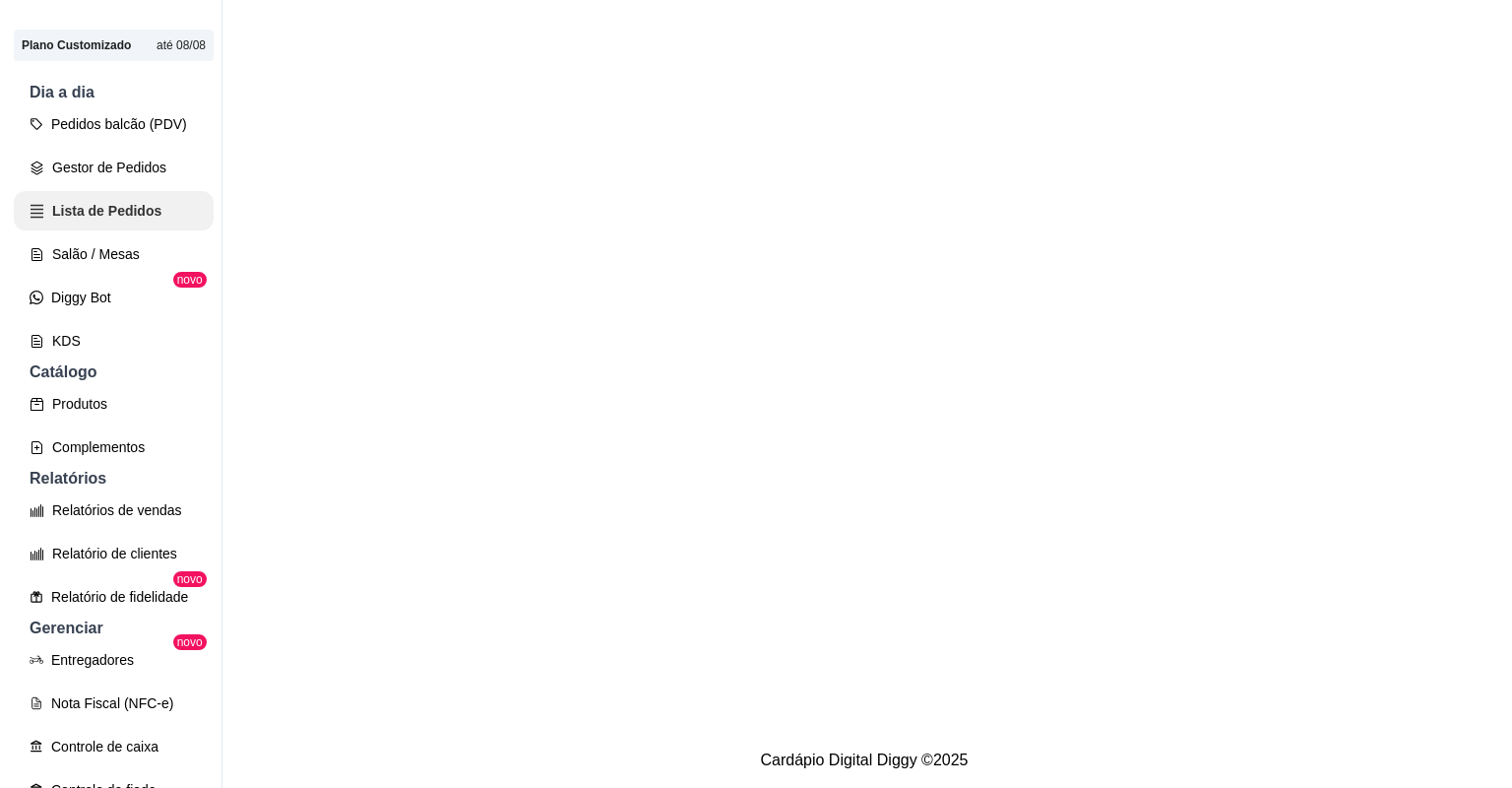 scroll, scrollTop: 0, scrollLeft: 0, axis: both 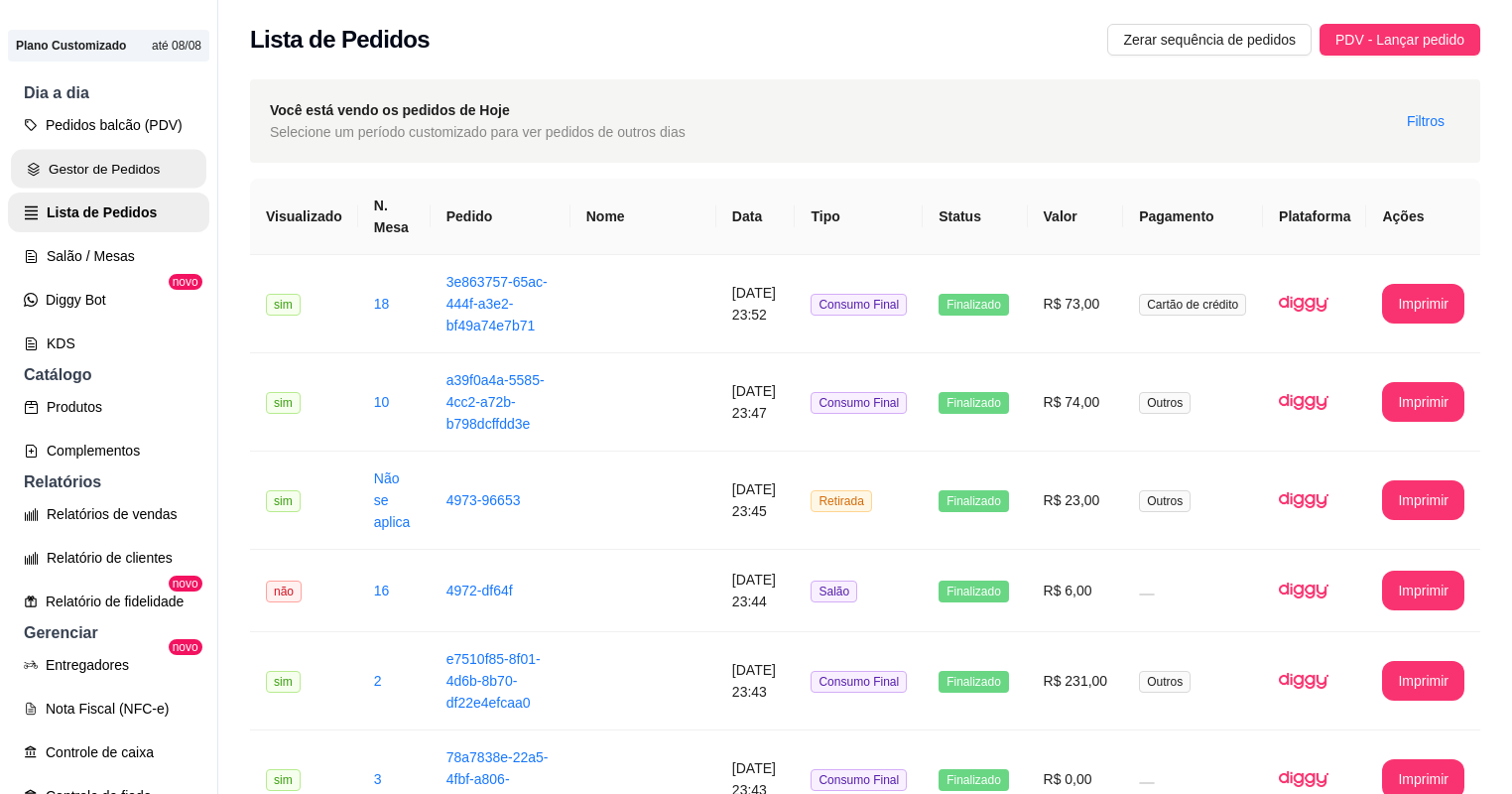 click on "Gestor de Pedidos" at bounding box center [108, 169] 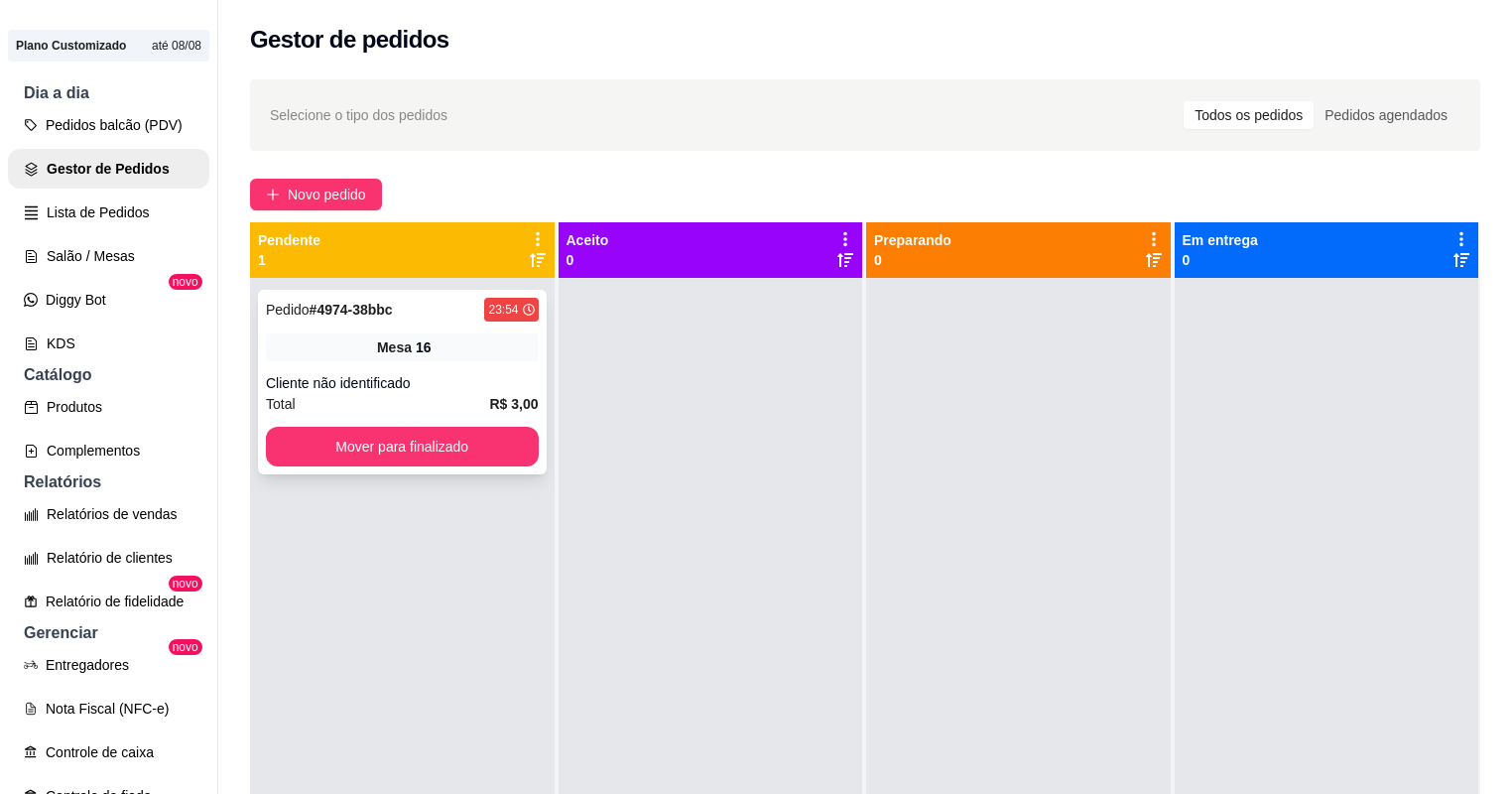 click on "Cliente não identificado" at bounding box center [402, 383] 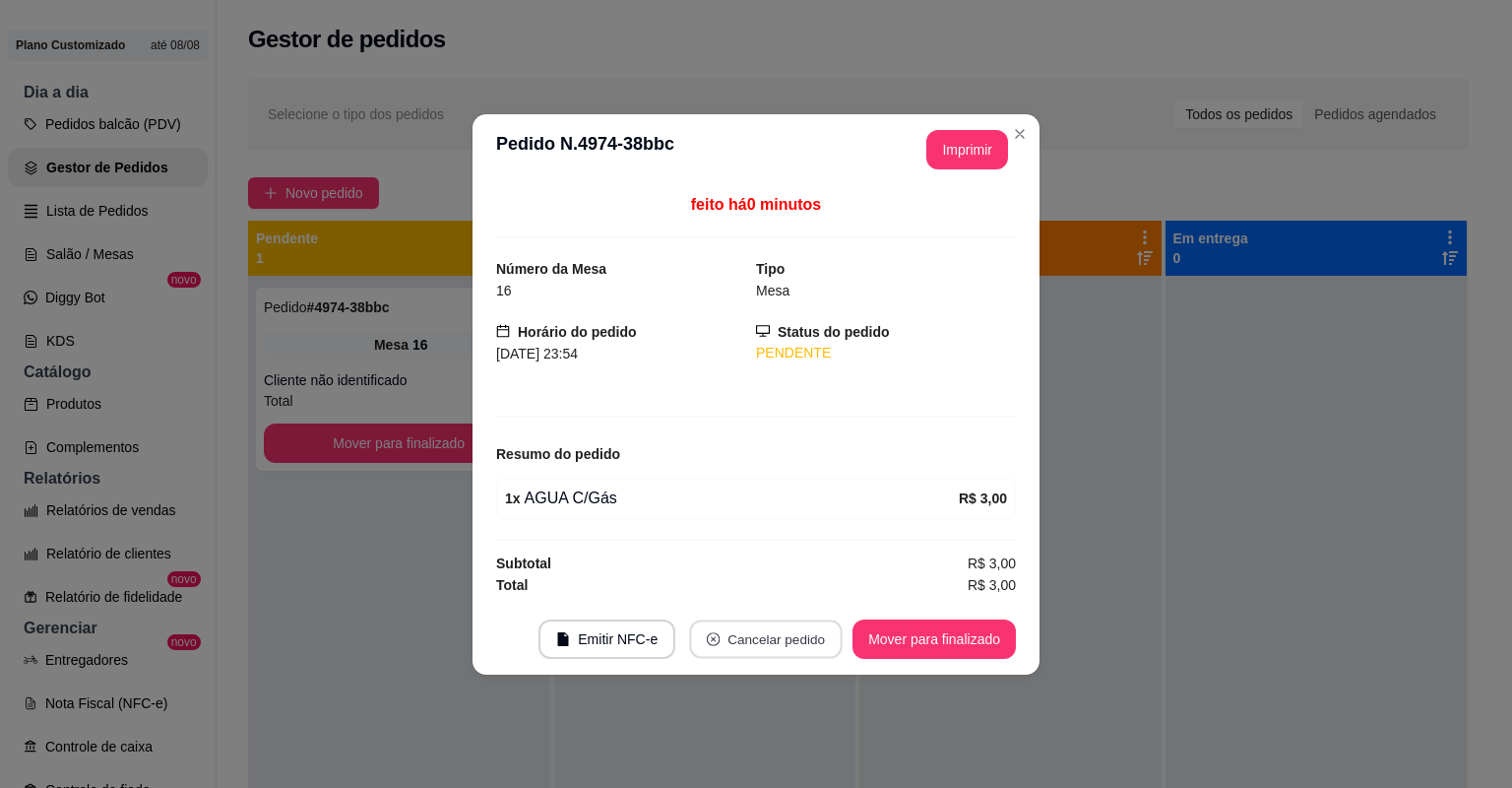 click on "Cancelar pedido" at bounding box center (766, 638) 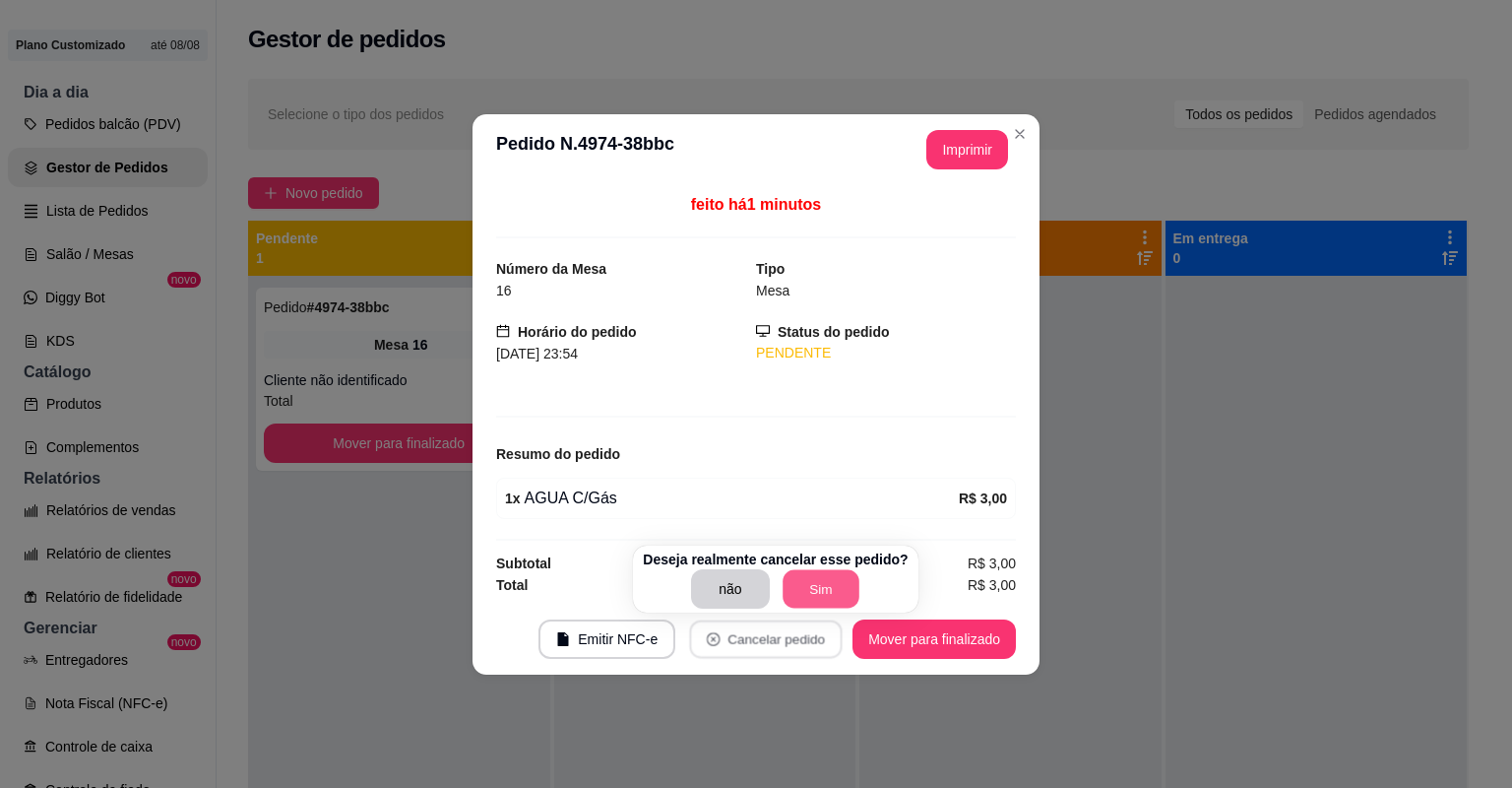 click on "Sim" at bounding box center (821, 589) 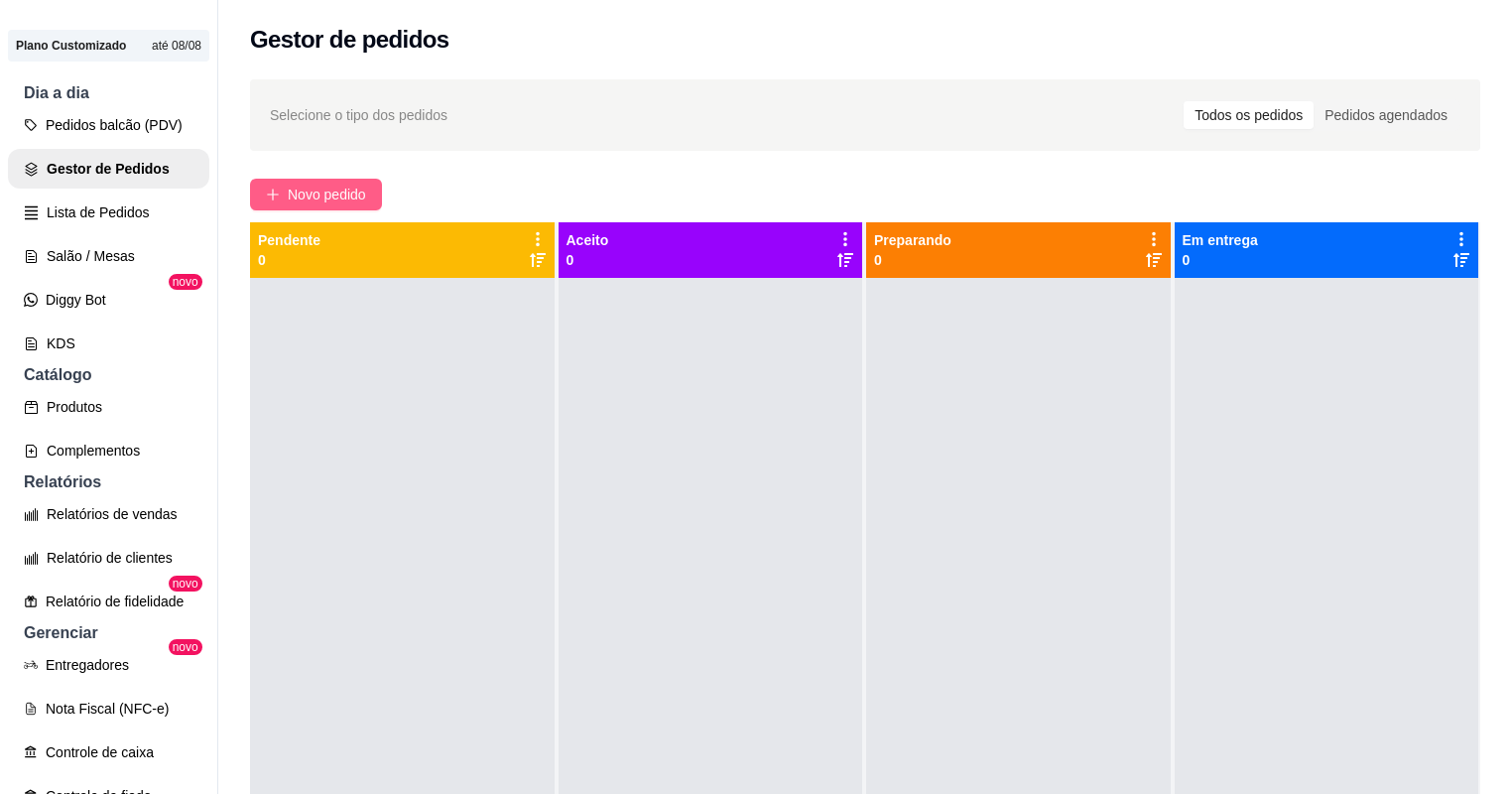 click on "Novo pedido" at bounding box center (326, 195) 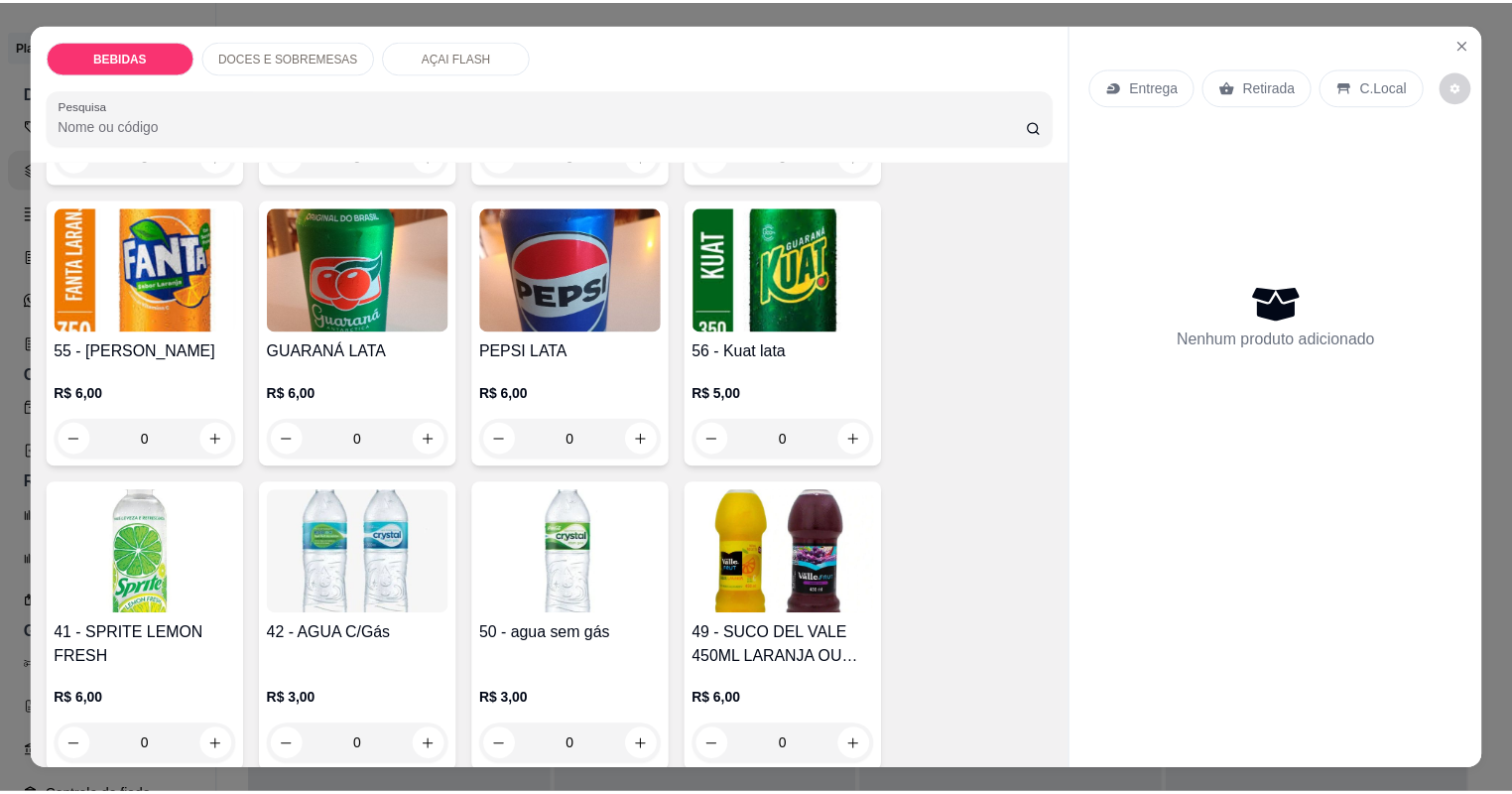 scroll, scrollTop: 715, scrollLeft: 0, axis: vertical 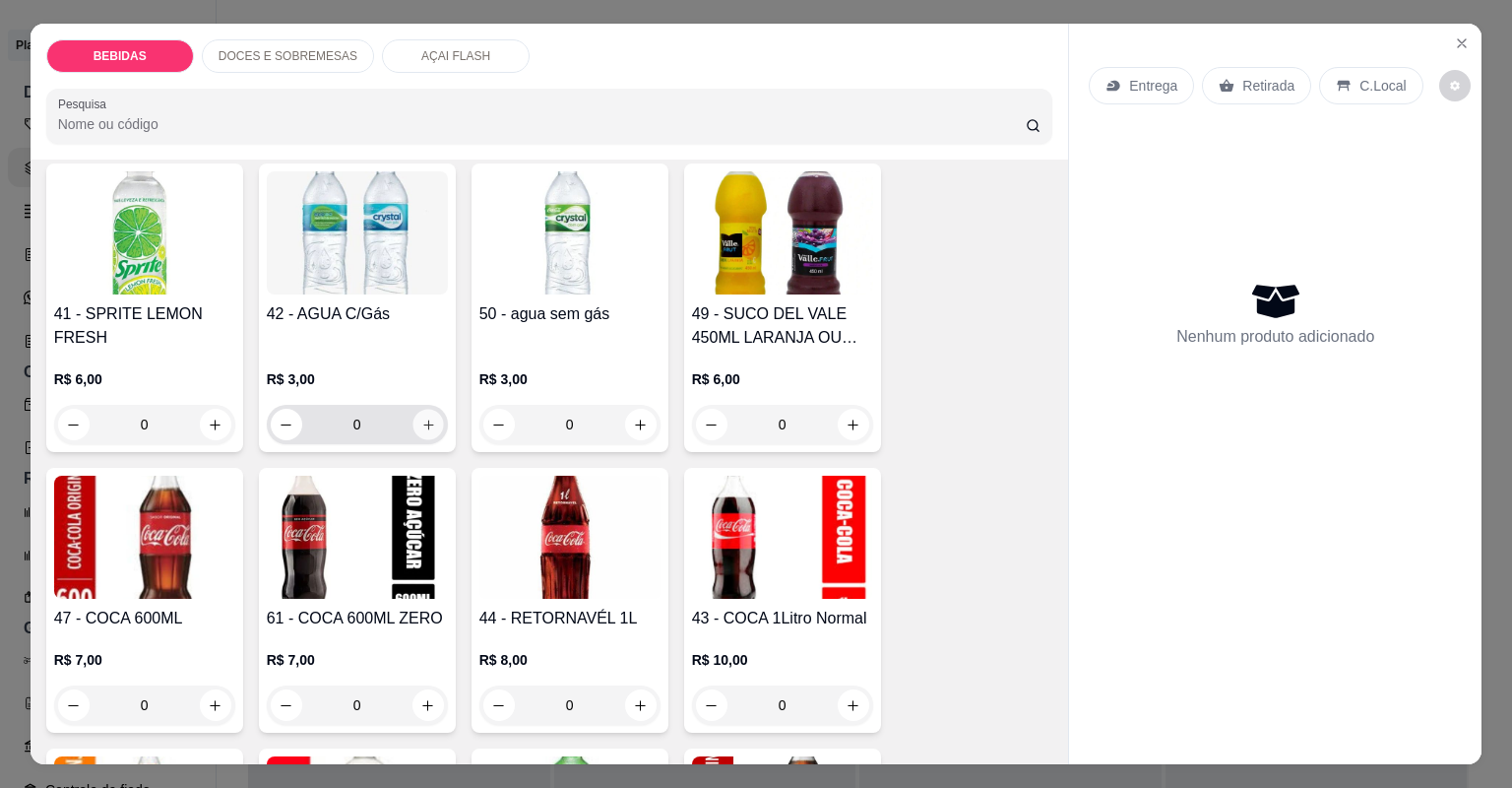 click 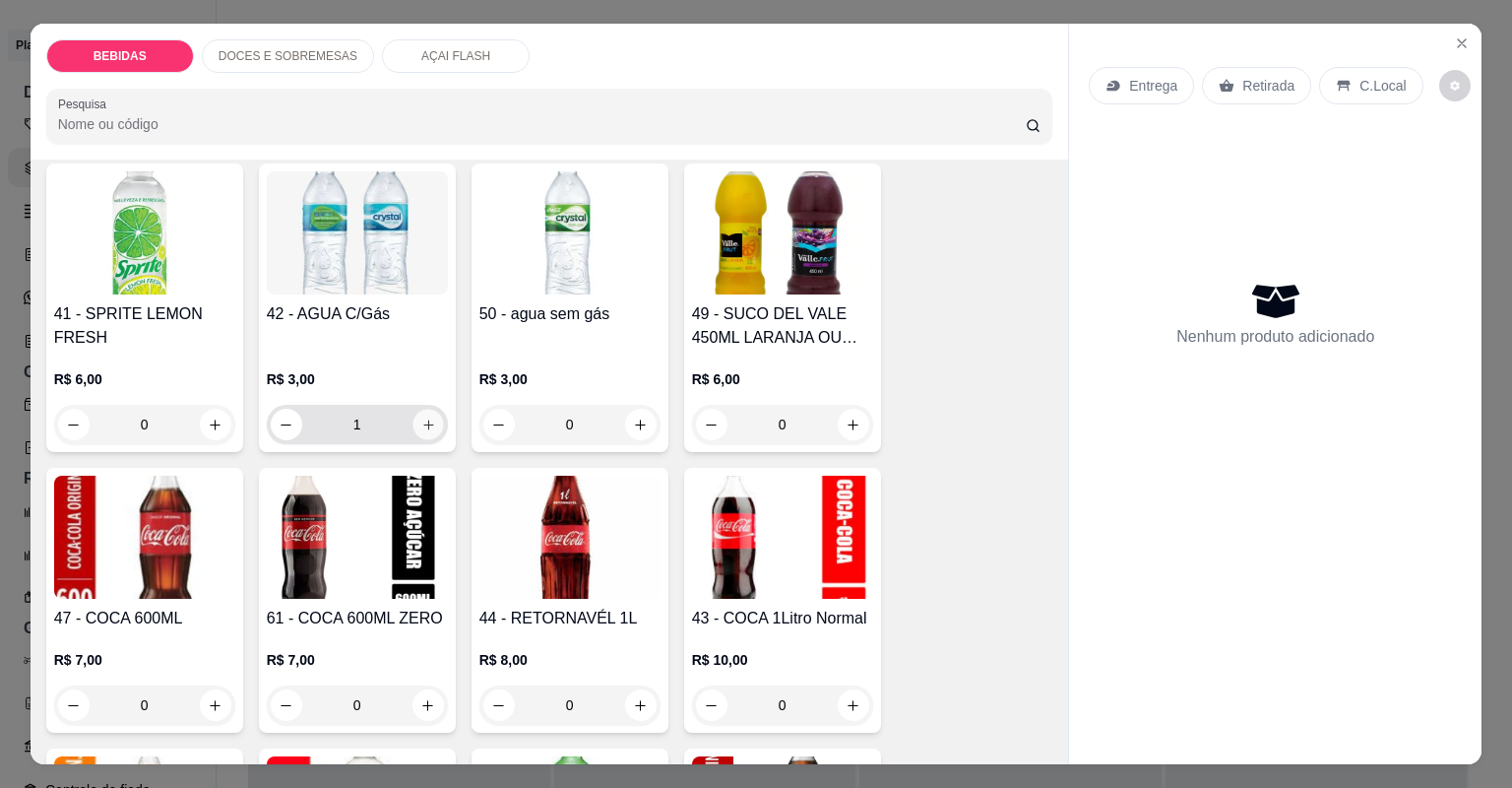click 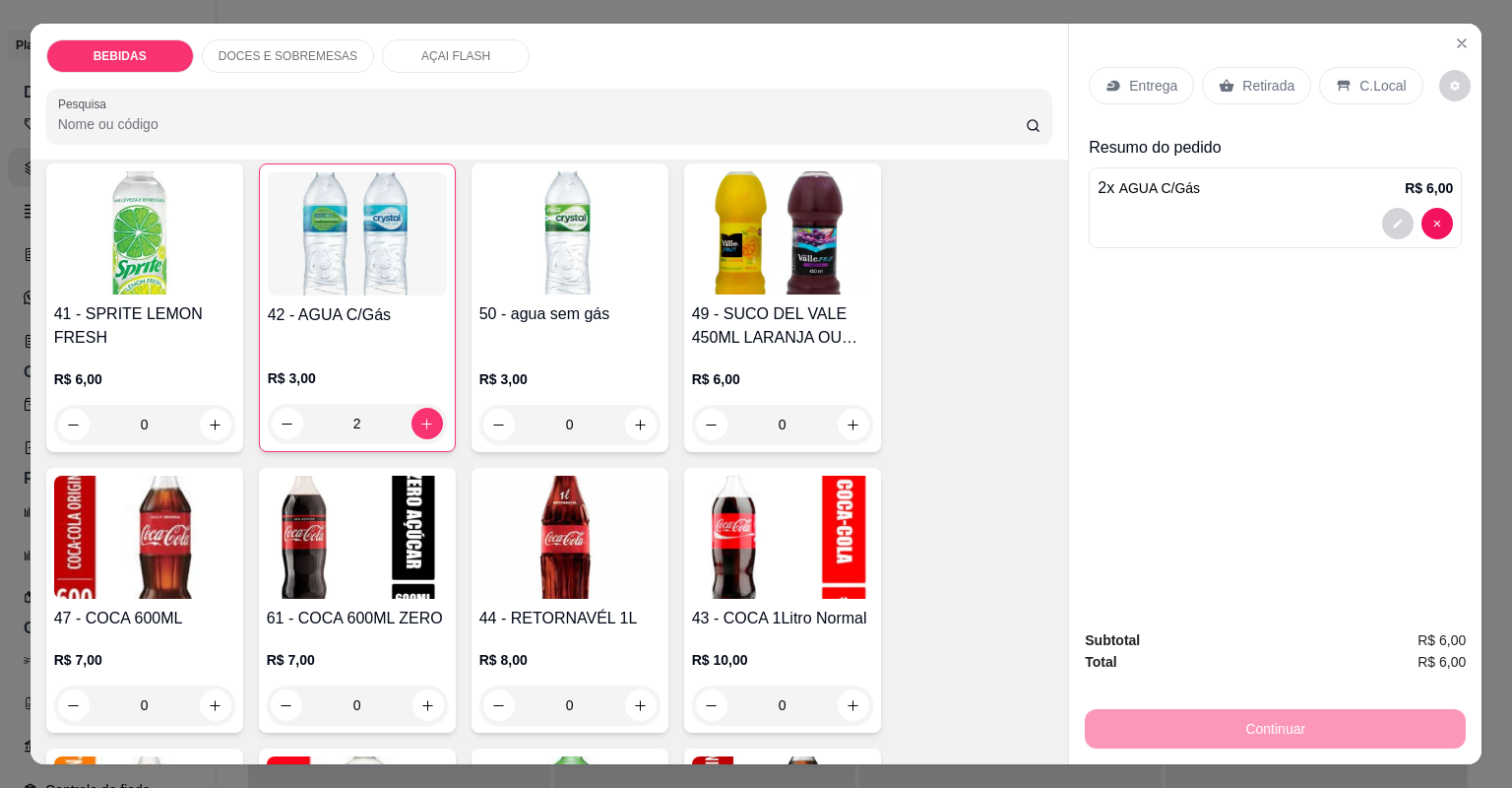 drag, startPoint x: 1225, startPoint y: 89, endPoint x: 1144, endPoint y: 219, distance: 153.16984 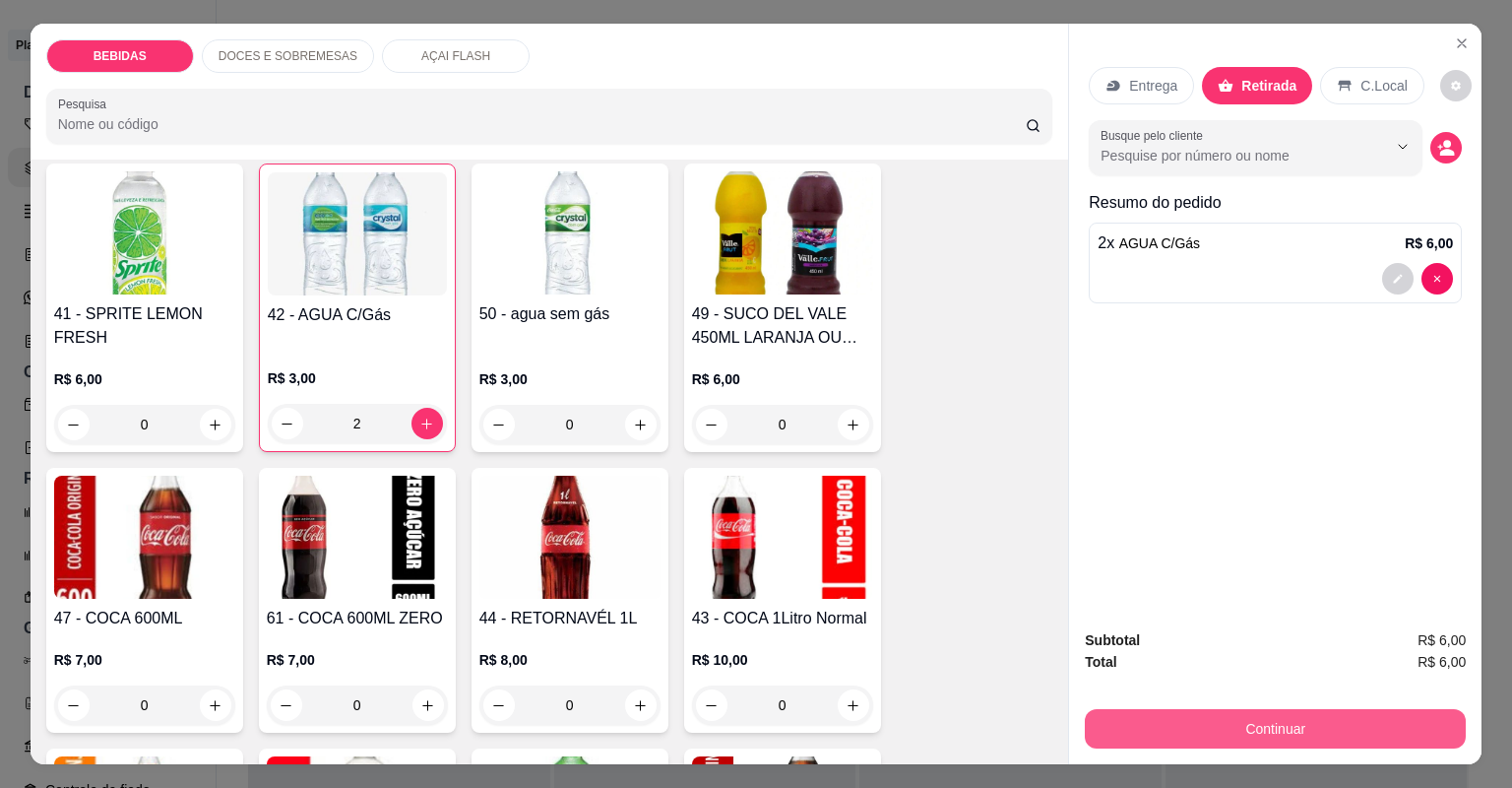 click on "Continuar" at bounding box center (1275, 729) 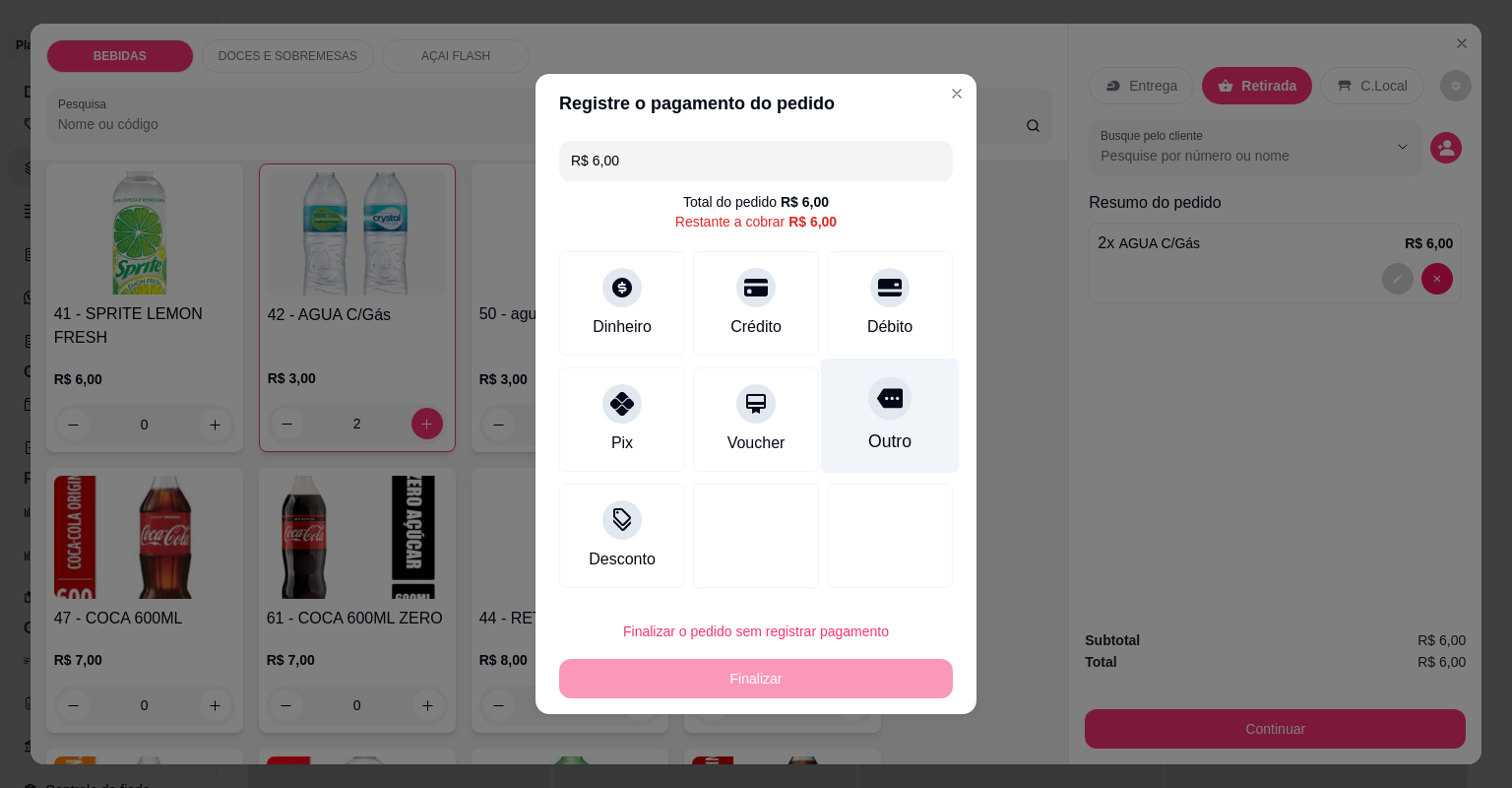 drag, startPoint x: 897, startPoint y: 416, endPoint x: 898, endPoint y: 398, distance: 18.027756 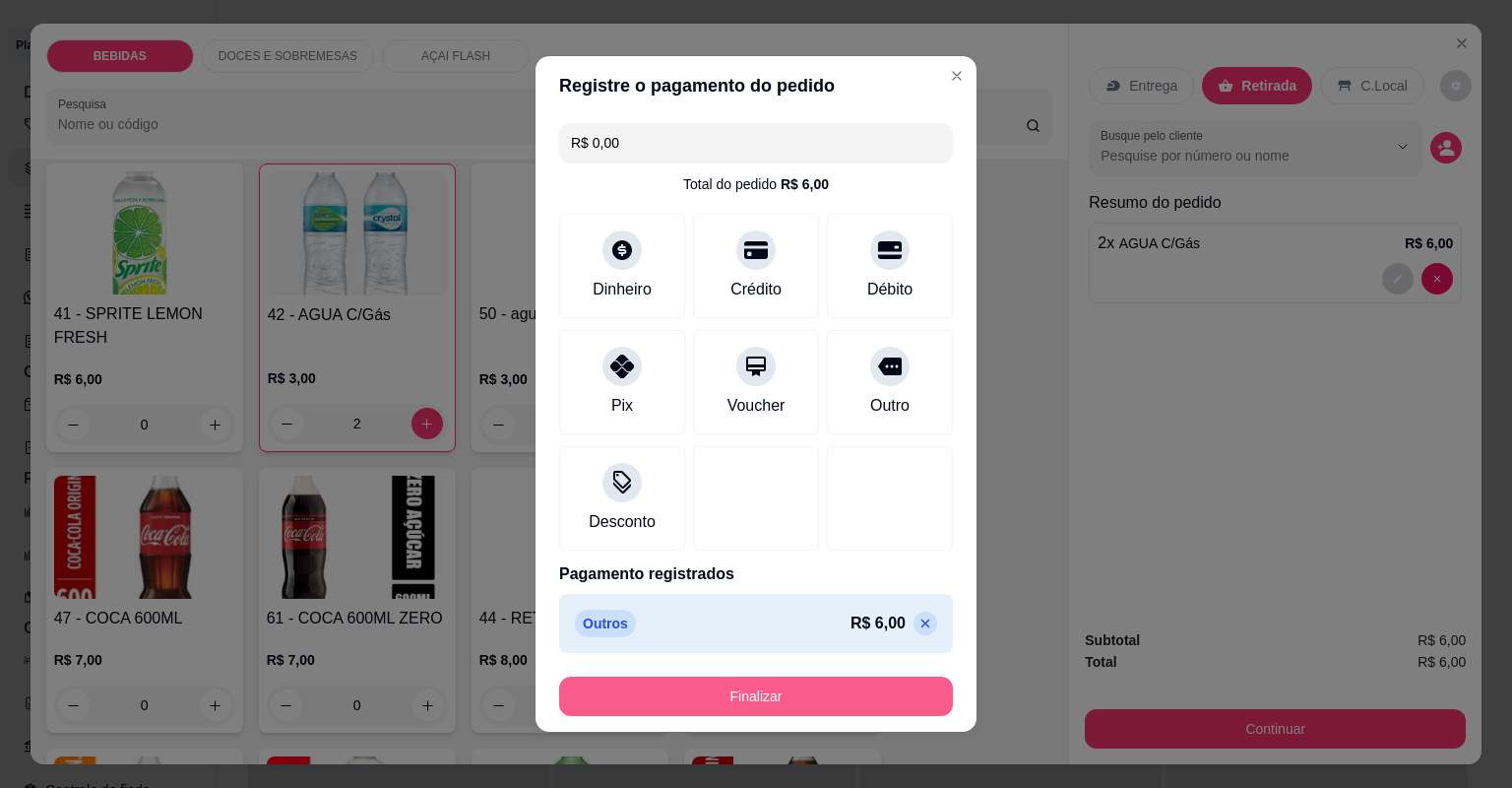 click on "Finalizar" at bounding box center (756, 696) 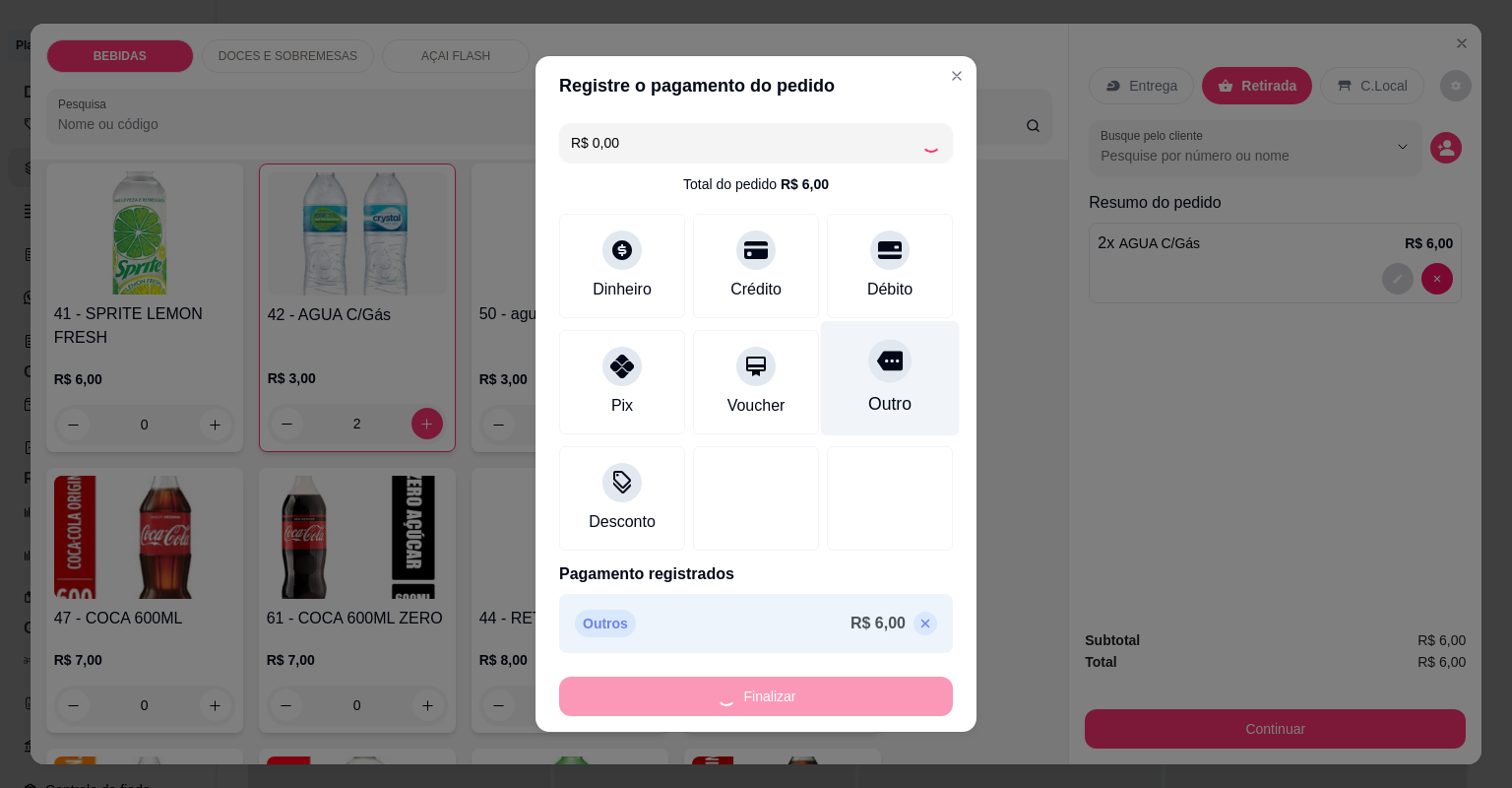 type on "0" 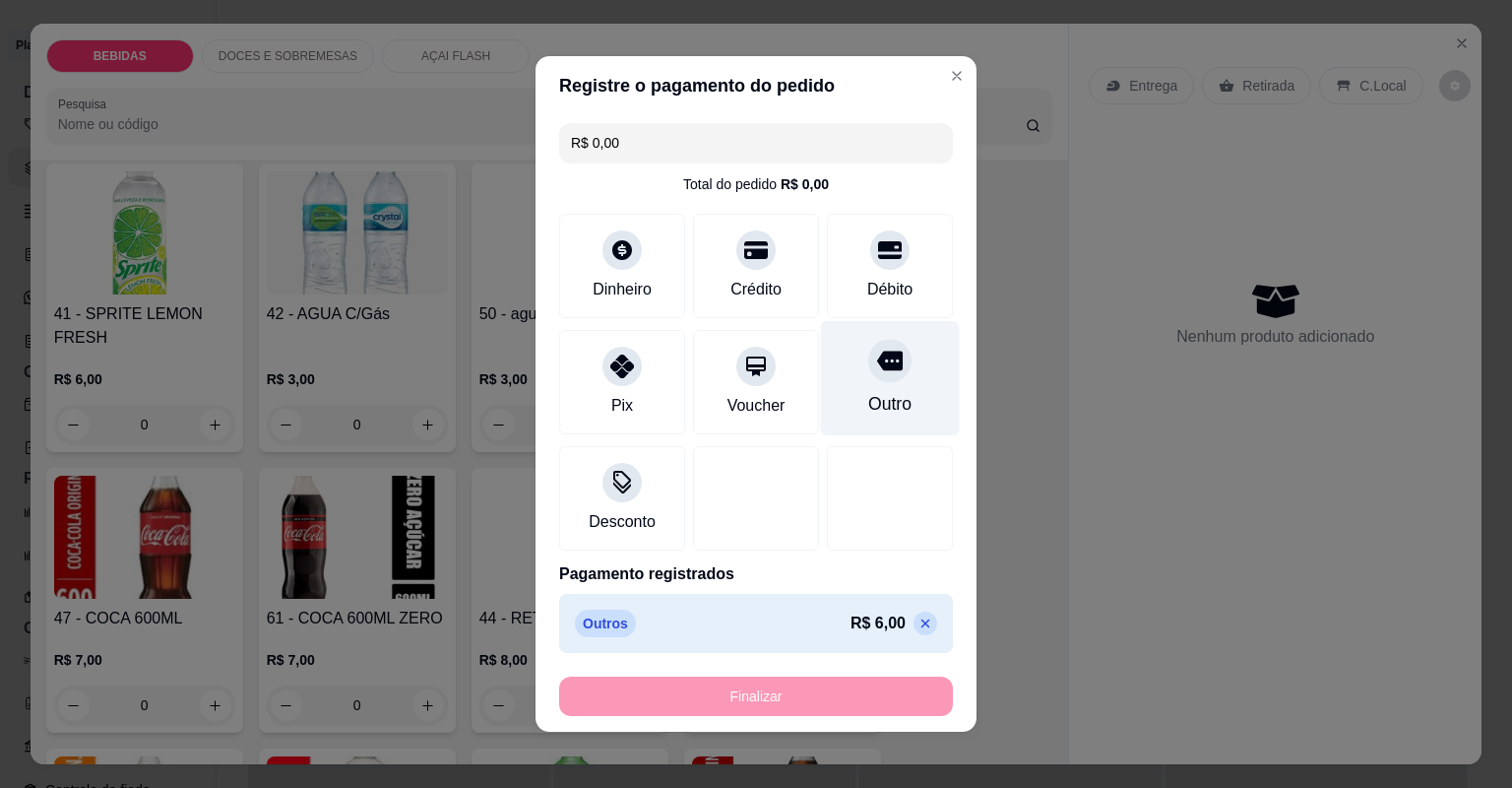 type on "-R$ 6,00" 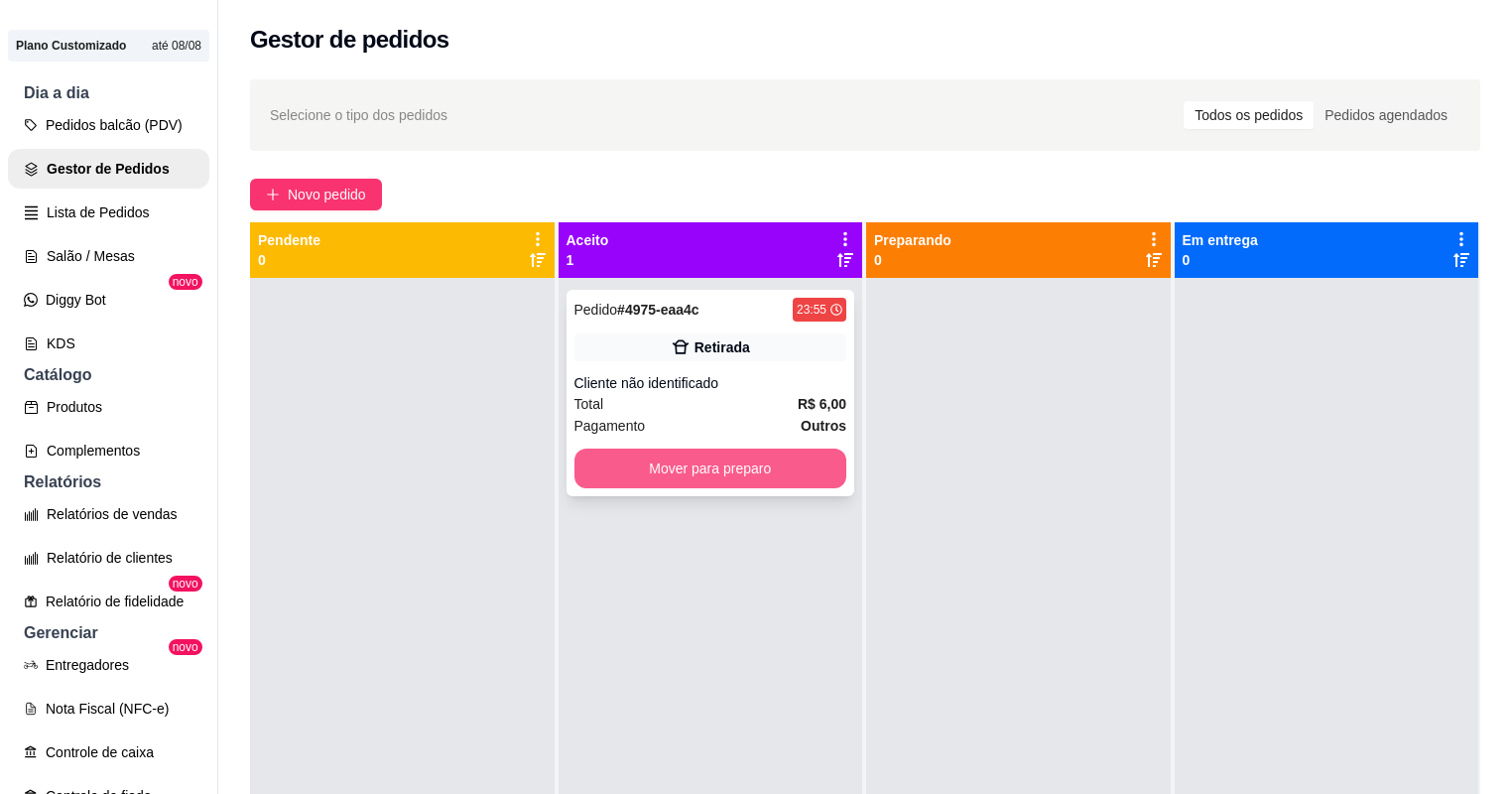 click on "Mover para preparo" at bounding box center [710, 468] 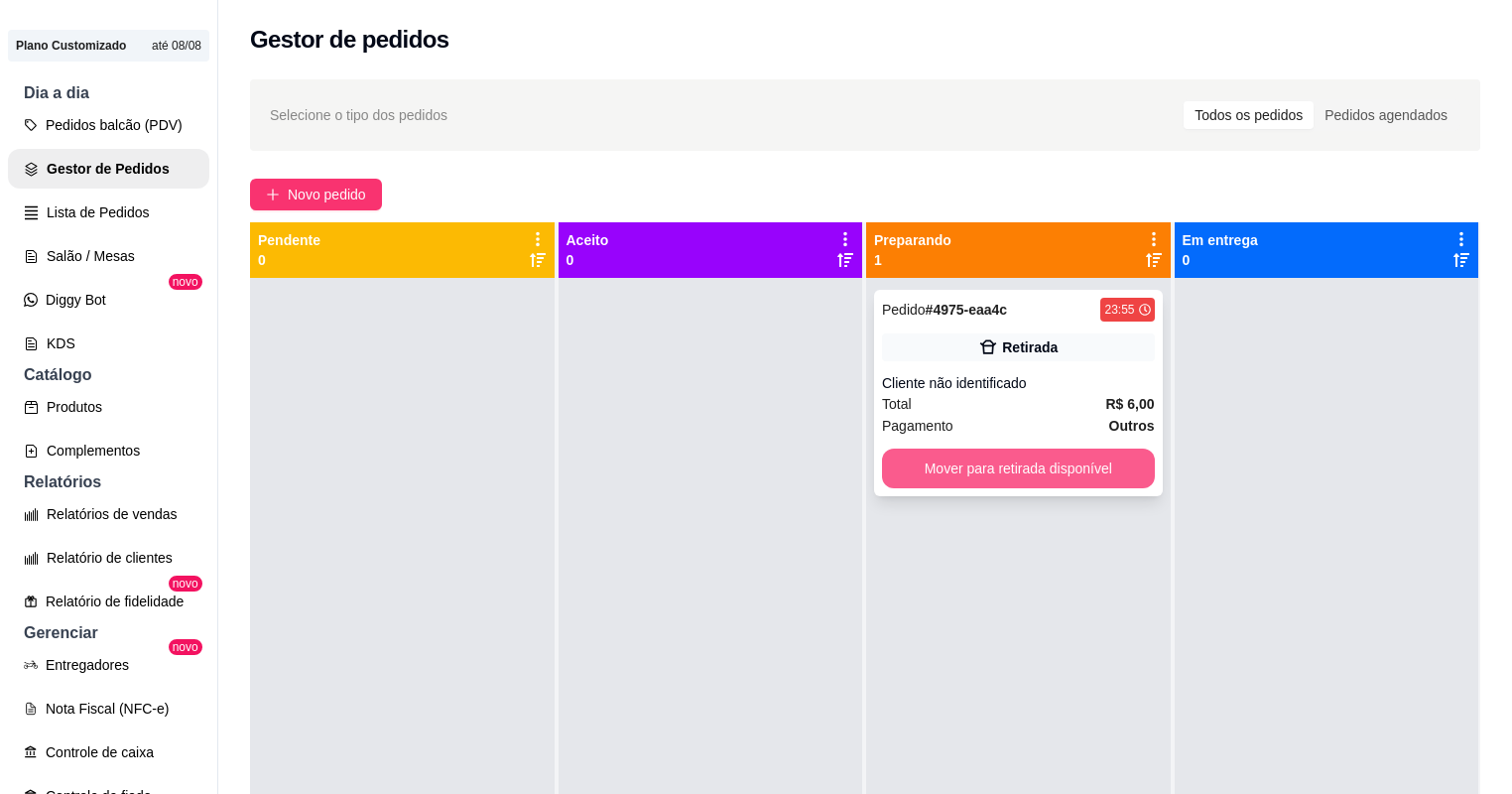 click on "Mover para retirada disponível" at bounding box center (1018, 468) 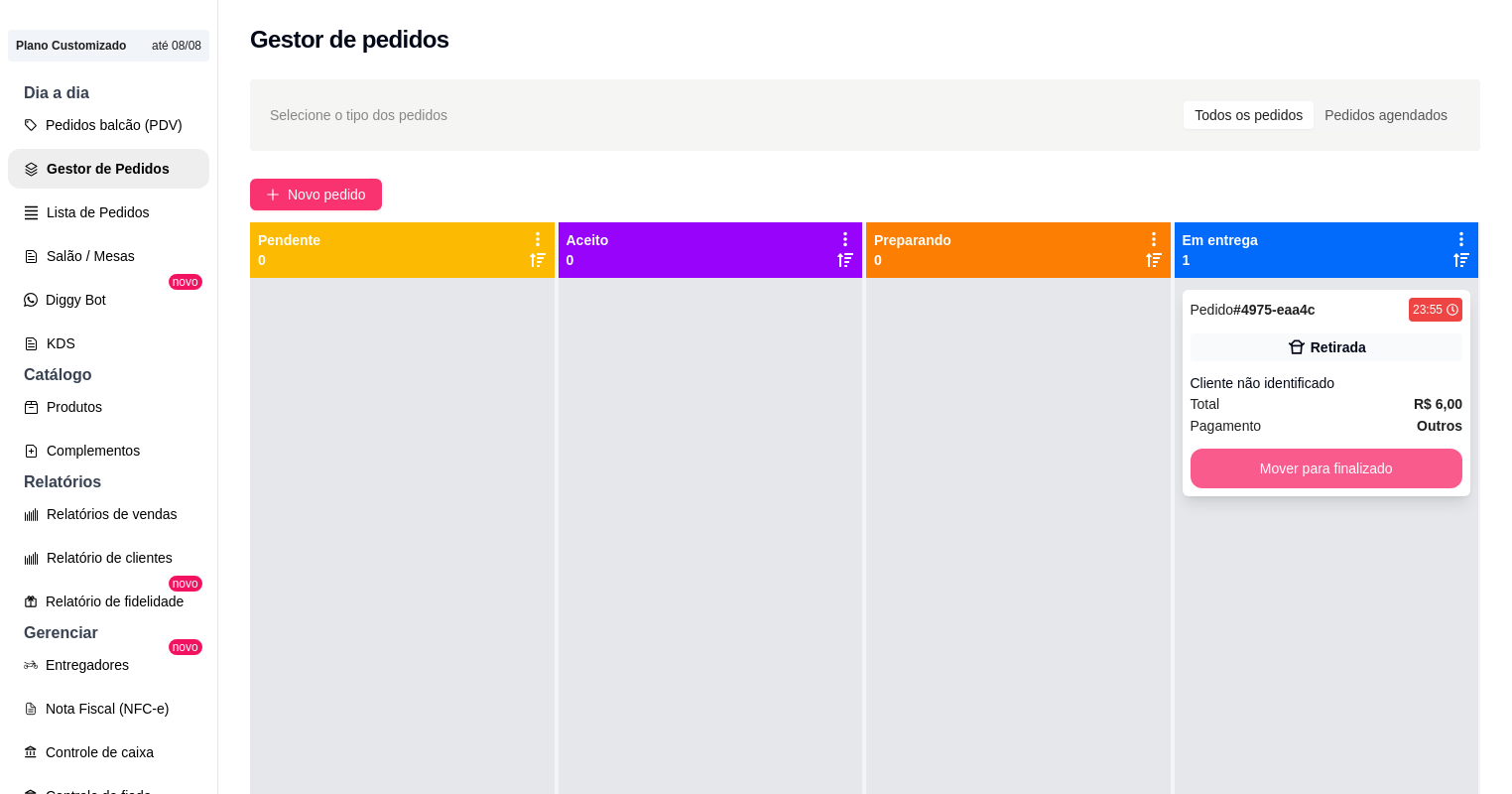 click on "Mover para finalizado" at bounding box center [1326, 468] 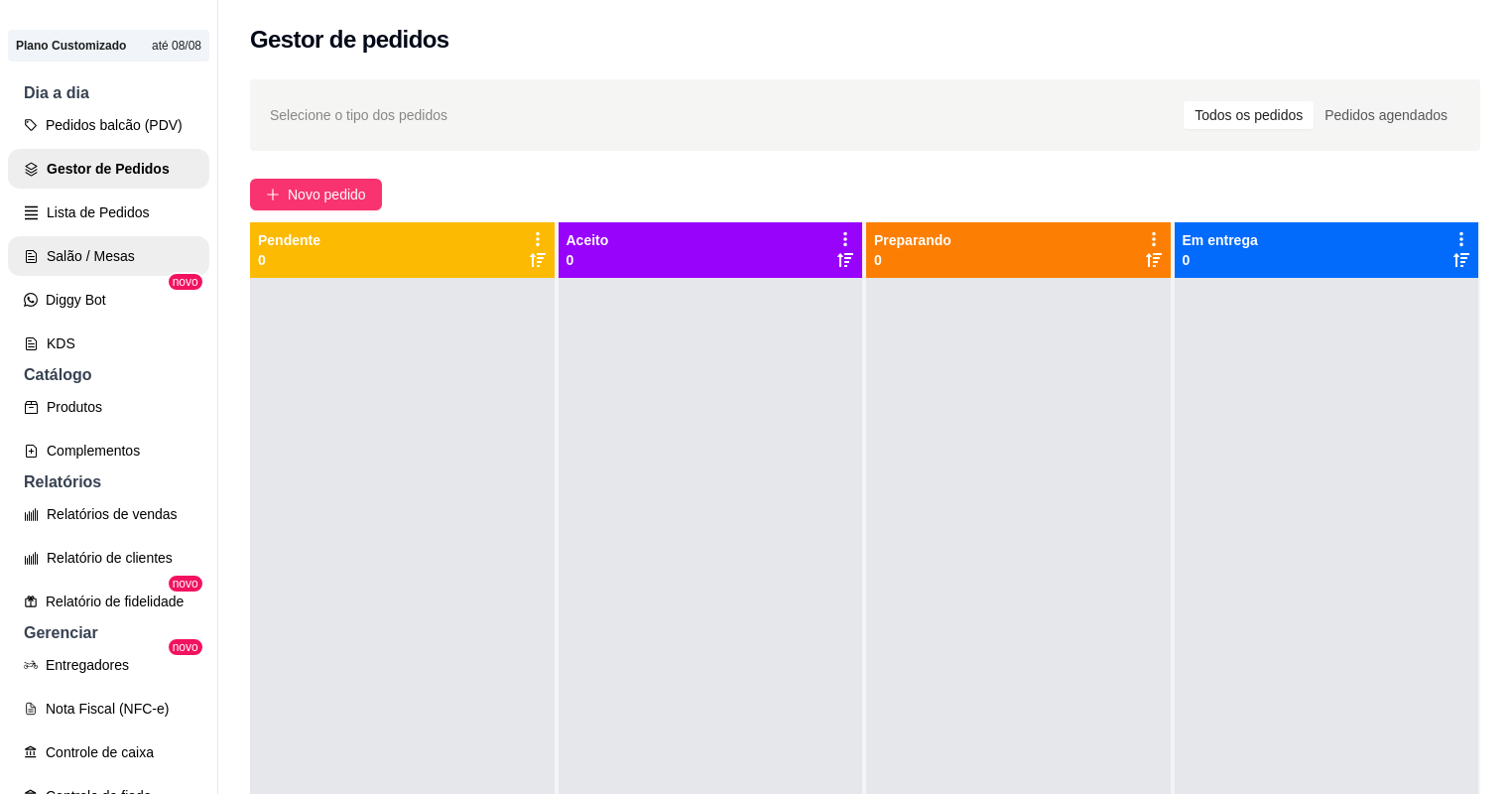 click on "Salão / Mesas" at bounding box center [108, 256] 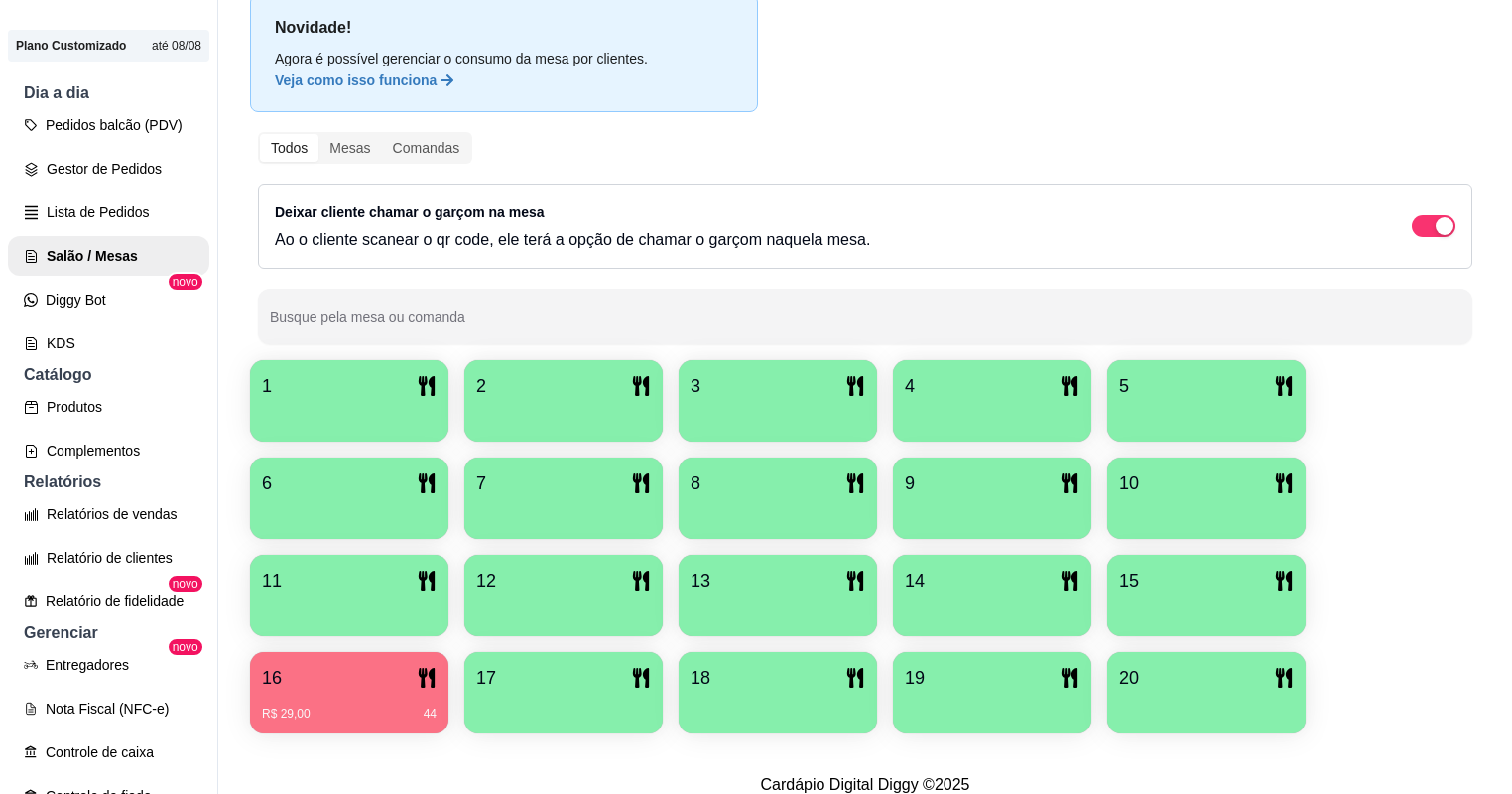 scroll, scrollTop: 115, scrollLeft: 0, axis: vertical 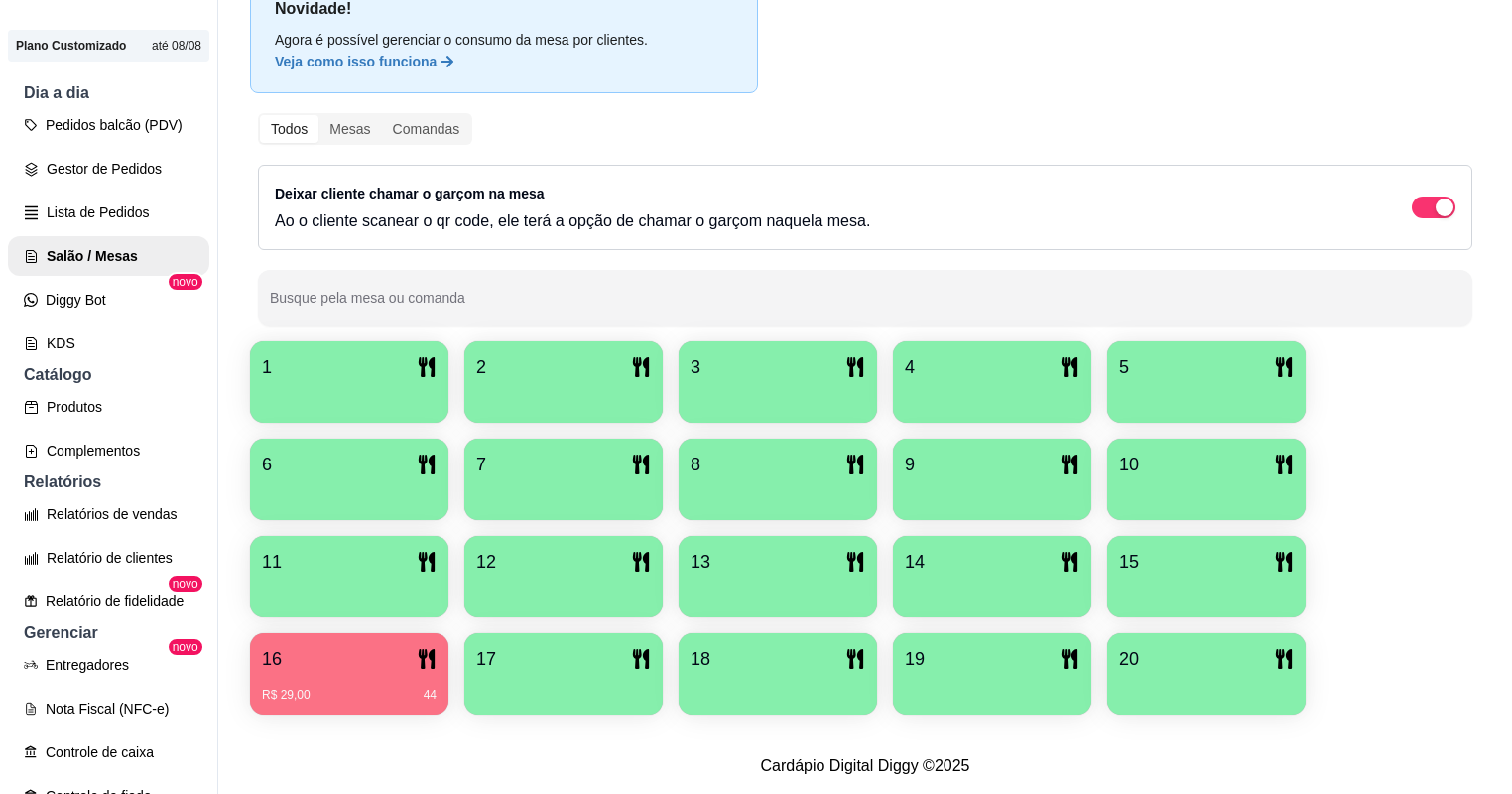 click on "16 R$ 29,00 44" at bounding box center (349, 674) 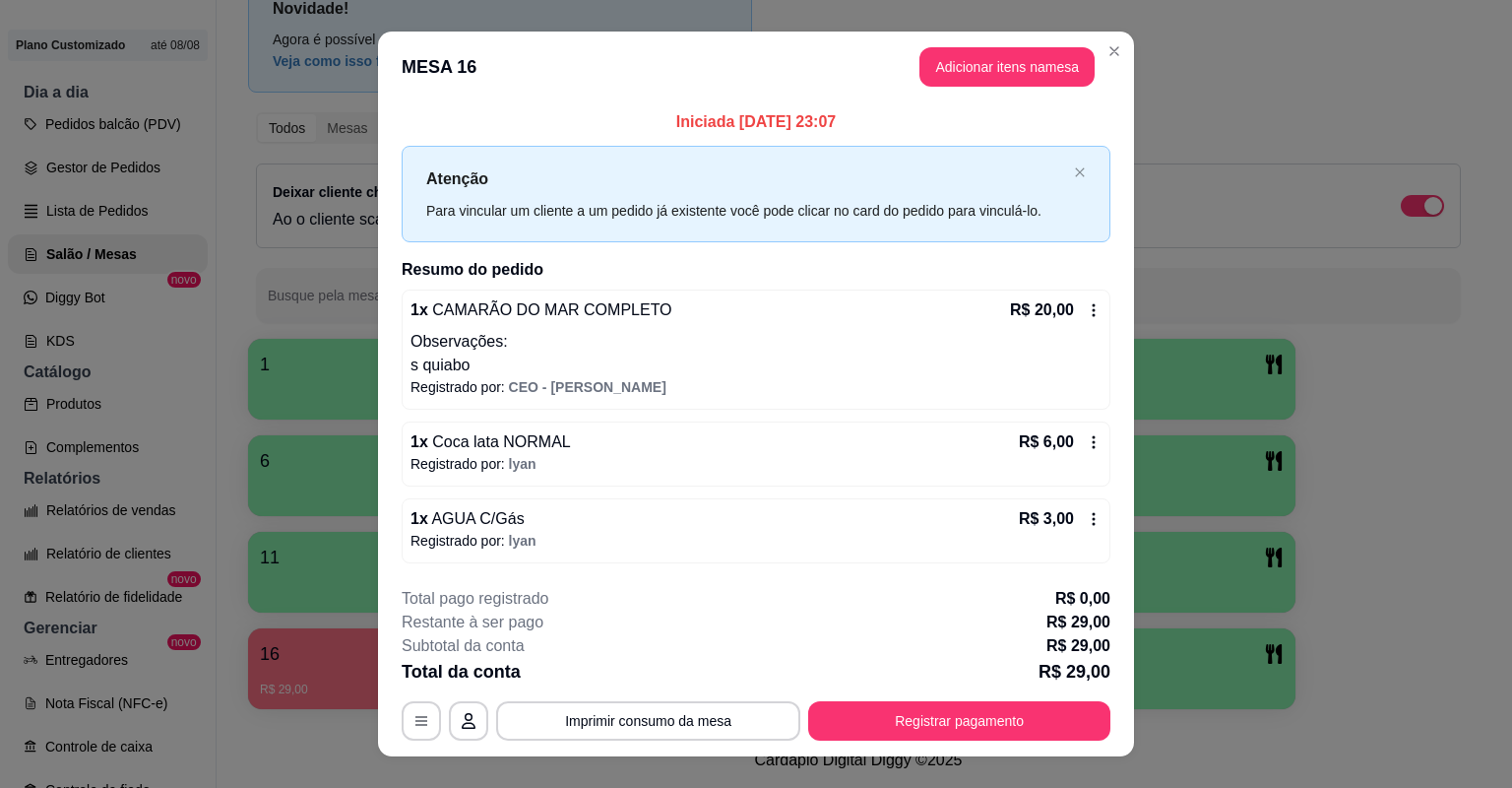 click 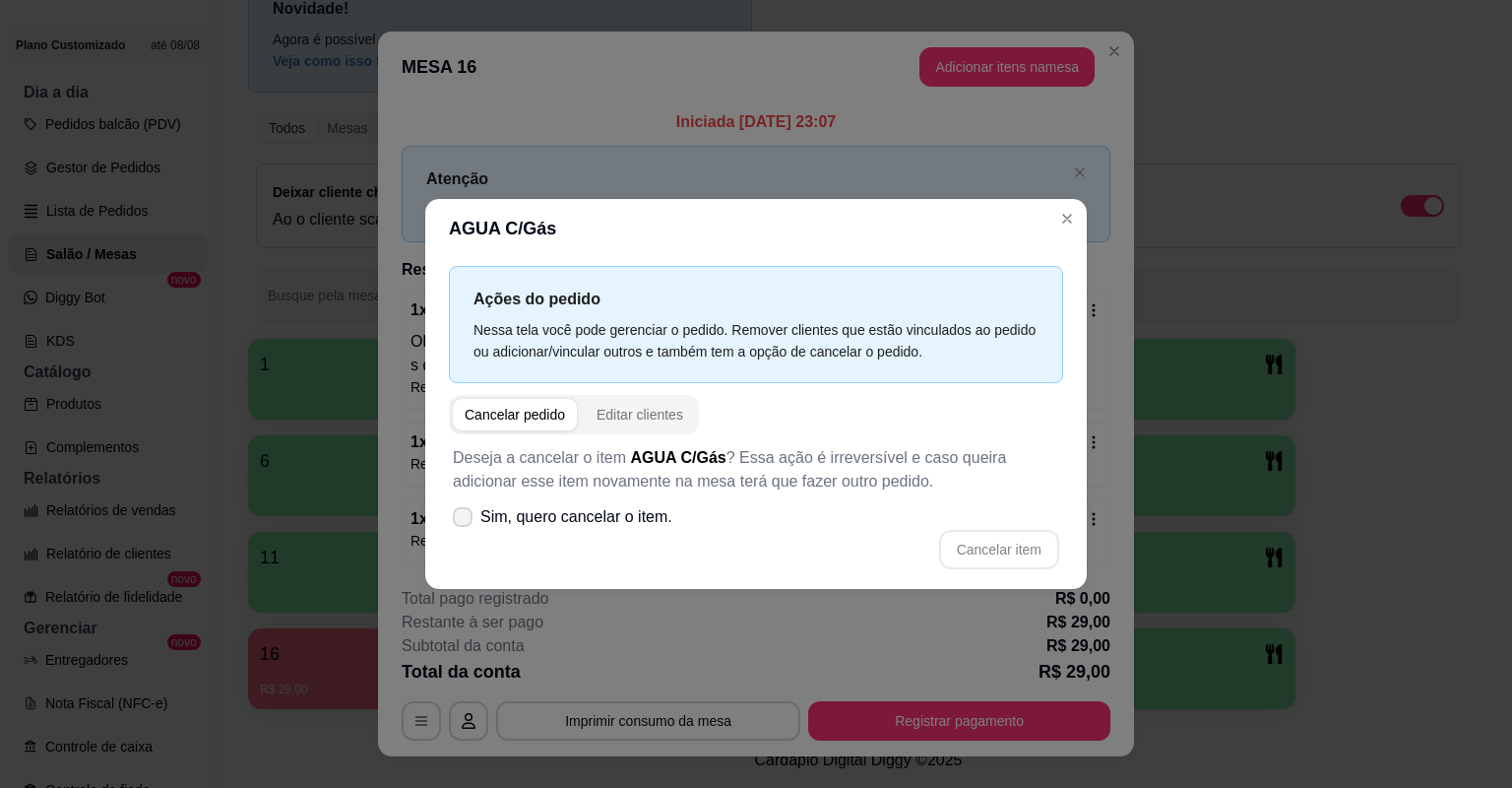 click 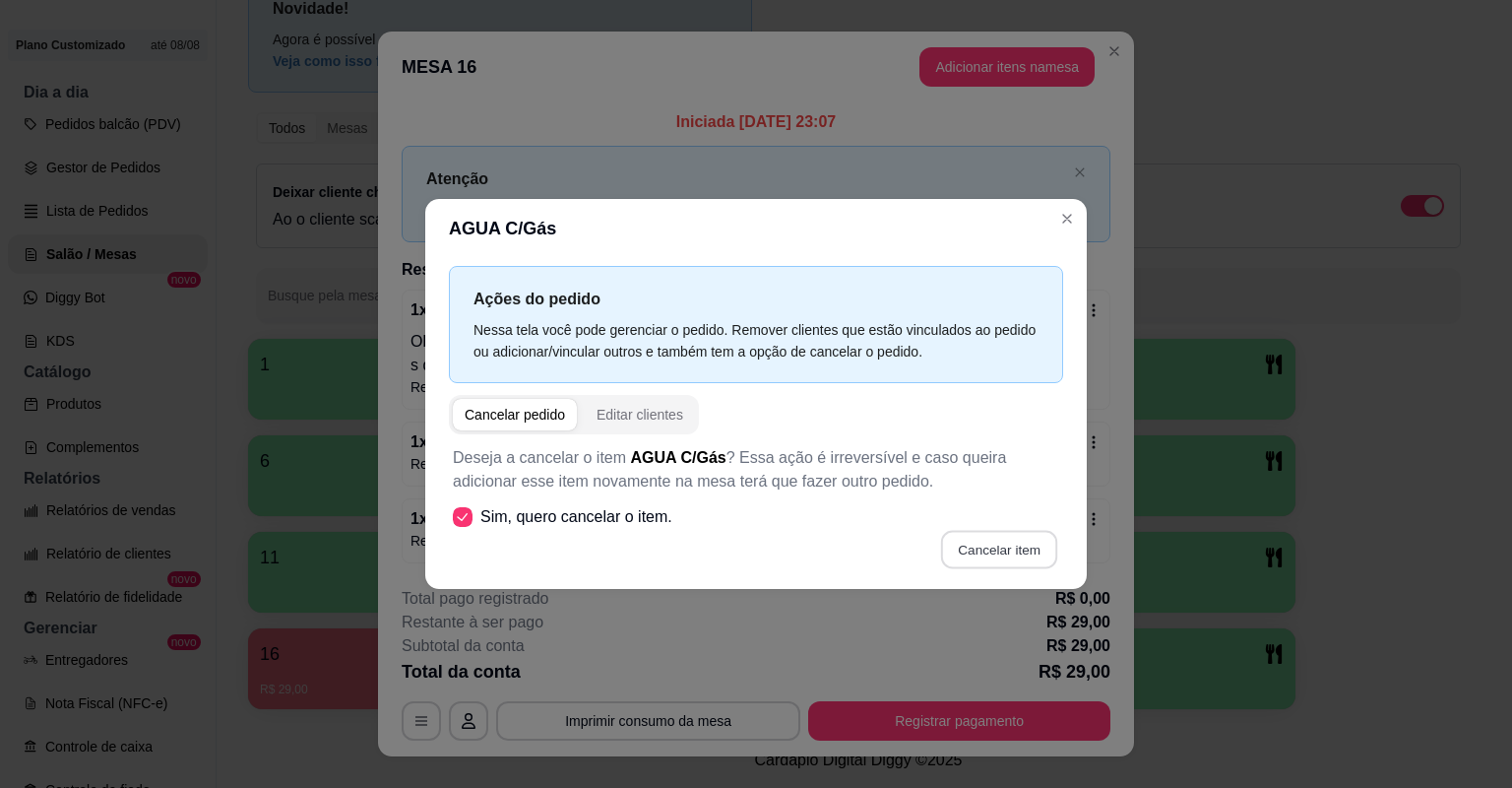 click on "Cancelar item" at bounding box center [998, 550] 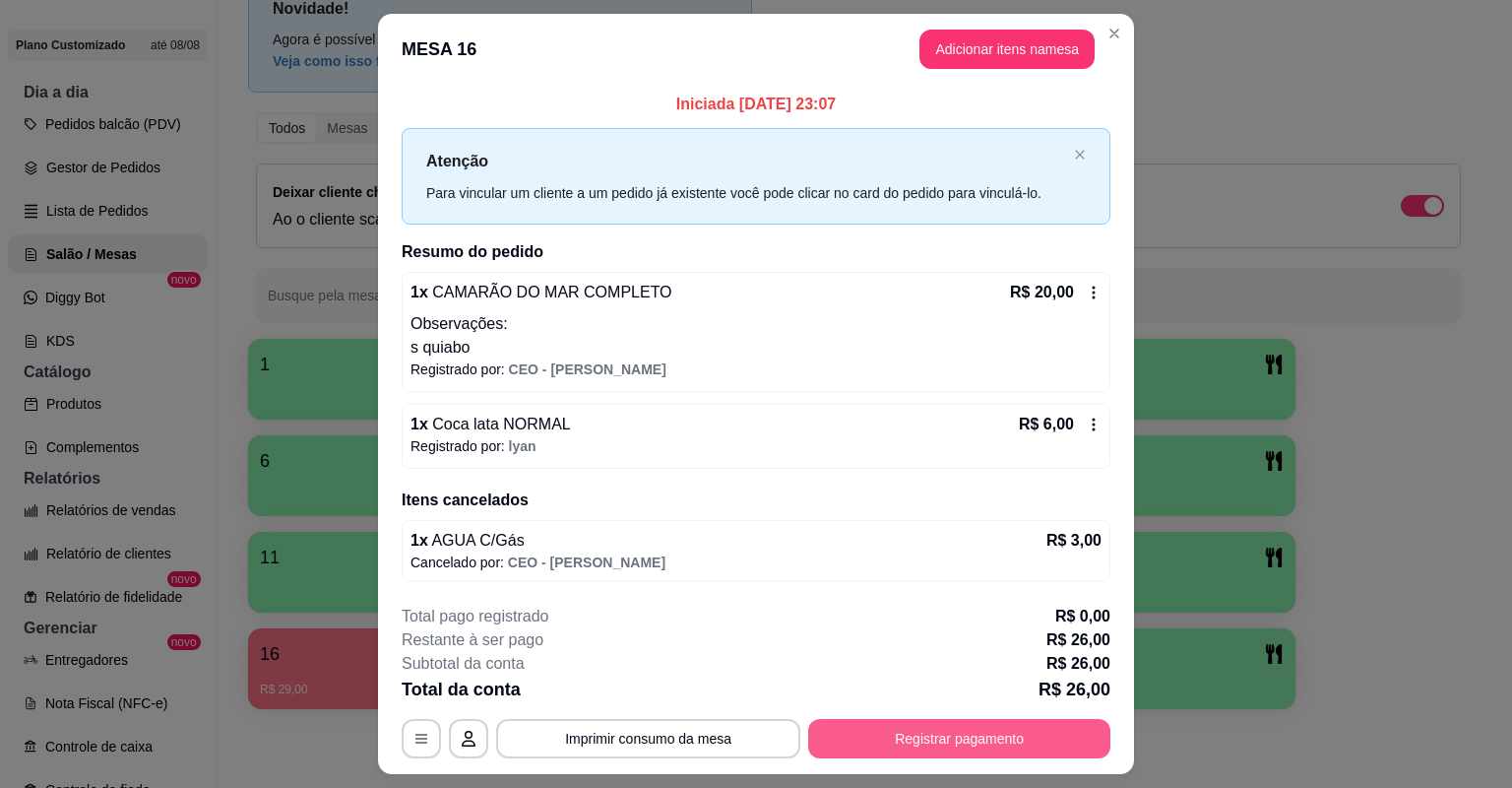 click on "Registrar pagamento" at bounding box center [959, 739] 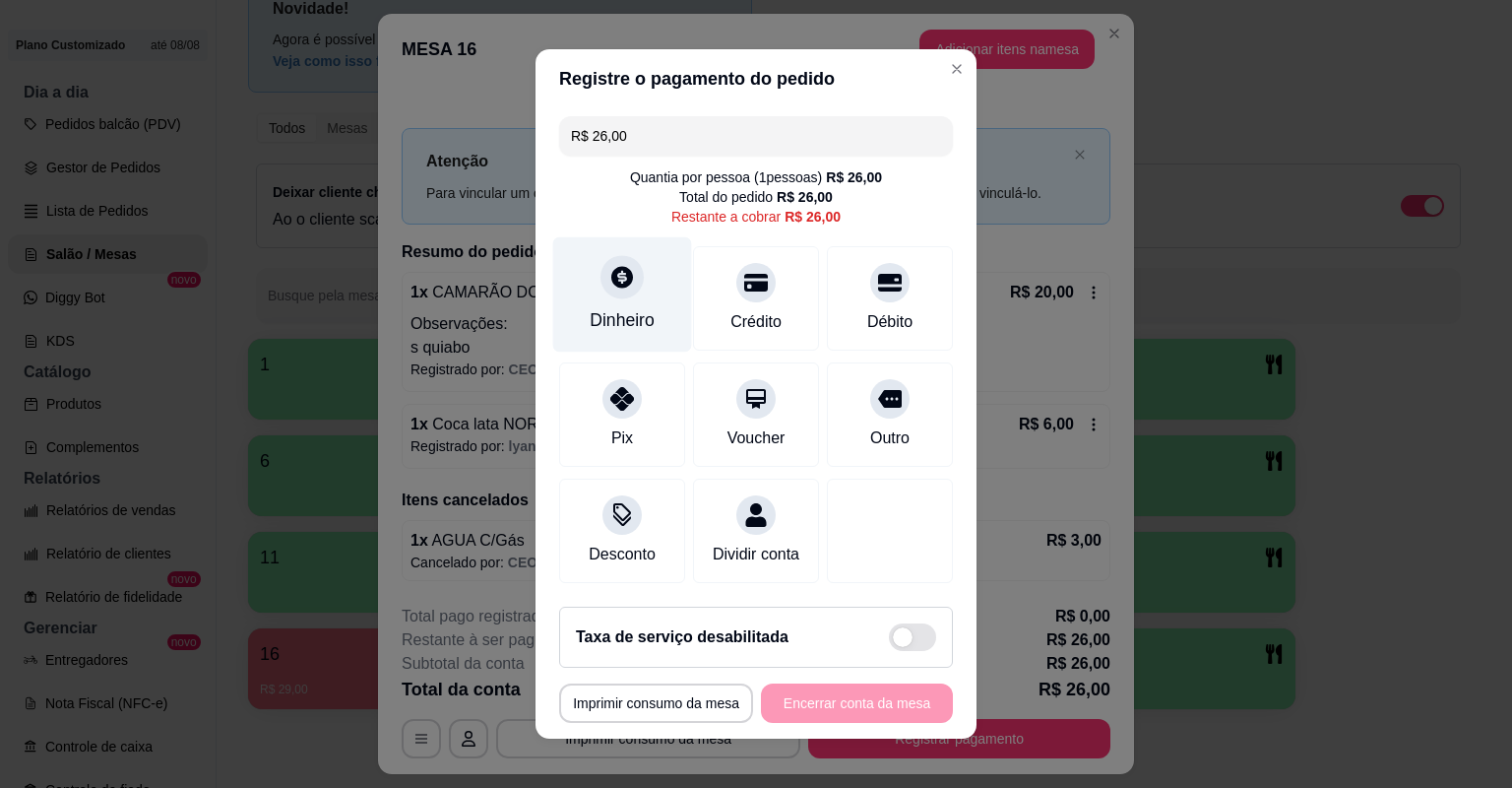 click on "Dinheiro" at bounding box center (622, 295) 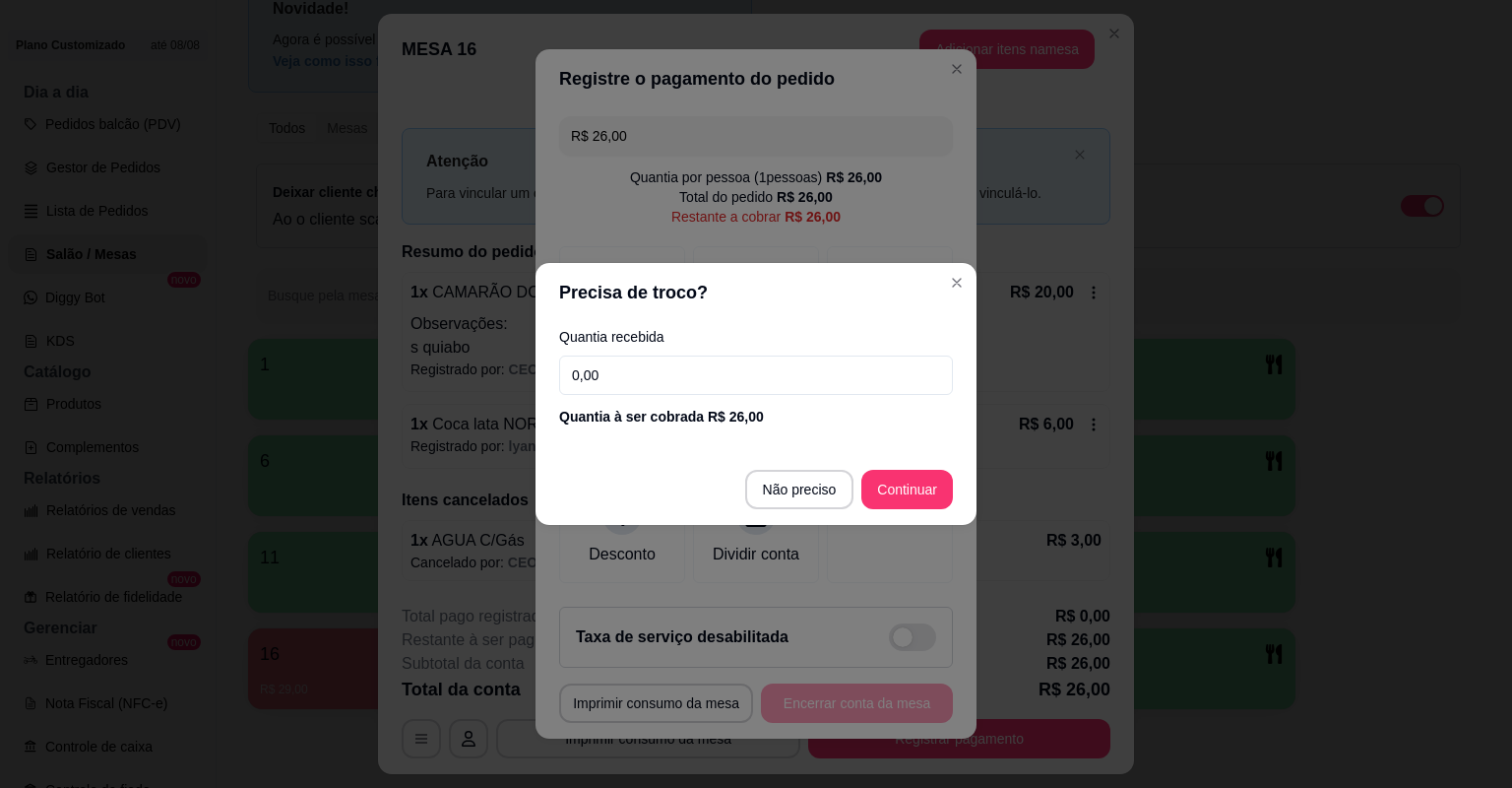 click on "0,00" at bounding box center (756, 375) 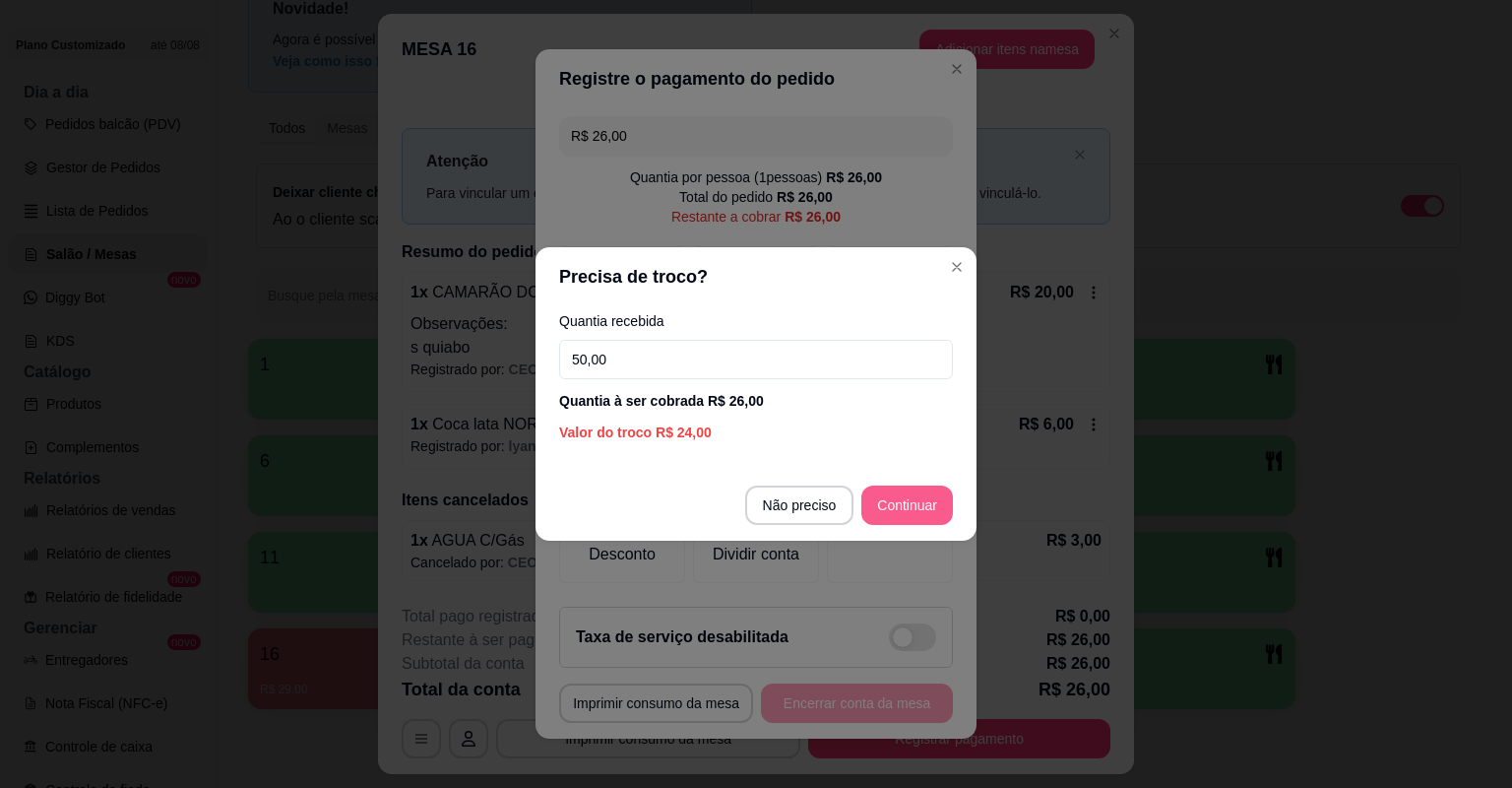 type on "50,00" 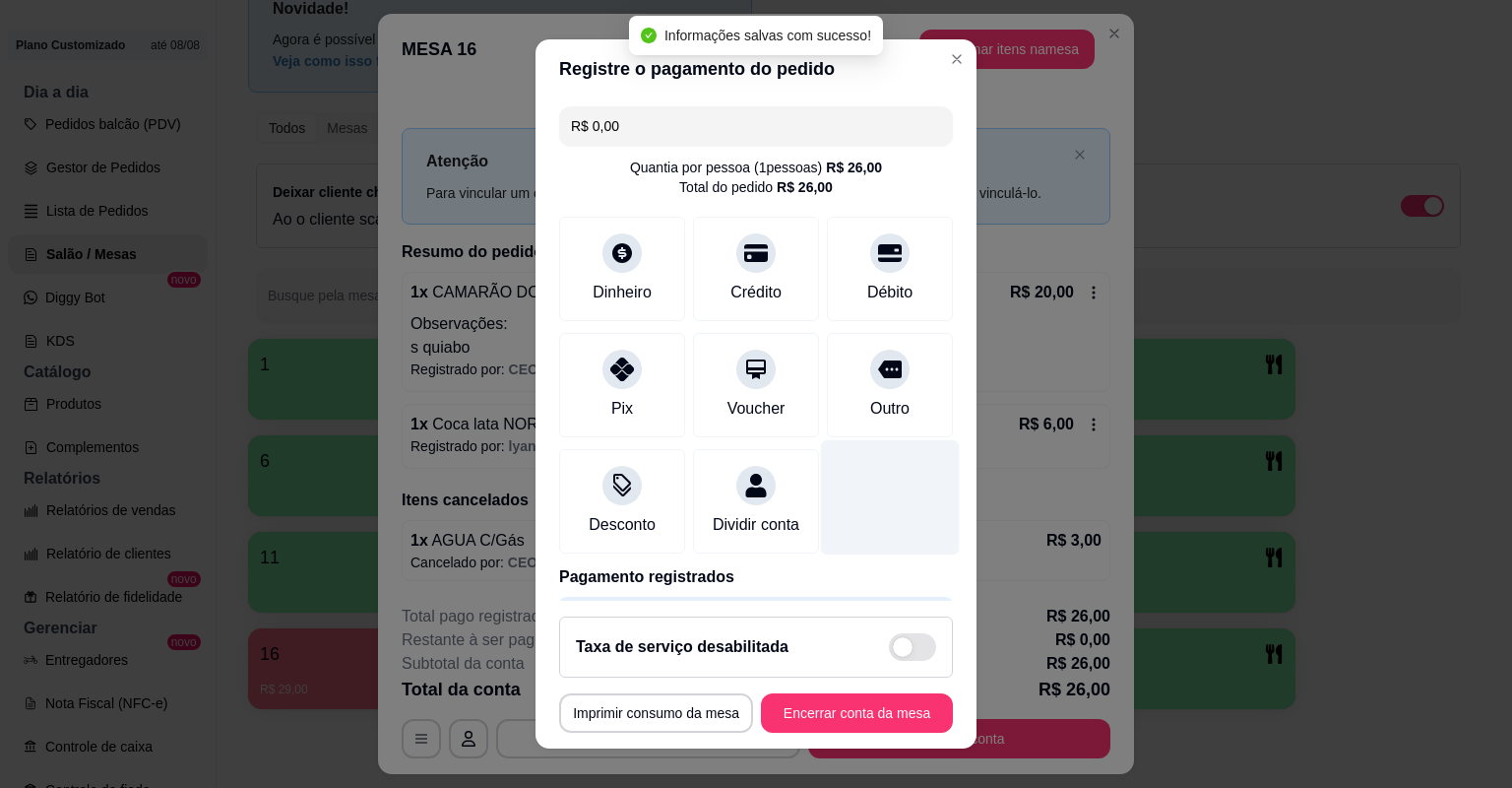 type on "R$ 0,00" 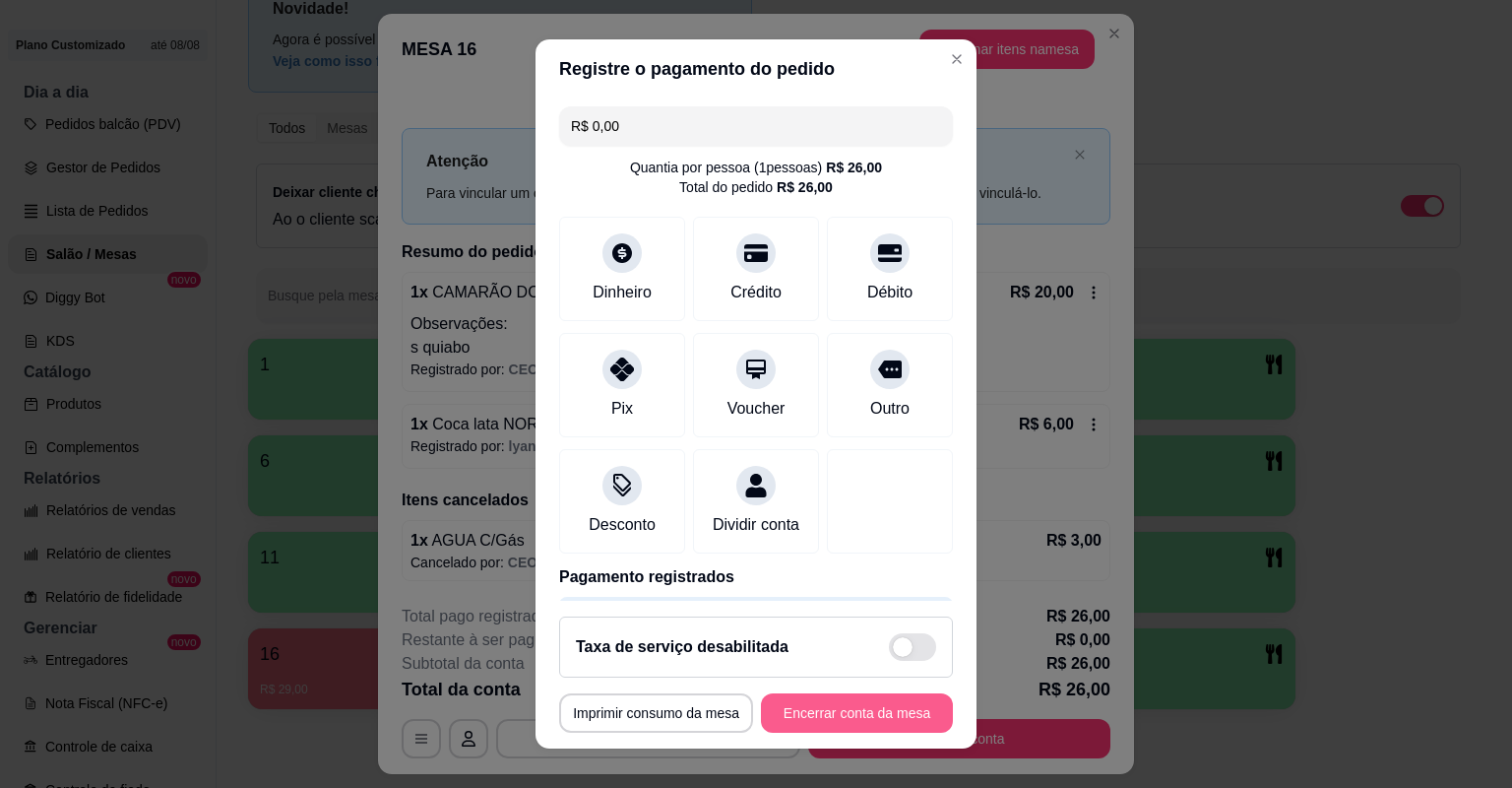 click on "Encerrar conta da mesa" at bounding box center (856, 713) 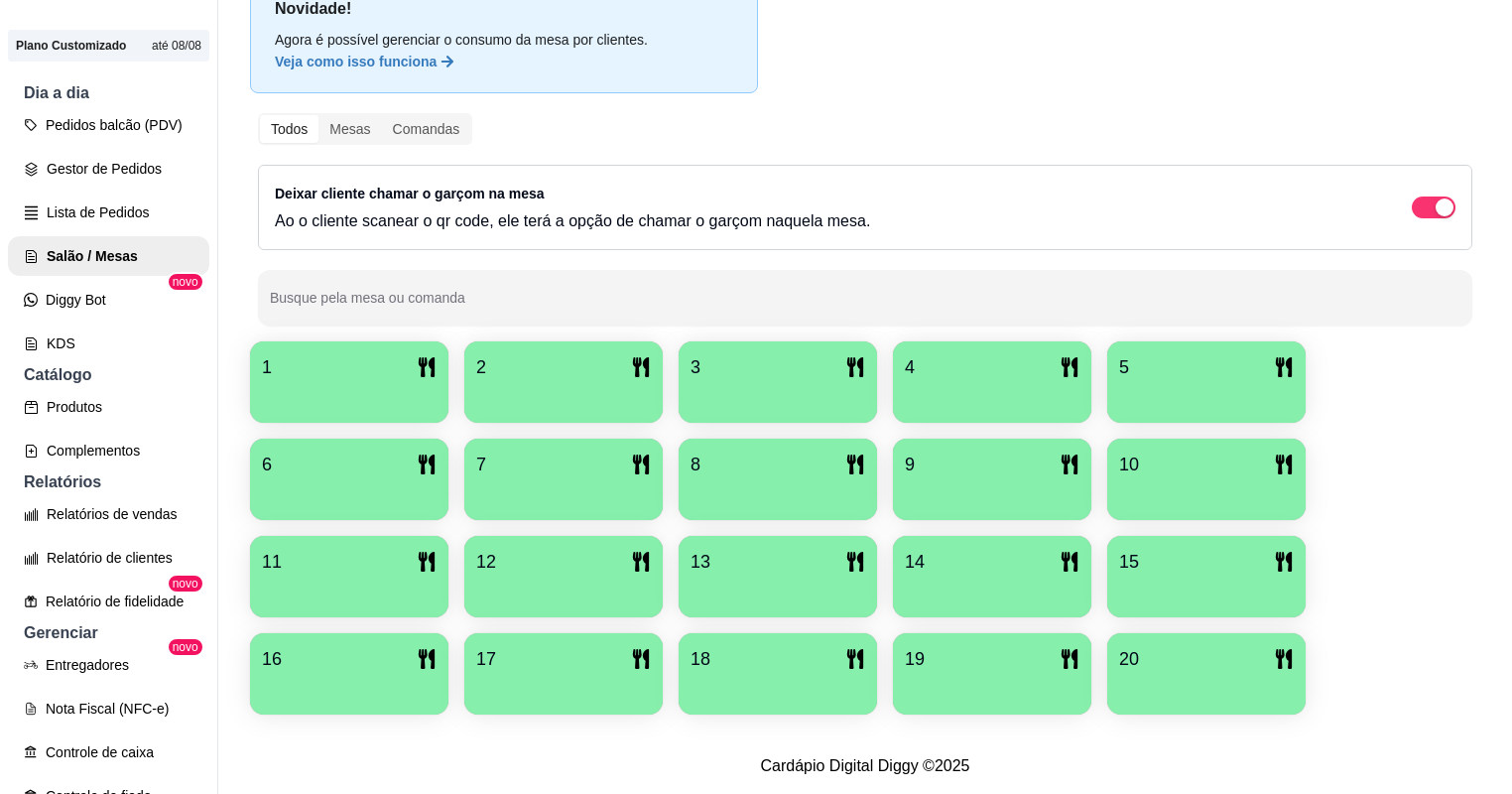 click 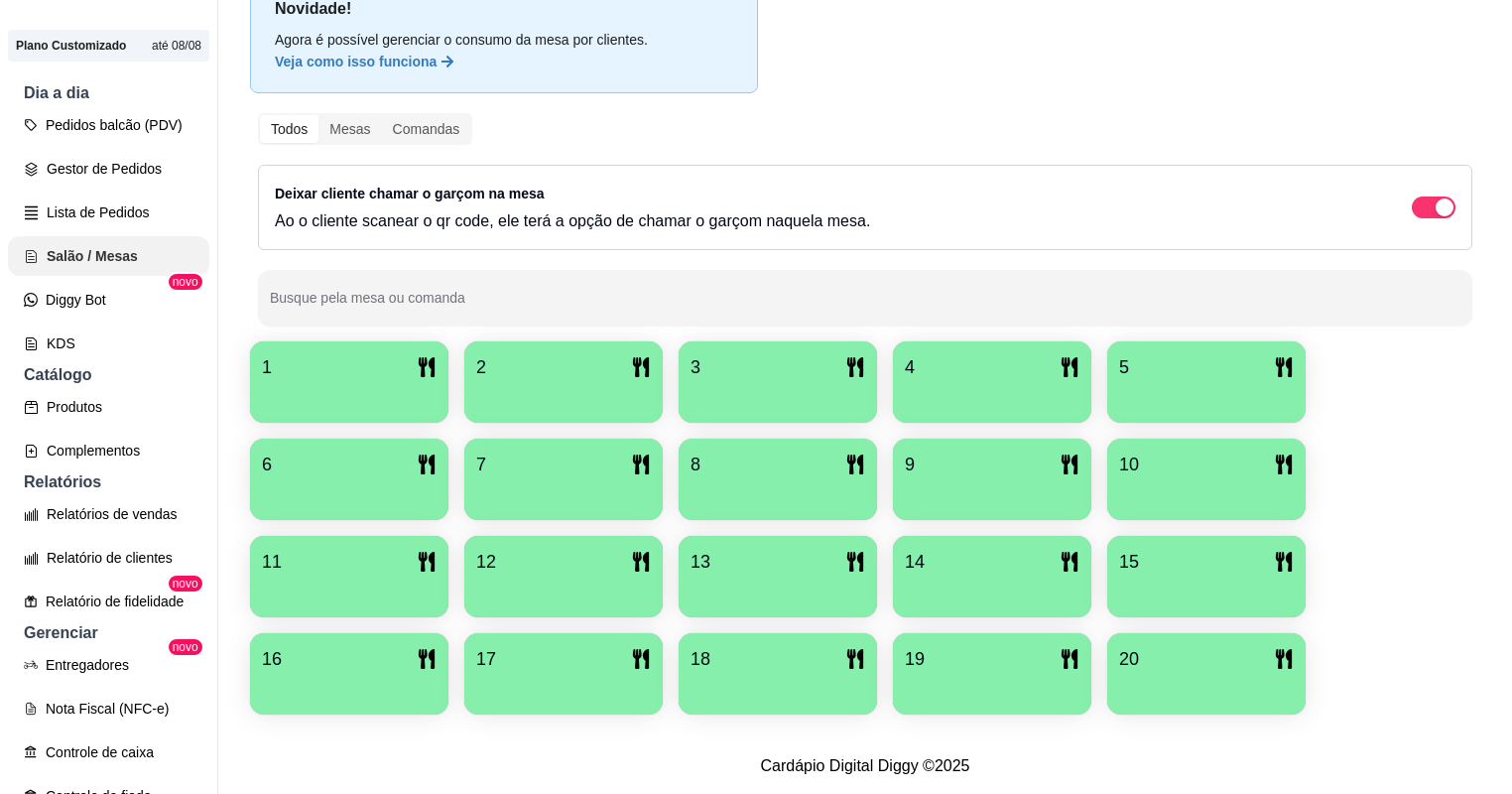 scroll, scrollTop: 0, scrollLeft: 0, axis: both 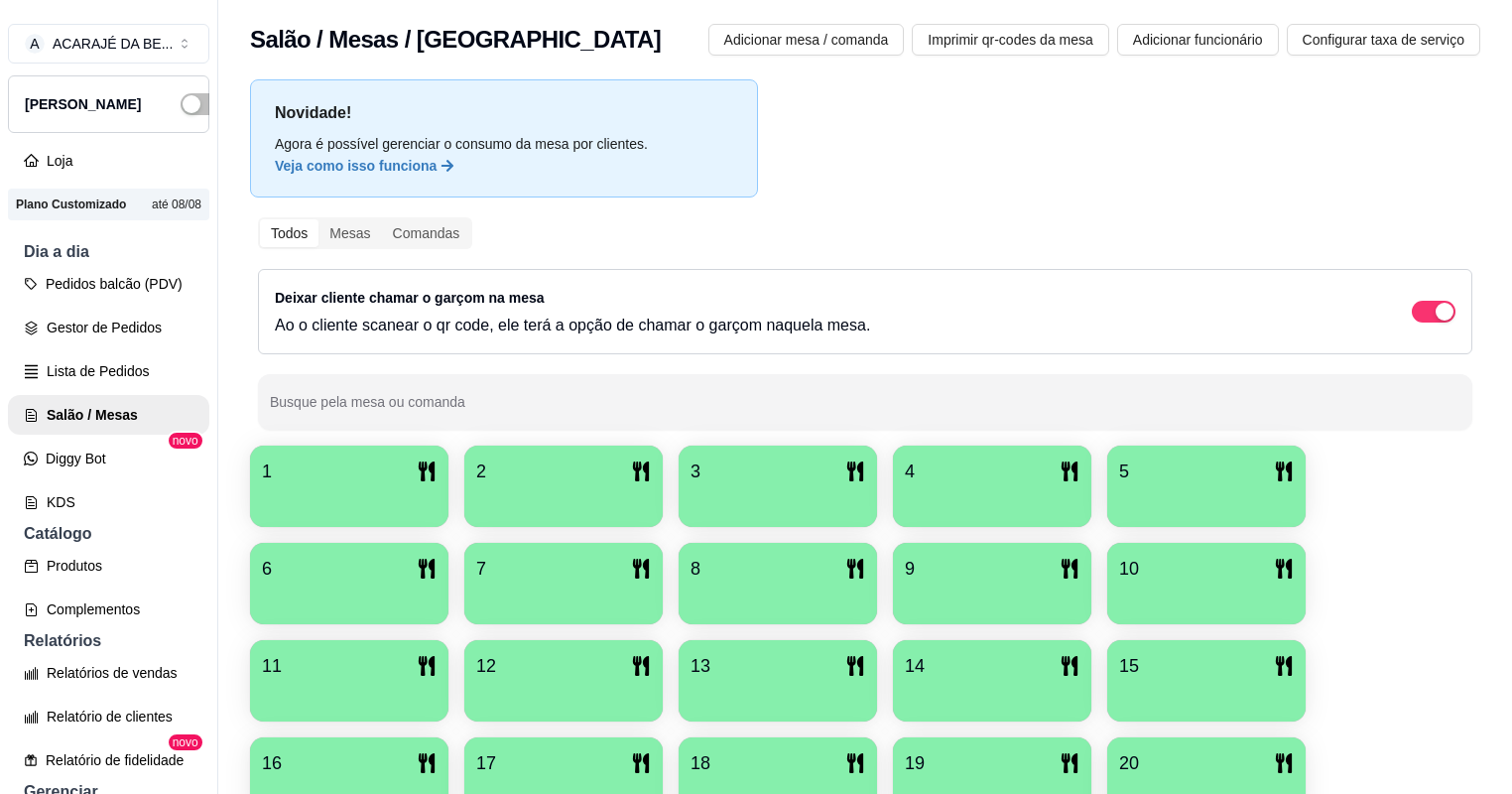drag, startPoint x: 90, startPoint y: 251, endPoint x: 229, endPoint y: 673, distance: 444.3028 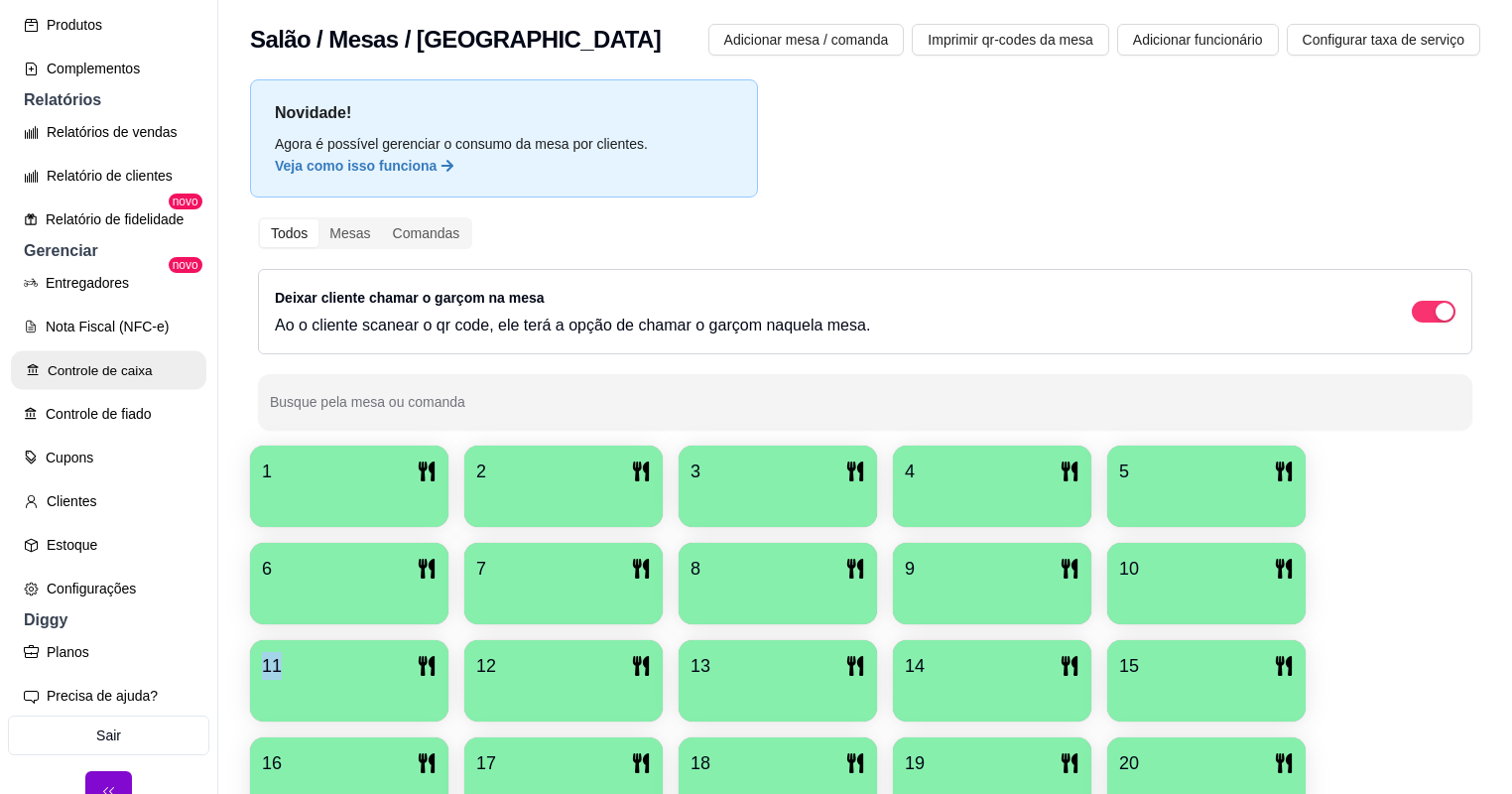click on "Controle de caixa" at bounding box center [108, 370] 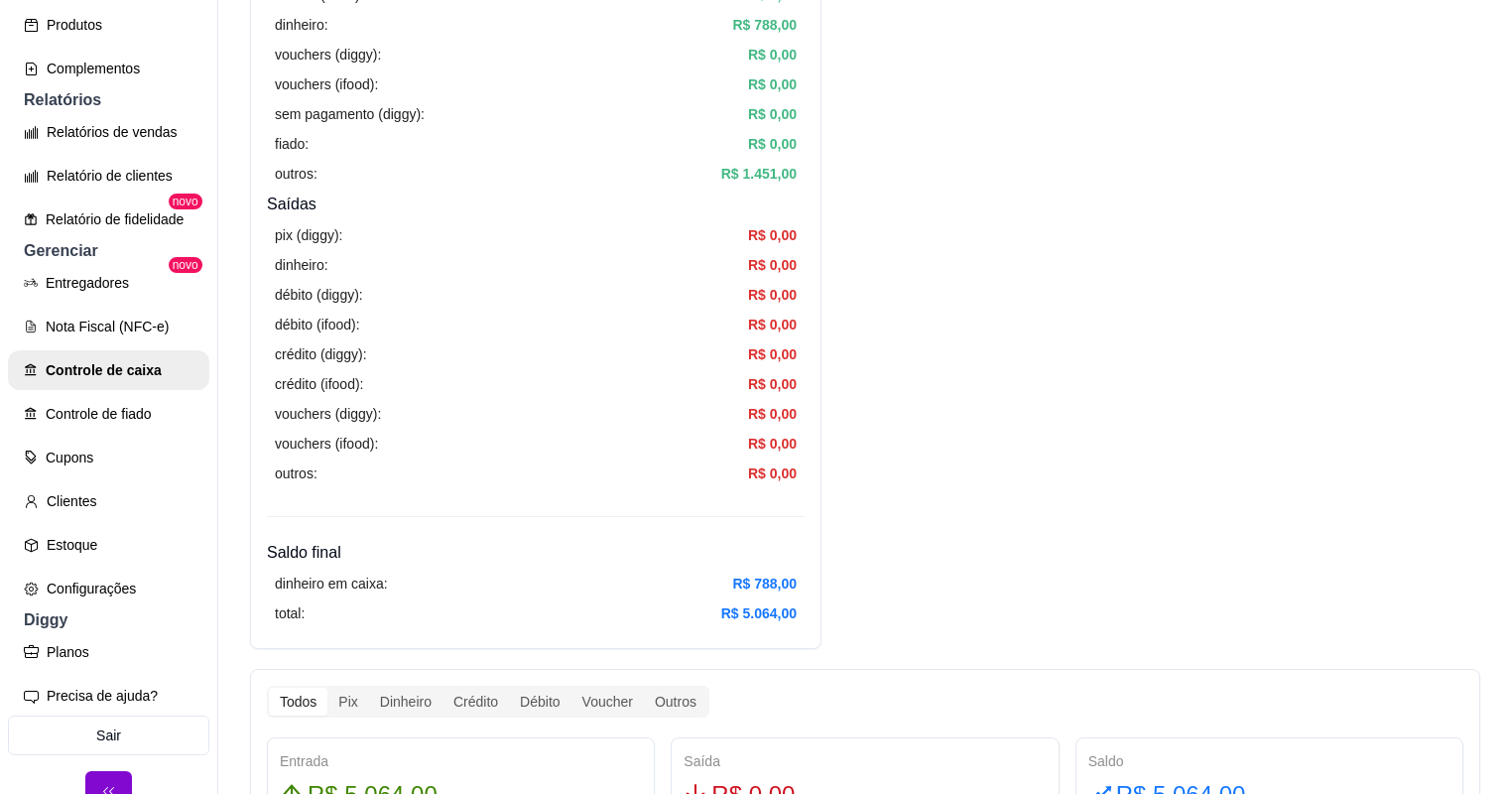 scroll, scrollTop: 715, scrollLeft: 0, axis: vertical 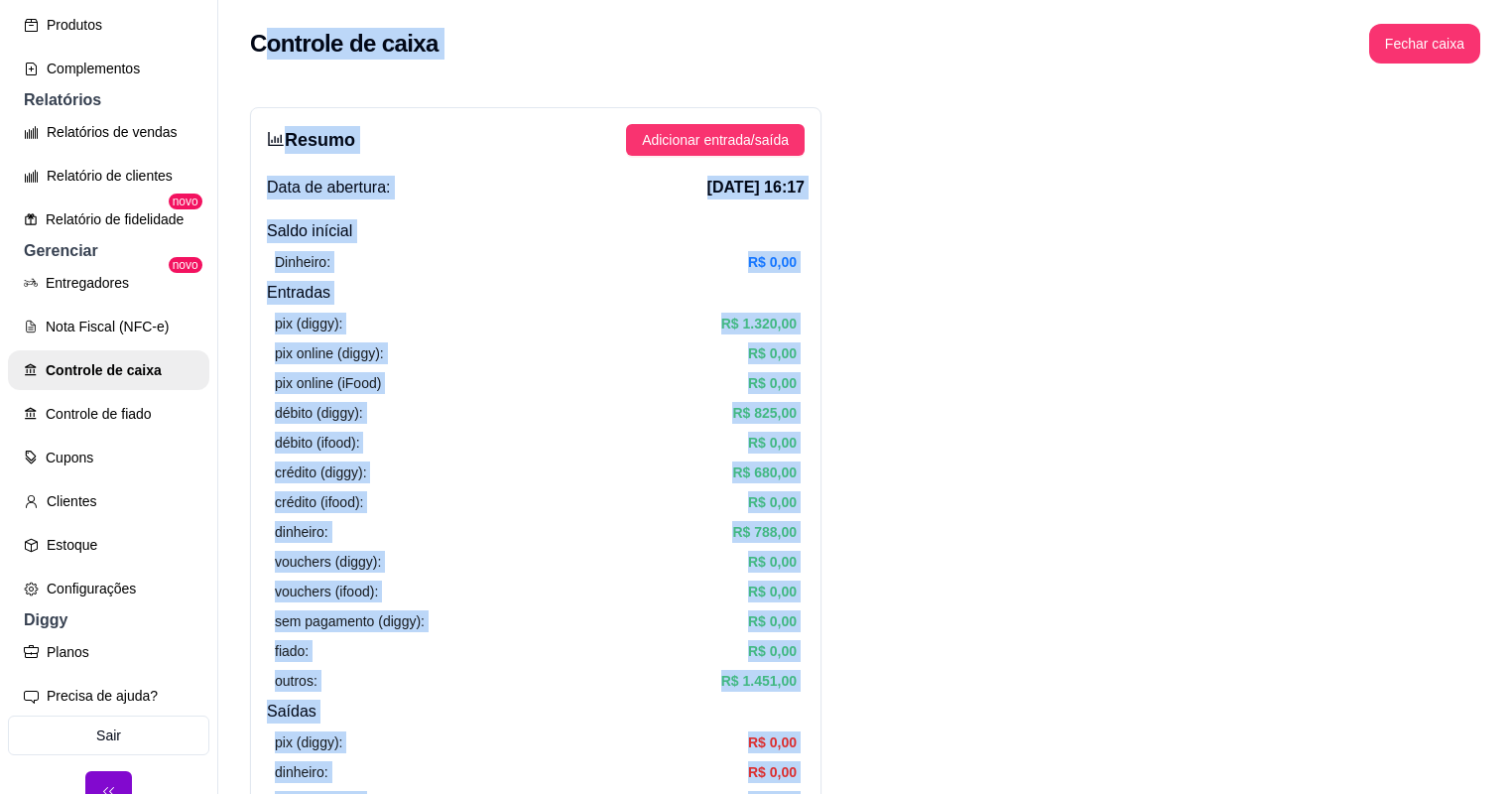 drag, startPoint x: 794, startPoint y: 411, endPoint x: 258, endPoint y: -20, distance: 687.7914 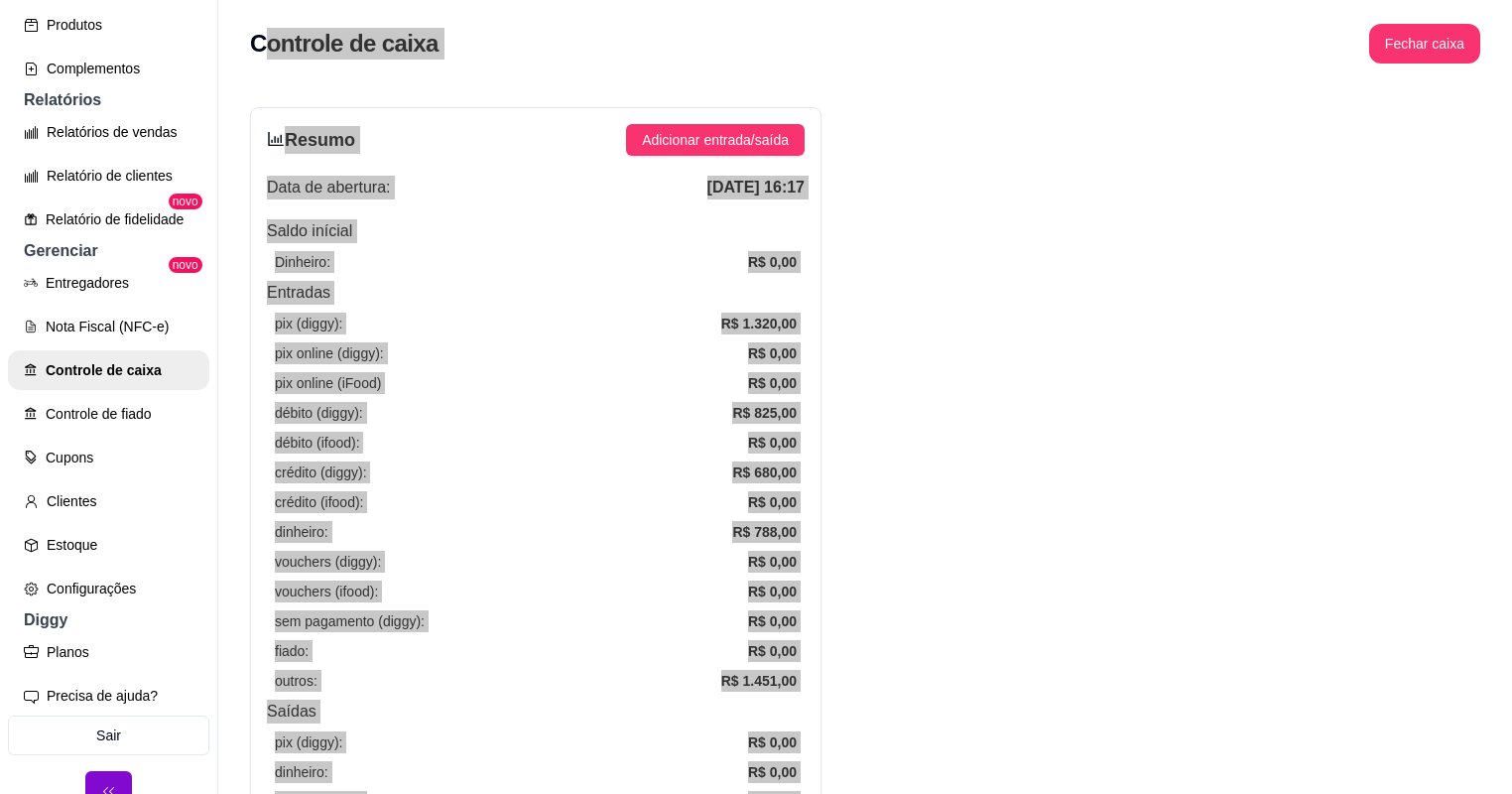 scroll, scrollTop: 541, scrollLeft: 0, axis: vertical 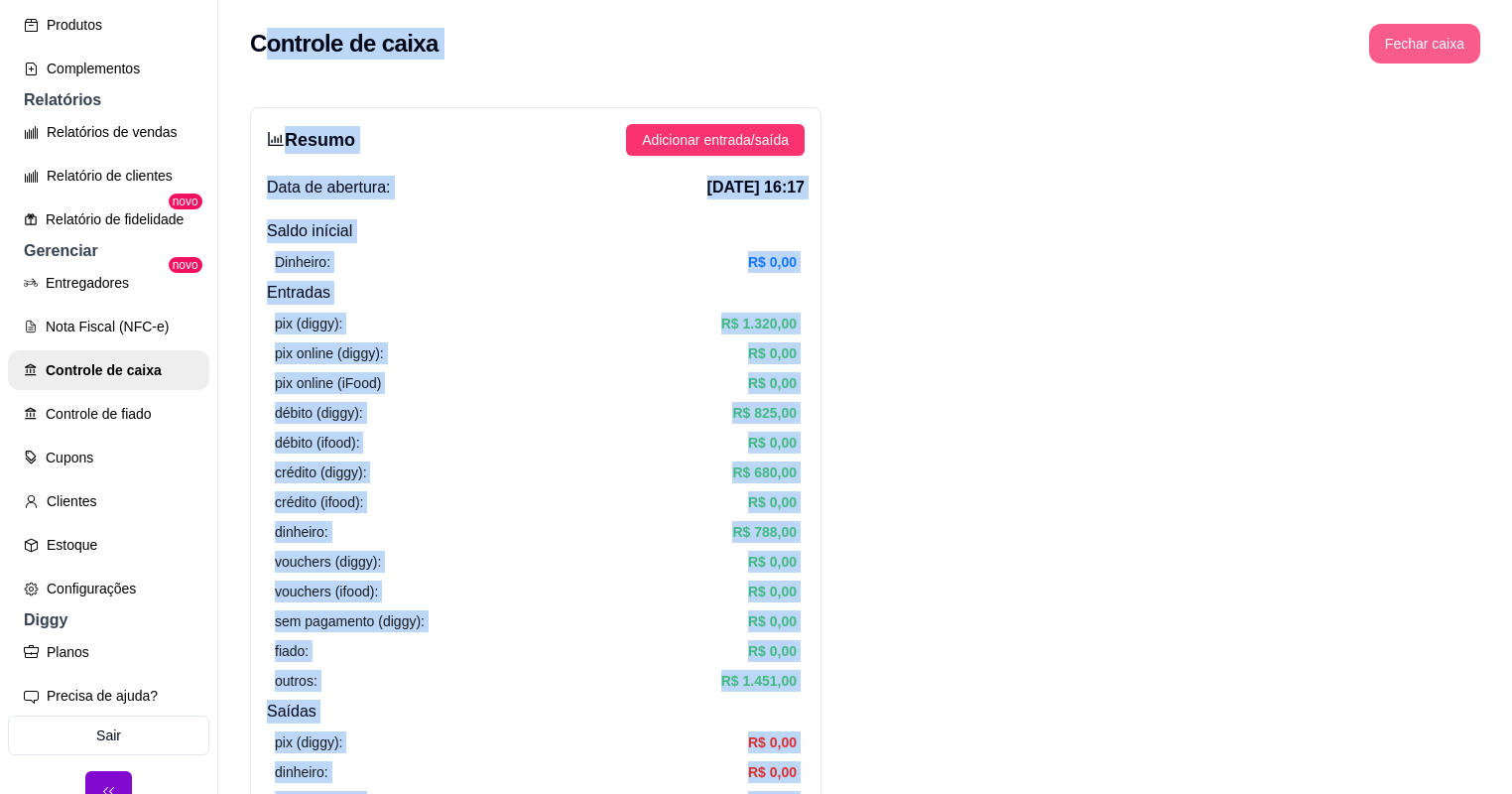 click on "Fechar caixa" at bounding box center (1425, 44) 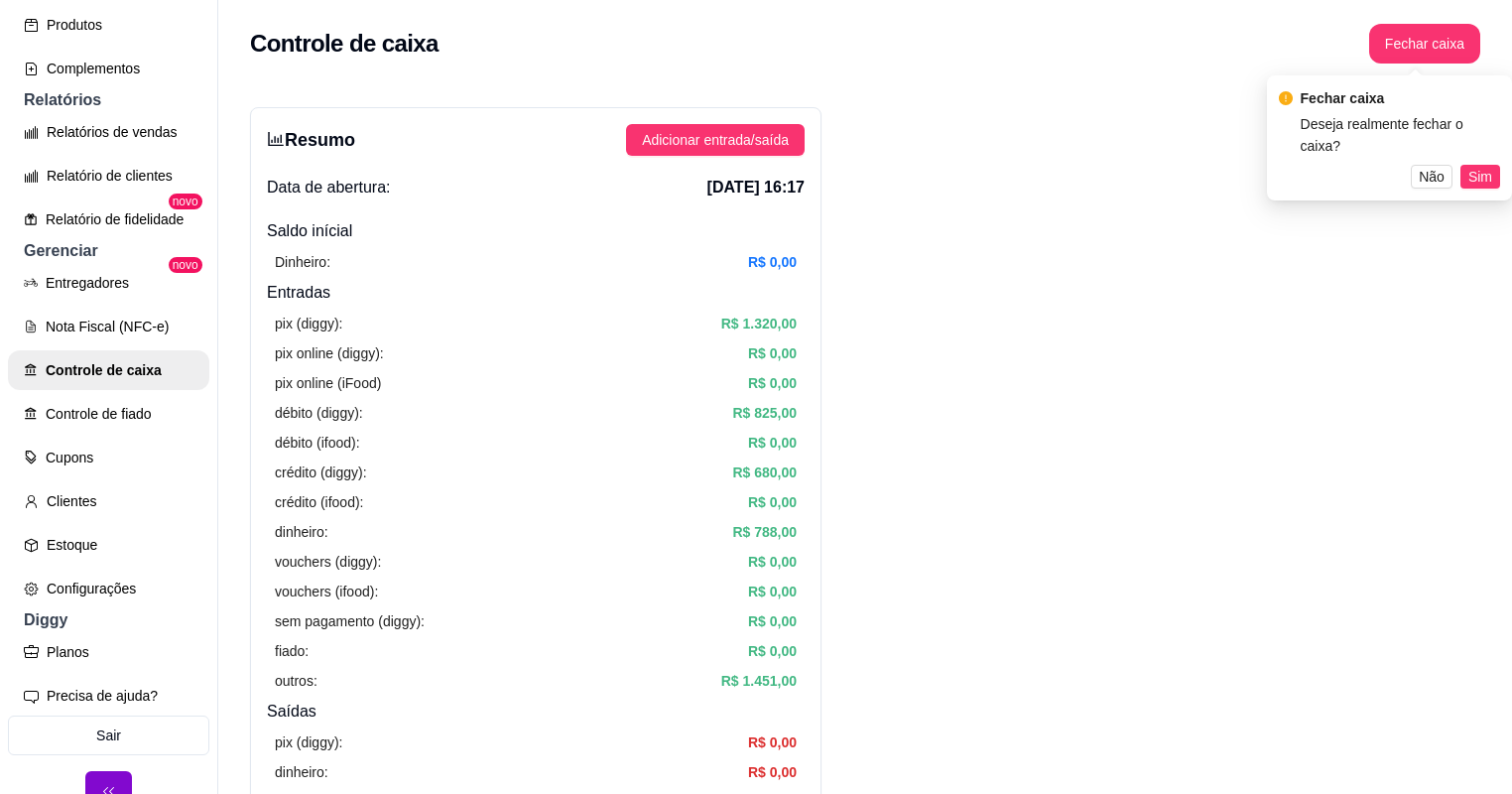 click on "Fechar caixa Deseja realmente fechar o caixa? Não Sim" at bounding box center (1389, 138) 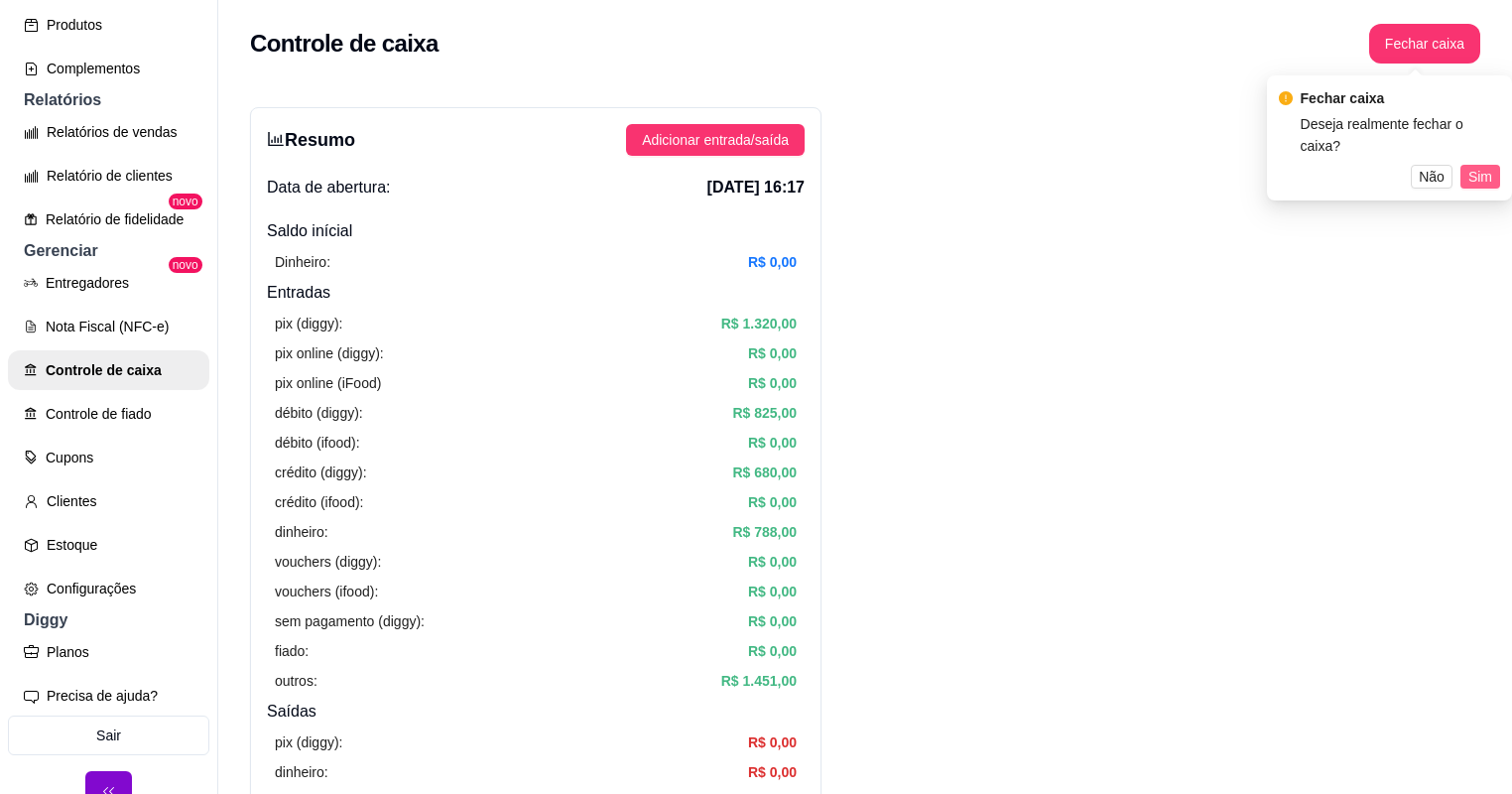 click on "Sim" at bounding box center [1480, 177] 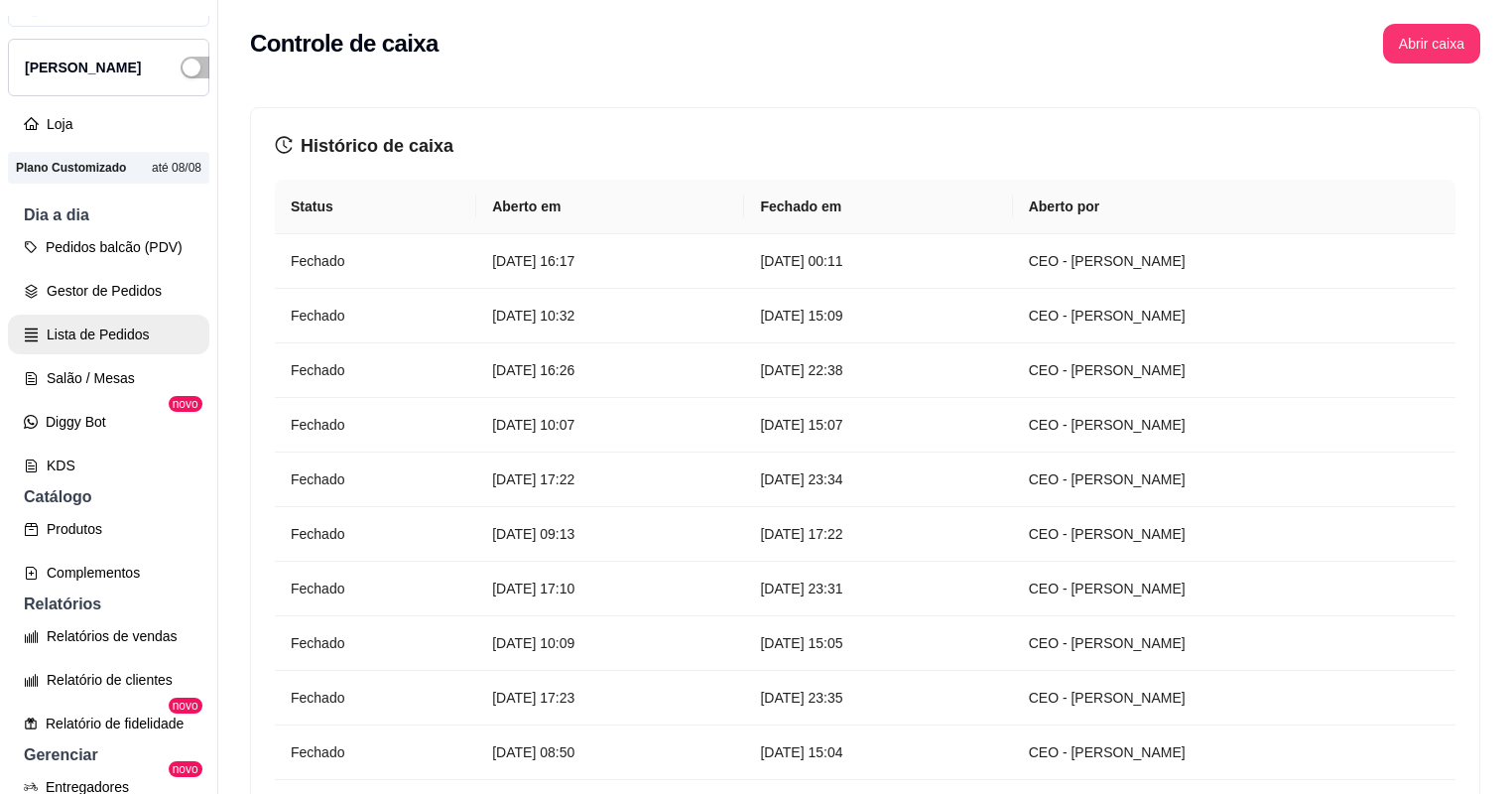 scroll, scrollTop: 0, scrollLeft: 0, axis: both 